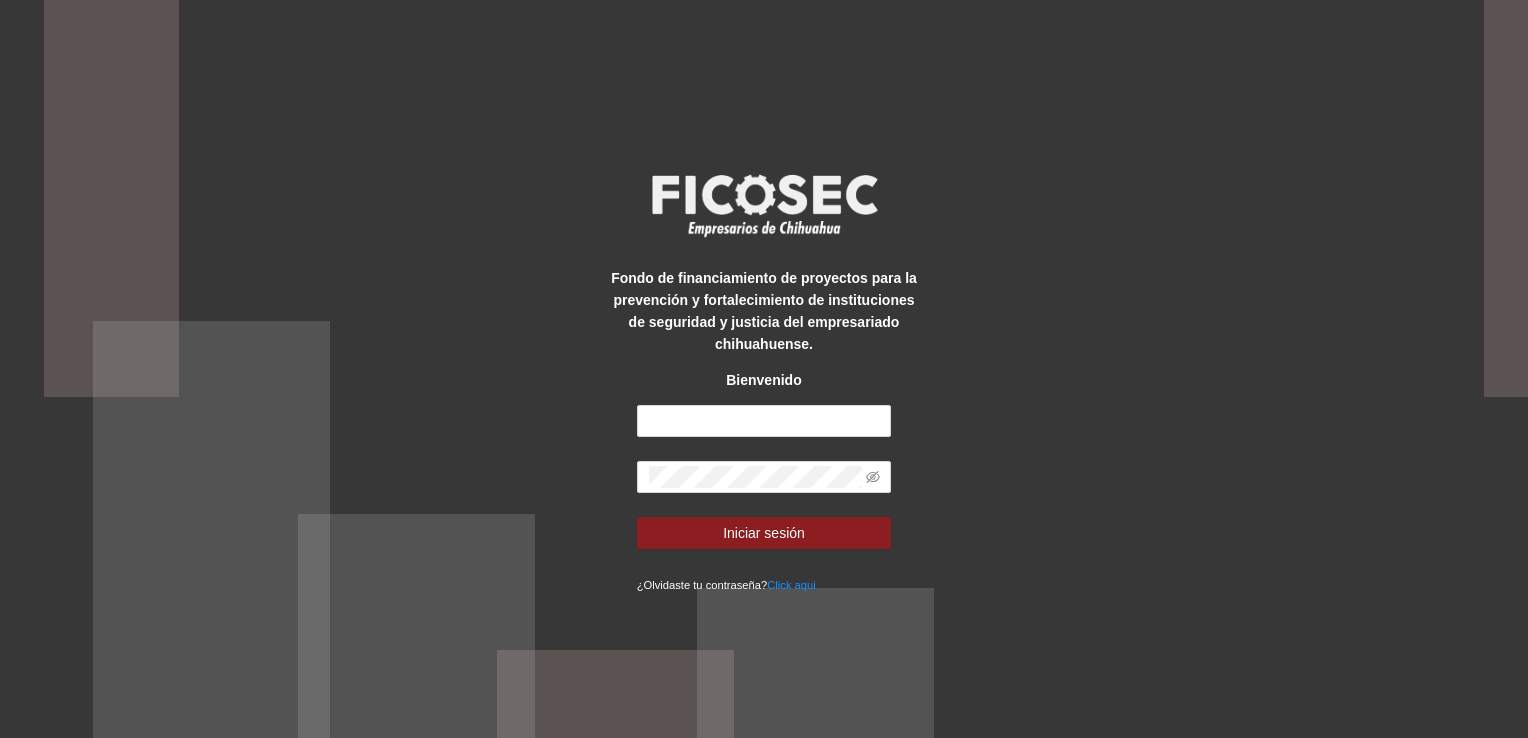 scroll, scrollTop: 0, scrollLeft: 0, axis: both 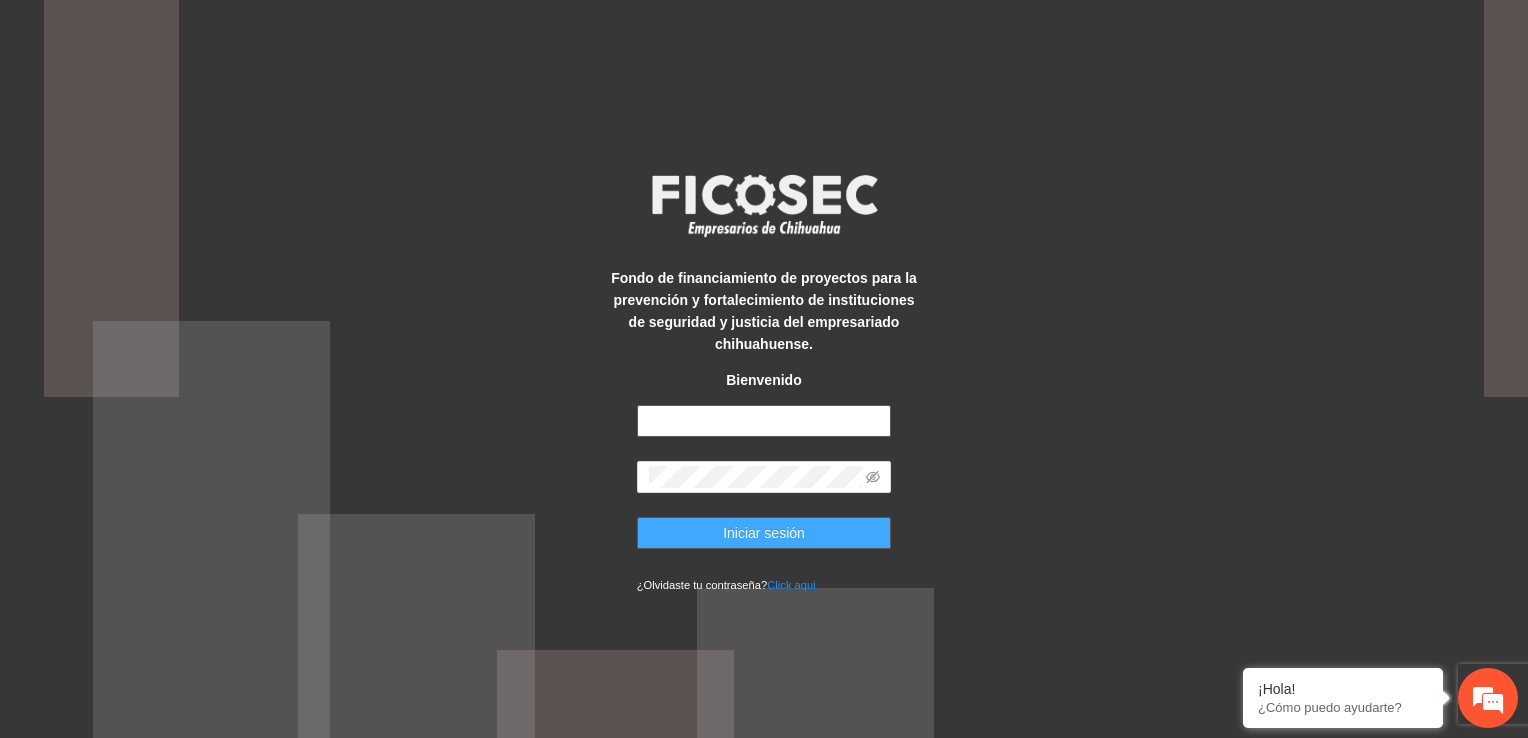 type on "**********" 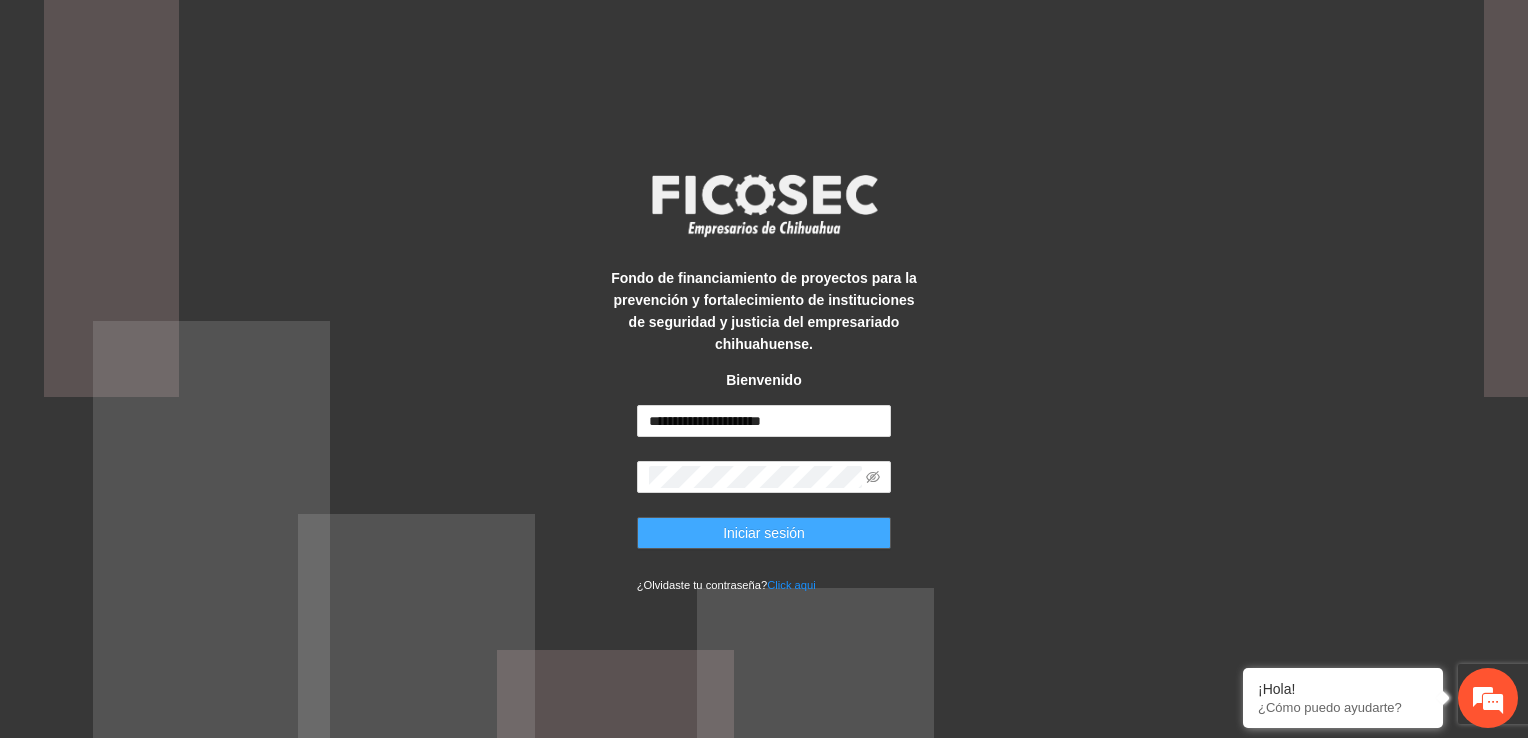 click on "Iniciar sesión" at bounding box center [764, 533] 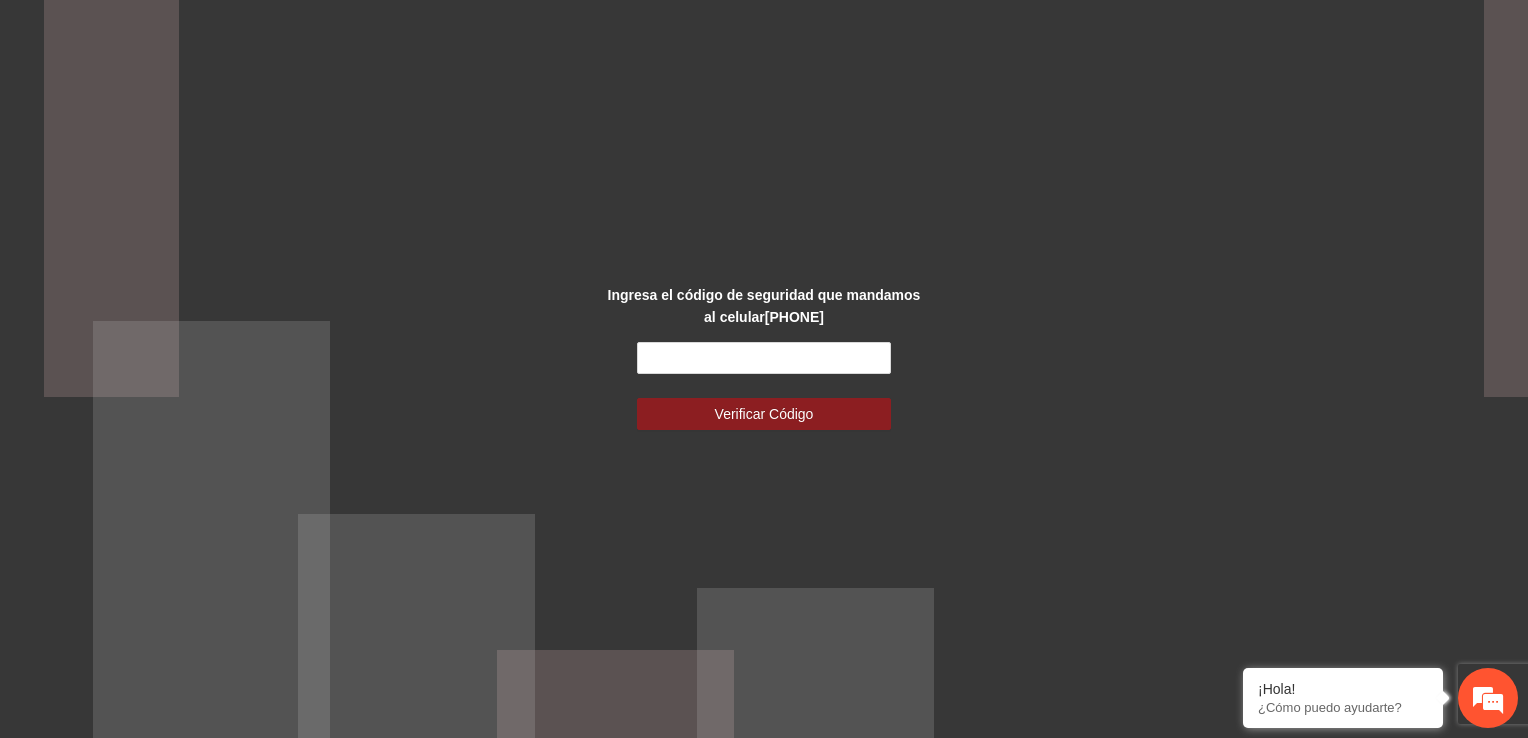 scroll, scrollTop: 0, scrollLeft: 0, axis: both 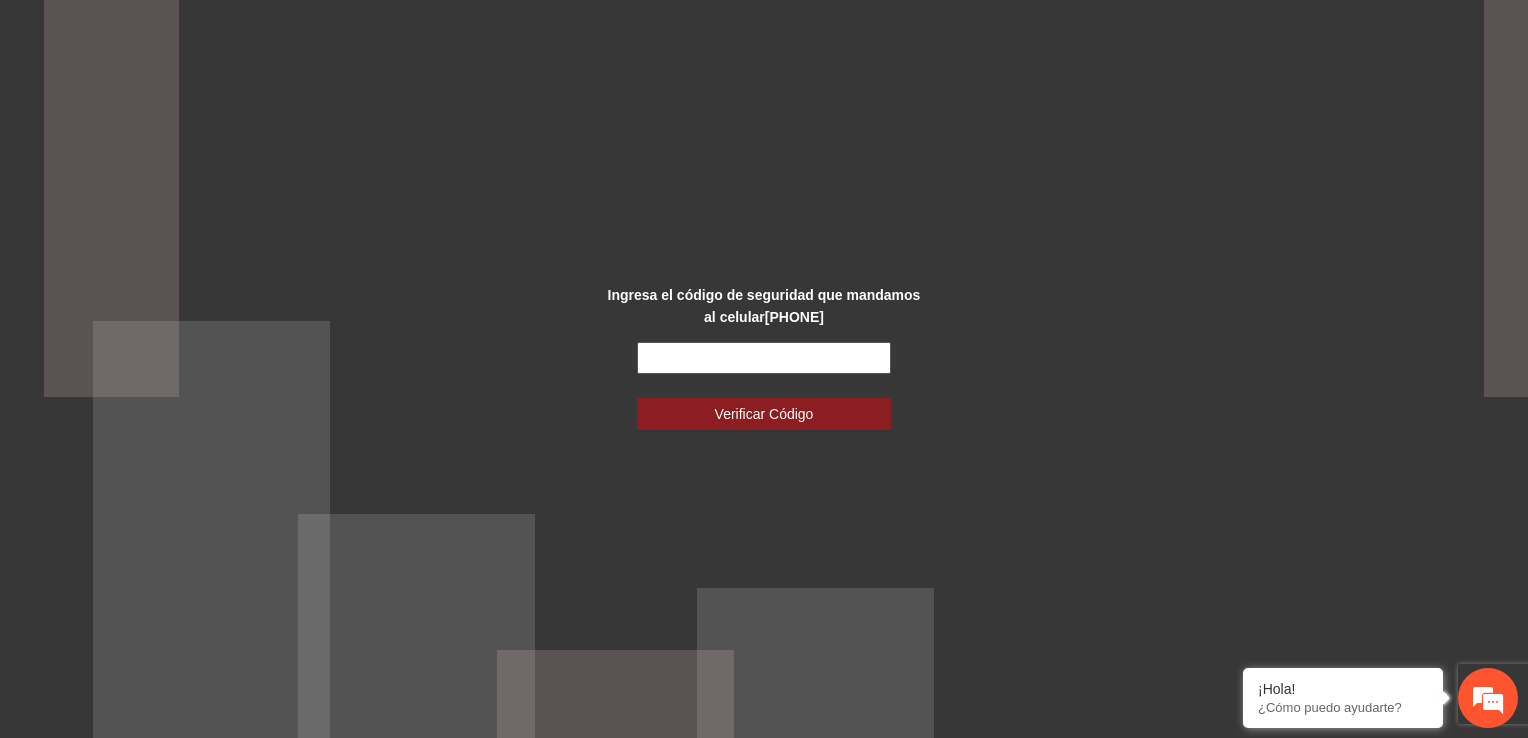 click at bounding box center (764, 358) 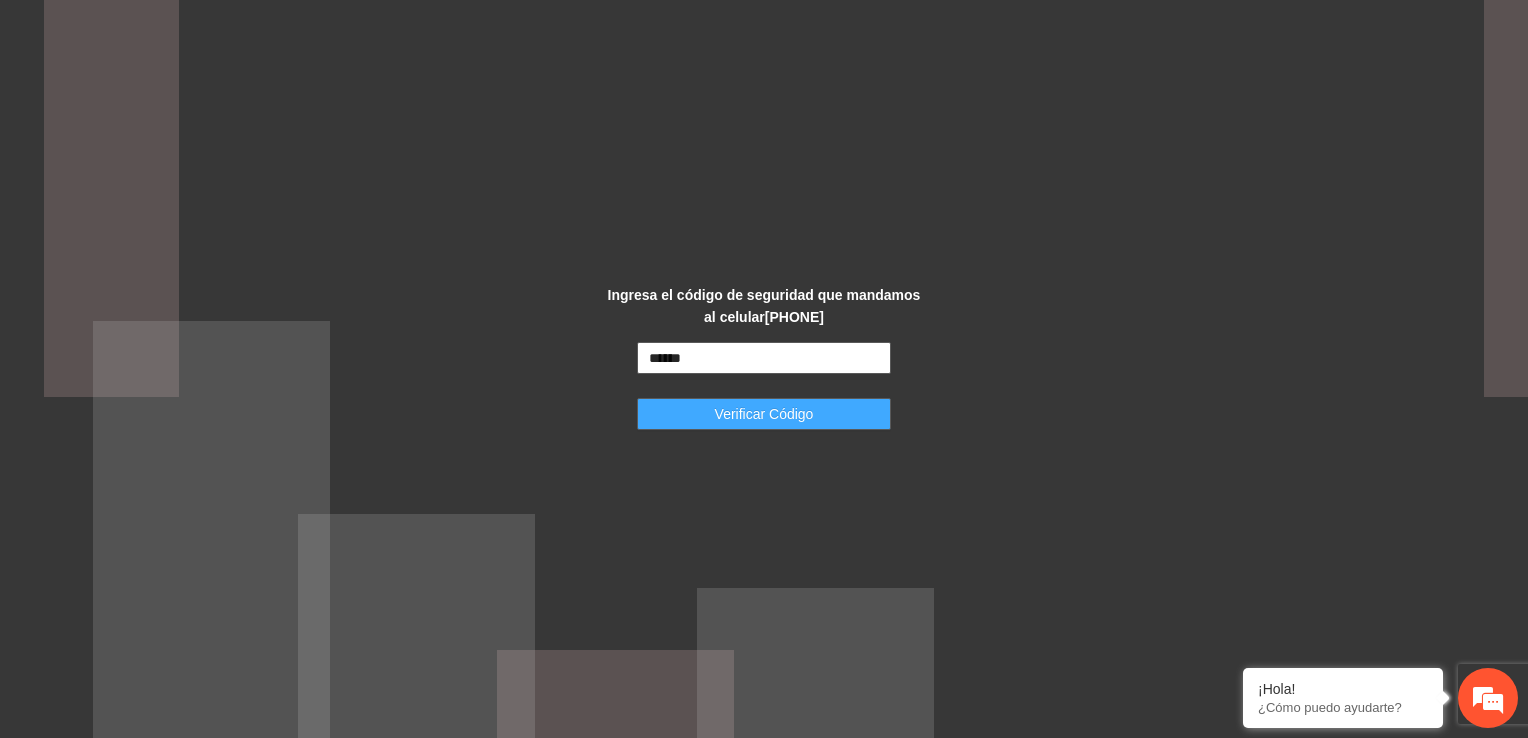 type on "******" 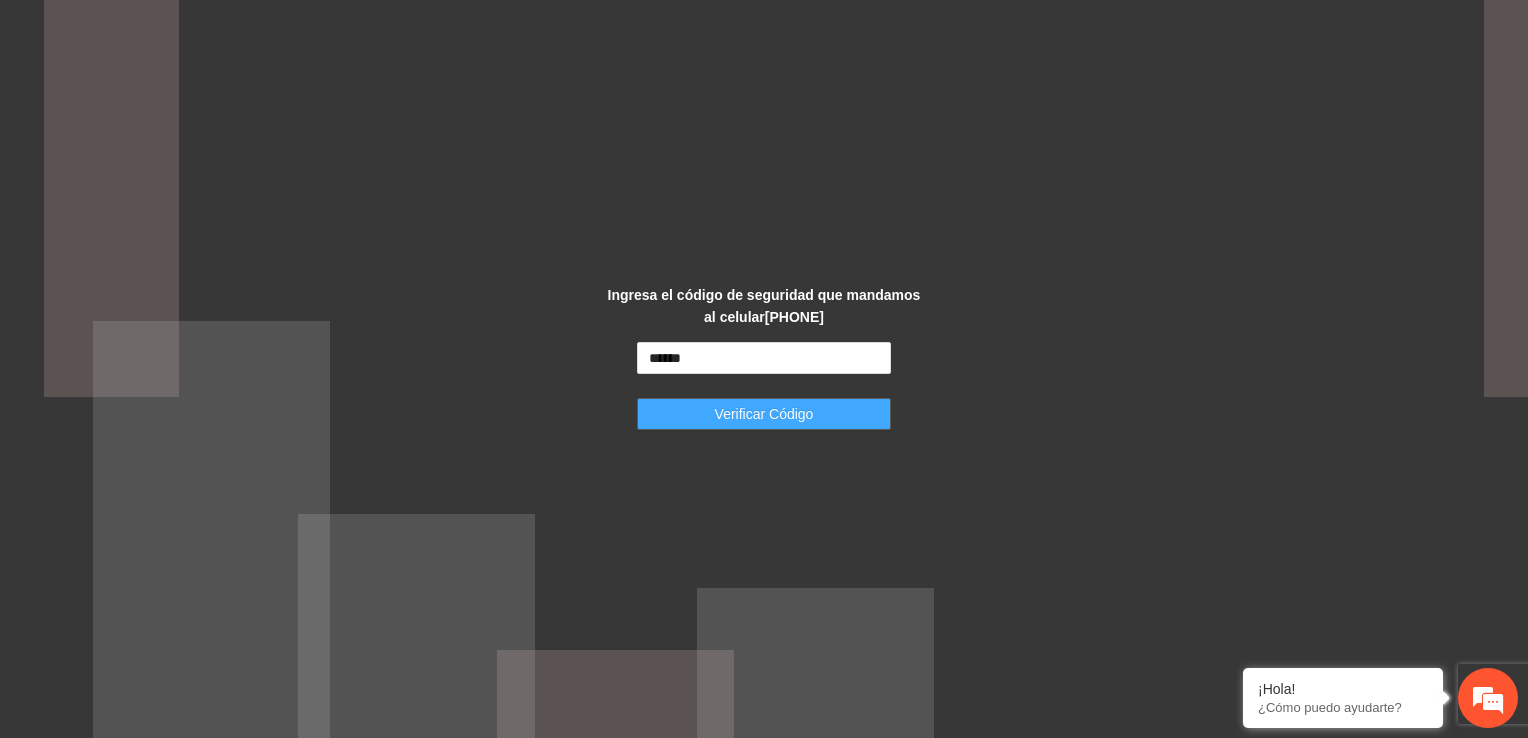 click on "Verificar Código" at bounding box center [764, 414] 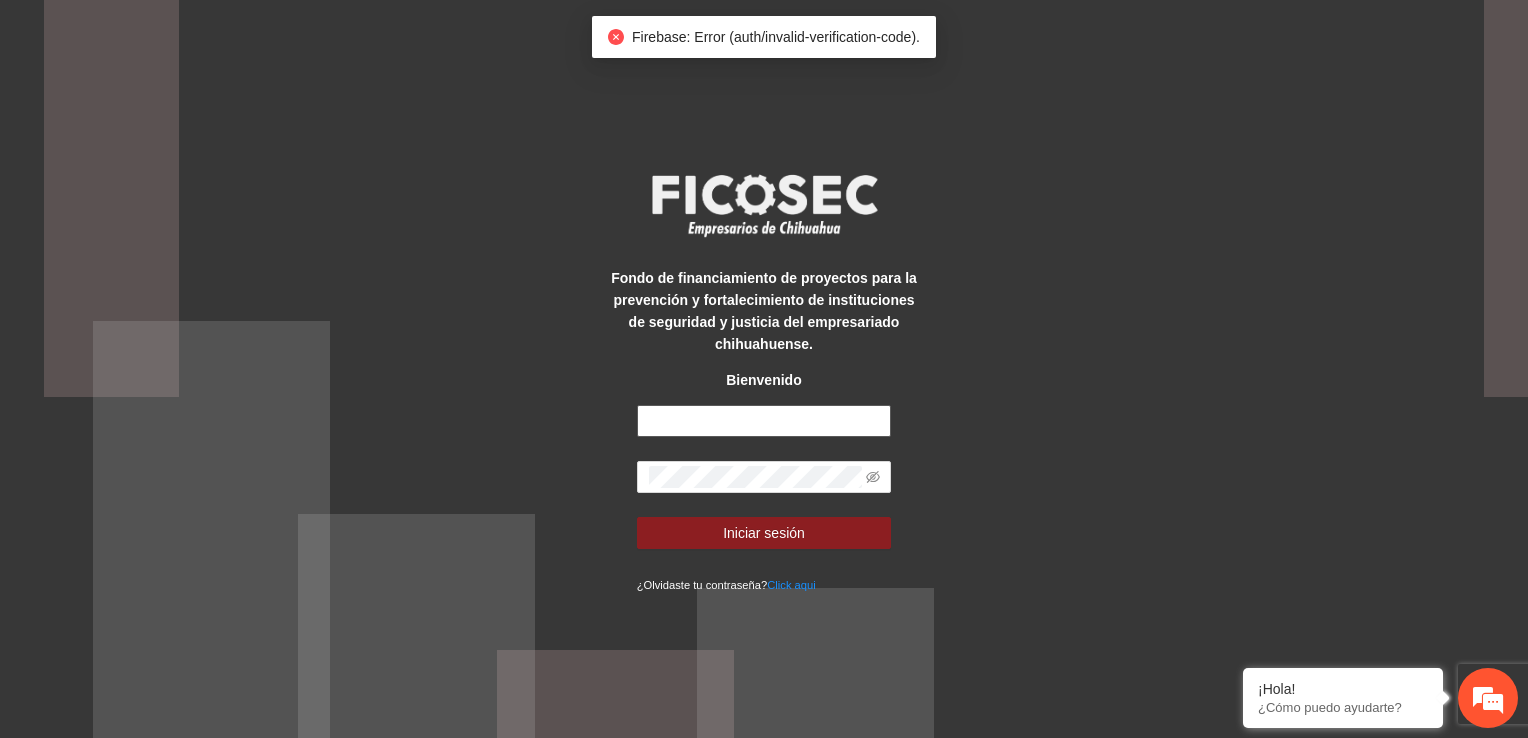 type on "**********" 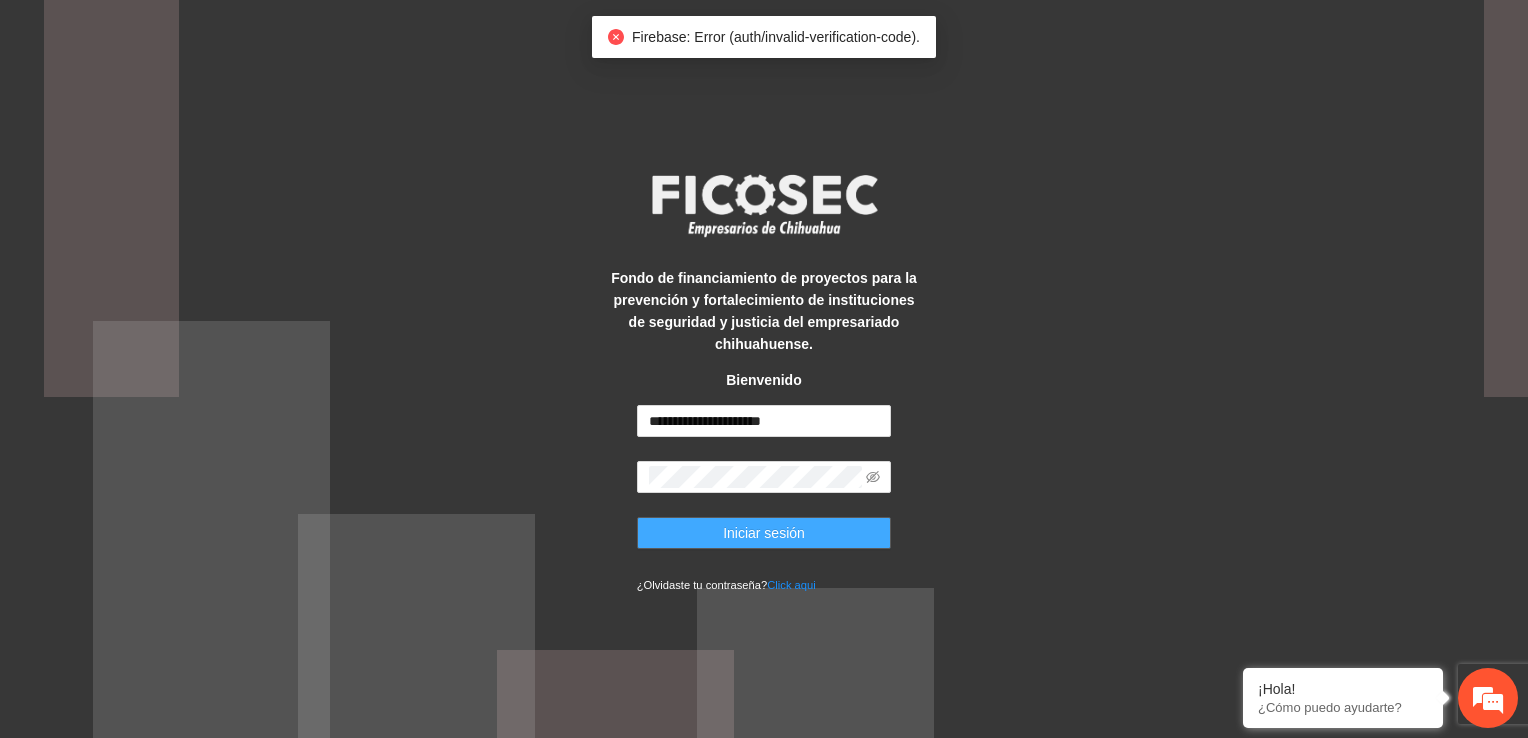 click on "Iniciar sesión" at bounding box center (764, 533) 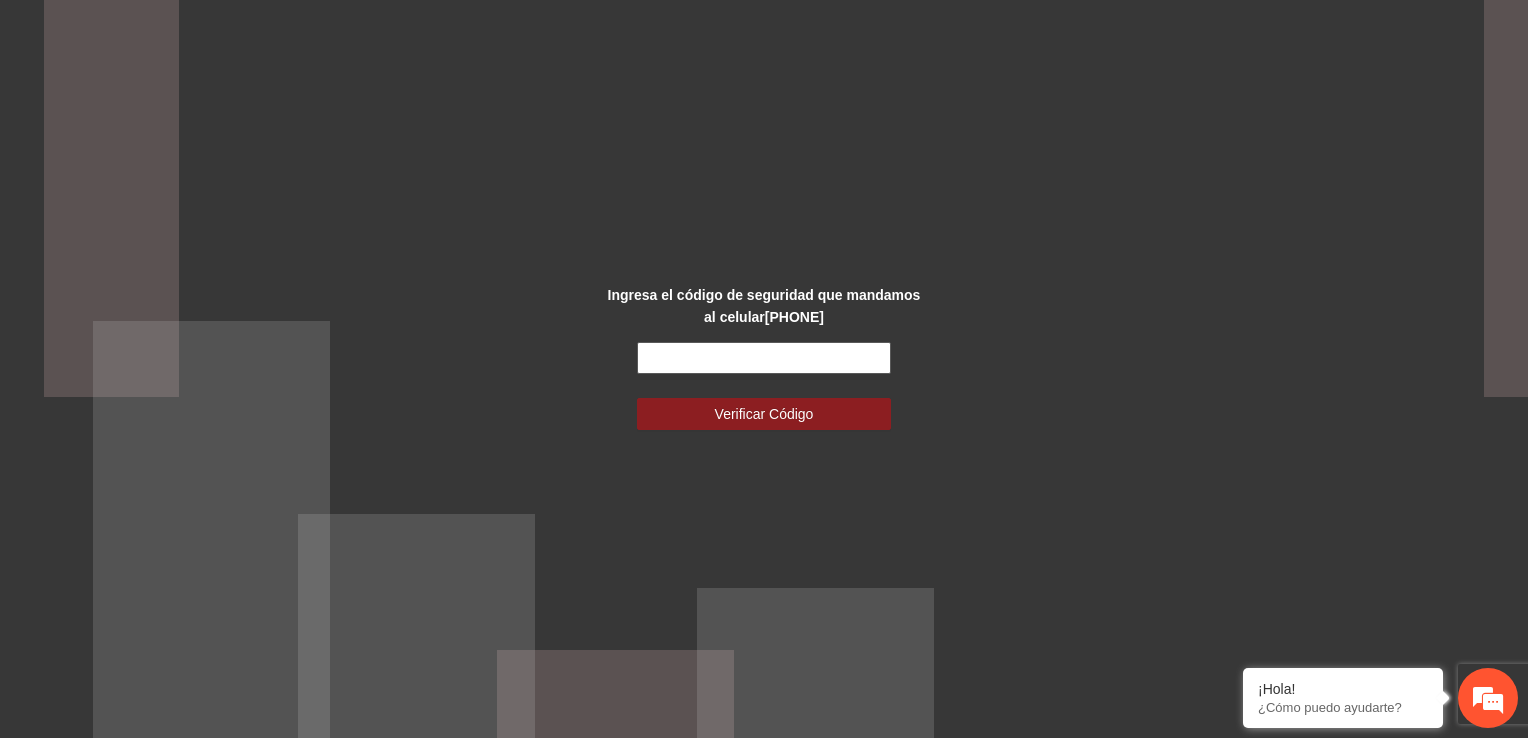 click at bounding box center [764, 358] 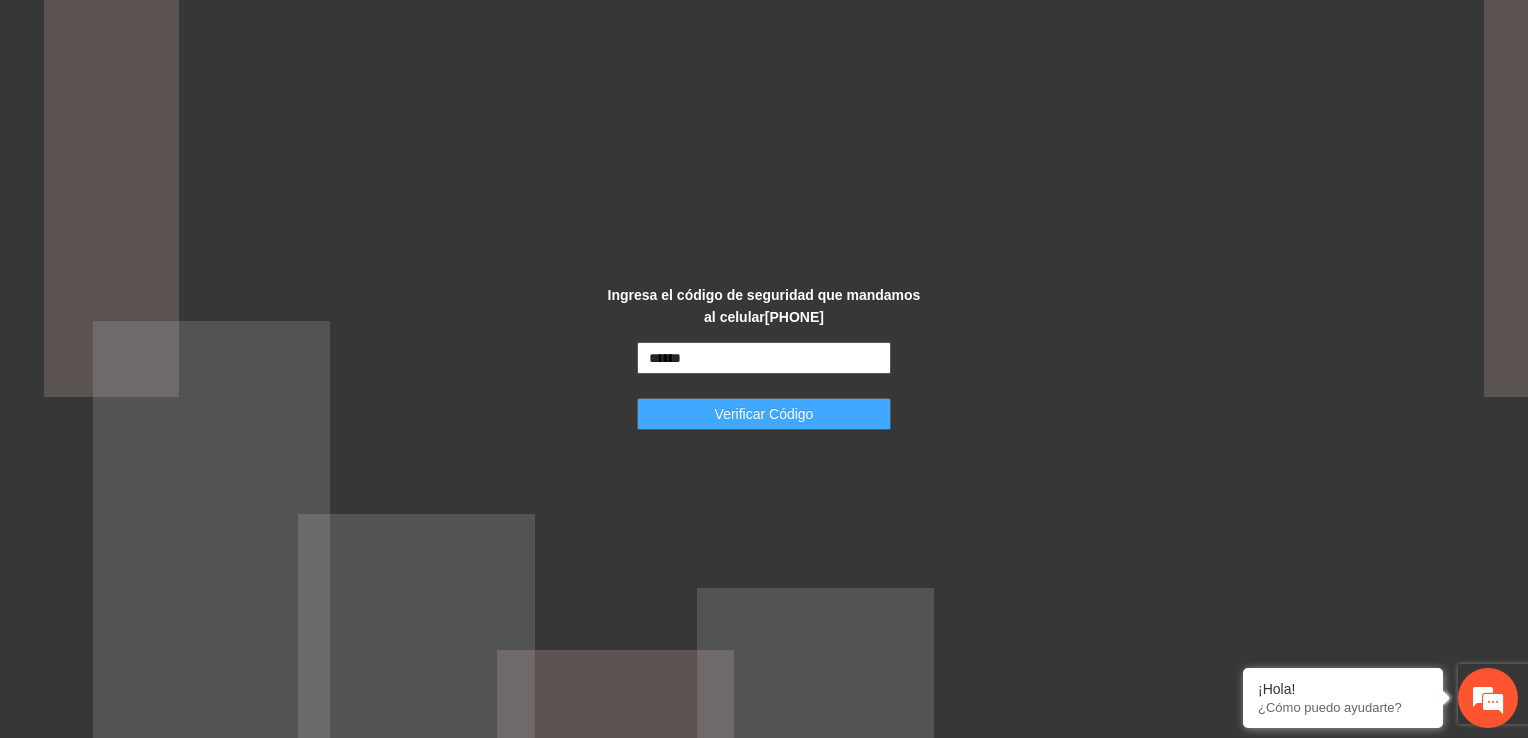 type on "******" 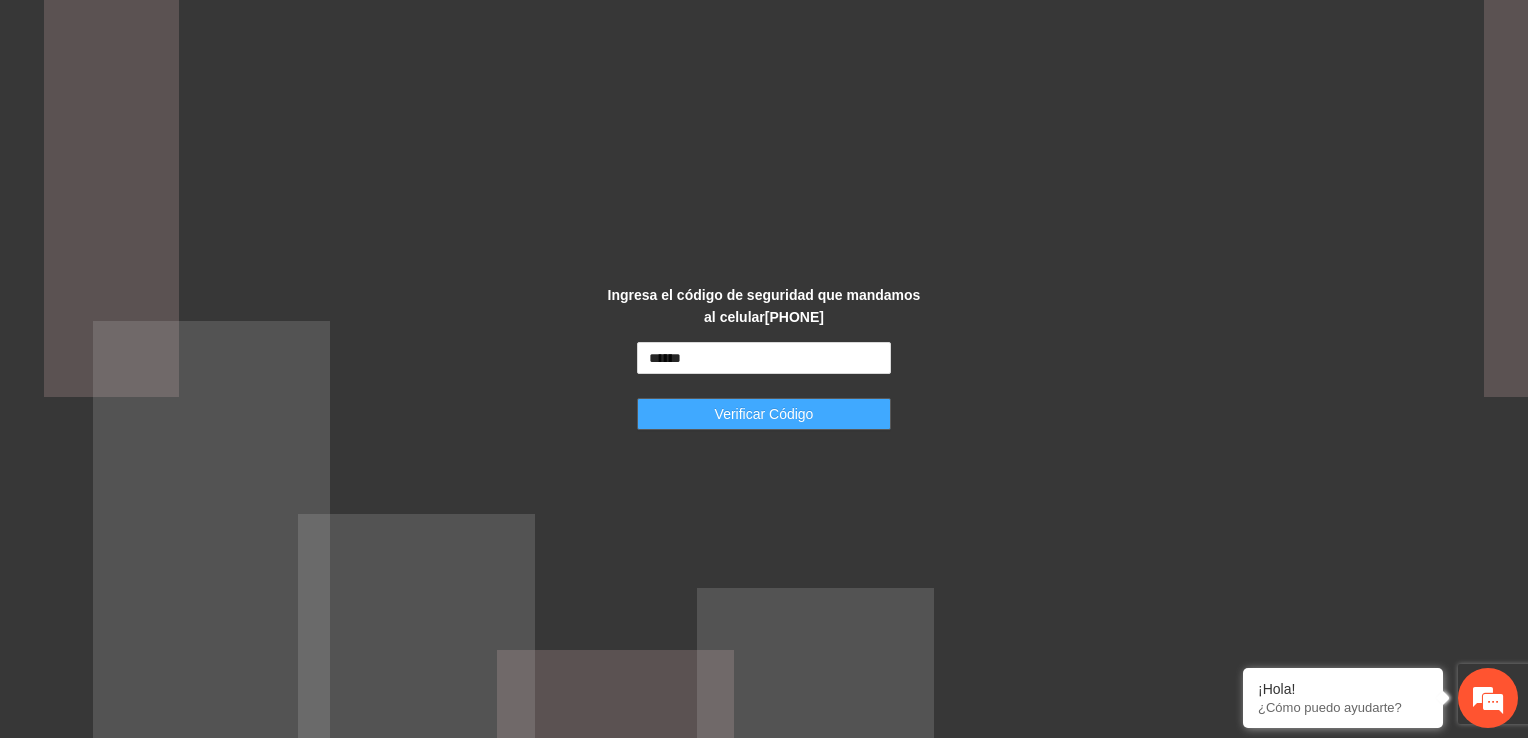 click on "Verificar Código" at bounding box center (764, 414) 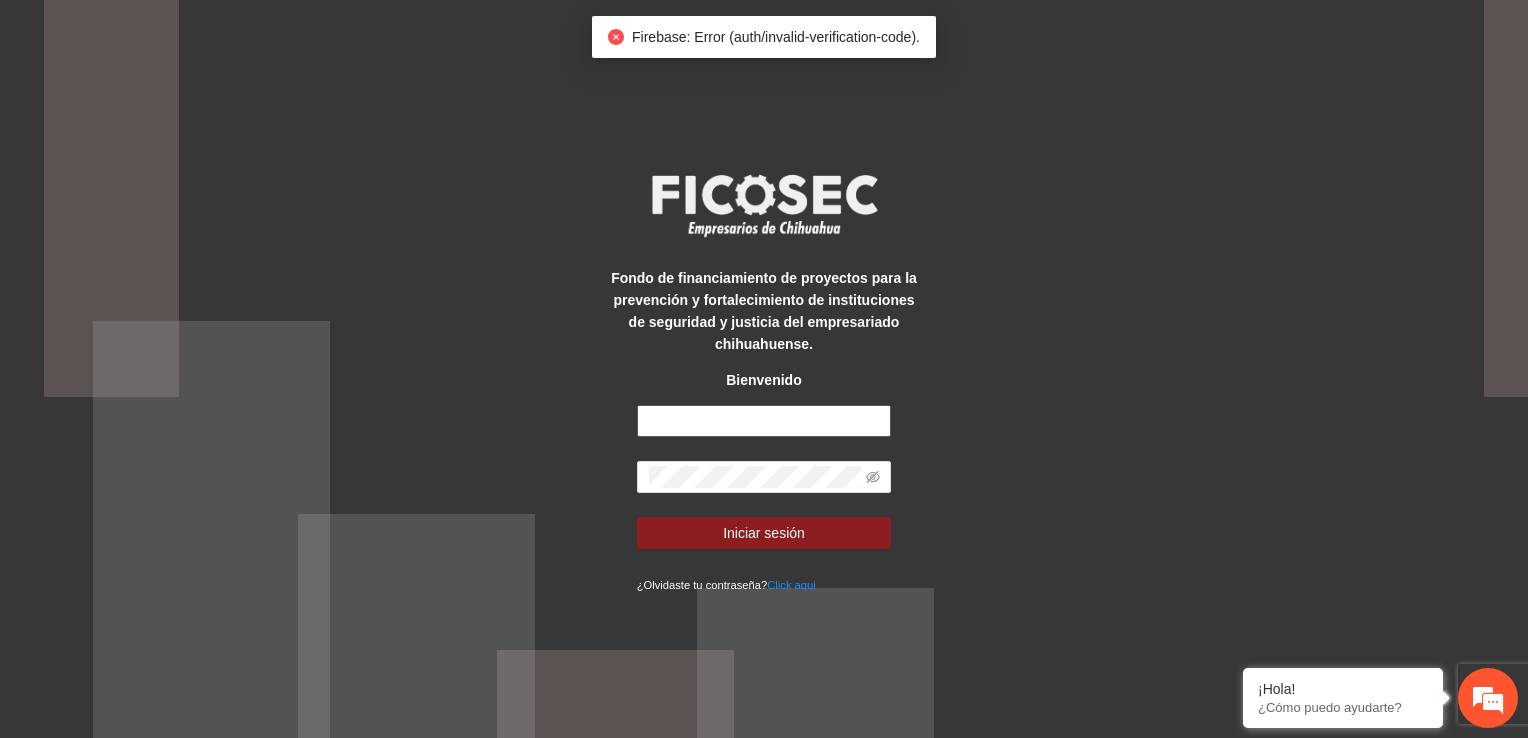 type on "**********" 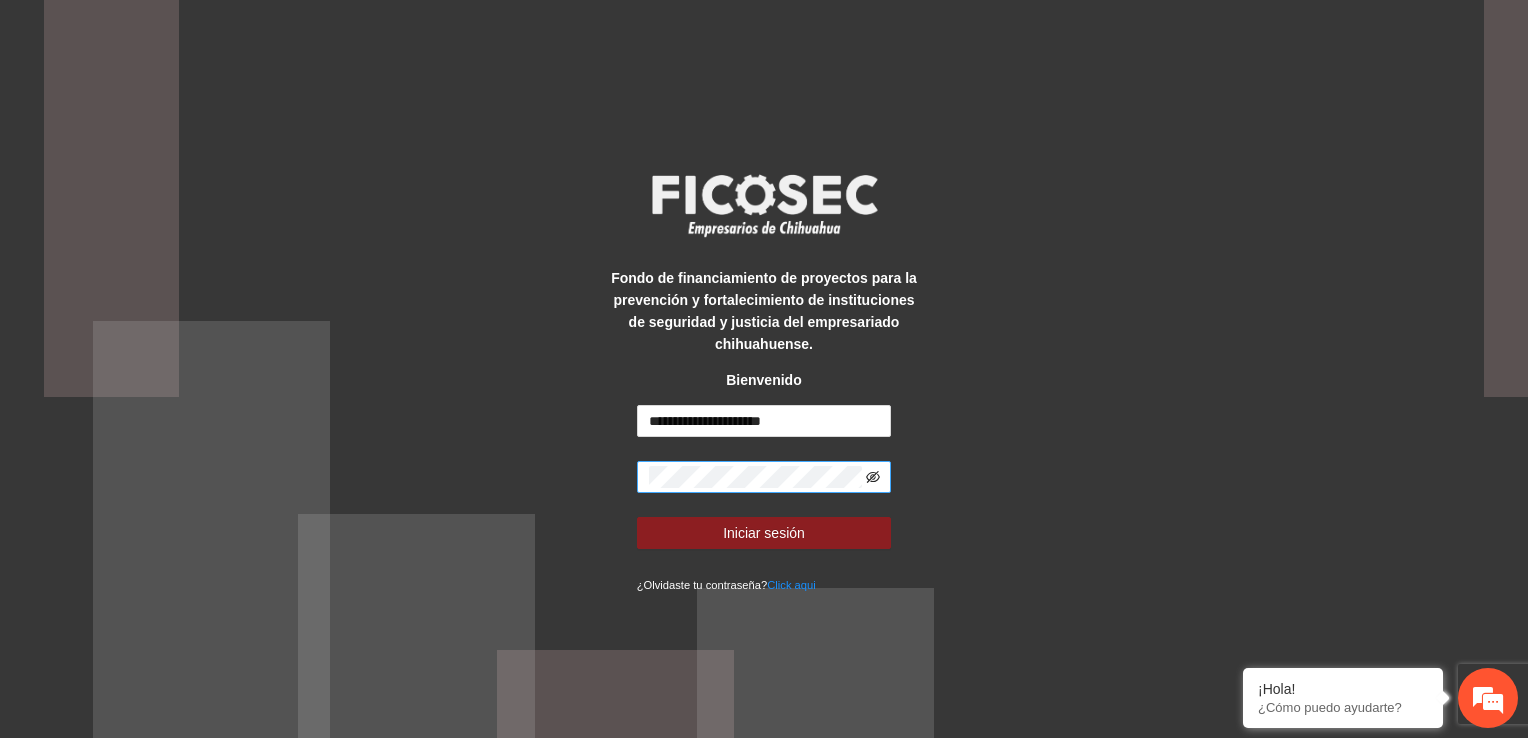 click 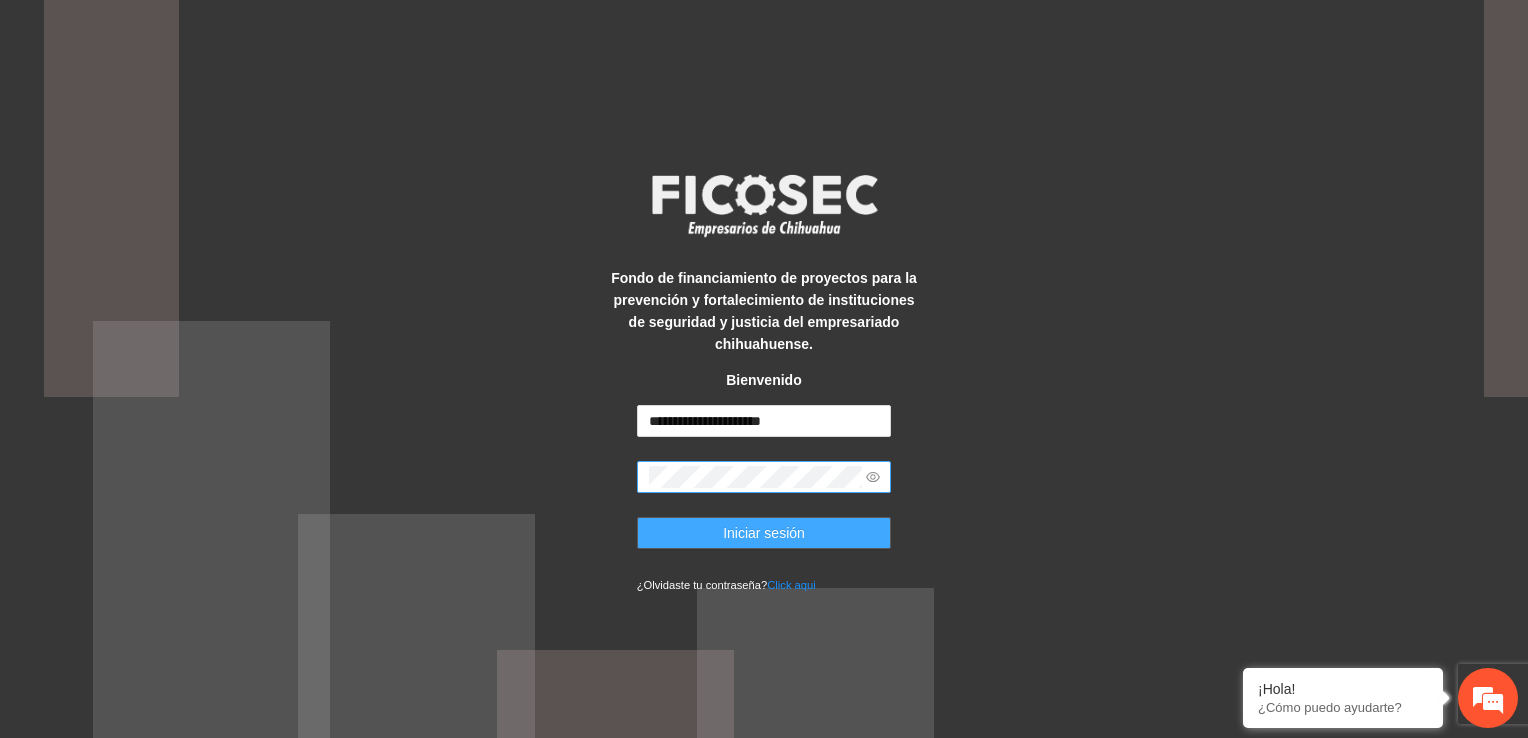 click on "Iniciar sesión" at bounding box center (764, 533) 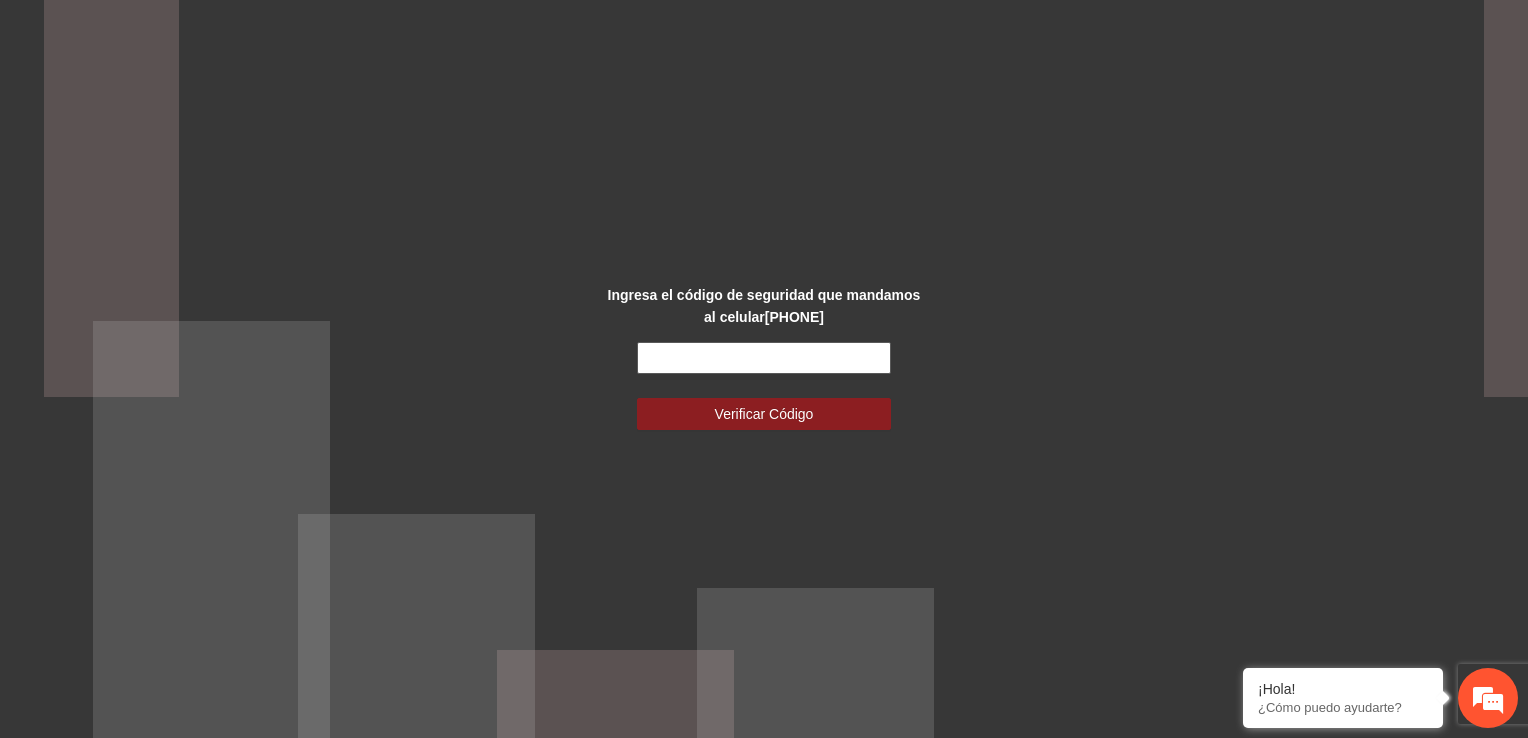 click at bounding box center (764, 358) 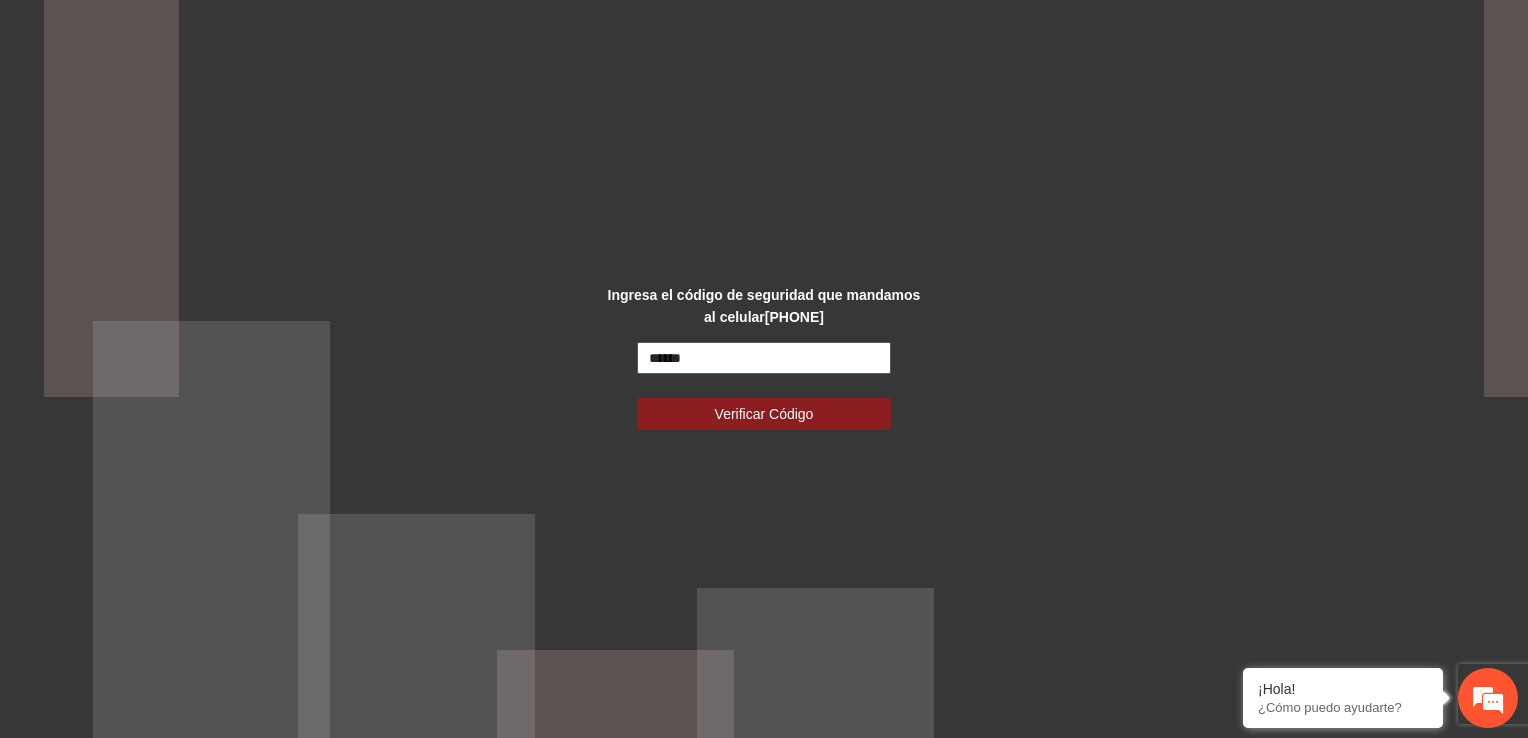 type on "******" 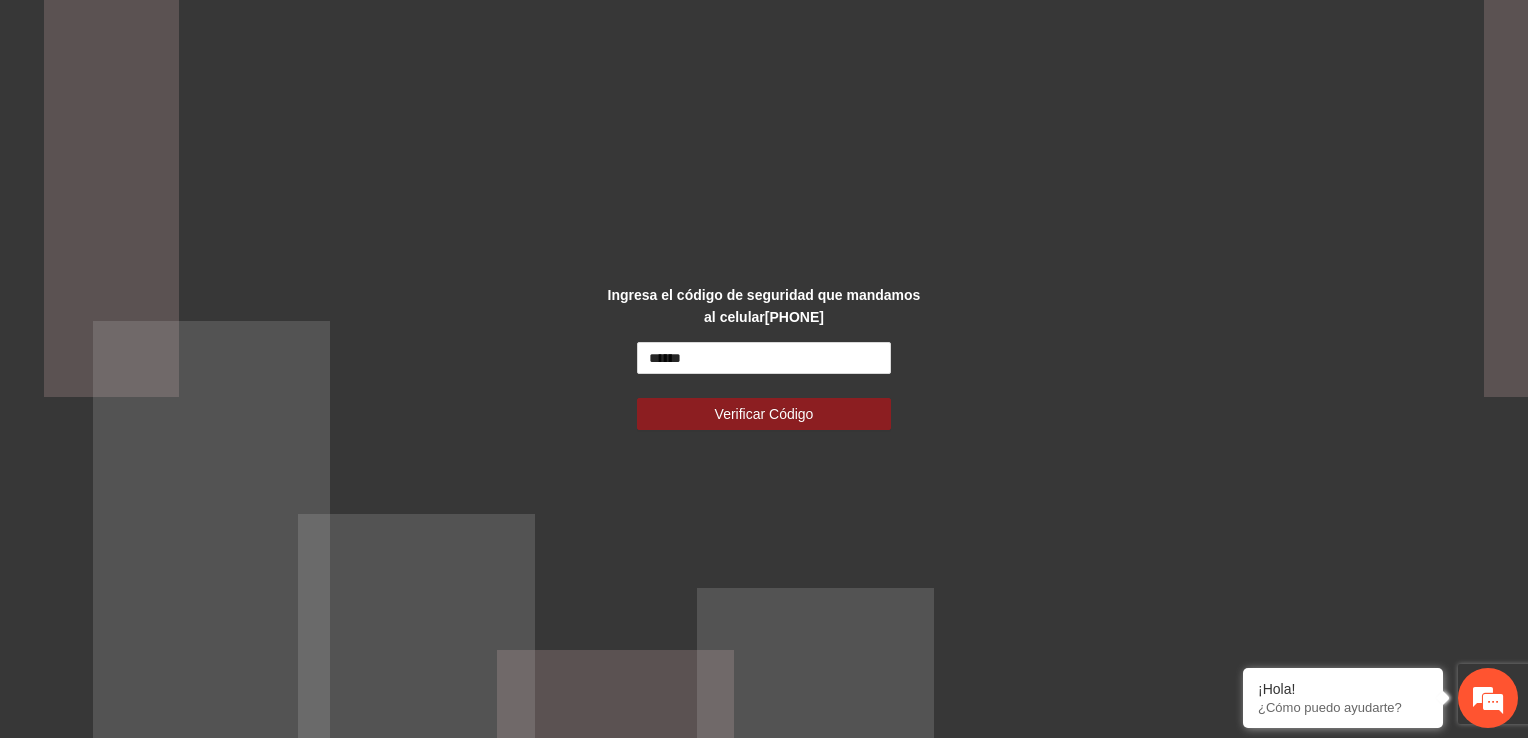 click on "****** Verificar Código" at bounding box center [764, 386] 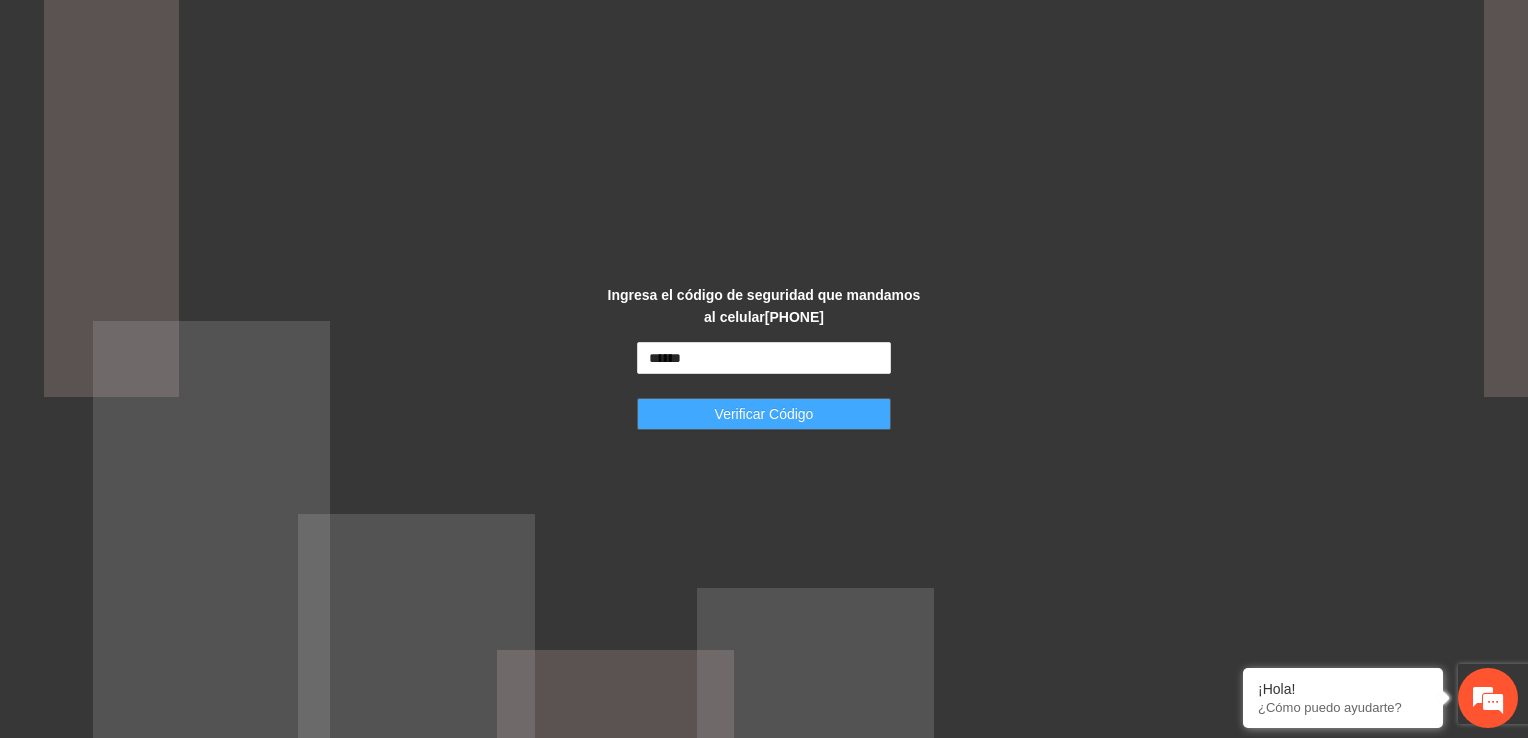 click on "Verificar Código" at bounding box center (764, 414) 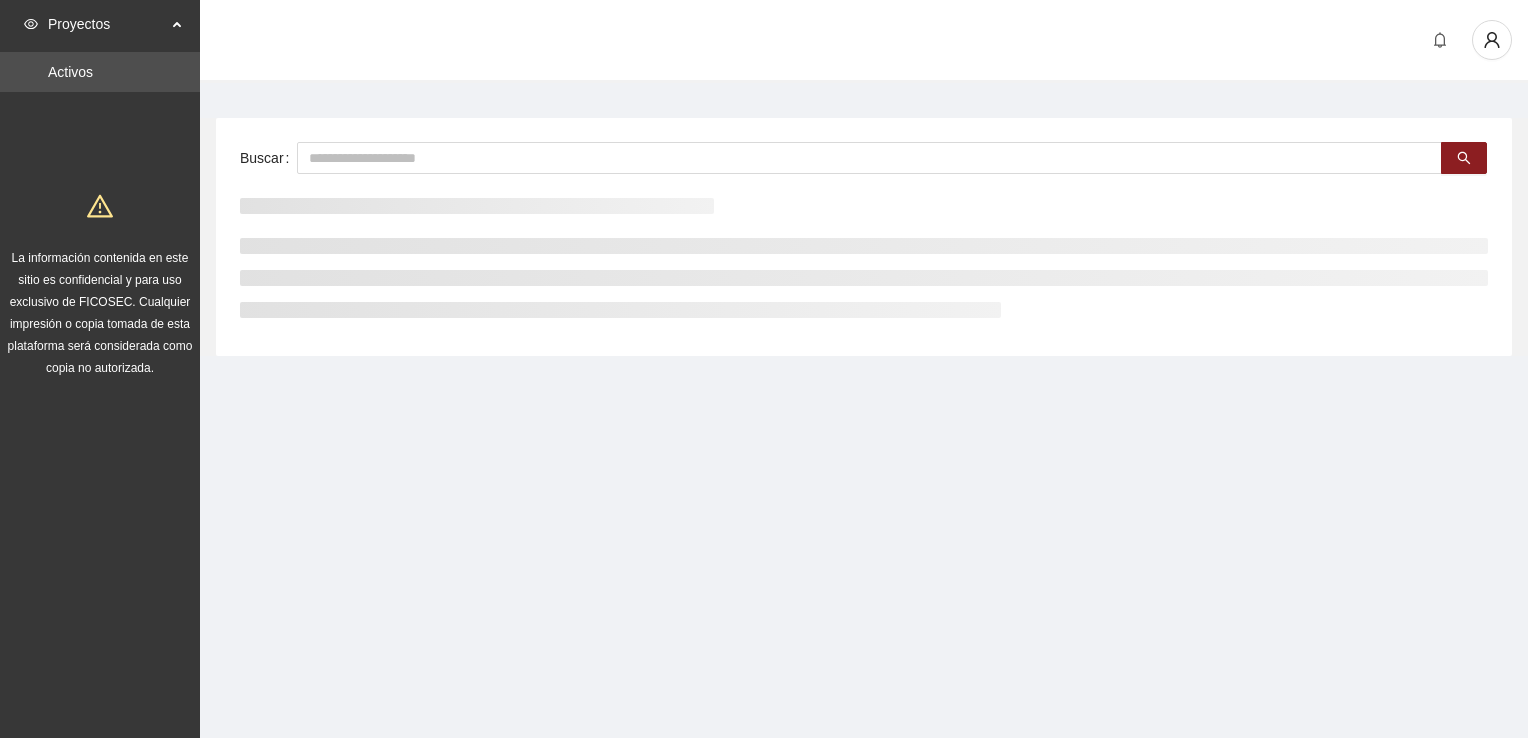 scroll, scrollTop: 0, scrollLeft: 0, axis: both 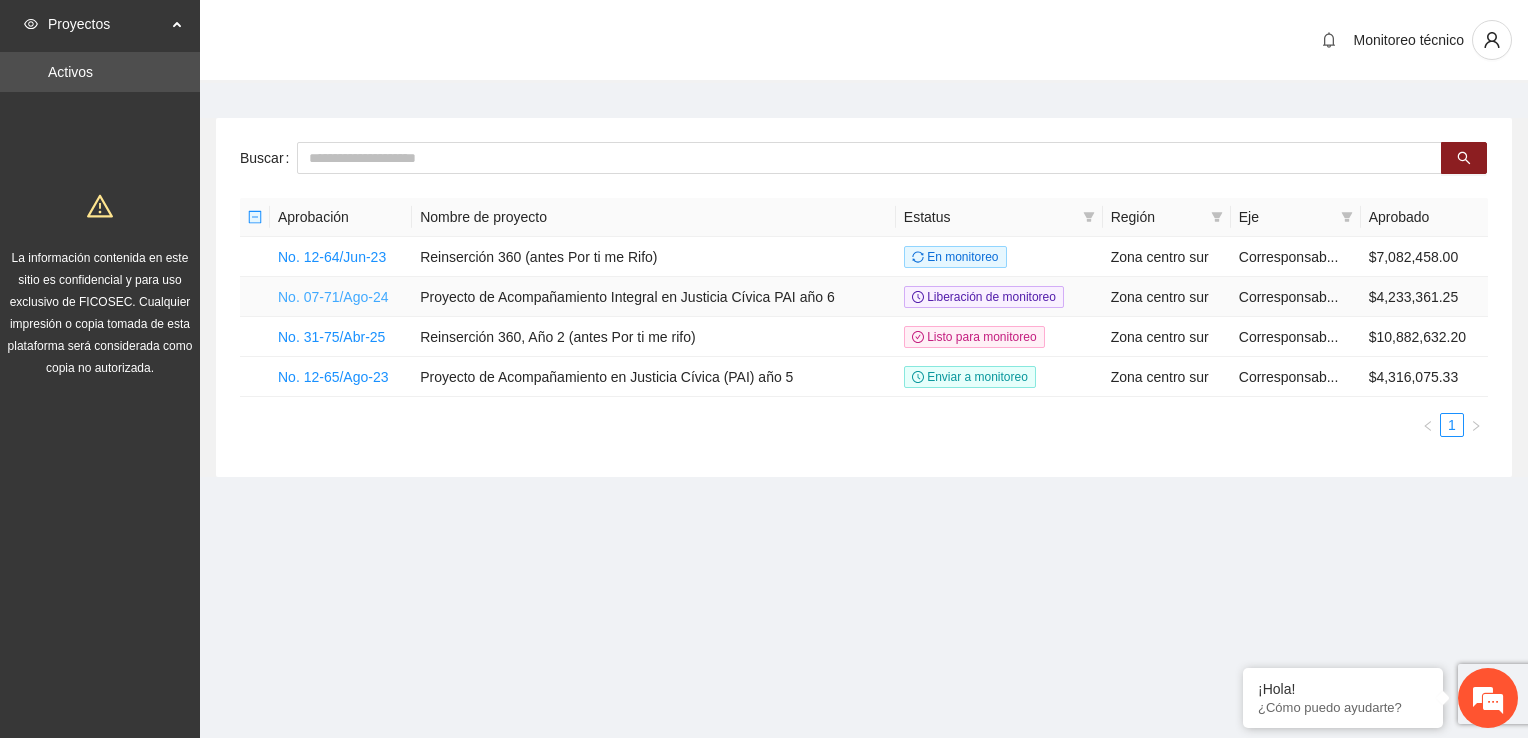 click on "No. 07-71/Ago-24" at bounding box center [333, 297] 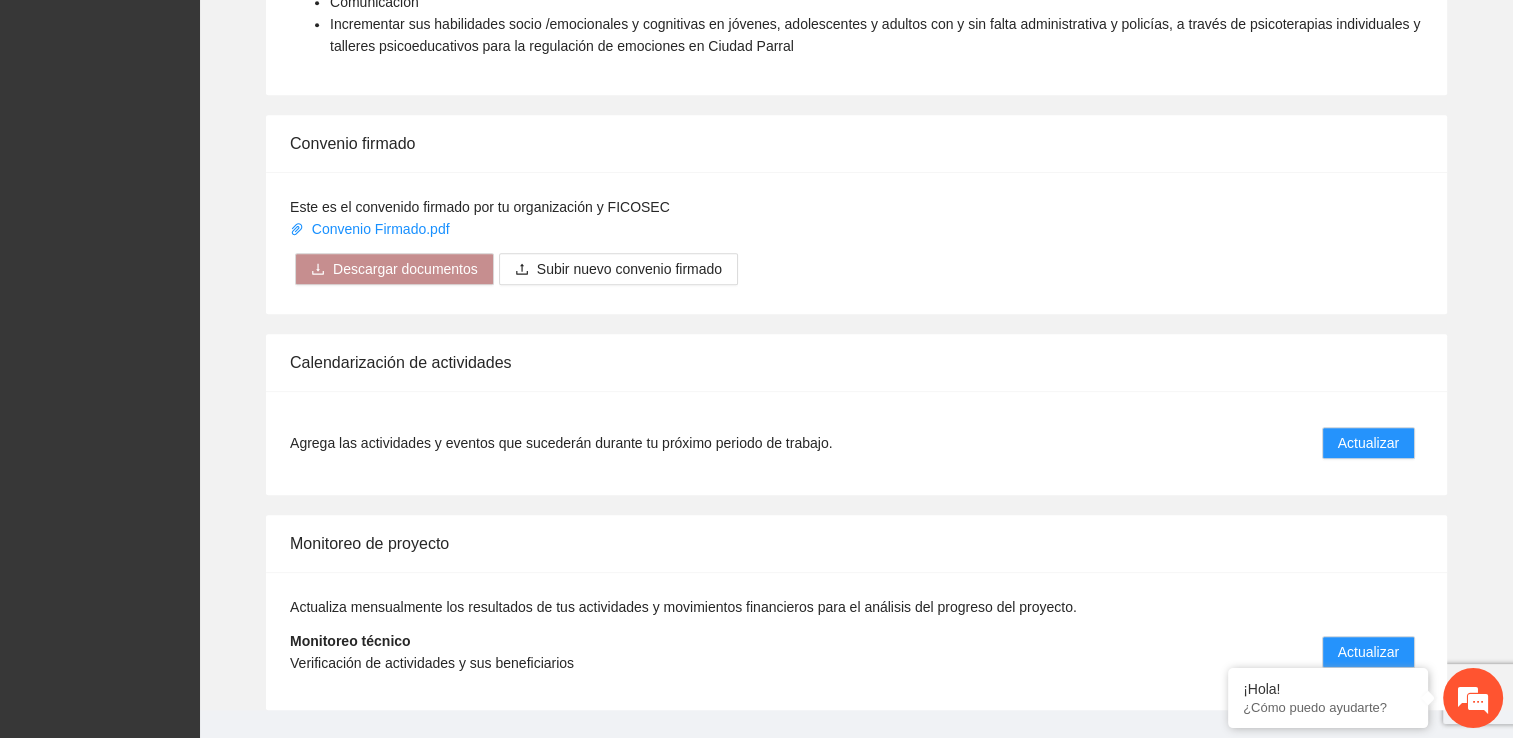 scroll, scrollTop: 1664, scrollLeft: 0, axis: vertical 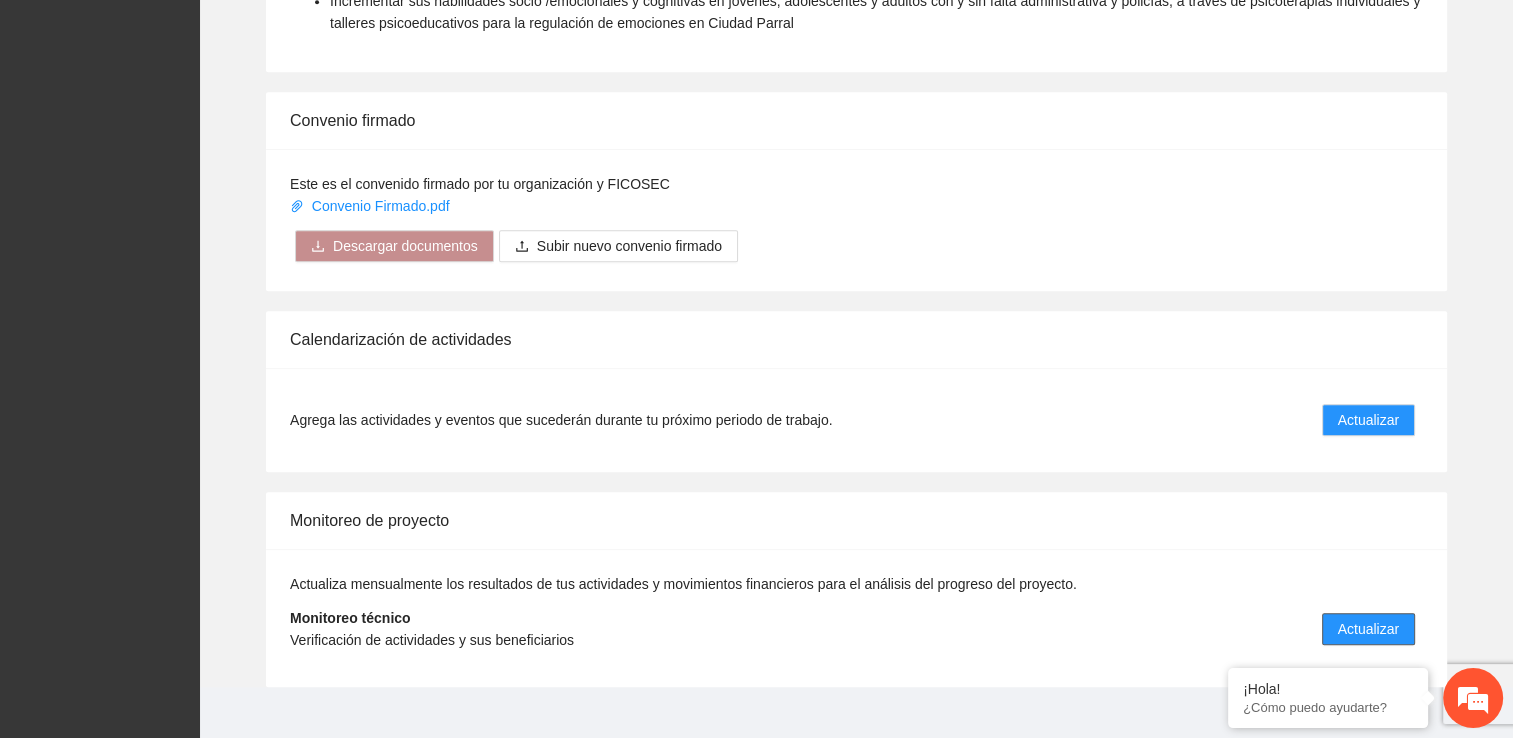 click on "Actualizar" at bounding box center [1368, 629] 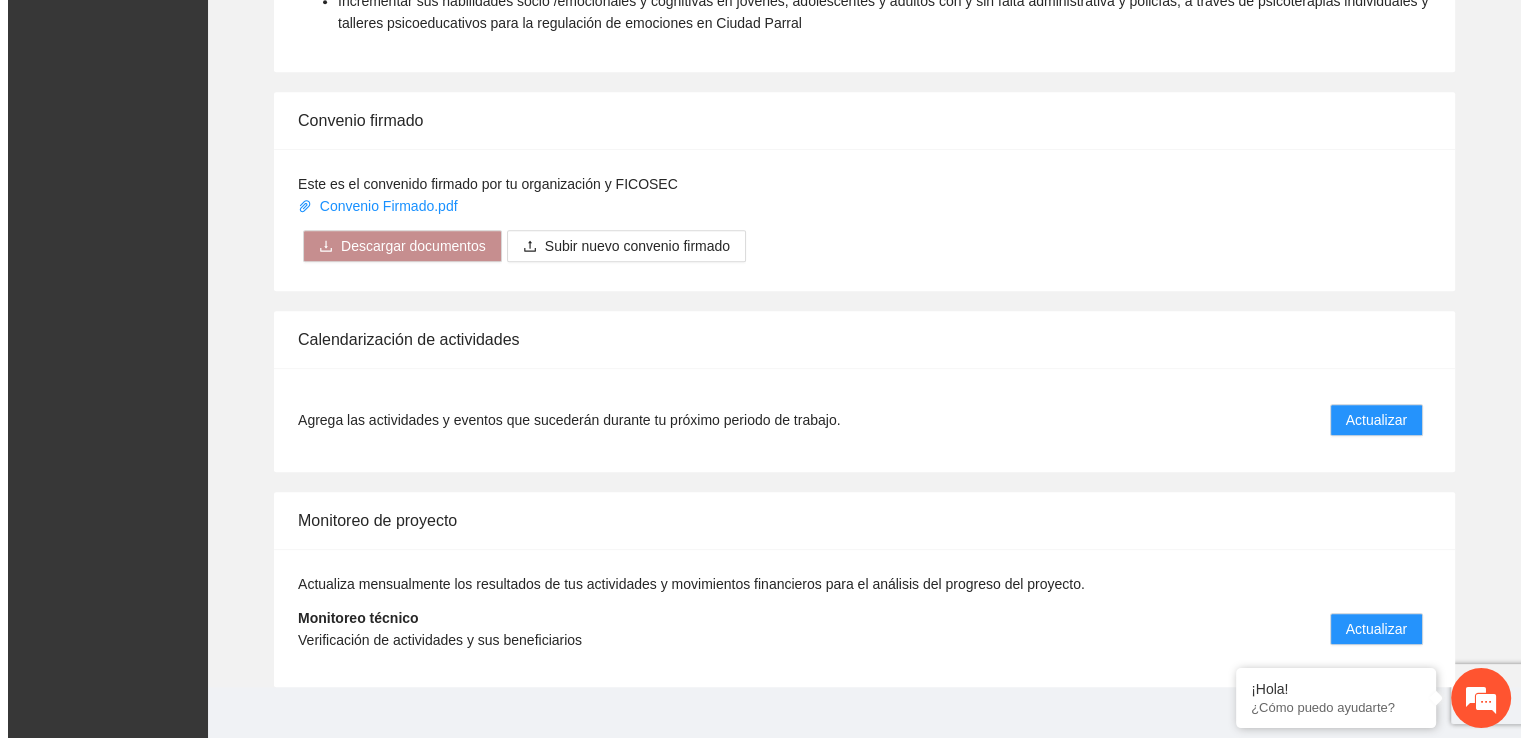 scroll, scrollTop: 0, scrollLeft: 0, axis: both 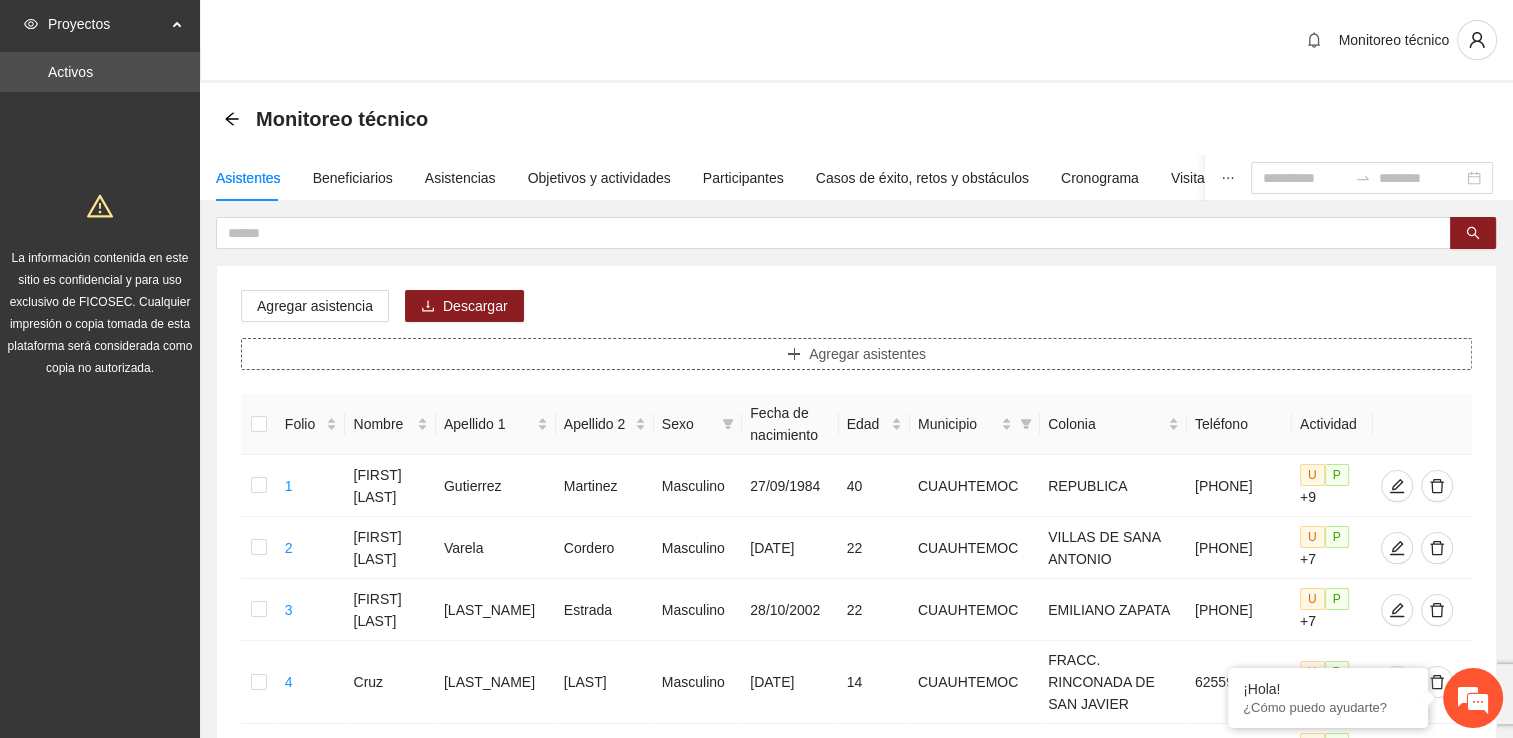 click on "Agregar asistentes" at bounding box center [856, 354] 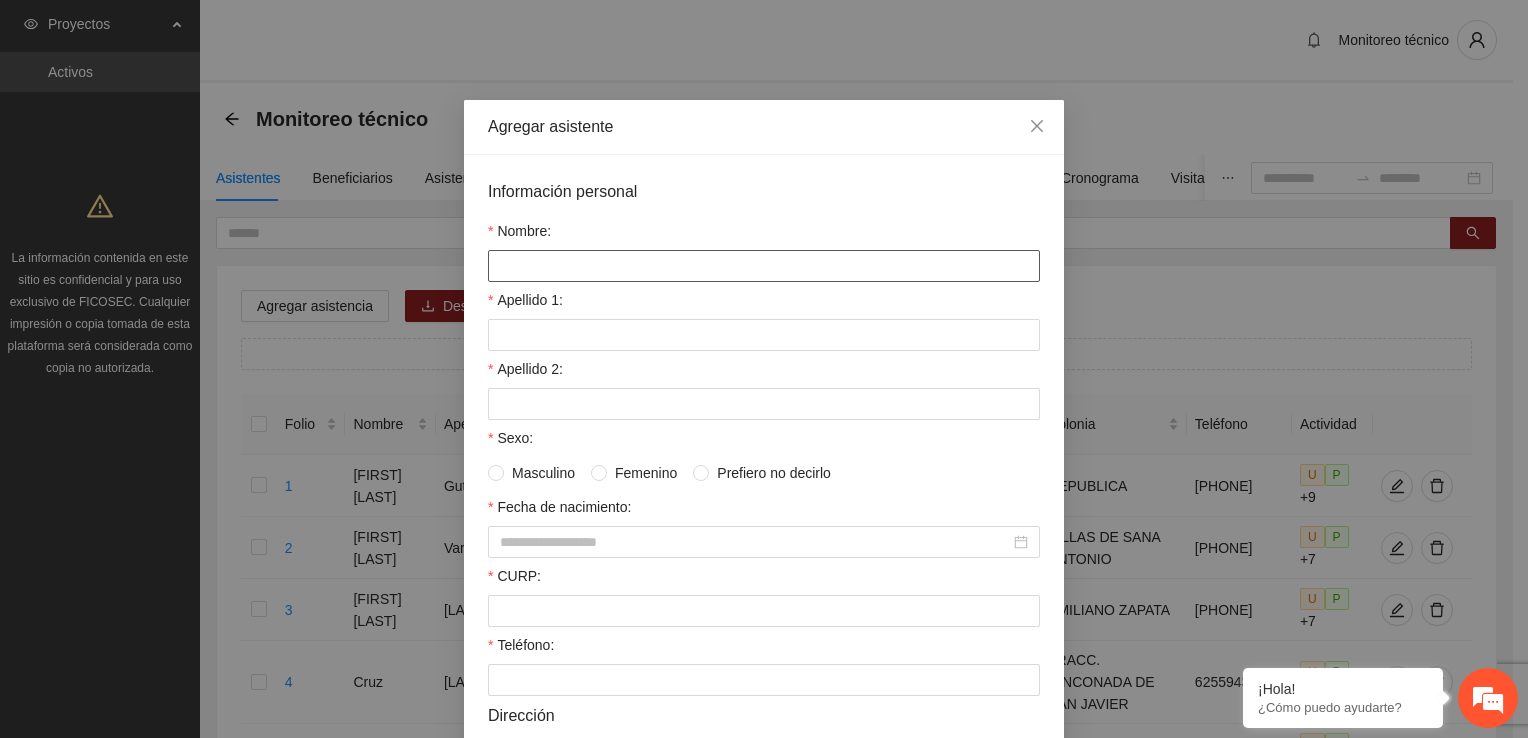 click on "Nombre:" at bounding box center [764, 266] 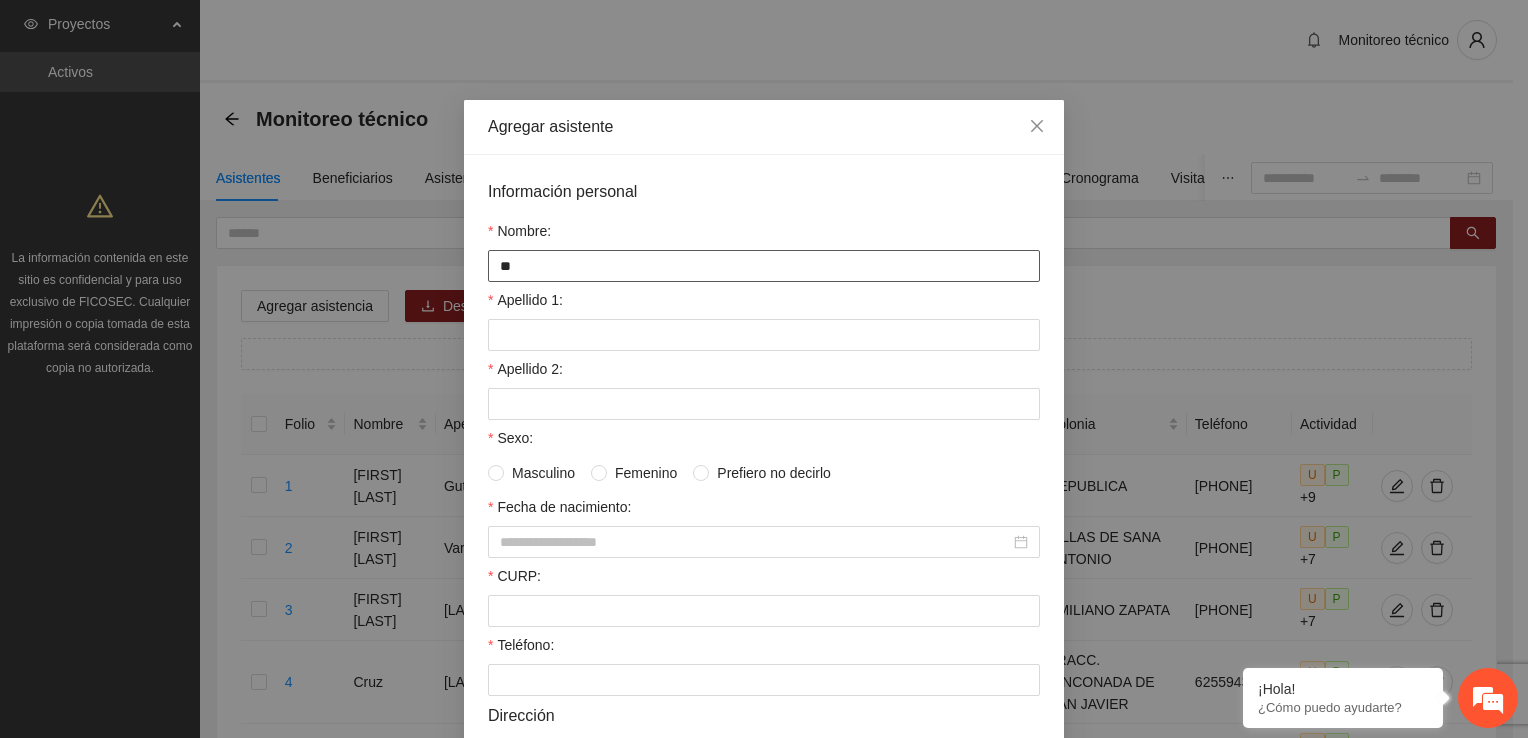 type on "*" 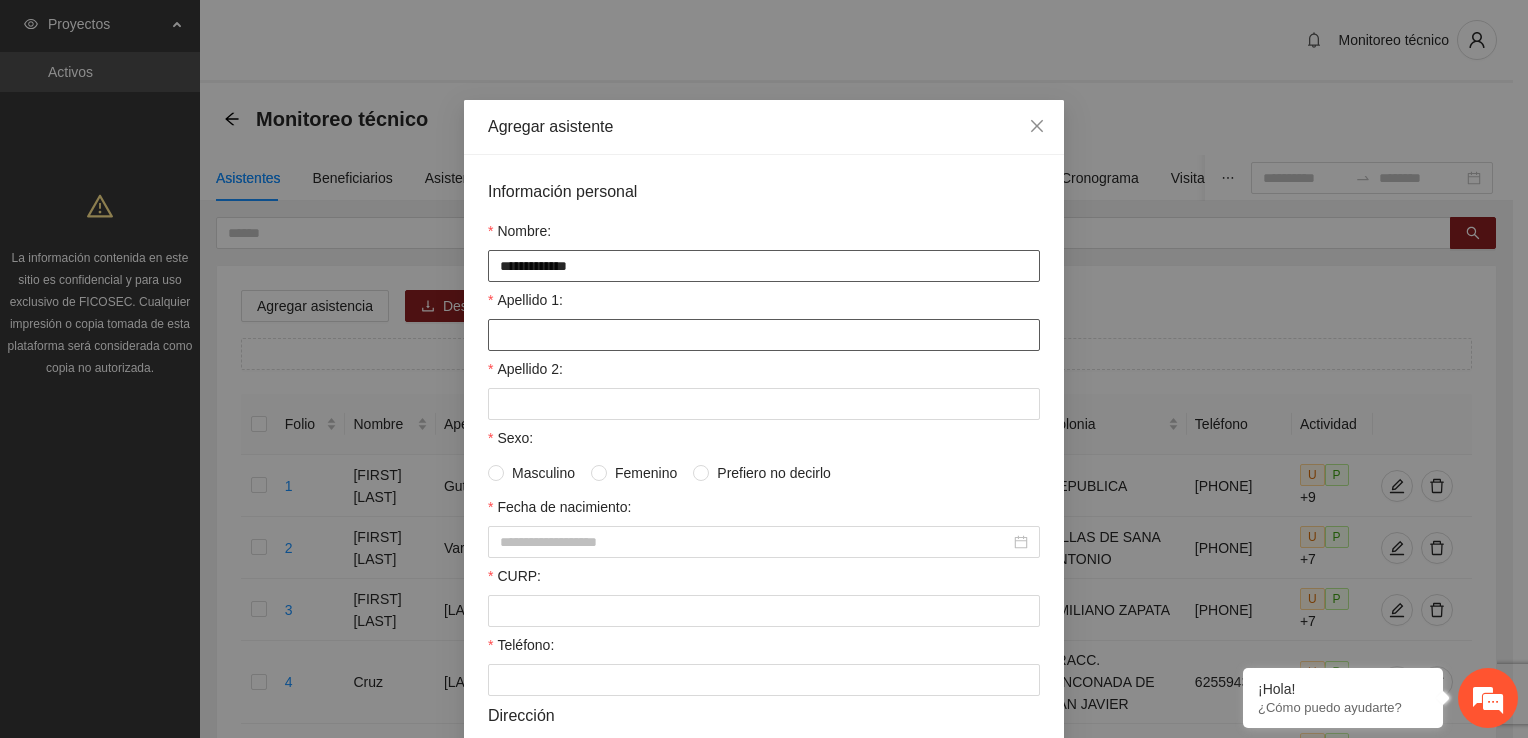 type on "**********" 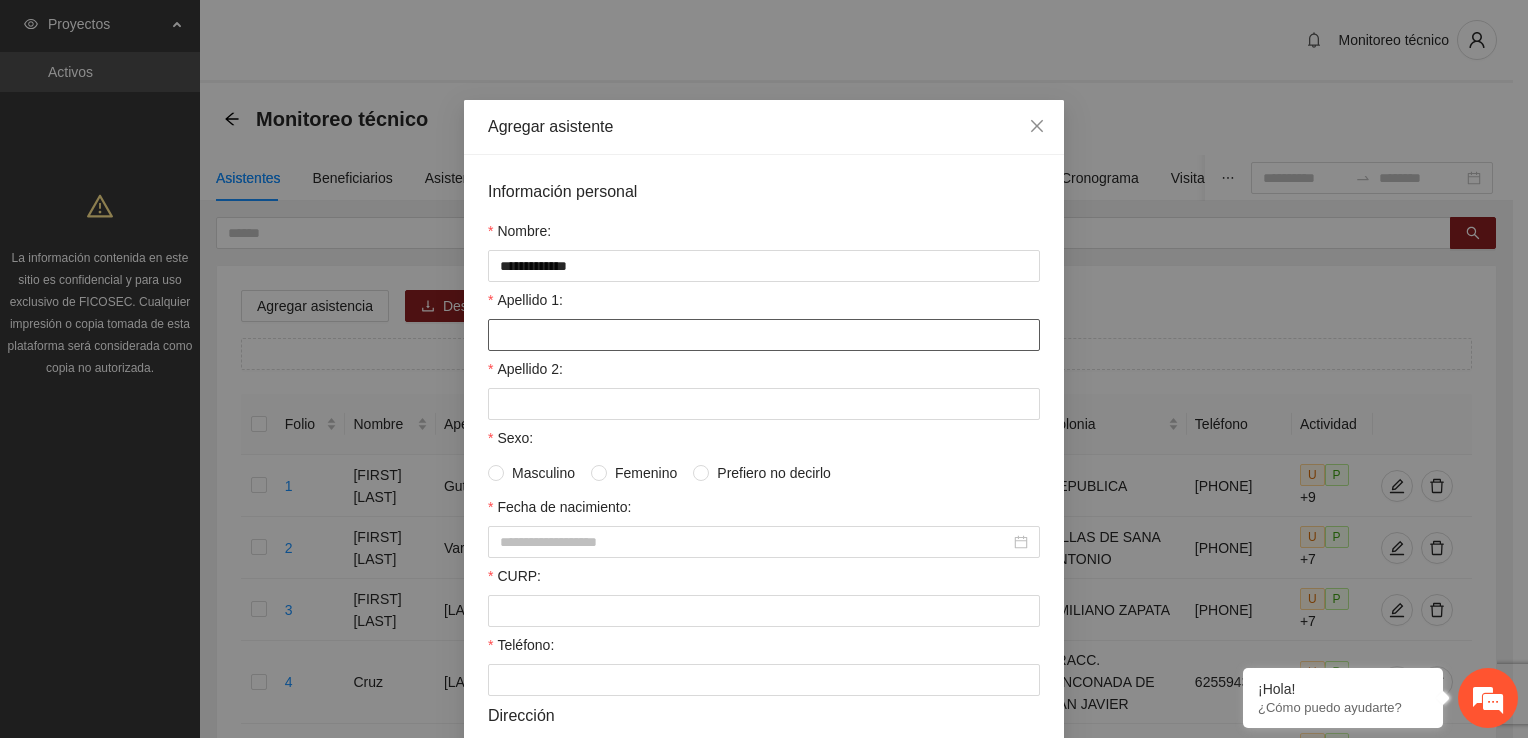 click on "Apellido 1:" at bounding box center [764, 335] 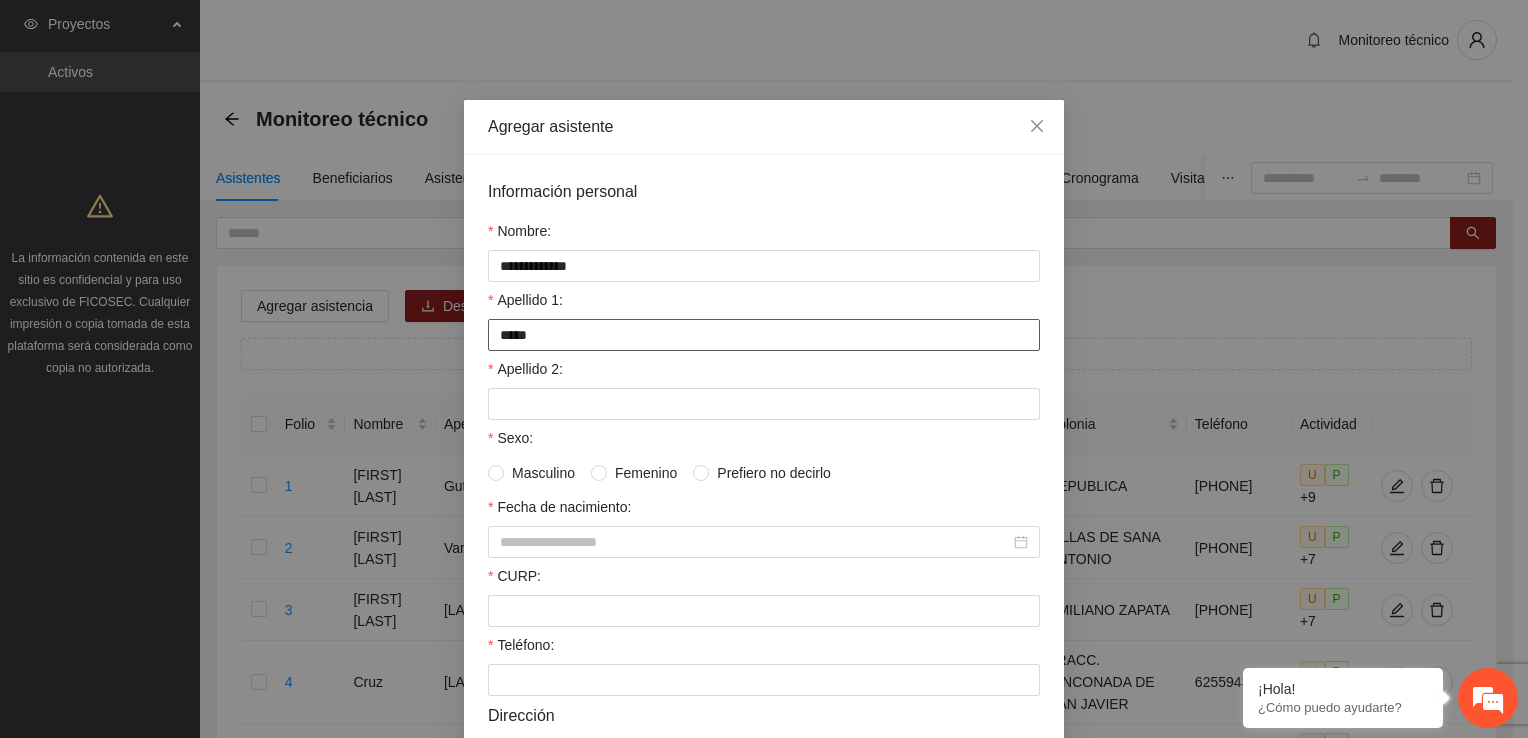 type on "****" 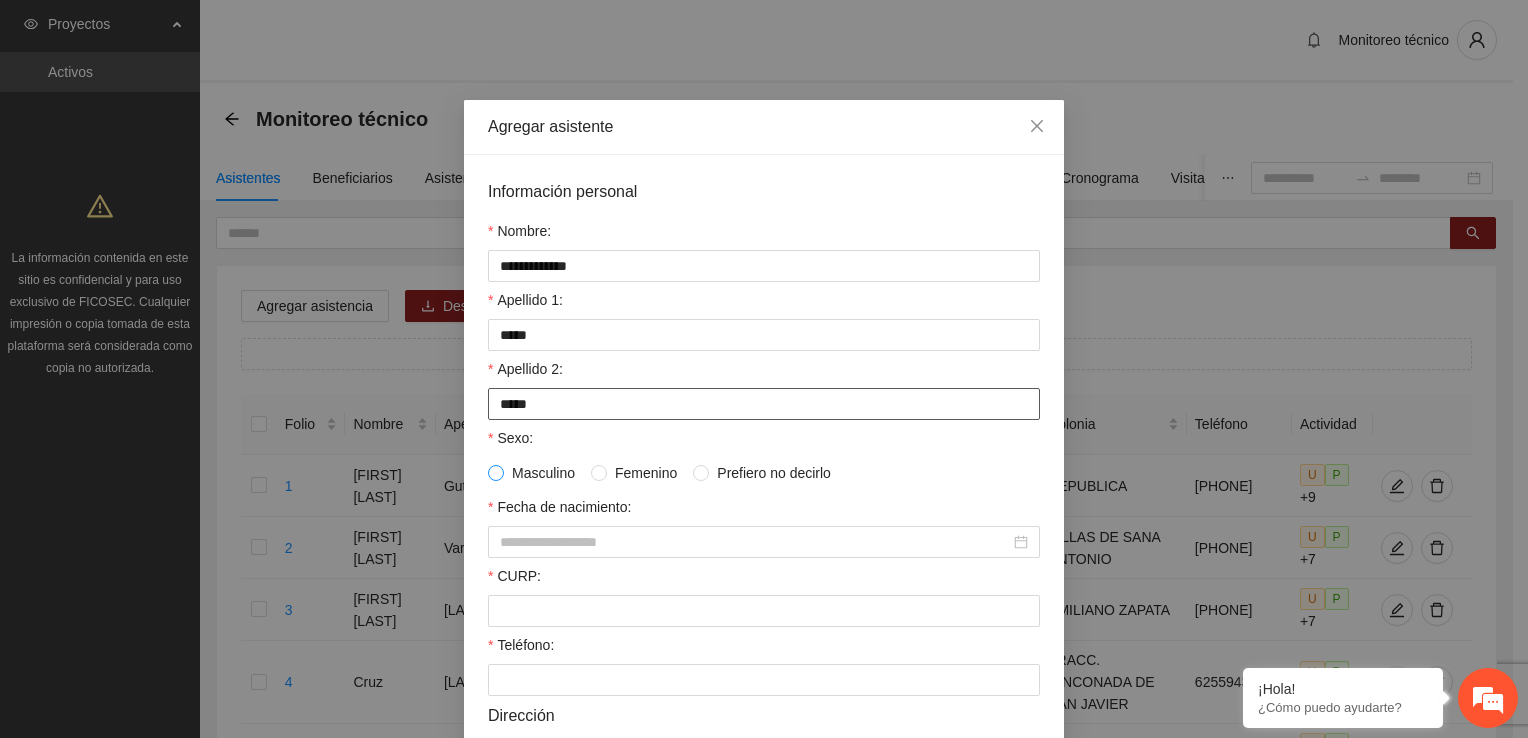 type on "****" 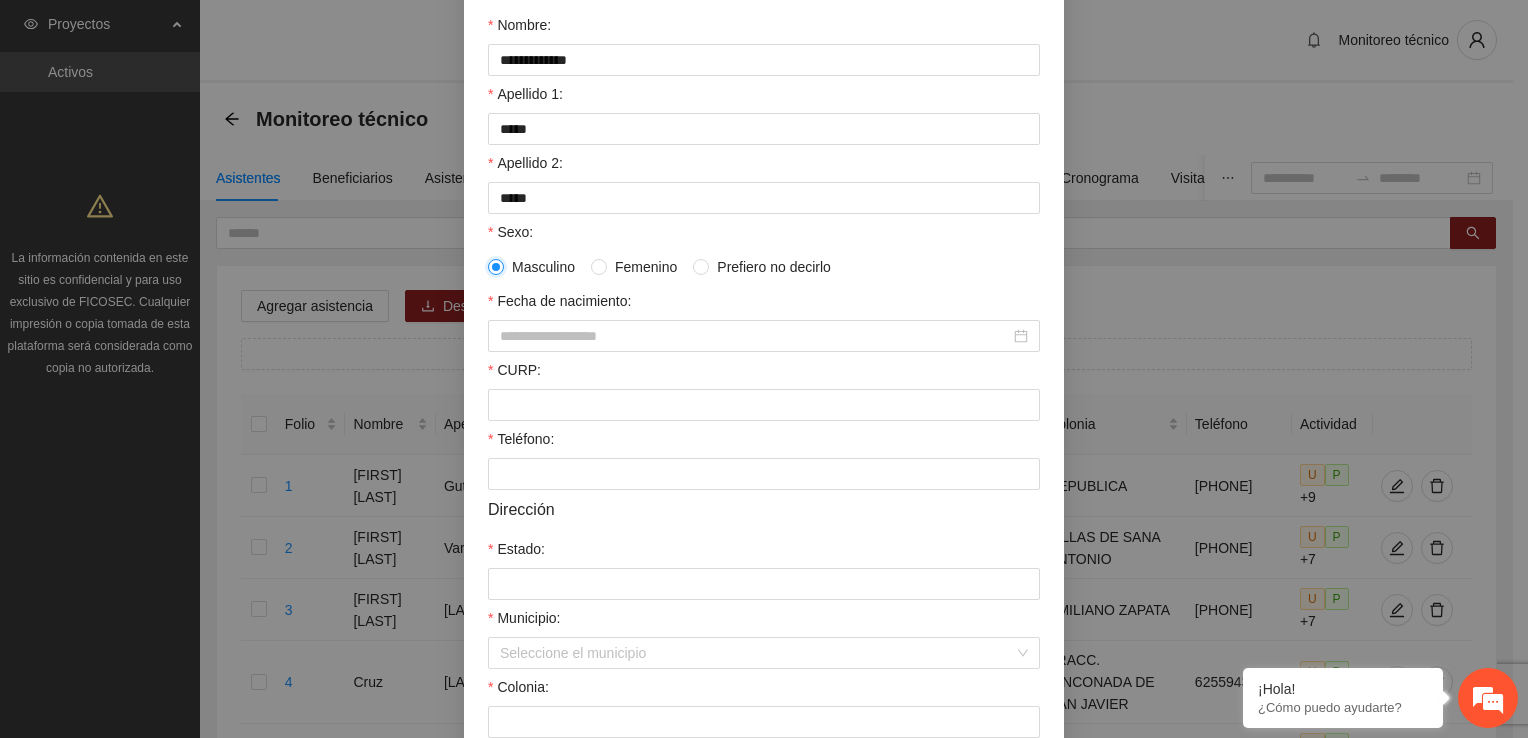 scroll, scrollTop: 300, scrollLeft: 0, axis: vertical 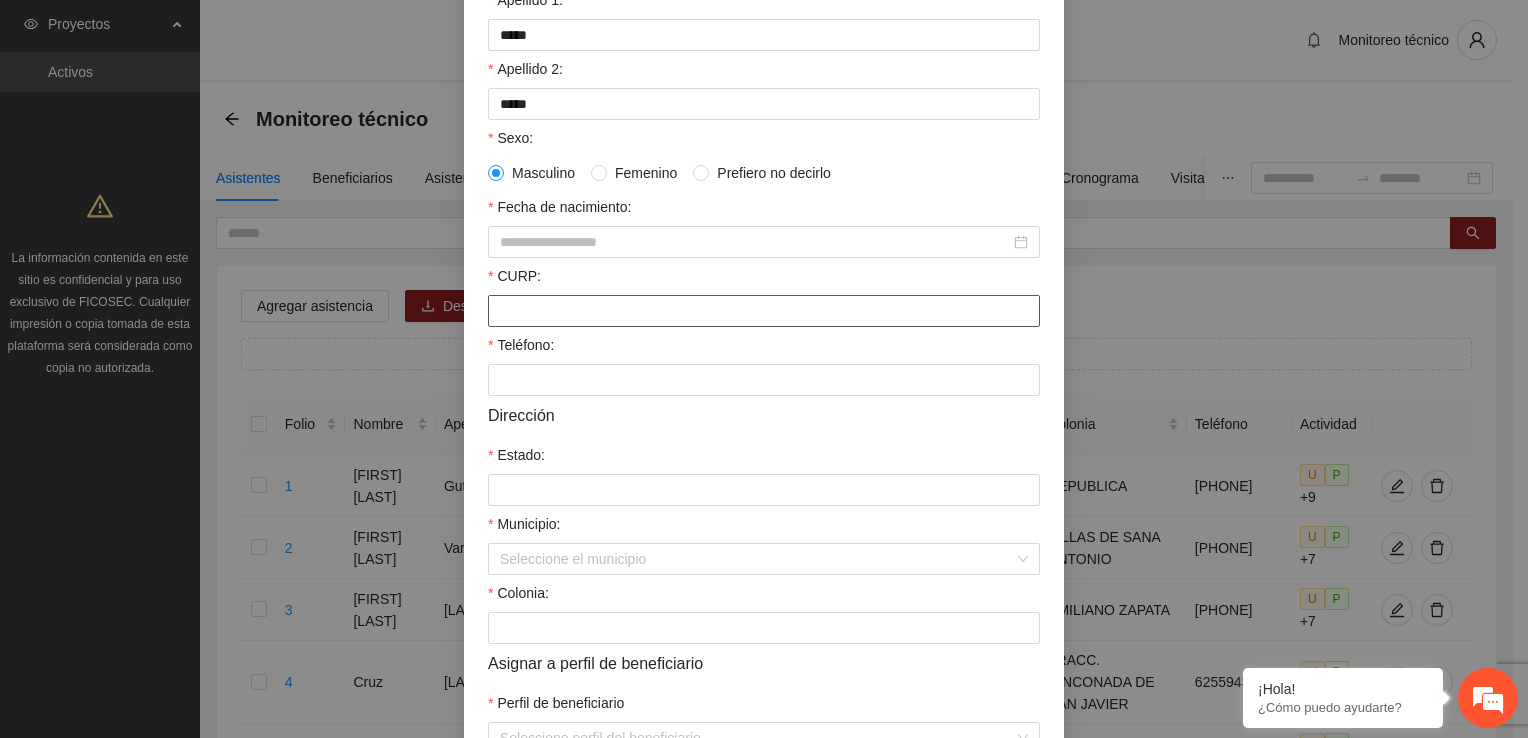 click on "CURP:" at bounding box center (764, 311) 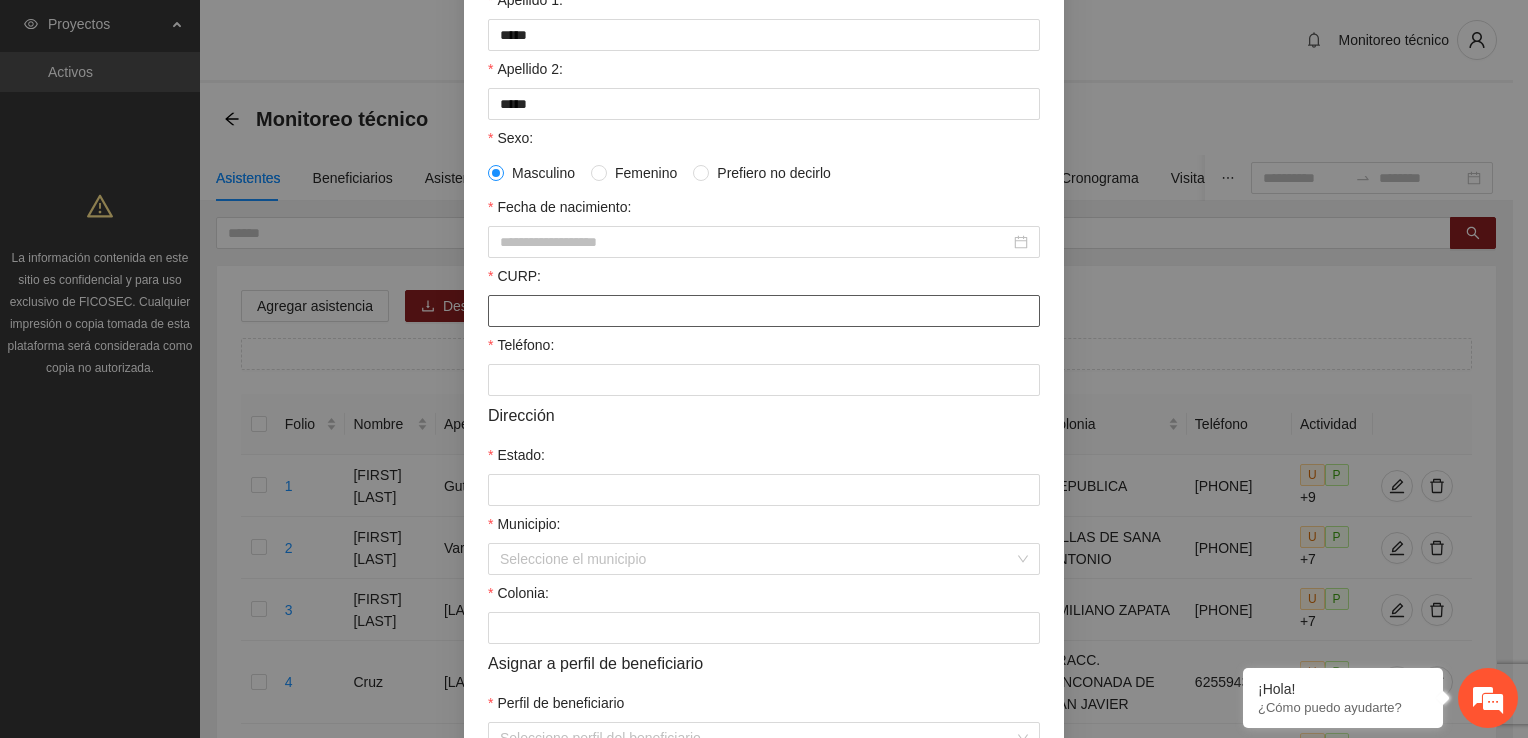 paste on "**********" 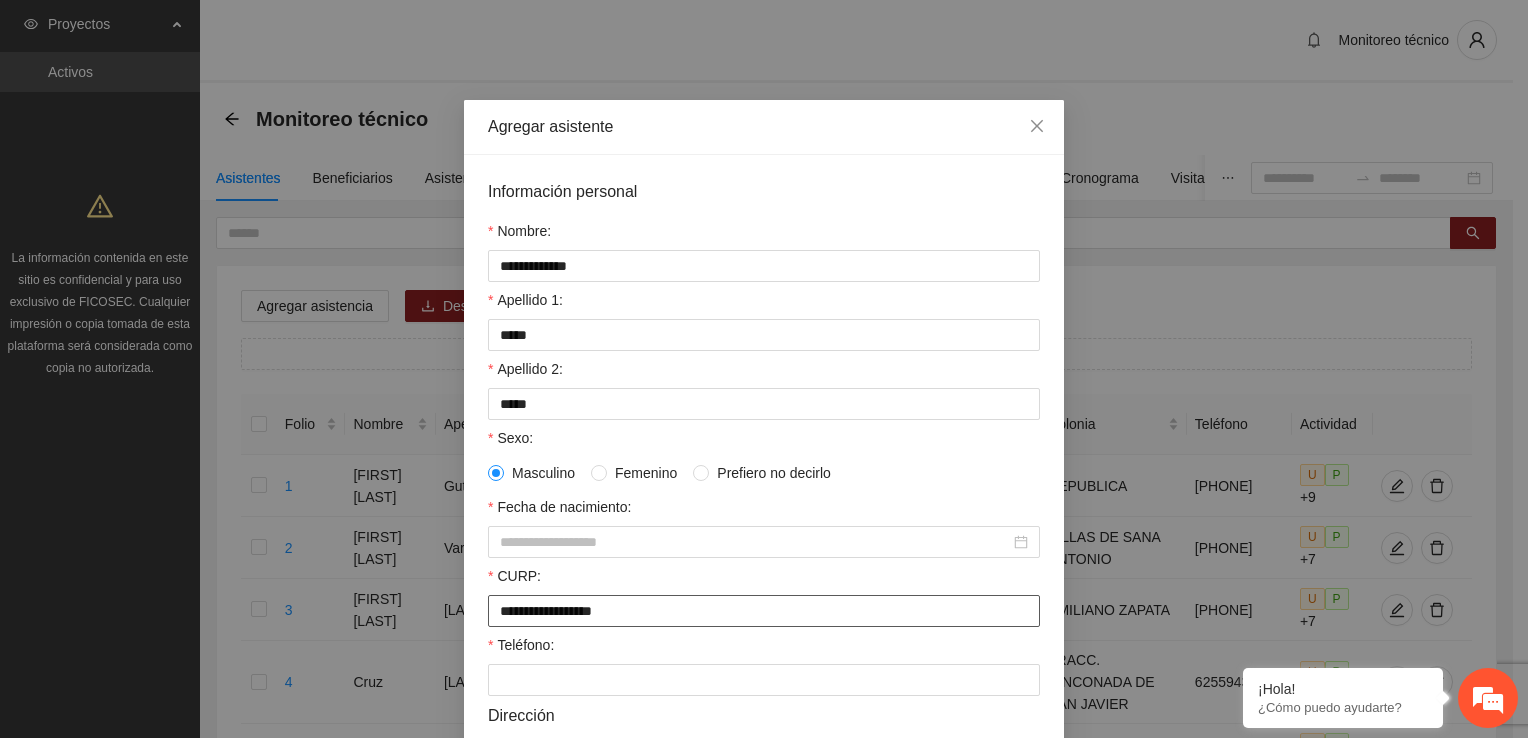 scroll, scrollTop: 100, scrollLeft: 0, axis: vertical 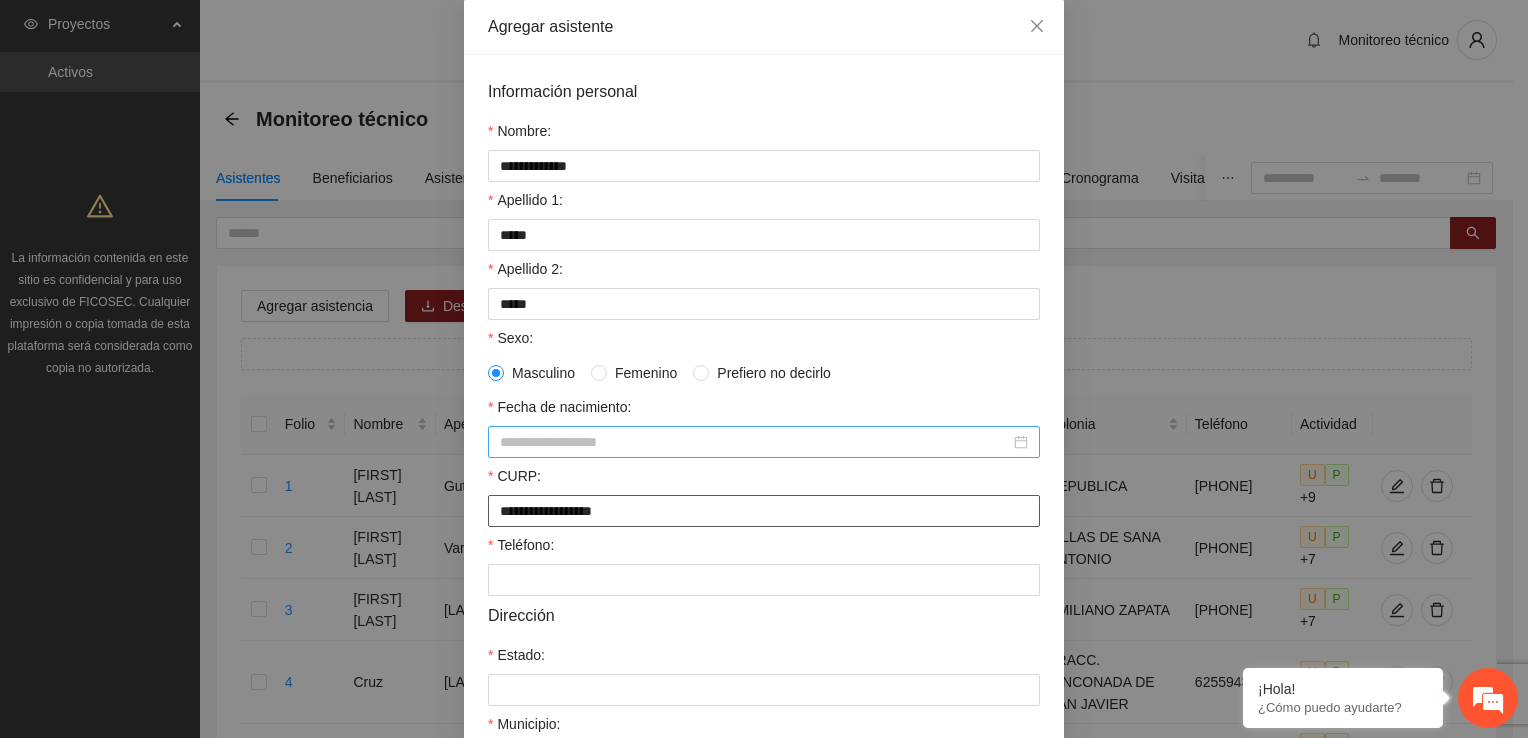 type on "**********" 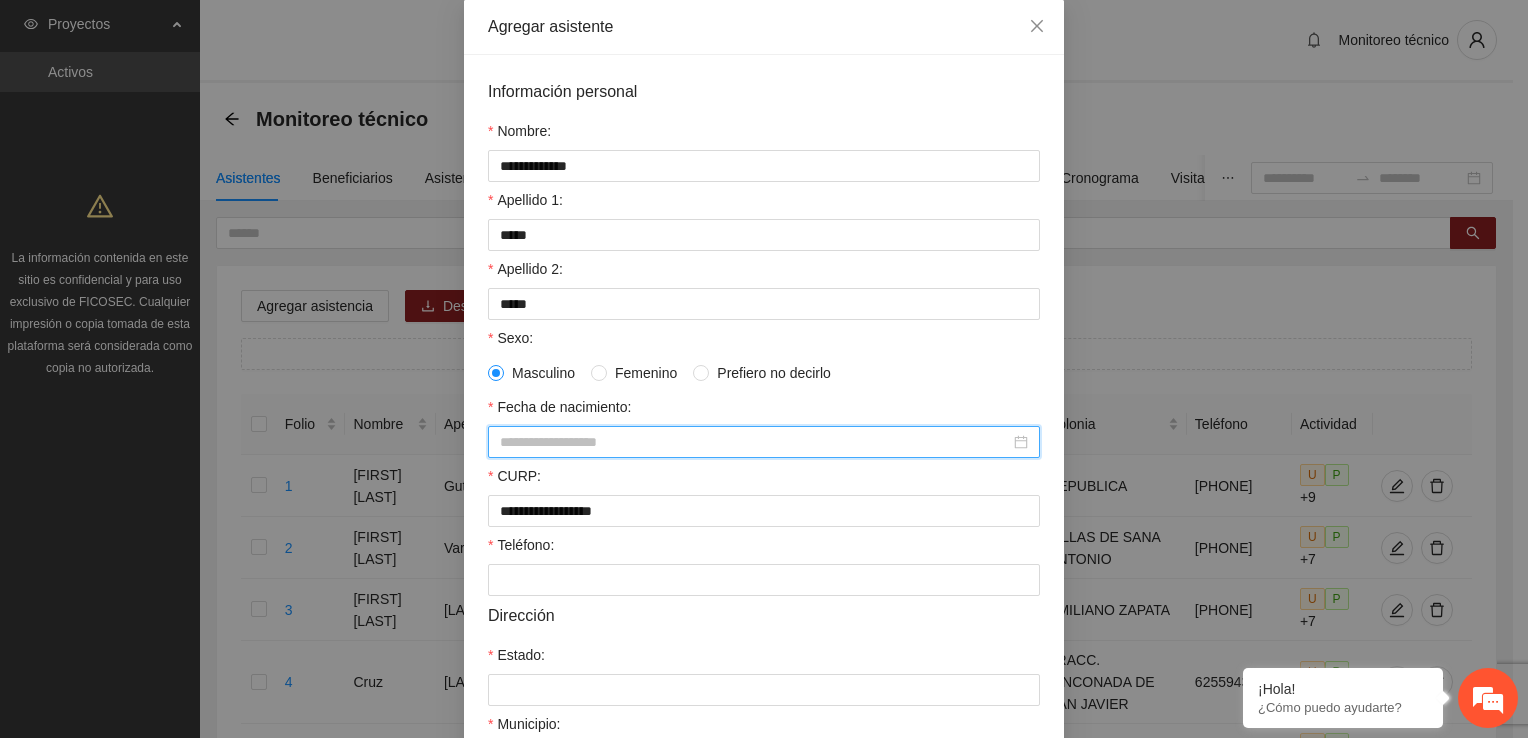 click on "Fecha de nacimiento:" at bounding box center [755, 442] 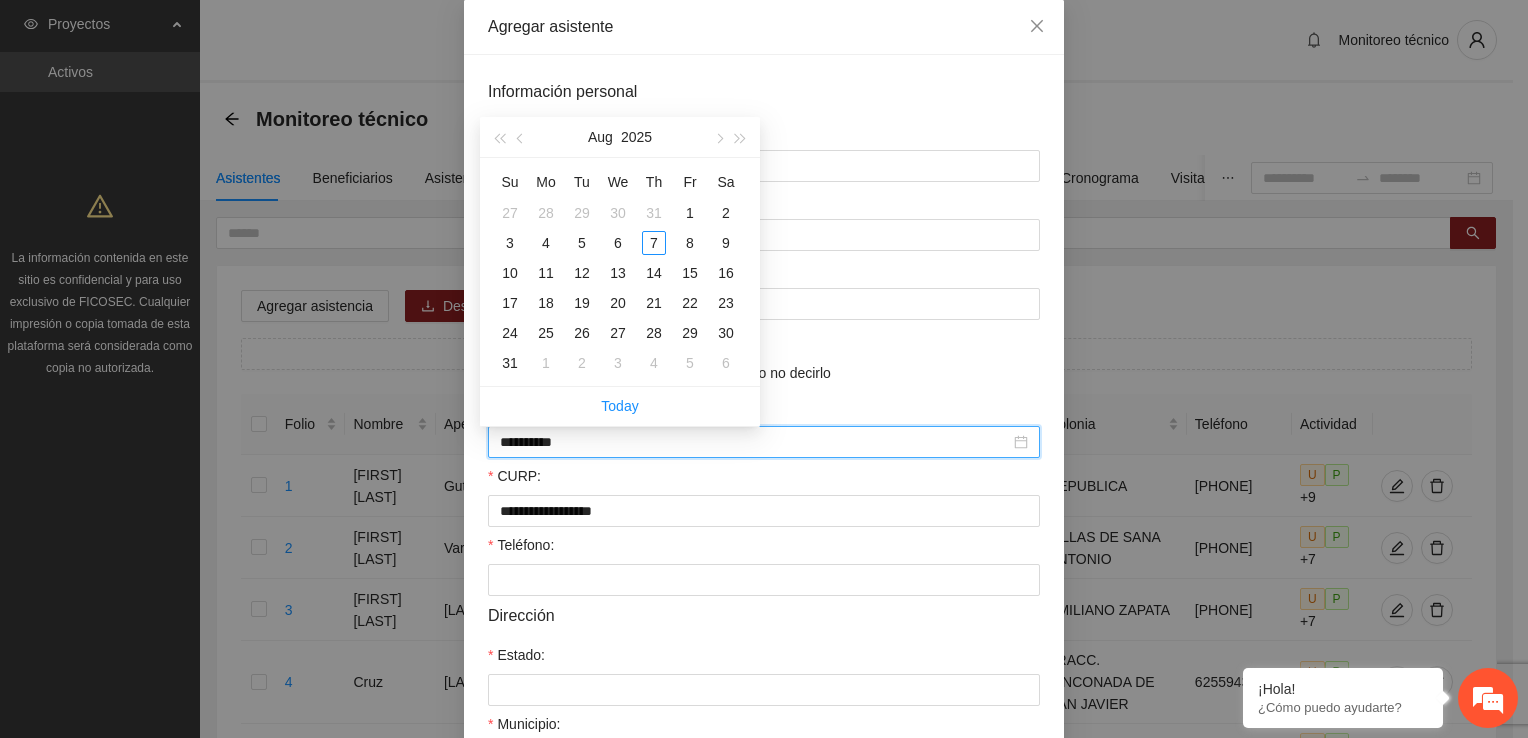 type on "**********" 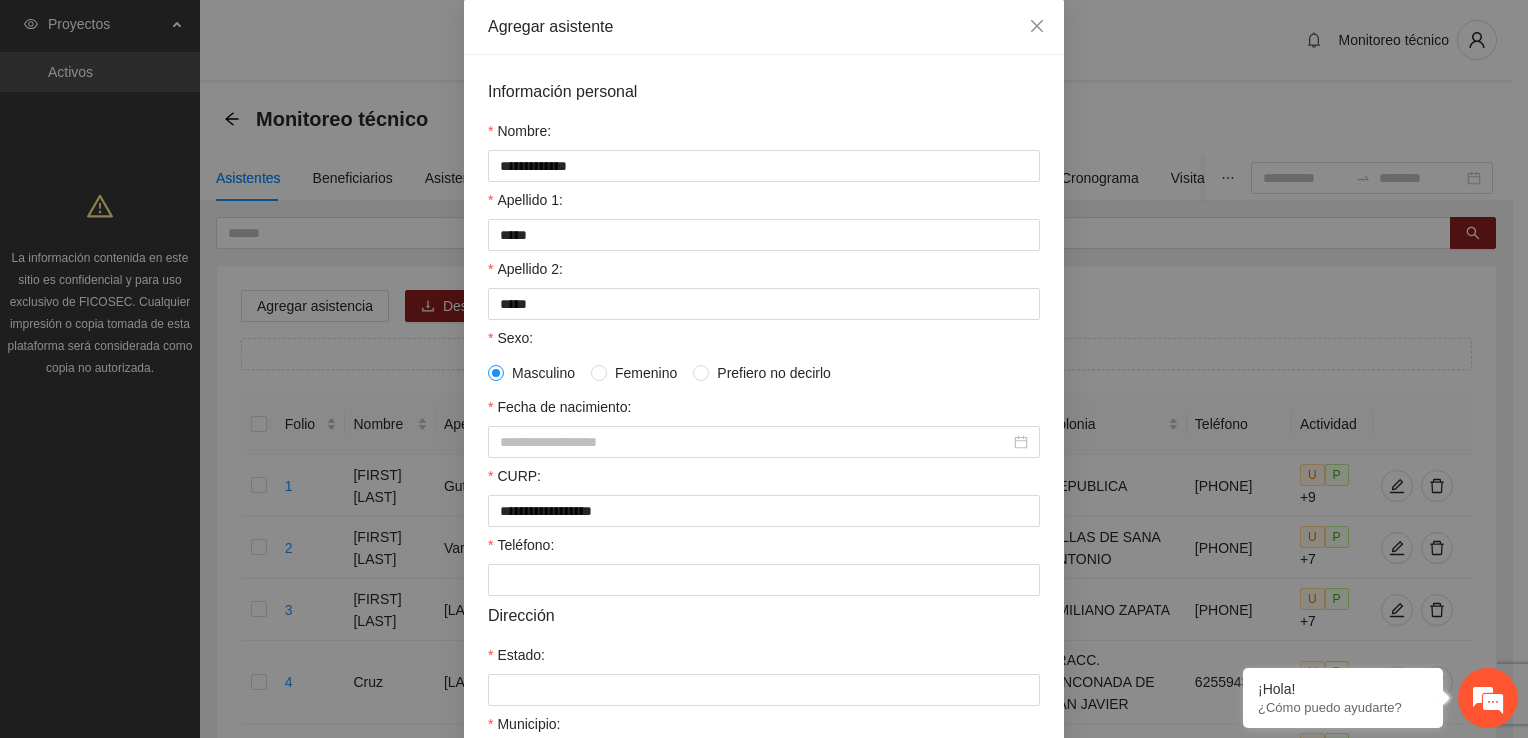 click on "CURP:" at bounding box center (764, 480) 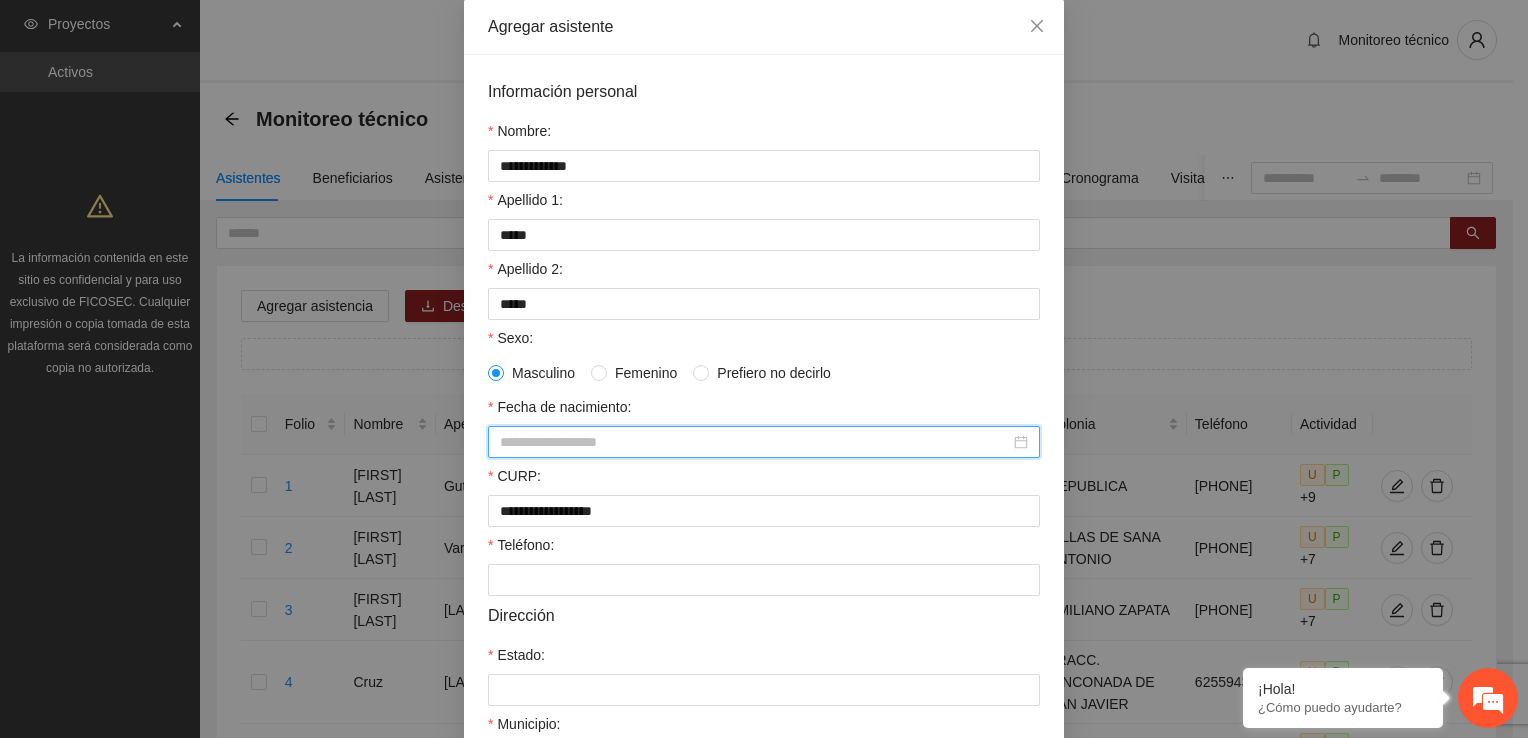 click on "Fecha de nacimiento:" at bounding box center [755, 442] 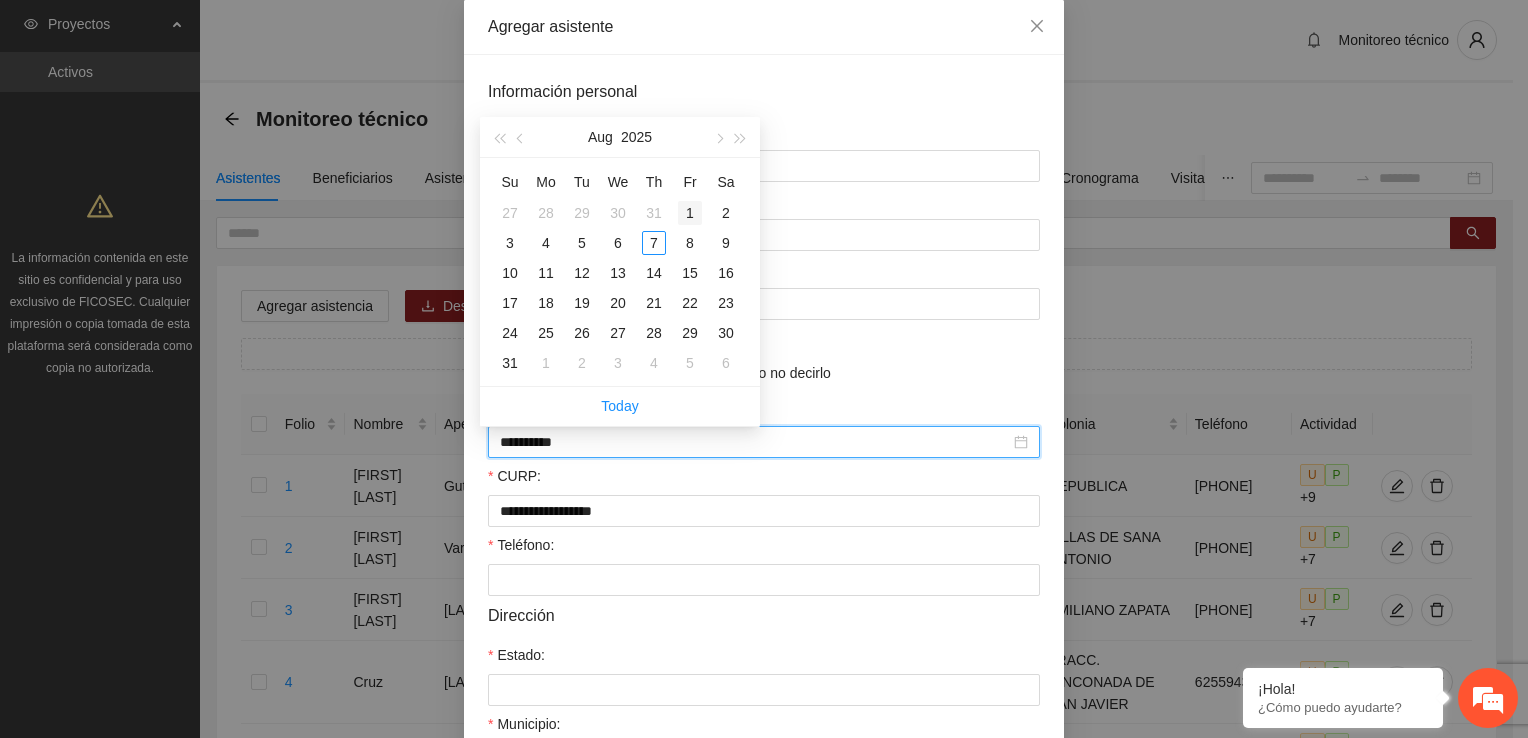 type on "**********" 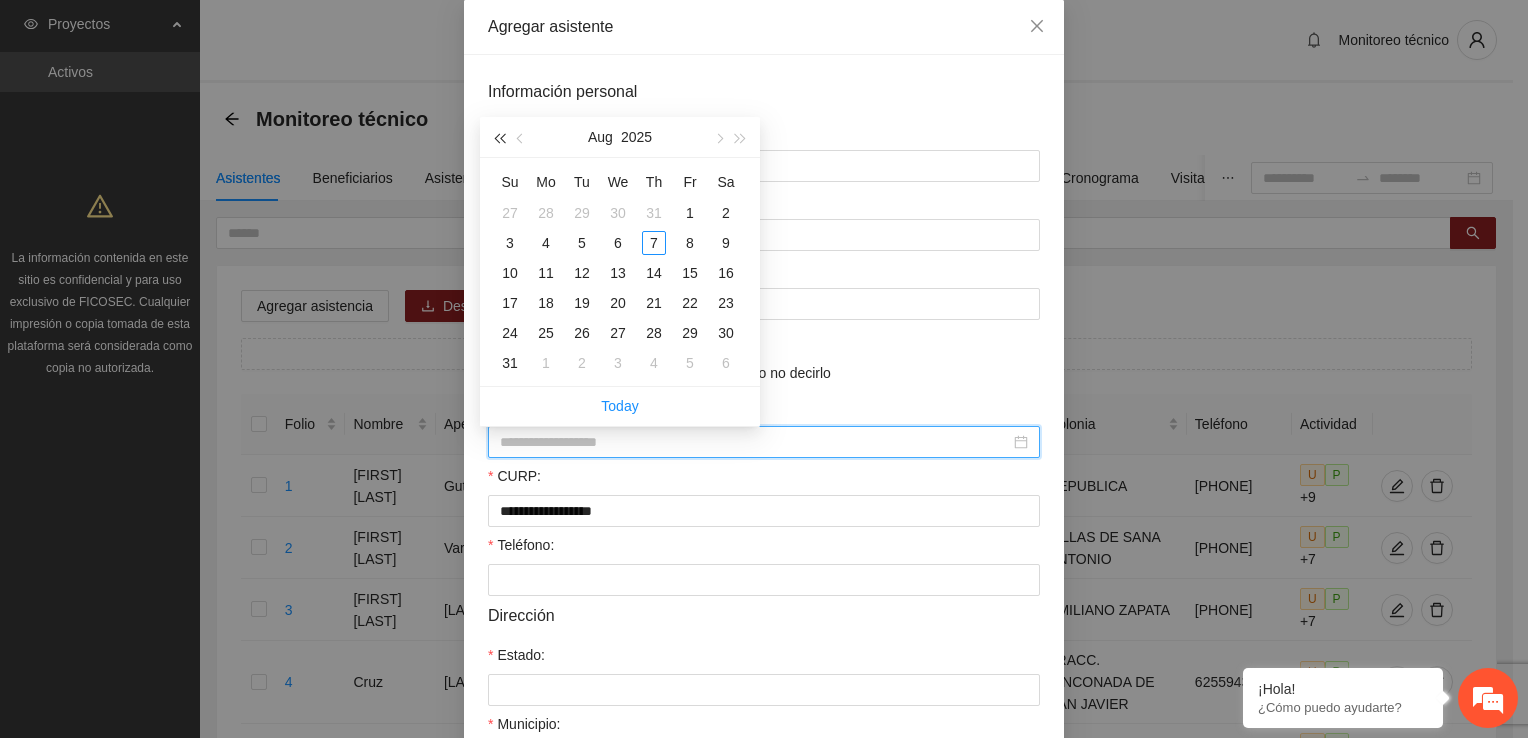 click at bounding box center (499, 137) 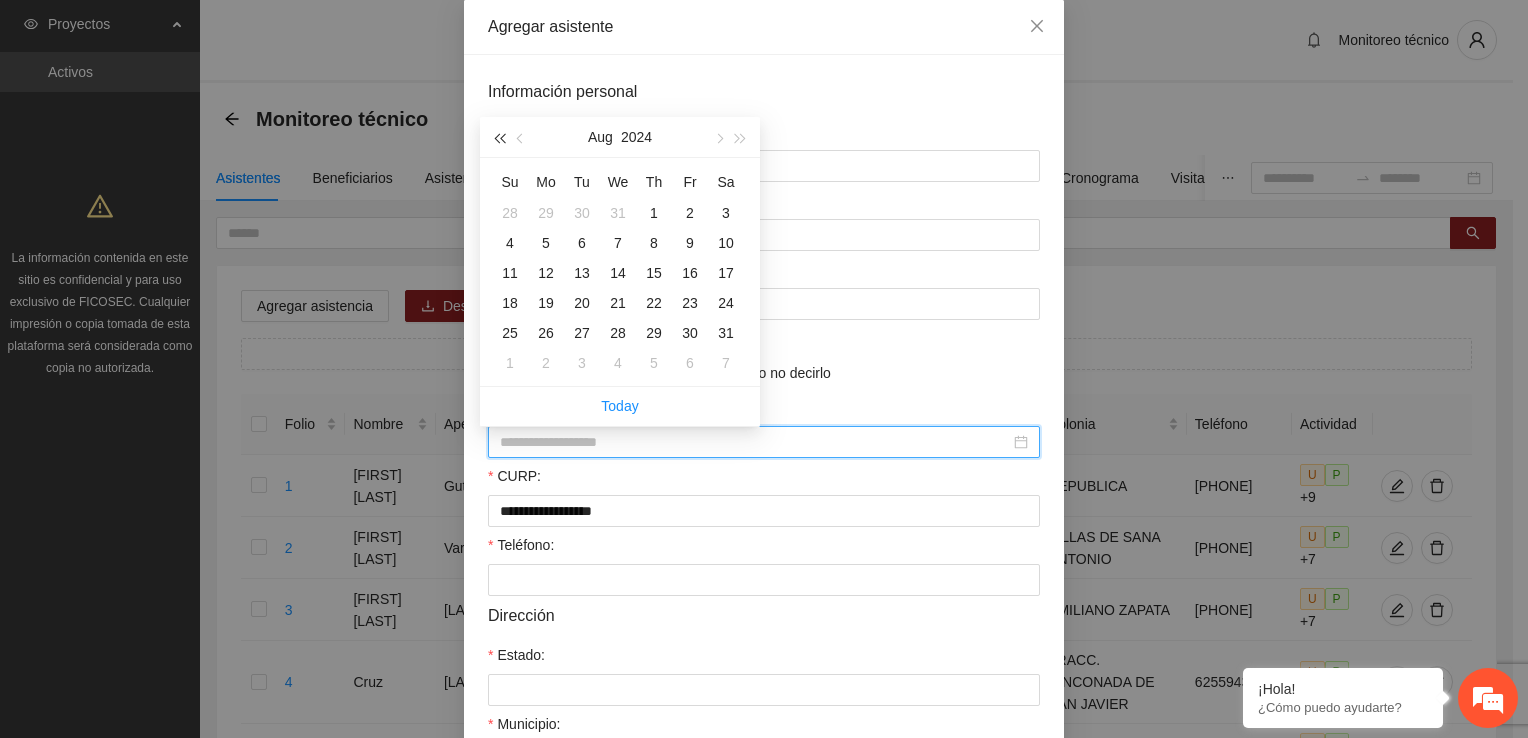 click at bounding box center (499, 137) 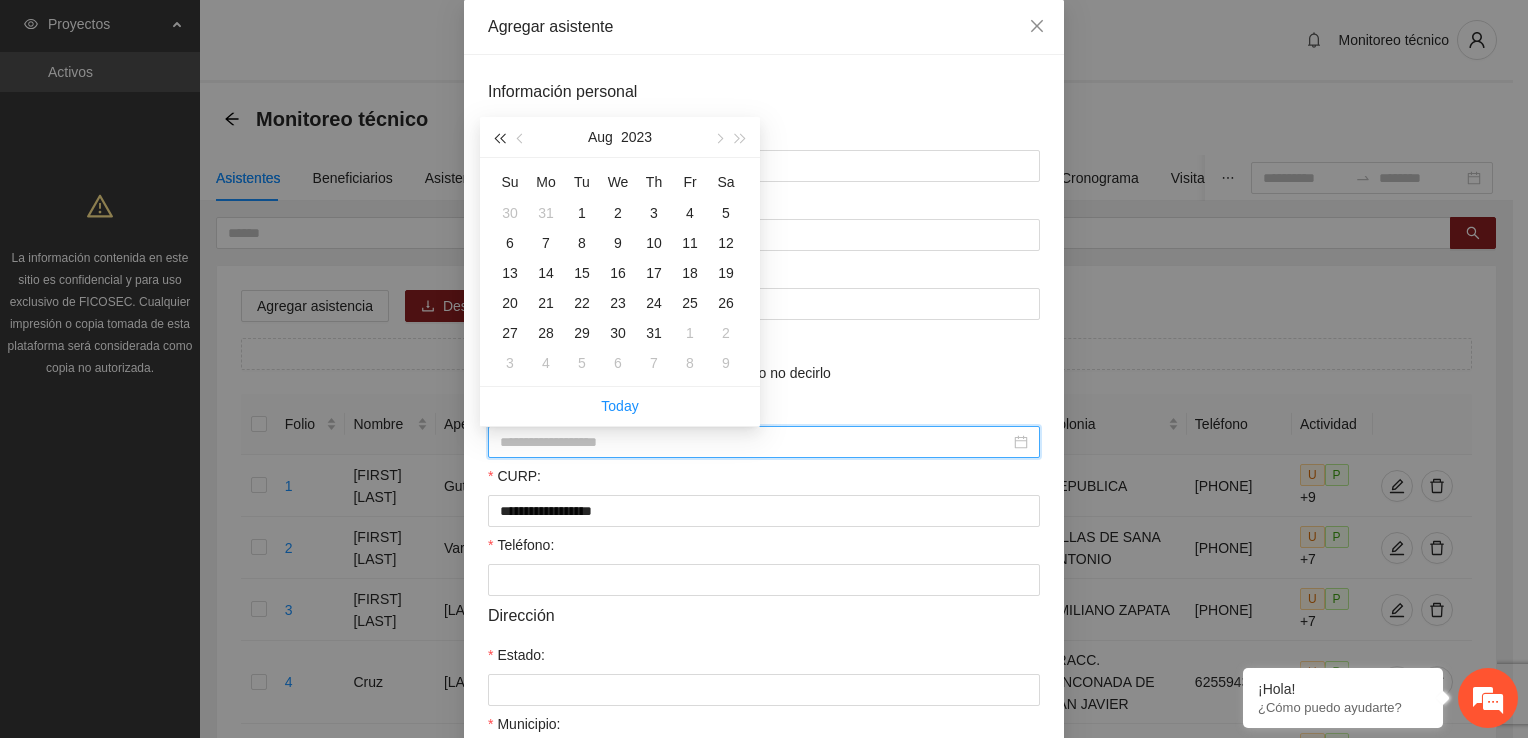 click at bounding box center (499, 137) 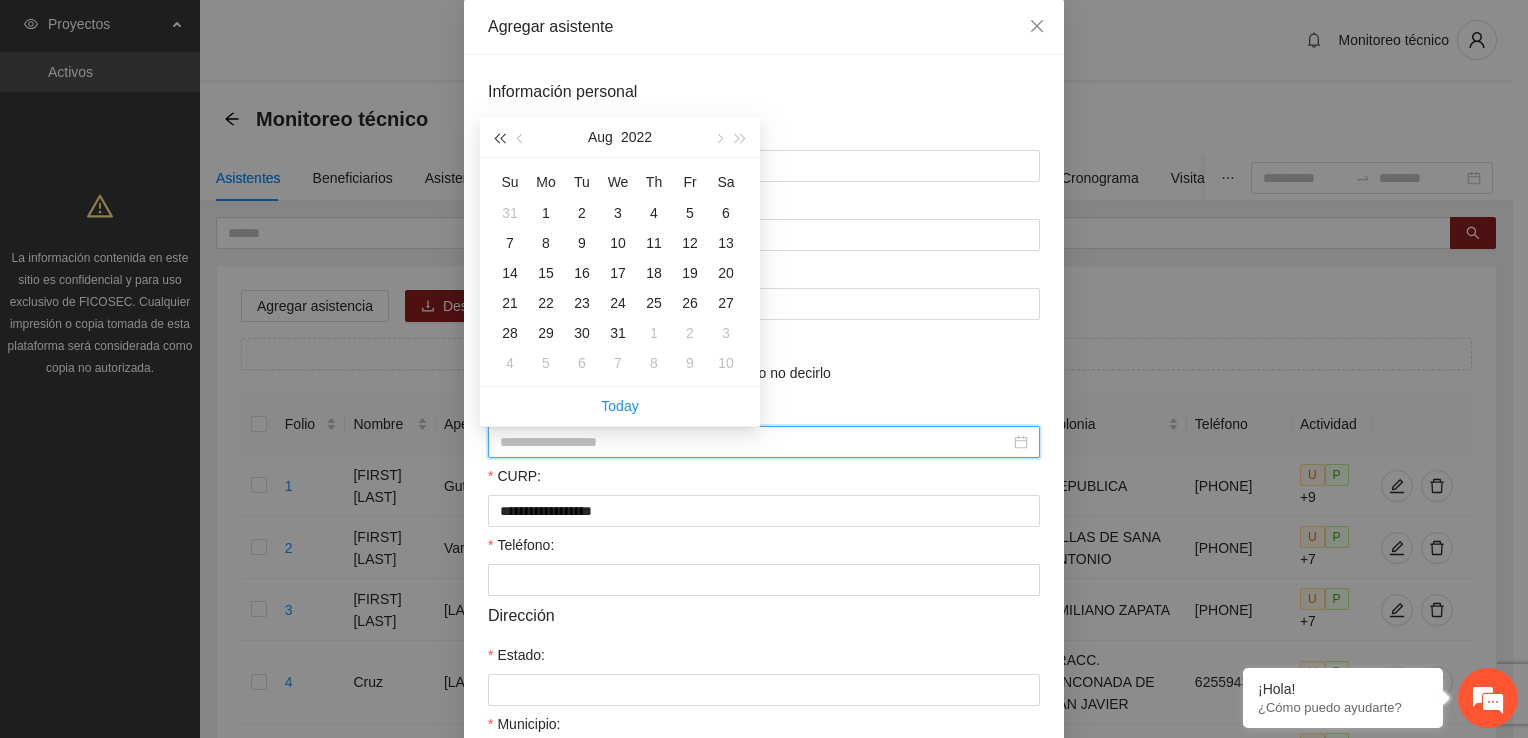 click at bounding box center [499, 137] 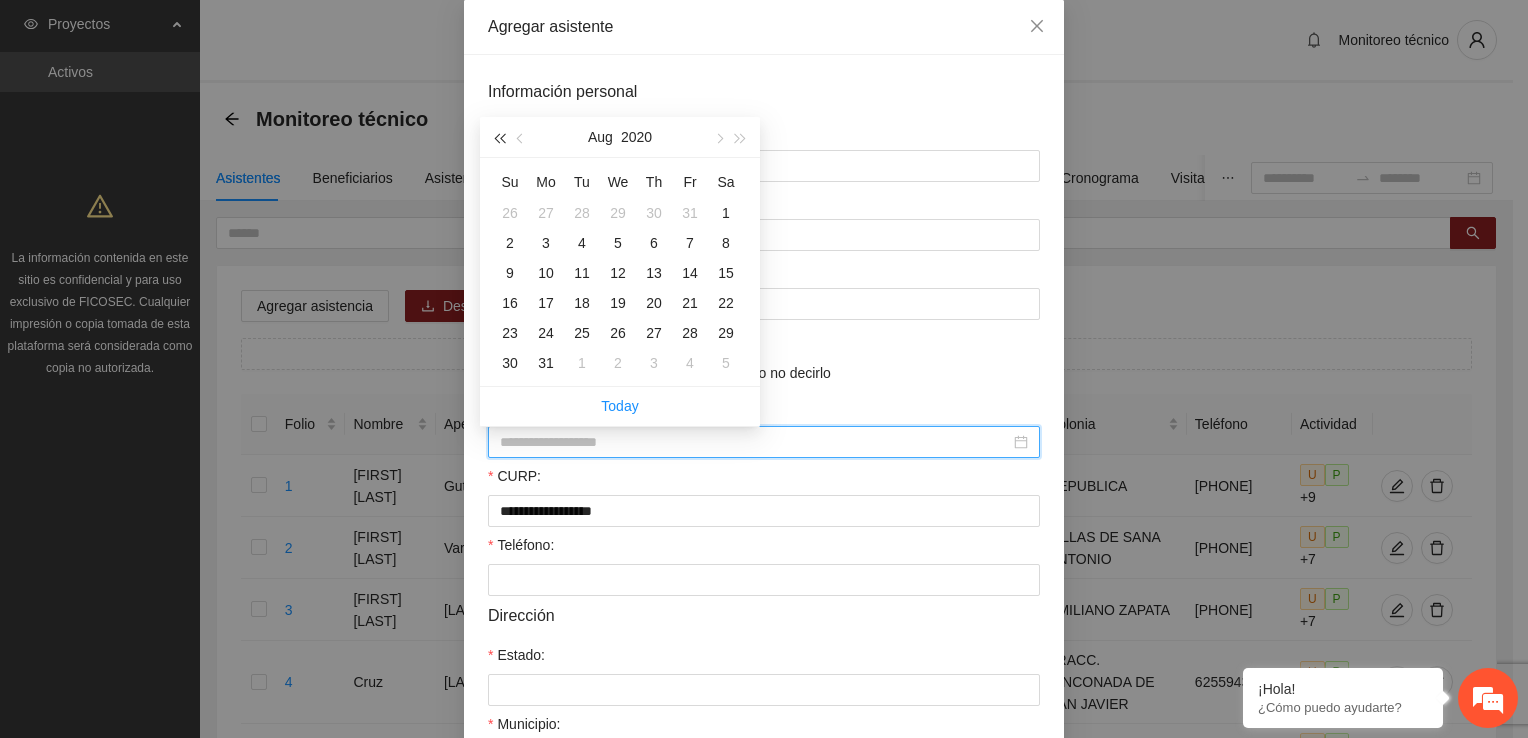 click at bounding box center [499, 137] 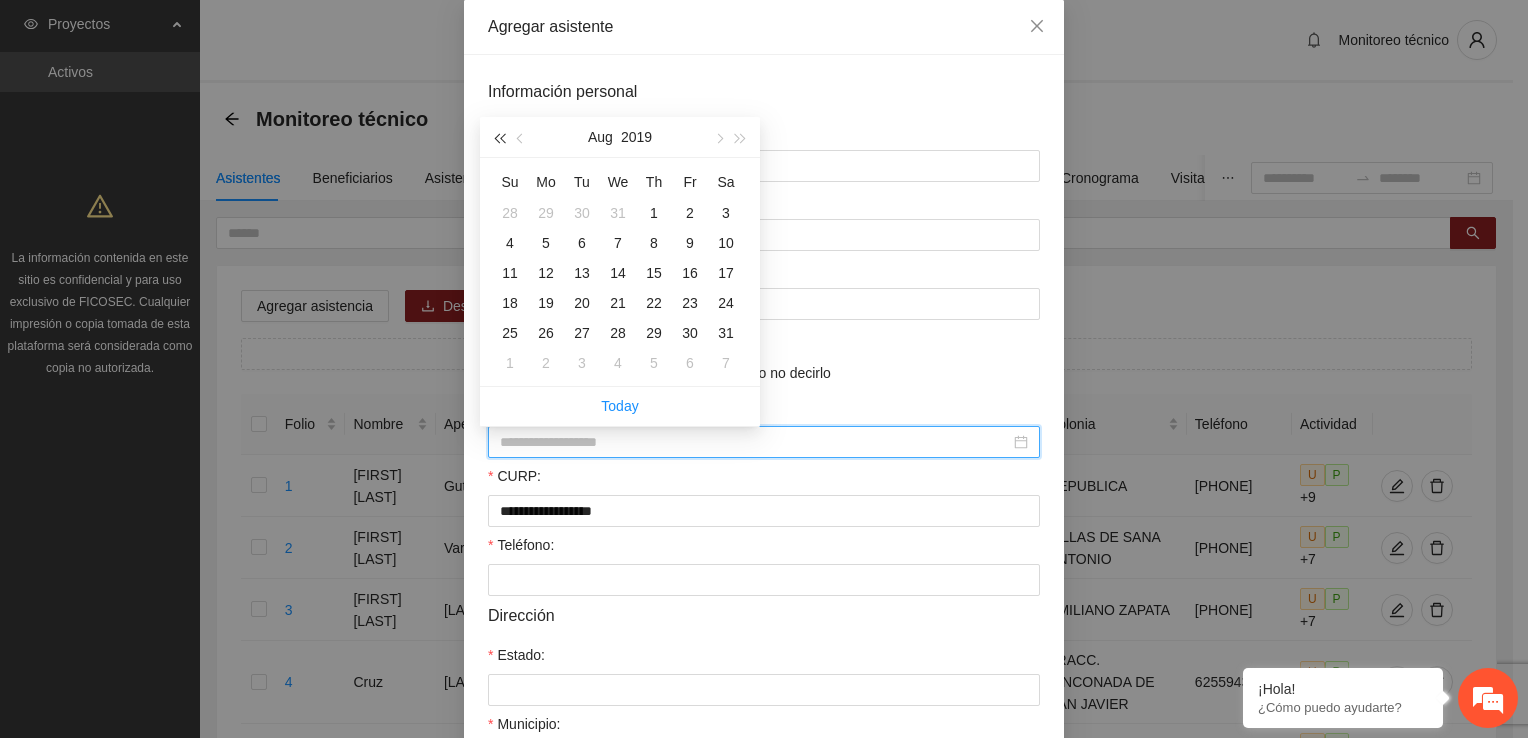 click at bounding box center [499, 137] 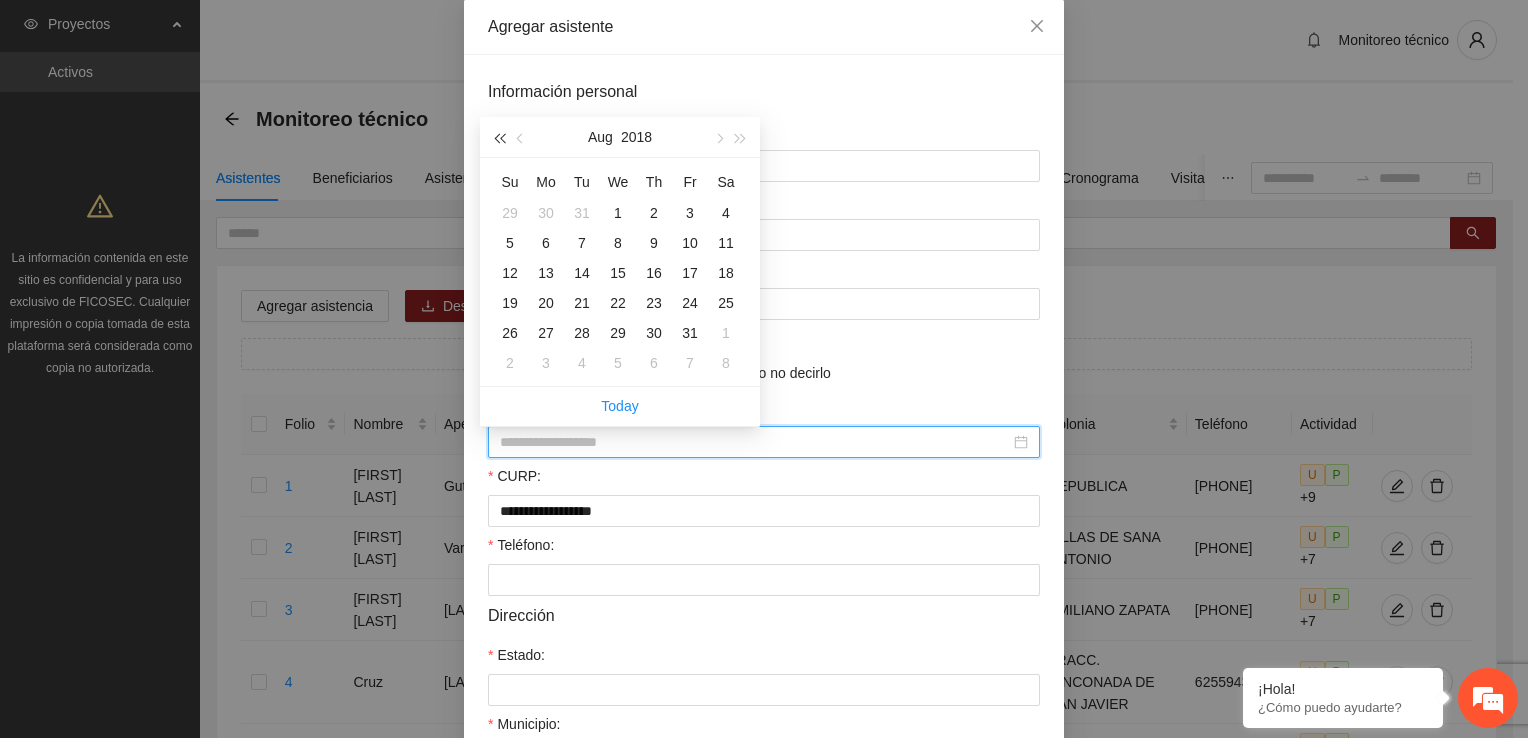 click at bounding box center [499, 137] 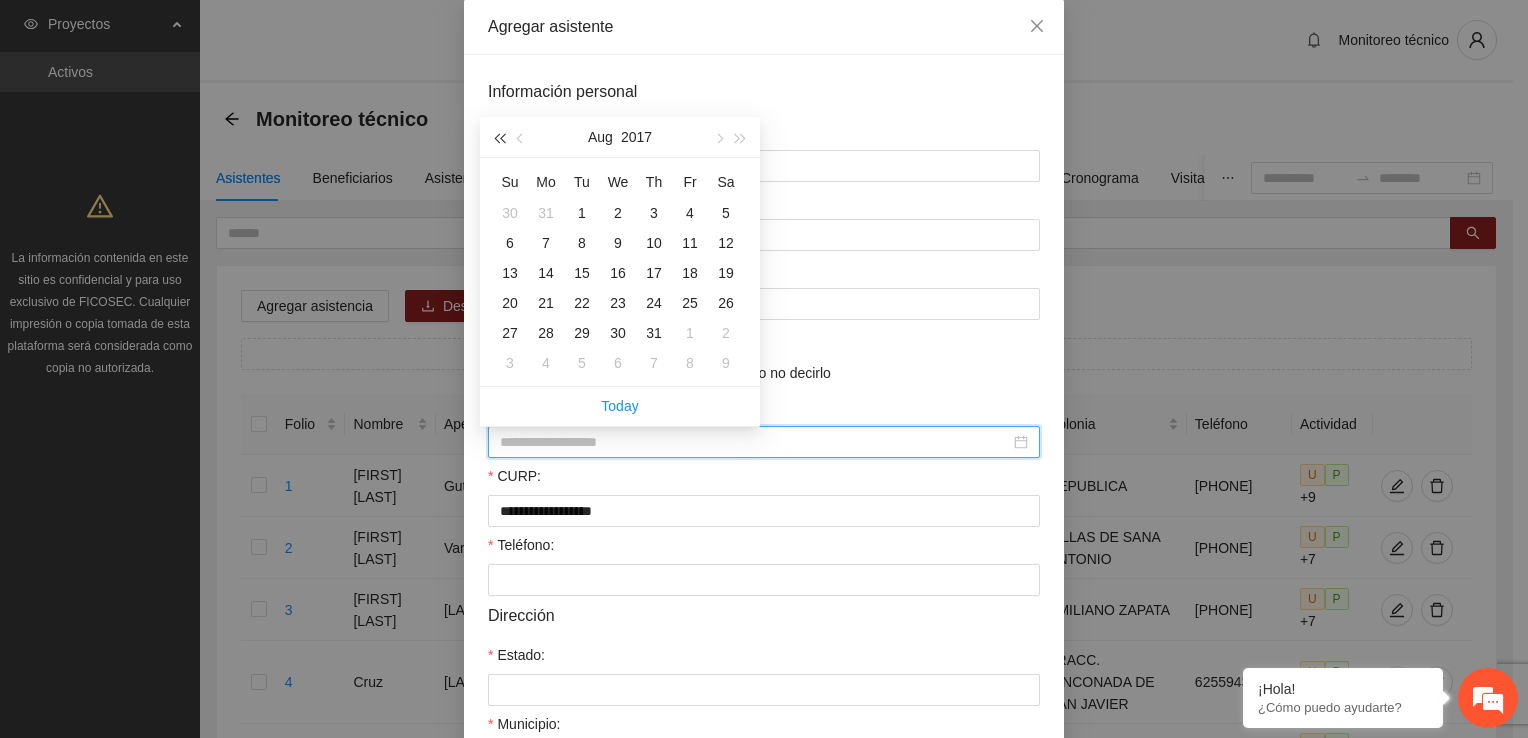click at bounding box center [499, 137] 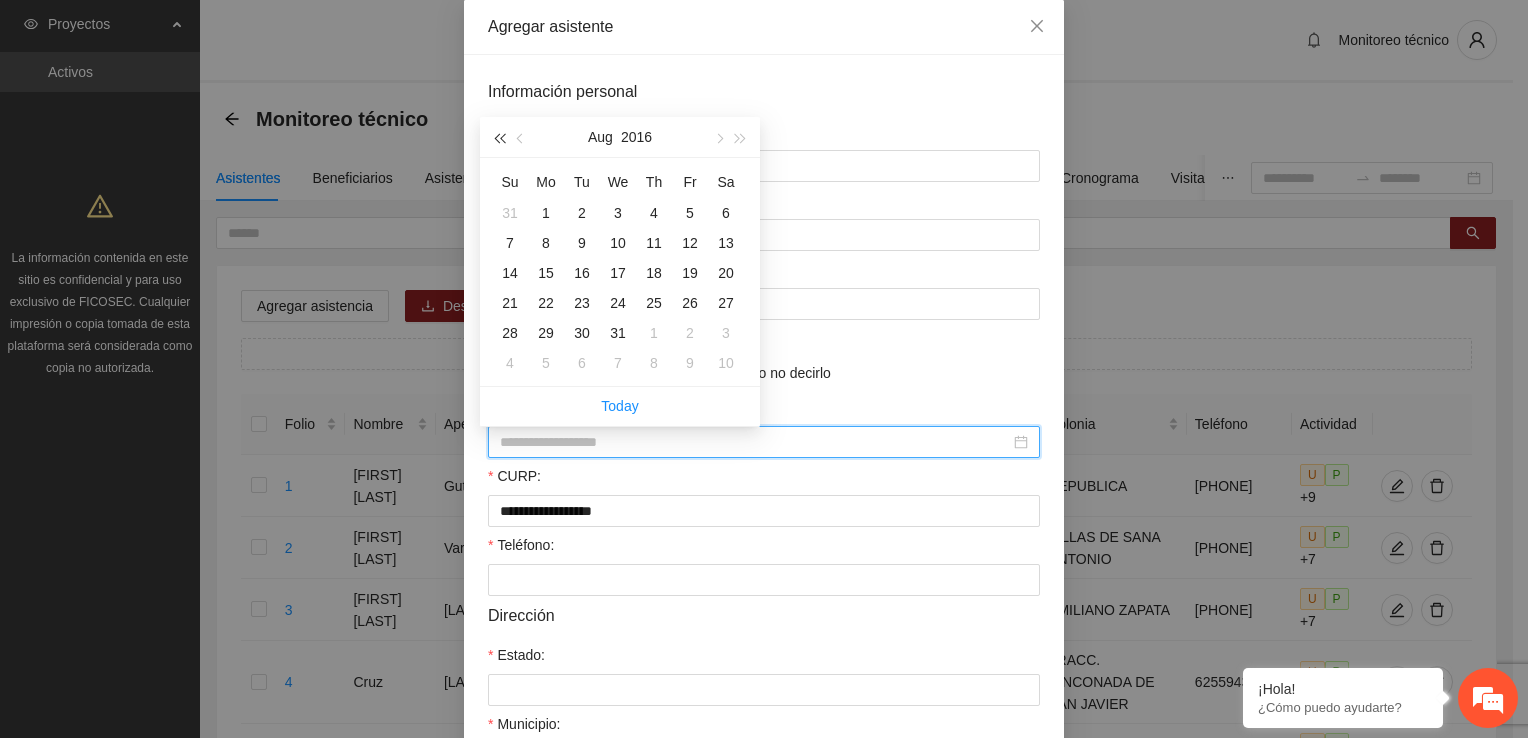 click at bounding box center (499, 137) 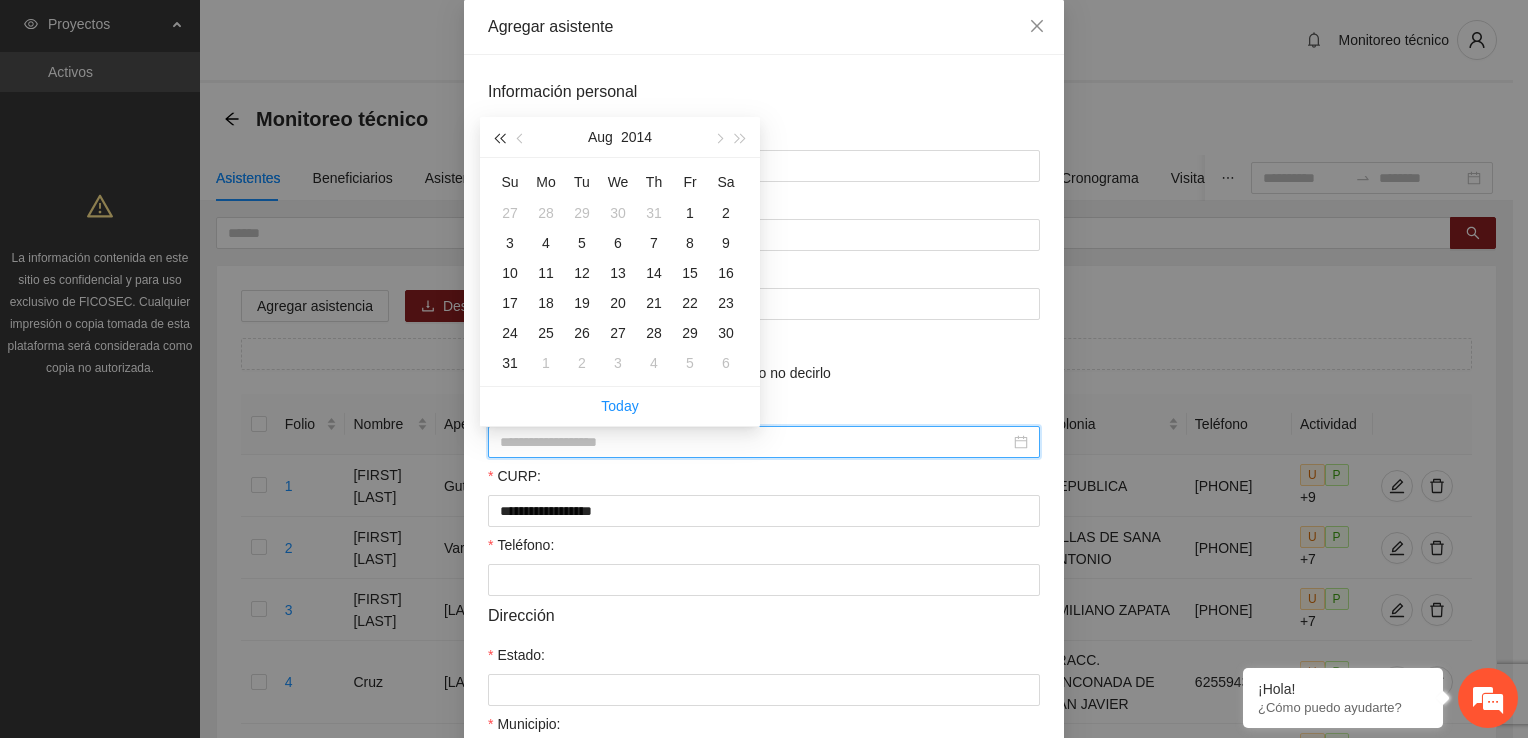 click at bounding box center (499, 137) 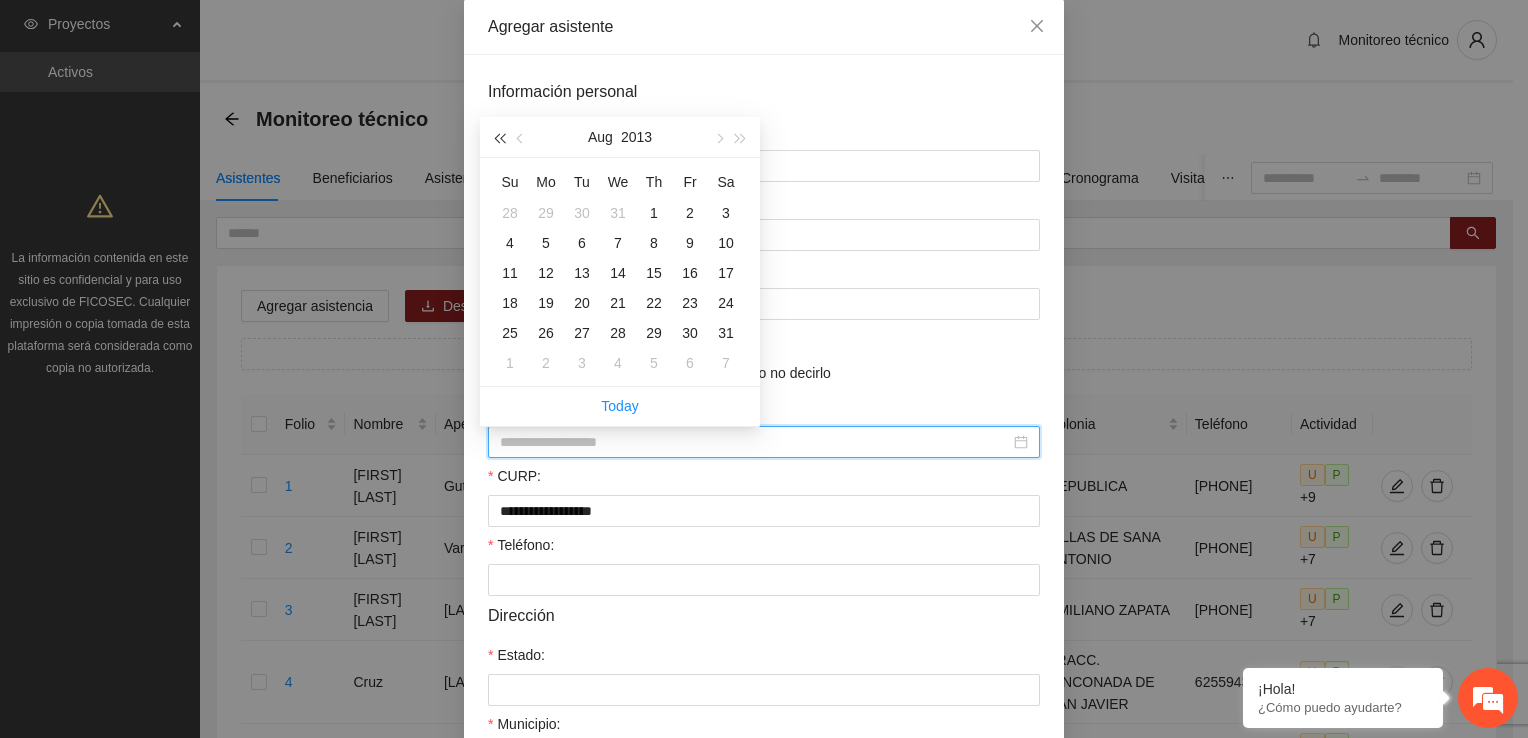 click at bounding box center [499, 137] 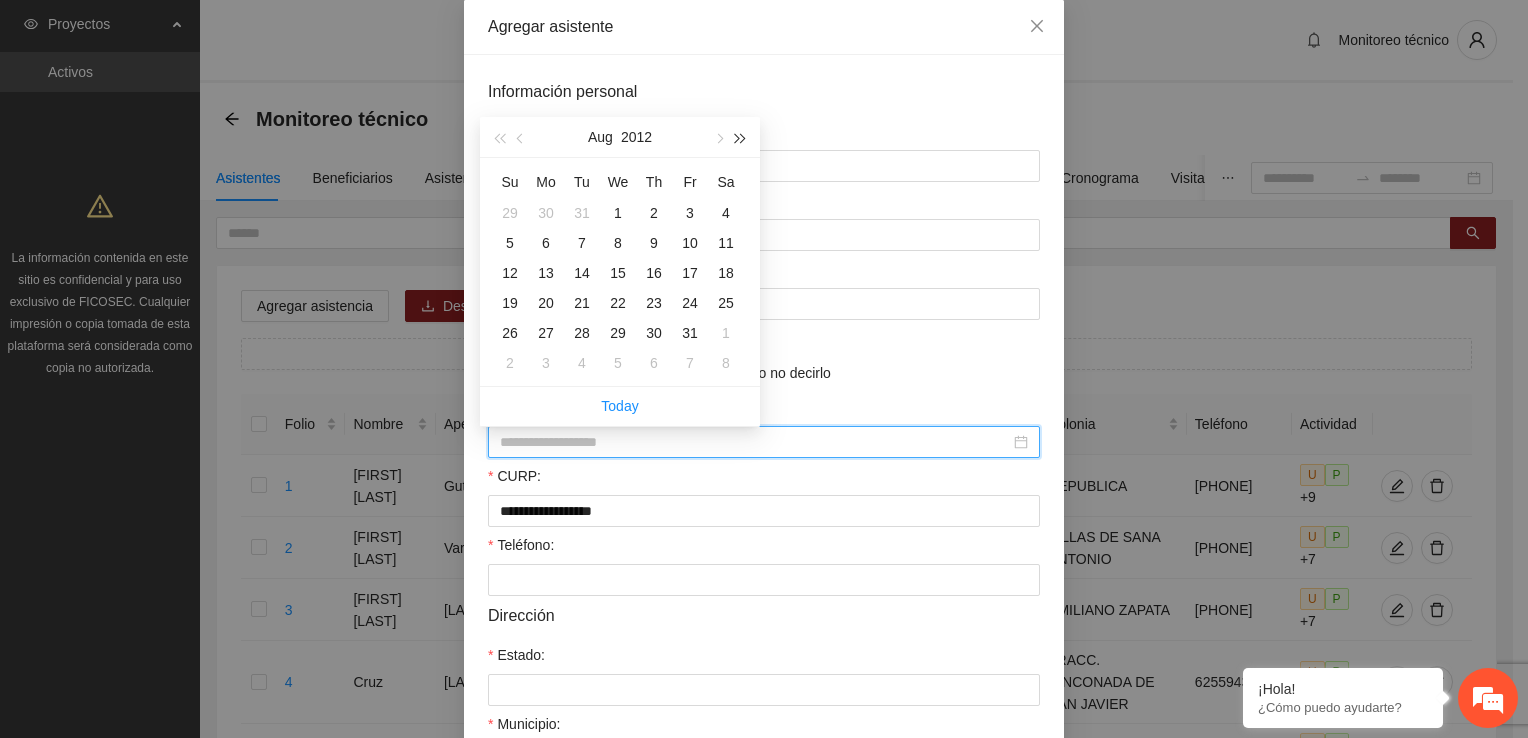 click at bounding box center (741, 139) 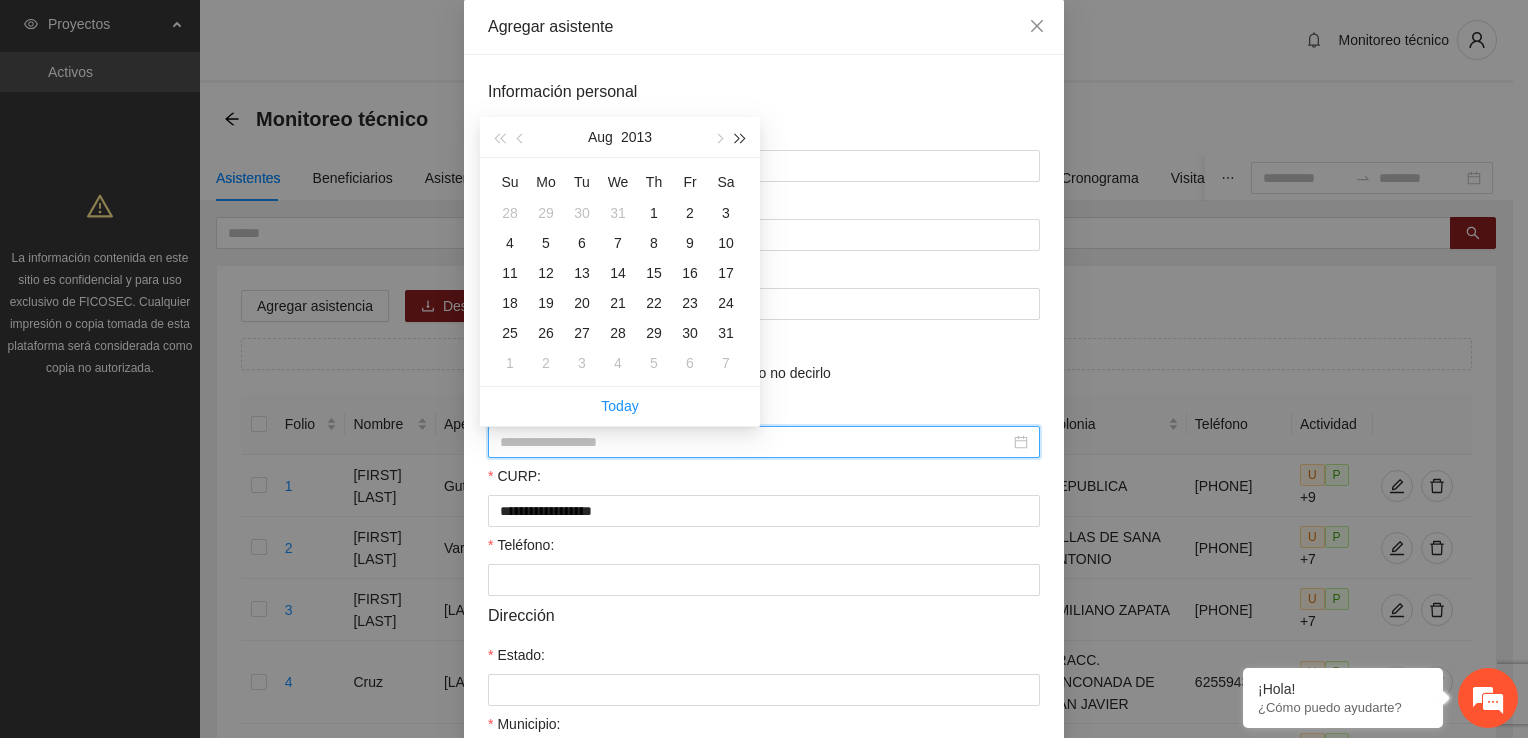 click at bounding box center [741, 139] 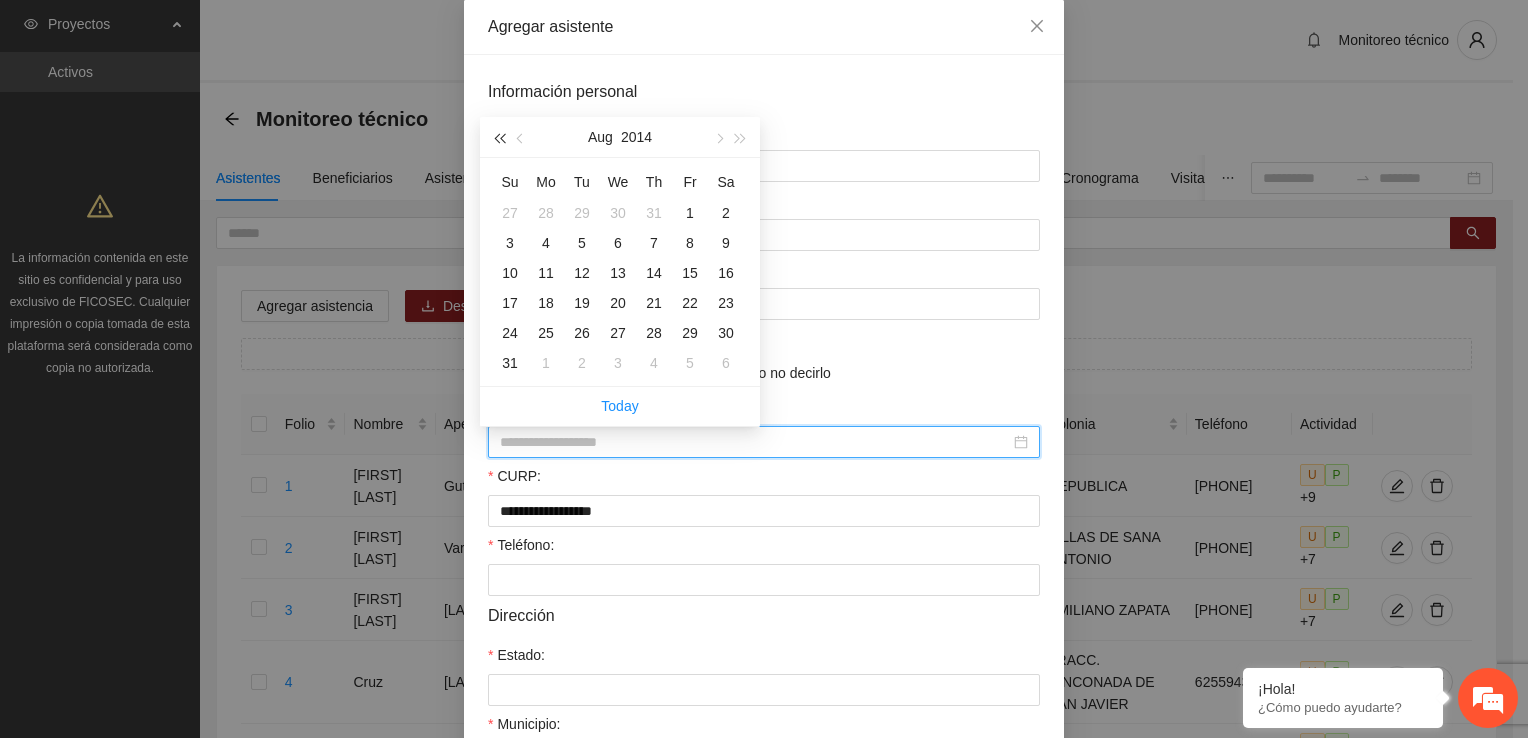 click at bounding box center [499, 137] 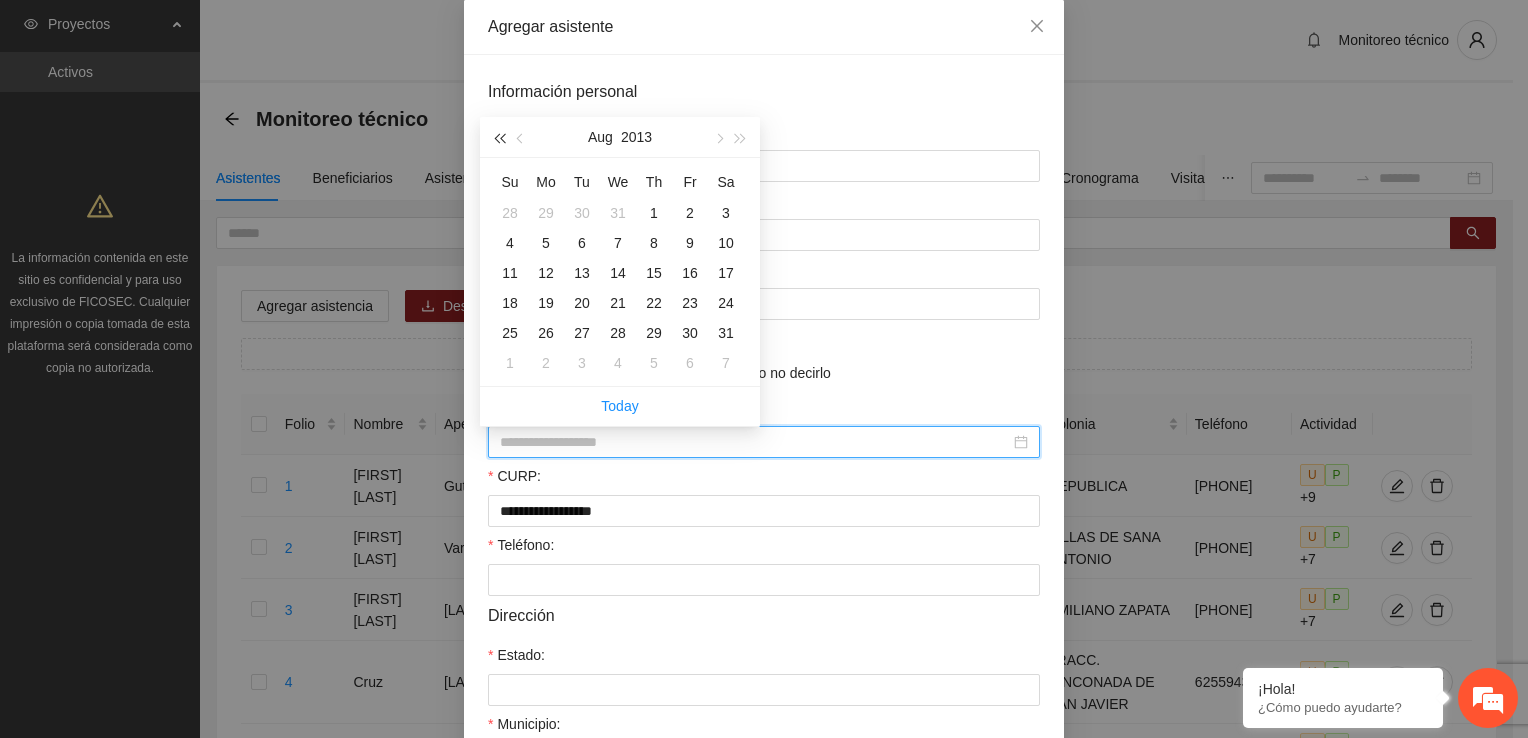 click at bounding box center (499, 137) 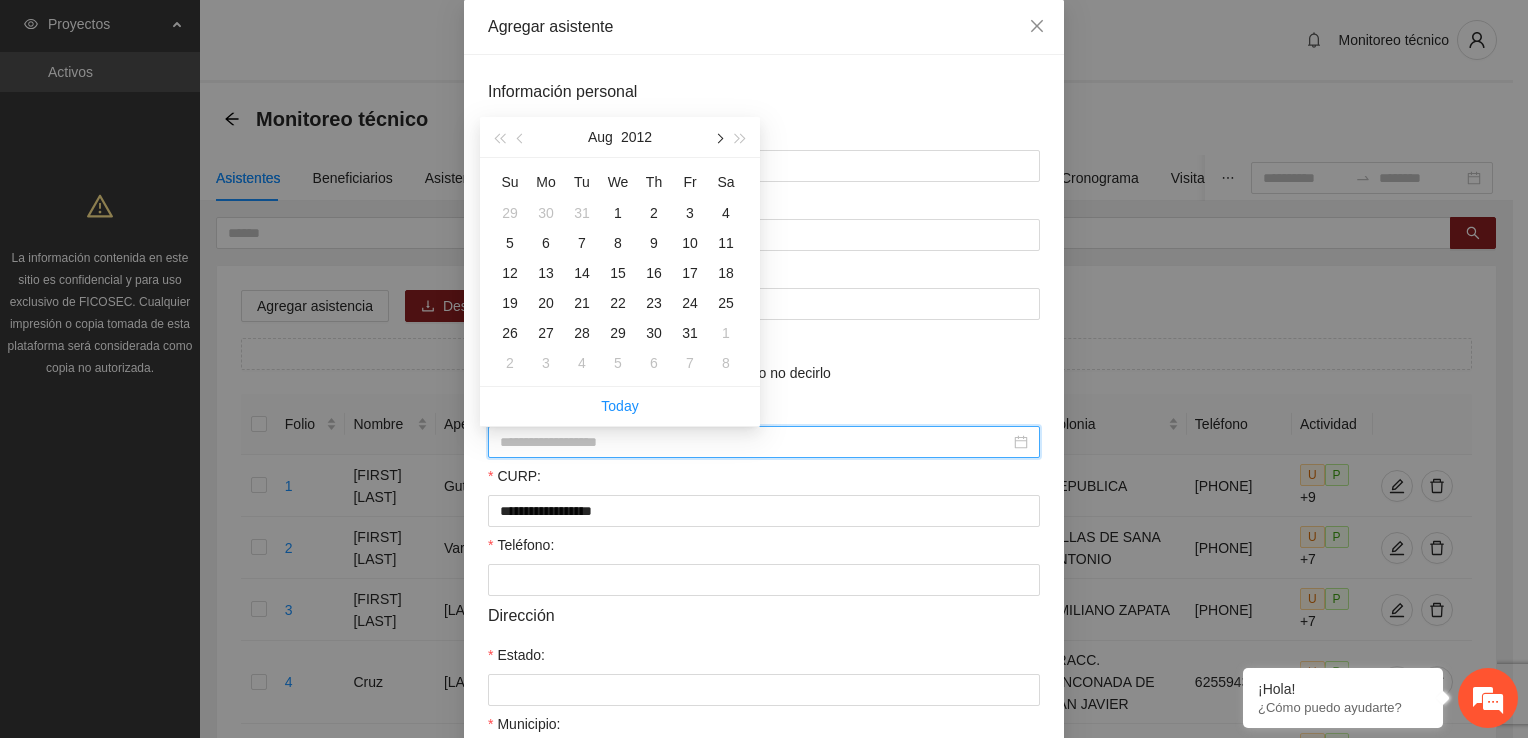 click at bounding box center [718, 137] 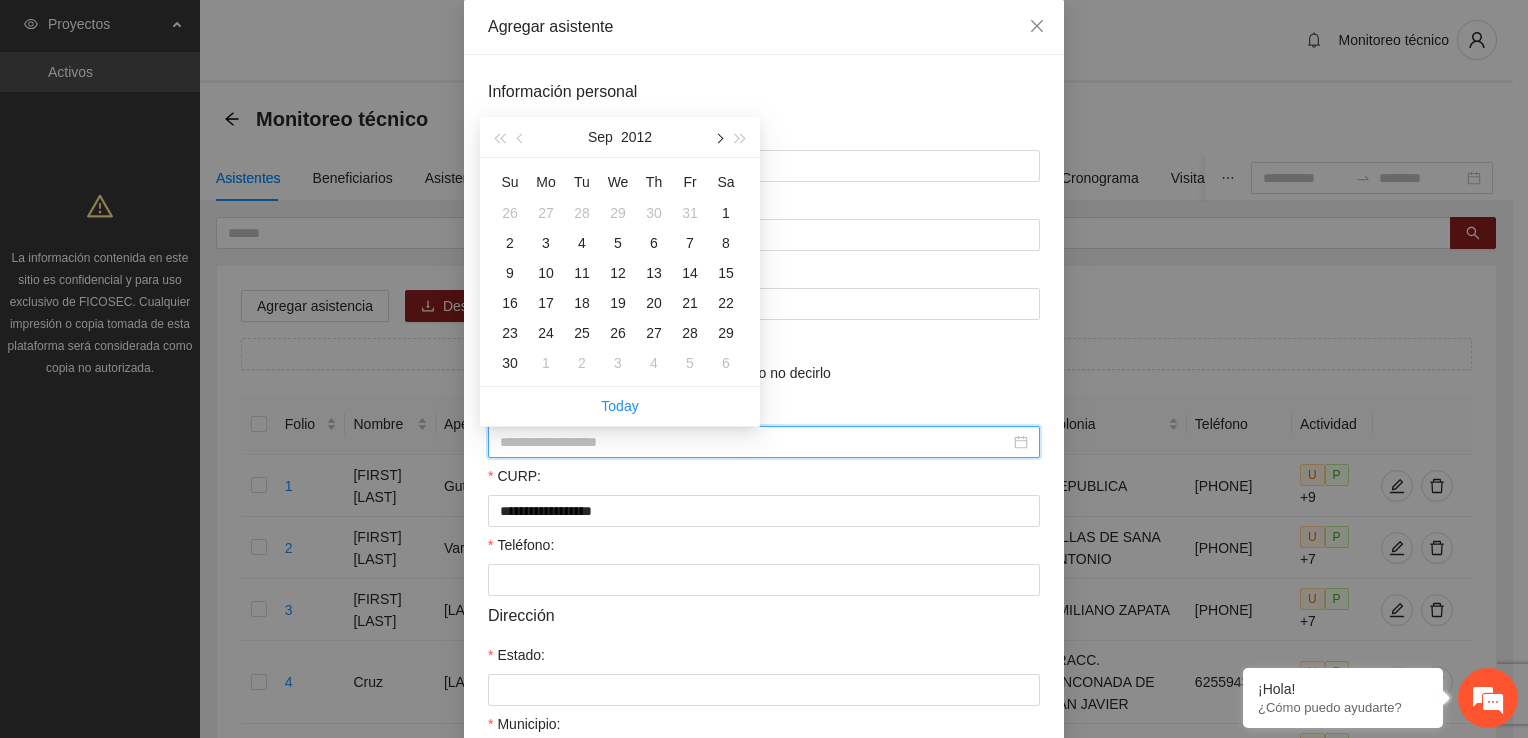 click at bounding box center [718, 137] 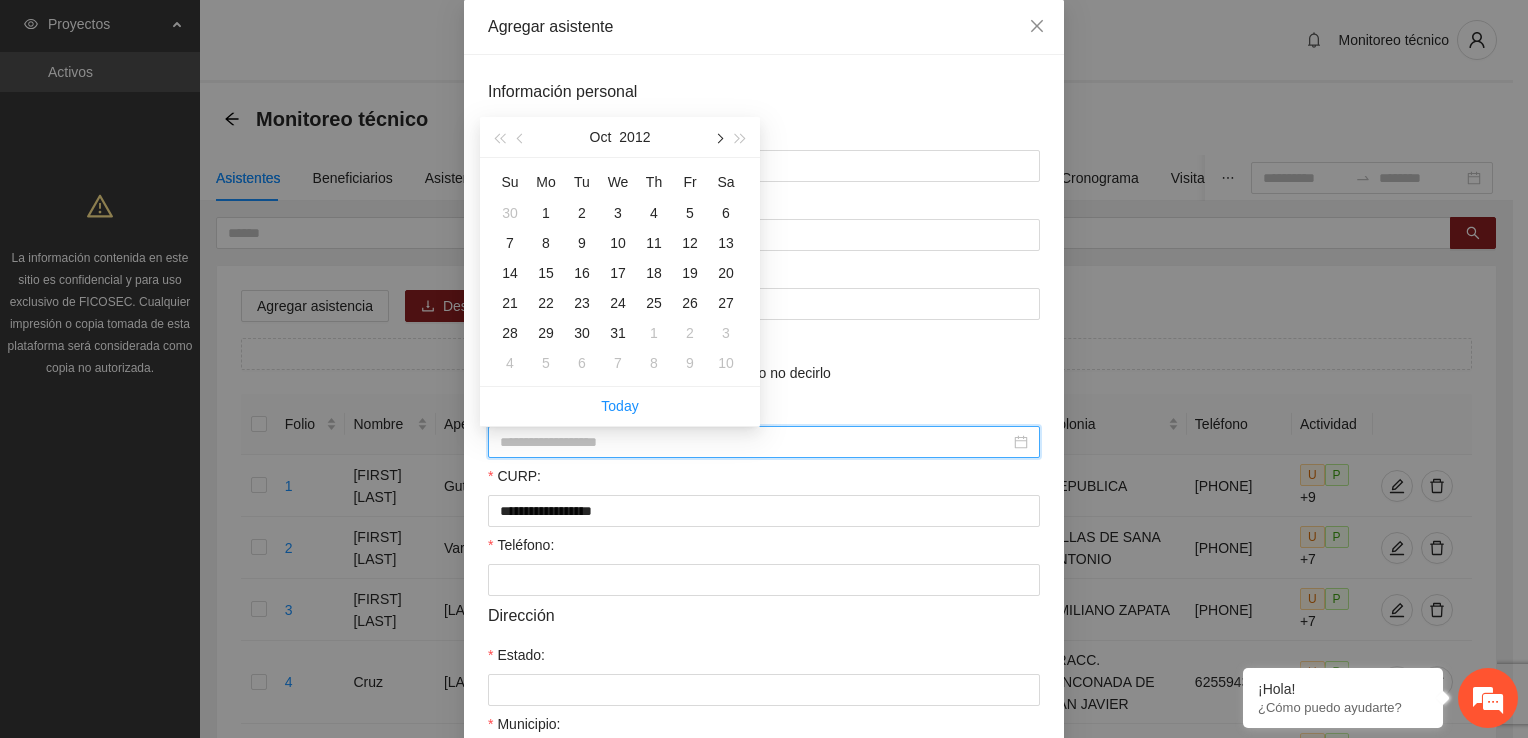 click at bounding box center (718, 137) 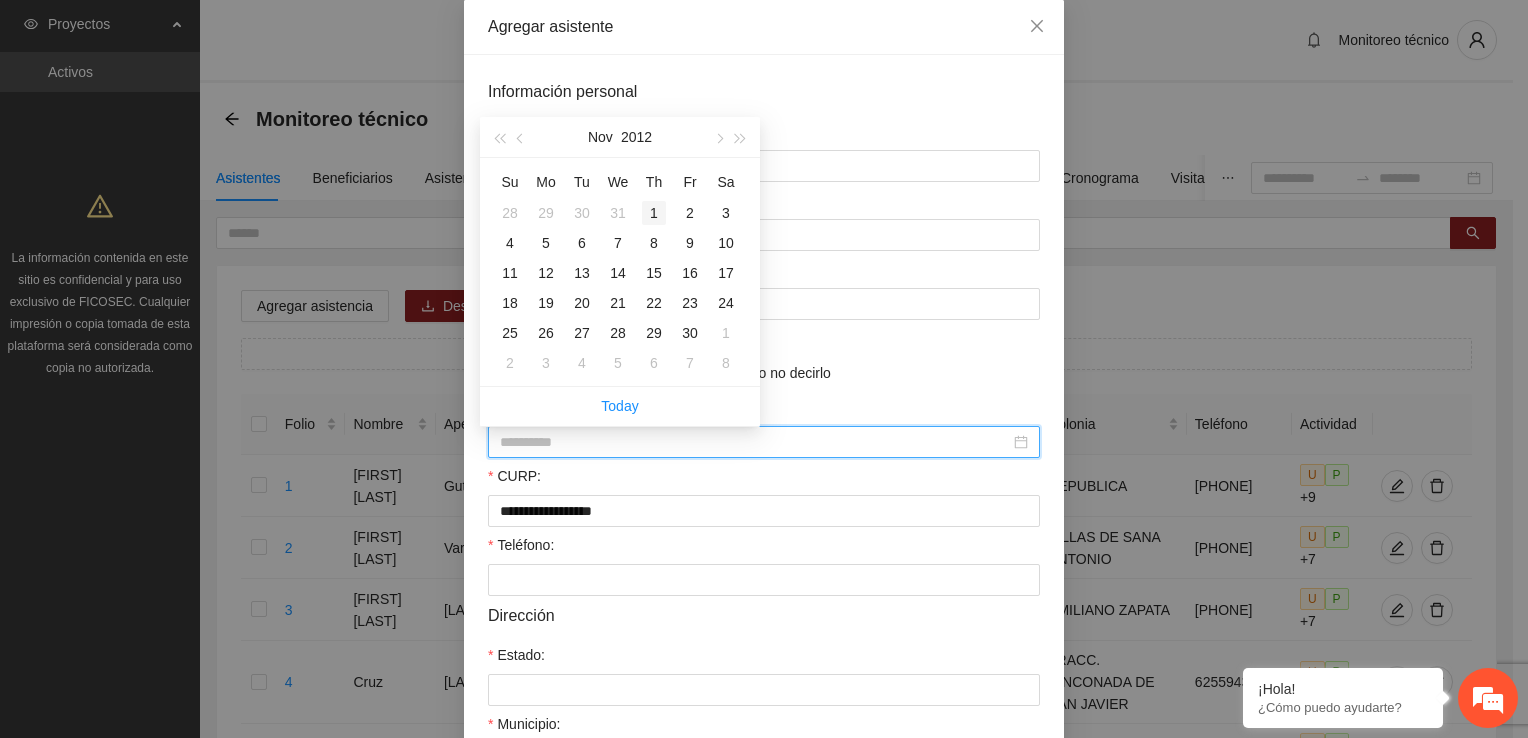 type on "**********" 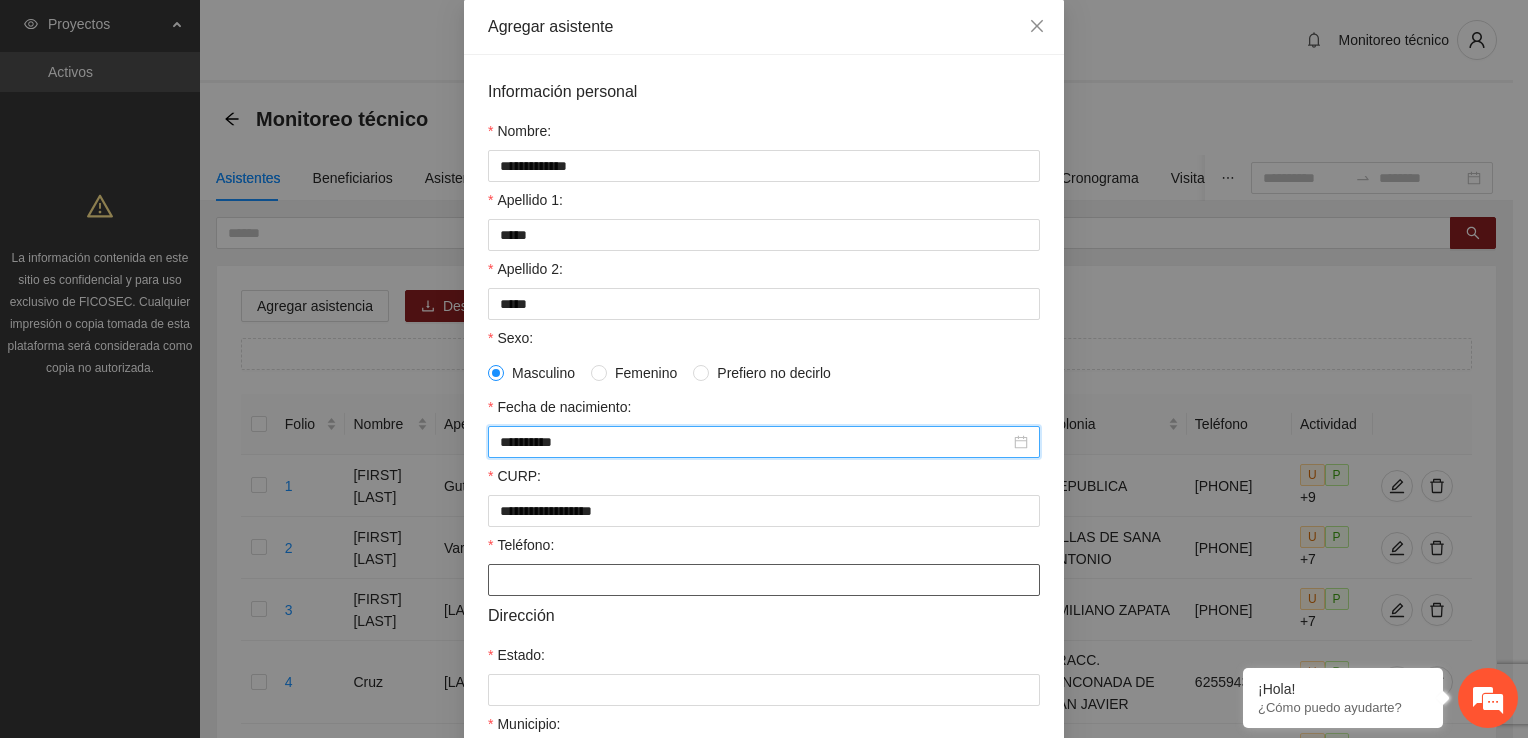 click on "Teléfono:" at bounding box center (764, 580) 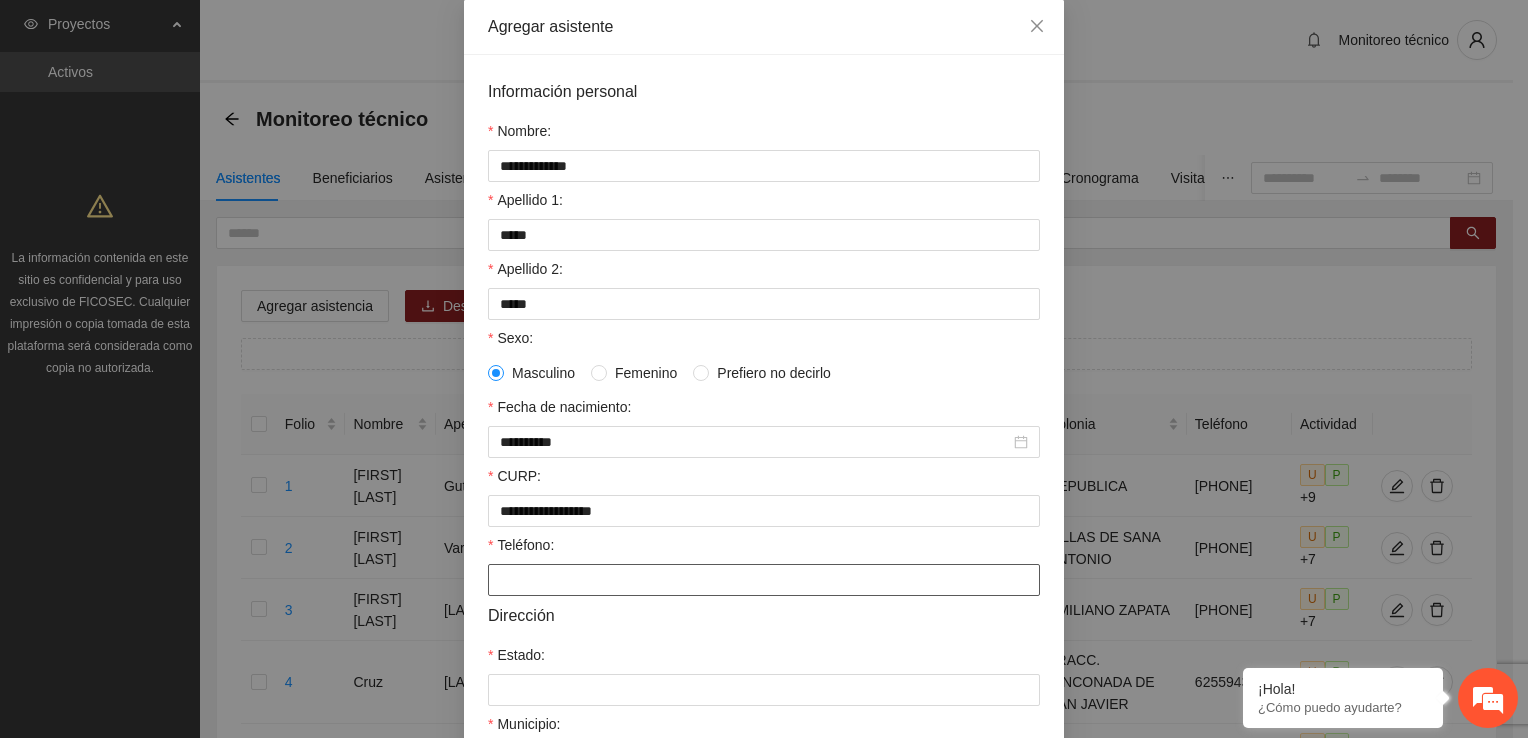click on "Teléfono:" at bounding box center [764, 580] 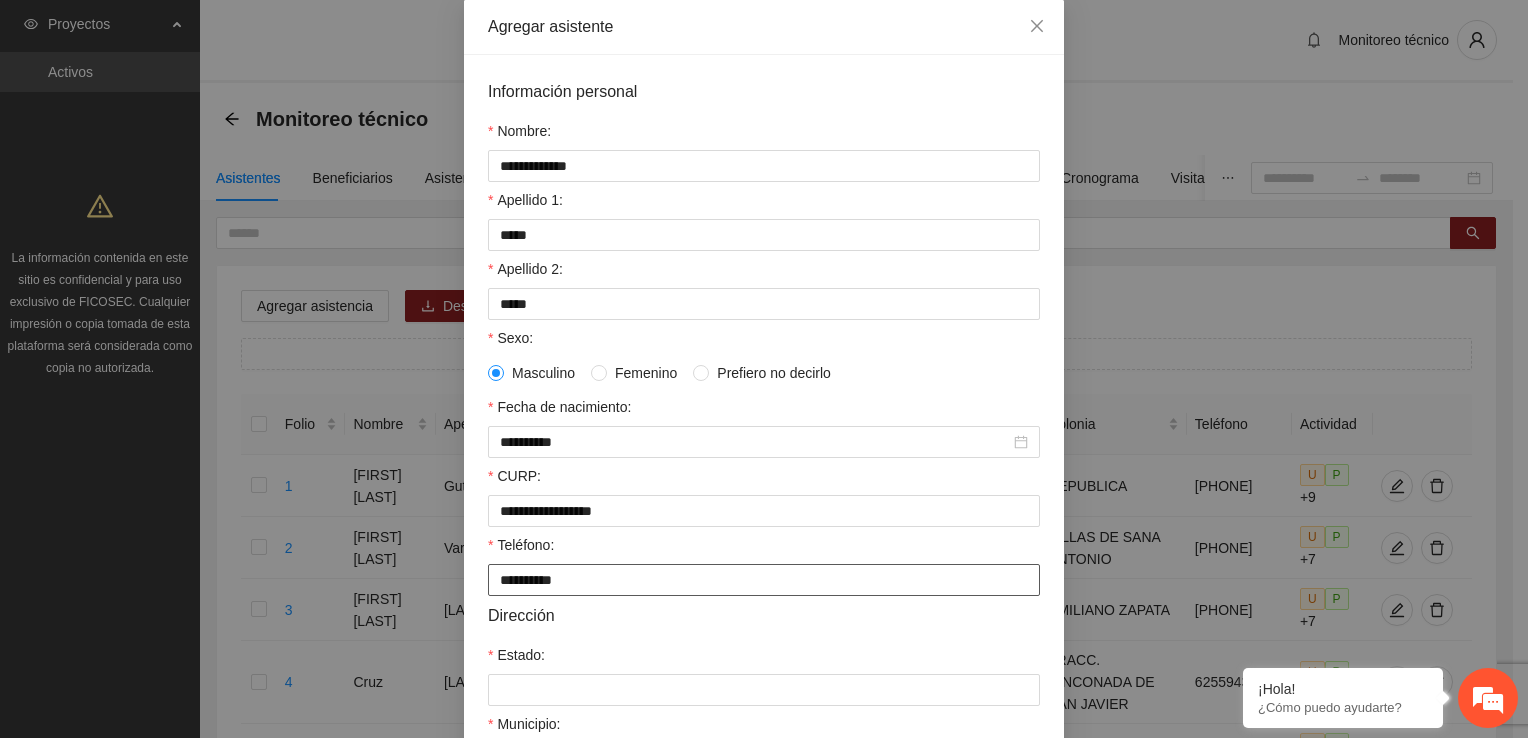 type on "**********" 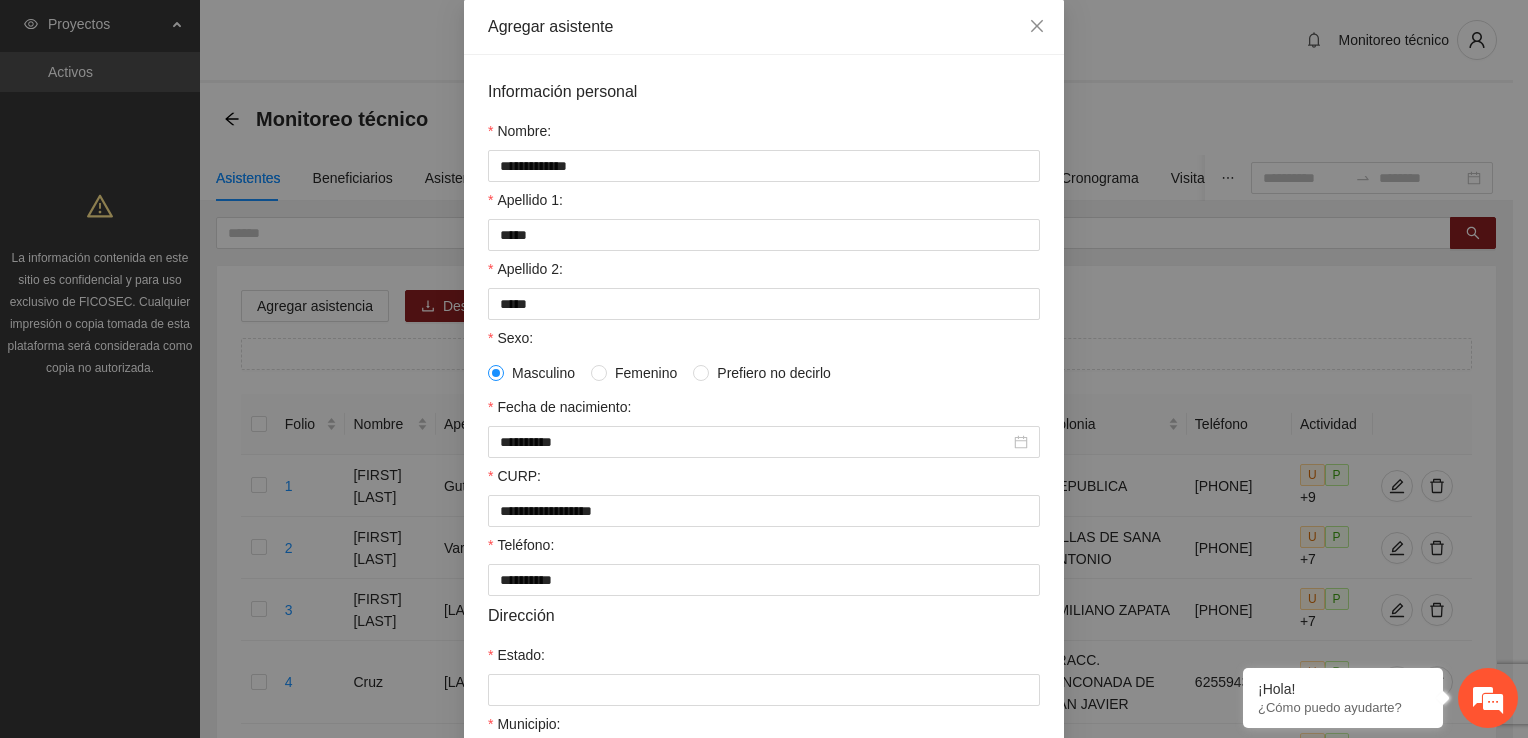 click on "Estado:" at bounding box center (764, 659) 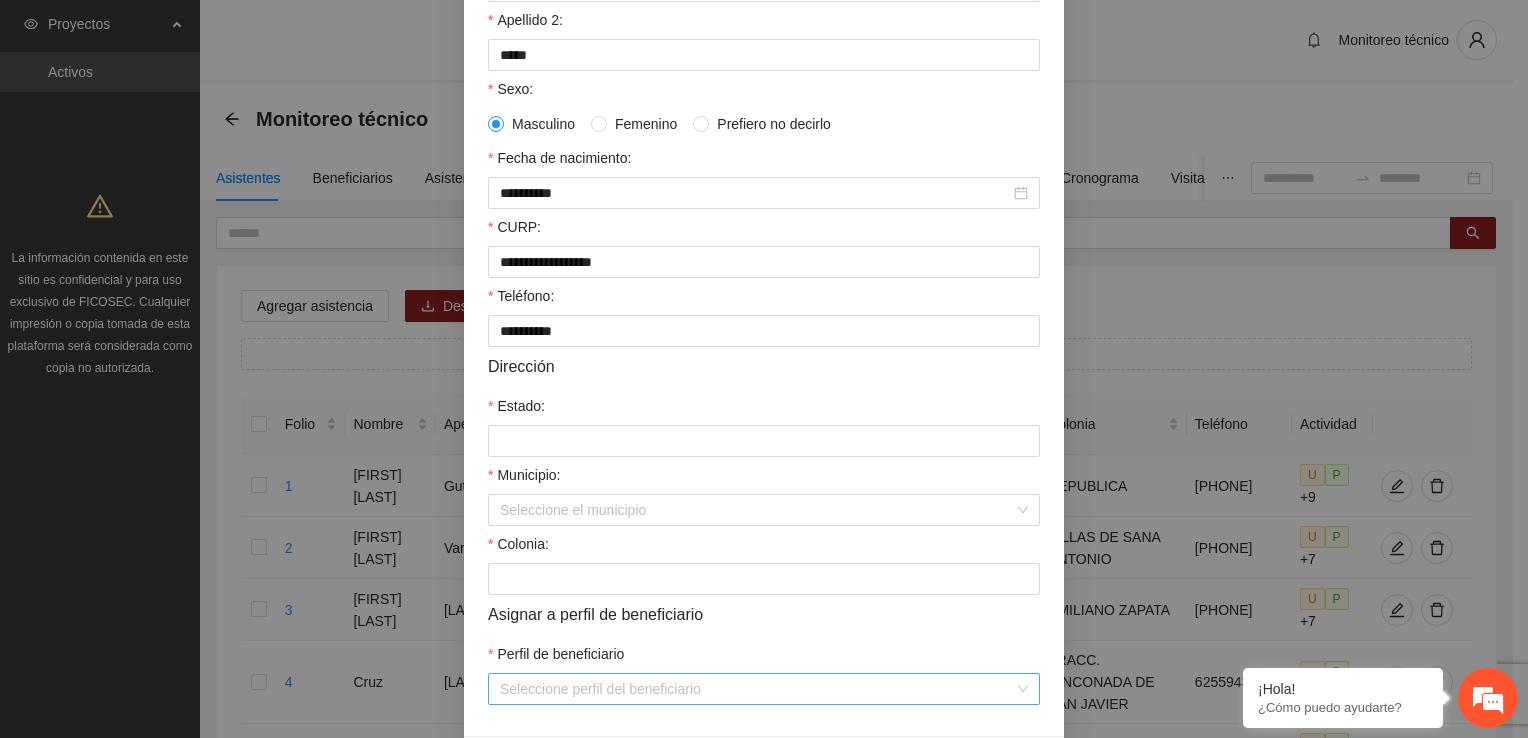 scroll, scrollTop: 400, scrollLeft: 0, axis: vertical 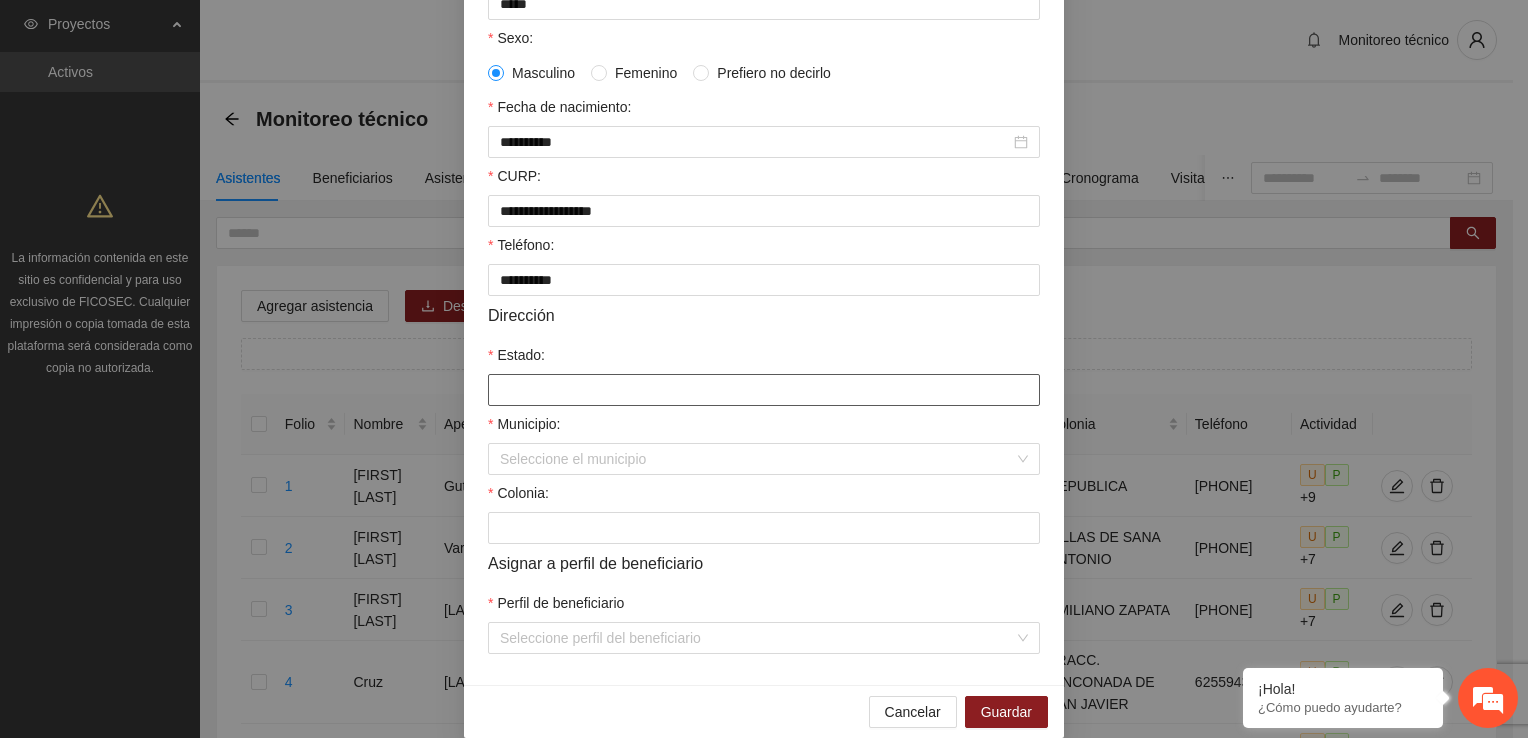 click on "Estado:" at bounding box center (764, 390) 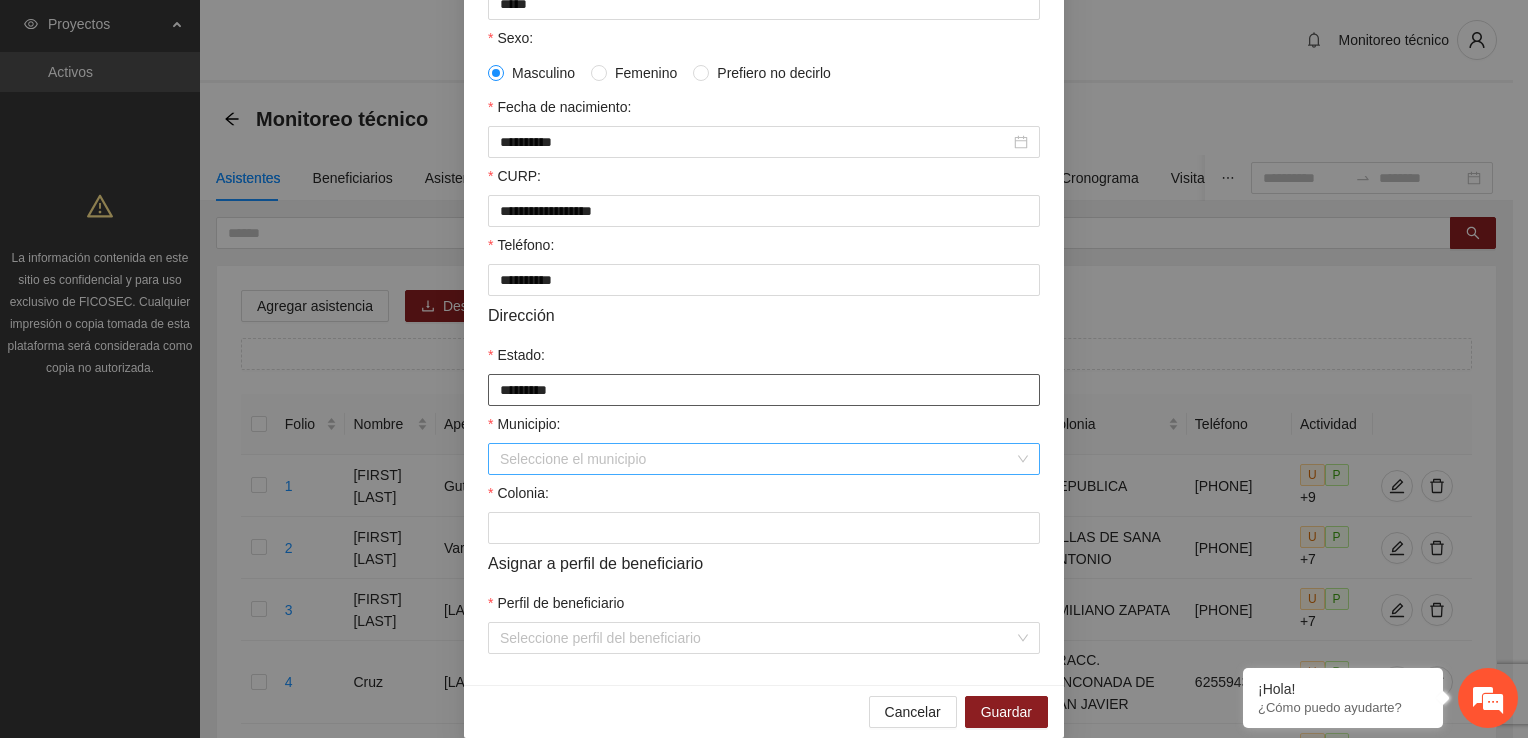 type on "*********" 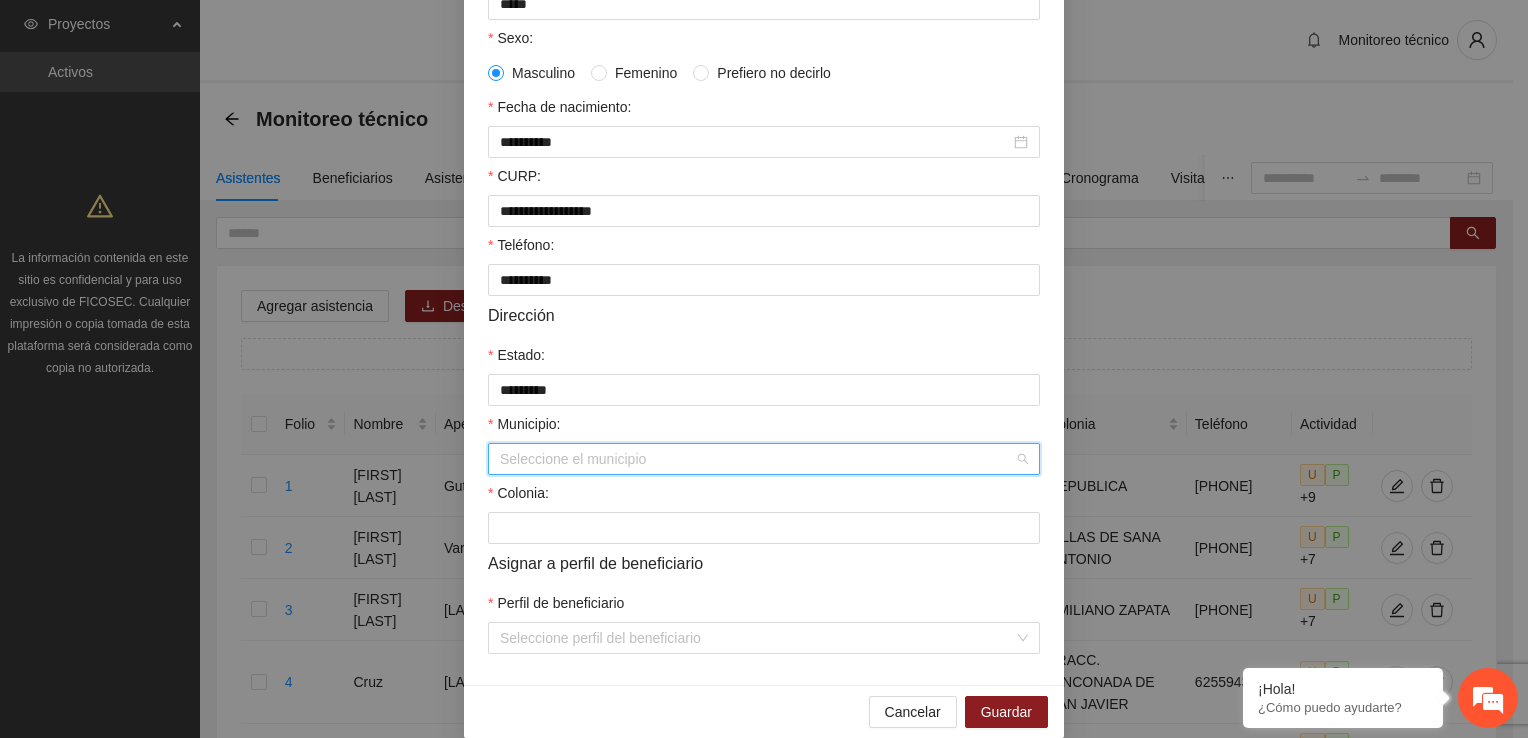 drag, startPoint x: 894, startPoint y: 456, endPoint x: 890, endPoint y: 468, distance: 12.649111 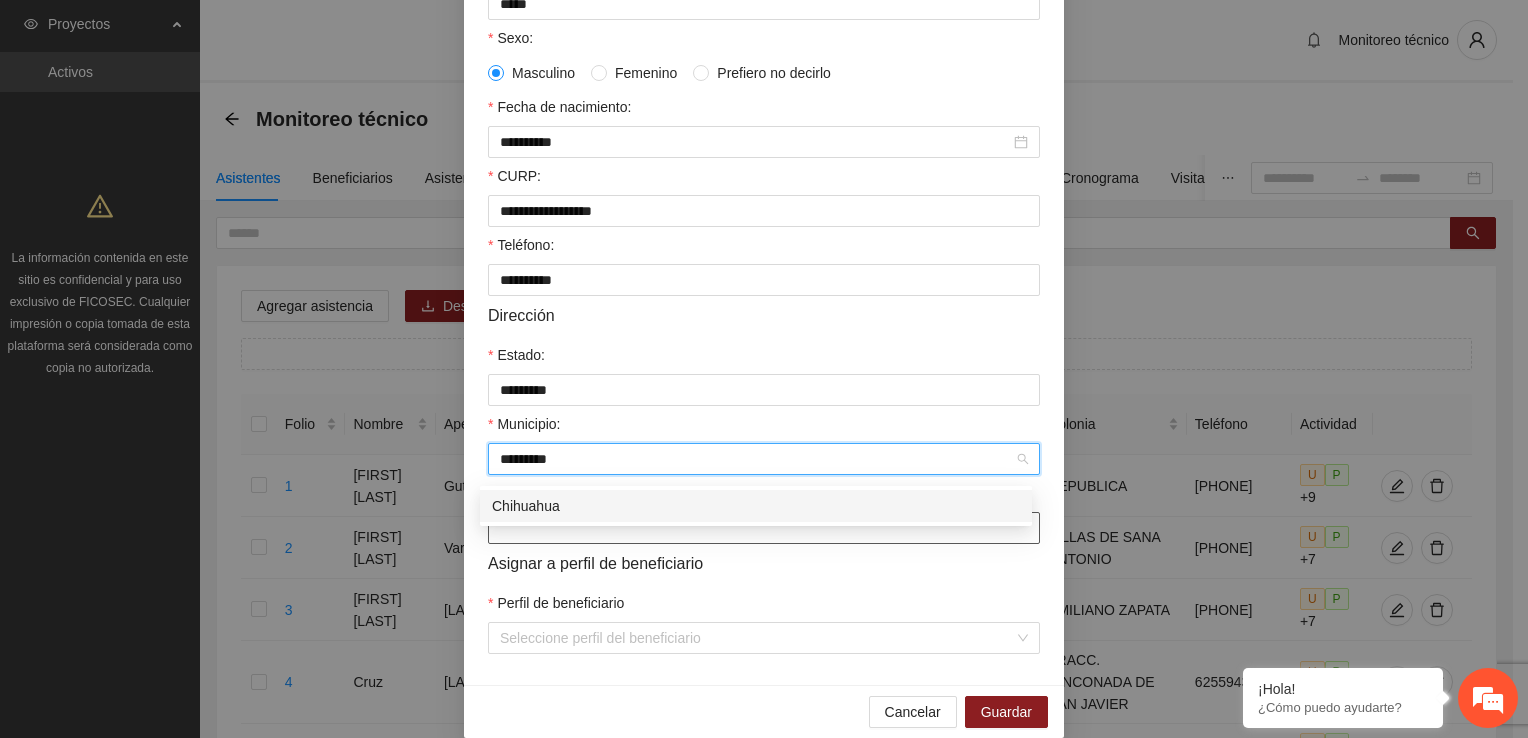 type on "*********" 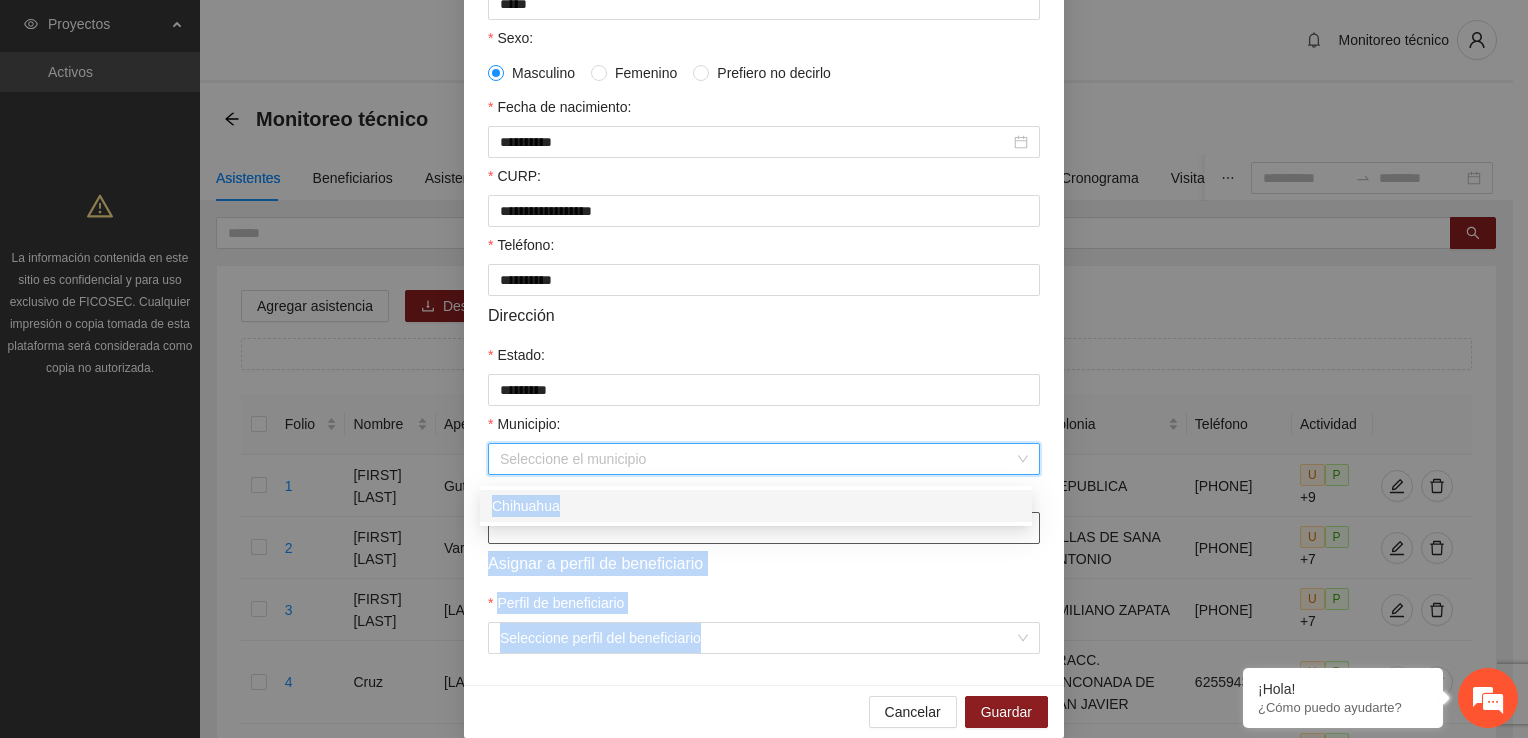 click on "Proyectos Activos La información contenida en este sitio es confidencial y para uso exclusivo de FICOSEC. Cualquier impresión o copia tomada de esta plataforma será considerada como copia no autorizada. Monitoreo técnico Monitoreo técnico Asistentes Beneficiarios Asistencias Objetivos y actividades Participantes Casos de éxito, retos y obstáculos Cronograma Visita de campo y entregables Agregar asistencia Descargar Agregar asistentes Folio Nombre Apellido 1 Apellido 2 Sexo Fecha de nacimiento Edad Municipio Colonia Teléfono Actividad                           1 [FIRST] [LAST] [LAST] Masculino [DATE] 40 [CITY] REPUBLICA [PHONE] U P +9 2 [FIRST] [LAST] [LAST] Masculino [DATE] 22 [CITY] VILLAS DE SANA ANTONIO [PHONE] U P +7 3 [FIRST] [LAST] [LAST] Masculino [DATE] 22 [CITY] EMILIANO ZAPATA [PHONE] U P +7 4 [FIRST] [LAST] [LAST] Masculino [DATE] 14 [CITY] FRACC. RINCONADA DE SAN JAVIER [PHONE] U P +2 5 [FIRST] [LAST] 53" at bounding box center (756, 369) 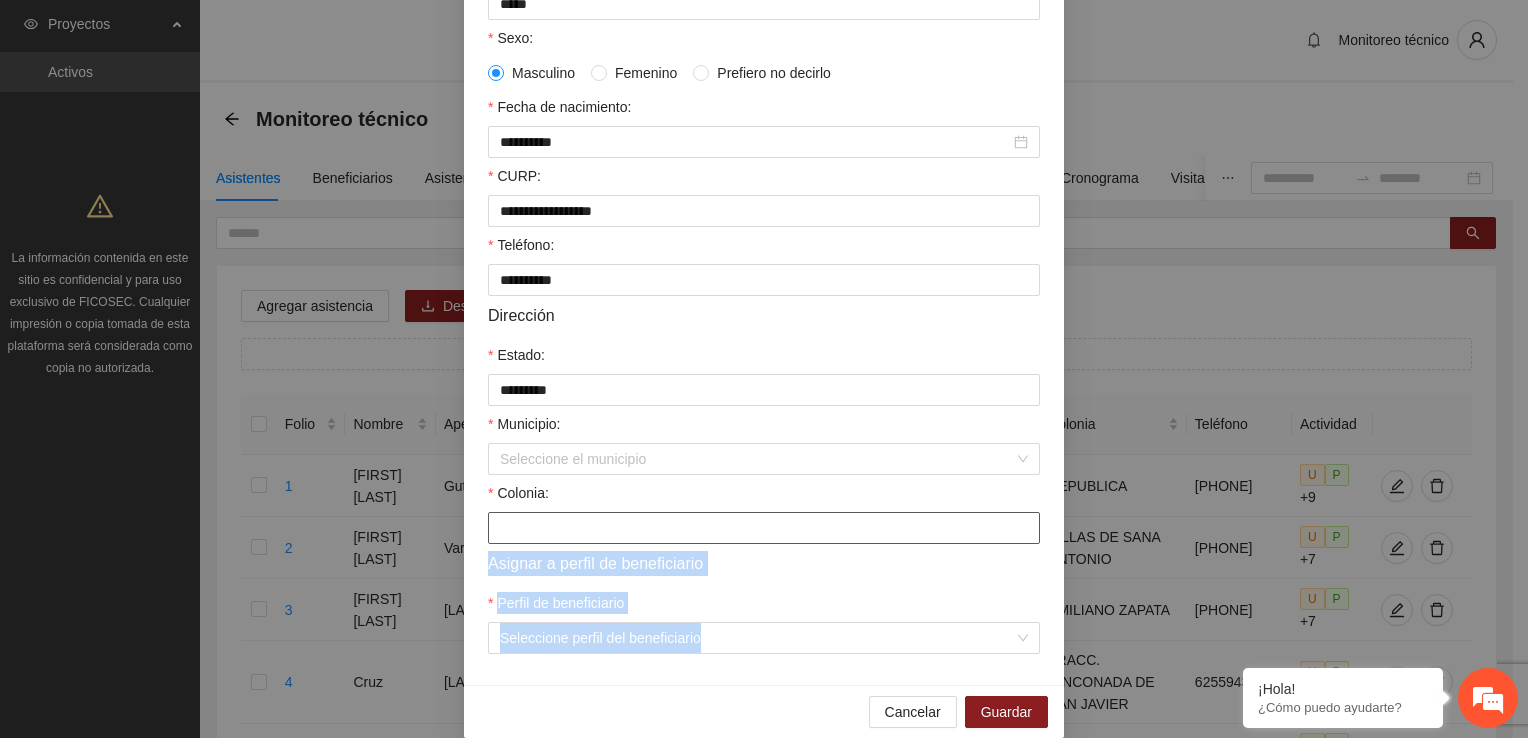 click on "Colonia:" at bounding box center [764, 528] 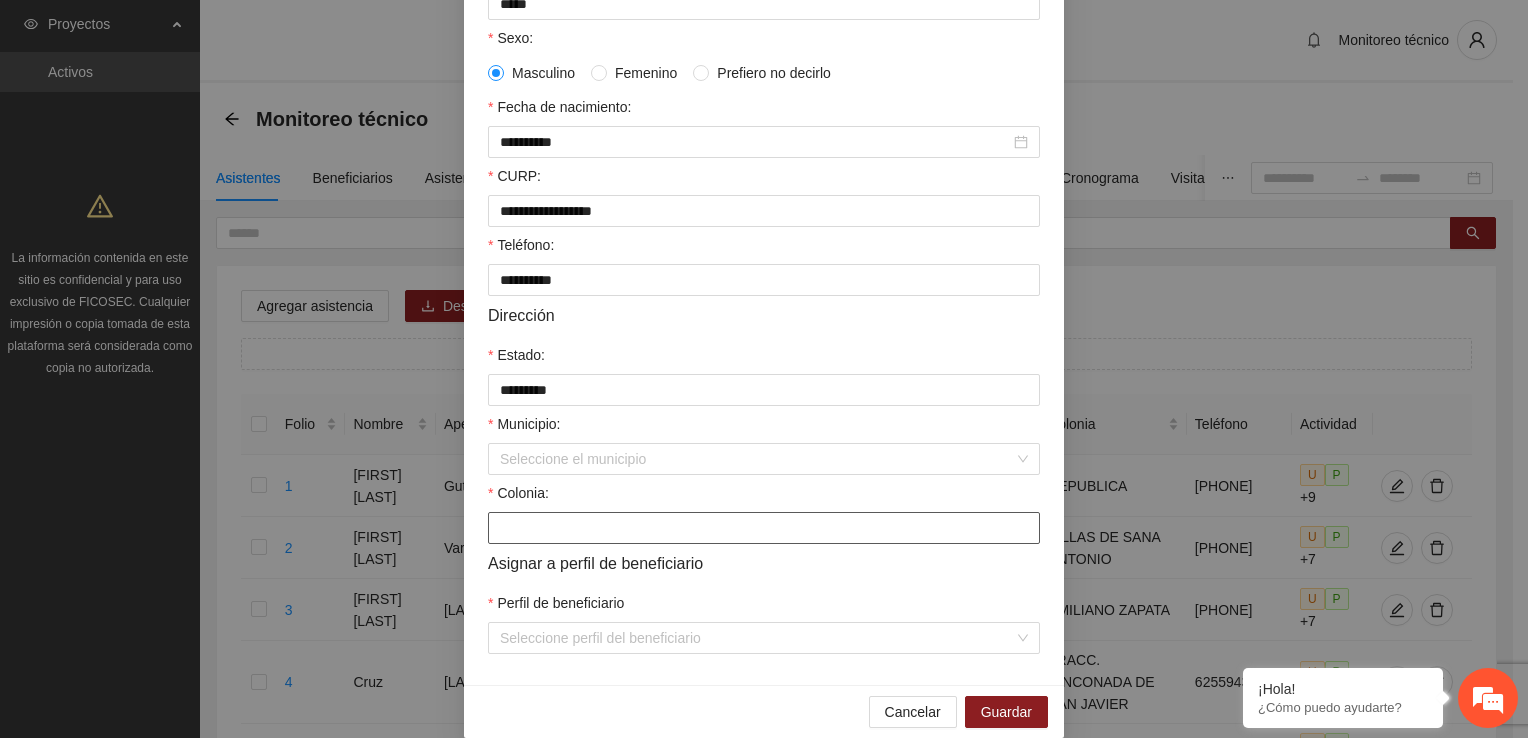 click on "Colonia:" at bounding box center [764, 528] 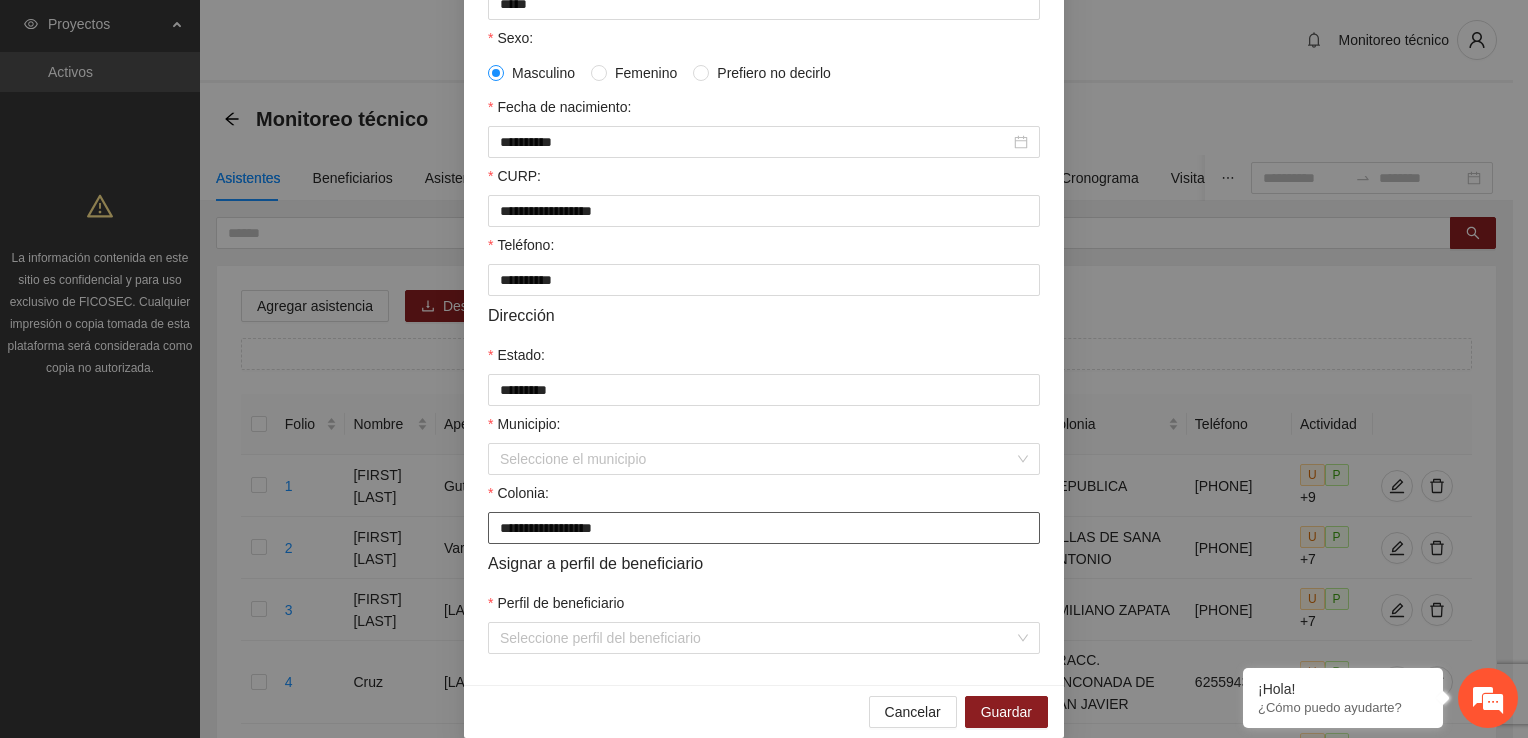 type on "**********" 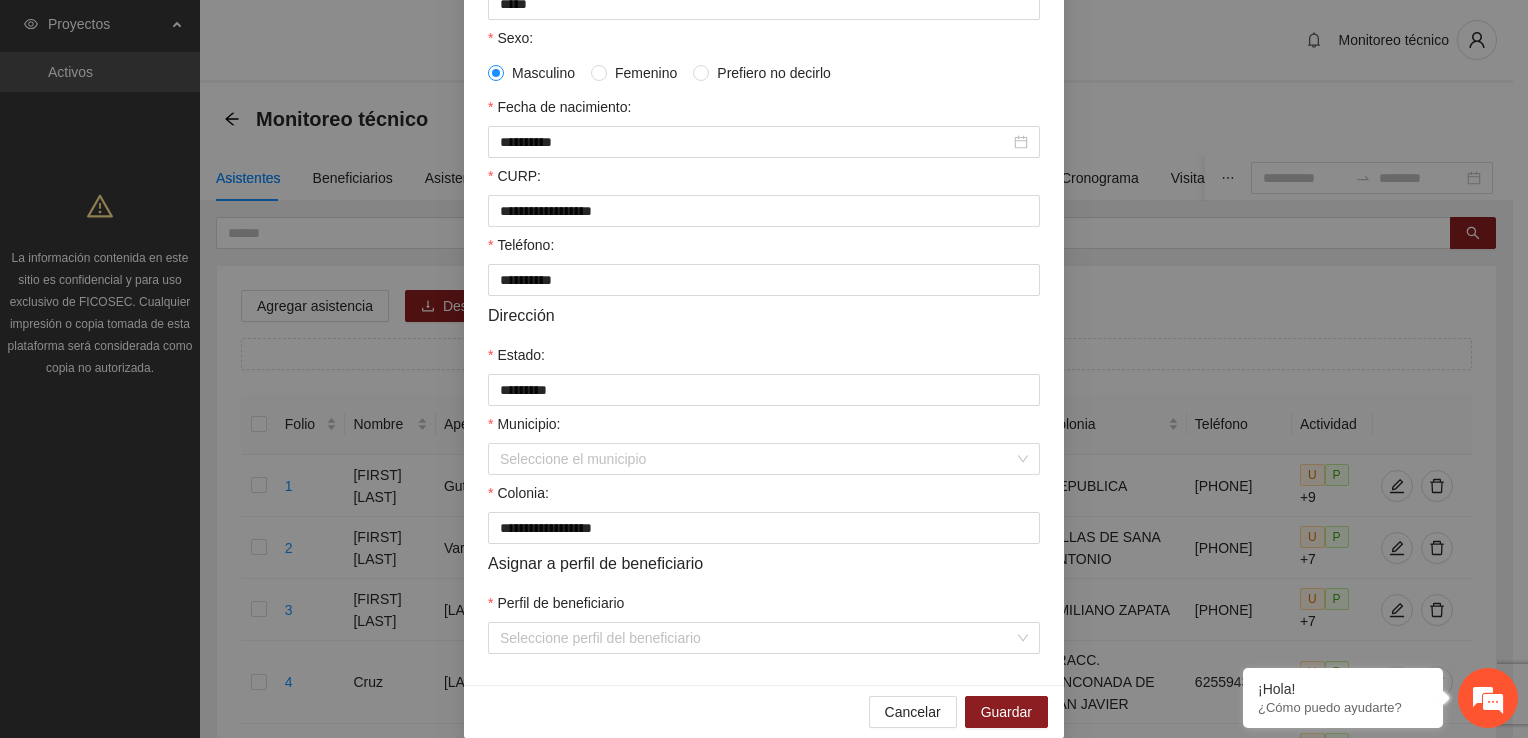 click on "**********" at bounding box center [764, 216] 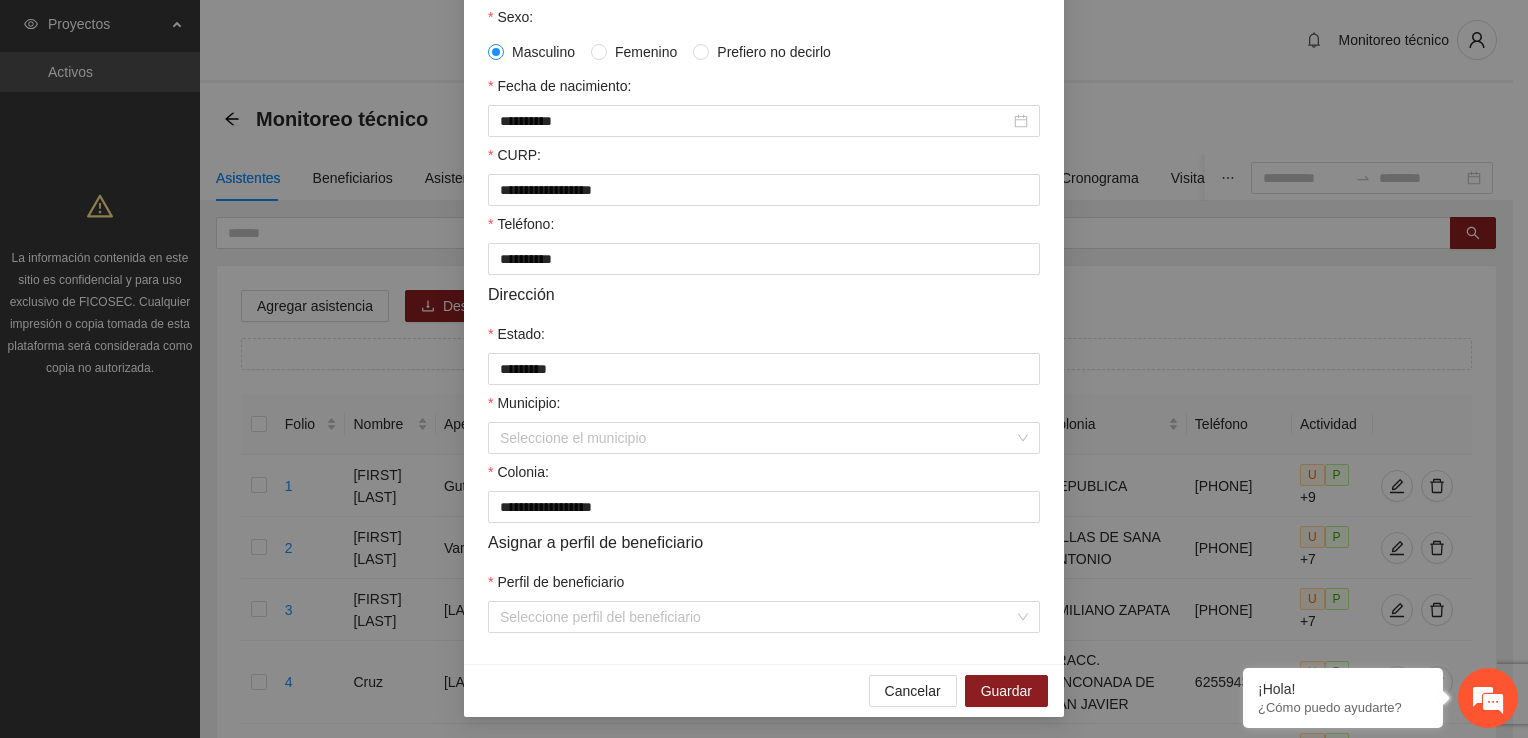 scroll, scrollTop: 432, scrollLeft: 0, axis: vertical 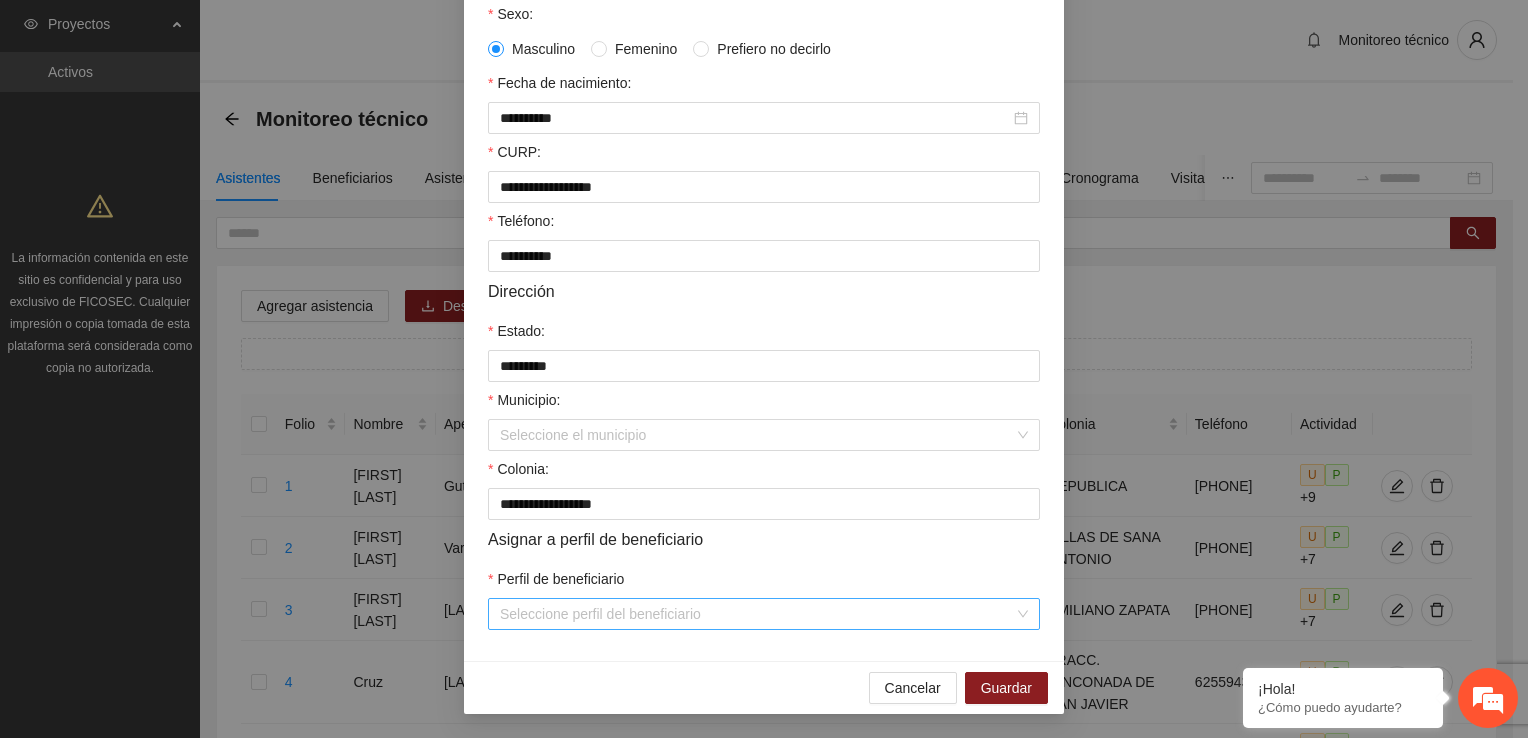 click on "Perfil de beneficiario" at bounding box center (757, 614) 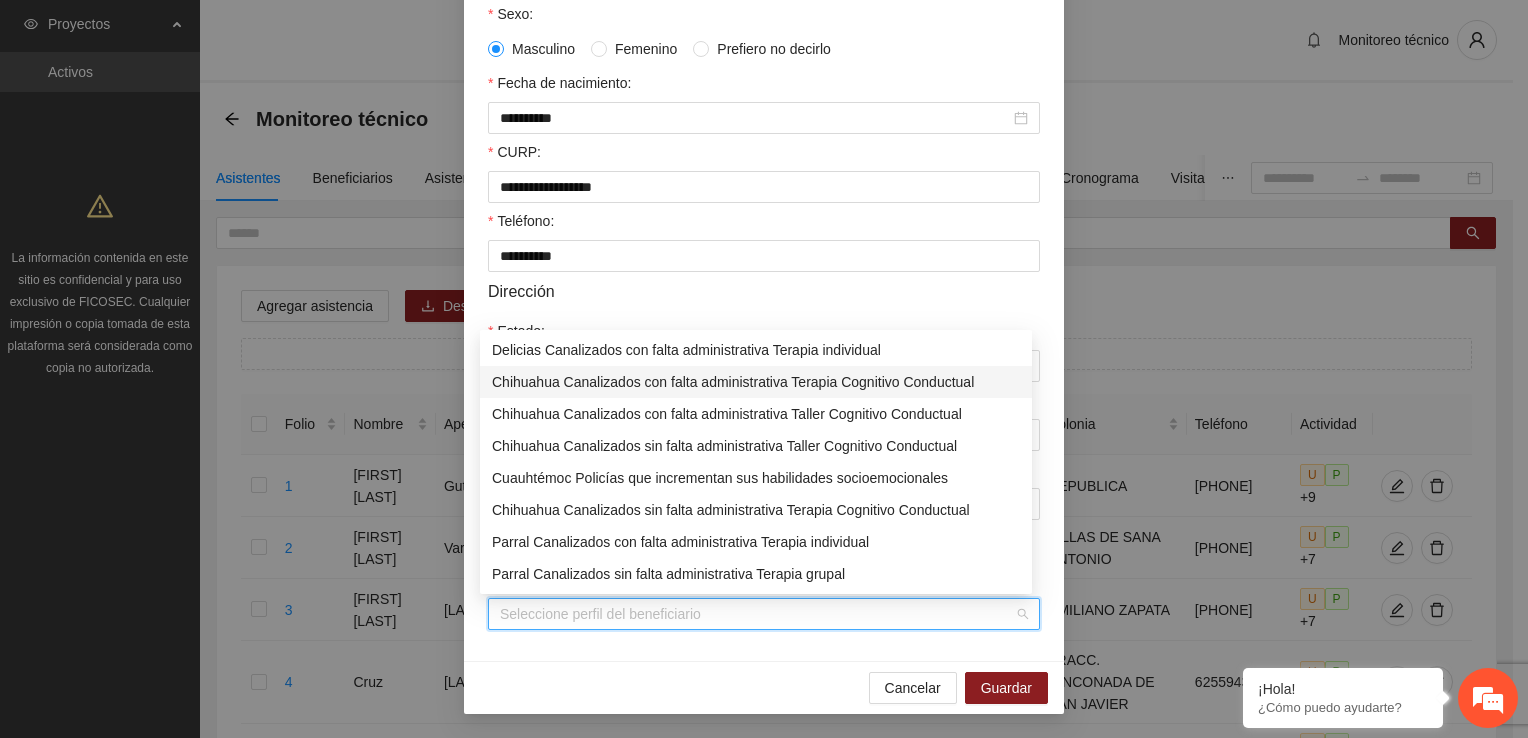 click on "Chihuahua Canalizados con falta administrativa Terapia Cognitivo Conductual" at bounding box center (756, 382) 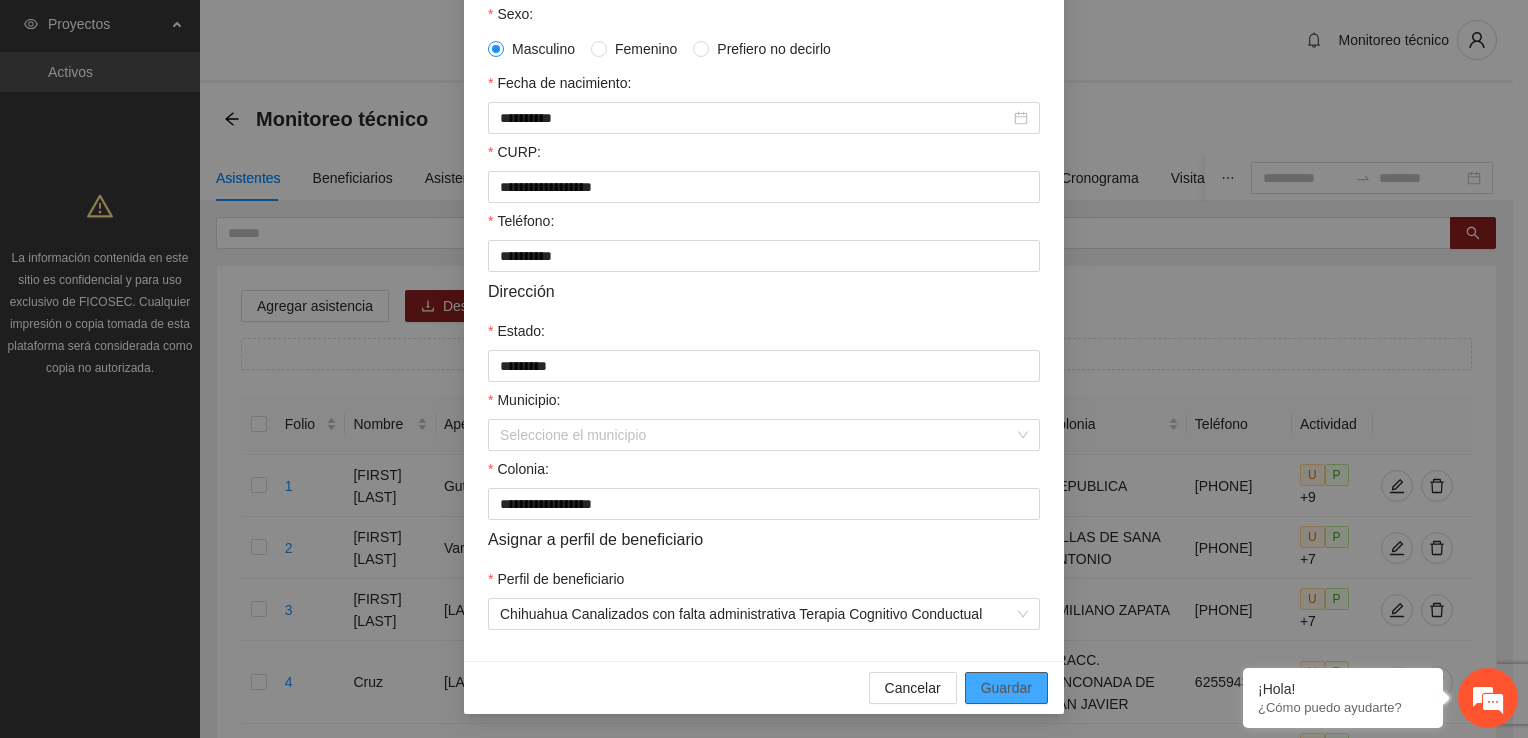 click on "Guardar" at bounding box center [1006, 688] 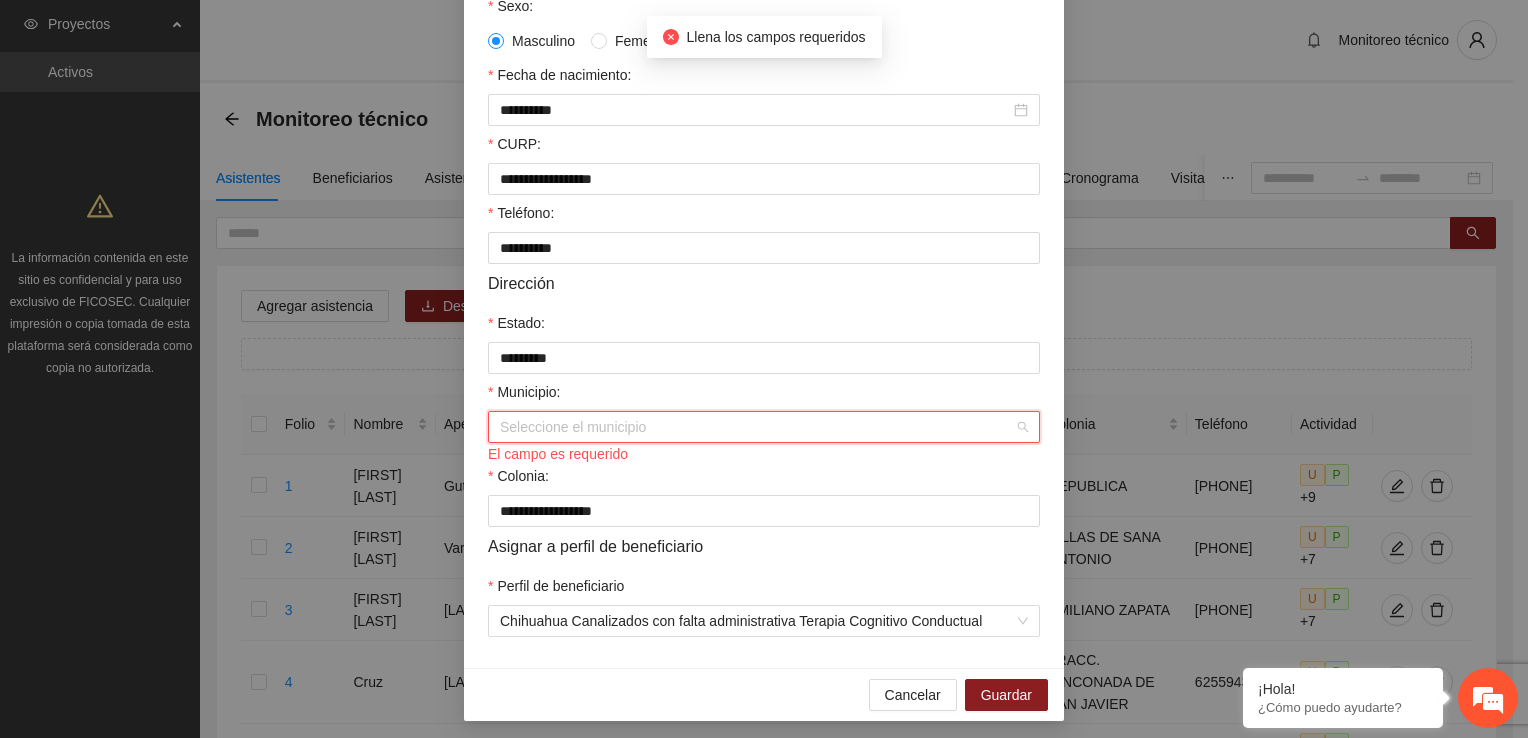 click on "Municipio:" at bounding box center (757, 427) 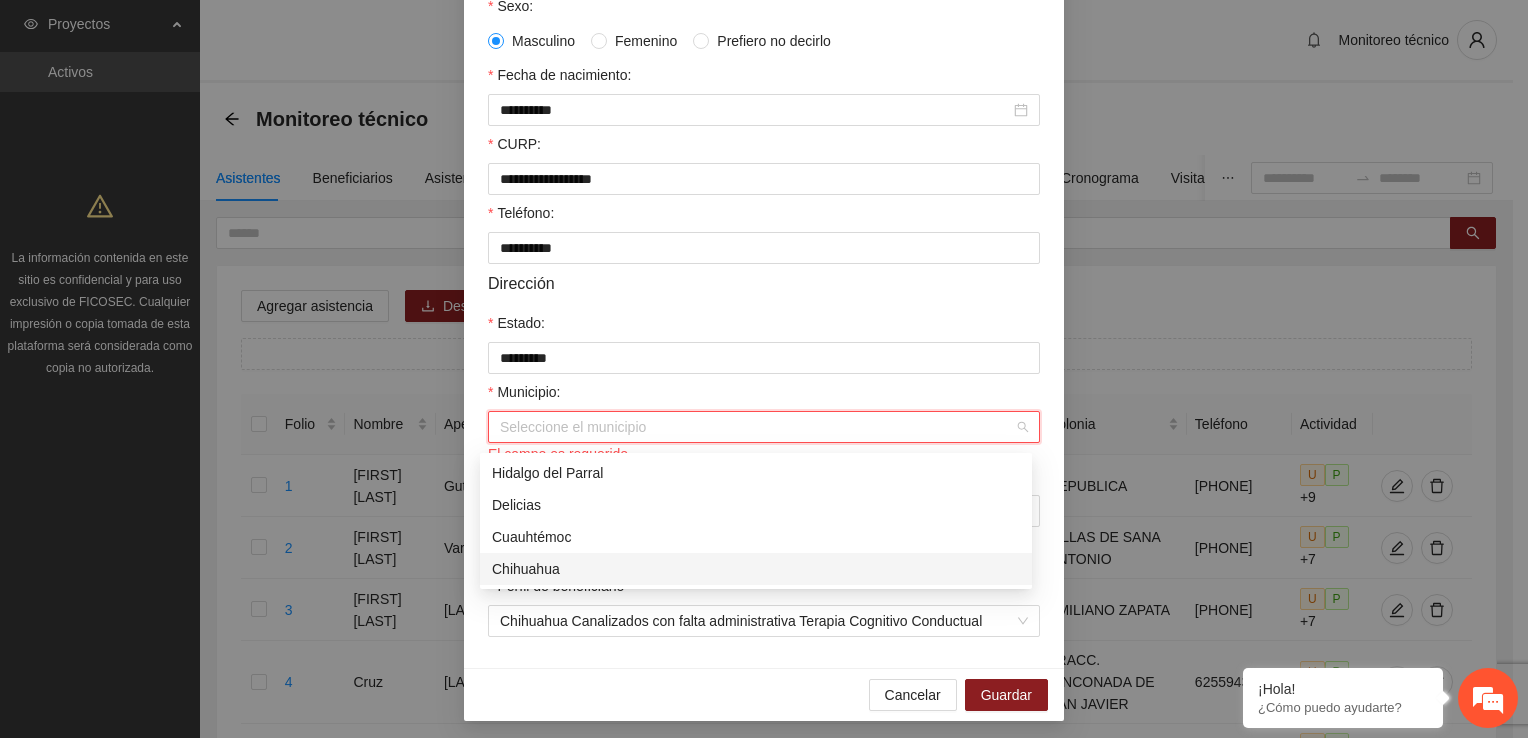 click on "Chihuahua" at bounding box center (756, 569) 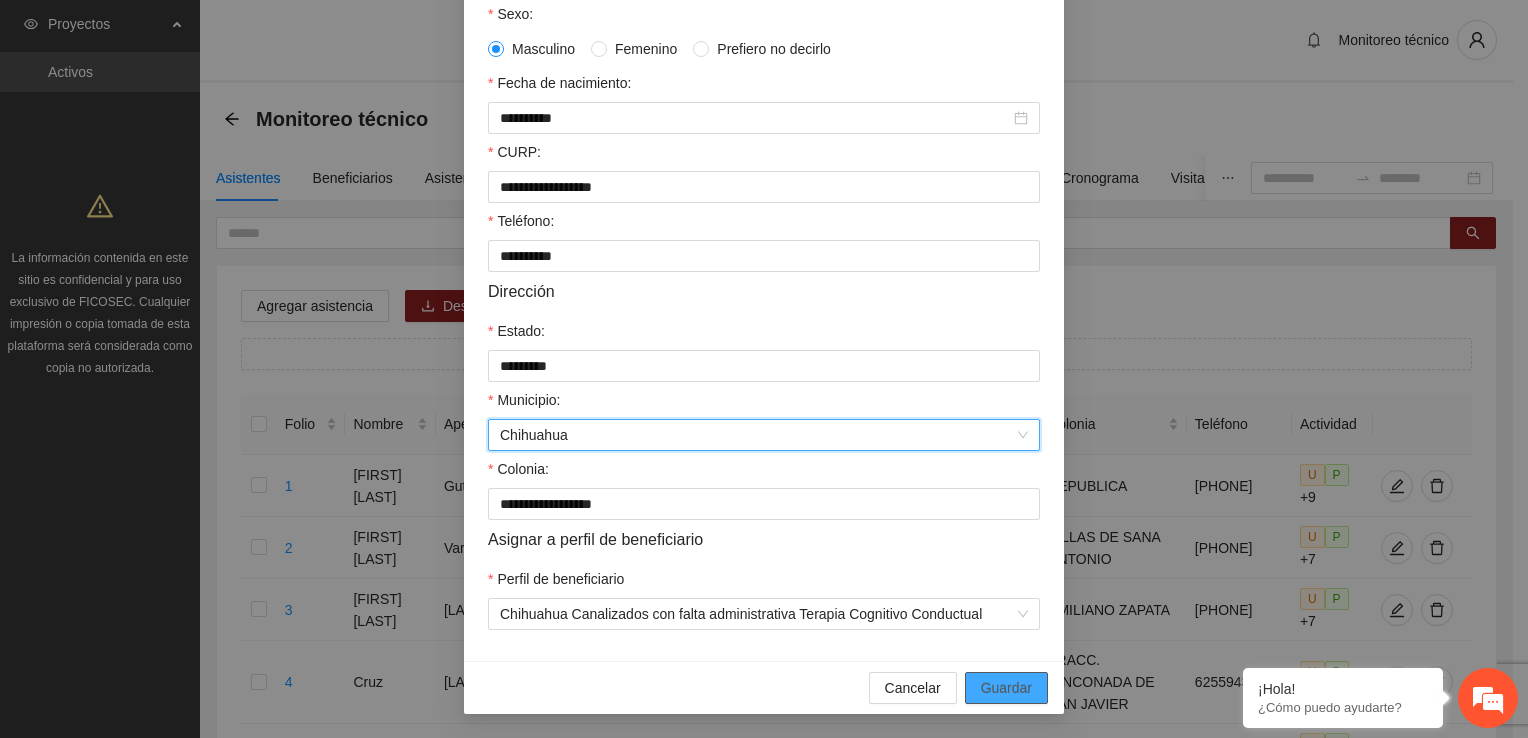 click on "Guardar" at bounding box center (1006, 688) 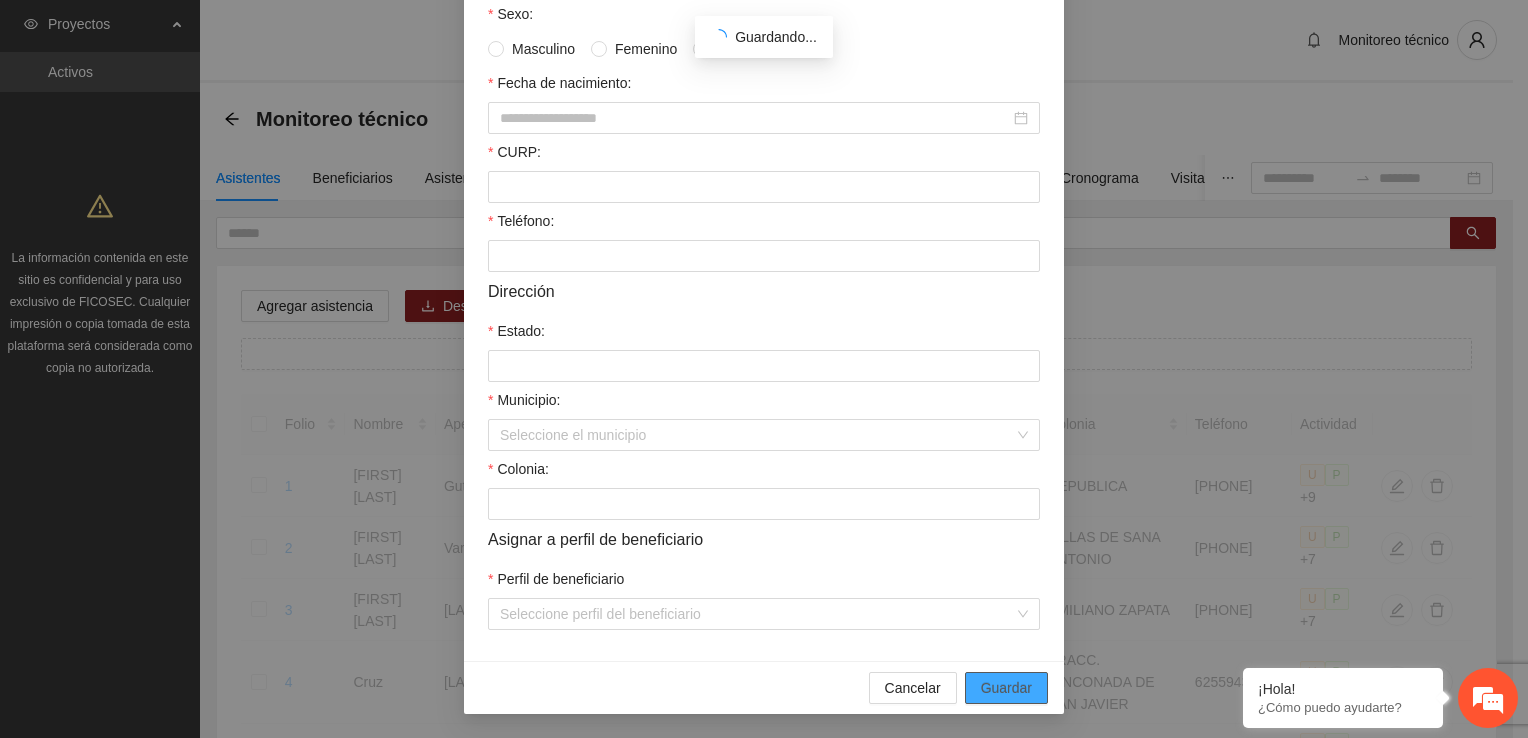 scroll, scrollTop: 332, scrollLeft: 0, axis: vertical 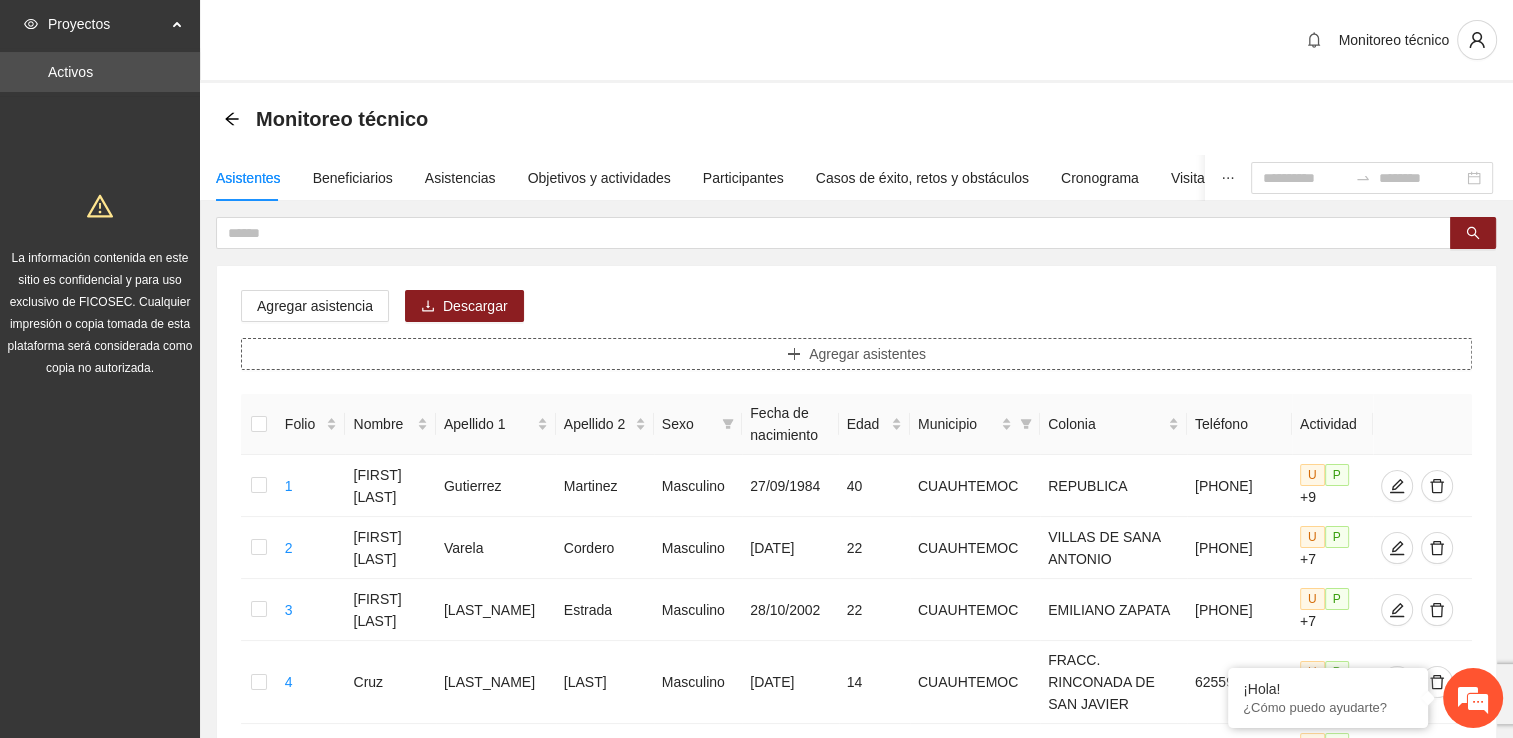 click 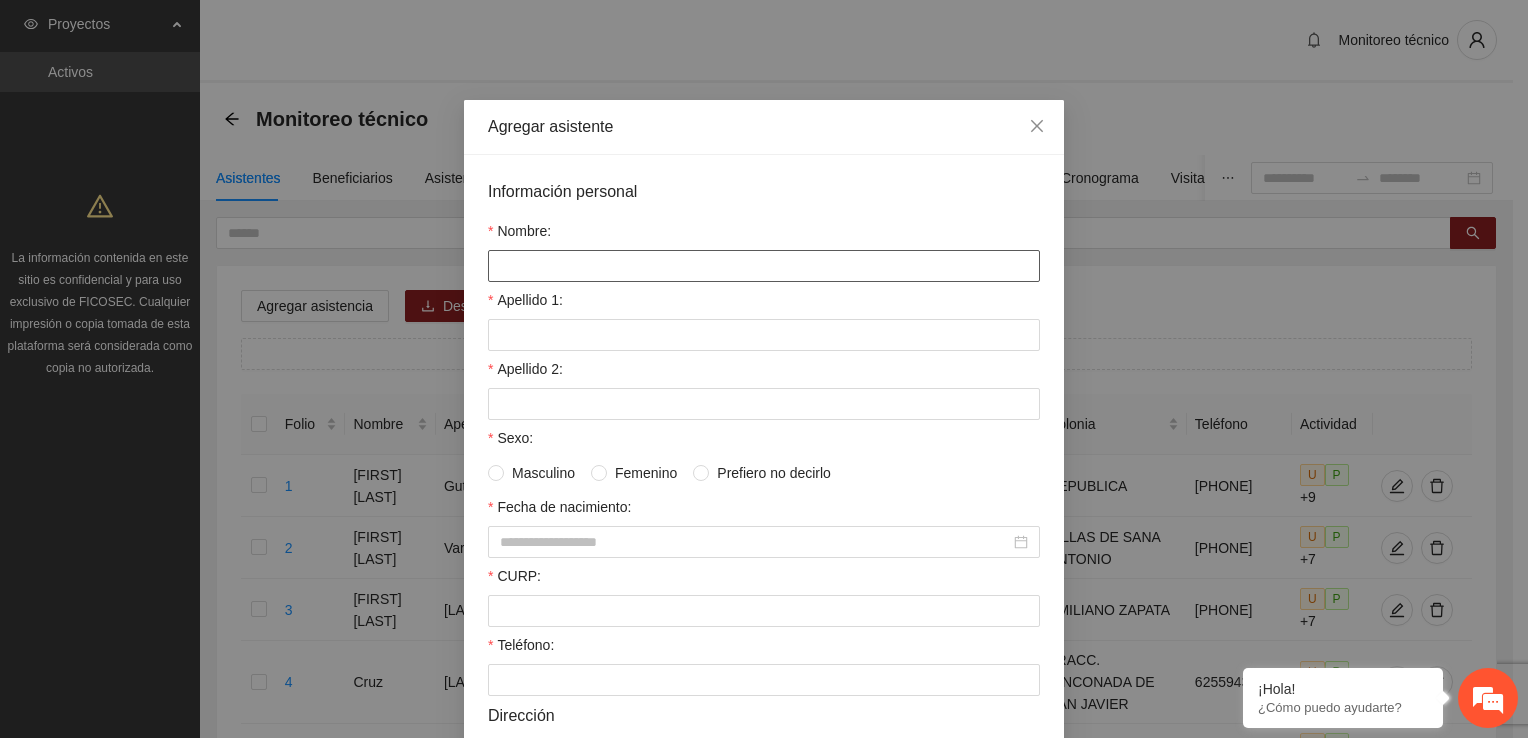 click on "Nombre:" at bounding box center (764, 266) 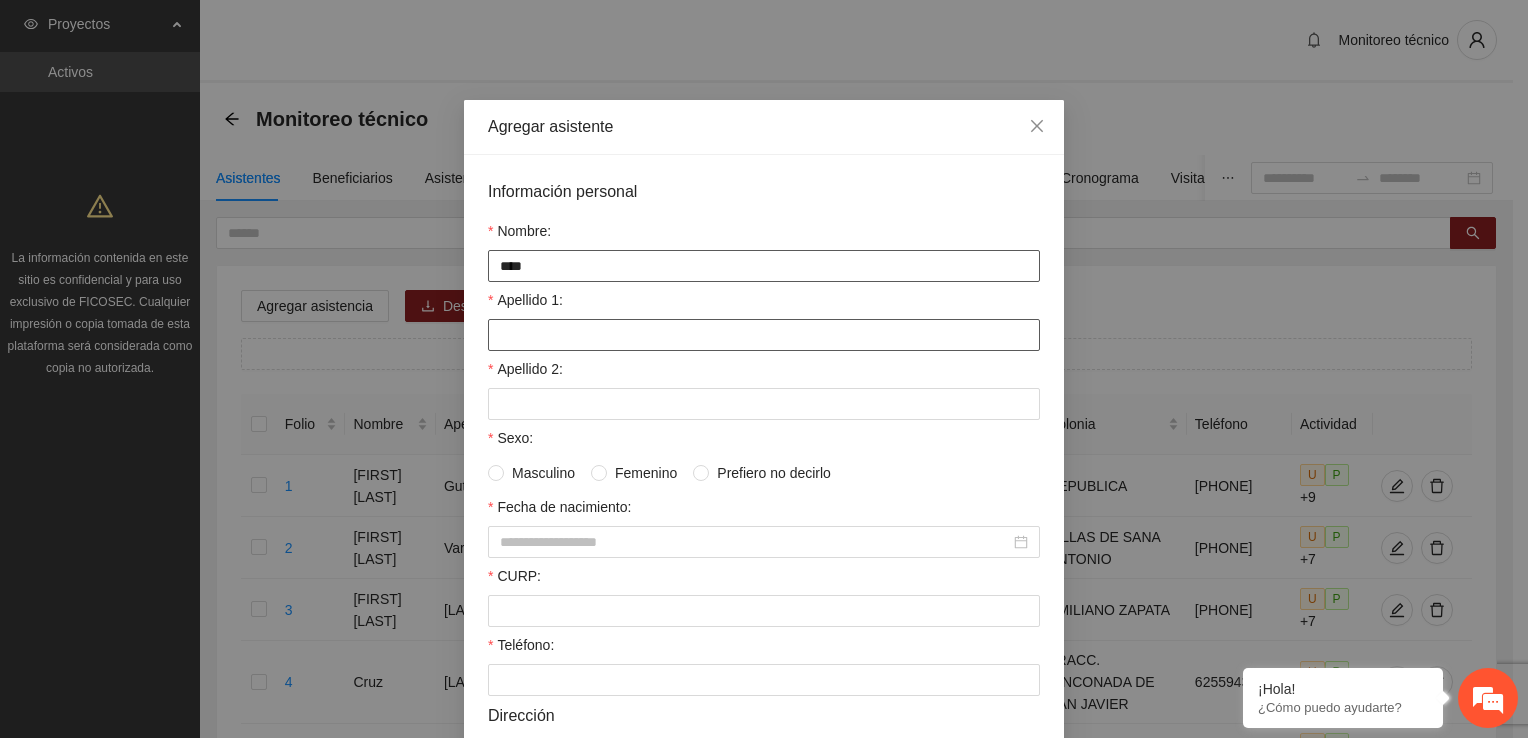 type on "****" 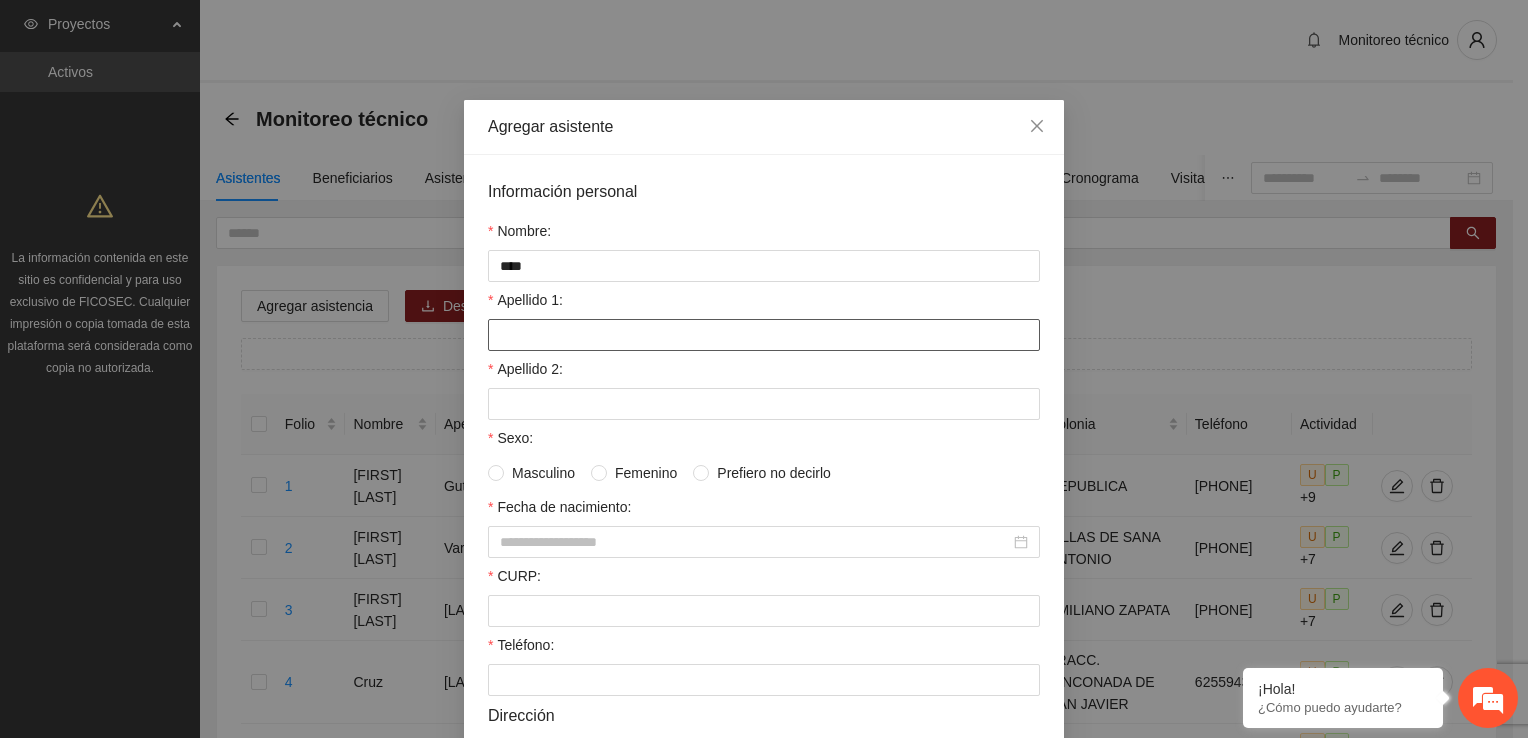 click on "Apellido 1:" at bounding box center (764, 335) 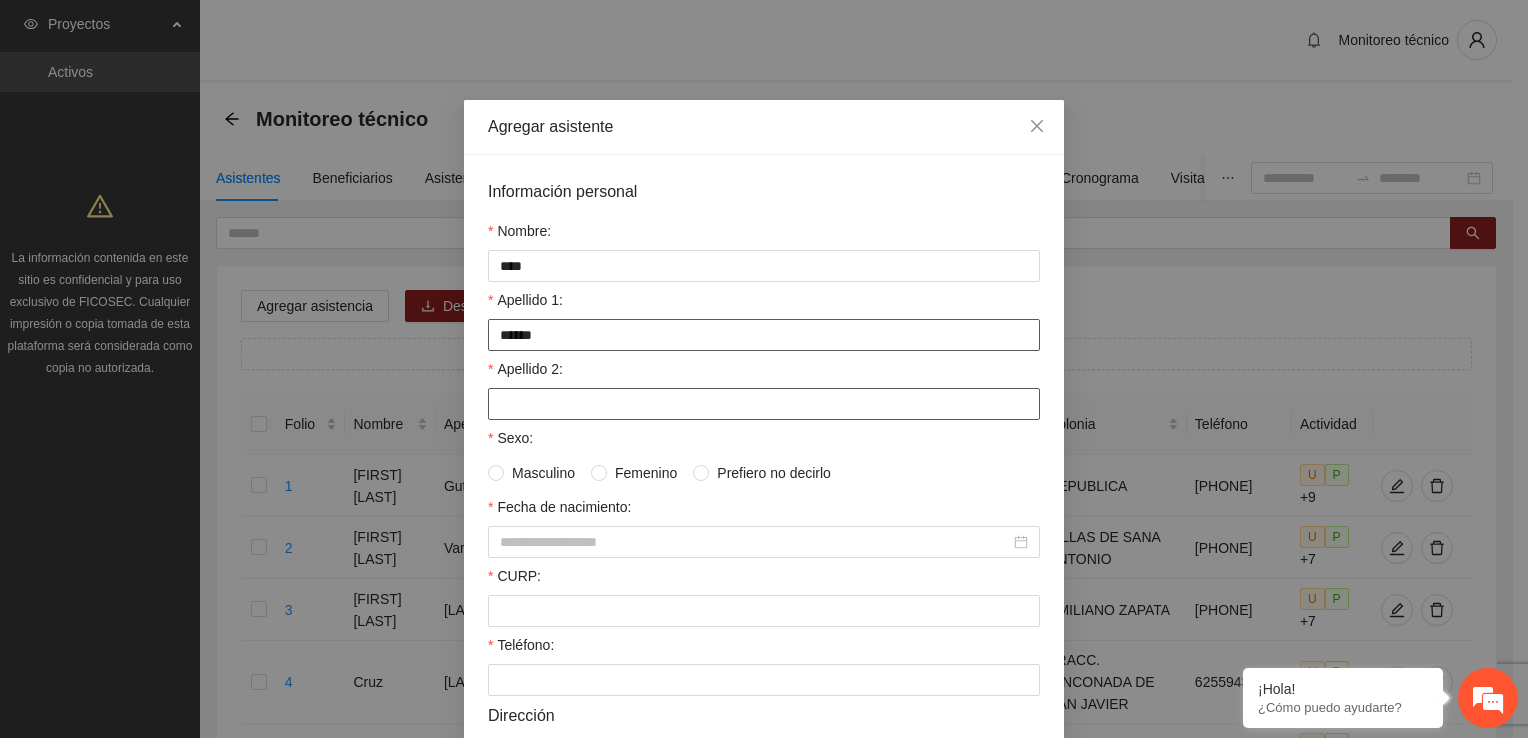 type on "******" 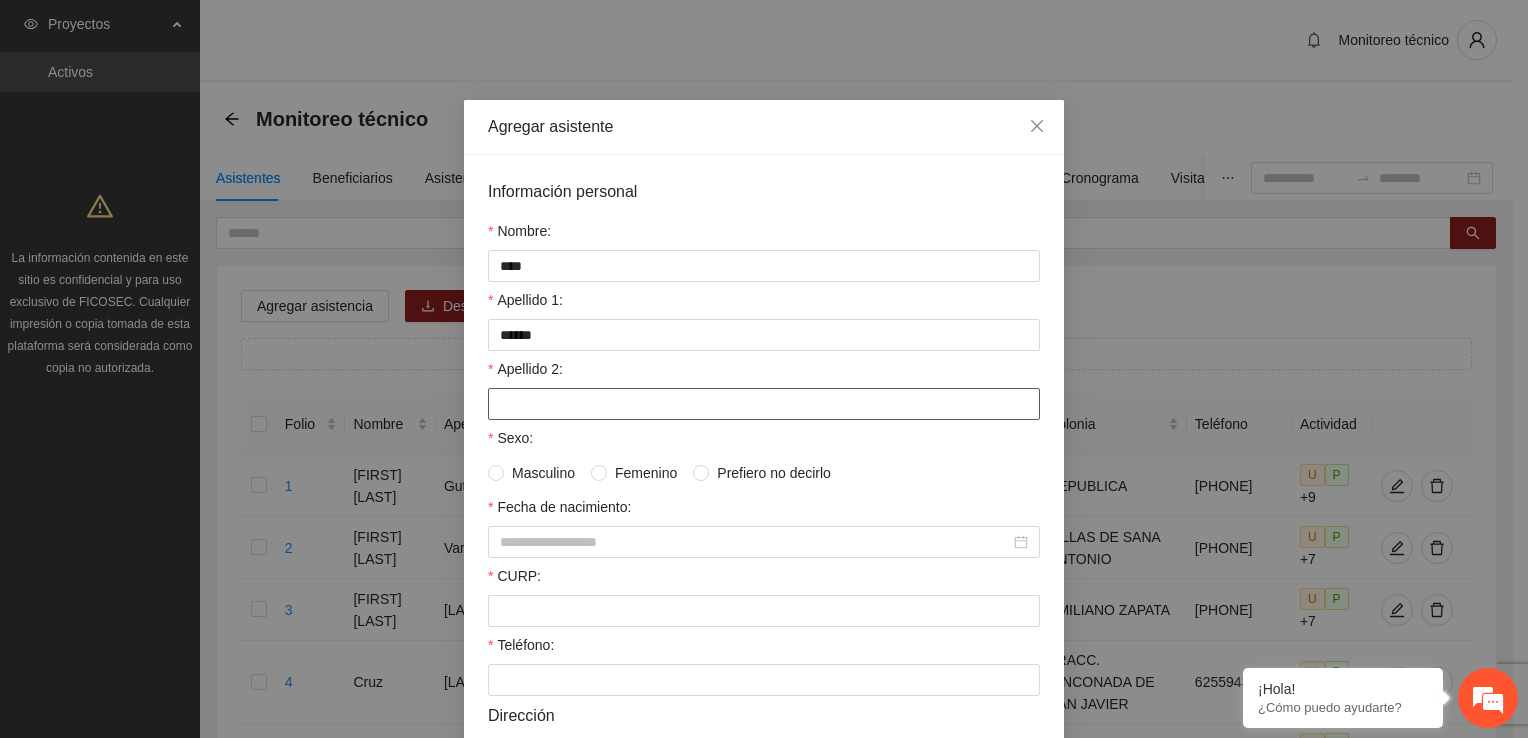 click on "Apellido 2:" at bounding box center (764, 404) 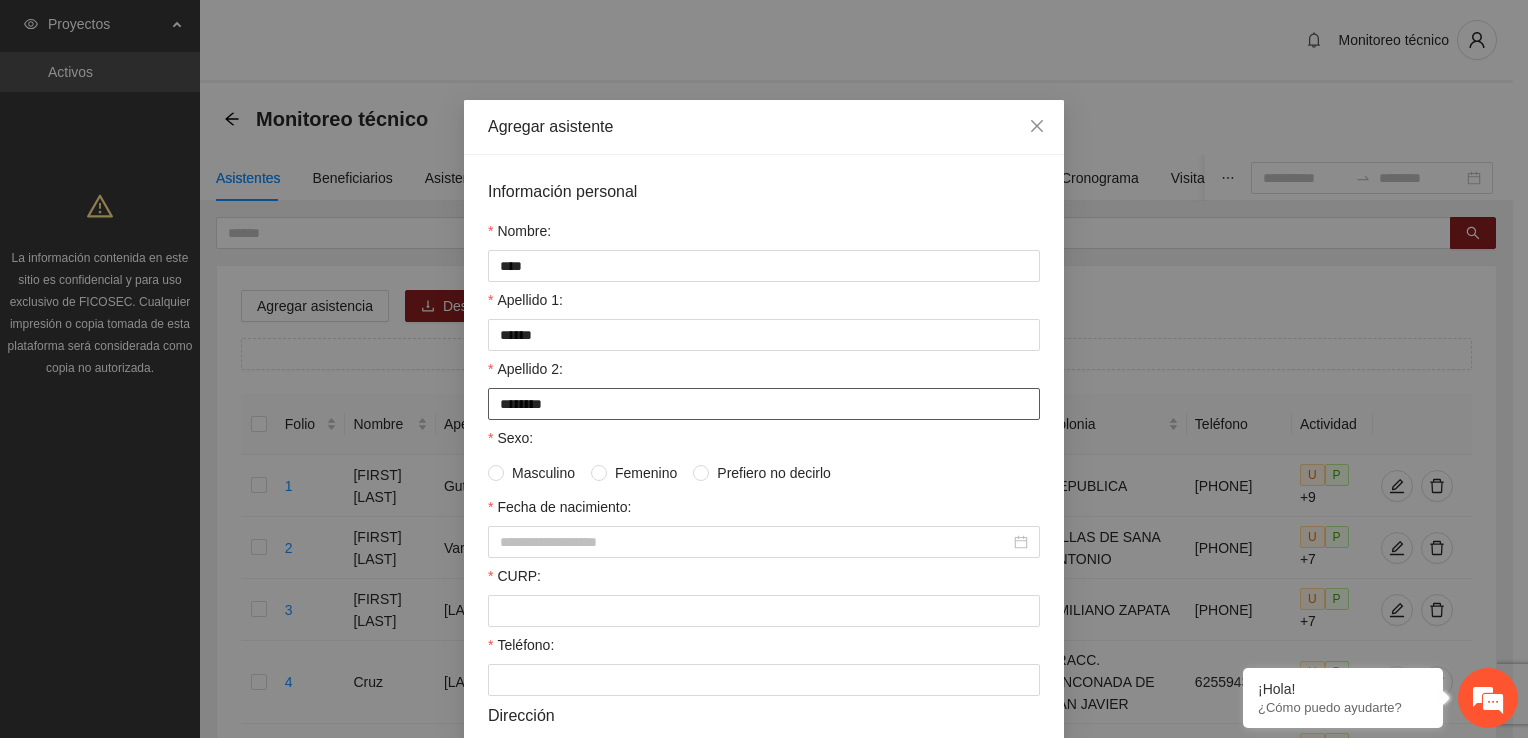 type on "********" 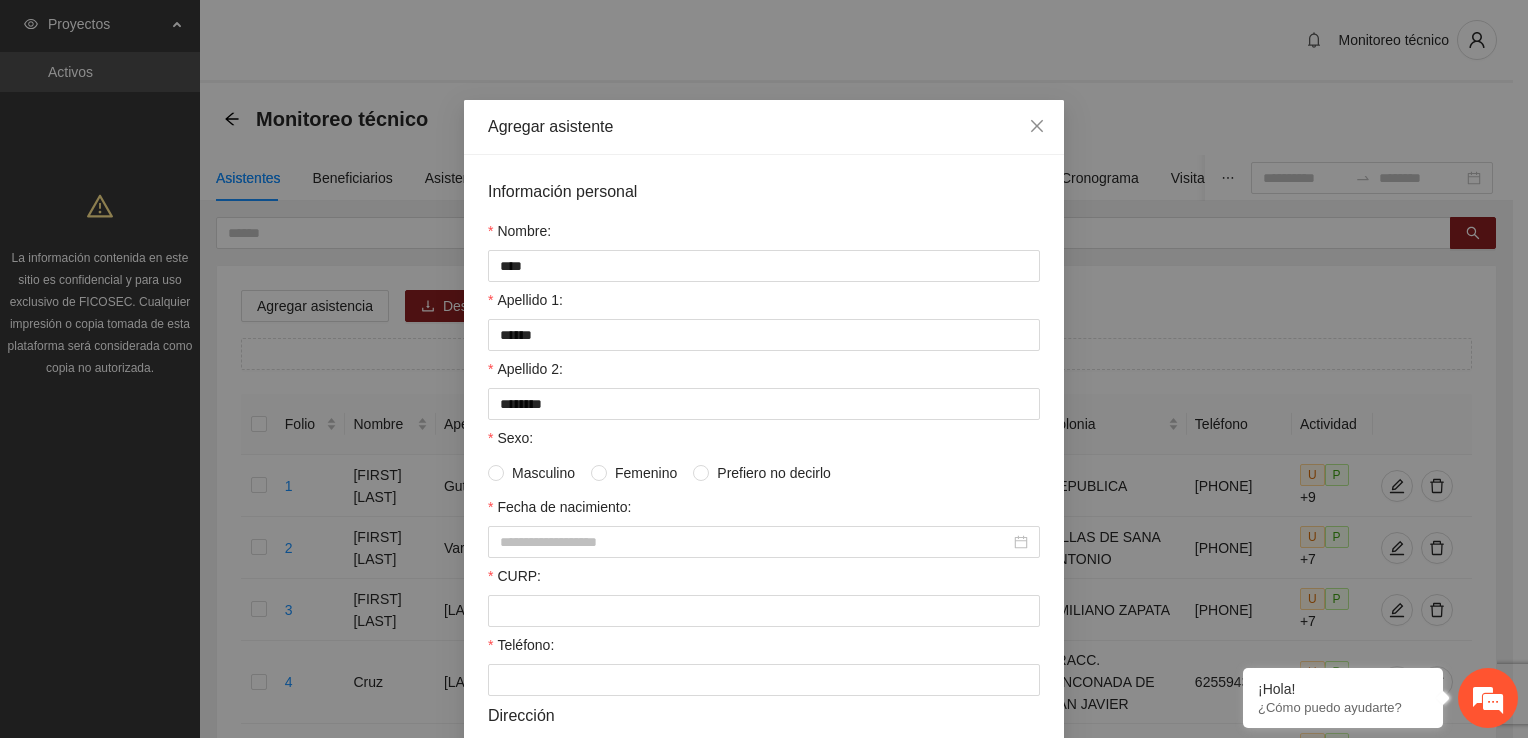 click on "Masculino" at bounding box center [535, 473] 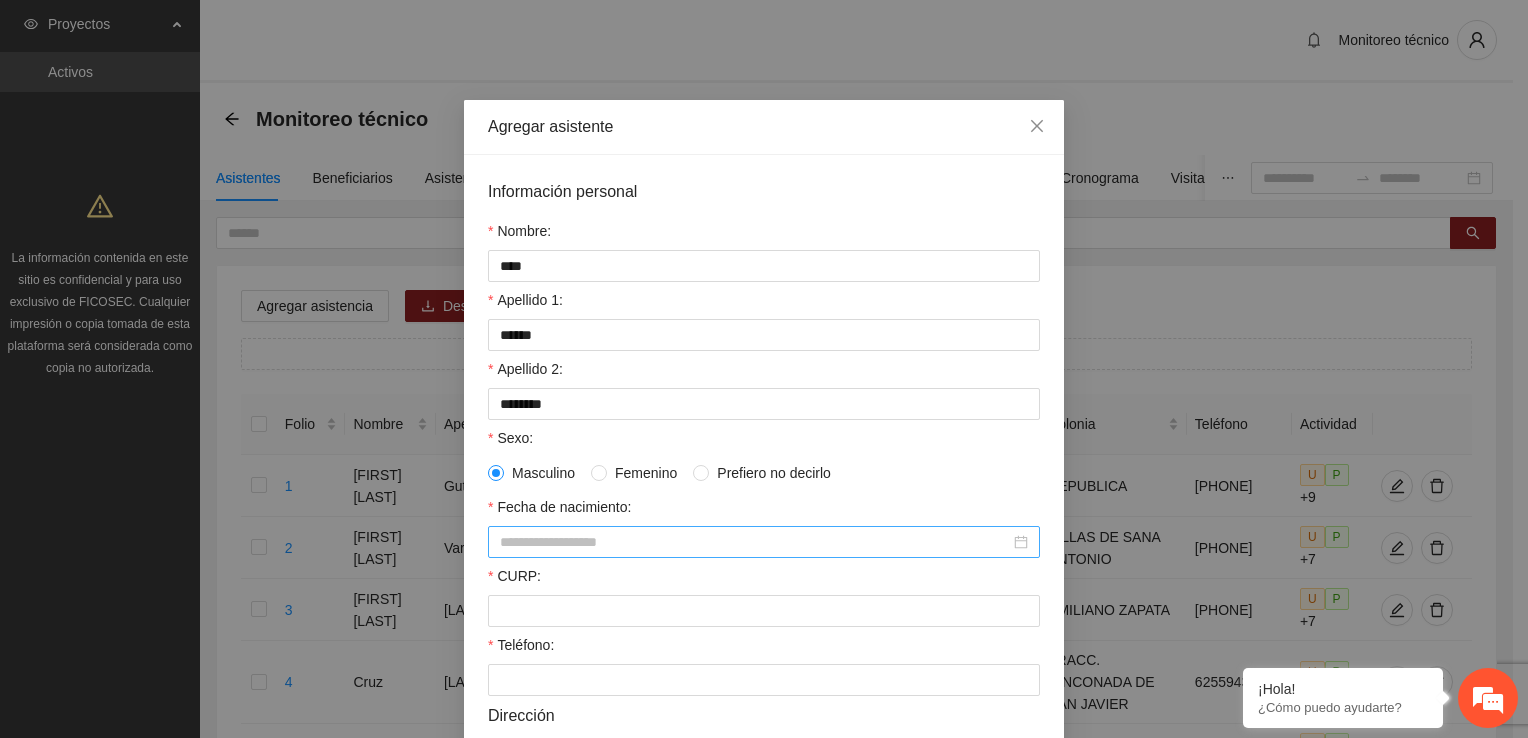 click on "Fecha de nacimiento:" at bounding box center [755, 542] 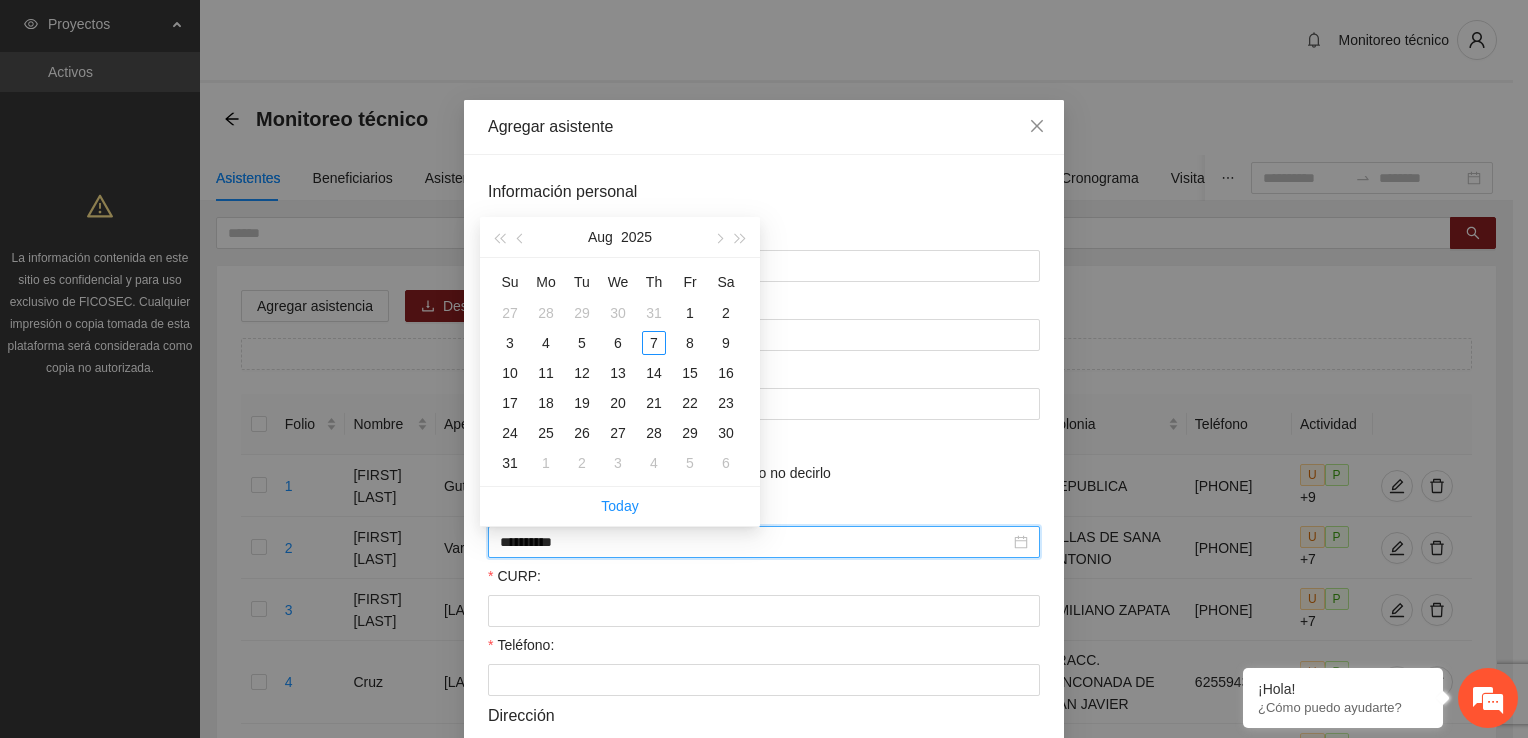type on "**********" 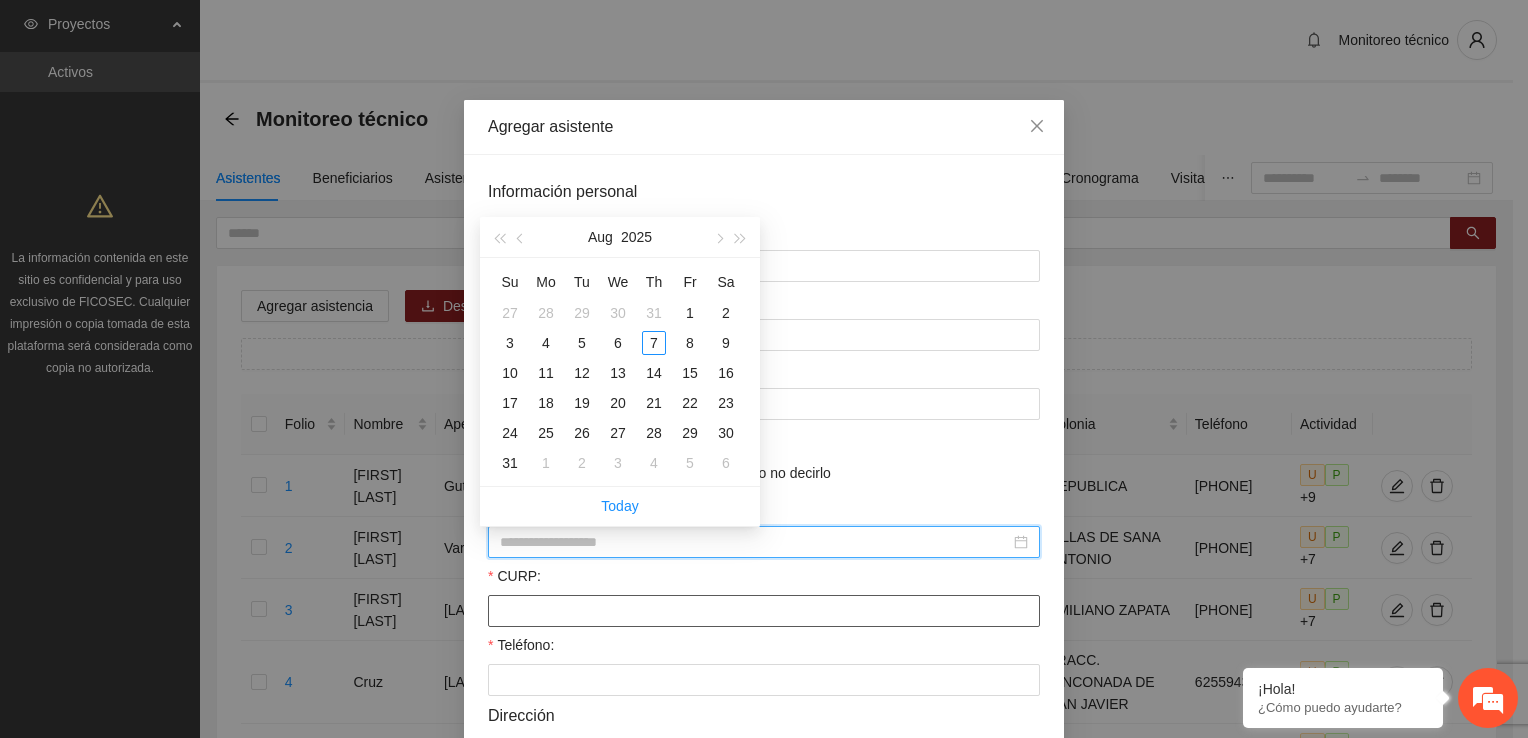 click on "CURP:" at bounding box center (764, 611) 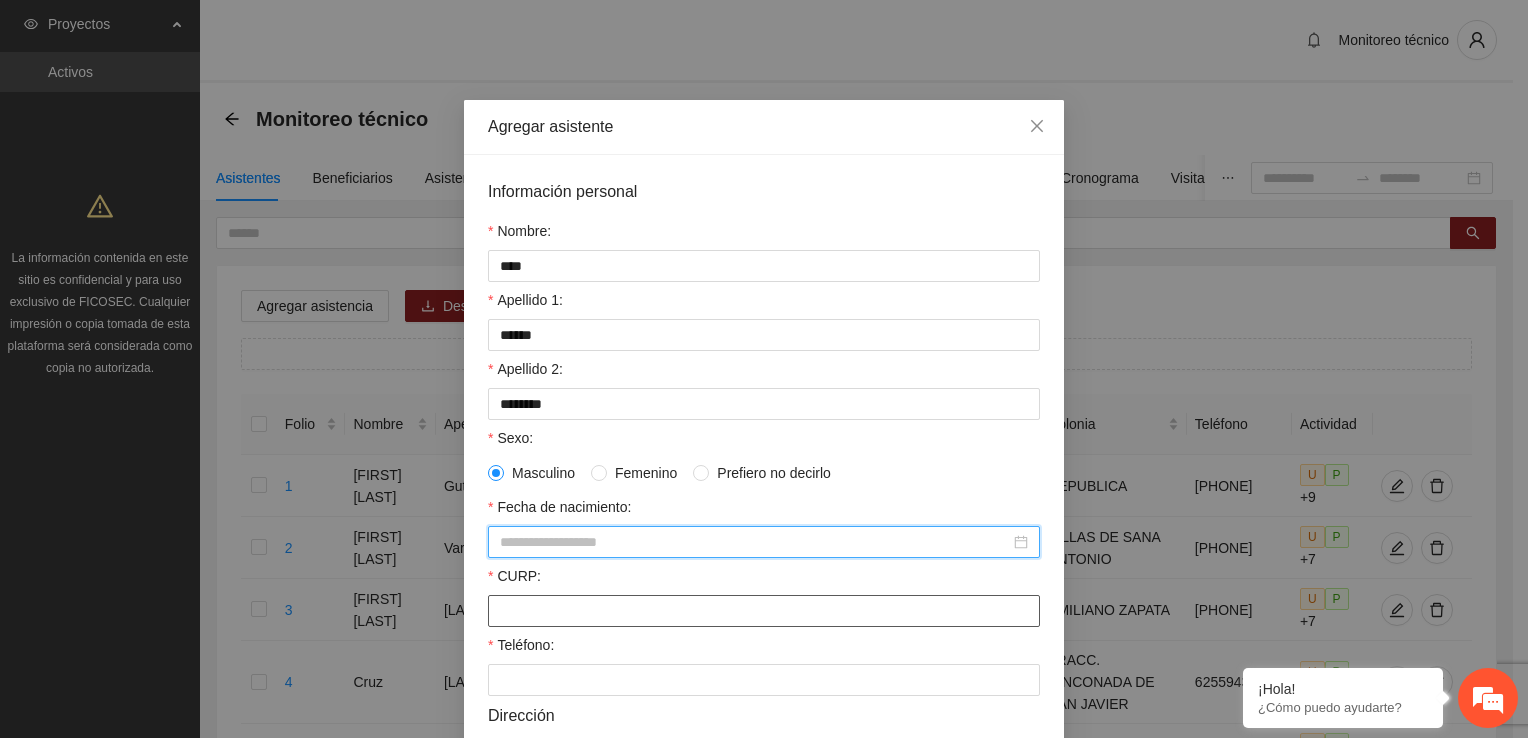 paste on "**********" 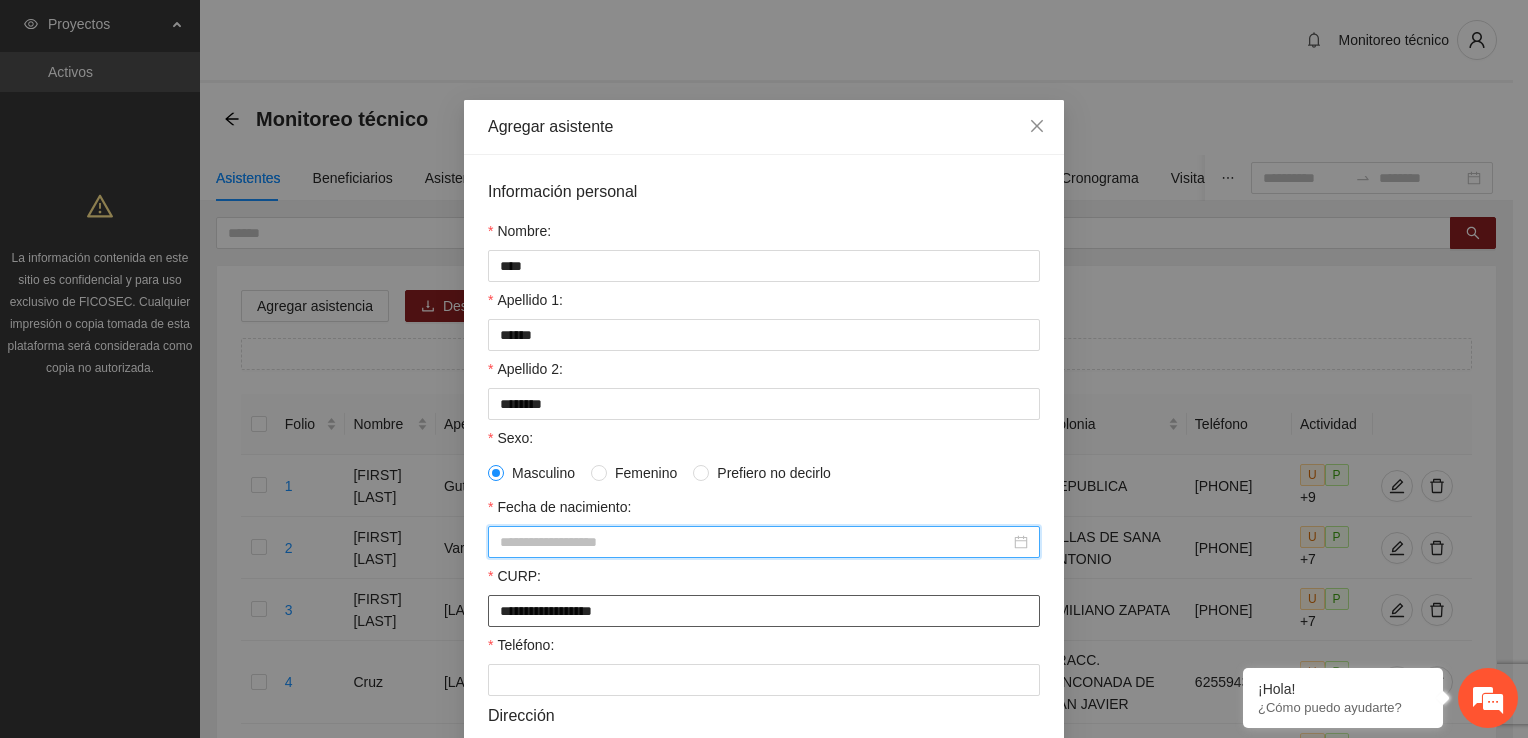 type on "**********" 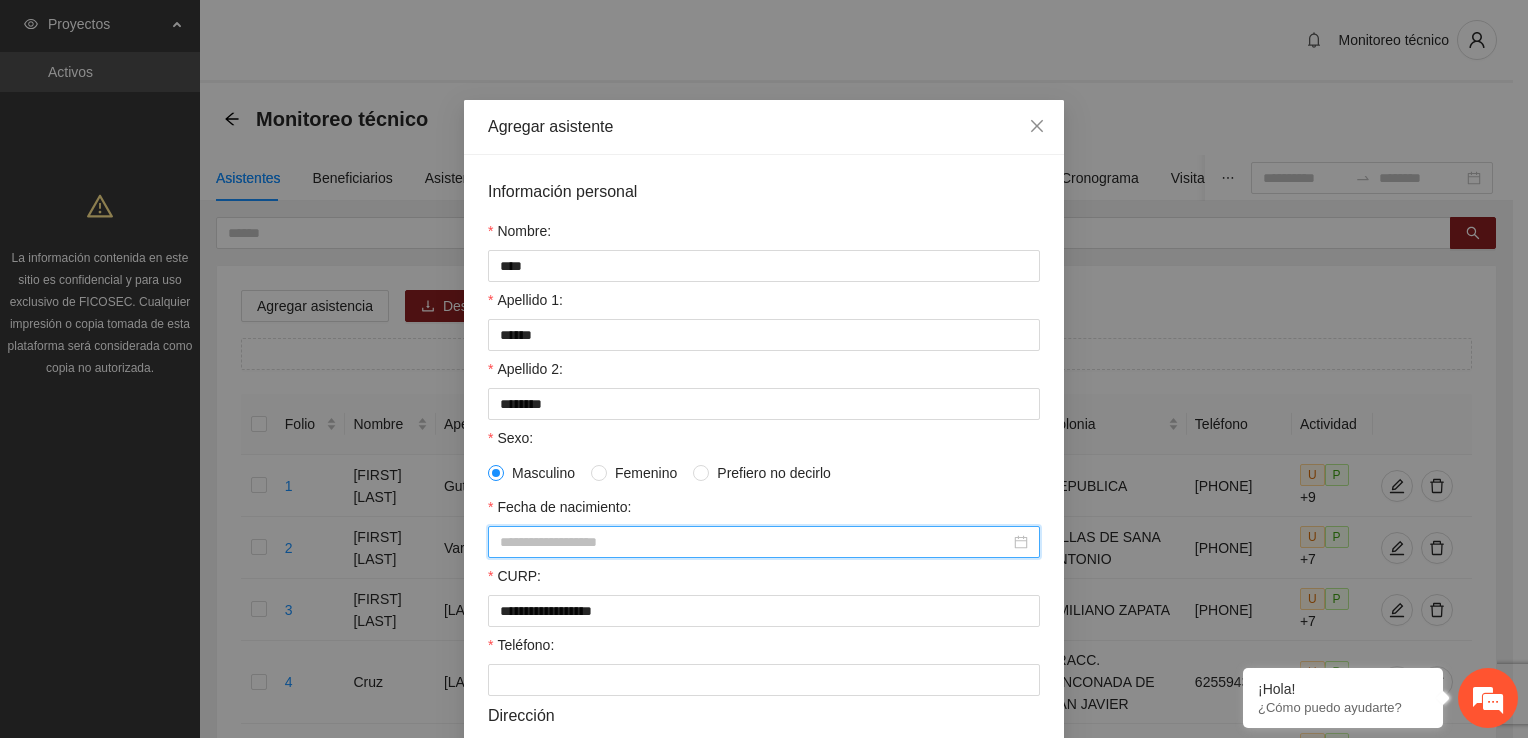 click on "Fecha de nacimiento:" at bounding box center (755, 542) 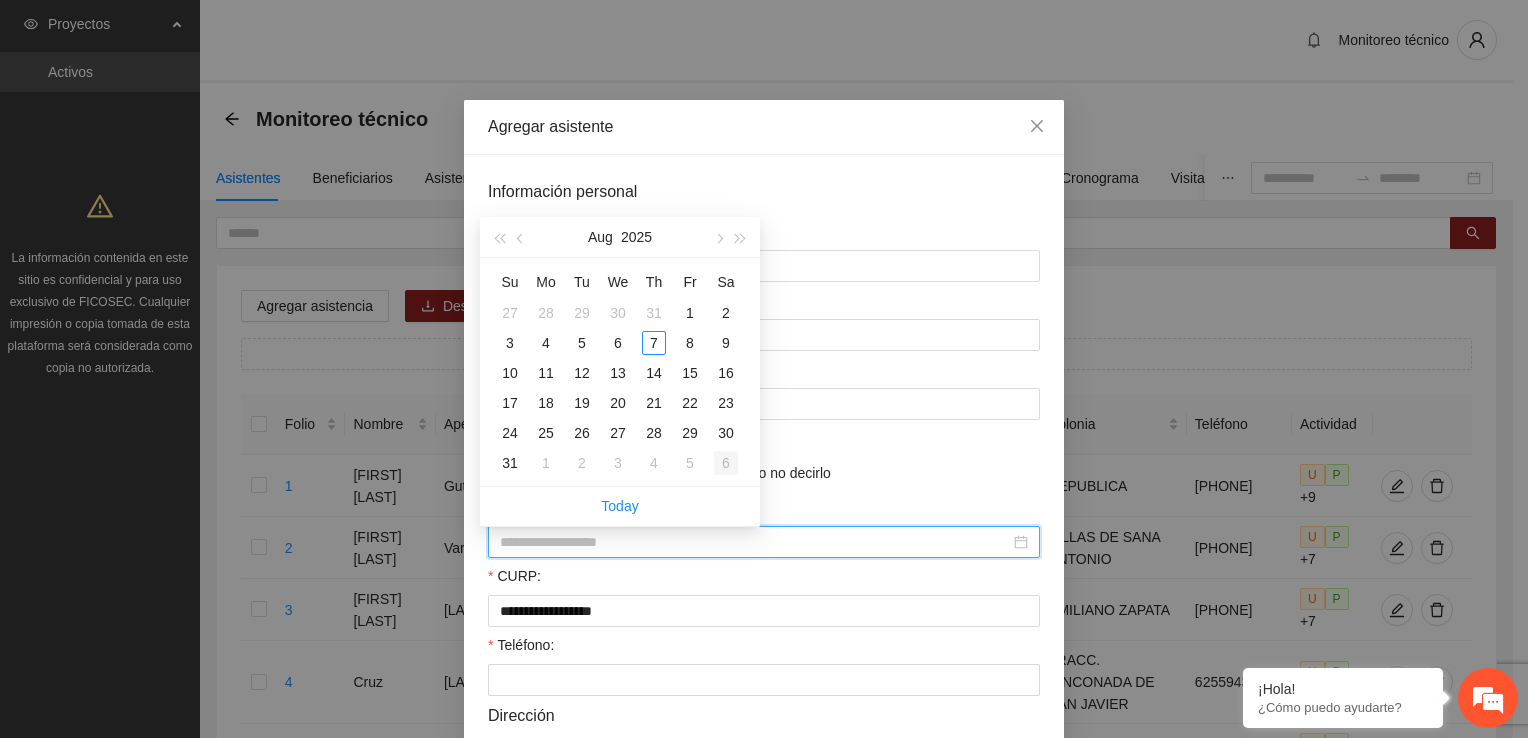 type on "**********" 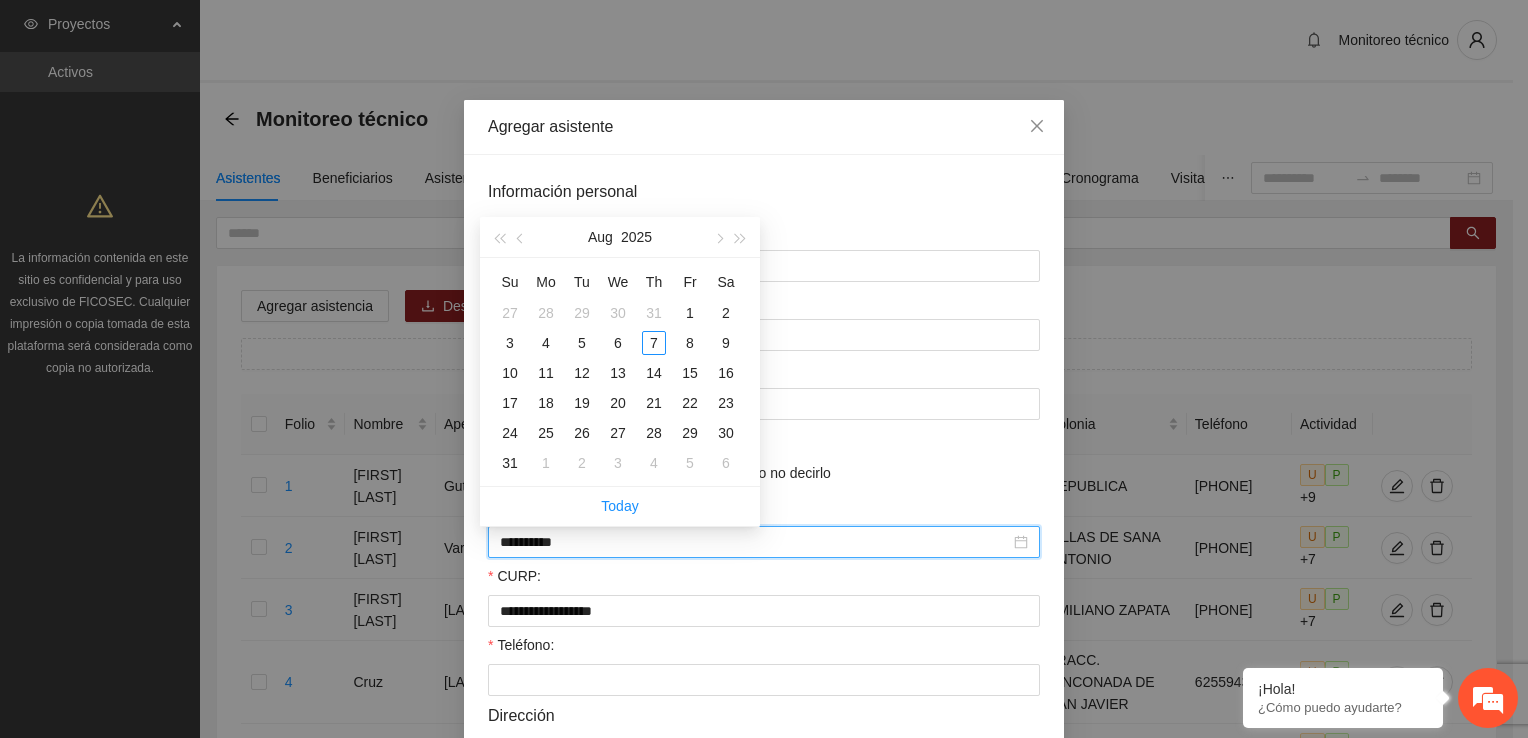 type on "**********" 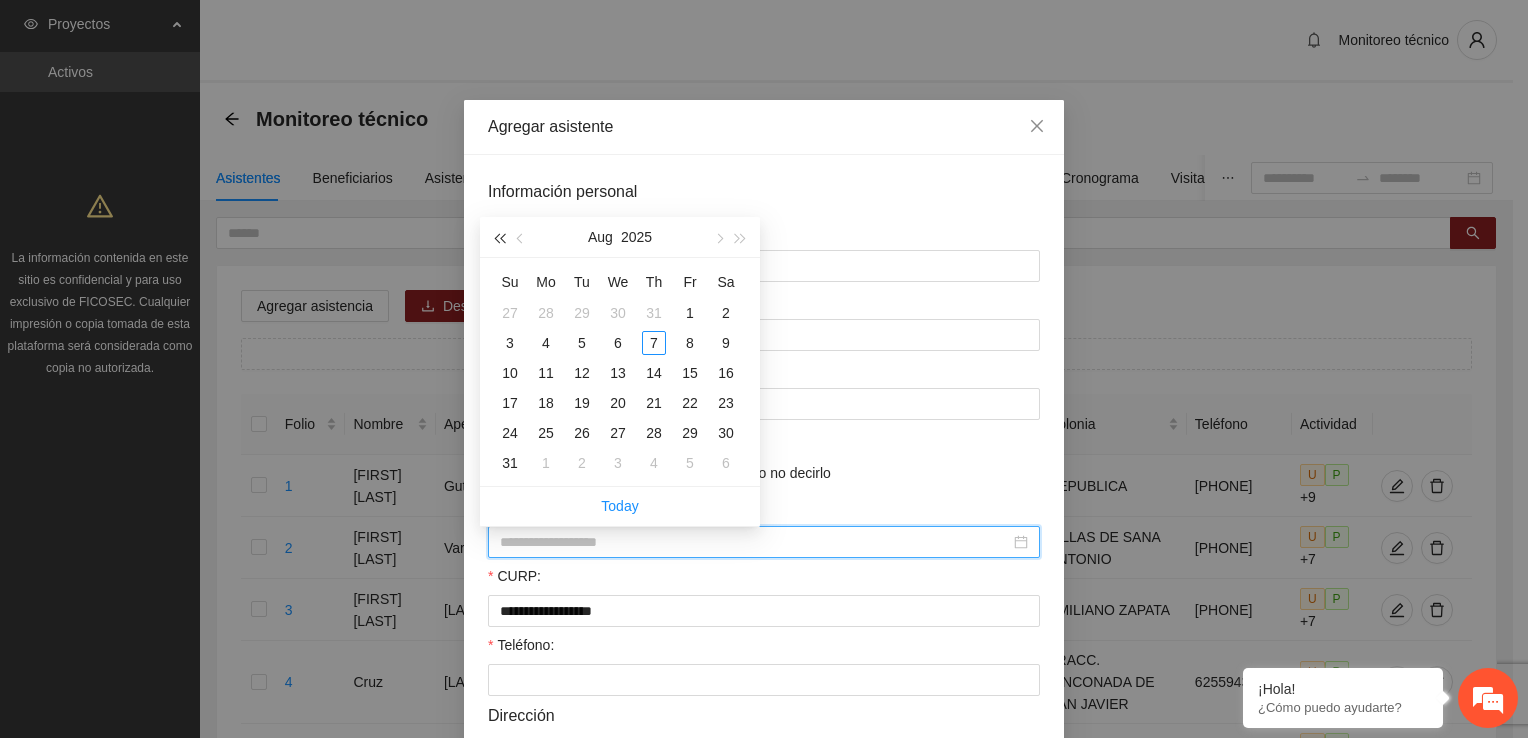 click at bounding box center [499, 239] 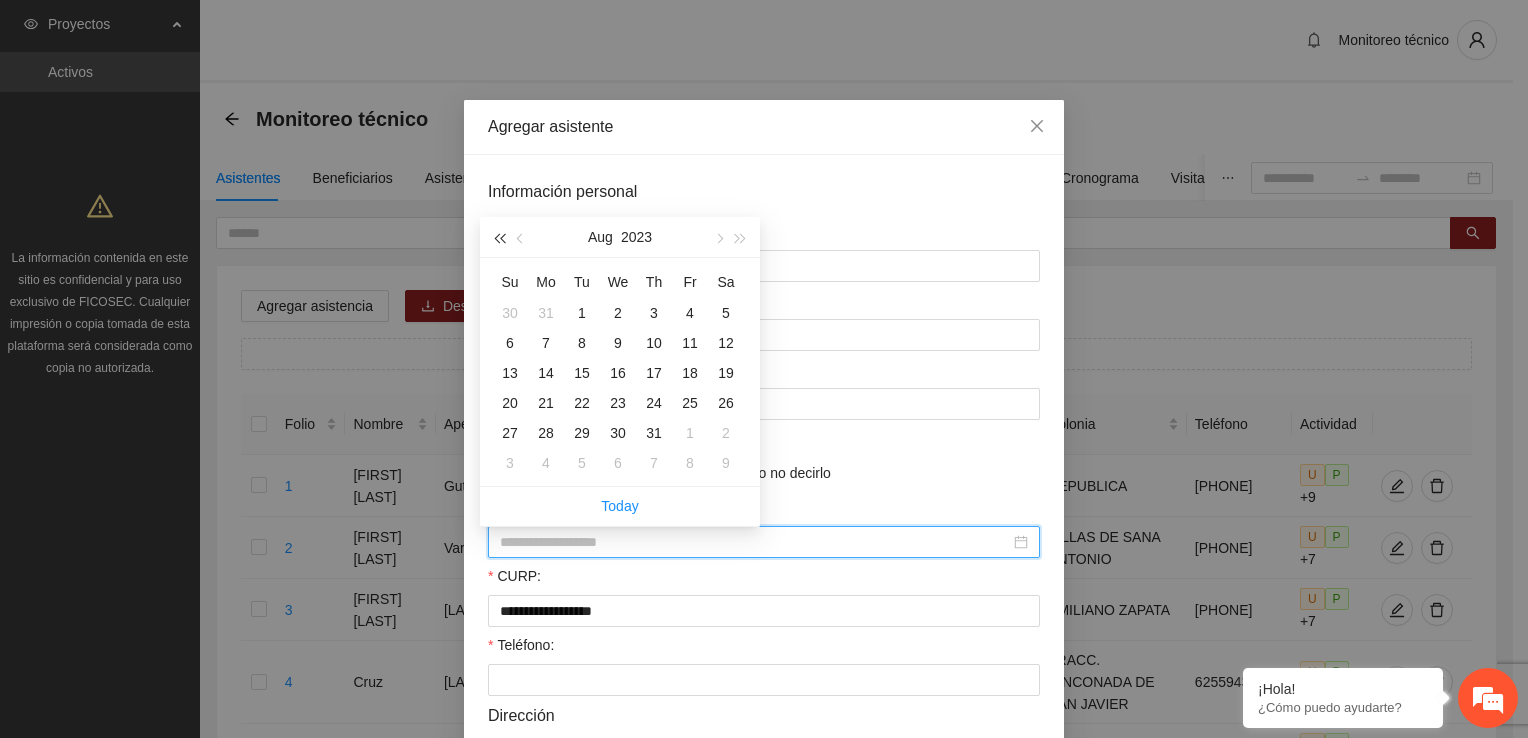 click at bounding box center [499, 239] 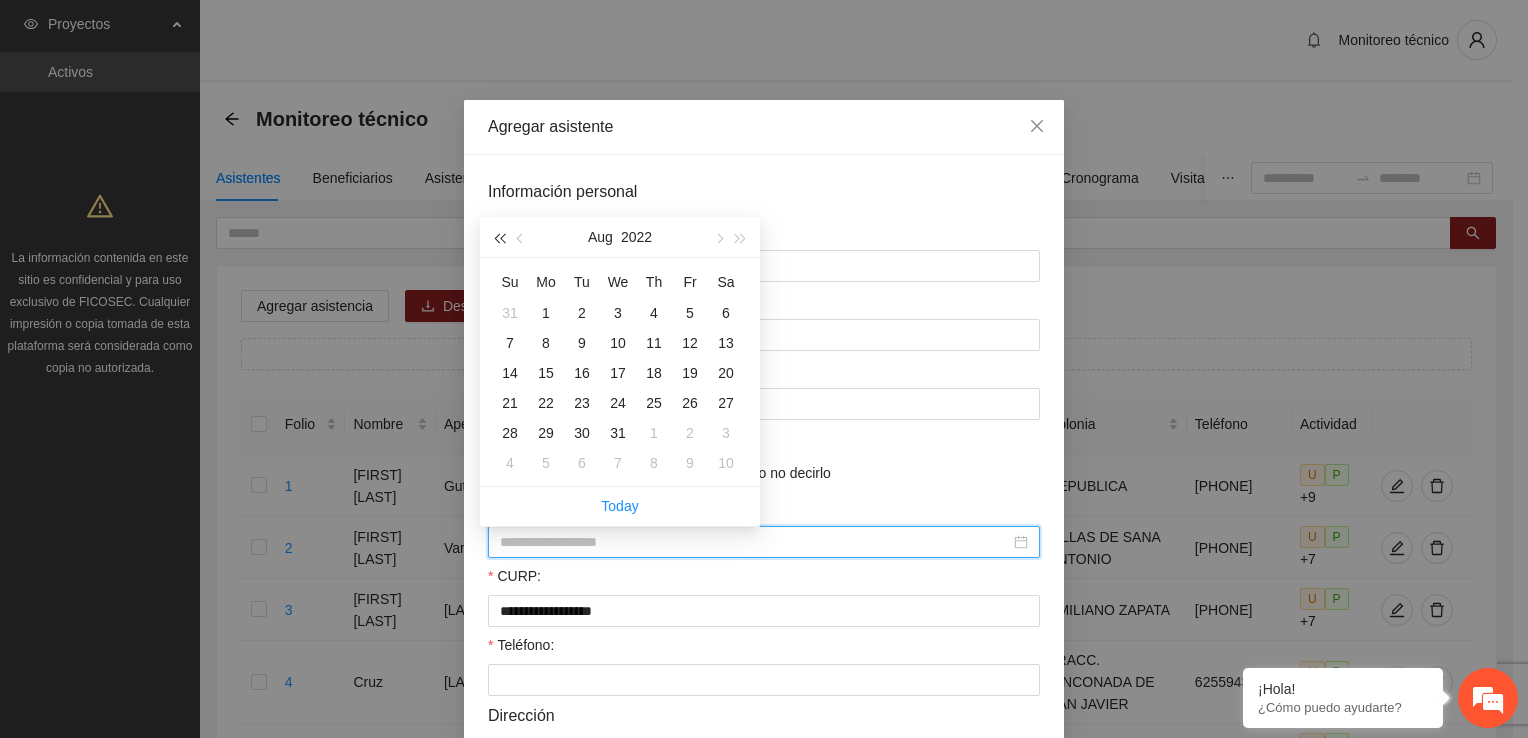 click at bounding box center (499, 239) 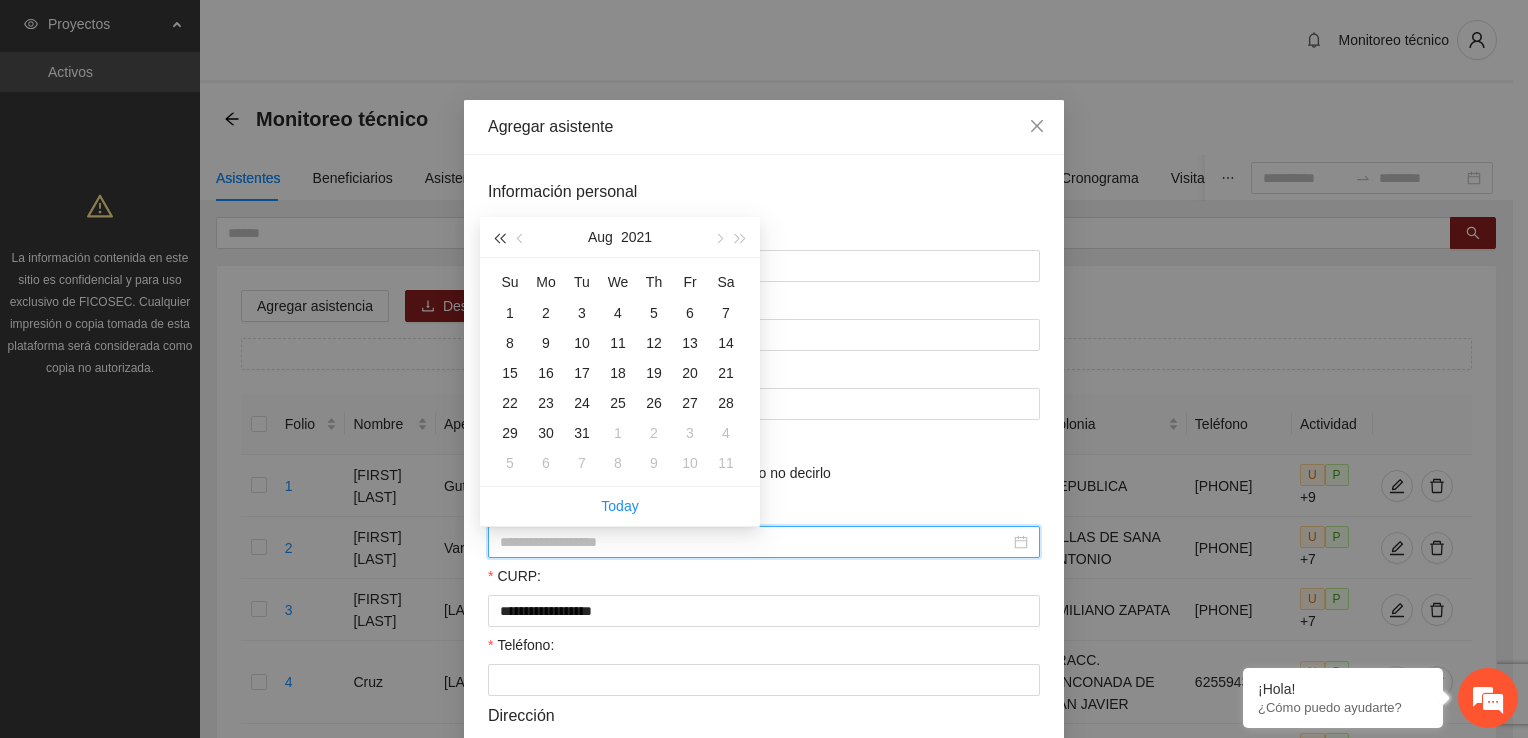 click at bounding box center (499, 239) 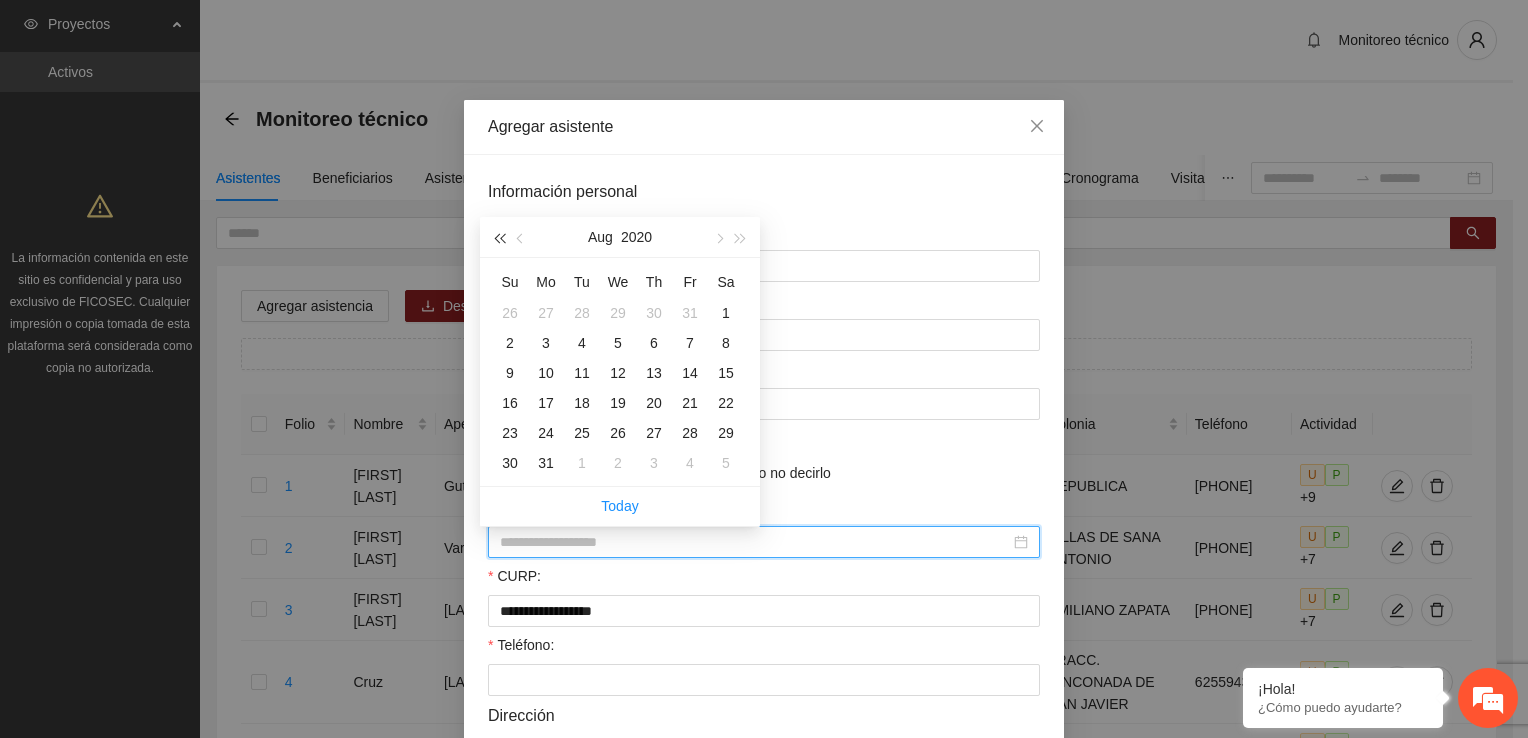 click at bounding box center [499, 239] 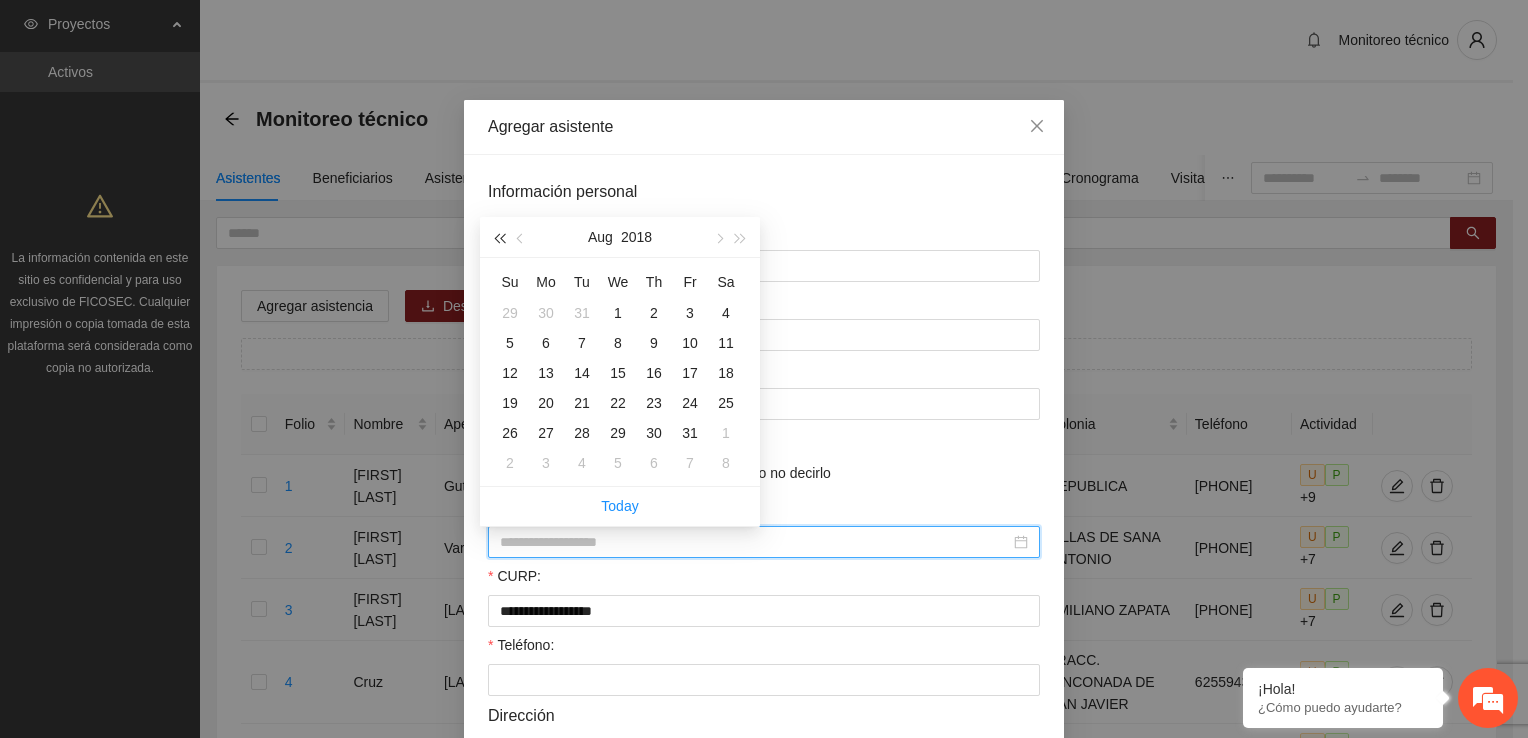click at bounding box center [499, 239] 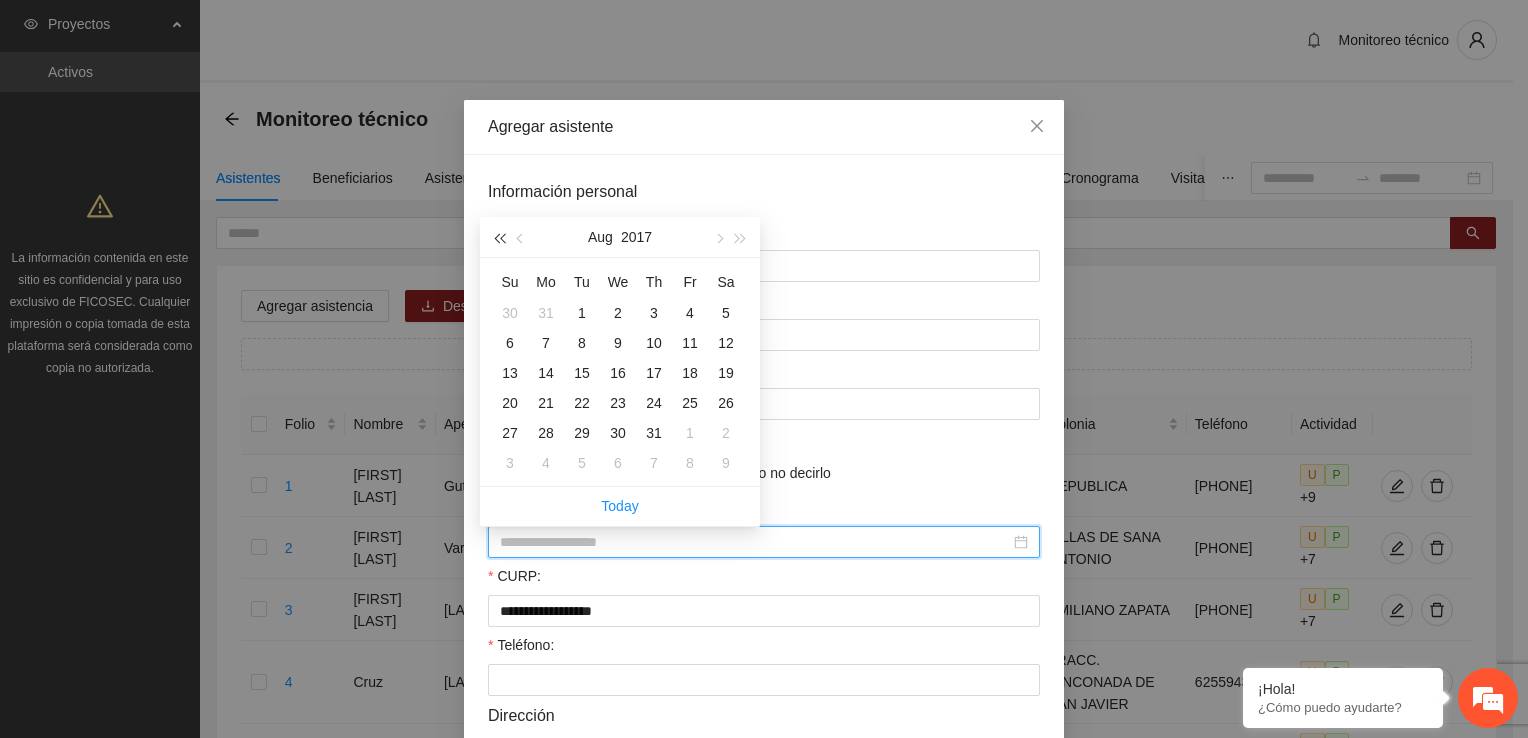 click at bounding box center (499, 239) 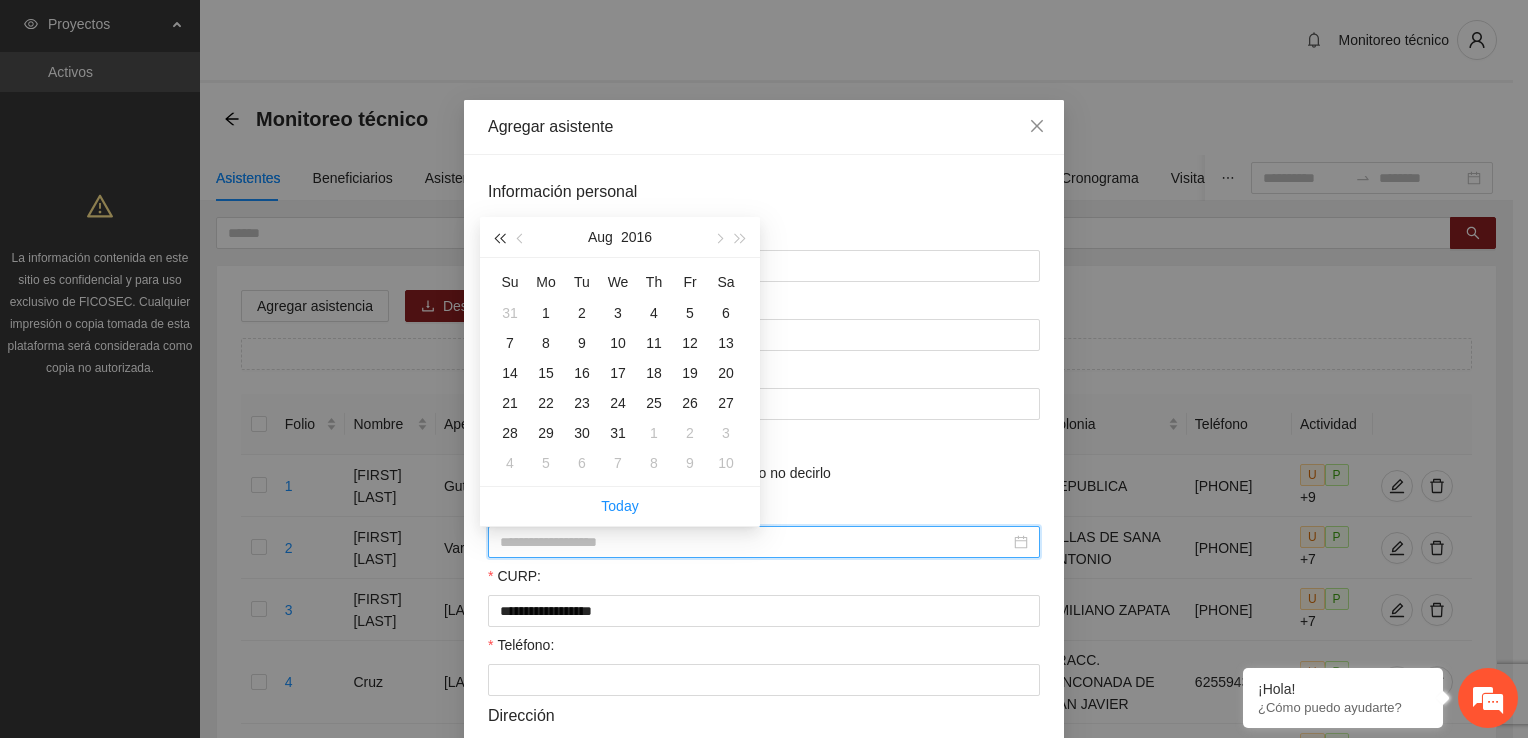 click at bounding box center [499, 239] 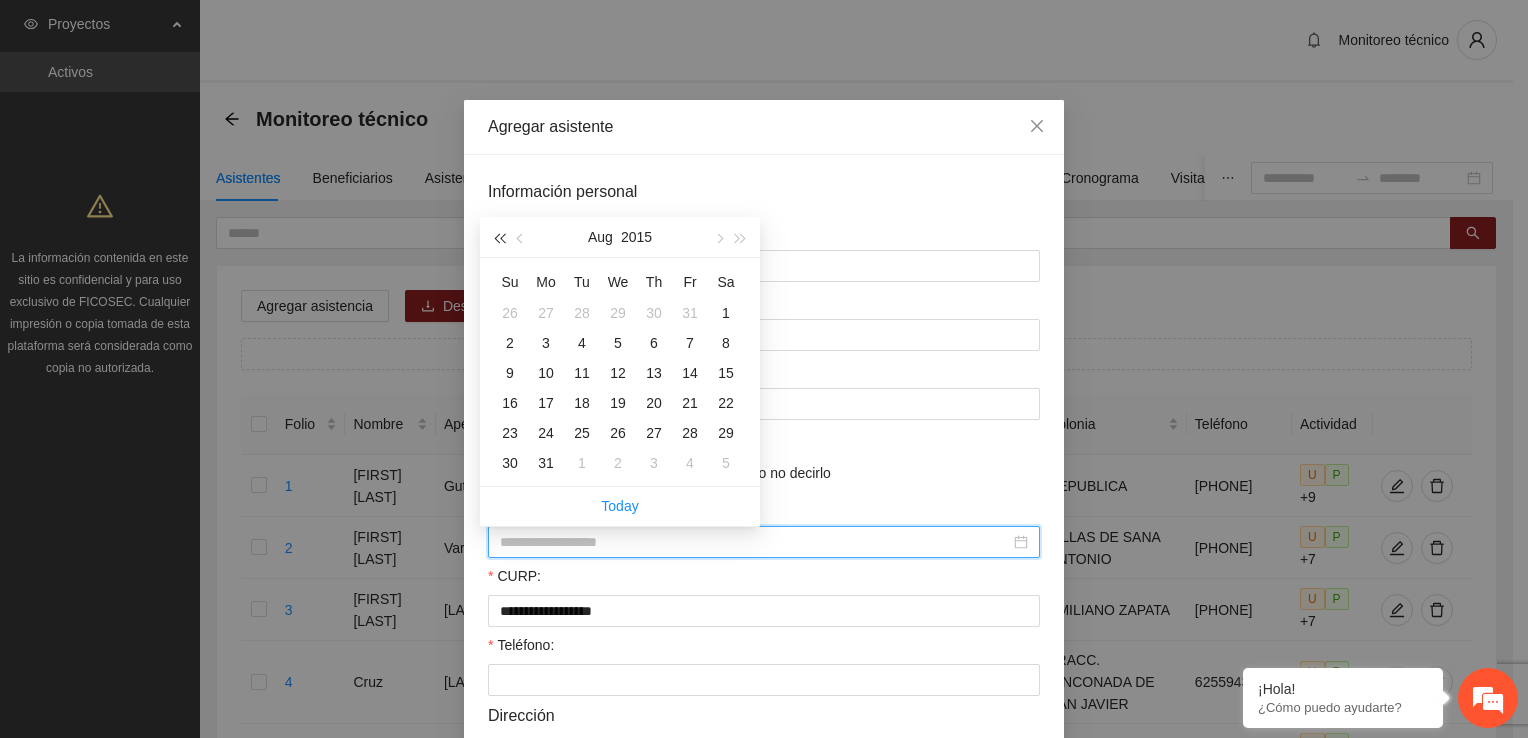 click at bounding box center (499, 239) 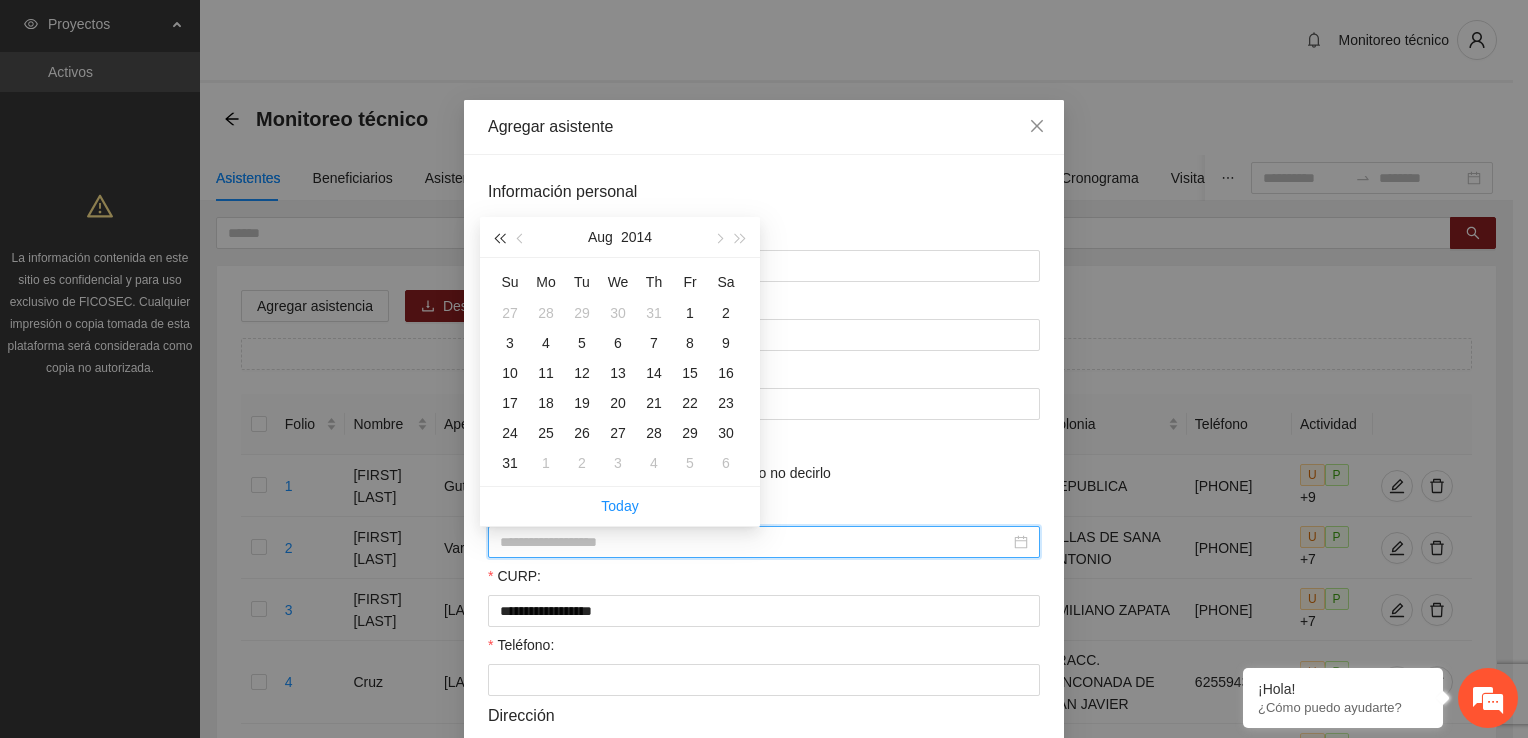 click at bounding box center (499, 239) 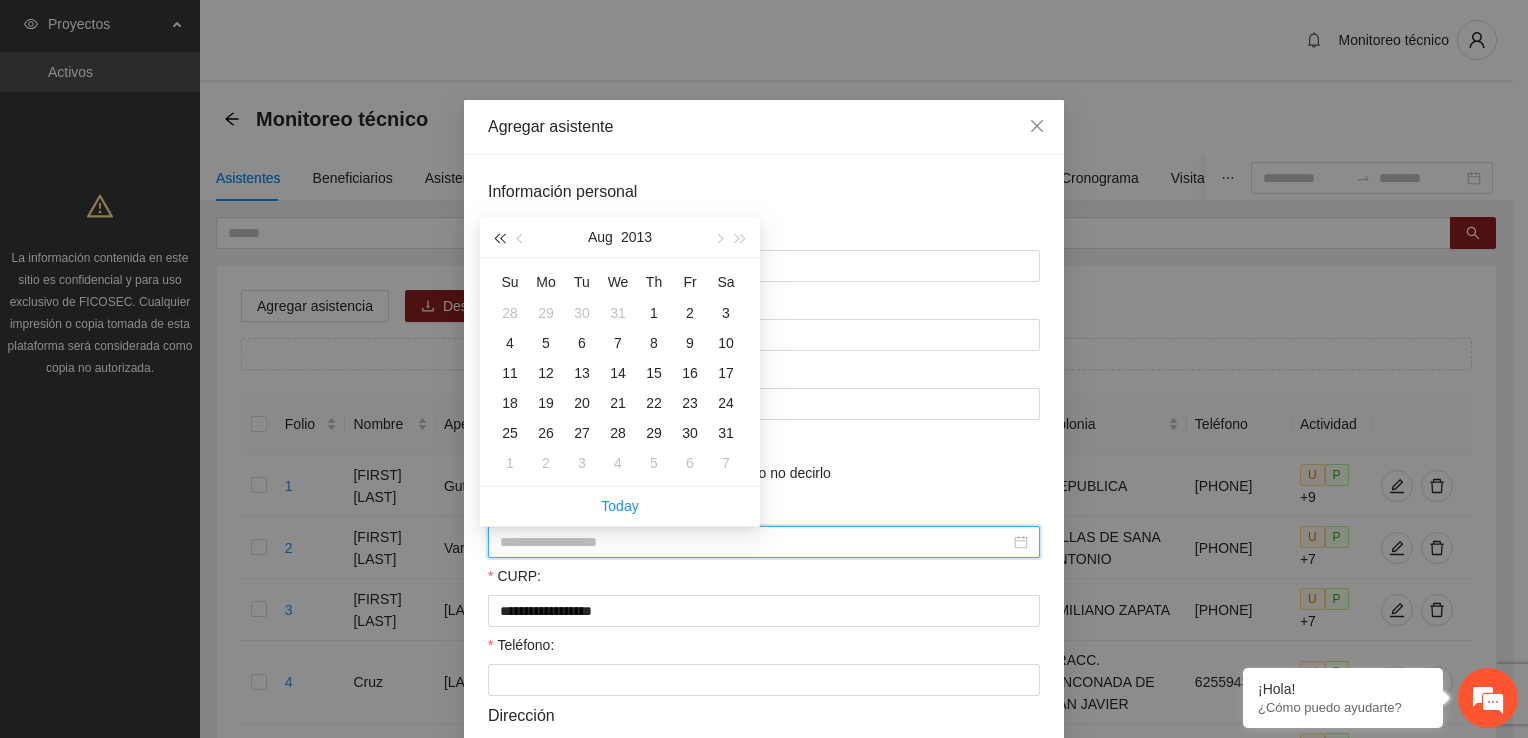 click at bounding box center (499, 239) 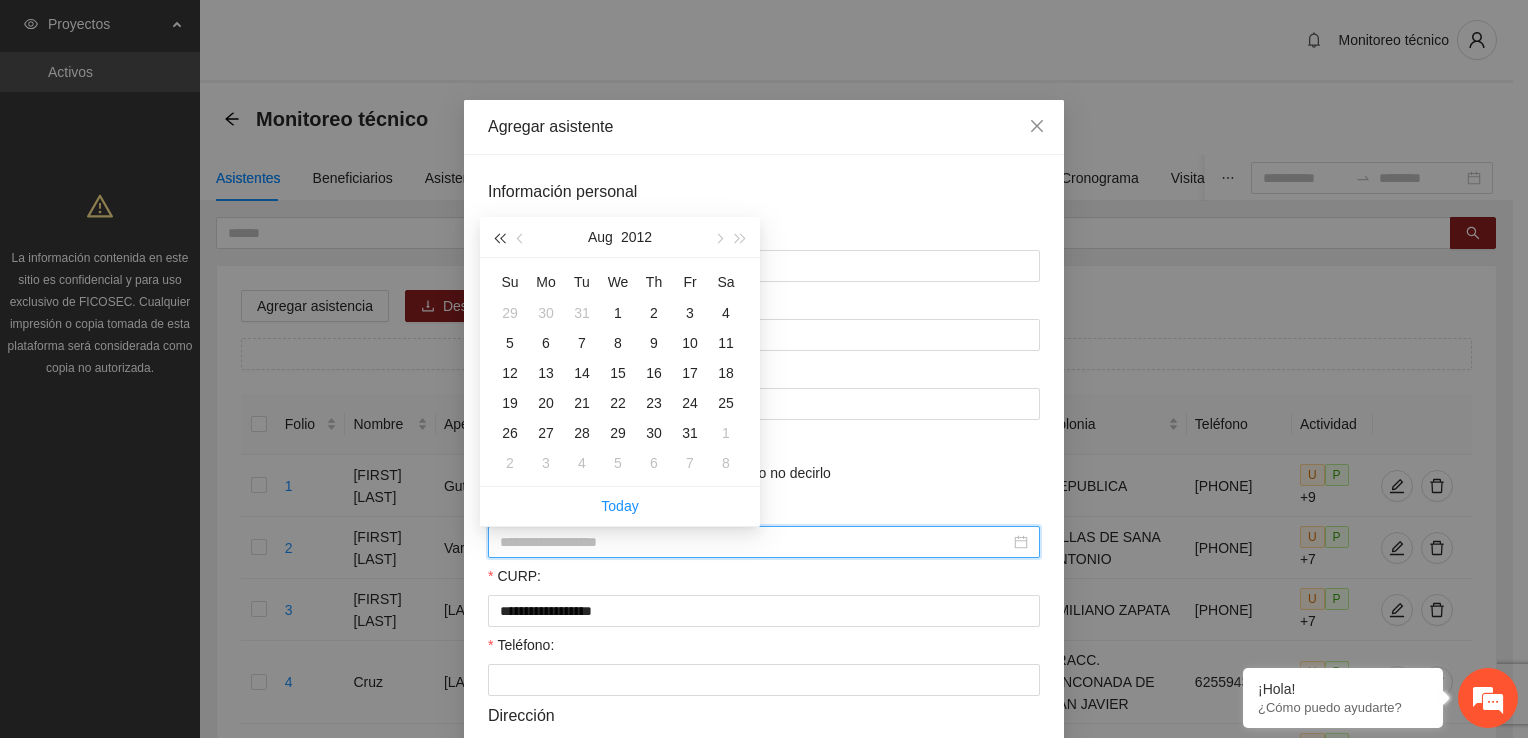 click at bounding box center (499, 239) 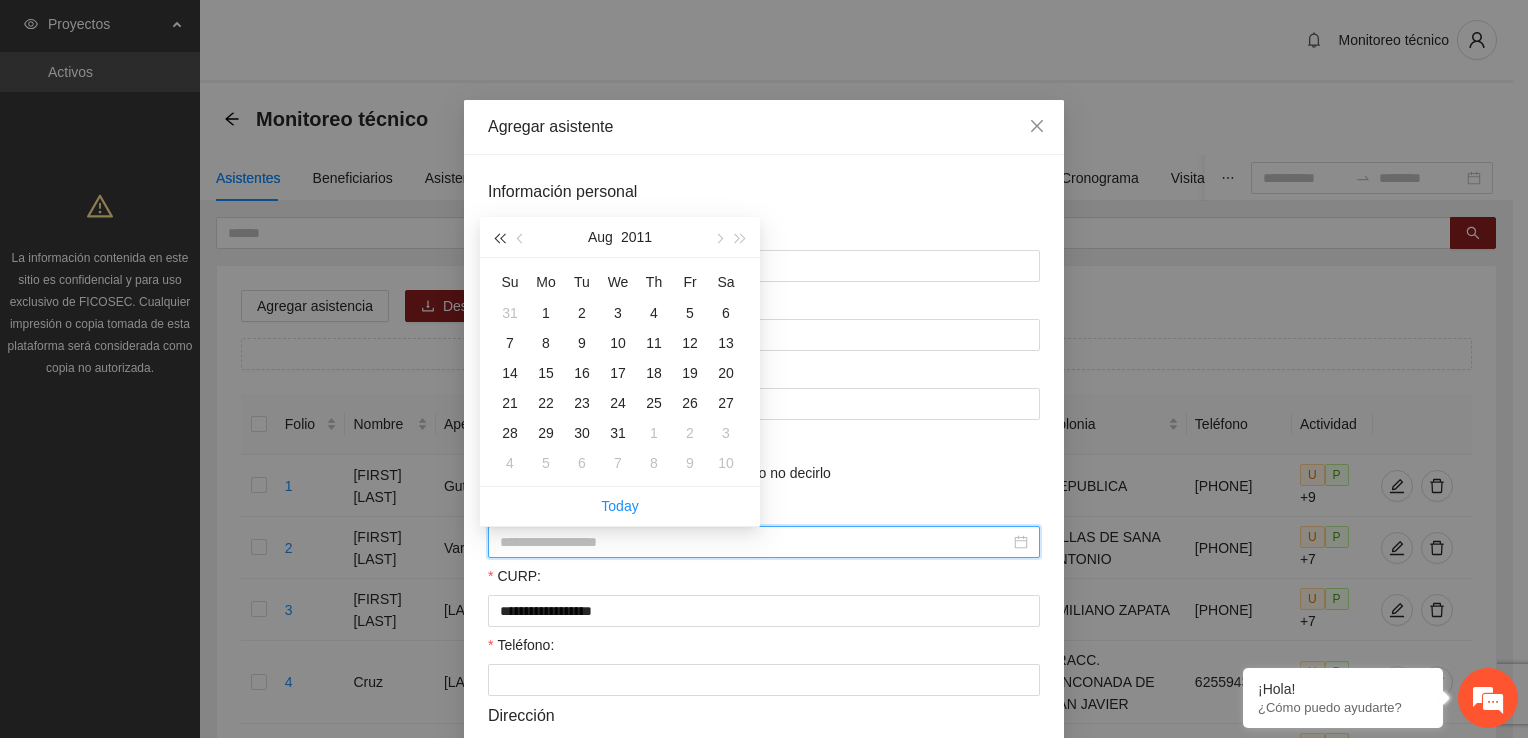 click at bounding box center (499, 239) 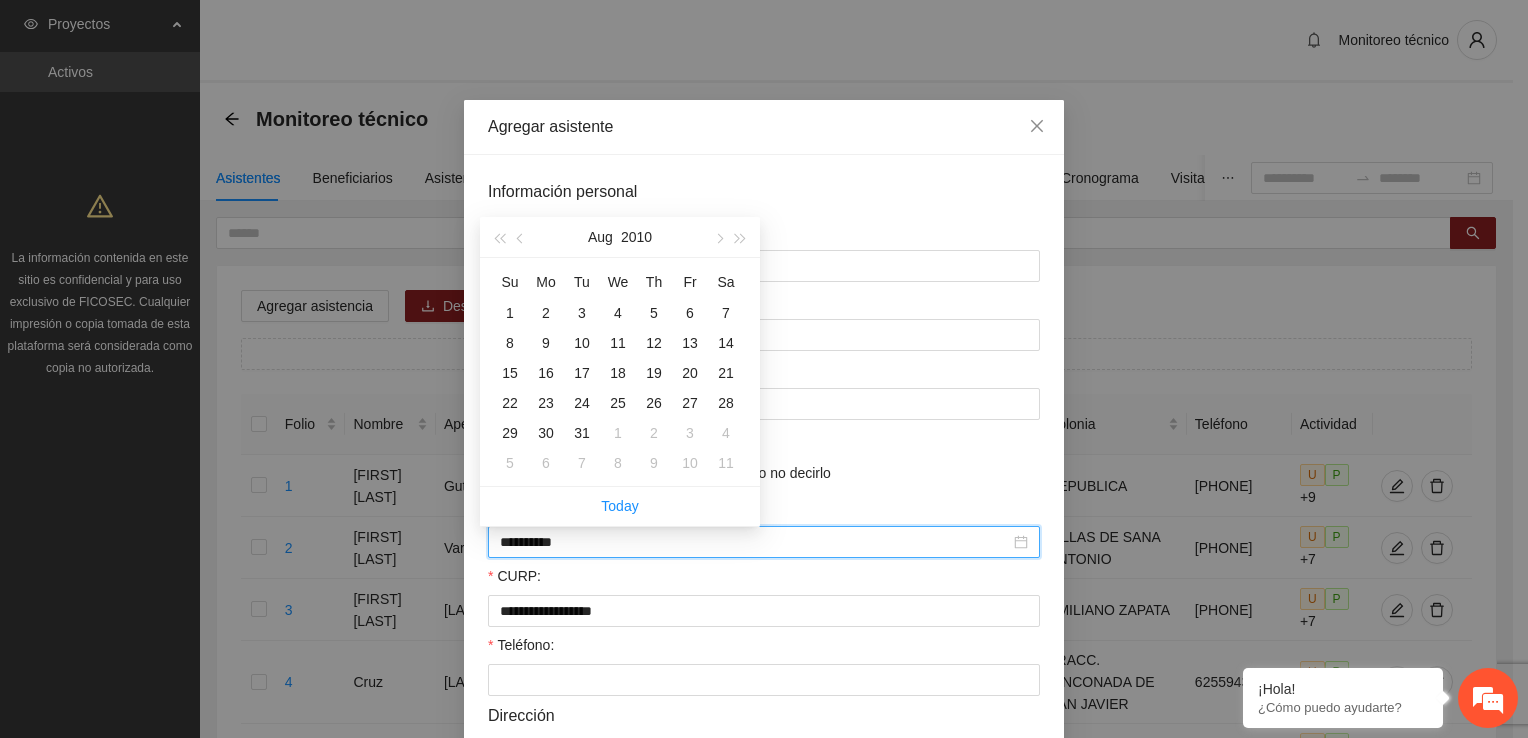 type on "**********" 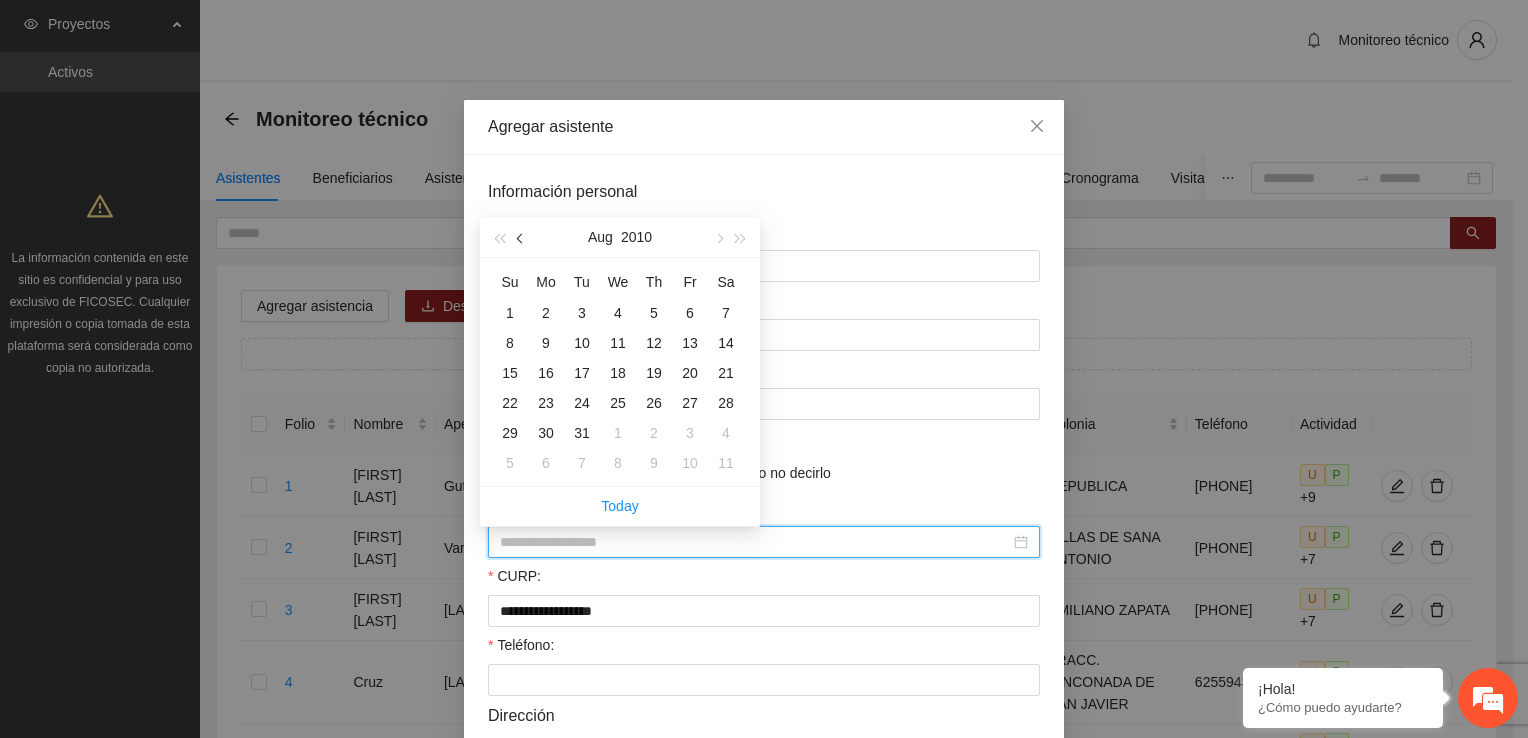 click at bounding box center [521, 237] 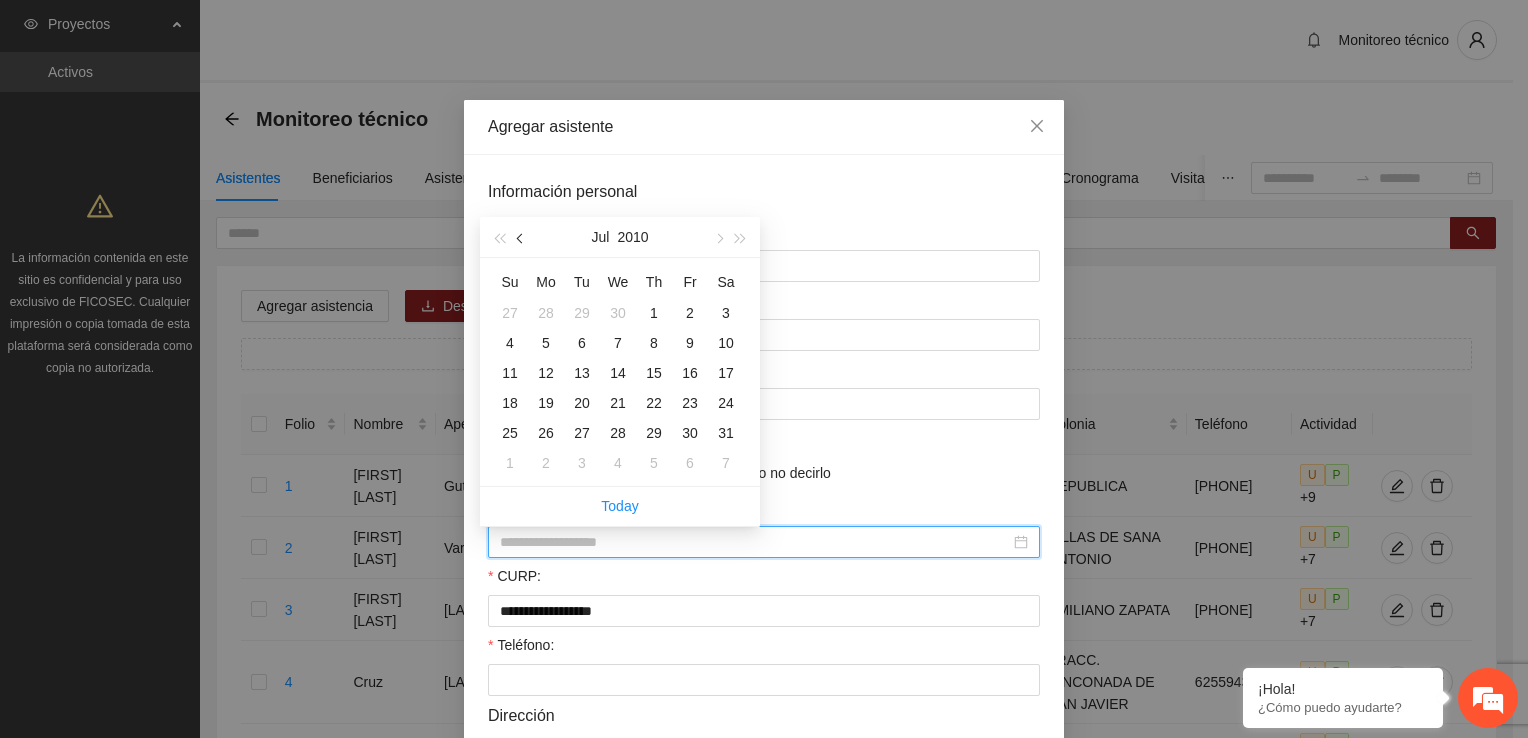 click at bounding box center [521, 237] 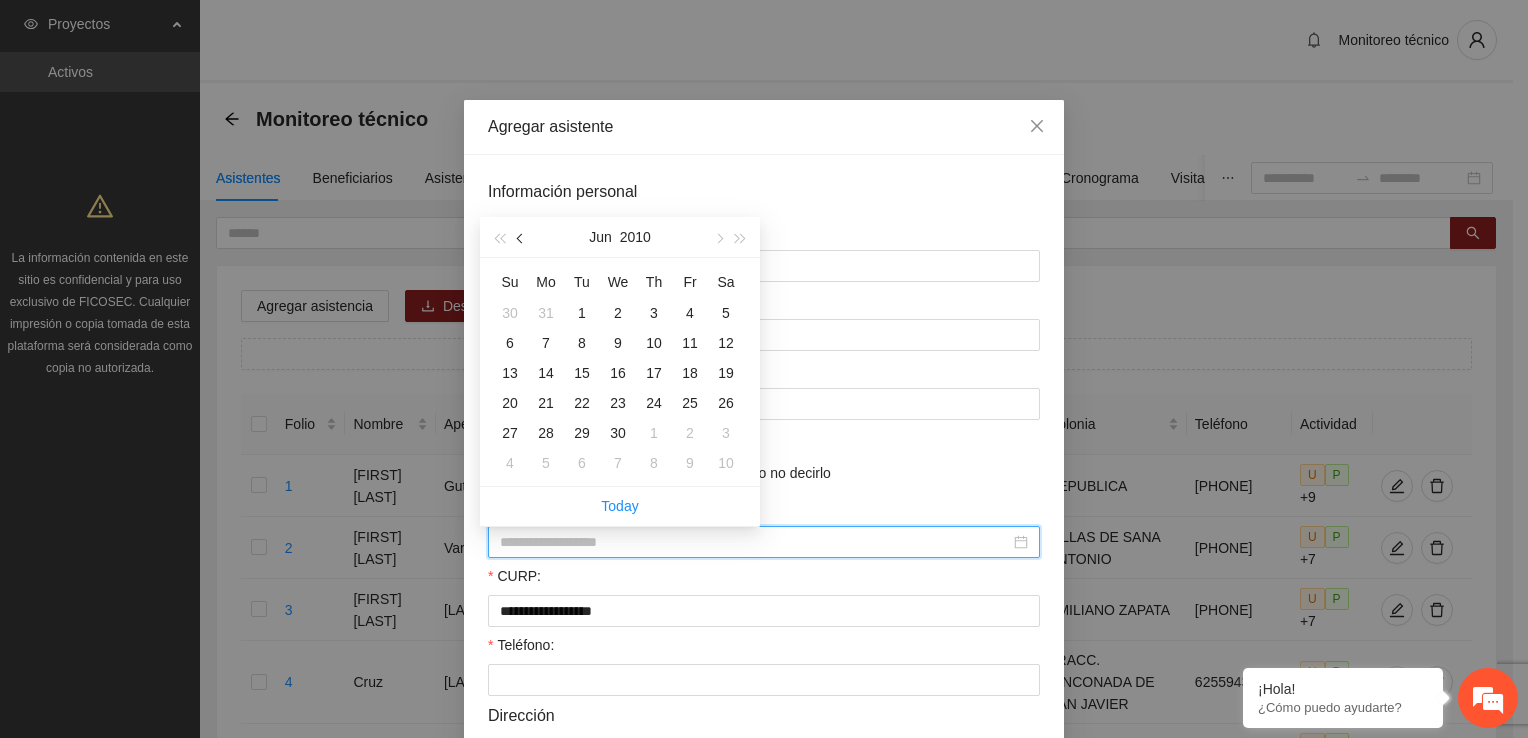click at bounding box center (521, 237) 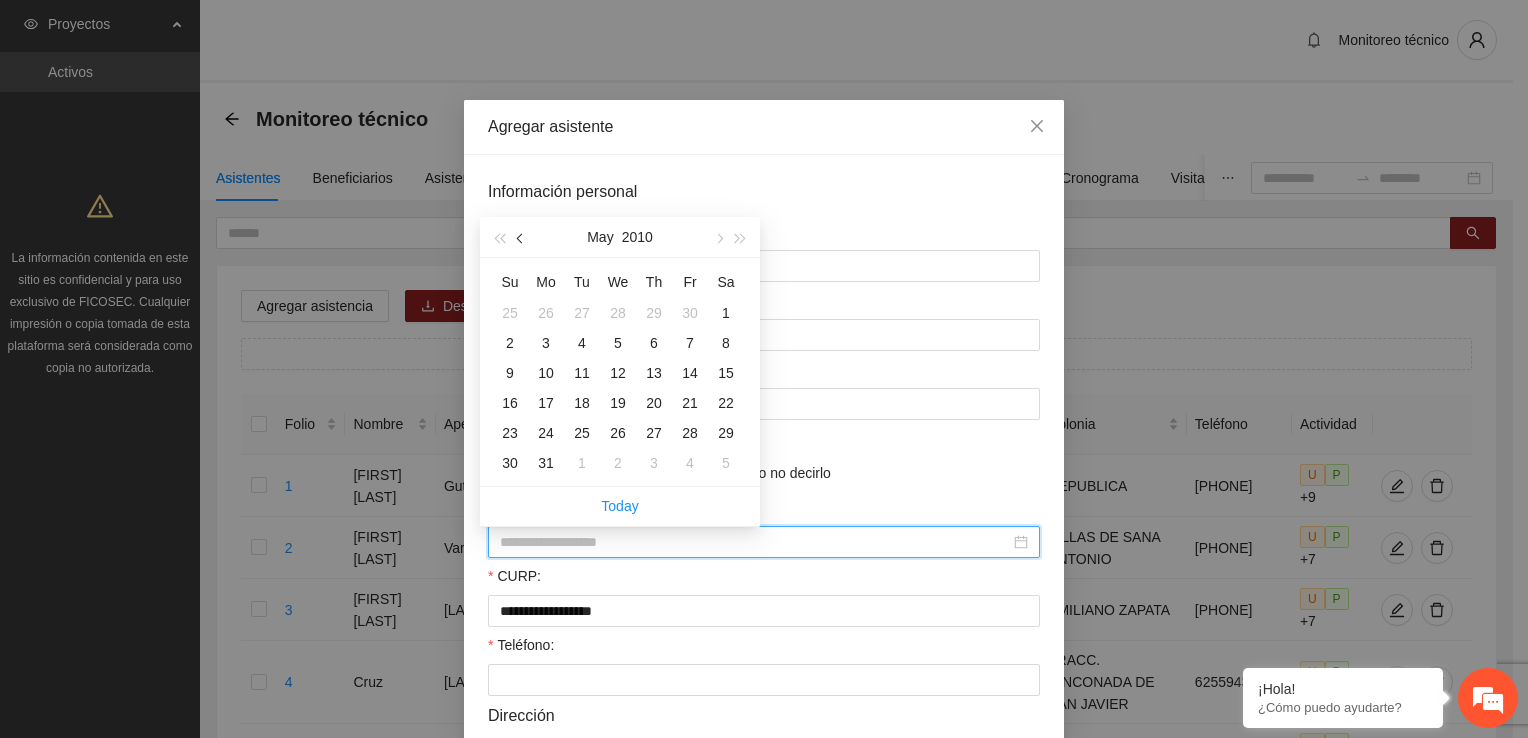 click at bounding box center (521, 237) 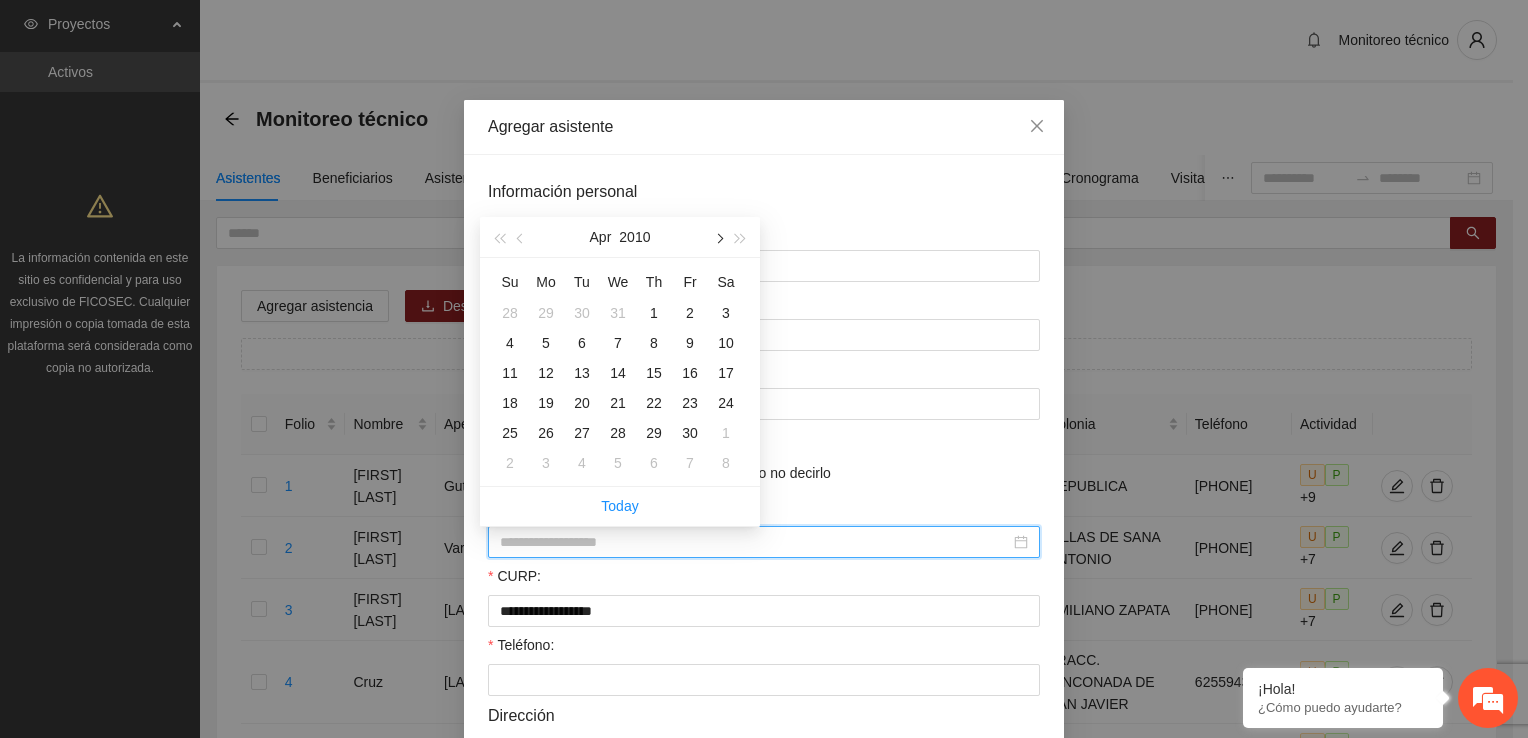 click at bounding box center (718, 237) 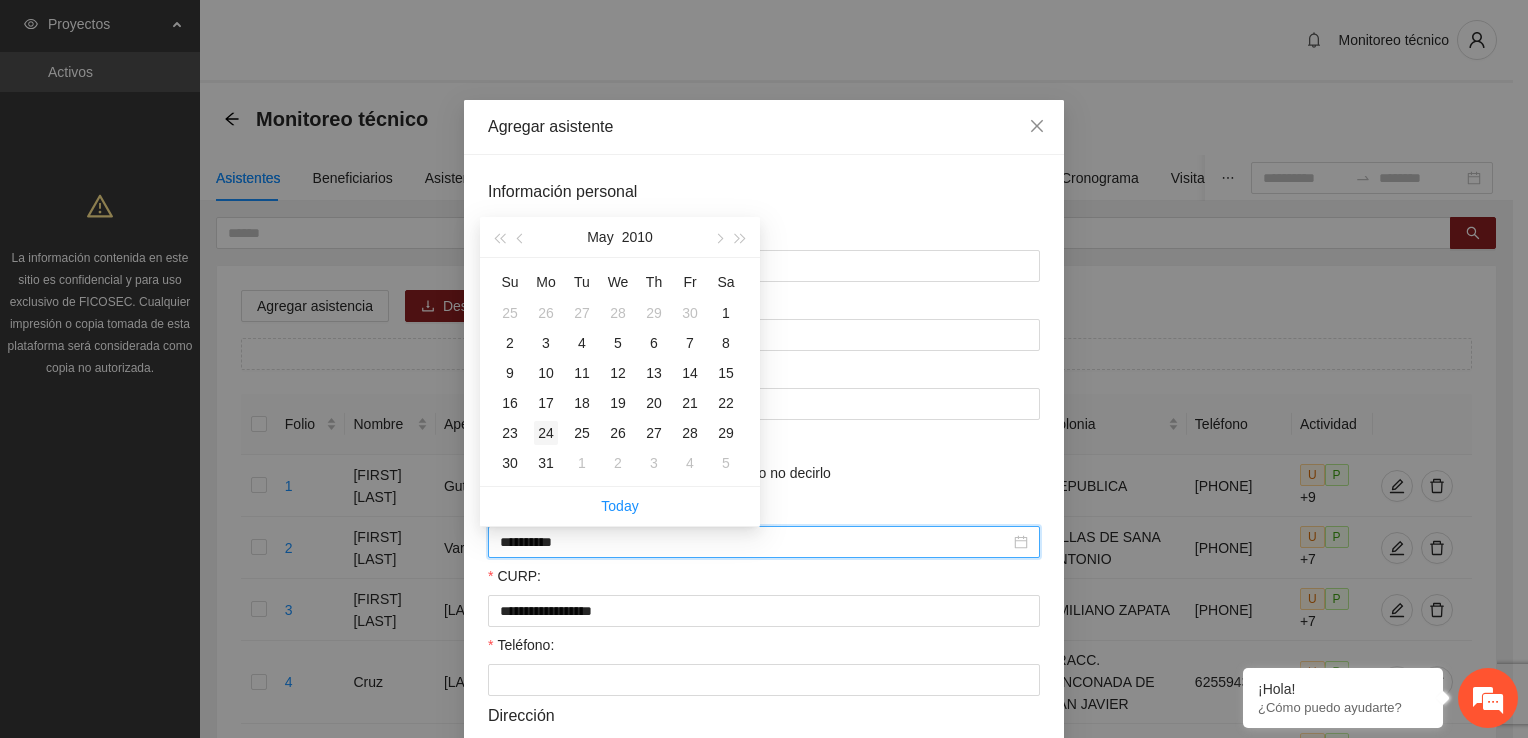 type on "**********" 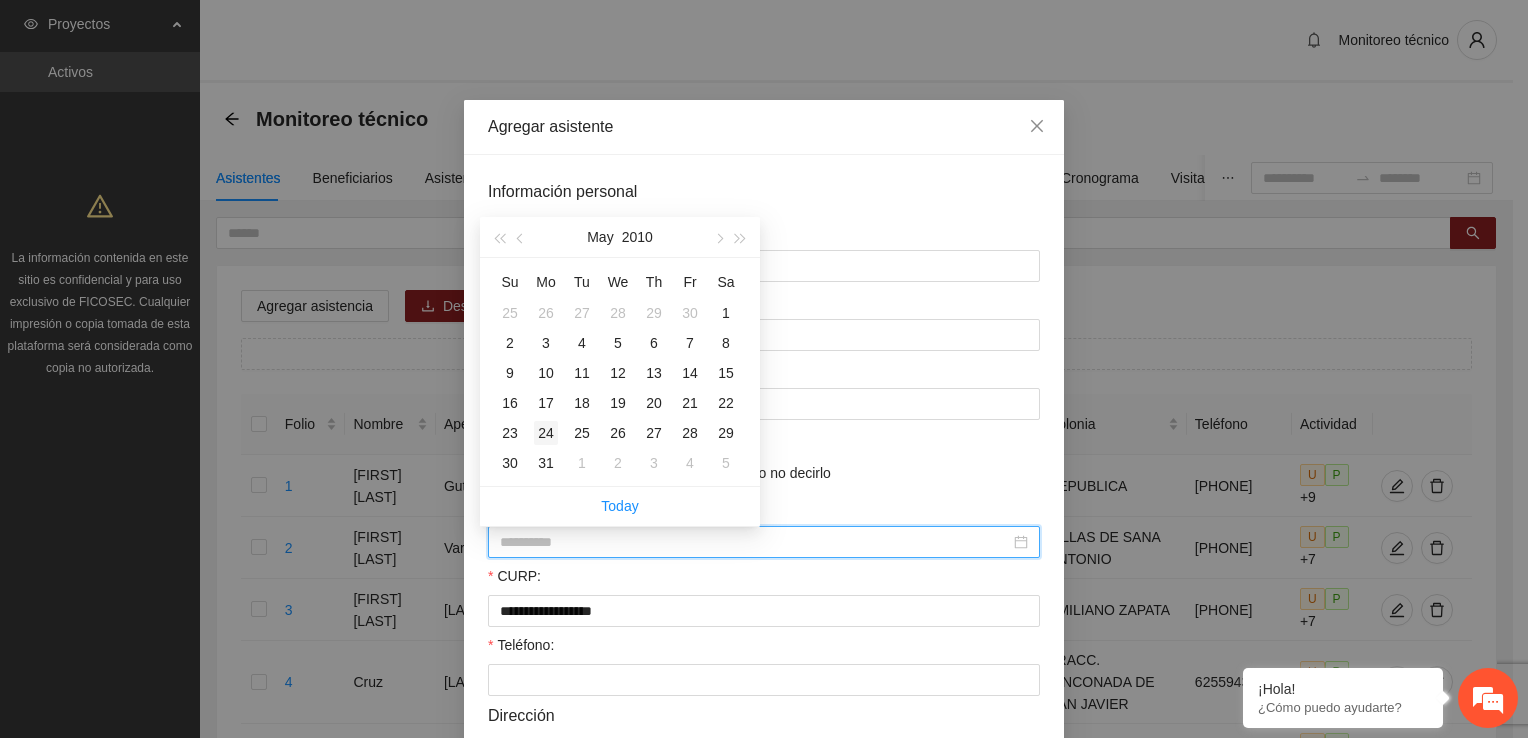 click on "24" at bounding box center [546, 433] 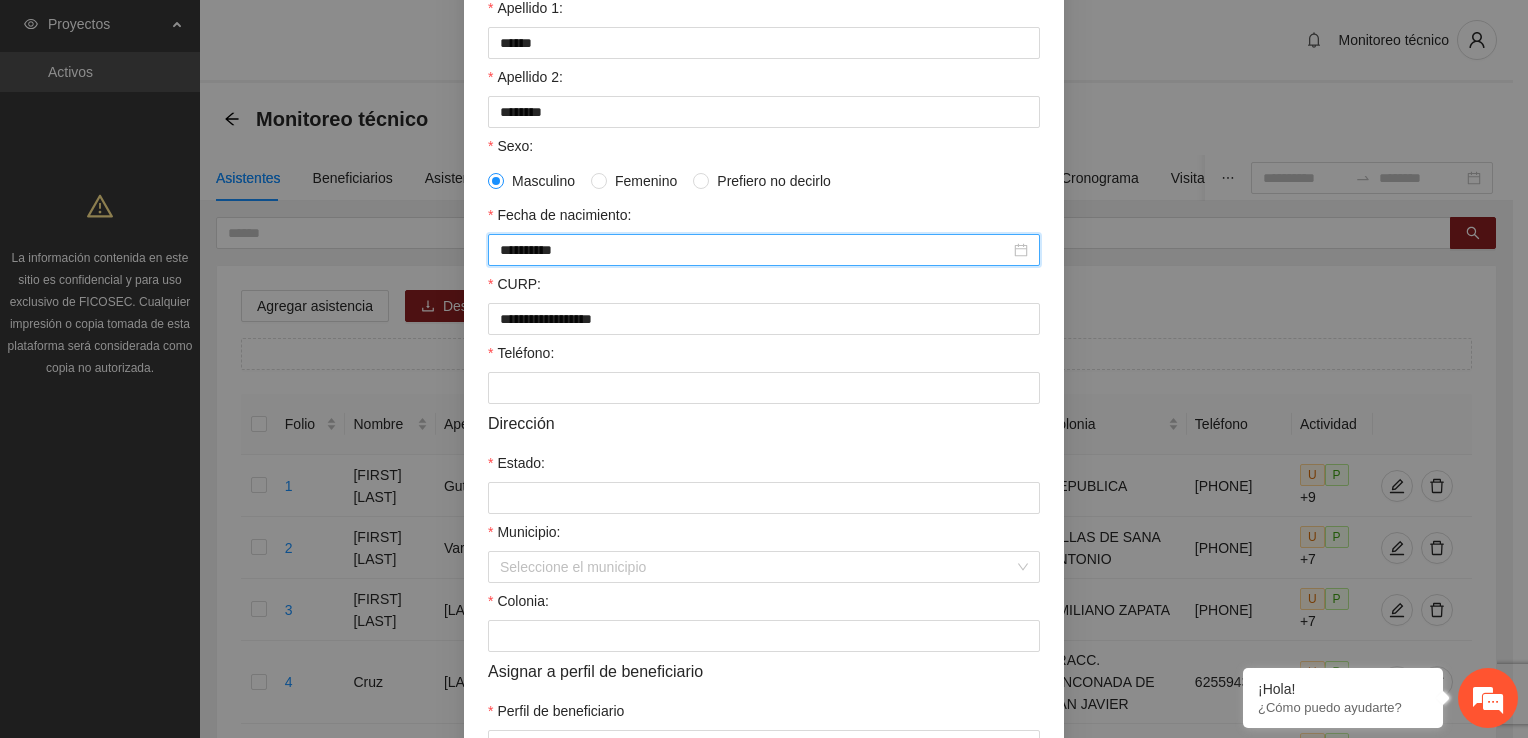 scroll, scrollTop: 300, scrollLeft: 0, axis: vertical 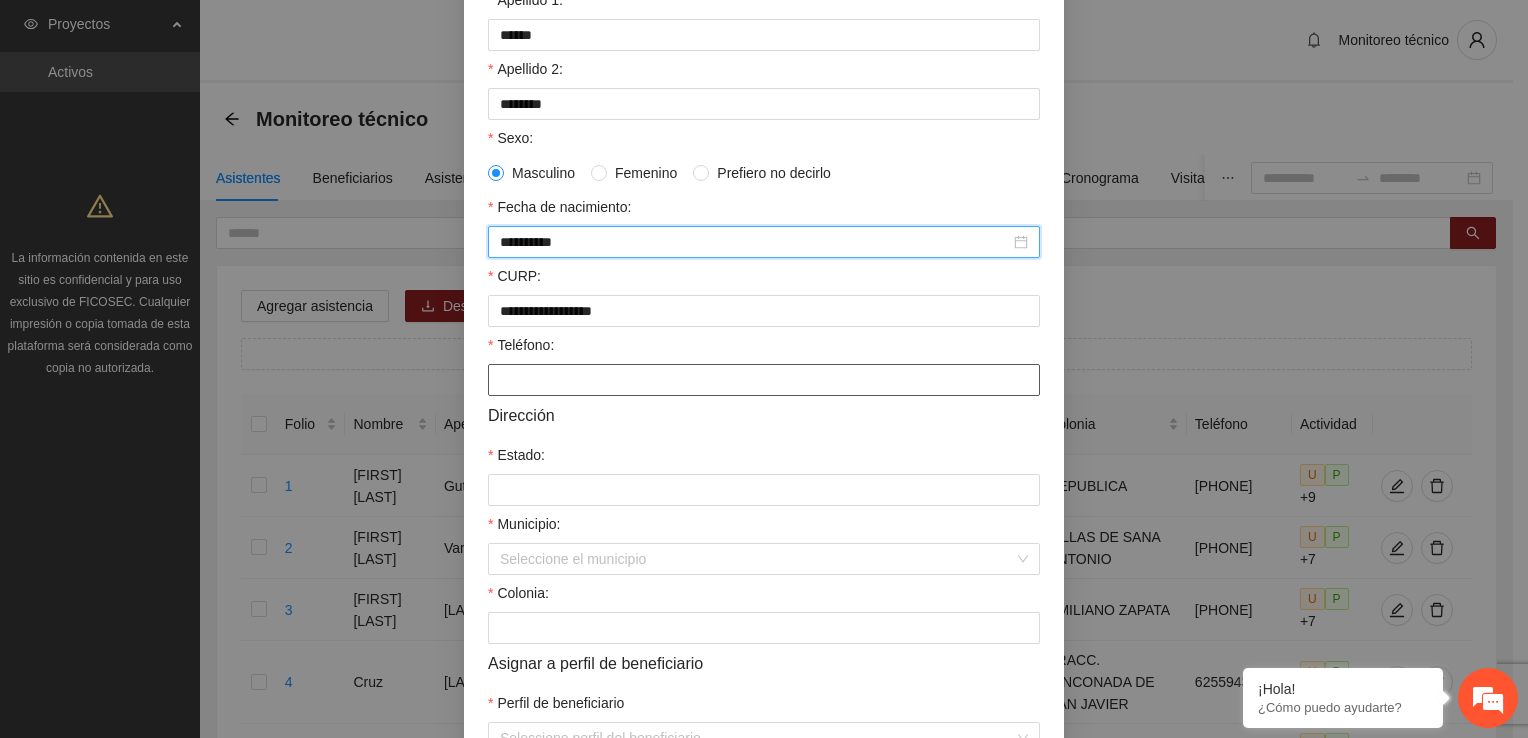 click on "Teléfono:" at bounding box center (764, 380) 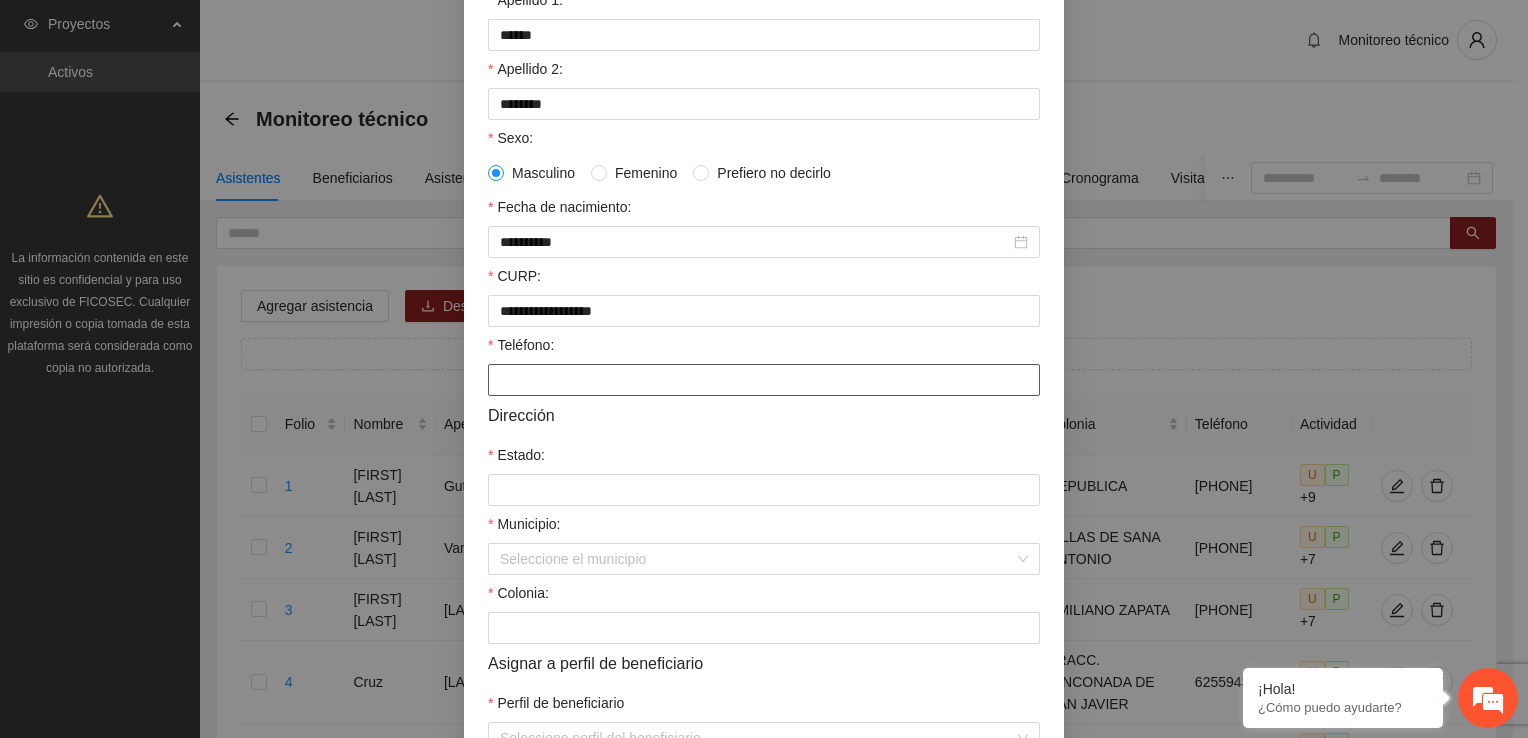 paste on "**********" 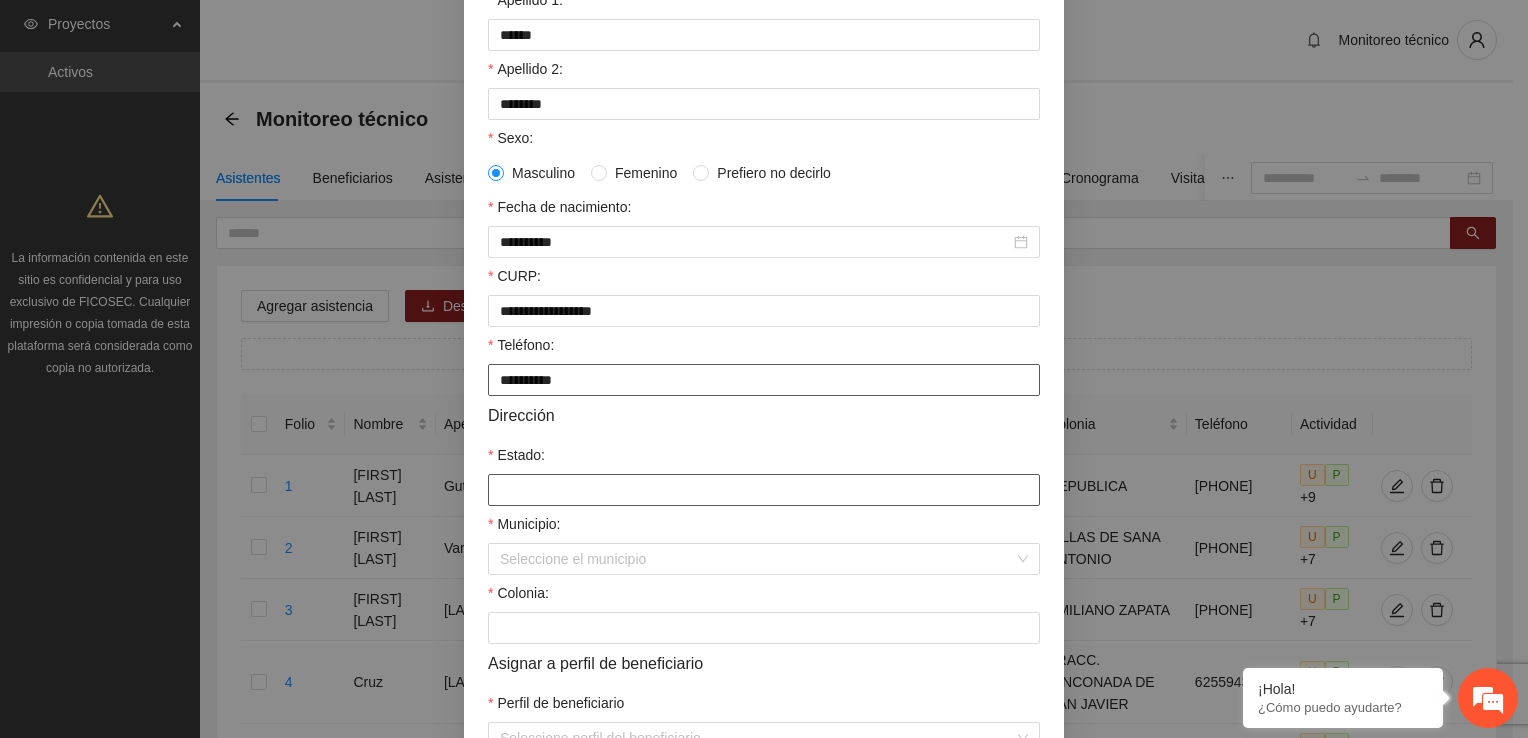 type on "**********" 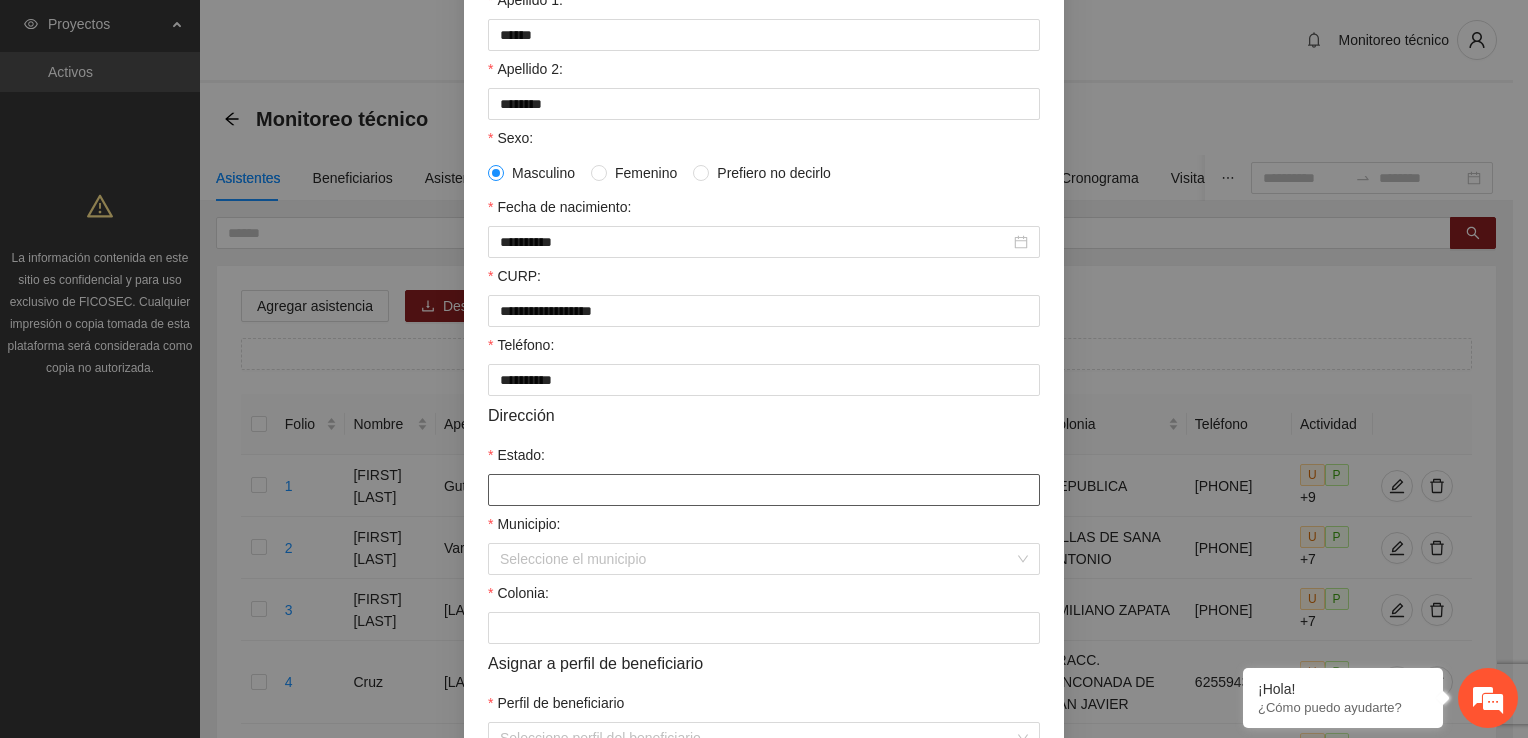 click on "Estado:" at bounding box center (764, 490) 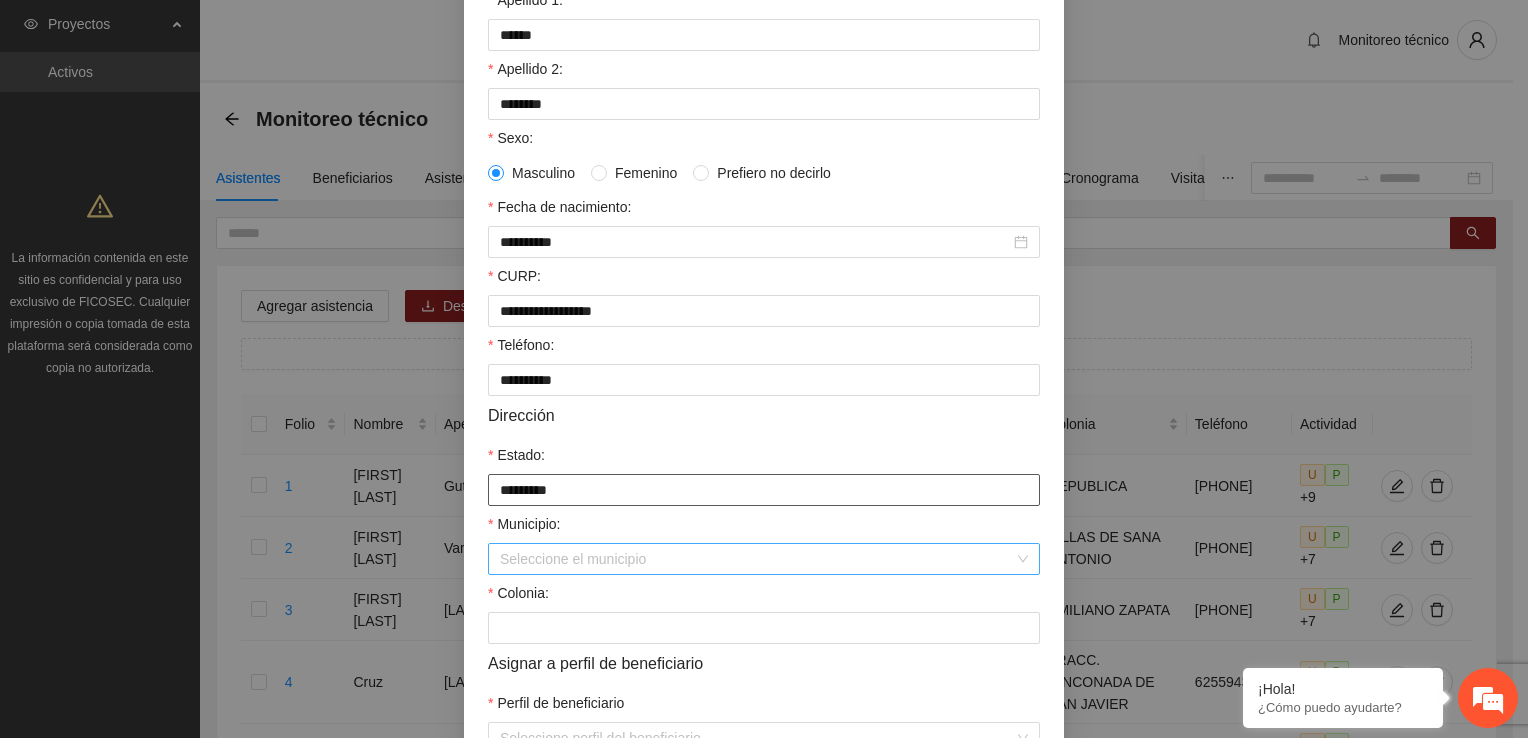 type on "*********" 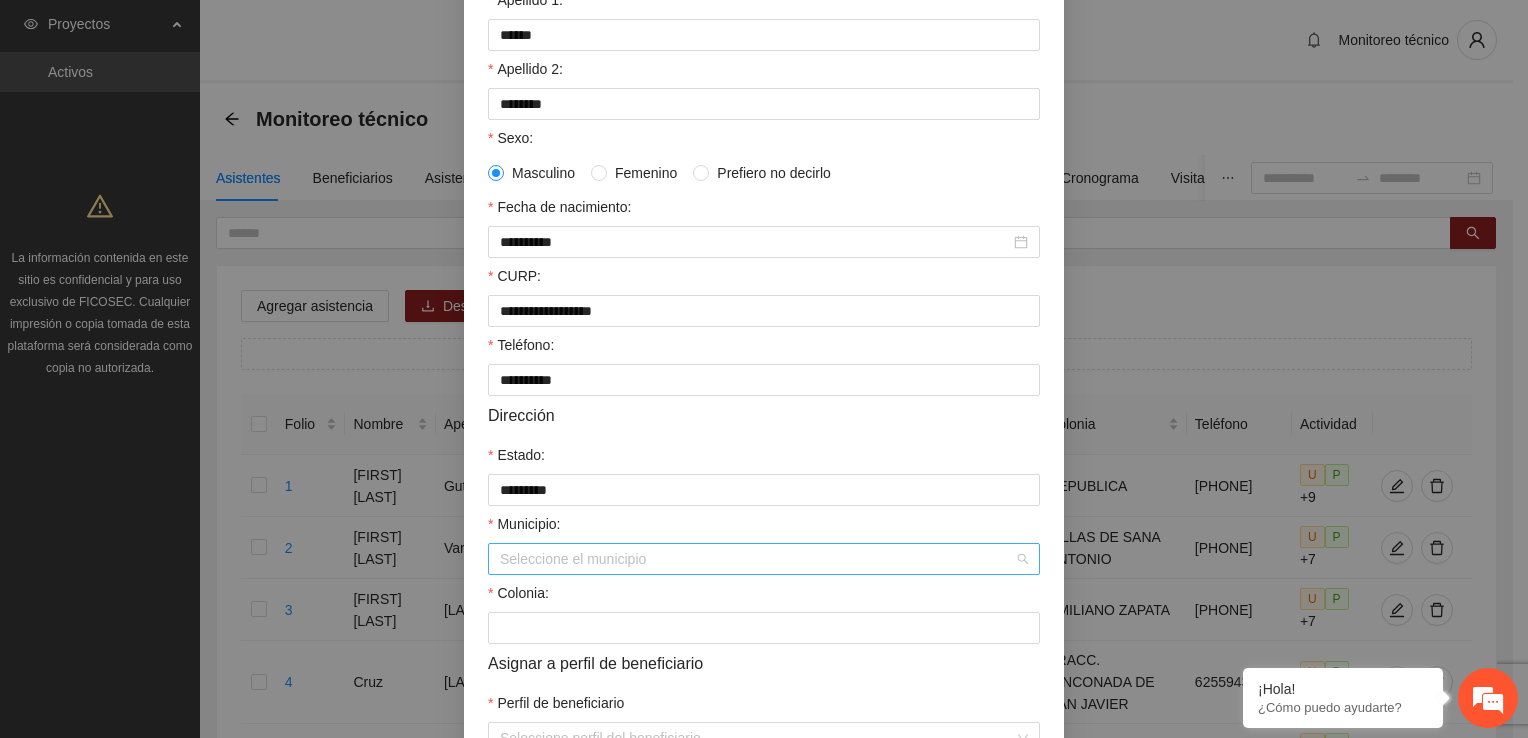 click on "Municipio:" at bounding box center (757, 559) 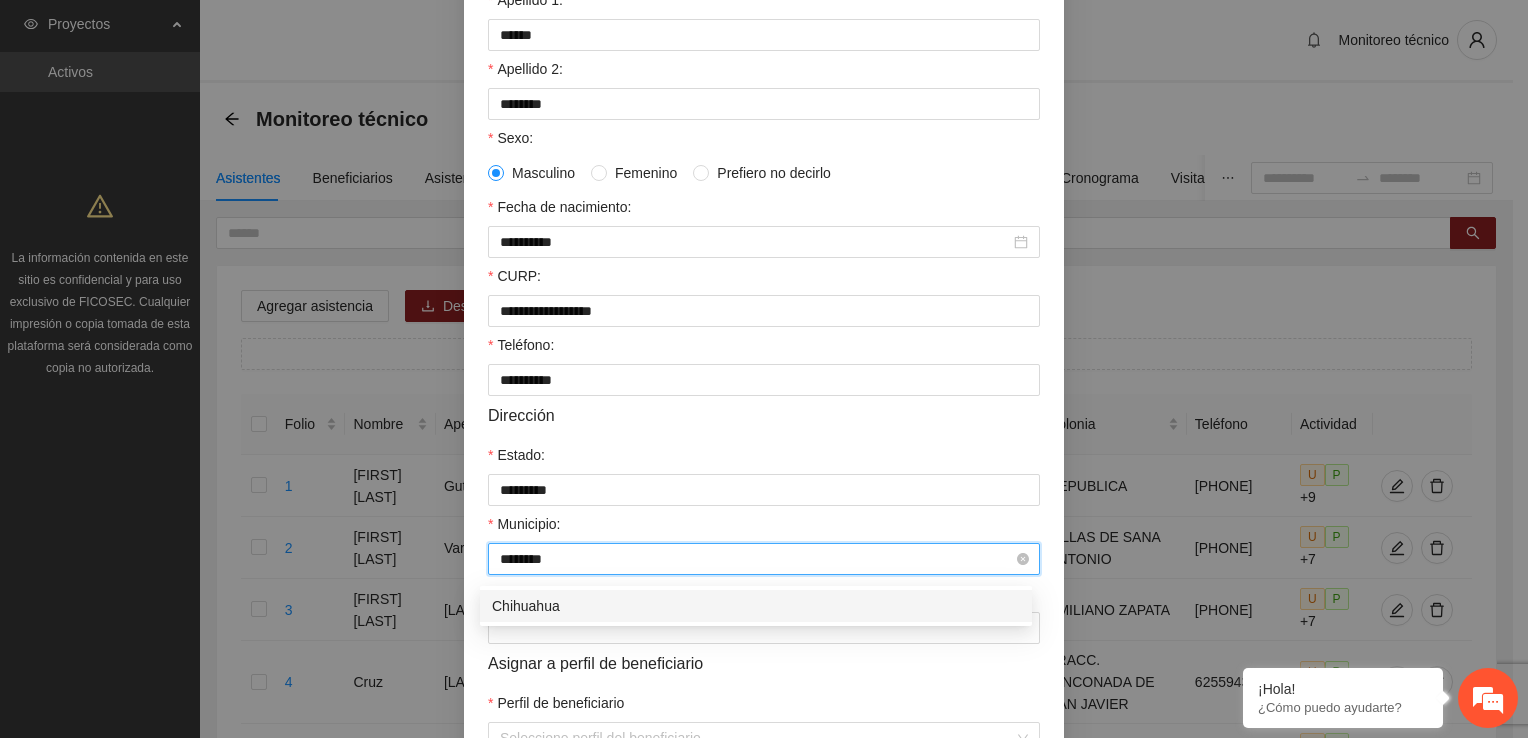 type on "*********" 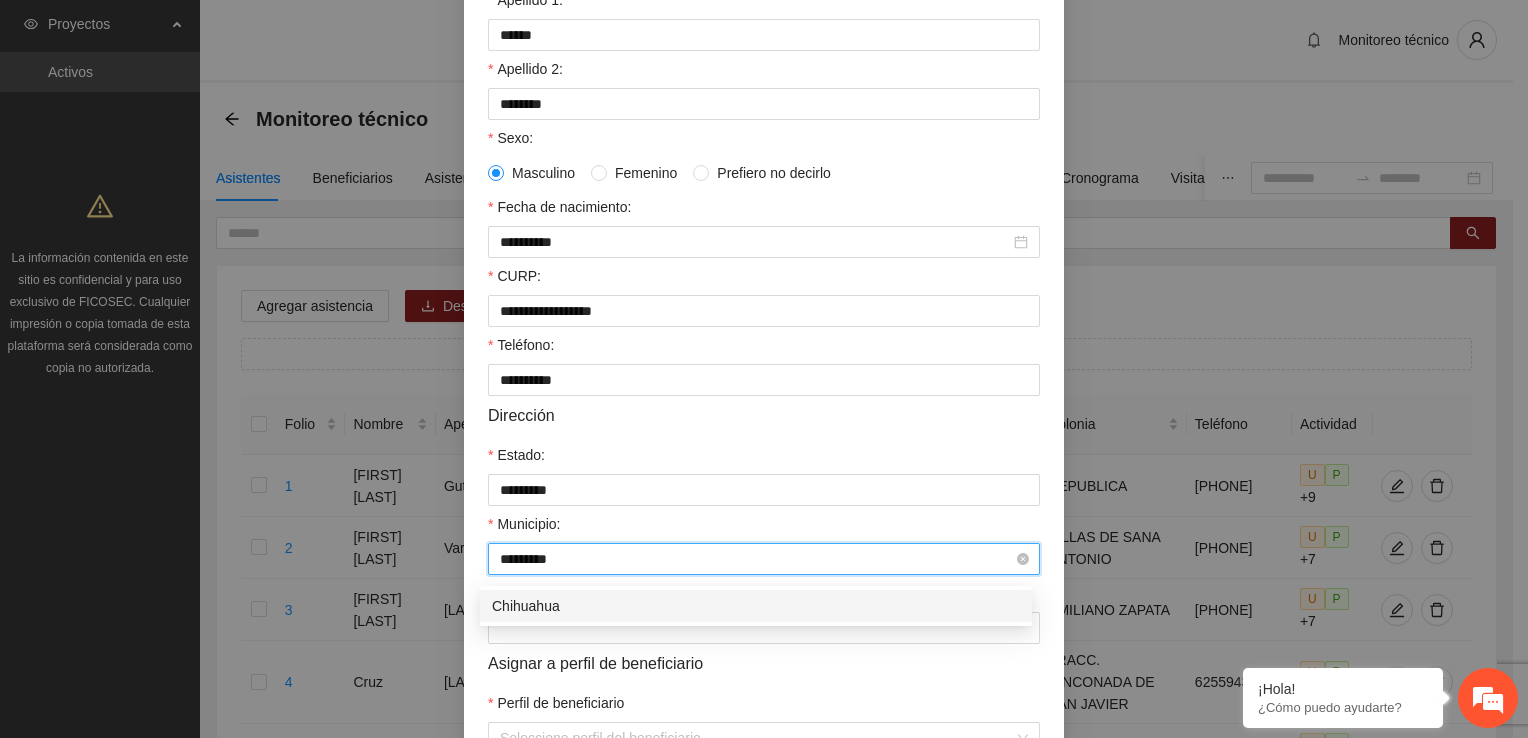 click on "*********" at bounding box center (757, 559) 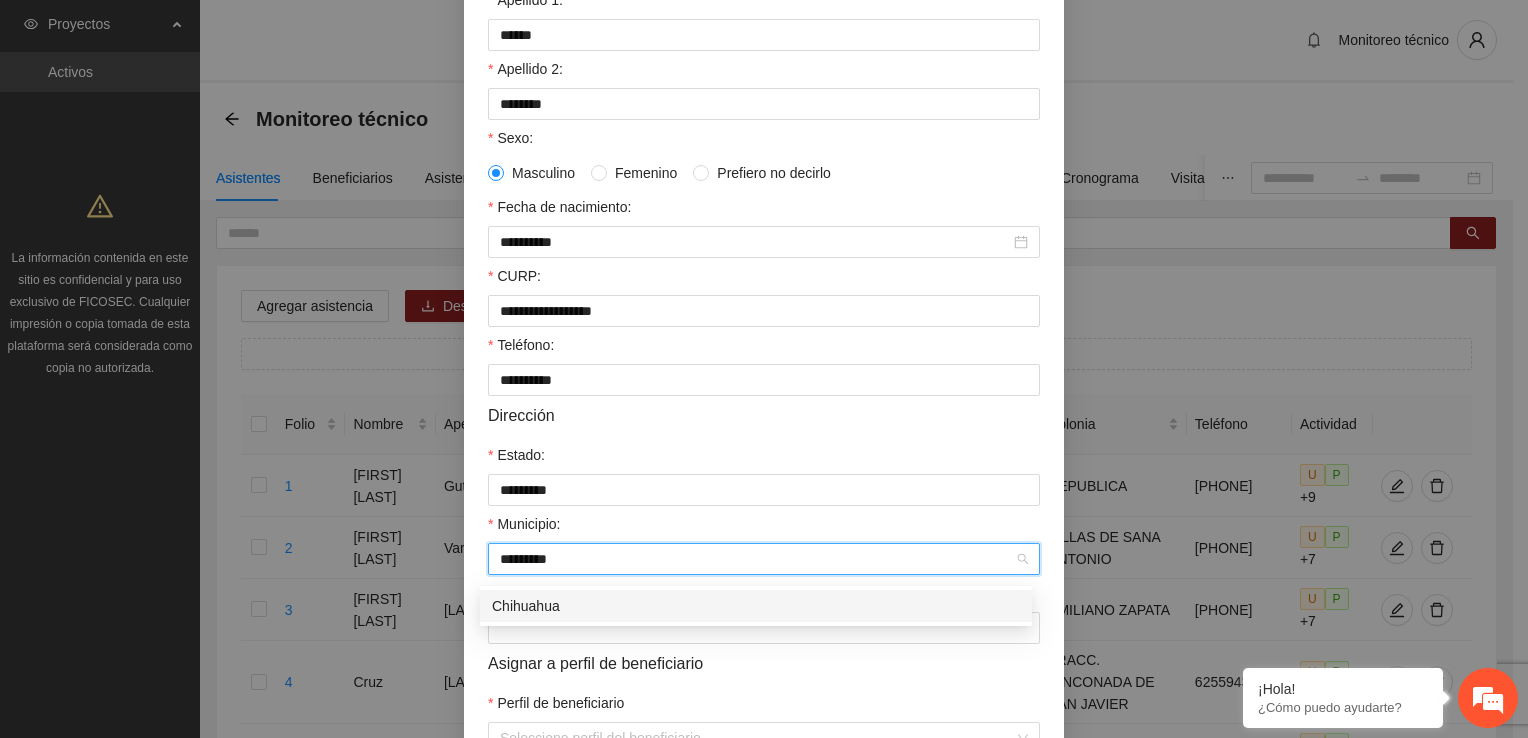 click on "Chihuahua" at bounding box center (756, 606) 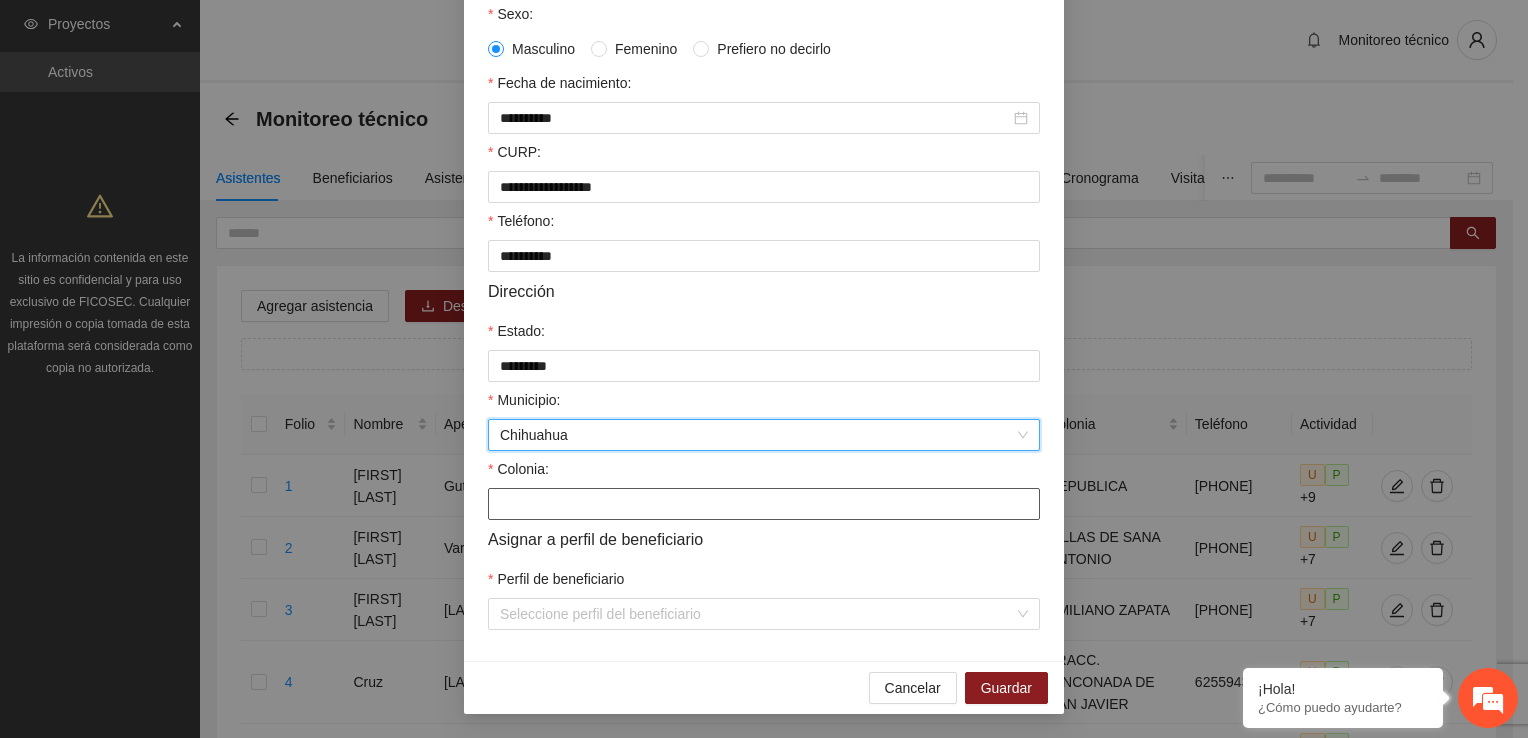 scroll, scrollTop: 432, scrollLeft: 0, axis: vertical 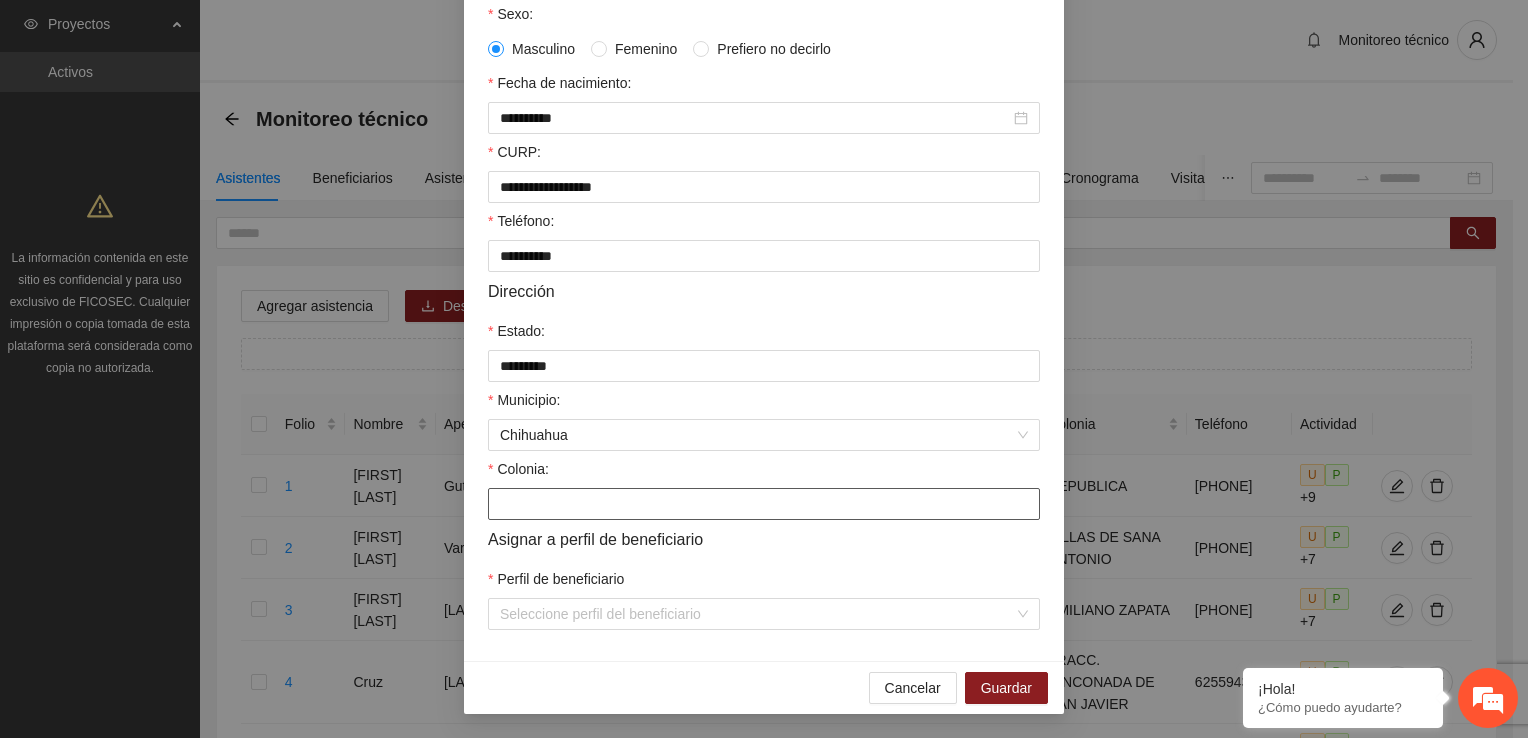 paste on "**********" 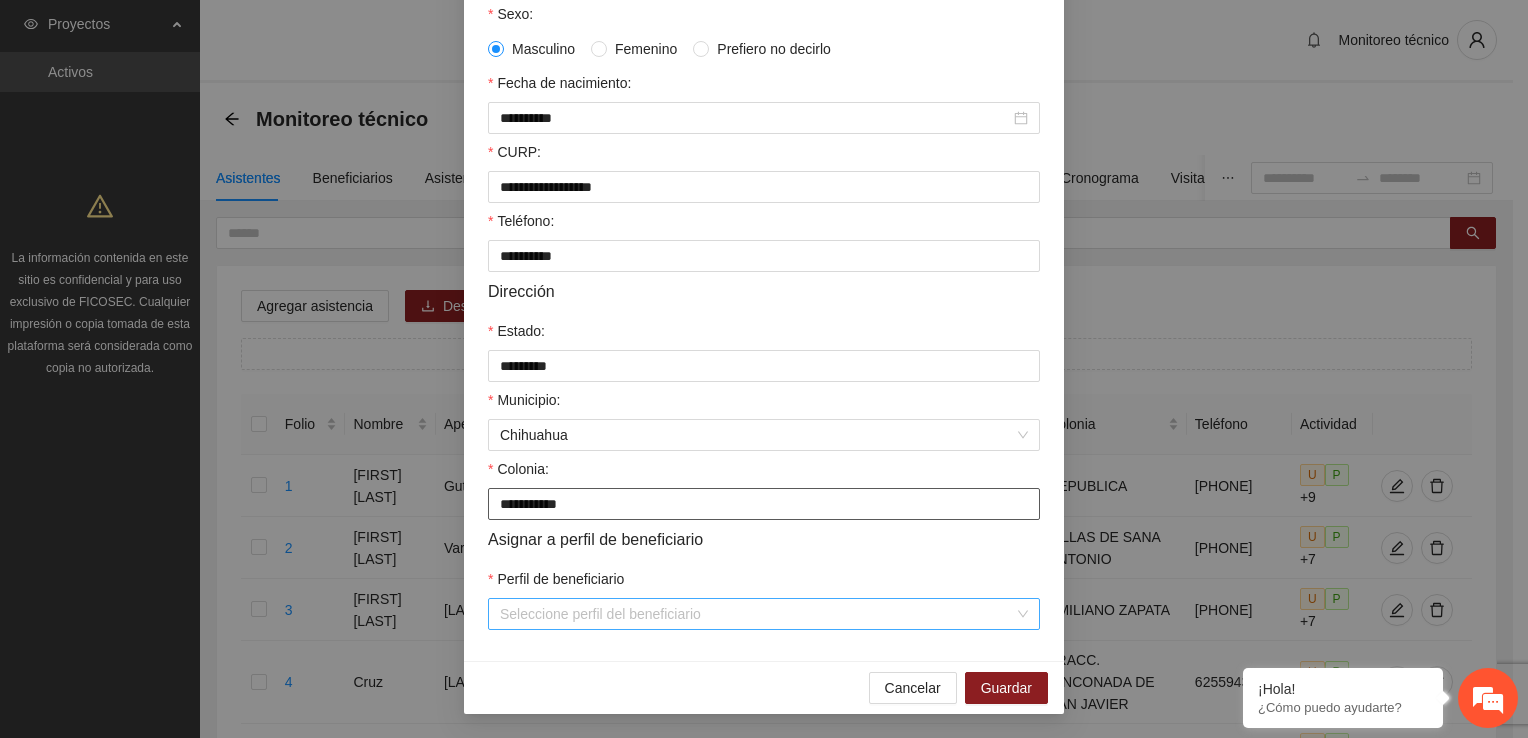 type on "**********" 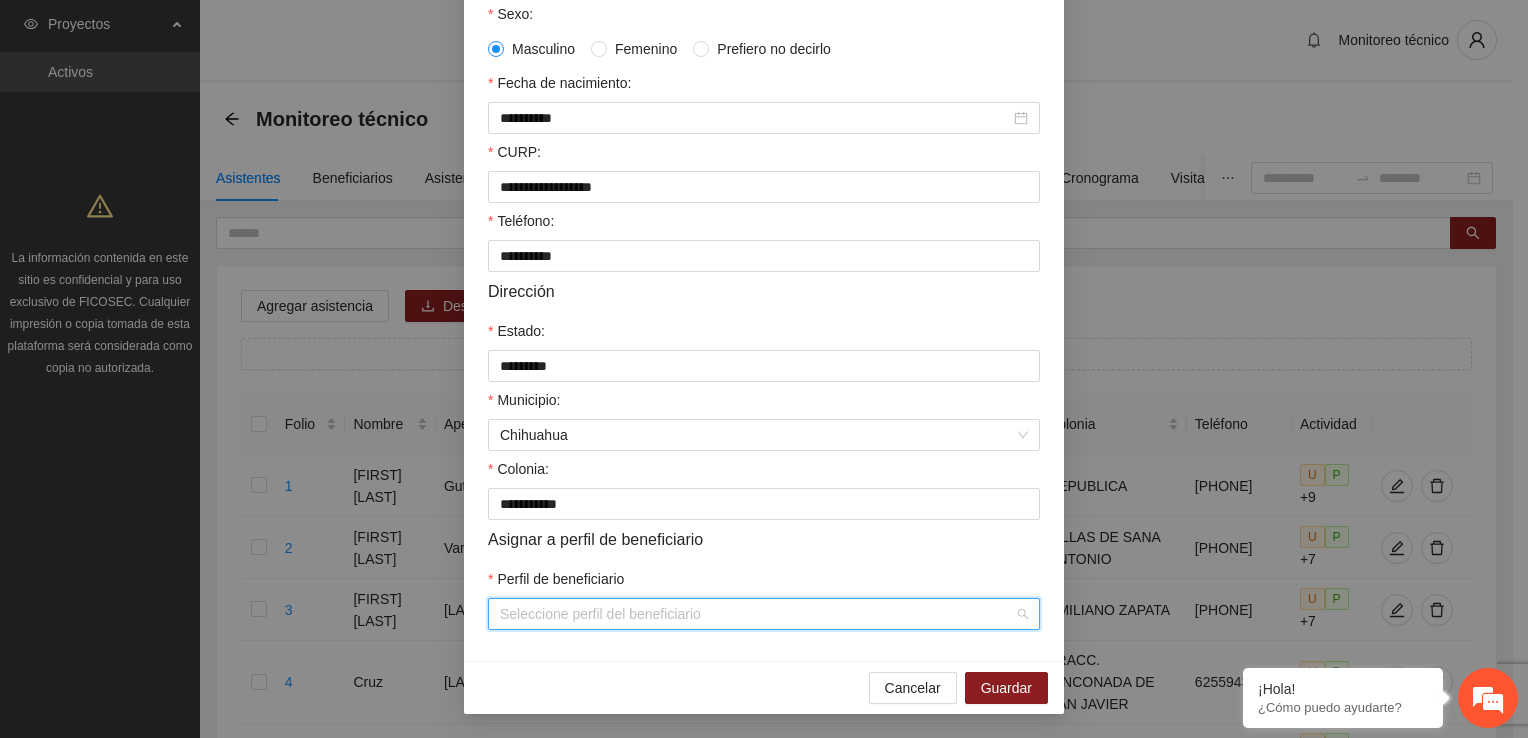 click on "Perfil de beneficiario" at bounding box center (757, 614) 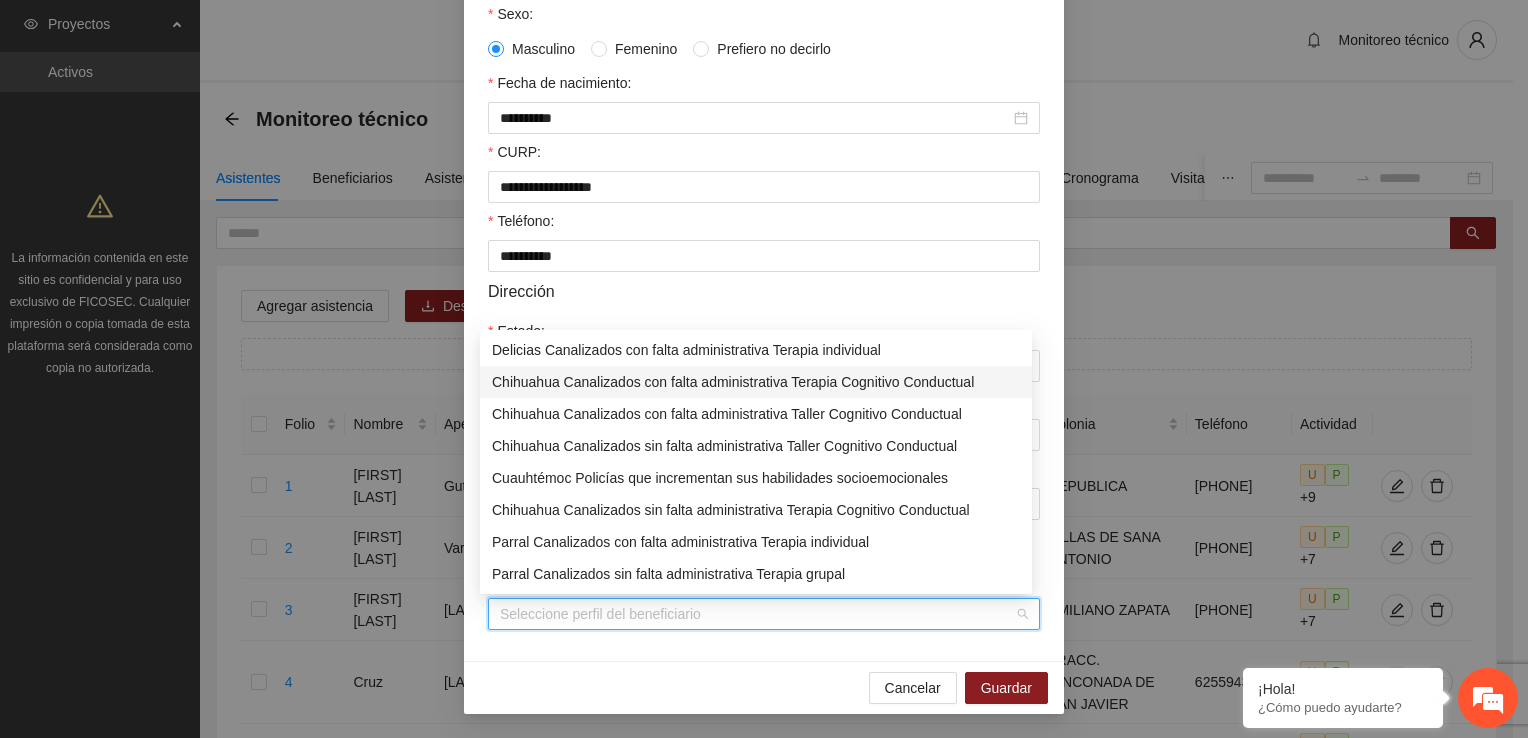 click on "Chihuahua Canalizados con falta administrativa Terapia Cognitivo Conductual" at bounding box center [756, 382] 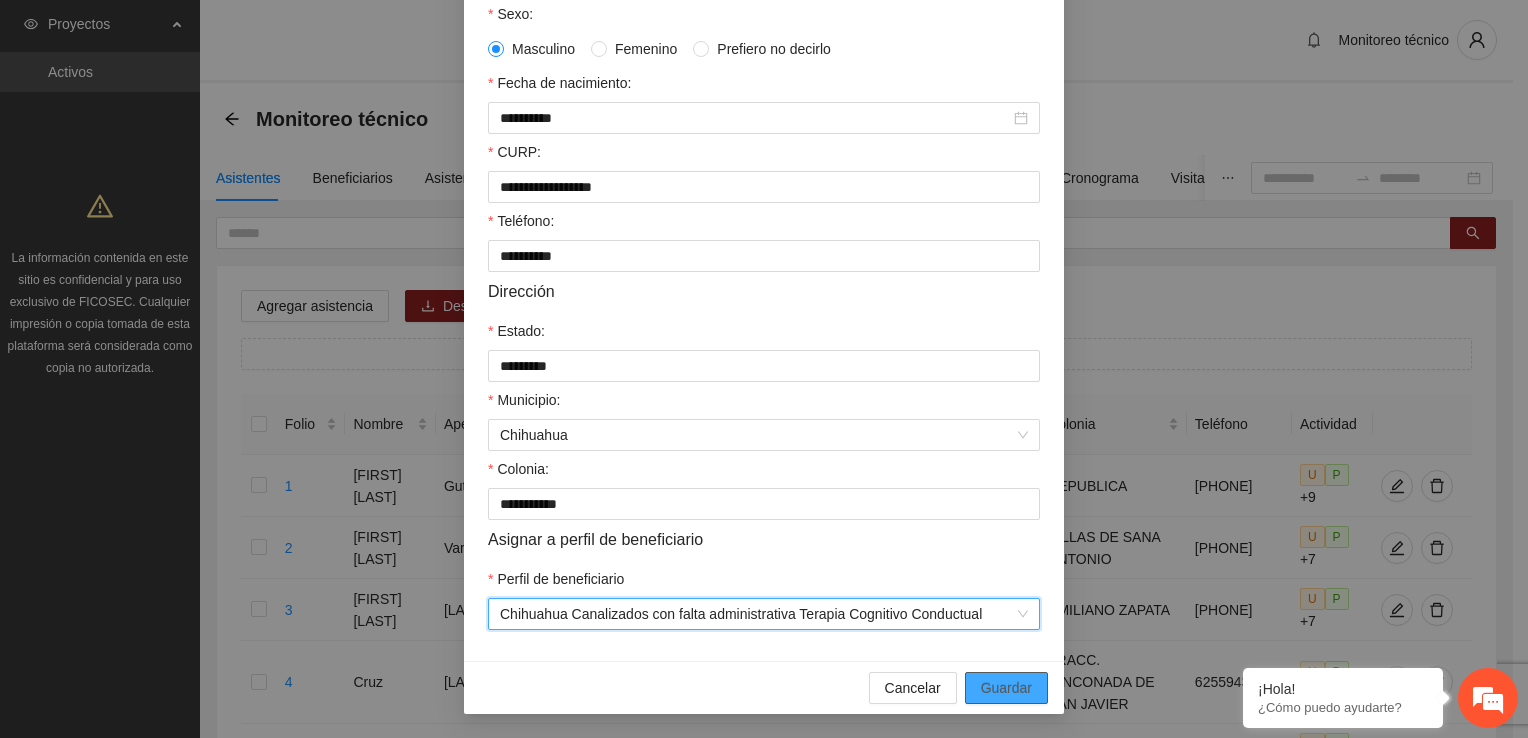 click on "Guardar" at bounding box center [1006, 688] 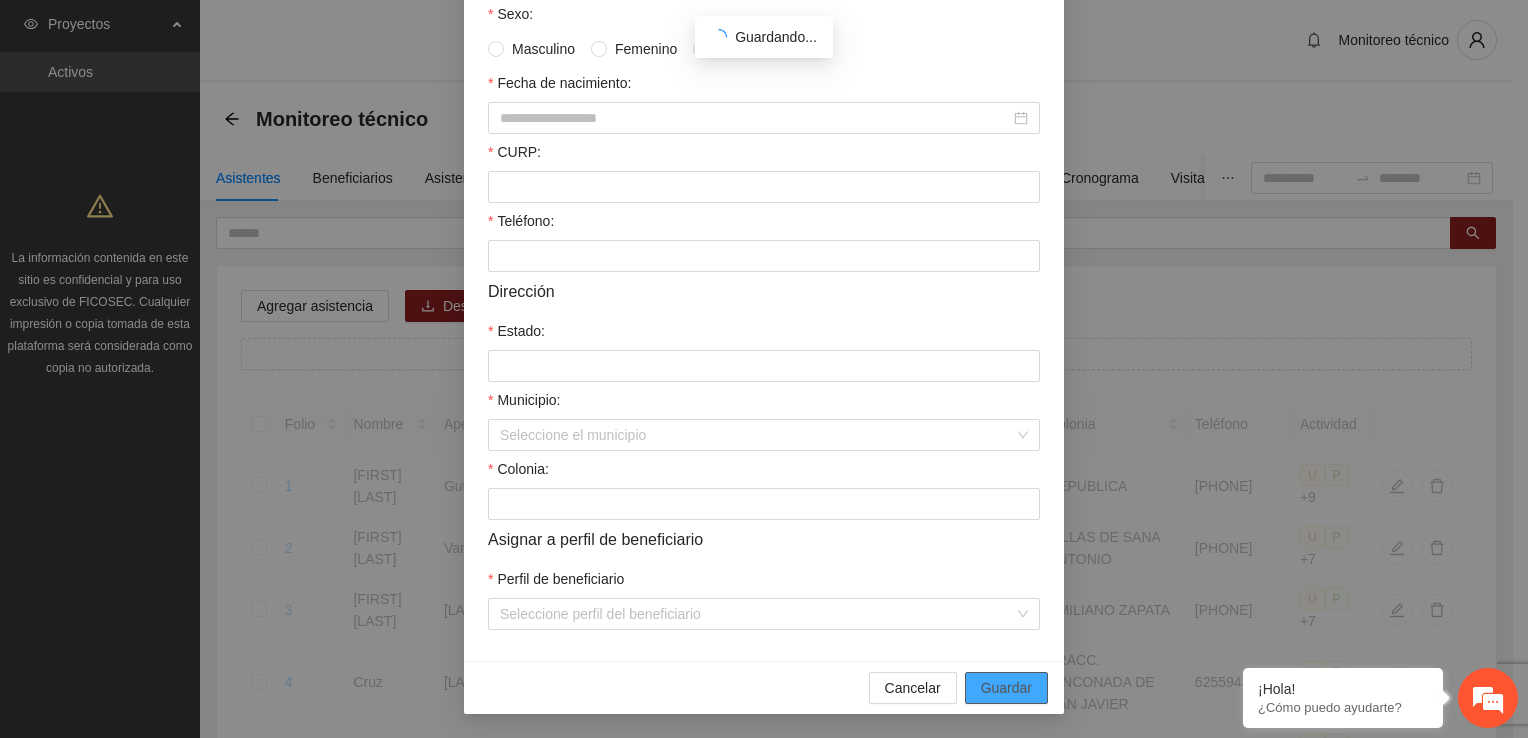 scroll, scrollTop: 332, scrollLeft: 0, axis: vertical 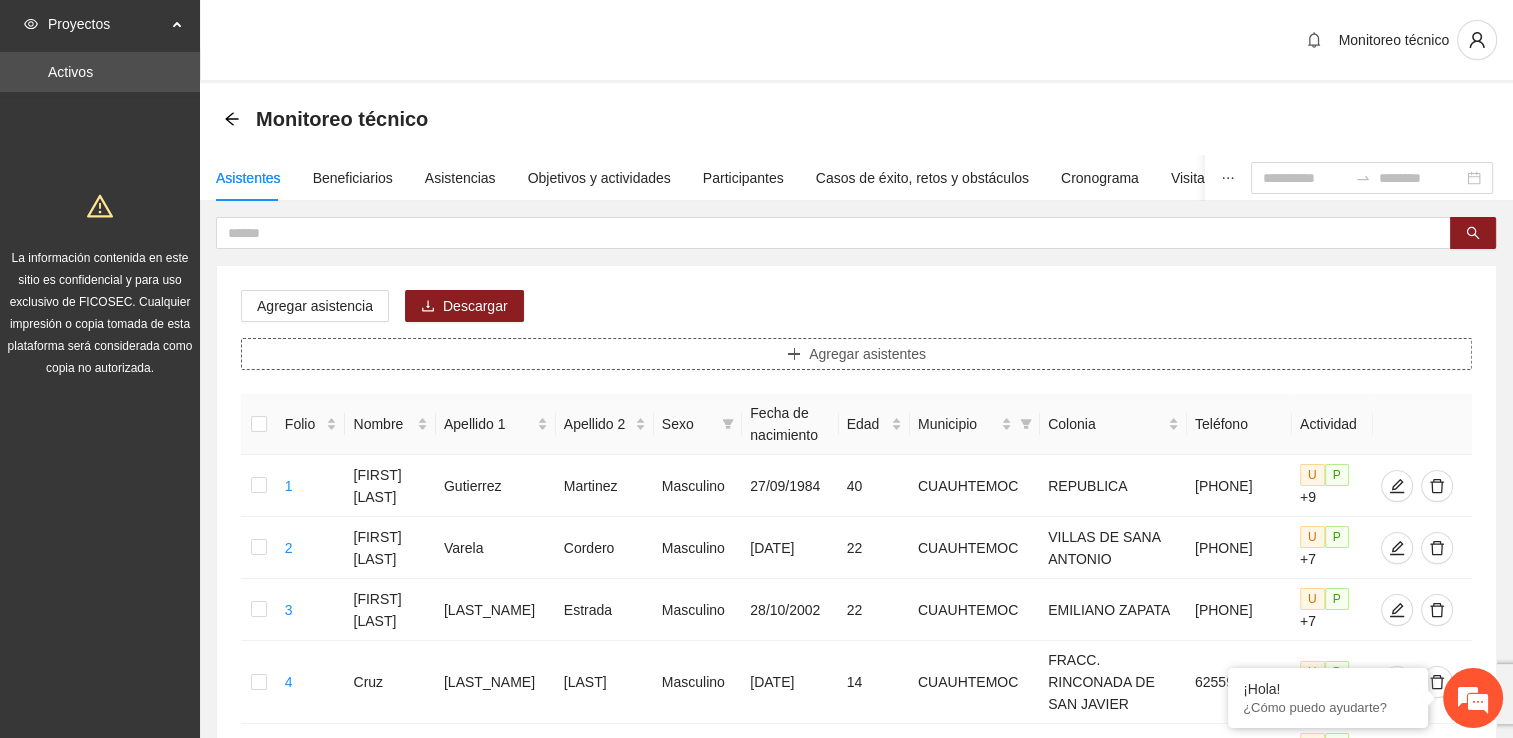 click on "Agregar asistentes" at bounding box center (856, 354) 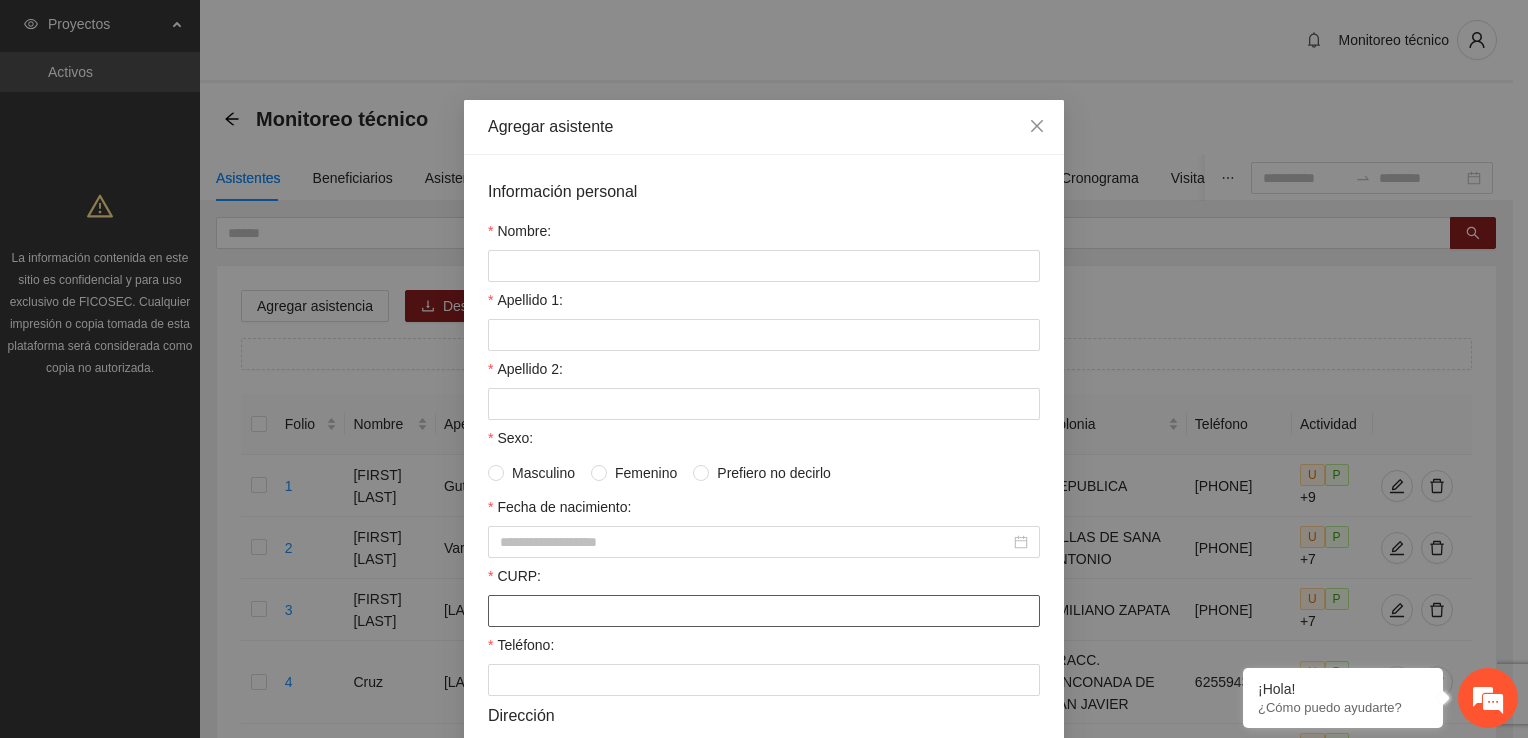 click on "CURP:" at bounding box center (764, 611) 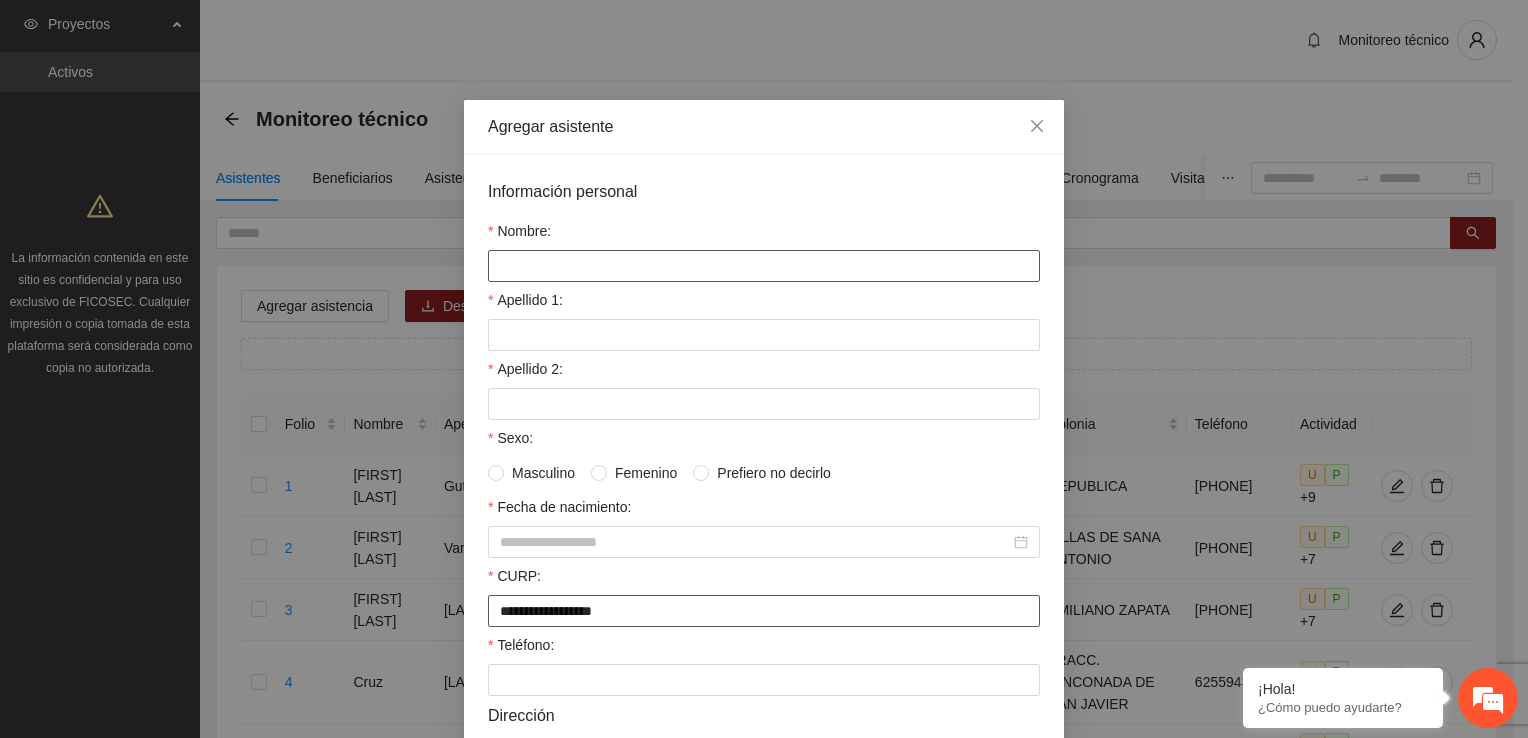 type on "**********" 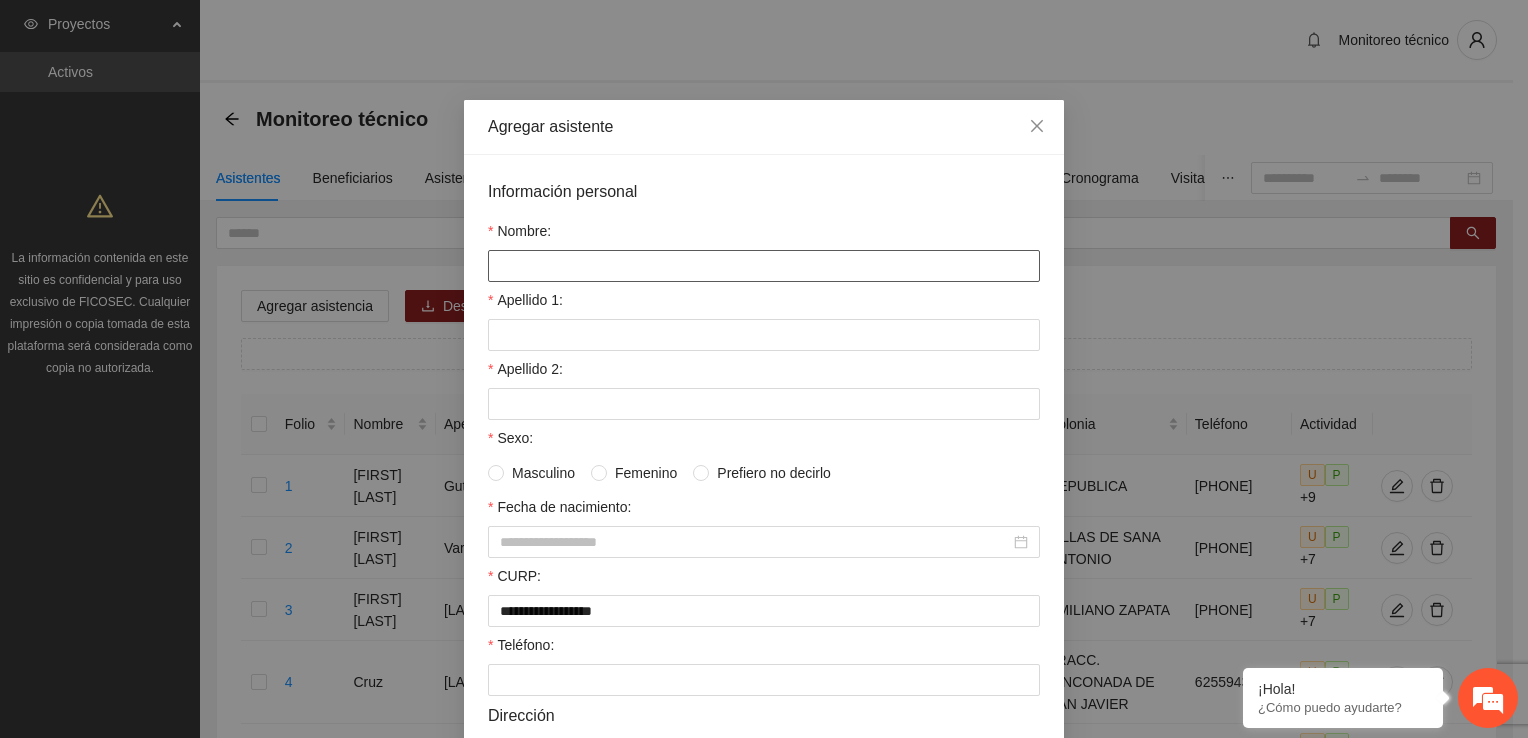 click on "Nombre:" at bounding box center [764, 266] 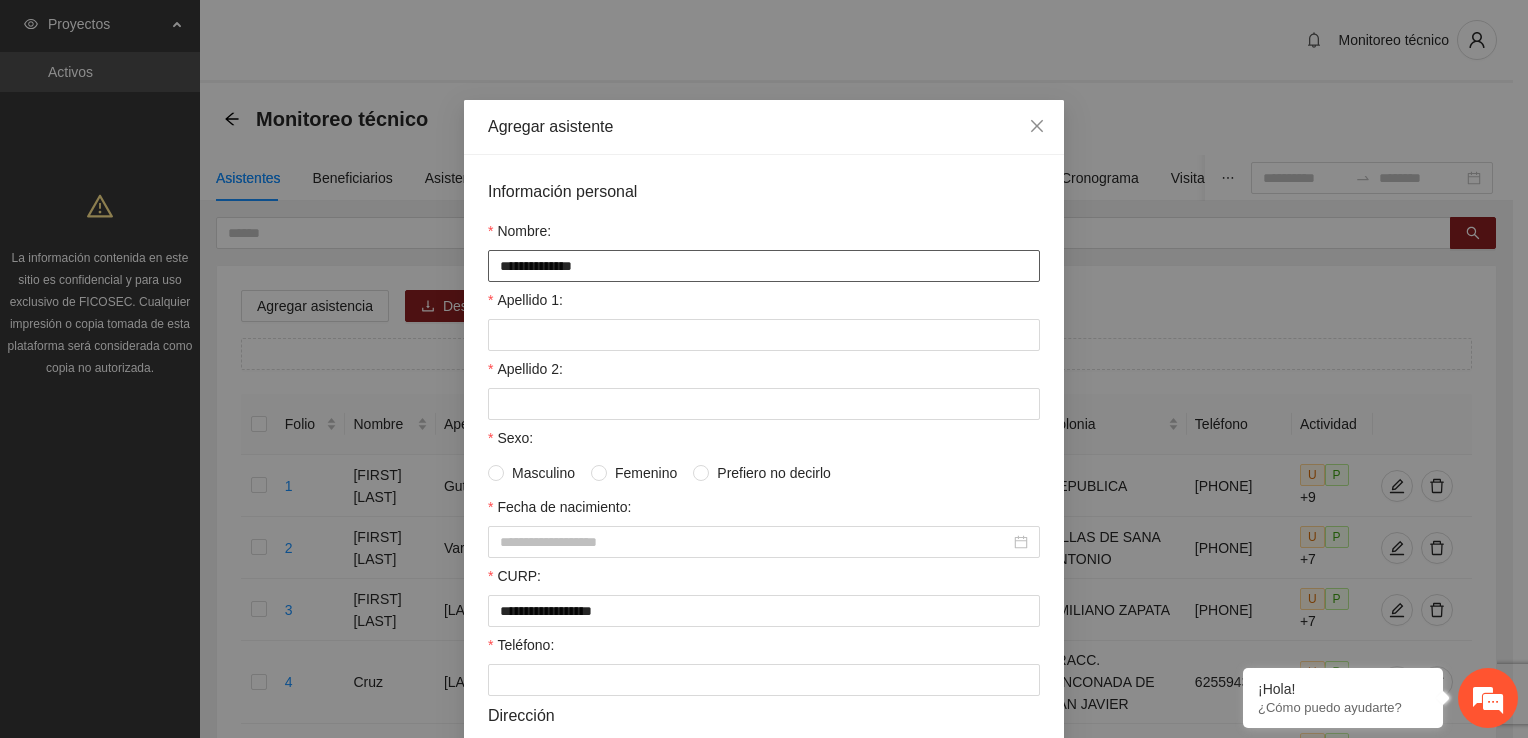type on "**********" 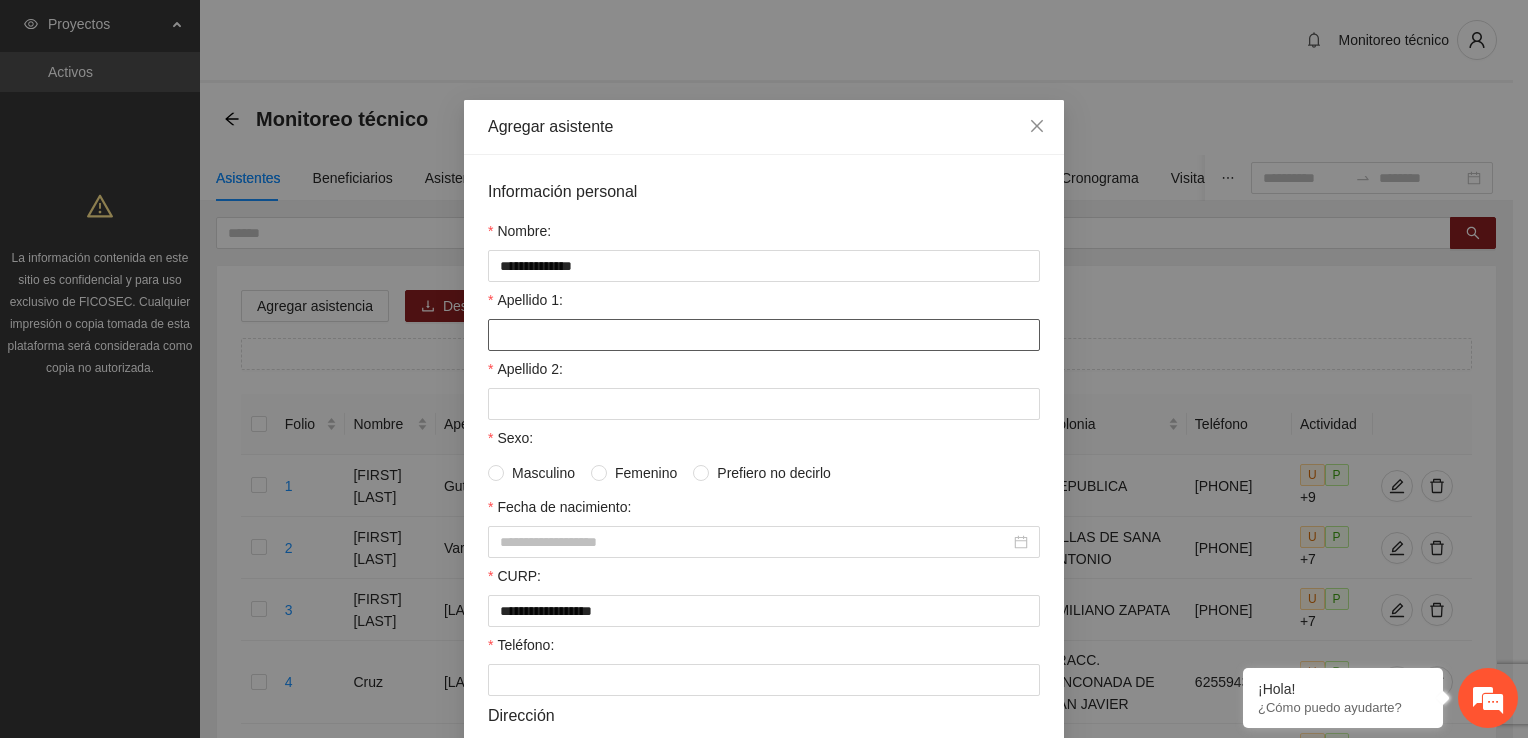 click on "Apellido 1:" at bounding box center (764, 335) 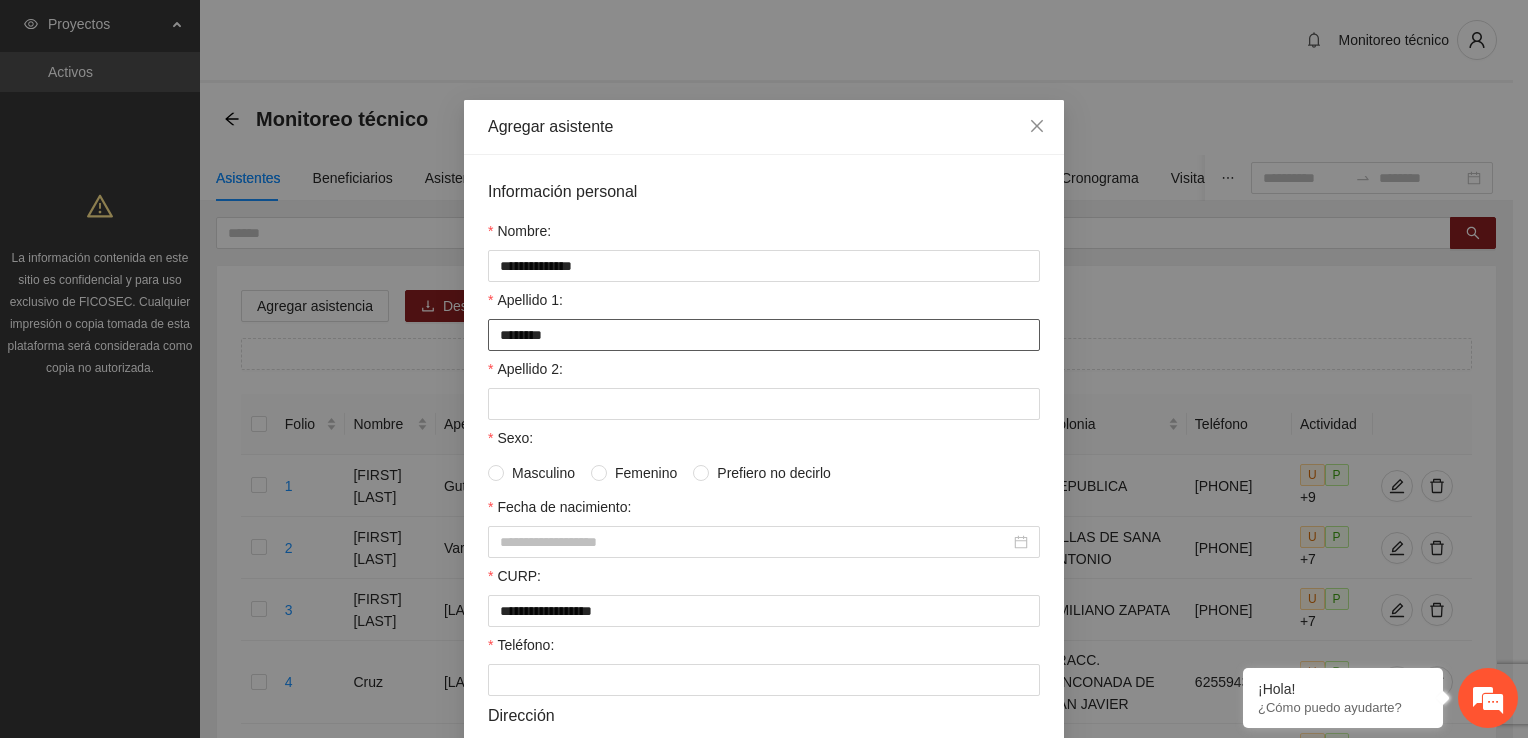type on "*******" 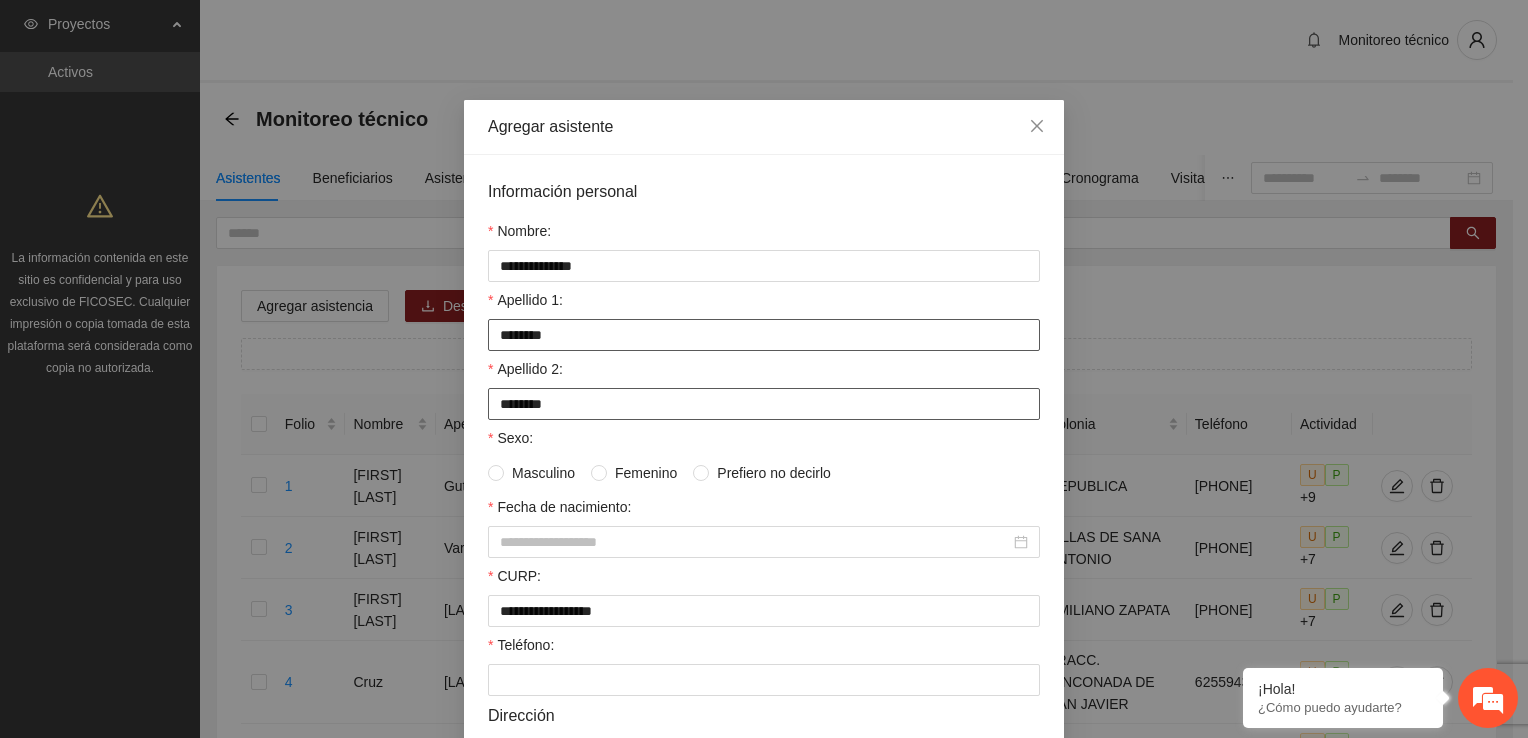 type on "********" 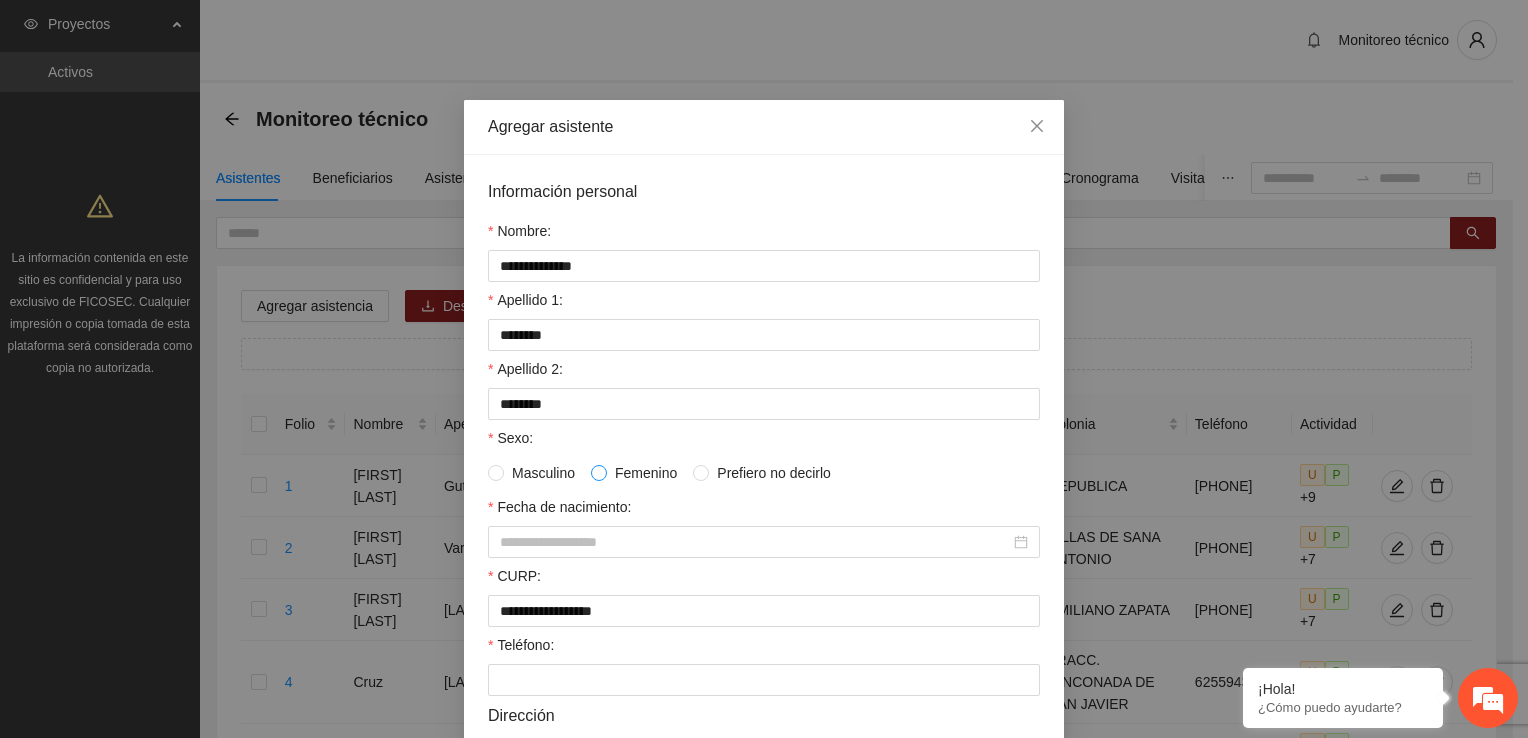 click at bounding box center (599, 473) 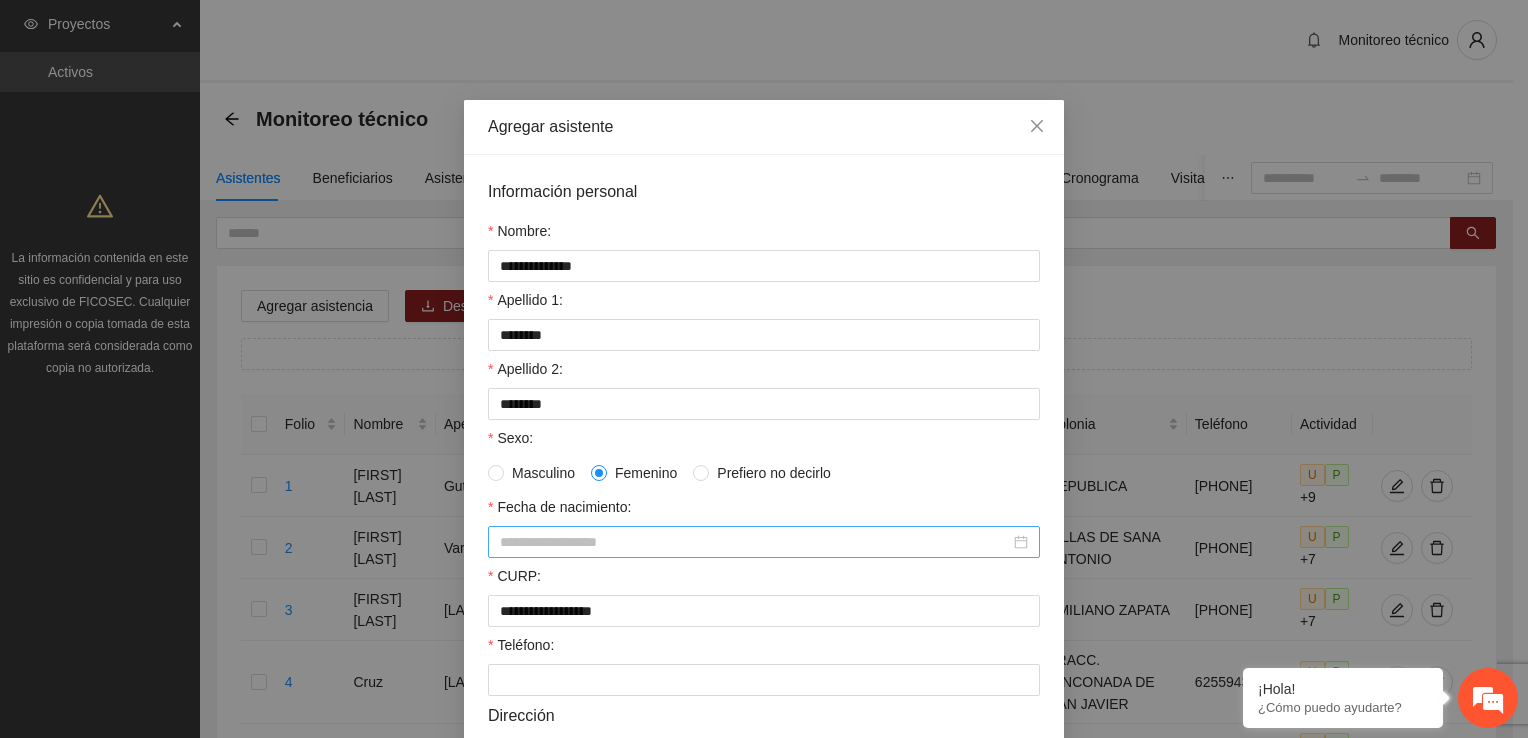 click on "Fecha de nacimiento:" at bounding box center (755, 542) 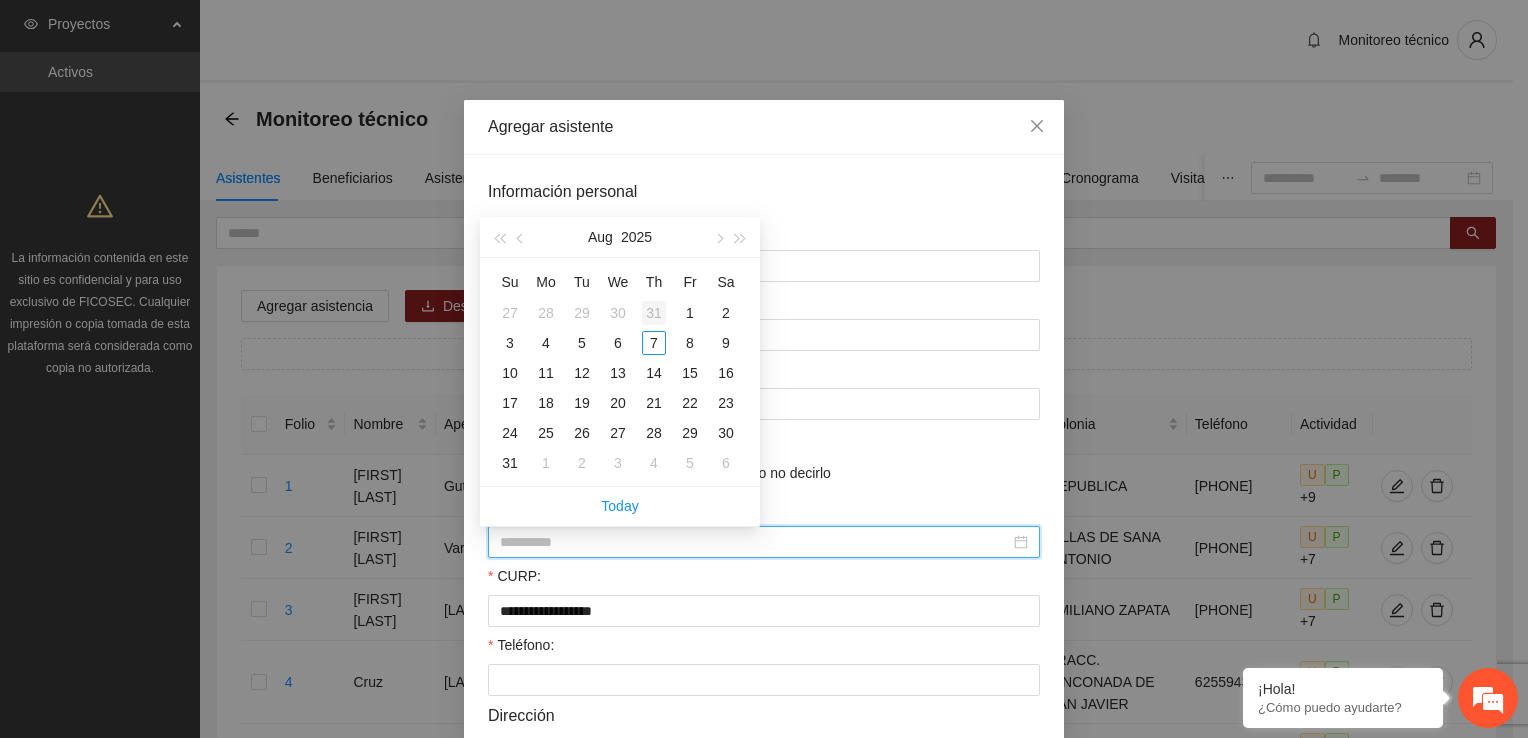 type on "**********" 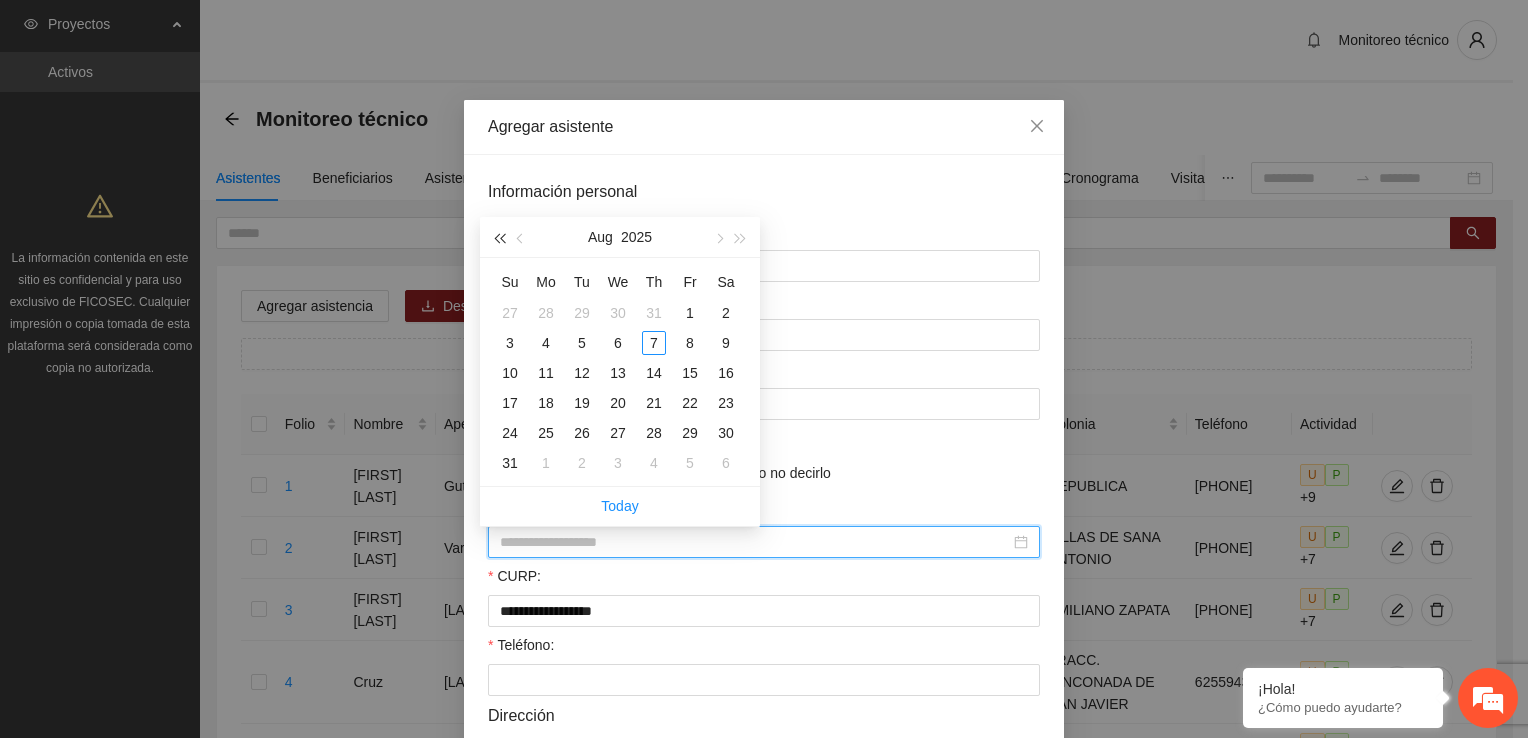 click at bounding box center [499, 239] 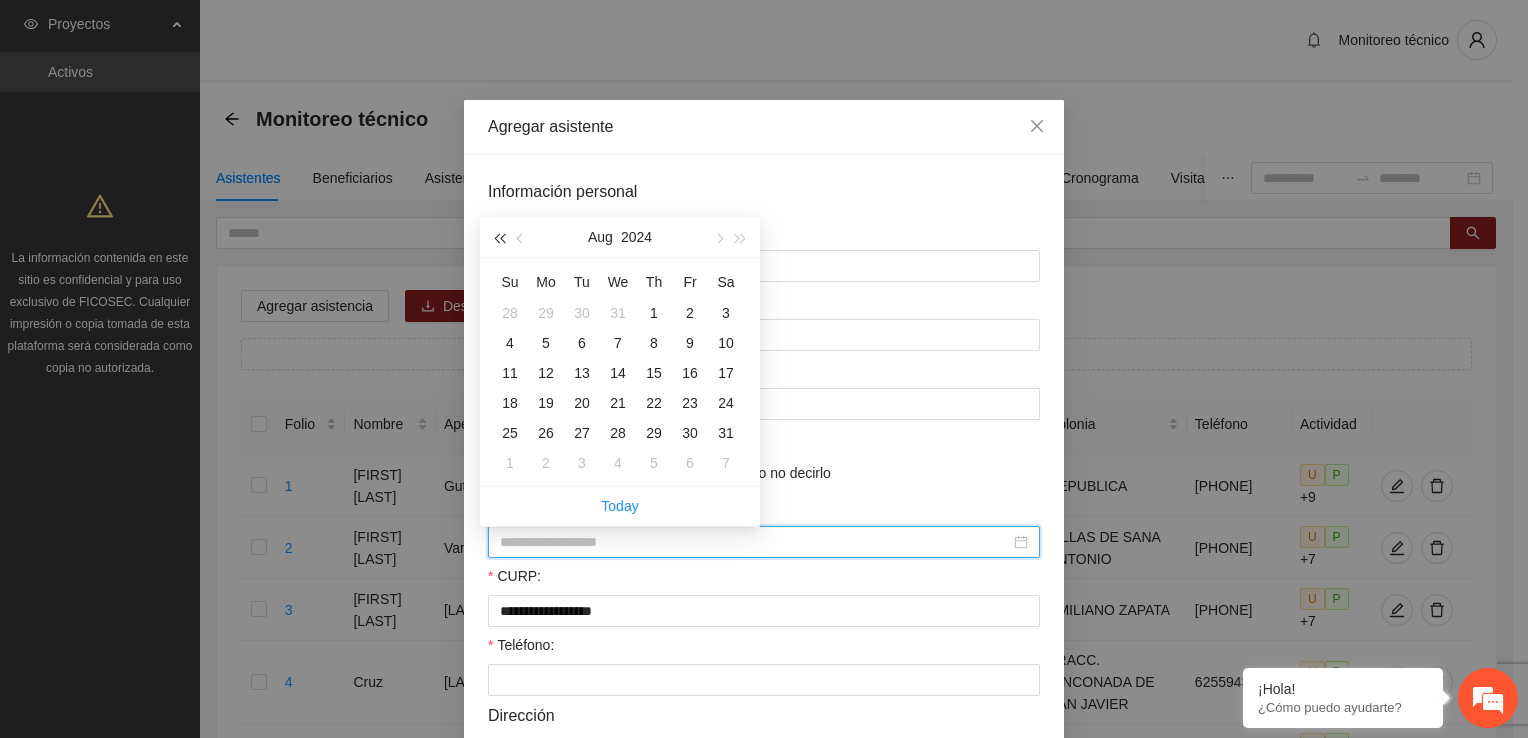 click at bounding box center (499, 239) 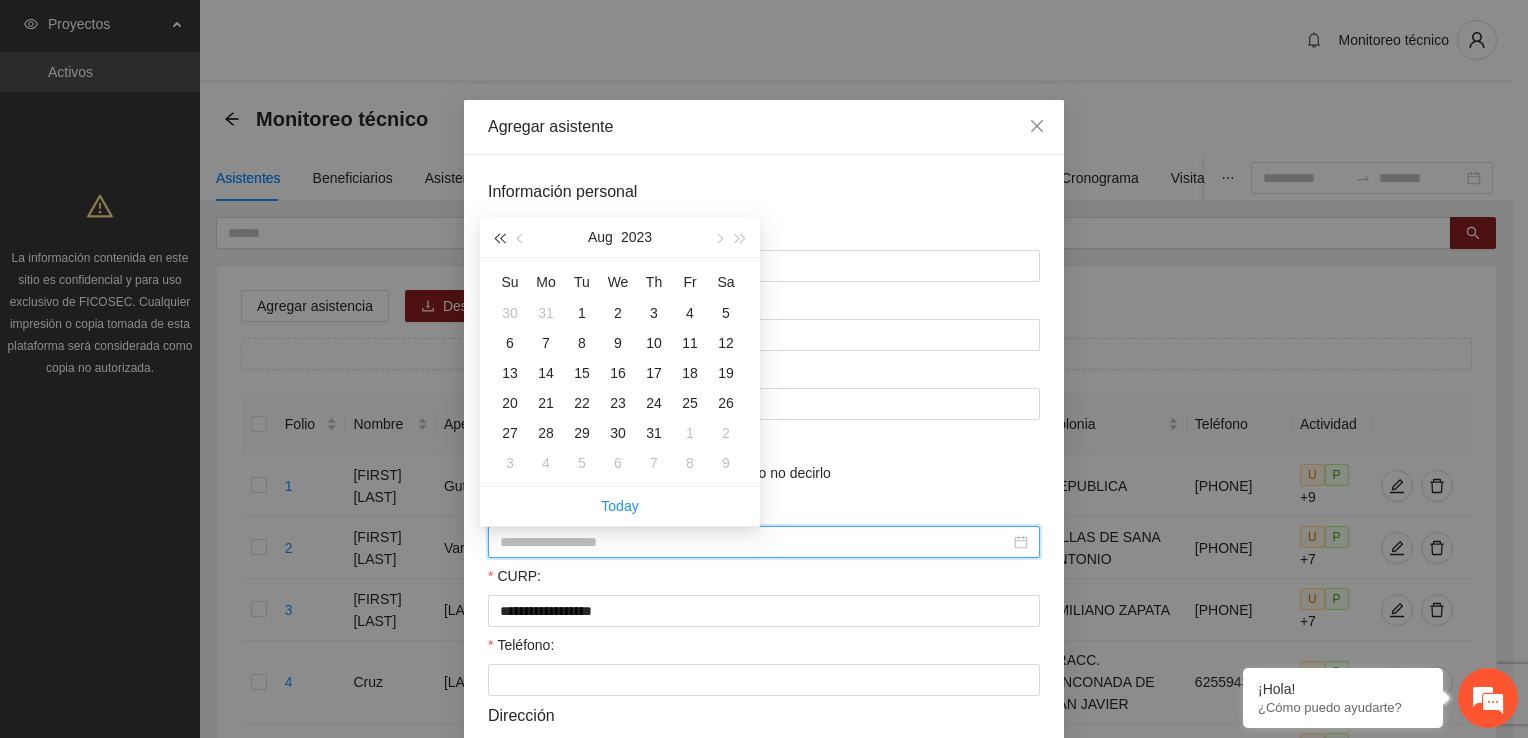 click at bounding box center [499, 239] 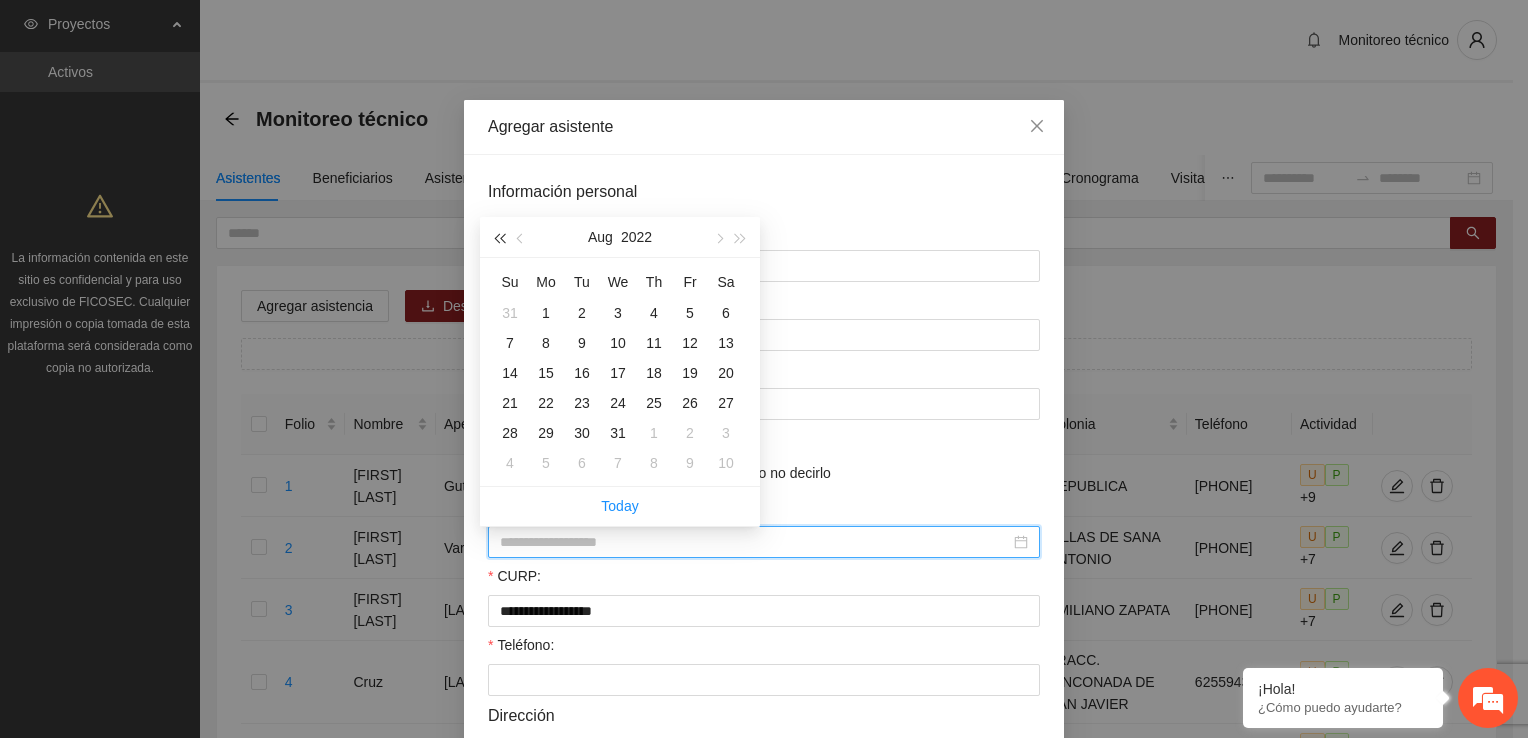 click at bounding box center (499, 239) 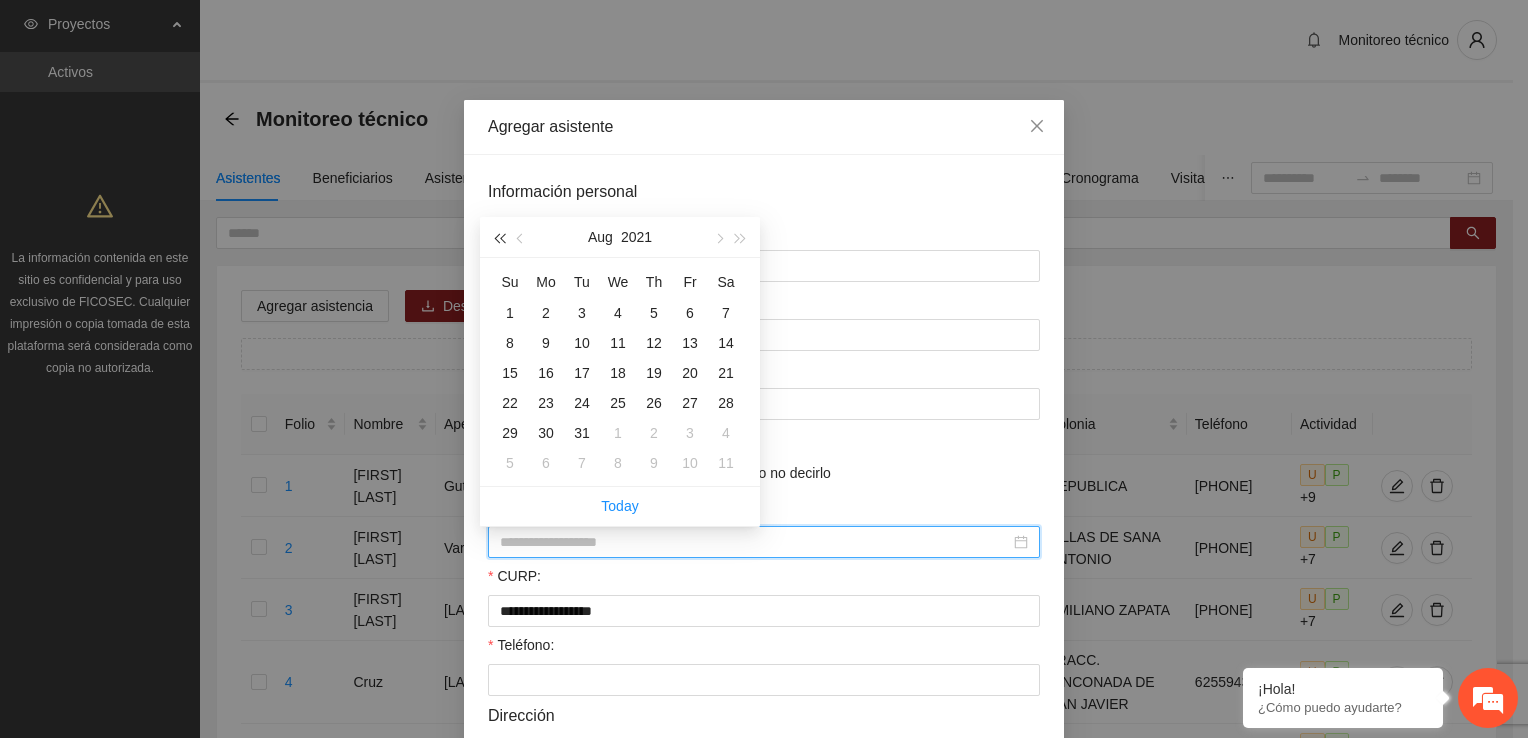 click at bounding box center [499, 239] 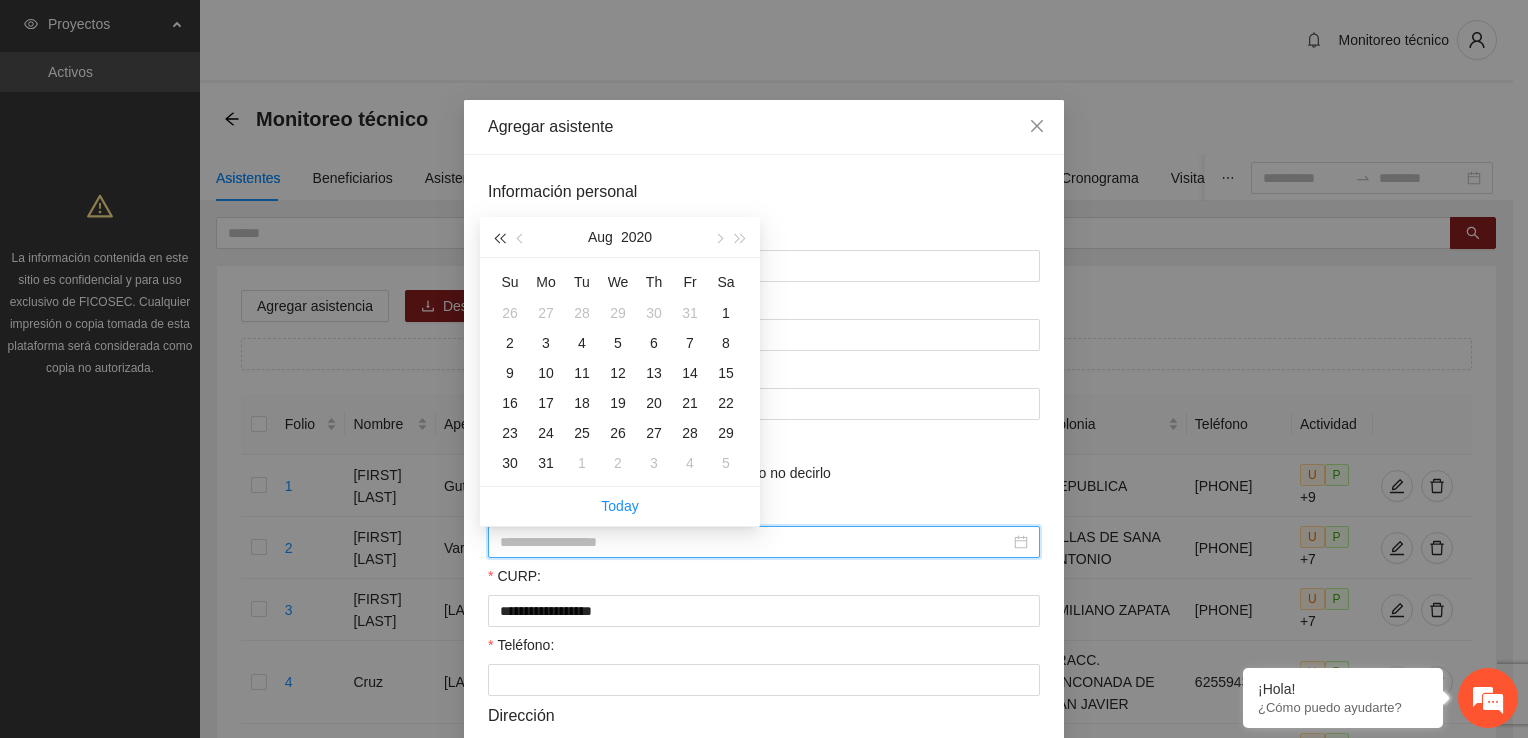 click at bounding box center [499, 239] 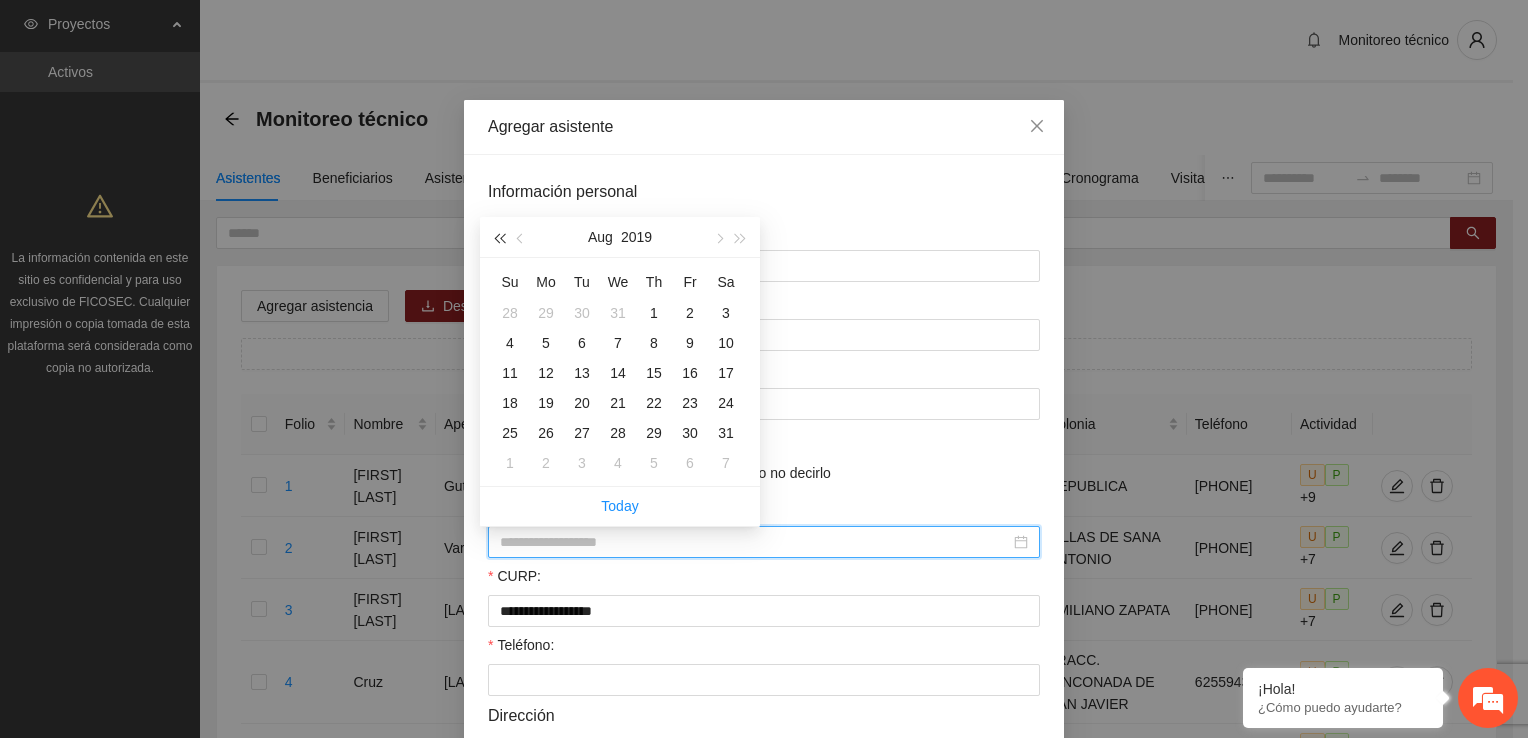 click at bounding box center (499, 239) 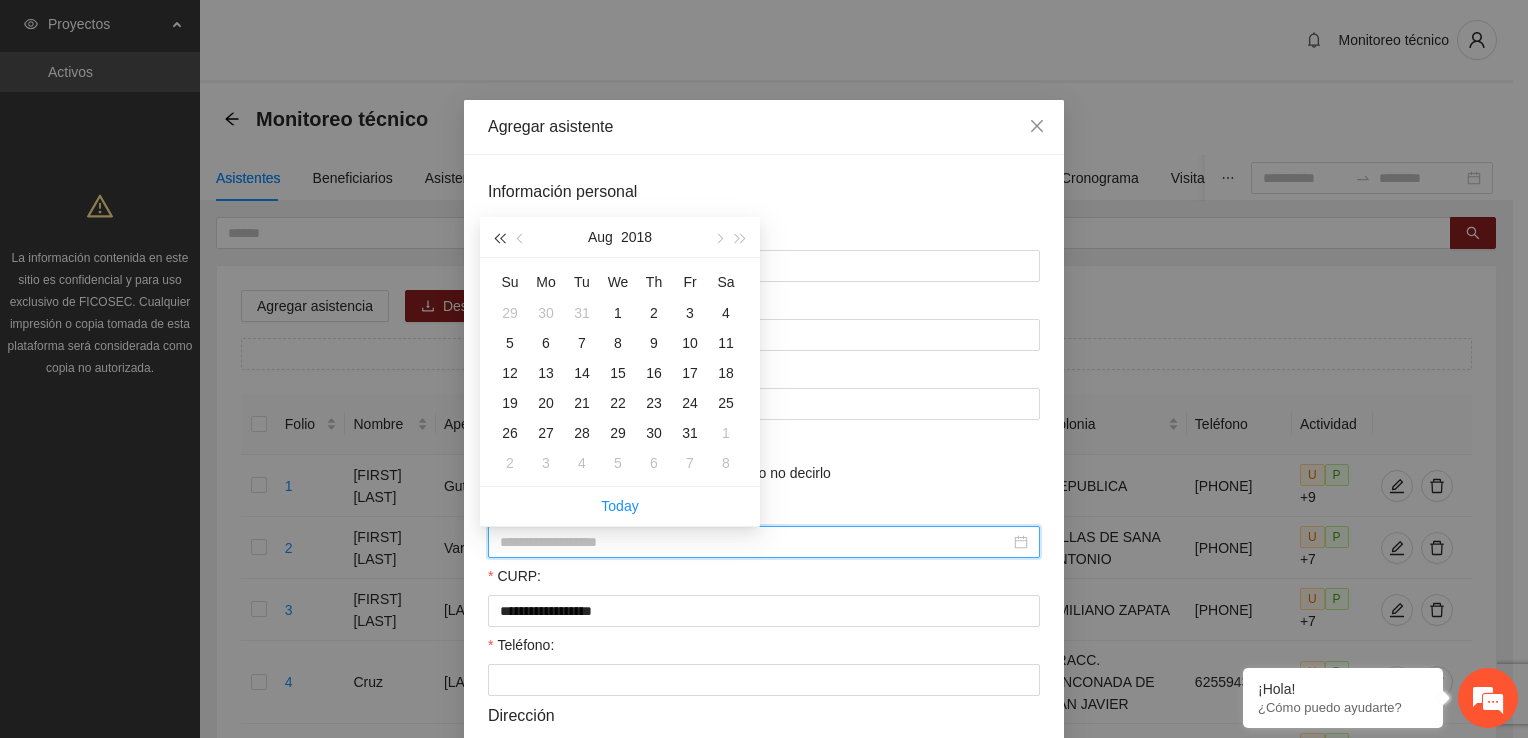 click at bounding box center [499, 239] 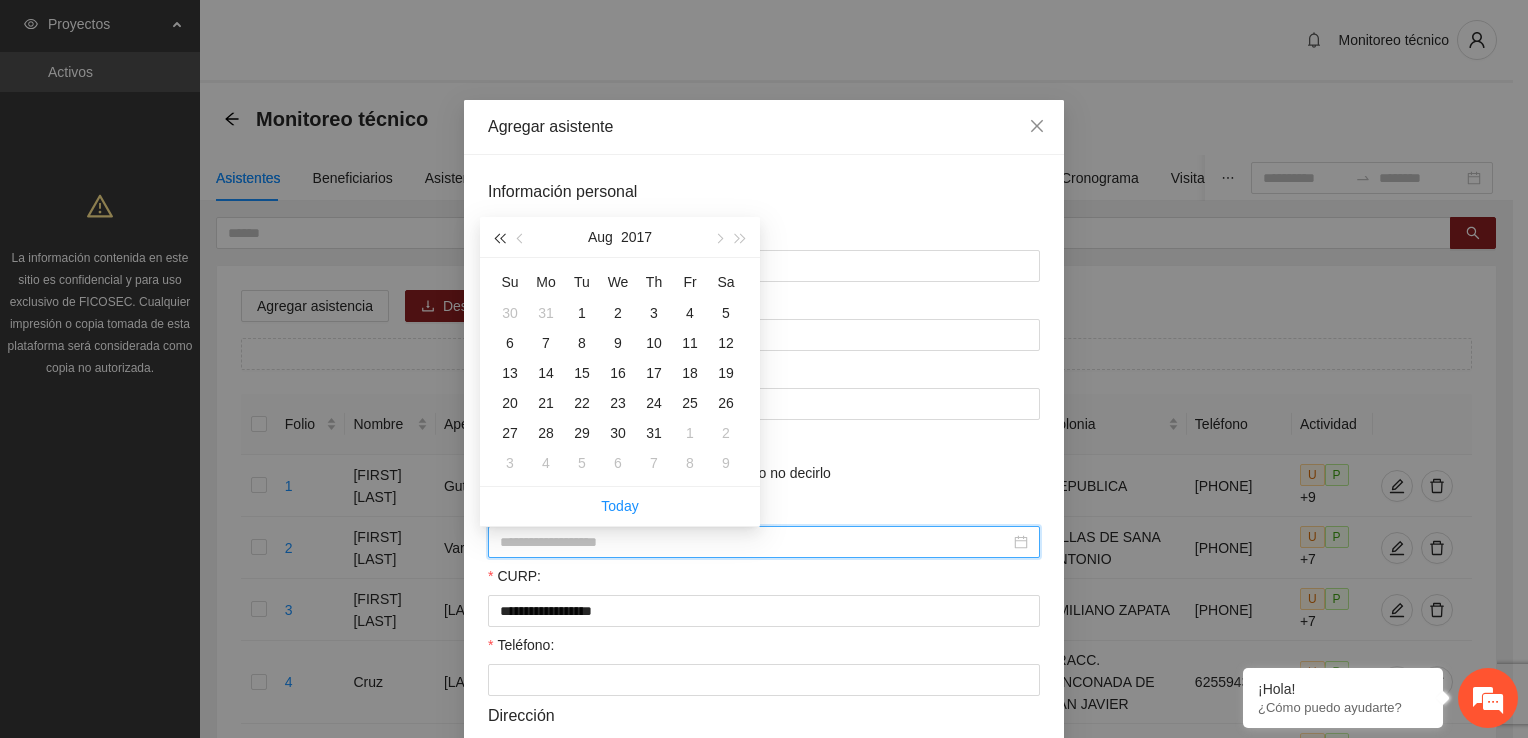 click at bounding box center (499, 239) 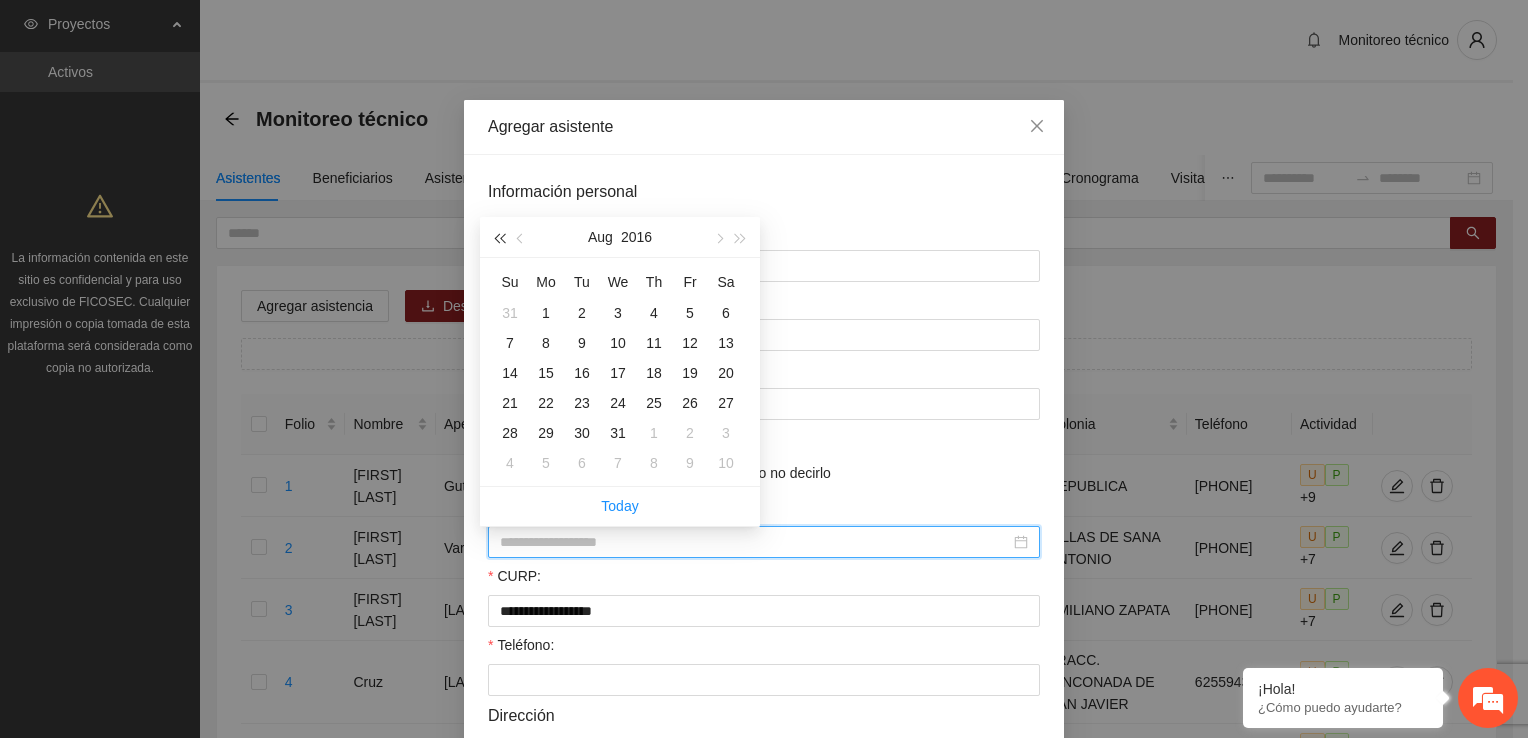 click at bounding box center (499, 239) 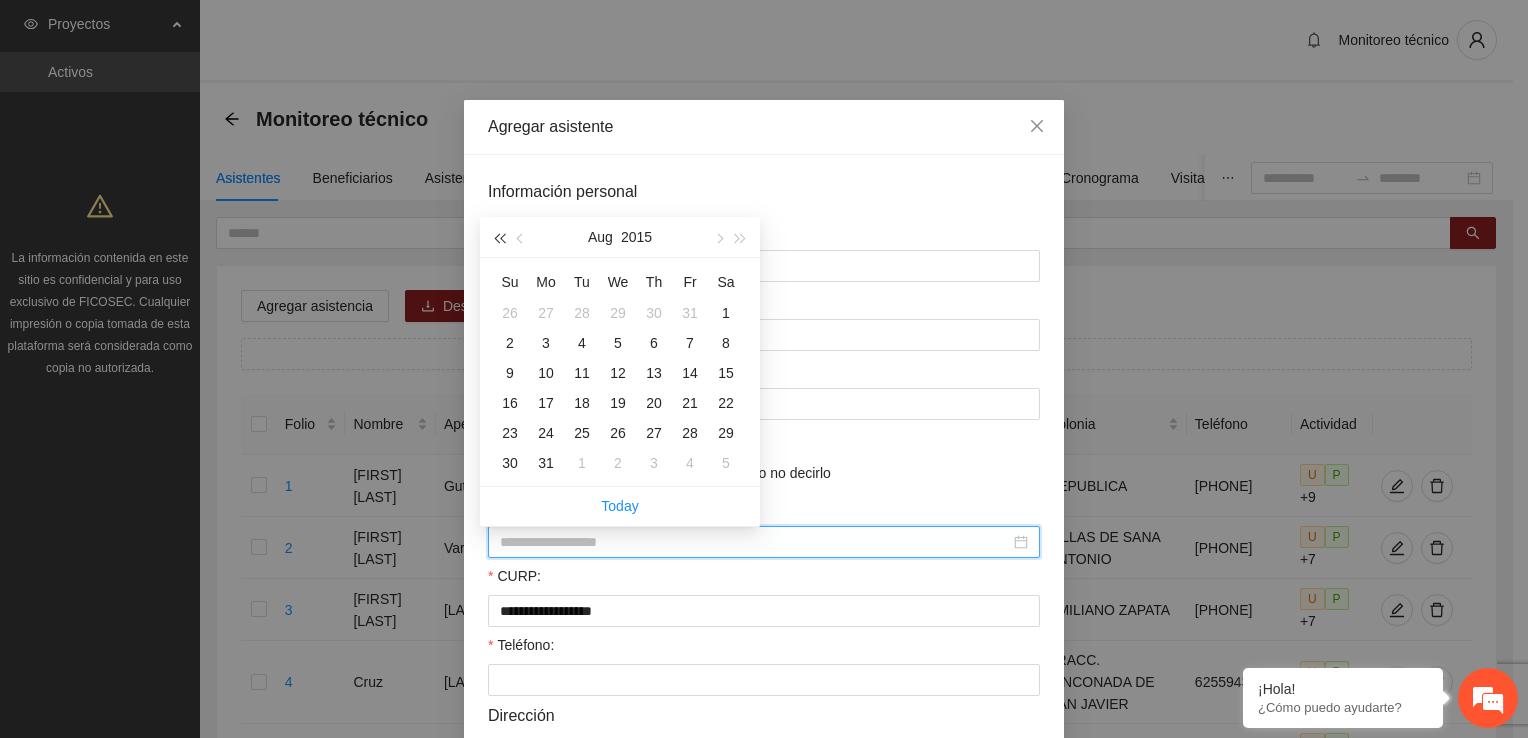 click at bounding box center (499, 239) 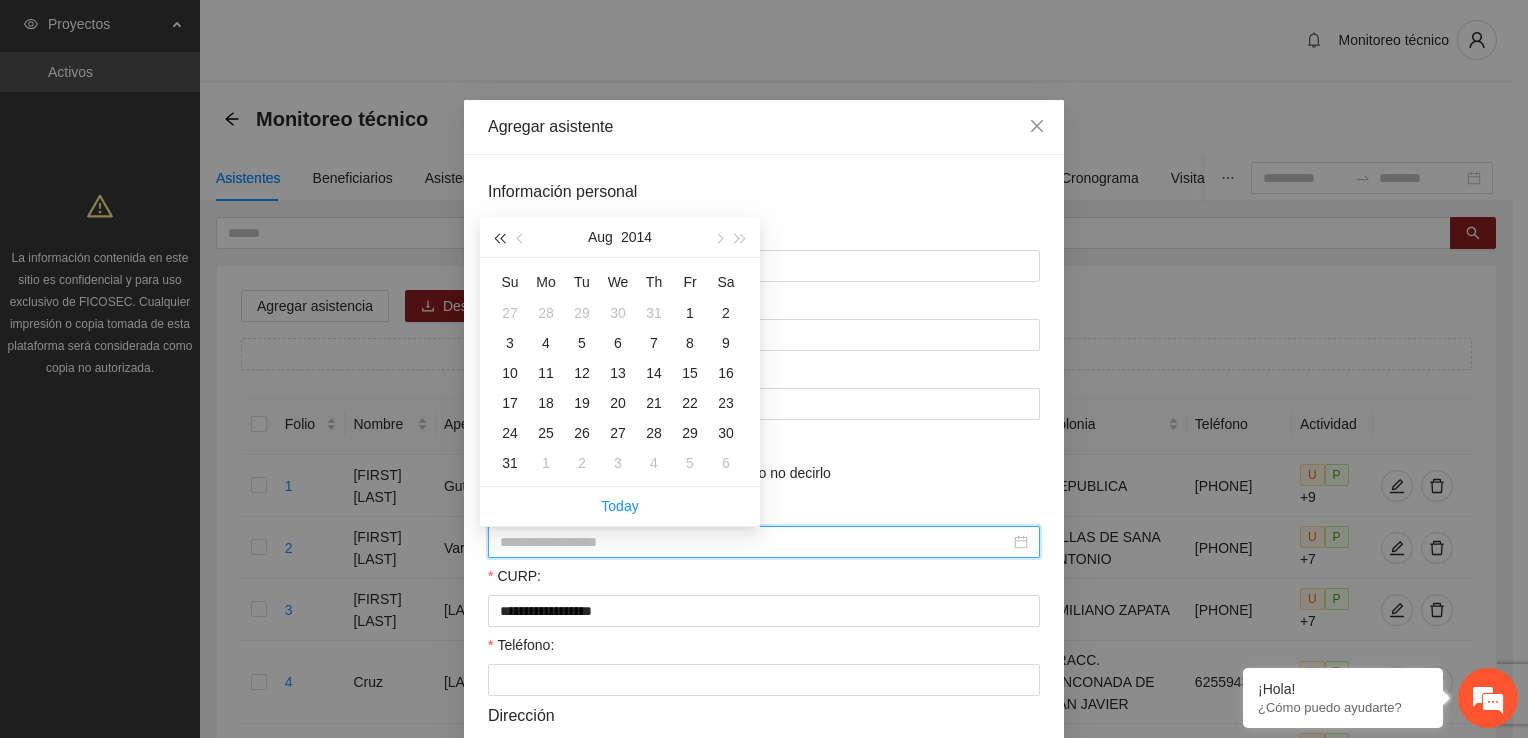 click at bounding box center (499, 239) 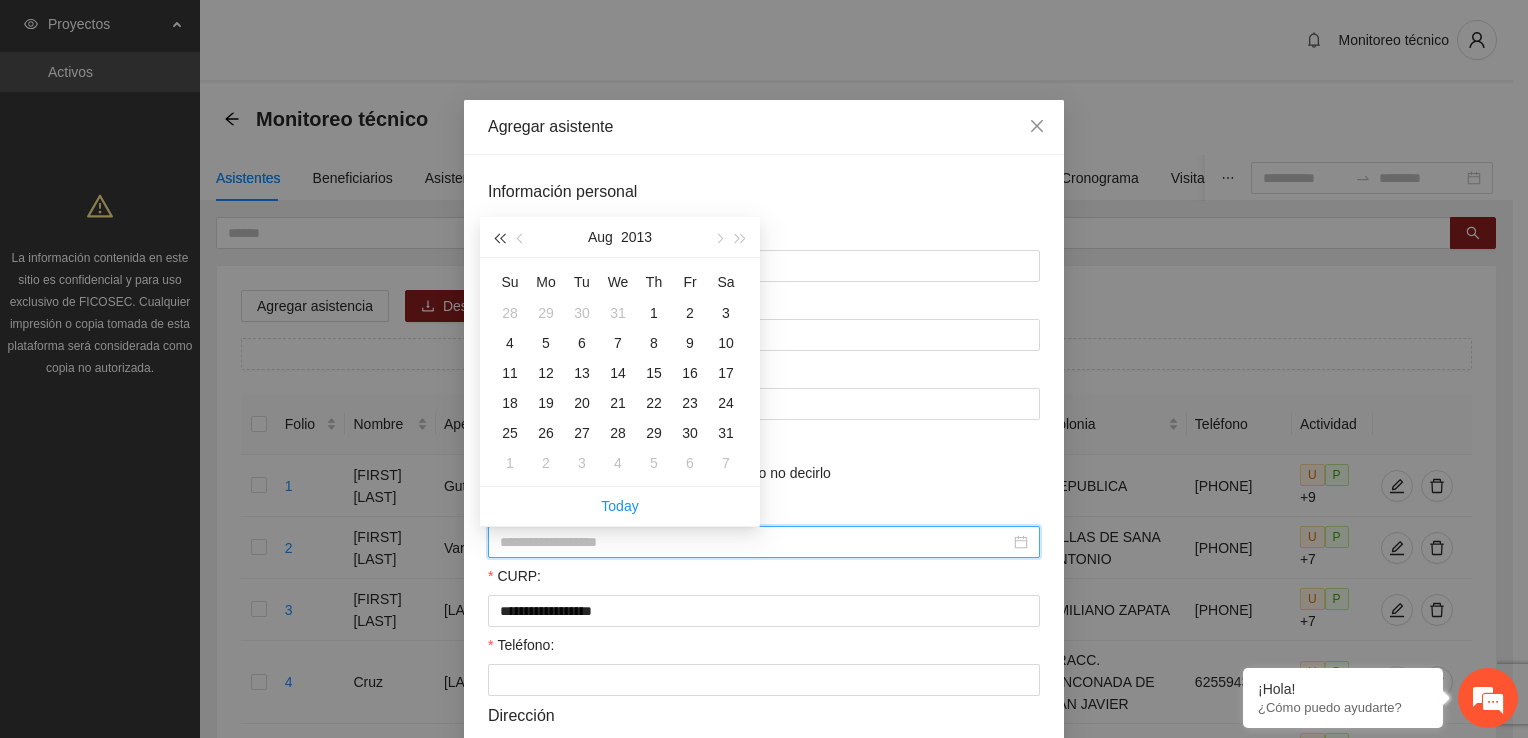 click at bounding box center [499, 239] 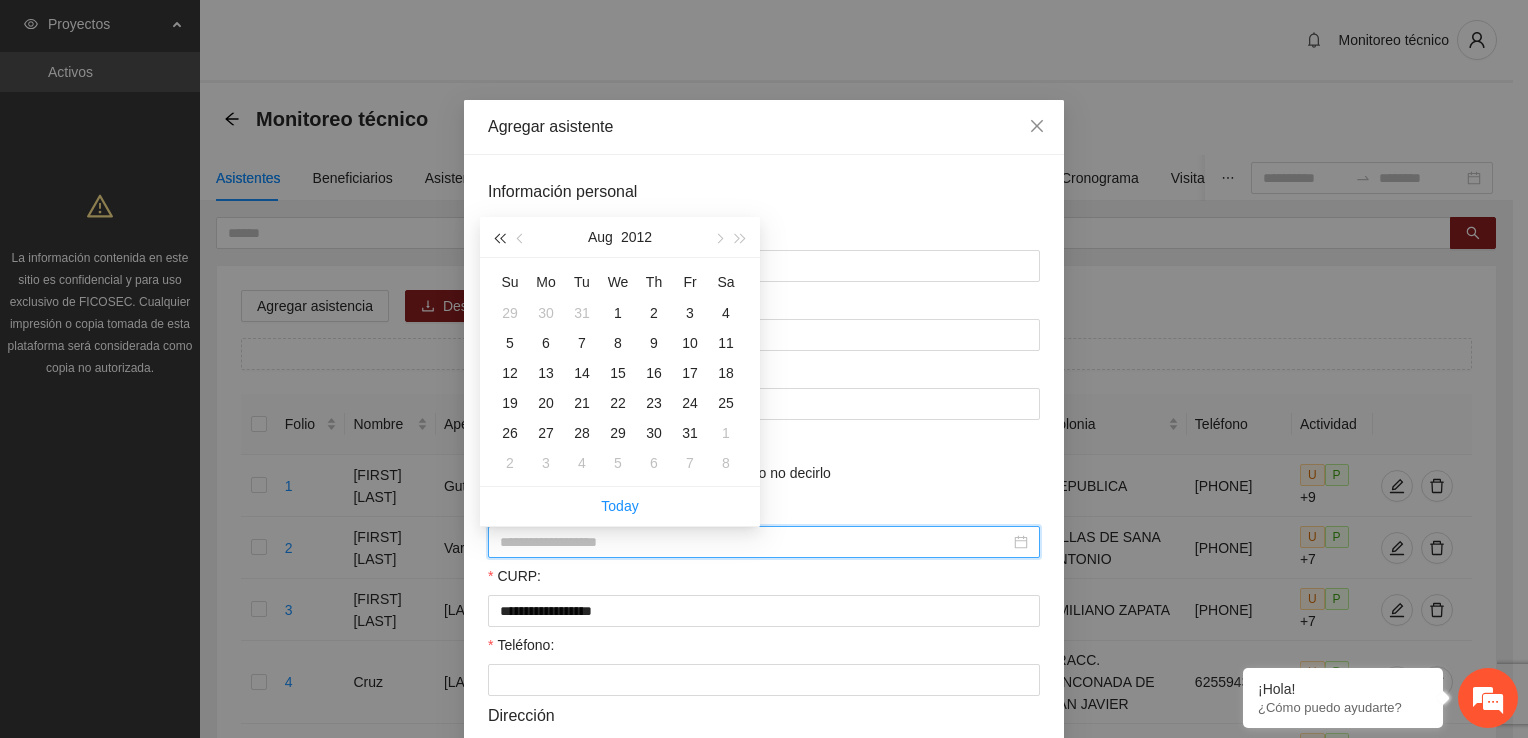 click at bounding box center [499, 239] 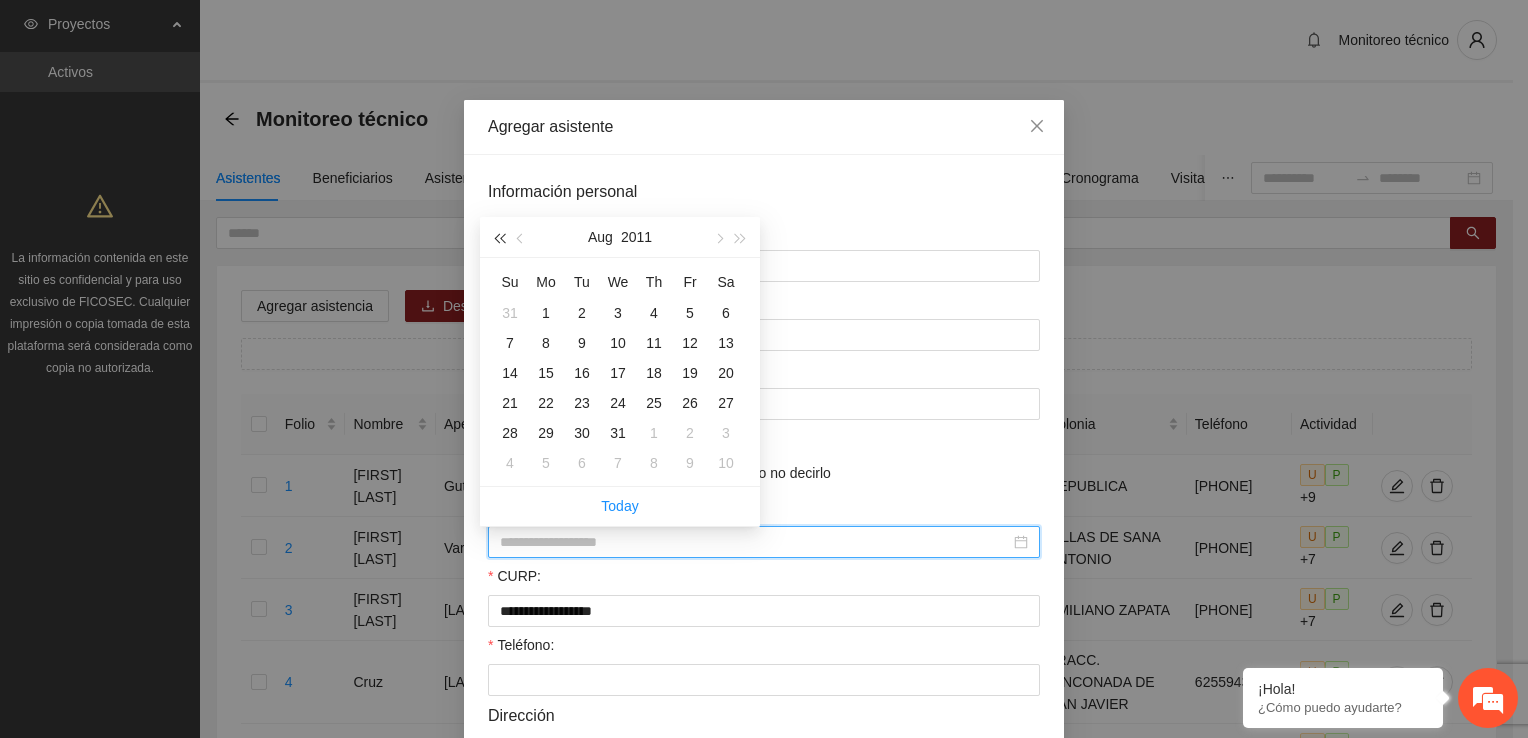 click at bounding box center (499, 239) 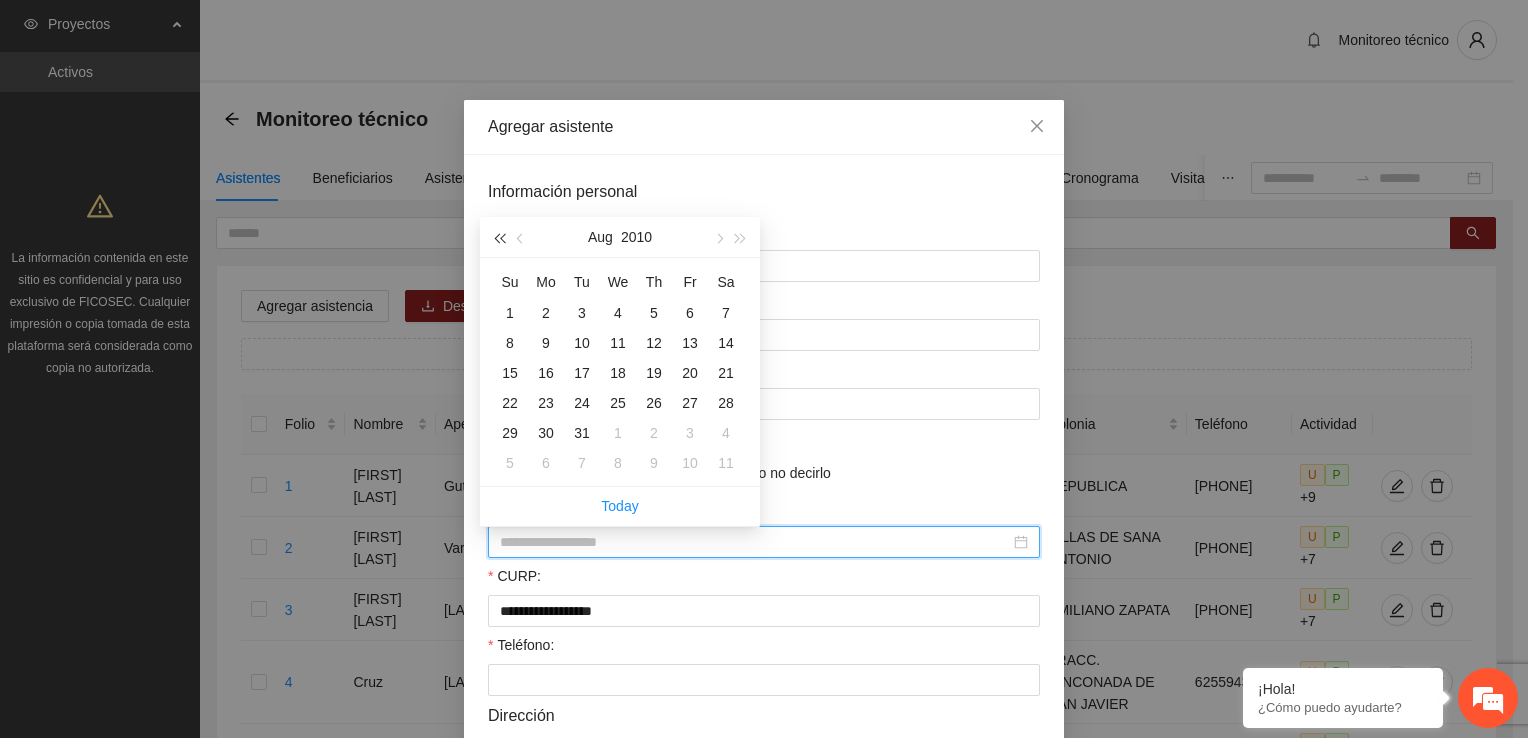click at bounding box center [499, 239] 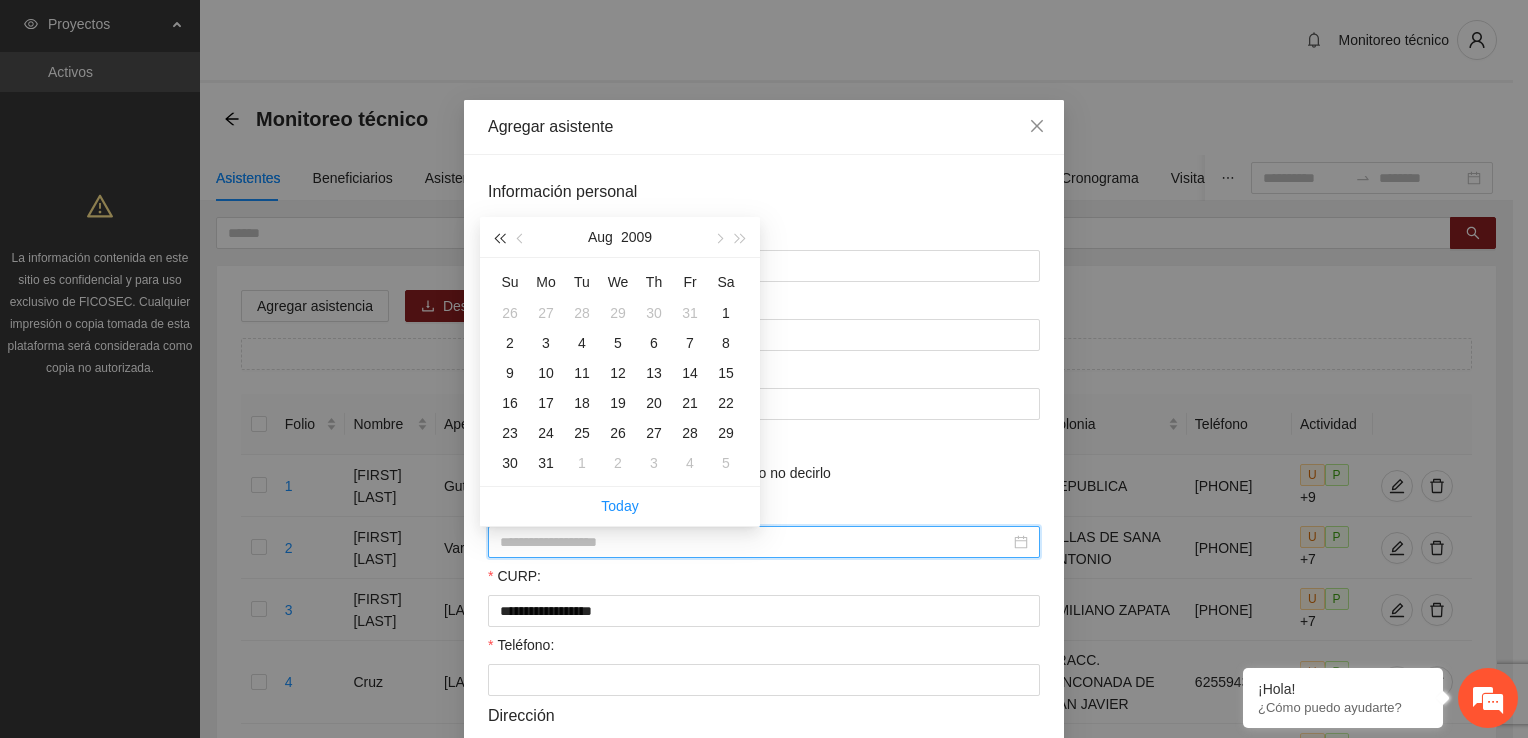 click at bounding box center (499, 239) 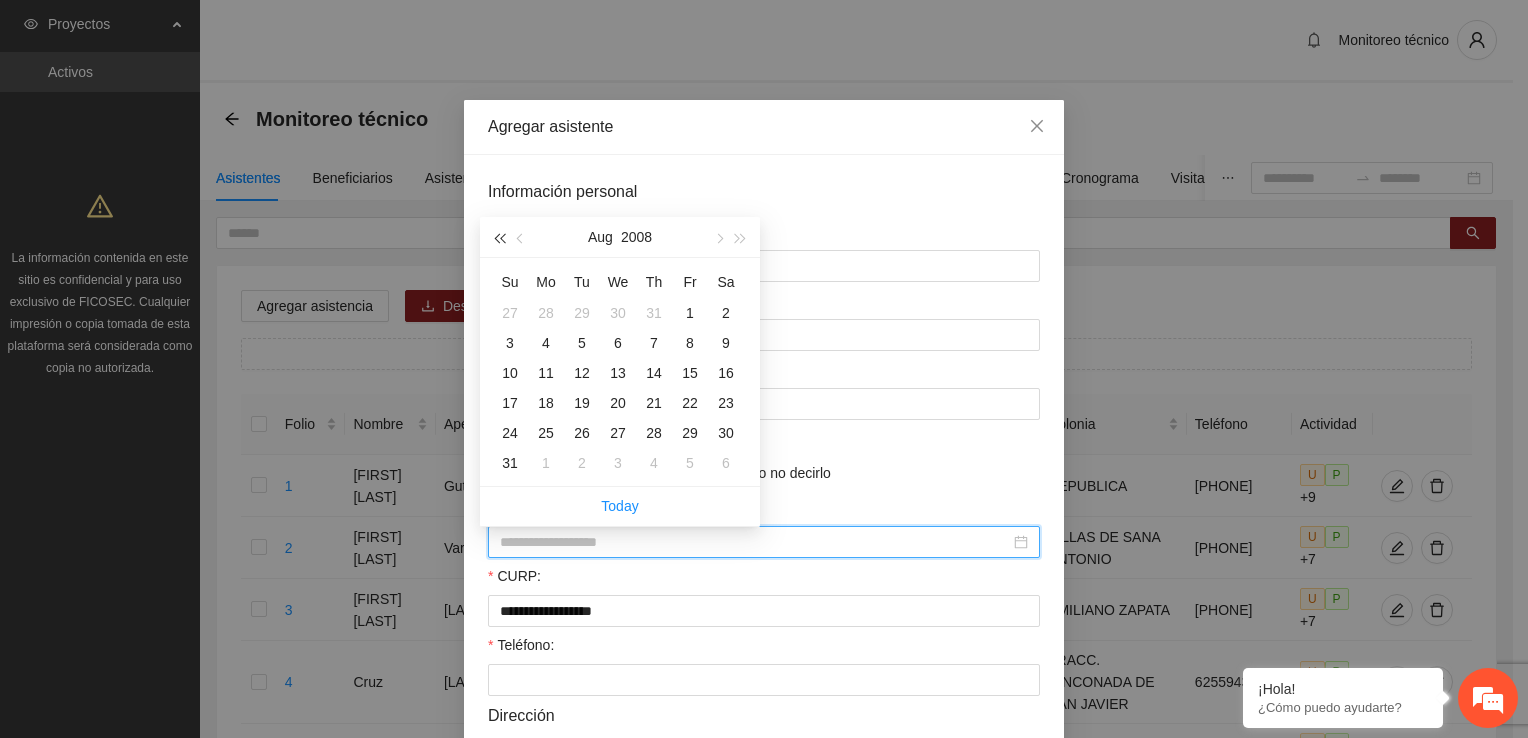 click at bounding box center [499, 239] 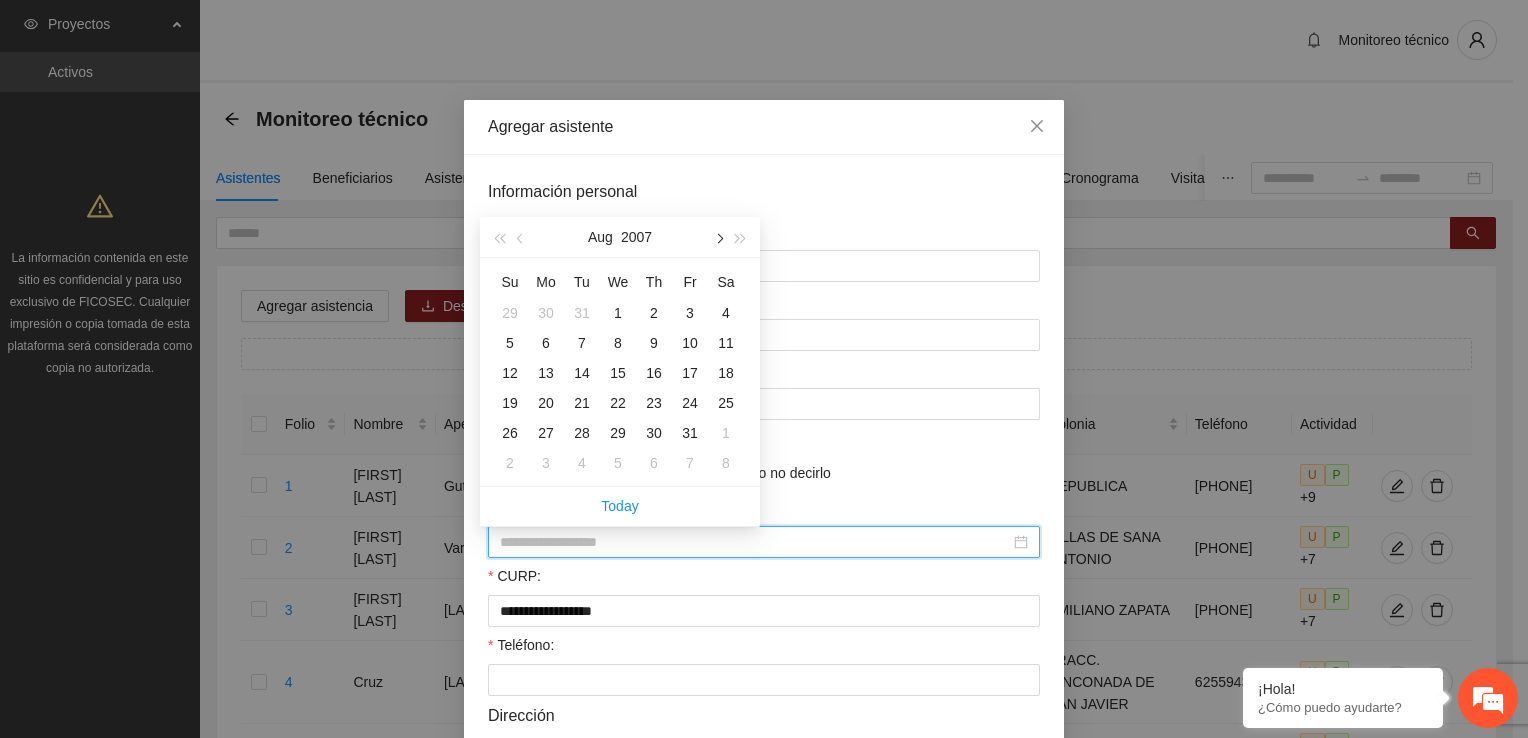 click at bounding box center [718, 239] 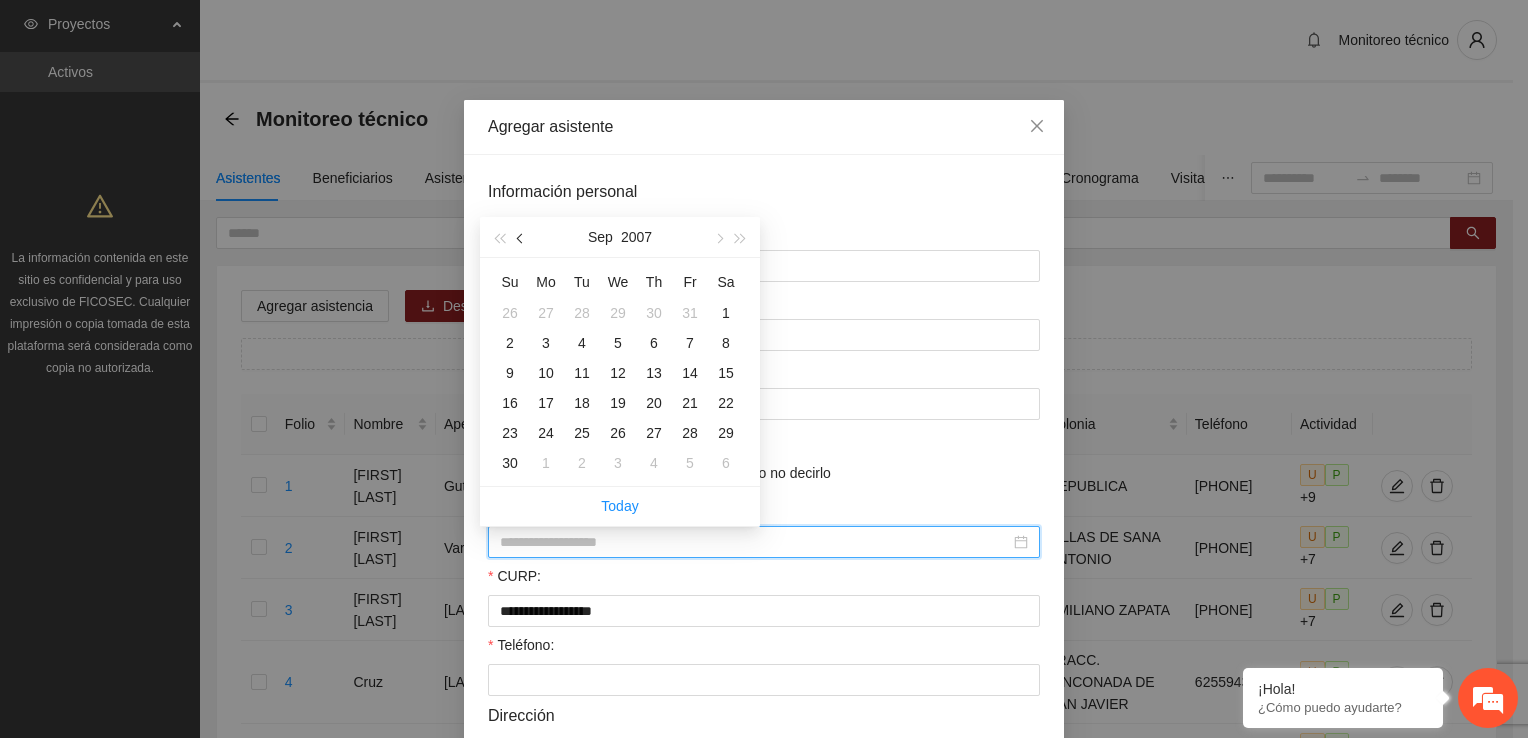 click at bounding box center [521, 237] 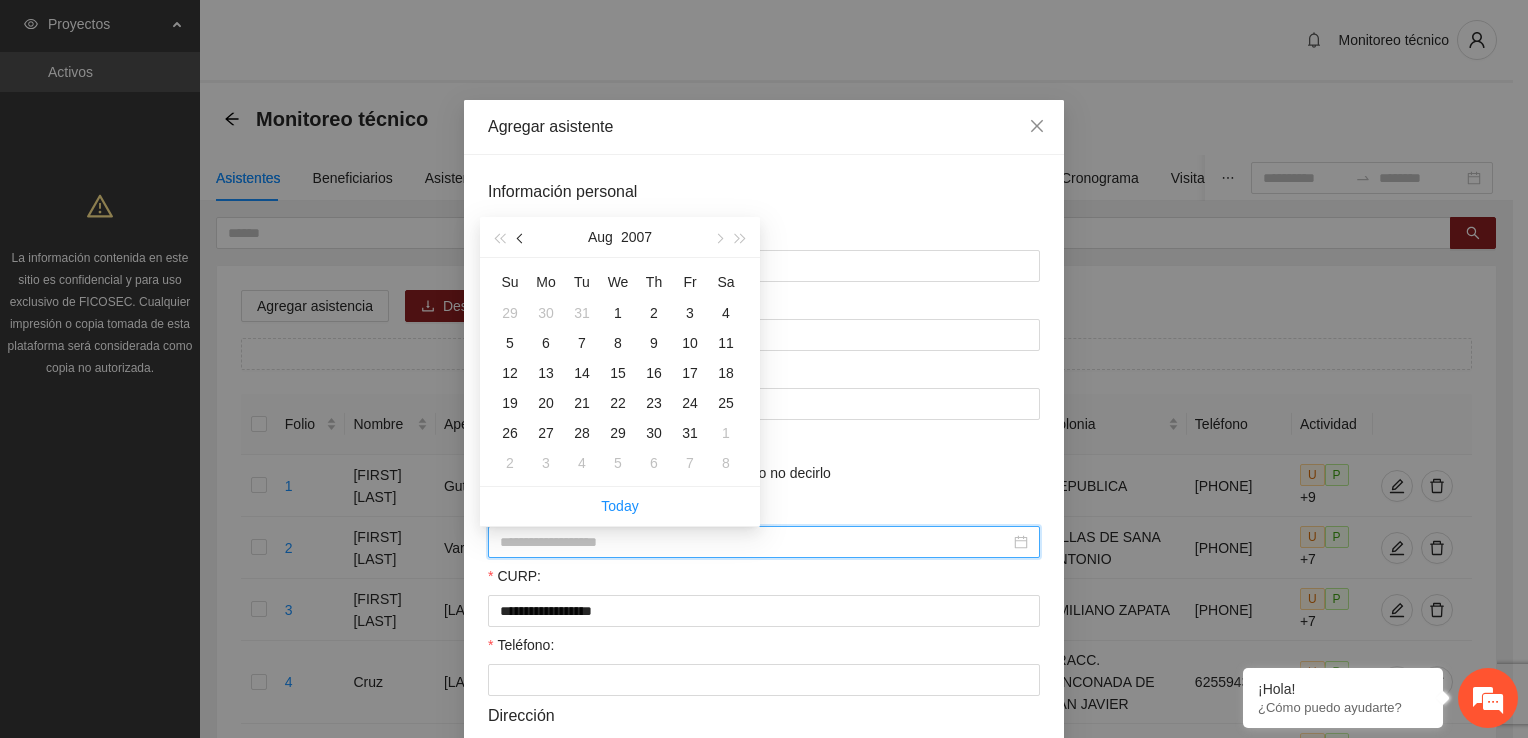 click at bounding box center (521, 237) 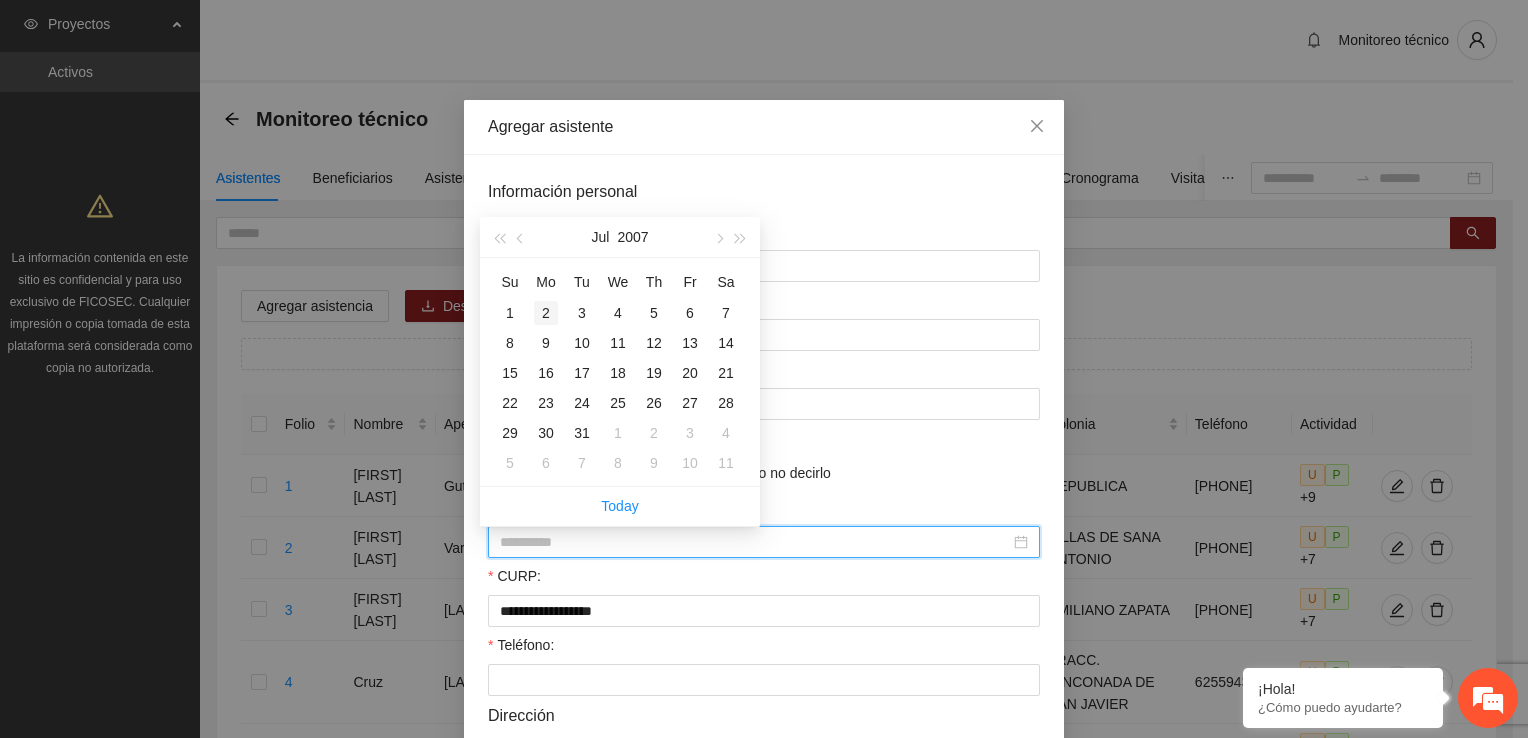 type on "**********" 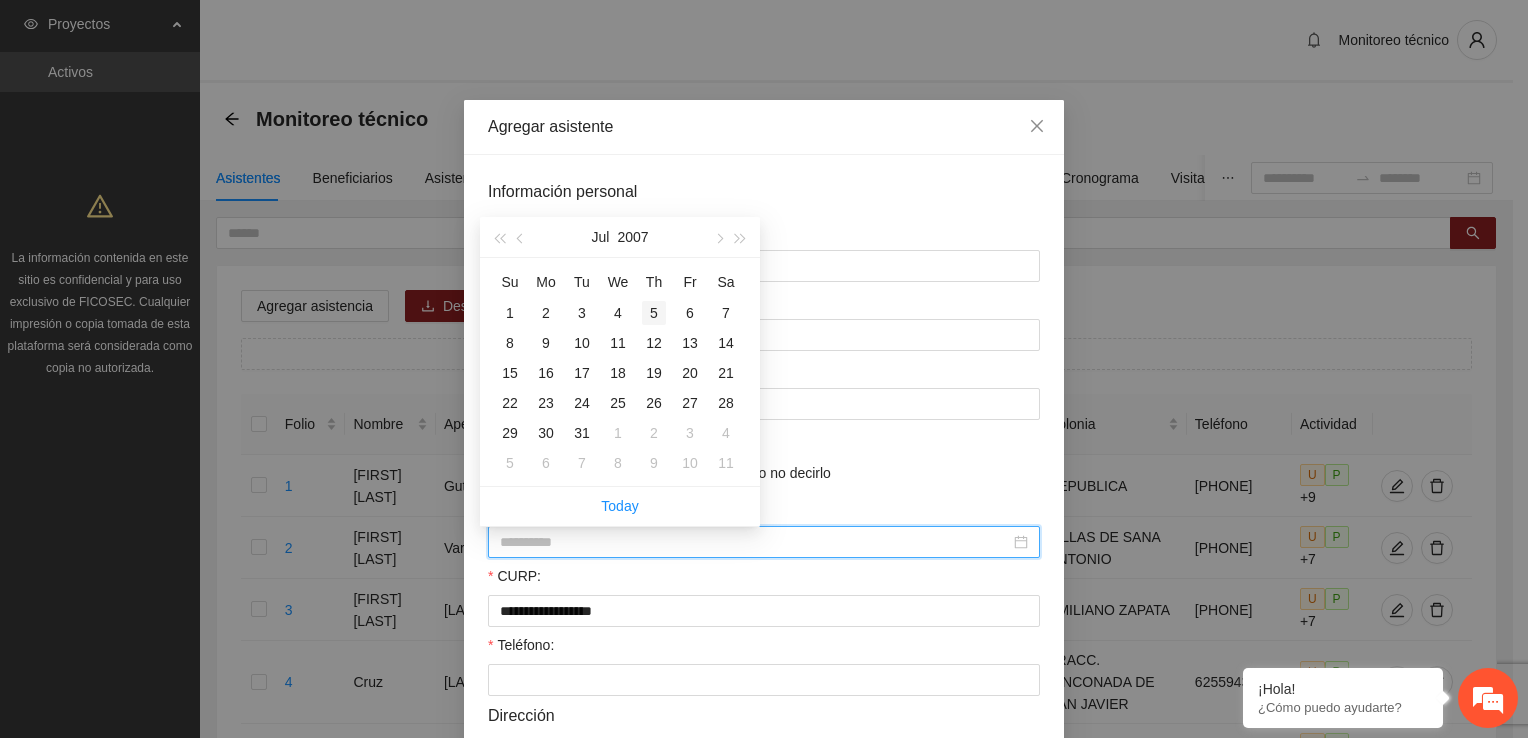 type on "**********" 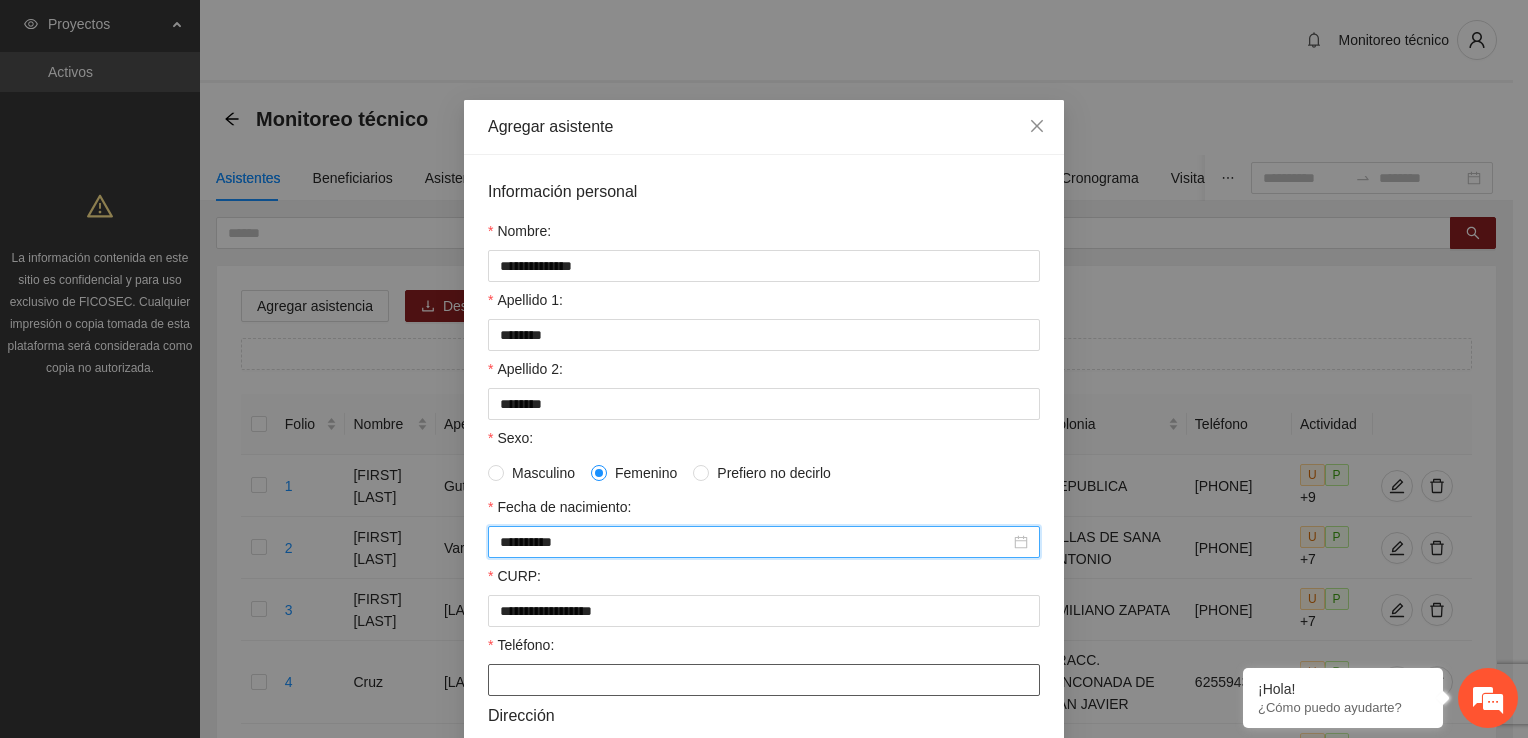 click on "Teléfono:" at bounding box center (764, 680) 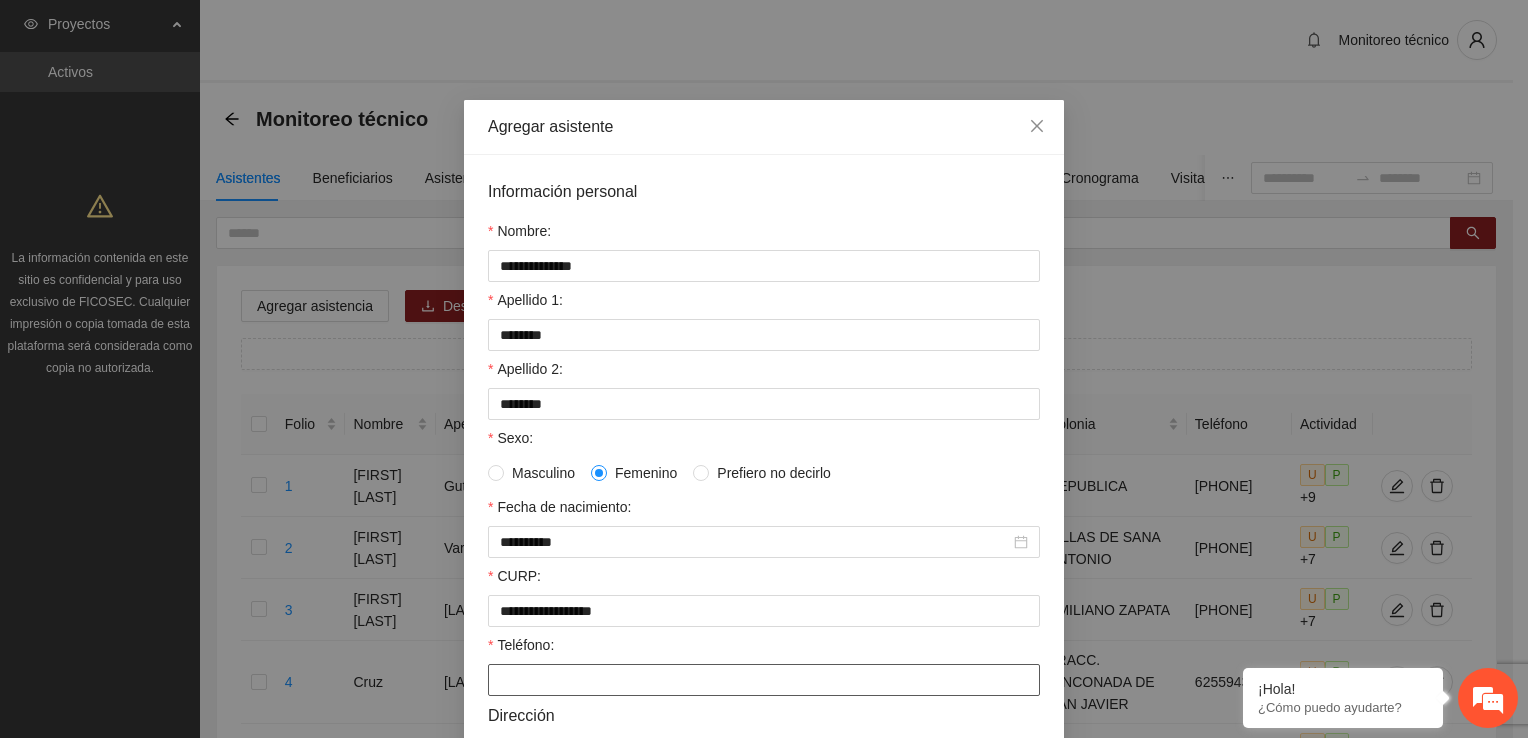 click on "Teléfono:" at bounding box center [764, 680] 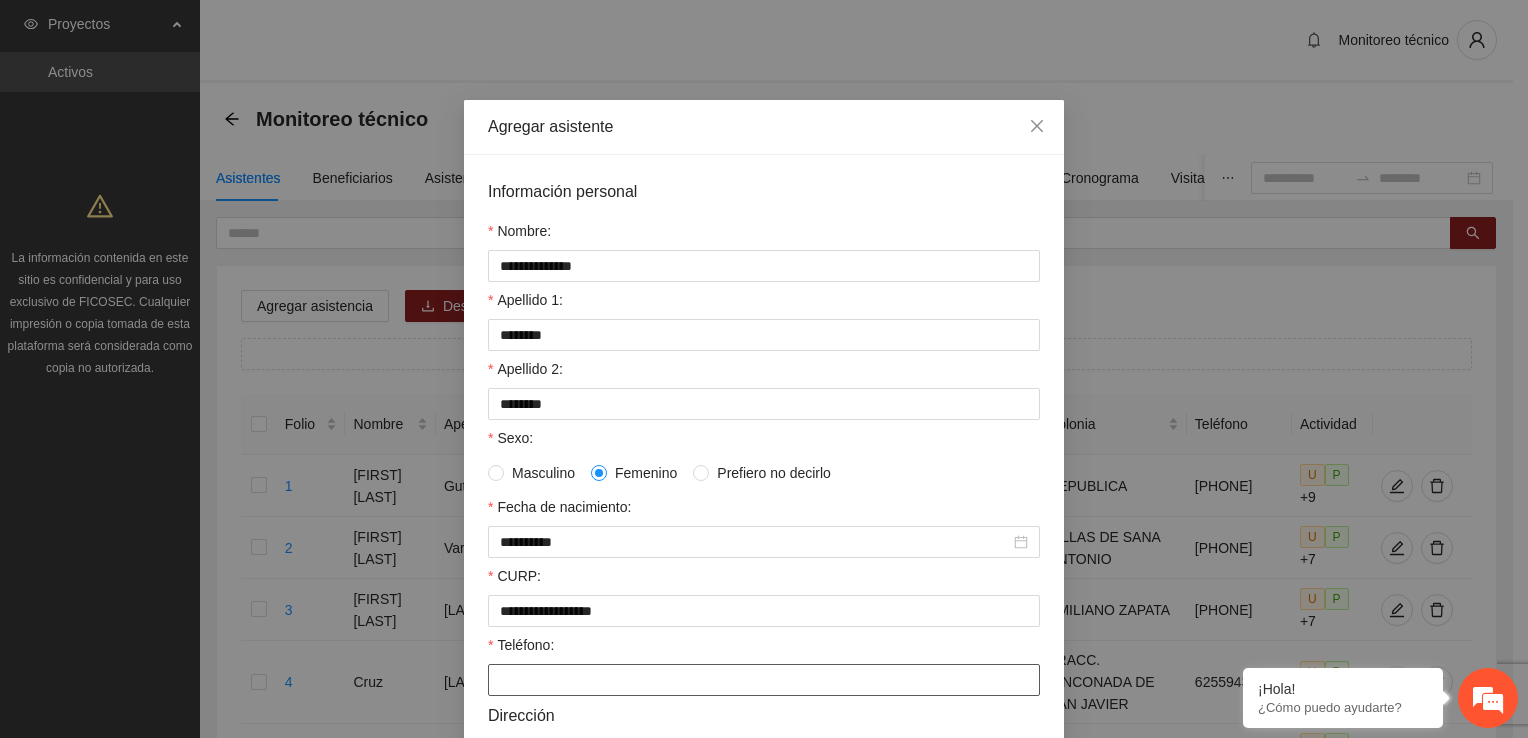 paste on "**********" 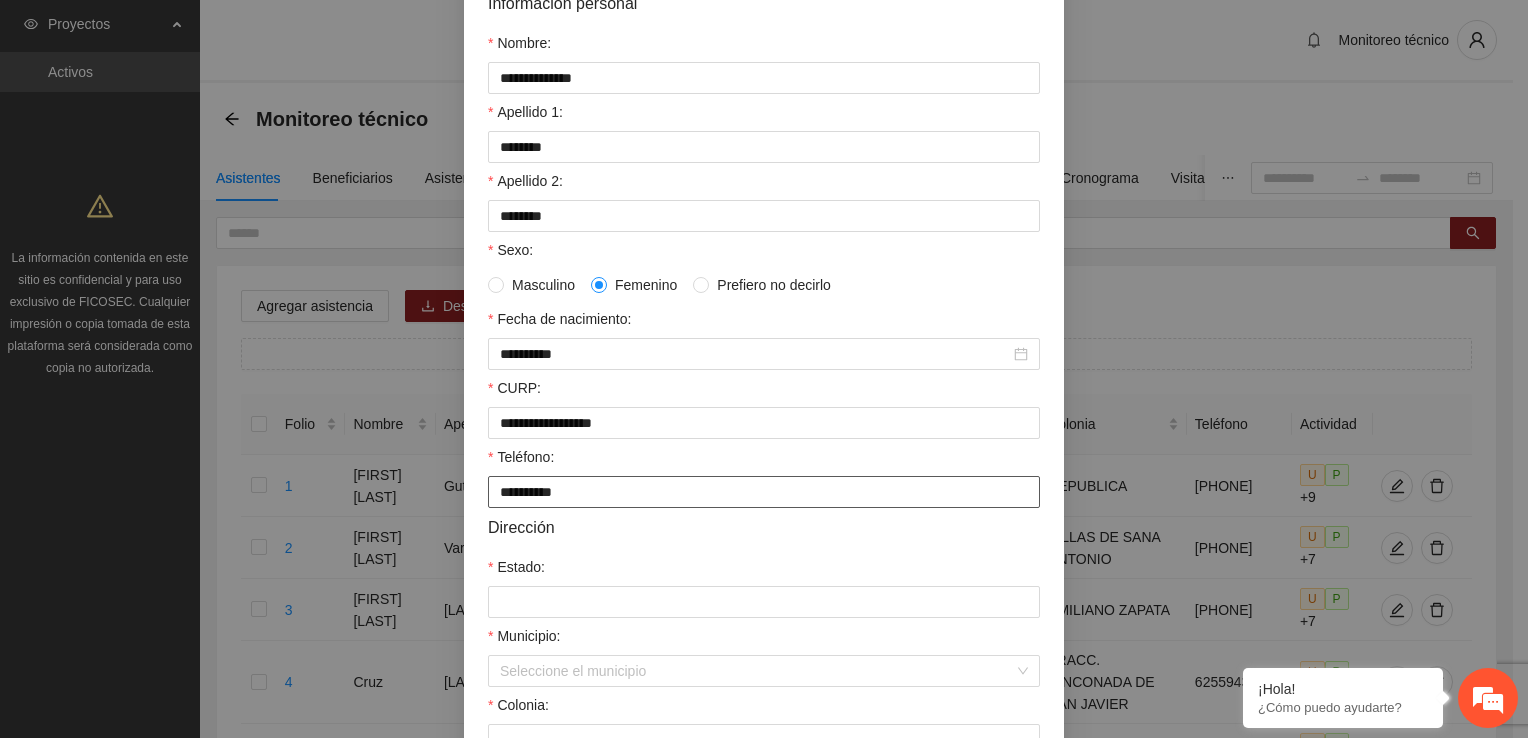 scroll, scrollTop: 200, scrollLeft: 0, axis: vertical 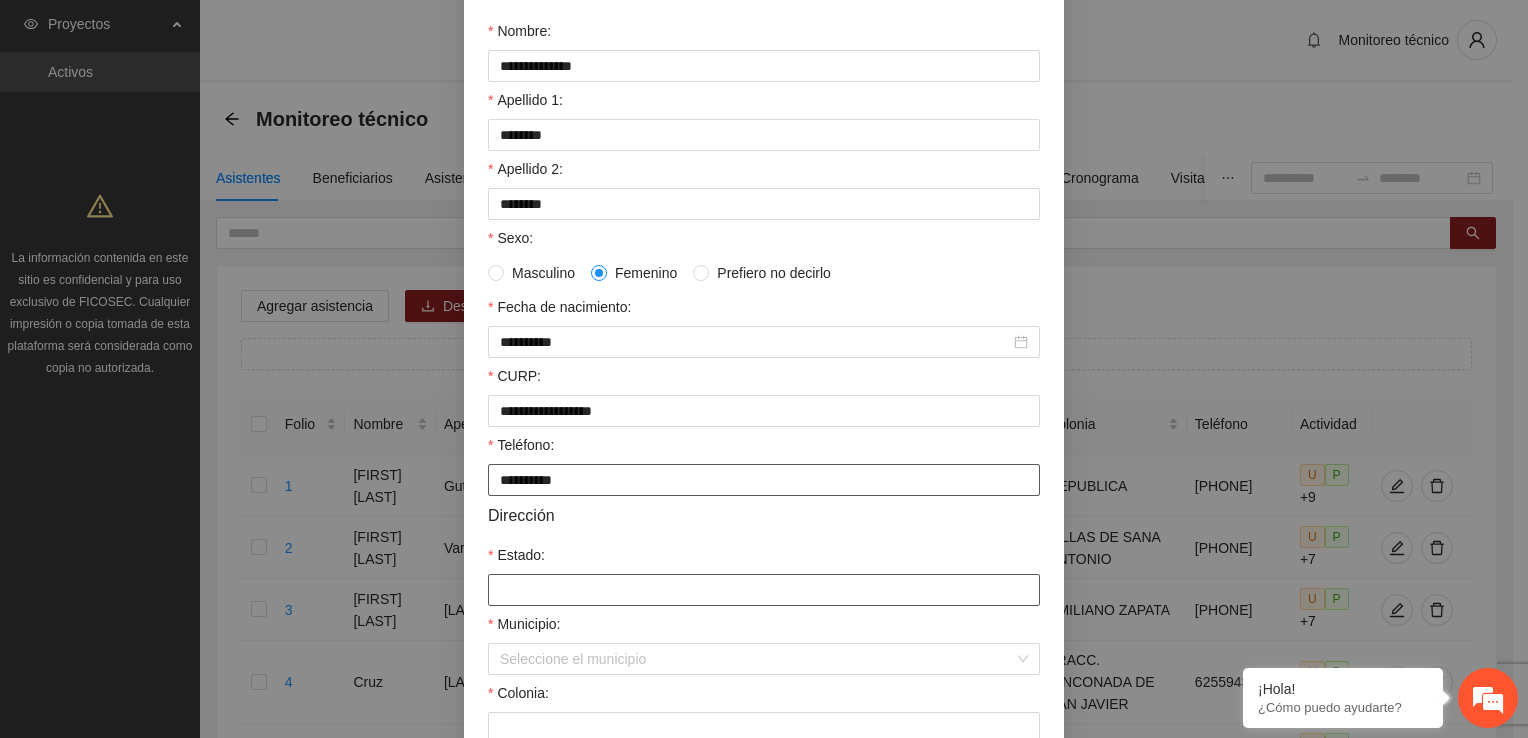 type on "**********" 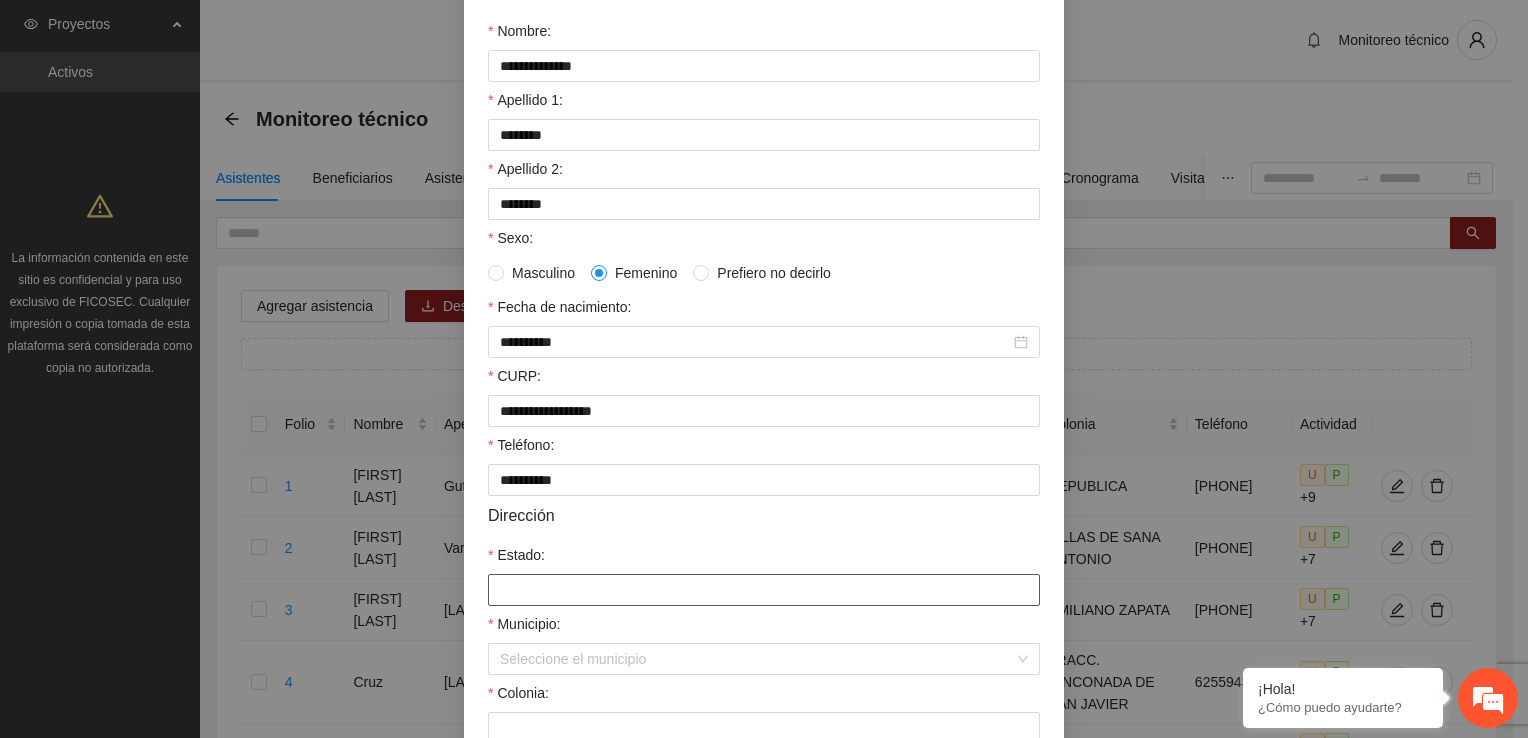 click on "Estado:" at bounding box center [764, 590] 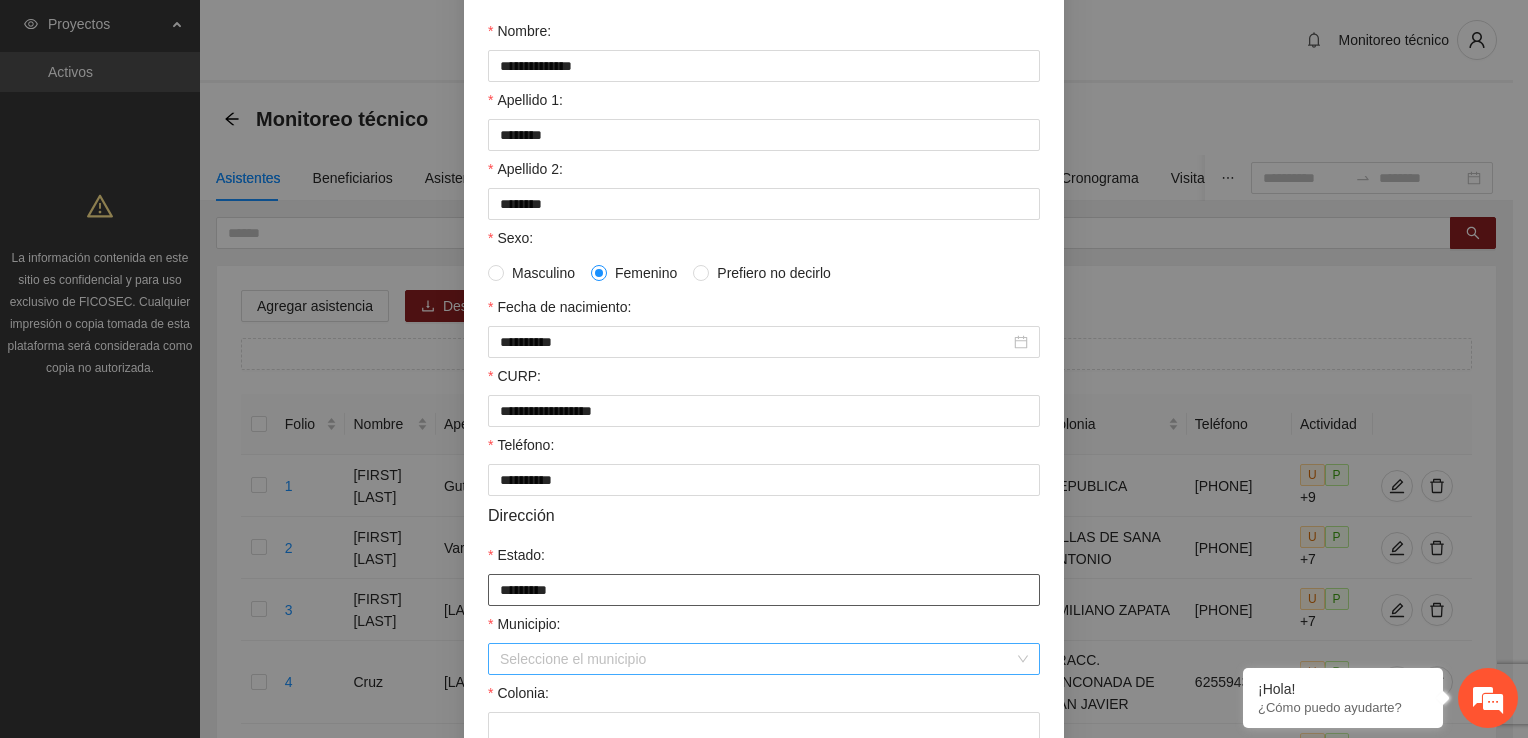 type on "*********" 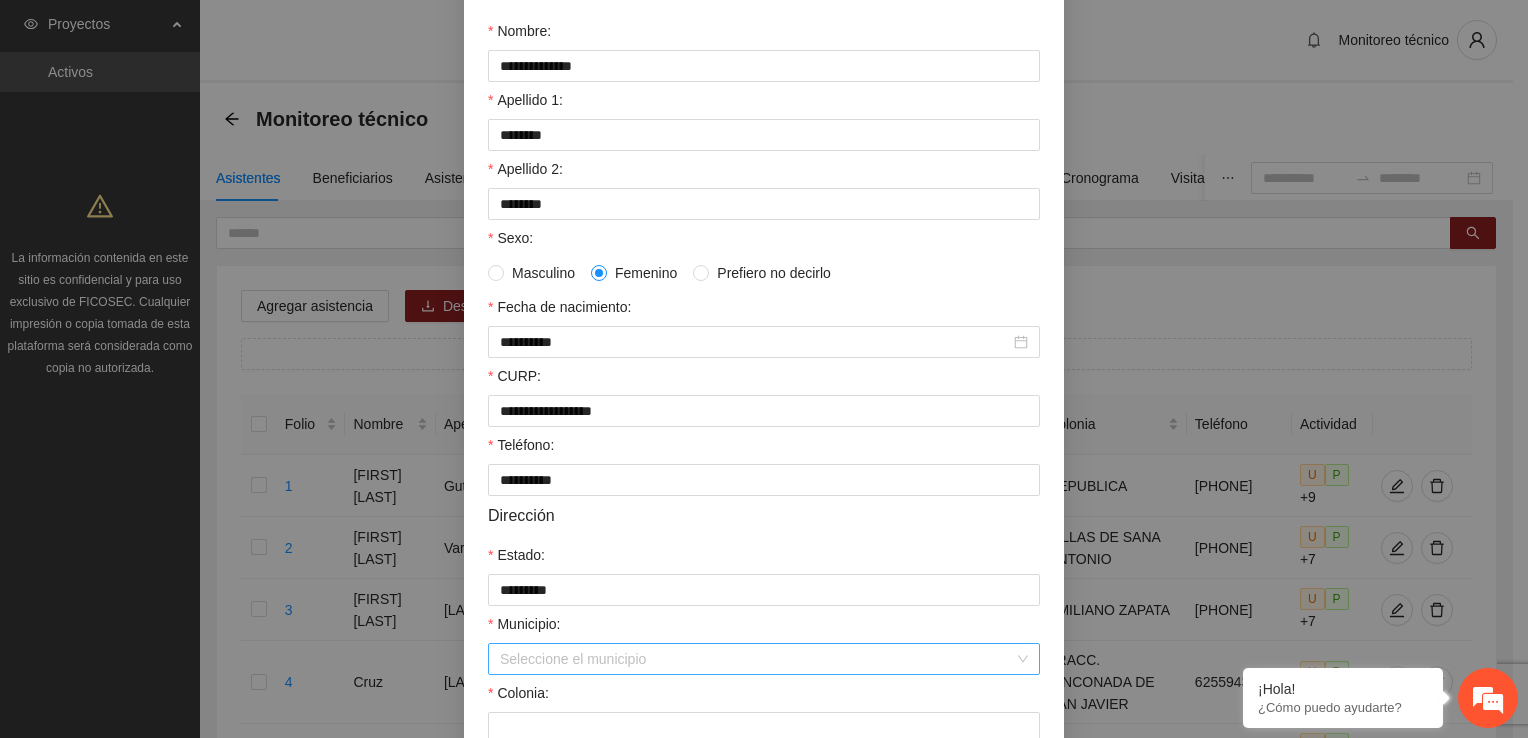 click on "Municipio:" at bounding box center [757, 659] 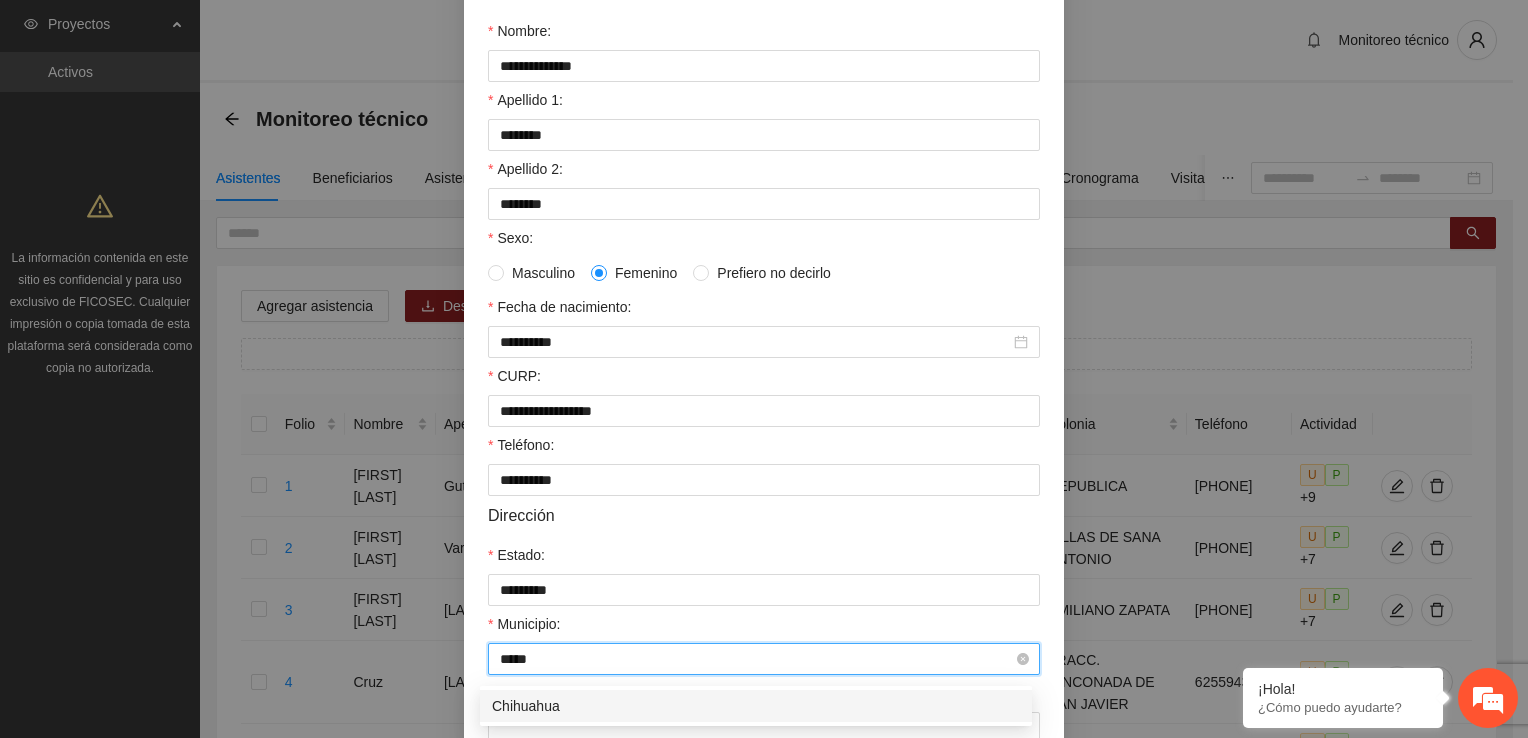 type on "******" 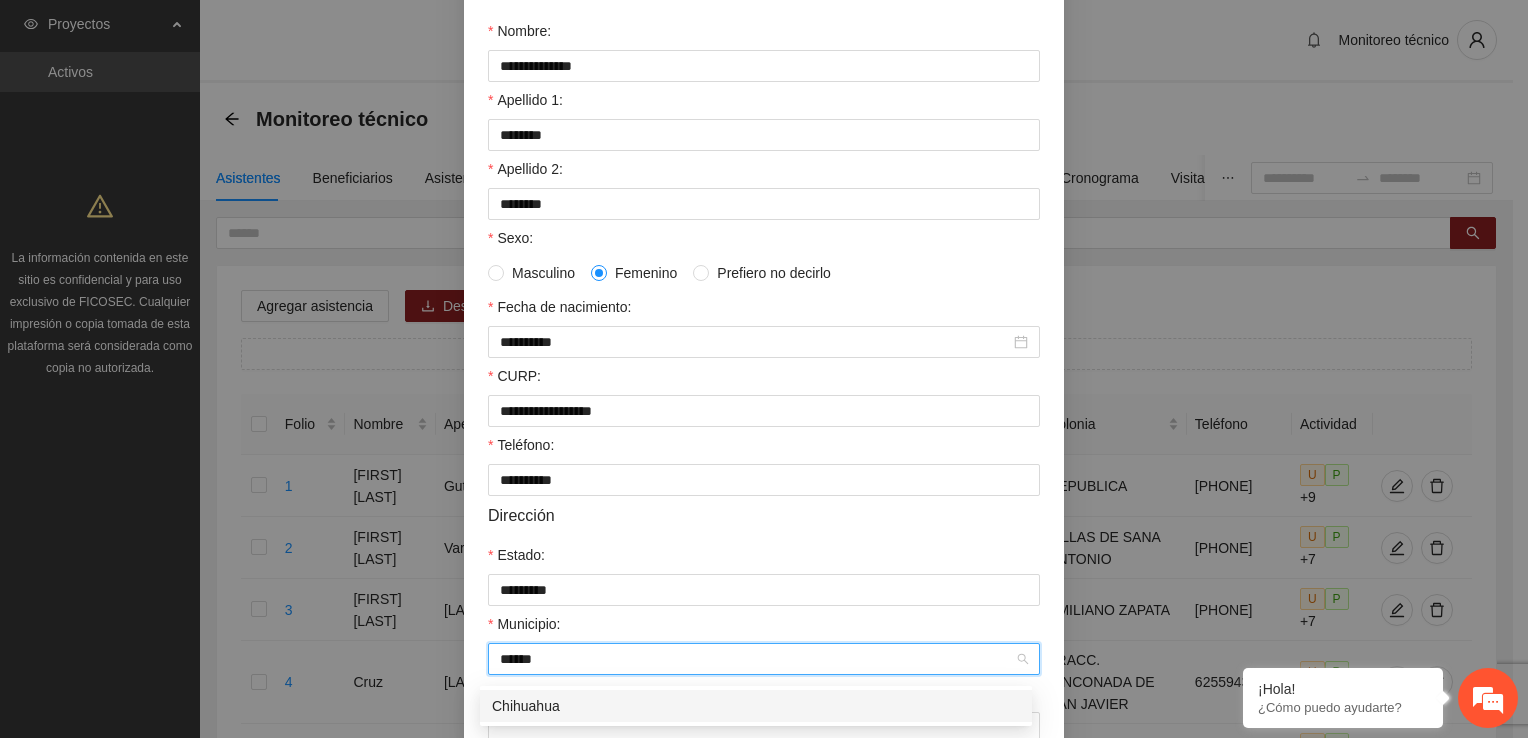 click on "Chihuahua" at bounding box center (756, 706) 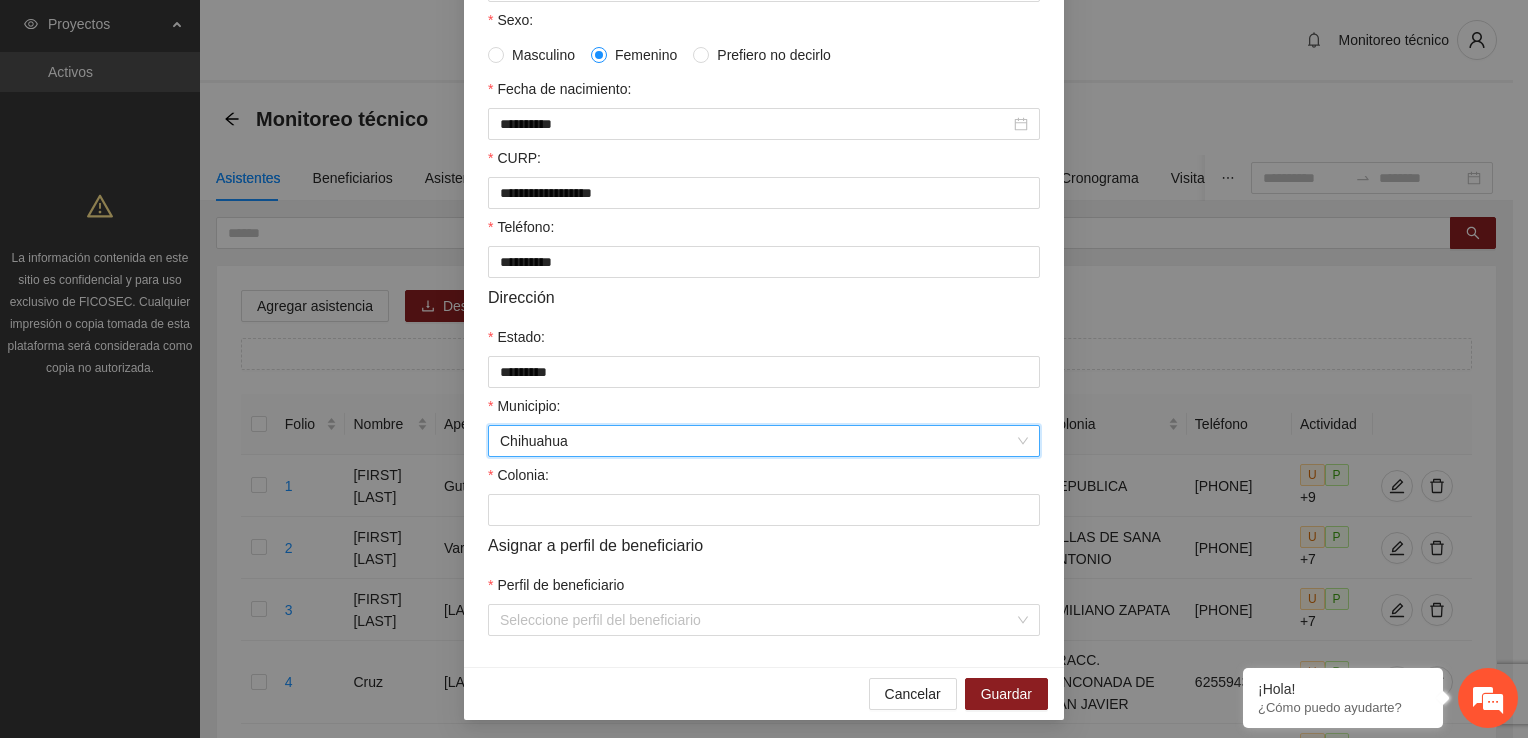 scroll, scrollTop: 432, scrollLeft: 0, axis: vertical 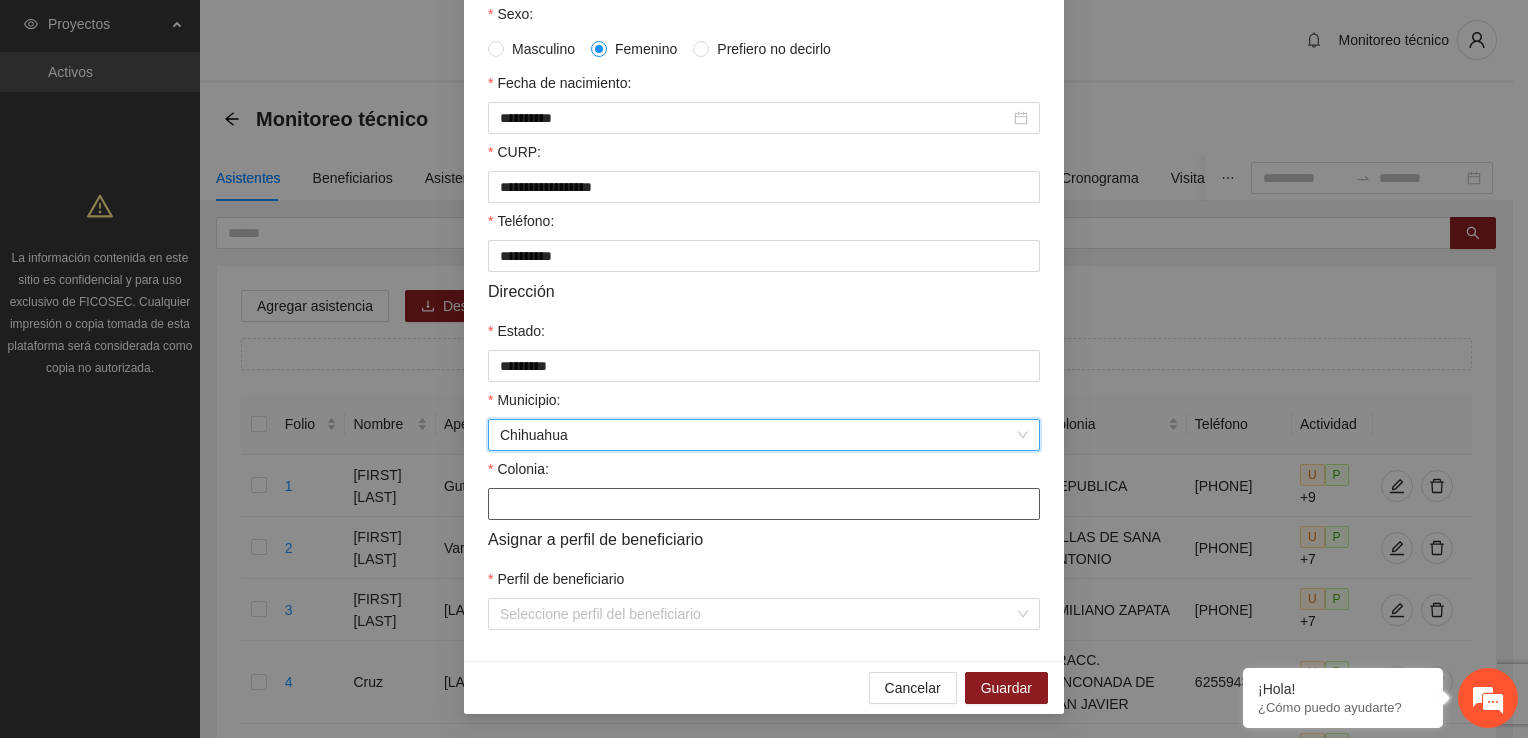 click on "Colonia:" at bounding box center [764, 504] 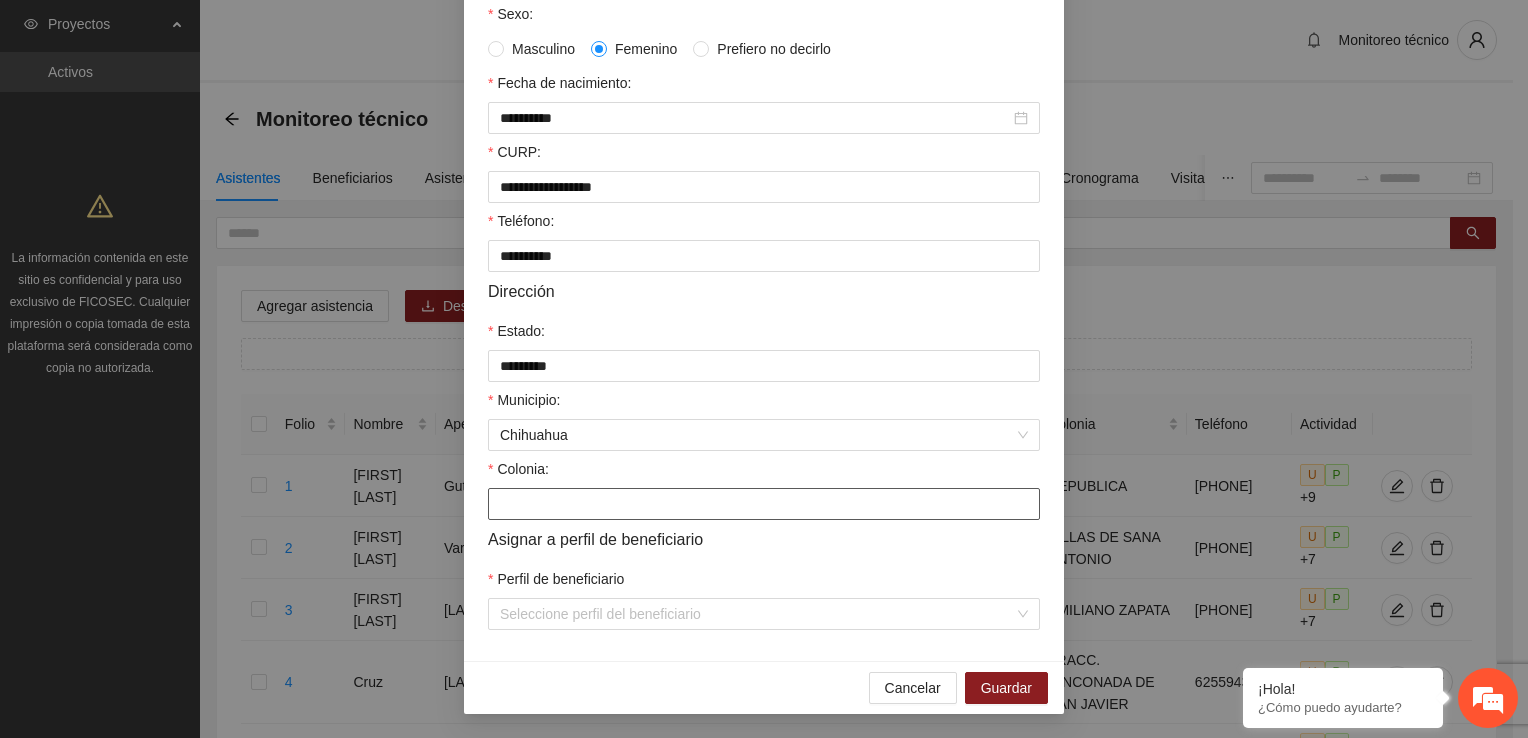 click on "Colonia:" at bounding box center [764, 504] 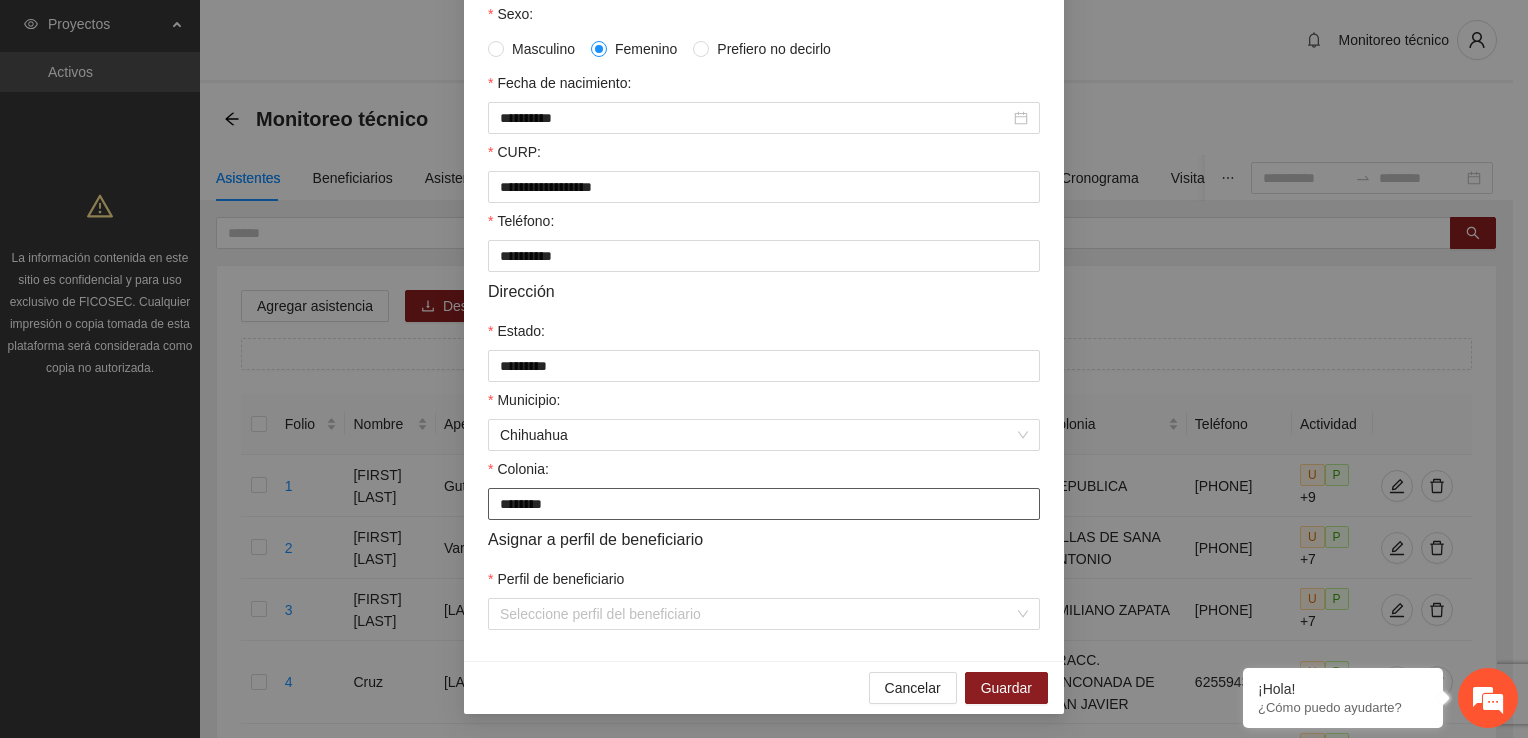 type on "*******" 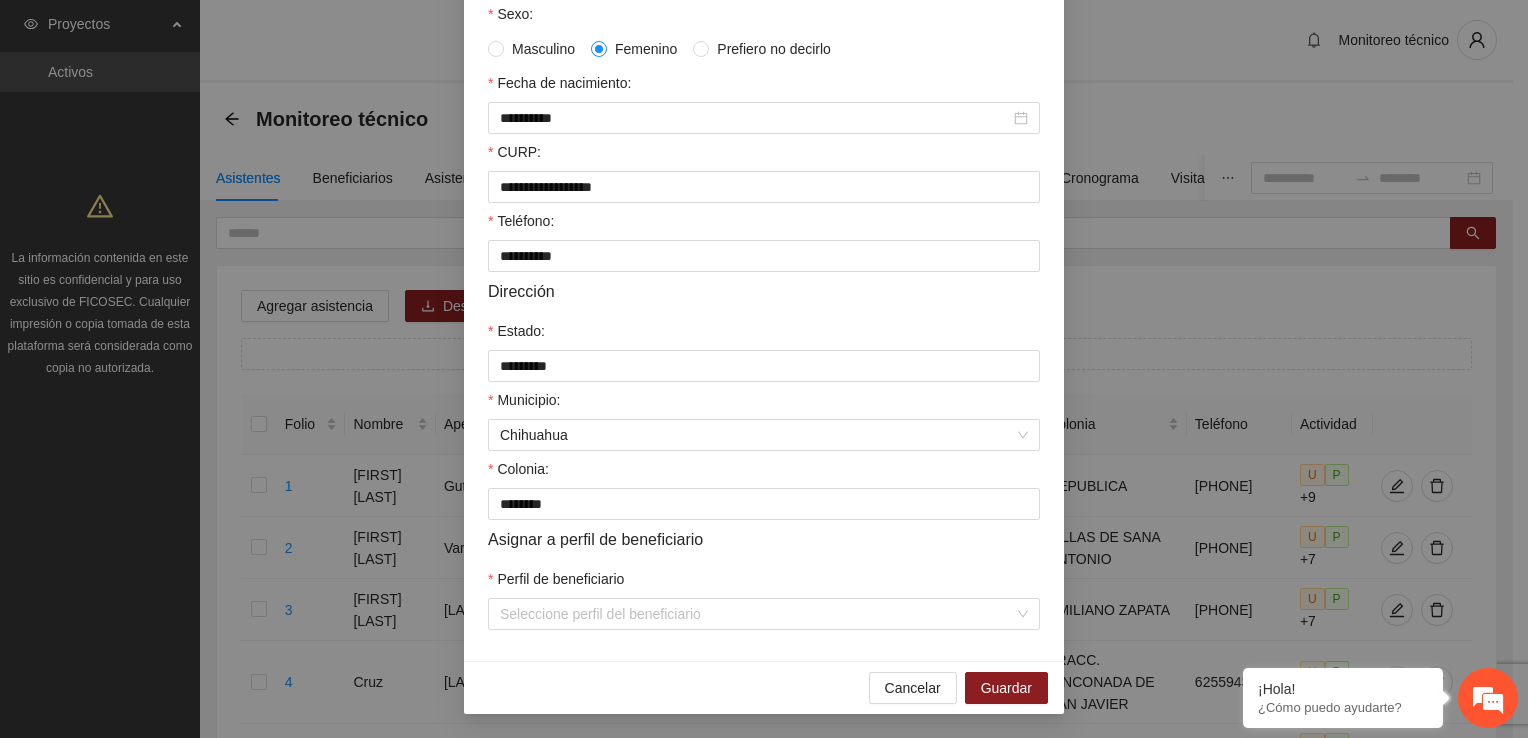 click on "Información personal Nombre: [FIRST] Apellido 1: [LAST] Apellido 2: [LAST] Sexo: Masculino Femenino Prefiero no decirlo Fecha de nacimiento: [DATE] CURP: [CURP] Teléfono: [PHONE] Dirección Estado: [STATE] Municipio: Chihuahua Colonia: [COLONY] Asignar a perfil de beneficiario Perfil de beneficiario Seleccione perfil del beneficiario" at bounding box center (764, 192) 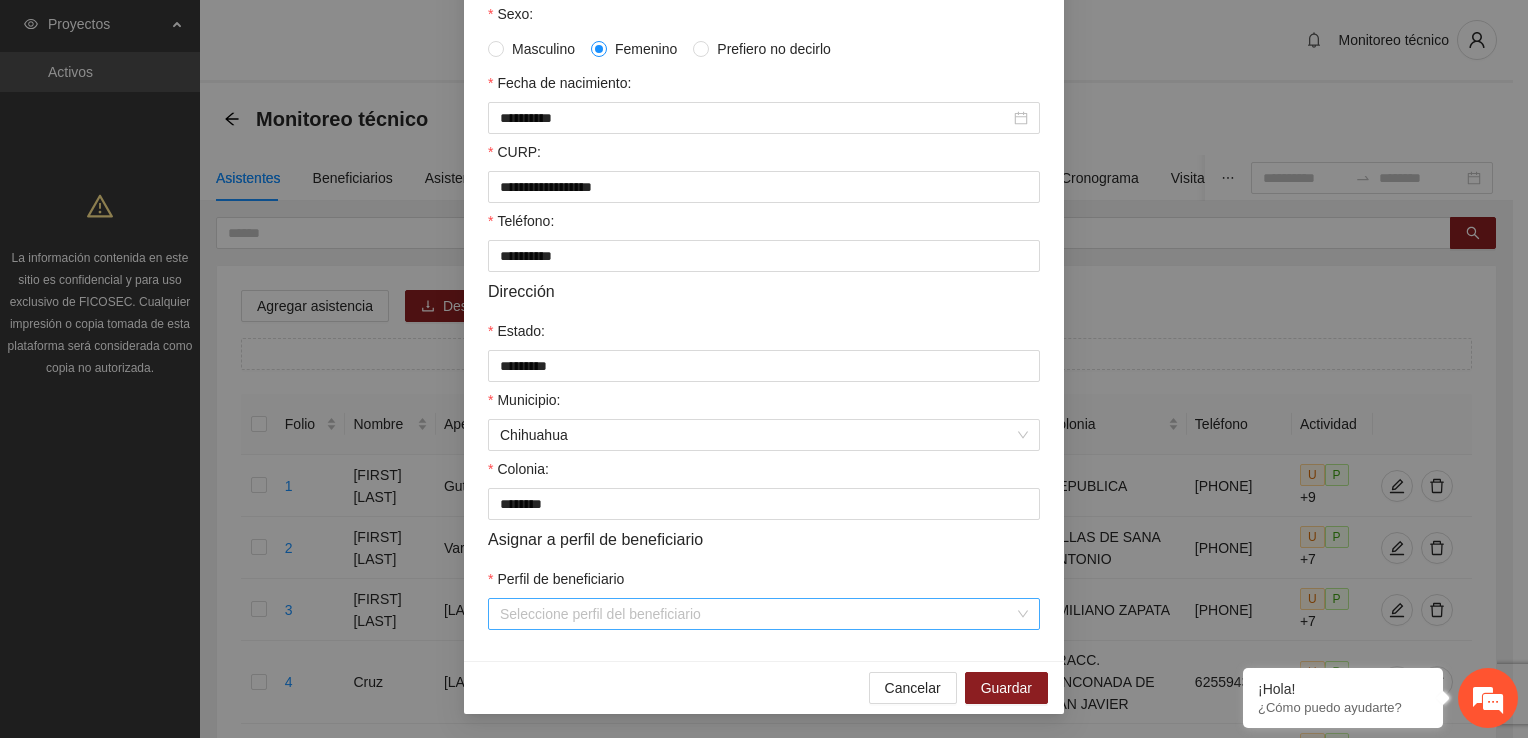 click on "Perfil de beneficiario" at bounding box center (757, 614) 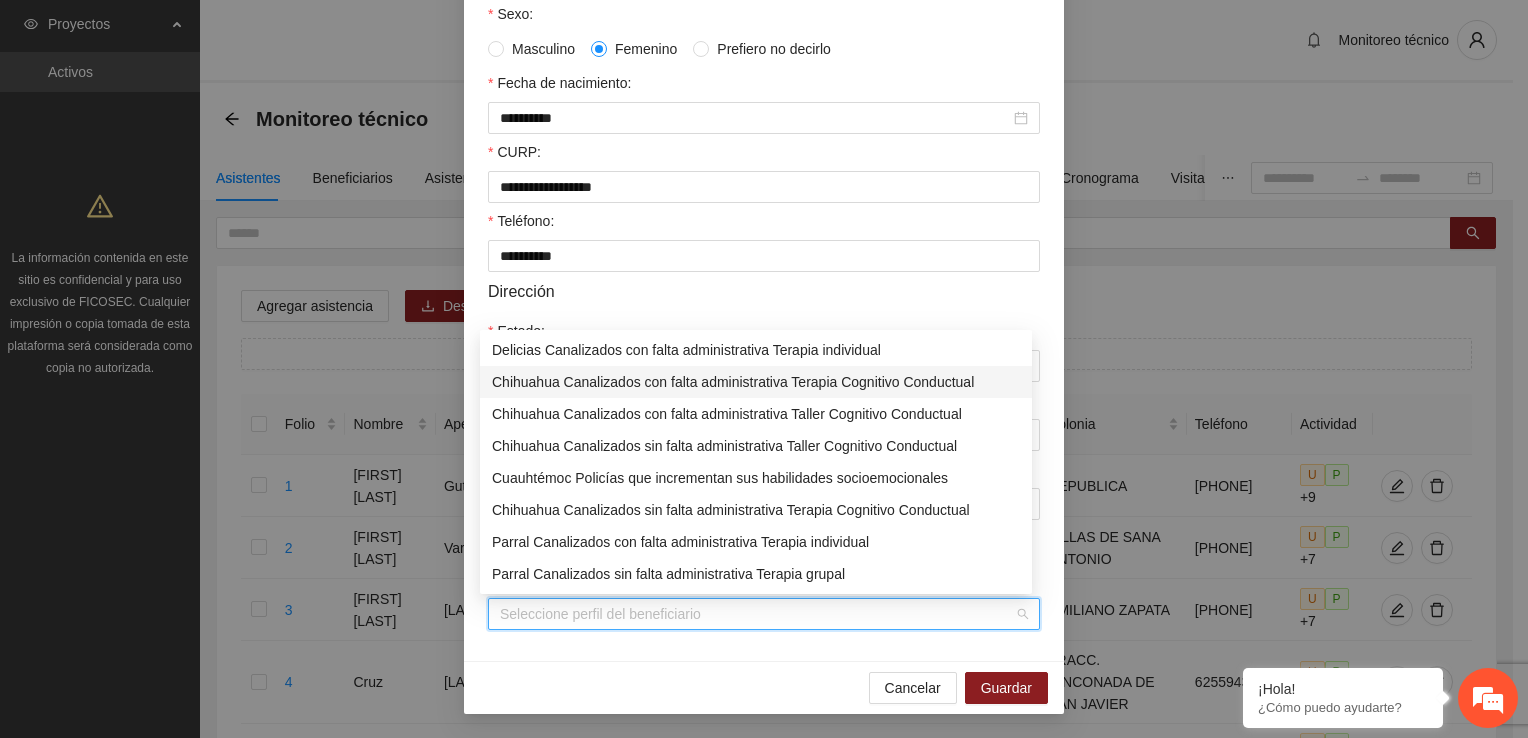 click on "Chihuahua Canalizados con falta administrativa Terapia Cognitivo Conductual" at bounding box center [756, 382] 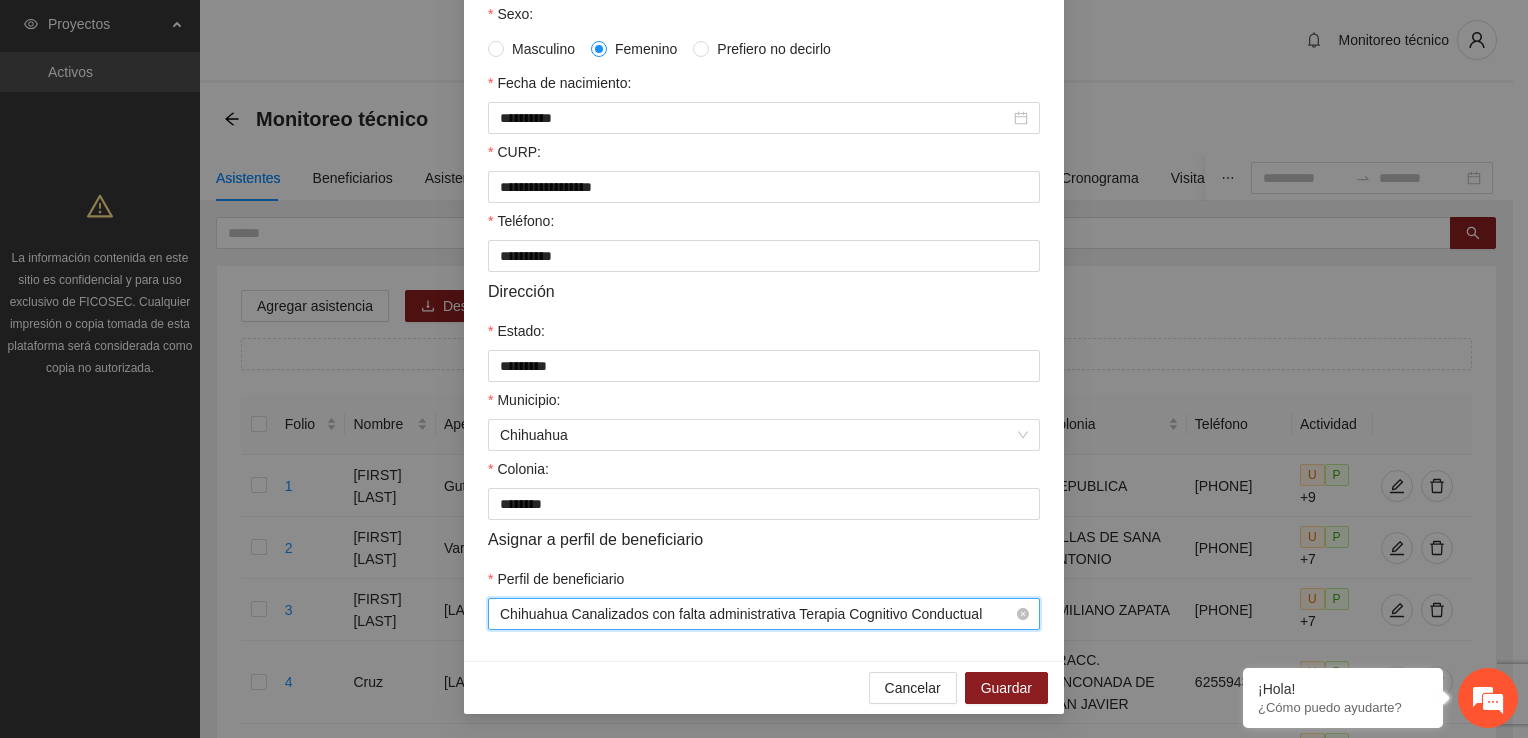 click on "Chihuahua Canalizados con falta administrativa Terapia Cognitivo Conductual" at bounding box center (764, 614) 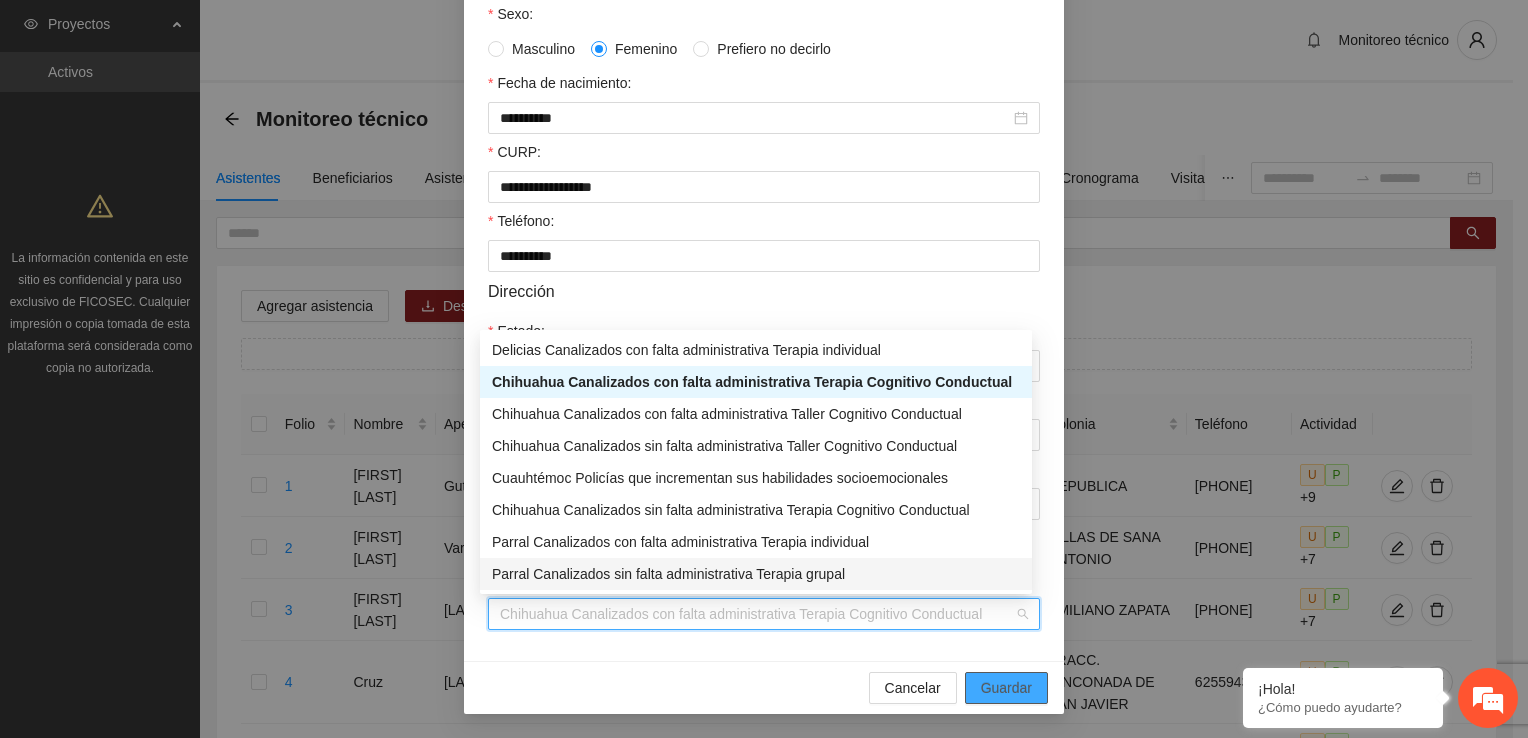 click on "Guardar" at bounding box center (1006, 688) 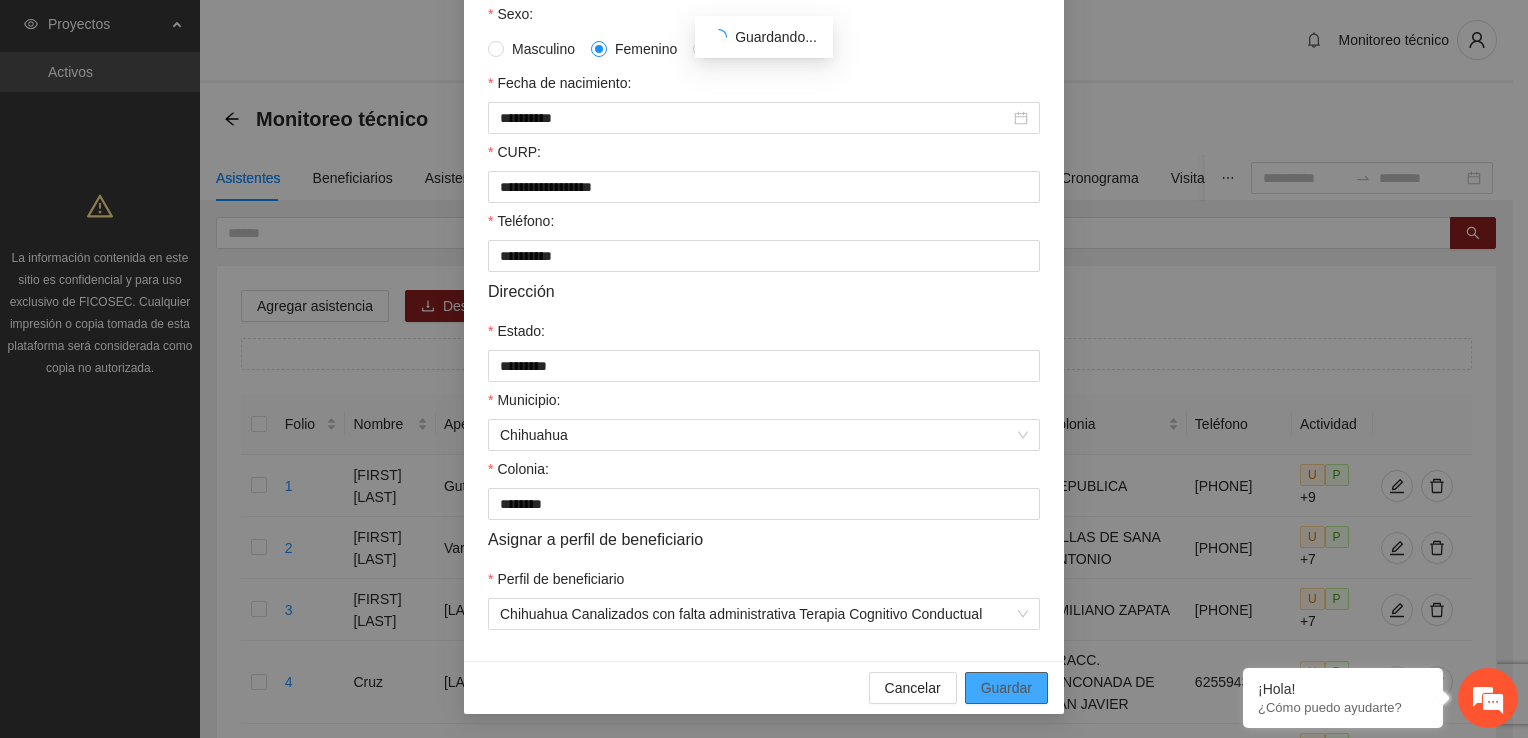 click on "Guardar" at bounding box center [1006, 688] 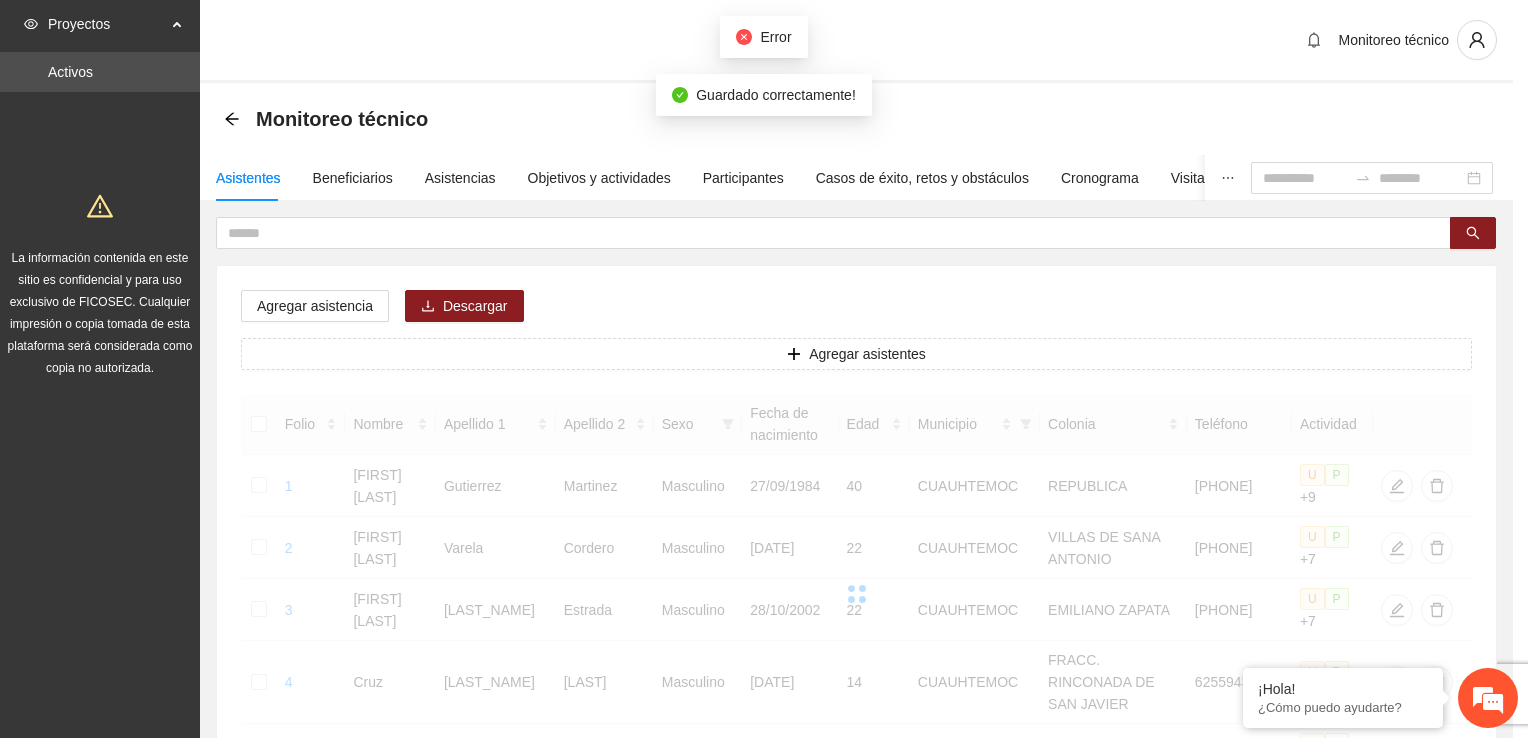 scroll, scrollTop: 332, scrollLeft: 0, axis: vertical 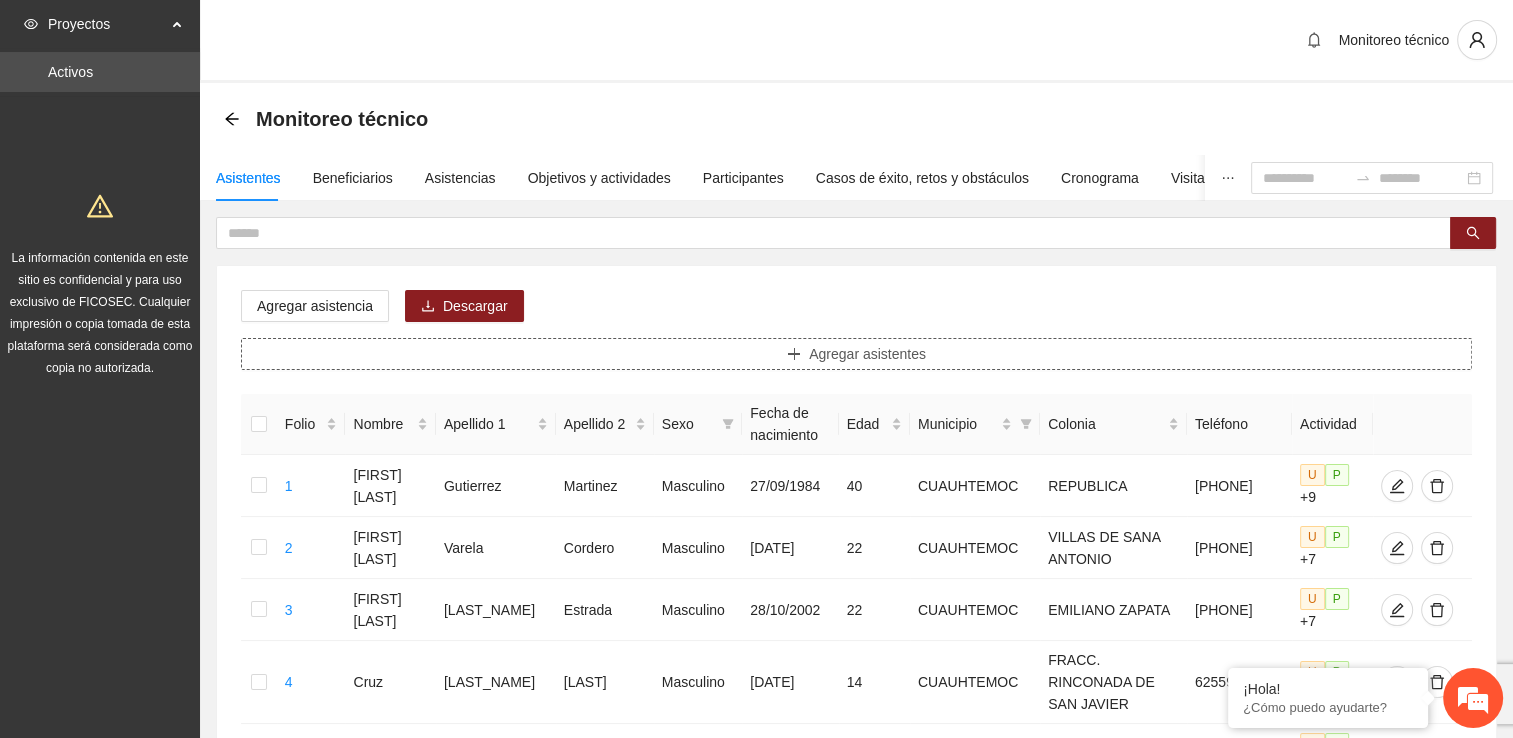click on "Agregar asistentes" at bounding box center (867, 354) 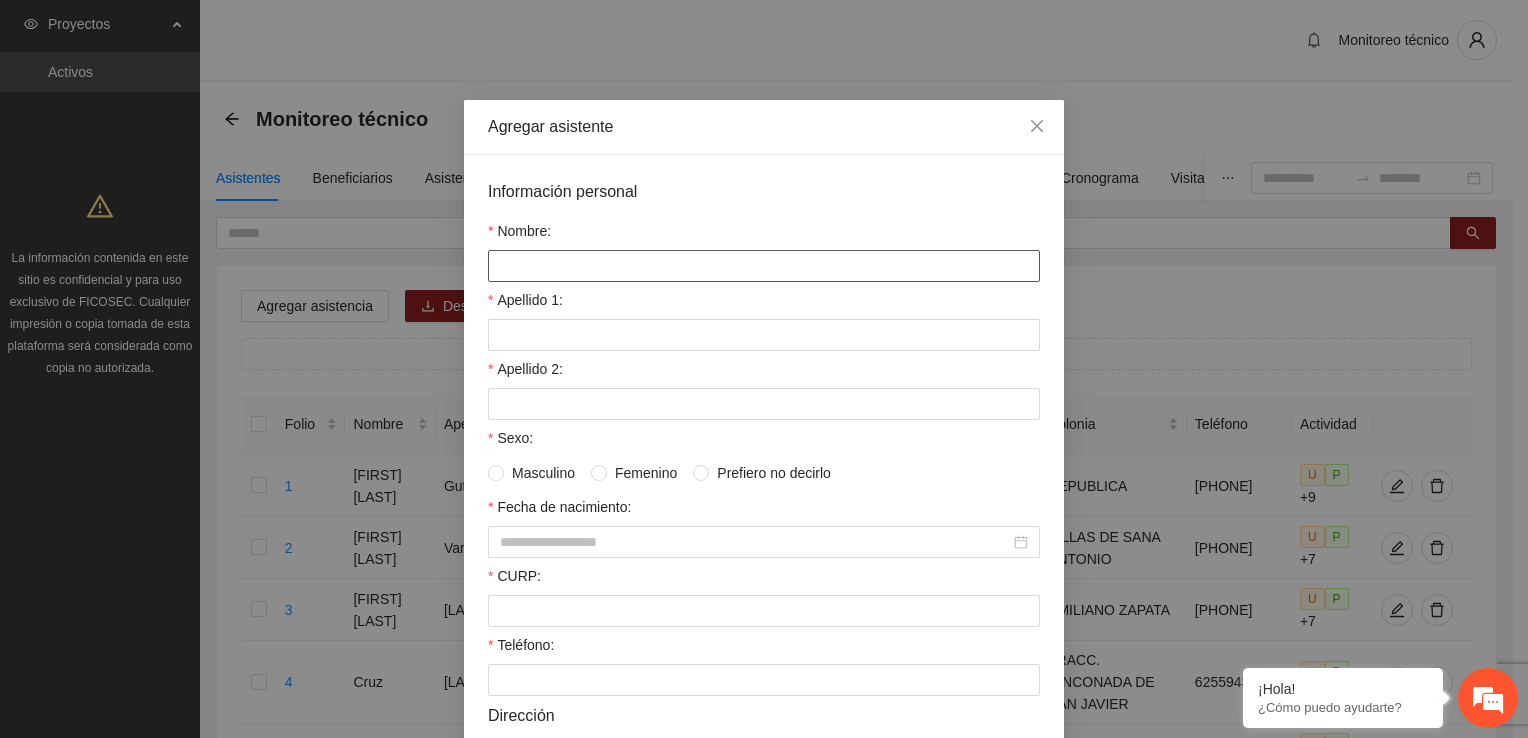 click on "Nombre:" at bounding box center [764, 266] 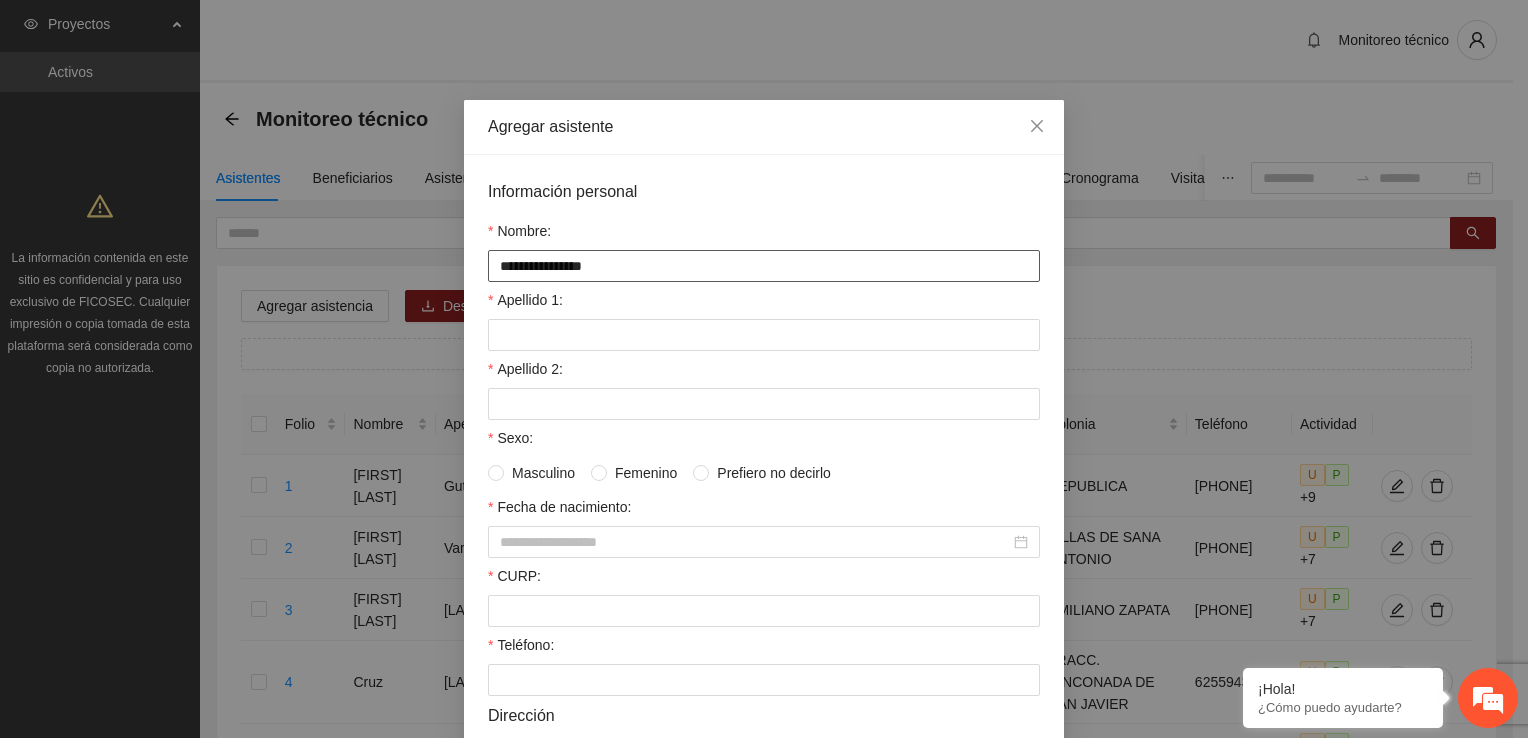 type on "**********" 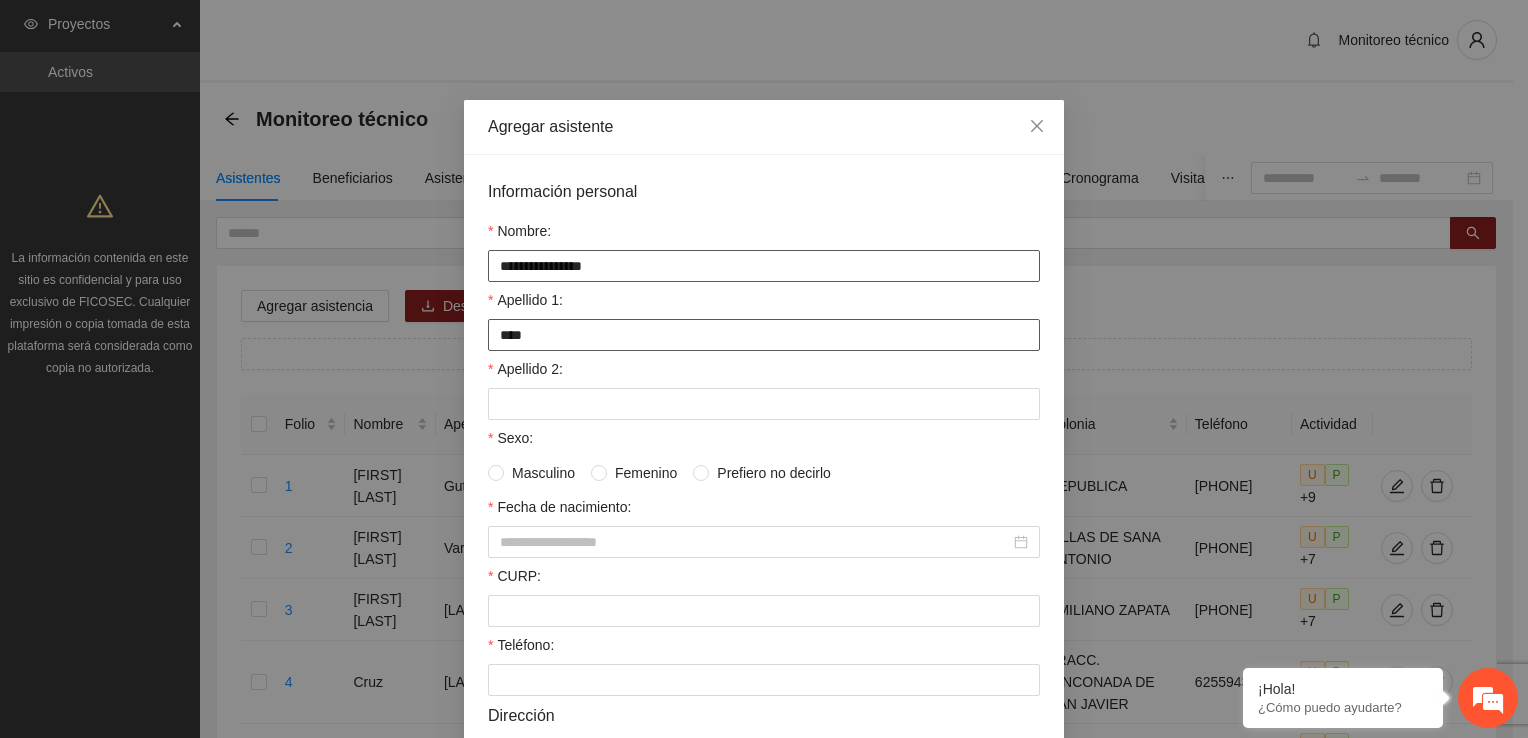 type on "****" 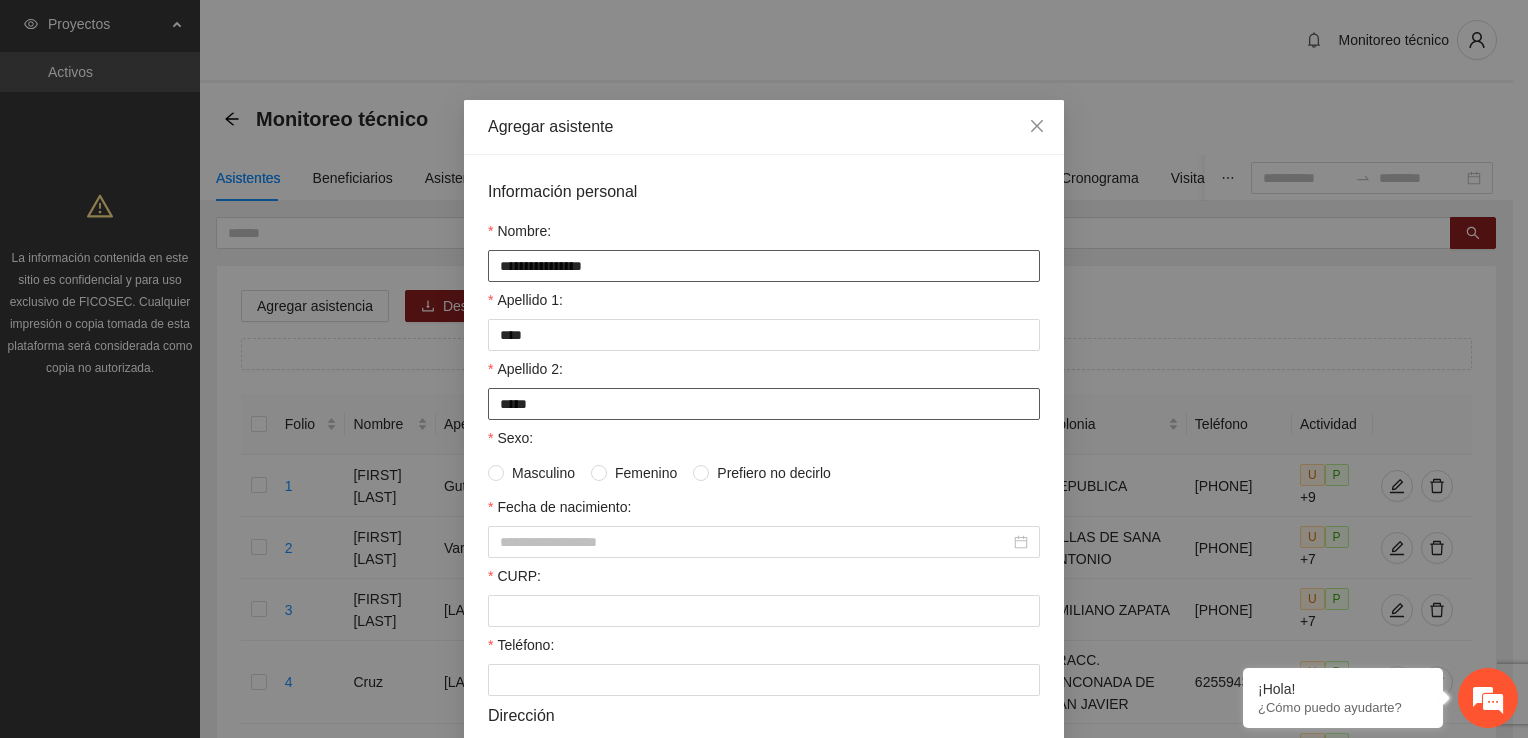 type on "****" 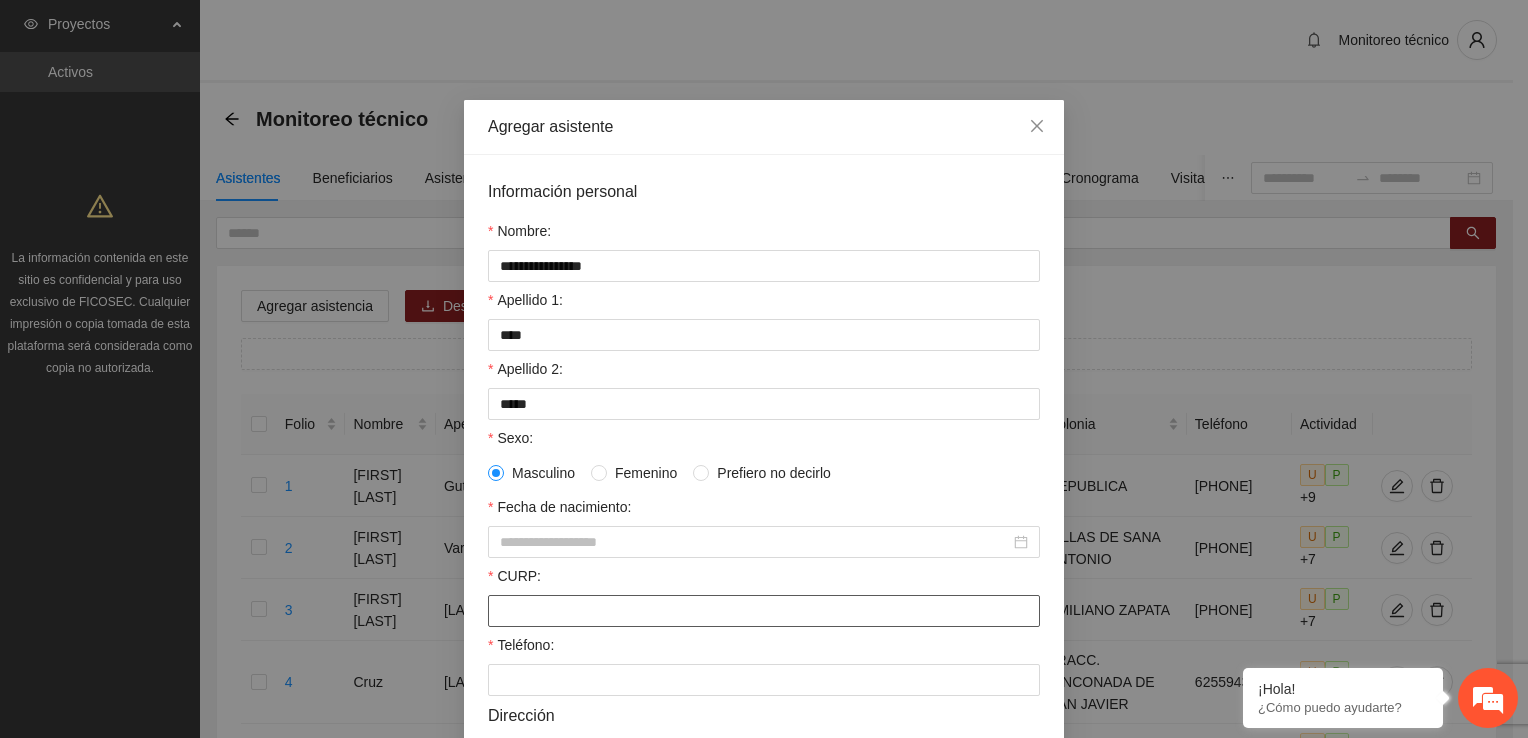 click on "CURP:" at bounding box center [764, 611] 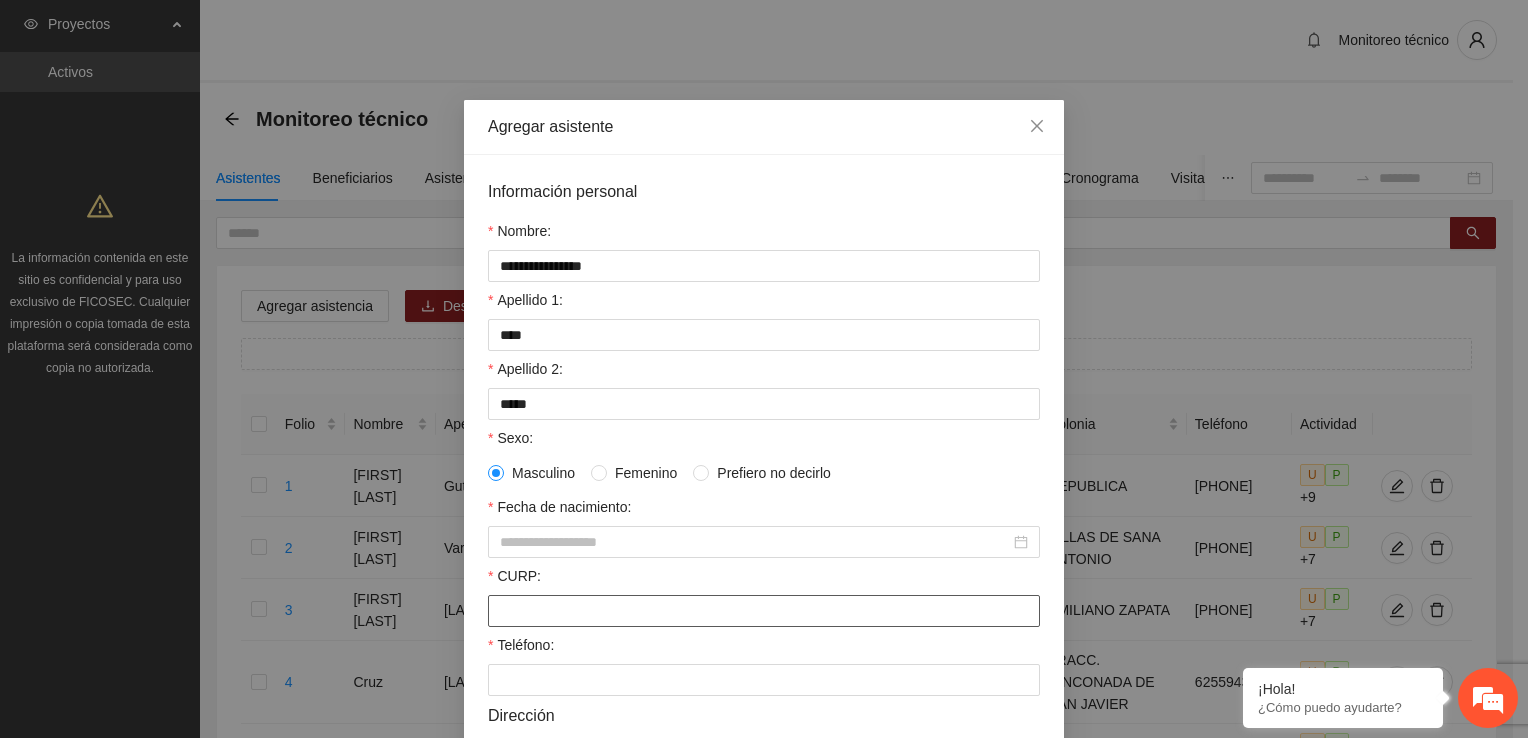 paste on "**********" 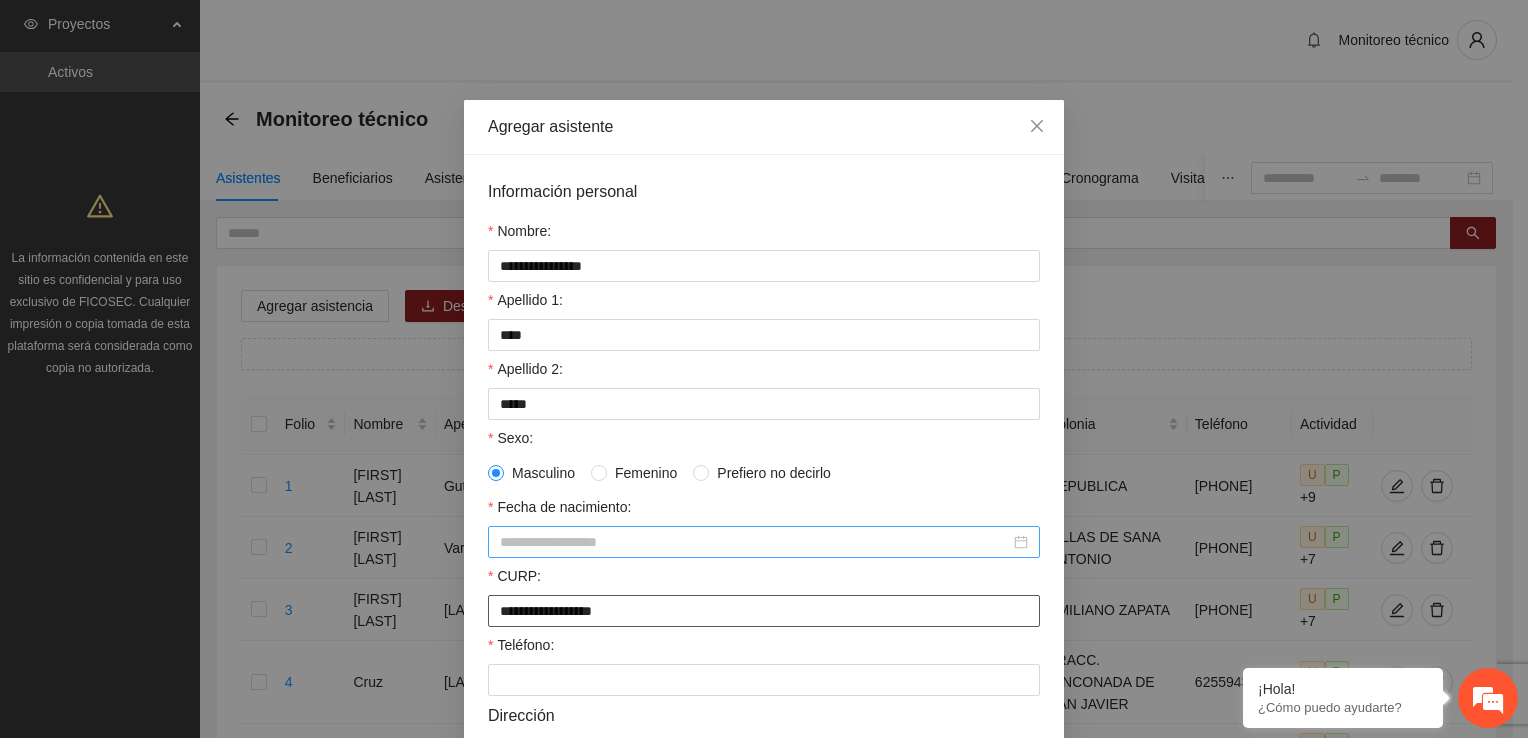 type on "**********" 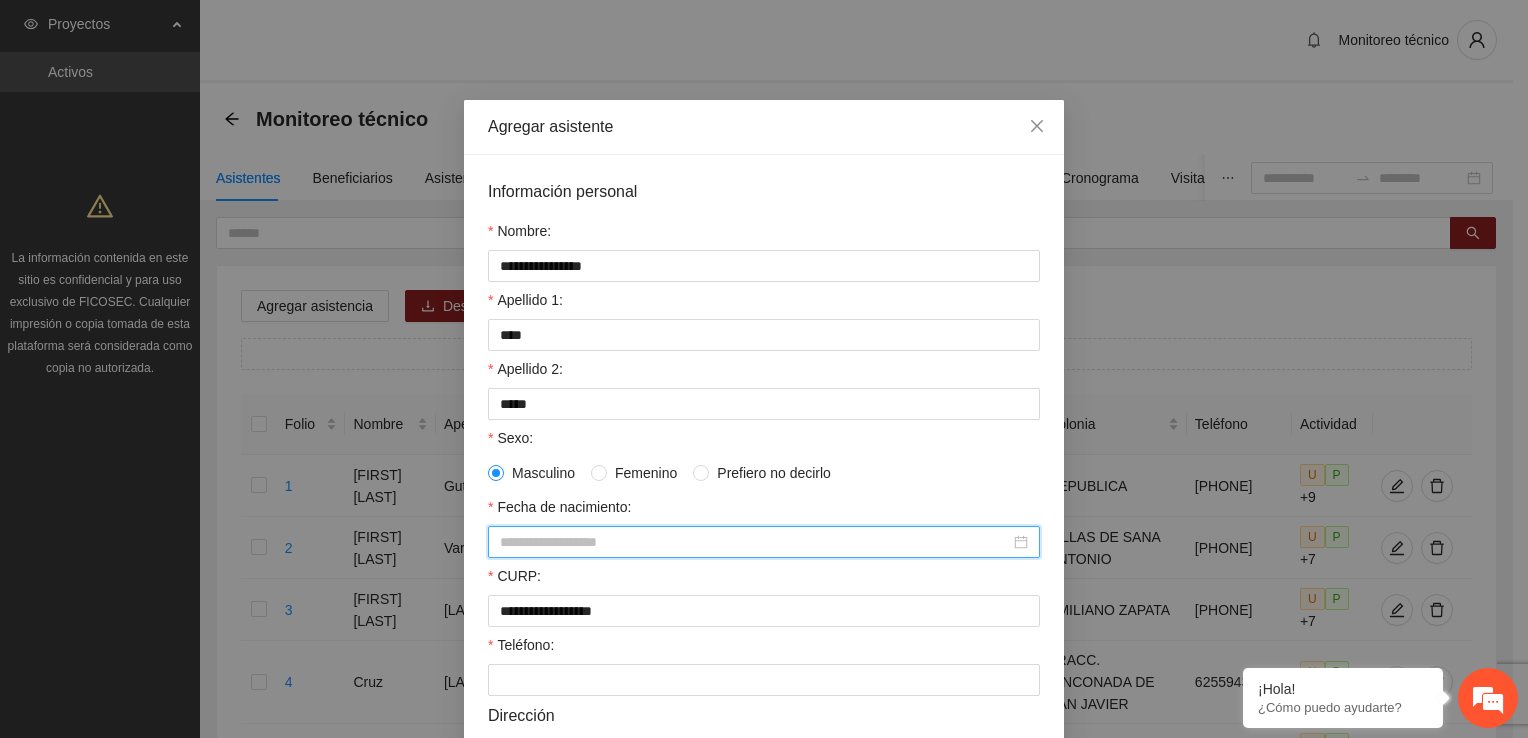 click on "Fecha de nacimiento:" at bounding box center [755, 542] 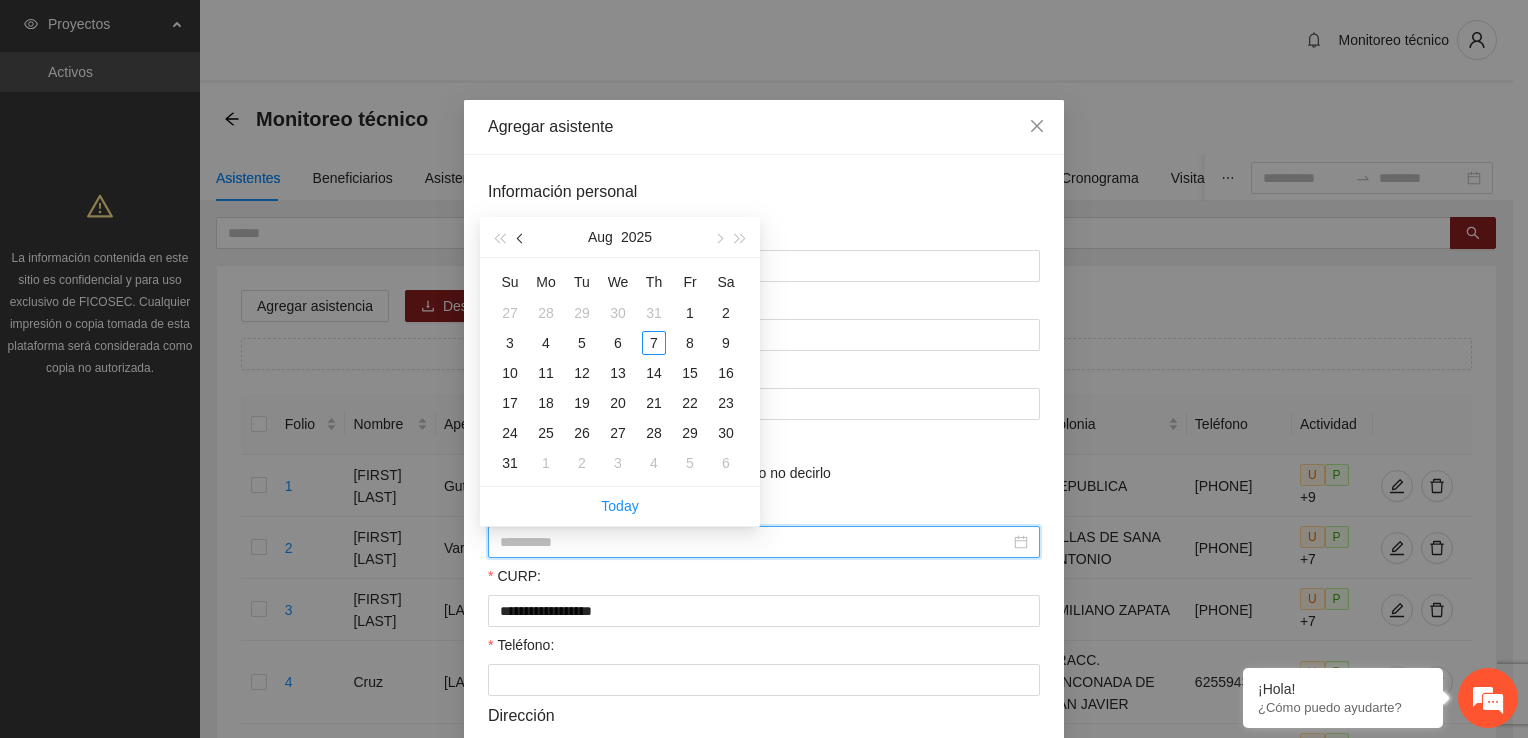 type on "**********" 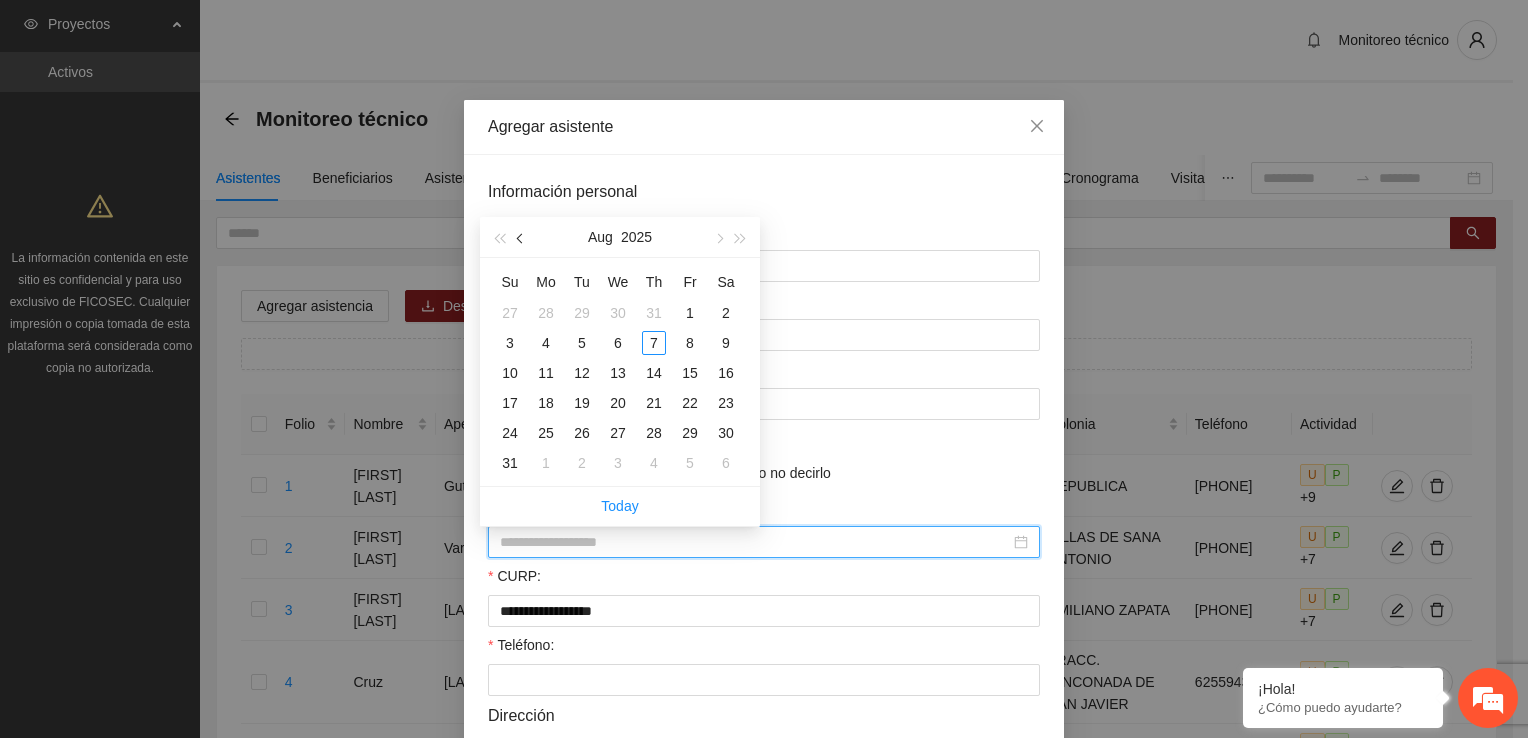 click at bounding box center (521, 237) 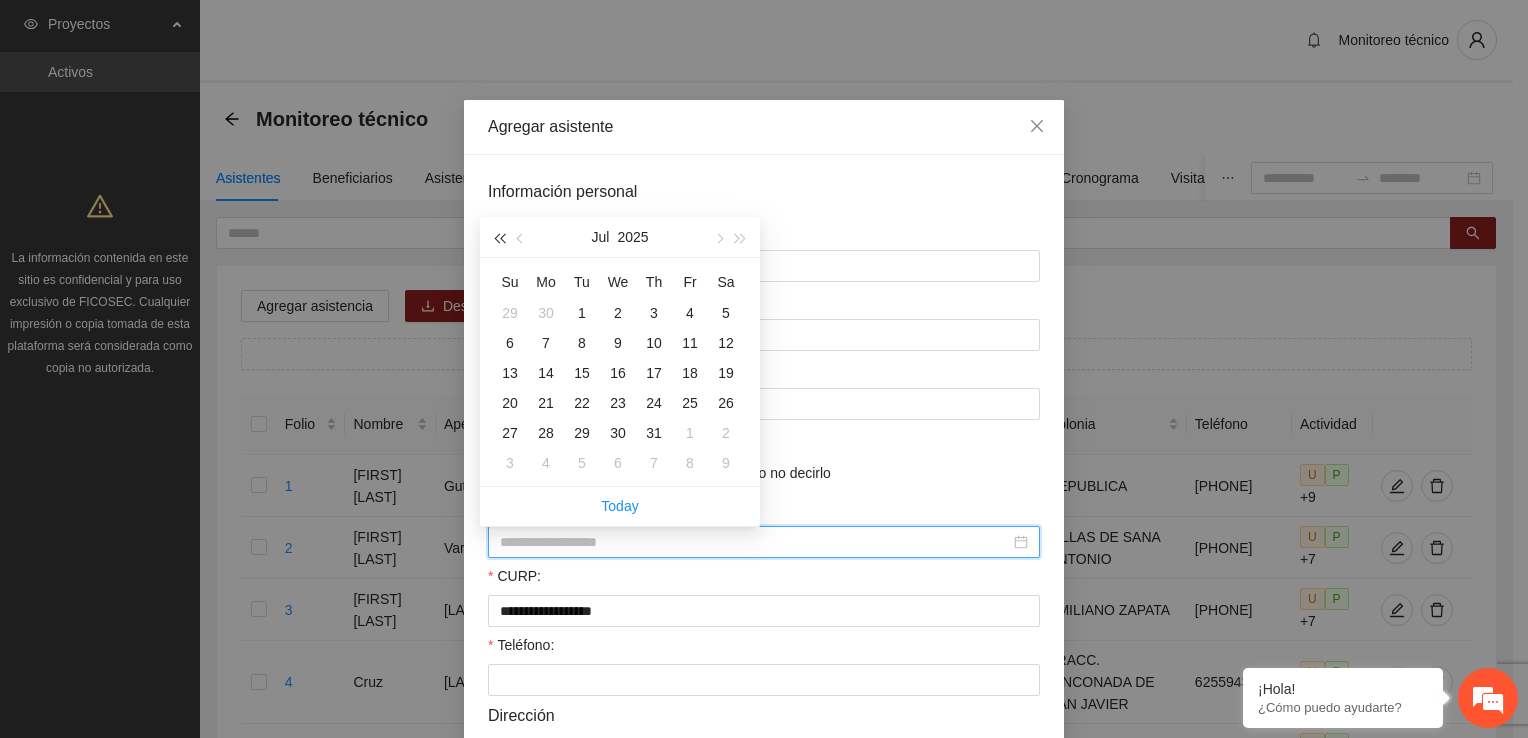 click at bounding box center (499, 237) 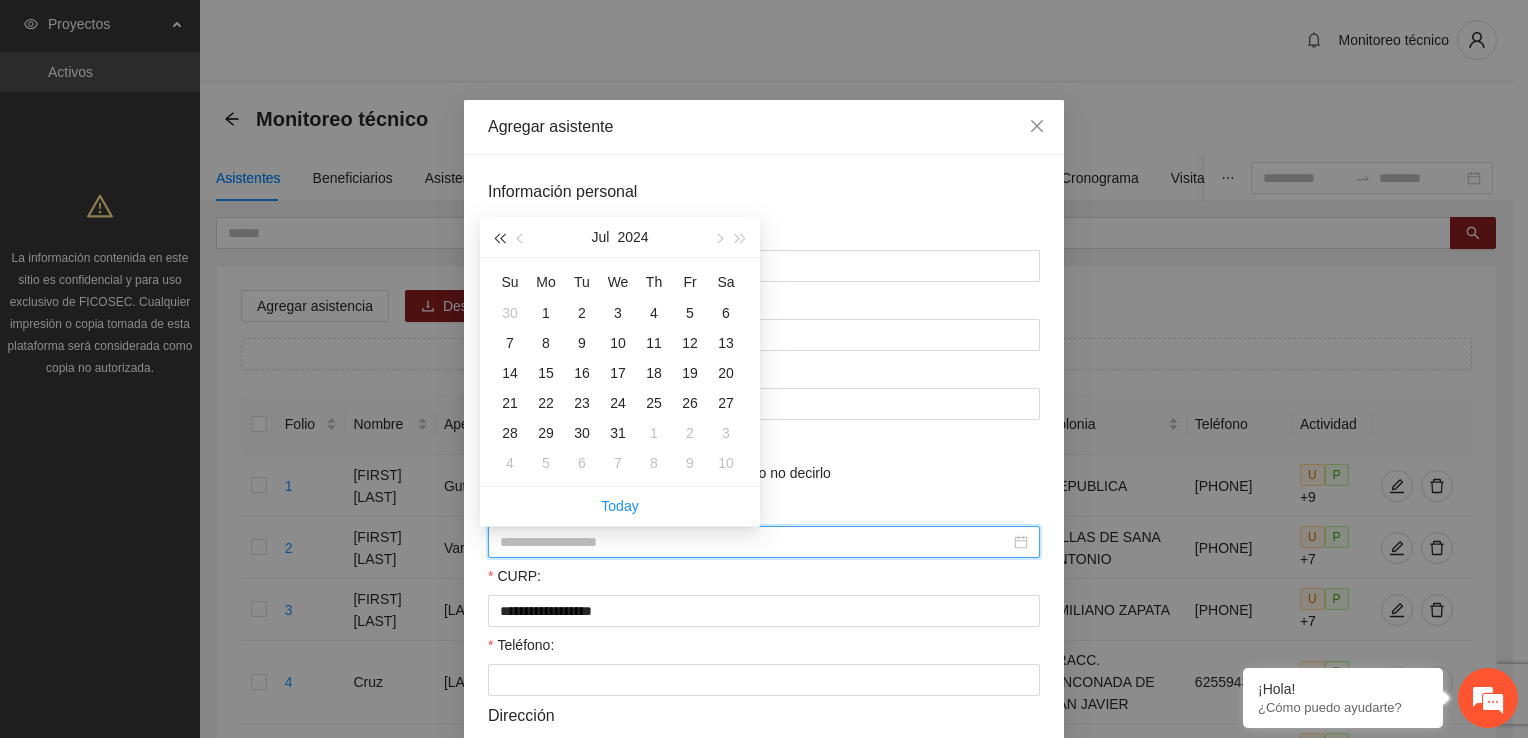 click at bounding box center (499, 237) 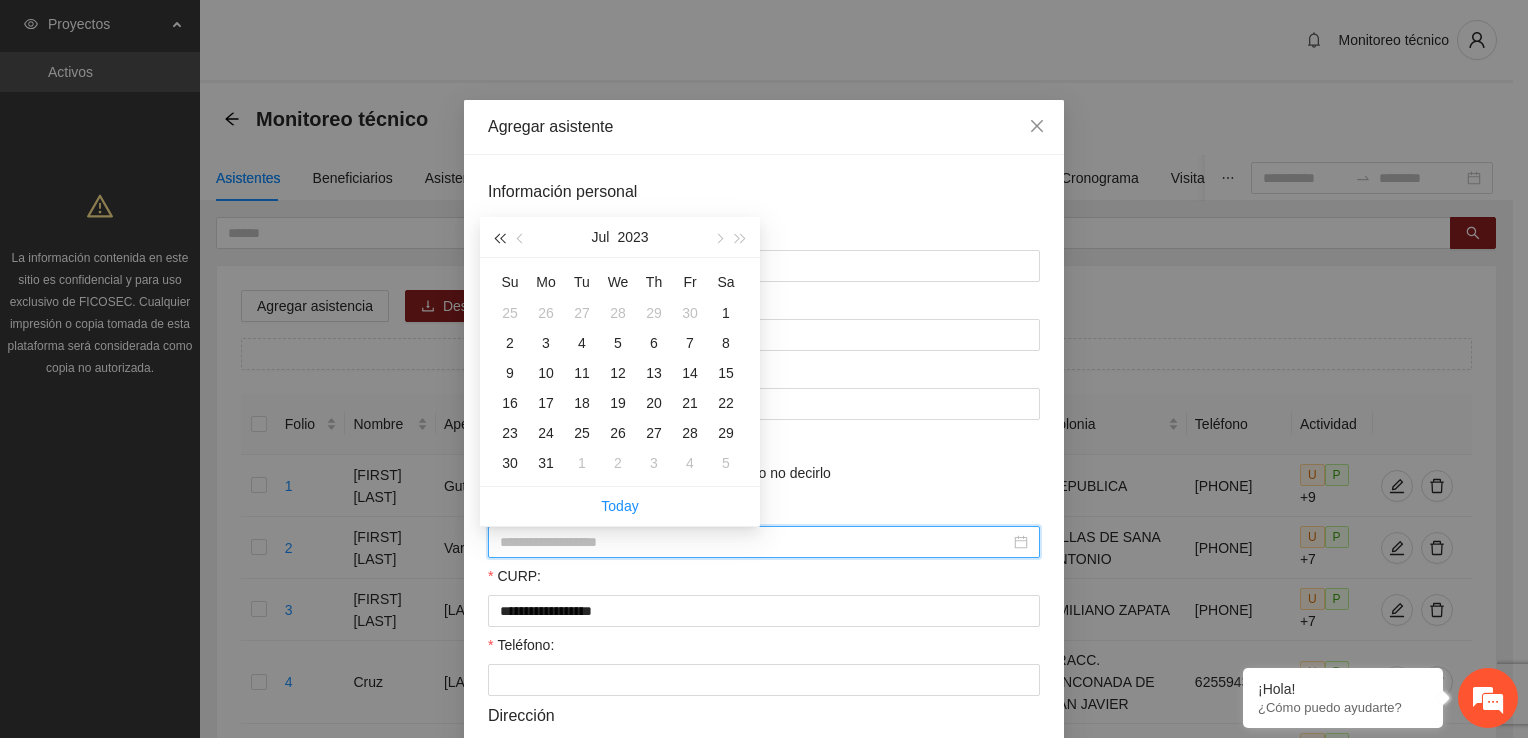 click at bounding box center [499, 237] 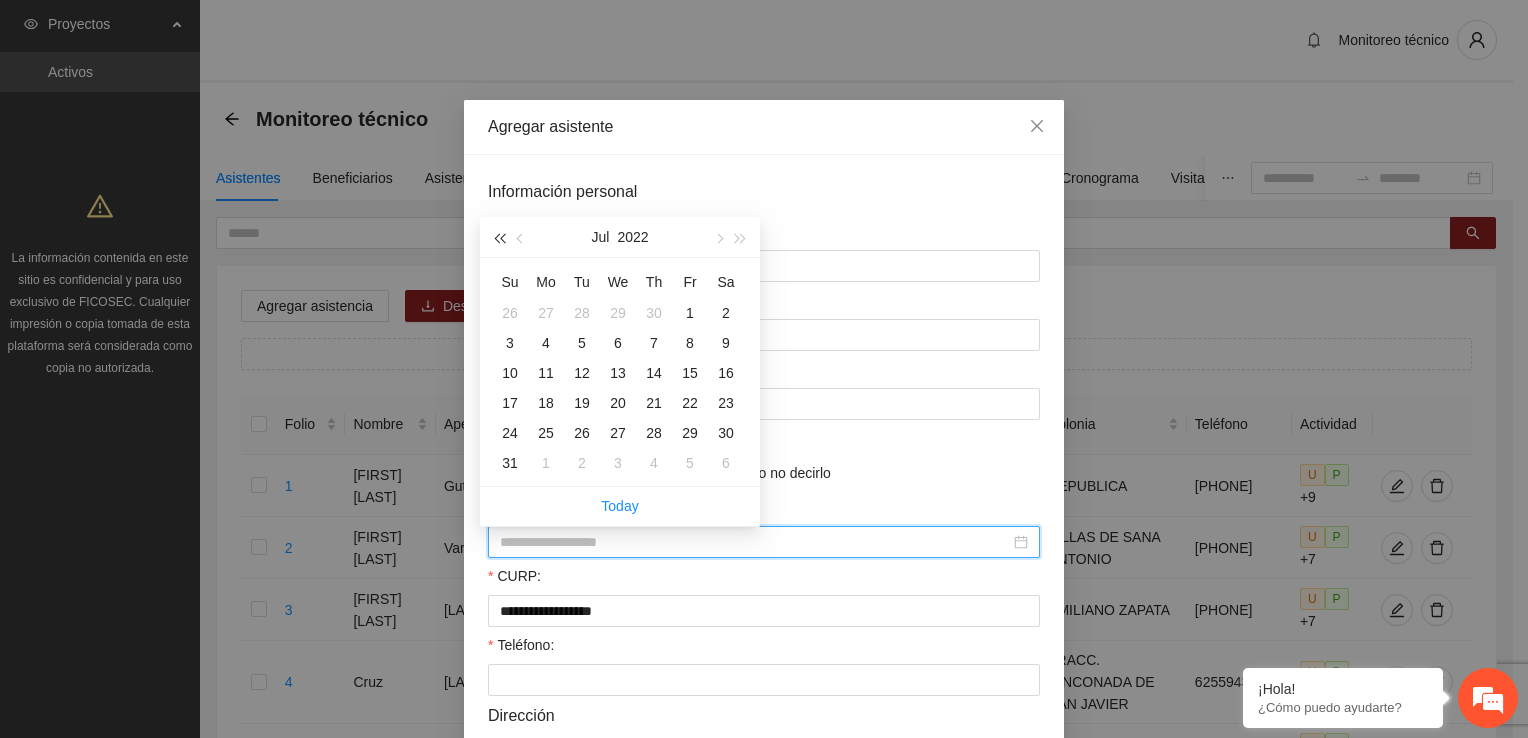 click at bounding box center (499, 237) 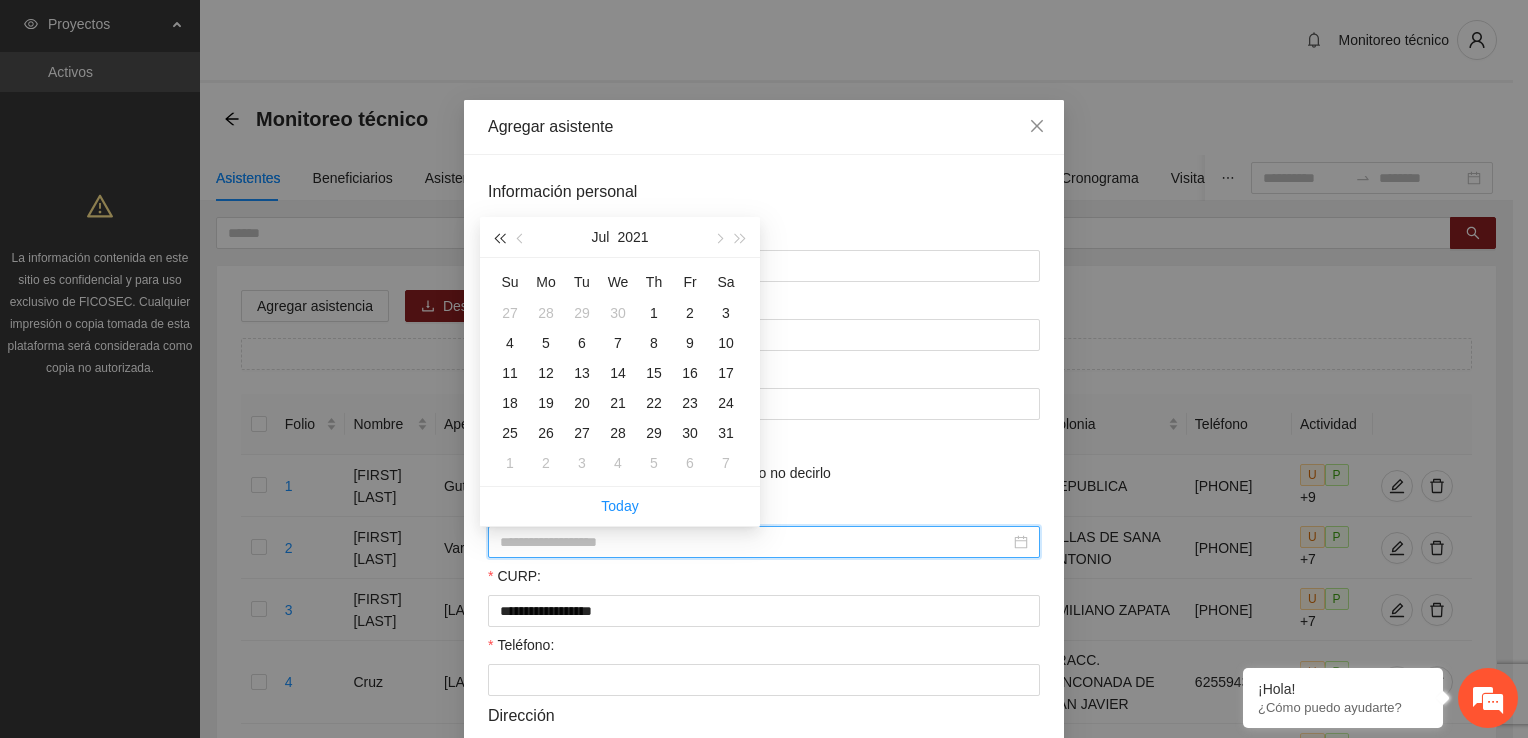 click at bounding box center [499, 237] 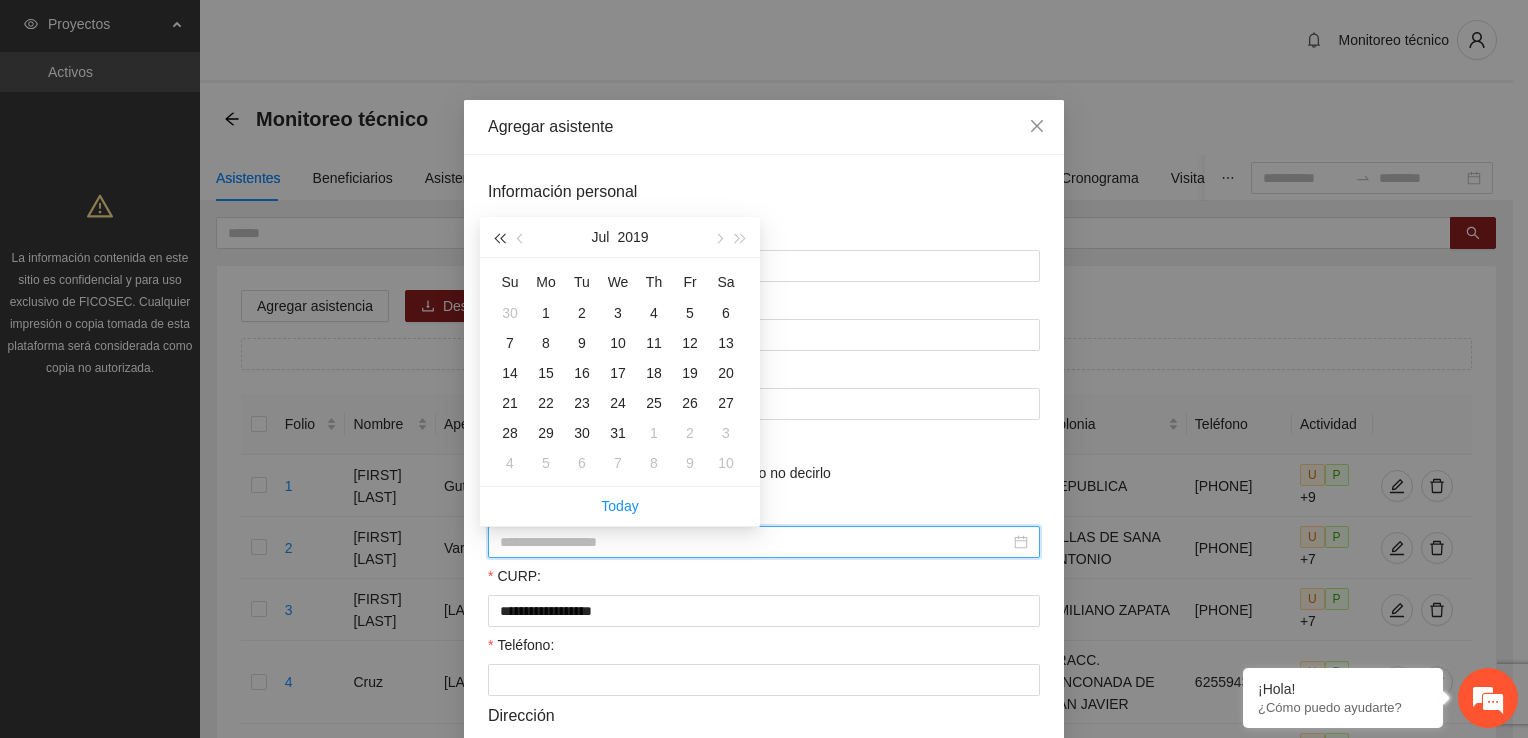 click at bounding box center (499, 237) 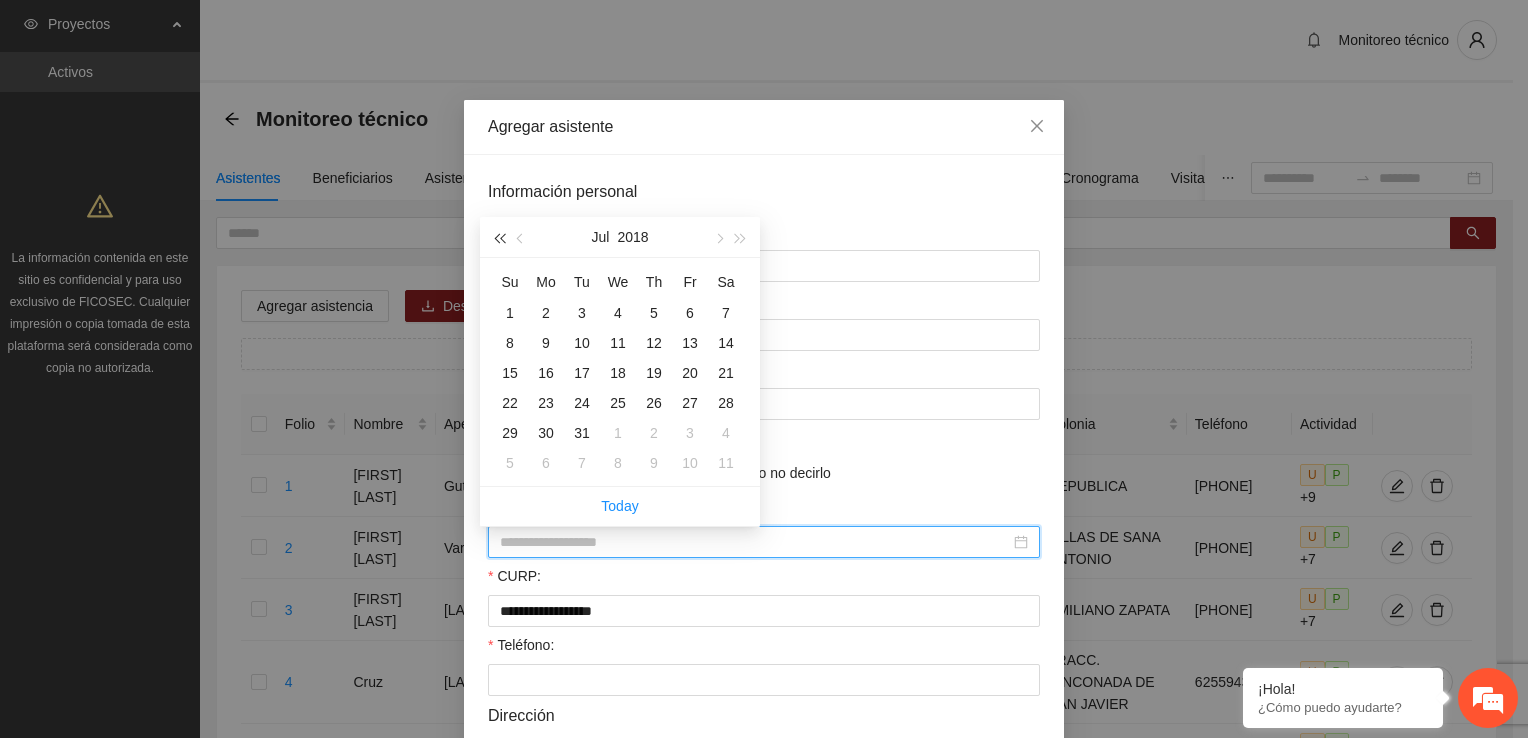 click at bounding box center (499, 237) 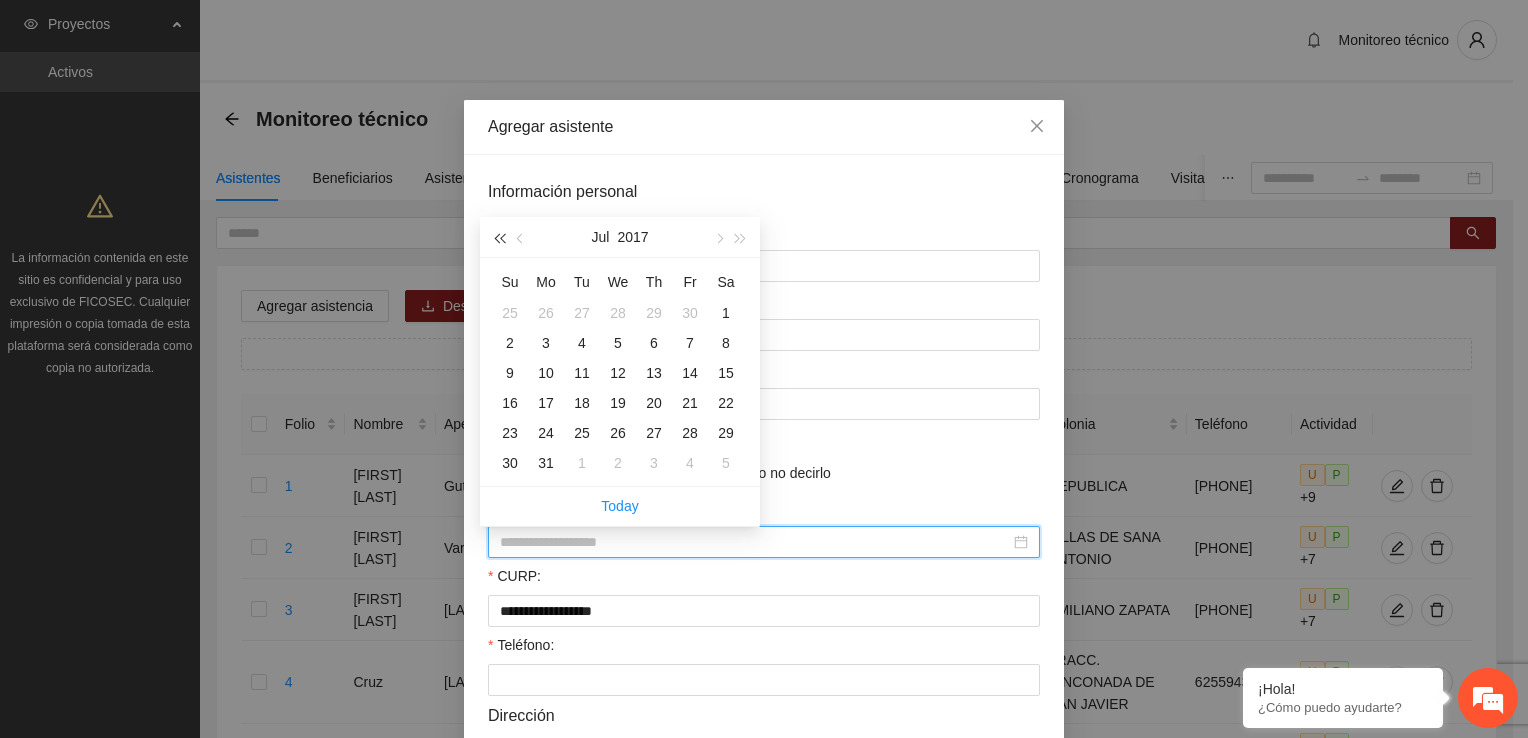 click at bounding box center (499, 237) 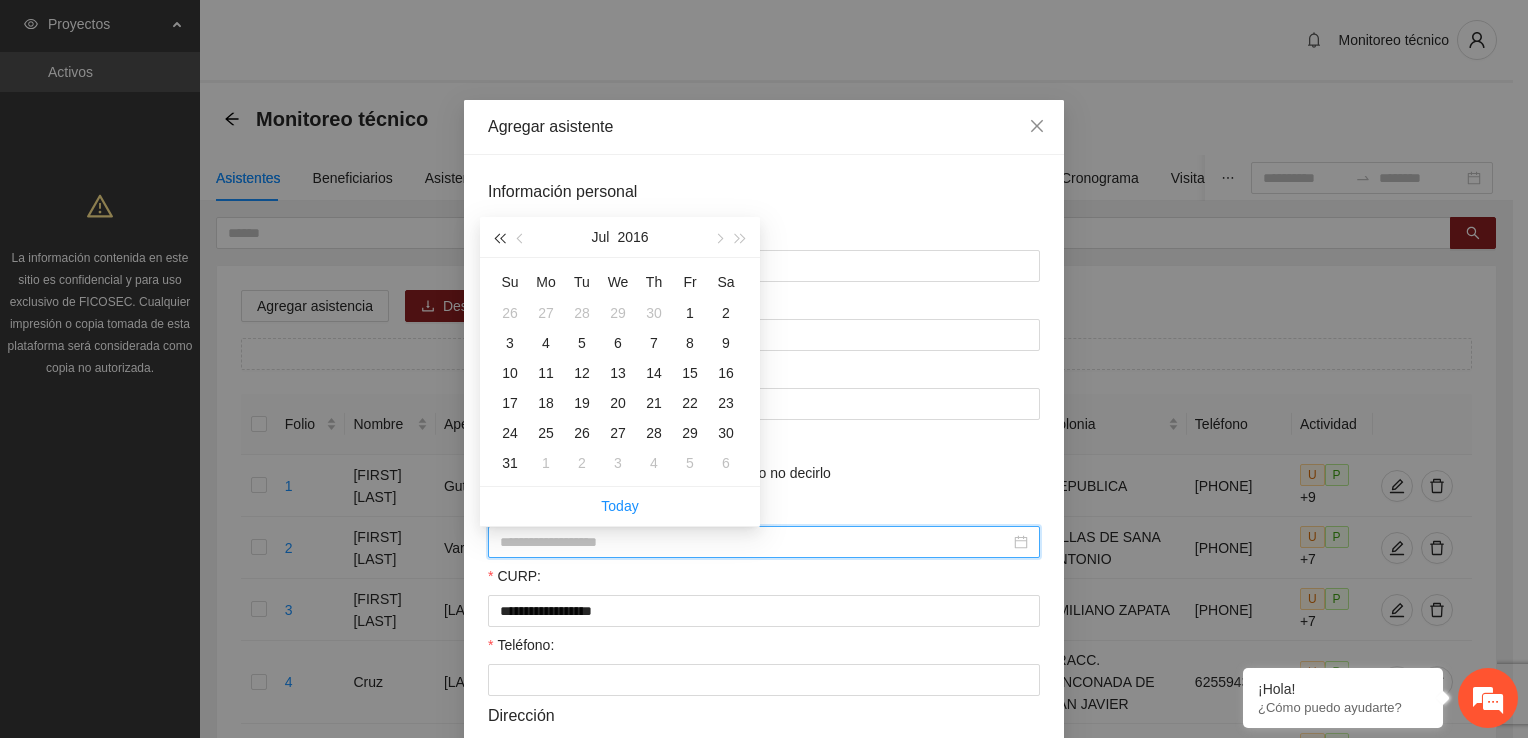 click at bounding box center [499, 237] 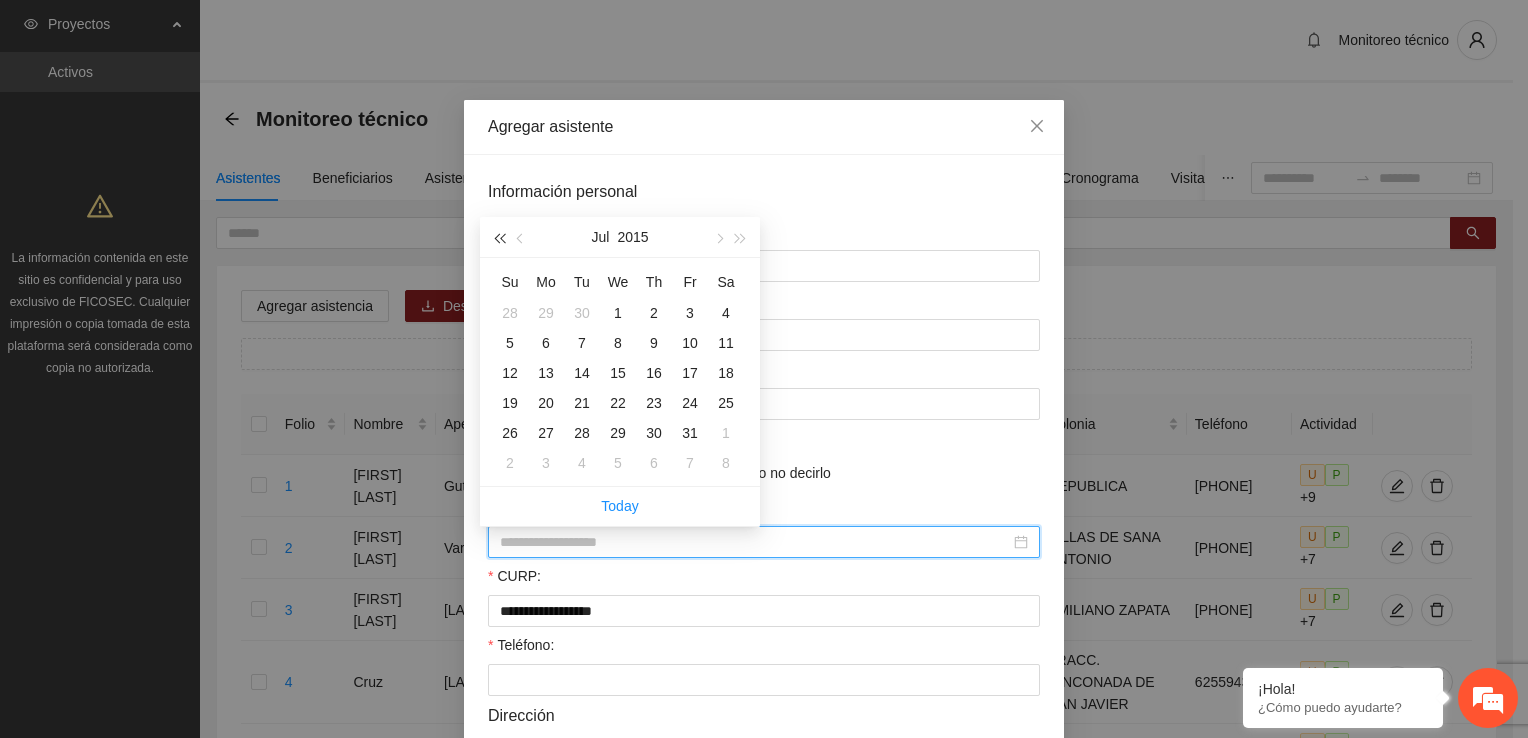 click at bounding box center (499, 237) 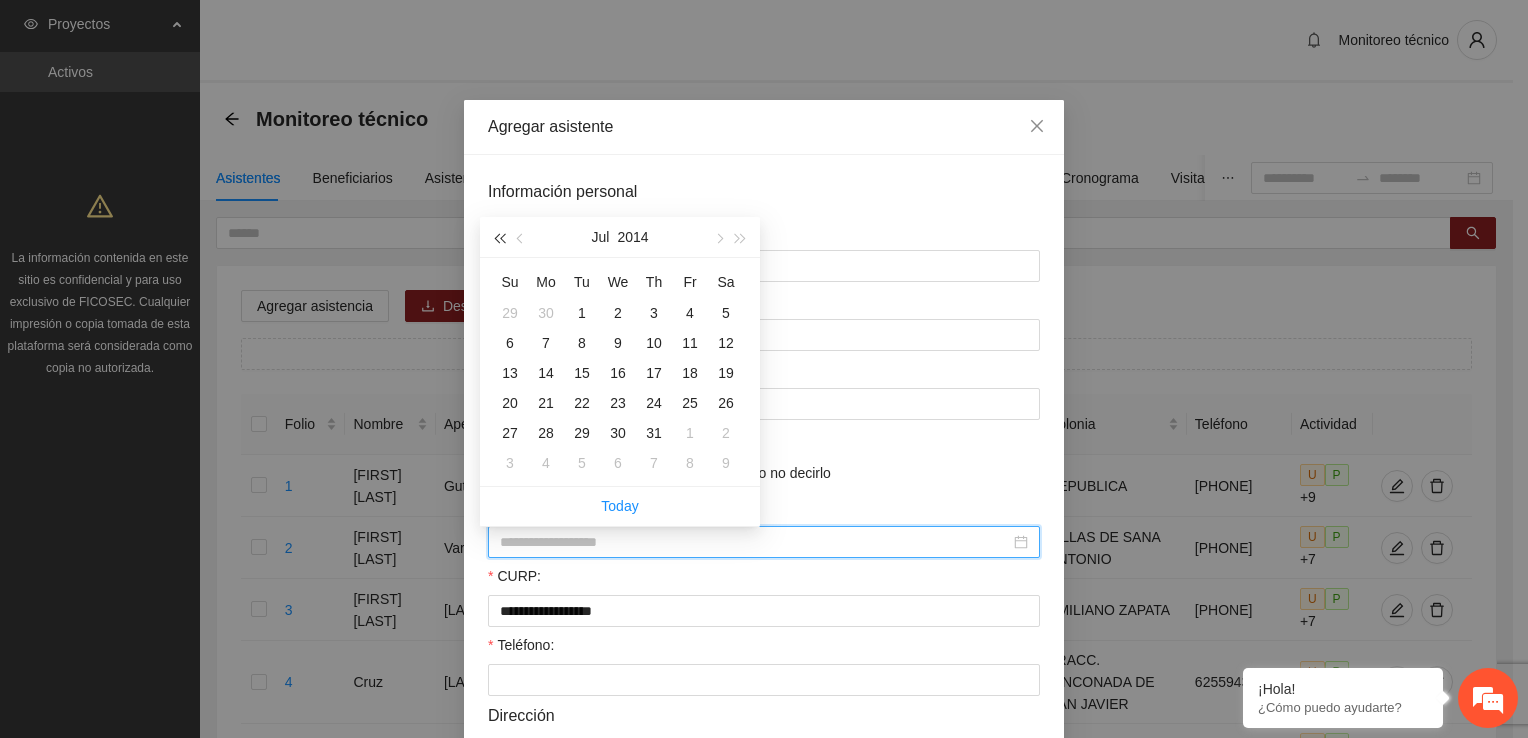 click at bounding box center [499, 237] 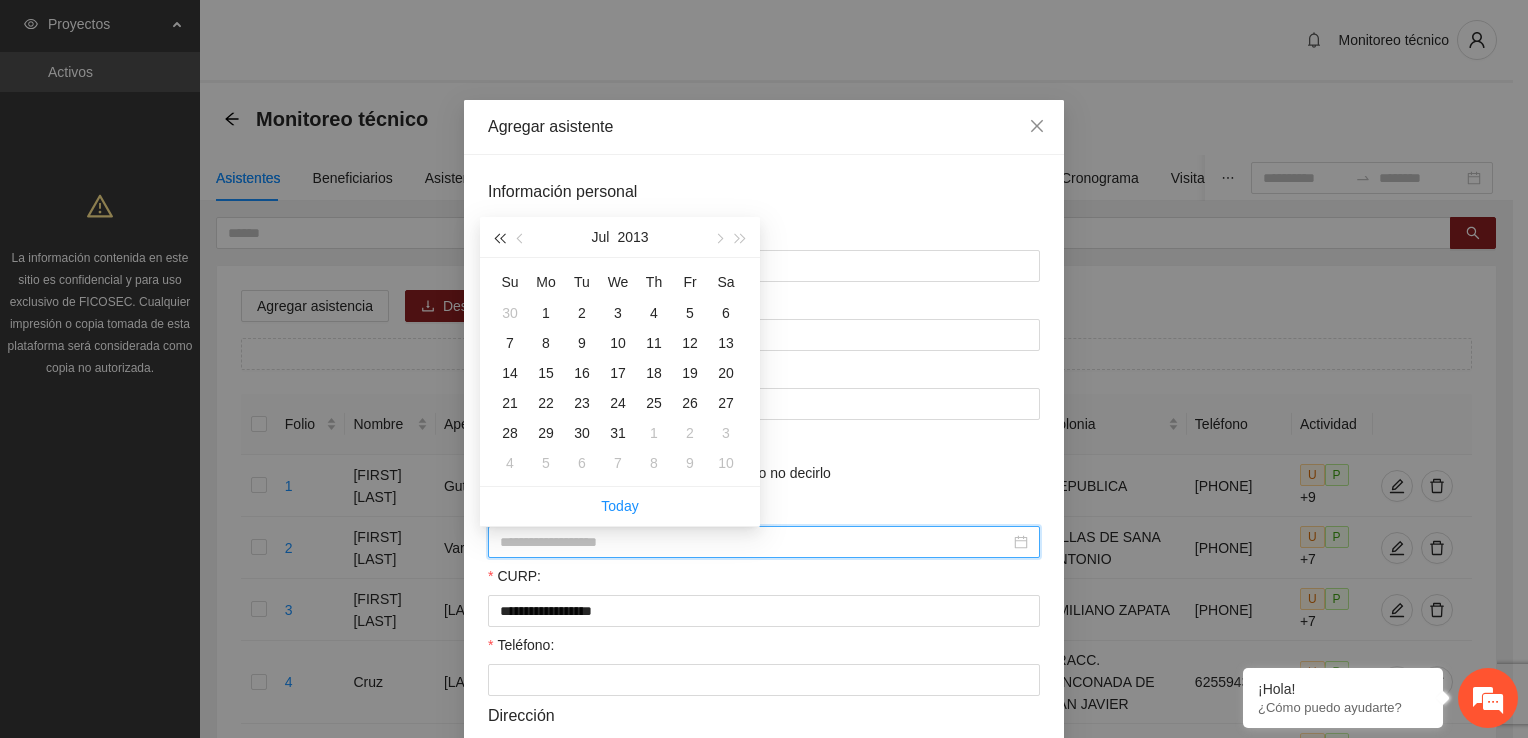 click at bounding box center [499, 237] 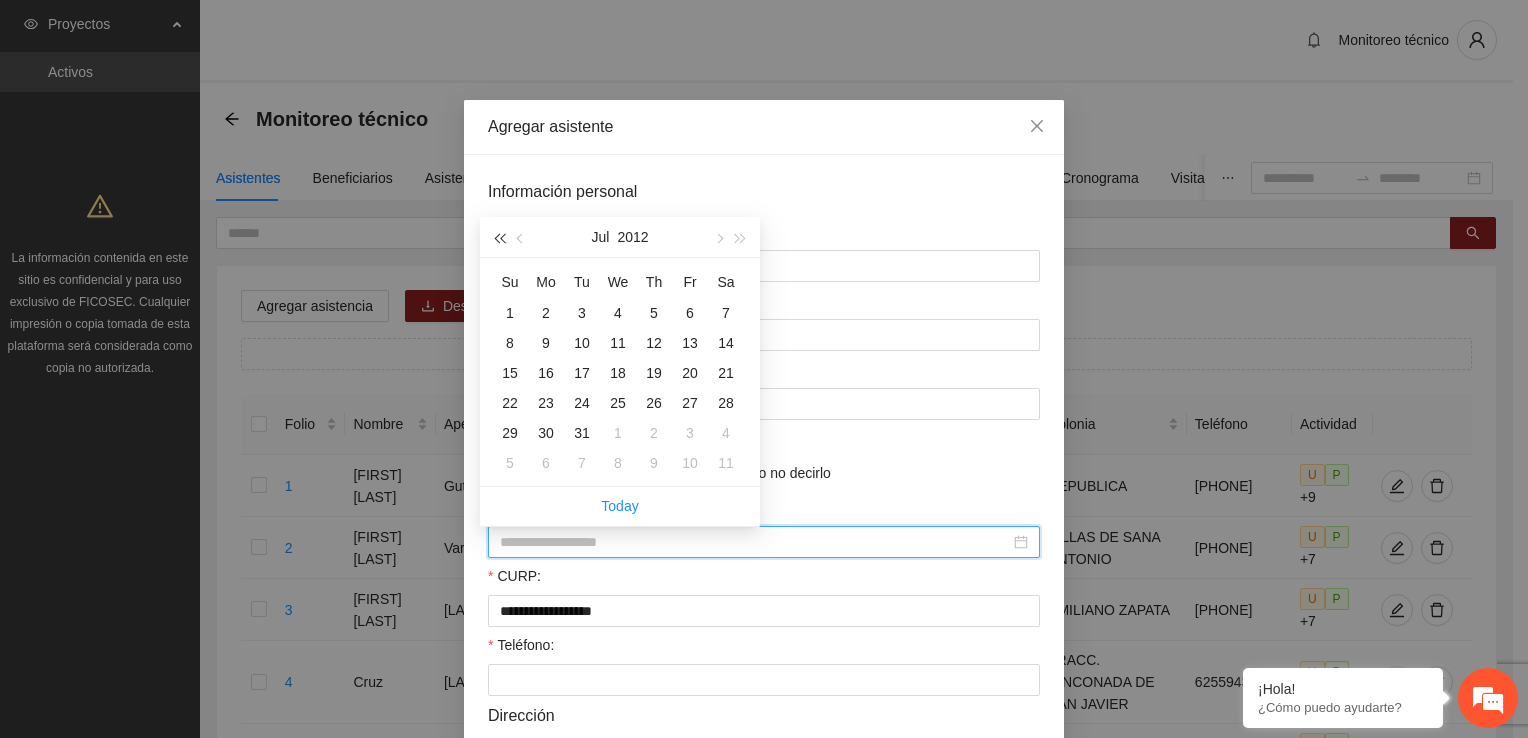 click at bounding box center (499, 237) 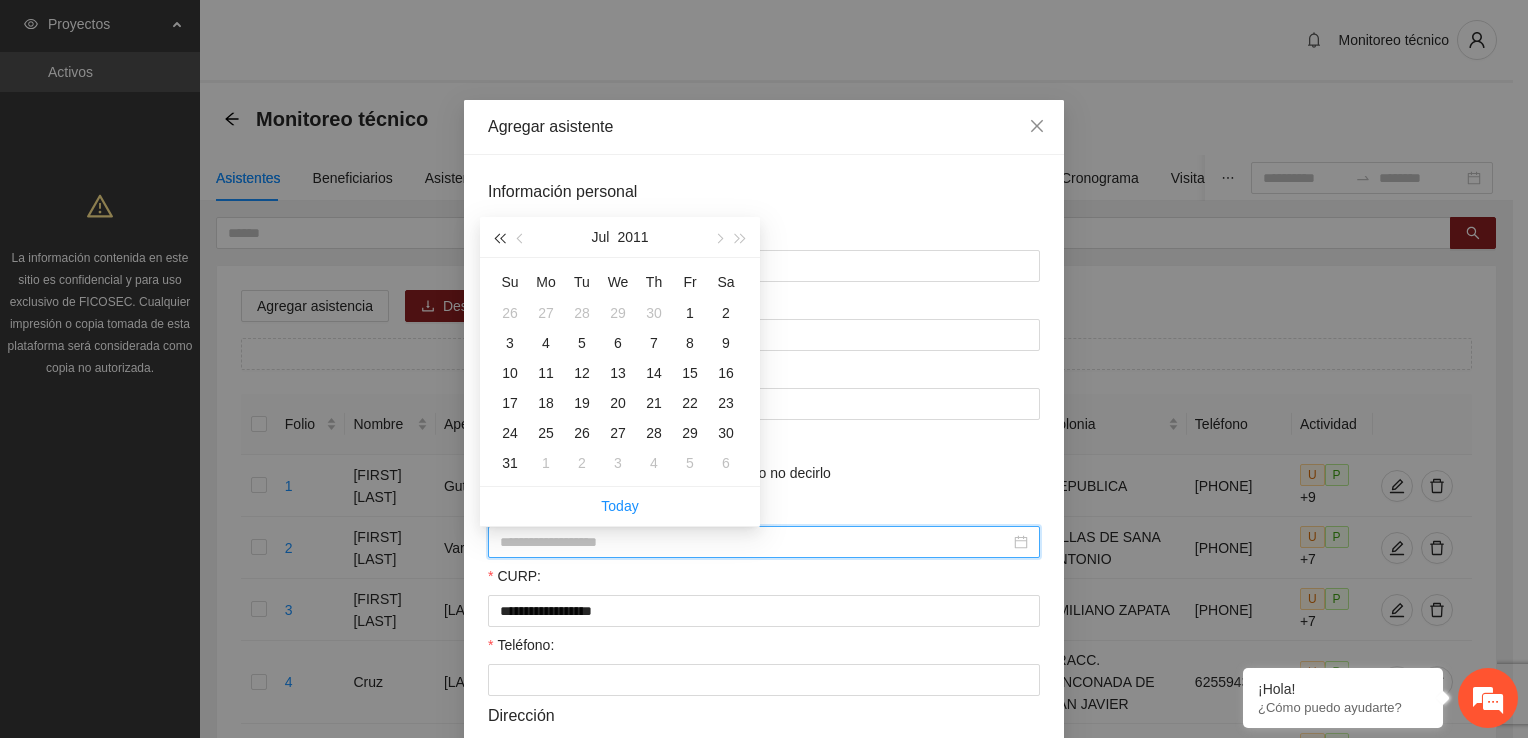 click at bounding box center [499, 237] 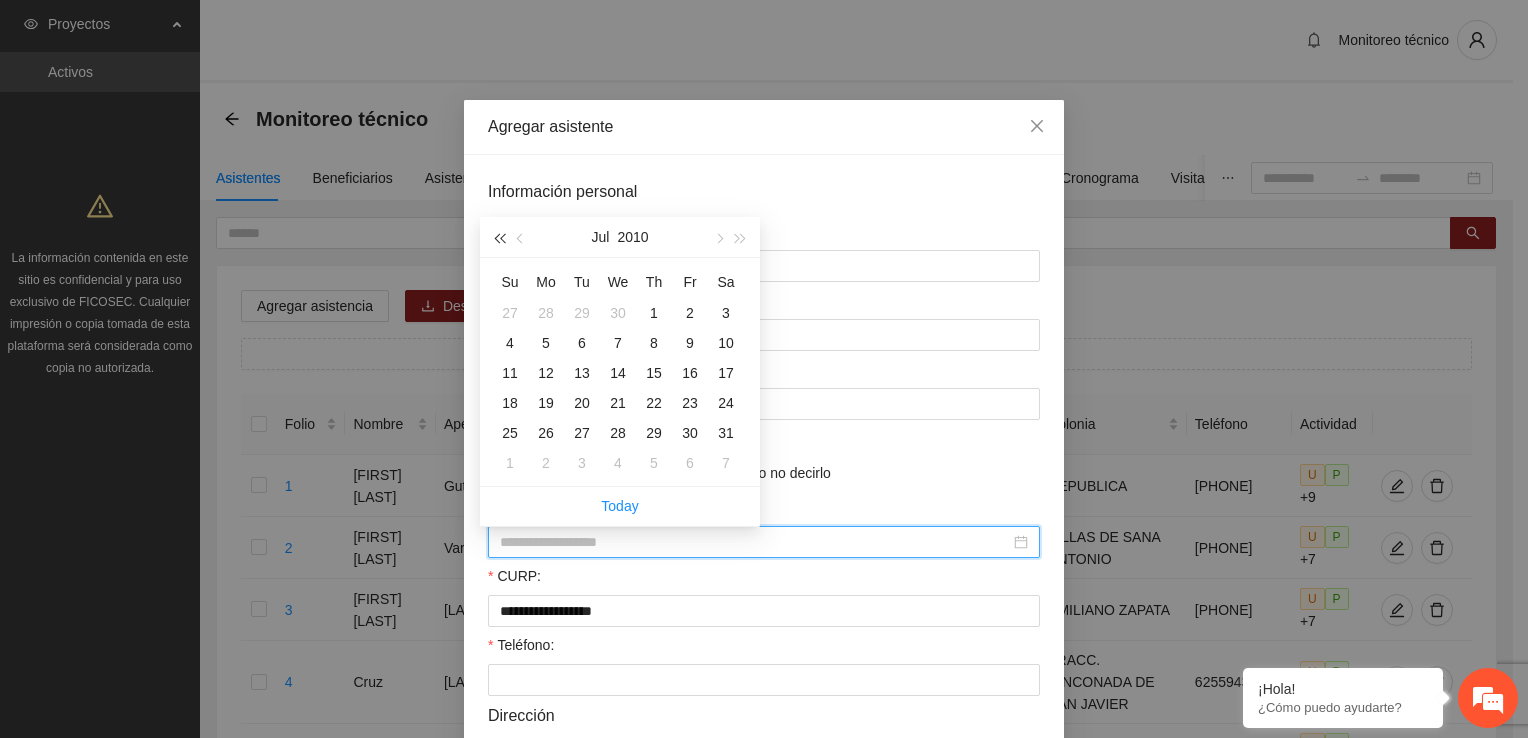click at bounding box center [499, 237] 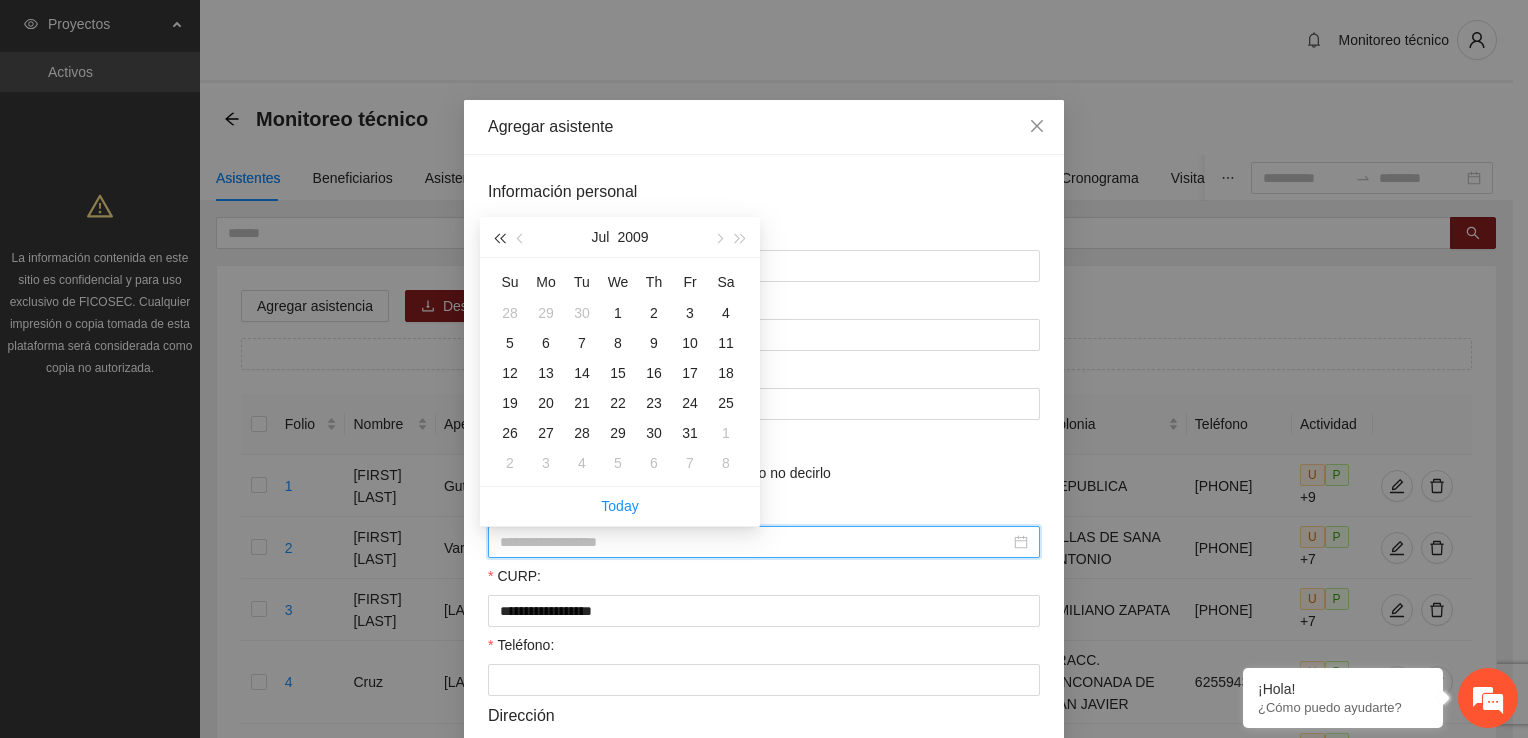 click at bounding box center [499, 237] 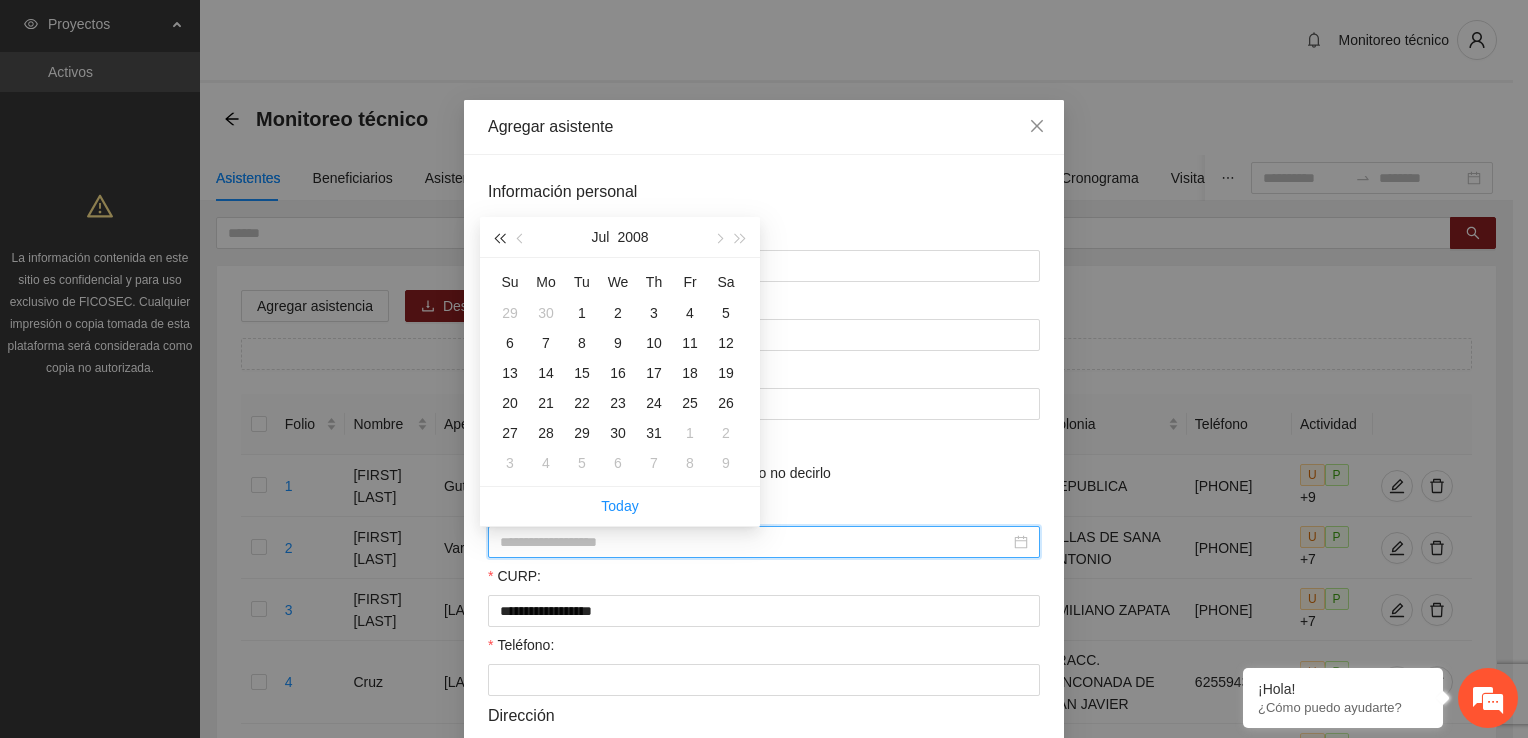 click at bounding box center (499, 237) 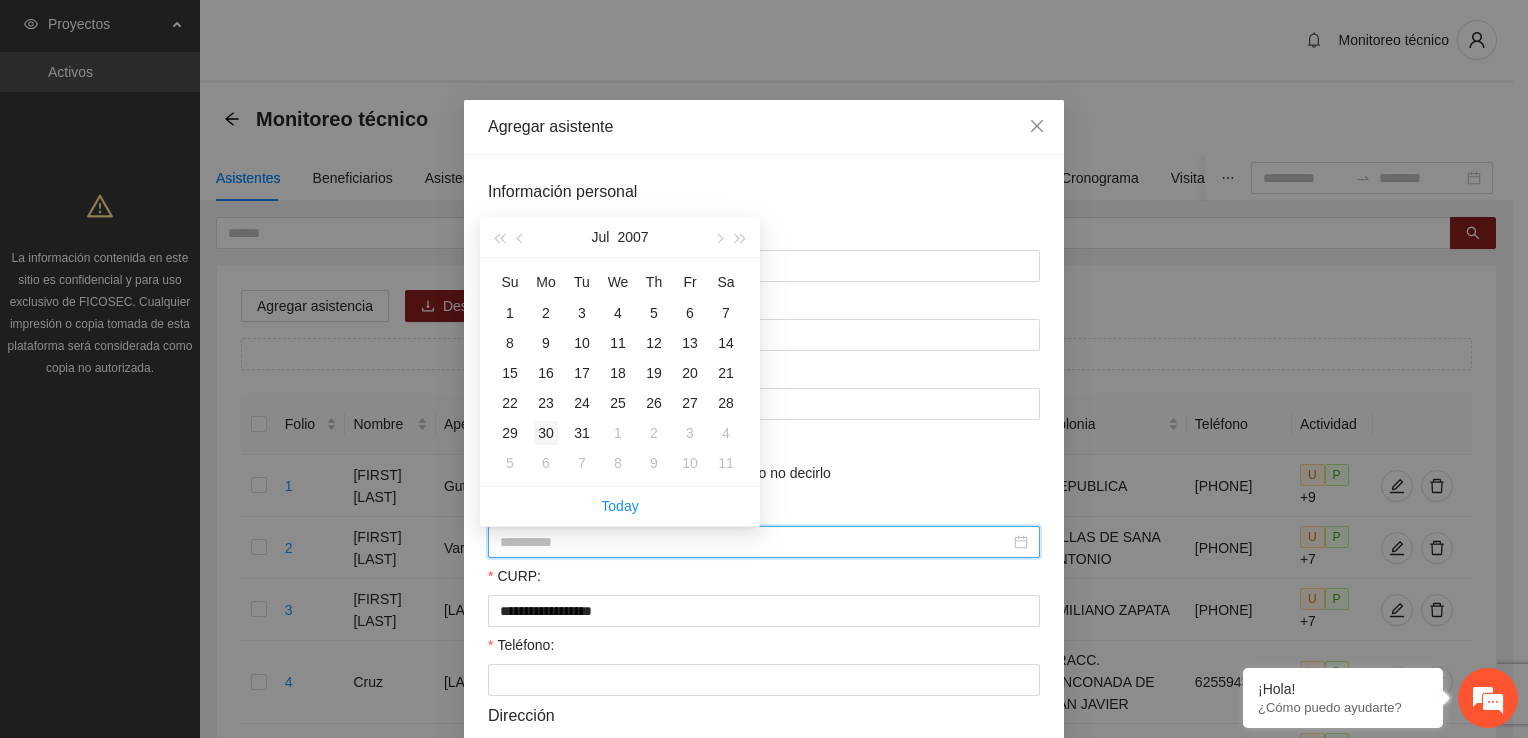 type on "**********" 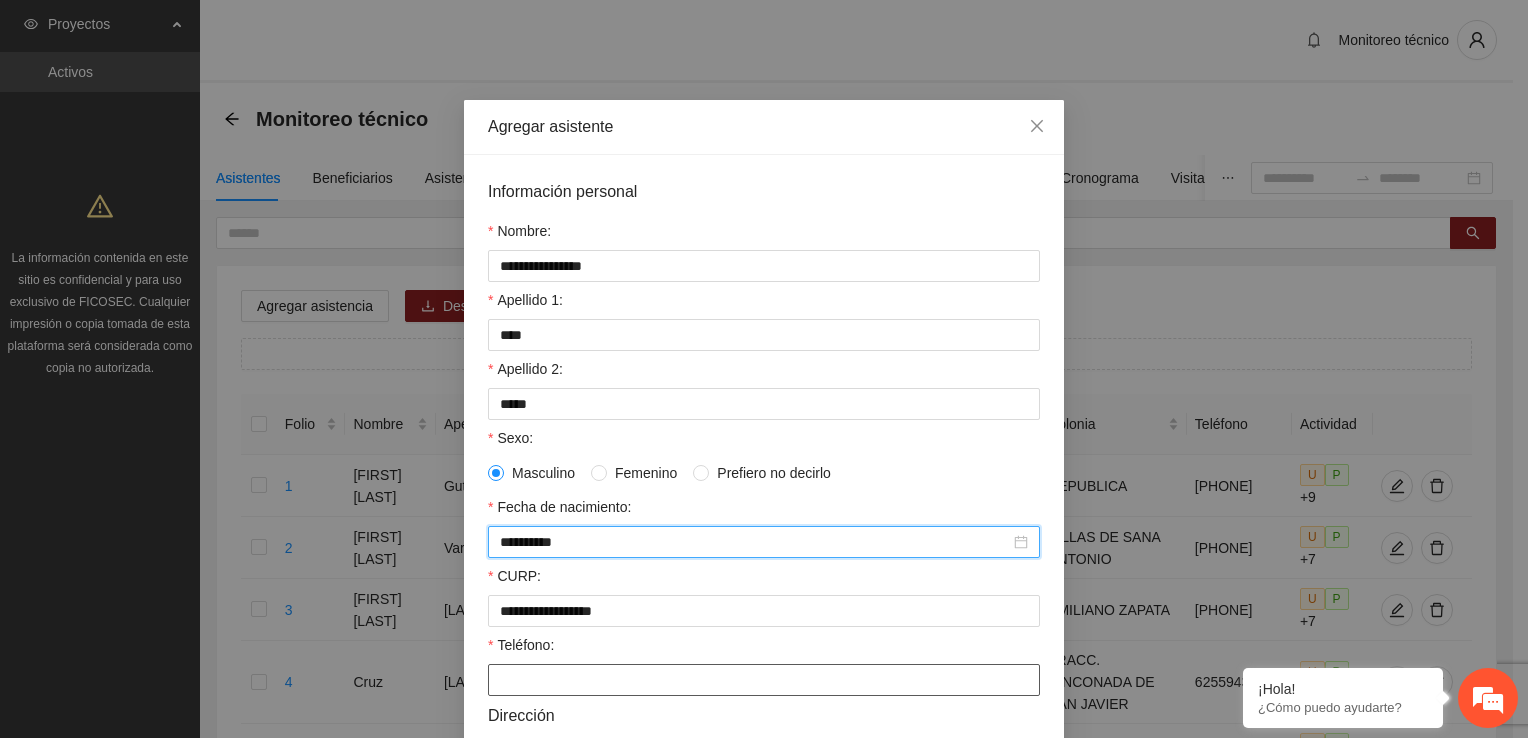click on "Teléfono:" at bounding box center (764, 680) 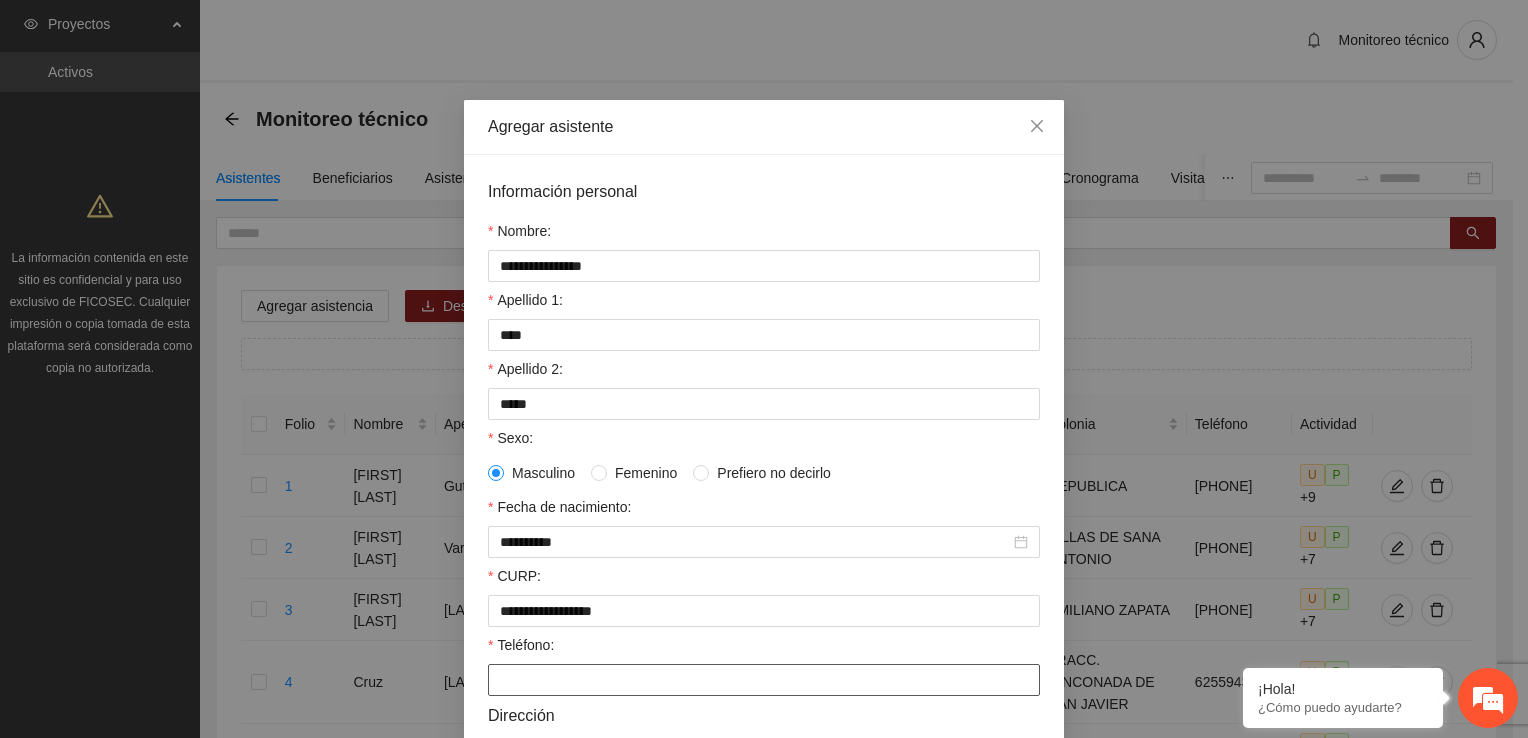 click on "Teléfono:" at bounding box center (764, 680) 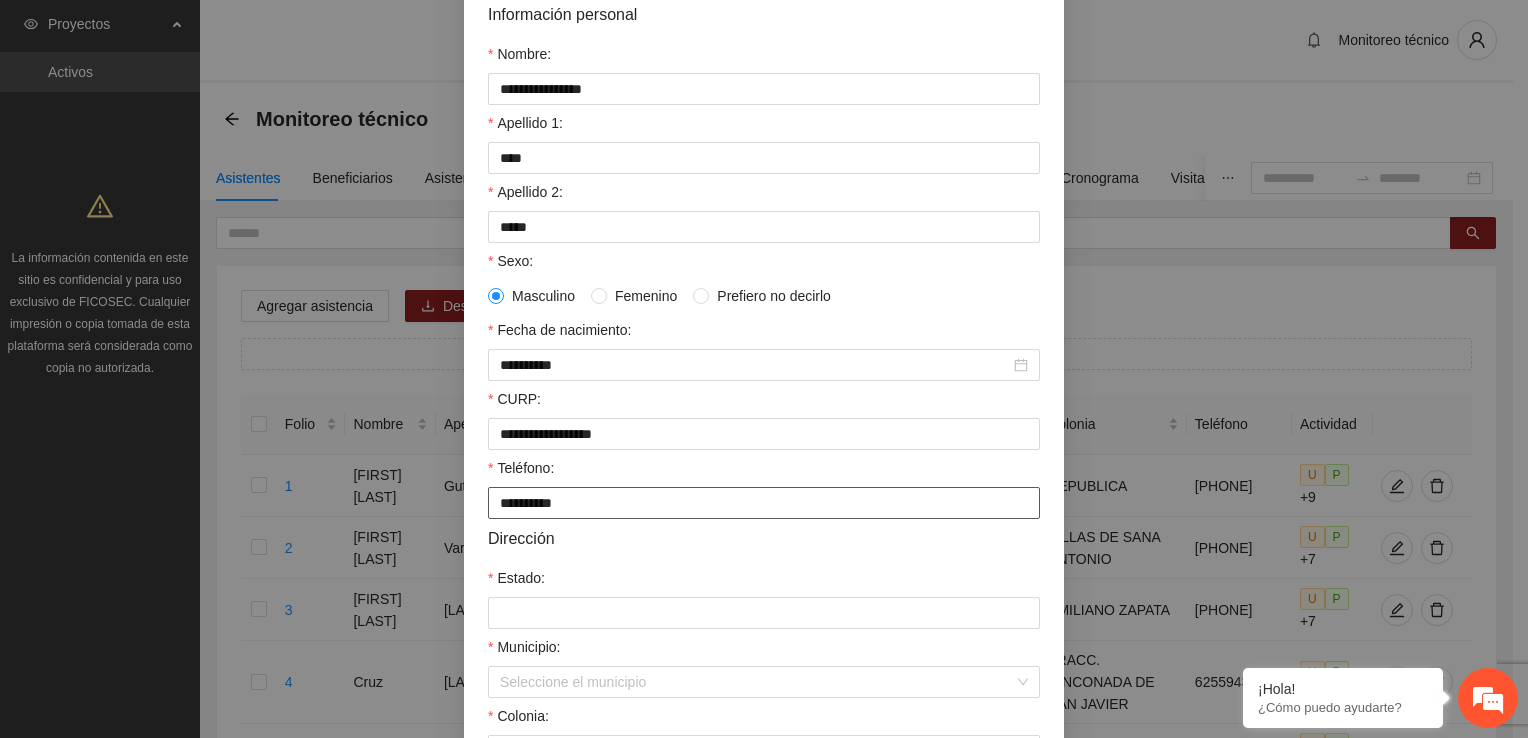 scroll, scrollTop: 200, scrollLeft: 0, axis: vertical 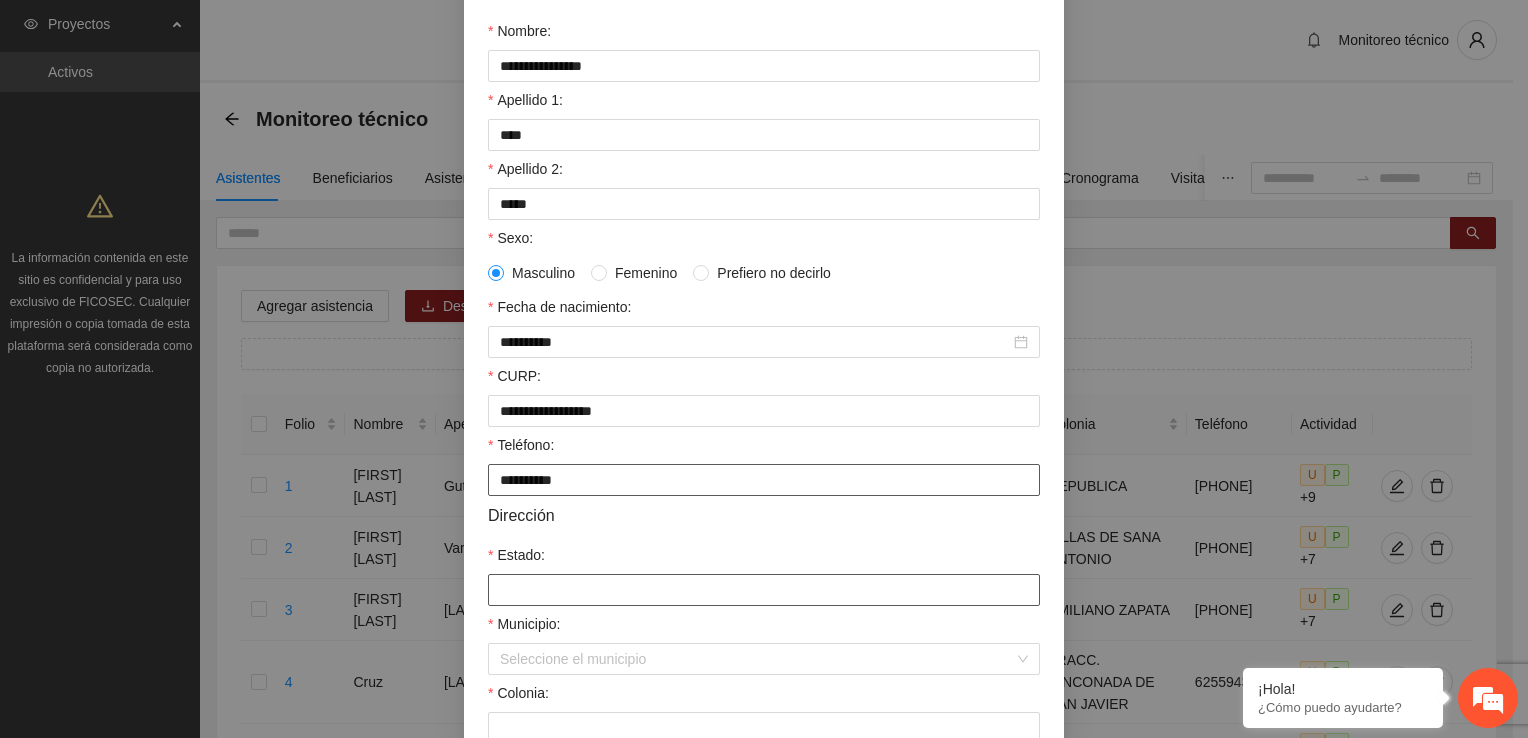 type on "**********" 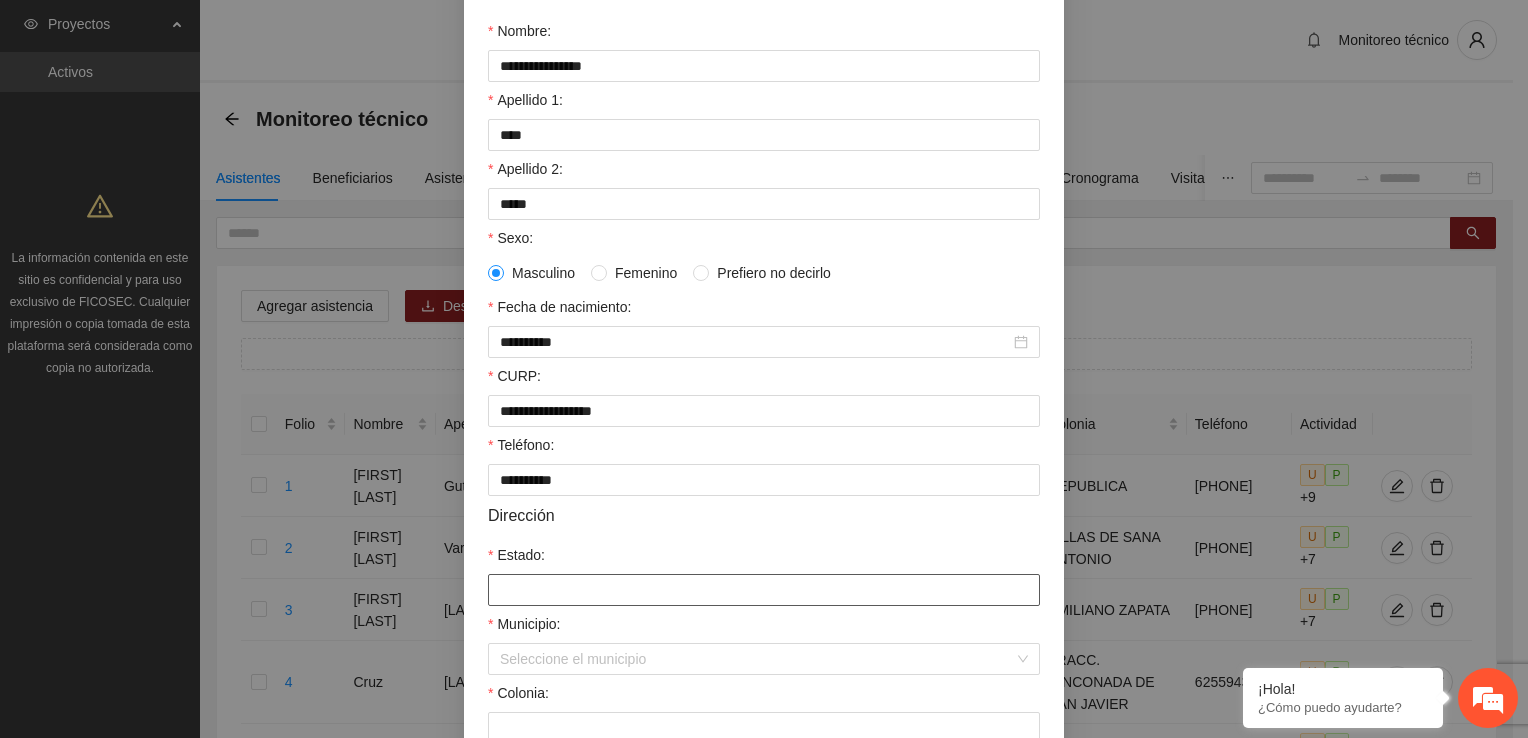 click on "Estado:" at bounding box center (764, 590) 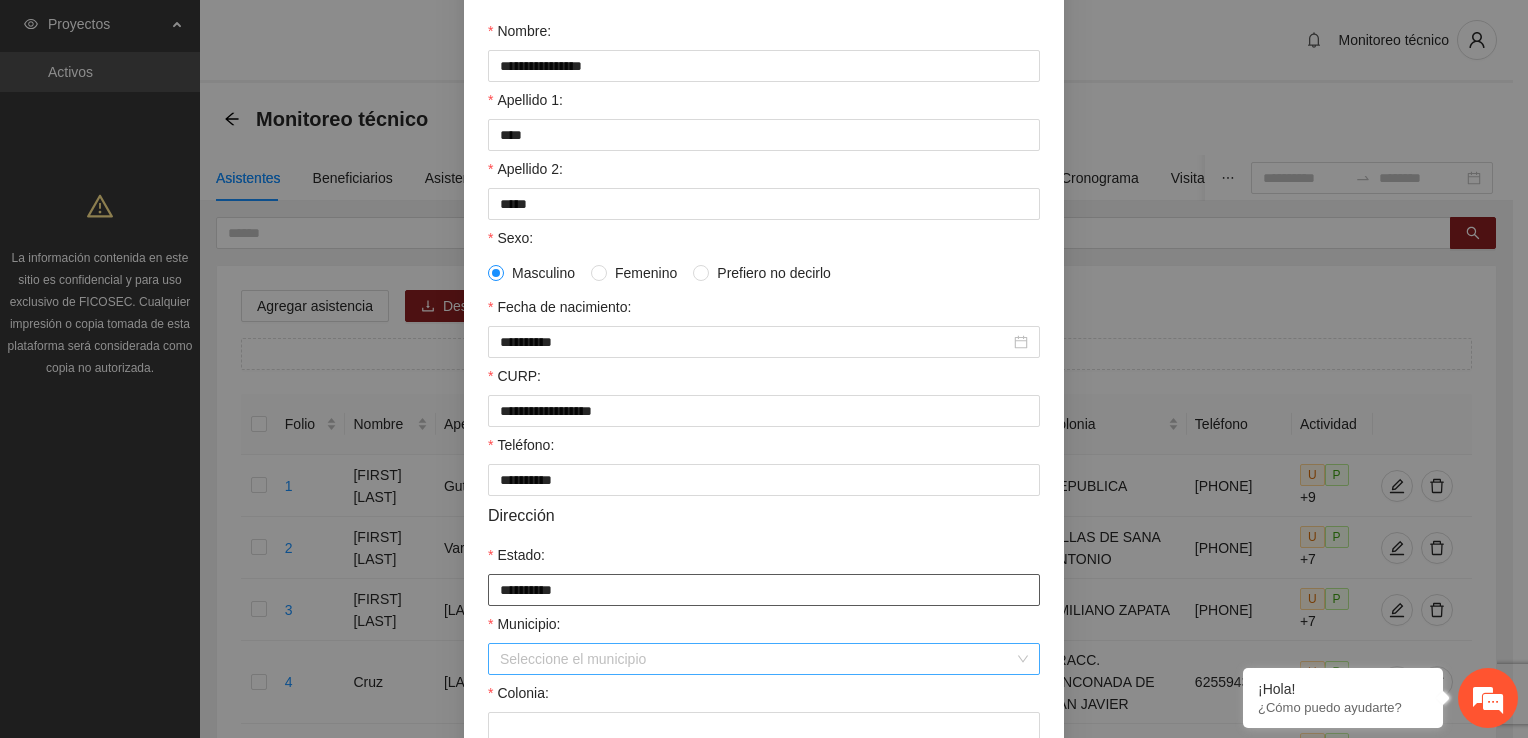 type on "**********" 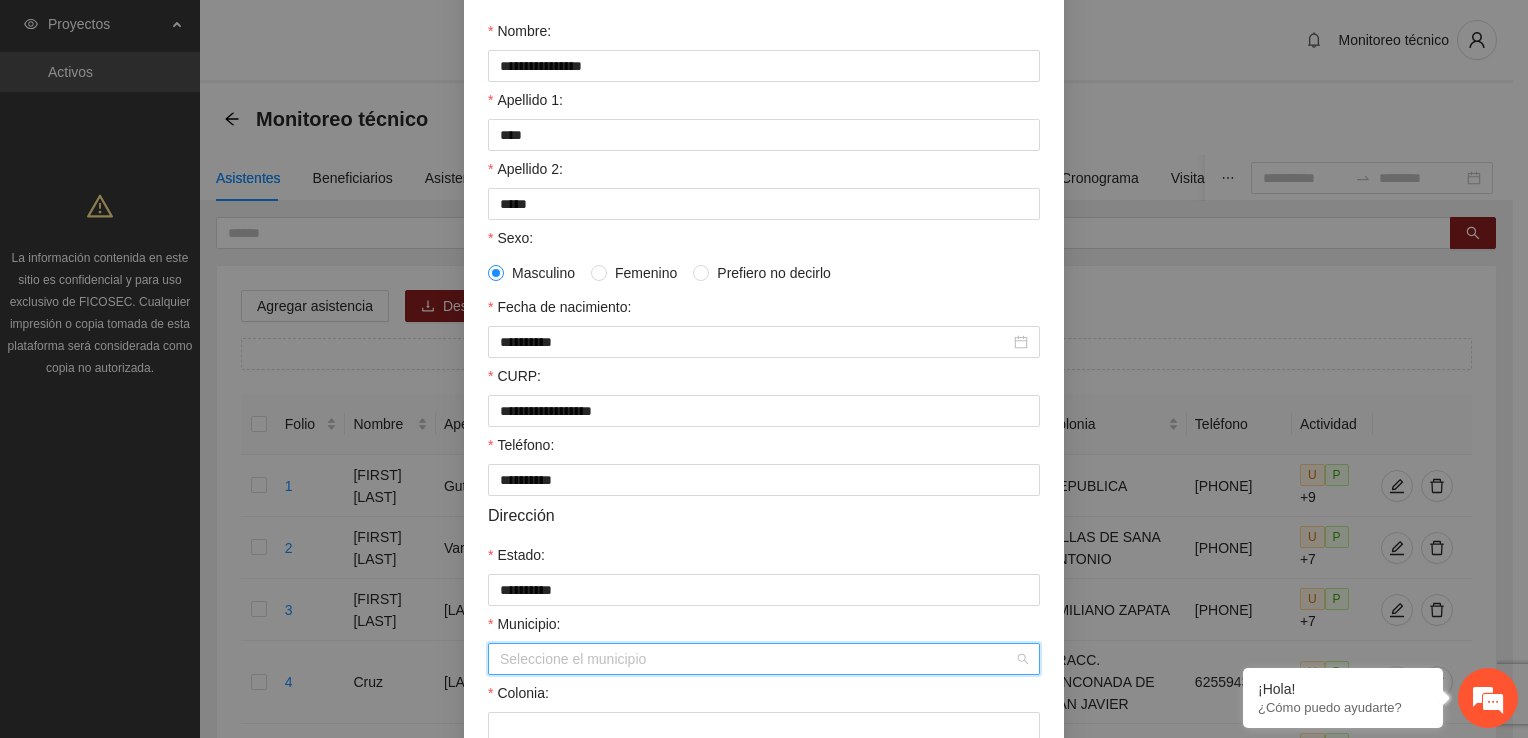 click on "Municipio:" at bounding box center (757, 659) 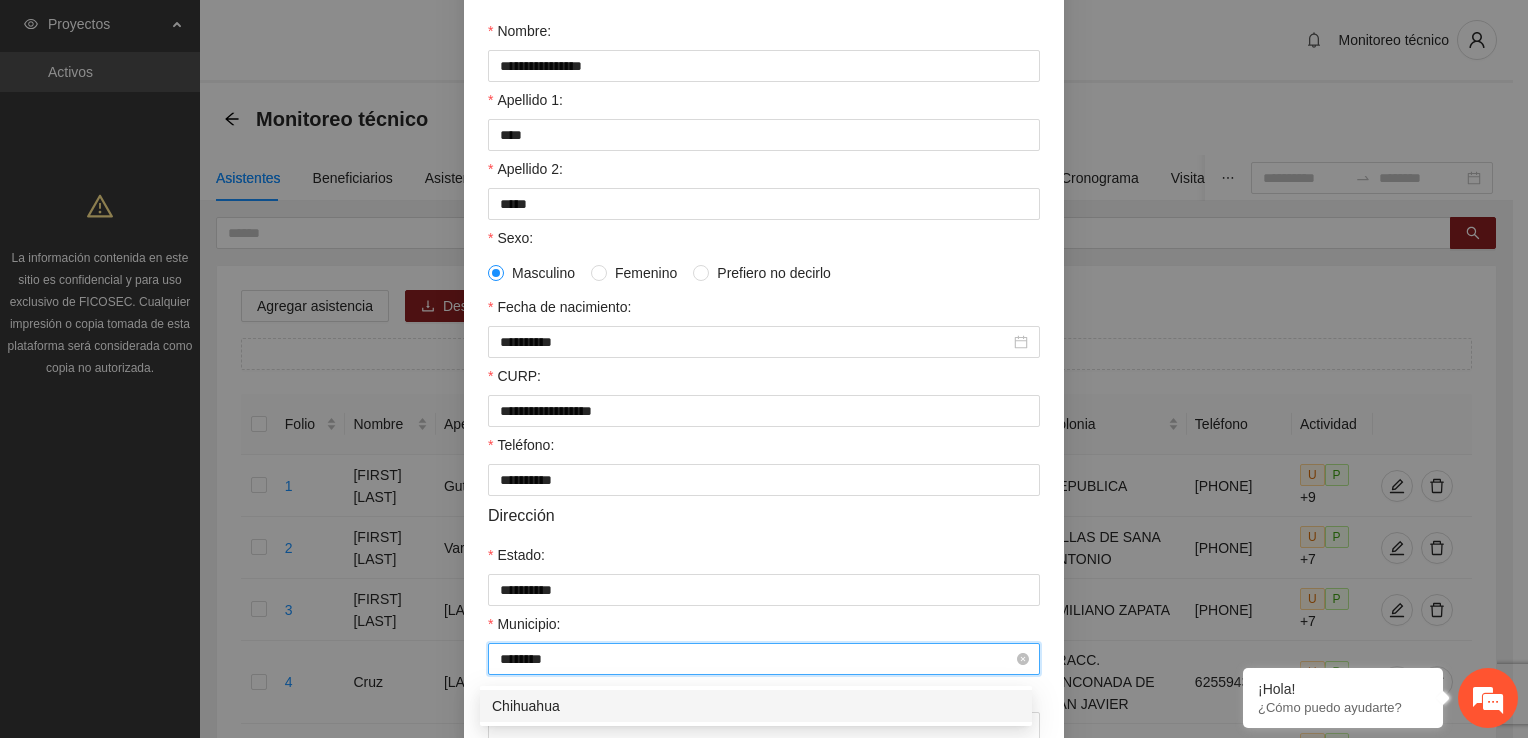 type on "*********" 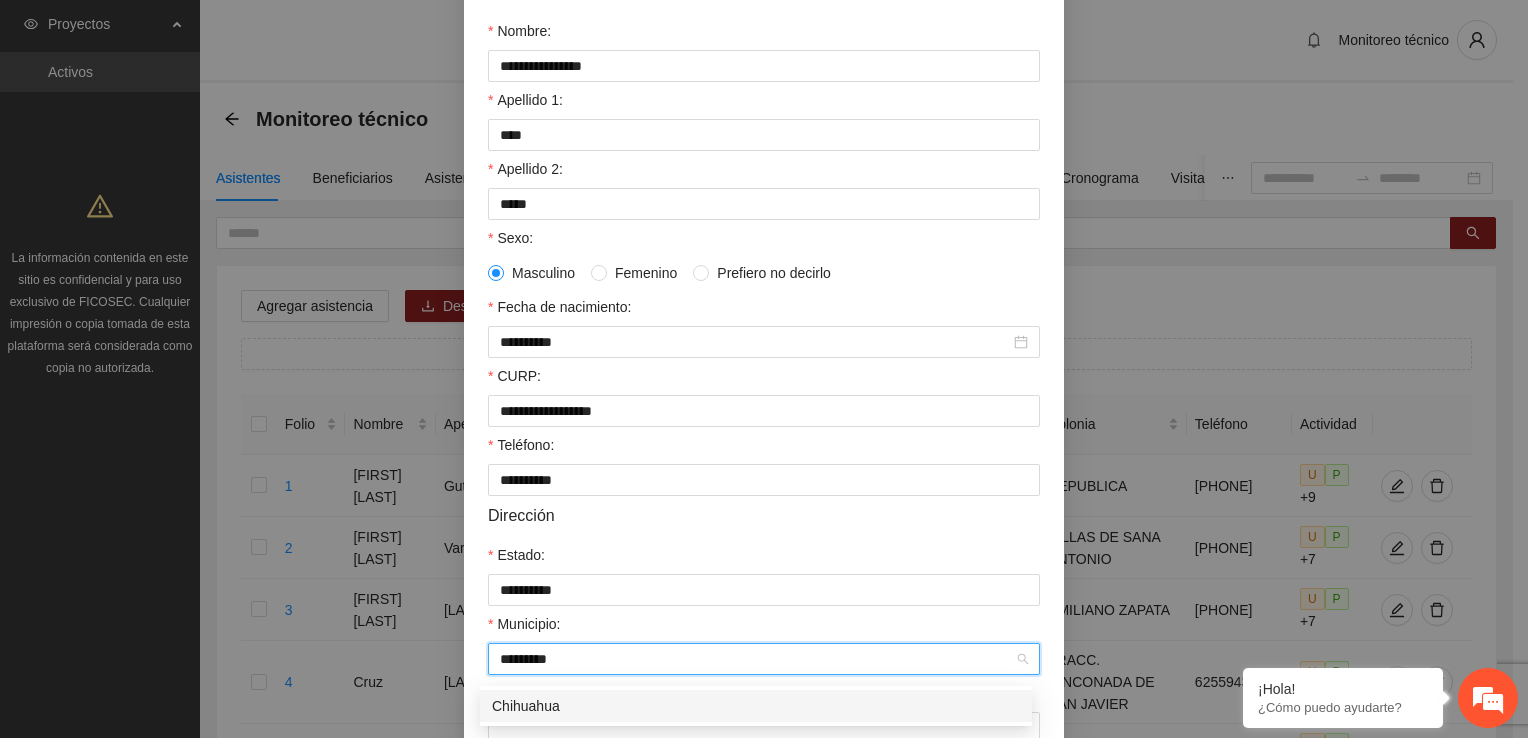 click on "Chihuahua" at bounding box center (756, 706) 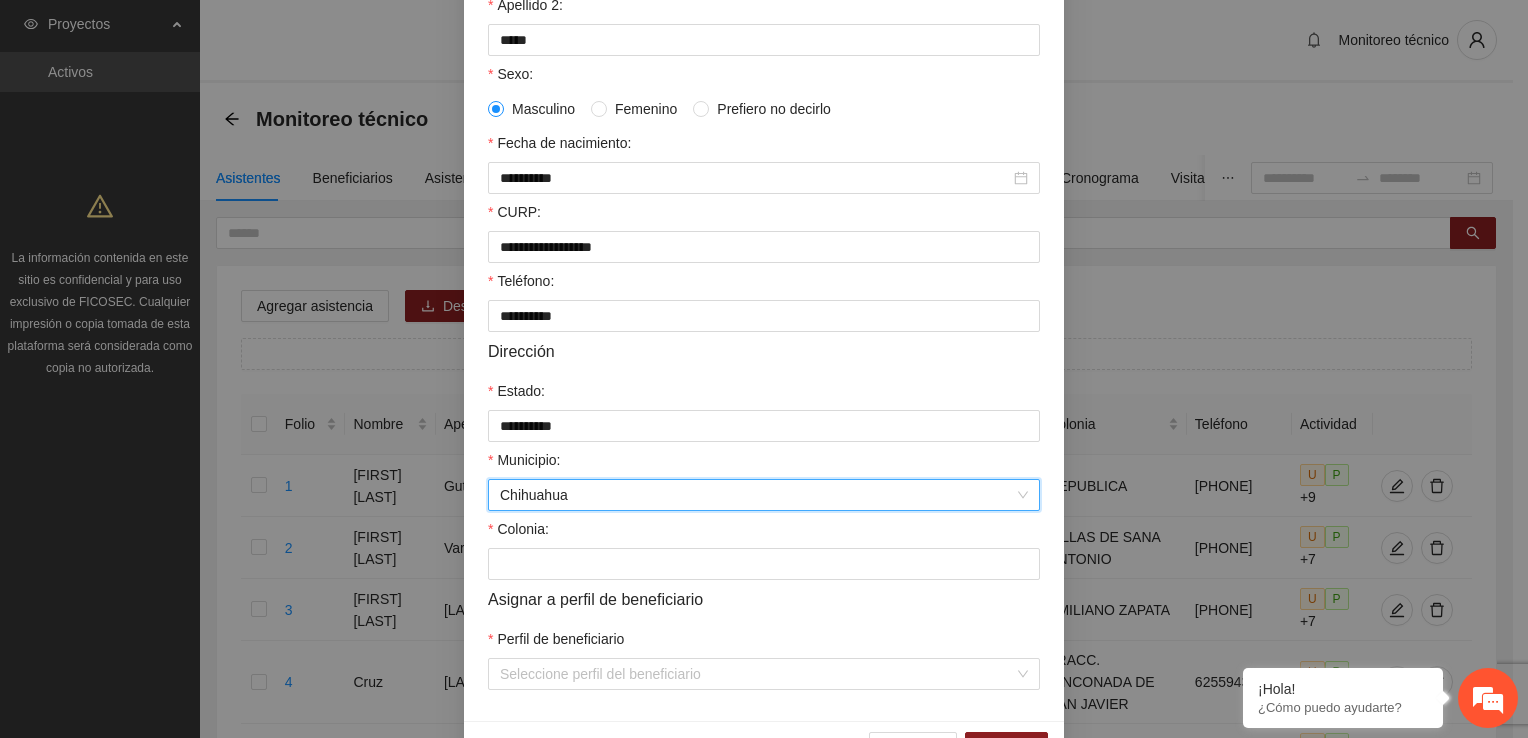 scroll, scrollTop: 400, scrollLeft: 0, axis: vertical 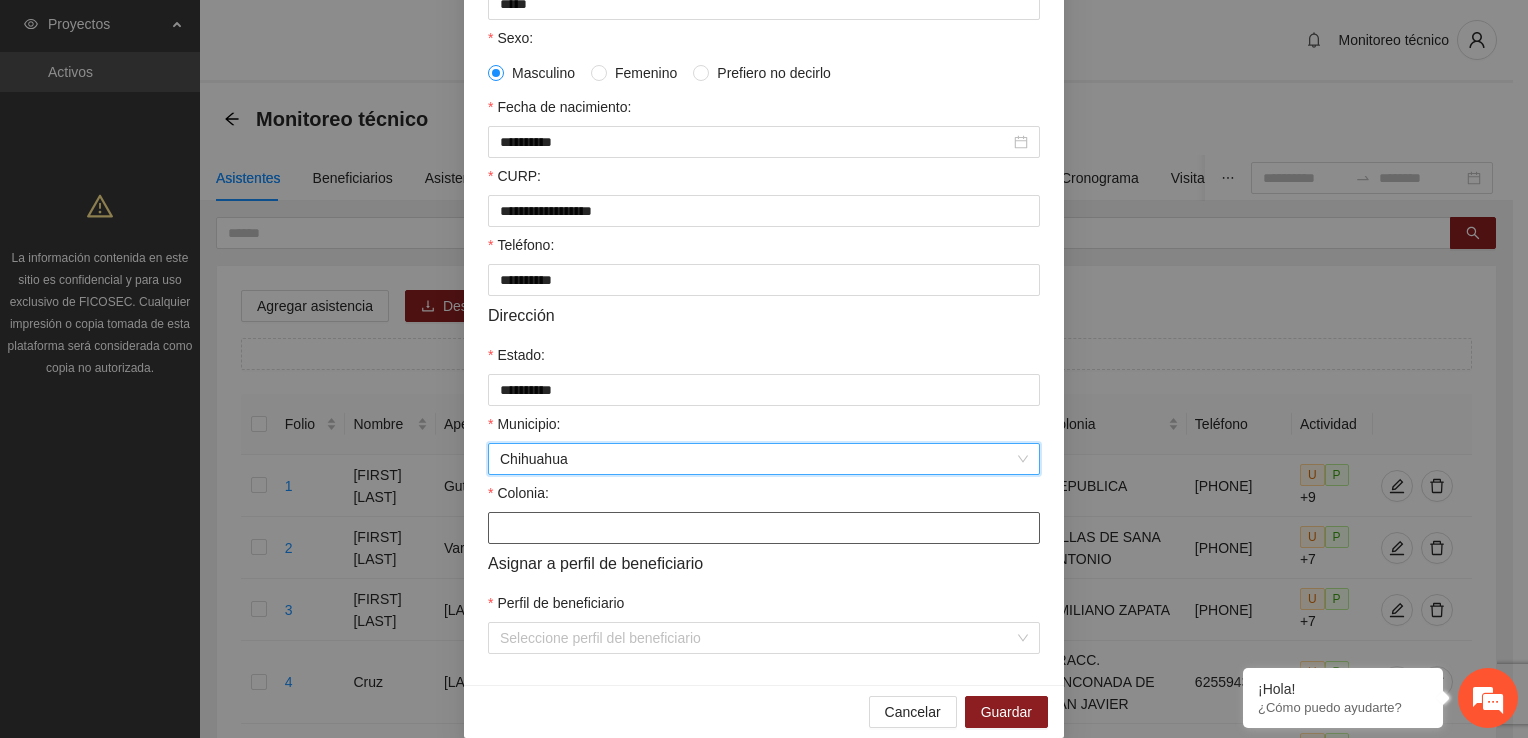 click on "Colonia:" at bounding box center (764, 528) 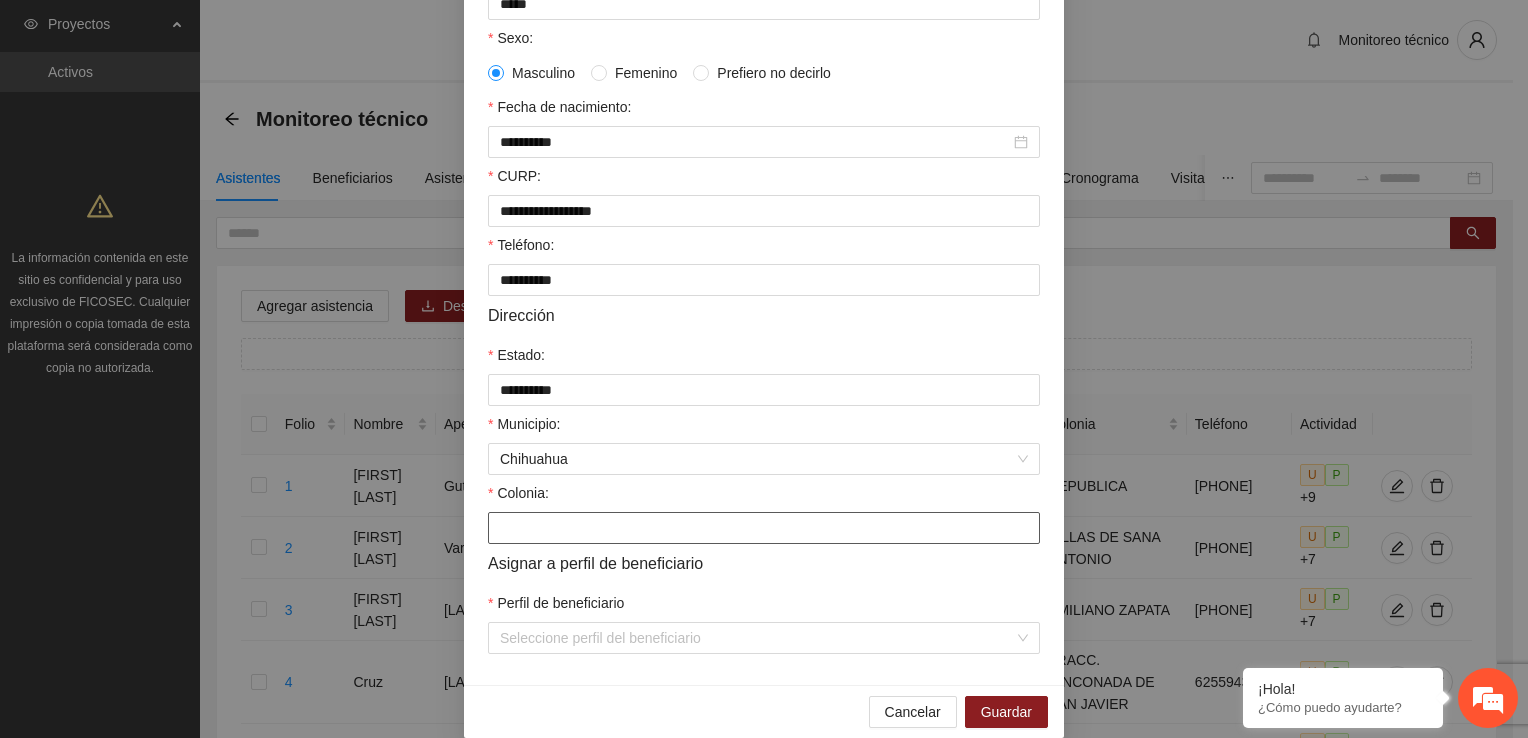 click on "Colonia:" at bounding box center (764, 528) 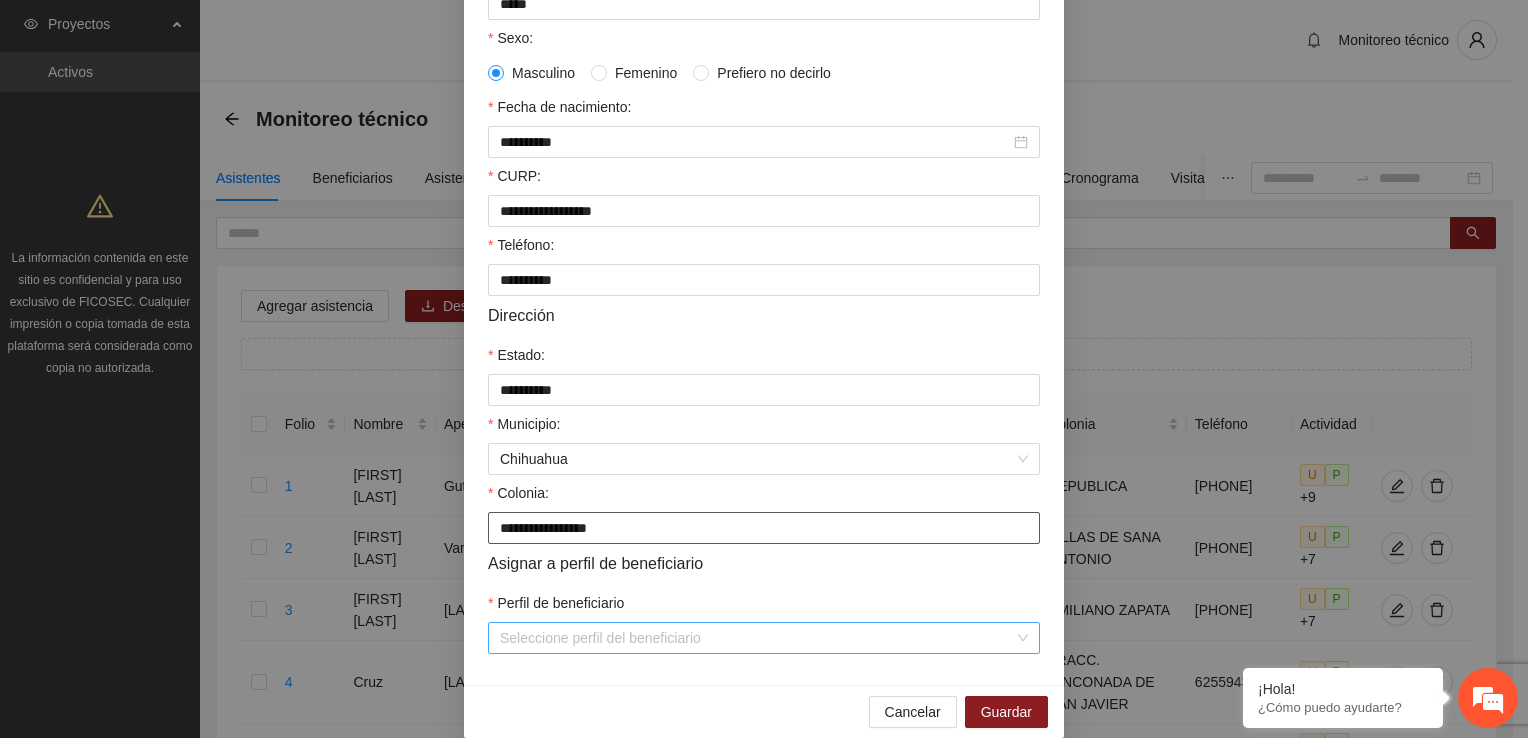 type on "**********" 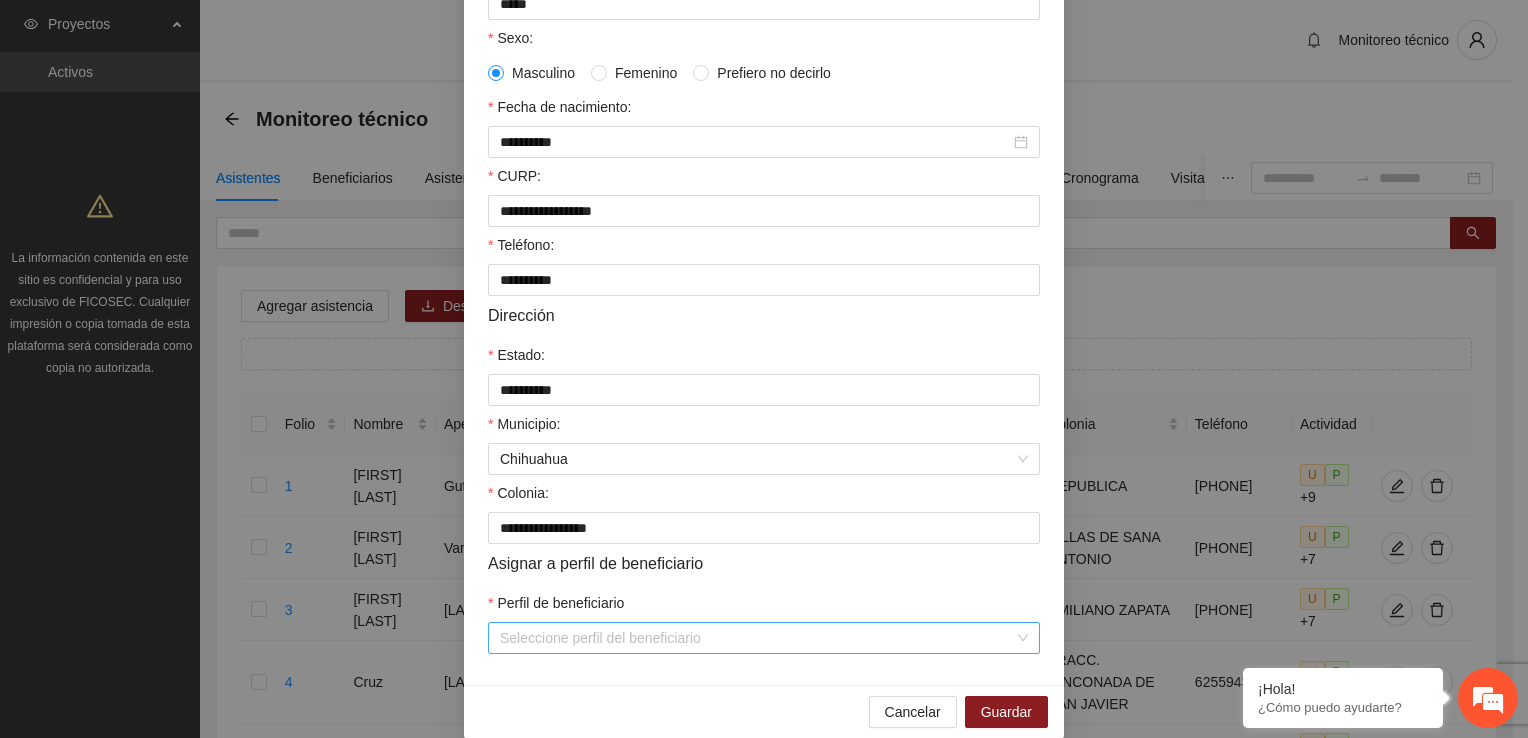 click on "Perfil de beneficiario" at bounding box center [757, 638] 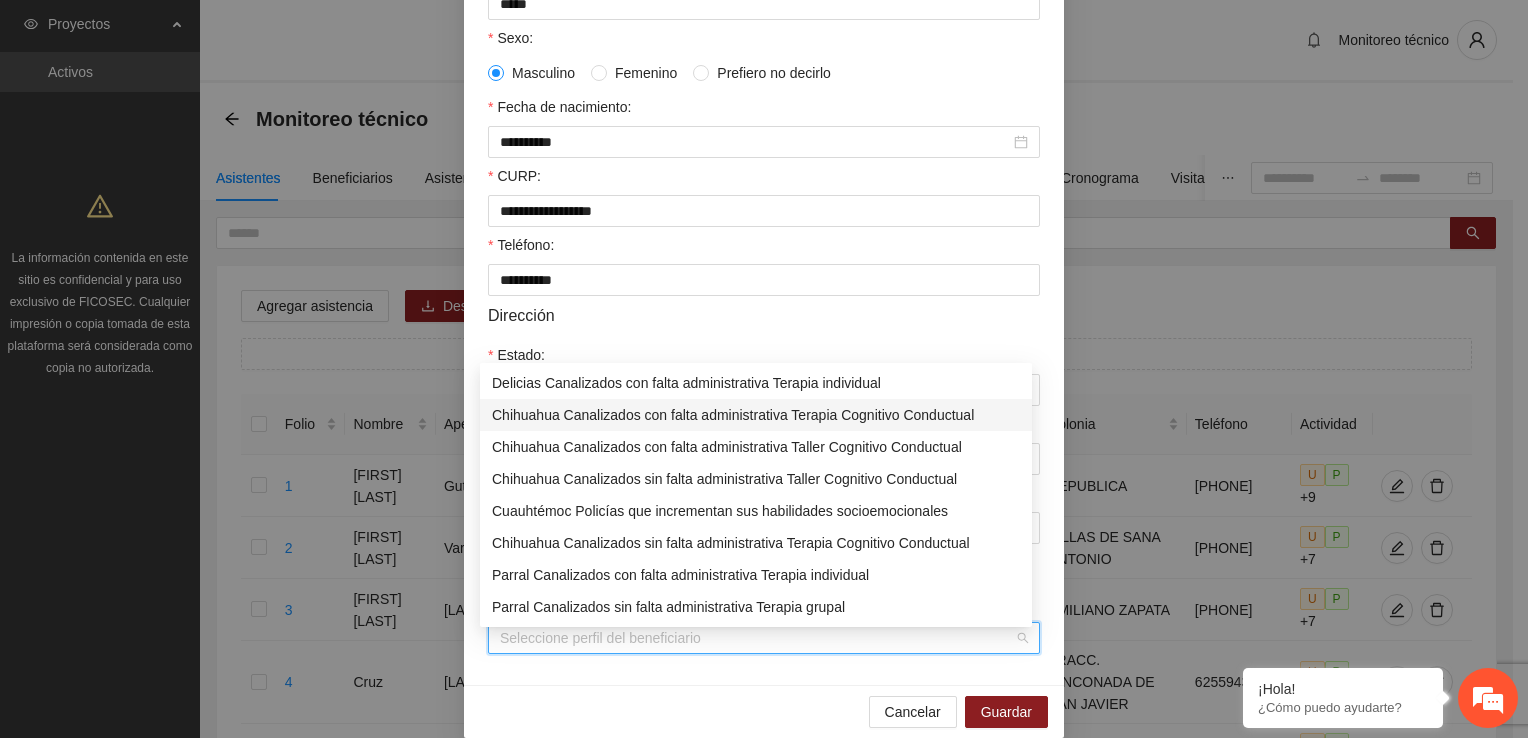 click on "Chihuahua Canalizados con falta administrativa Terapia Cognitivo Conductual" at bounding box center (756, 415) 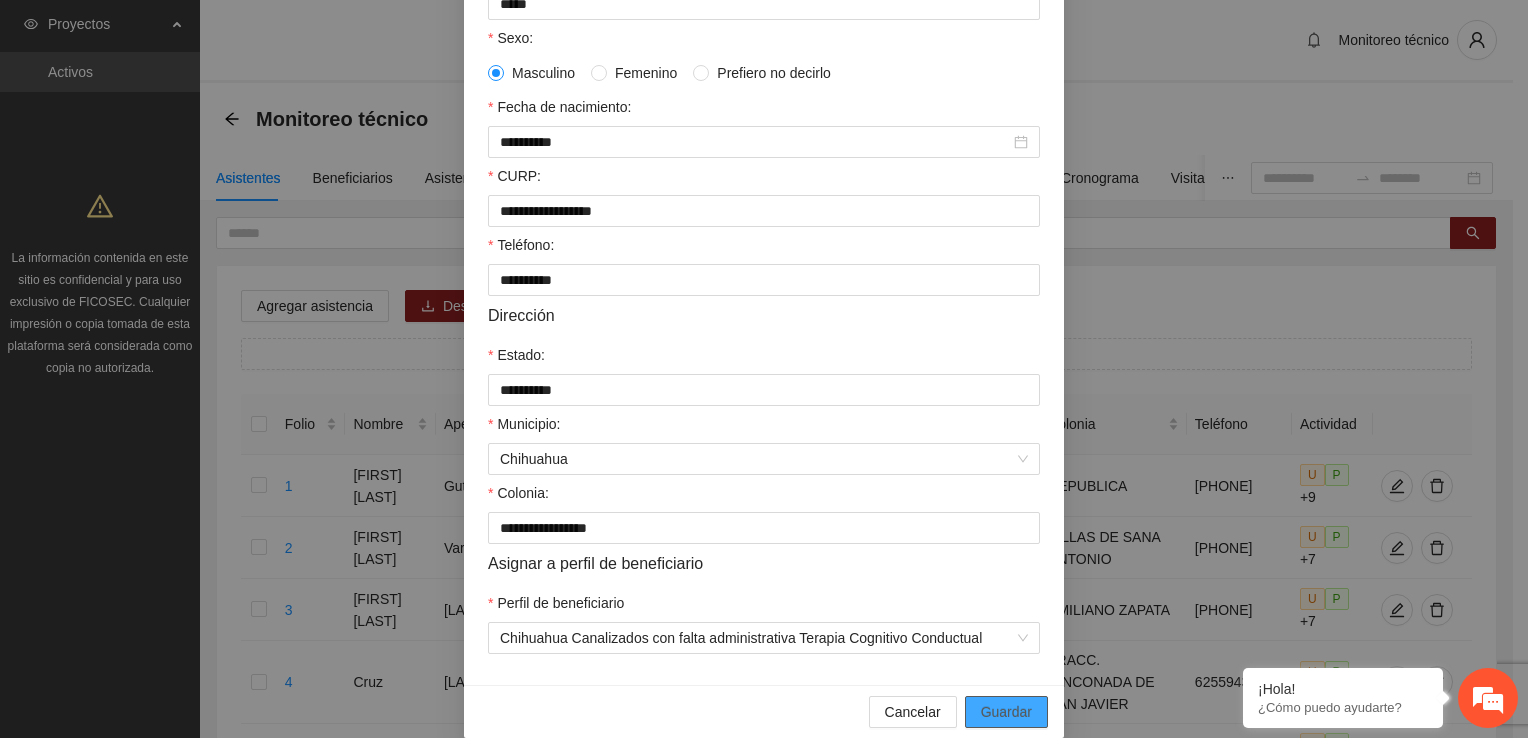 click on "Guardar" at bounding box center (1006, 712) 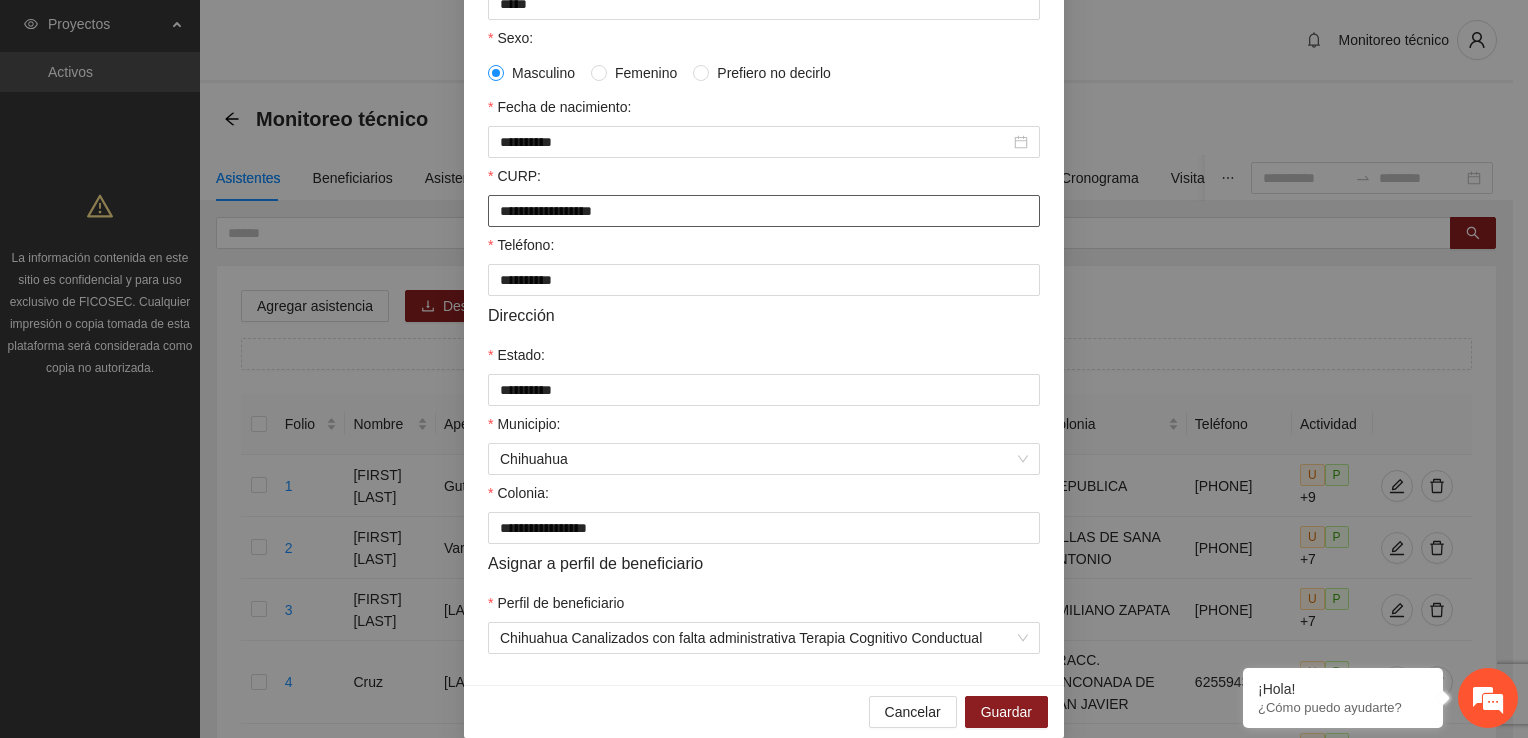 click on "**********" at bounding box center [764, 211] 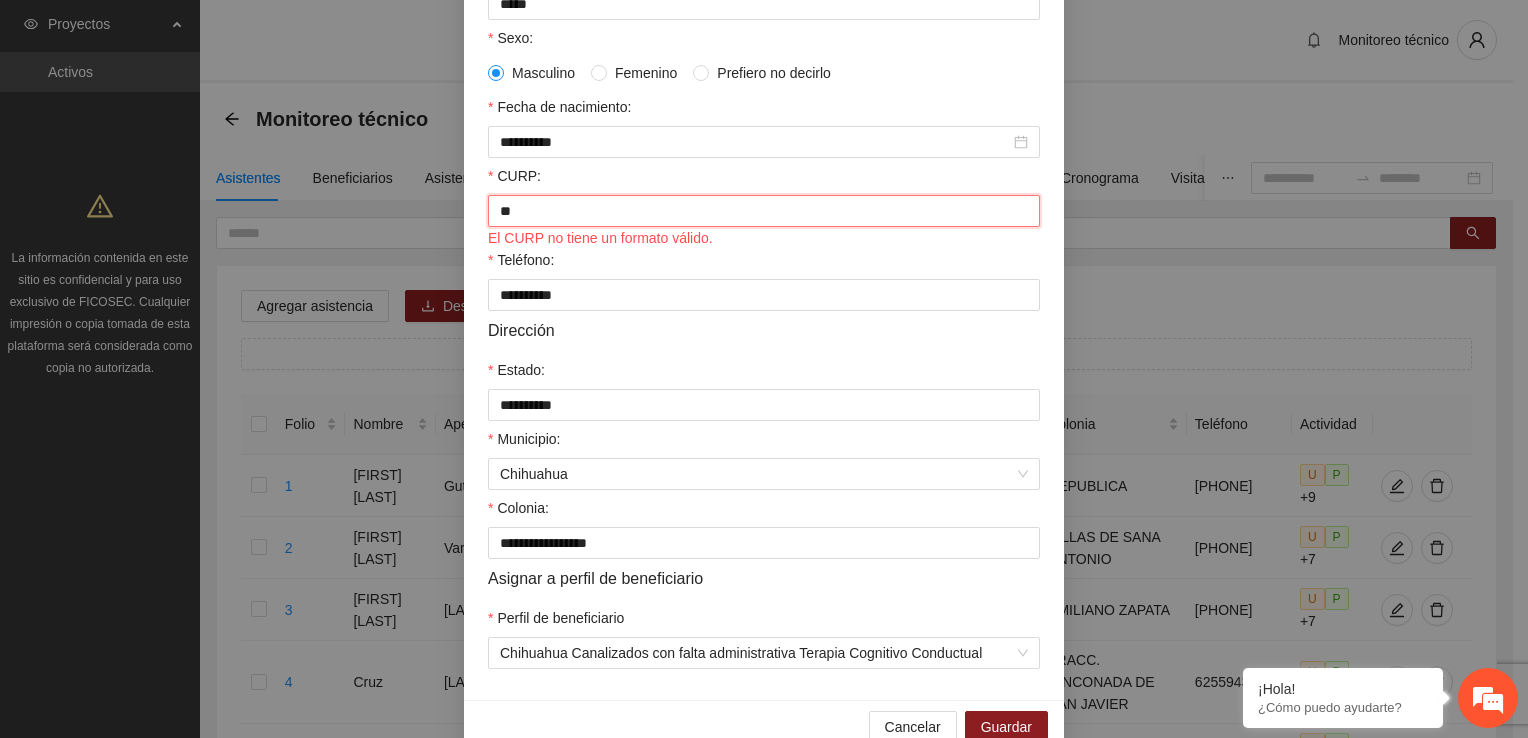 type on "*" 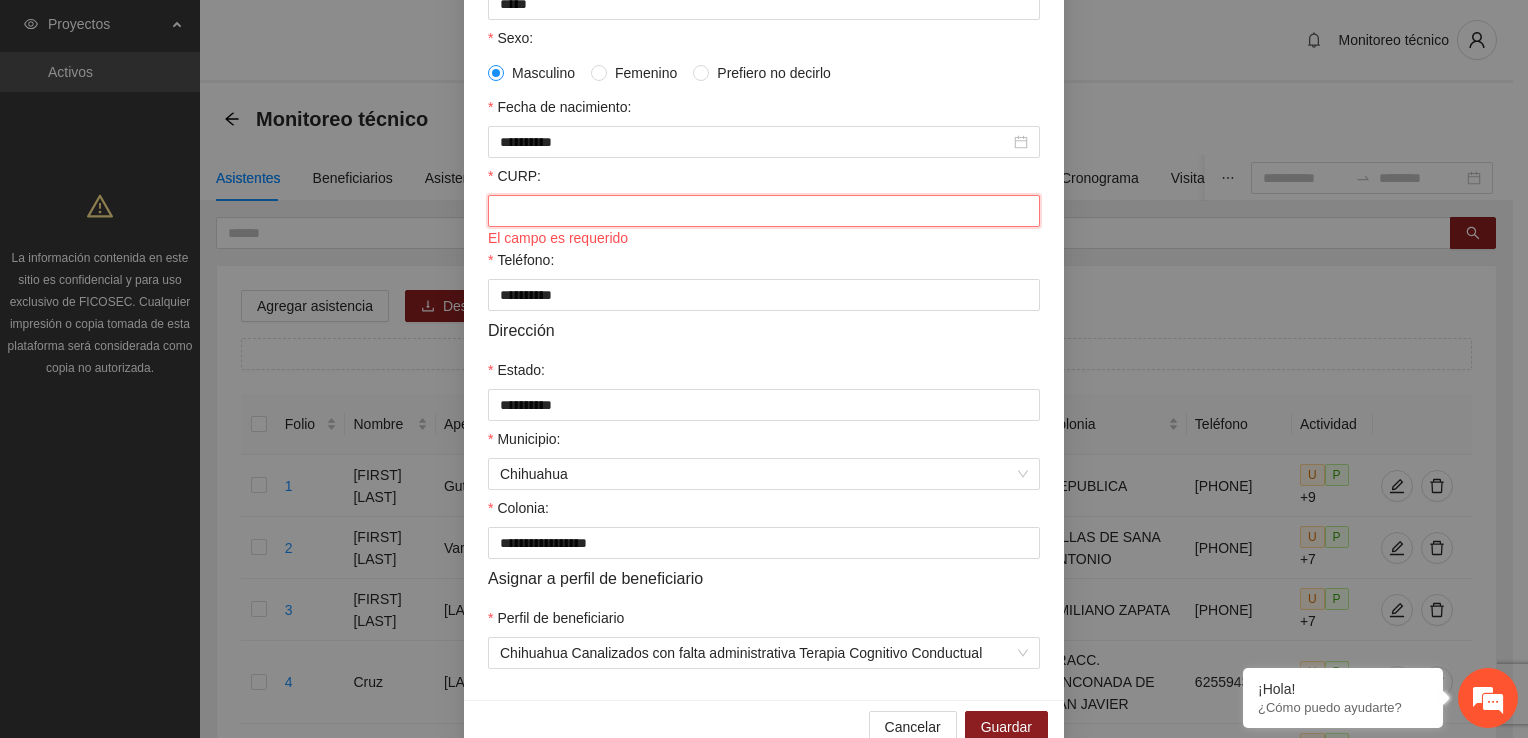 paste on "**********" 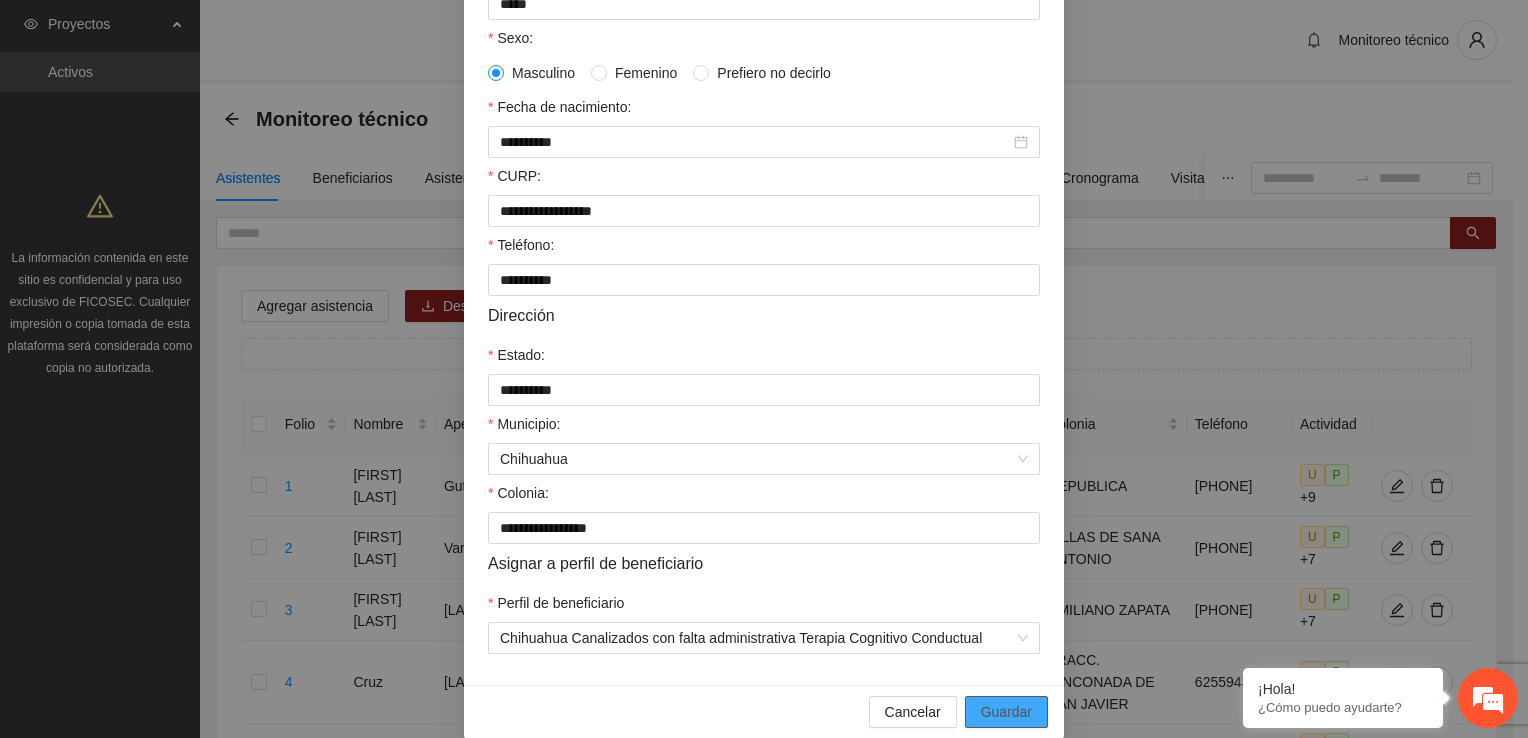 click on "Guardar" at bounding box center (1006, 712) 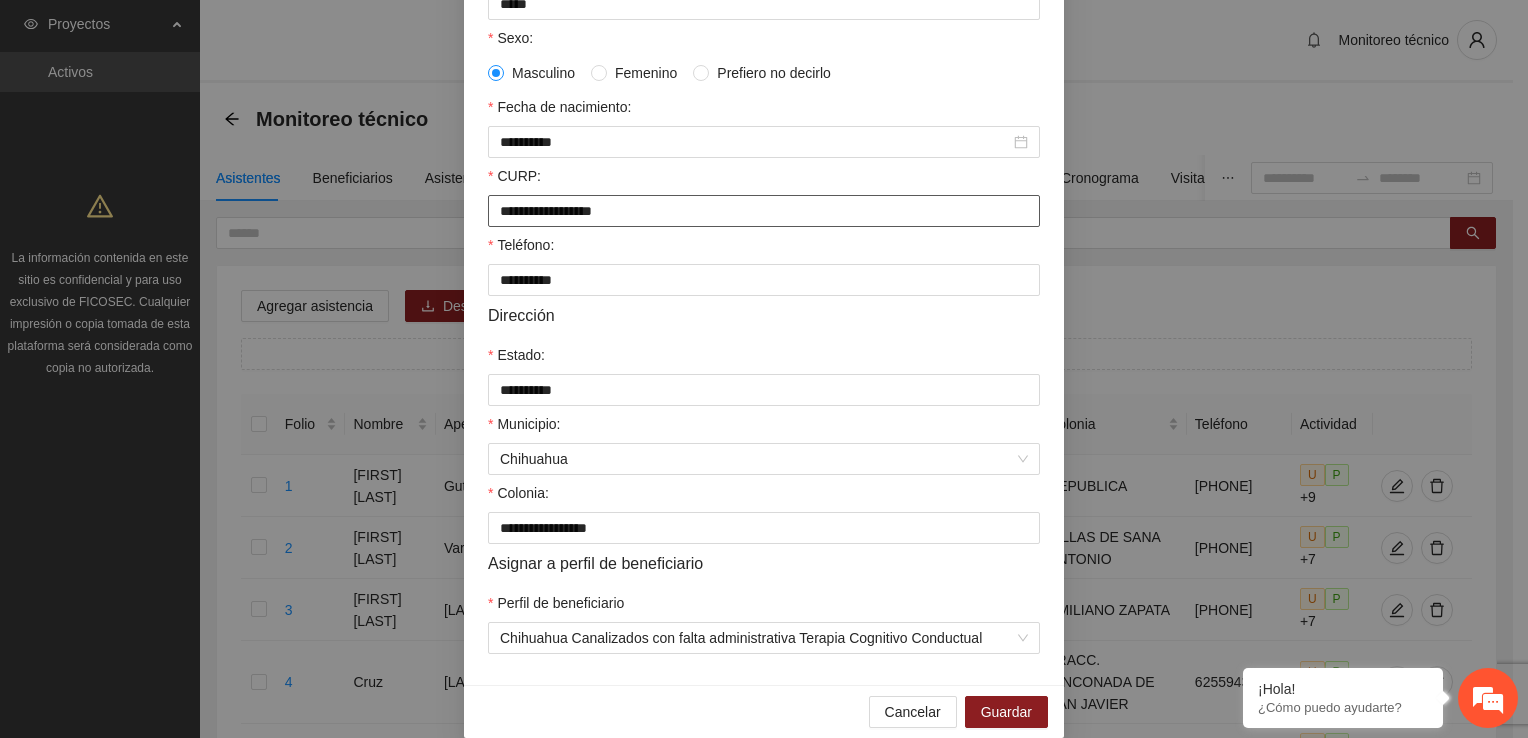click on "**********" at bounding box center (764, 211) 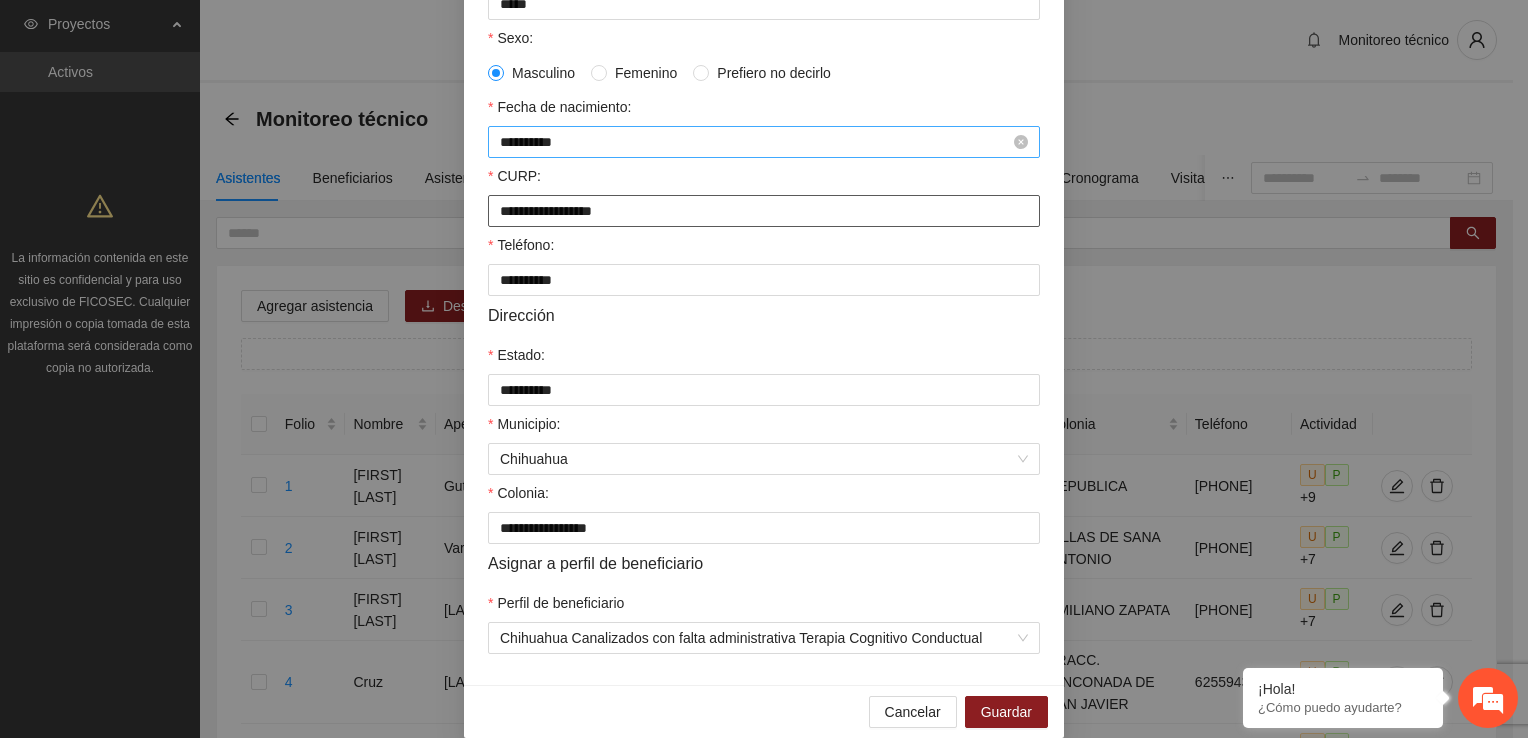 type on "**********" 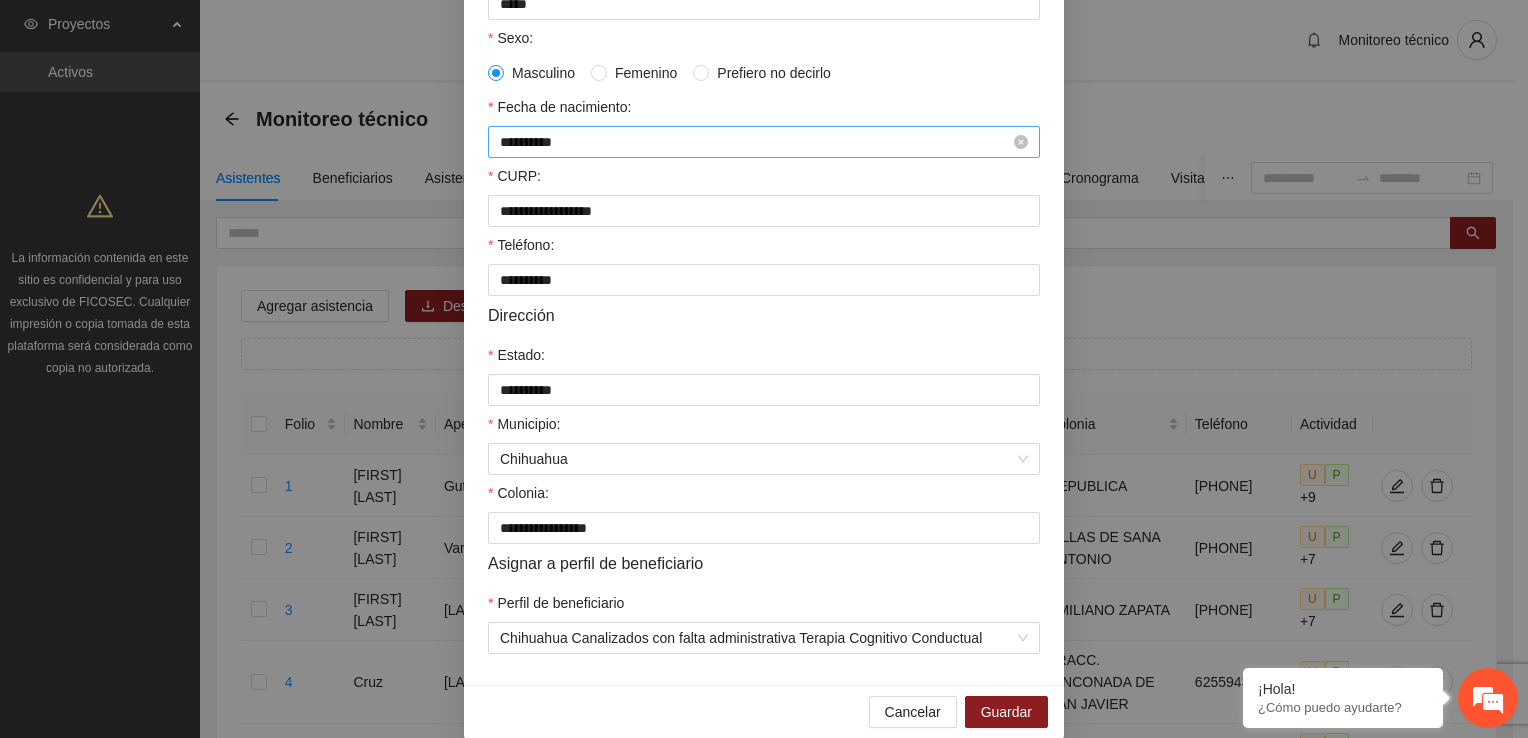 click on "**********" at bounding box center (755, 142) 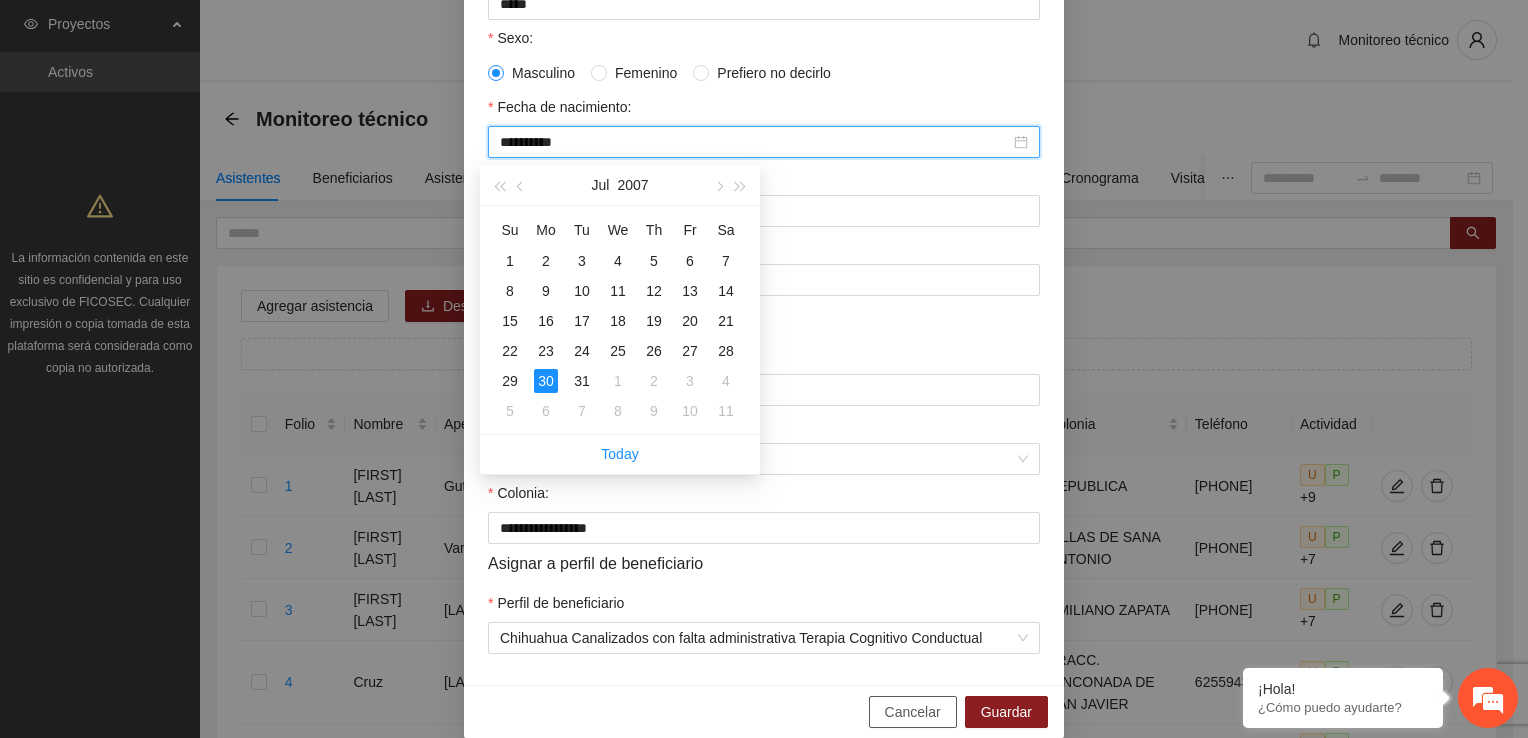 drag, startPoint x: 896, startPoint y: 710, endPoint x: 884, endPoint y: 700, distance: 15.6205 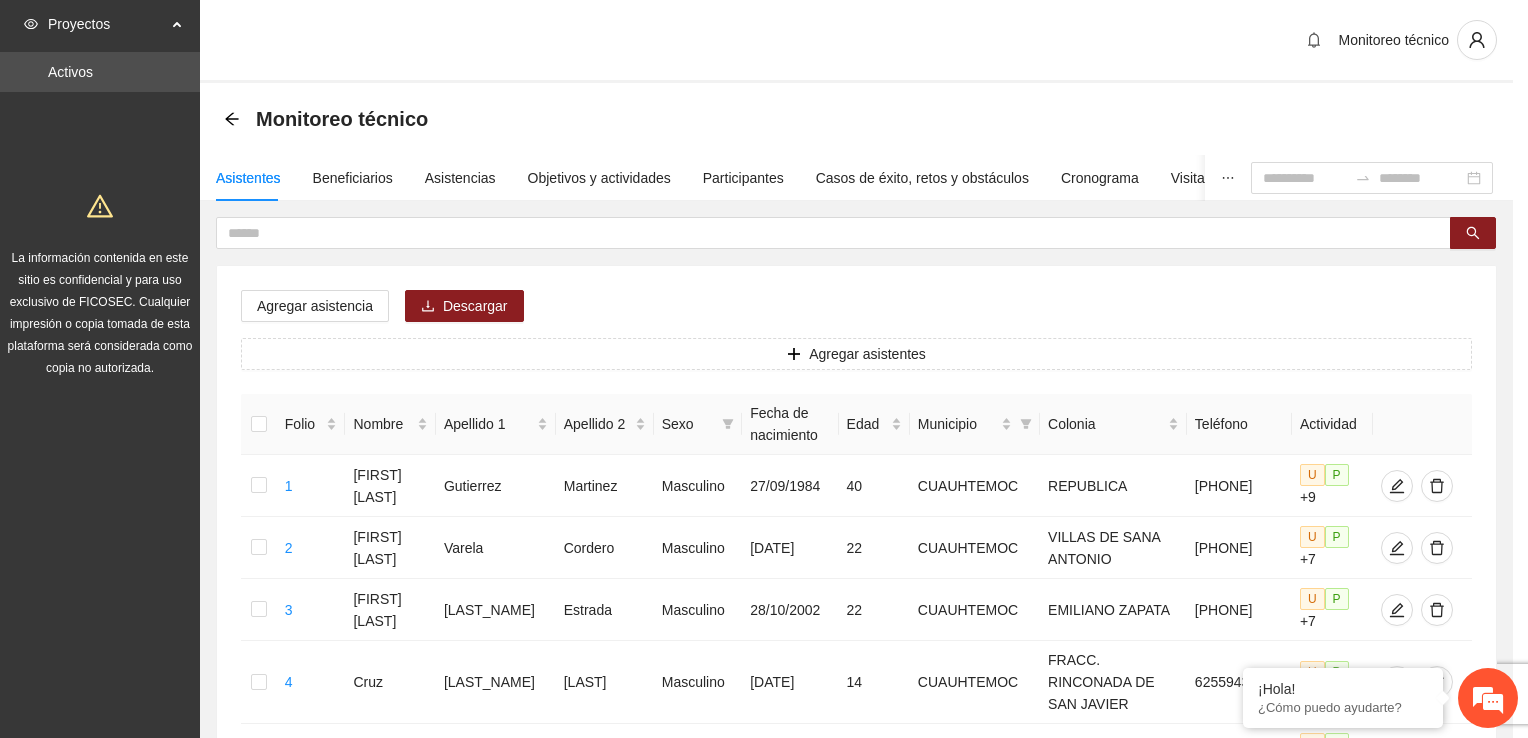 scroll, scrollTop: 332, scrollLeft: 0, axis: vertical 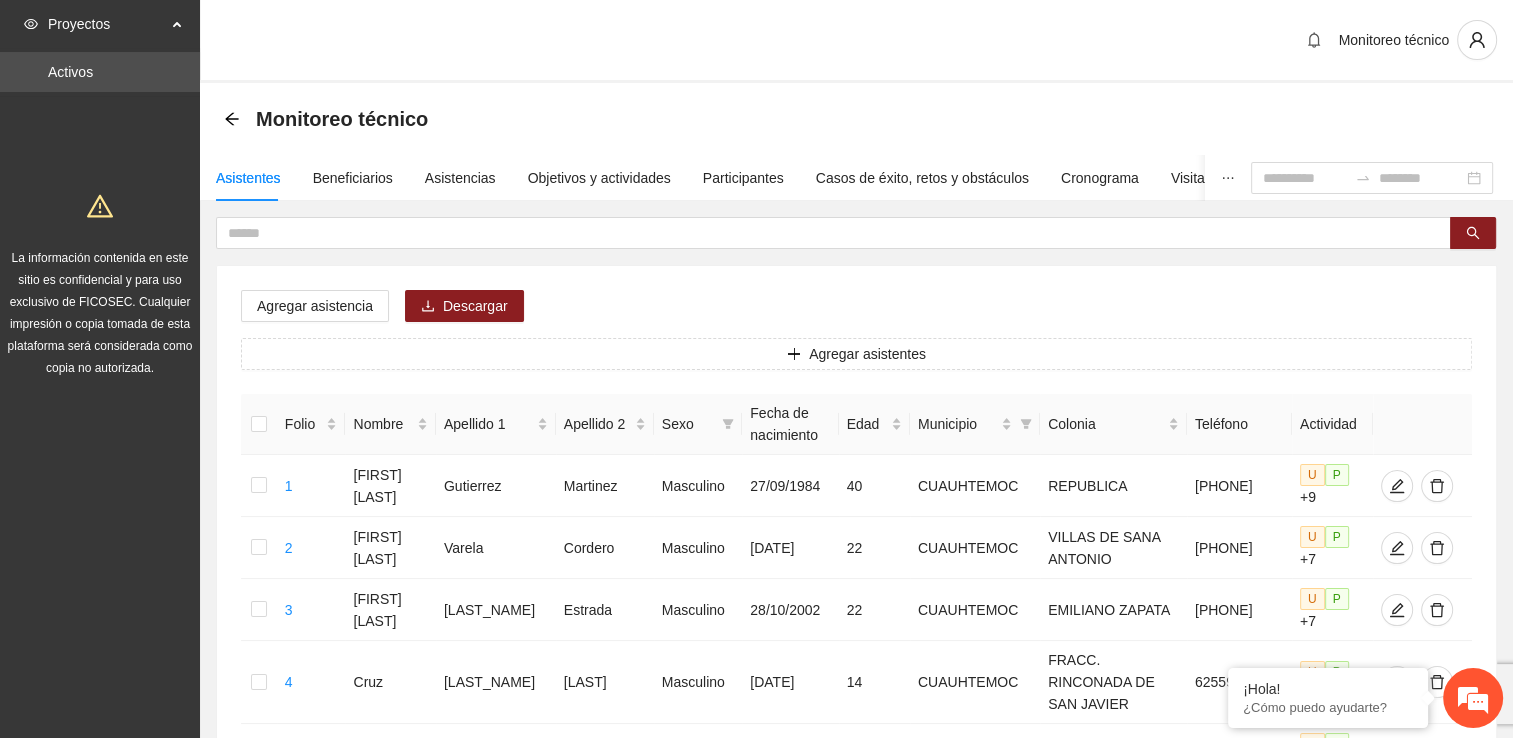 click on "Agregar asistencia Descargar Agregar asistentes Folio Nombre Apellido 1 Apellido 2 Sexo Fecha de nacimiento Edad Municipio Colonia Teléfono Actividad                           1 [FIRST] [LAST] [LAST] Masculino [DATE] 40 [CITY] REPUBLICA [PHONE] U P +9 2 [FIRST] [LAST] [LAST] Masculino [DATE] 22 [CITY] VILLAS DE SANA ANTONIO [PHONE] U P +7 3 [FIRST] [LAST] [LAST] Masculino [DATE] 22 [CITY] EMILIANO ZAPATA [PHONE] U P +7 4 [FIRST] [LAST] [LAST] Masculino [DATE] 14 [CITY] FRACC. RINCONADA DE SAN JAVIER [PHONE] U P +2 5 [FIRST] [LAST] 53" at bounding box center (856, 1007) 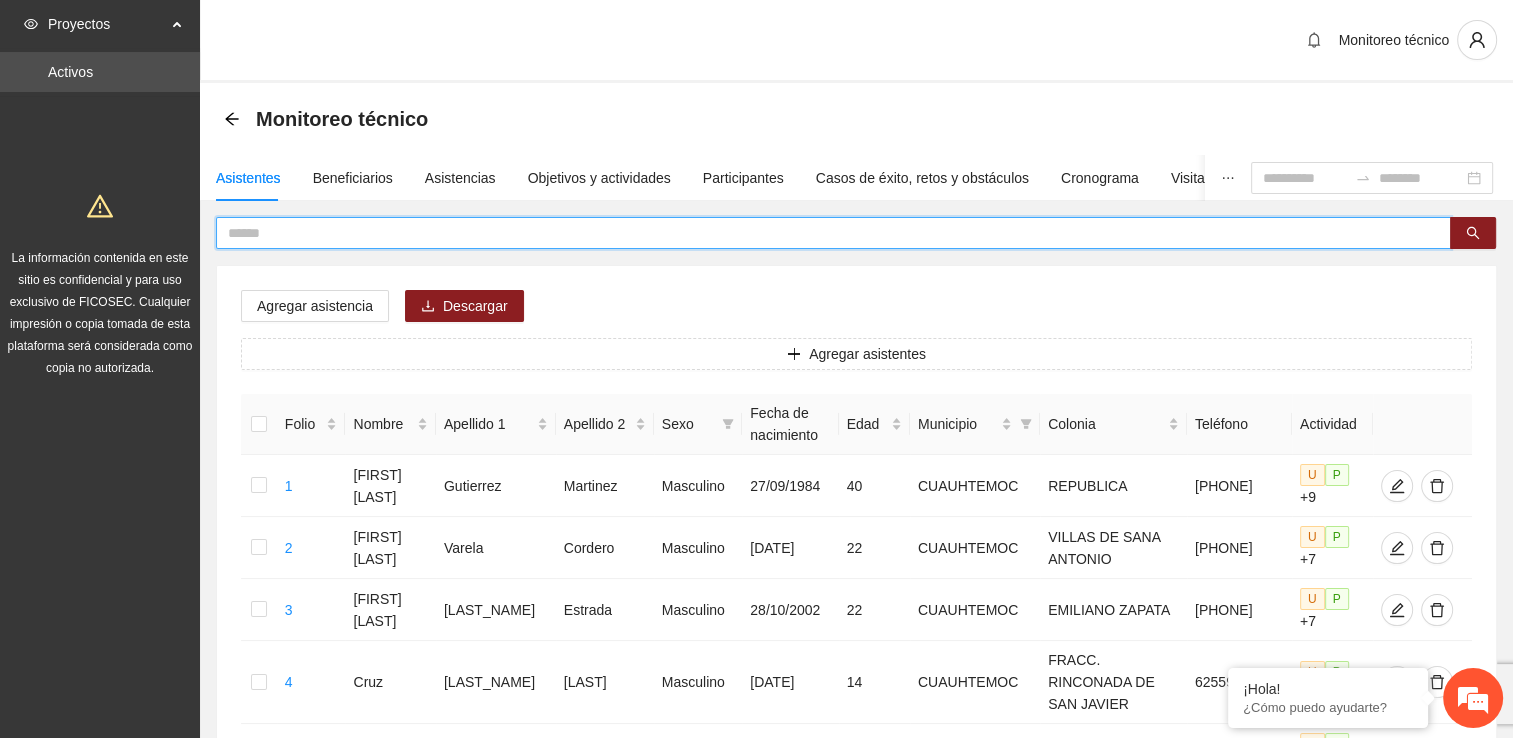 click at bounding box center [825, 233] 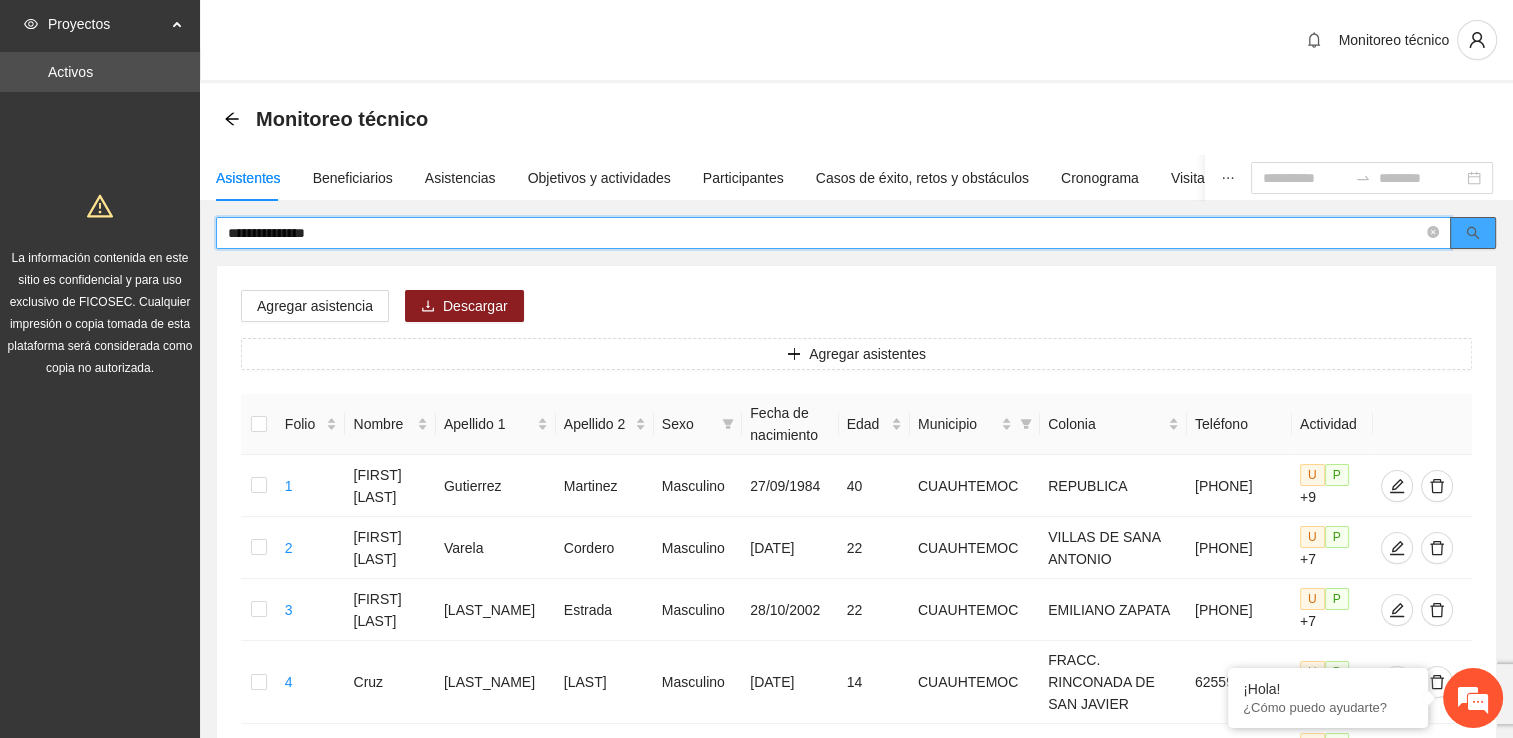 click at bounding box center [1473, 233] 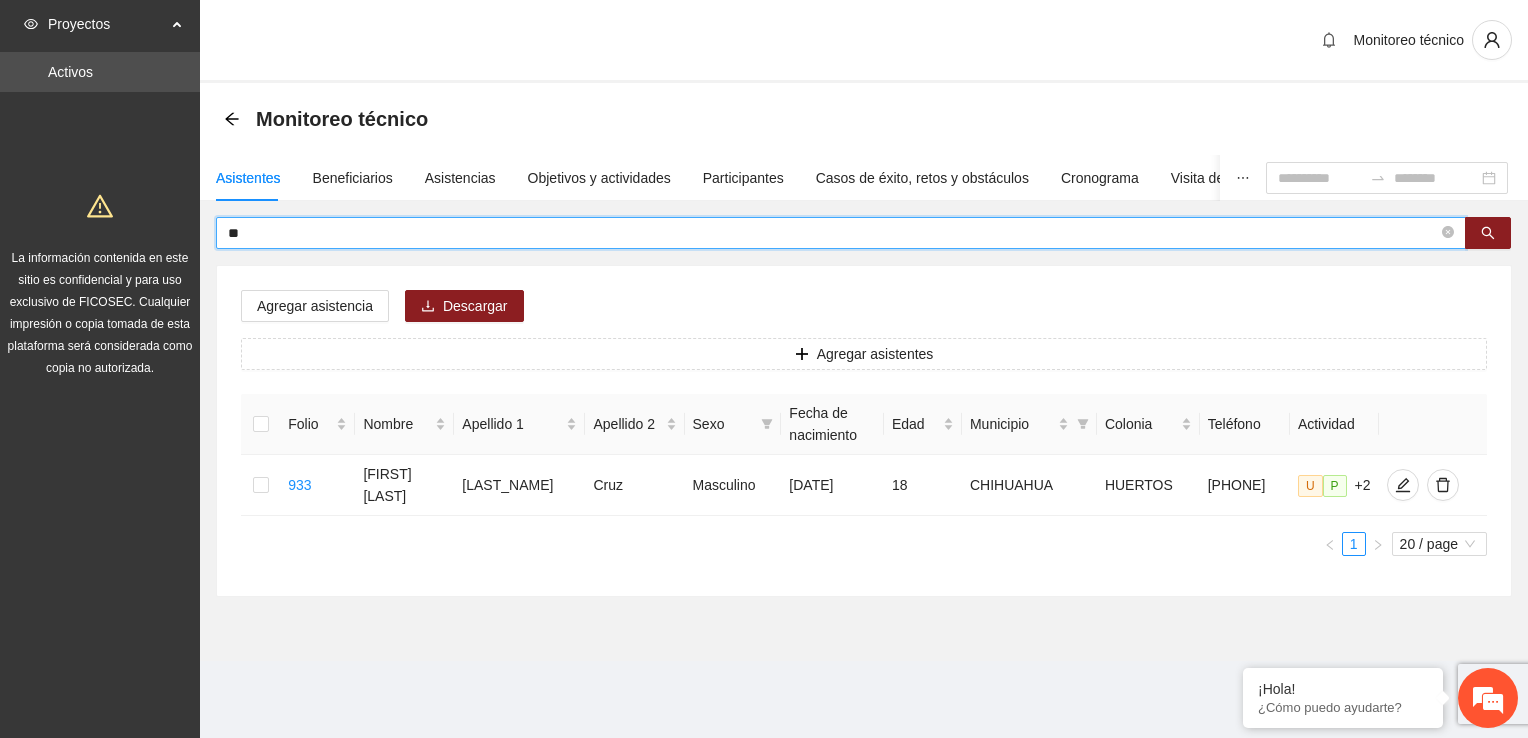 type on "*" 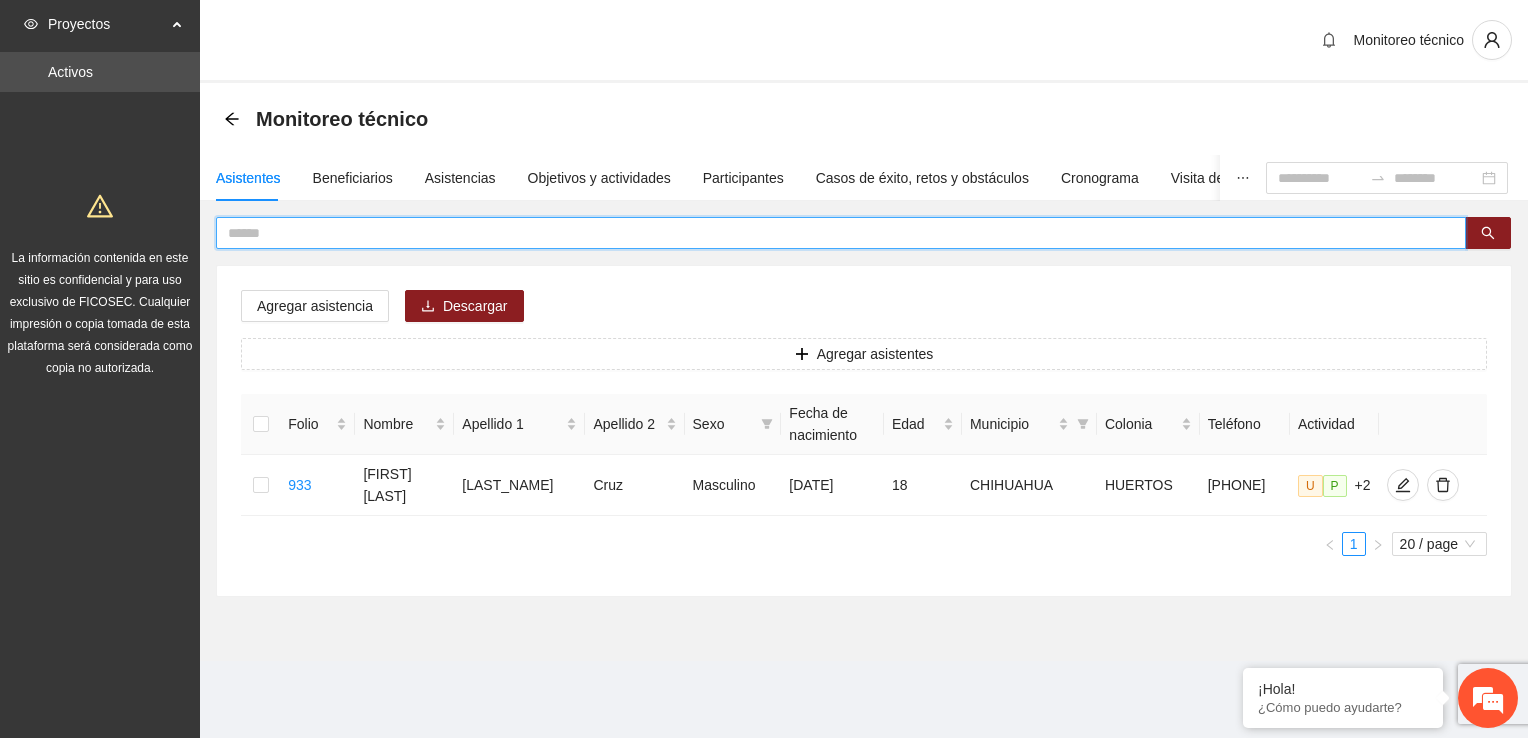 type 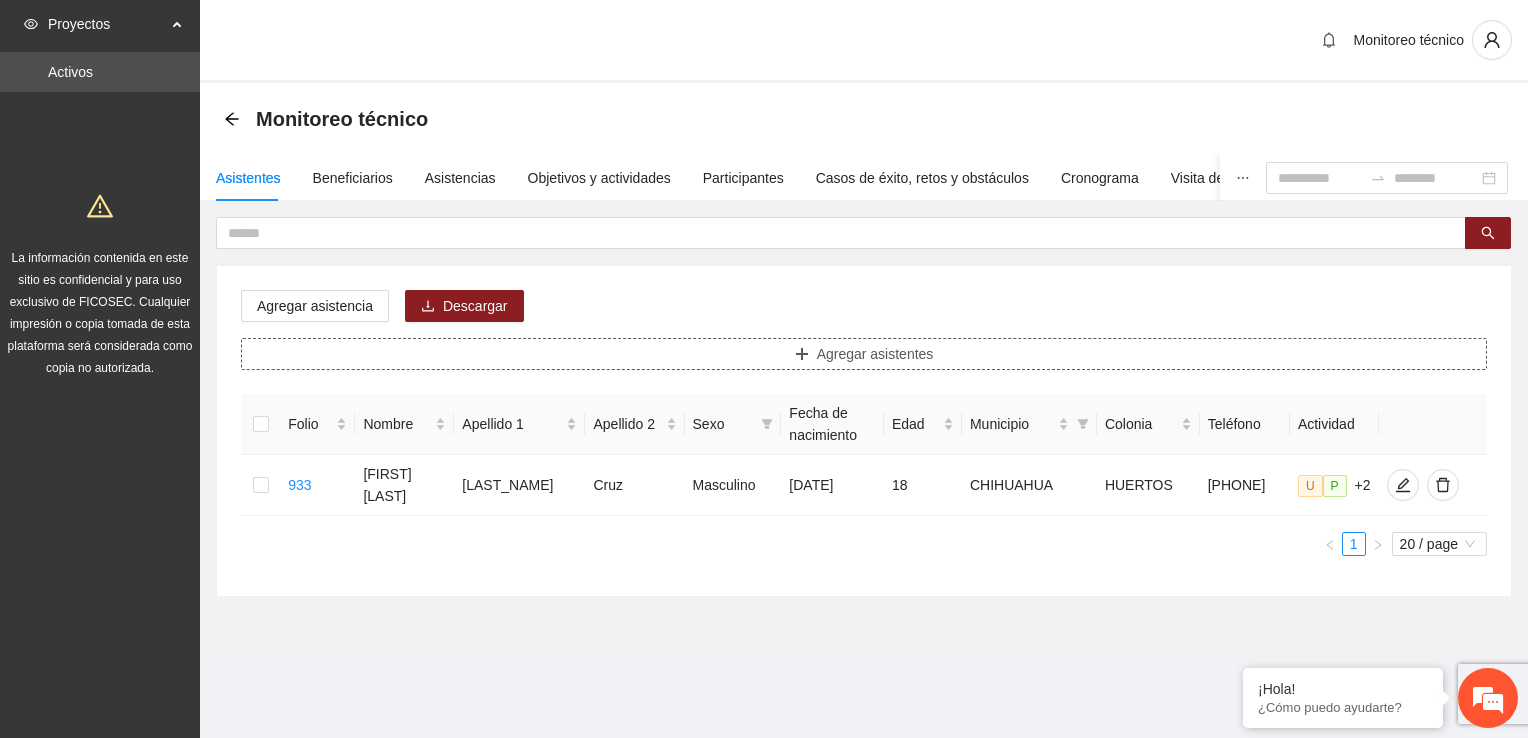 click on "Agregar asistentes" at bounding box center [864, 354] 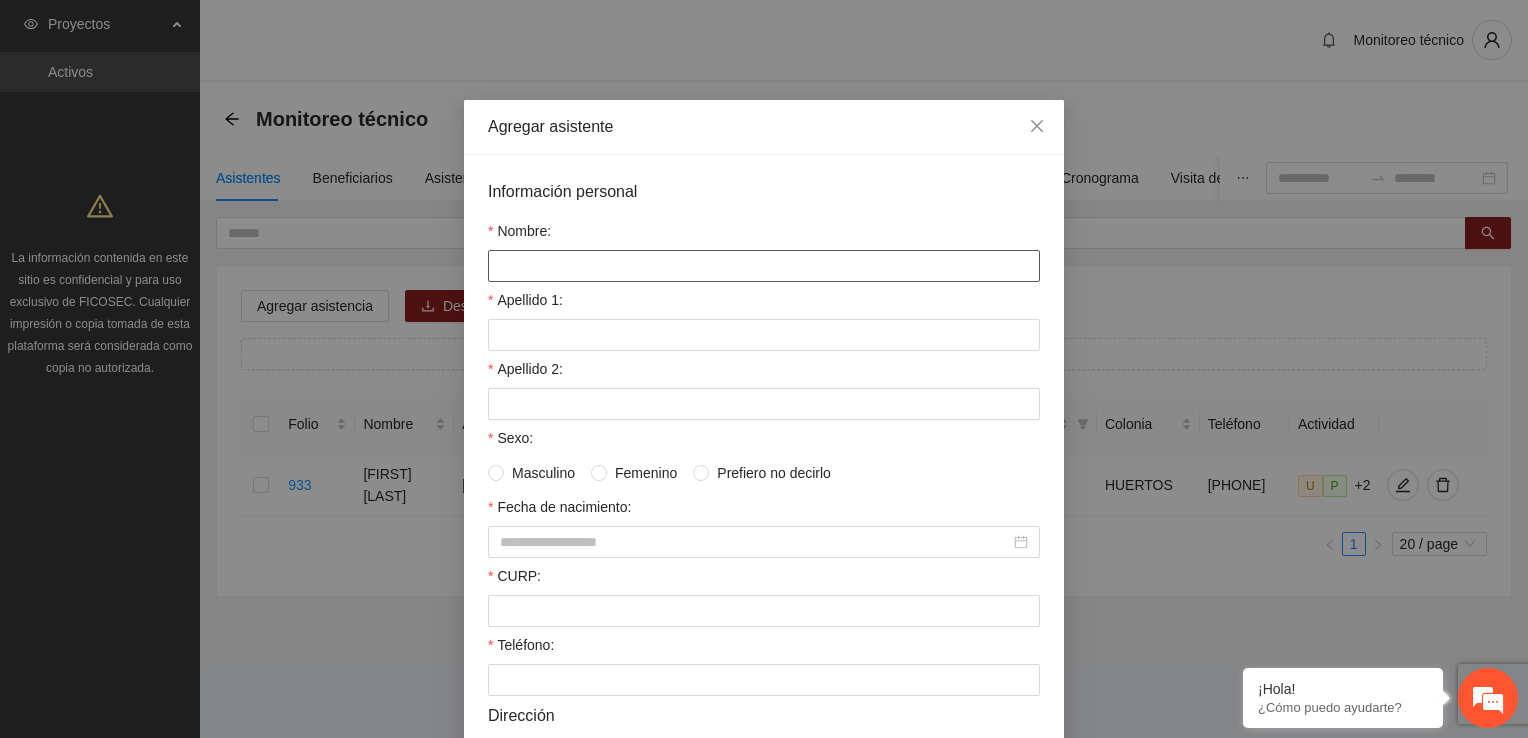click on "Nombre:" at bounding box center [764, 266] 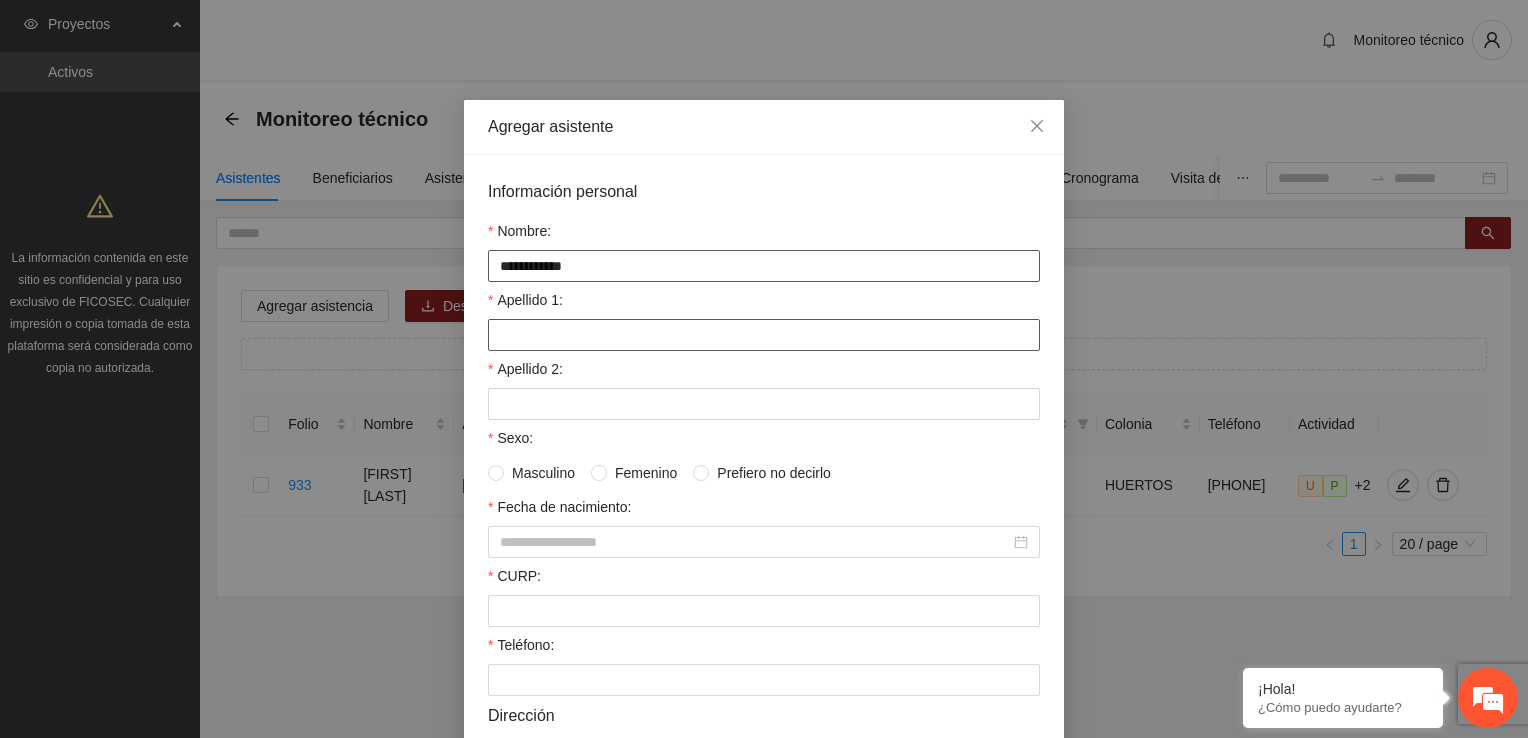 type on "**********" 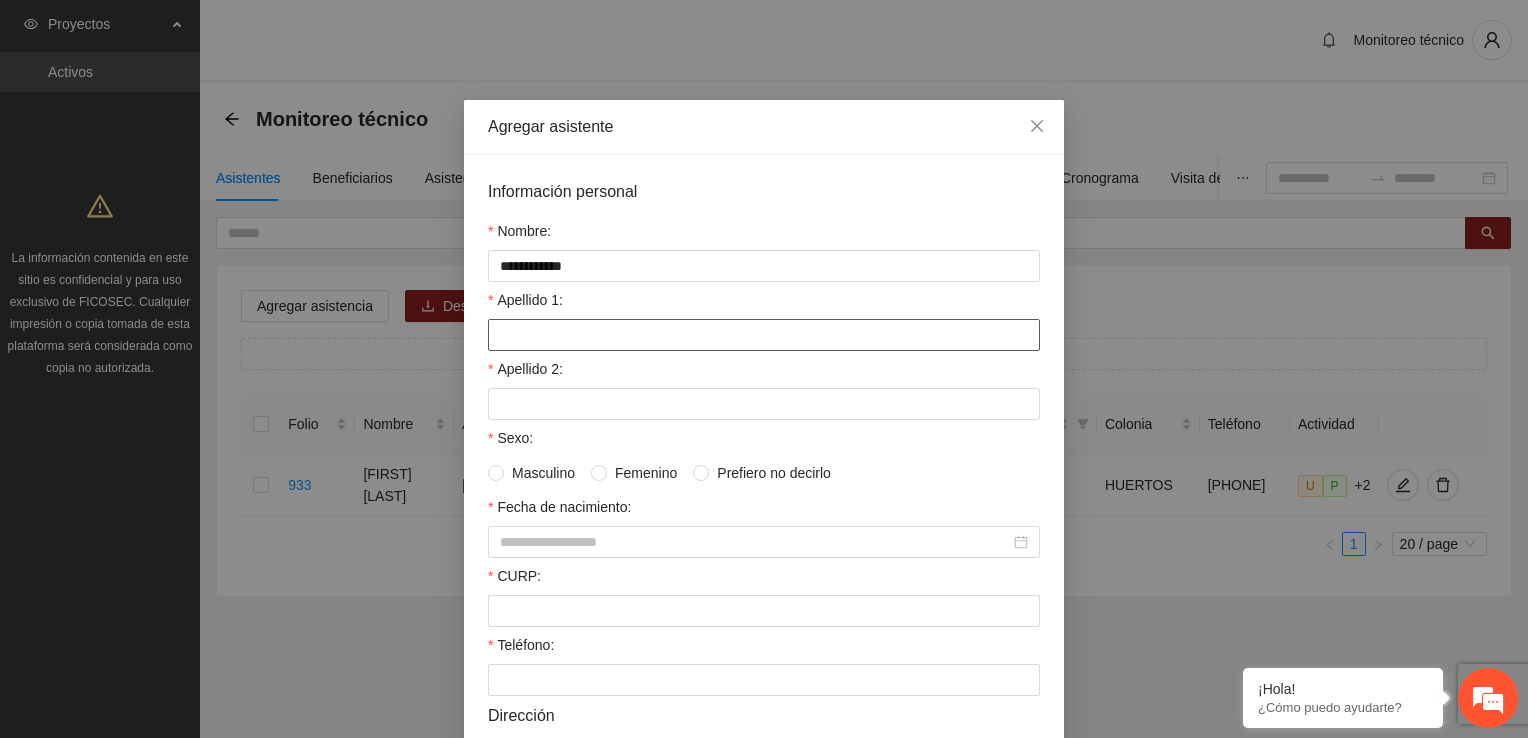 click on "Apellido 1:" at bounding box center [764, 335] 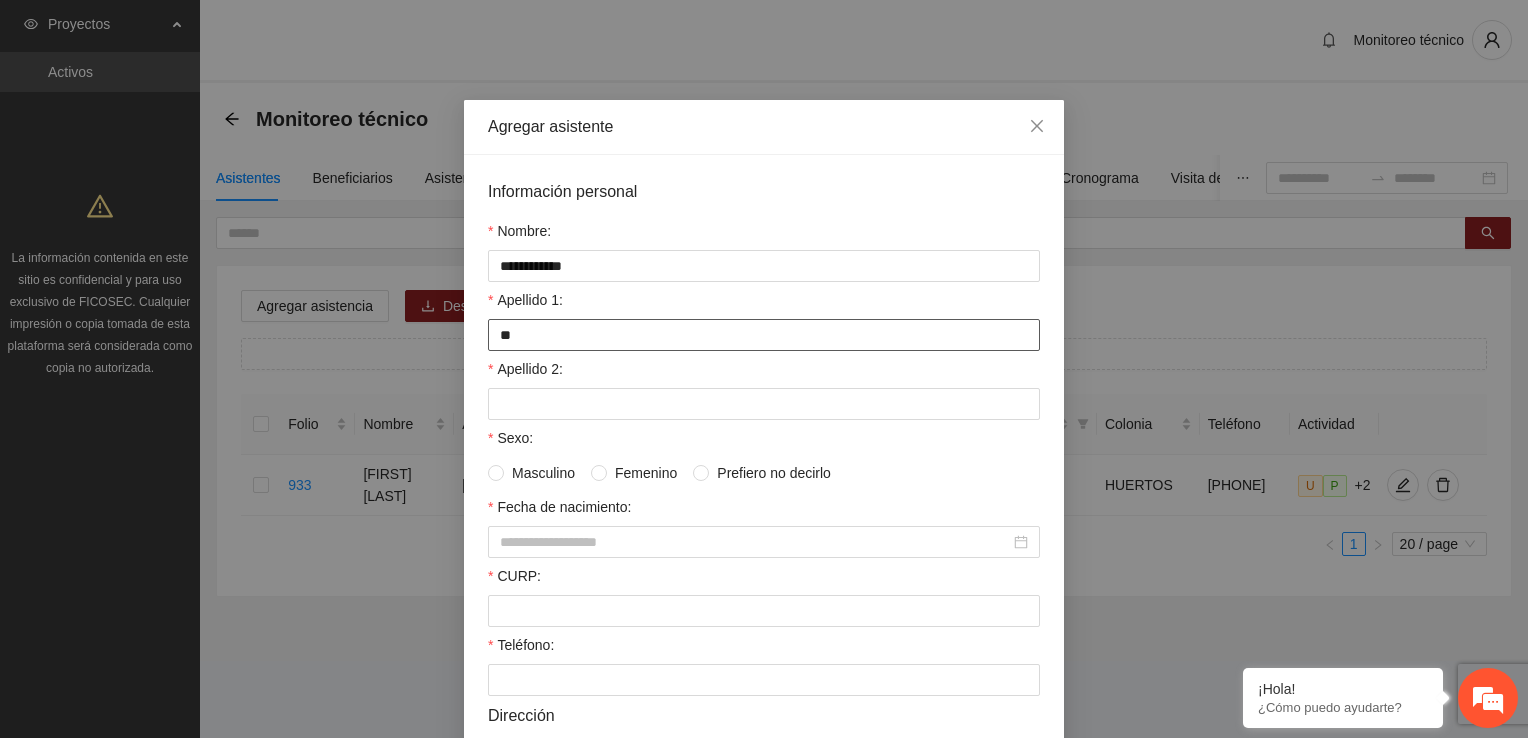 type on "*" 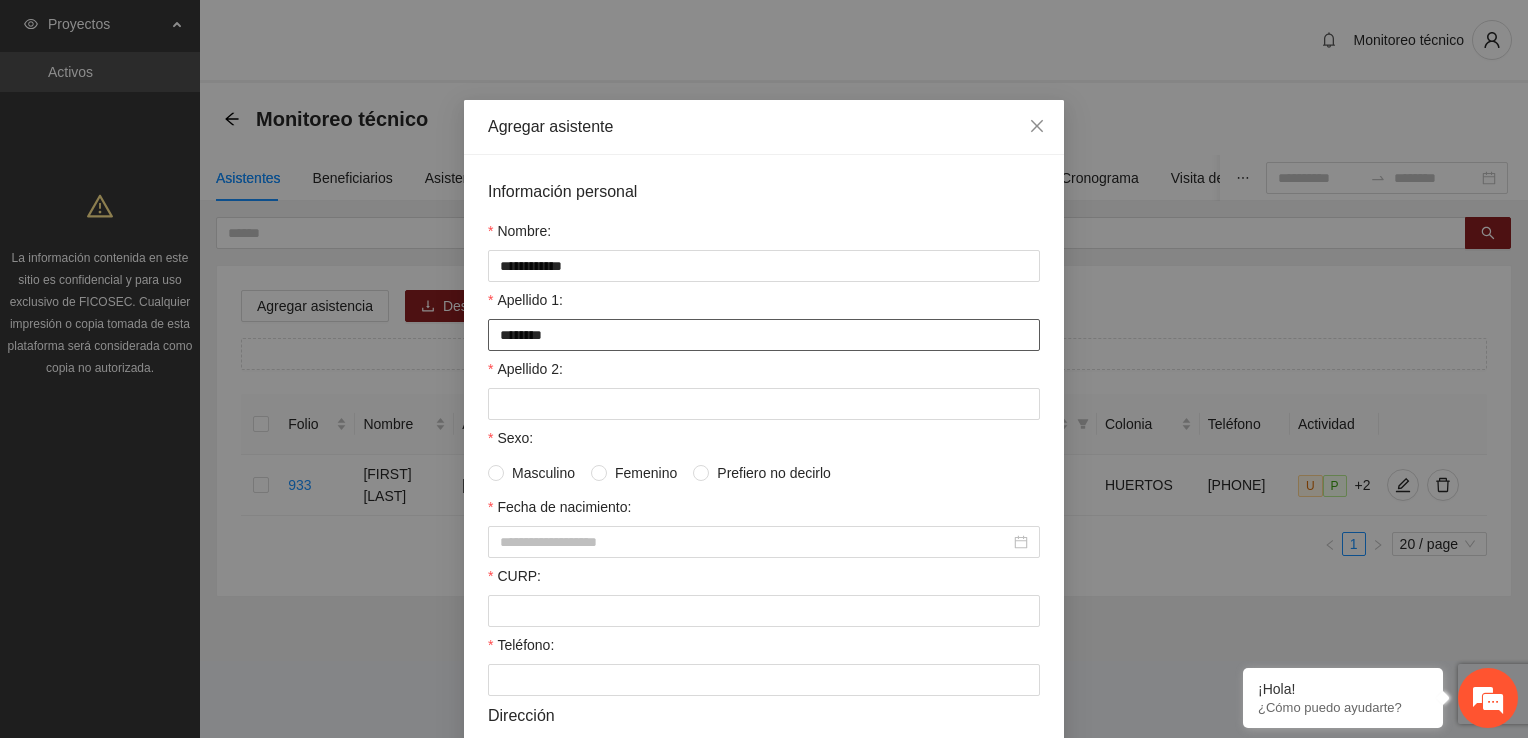 type on "*******" 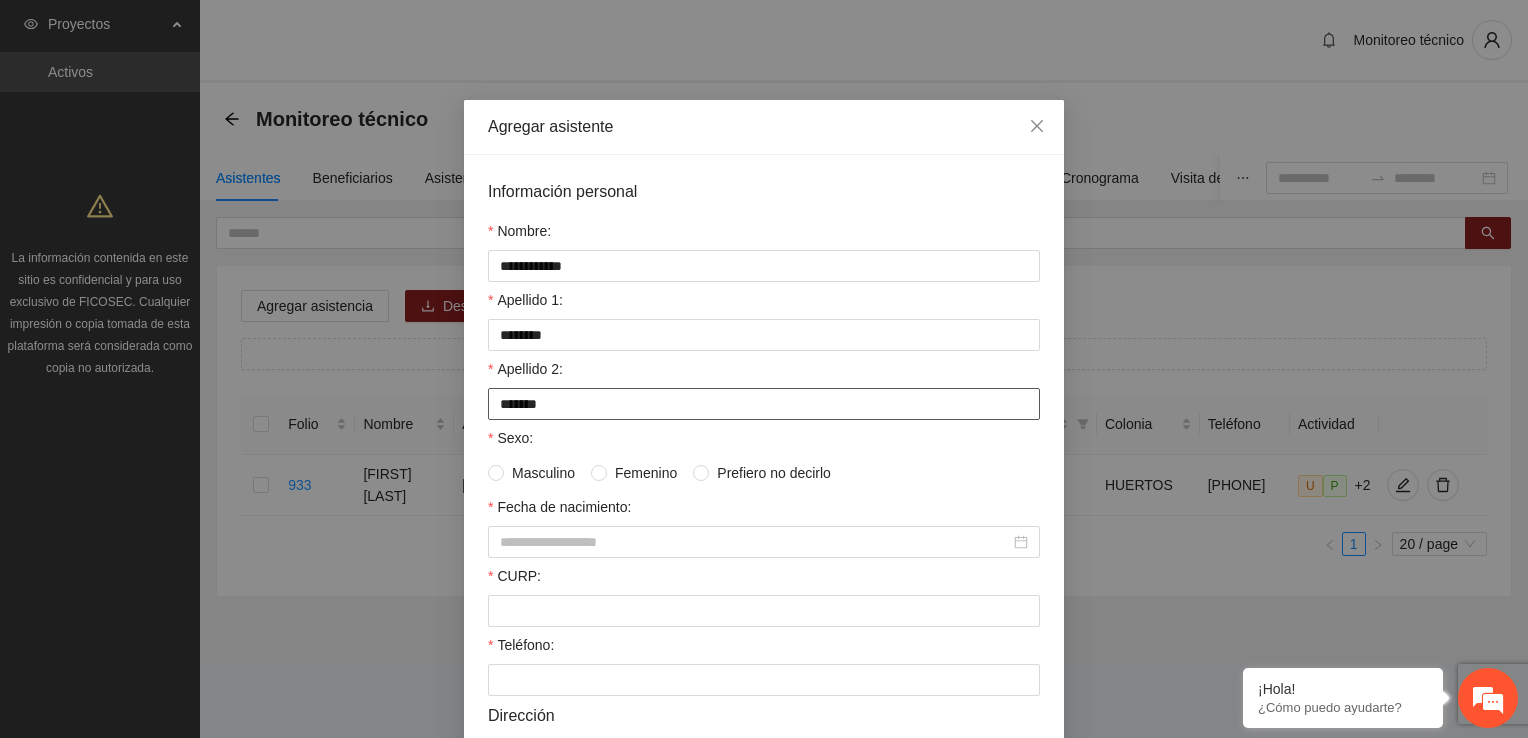 type on "******" 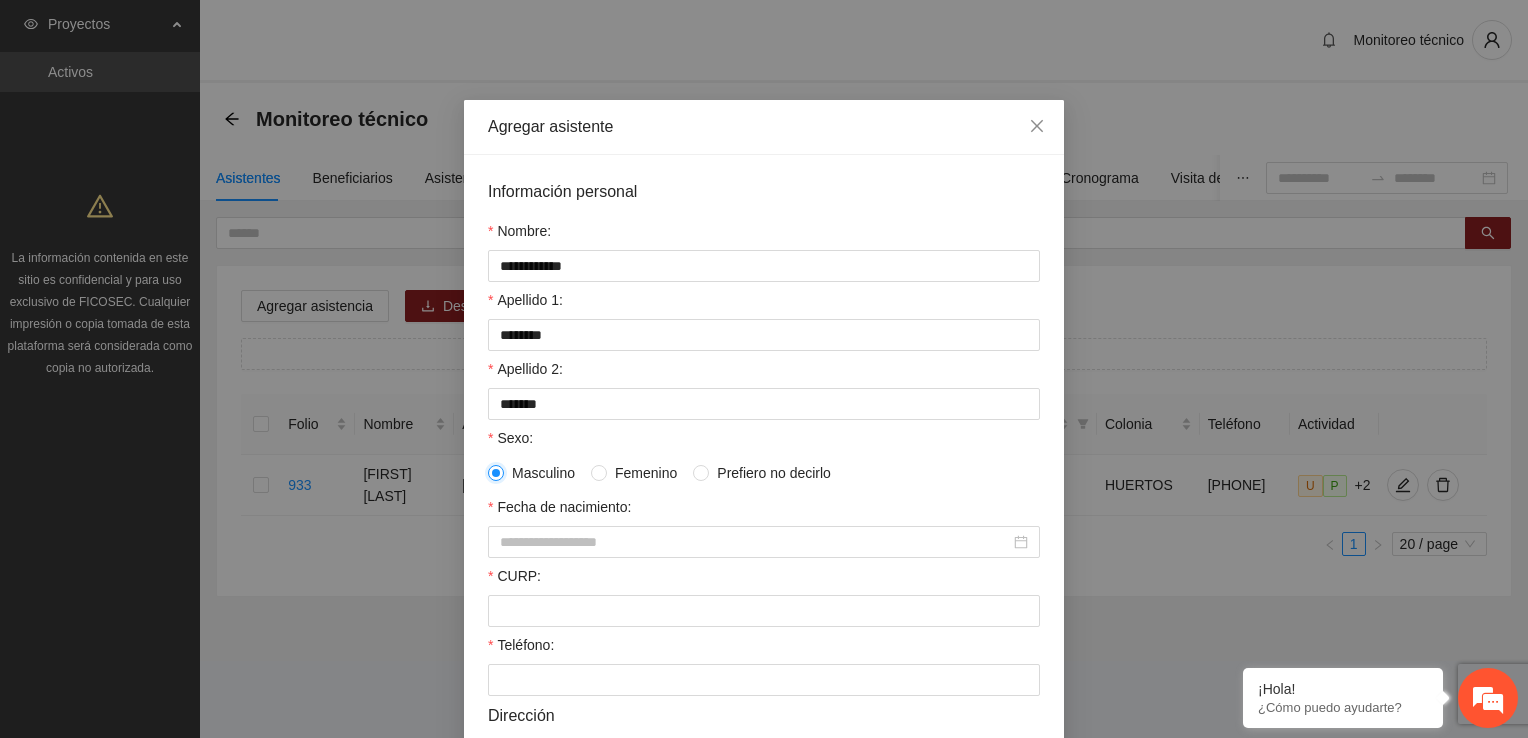 scroll, scrollTop: 100, scrollLeft: 0, axis: vertical 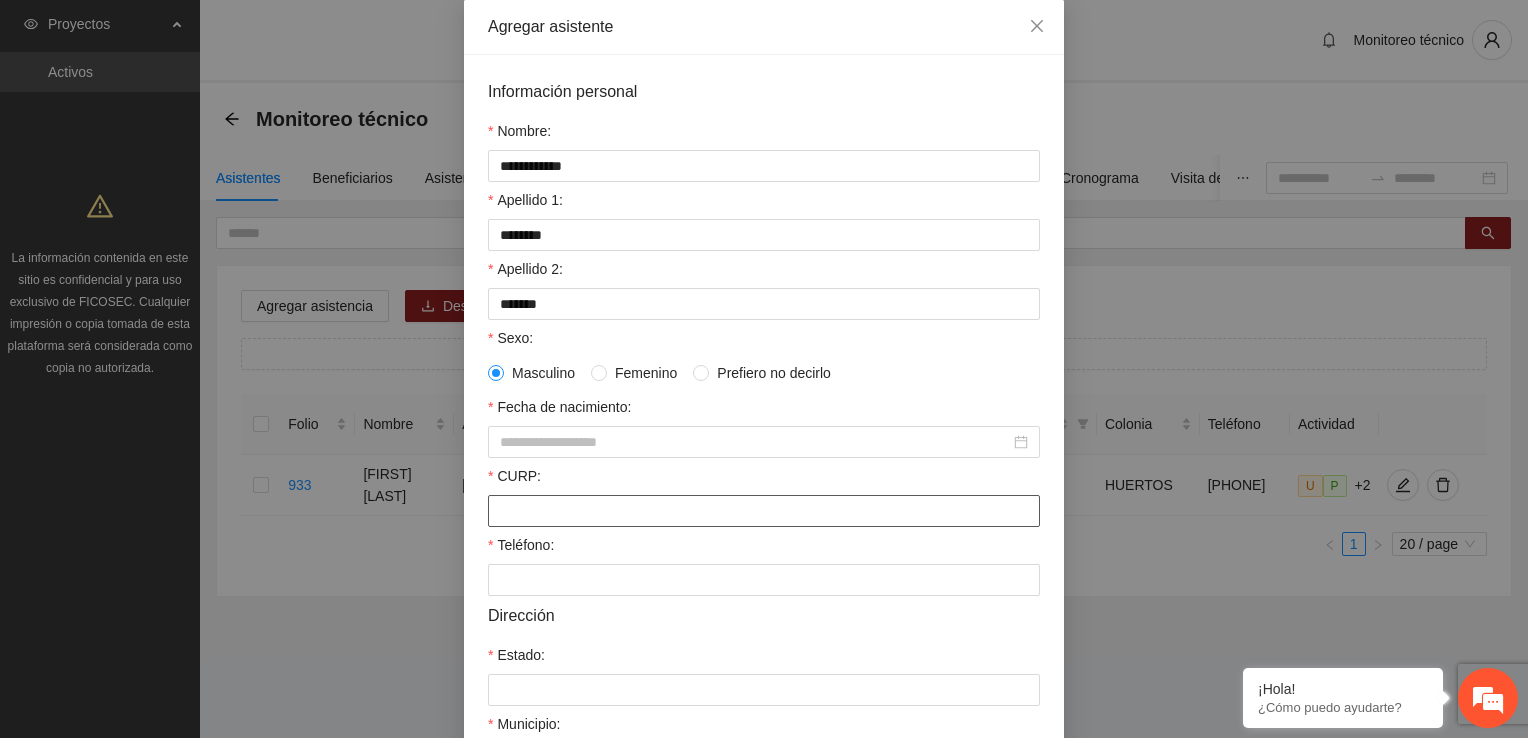 click on "CURP:" at bounding box center [764, 511] 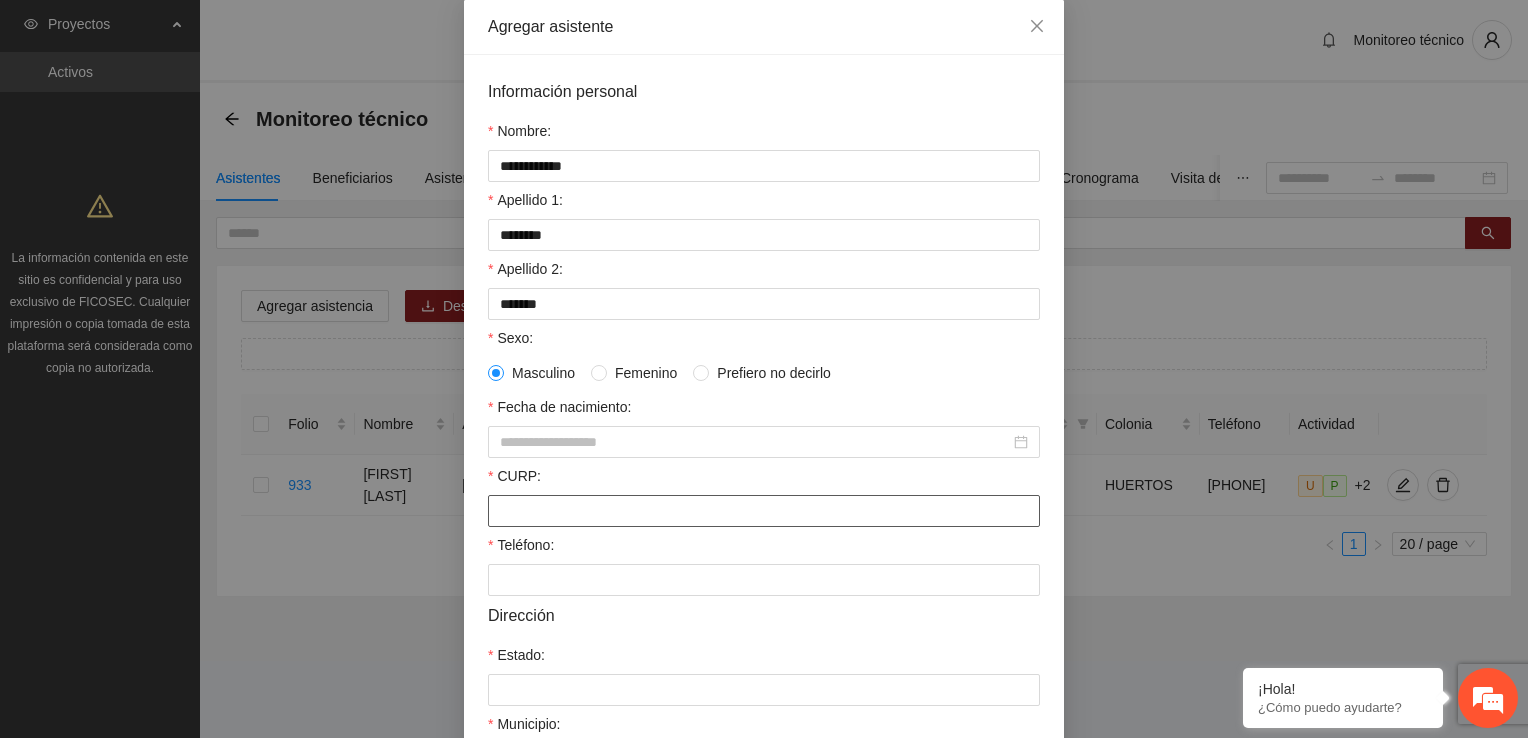 paste on "**********" 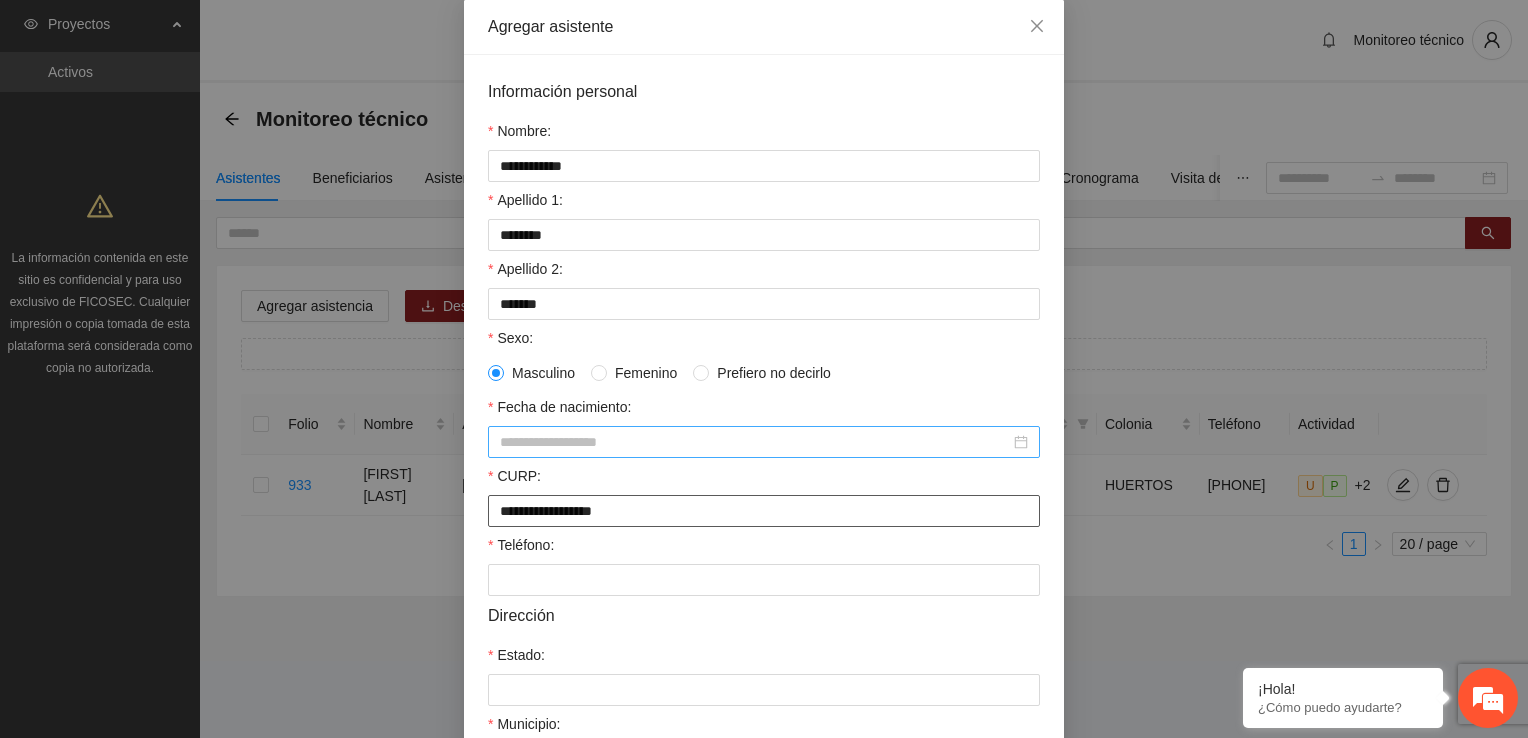 type on "**********" 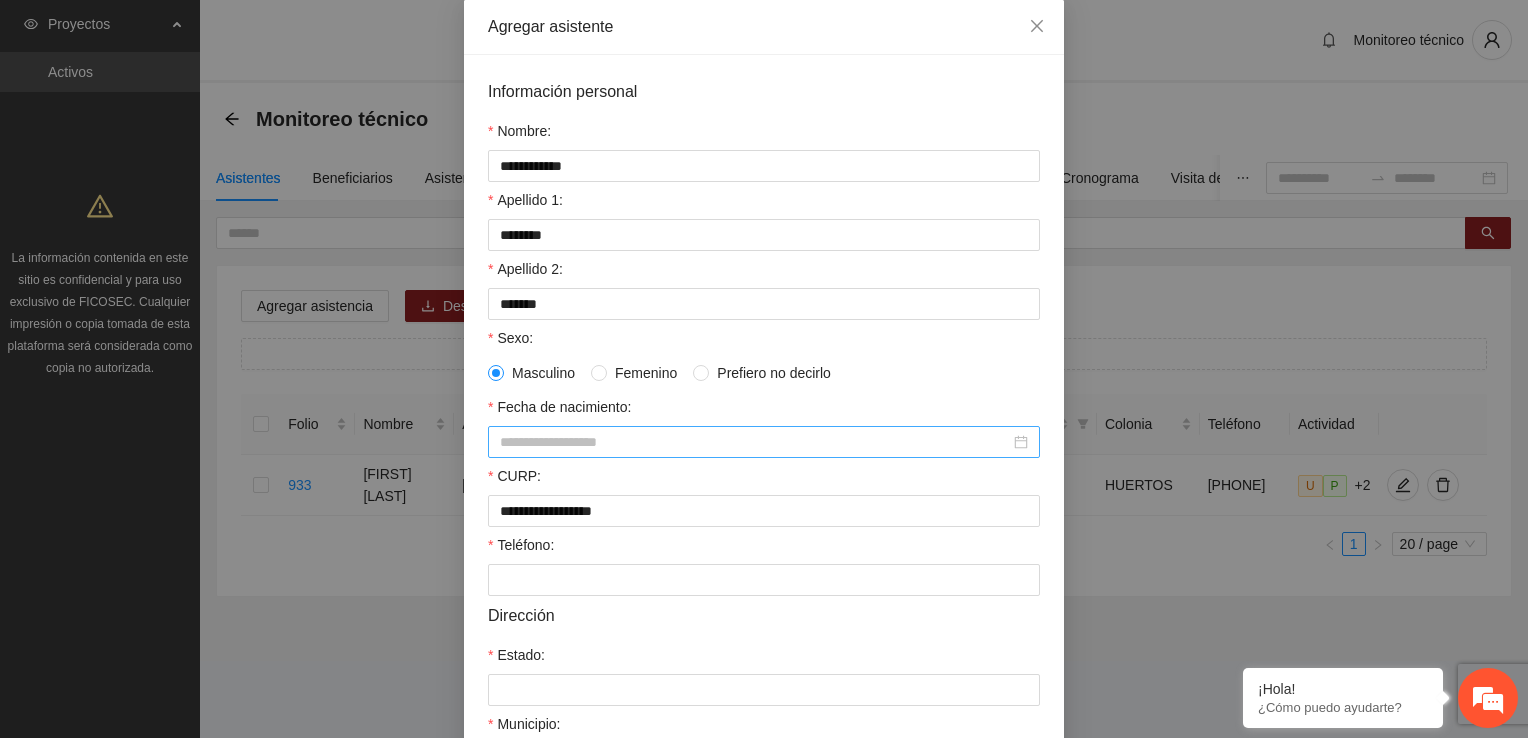 click on "Fecha de nacimiento:" at bounding box center (755, 442) 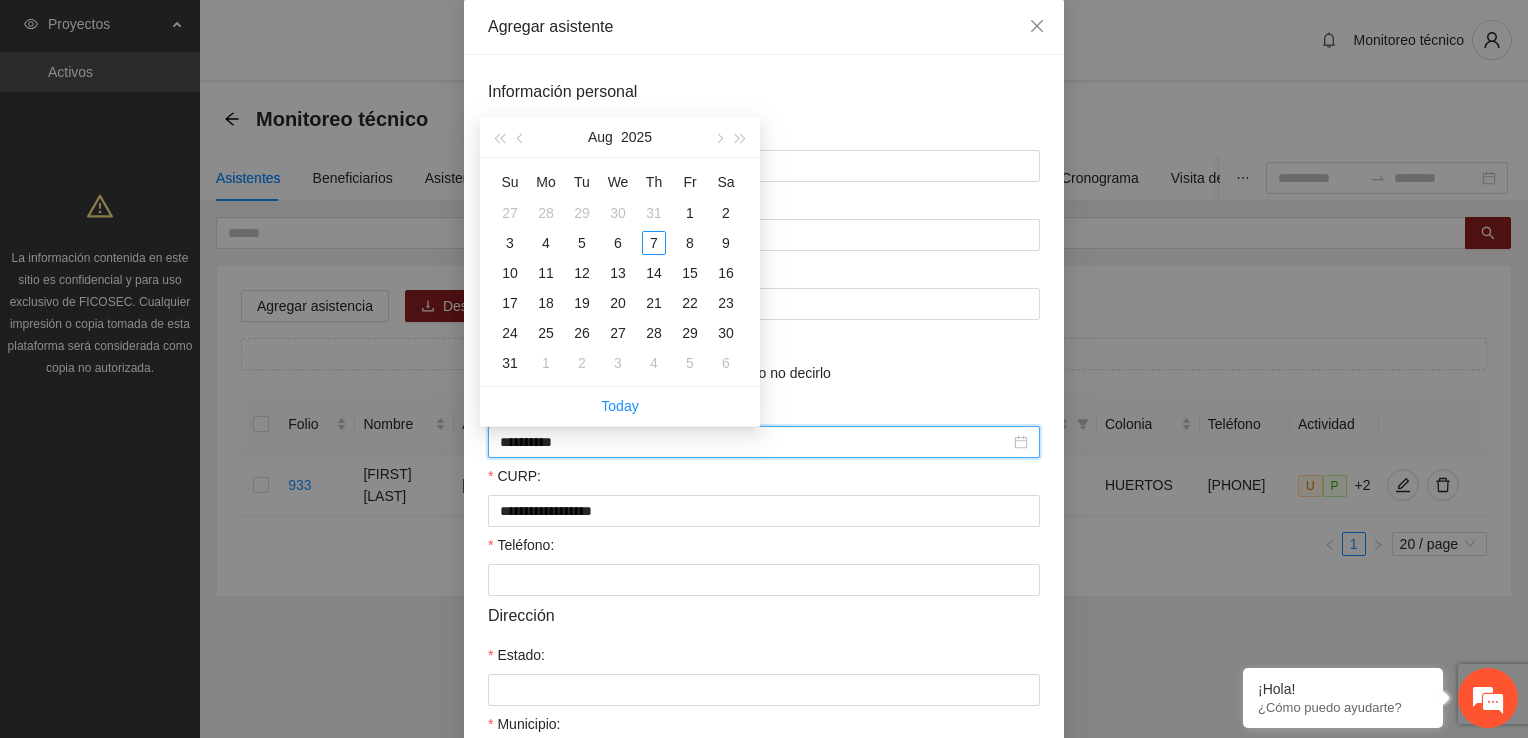 type on "**********" 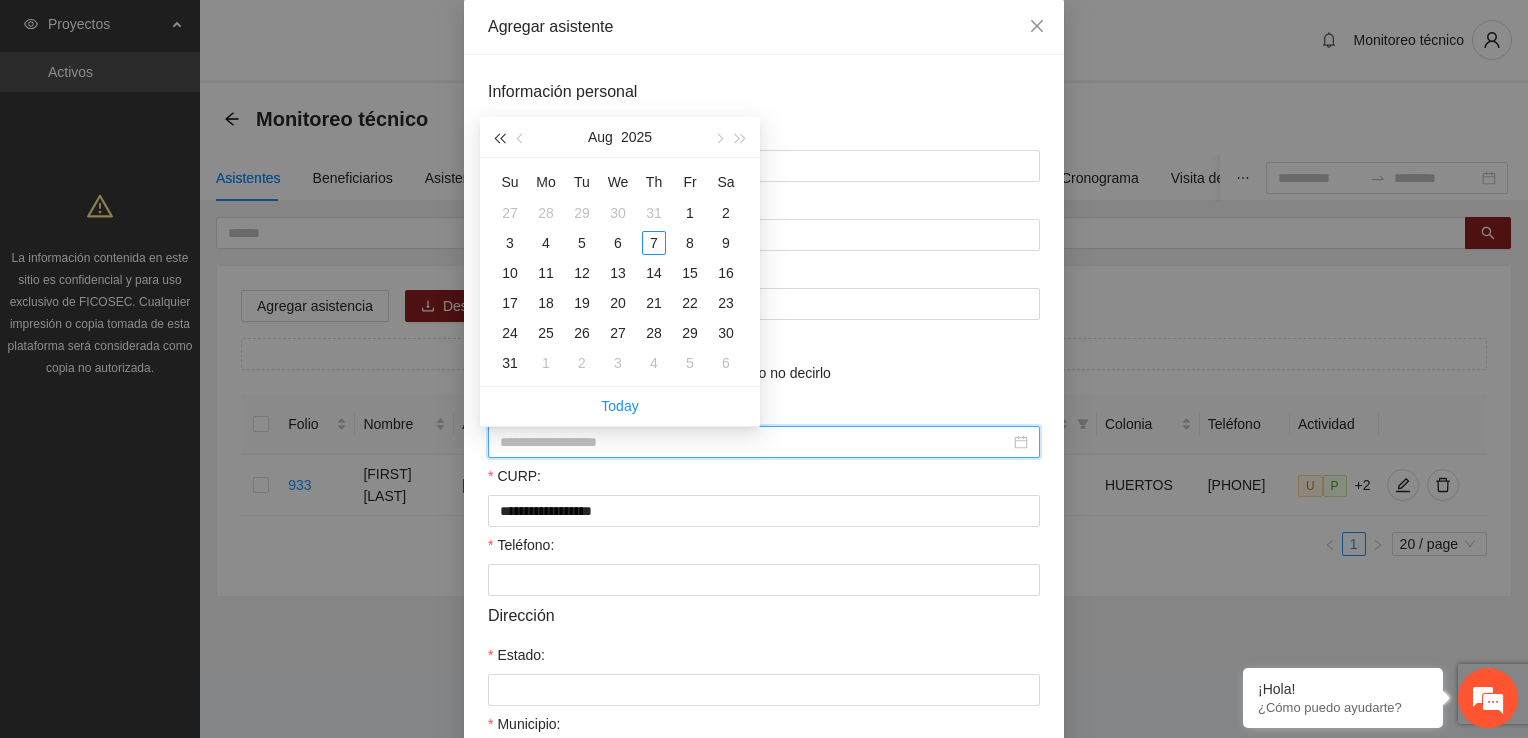 click at bounding box center (499, 139) 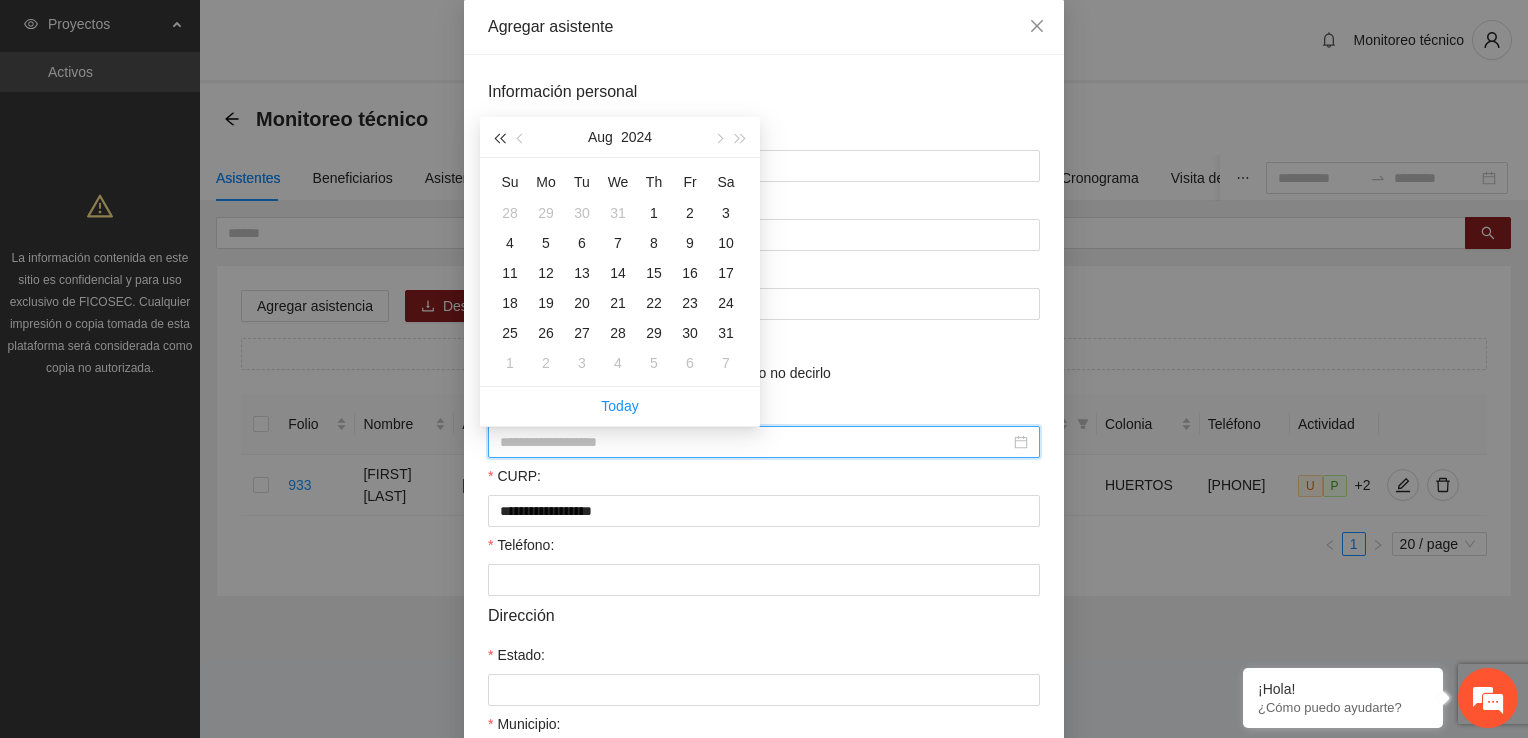 click at bounding box center [499, 139] 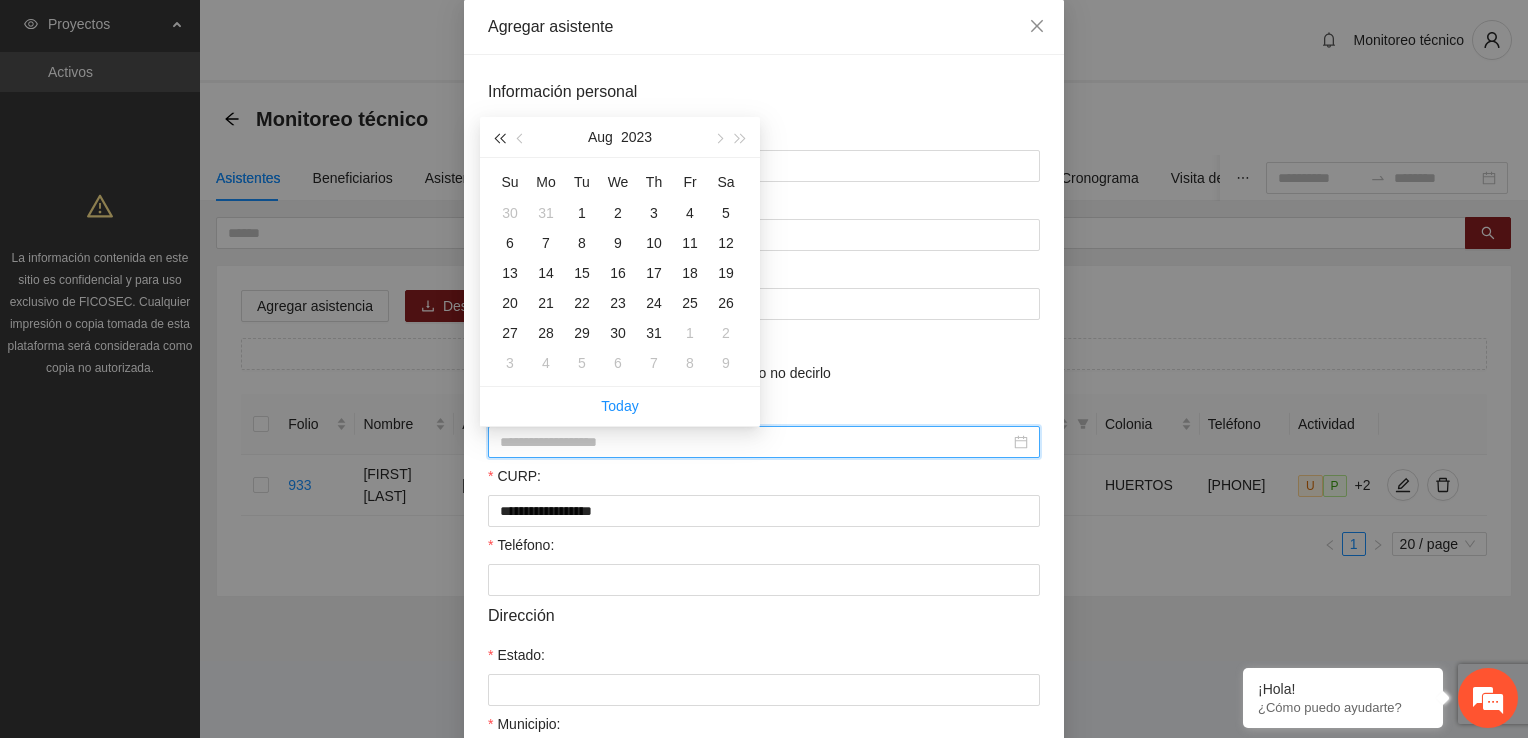 click at bounding box center (499, 139) 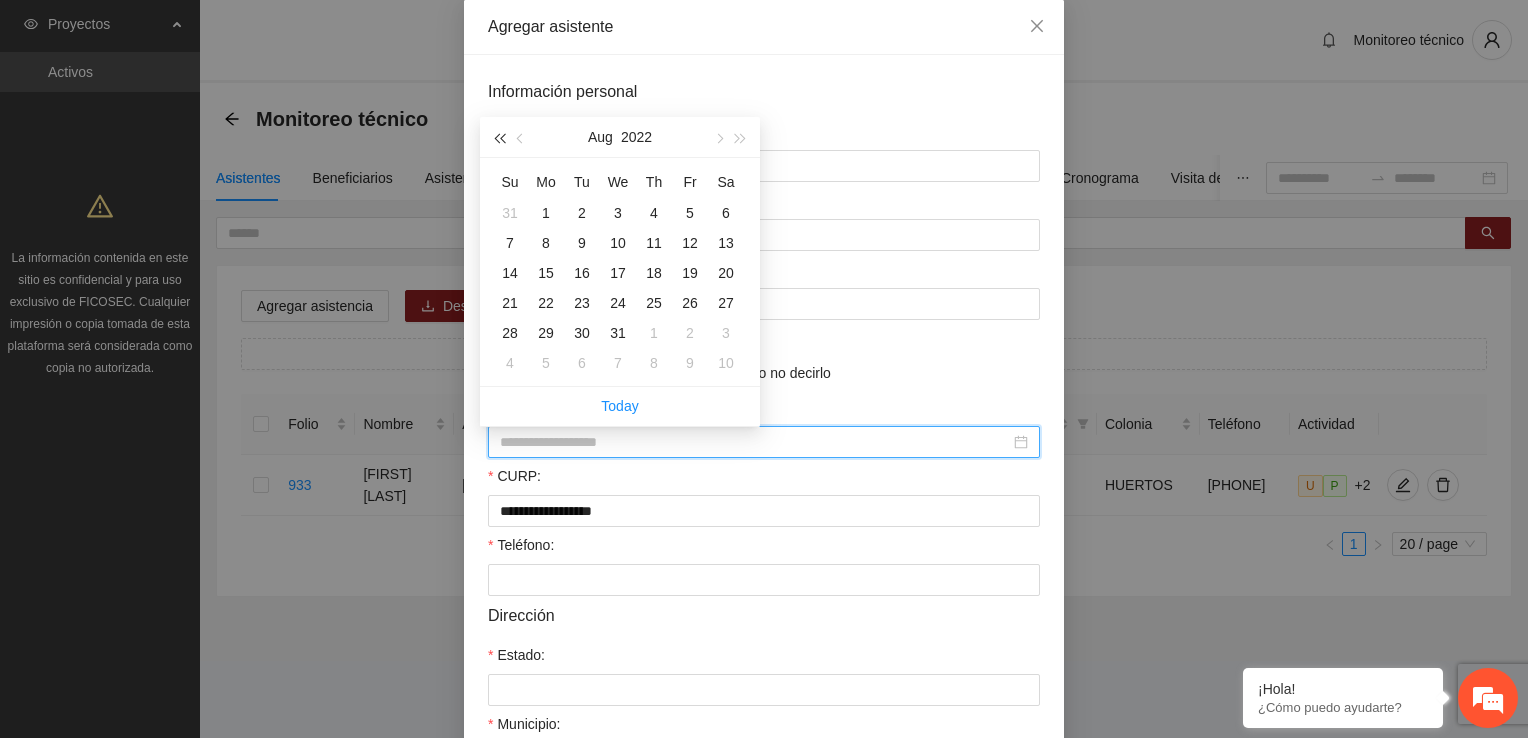 click at bounding box center (499, 139) 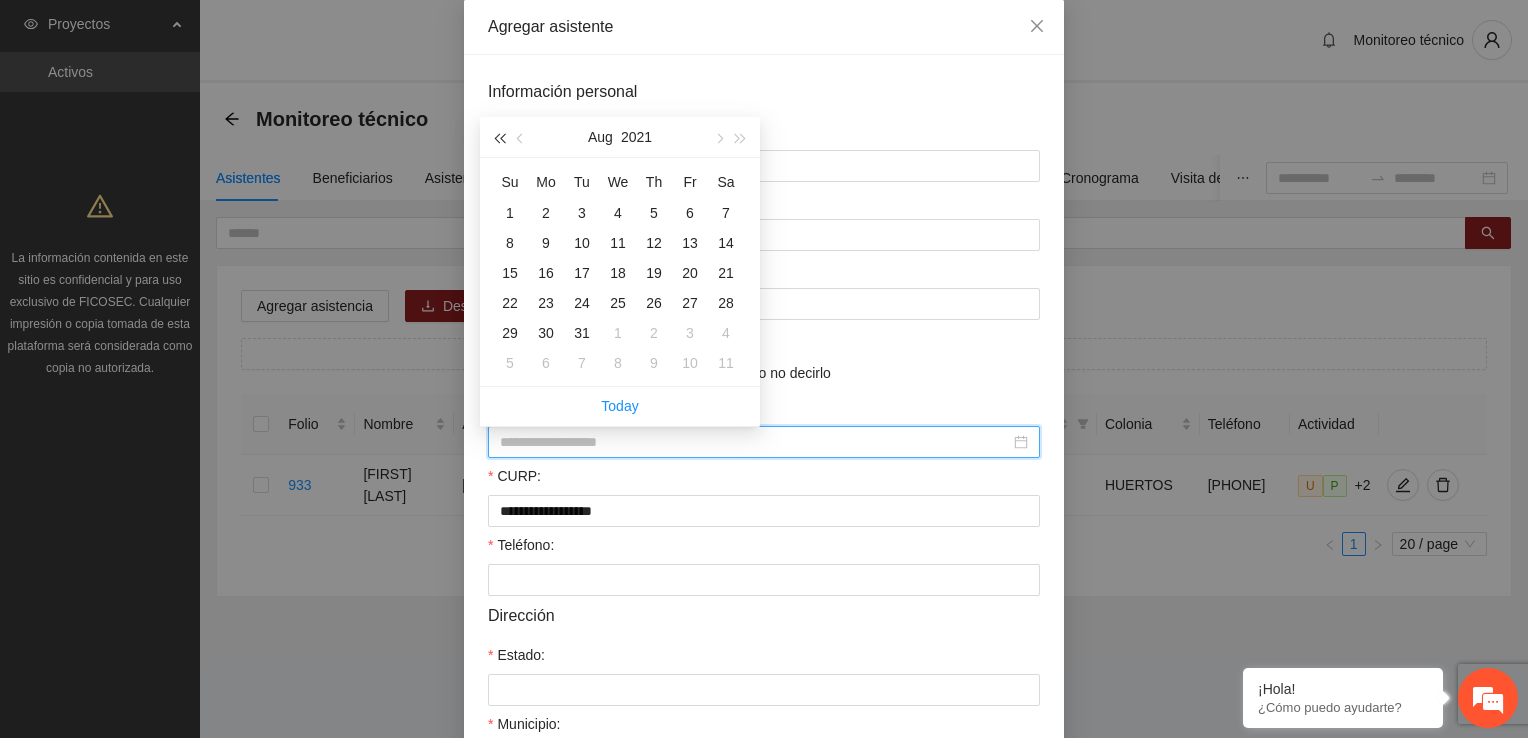 click at bounding box center [499, 139] 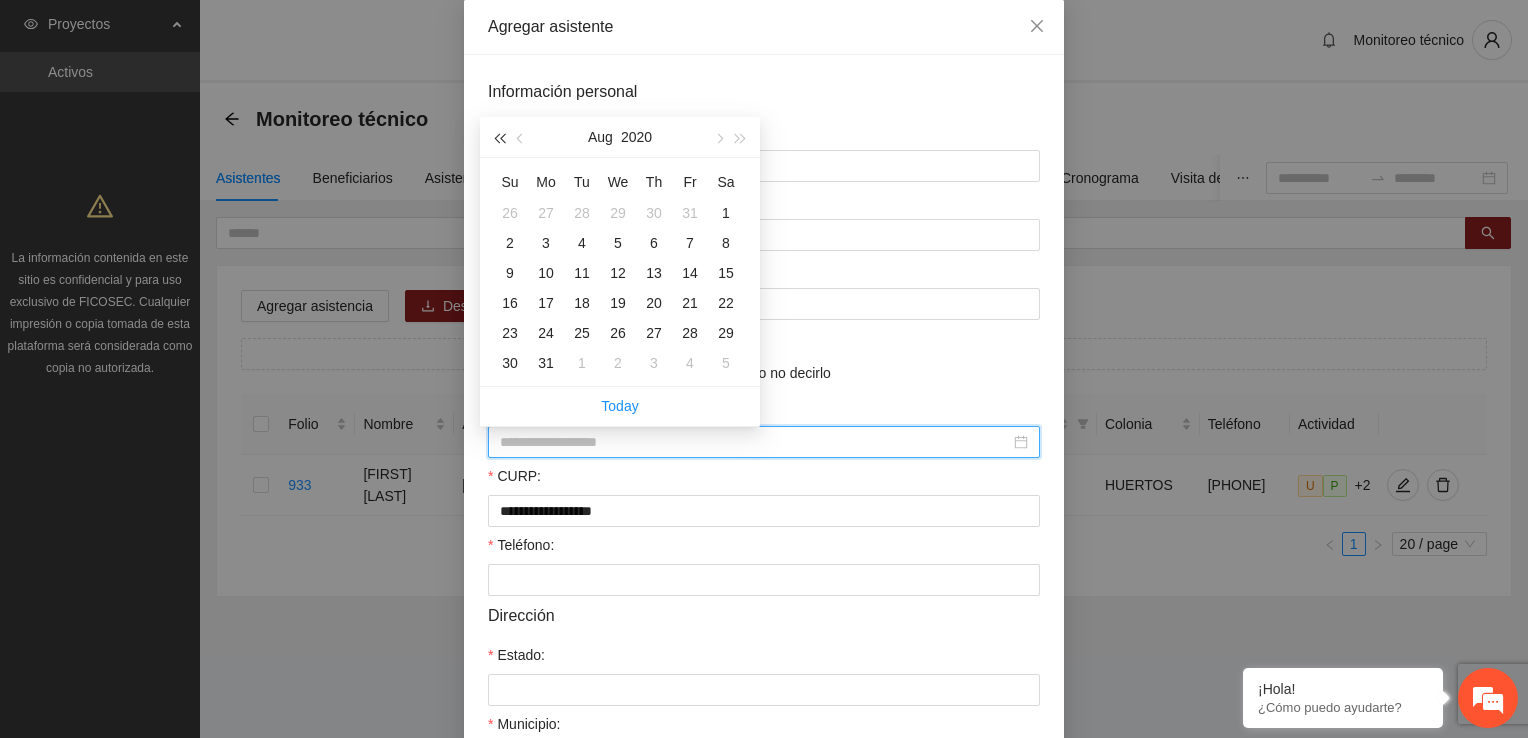 click at bounding box center (499, 139) 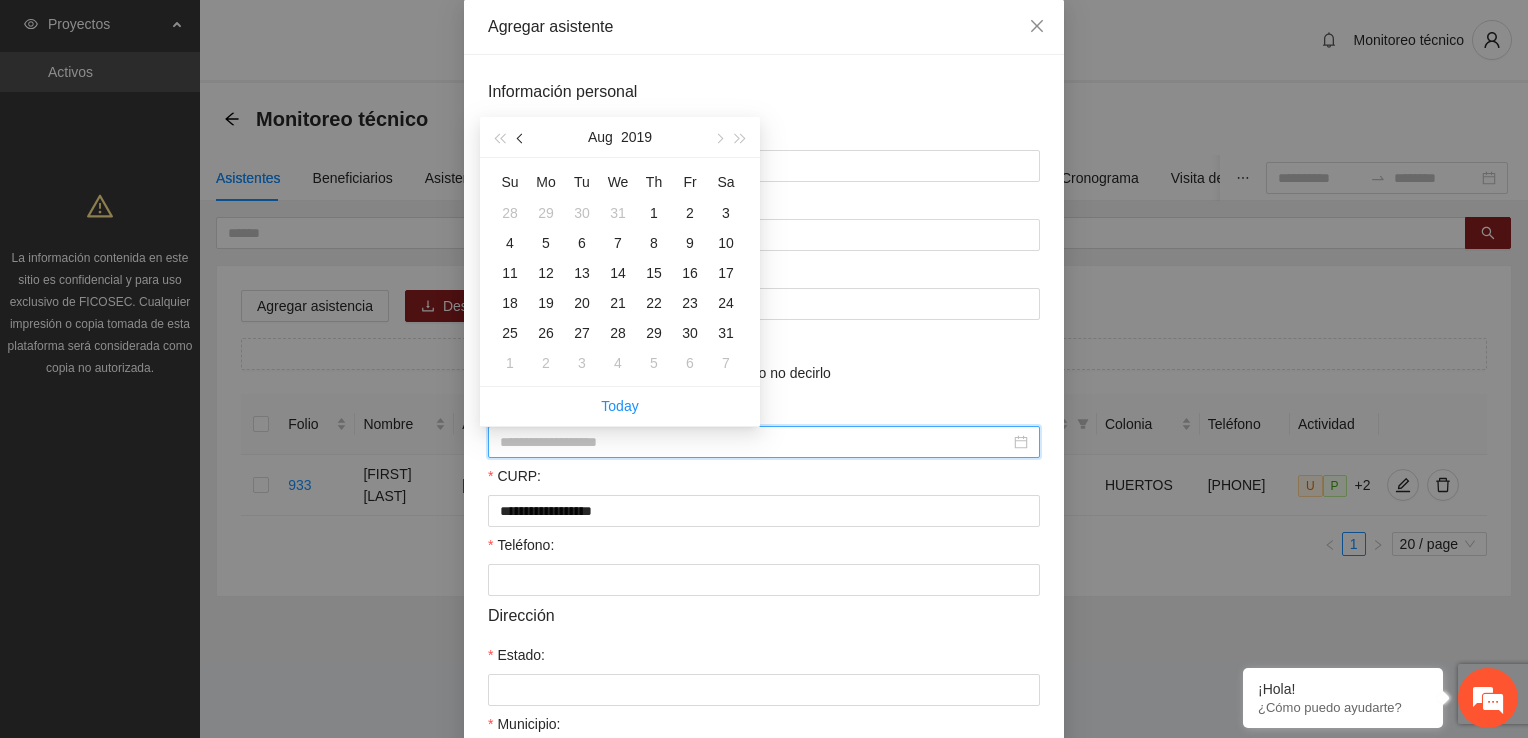 click at bounding box center (522, 139) 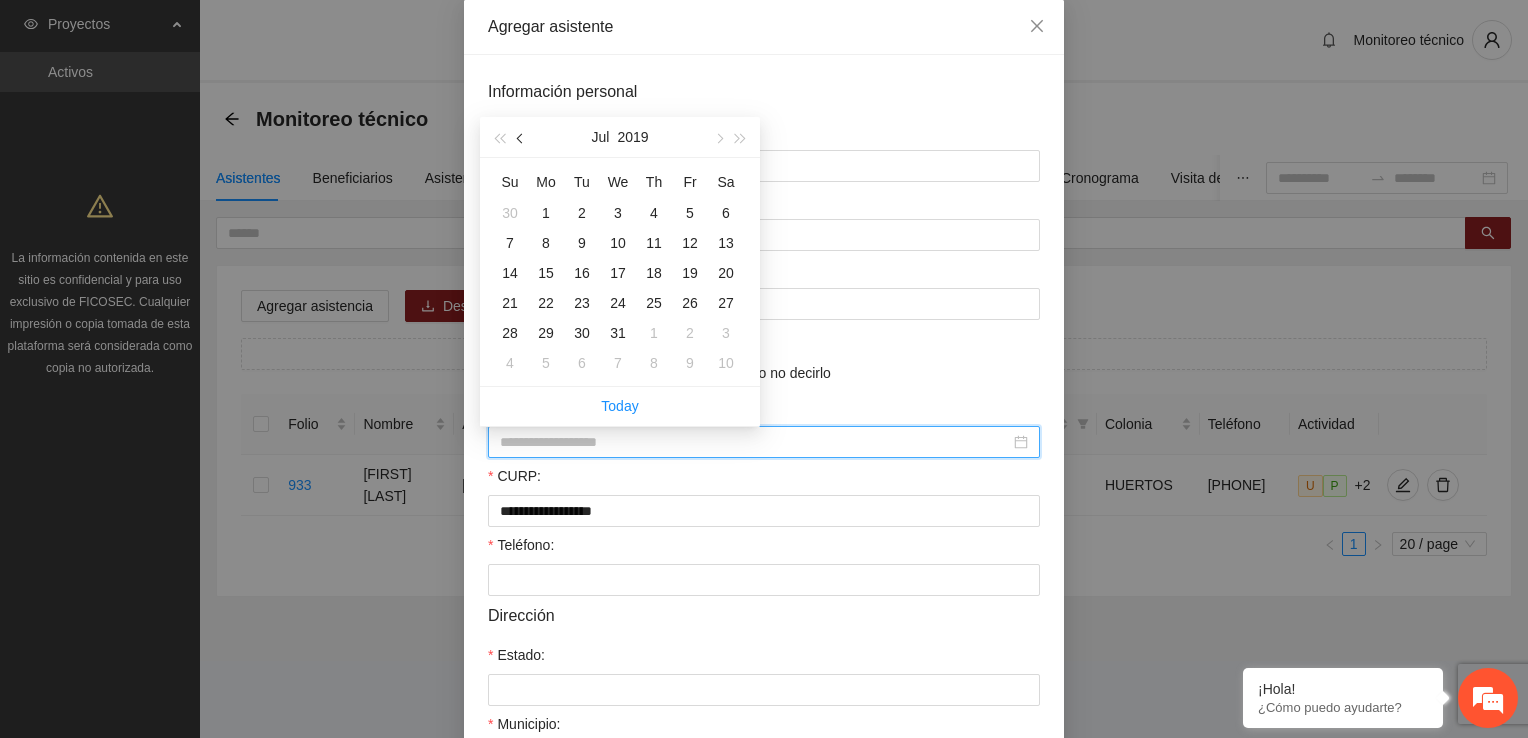 click at bounding box center (522, 139) 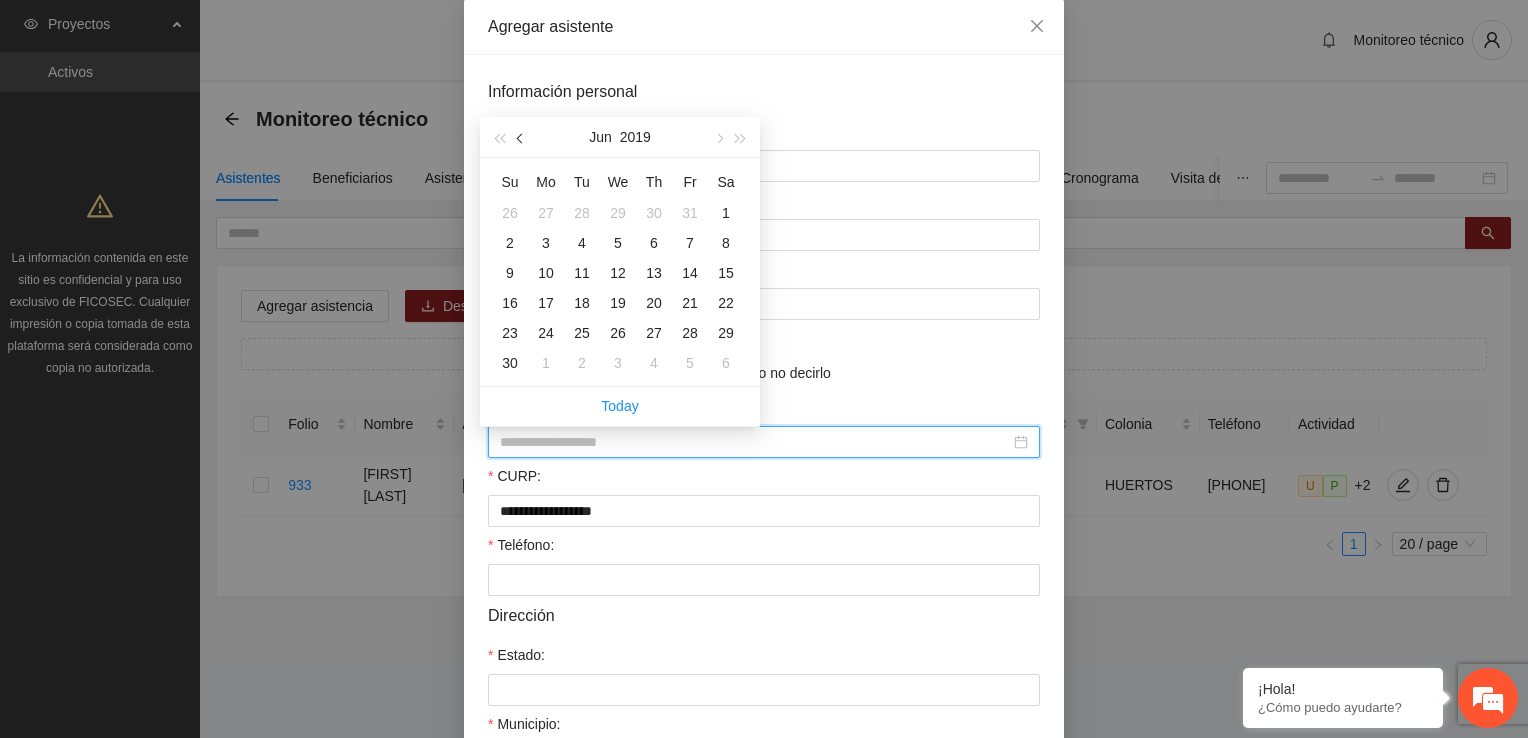 click at bounding box center [522, 139] 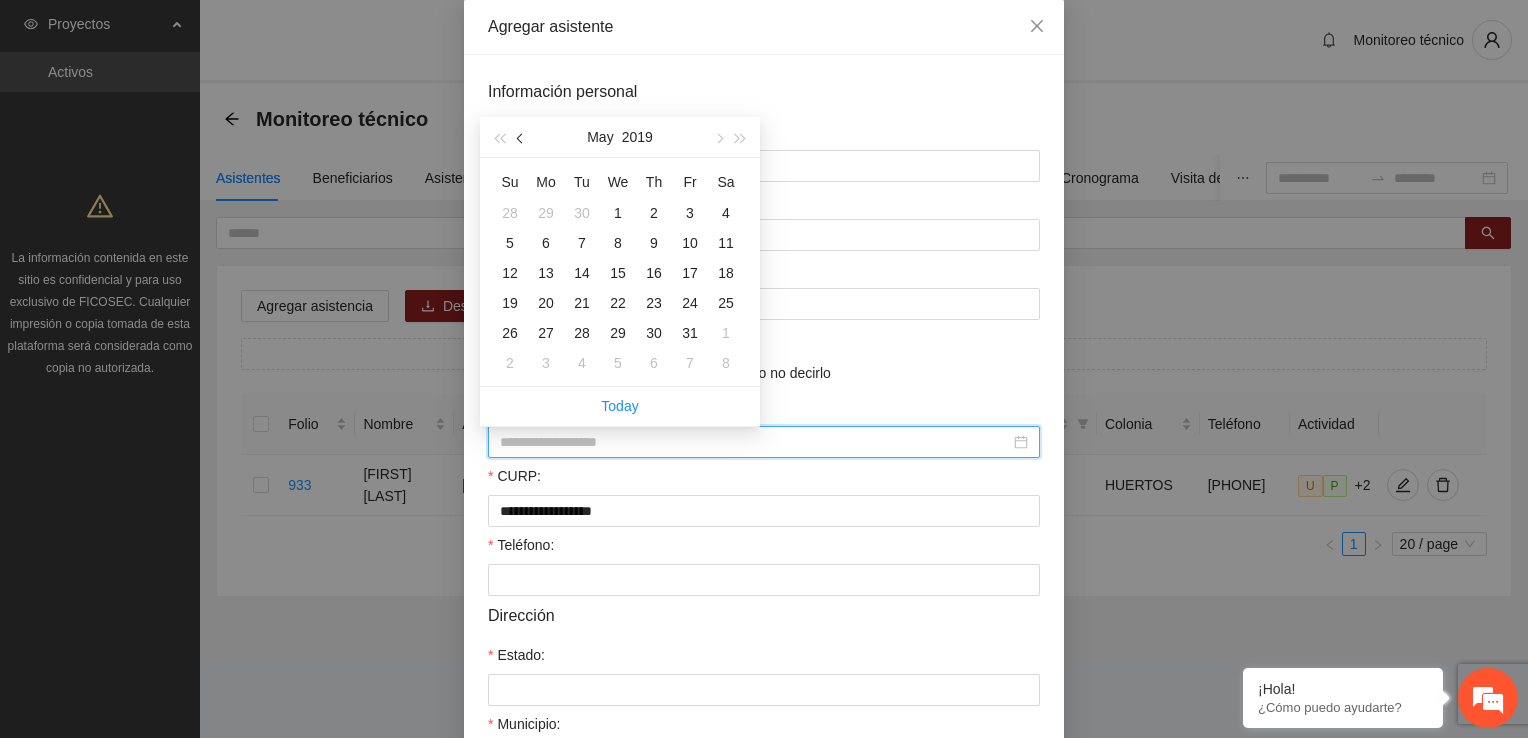 click at bounding box center (522, 139) 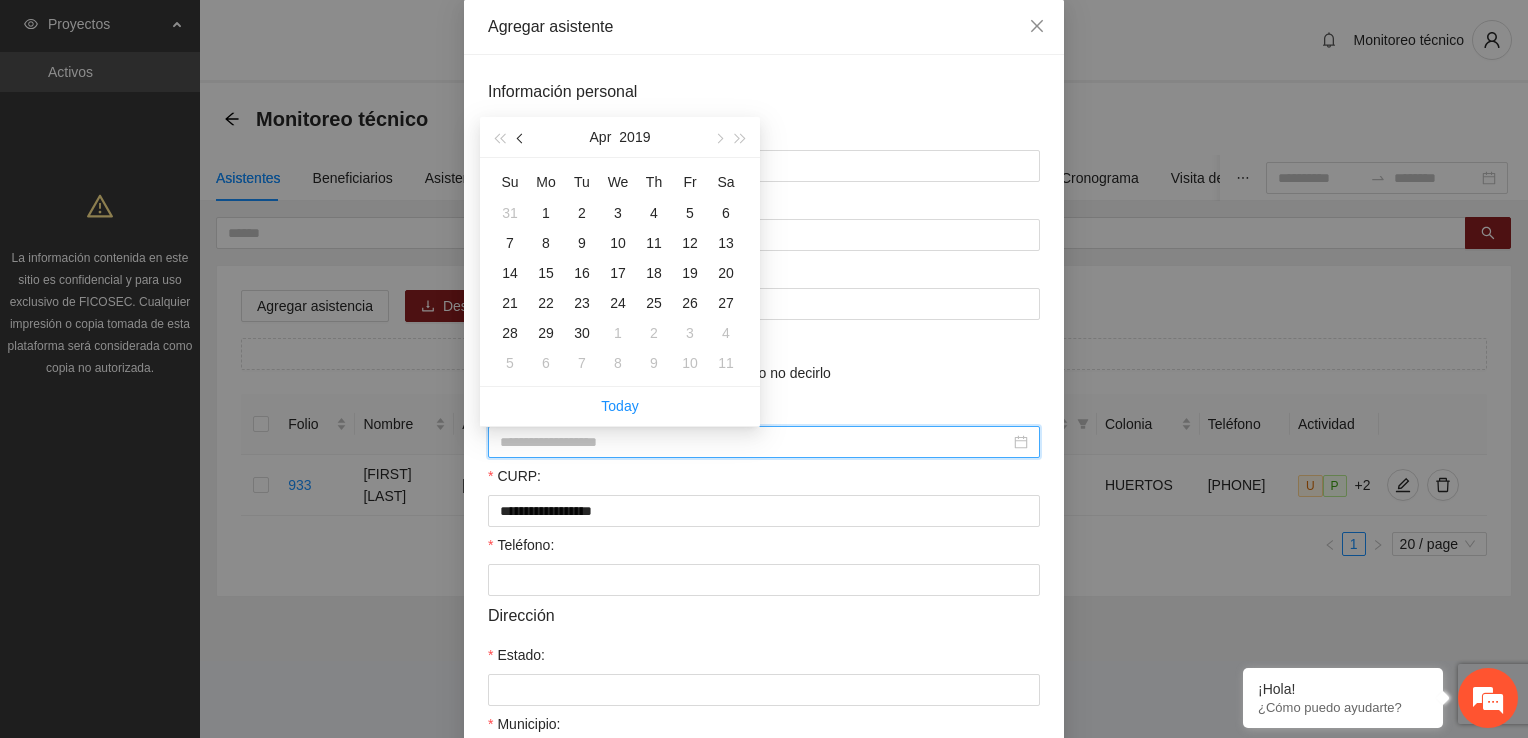 click at bounding box center [522, 139] 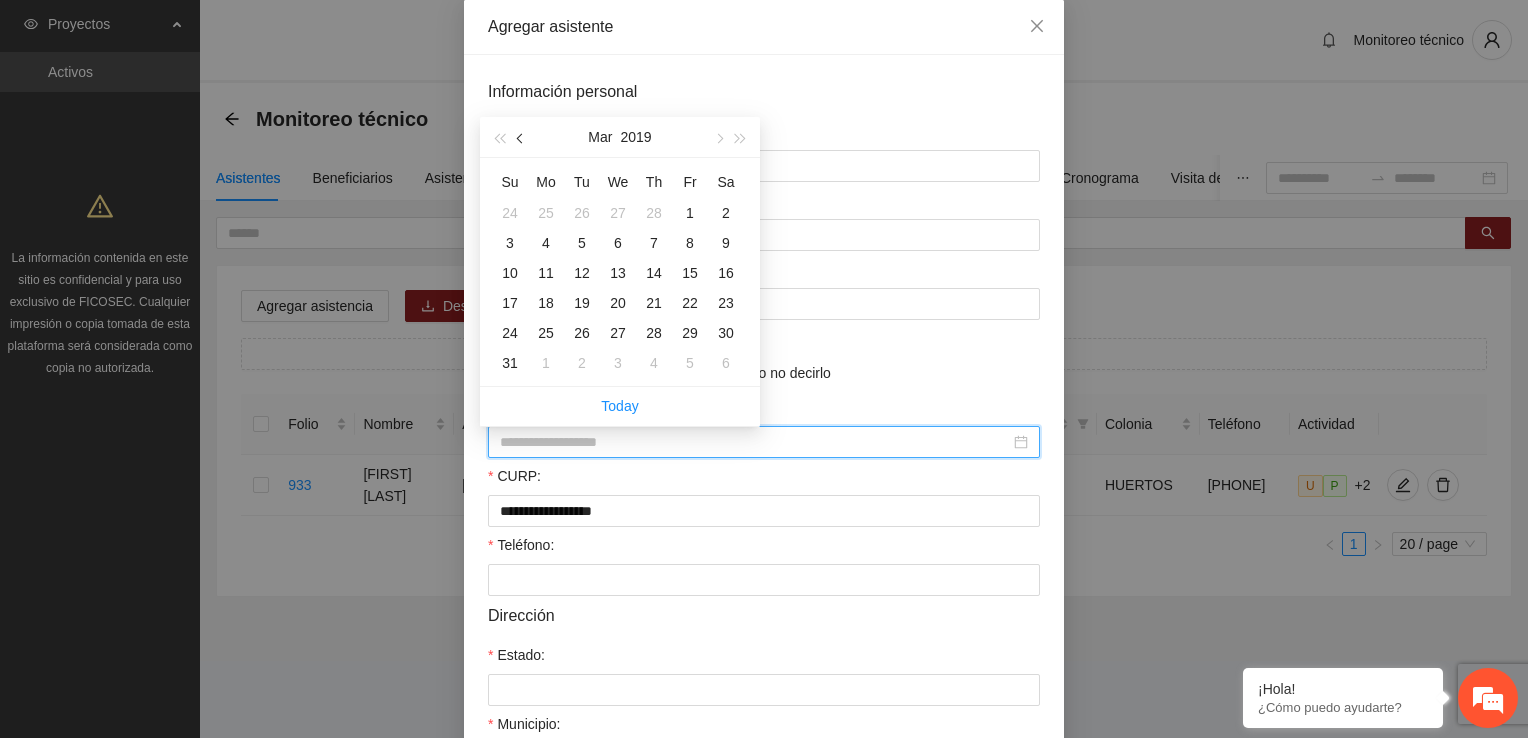 click at bounding box center [522, 139] 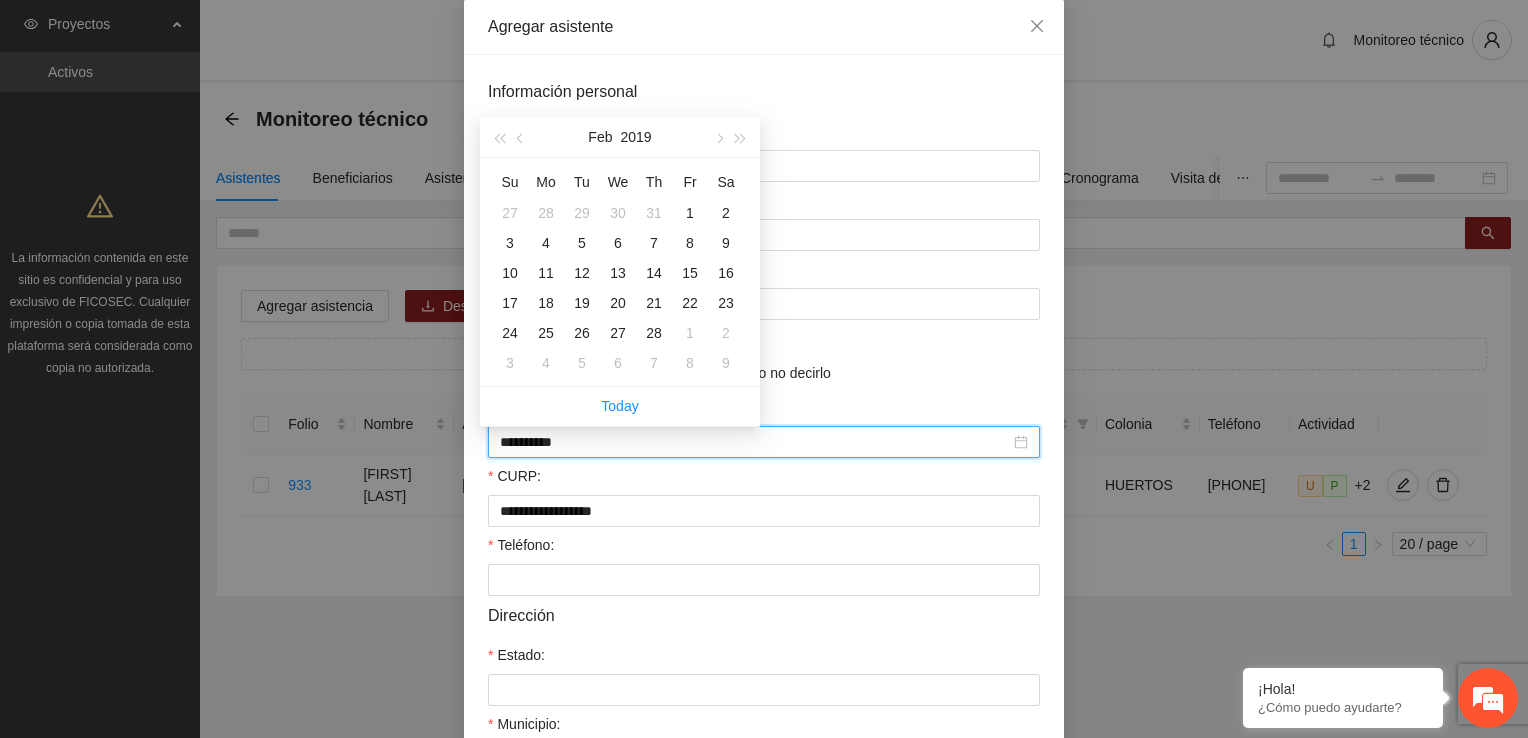 type on "**********" 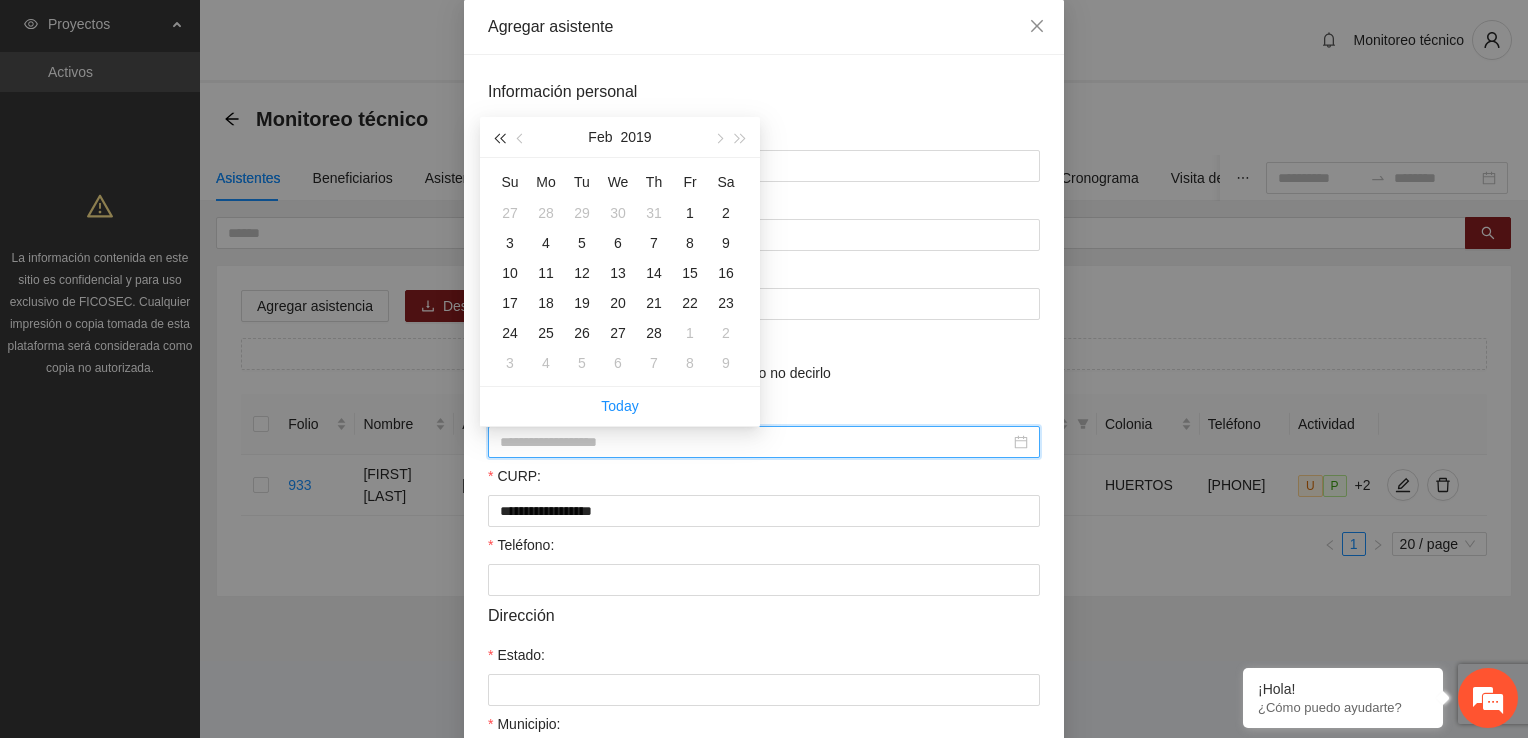 click at bounding box center [499, 137] 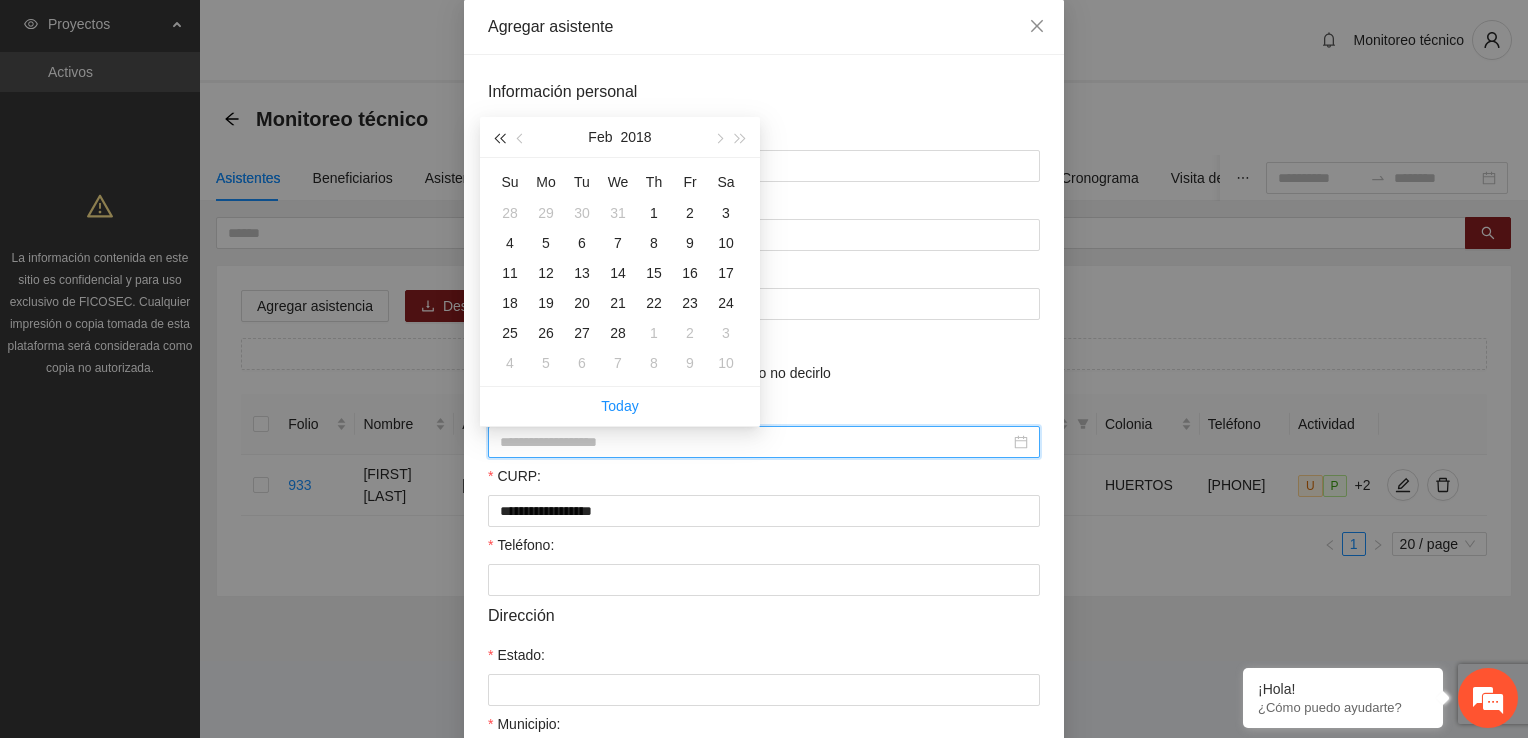 click at bounding box center [499, 137] 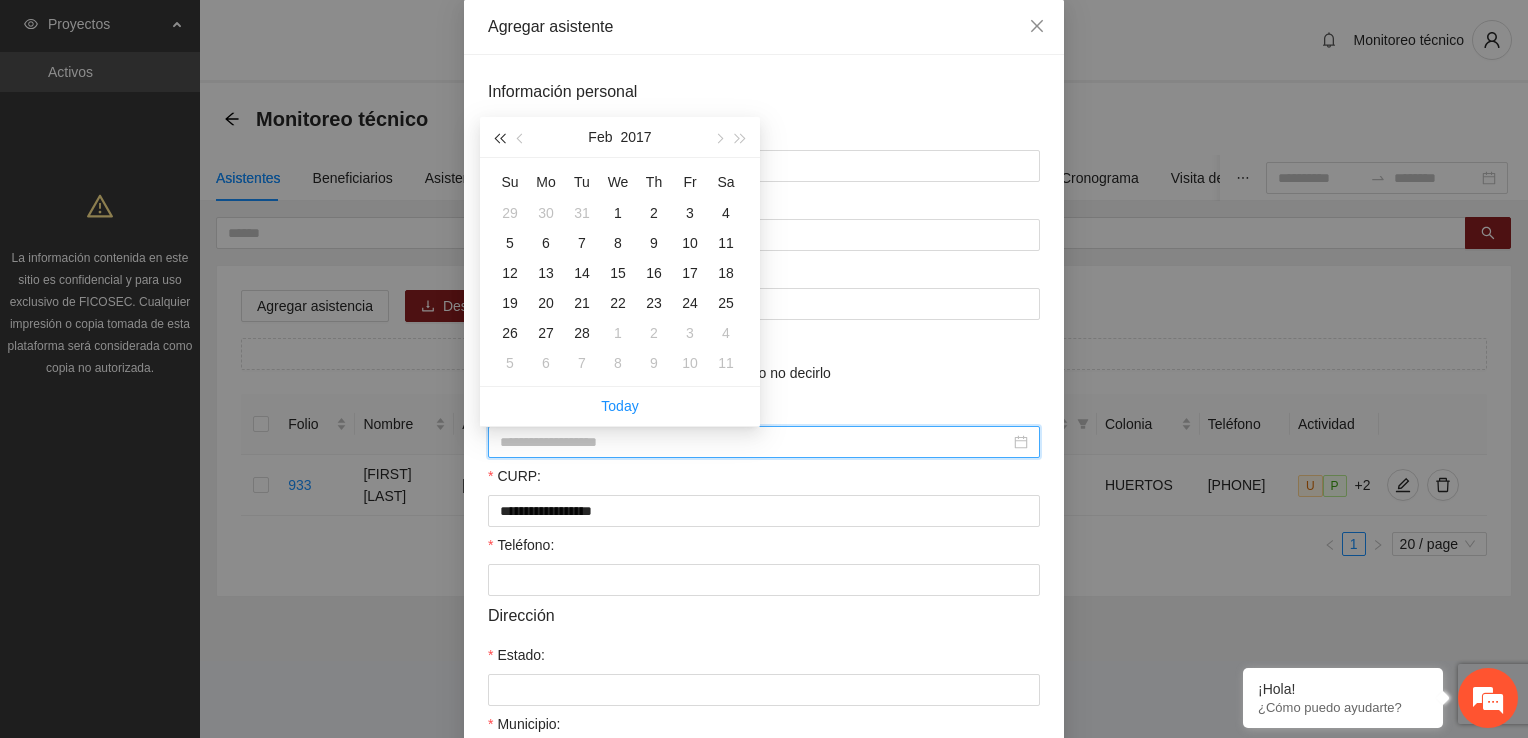 click at bounding box center (499, 137) 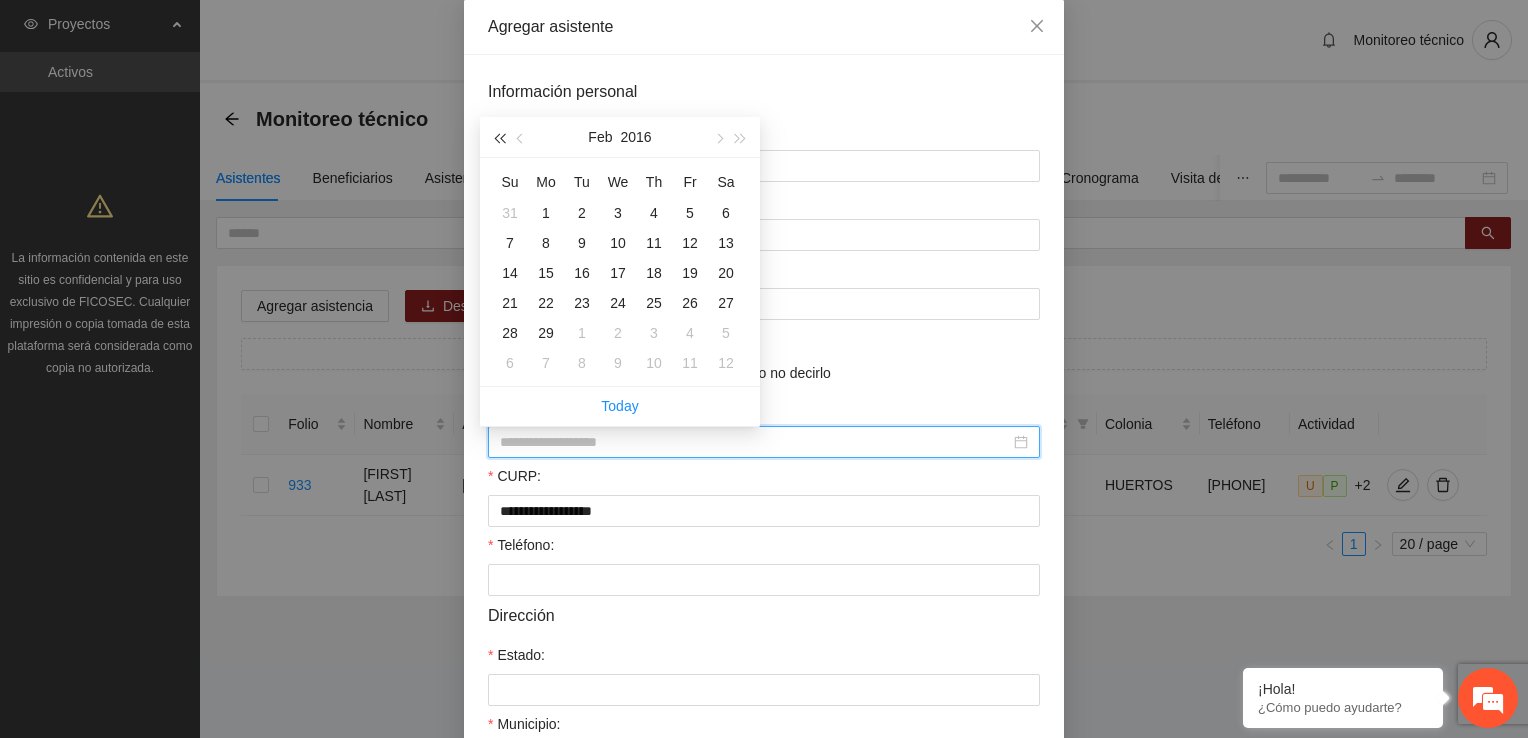 click at bounding box center [499, 137] 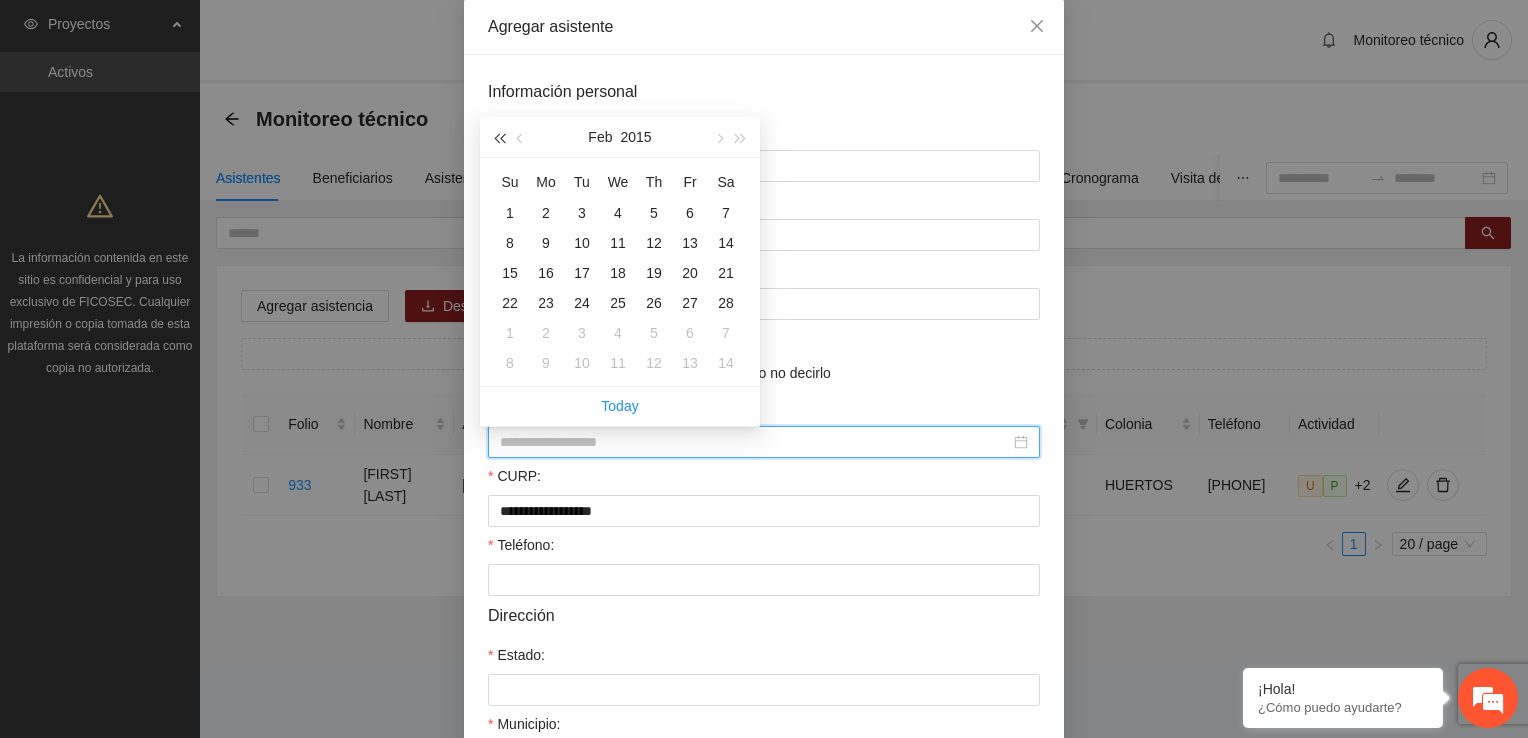 click at bounding box center [499, 137] 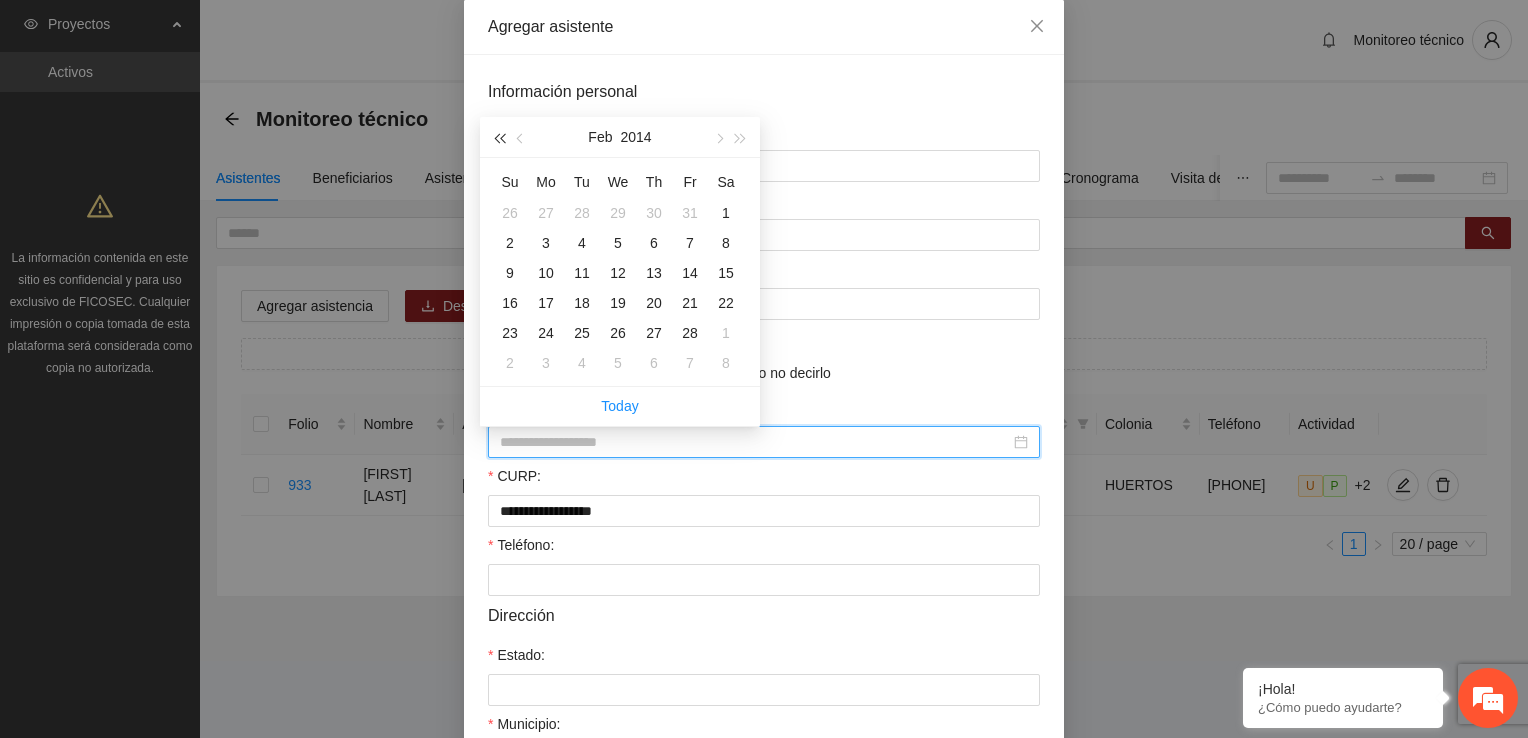 click at bounding box center (499, 137) 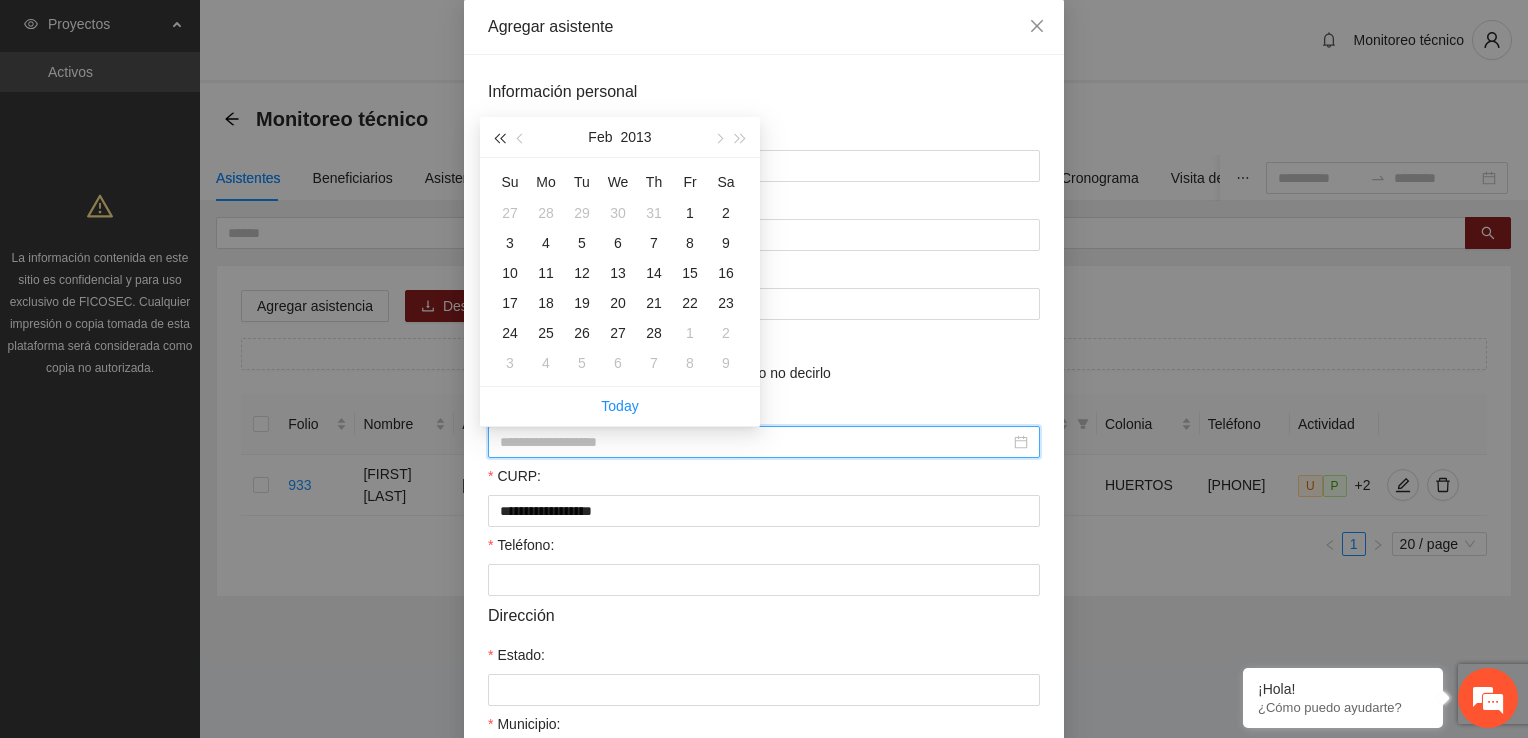 click at bounding box center [499, 137] 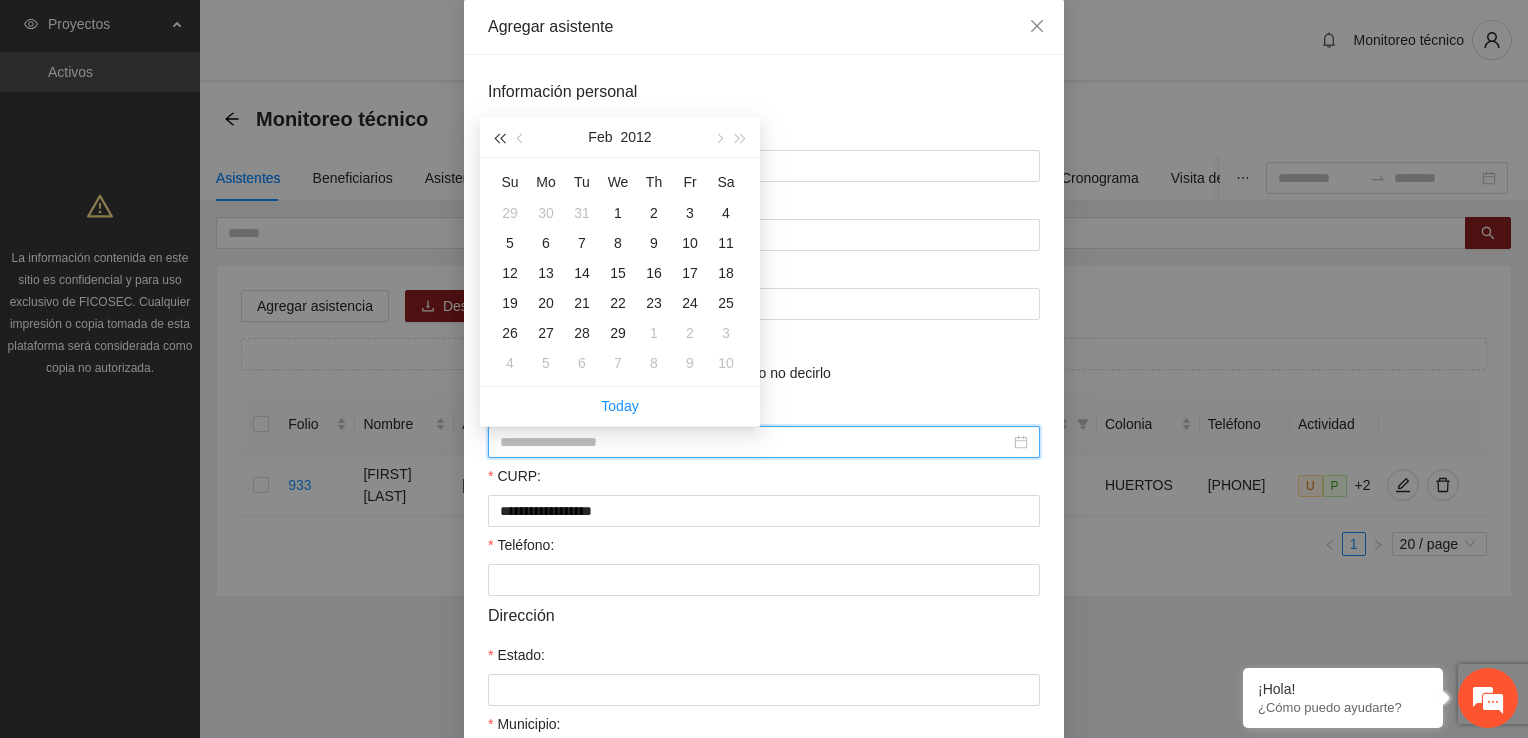 click at bounding box center (499, 137) 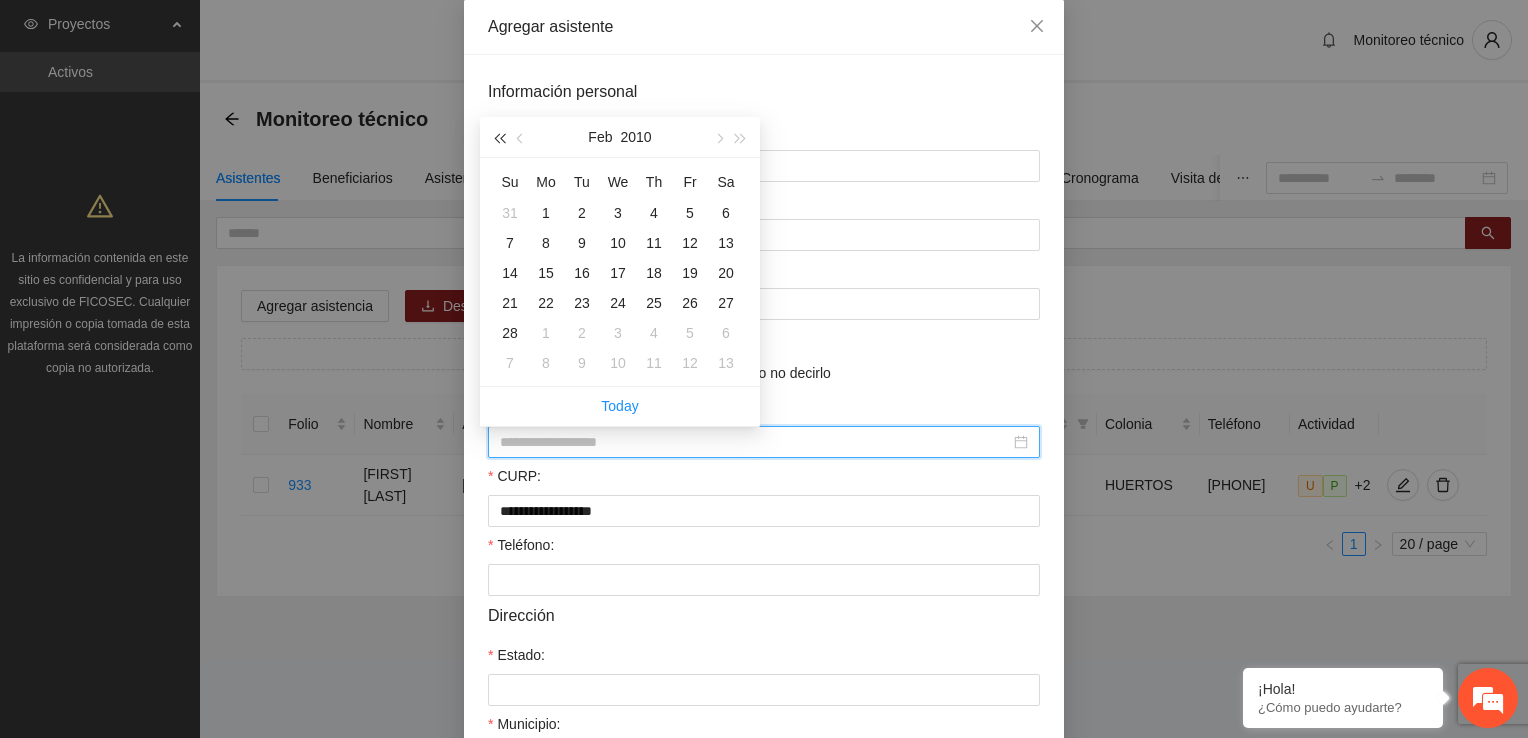 click at bounding box center (499, 137) 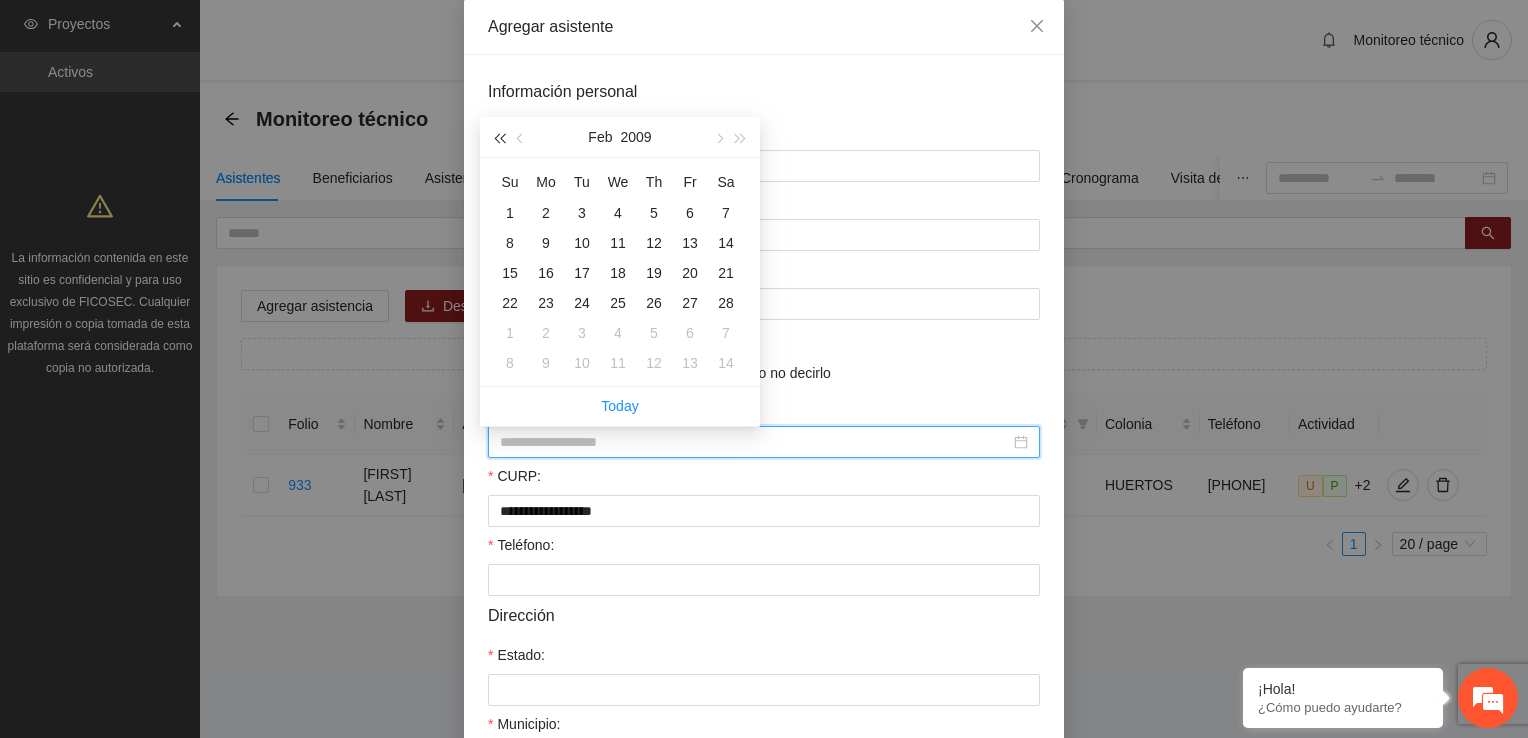 click at bounding box center (499, 137) 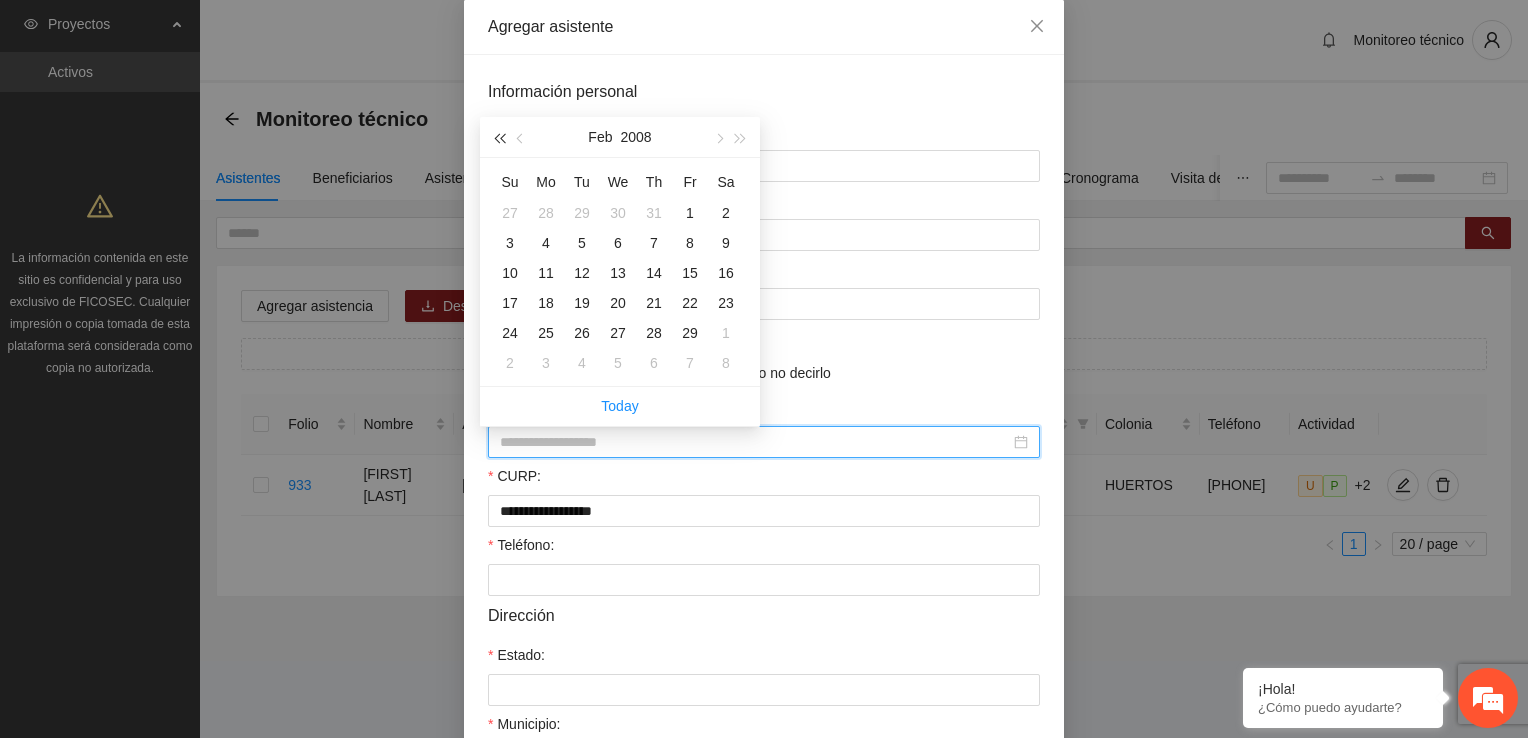 click at bounding box center (499, 137) 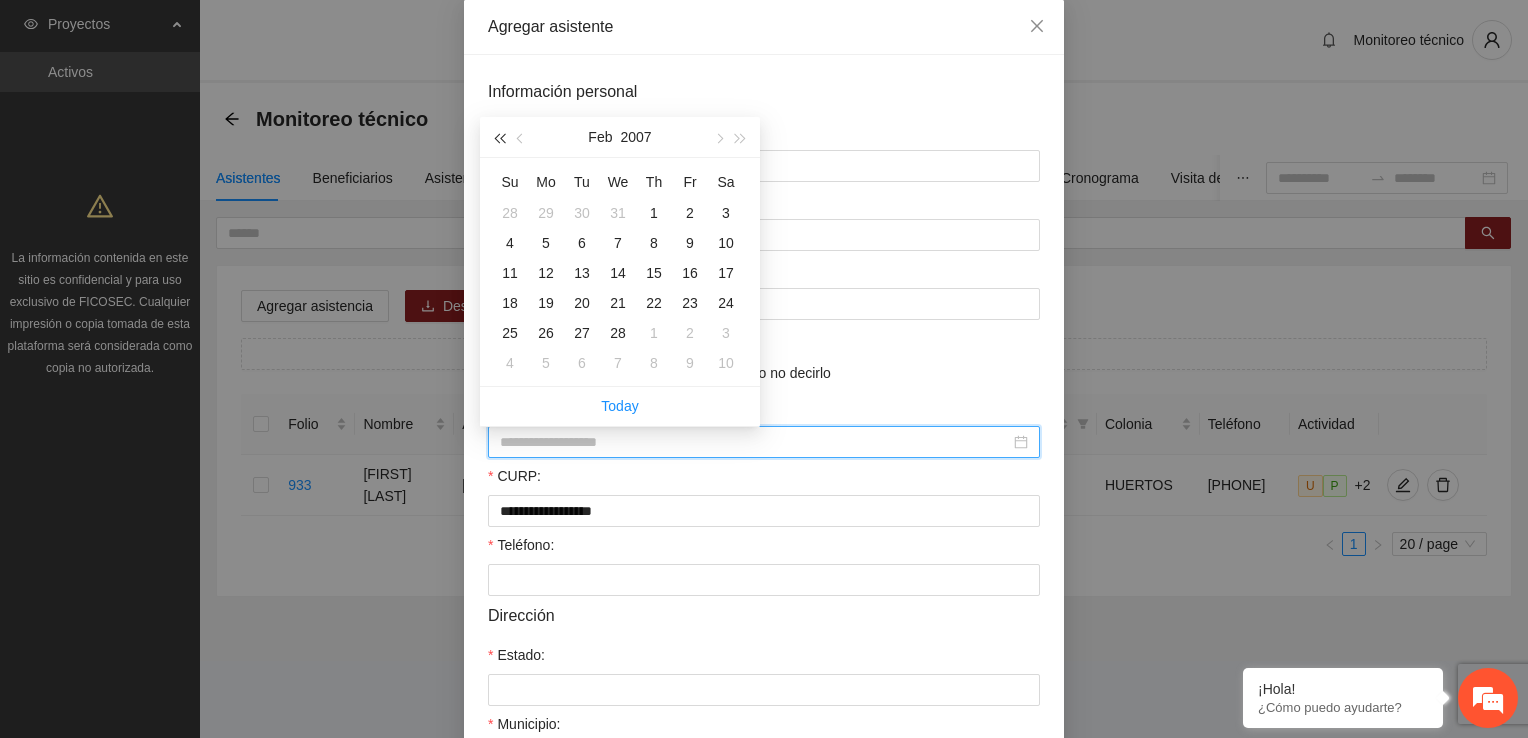 click at bounding box center (499, 137) 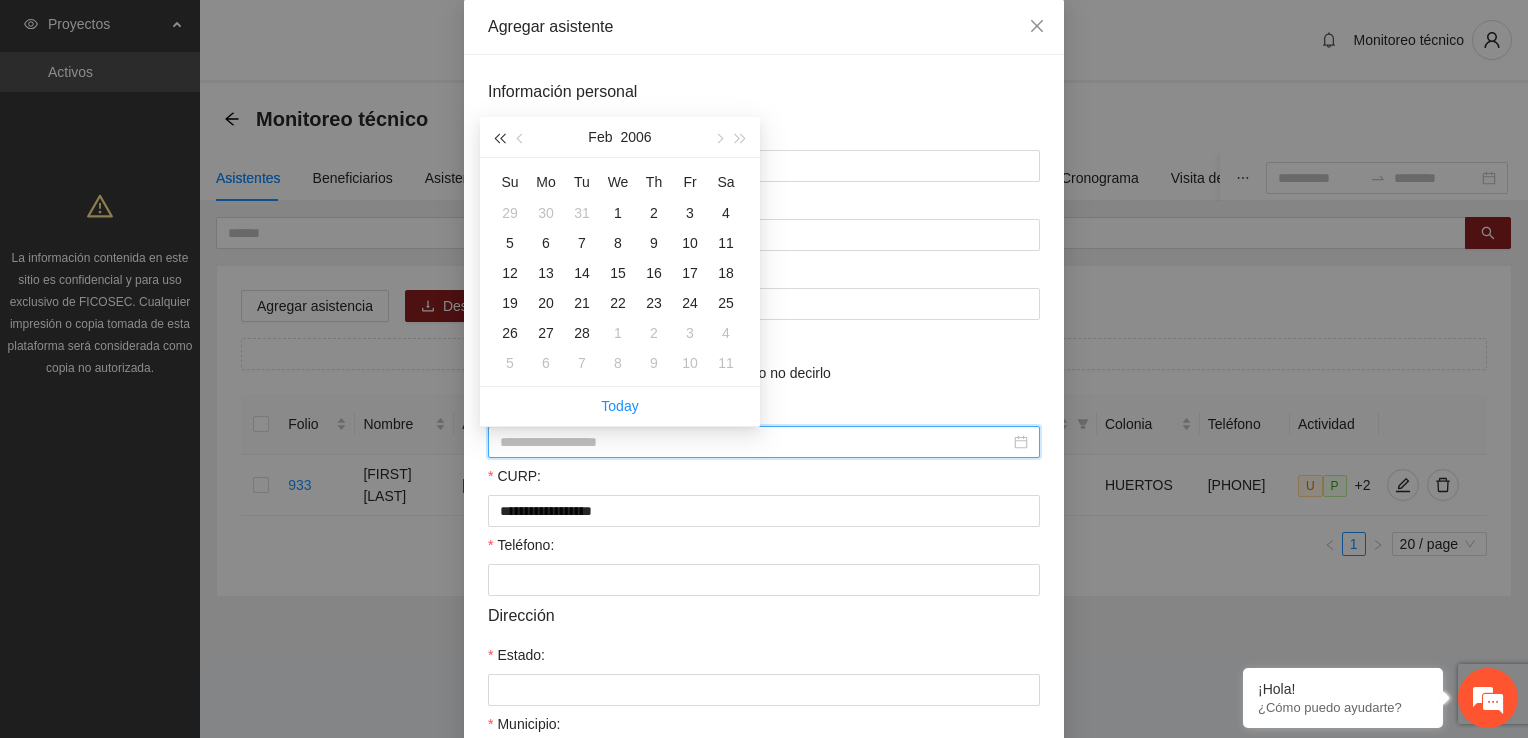 click at bounding box center [499, 137] 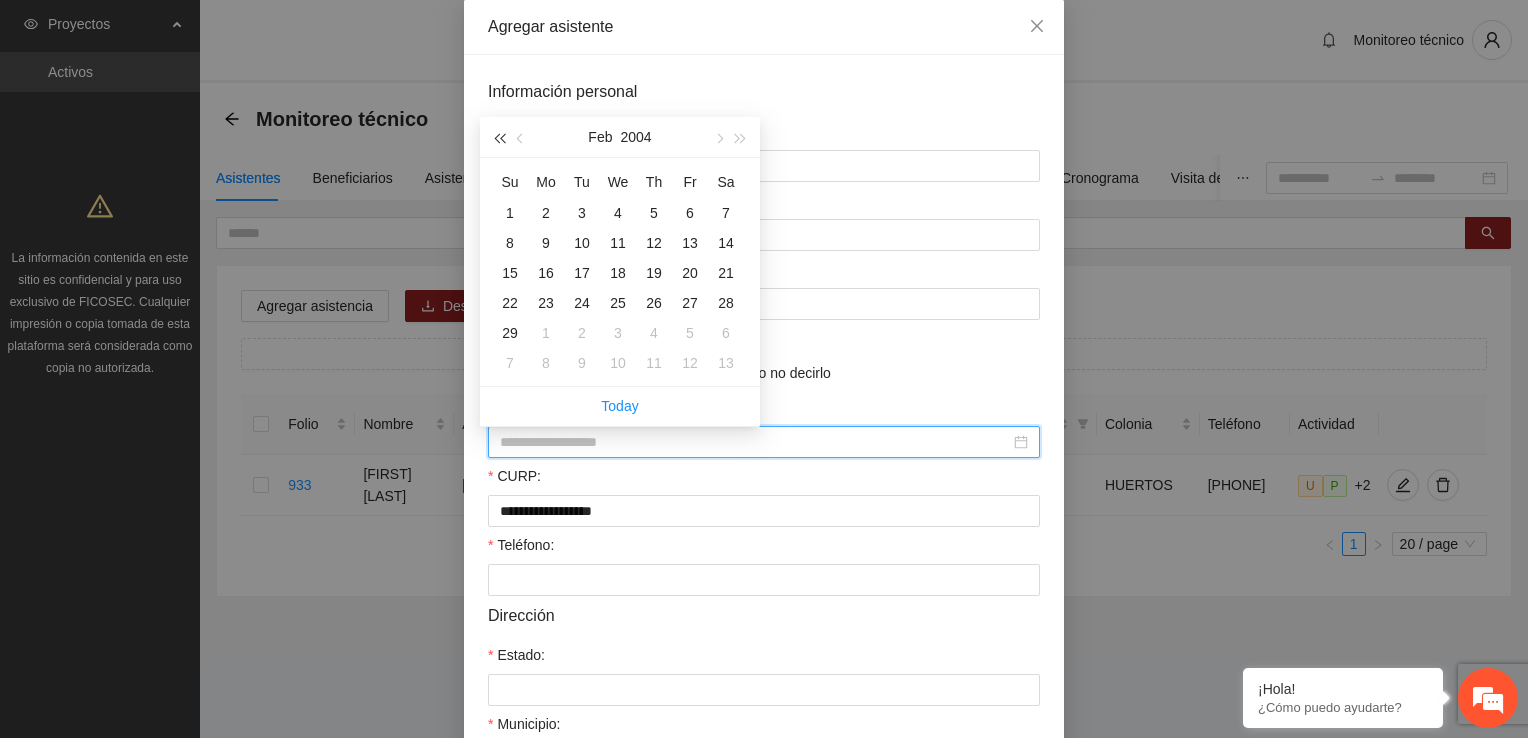click at bounding box center [499, 137] 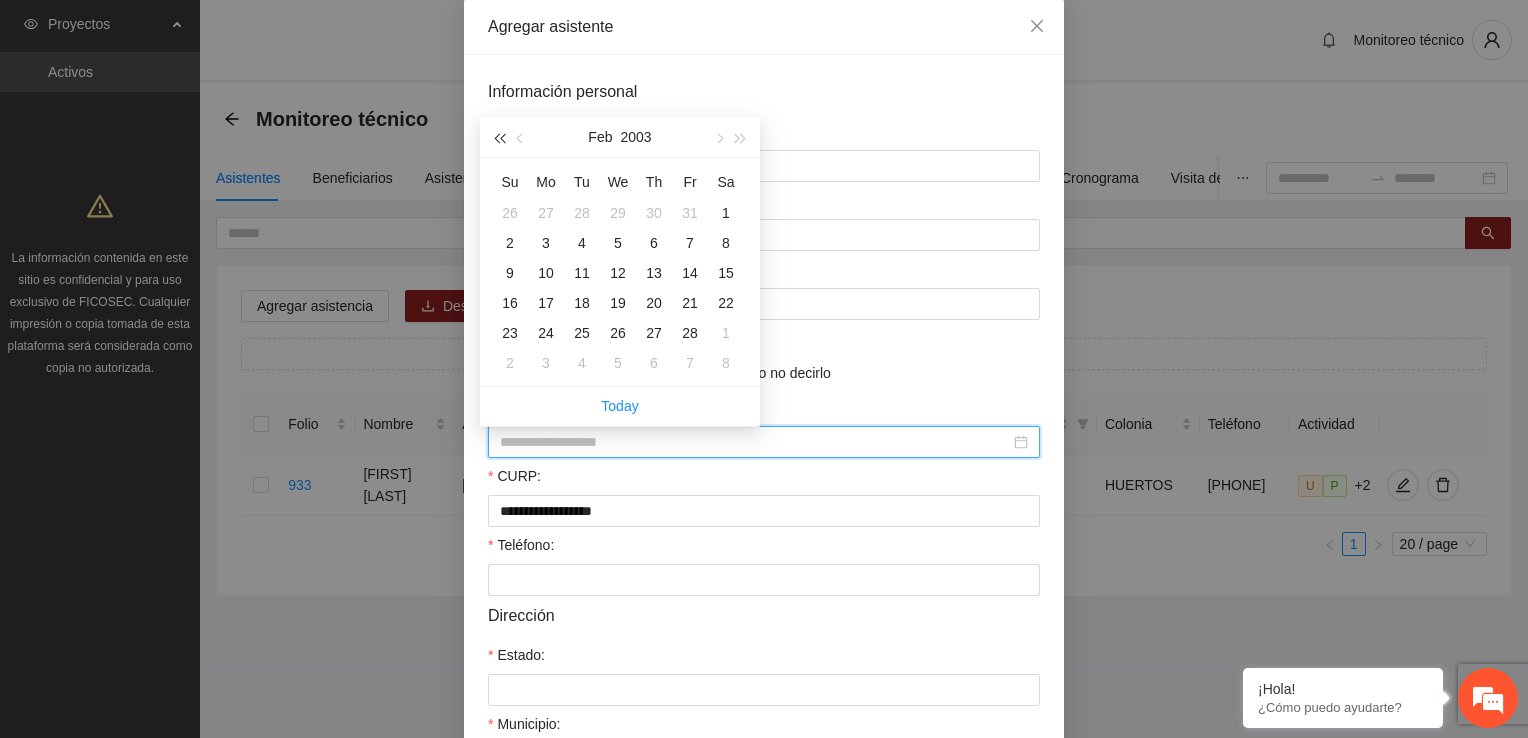 click at bounding box center [499, 137] 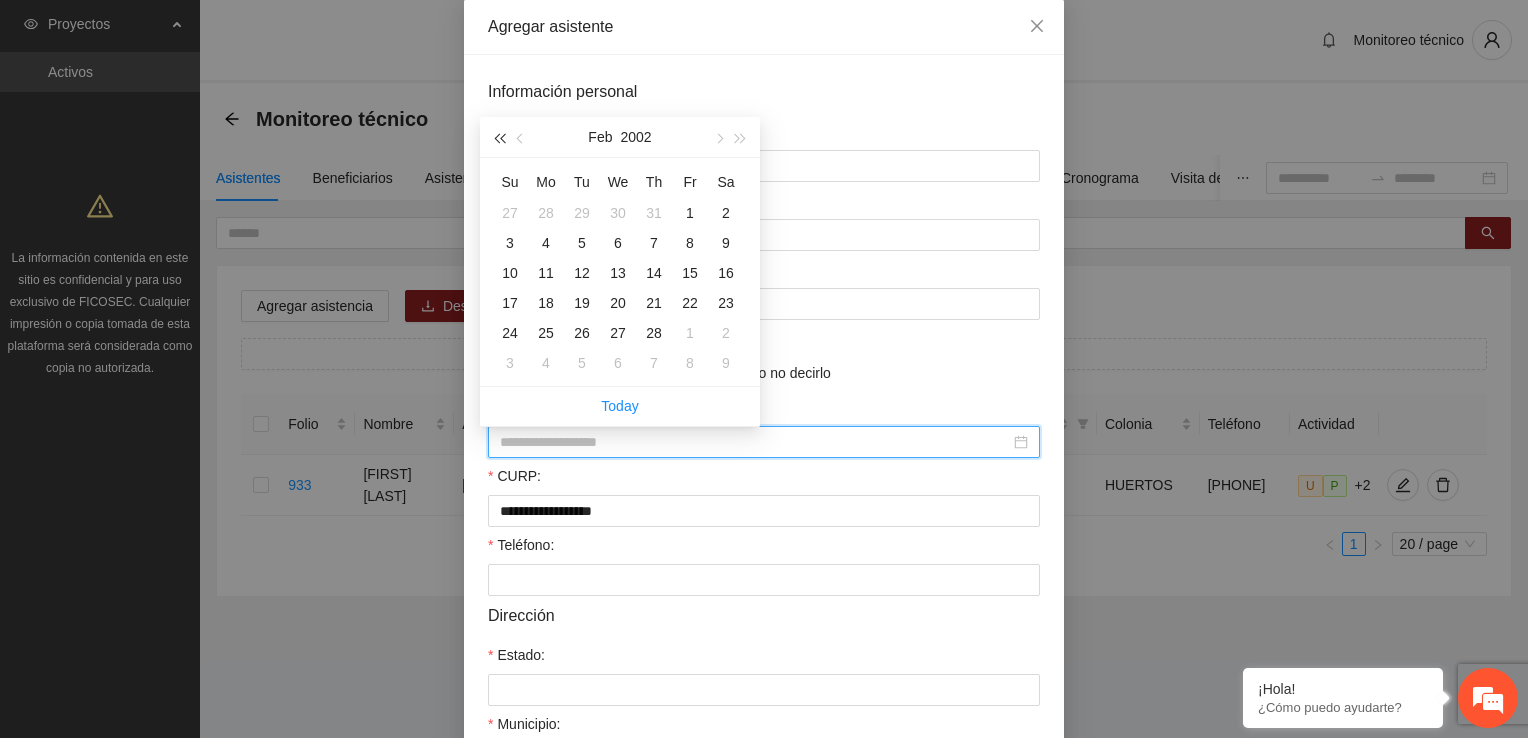 click at bounding box center (499, 137) 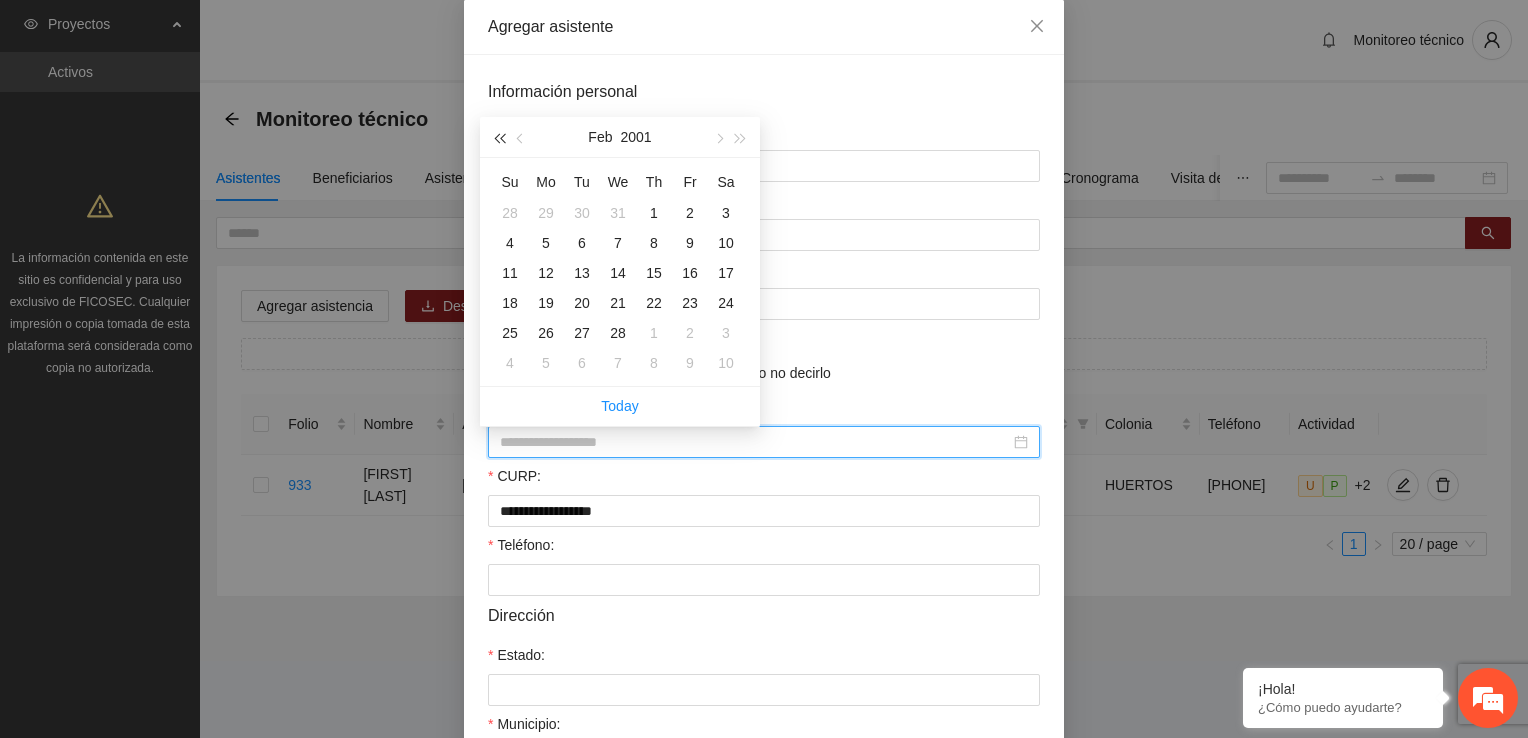 click at bounding box center [499, 137] 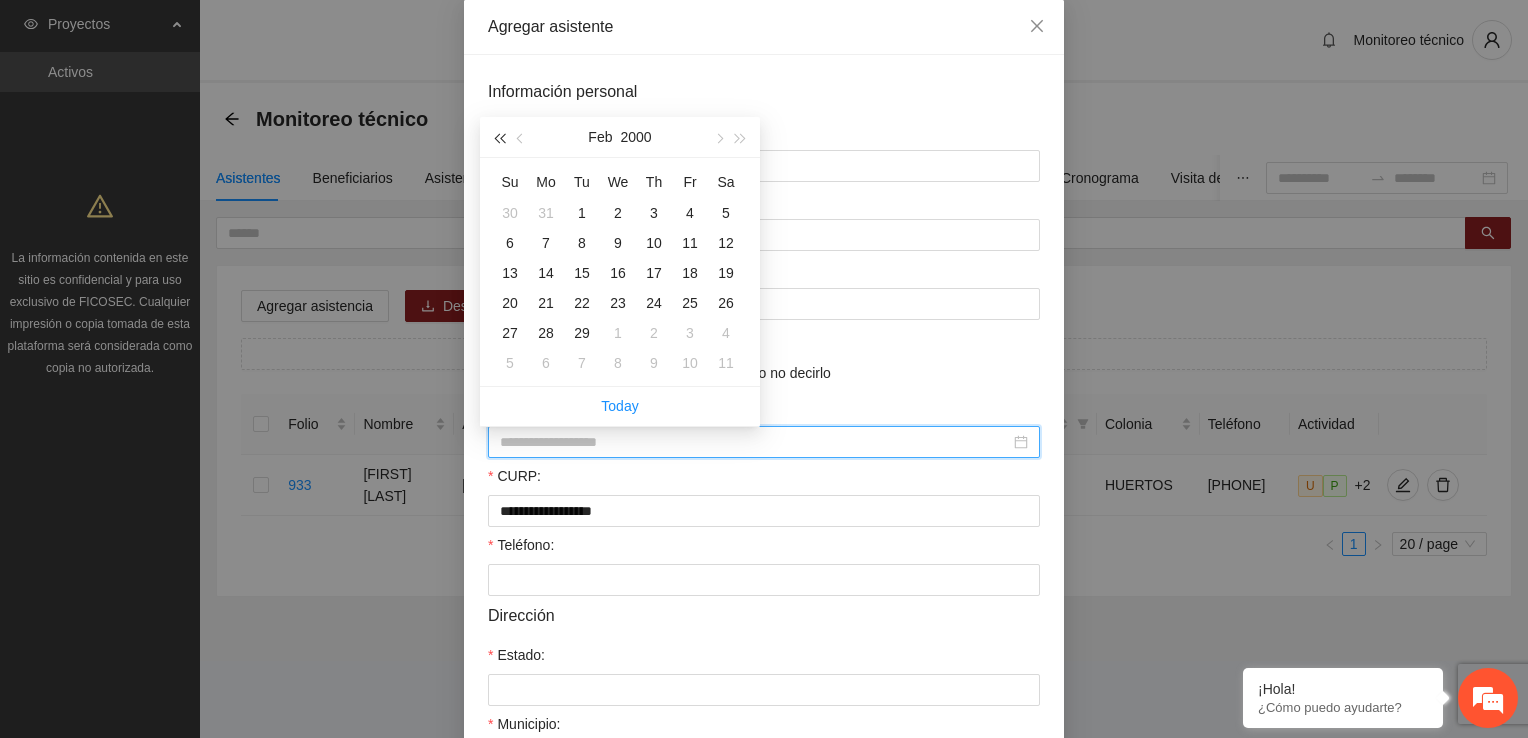 click at bounding box center (499, 137) 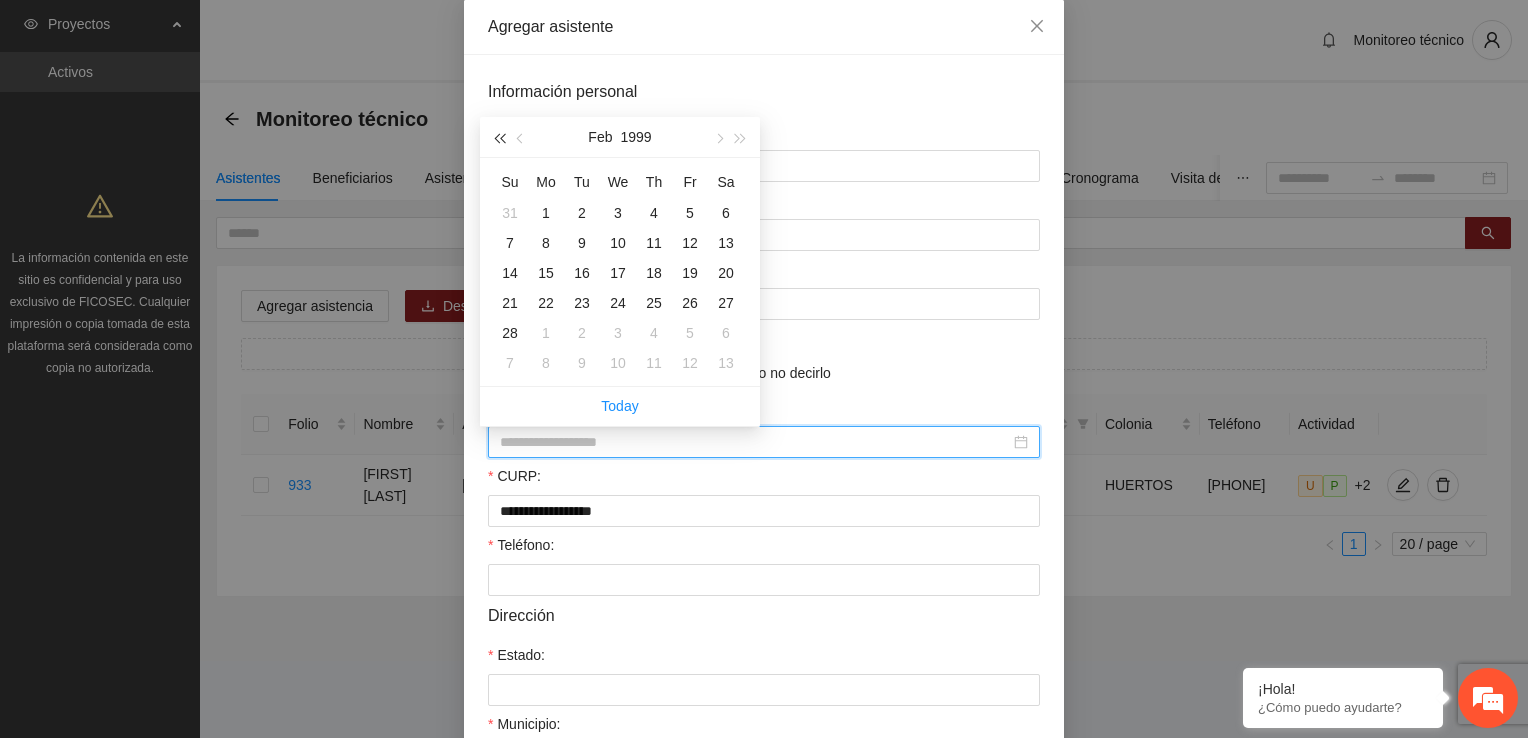 click at bounding box center (499, 137) 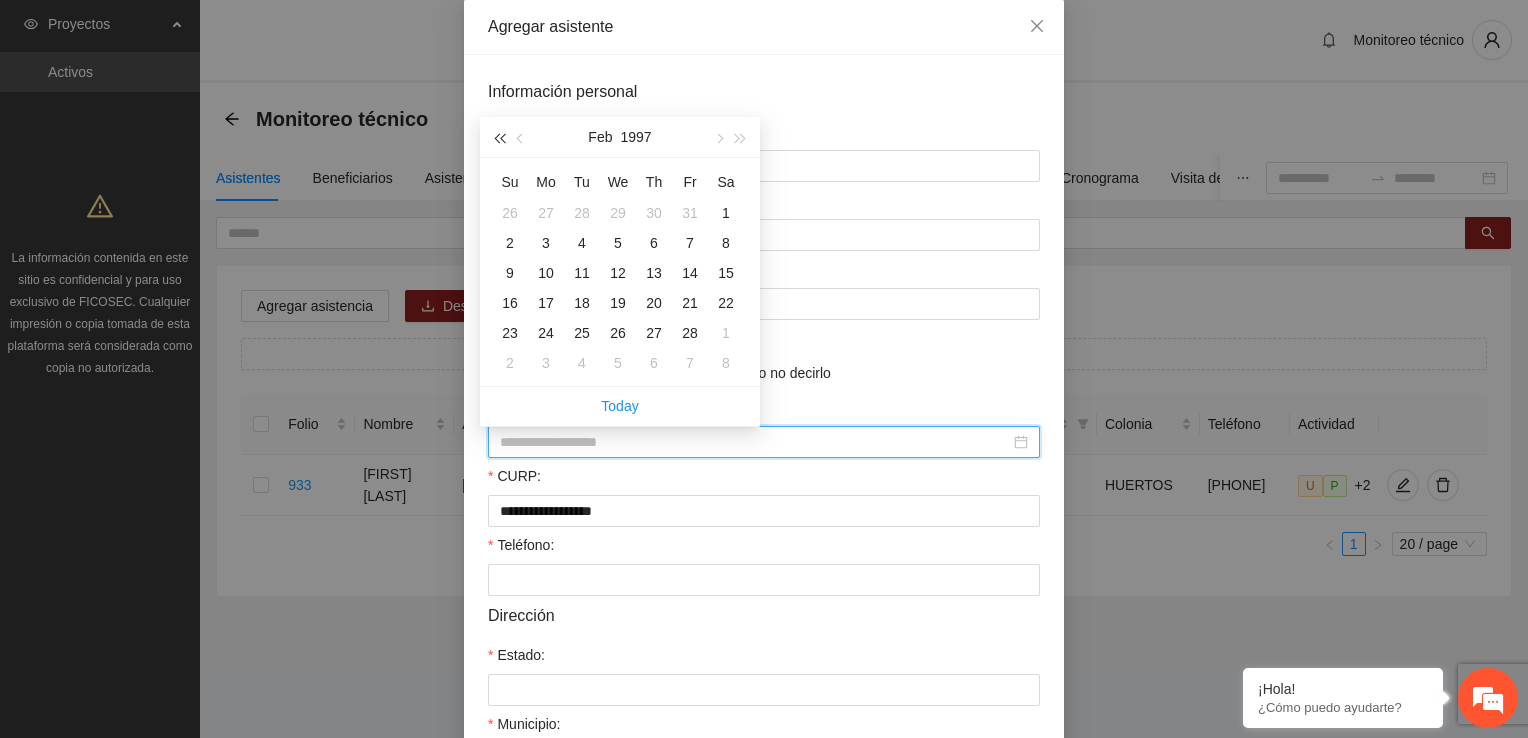 click at bounding box center (499, 137) 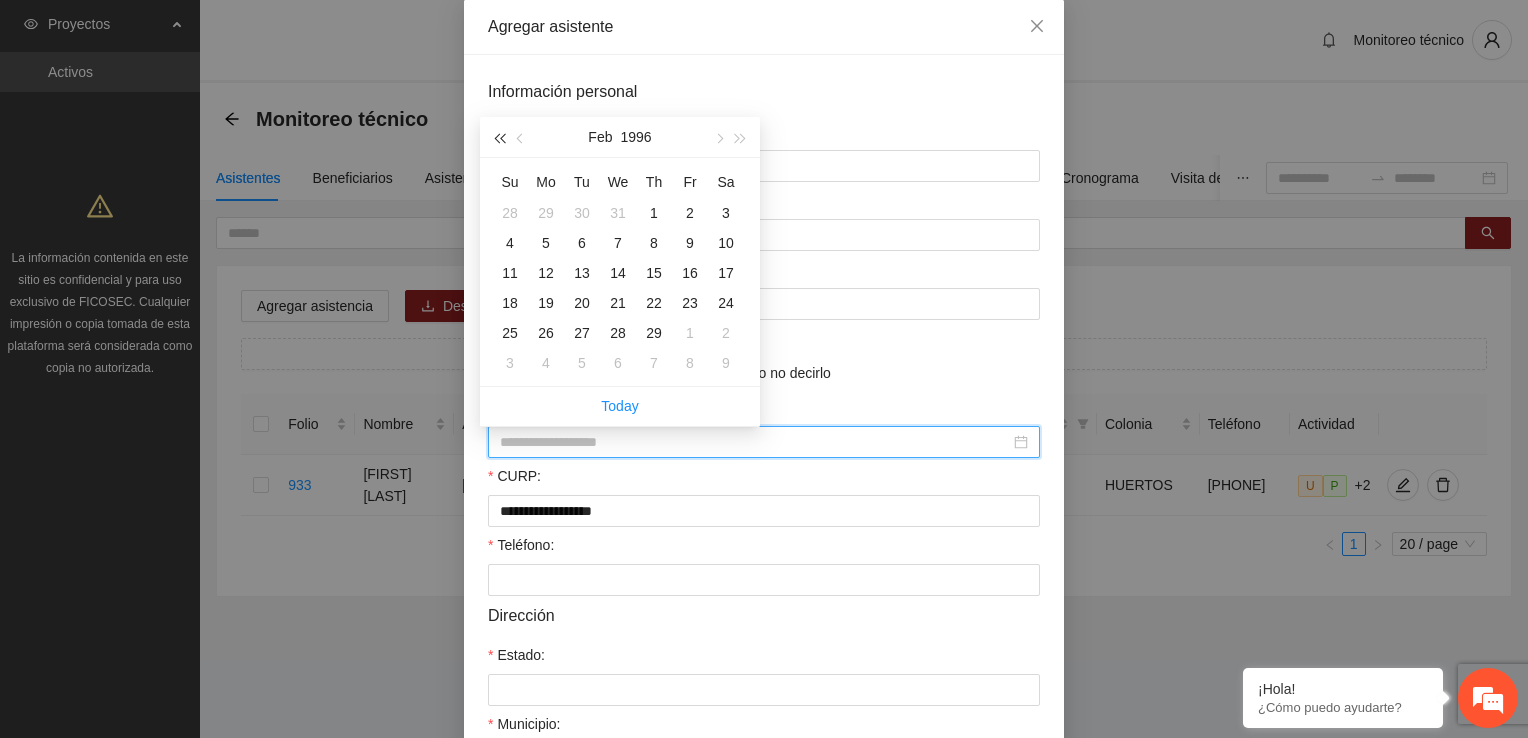 click at bounding box center (499, 137) 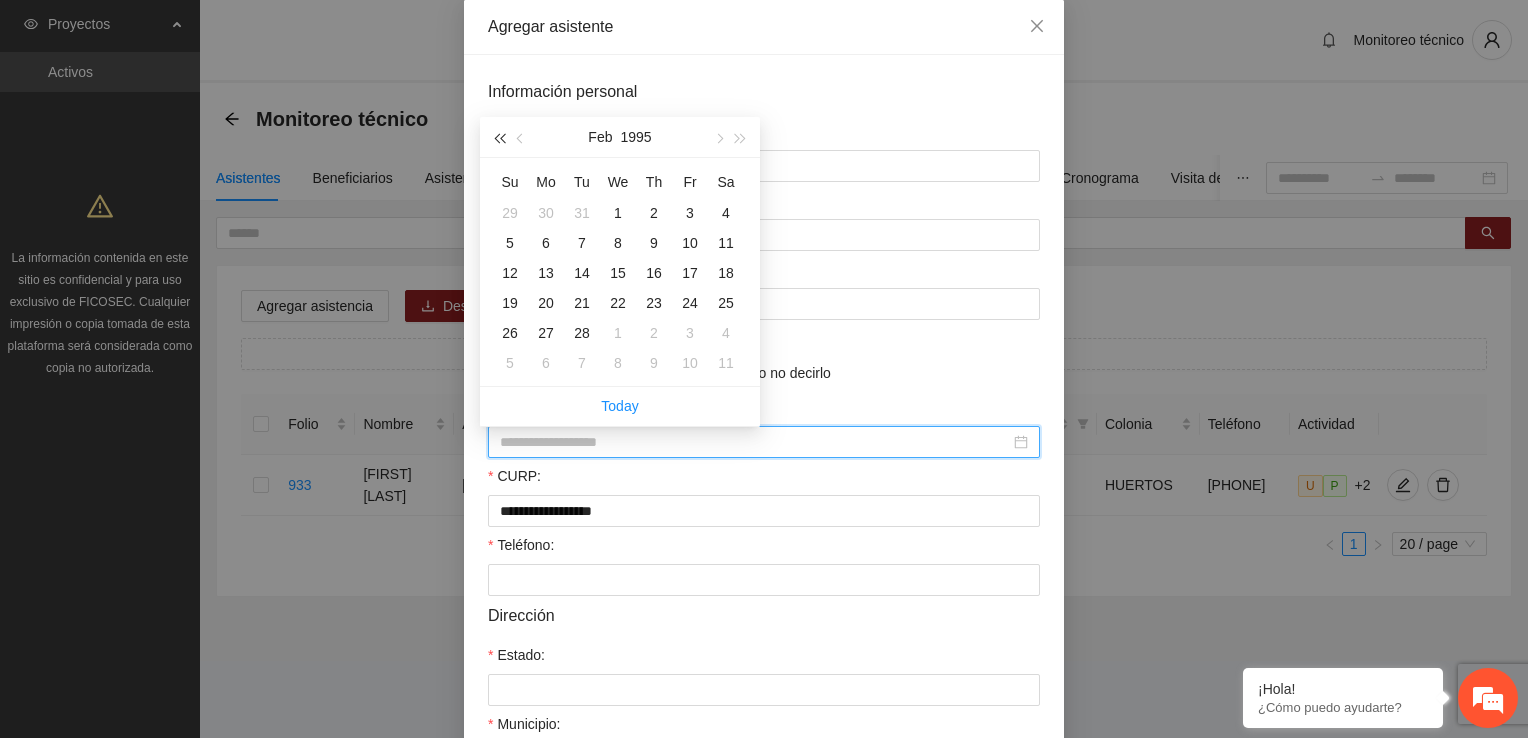 click at bounding box center (499, 137) 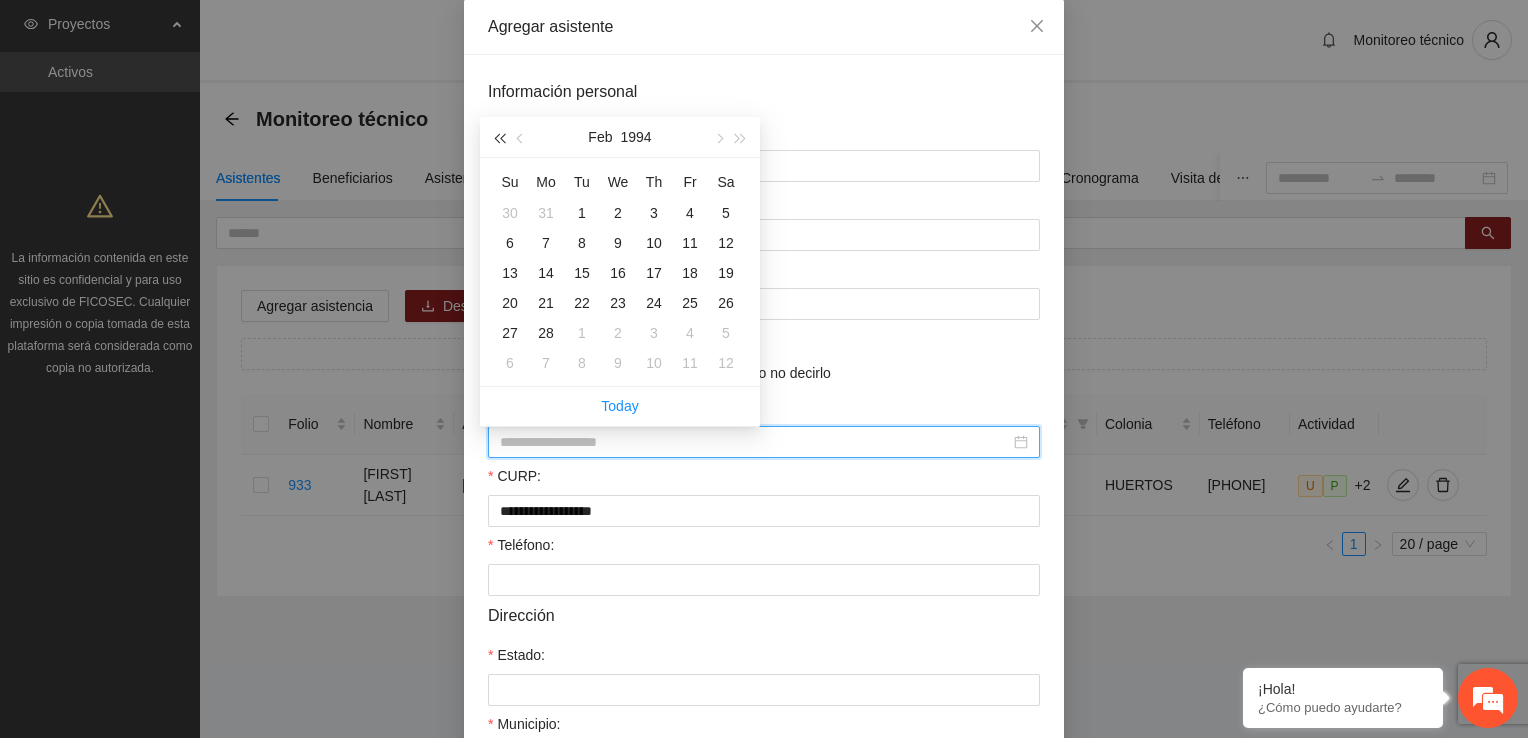 click at bounding box center [499, 137] 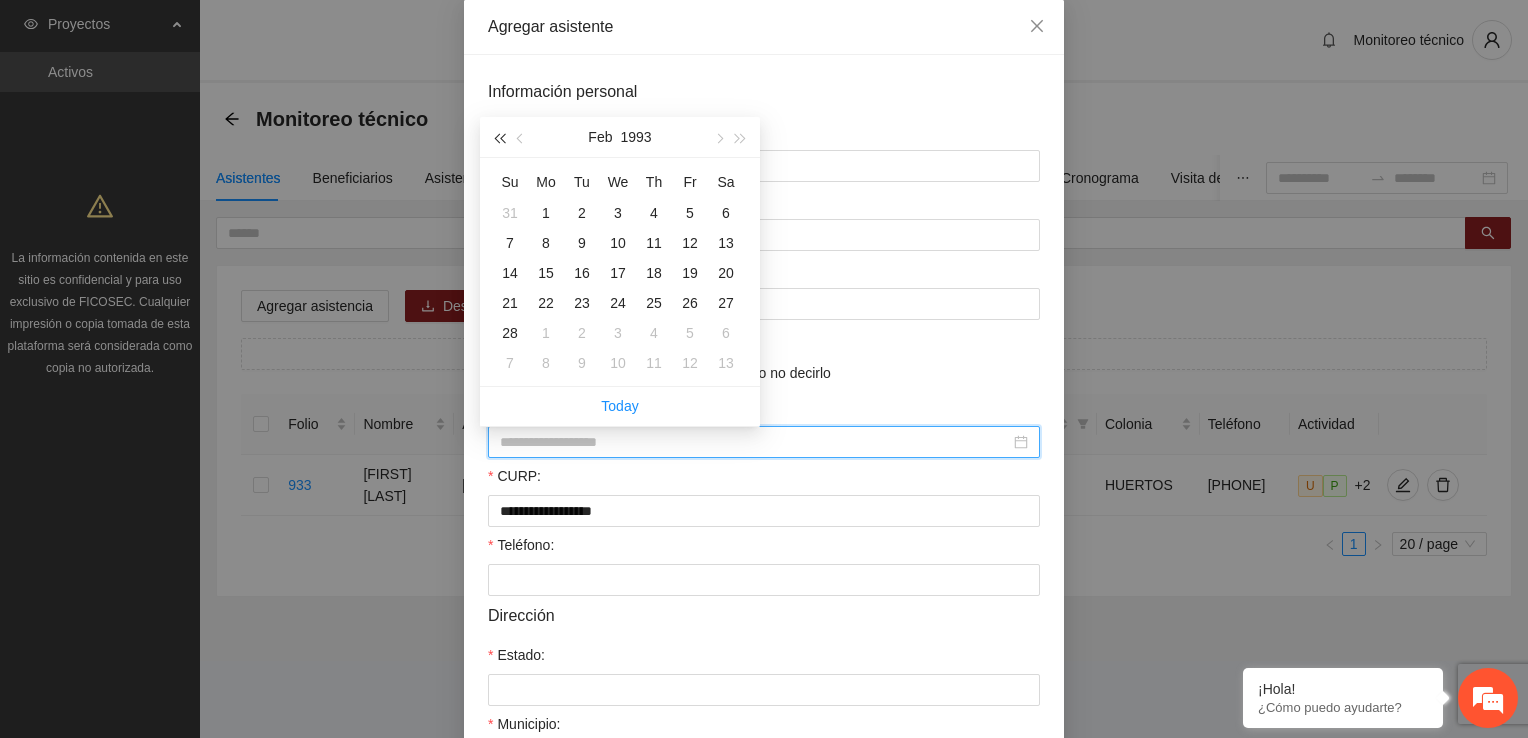 click at bounding box center [499, 137] 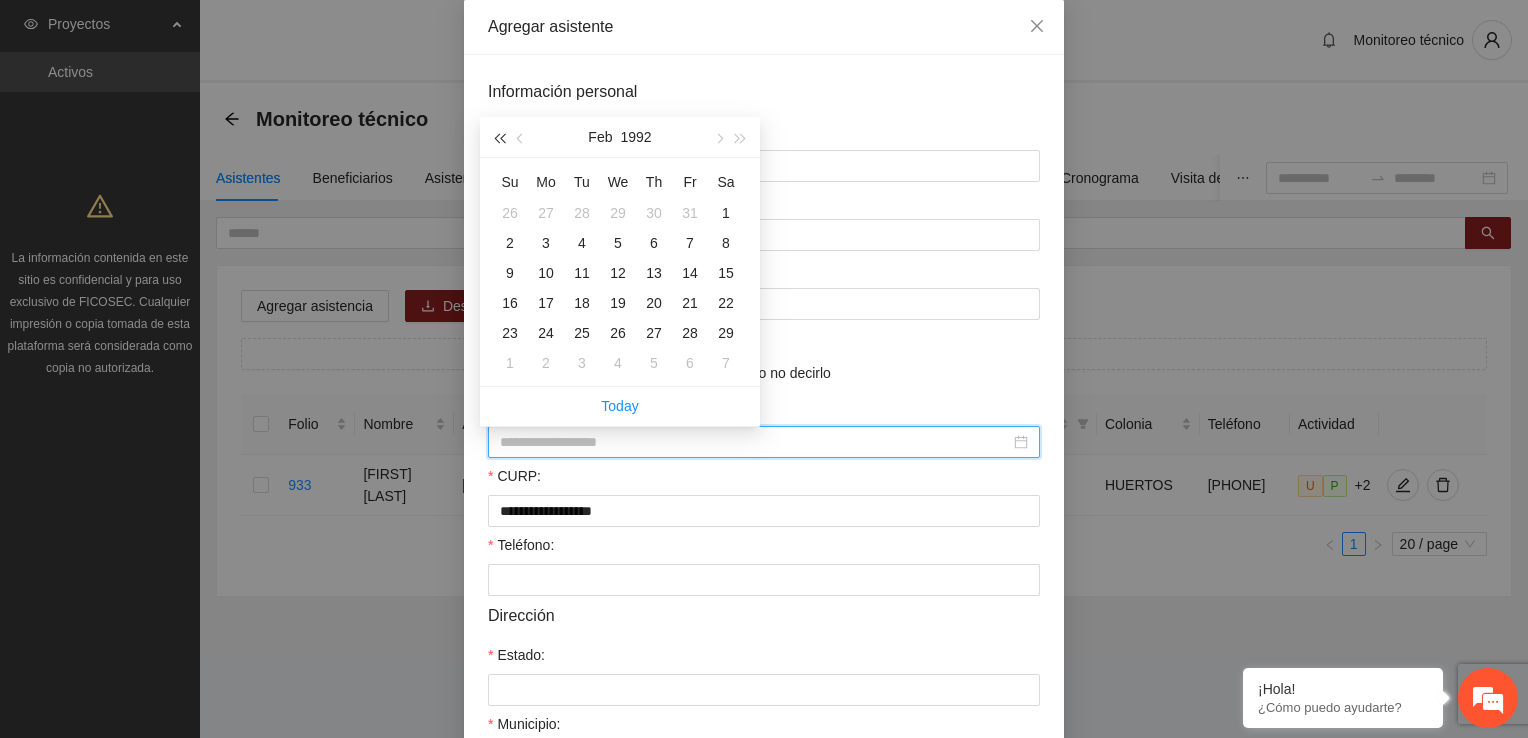 click at bounding box center [499, 137] 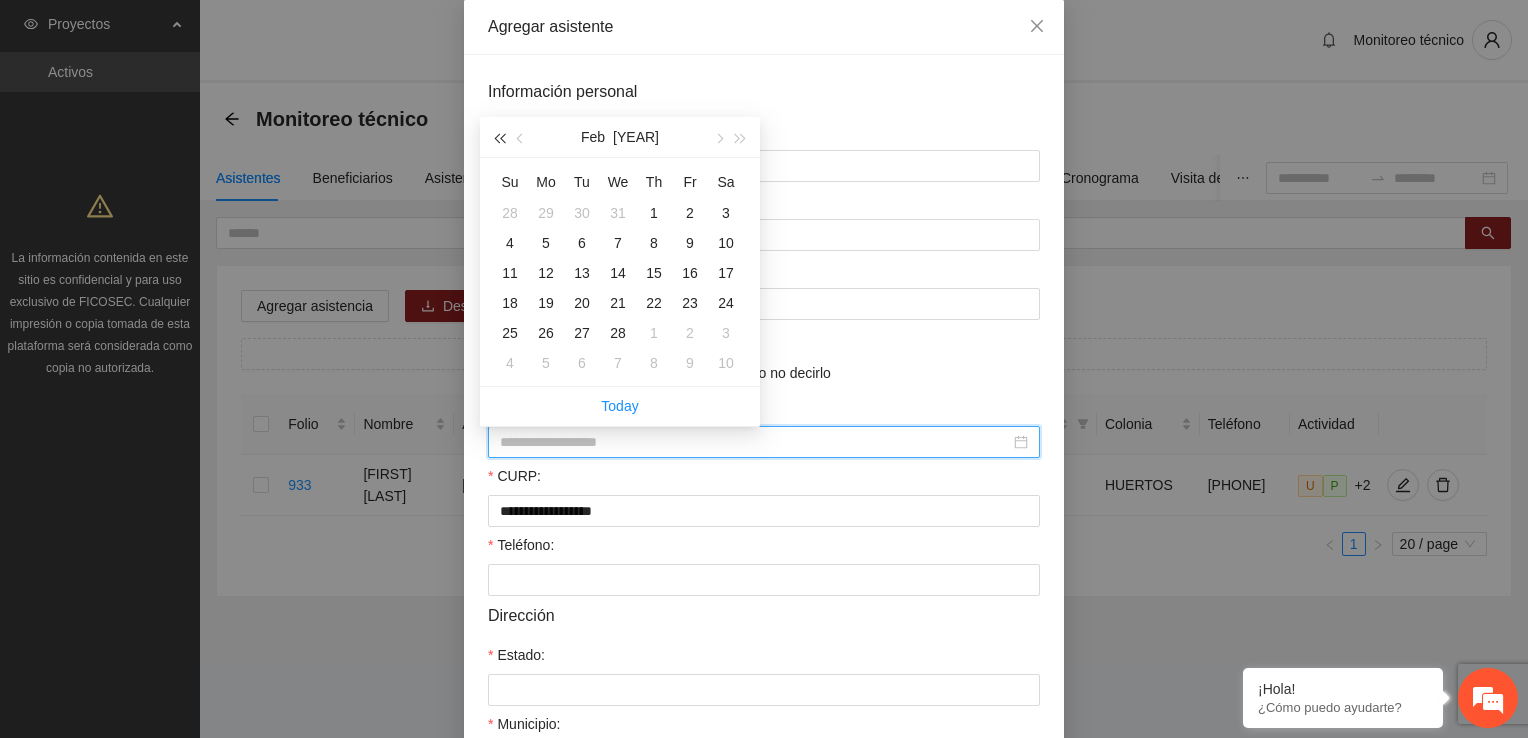click at bounding box center (499, 137) 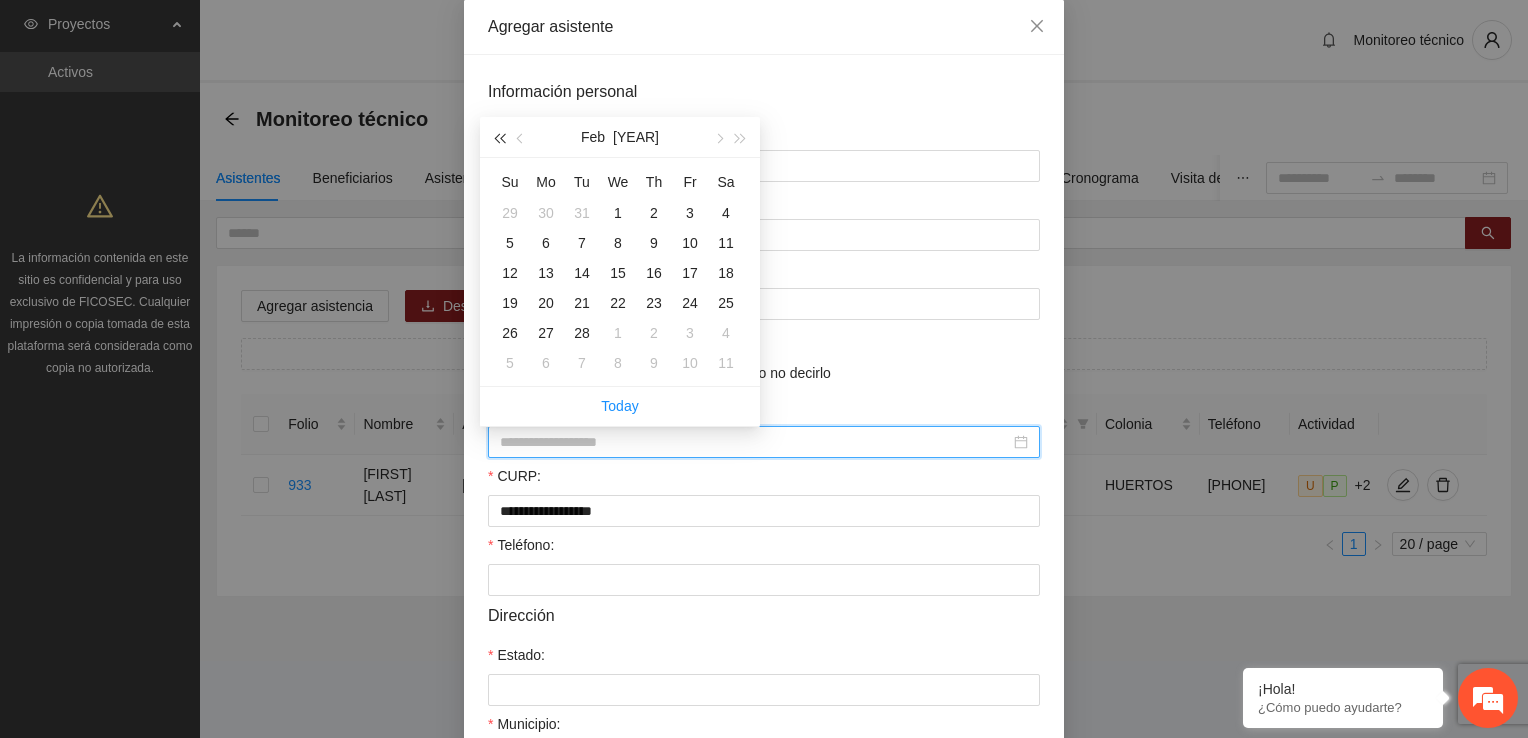 click at bounding box center [499, 137] 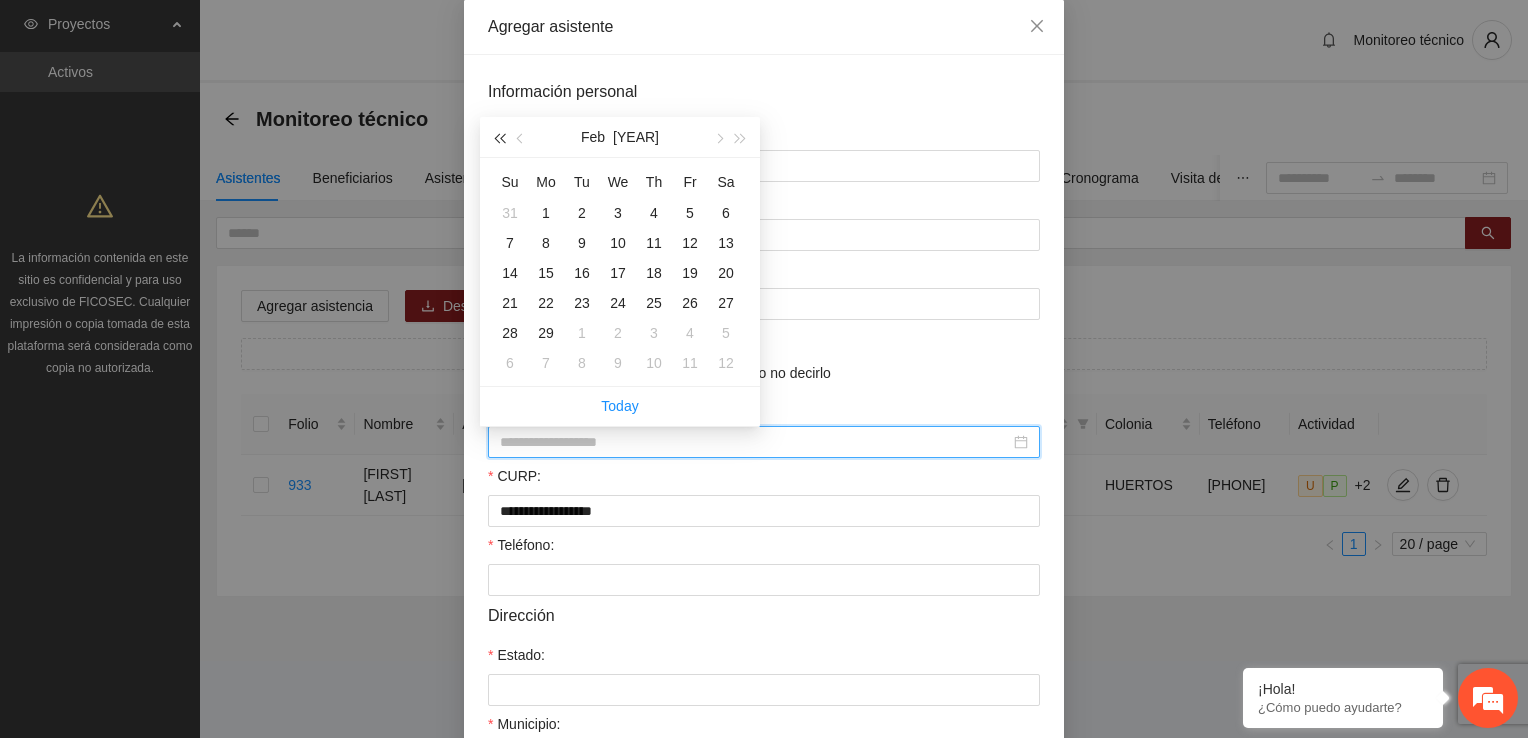 click at bounding box center [499, 137] 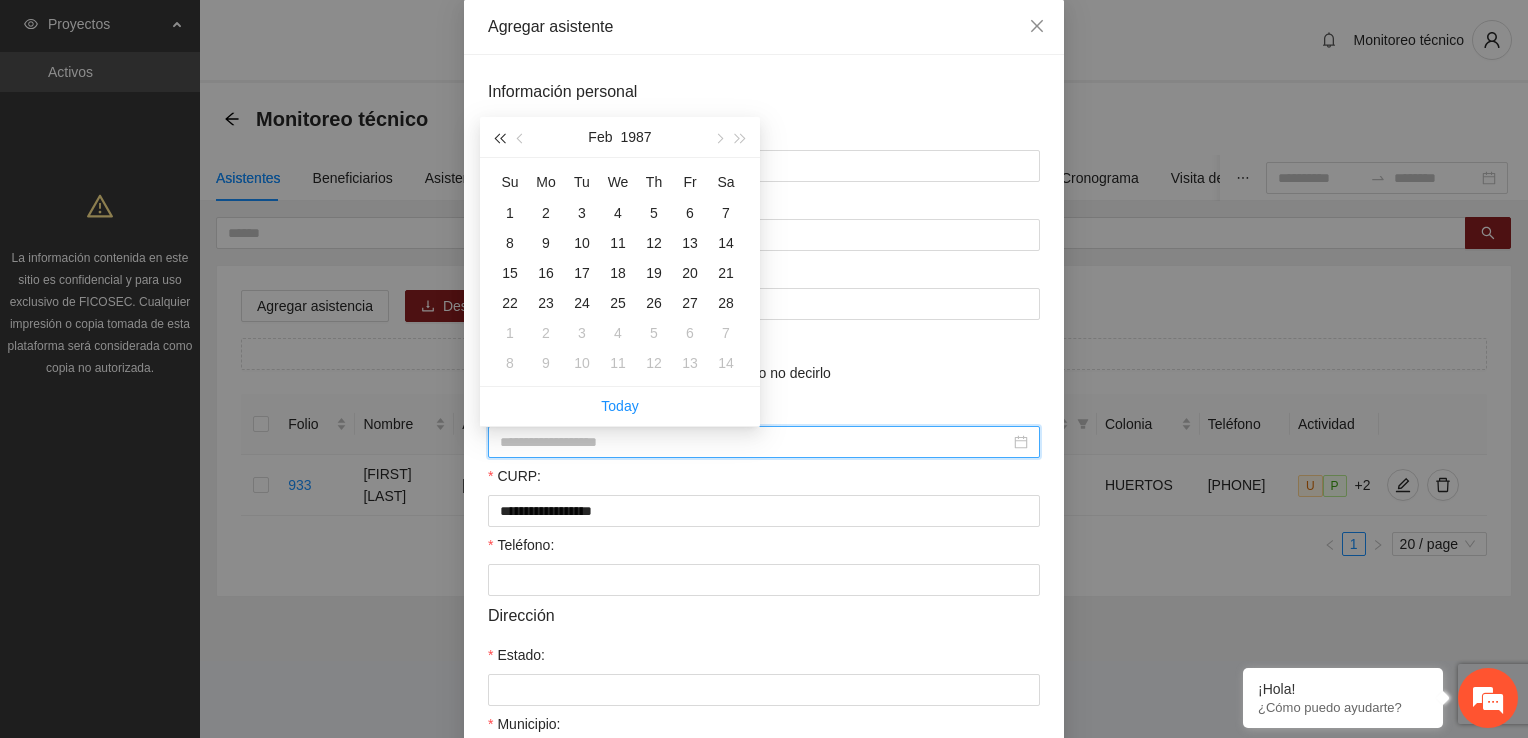 click at bounding box center [499, 137] 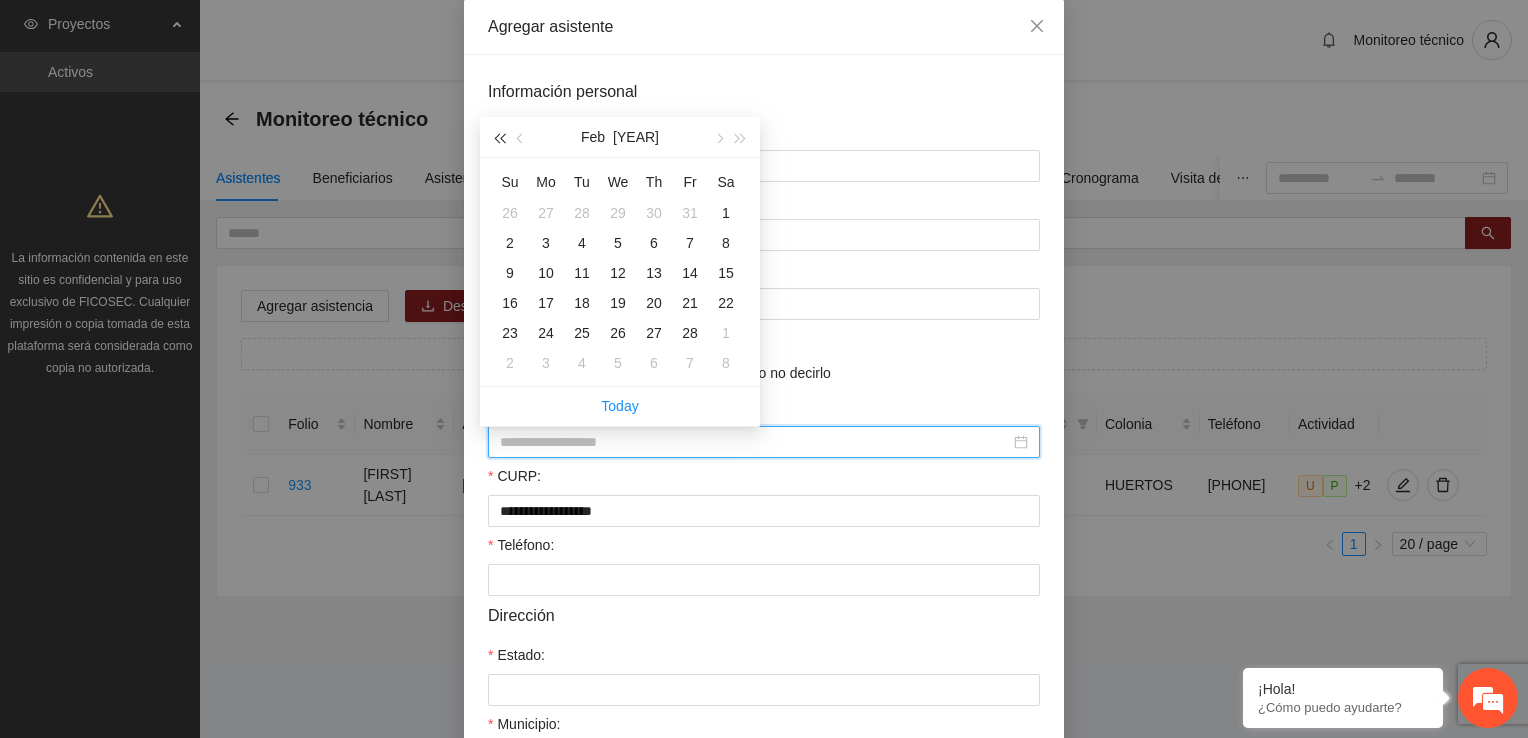 click at bounding box center [499, 137] 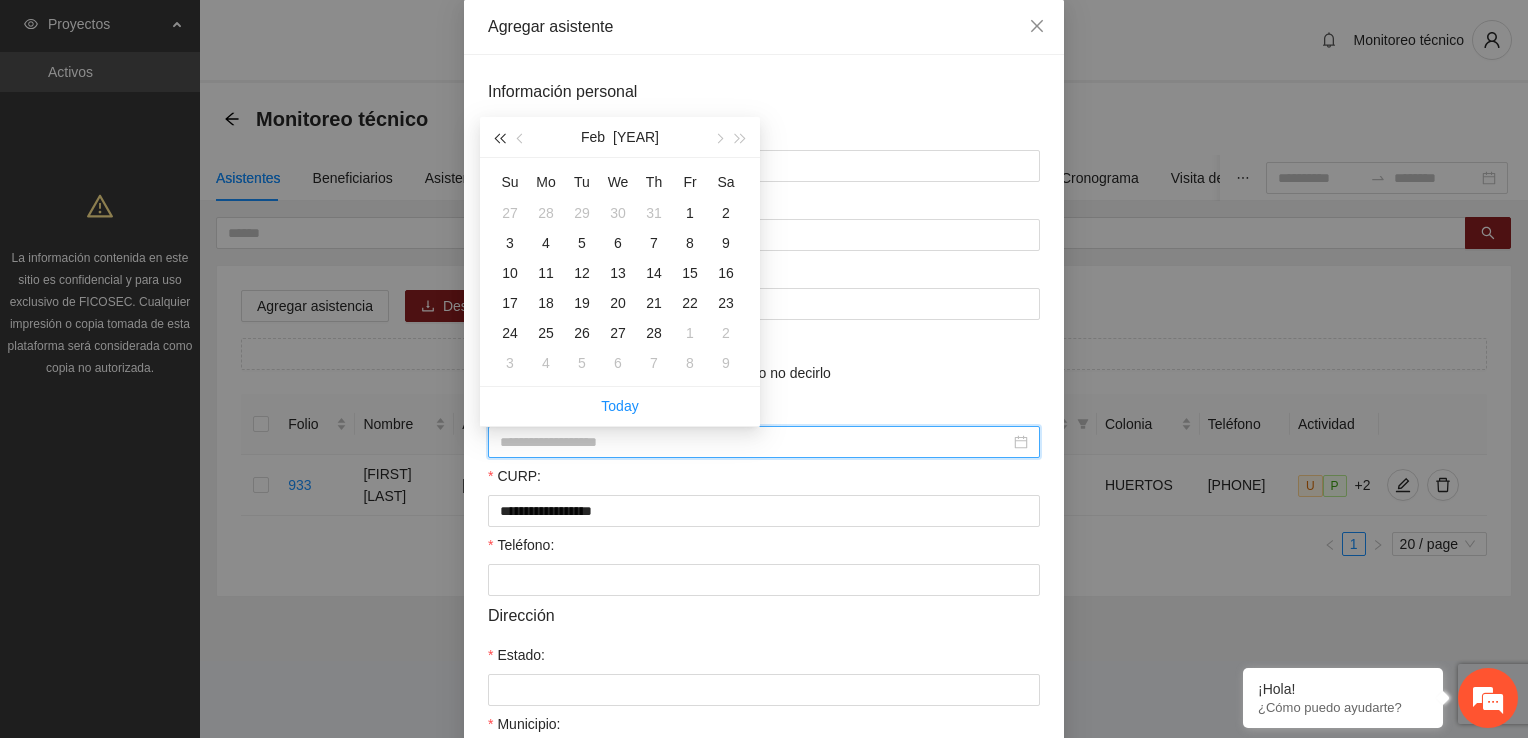click at bounding box center [499, 137] 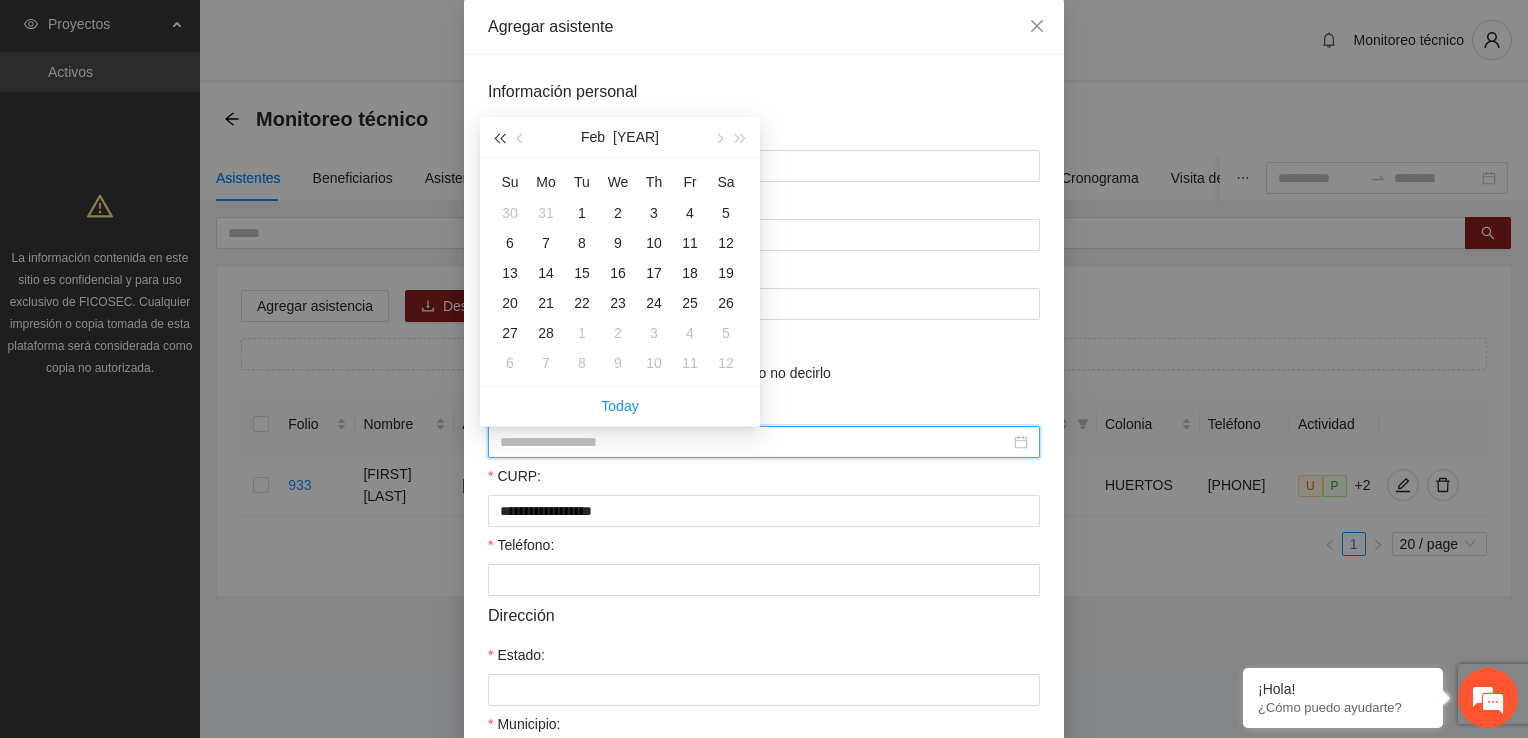 click at bounding box center (499, 137) 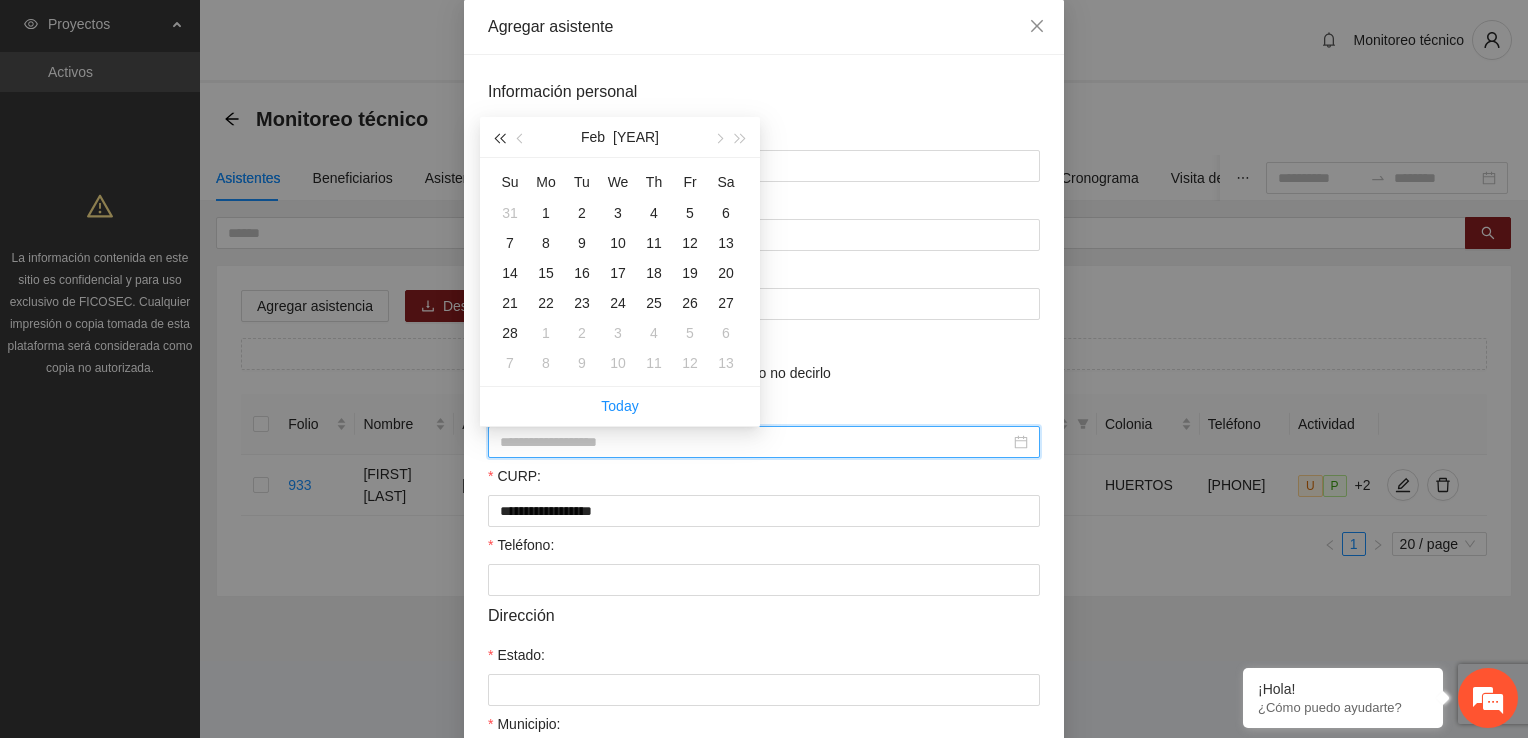 click at bounding box center (499, 137) 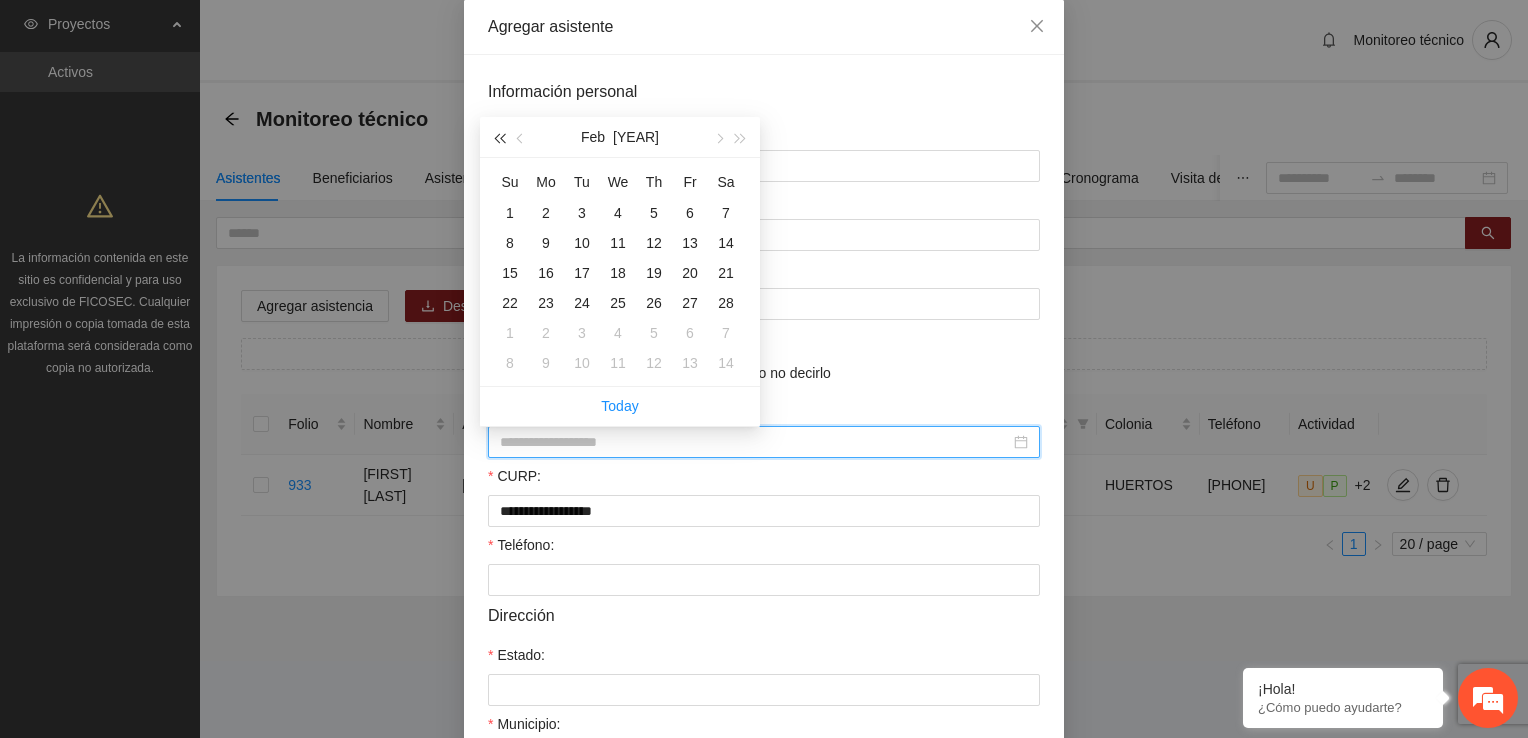 click at bounding box center (499, 137) 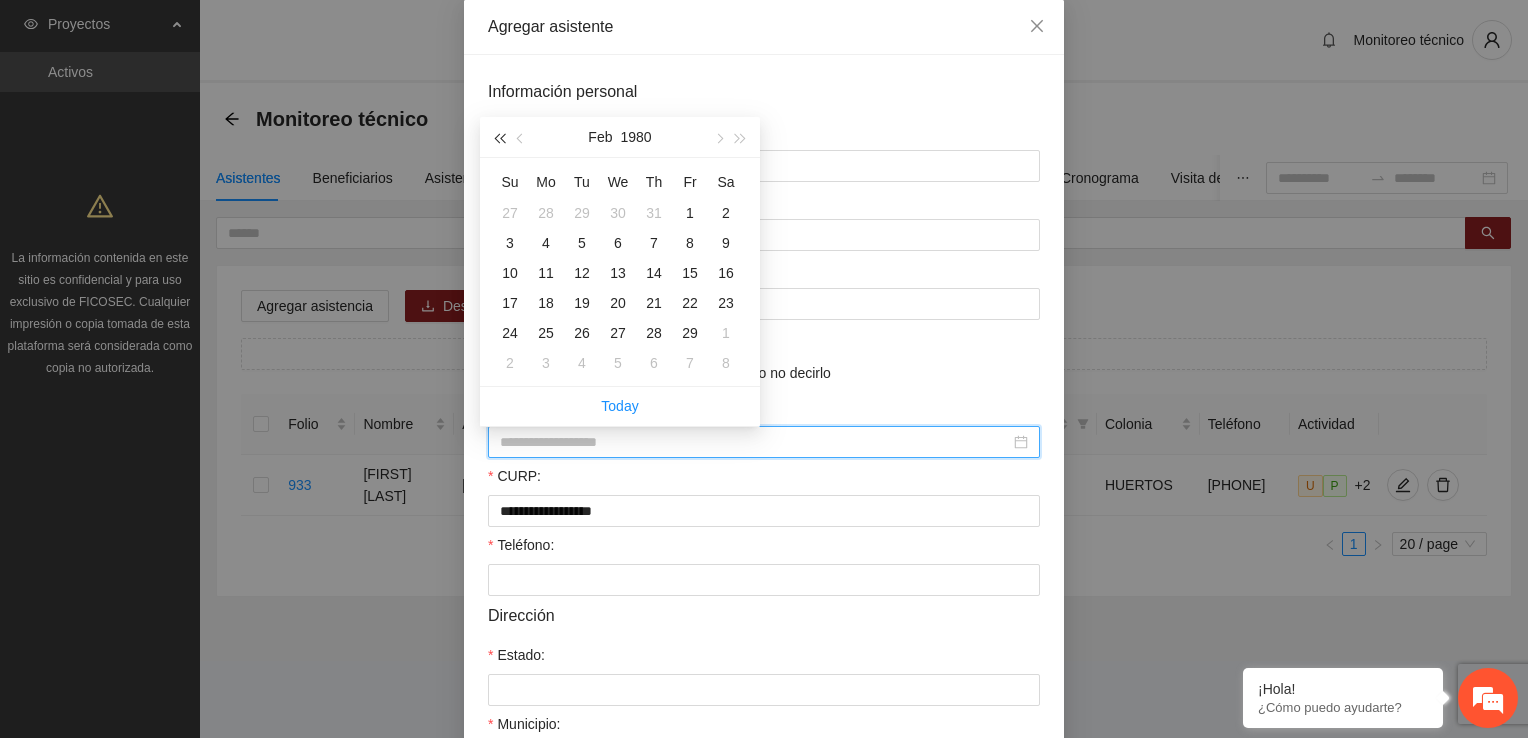click at bounding box center (499, 137) 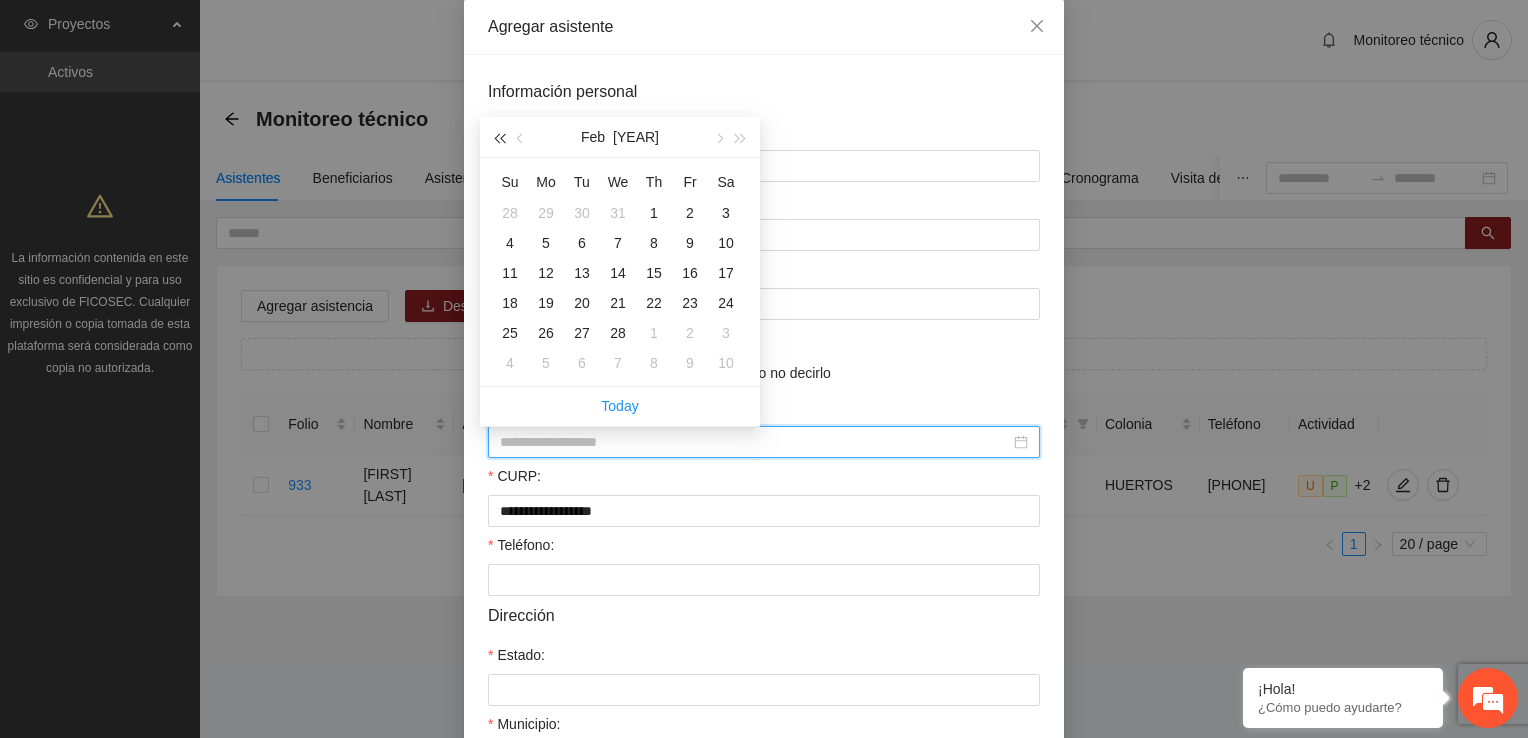 click at bounding box center (499, 137) 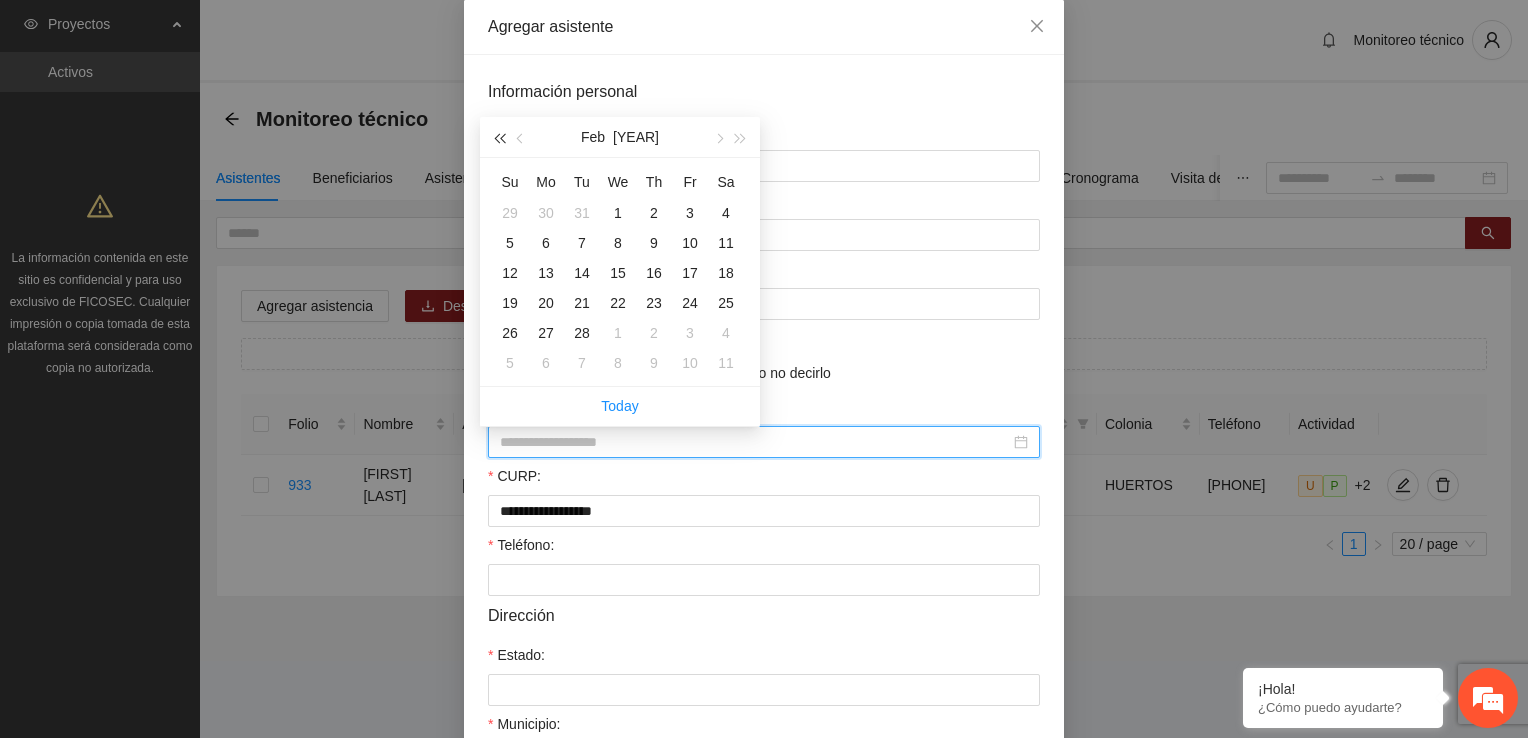click at bounding box center (499, 137) 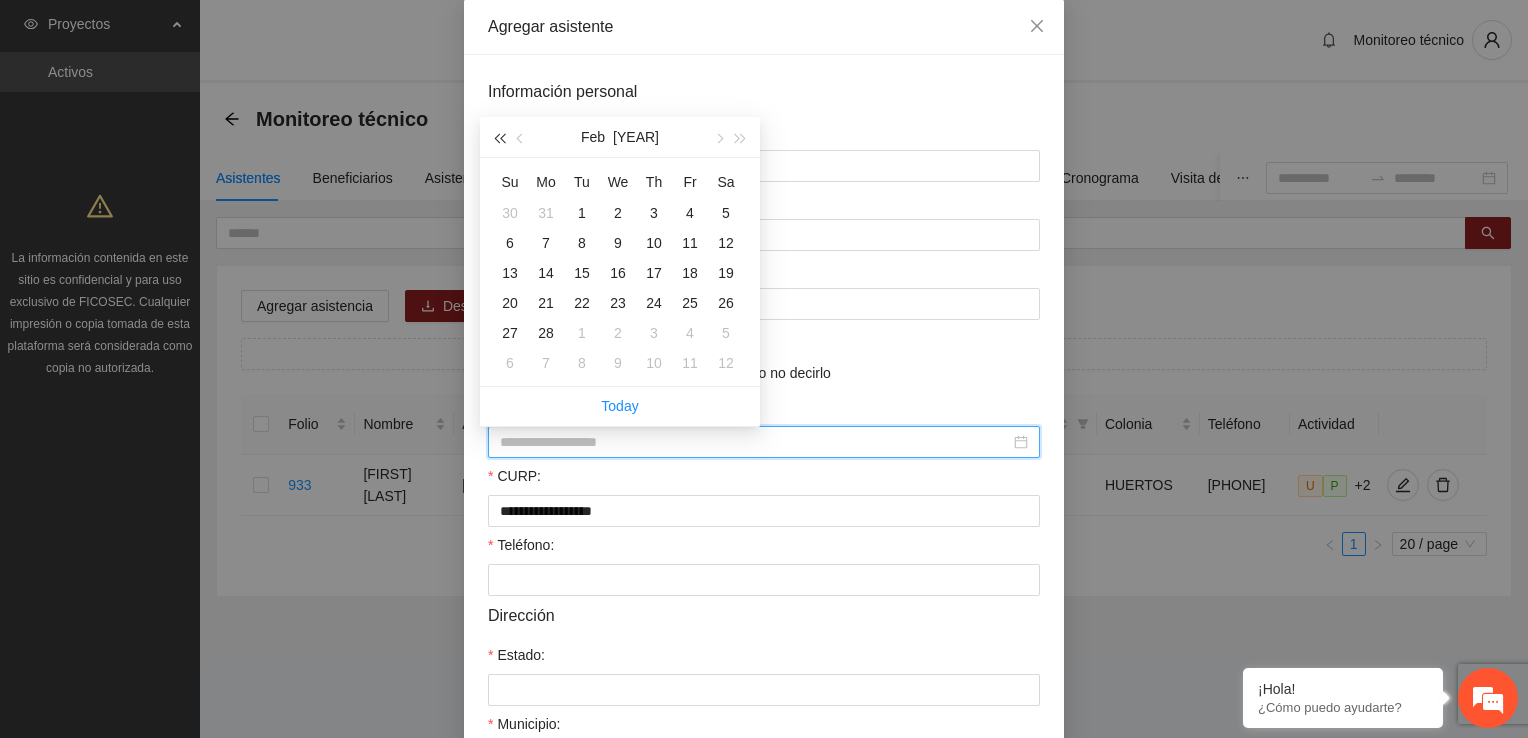 click at bounding box center [499, 137] 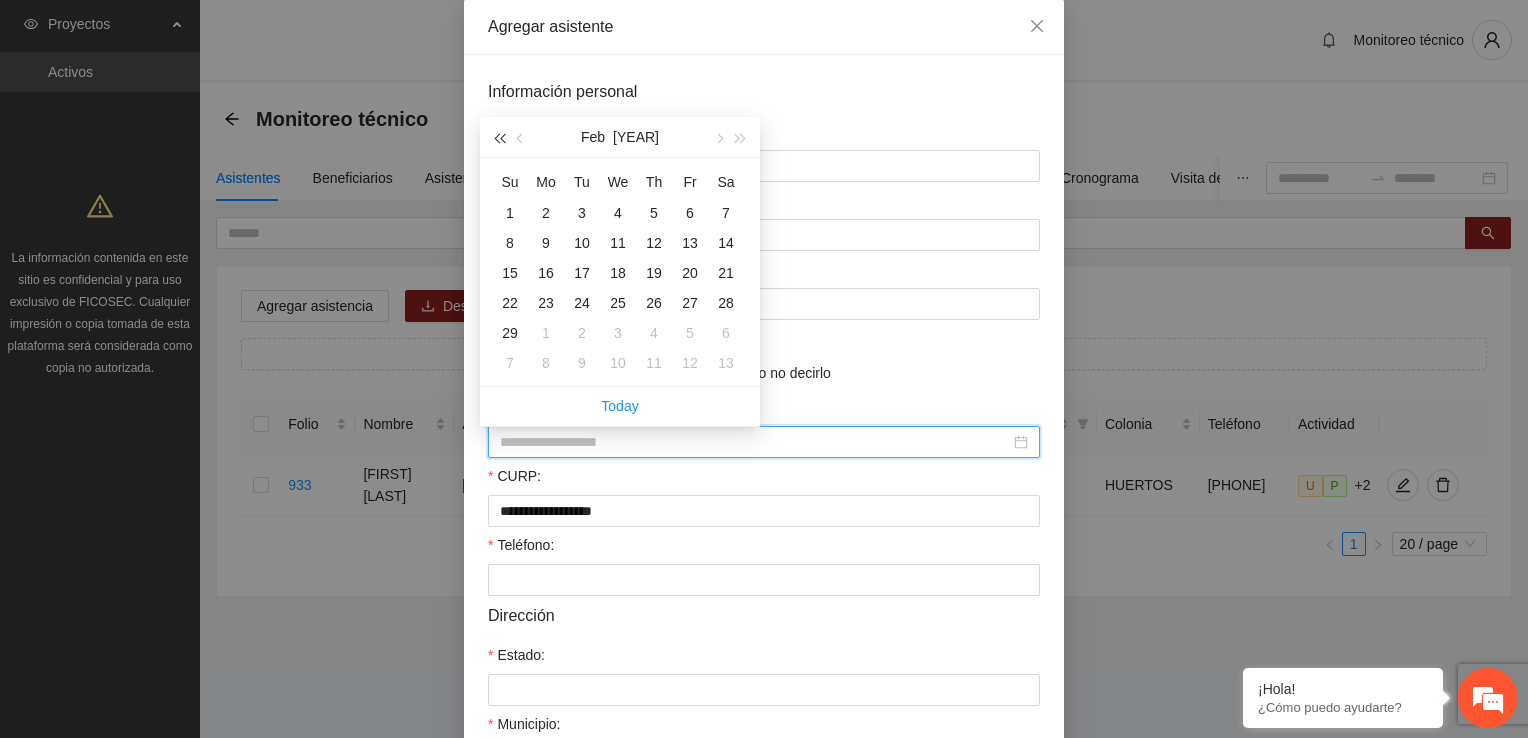 click at bounding box center [499, 137] 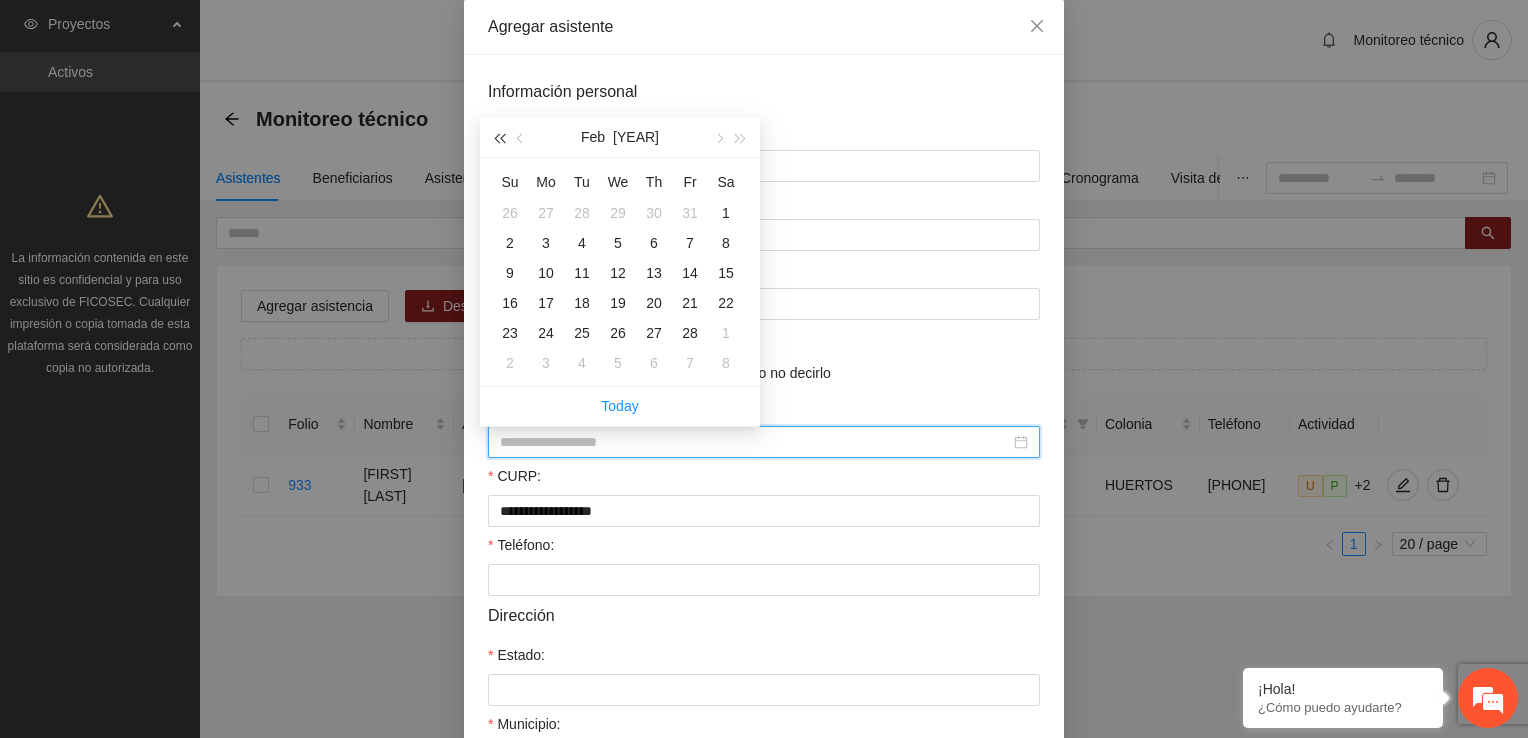 click at bounding box center [499, 137] 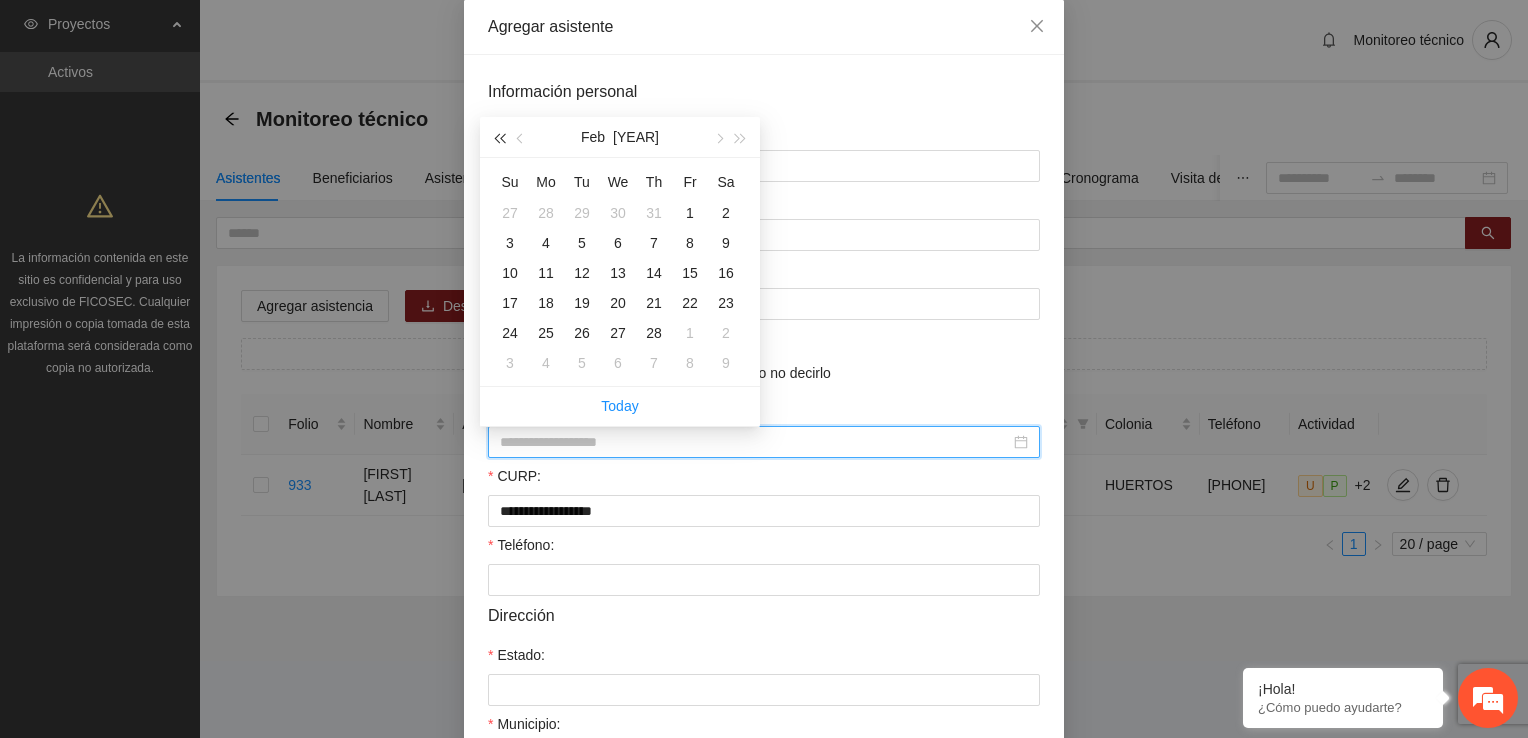 click at bounding box center (499, 137) 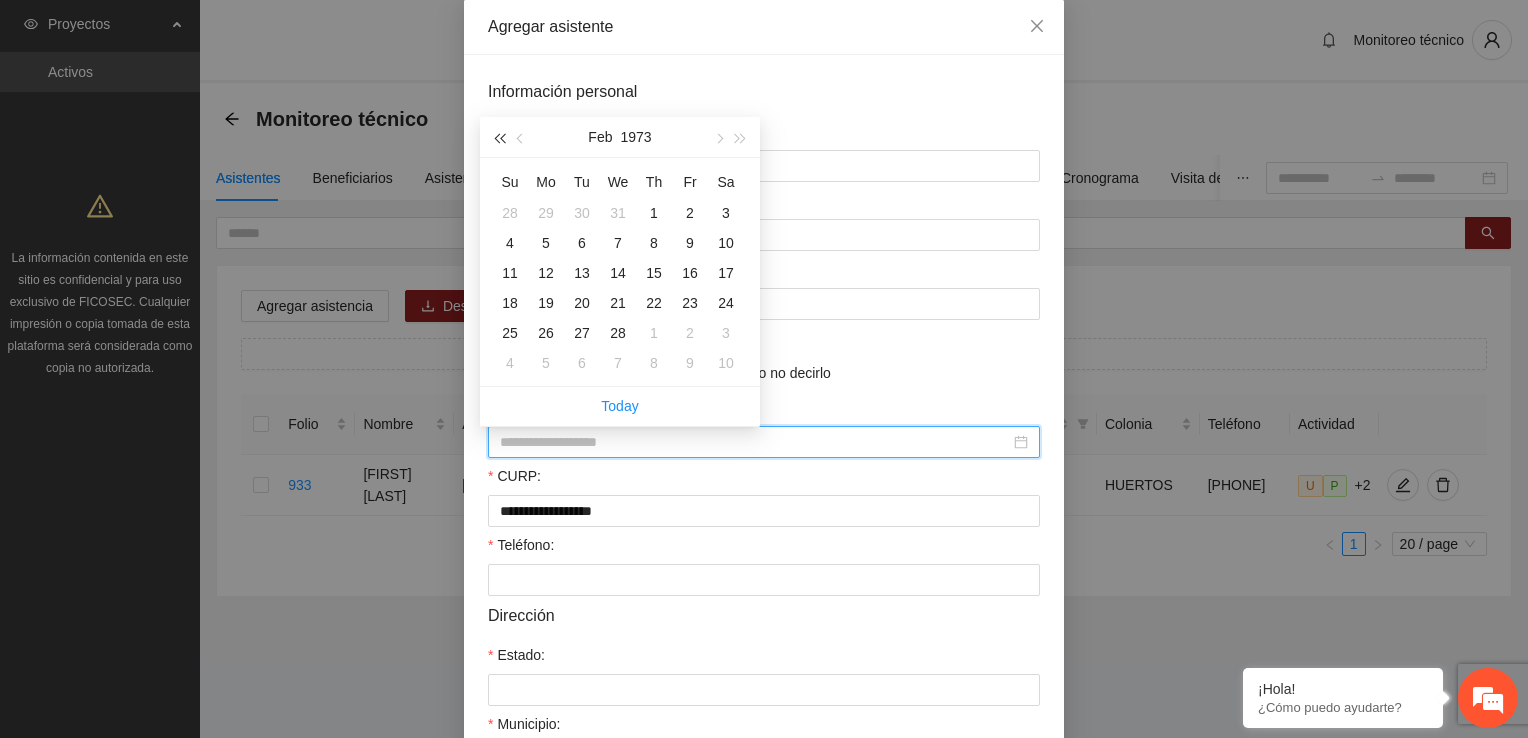 click at bounding box center [499, 137] 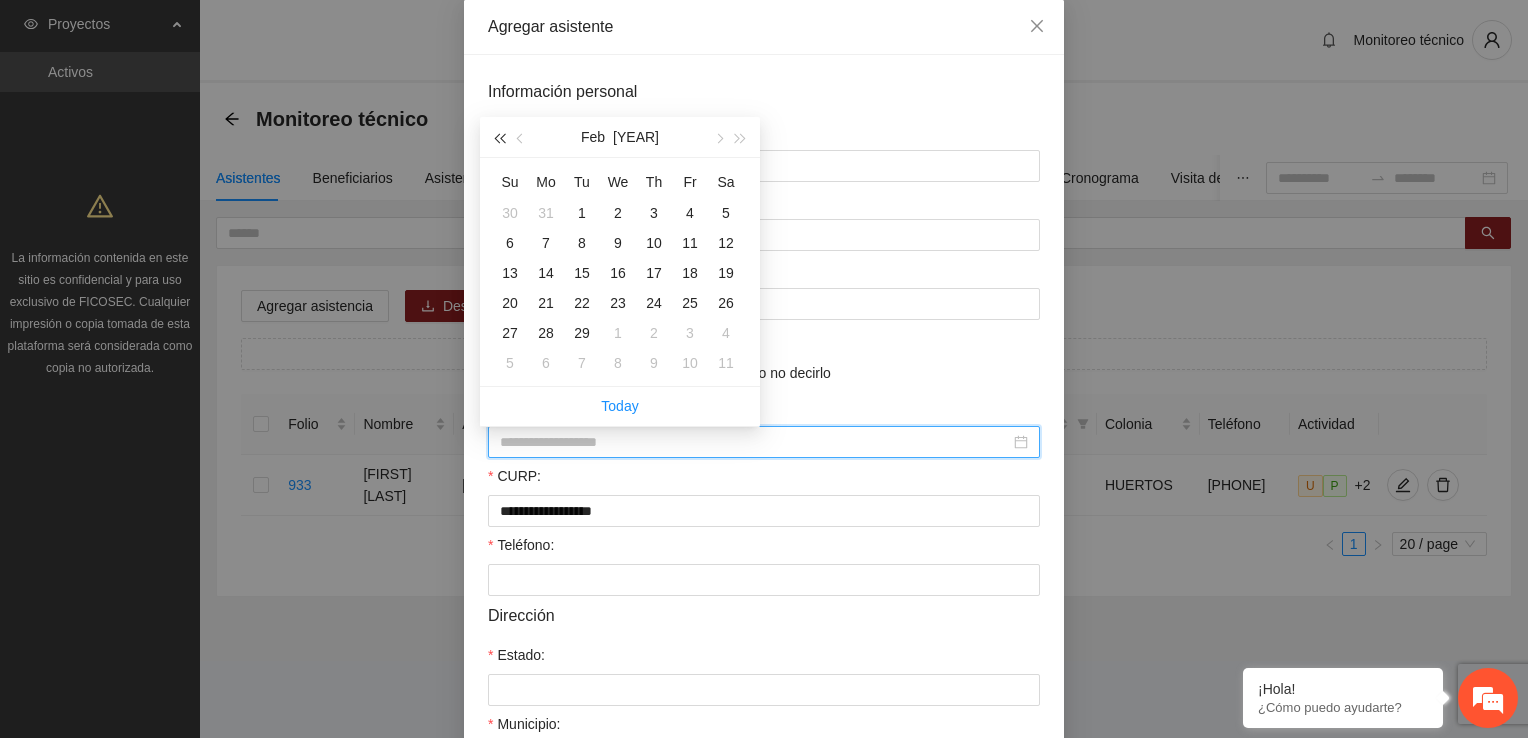 click at bounding box center [499, 137] 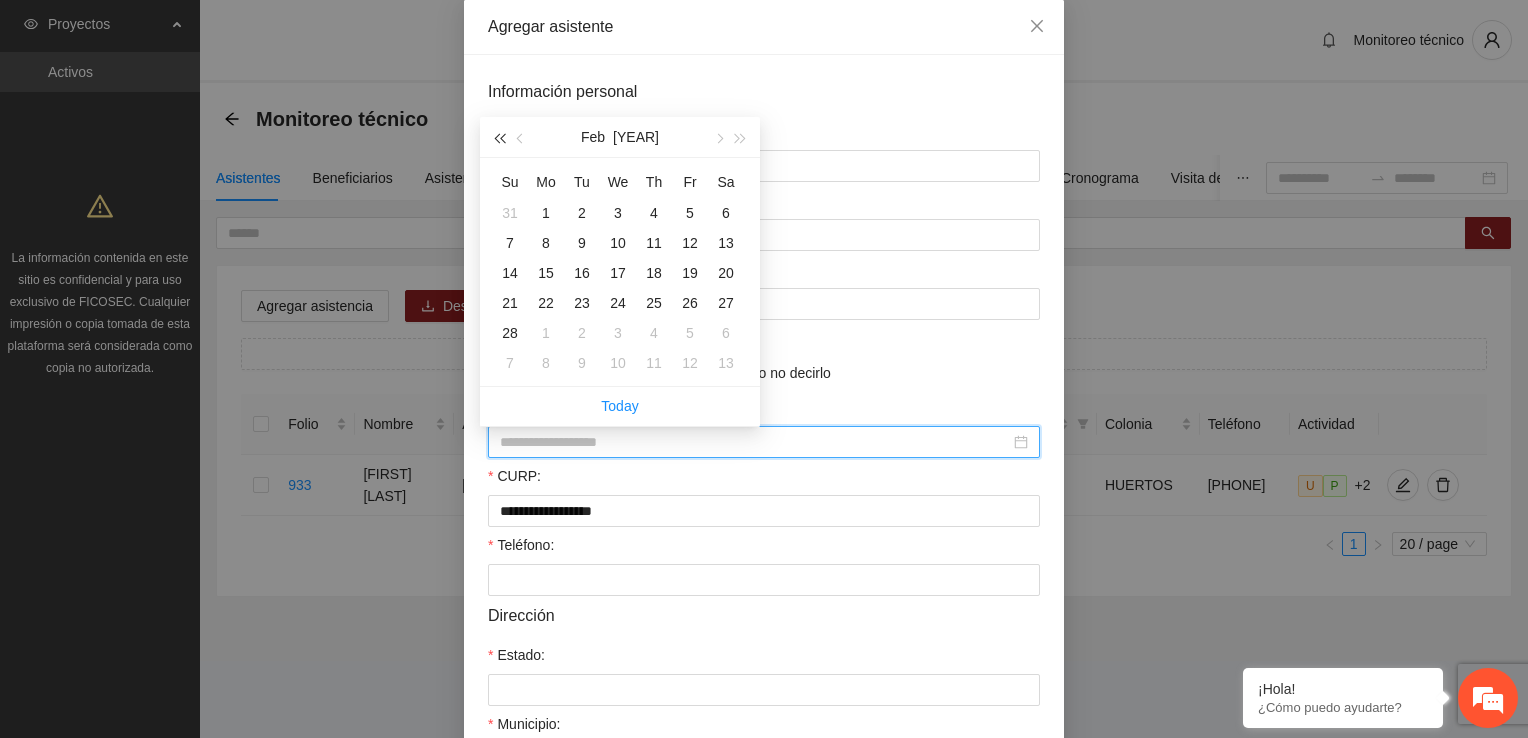 click at bounding box center [499, 137] 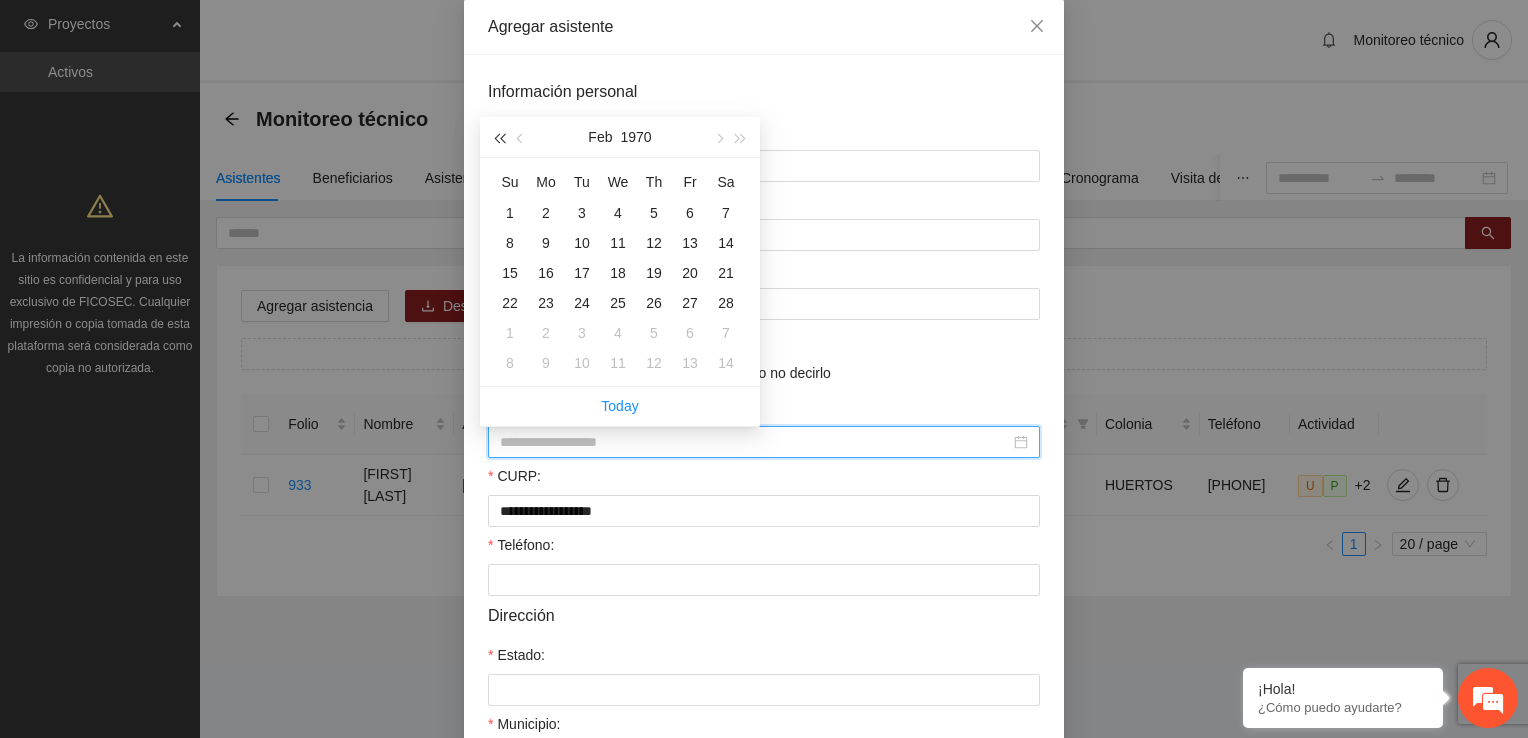 click at bounding box center [499, 137] 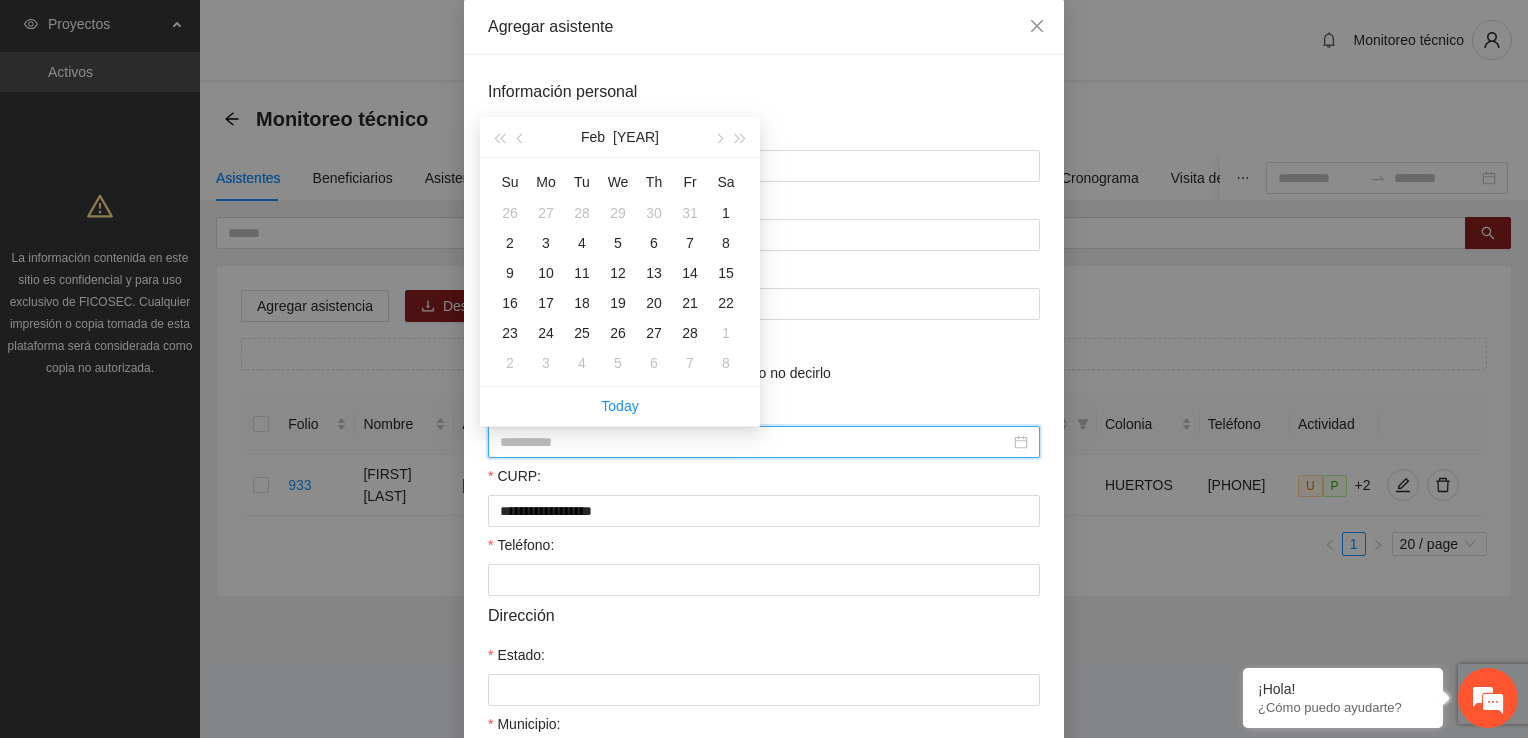 type on "**********" 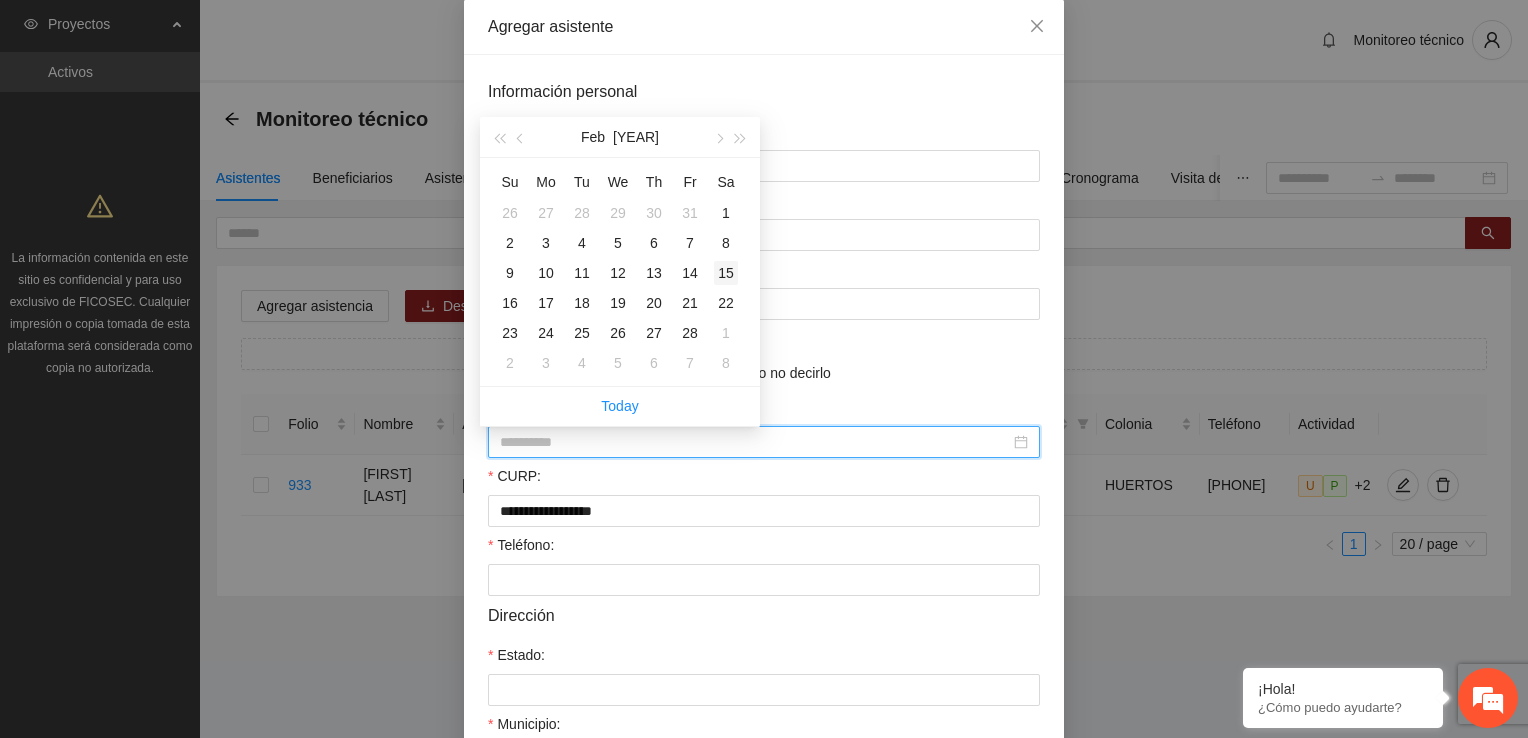 type on "**********" 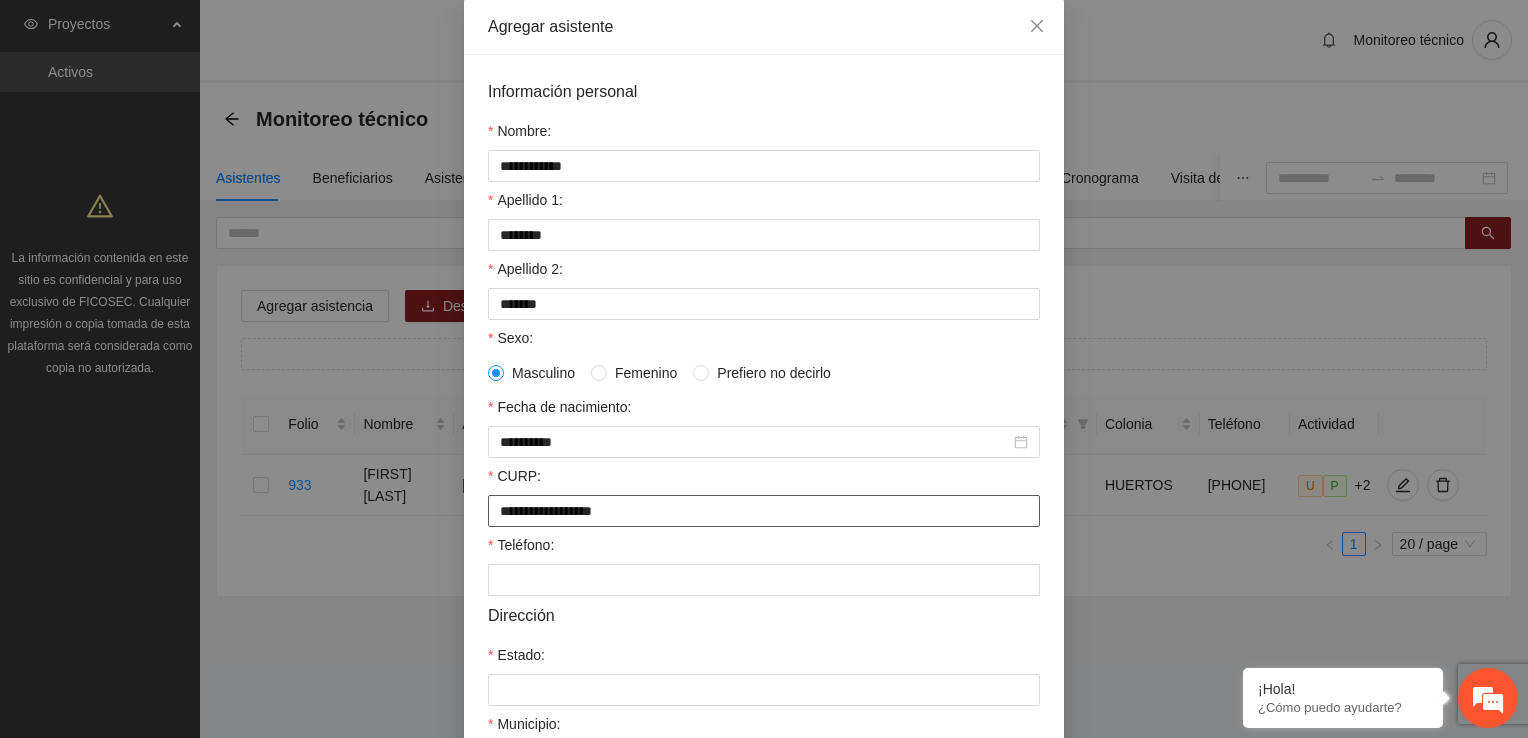 click on "**********" at bounding box center (764, 511) 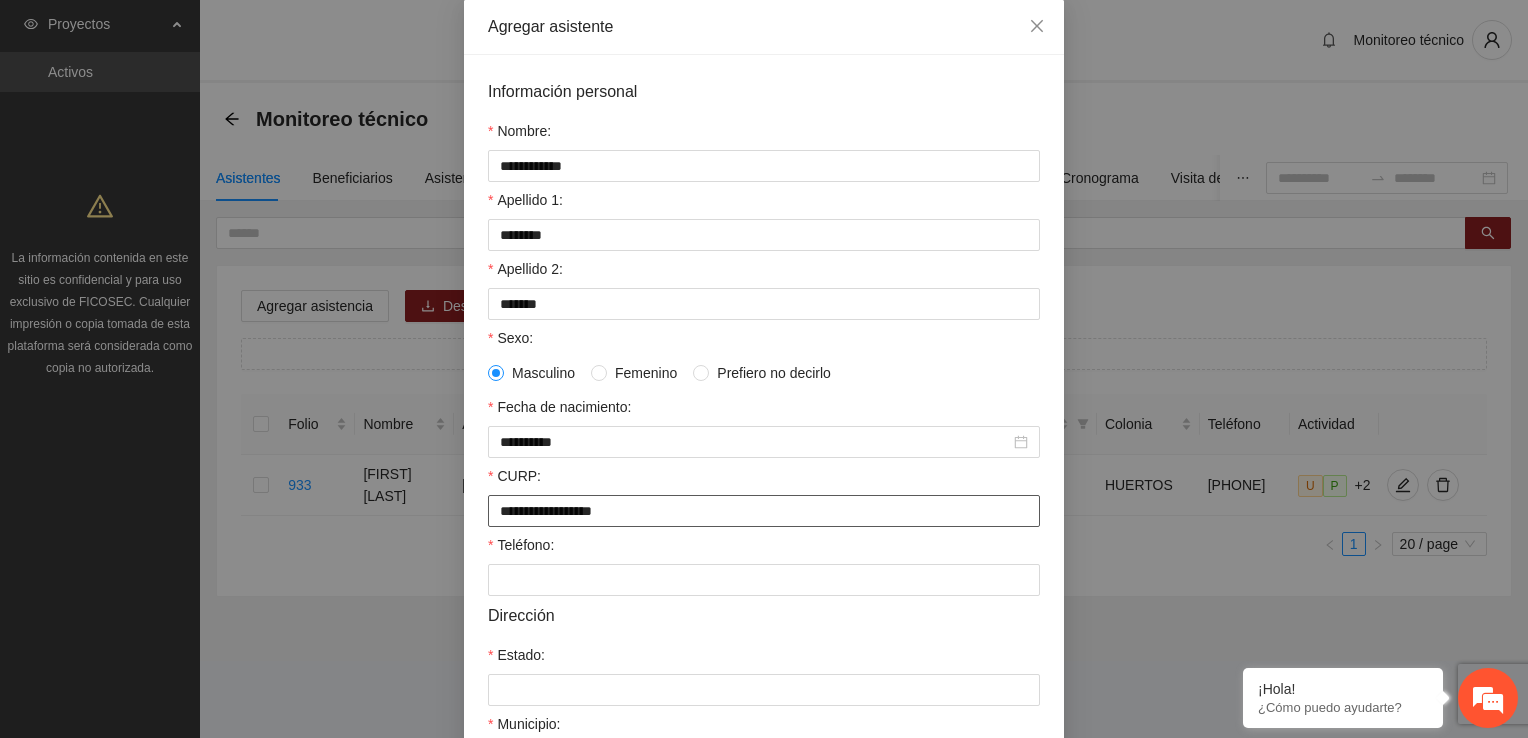 click on "**********" at bounding box center (764, 511) 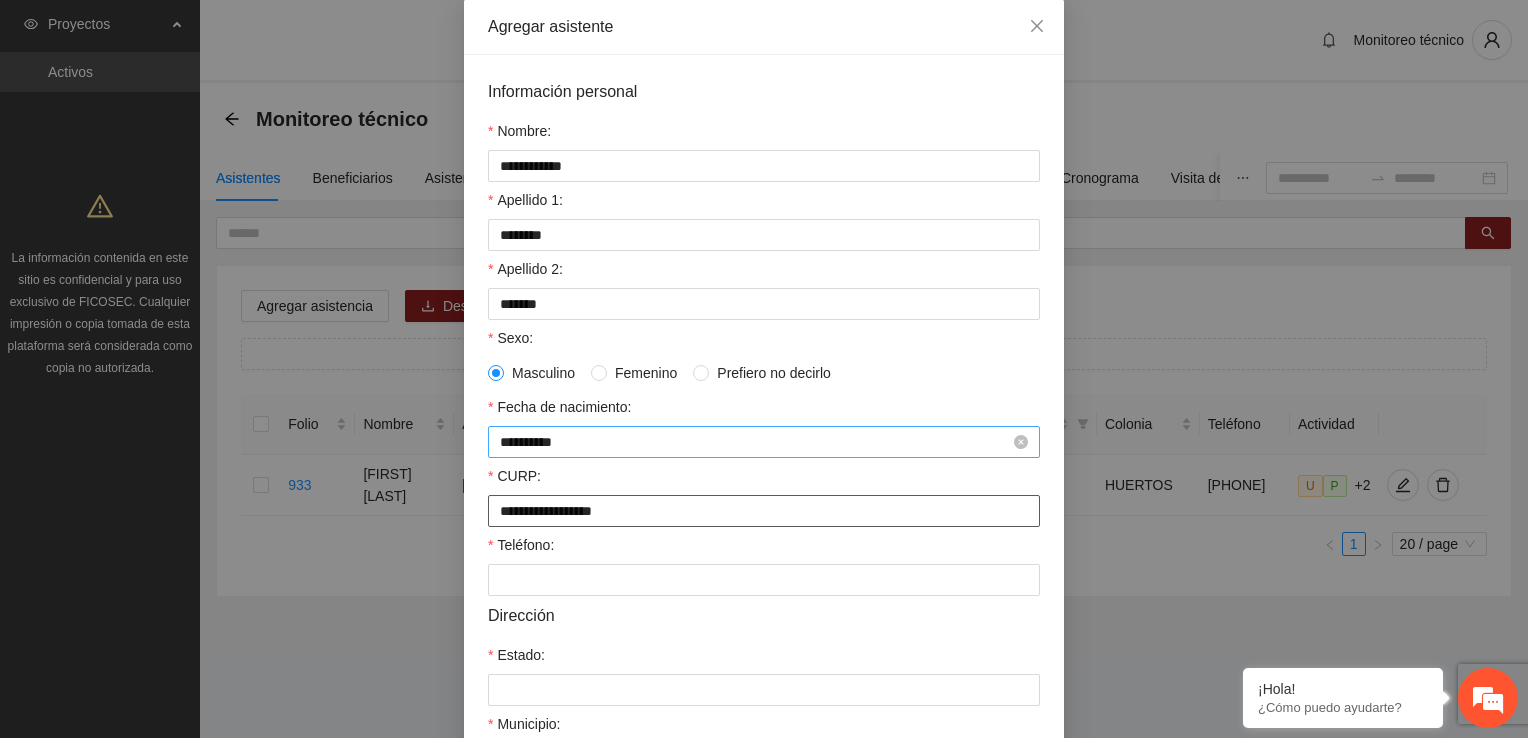 type on "**********" 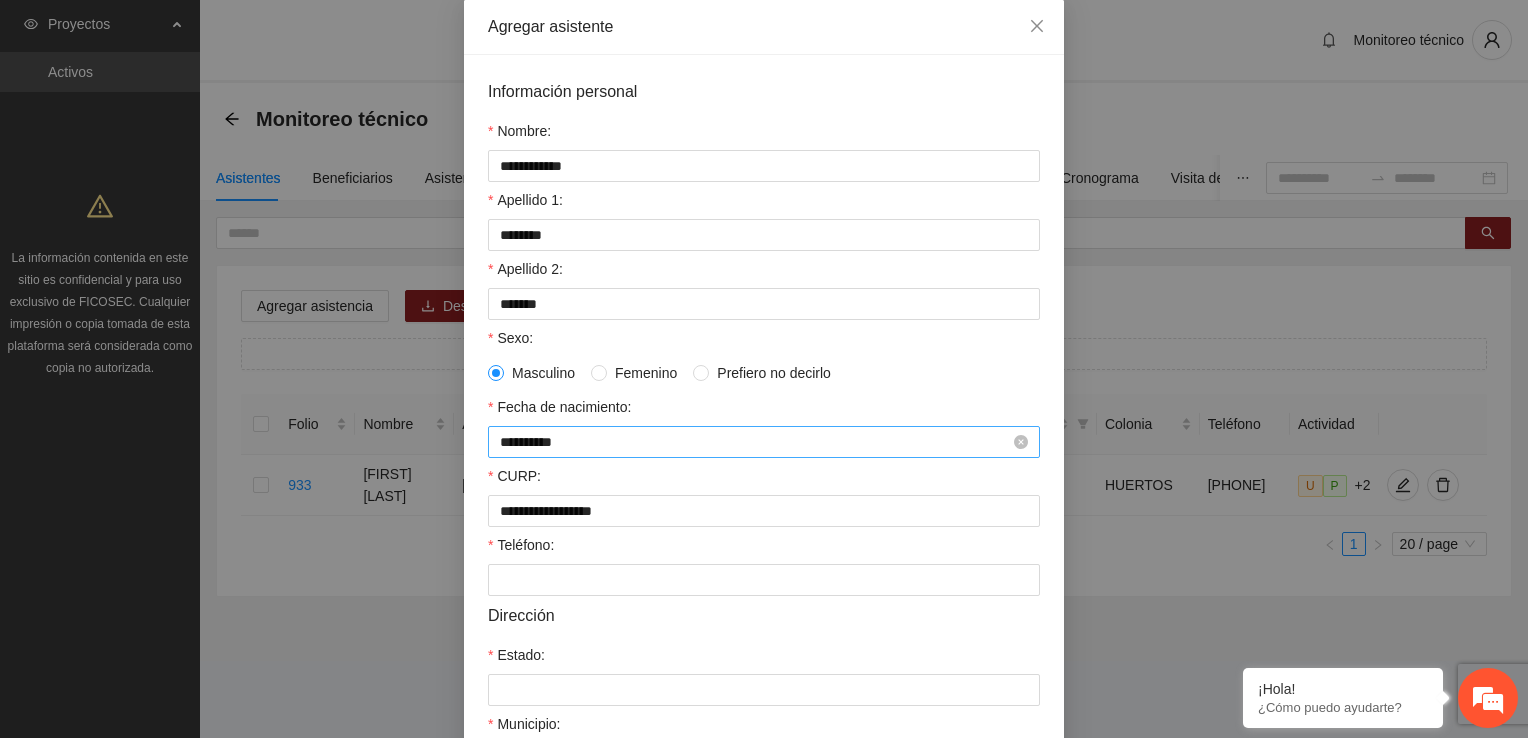 click on "**********" at bounding box center (755, 442) 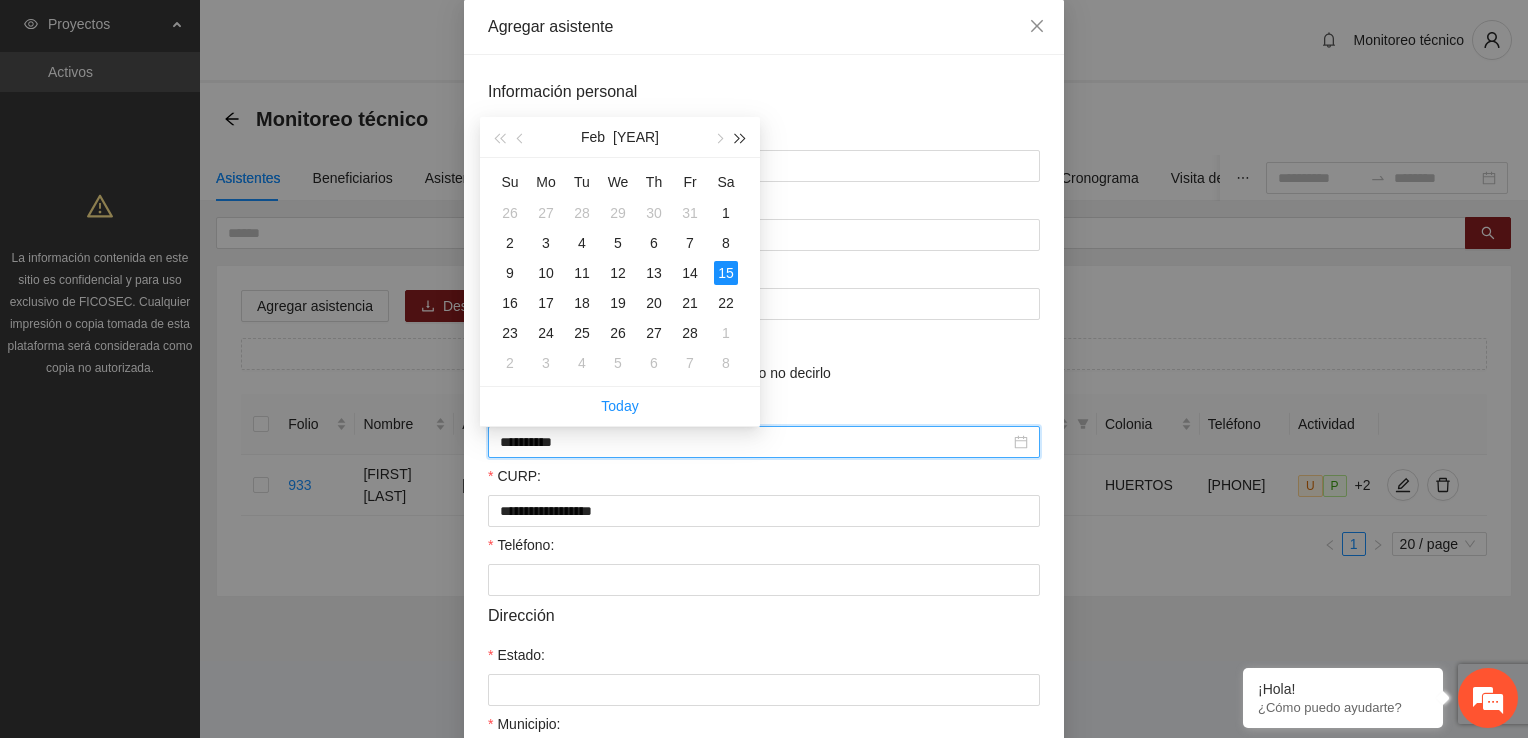 click at bounding box center [741, 139] 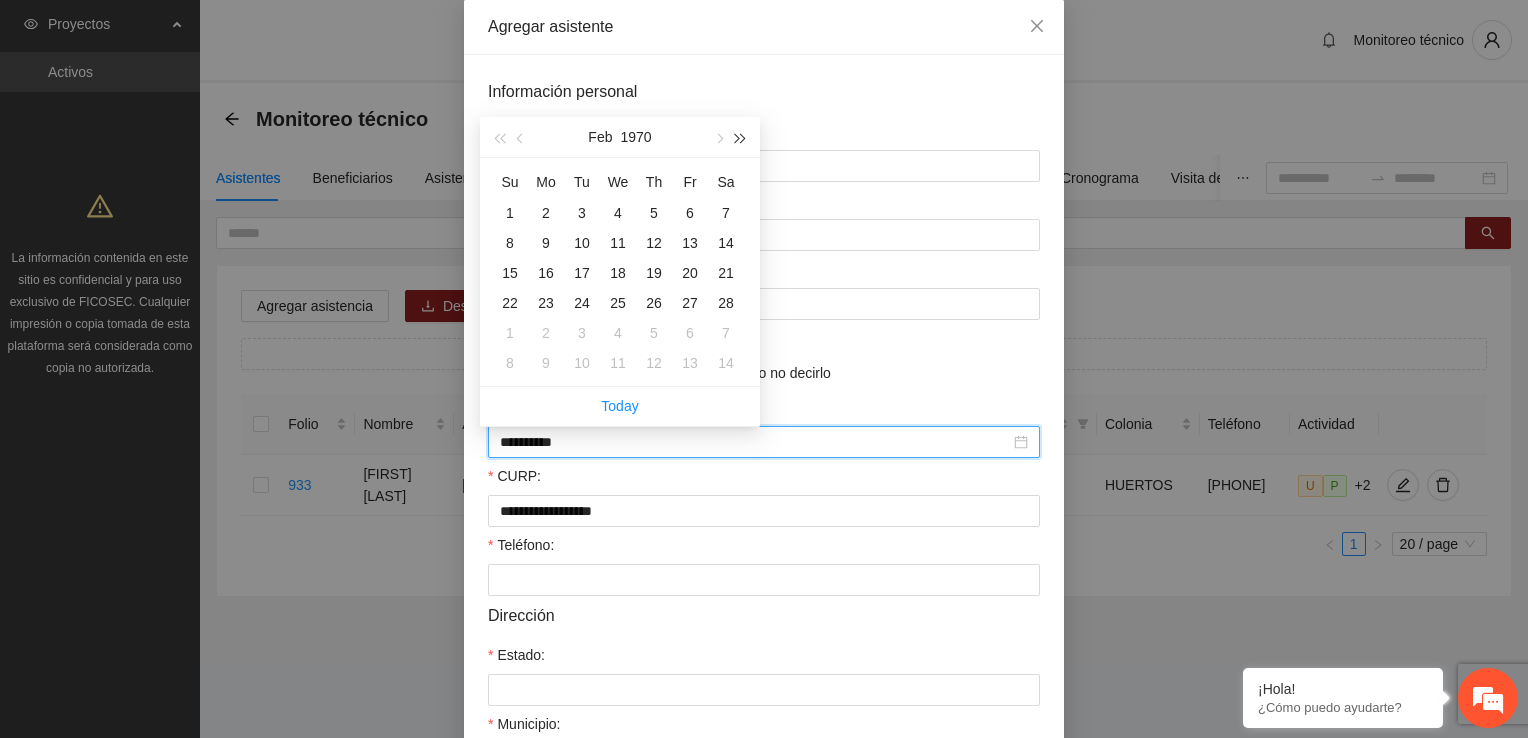 click at bounding box center (741, 139) 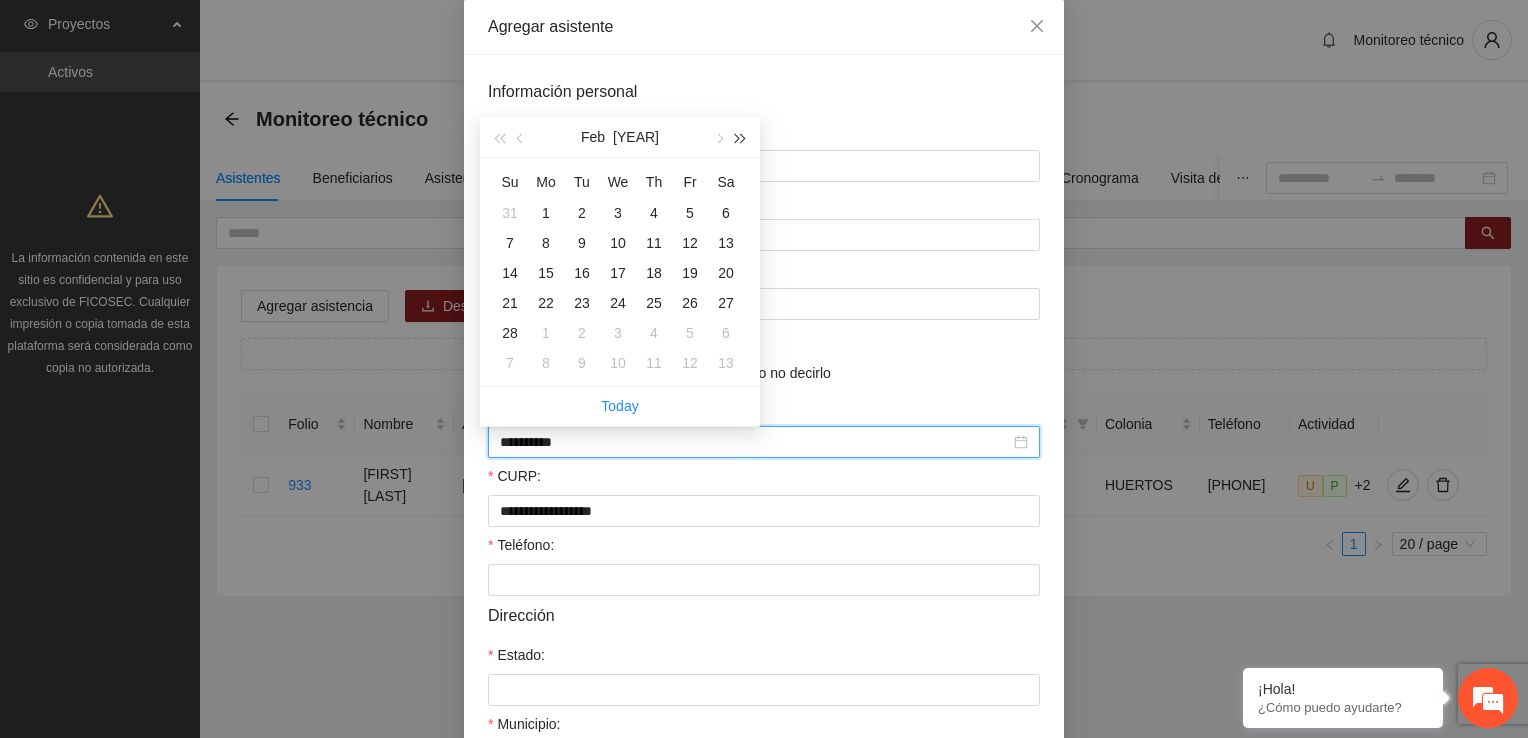 click at bounding box center (741, 139) 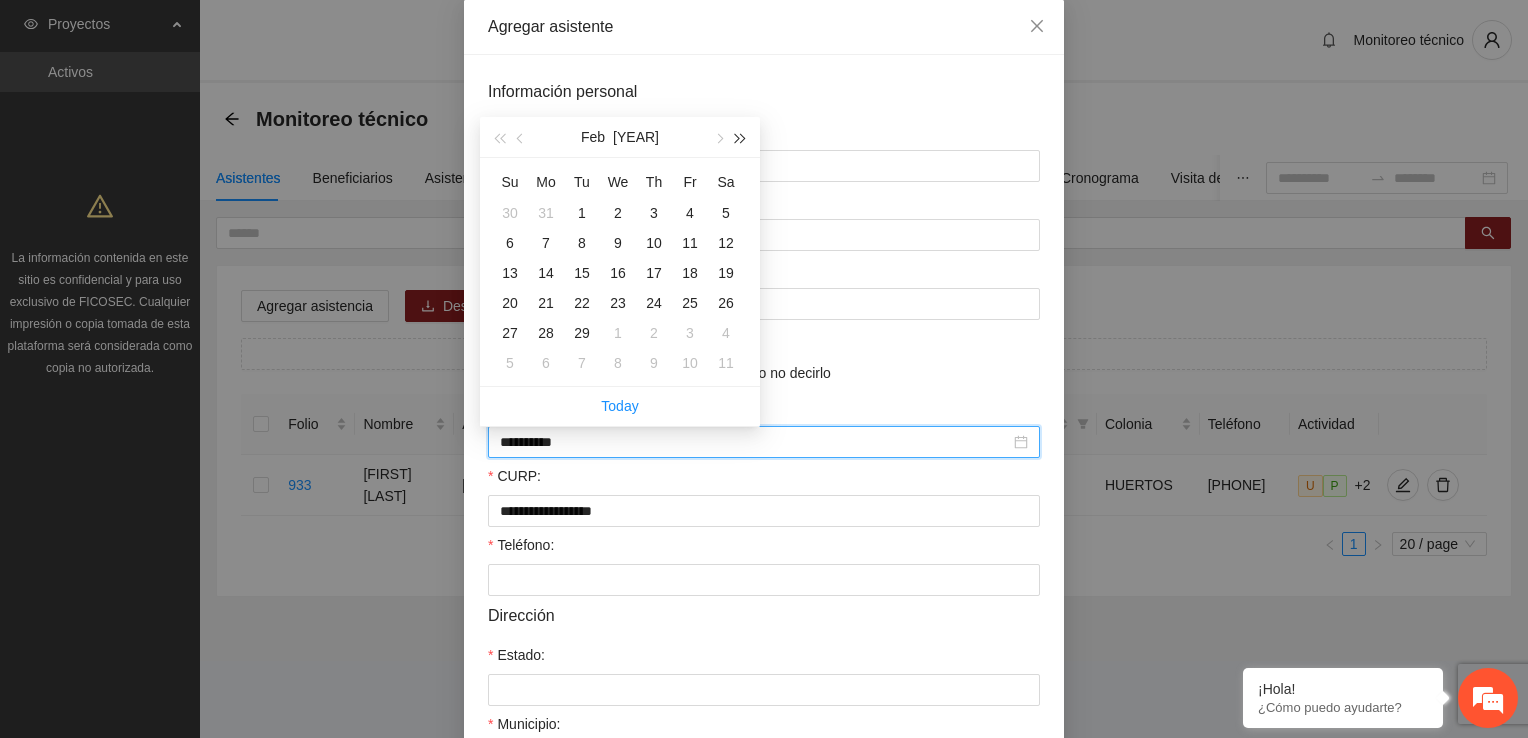 click at bounding box center (741, 139) 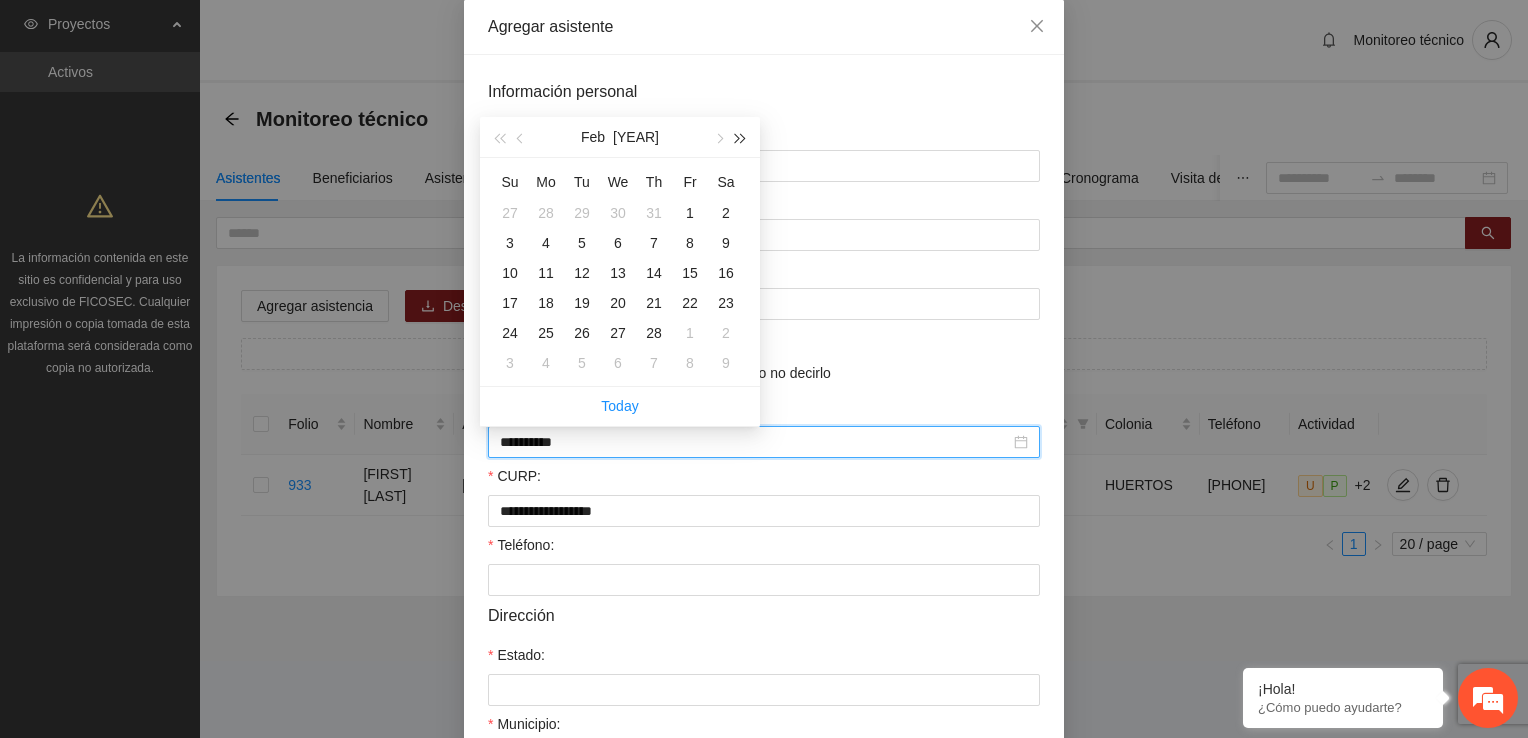 click at bounding box center [741, 139] 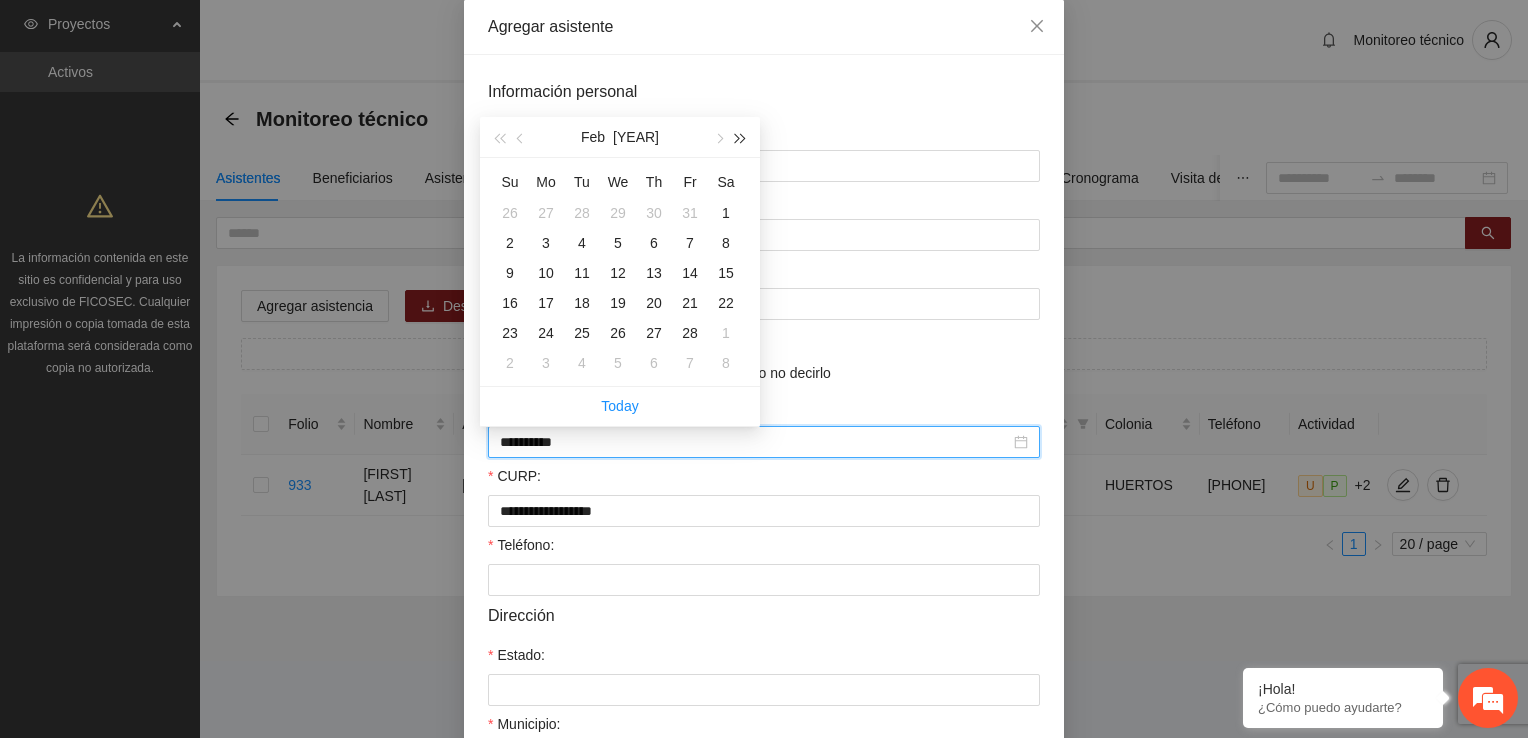 click at bounding box center (741, 139) 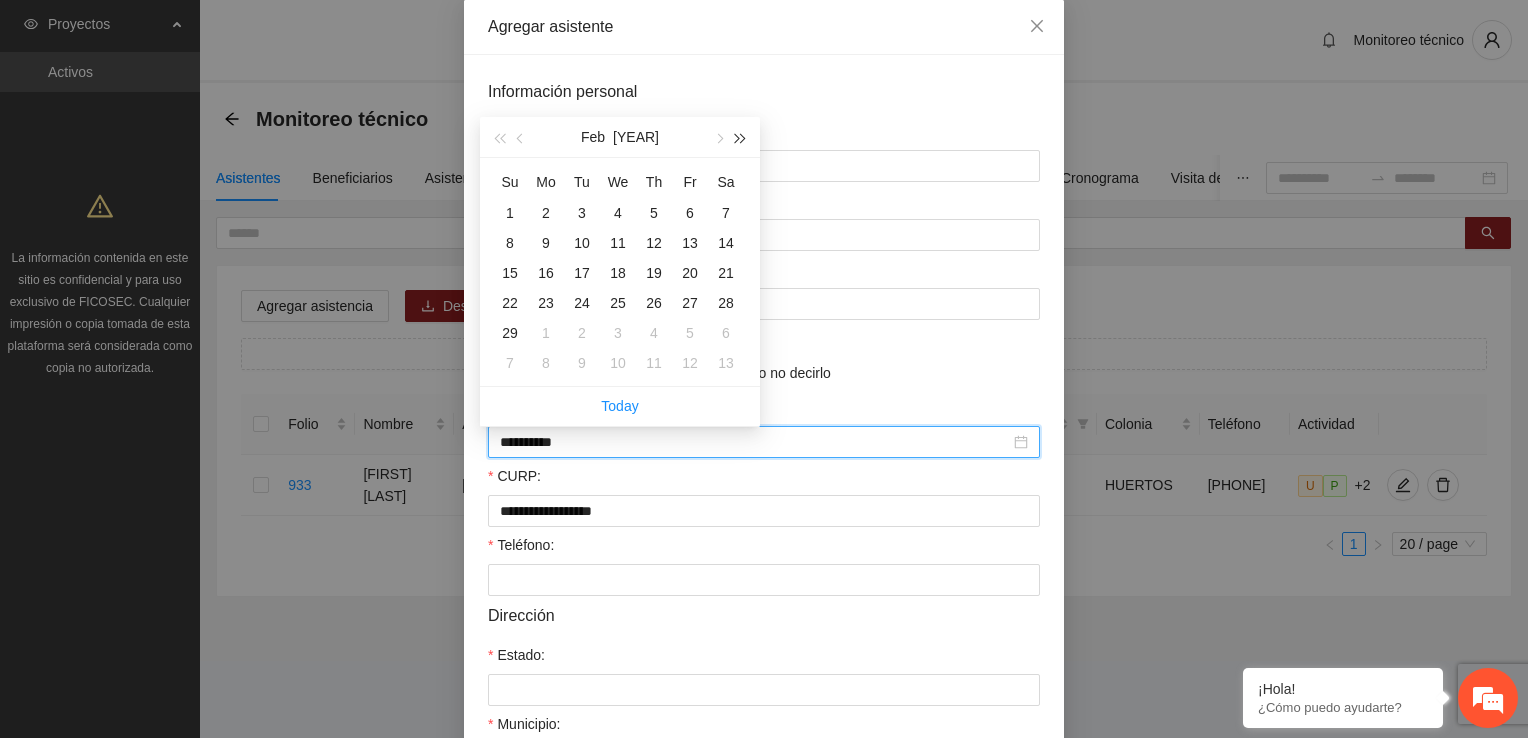 click at bounding box center (741, 139) 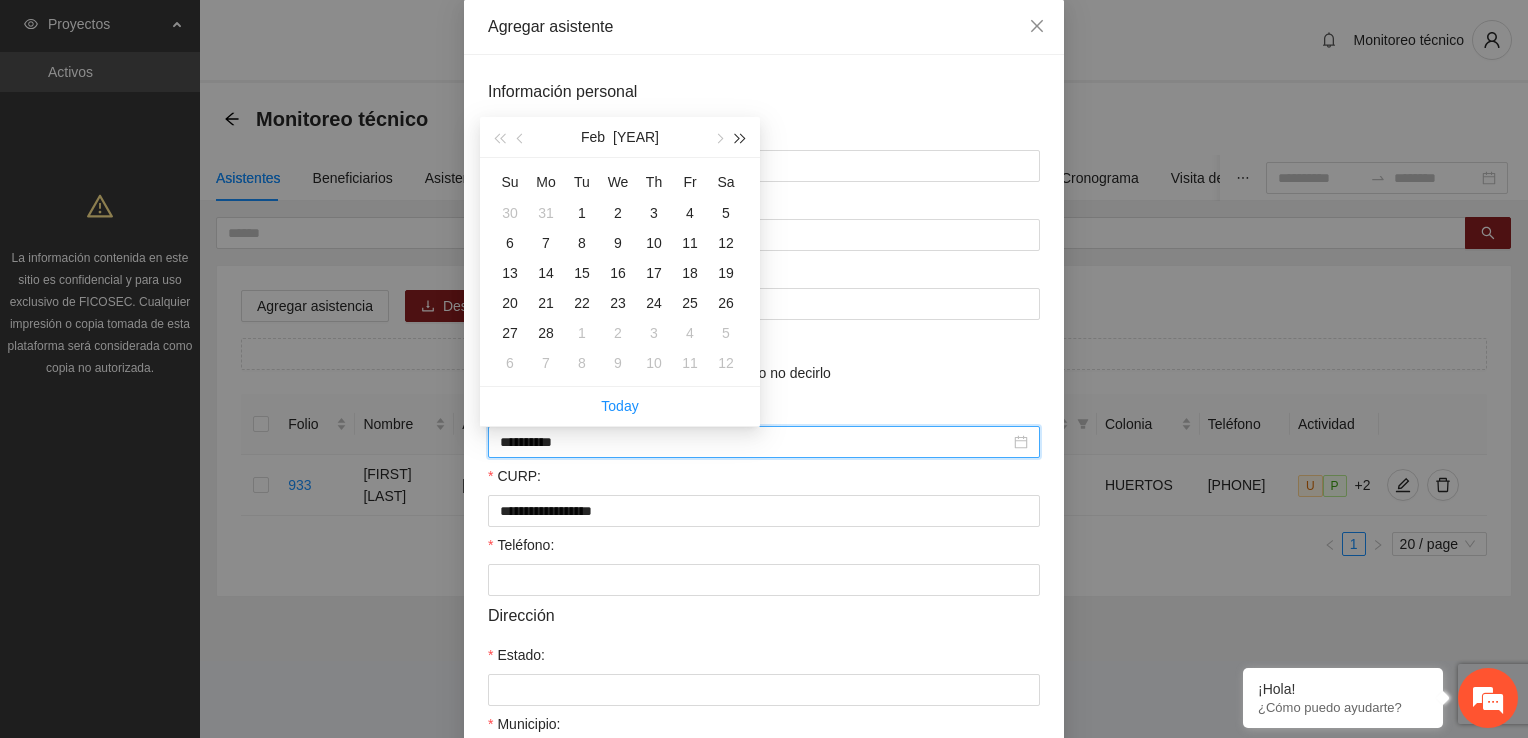 click at bounding box center [741, 139] 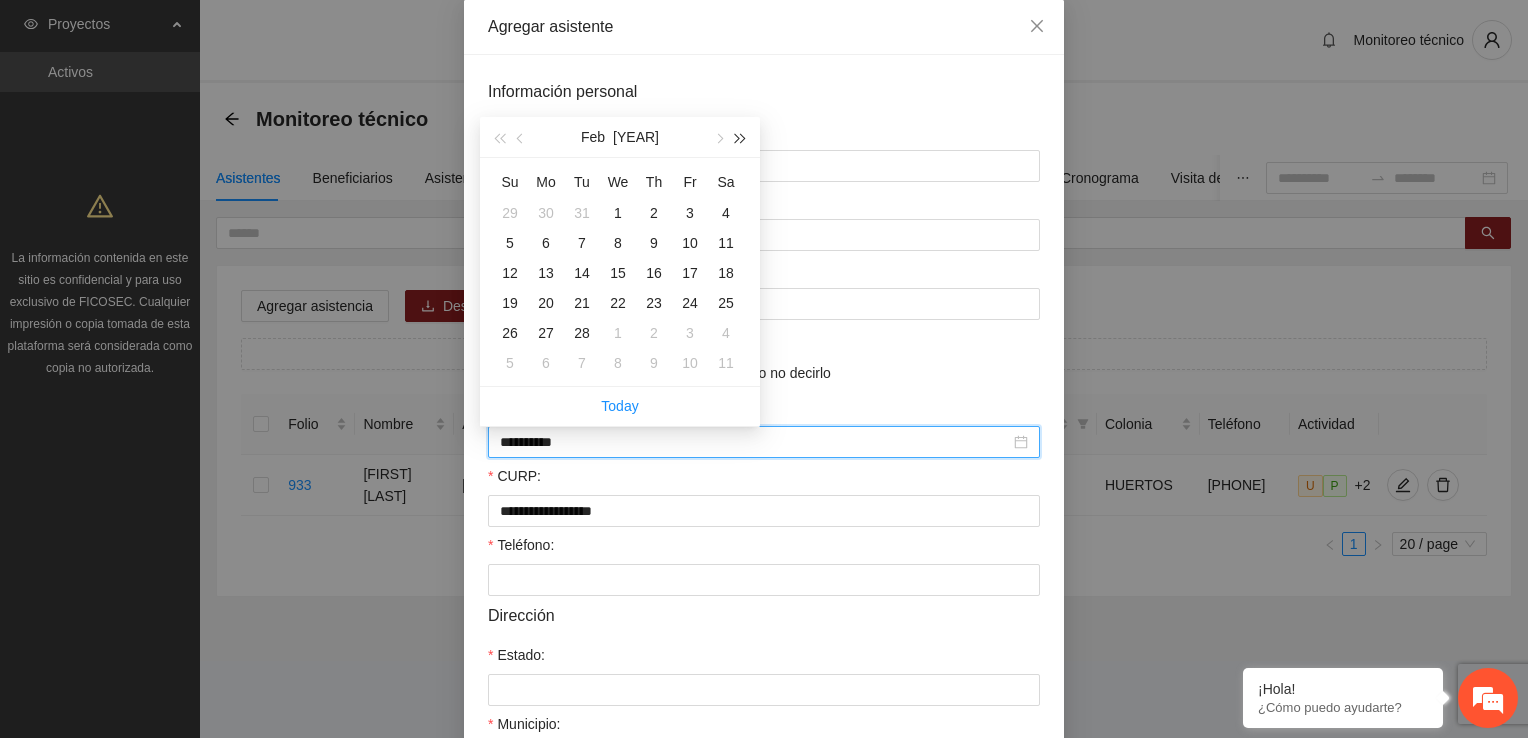 click at bounding box center [741, 139] 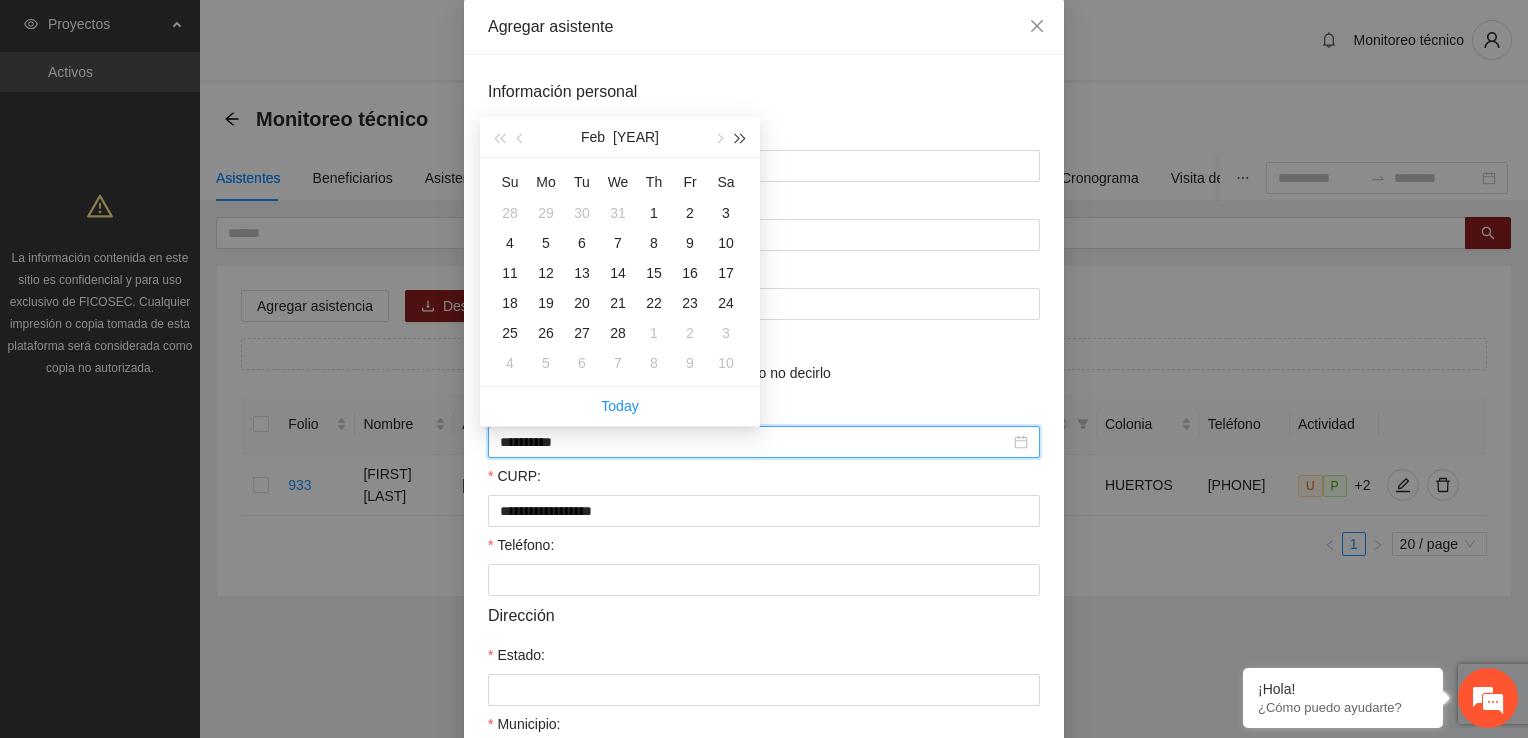 click at bounding box center (741, 139) 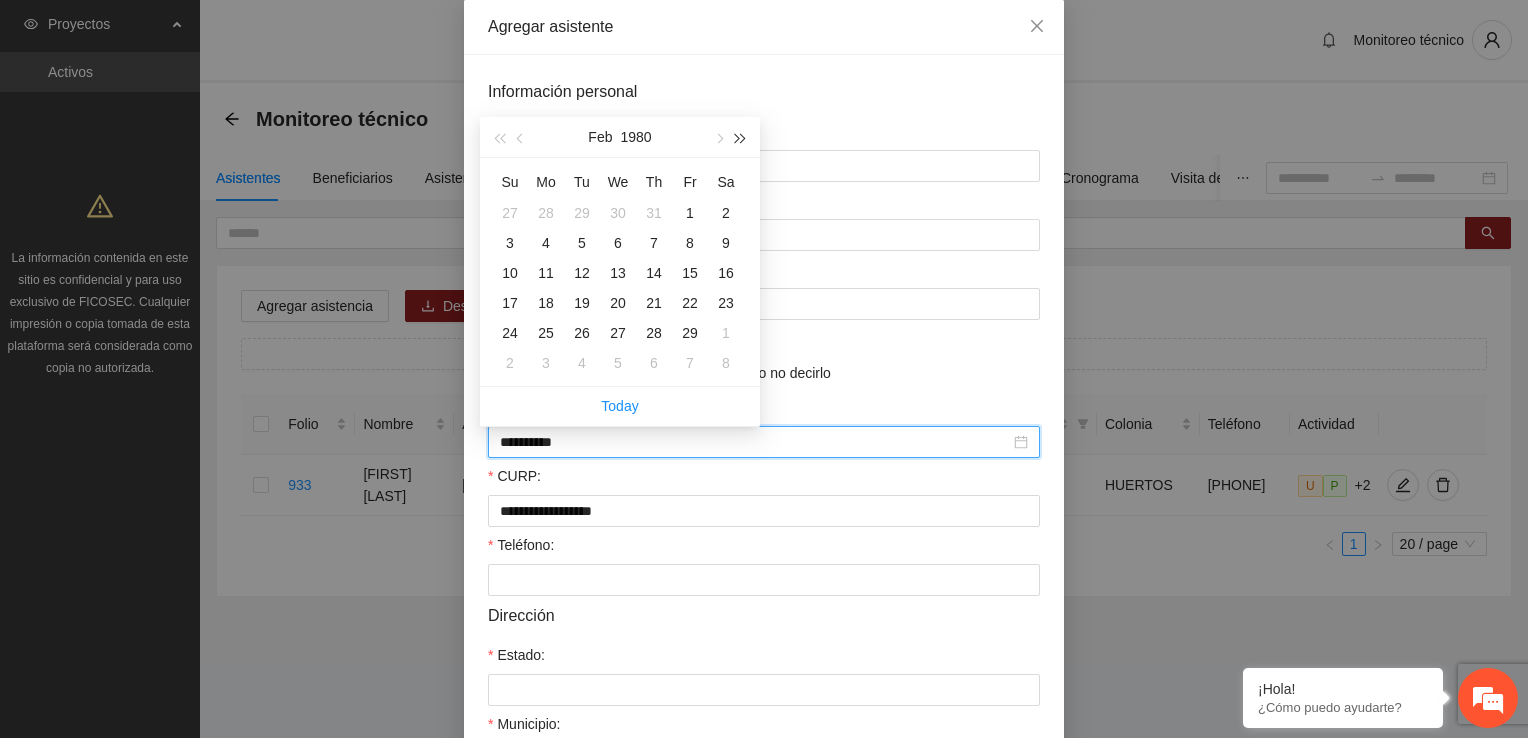click at bounding box center (741, 139) 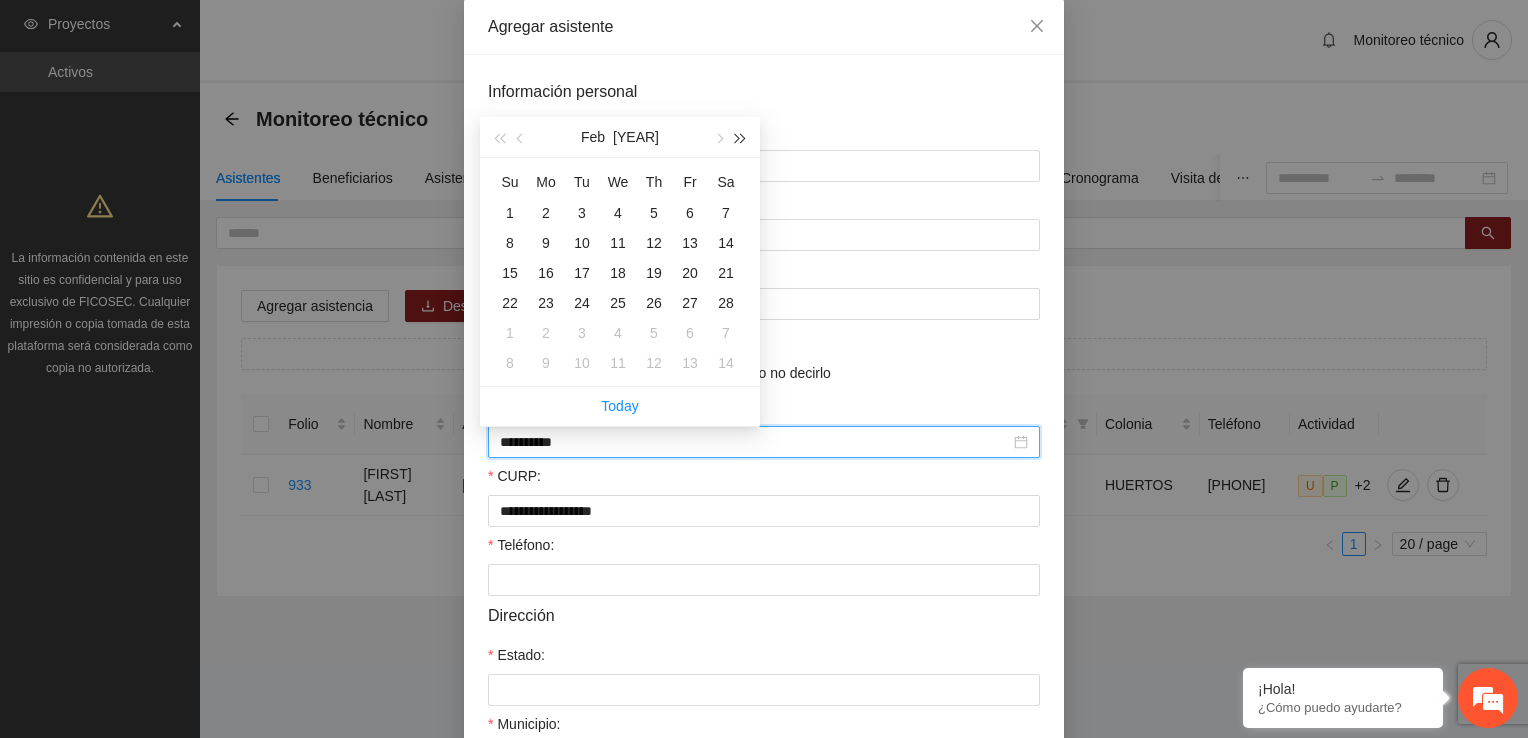click at bounding box center [741, 139] 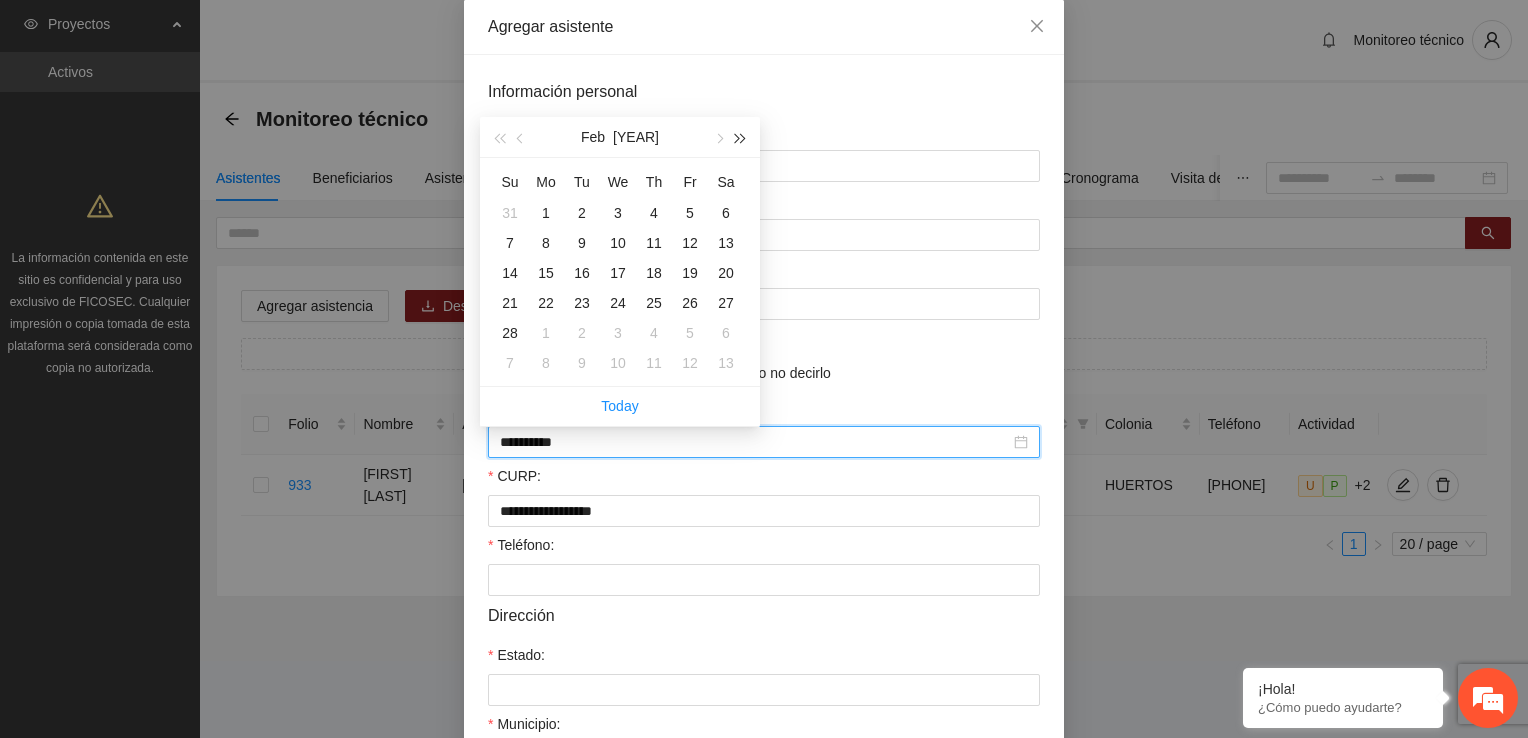 click at bounding box center (741, 139) 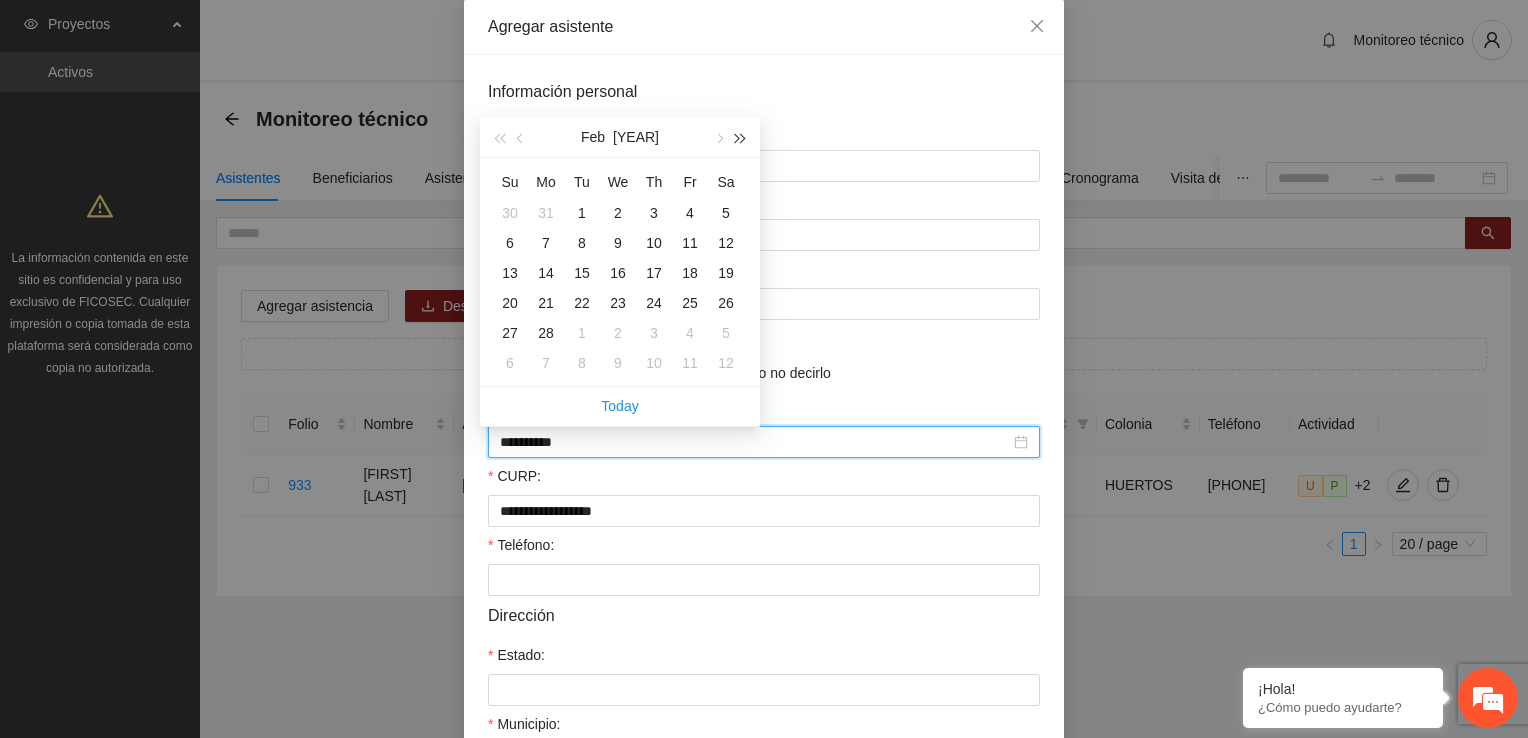 click at bounding box center [741, 139] 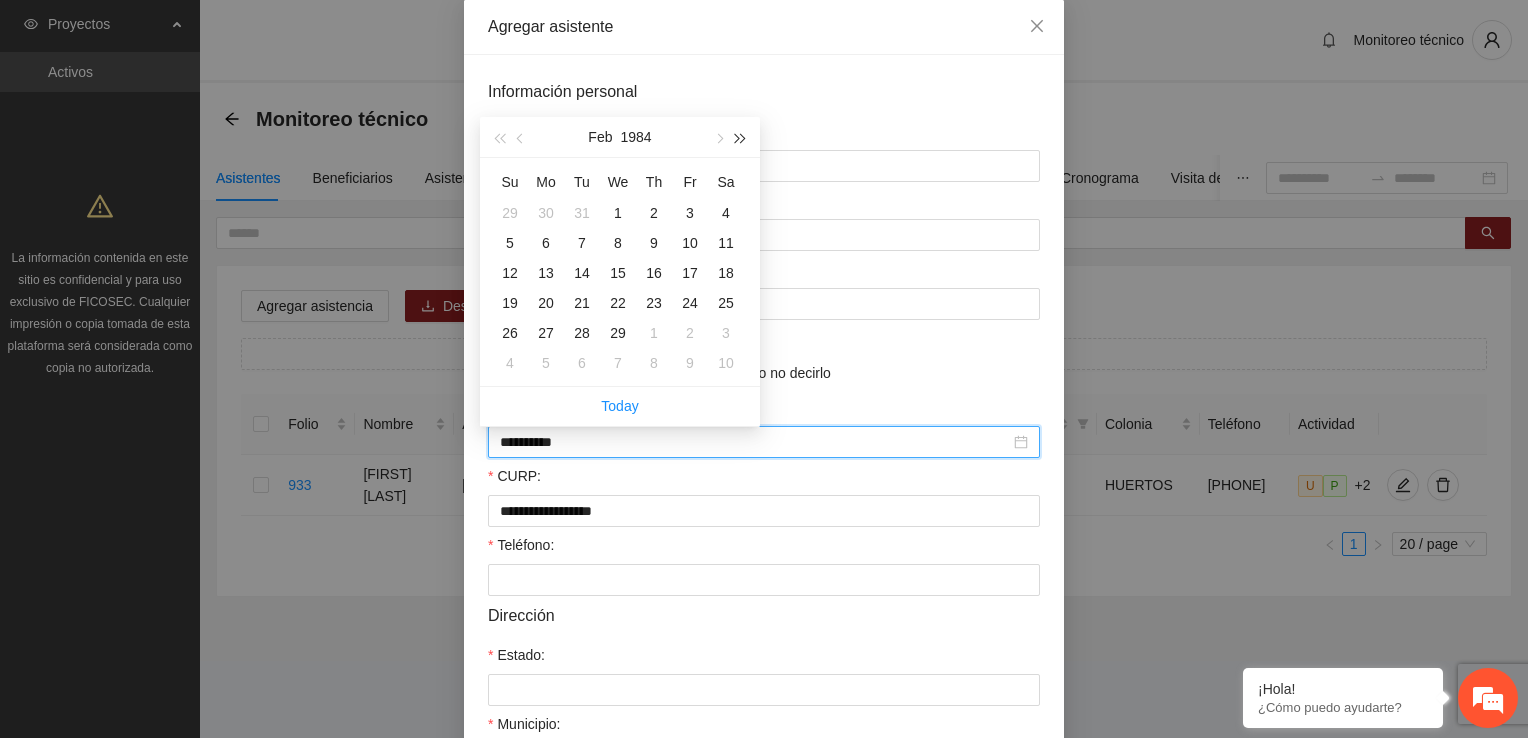 click at bounding box center (741, 139) 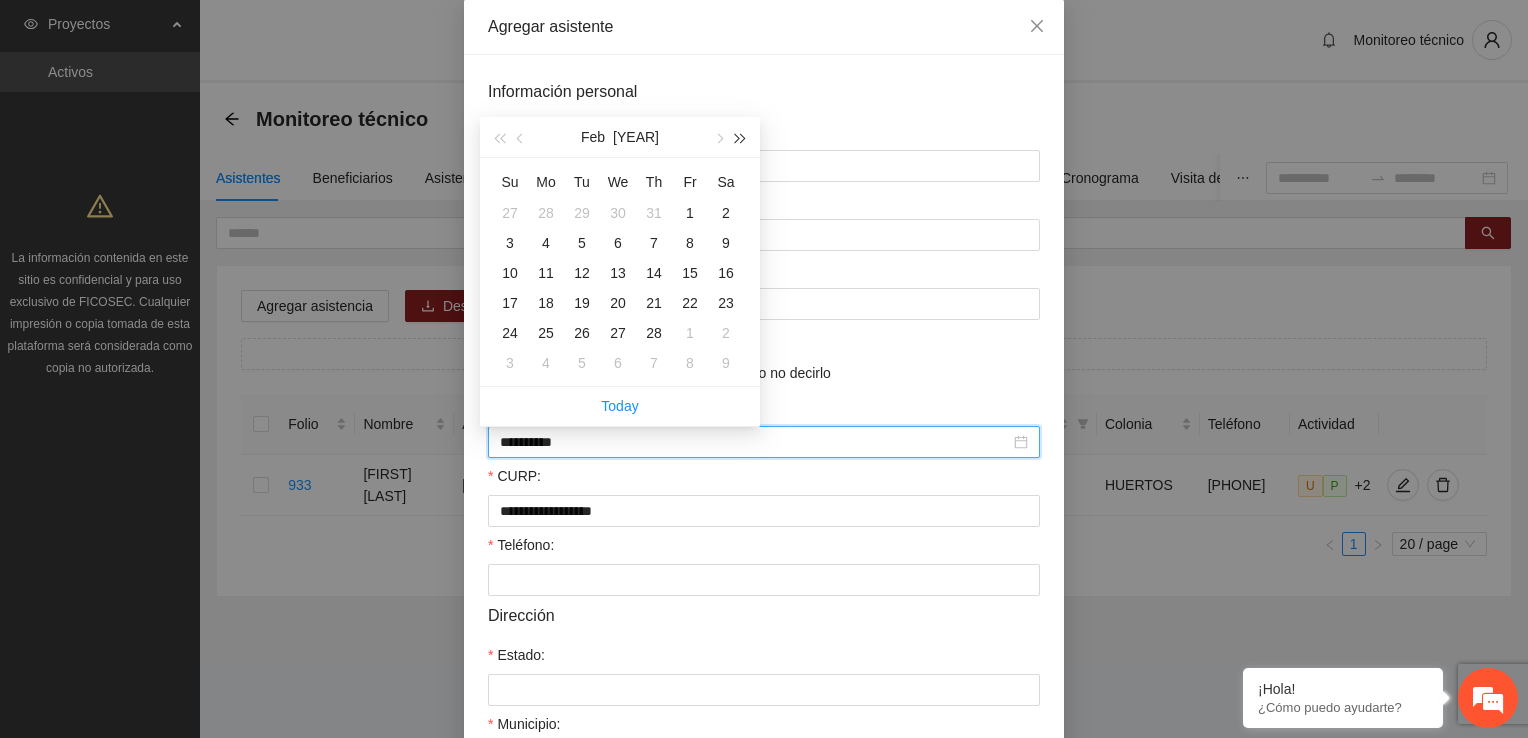 click at bounding box center [741, 139] 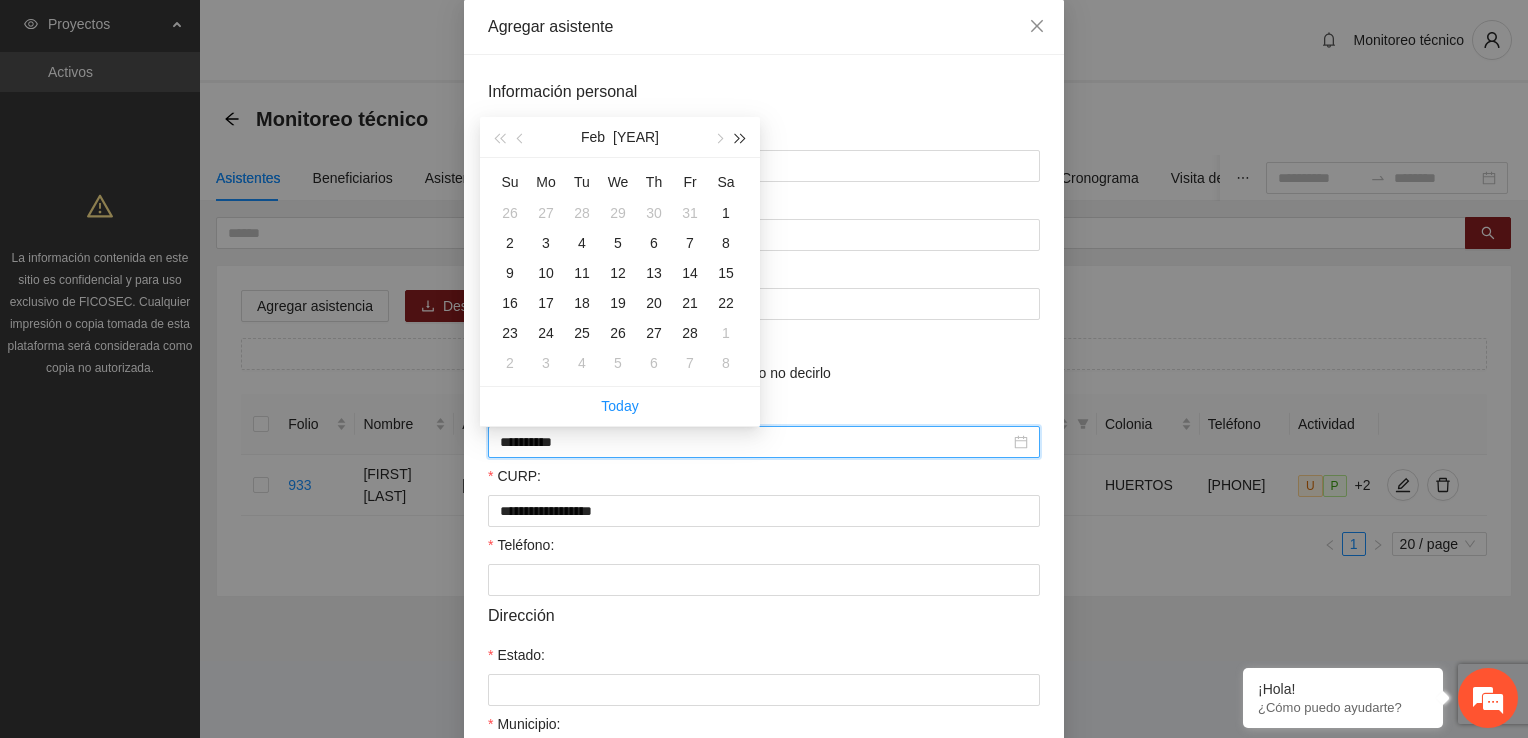 click at bounding box center [741, 139] 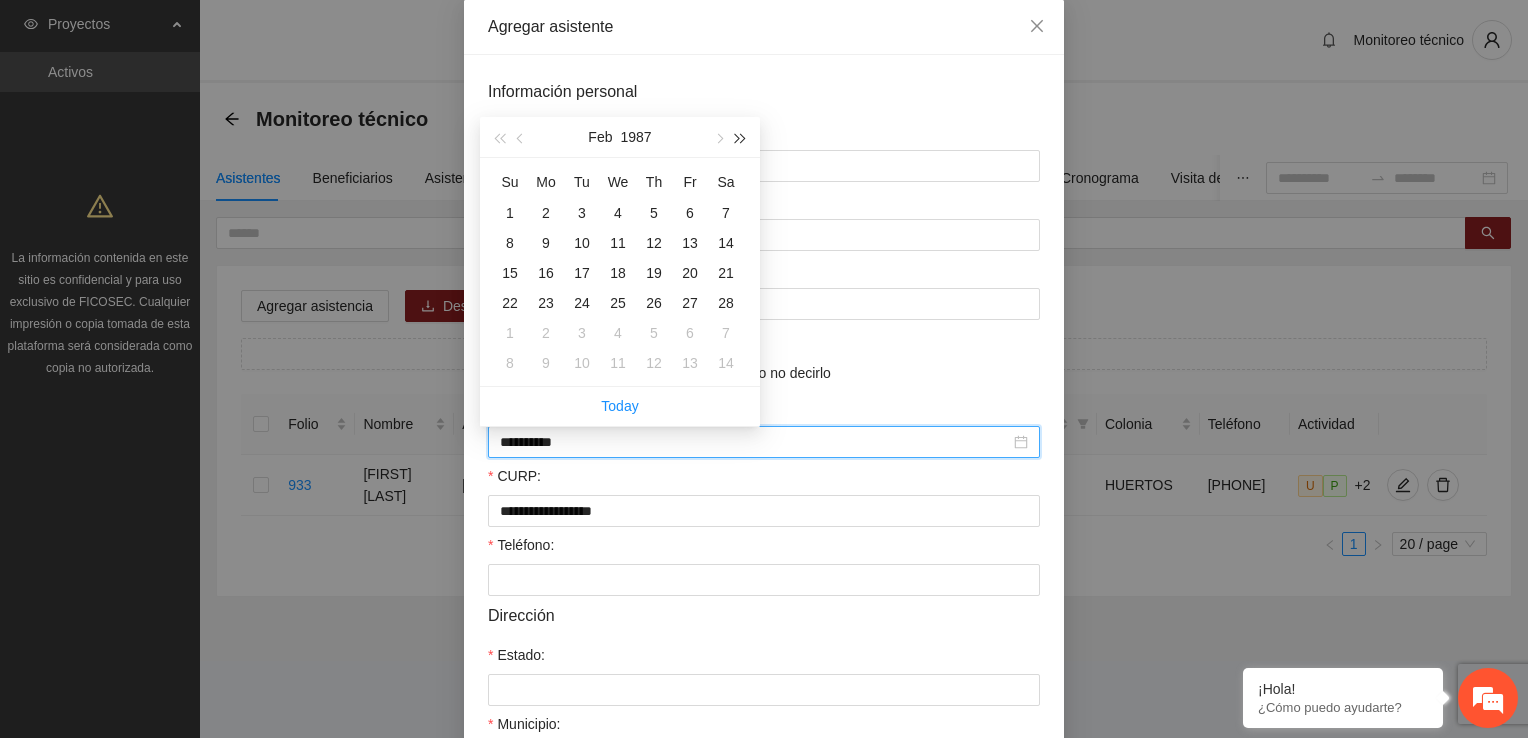 click at bounding box center (741, 139) 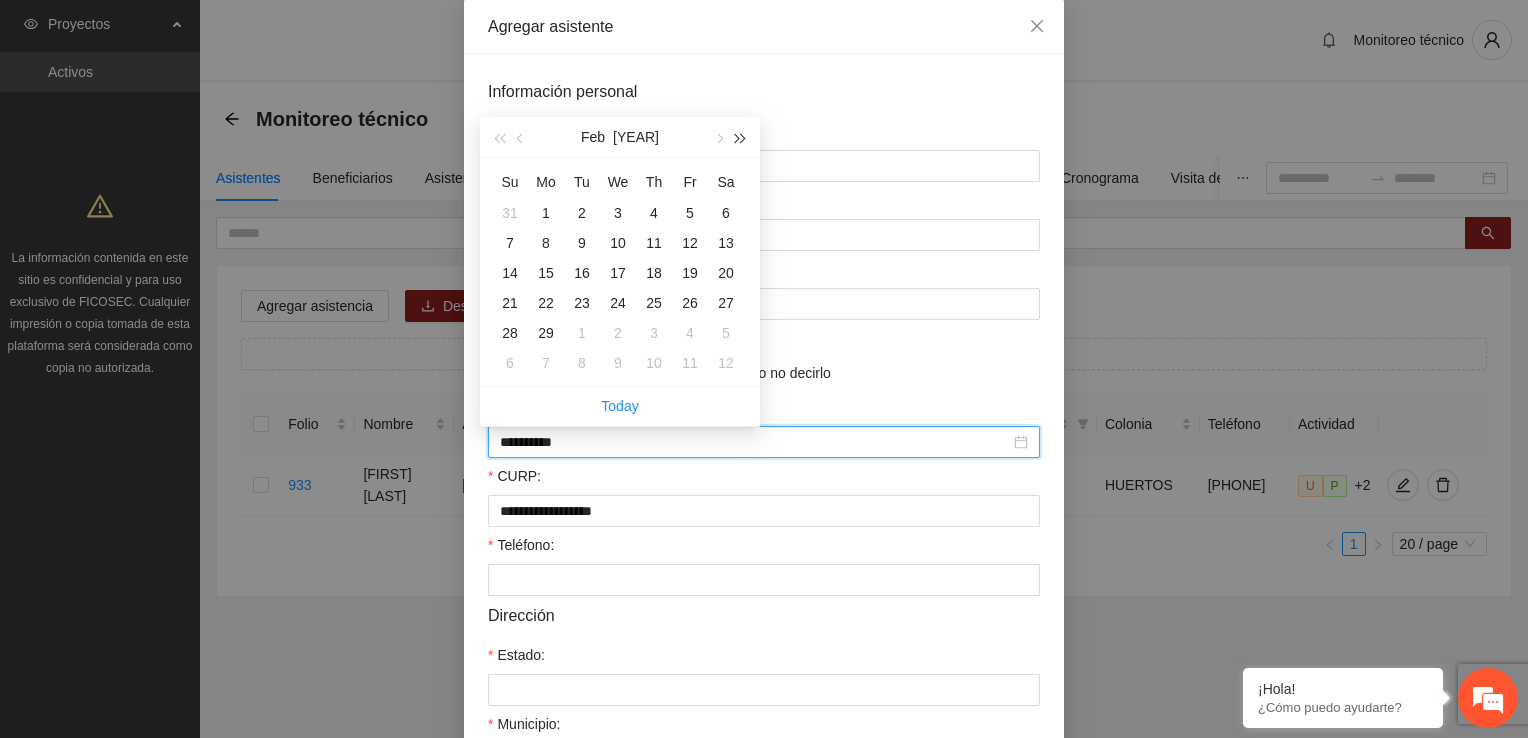 click at bounding box center [741, 139] 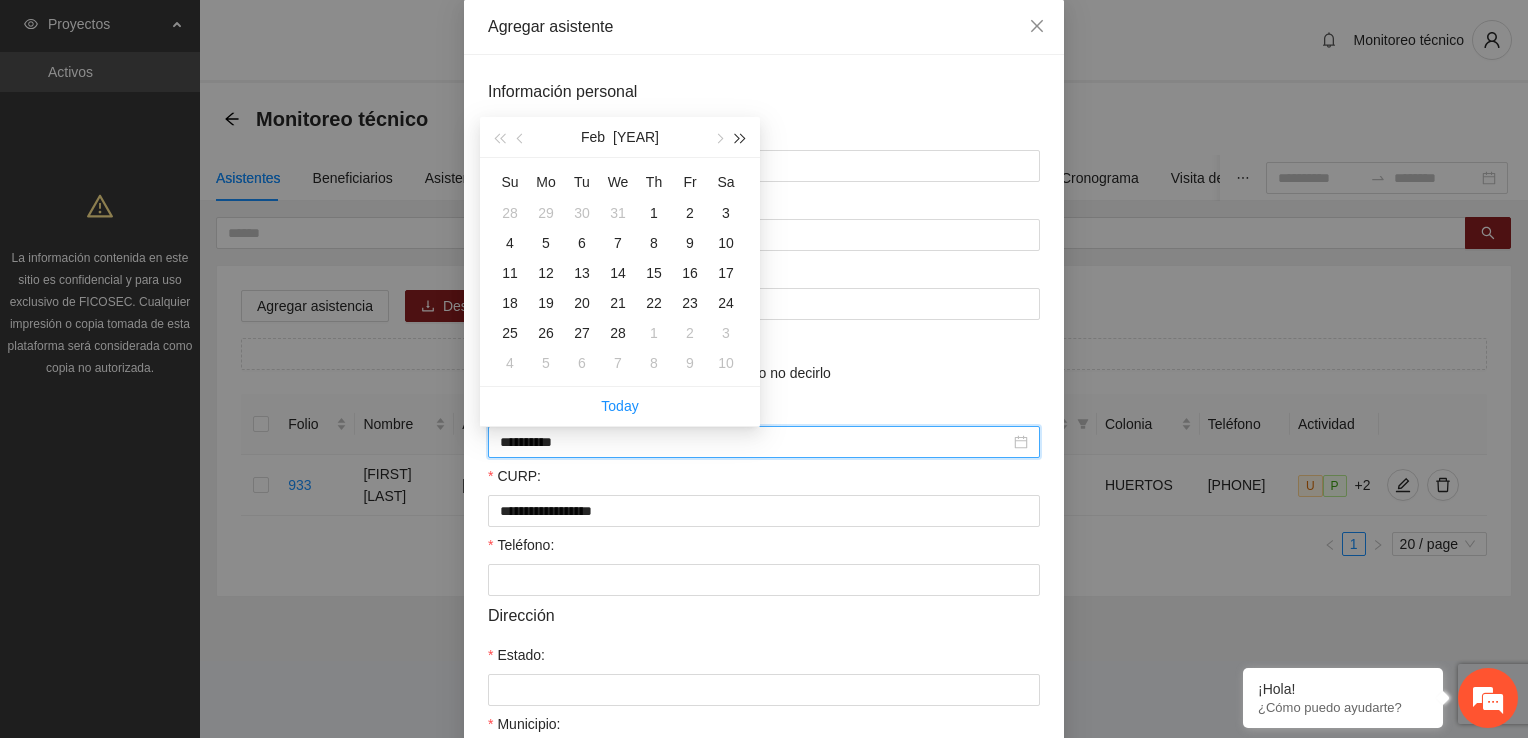 click at bounding box center (741, 139) 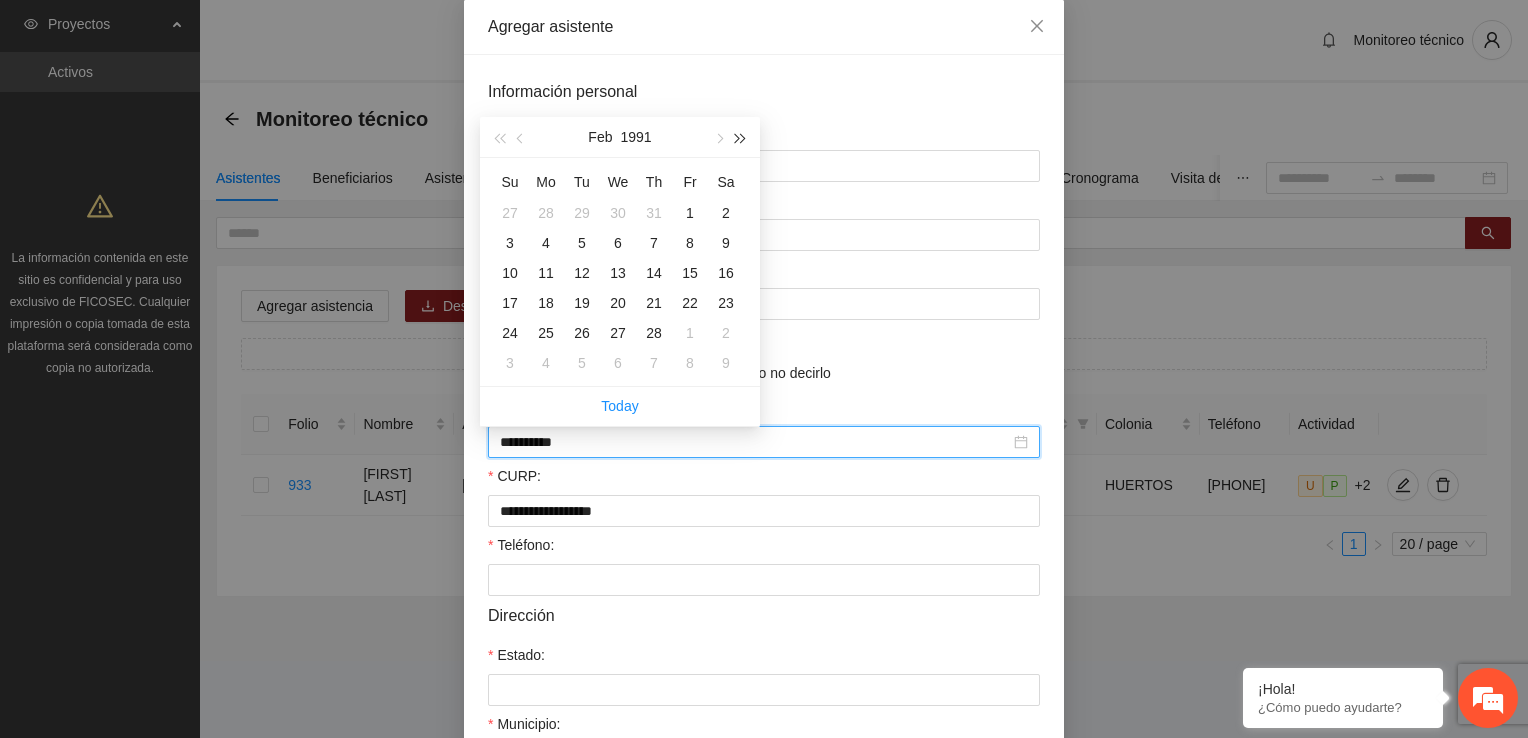 click at bounding box center (741, 139) 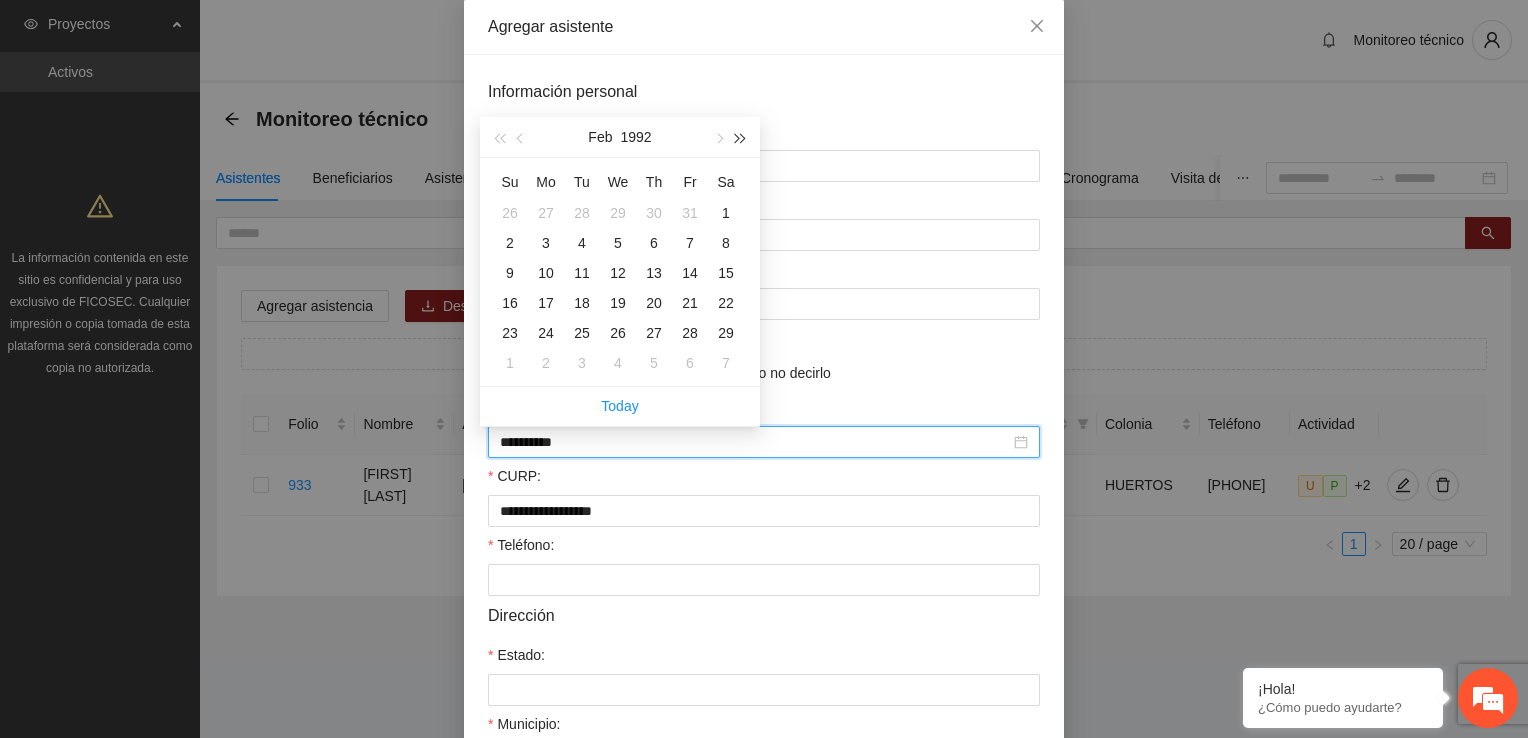 click at bounding box center (741, 139) 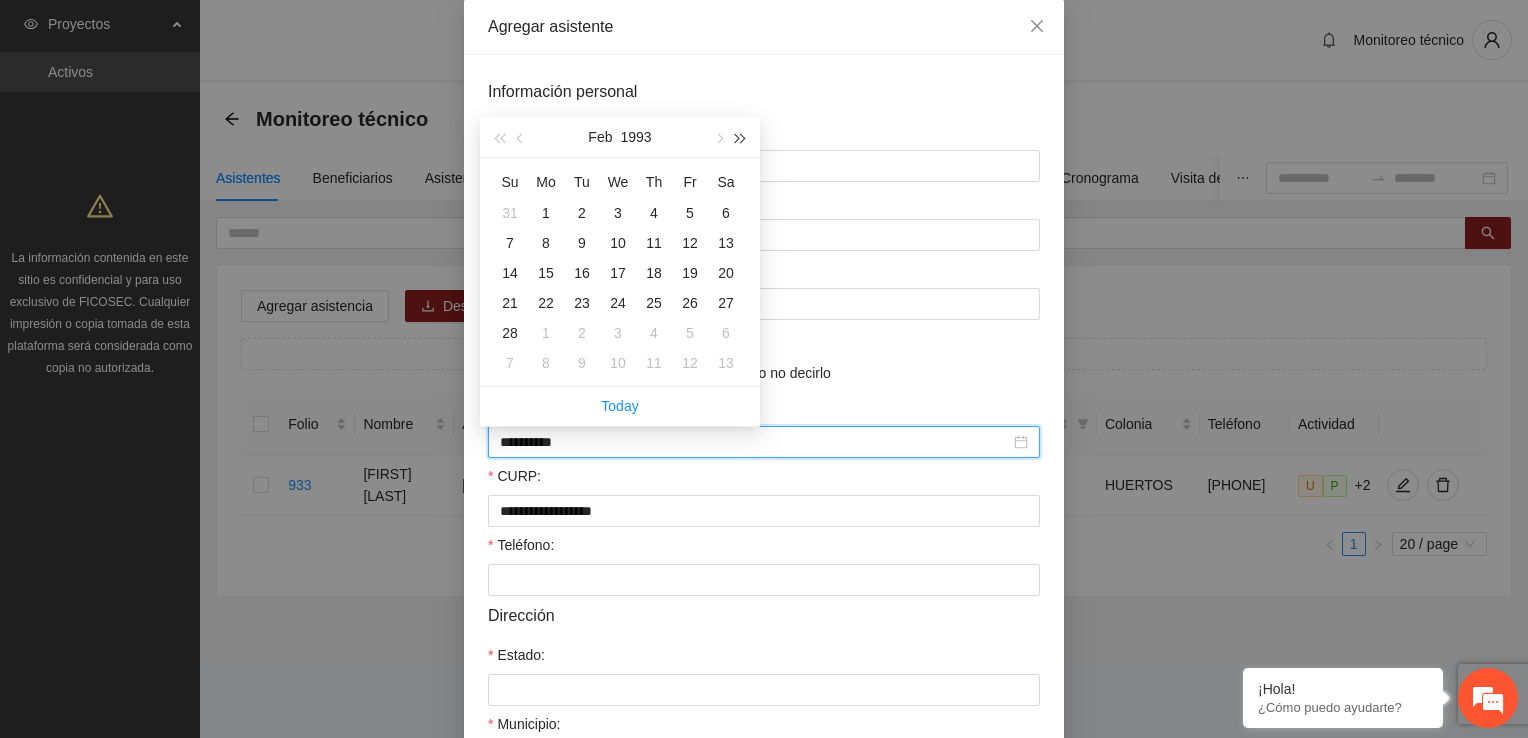 click at bounding box center (741, 139) 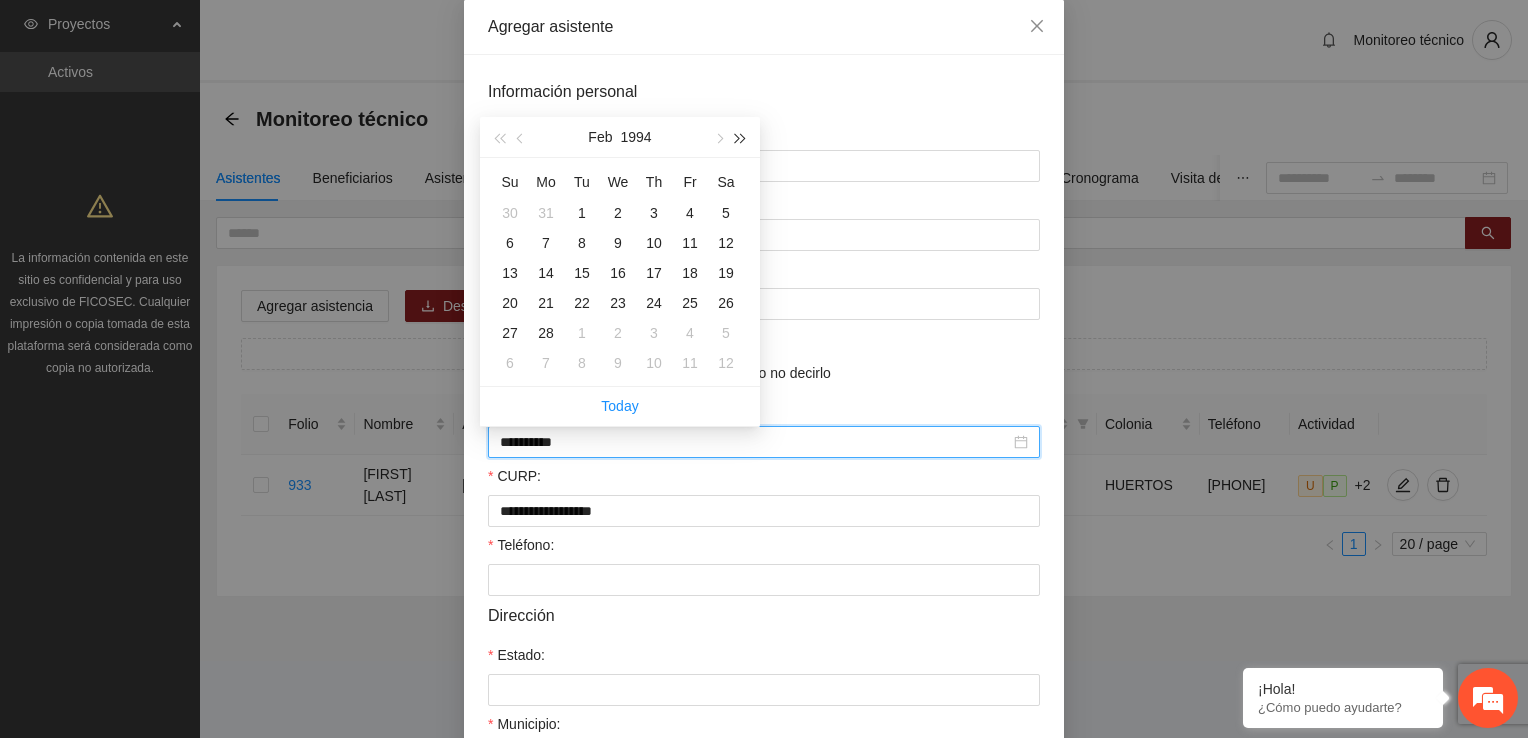 click at bounding box center [741, 139] 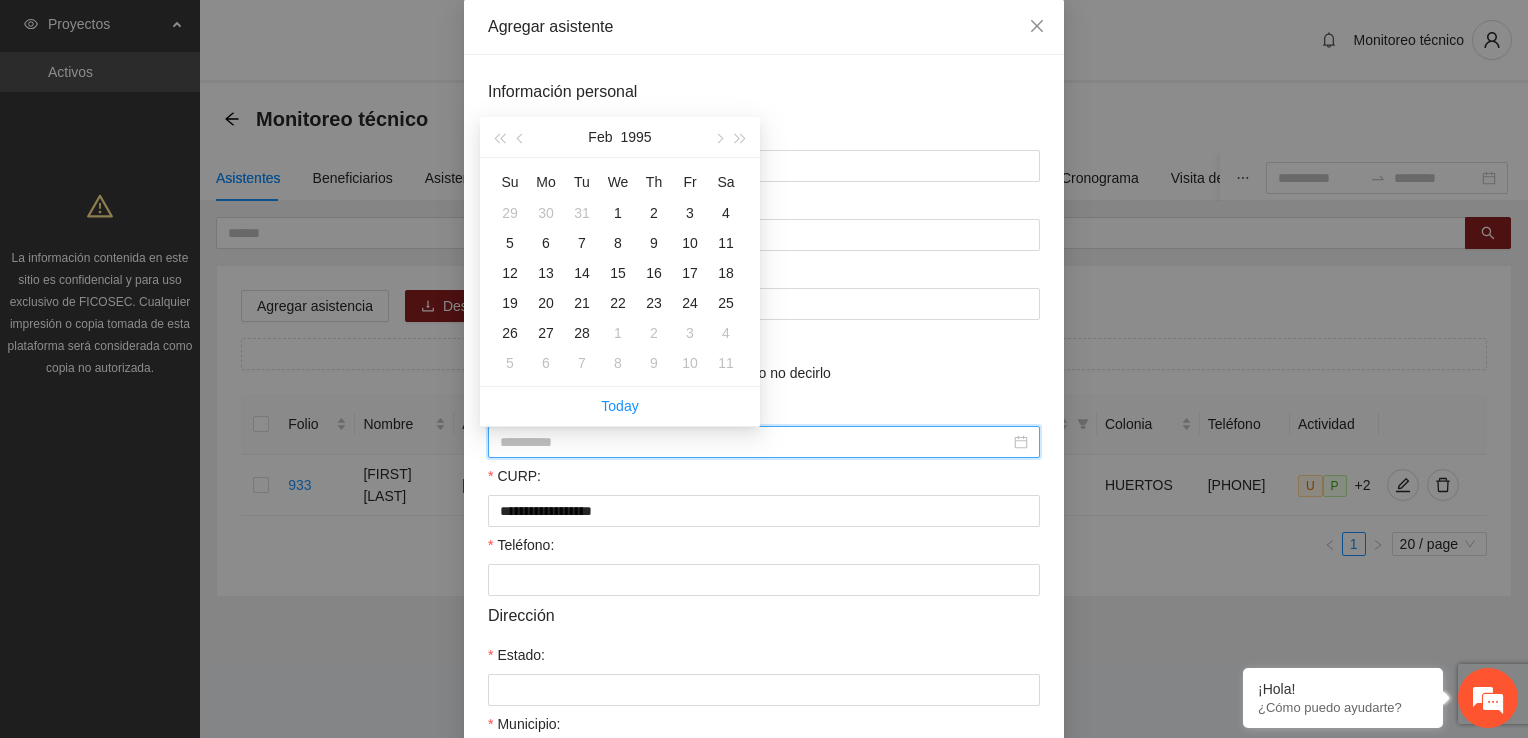 type on "**********" 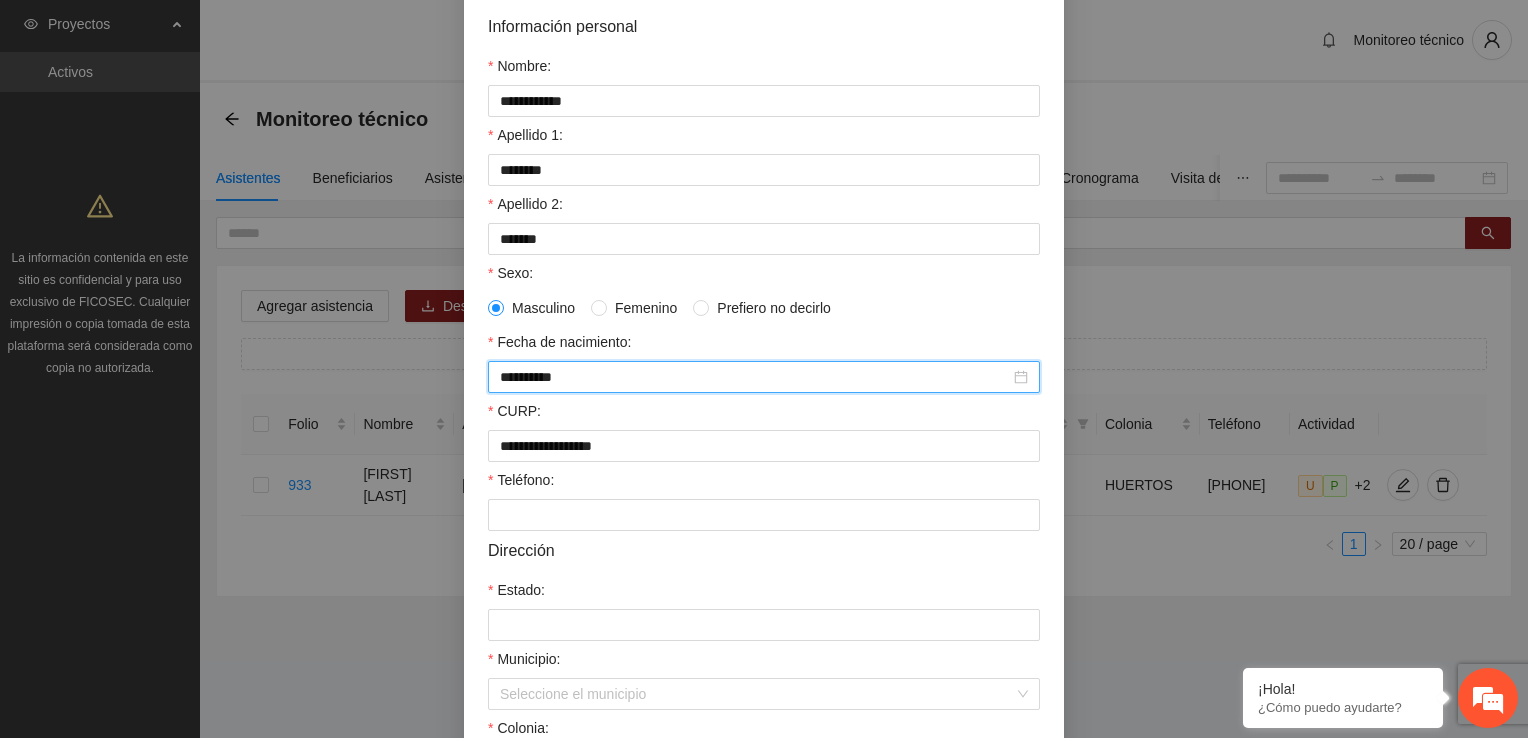 scroll, scrollTop: 300, scrollLeft: 0, axis: vertical 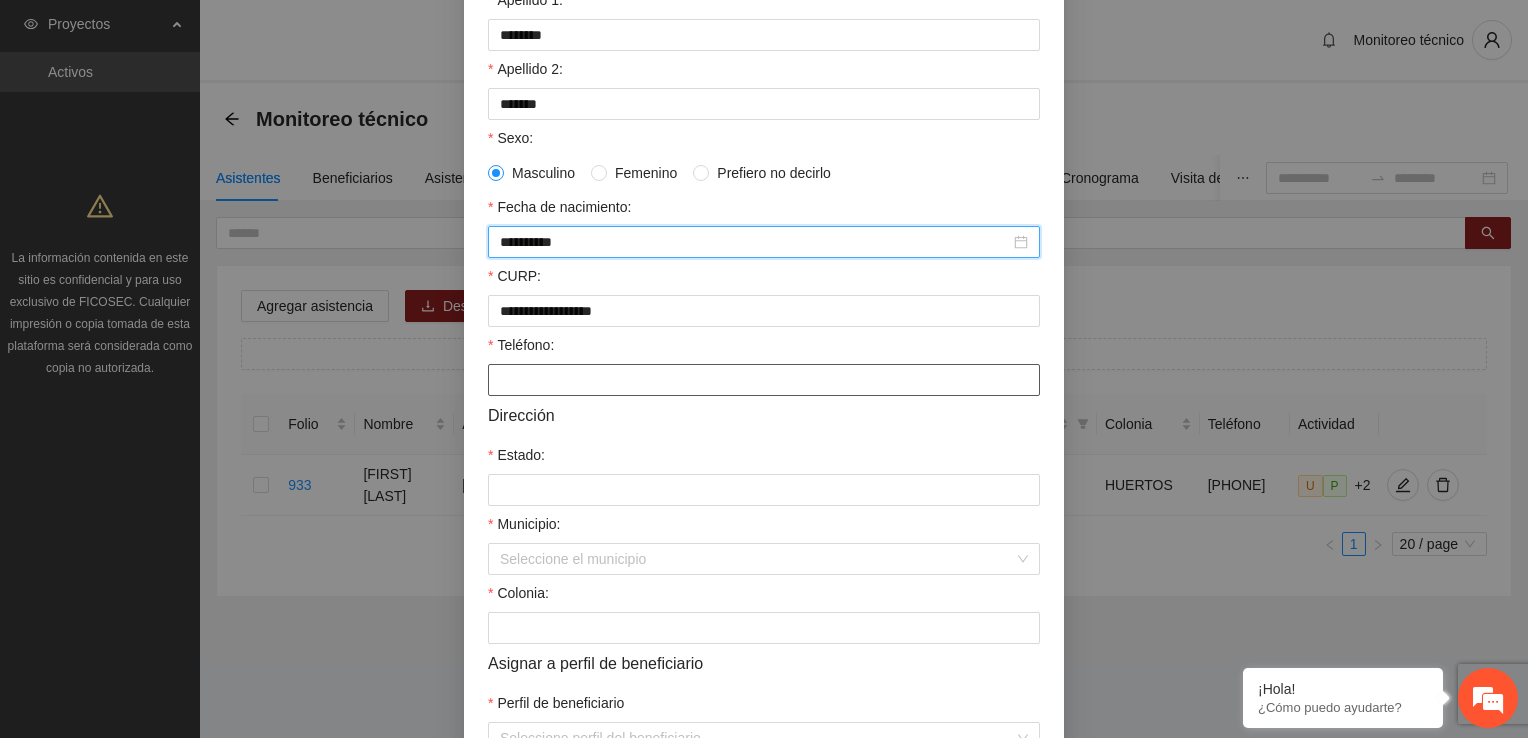 click on "Teléfono:" at bounding box center (764, 380) 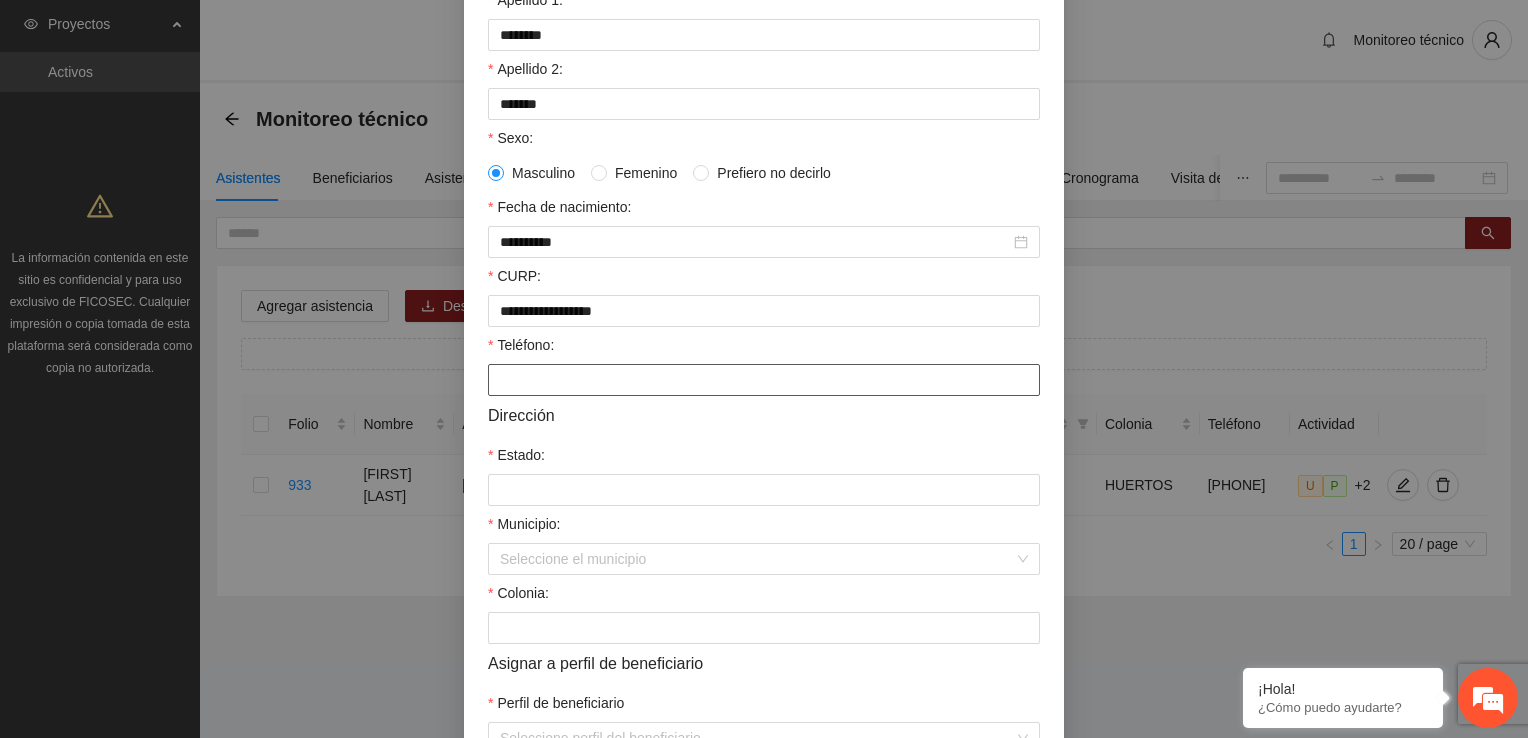 paste on "**********" 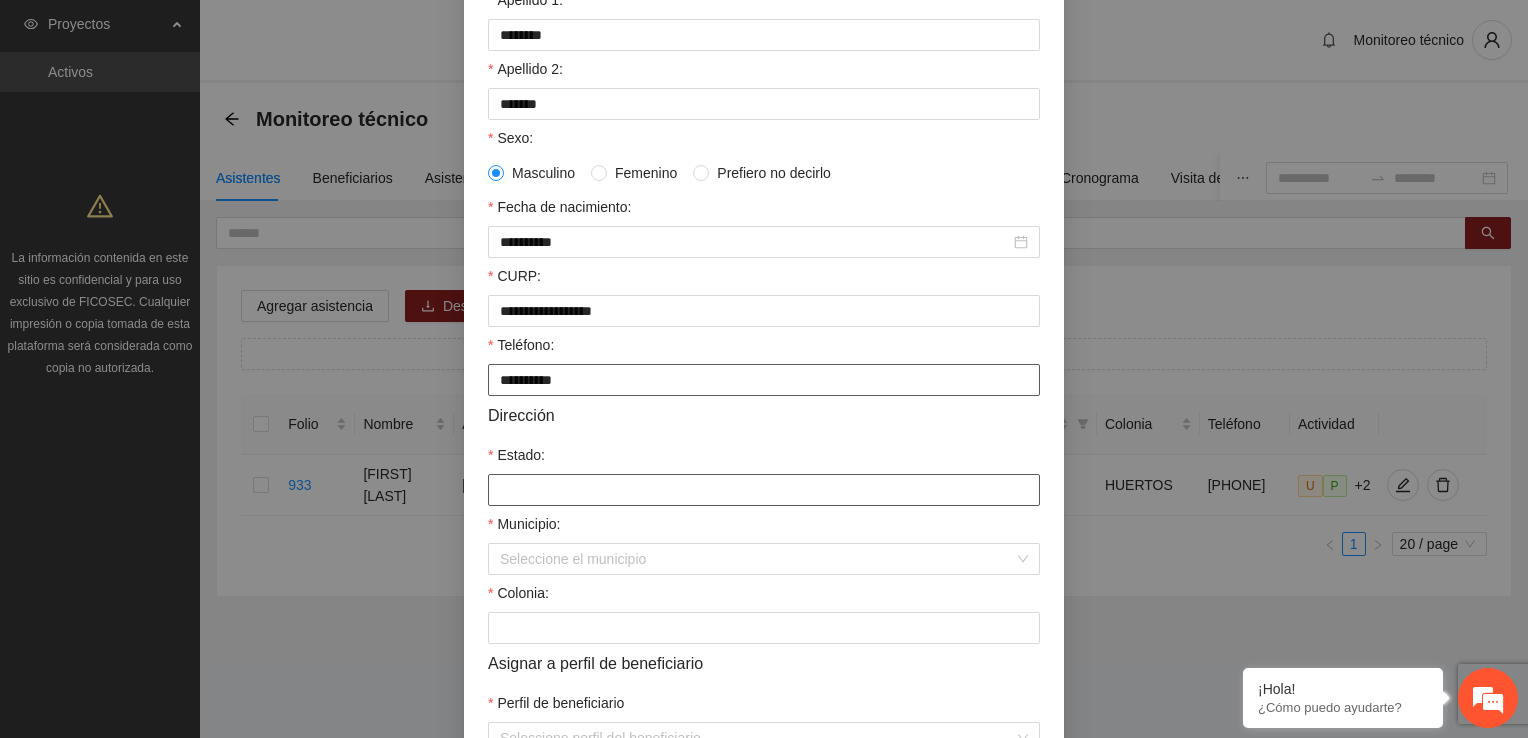 type on "**********" 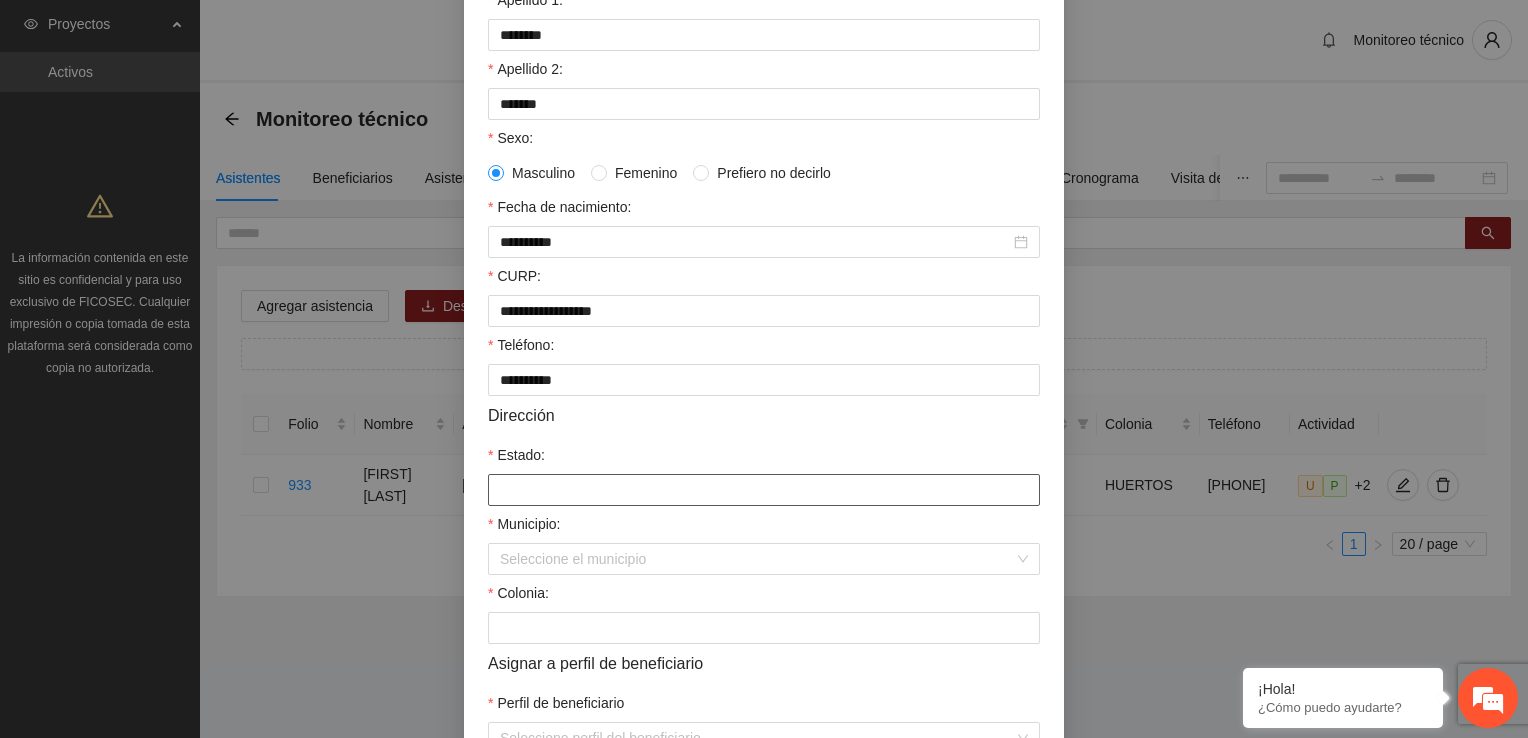 click on "Estado:" at bounding box center (764, 490) 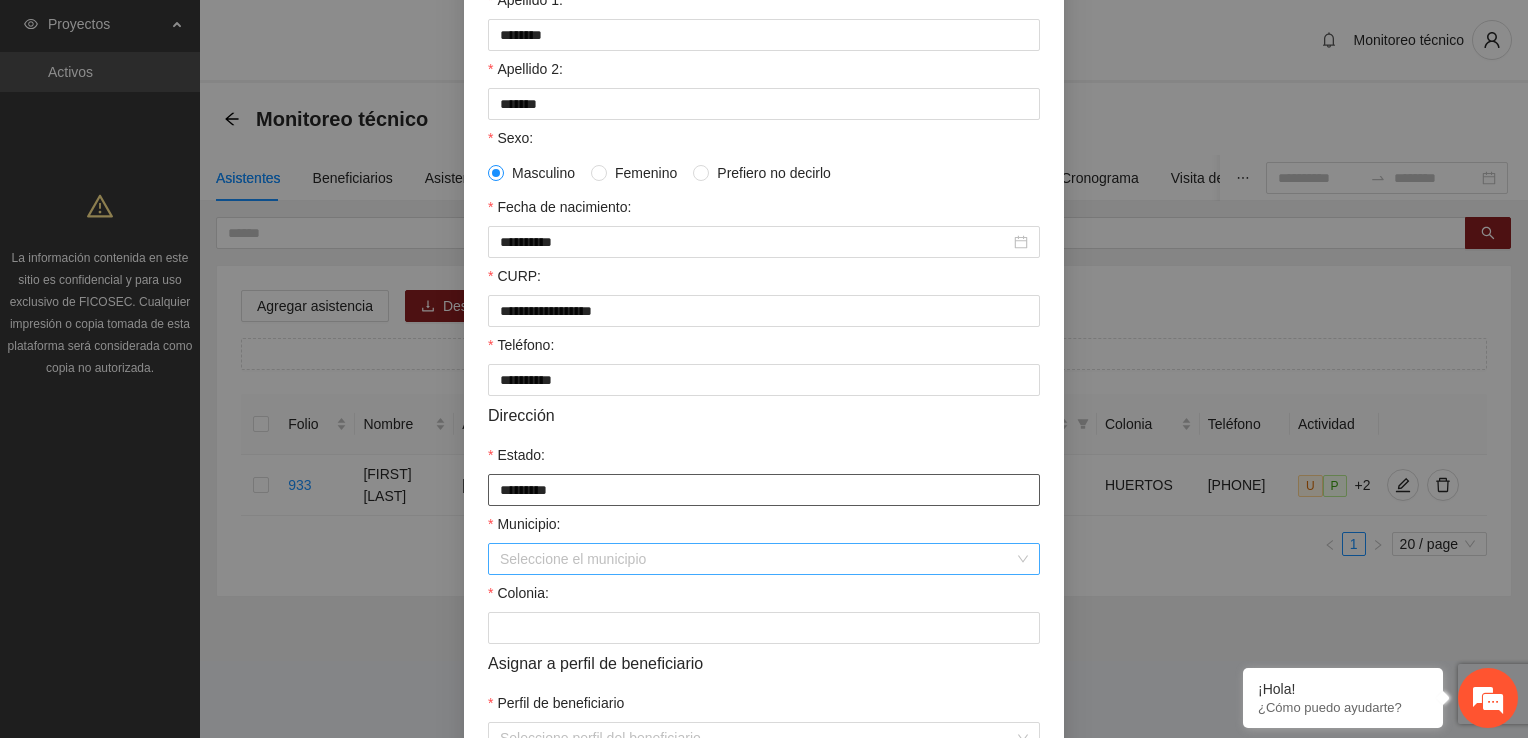 type on "*********" 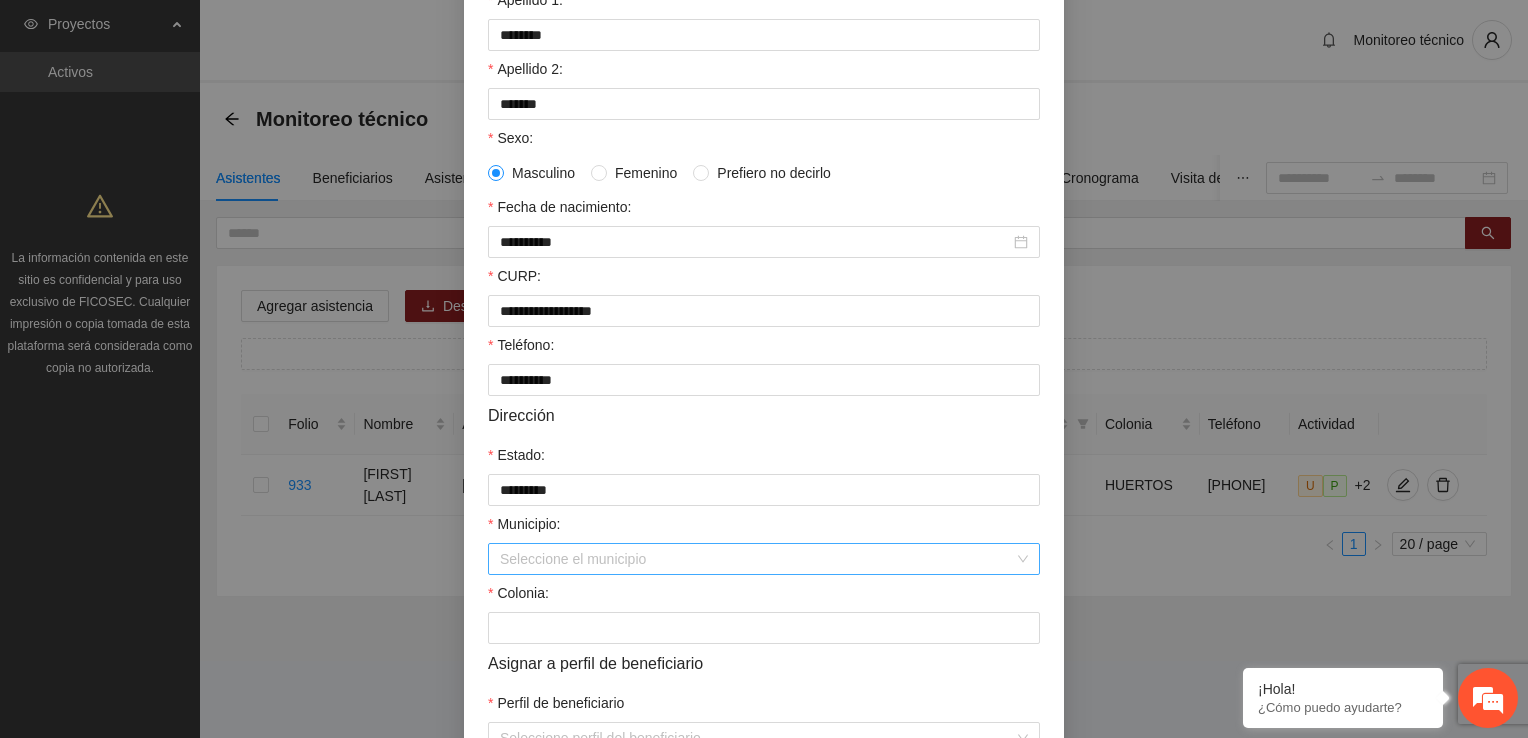 click on "Municipio:" at bounding box center [757, 559] 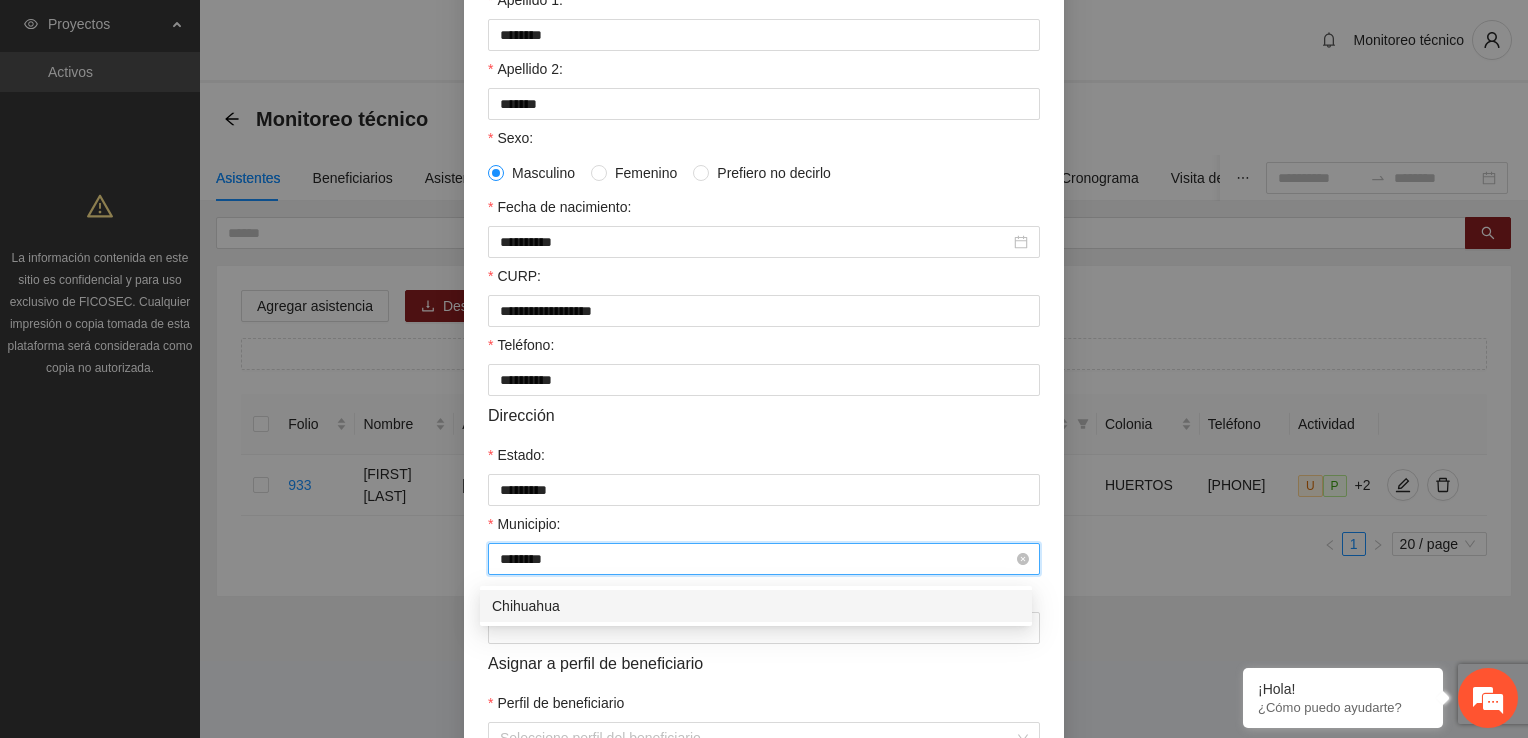 type on "*********" 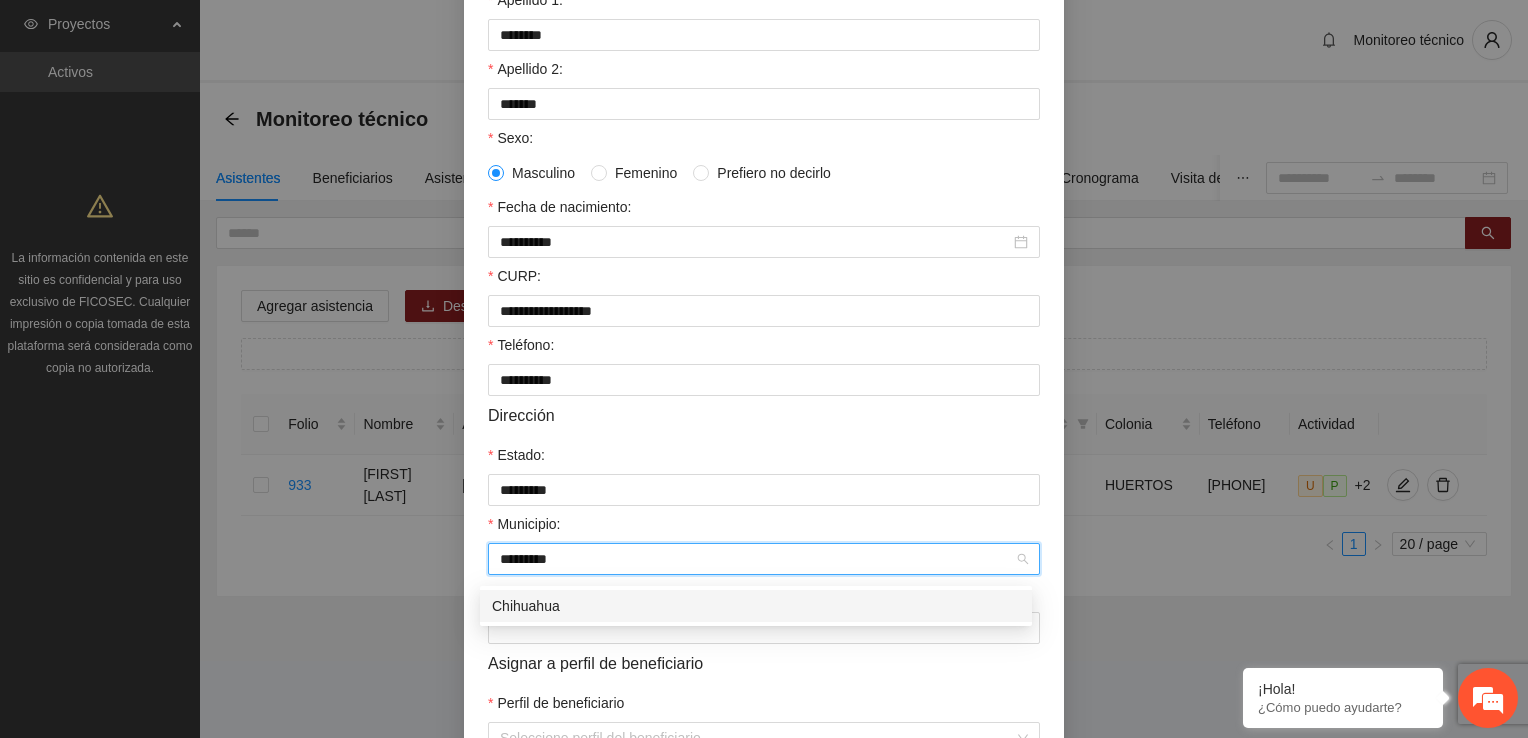 click on "Chihuahua" at bounding box center [756, 606] 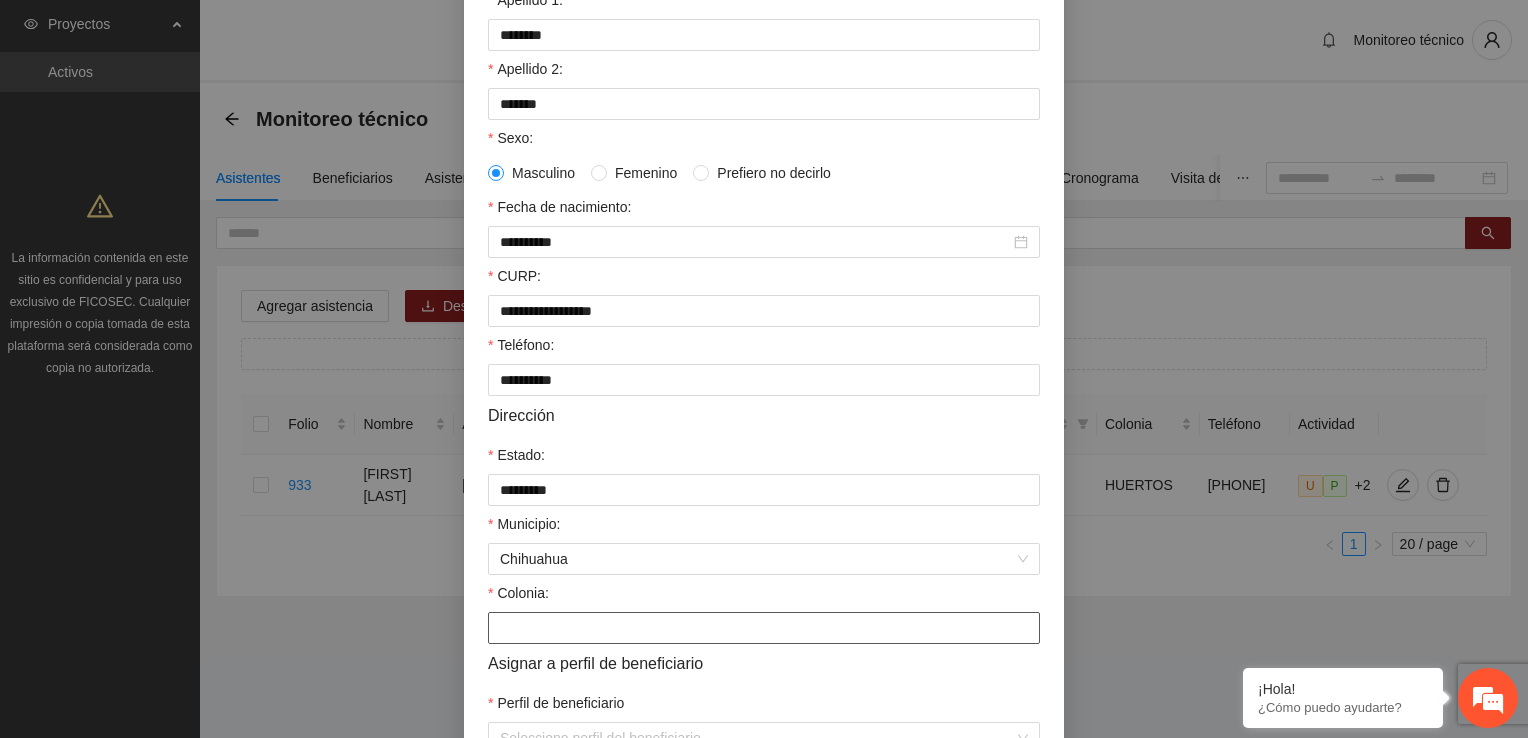 click on "Colonia:" at bounding box center (764, 628) 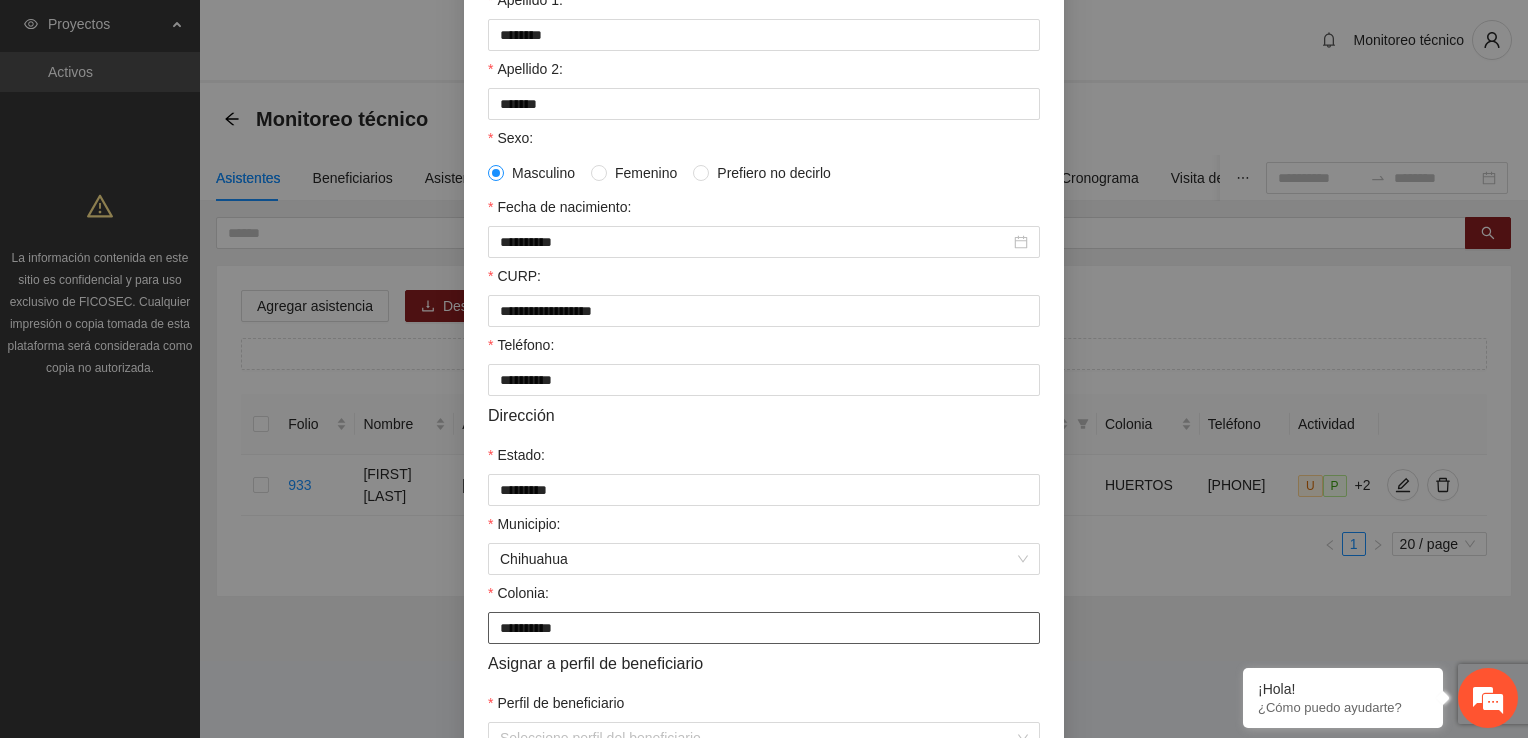 type on "**********" 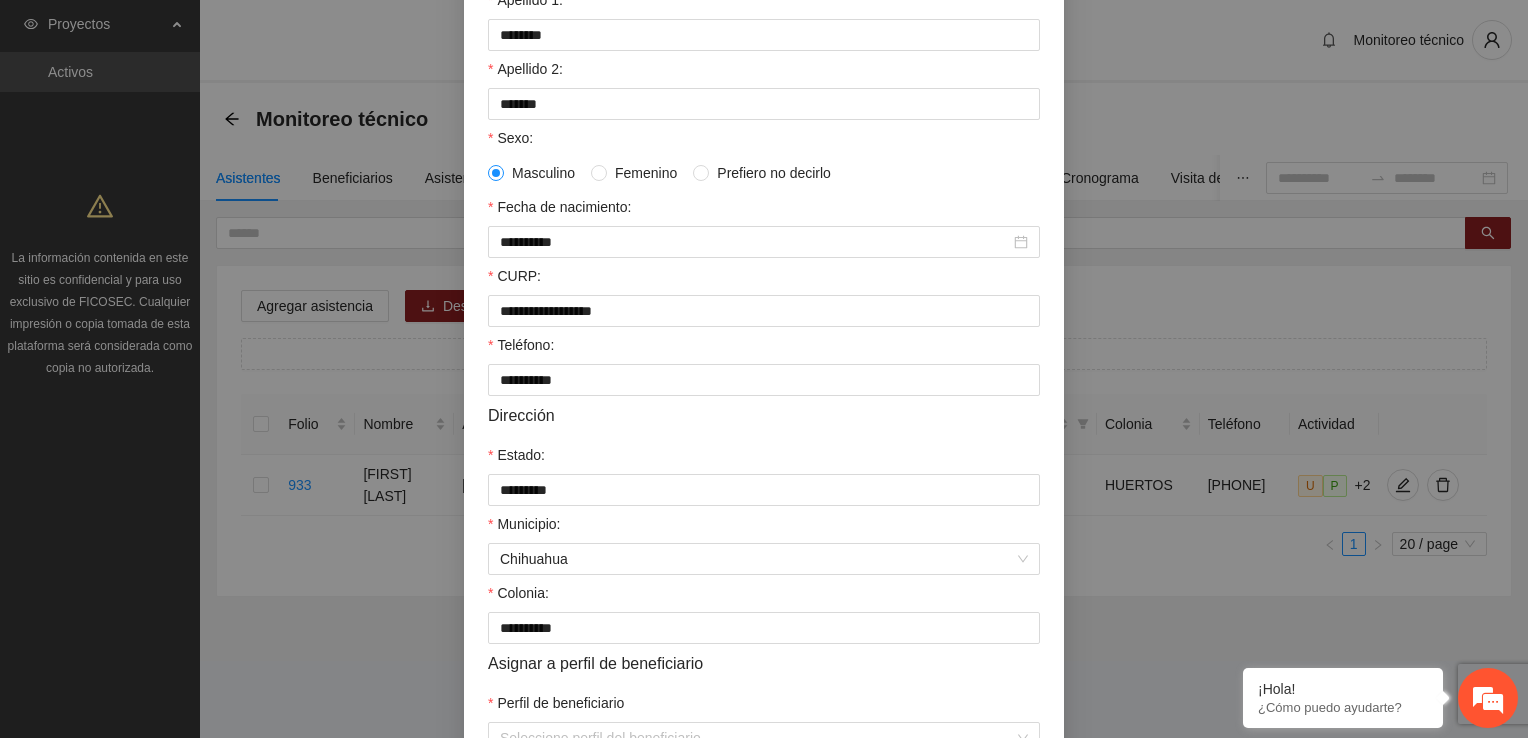 click on "Asignar a perfil de beneficiario" at bounding box center [764, 663] 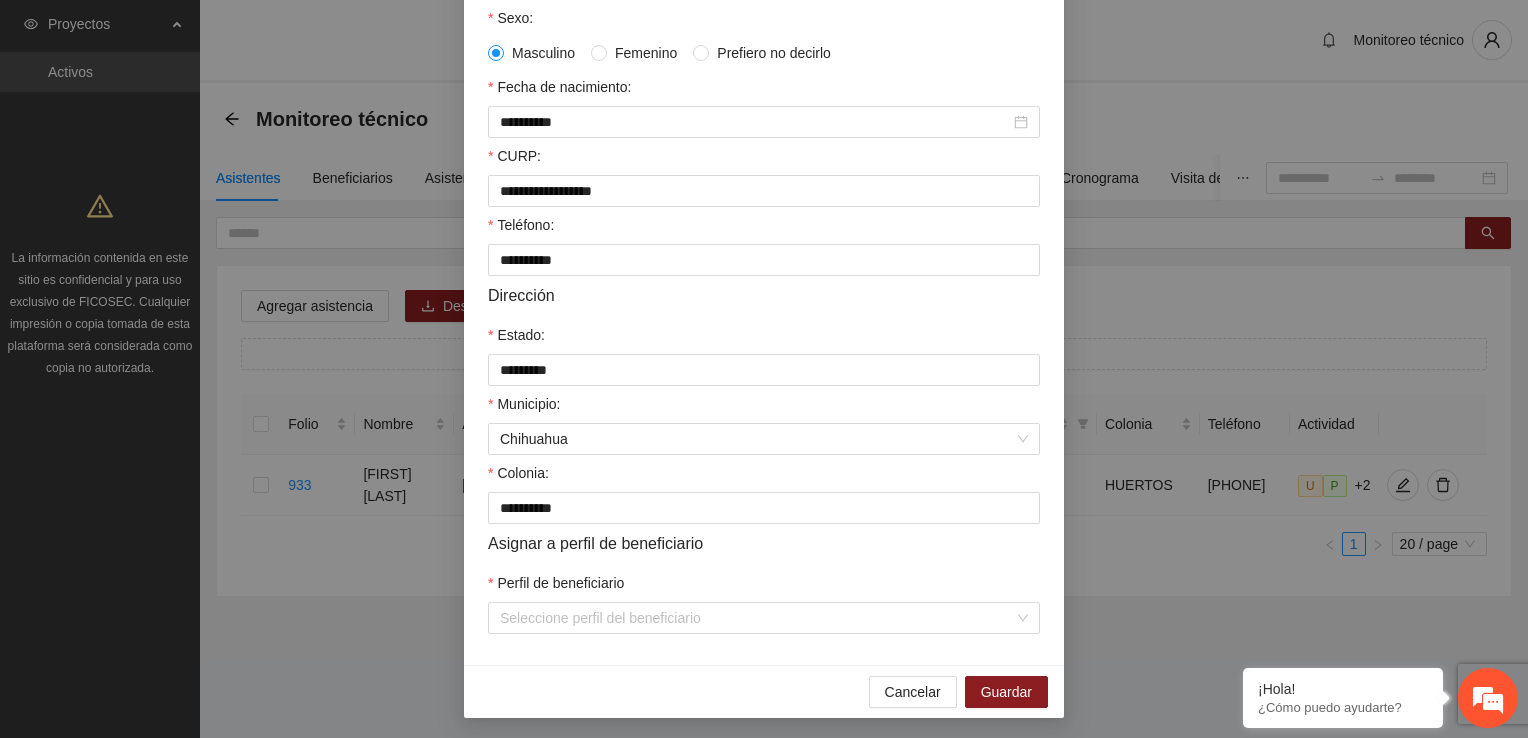 scroll, scrollTop: 432, scrollLeft: 0, axis: vertical 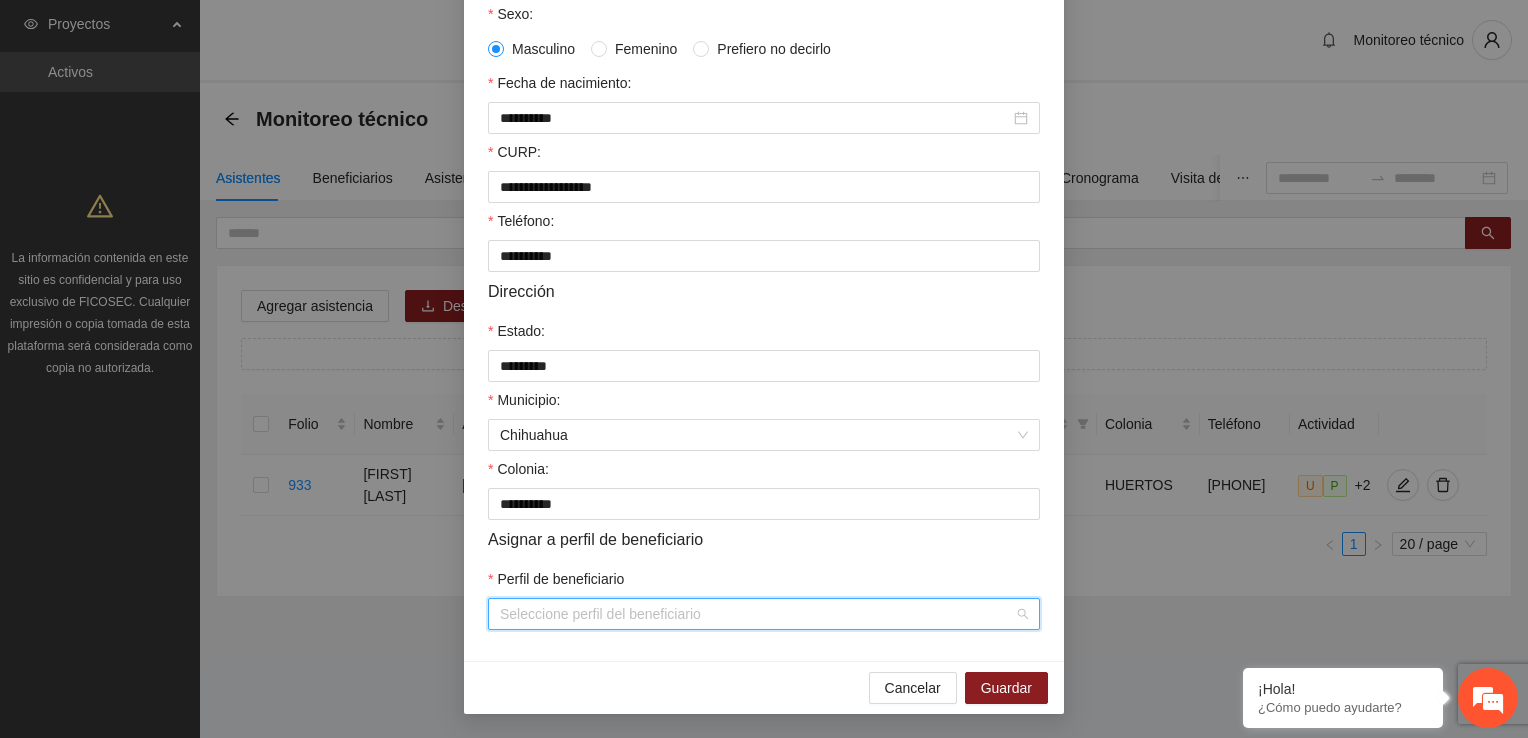 click on "Perfil de beneficiario" at bounding box center [757, 614] 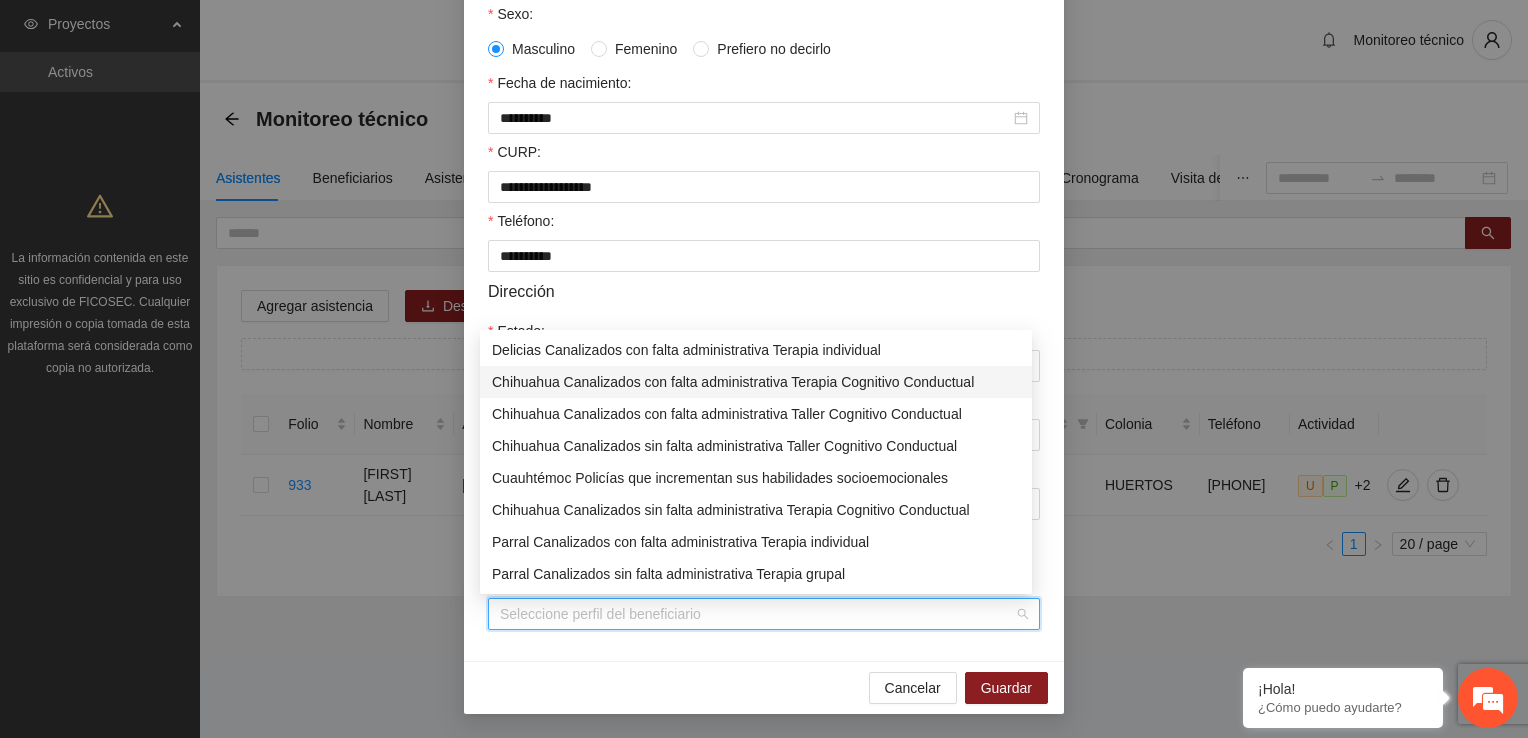 click on "Chihuahua Canalizados con falta administrativa Terapia Cognitivo Conductual" at bounding box center (756, 382) 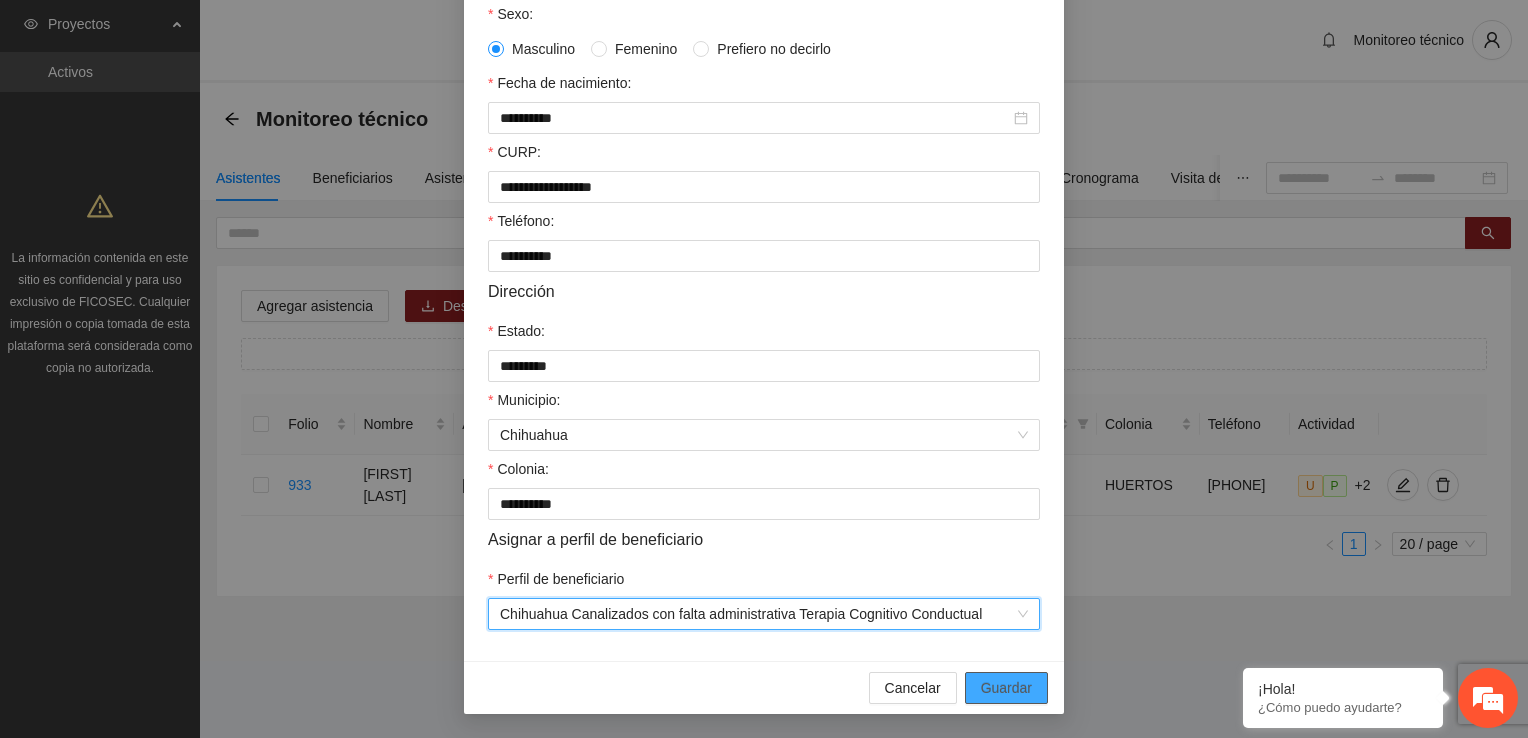 click on "Guardar" at bounding box center [1006, 688] 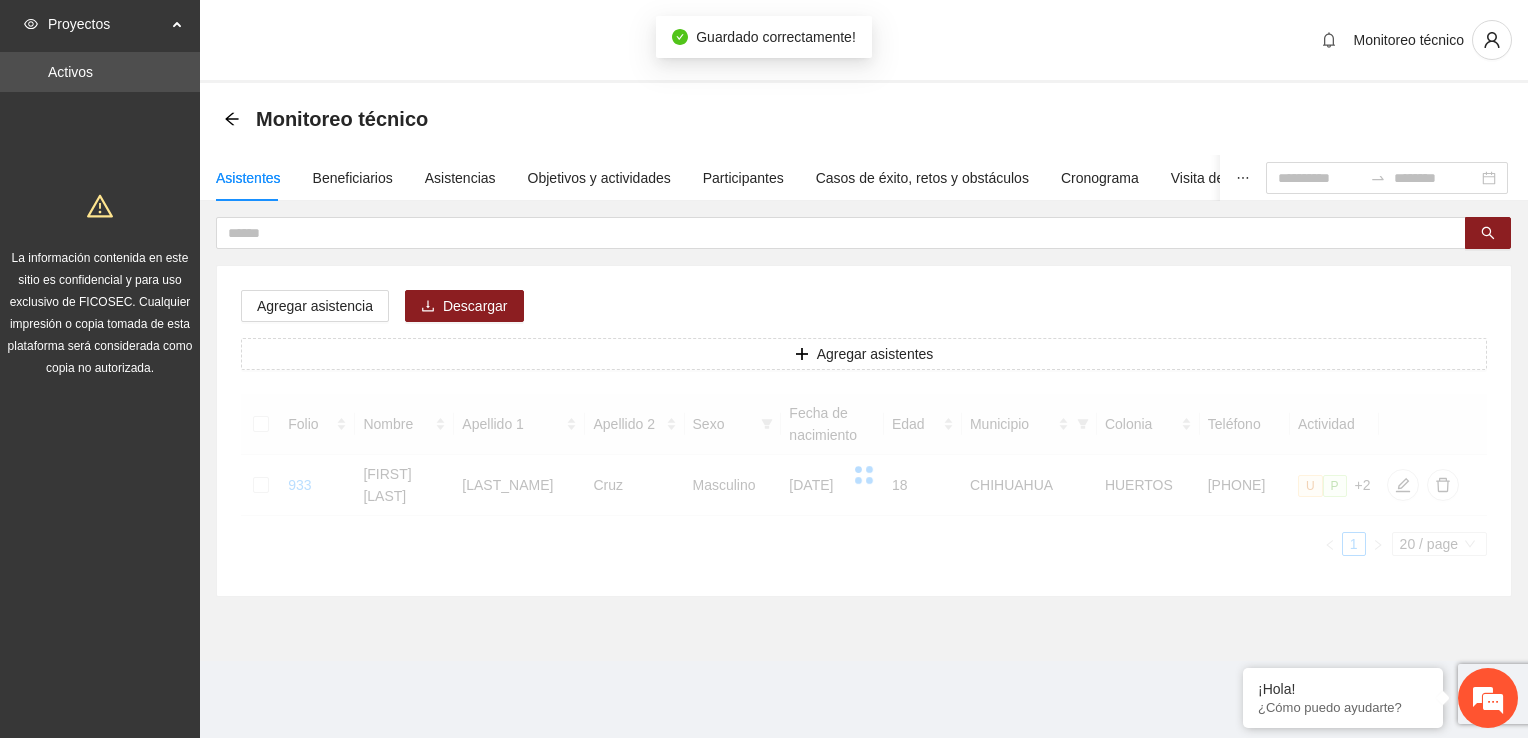 scroll, scrollTop: 332, scrollLeft: 0, axis: vertical 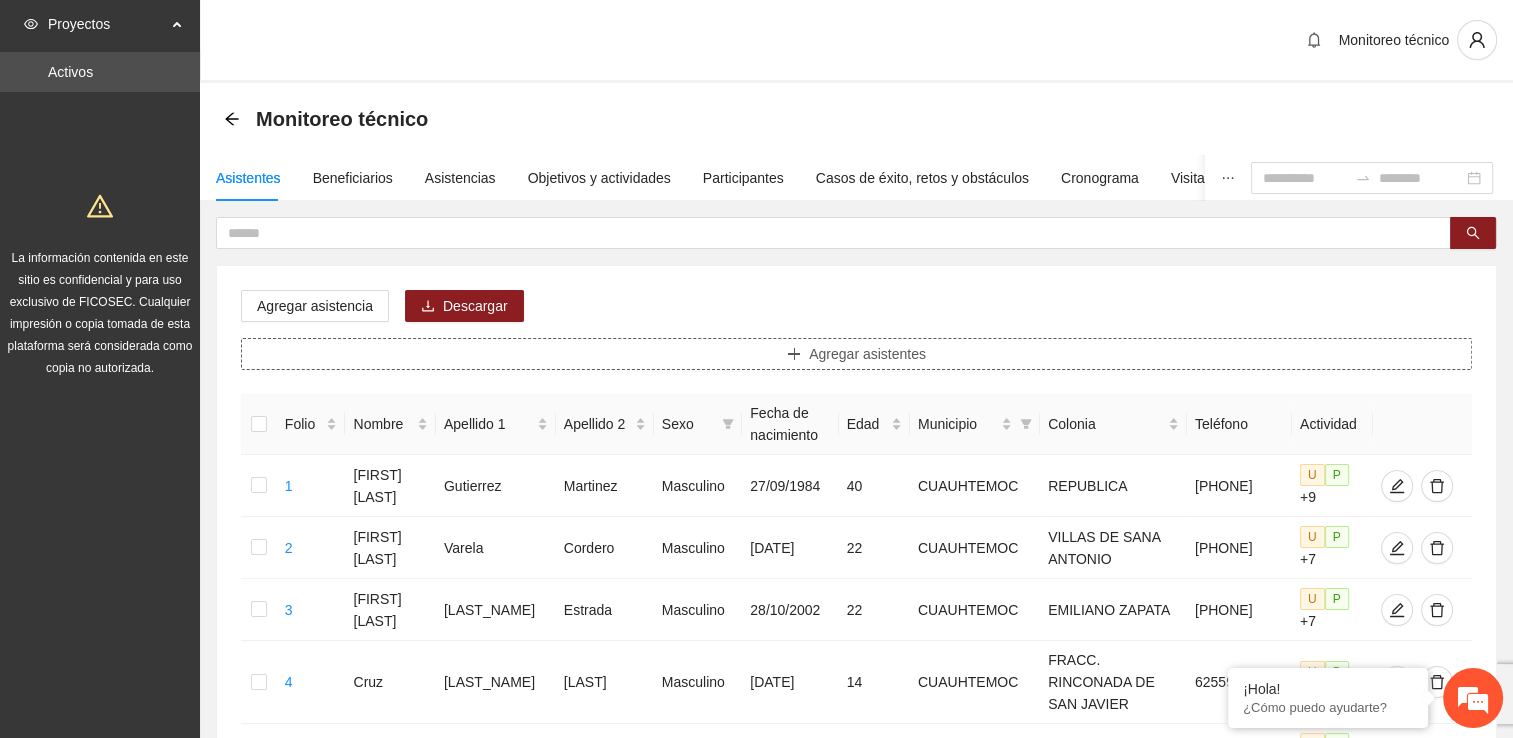 click on "Agregar asistentes" at bounding box center (856, 354) 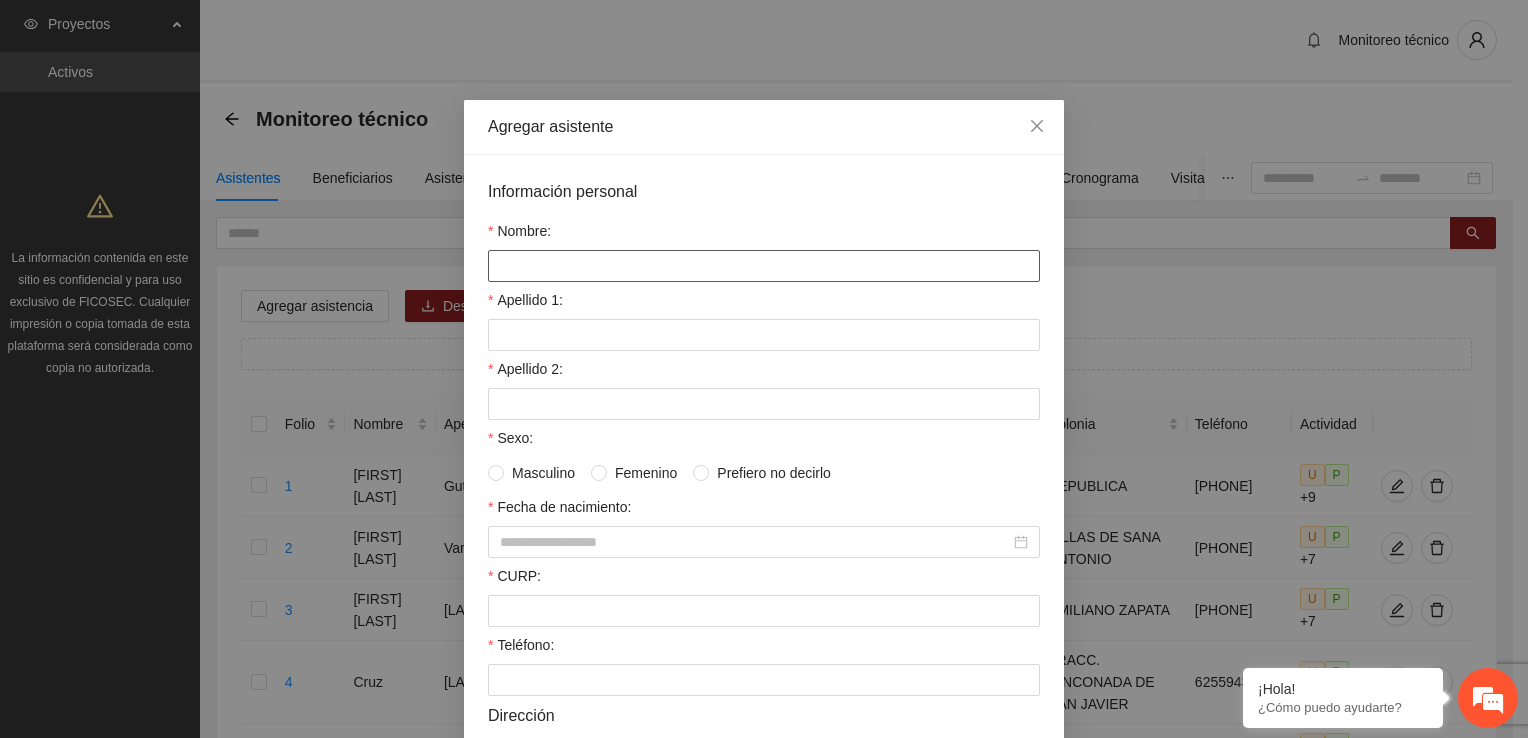 click on "Nombre:" at bounding box center (764, 266) 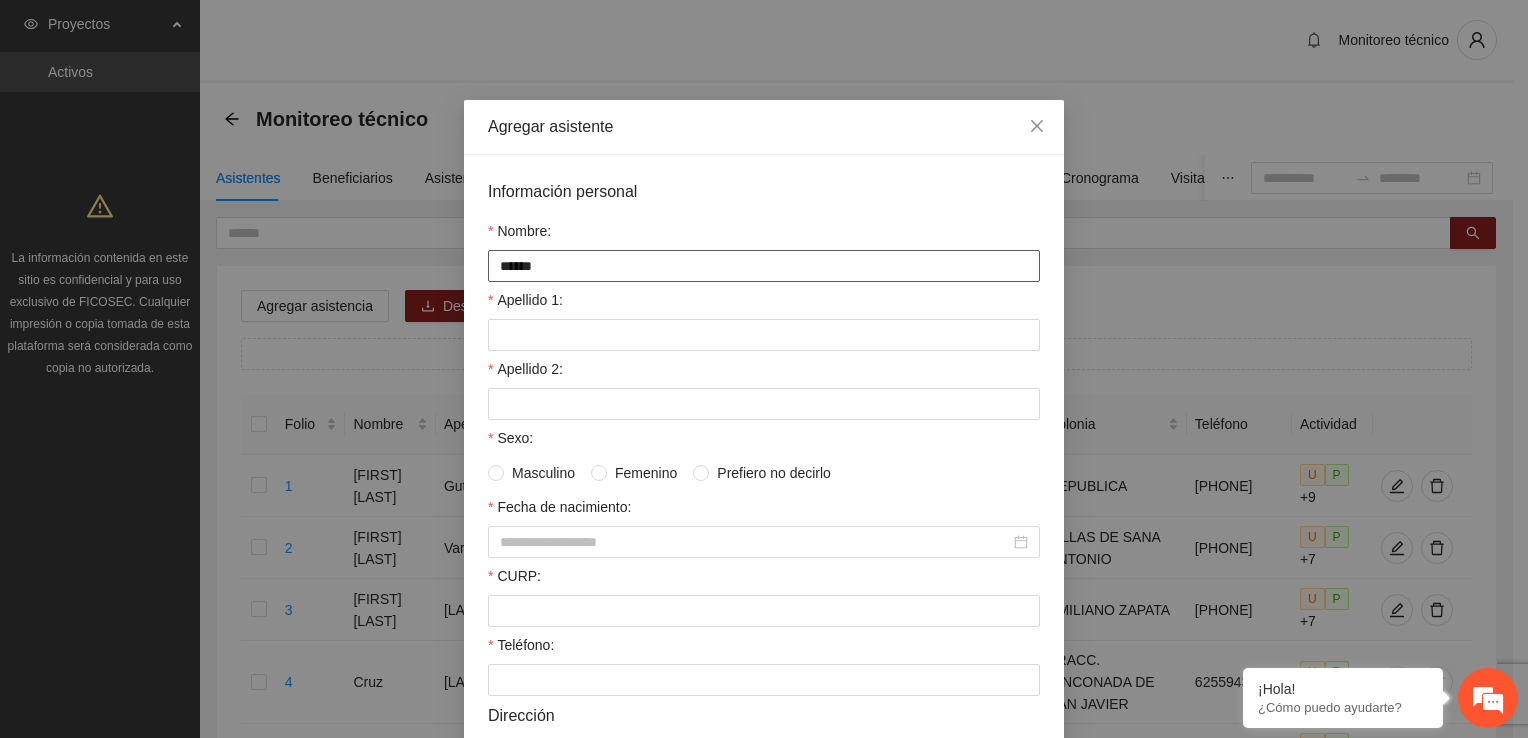 type on "*****" 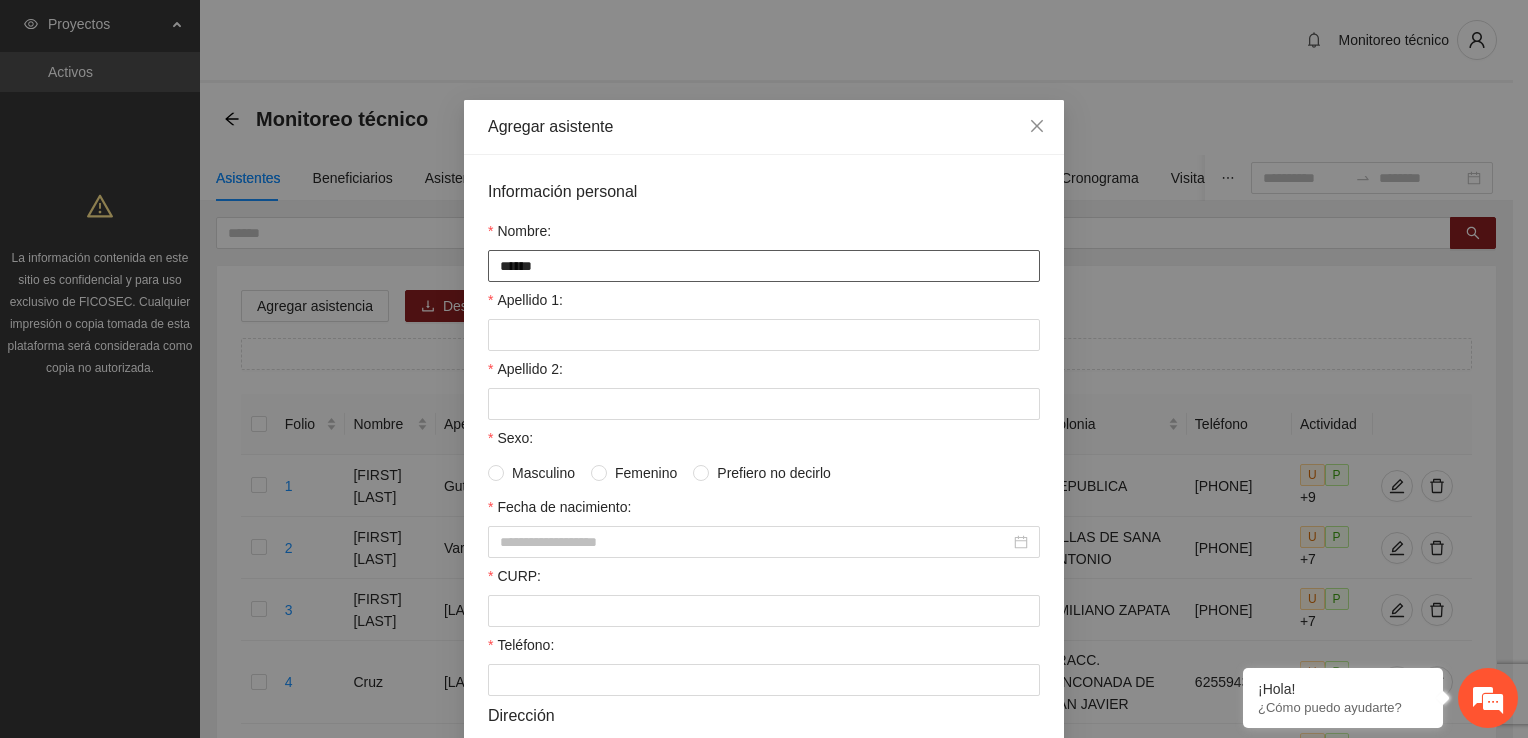 click on "*****" at bounding box center [764, 266] 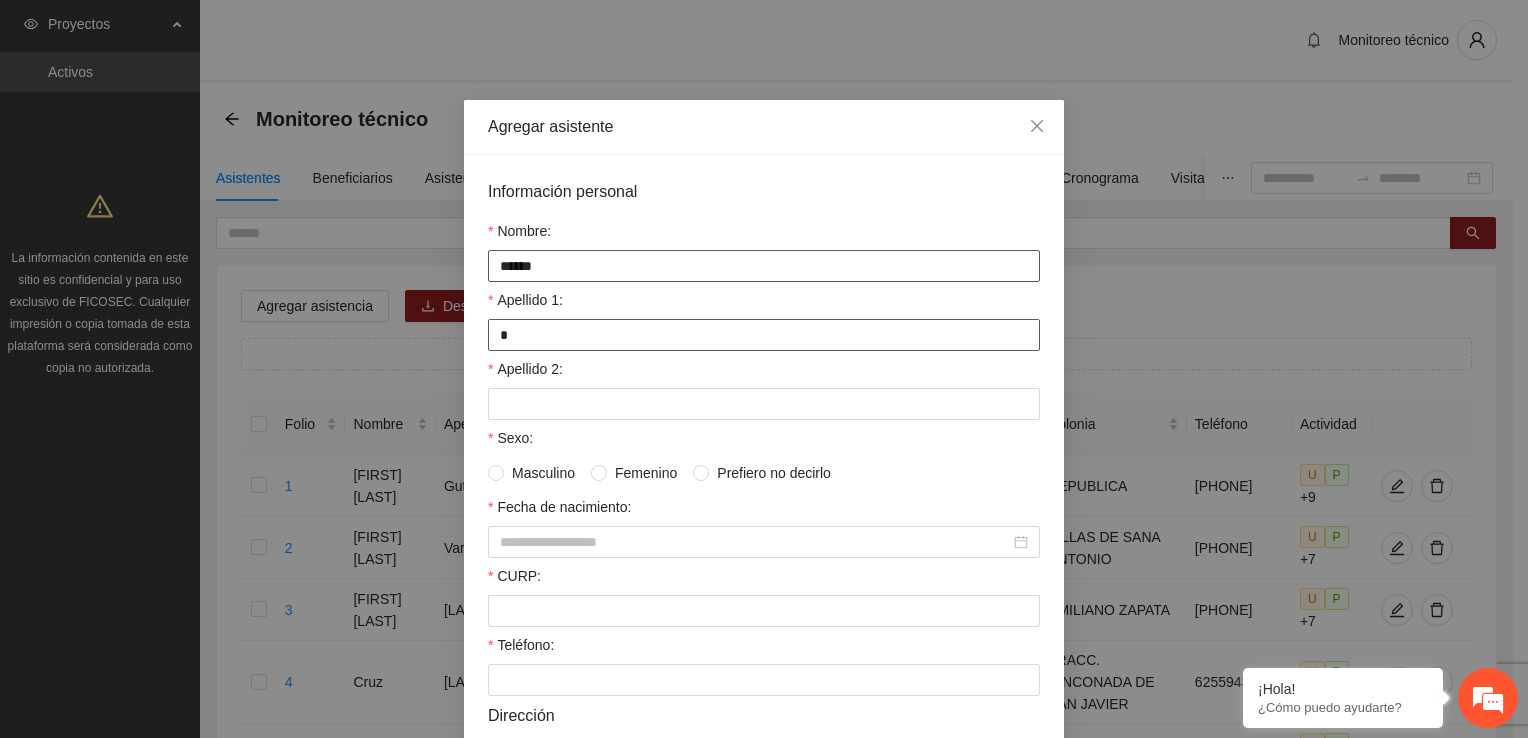 type on "*" 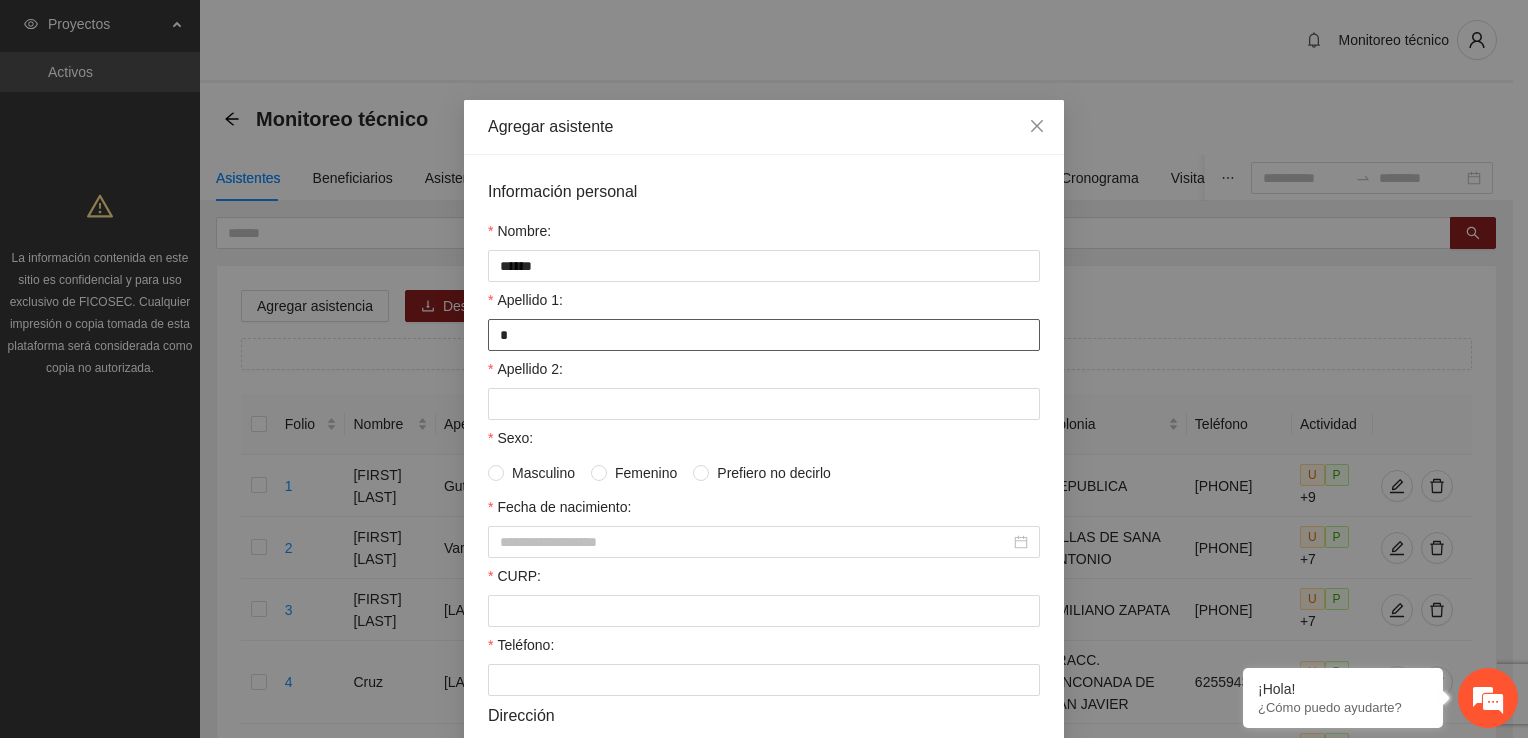 click on "*" at bounding box center (764, 335) 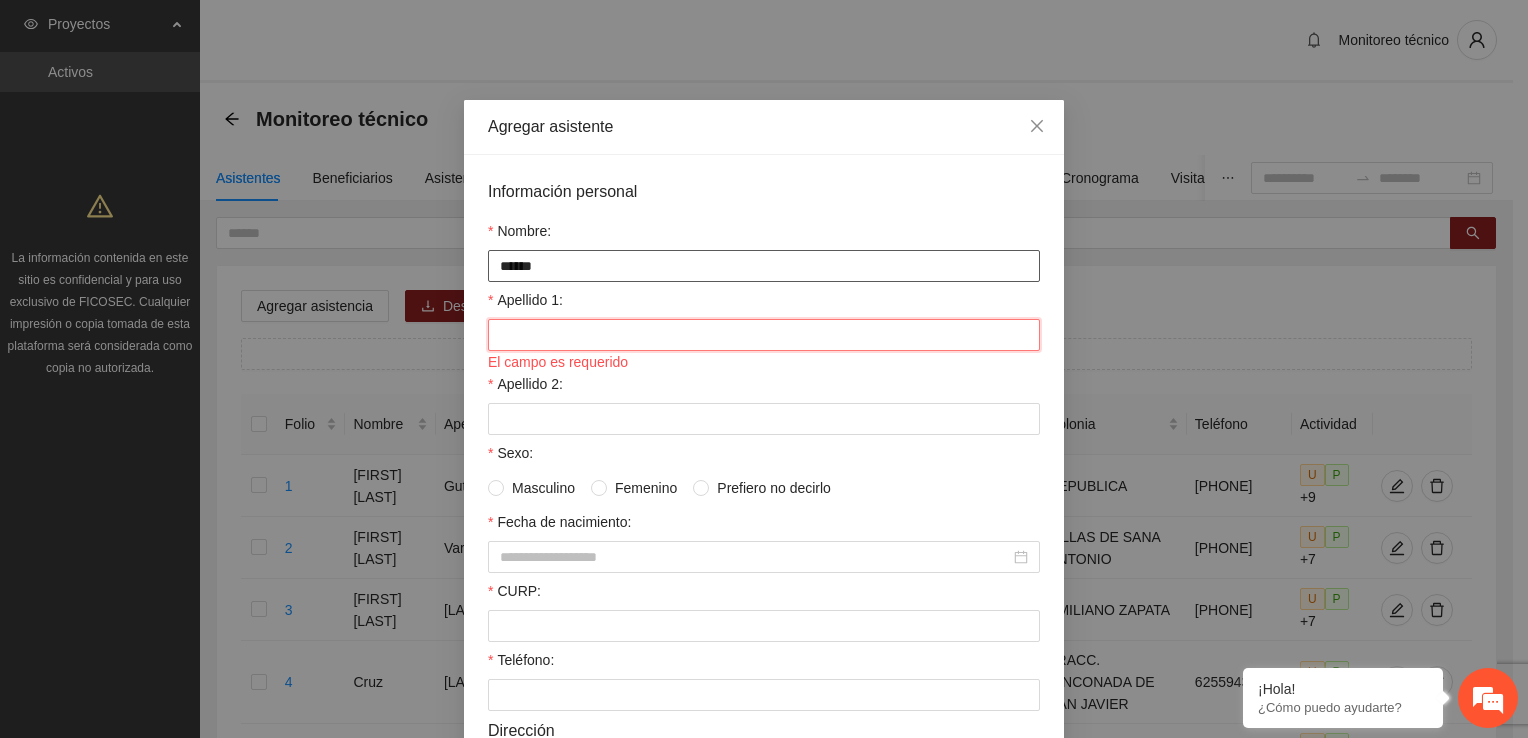 type 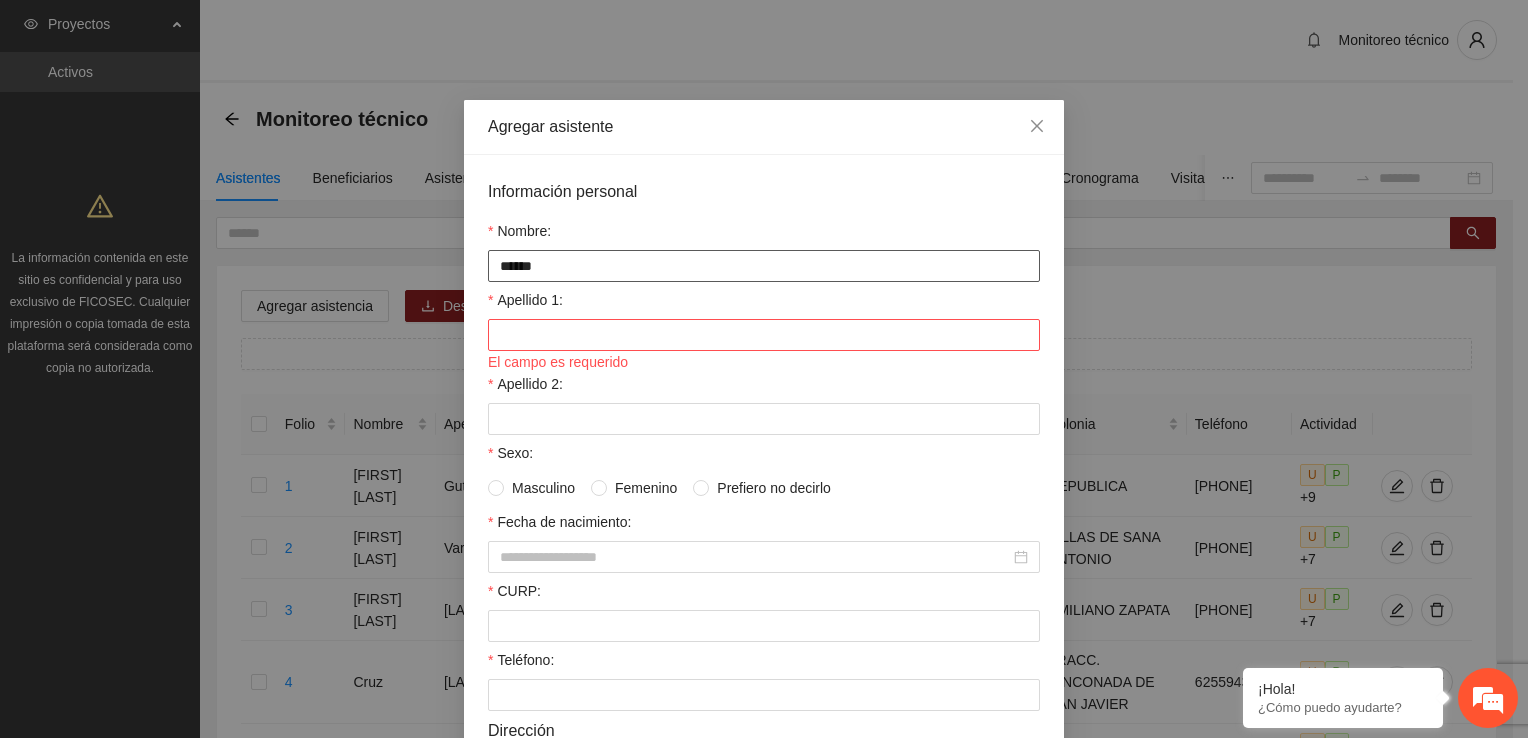 click on "*****" at bounding box center (764, 266) 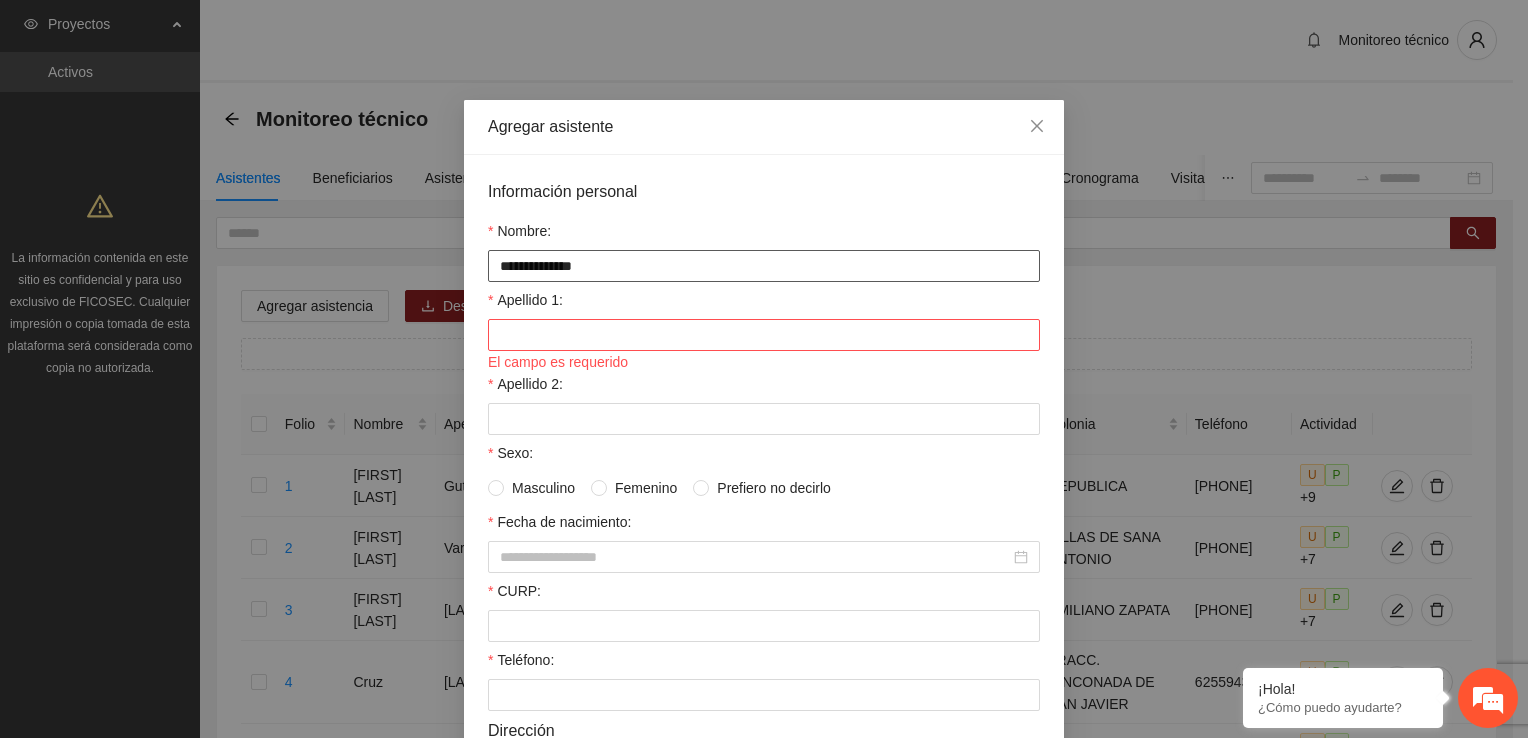 type on "**********" 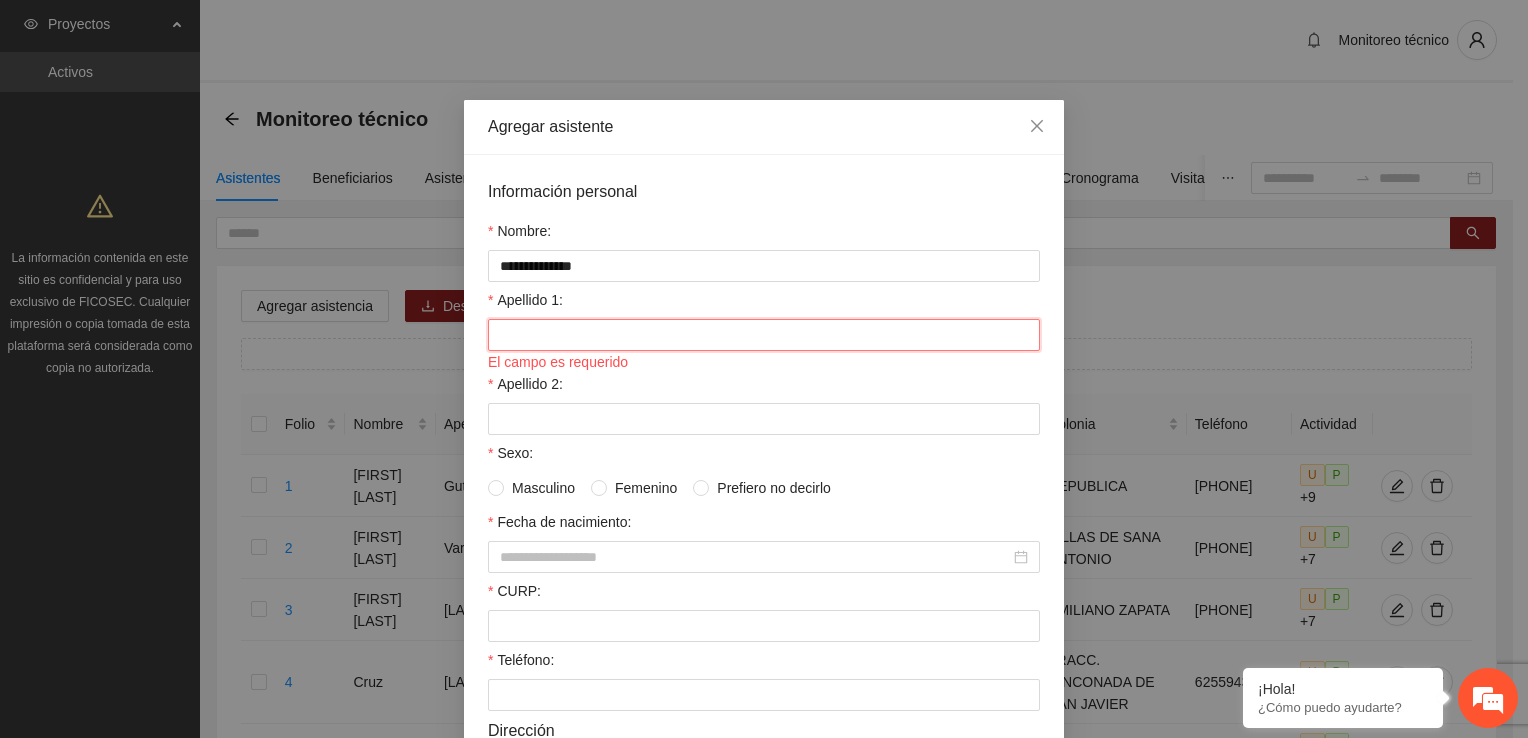click on "Apellido 1:" at bounding box center [764, 335] 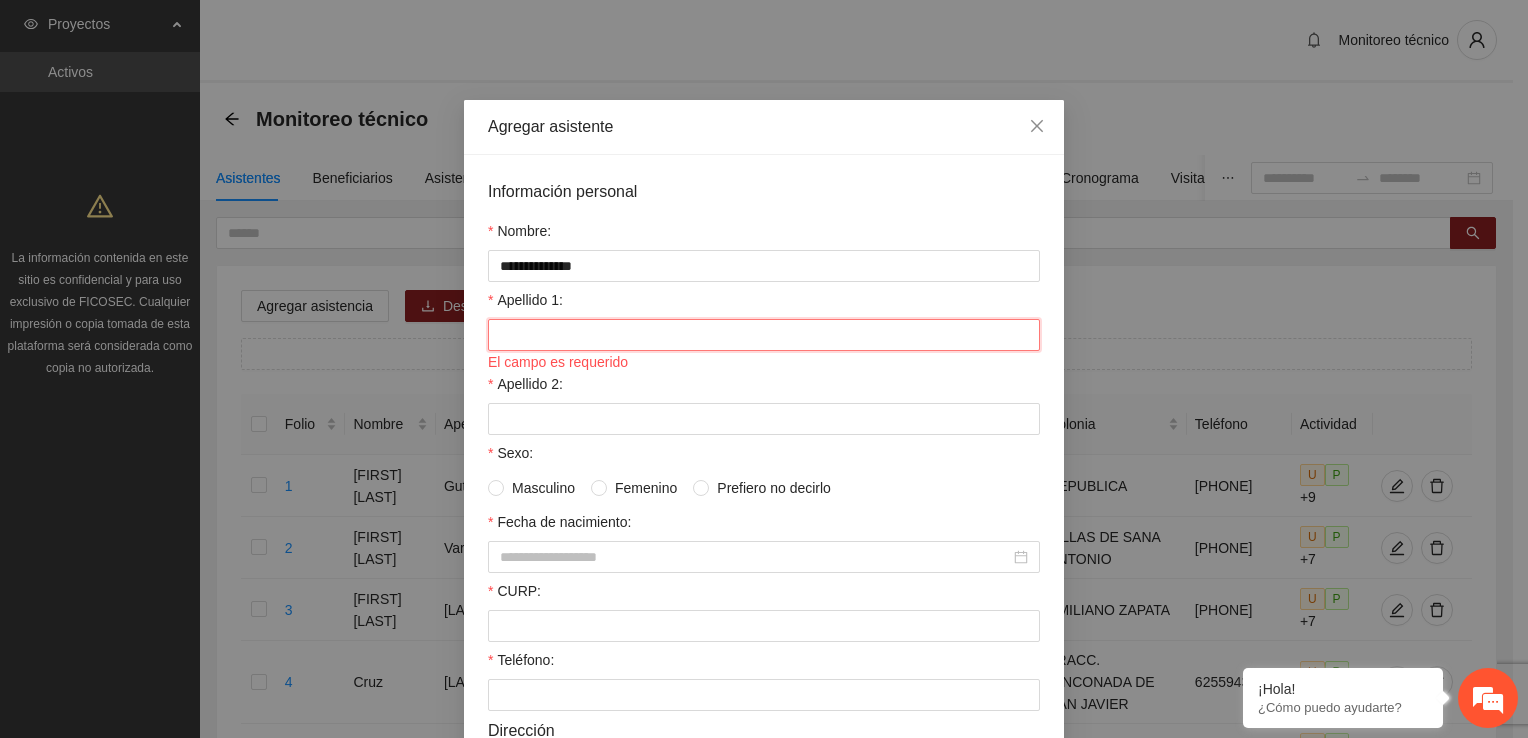 click on "Apellido 1:" at bounding box center (764, 335) 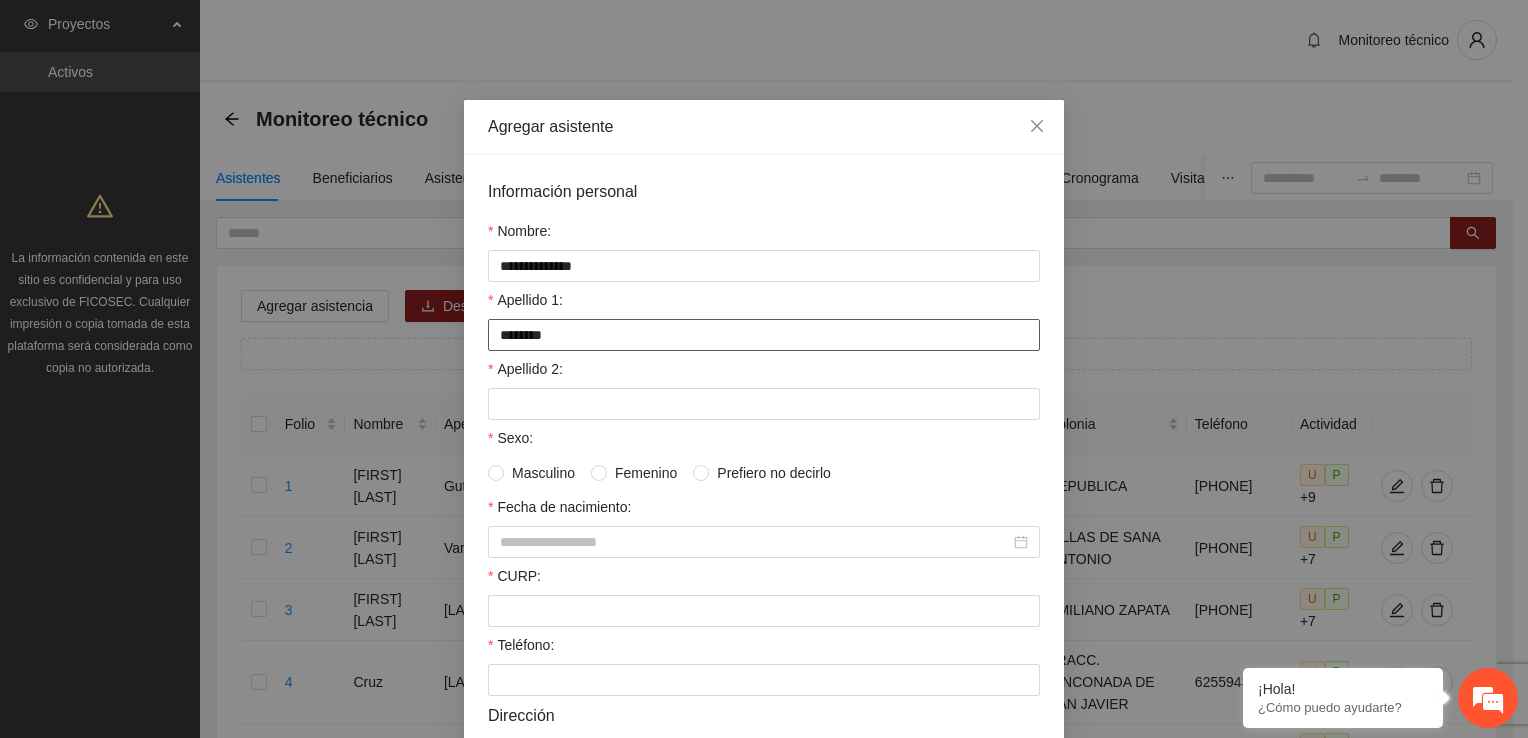 type on "*******" 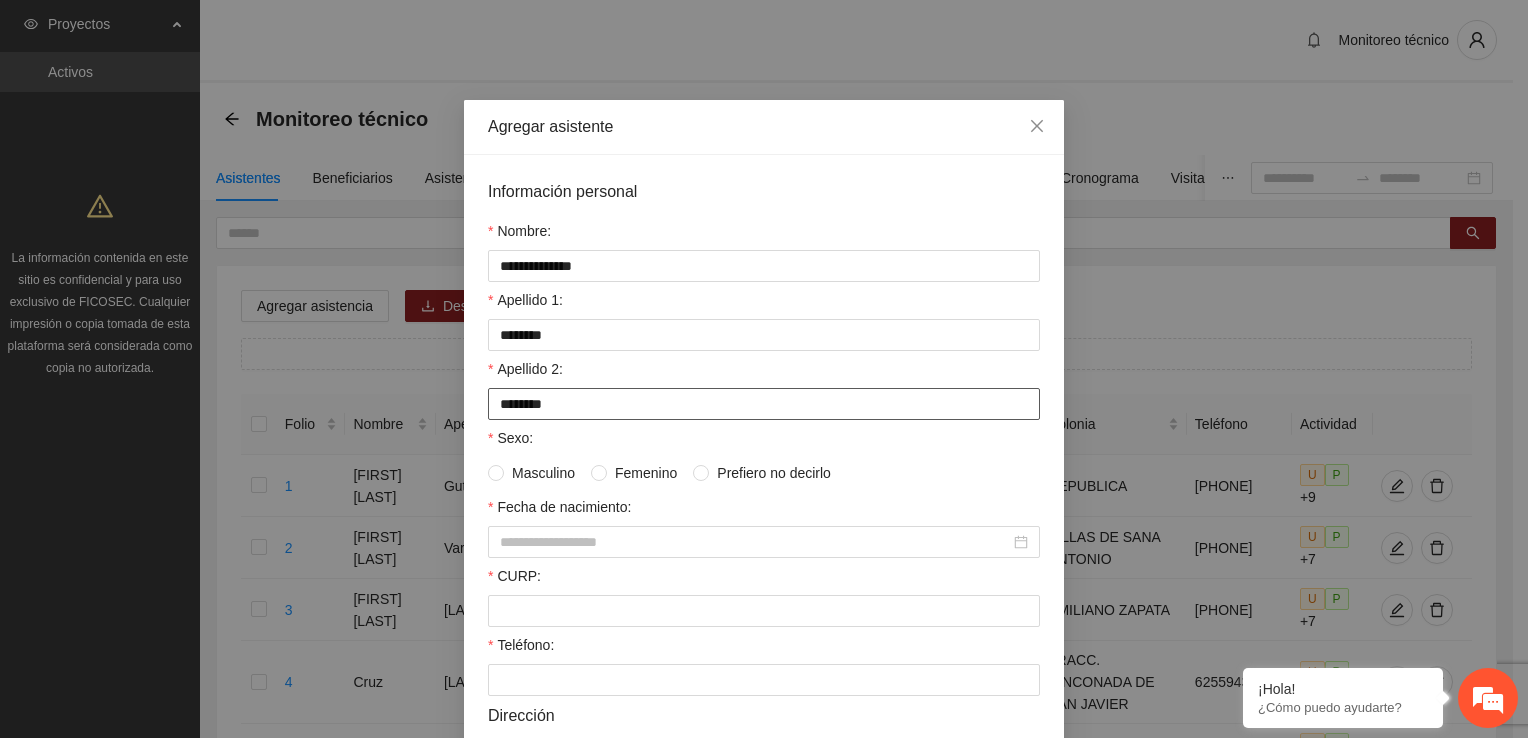 type on "*******" 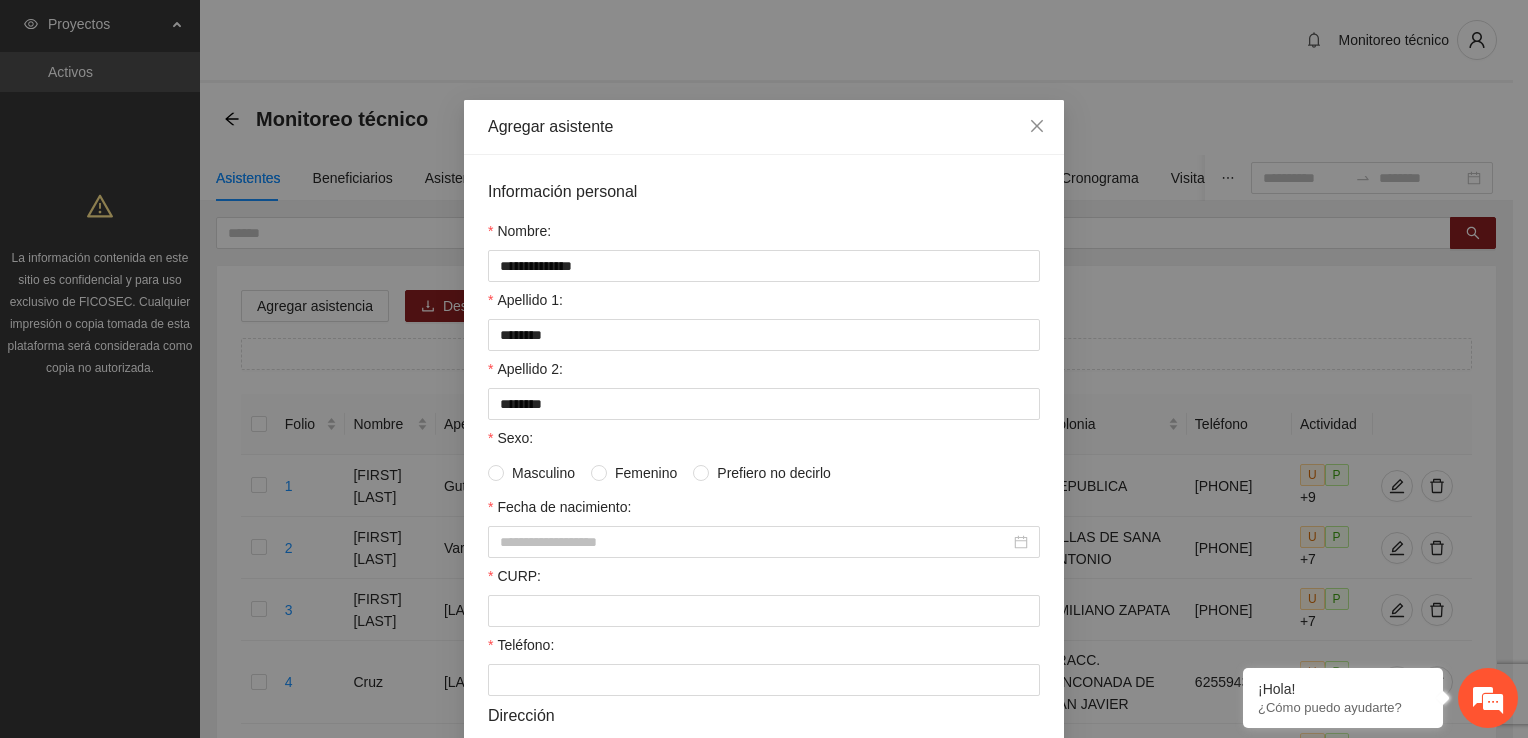 click on "Sexo:" at bounding box center [764, 442] 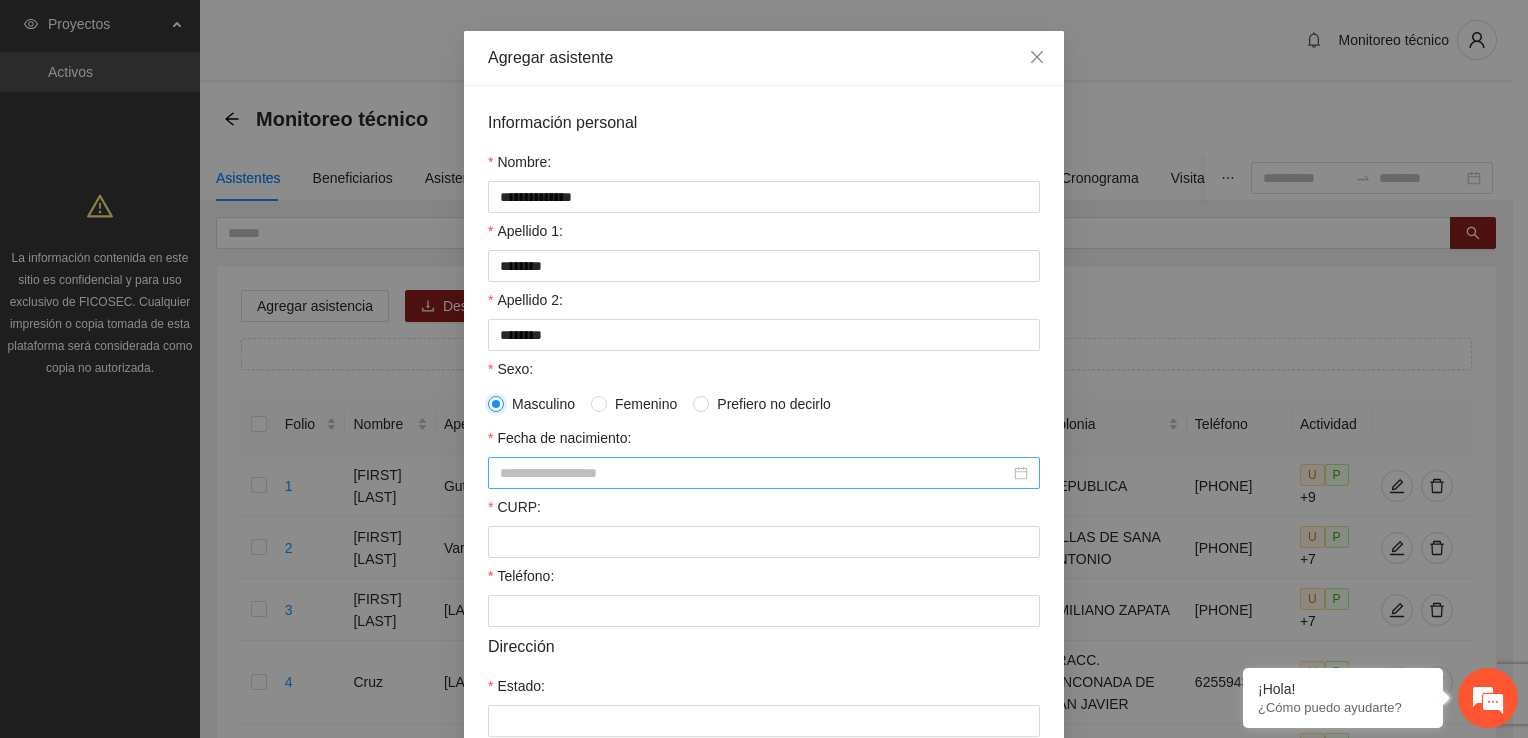 scroll, scrollTop: 100, scrollLeft: 0, axis: vertical 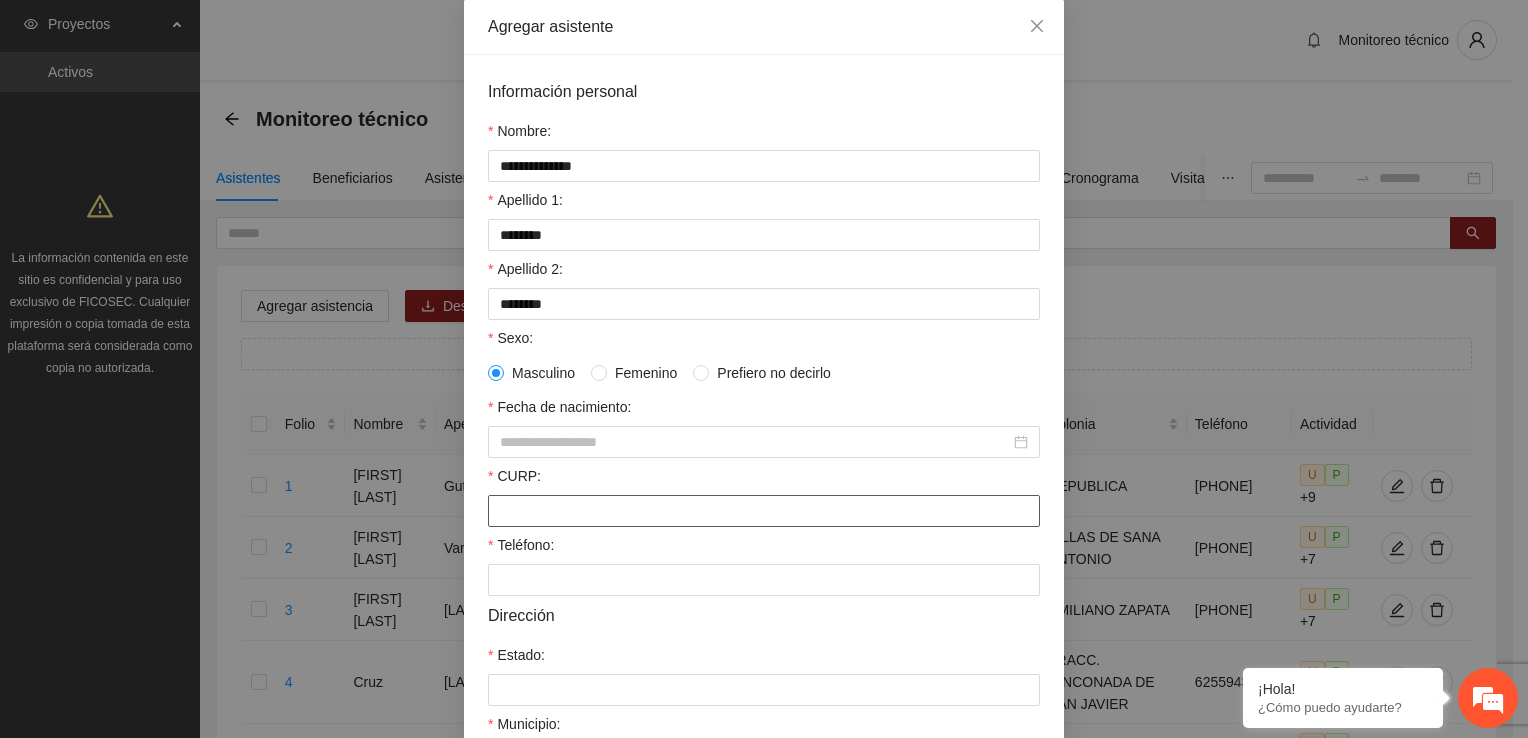 click on "CURP:" at bounding box center (764, 511) 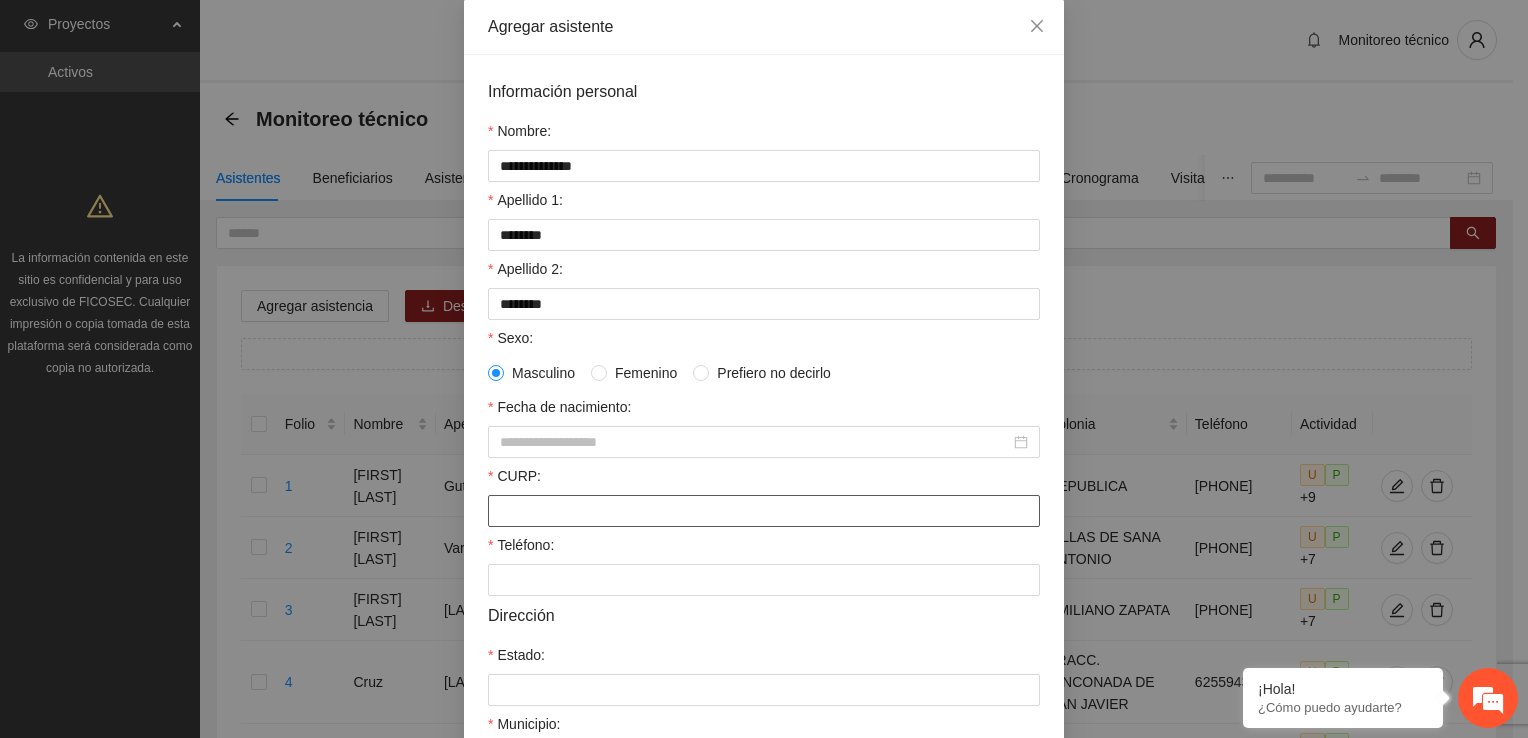 paste on "**********" 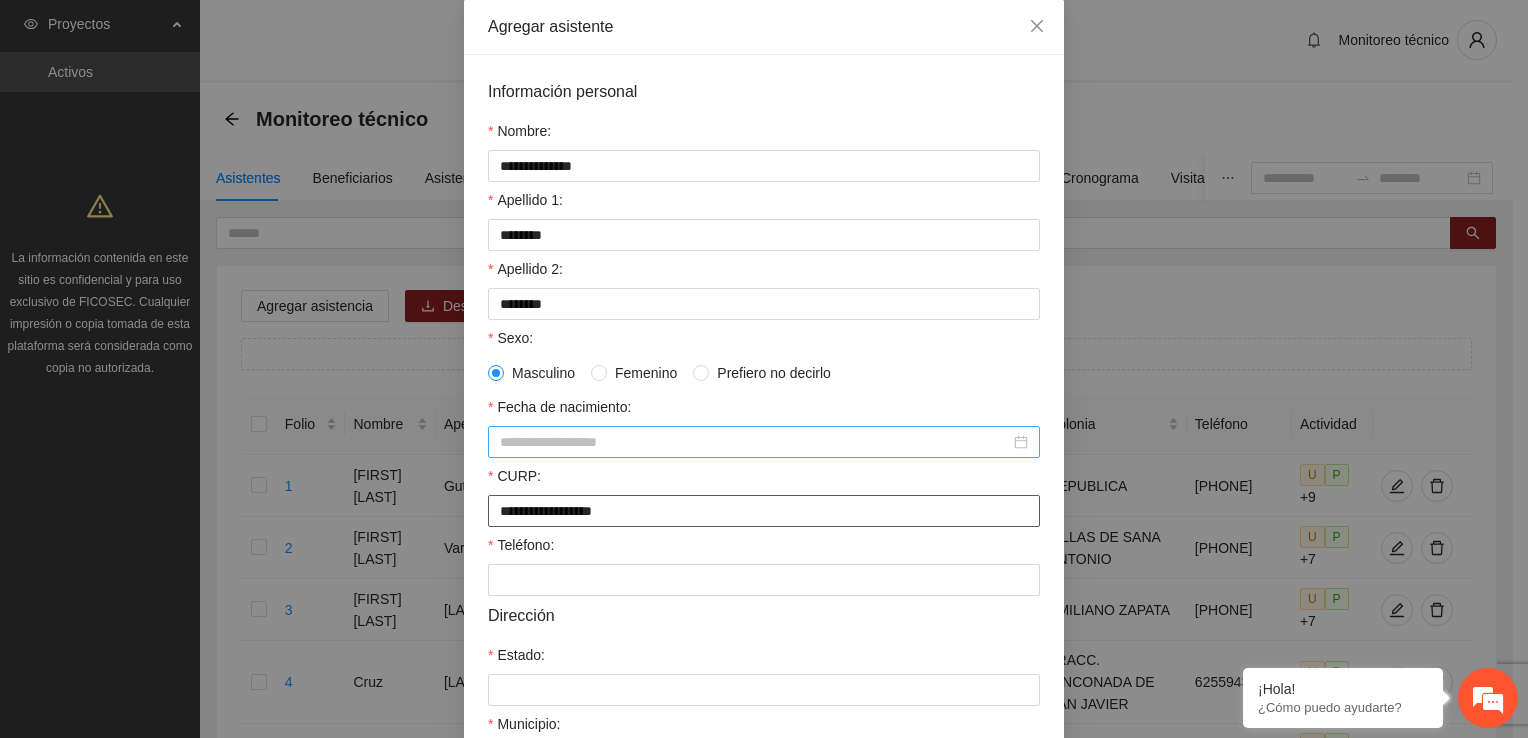 type on "**********" 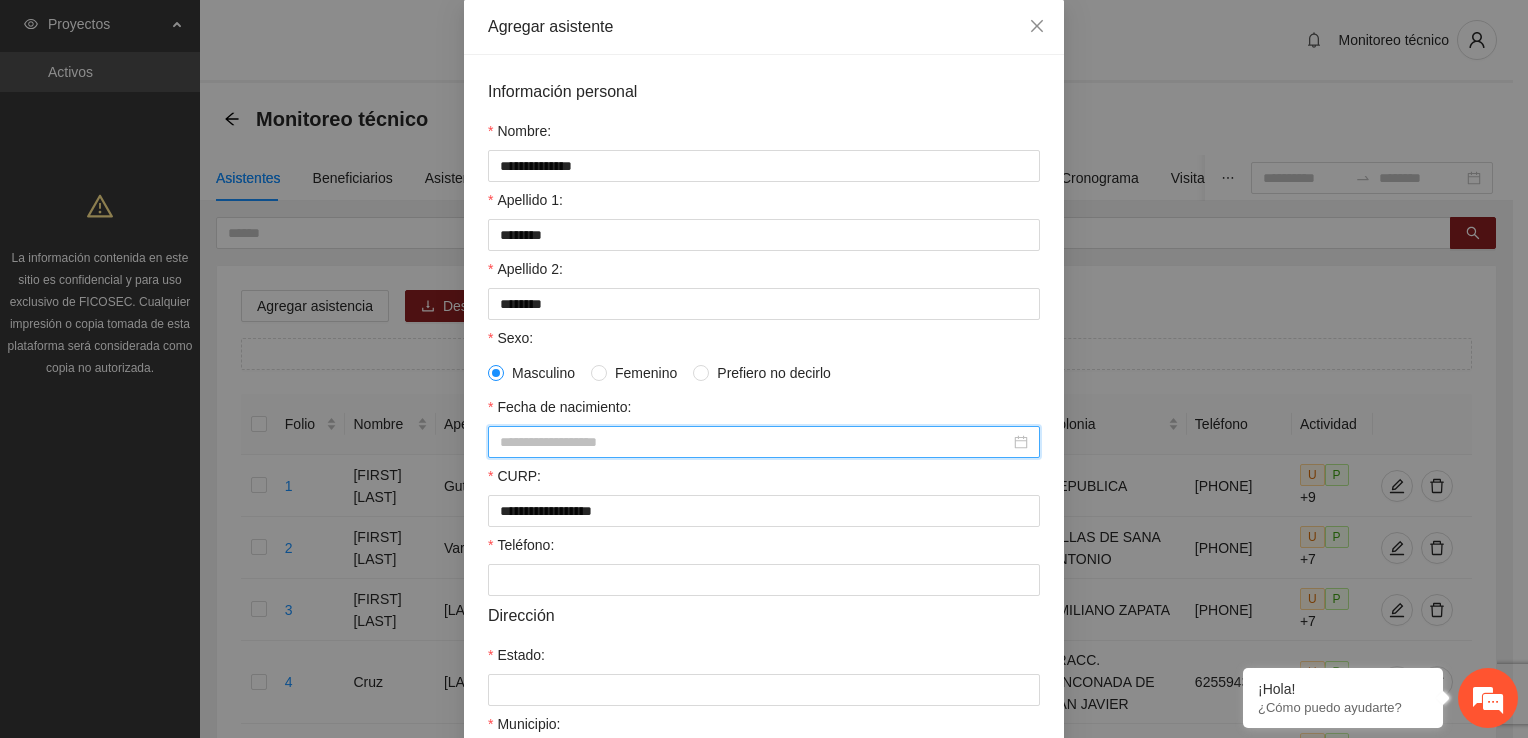 click on "Fecha de nacimiento:" at bounding box center (755, 442) 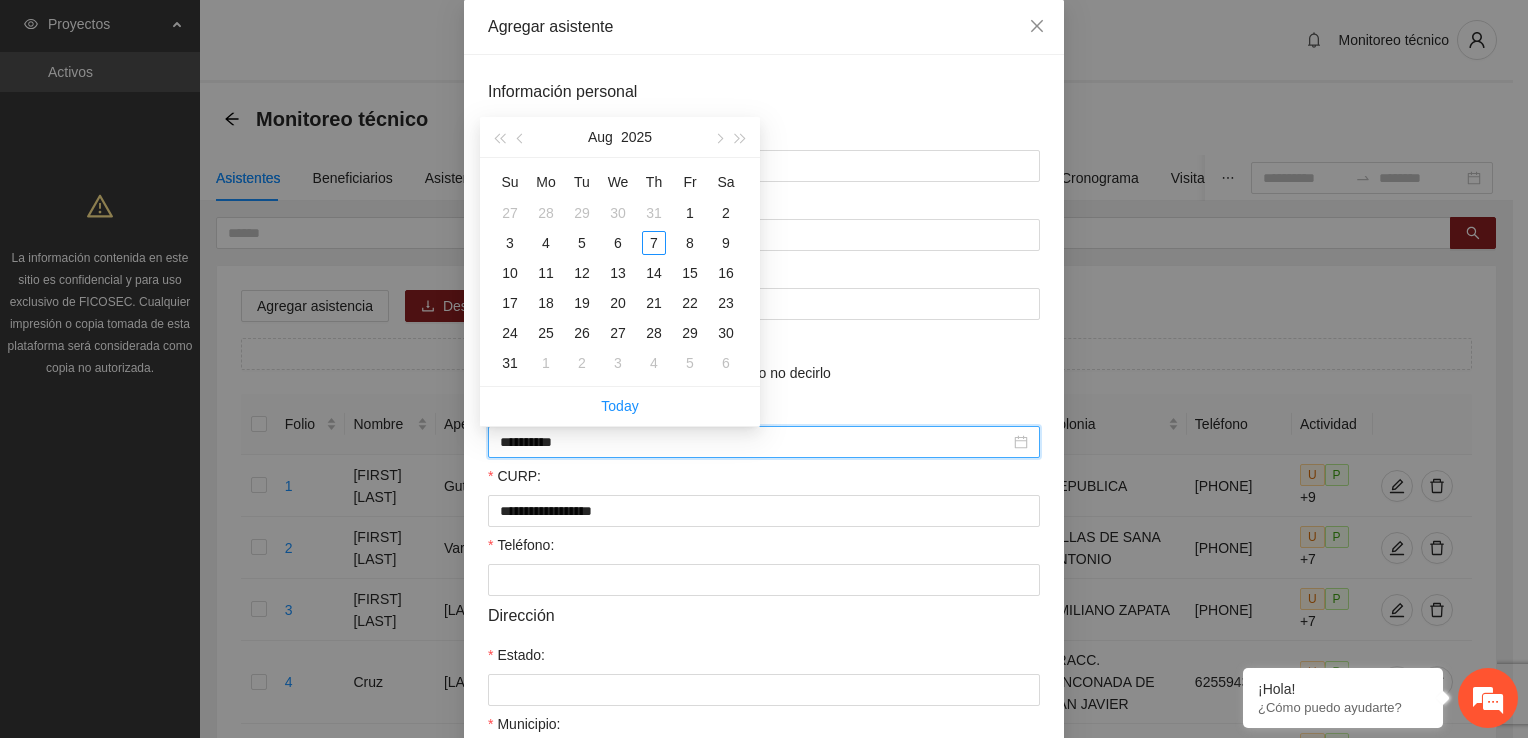 type on "**********" 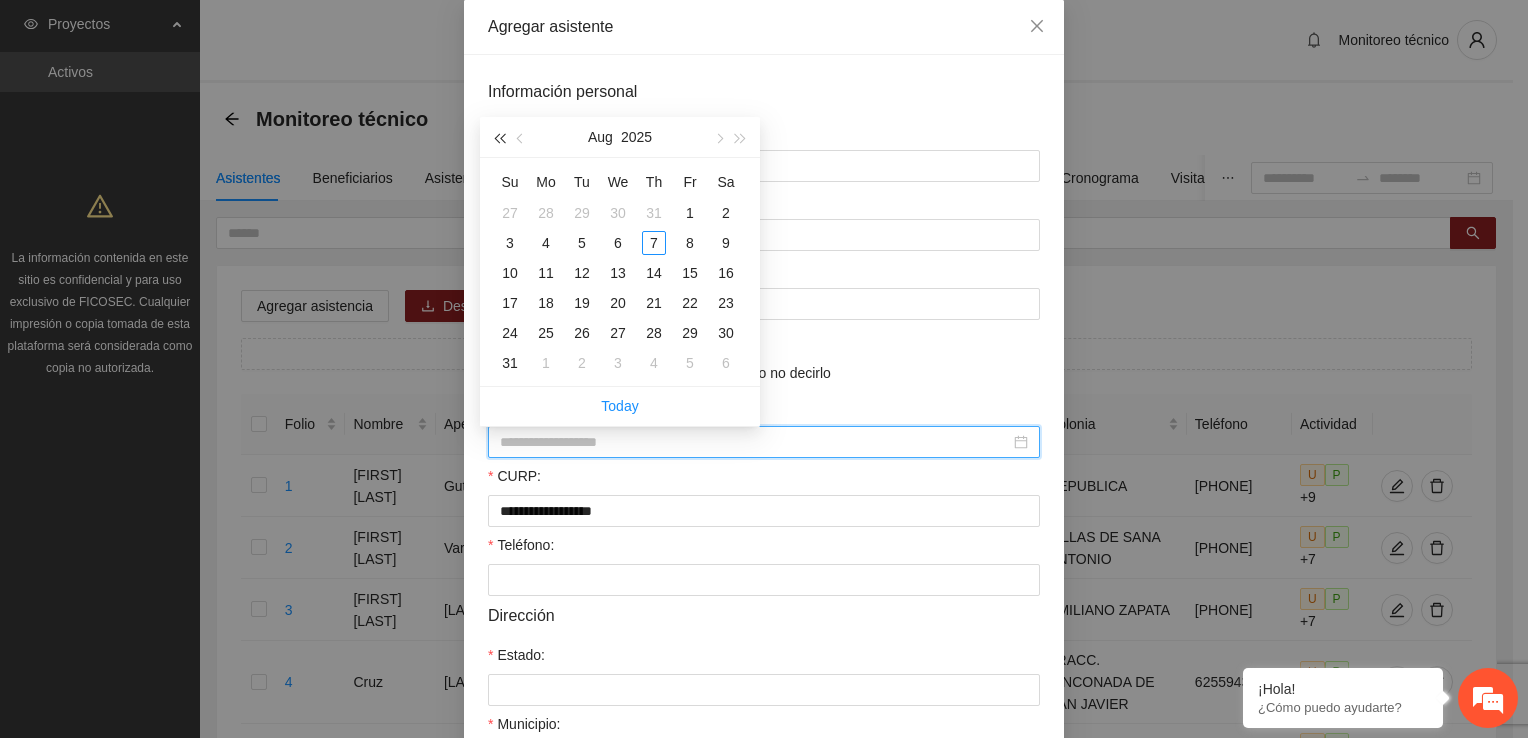 click at bounding box center (499, 139) 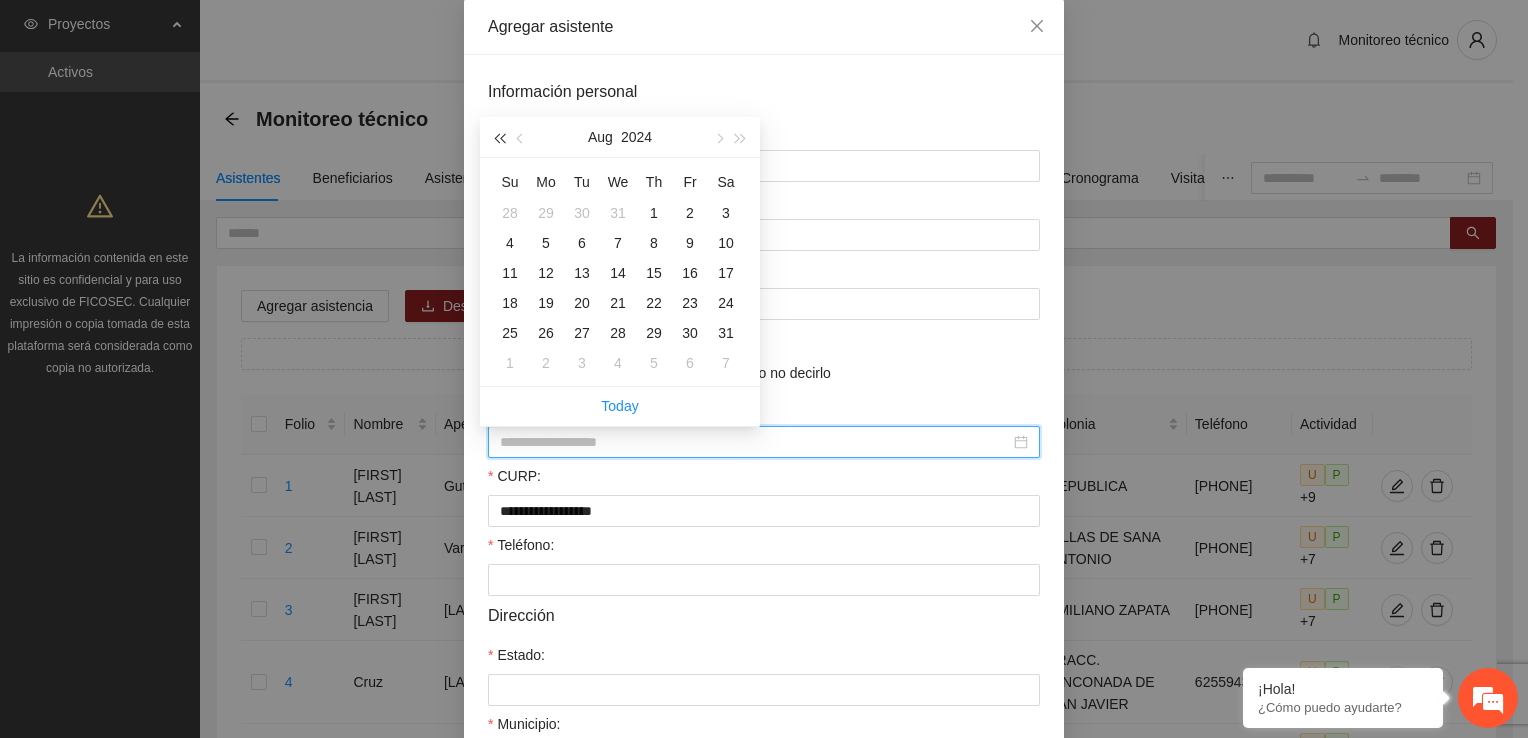 click at bounding box center (499, 139) 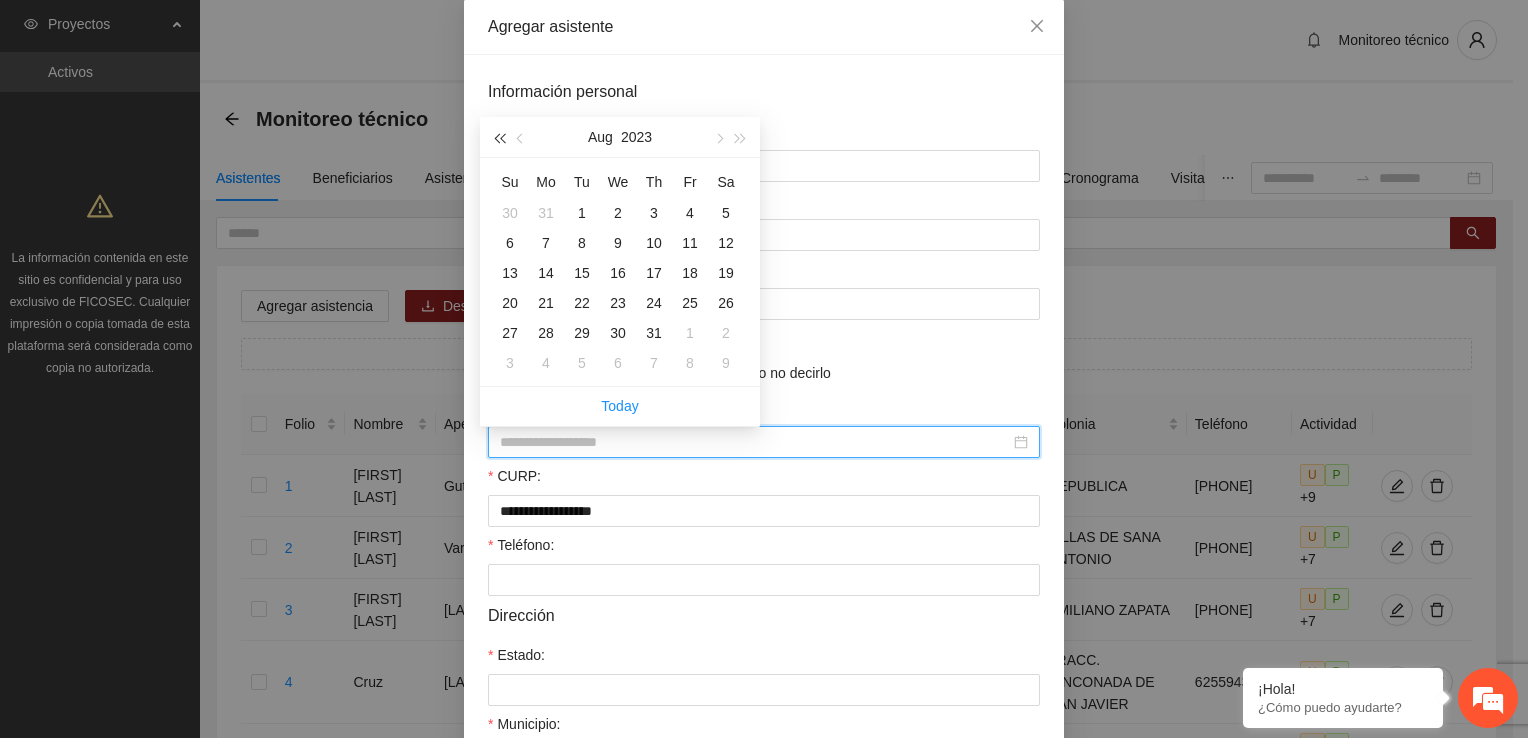 click at bounding box center (499, 139) 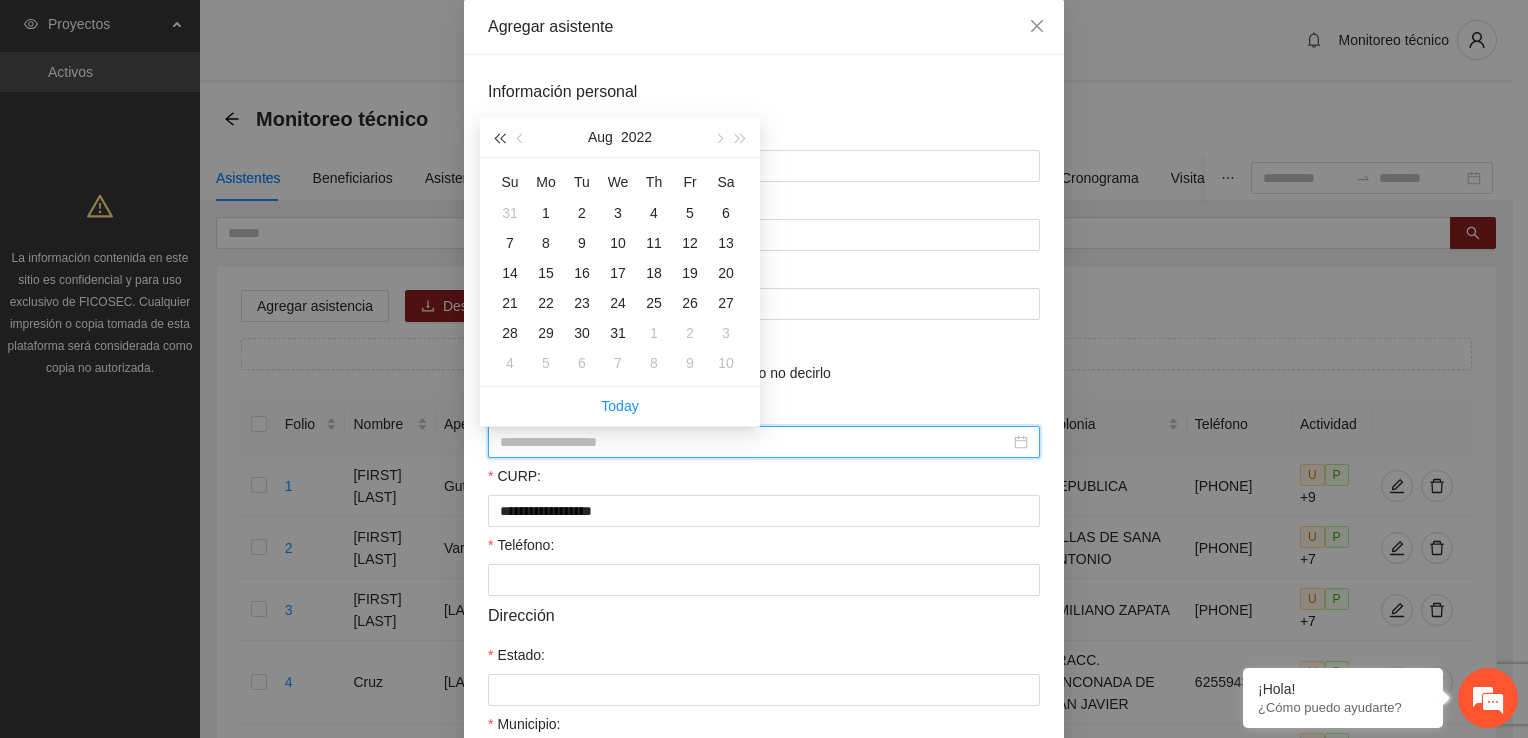 click at bounding box center (499, 139) 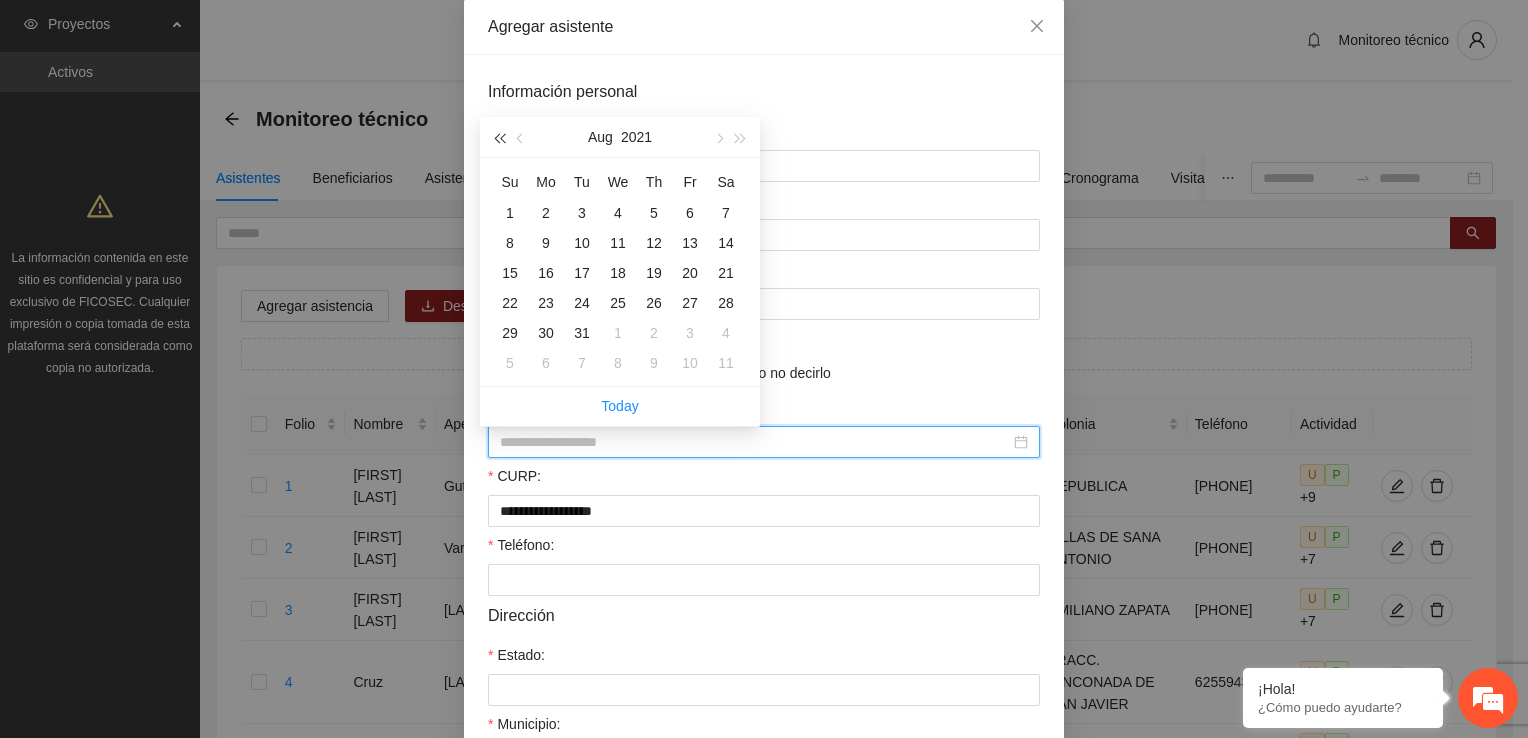 click at bounding box center [499, 139] 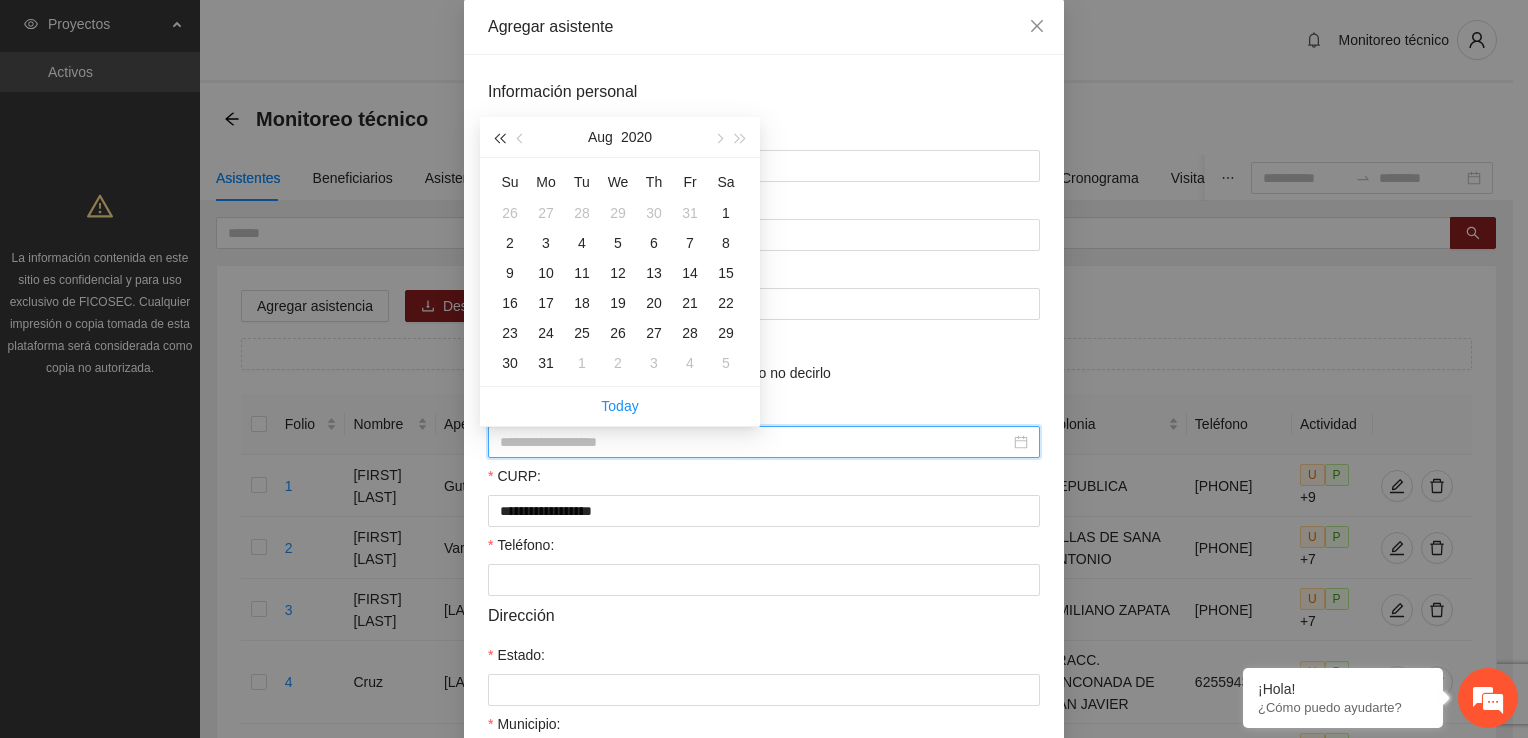 click at bounding box center [499, 139] 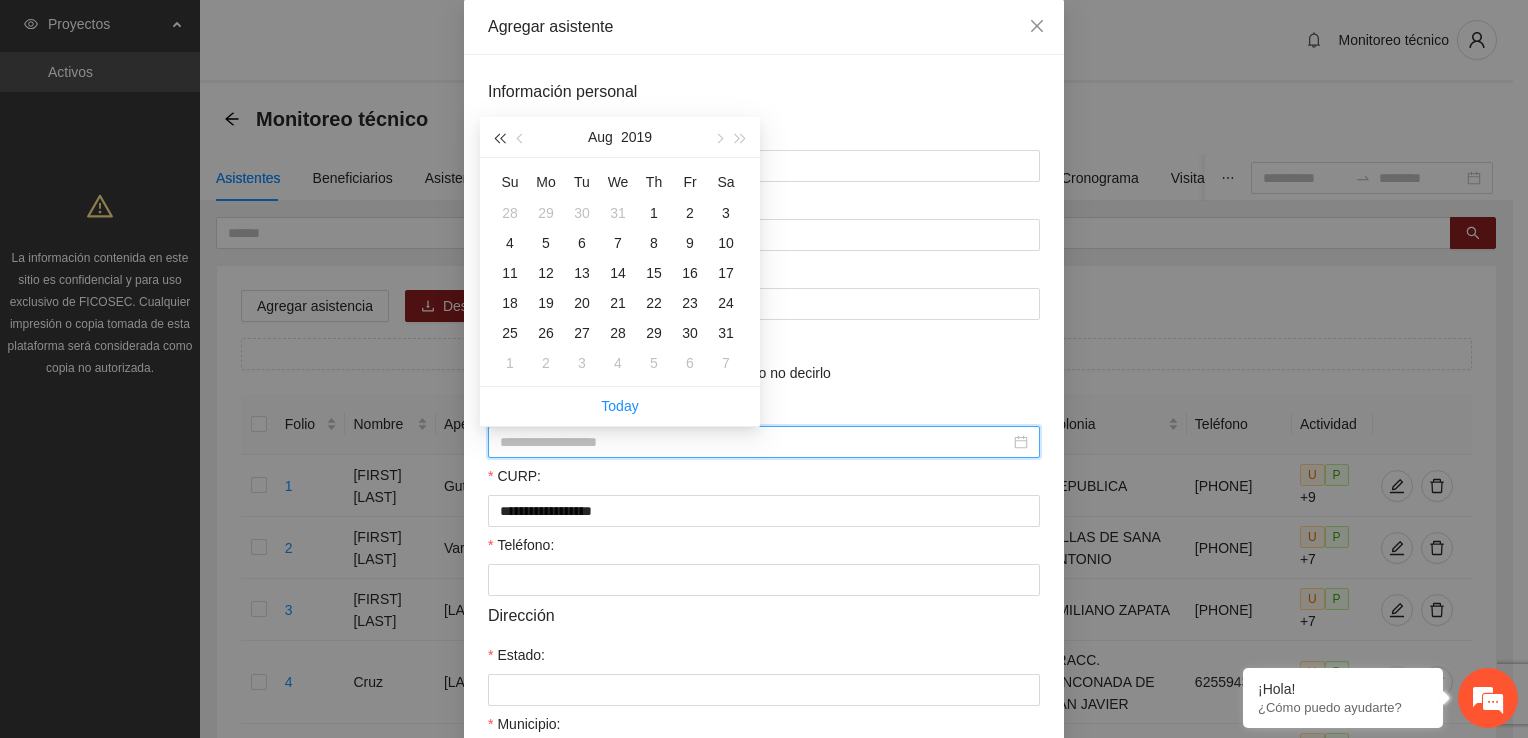 click at bounding box center (499, 139) 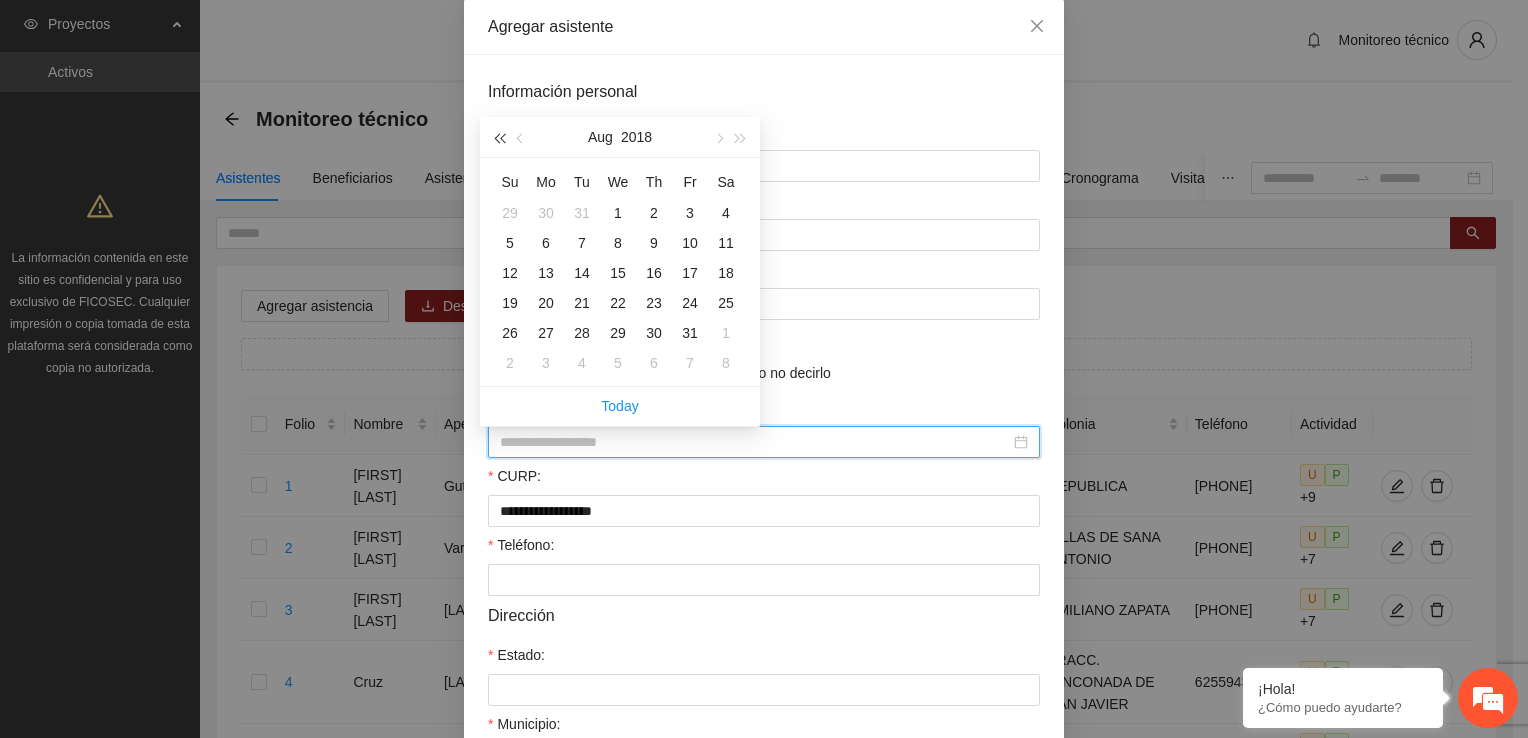 click at bounding box center [499, 139] 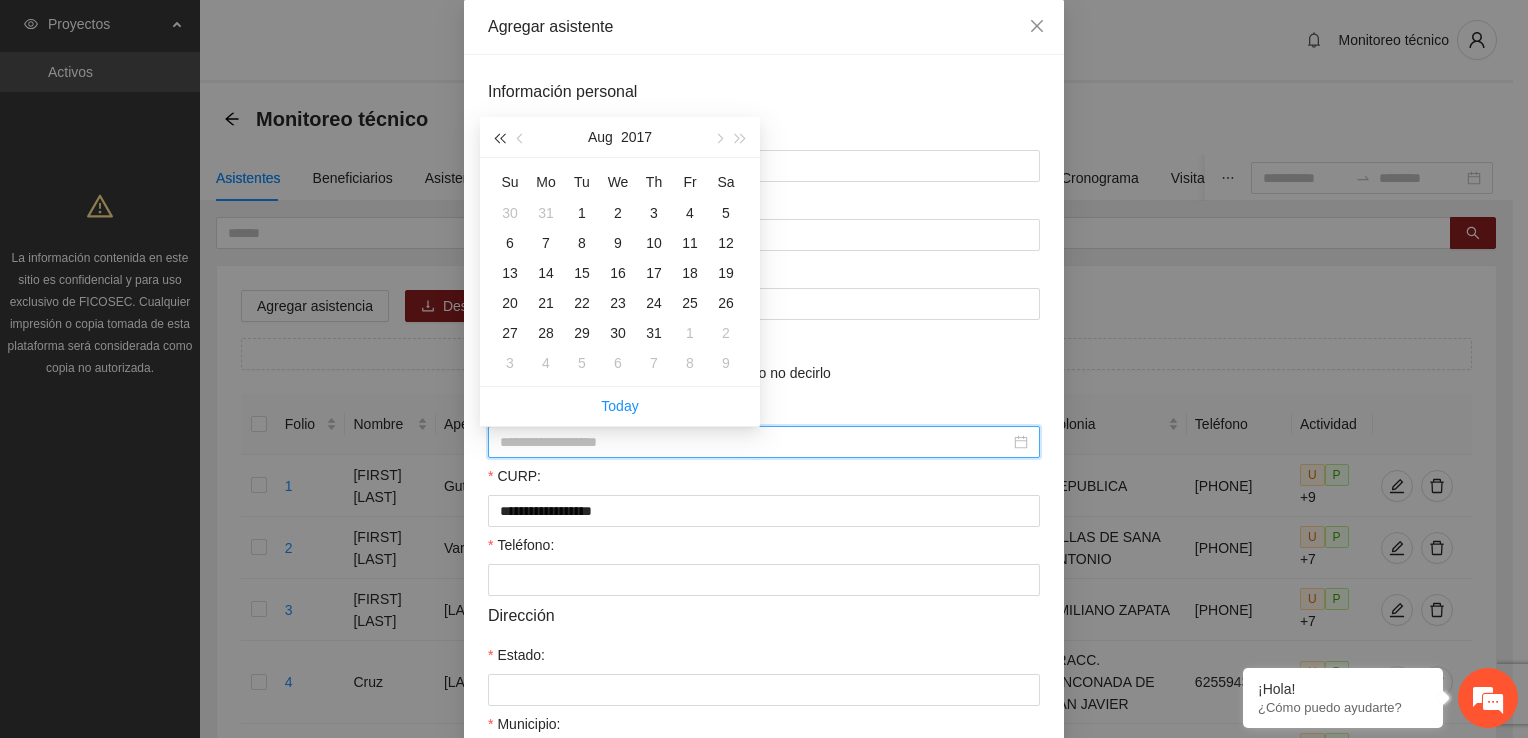 click at bounding box center (499, 139) 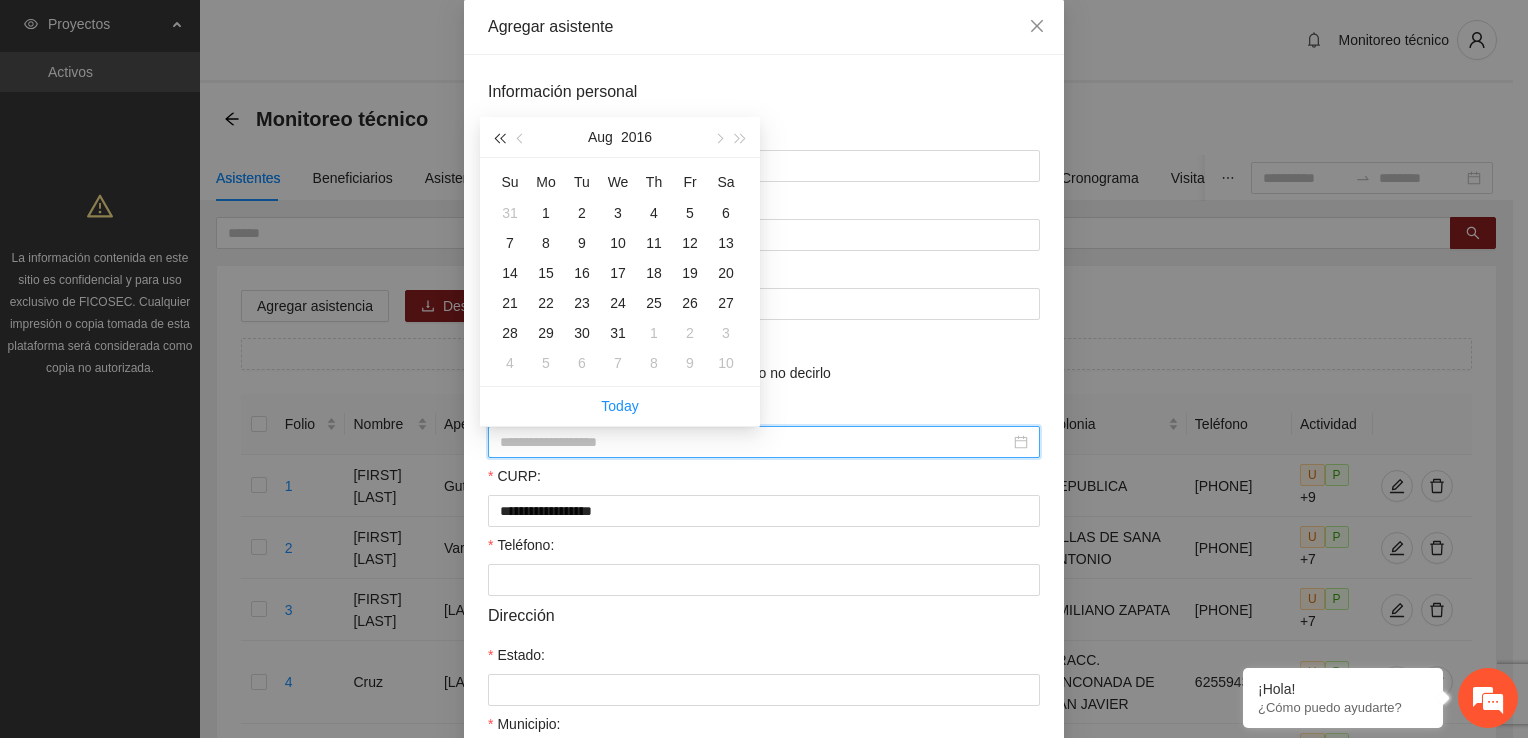 click at bounding box center [499, 139] 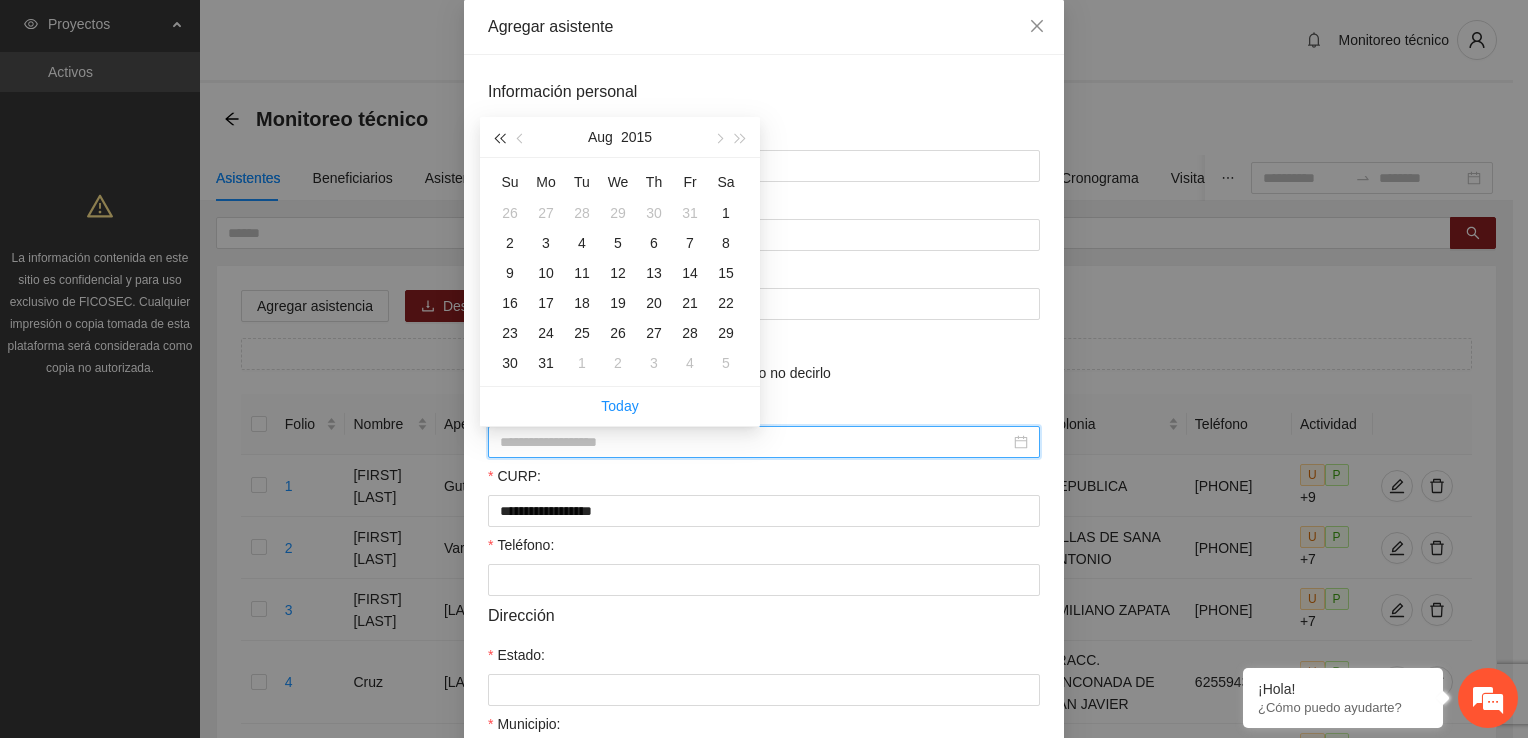 click at bounding box center (499, 139) 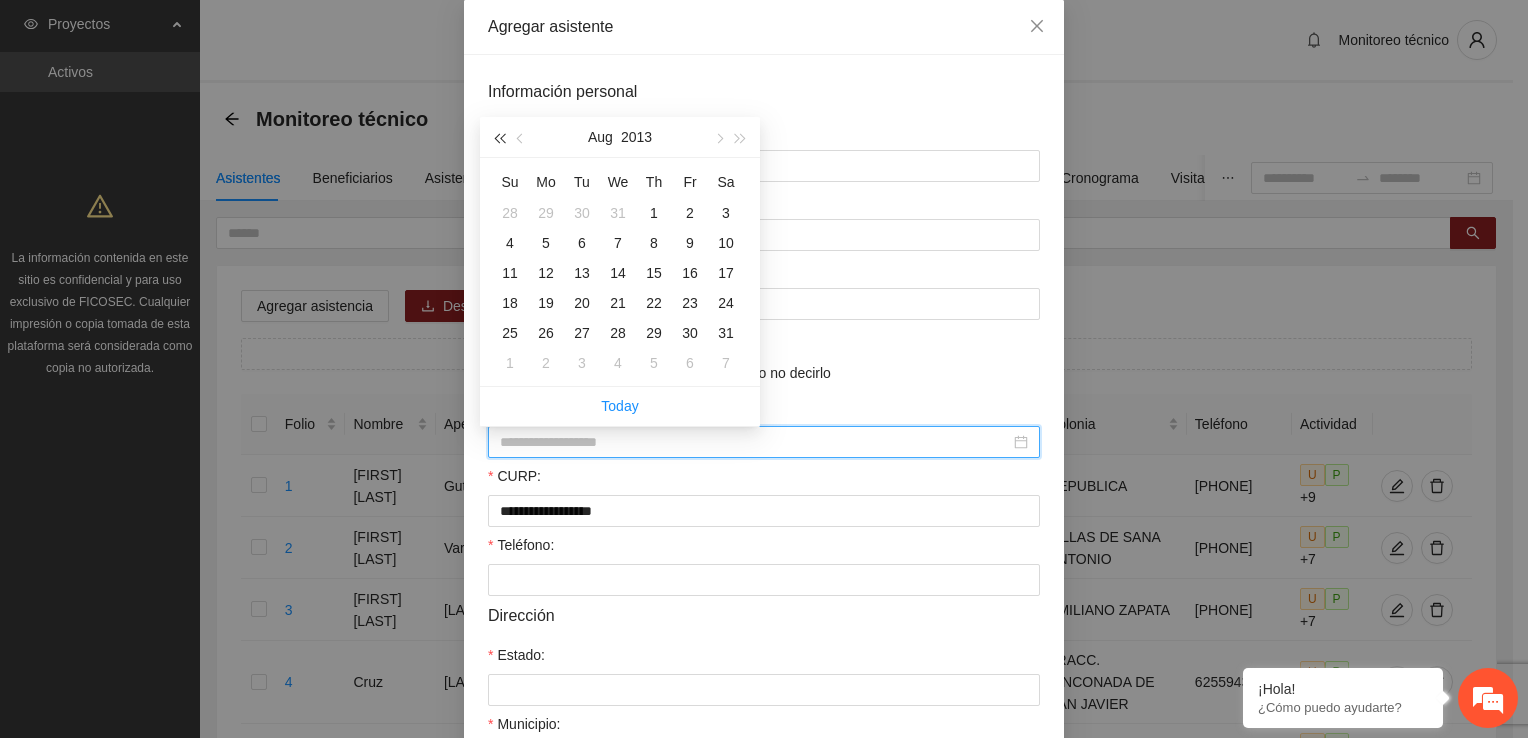 click at bounding box center (499, 139) 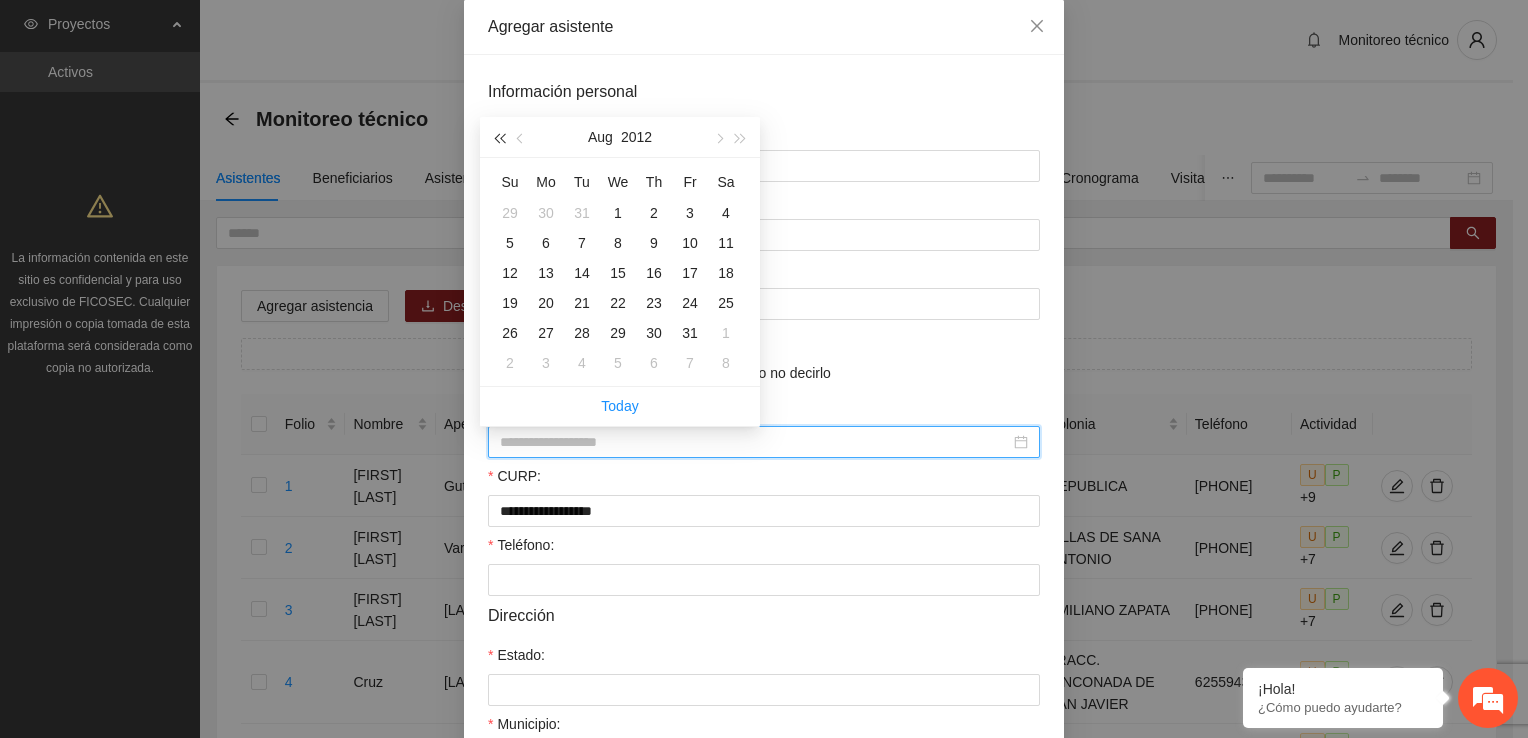 click at bounding box center (499, 139) 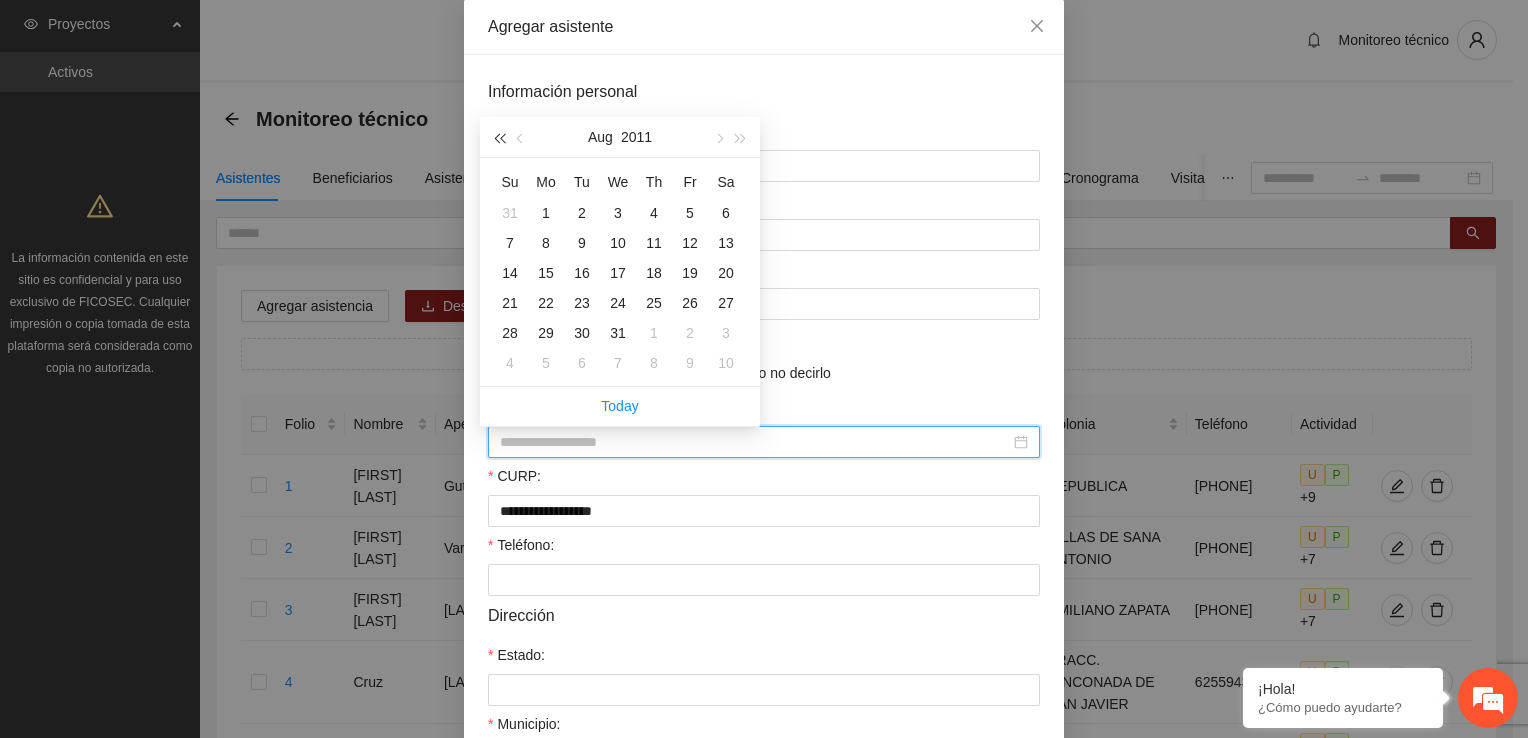 click at bounding box center [499, 139] 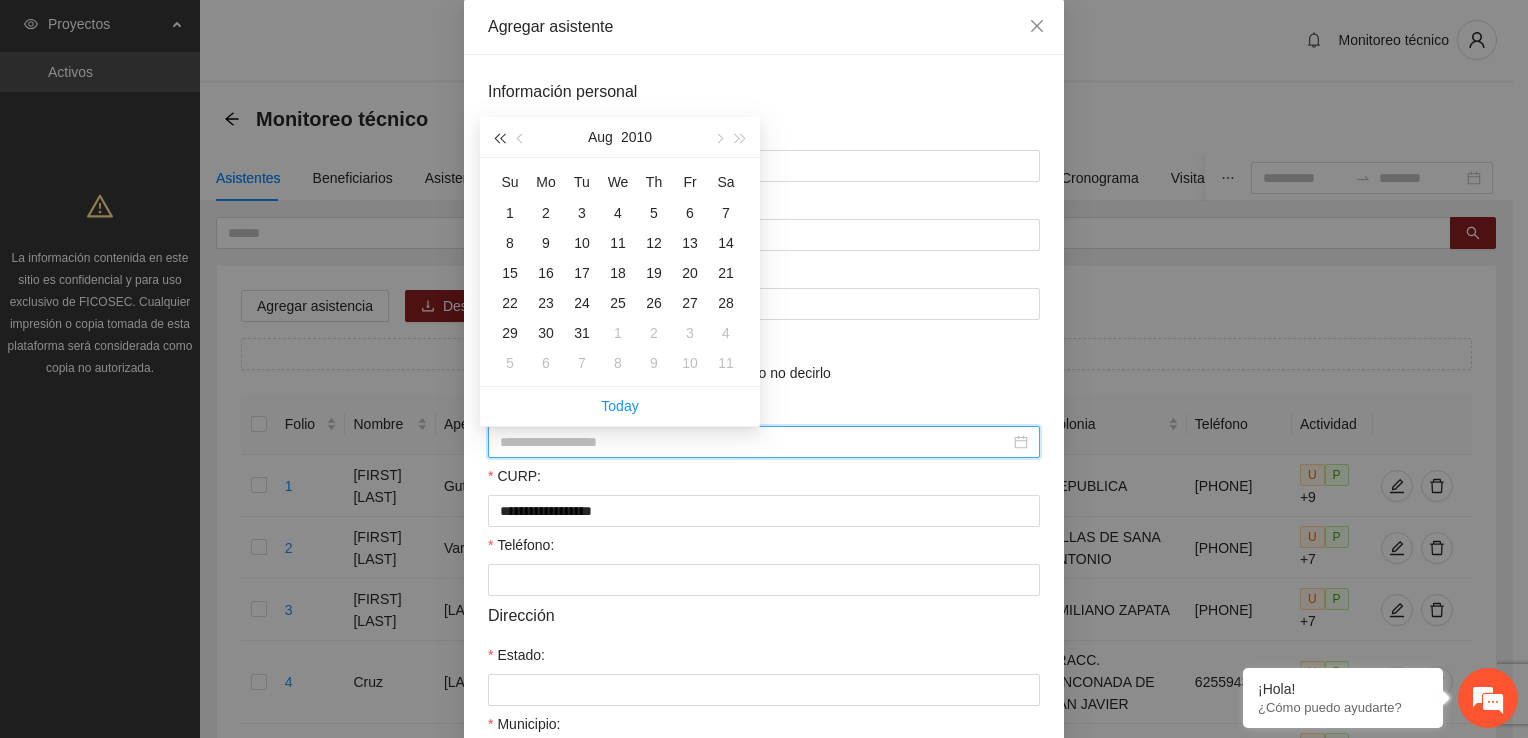 click at bounding box center (499, 139) 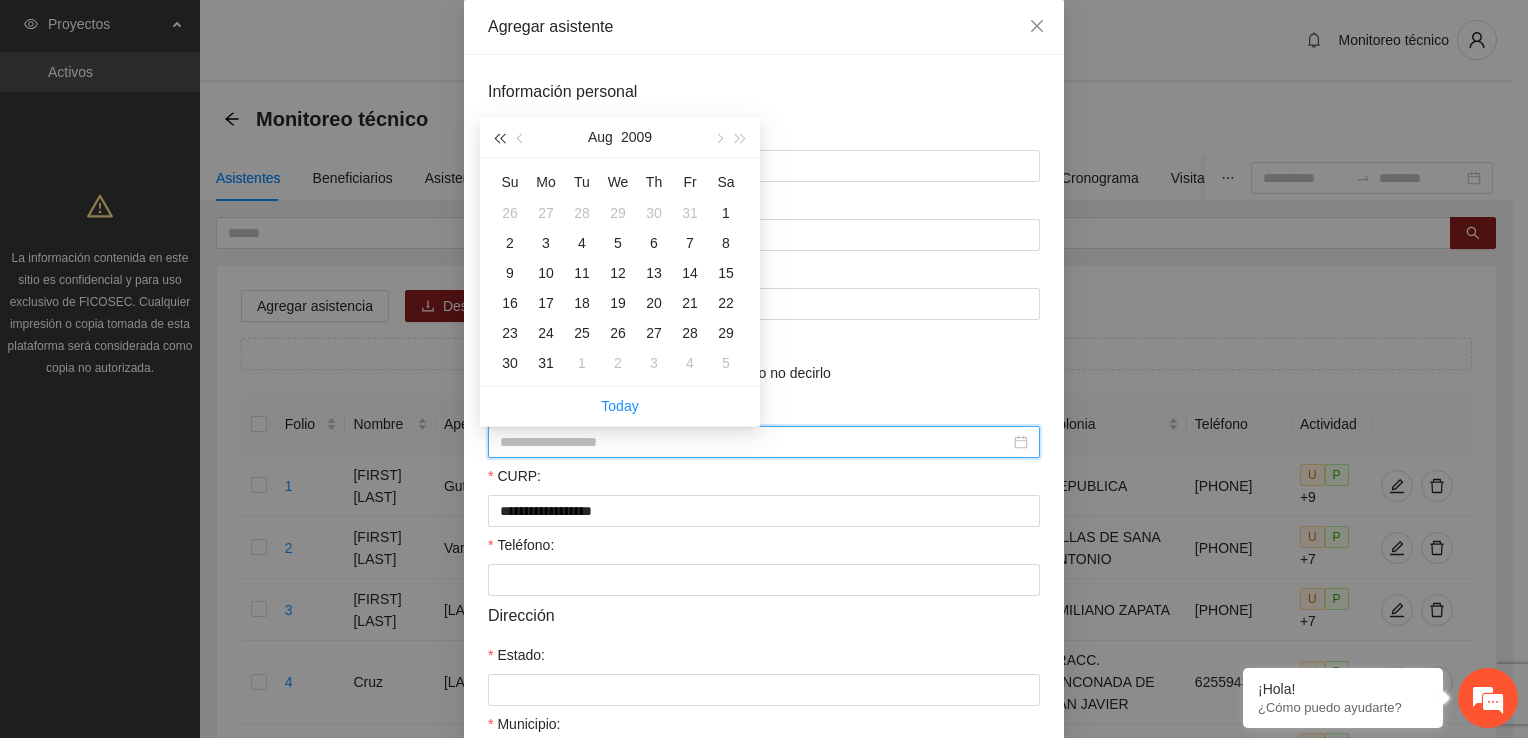 click at bounding box center [499, 139] 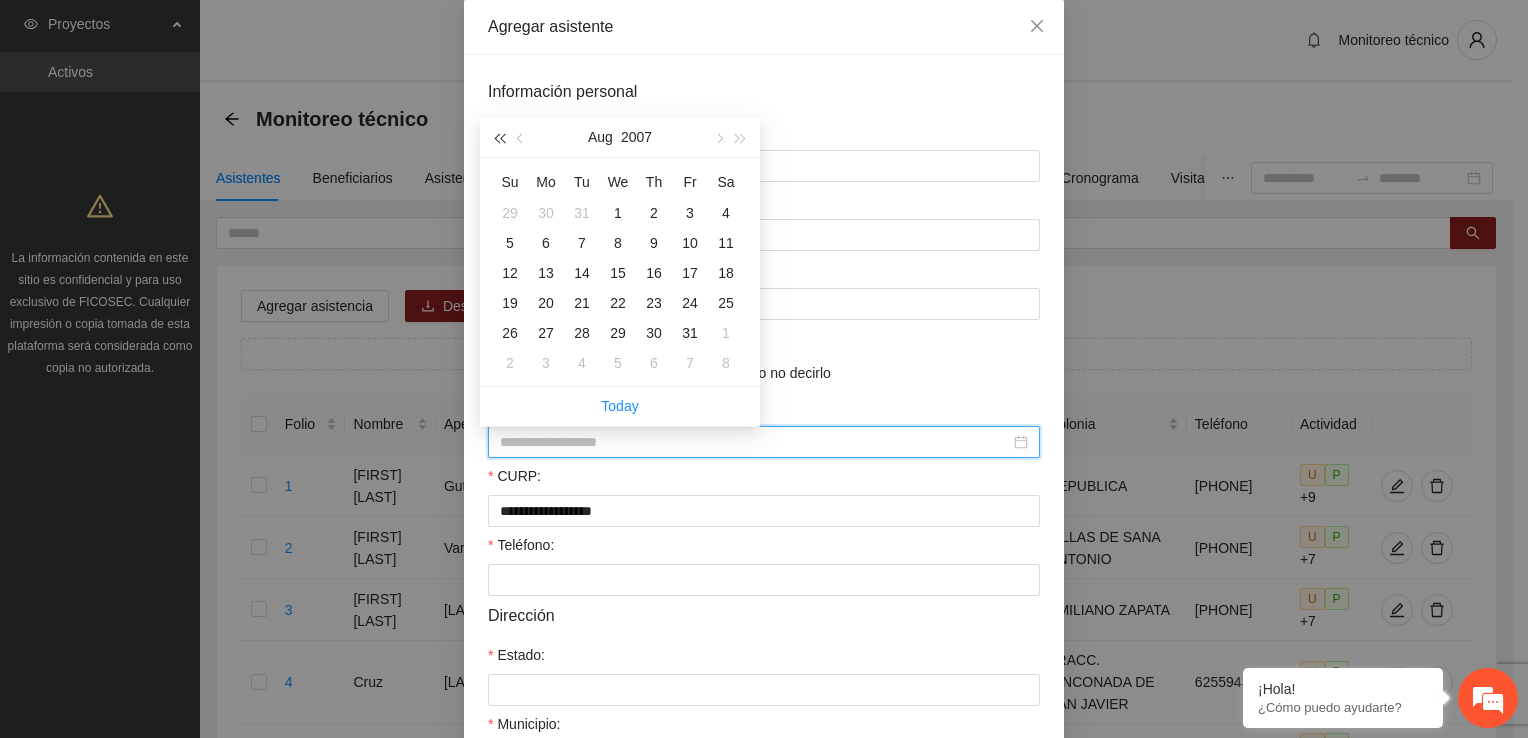 click at bounding box center [499, 139] 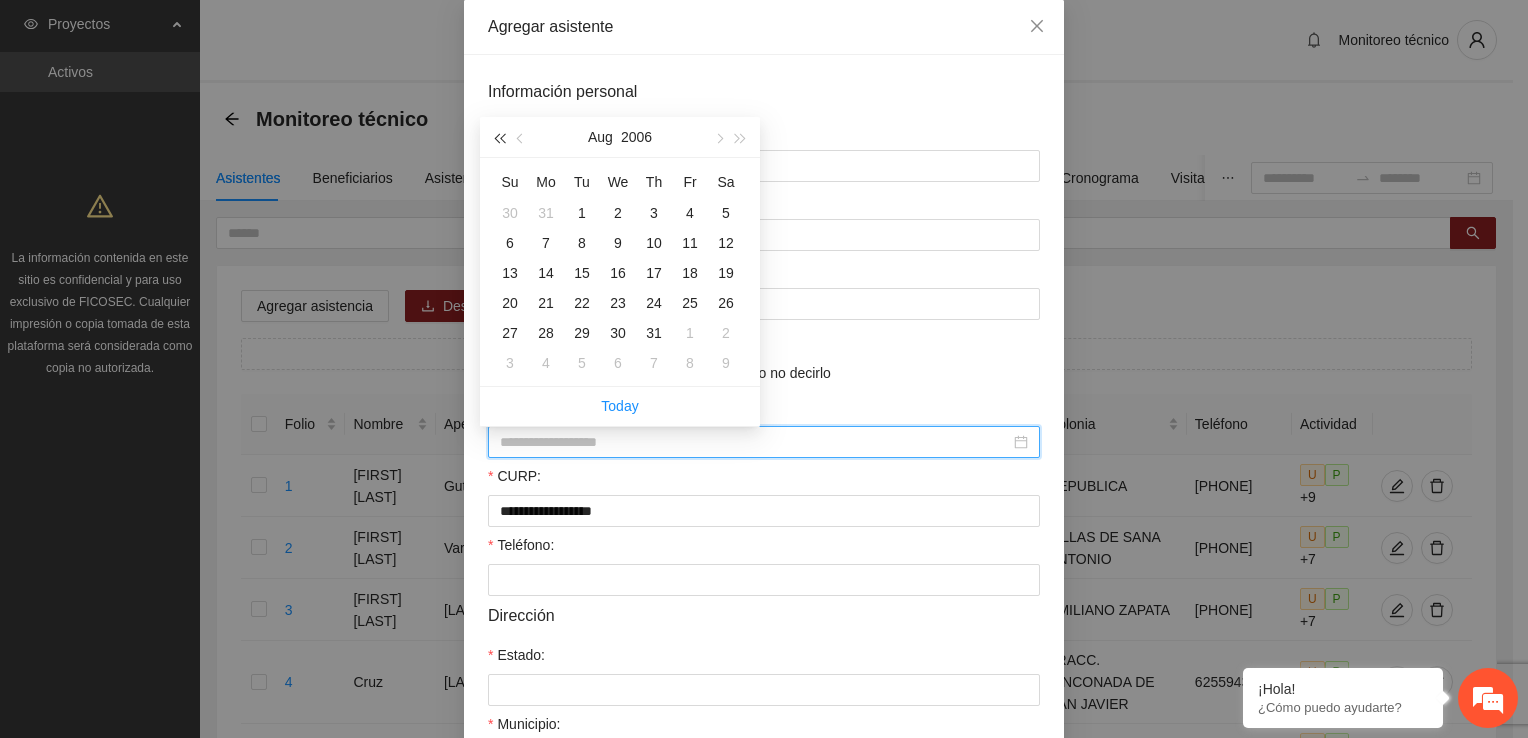 click at bounding box center (499, 139) 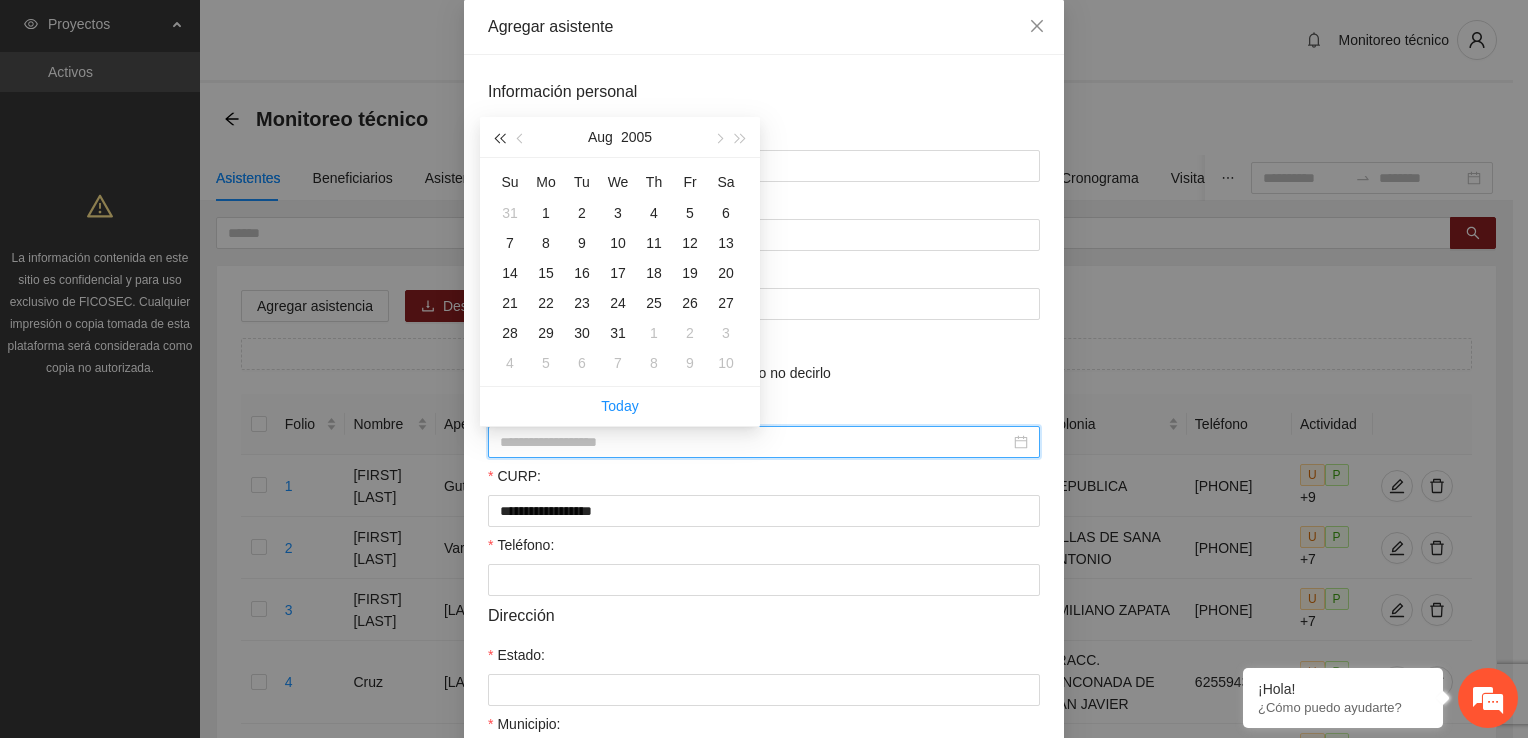 click at bounding box center (499, 139) 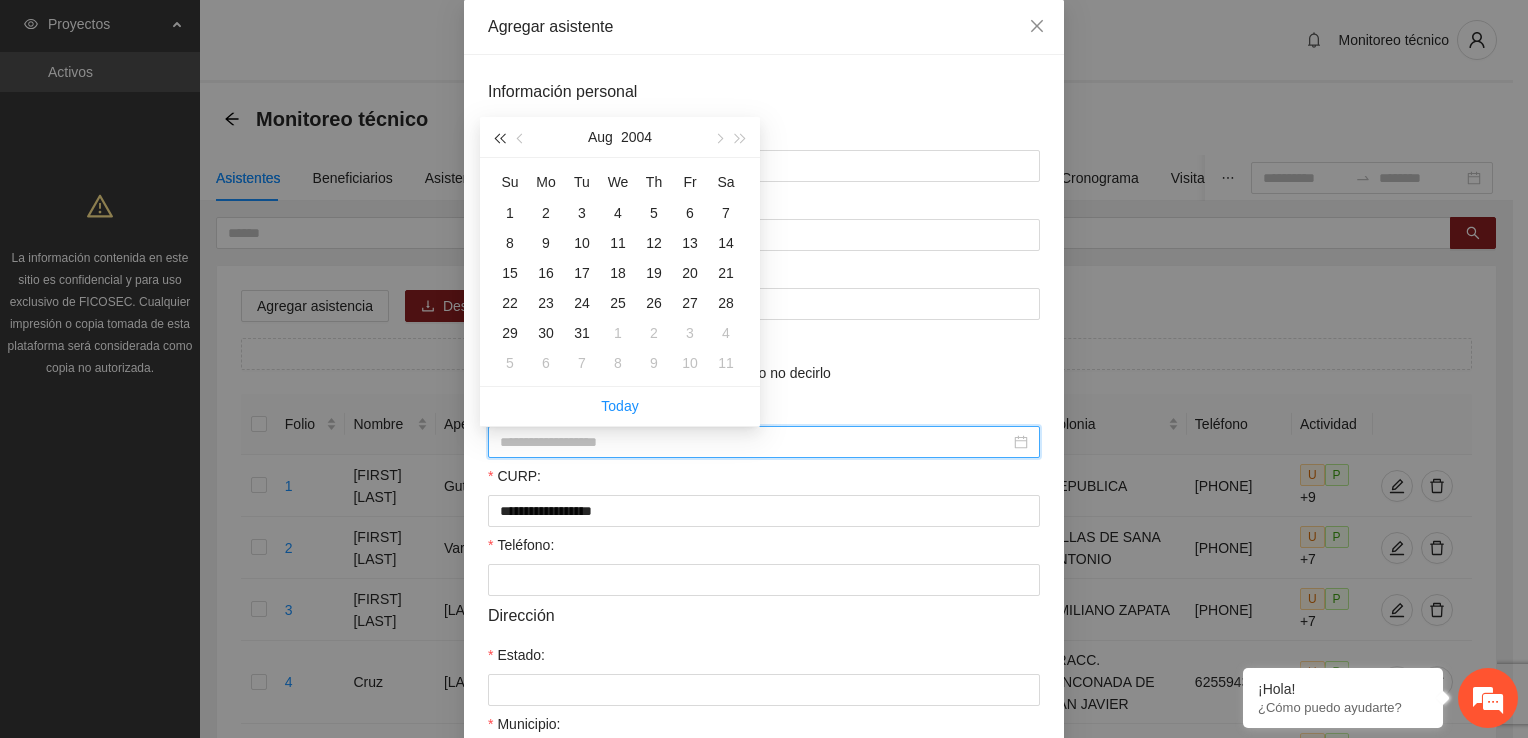 click at bounding box center (499, 139) 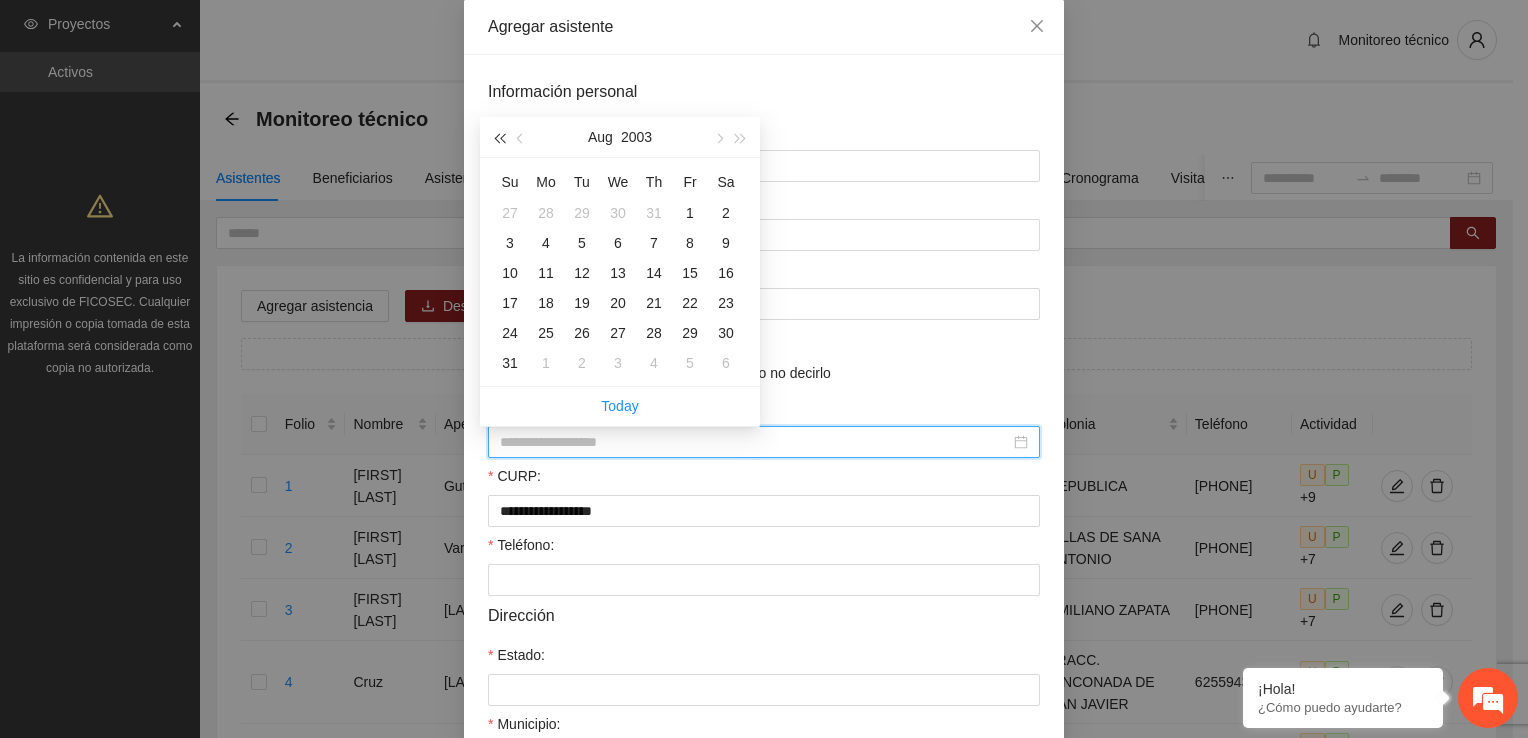 click at bounding box center [499, 139] 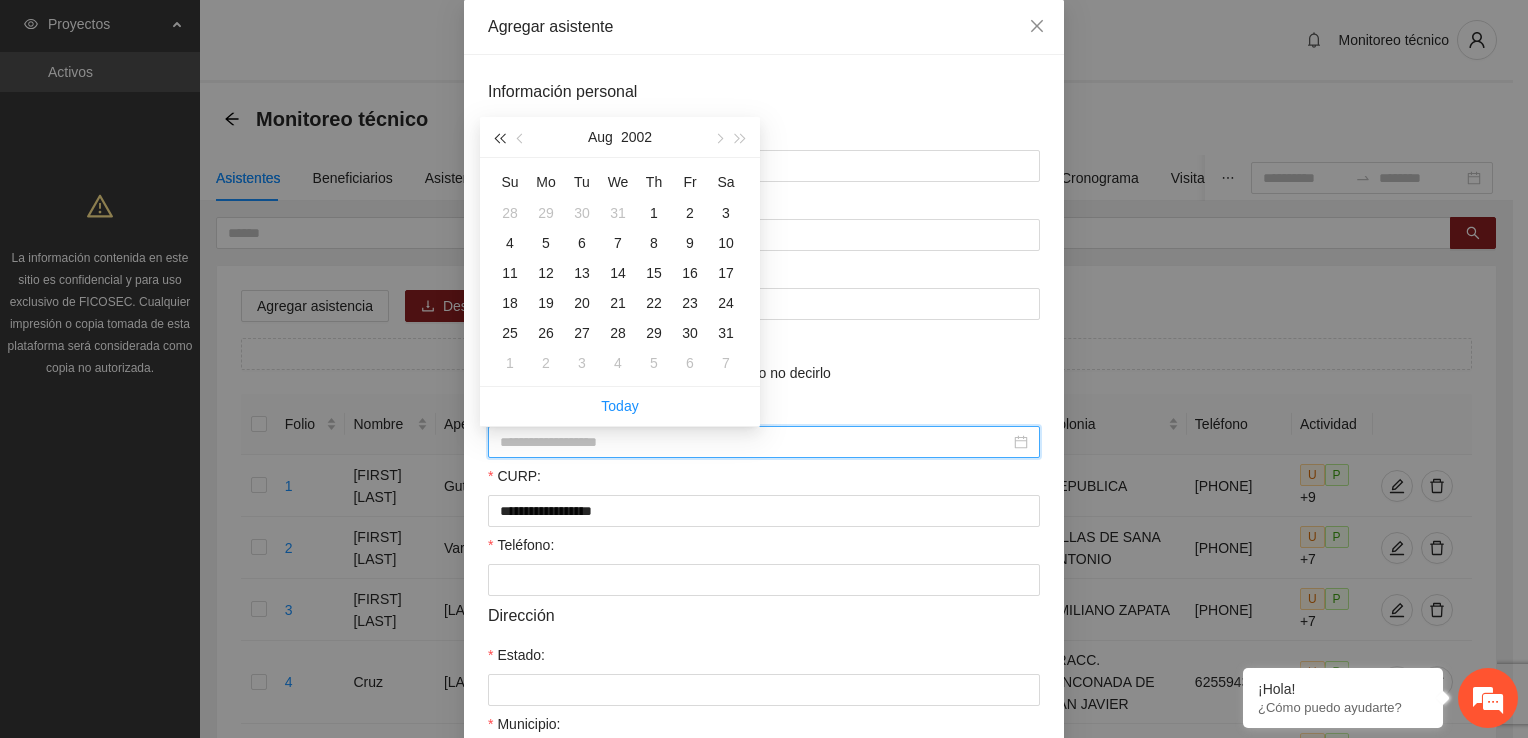 click at bounding box center (499, 139) 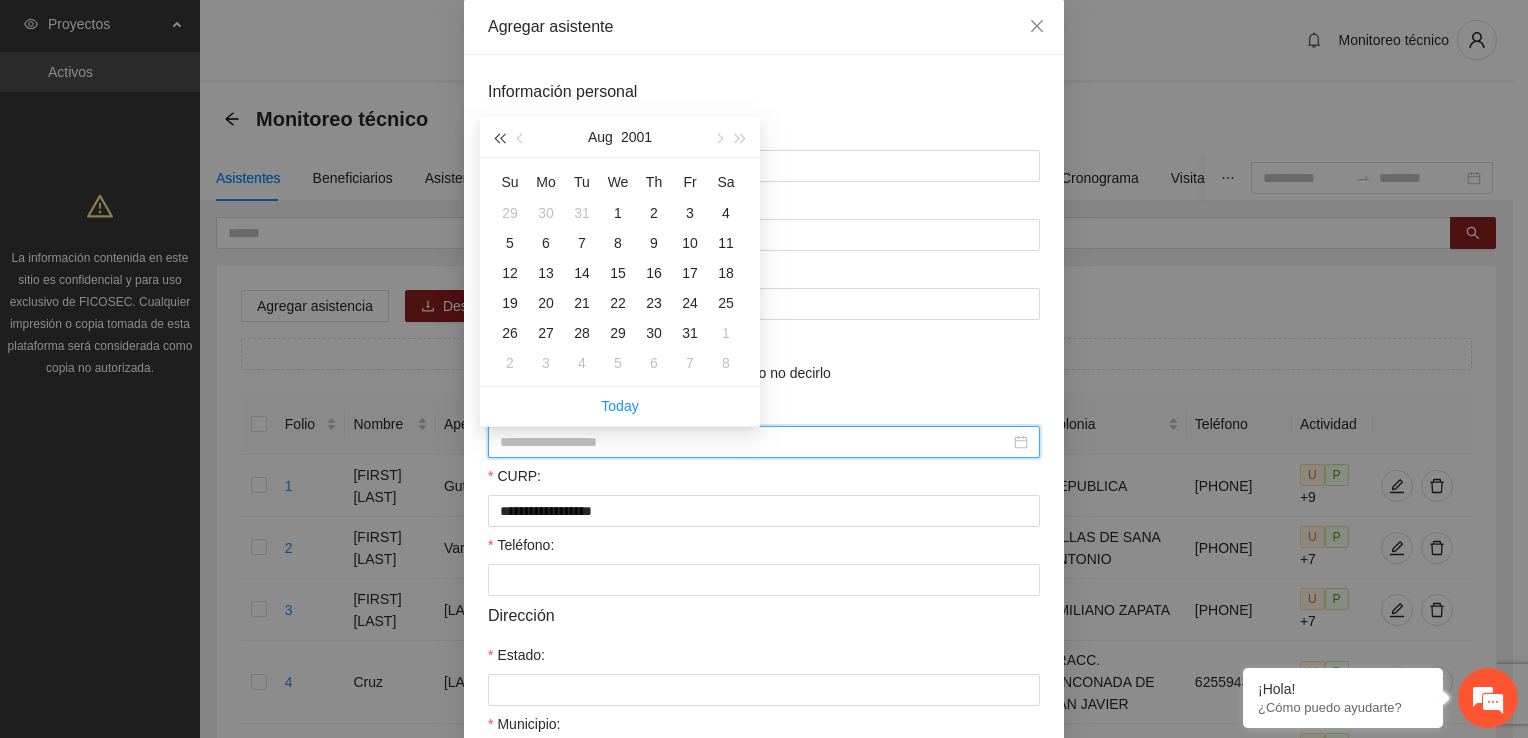 click at bounding box center [499, 139] 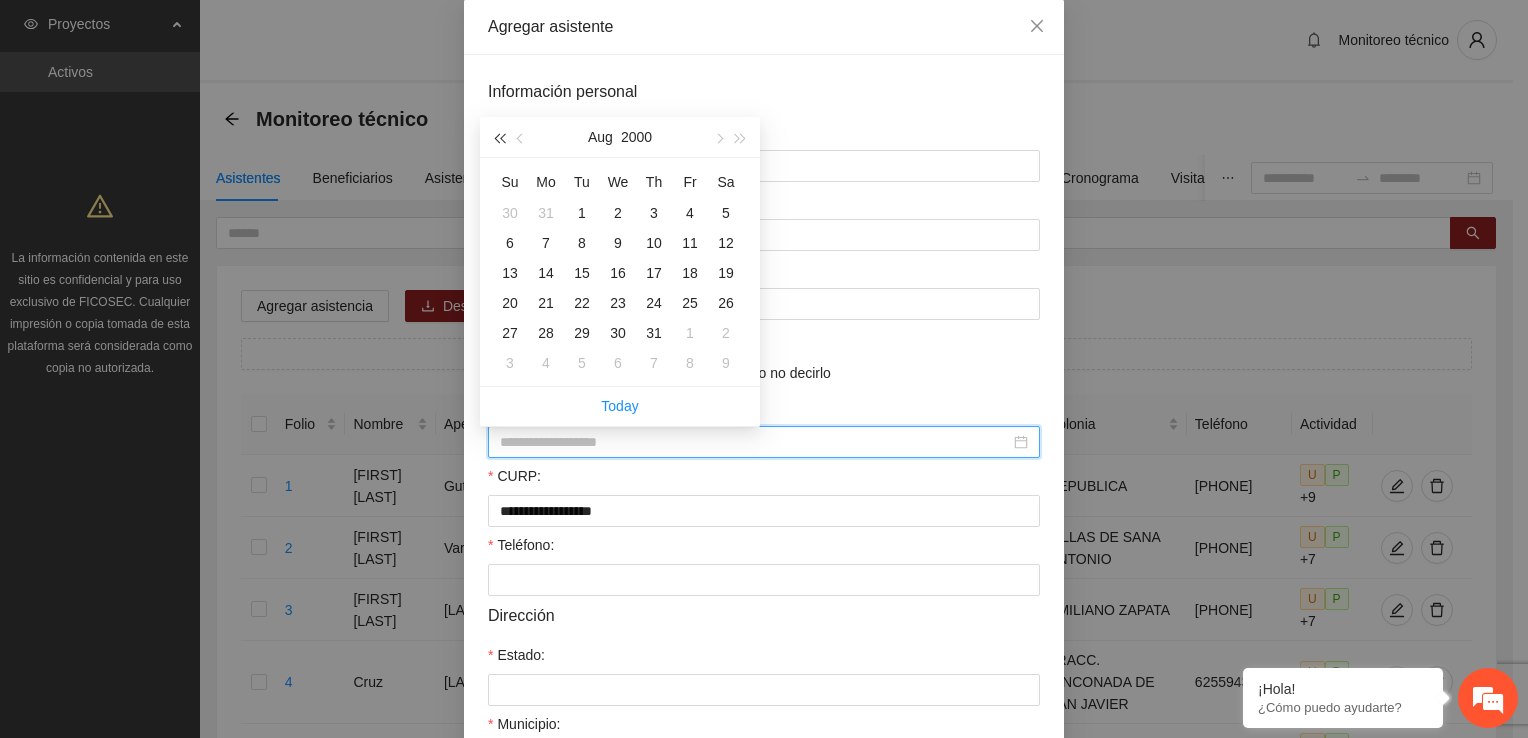 click at bounding box center (499, 139) 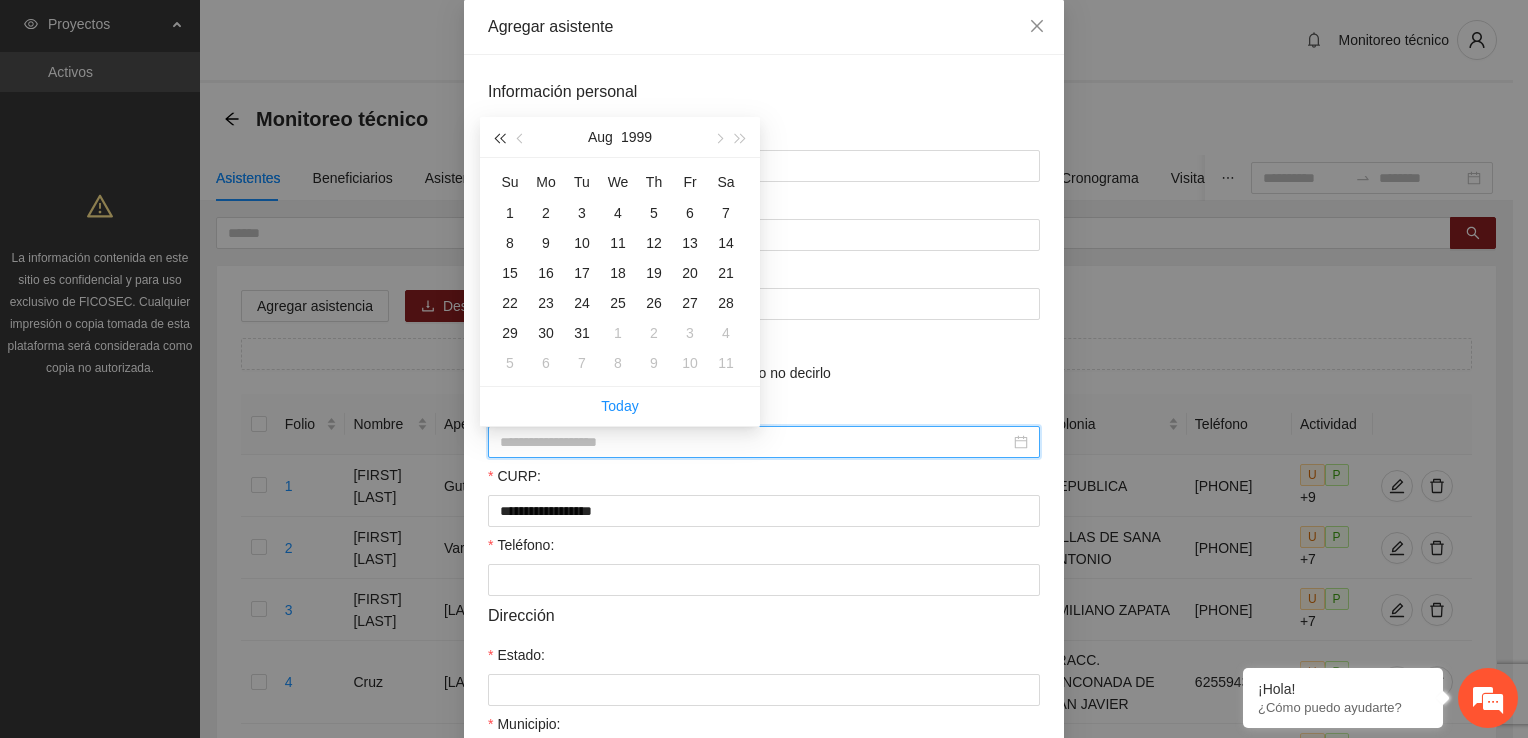 click at bounding box center (499, 139) 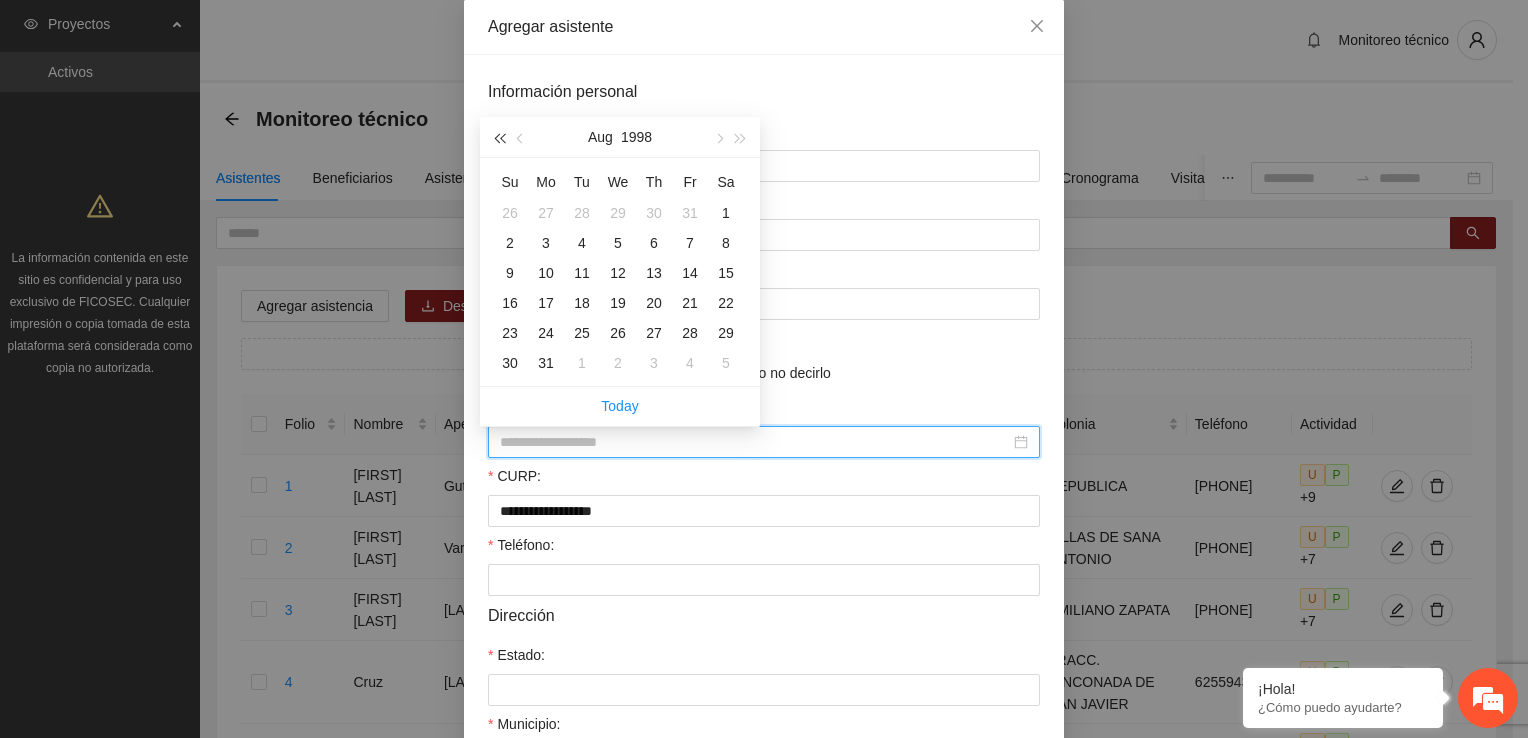 click at bounding box center (499, 139) 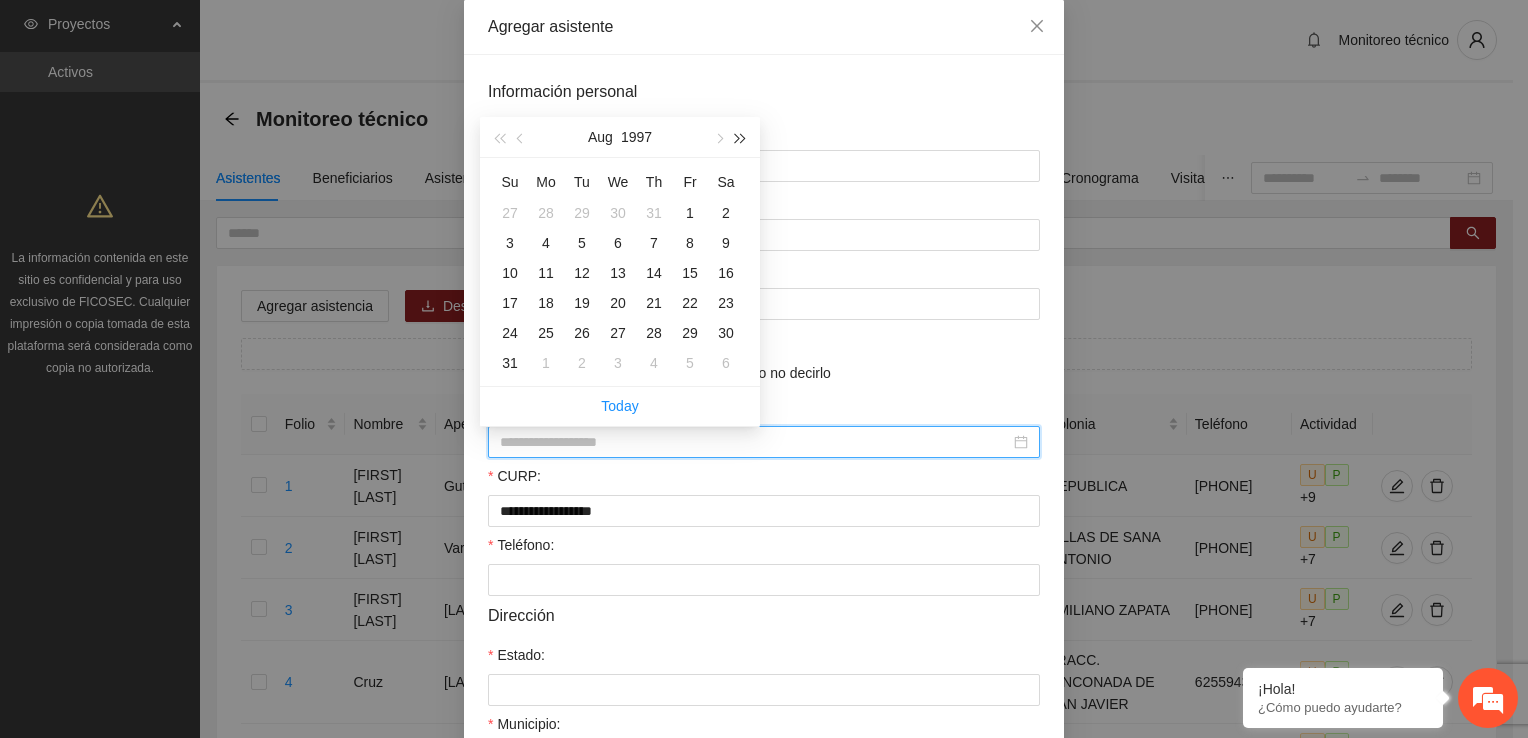 click at bounding box center [741, 139] 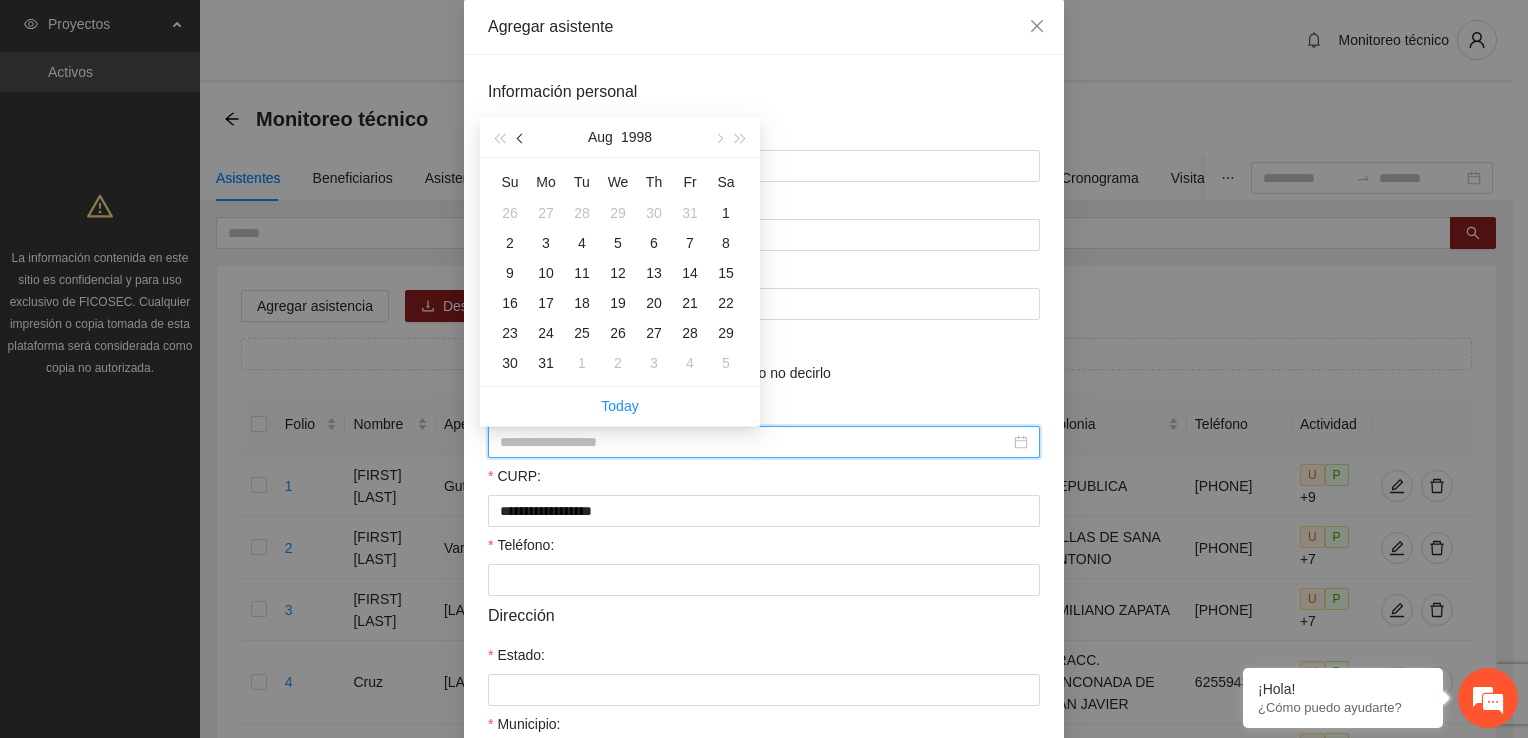 click at bounding box center [521, 137] 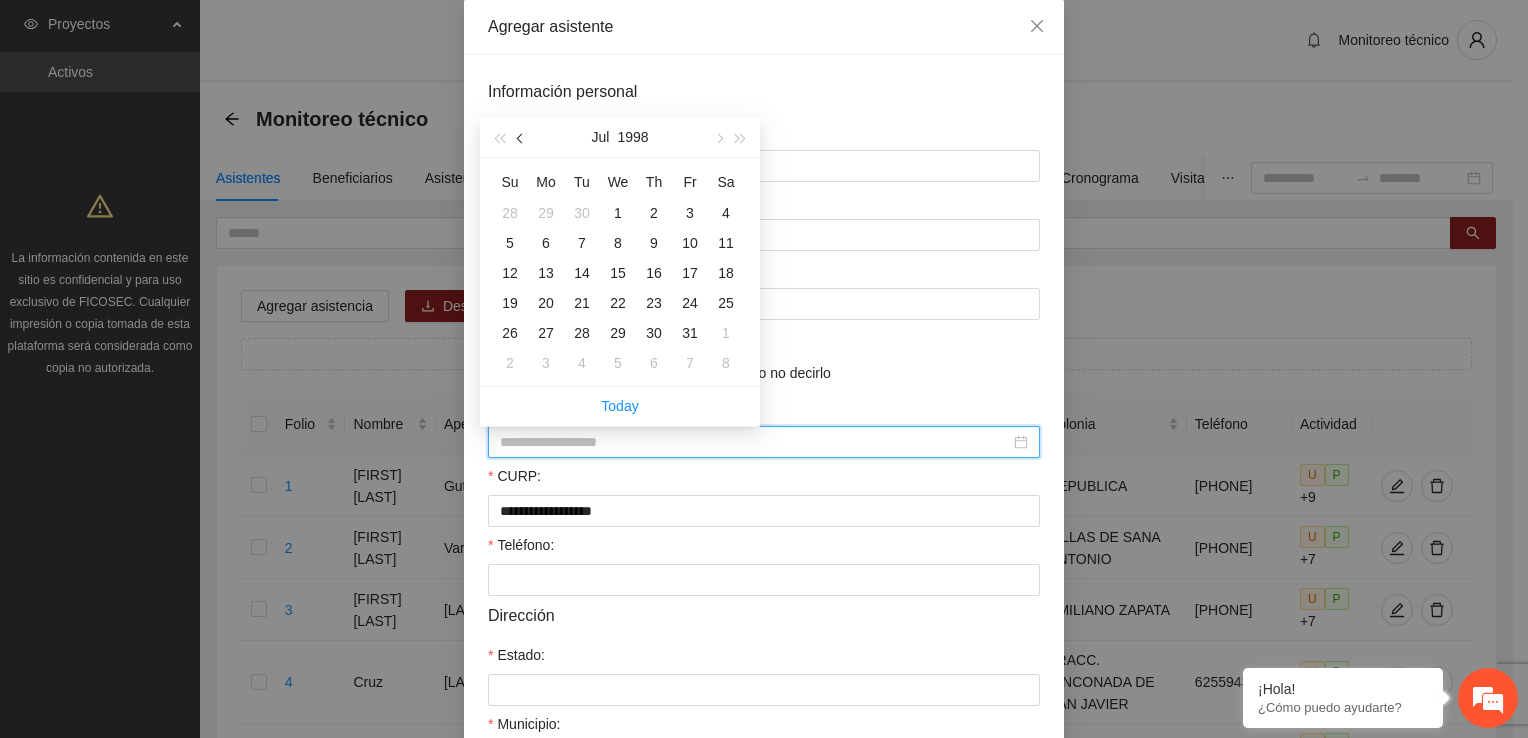 click at bounding box center [521, 137] 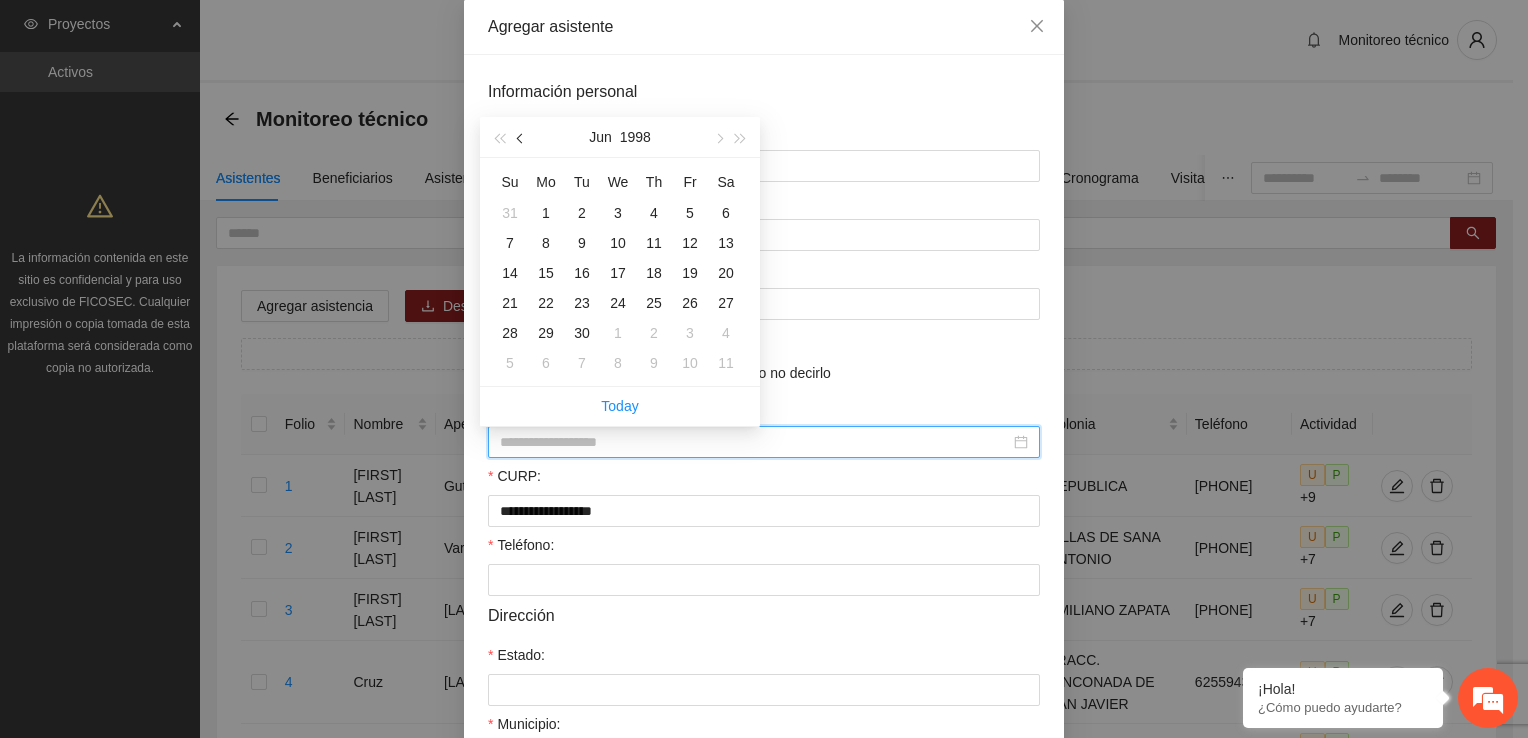 click at bounding box center (521, 137) 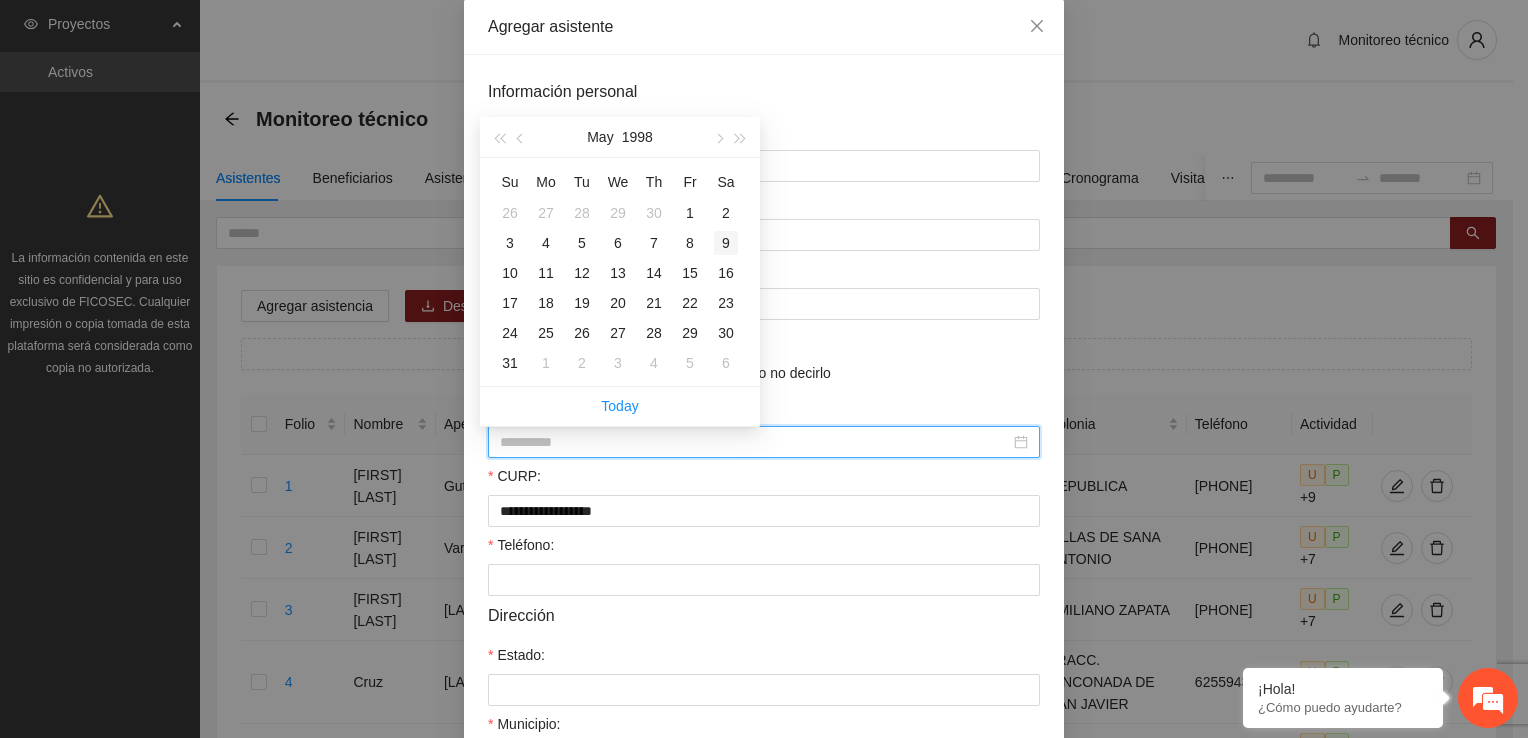 type on "**********" 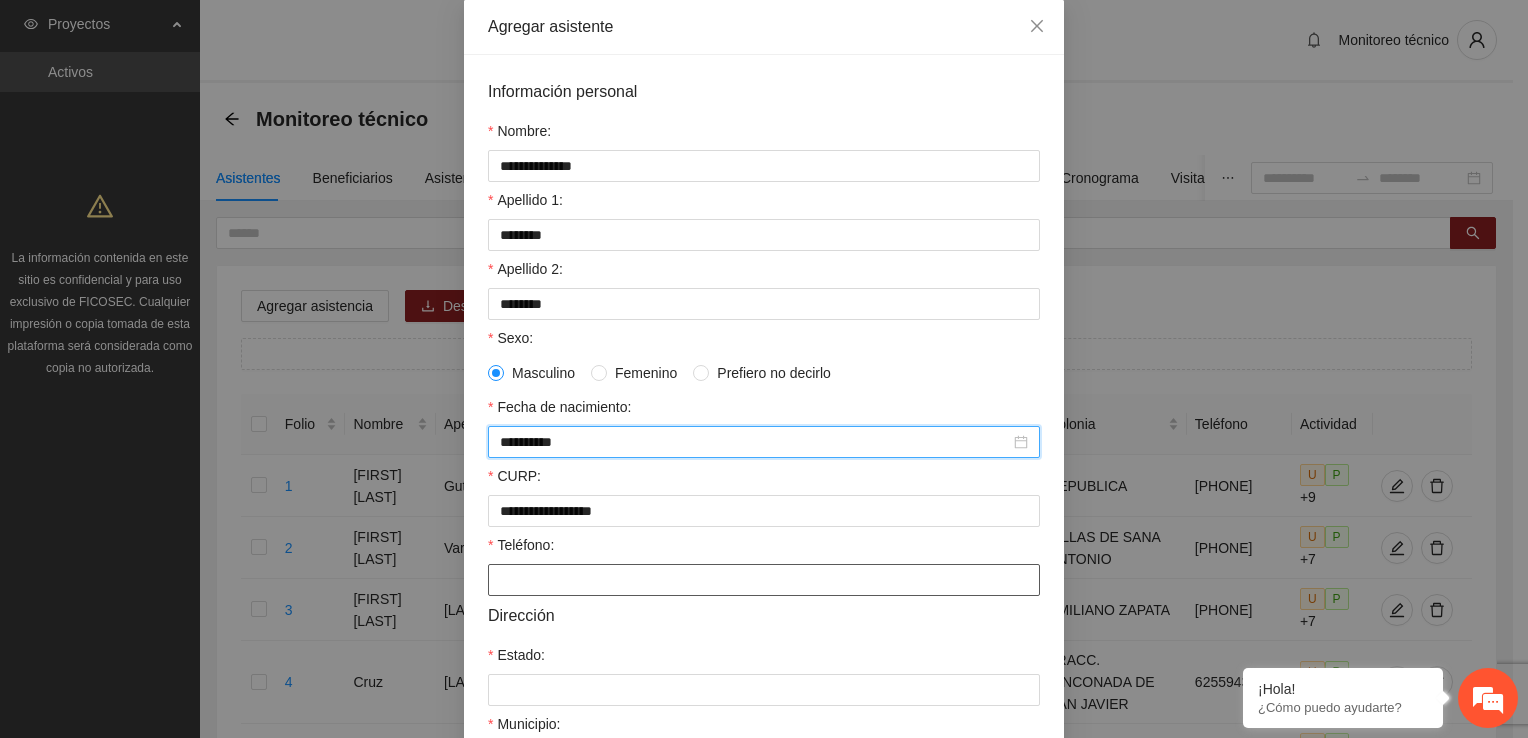 click on "Teléfono:" at bounding box center [764, 580] 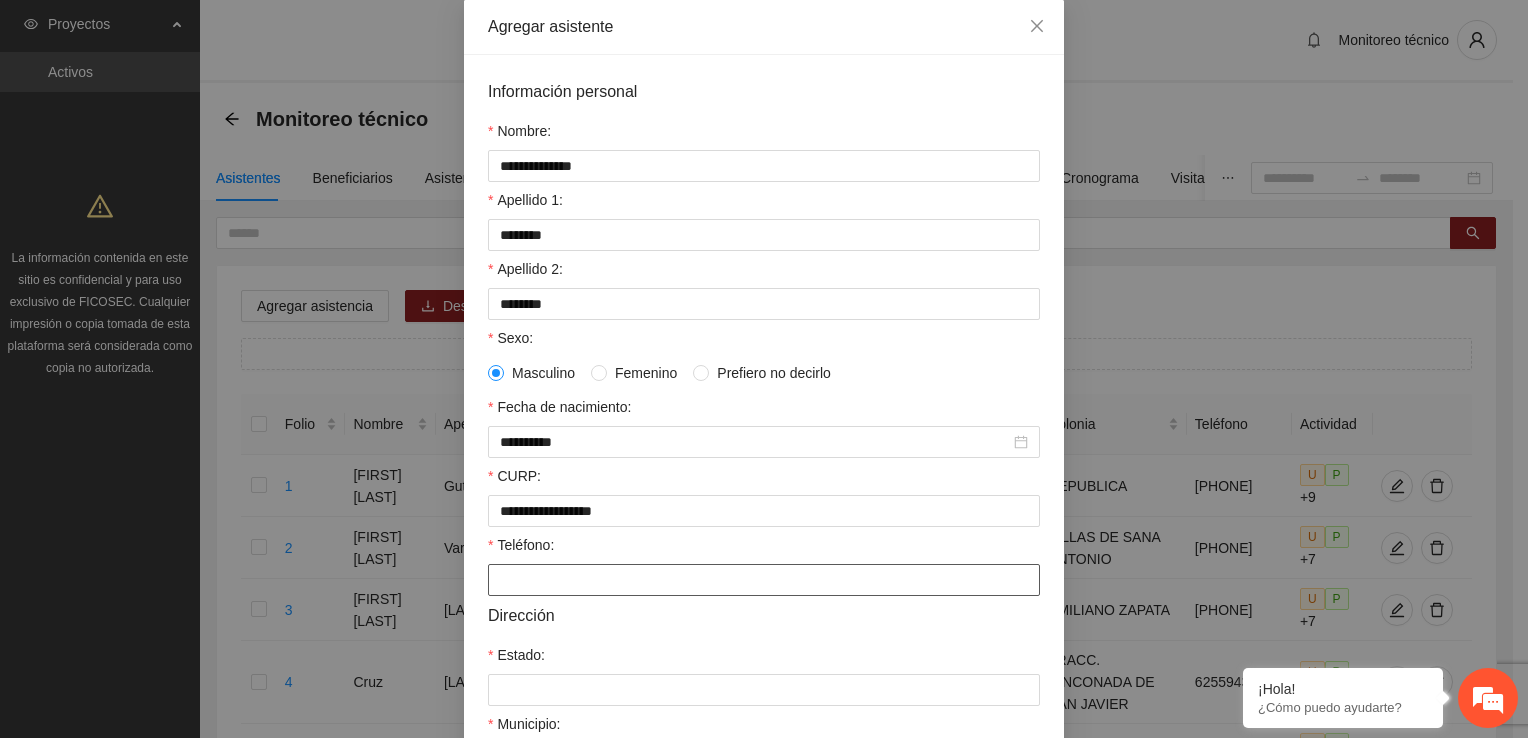 click on "Teléfono:" at bounding box center (764, 580) 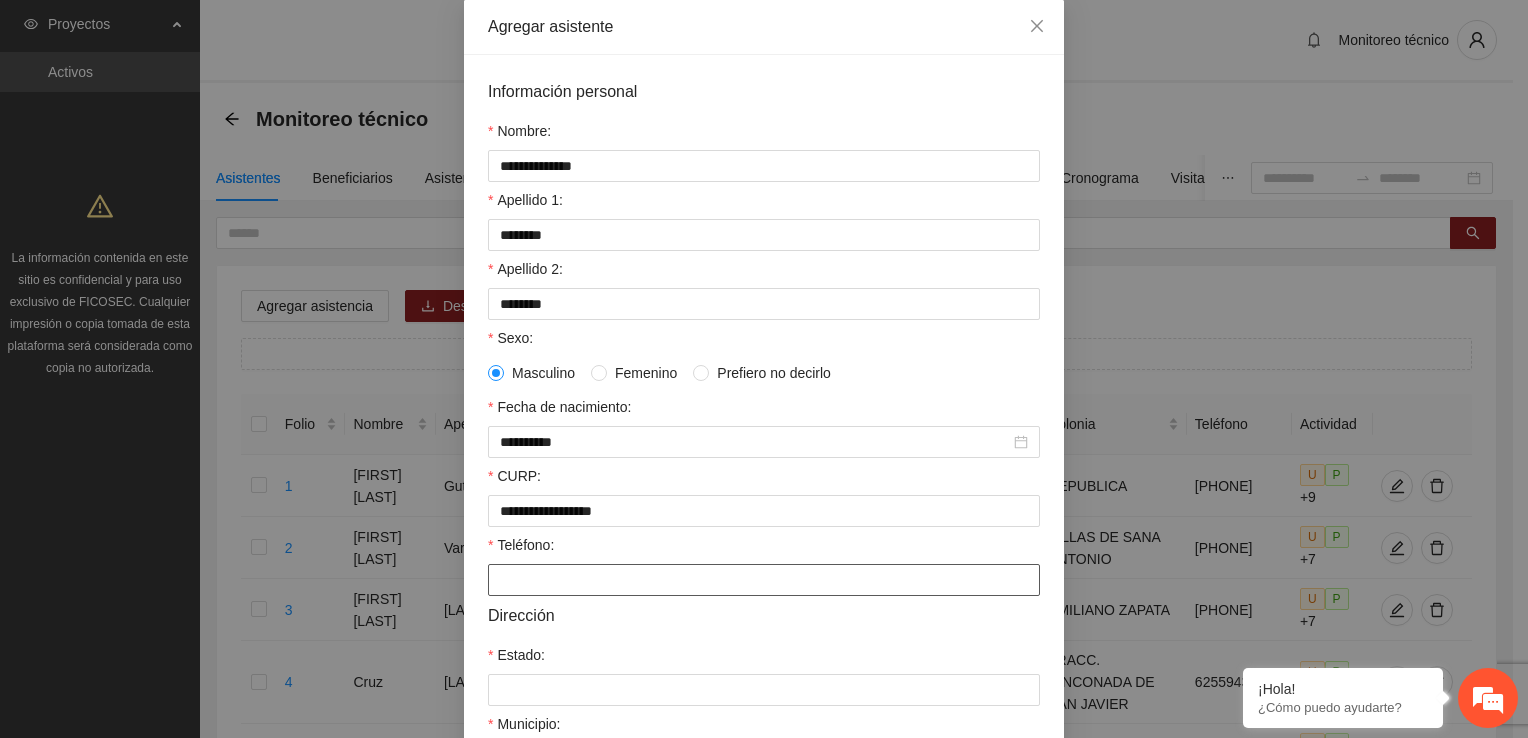 paste on "**********" 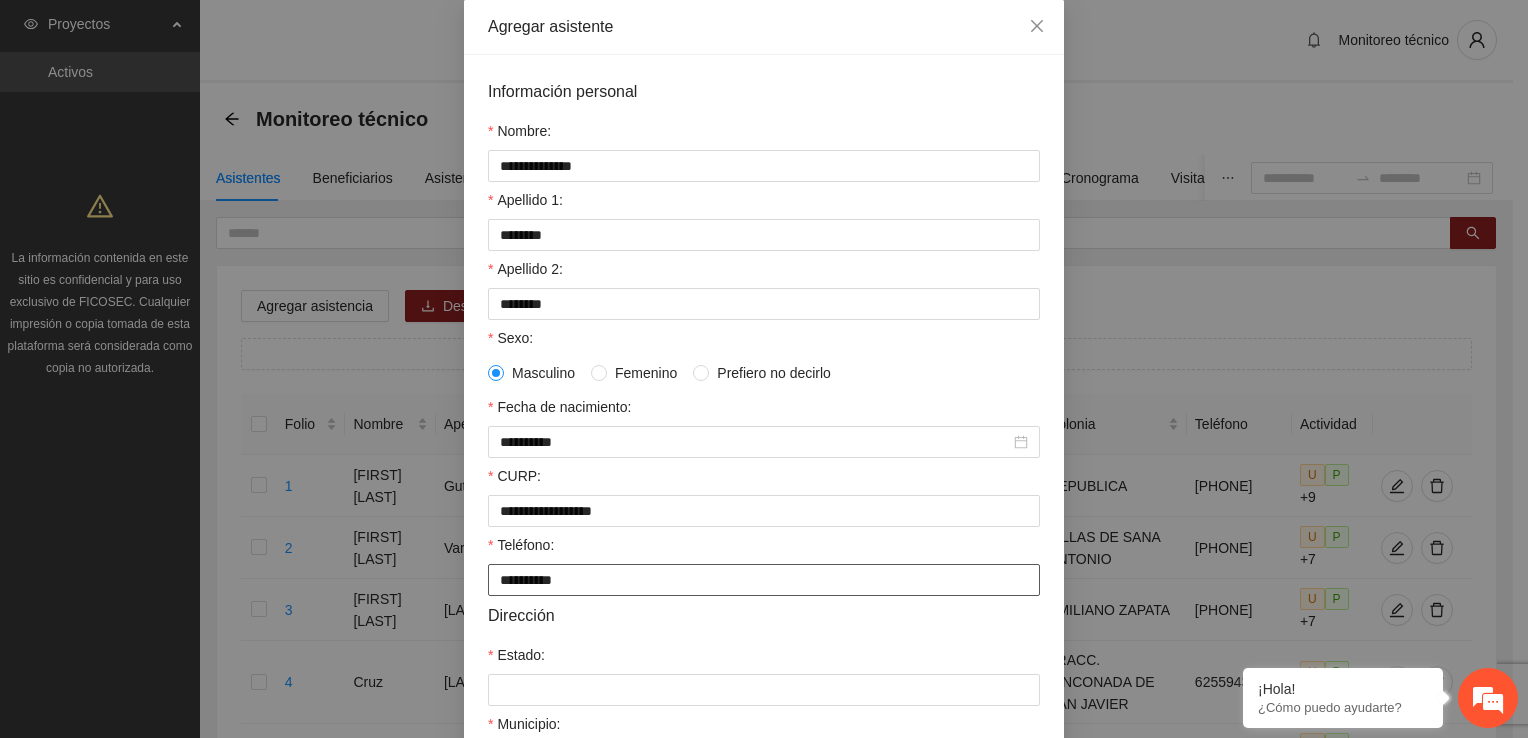 type on "**********" 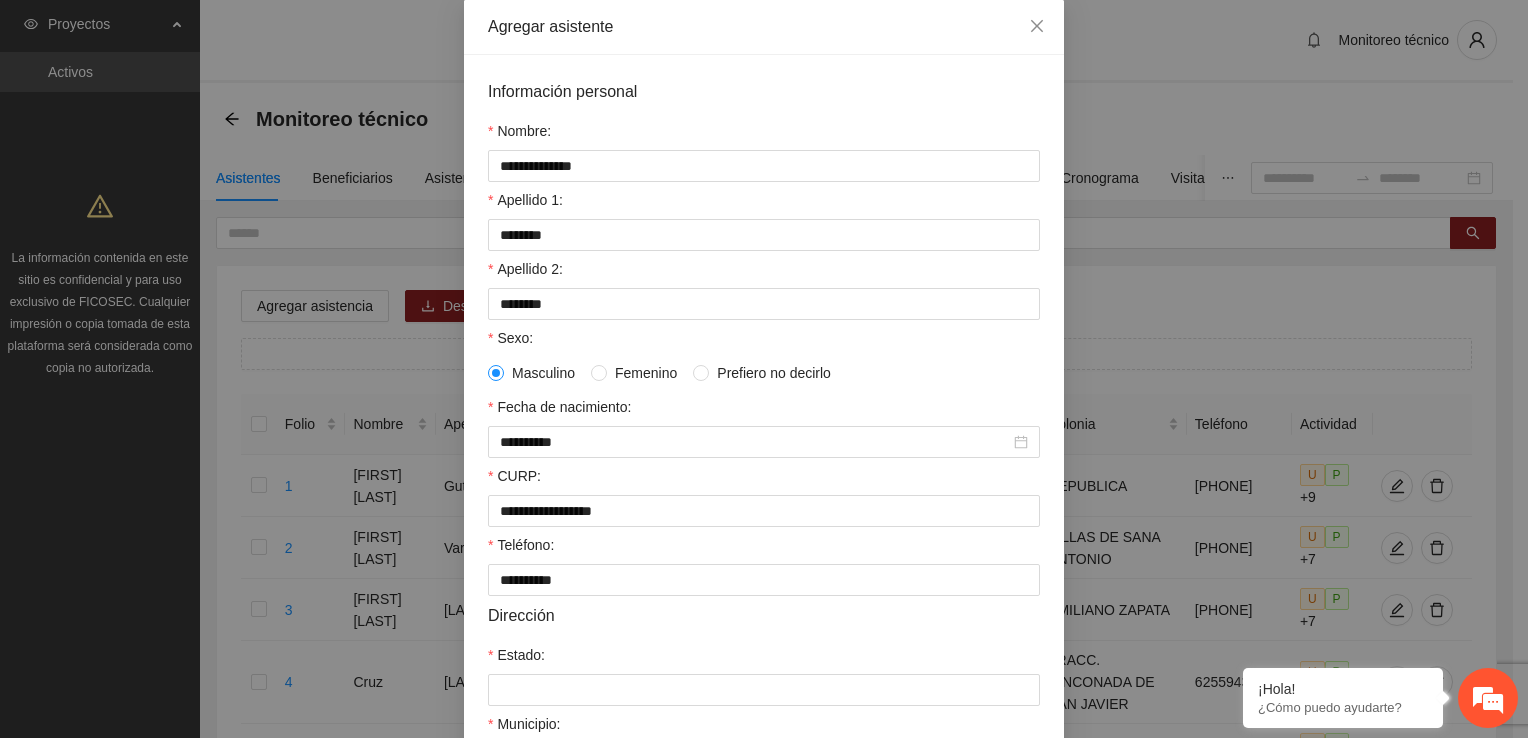 click on "Información personal Nombre: [FIRST] Apellido 1: [LAST] Apellido 2: [LAST] Sexo: Masculino Femenino Prefiero no decirlo Fecha de nacimiento: [DATE] CURP: [CURP] Teléfono: [PHONE] Dirección Estado: [STATE] Municipio: Seleccione el municipio Colonia: Asignar a perfil de beneficiario Perfil de beneficiario Seleccione perfil del beneficiario" at bounding box center [764, 516] 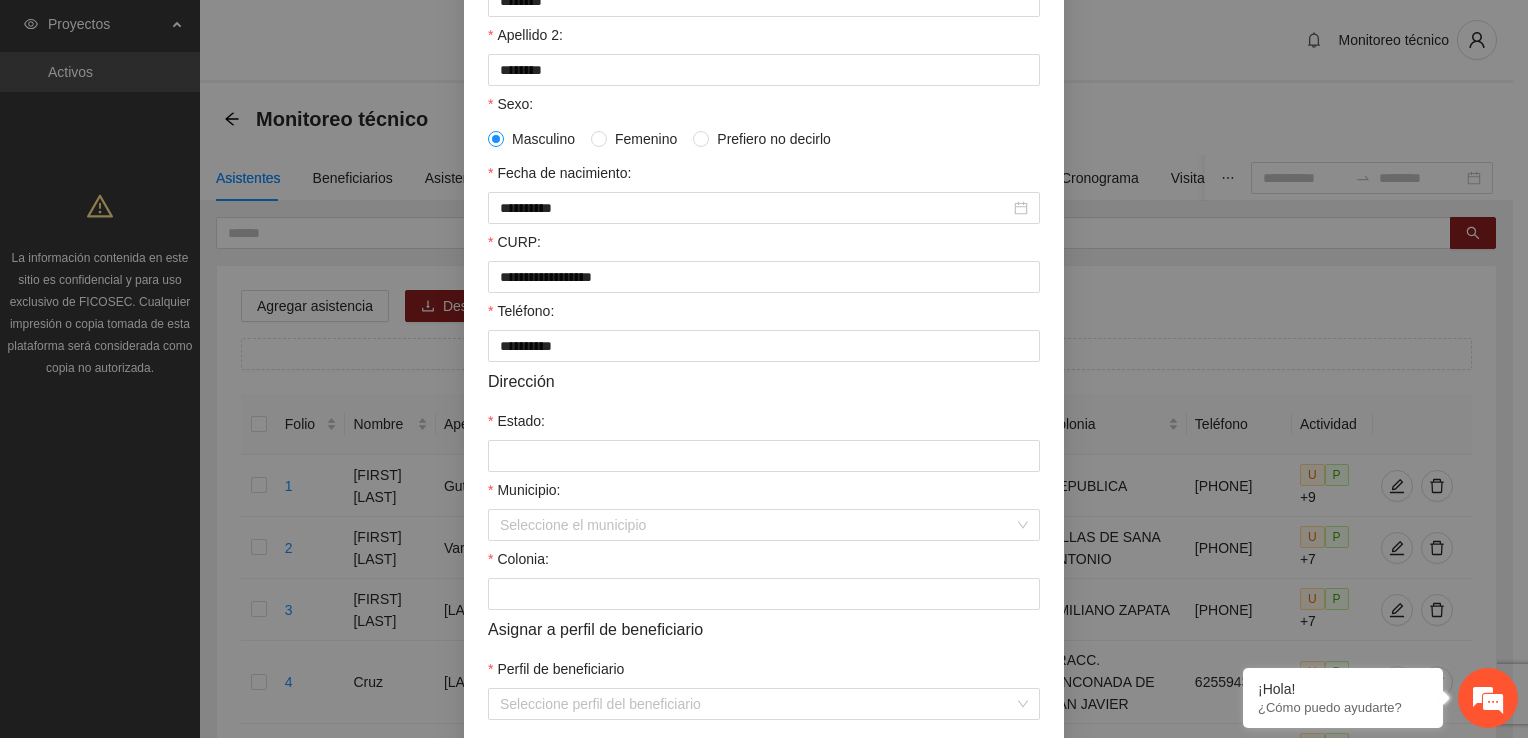 scroll, scrollTop: 432, scrollLeft: 0, axis: vertical 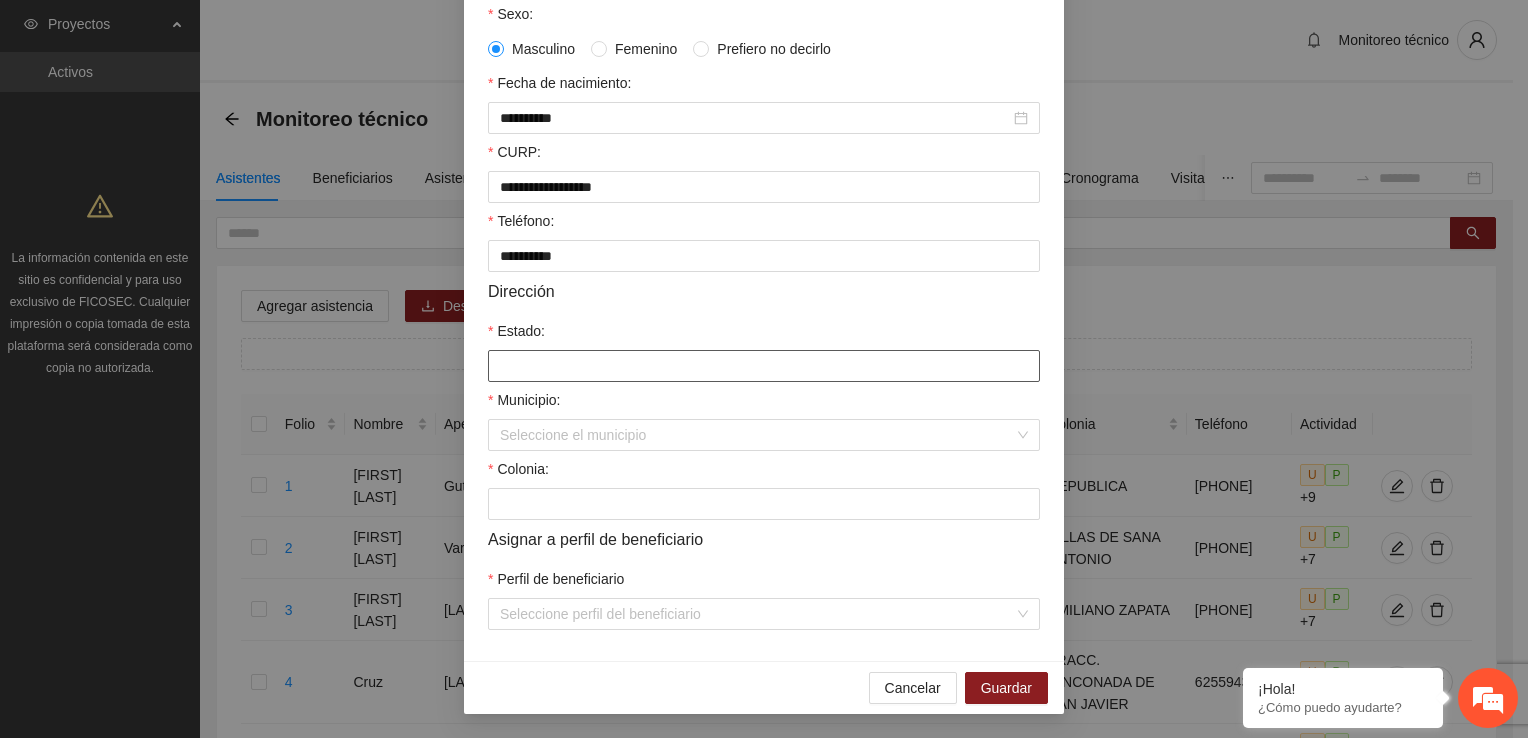 click on "Estado:" at bounding box center (764, 366) 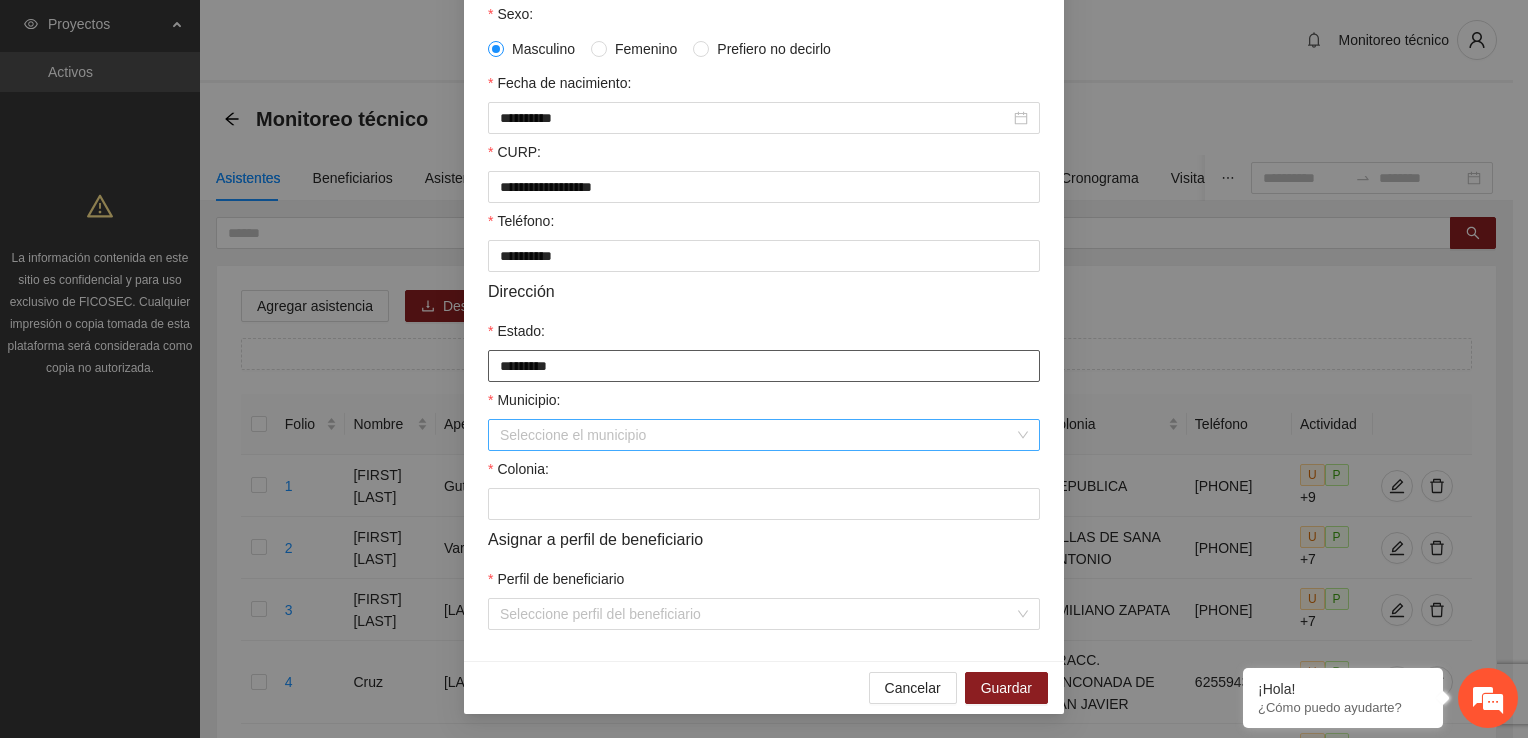 type on "*********" 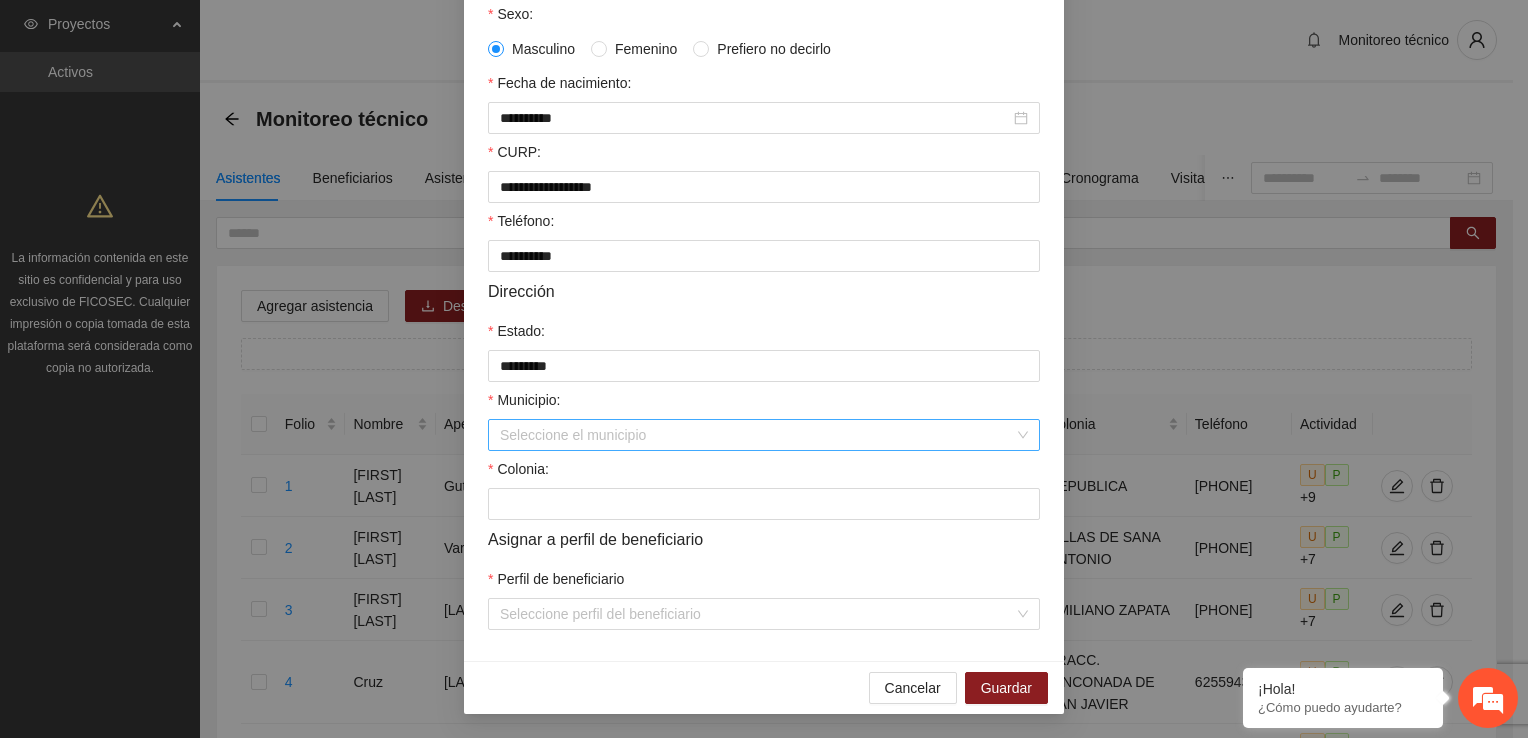 click on "Municipio:" at bounding box center (757, 435) 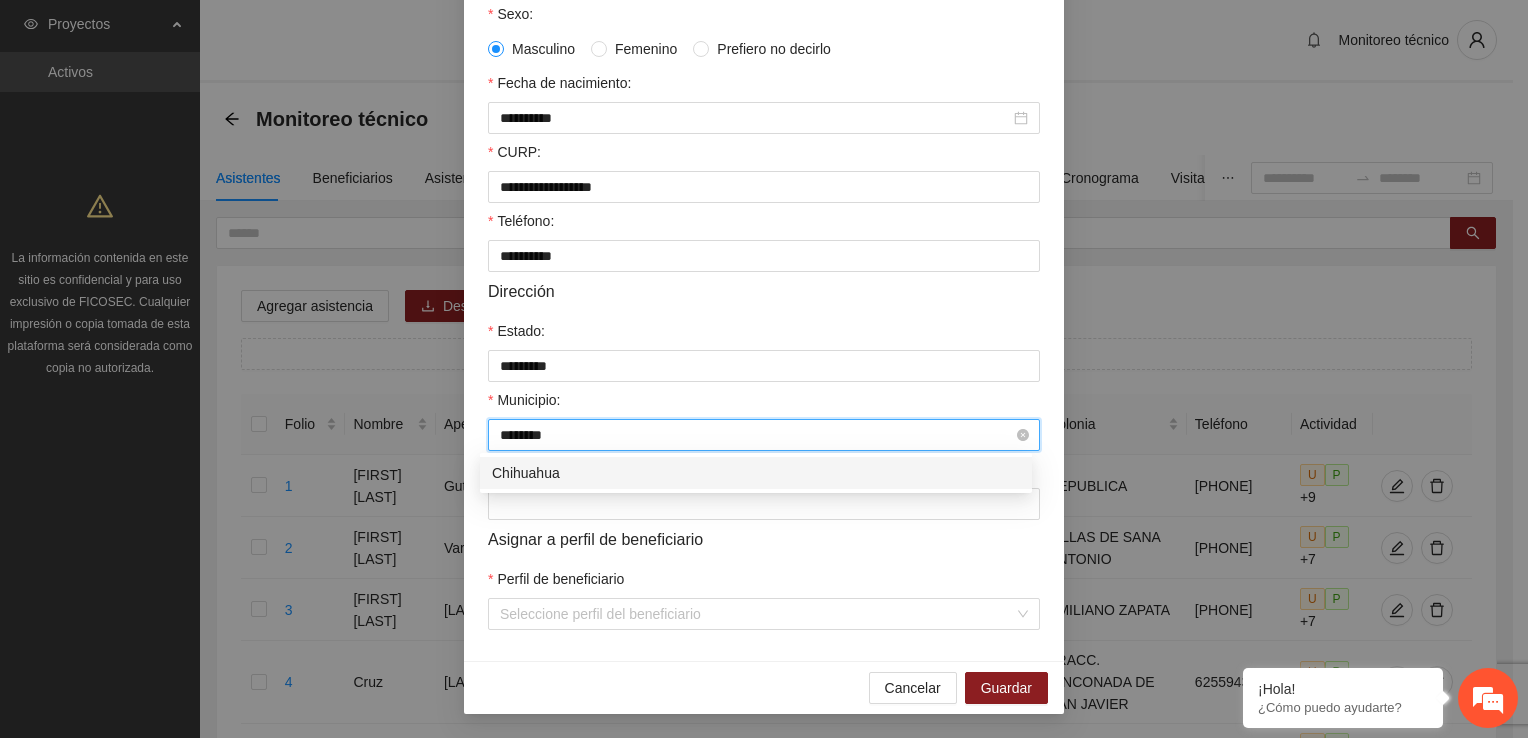 type on "*********" 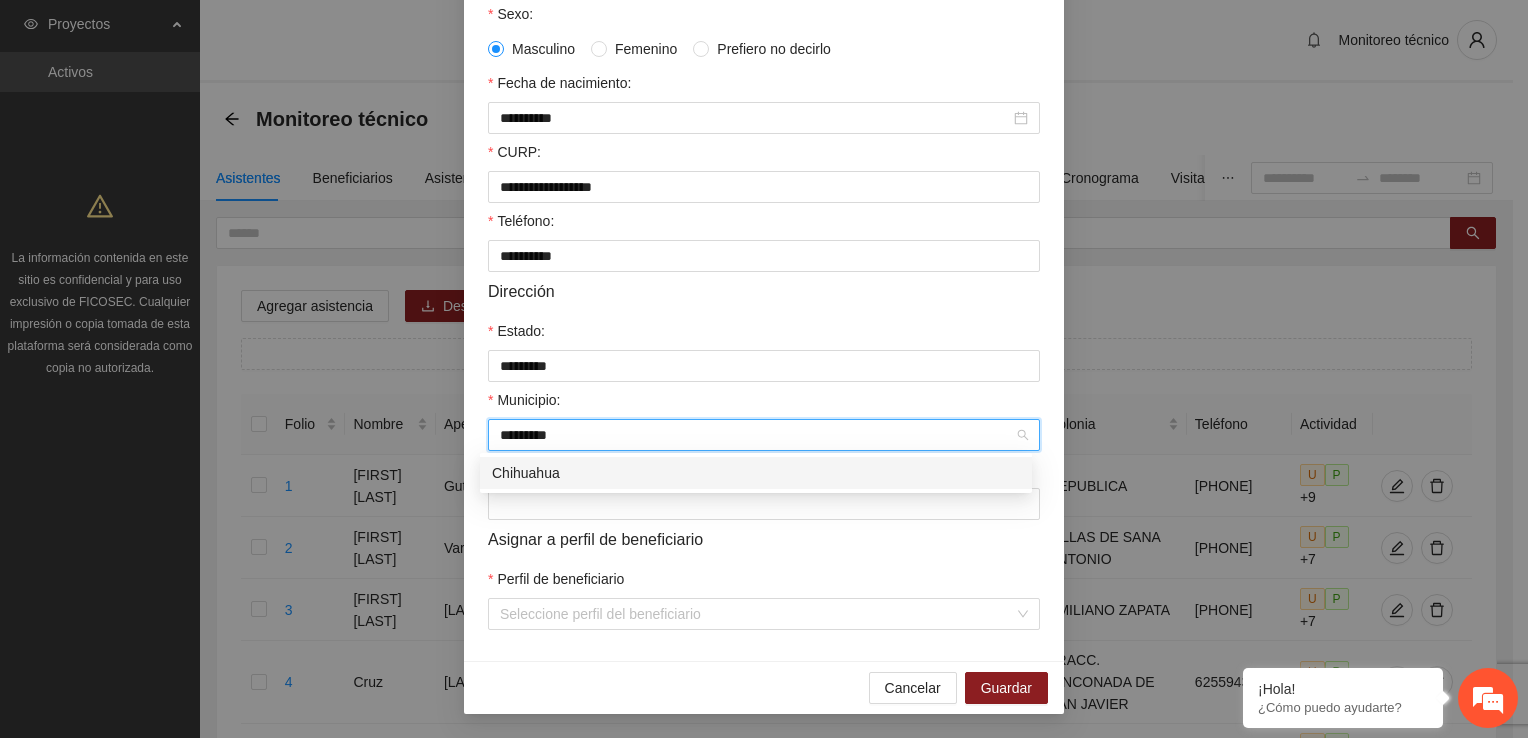 click on "Chihuahua" at bounding box center [756, 473] 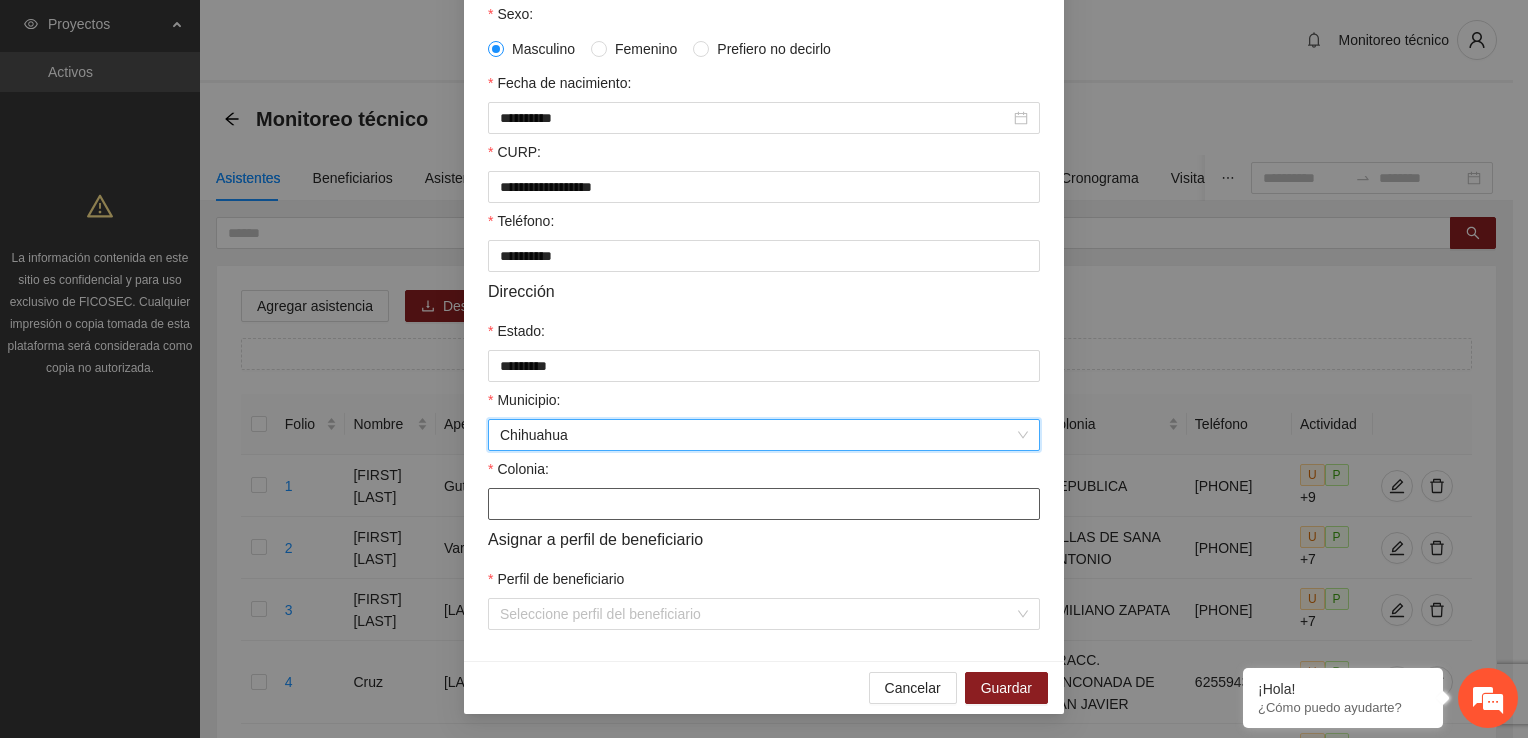 click on "Colonia:" at bounding box center [764, 504] 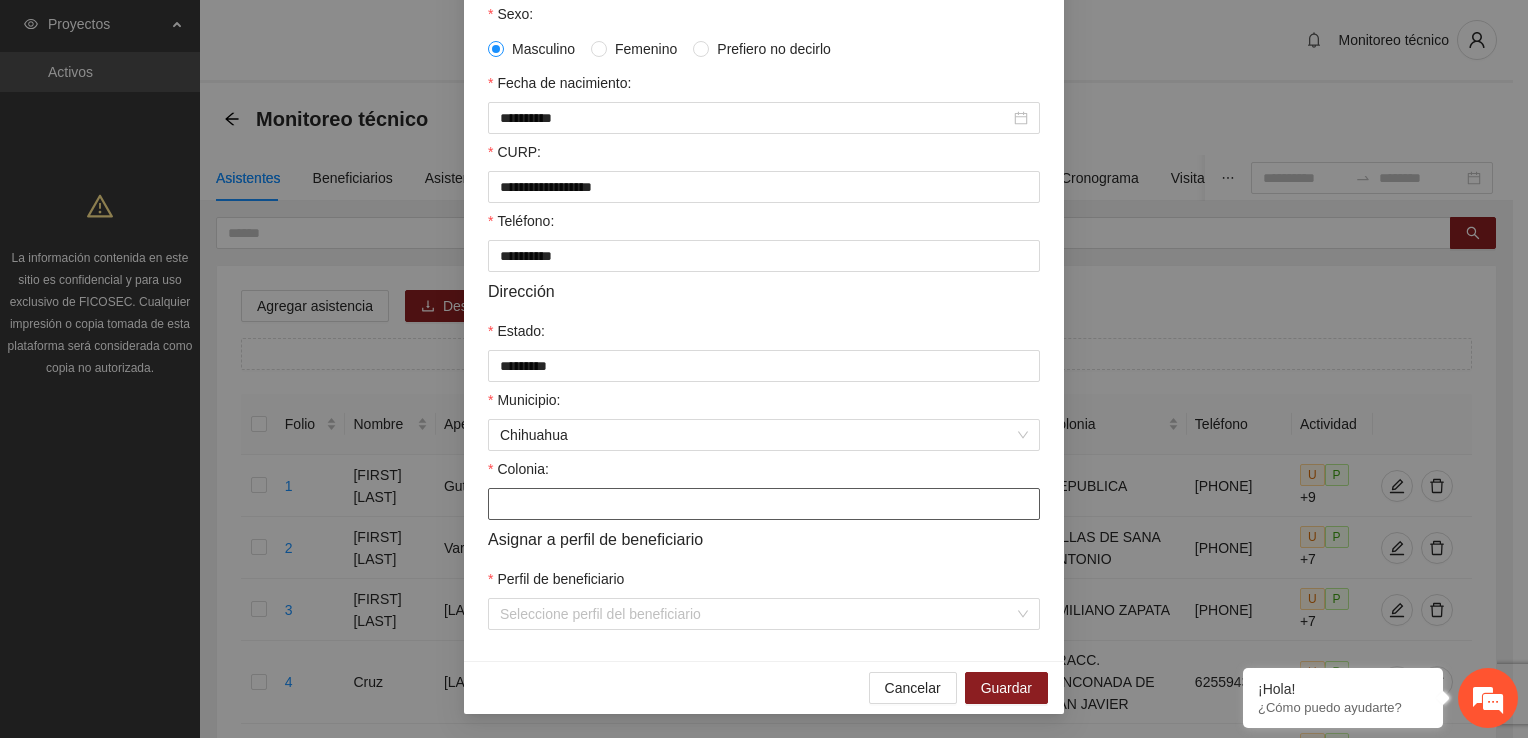 click on "Colonia:" at bounding box center [764, 504] 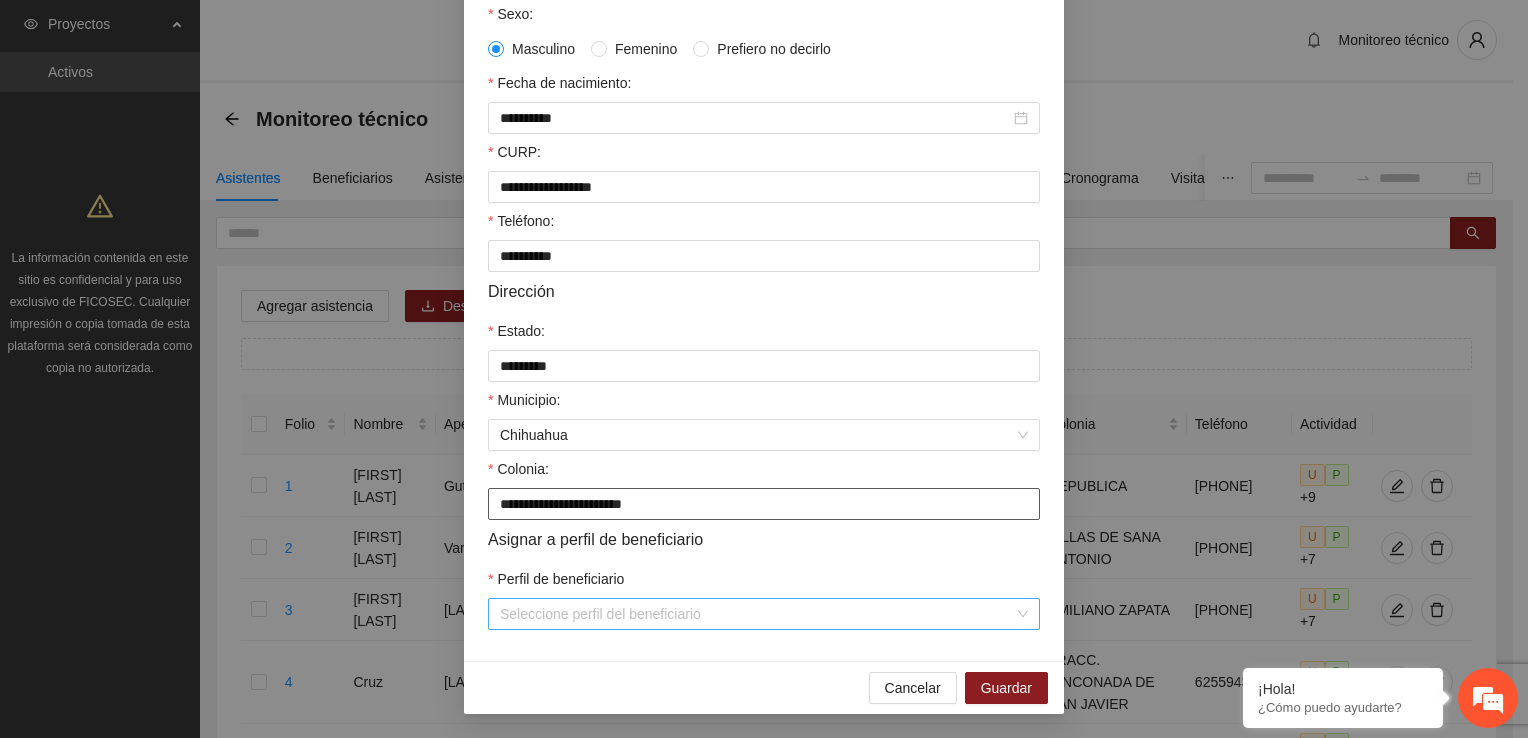 type on "**********" 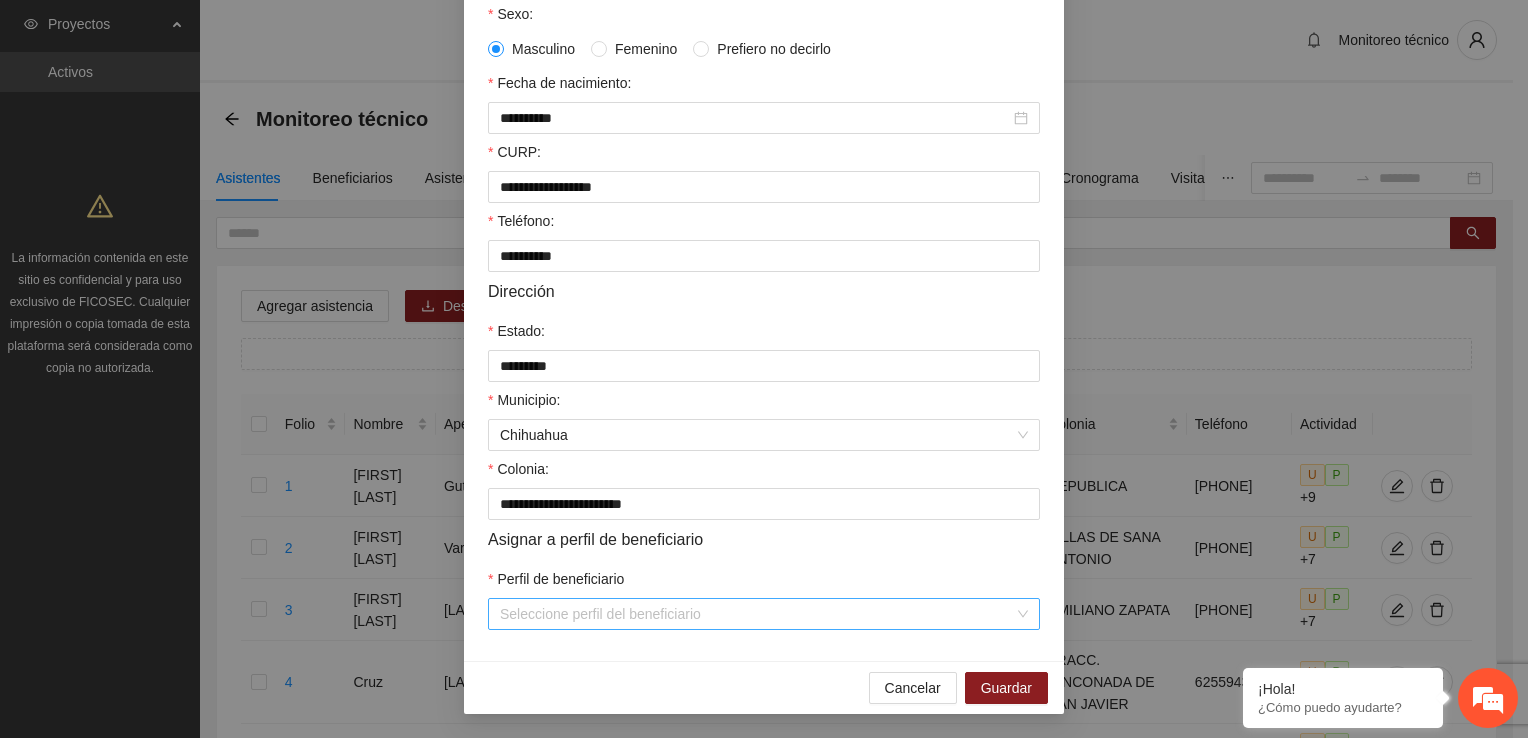 click on "Perfil de beneficiario" at bounding box center [757, 614] 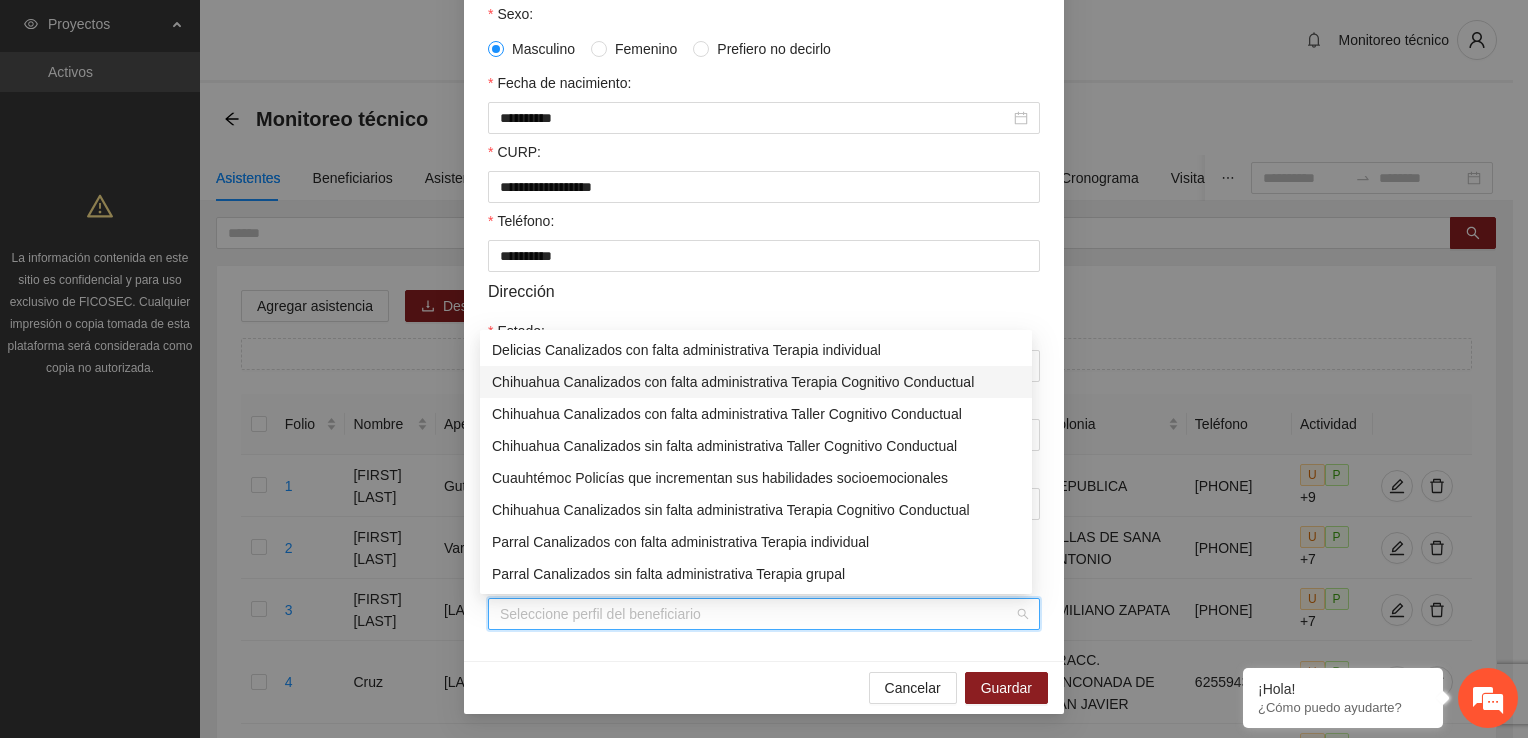 click on "Chihuahua Canalizados con falta administrativa Terapia Cognitivo Conductual" at bounding box center (756, 382) 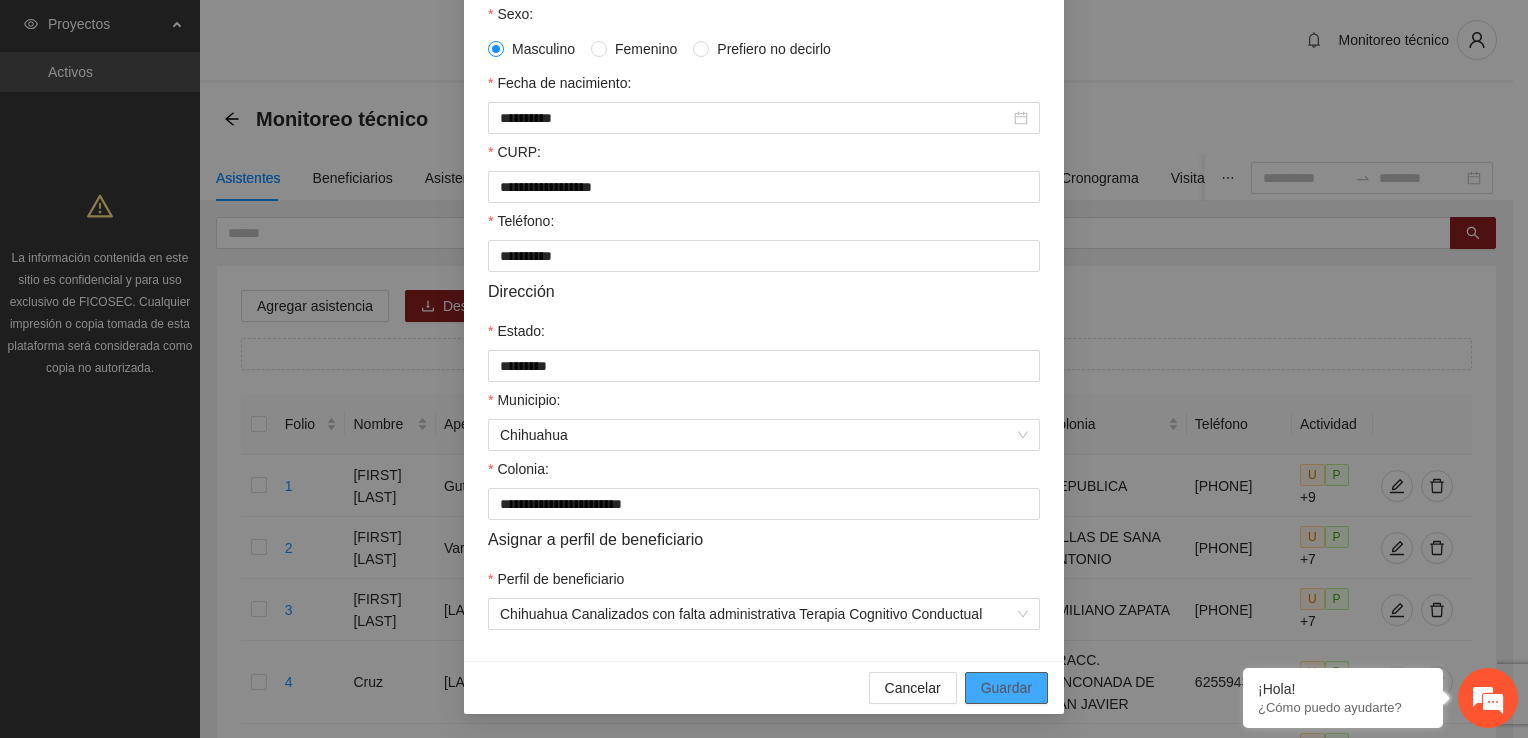 click on "Guardar" at bounding box center [1006, 688] 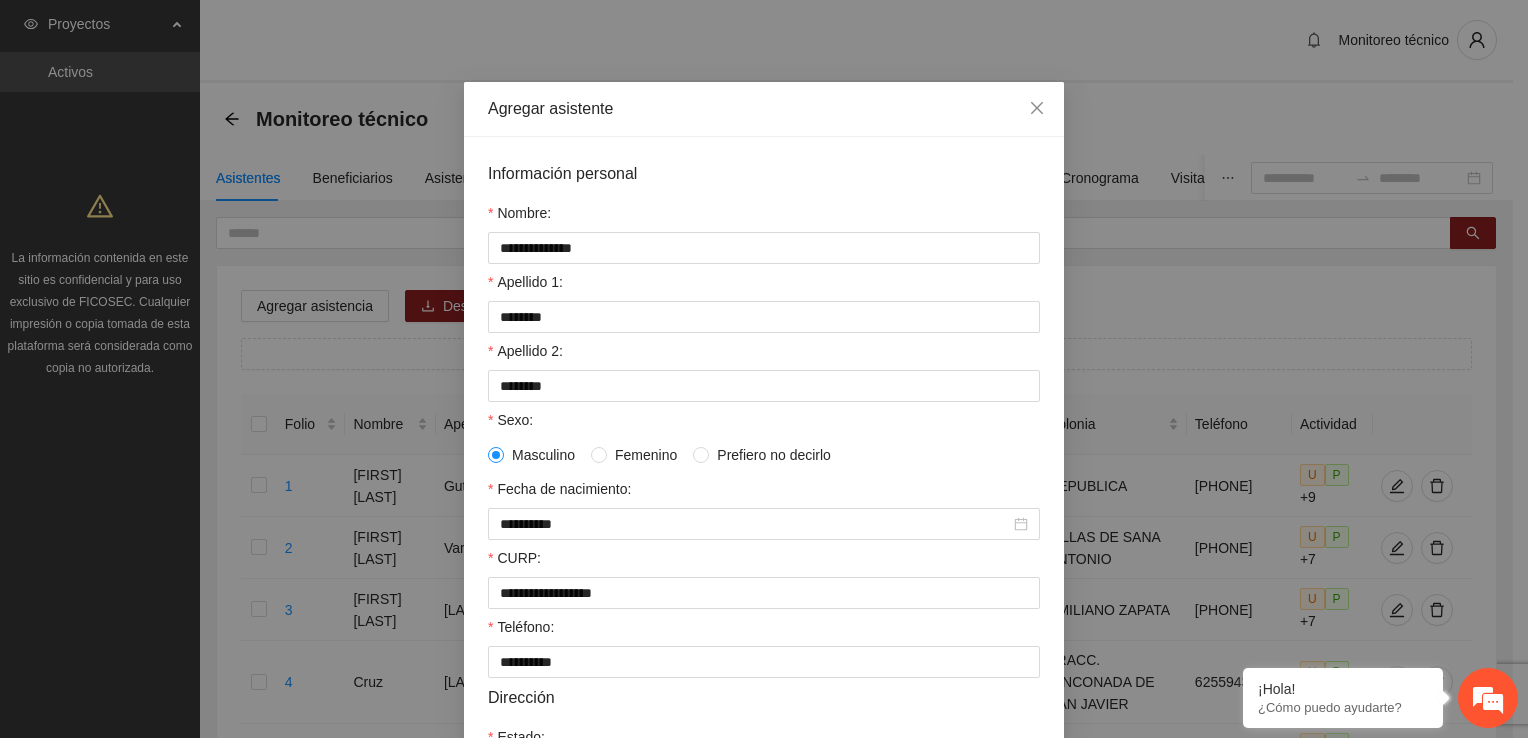 scroll, scrollTop: 0, scrollLeft: 0, axis: both 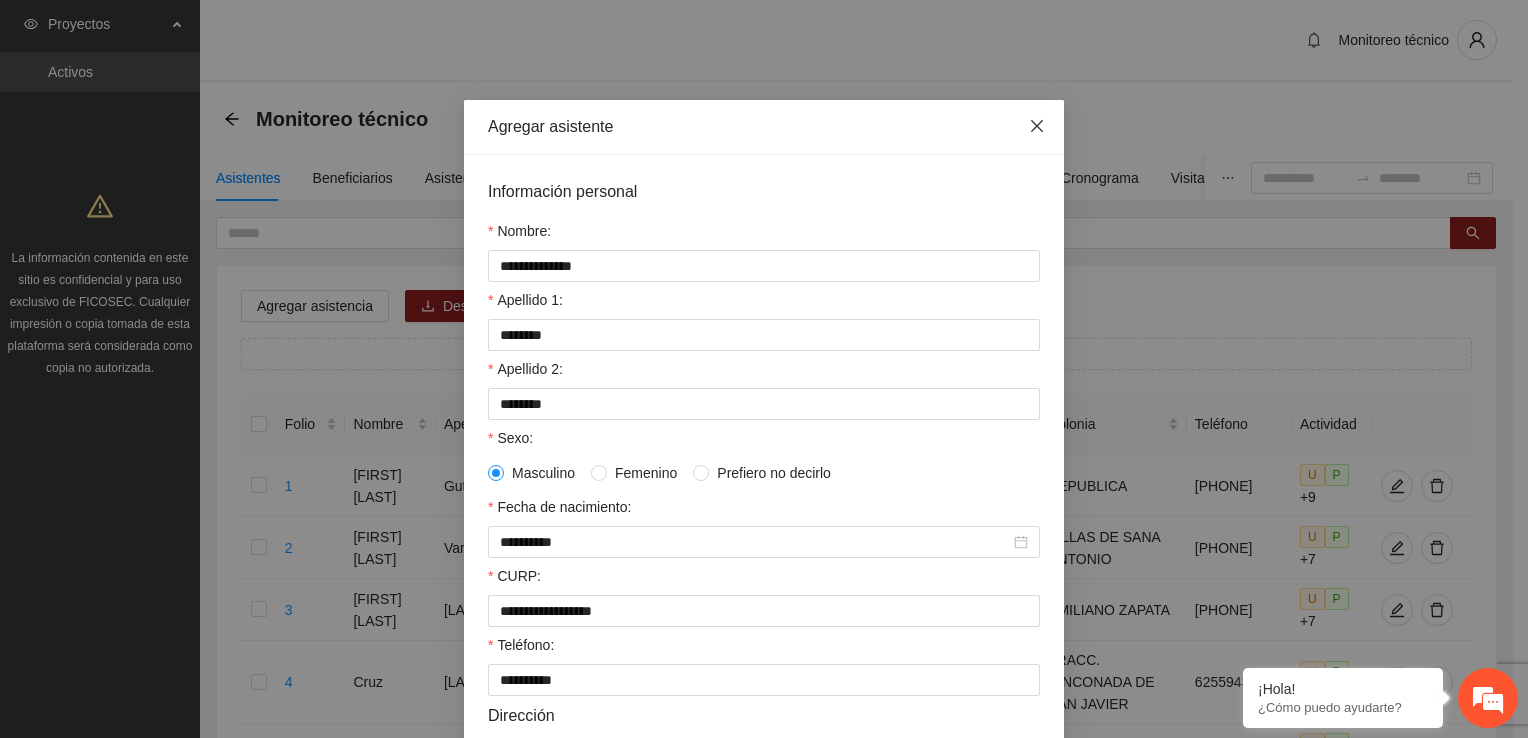click at bounding box center [1037, 127] 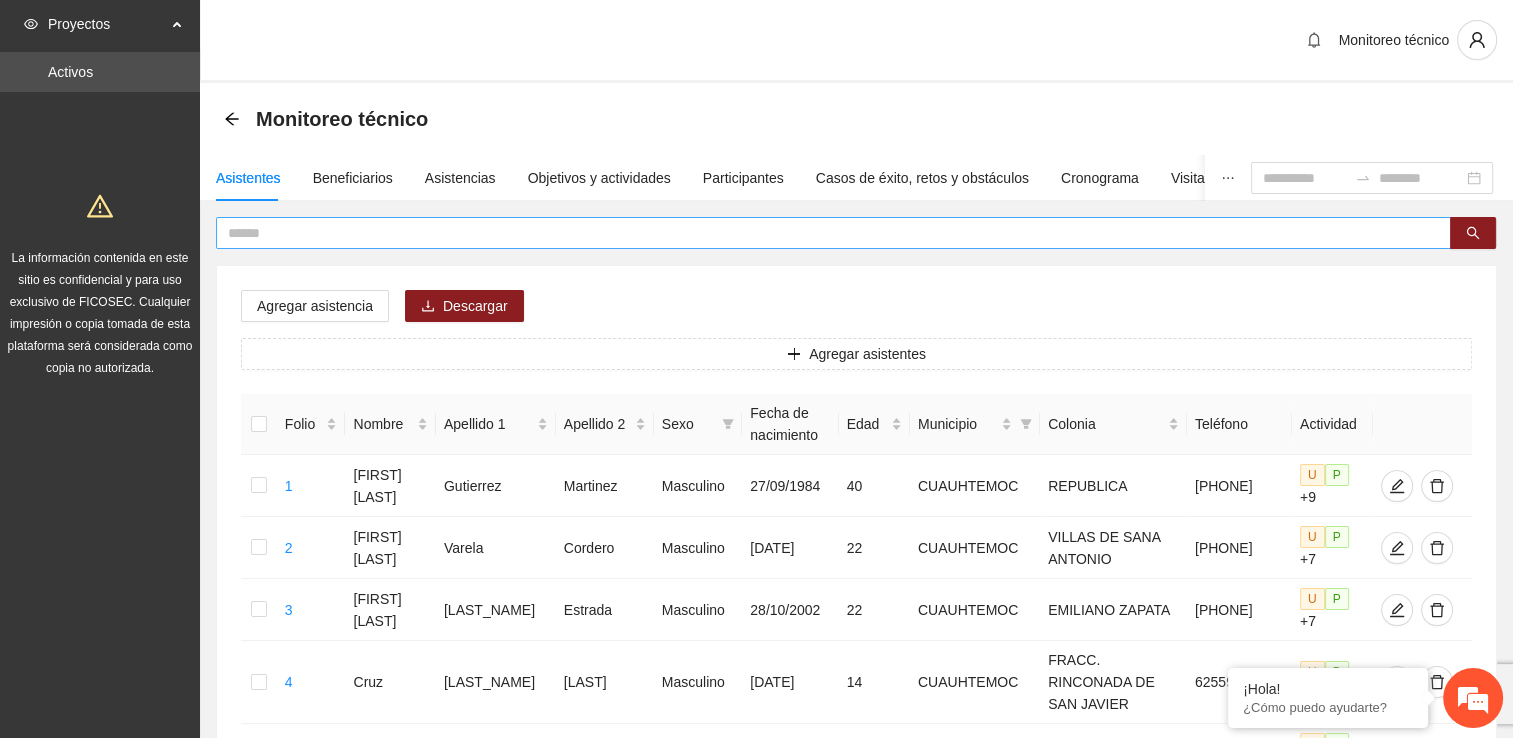 click at bounding box center (825, 233) 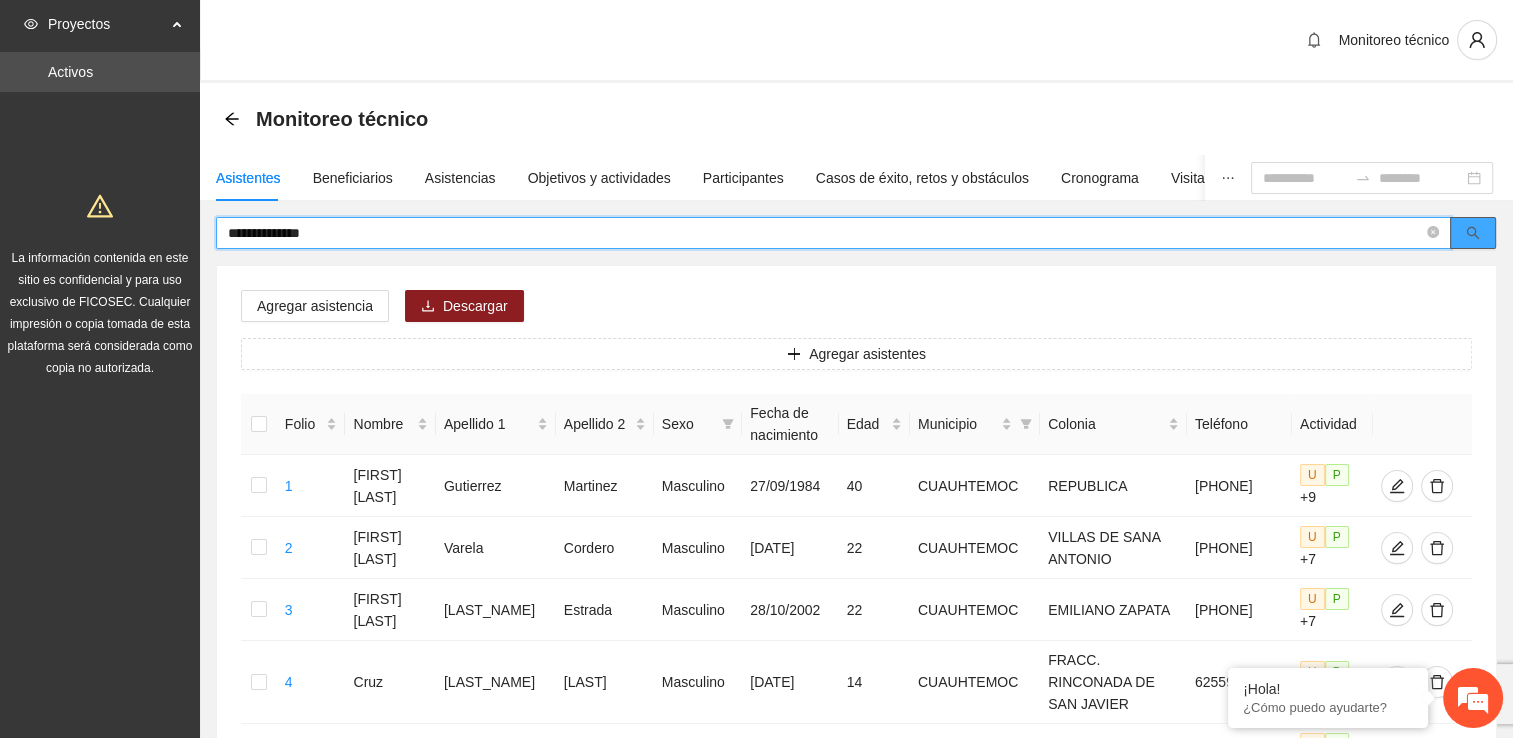 click at bounding box center (1473, 233) 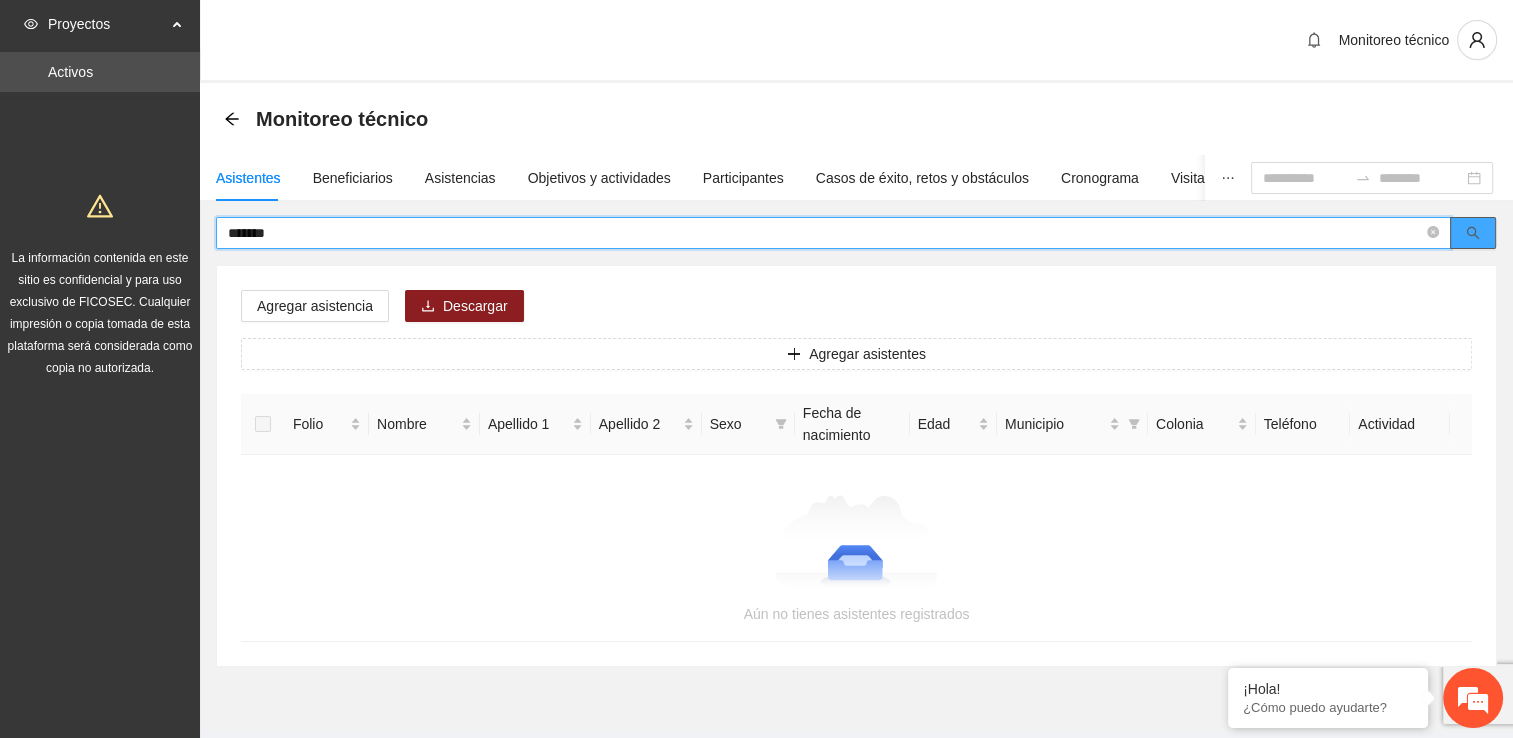 click at bounding box center [1473, 233] 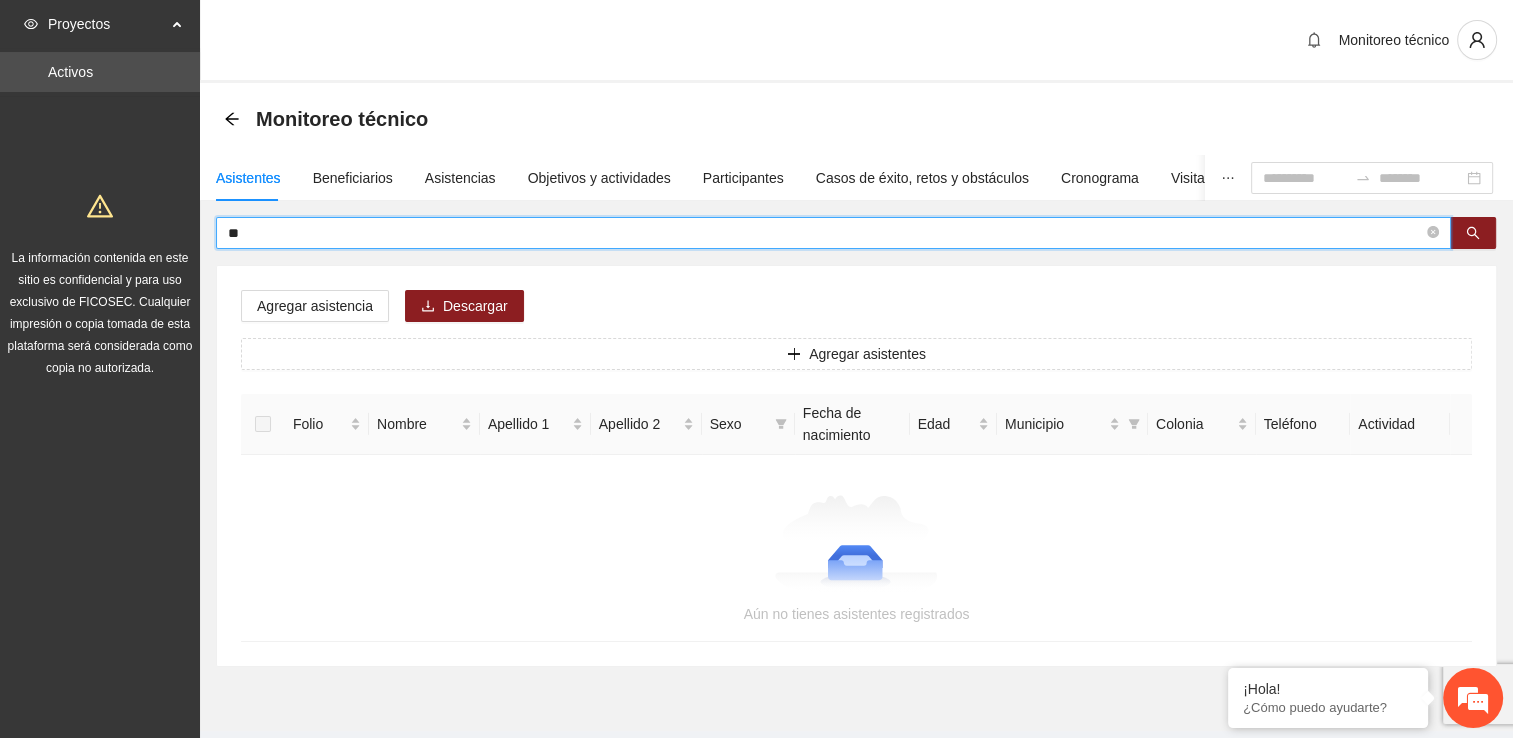 type on "*" 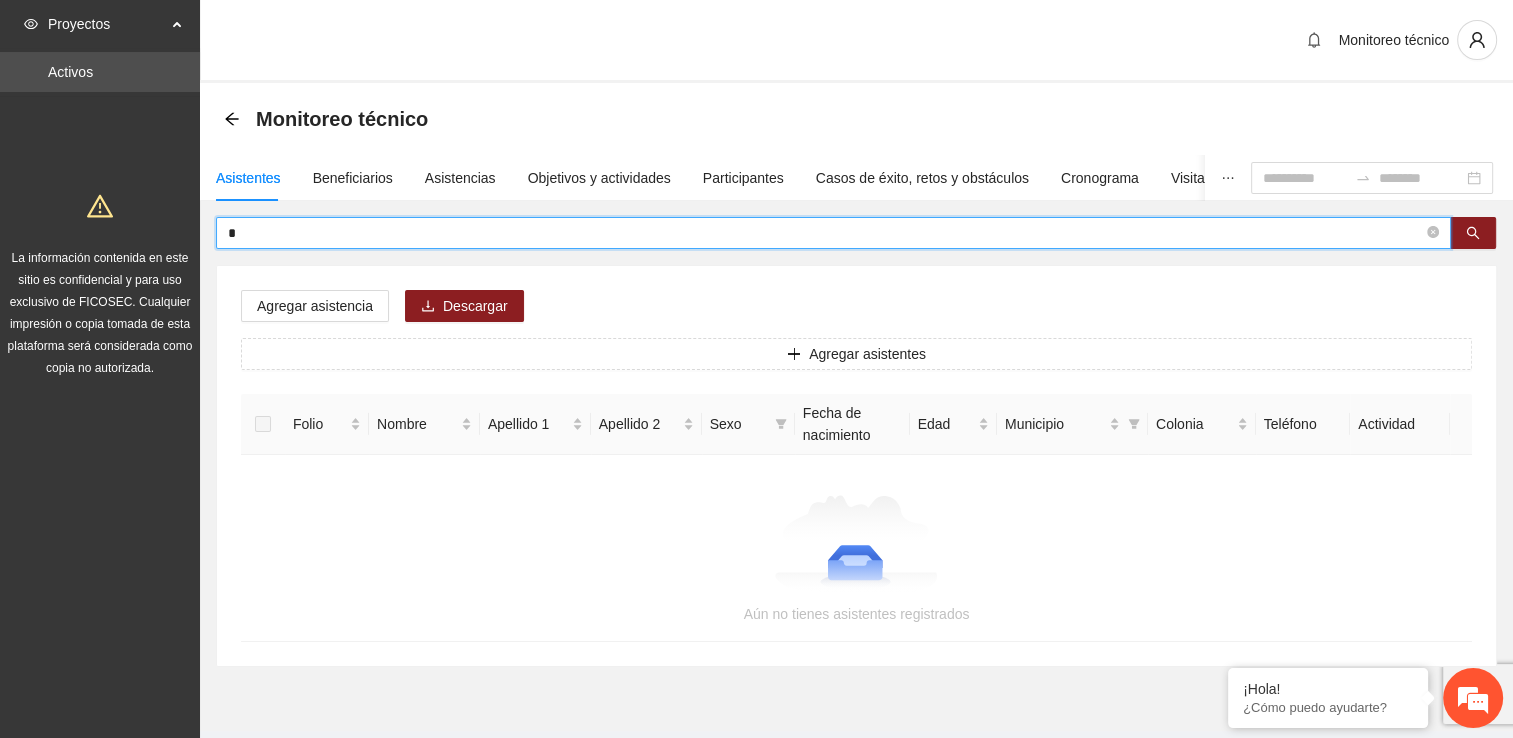 type 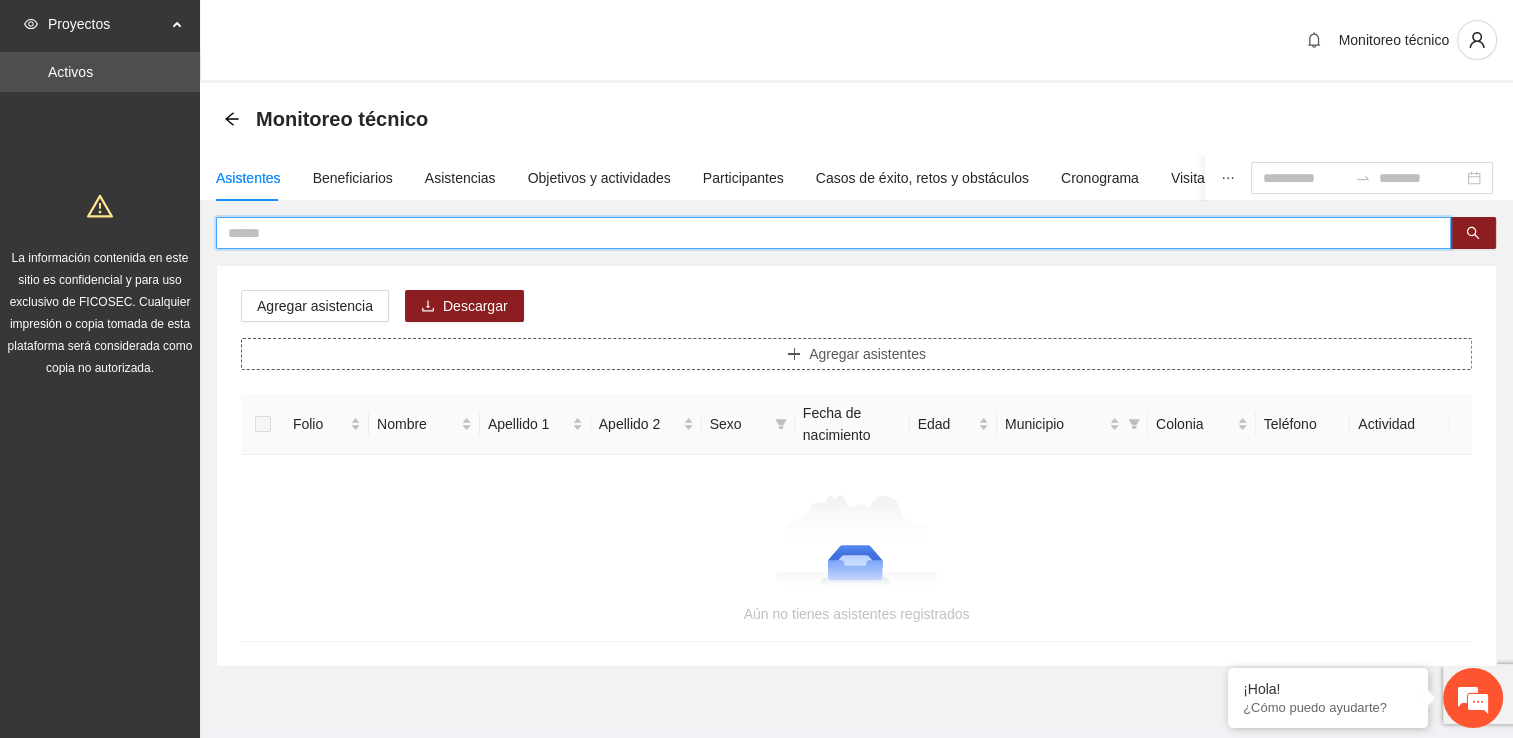 click on "Agregar asistentes" at bounding box center [856, 354] 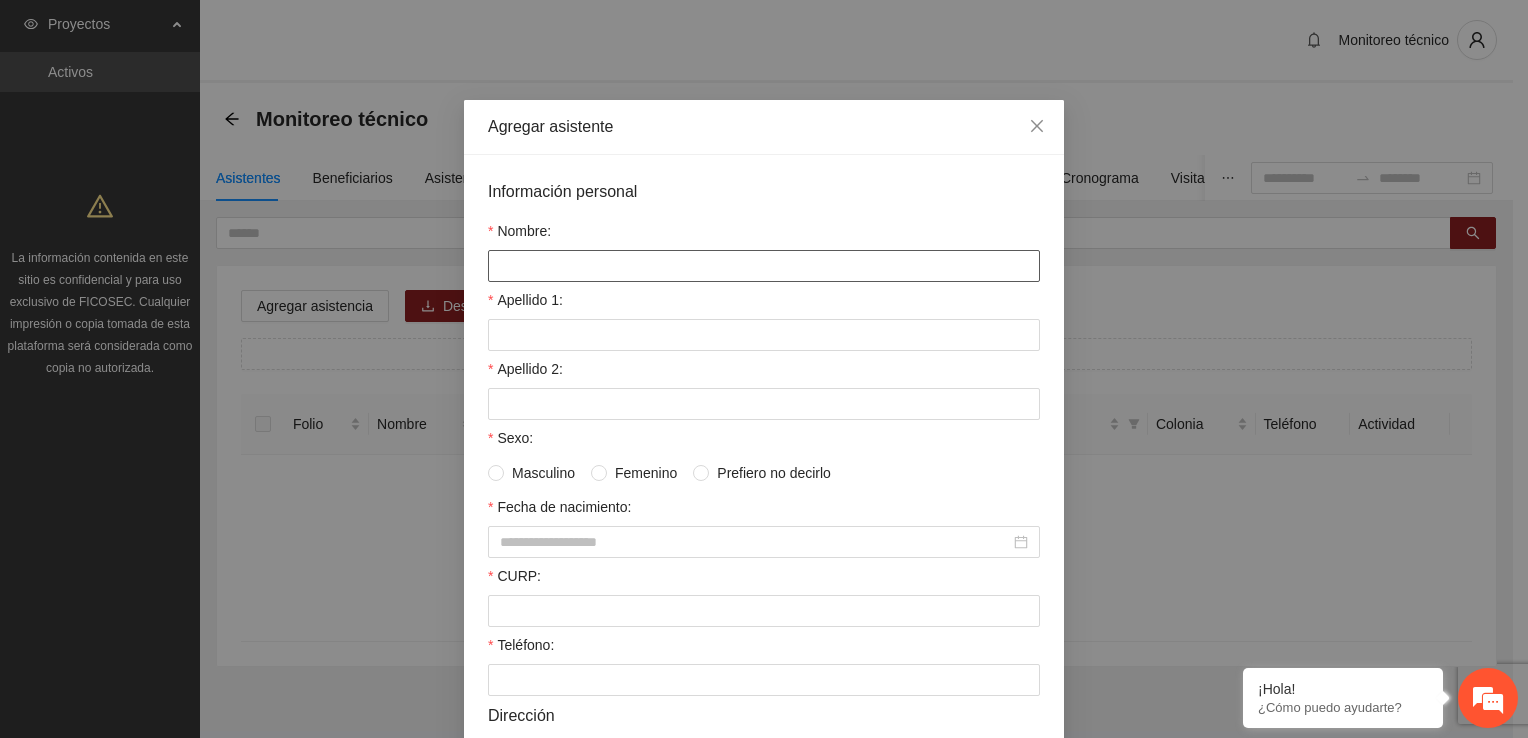 click on "Nombre:" at bounding box center (764, 266) 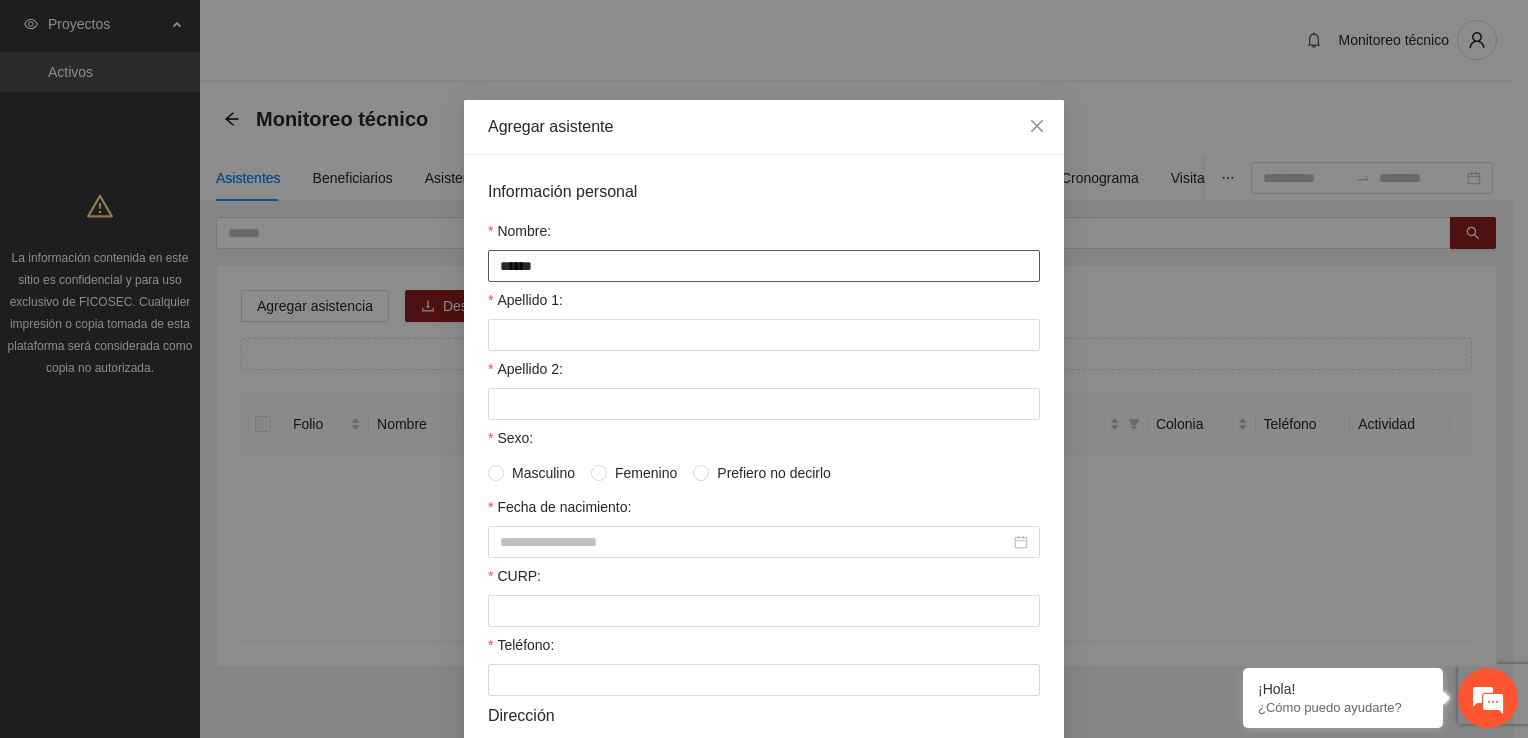 type on "**********" 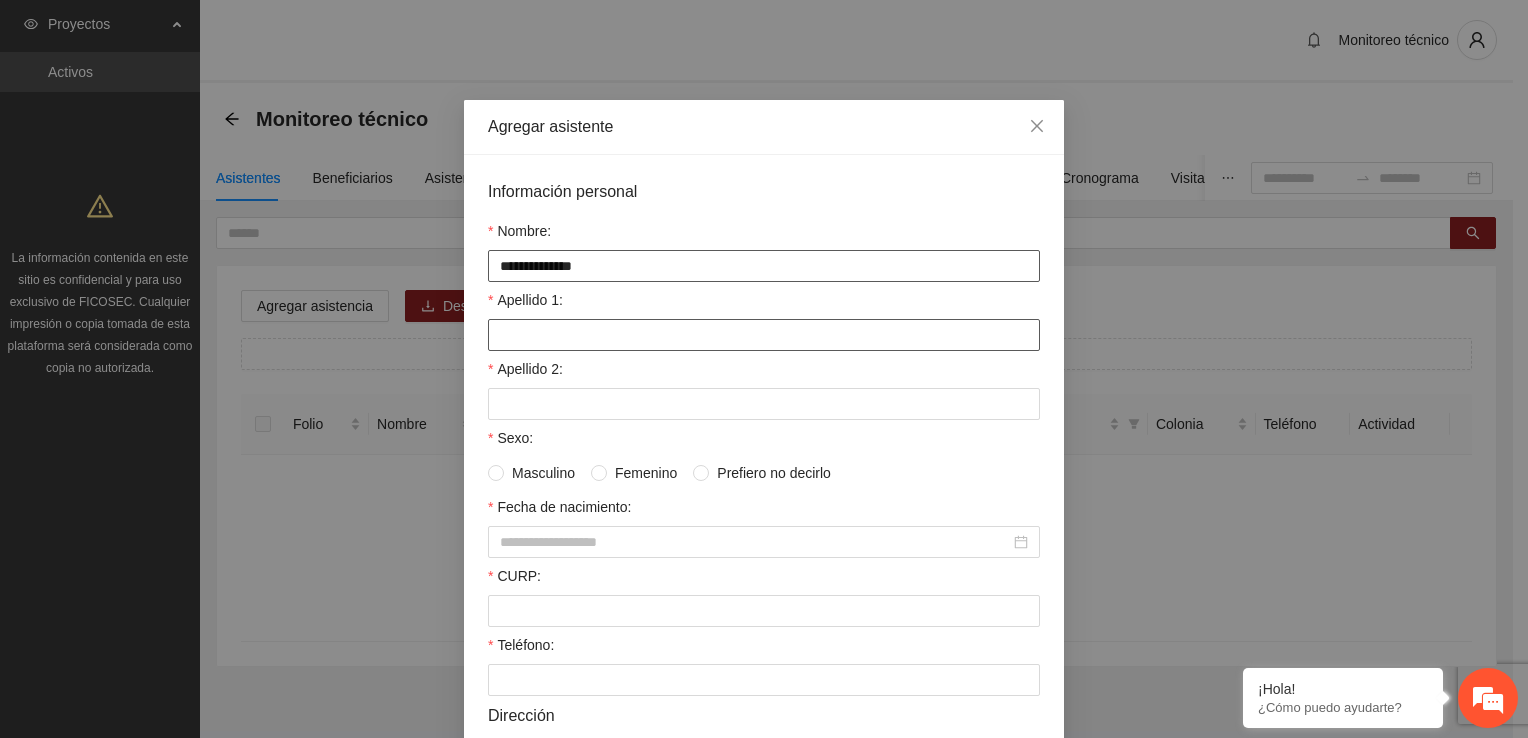type on "*******" 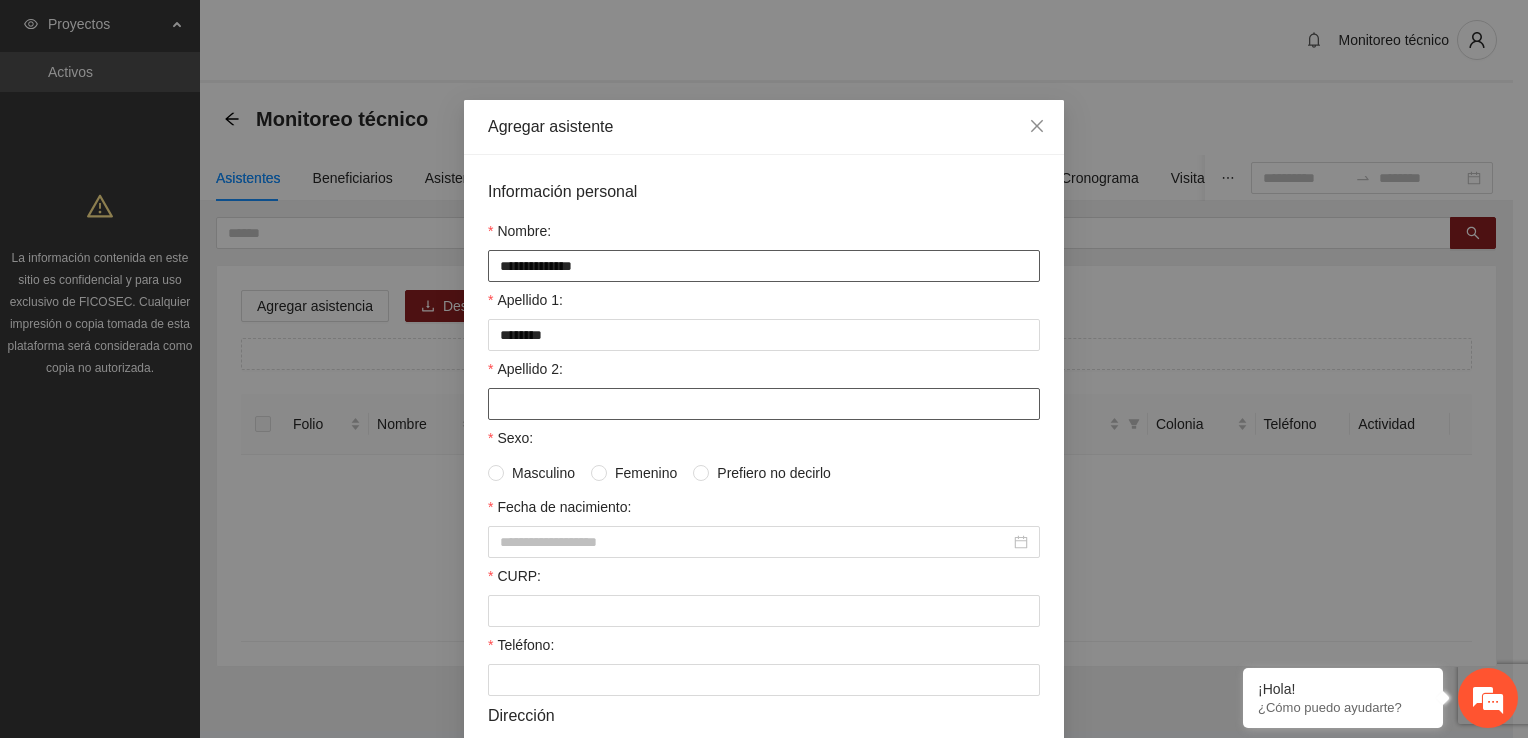 type on "*******" 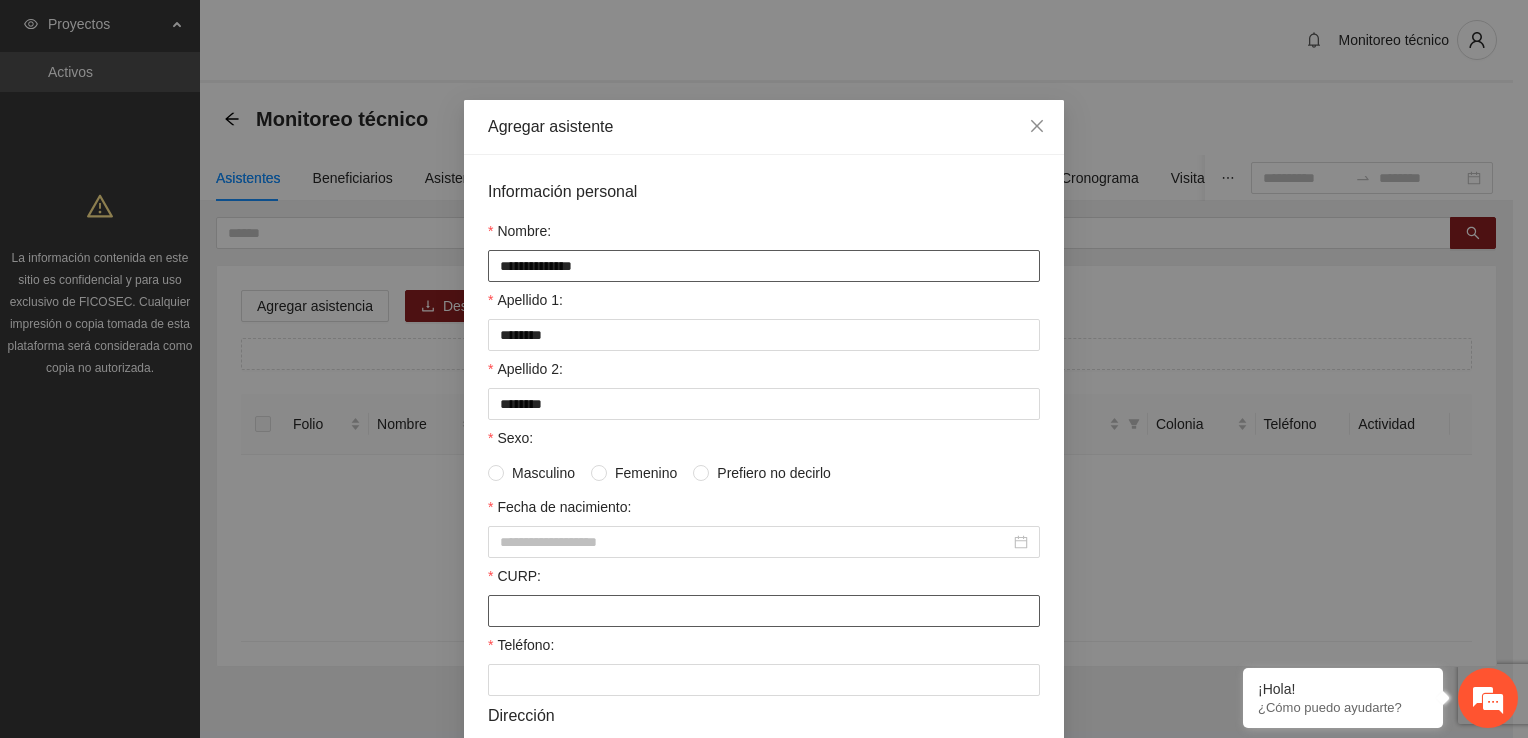 type on "**********" 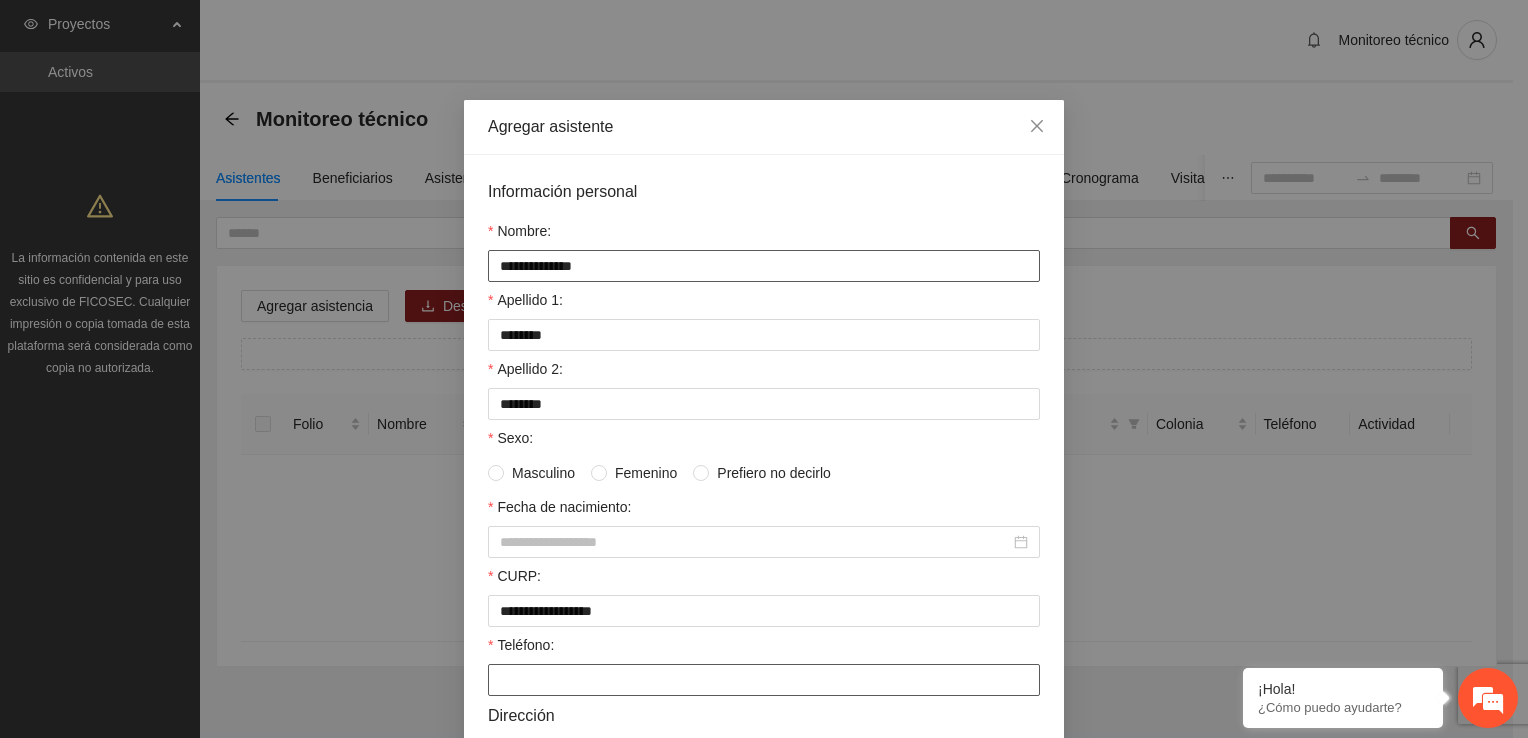 type on "**********" 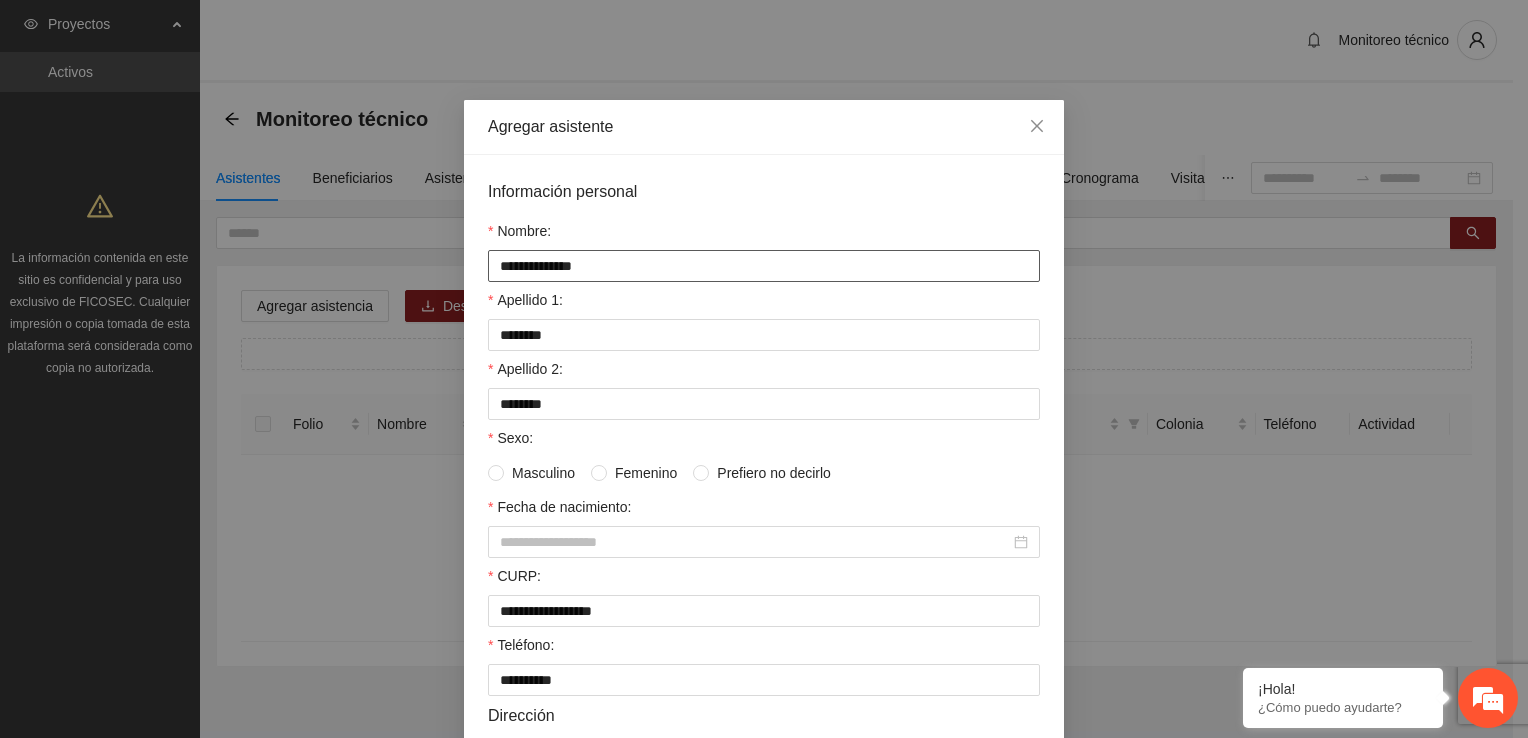 type on "*********" 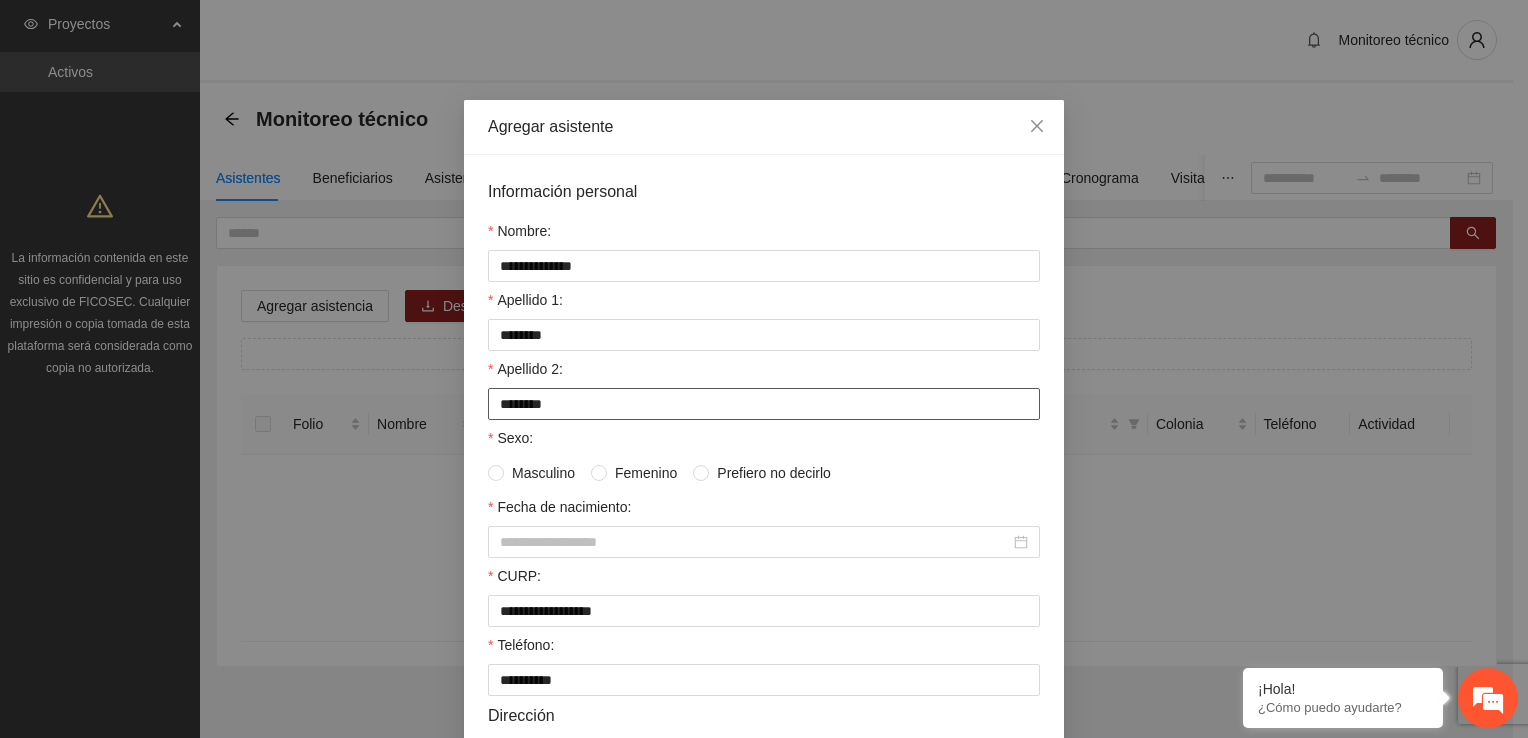 click on "*******" at bounding box center [764, 404] 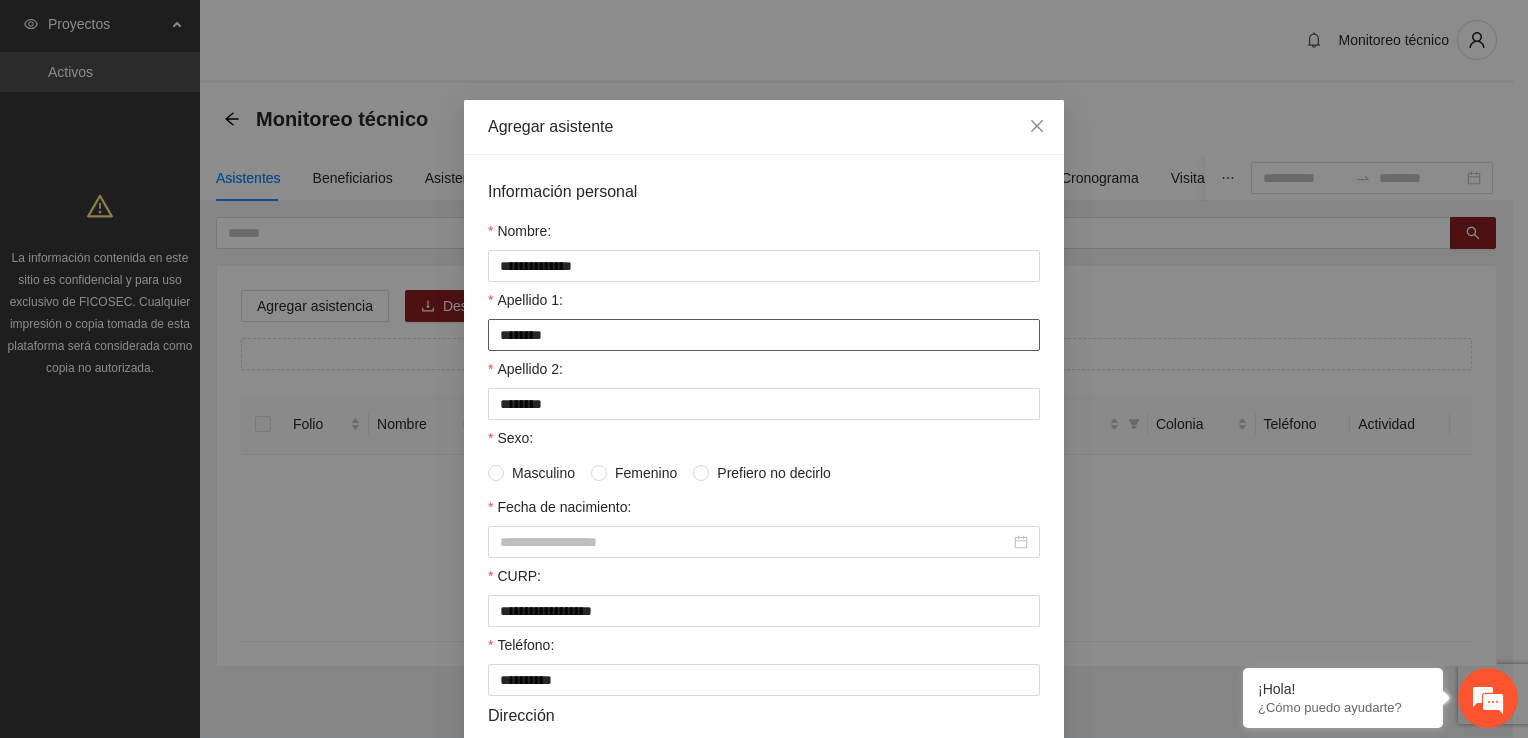 click on "*******" at bounding box center [764, 335] 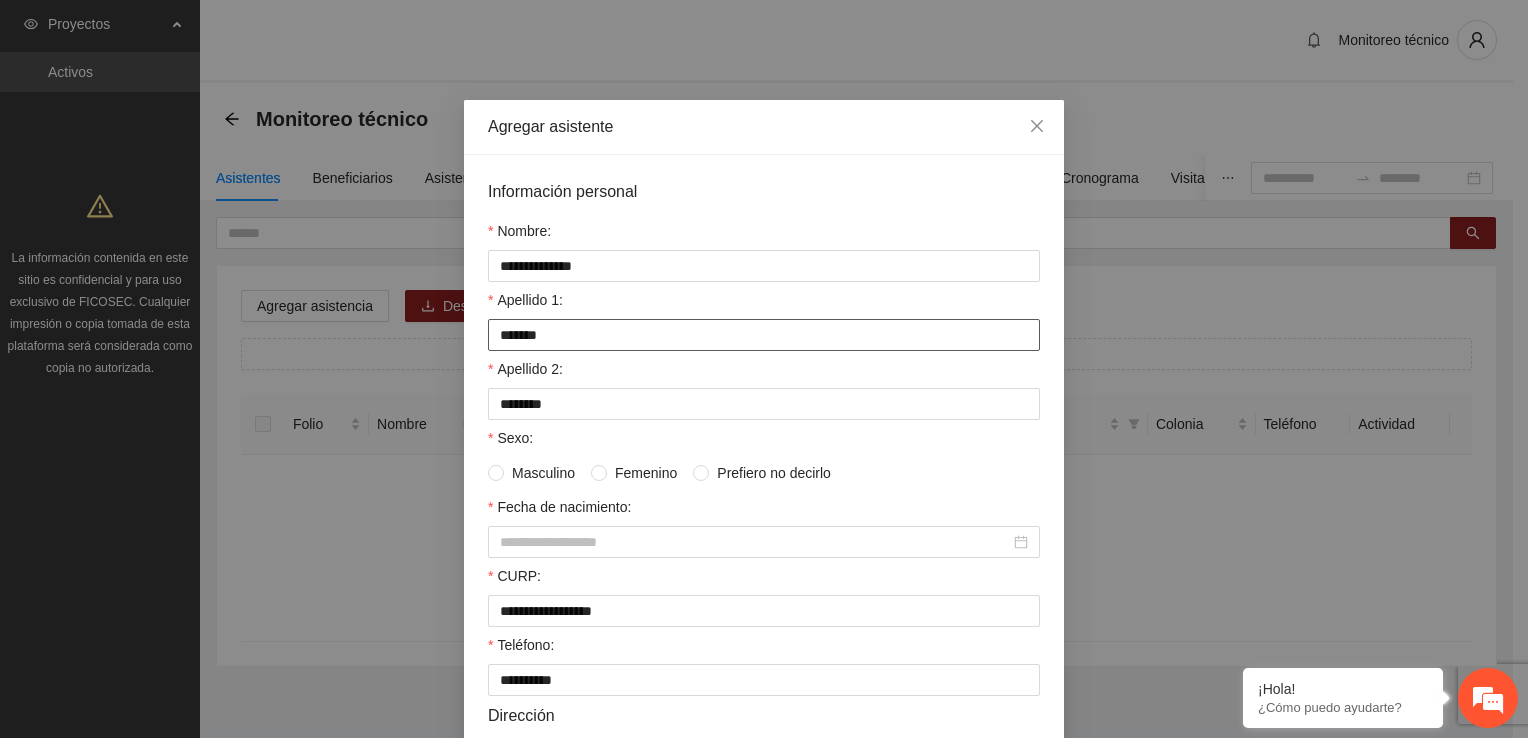 type on "******" 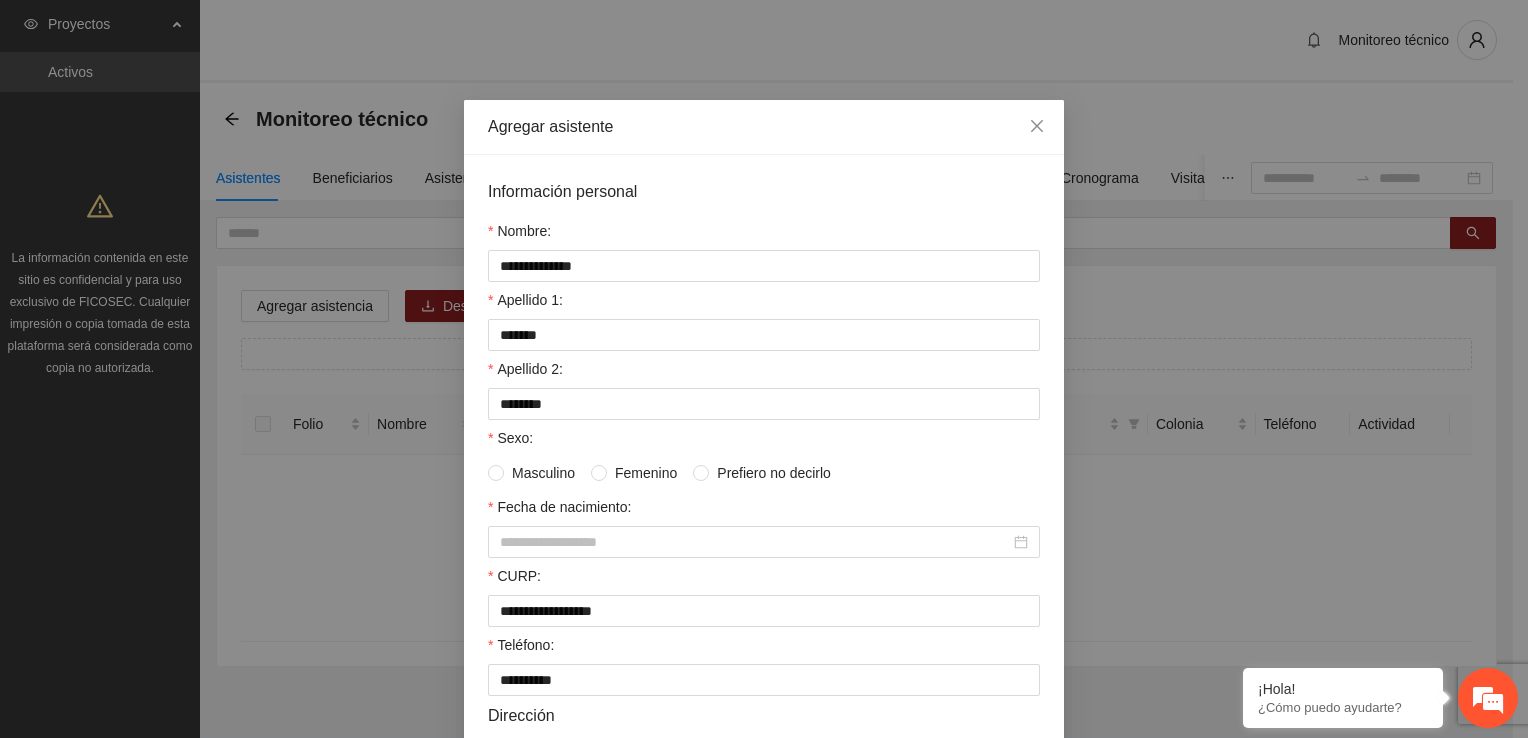 click on "Información personal Nombre: [FIRST] Apellido 1: [LAST] Apellido 2: [LAST] Sexo: Masculino Femenino Prefiero no decirlo Fecha de nacimiento: [DATE] CURP: [CURP] Teléfono: [PHONE] Dirección Estado: [STATE] Municipio: Seleccione el municipio Colonia: [COLONY] Asignar a perfil de beneficiario Perfil de beneficiario Seleccione perfil del beneficiario" at bounding box center (764, 616) 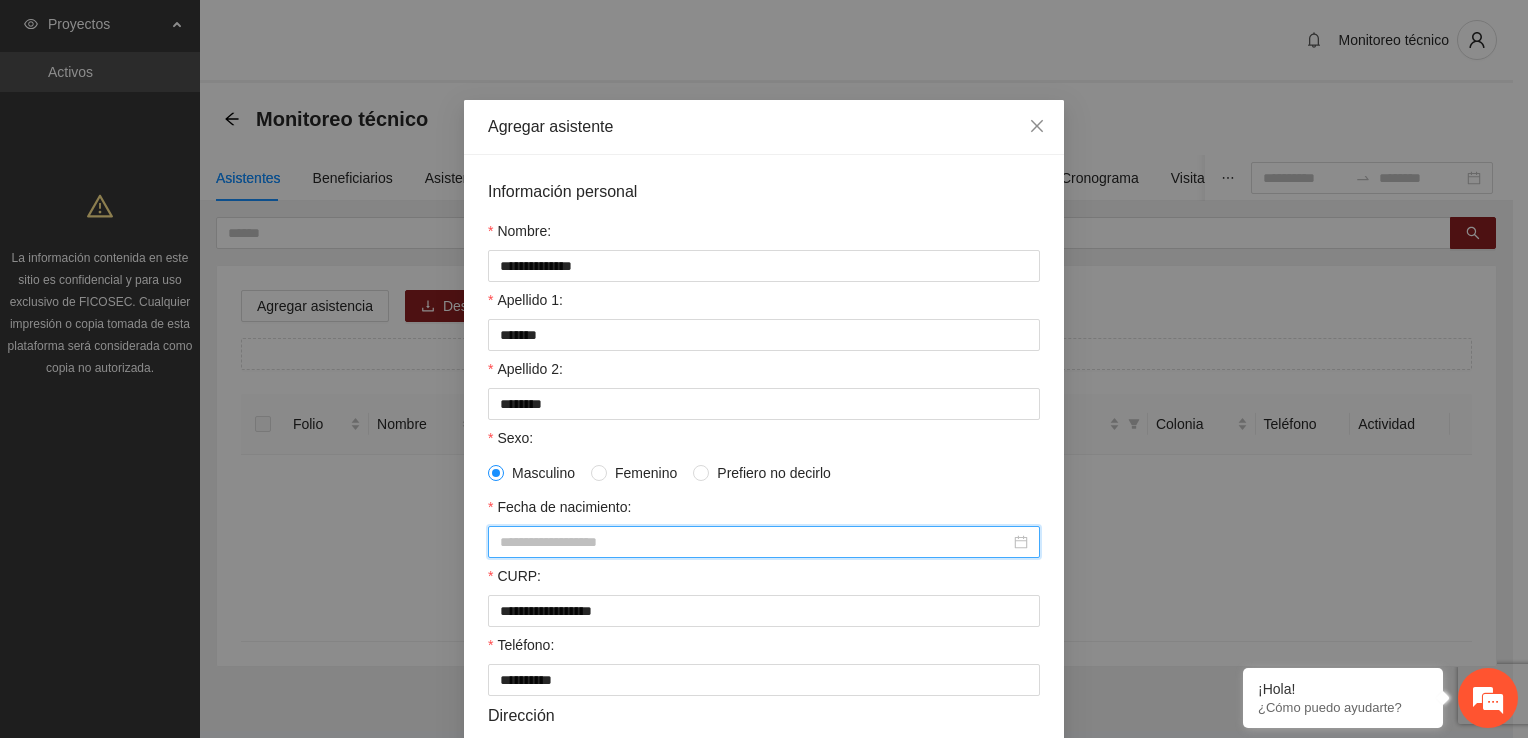 click on "Fecha de nacimiento:" at bounding box center [755, 542] 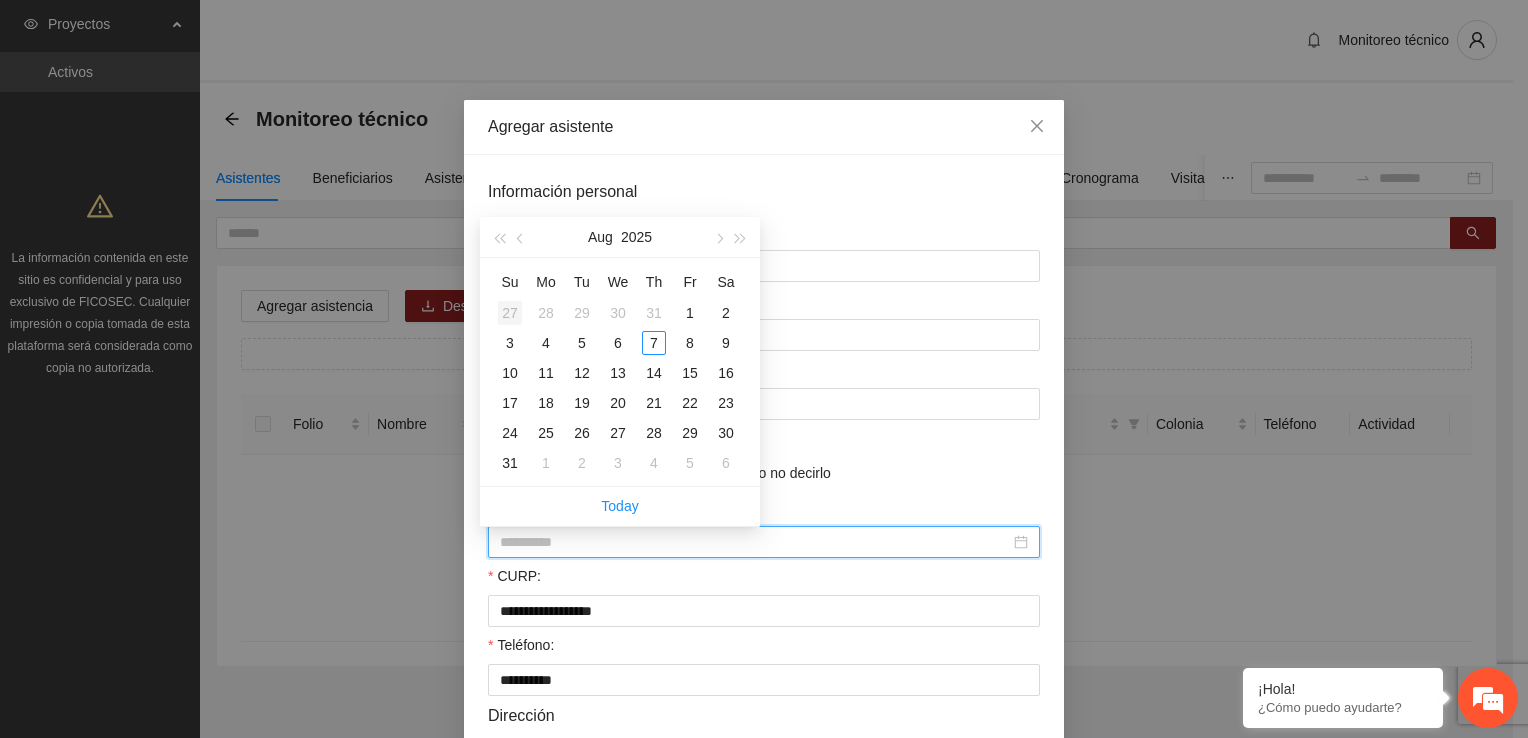 type on "**********" 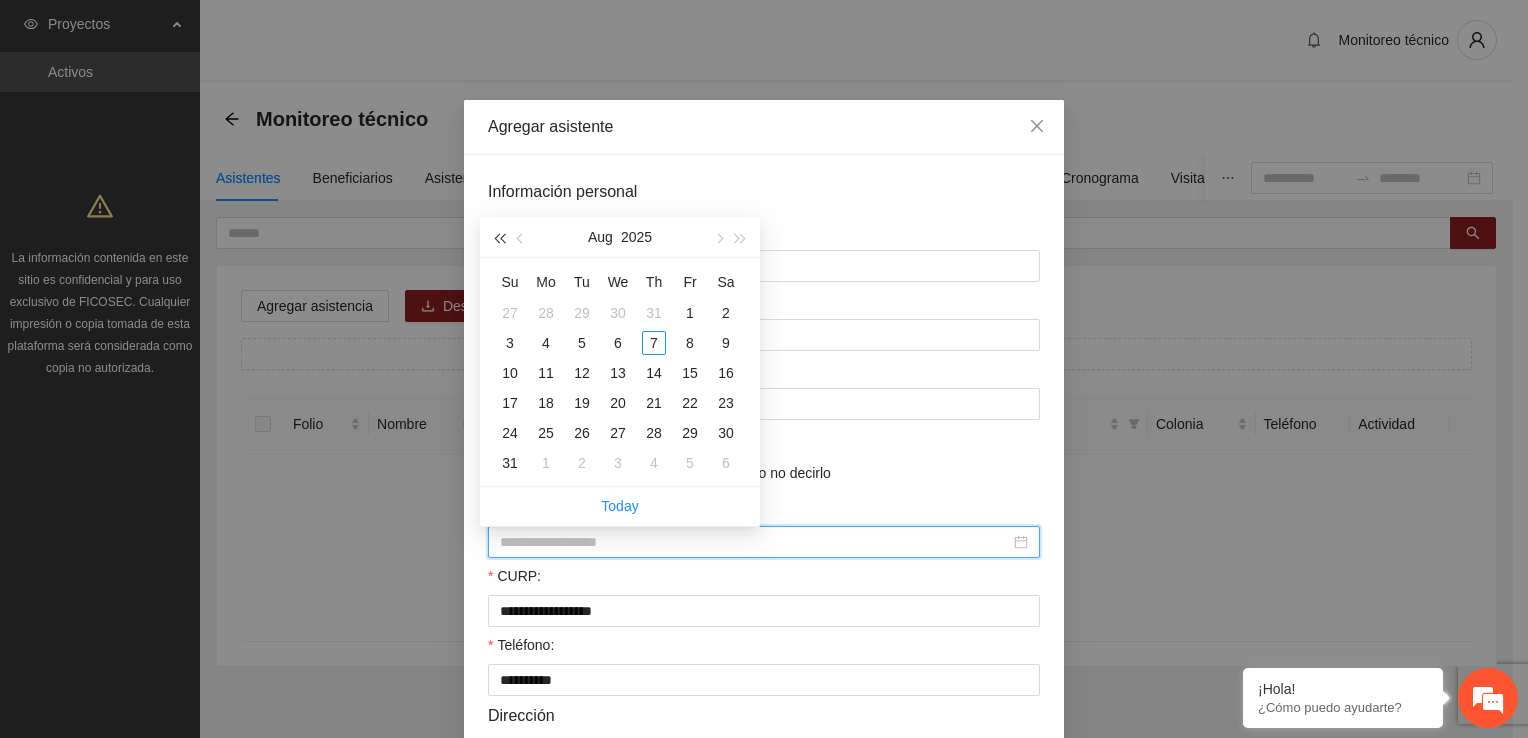 click at bounding box center (499, 237) 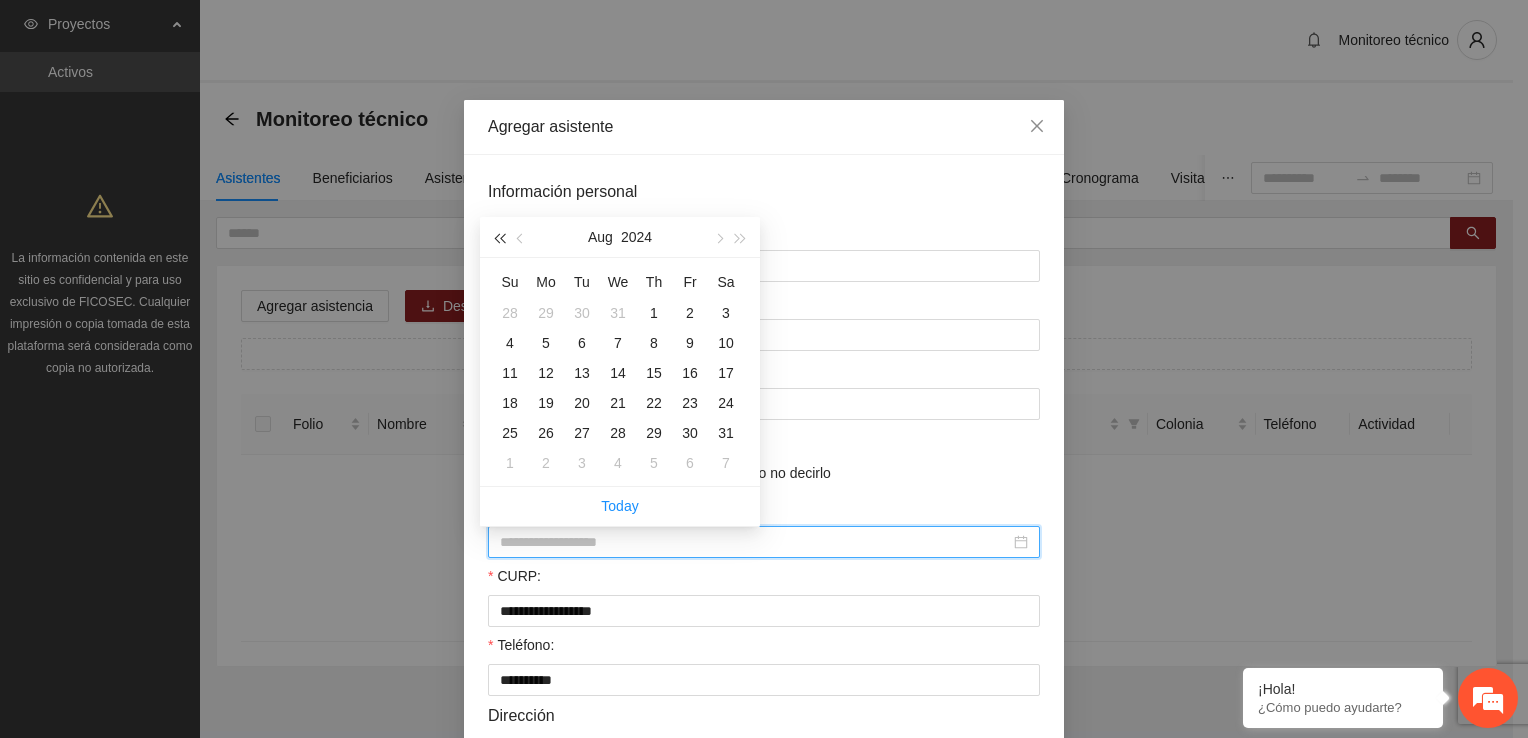 click at bounding box center [499, 239] 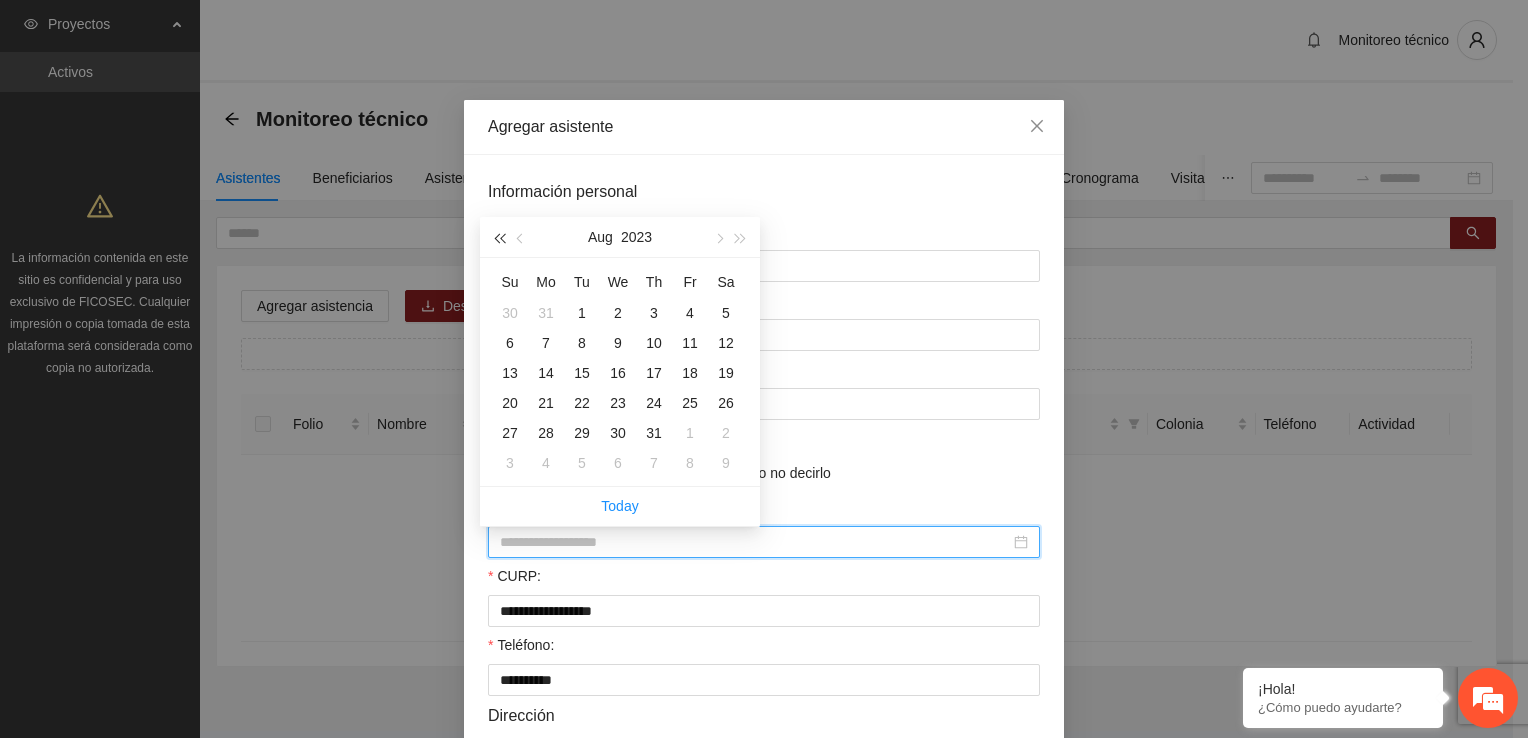 click at bounding box center [499, 239] 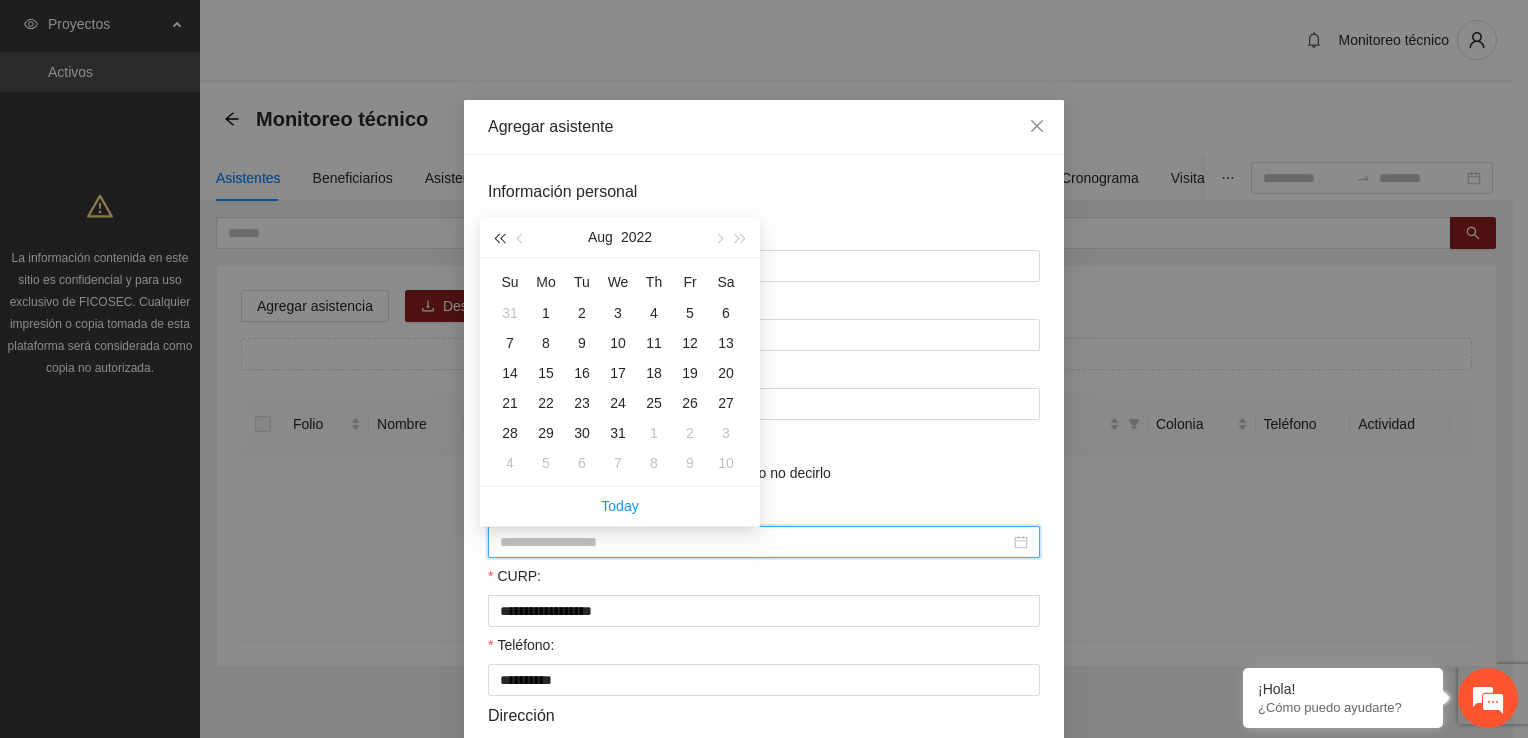 click at bounding box center (499, 239) 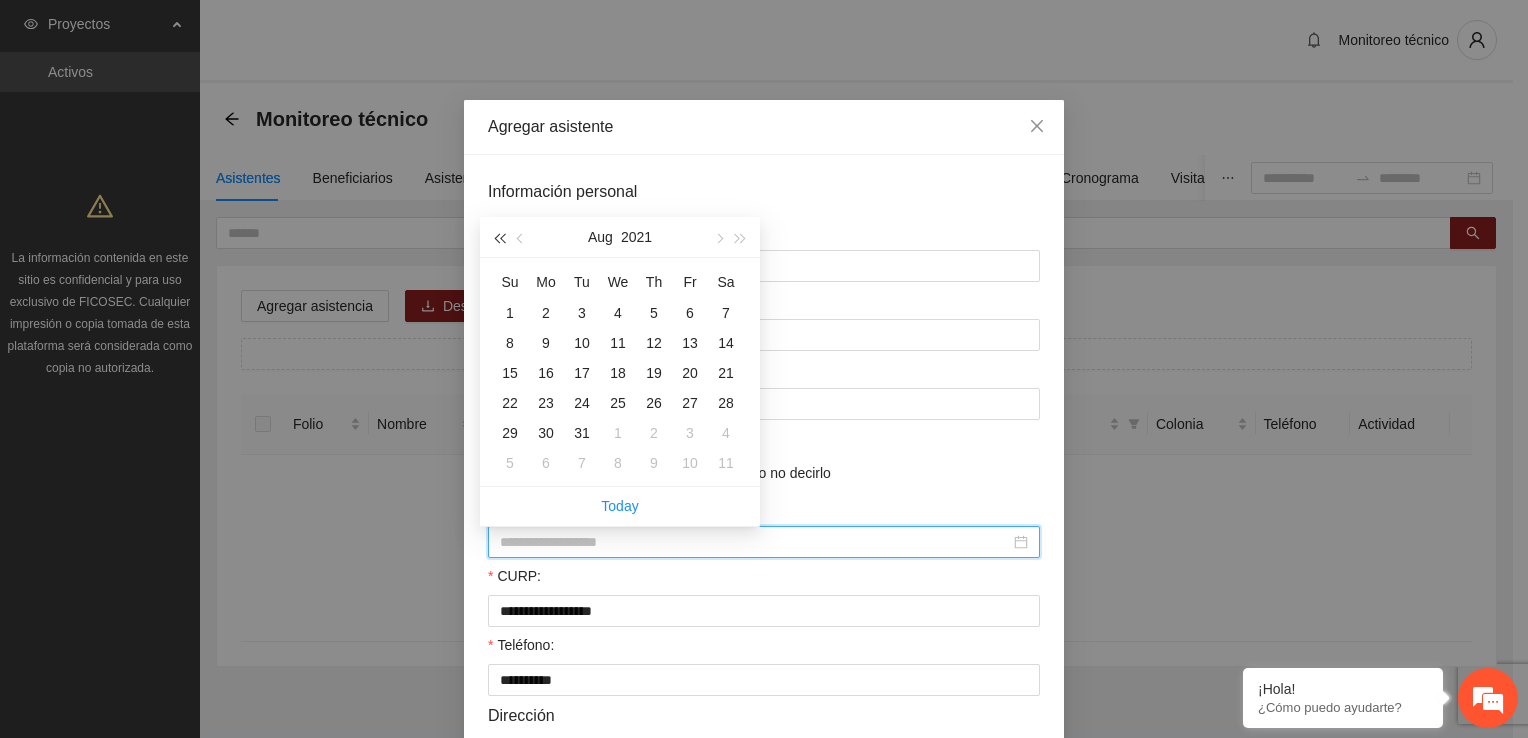 click at bounding box center (499, 239) 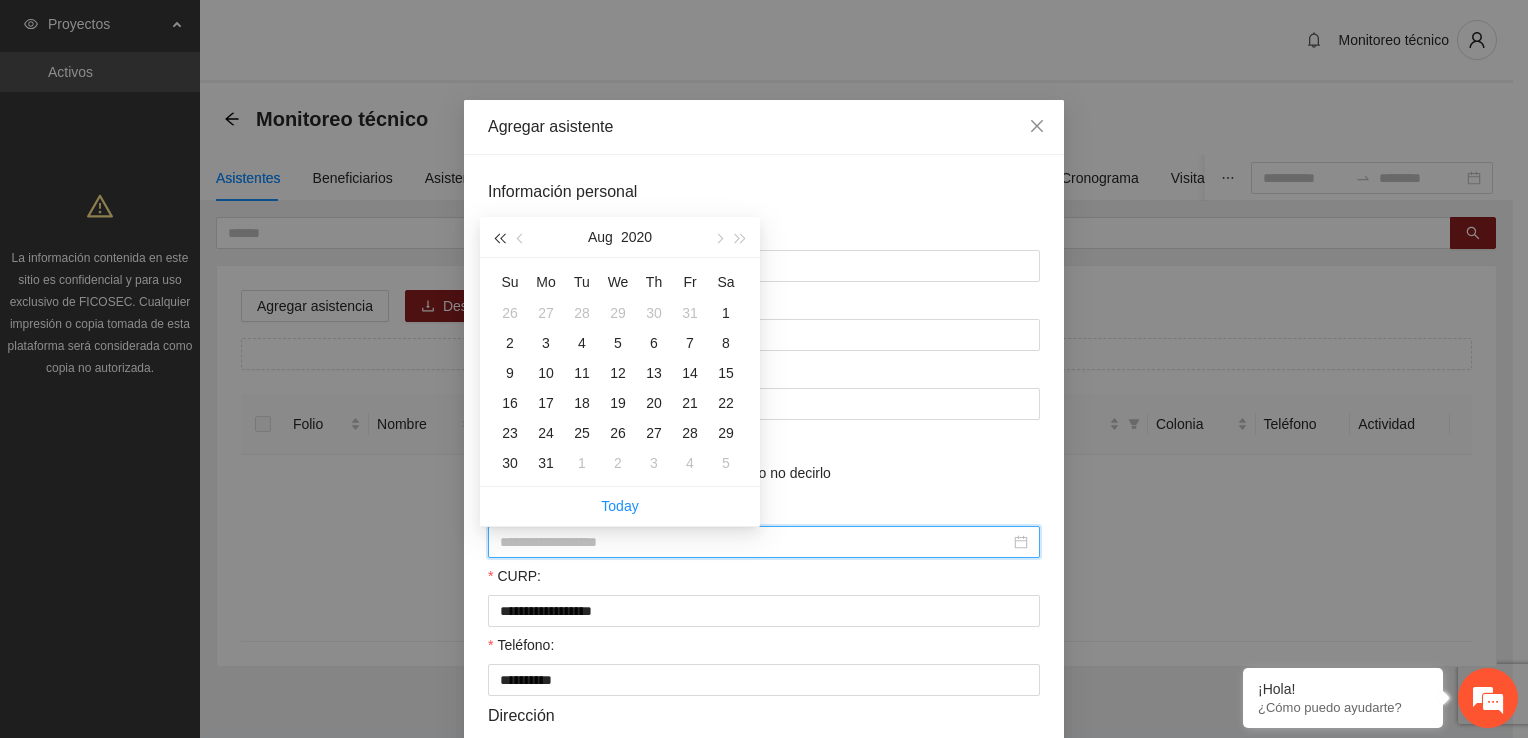 click at bounding box center (499, 239) 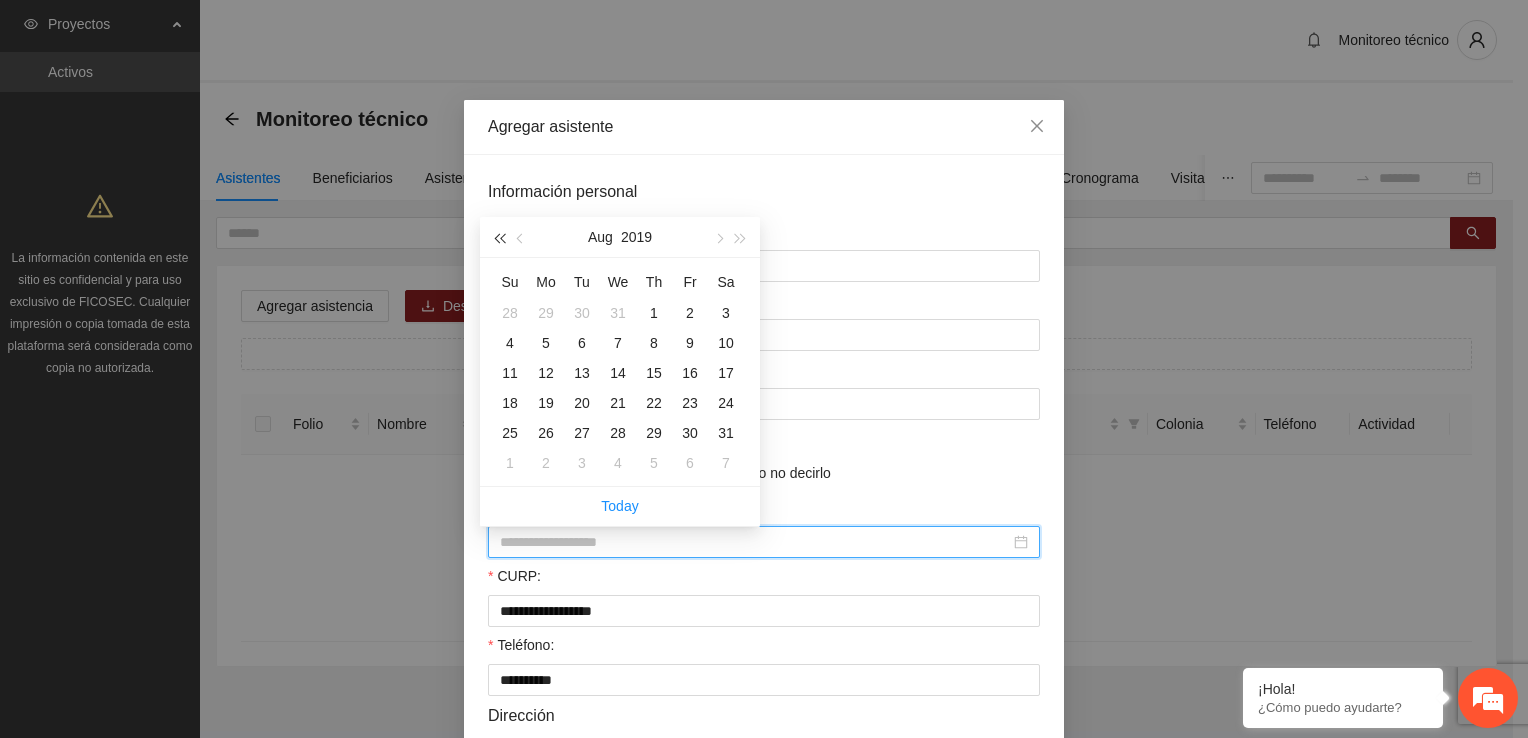 click at bounding box center [499, 239] 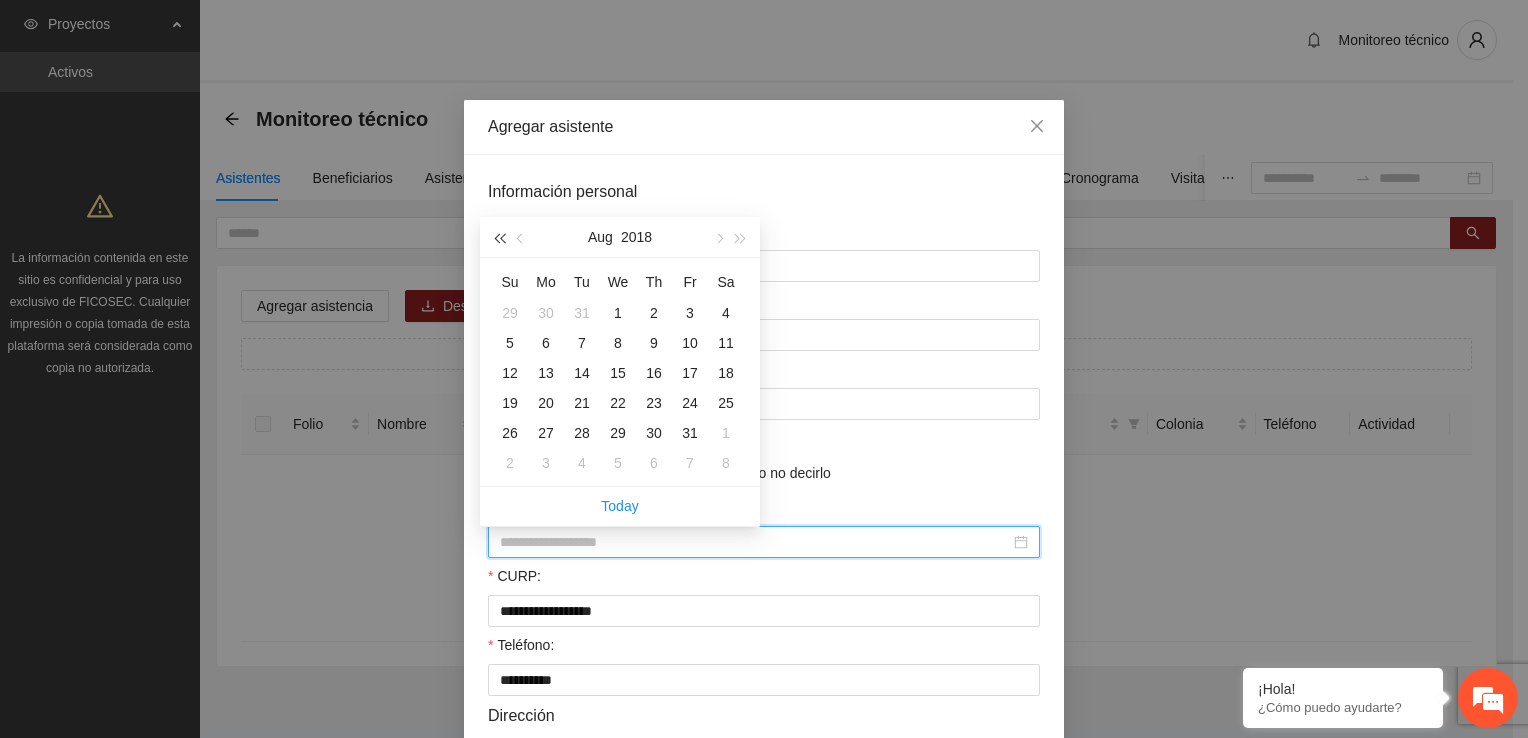 click at bounding box center (499, 239) 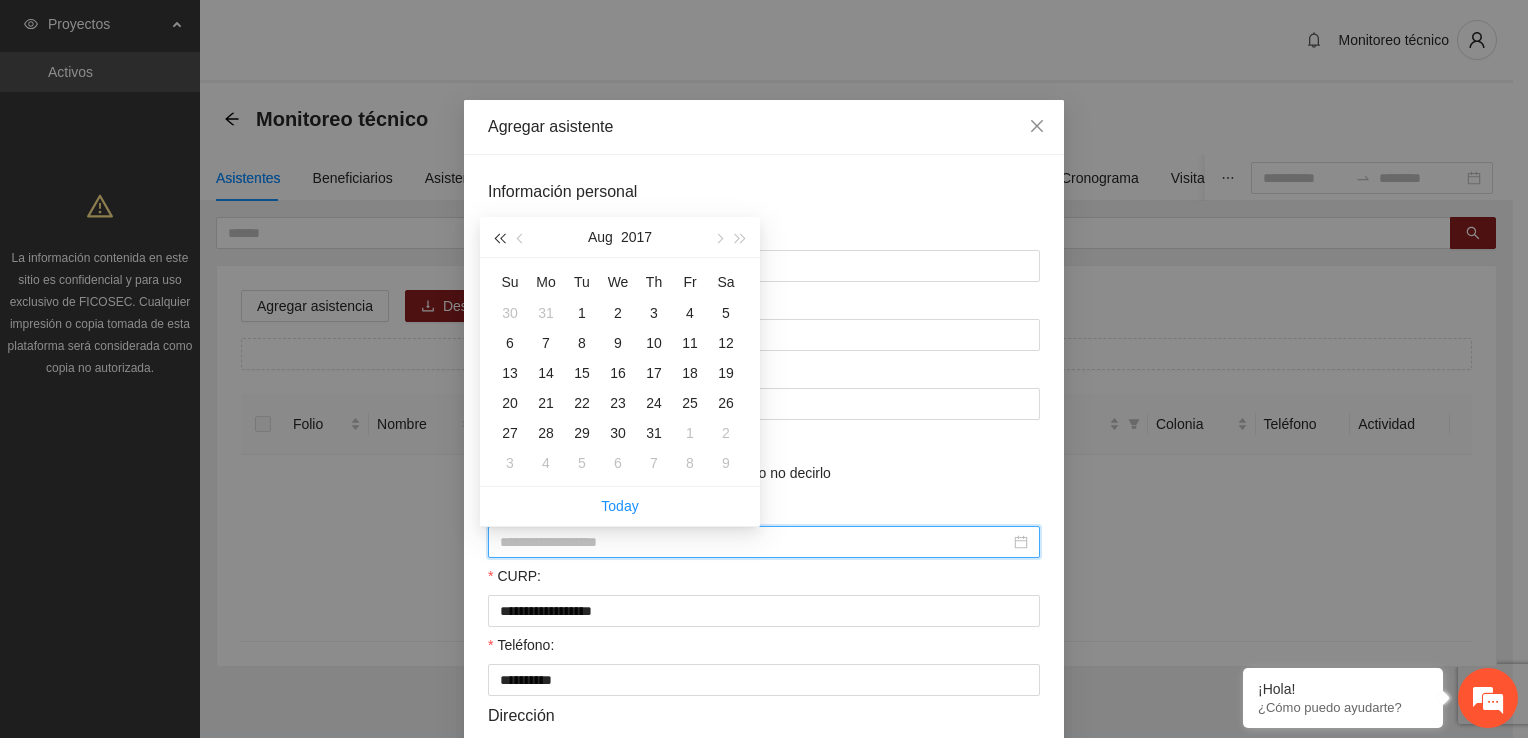 click at bounding box center [499, 239] 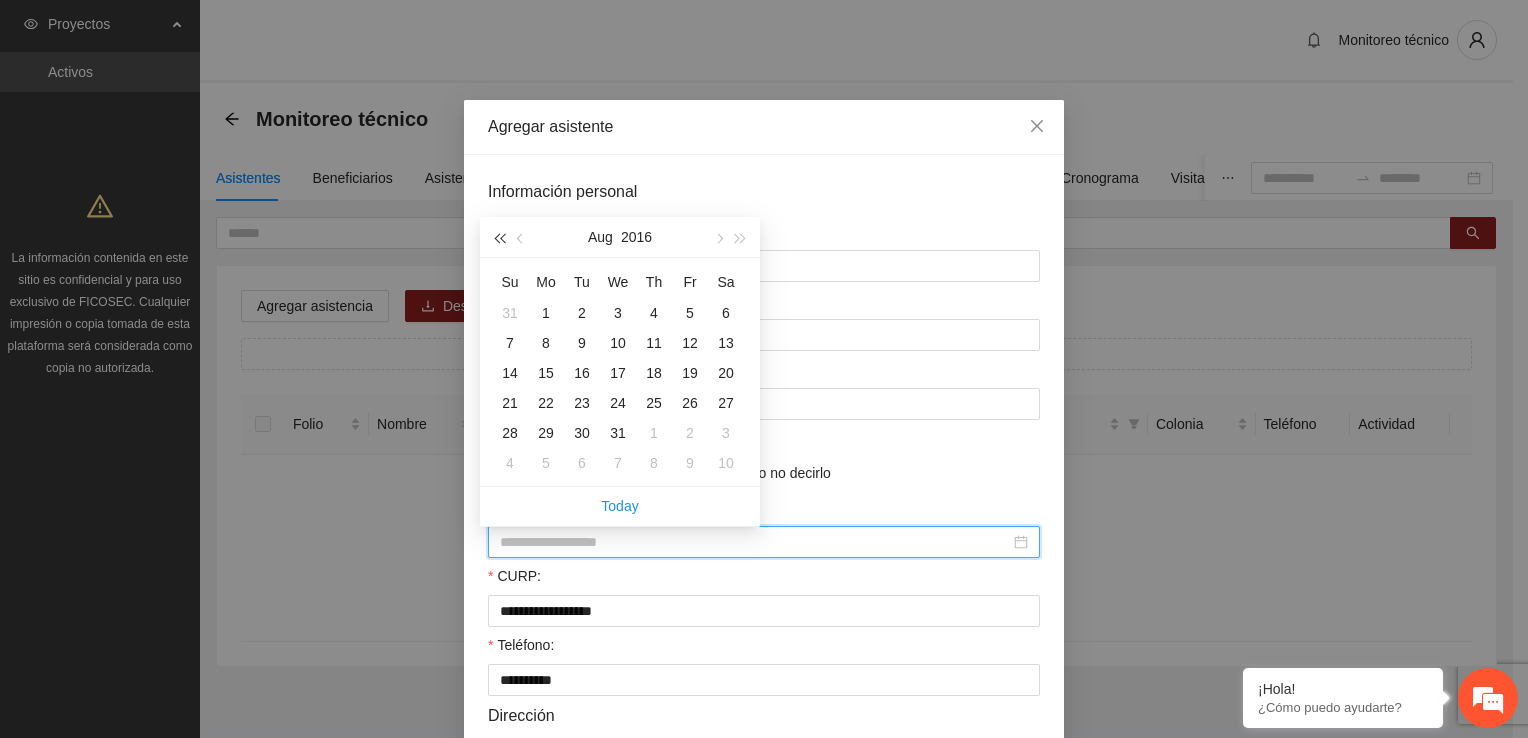 click at bounding box center [499, 239] 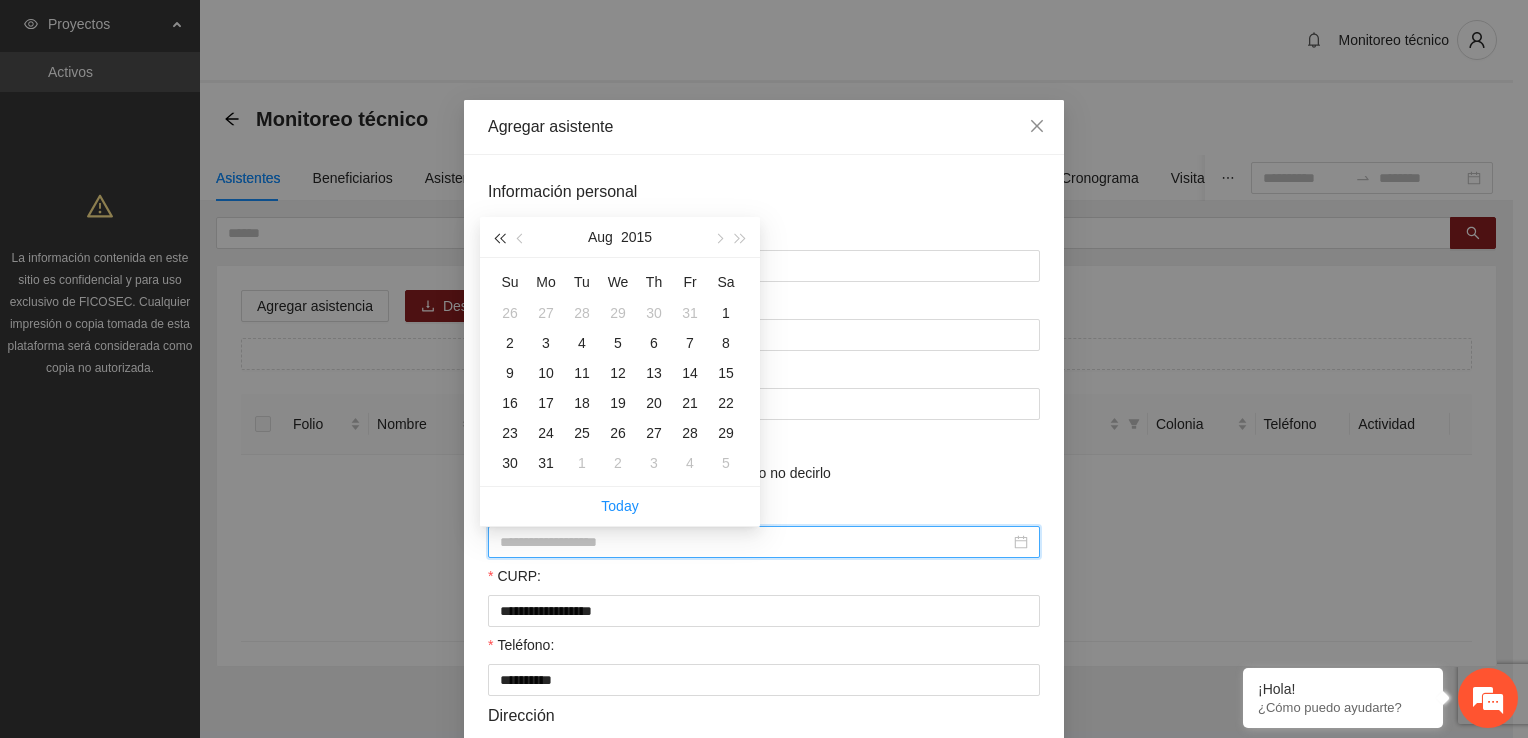 click at bounding box center (499, 239) 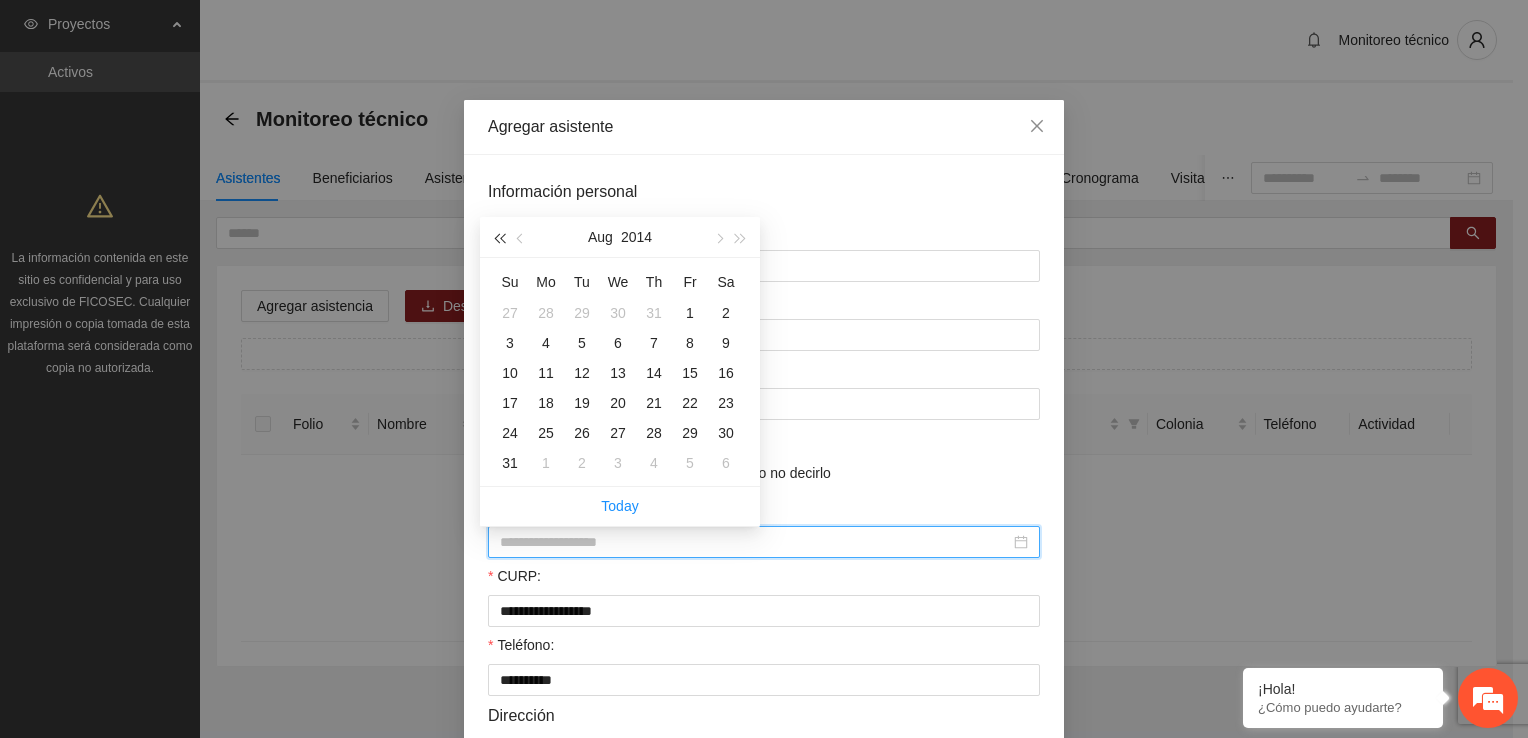 click at bounding box center (499, 239) 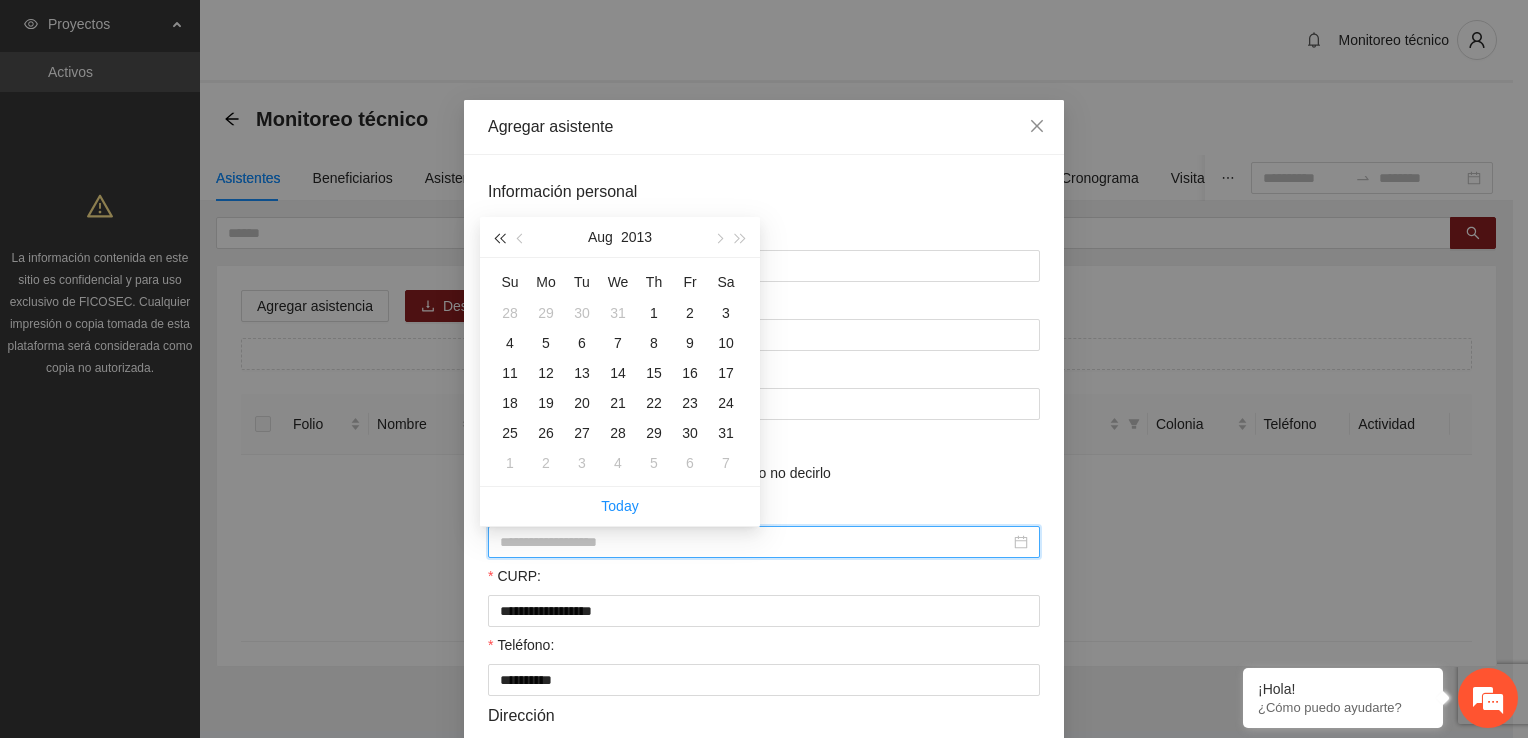 click at bounding box center (499, 239) 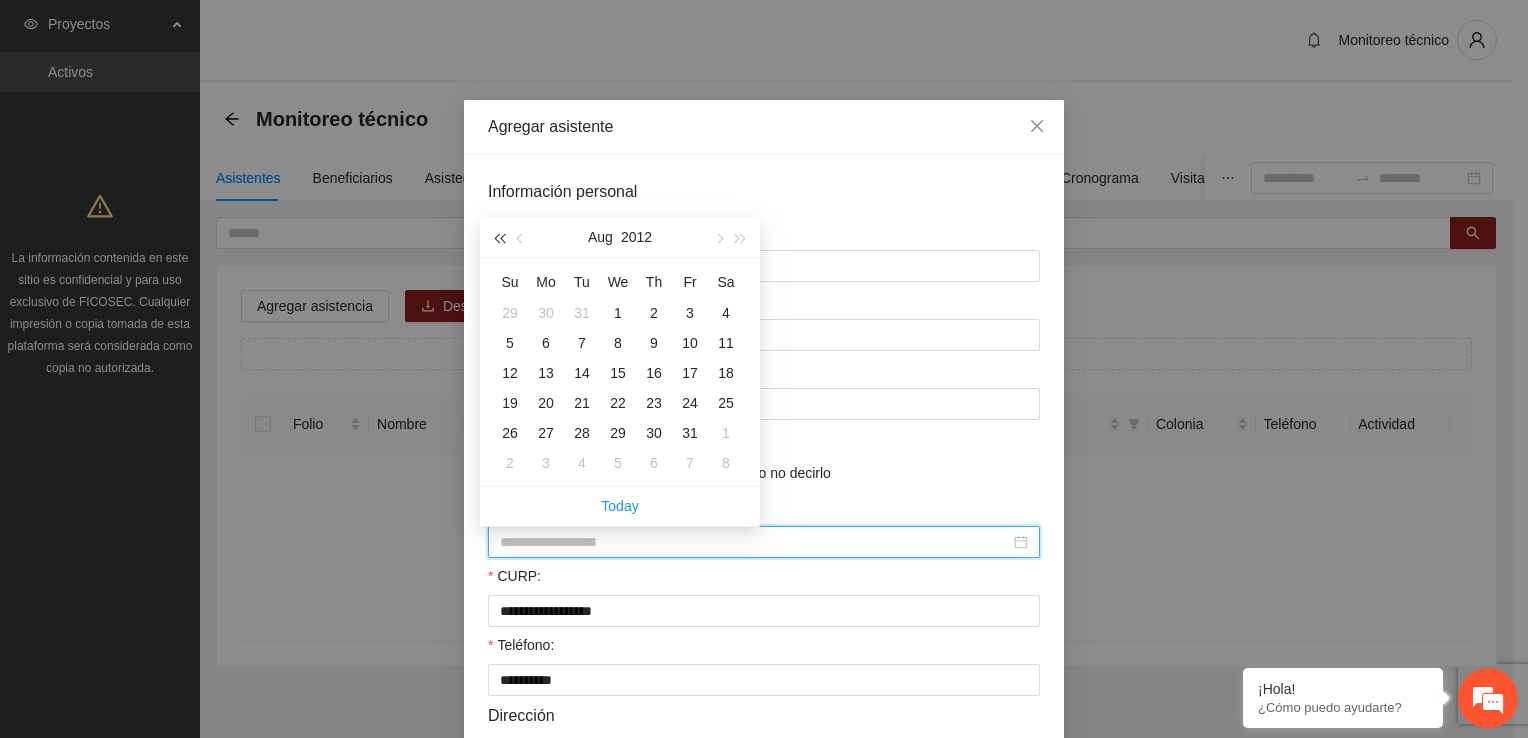 click at bounding box center (499, 239) 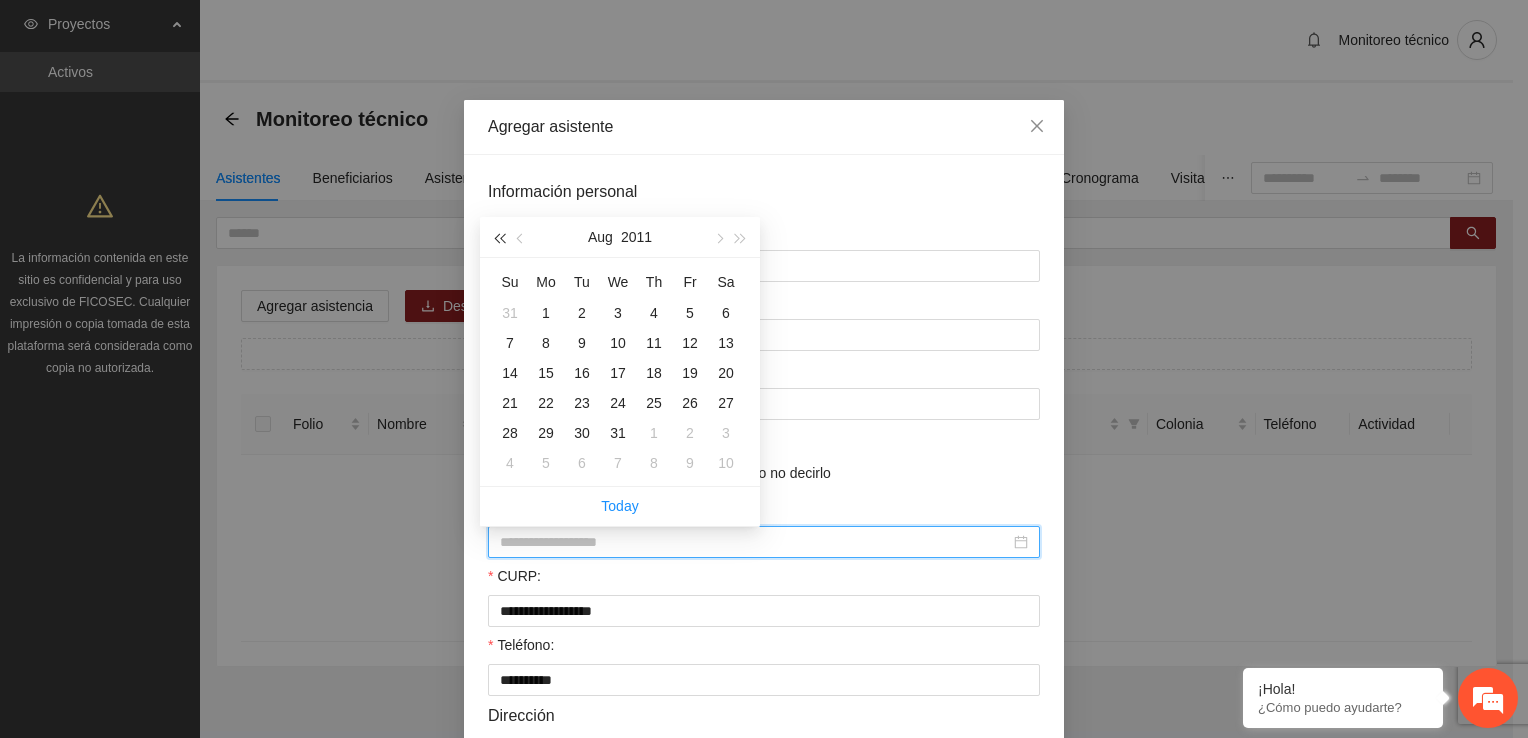 click at bounding box center [499, 239] 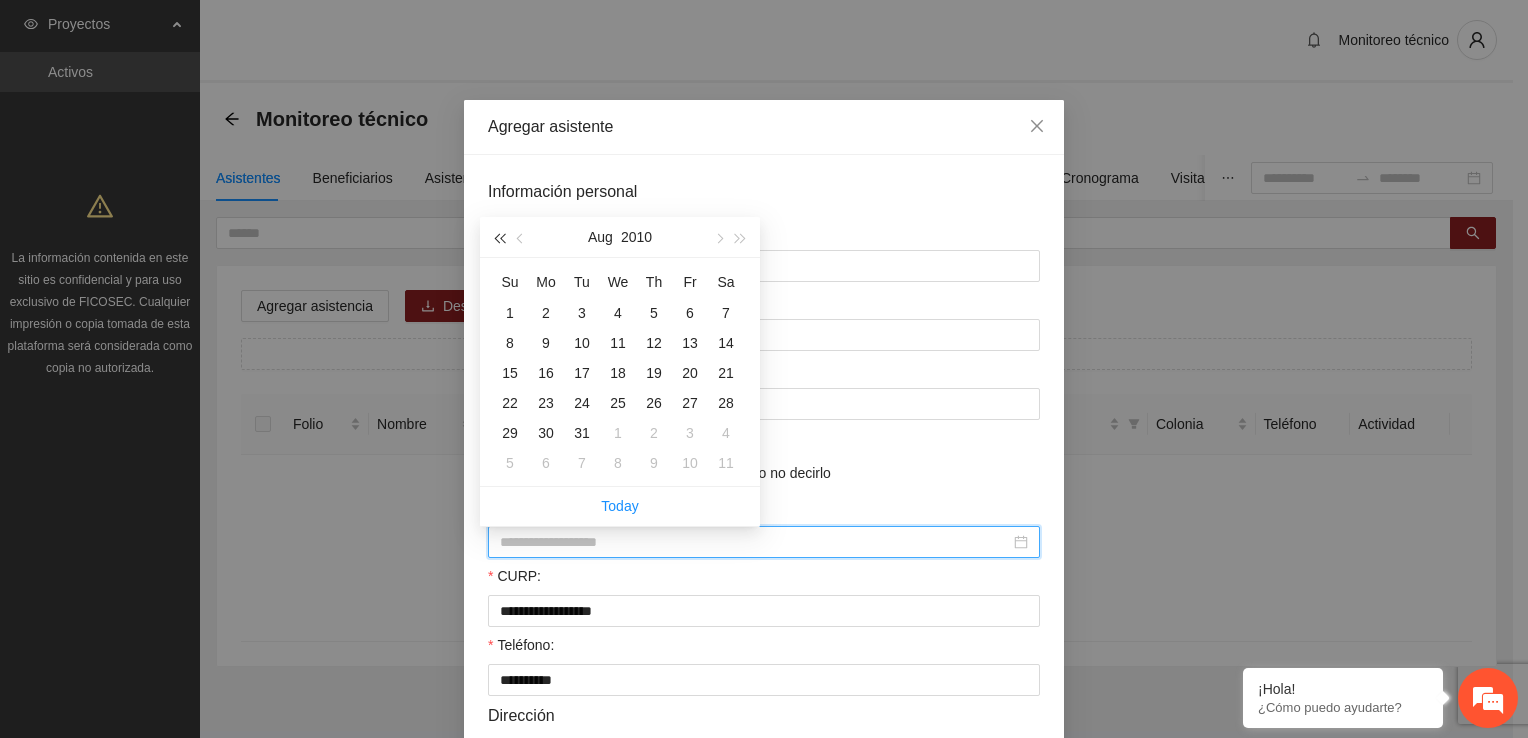 click at bounding box center [499, 239] 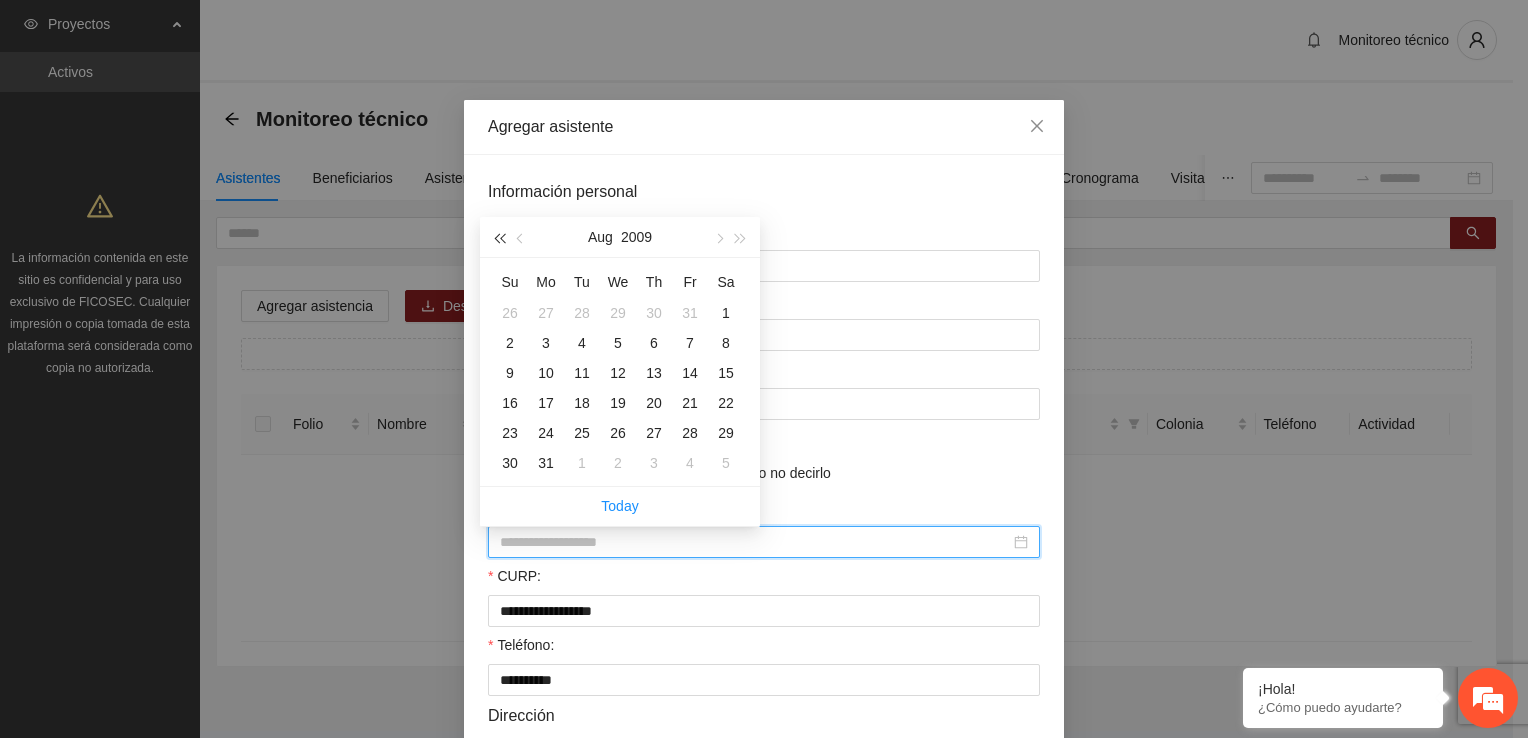 click at bounding box center [499, 239] 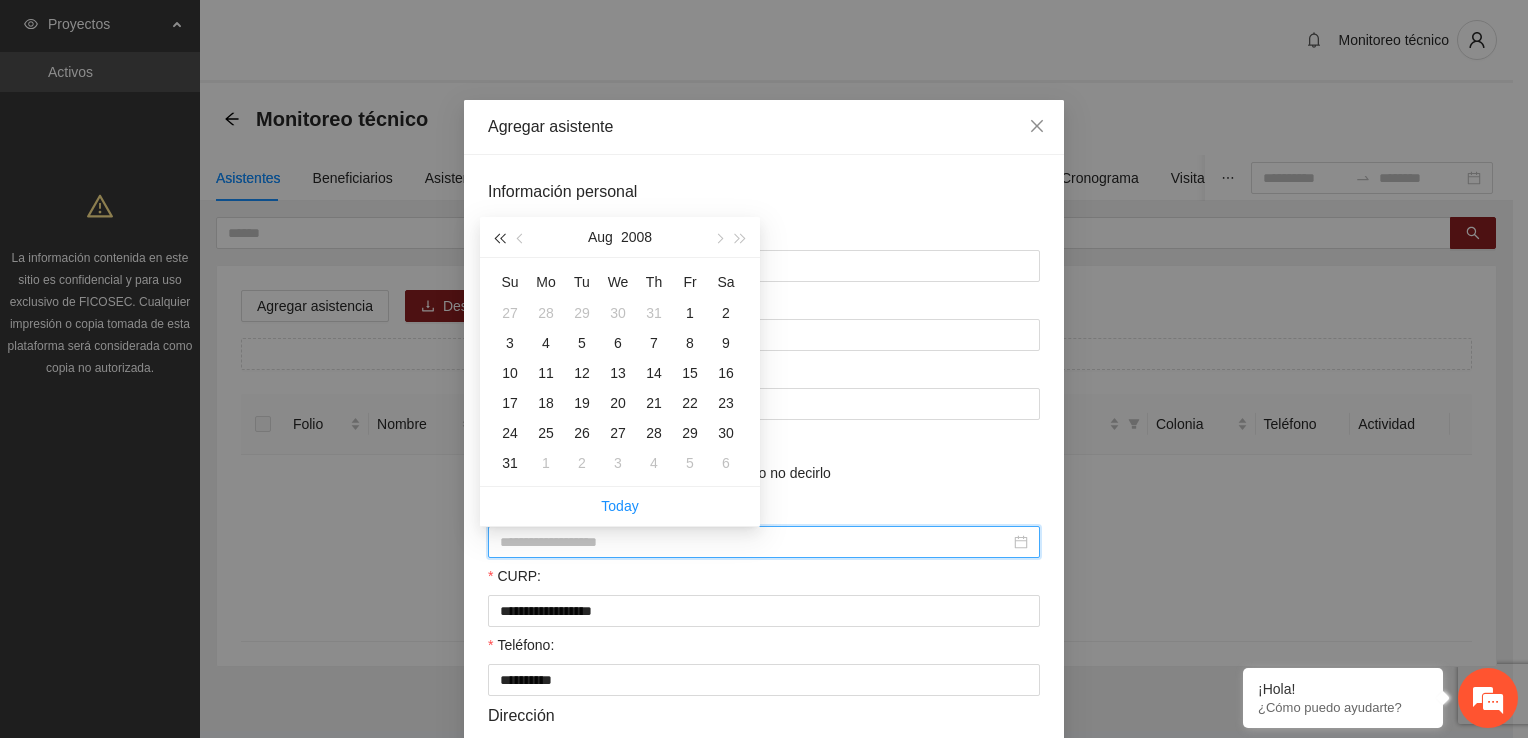 click at bounding box center [499, 239] 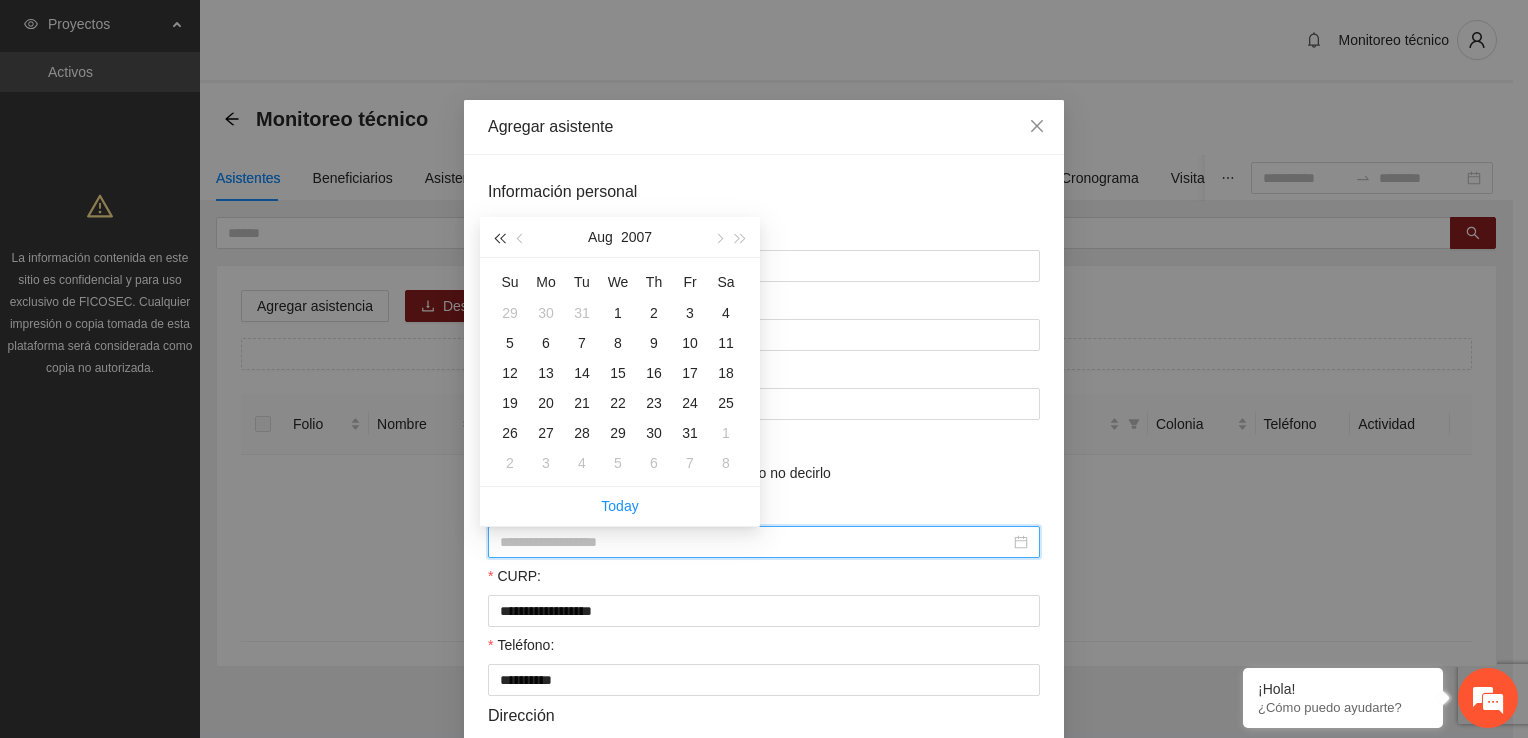 click at bounding box center [499, 239] 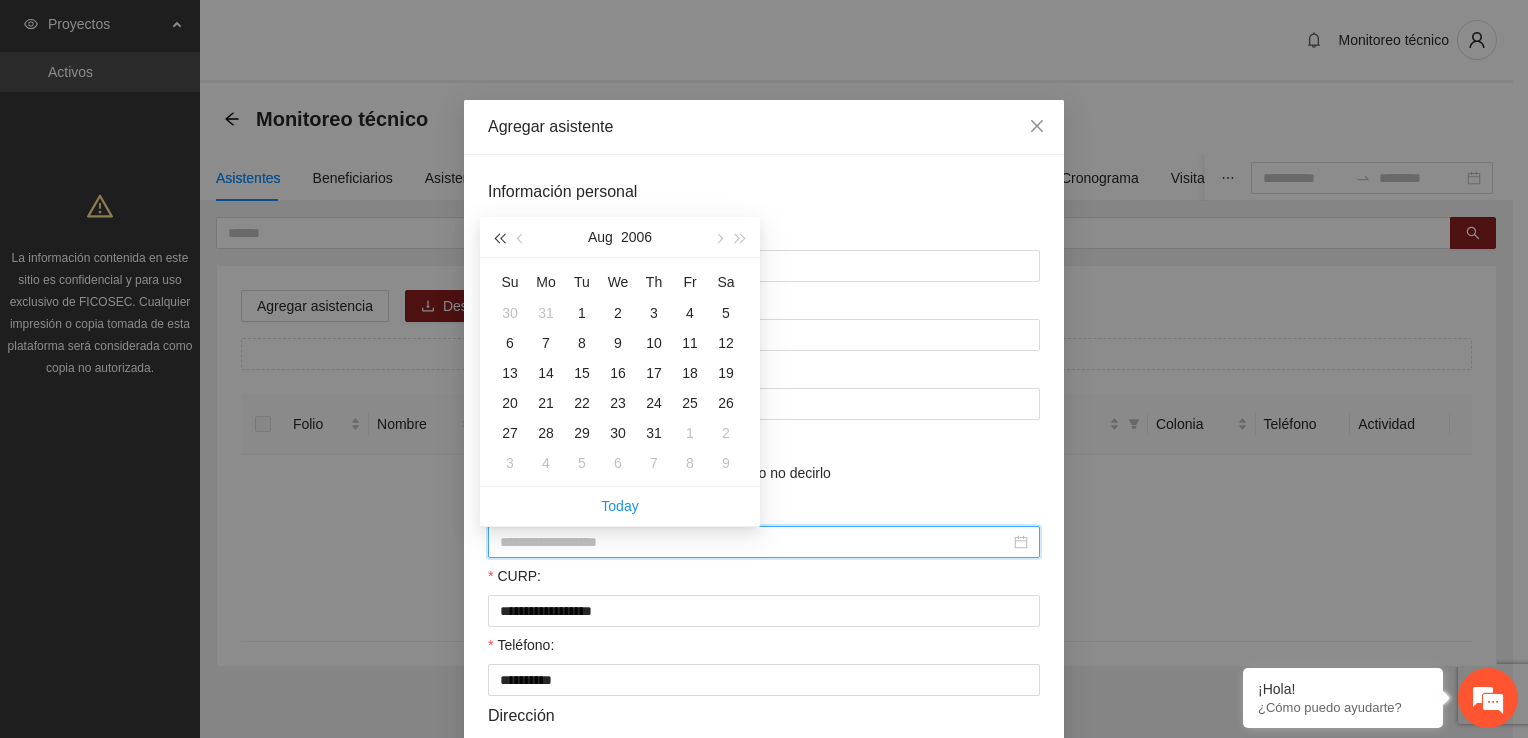 click at bounding box center (499, 239) 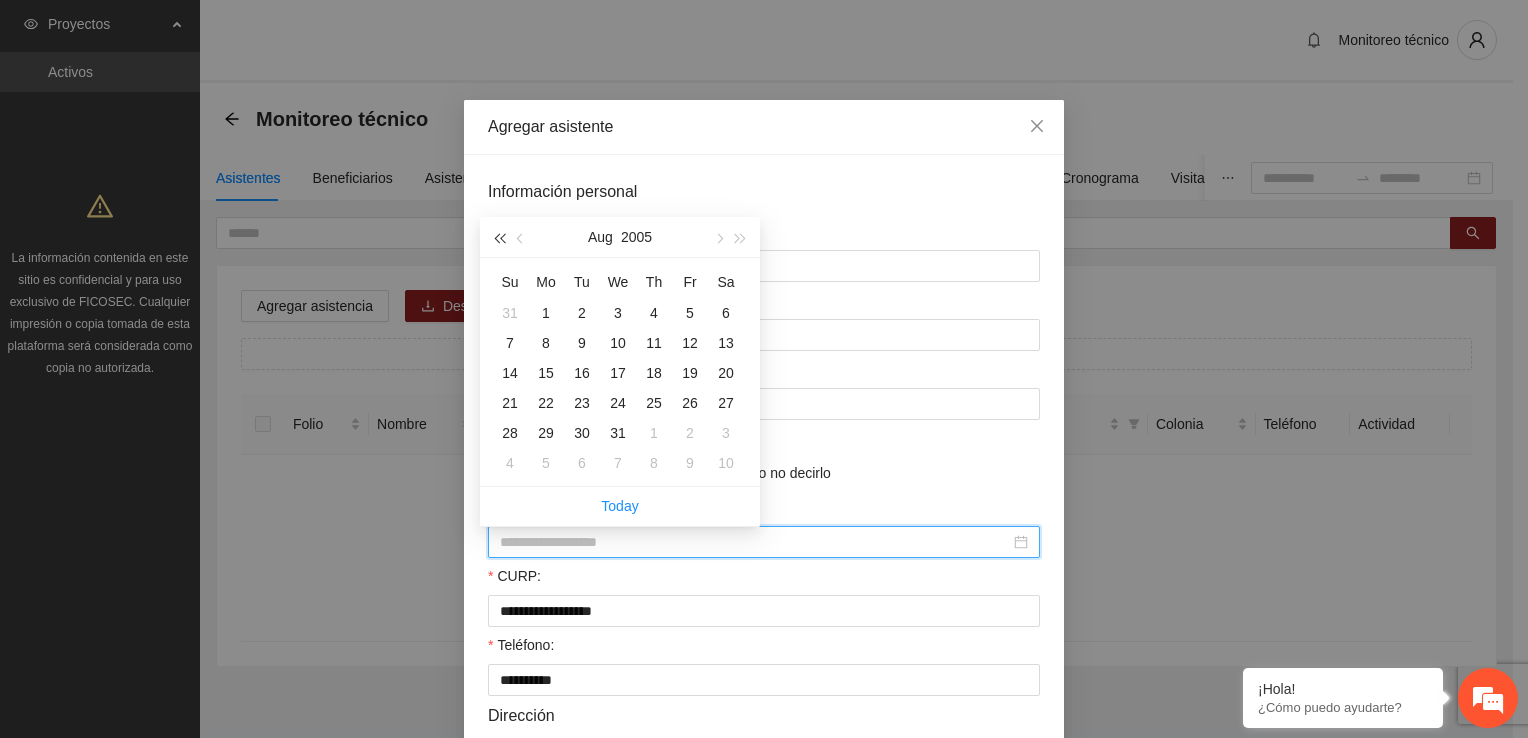 click at bounding box center (499, 239) 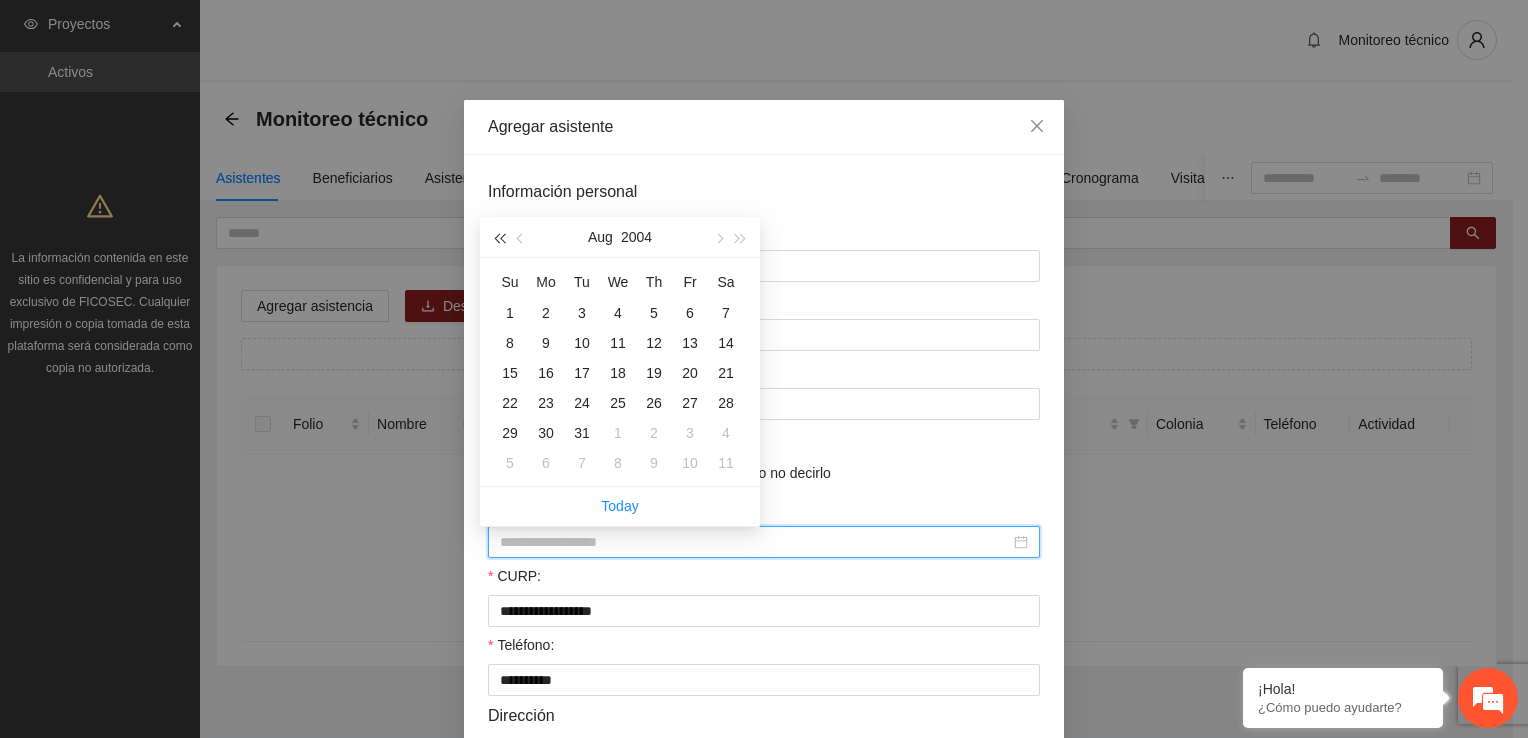 click at bounding box center (499, 239) 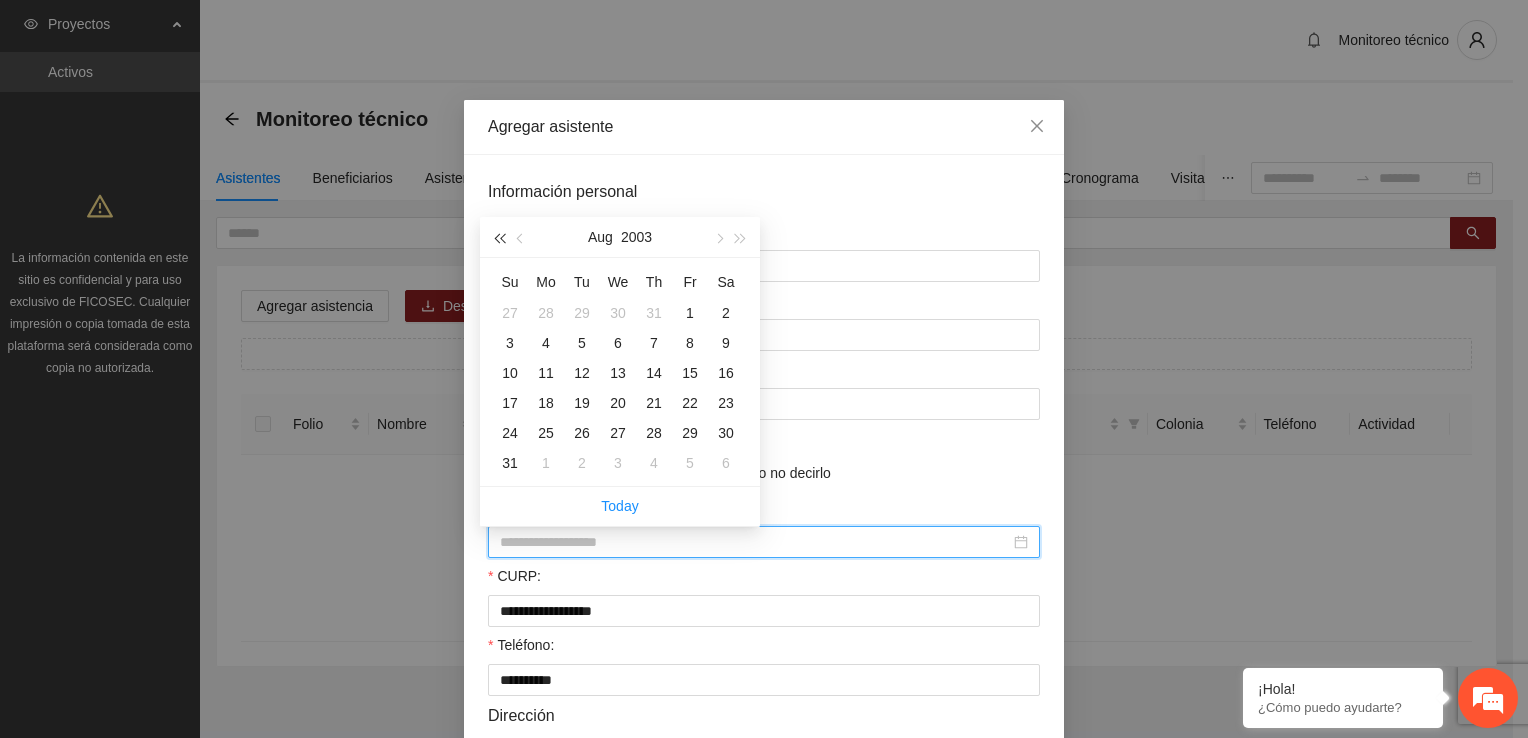 click at bounding box center (499, 239) 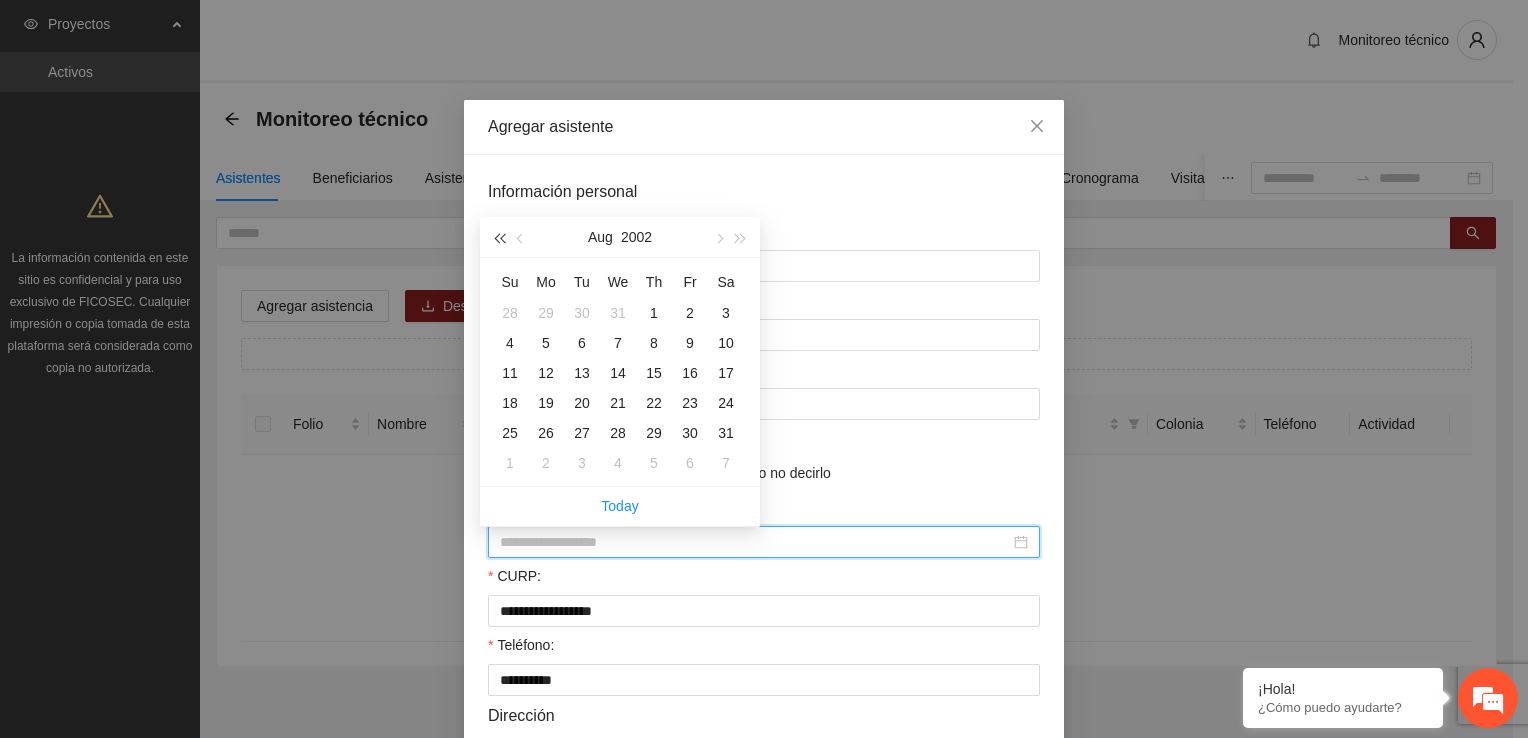 click at bounding box center [499, 239] 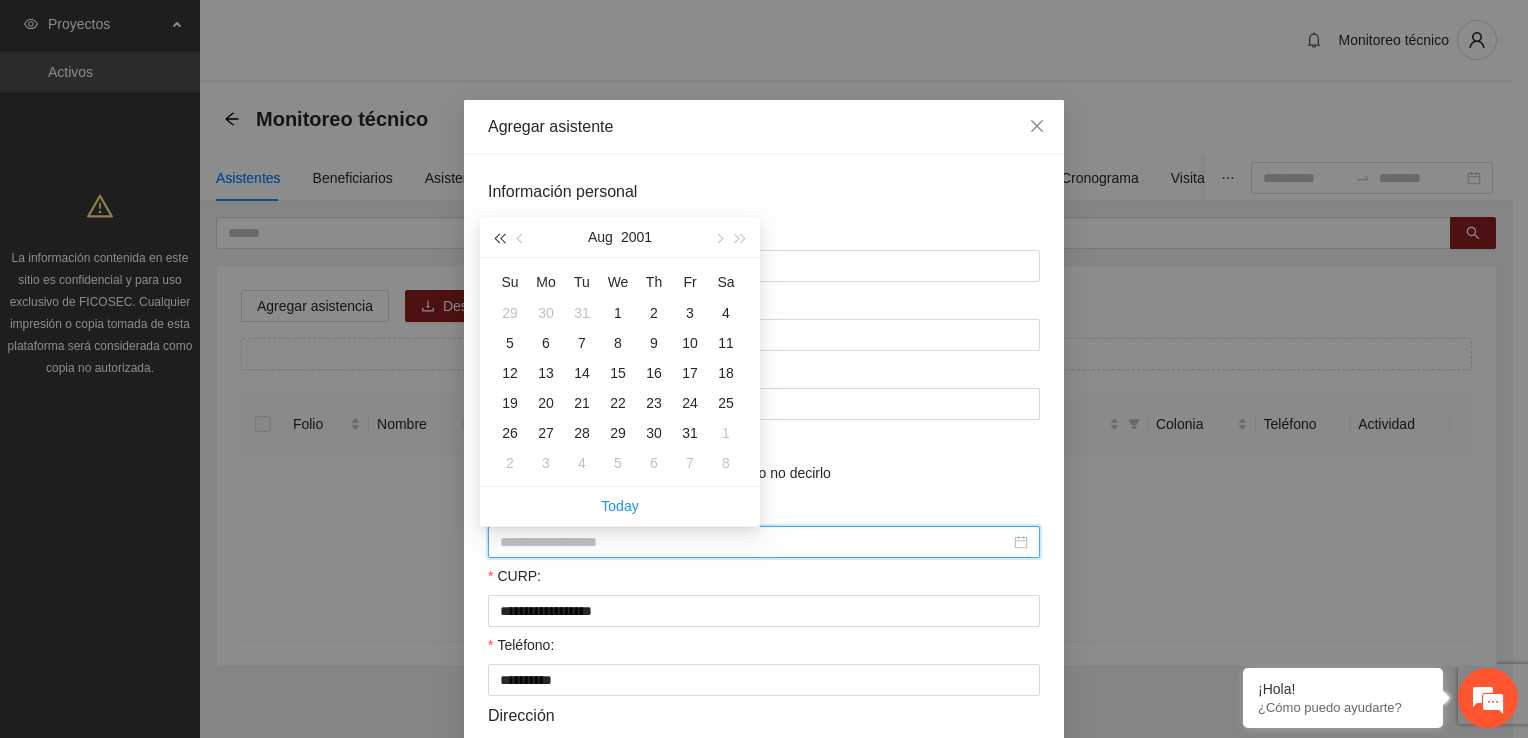 click at bounding box center [499, 239] 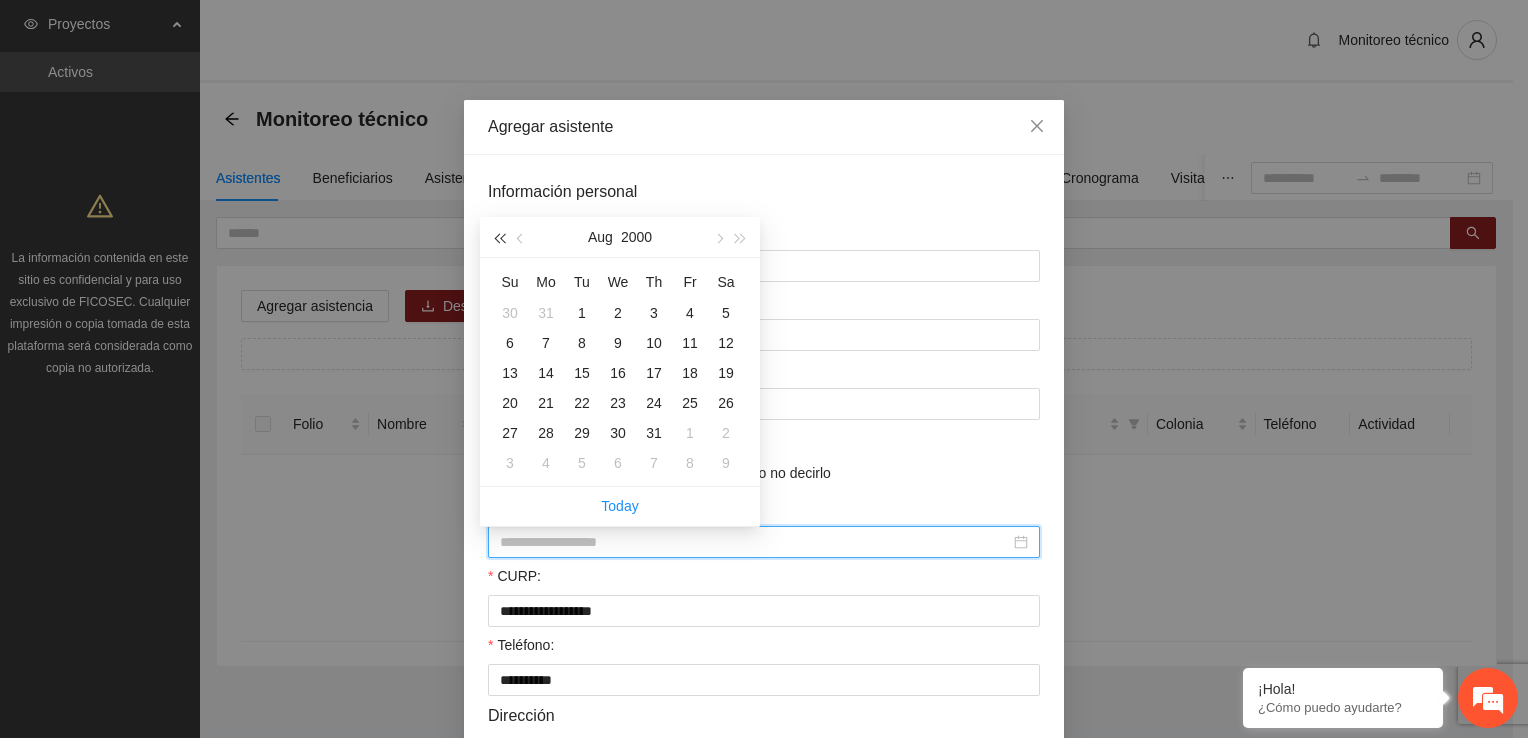 click at bounding box center (499, 239) 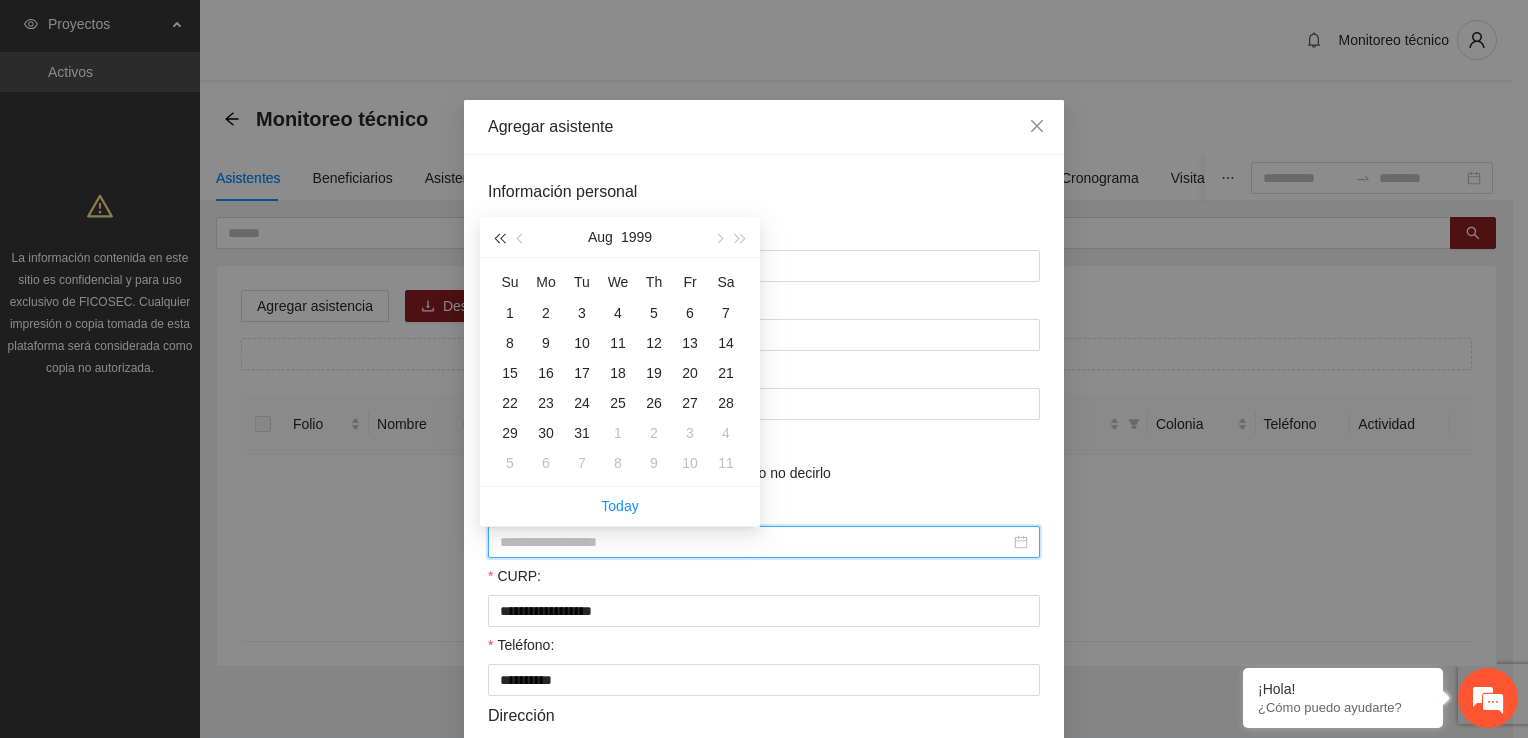 click at bounding box center (499, 239) 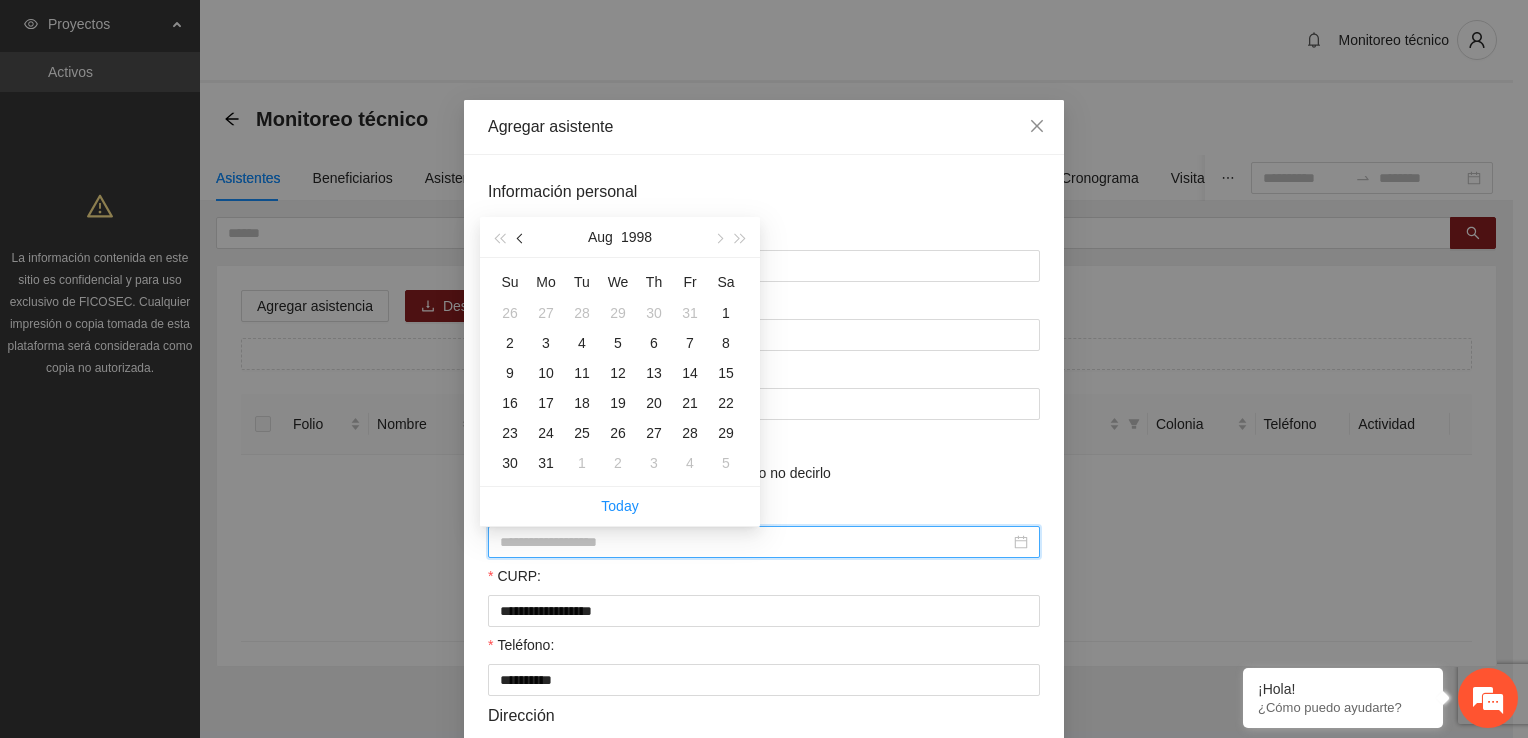 click at bounding box center [522, 239] 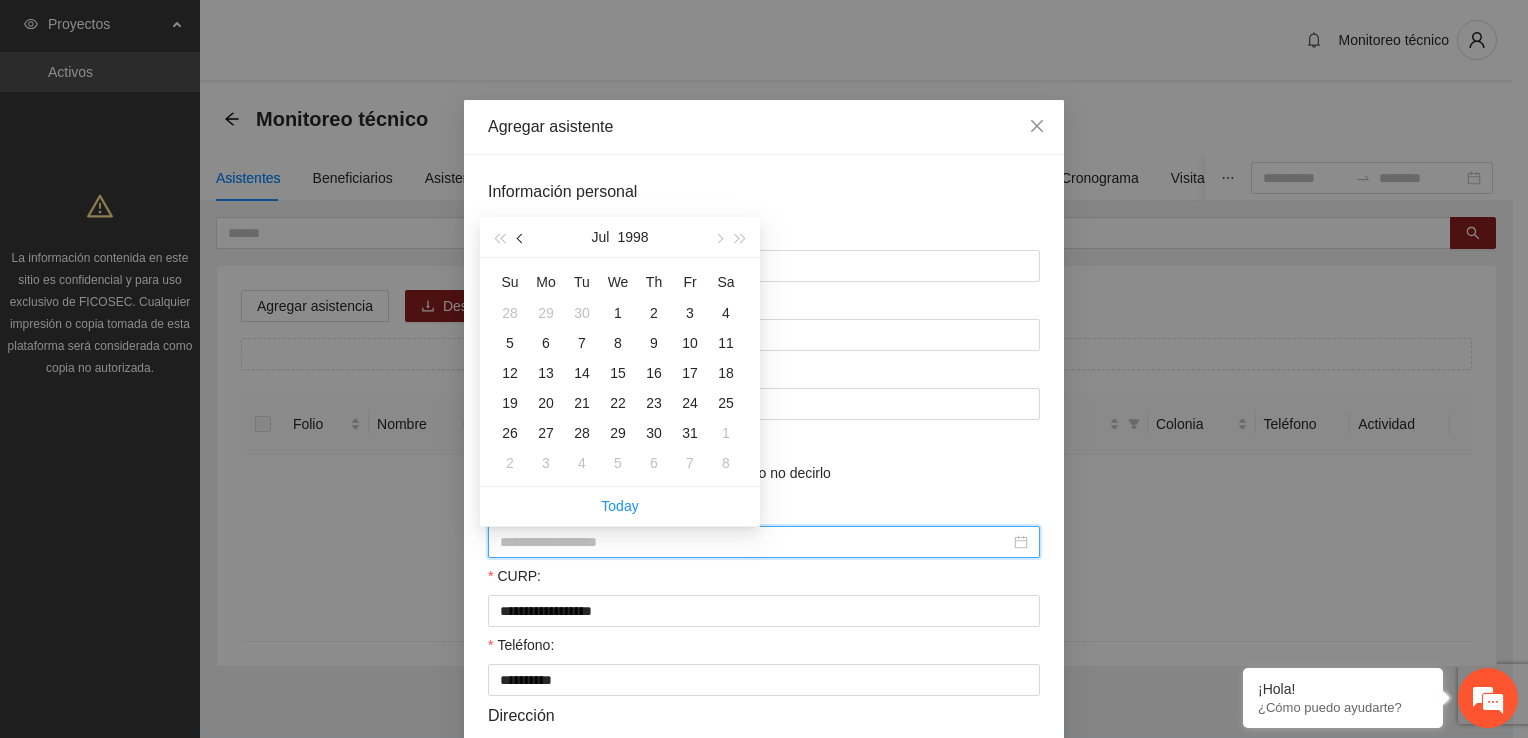 click at bounding box center [522, 239] 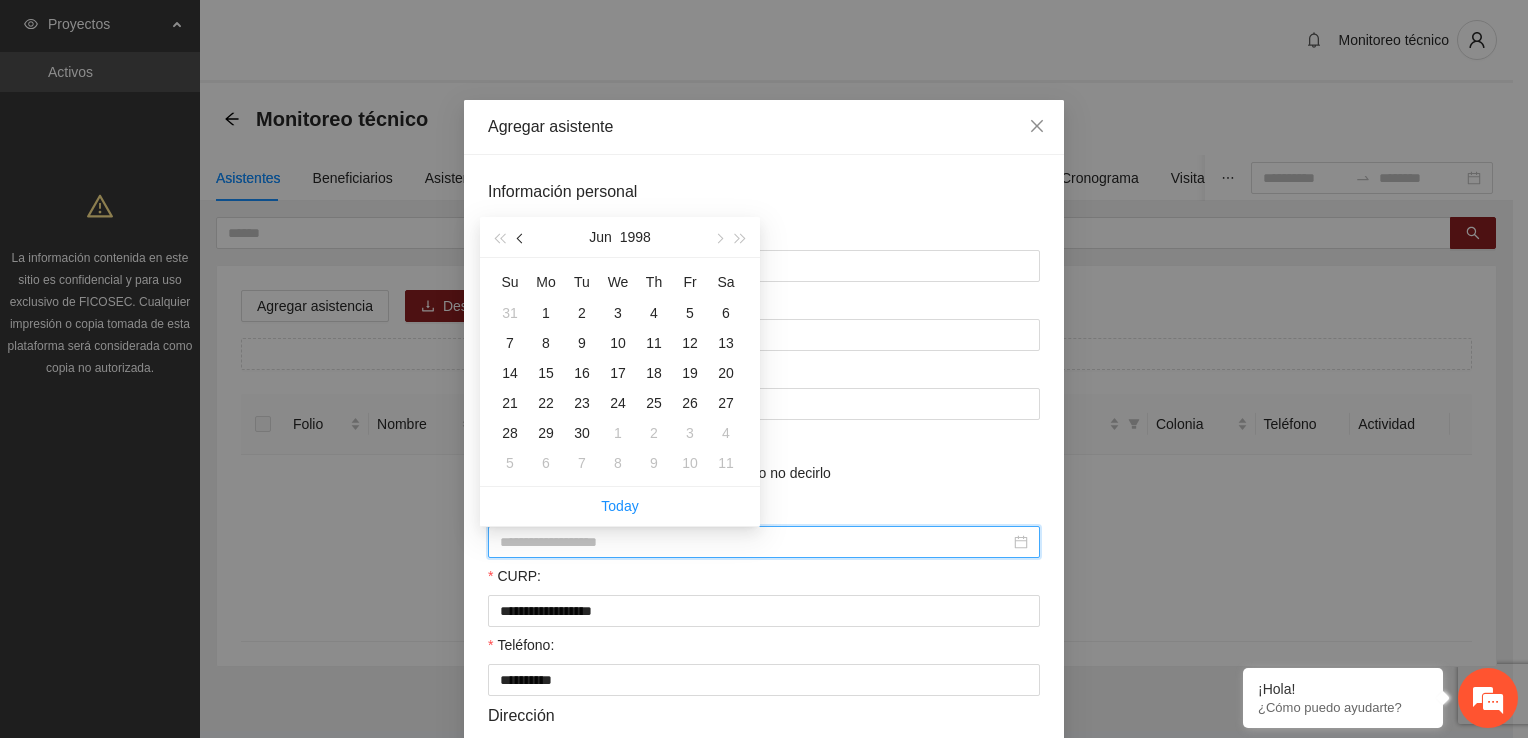 click at bounding box center (522, 239) 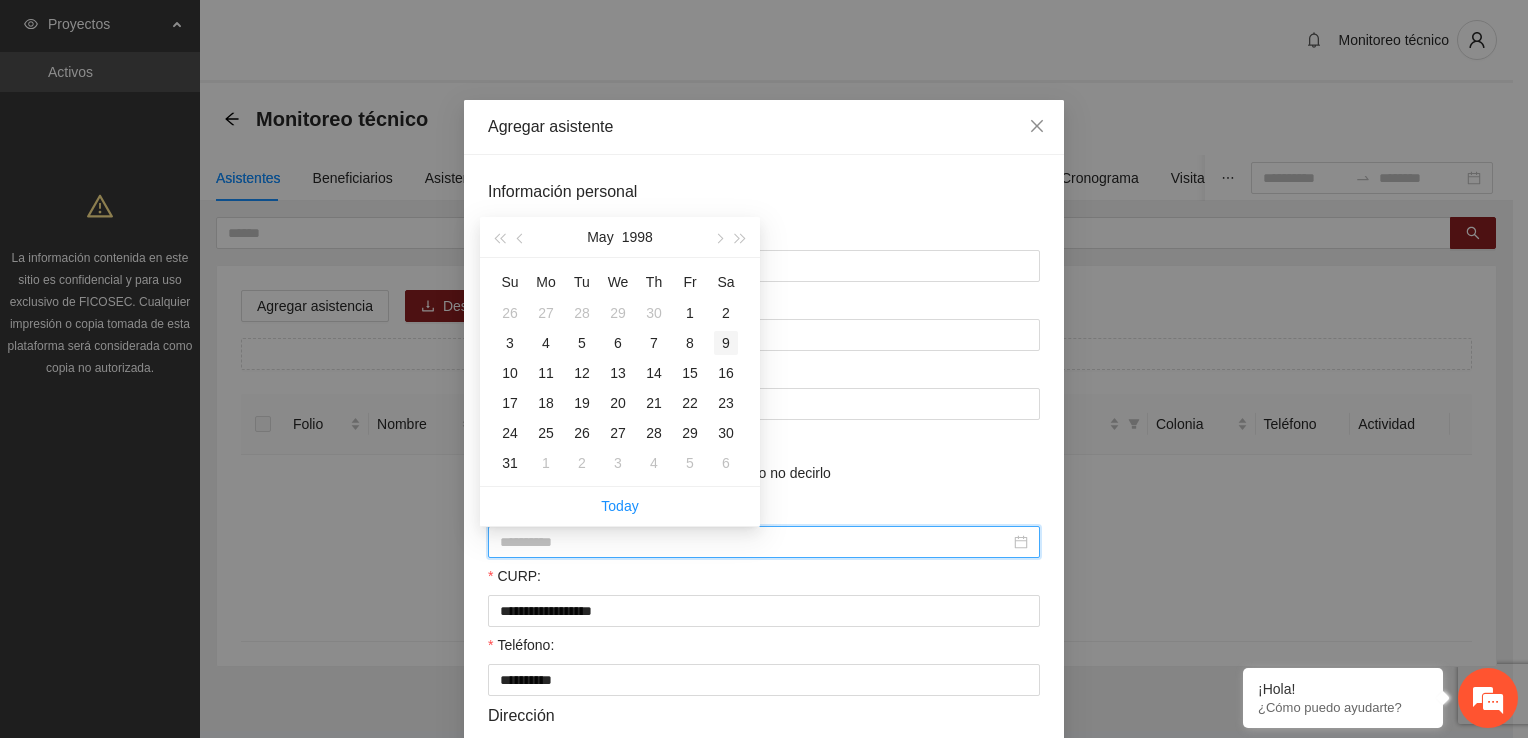 type on "**********" 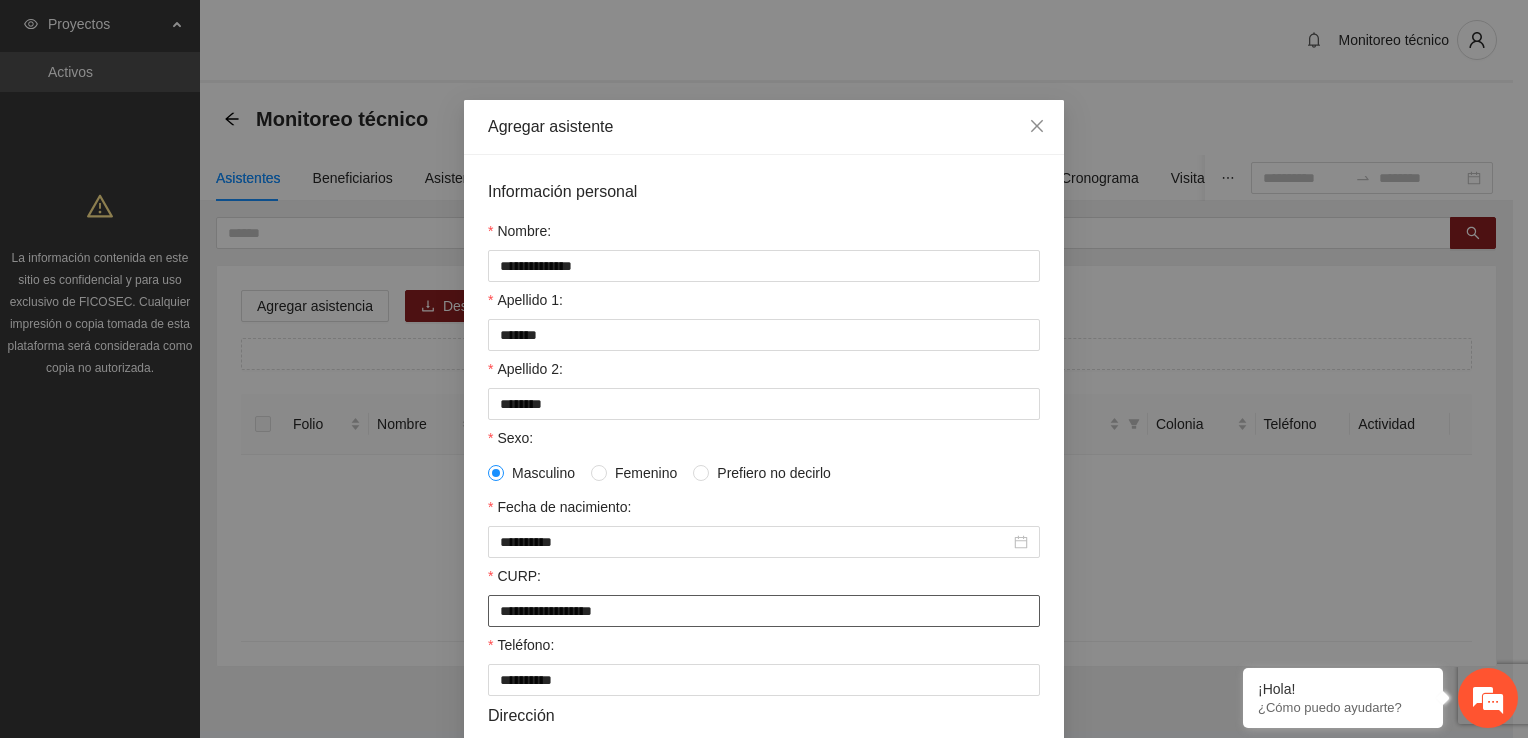 click on "**********" at bounding box center (764, 611) 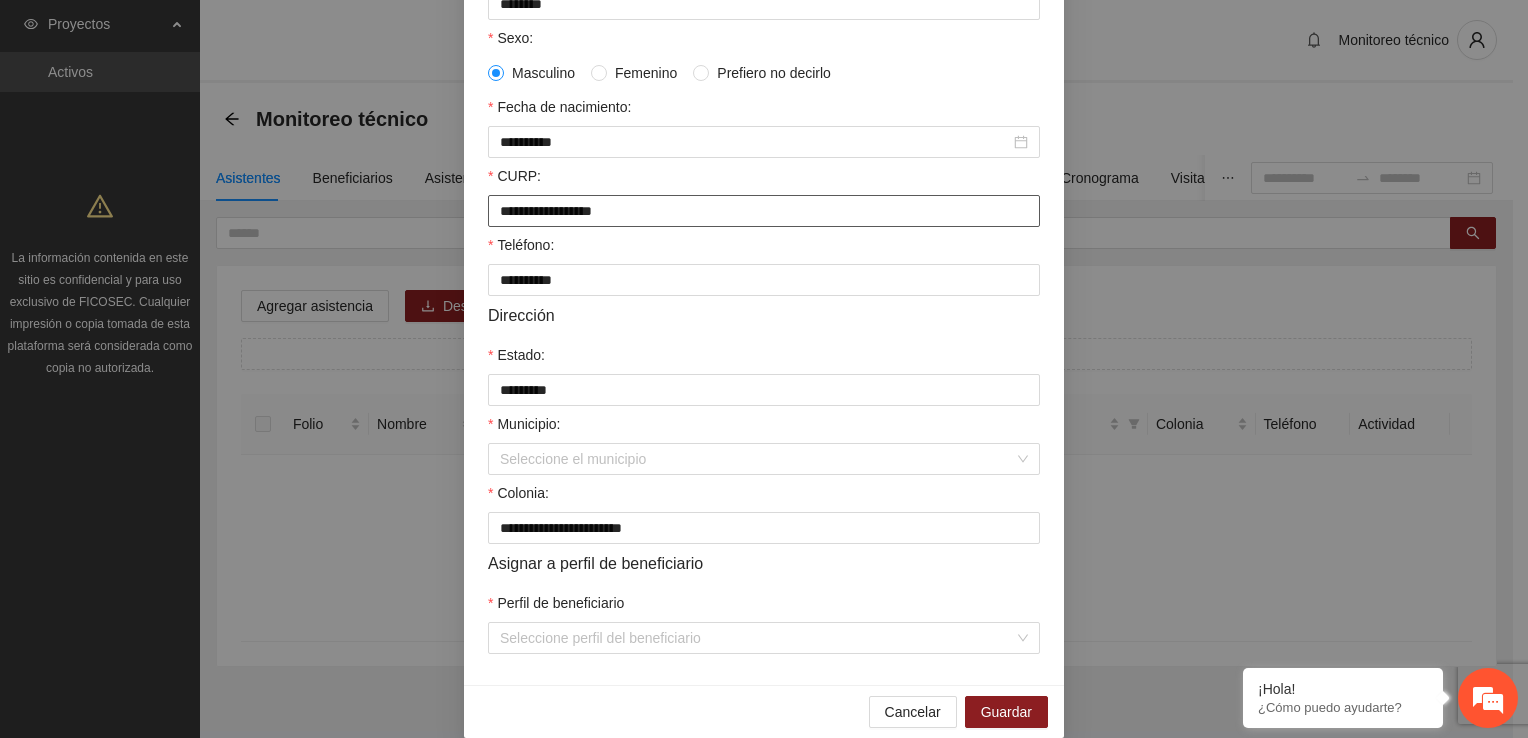 scroll, scrollTop: 432, scrollLeft: 0, axis: vertical 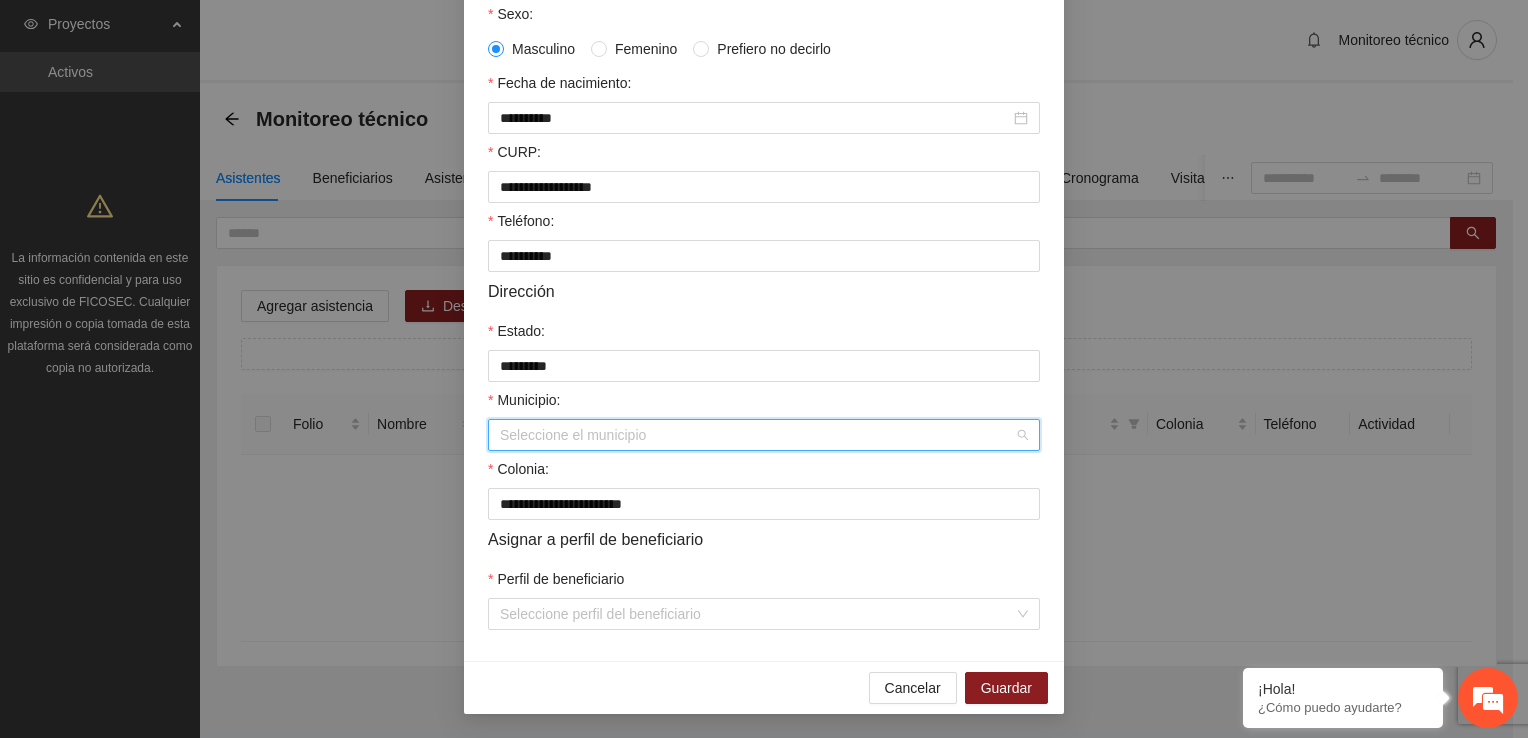 click on "Municipio:" at bounding box center (757, 435) 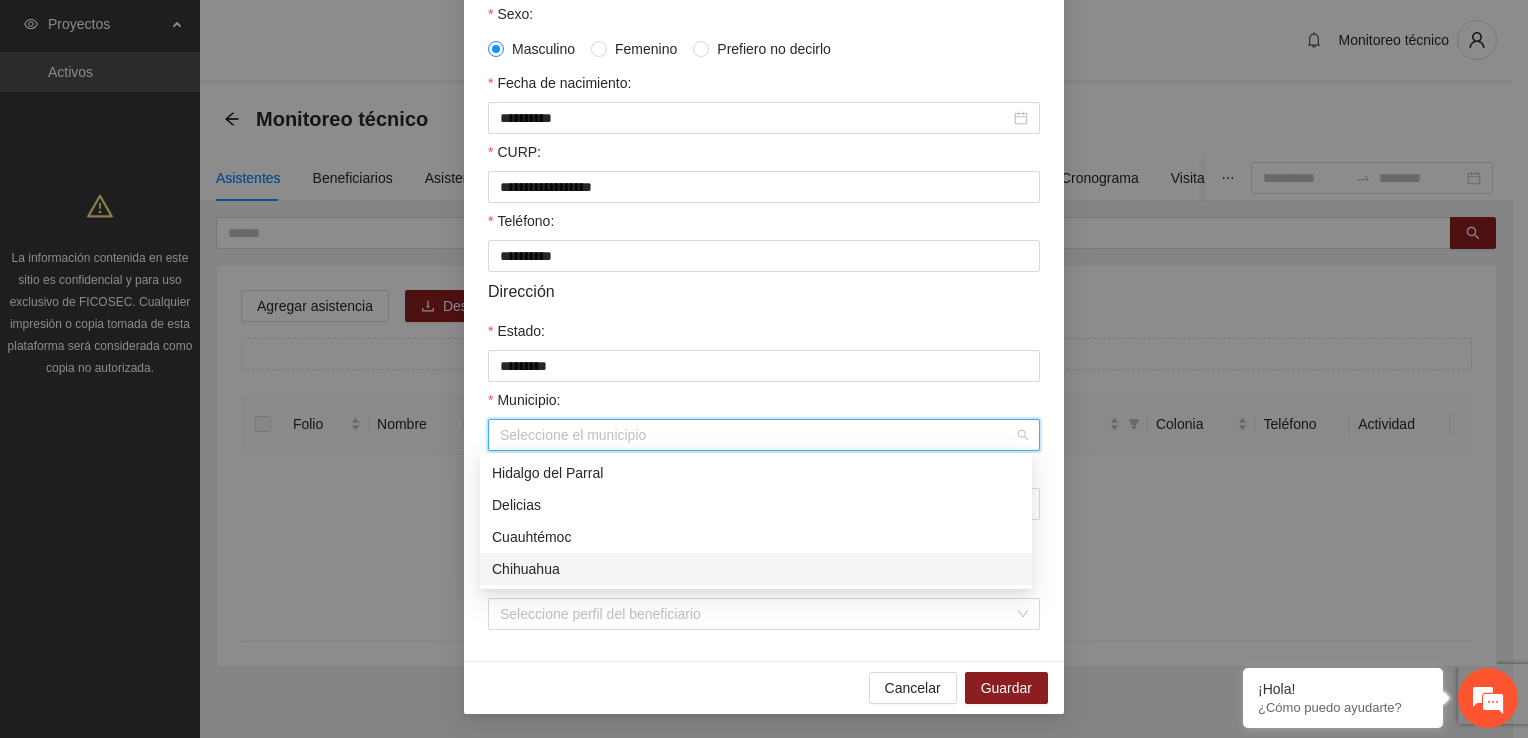 click on "Chihuahua" at bounding box center [756, 569] 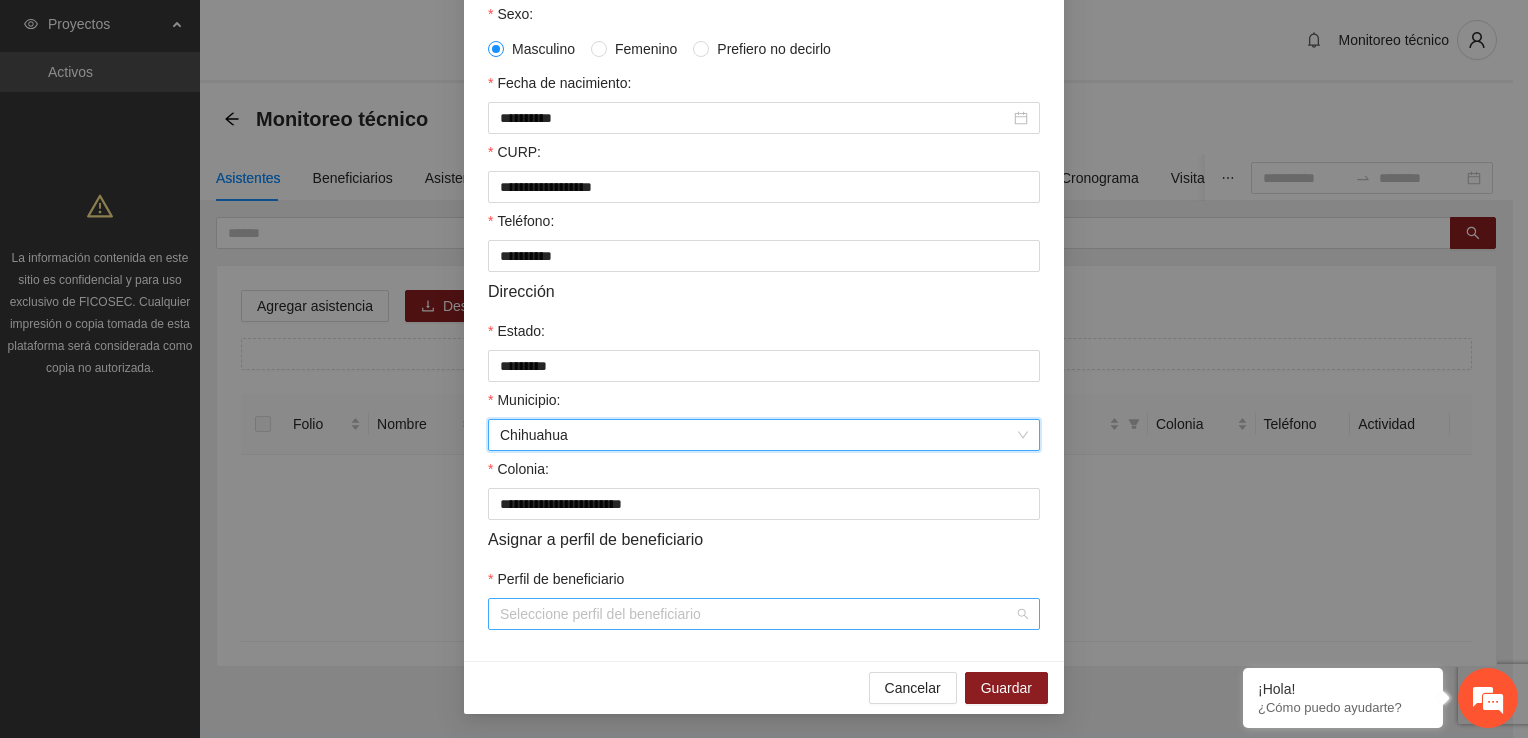 click on "Perfil de beneficiario" at bounding box center [757, 614] 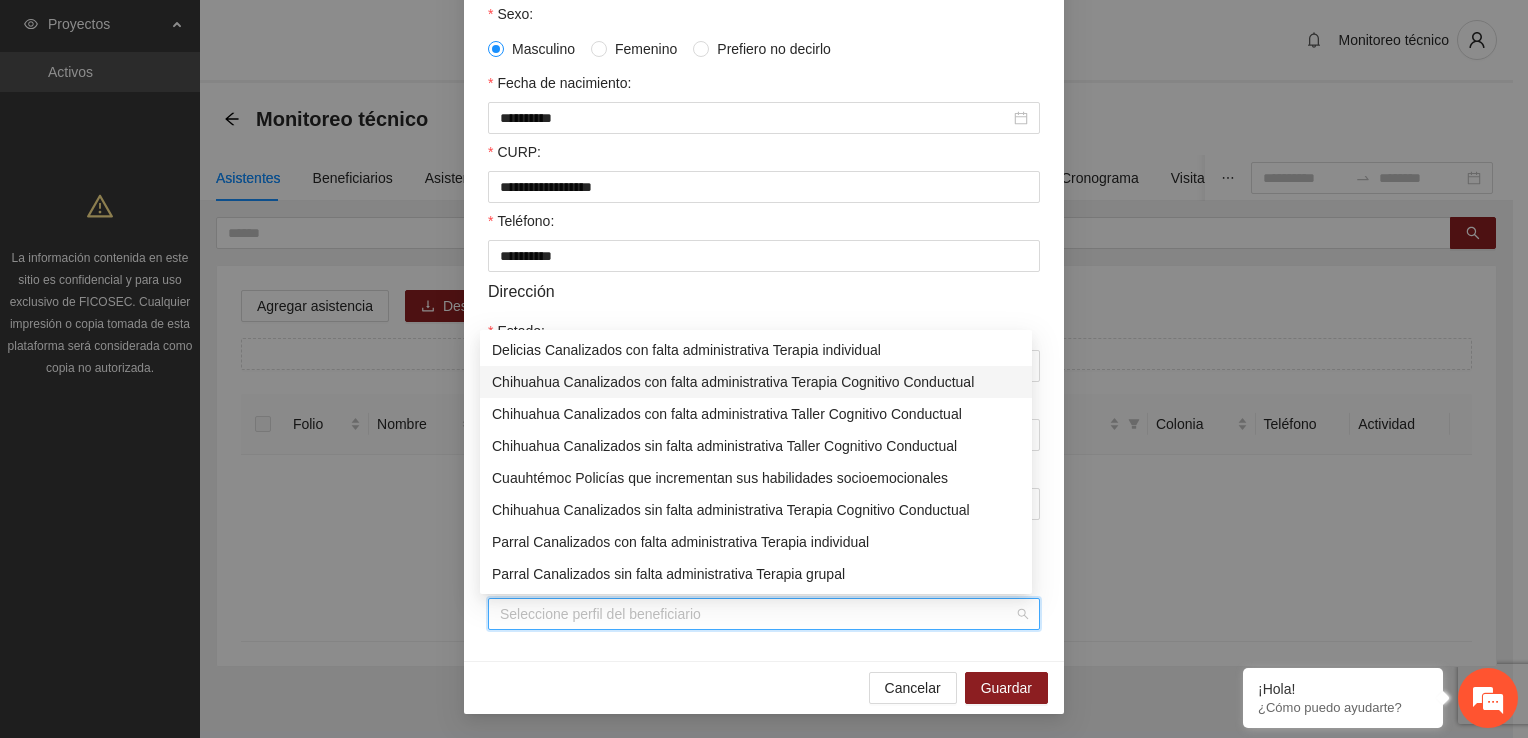 click on "Chihuahua Canalizados con falta administrativa Terapia Cognitivo Conductual" at bounding box center [756, 382] 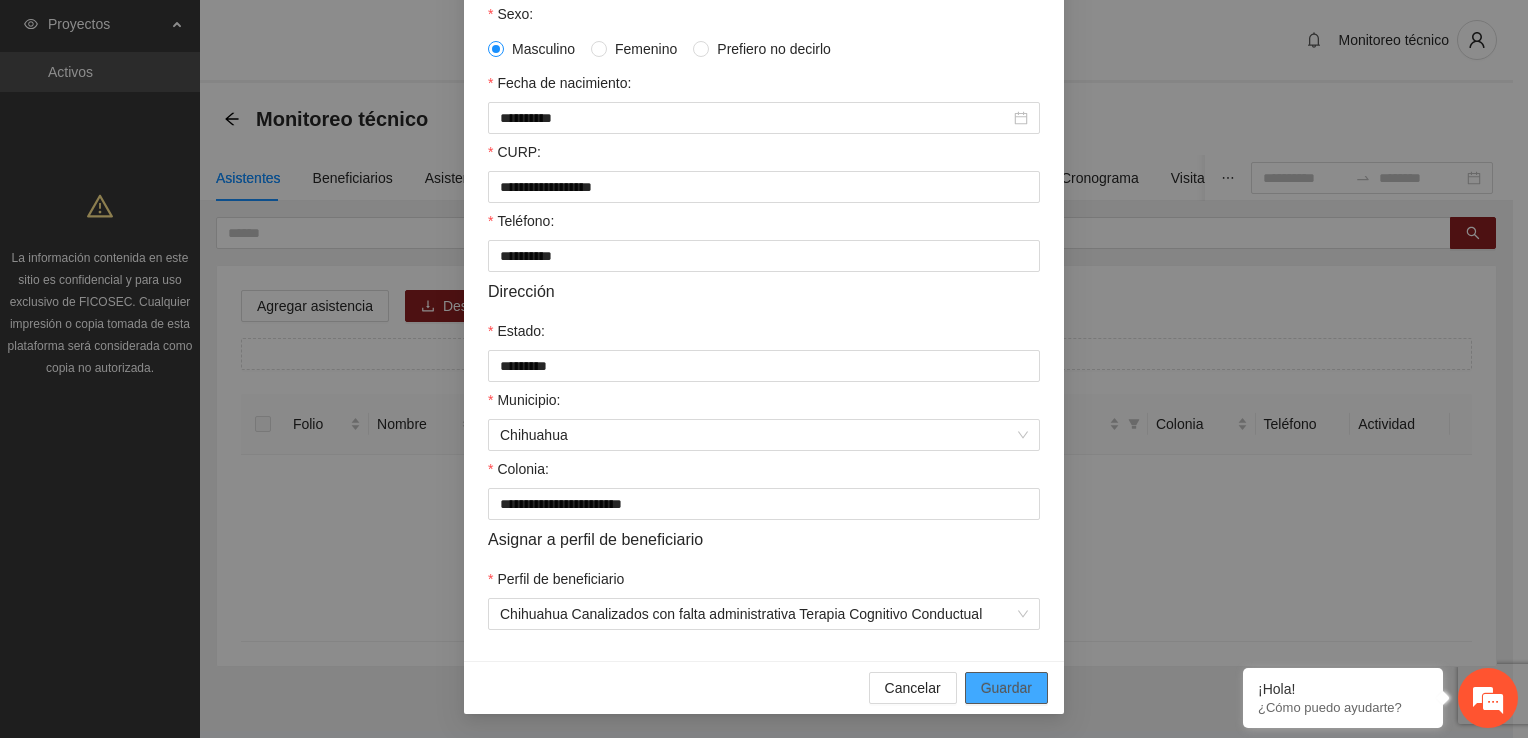 click on "Guardar" at bounding box center [1006, 688] 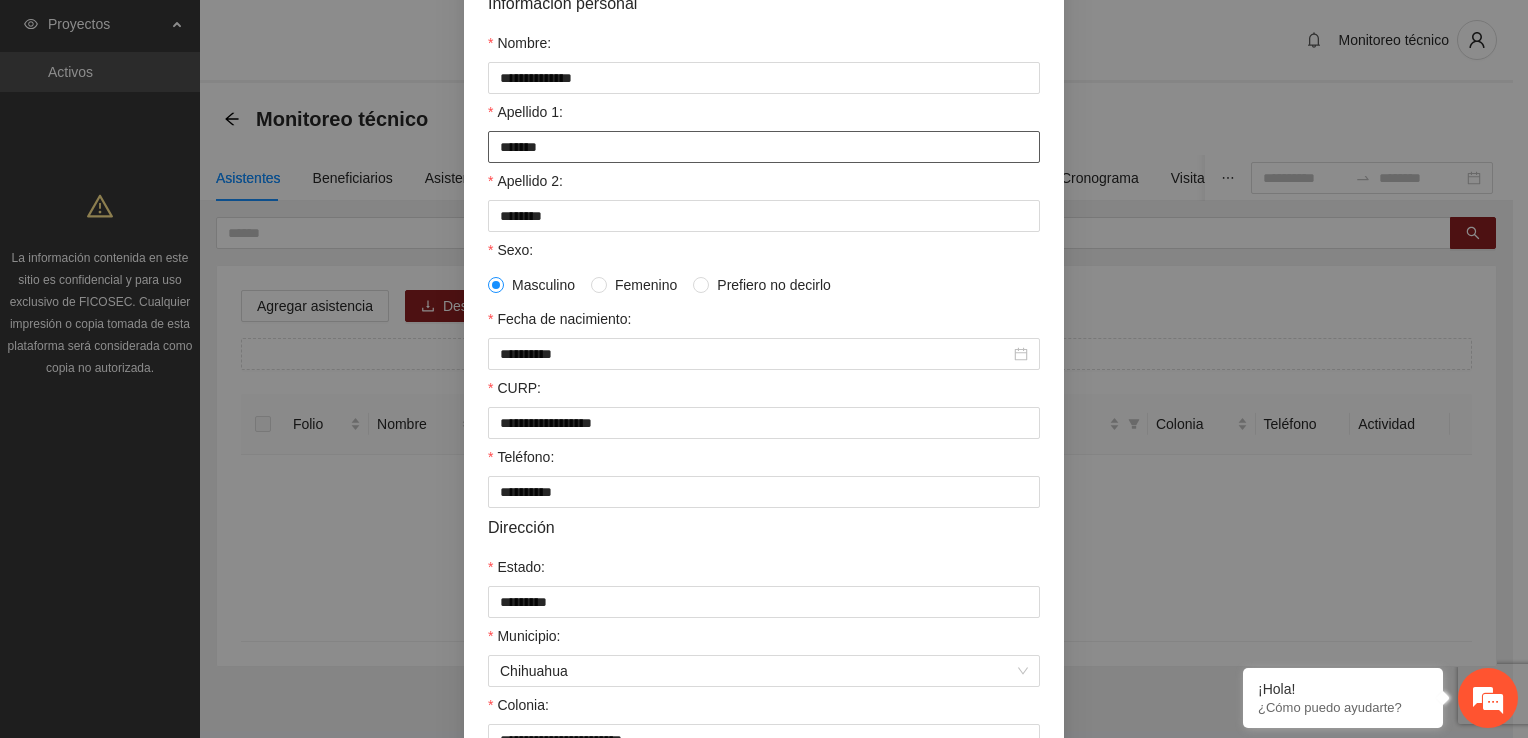 scroll, scrollTop: 232, scrollLeft: 0, axis: vertical 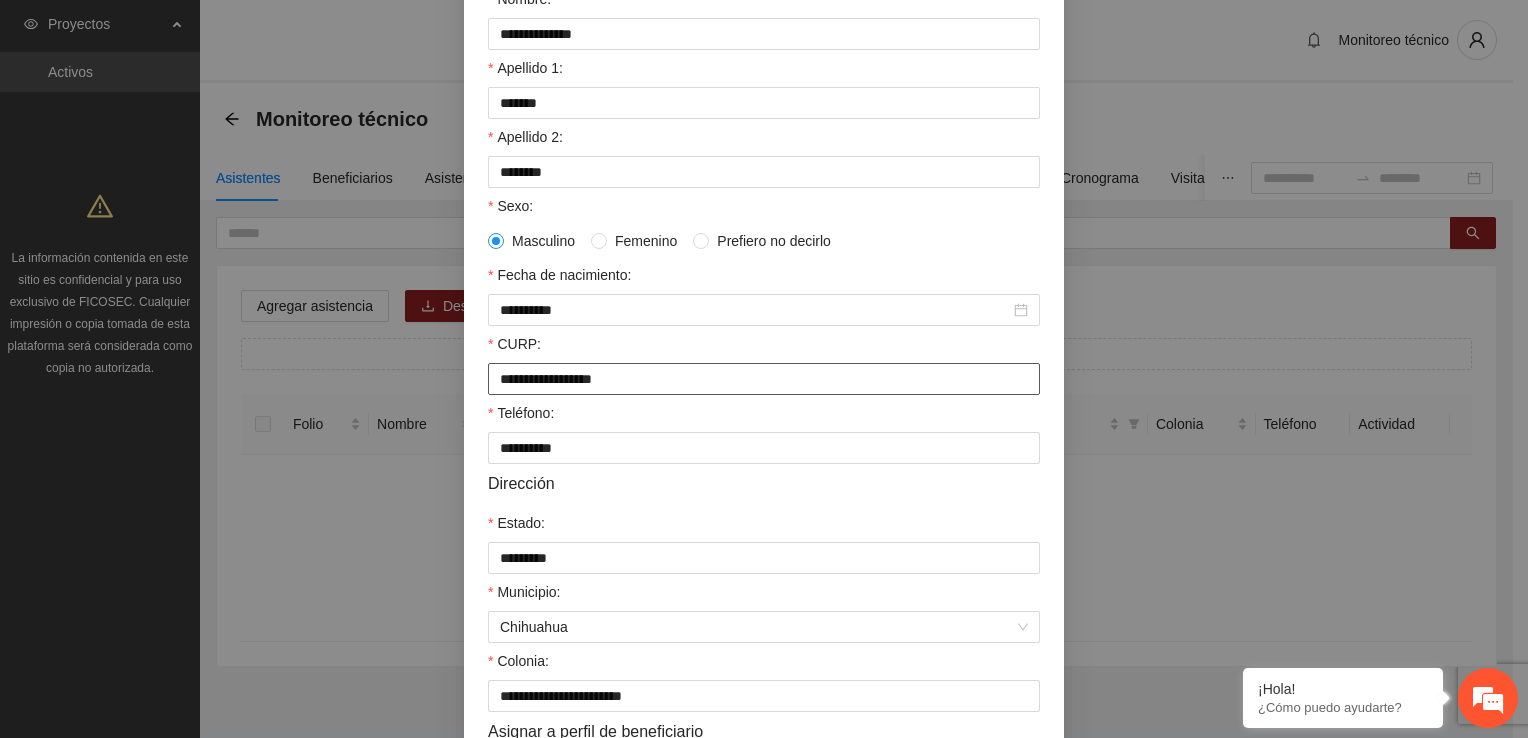 type 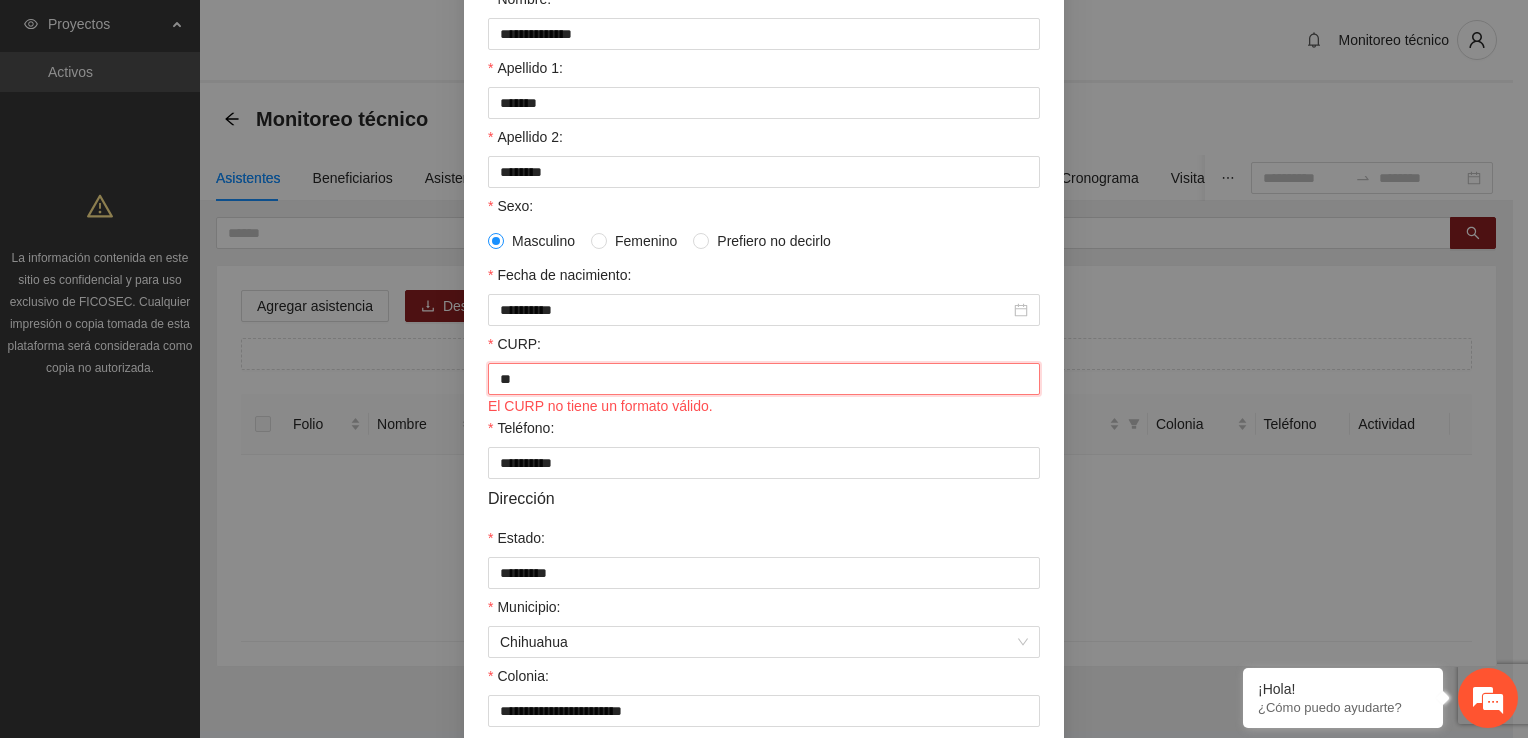 type on "*" 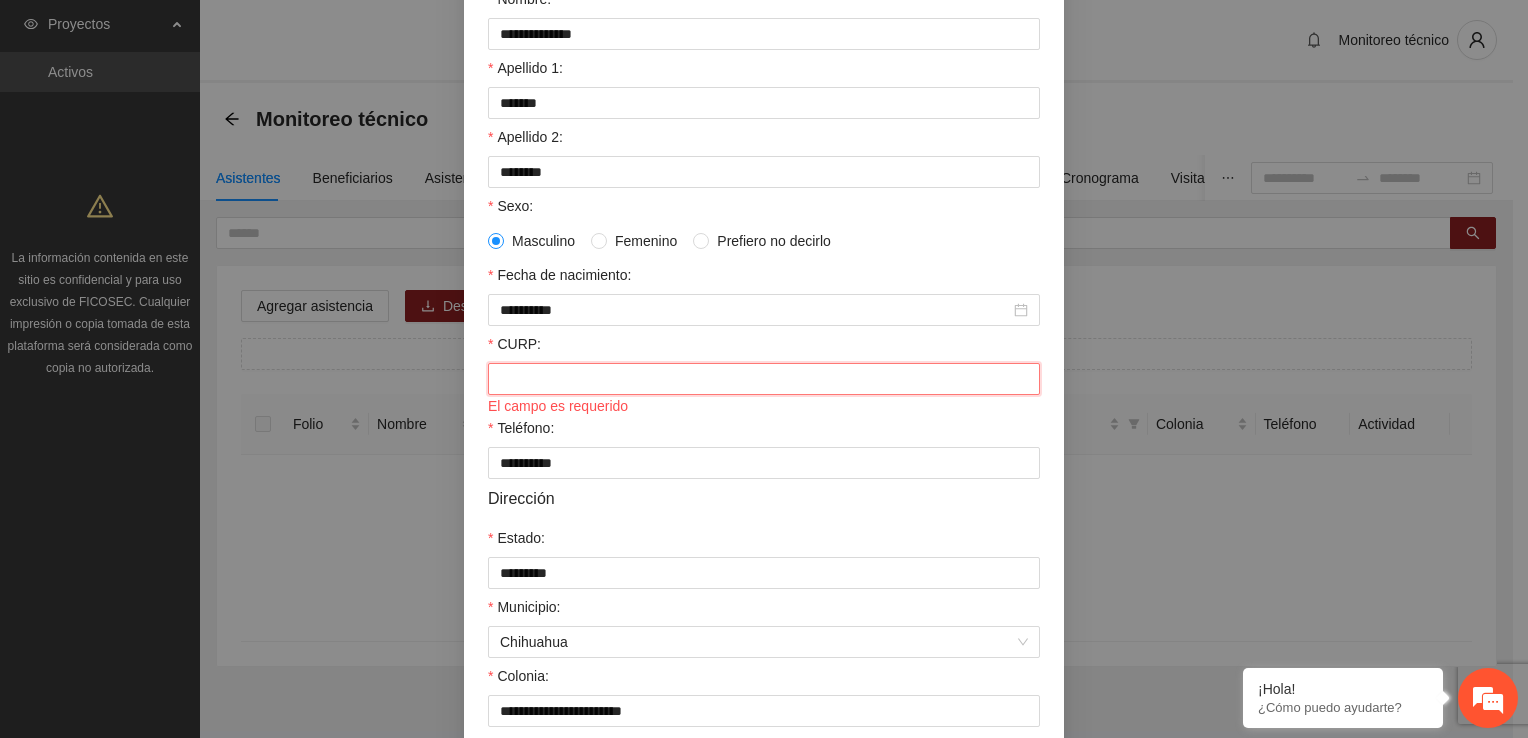 click on "CURP:" at bounding box center [764, 379] 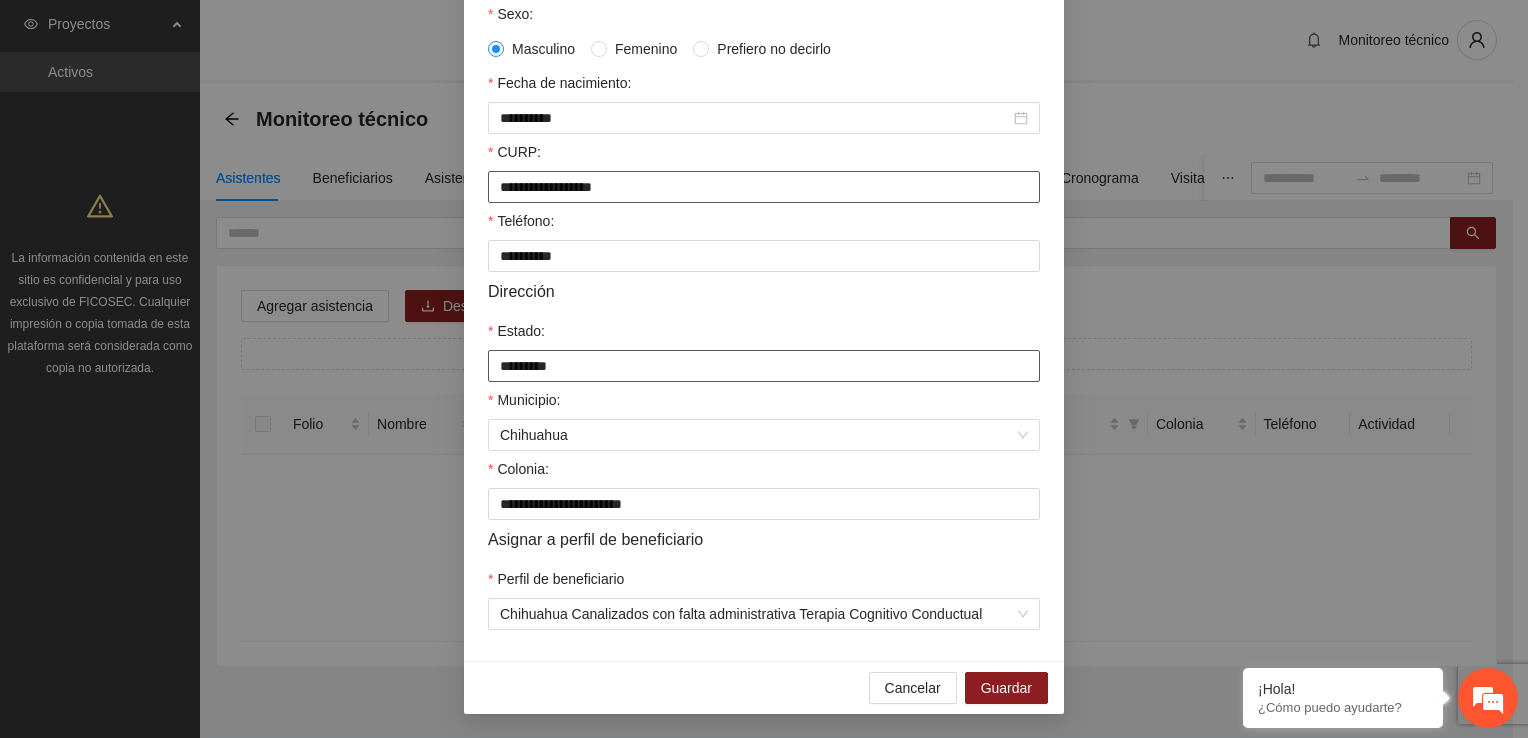 scroll, scrollTop: 432, scrollLeft: 0, axis: vertical 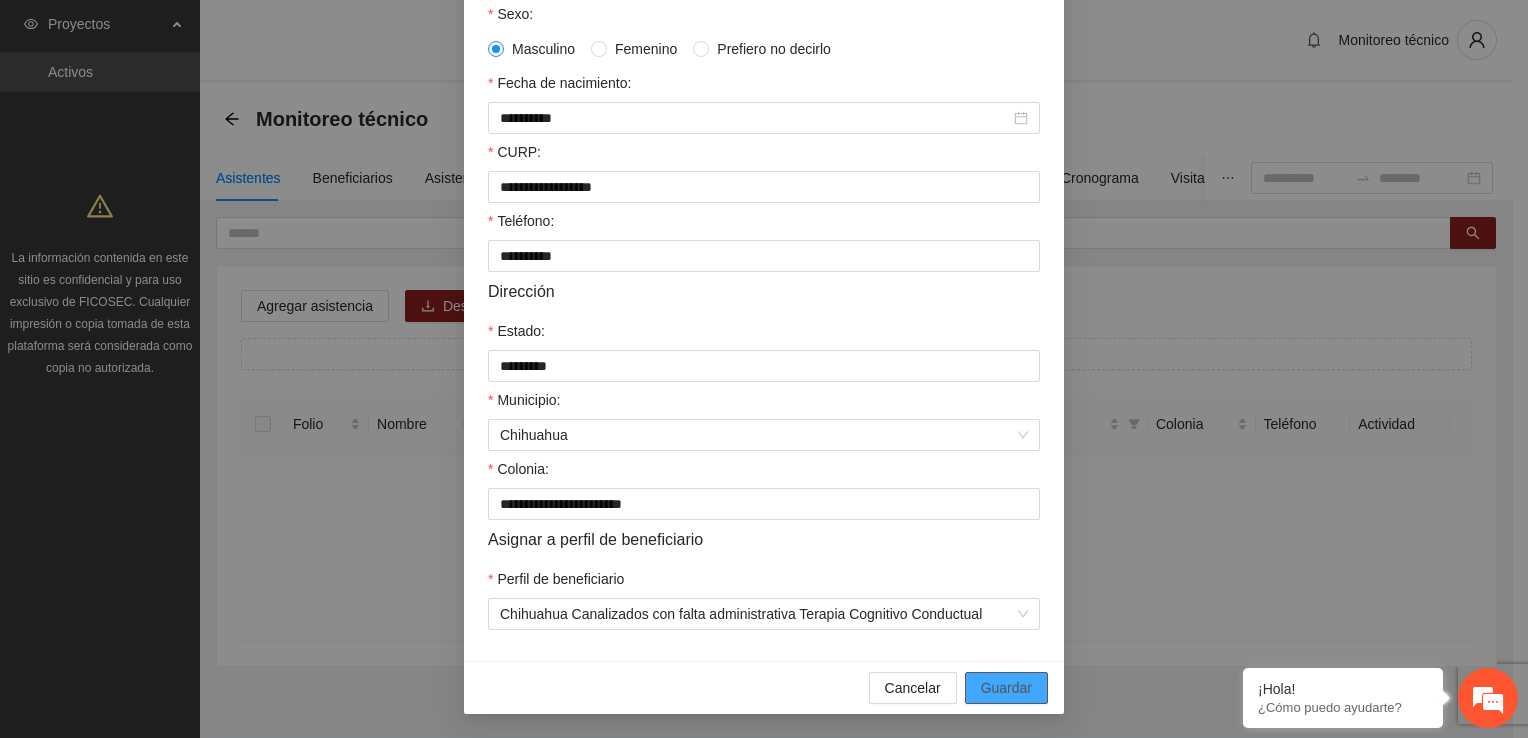 click on "Guardar" at bounding box center (1006, 688) 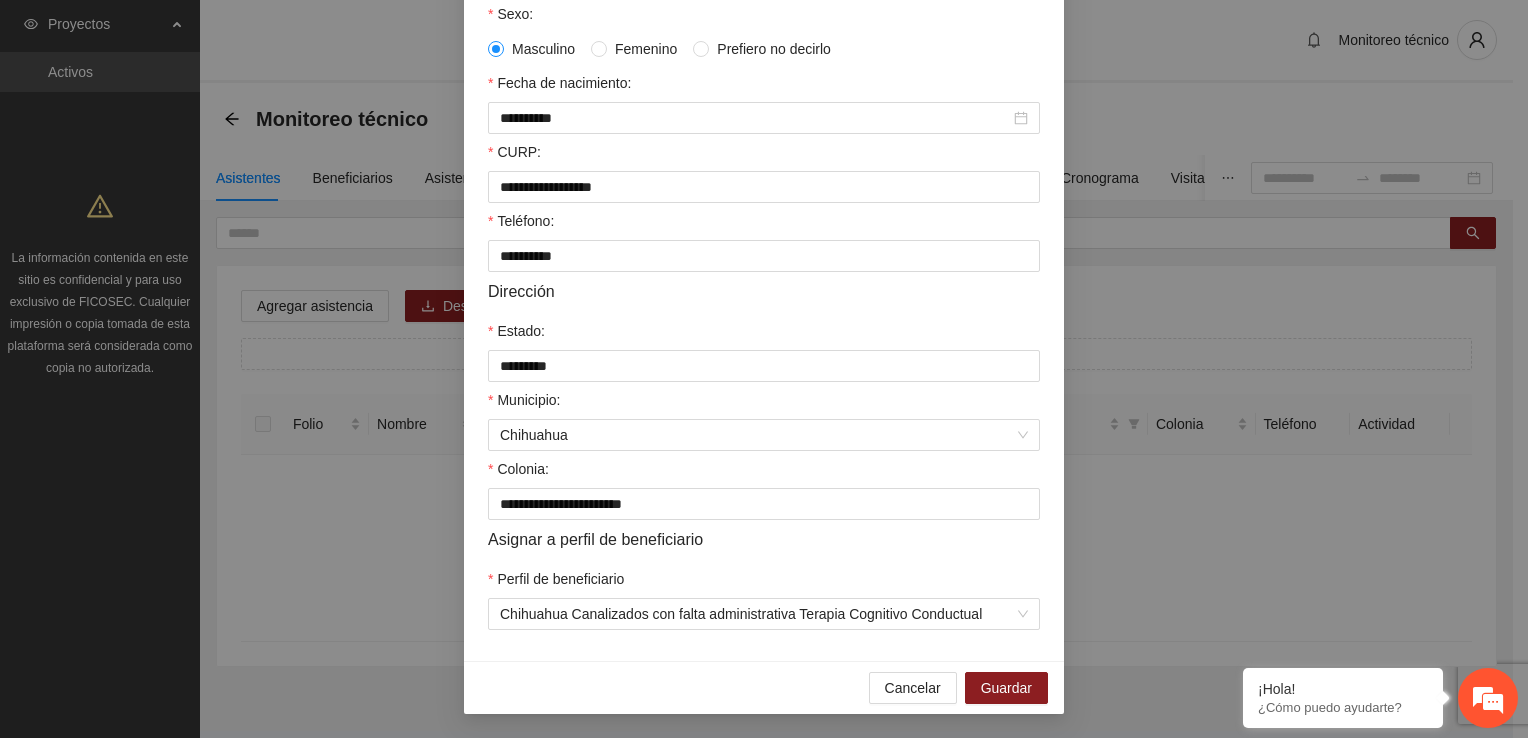 click on "Información personal Nombre: [NAME] Apellido 1: [LAST] Apellido 2: [LAST] Sexo: Masculino Femenino Prefiero no decirlo Fecha de nacimiento: [DATE] CURP: [CURP] Teléfono: [PHONE] Dirección Estado: [STATE] Municipio: Chihuahua Colonia: [NEIGHBORHOOD] Asignar a perfil de beneficiario Perfil de beneficiario Chihuahua Canalizados con falta administrativa Terapia Cognitivo Conductual" at bounding box center [764, 192] 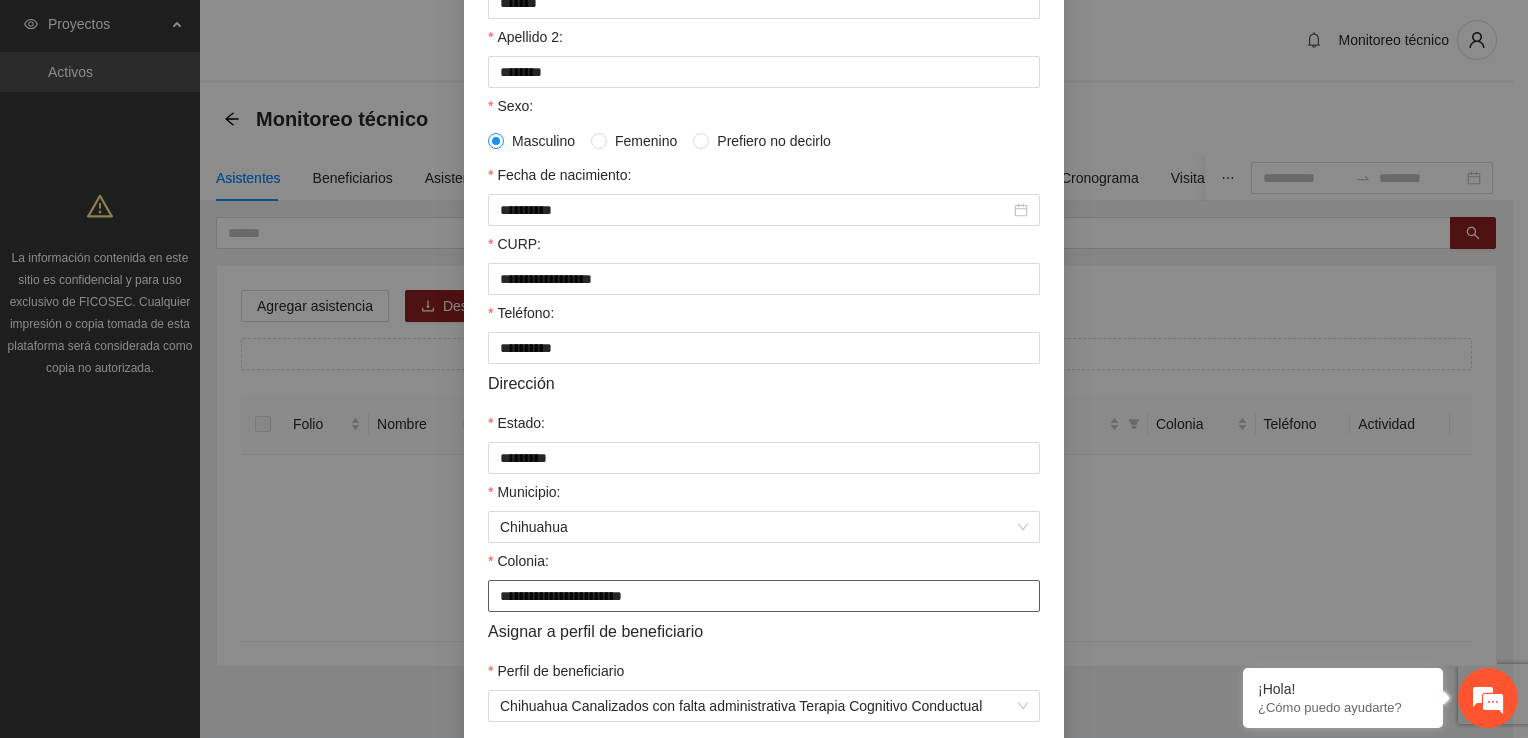 scroll, scrollTop: 432, scrollLeft: 0, axis: vertical 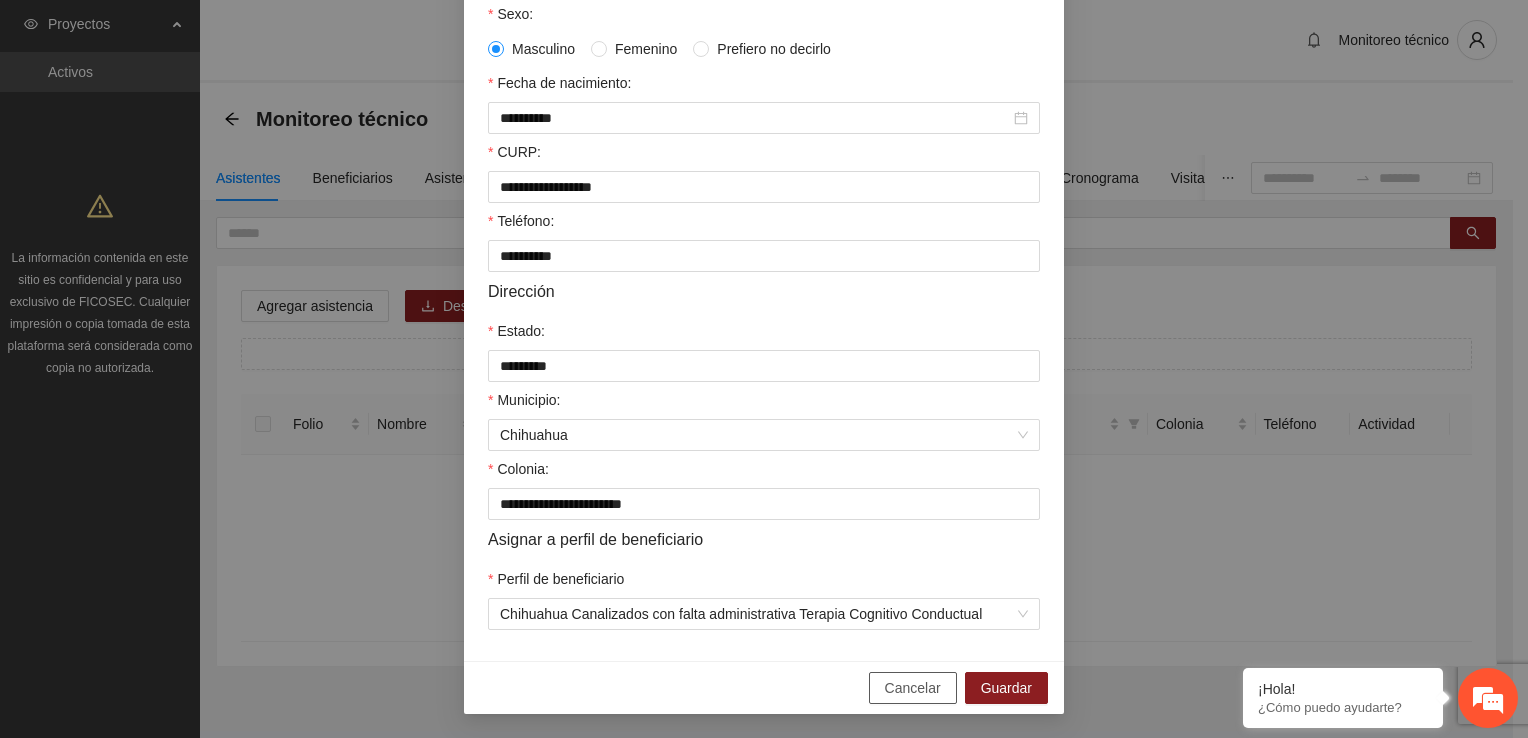 click on "Cancelar" at bounding box center [913, 688] 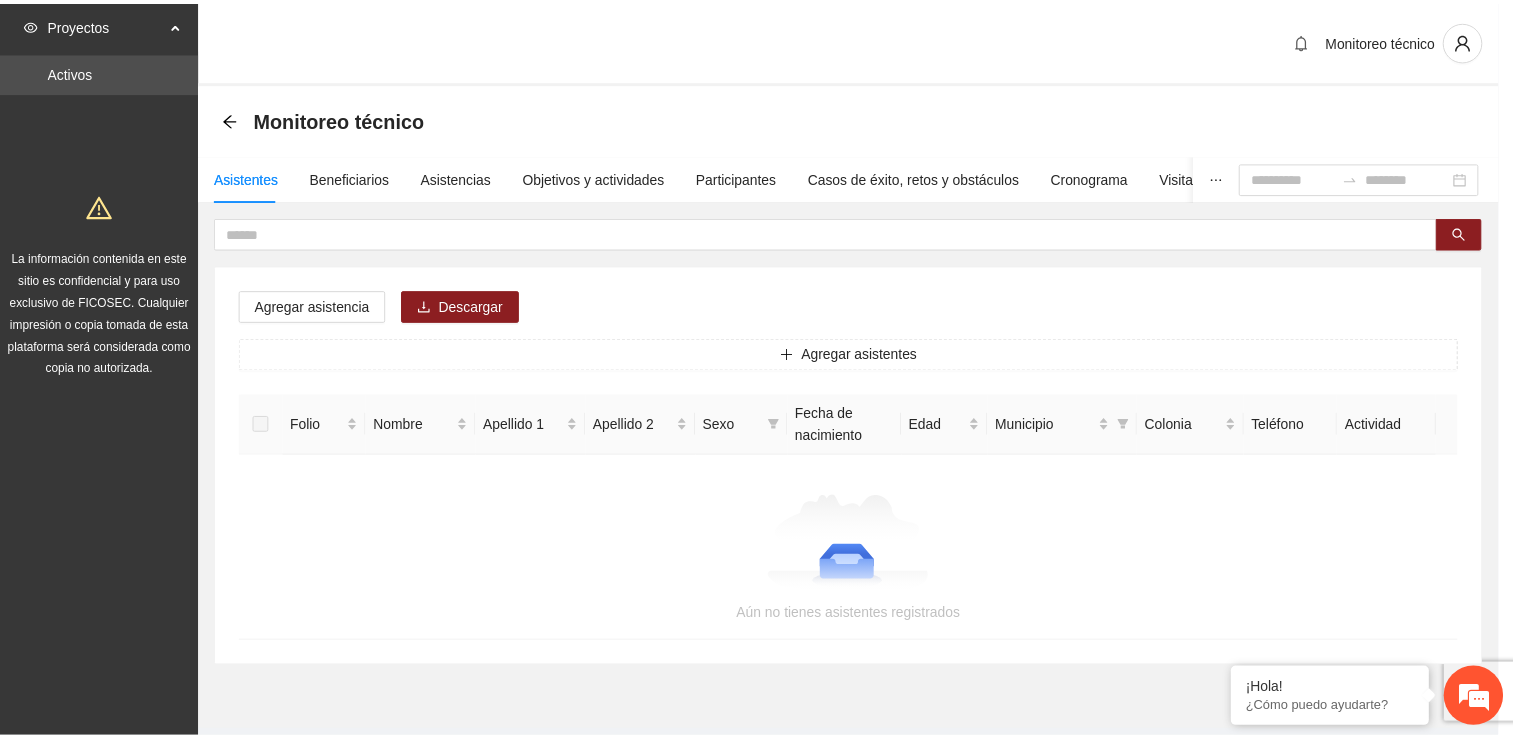 scroll, scrollTop: 332, scrollLeft: 0, axis: vertical 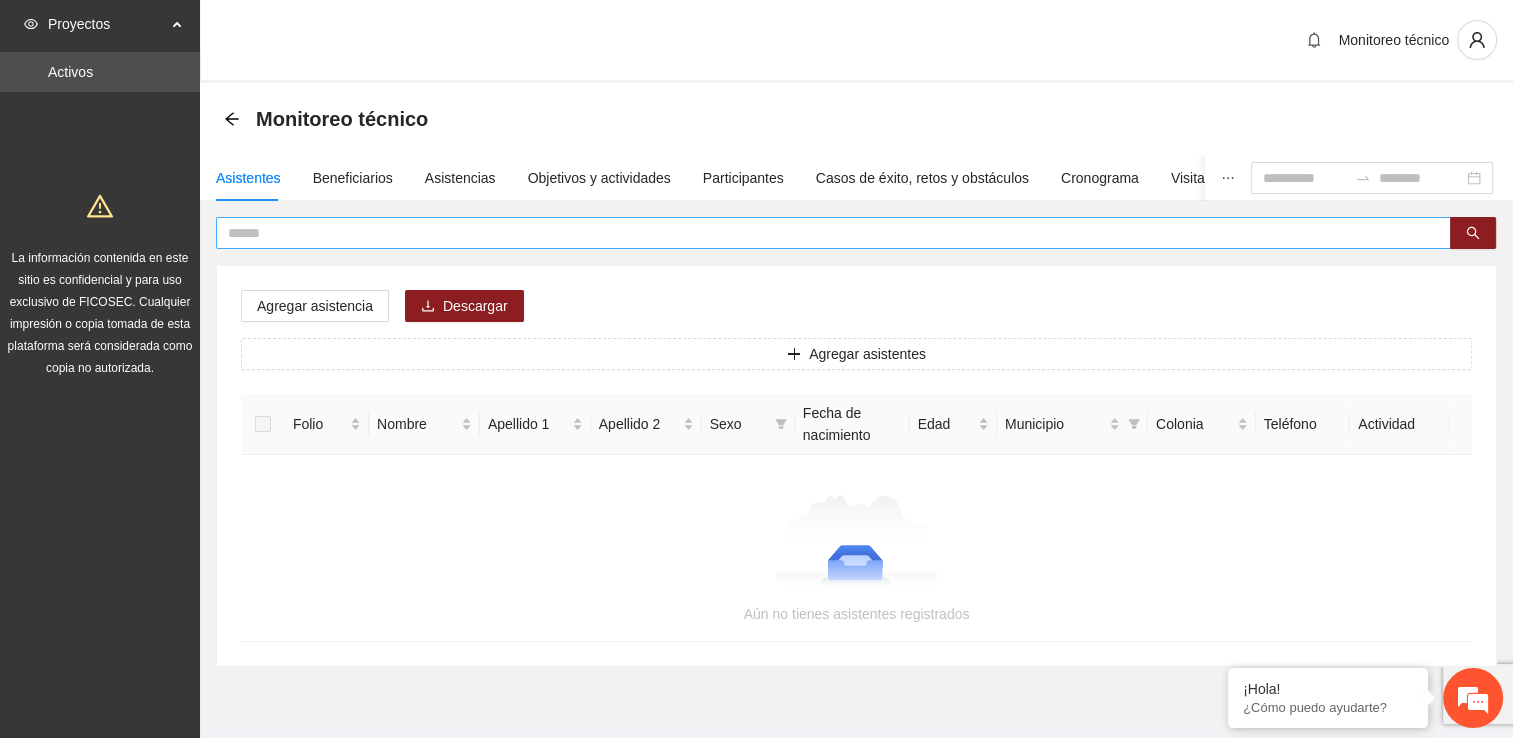 click at bounding box center [825, 233] 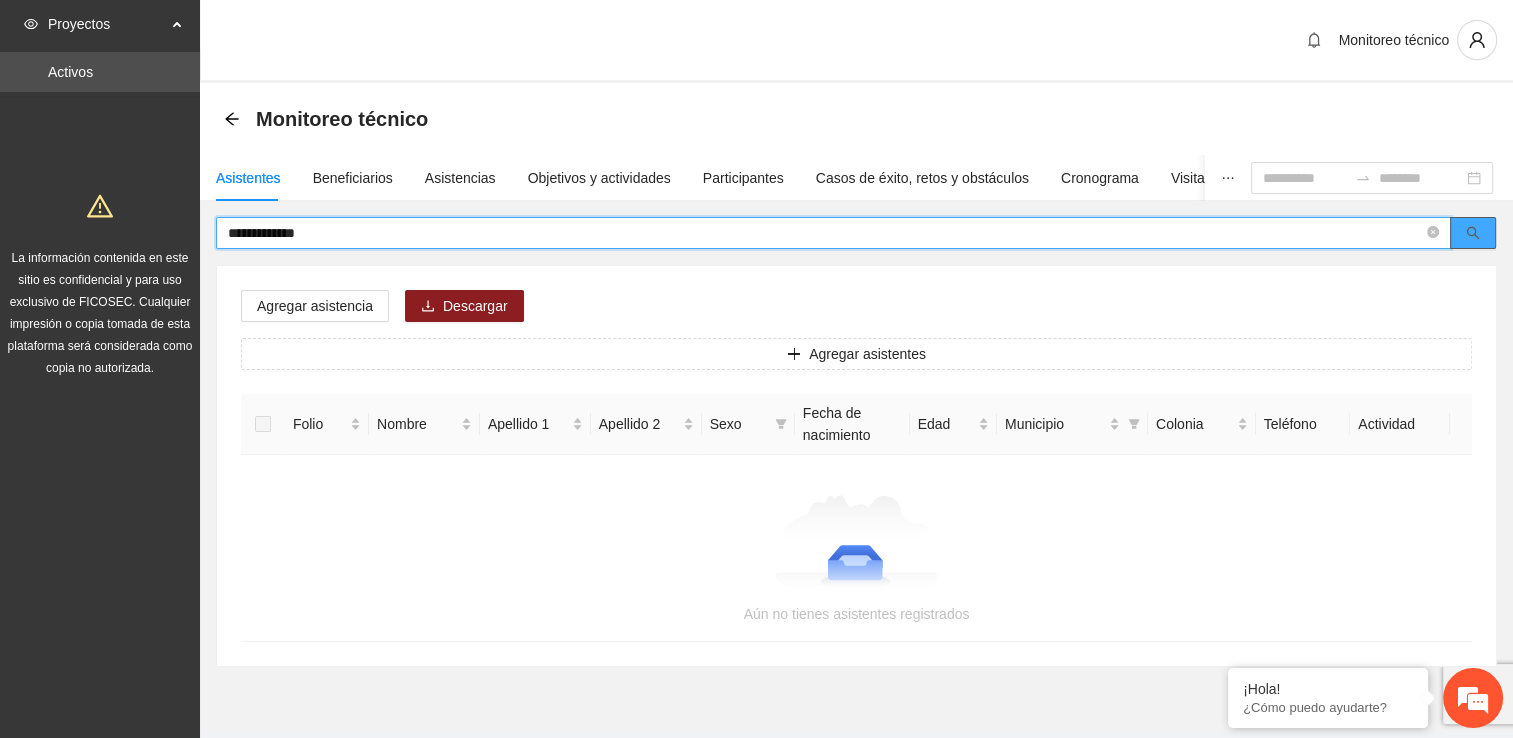 click at bounding box center (1473, 233) 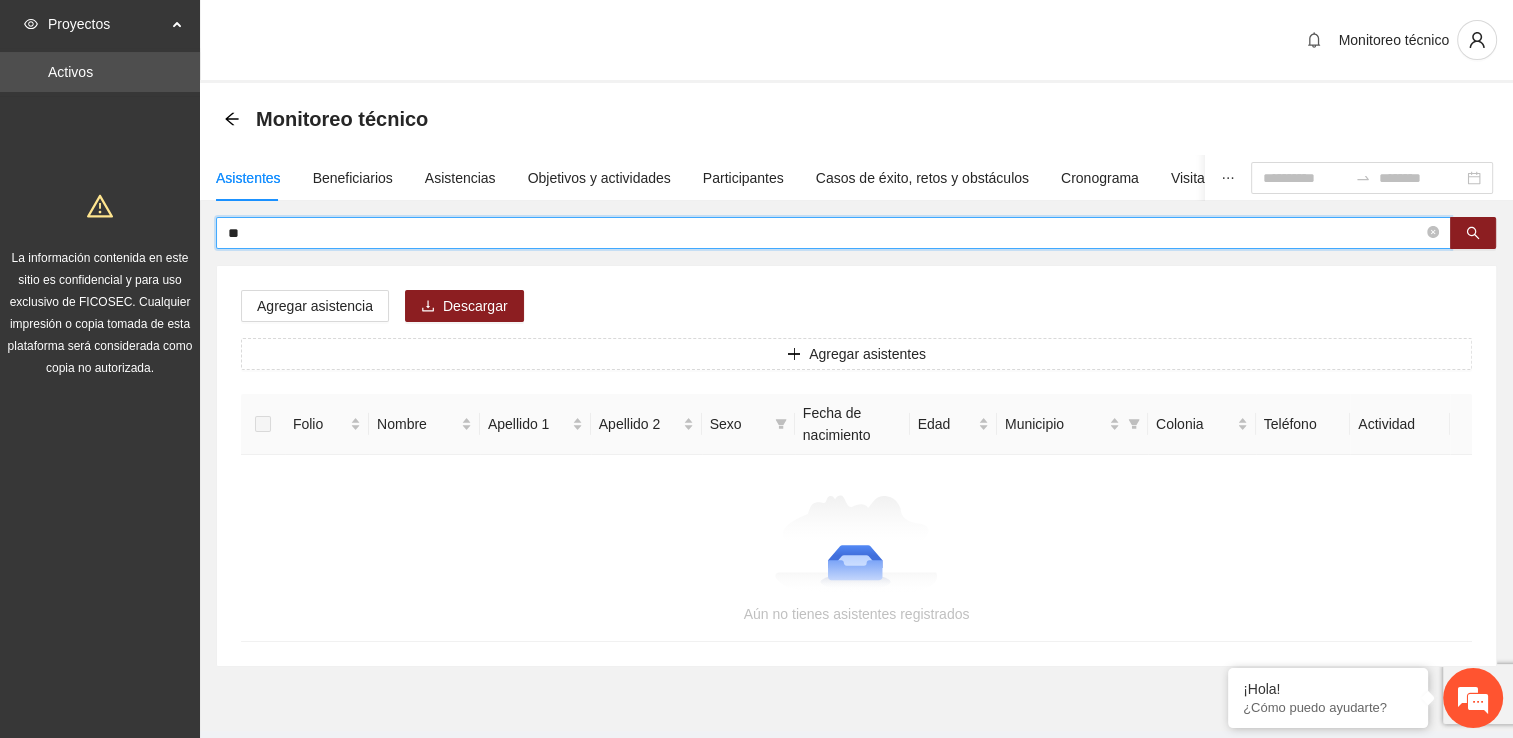 type on "*" 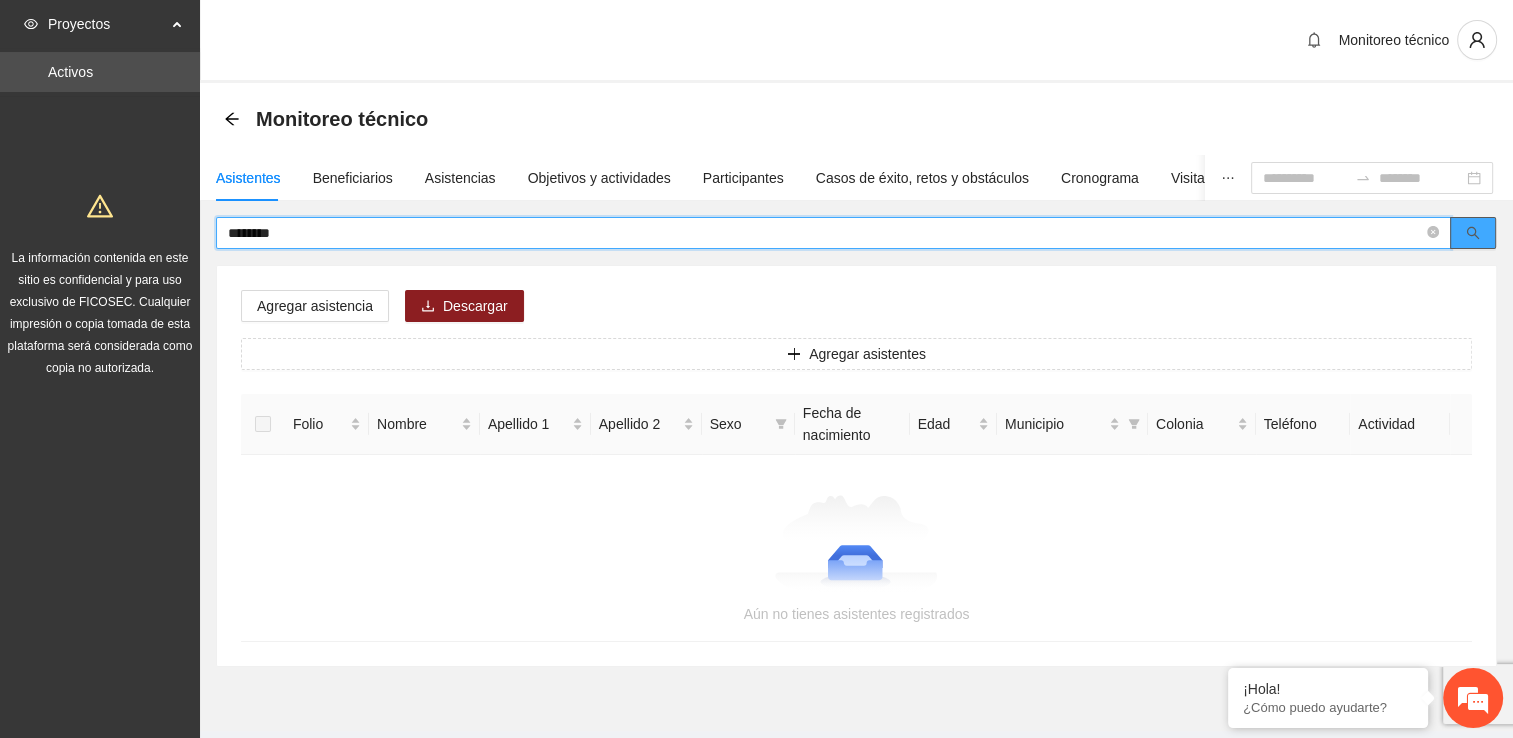 click 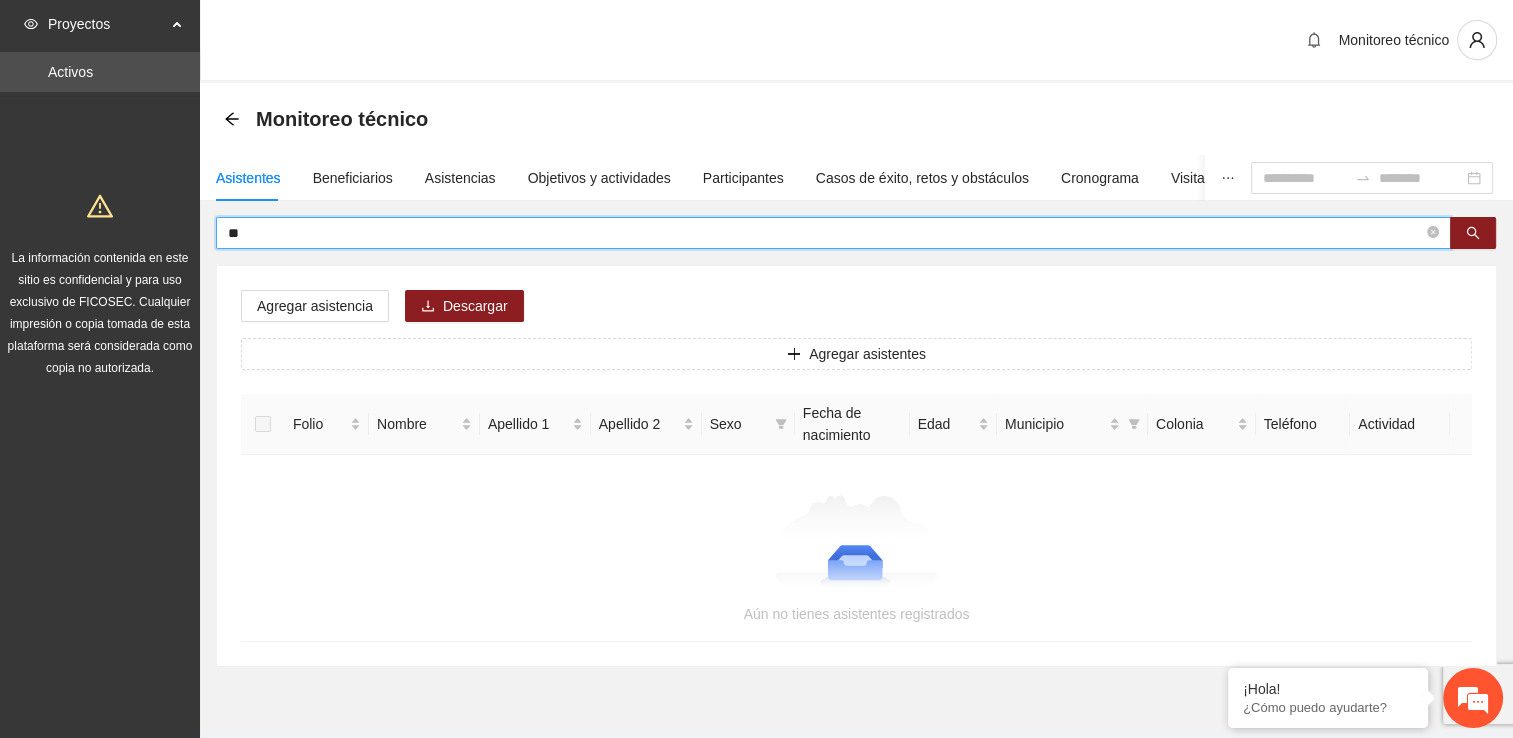 type on "*" 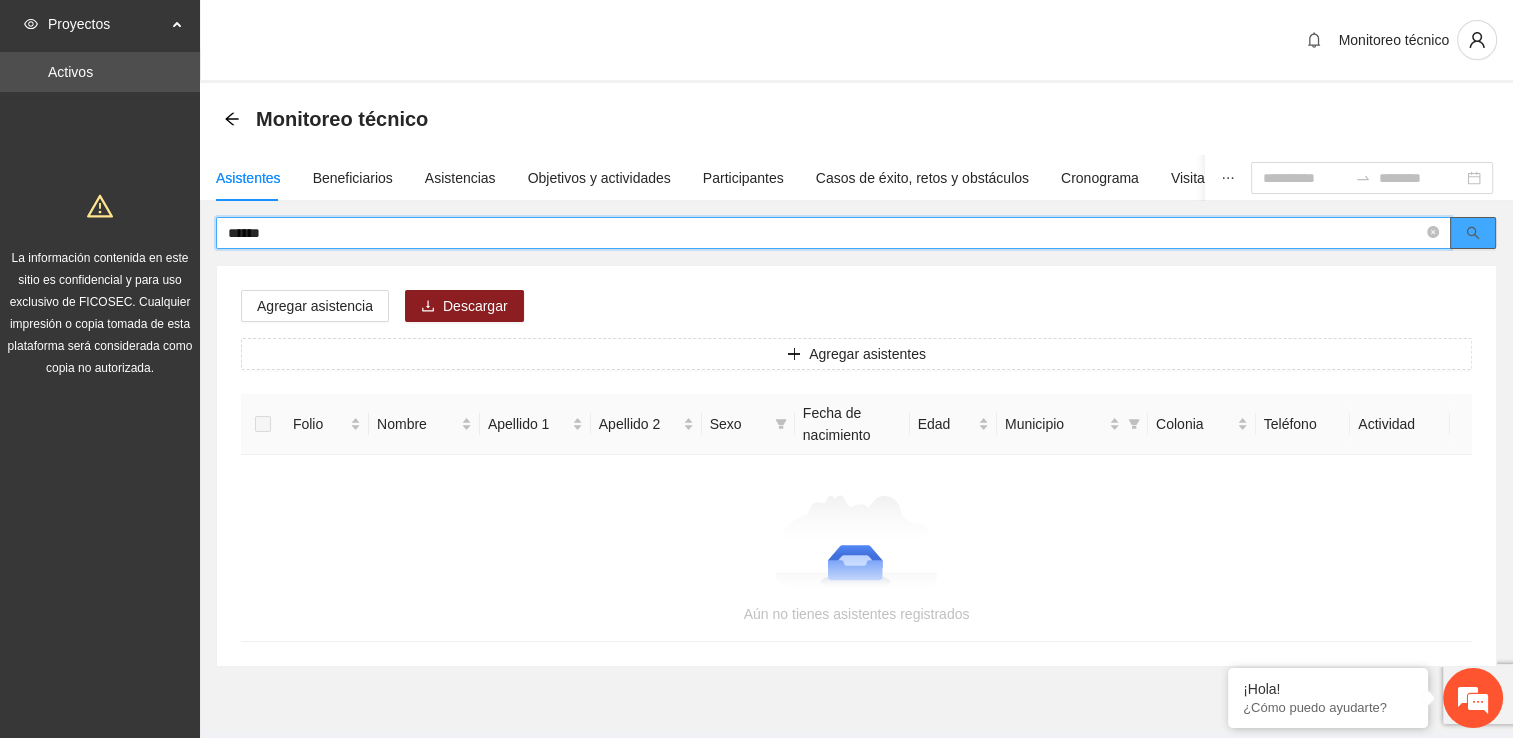 click at bounding box center [1473, 233] 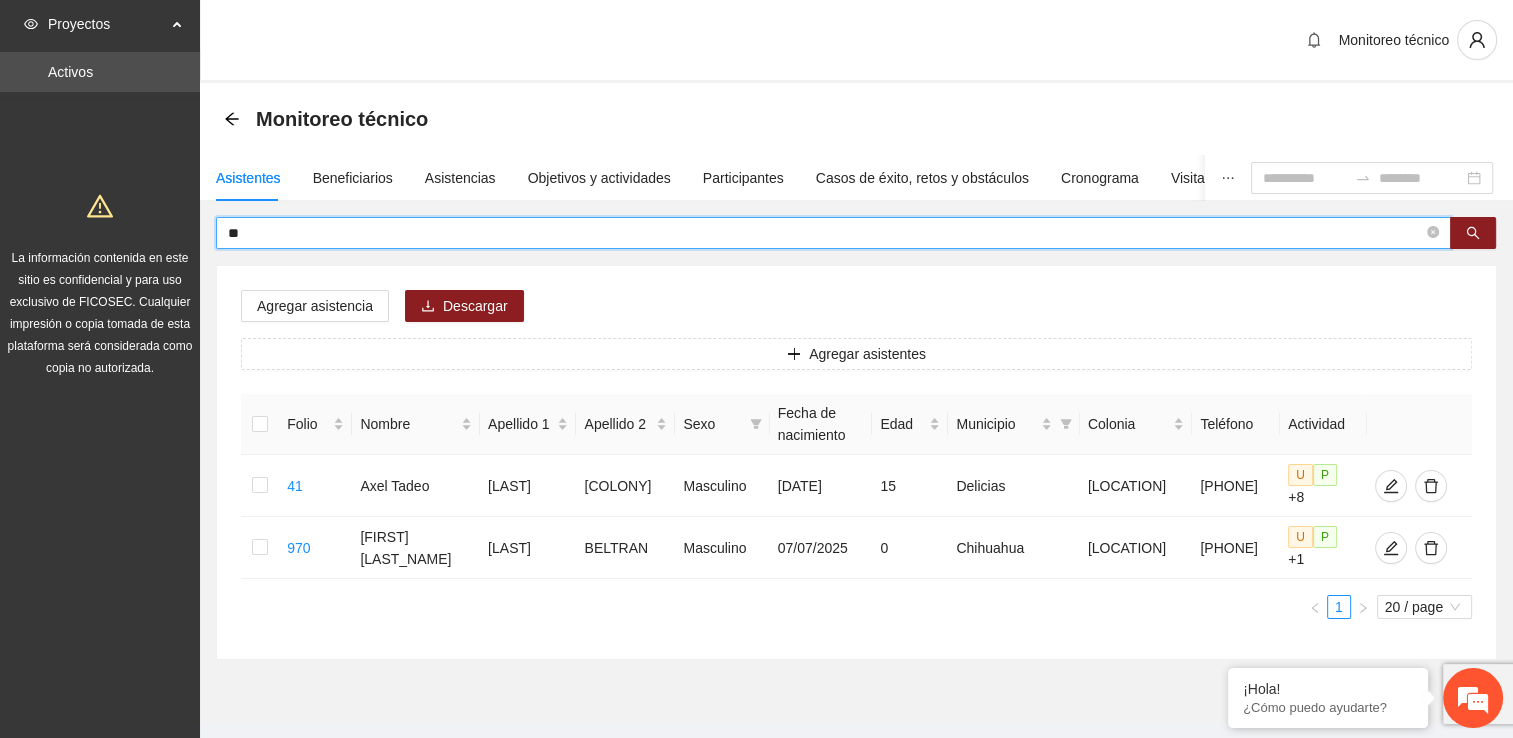 type on "*" 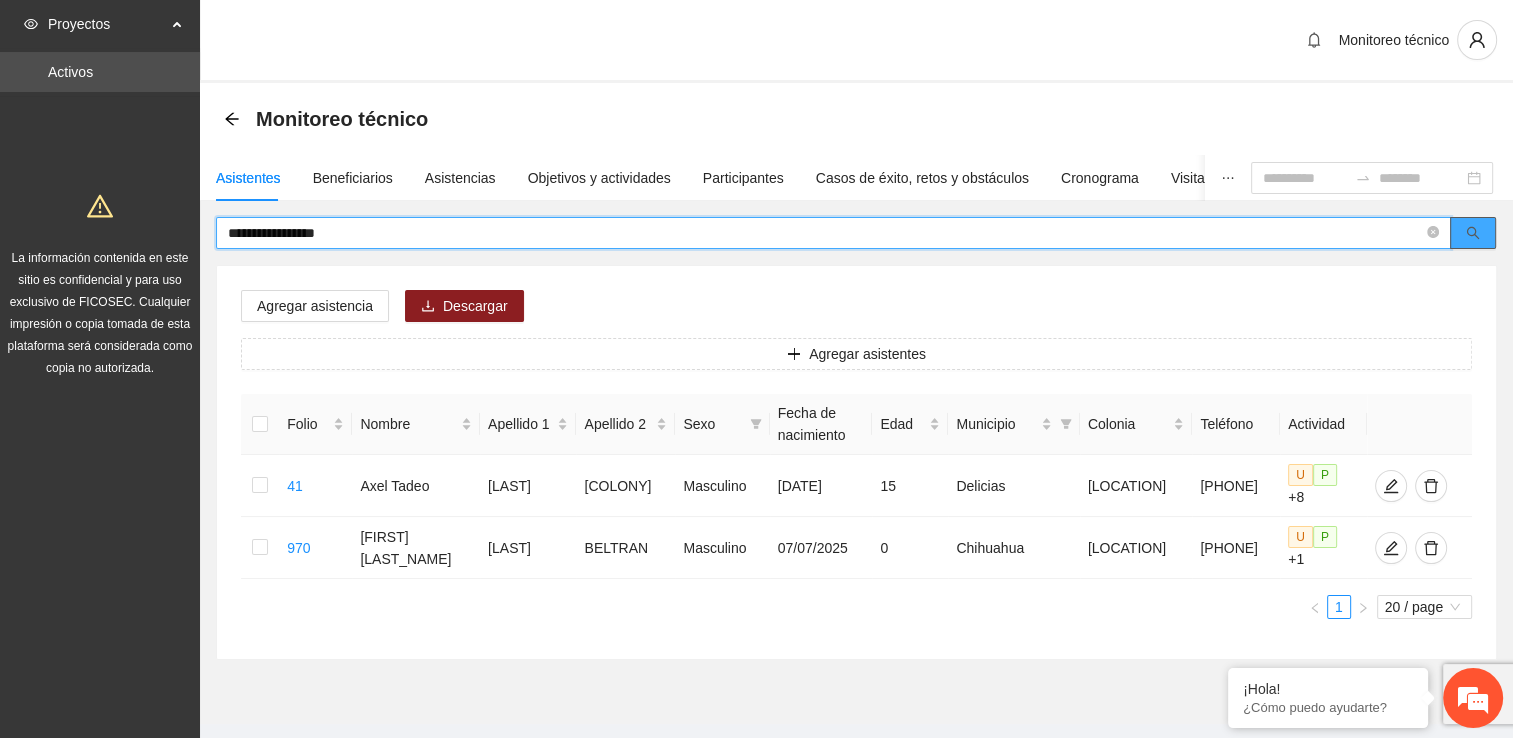 click at bounding box center (1473, 233) 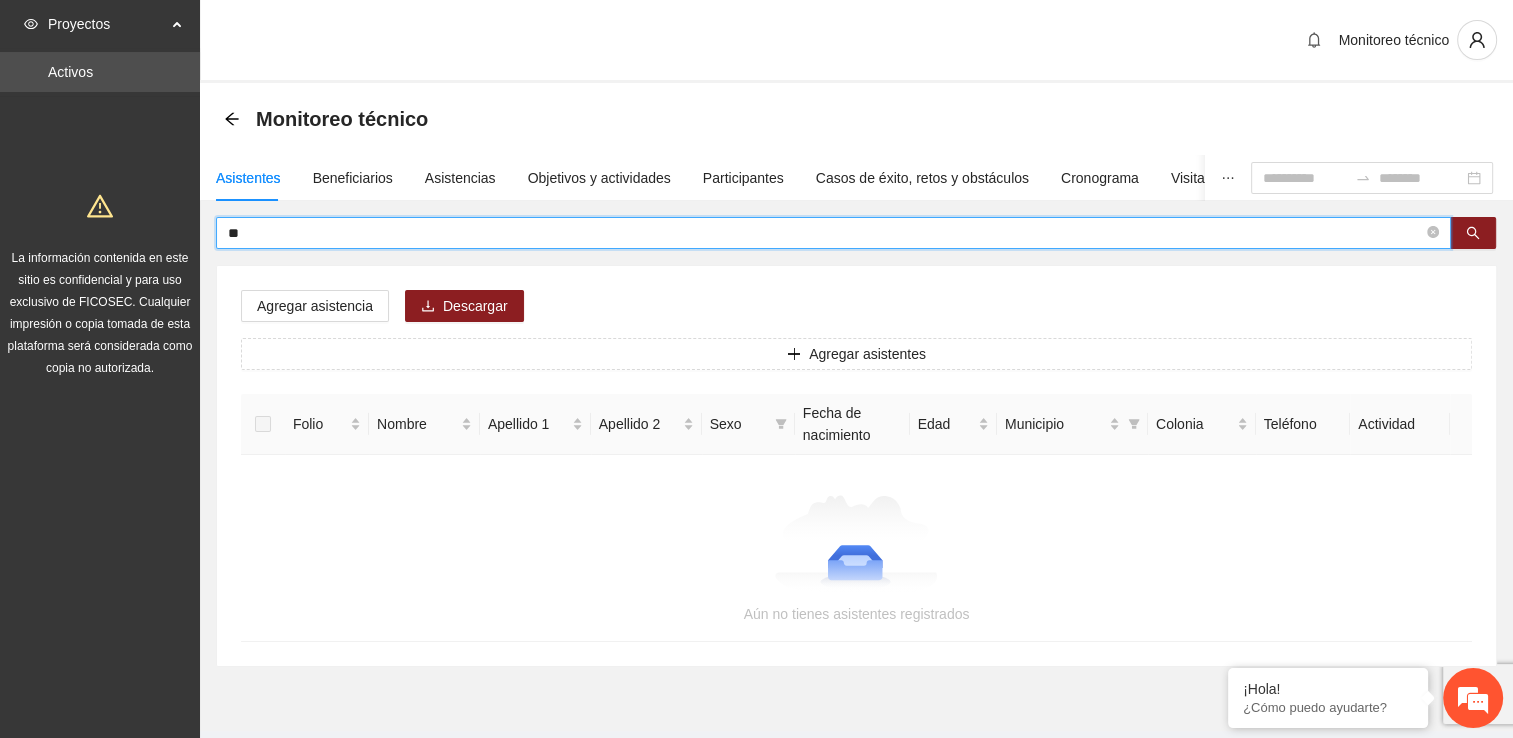 type on "*" 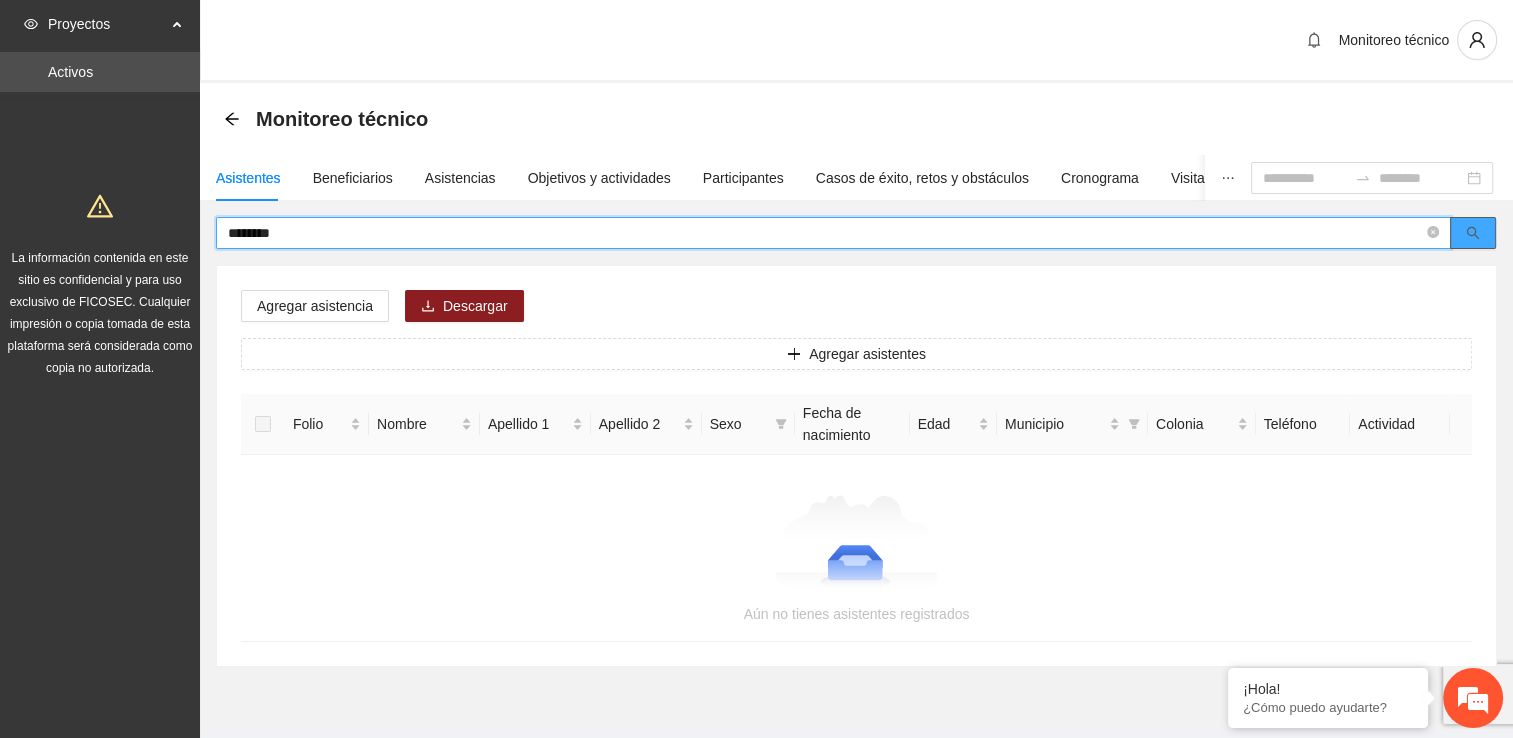 click at bounding box center (1473, 233) 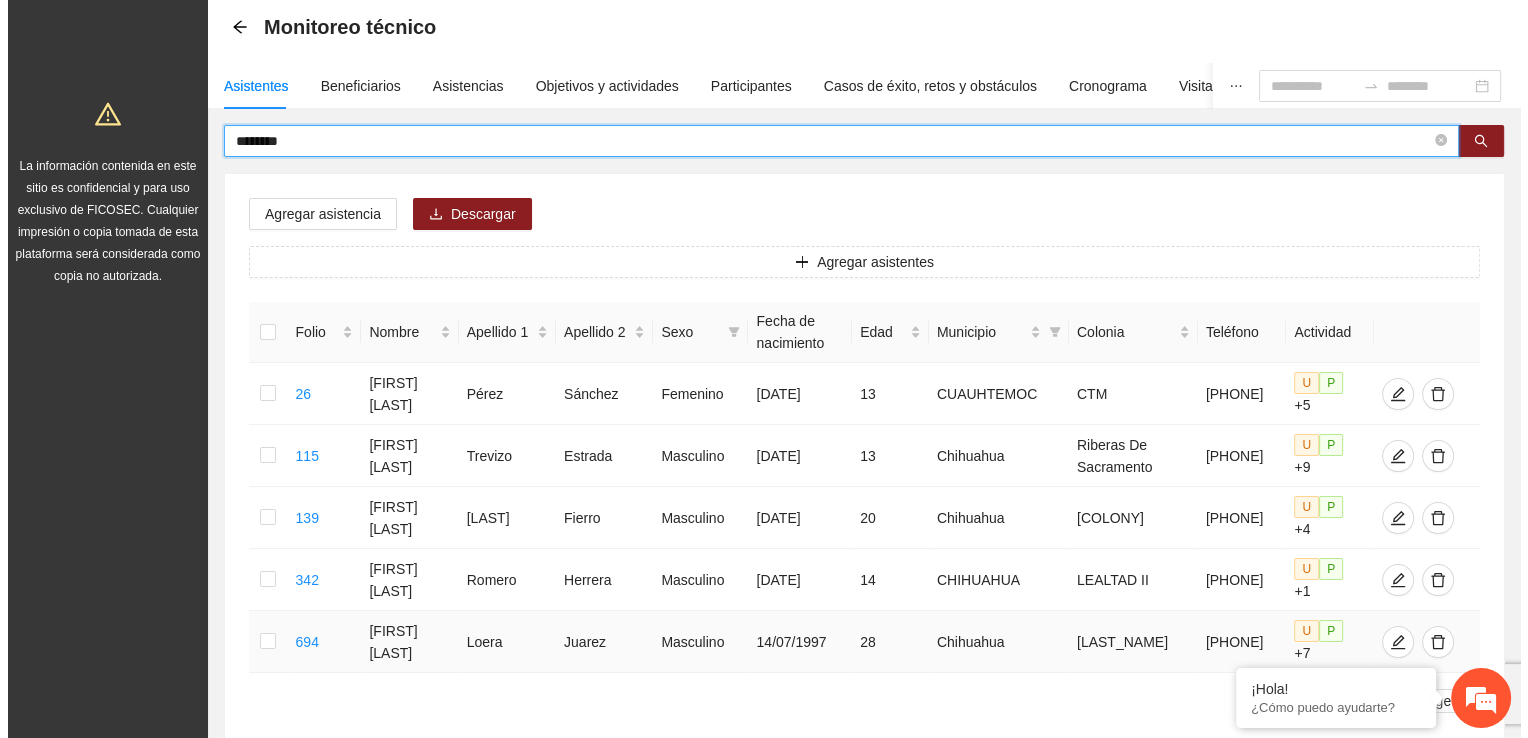 scroll, scrollTop: 196, scrollLeft: 0, axis: vertical 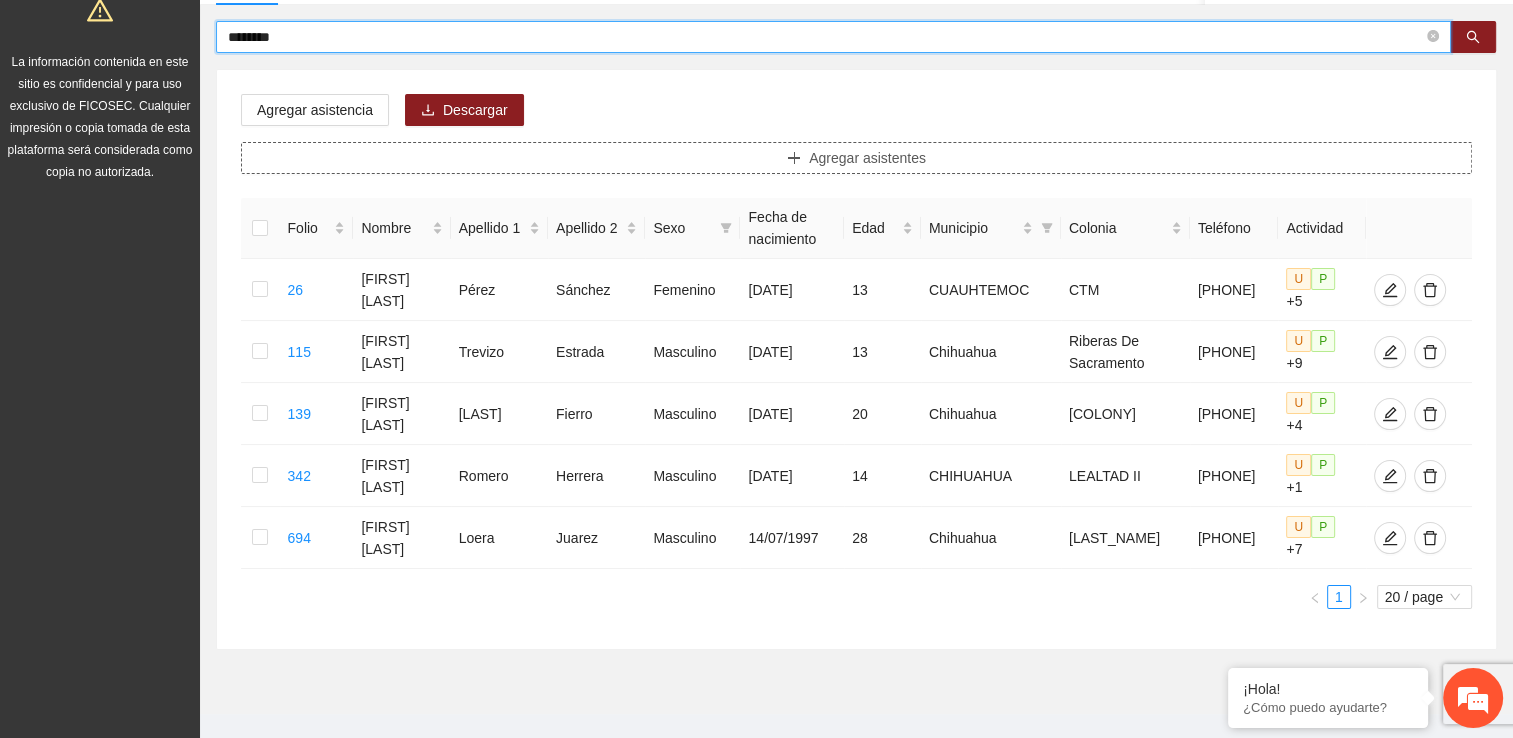 type on "********" 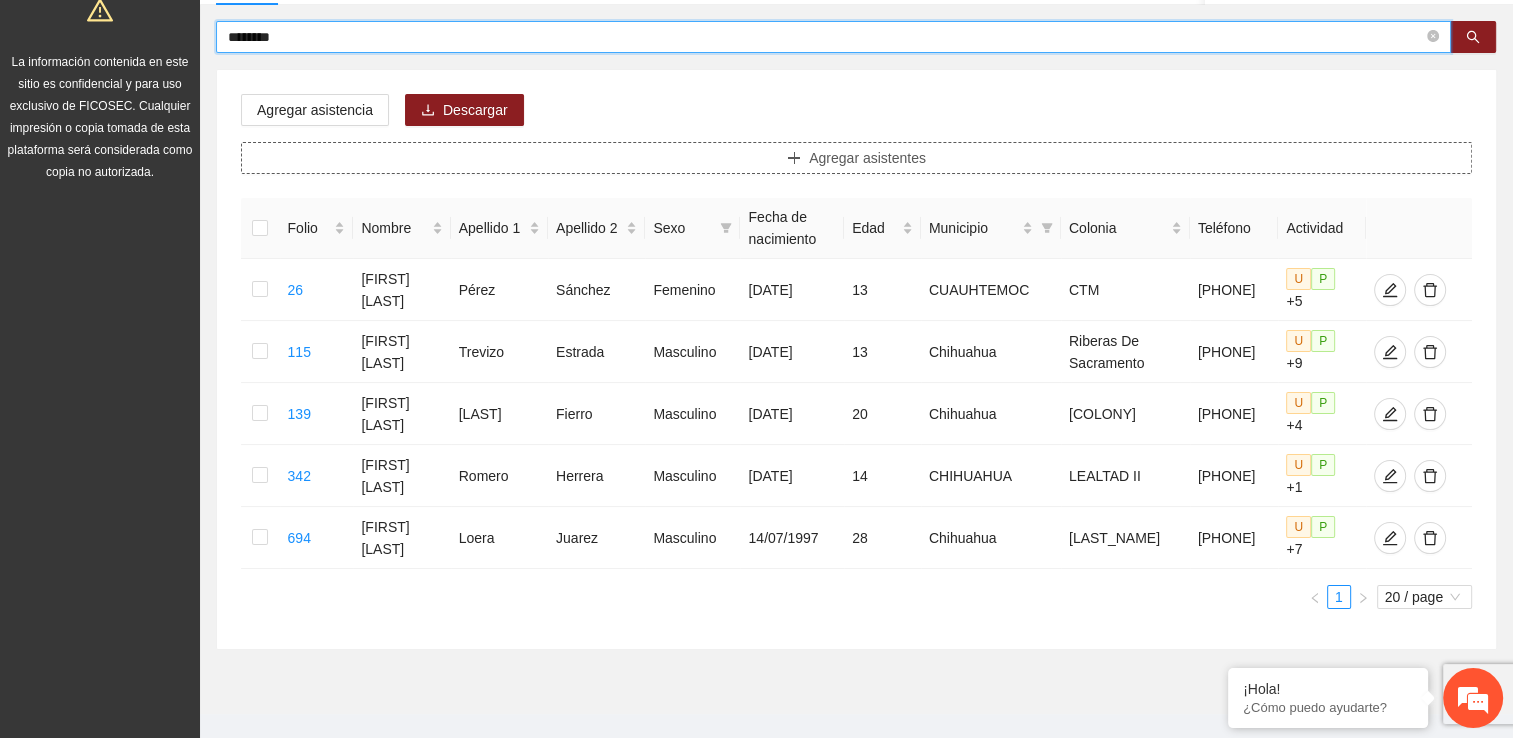 click 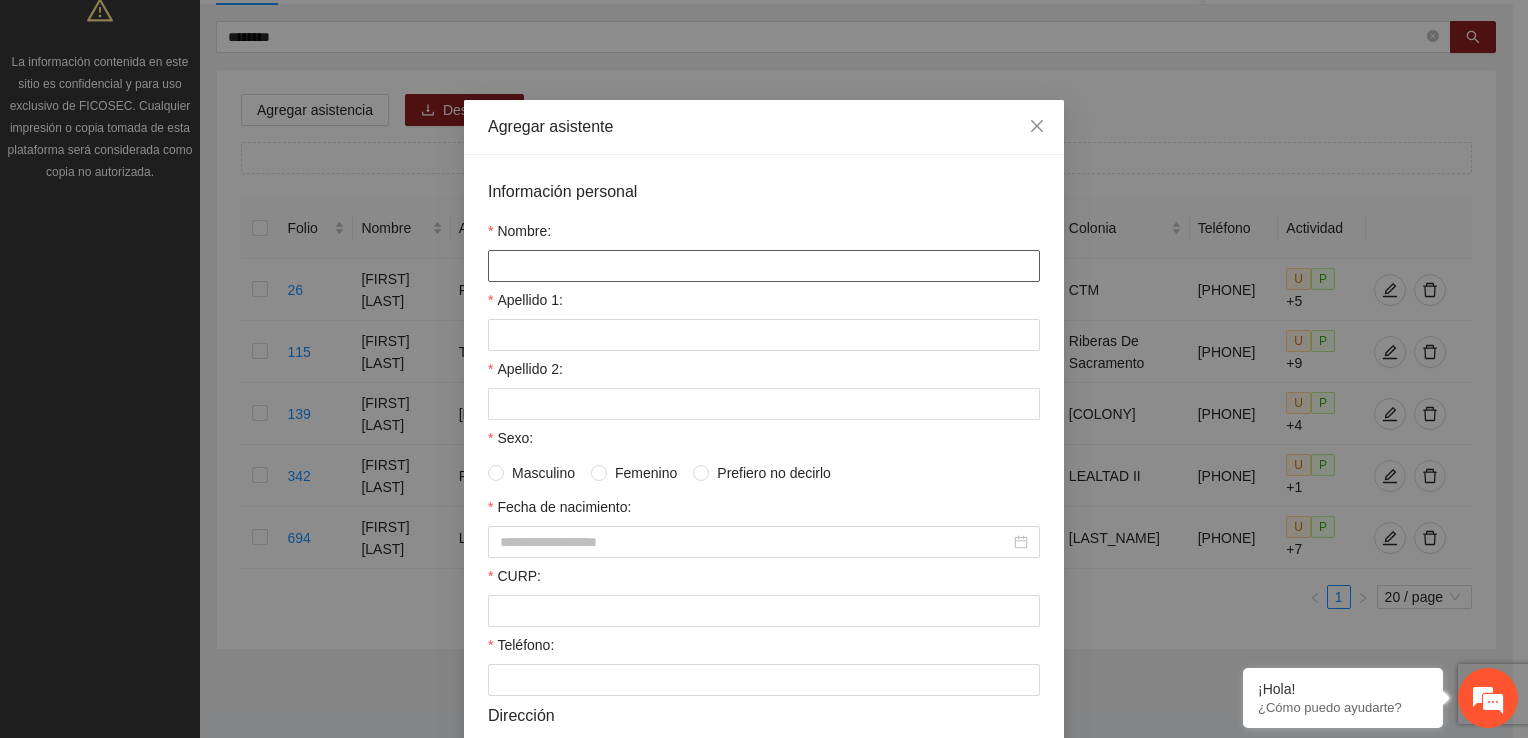 click on "Nombre:" at bounding box center (764, 266) 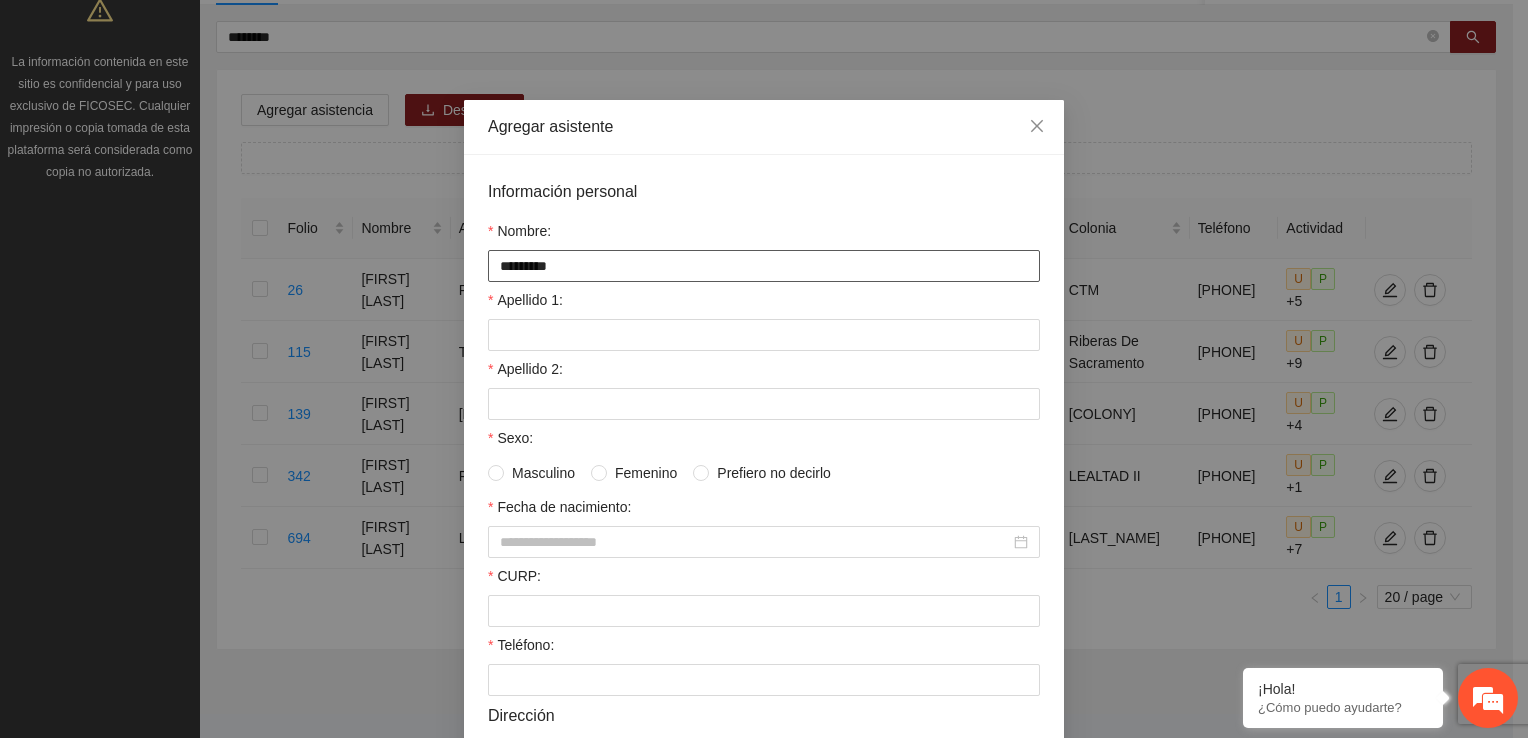 type on "********" 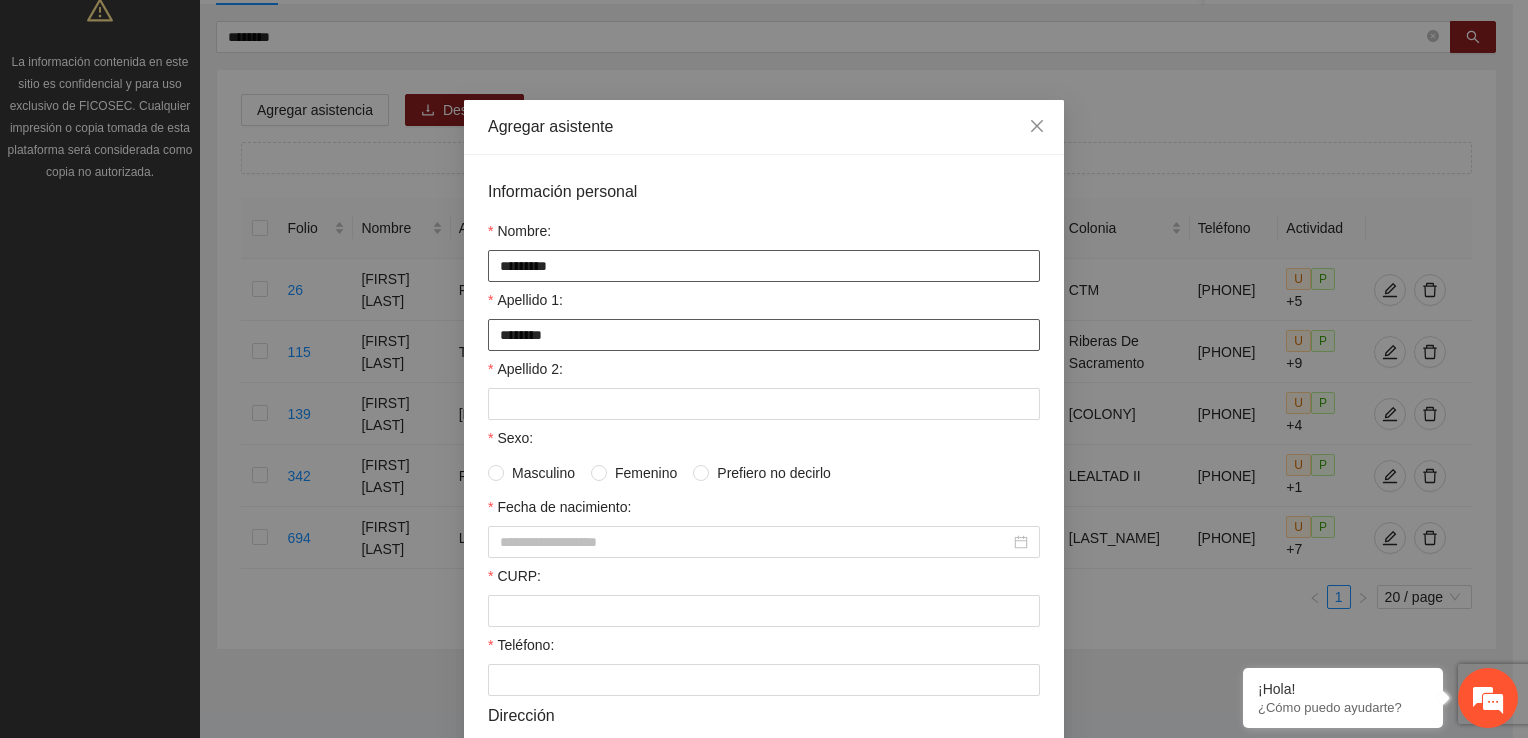 type on "*******" 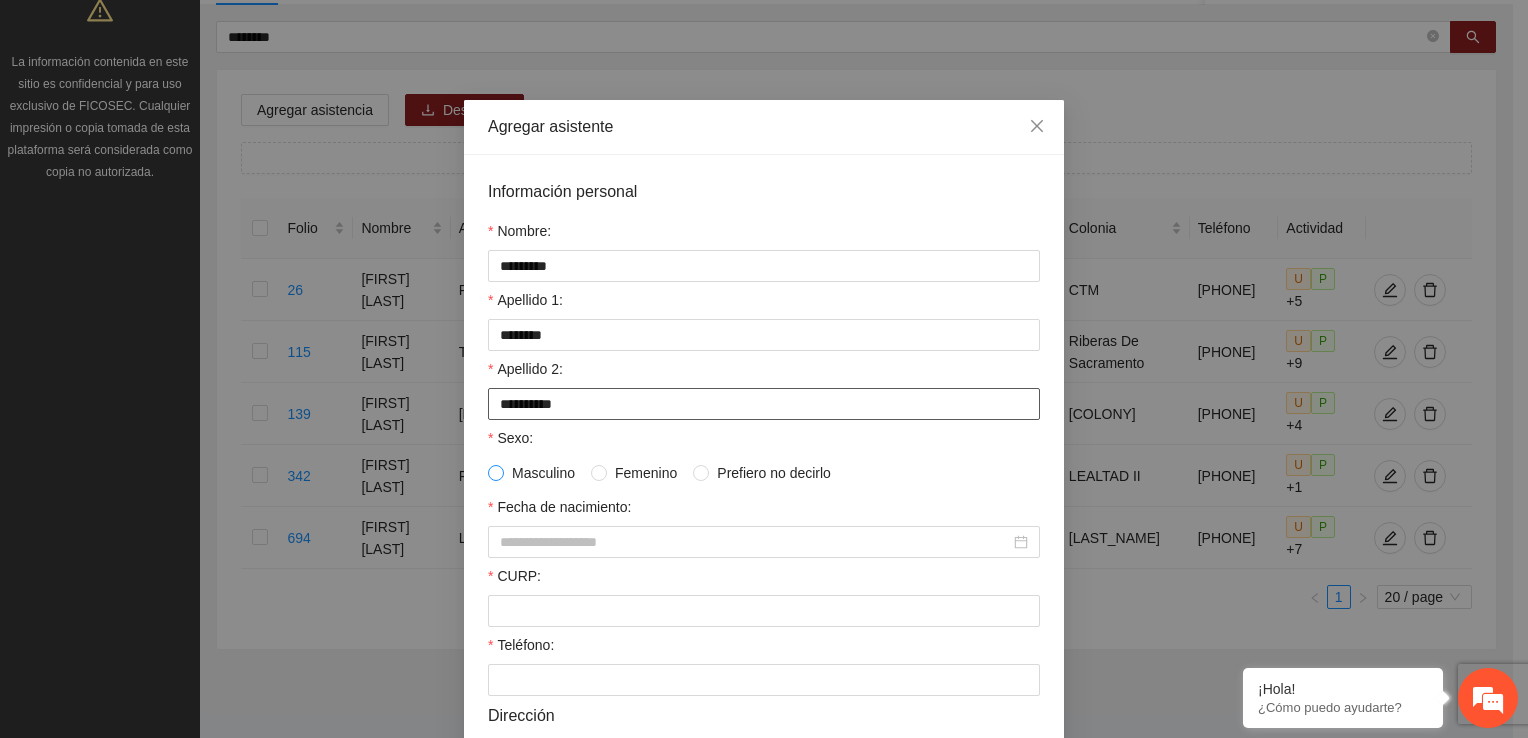 type on "*********" 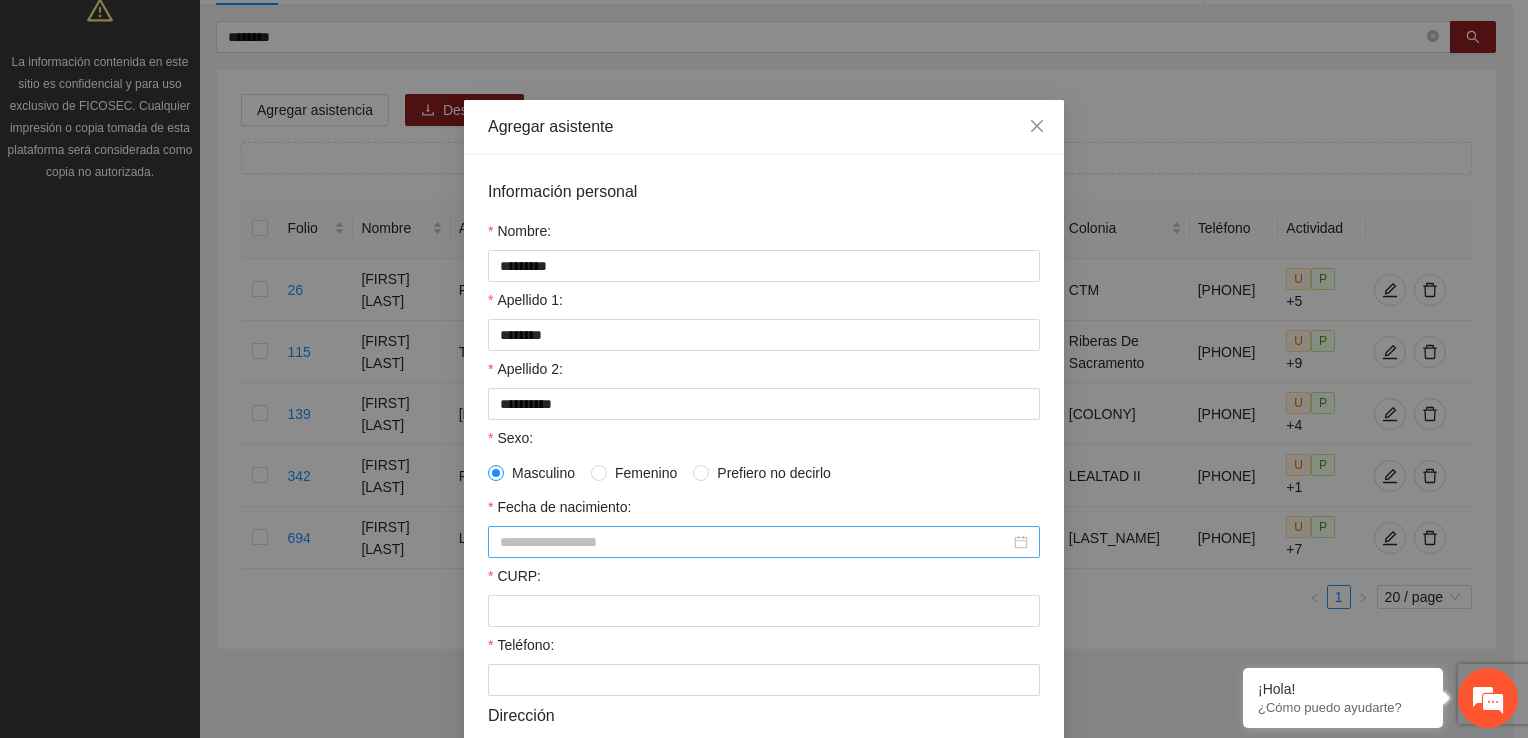 click on "Fecha de nacimiento:" at bounding box center [755, 542] 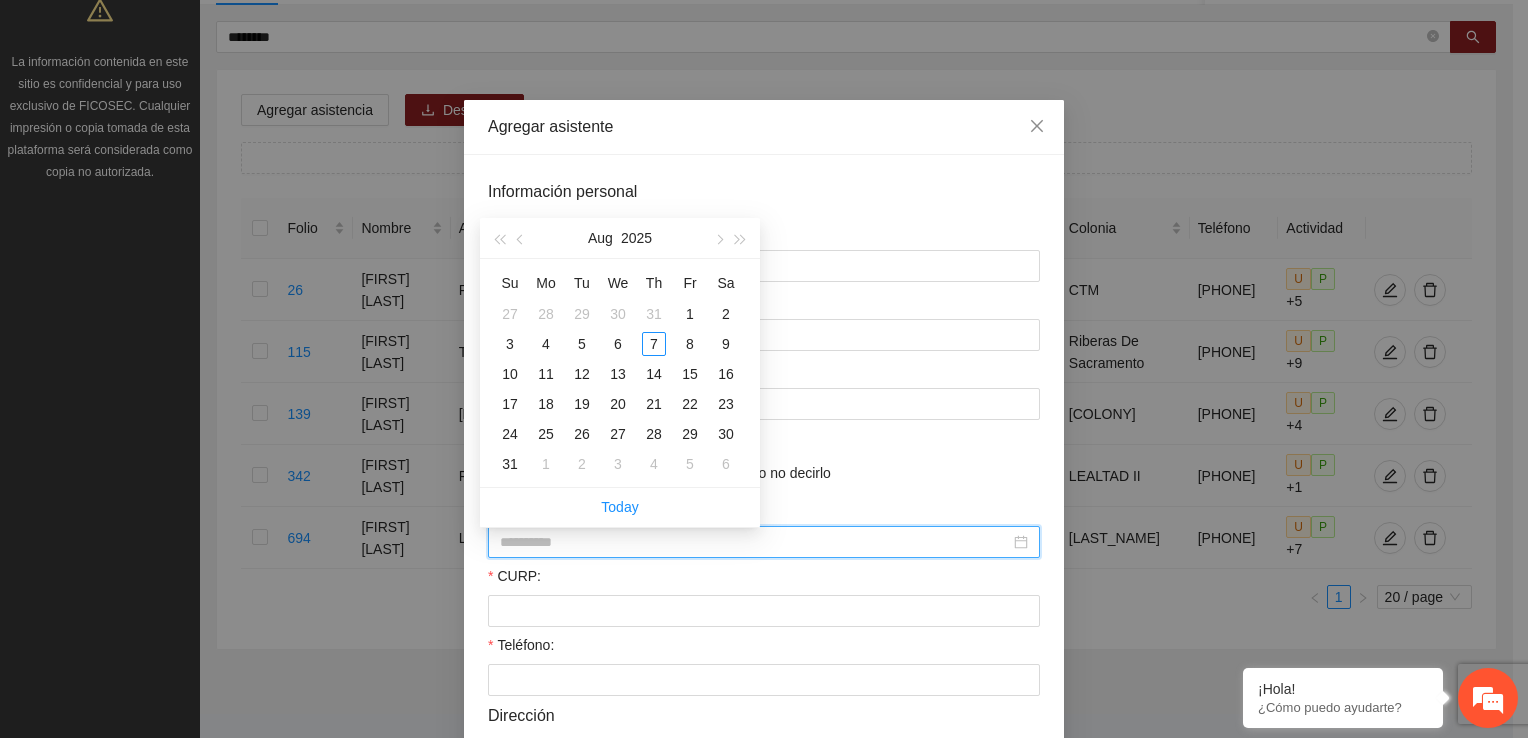 type on "**********" 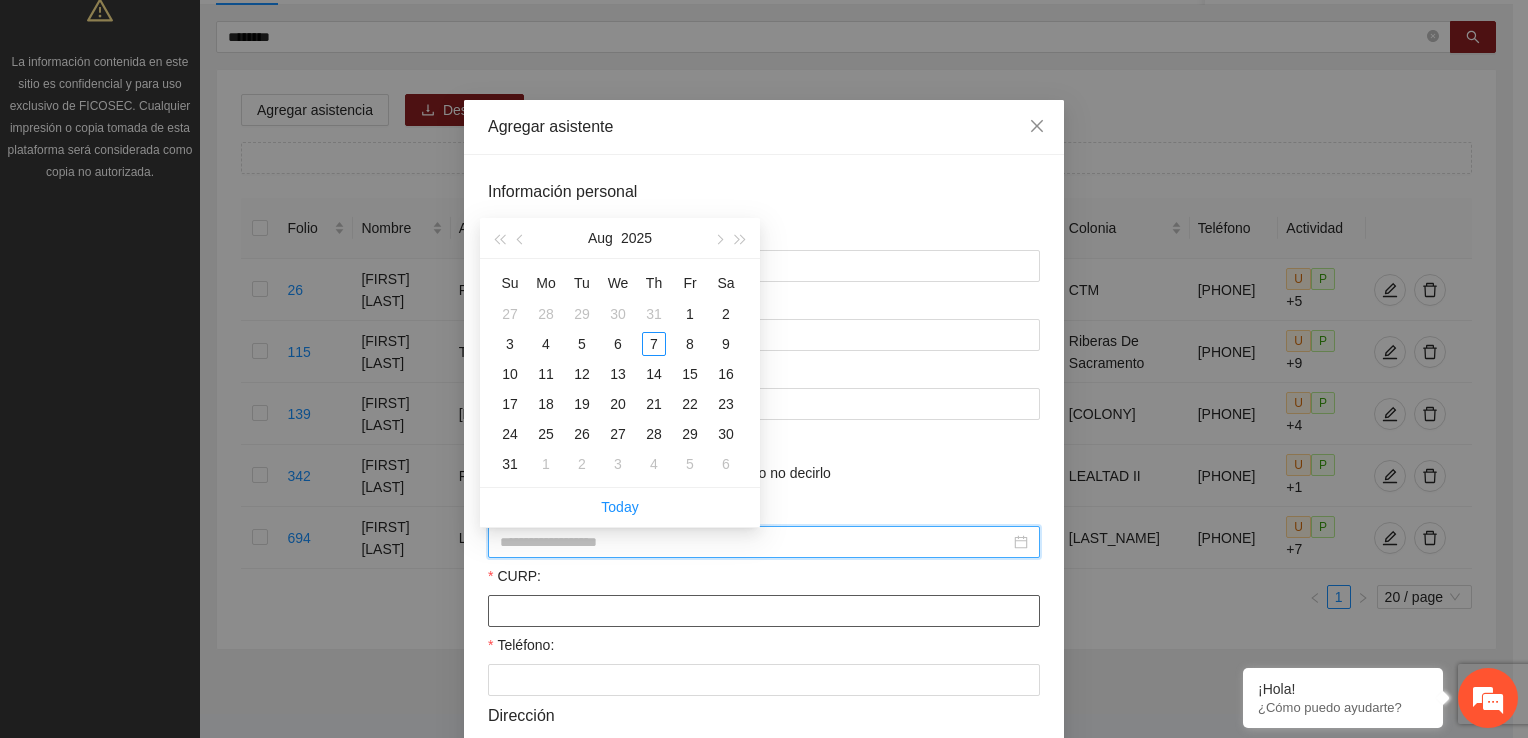 click on "CURP:" at bounding box center (764, 611) 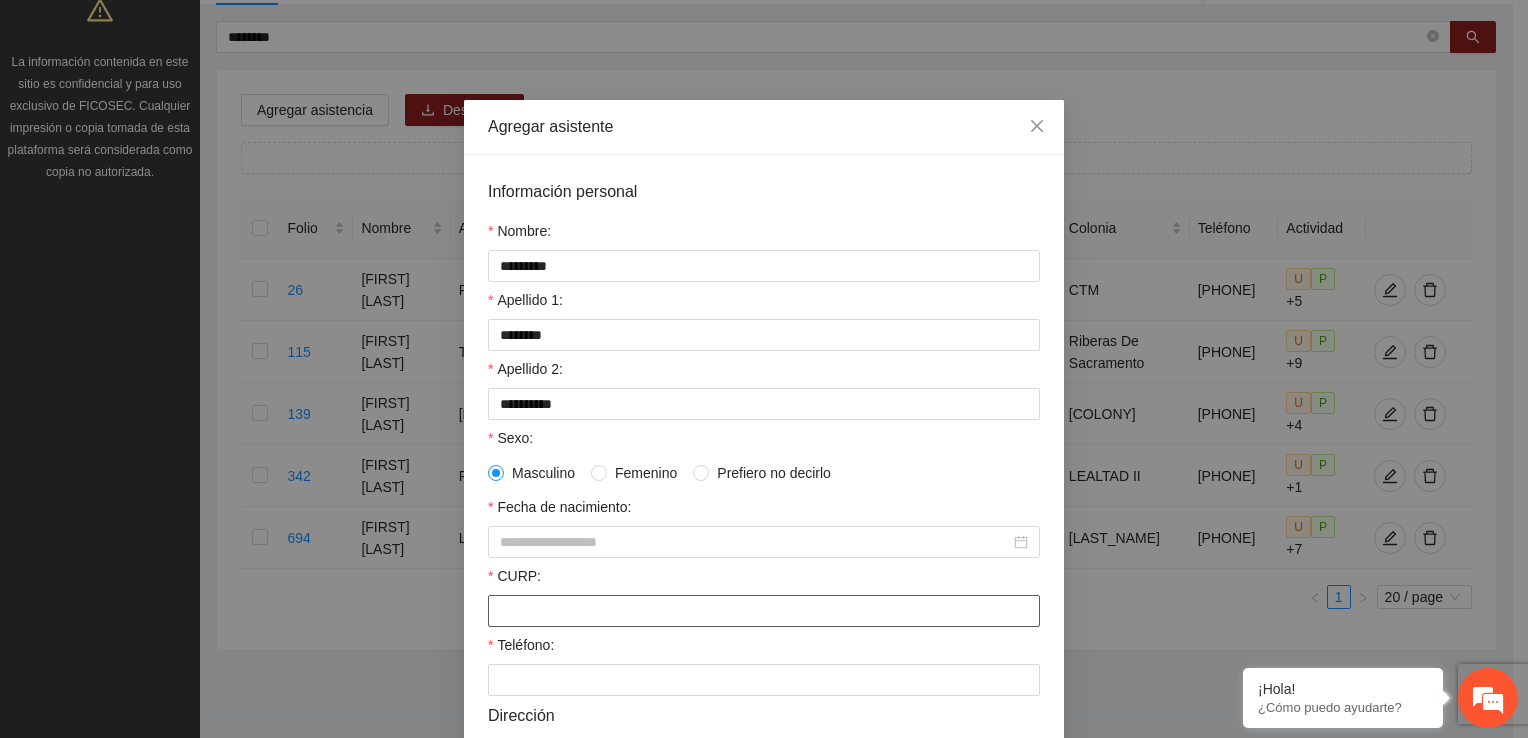 paste on "**********" 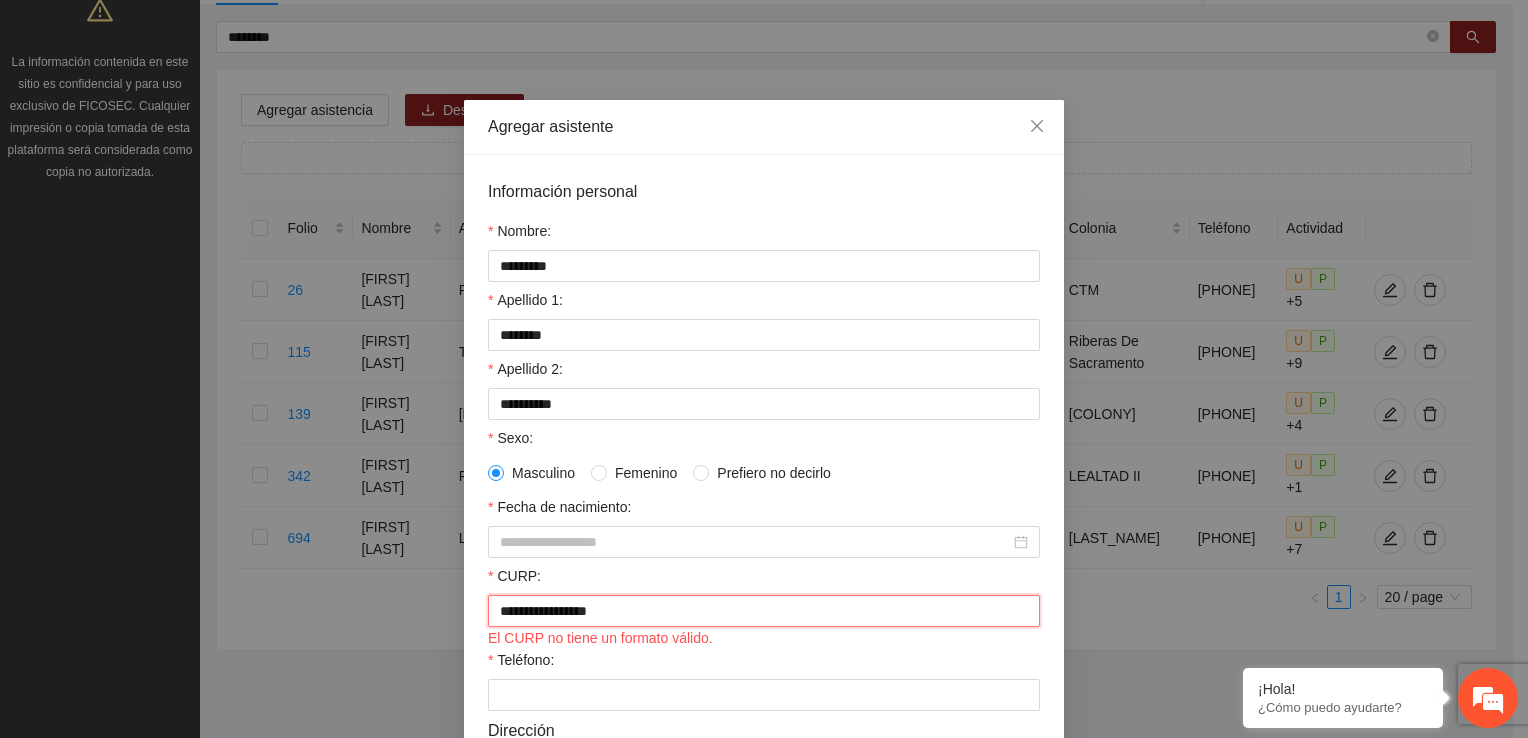 type on "**********" 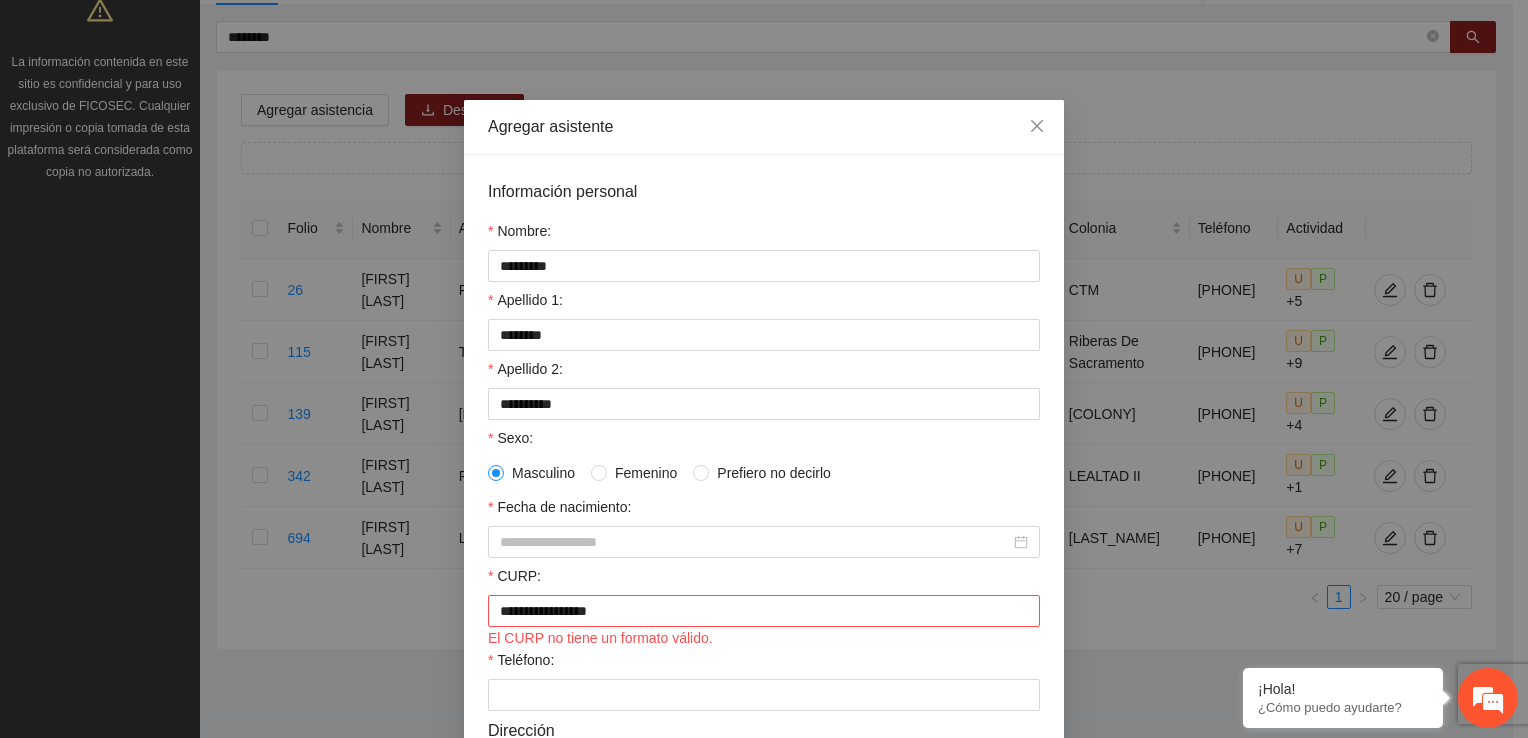 click on "Teléfono:" at bounding box center (764, 664) 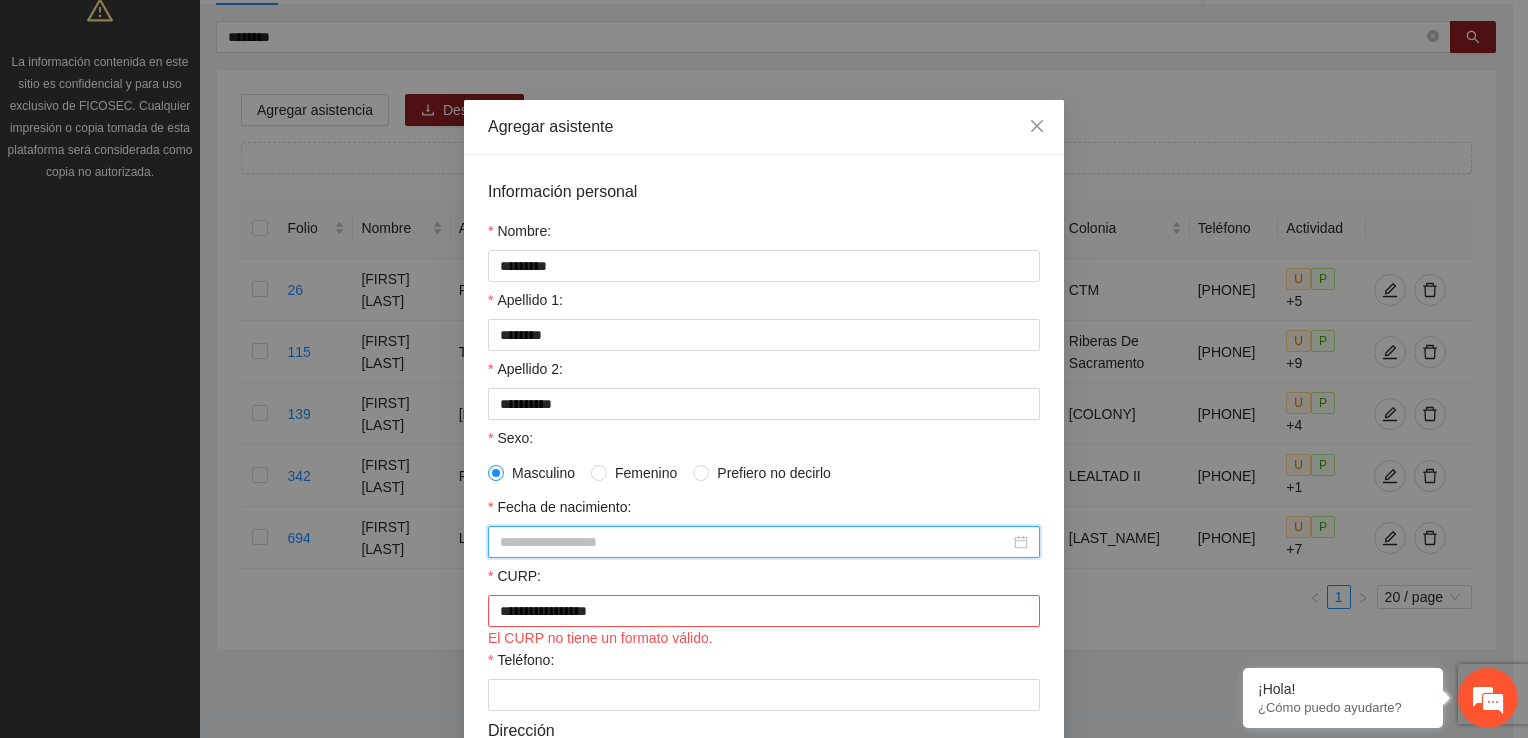 click on "Fecha de nacimiento:" at bounding box center (755, 542) 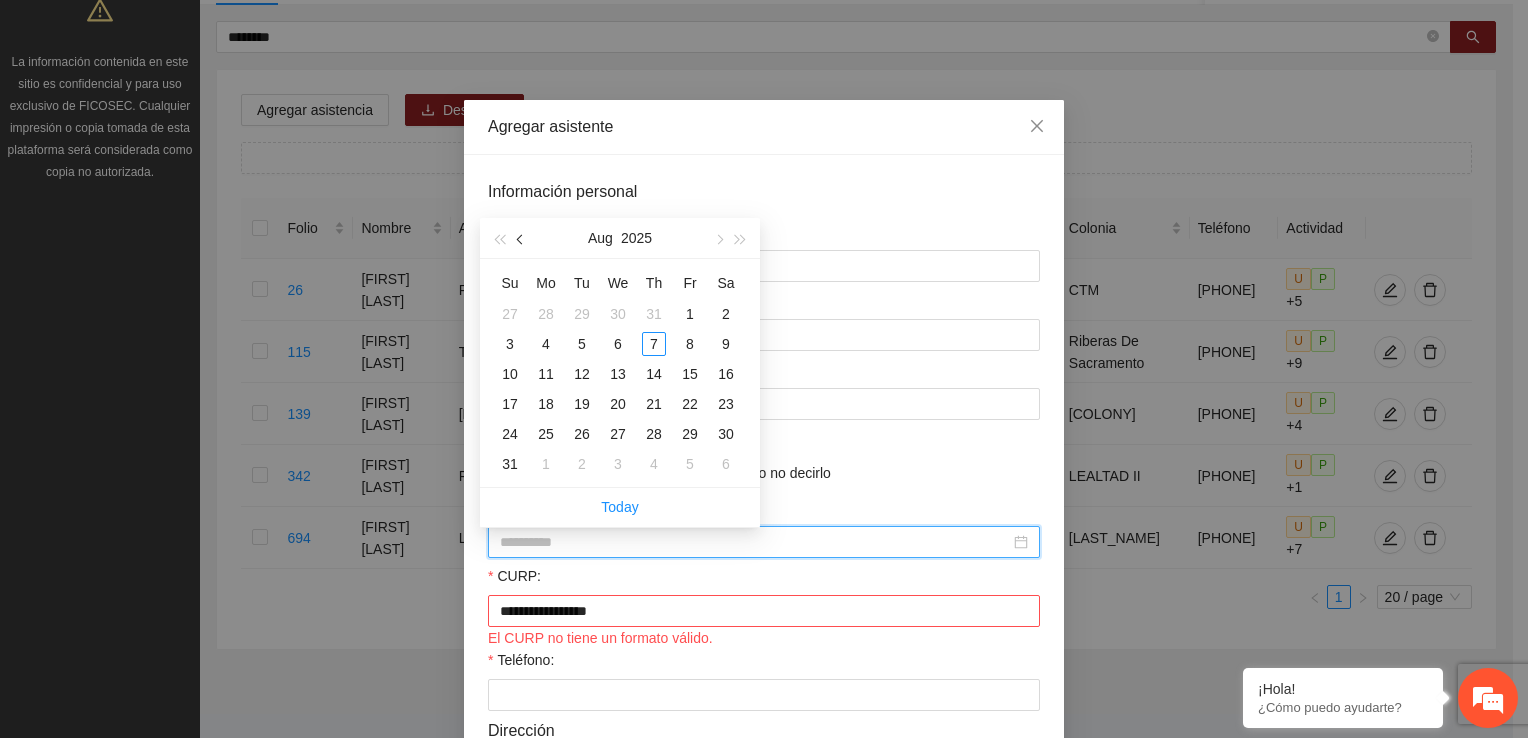 type on "**********" 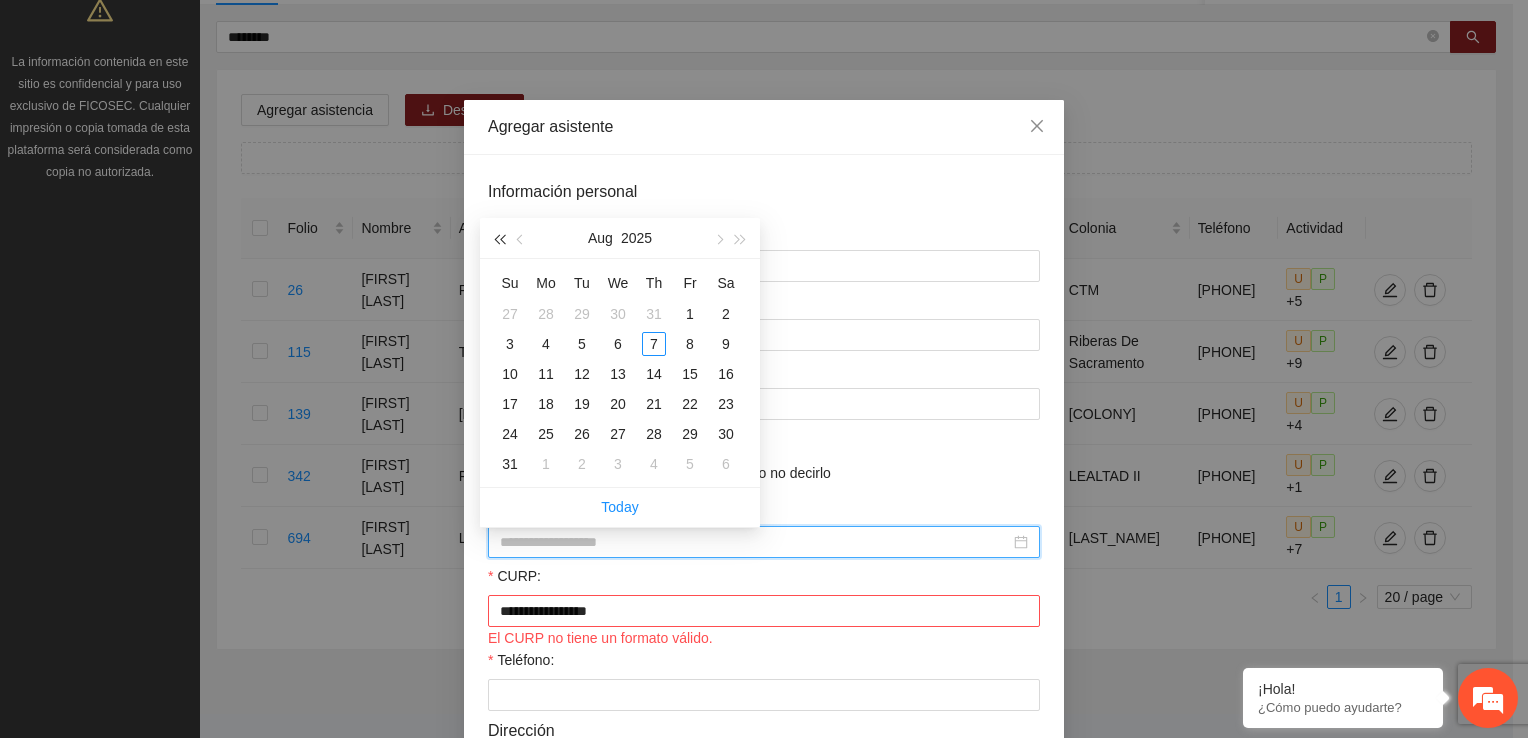 click at bounding box center (499, 238) 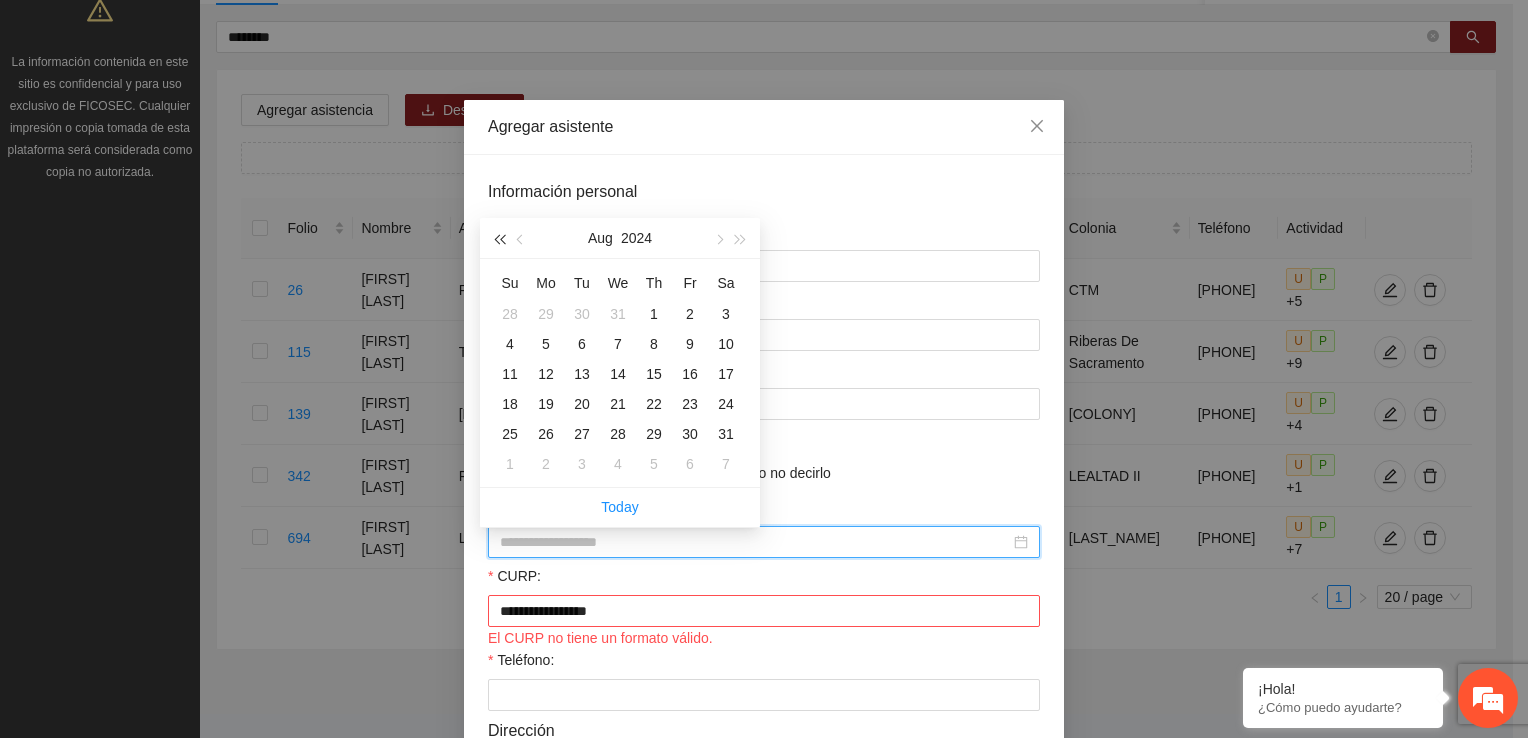 click at bounding box center (499, 238) 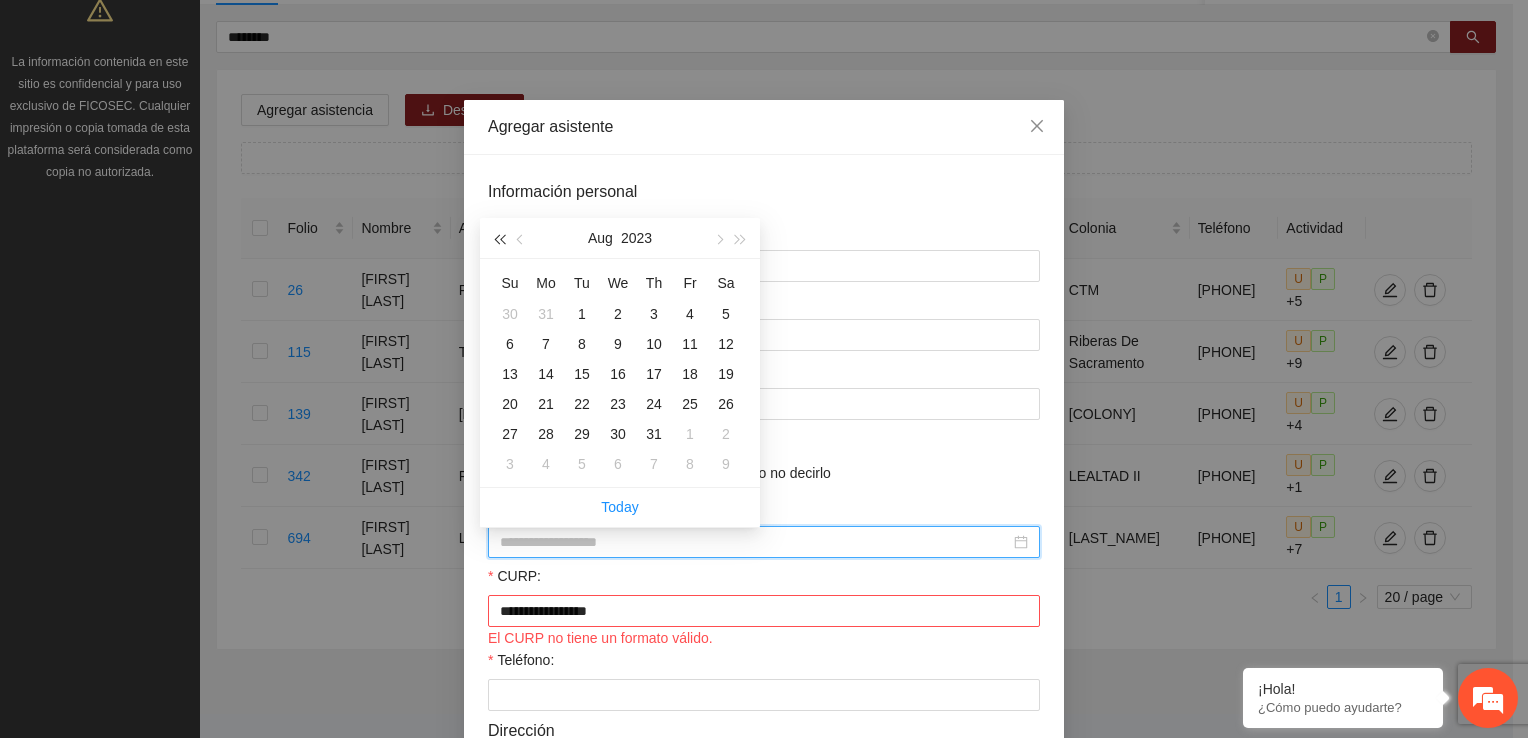 click at bounding box center [499, 238] 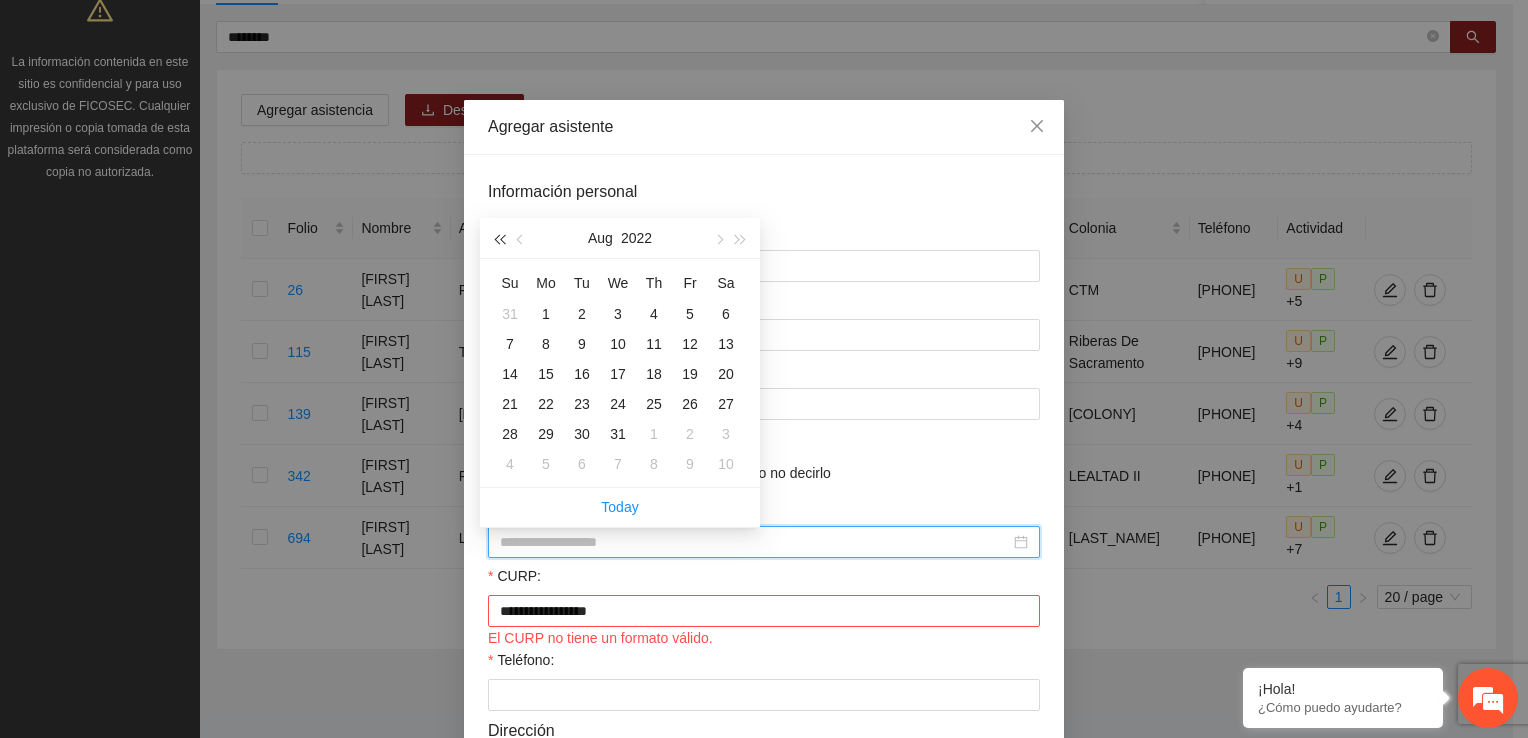 click at bounding box center [499, 238] 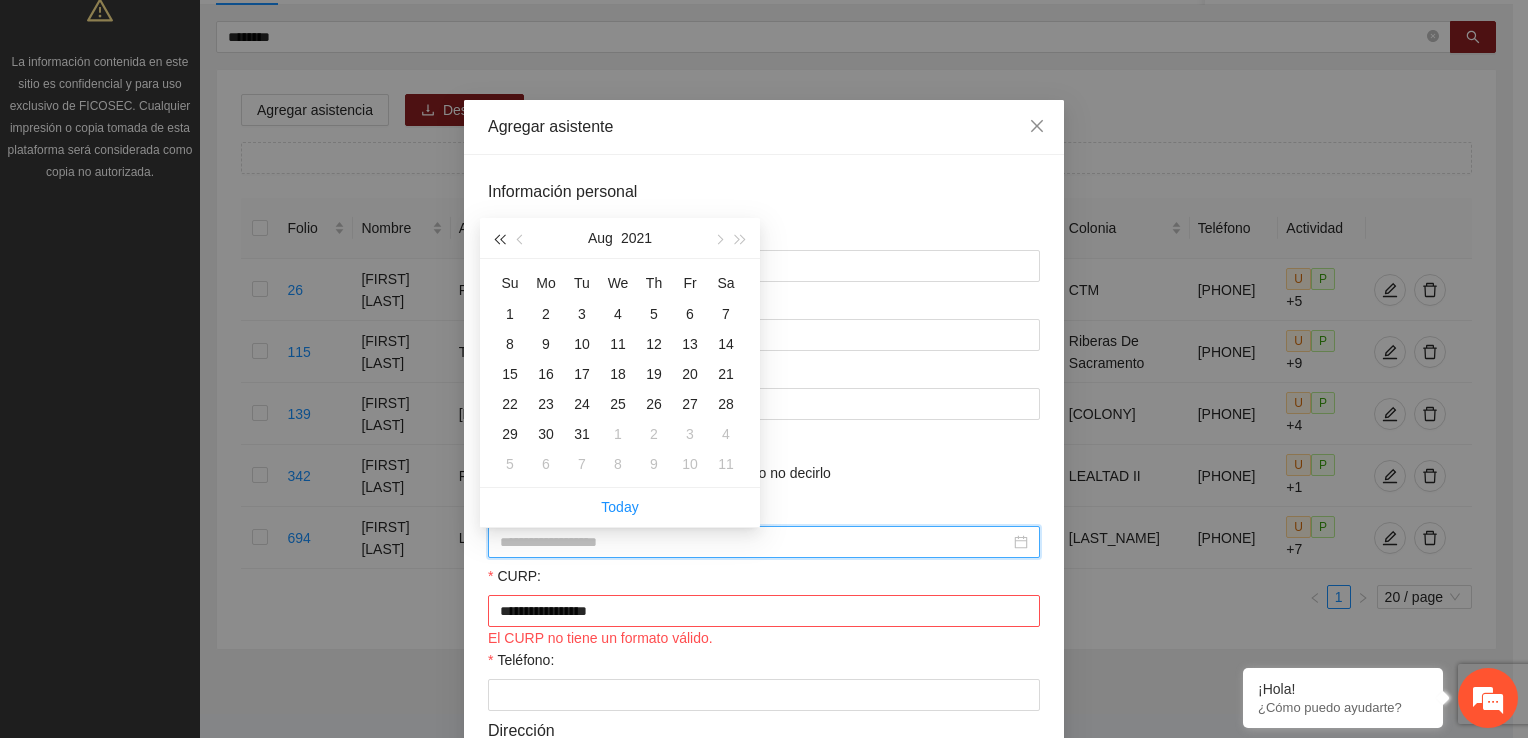 click at bounding box center [499, 238] 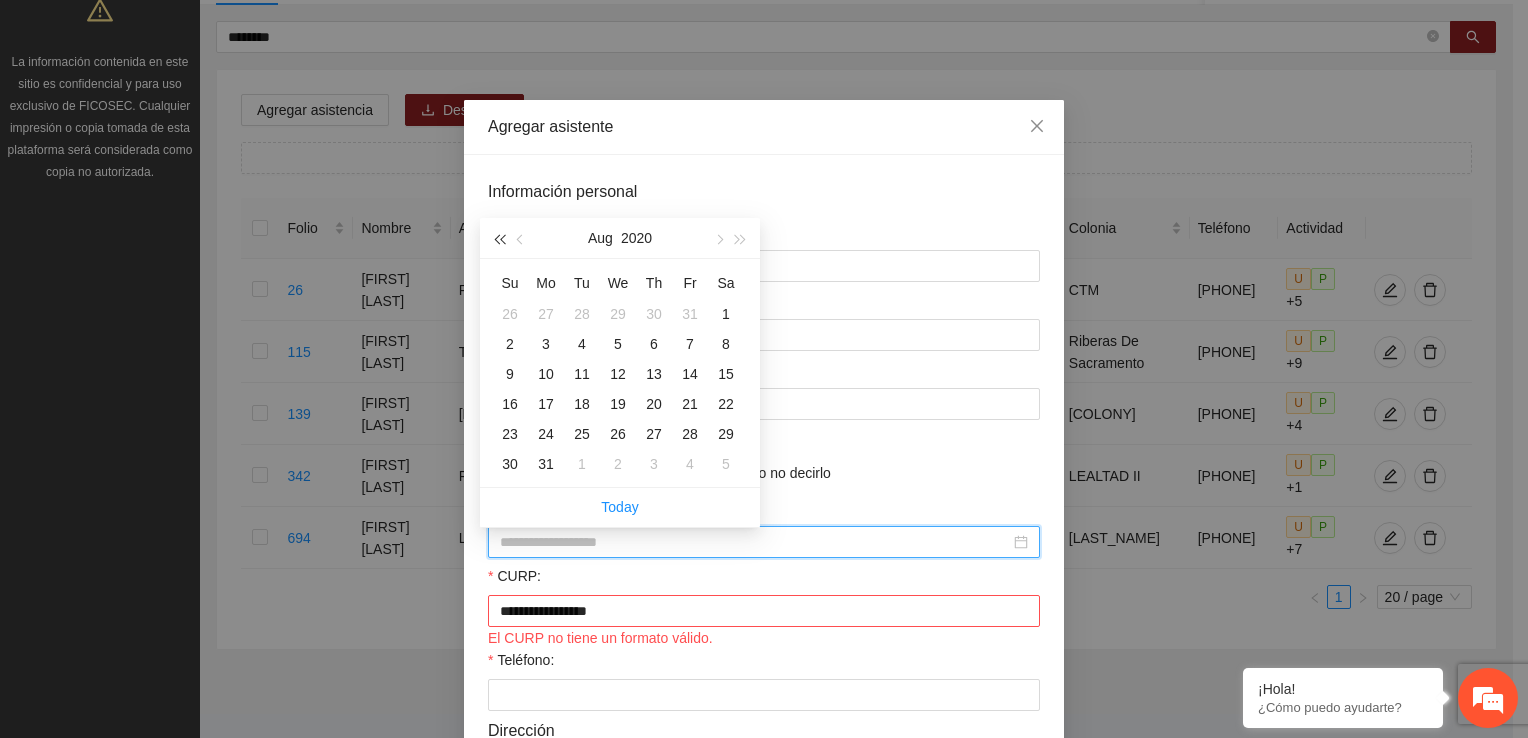 click at bounding box center [499, 238] 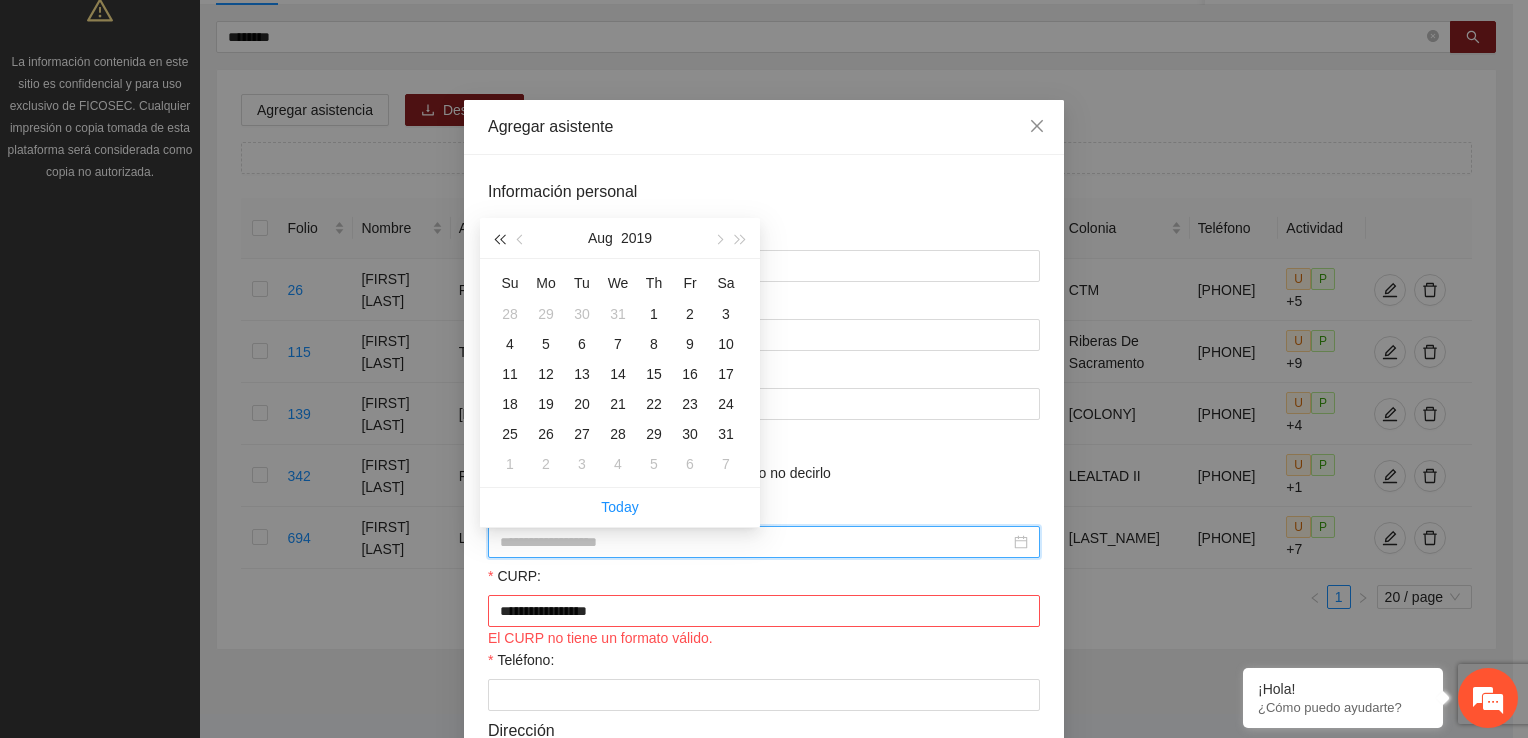 click at bounding box center [499, 238] 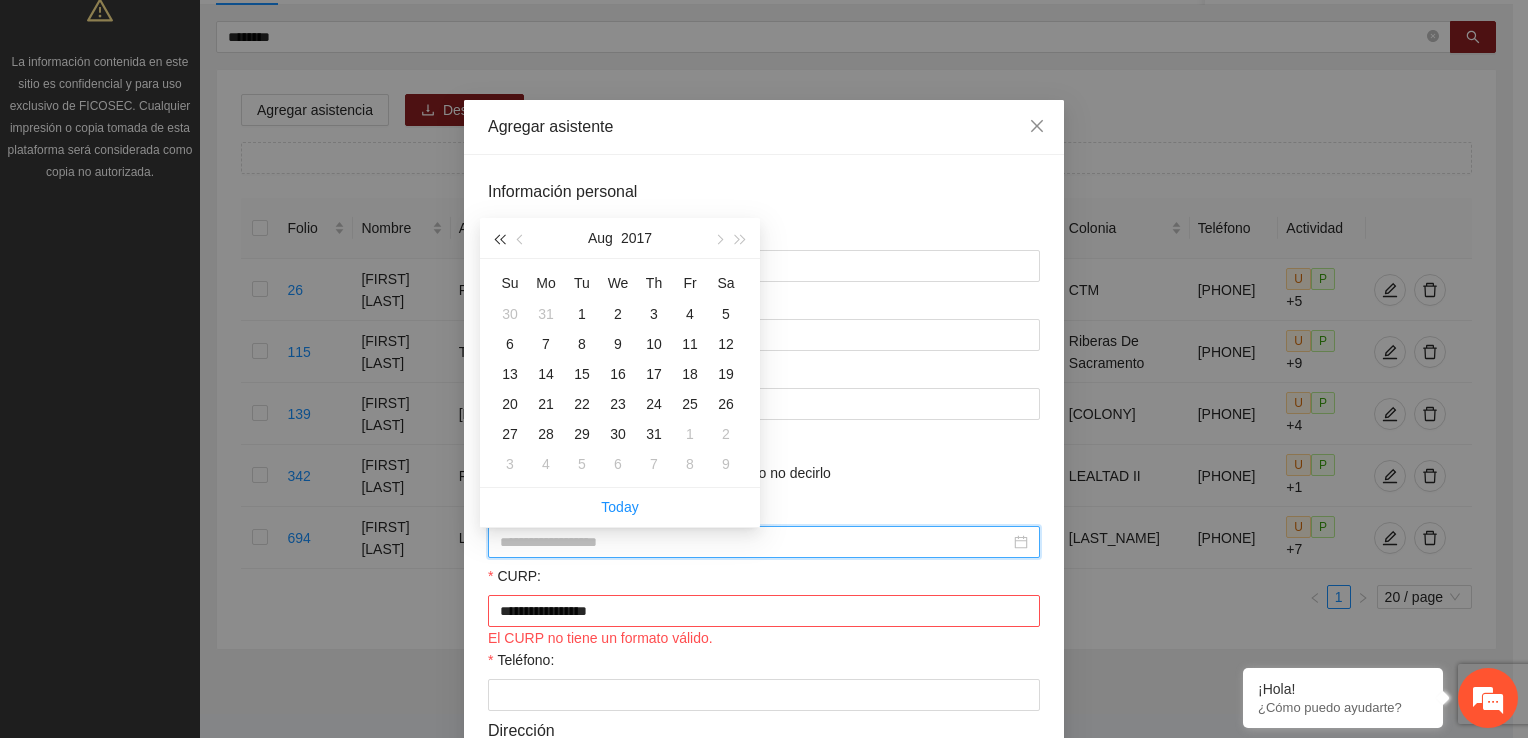 click at bounding box center [499, 238] 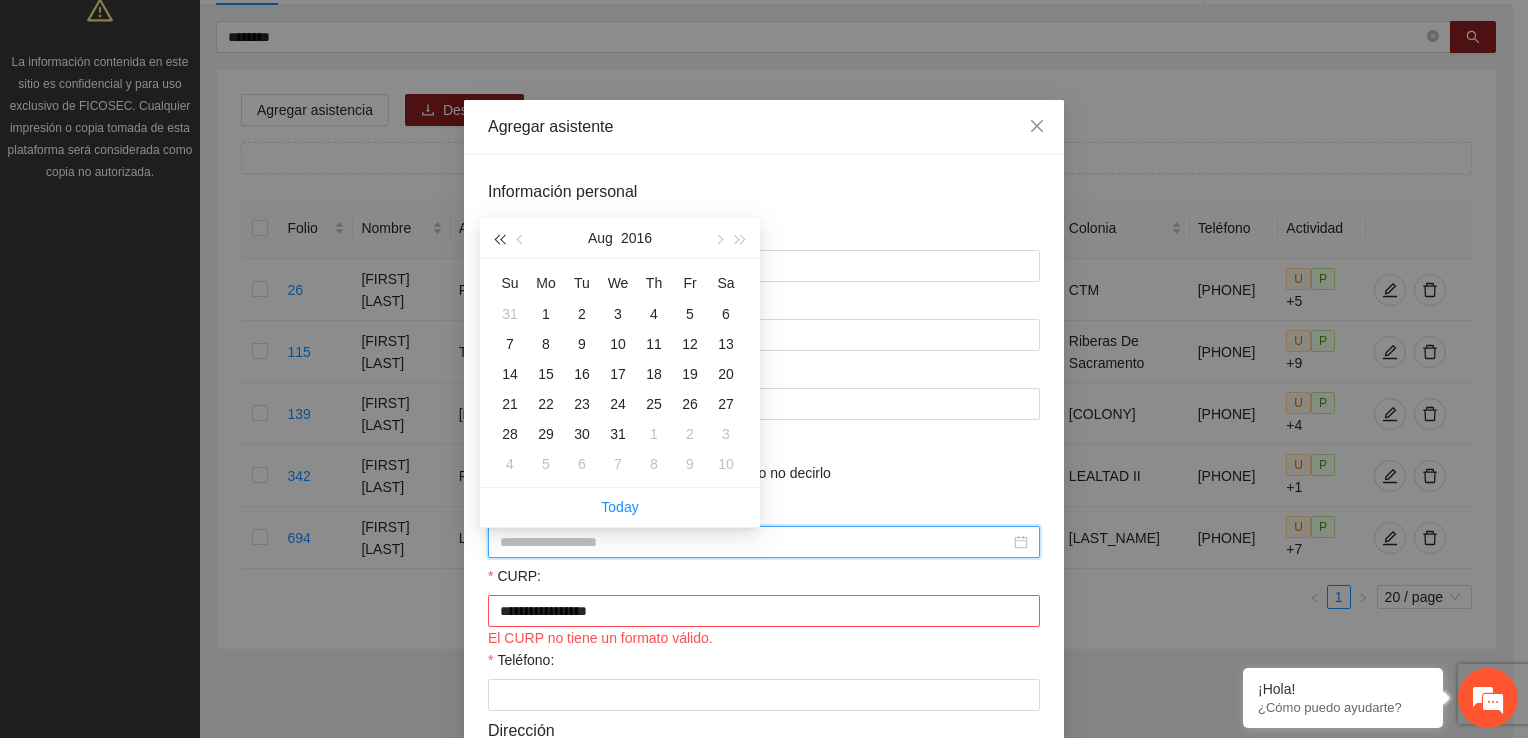 click at bounding box center [499, 238] 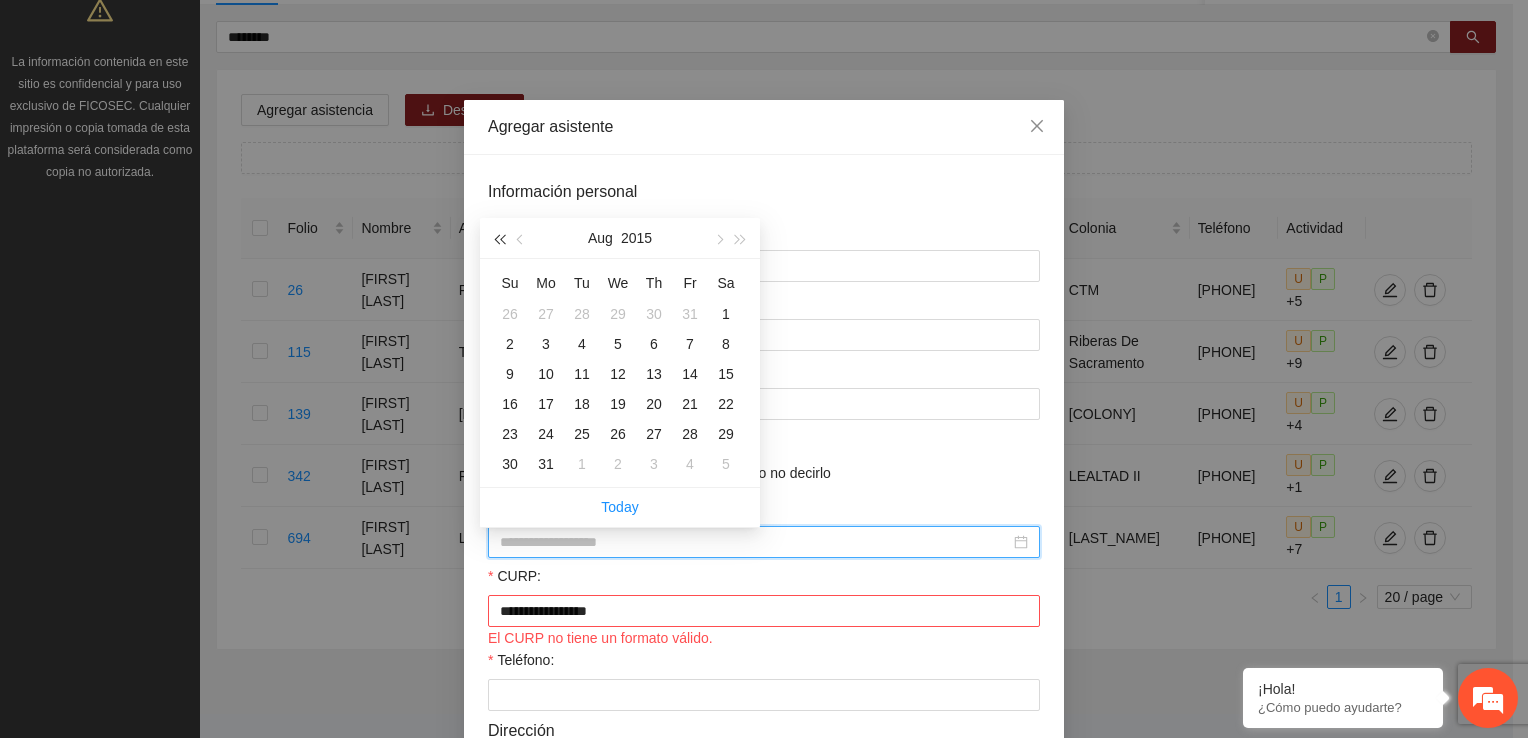 click at bounding box center (499, 238) 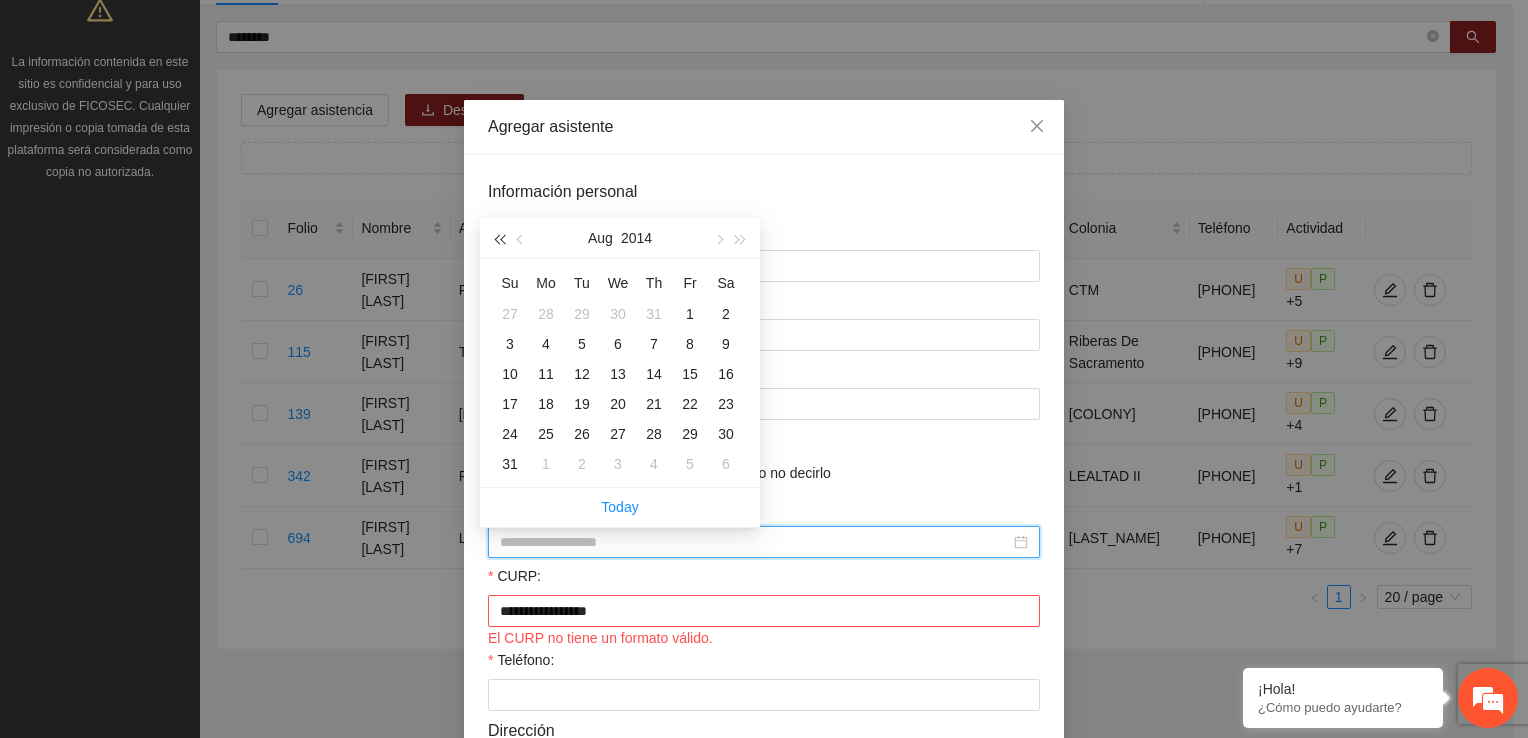click at bounding box center (499, 238) 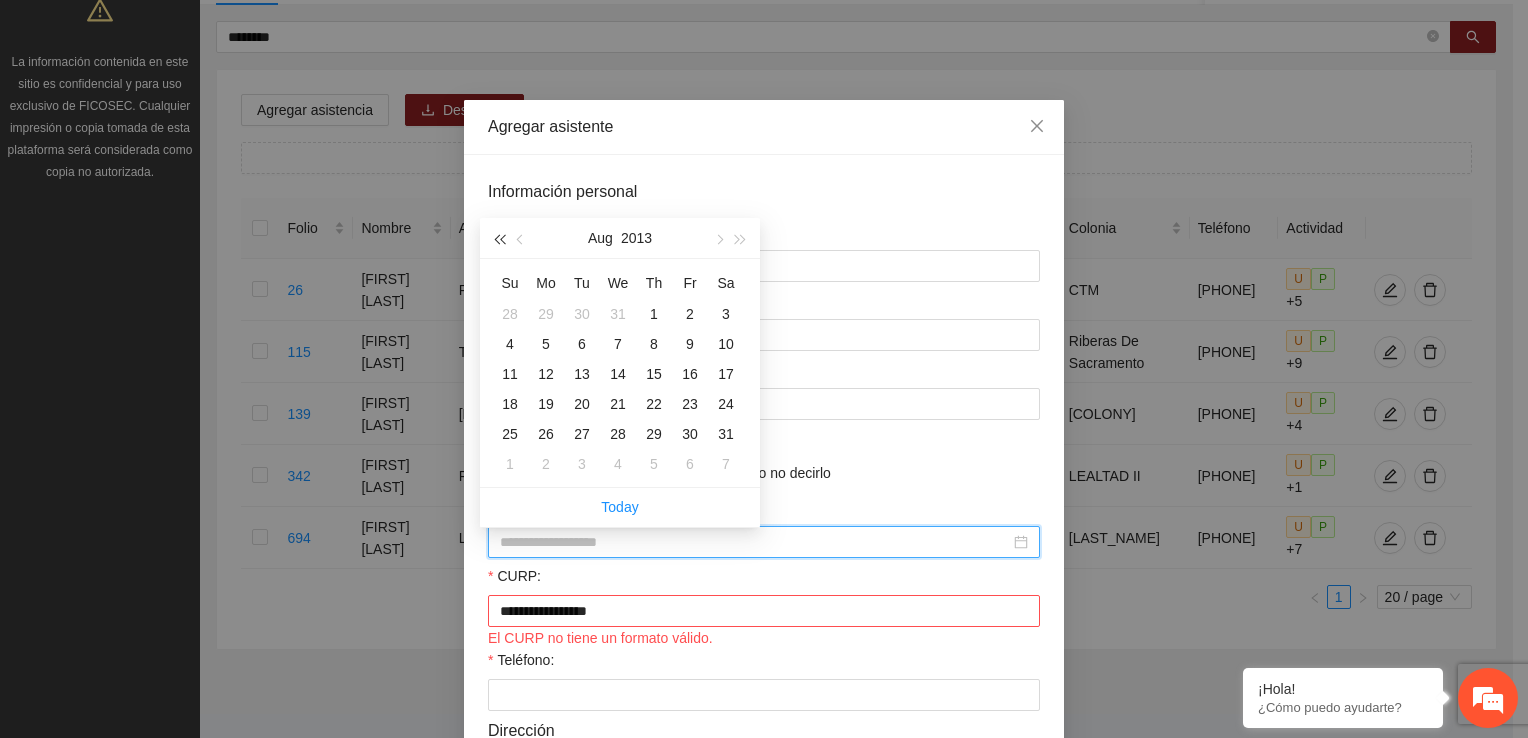click at bounding box center (499, 238) 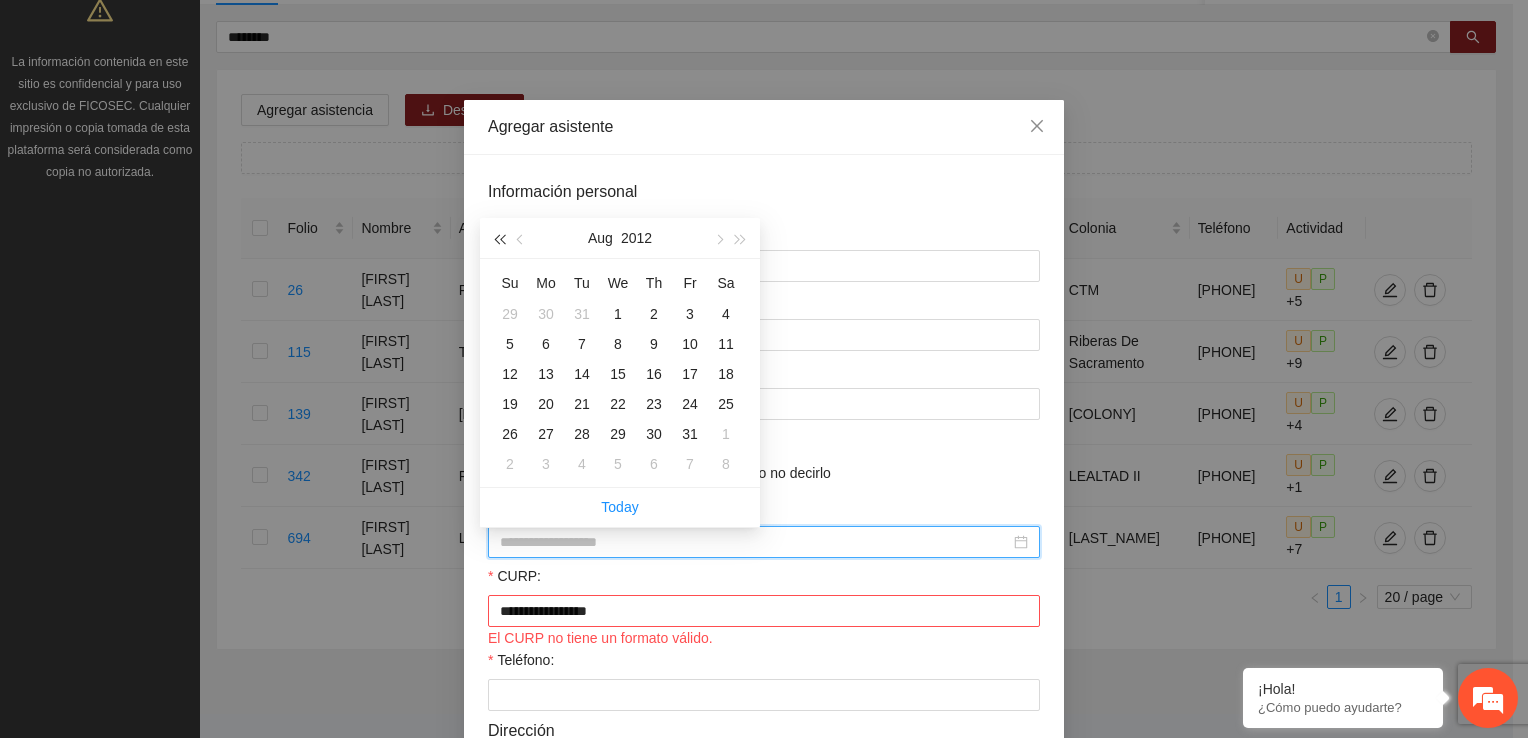 click at bounding box center [499, 238] 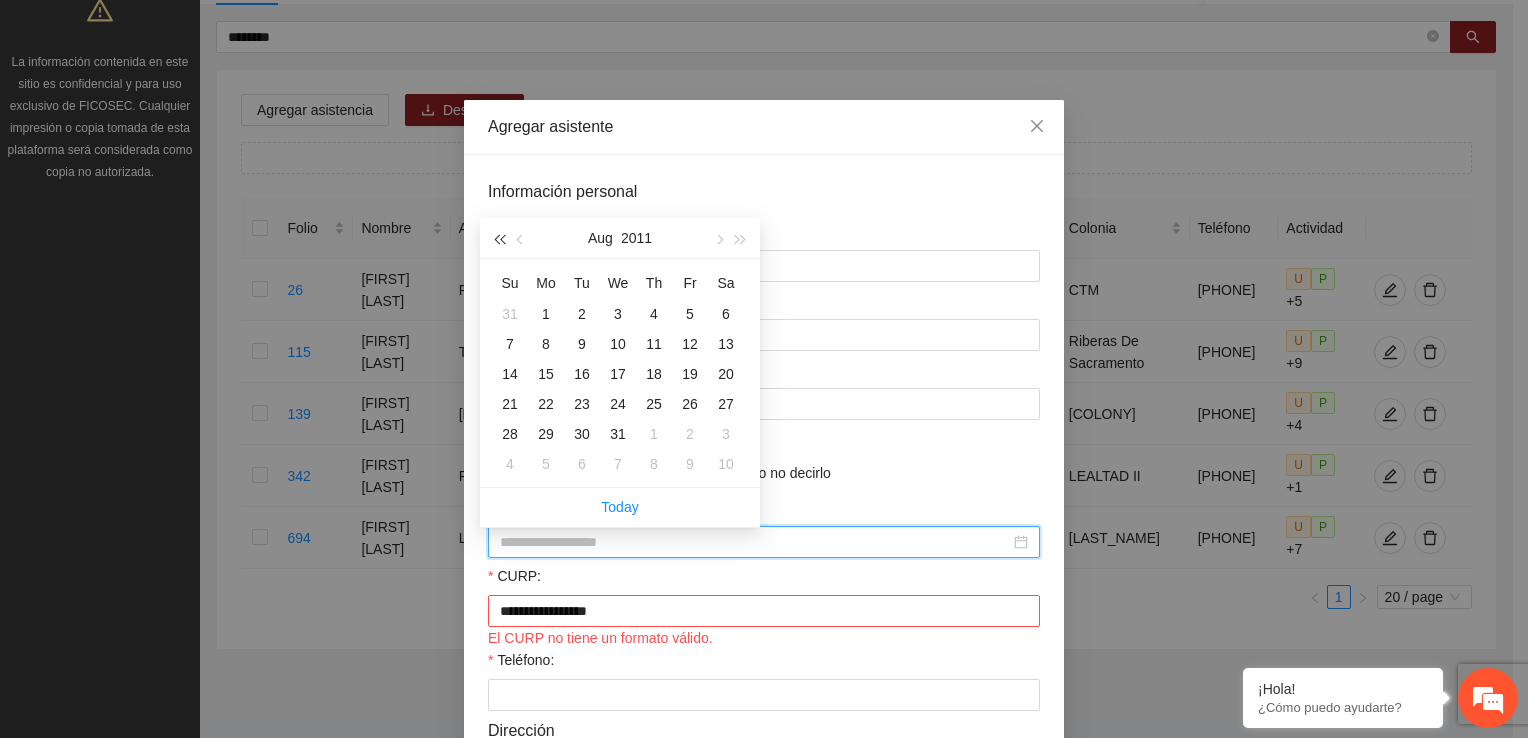 click at bounding box center (499, 238) 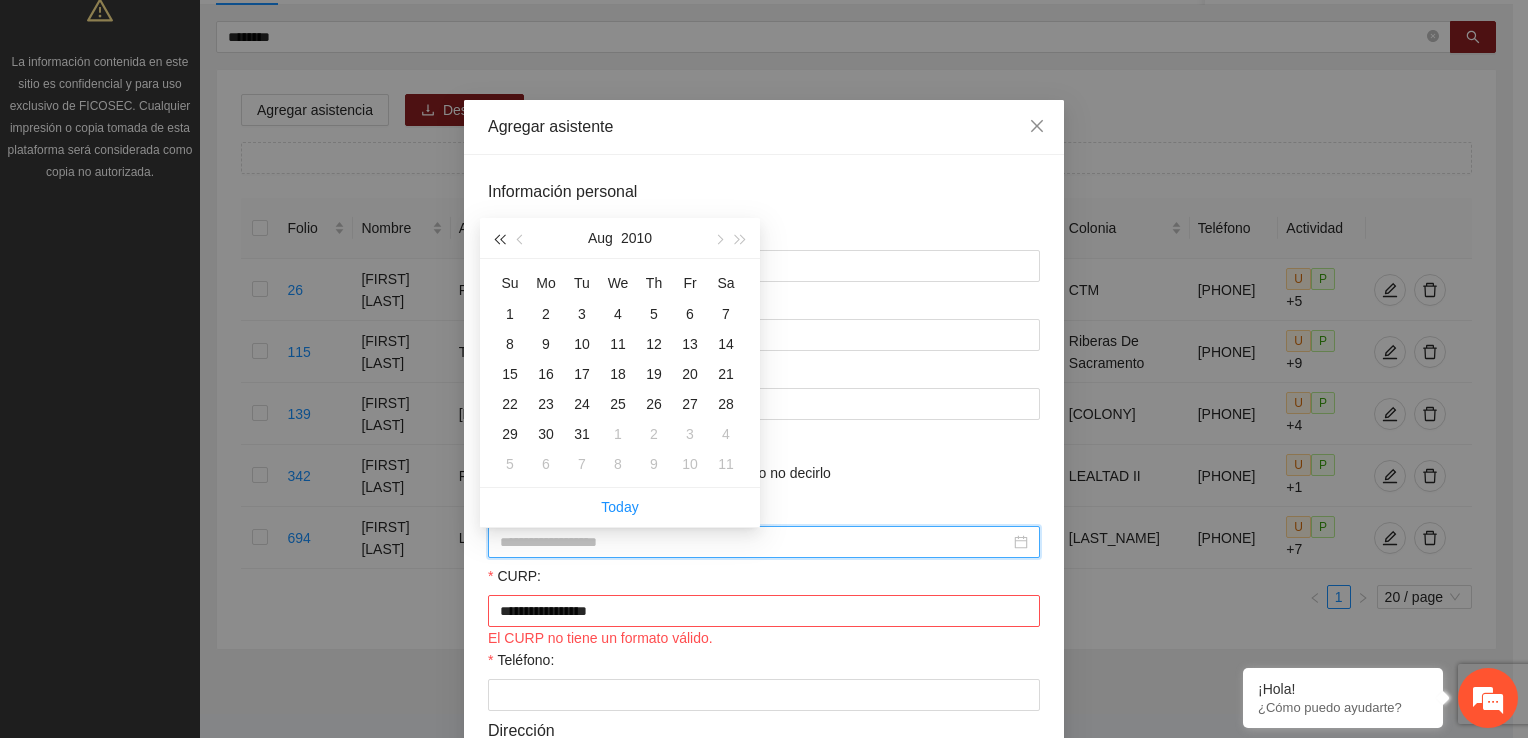 click at bounding box center [499, 238] 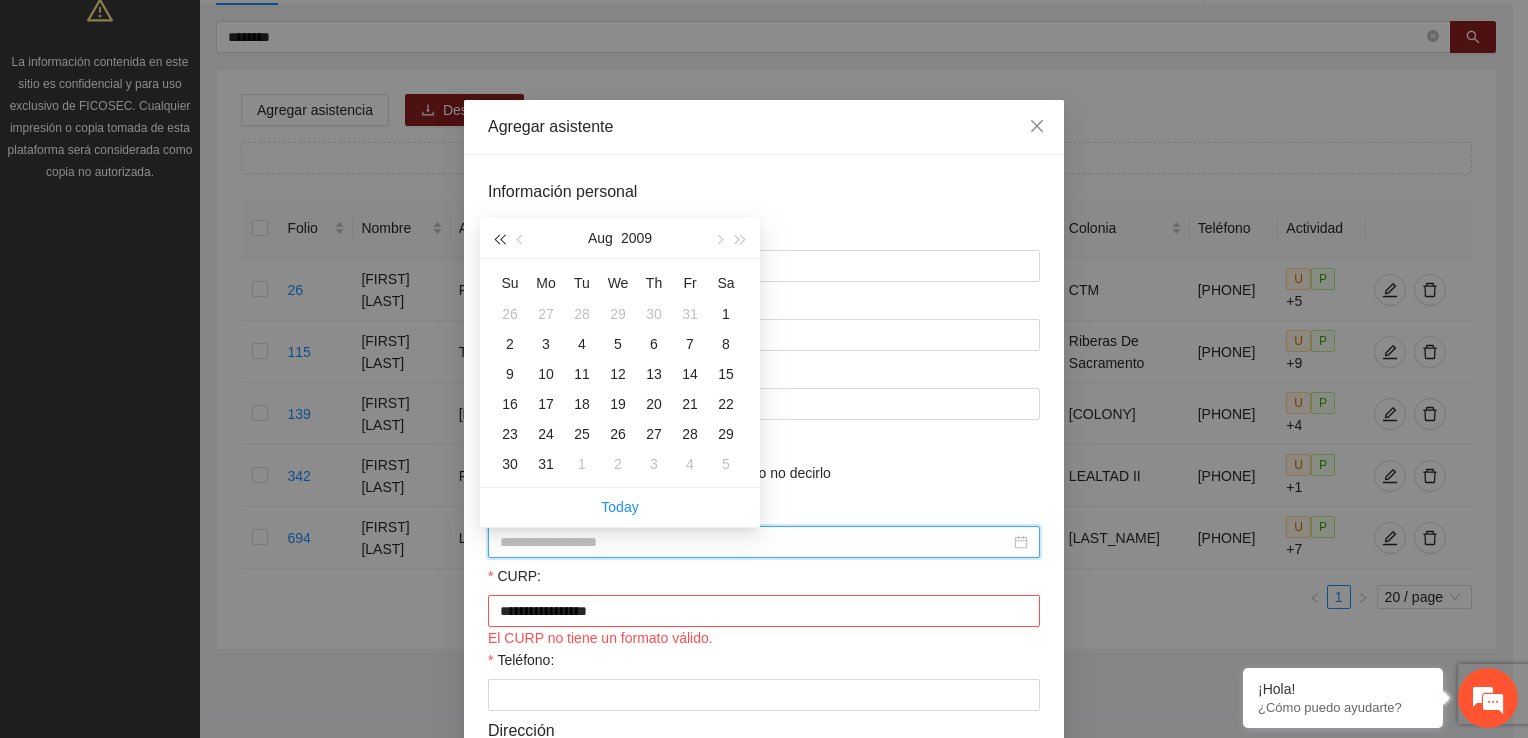 click at bounding box center (499, 238) 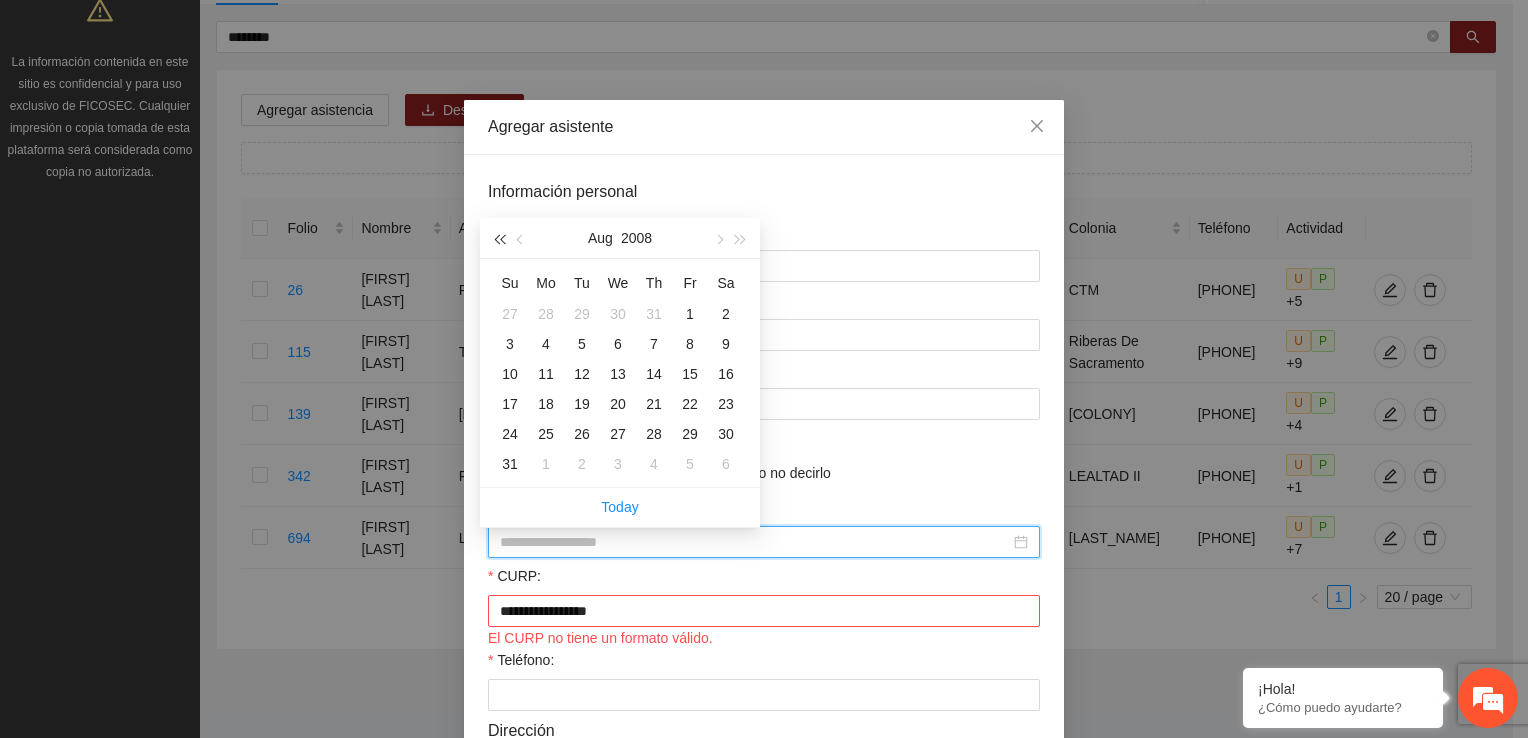 click at bounding box center (499, 238) 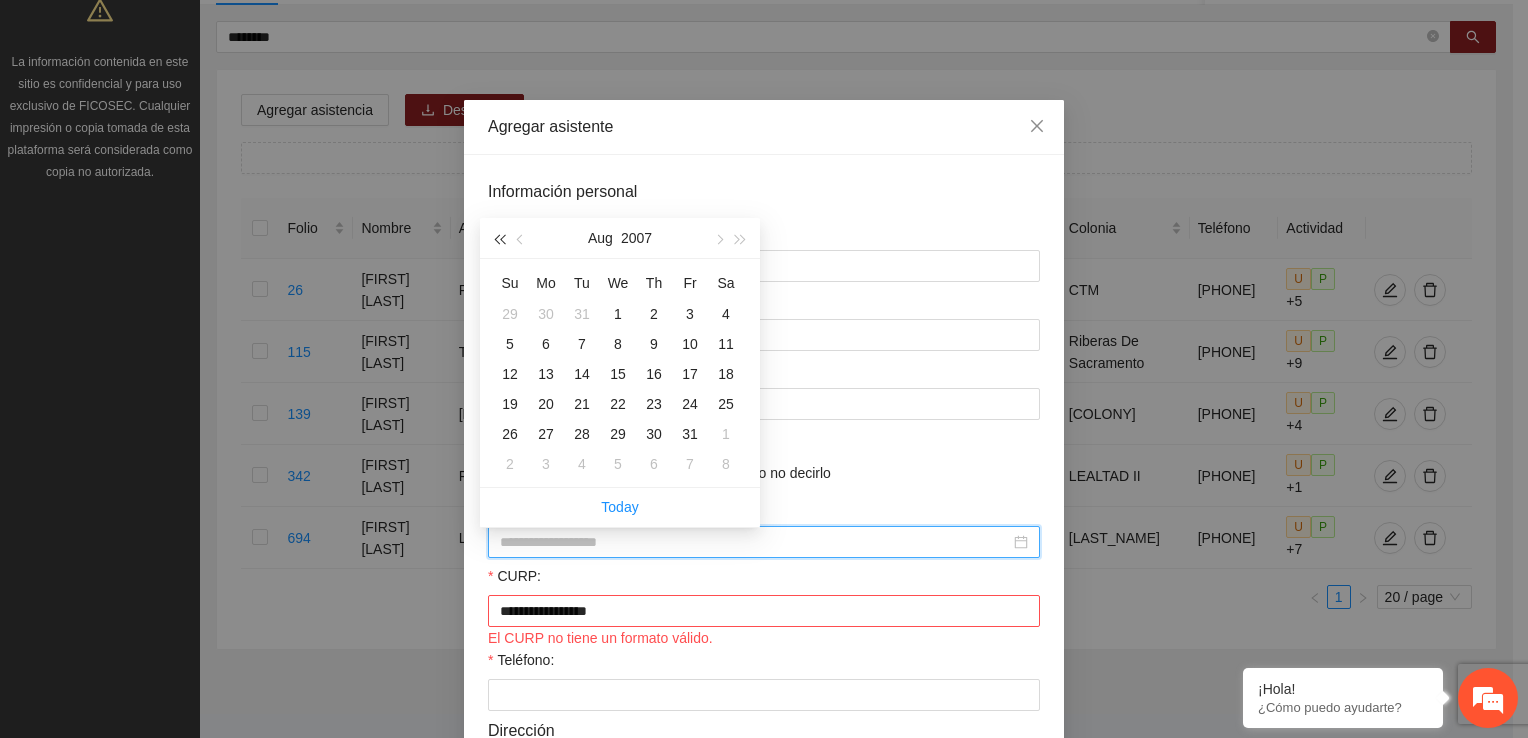 click at bounding box center (499, 238) 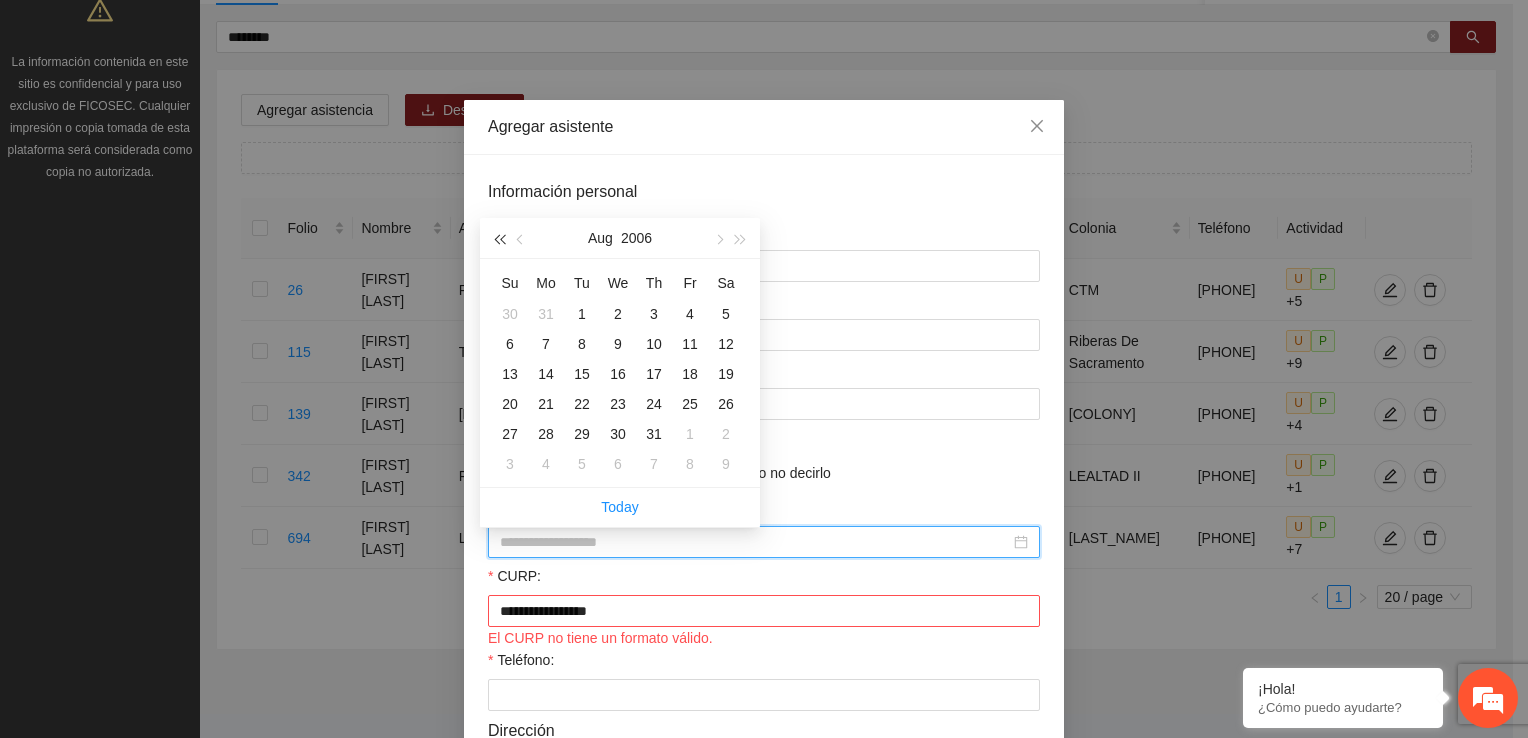 click at bounding box center (499, 238) 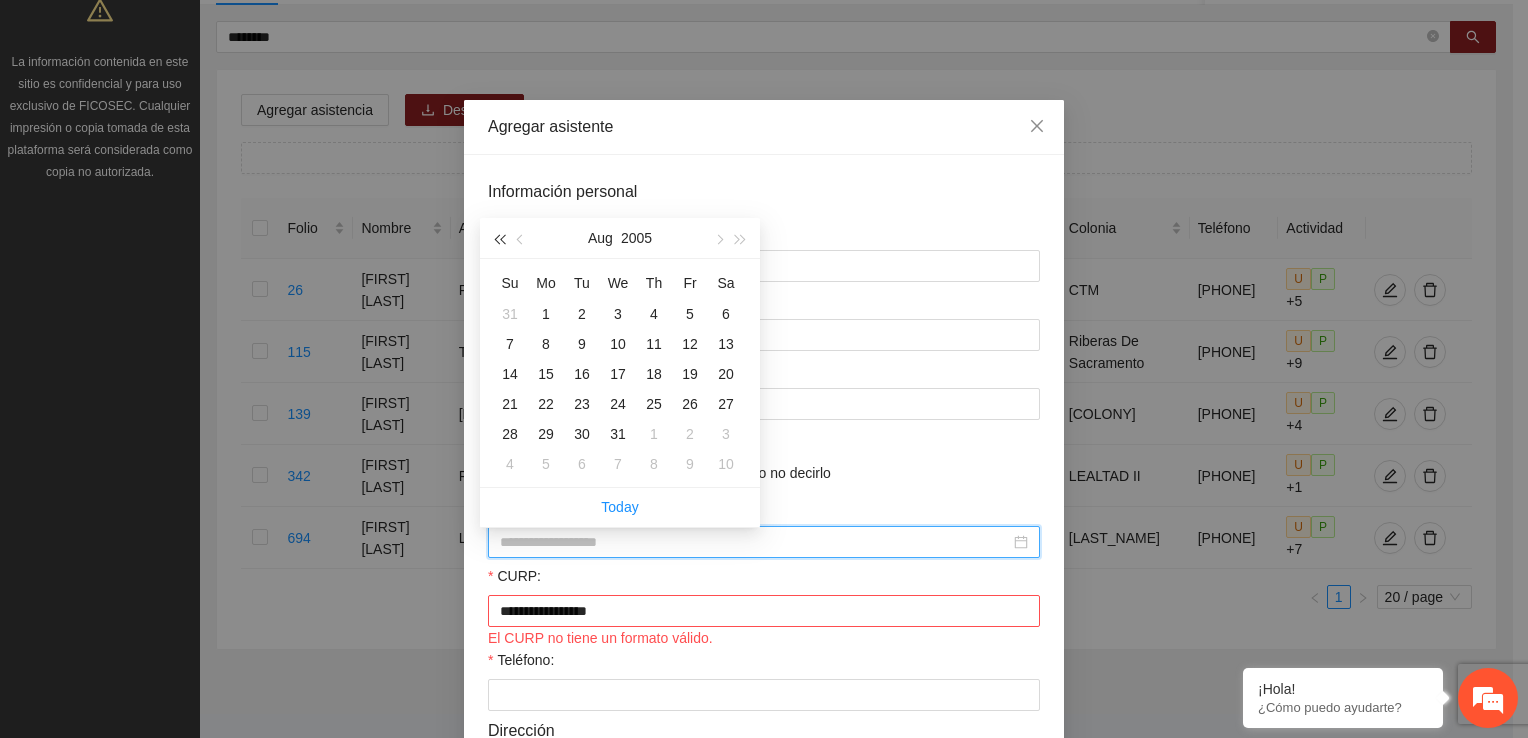 click at bounding box center (499, 238) 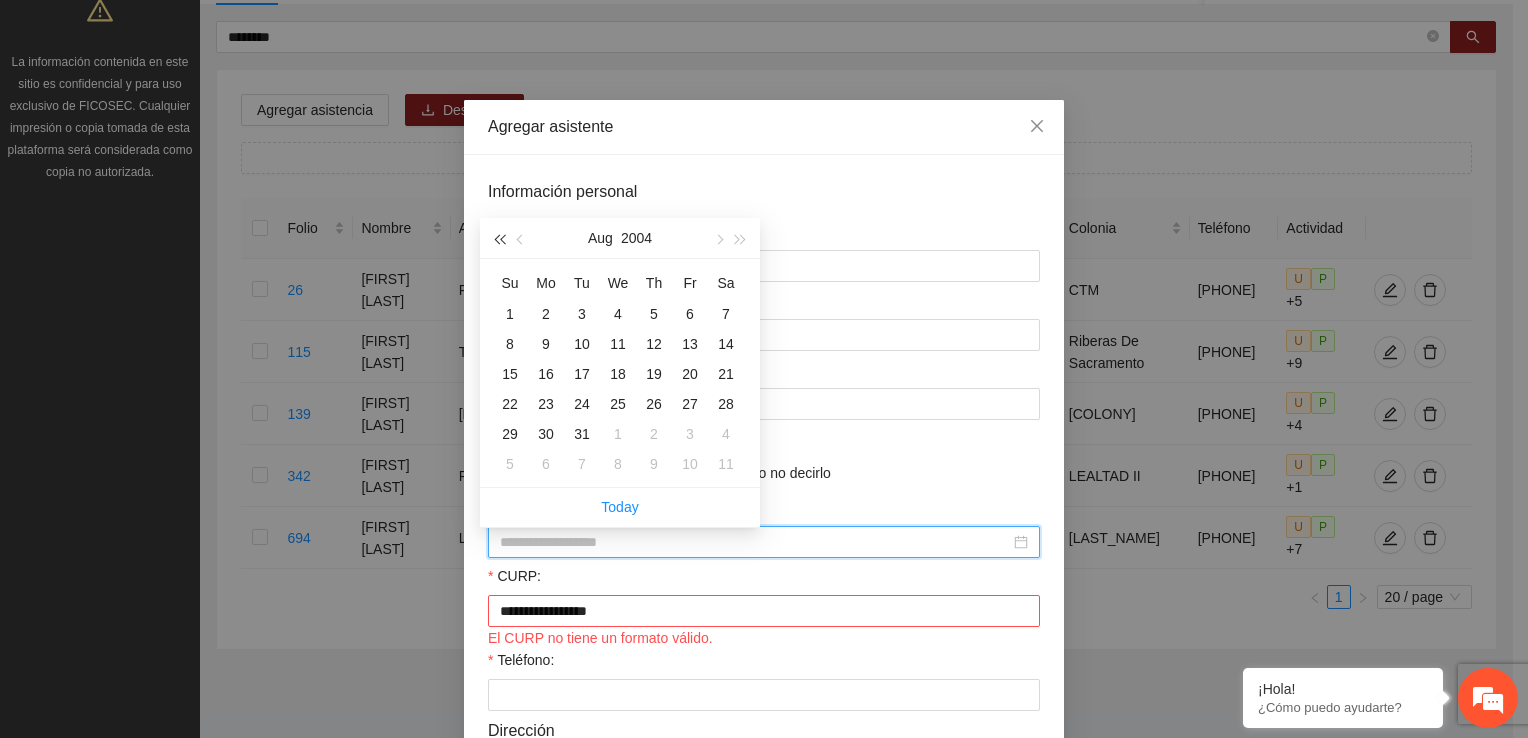 click at bounding box center [499, 238] 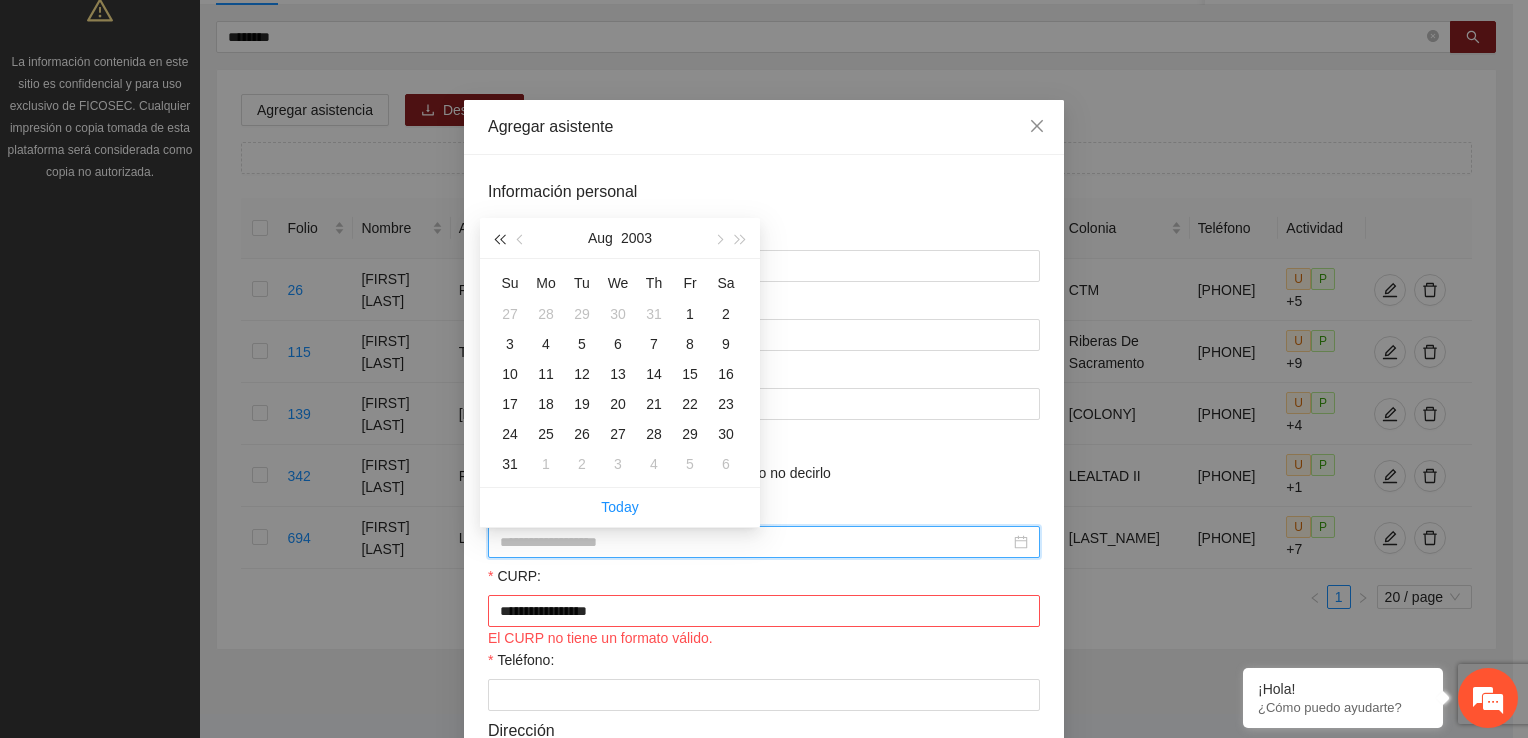 click at bounding box center [499, 238] 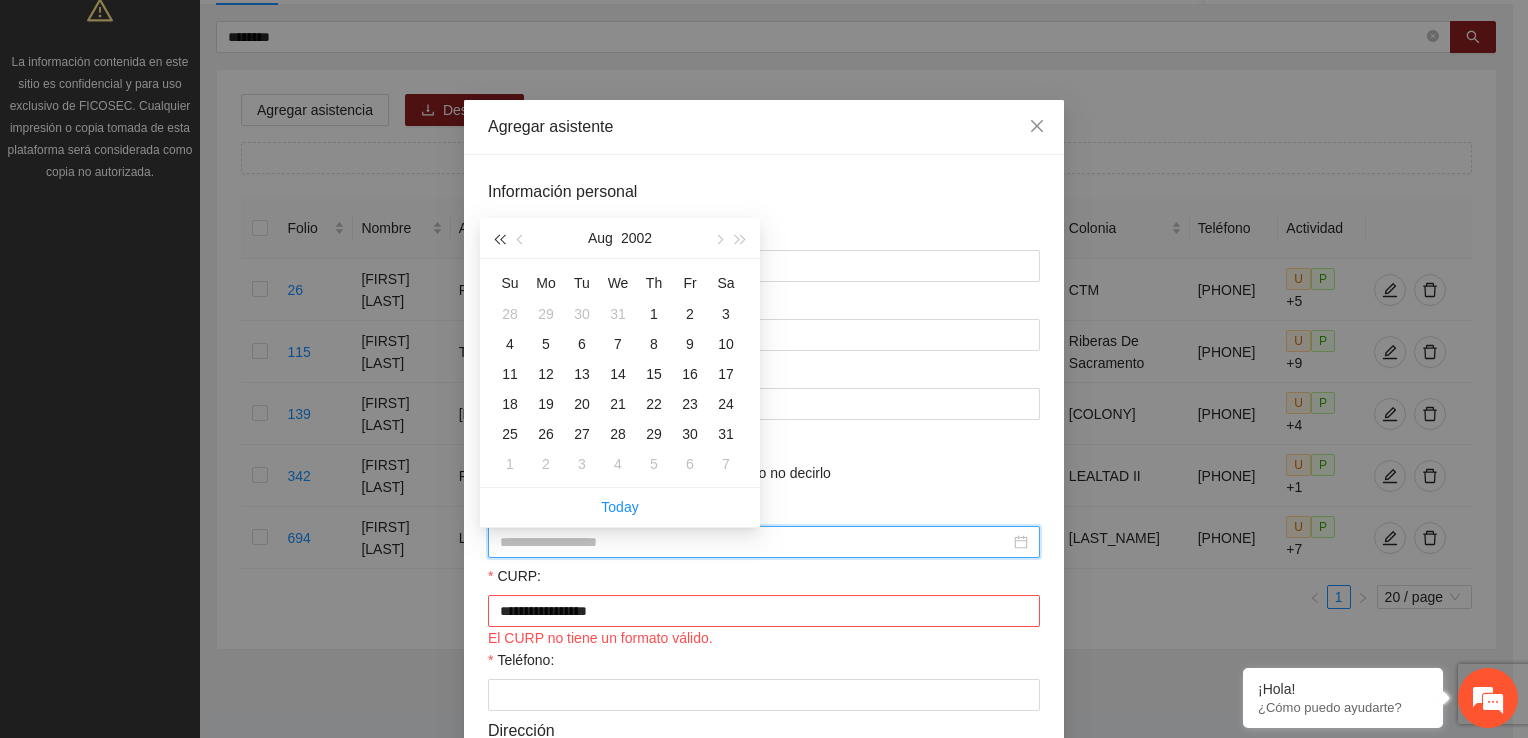 click at bounding box center (499, 238) 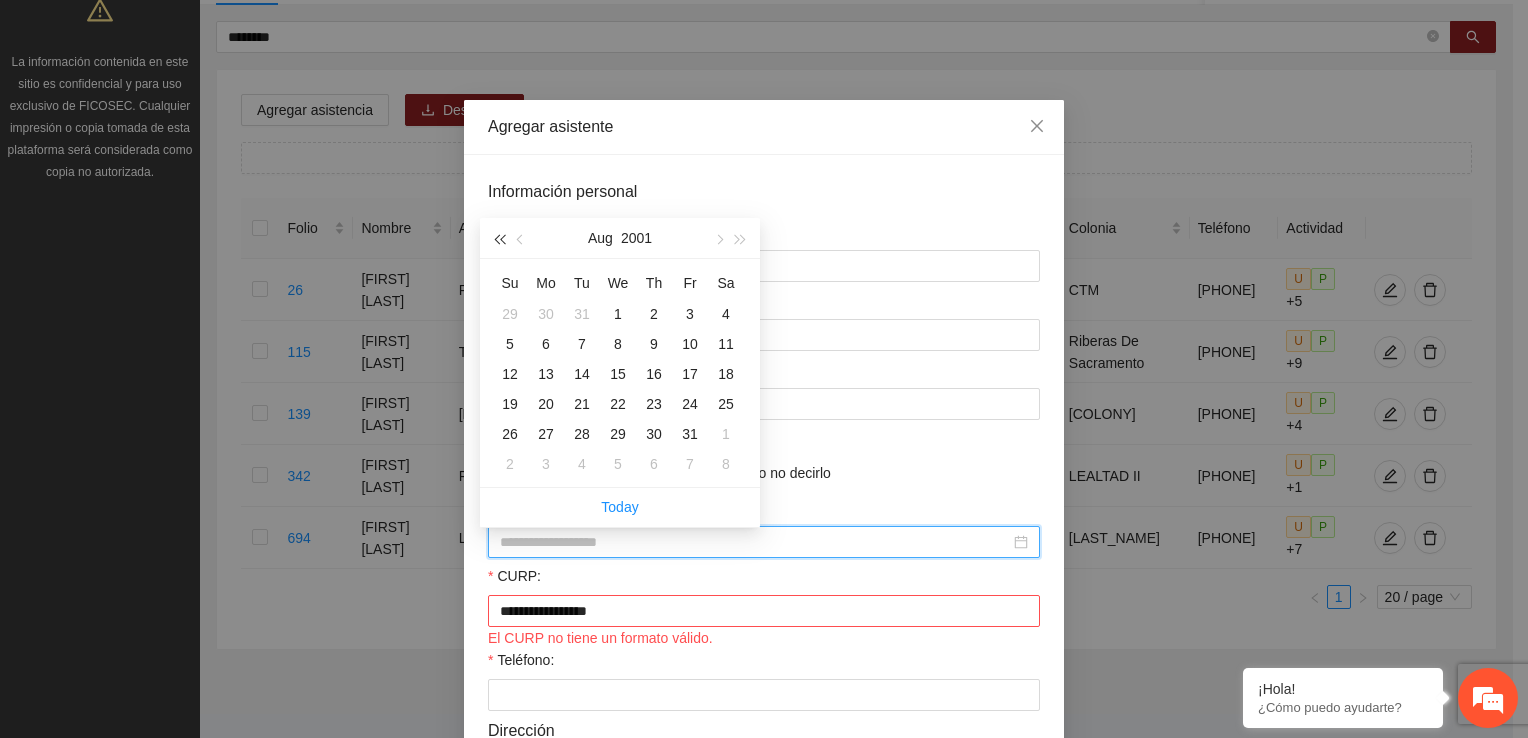 click at bounding box center [499, 238] 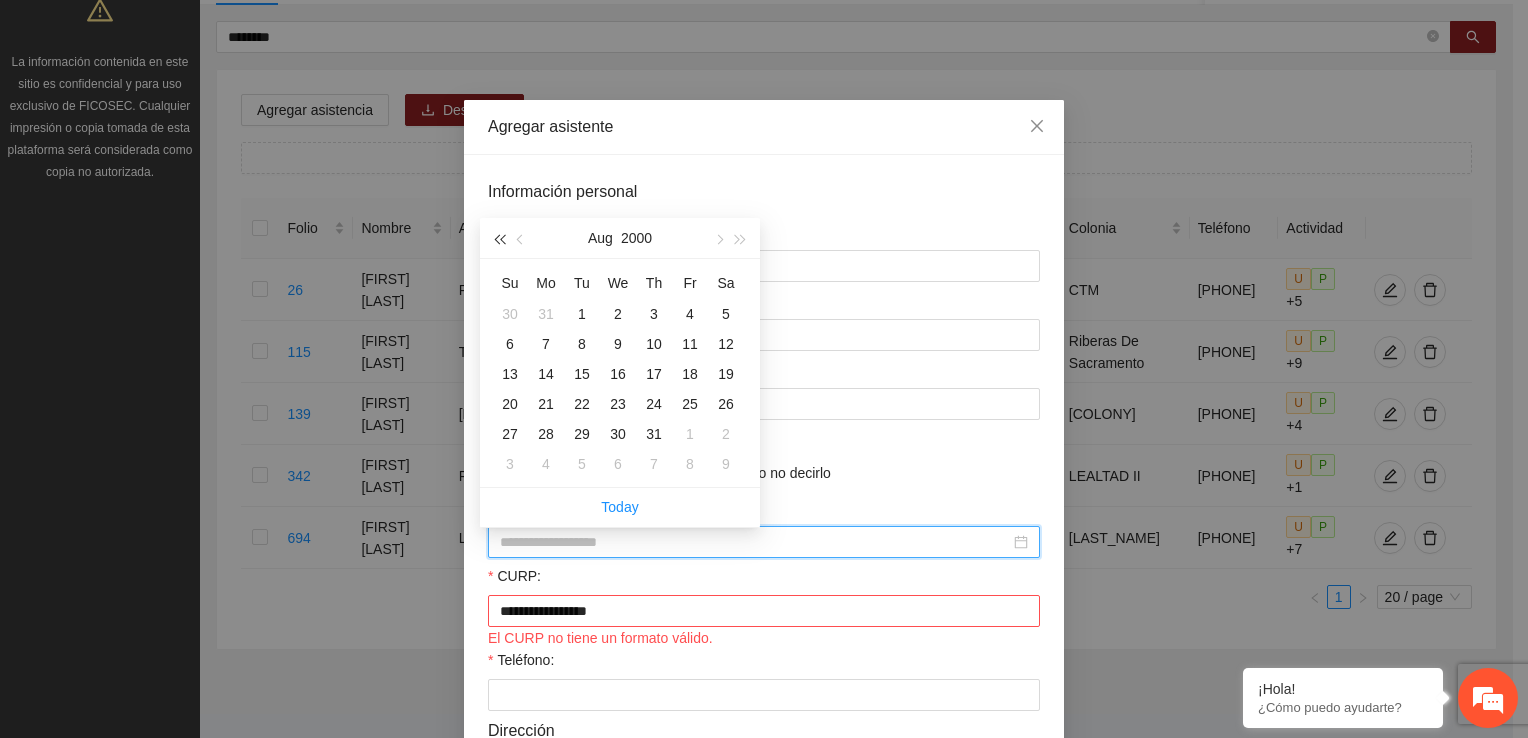 click at bounding box center (499, 238) 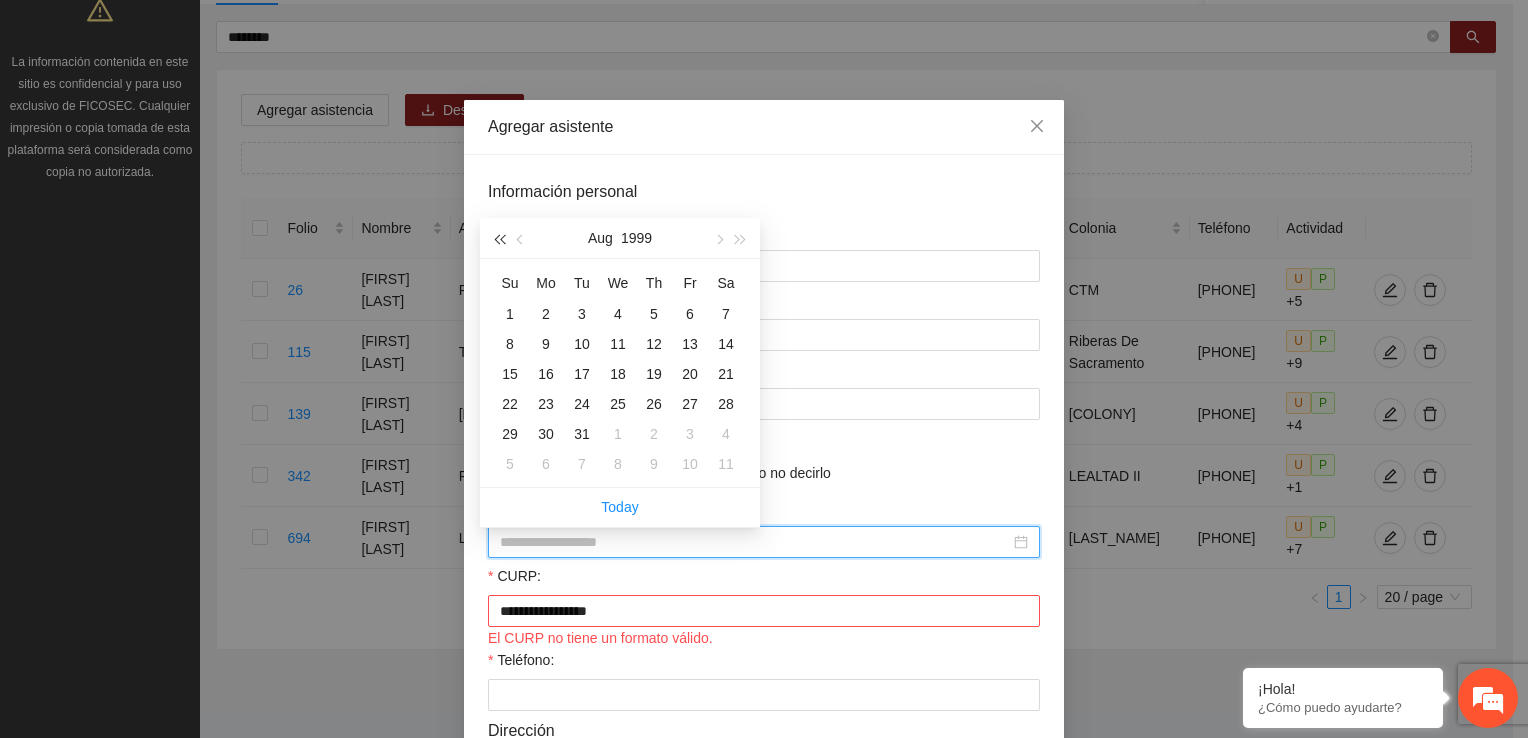 click at bounding box center (499, 238) 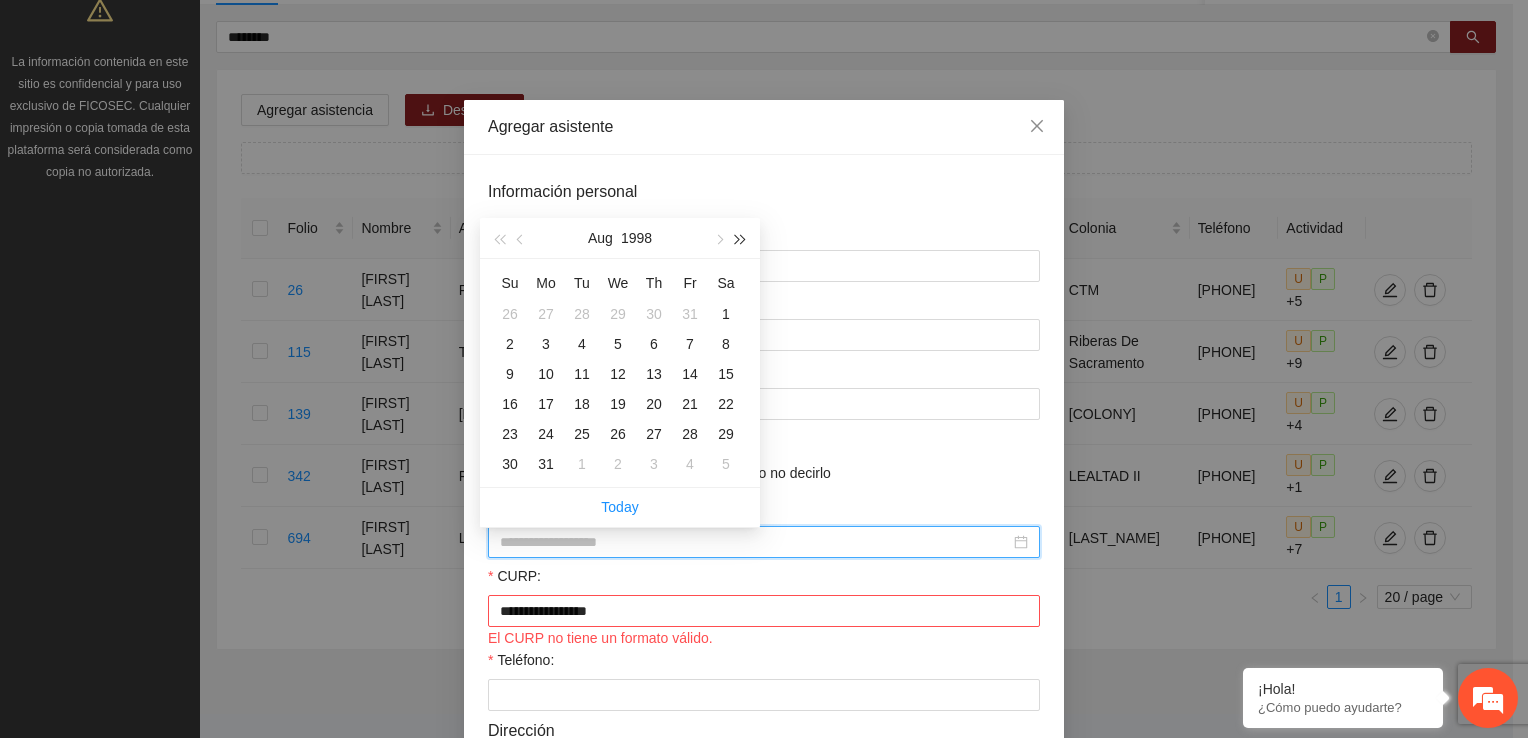 click at bounding box center (741, 240) 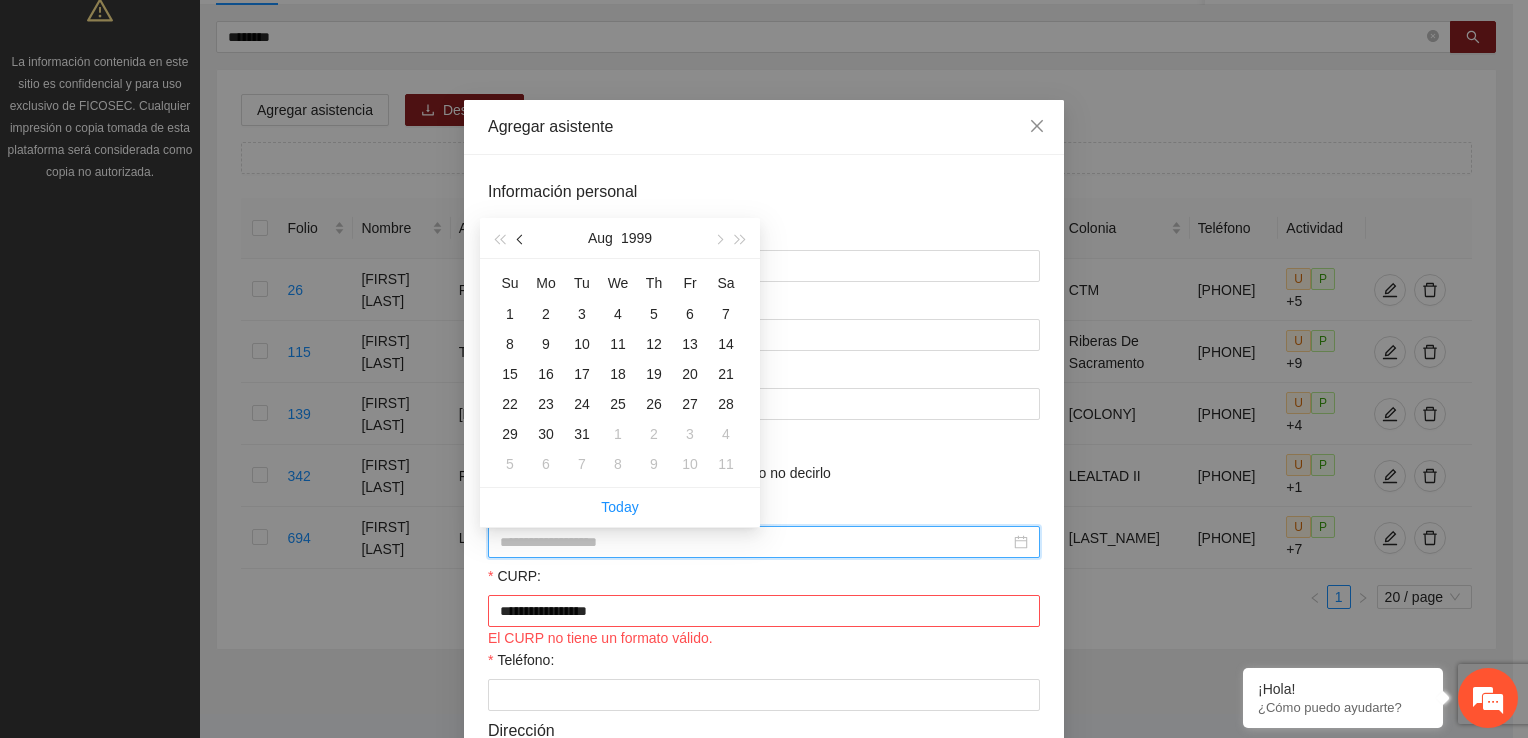 click at bounding box center (522, 240) 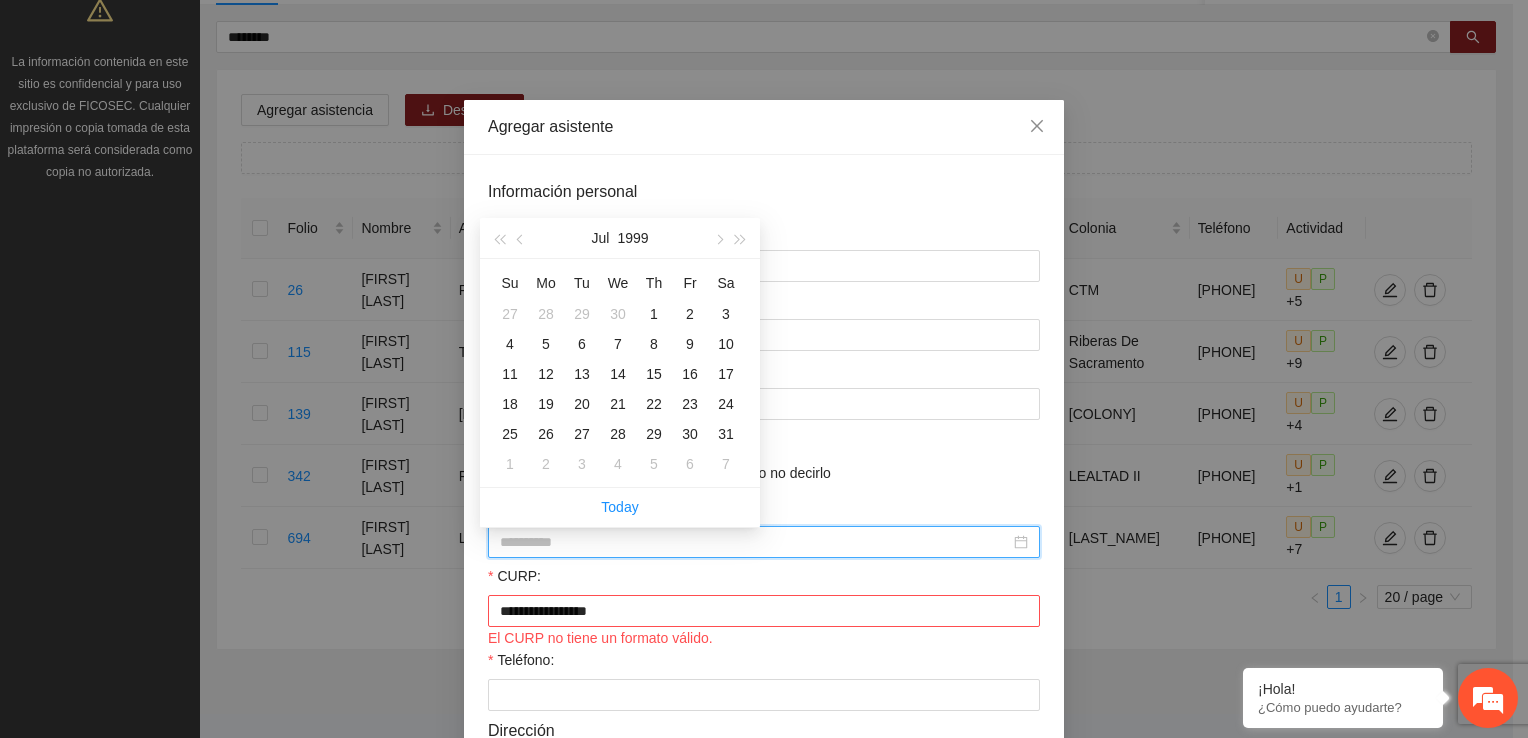 type on "**********" 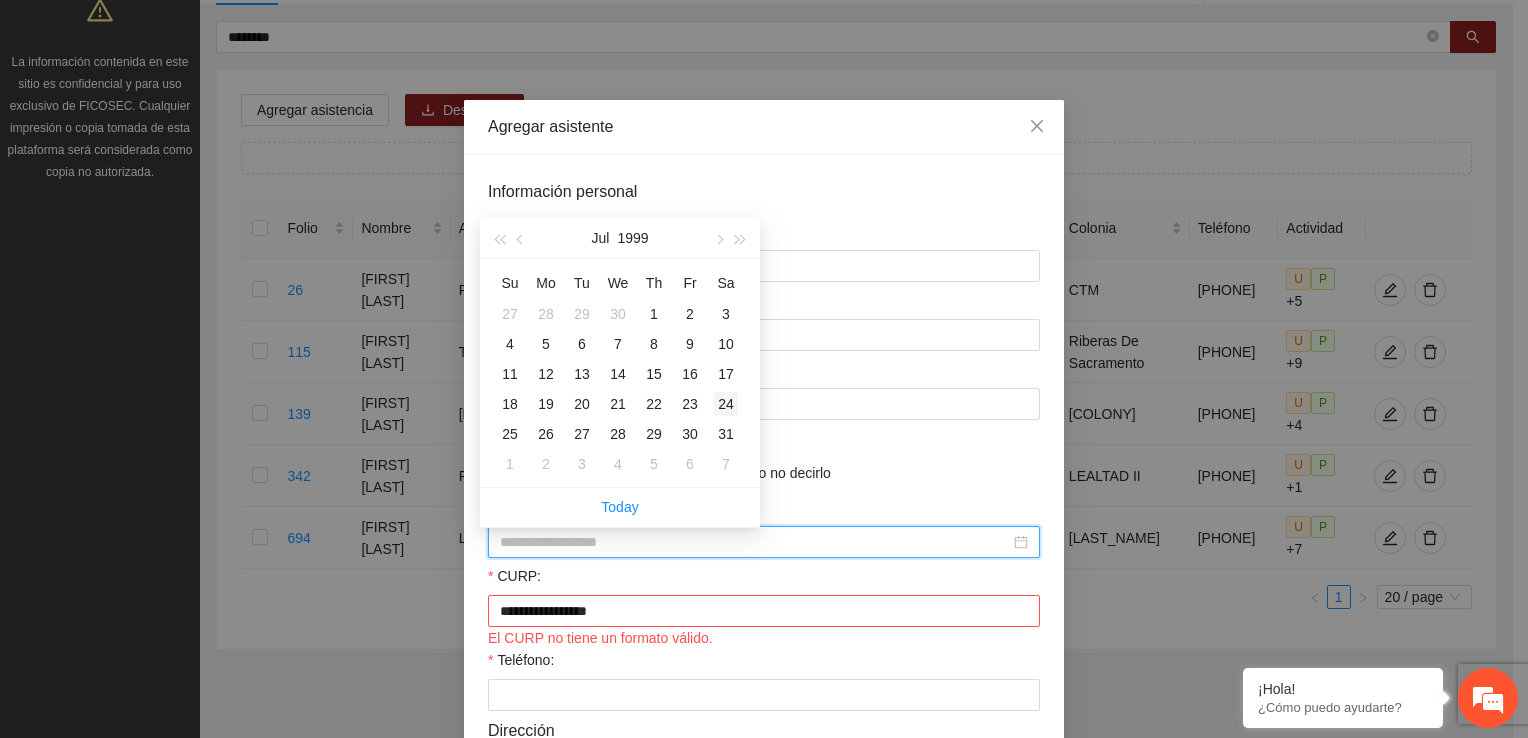 type on "**********" 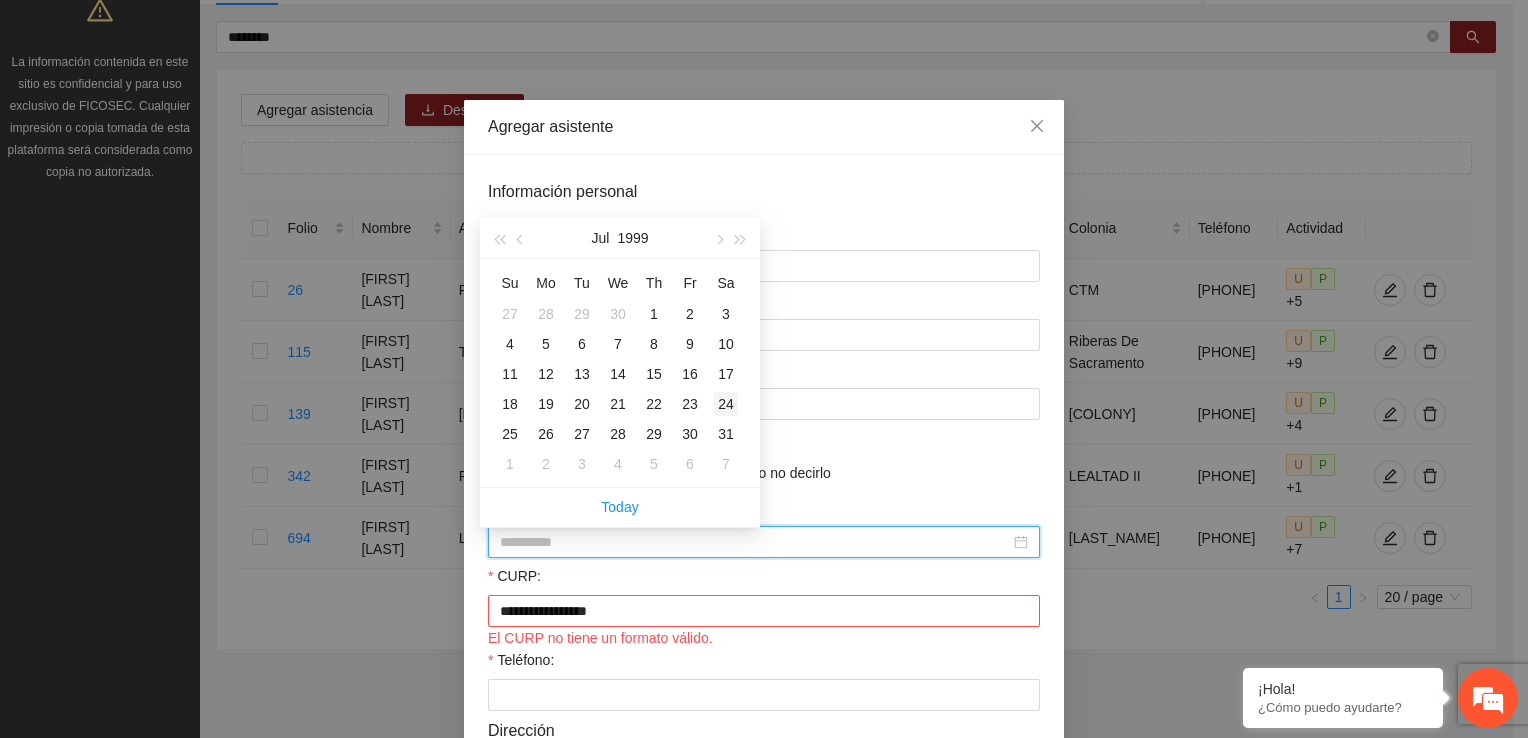 click on "24" at bounding box center [726, 404] 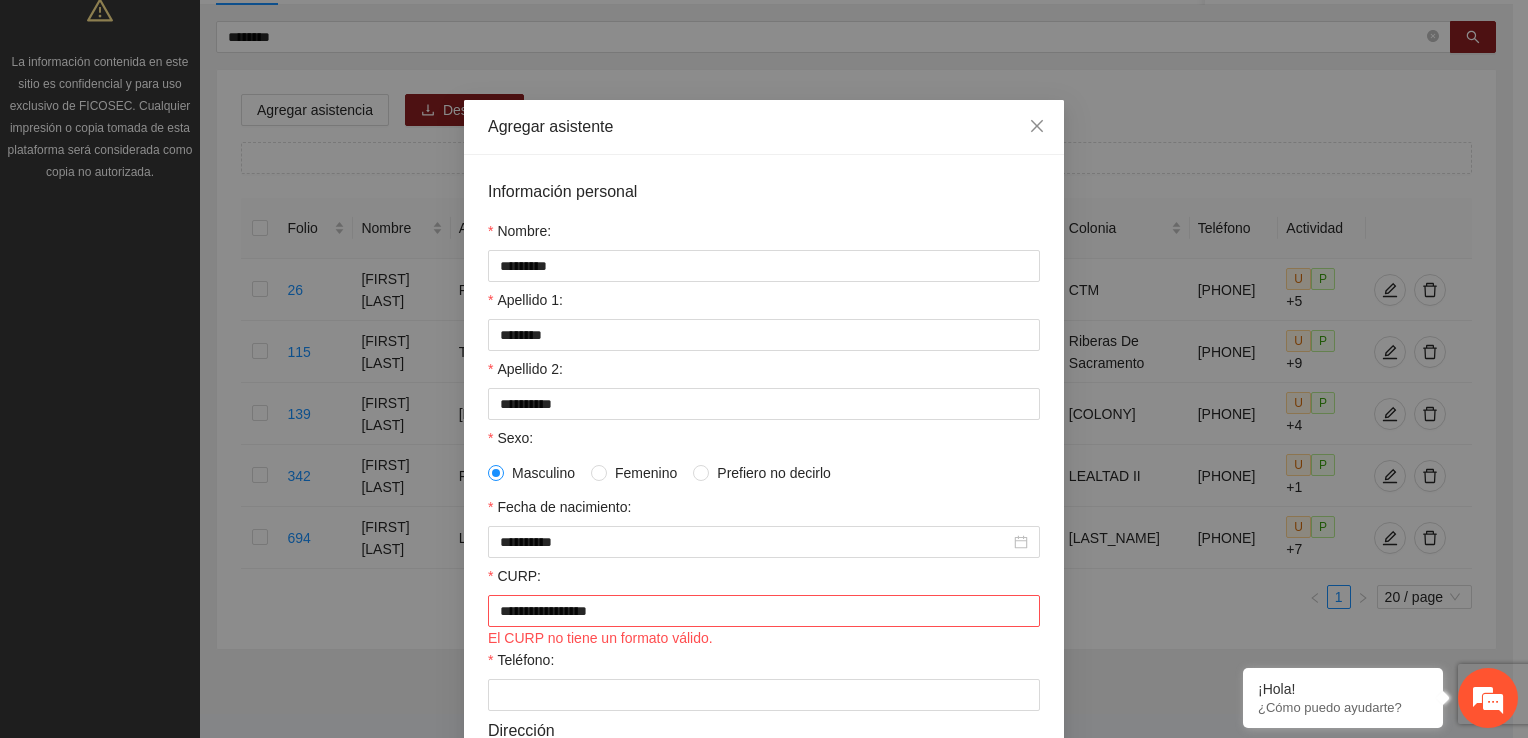 click on "Teléfono:" at bounding box center [764, 664] 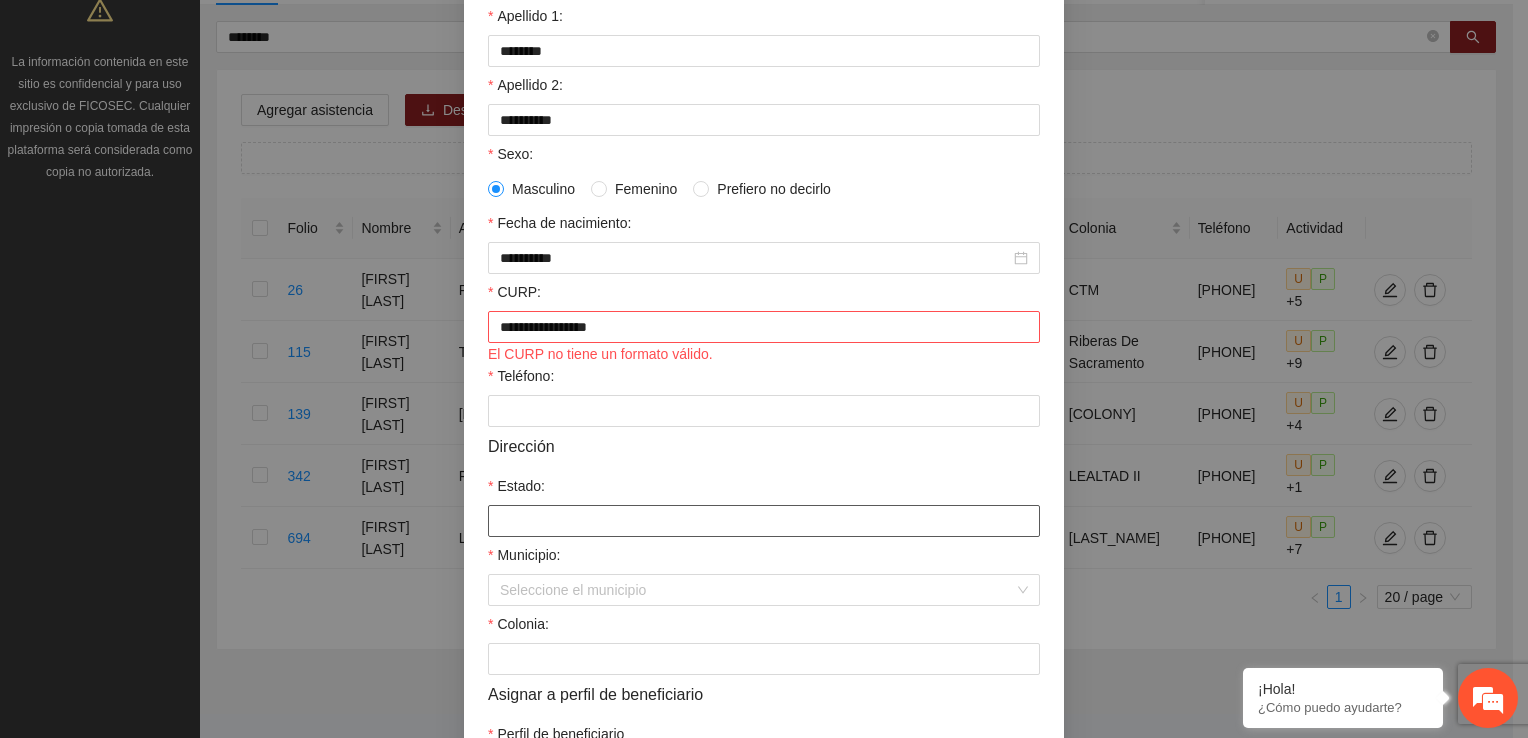 scroll, scrollTop: 300, scrollLeft: 0, axis: vertical 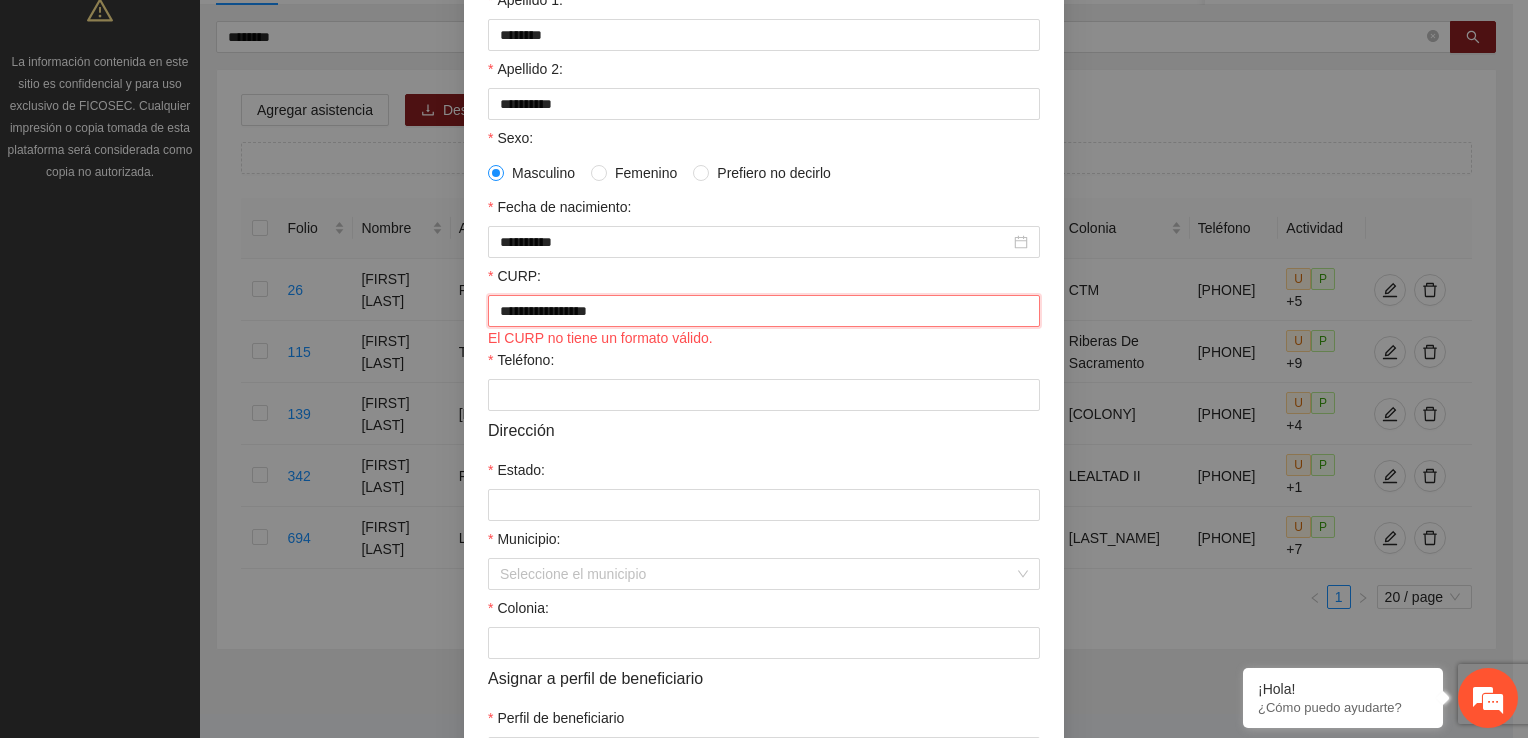 click on "**********" at bounding box center [764, 311] 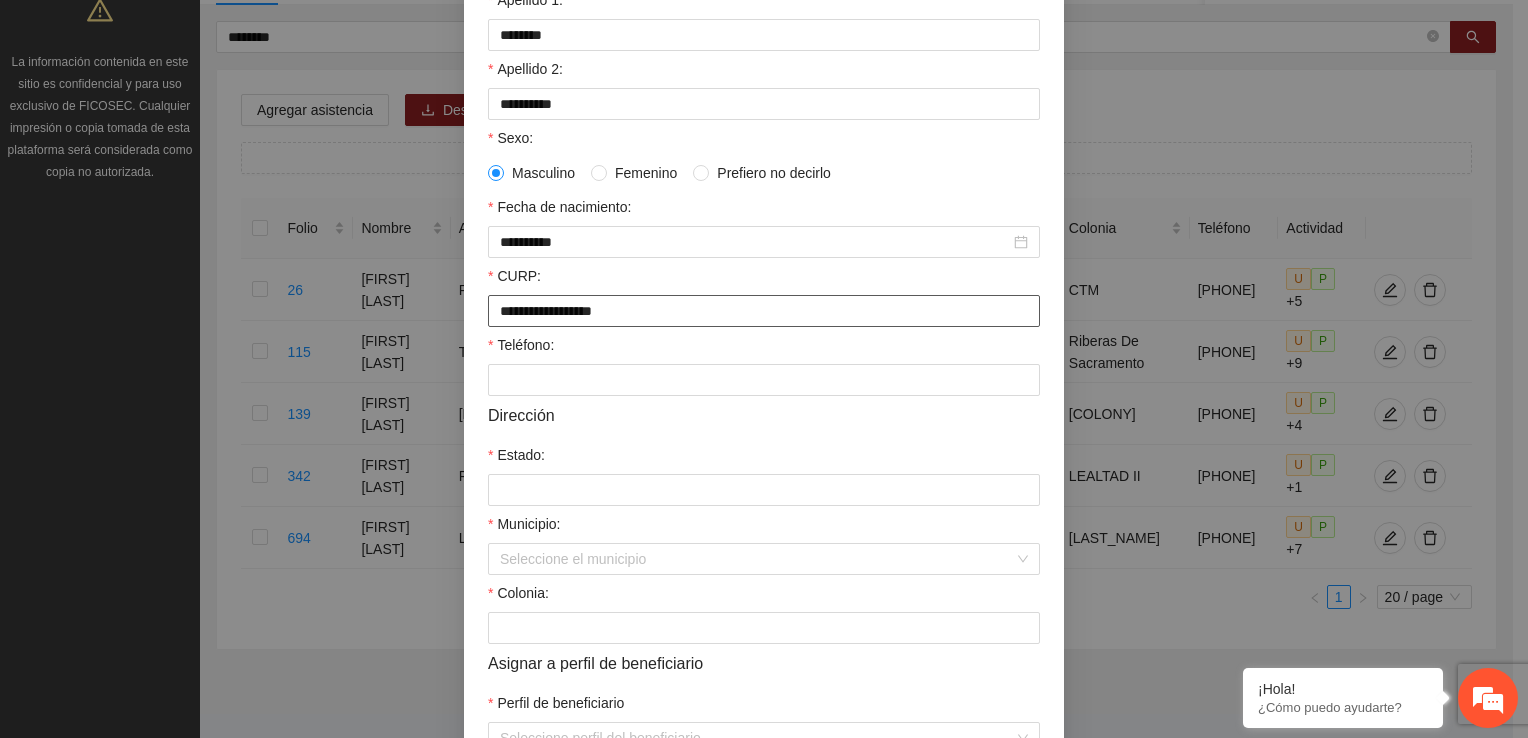 type on "**********" 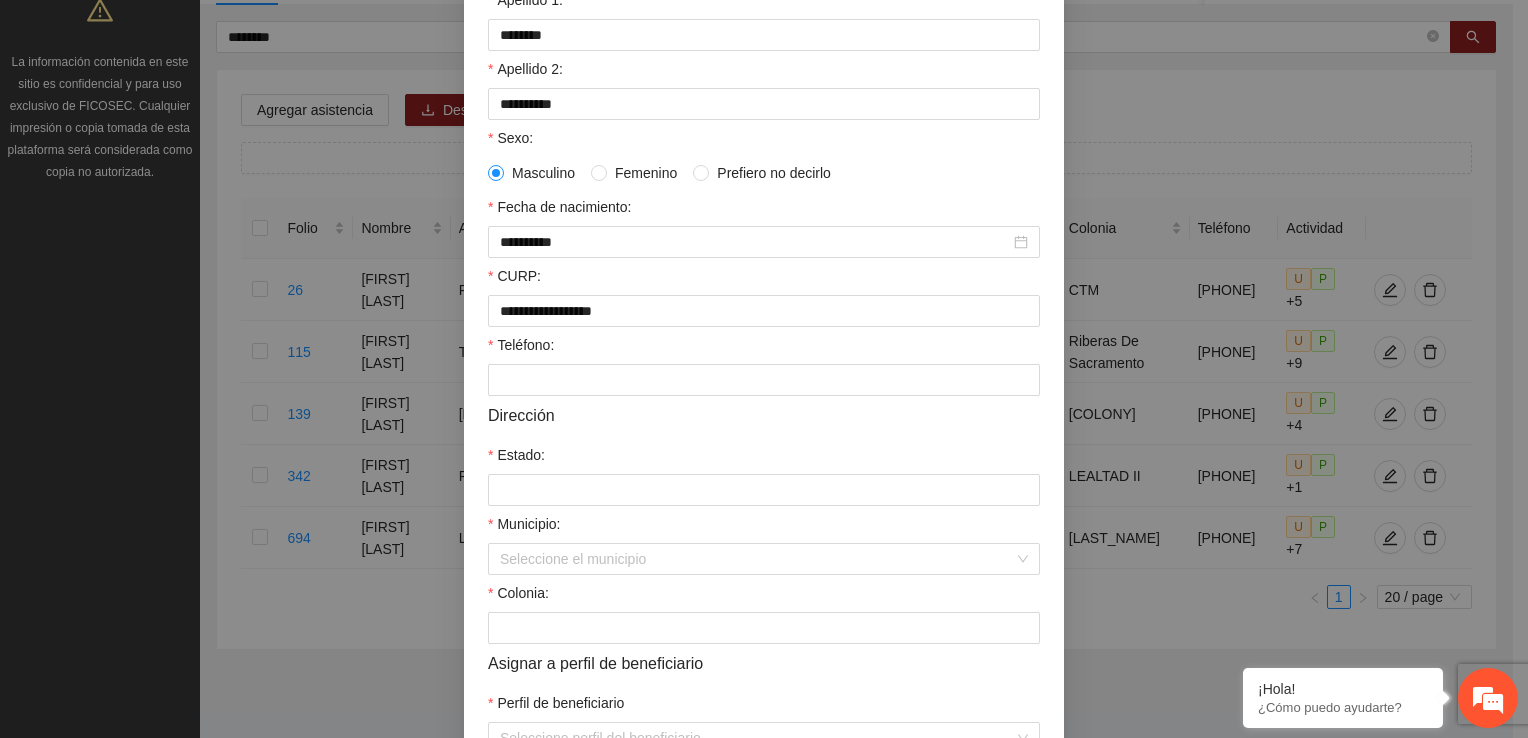 click on "Perfil de beneficiario" at bounding box center [764, 707] 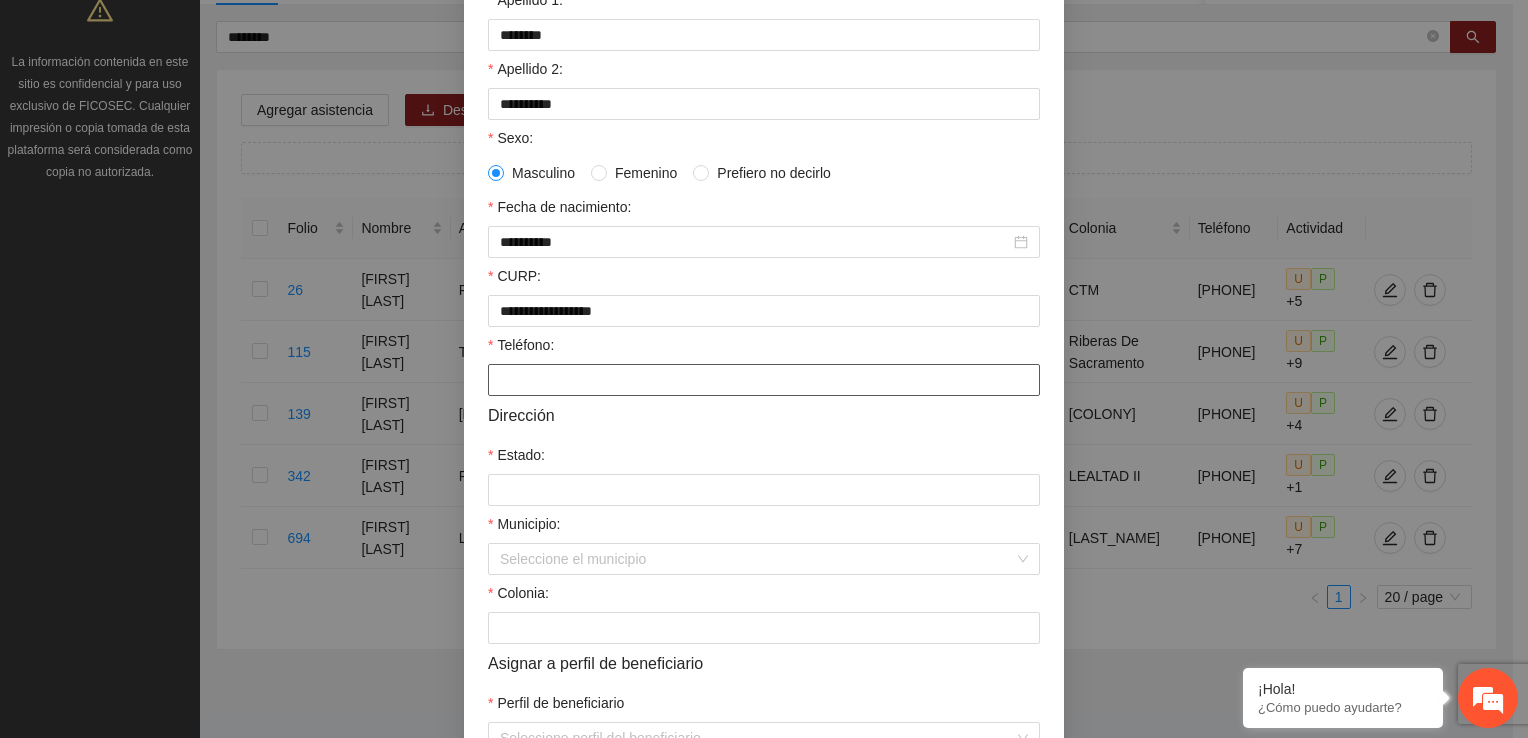click on "Teléfono:" at bounding box center [764, 380] 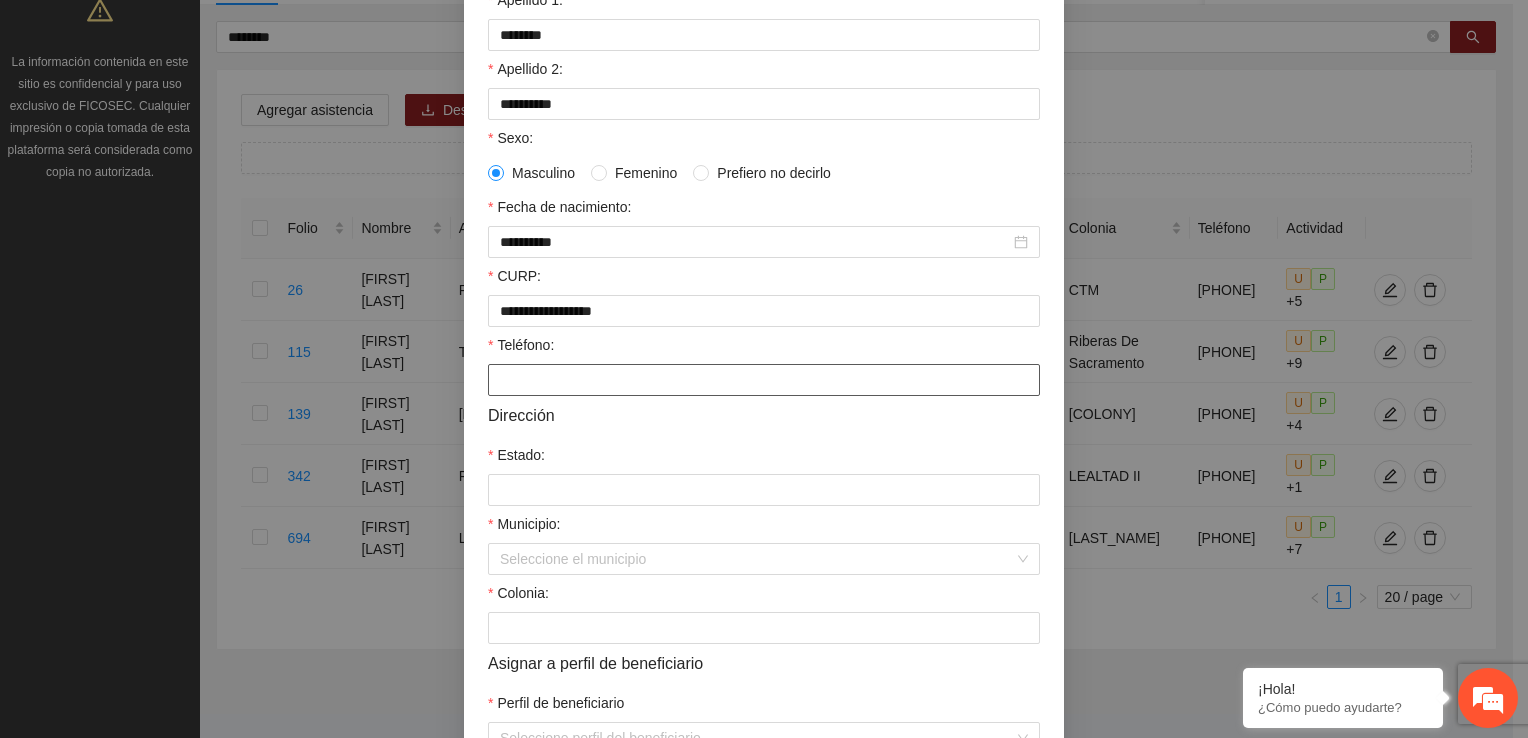 paste on "**********" 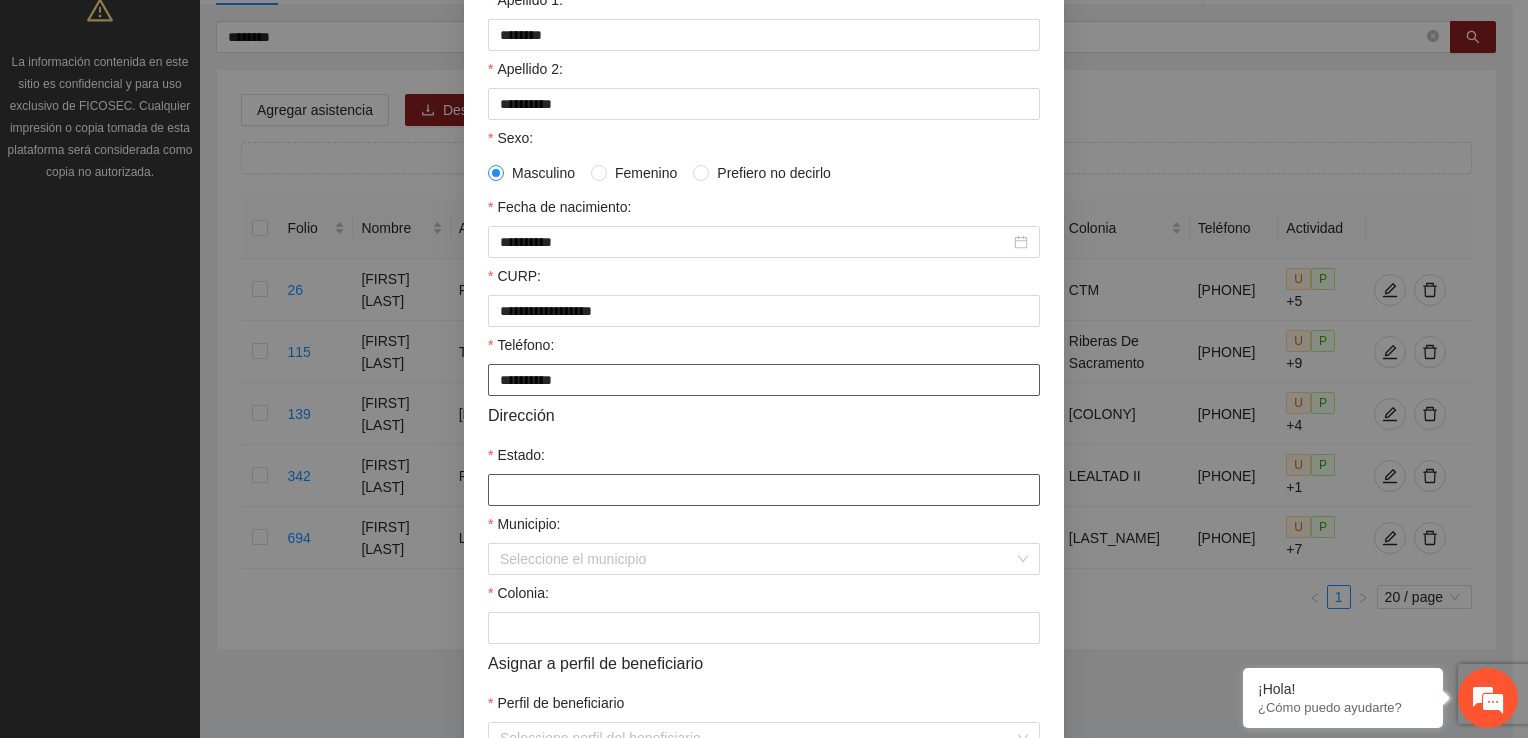 type on "**********" 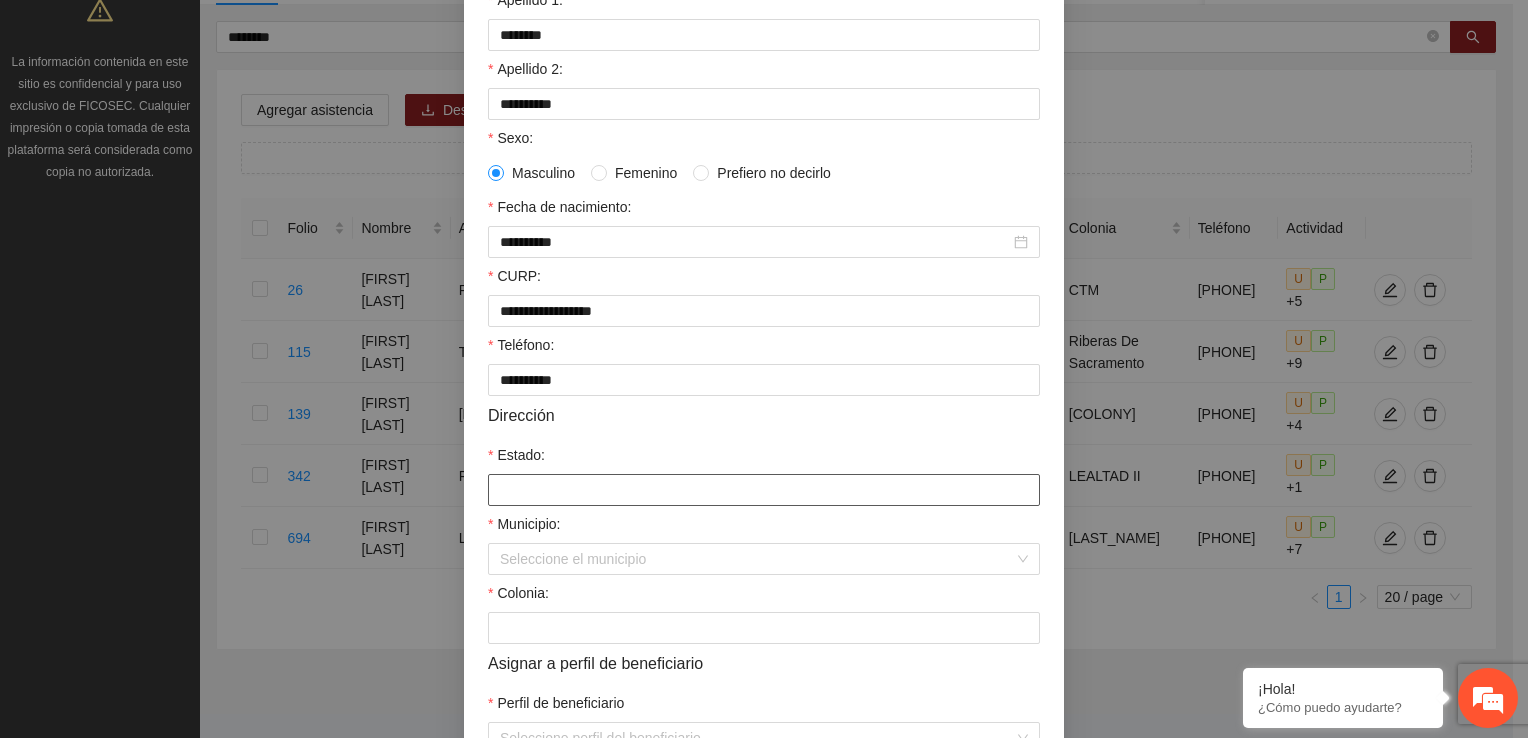 click on "Estado:" at bounding box center [764, 490] 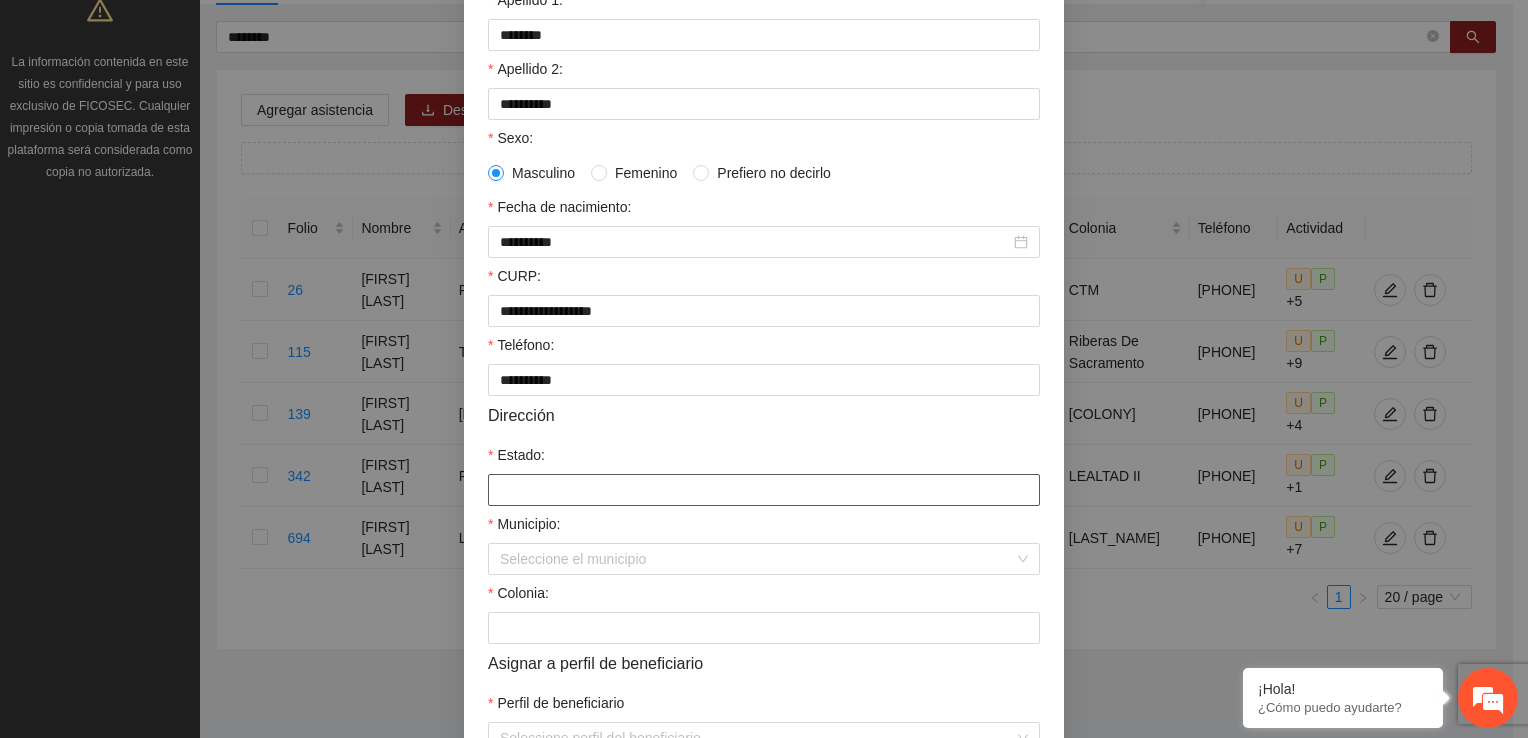 type on "*********" 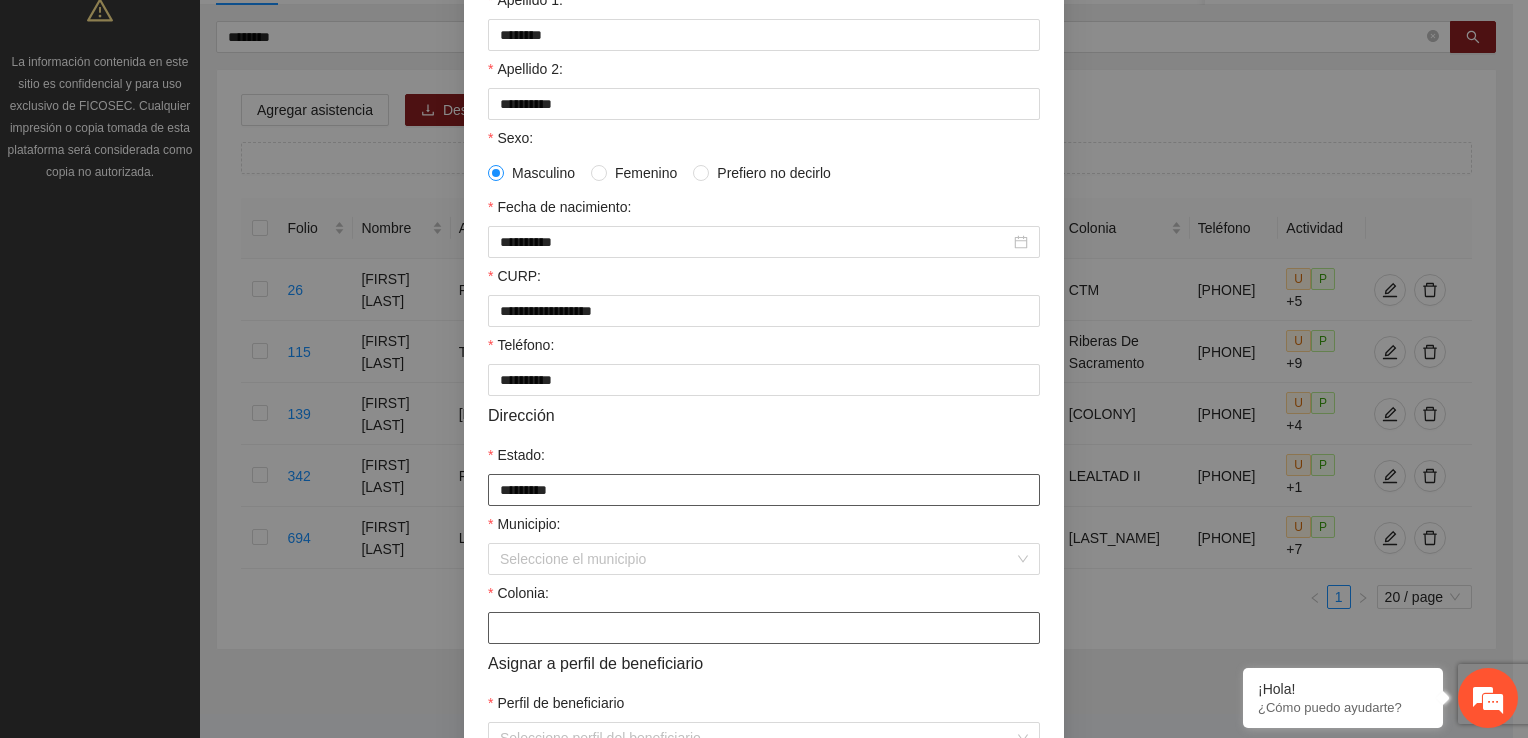 type on "**********" 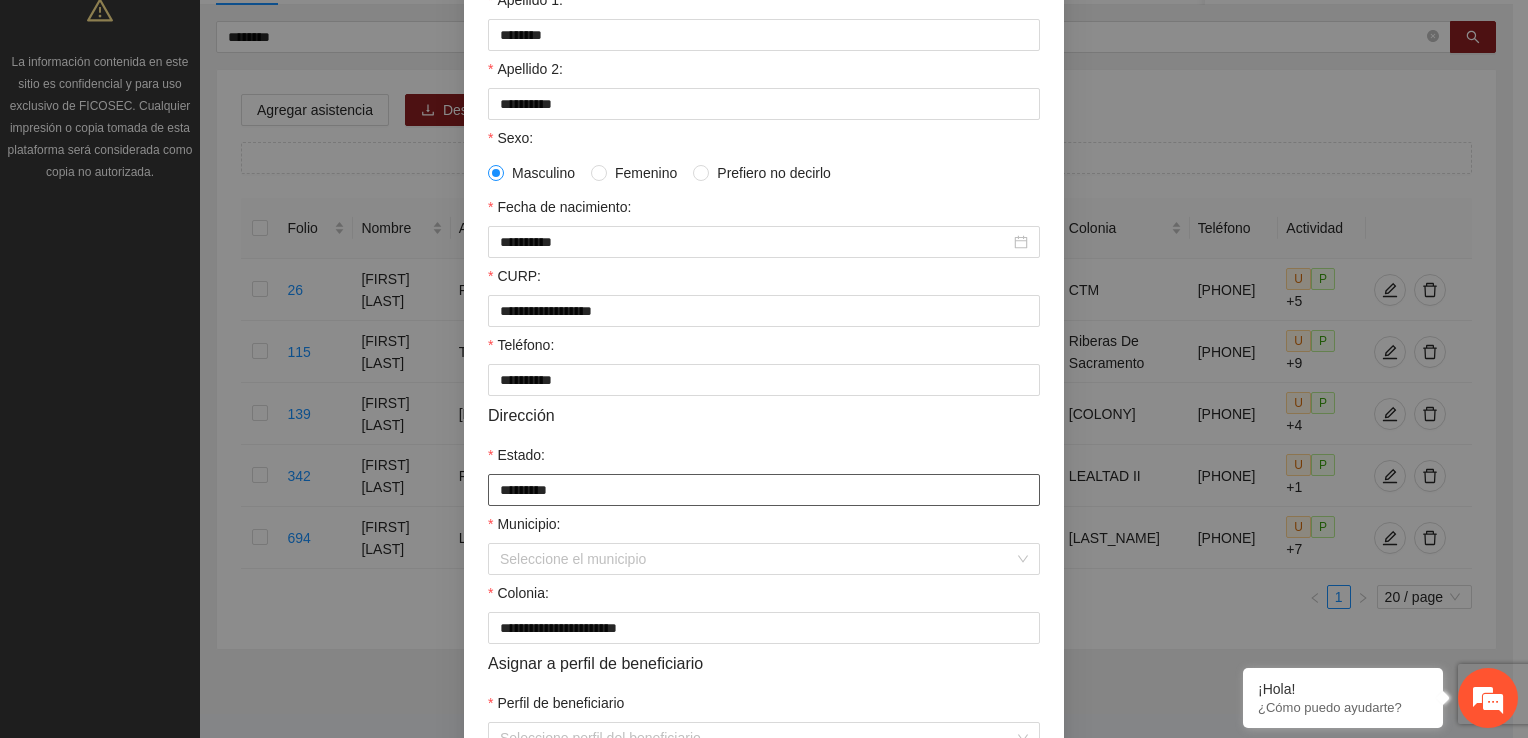 type on "*********" 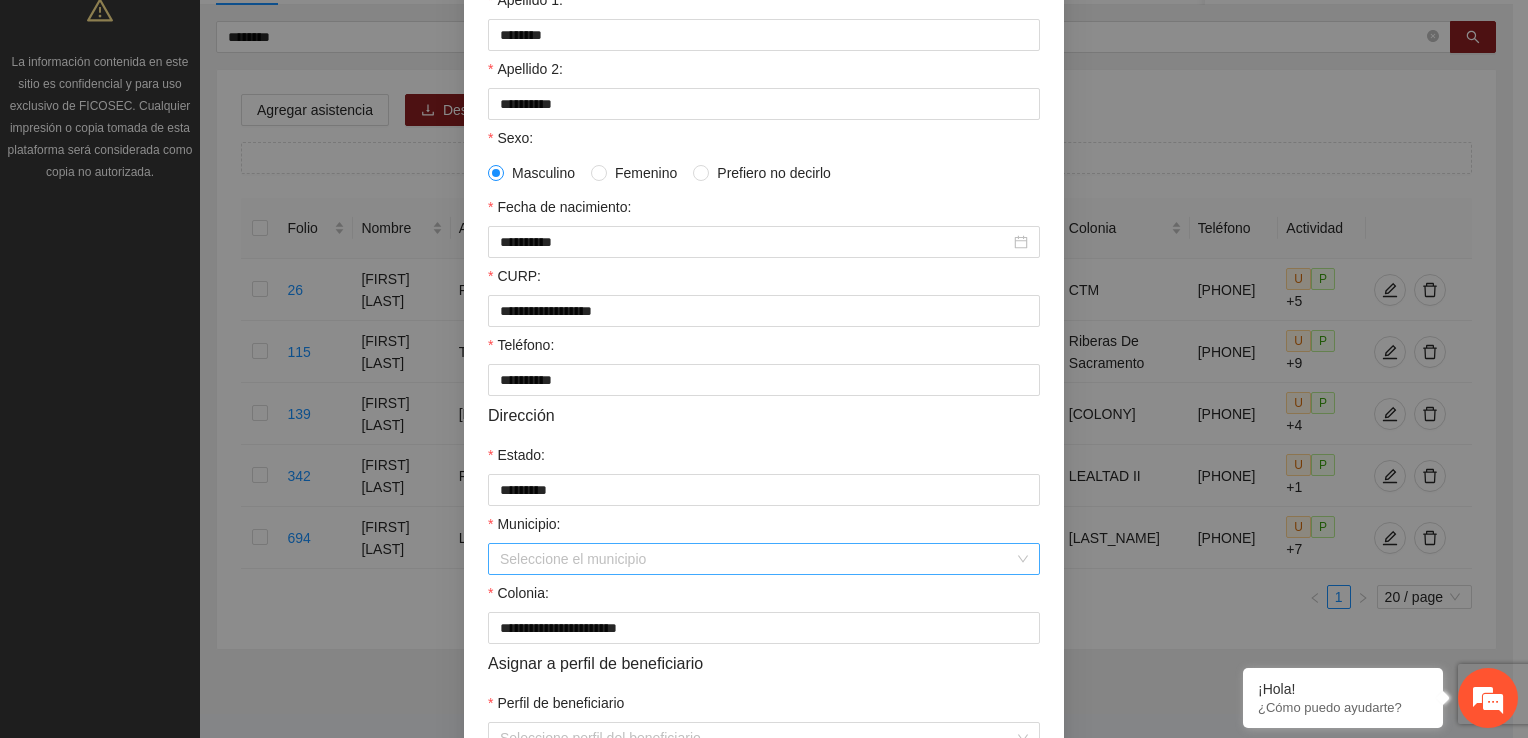 click on "Municipio:" at bounding box center [757, 559] 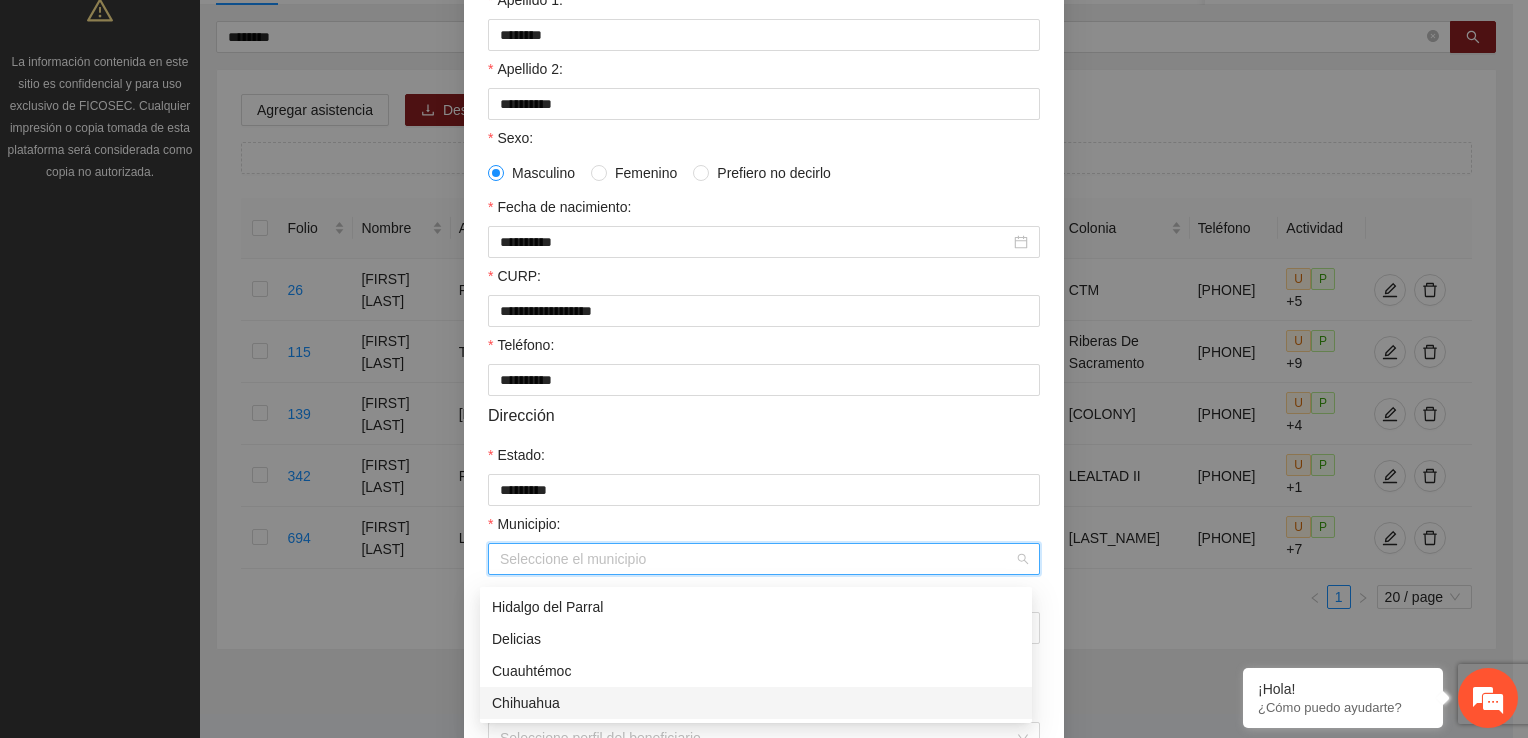 click on "Chihuahua" at bounding box center (756, 703) 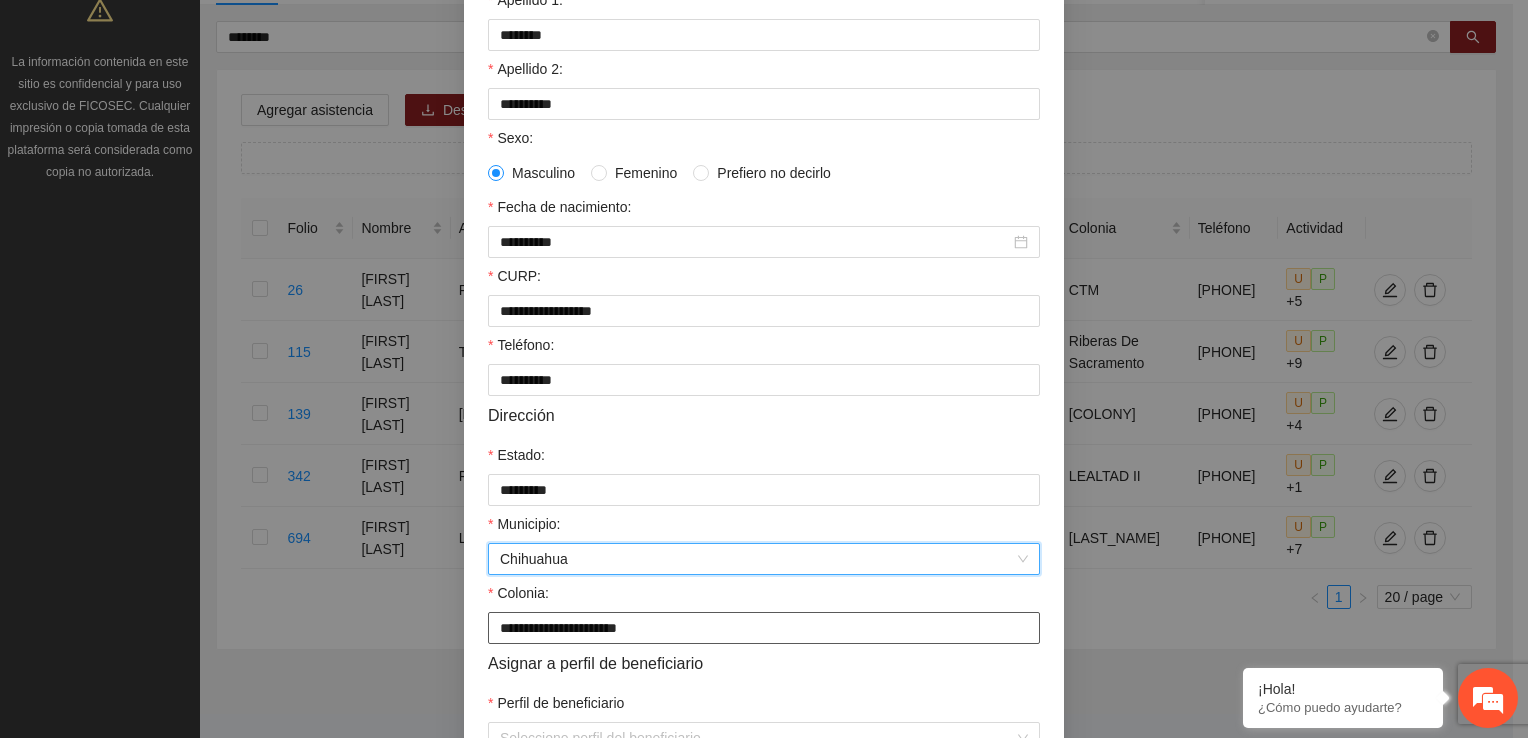 scroll, scrollTop: 400, scrollLeft: 0, axis: vertical 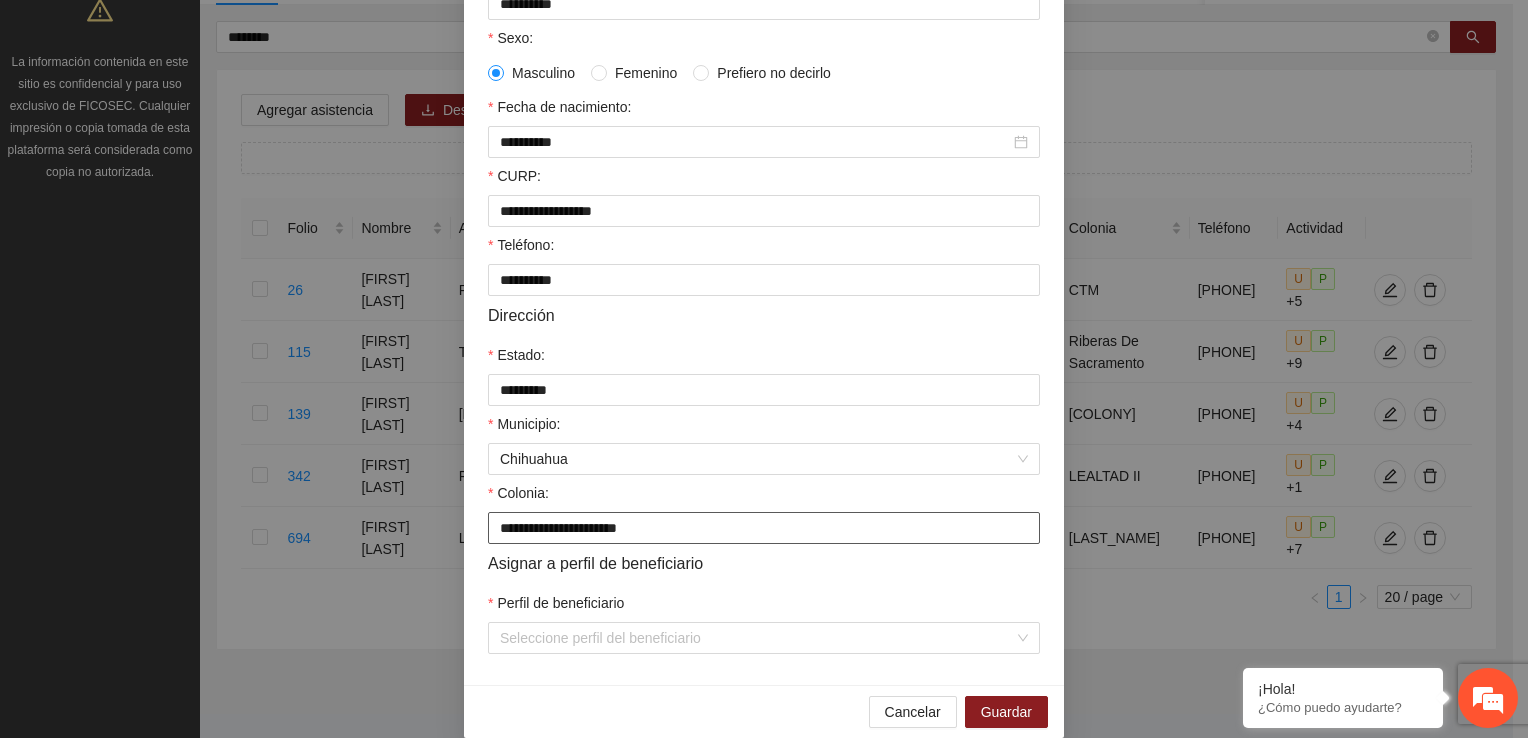 click on "**********" at bounding box center (764, 528) 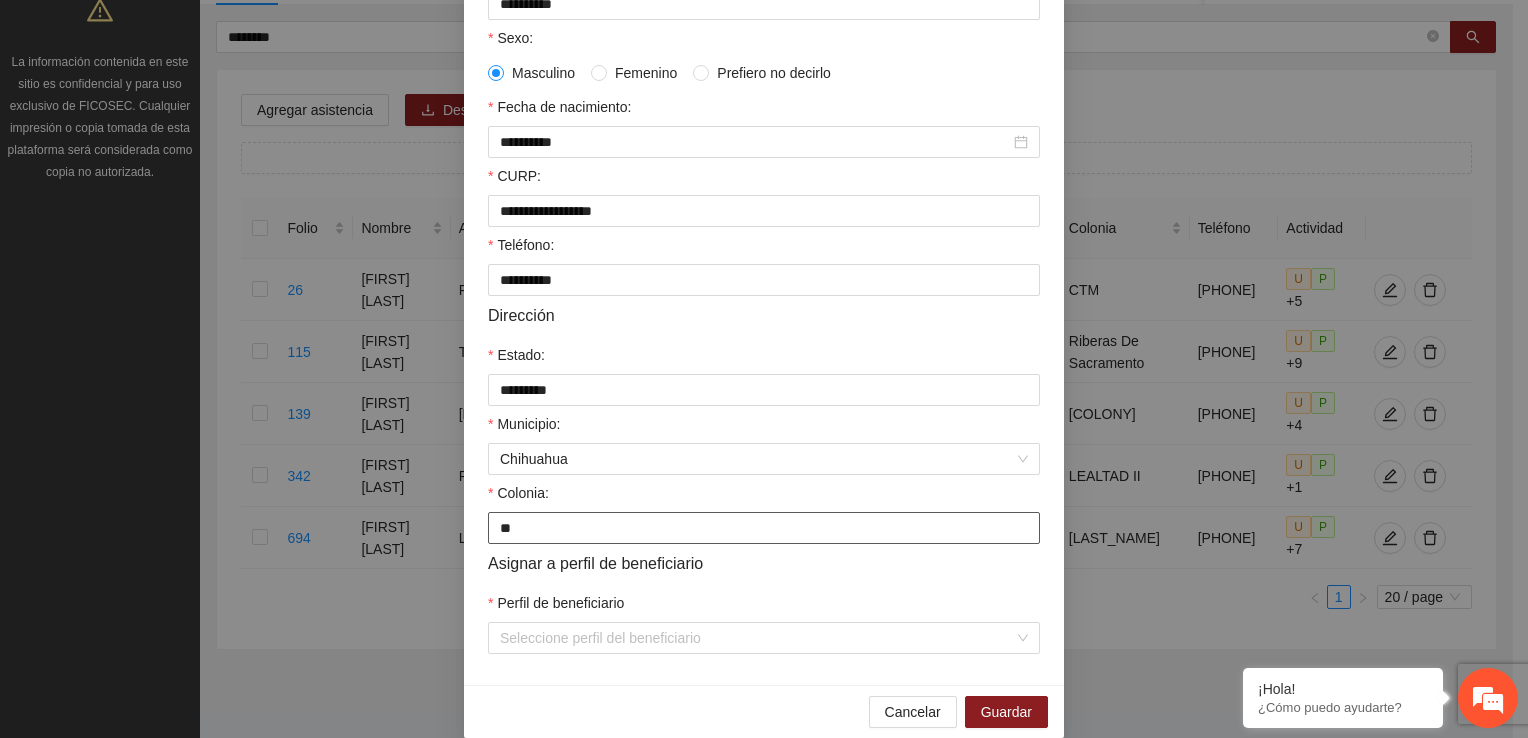 type on "*" 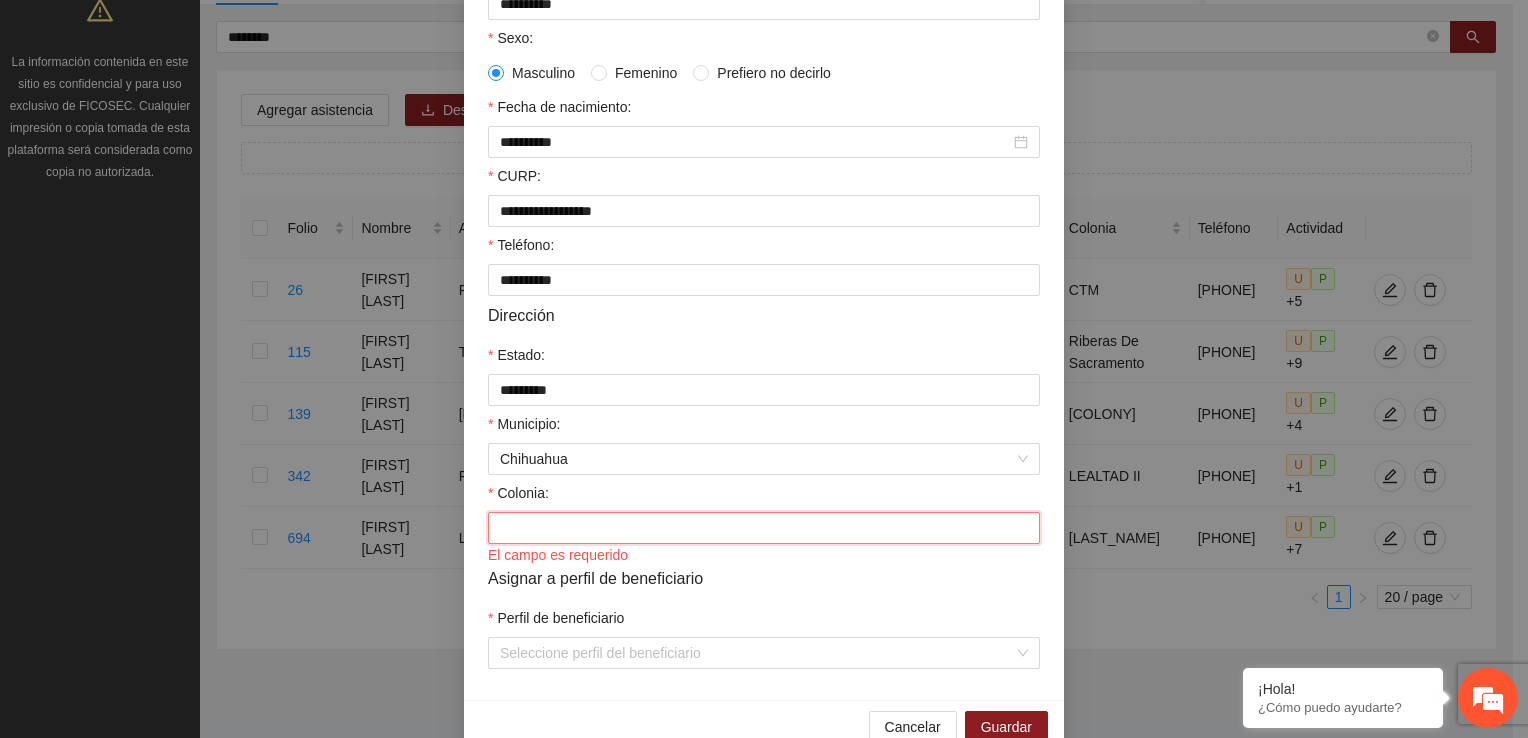 click on "Colonia:" at bounding box center (764, 528) 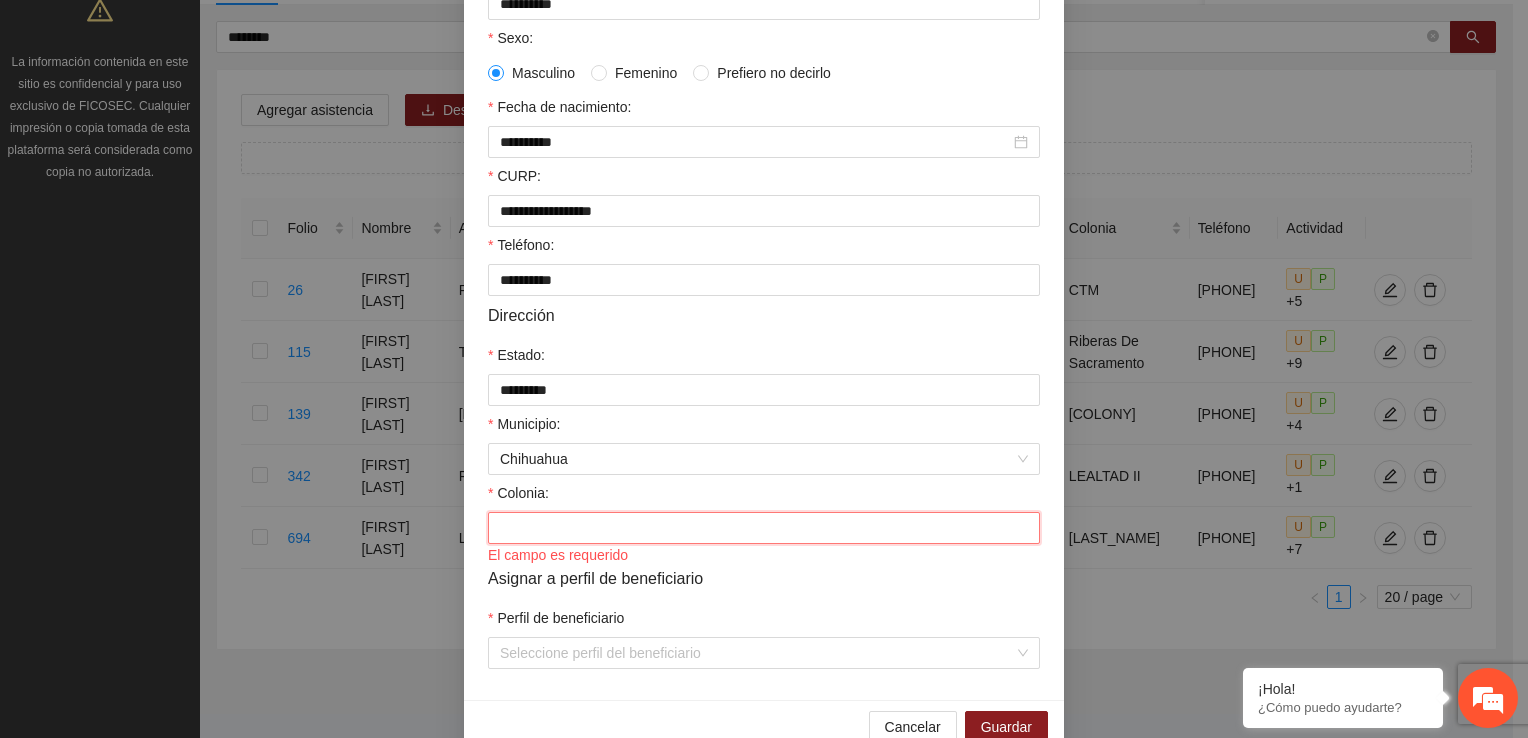 paste on "**********" 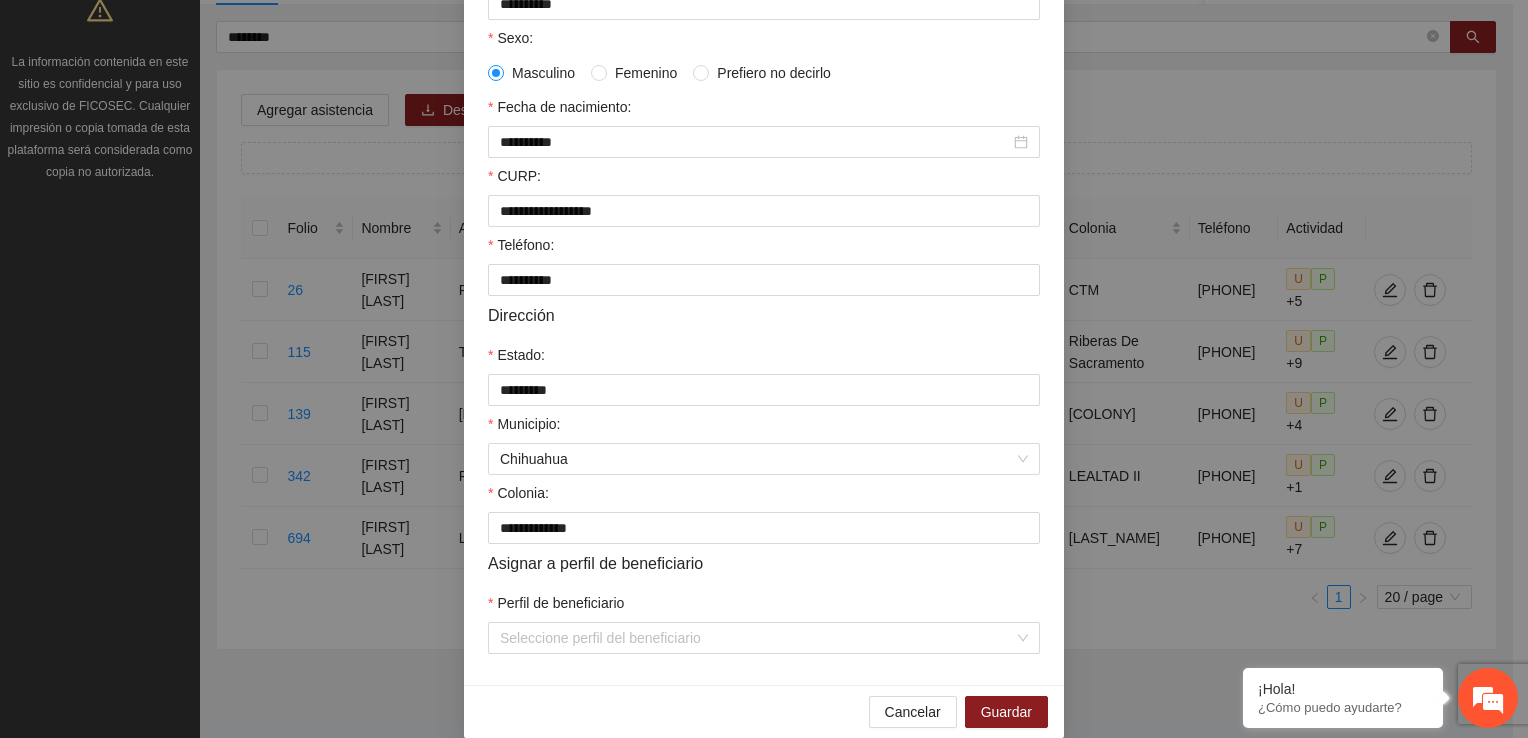 type on "*********" 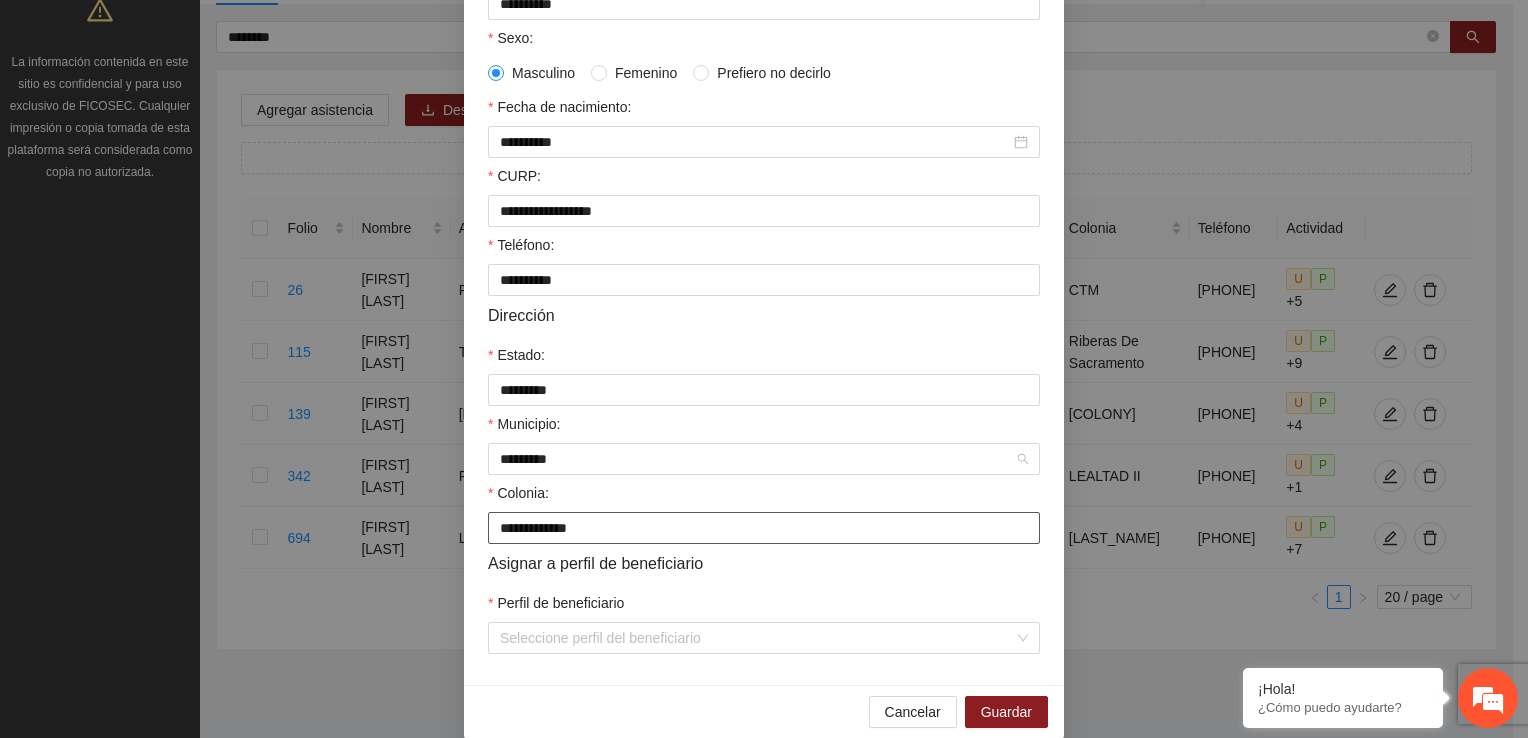 type on "**********" 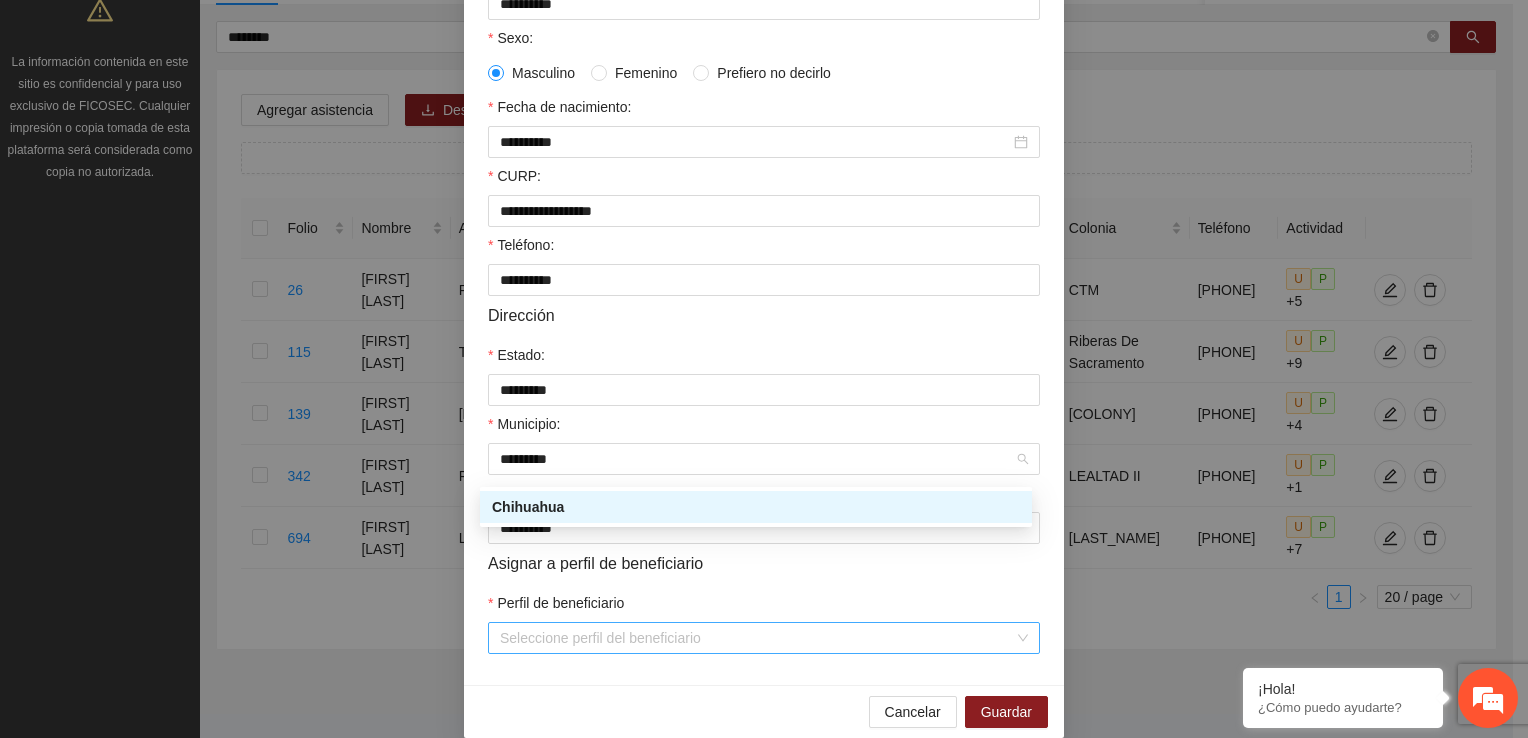 type 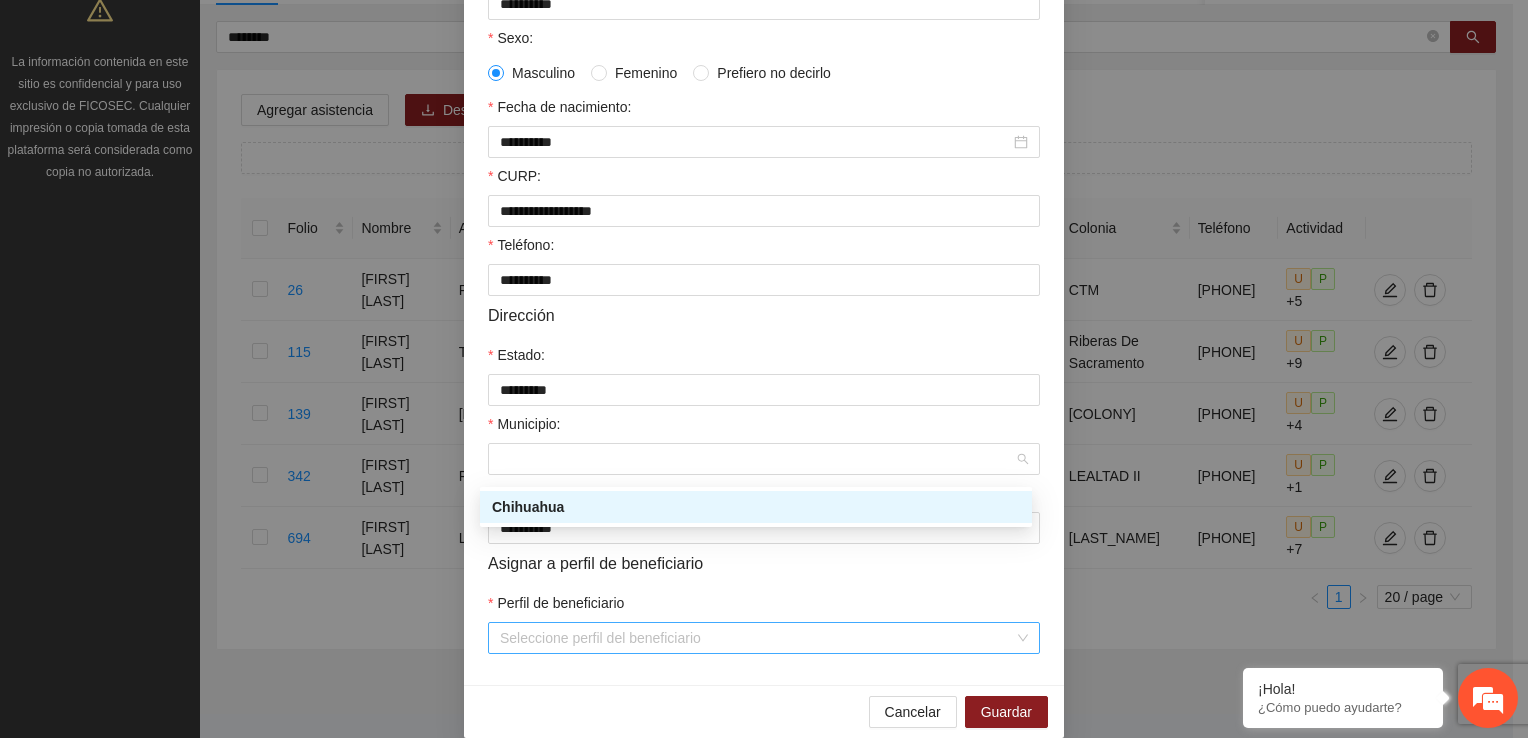 click on "Perfil de beneficiario" at bounding box center [757, 638] 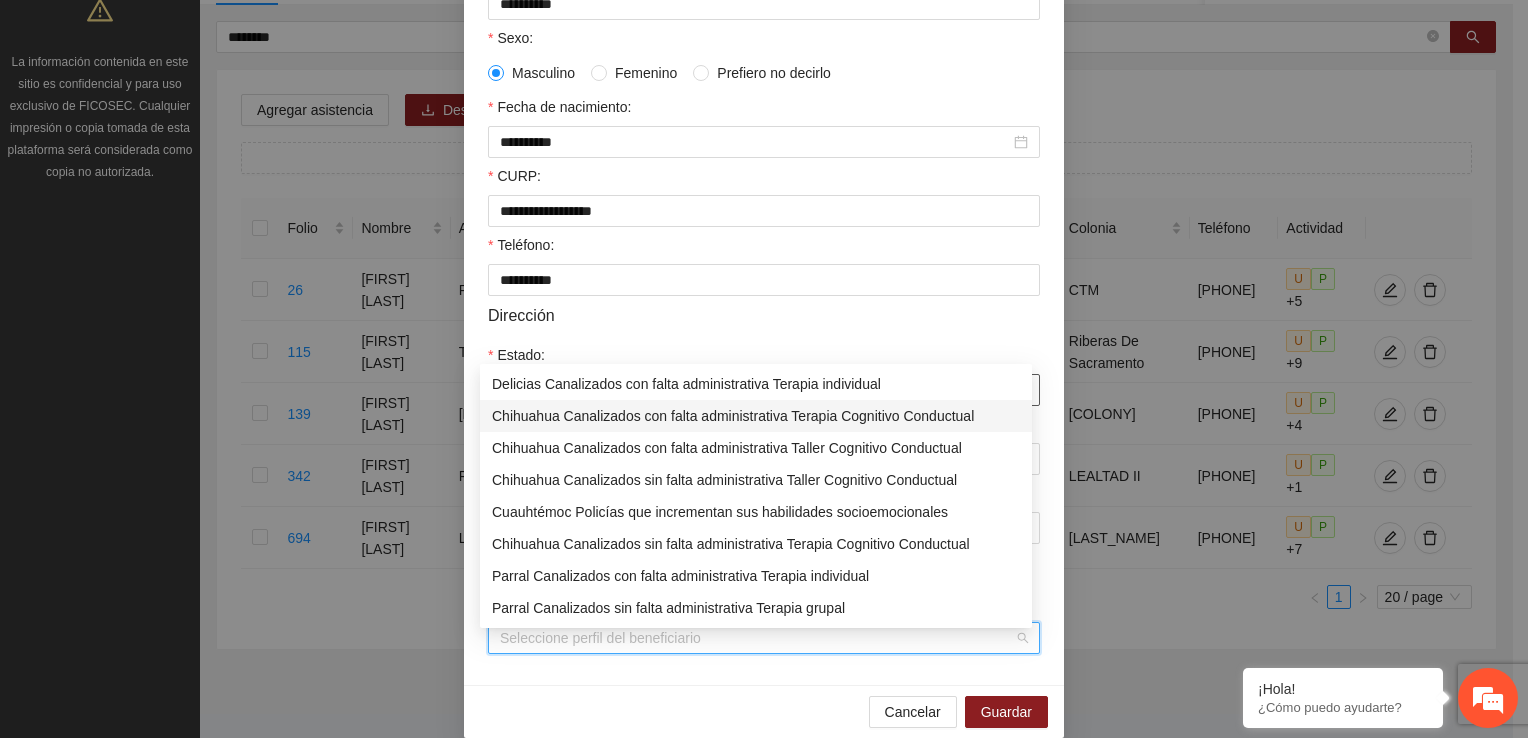 click on "Chihuahua Canalizados con falta administrativa Terapia Cognitivo Conductual" at bounding box center (756, 416) 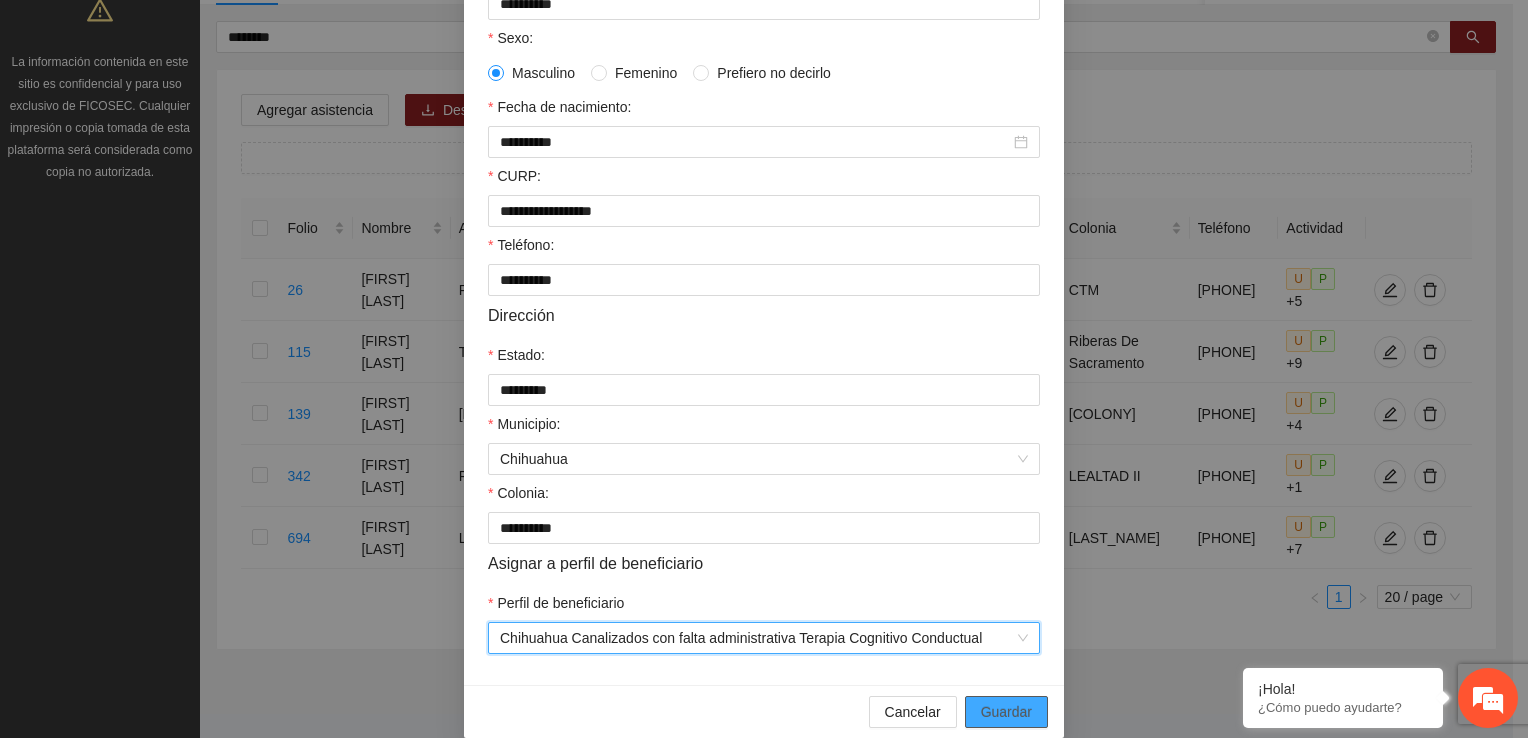 click on "Guardar" at bounding box center [1006, 712] 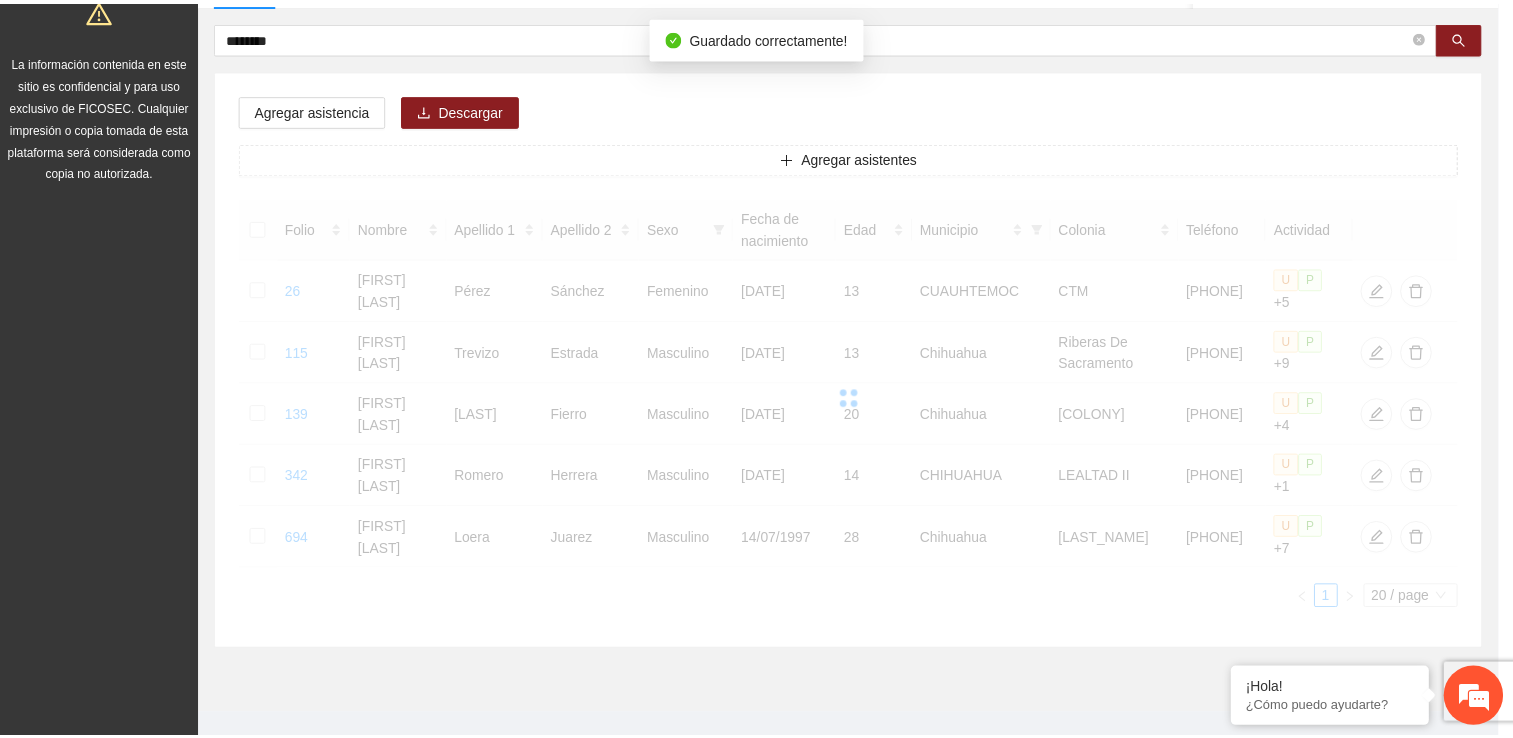 scroll, scrollTop: 332, scrollLeft: 0, axis: vertical 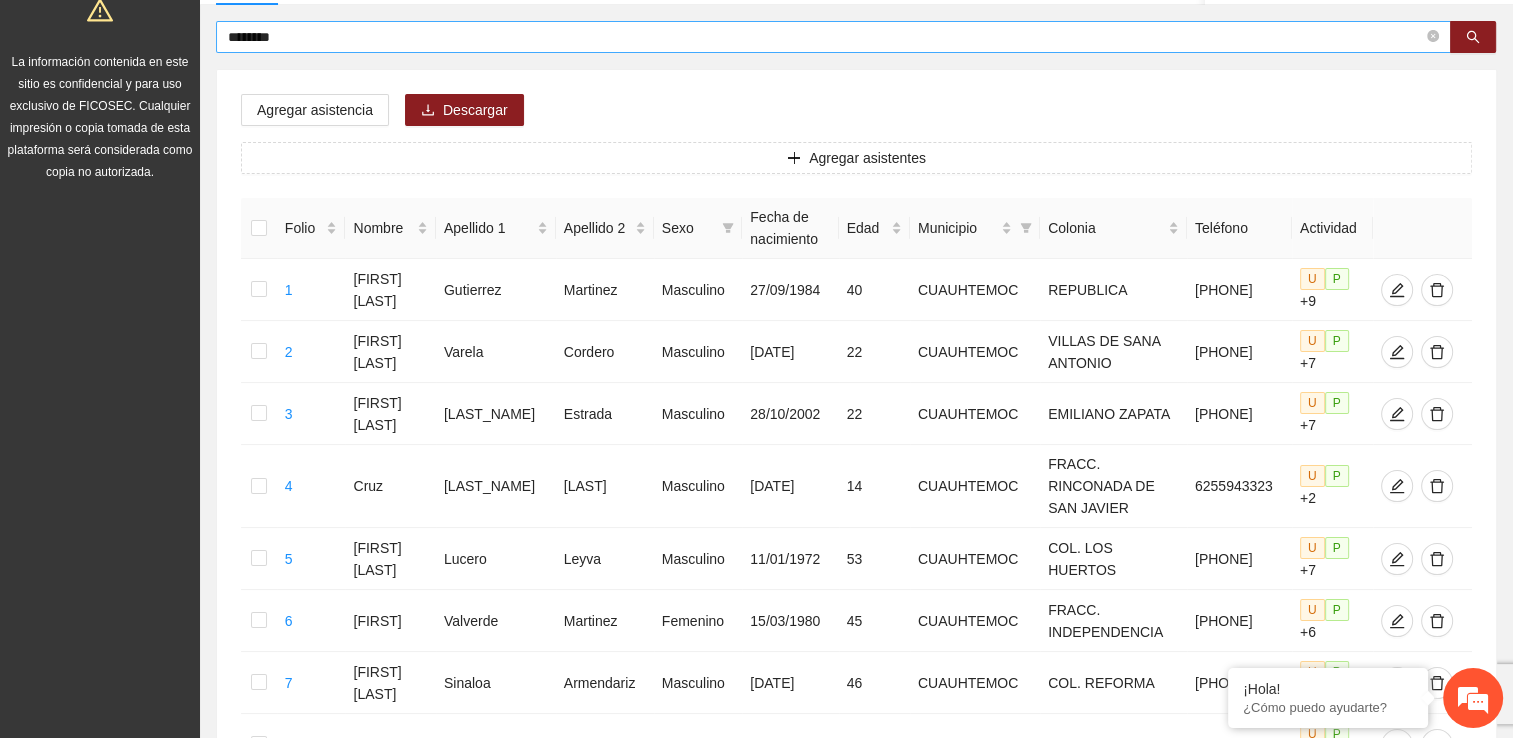 click on "********" at bounding box center (825, 37) 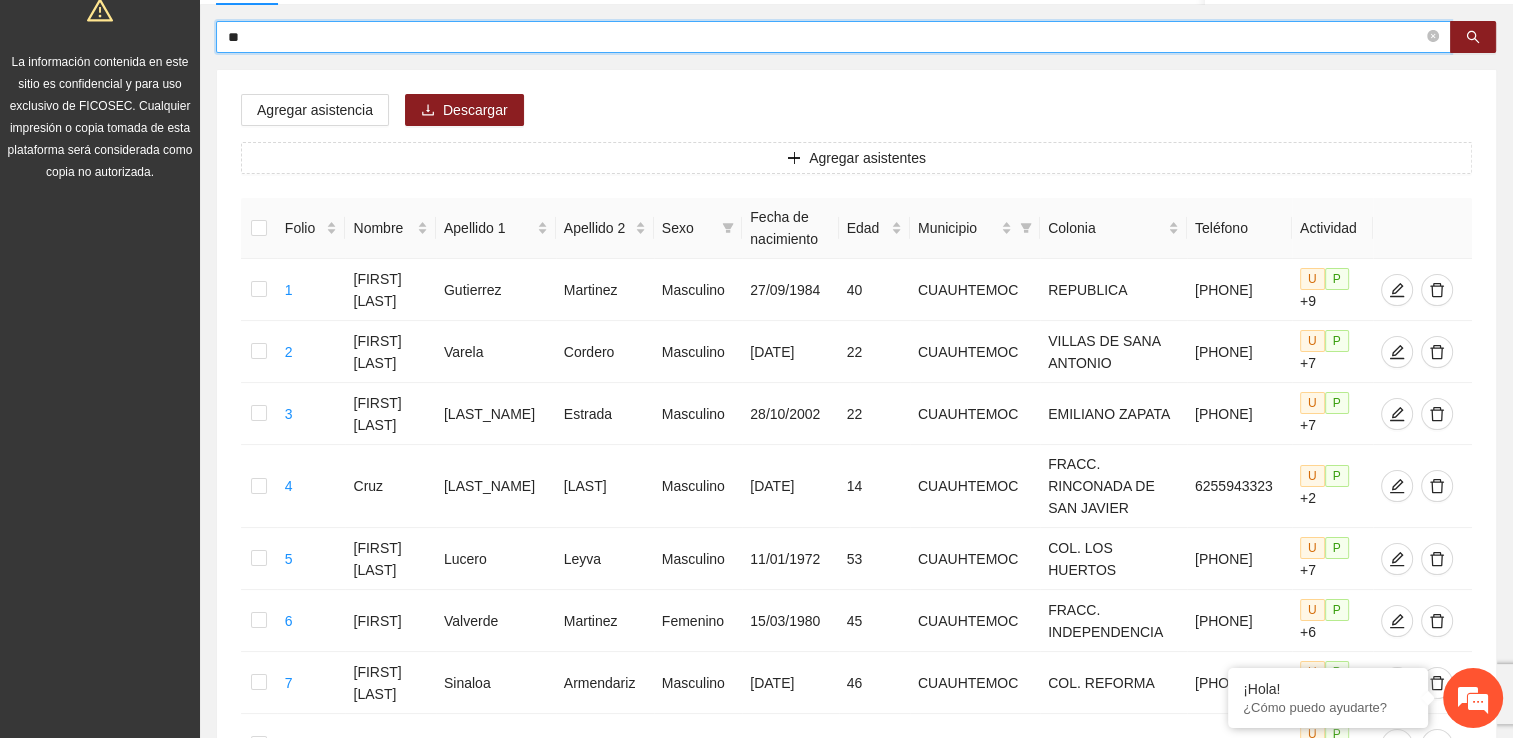 type on "*" 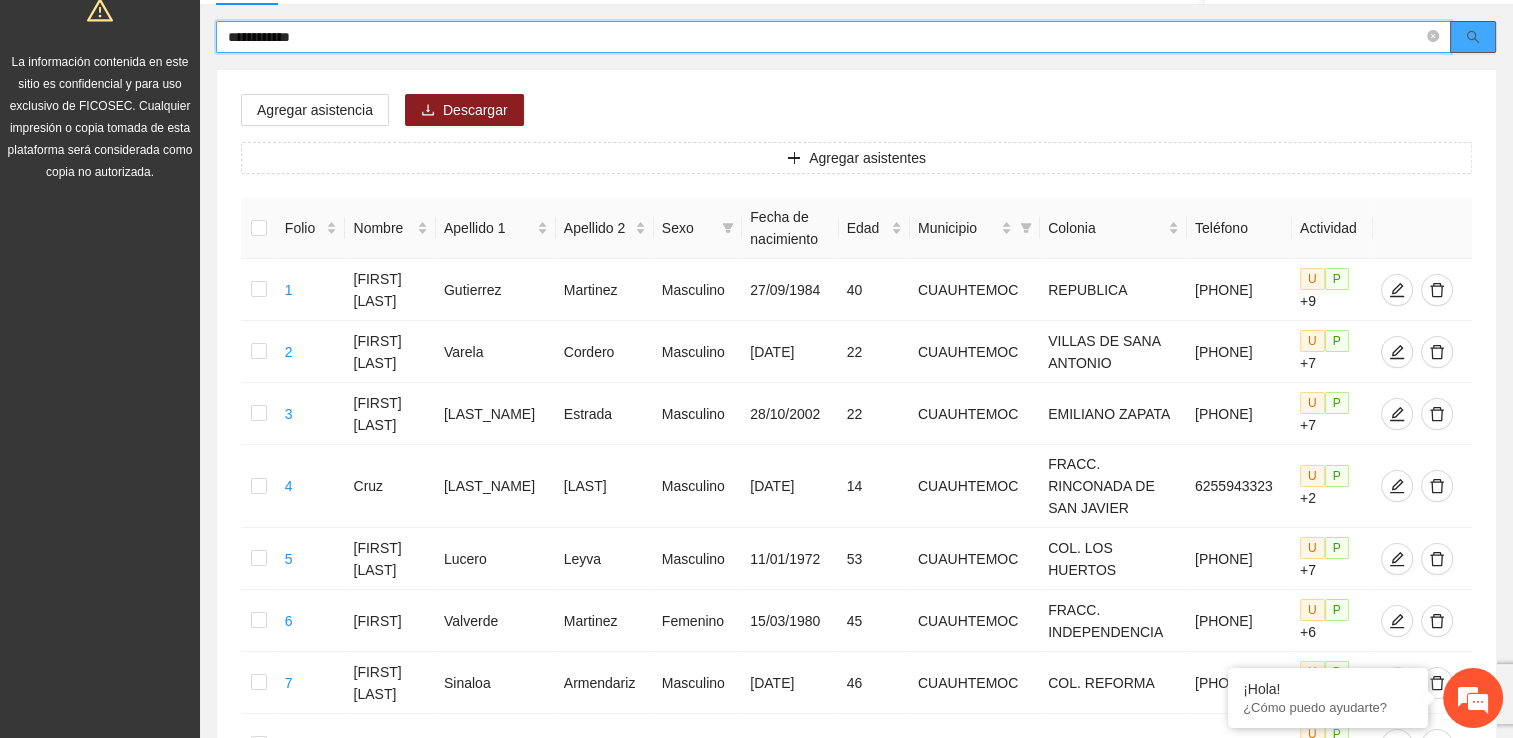 click 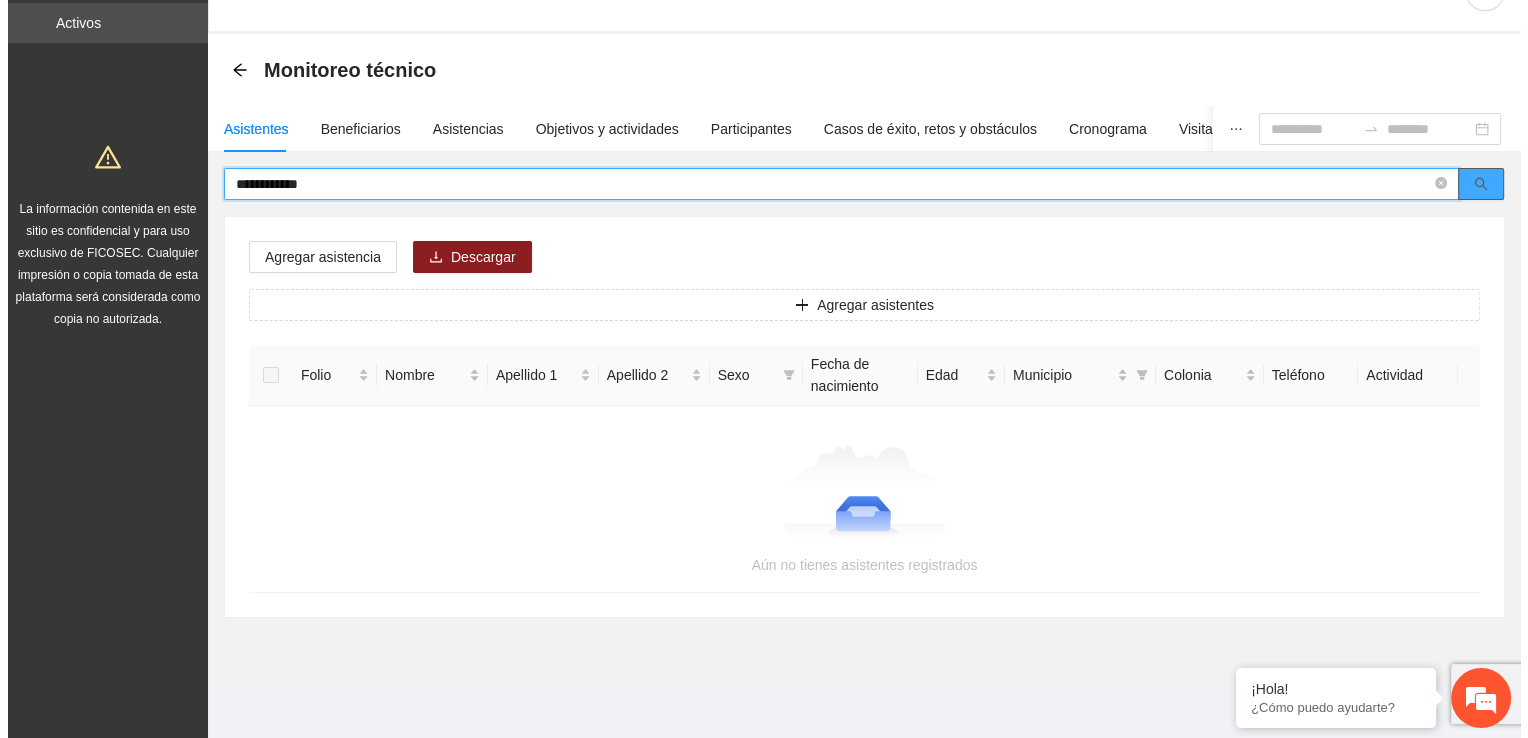 scroll, scrollTop: 47, scrollLeft: 0, axis: vertical 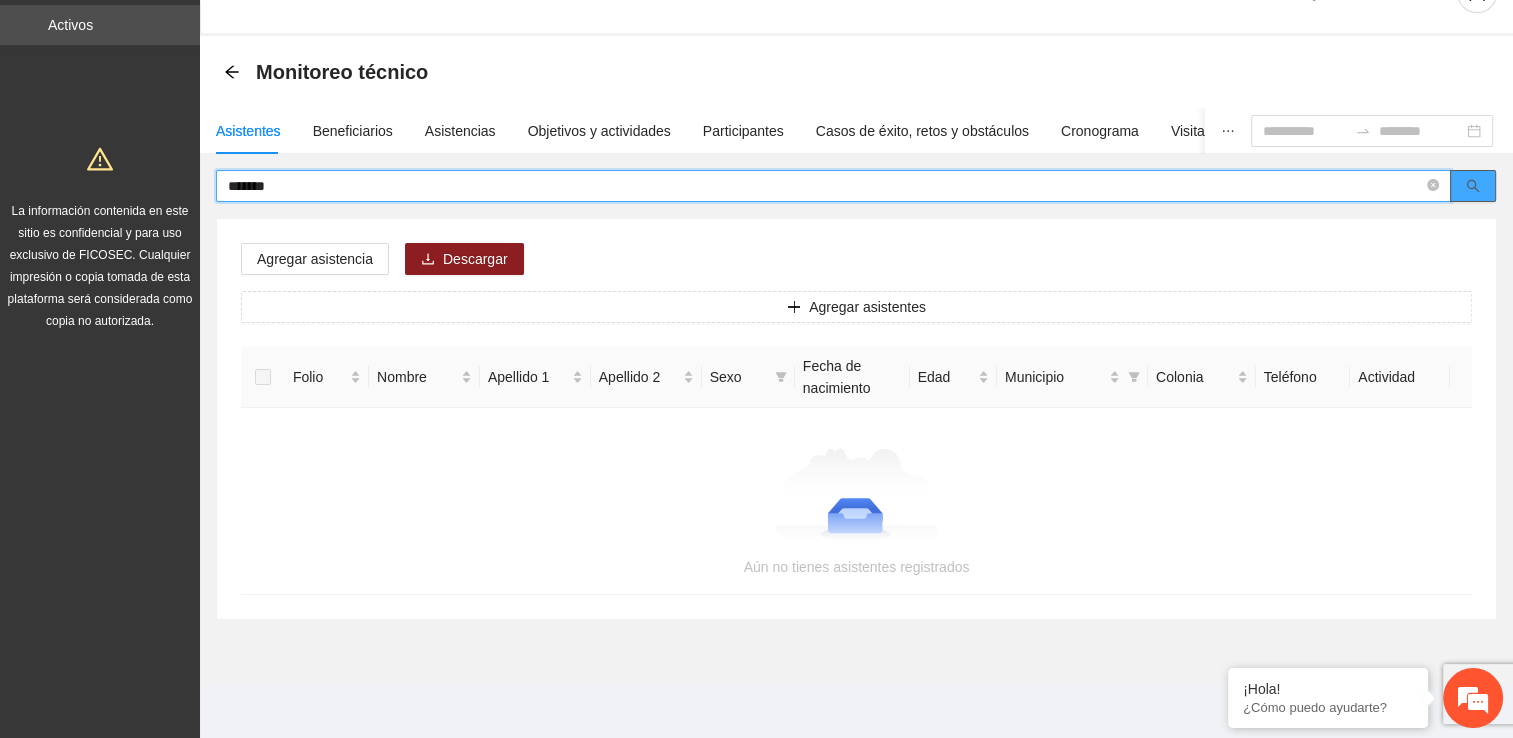 click at bounding box center (1473, 186) 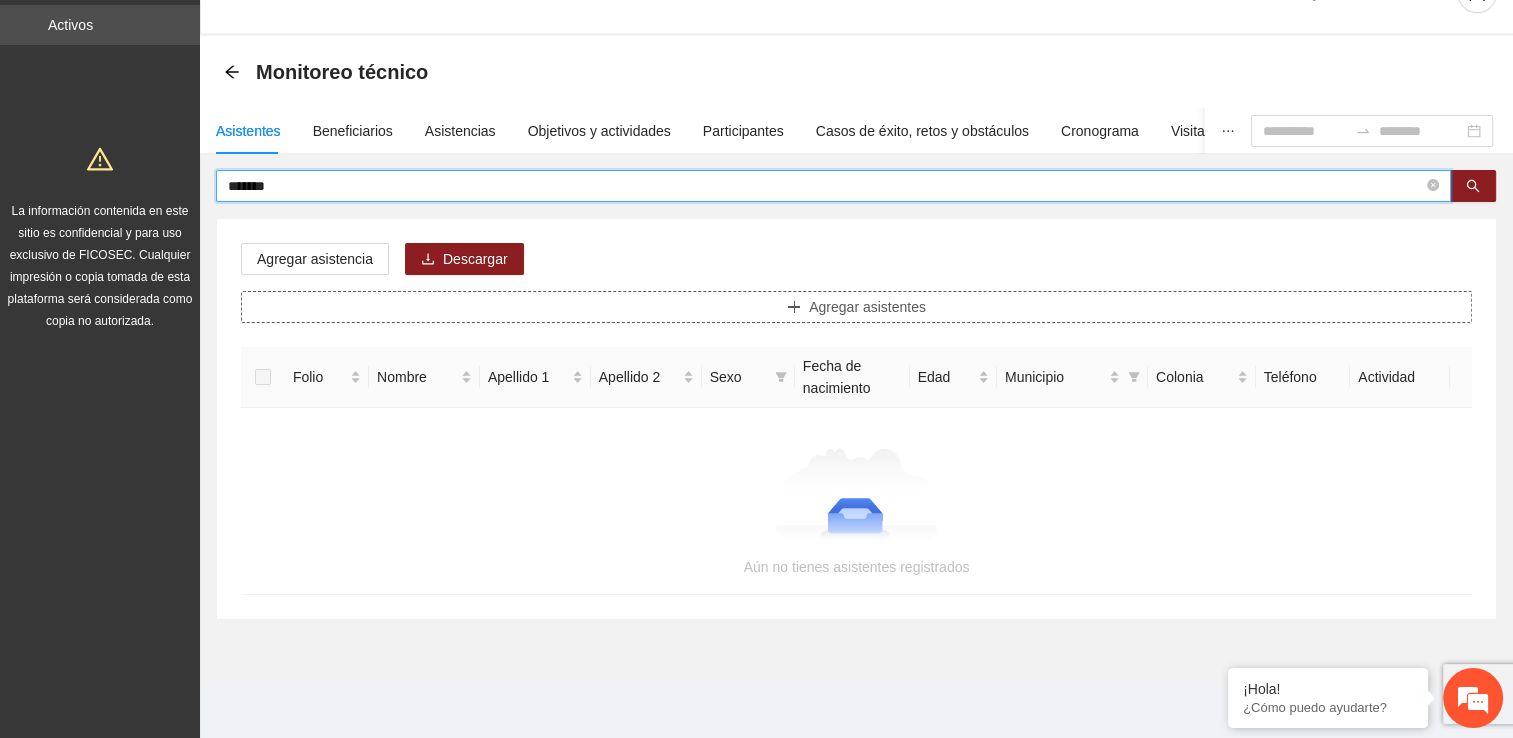 type on "*******" 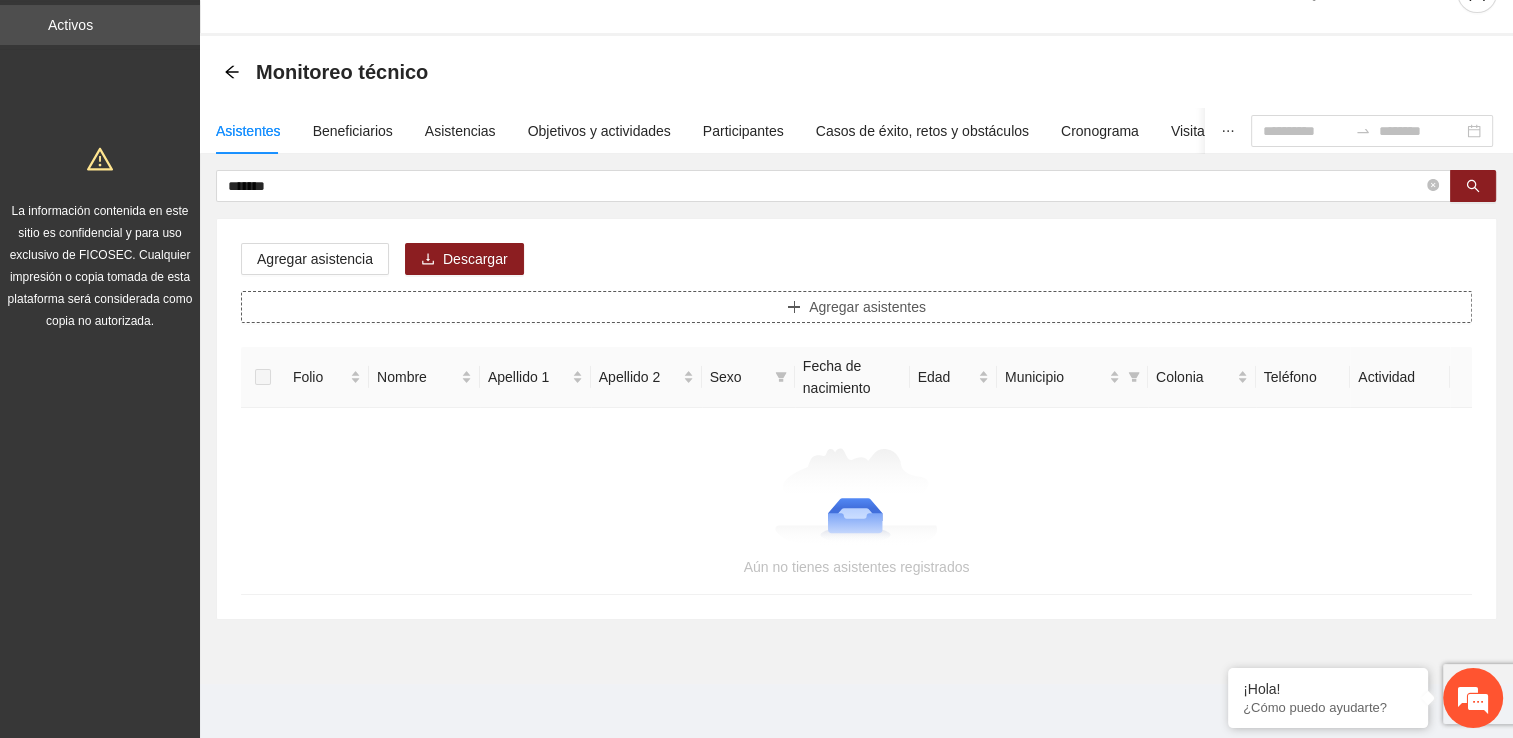 click on "Agregar asistentes" at bounding box center (867, 307) 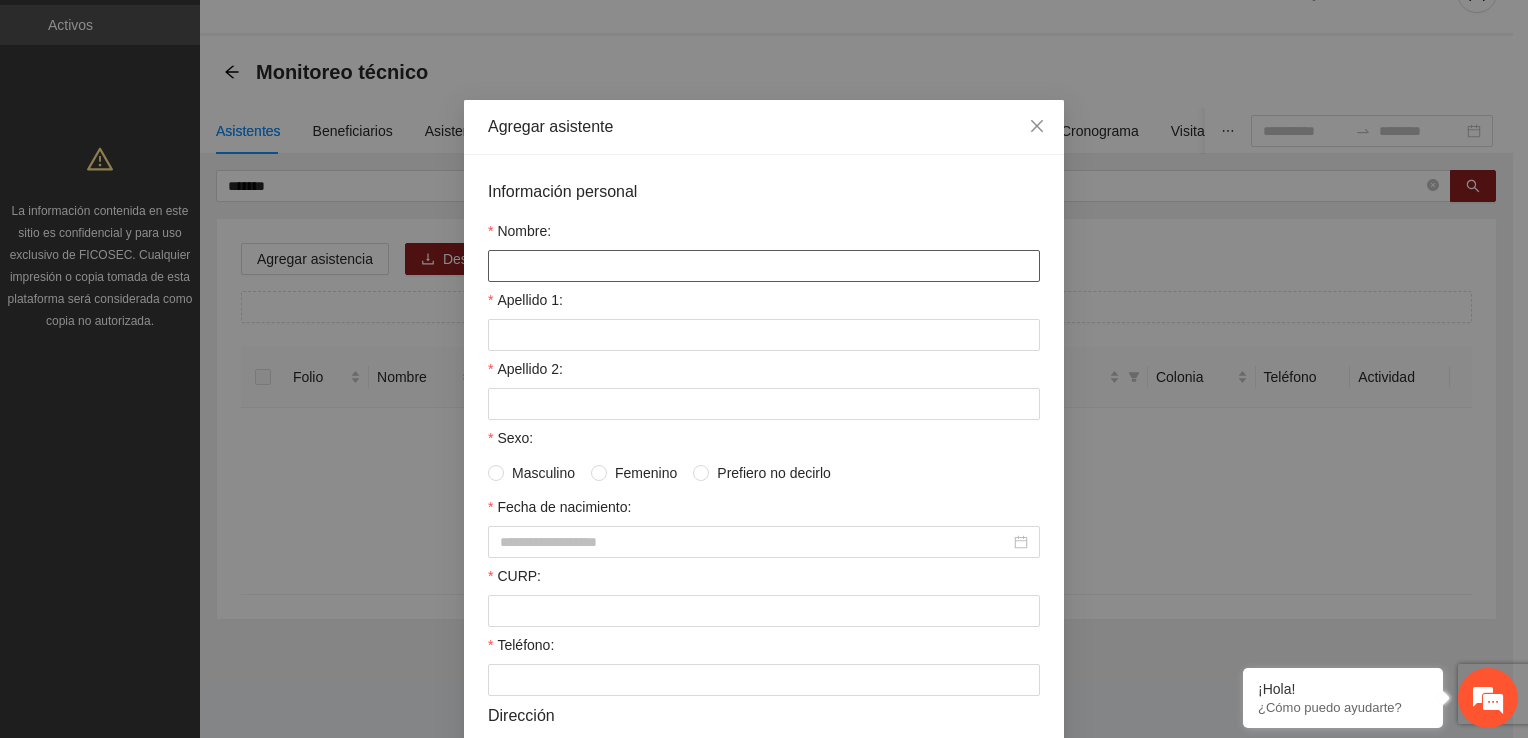 click on "Nombre:" at bounding box center (764, 266) 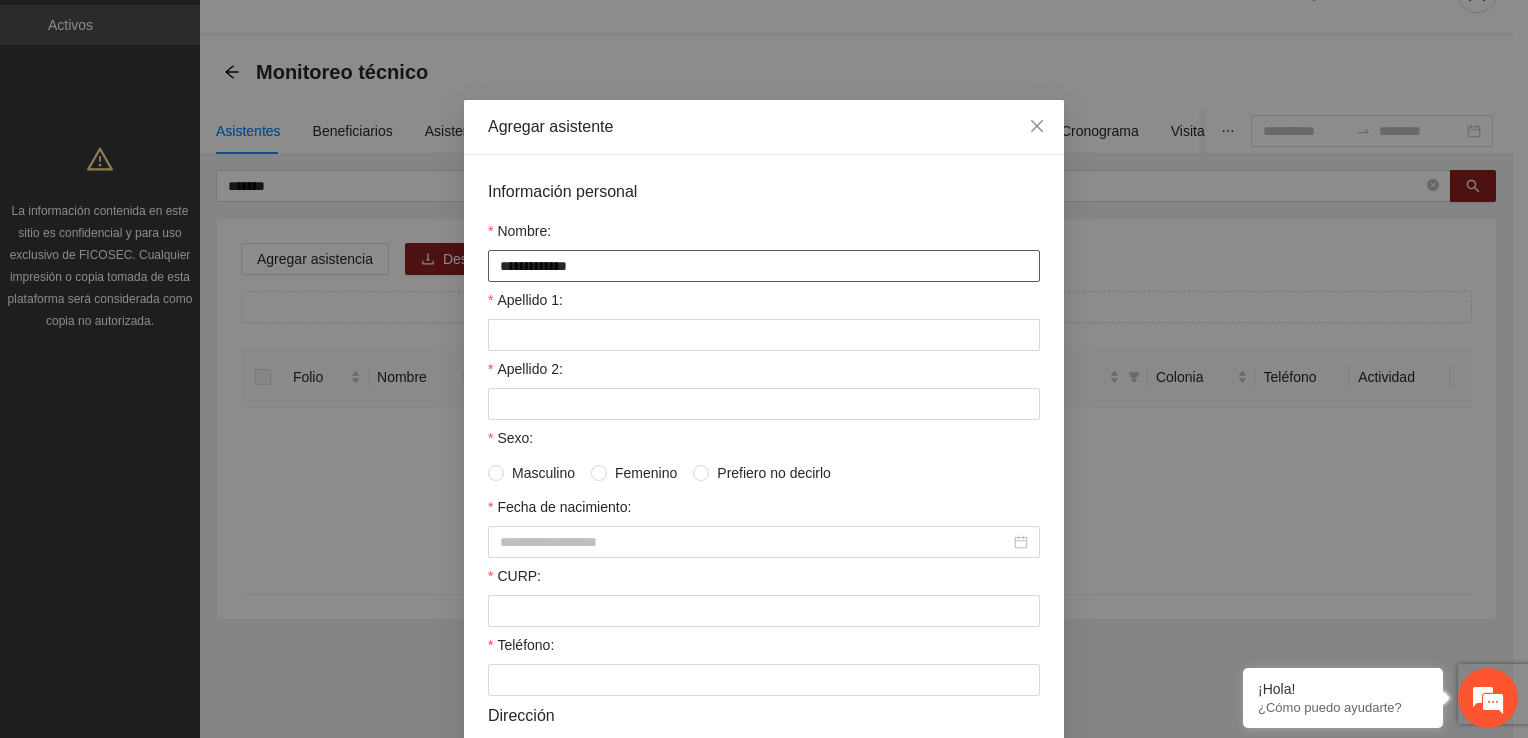 type on "**********" 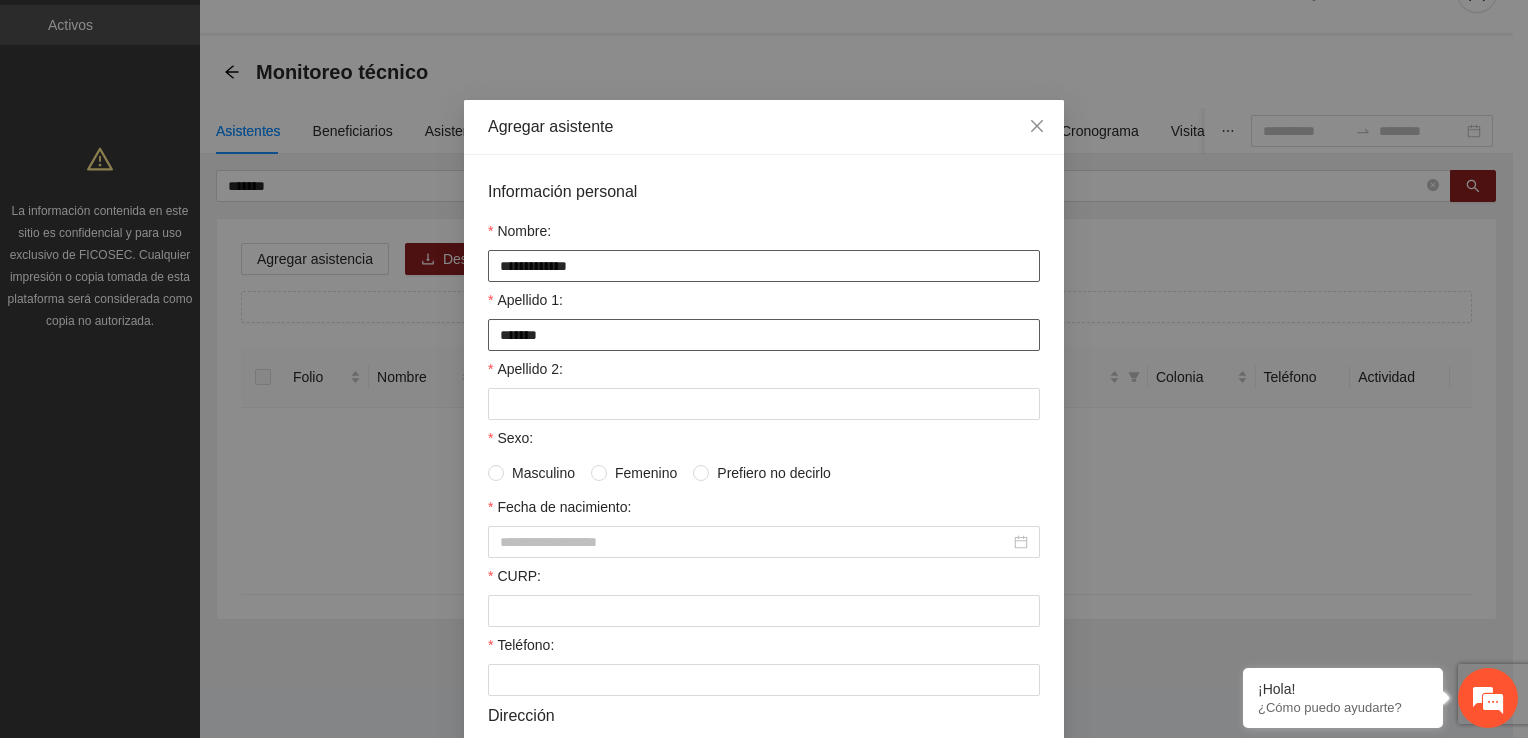 type on "******" 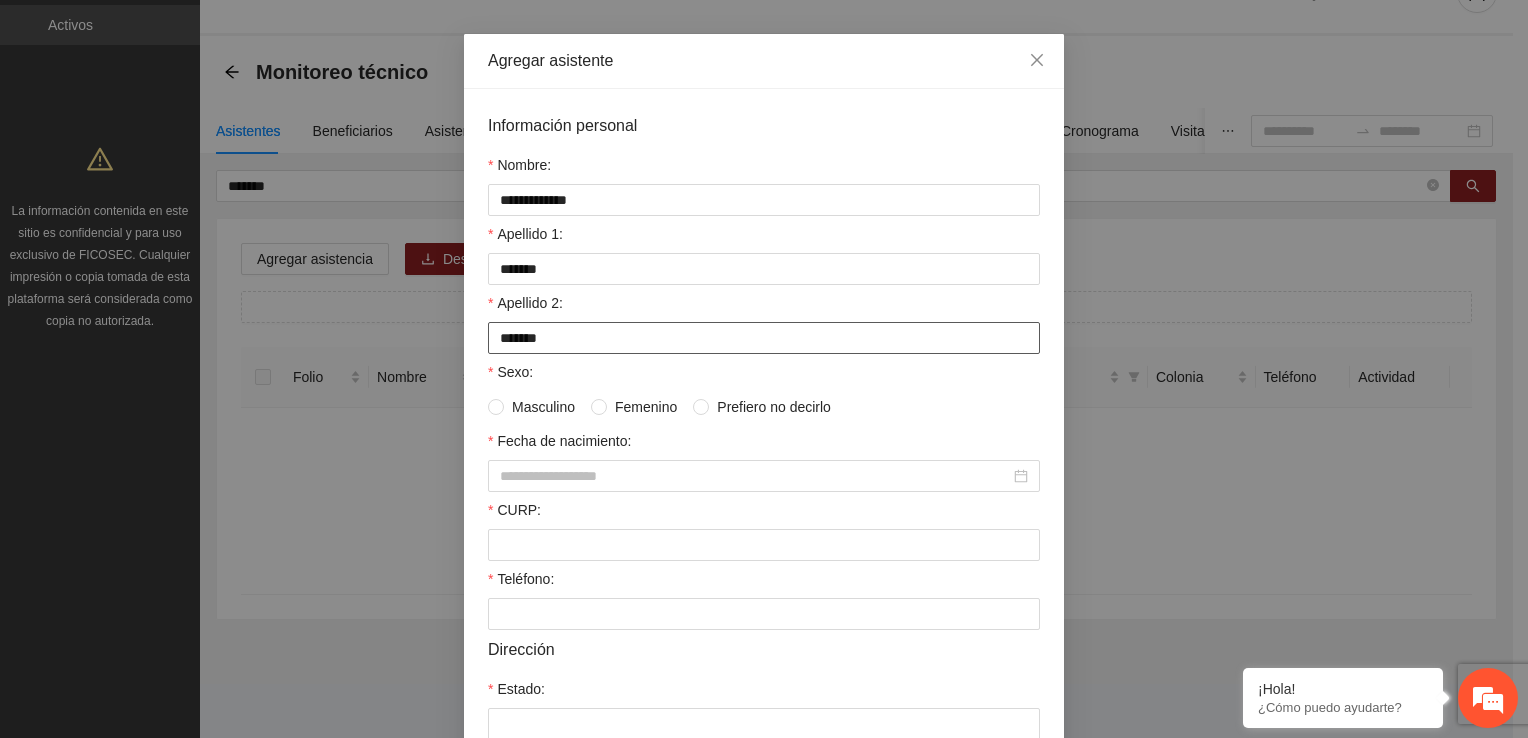 scroll, scrollTop: 100, scrollLeft: 0, axis: vertical 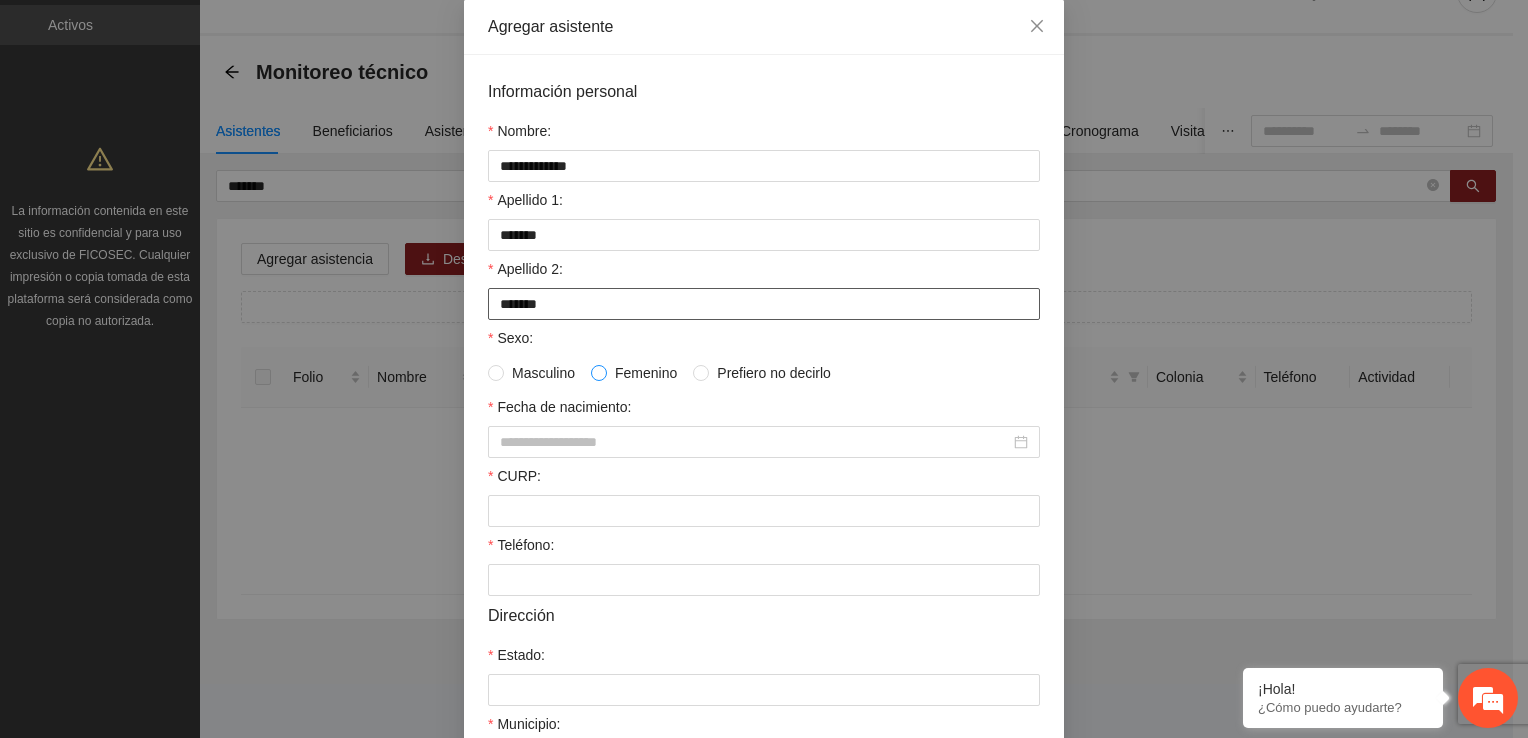 type on "******" 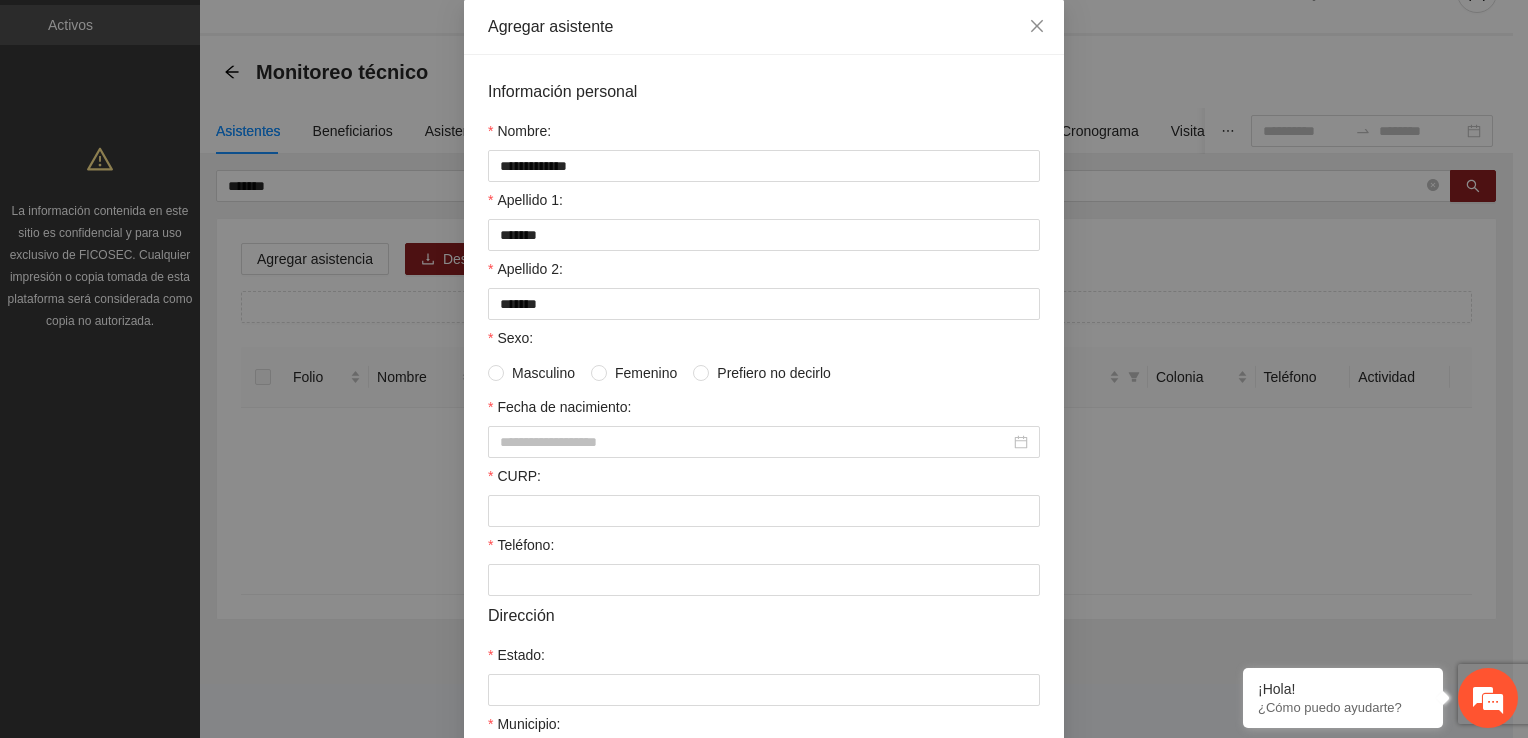 click on "Femenino" at bounding box center (638, 373) 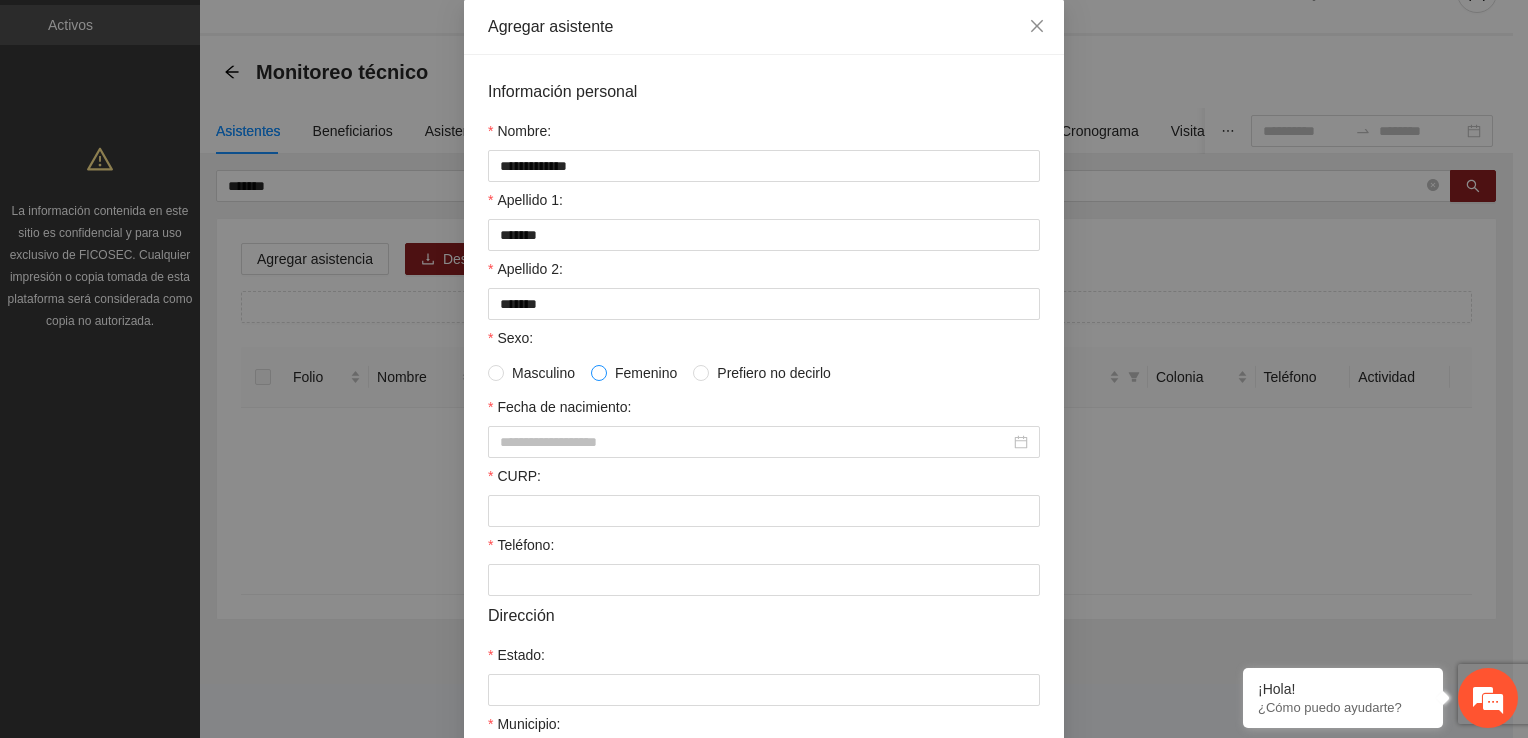 click at bounding box center [599, 373] 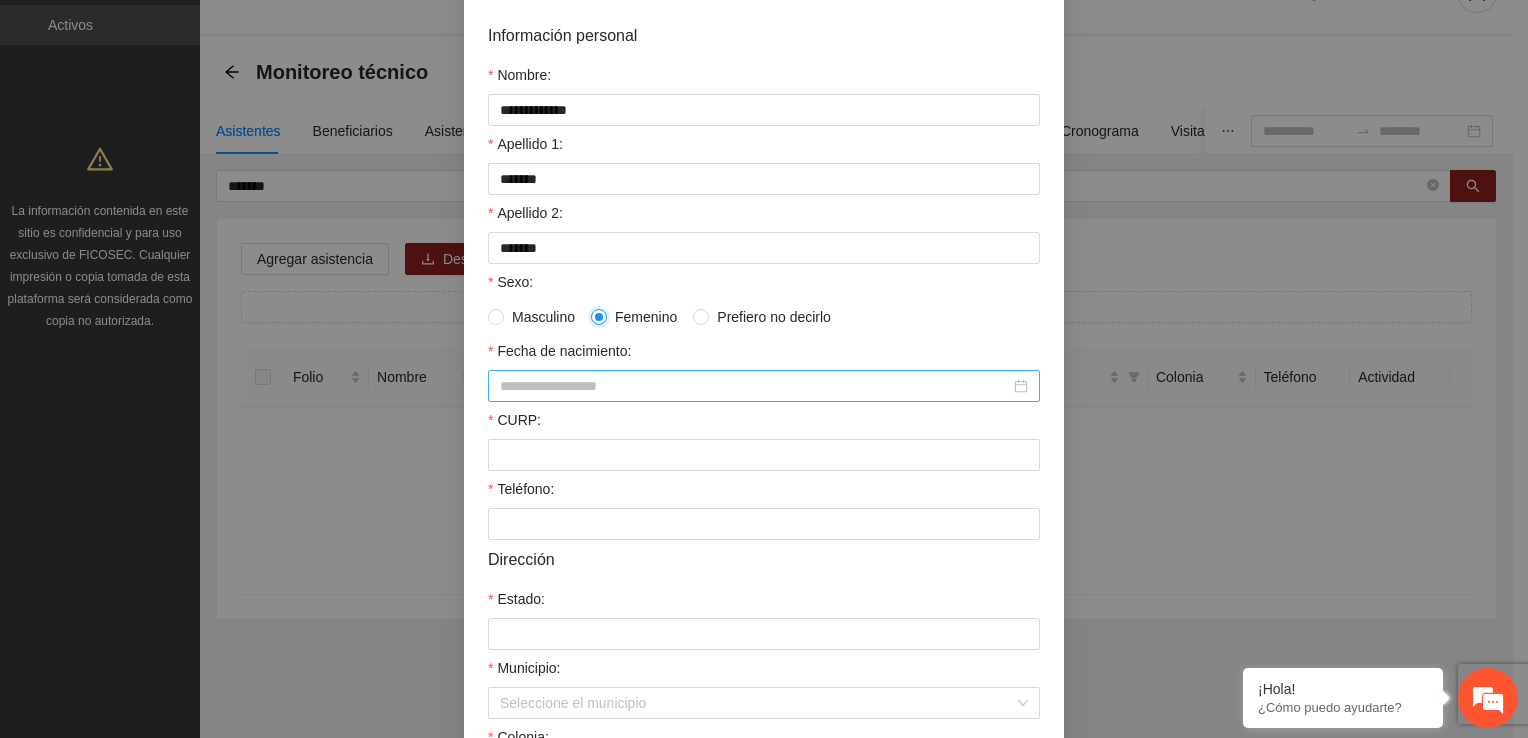 scroll, scrollTop: 200, scrollLeft: 0, axis: vertical 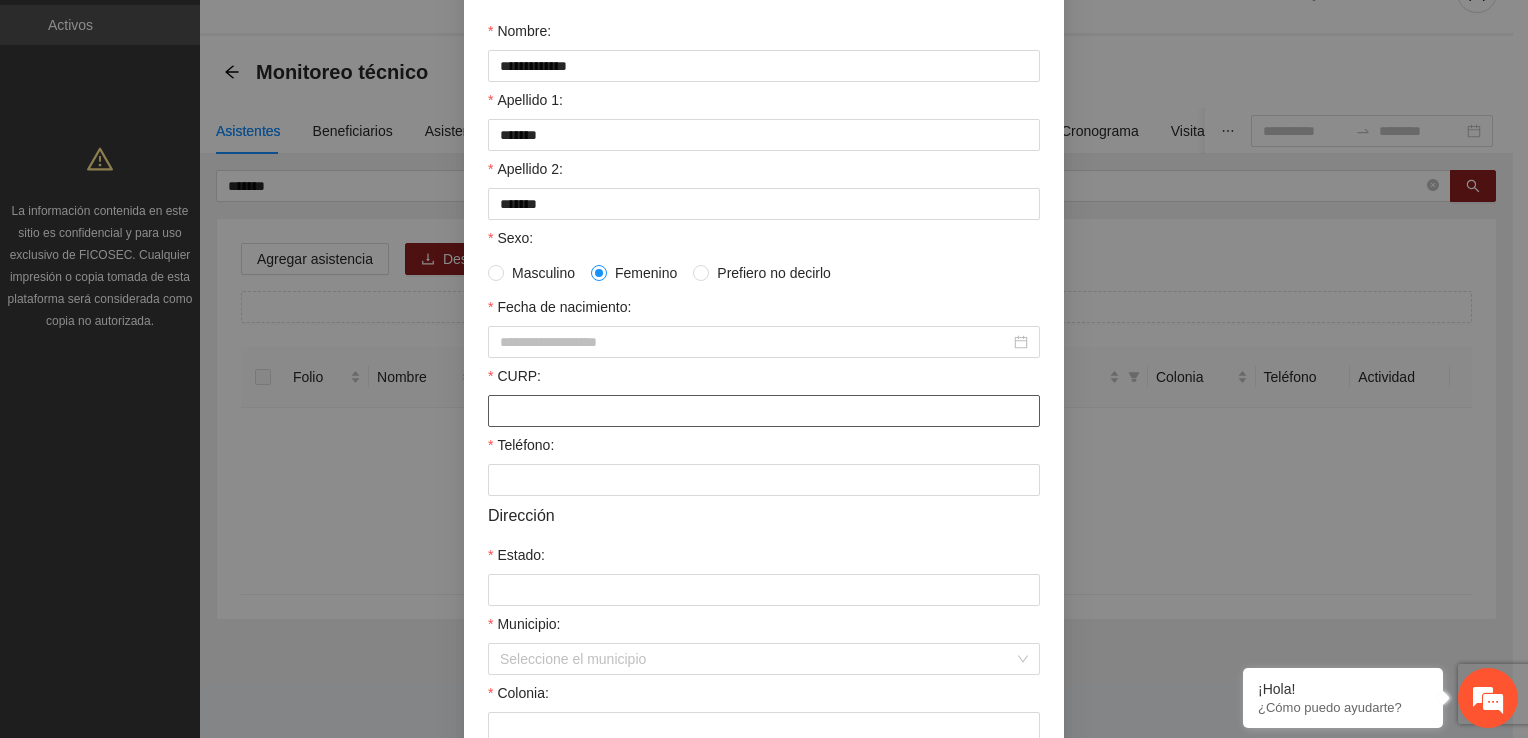 click on "CURP:" at bounding box center (764, 411) 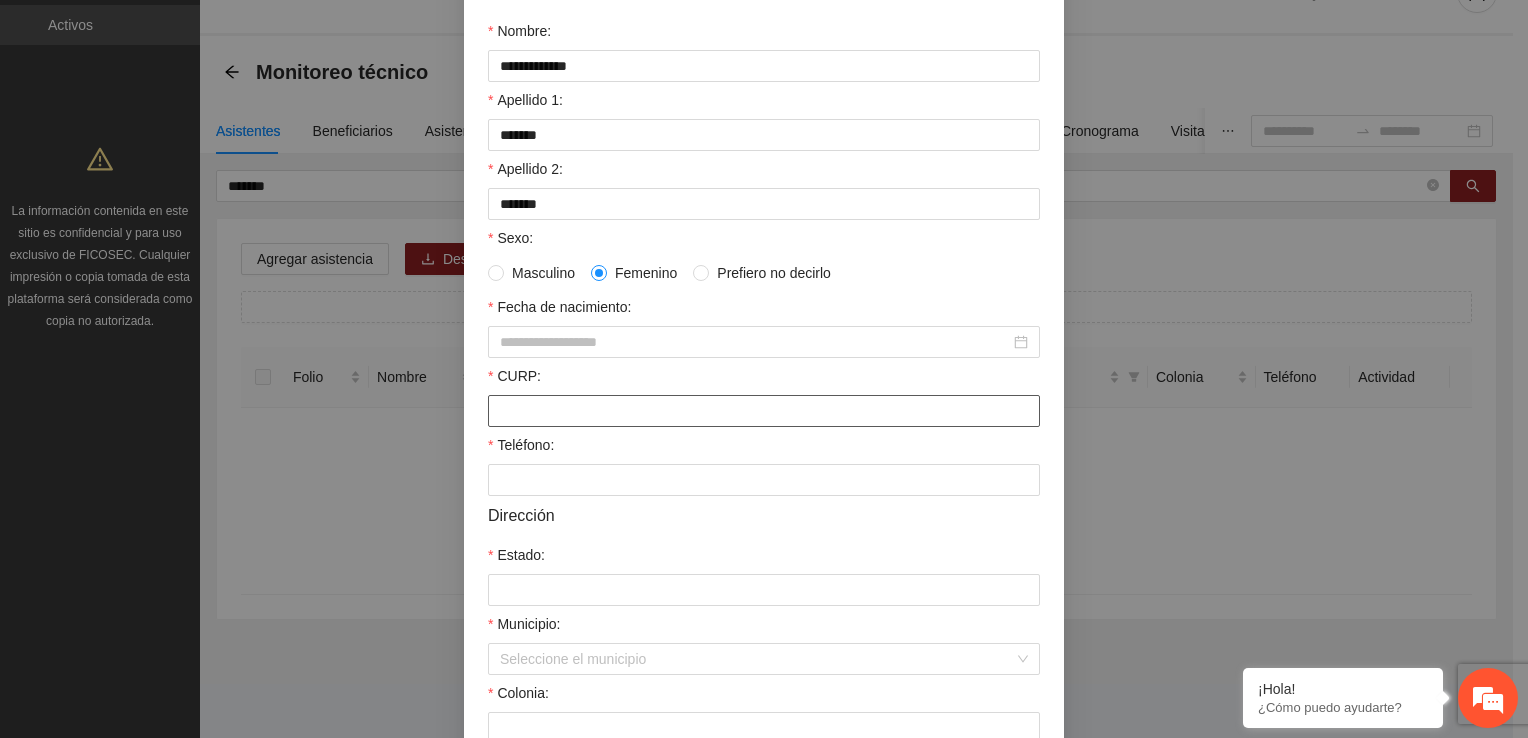 paste on "**********" 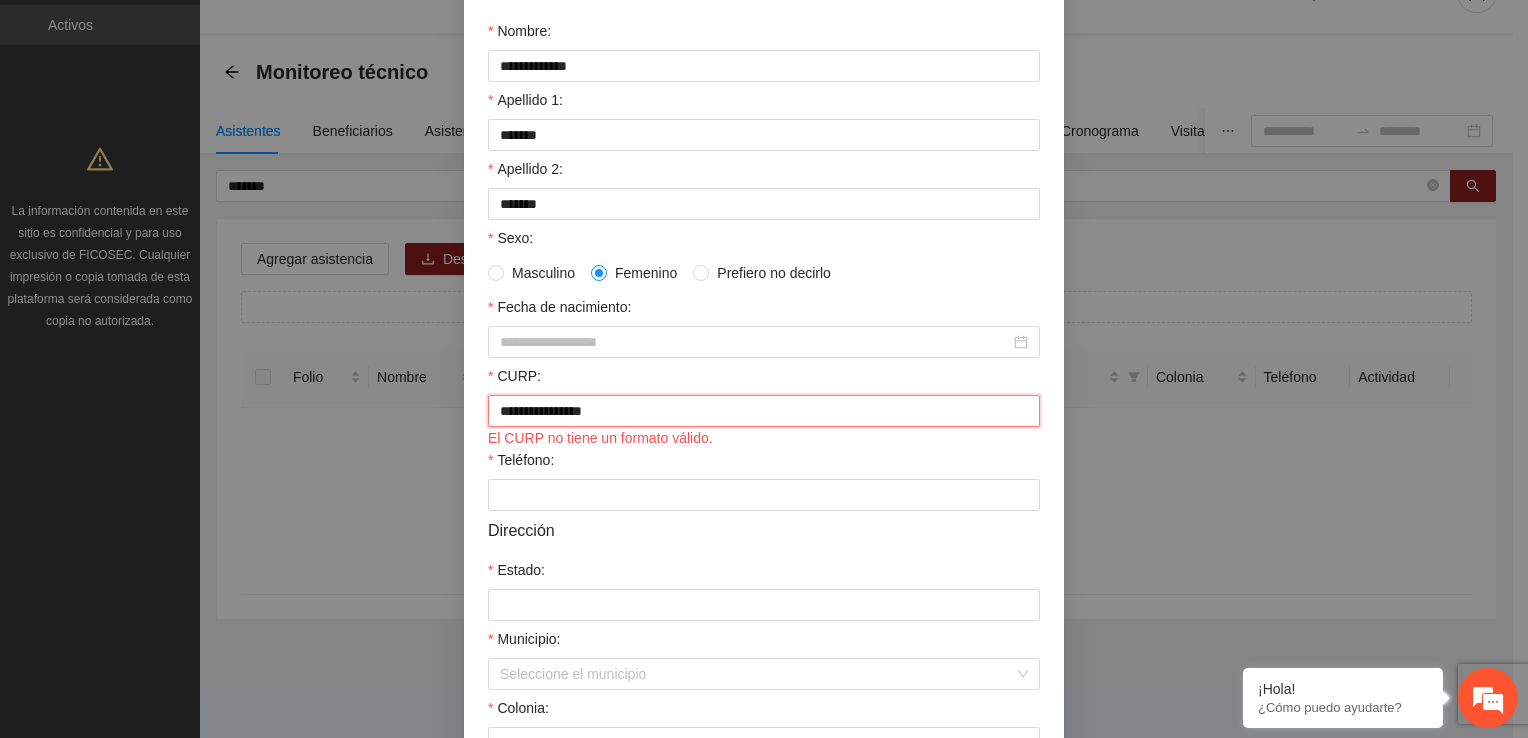 click on "**********" at bounding box center [764, 411] 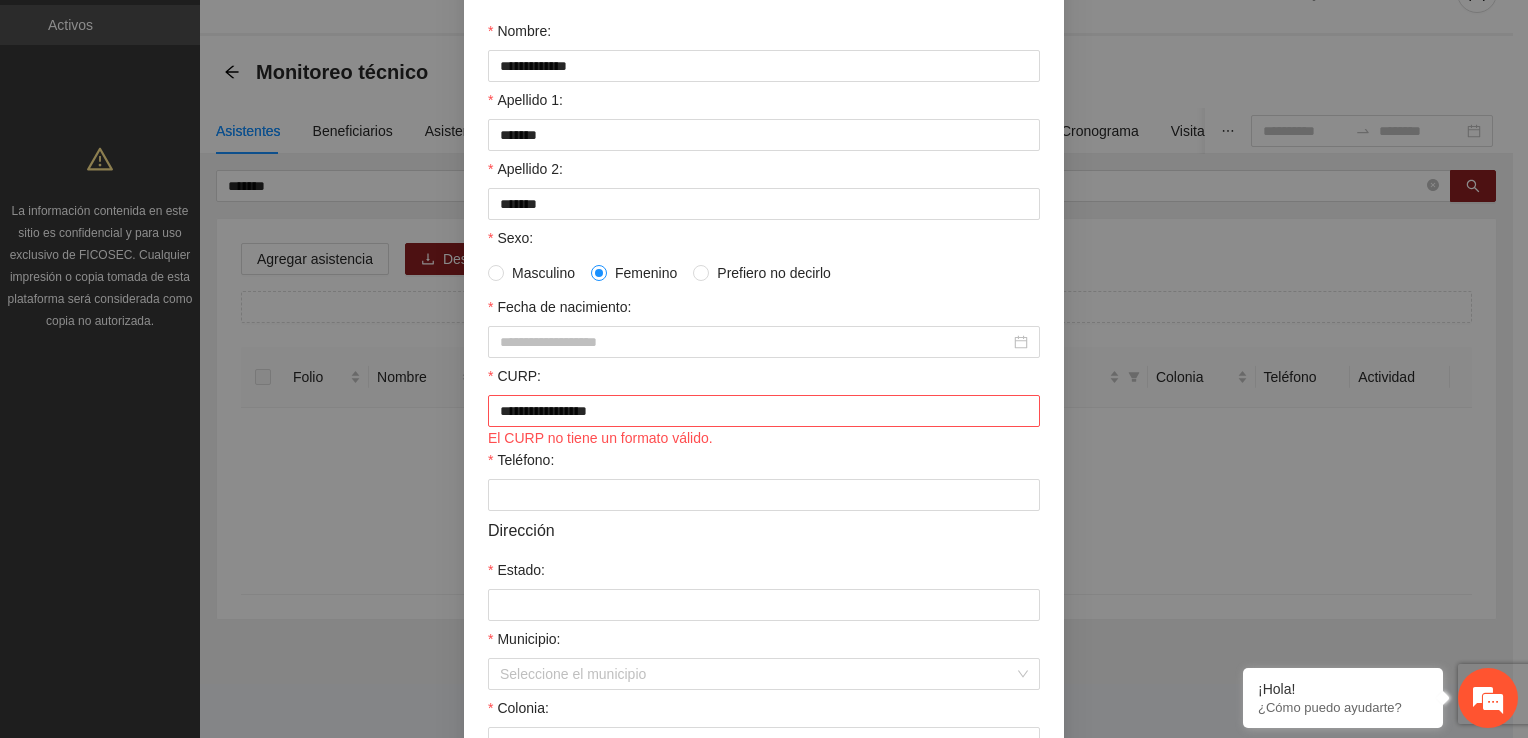 click on "El CURP no tiene un formato válido." at bounding box center [764, 438] 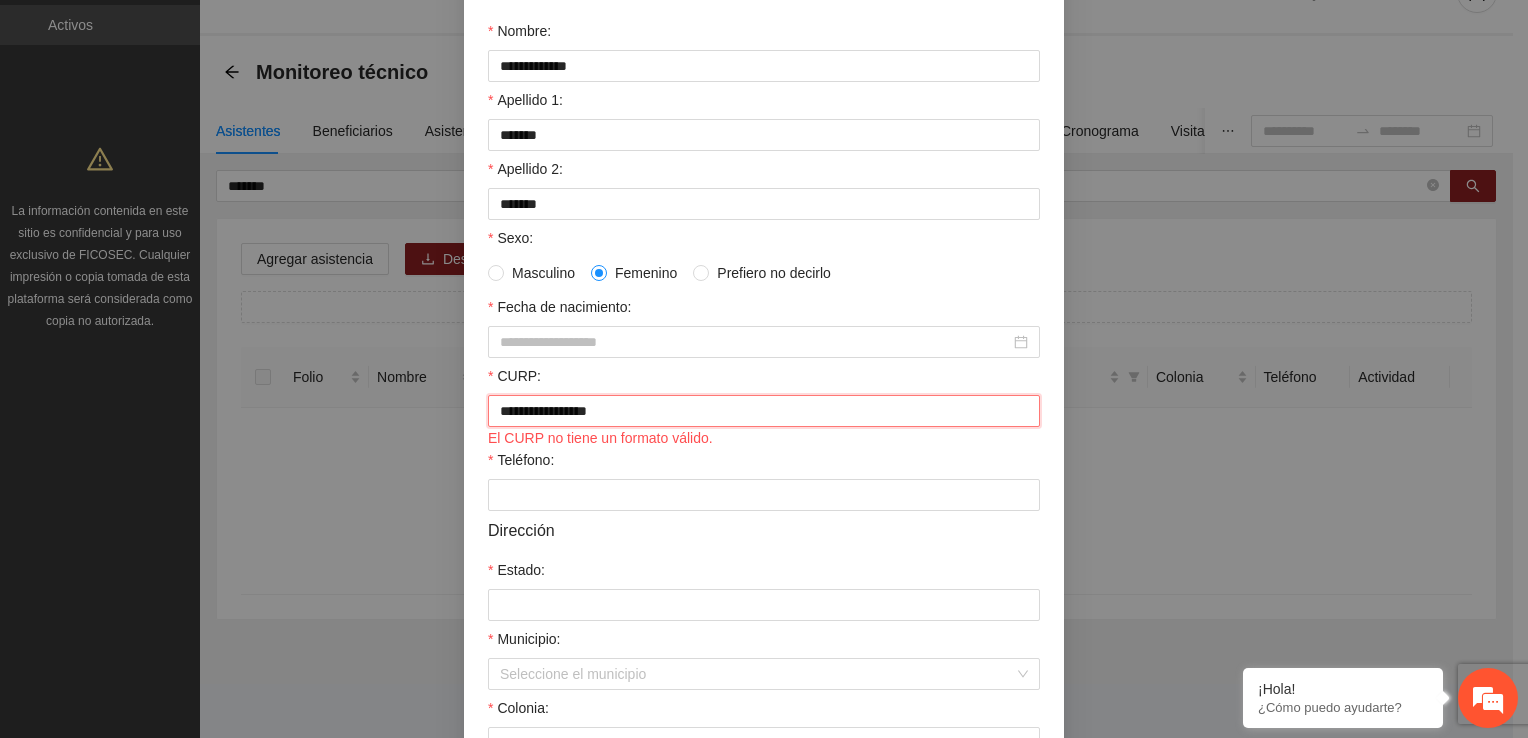 click on "**********" at bounding box center (764, 411) 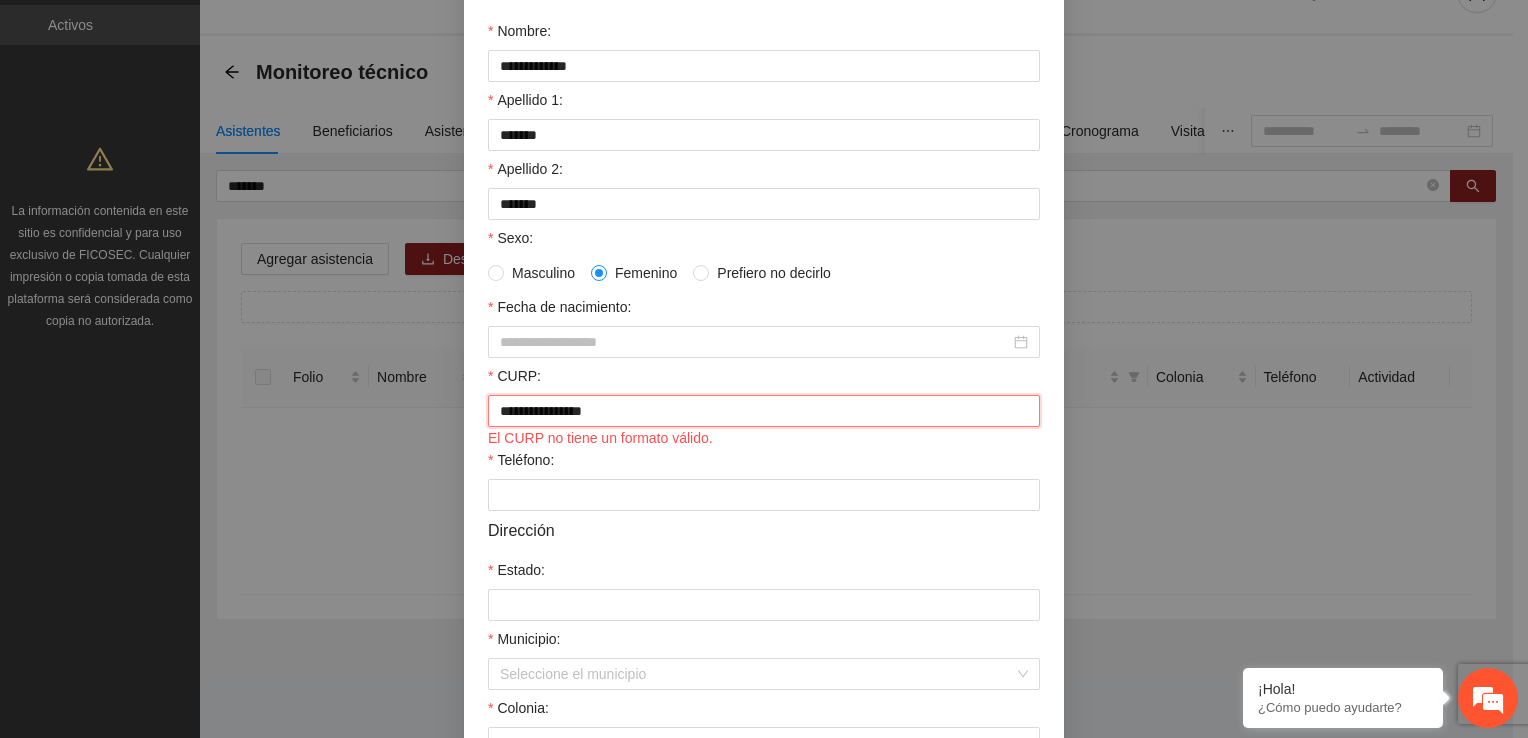 click on "**********" at bounding box center [764, 411] 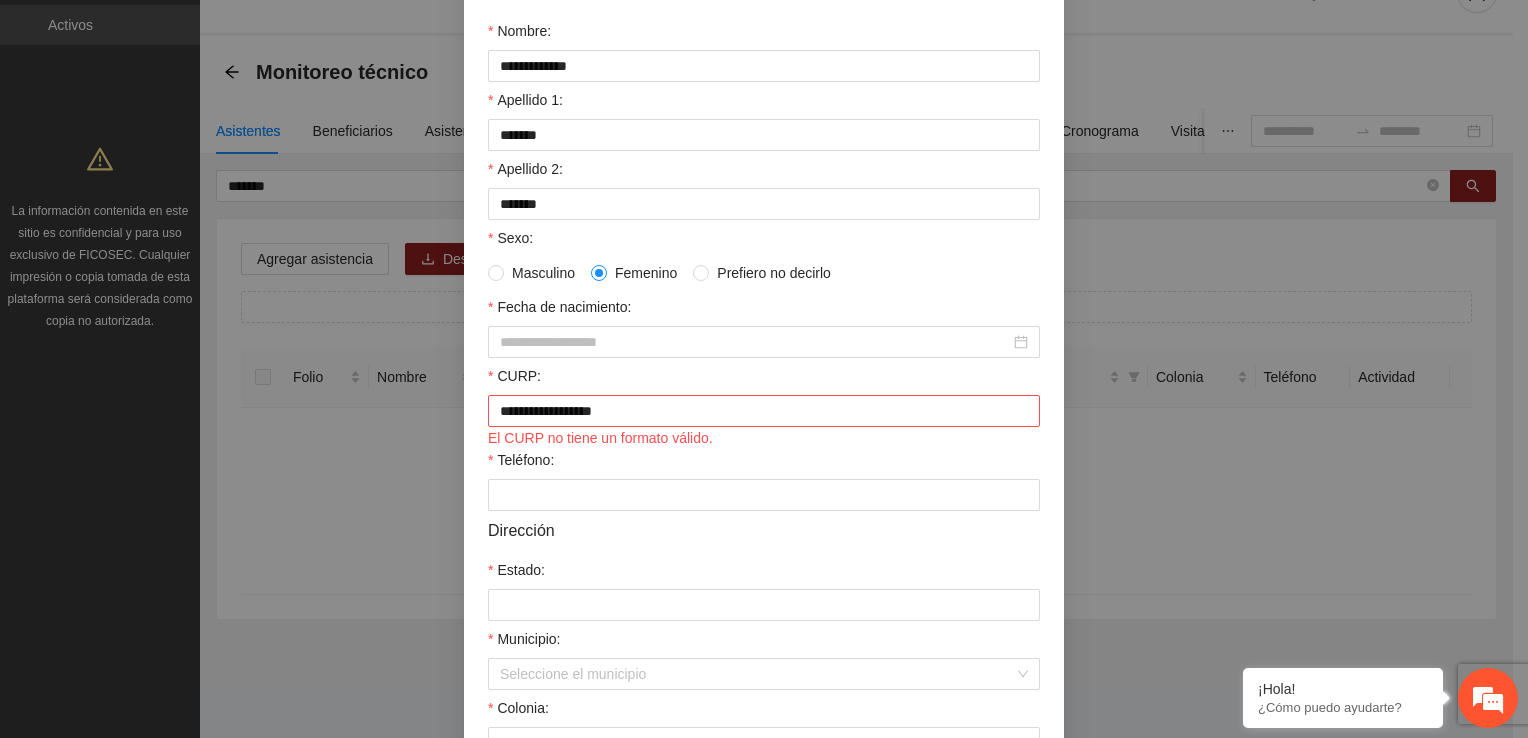 click on "Estado:" at bounding box center (764, 574) 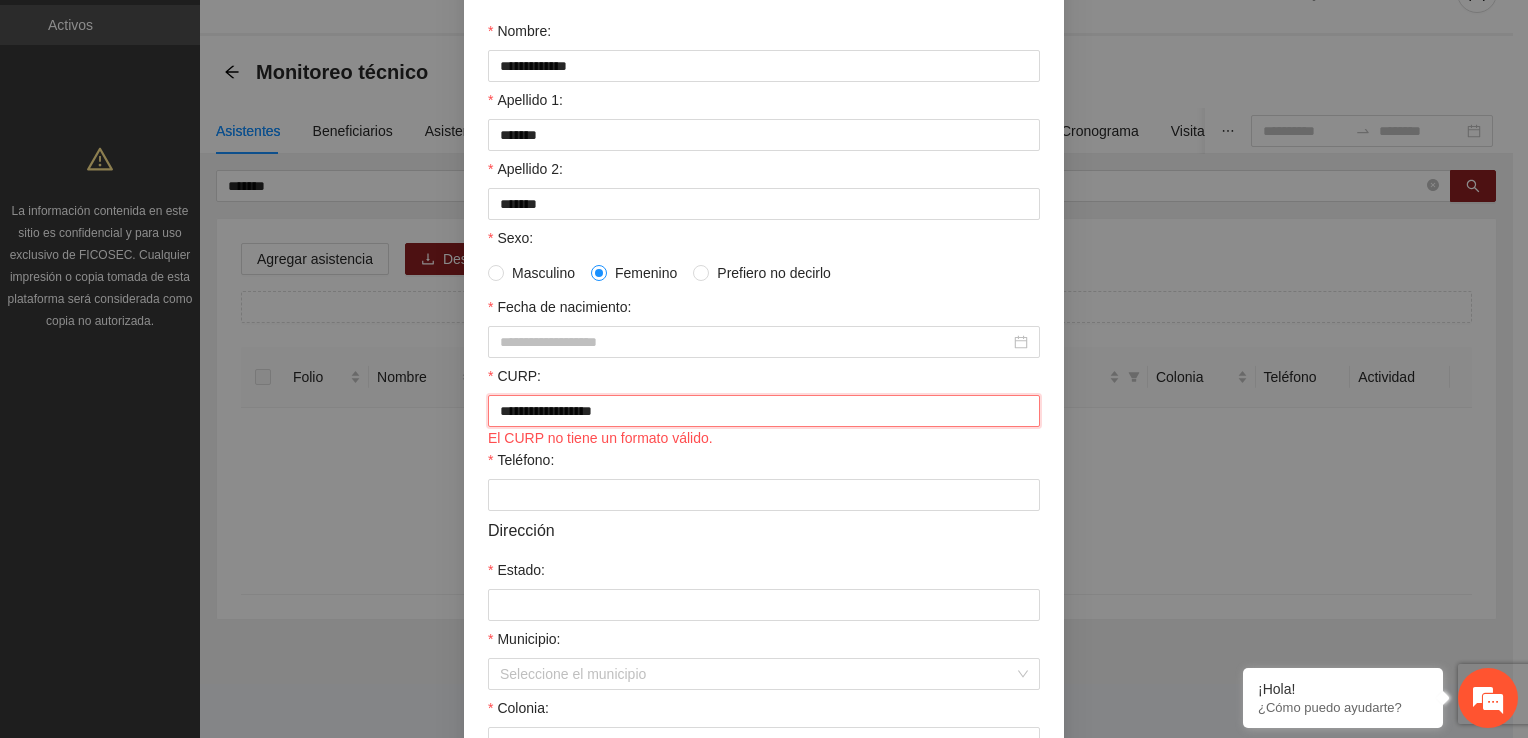 click on "**********" at bounding box center (764, 411) 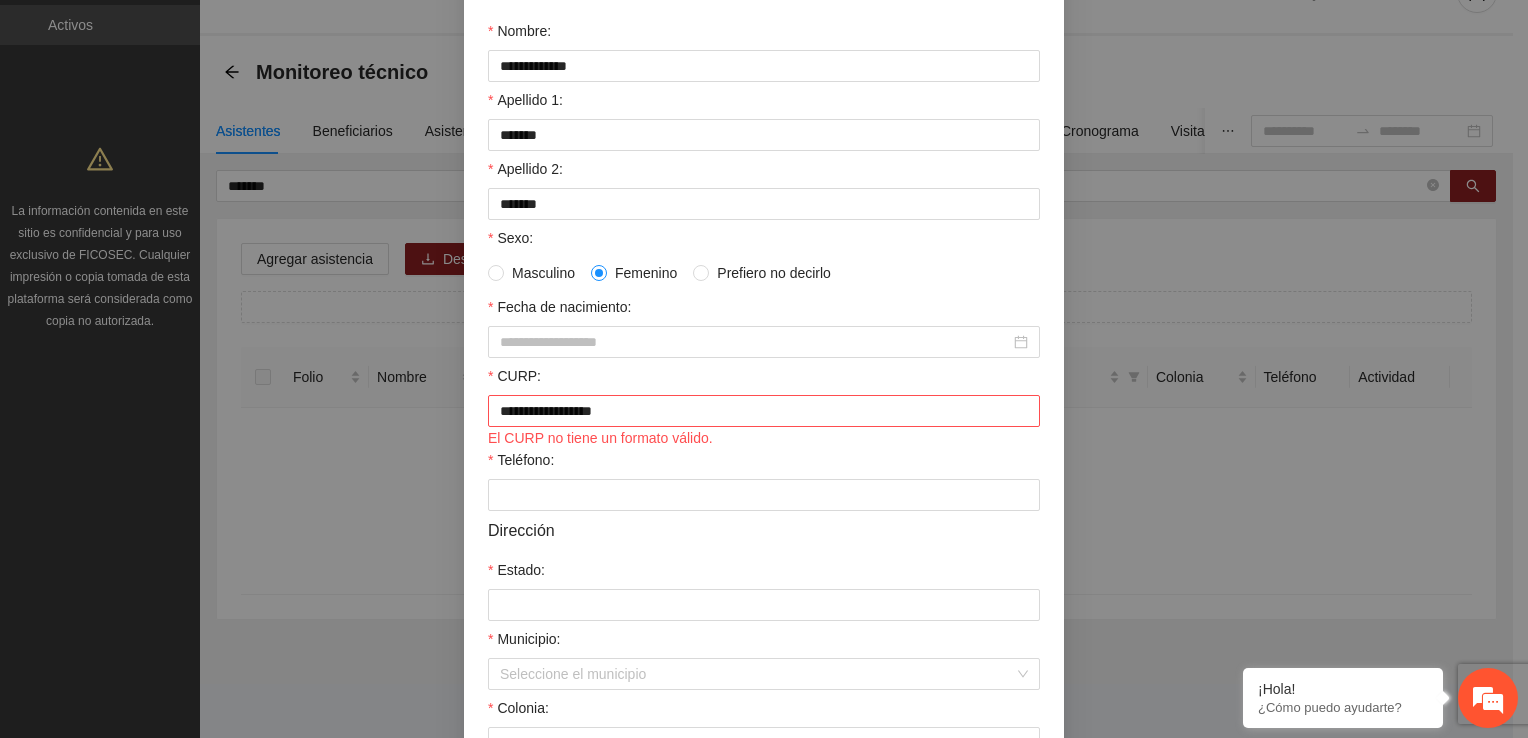 drag, startPoint x: 576, startPoint y: 417, endPoint x: 725, endPoint y: 640, distance: 268.1977 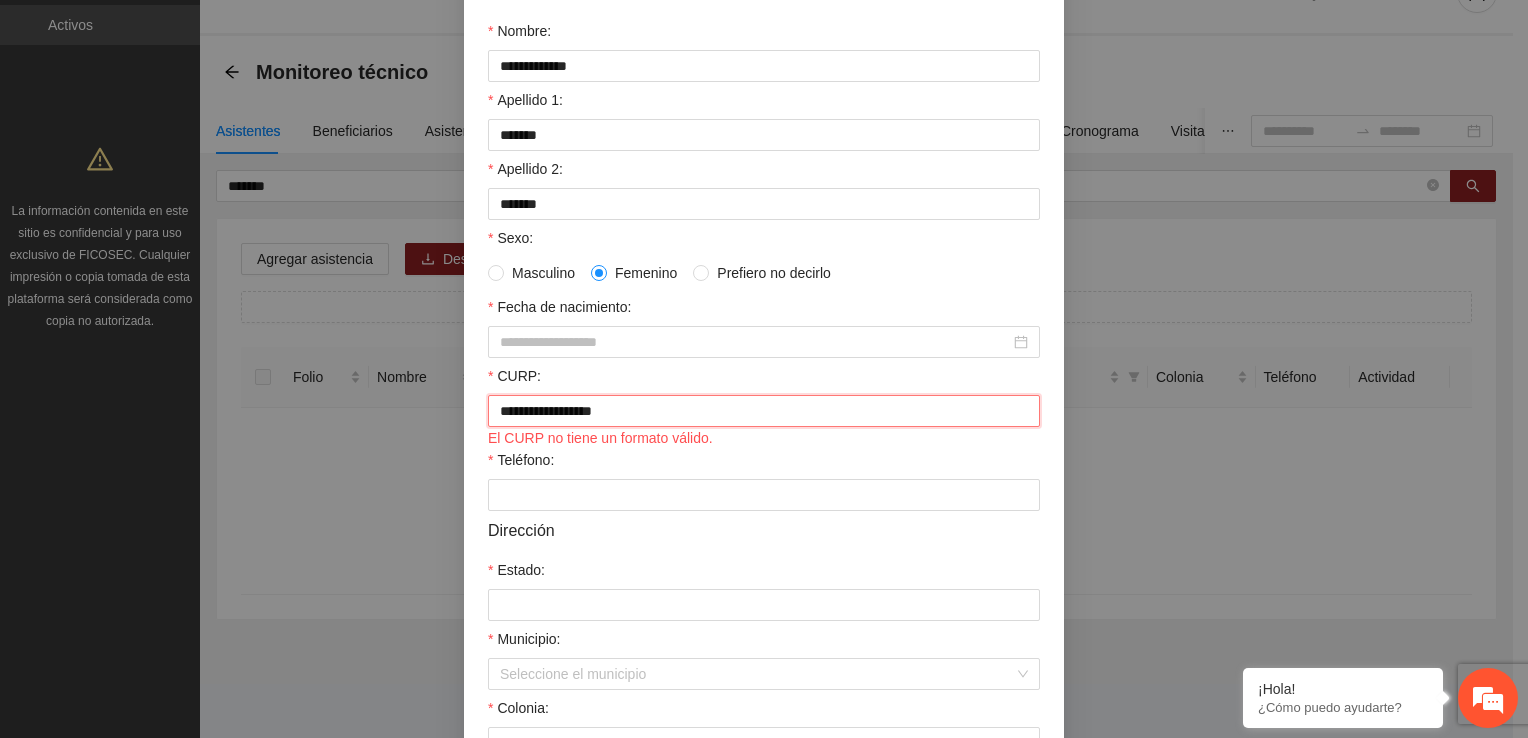 click on "**********" at bounding box center [764, 411] 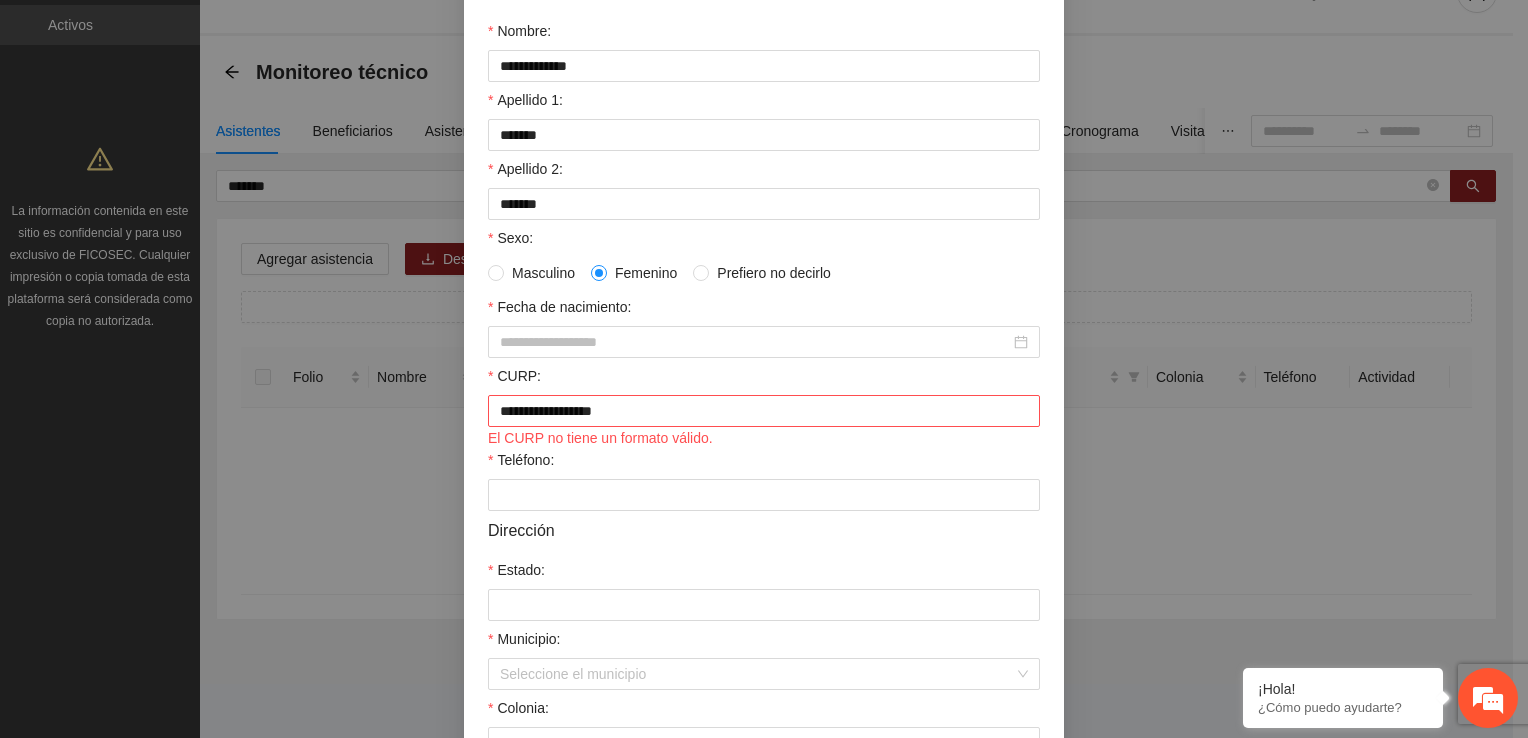 click on "Estado:" at bounding box center [764, 574] 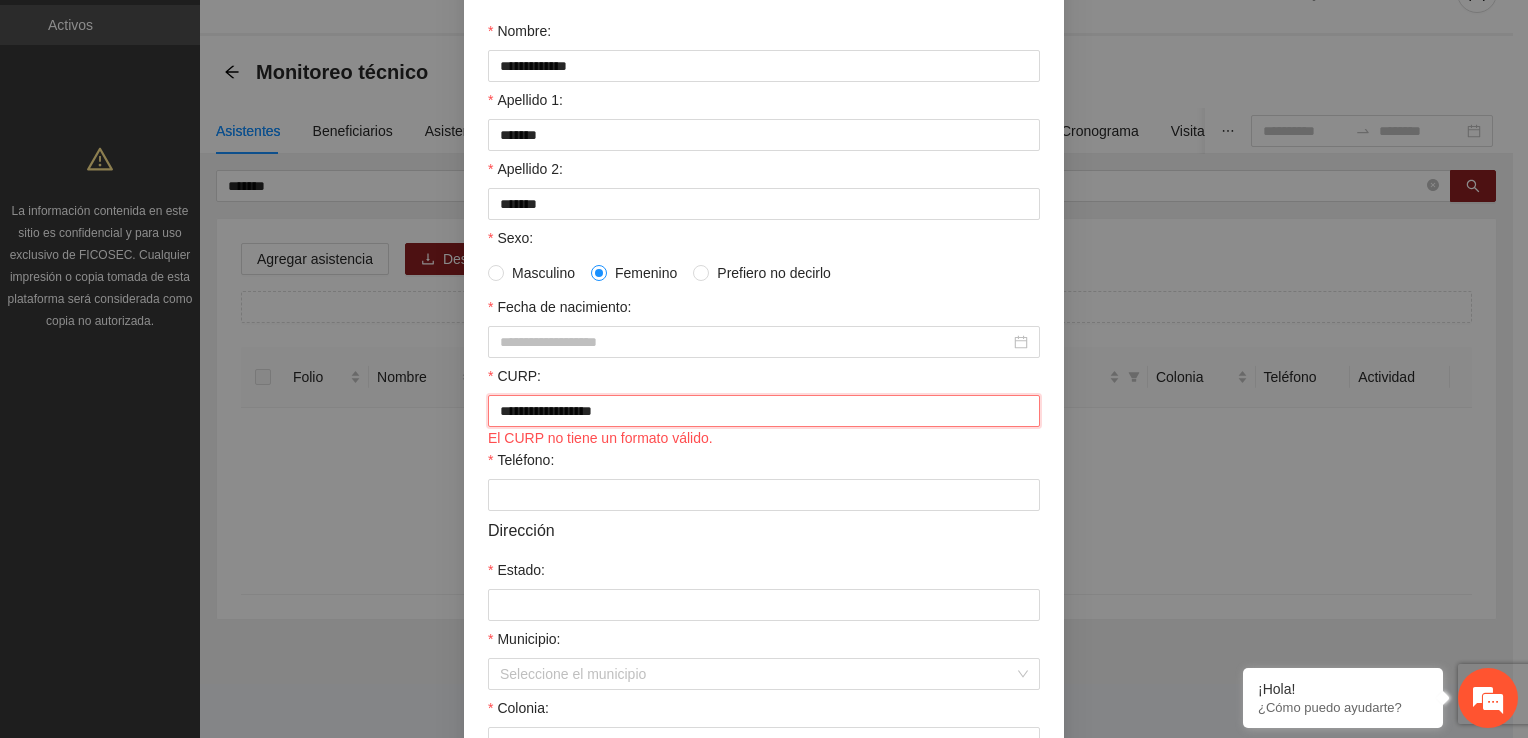 click on "**********" at bounding box center [764, 411] 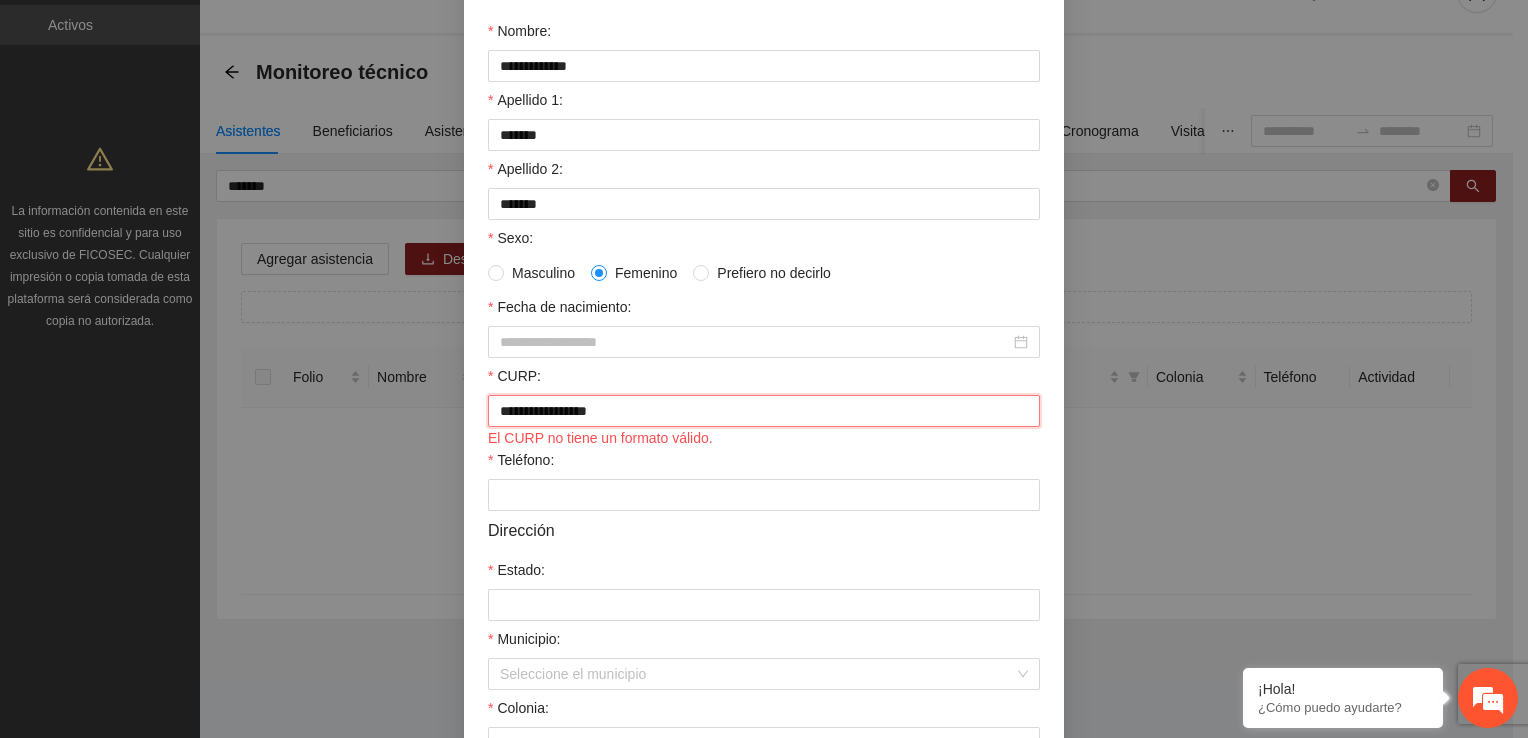 type on "**********" 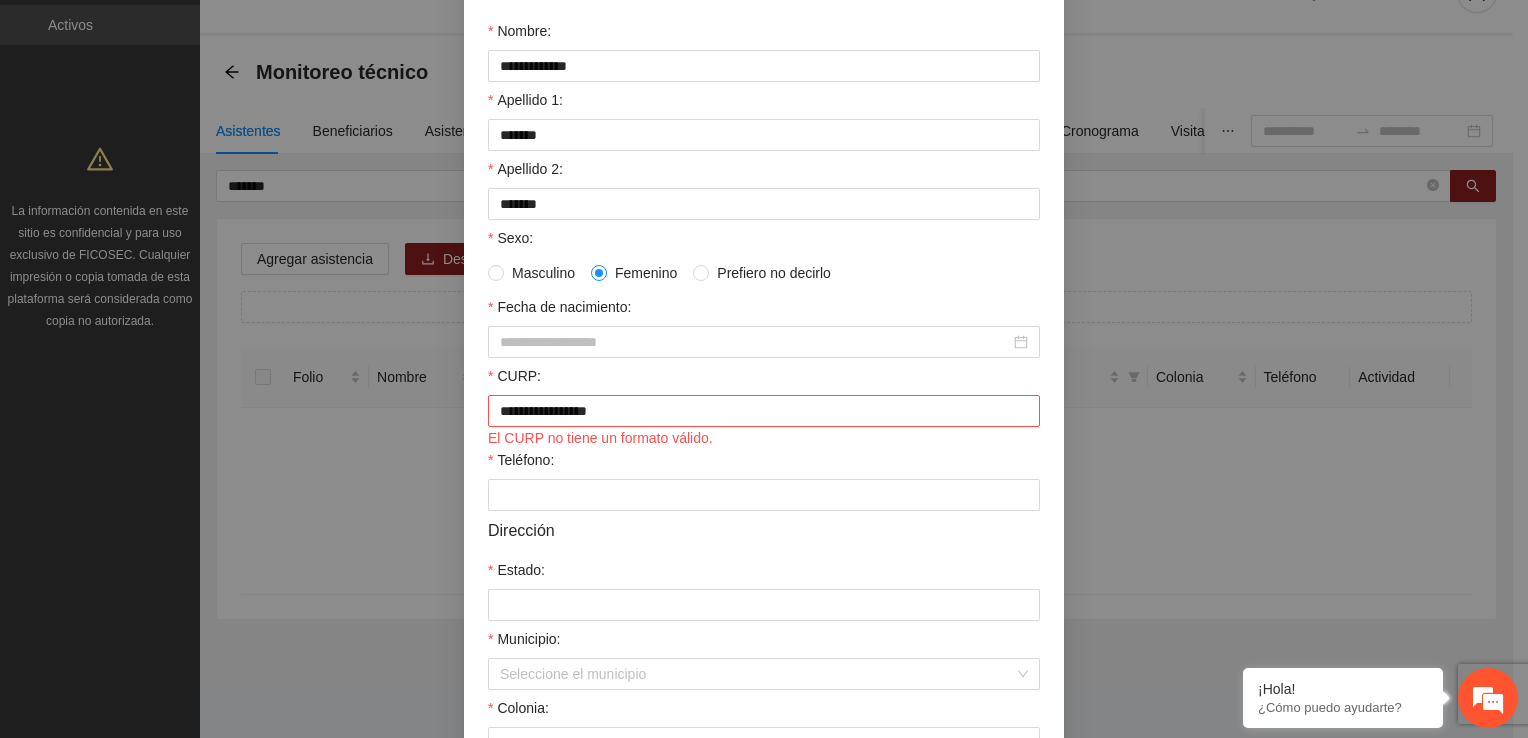 click on "Dirección" at bounding box center (764, 530) 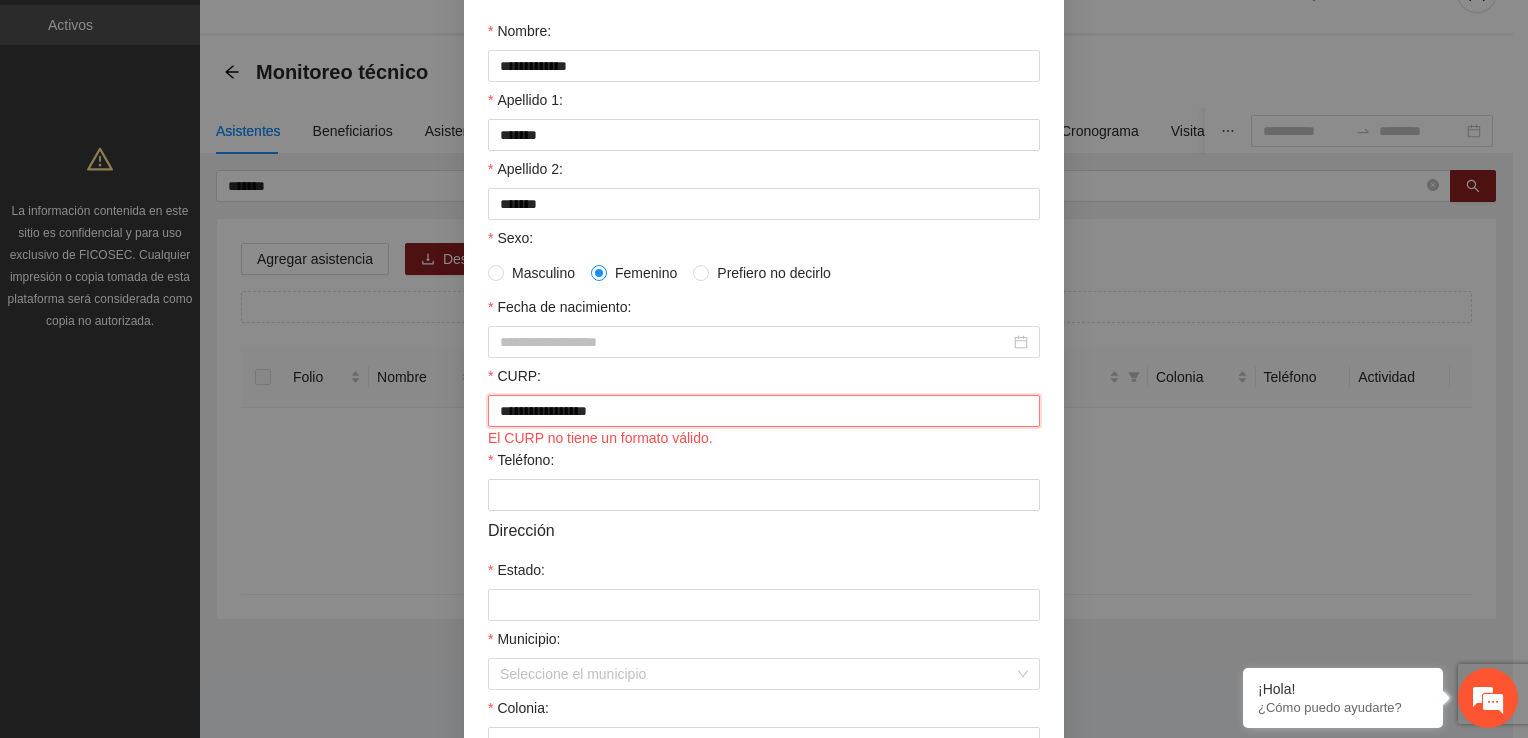 drag, startPoint x: 665, startPoint y: 406, endPoint x: 495, endPoint y: 389, distance: 170.84789 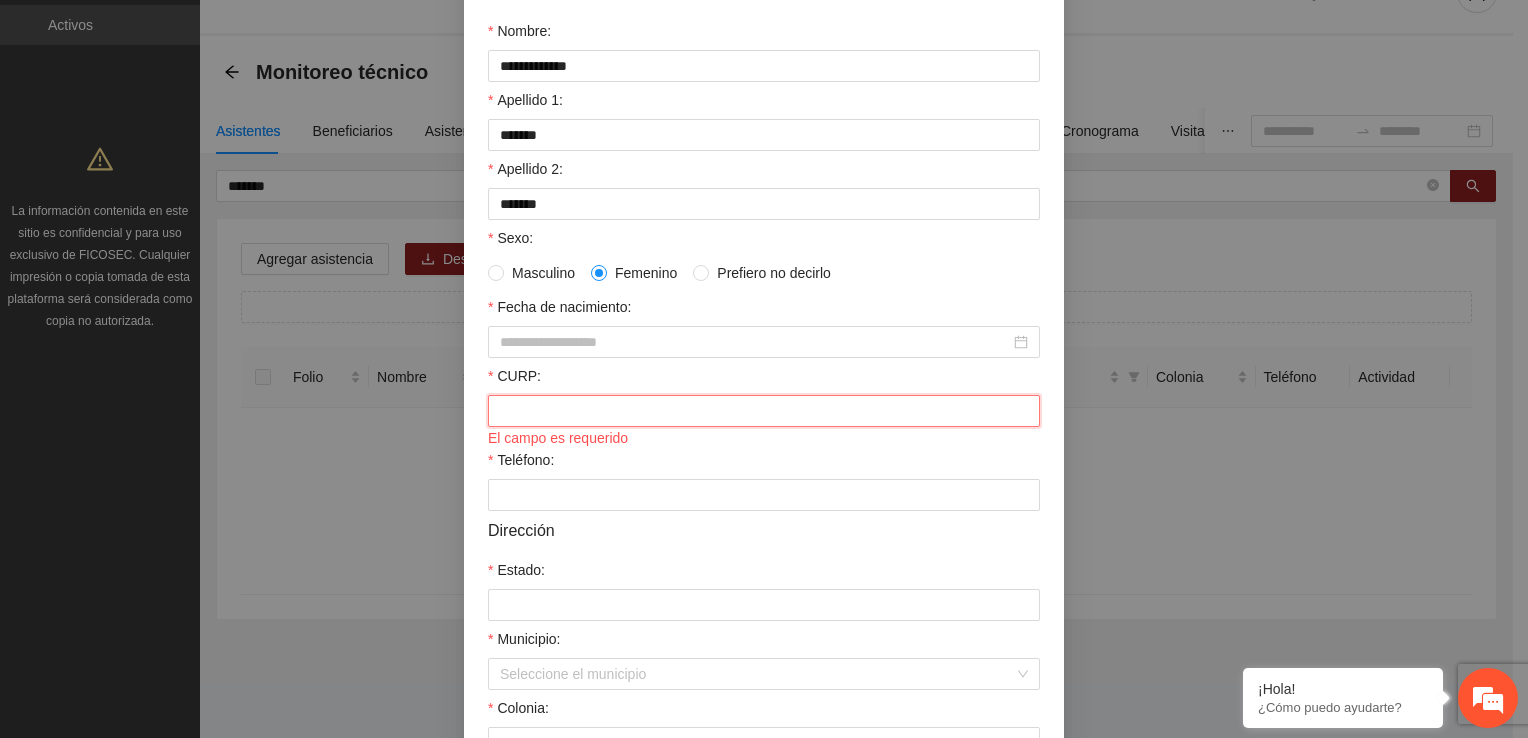 click on "CURP:" at bounding box center [764, 411] 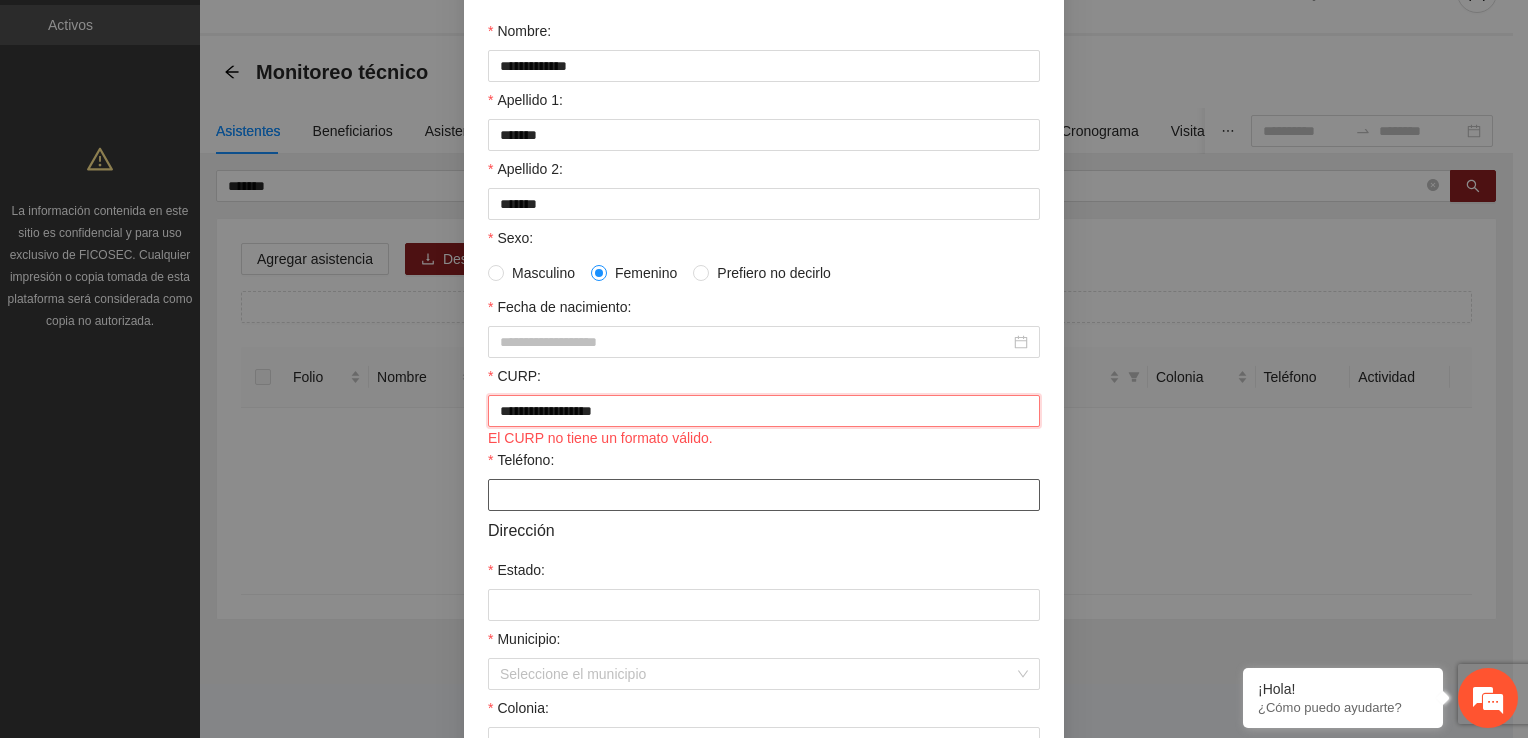 type on "**********" 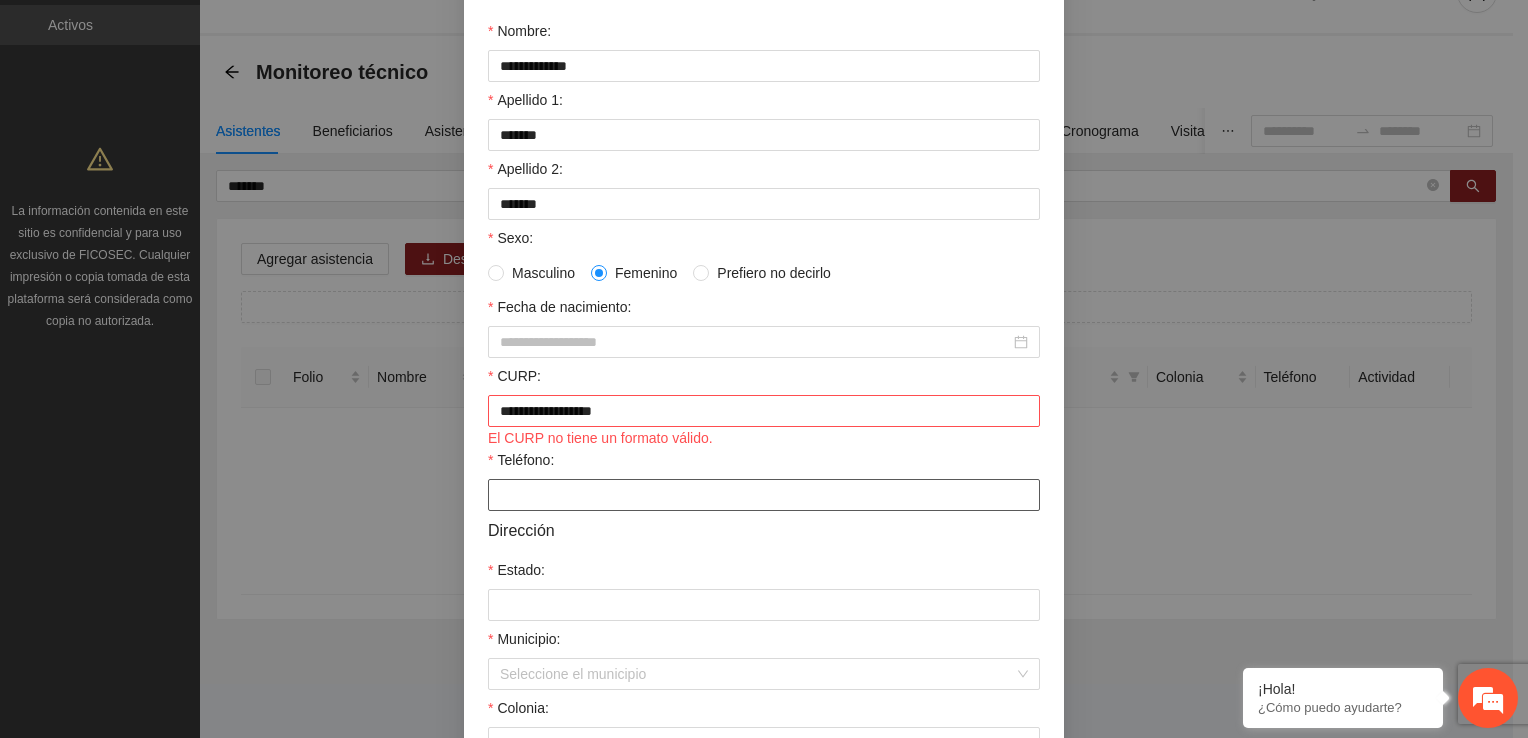 click on "Teléfono:" at bounding box center (764, 495) 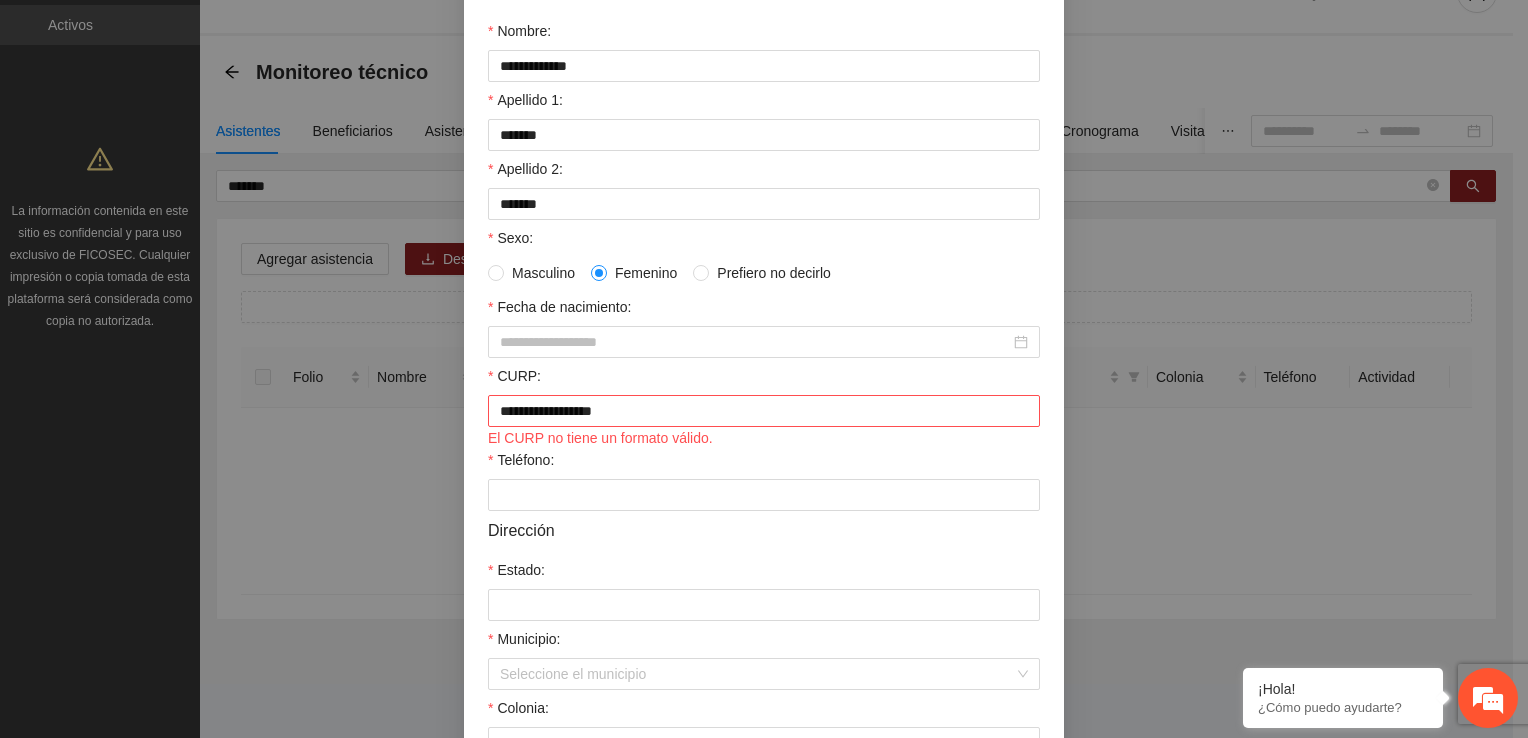 click on "**********" at bounding box center [764, 424] 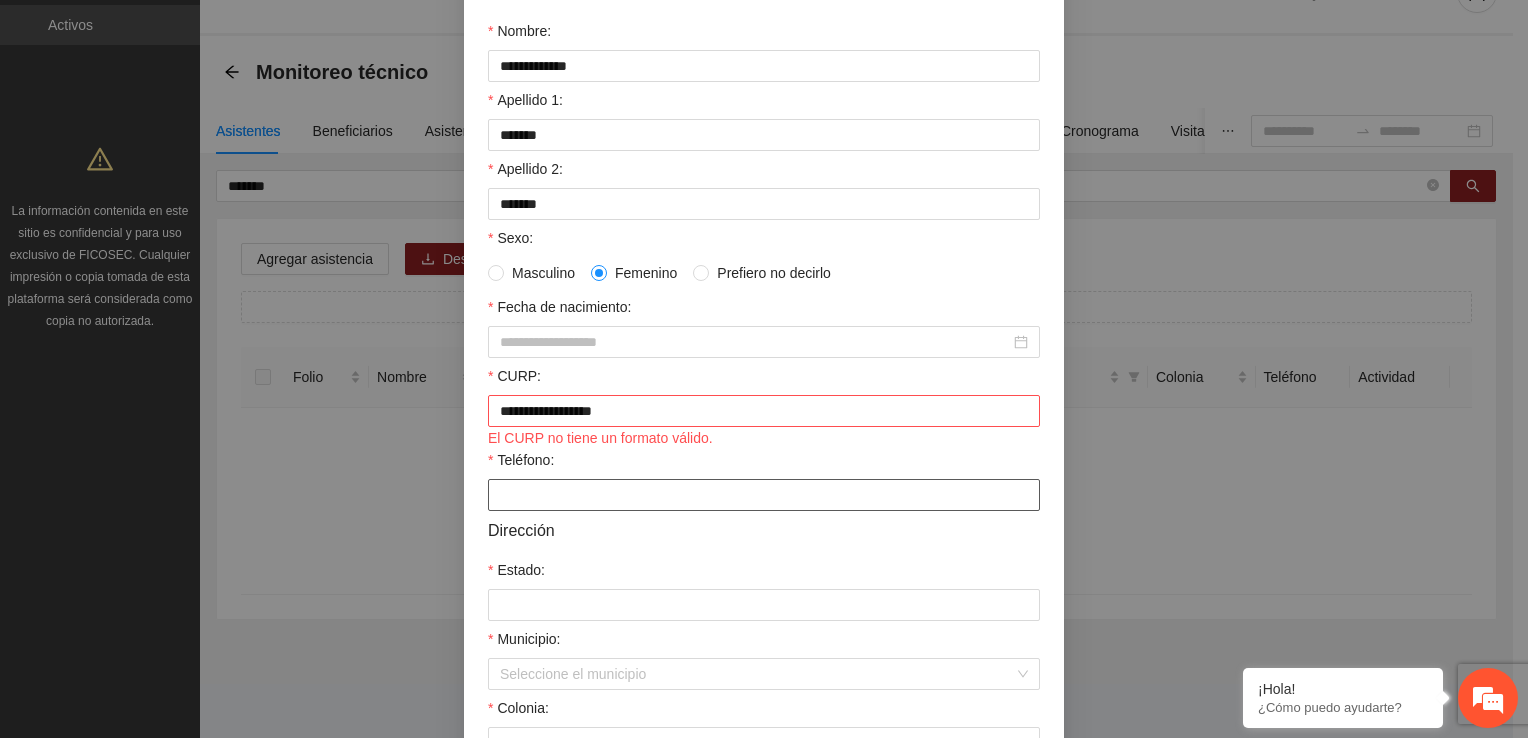 click on "Teléfono:" at bounding box center [764, 495] 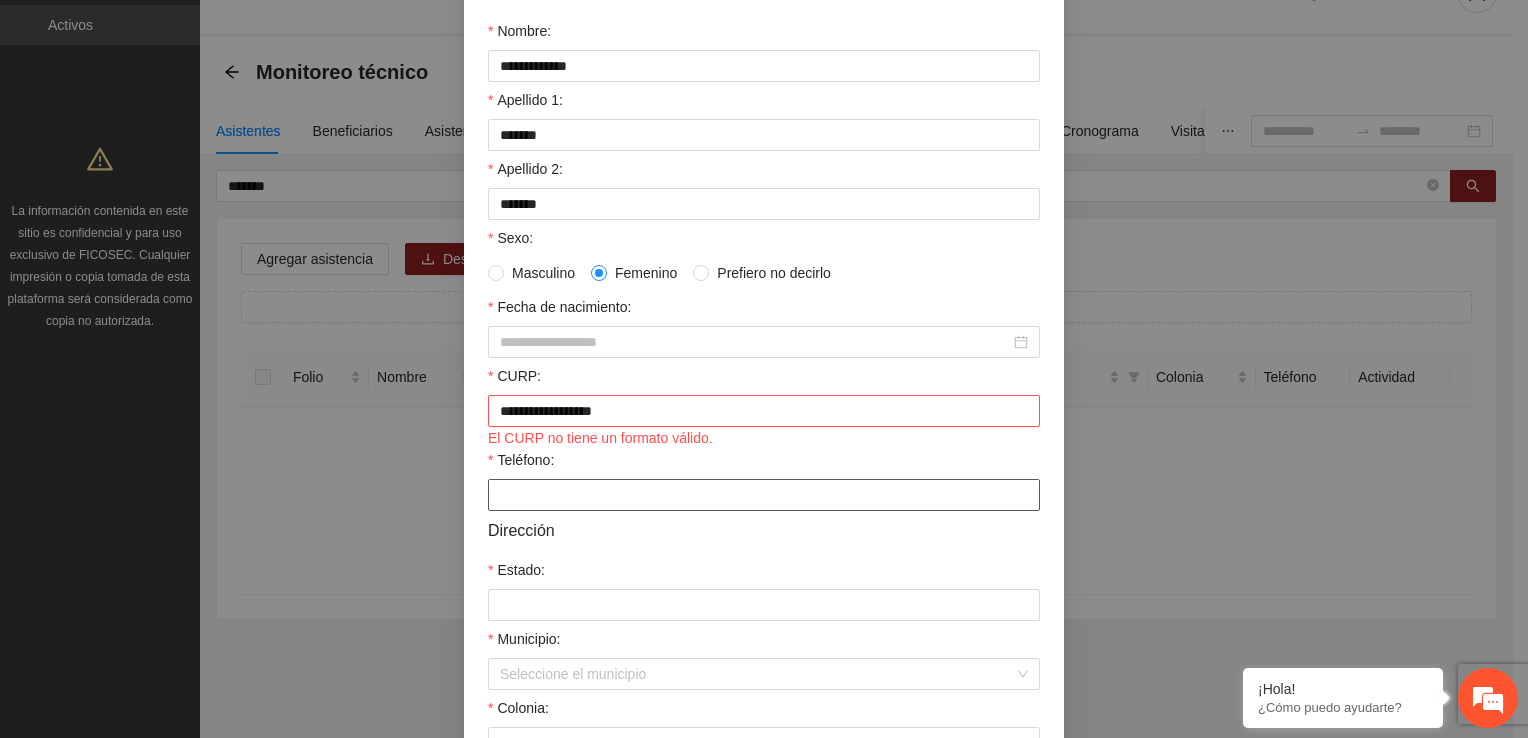 paste on "**********" 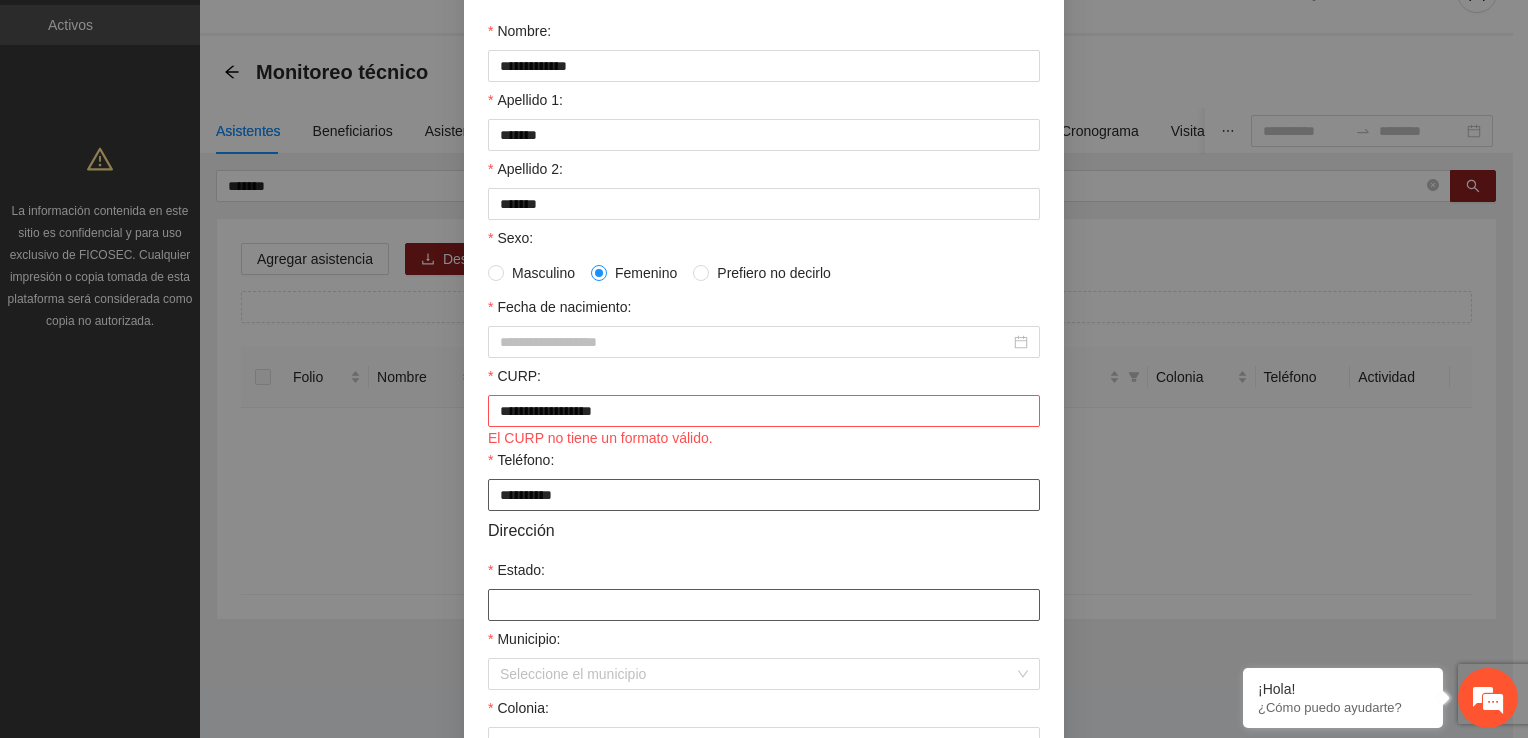type on "**********" 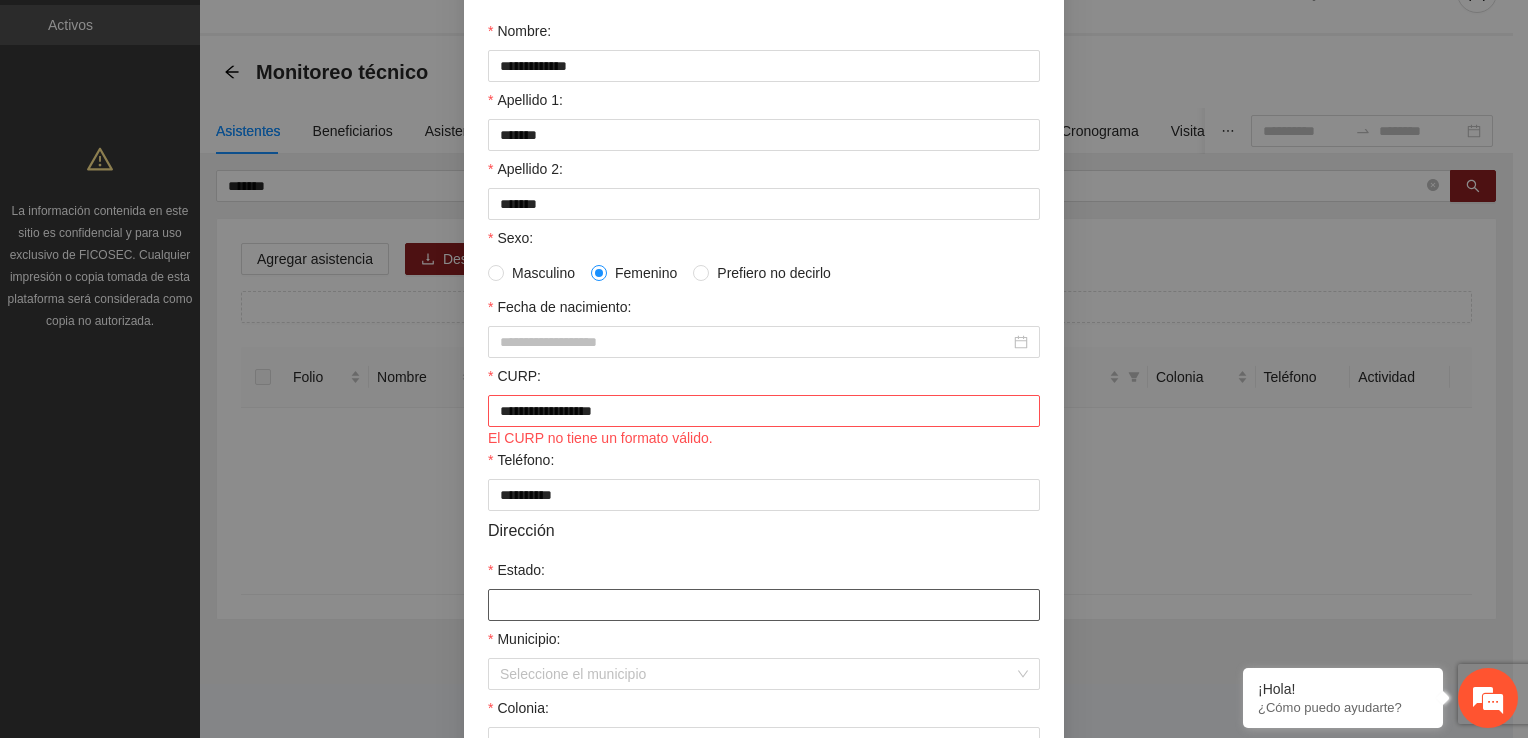click on "Estado:" at bounding box center [764, 605] 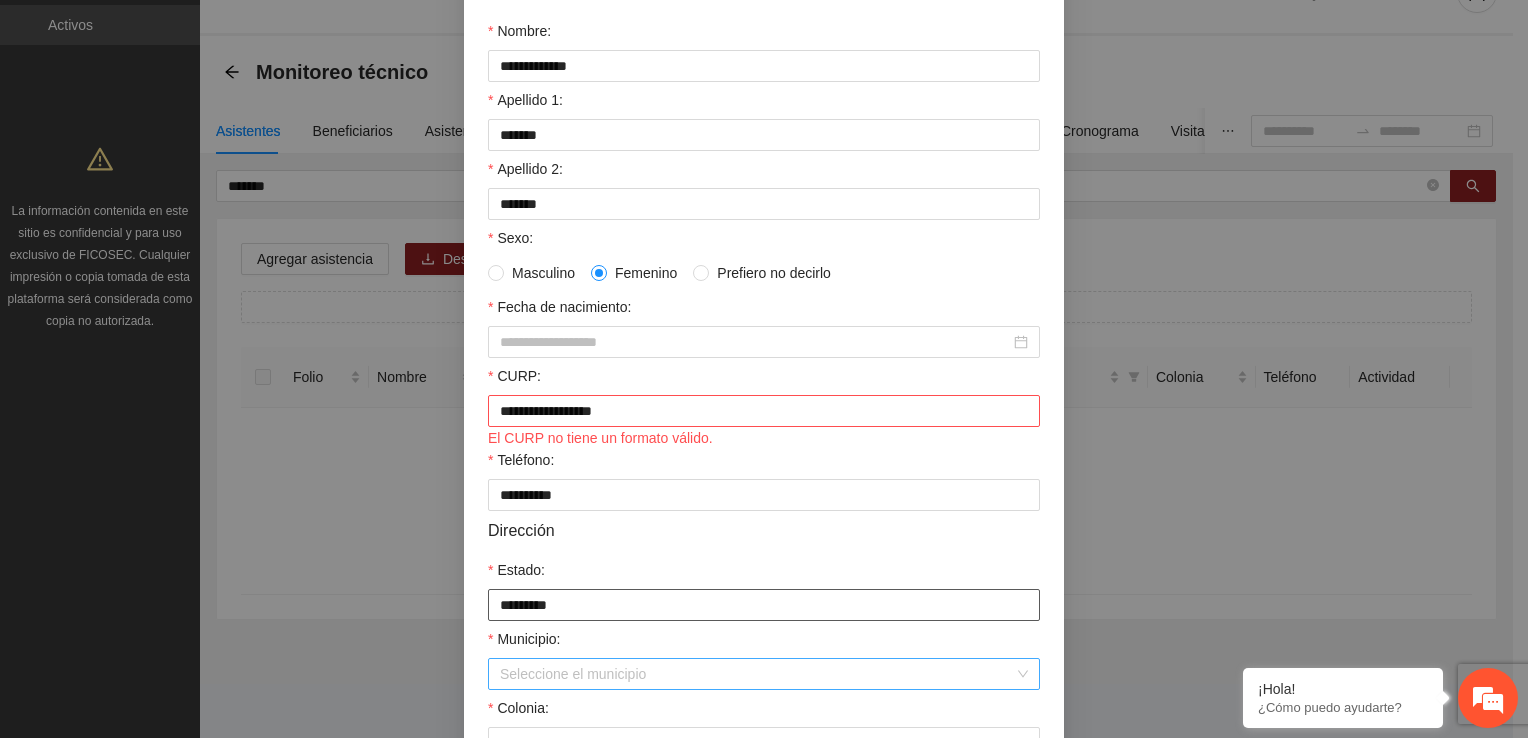 type on "*********" 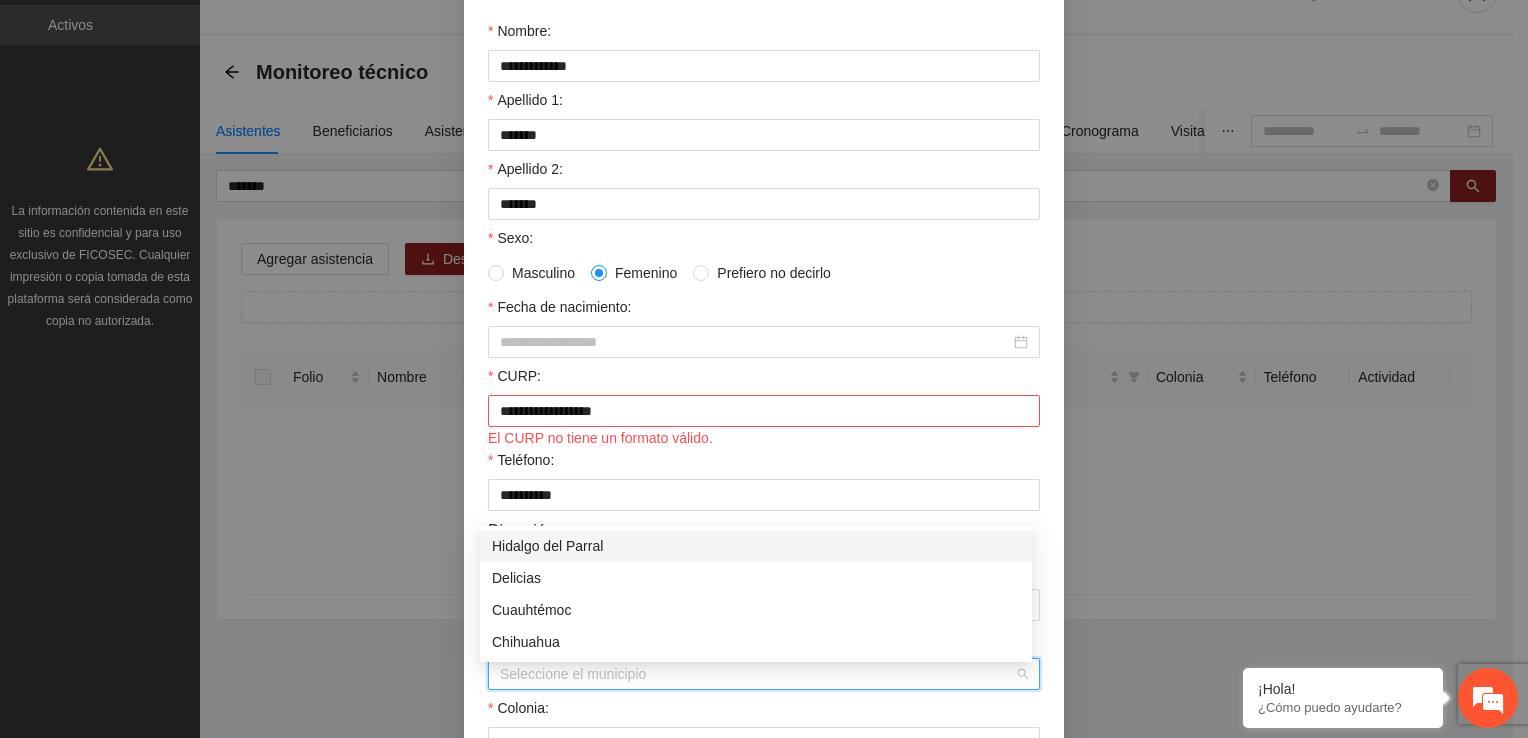 click on "Municipio:" at bounding box center (757, 674) 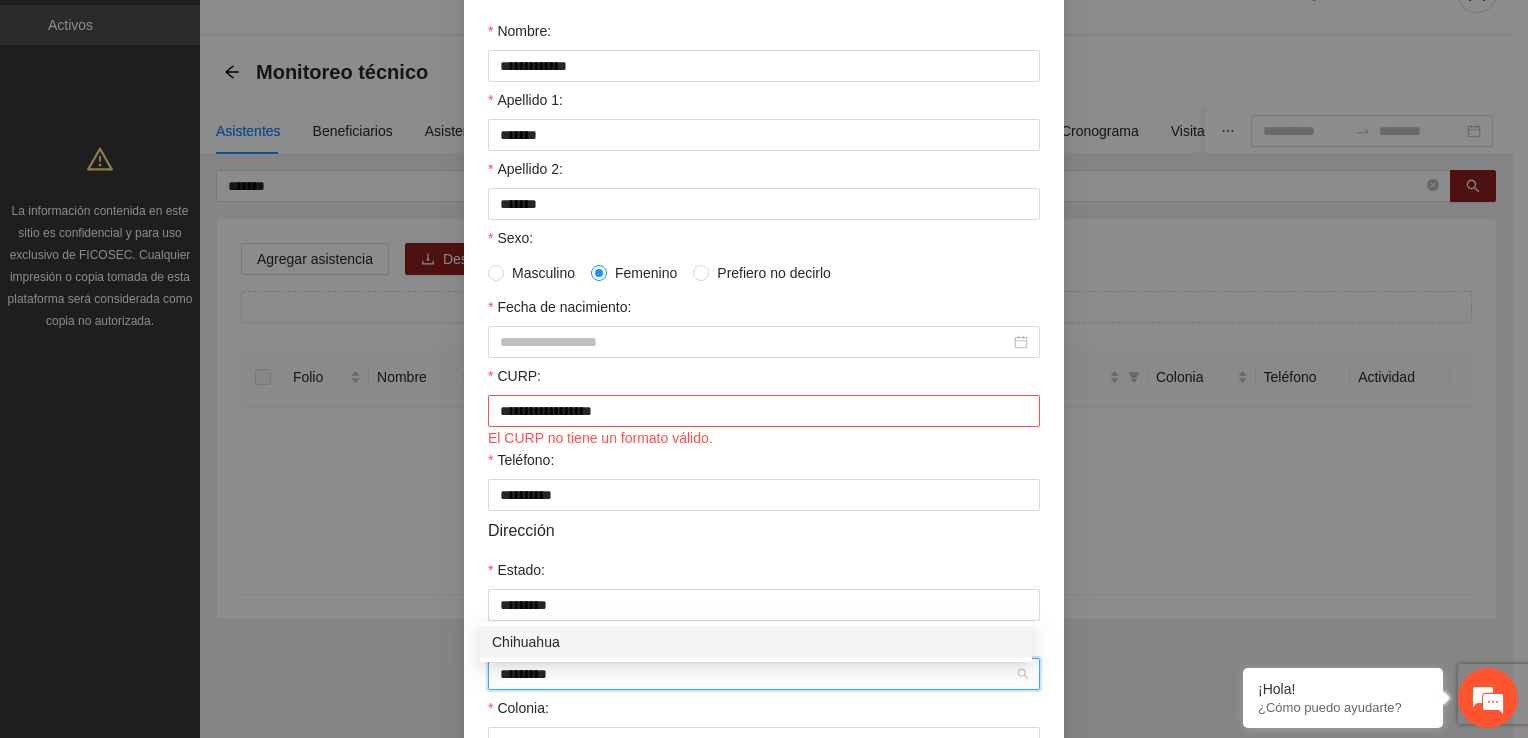 type on "*********" 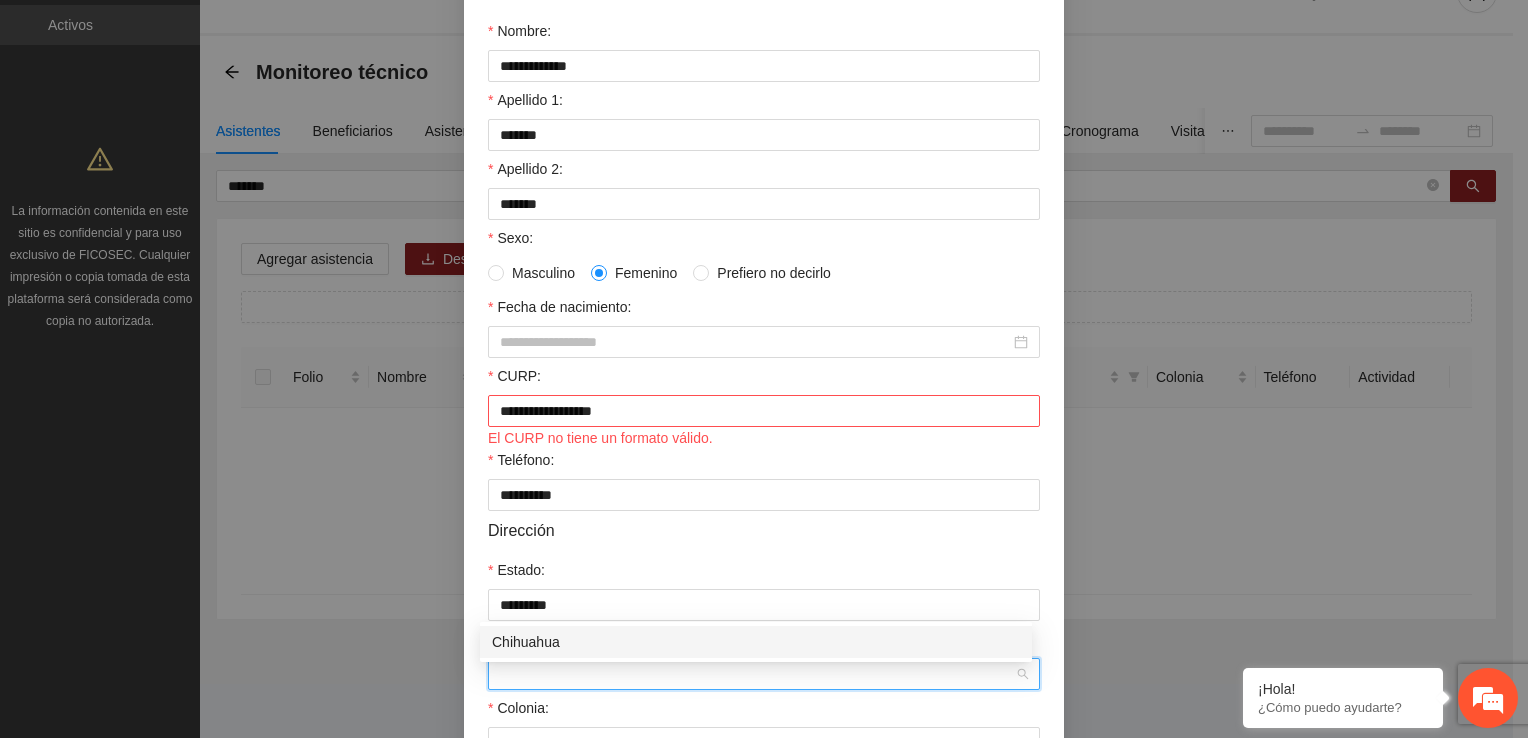 click on "Colonia:" at bounding box center [764, 712] 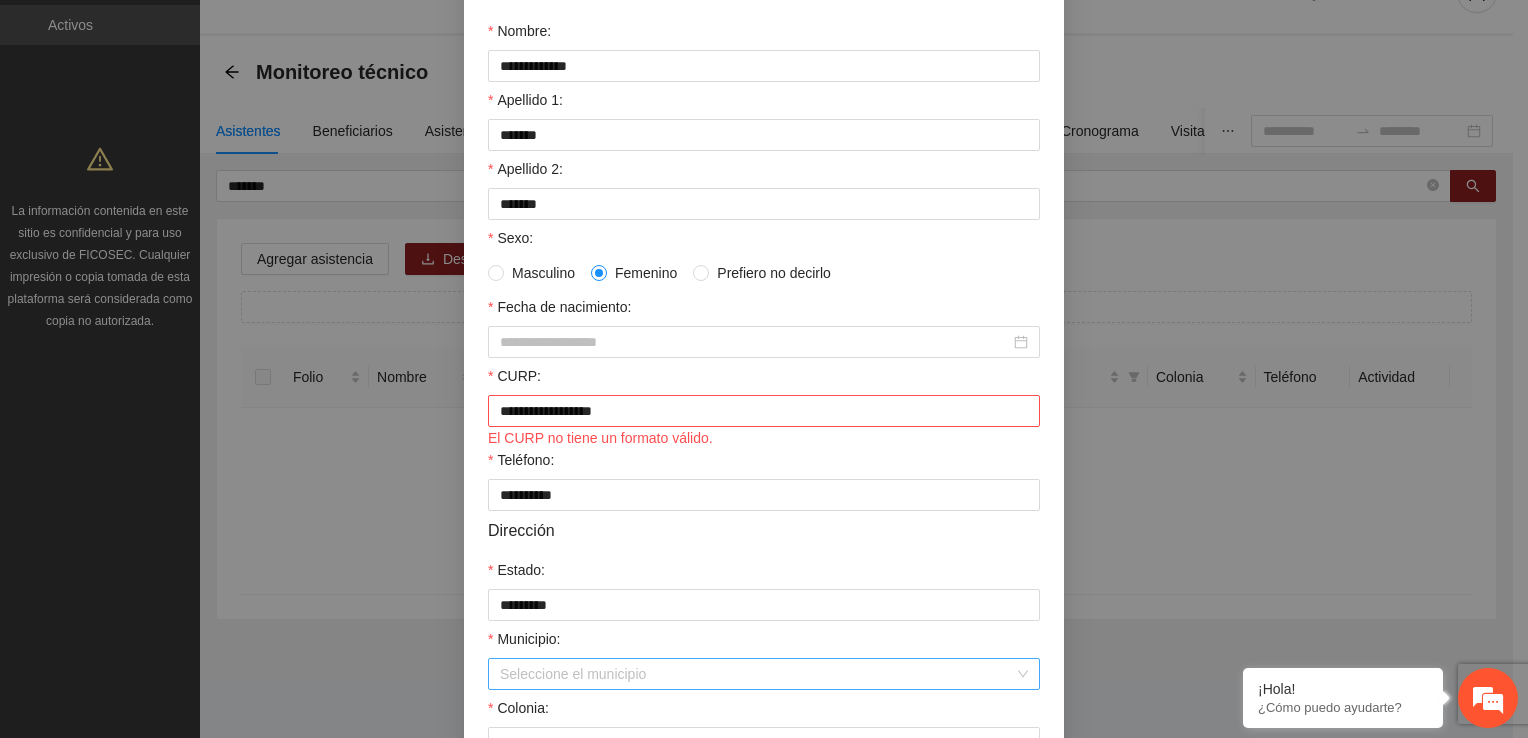 click on "Seleccione el municipio" at bounding box center (764, 674) 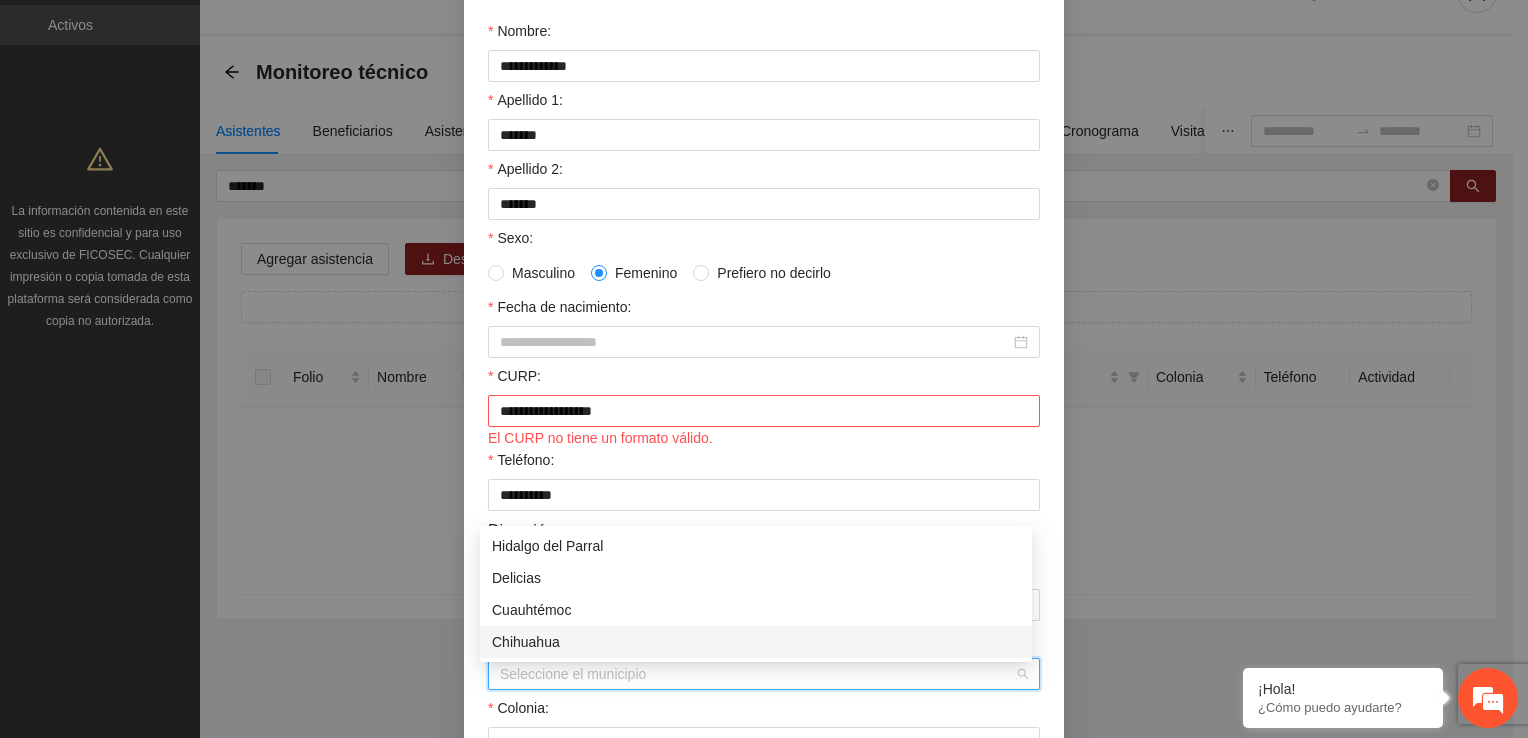 click on "Chihuahua" at bounding box center (756, 642) 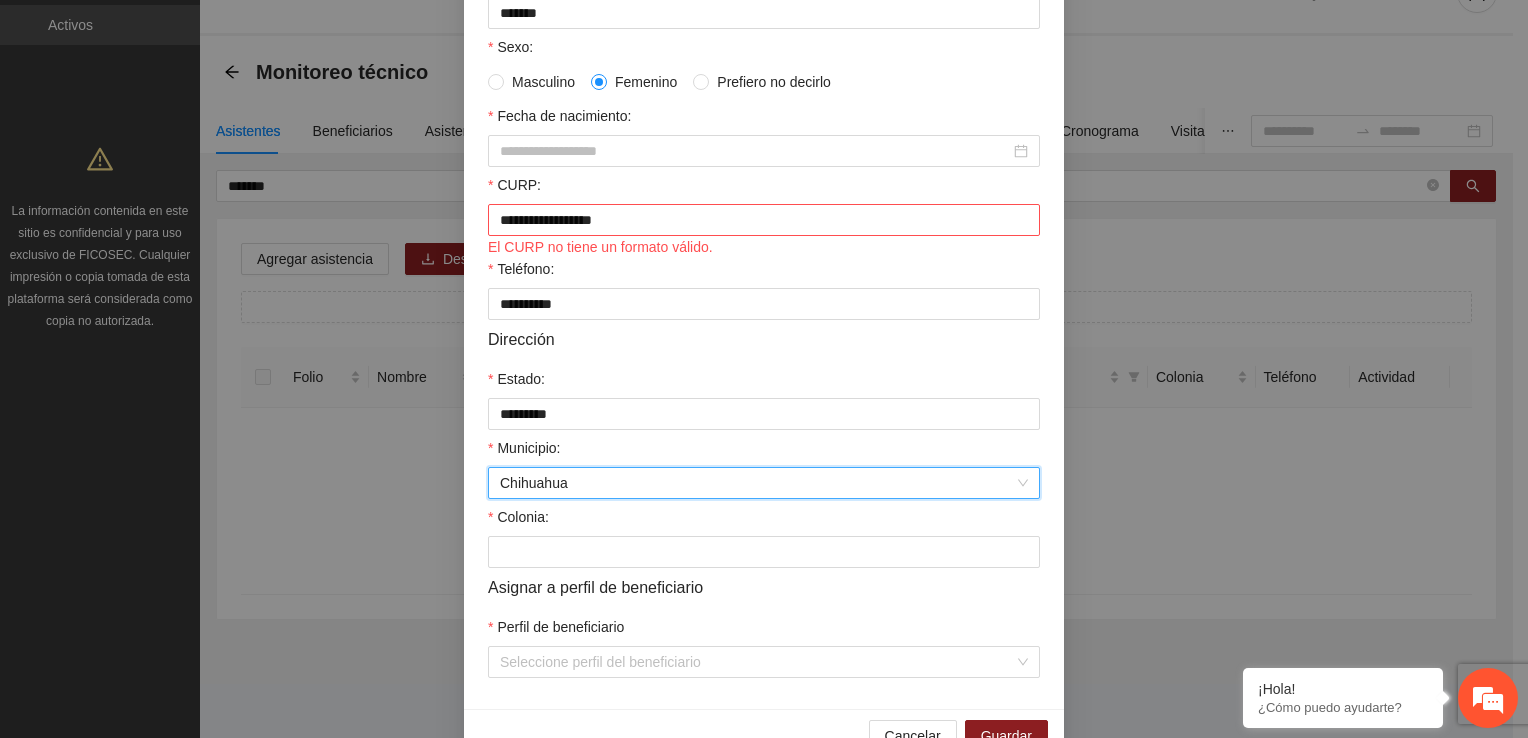 scroll, scrollTop: 400, scrollLeft: 0, axis: vertical 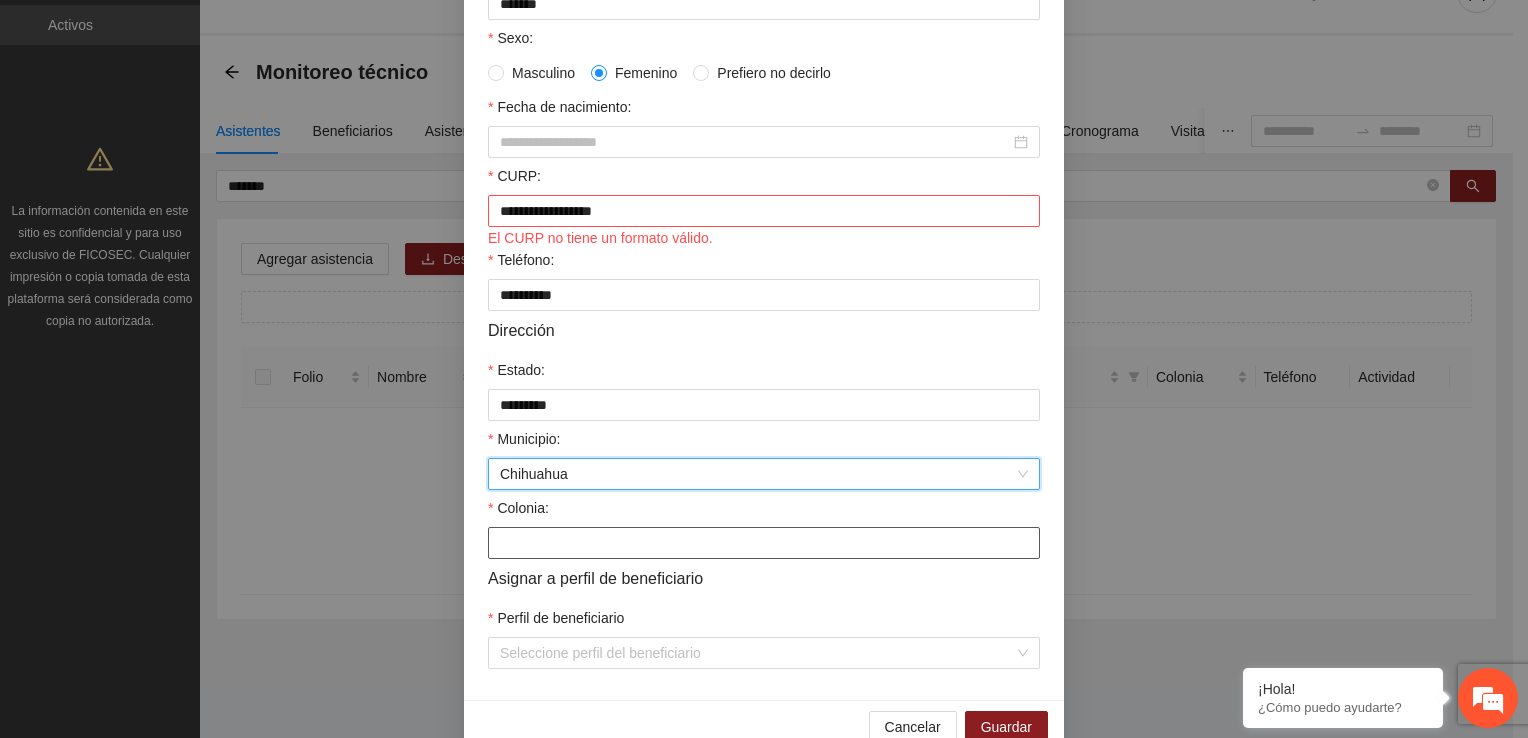 click on "Colonia:" at bounding box center (764, 543) 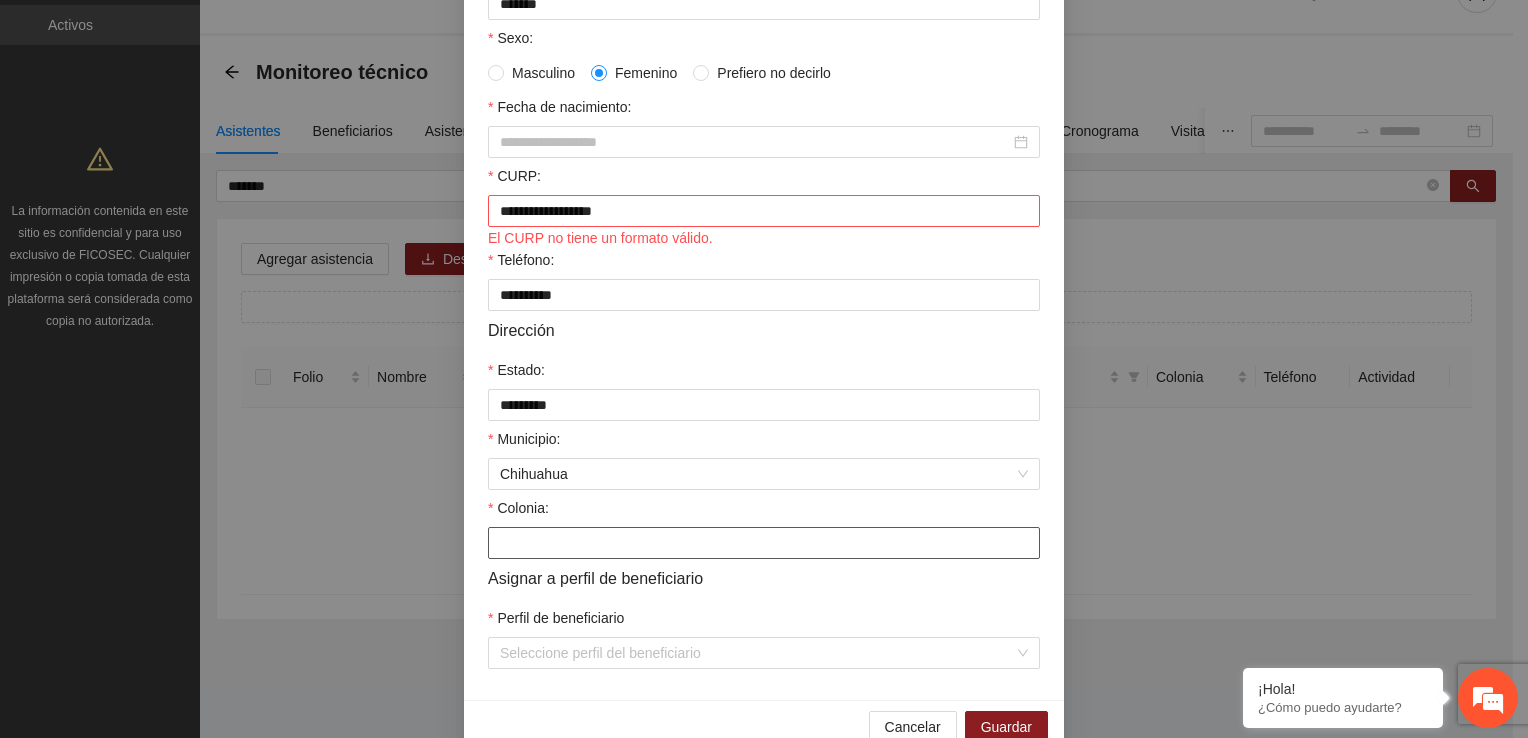 click on "Colonia:" at bounding box center [764, 543] 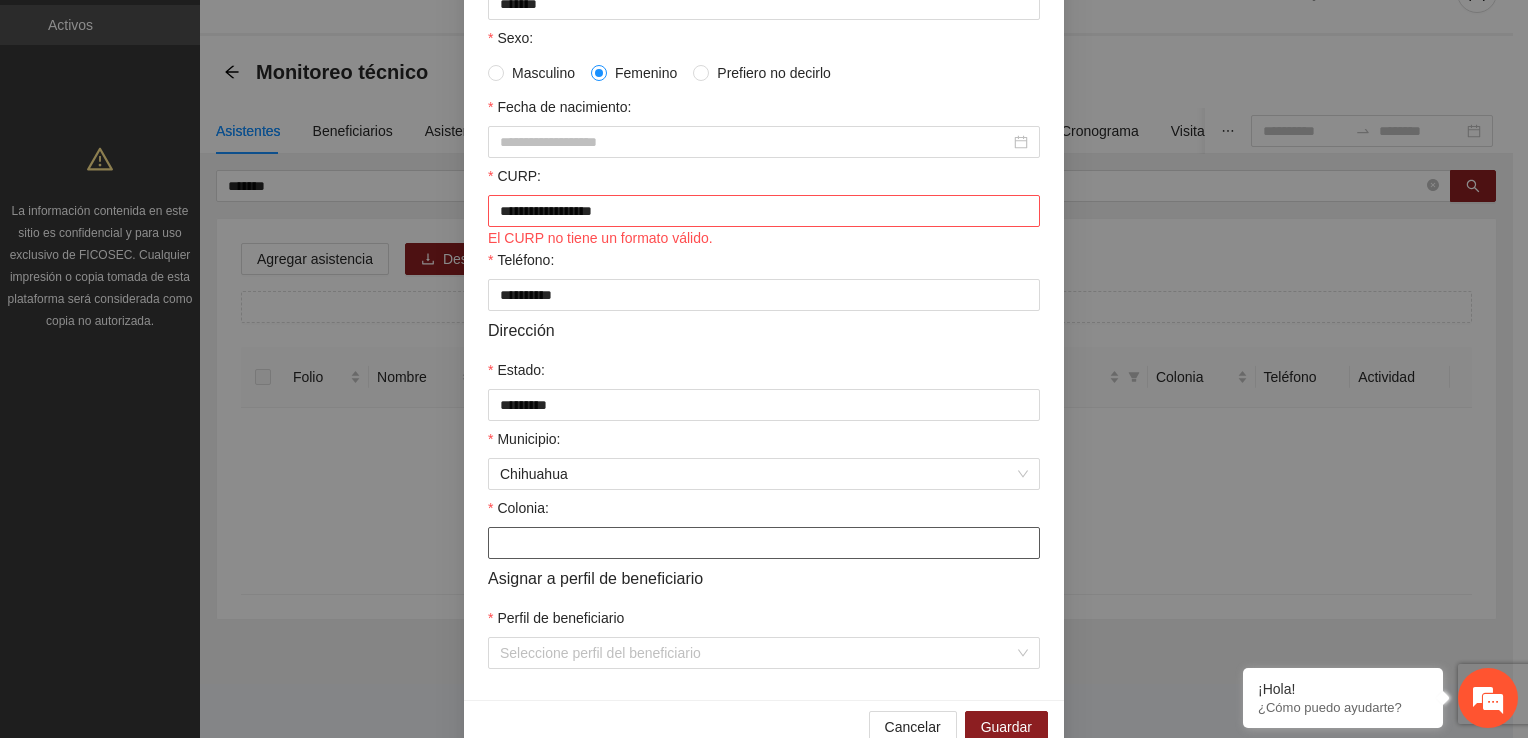 paste on "**********" 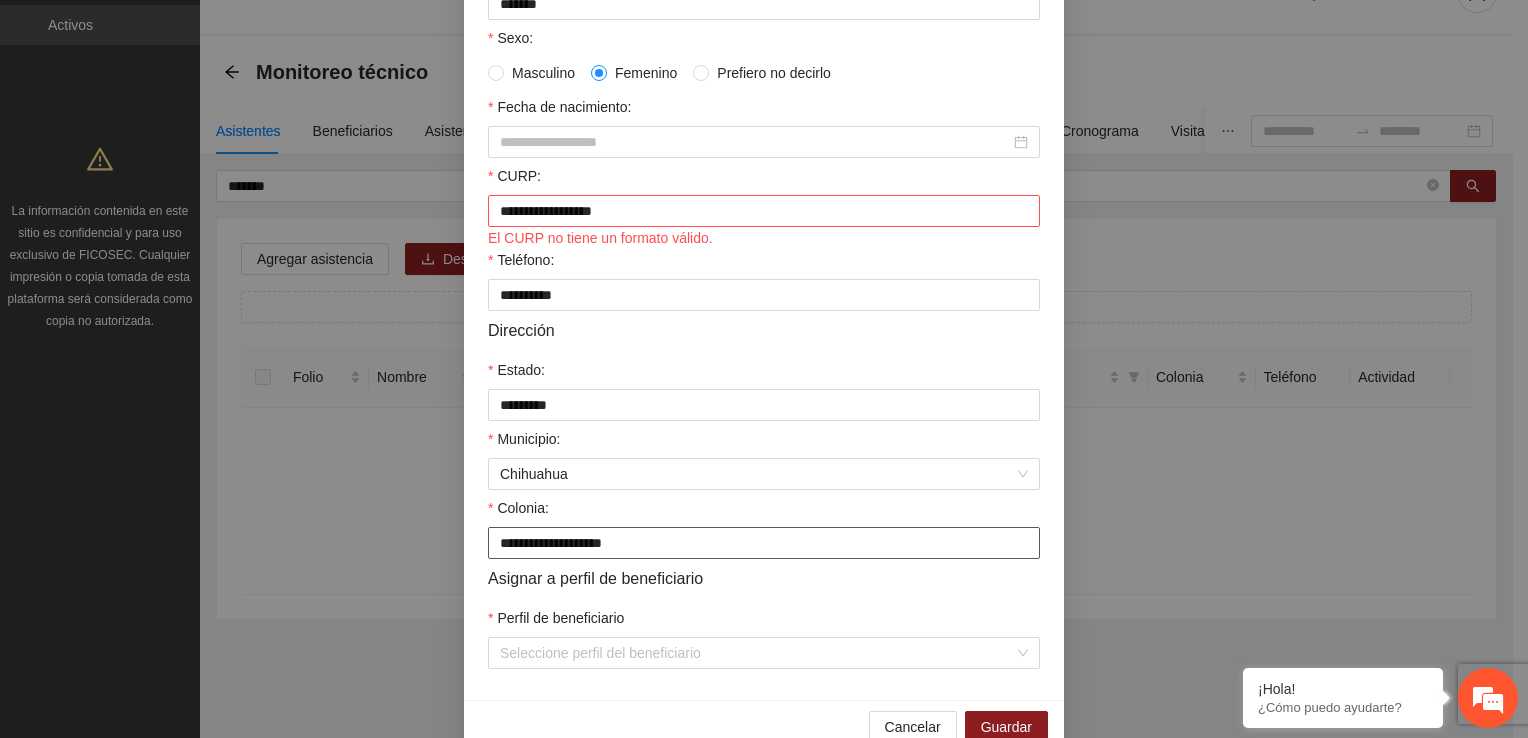 type on "**********" 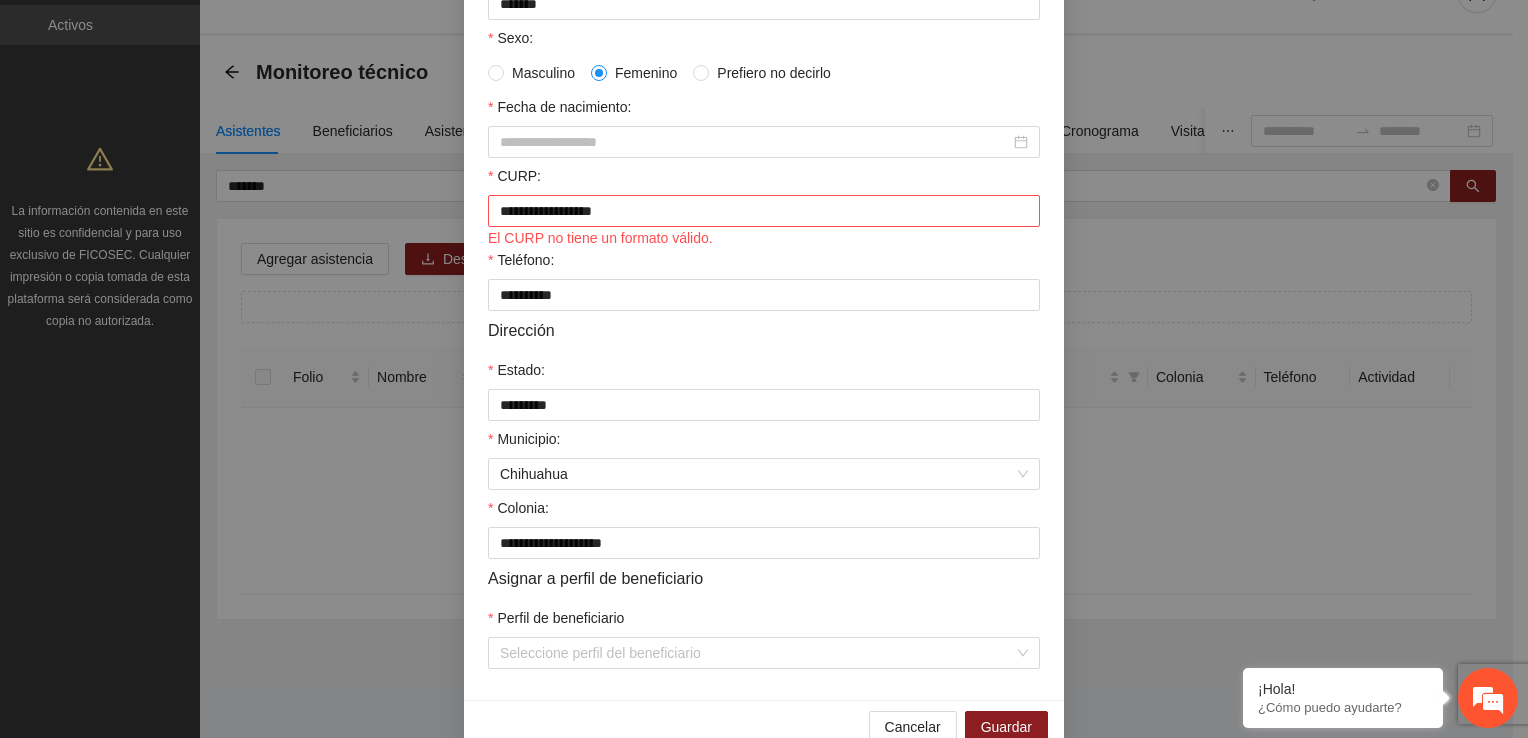 click on "Perfil de beneficiario" at bounding box center (764, 622) 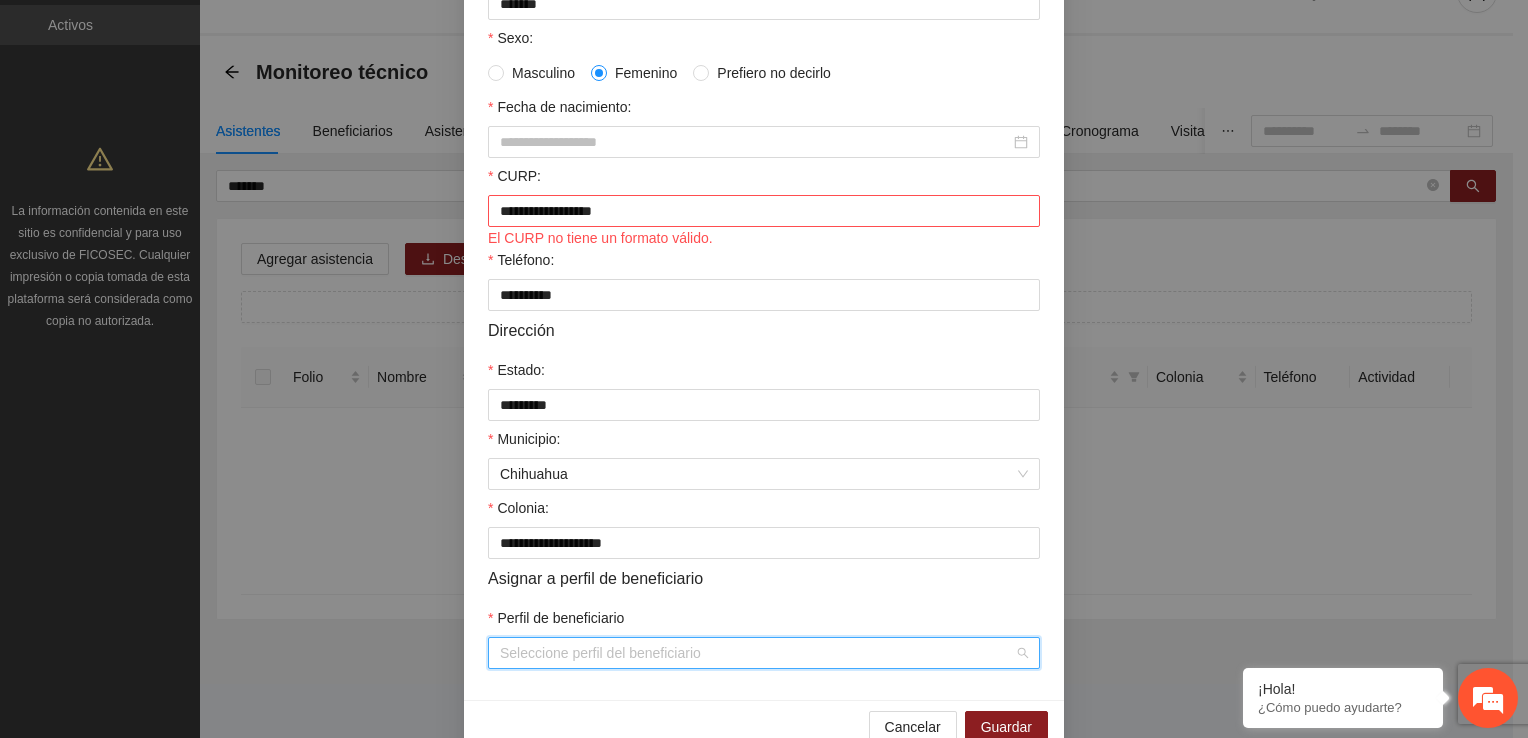 click on "Perfil de beneficiario" at bounding box center (757, 653) 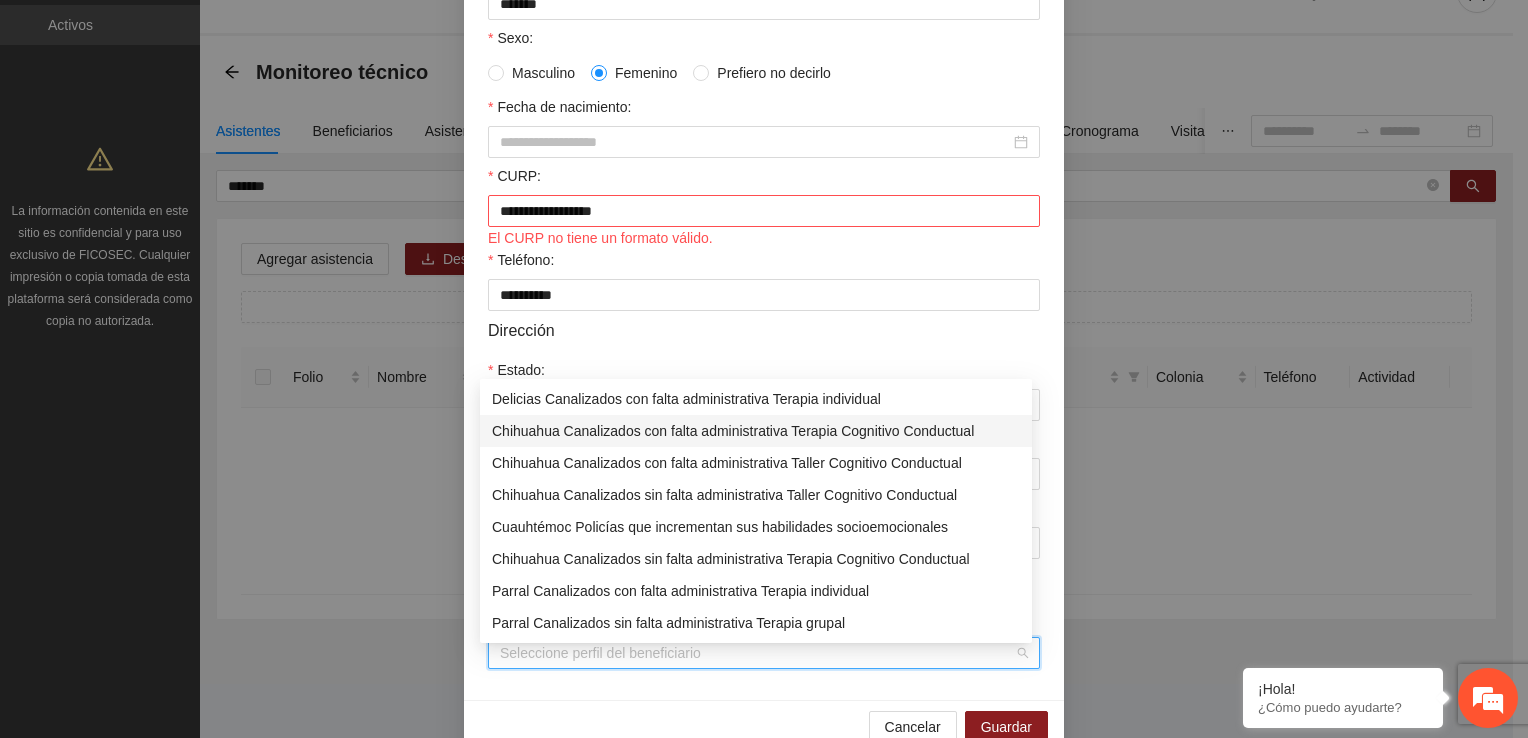 click on "Chihuahua Canalizados con falta administrativa Terapia Cognitivo Conductual" at bounding box center [756, 431] 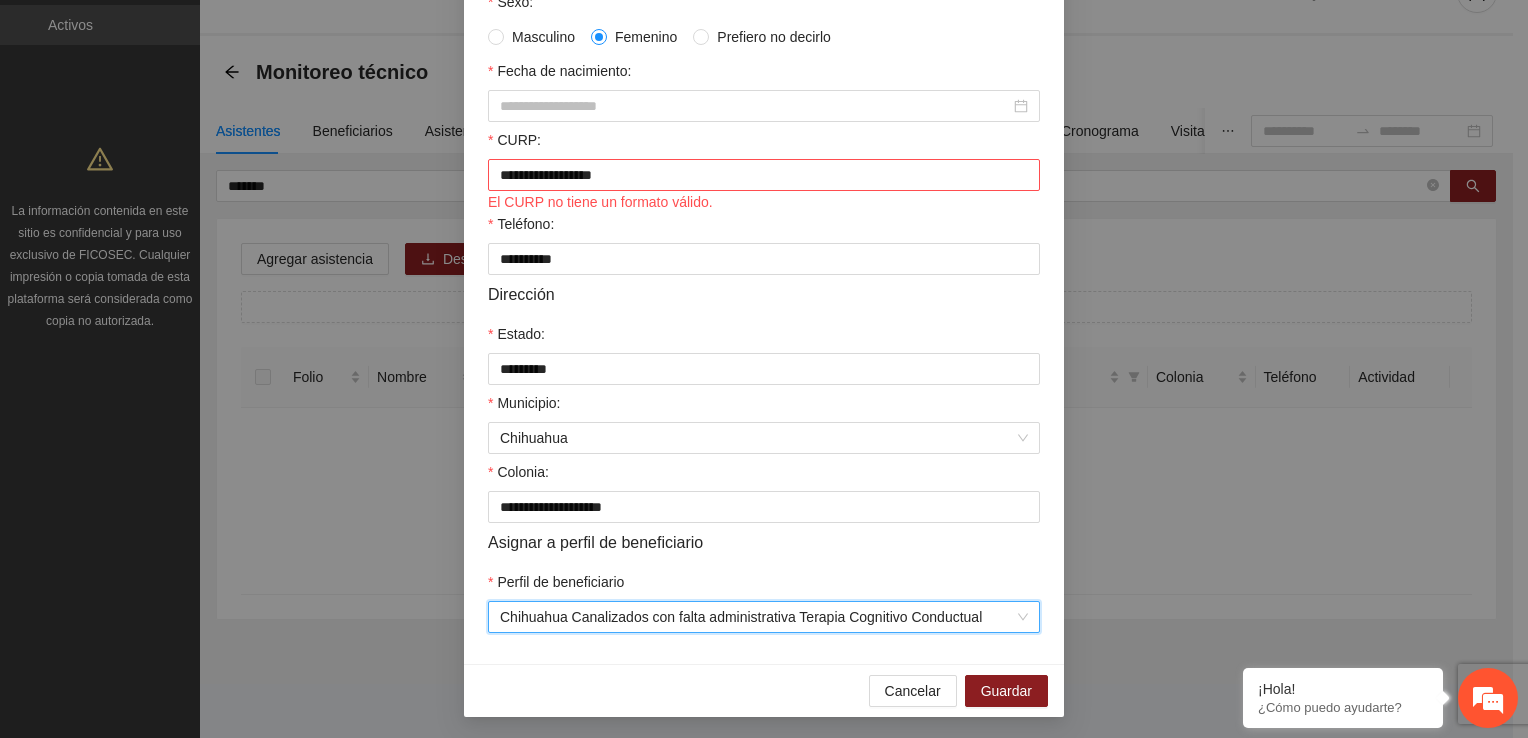 scroll, scrollTop: 447, scrollLeft: 0, axis: vertical 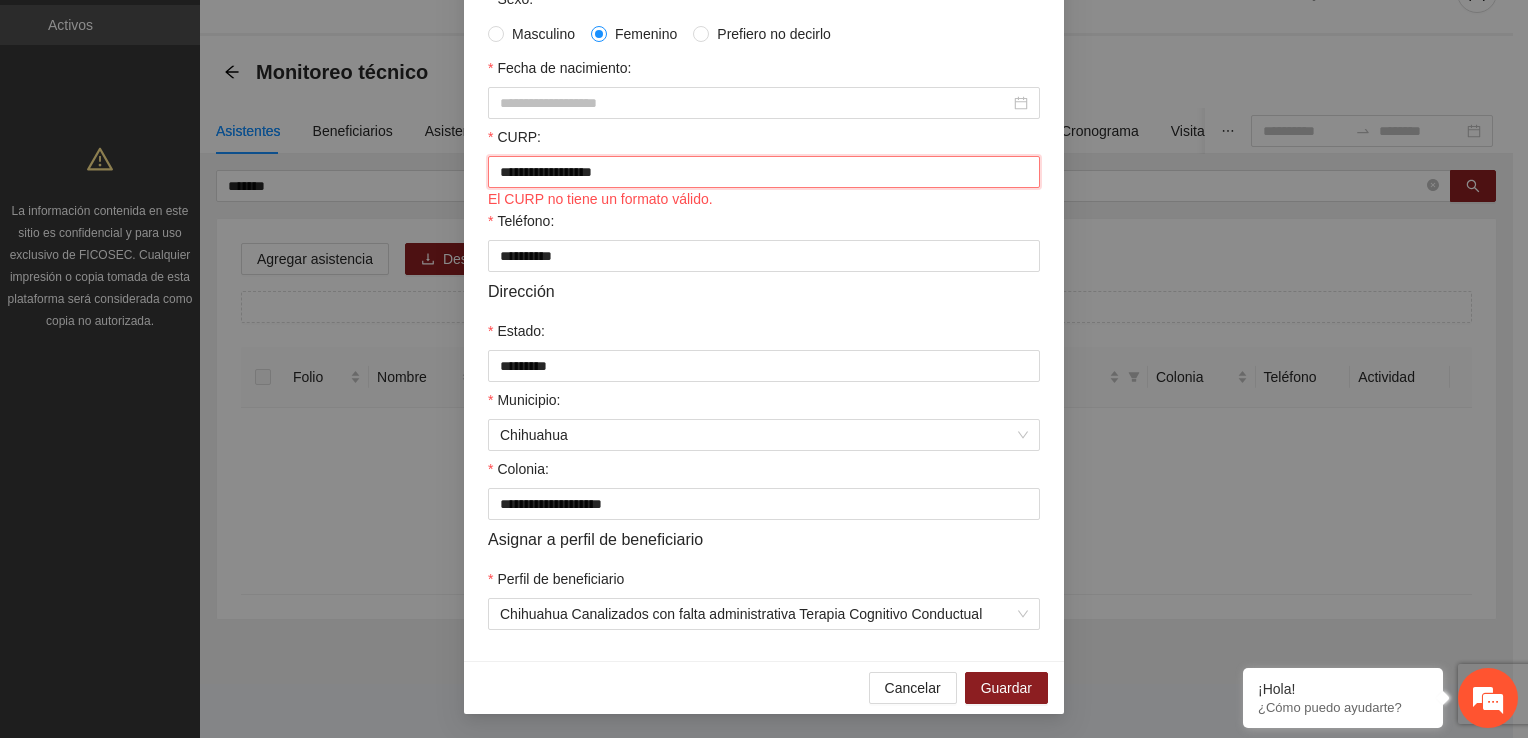 click on "**********" at bounding box center [764, 172] 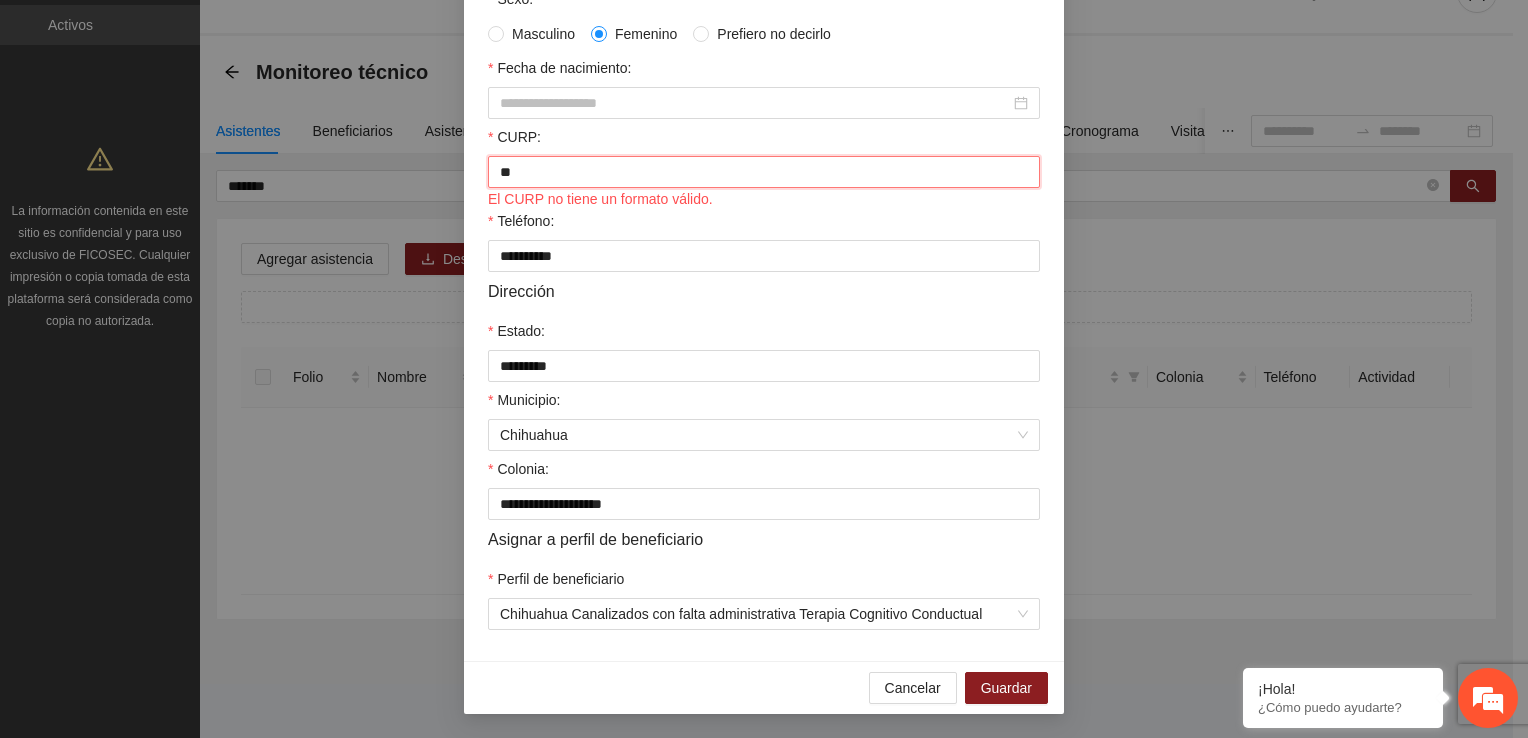 type on "*" 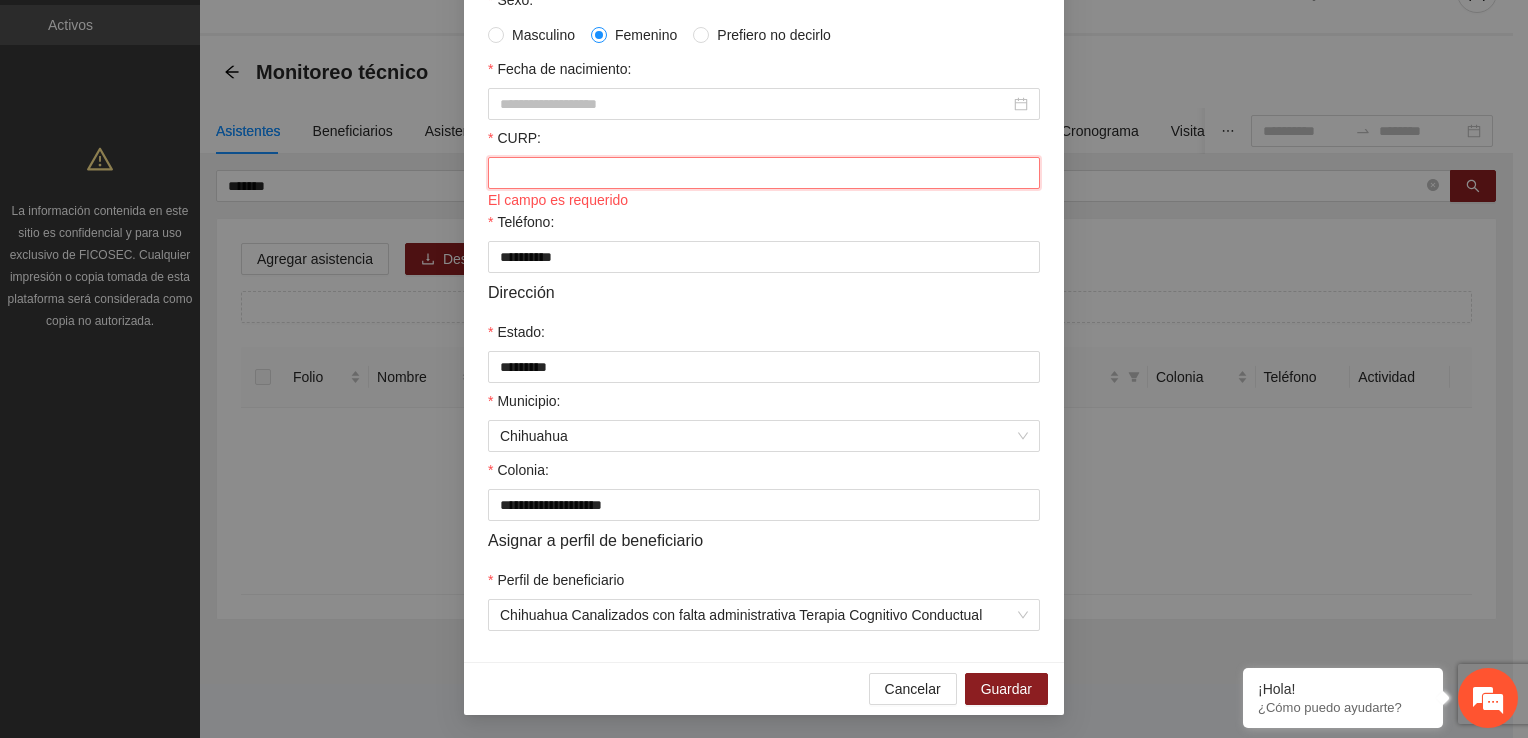 scroll, scrollTop: 447, scrollLeft: 0, axis: vertical 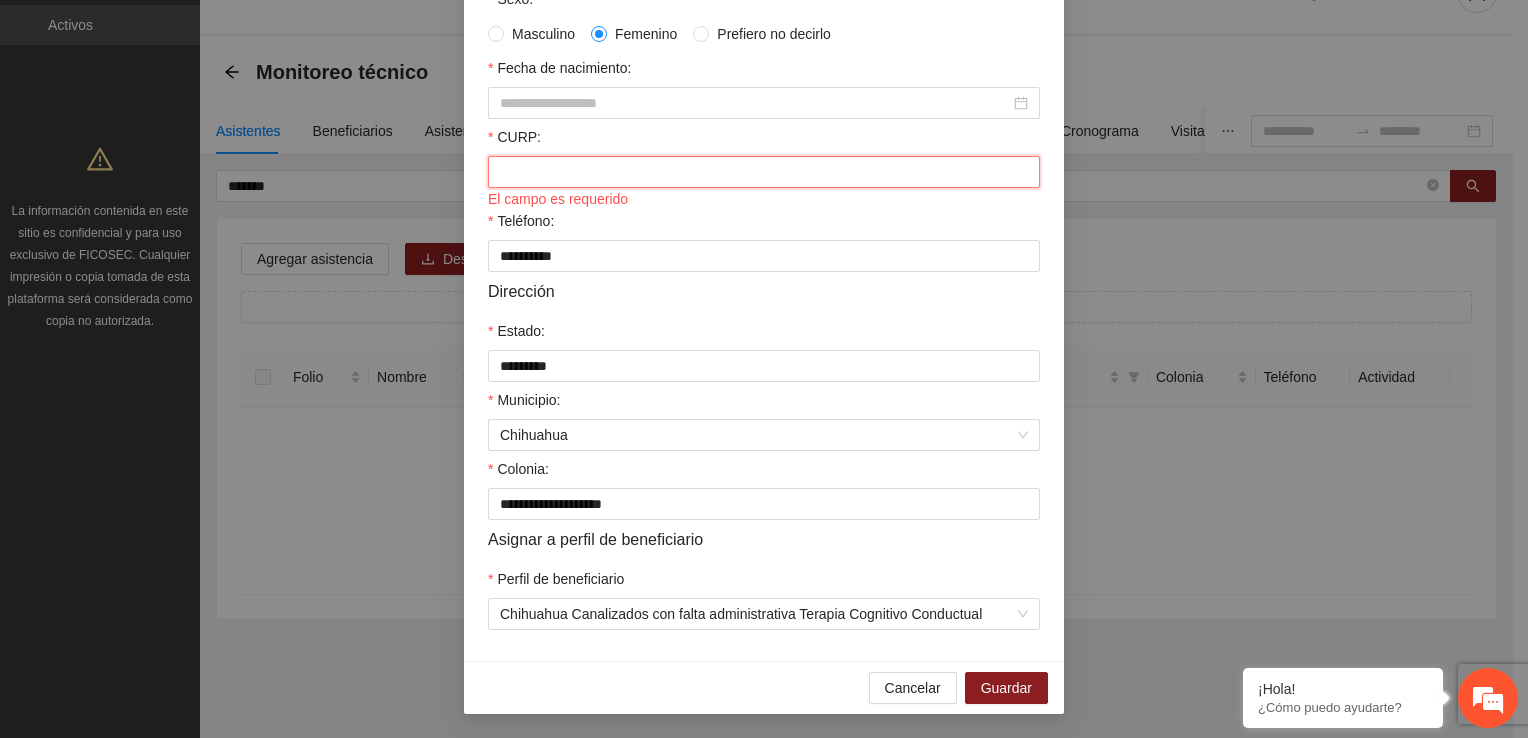 paste on "**********" 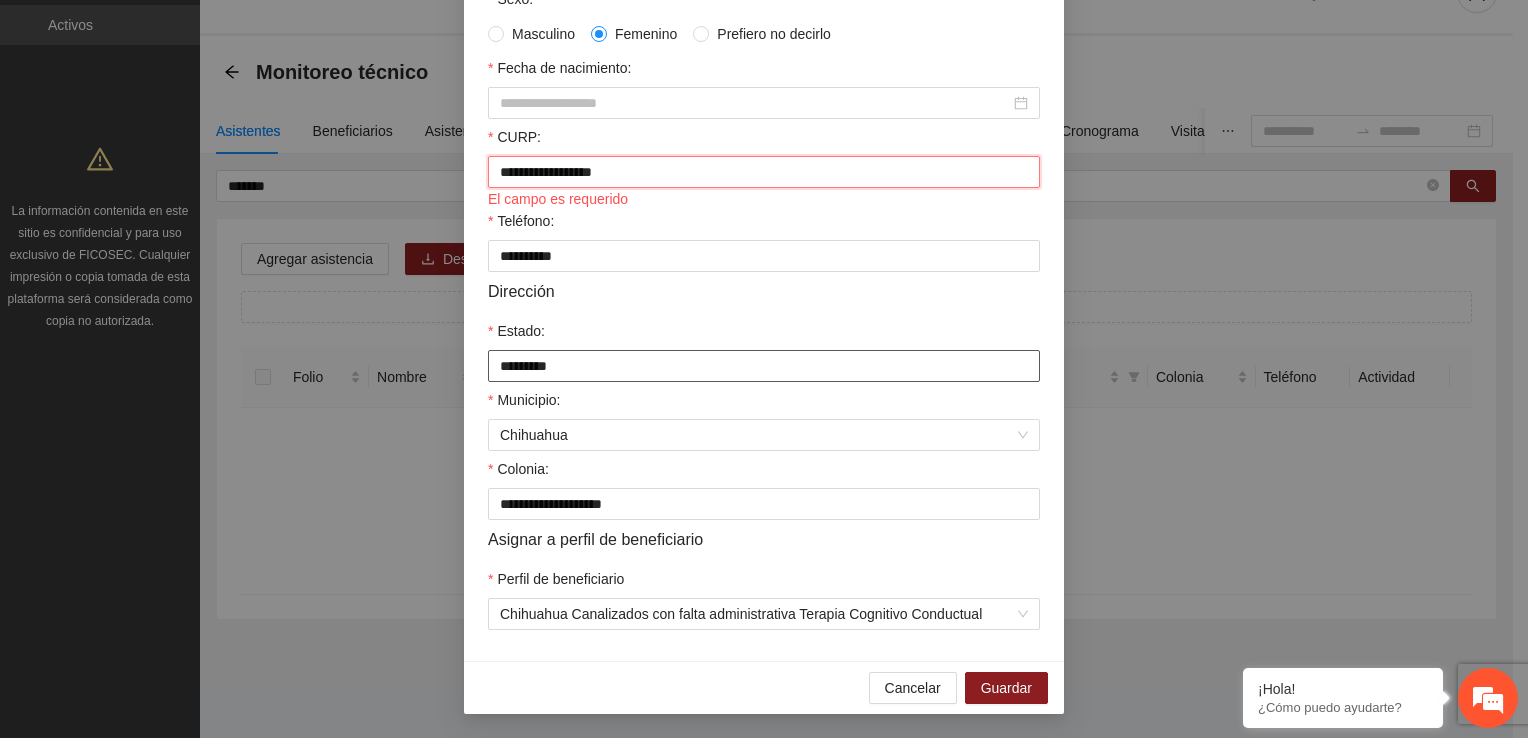 scroll, scrollTop: 432, scrollLeft: 0, axis: vertical 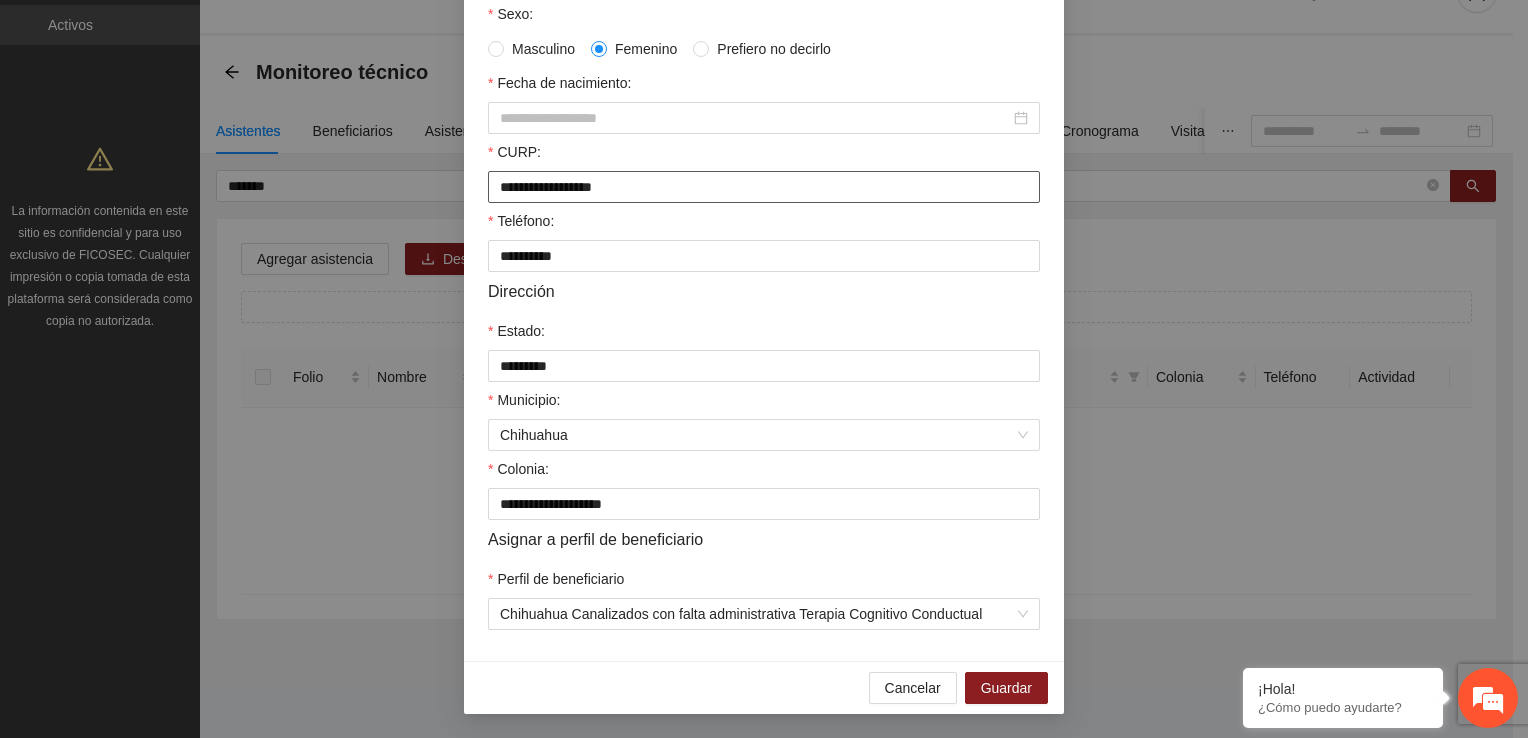 type on "**********" 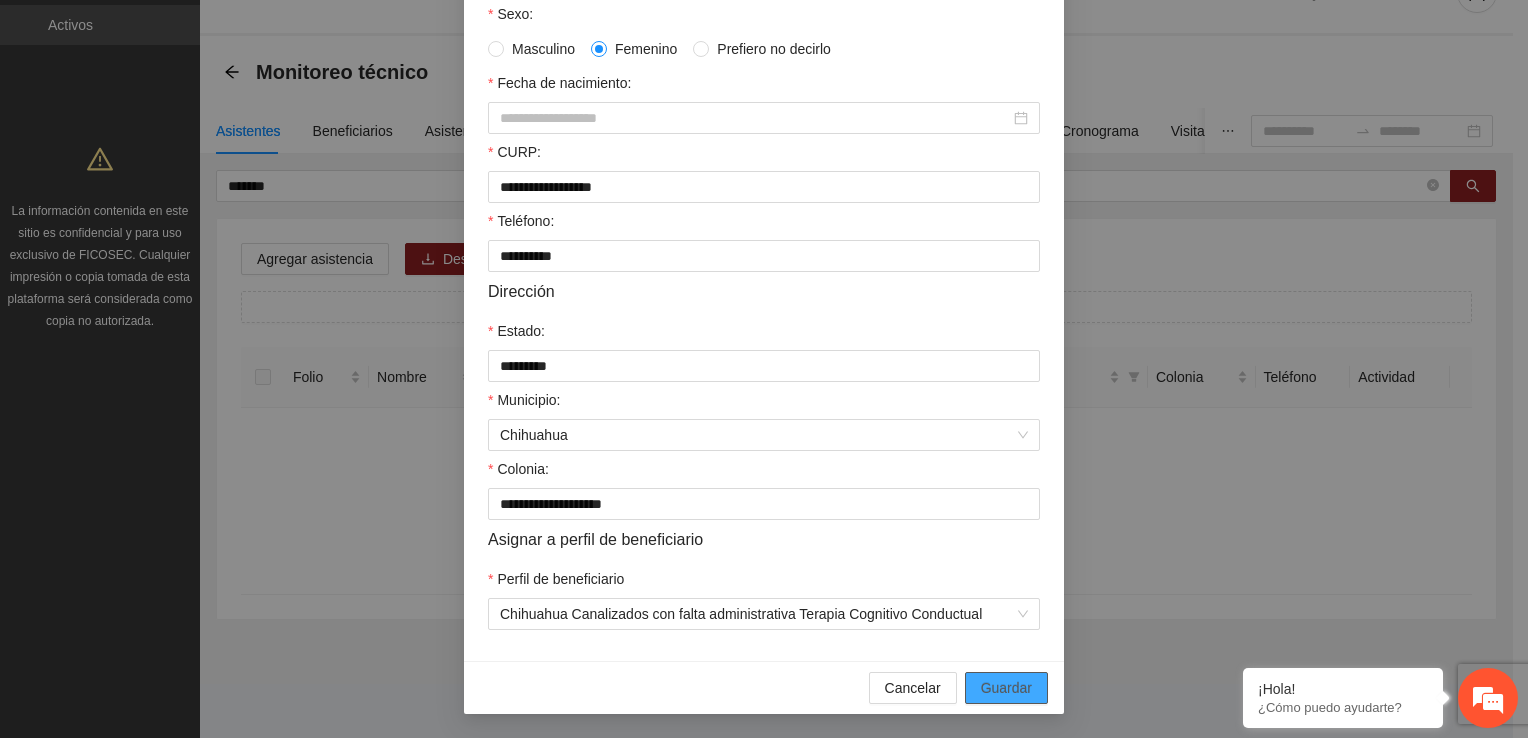 click on "Guardar" at bounding box center [1006, 688] 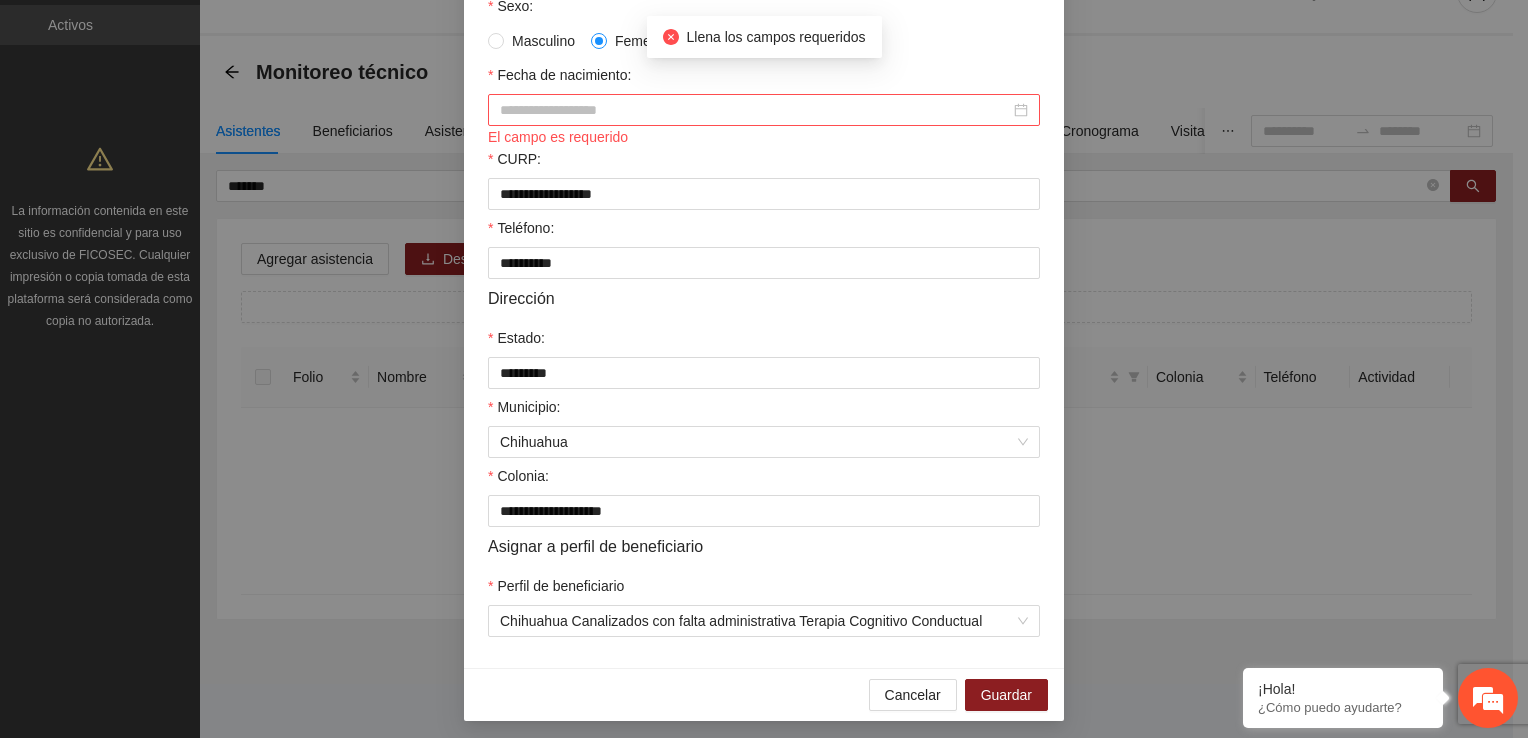 click on "Fecha de nacimiento:" at bounding box center [755, 110] 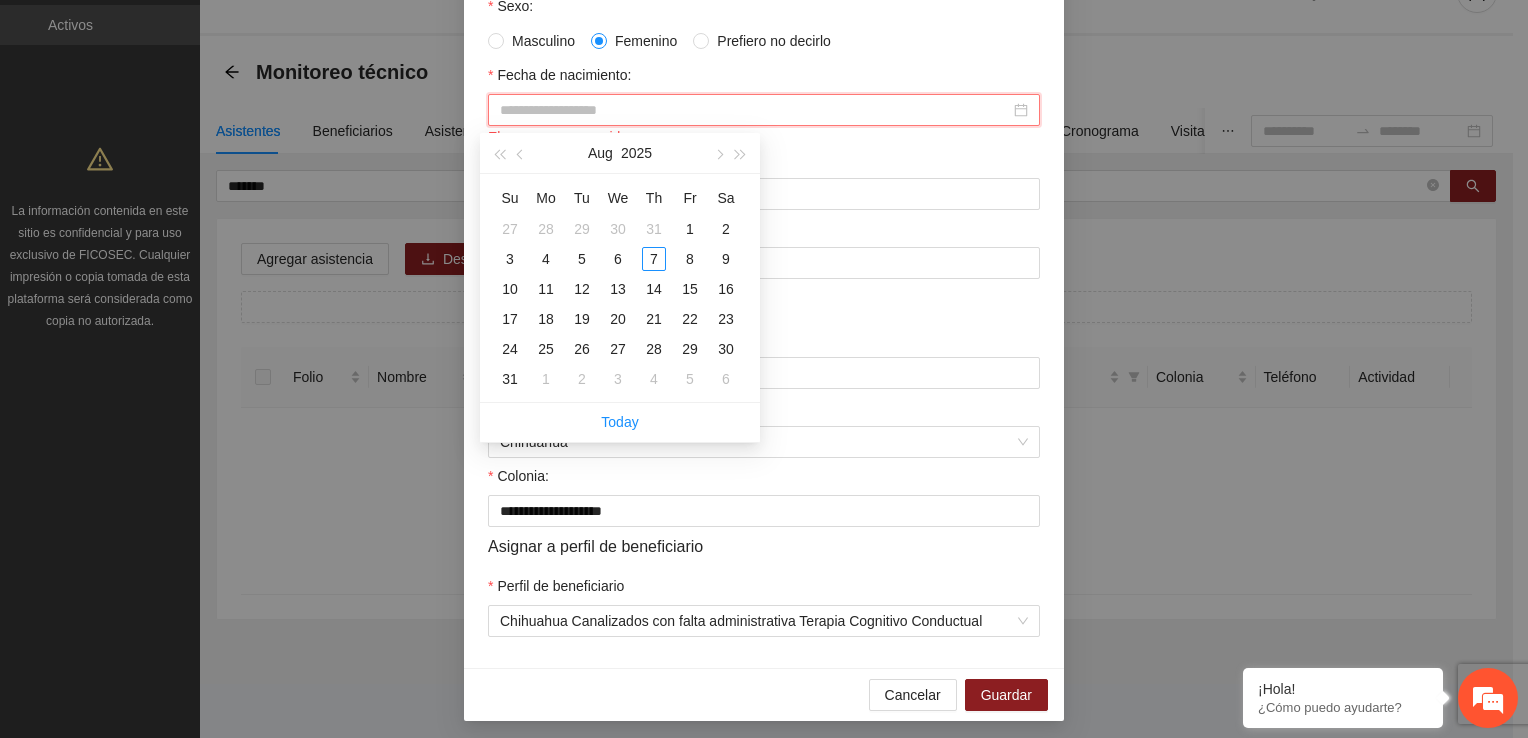 click on "CURP:" at bounding box center (764, 163) 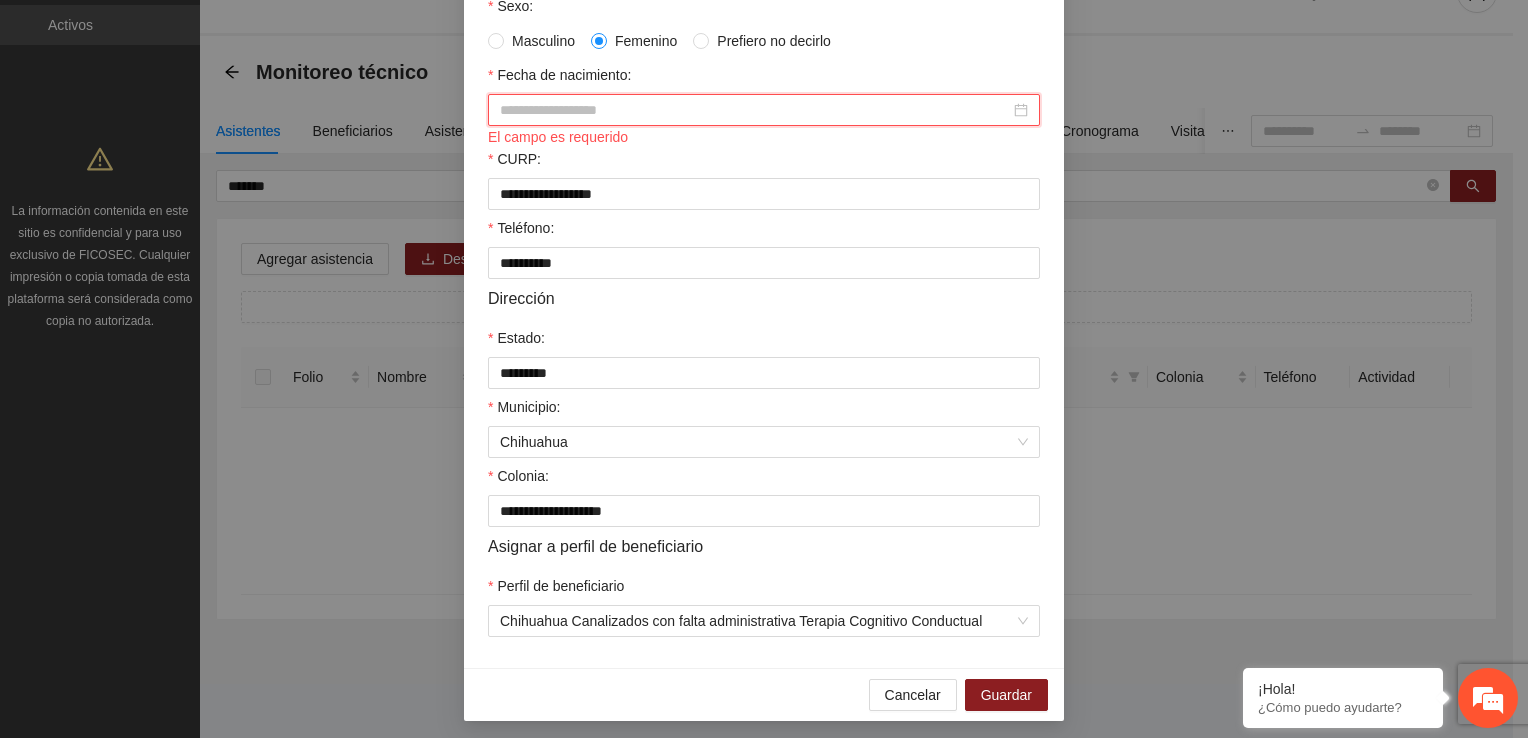 click on "Fecha de nacimiento:" at bounding box center [755, 110] 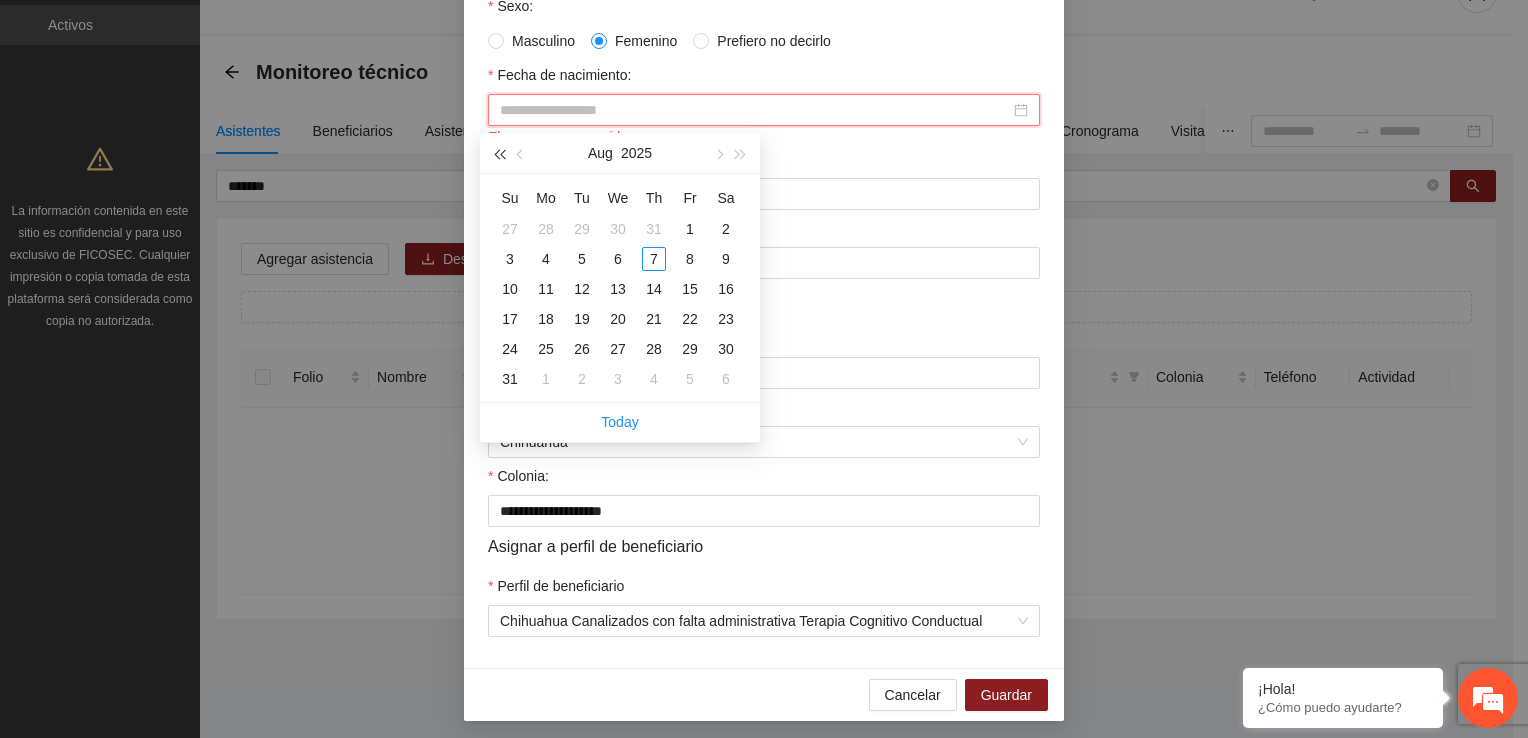 click at bounding box center [499, 153] 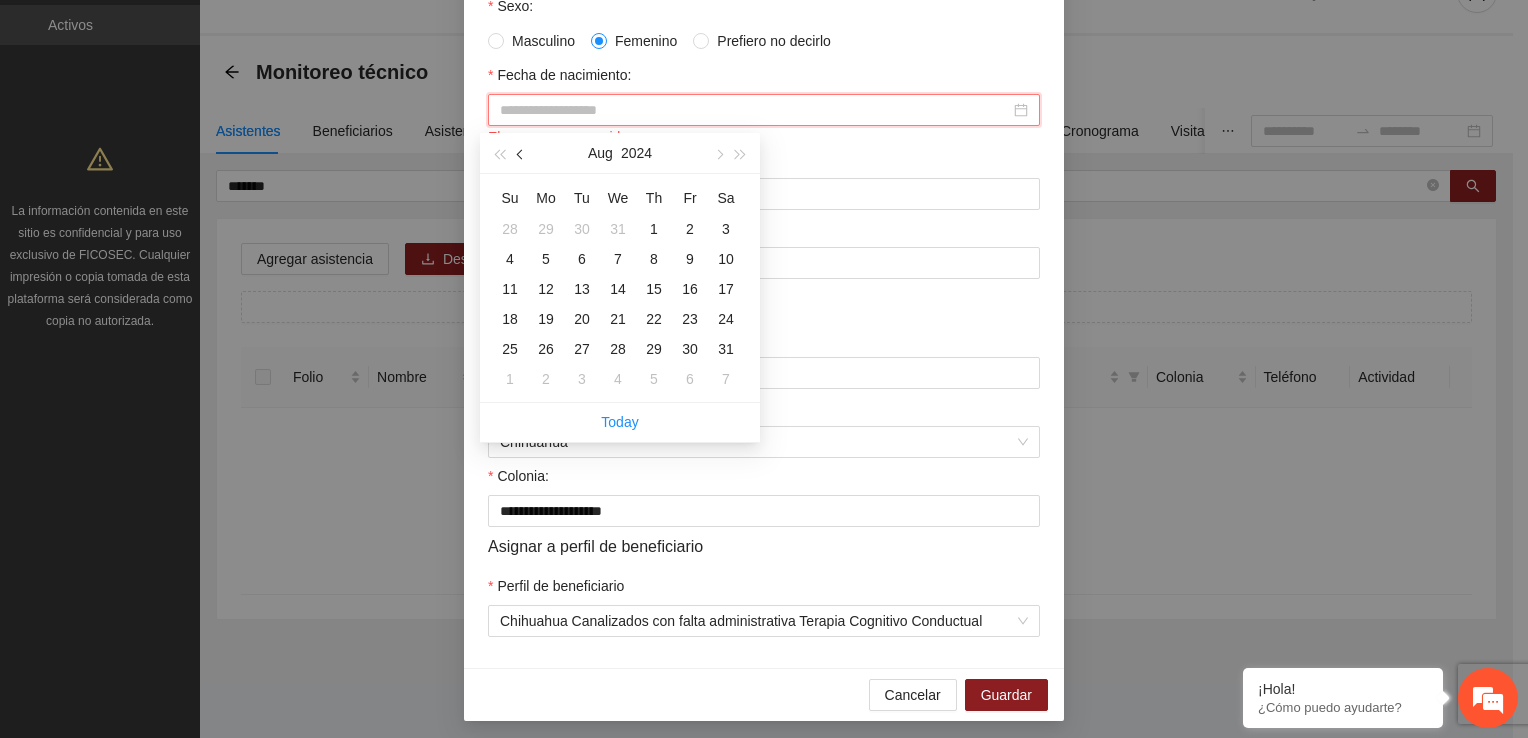click at bounding box center (522, 154) 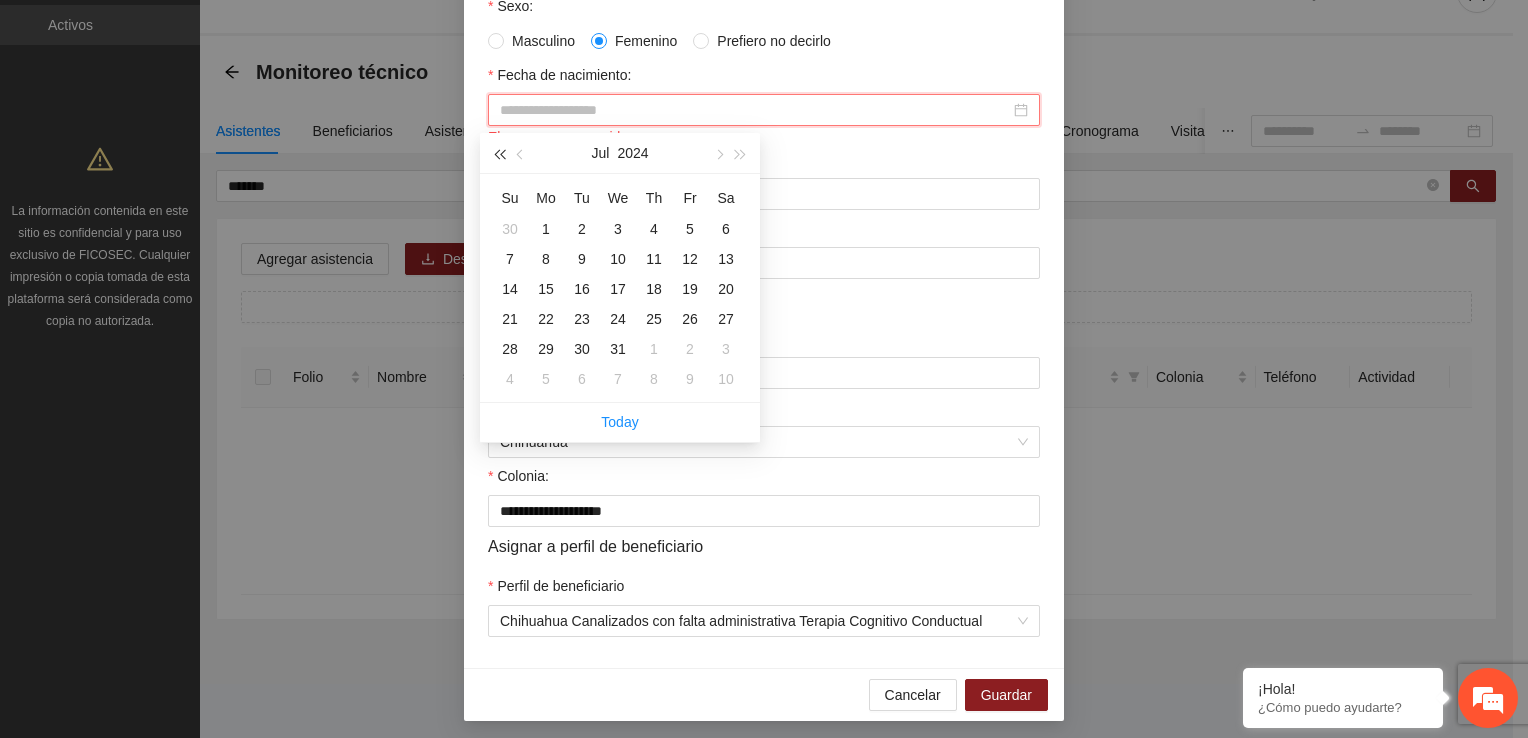click at bounding box center (499, 154) 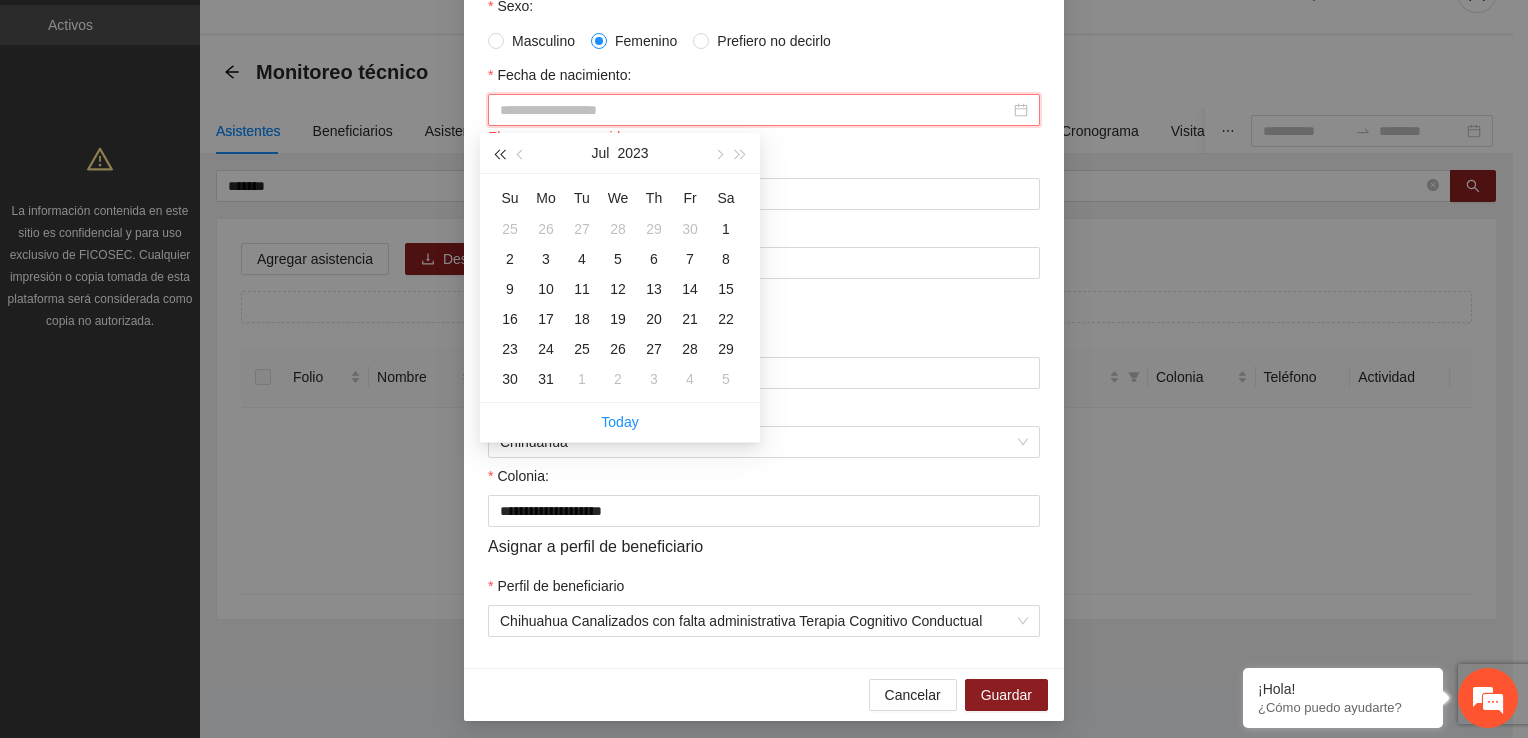 click at bounding box center [499, 154] 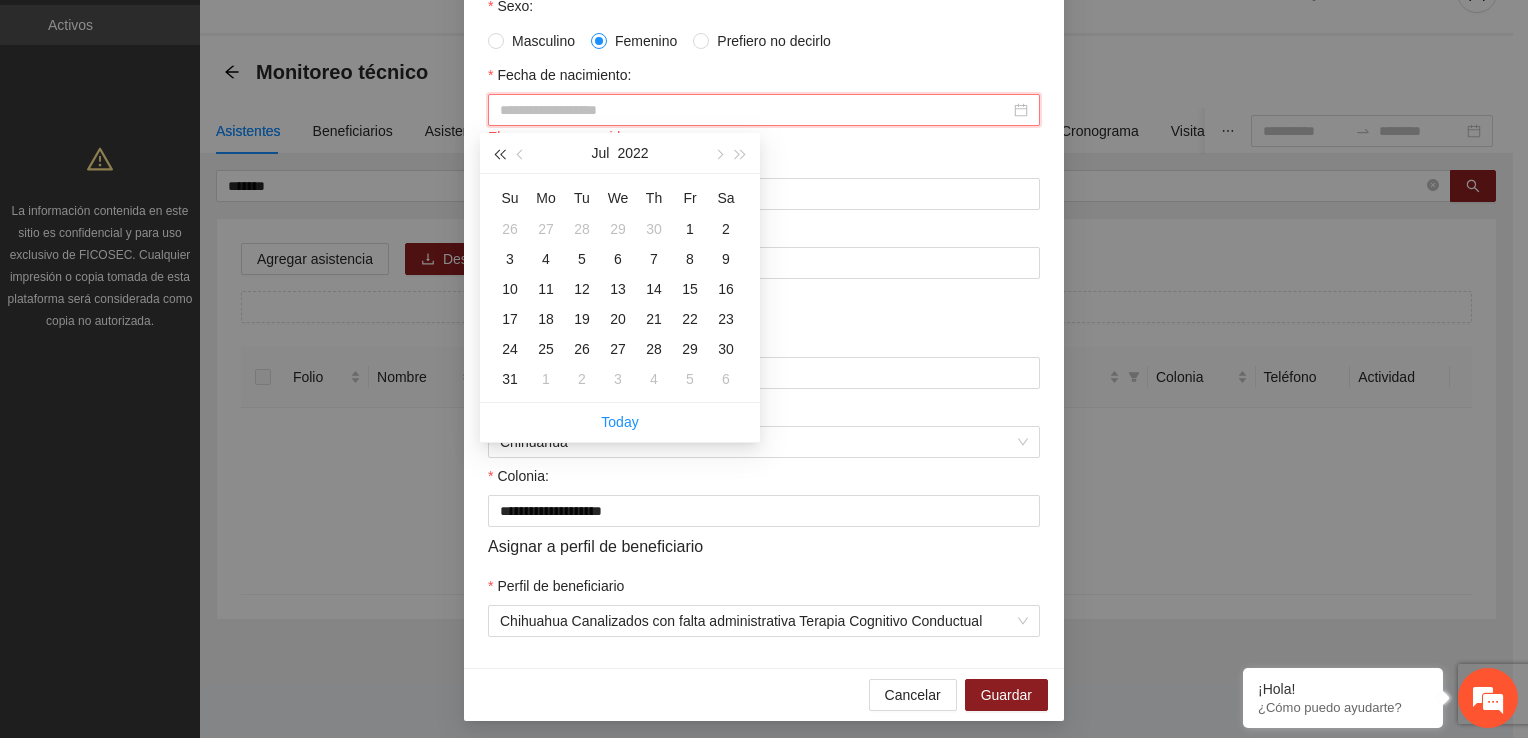 click at bounding box center (499, 154) 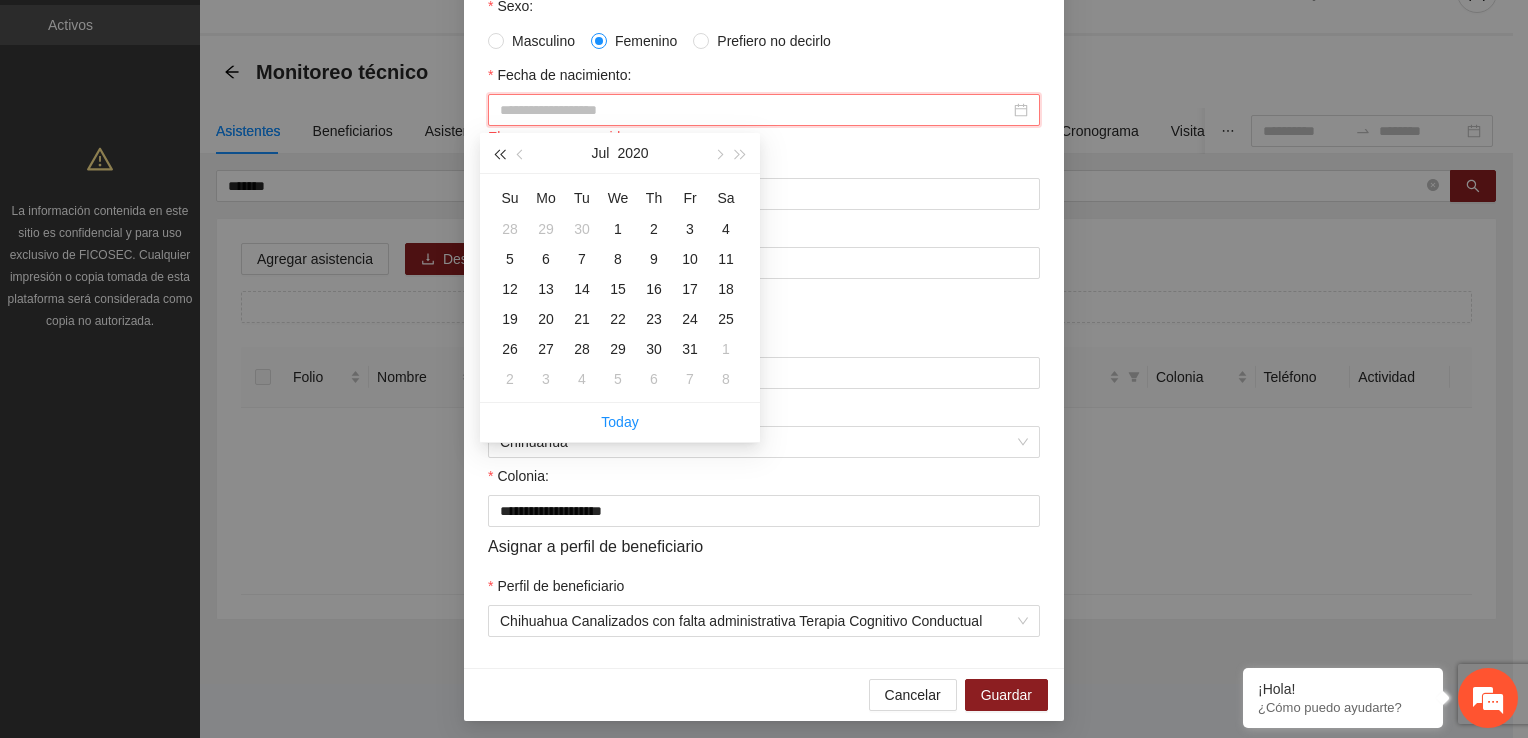 click at bounding box center (499, 154) 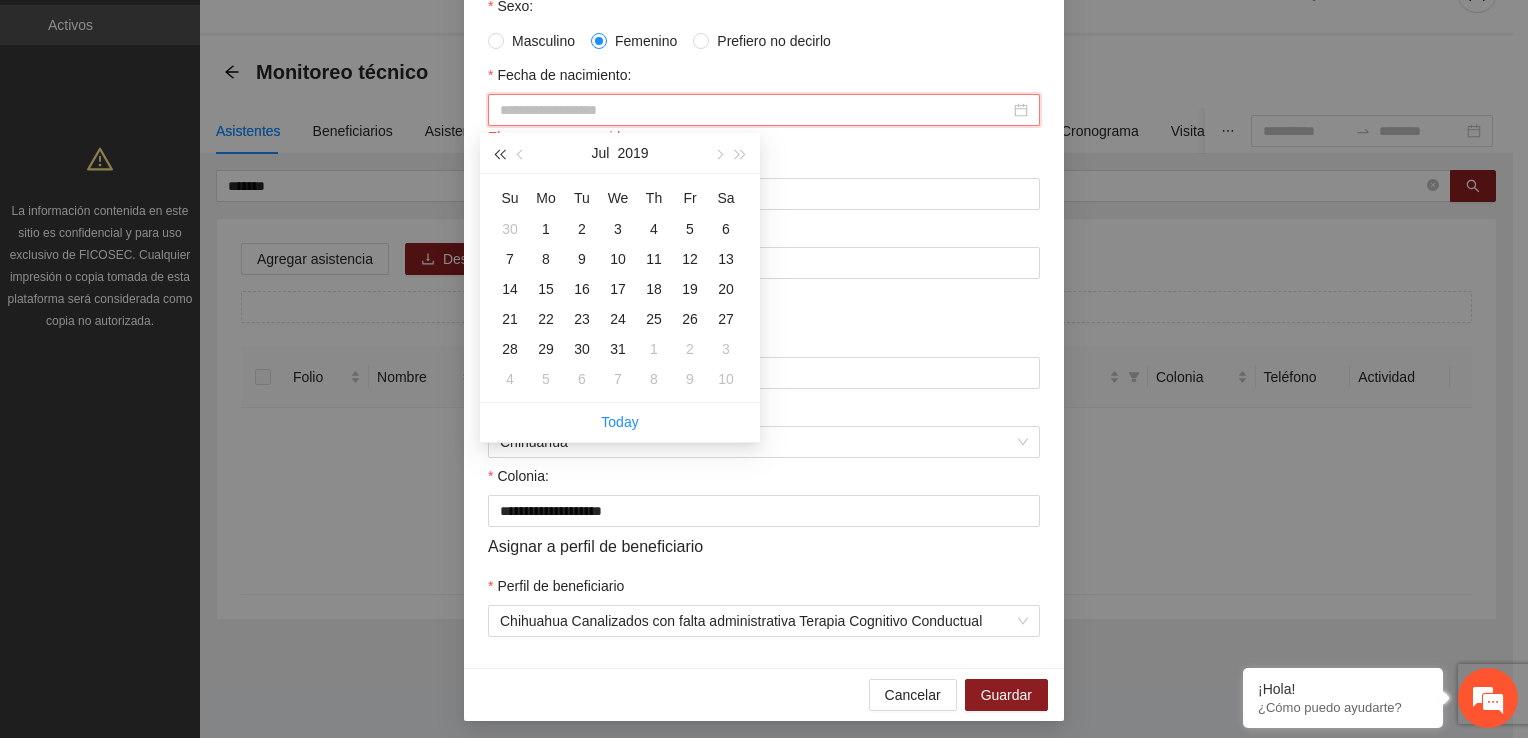 click at bounding box center (499, 154) 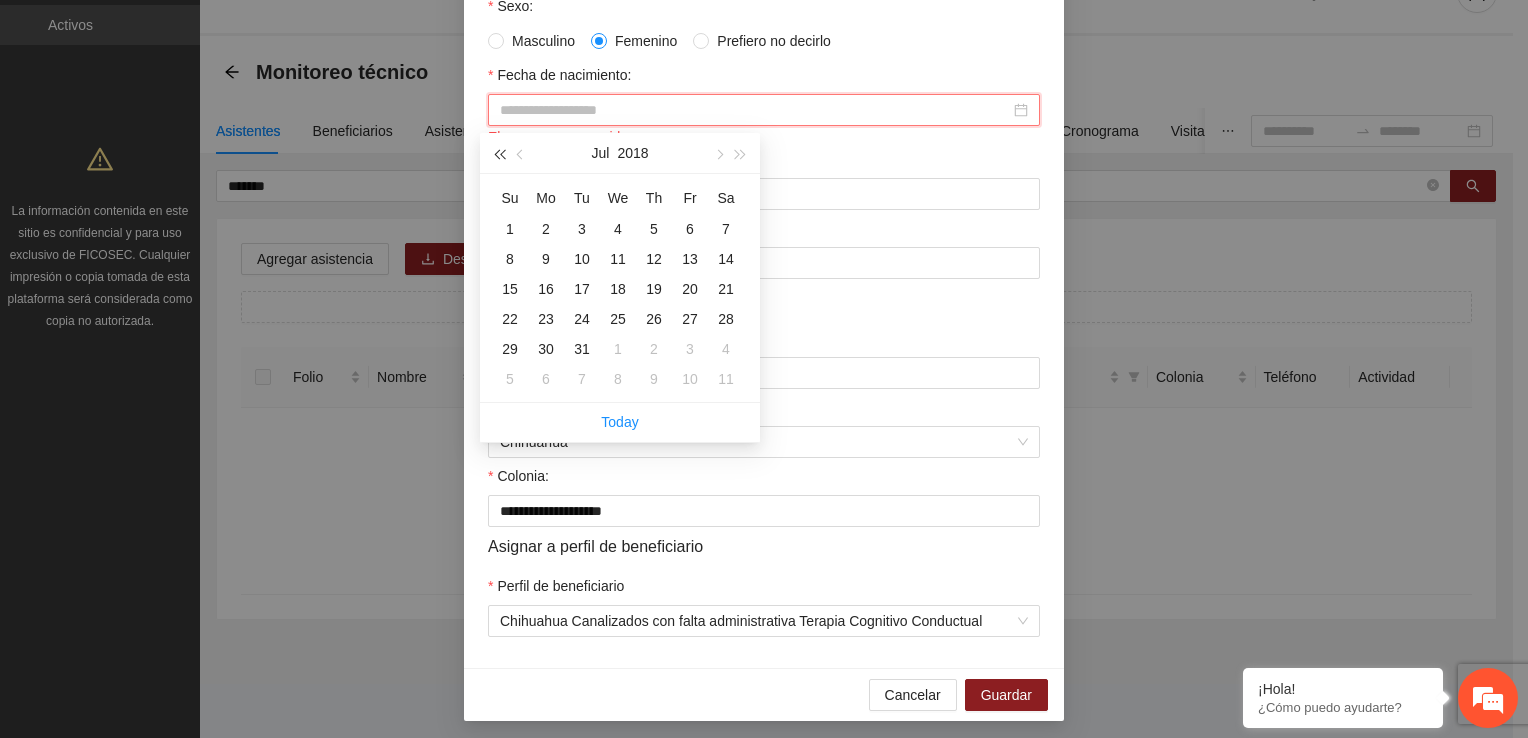 click at bounding box center [499, 154] 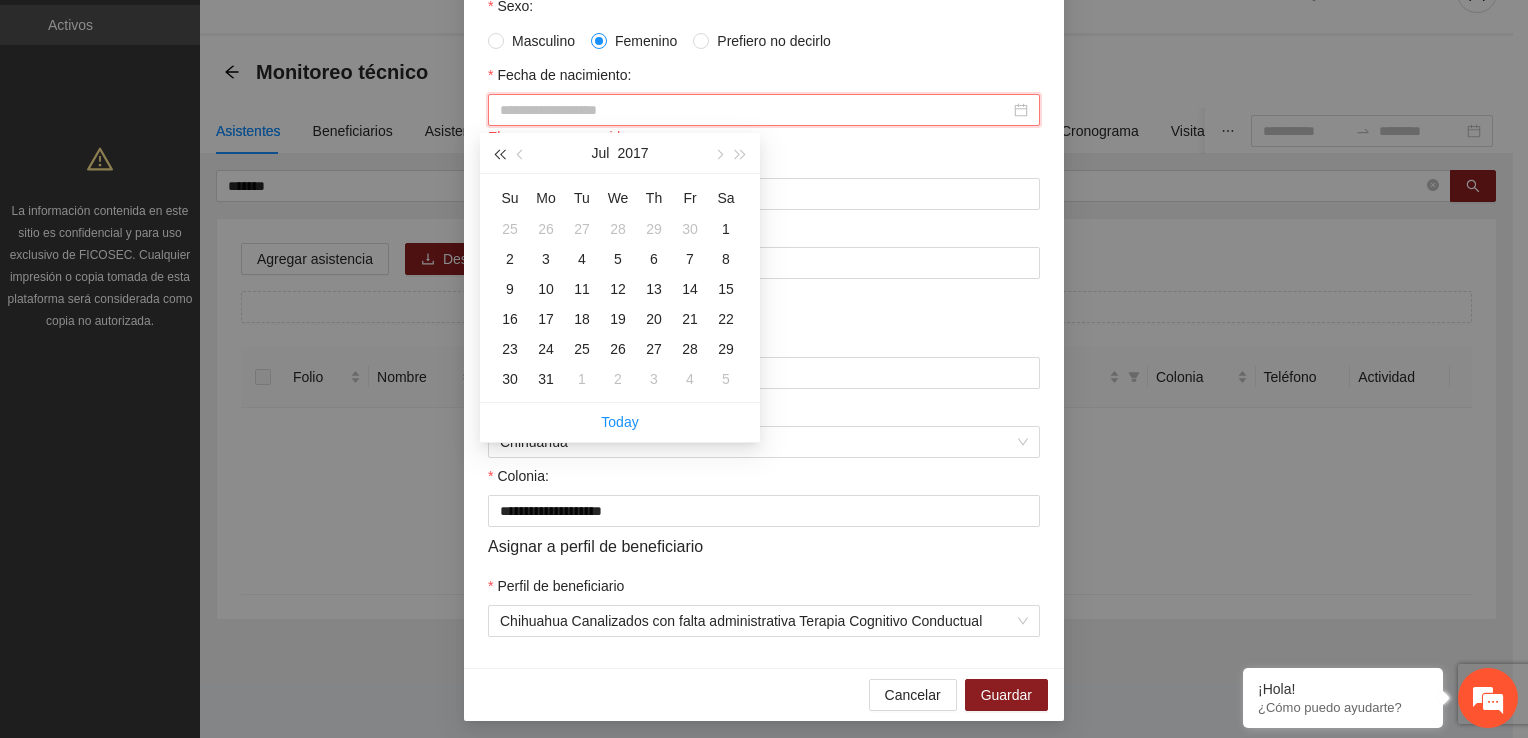 click at bounding box center [499, 154] 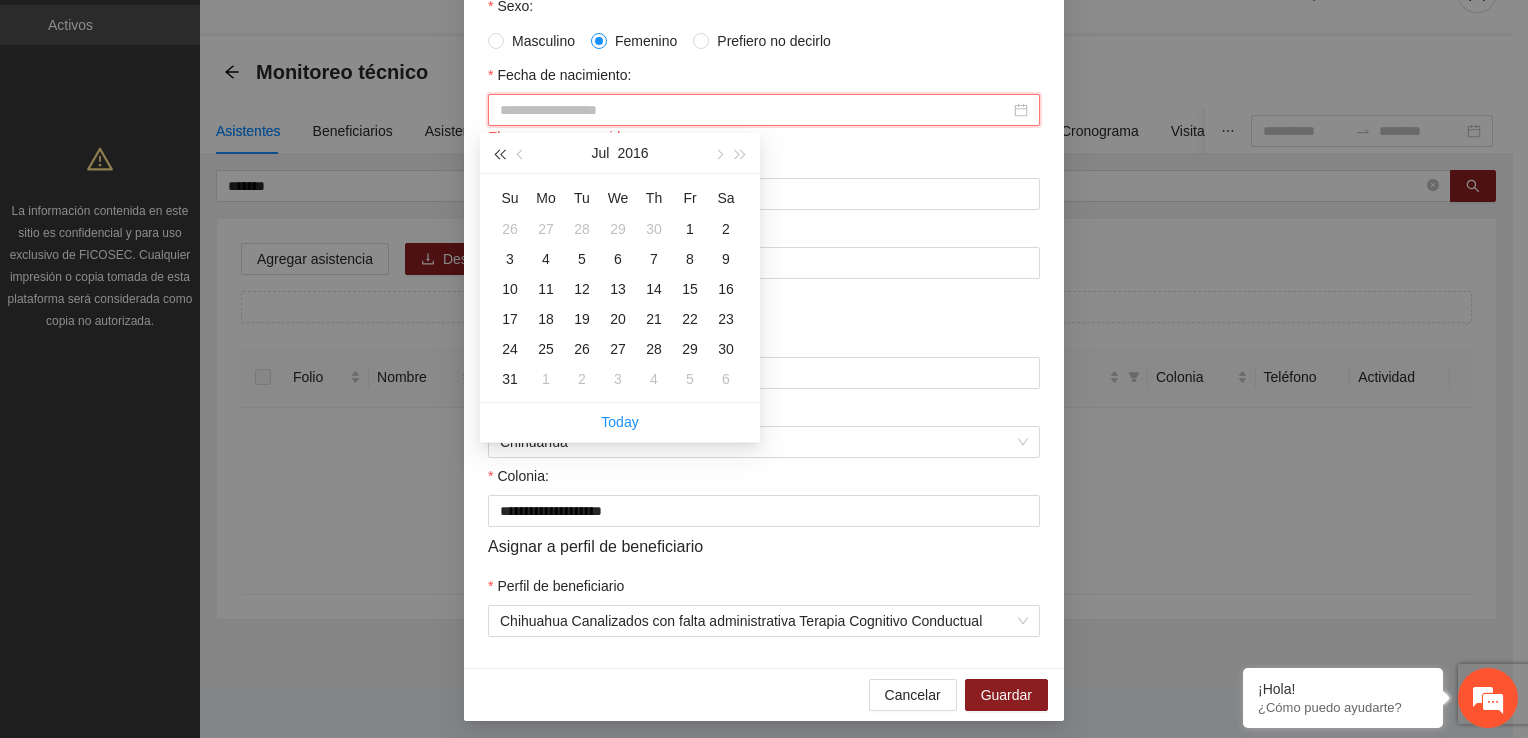 click at bounding box center (499, 154) 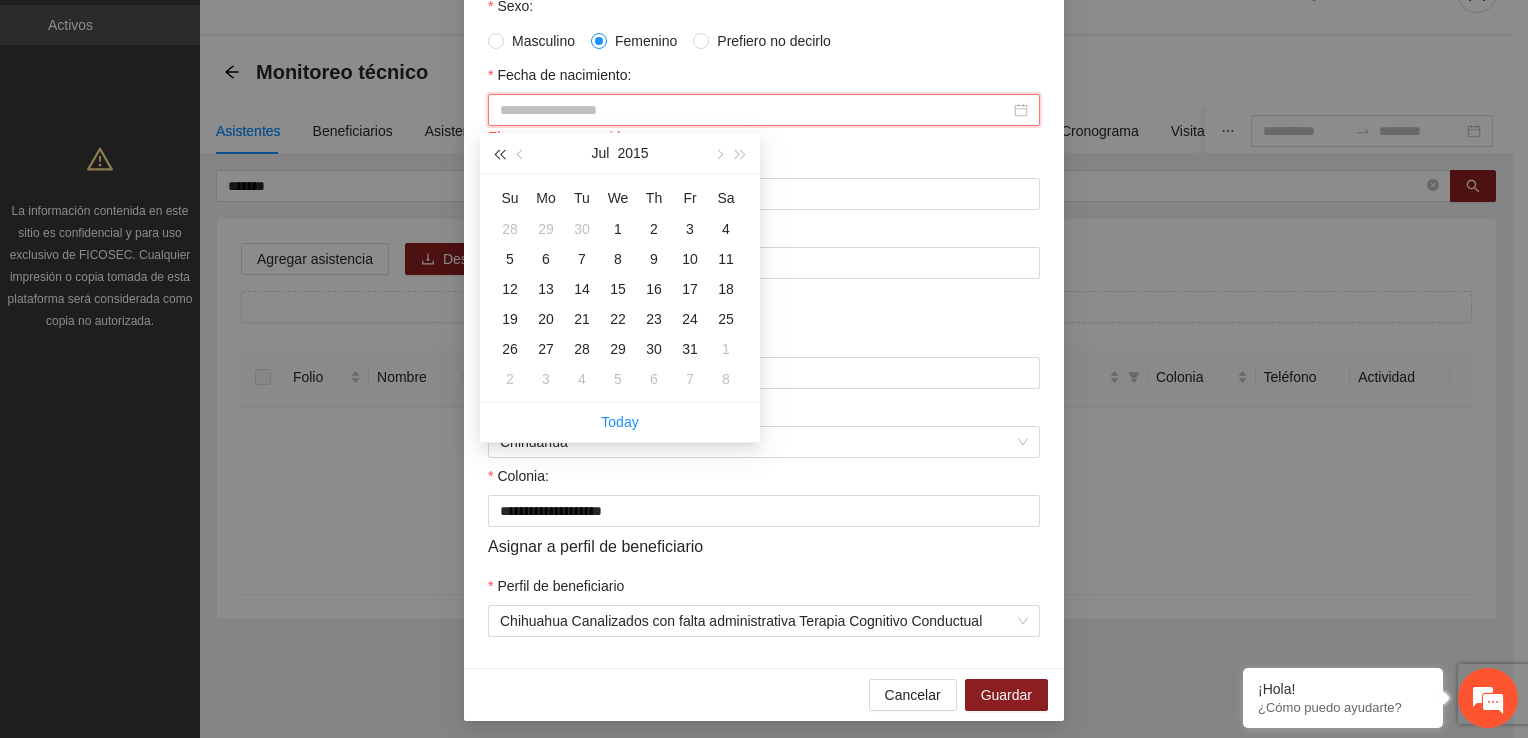 click at bounding box center (499, 154) 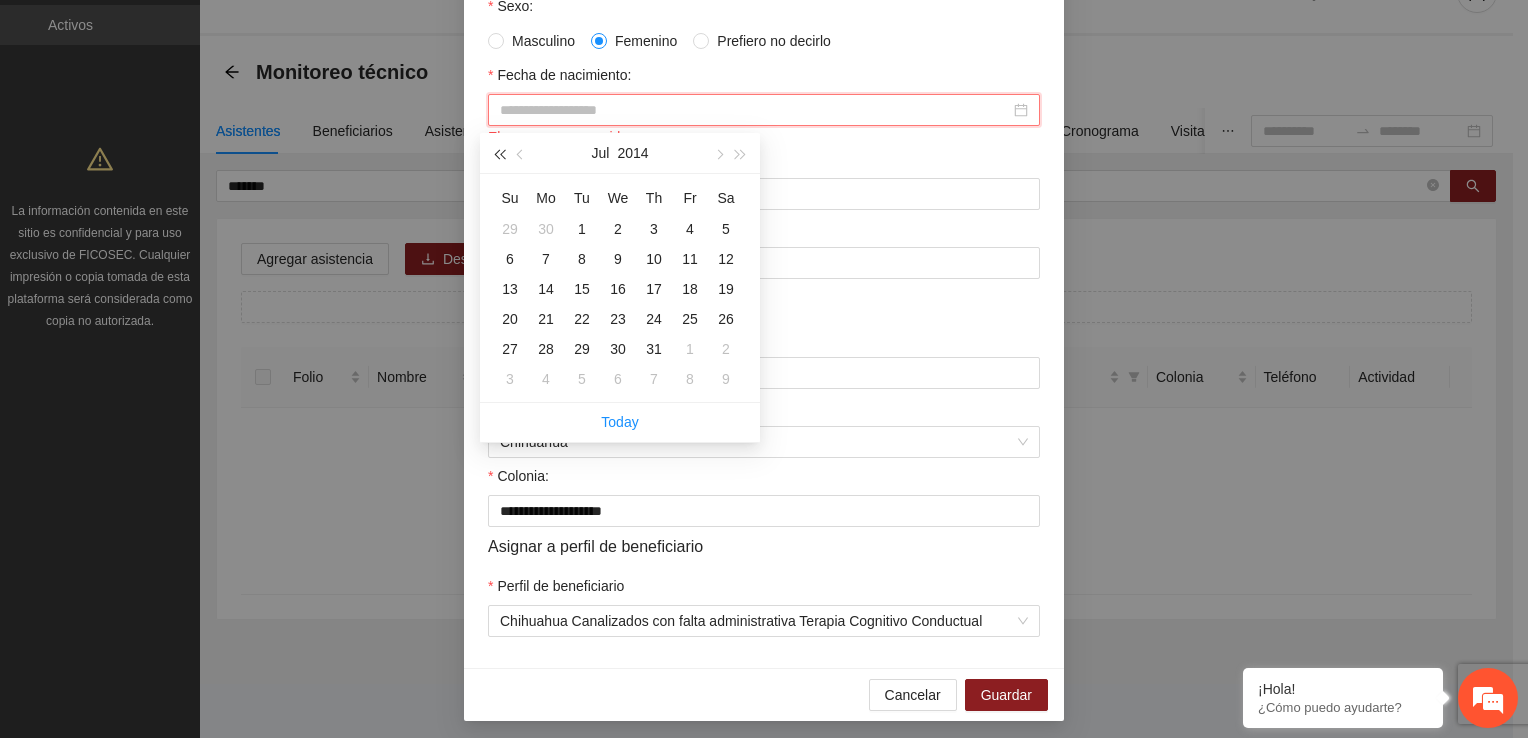 click at bounding box center [499, 154] 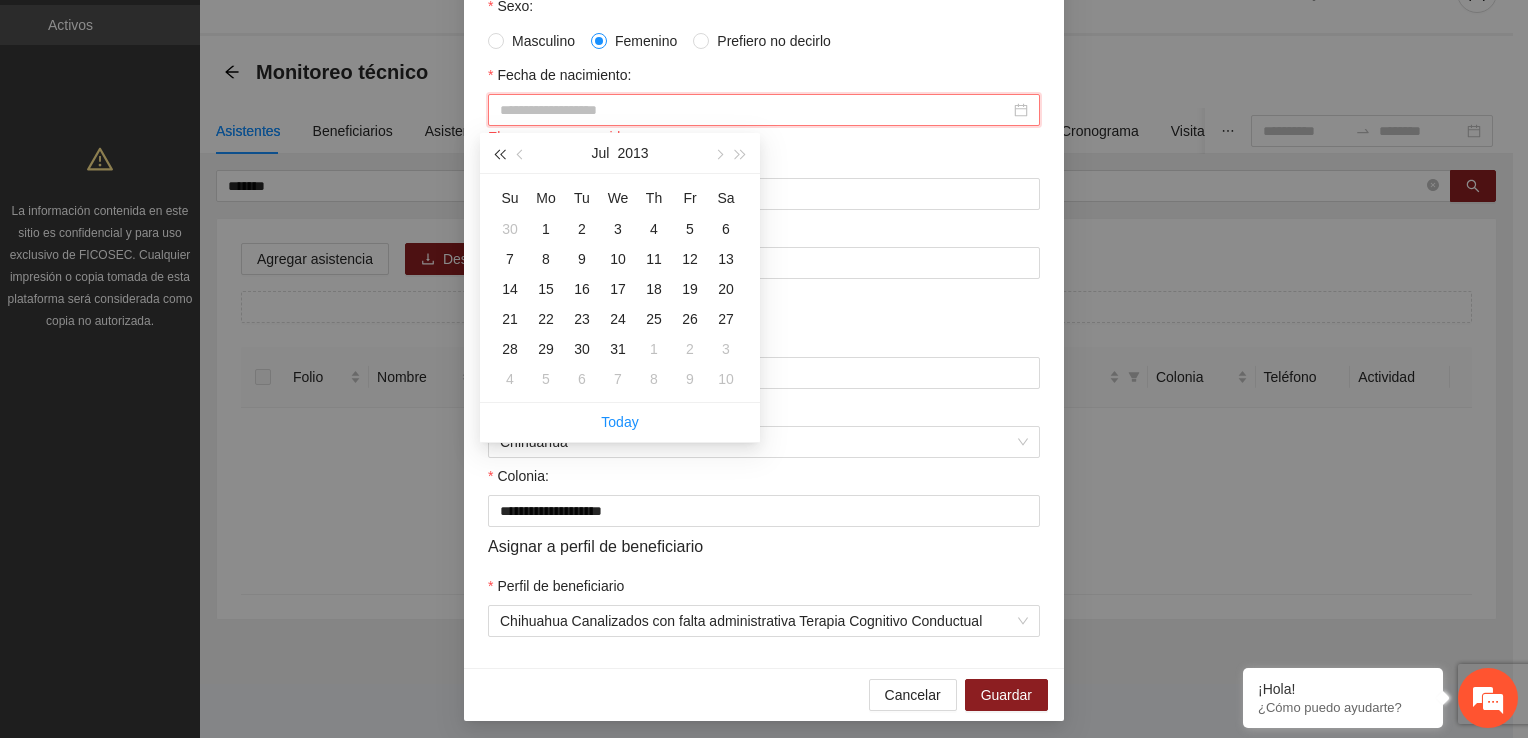 click at bounding box center [499, 154] 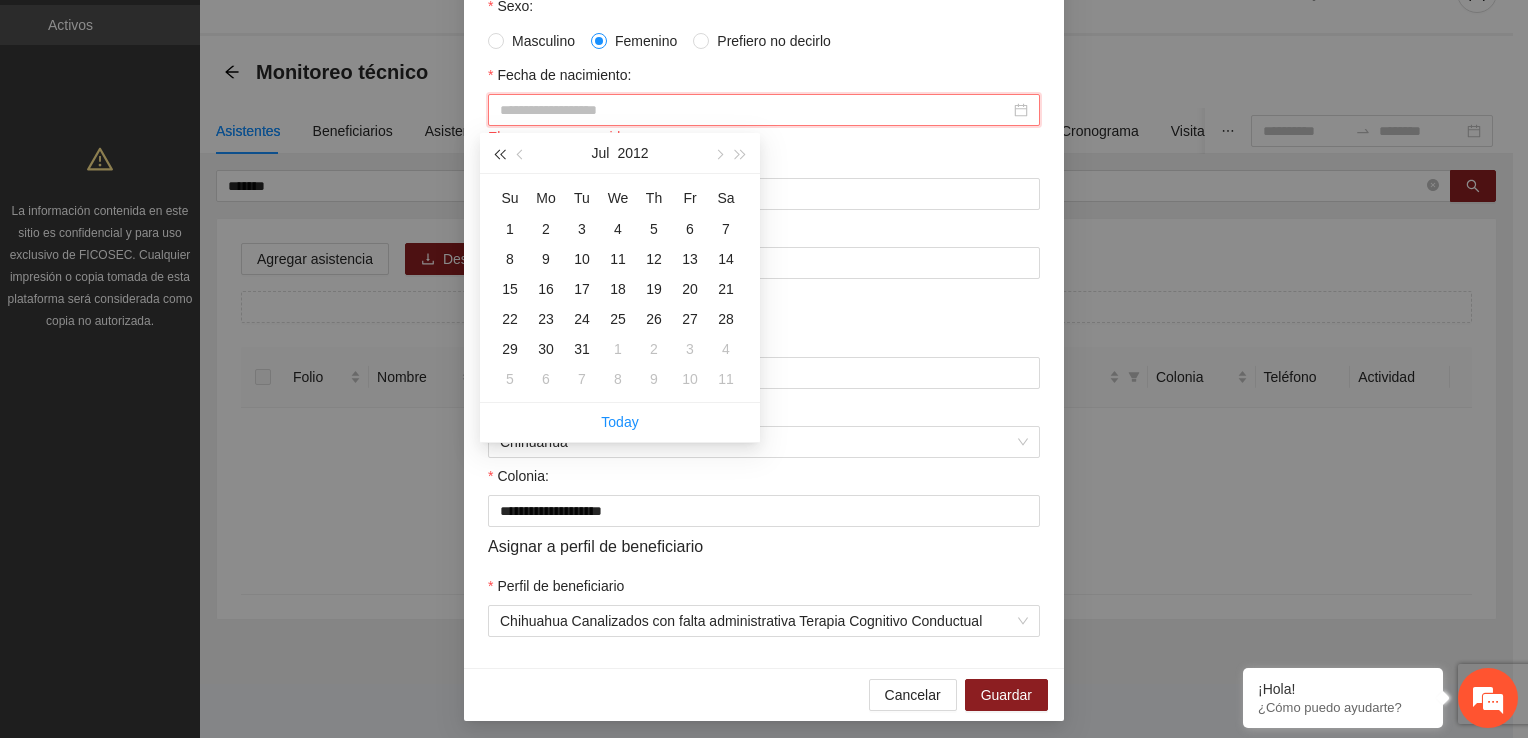 click at bounding box center [499, 154] 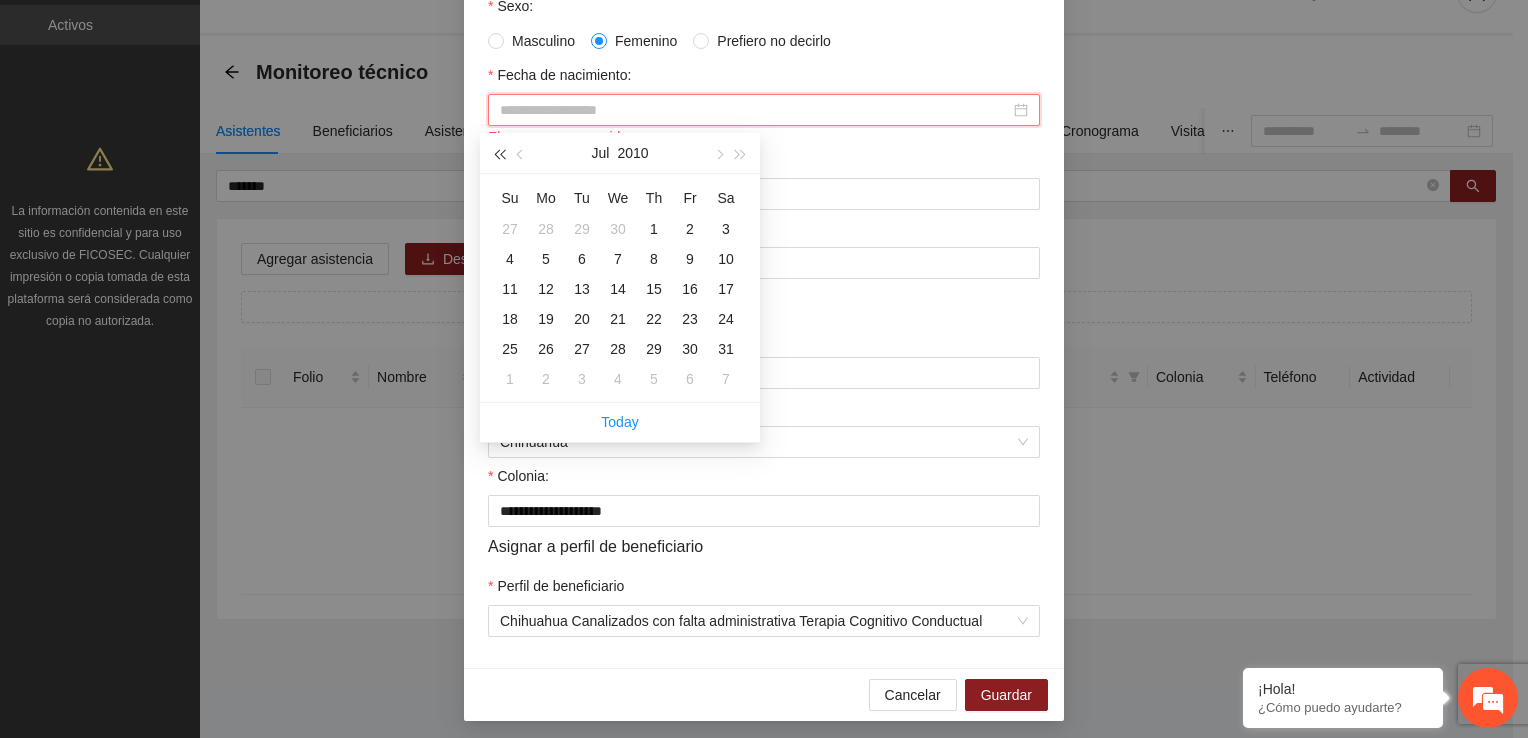 click at bounding box center (499, 154) 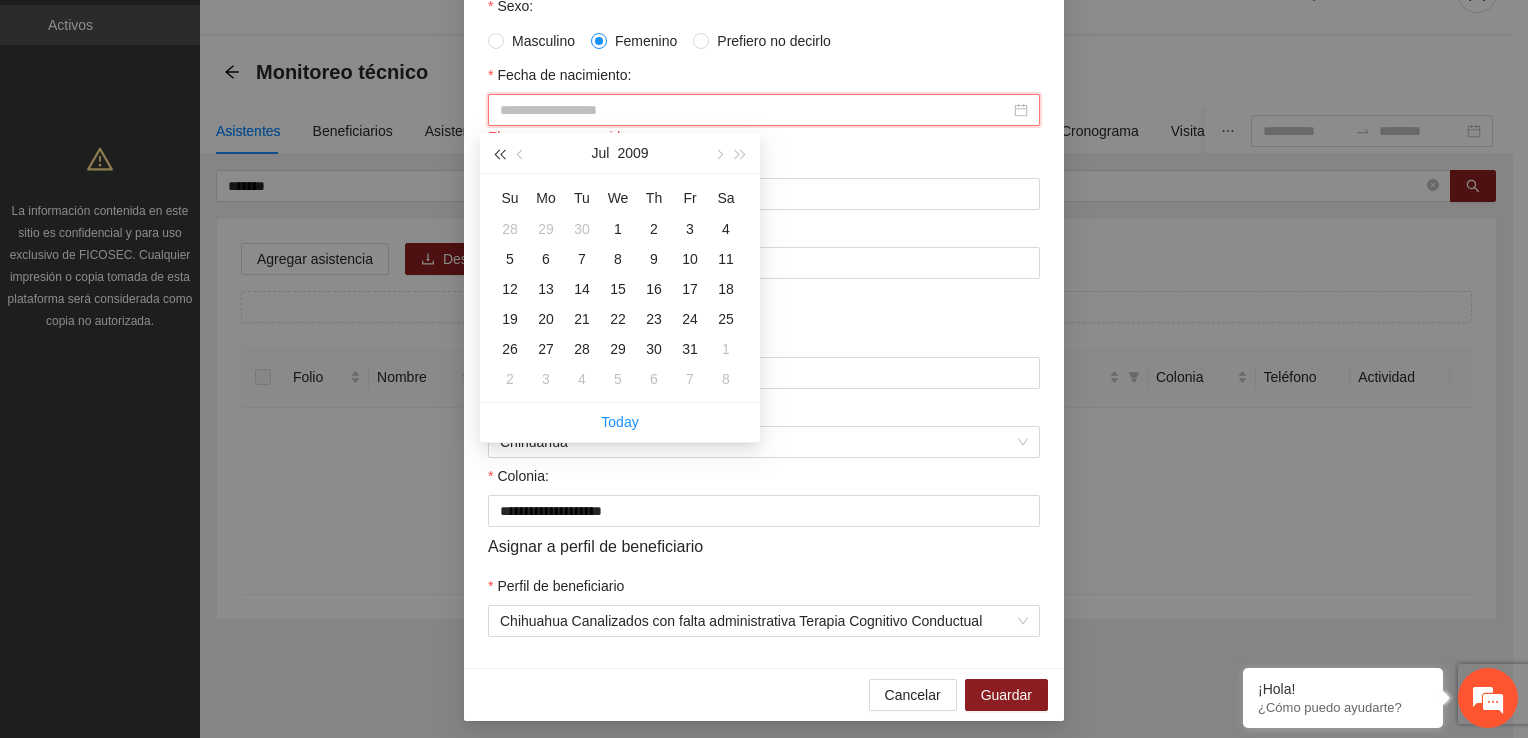 click at bounding box center (499, 154) 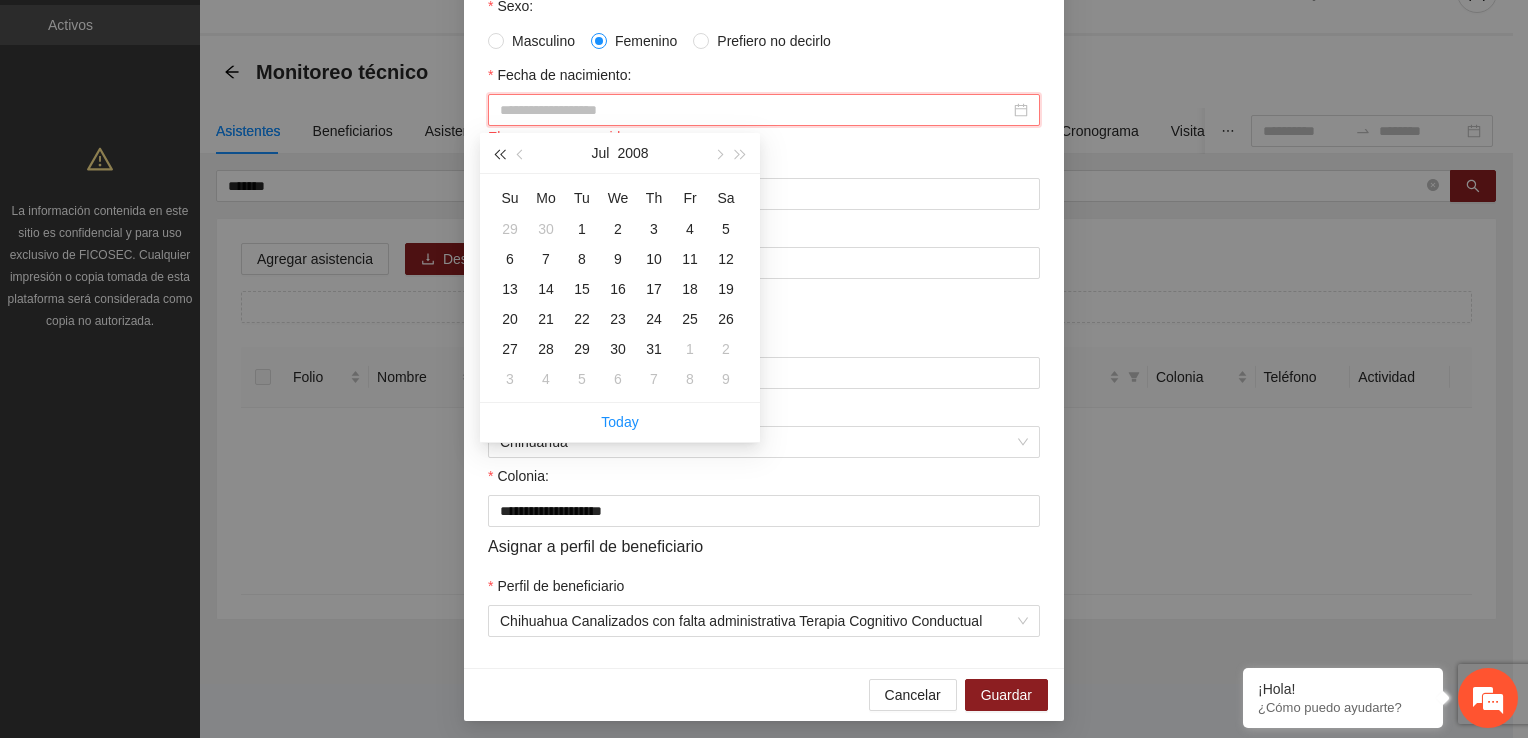 click at bounding box center (499, 154) 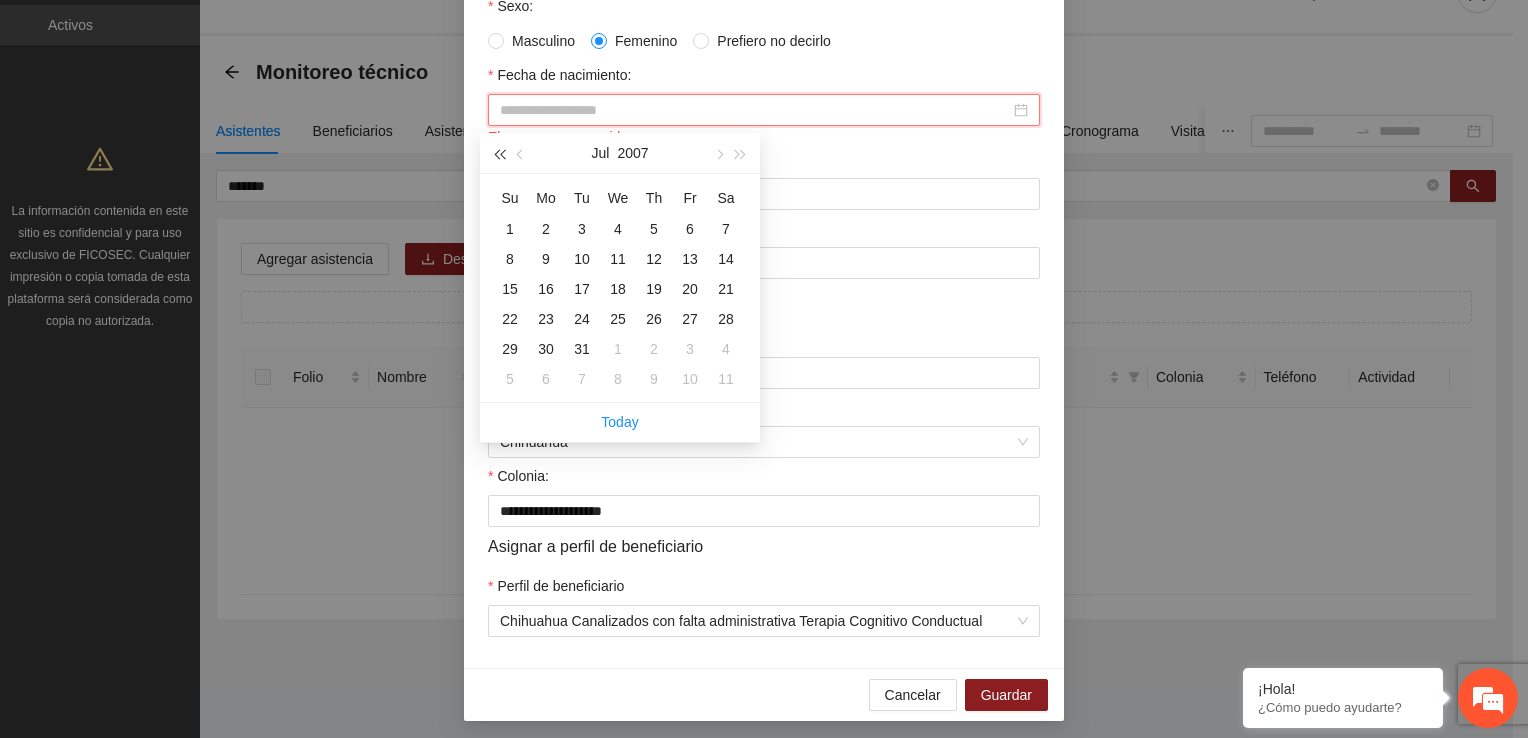click at bounding box center (499, 154) 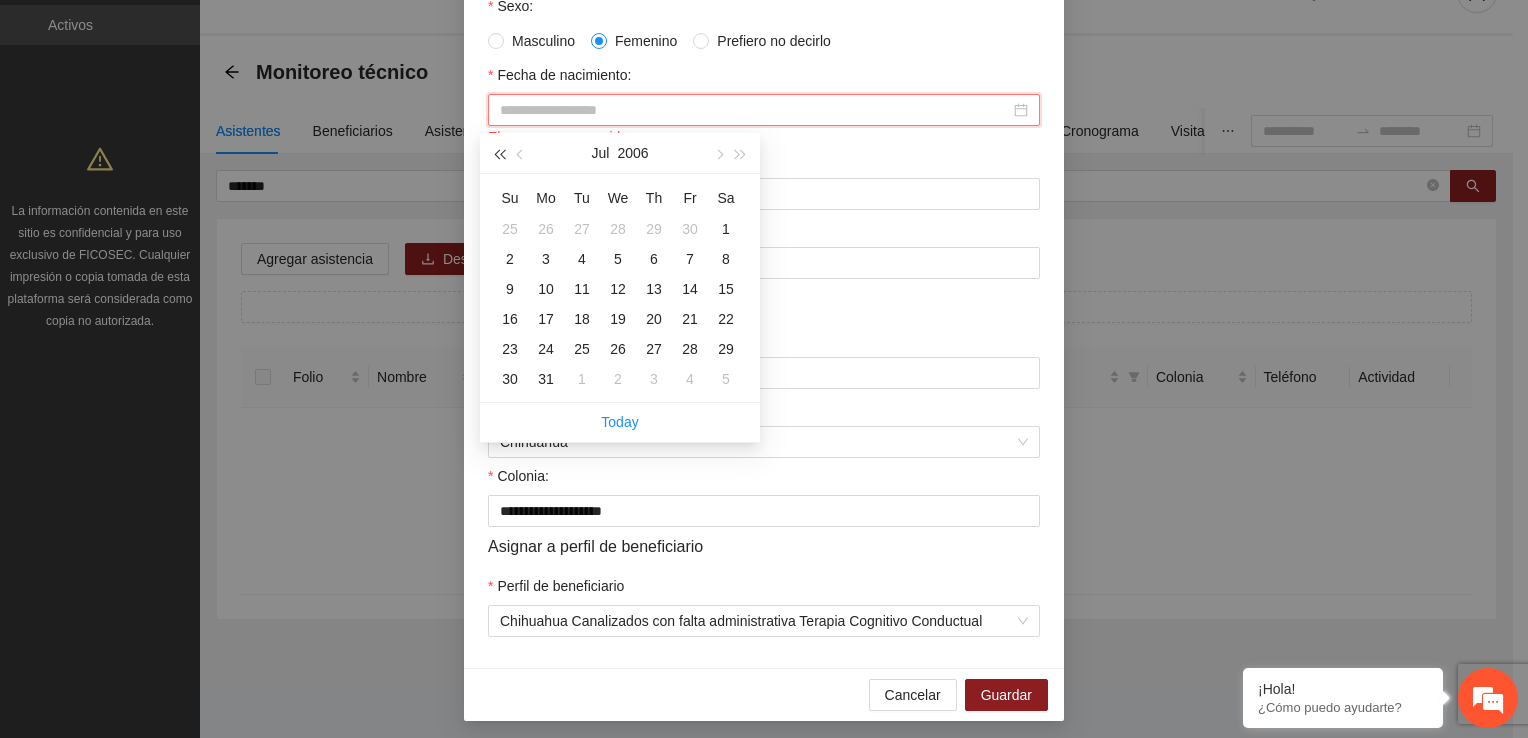 click at bounding box center [499, 154] 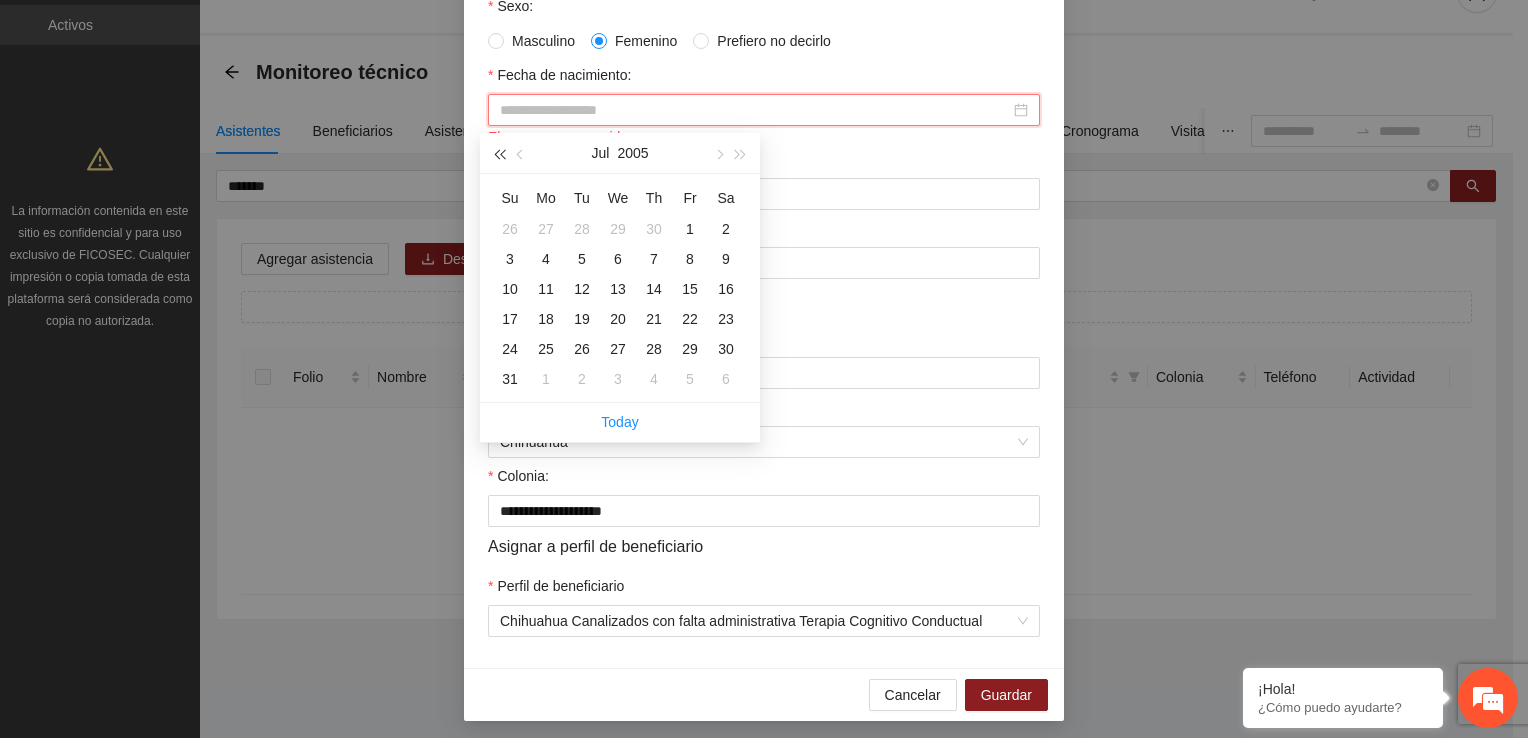 click at bounding box center (499, 154) 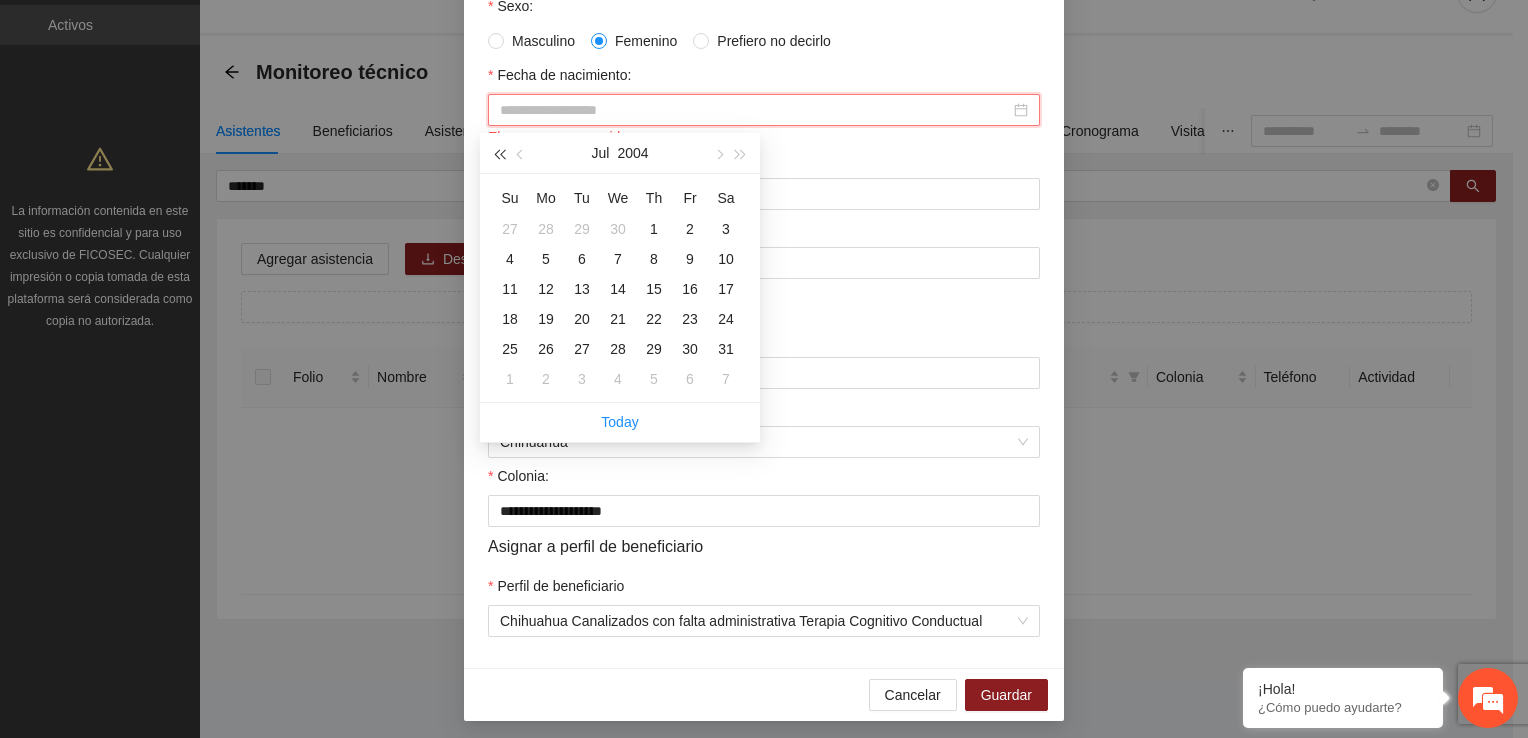 click at bounding box center [499, 154] 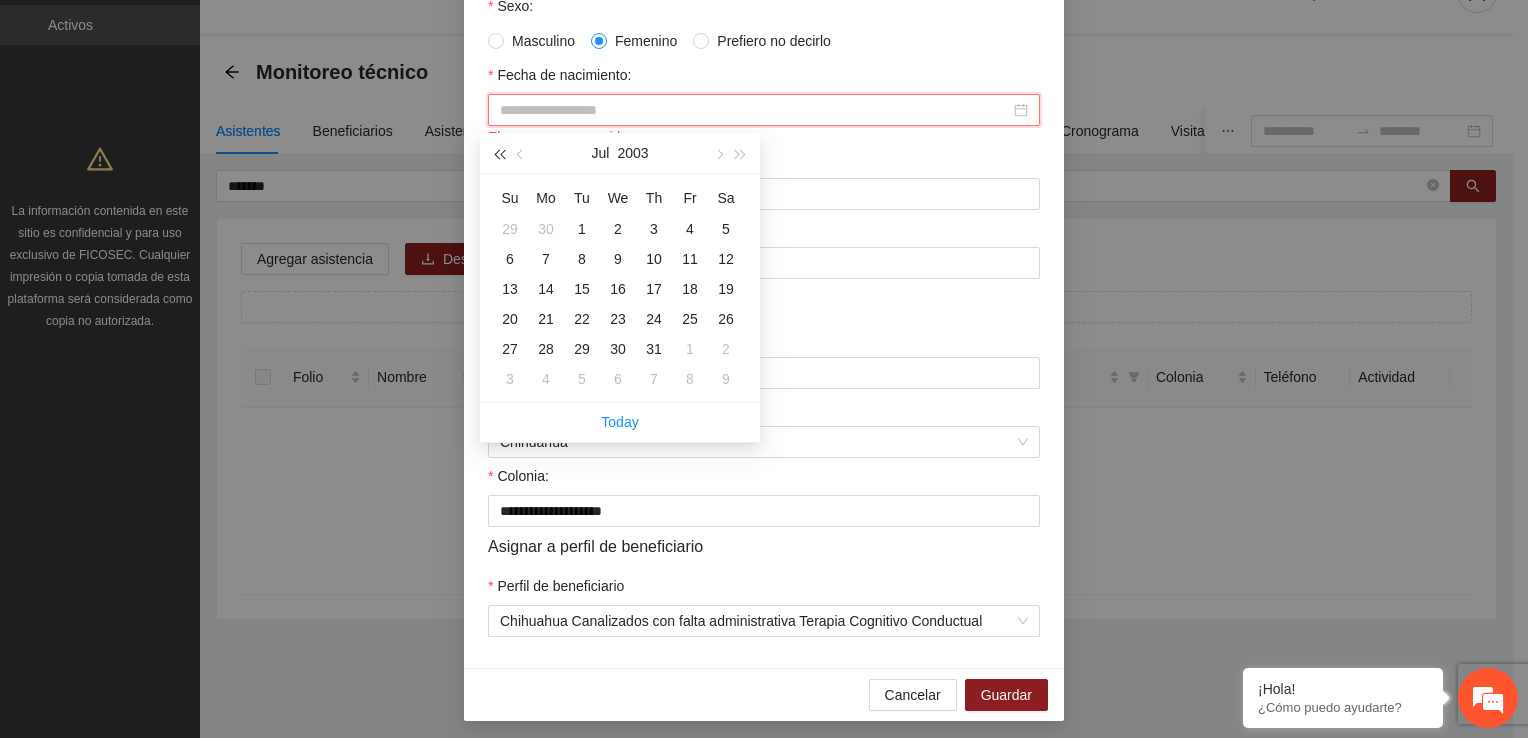click at bounding box center [499, 154] 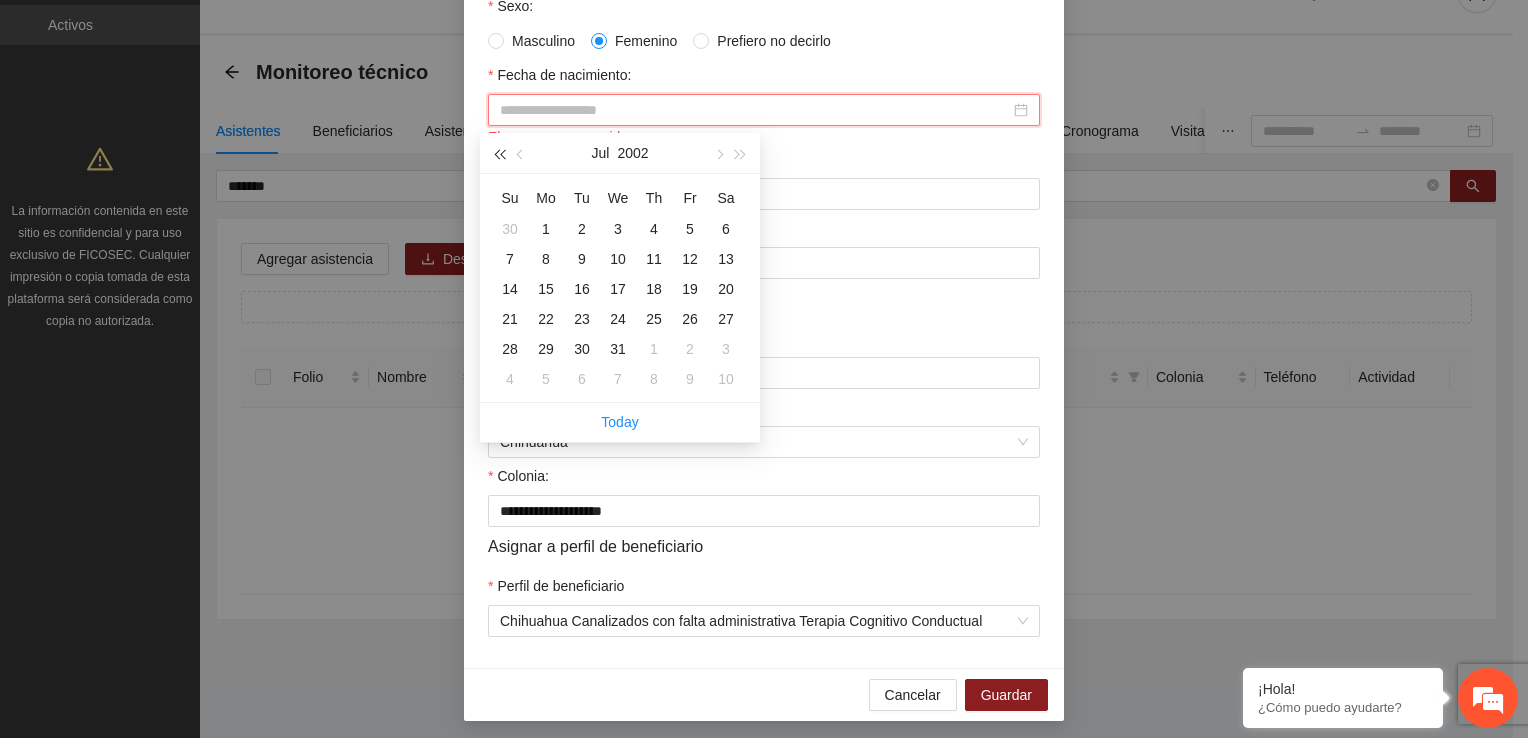 click at bounding box center (499, 154) 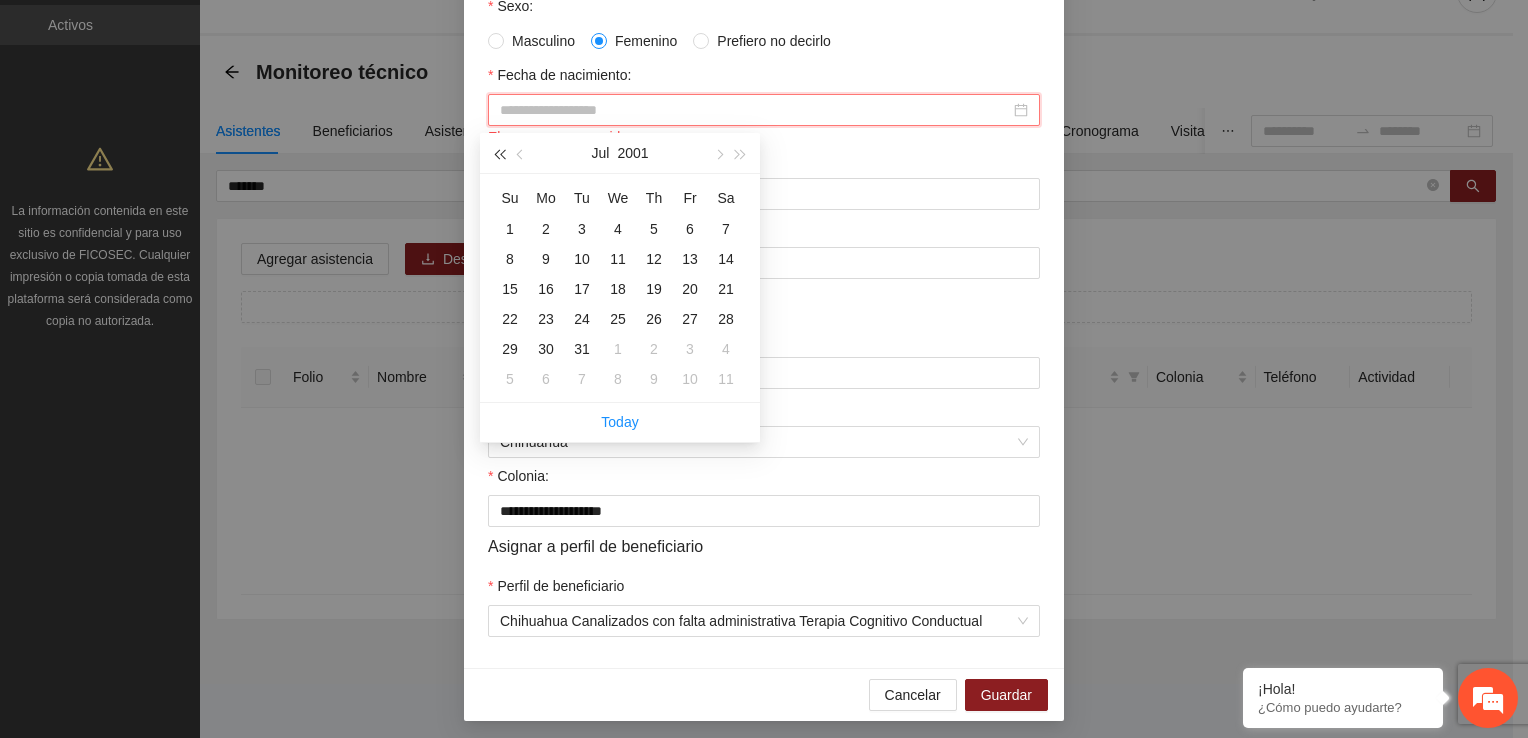 click at bounding box center [499, 154] 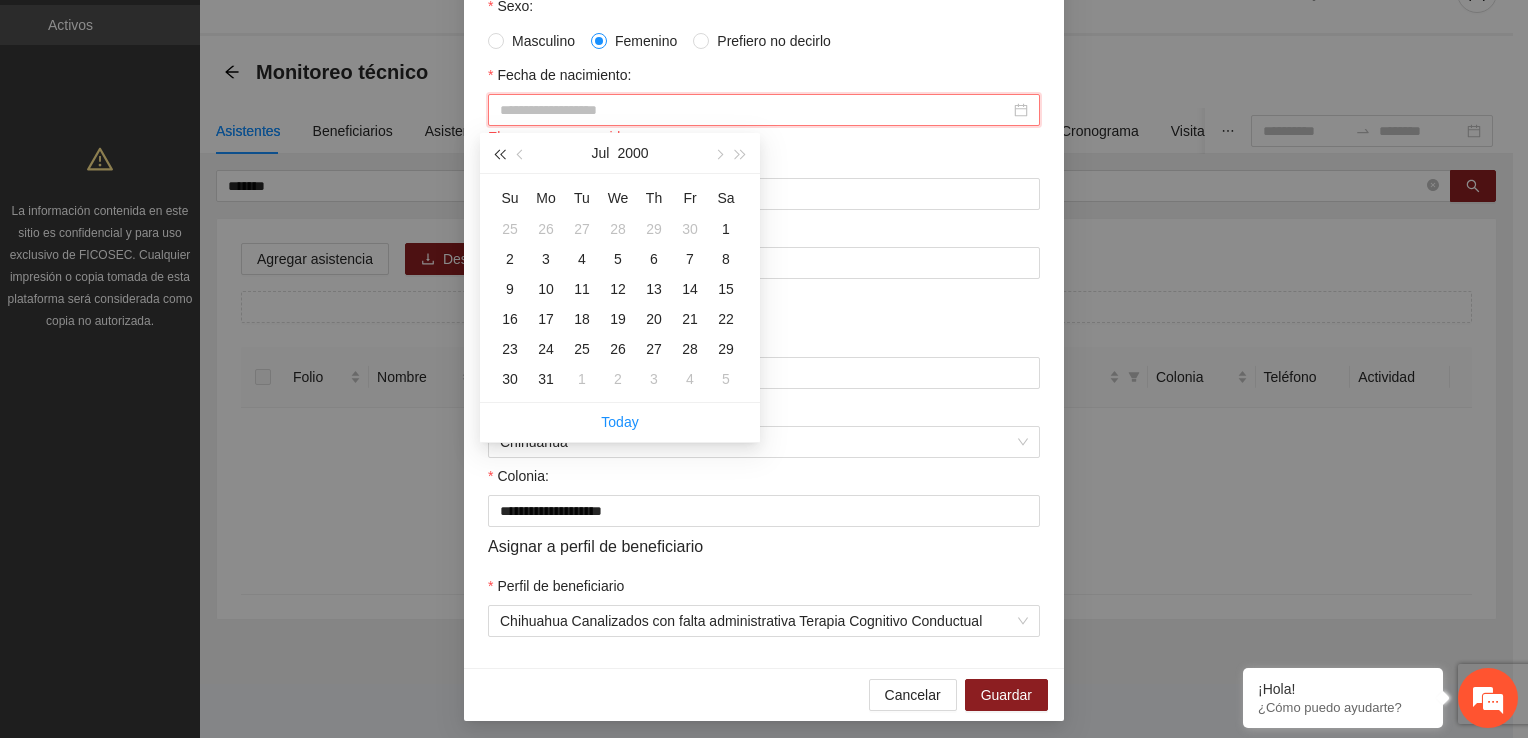 click at bounding box center (499, 154) 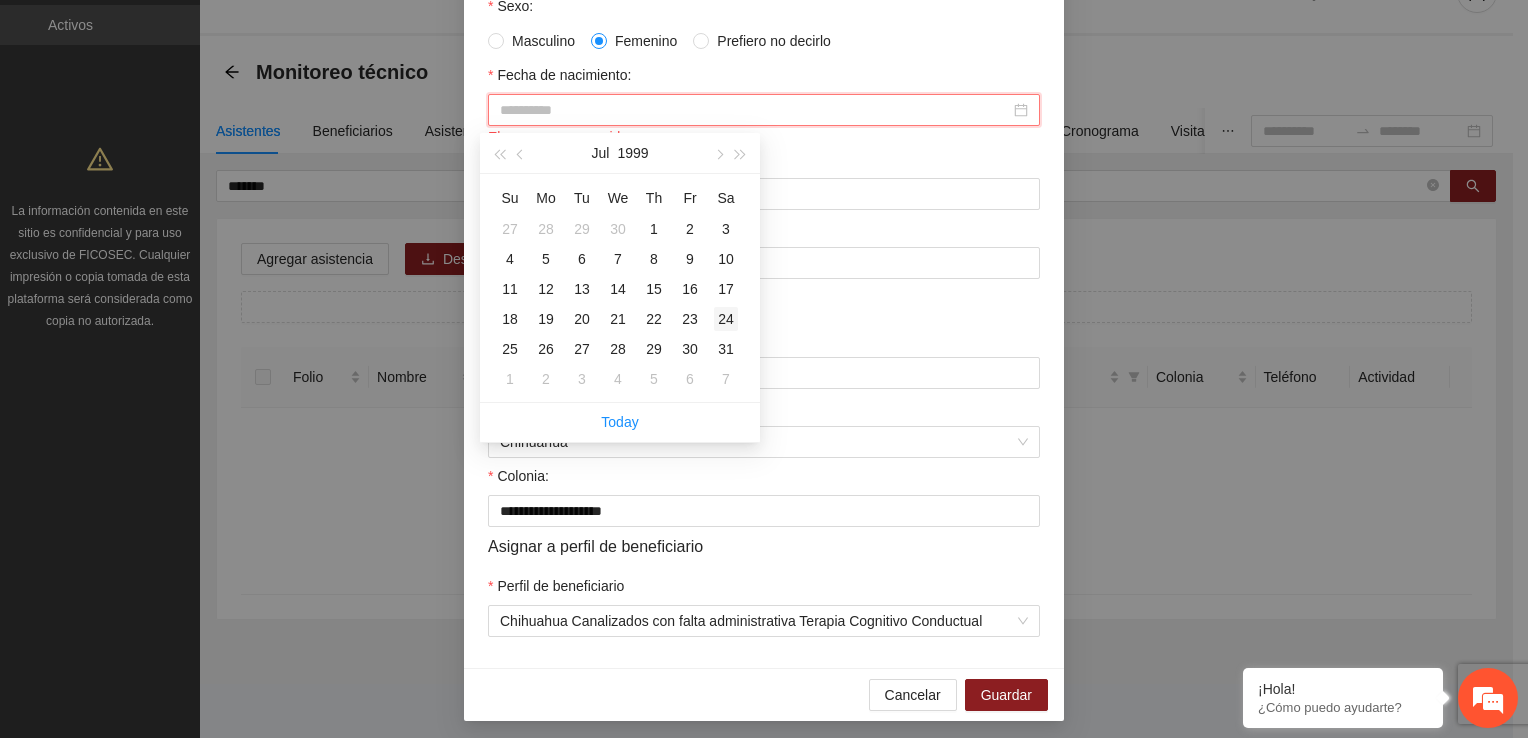 type on "**********" 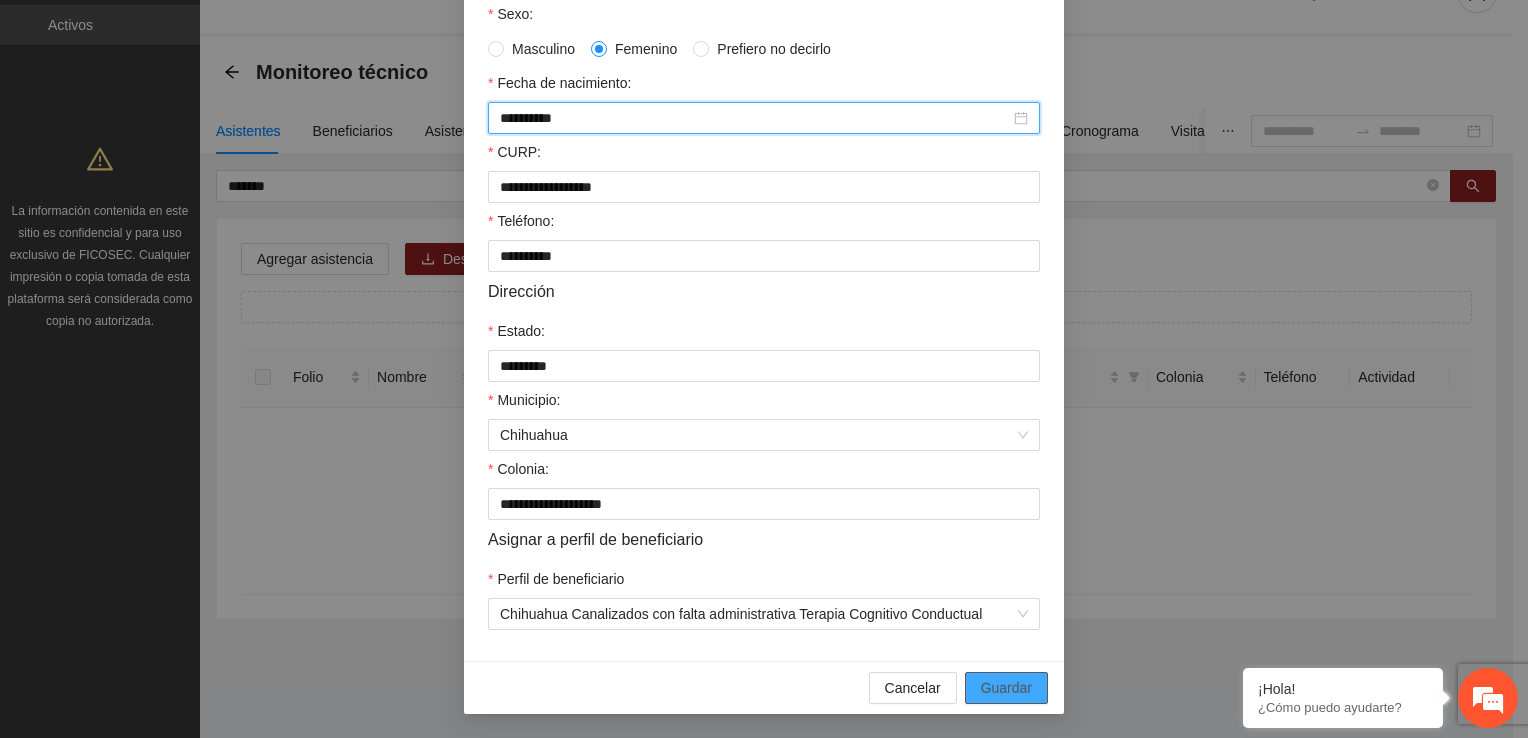click on "Guardar" at bounding box center [1006, 688] 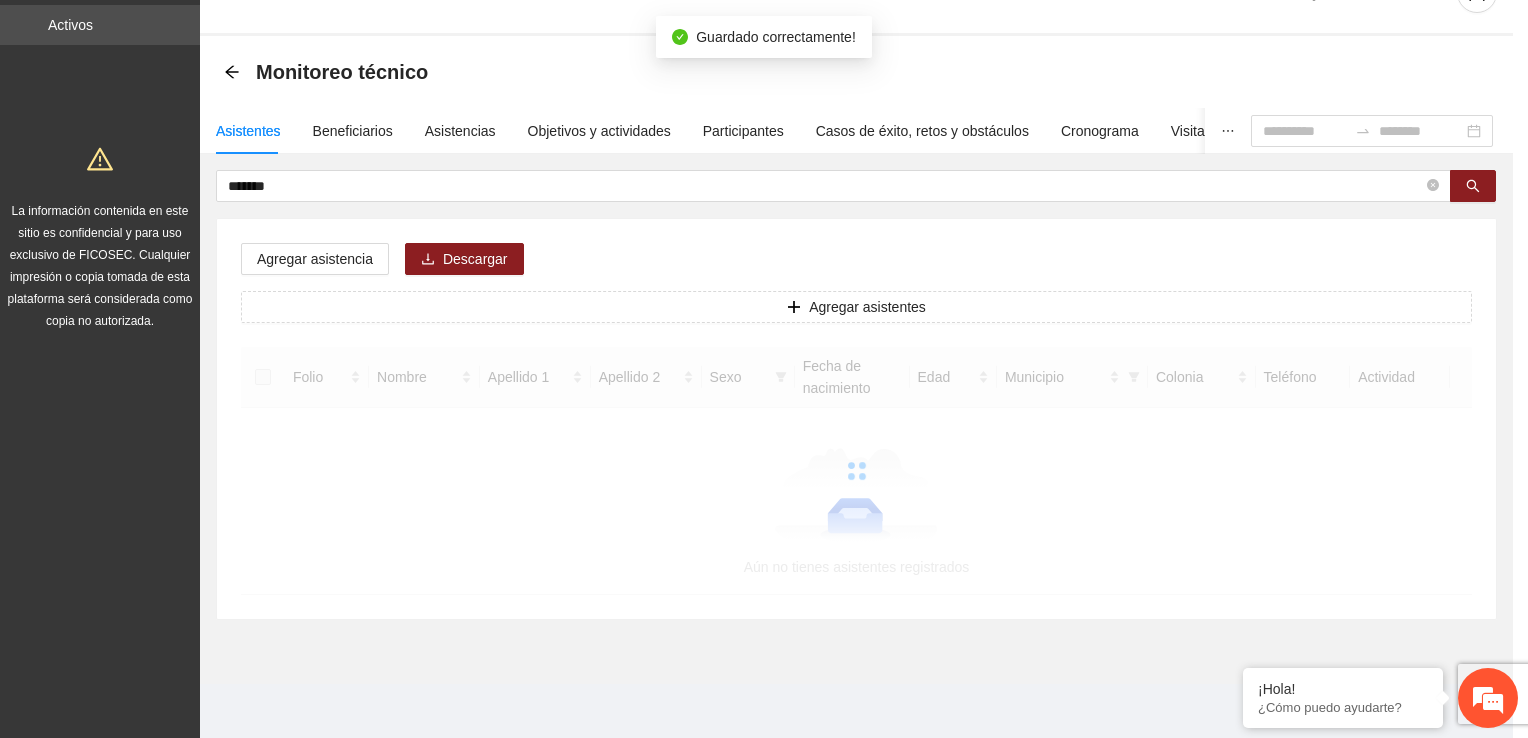 scroll, scrollTop: 332, scrollLeft: 0, axis: vertical 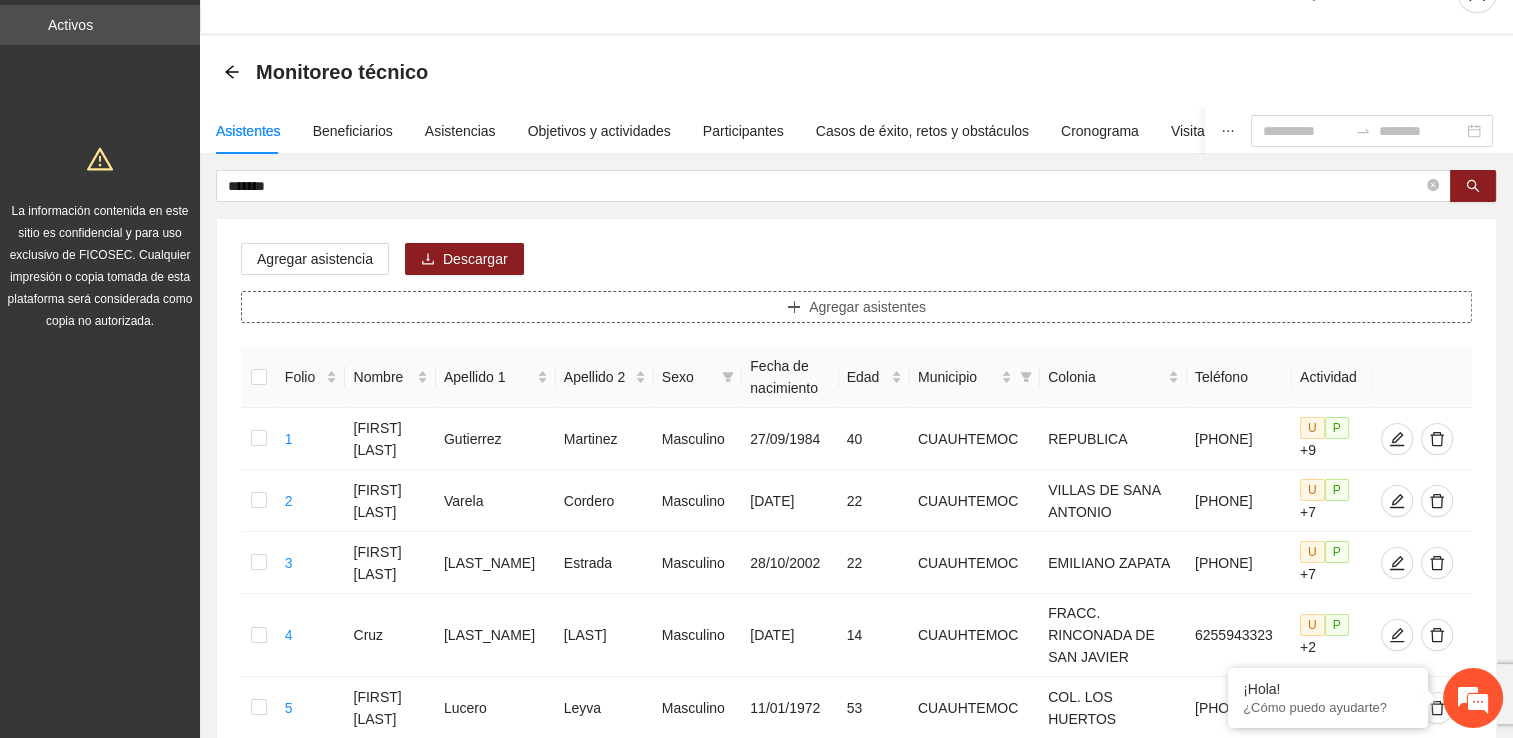 click on "Agregar asistentes" at bounding box center (856, 307) 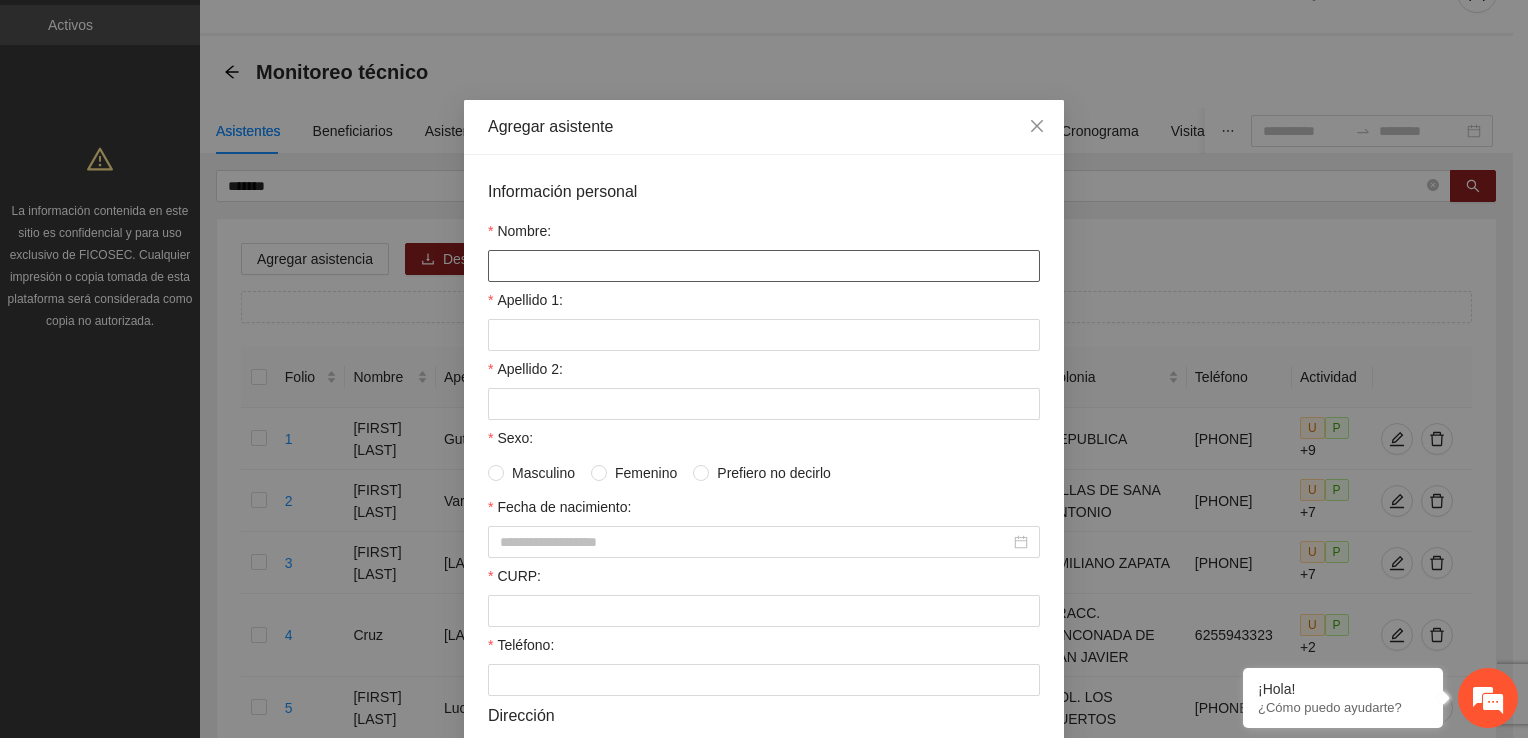 click on "Nombre:" at bounding box center [764, 266] 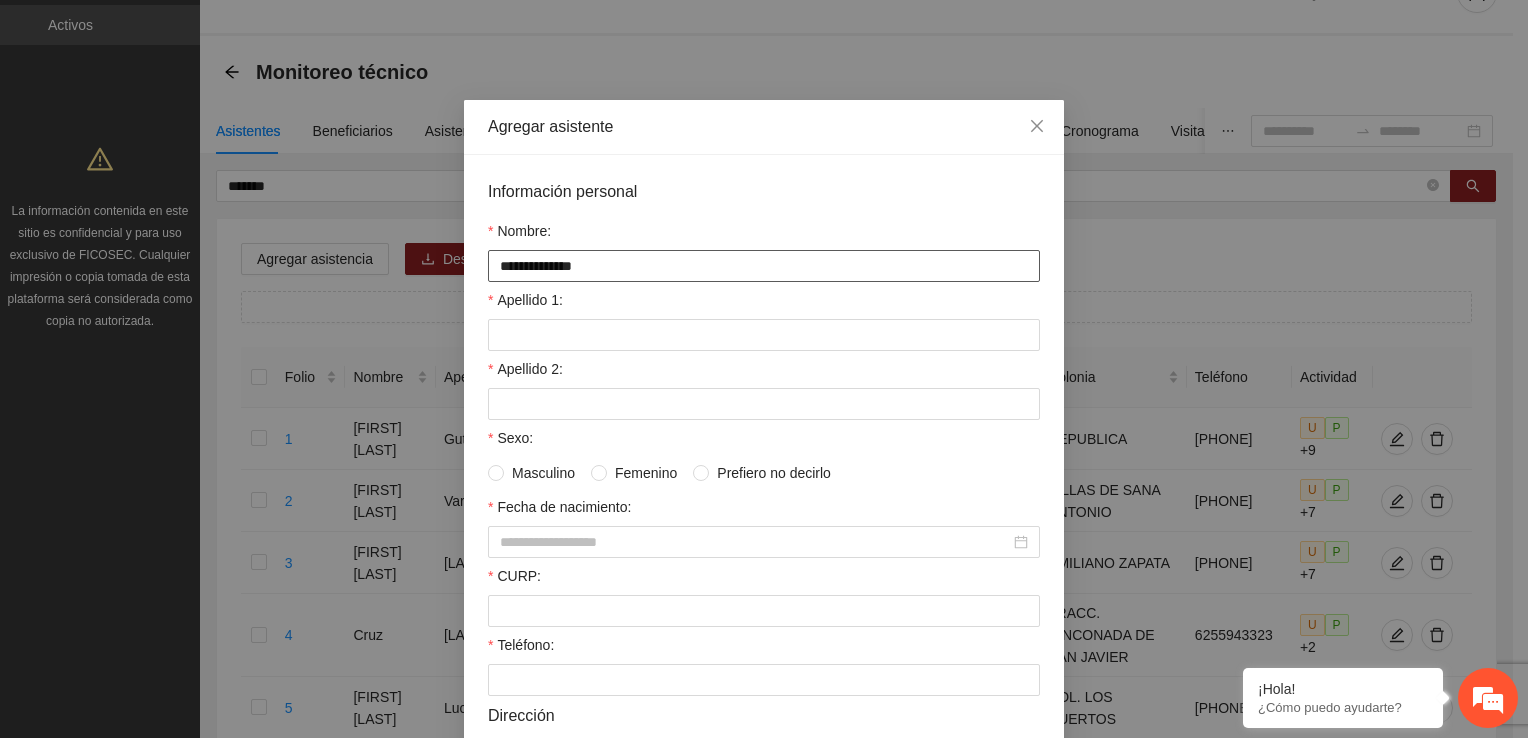 type on "**********" 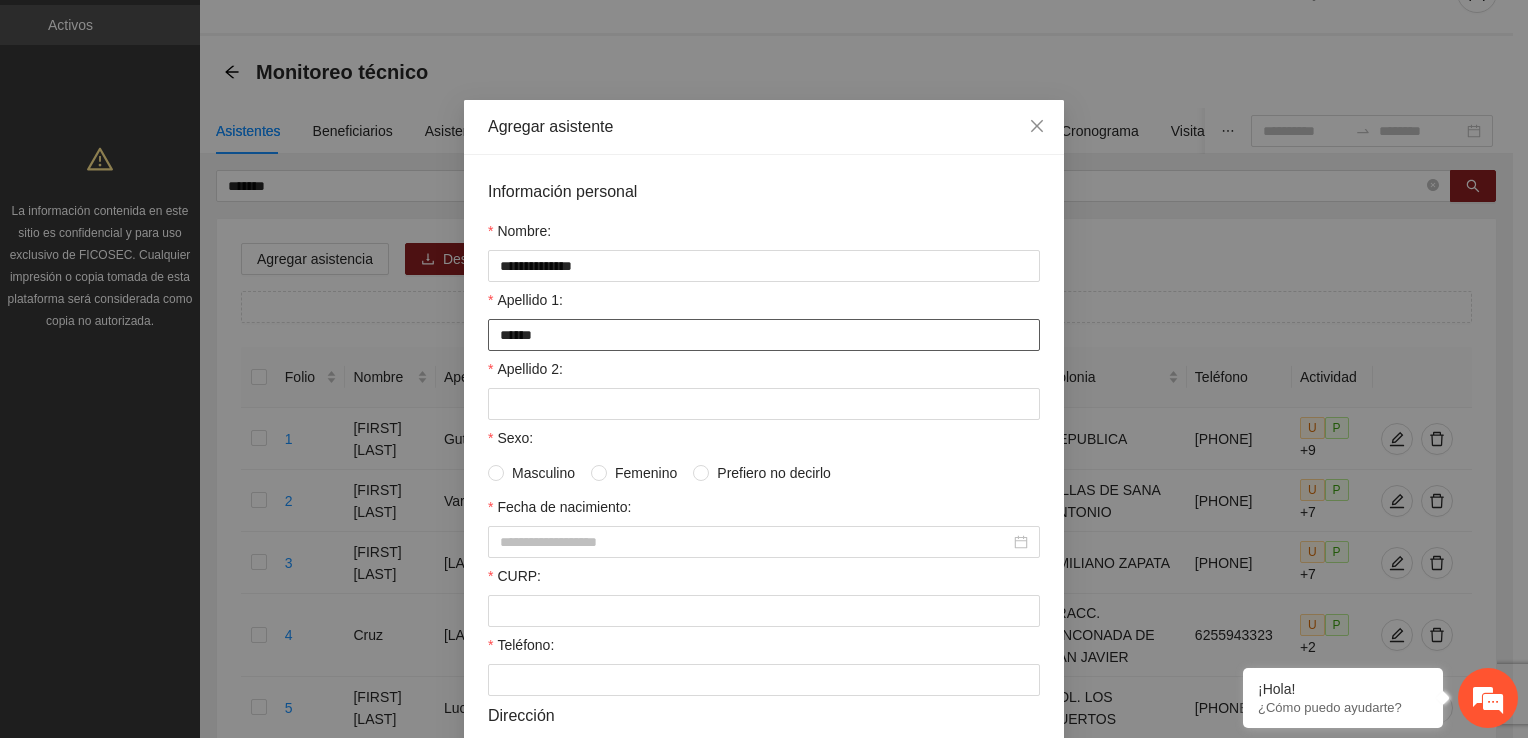 type on "******" 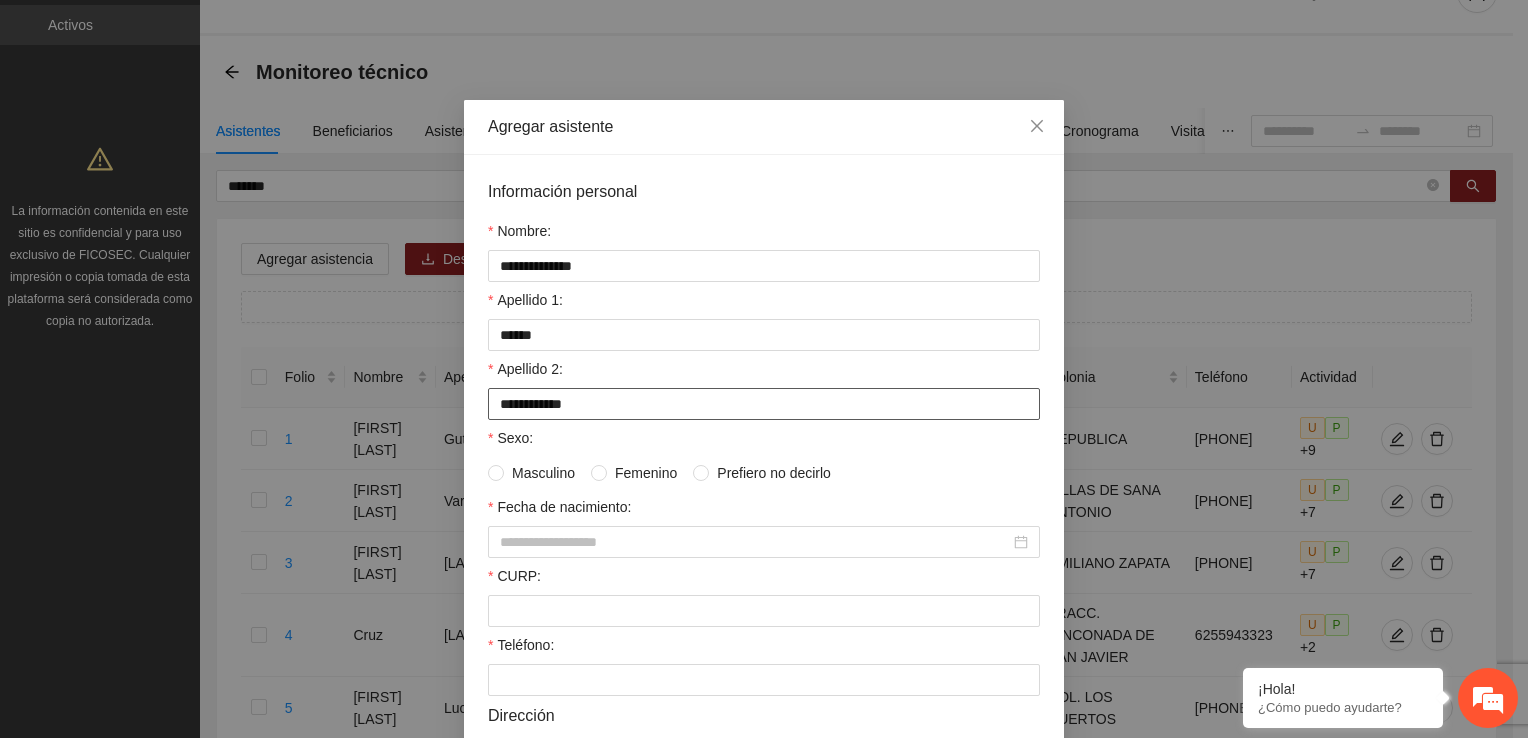 type on "**********" 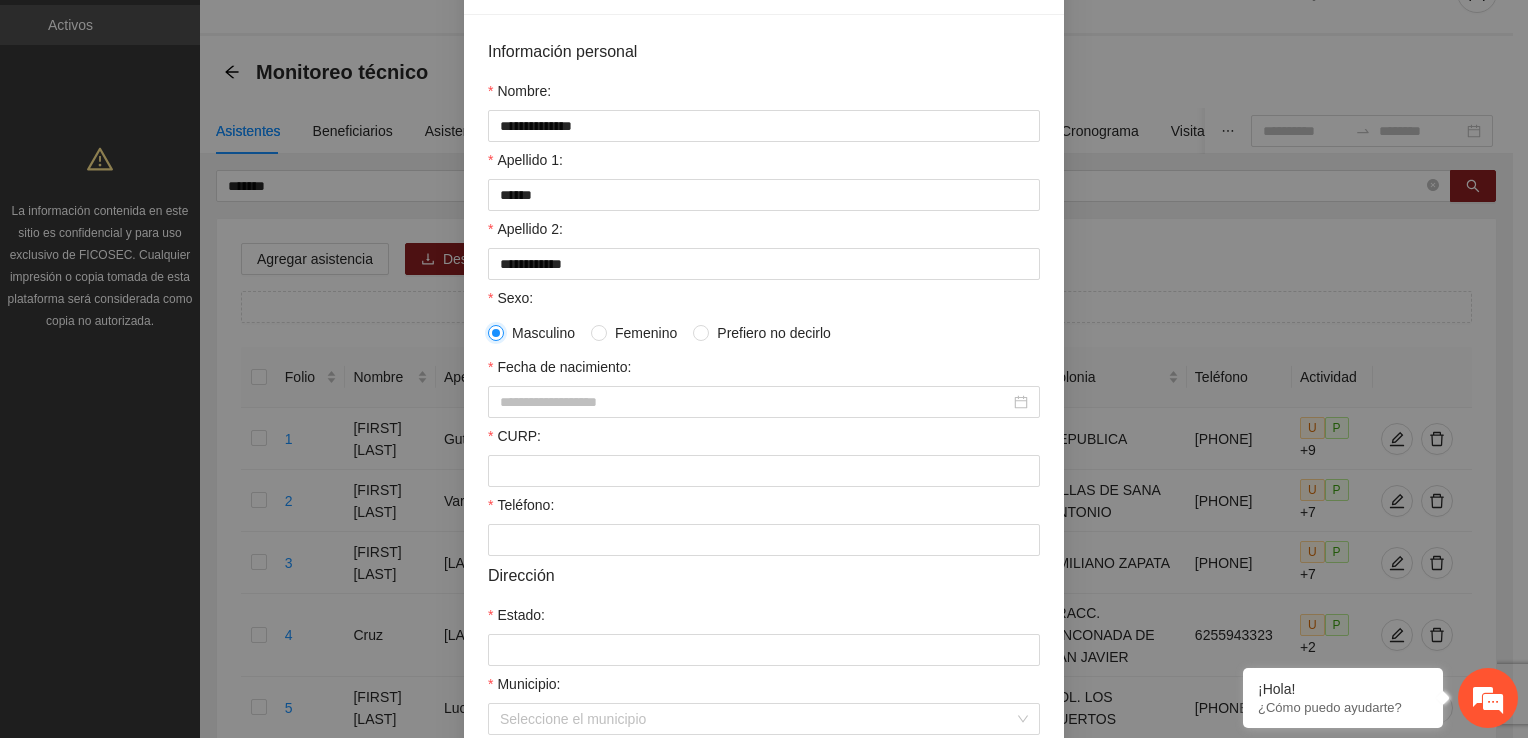 scroll, scrollTop: 400, scrollLeft: 0, axis: vertical 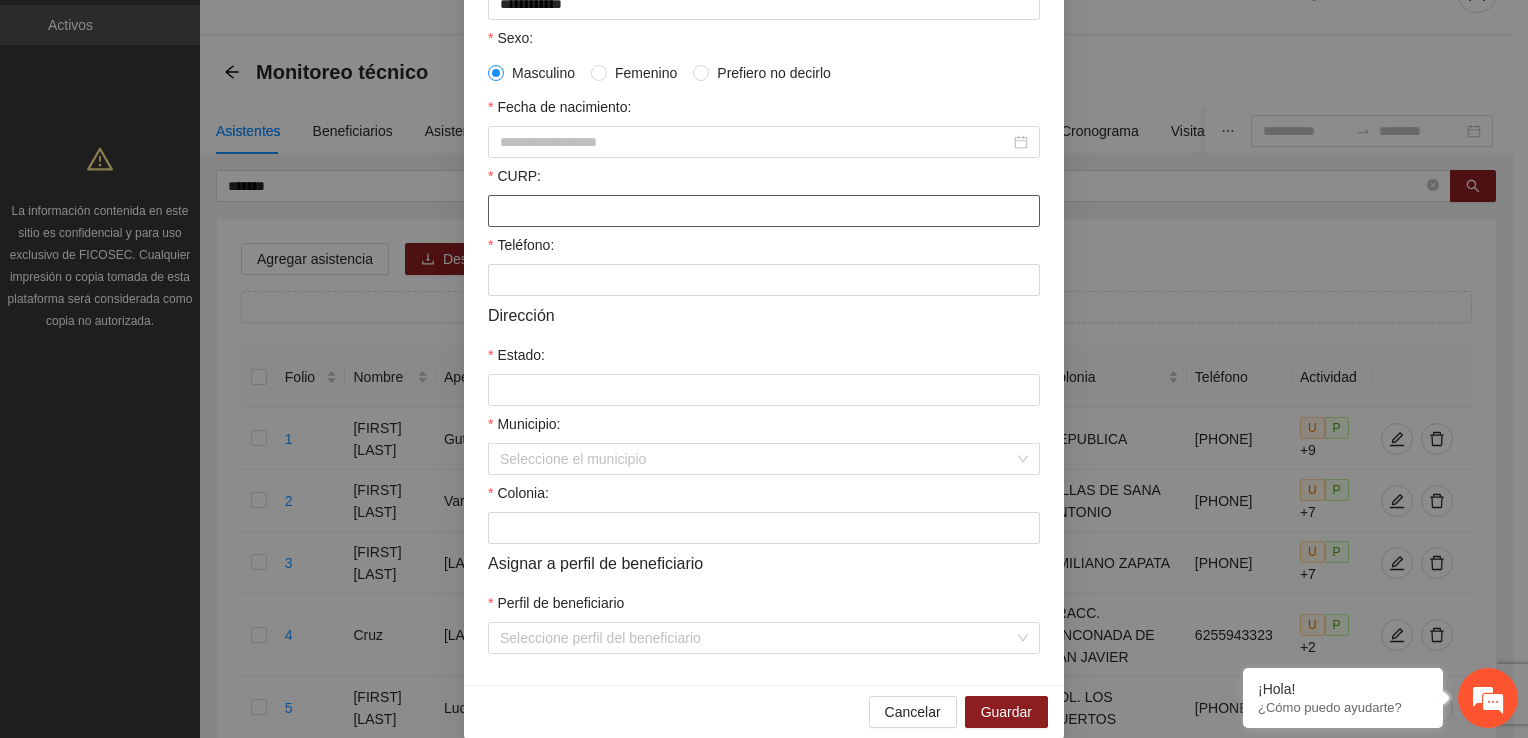click on "CURP:" at bounding box center [764, 211] 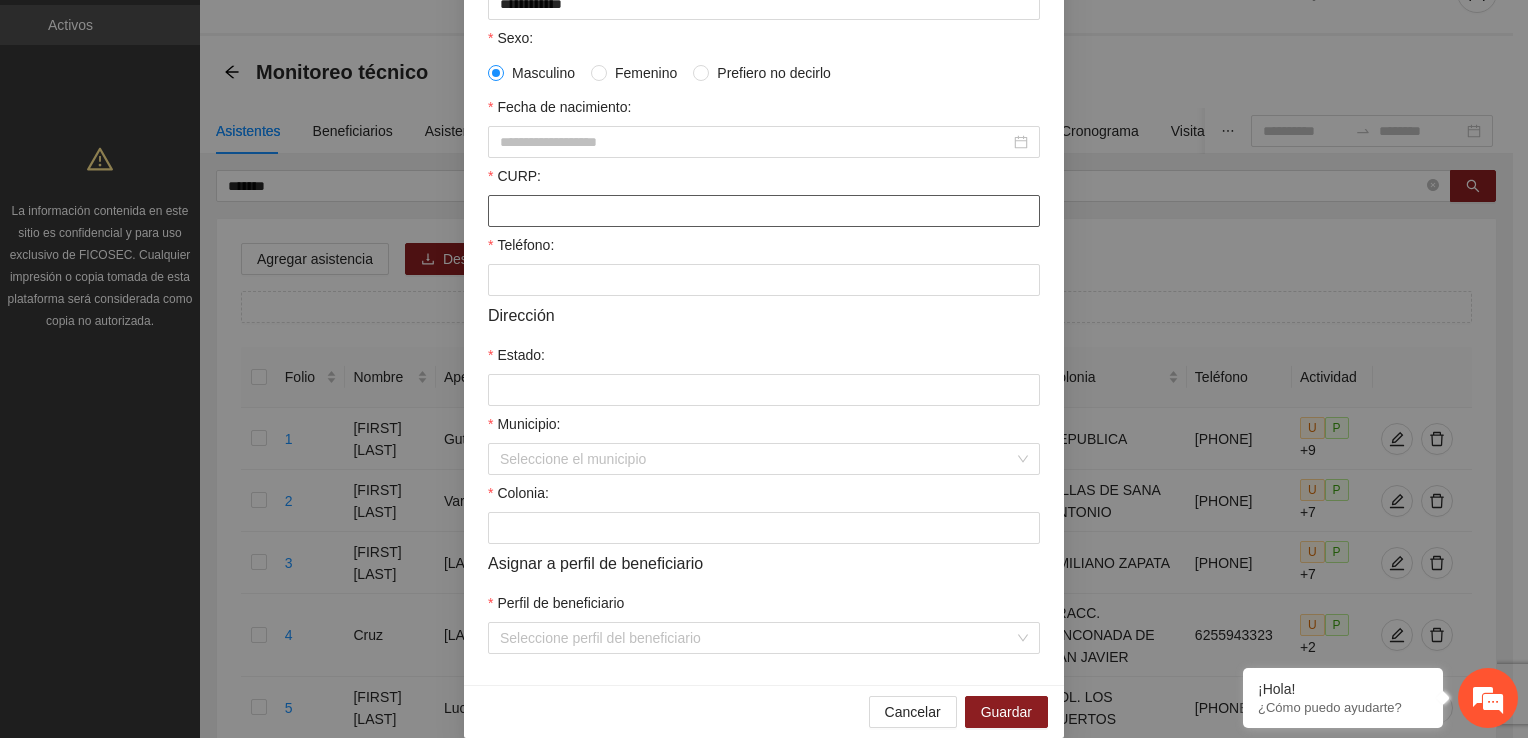 paste on "**********" 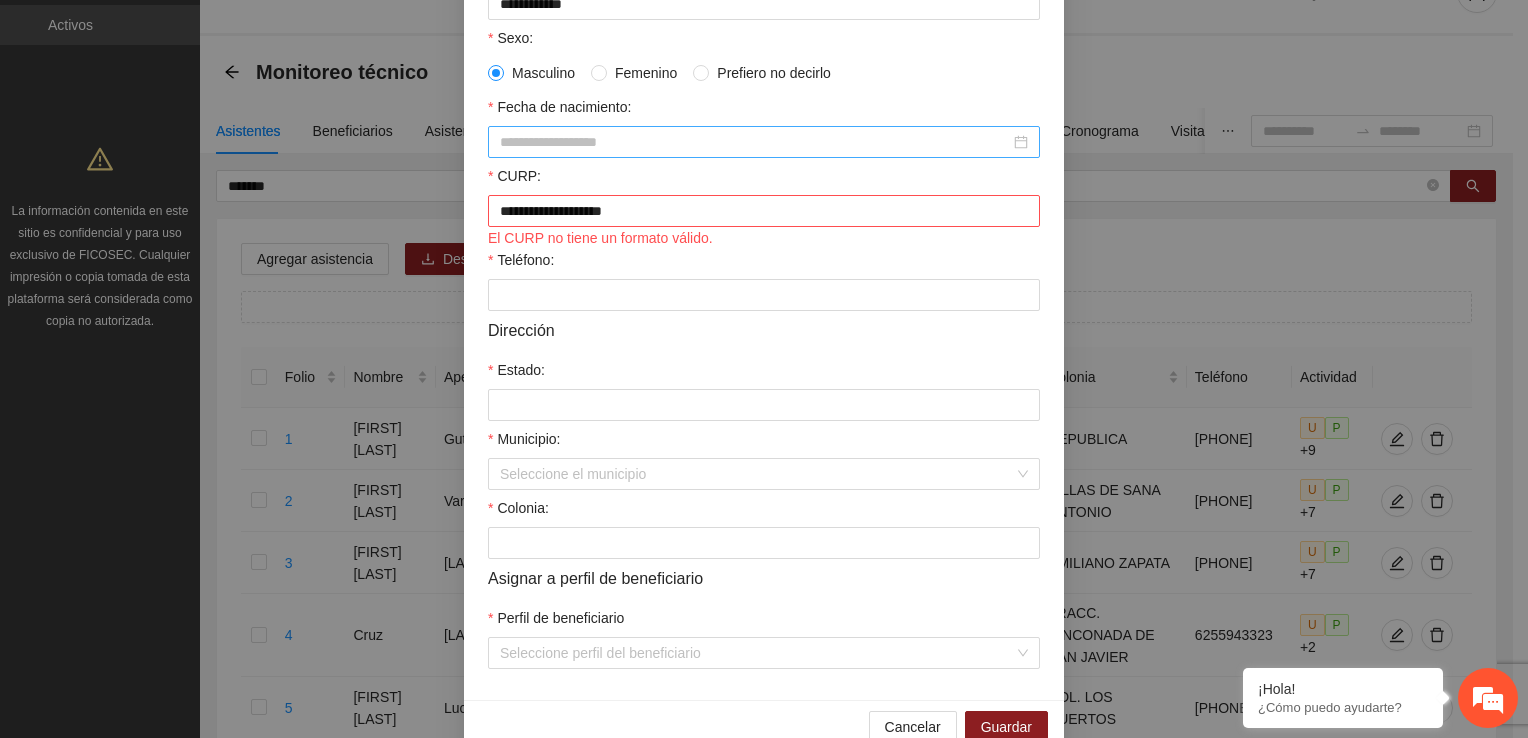 click on "Fecha de nacimiento:" at bounding box center [755, 142] 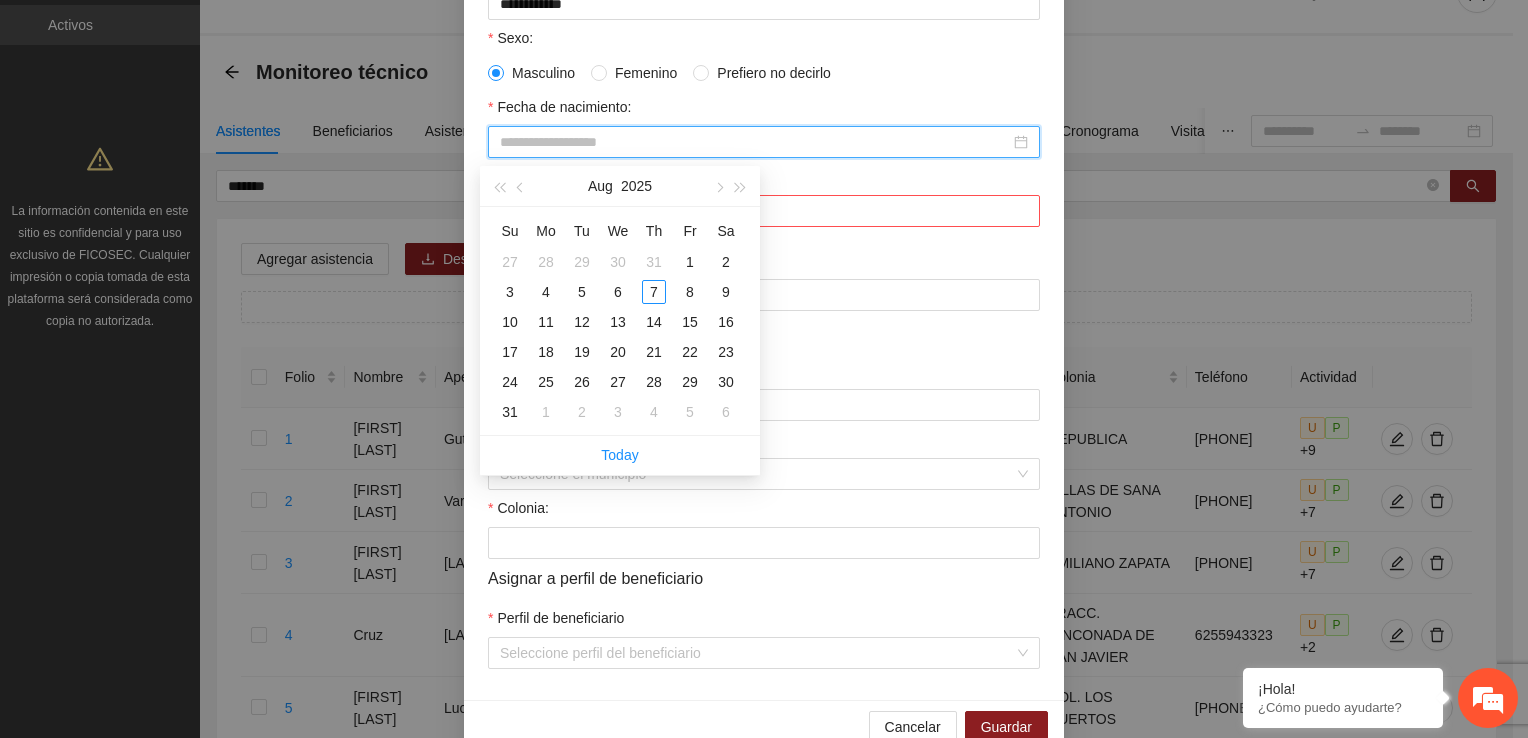 click at bounding box center [764, 142] 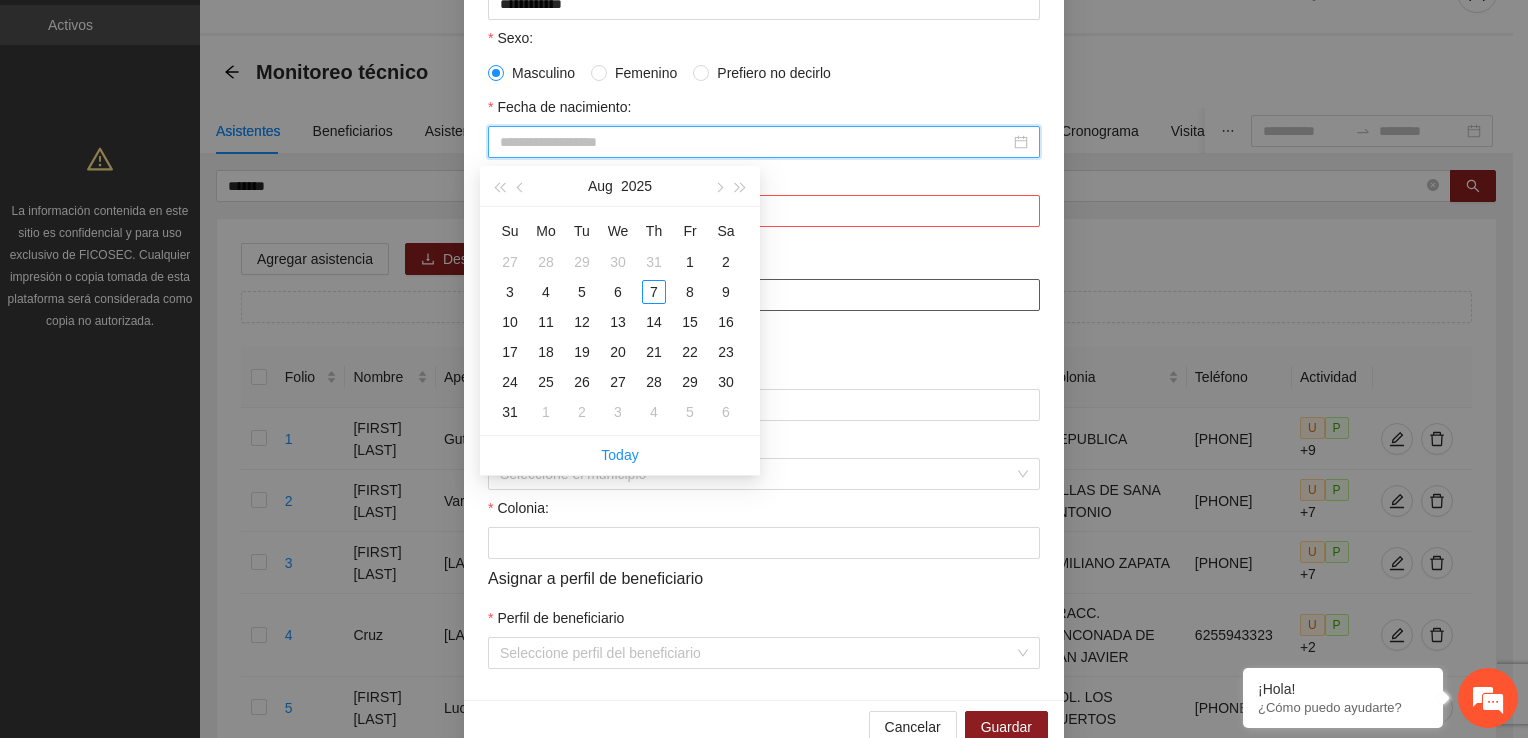 click on "Teléfono:" at bounding box center (764, 295) 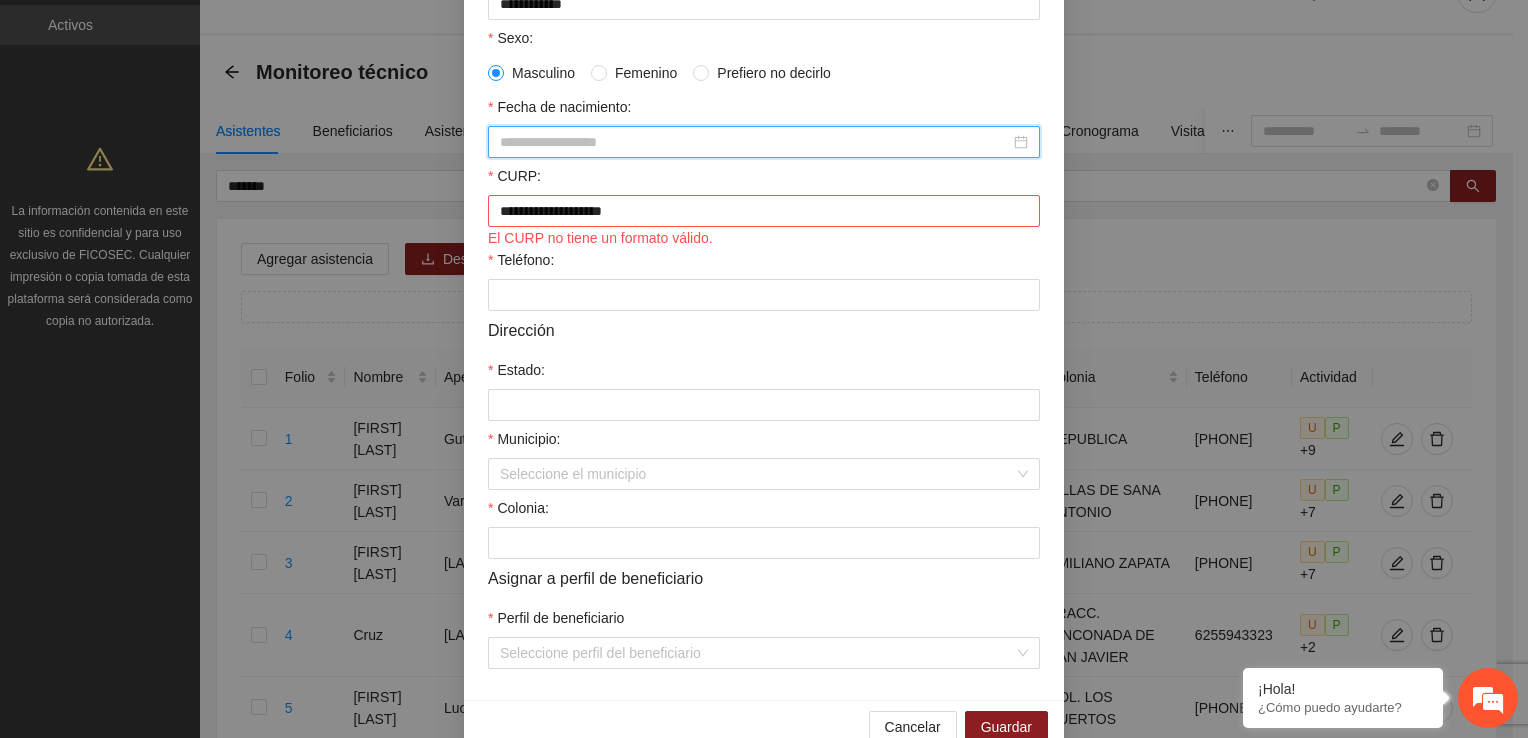 click on "Fecha de nacimiento:" at bounding box center [755, 142] 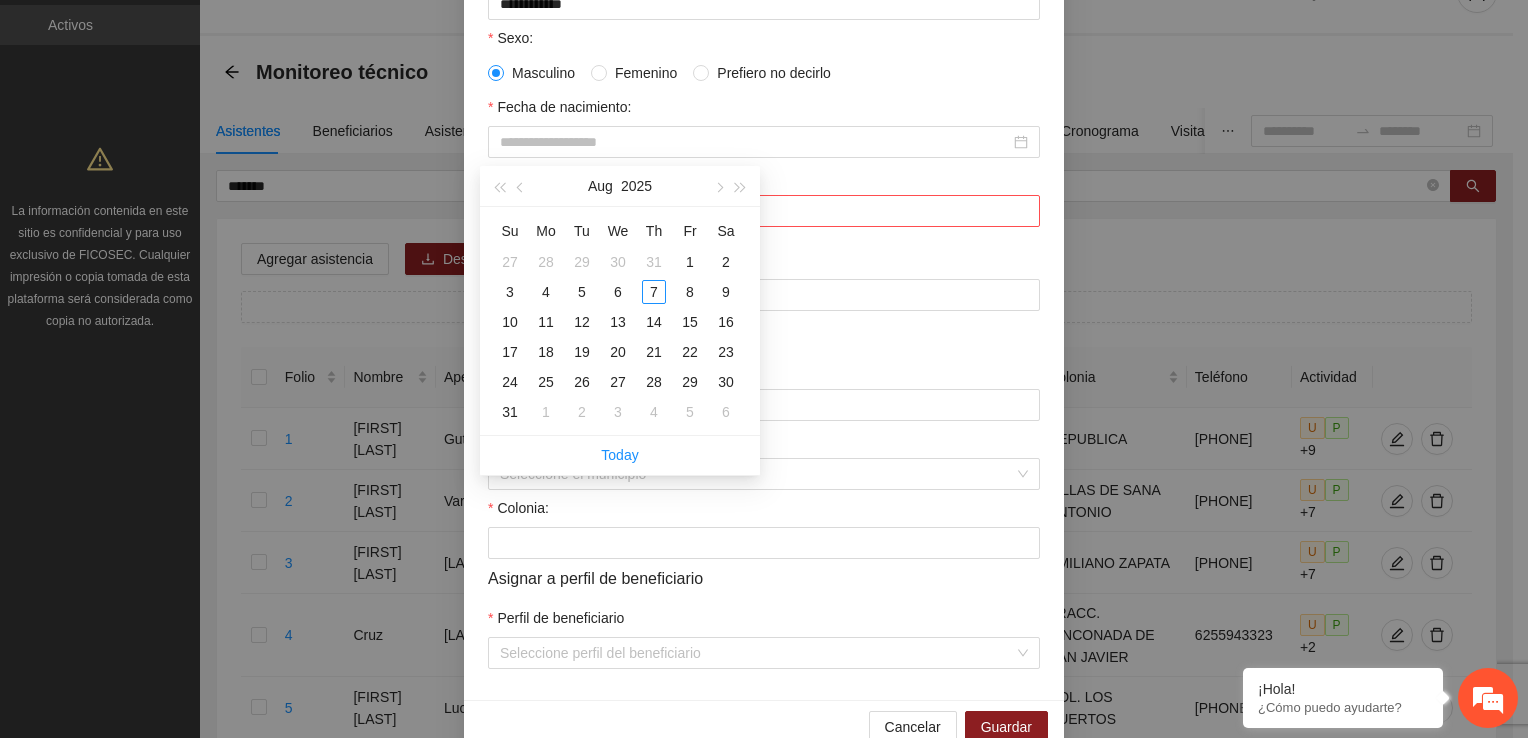 click on "Dirección" at bounding box center (764, 330) 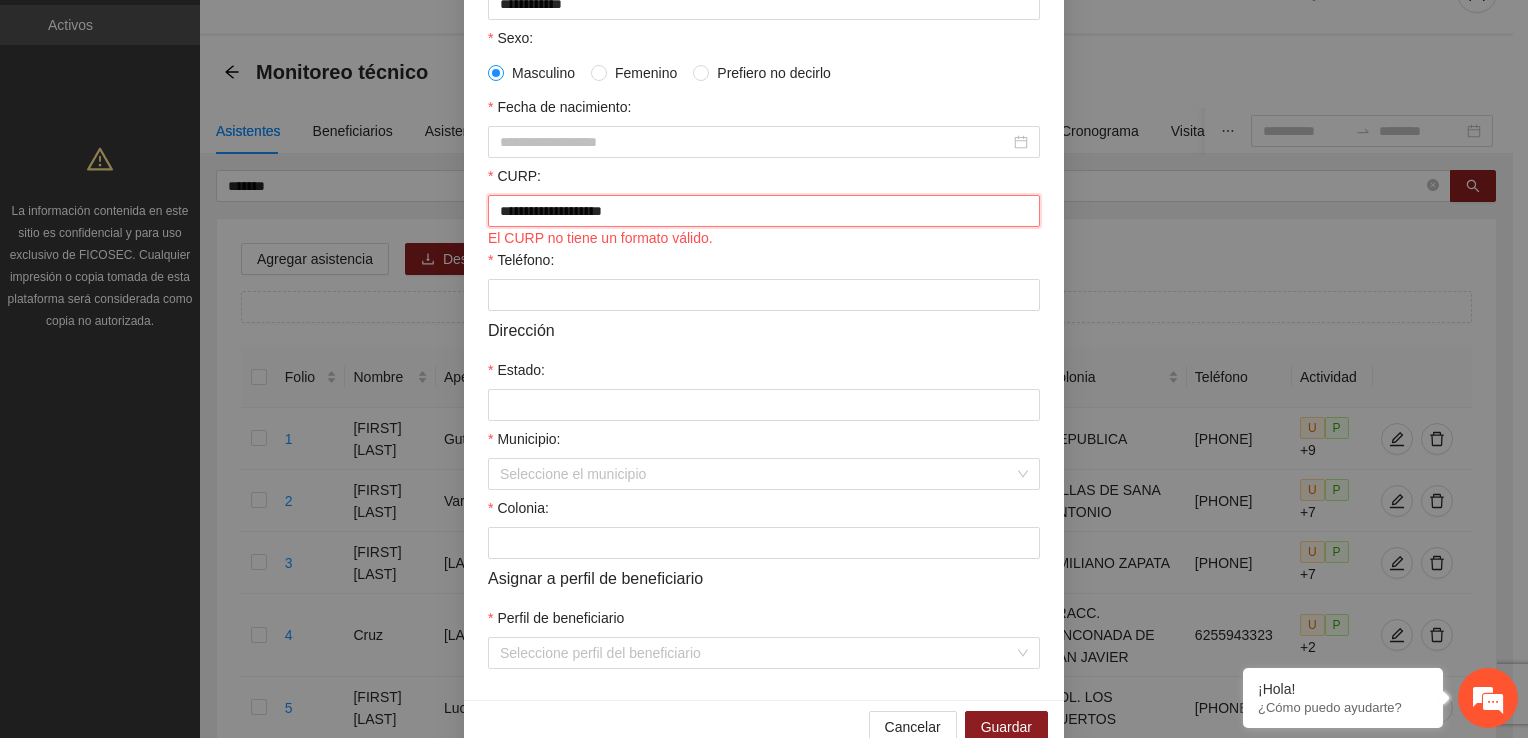 click on "**********" at bounding box center [764, 211] 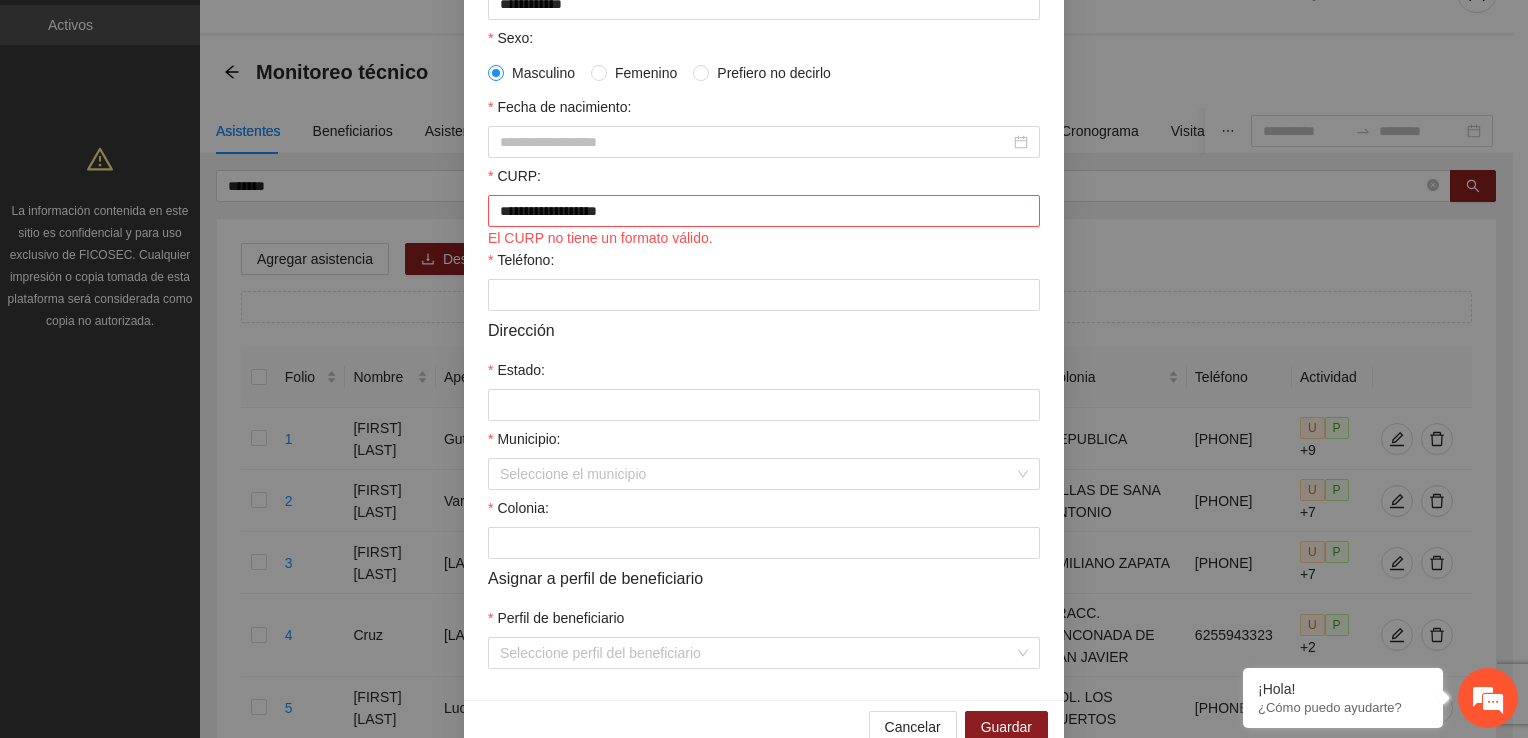 click on "Información personal Nombre: [FIRST] Apellido 1: [LAST] Apellido 2: [LAST] Sexo: Masculino Femenino Prefiero no decirlo Fecha de nacimiento: [DATE] CURP: [CURP] El CURP no tiene un formato válido. Teléfono: [PHONE] Dirección Estado: [STATE] Municipio: Seleccione el municipio Colonia: Asignar a perfil de beneficiario Perfil de beneficiario Seleccione perfil del beneficiario" at bounding box center (764, 224) 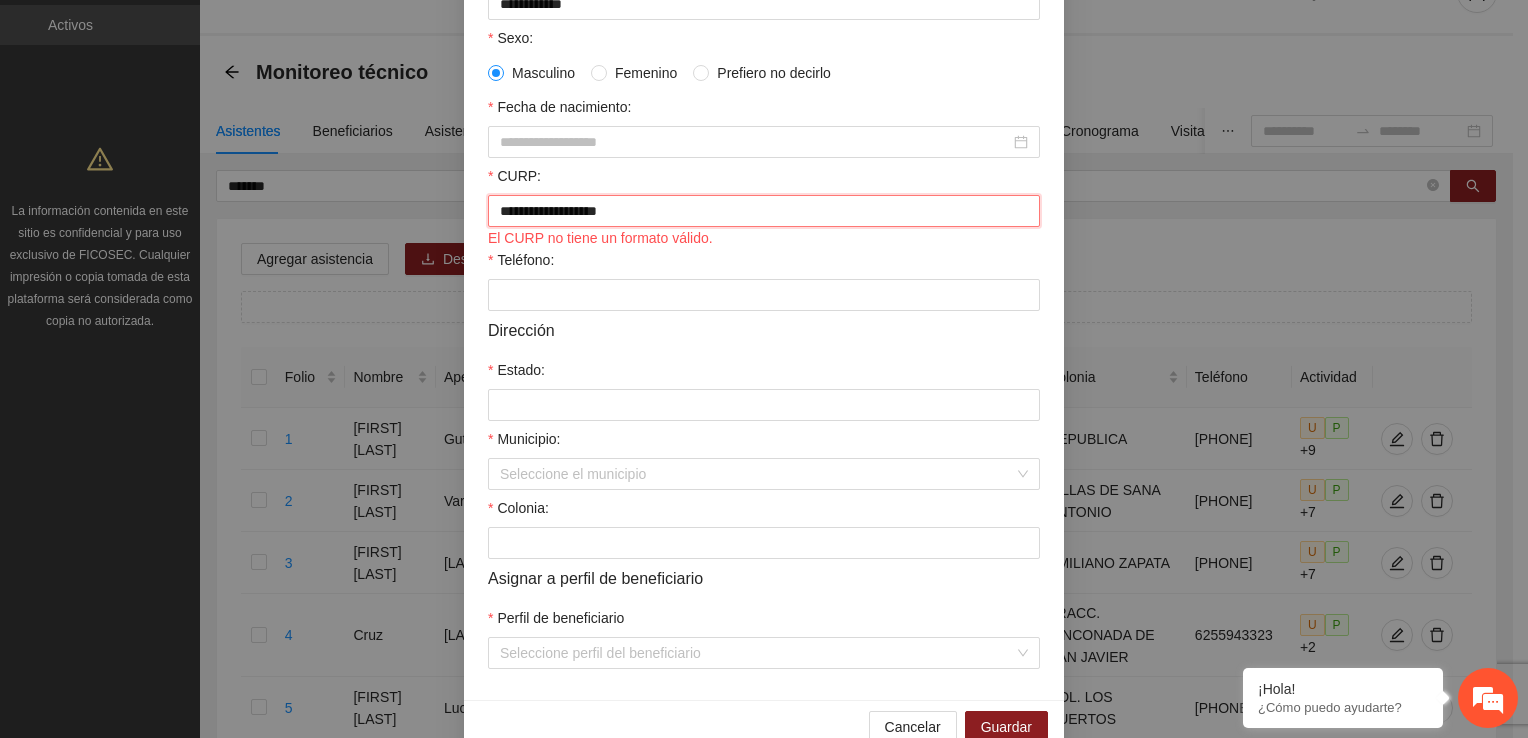 click on "**********" at bounding box center (764, 211) 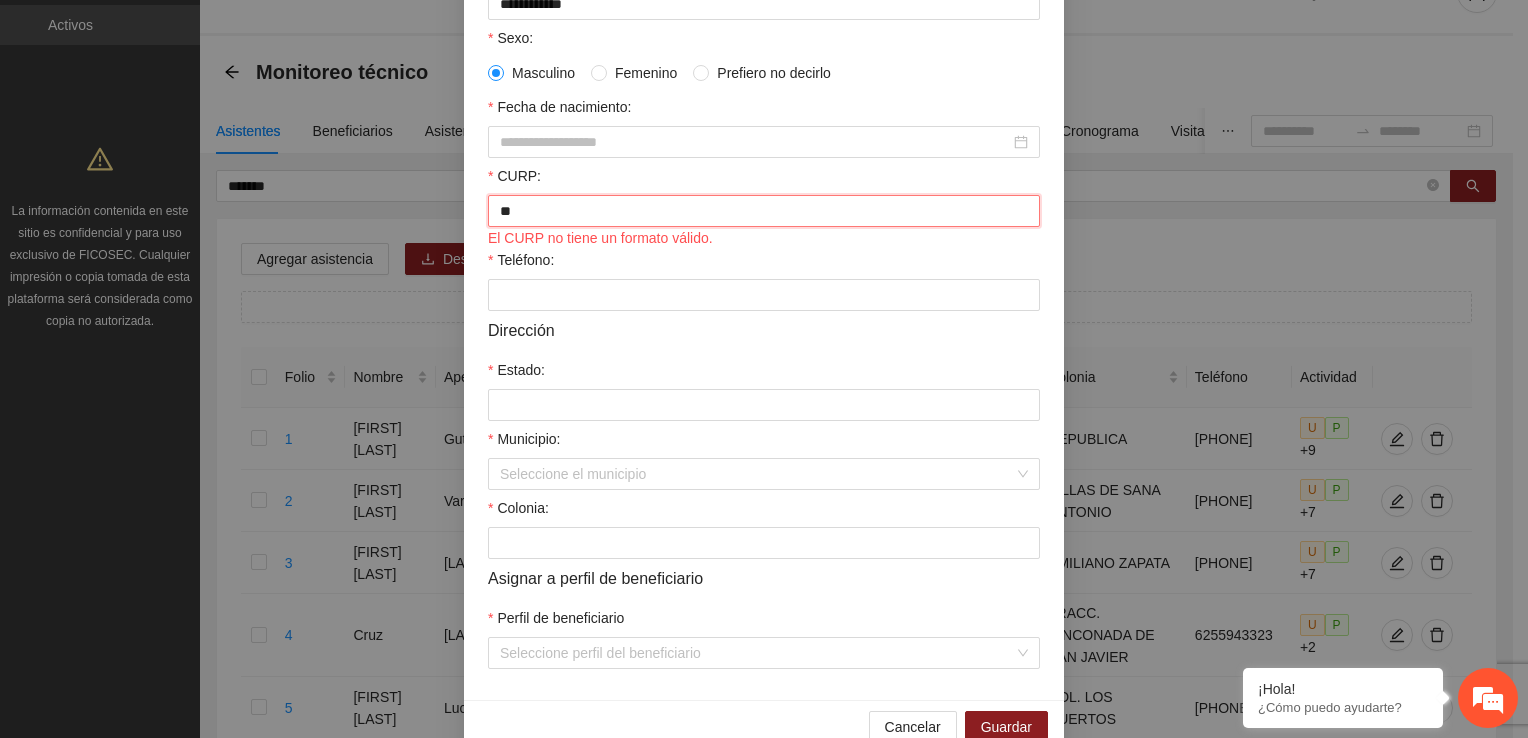 type on "*" 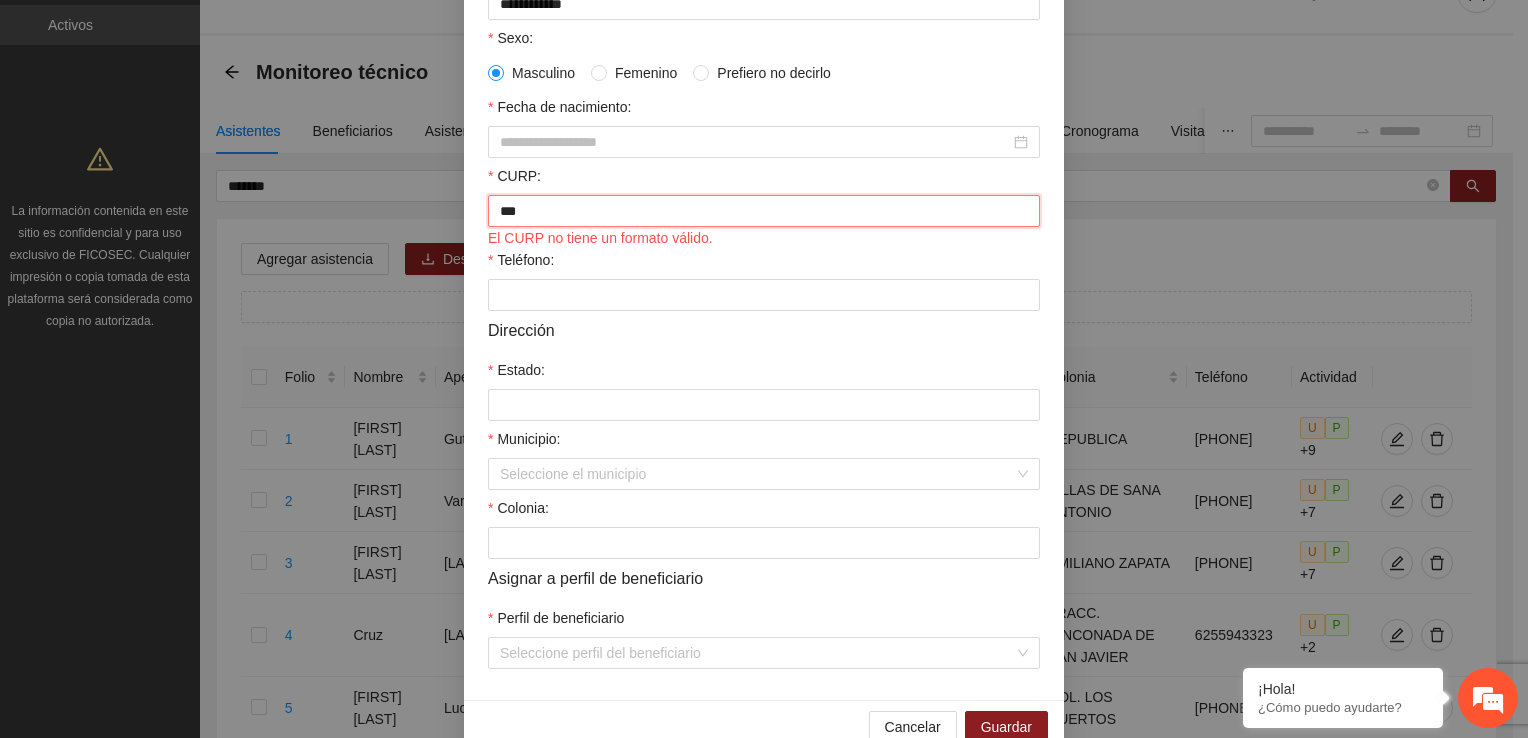type on "**********" 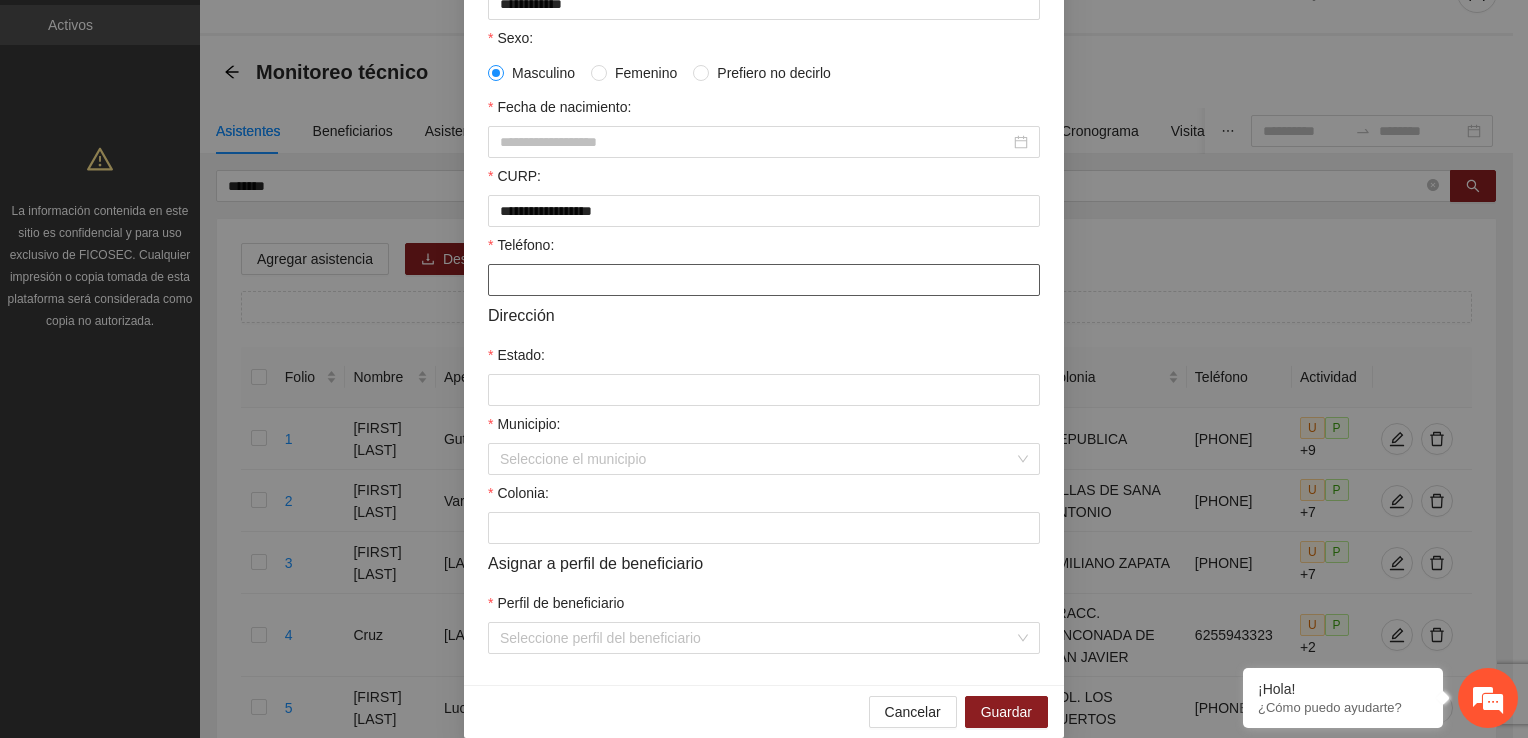 click on "Teléfono:" at bounding box center (764, 280) 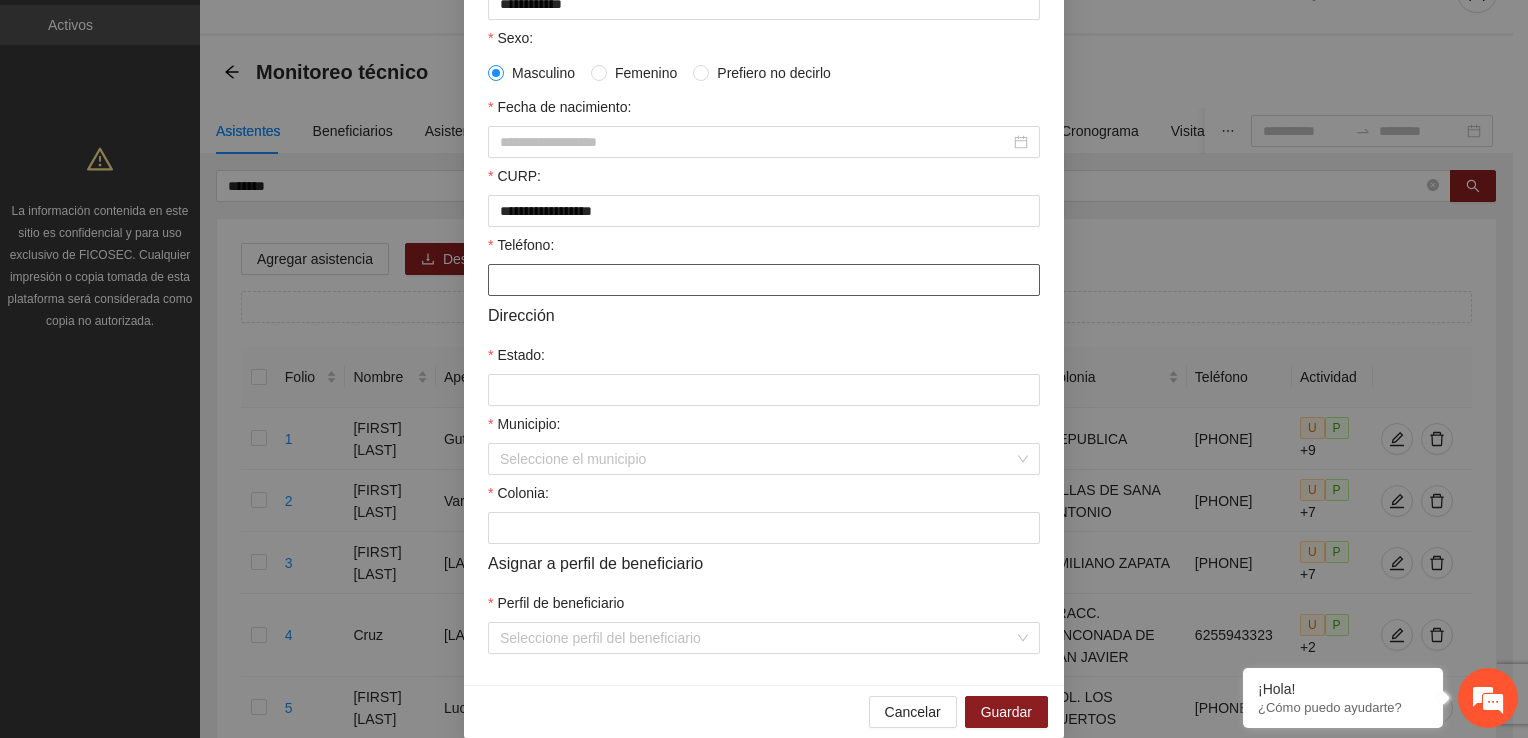 click on "Teléfono:" at bounding box center (764, 280) 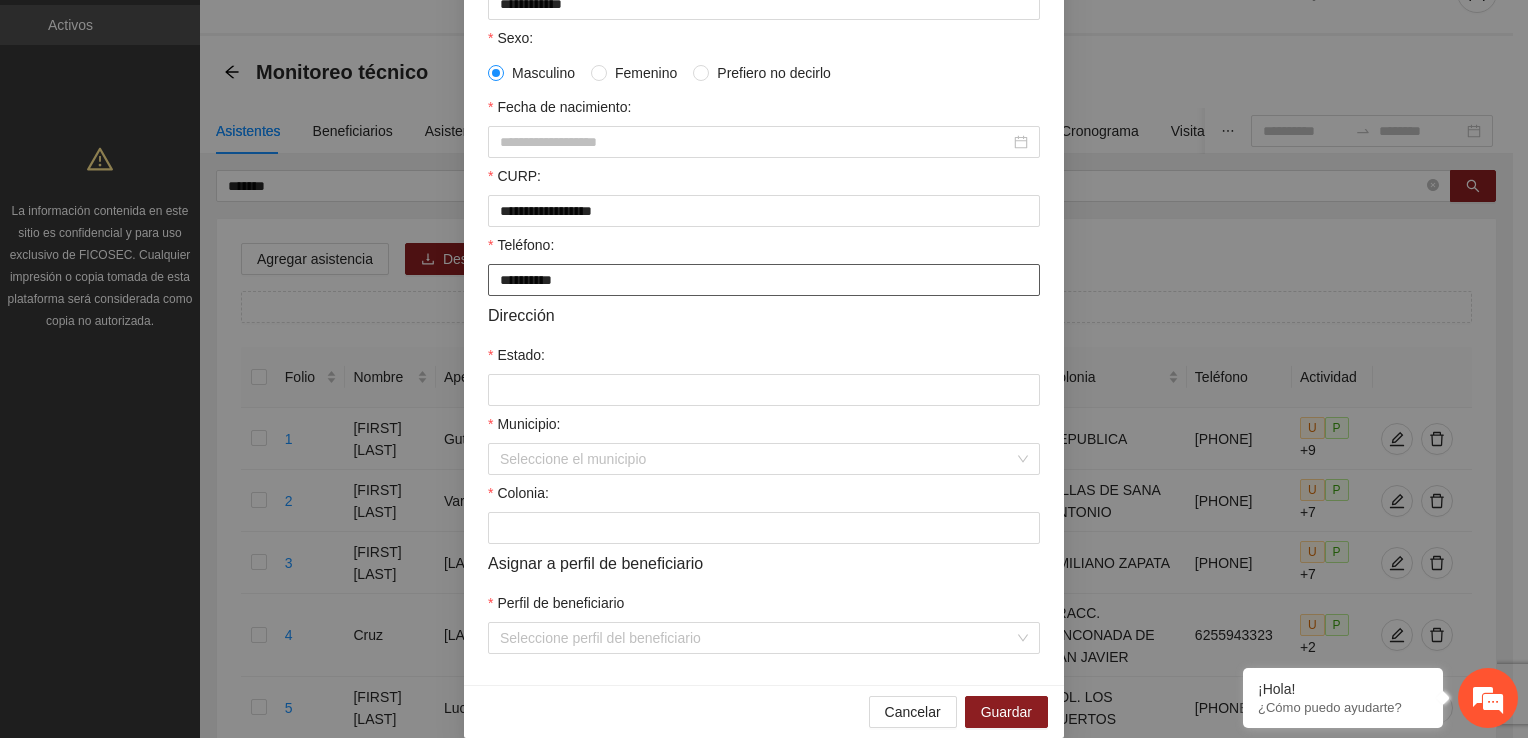 type on "**********" 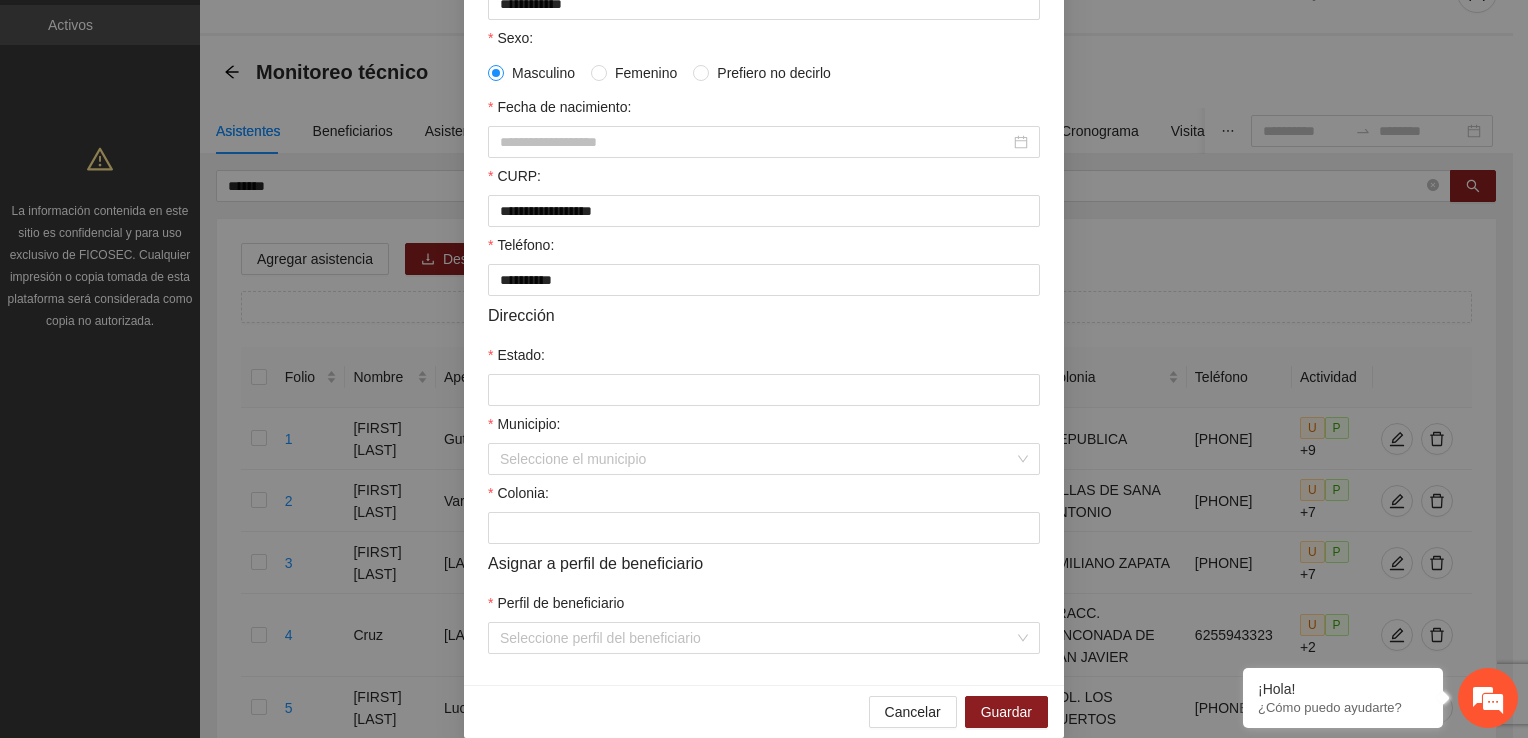 click on "Información personal Nombre: [FIRST] Apellido 1: [LAST] Apellido 2: [LAST] Sexo: Masculino Femenino Prefiero no decirlo Fecha de nacimiento: [DATE] CURP: [CURP] Teléfono: [PHONE] Dirección Estado: [STATE] Municipio: Seleccione el municipio Colonia: Asignar a perfil de beneficiario Perfil de beneficiario Seleccione perfil del beneficiario Cancelar Guardar" at bounding box center (764, 216) 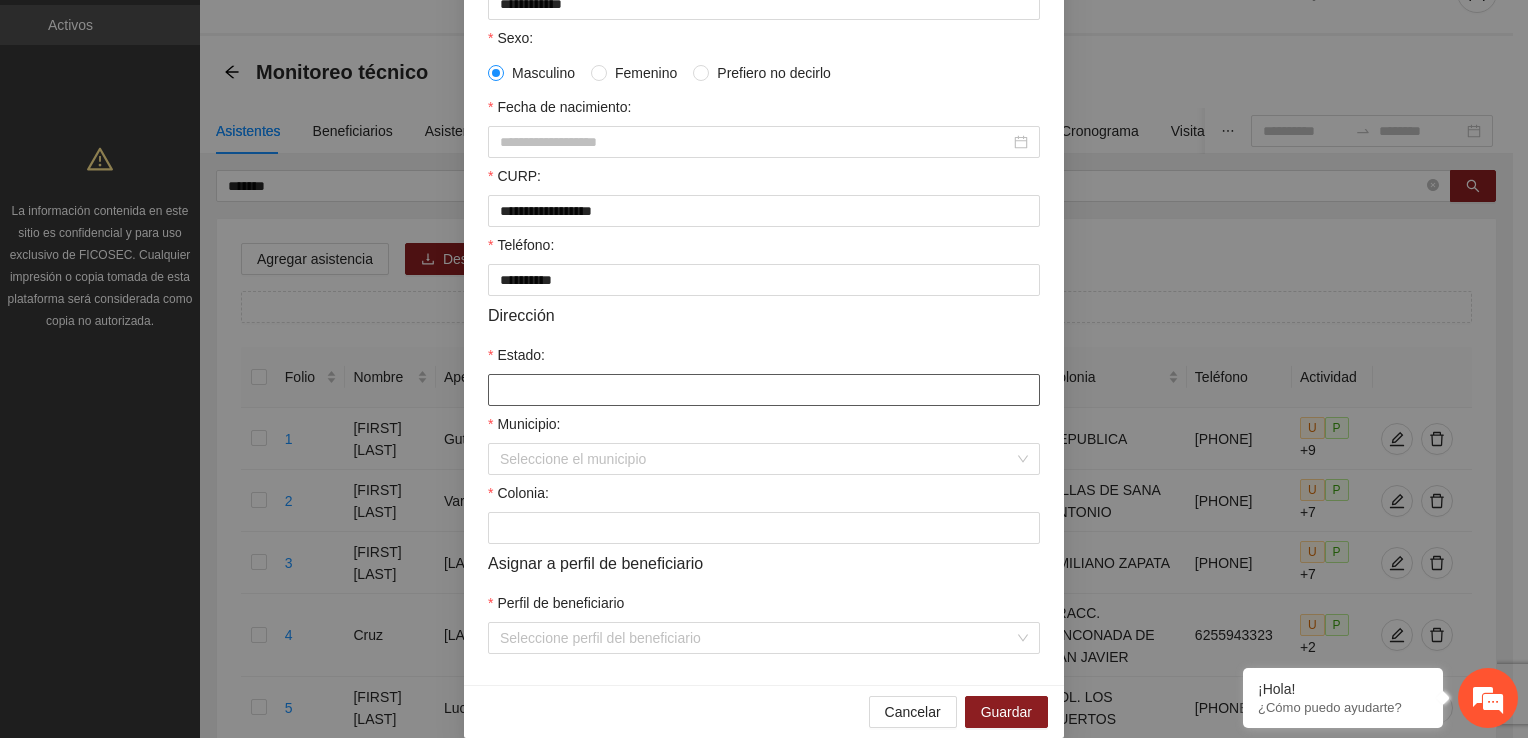 click on "Estado:" at bounding box center (764, 390) 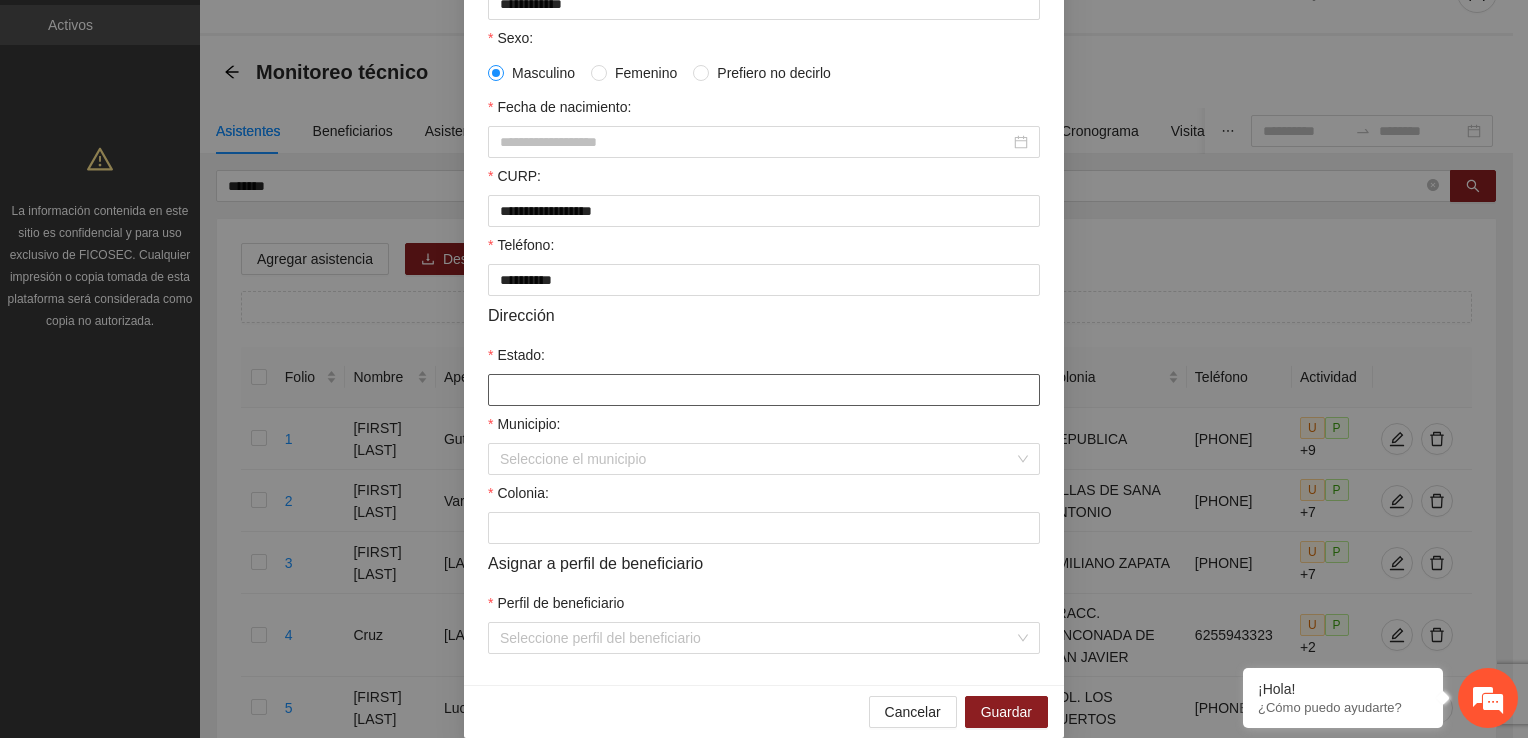 type on "*********" 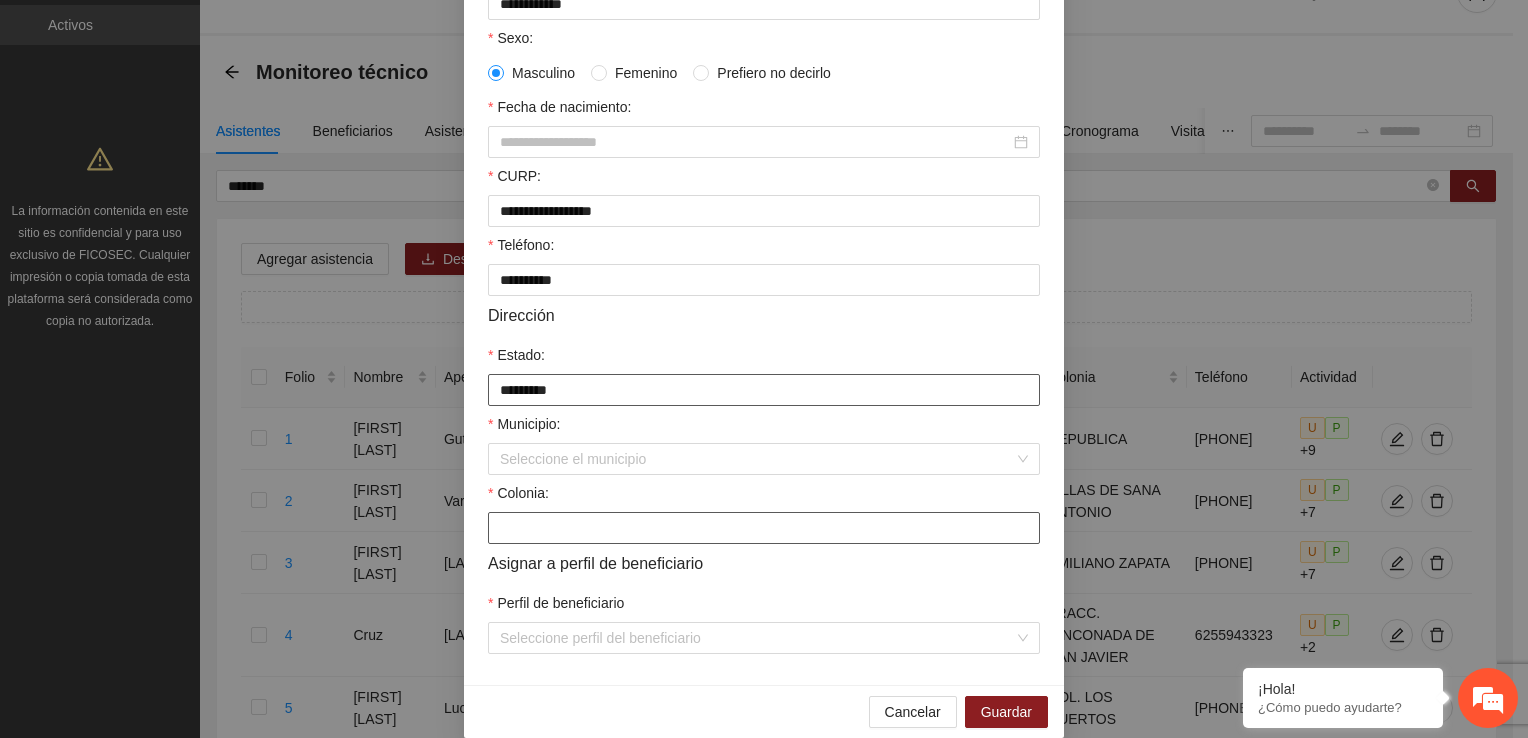 type on "**********" 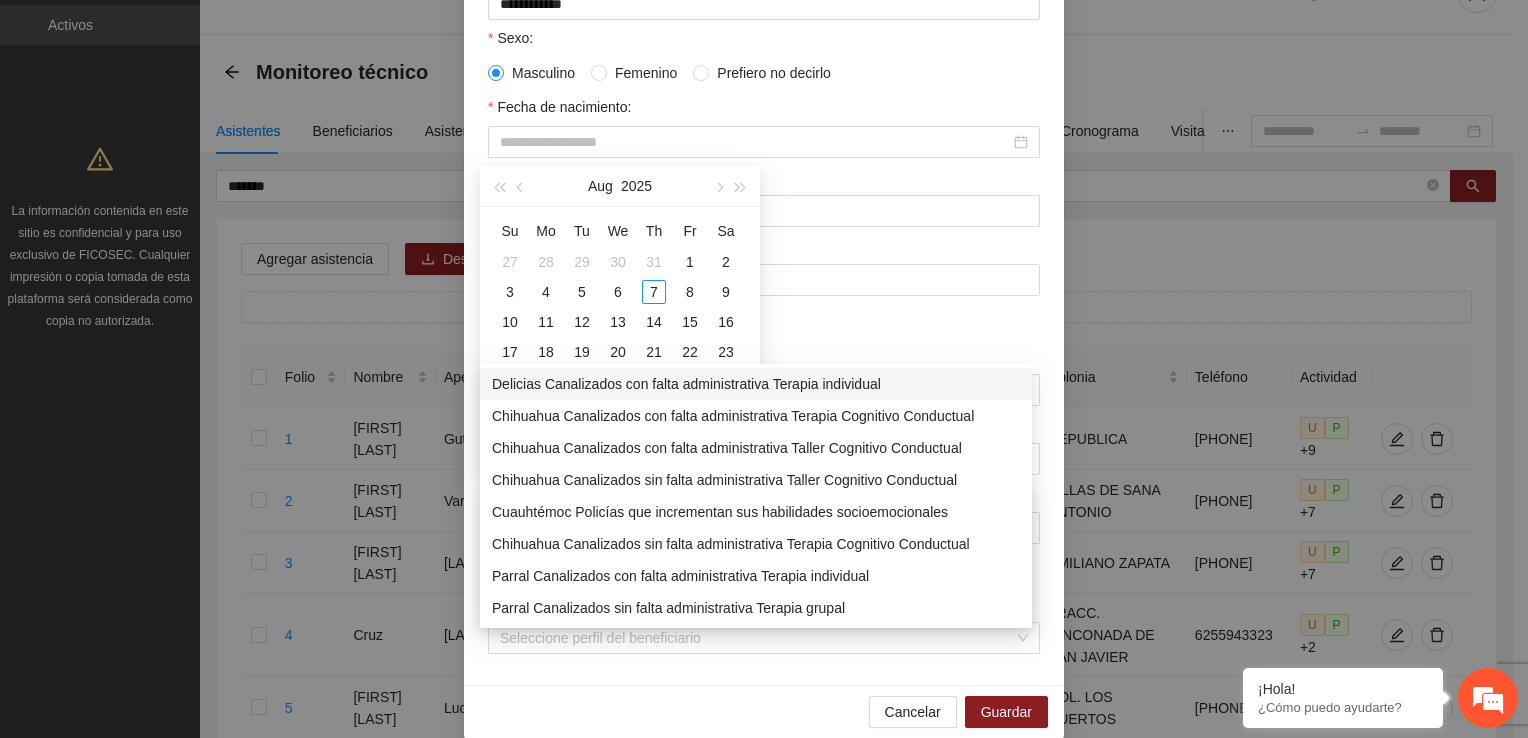 click on "Dirección" at bounding box center (764, 315) 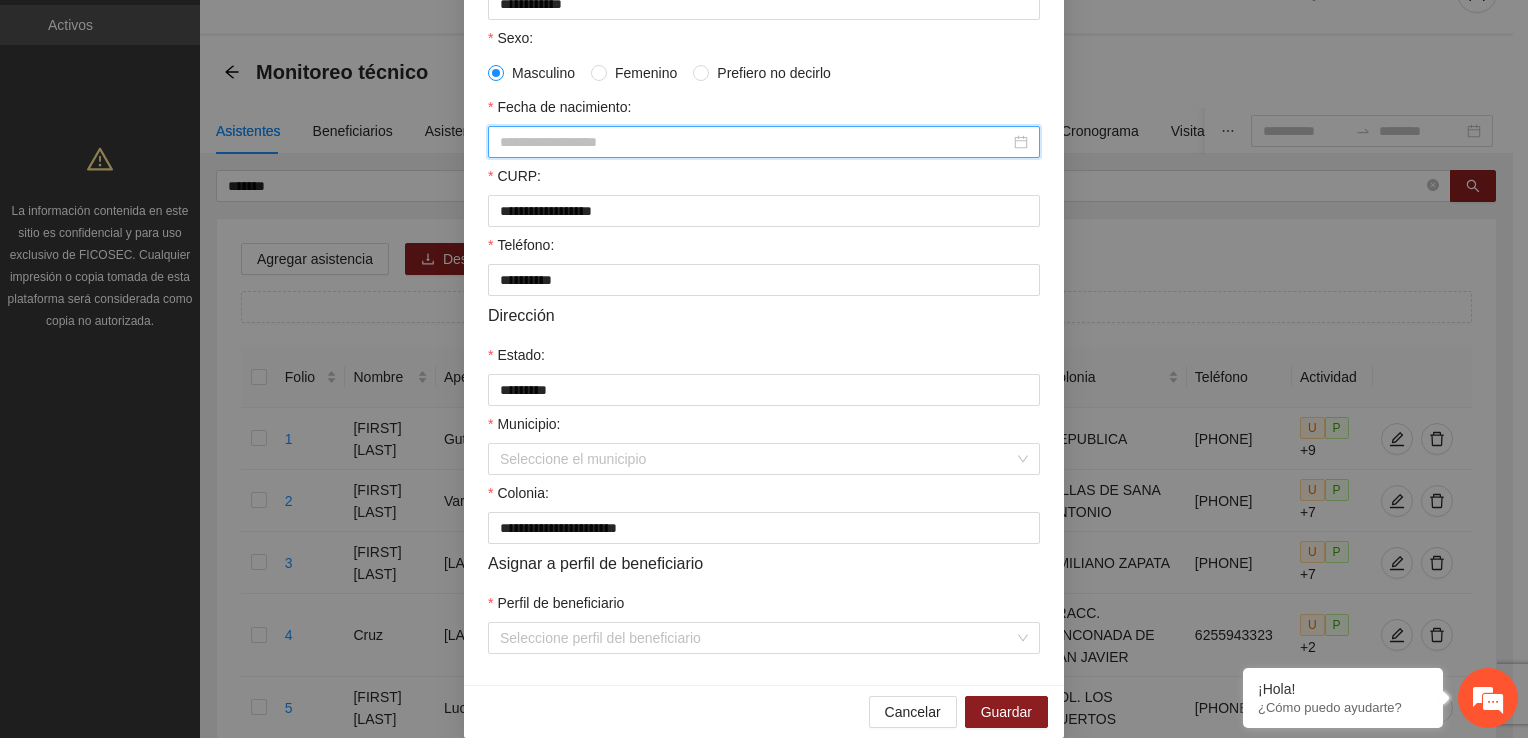 click on "Fecha de nacimiento:" at bounding box center [755, 142] 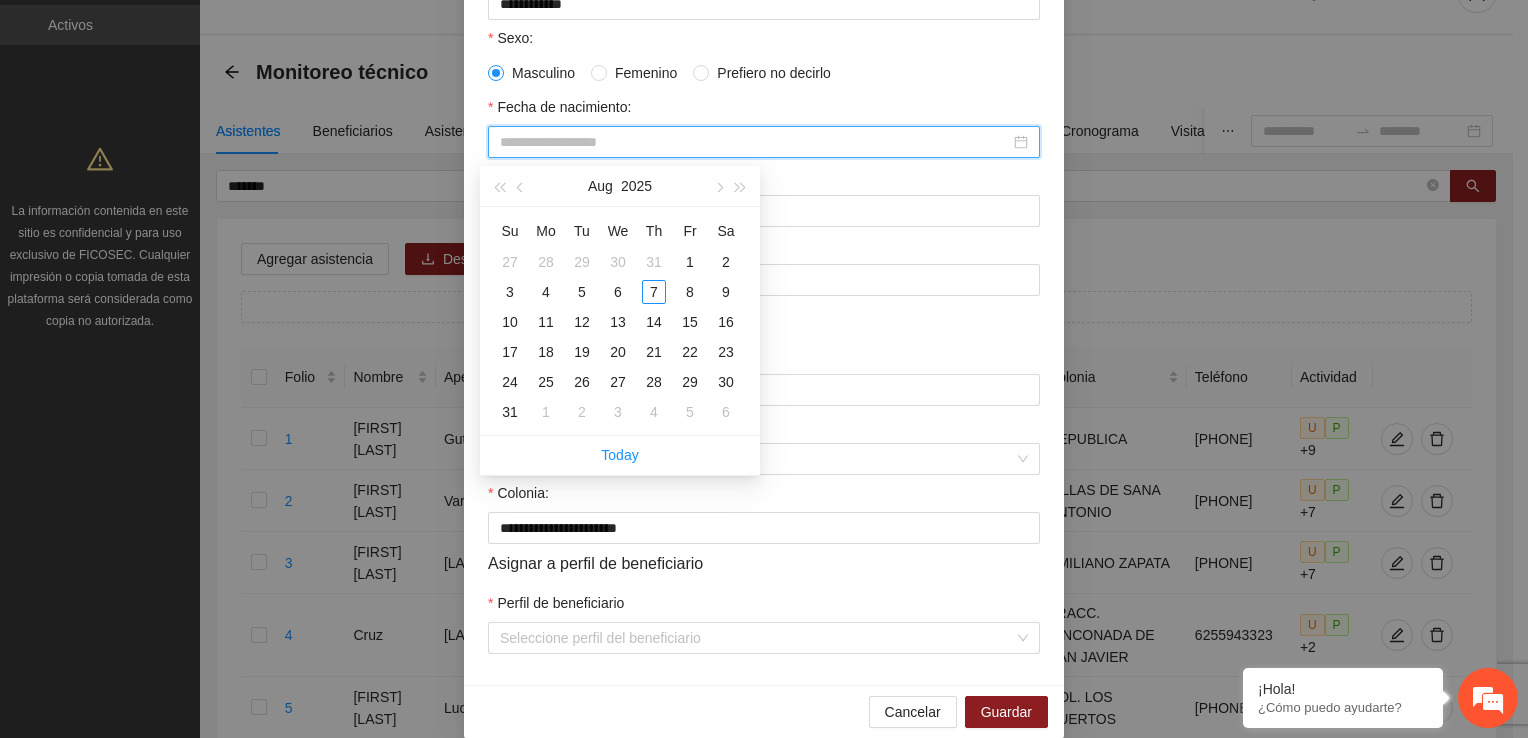 click on "CURP:" at bounding box center (764, 180) 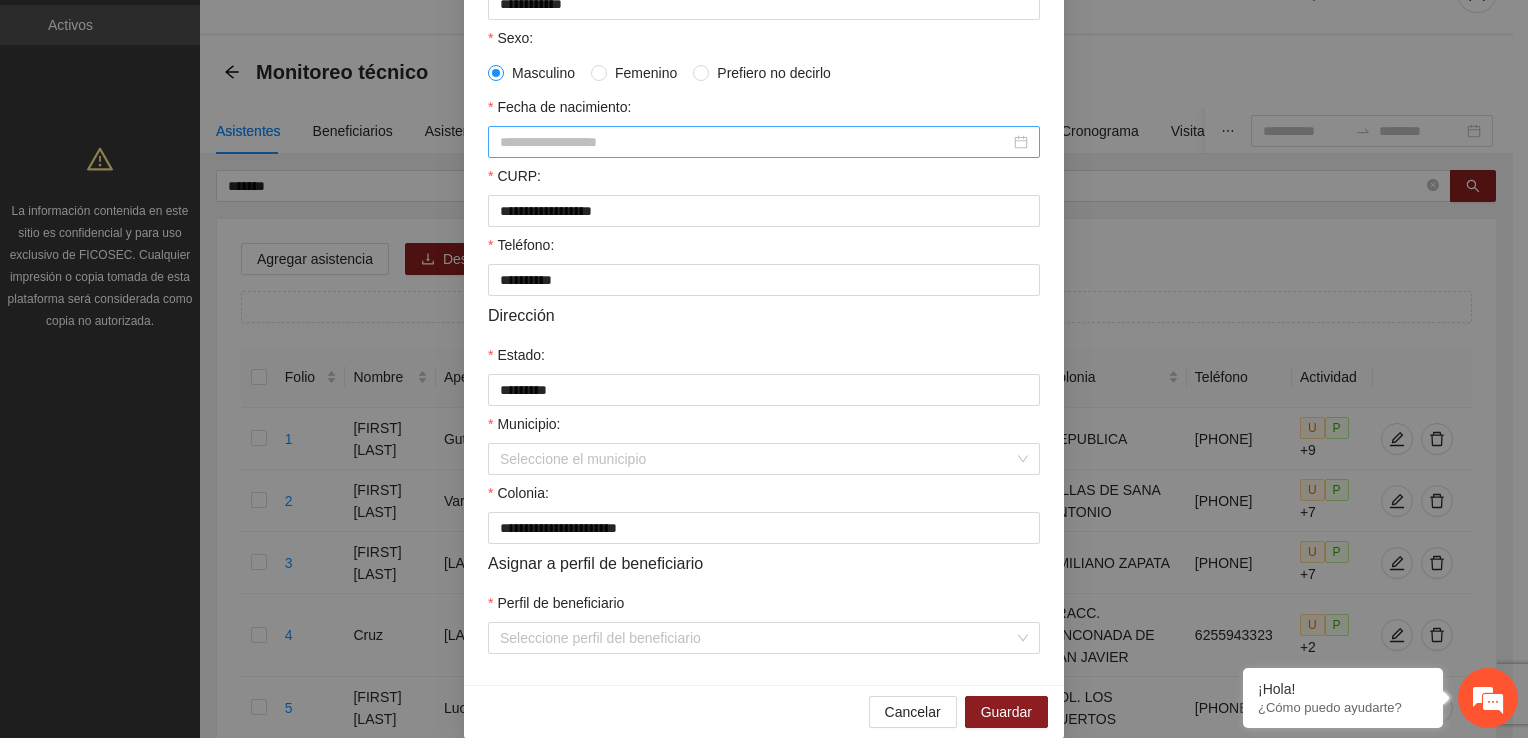 click on "Fecha de nacimiento:" at bounding box center (755, 142) 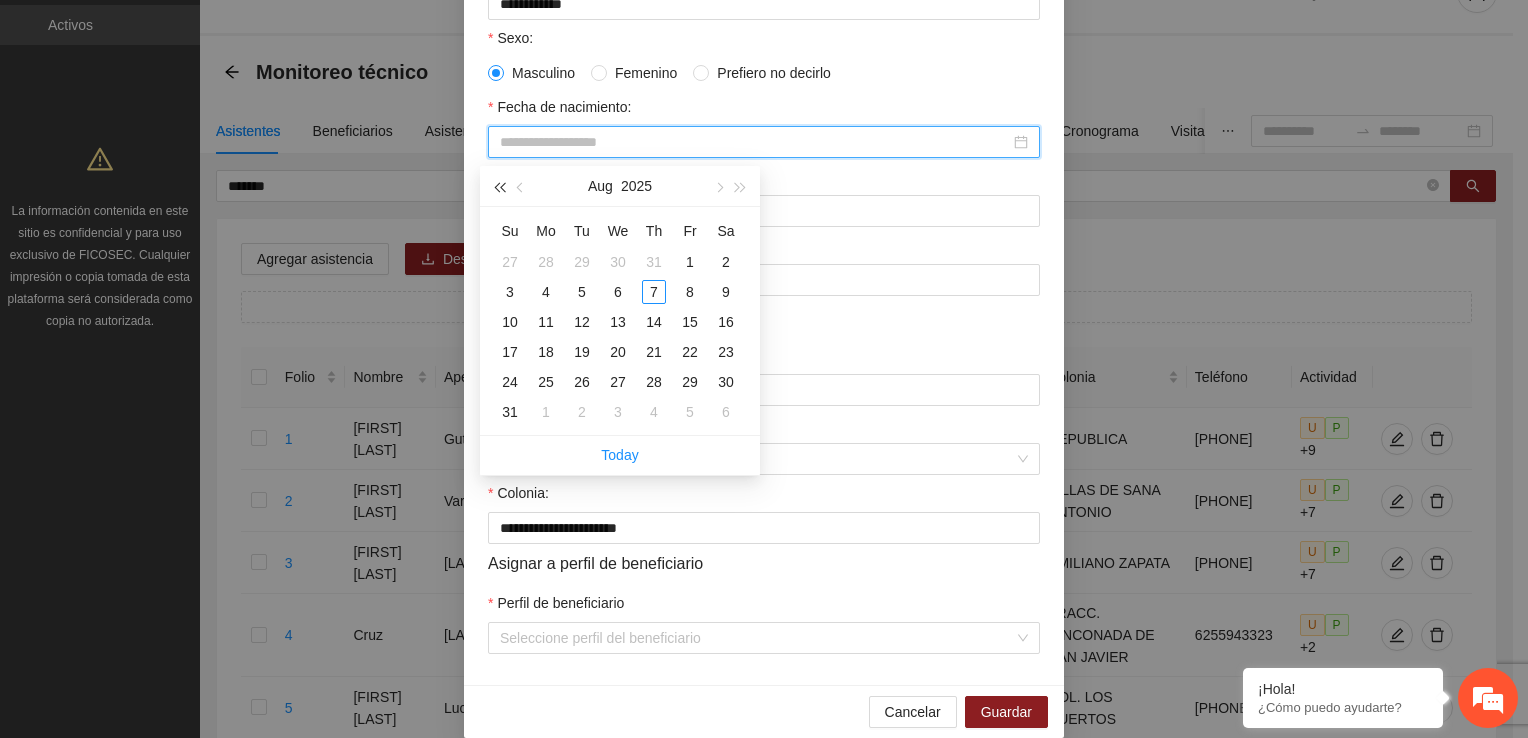 click at bounding box center [499, 187] 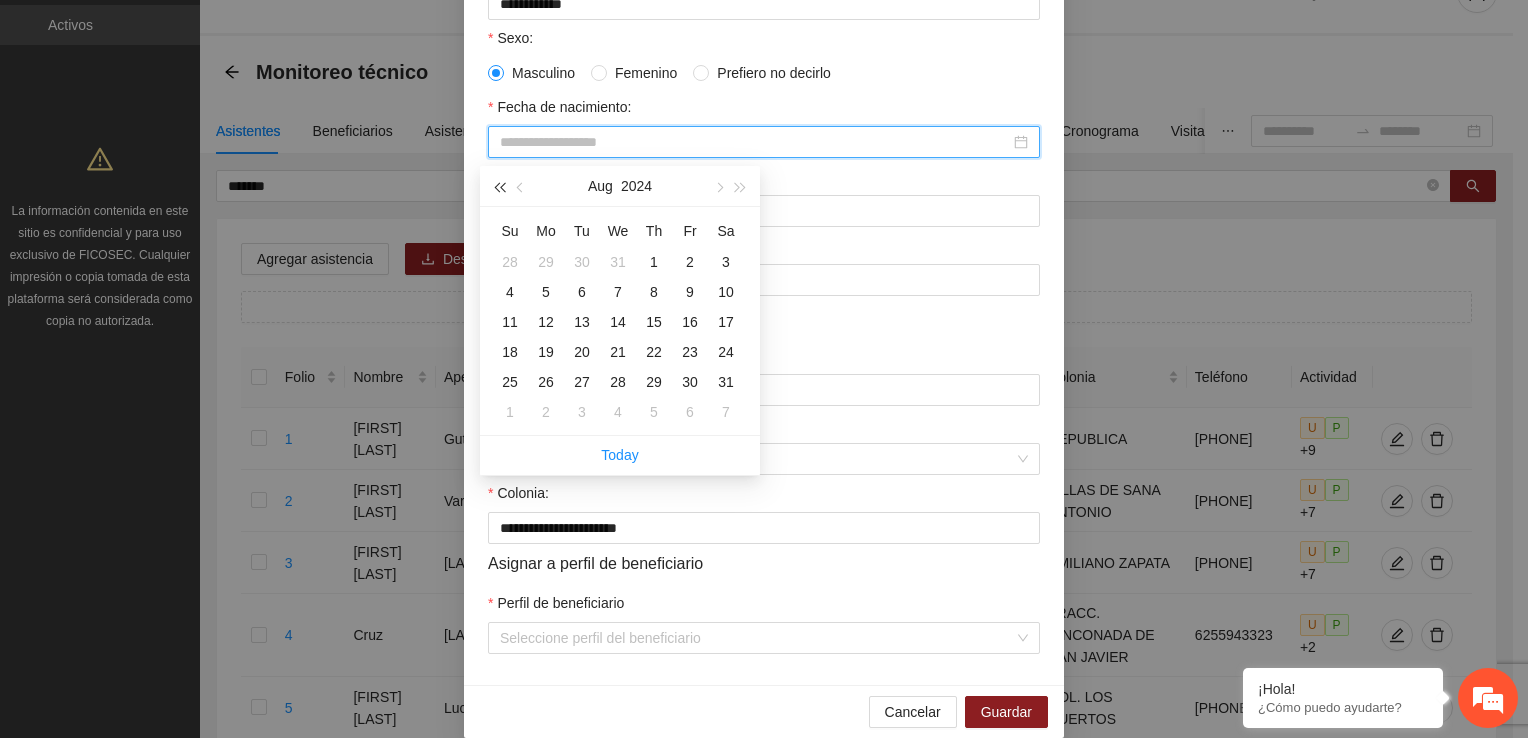 click at bounding box center [499, 187] 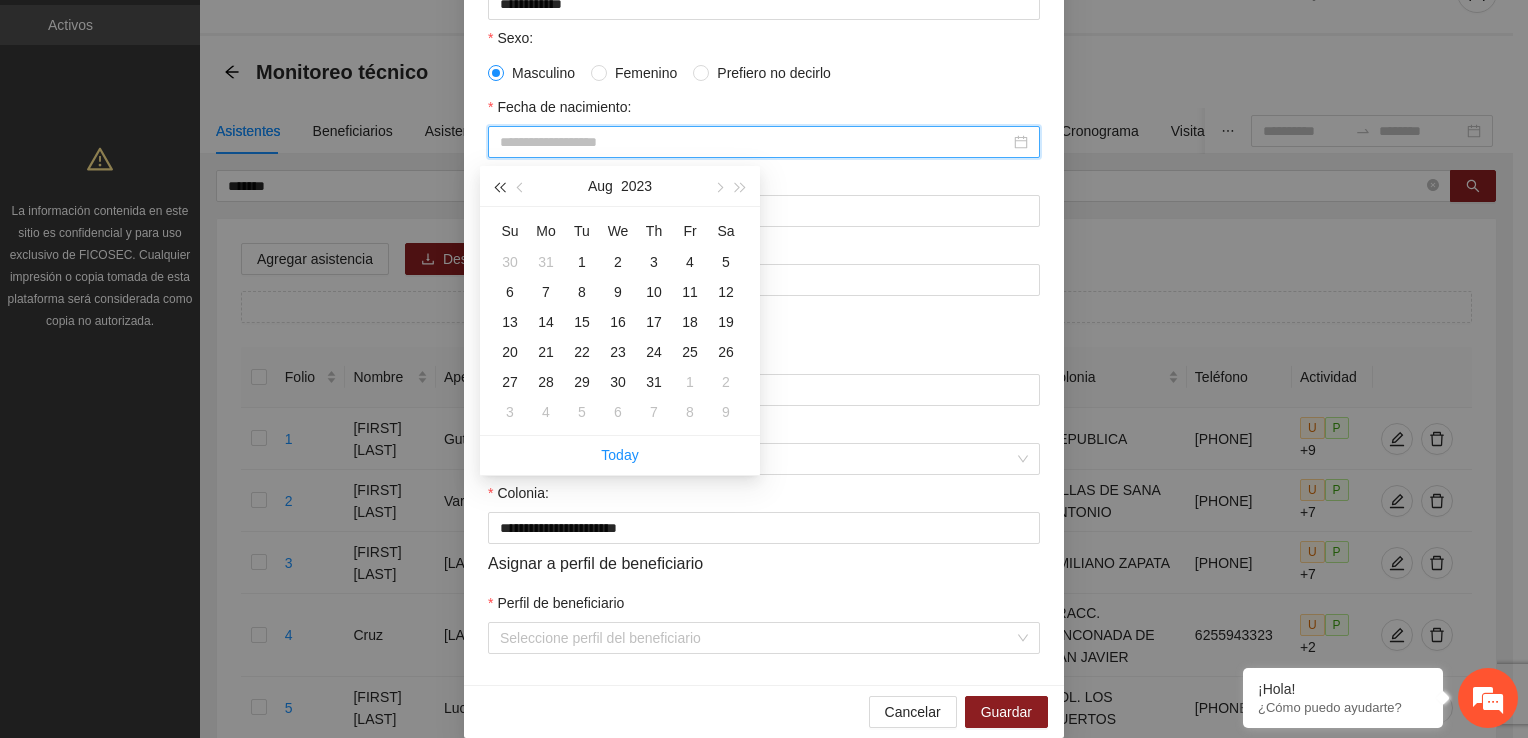 click at bounding box center (499, 187) 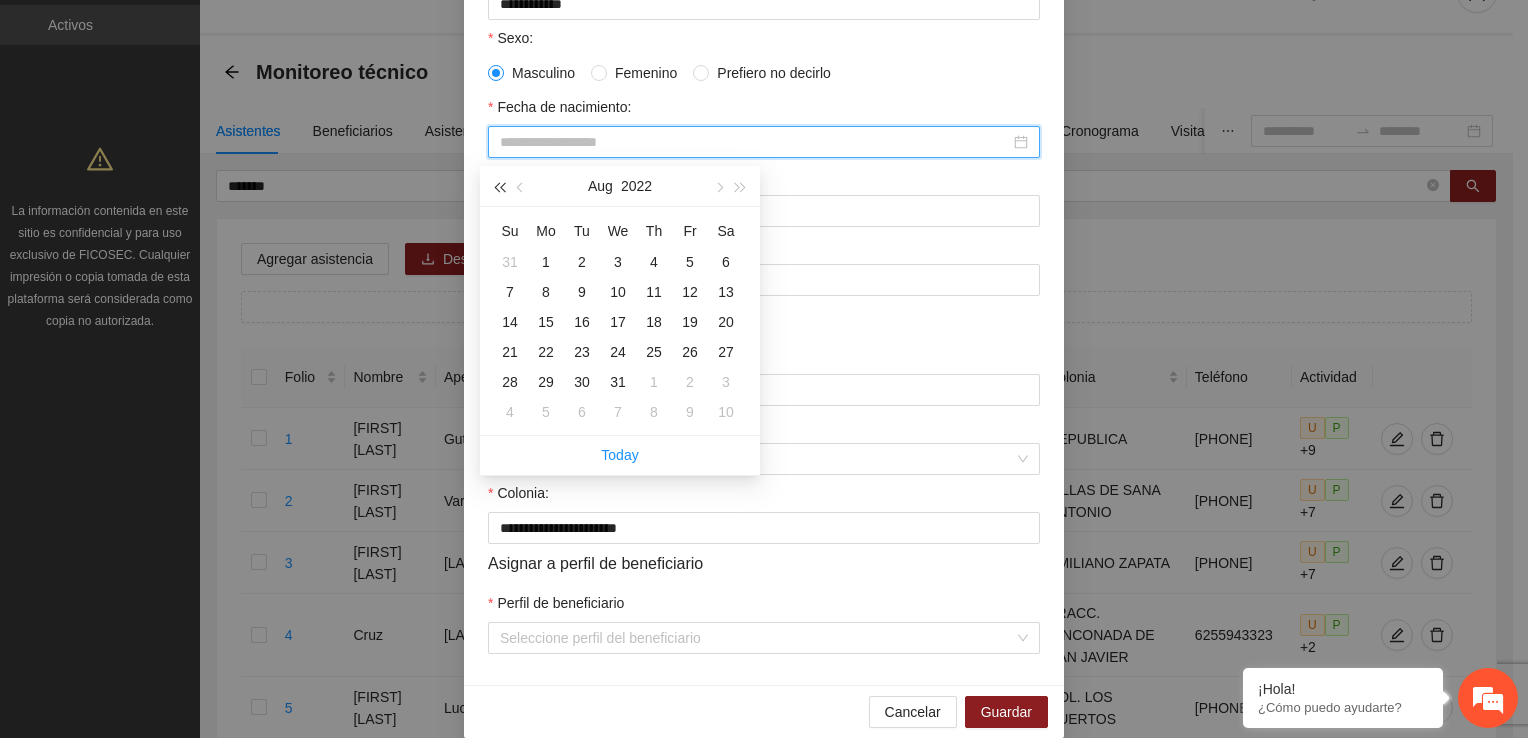click at bounding box center [499, 187] 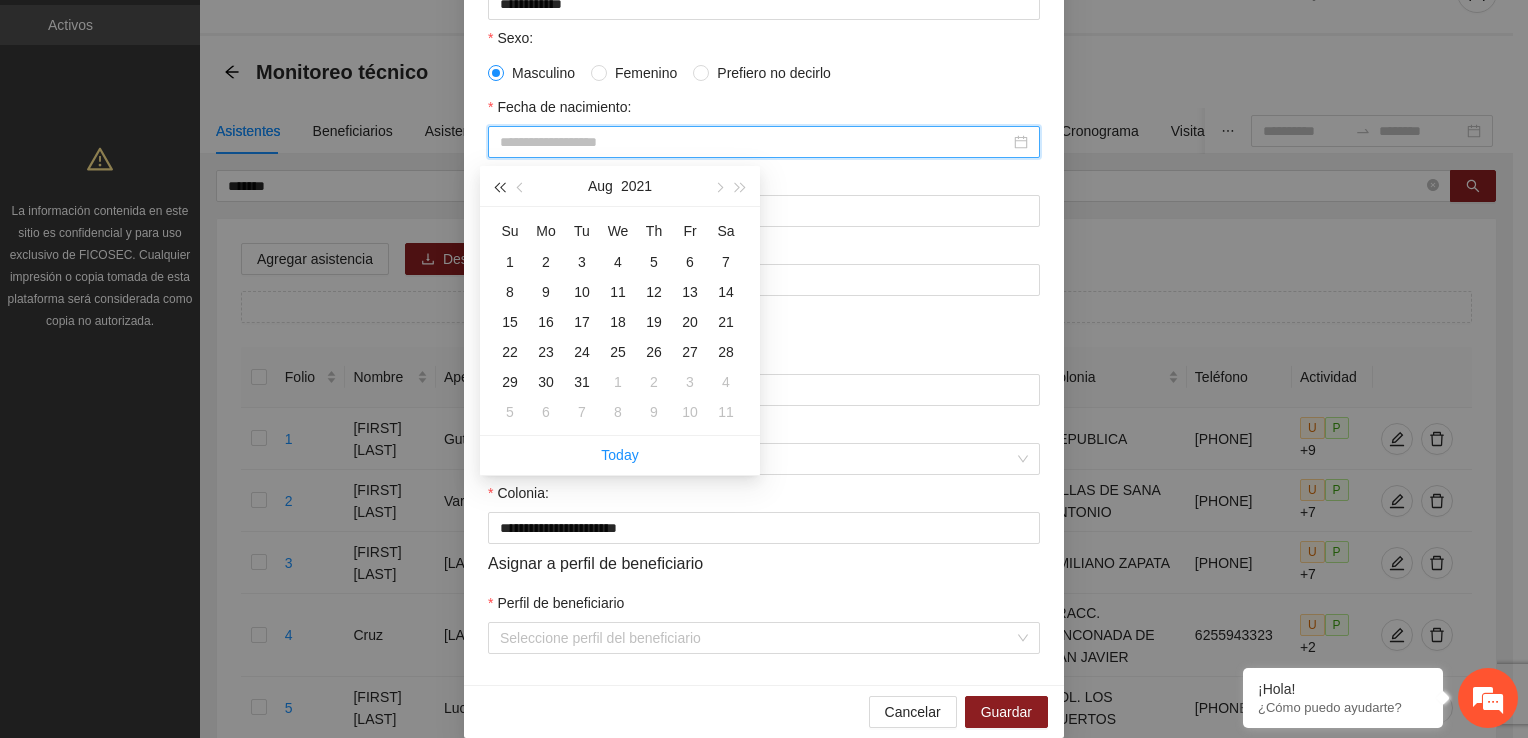 click at bounding box center [499, 187] 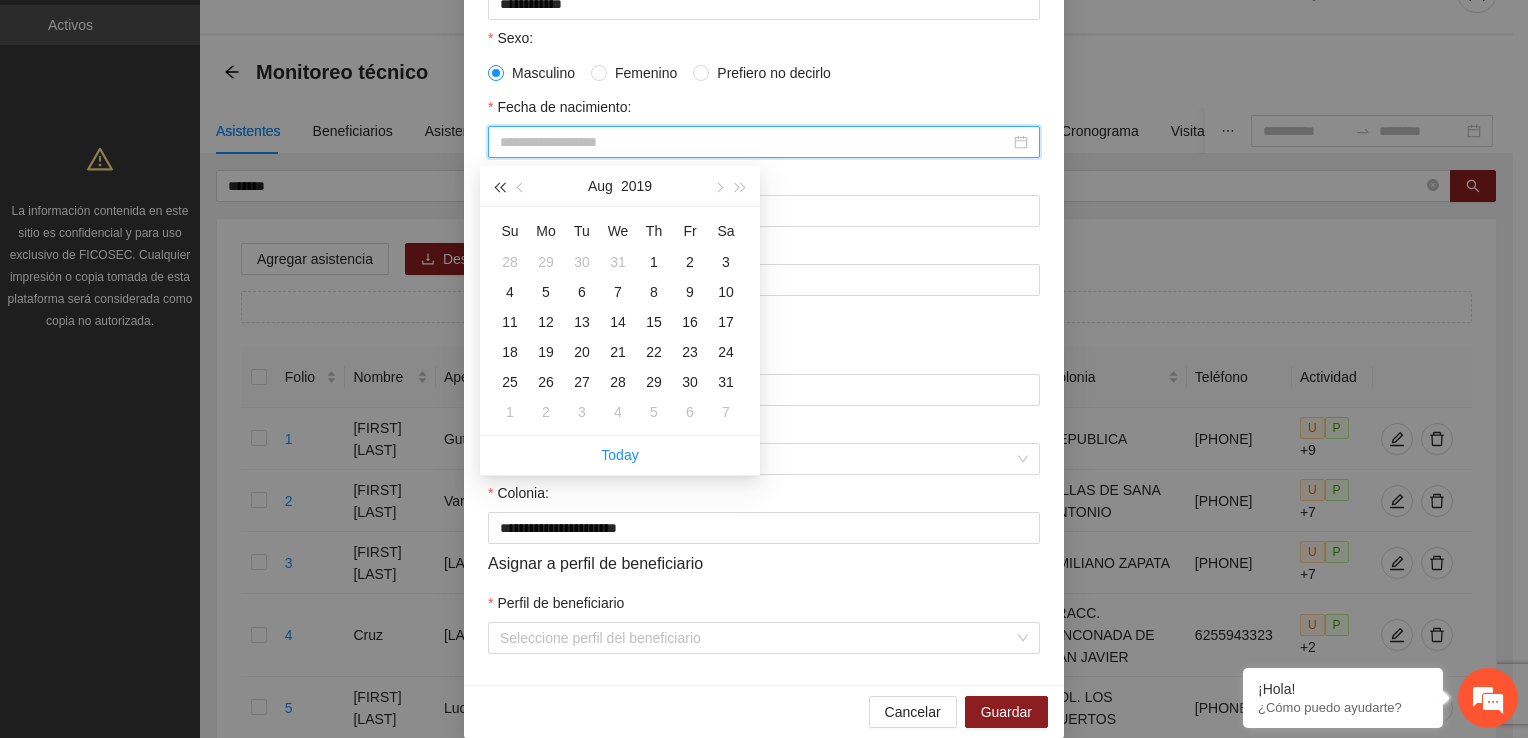 click at bounding box center [499, 187] 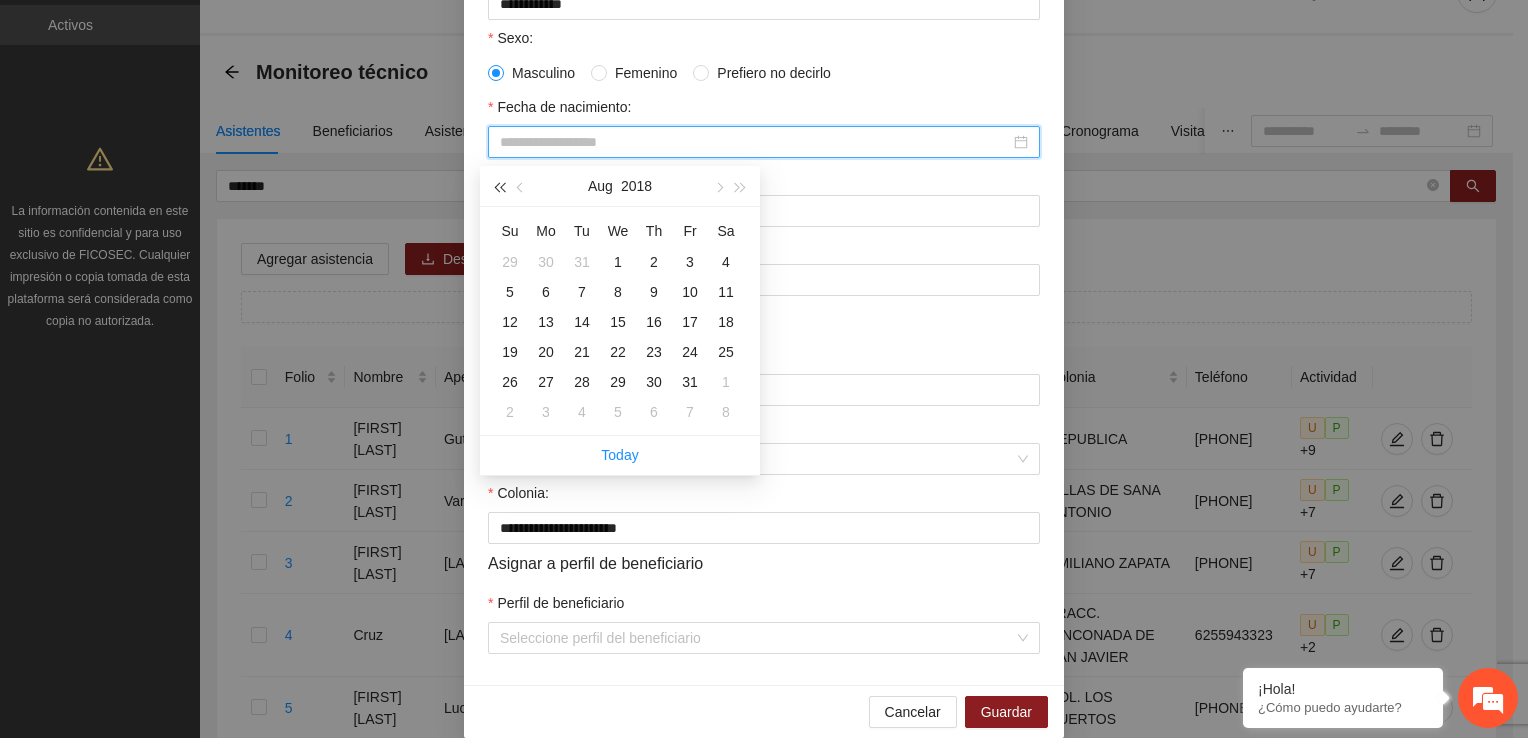 click at bounding box center (499, 187) 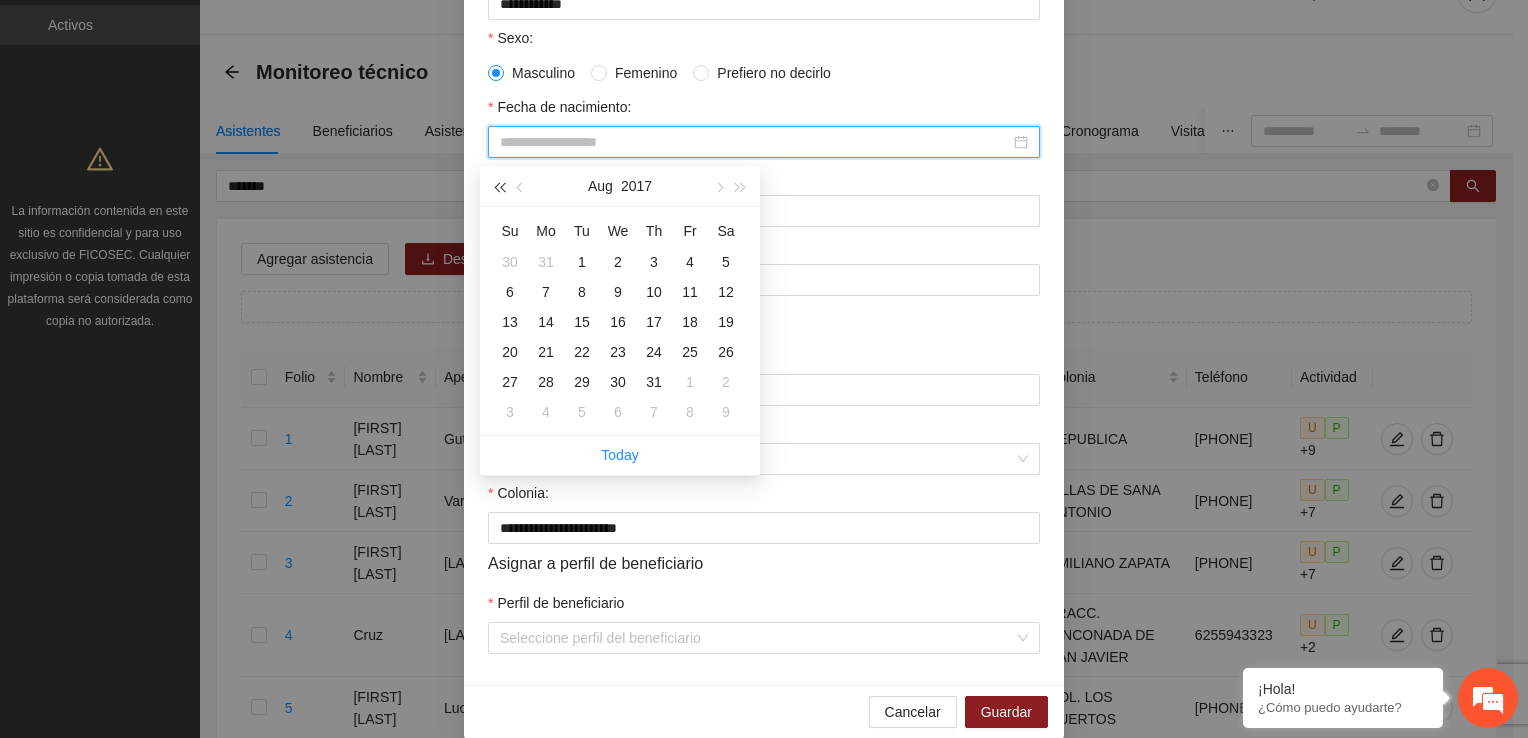 click at bounding box center [499, 187] 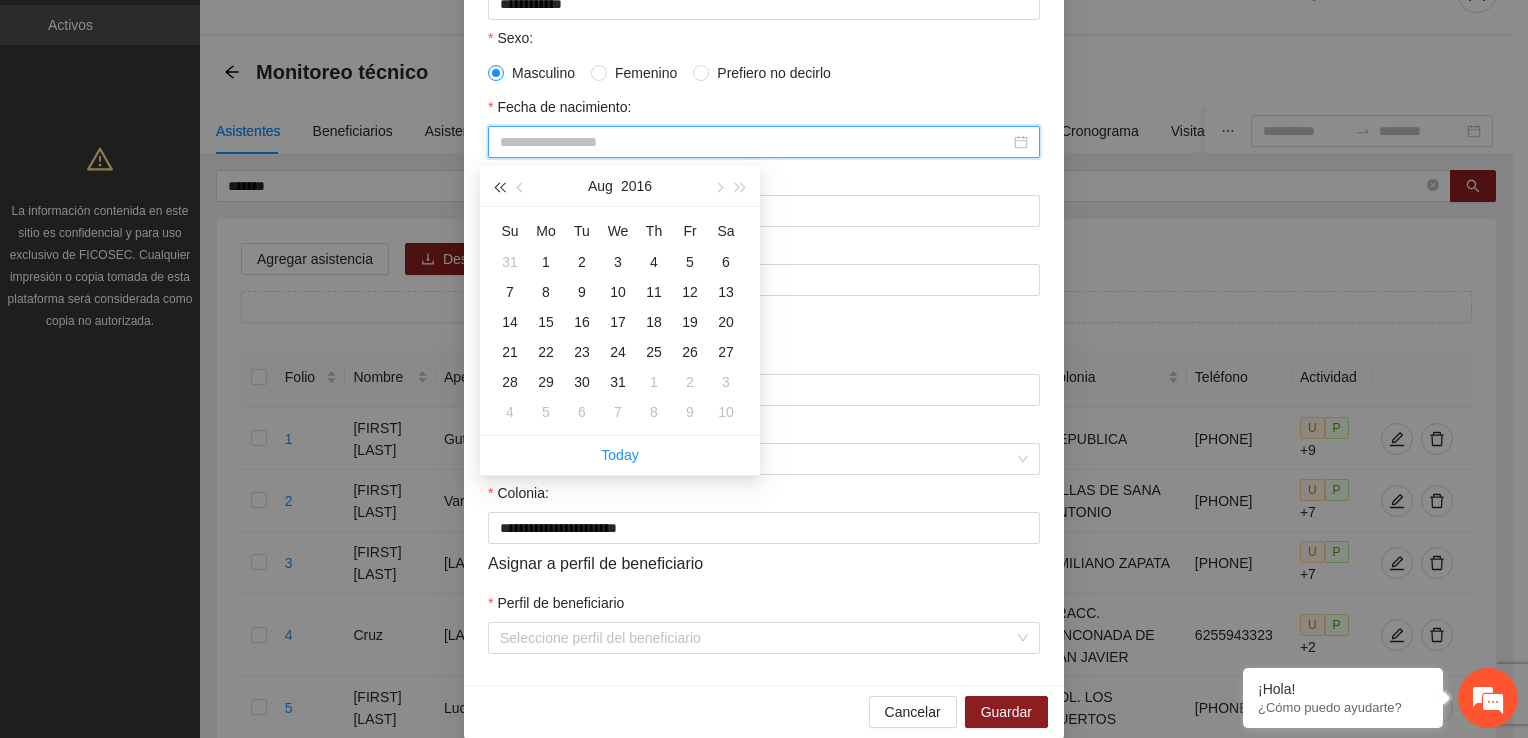click at bounding box center (499, 187) 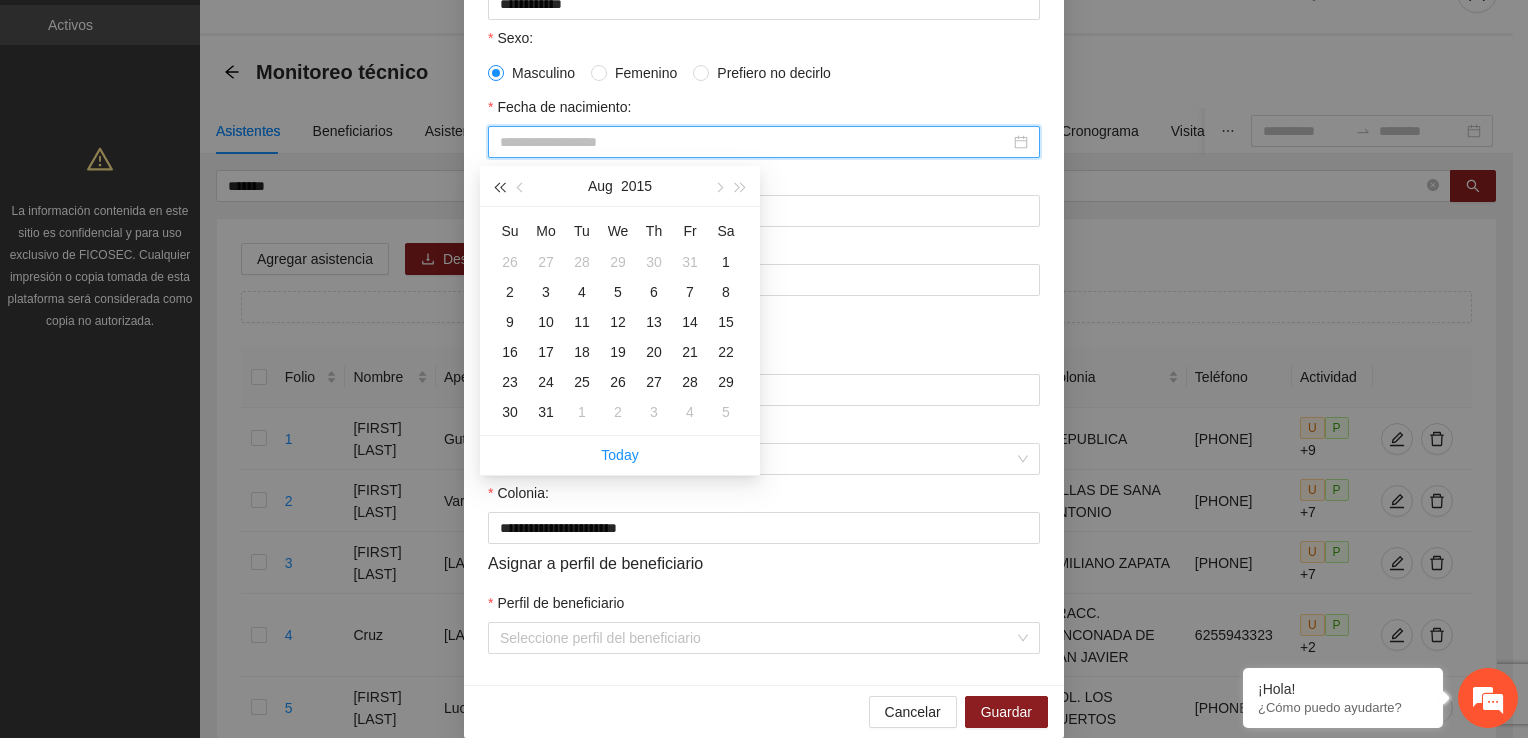 click at bounding box center (499, 187) 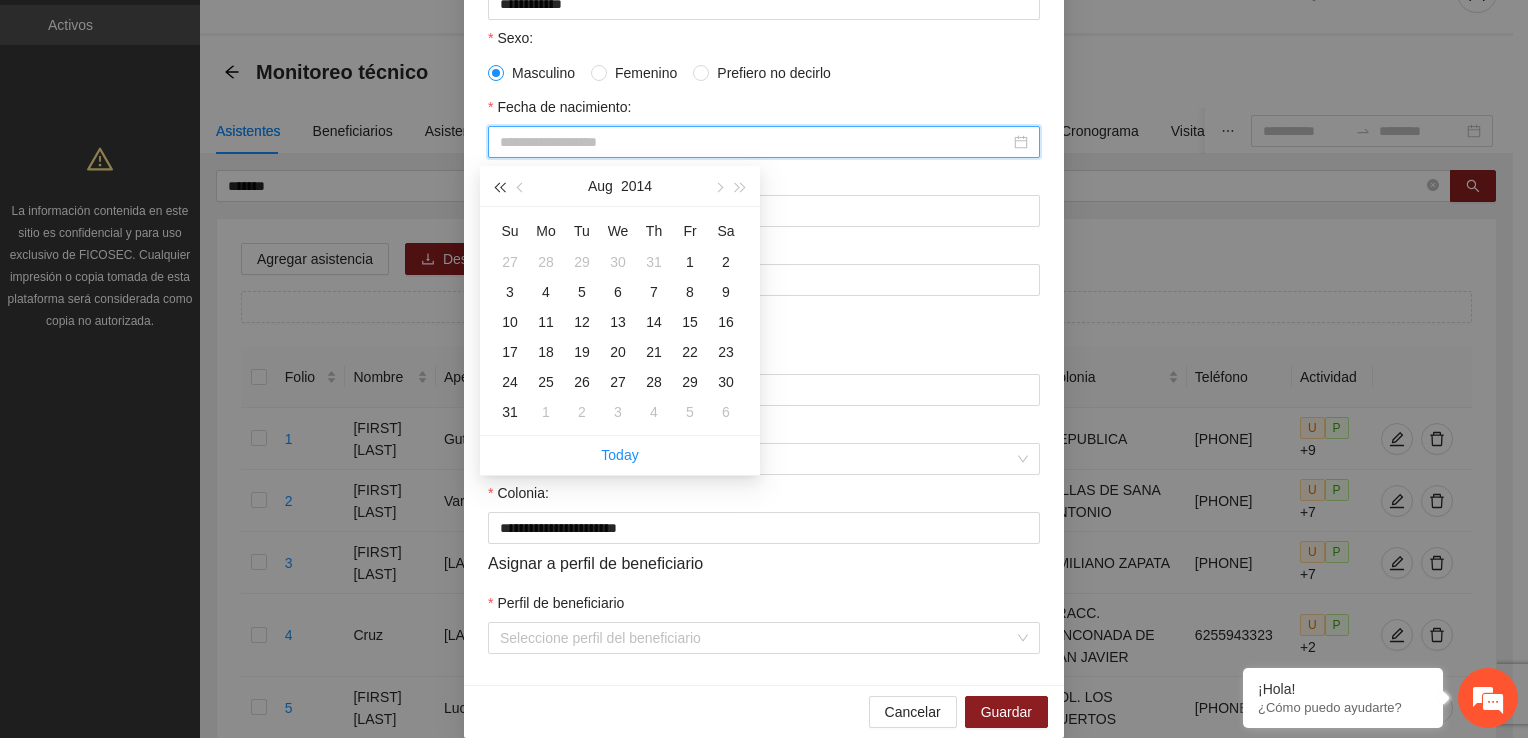 click at bounding box center [499, 187] 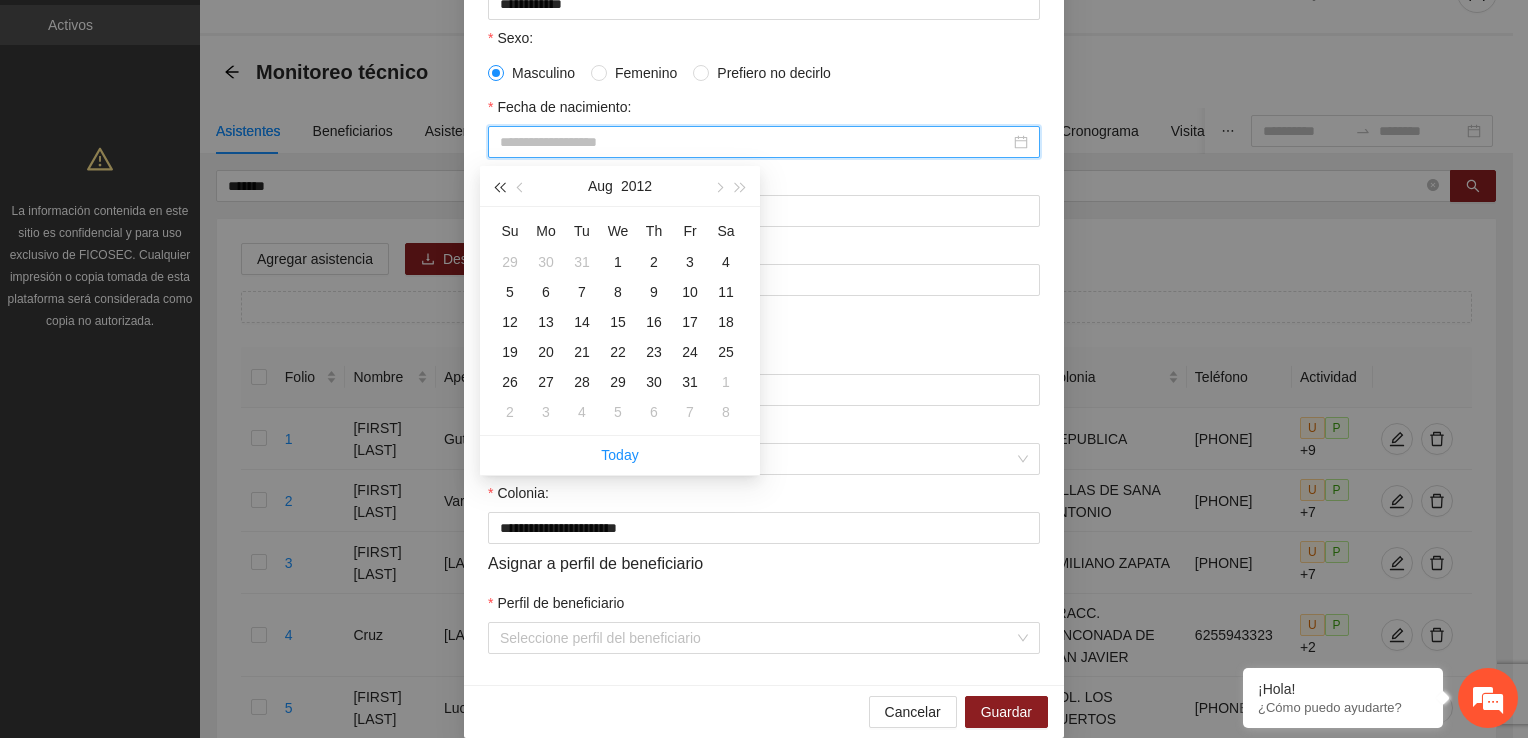 click at bounding box center [499, 187] 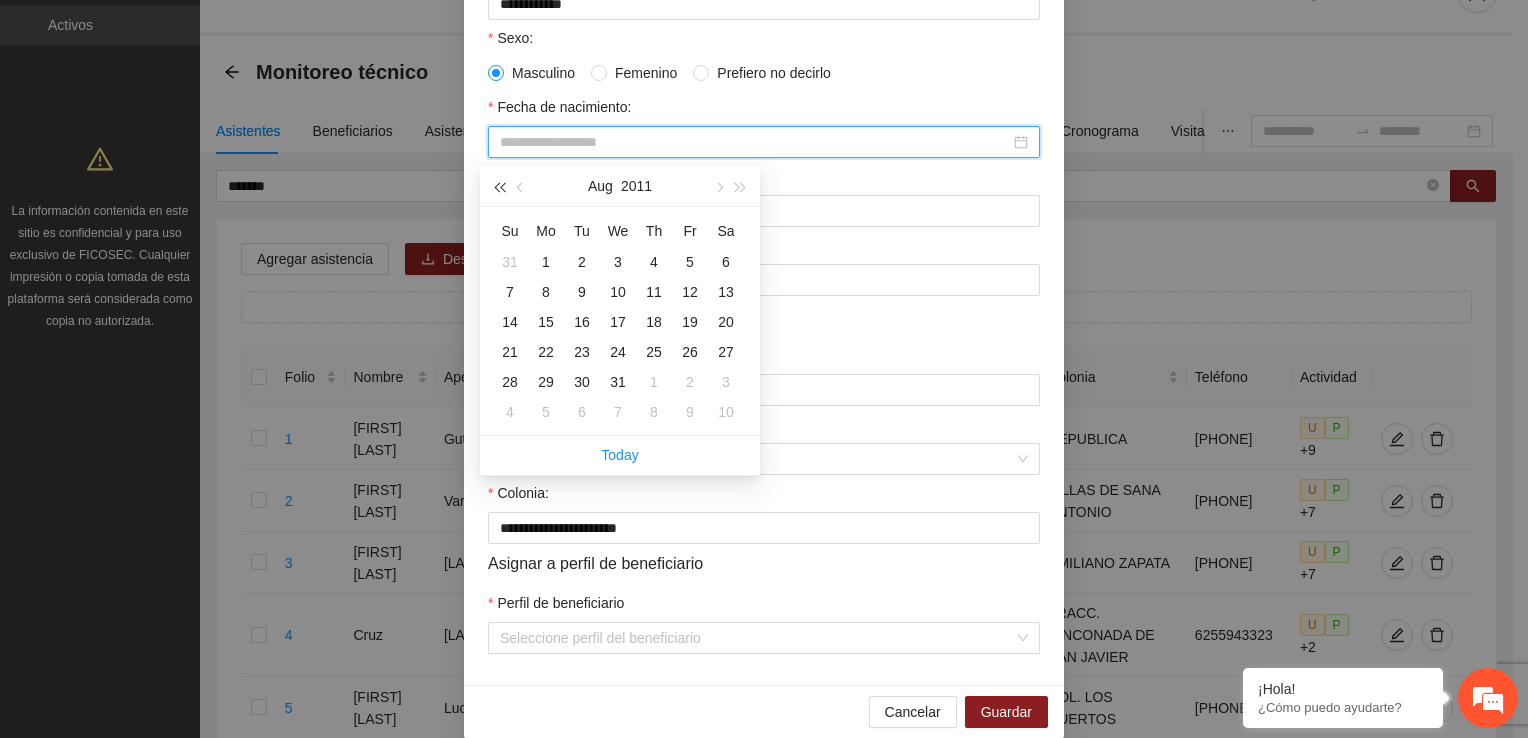 click at bounding box center [499, 187] 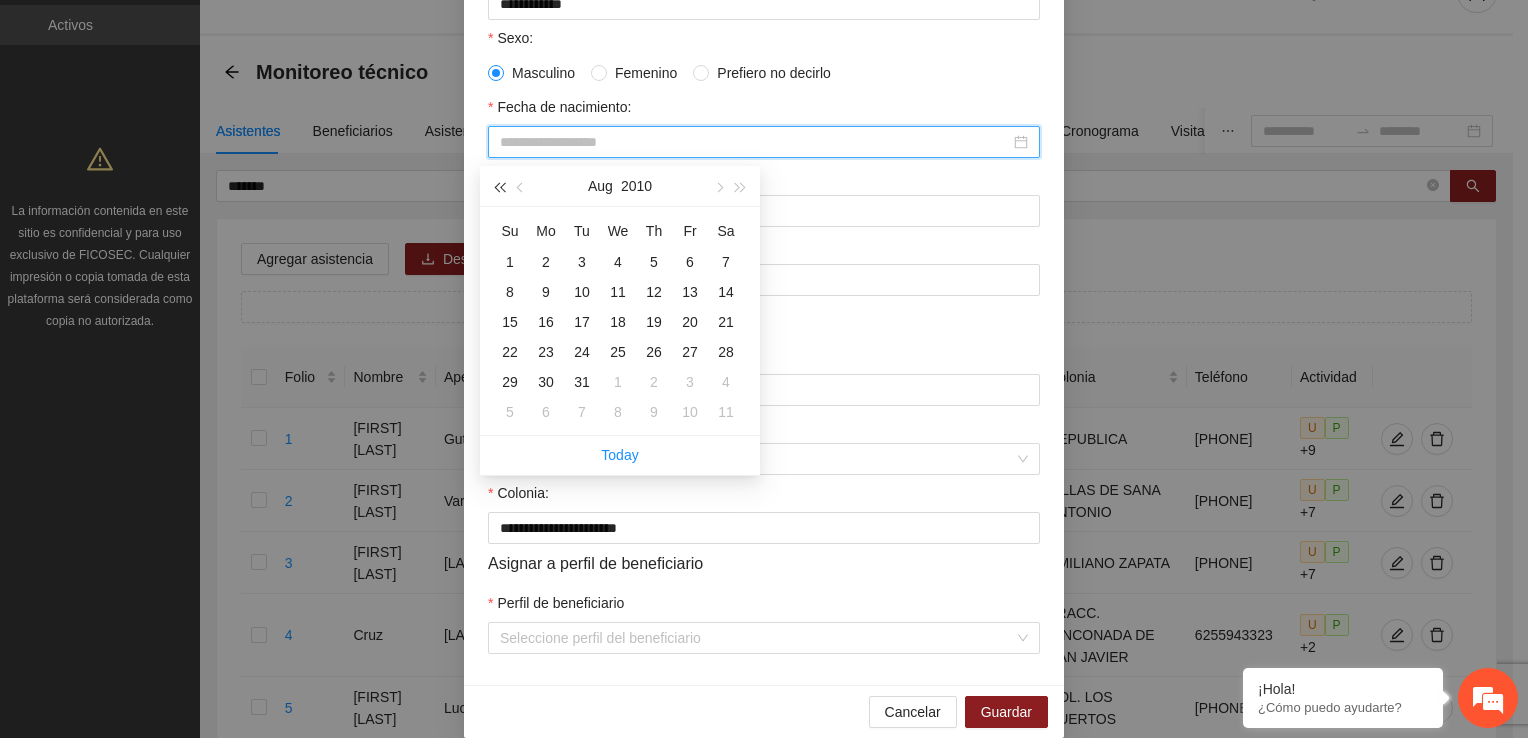 click at bounding box center [499, 187] 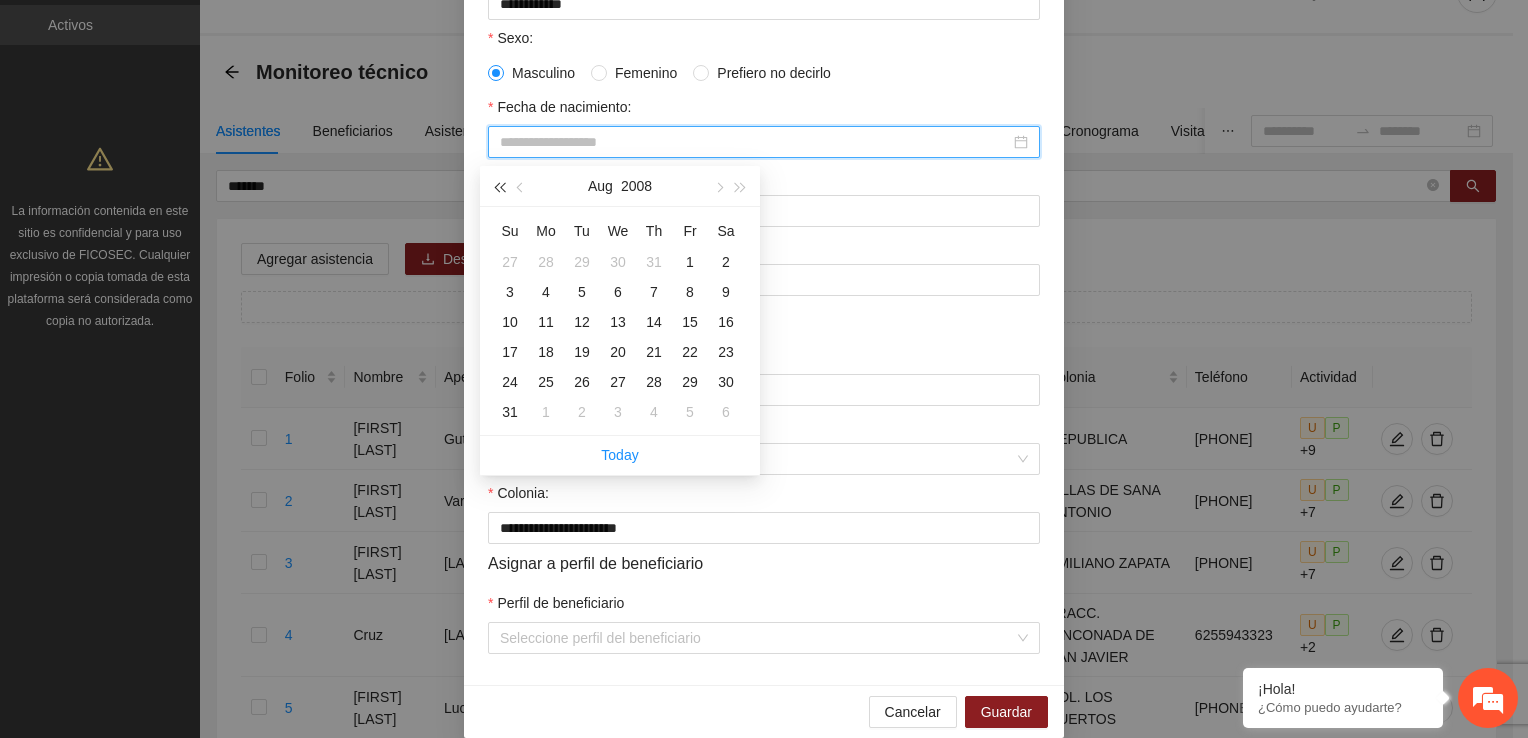 click at bounding box center [499, 187] 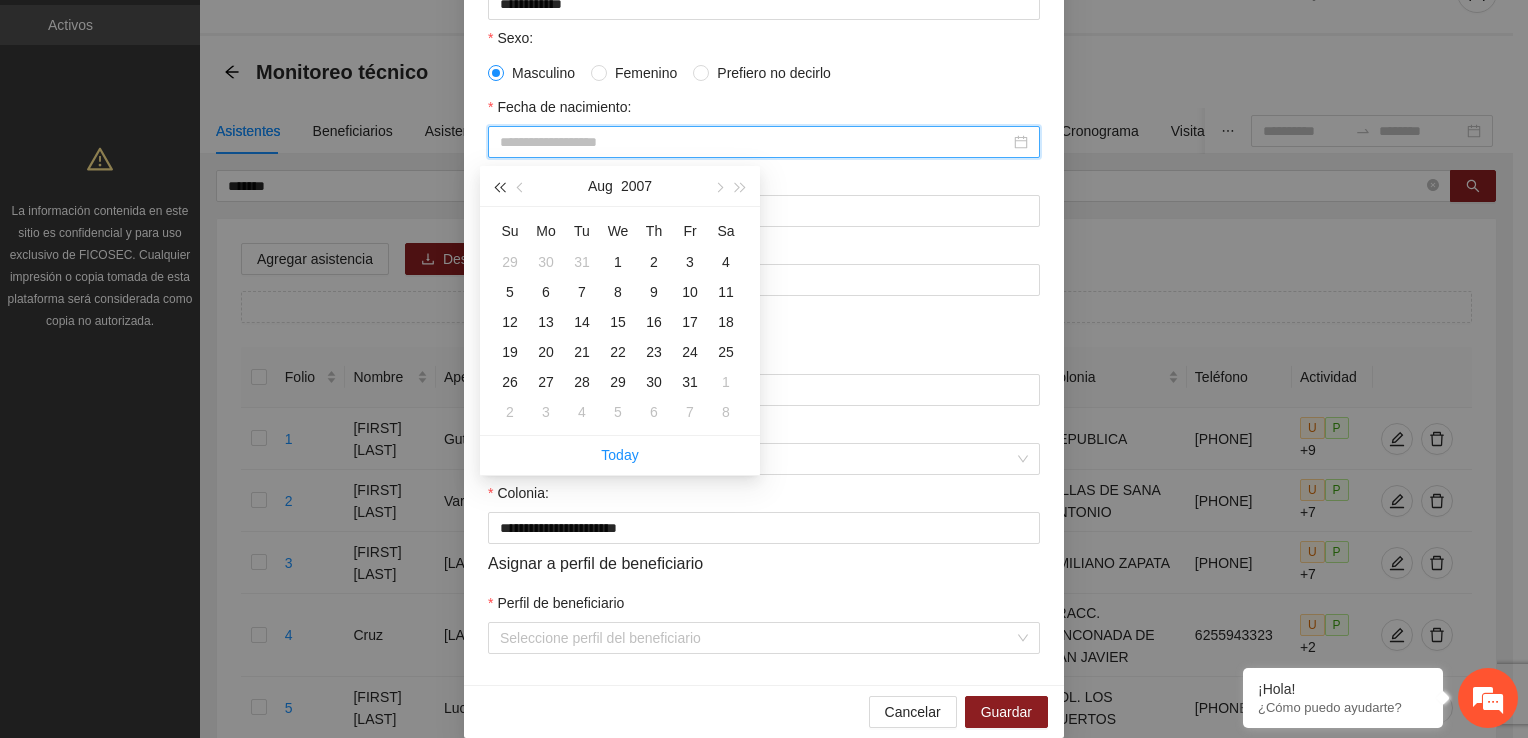 click at bounding box center [499, 187] 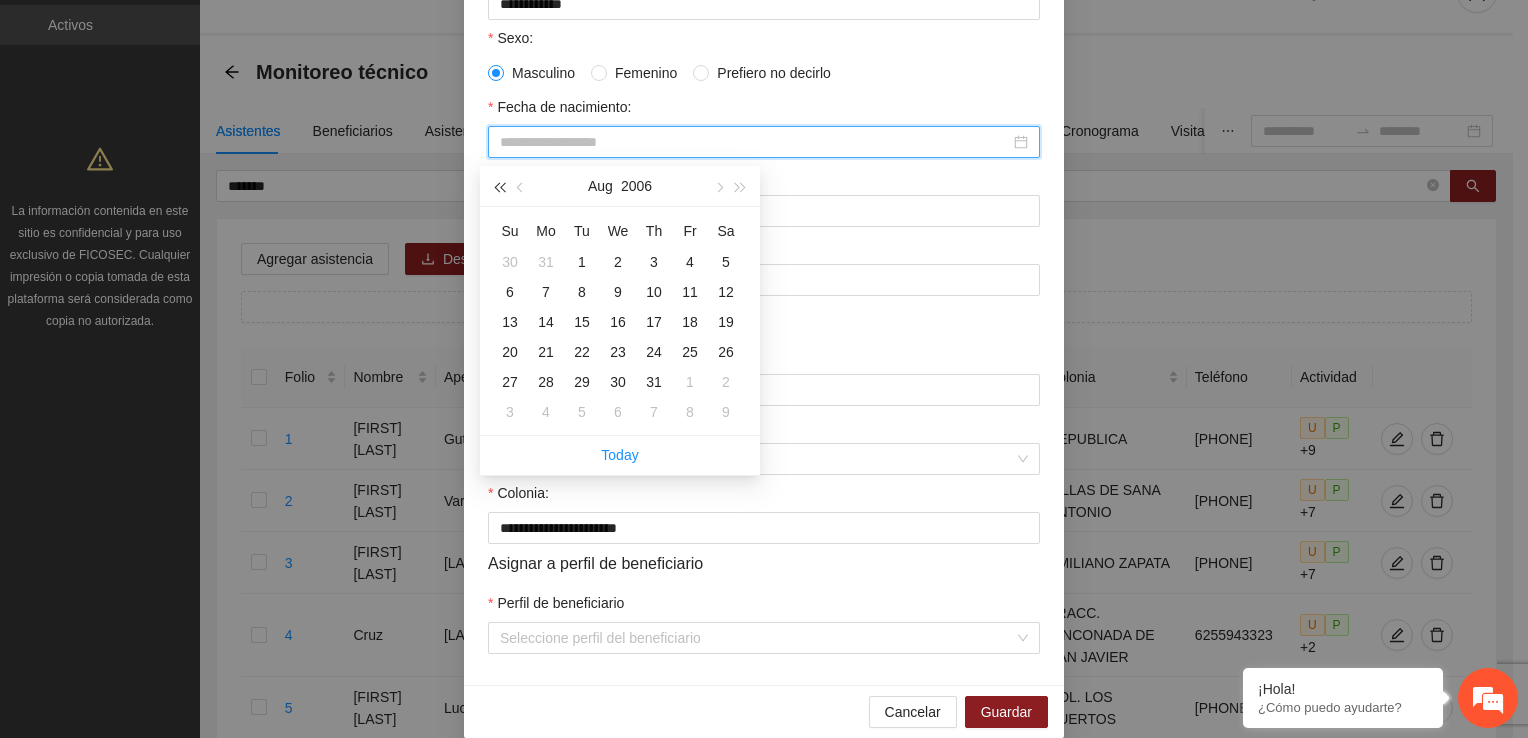 click at bounding box center [499, 187] 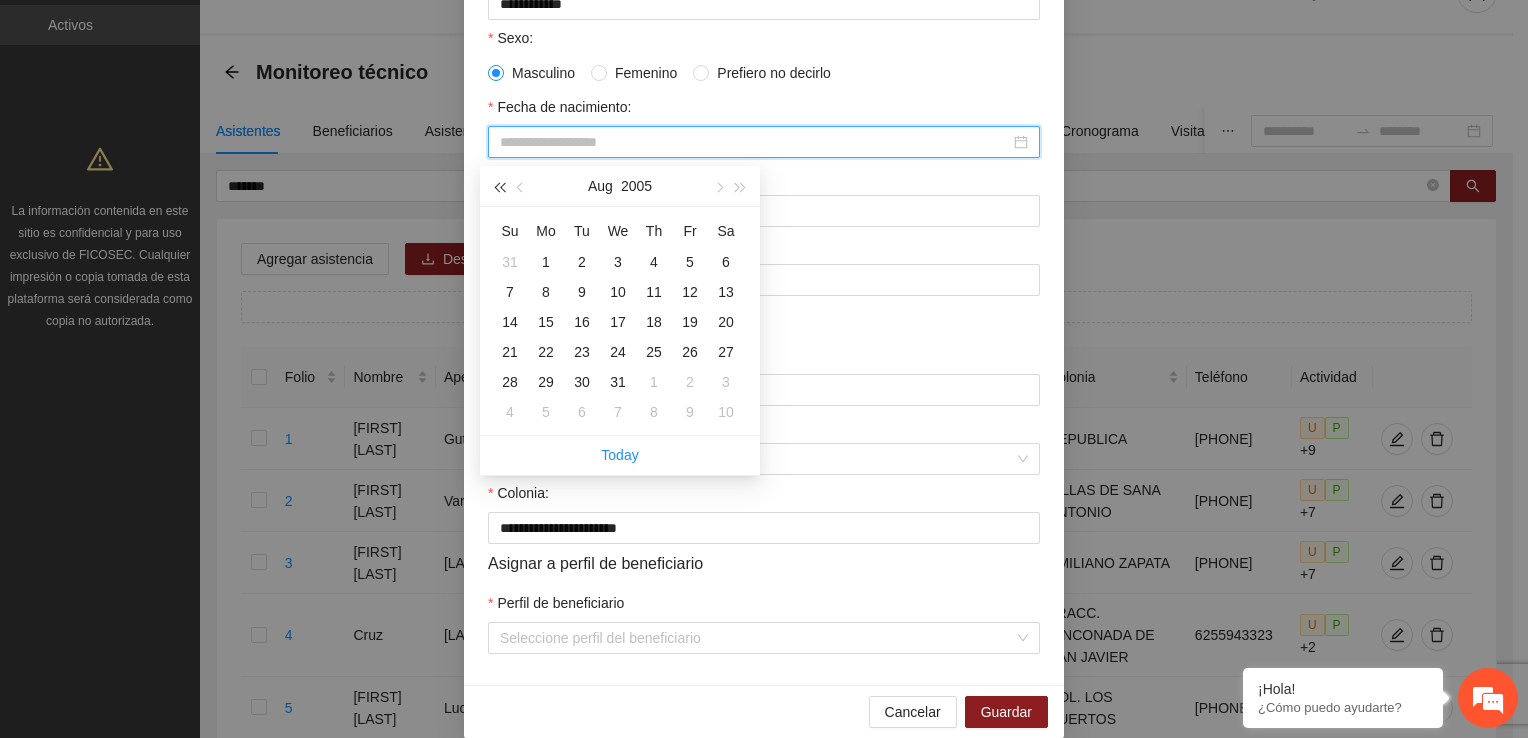 click at bounding box center (499, 187) 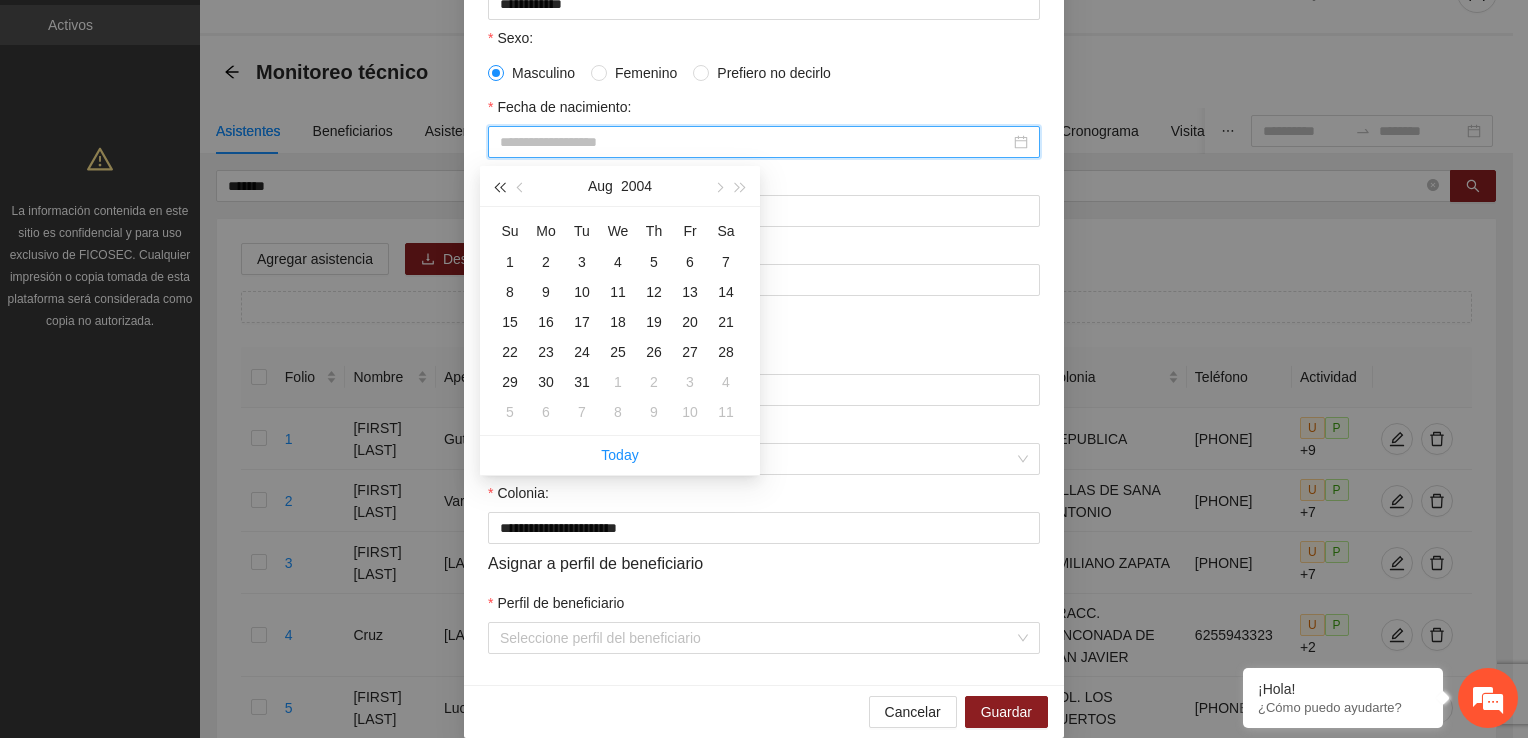 click at bounding box center (499, 187) 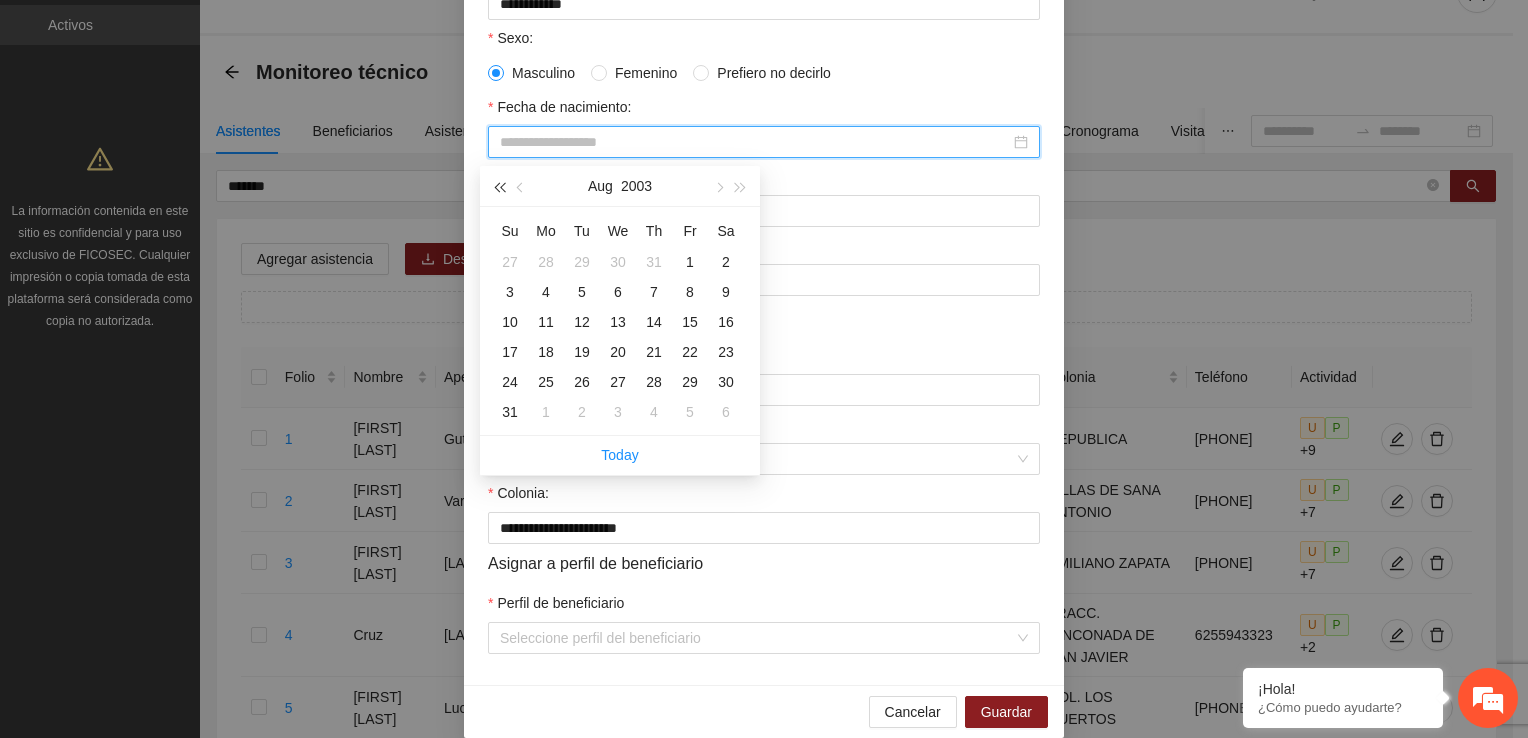 click at bounding box center [499, 187] 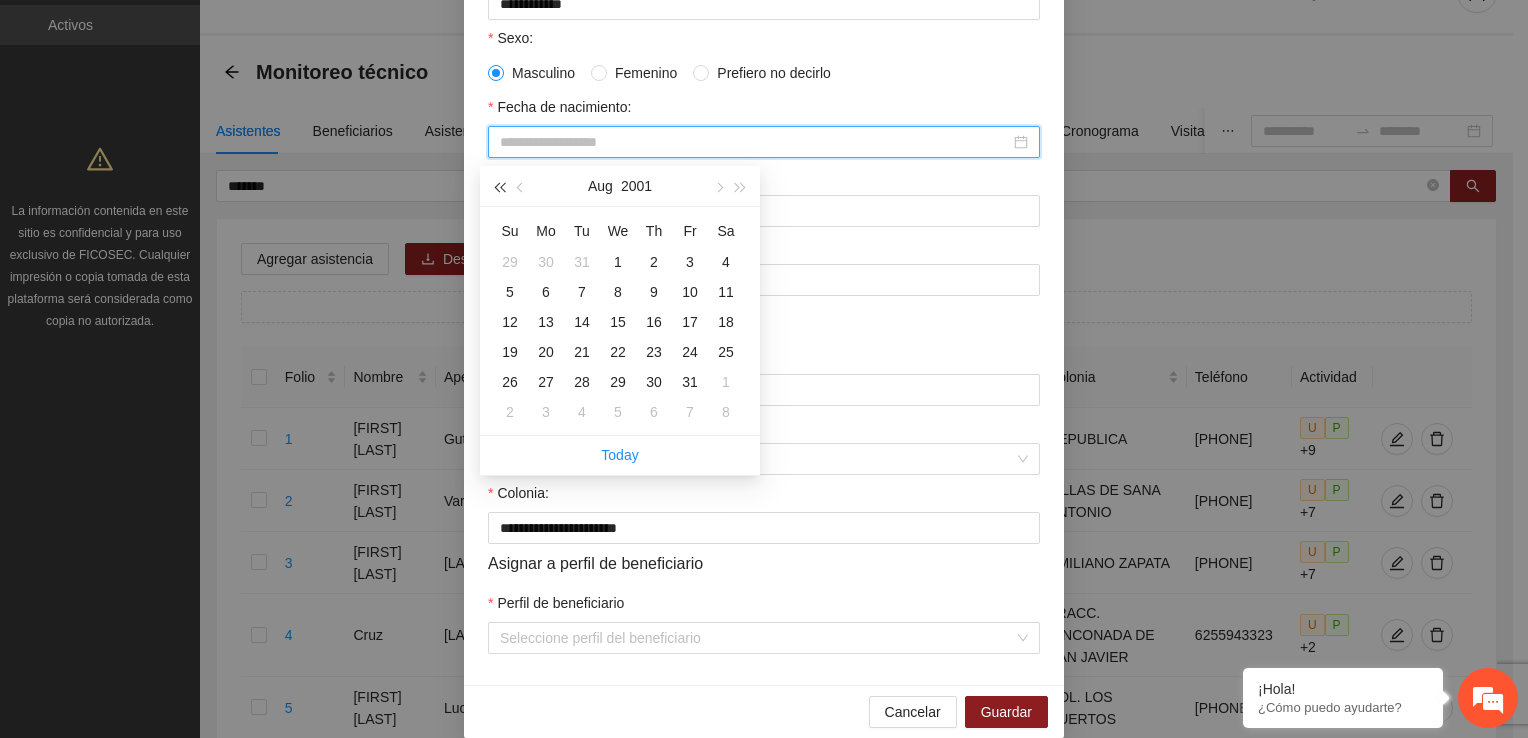 click at bounding box center (499, 187) 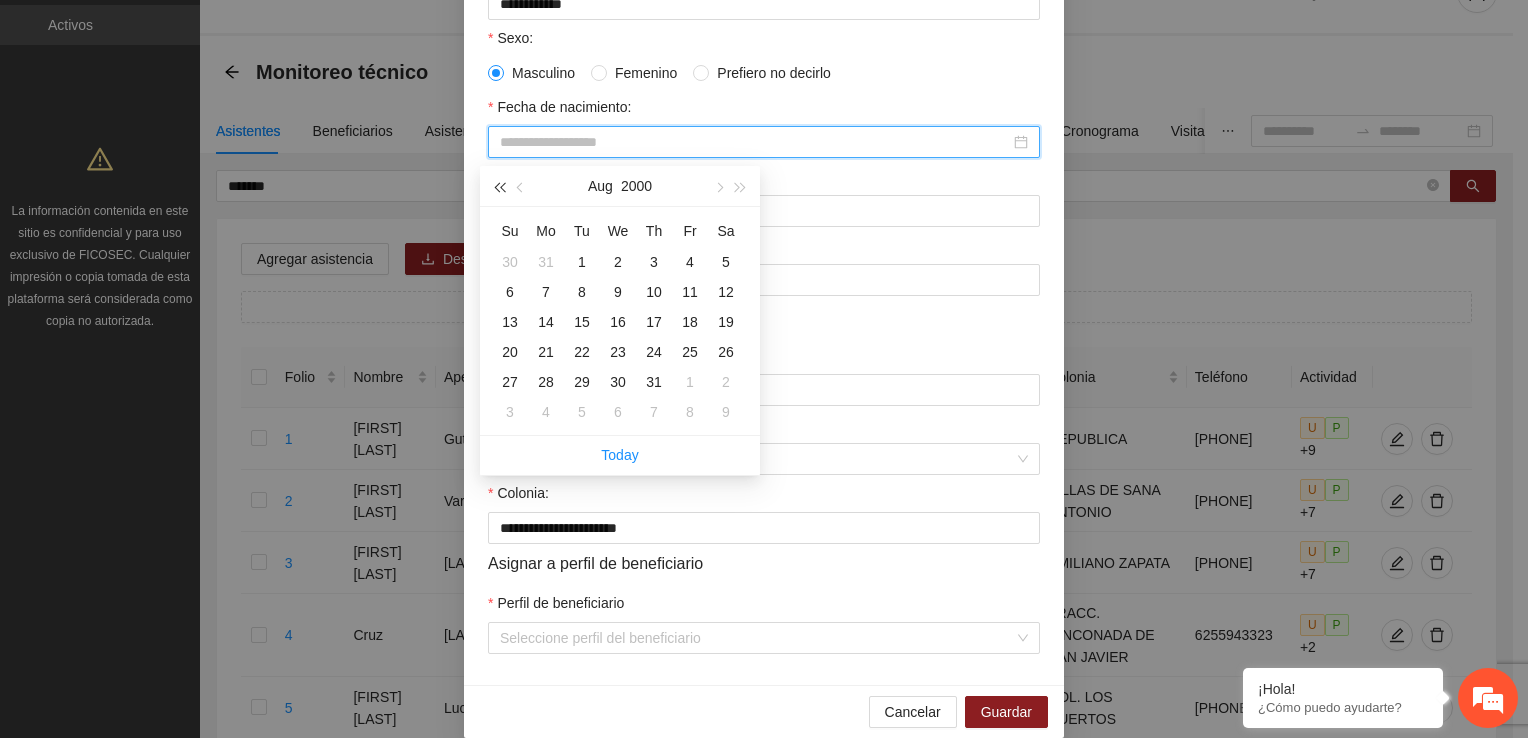 click at bounding box center [499, 187] 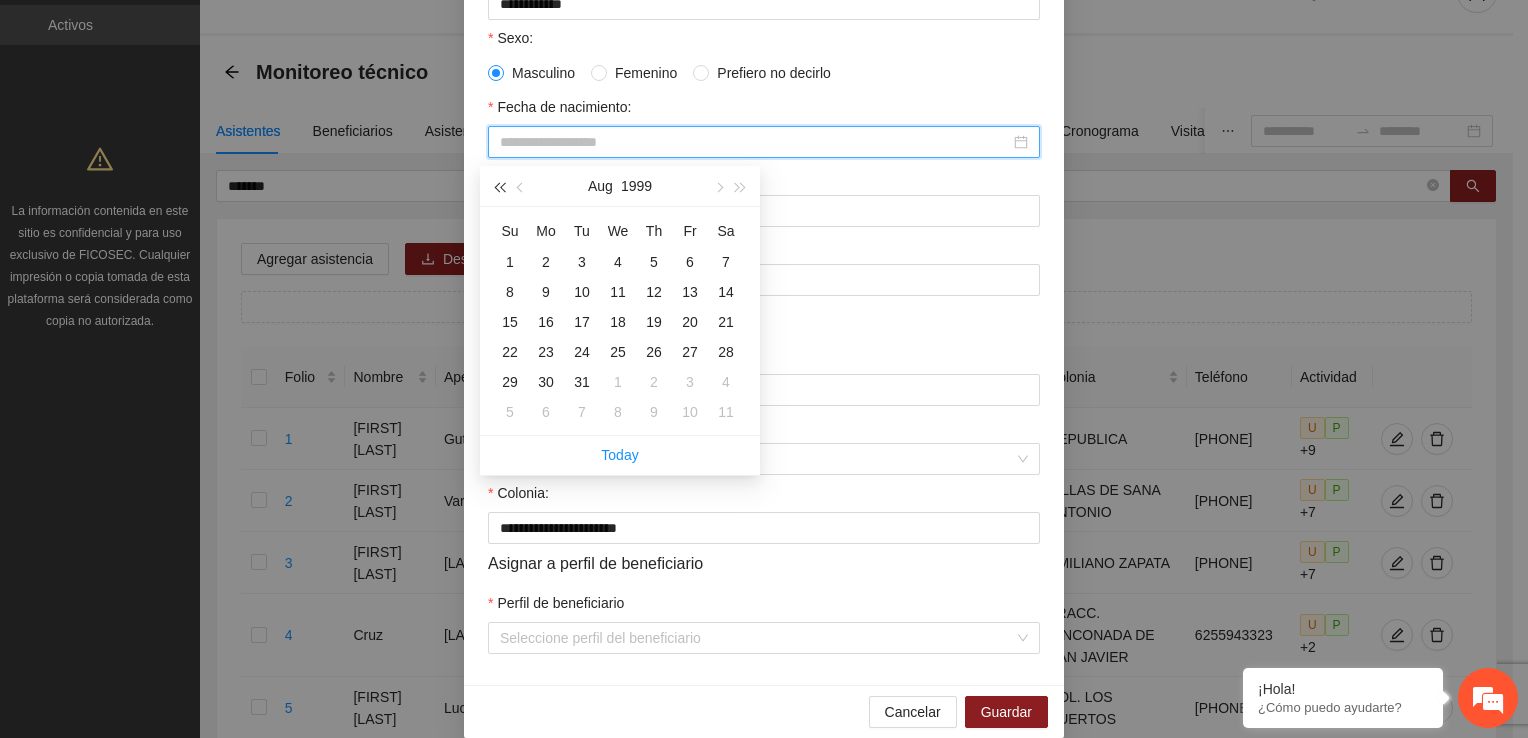 click at bounding box center [499, 187] 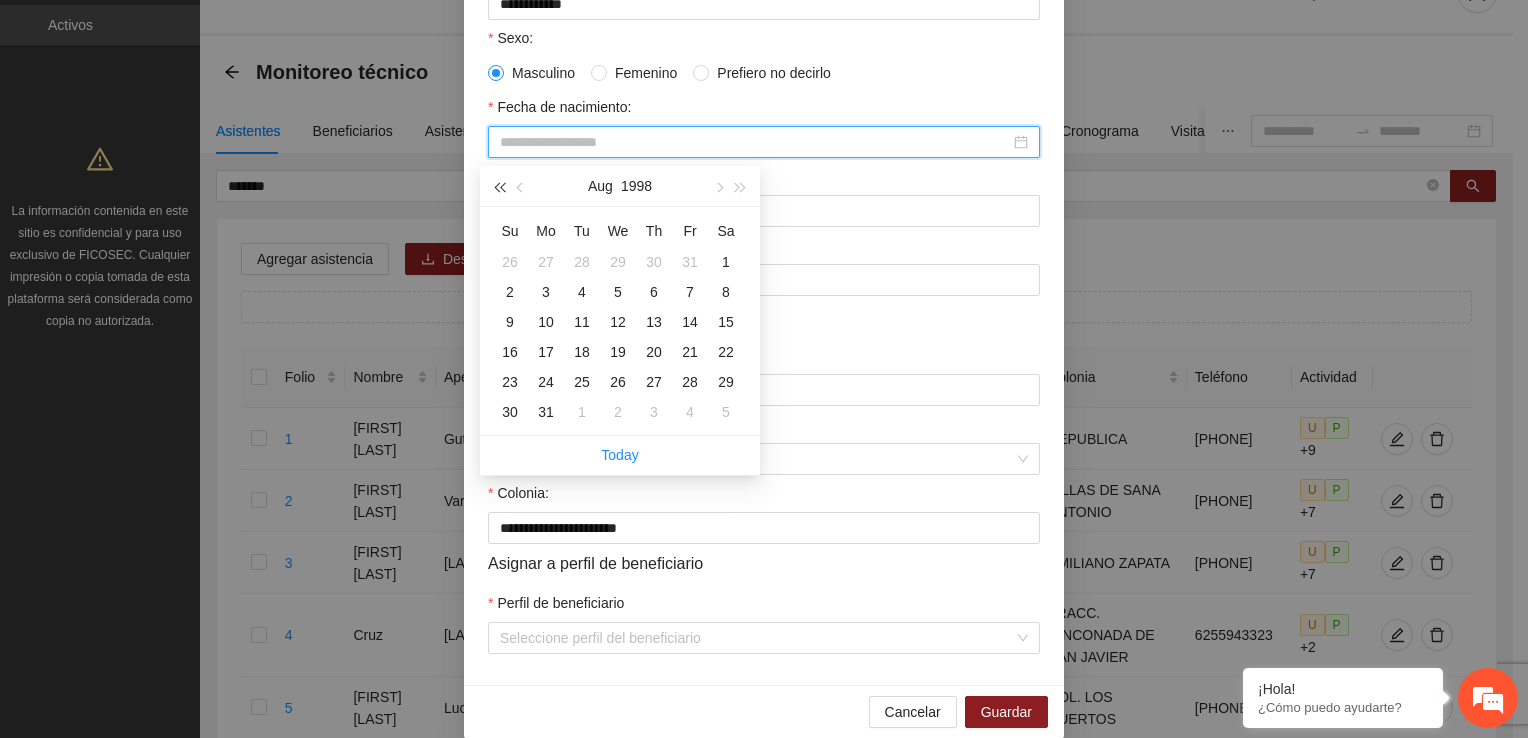 click at bounding box center [499, 187] 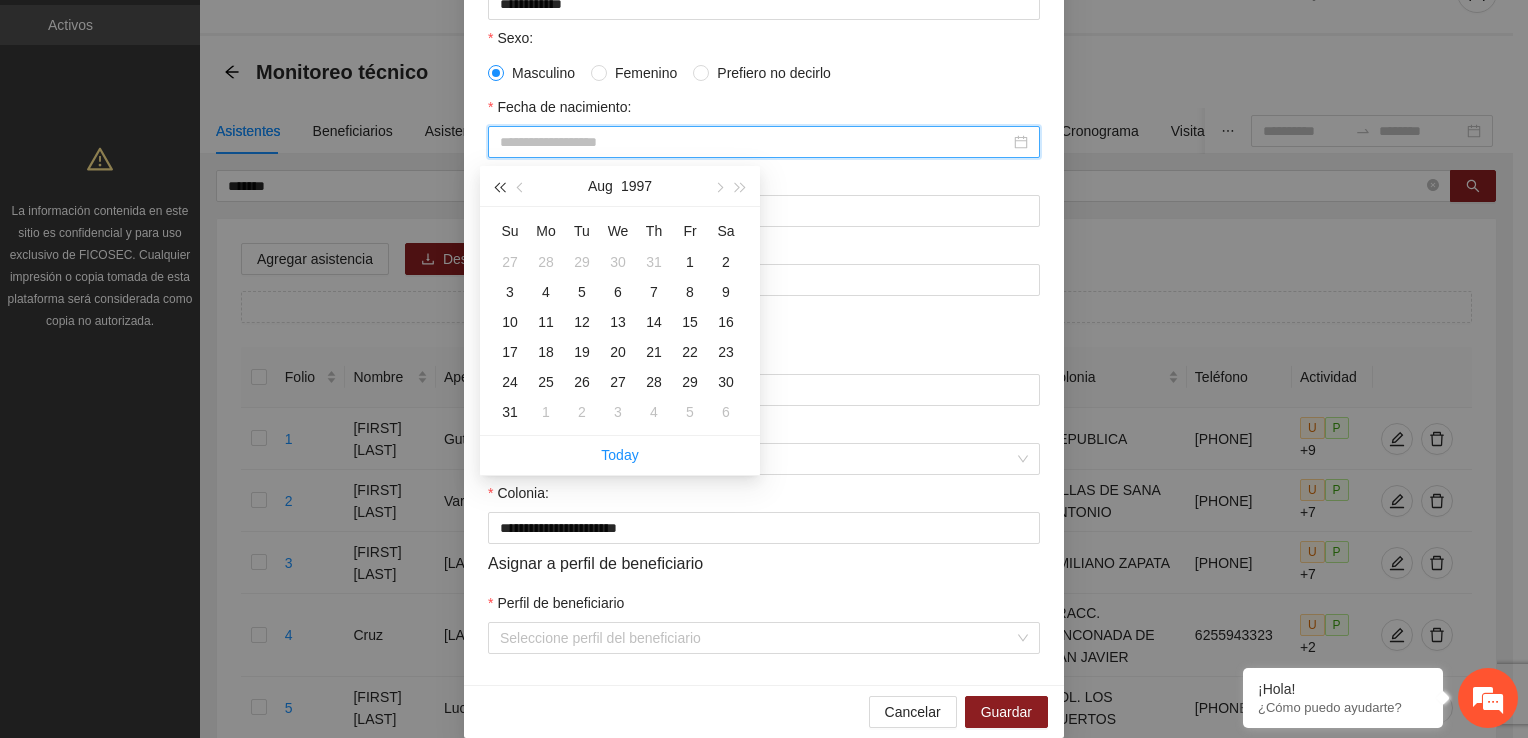 click at bounding box center [499, 187] 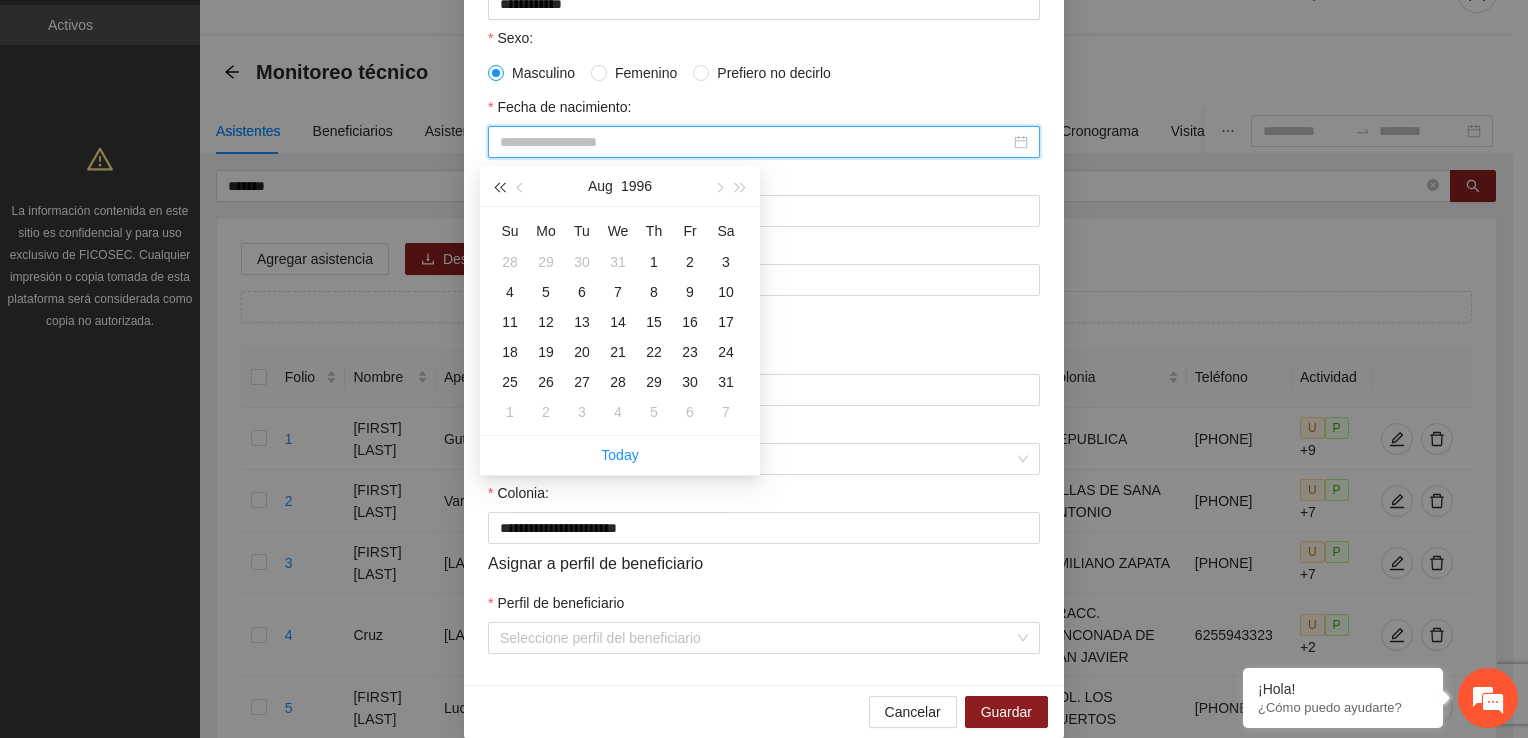 click at bounding box center (499, 187) 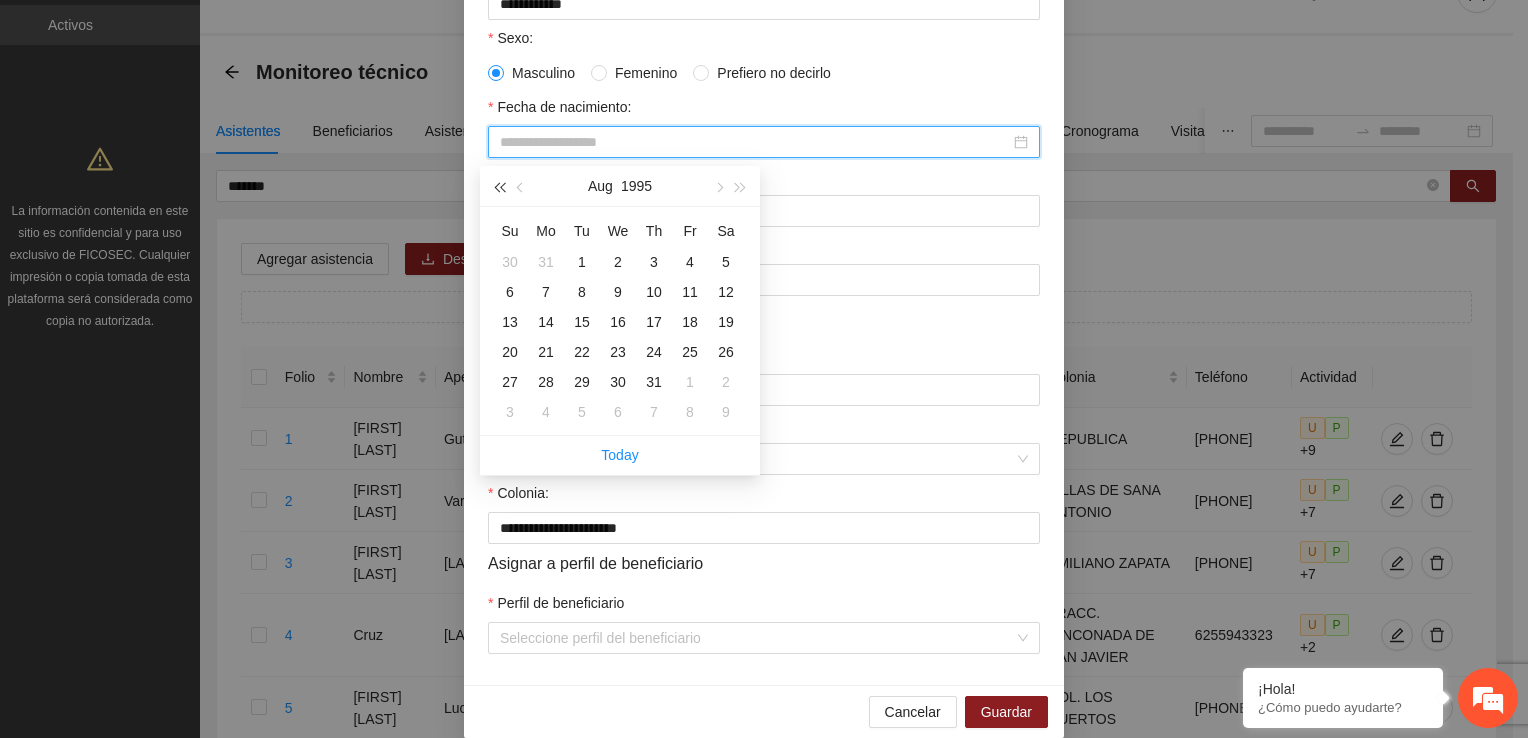 click at bounding box center [499, 187] 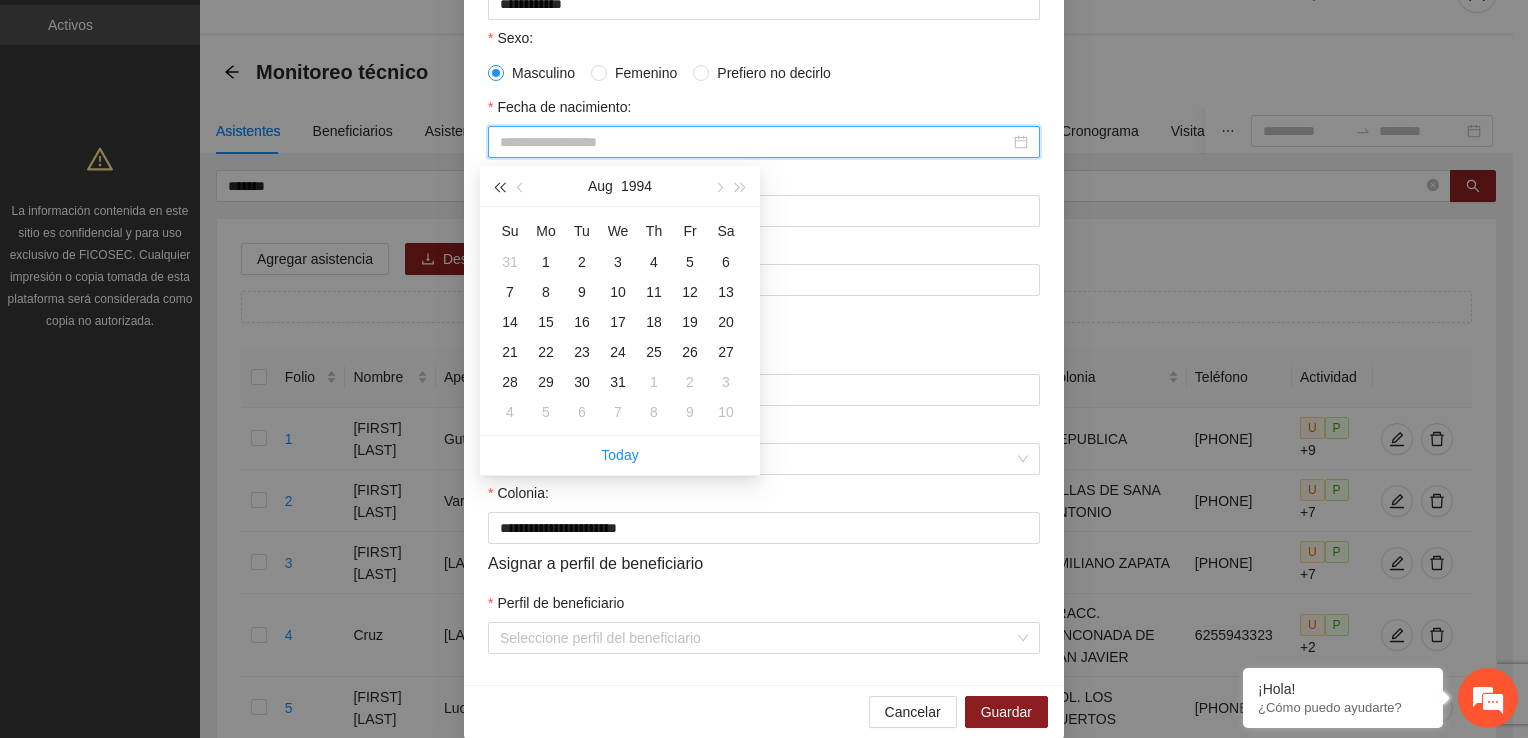 click at bounding box center [499, 187] 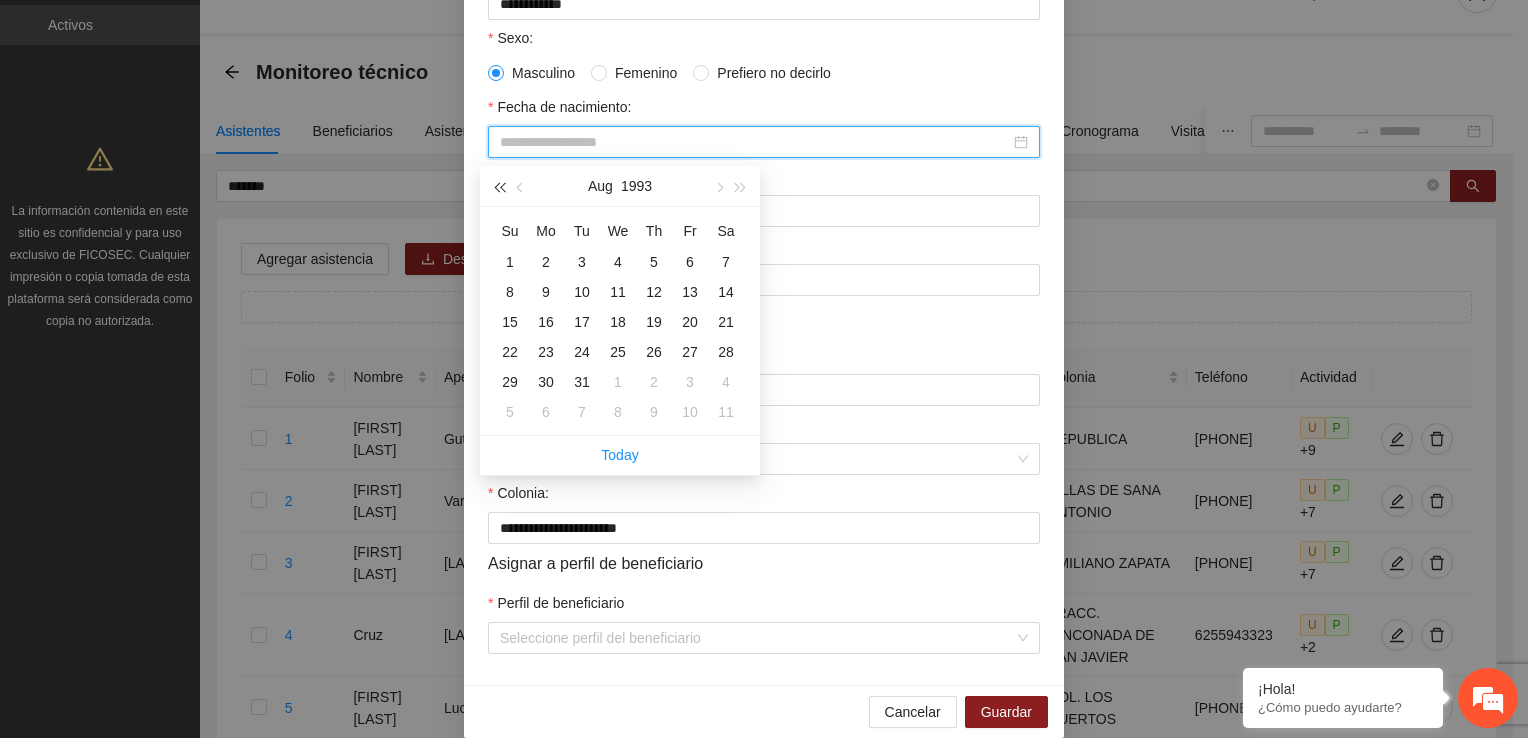 click at bounding box center (499, 187) 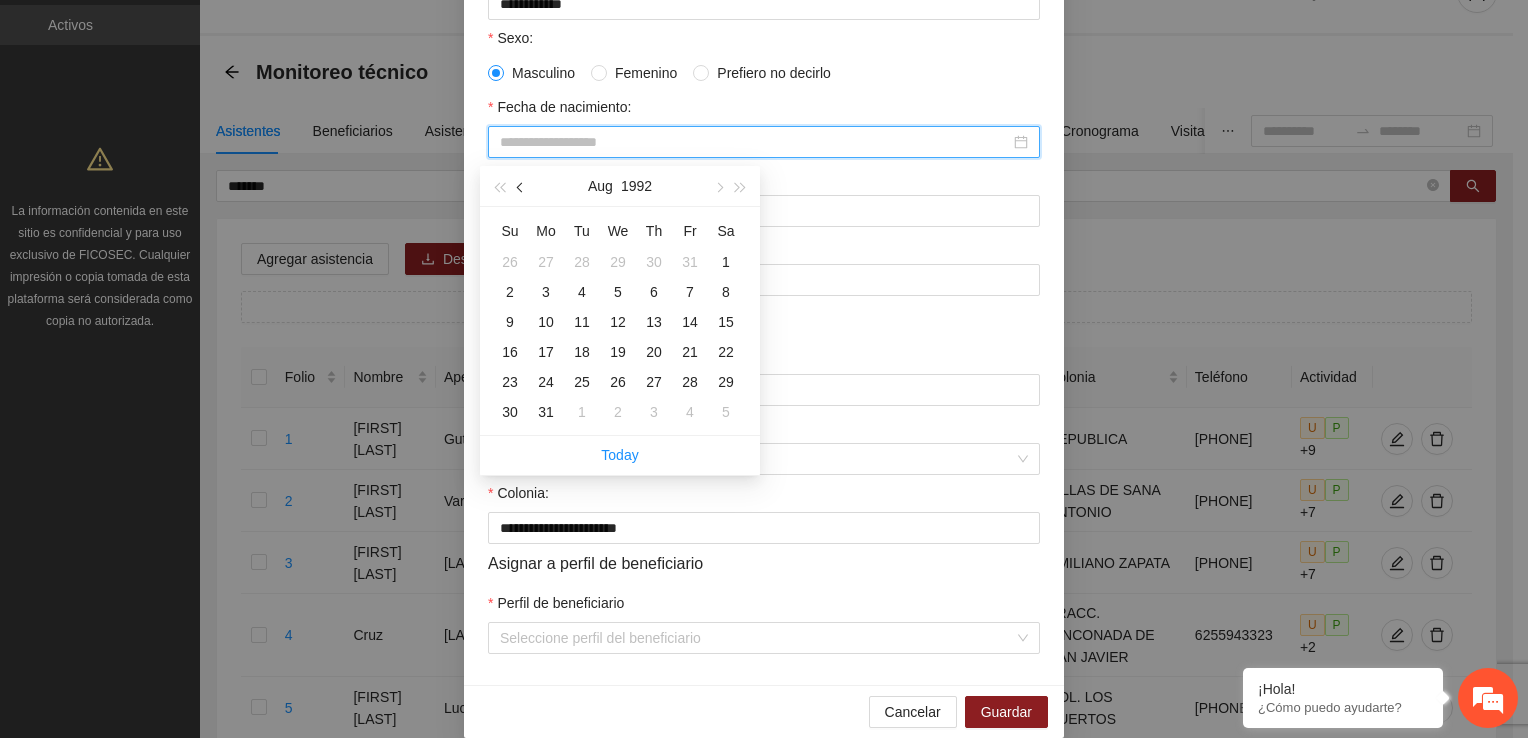 click at bounding box center (522, 187) 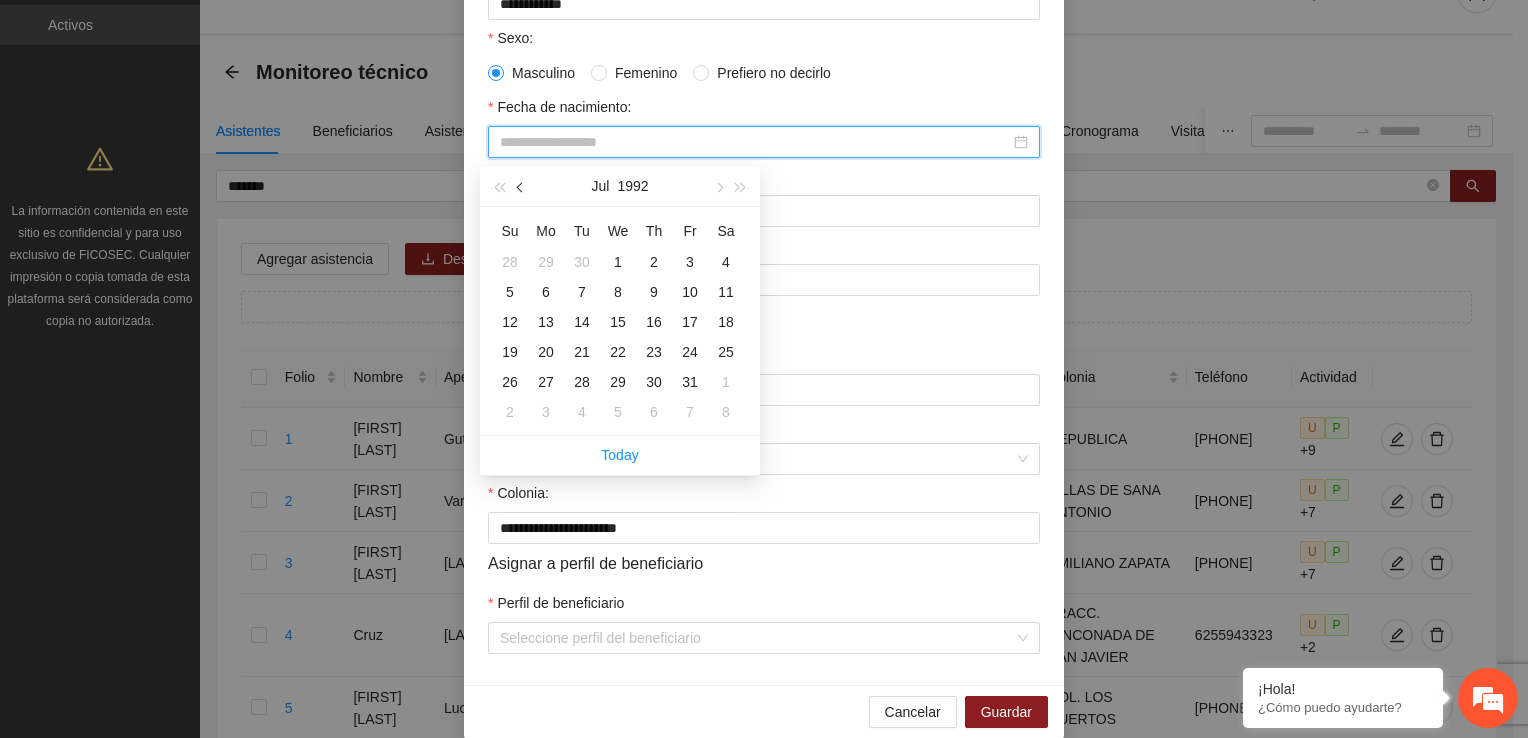 click at bounding box center [522, 187] 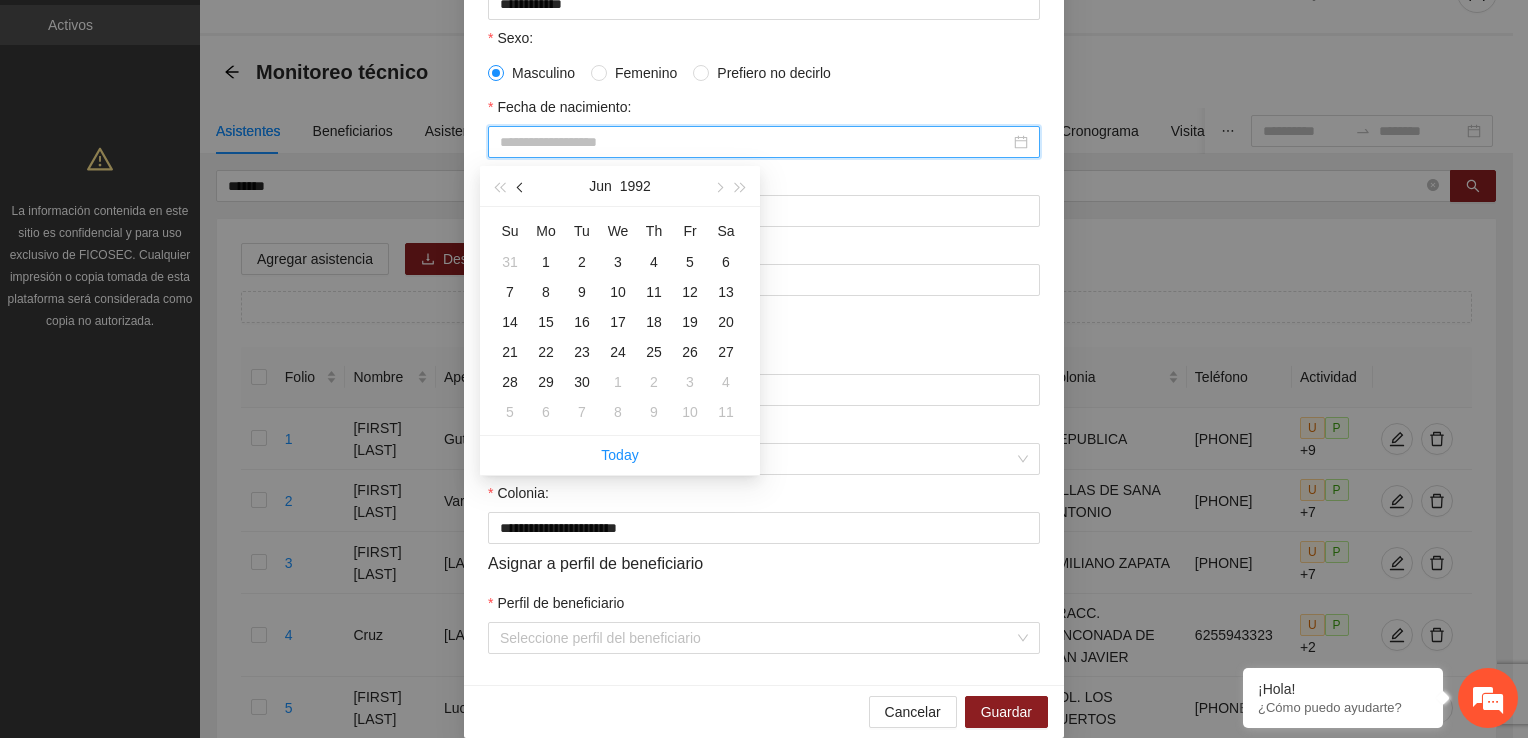 click at bounding box center (522, 187) 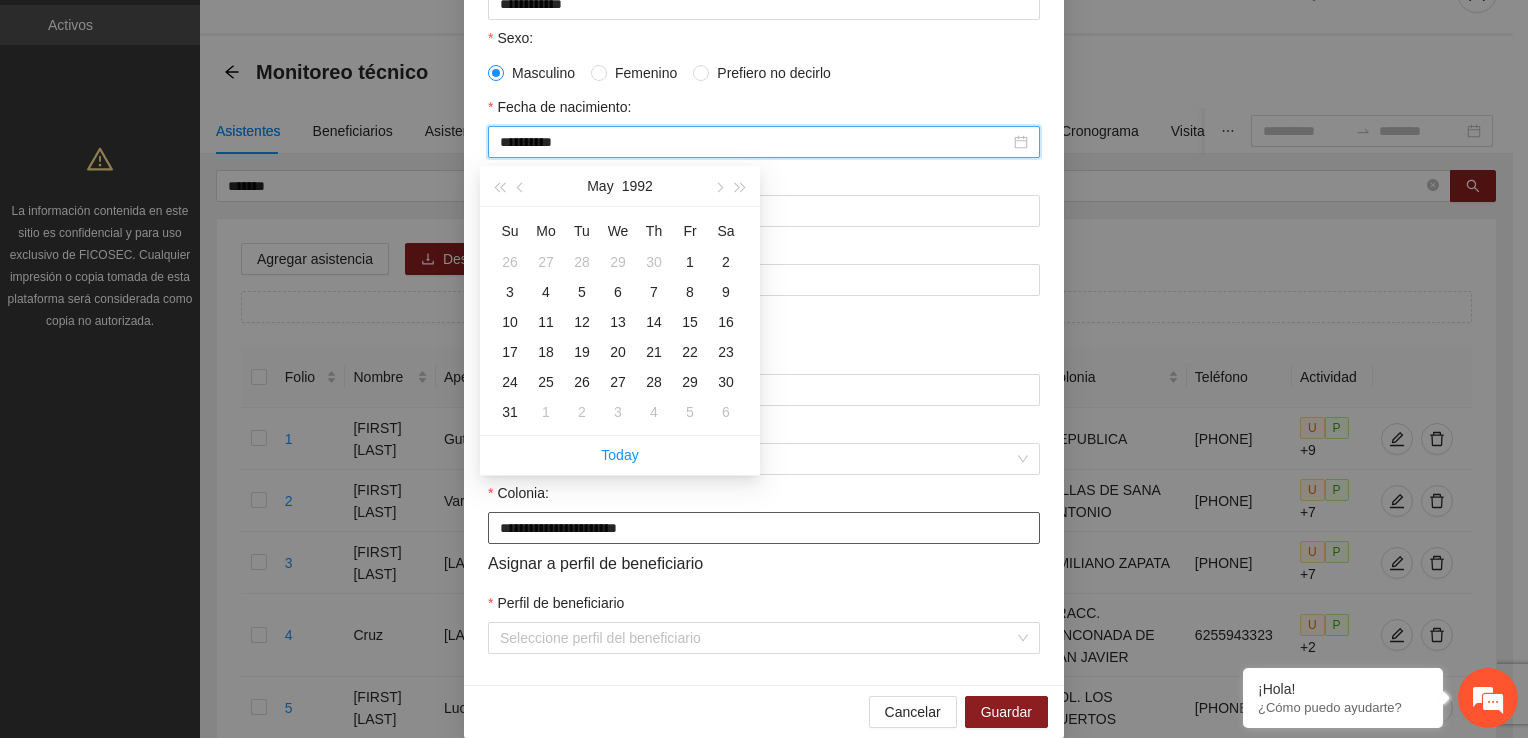 type on "**********" 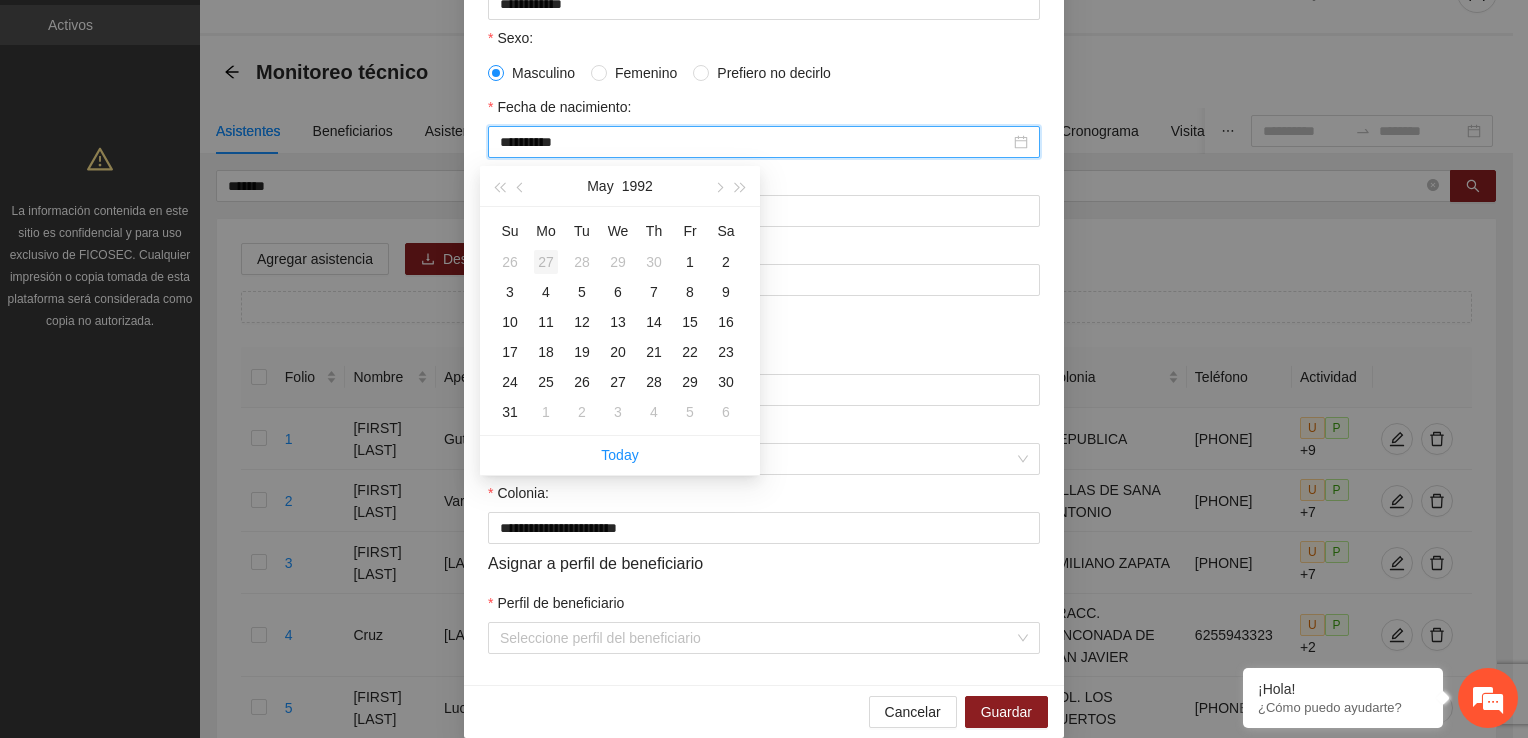 type on "**********" 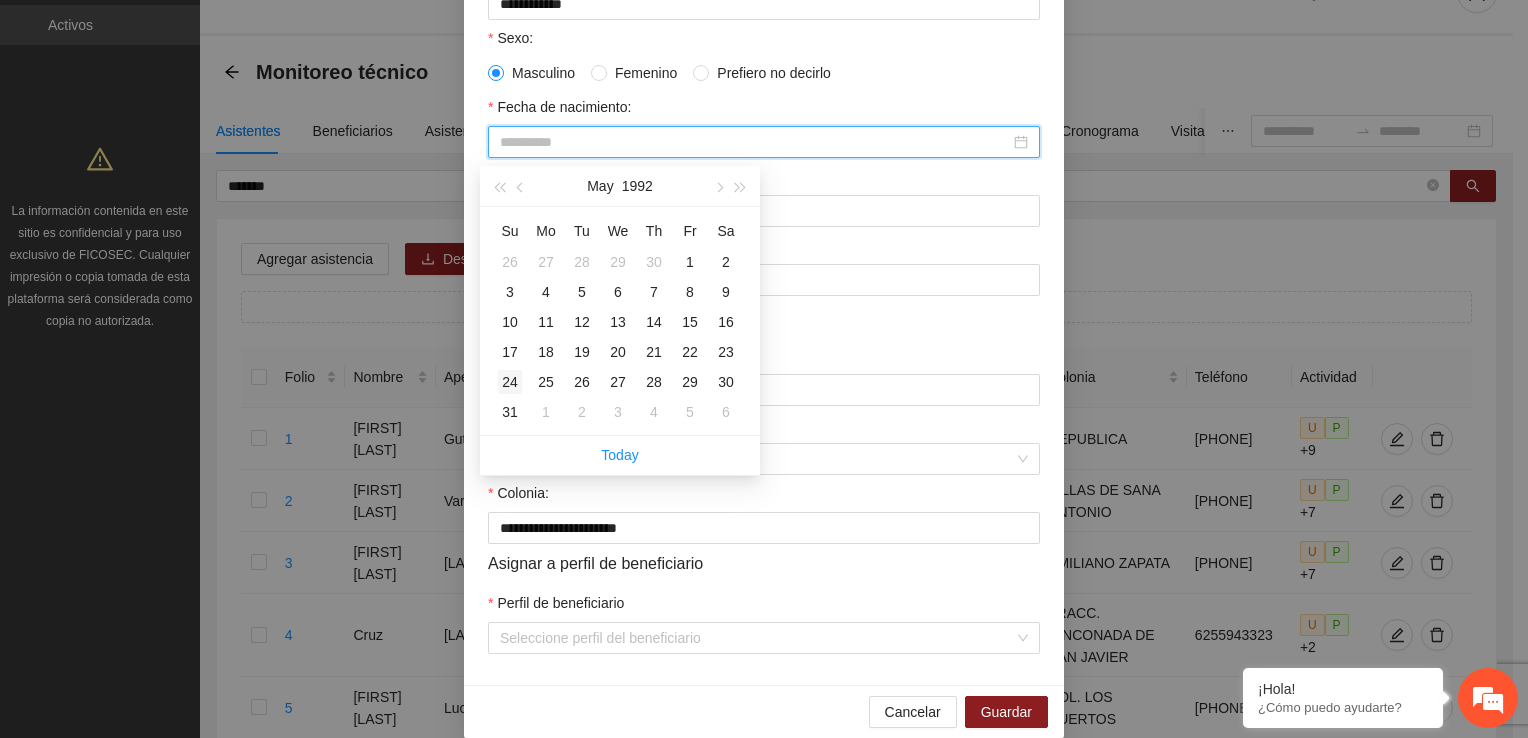 type on "**********" 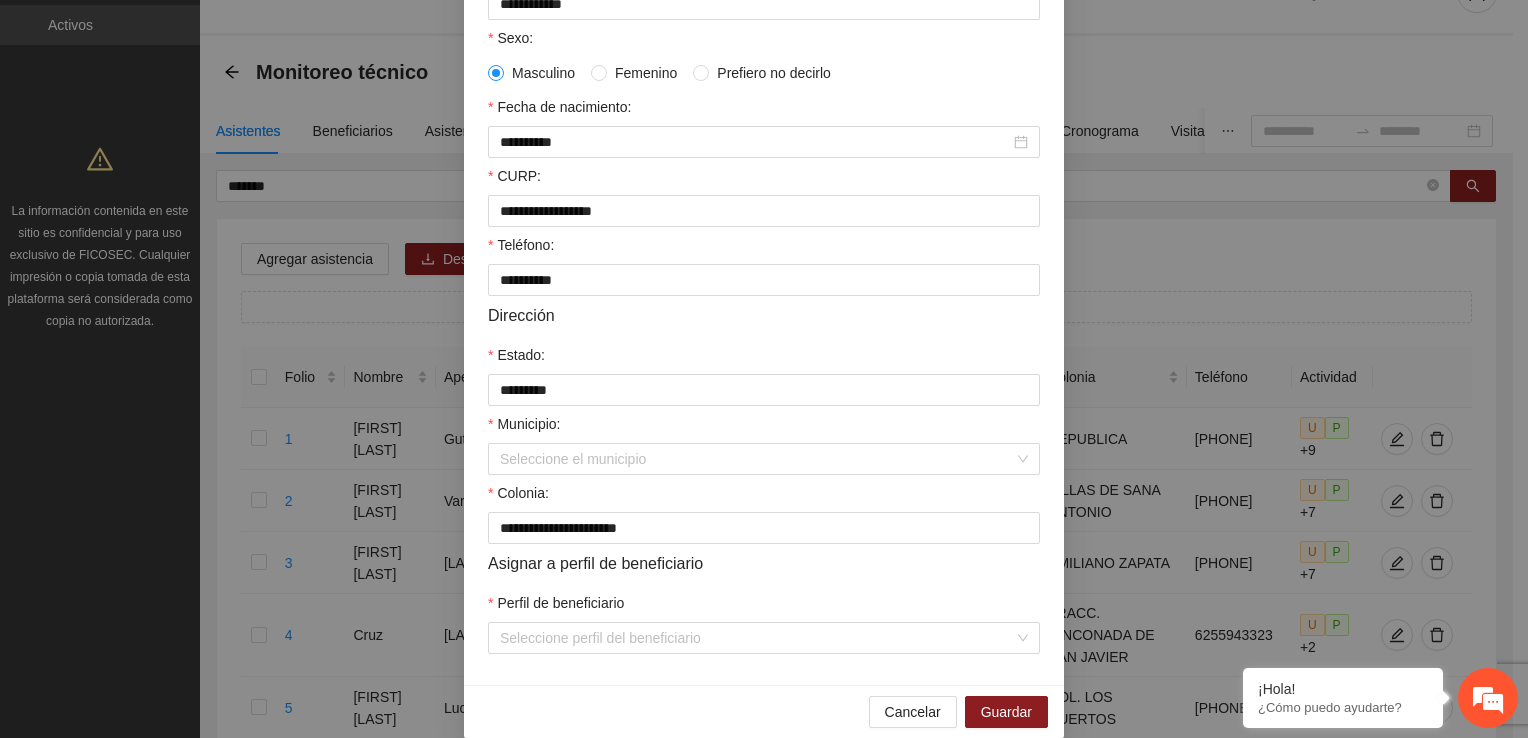 click on "Dirección" at bounding box center (764, 315) 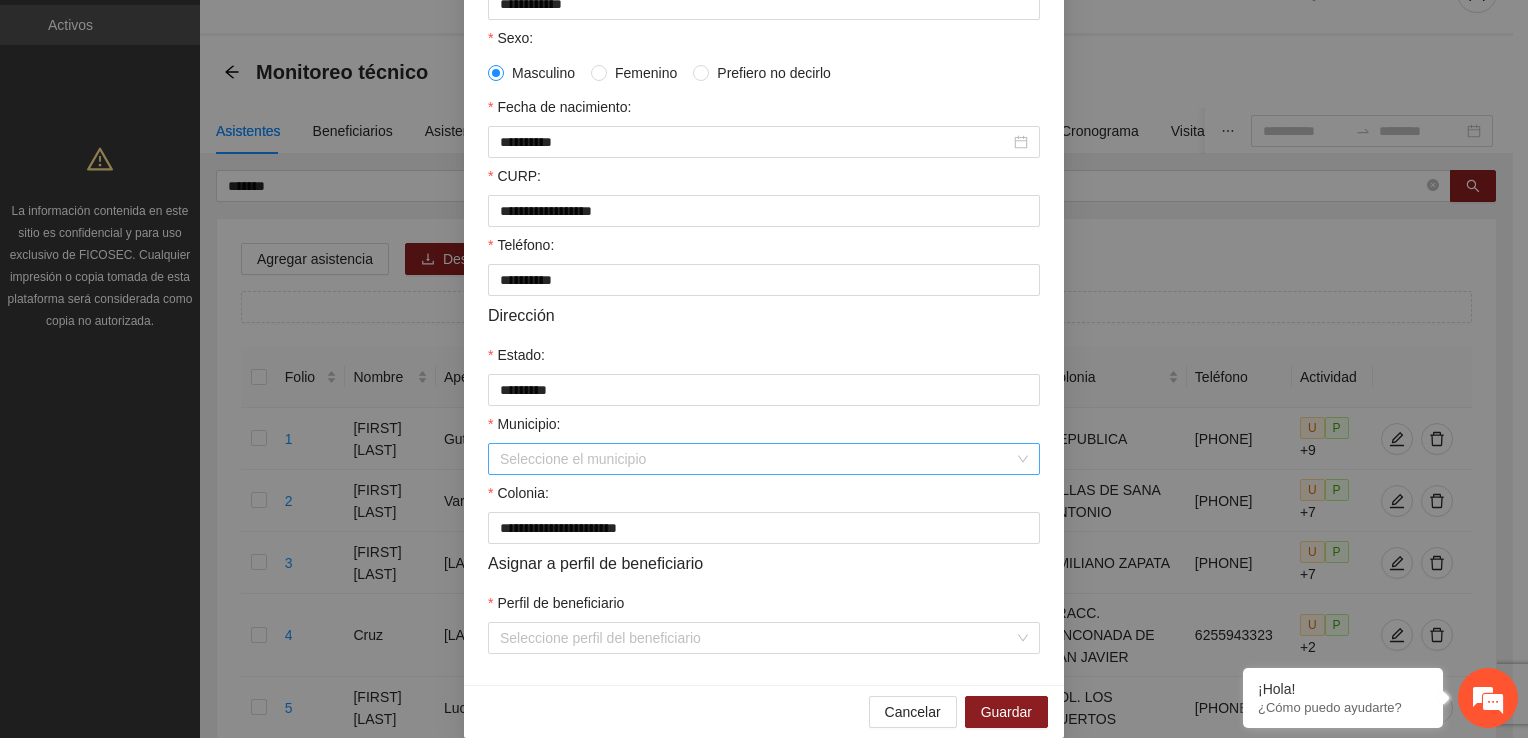 click on "Municipio:" at bounding box center (757, 459) 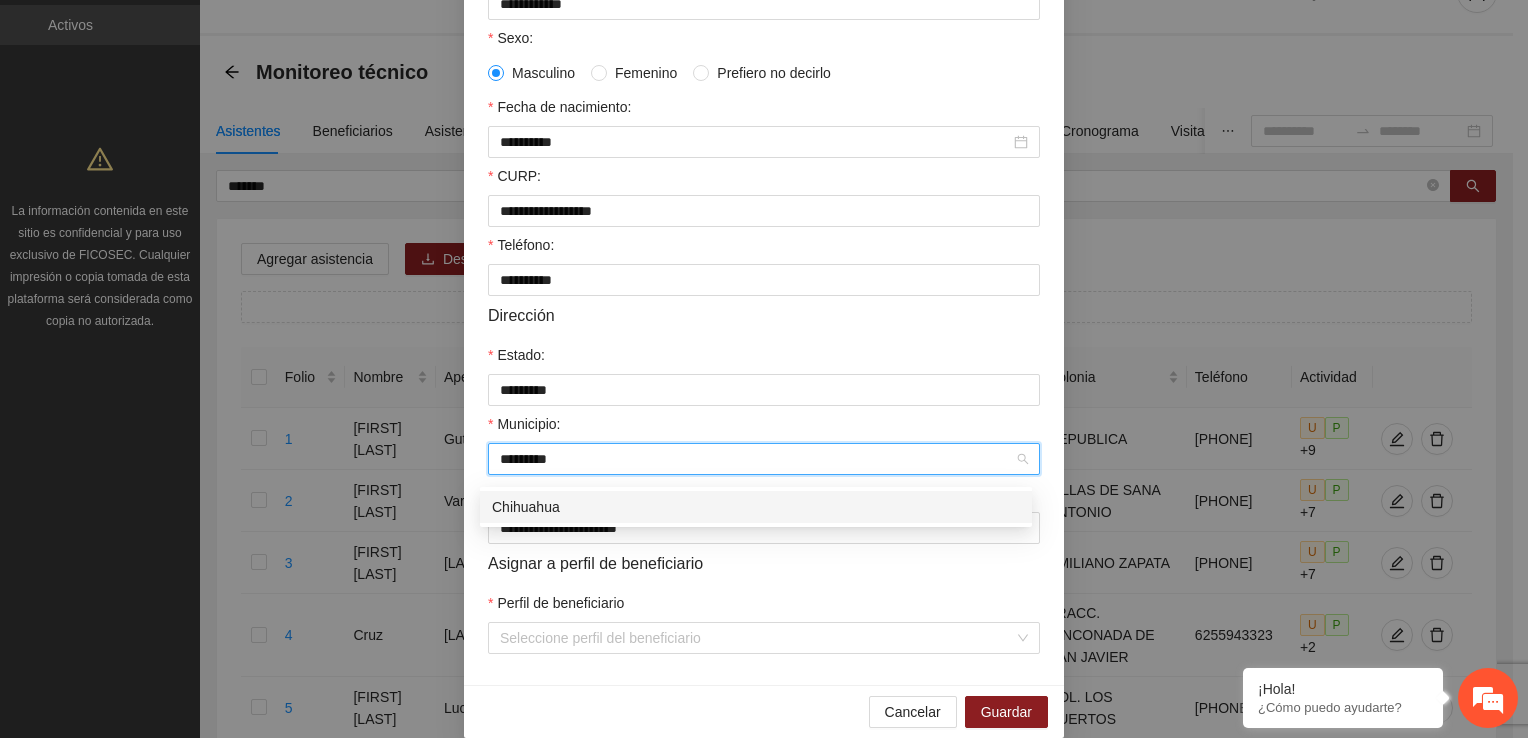 type on "*********" 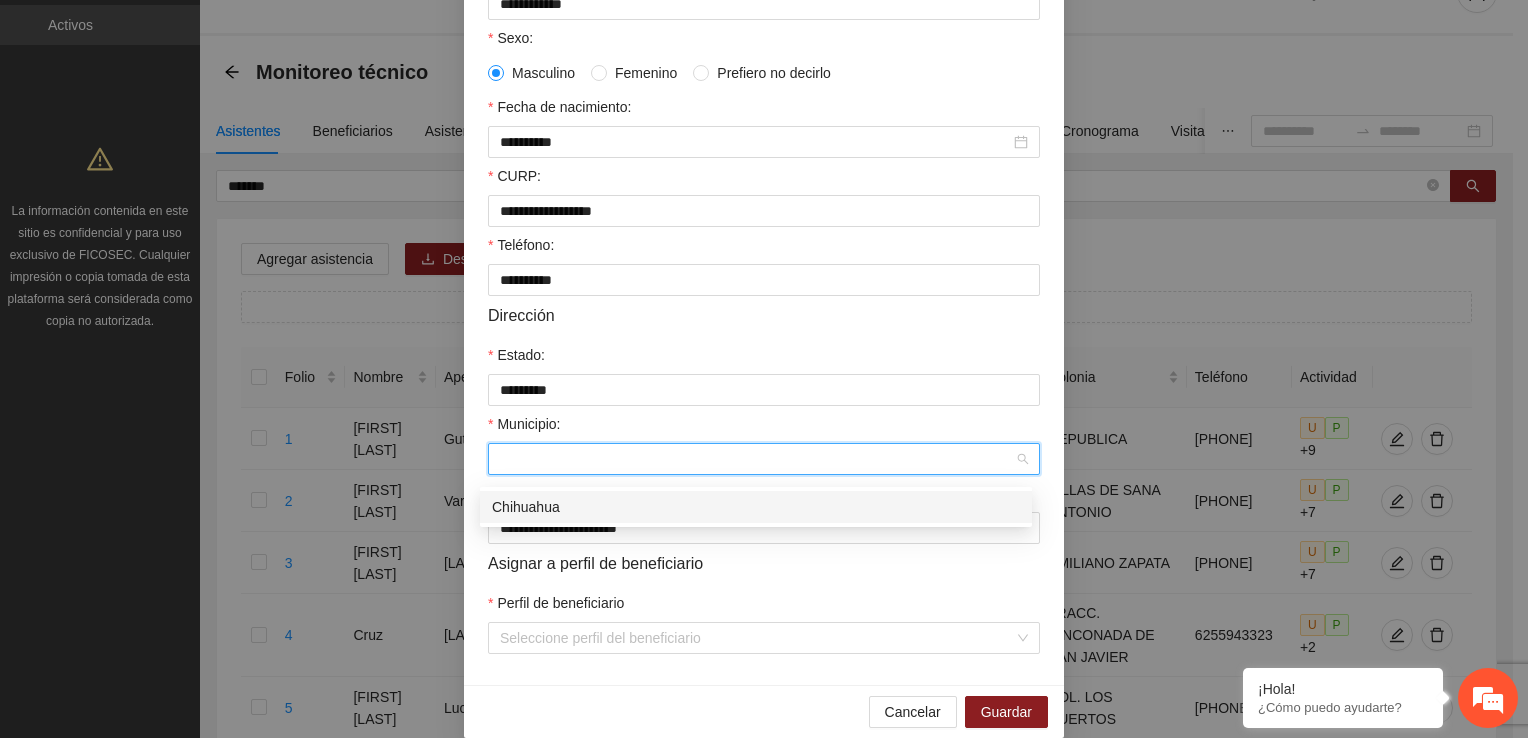 click on "Información personal Nombre: [FIRST] Apellido 1: [LAST] Apellido 2: [LAST] Sexo: Masculino Femenino Prefiero no decirlo Fecha de nacimiento: [DATE] CURP: [CURP] Teléfono: [PHONE] Dirección Estado: [STATE] Municipio: Seleccione el municipio Colonia: [COLONY] Asignar a perfil de beneficiario Perfil de beneficiario Seleccione perfil del beneficiario" at bounding box center (764, 216) 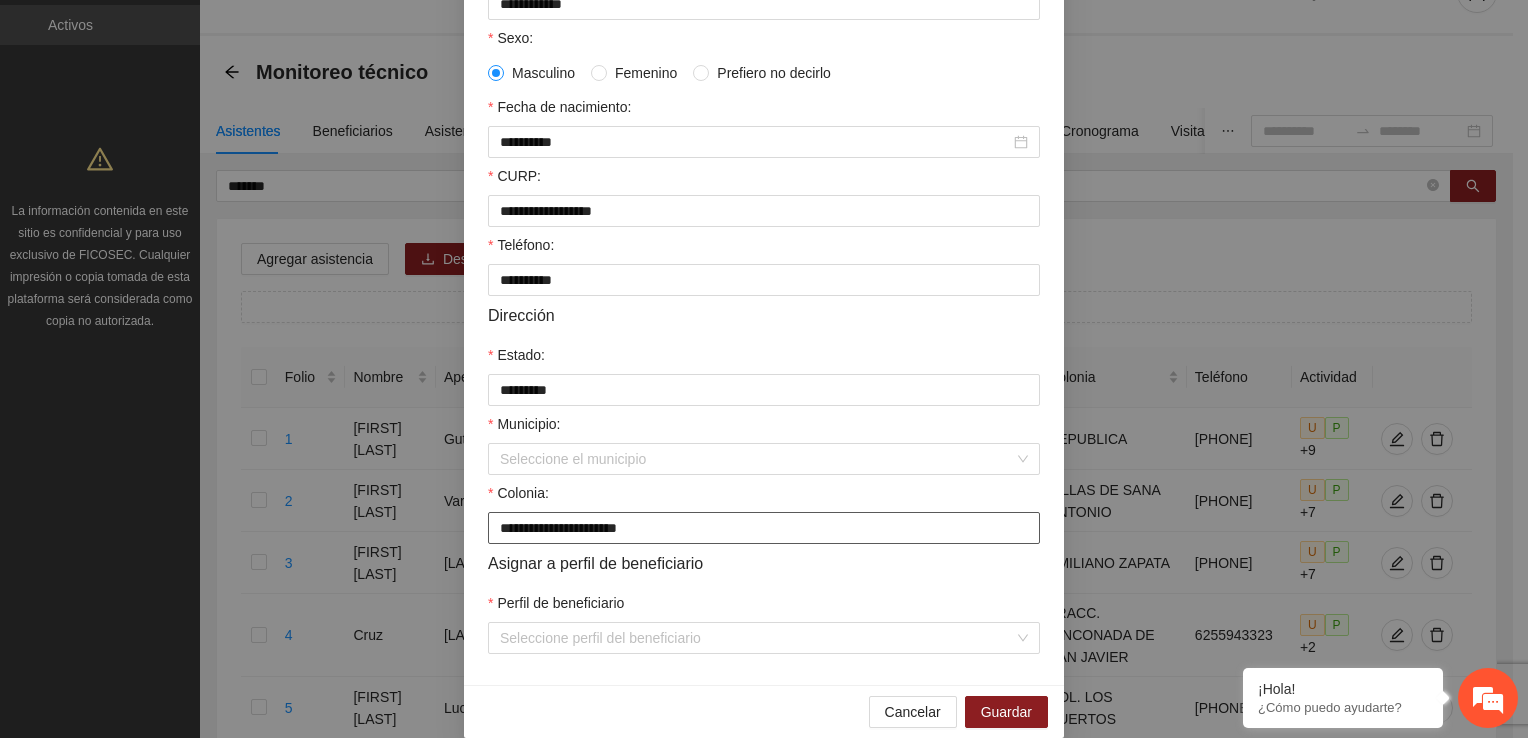 click on "**********" at bounding box center (764, 528) 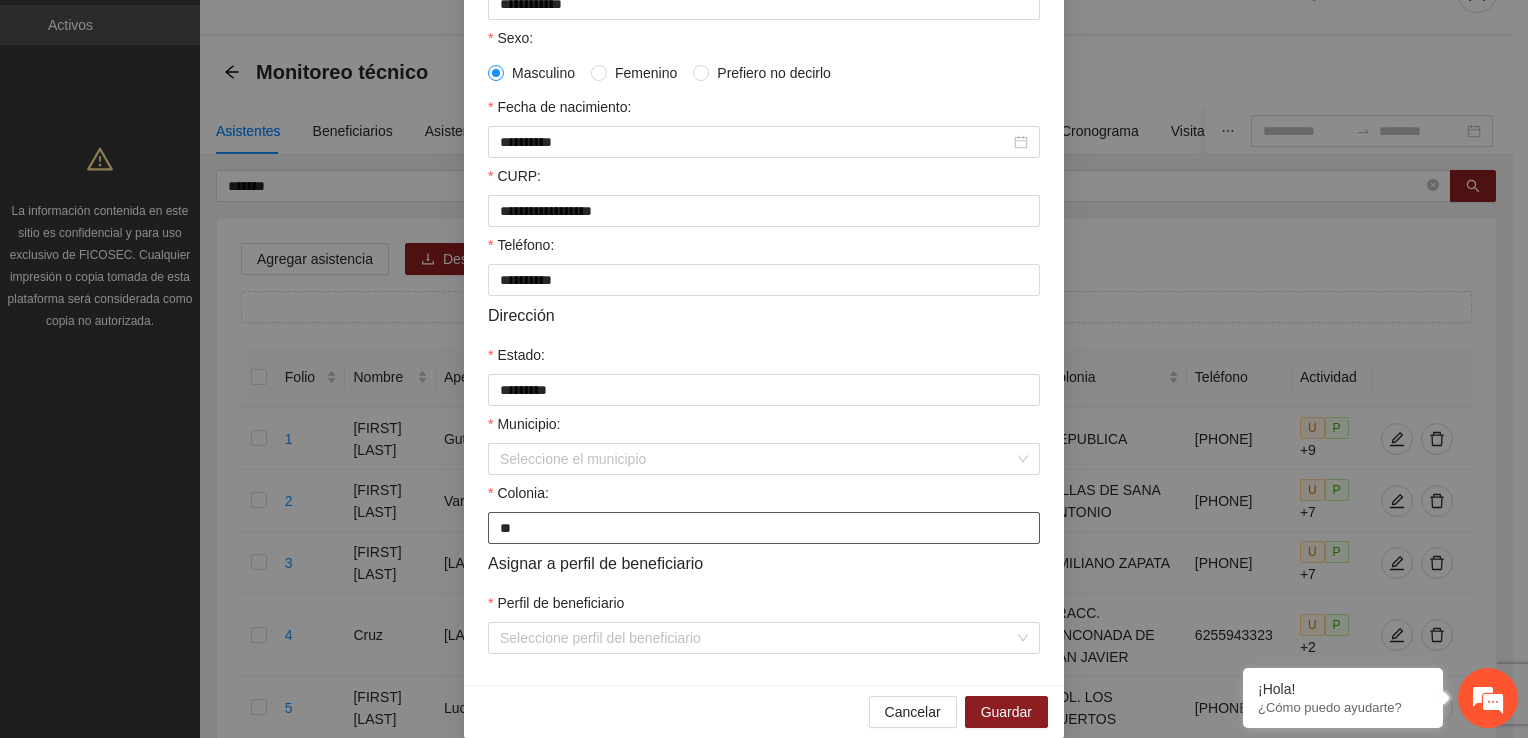 type on "*" 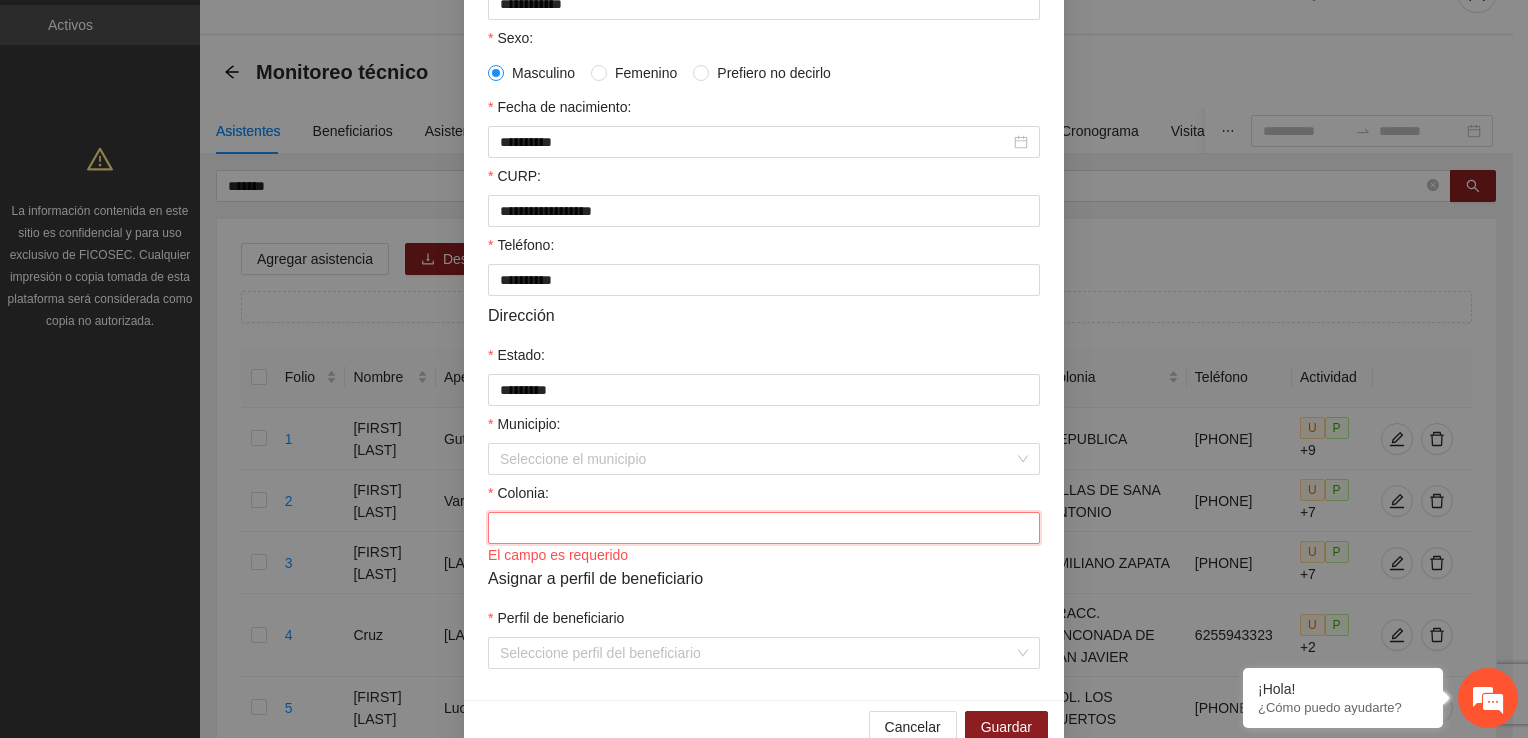 click on "Colonia:" at bounding box center [764, 528] 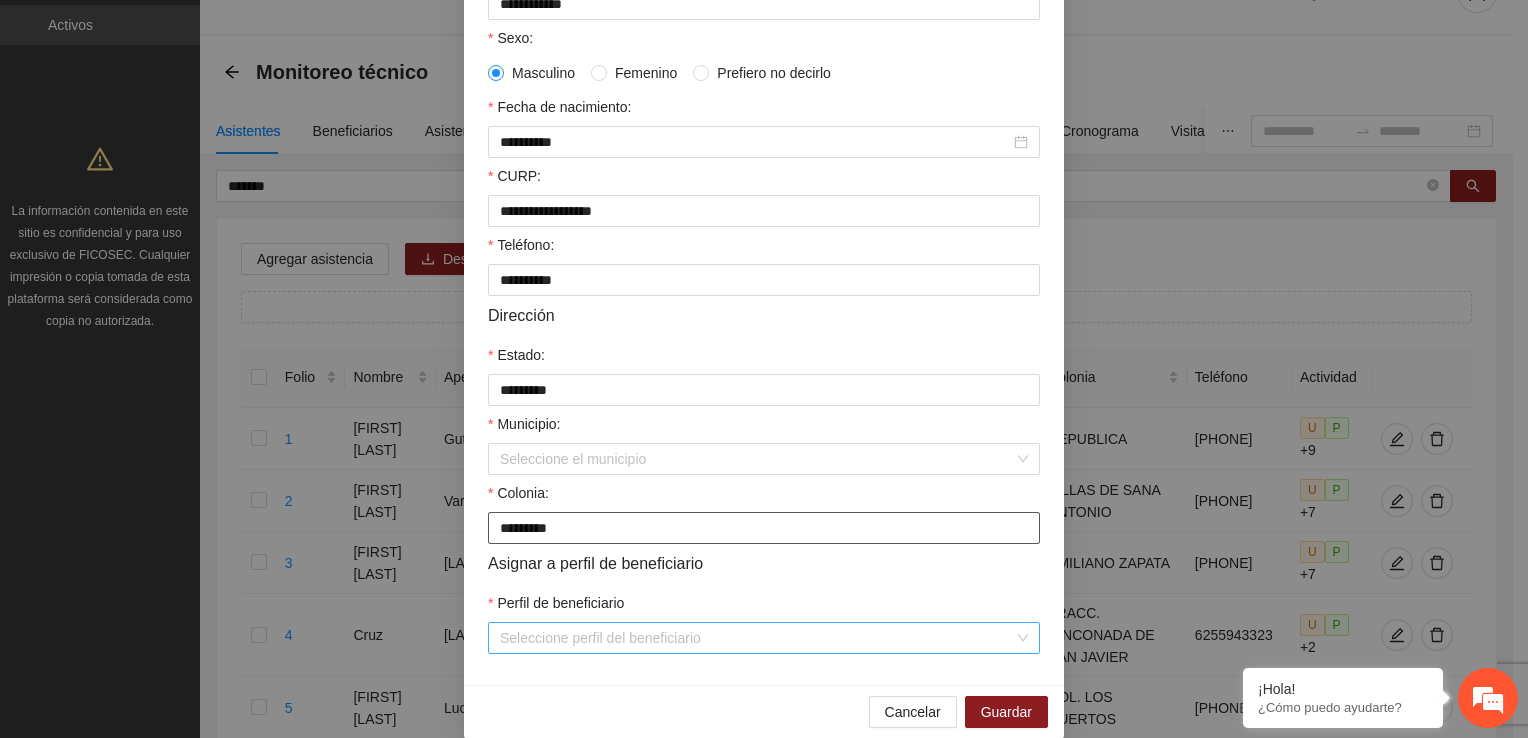 type on "*********" 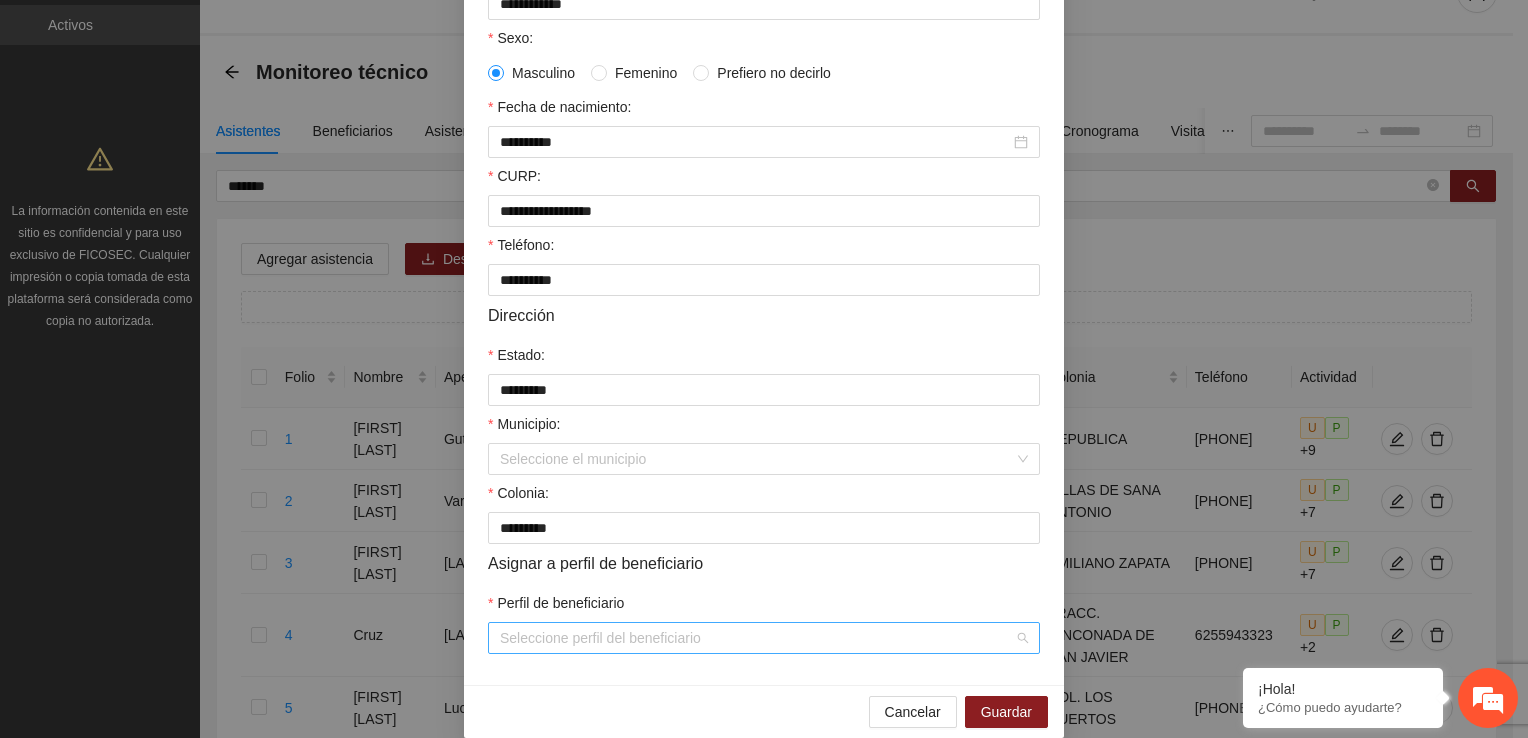 click on "Perfil de beneficiario" at bounding box center [757, 638] 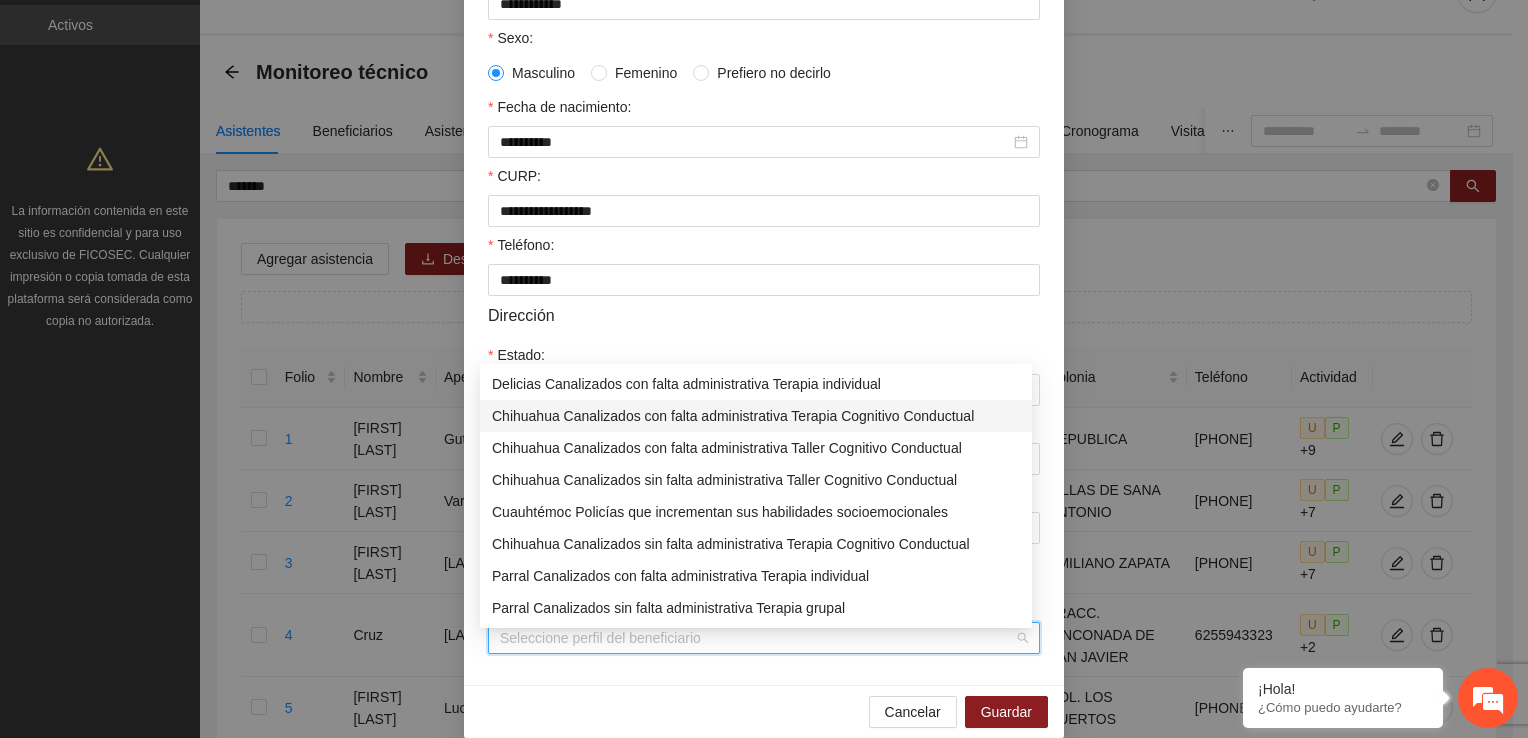 click on "Chihuahua Canalizados con falta administrativa Terapia Cognitivo Conductual" at bounding box center [756, 416] 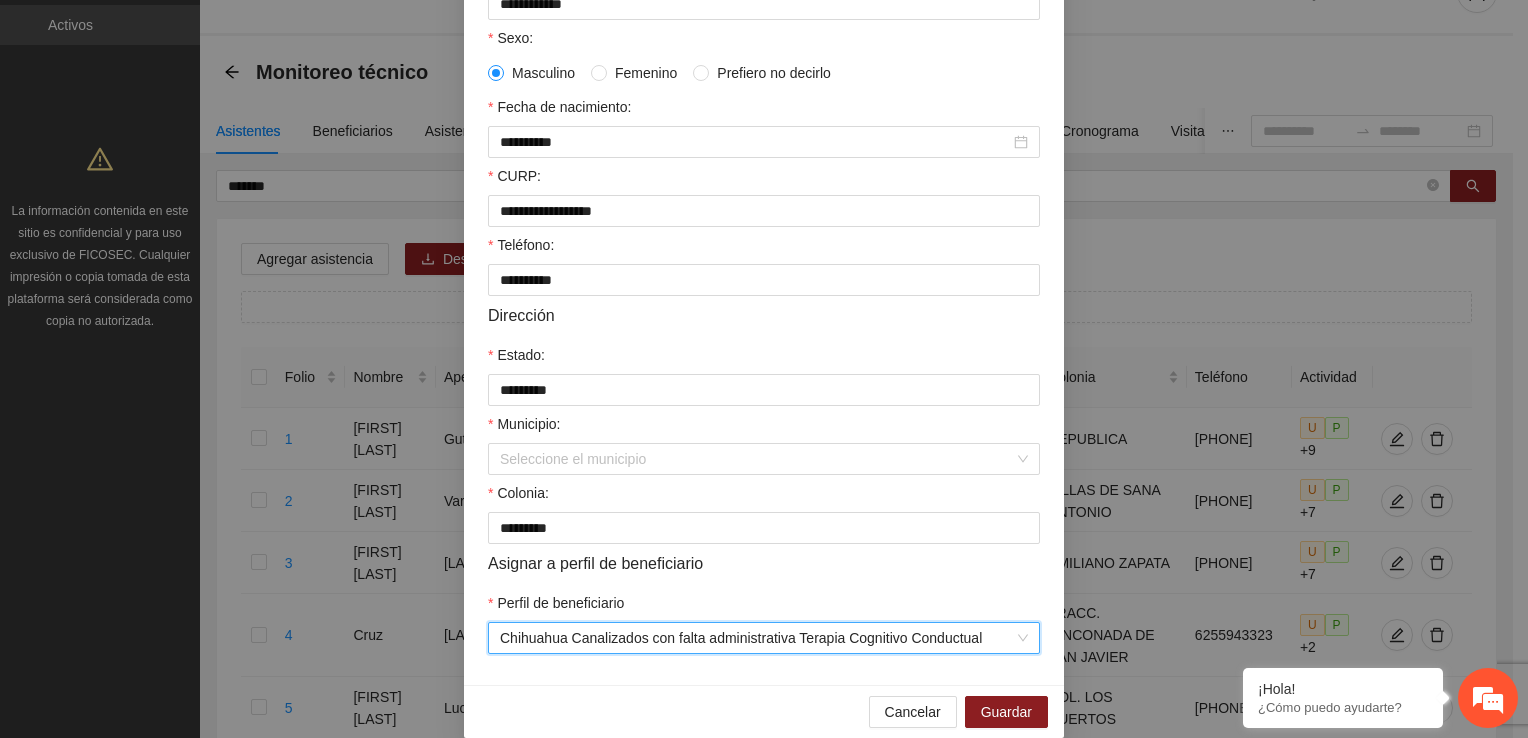 scroll, scrollTop: 432, scrollLeft: 0, axis: vertical 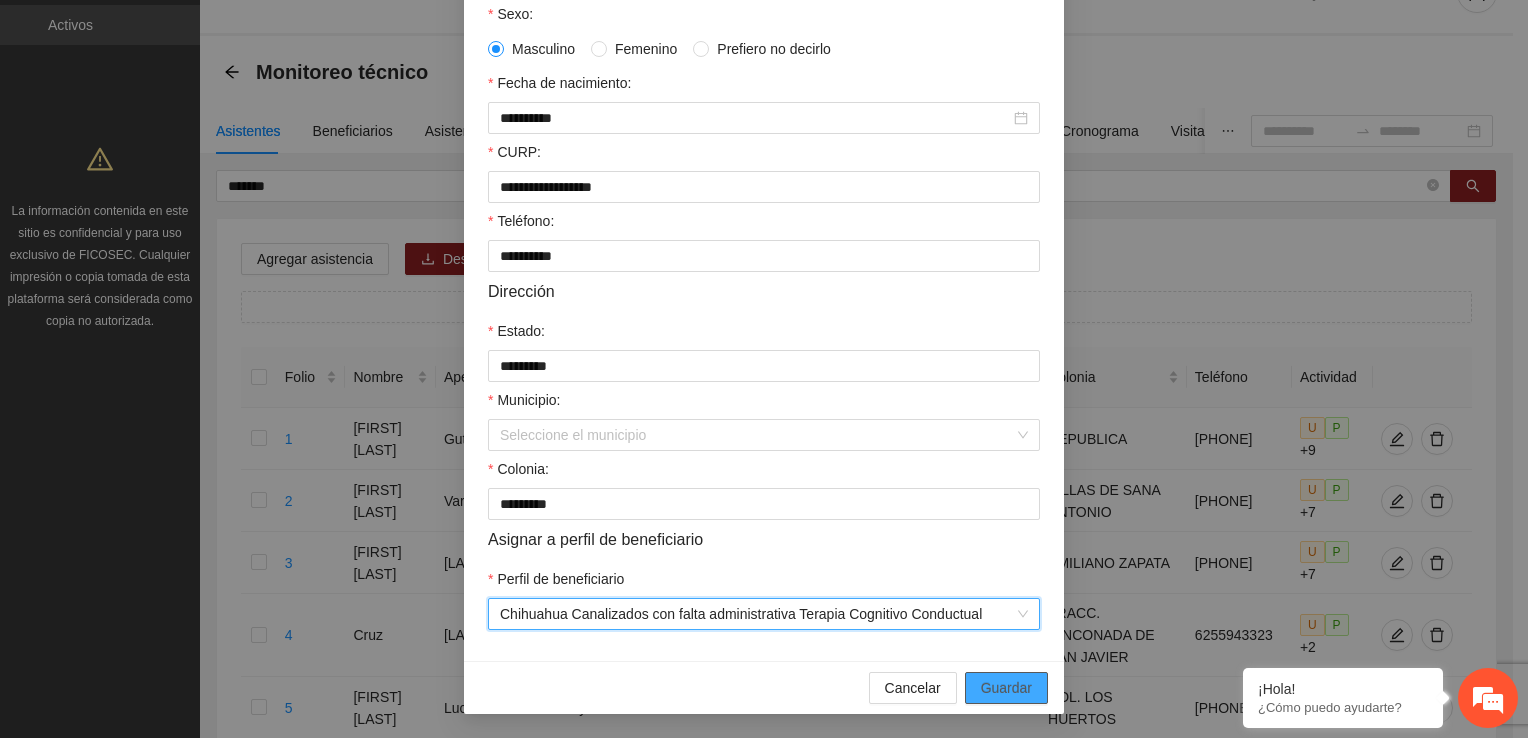 click on "Guardar" at bounding box center (1006, 688) 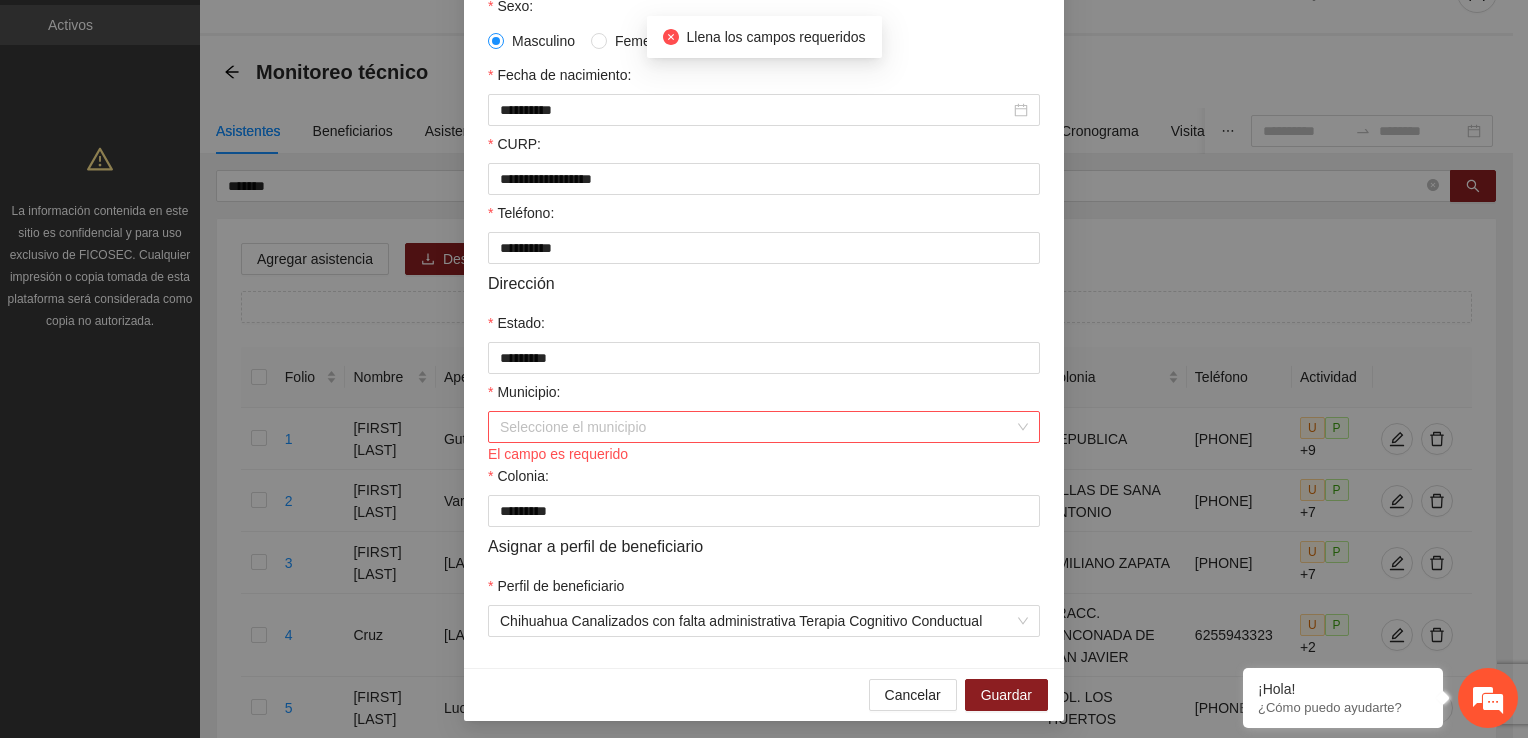 click on "Municipio:" at bounding box center (757, 427) 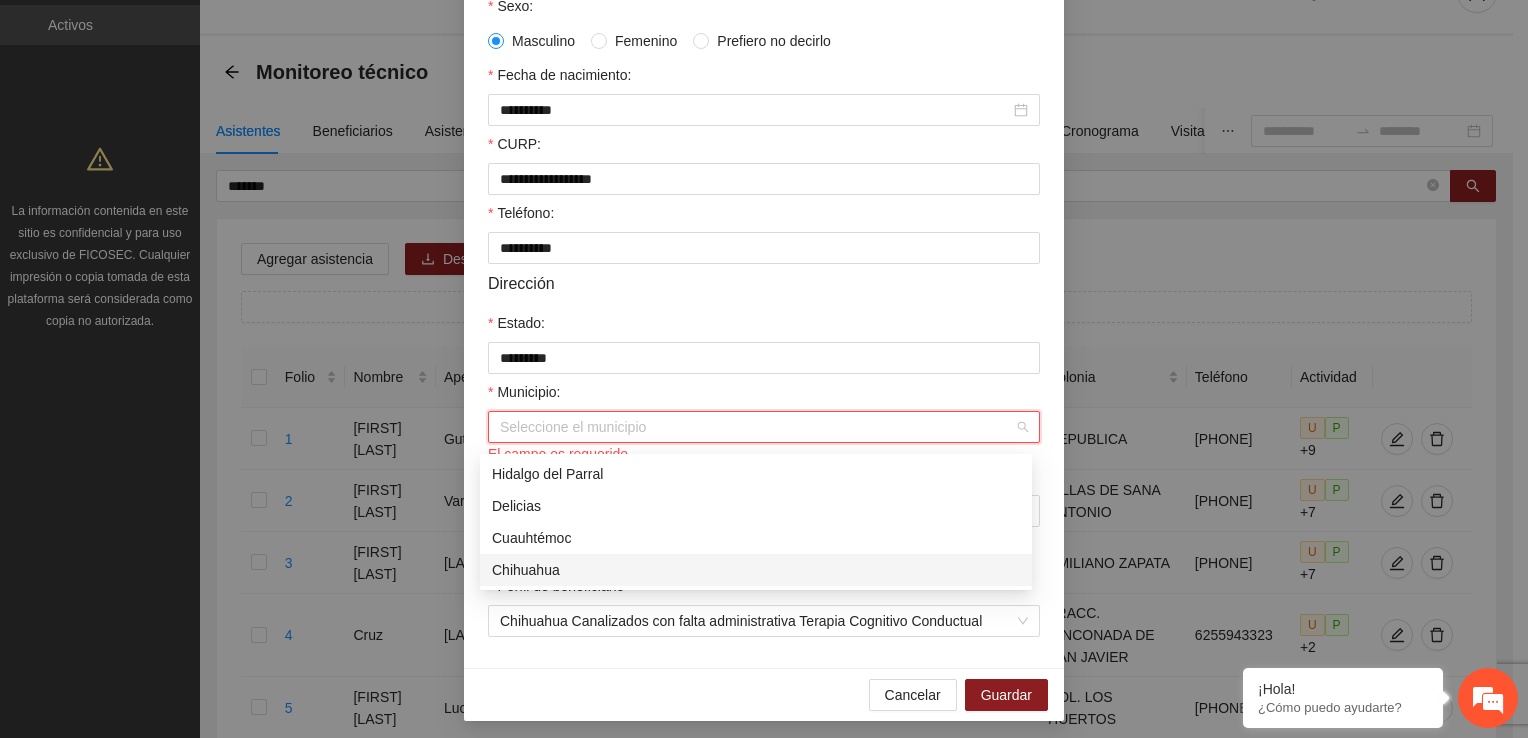 click on "Chihuahua" at bounding box center (756, 570) 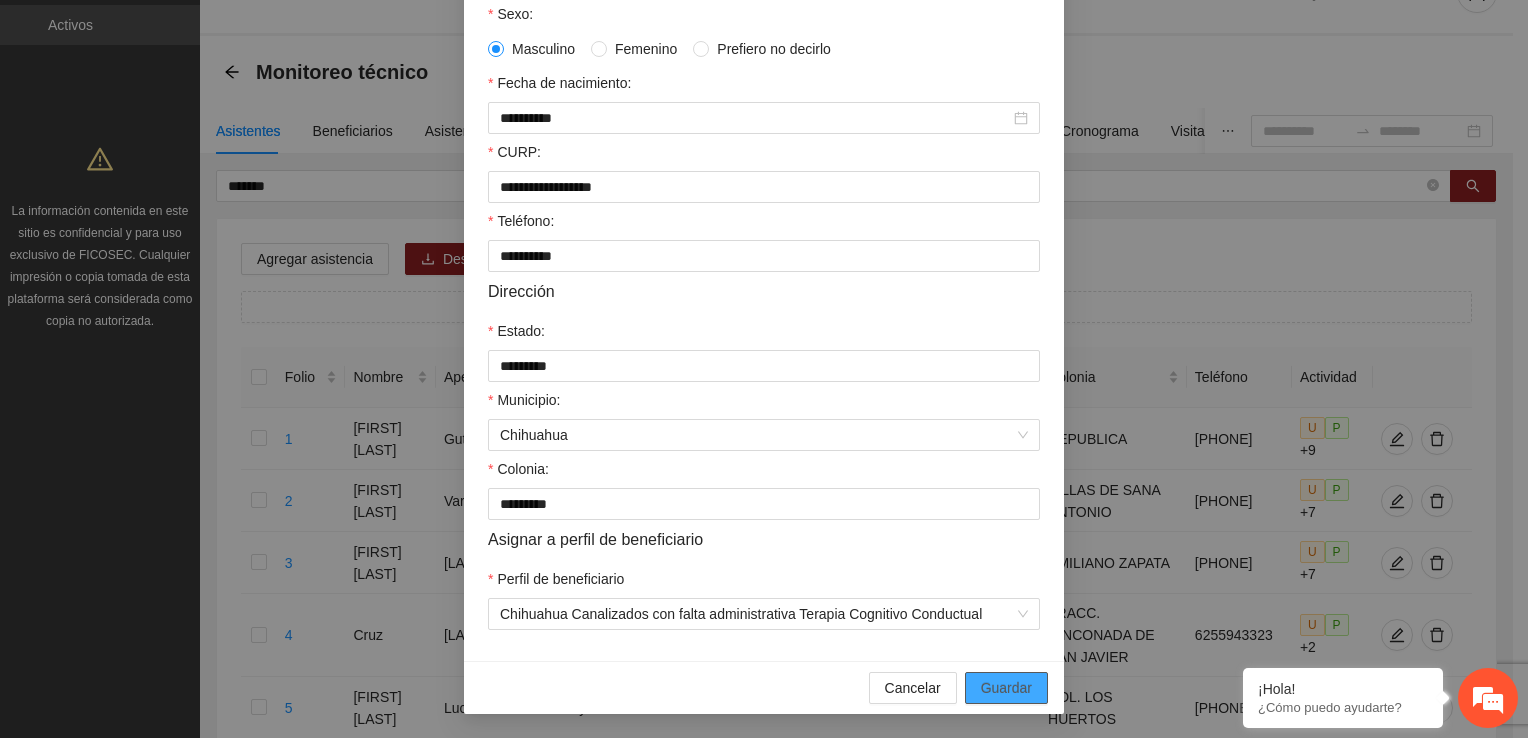 click on "Guardar" at bounding box center (1006, 688) 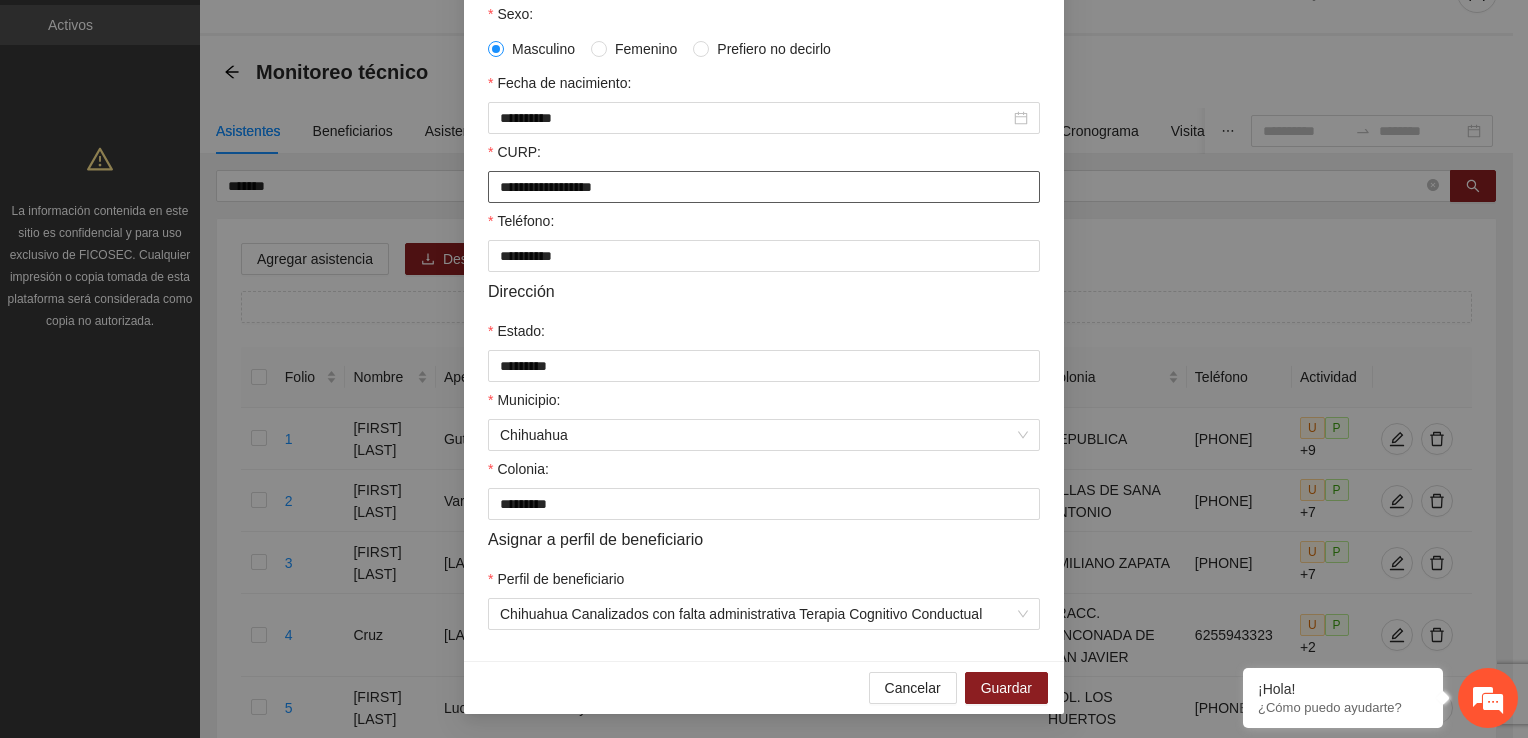 click on "**********" at bounding box center (764, 187) 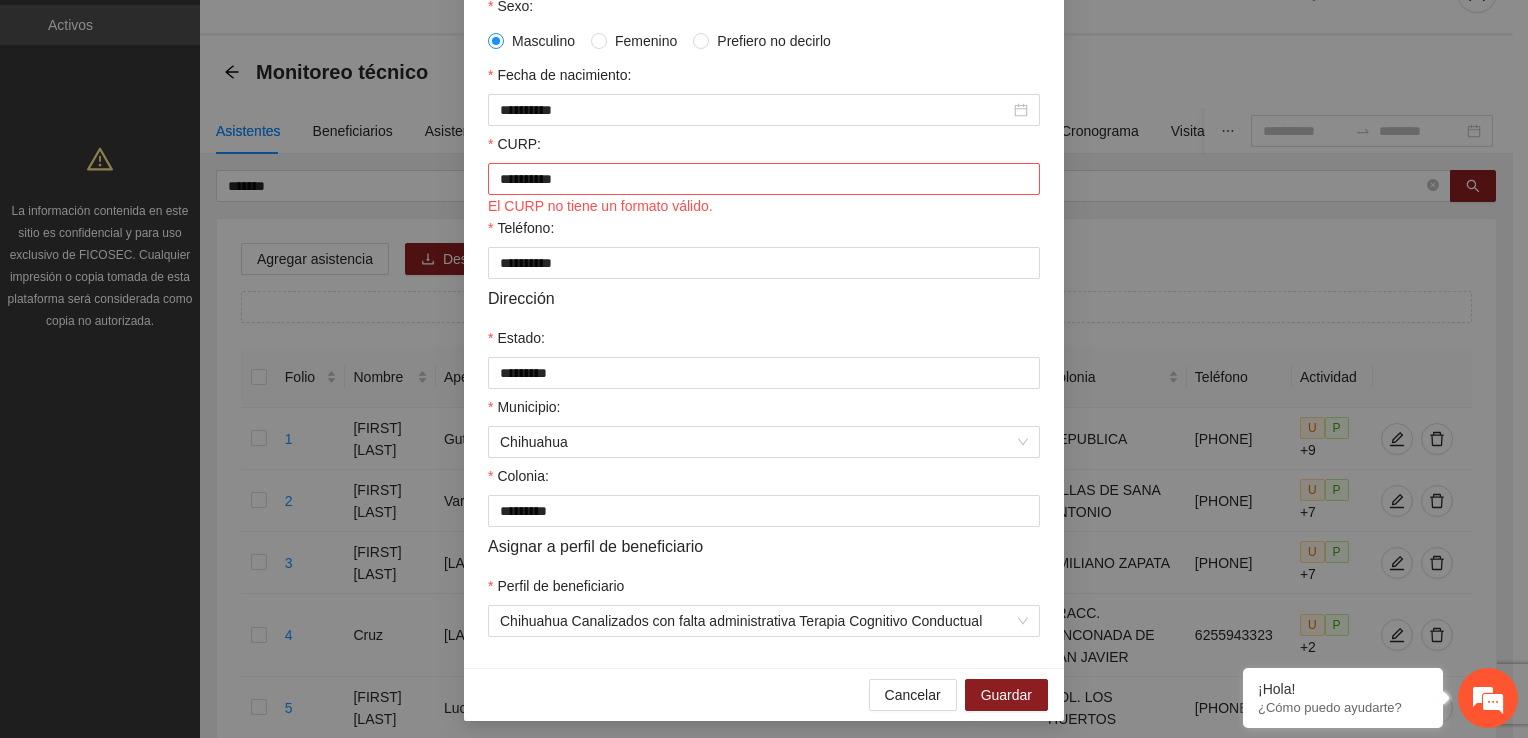 click on "**********" at bounding box center [764, 192] 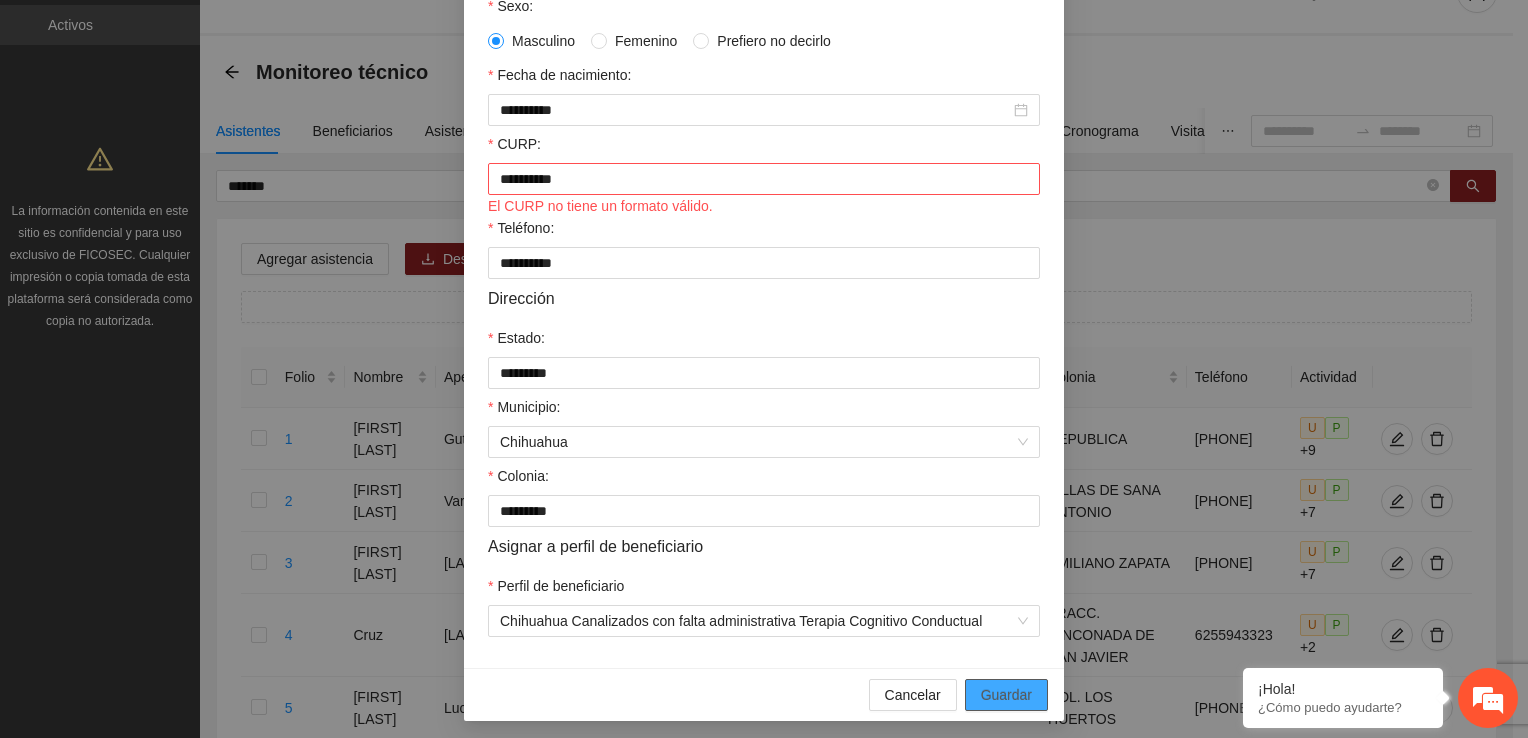 click on "Guardar" at bounding box center [1006, 695] 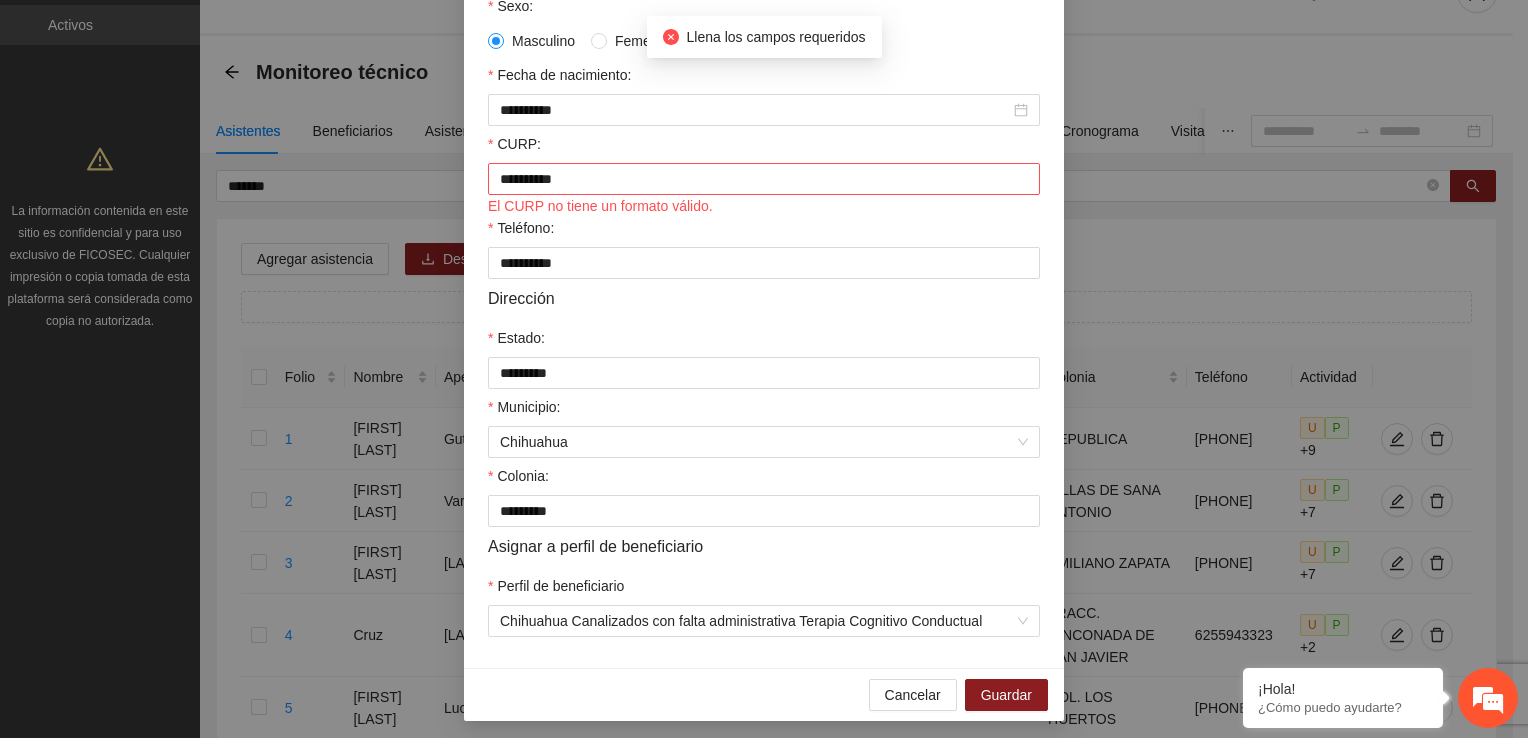 click on "Dirección" at bounding box center [764, 298] 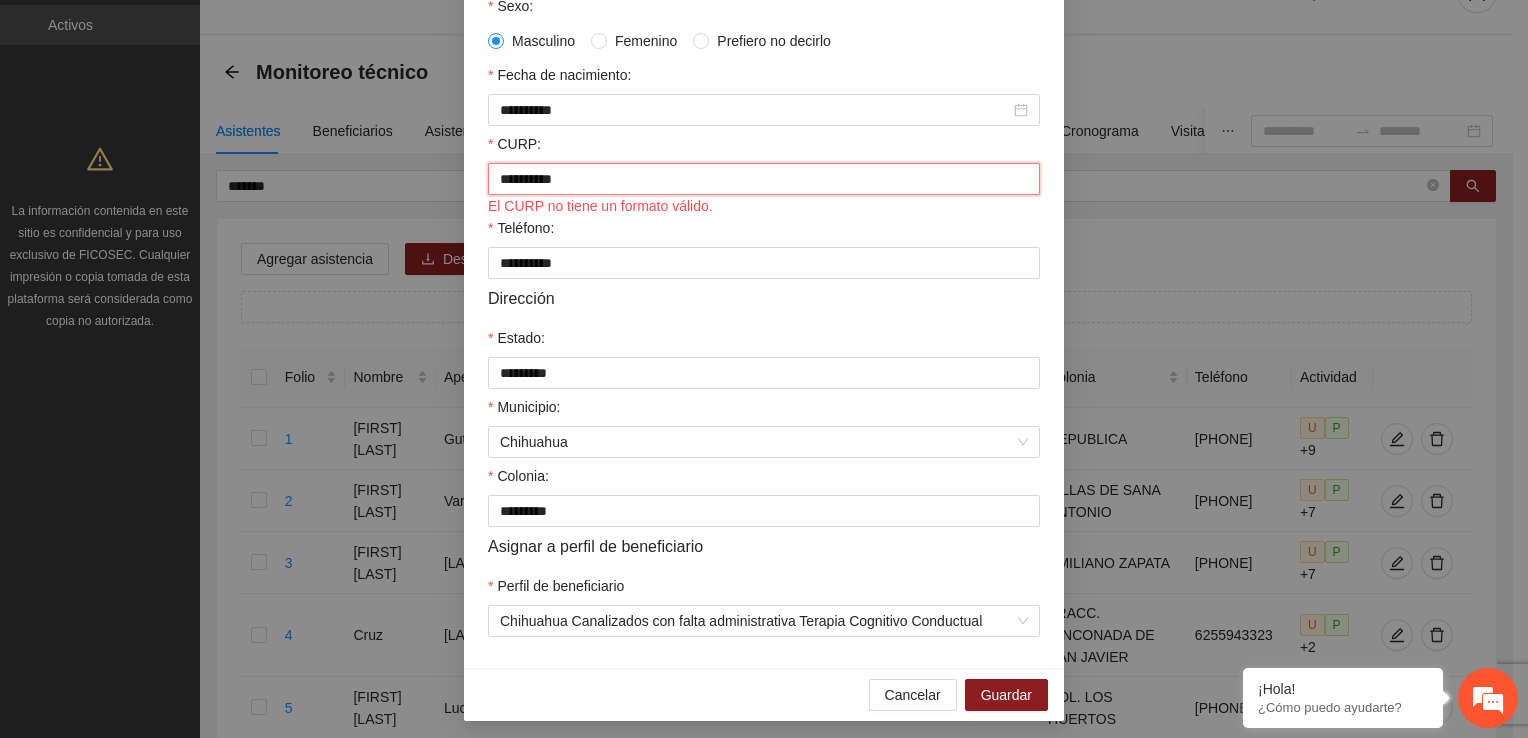 click on "**********" at bounding box center (764, 179) 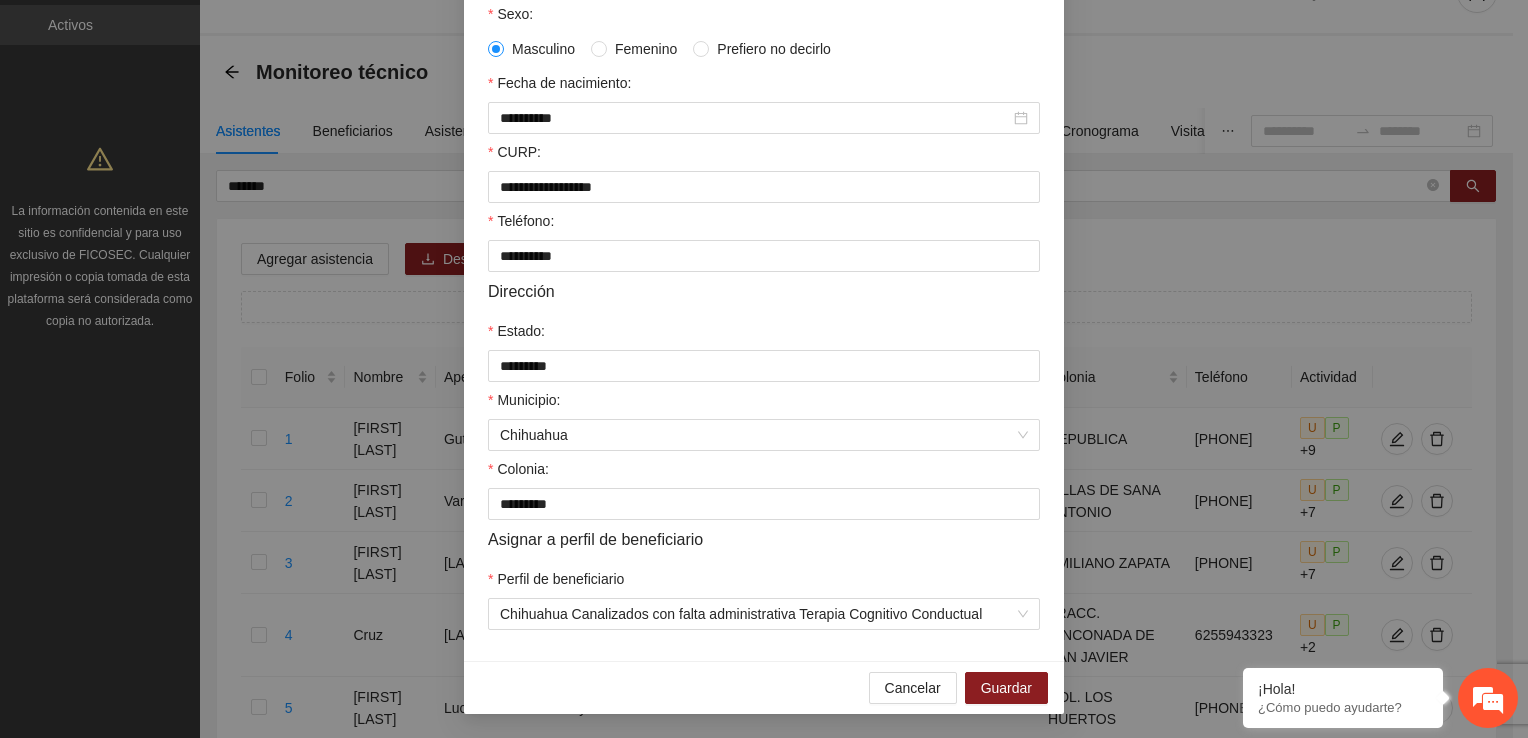click on "Perfil de beneficiario" at bounding box center (764, 583) 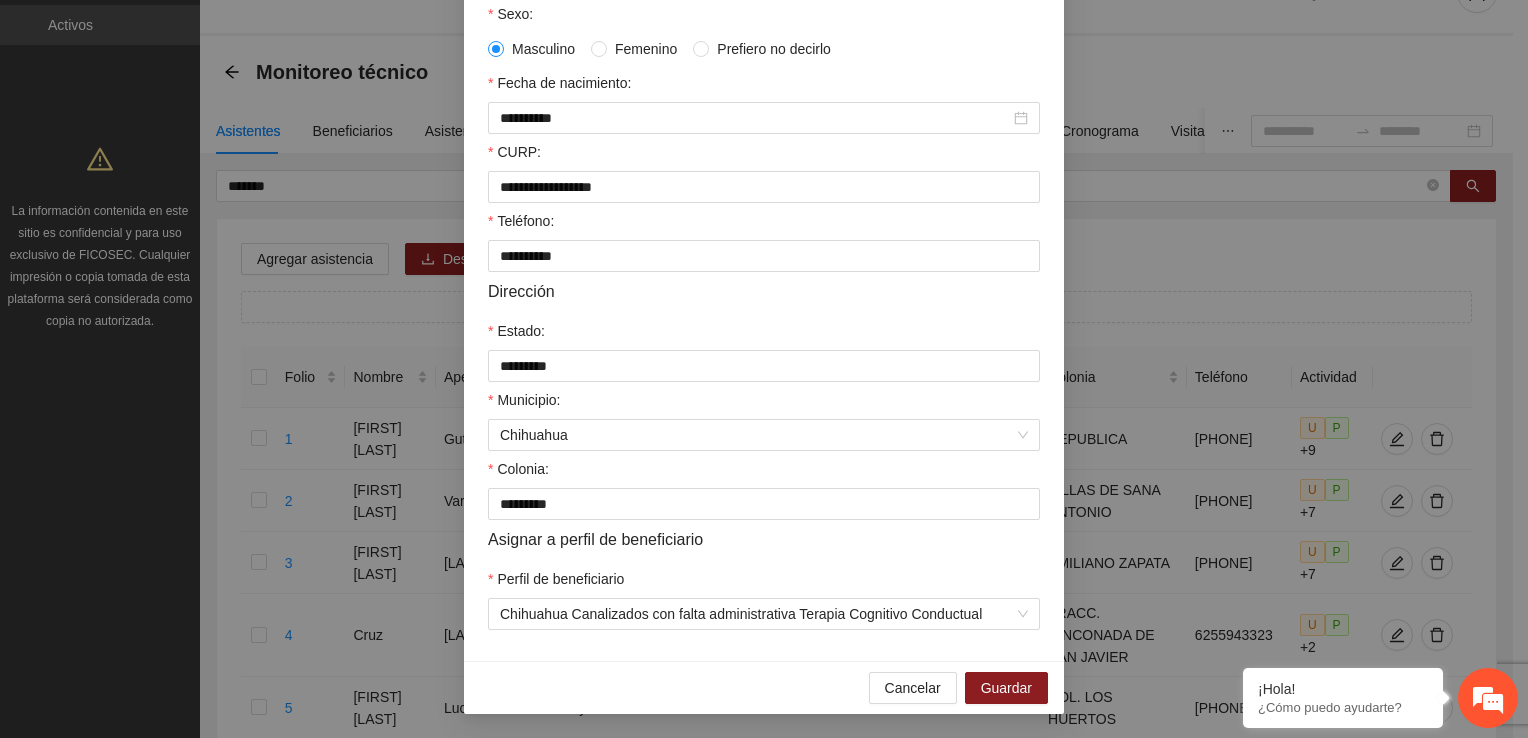click on "Teléfono:" at bounding box center (764, 225) 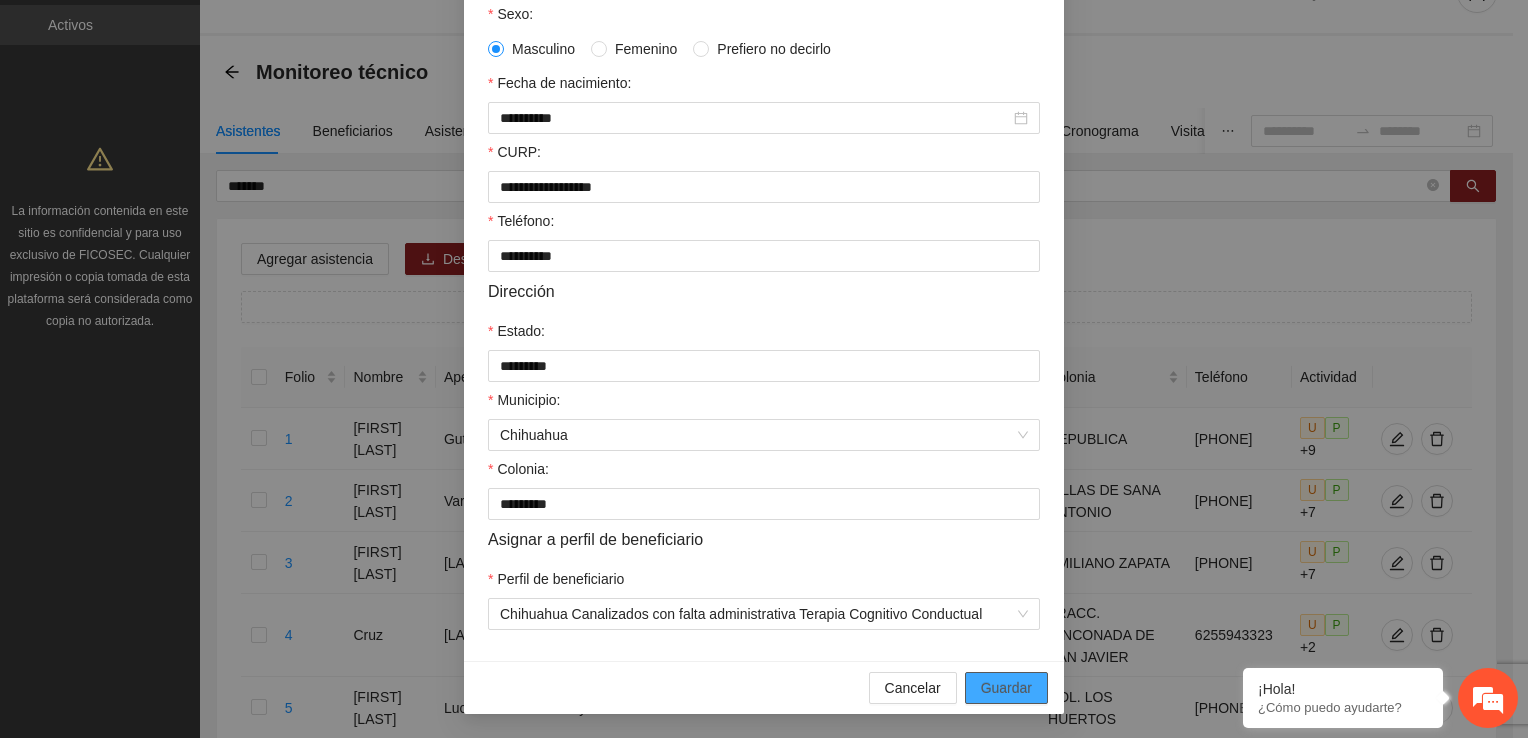 click on "Guardar" at bounding box center [1006, 688] 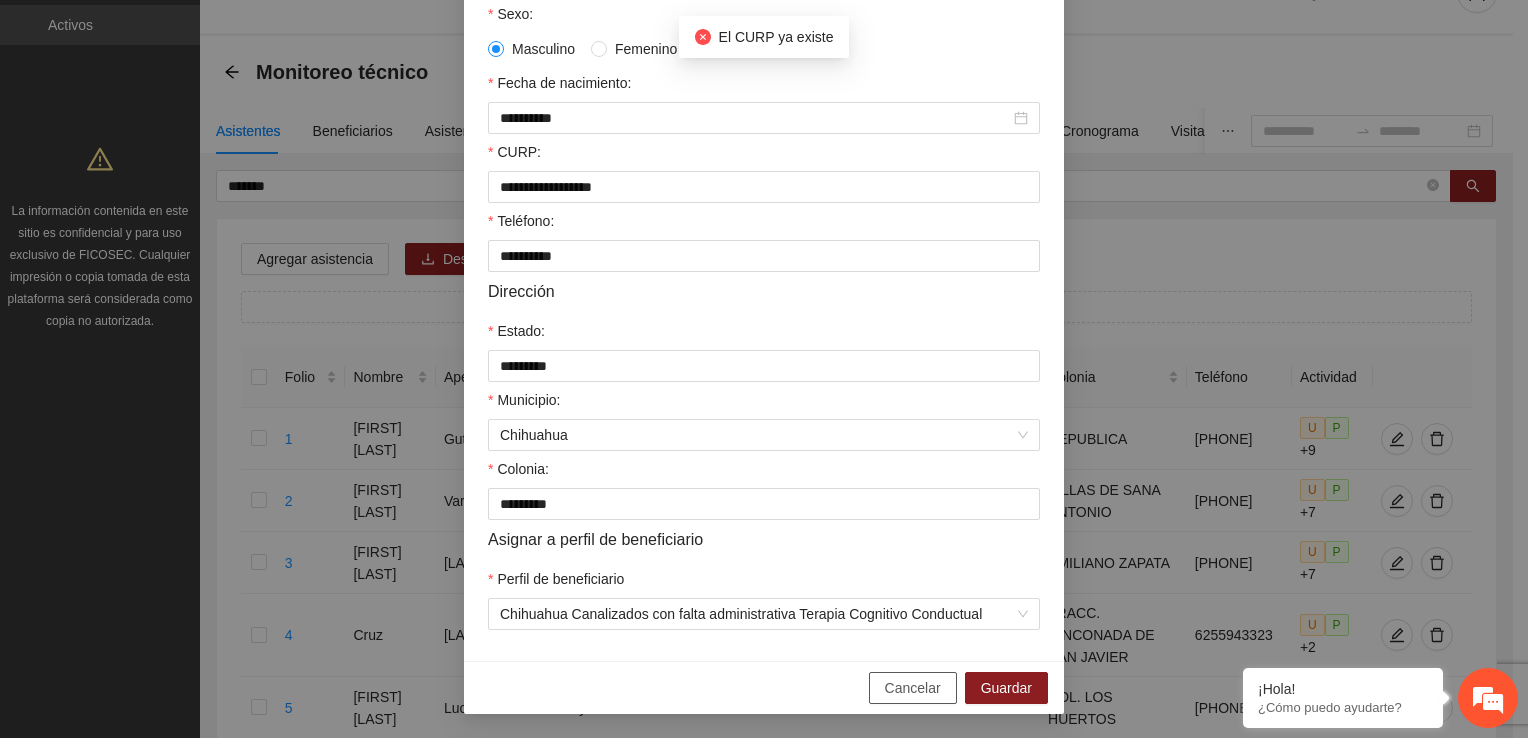click on "Cancelar" at bounding box center [913, 688] 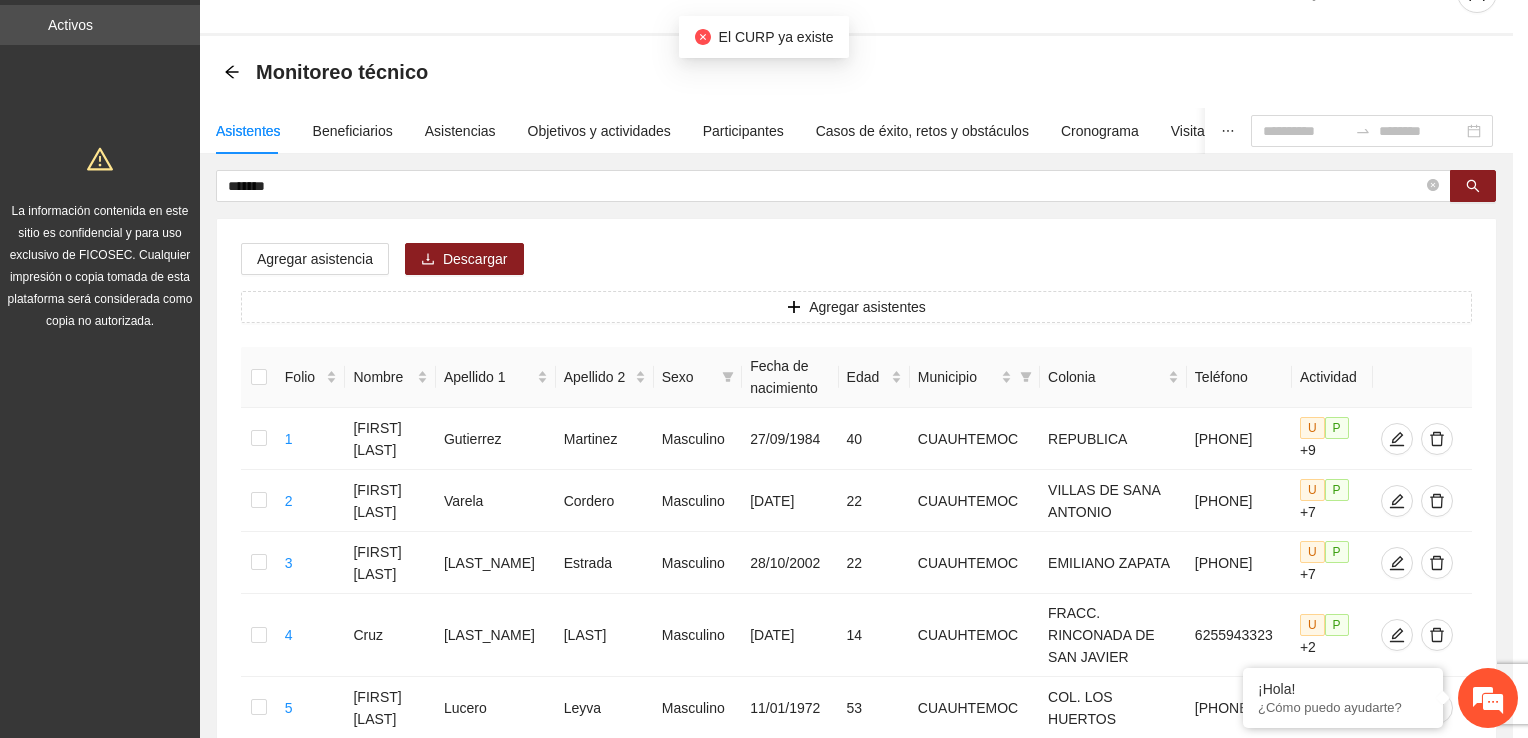 scroll, scrollTop: 332, scrollLeft: 0, axis: vertical 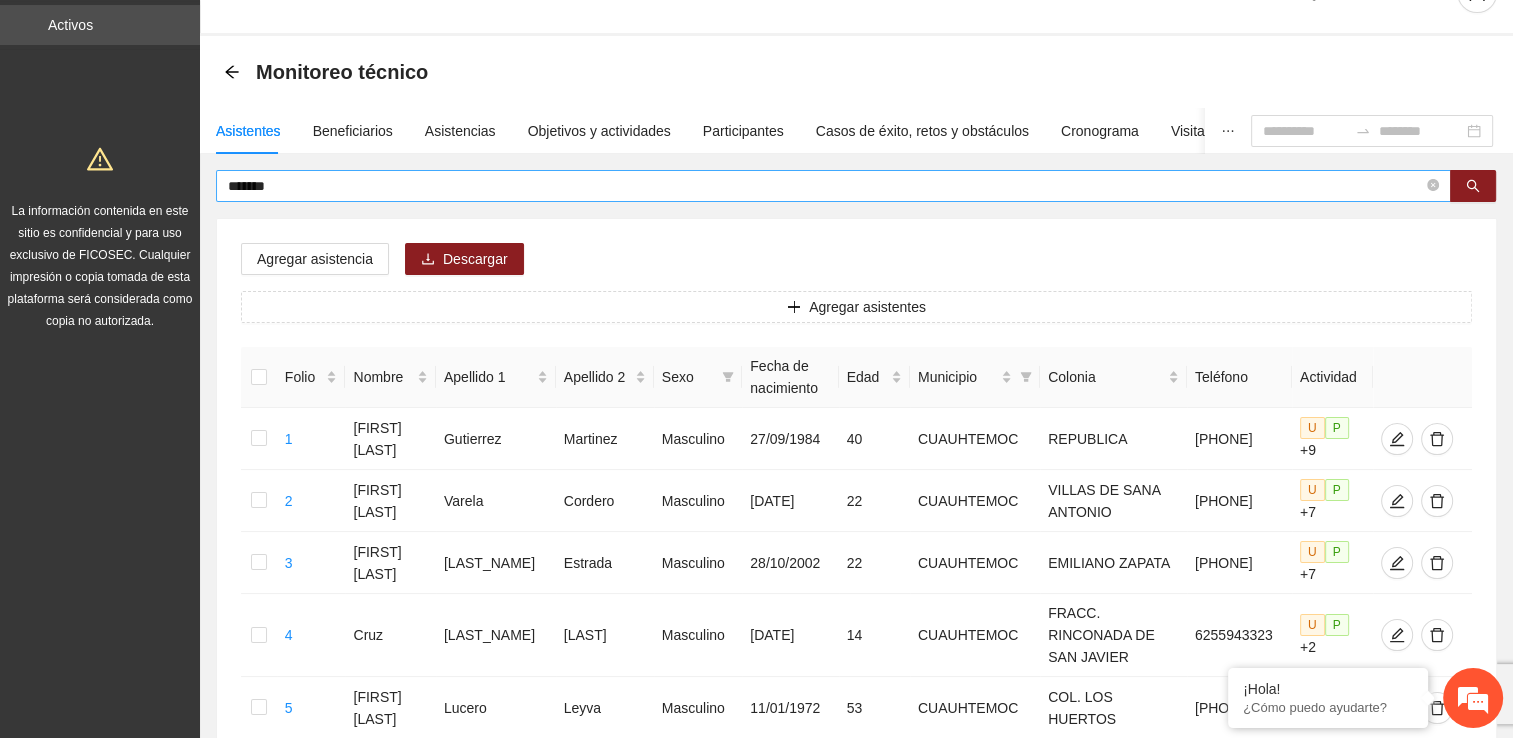 click on "*******" at bounding box center [825, 186] 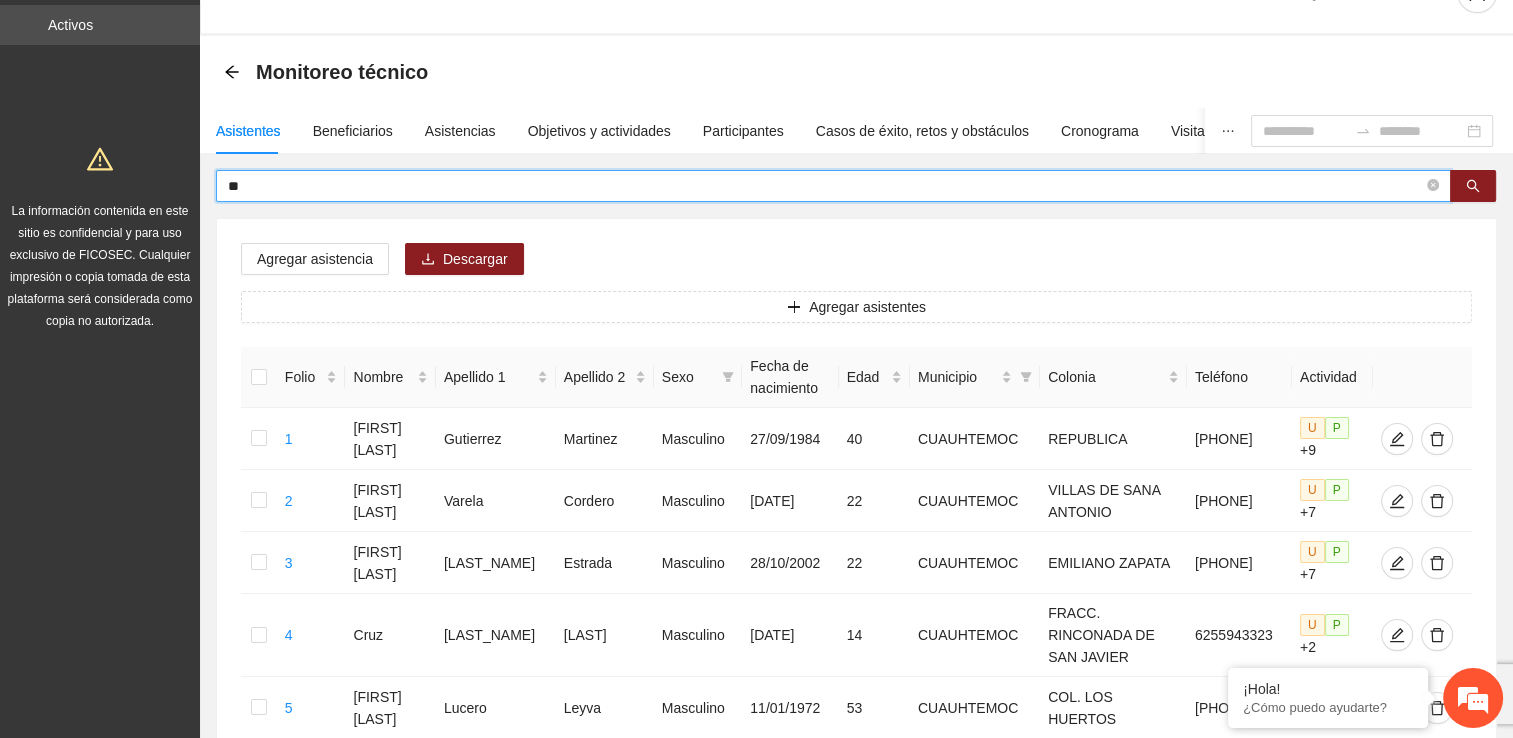 type on "*" 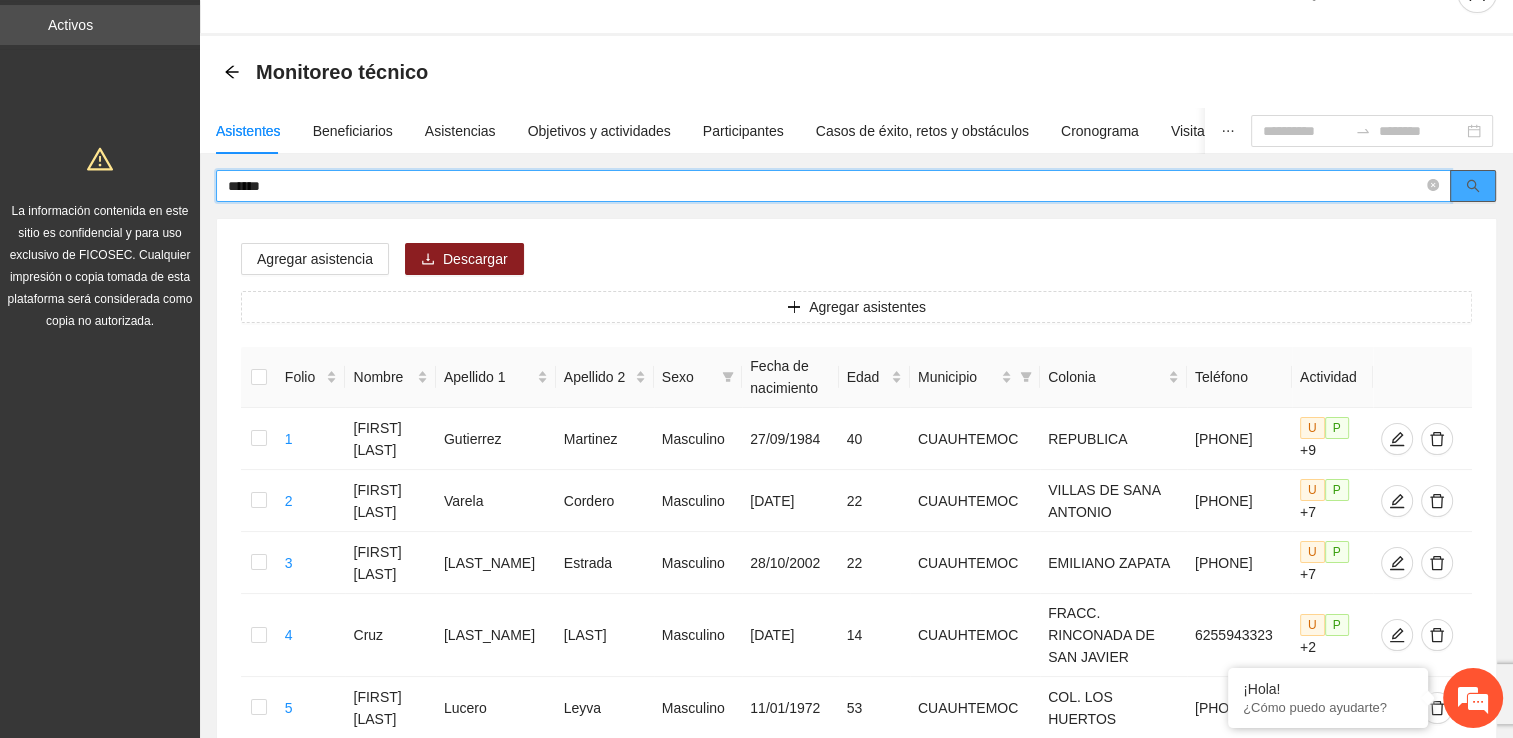 click 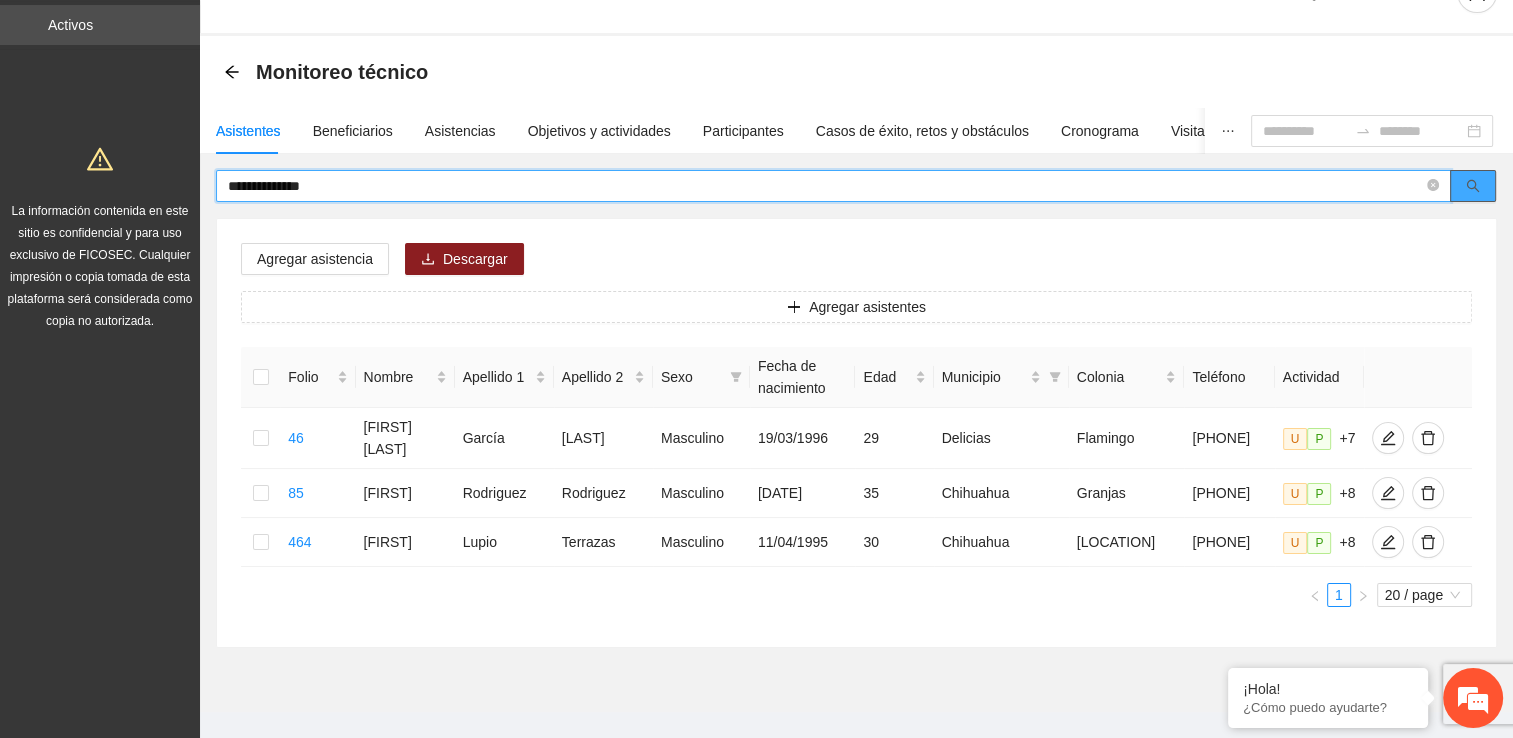 click at bounding box center [1473, 186] 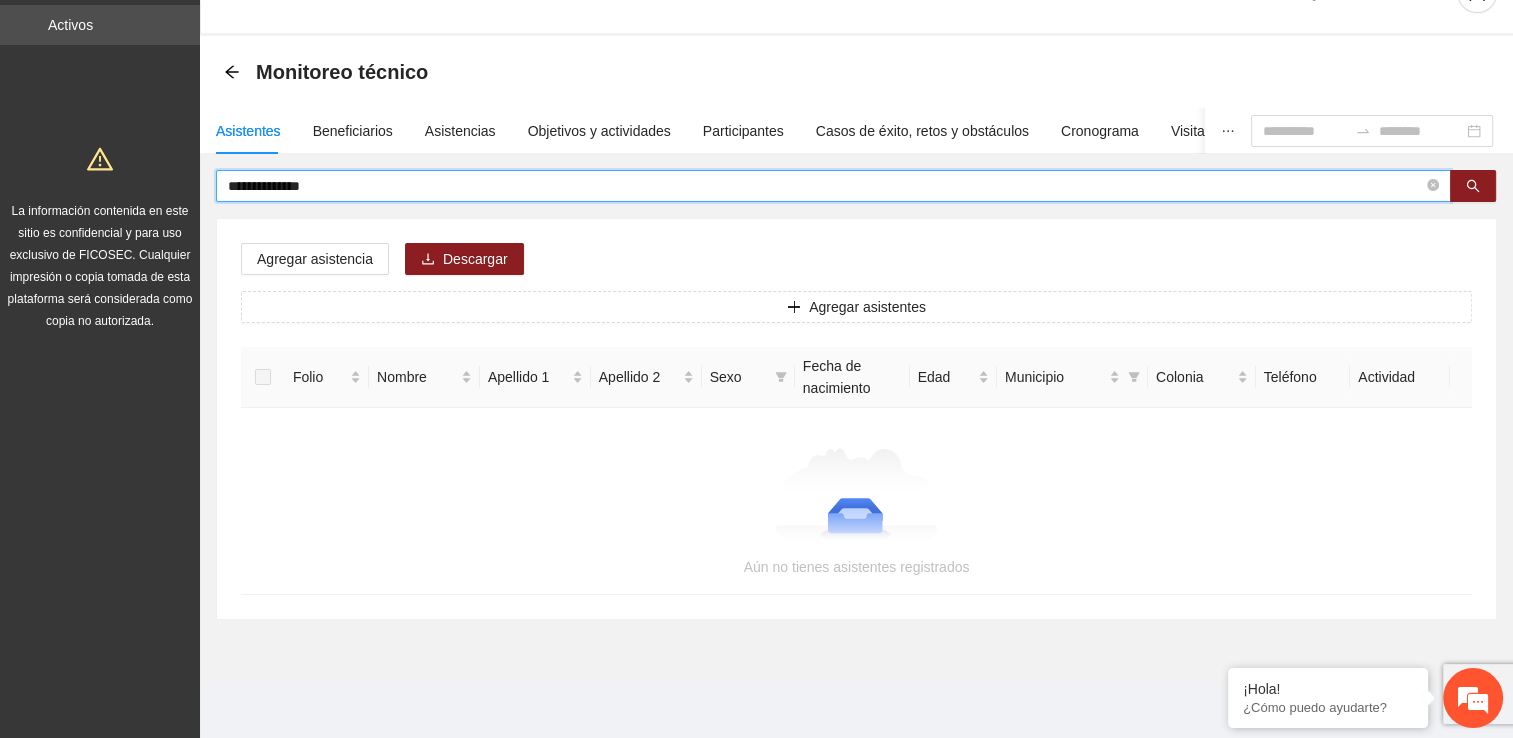 click on "**********" at bounding box center (825, 186) 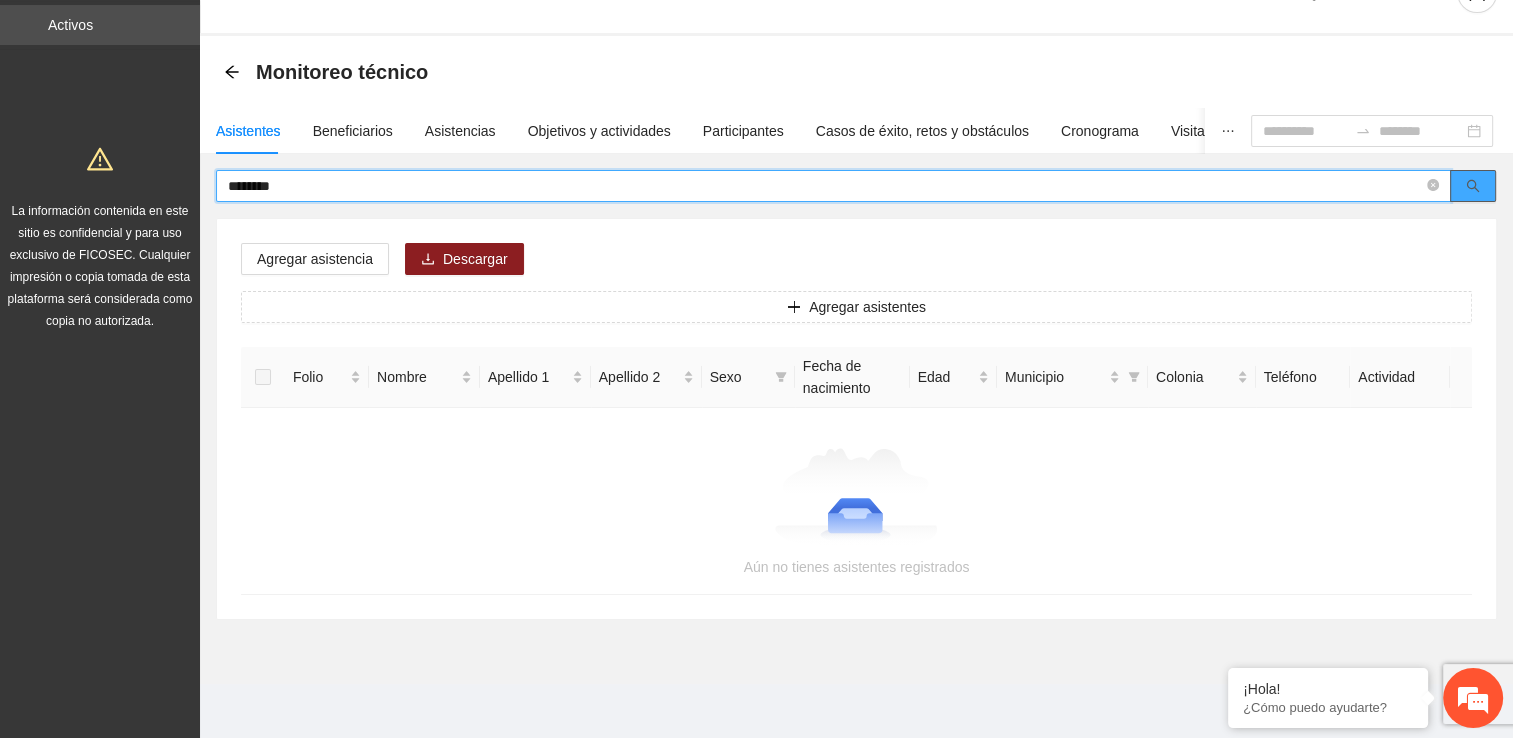 click at bounding box center [1473, 186] 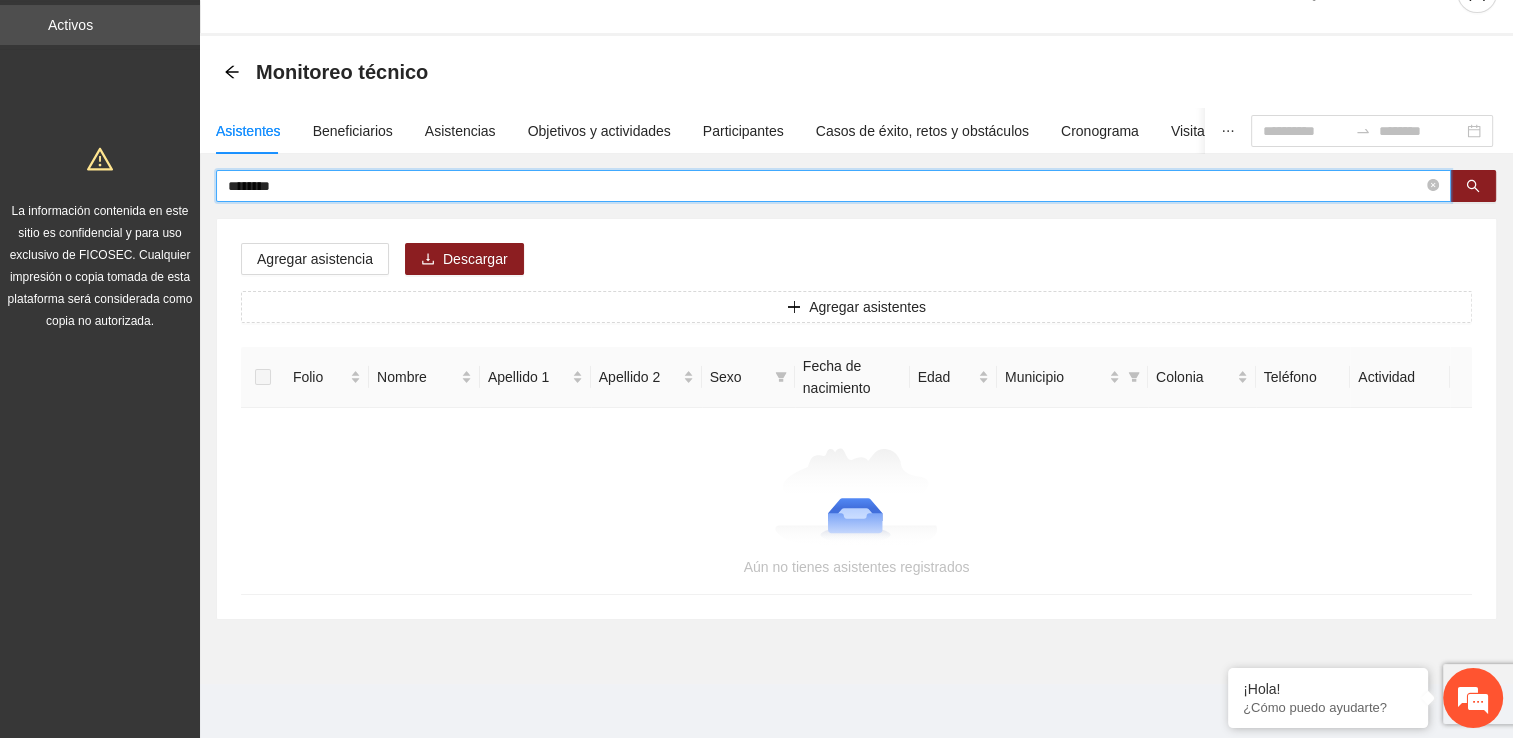 type on "*******" 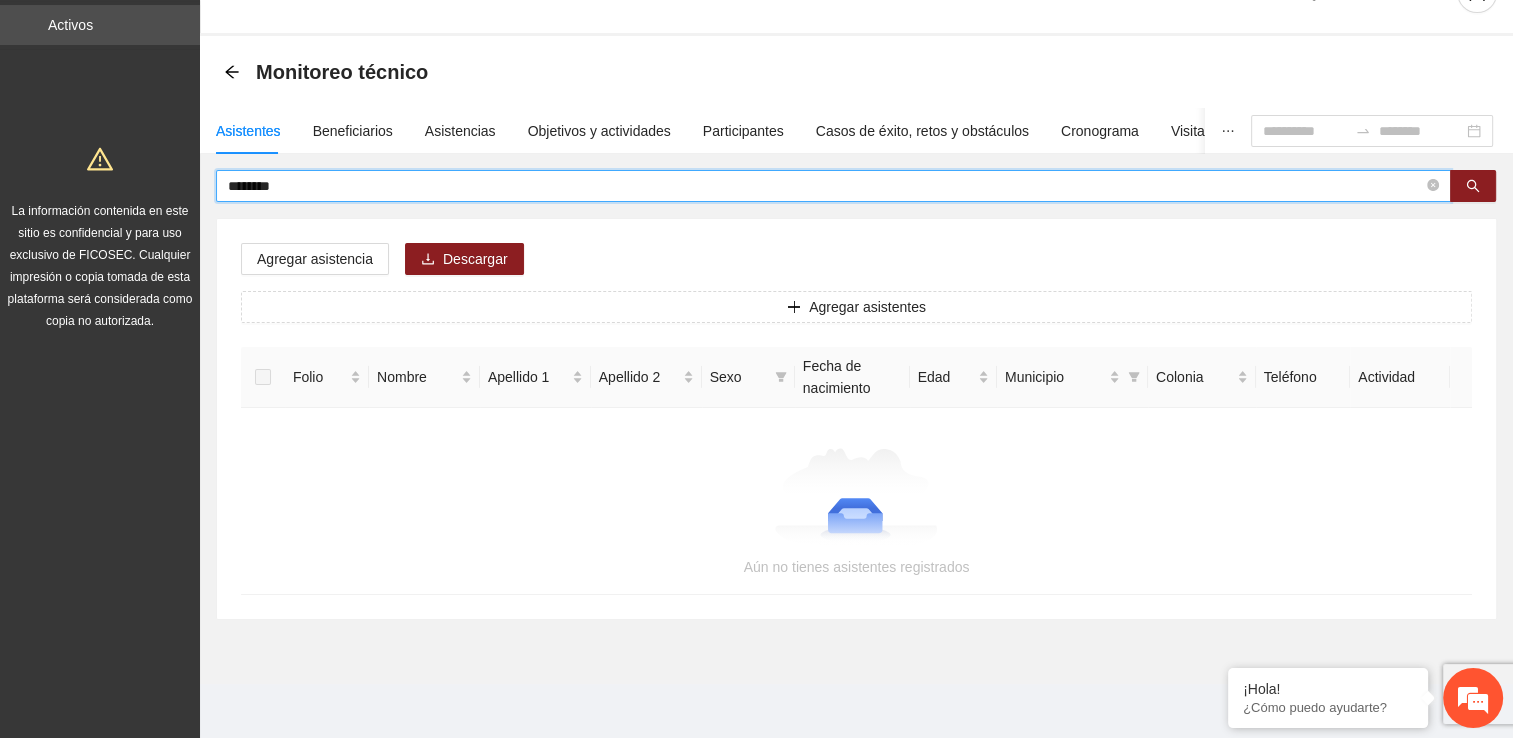 click on "*******" at bounding box center (825, 186) 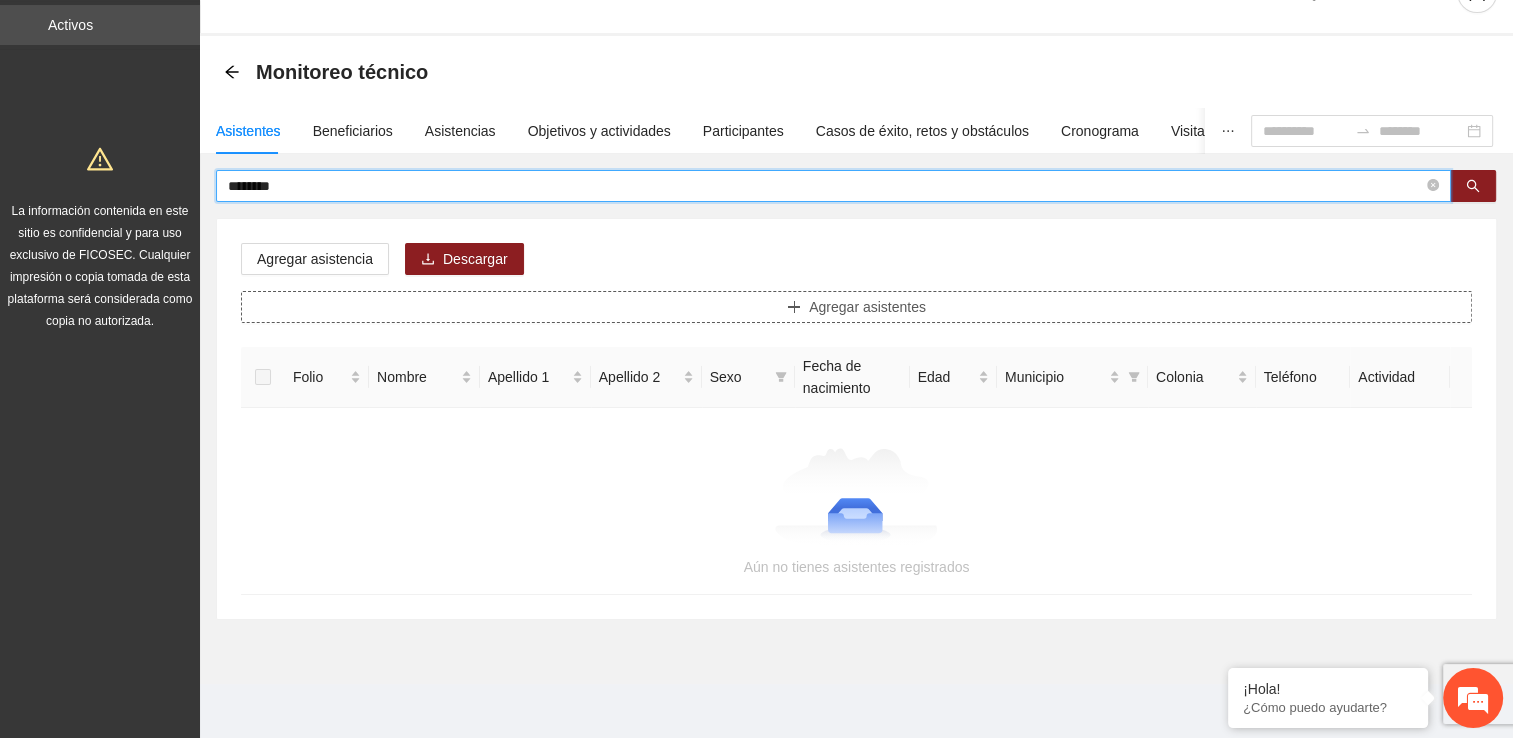 click on "Agregar asistentes" at bounding box center [856, 307] 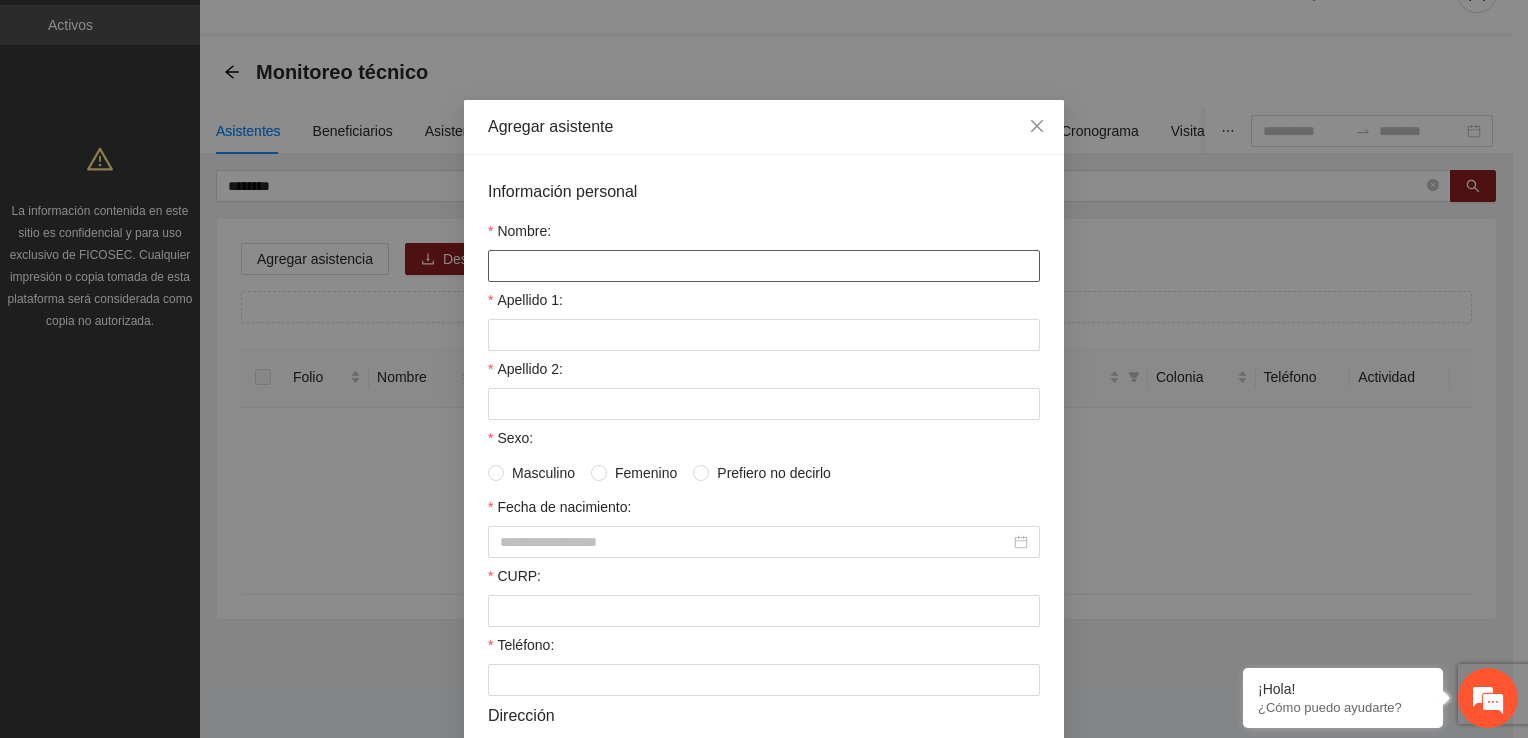 click on "Nombre:" at bounding box center (764, 266) 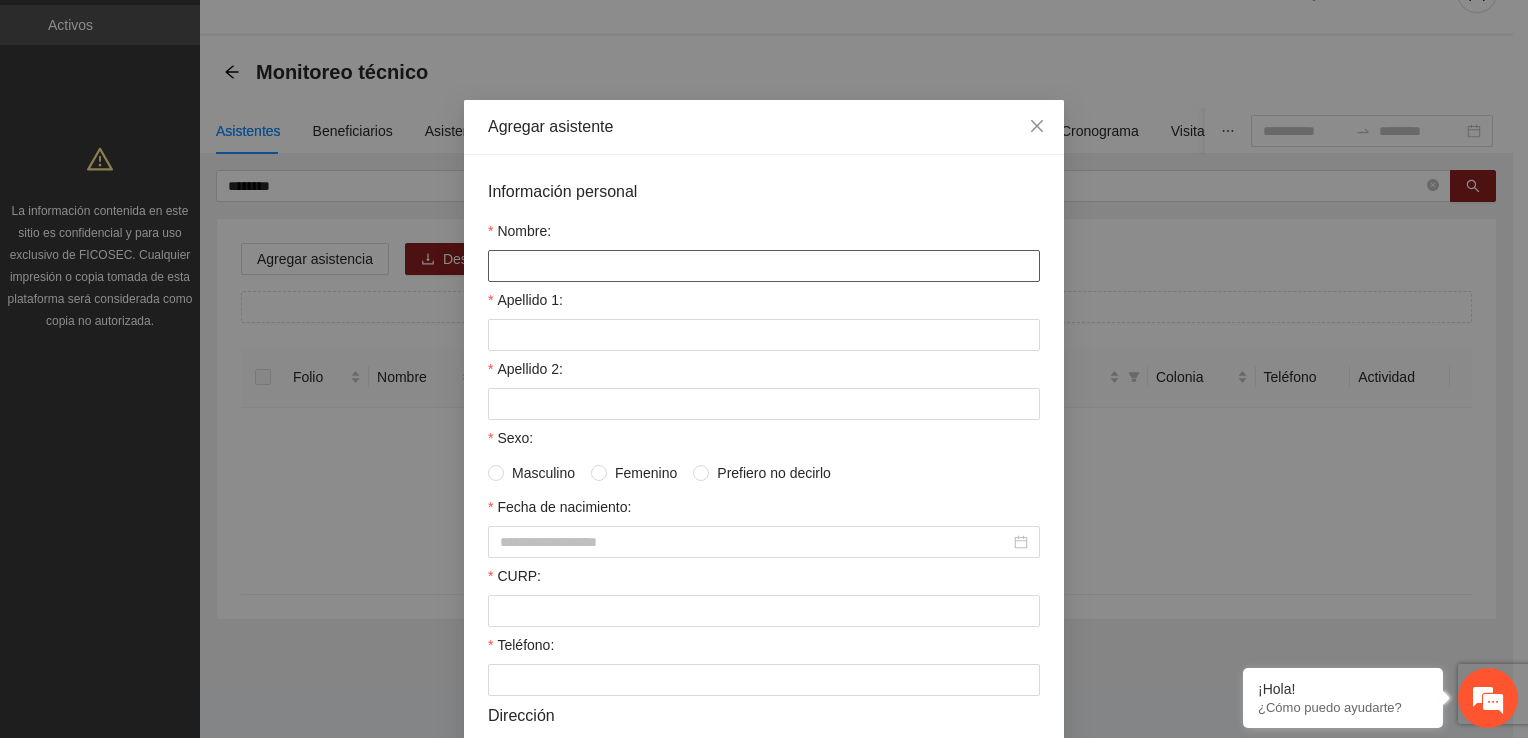 type on "**********" 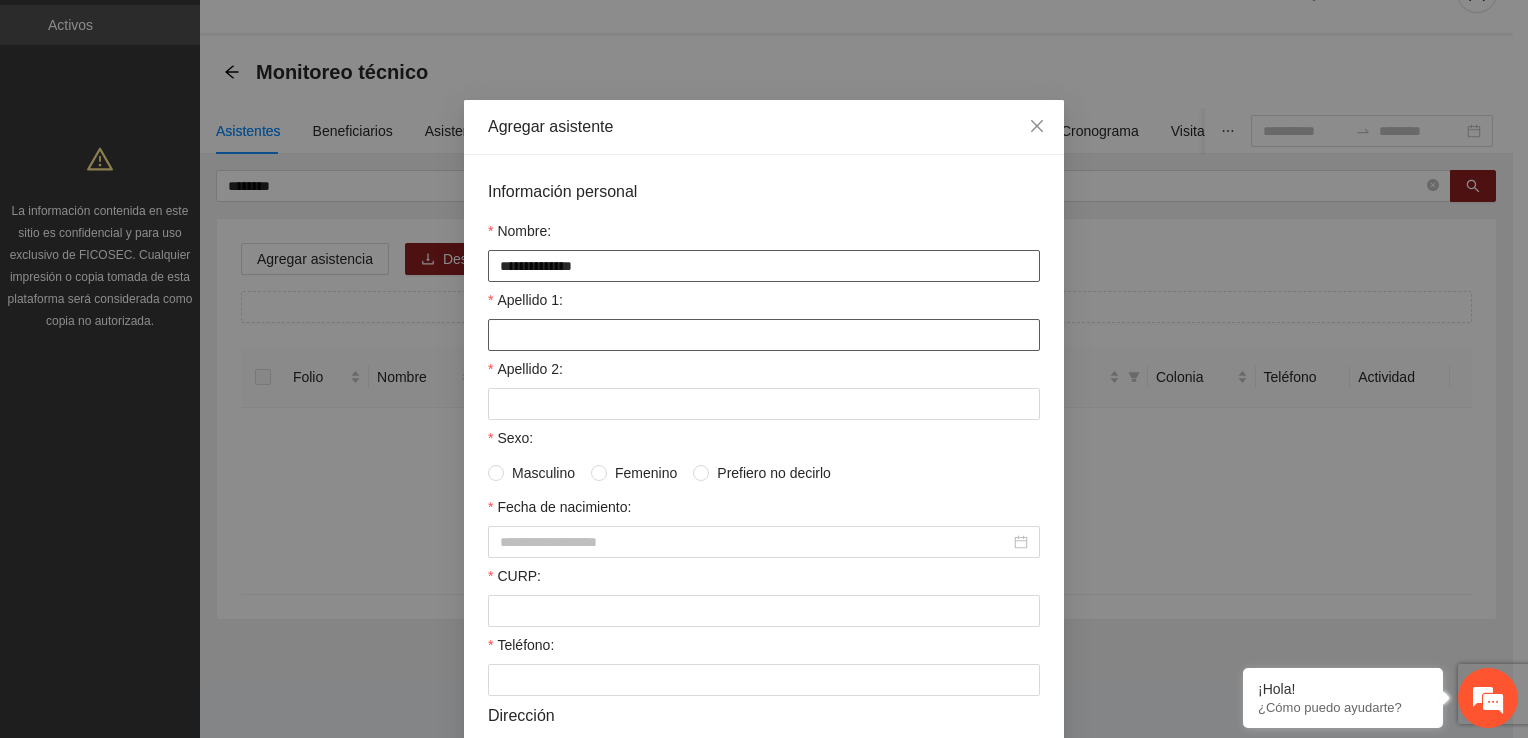 type on "******" 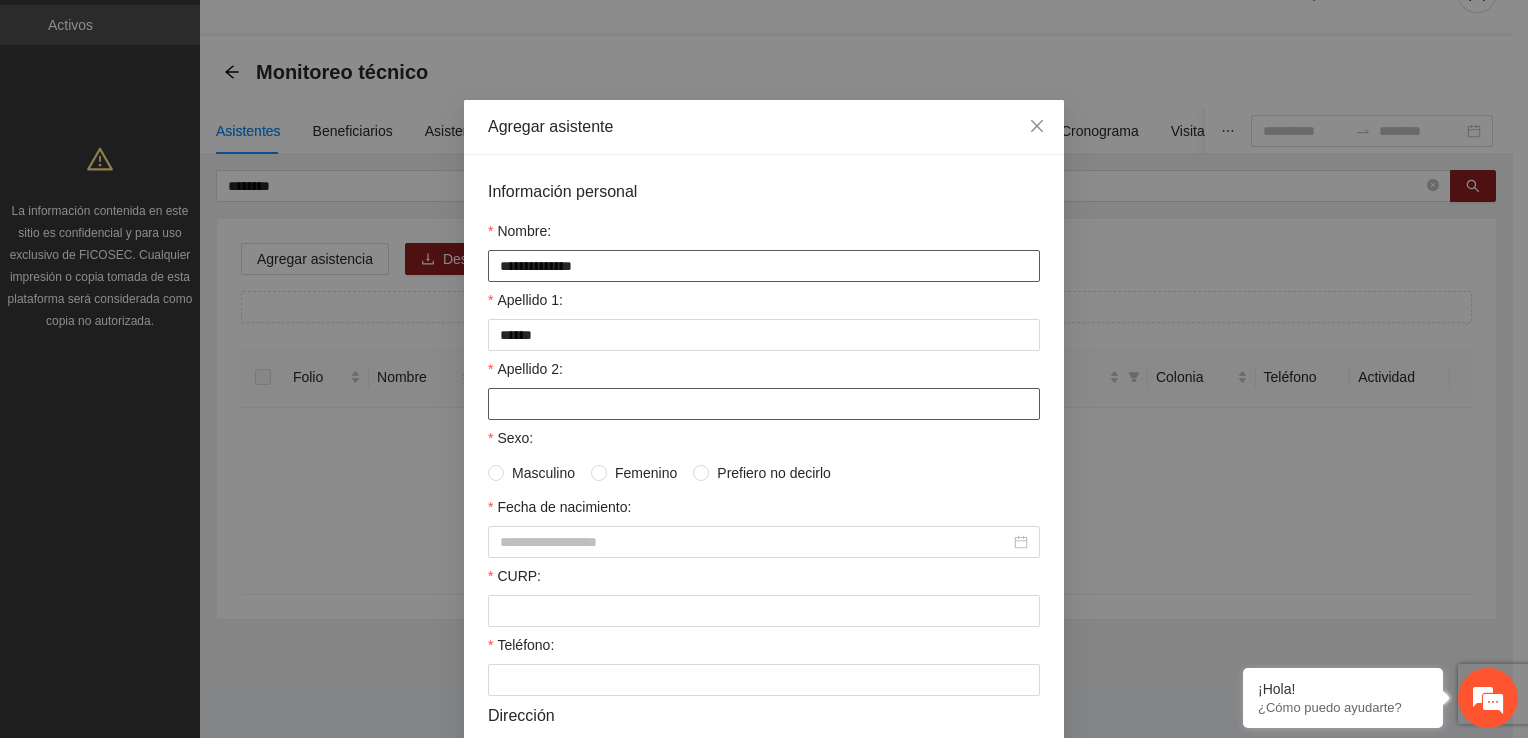 type on "**********" 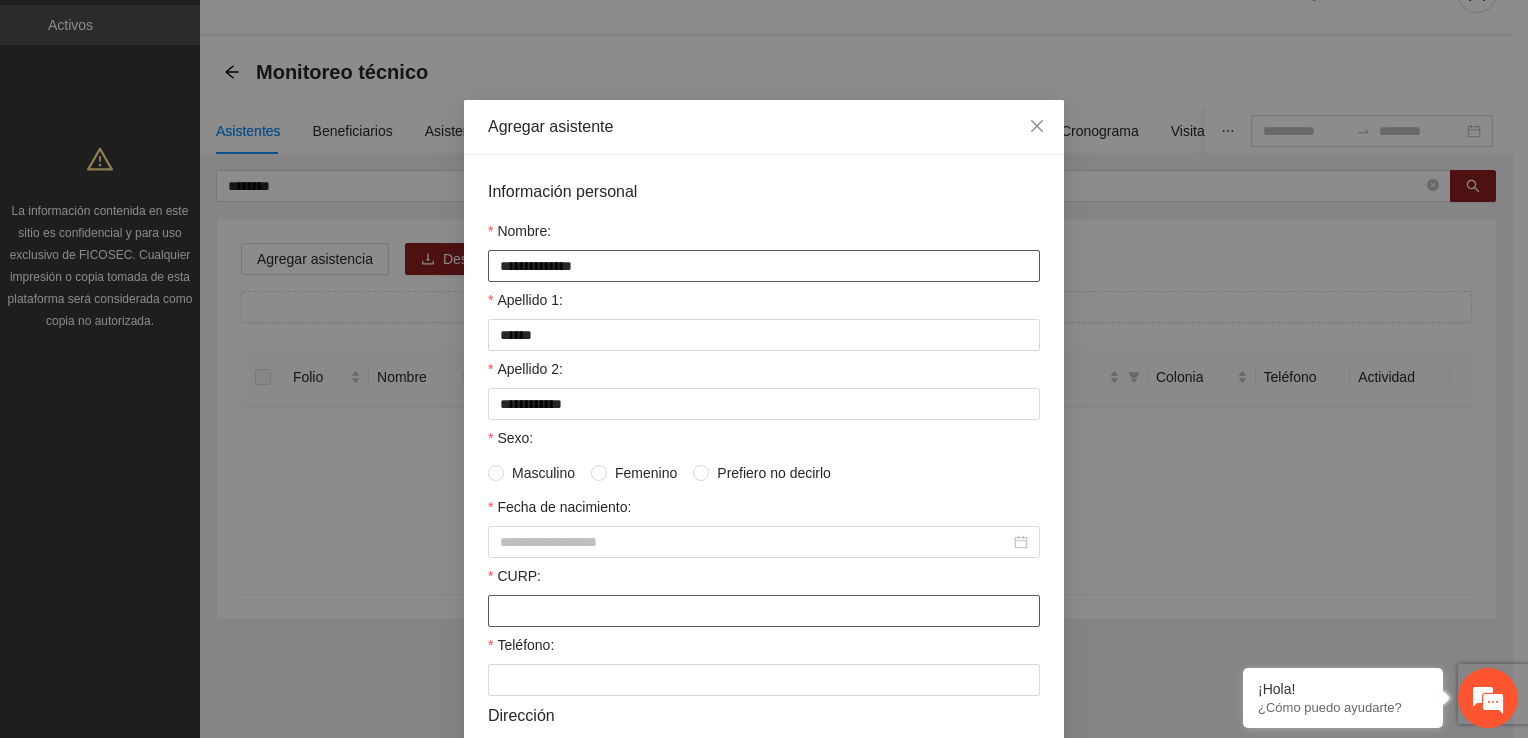 type on "**********" 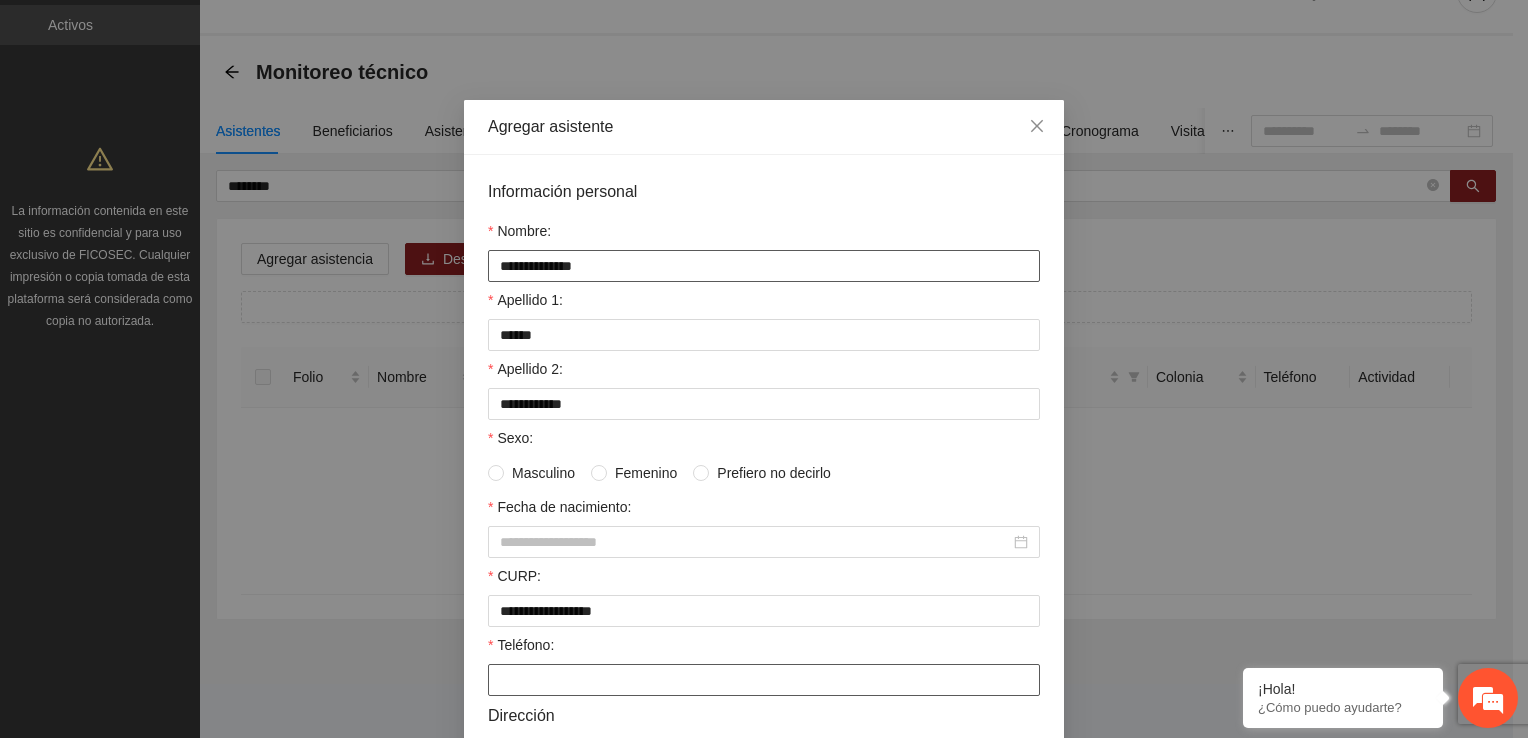 type on "**********" 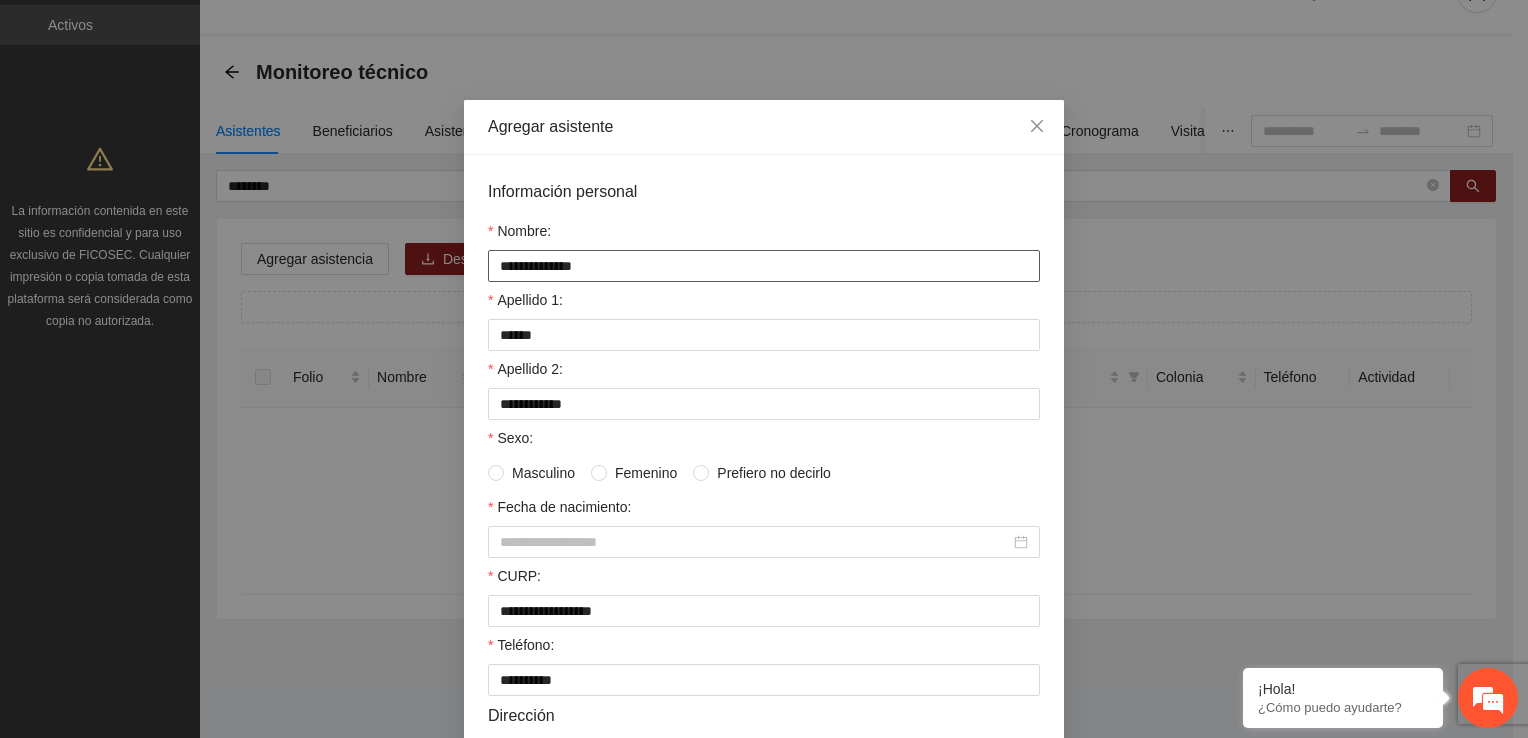type on "*********" 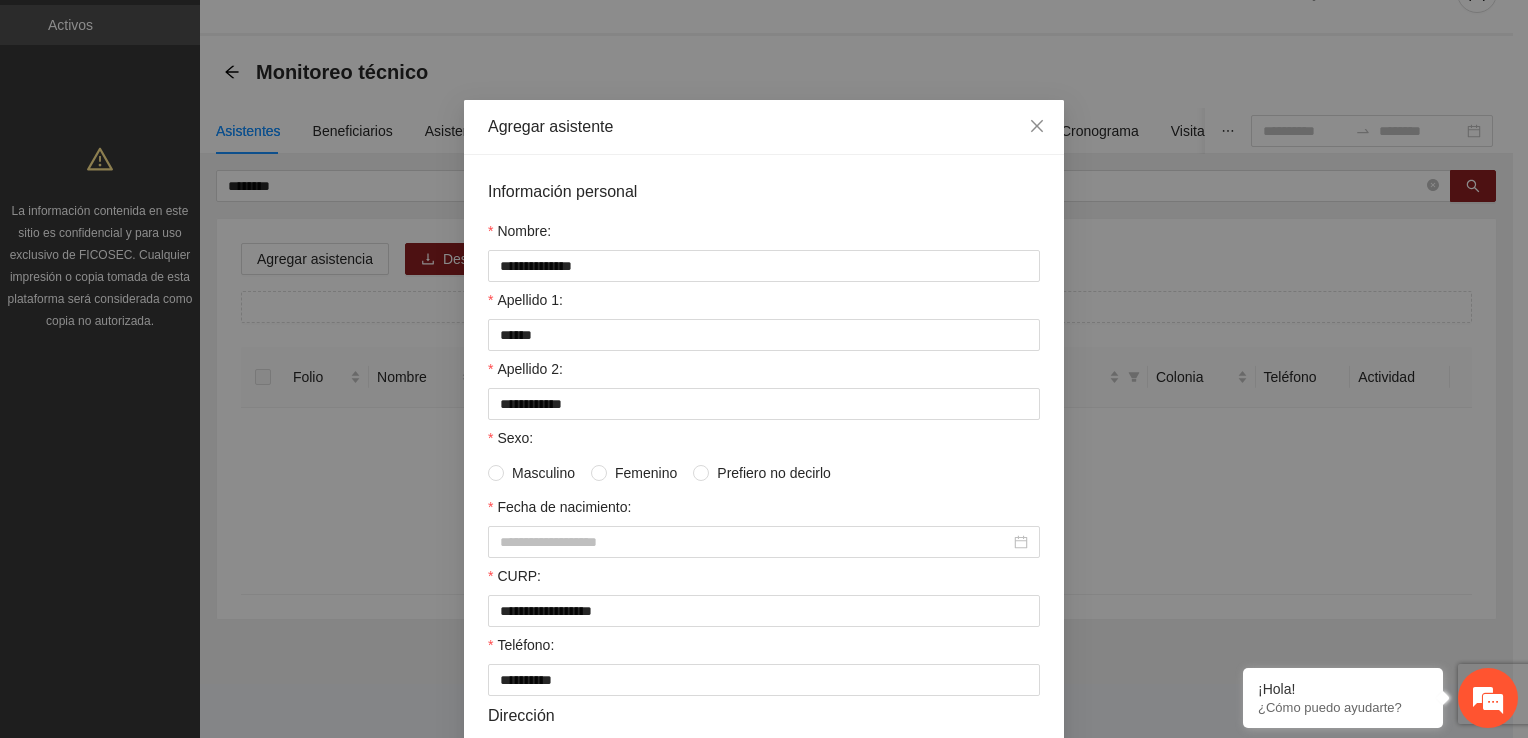 click on "**********" at bounding box center [764, 616] 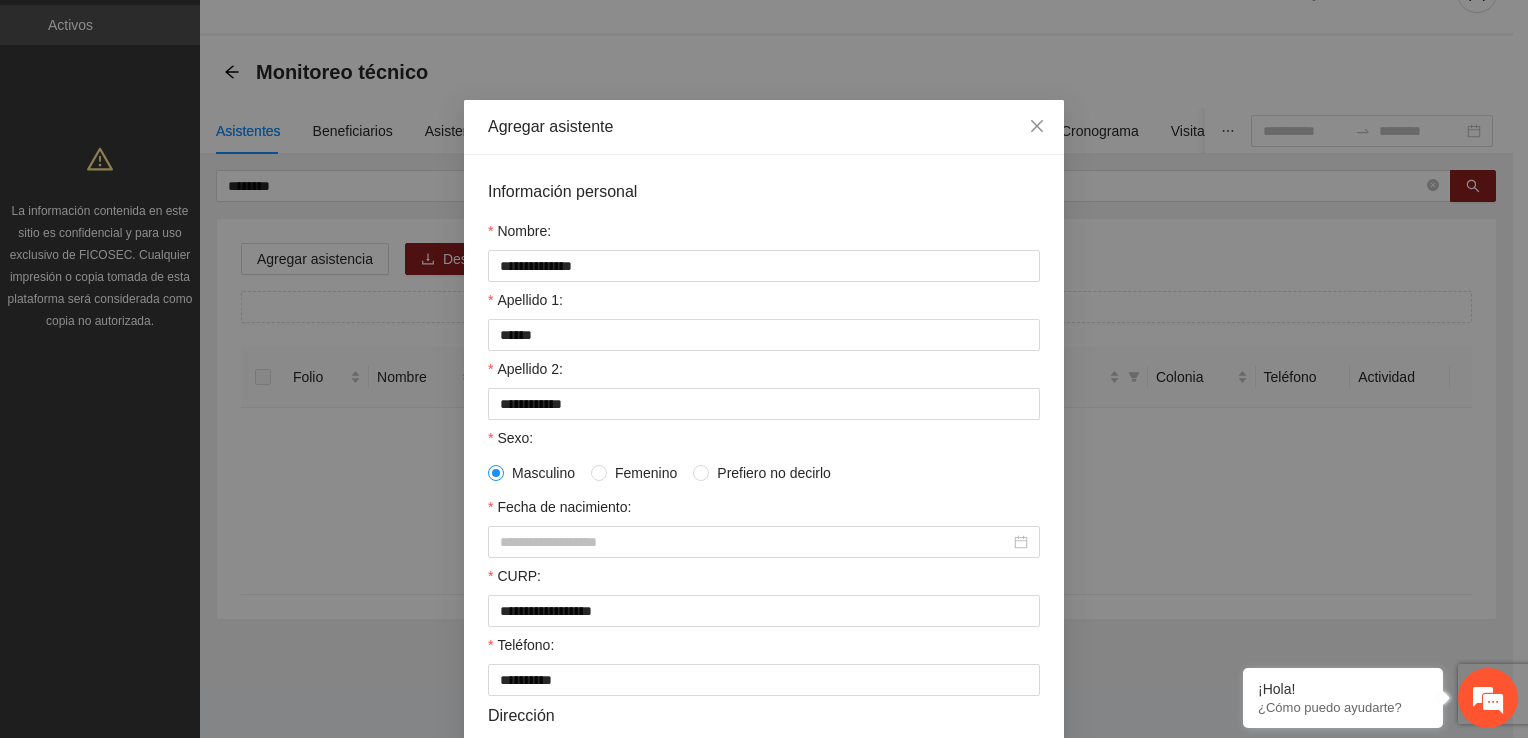click on "Sexo:" at bounding box center [764, 442] 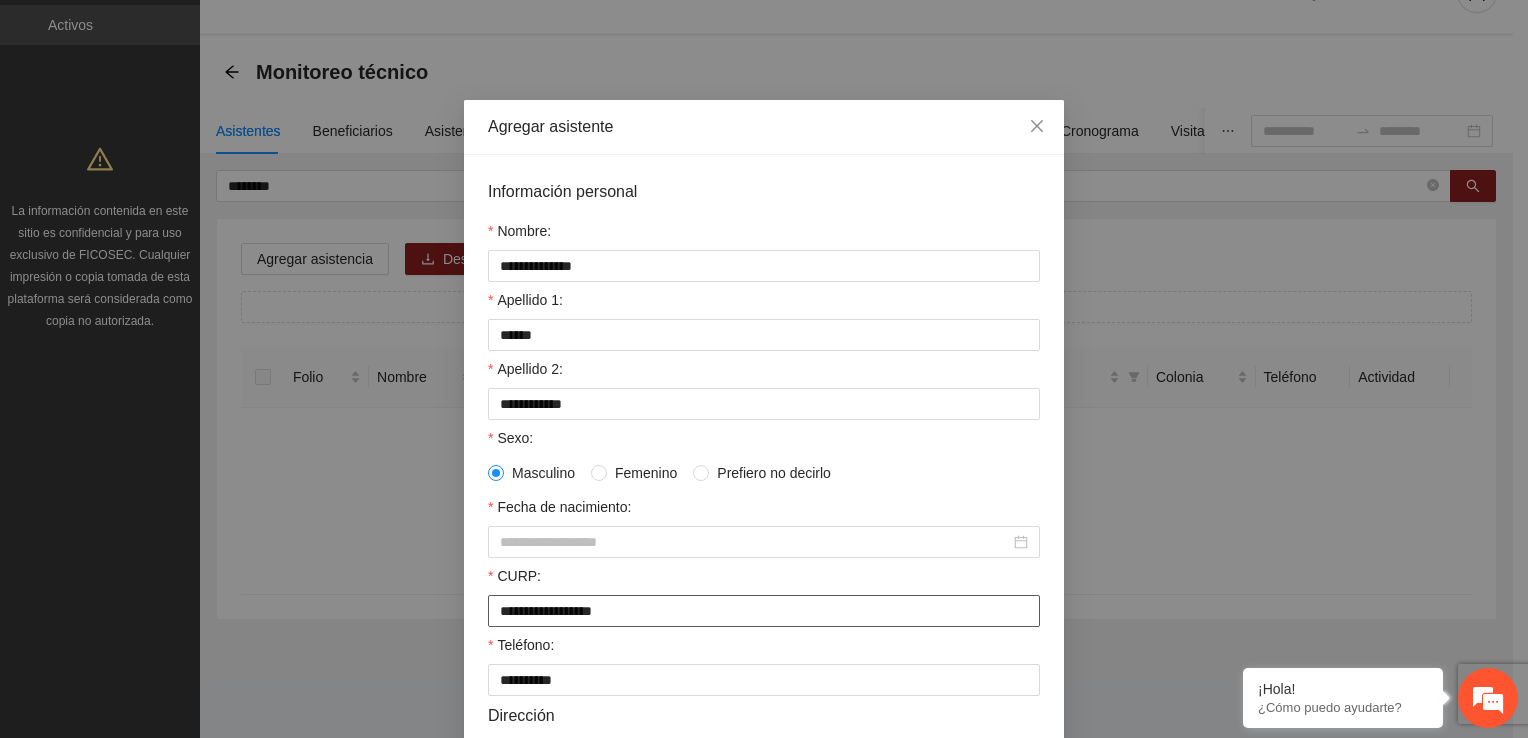 click on "**********" at bounding box center (764, 611) 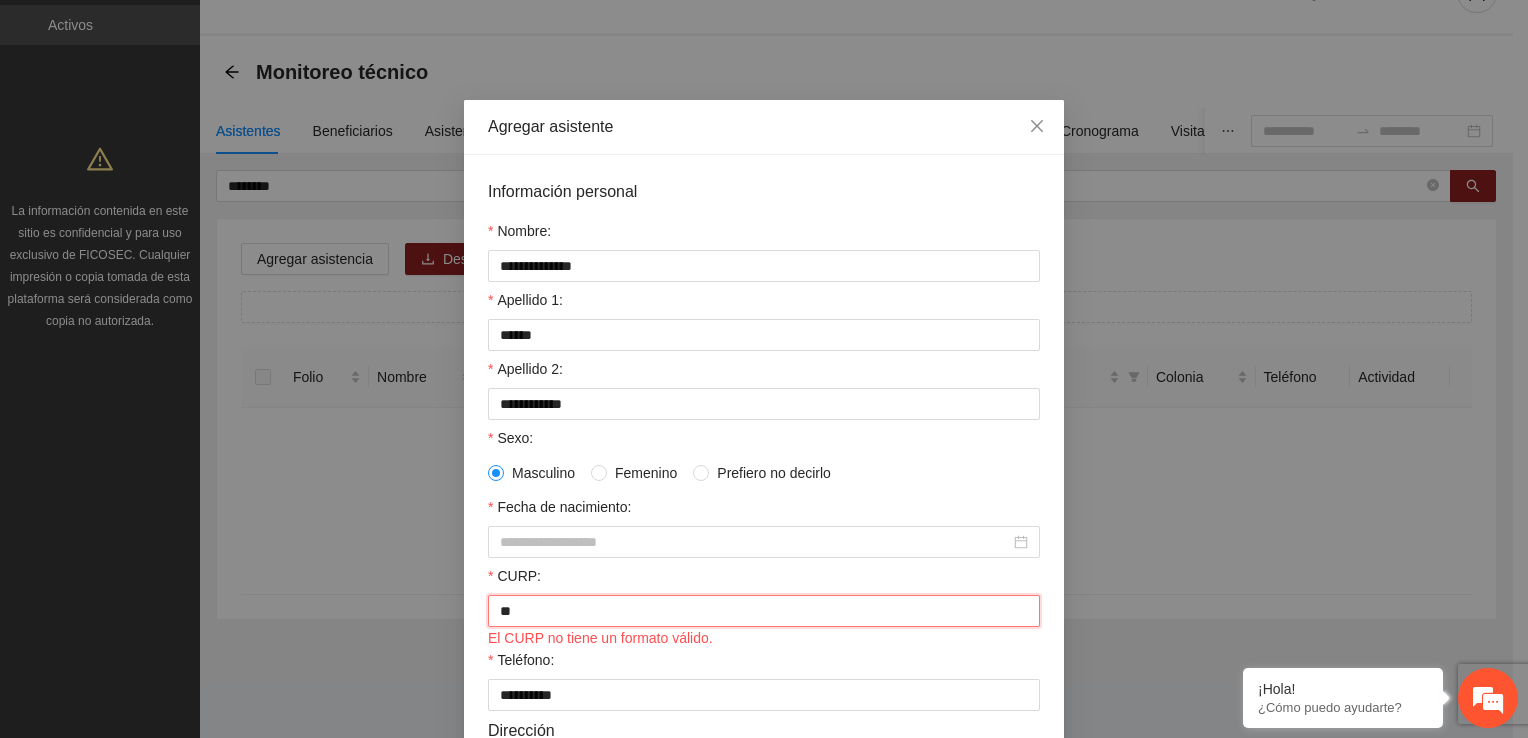 type on "*" 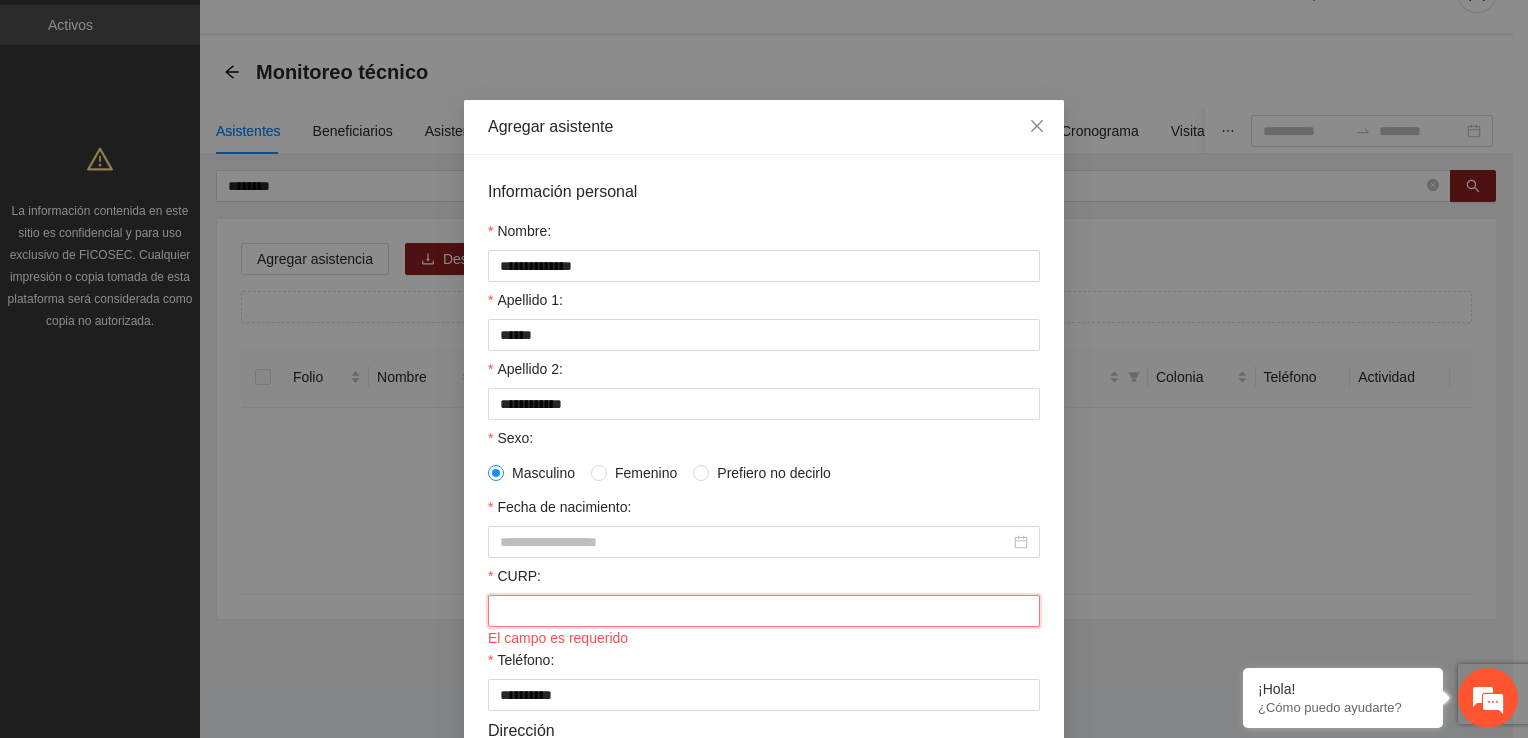 paste on "**********" 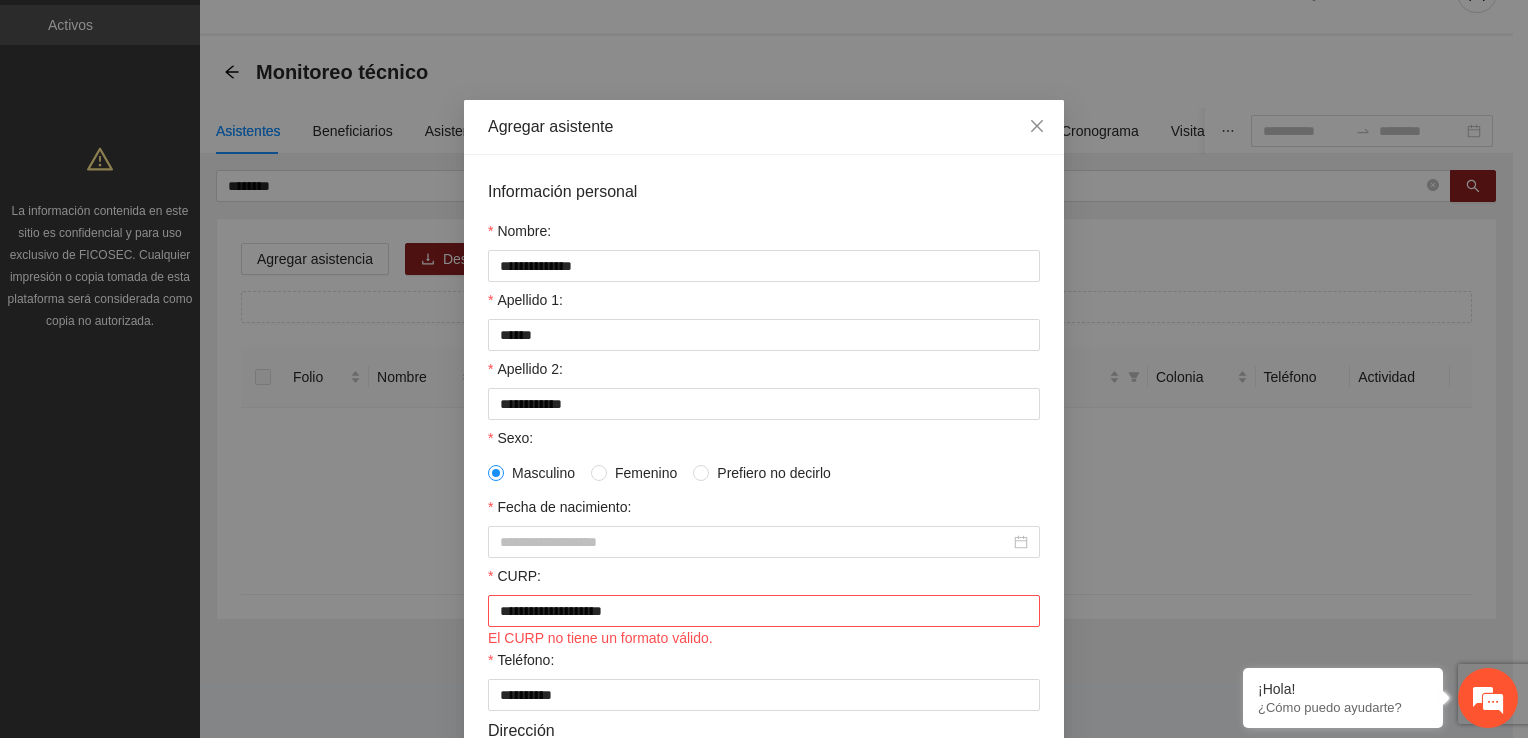 click on "Teléfono:" at bounding box center [764, 664] 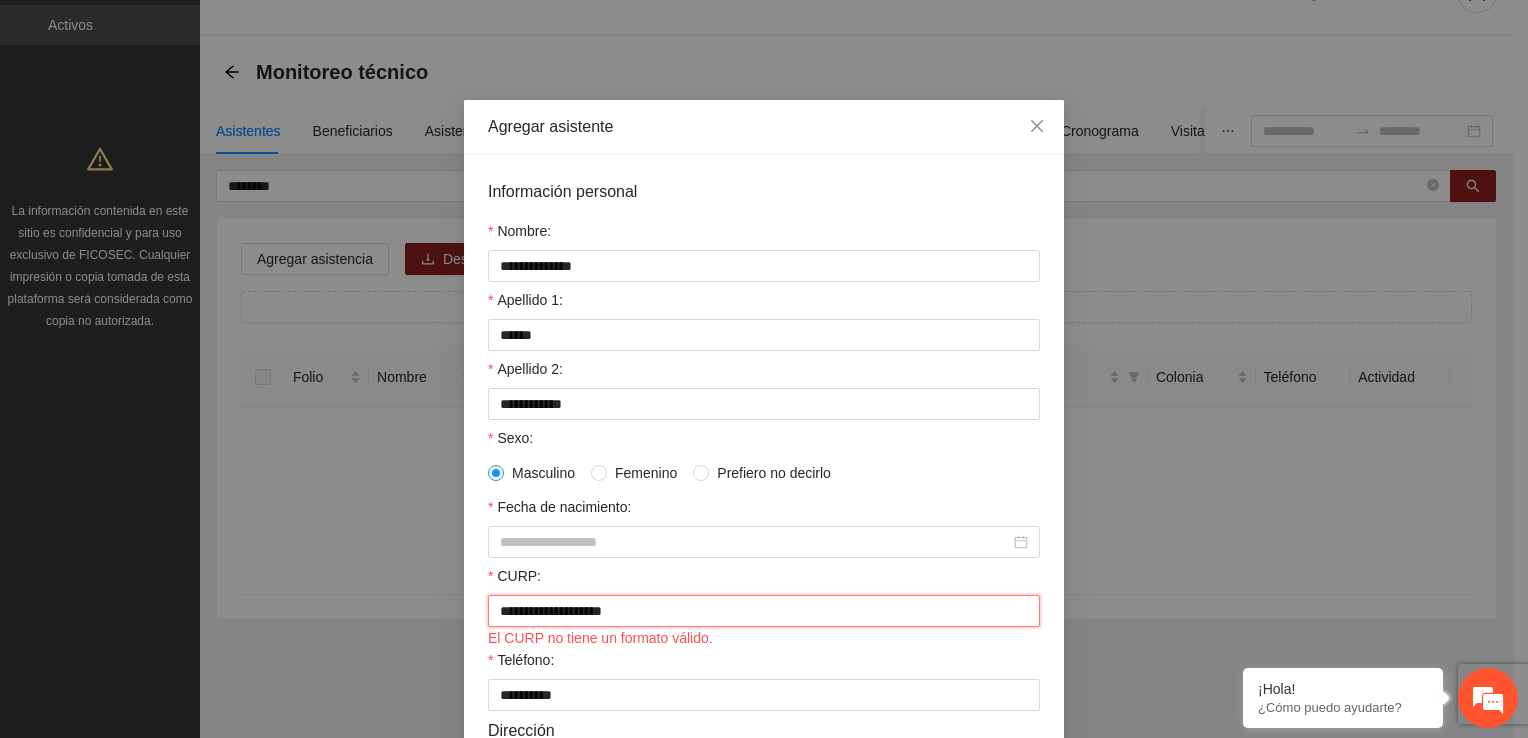 click on "**********" at bounding box center (764, 611) 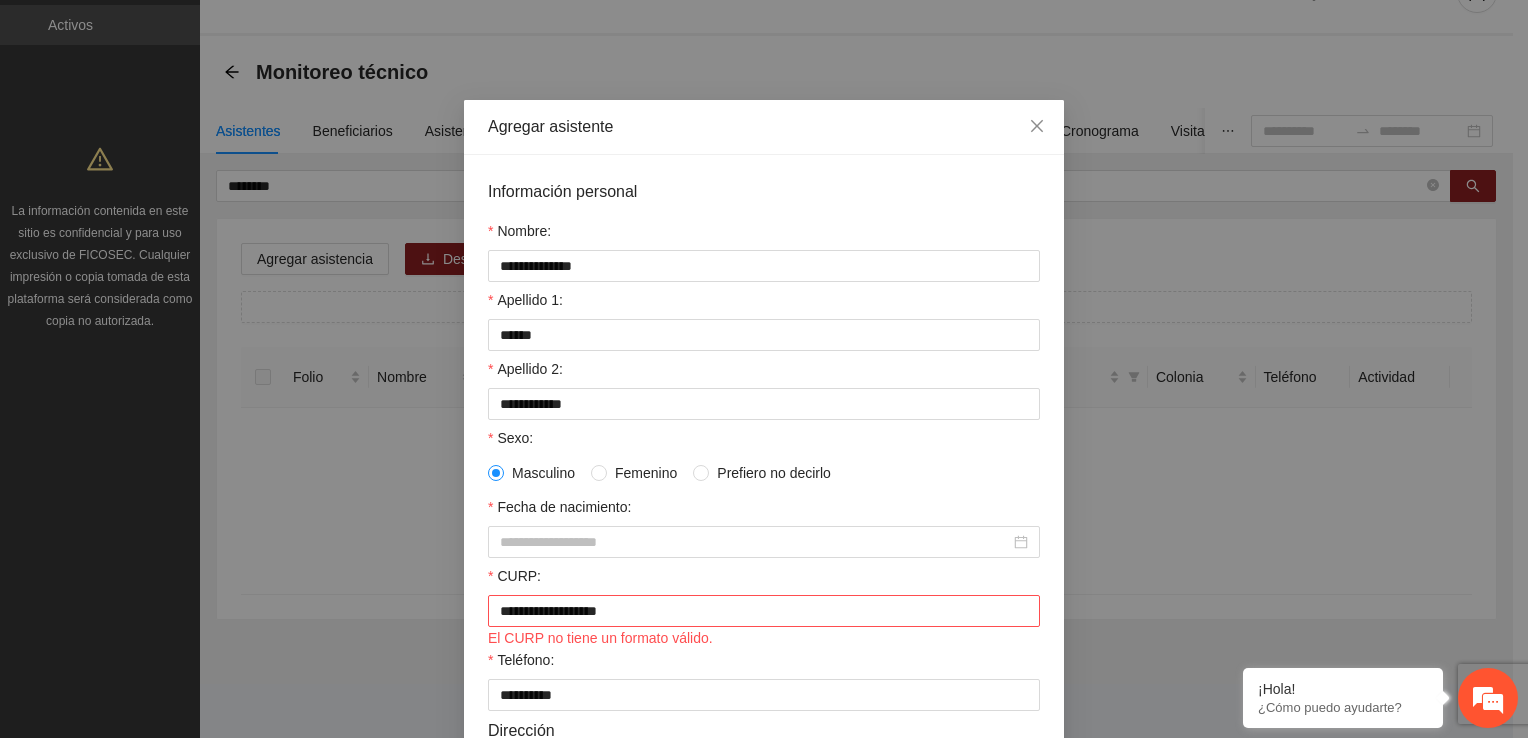 click on "CURP:" at bounding box center (764, 580) 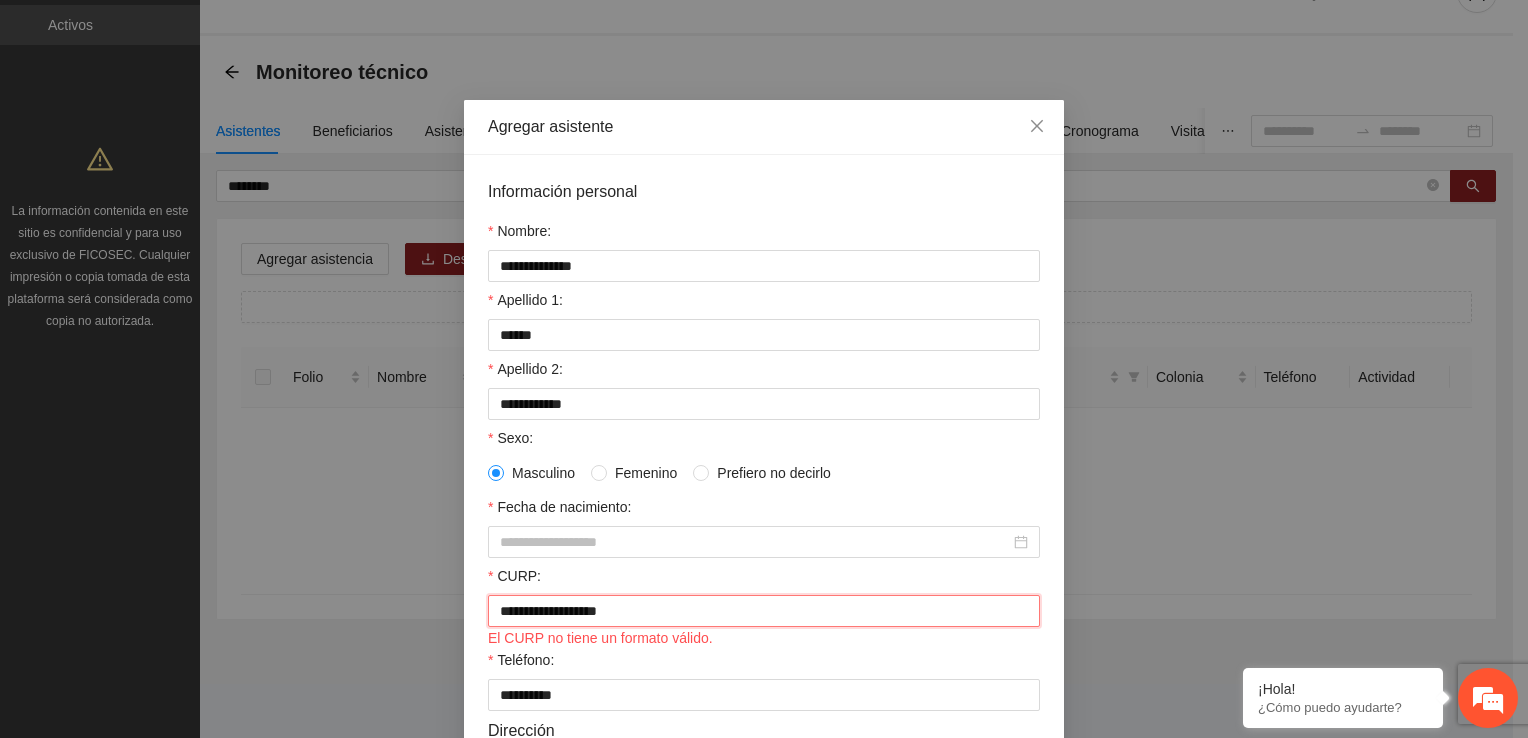 click on "**********" at bounding box center [764, 611] 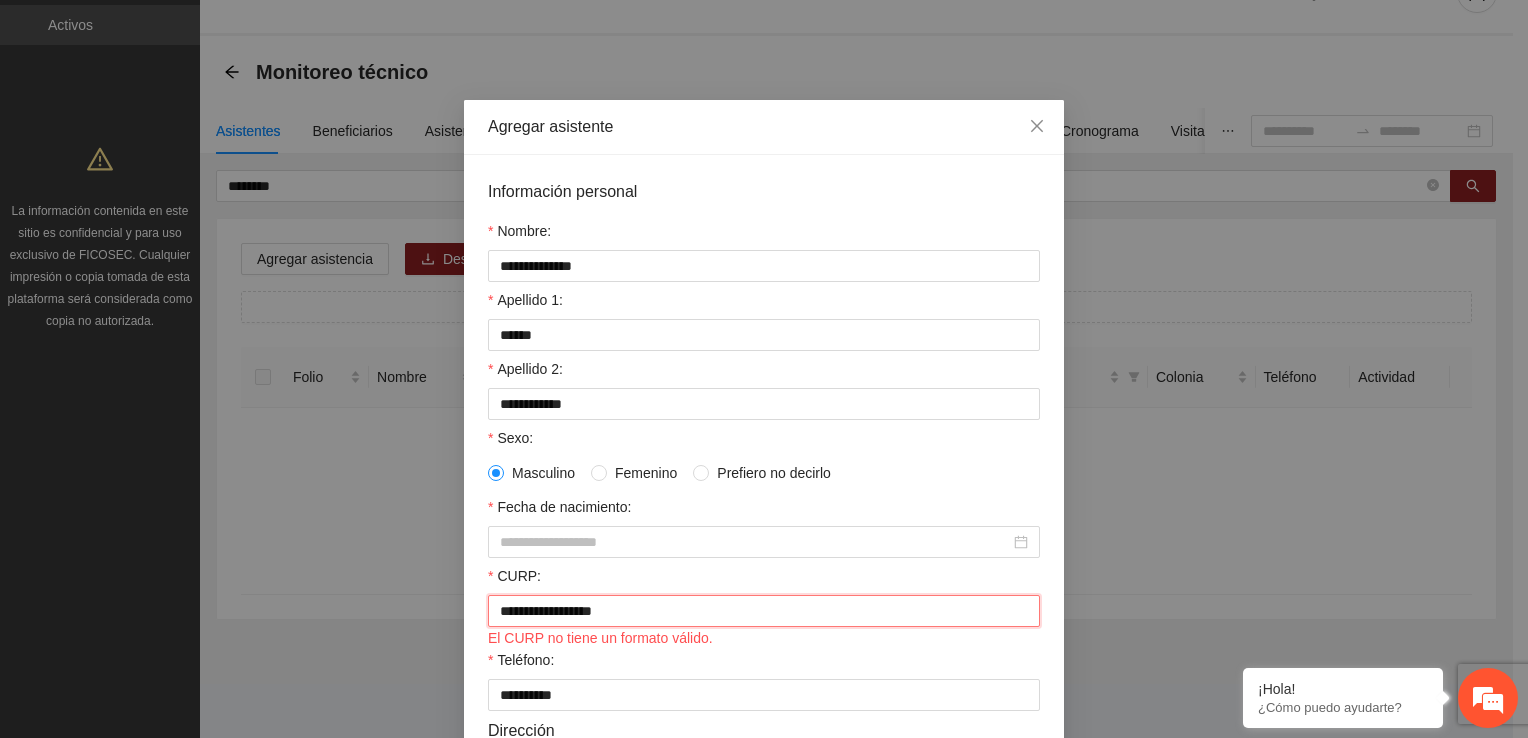 type on "**********" 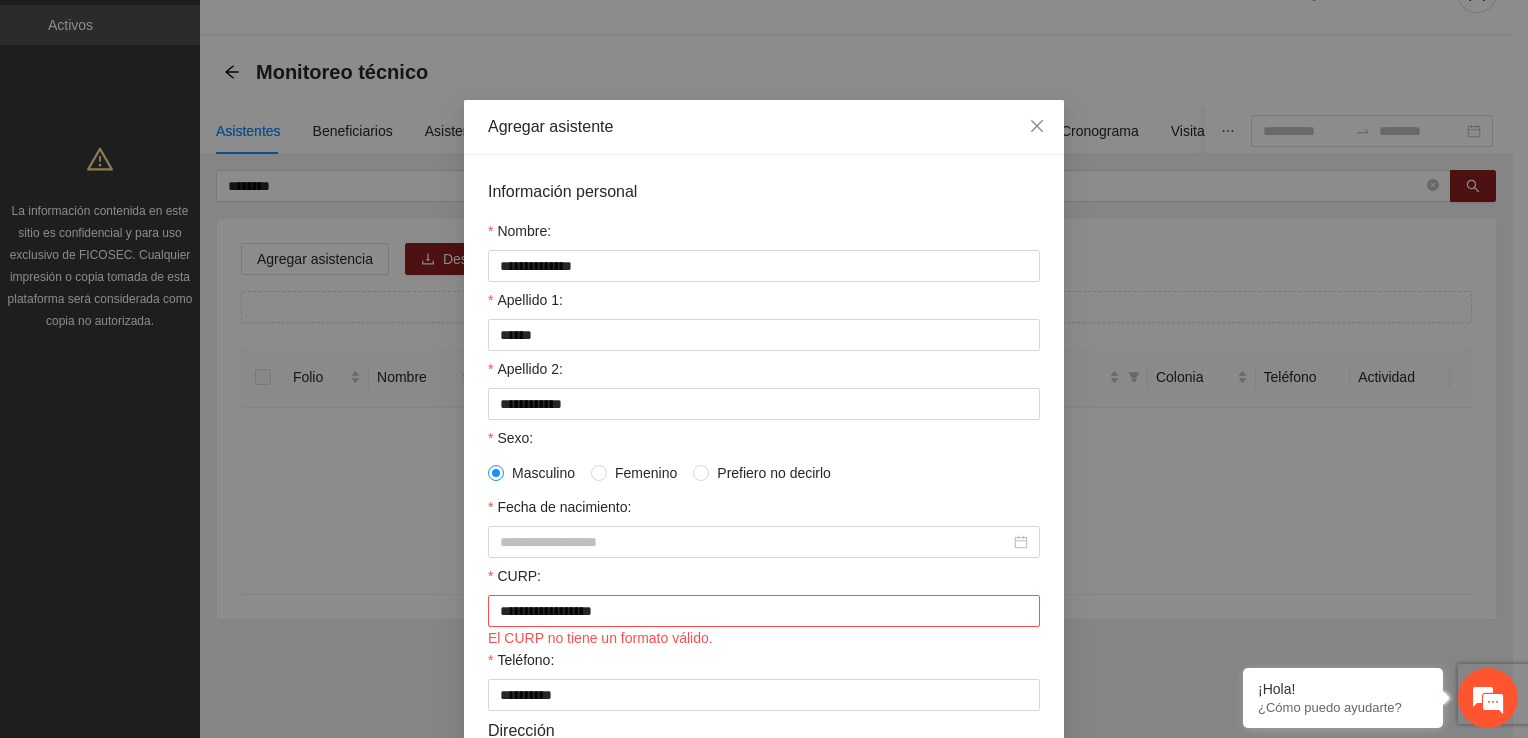 click on "Teléfono:" at bounding box center [764, 664] 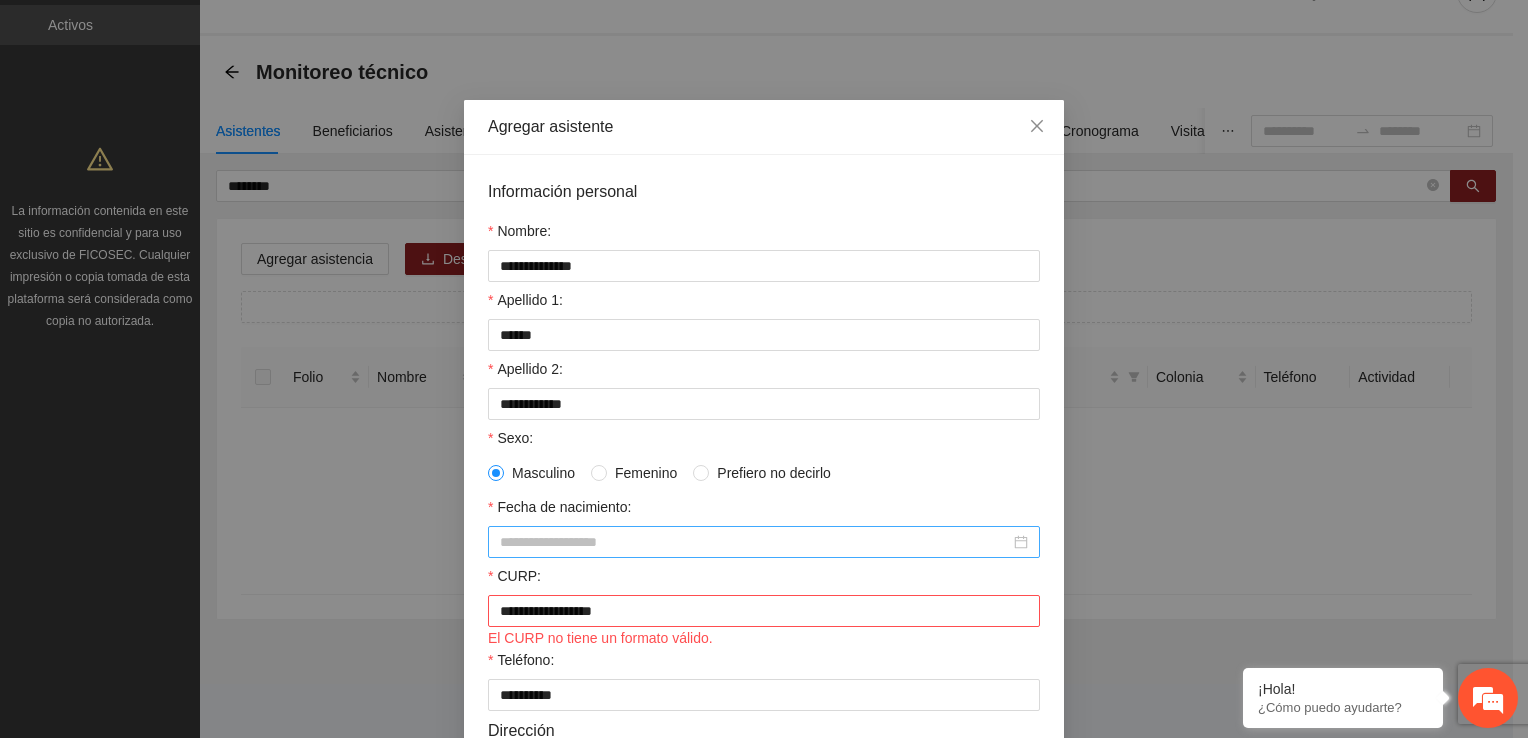 click on "Fecha de nacimiento:" at bounding box center [755, 542] 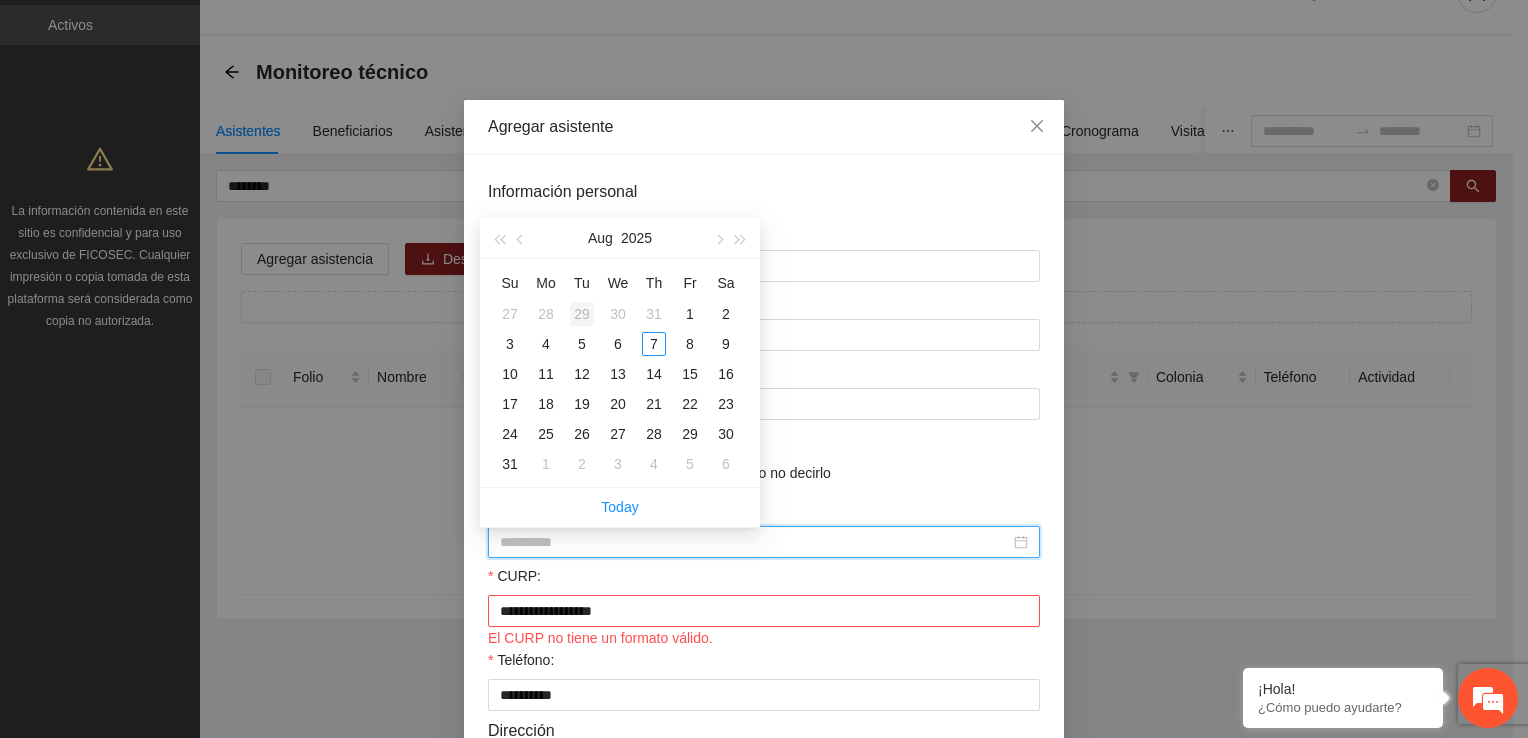 type on "**********" 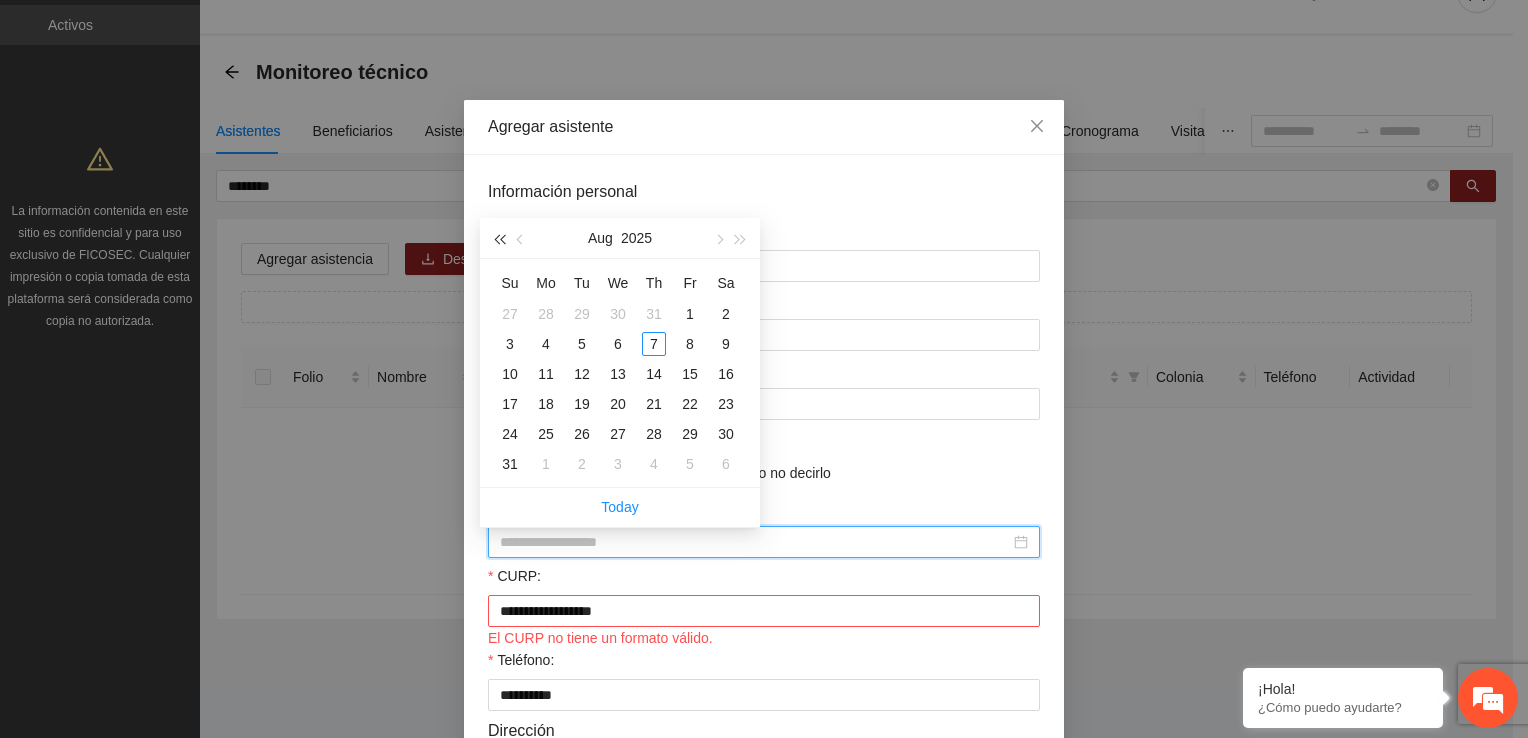 click at bounding box center (499, 239) 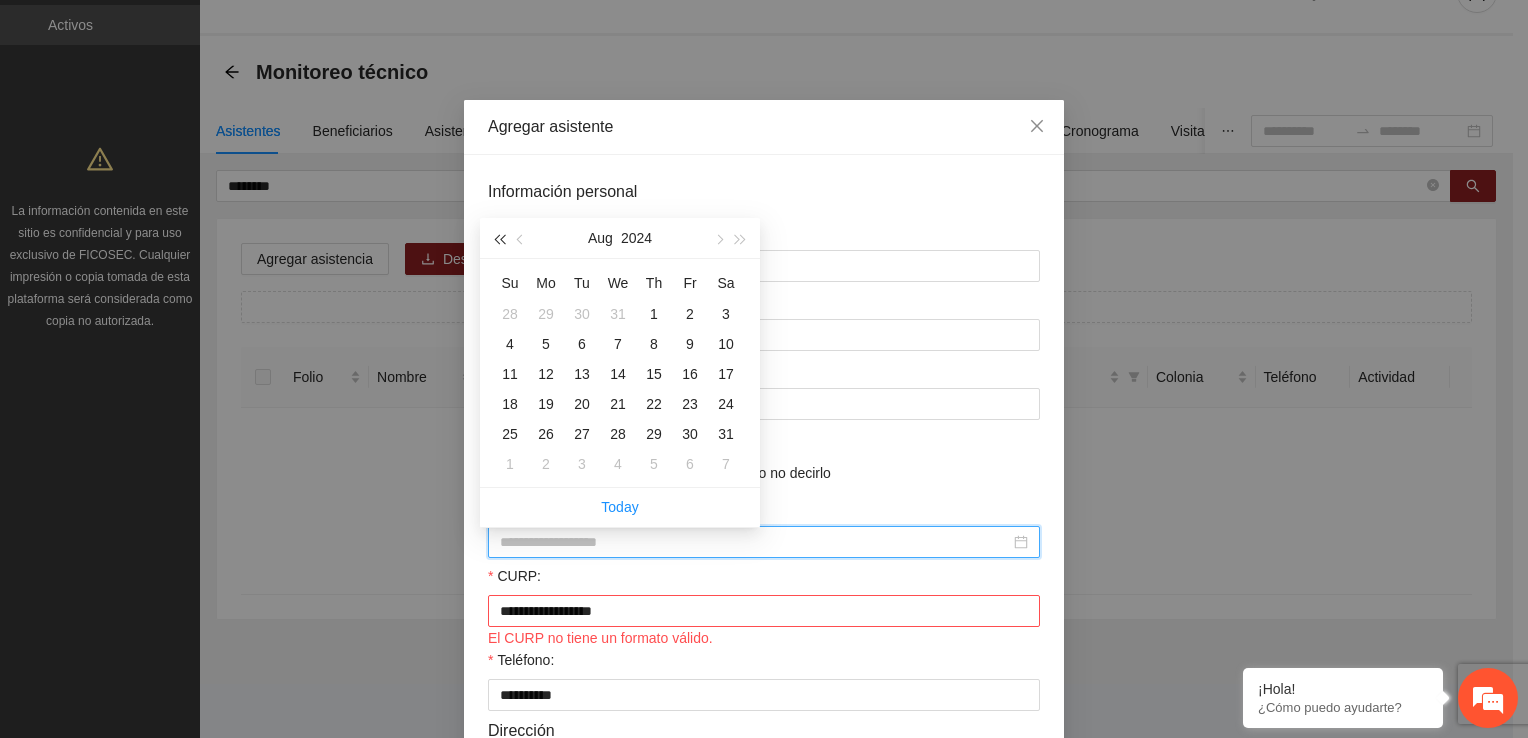click at bounding box center [499, 239] 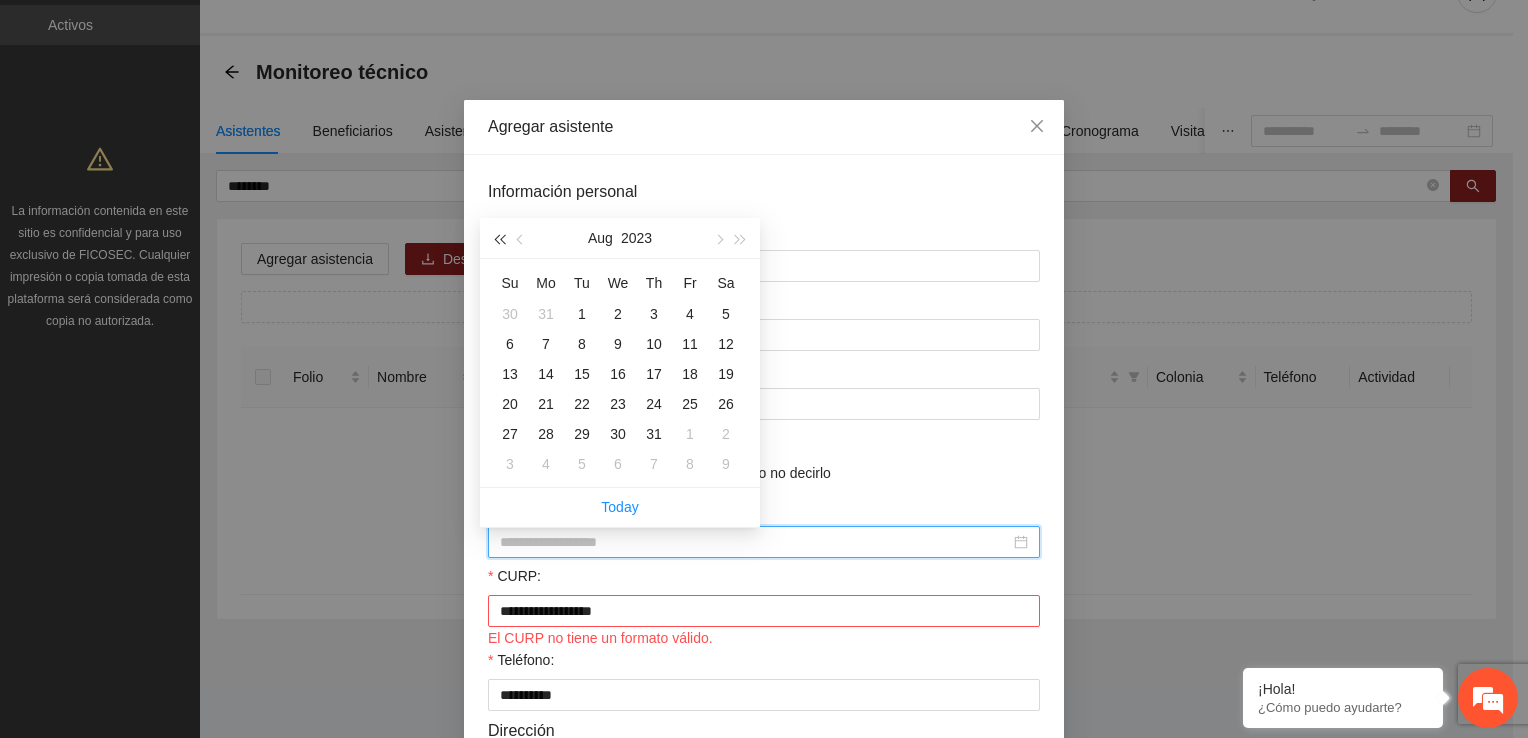 click at bounding box center (499, 239) 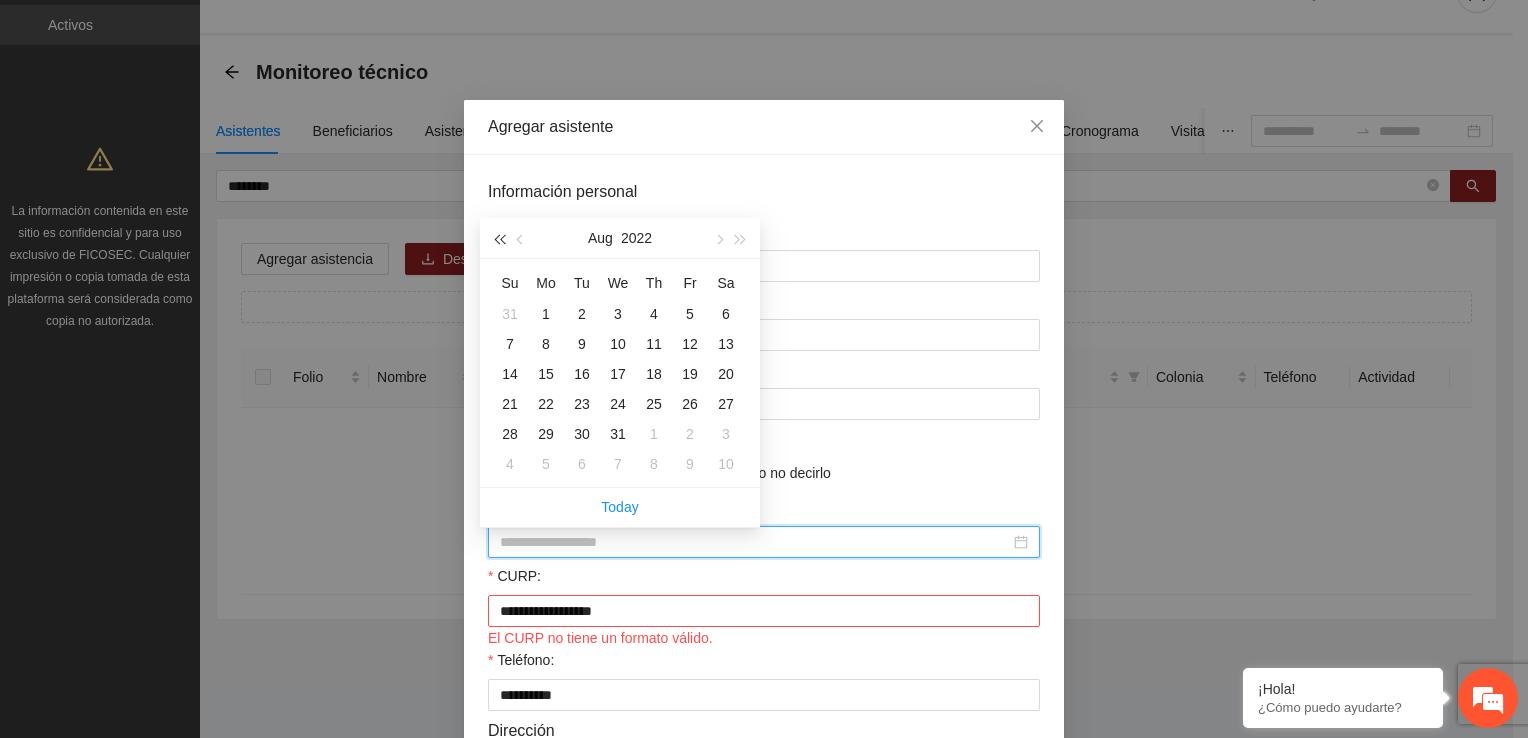 click at bounding box center (499, 239) 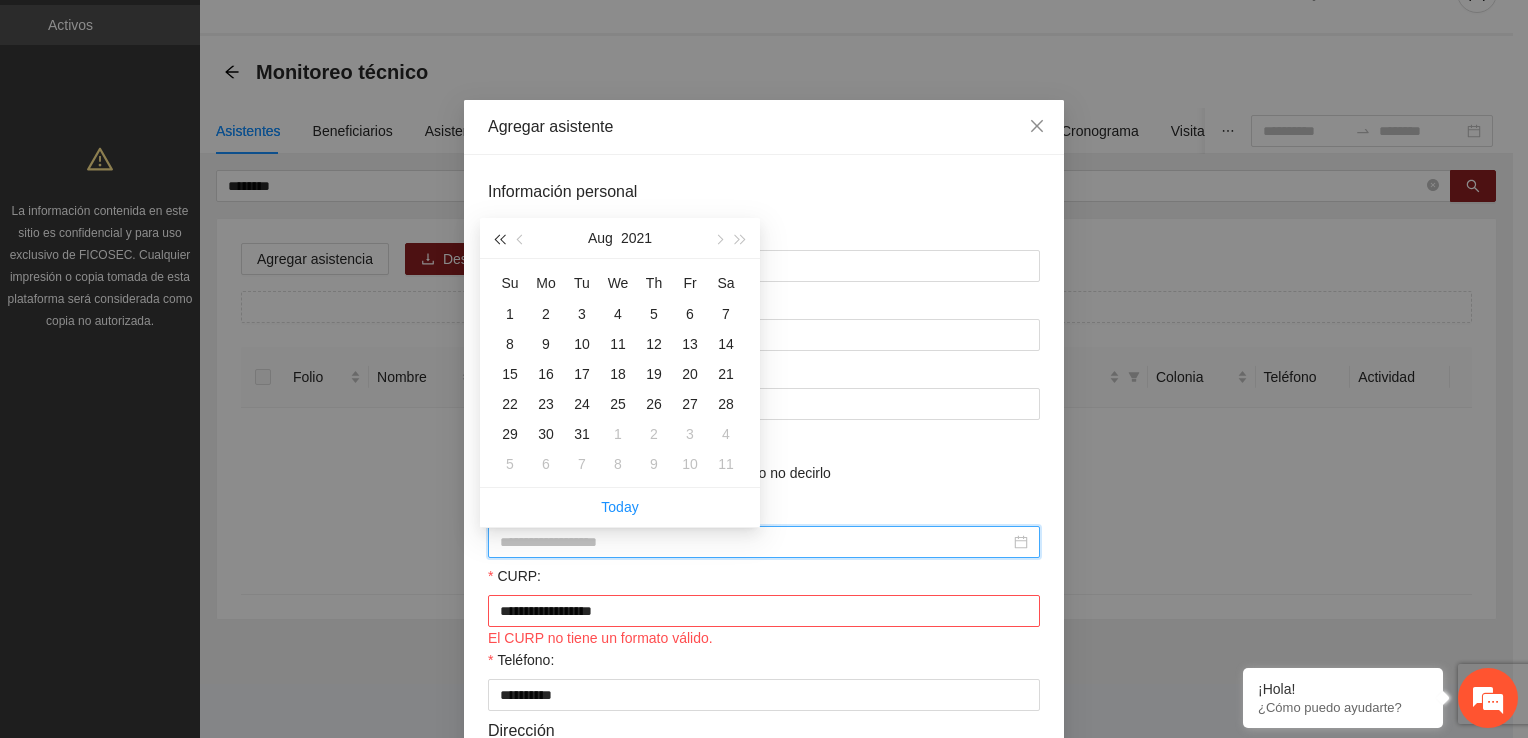 click at bounding box center [499, 239] 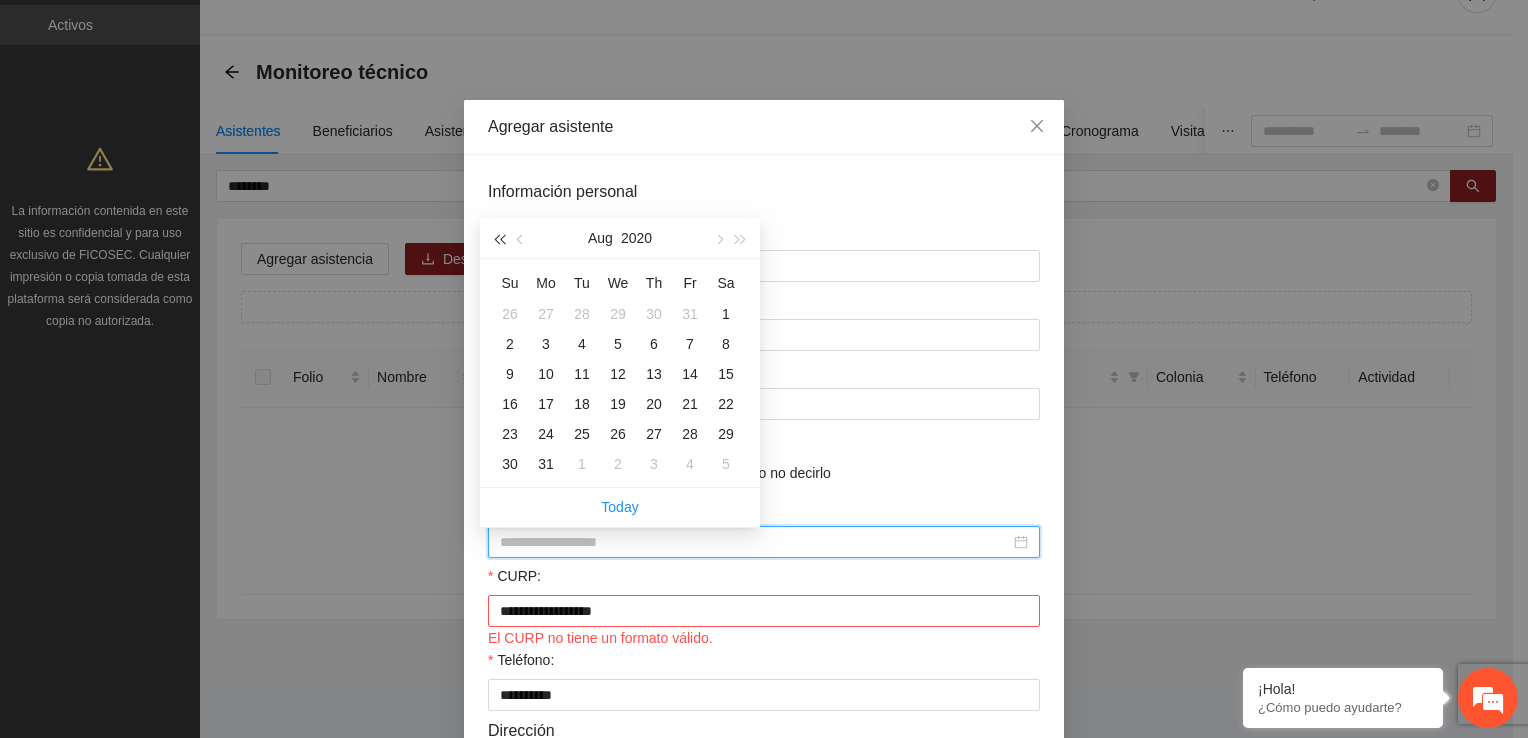 click at bounding box center (499, 239) 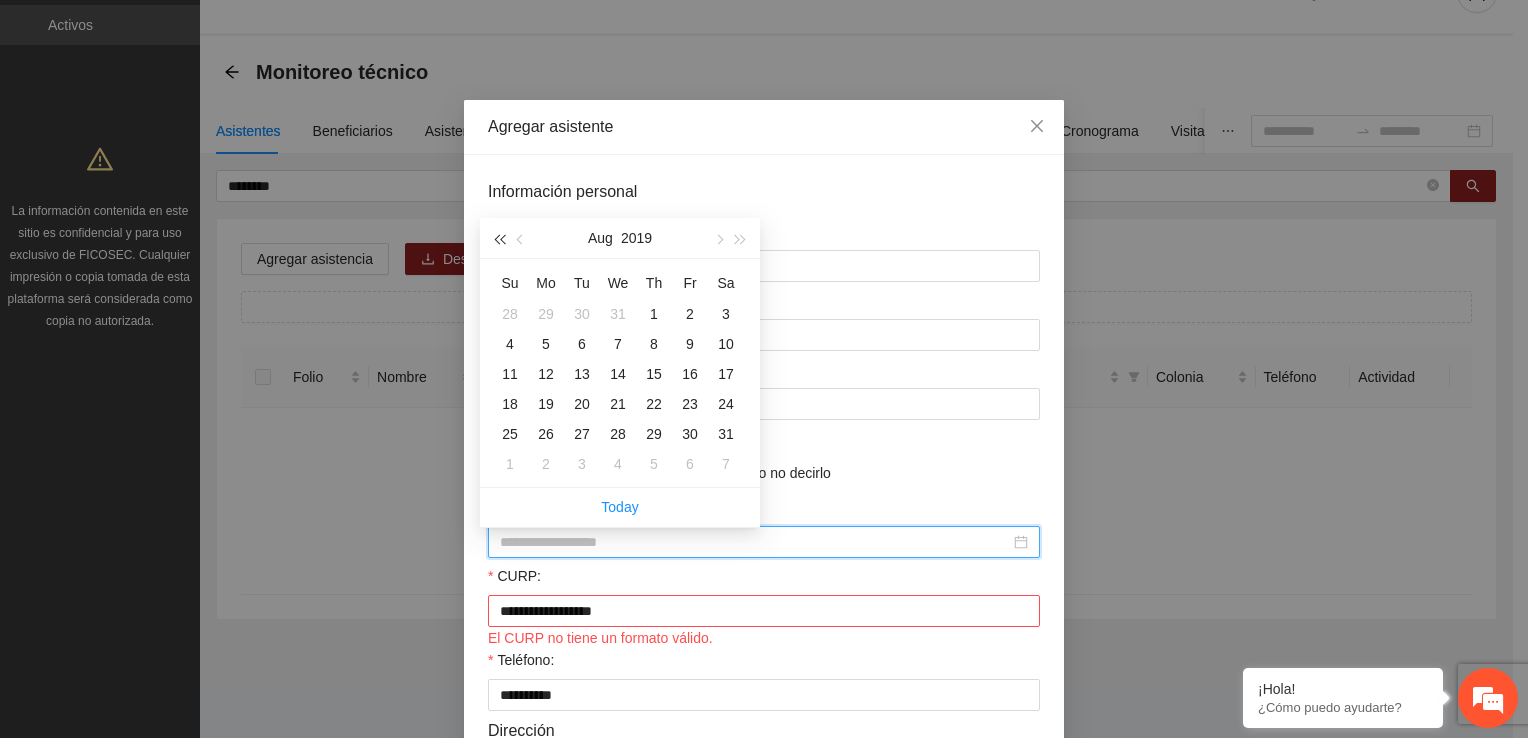 click at bounding box center (499, 239) 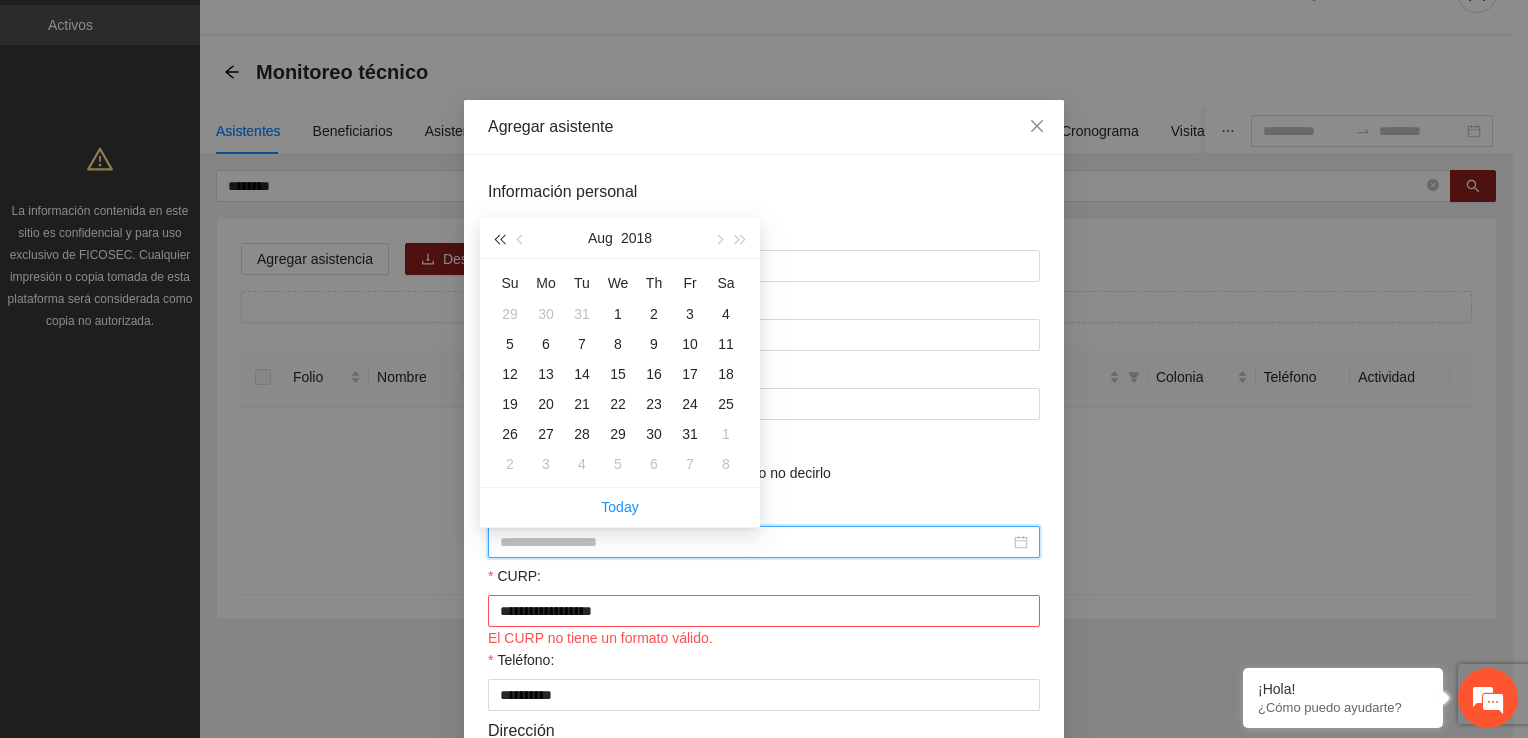 click at bounding box center [499, 239] 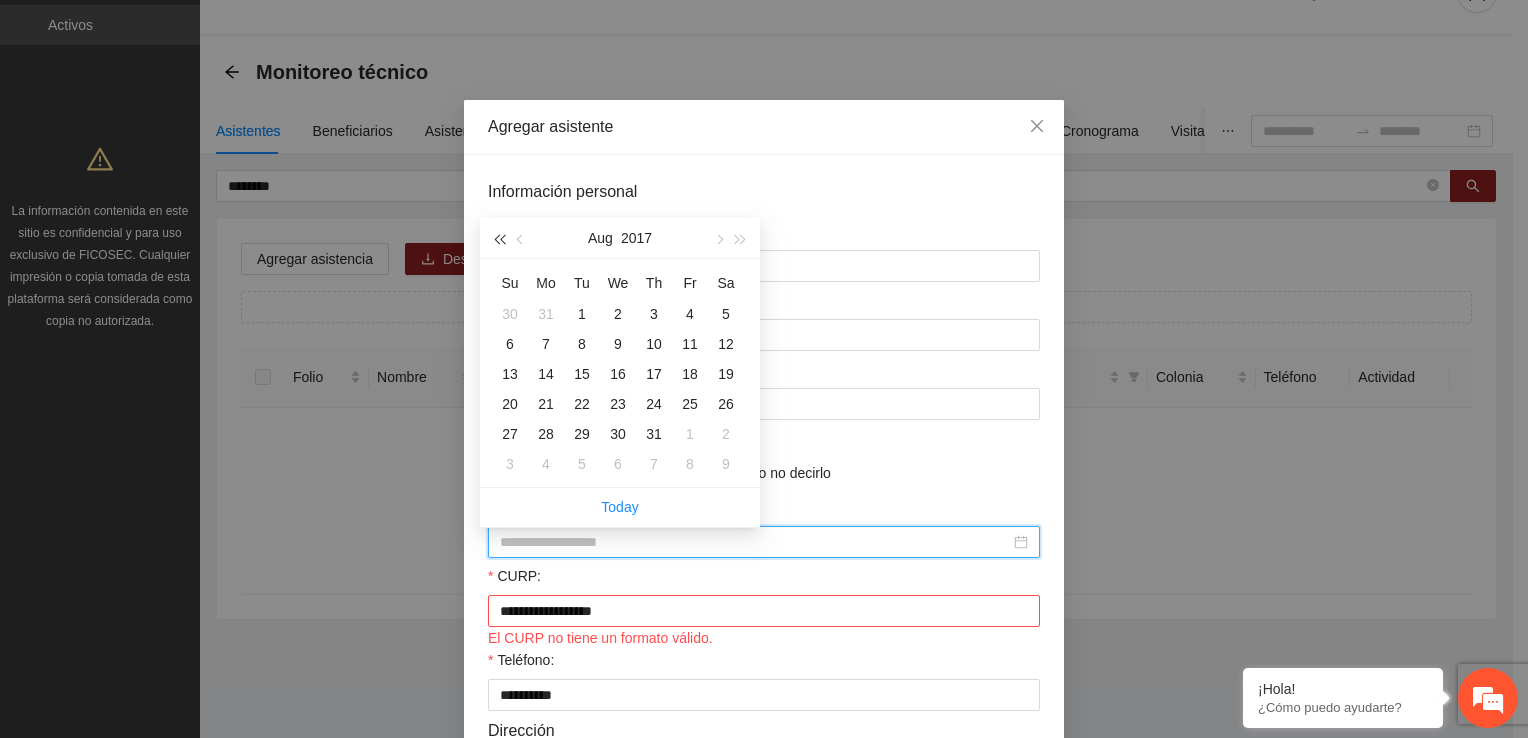 click at bounding box center (499, 239) 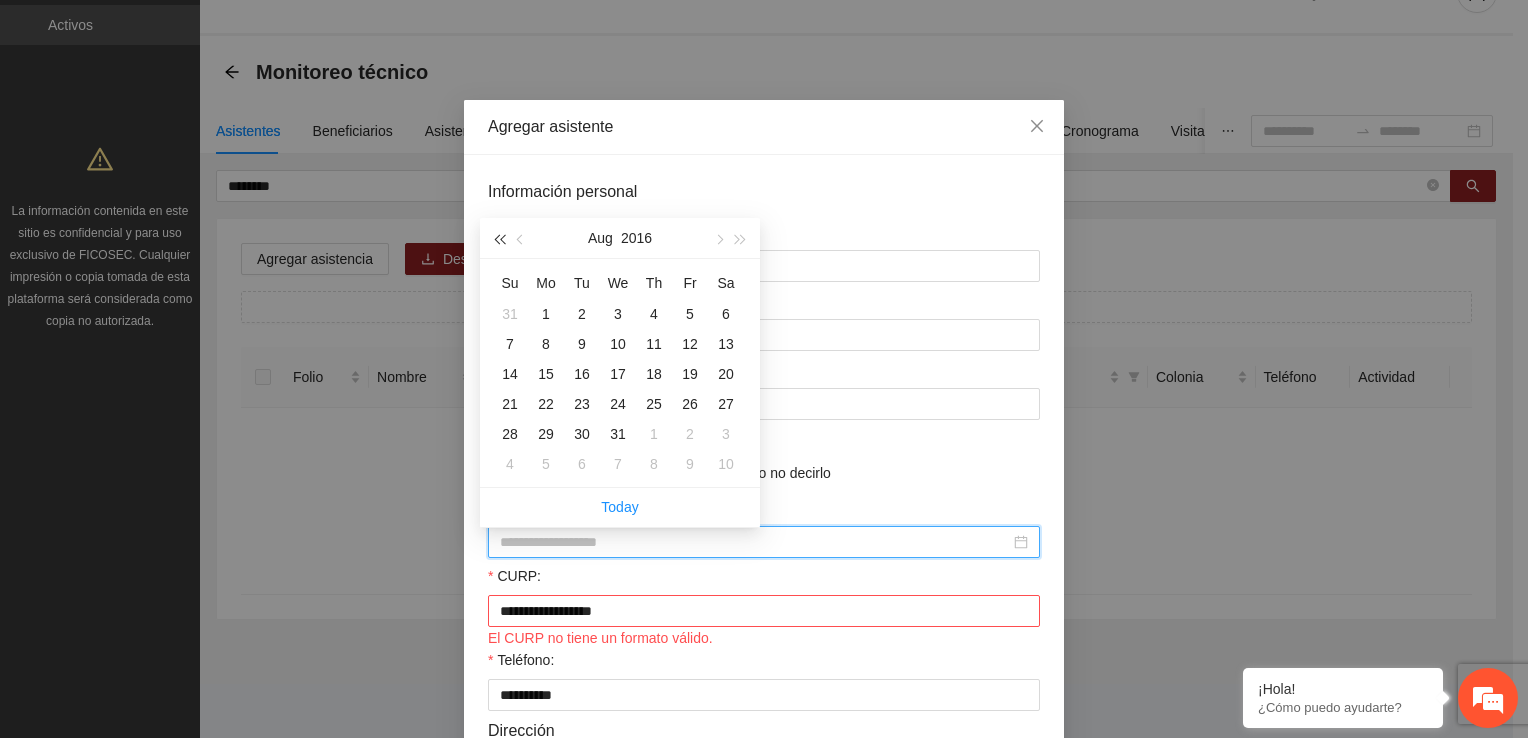 click at bounding box center (499, 239) 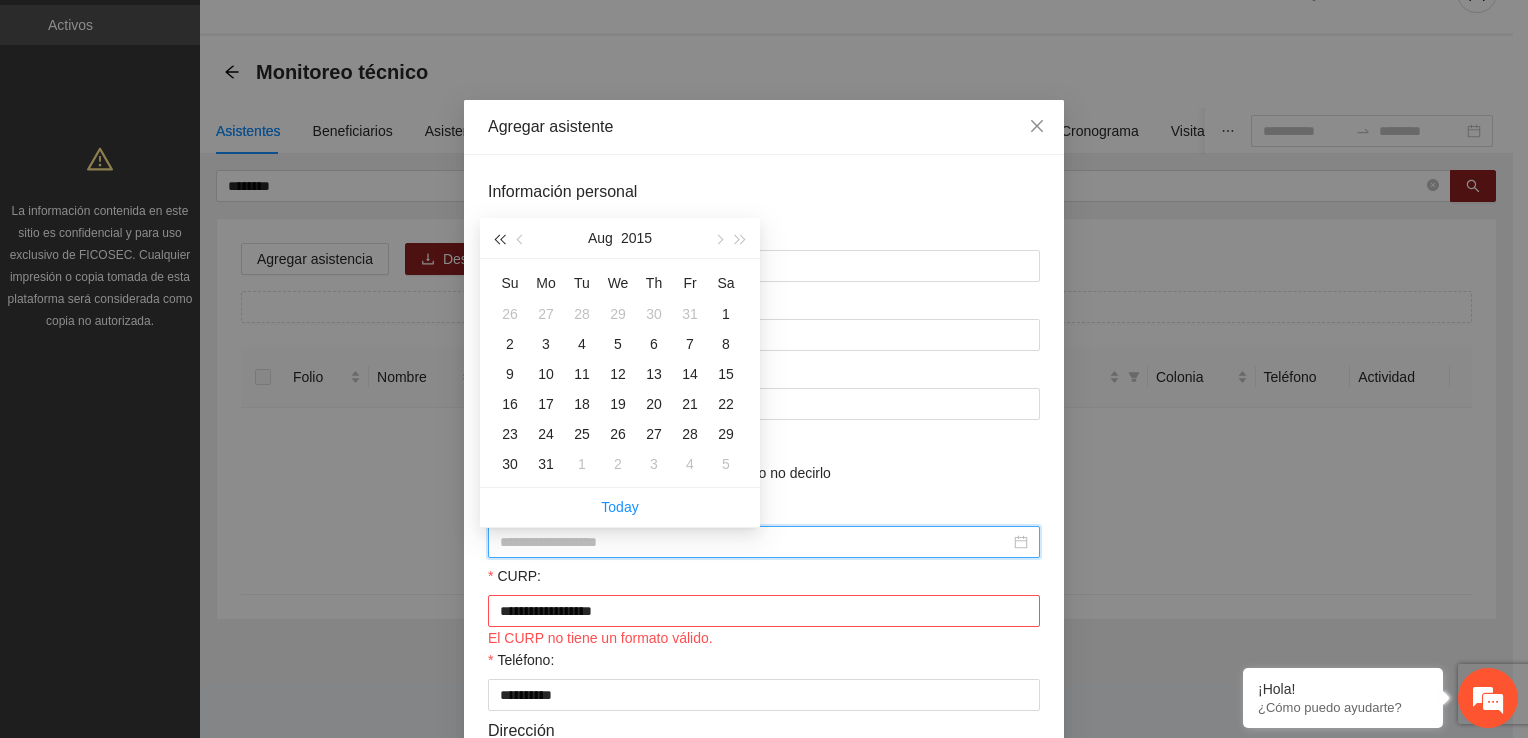 click at bounding box center [499, 239] 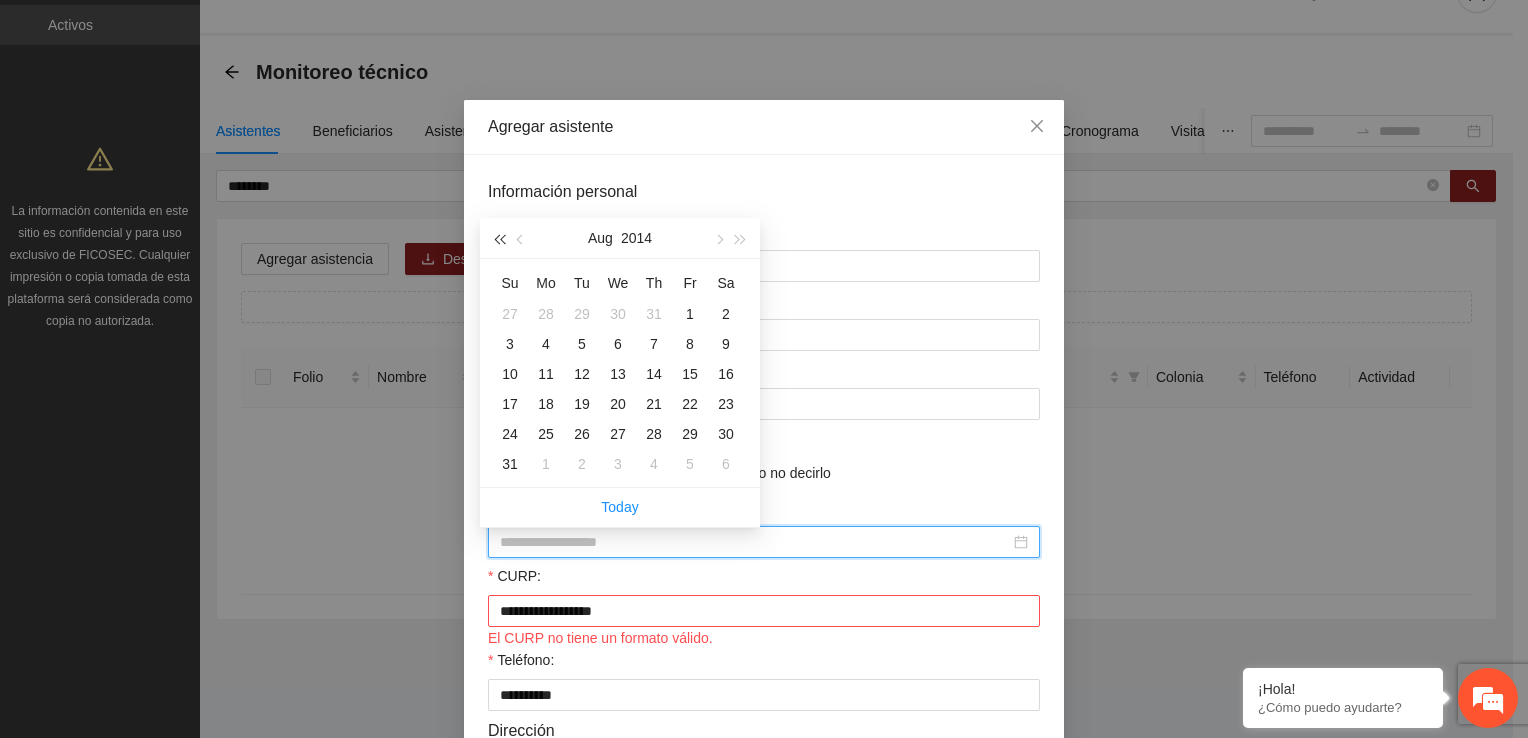 click at bounding box center (499, 239) 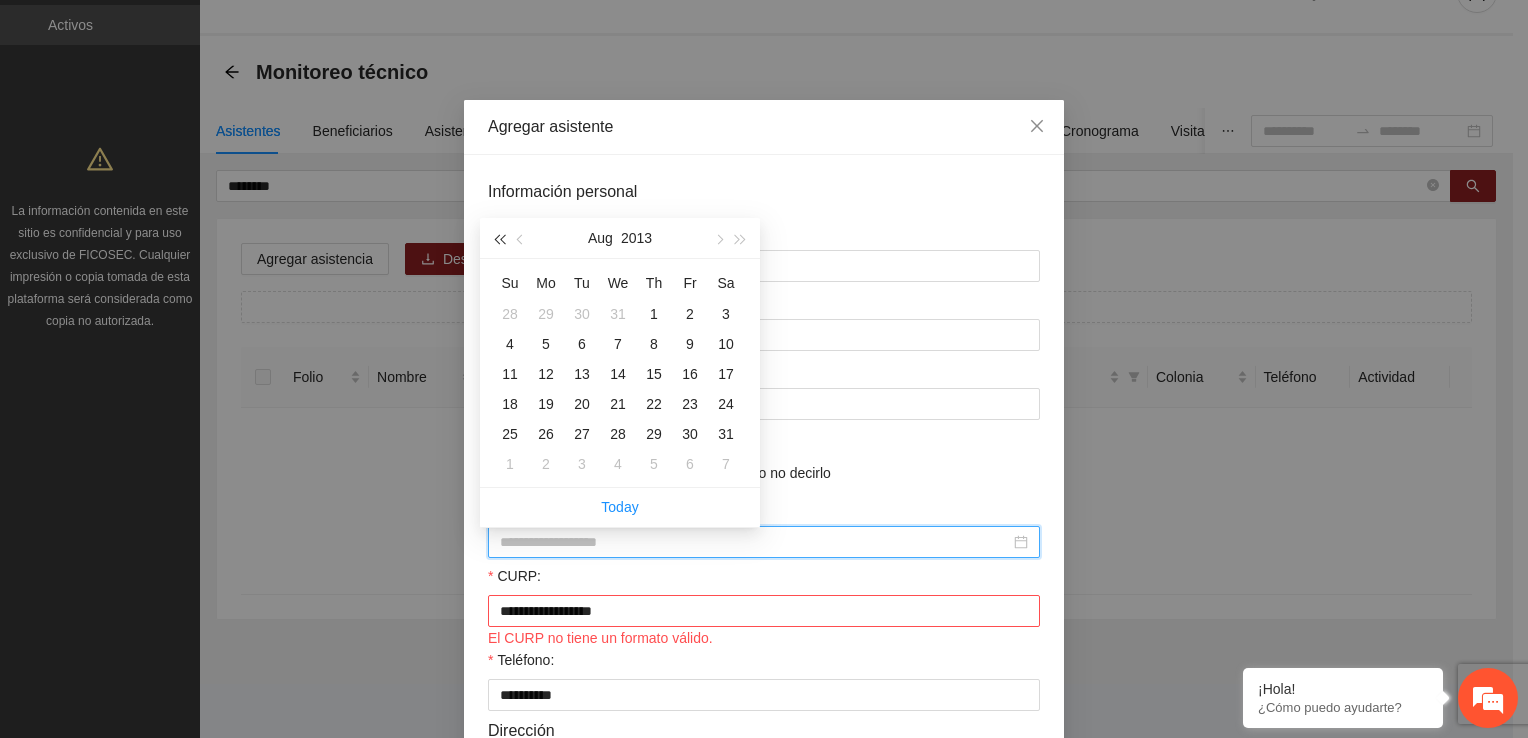 click at bounding box center (499, 239) 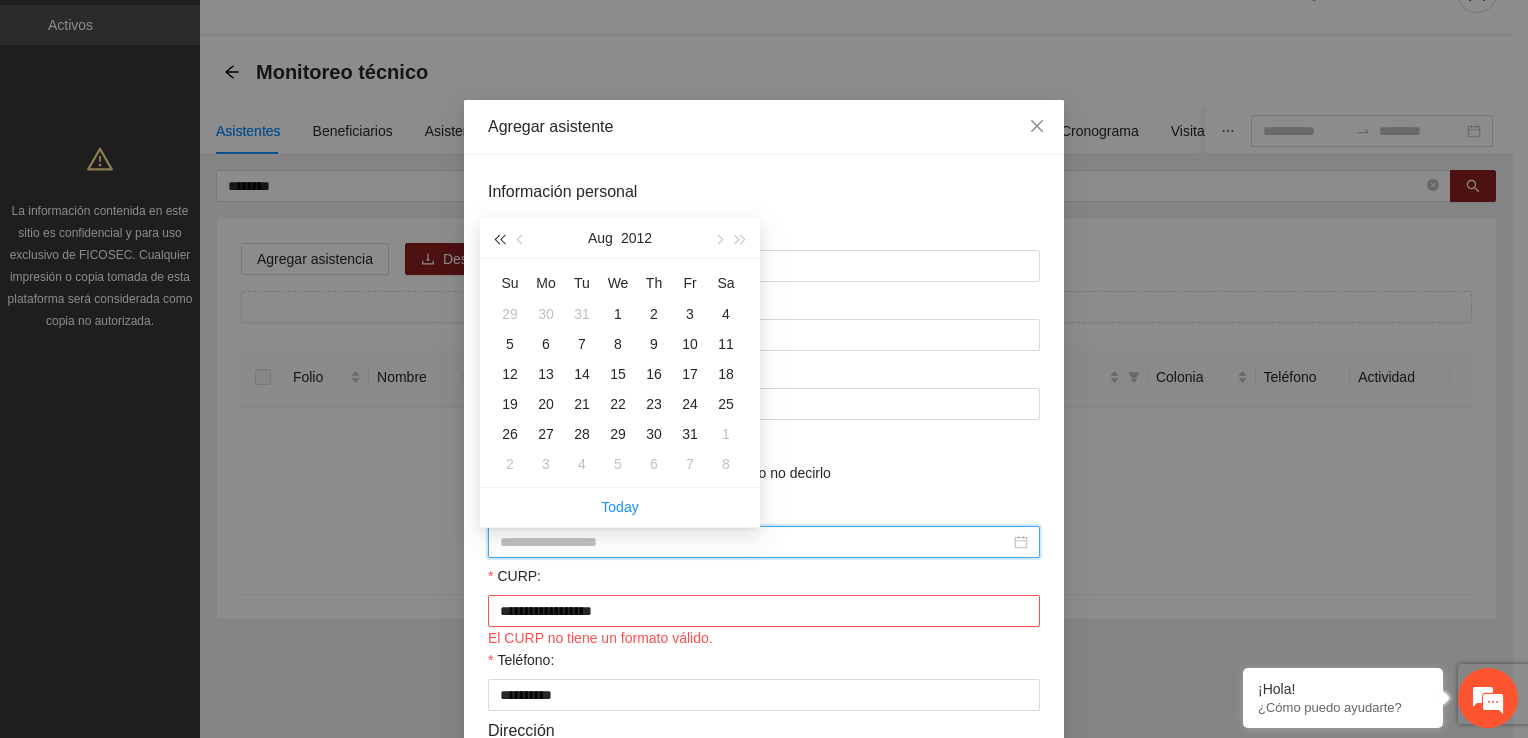 click at bounding box center [499, 239] 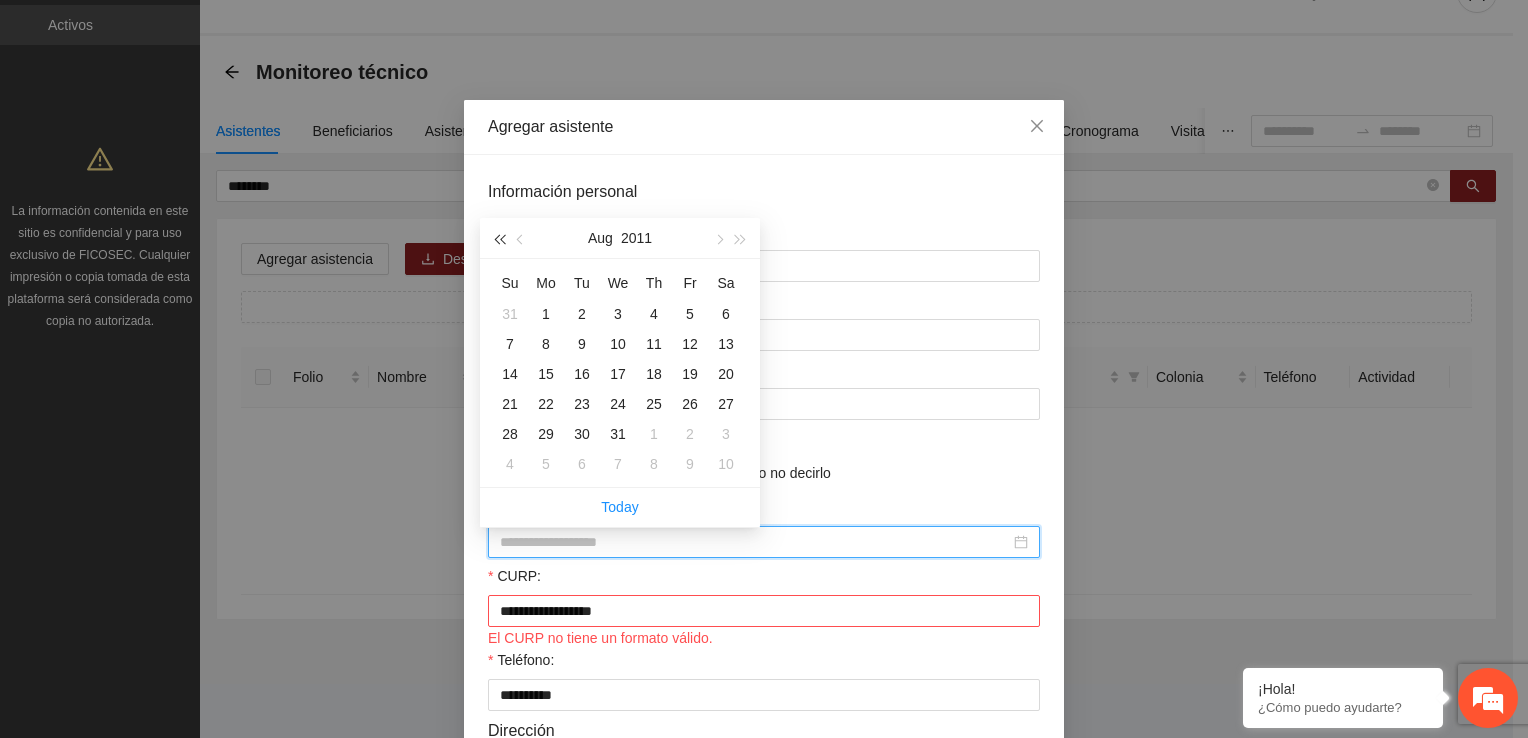 click at bounding box center [499, 239] 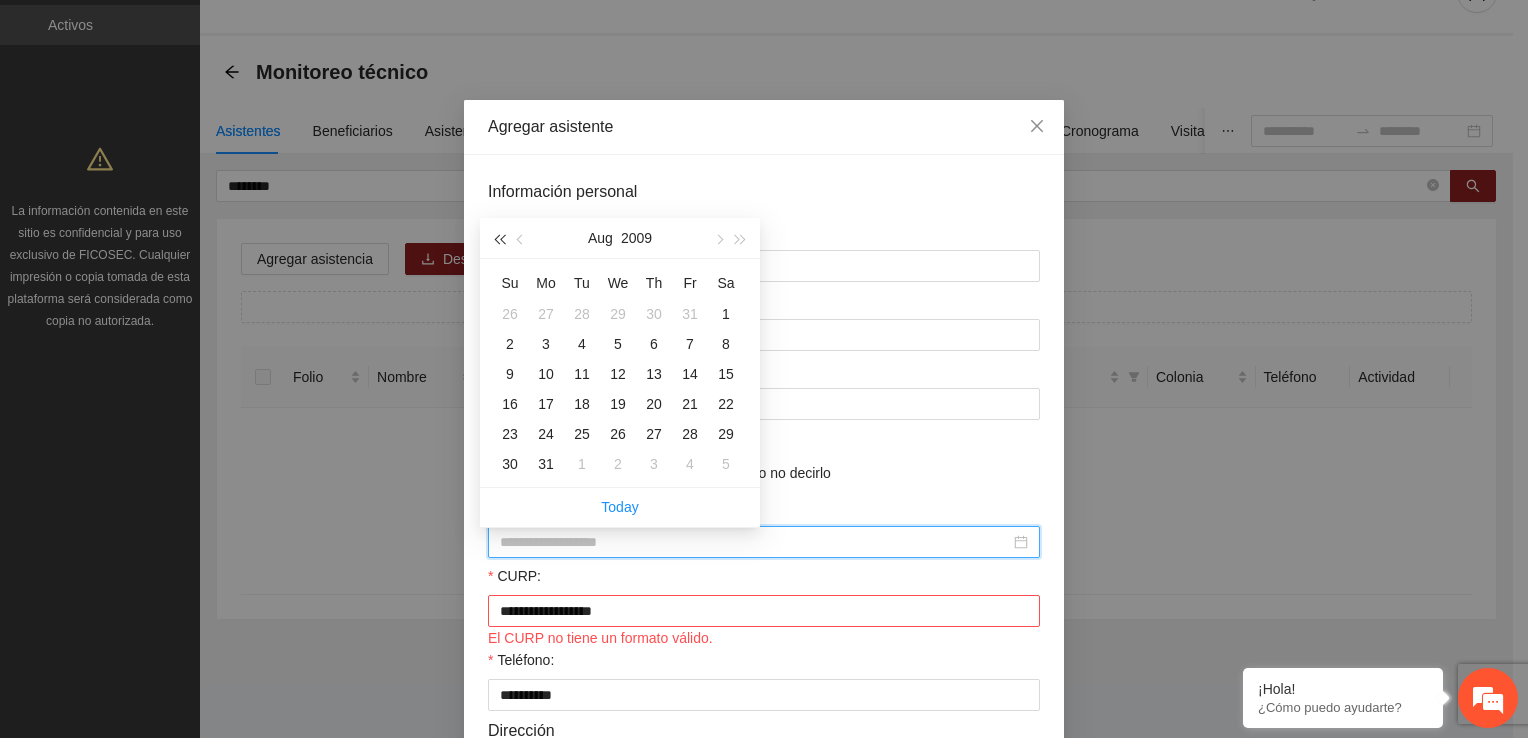 click at bounding box center (499, 239) 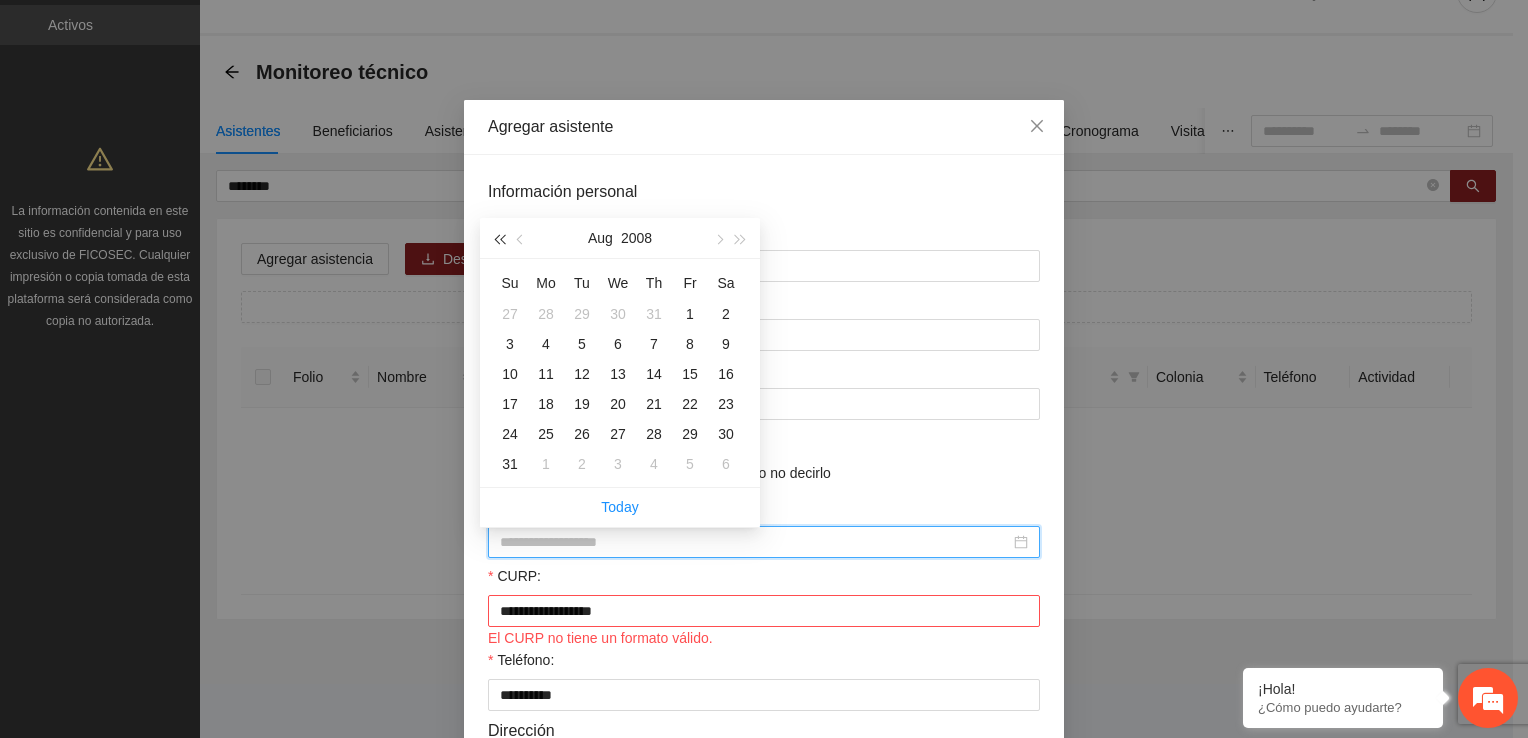 click at bounding box center (499, 239) 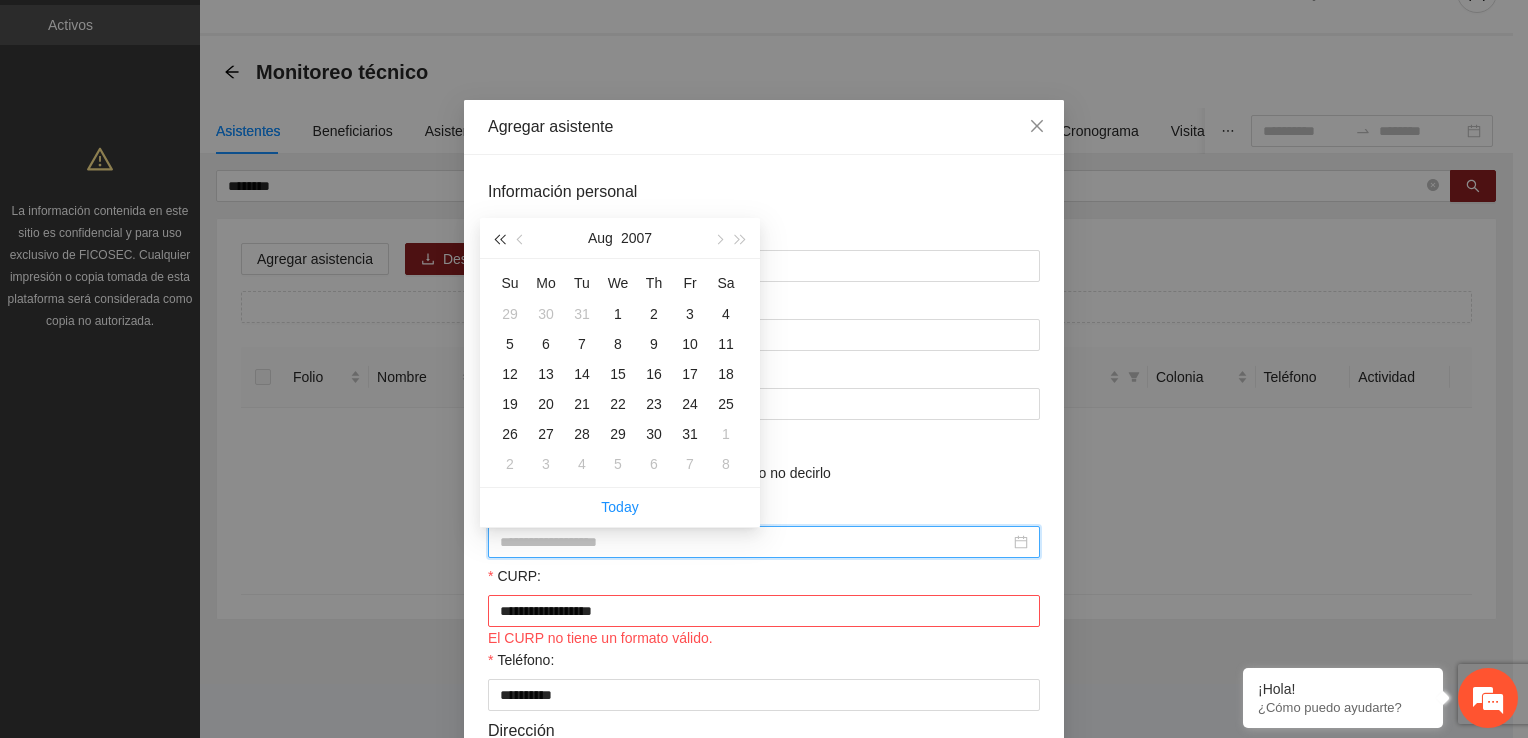 click at bounding box center [499, 239] 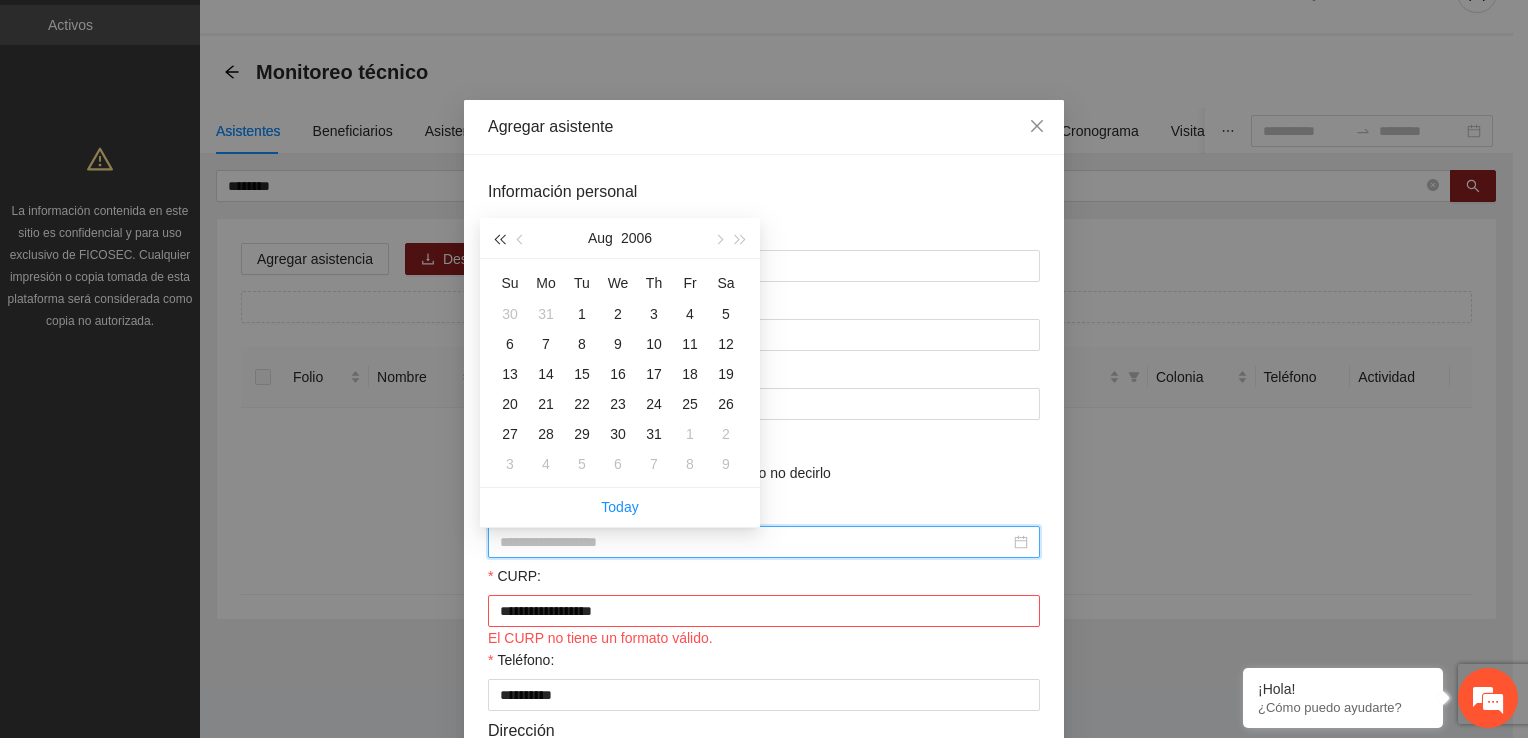 click at bounding box center [499, 239] 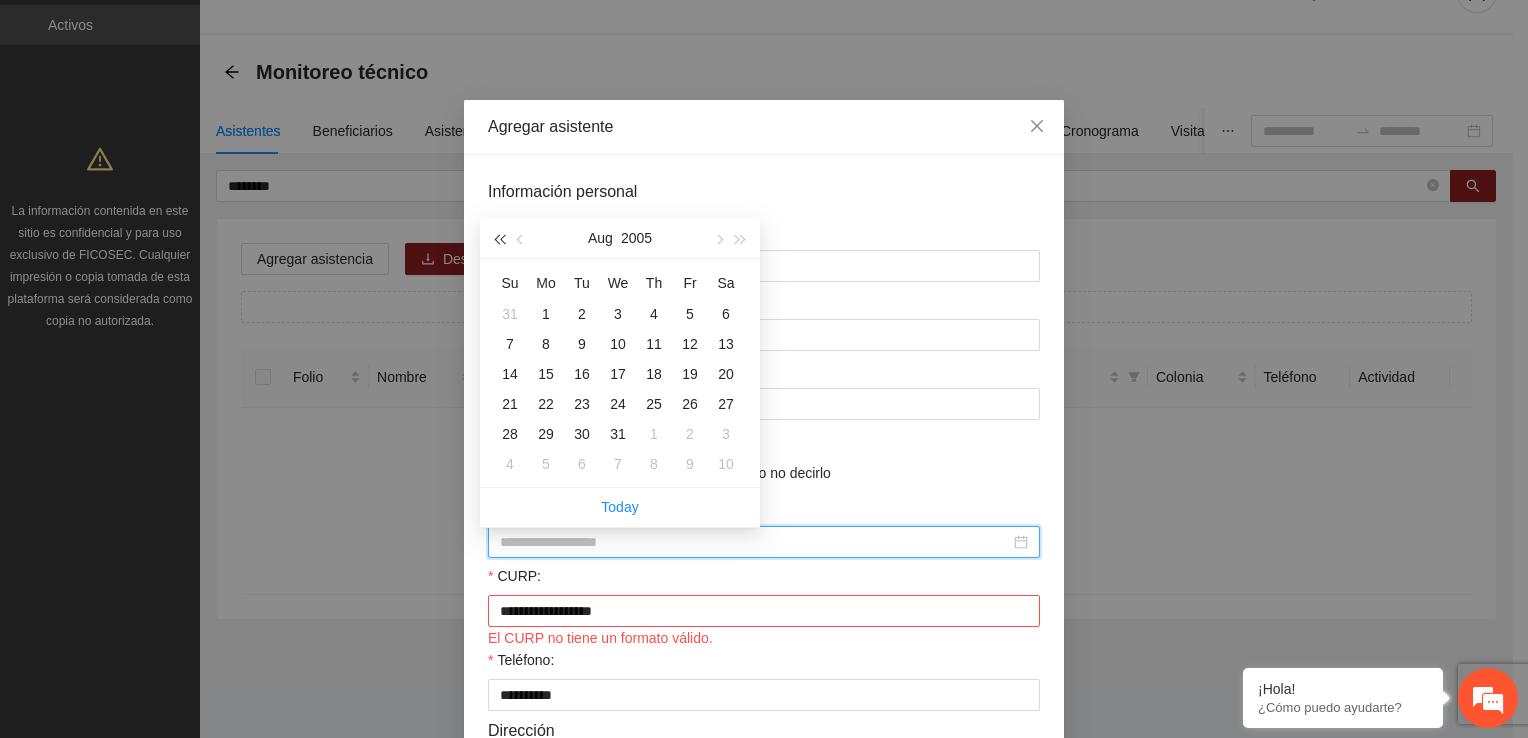 click at bounding box center [499, 239] 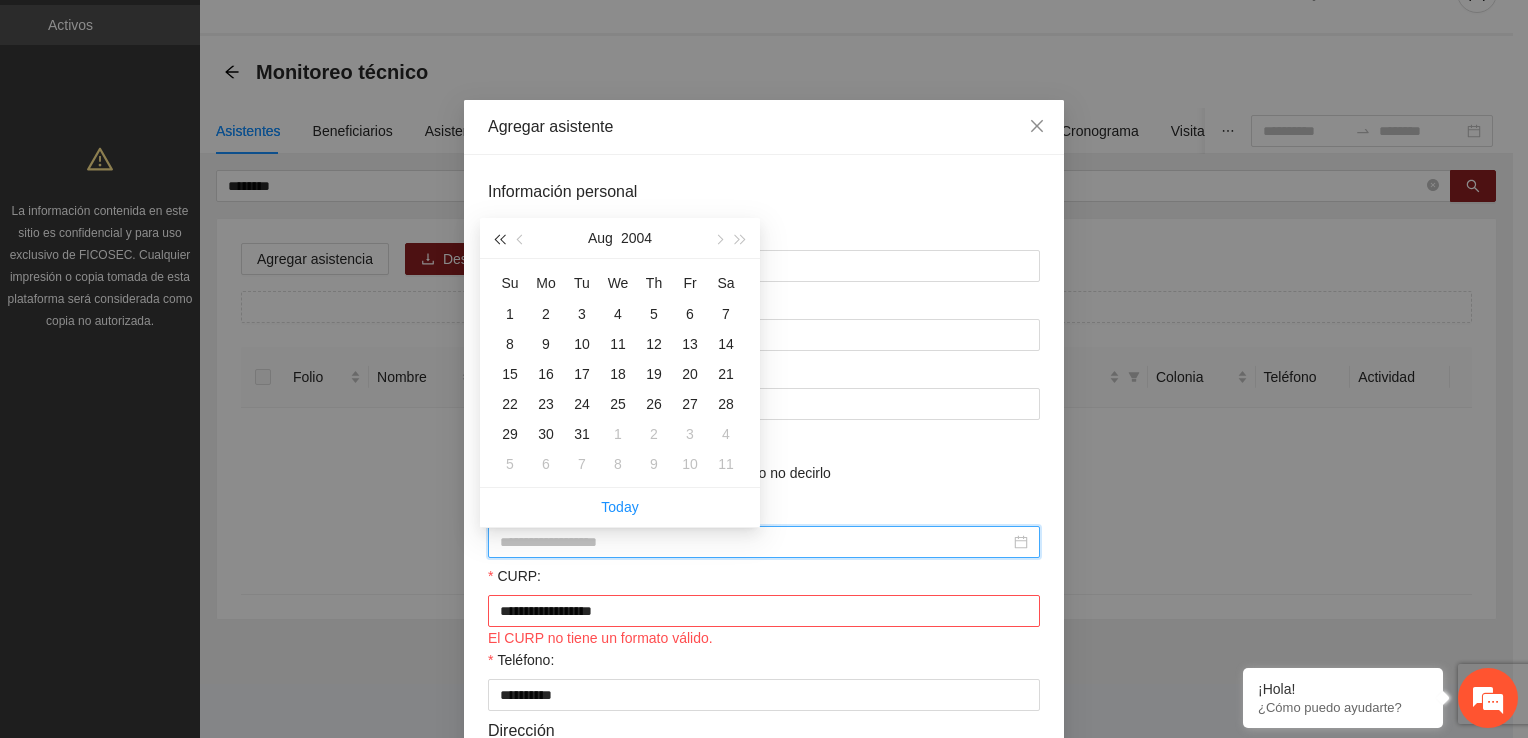 click at bounding box center (499, 239) 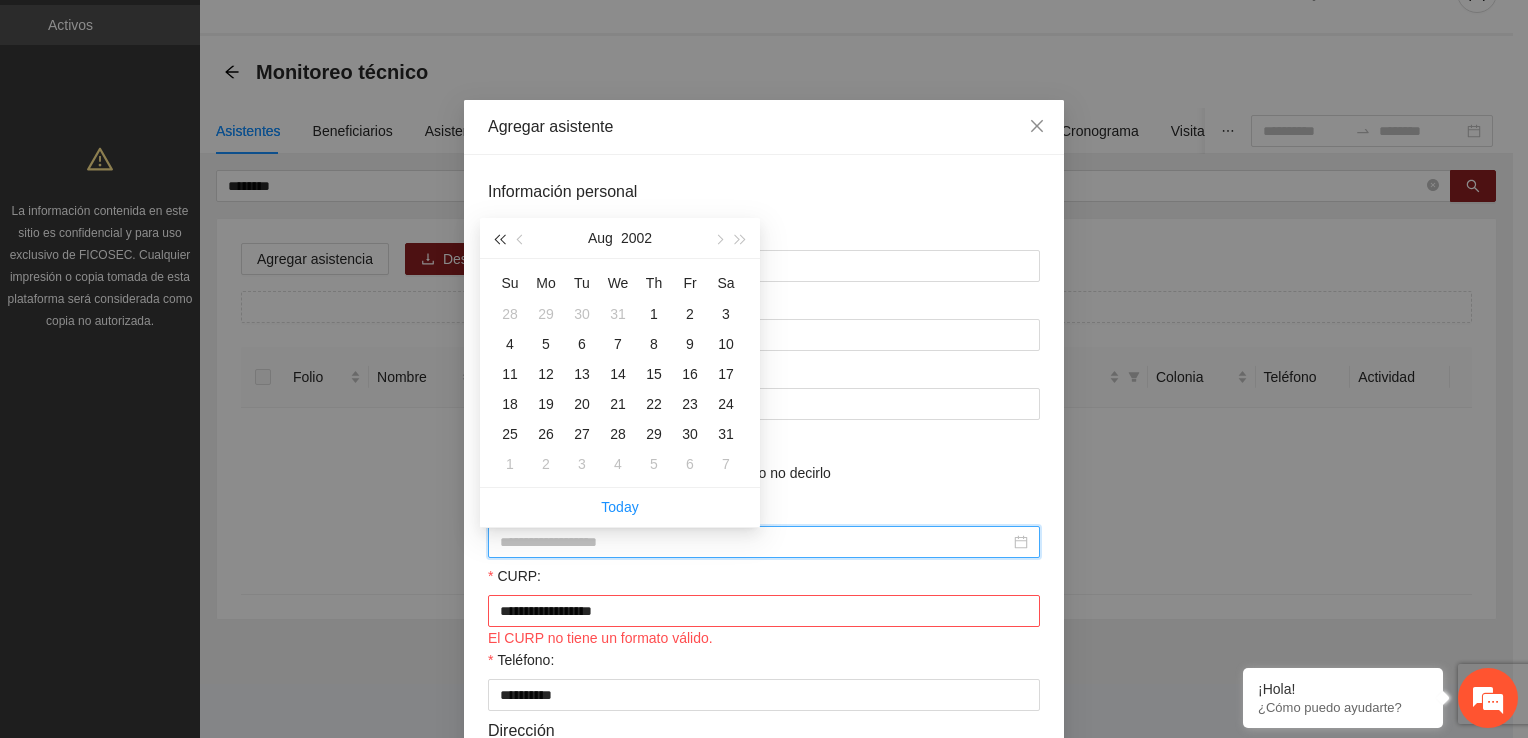 click at bounding box center [499, 239] 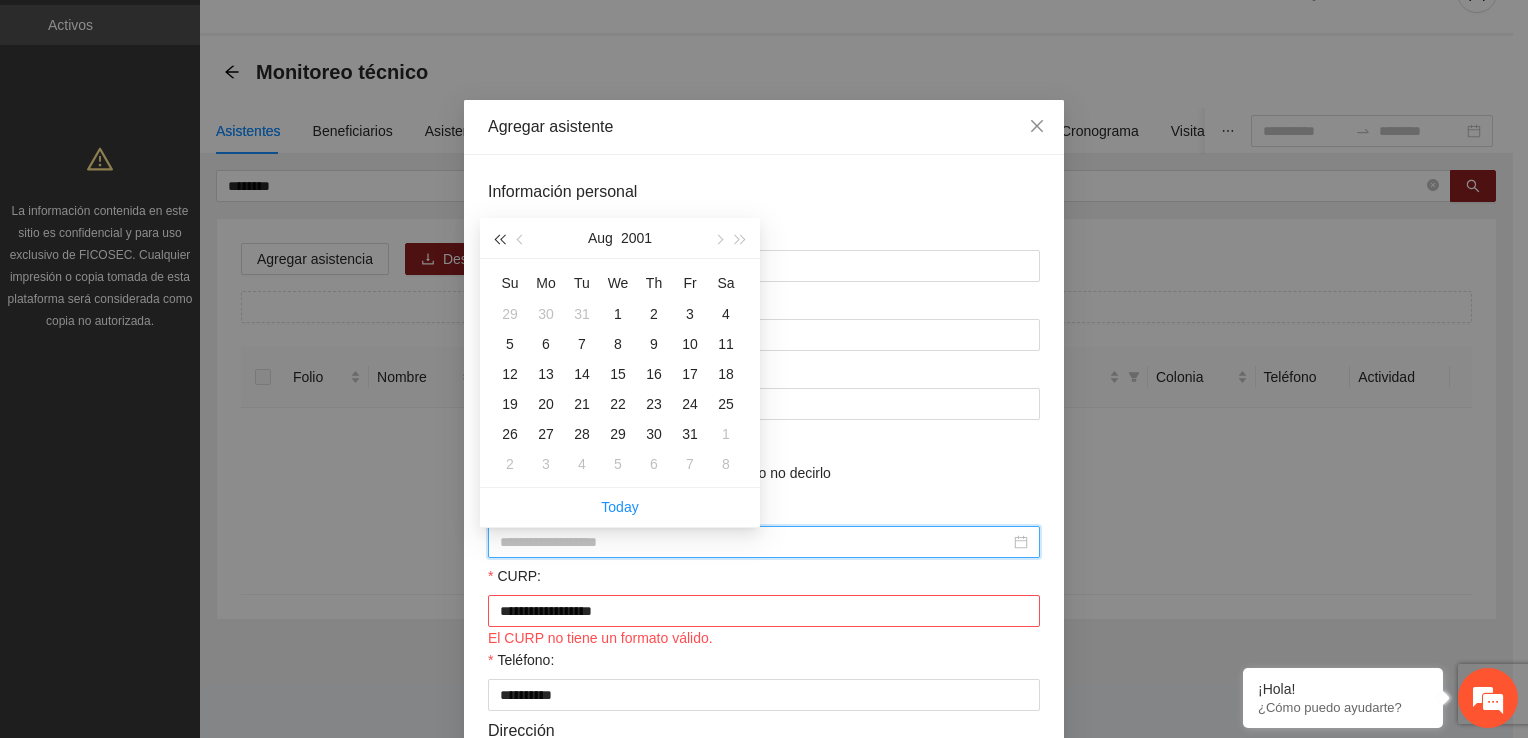 click at bounding box center (499, 239) 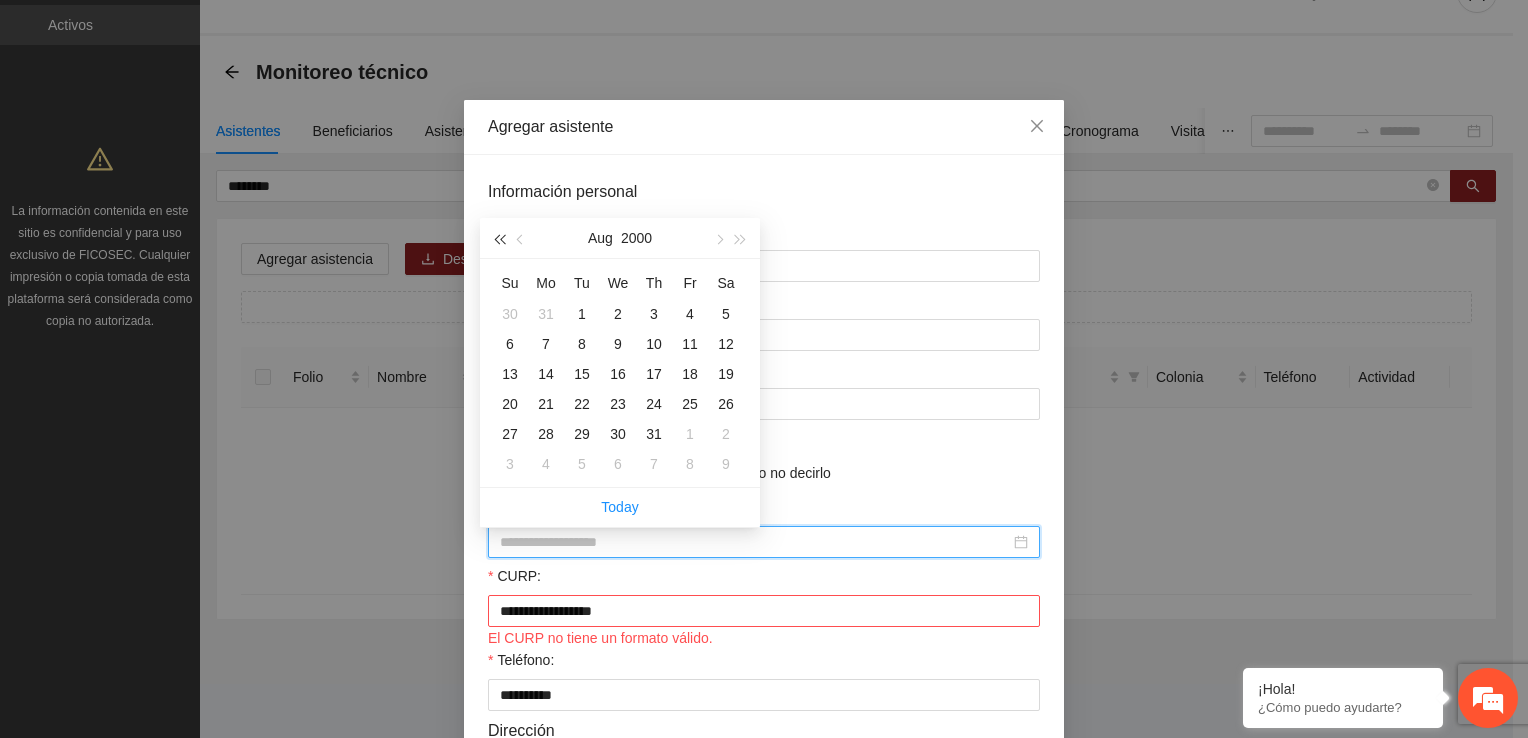 click at bounding box center (499, 239) 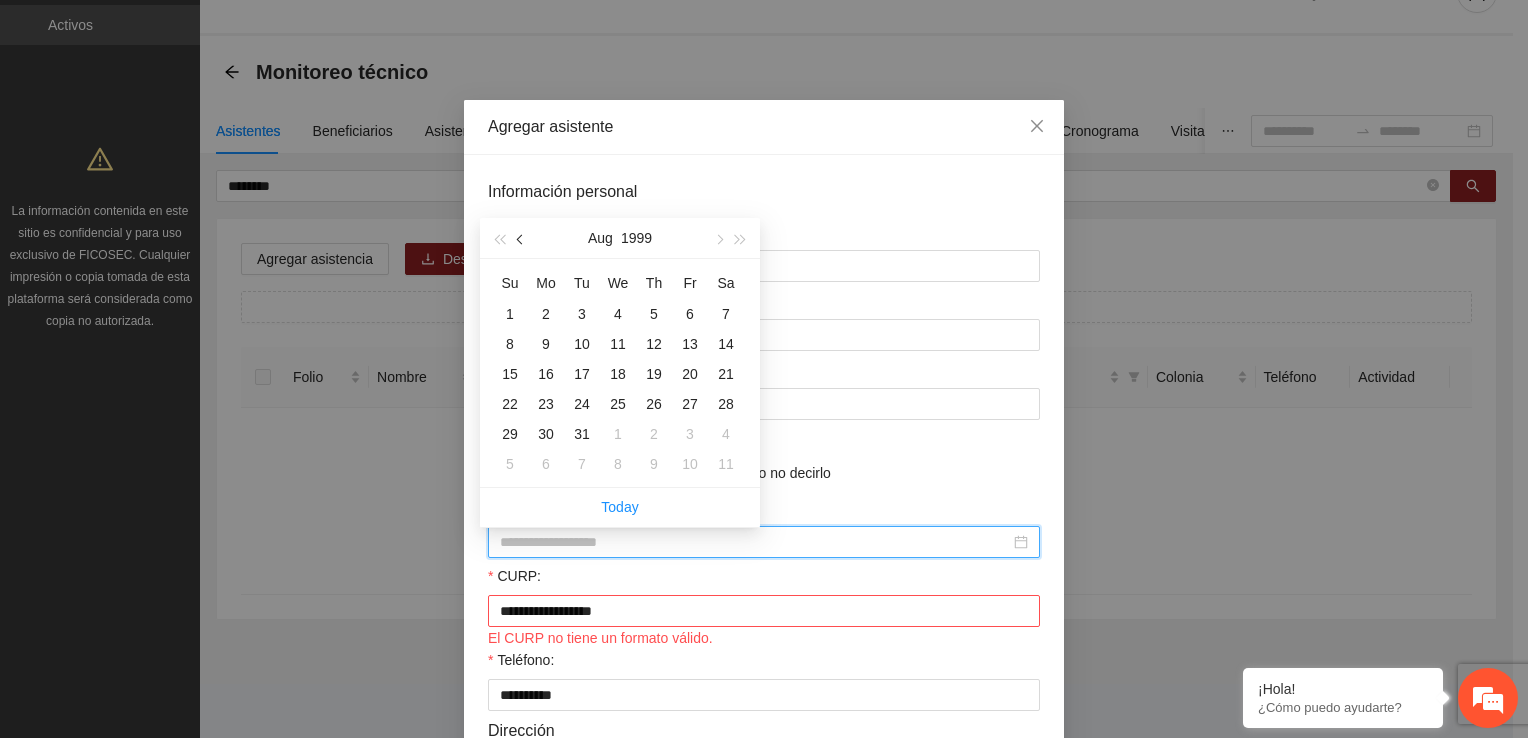 click at bounding box center (521, 238) 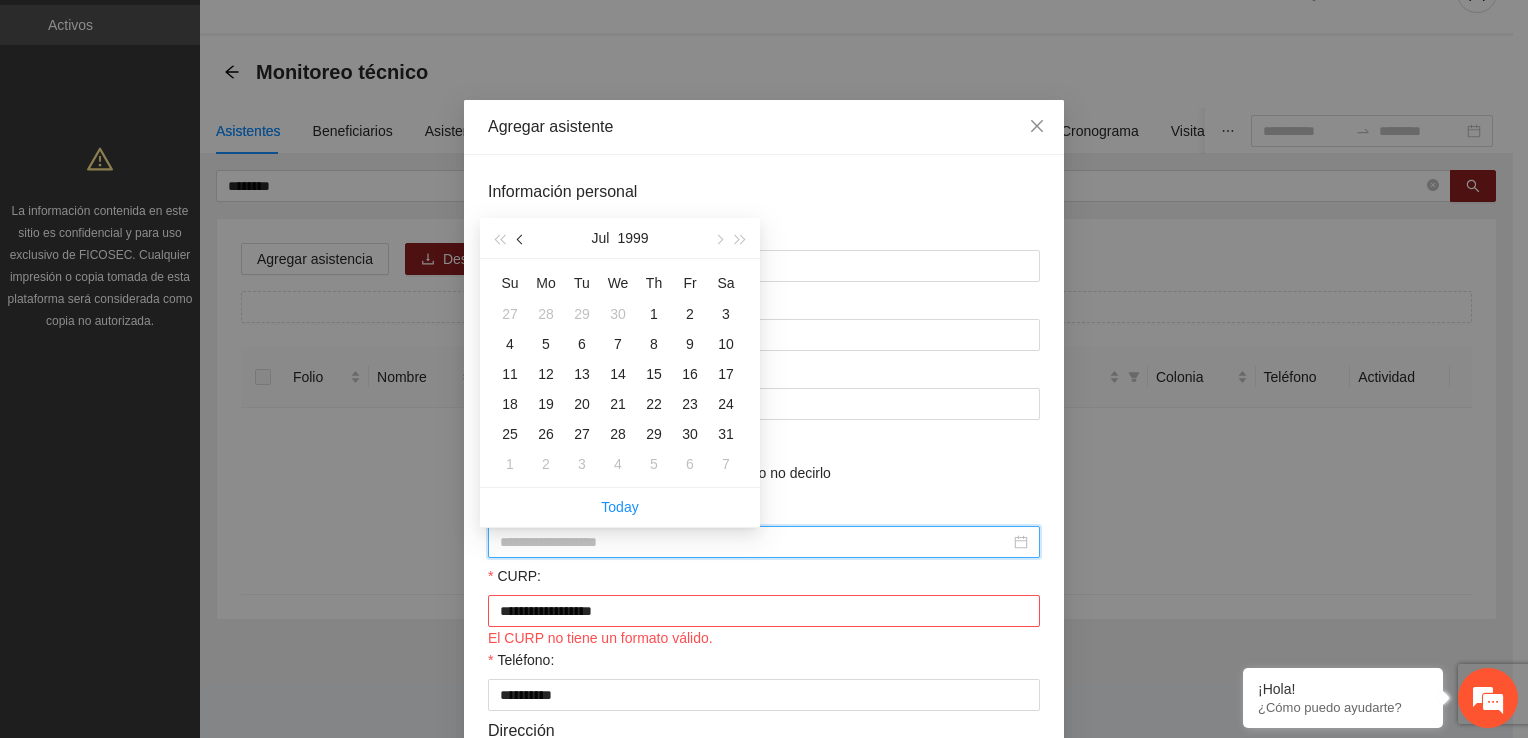 click at bounding box center [521, 238] 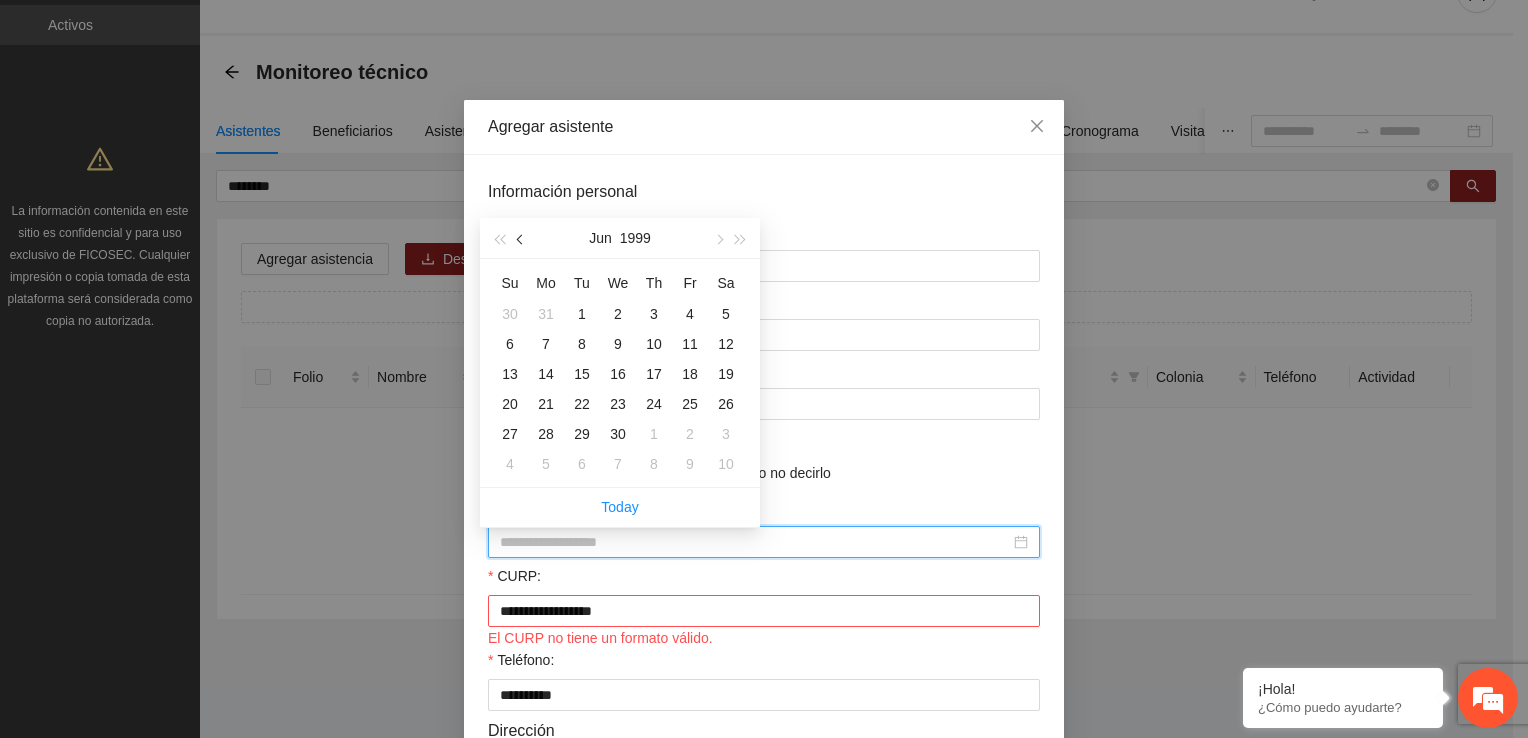 click at bounding box center (521, 238) 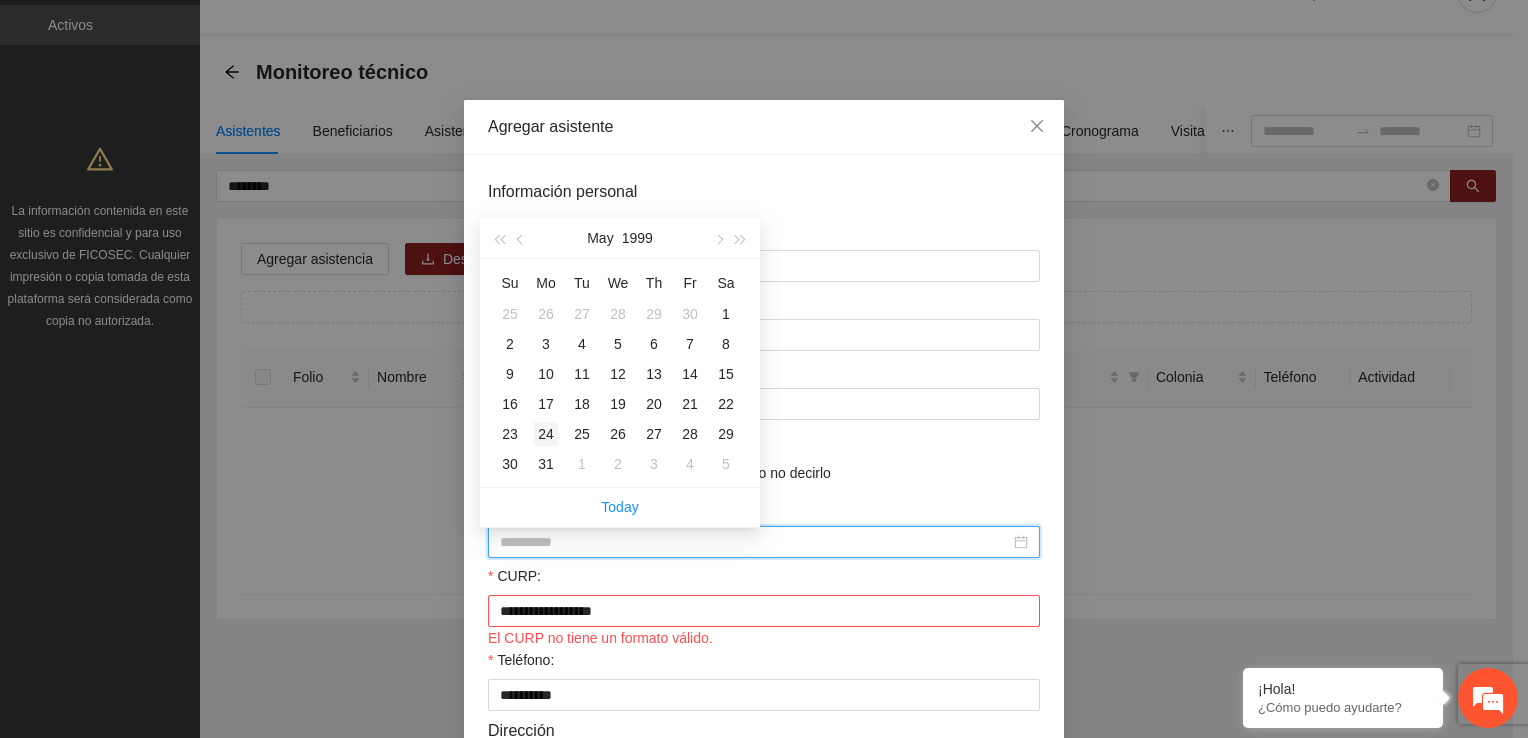 type on "**********" 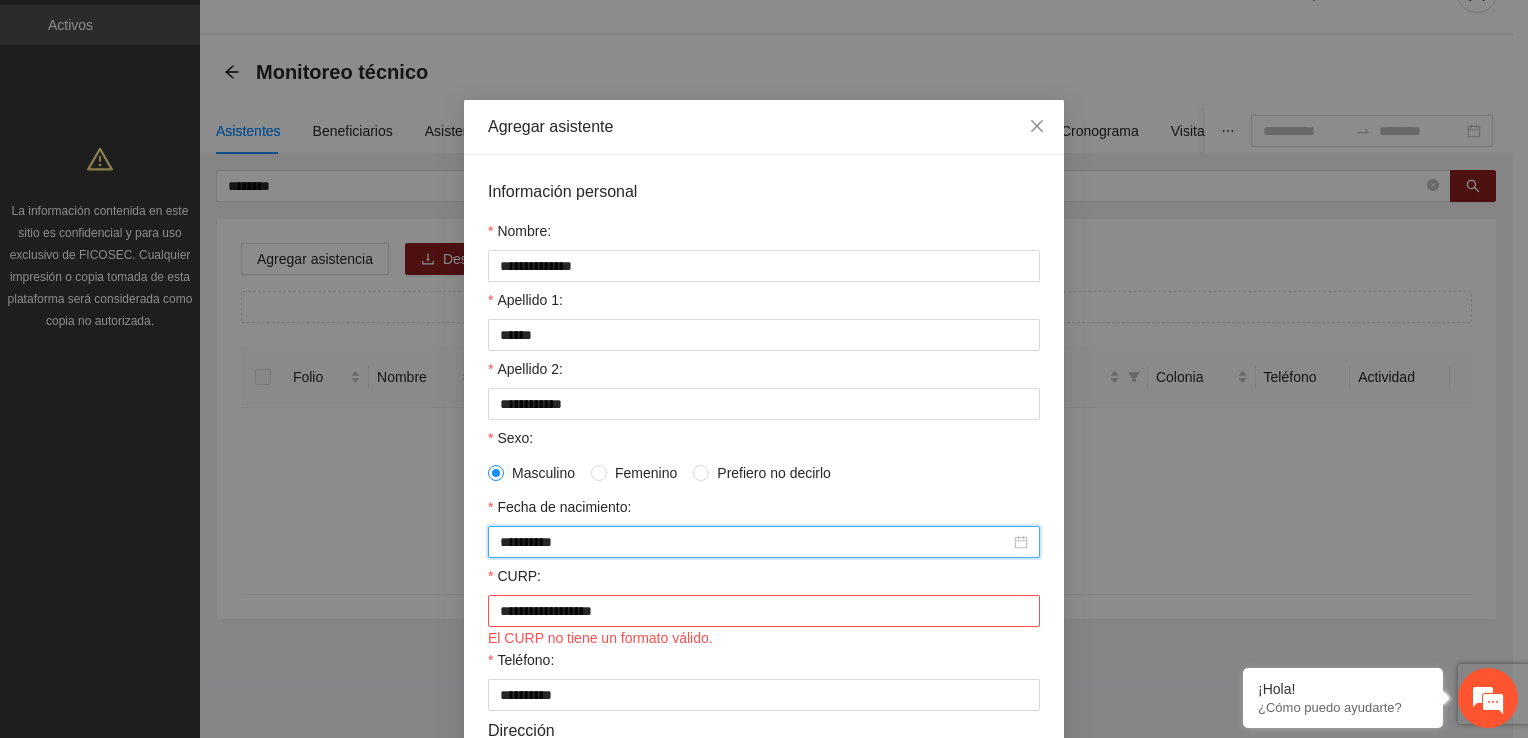 click on "Información personal Nombre: [FIRST] Apellido 1: [LAST] Apellido 2: [LAST] Sexo: Masculino Femenino Prefiero no decirlo Fecha de nacimiento: [DATE] CURP: [CURP] El CURP no tiene un formato válido. Teléfono: [PHONE] Dirección Estado: [STATE] Municipio: Seleccione el municipio Colonia: [COLONY] Asignar a beneficiario Perfil de beneficiario Seleccione perfil del beneficiario" at bounding box center (764, 624) 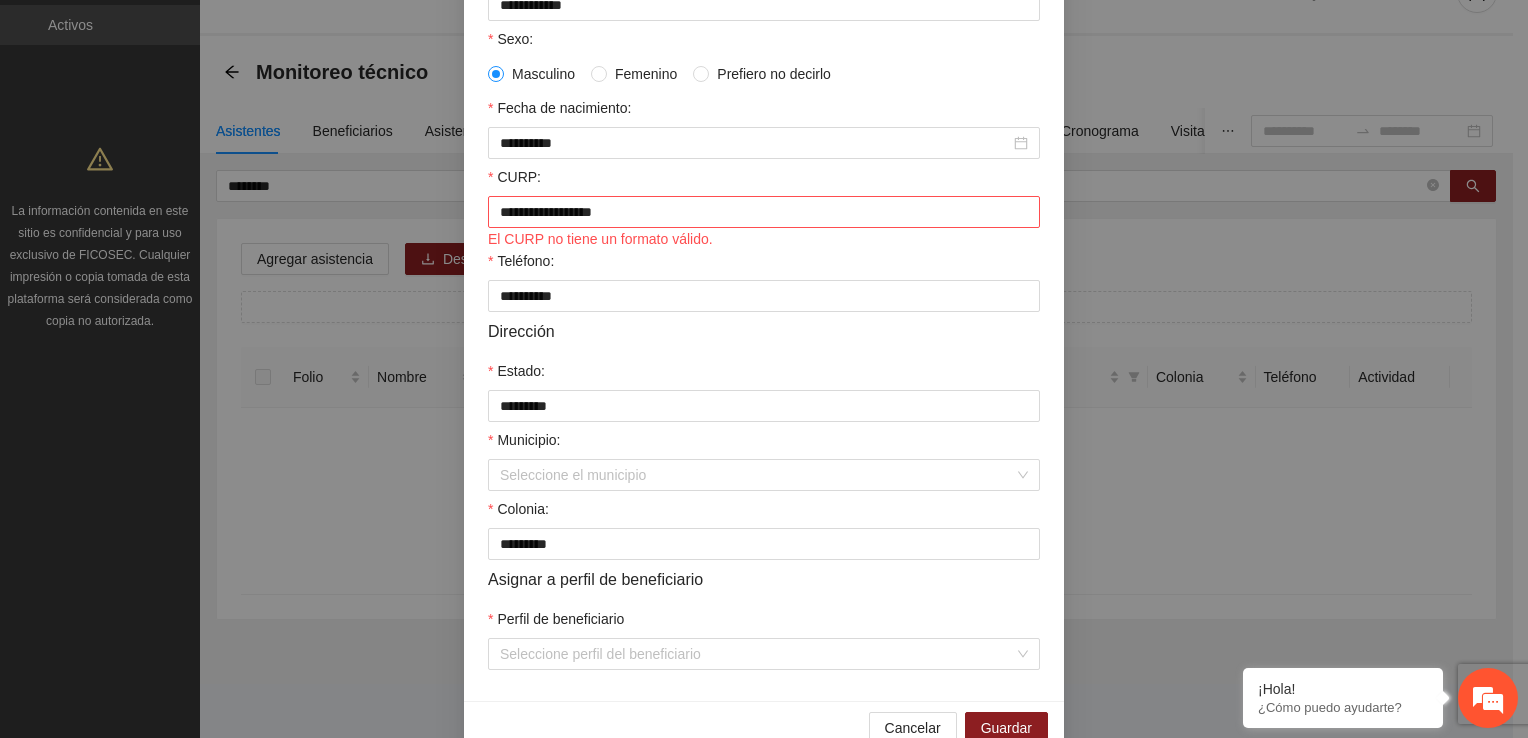 scroll, scrollTop: 400, scrollLeft: 0, axis: vertical 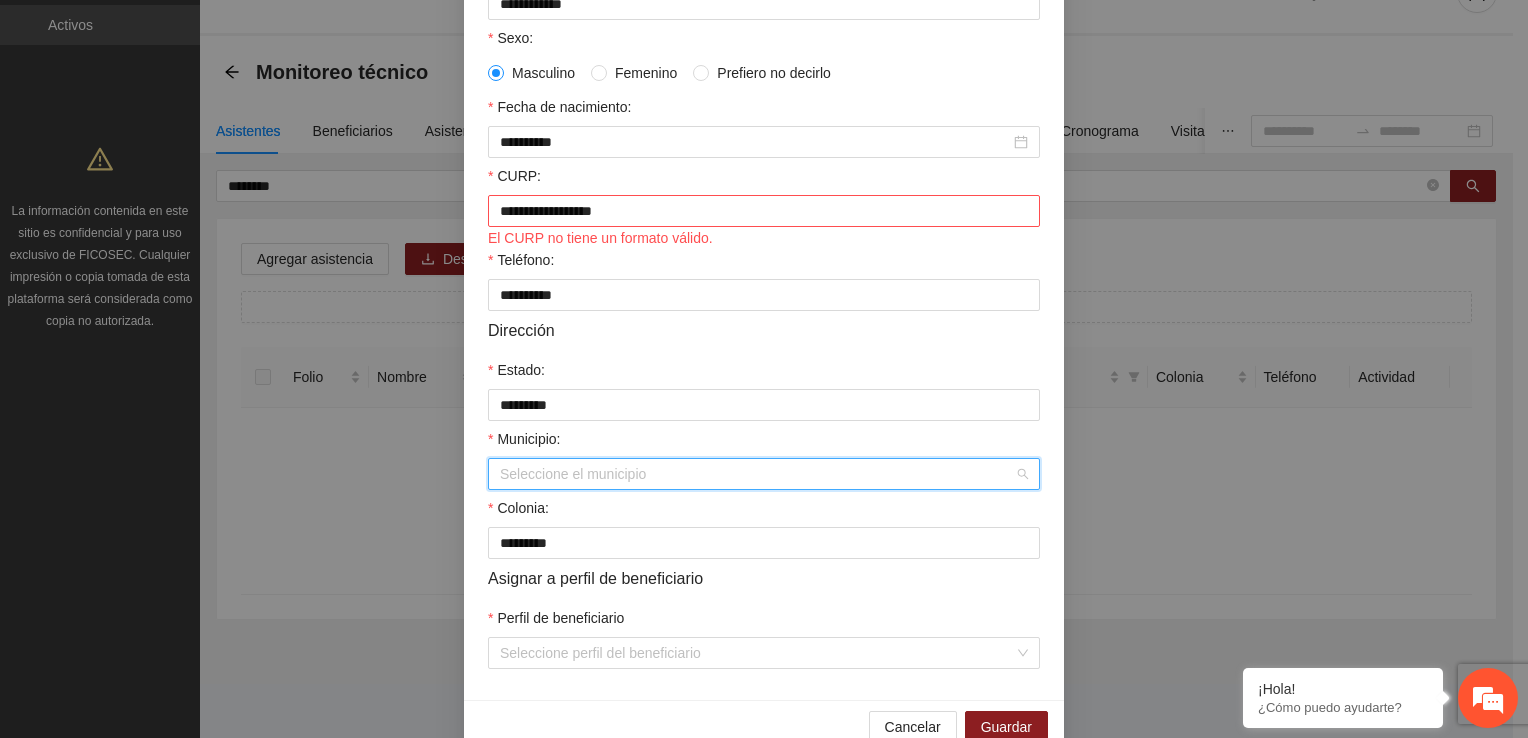 click on "Municipio:" at bounding box center [757, 474] 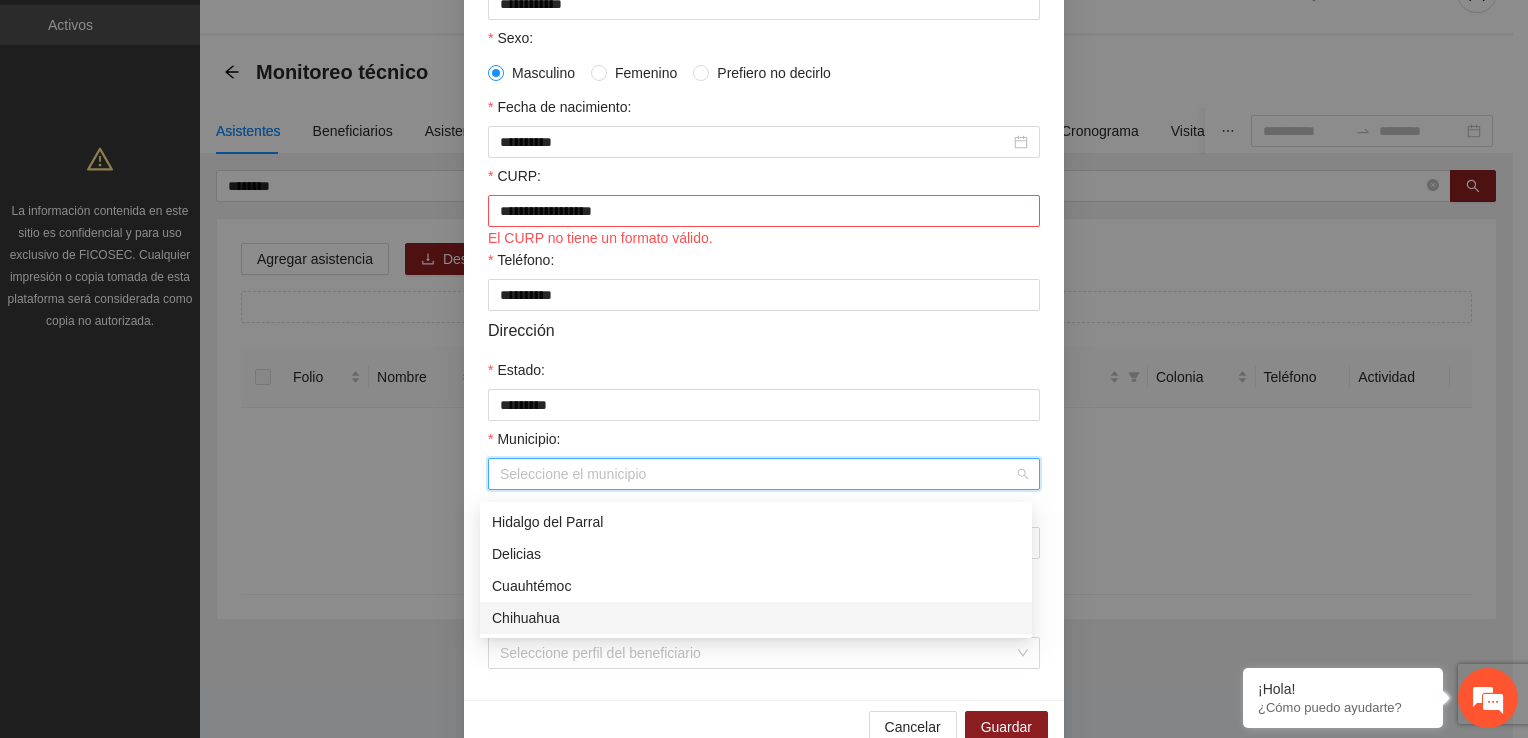 click on "Chihuahua" at bounding box center (756, 618) 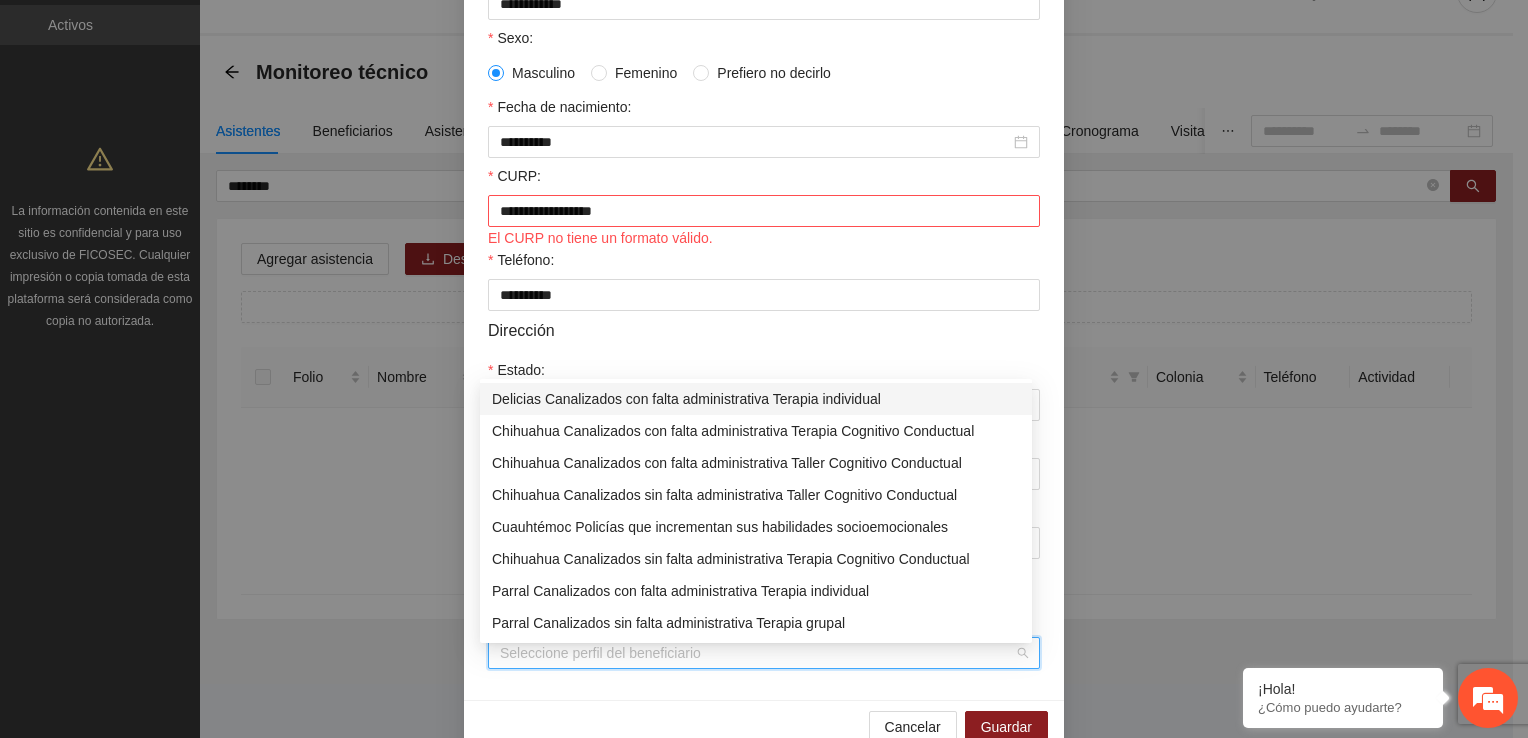 click on "Perfil de beneficiario" at bounding box center (757, 653) 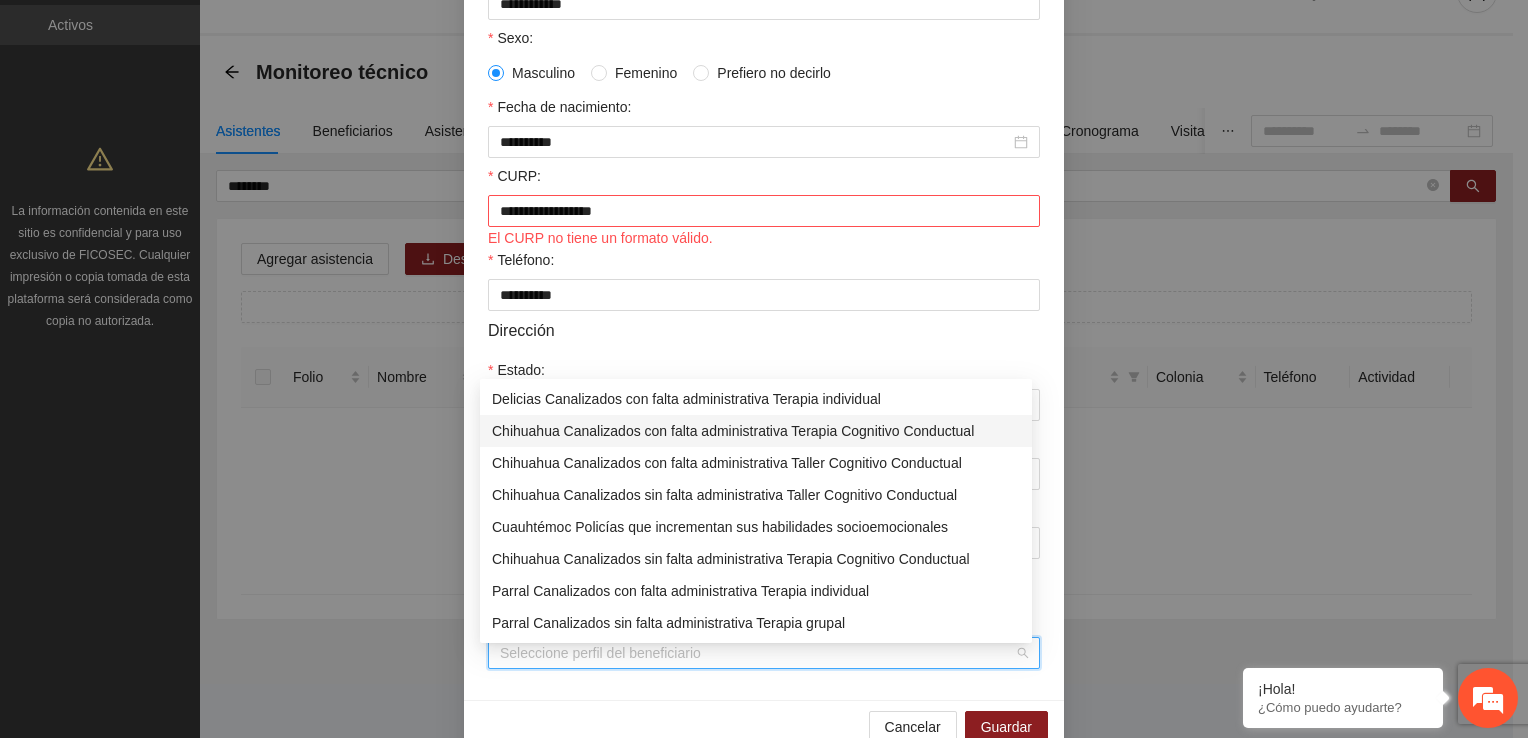 click on "Chihuahua Canalizados con falta administrativa Terapia Cognitivo Conductual" at bounding box center [756, 431] 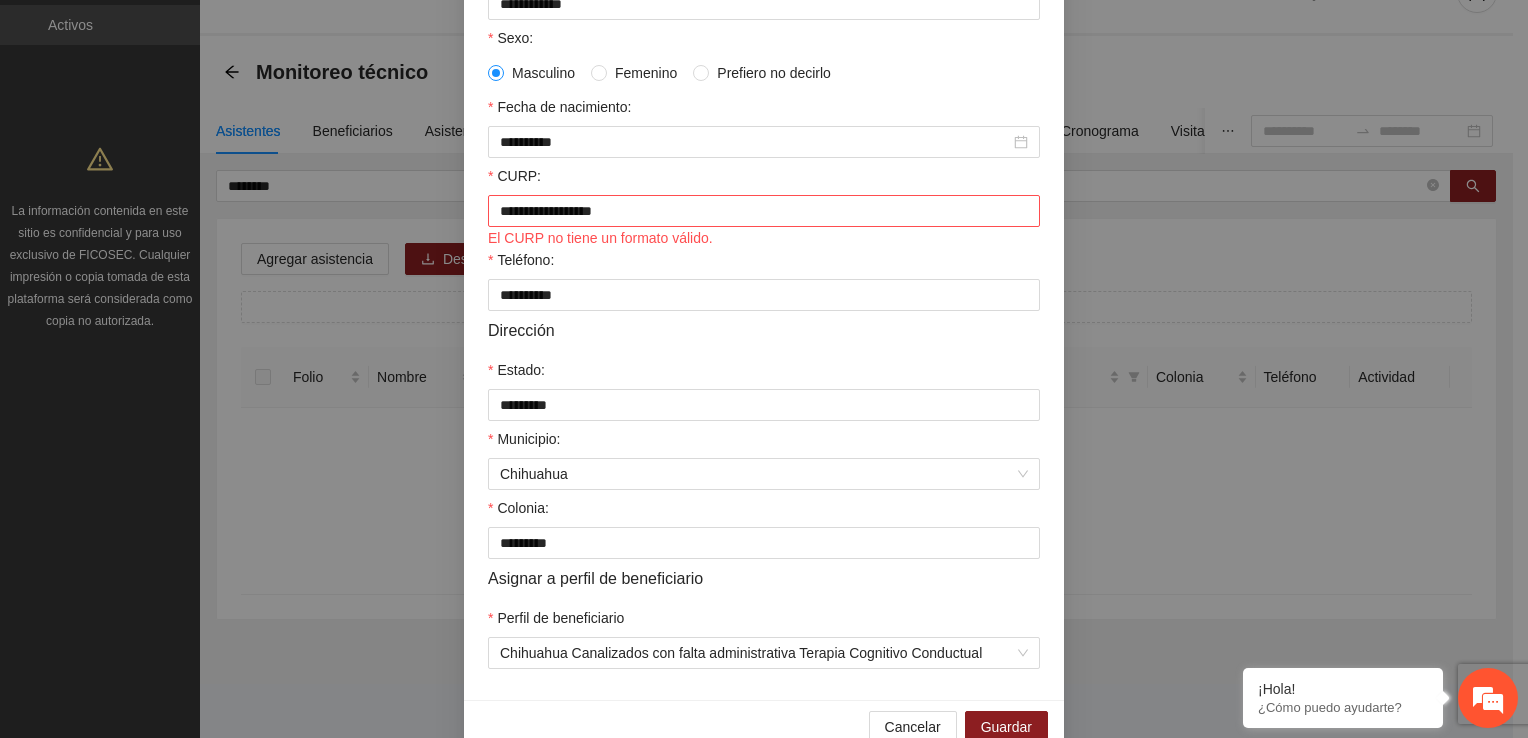 click on "Perfil de beneficiario" at bounding box center (764, 622) 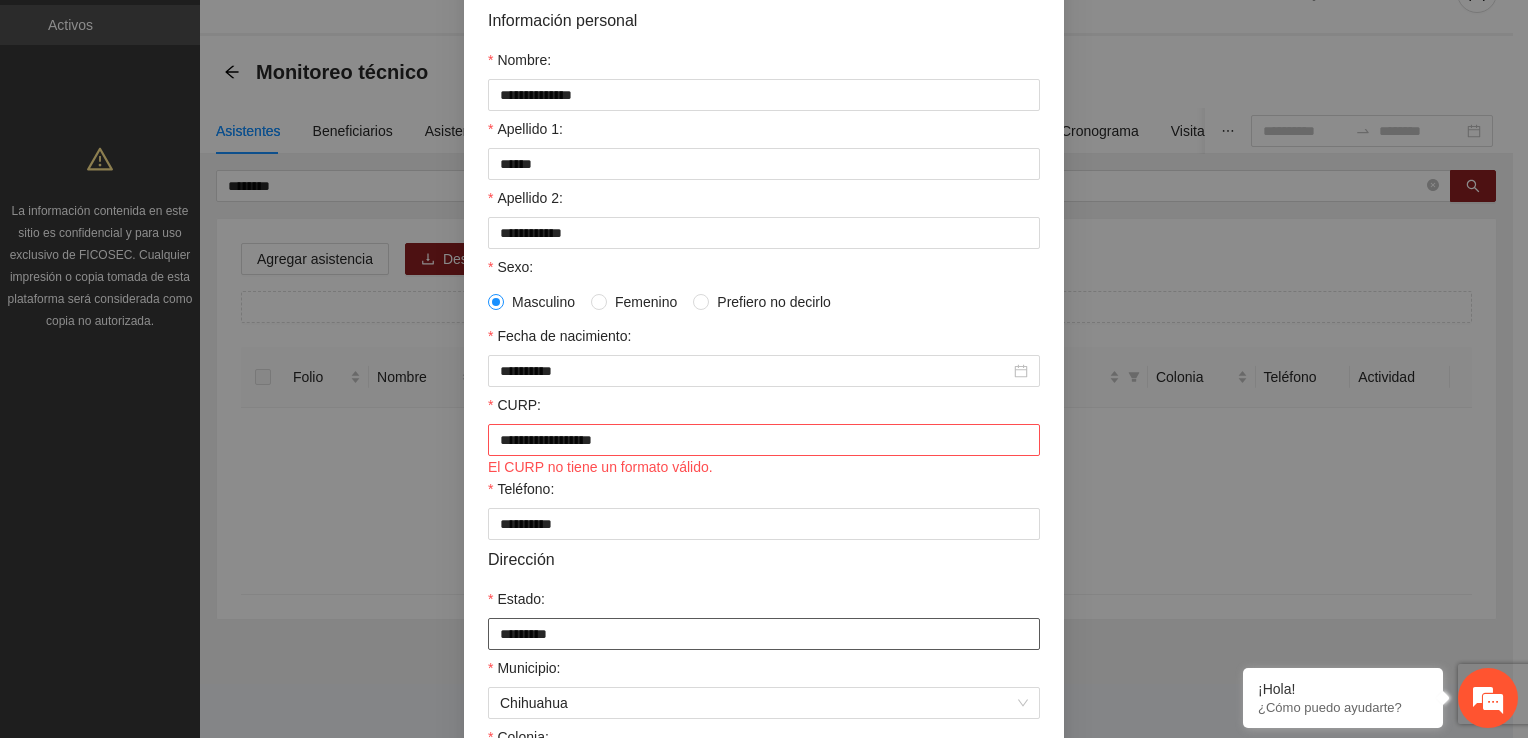 scroll, scrollTop: 100, scrollLeft: 0, axis: vertical 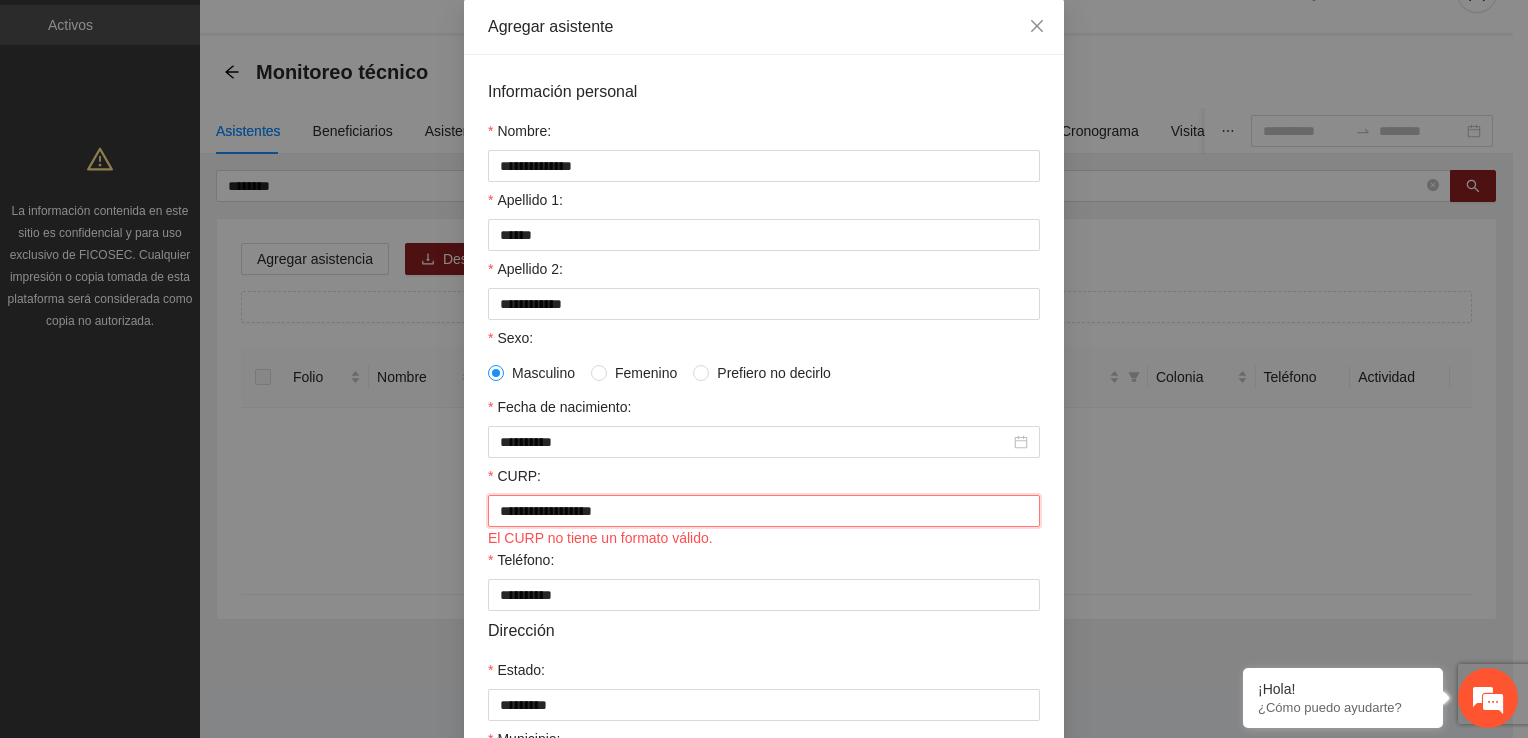 click on "**********" at bounding box center [764, 511] 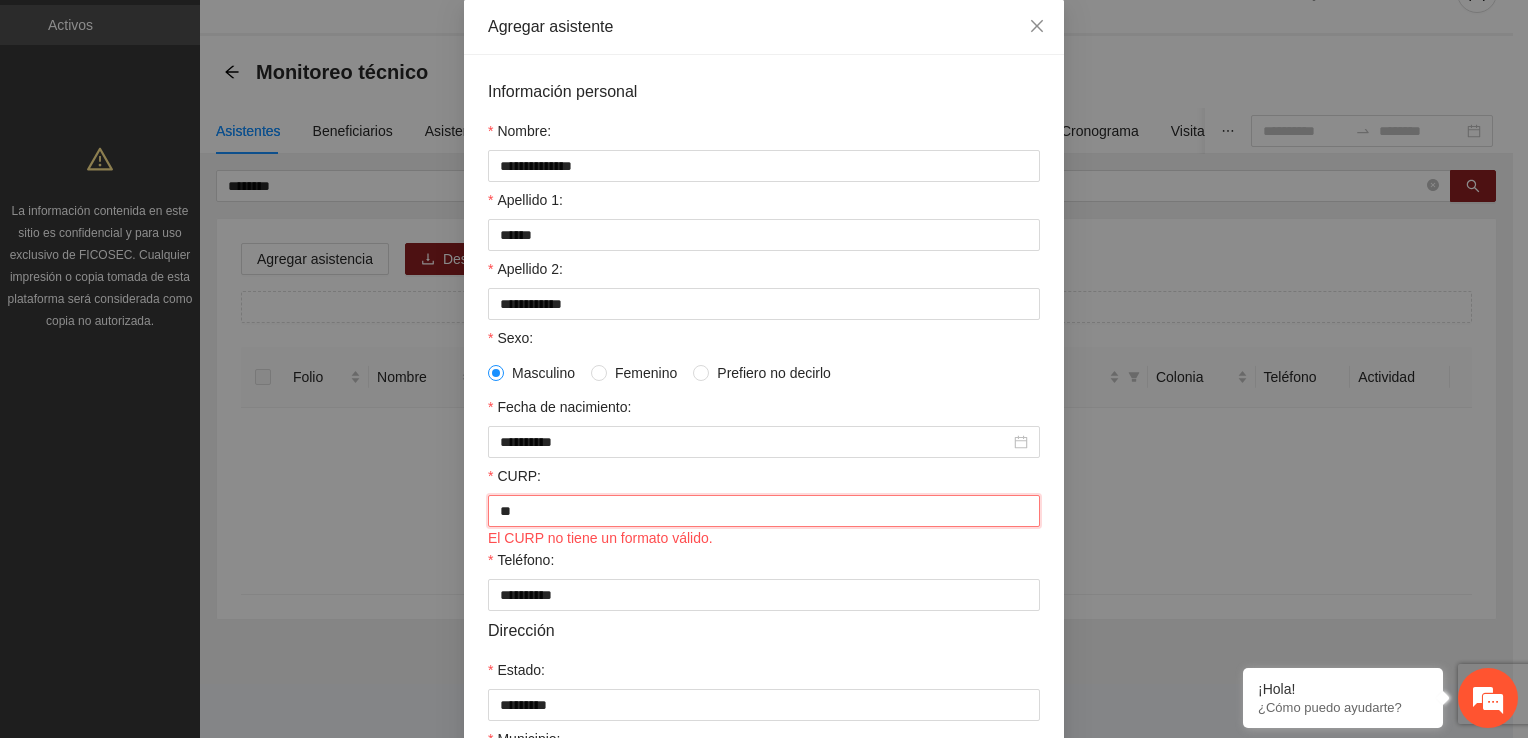 type on "*" 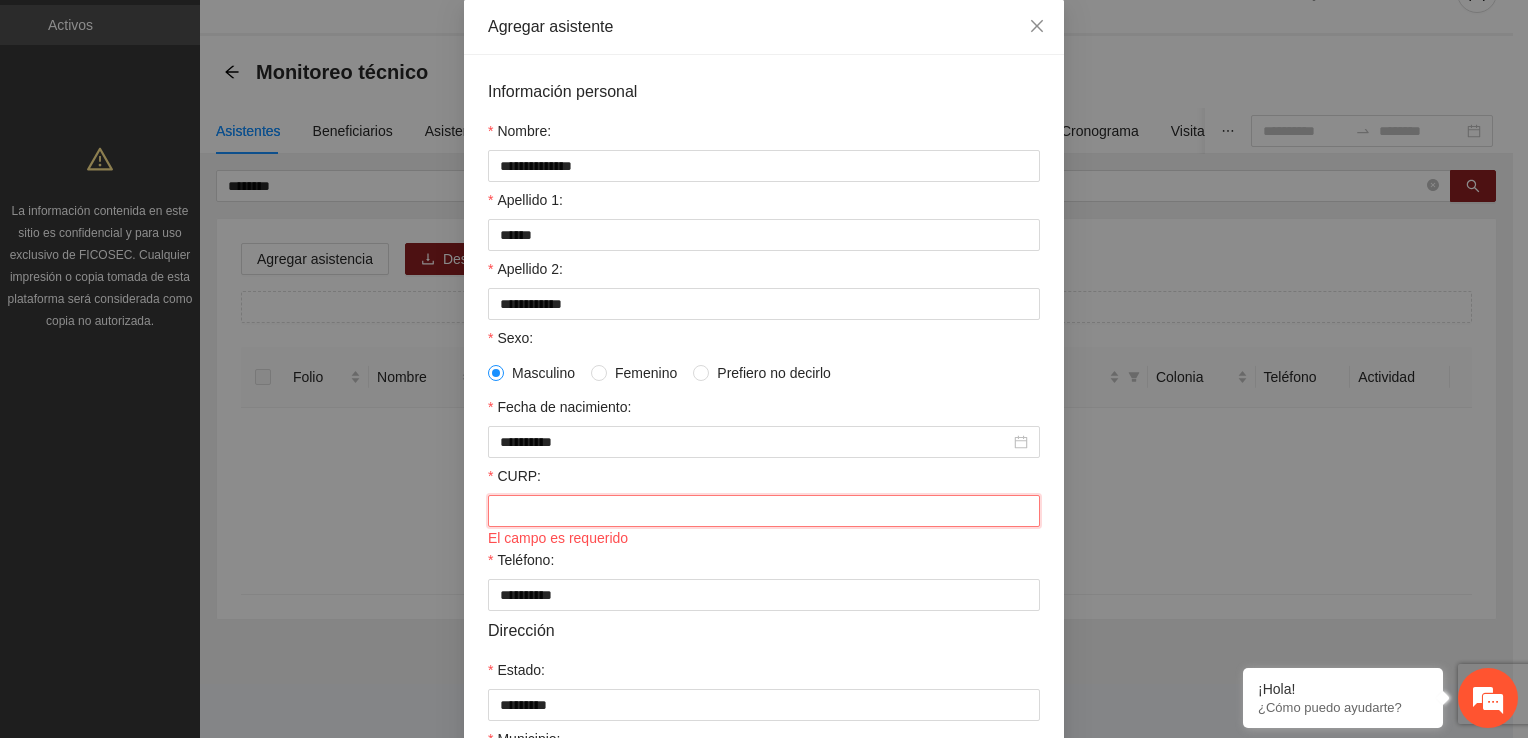 paste on "**********" 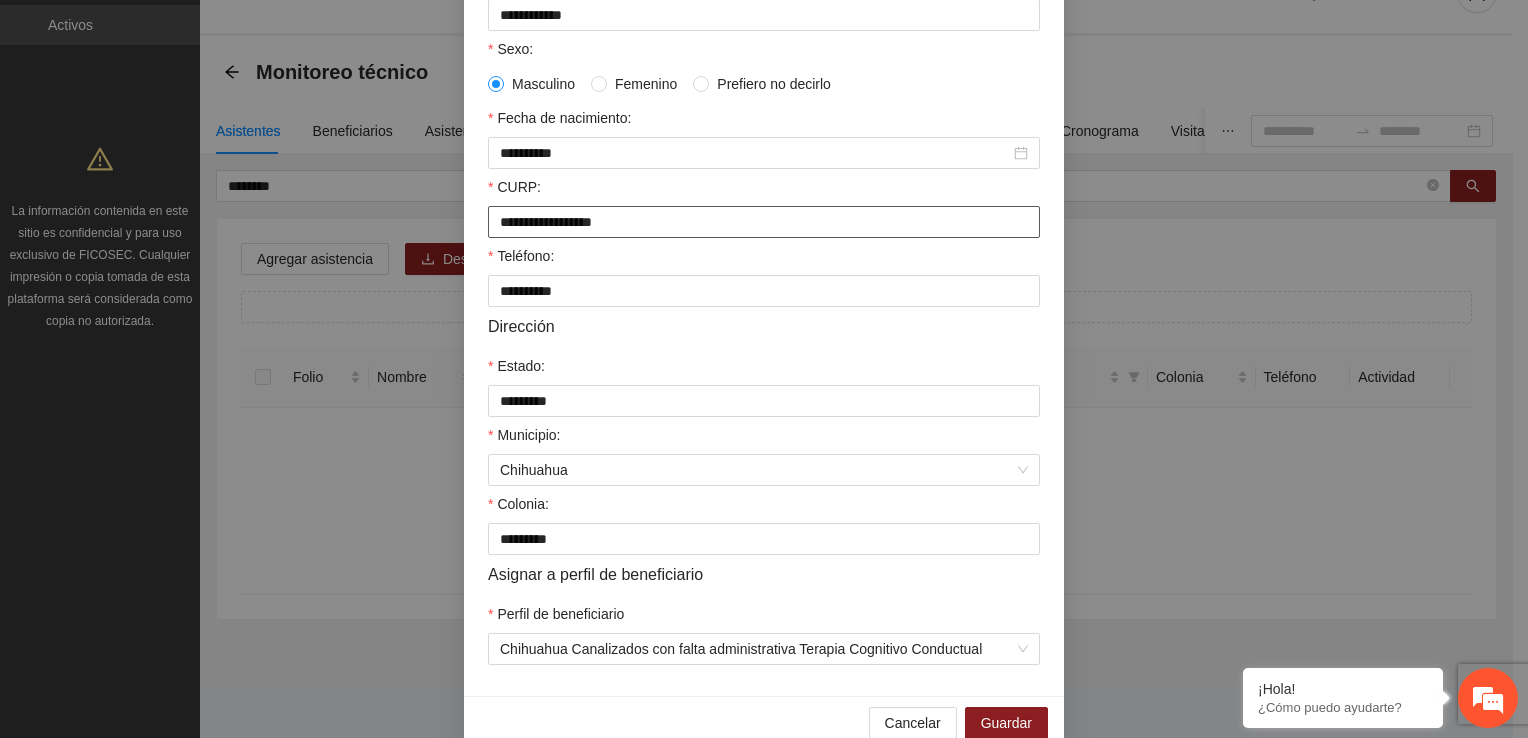 scroll, scrollTop: 400, scrollLeft: 0, axis: vertical 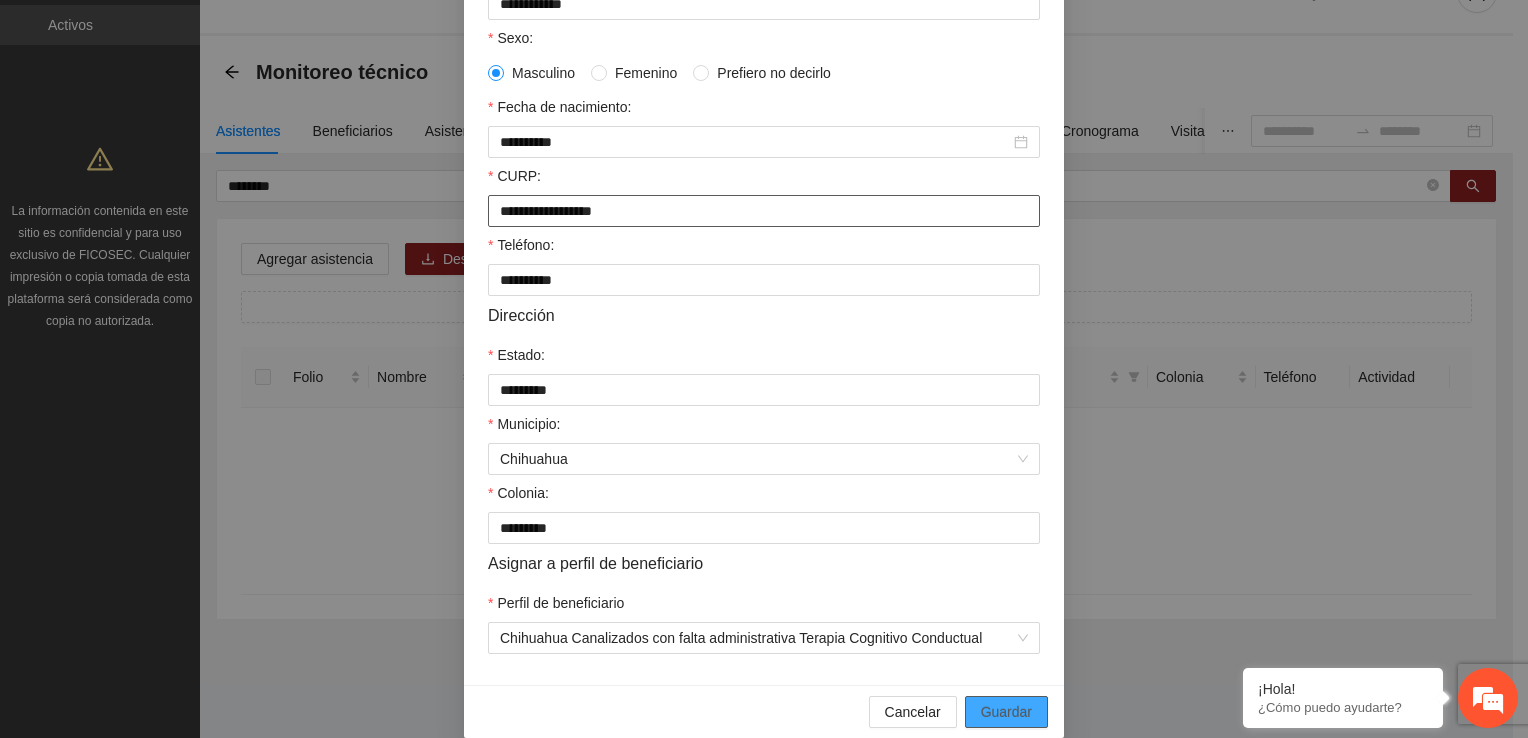 type on "**********" 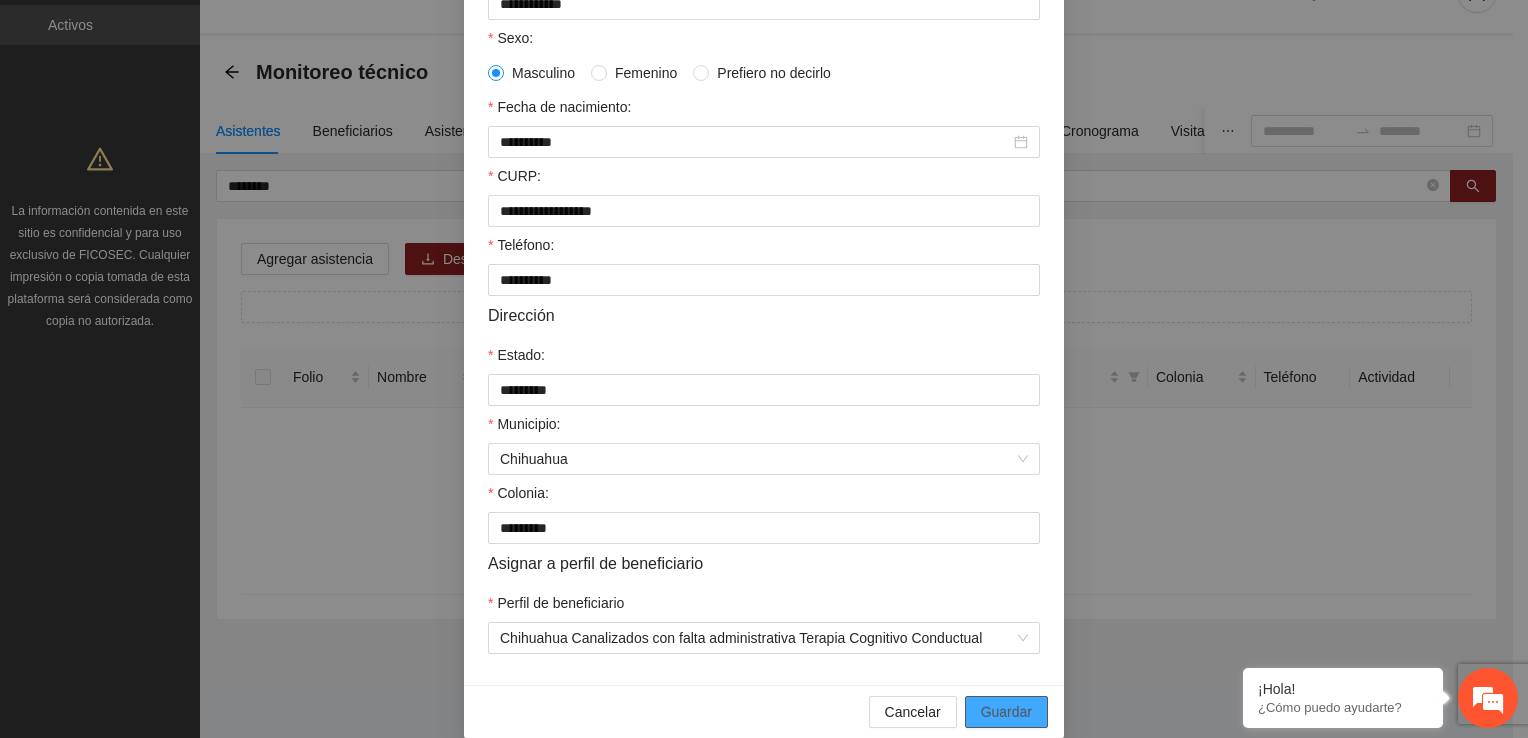 click on "Guardar" at bounding box center [1006, 712] 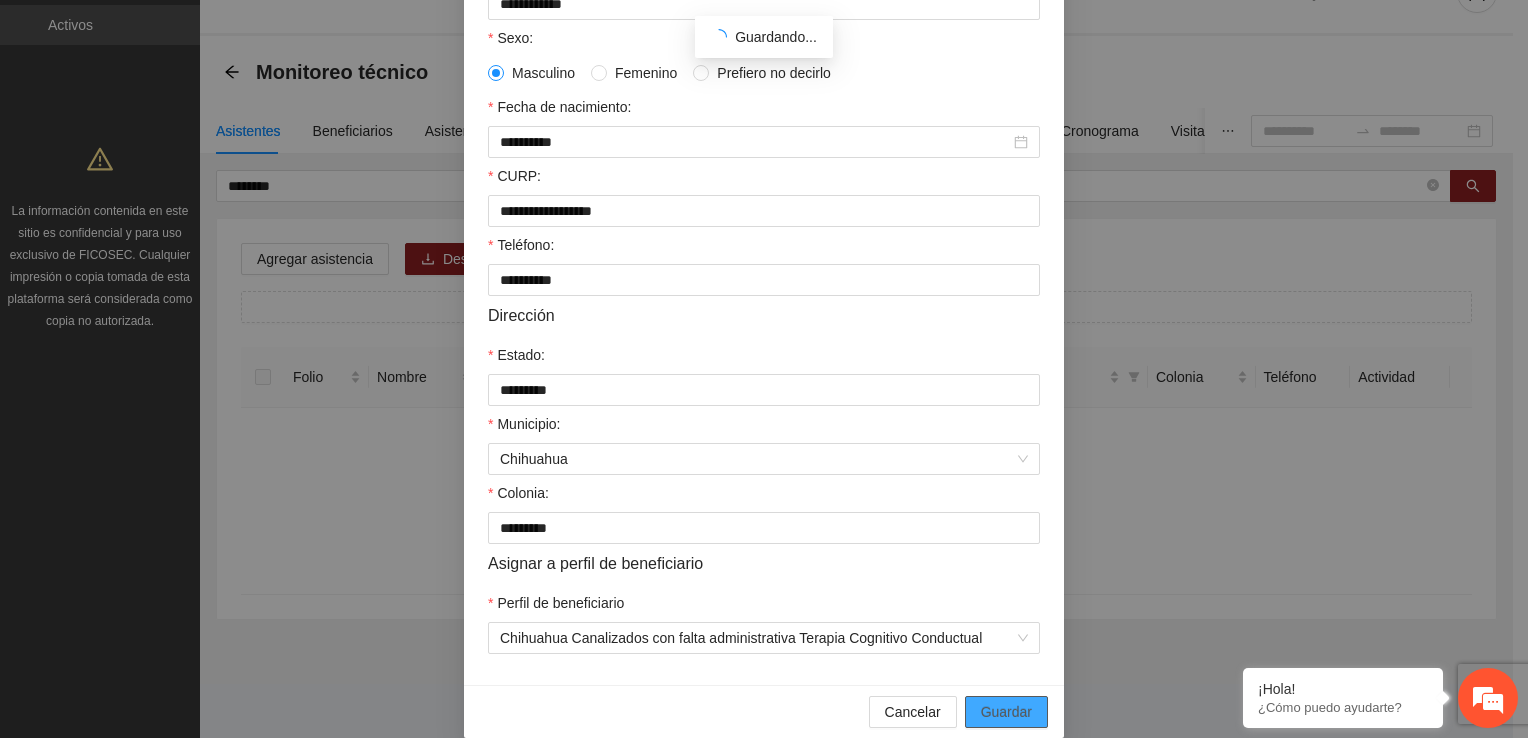 scroll, scrollTop: 332, scrollLeft: 0, axis: vertical 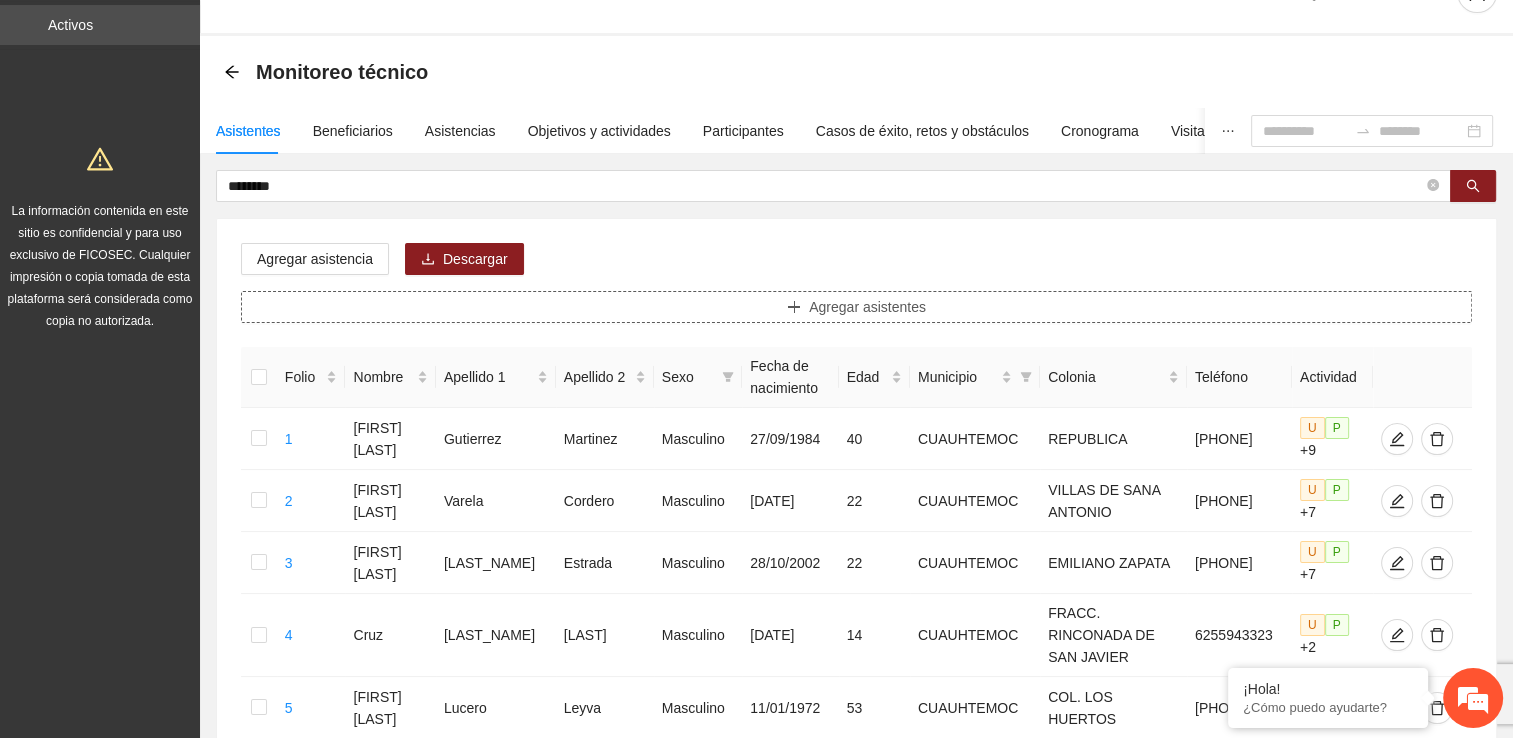 click on "Agregar asistentes" at bounding box center [856, 307] 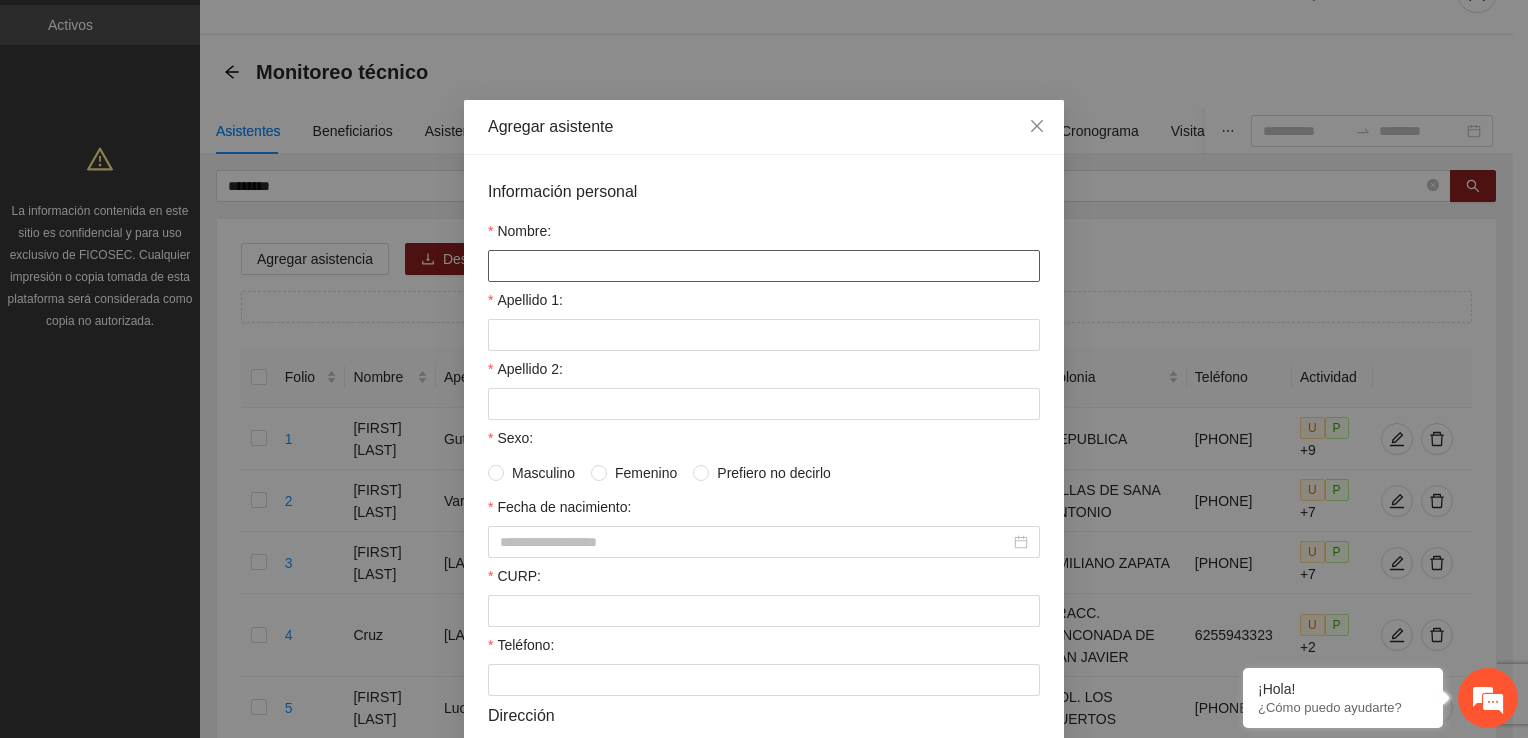 click on "Nombre:" at bounding box center (764, 266) 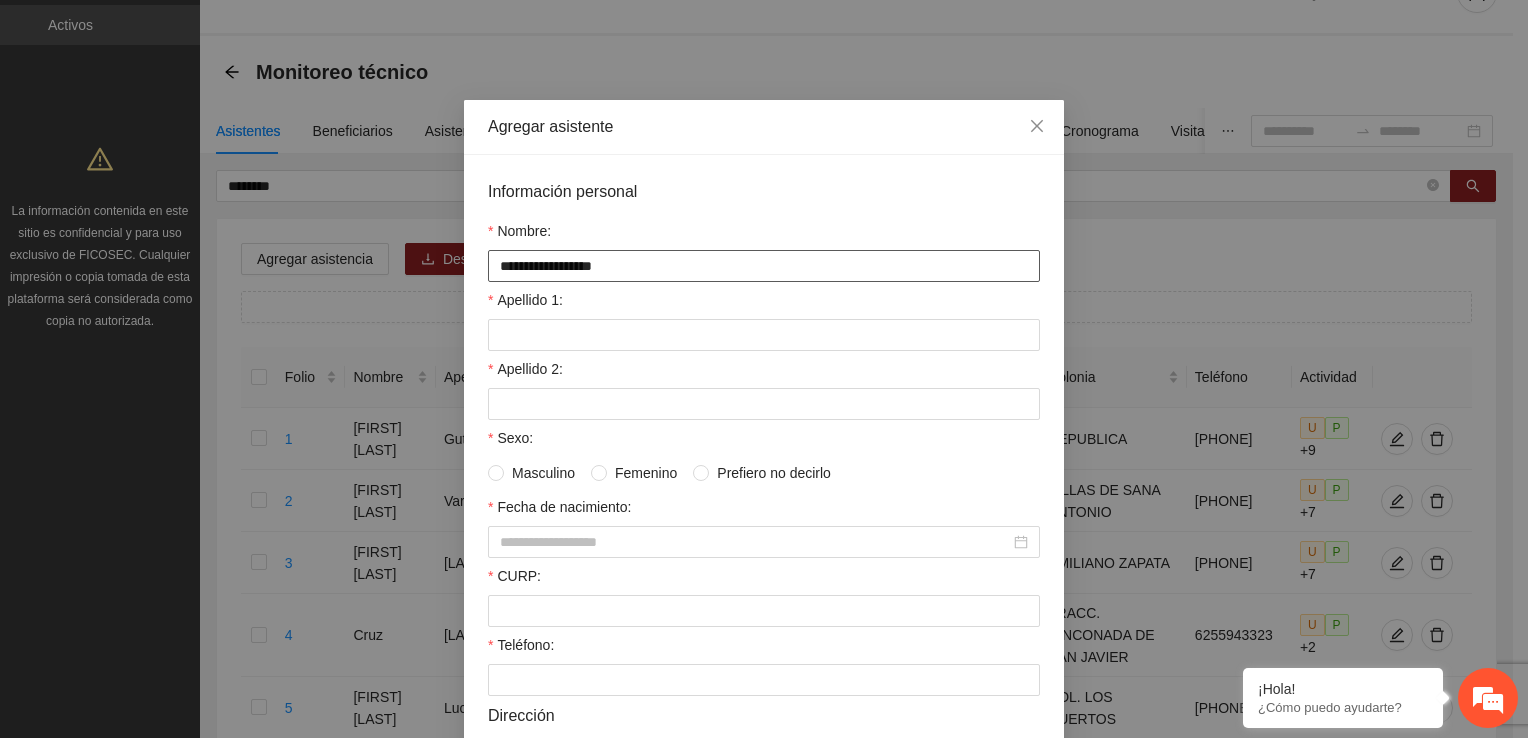 type on "**********" 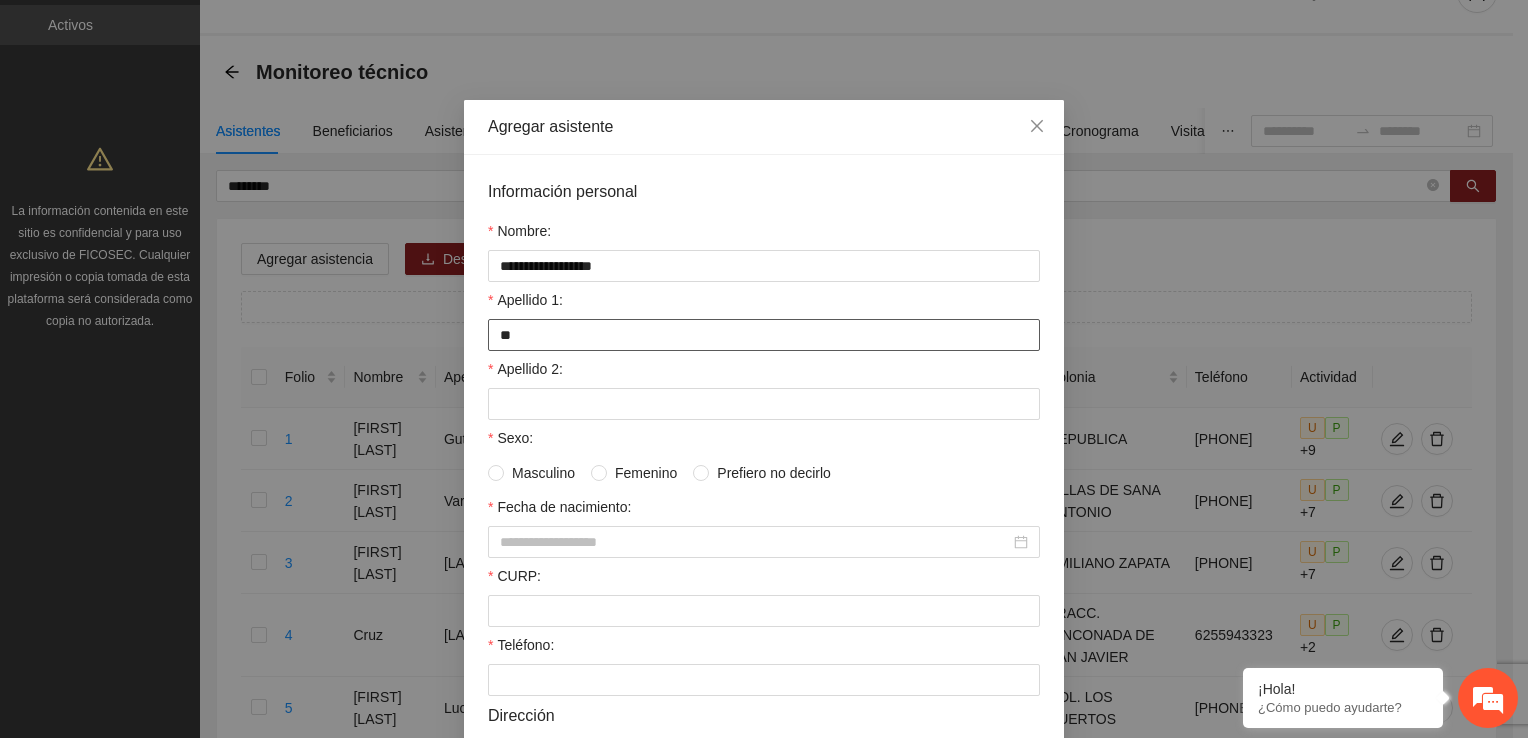 type on "*" 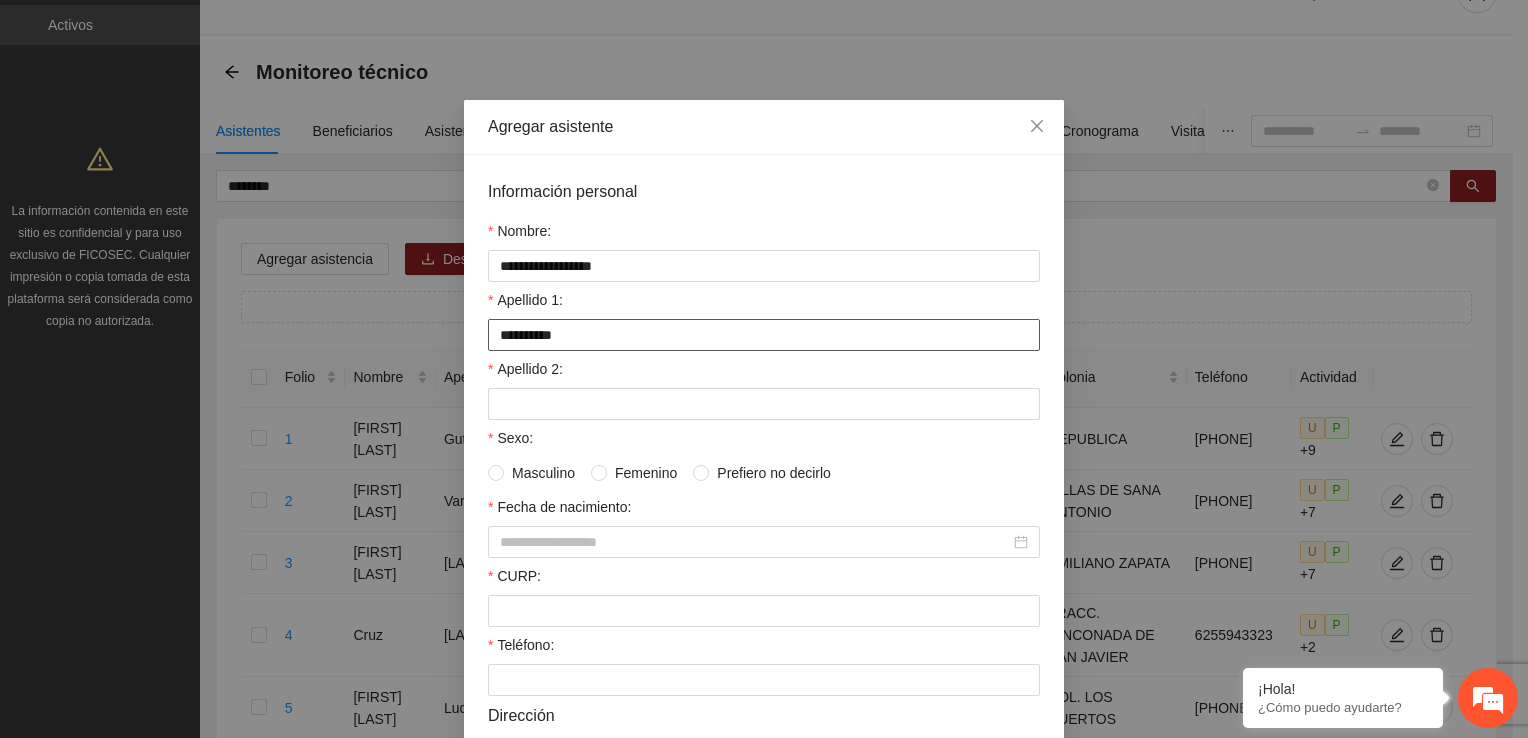 type on "*********" 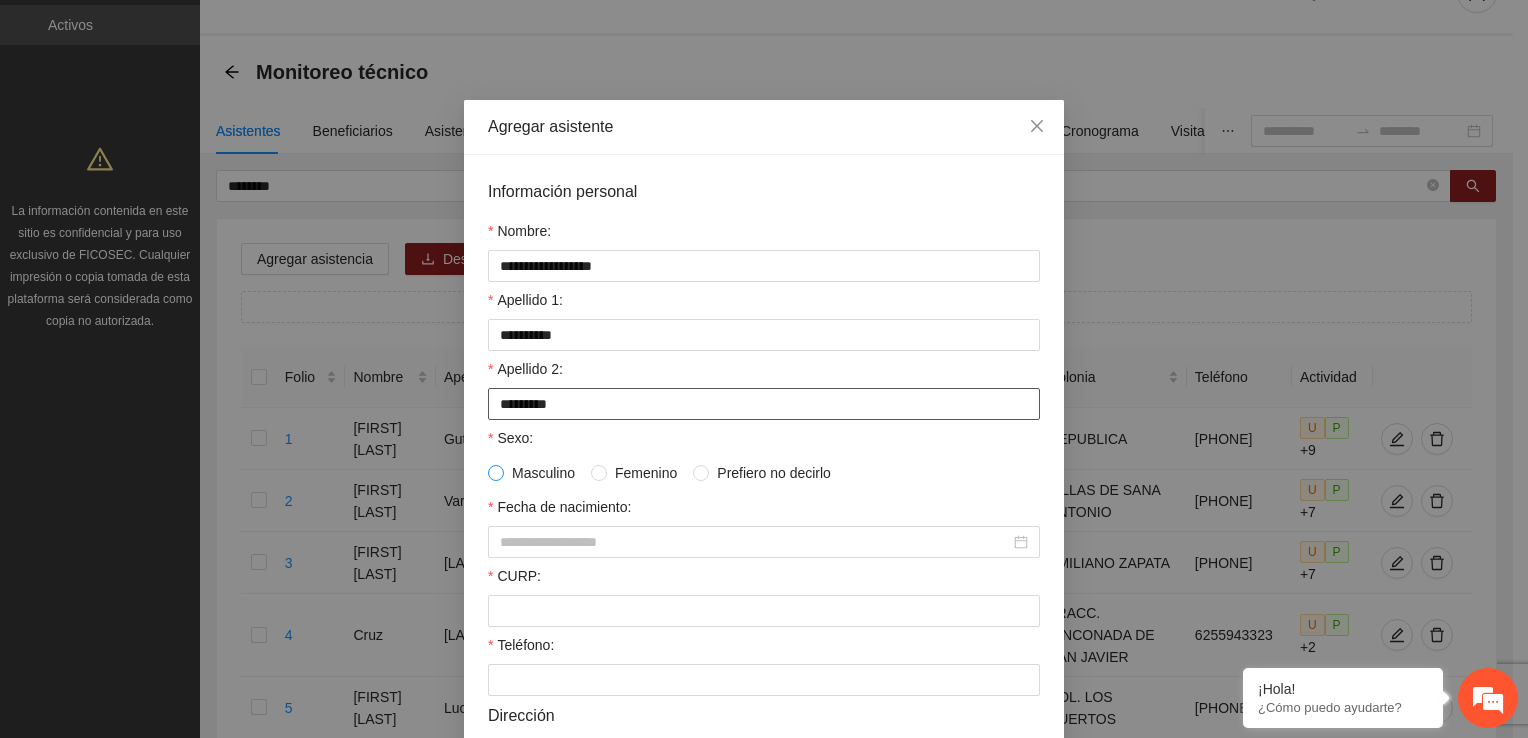 type on "********" 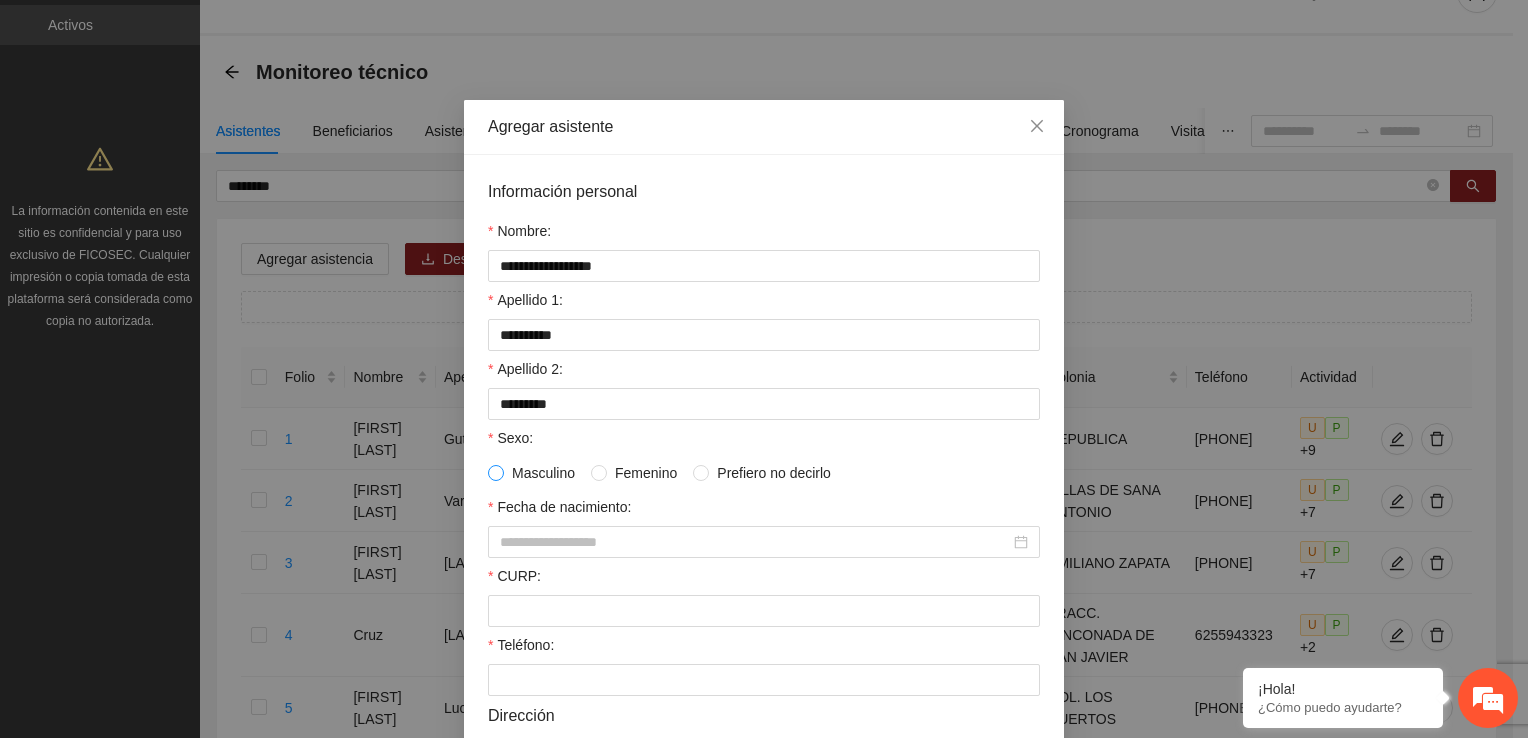 click at bounding box center [496, 473] 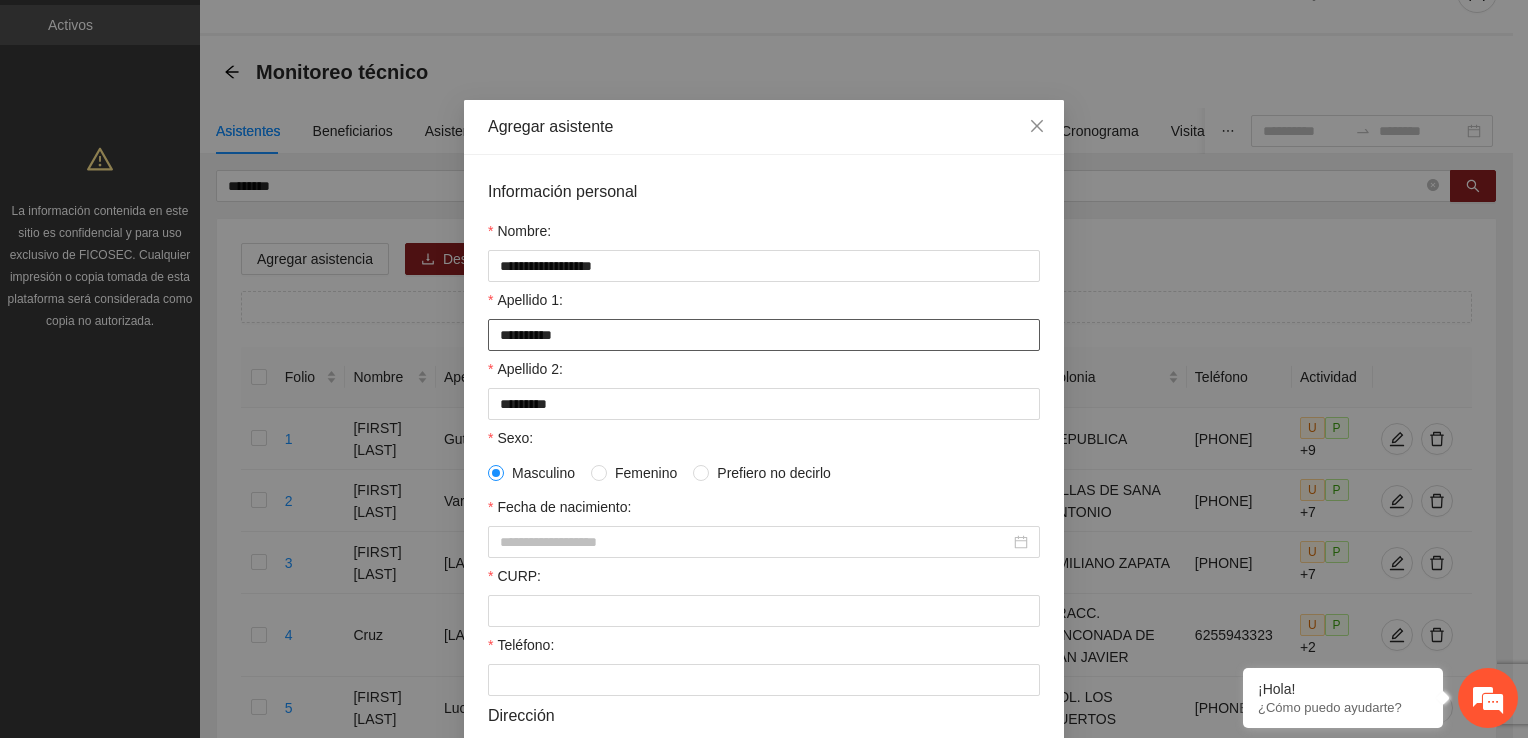 click on "*********" at bounding box center (764, 335) 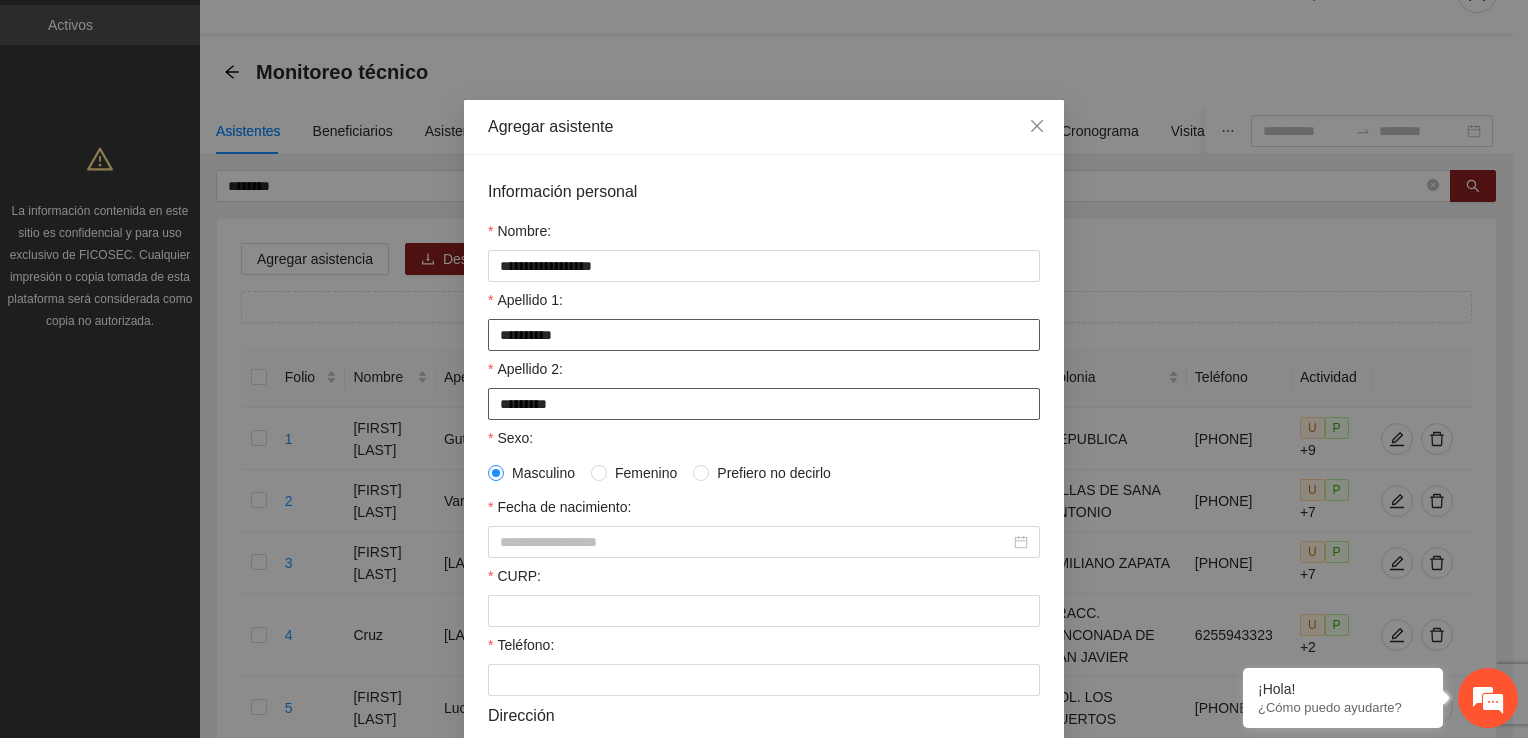 type on "*********" 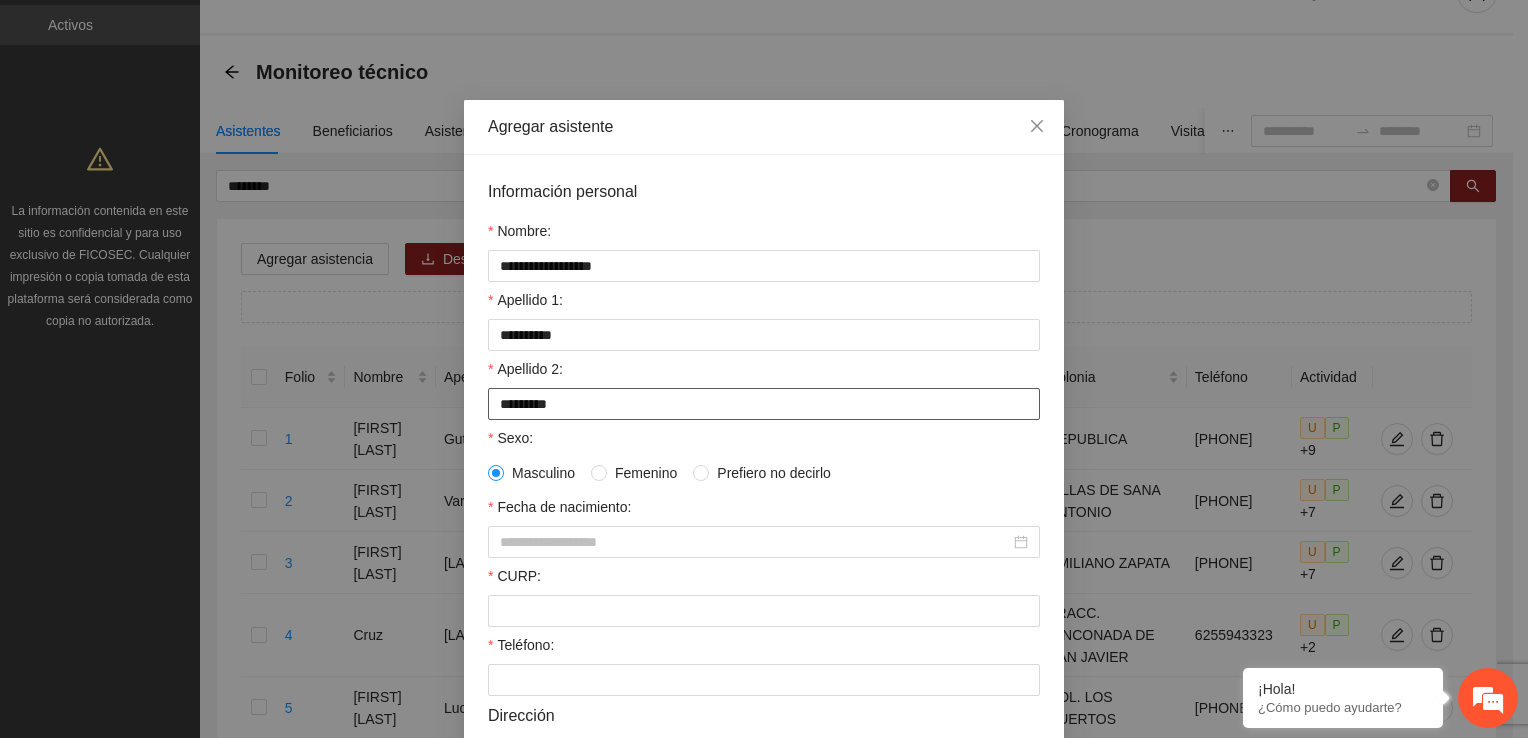 click on "********" at bounding box center (764, 404) 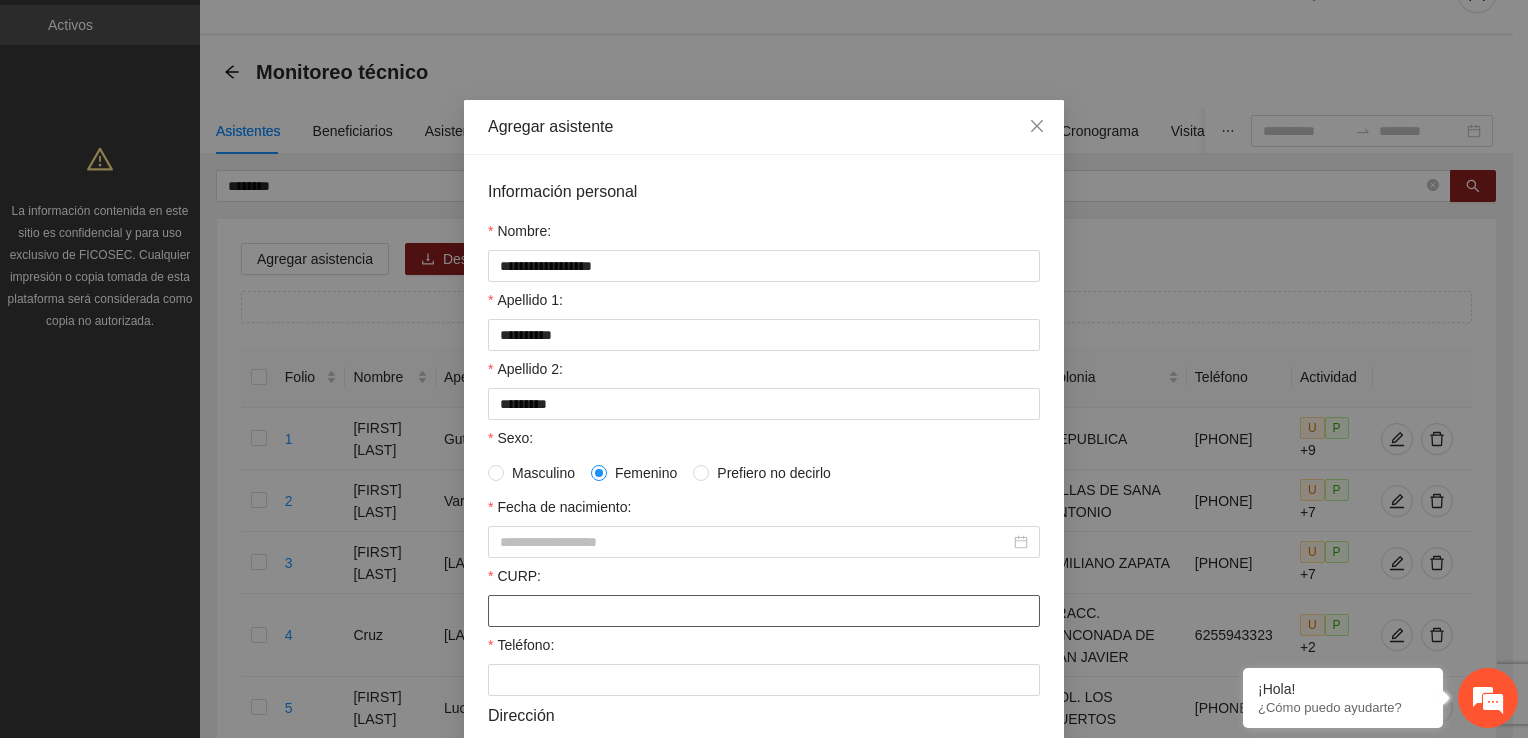 click on "CURP:" at bounding box center (764, 611) 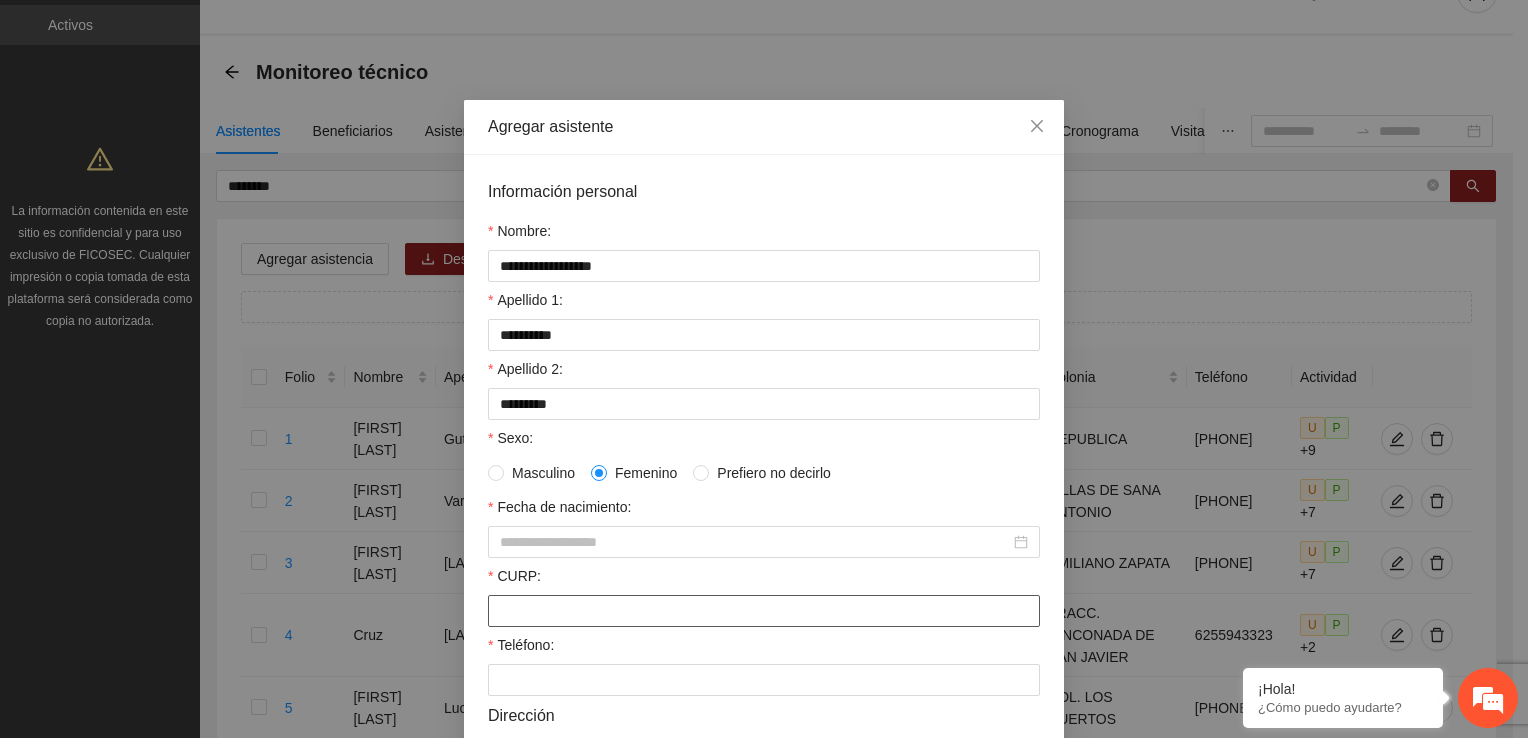 paste on "**********" 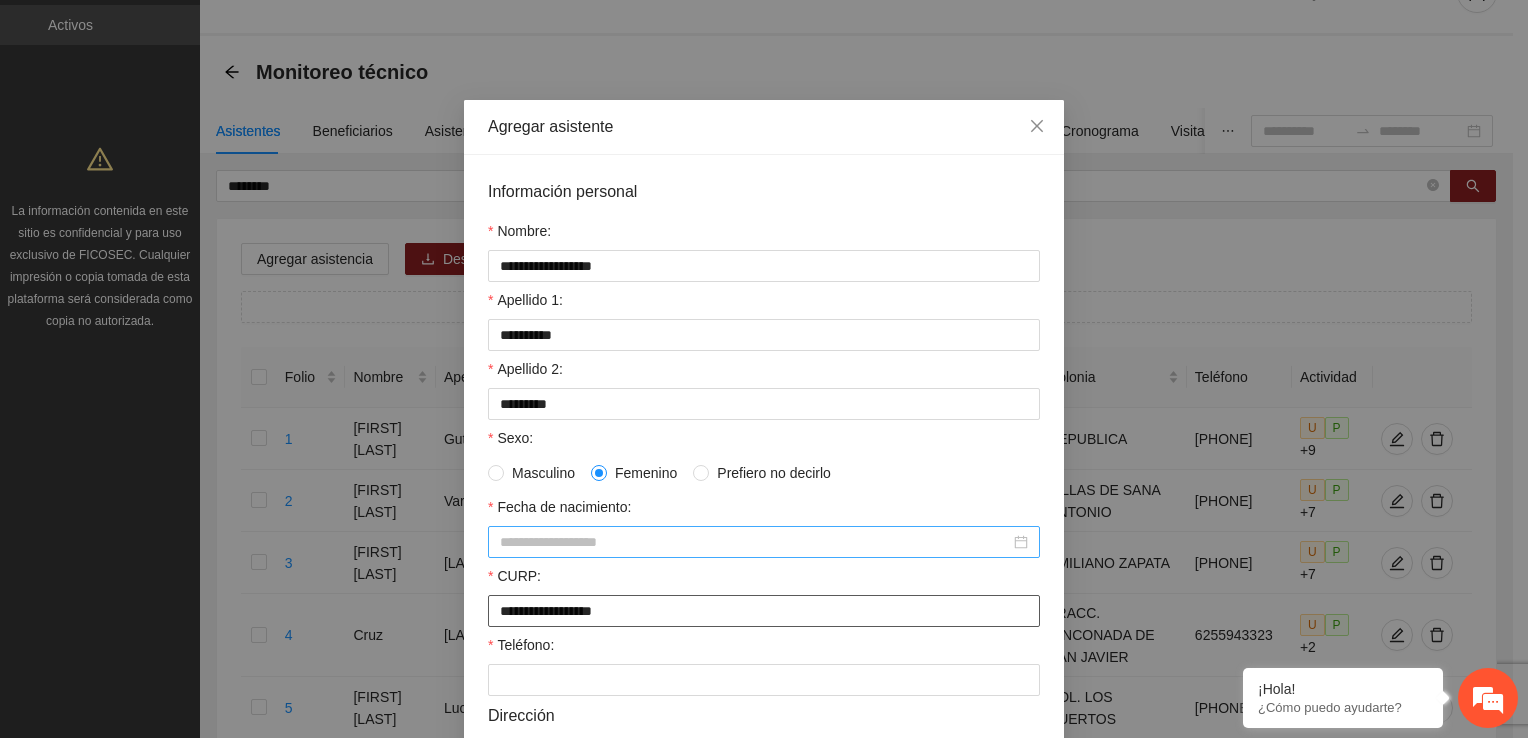 type on "**********" 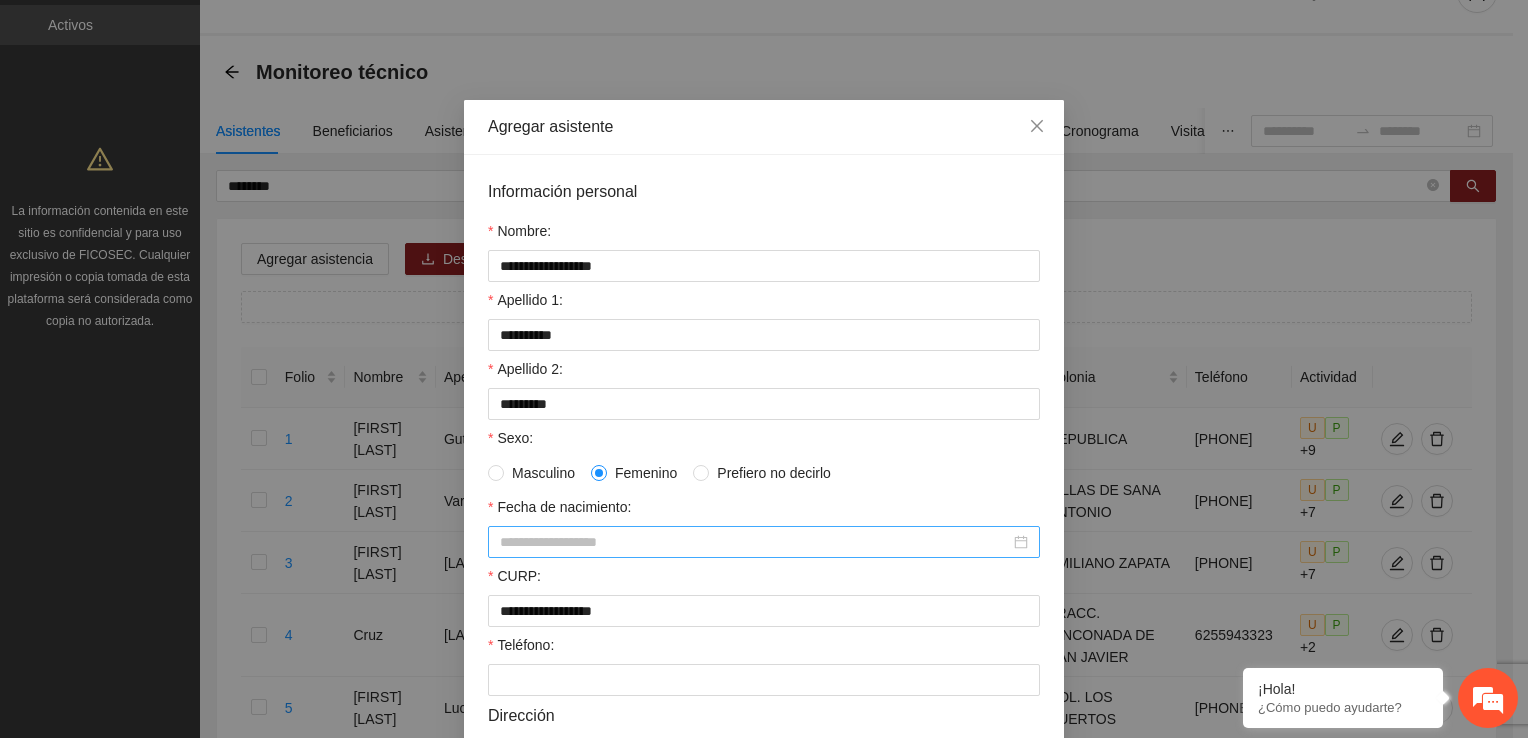 click on "Fecha de nacimiento:" at bounding box center [755, 542] 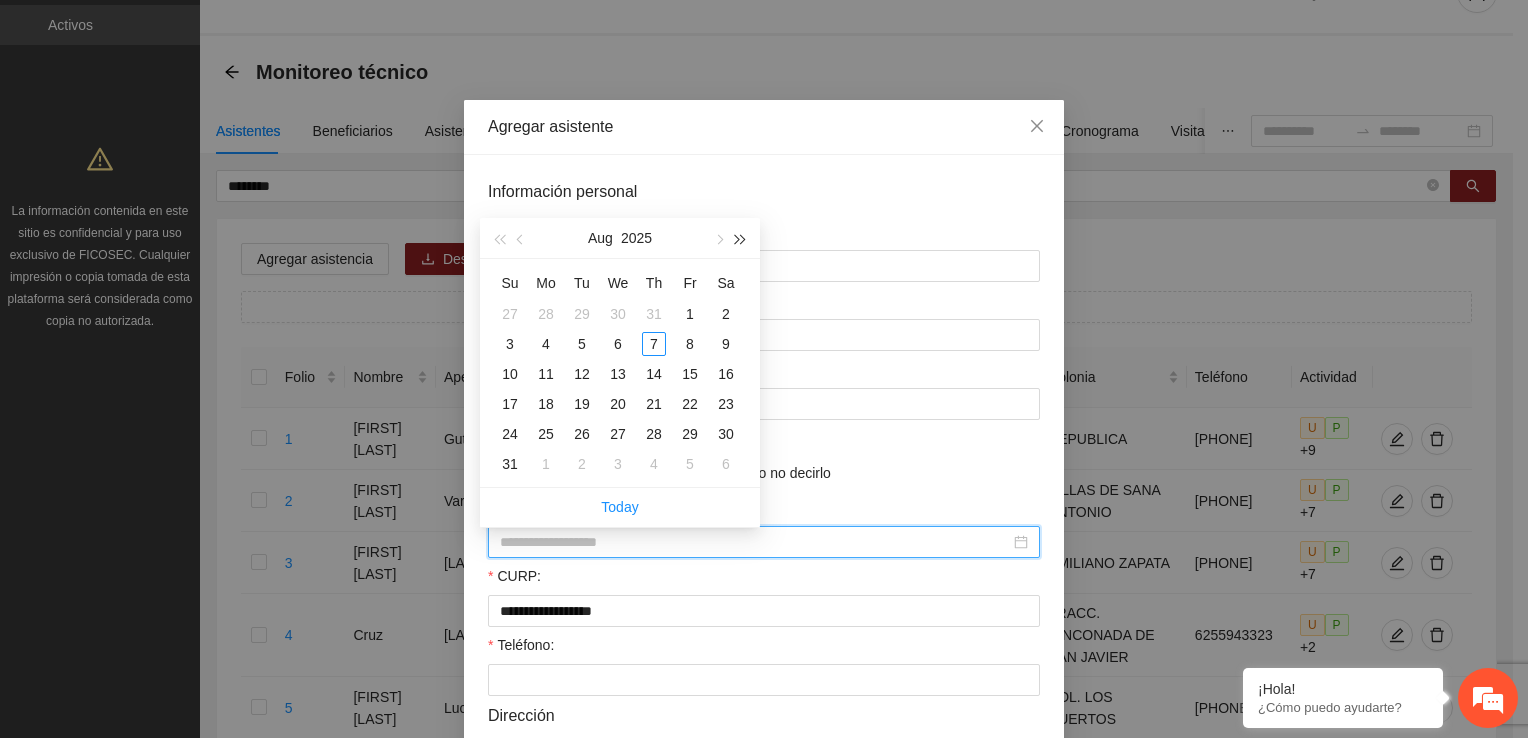 click at bounding box center [741, 239] 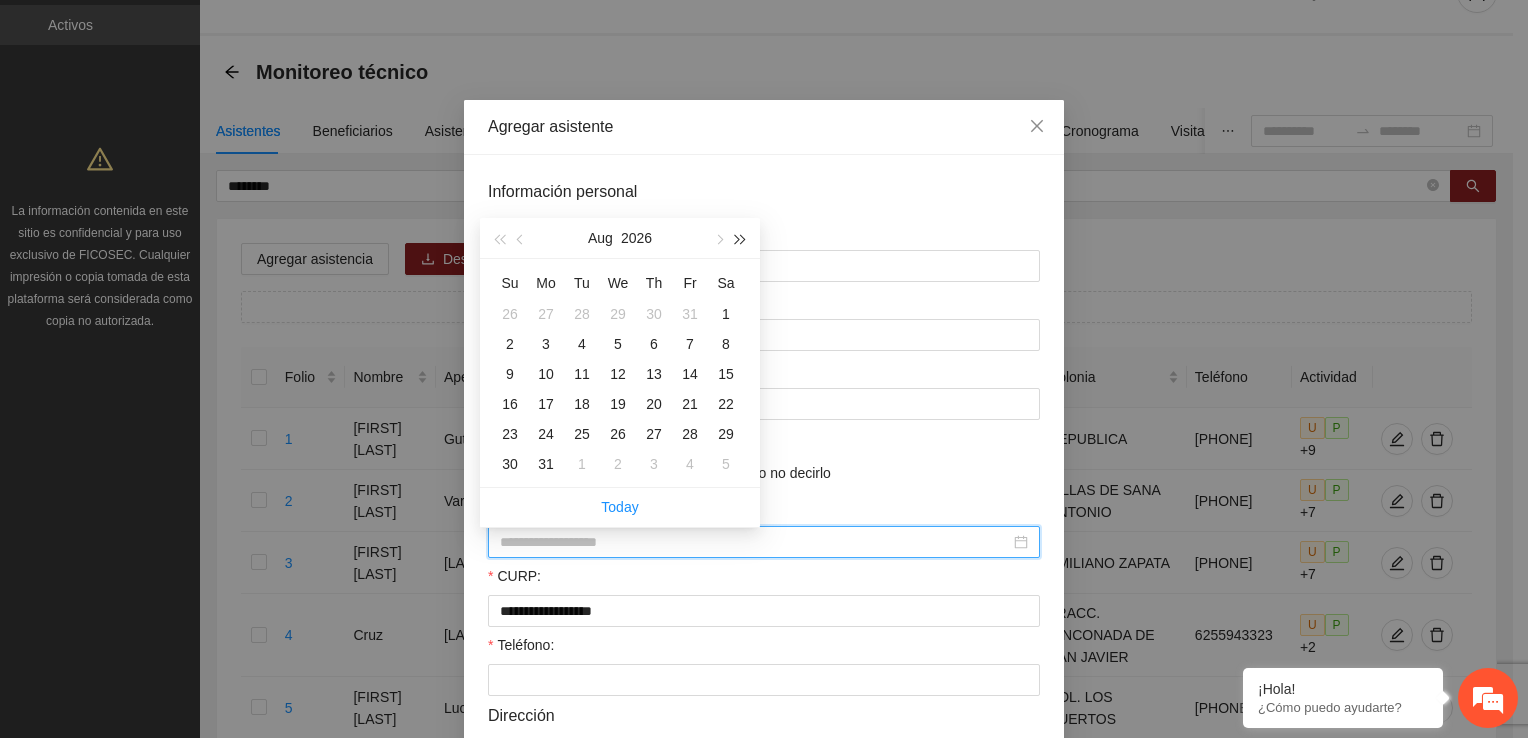 click at bounding box center [741, 239] 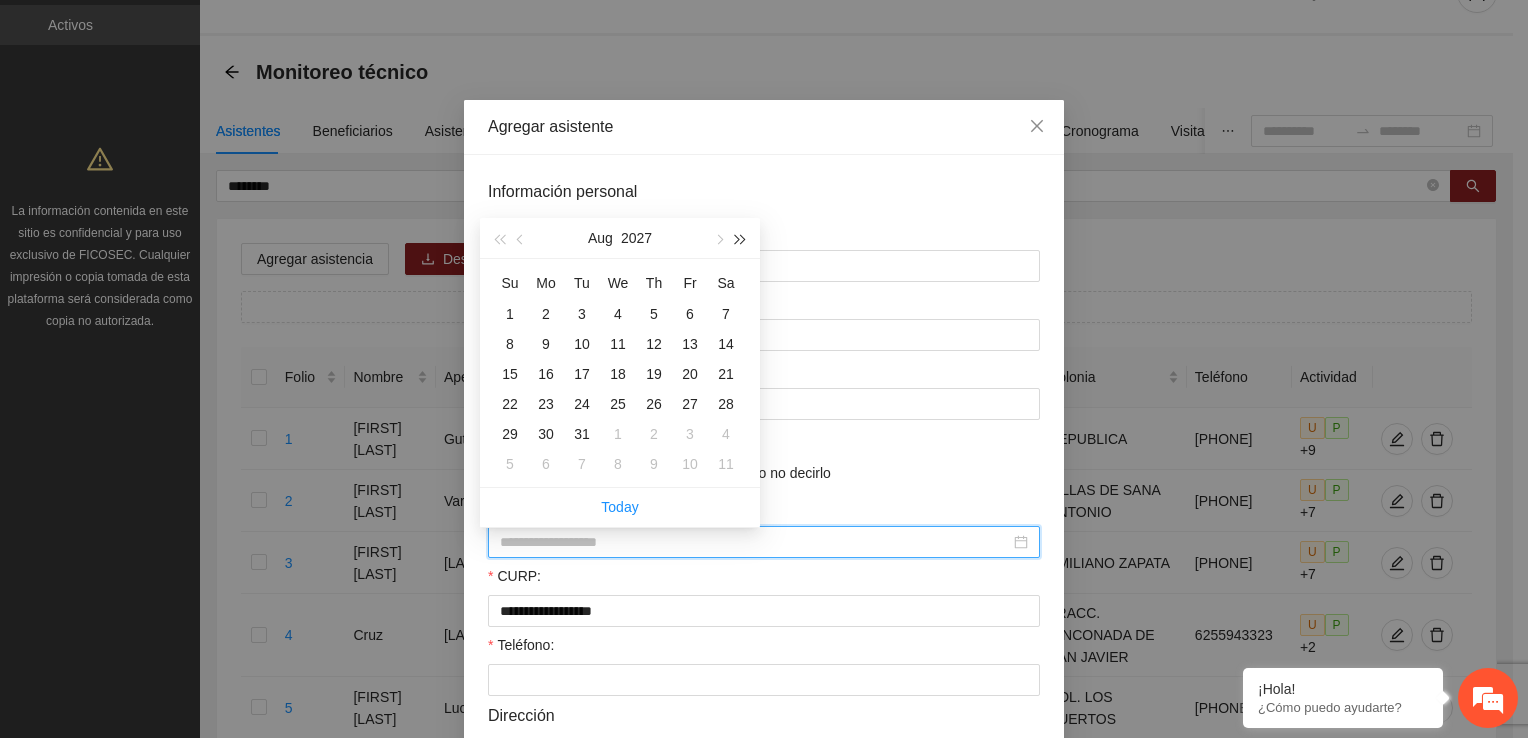 click at bounding box center (741, 239) 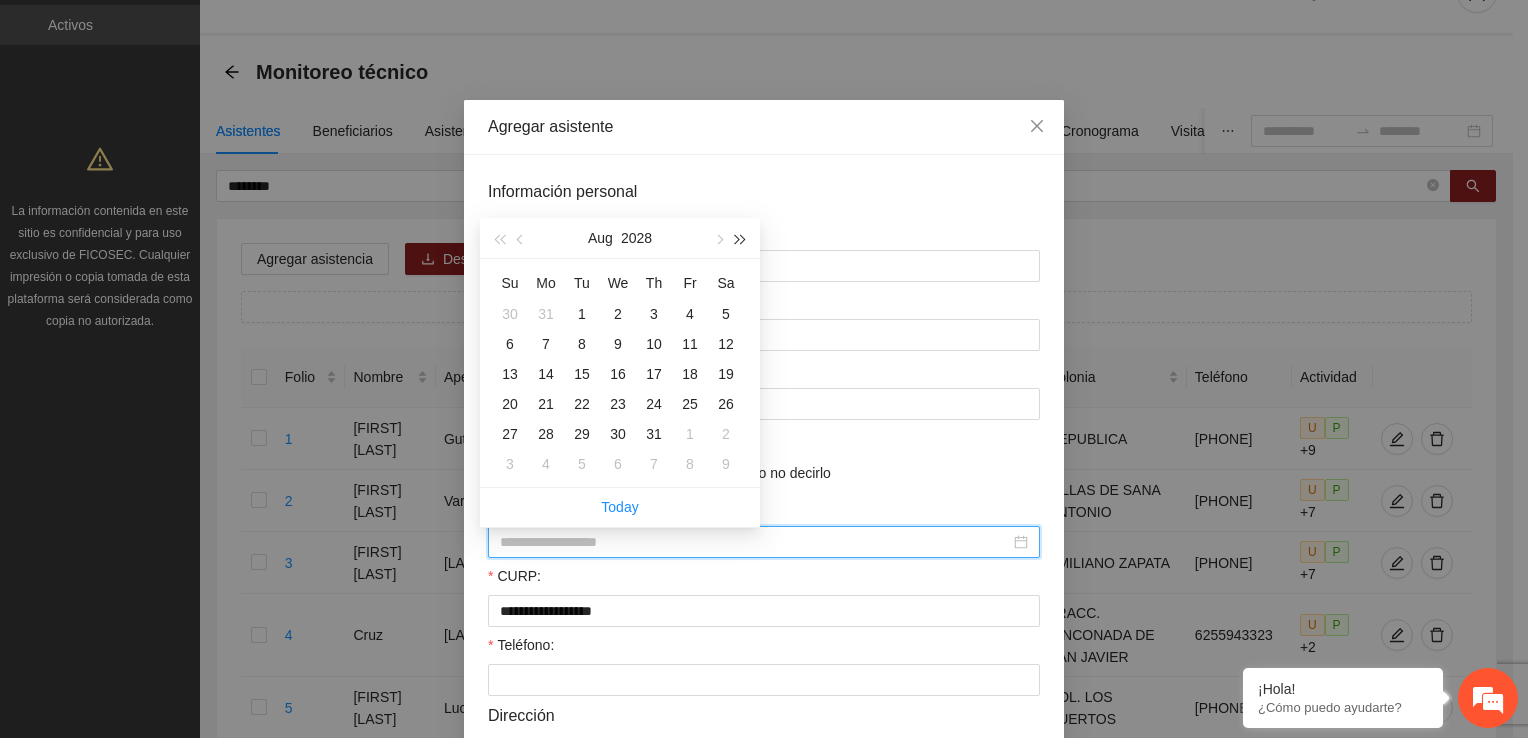 click at bounding box center (741, 239) 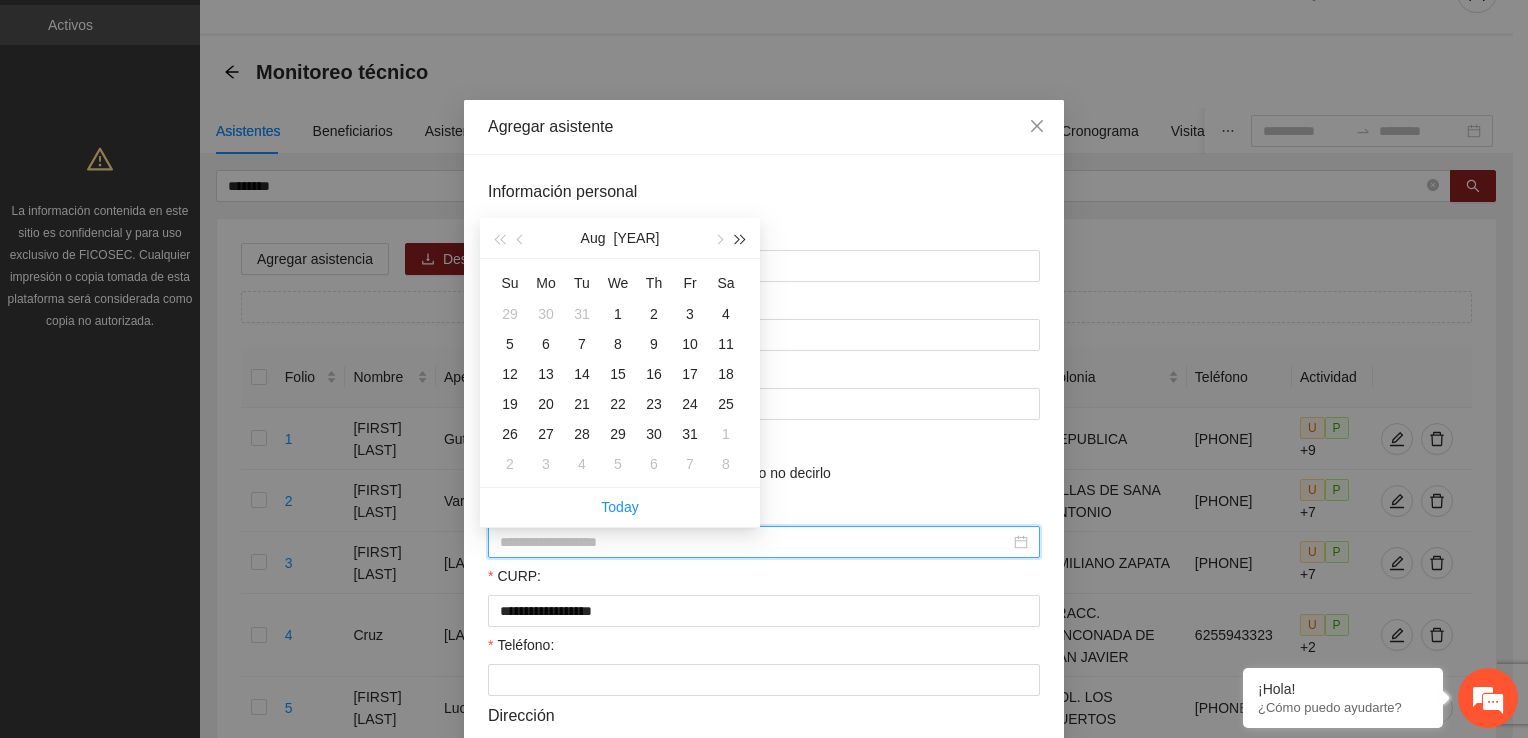 click at bounding box center (741, 239) 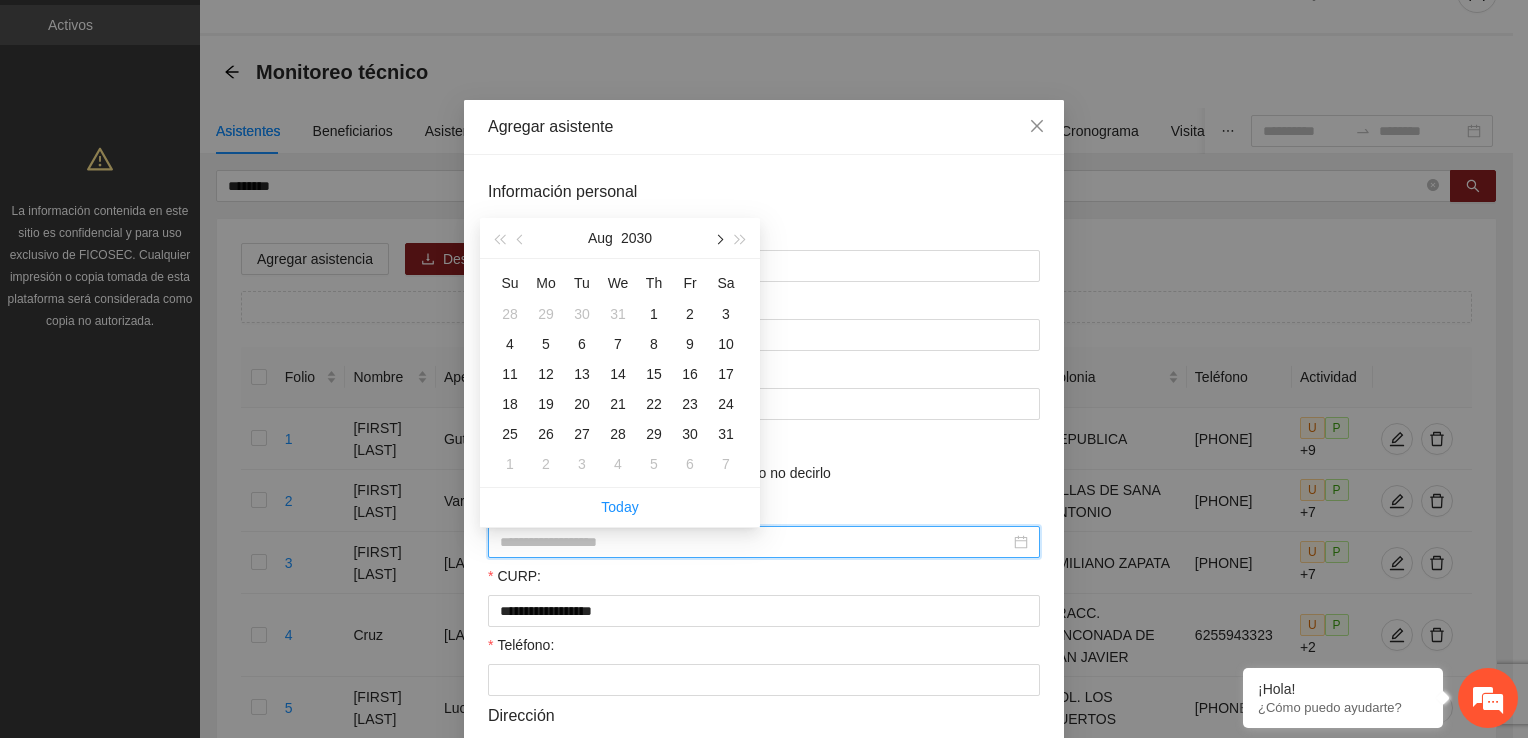 click at bounding box center [718, 239] 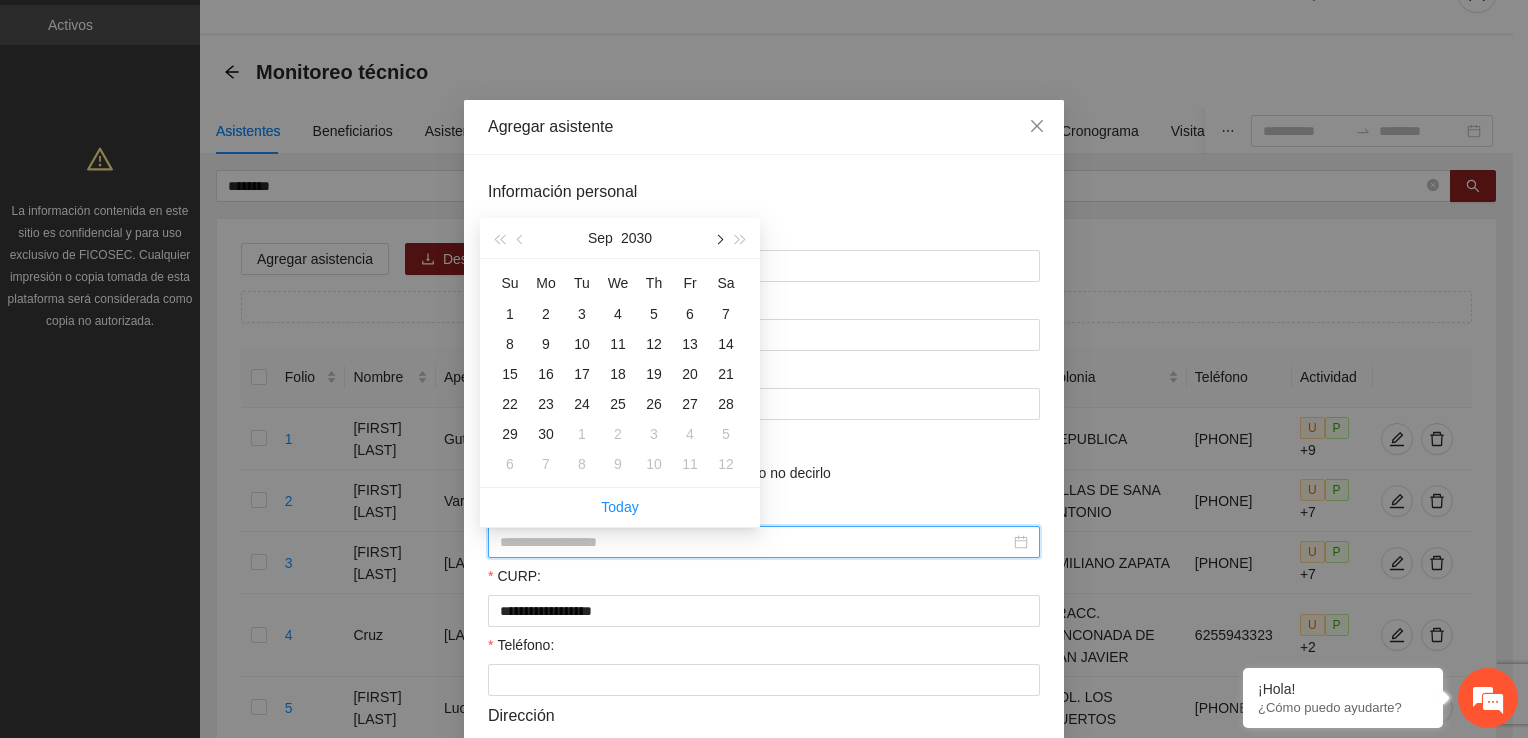click at bounding box center (718, 239) 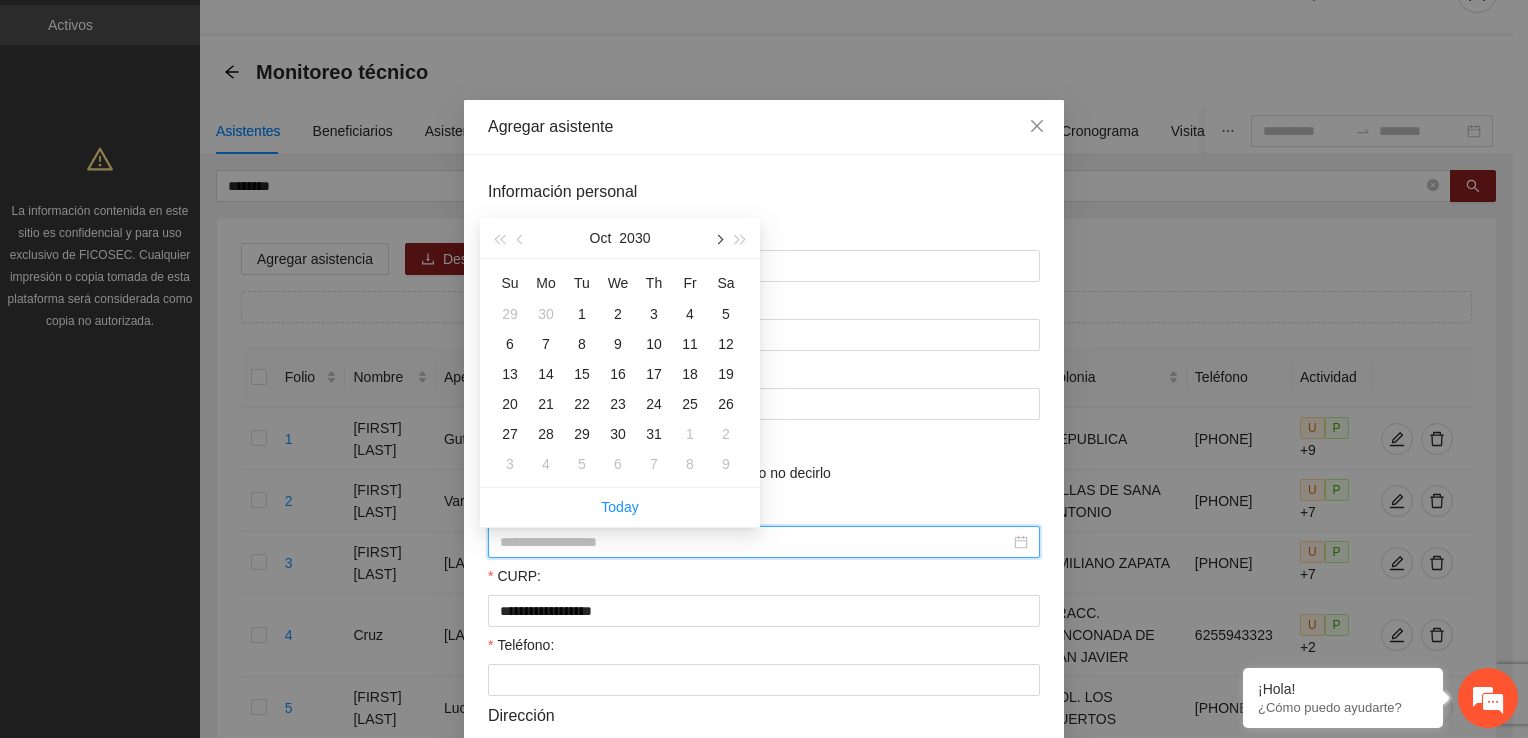 click at bounding box center (718, 239) 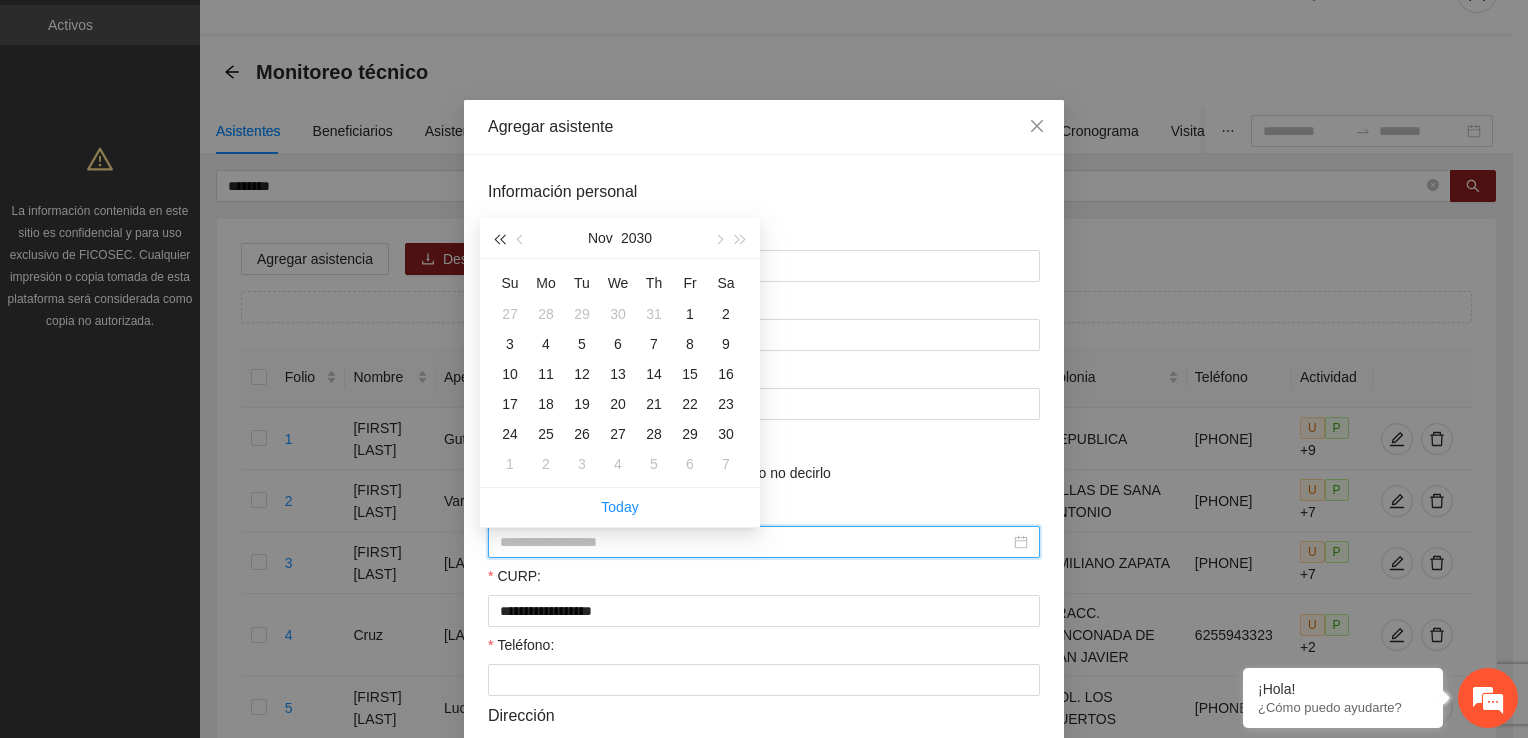 click at bounding box center [499, 238] 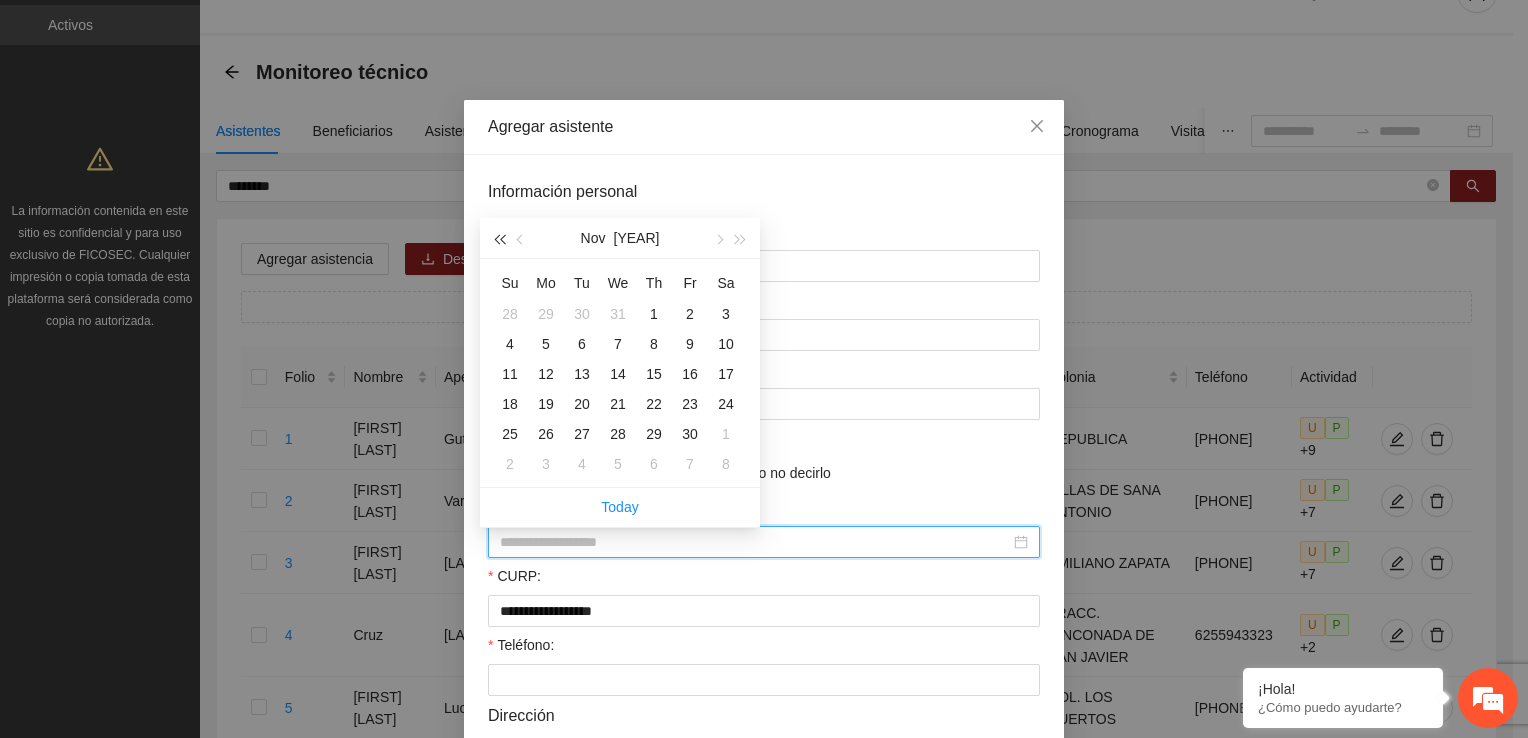 click at bounding box center [499, 238] 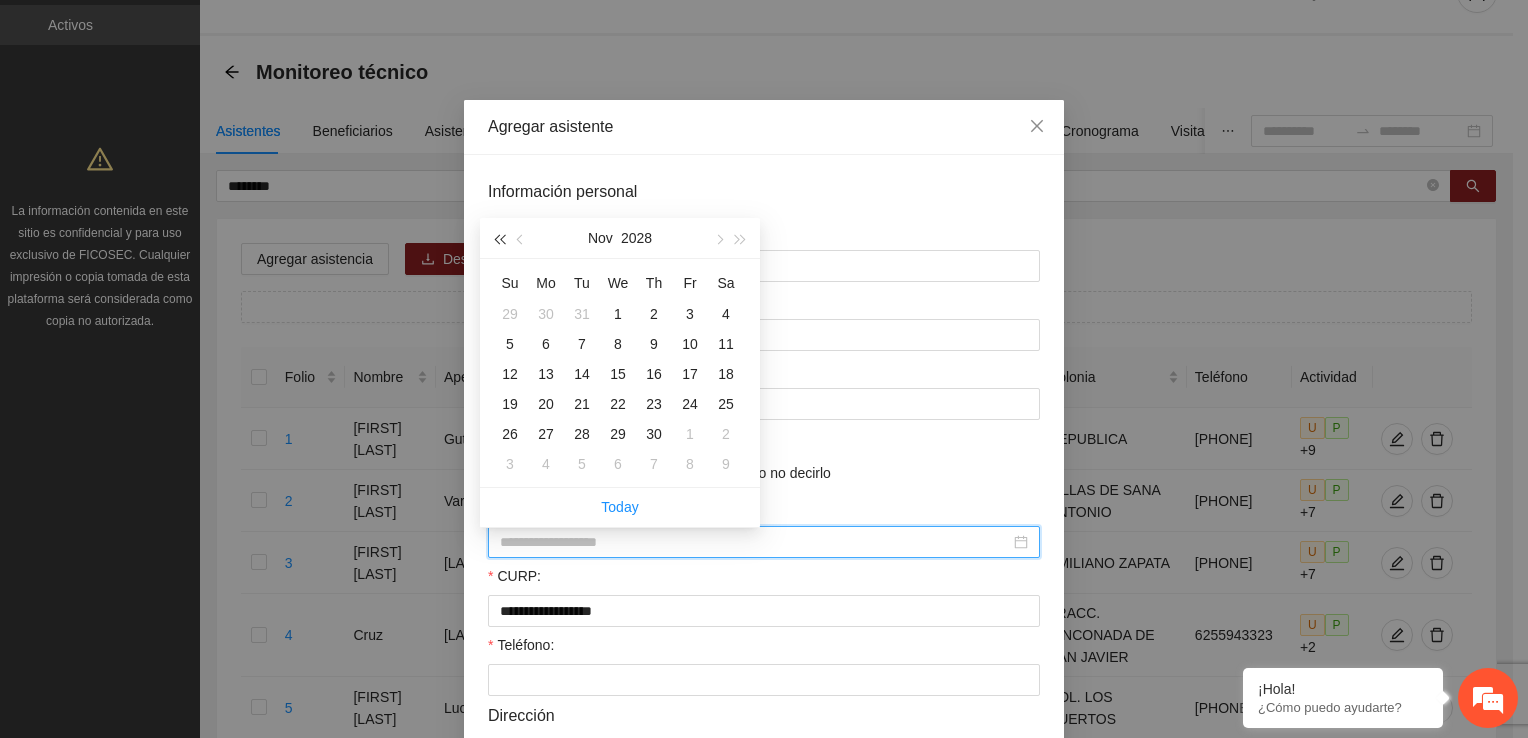 click at bounding box center (499, 238) 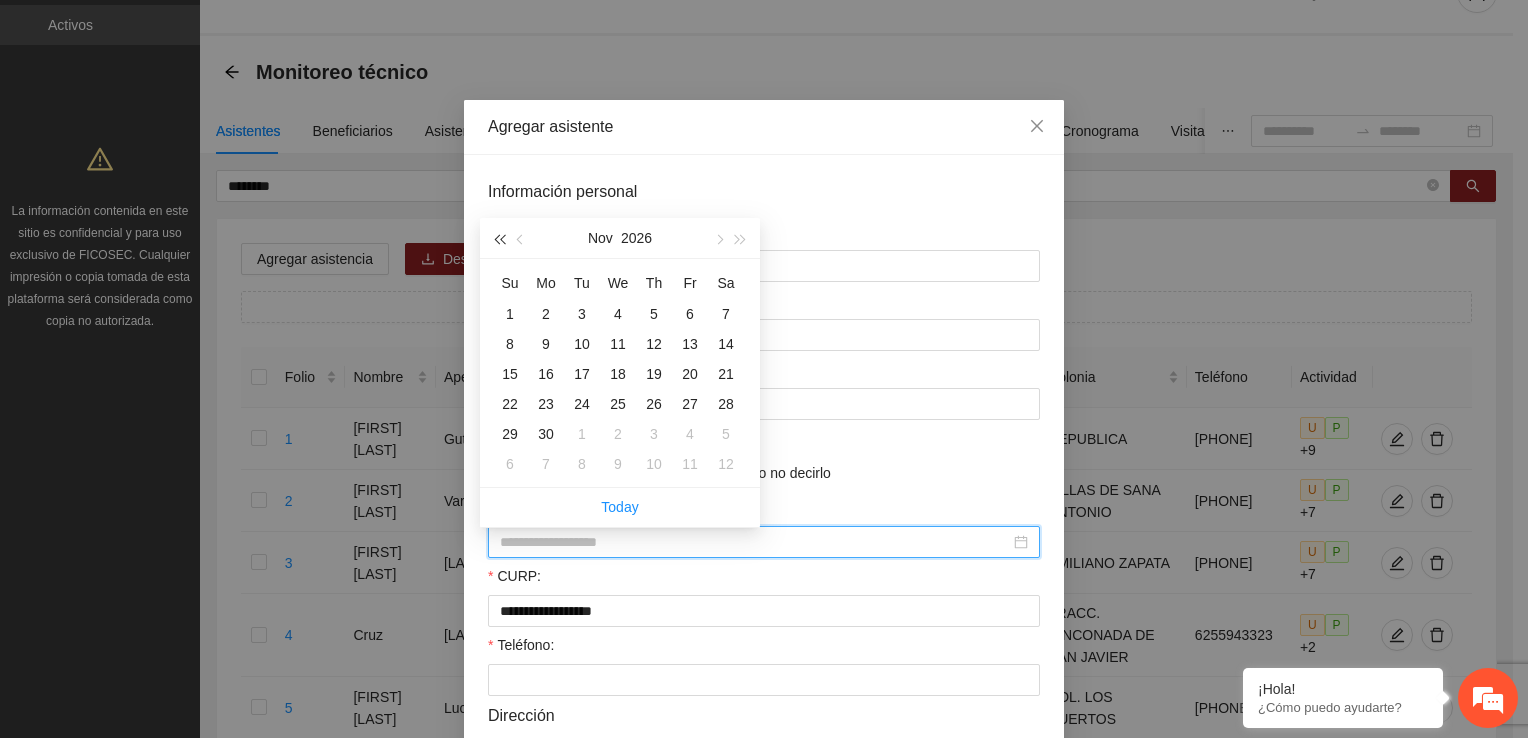 click at bounding box center (499, 238) 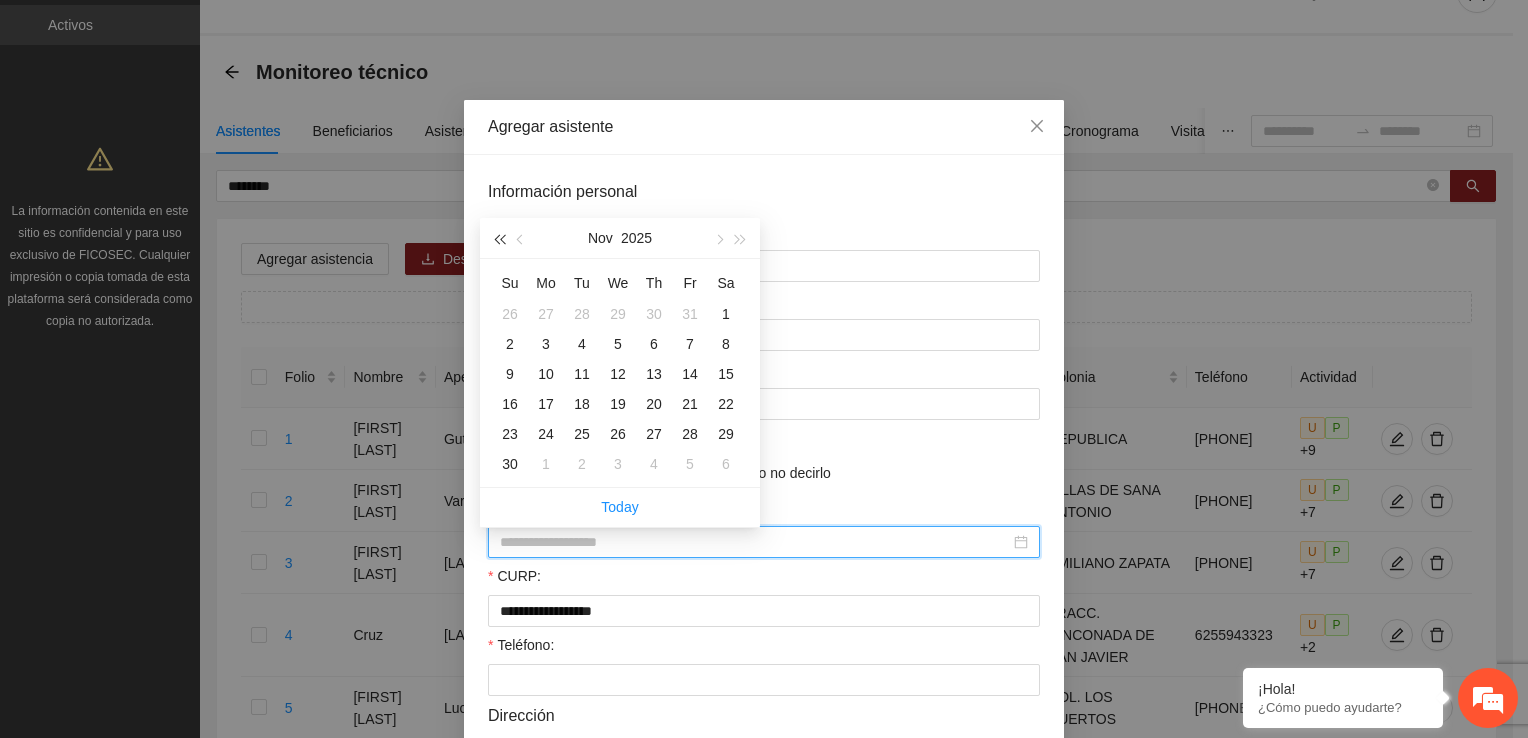 click at bounding box center [499, 238] 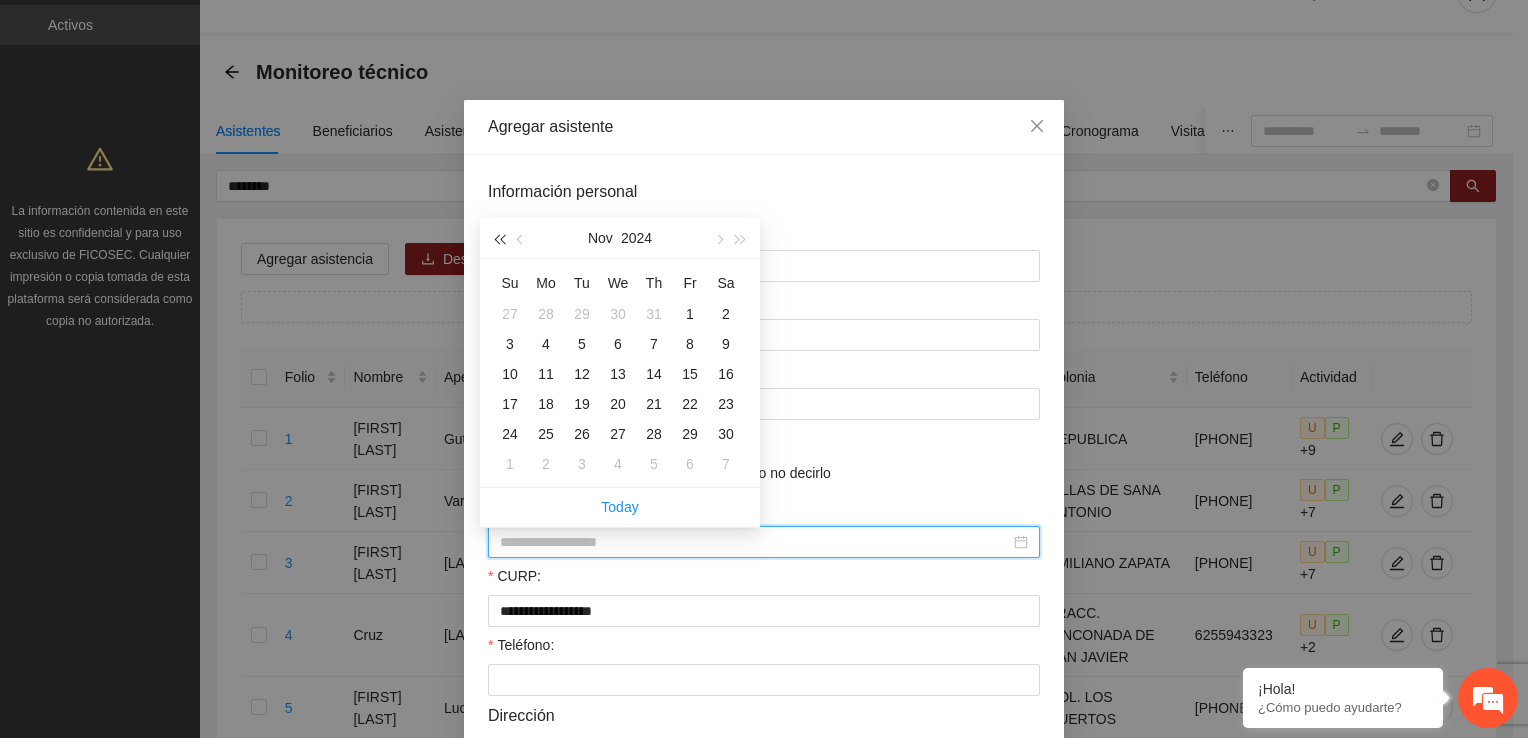 click at bounding box center (499, 238) 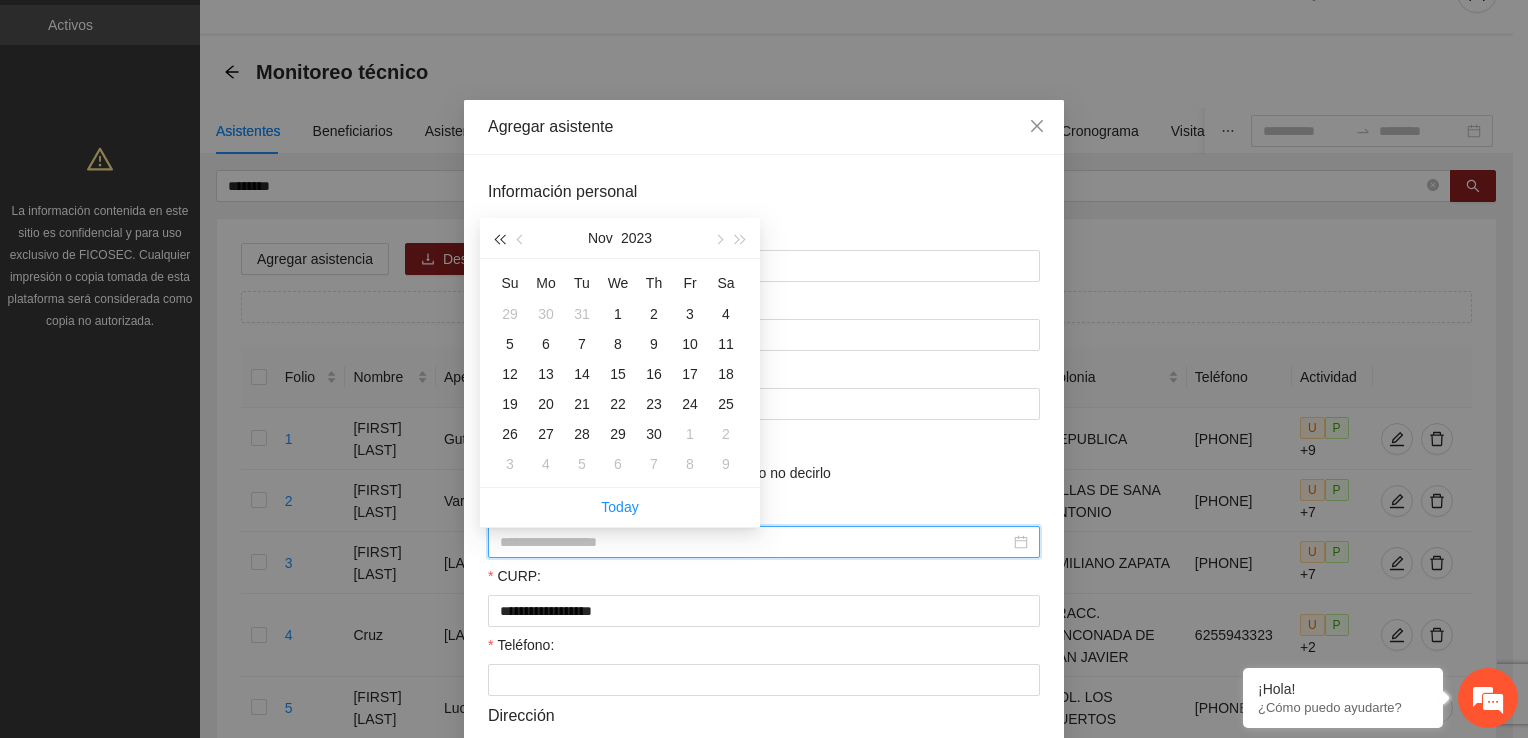 click at bounding box center (499, 238) 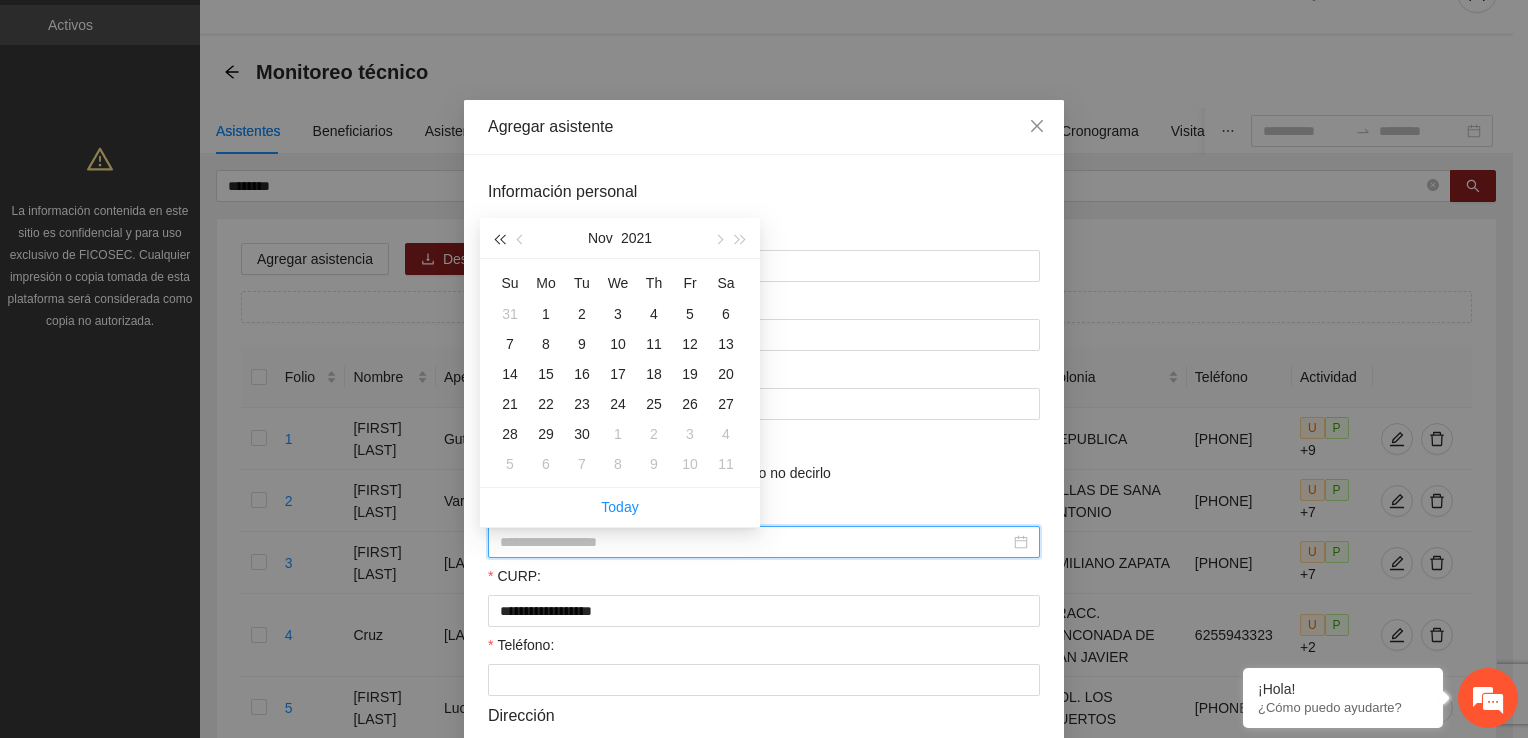 click at bounding box center [499, 238] 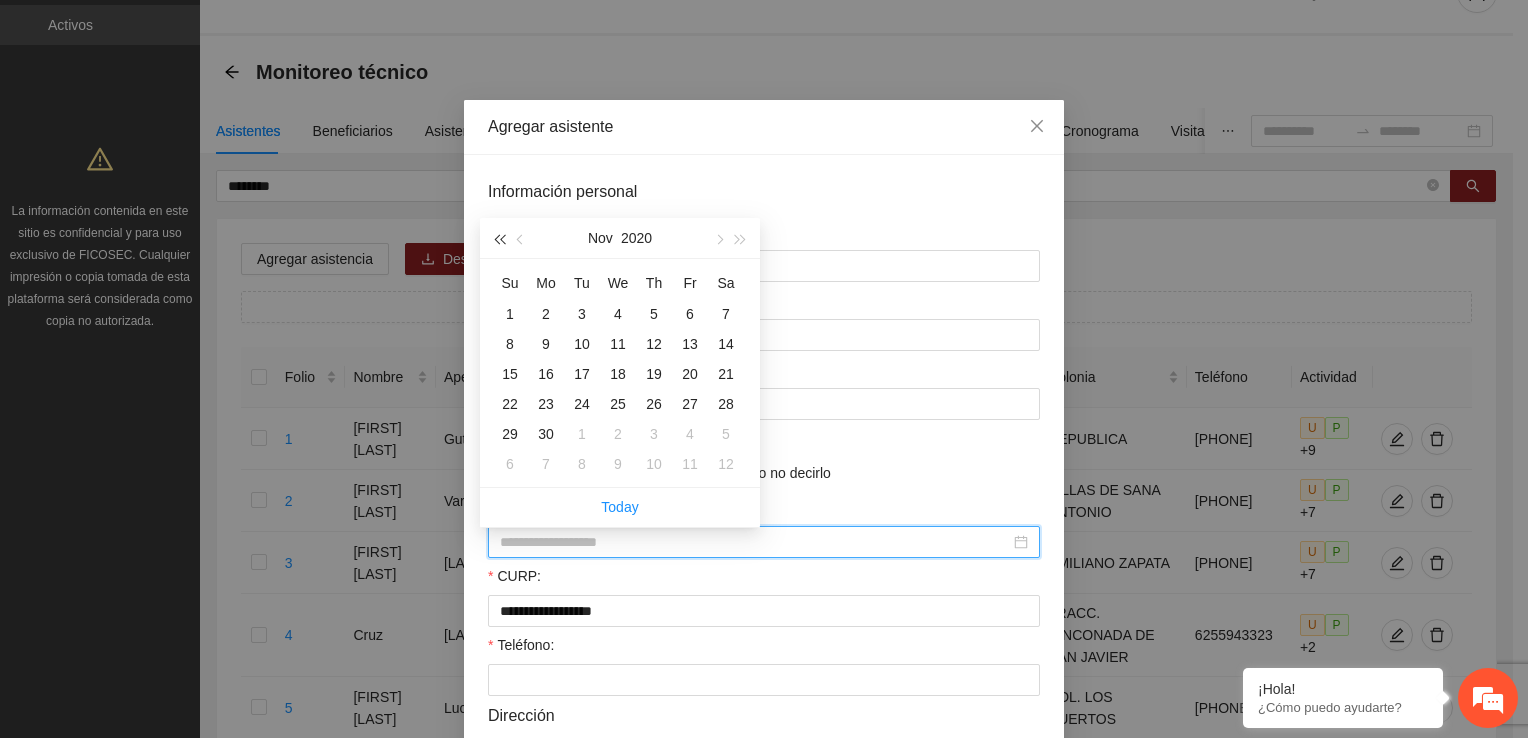 click at bounding box center [499, 238] 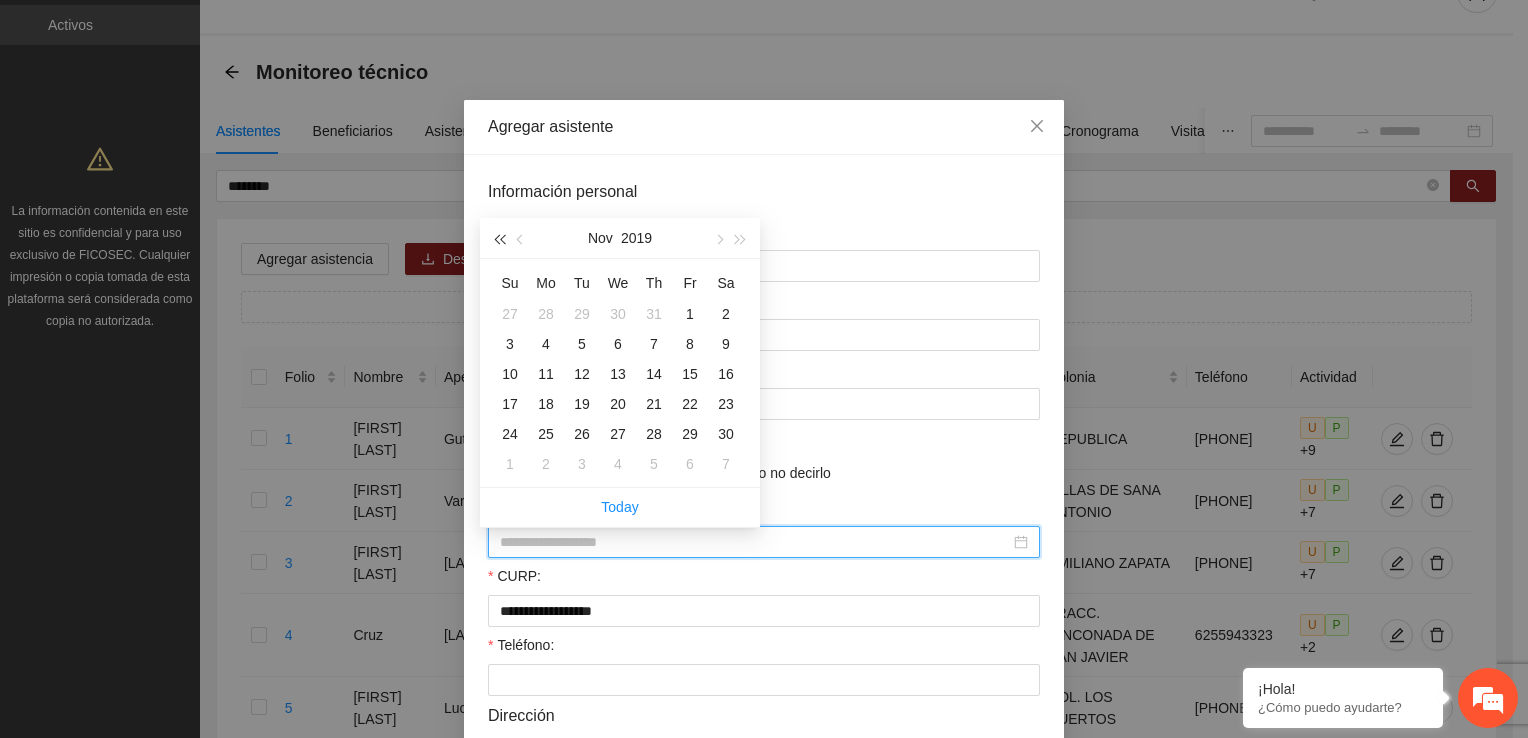 click at bounding box center [499, 238] 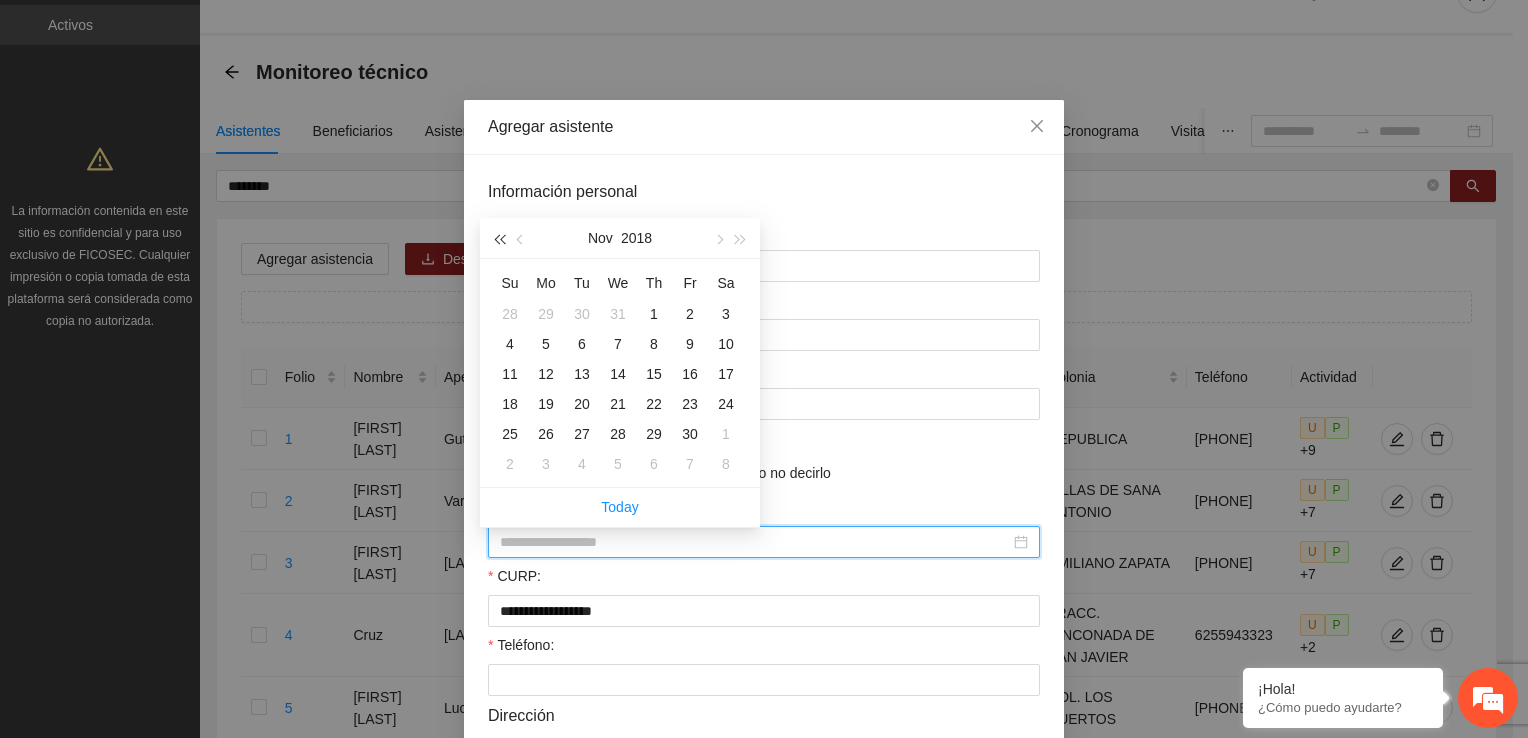 click at bounding box center [499, 238] 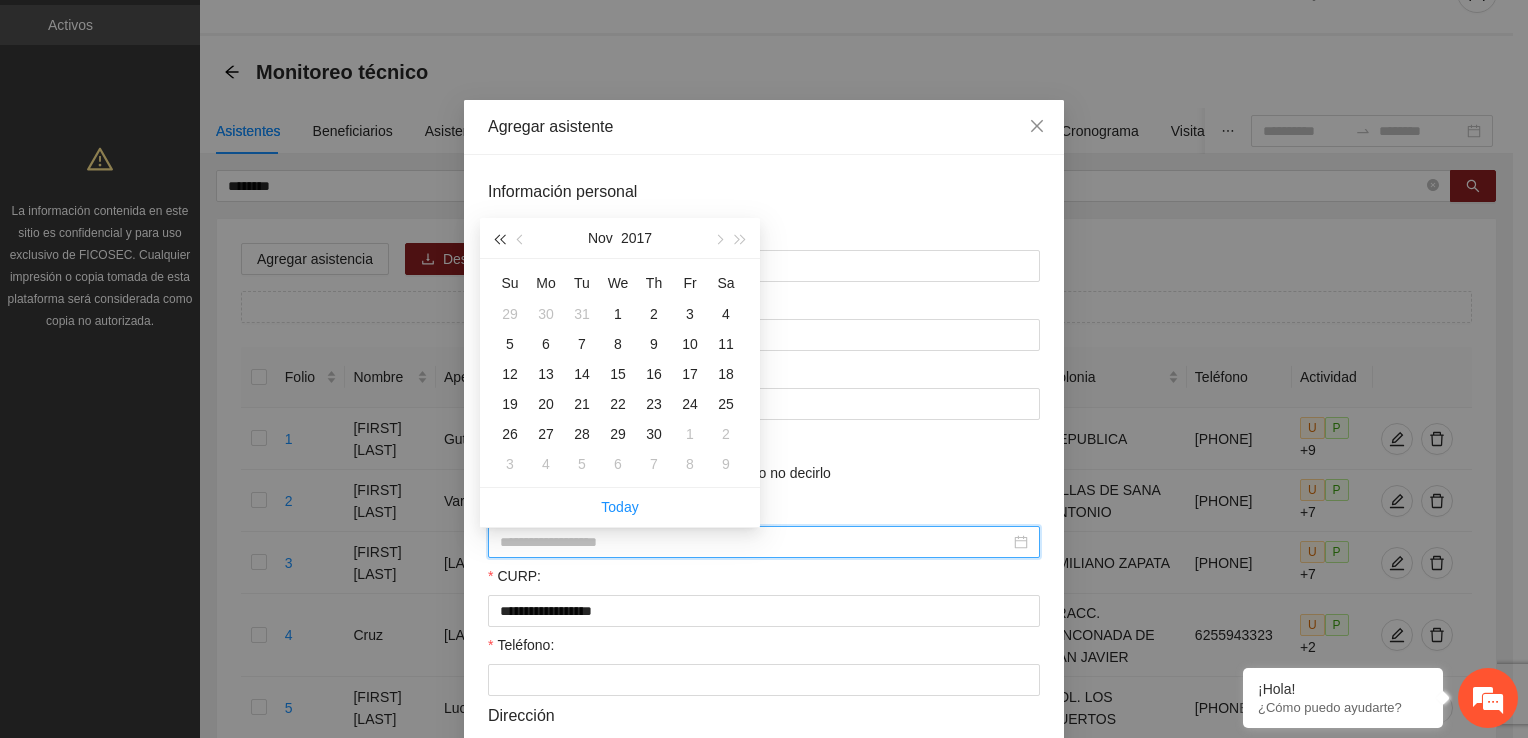 click at bounding box center (499, 238) 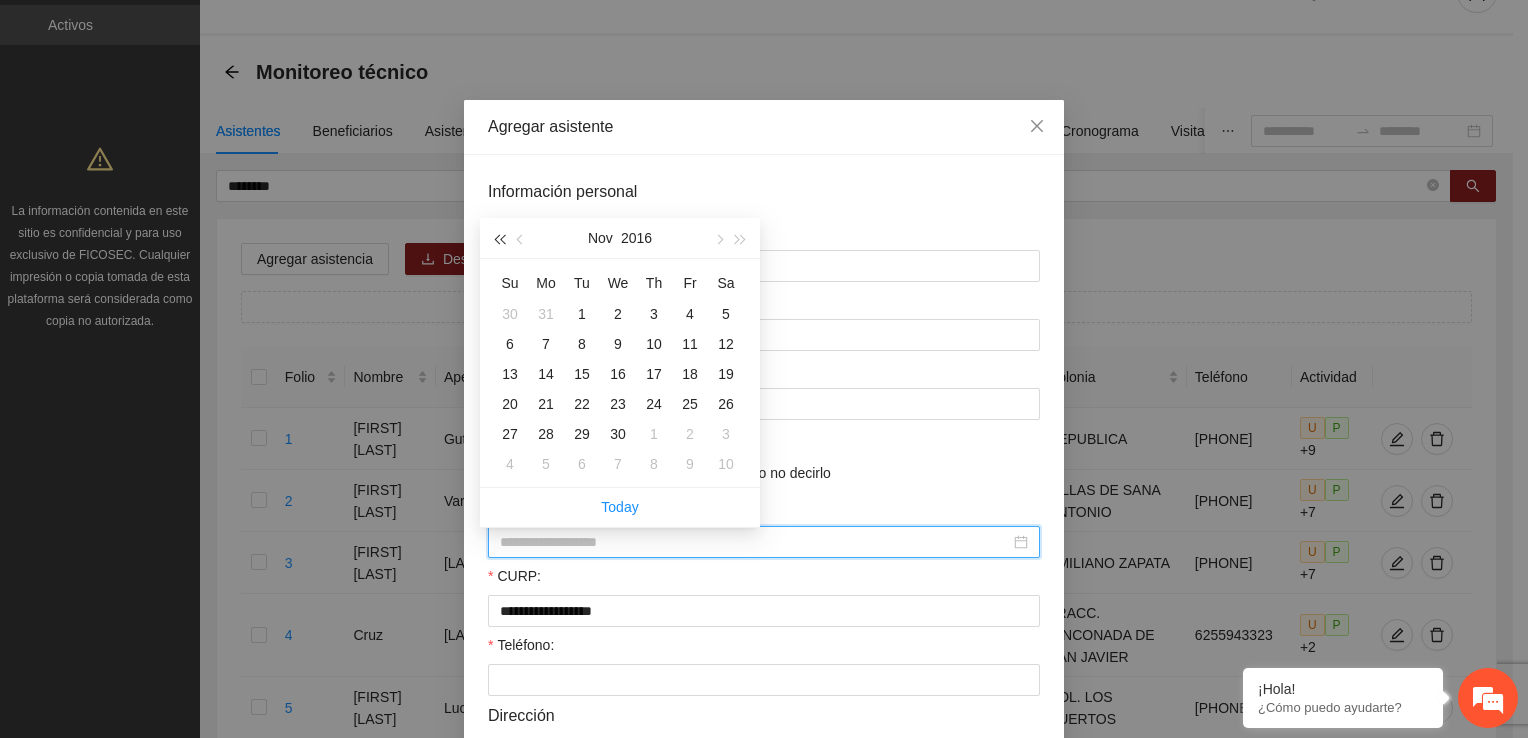 click at bounding box center [499, 238] 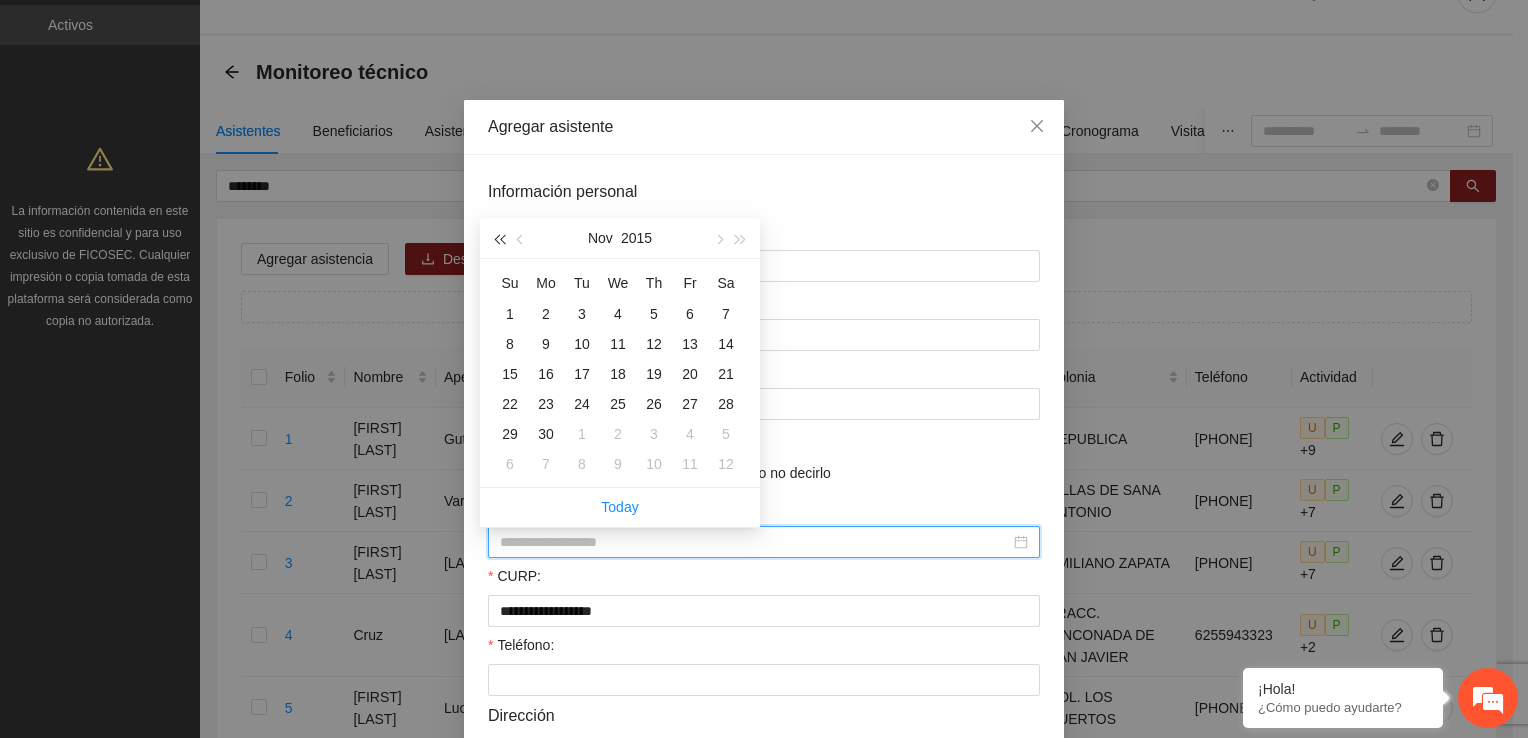 click at bounding box center [499, 238] 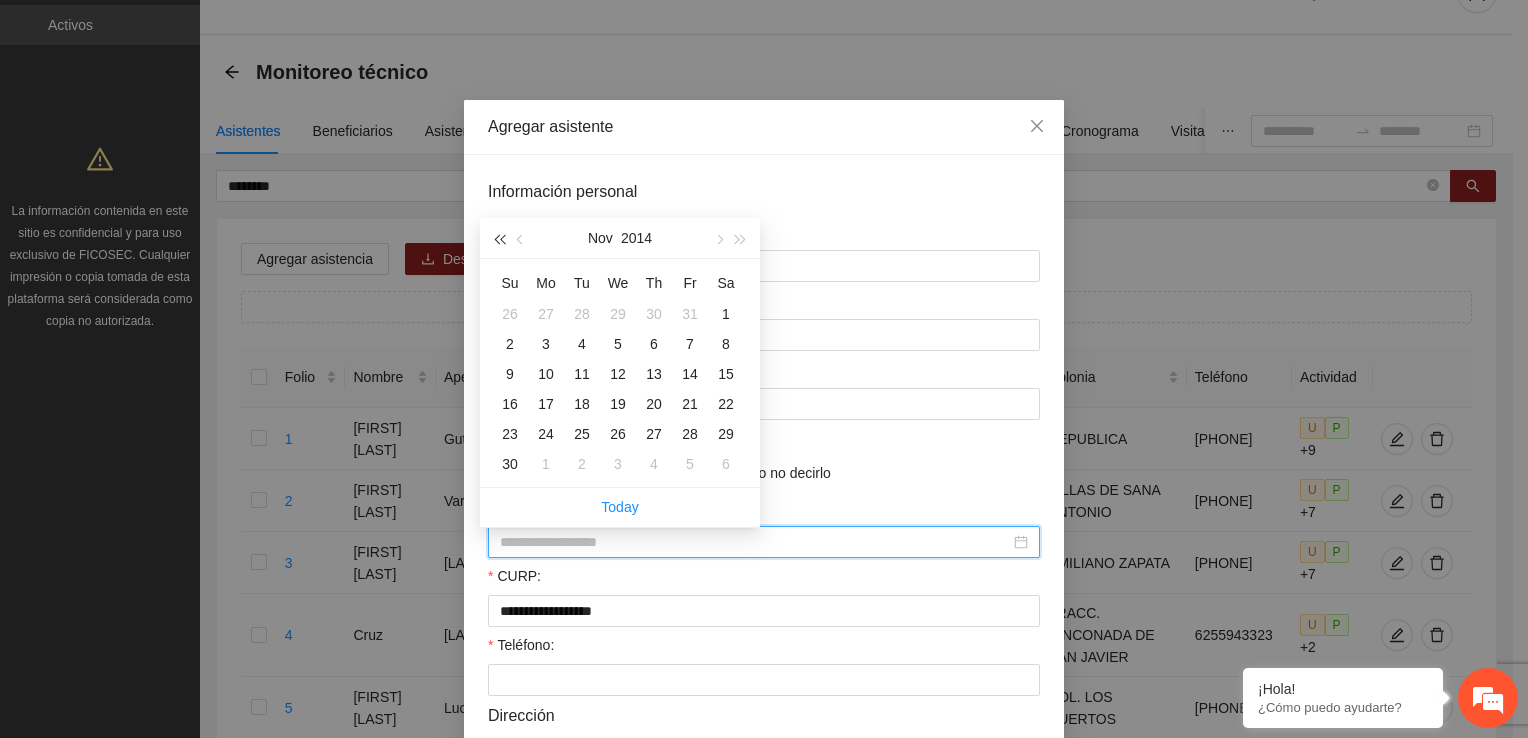 click at bounding box center (499, 238) 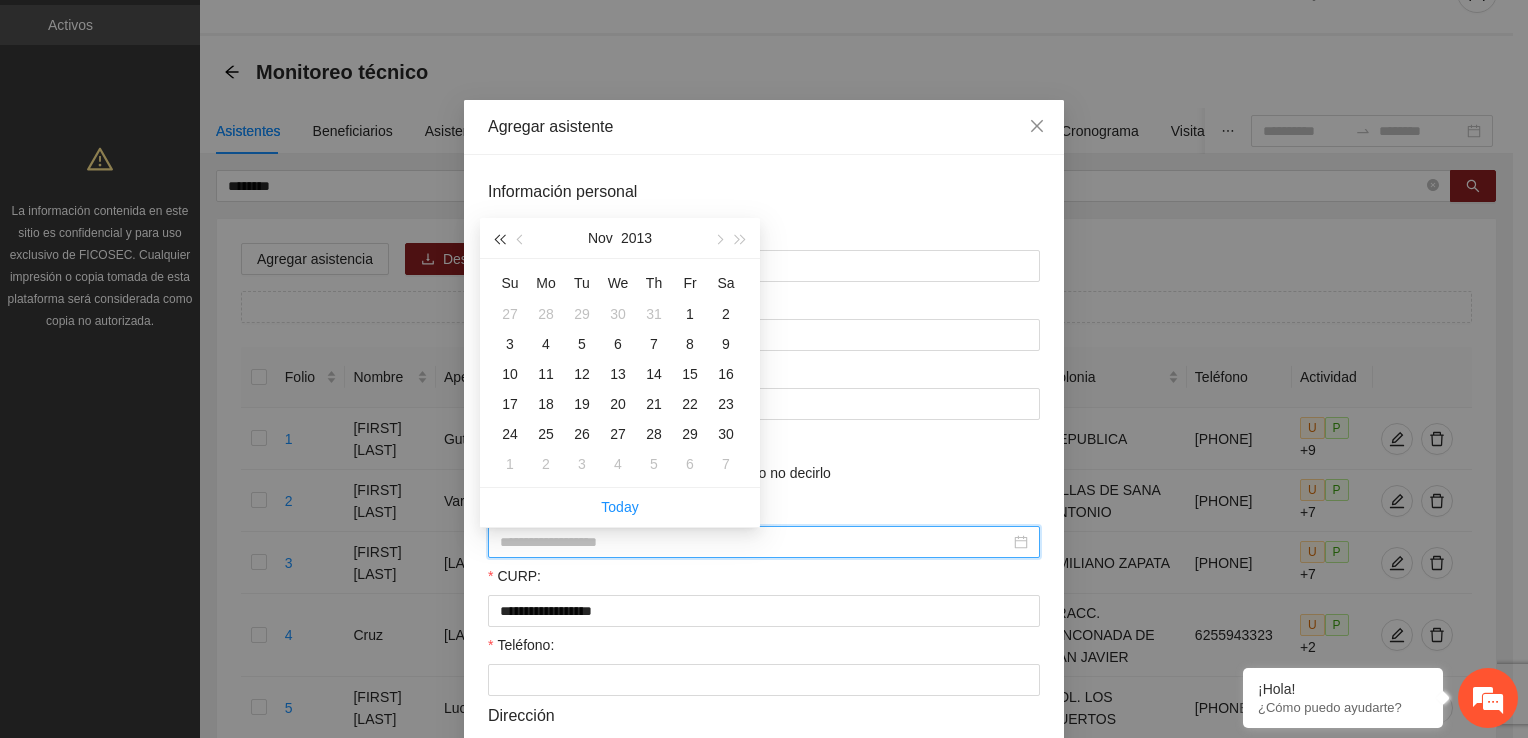 click at bounding box center (499, 238) 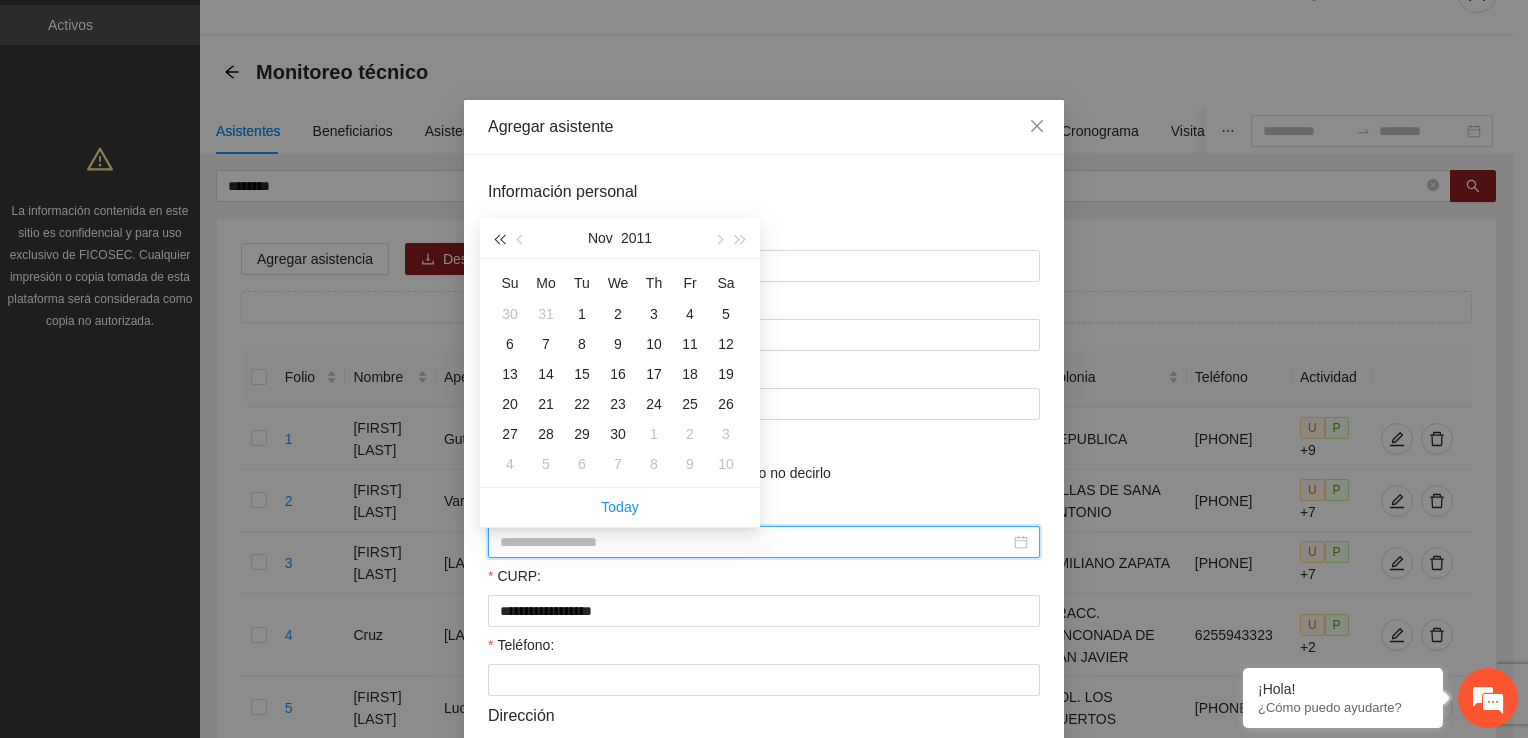 click at bounding box center [499, 238] 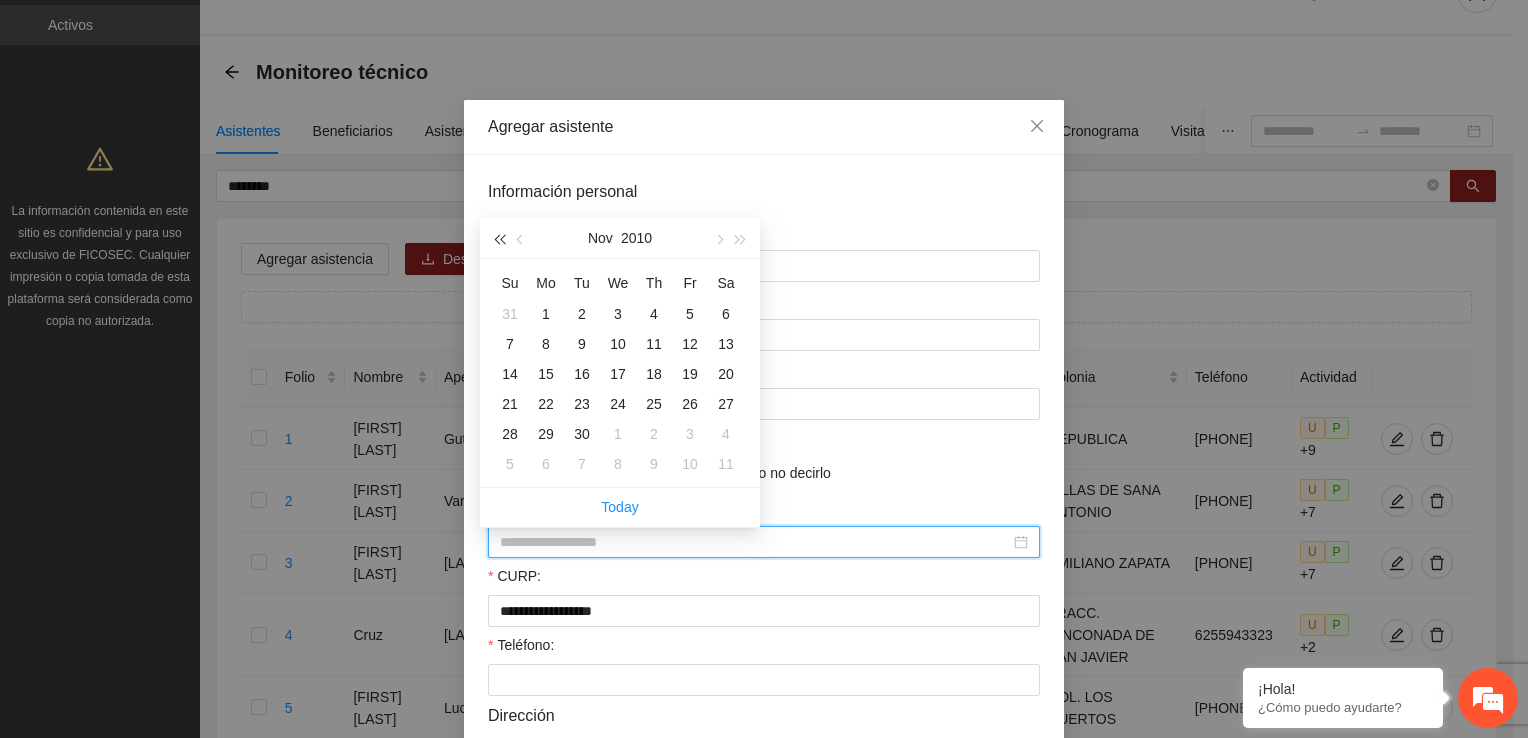click at bounding box center (499, 238) 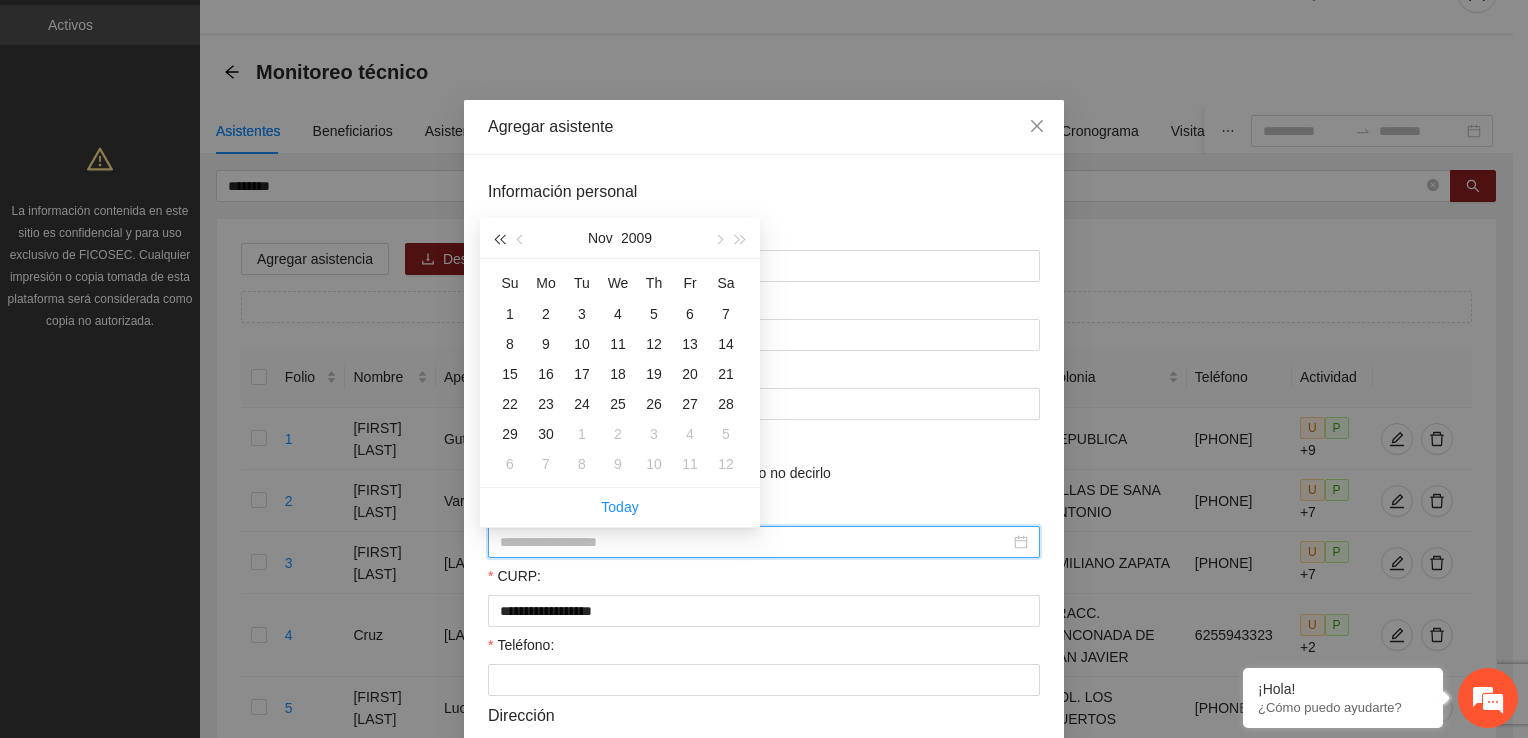 click at bounding box center (499, 238) 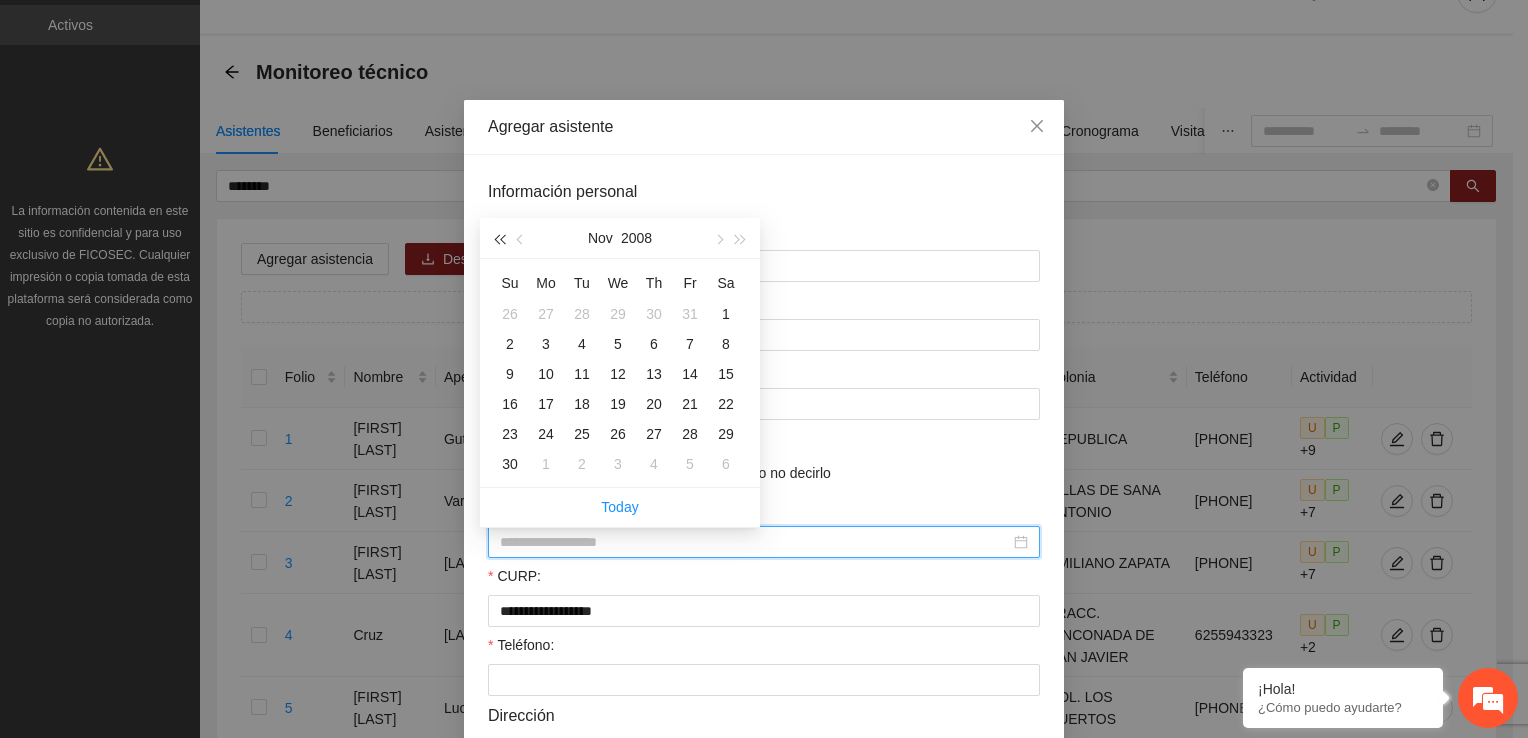 click at bounding box center [499, 238] 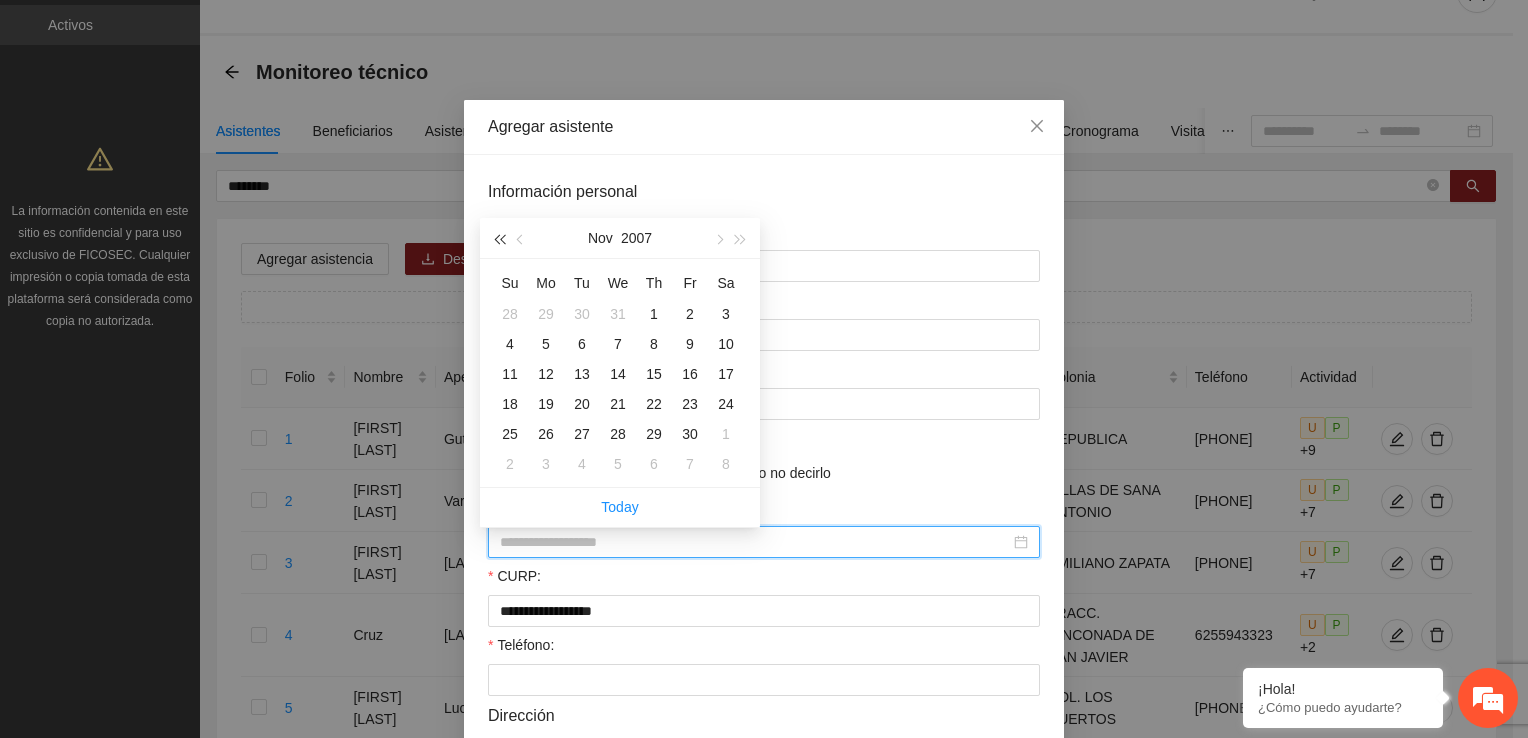 click at bounding box center (499, 238) 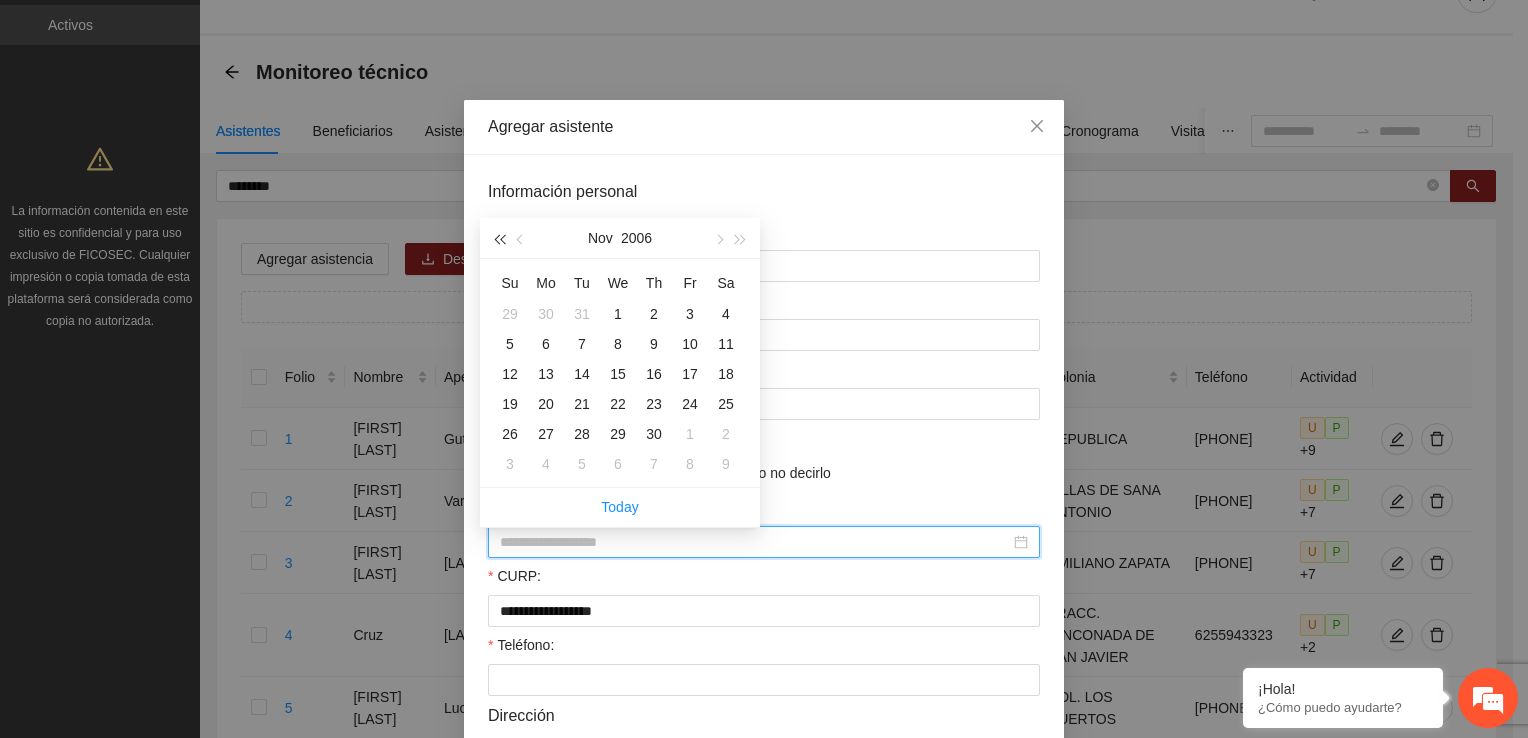 click at bounding box center [499, 238] 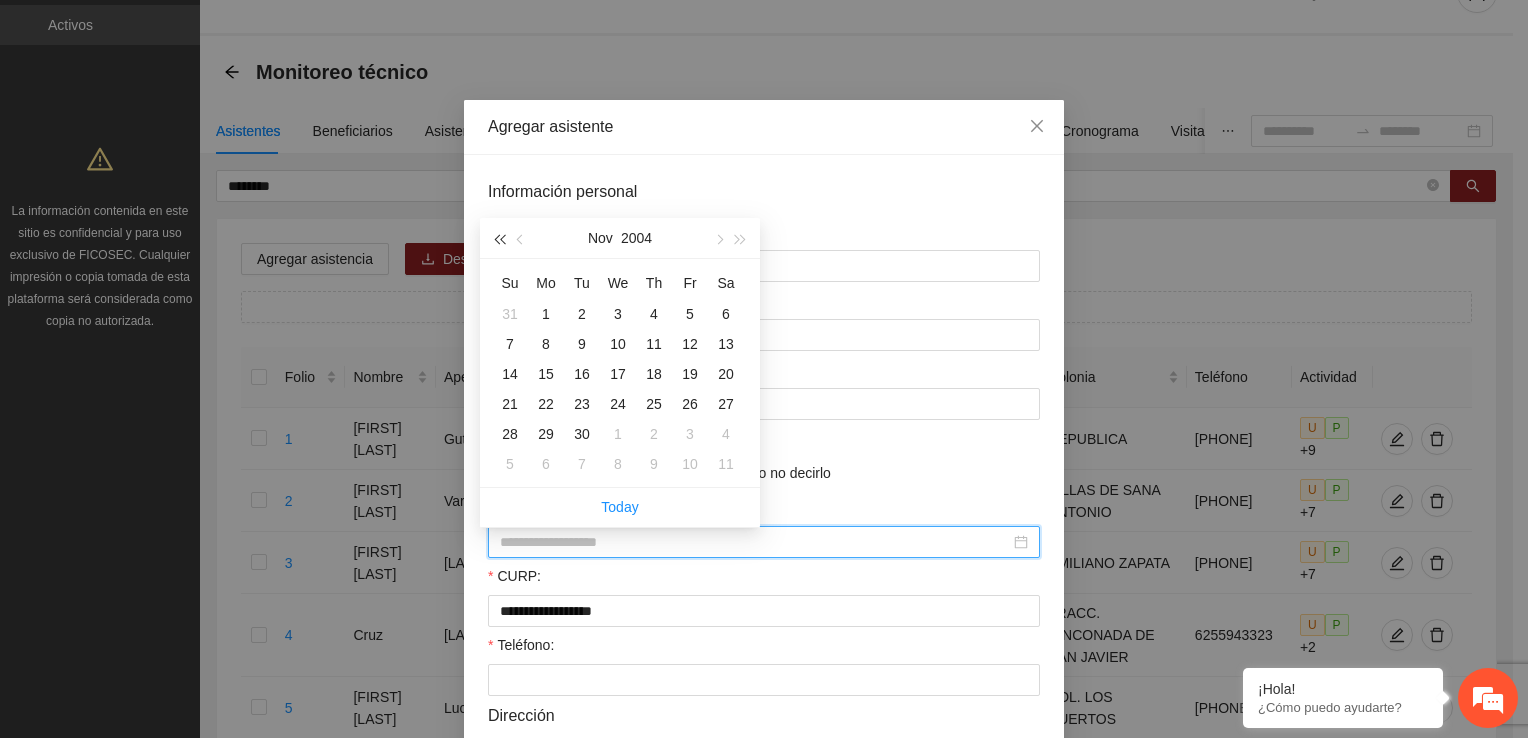 click at bounding box center (499, 238) 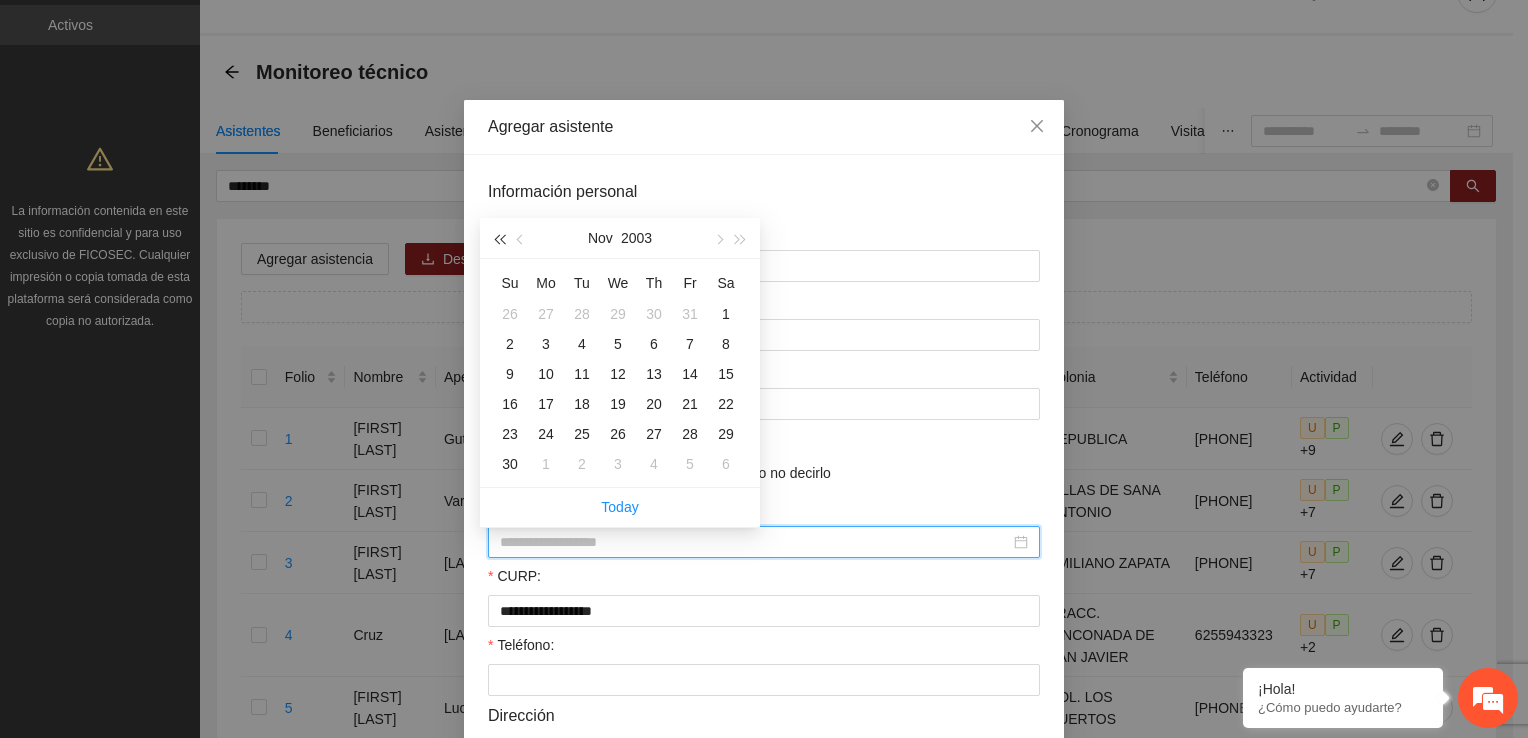 click at bounding box center (499, 238) 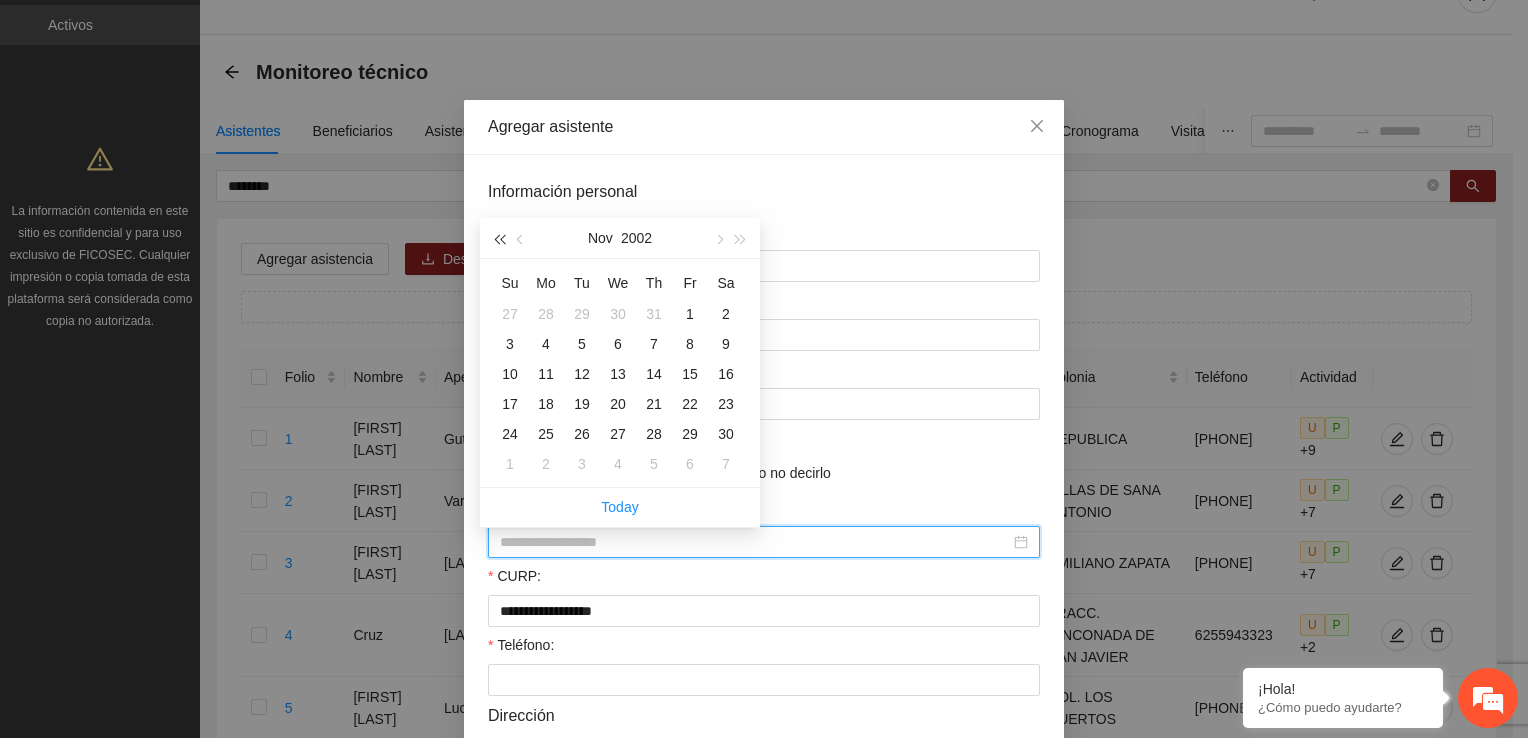 click at bounding box center (499, 238) 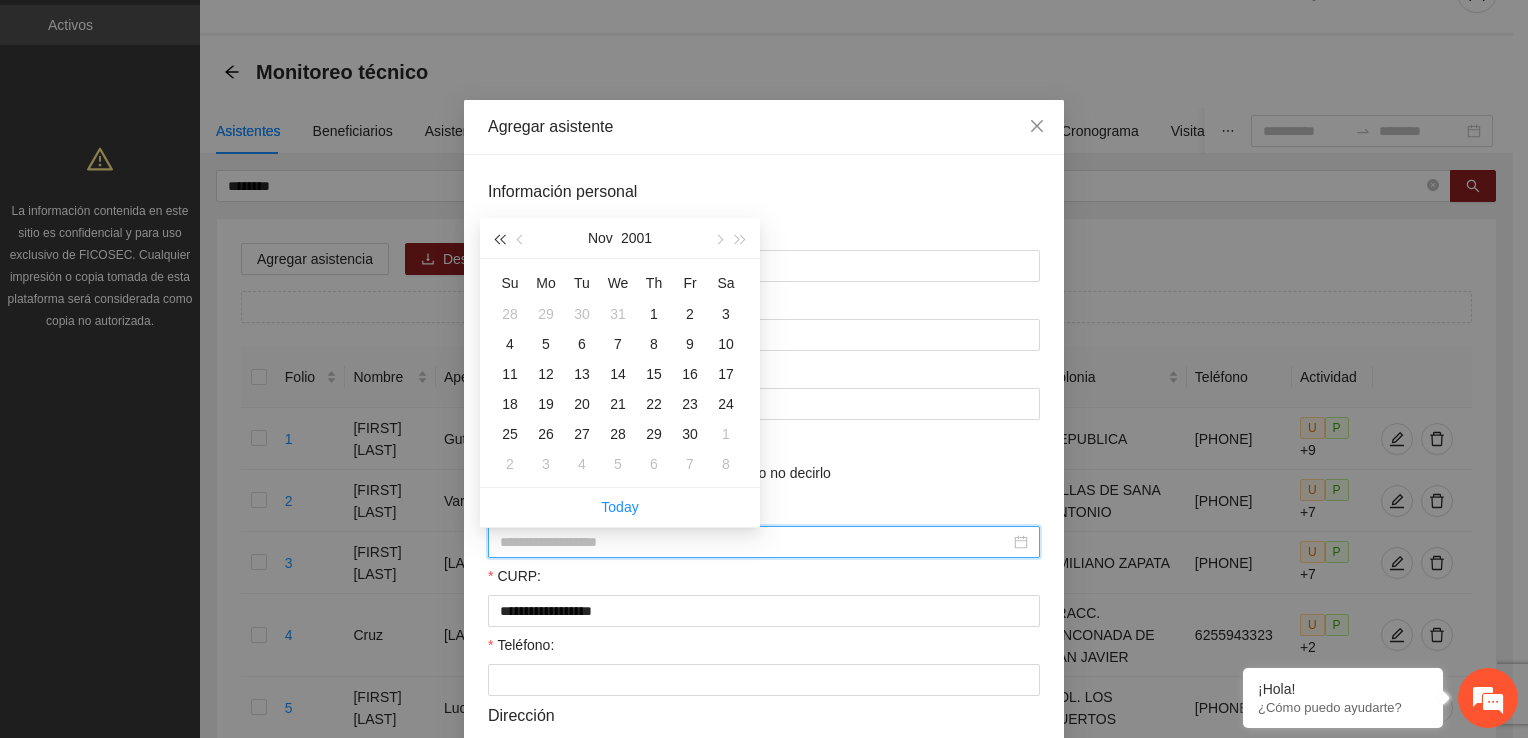 click at bounding box center [499, 238] 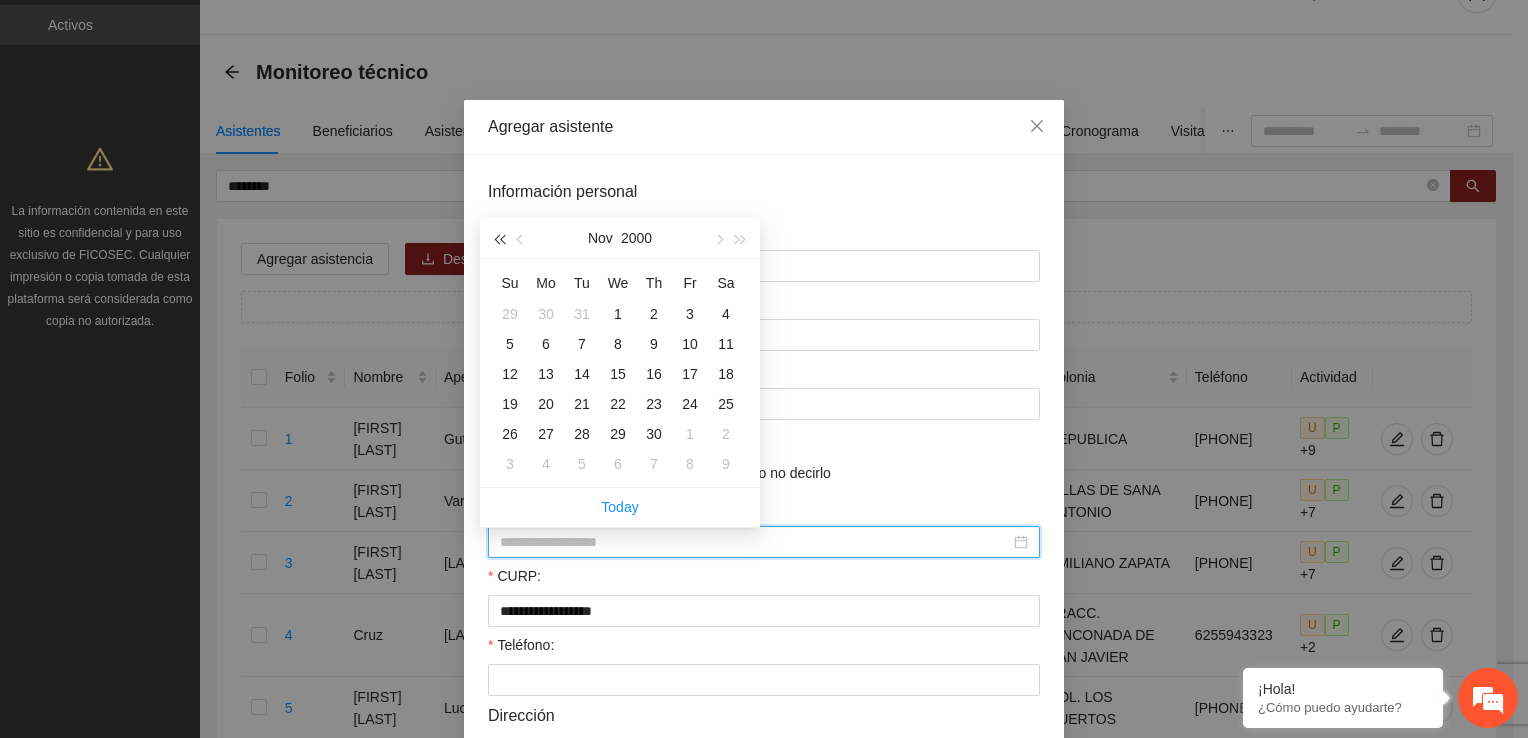 click at bounding box center [499, 238] 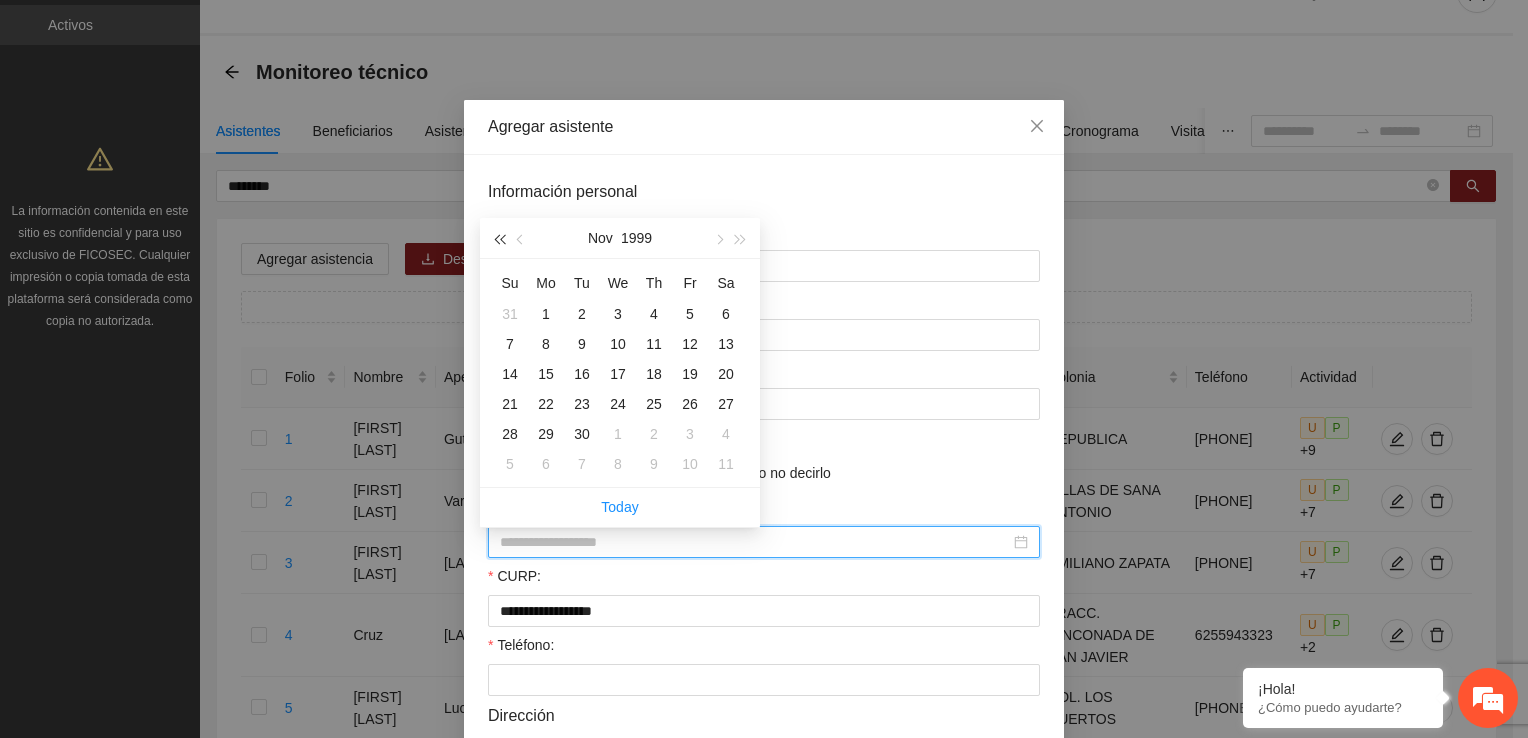 click at bounding box center (499, 238) 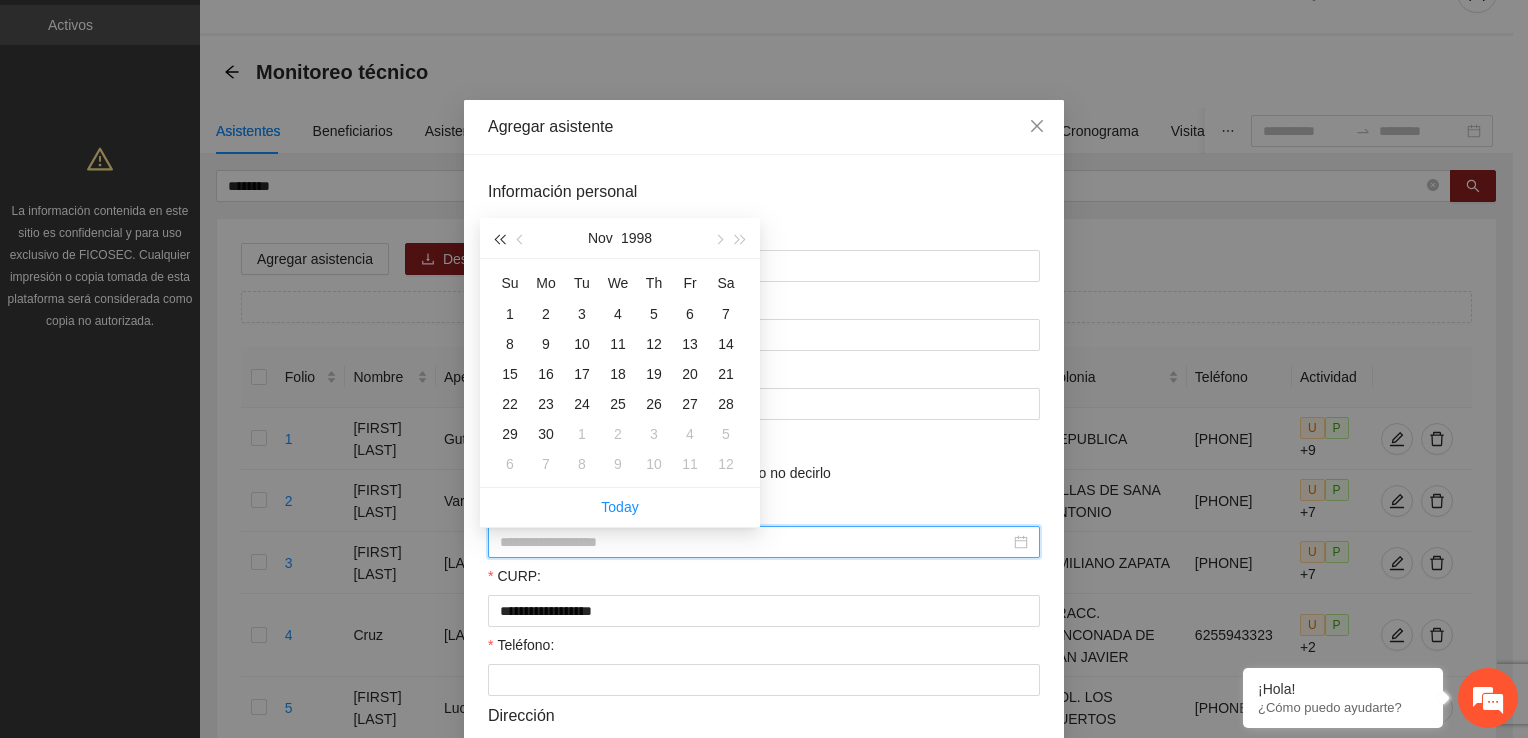 click at bounding box center [499, 239] 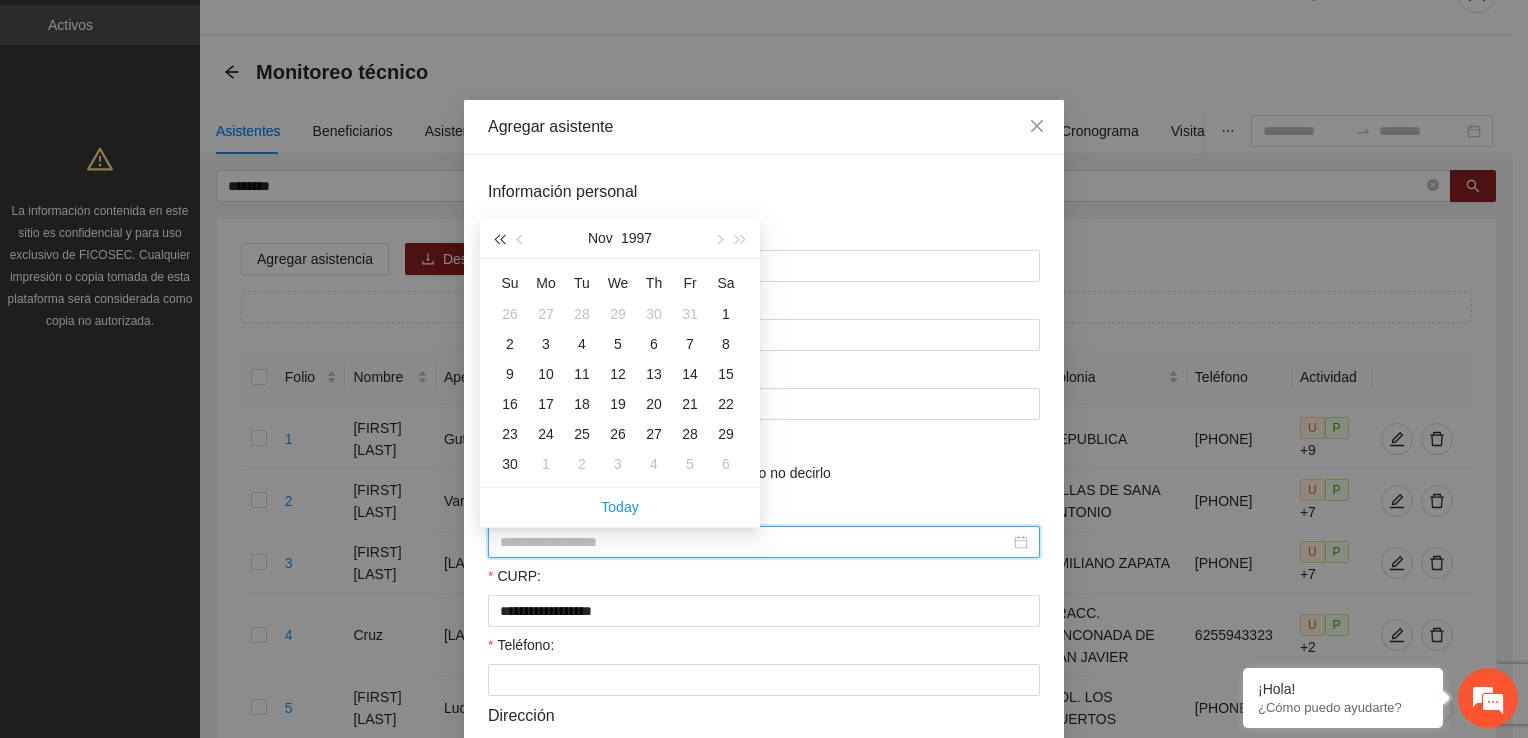 click at bounding box center (499, 239) 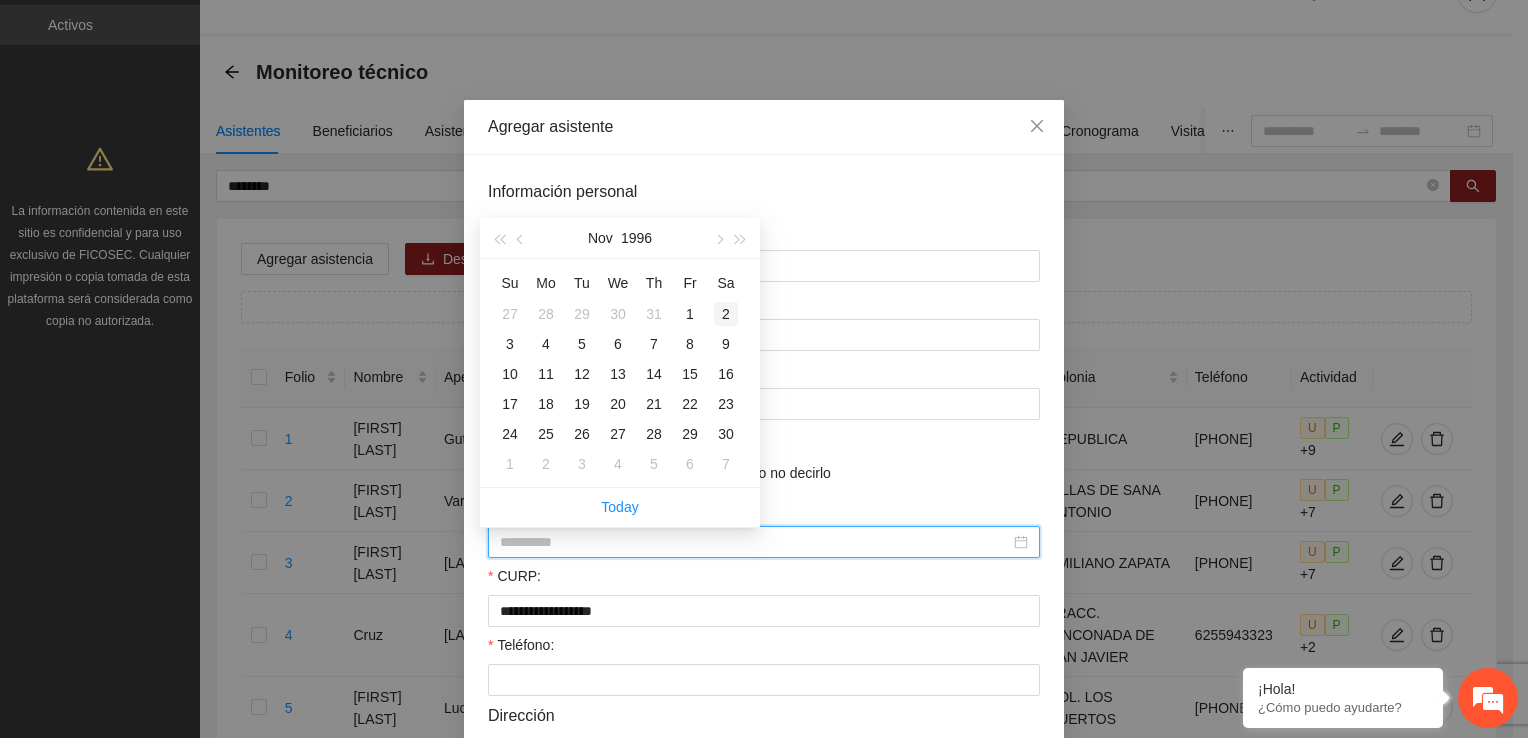 type on "**********" 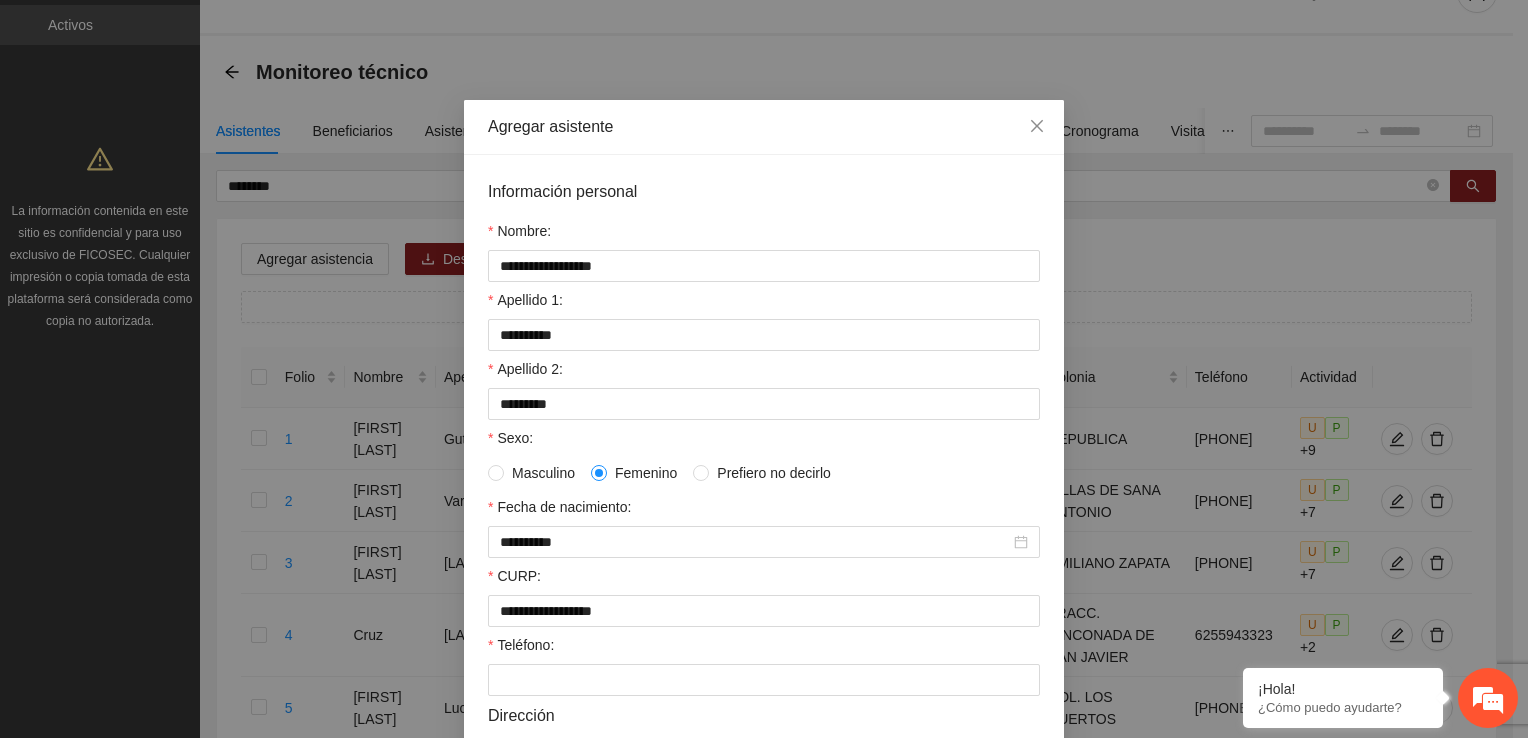 click on "Teléfono:" at bounding box center (764, 649) 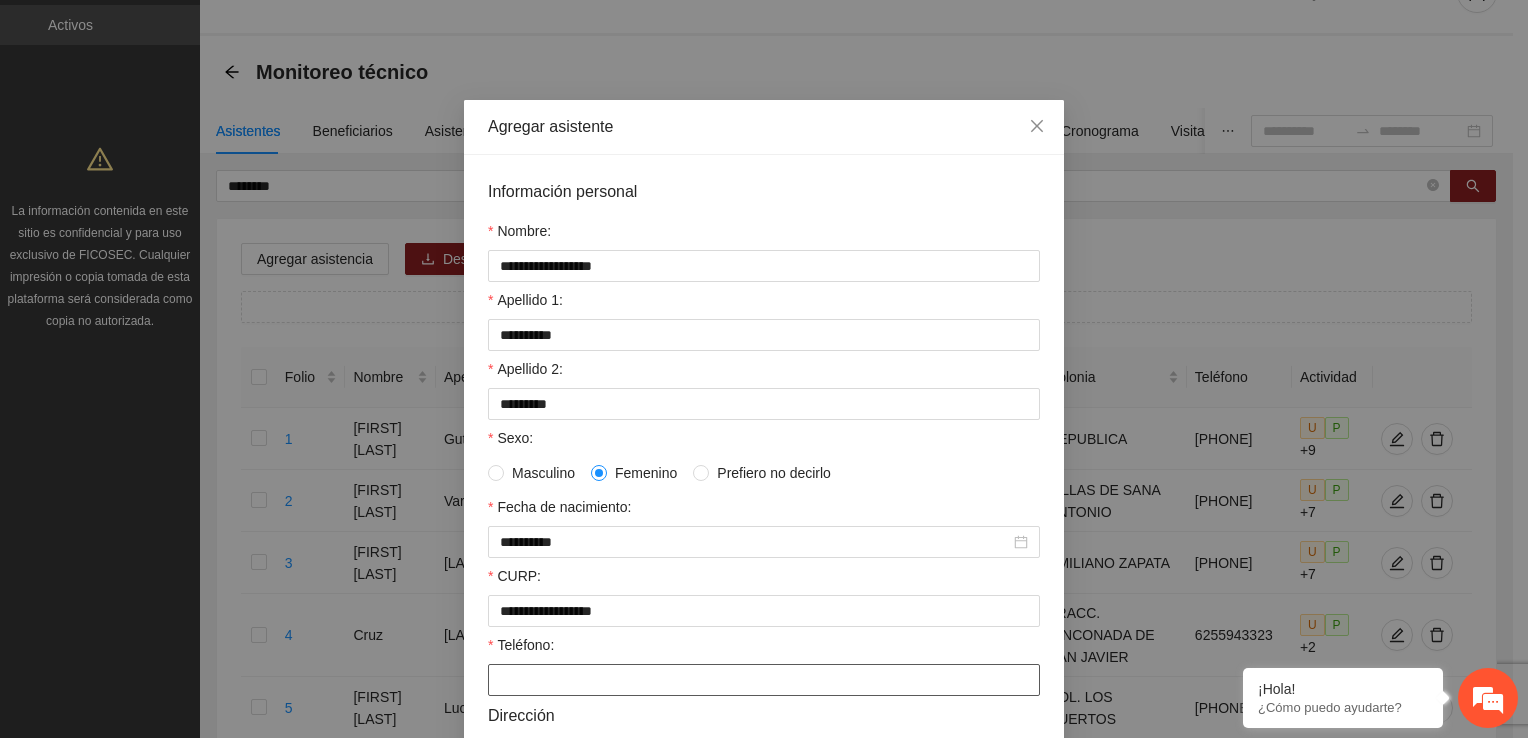 click on "Teléfono:" at bounding box center [764, 680] 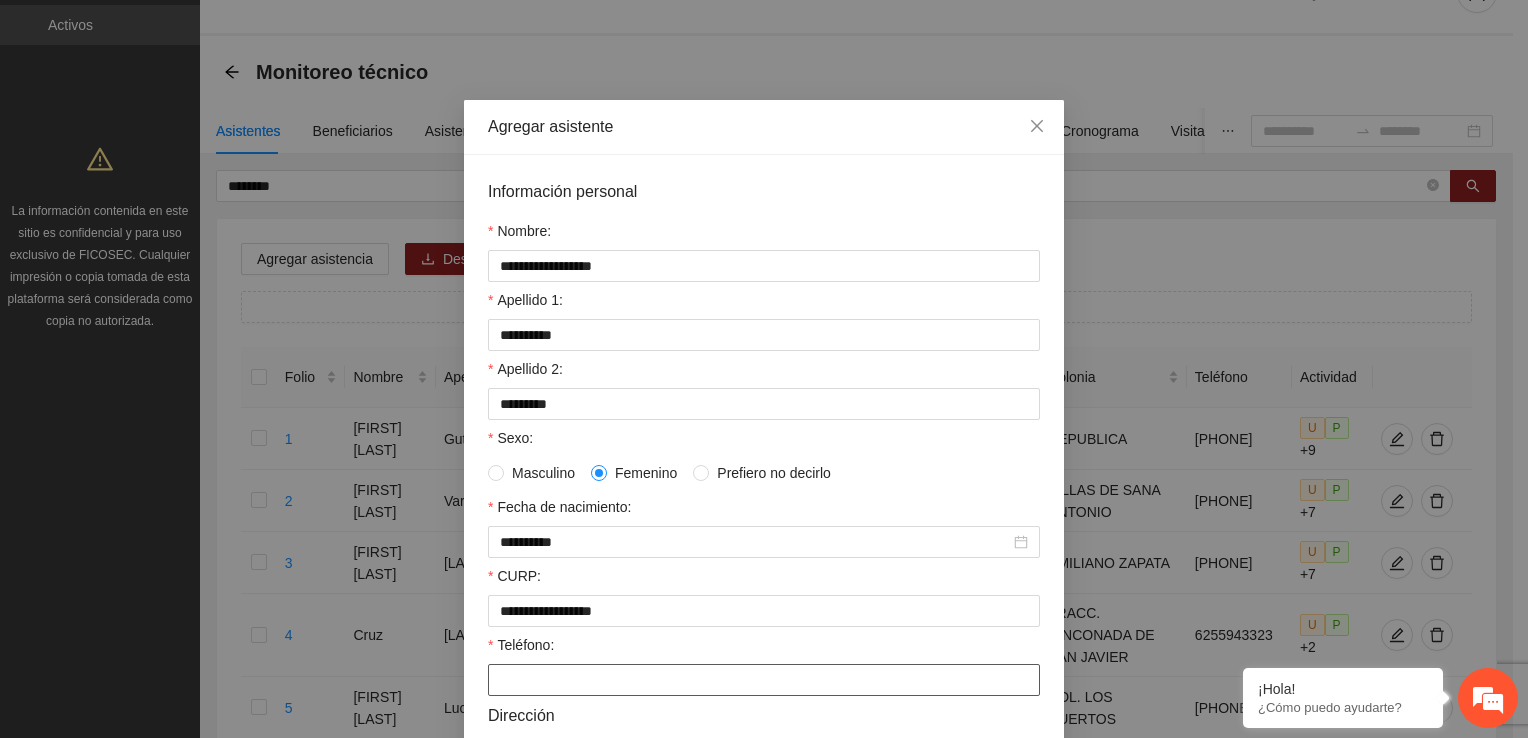 paste on "**********" 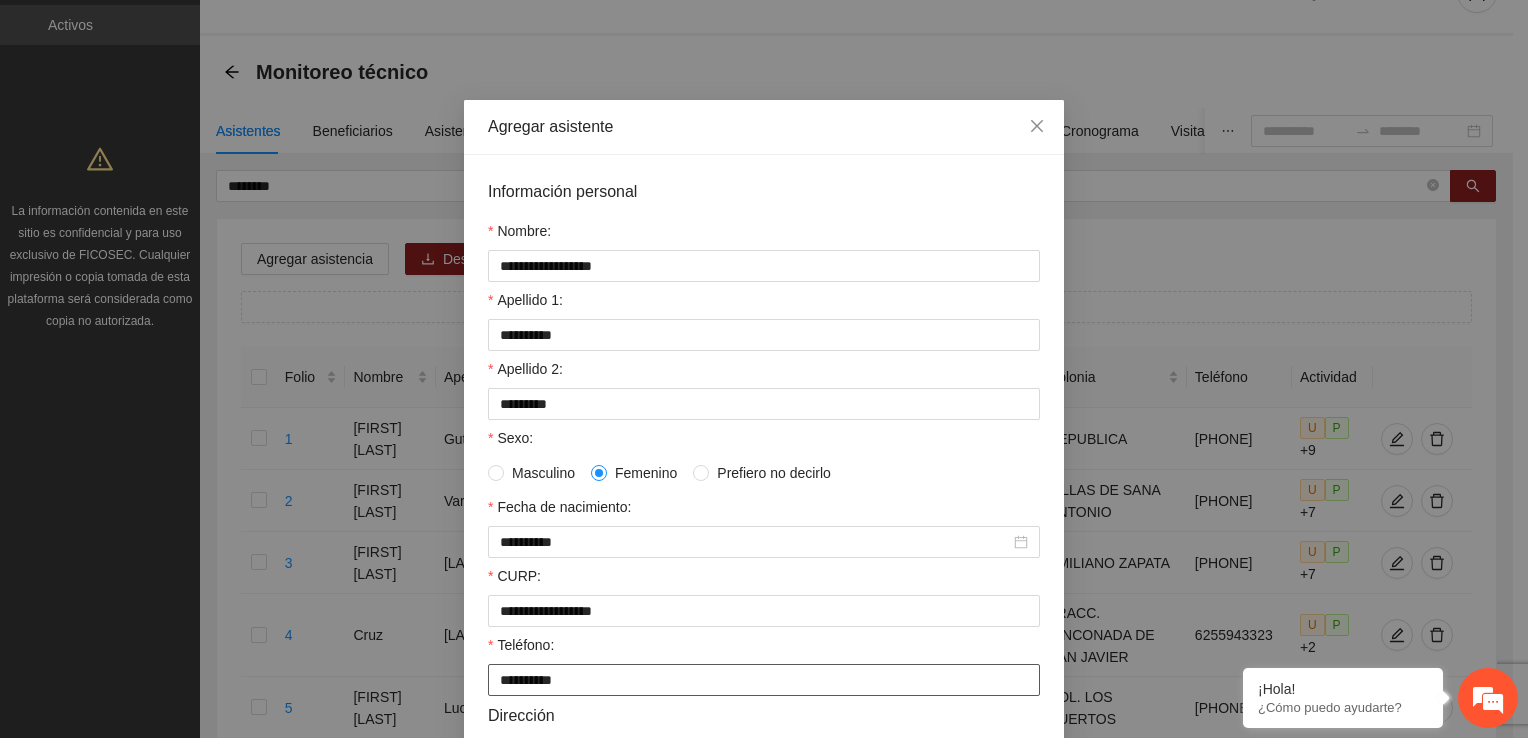 click on "**********" at bounding box center (764, 680) 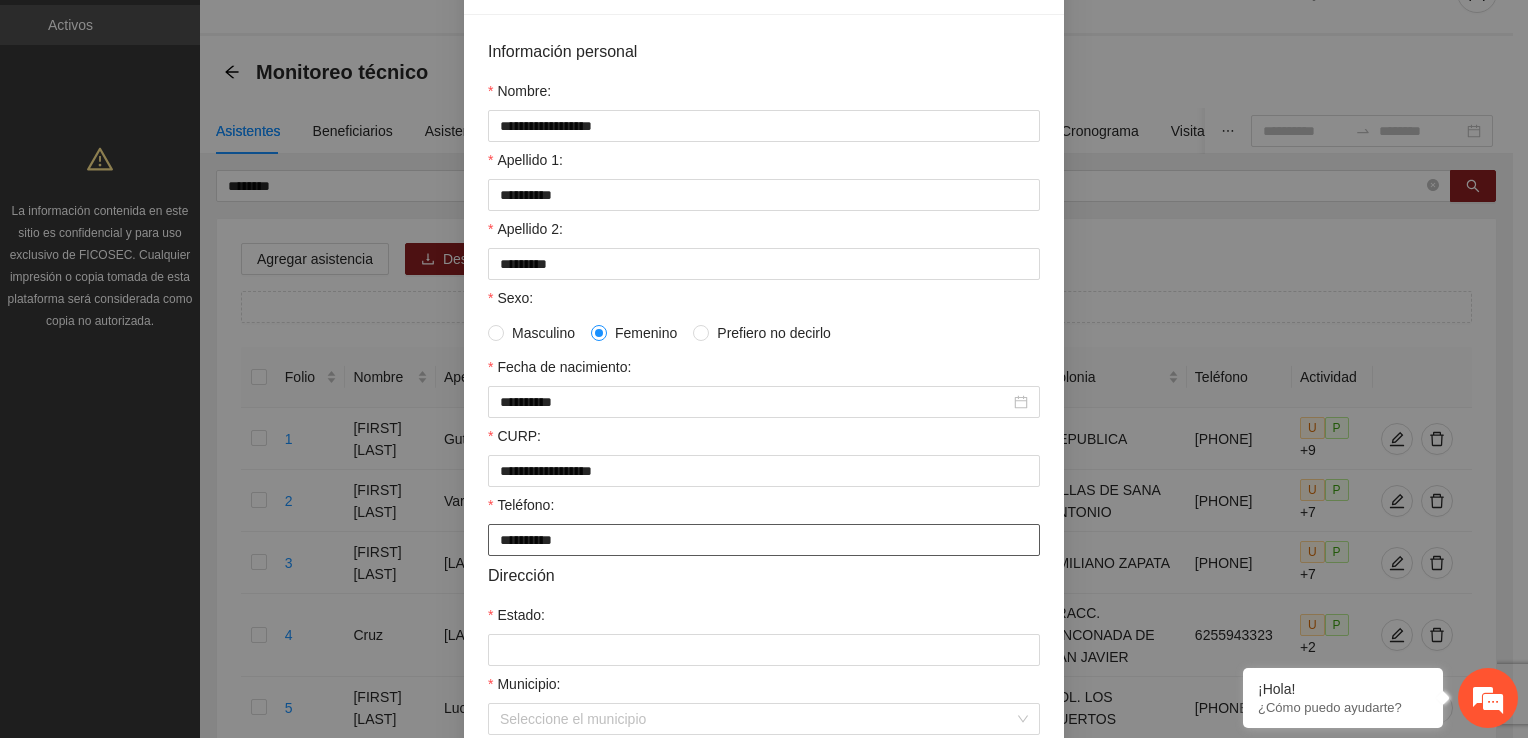 scroll, scrollTop: 300, scrollLeft: 0, axis: vertical 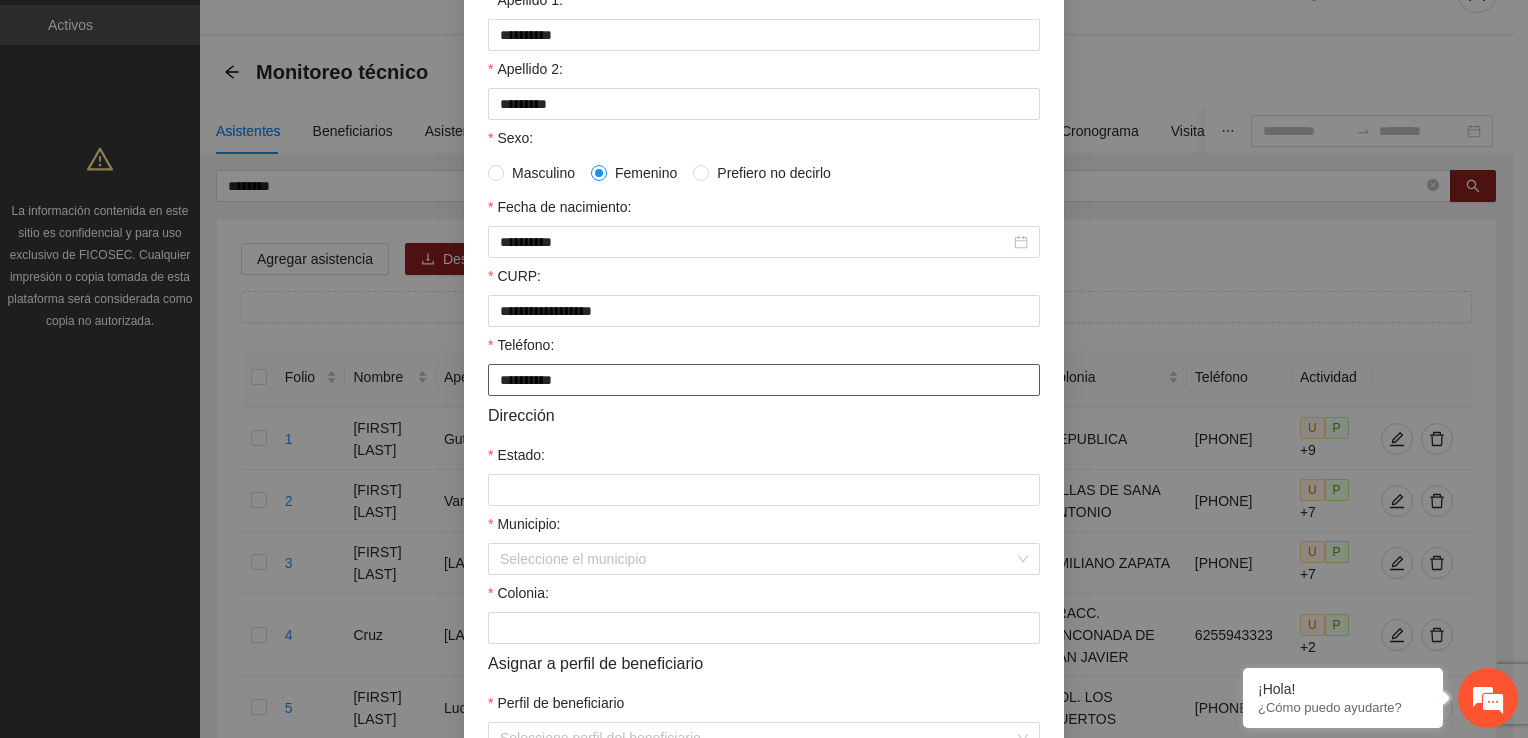 type on "**********" 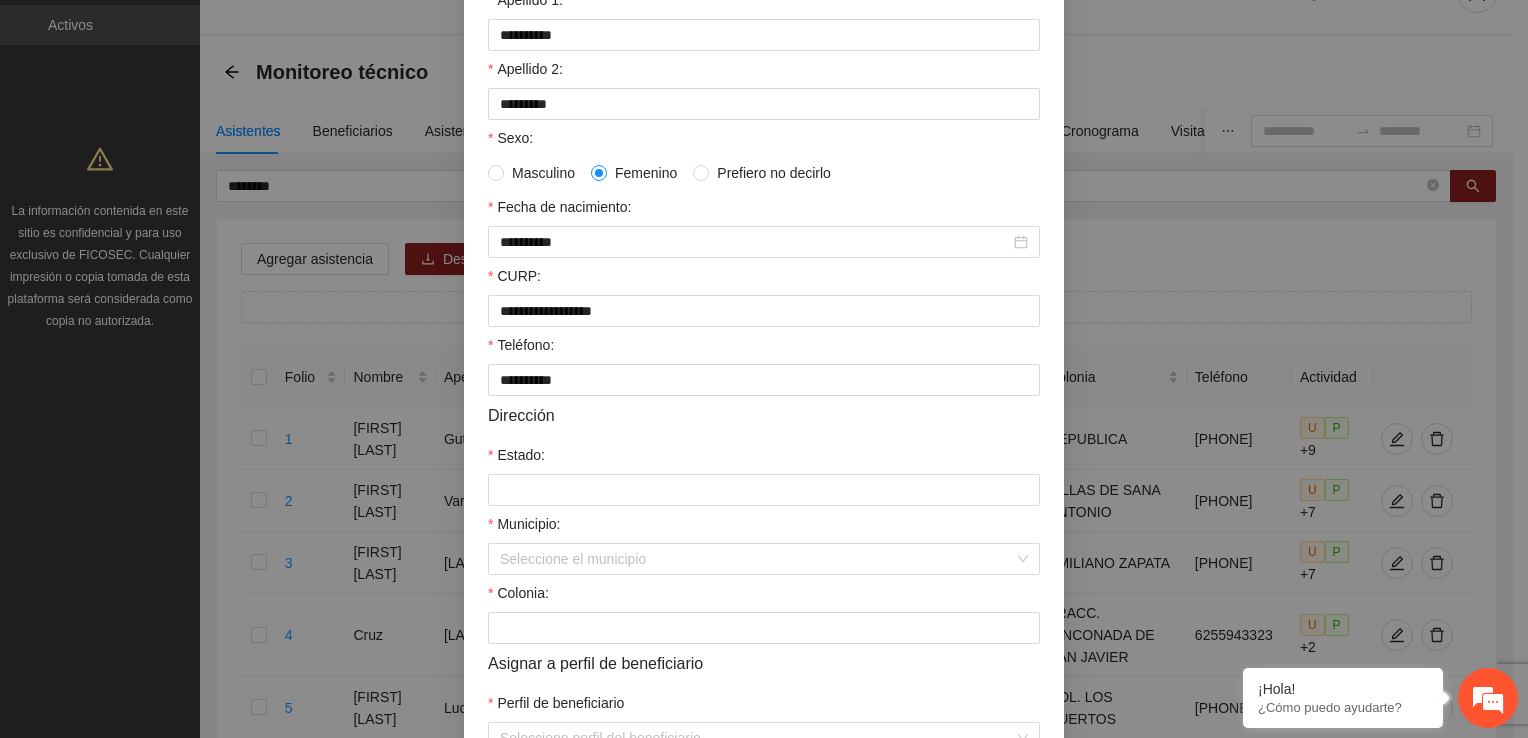 click on "Municipio:" at bounding box center (764, 528) 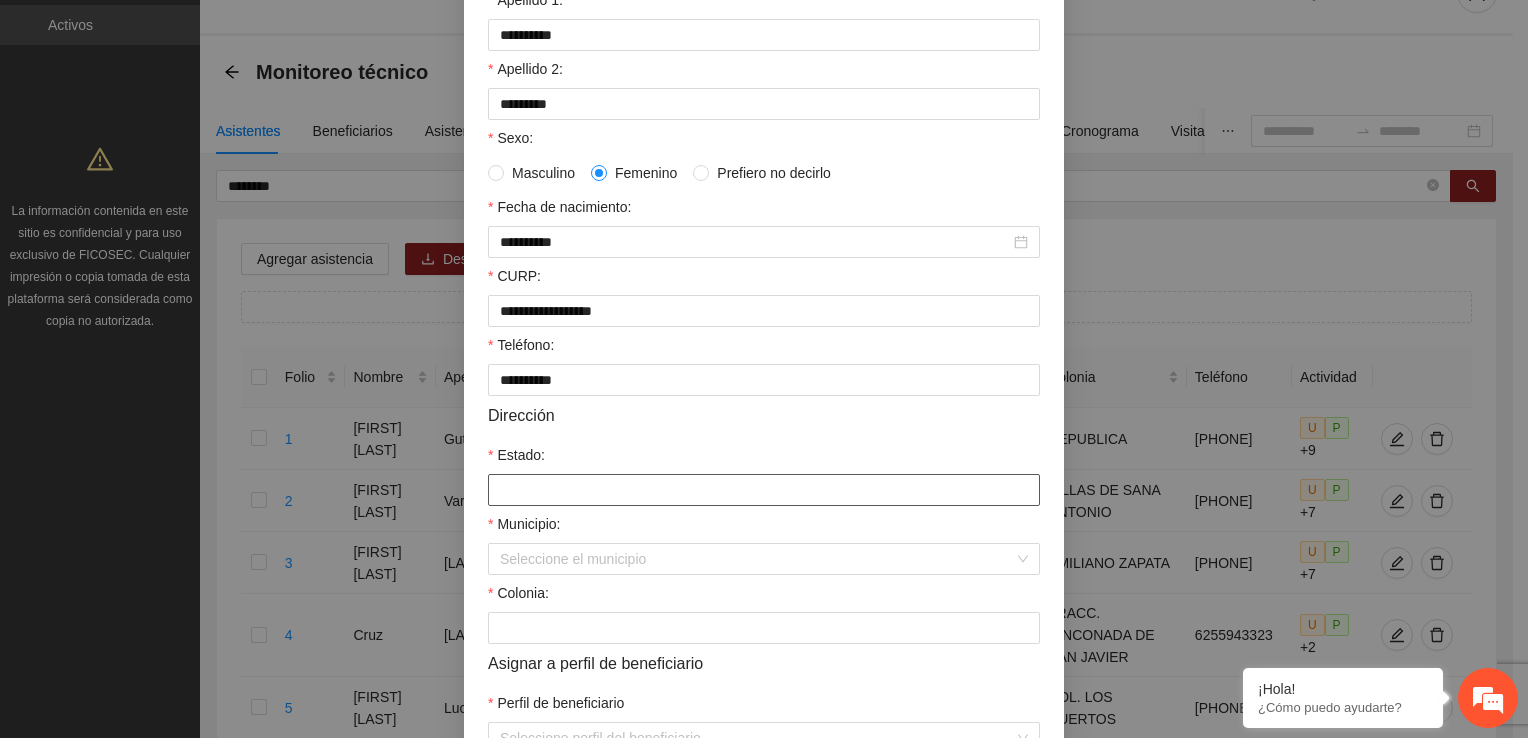 click on "Estado:" at bounding box center [764, 490] 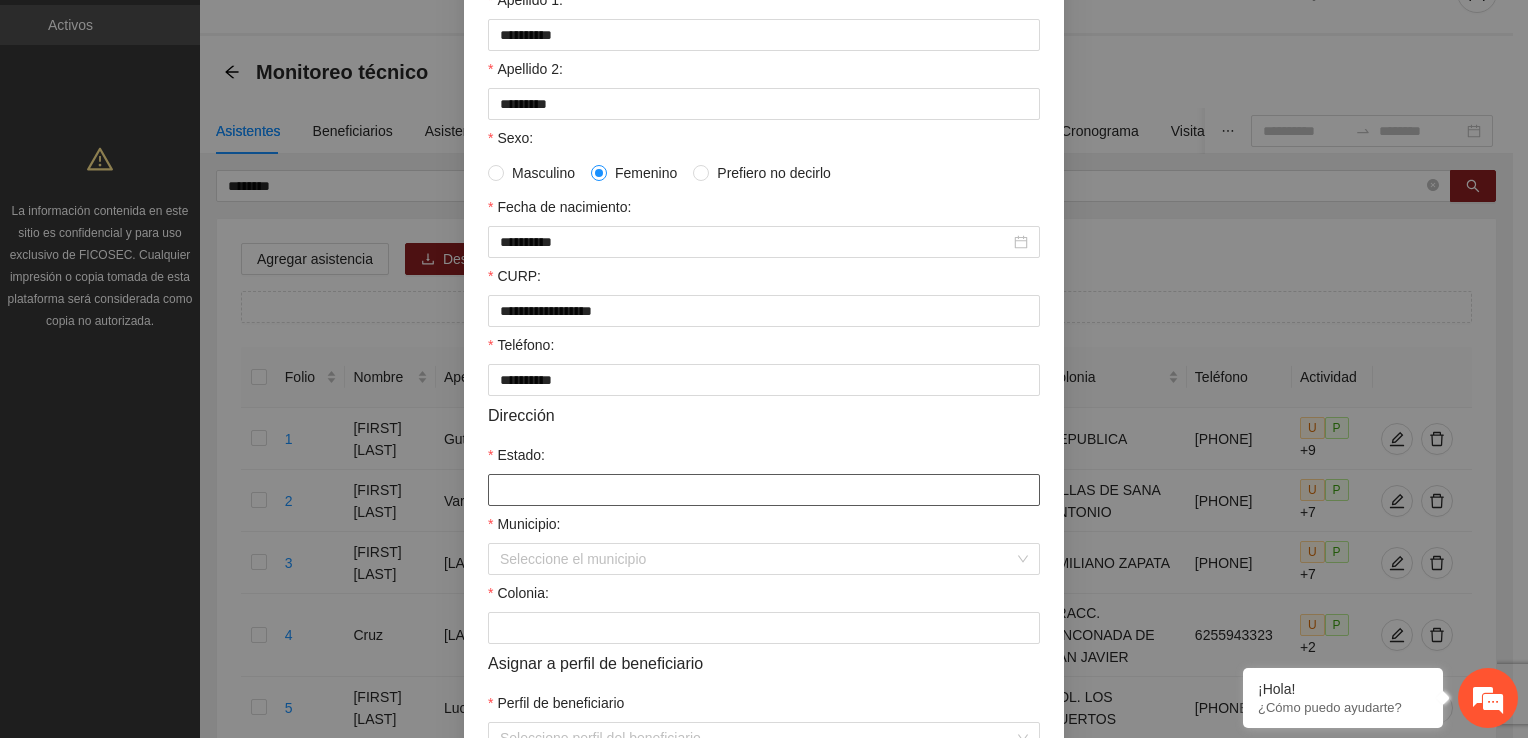 type on "*********" 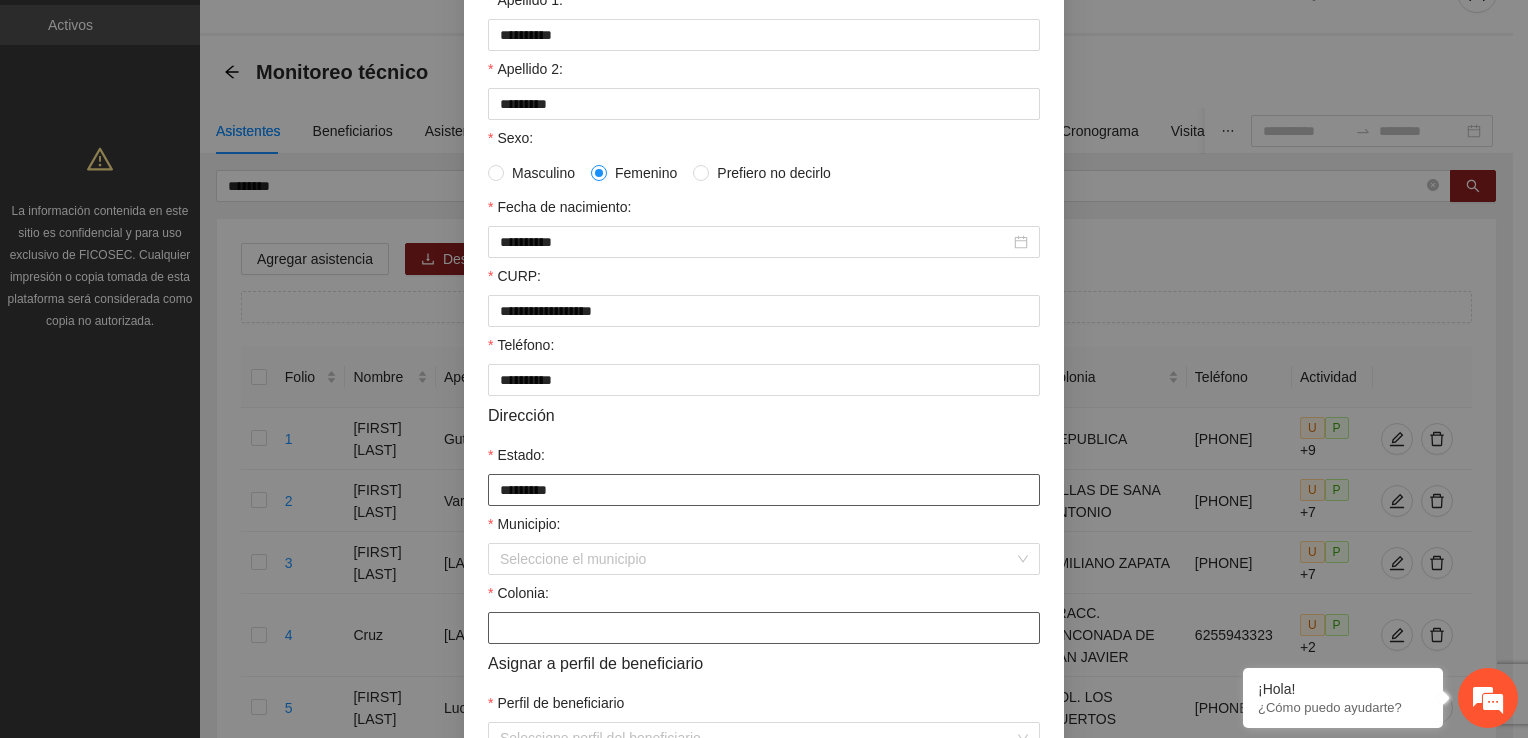 type on "**********" 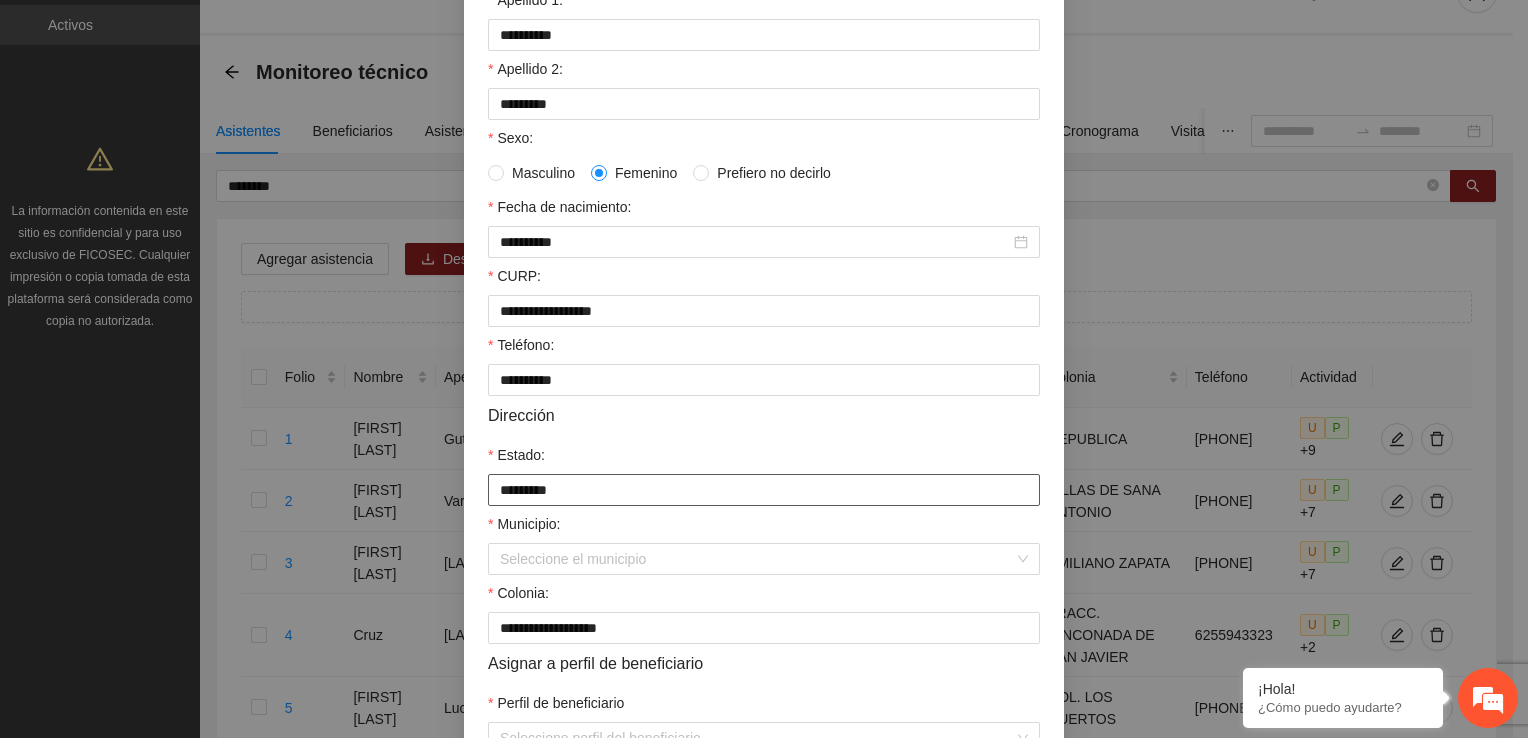 type on "*********" 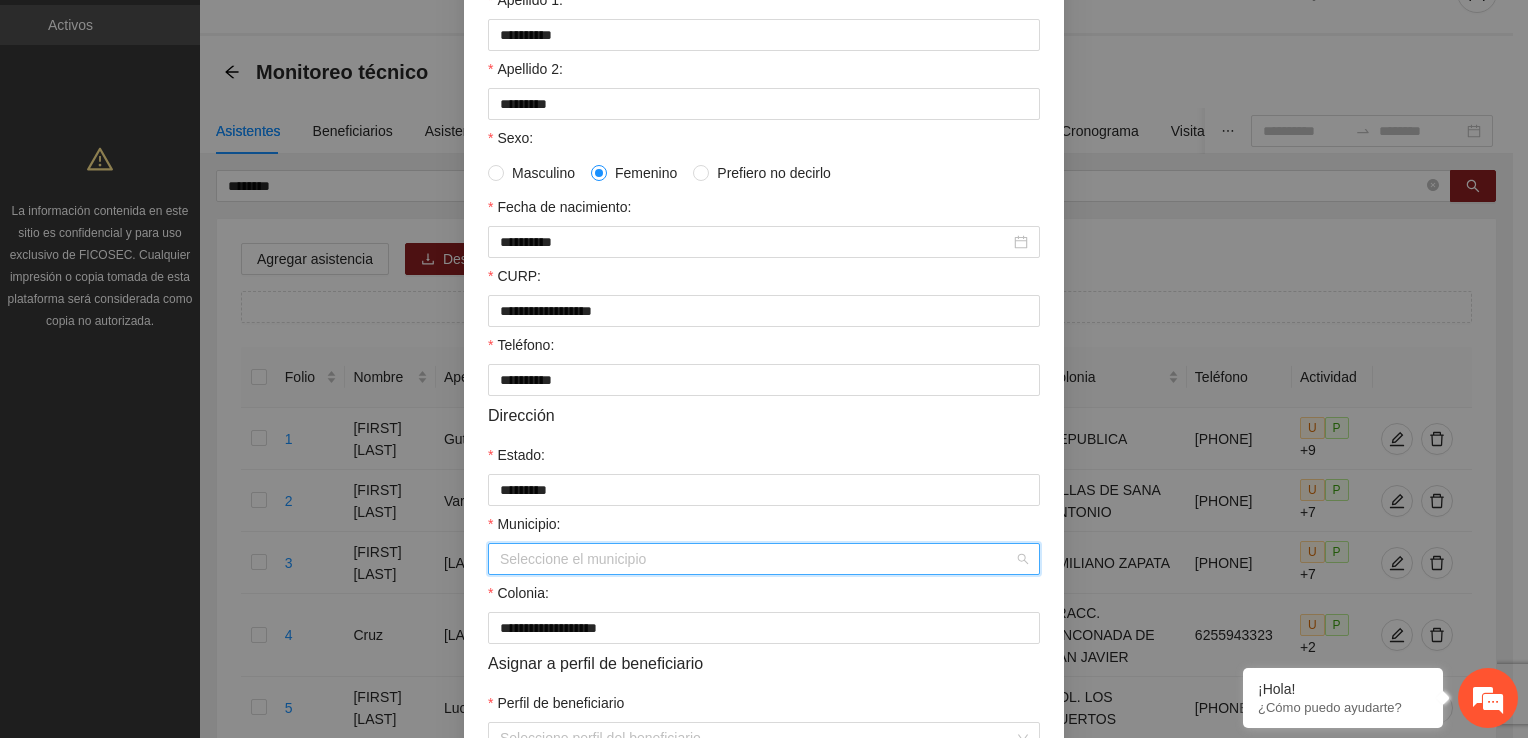 click on "Municipio:" at bounding box center (757, 559) 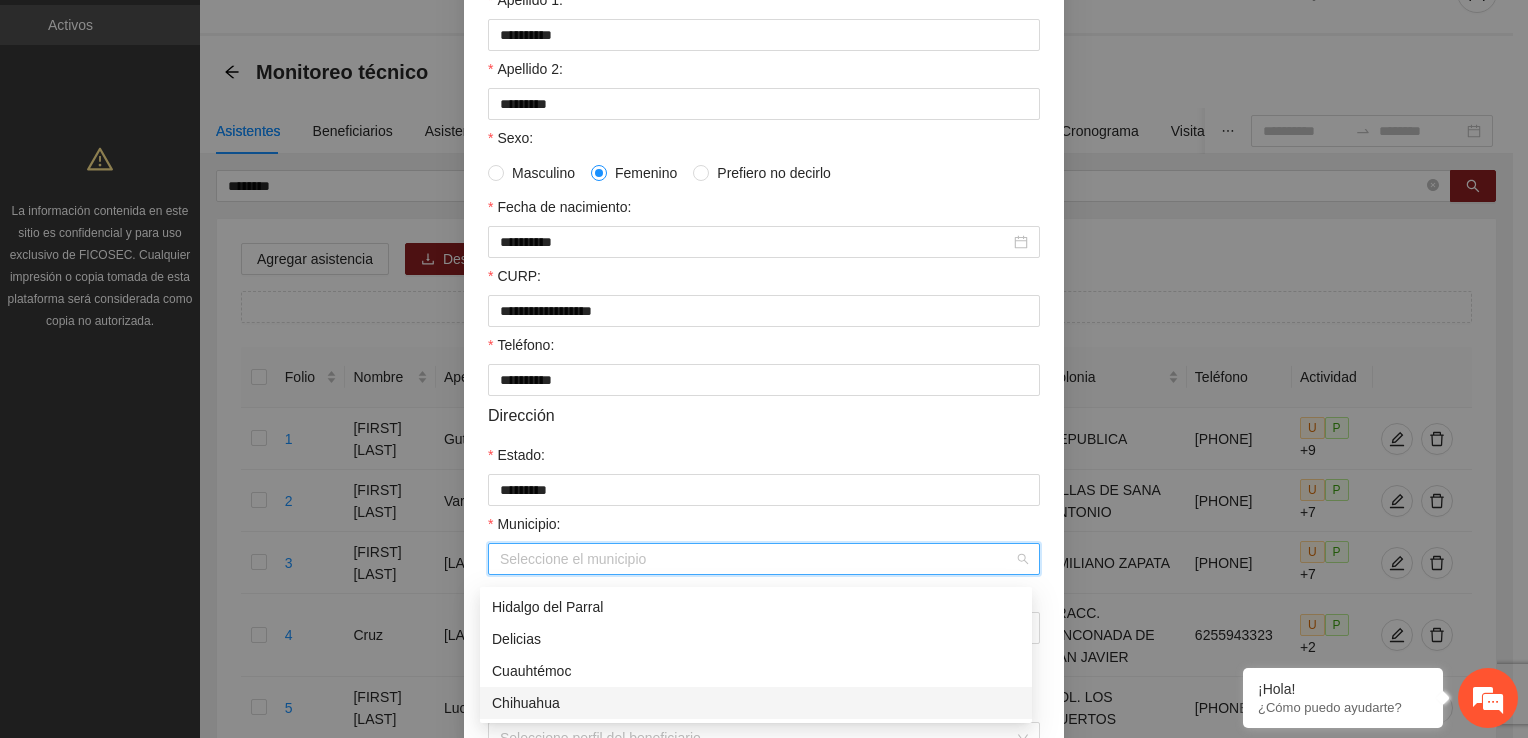 click on "Chihuahua" at bounding box center (756, 703) 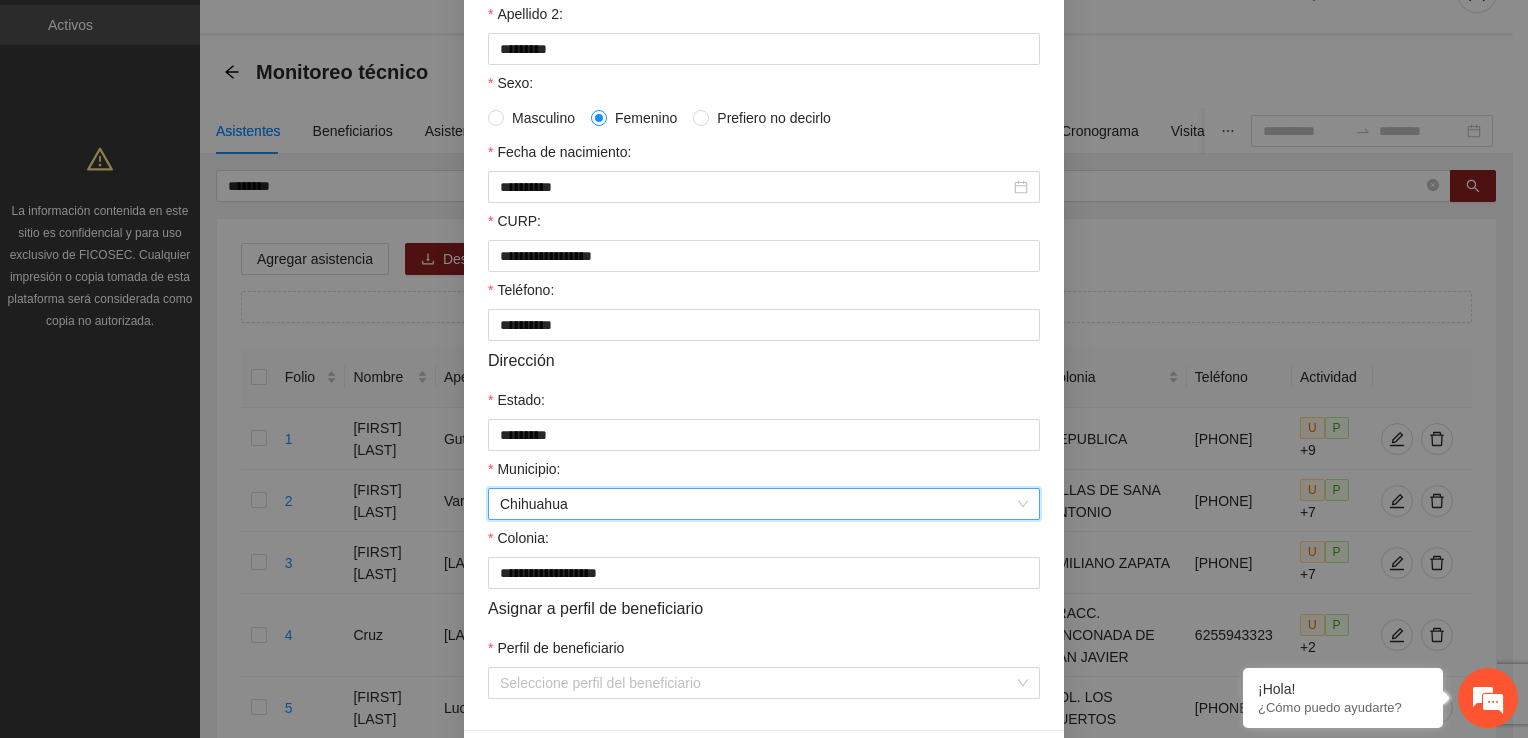 scroll, scrollTop: 400, scrollLeft: 0, axis: vertical 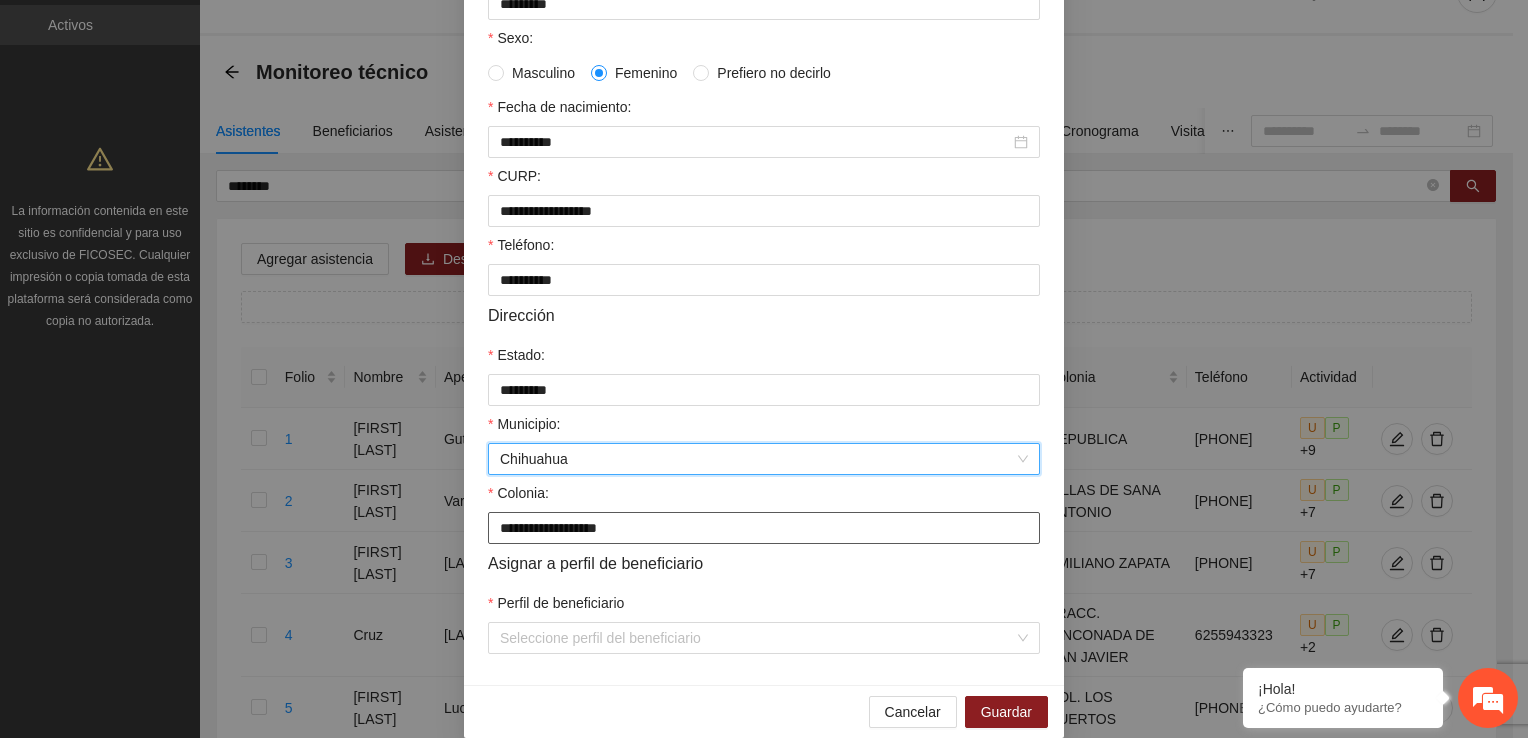 click on "**********" at bounding box center [764, 528] 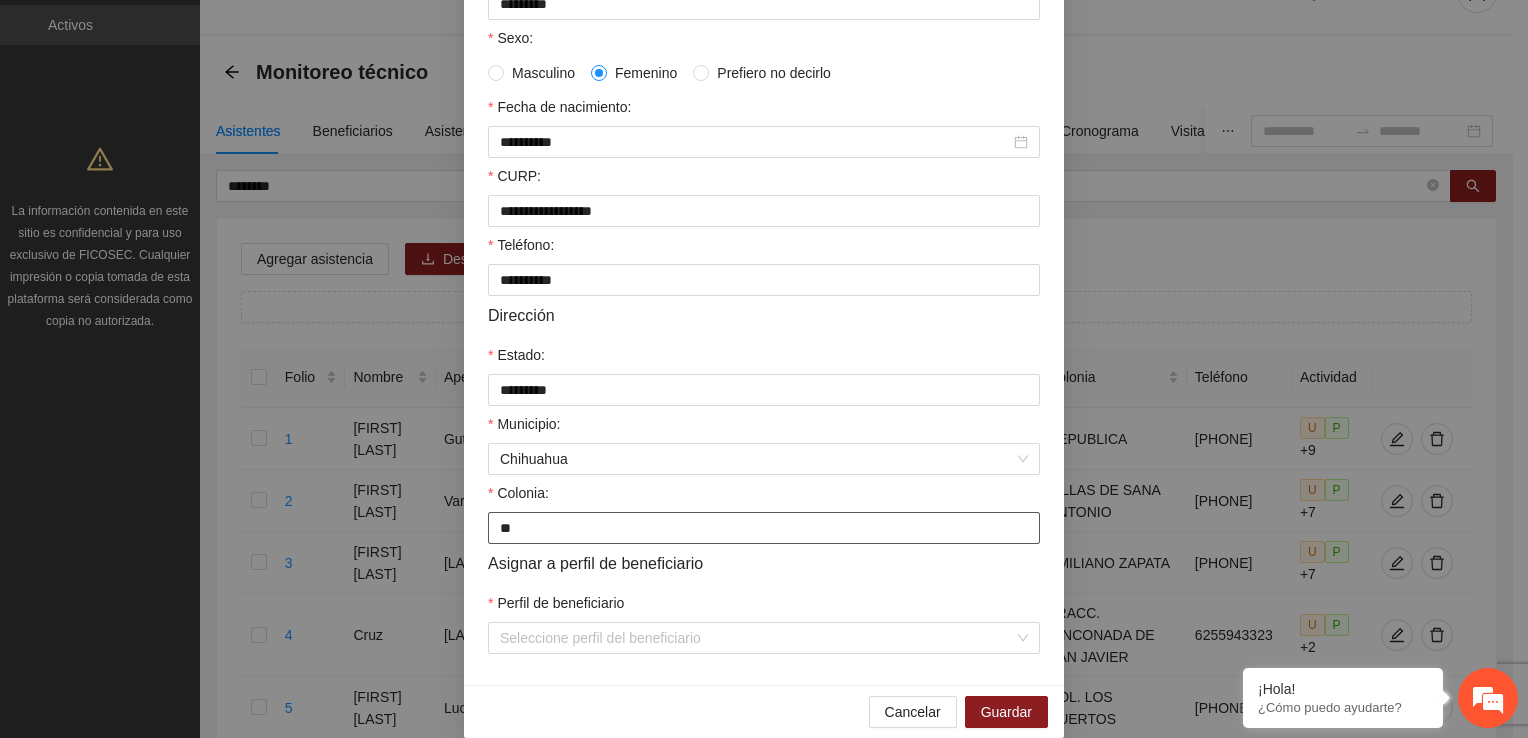 type on "*" 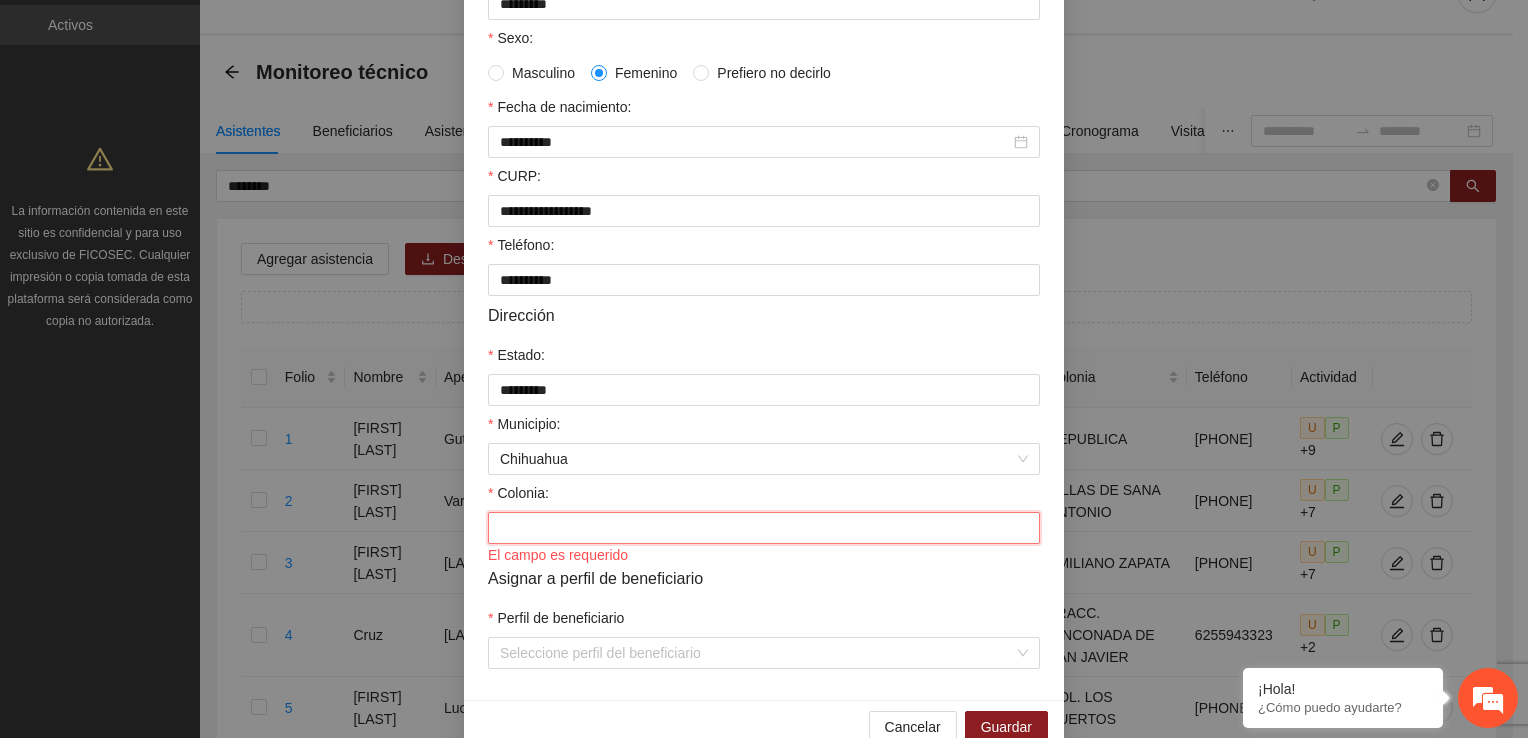 click on "Colonia:" at bounding box center [764, 528] 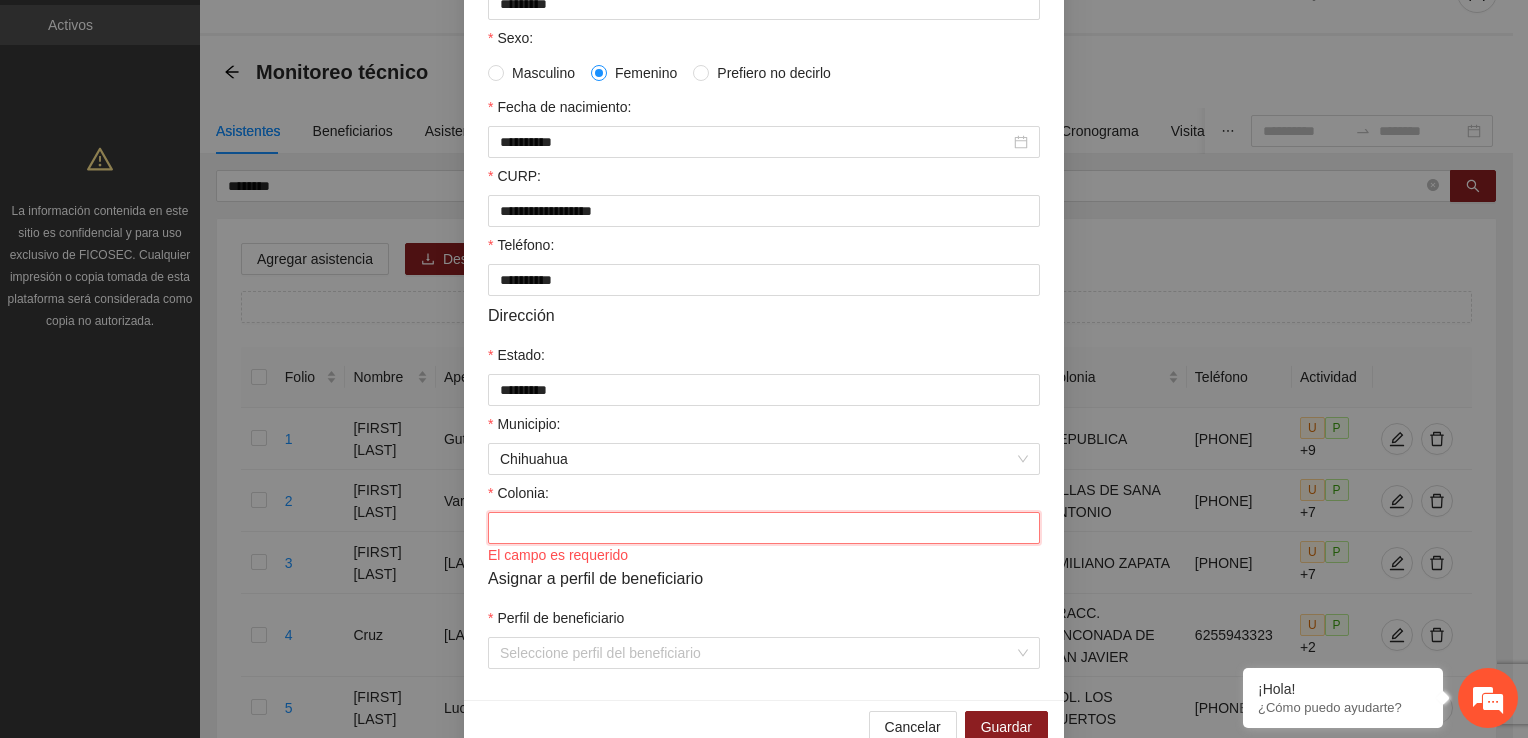 paste on "**********" 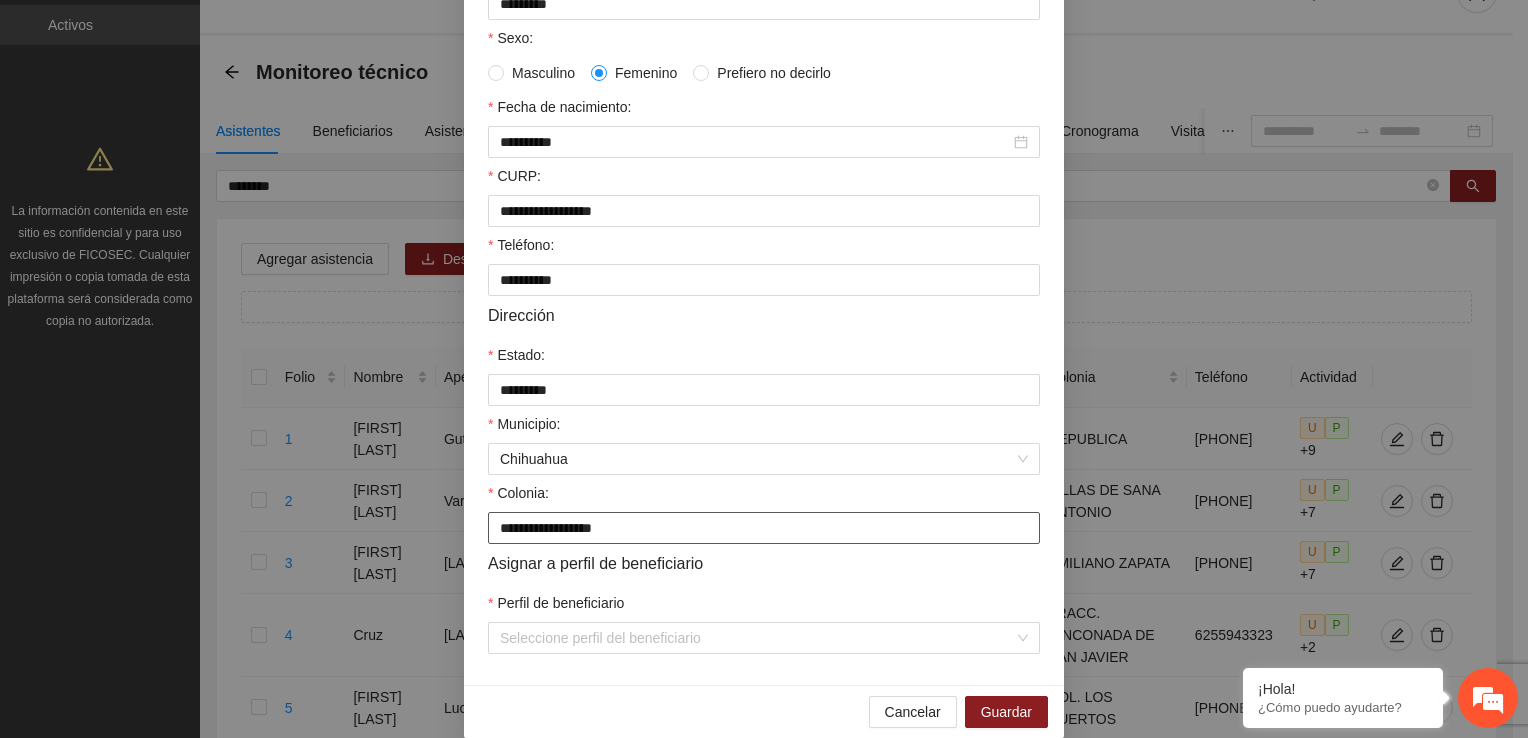 type on "**********" 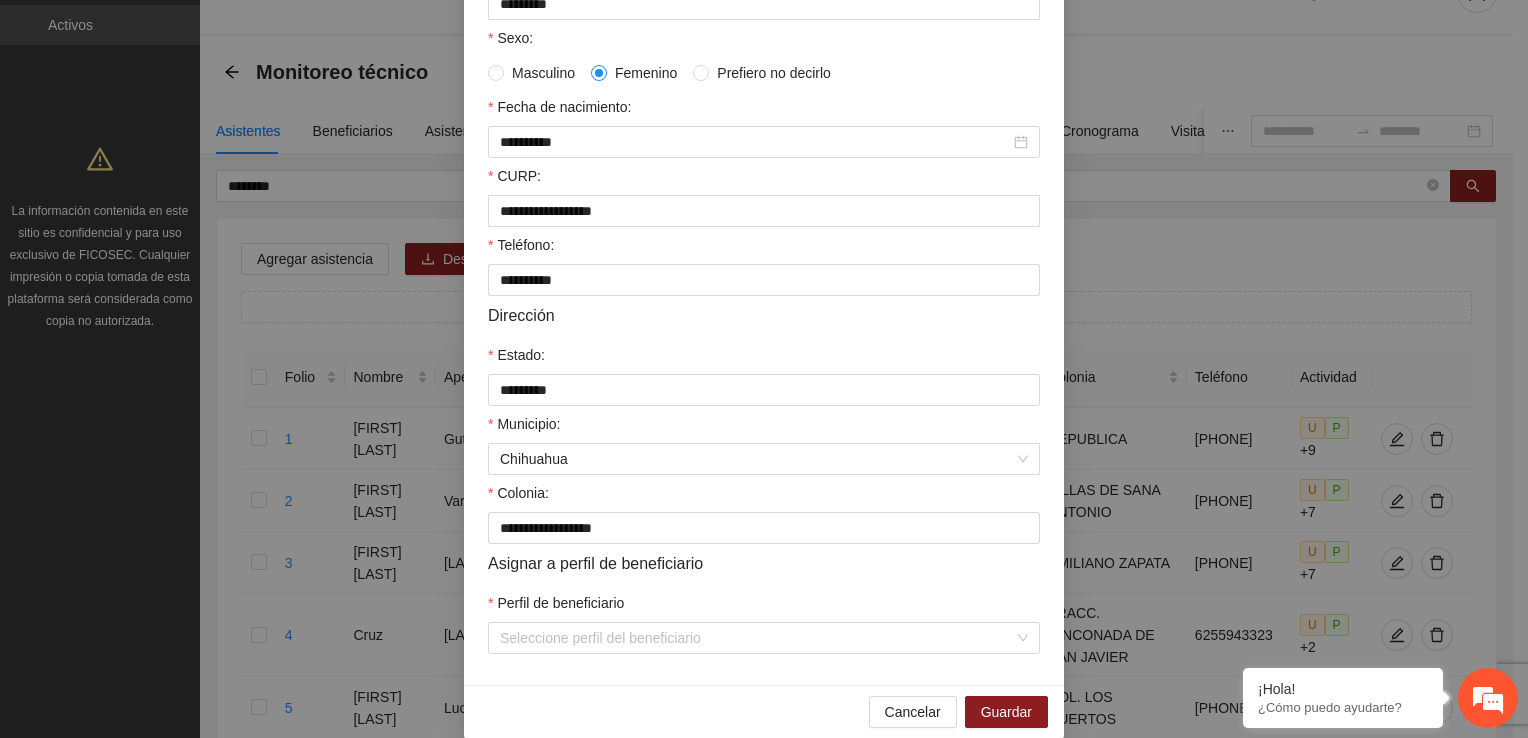 click on "Perfil de beneficiario" at bounding box center [764, 607] 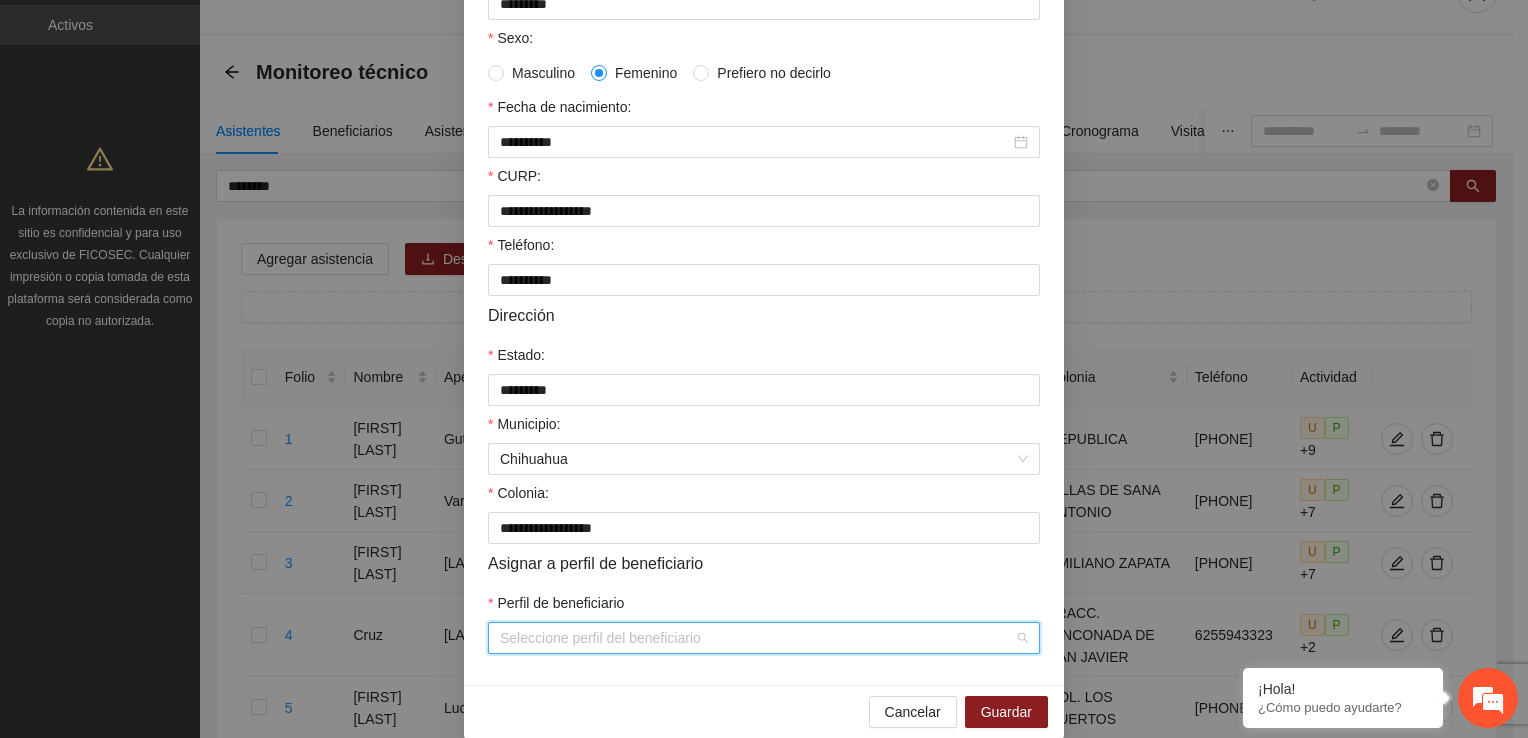 click on "Perfil de beneficiario" at bounding box center (757, 638) 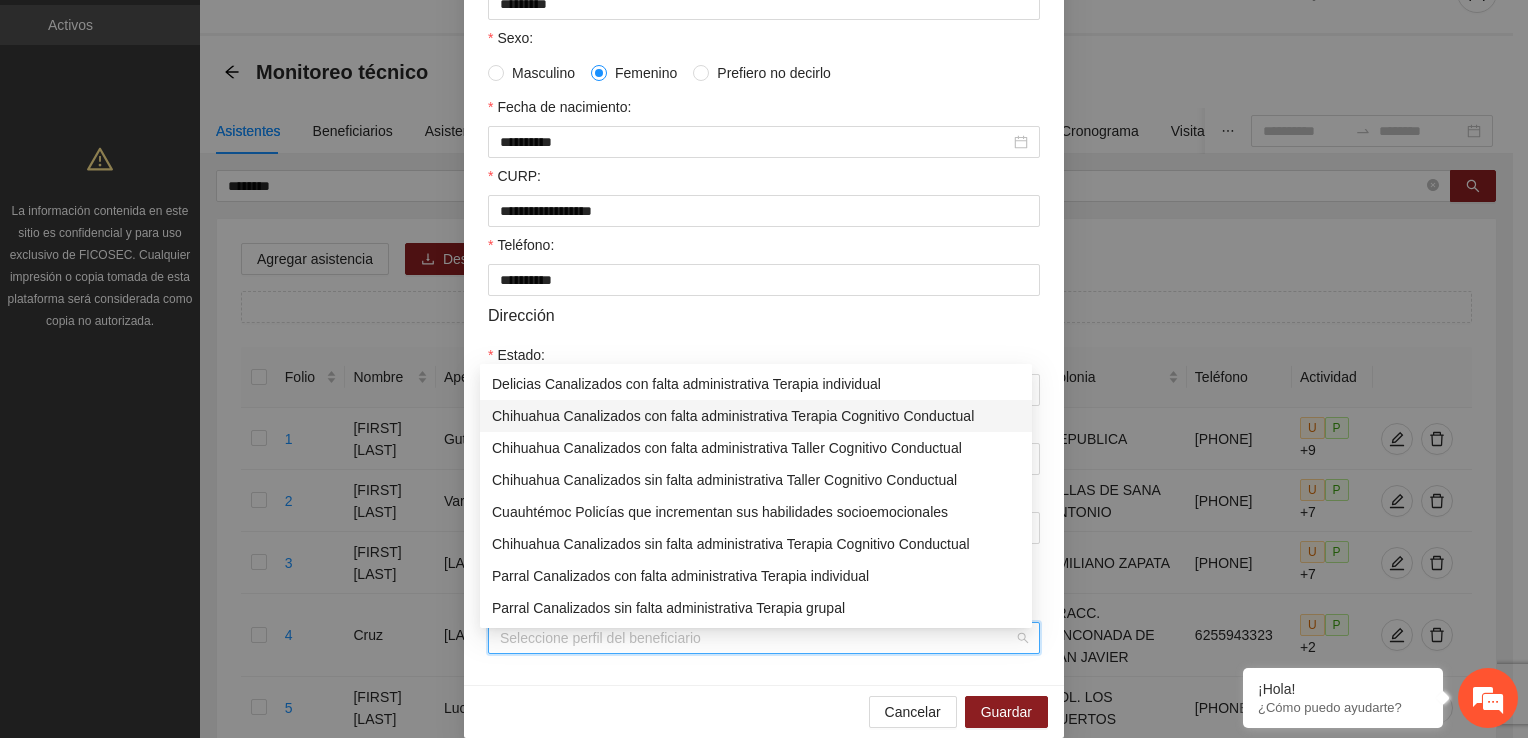 click on "Chihuahua Canalizados con falta administrativa Terapia Cognitivo Conductual" at bounding box center [756, 416] 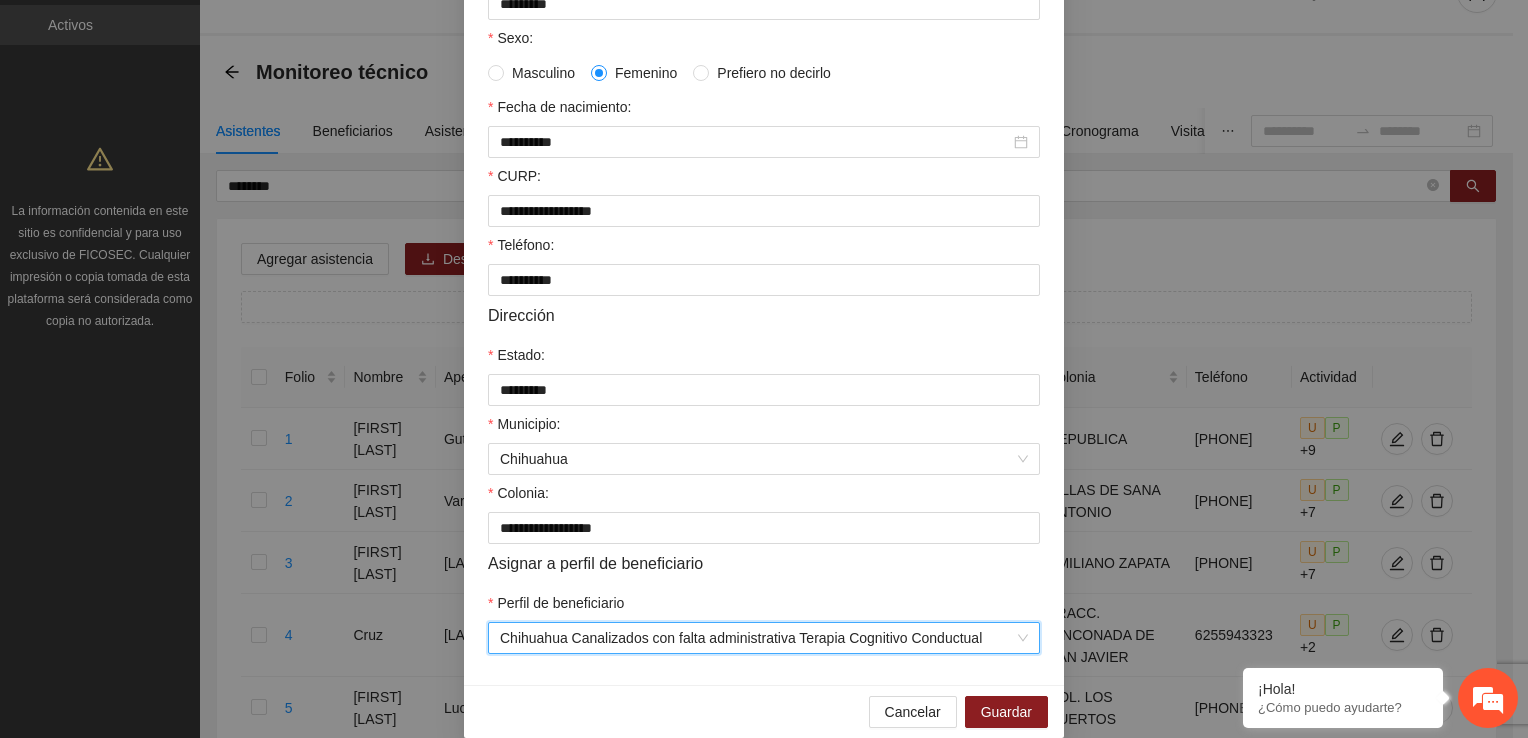 click on "Información personal Nombre: [FIRST] [LAST] Apellido 1: [LAST] Apellido 2: [LAST] Sexo: Masculino Femenino Prefiero no decirlo Fecha de nacimiento: [DATE] CURP: [CURP] Teléfono: [PHONE] Dirección Estado: [STATE] Municipio: [CITY] Colonia: [COLONY] Asignar a perfil de beneficiario Perfil de beneficiario [CITY] Canalizados con falta administrativa Terapia Cognitivo Conductual [CITY] Canalizados con falta administrativa Terapia Cognitivo Conductual" at bounding box center (764, 220) 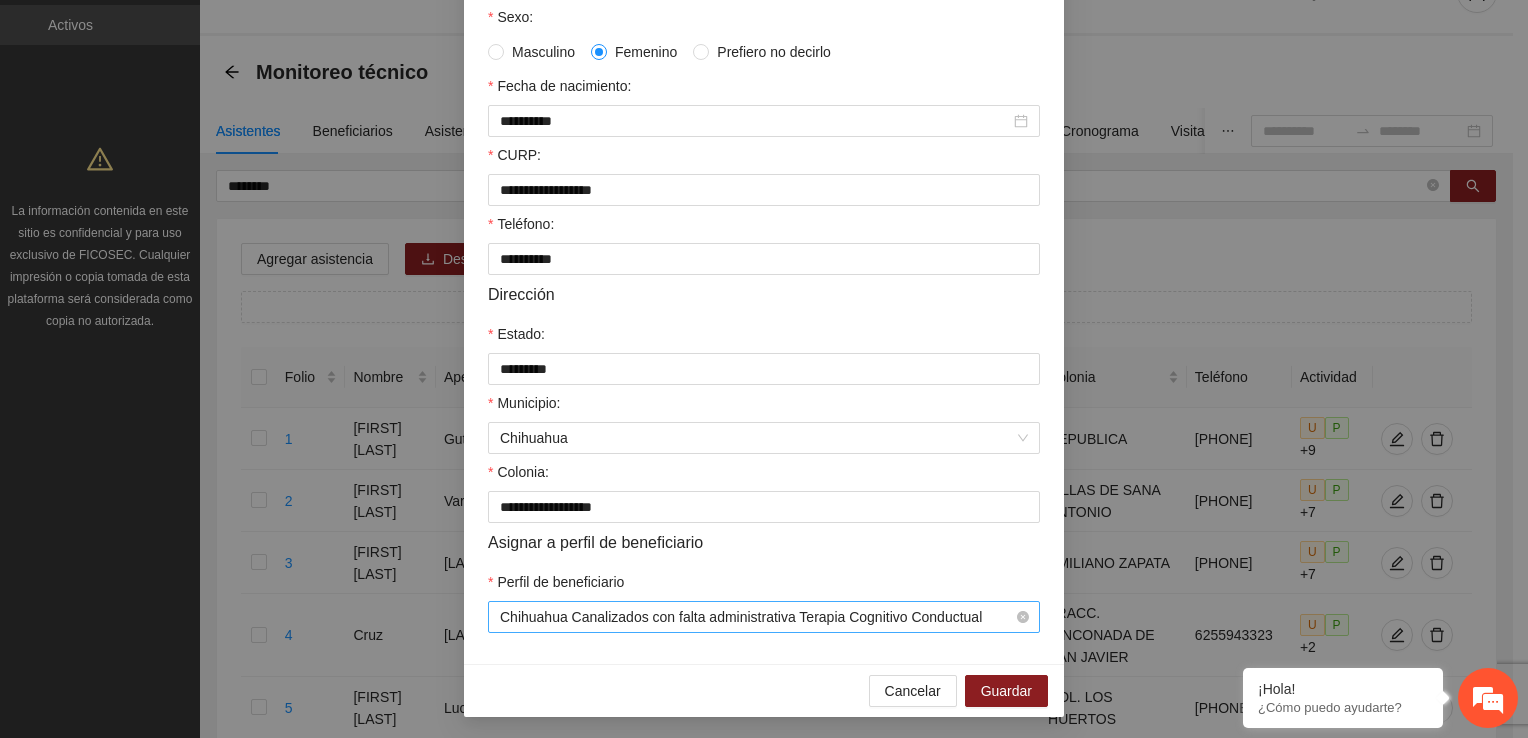 scroll, scrollTop: 432, scrollLeft: 0, axis: vertical 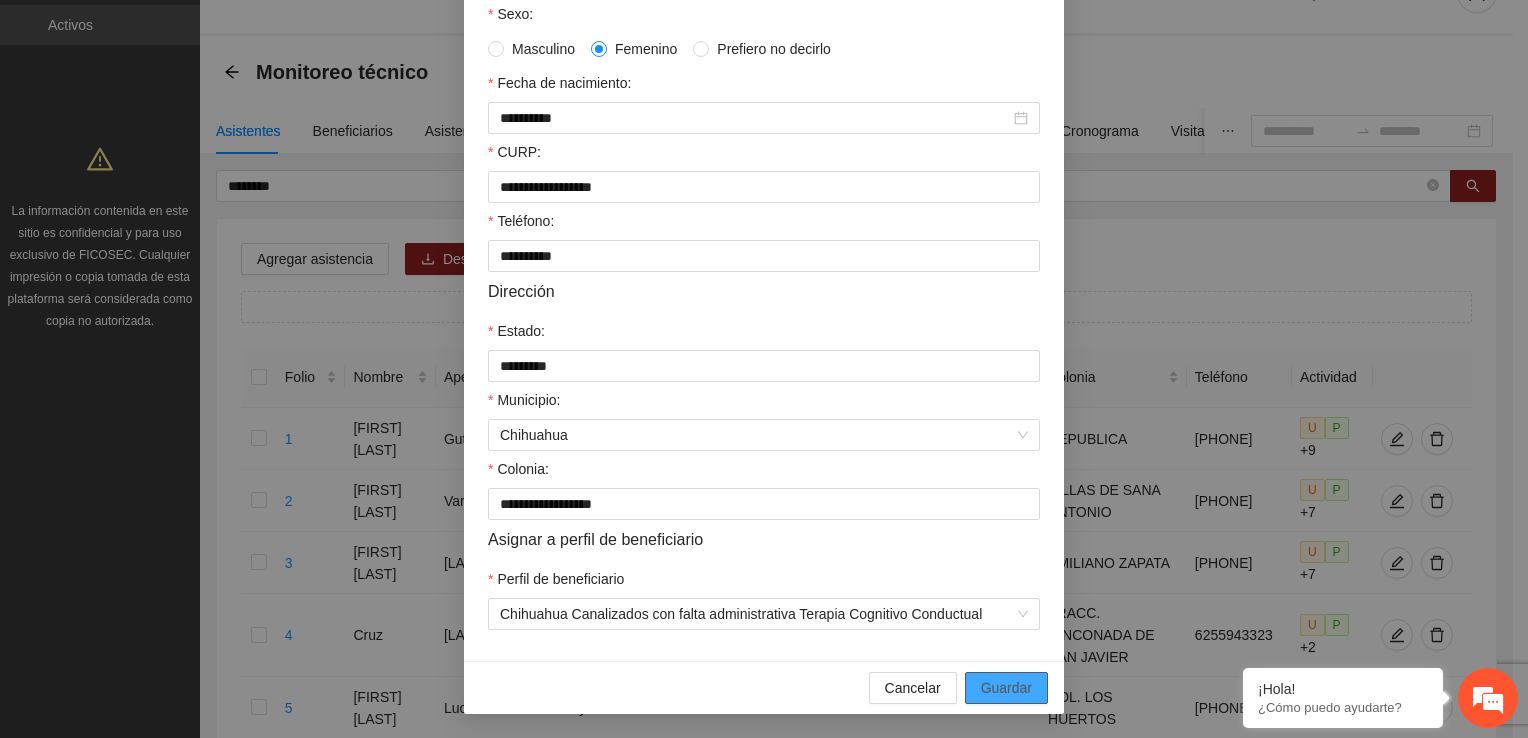 click on "Guardar" at bounding box center (1006, 688) 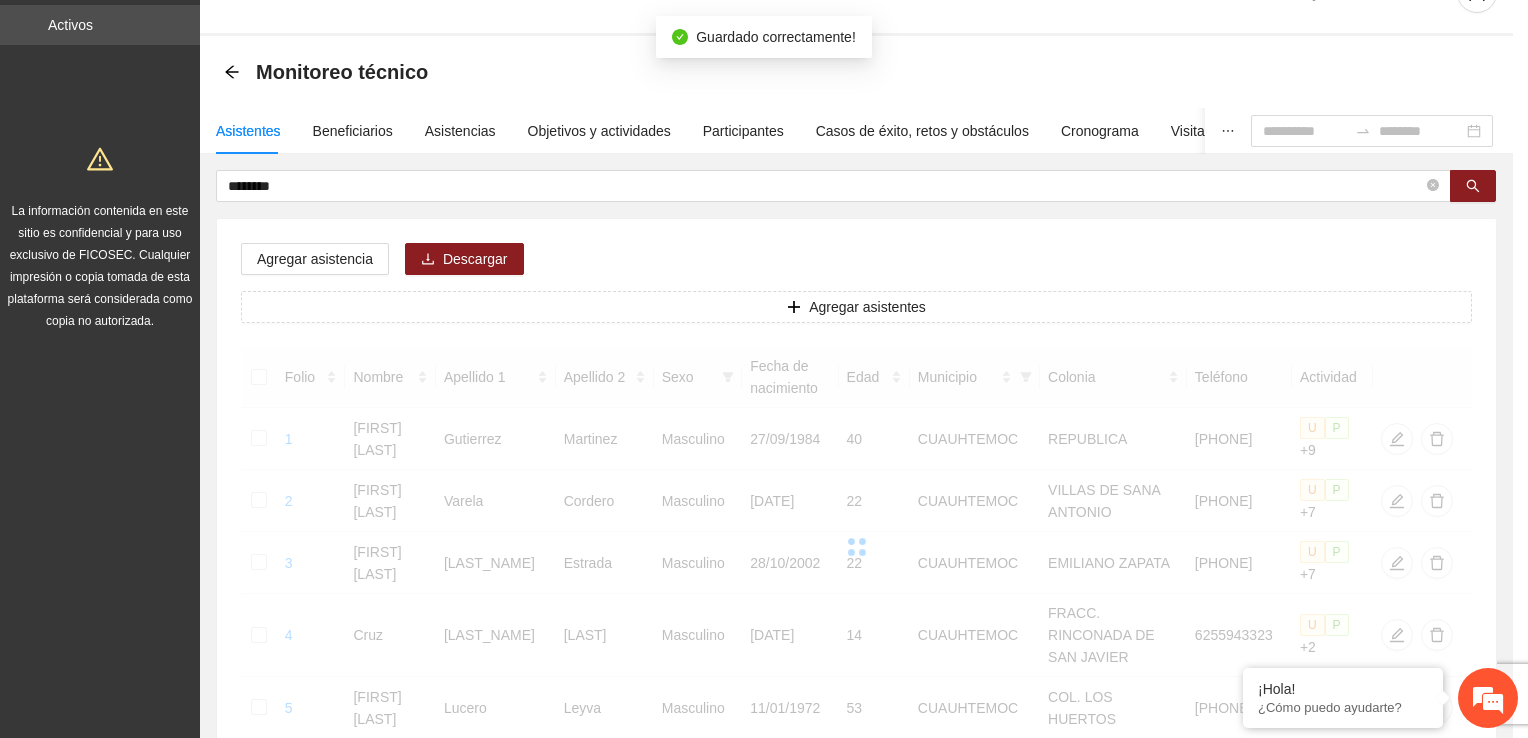 scroll, scrollTop: 332, scrollLeft: 0, axis: vertical 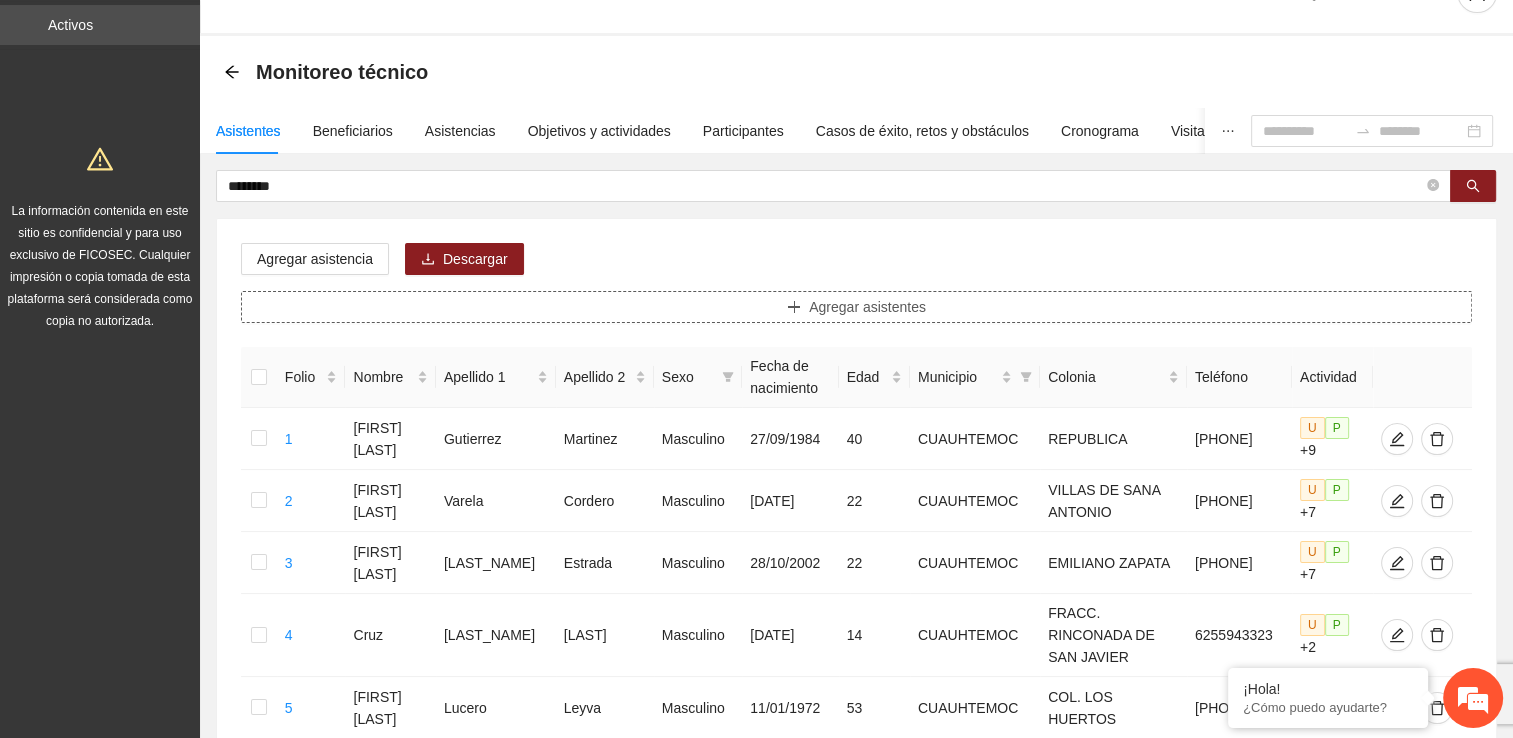 click on "Agregar asistentes" at bounding box center [856, 307] 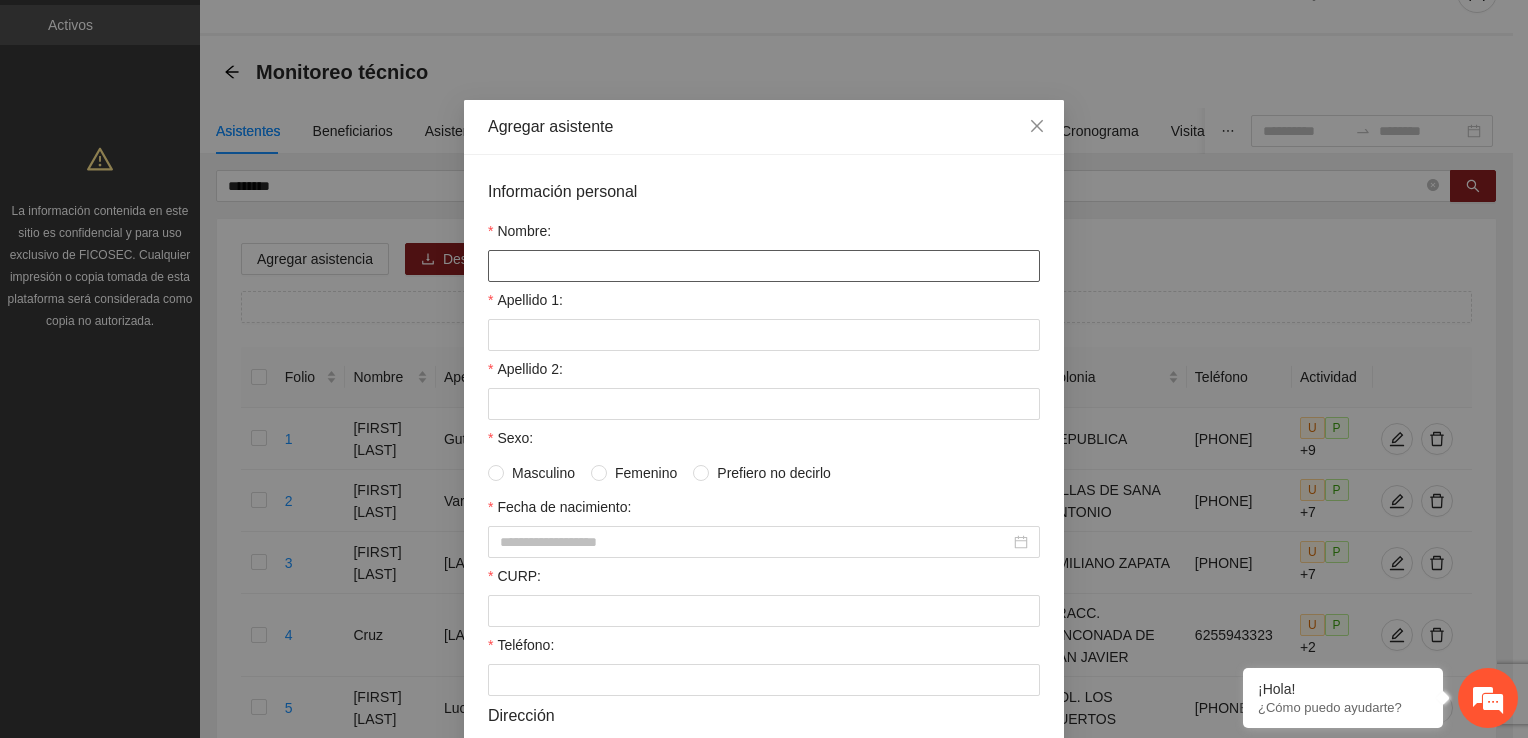 click on "Nombre:" at bounding box center (764, 266) 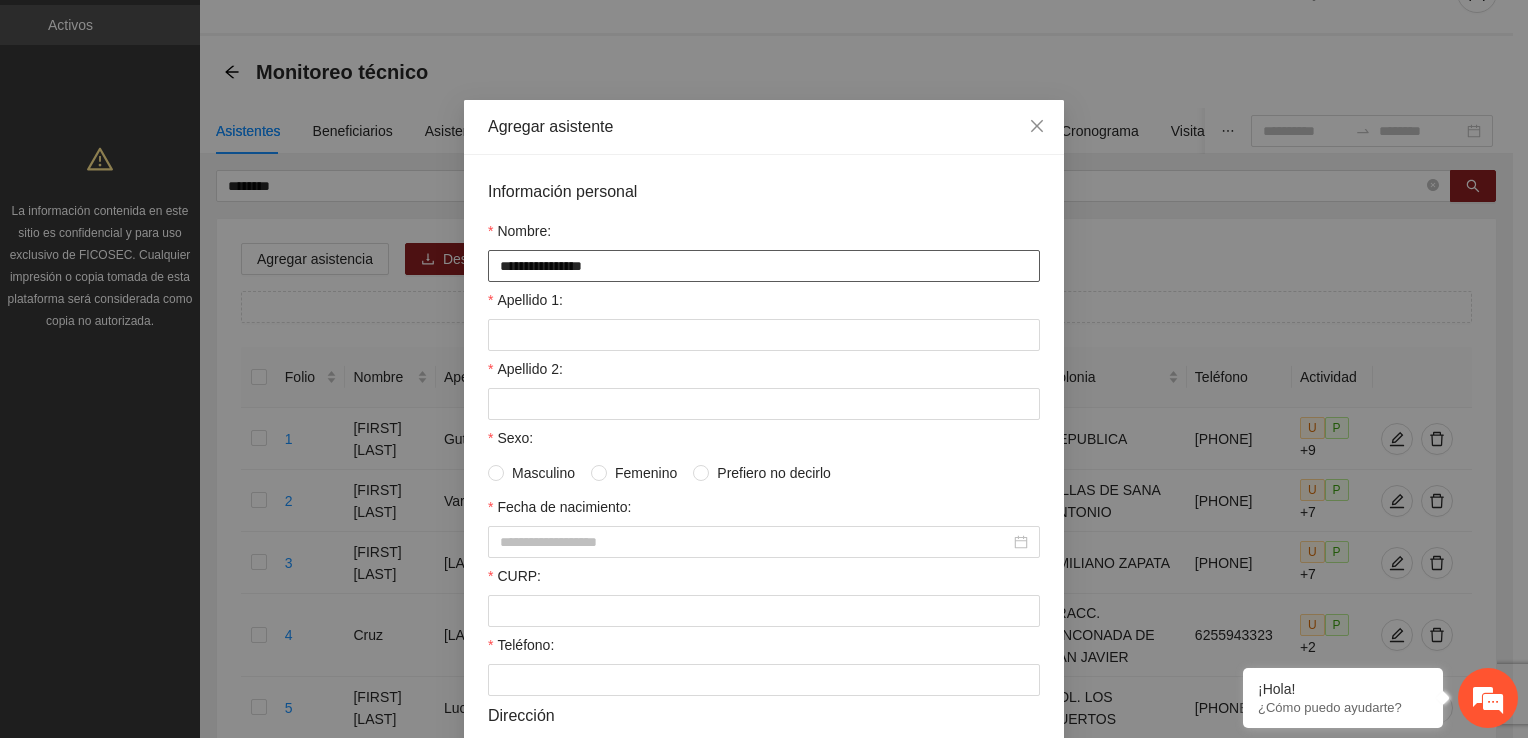 type on "**********" 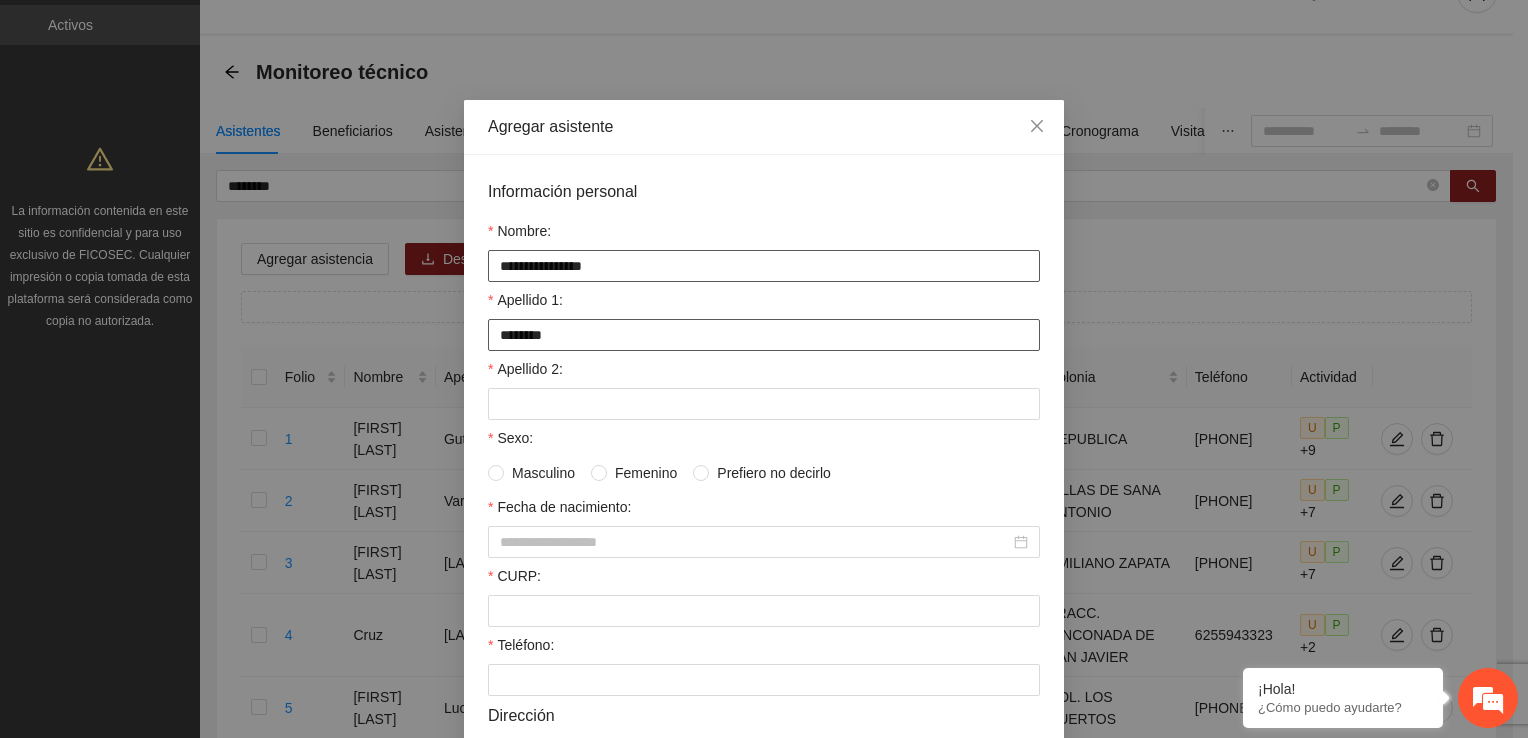 type on "*******" 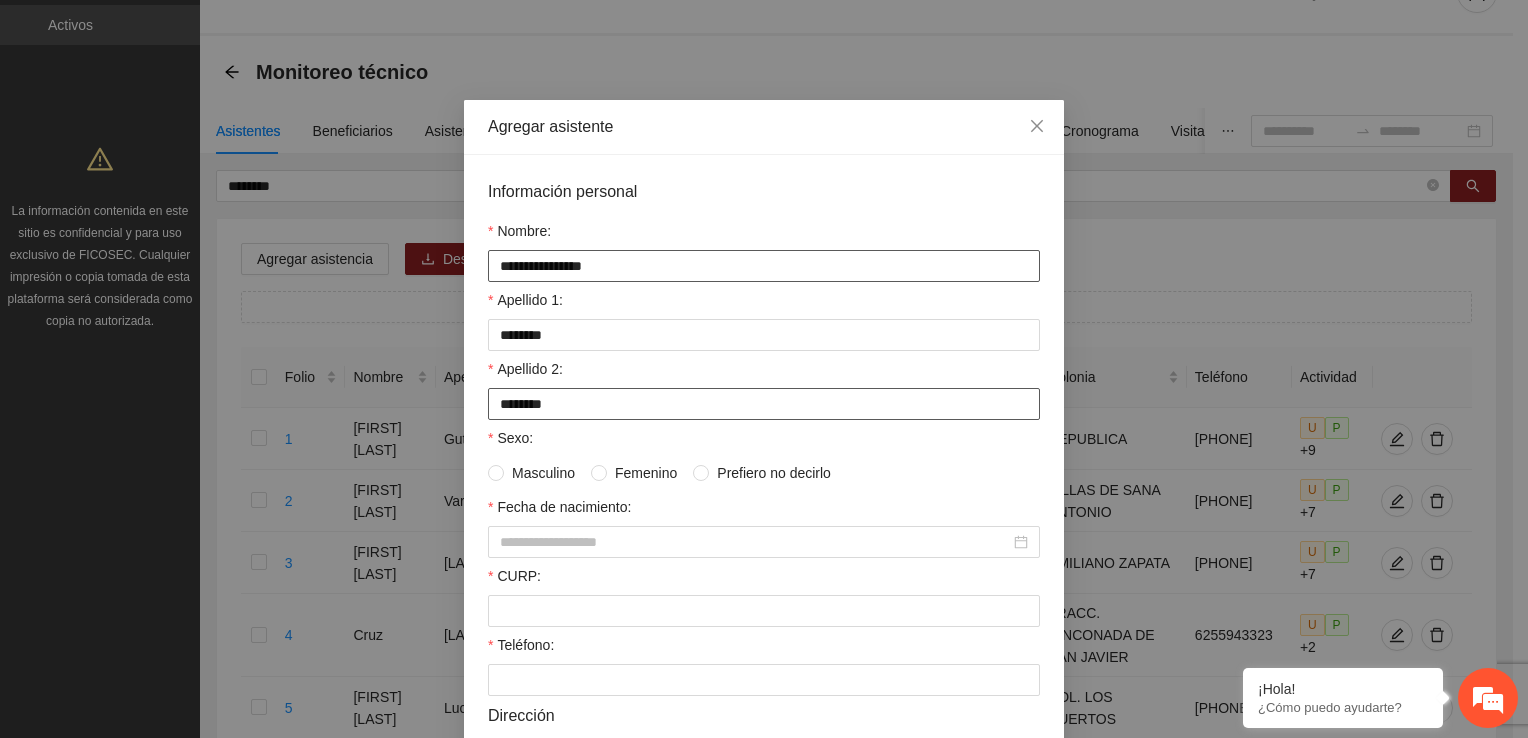 type on "*******" 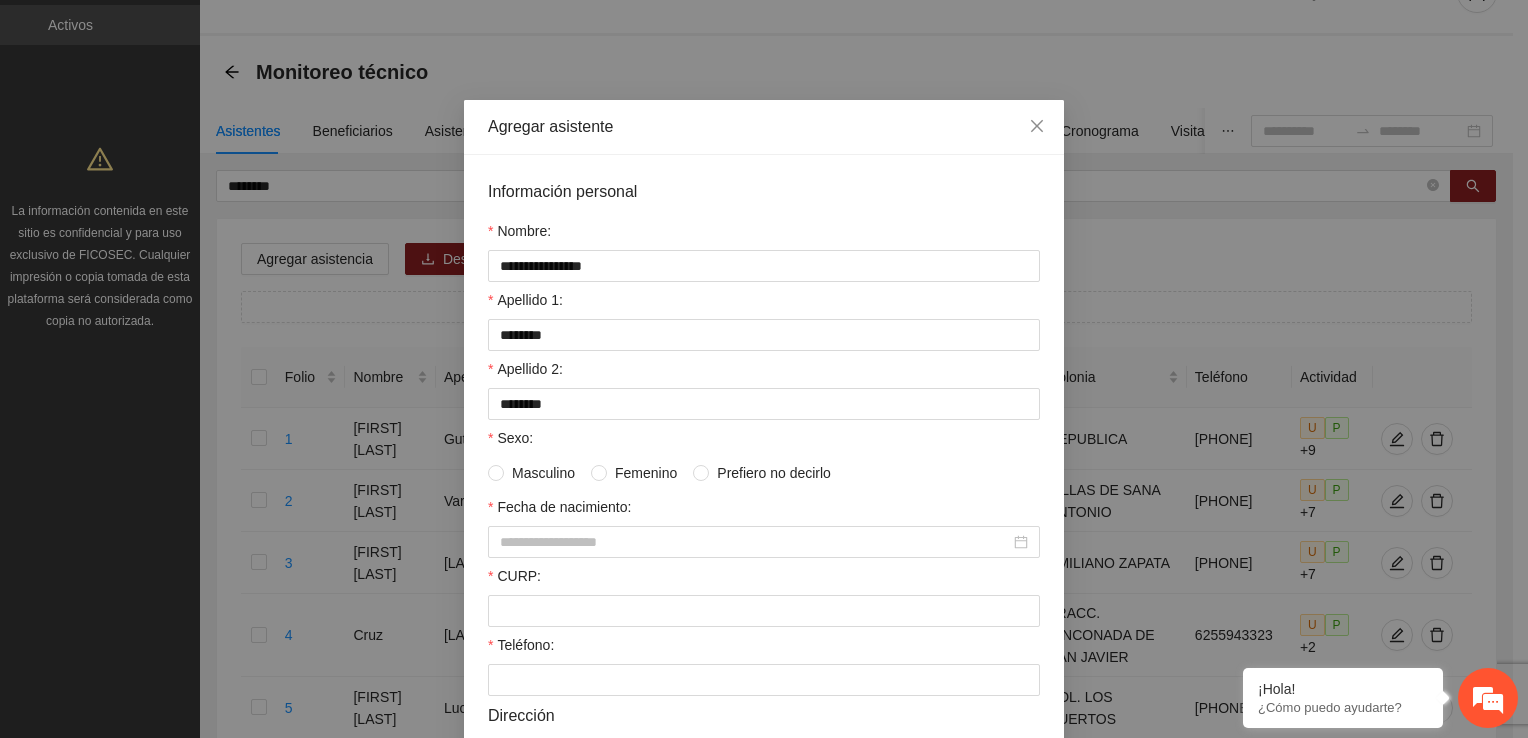 click at bounding box center [496, 473] 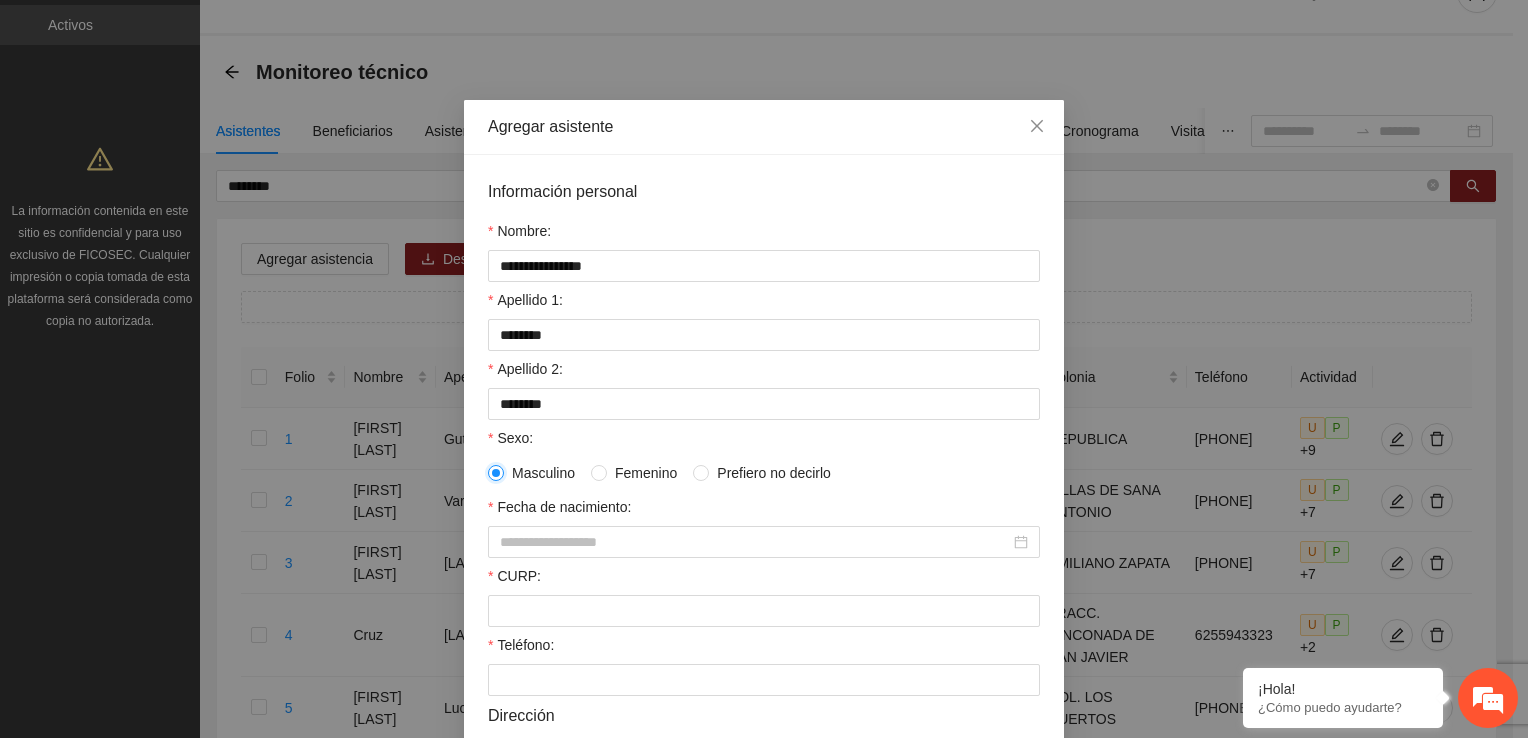 scroll, scrollTop: 100, scrollLeft: 0, axis: vertical 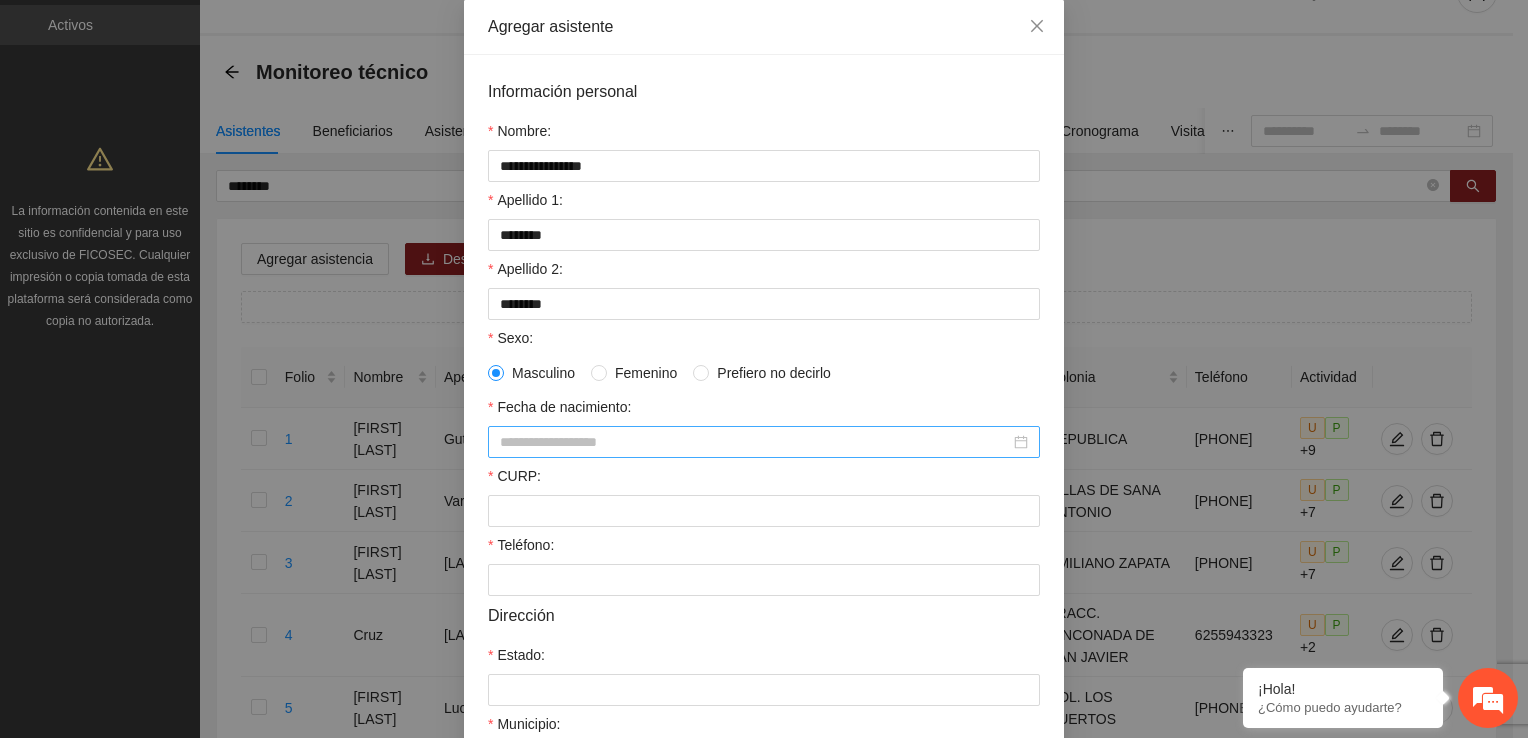 click on "Fecha de nacimiento:" at bounding box center (755, 442) 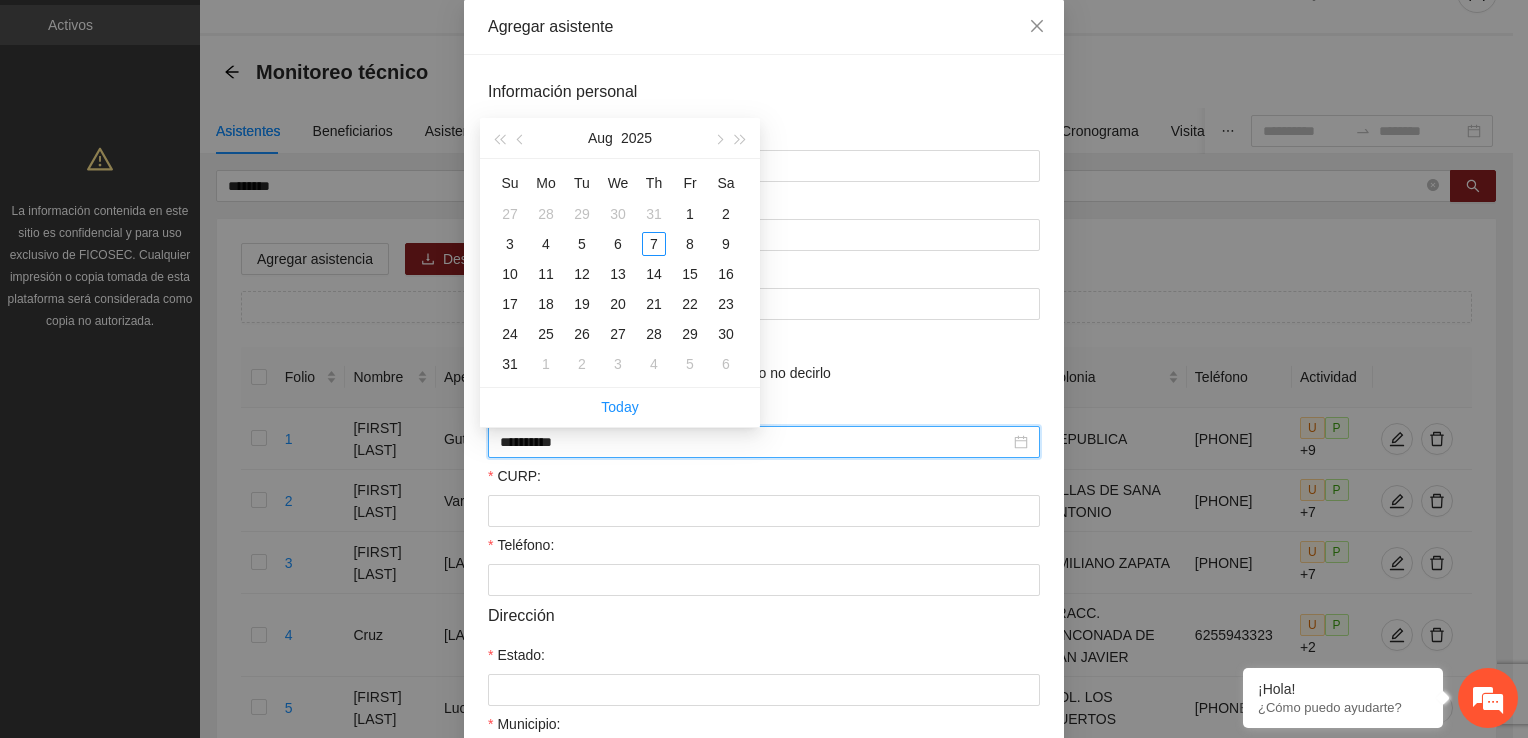 type on "**********" 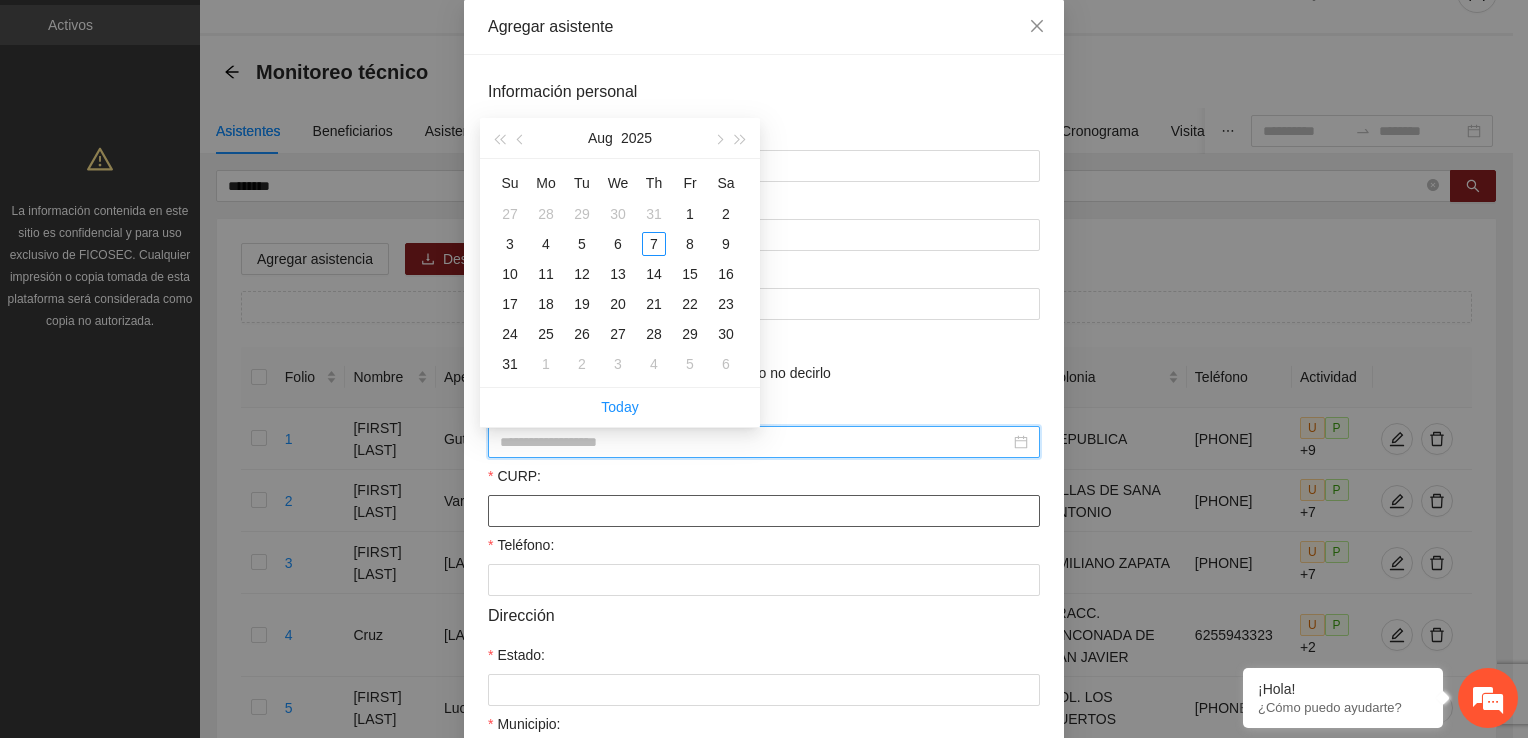click on "CURP:" at bounding box center (764, 511) 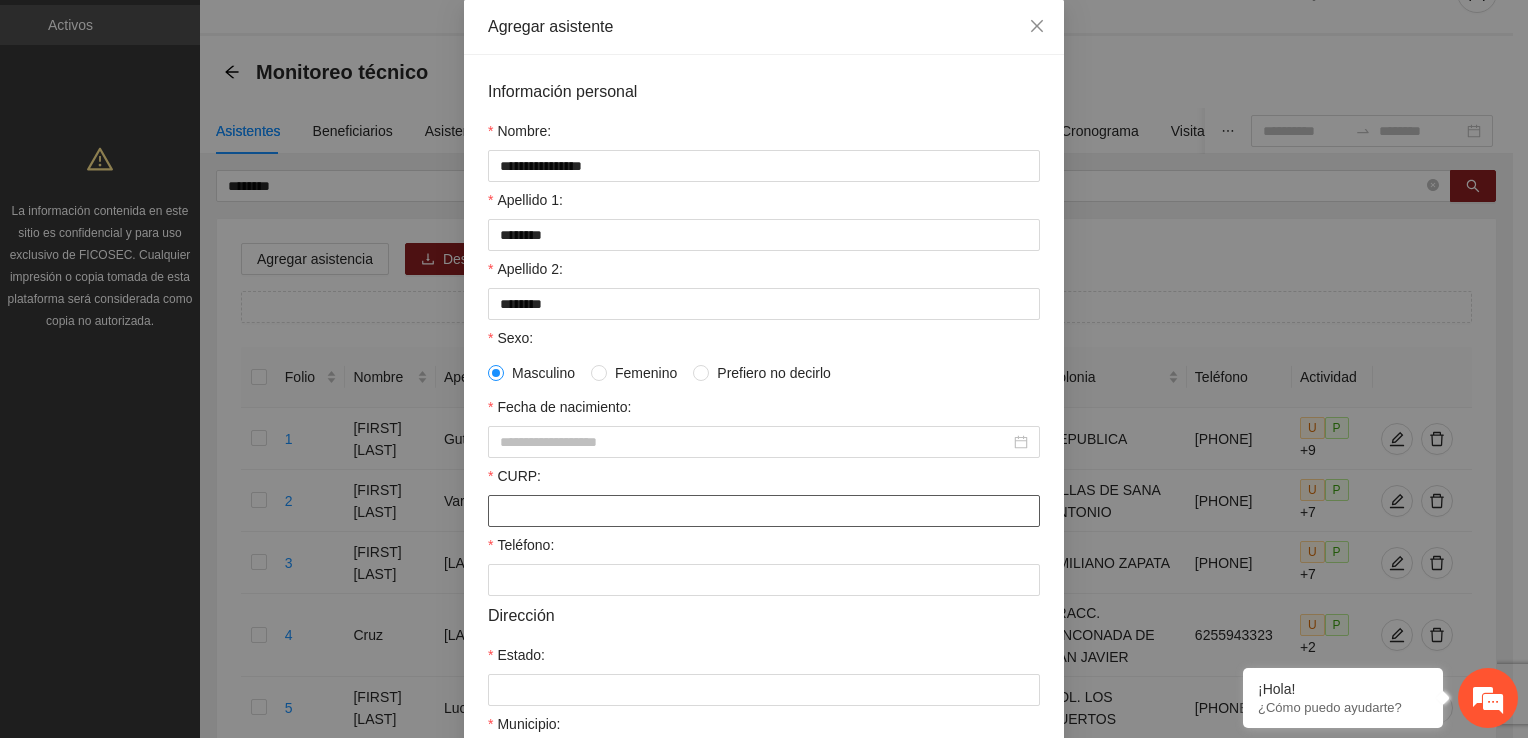 click on "CURP:" at bounding box center (764, 511) 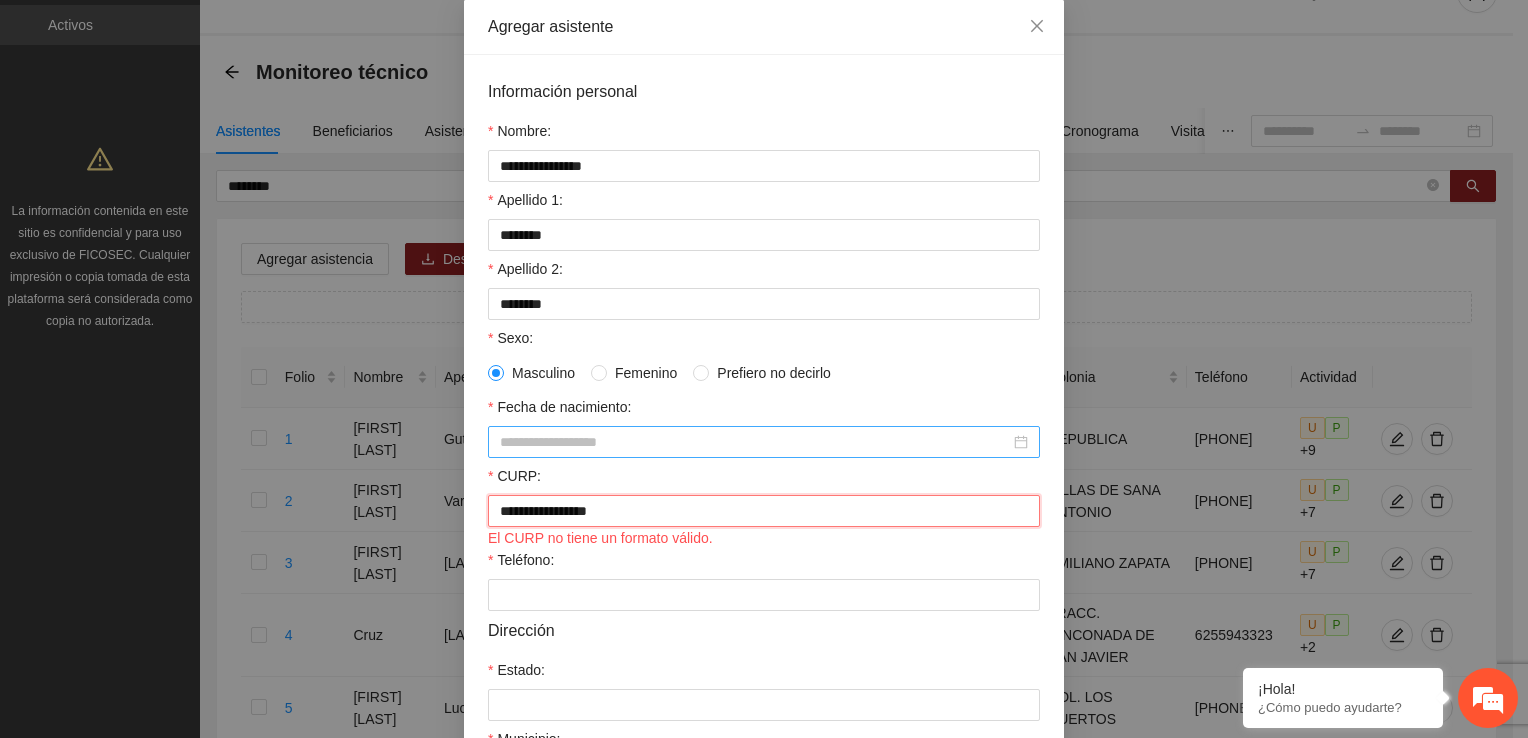 type on "**********" 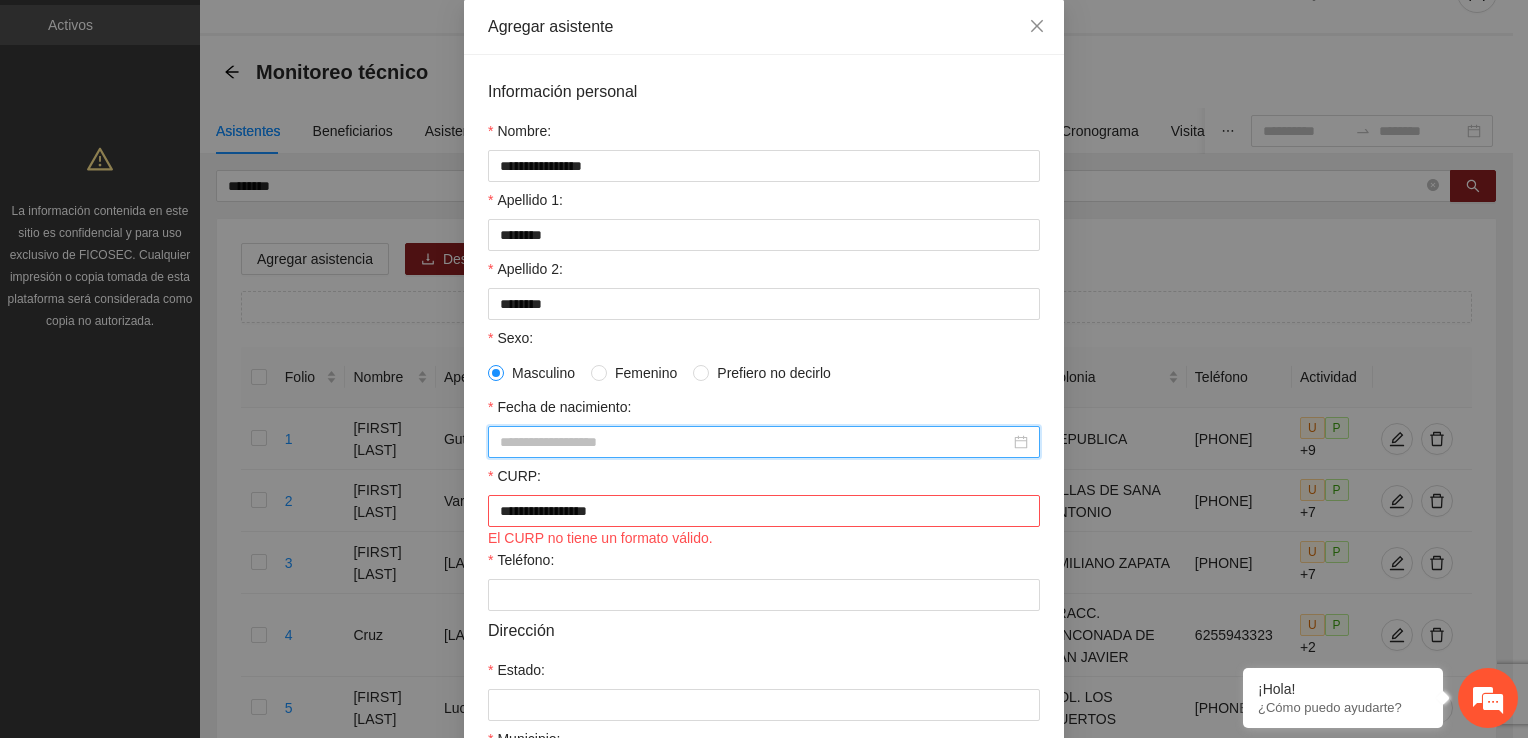 click on "Fecha de nacimiento:" at bounding box center [755, 442] 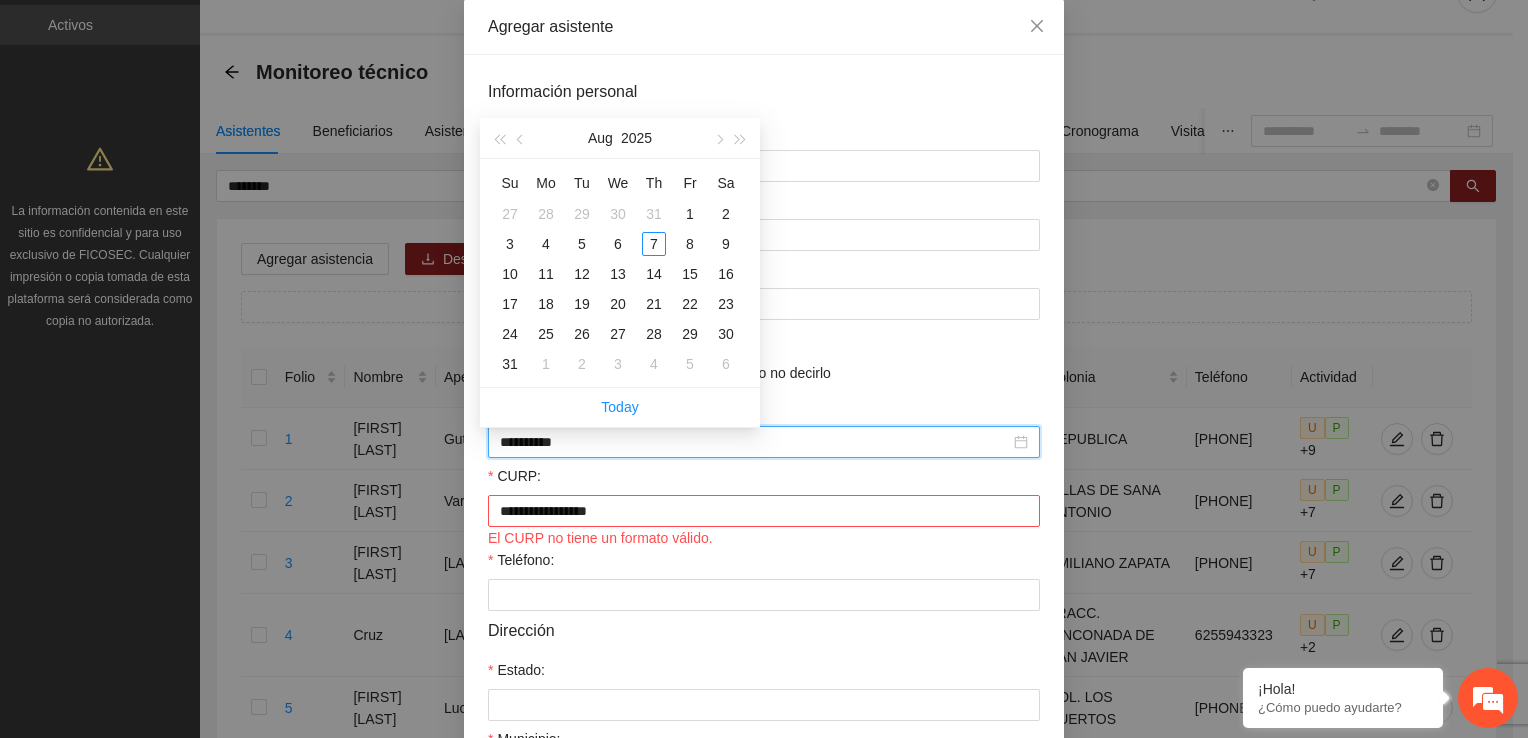 type on "**********" 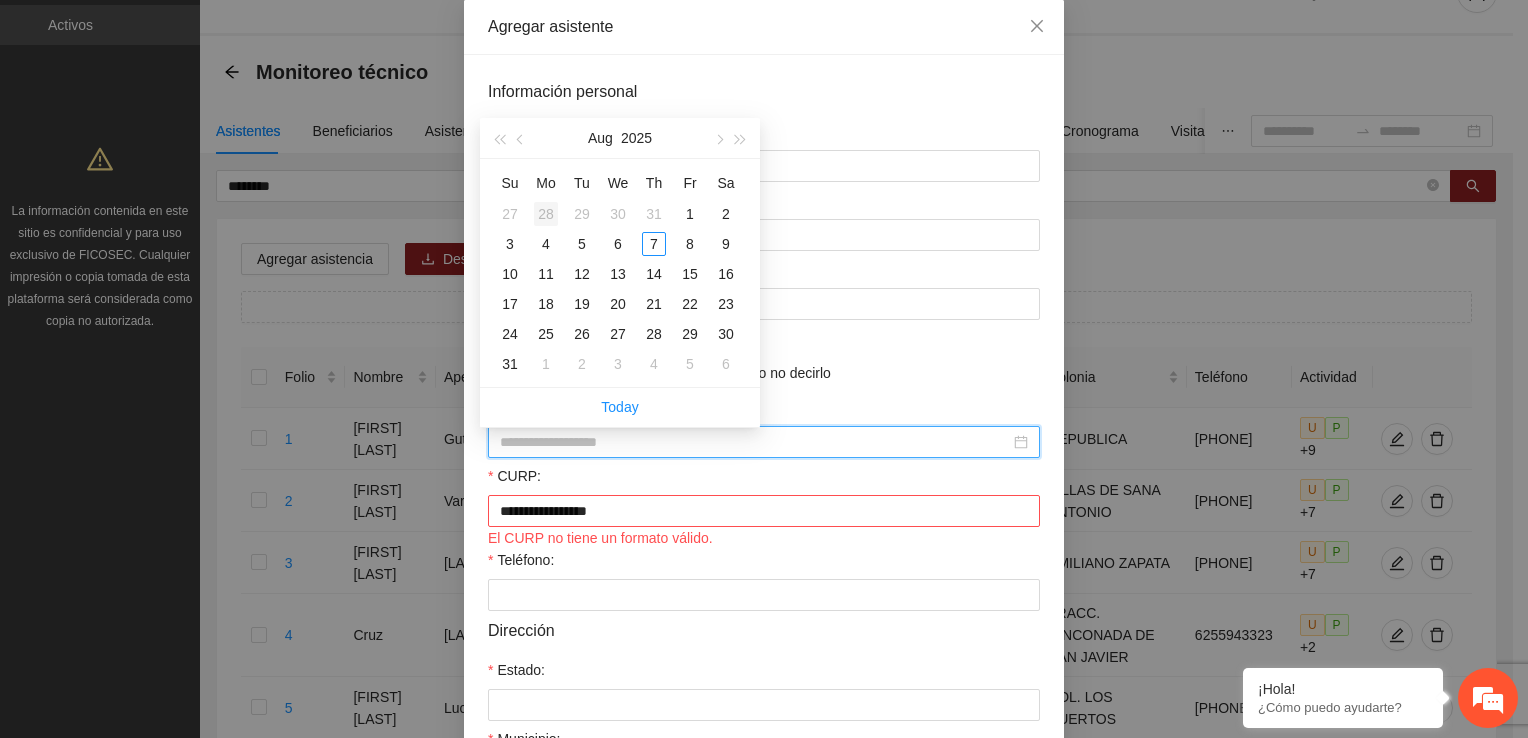 type on "**********" 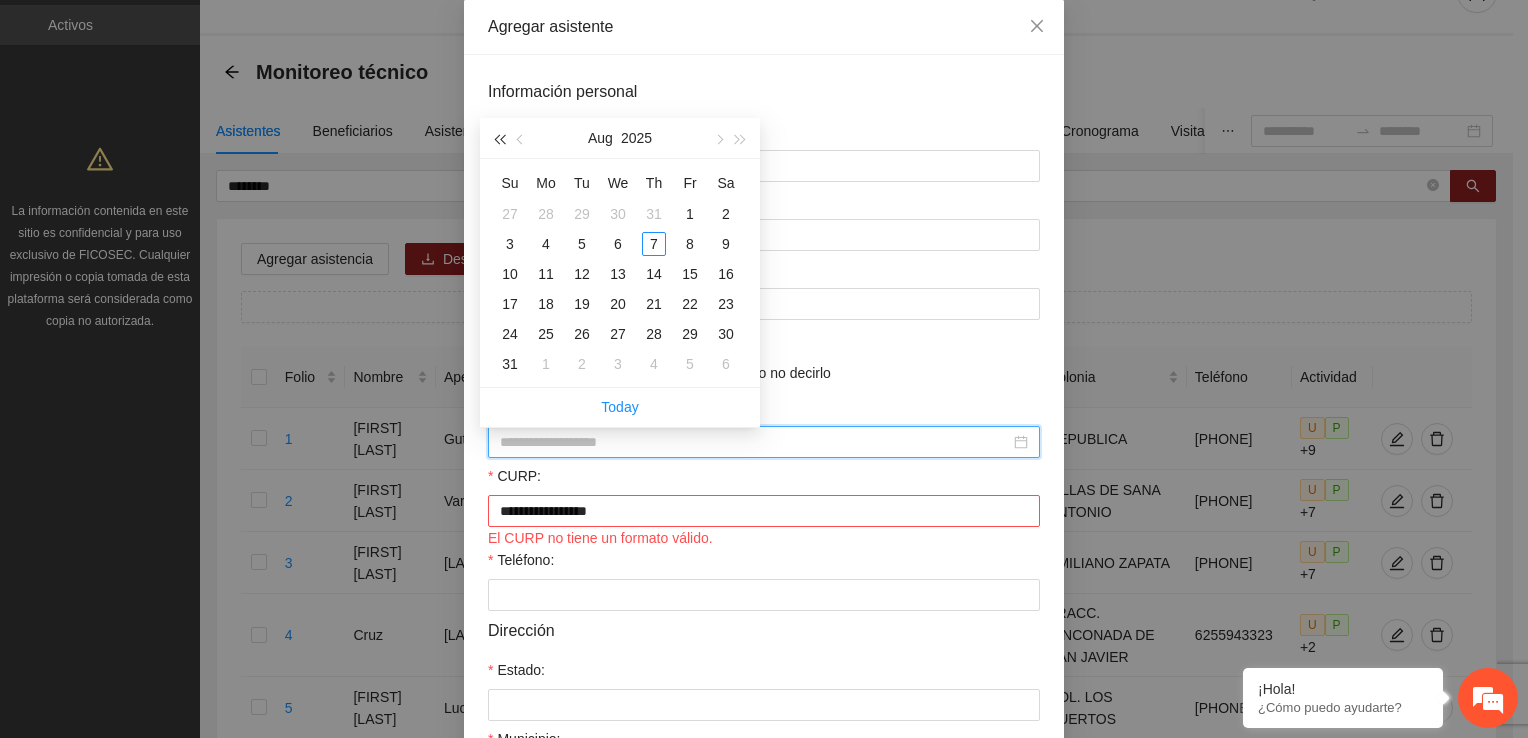 click at bounding box center [499, 139] 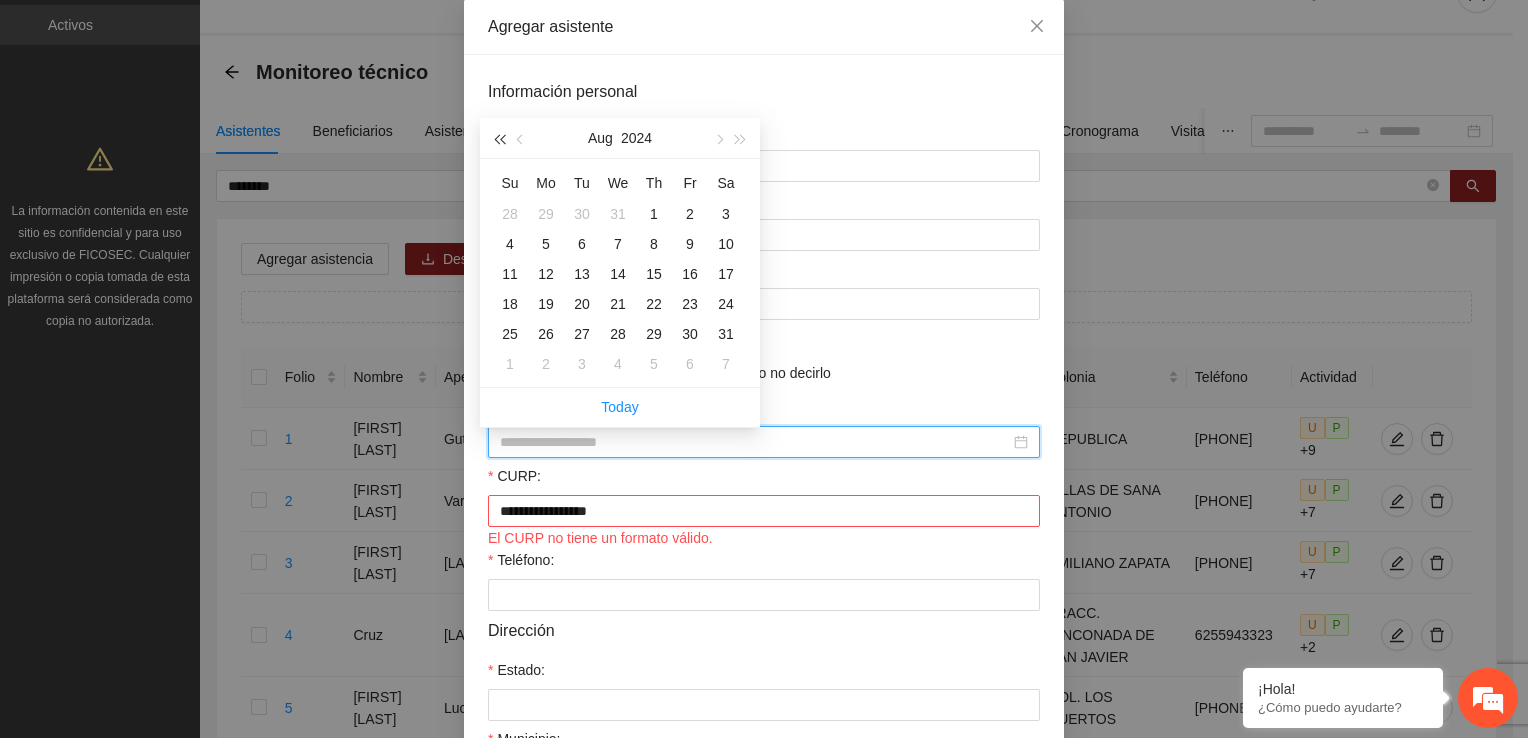 click at bounding box center [499, 139] 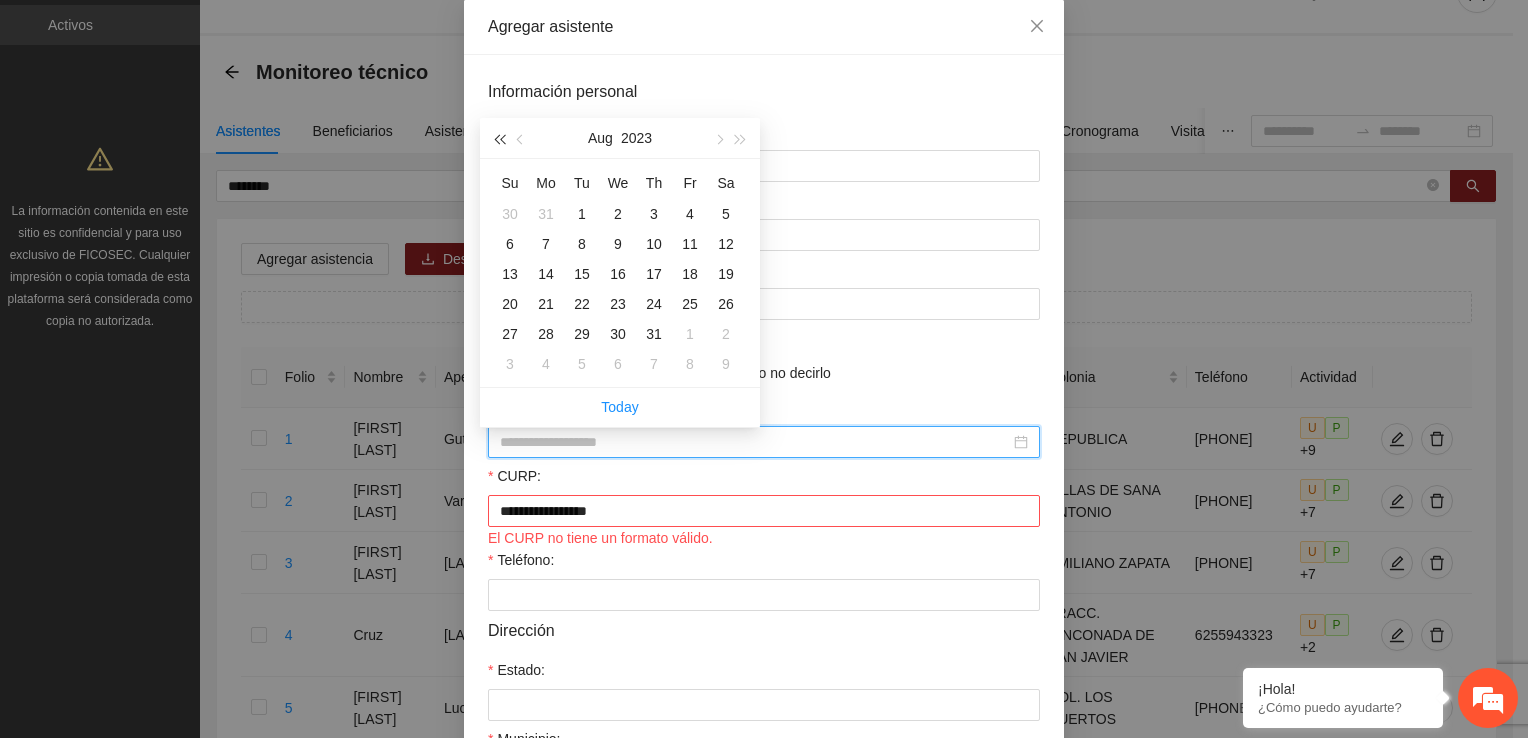 click at bounding box center (499, 139) 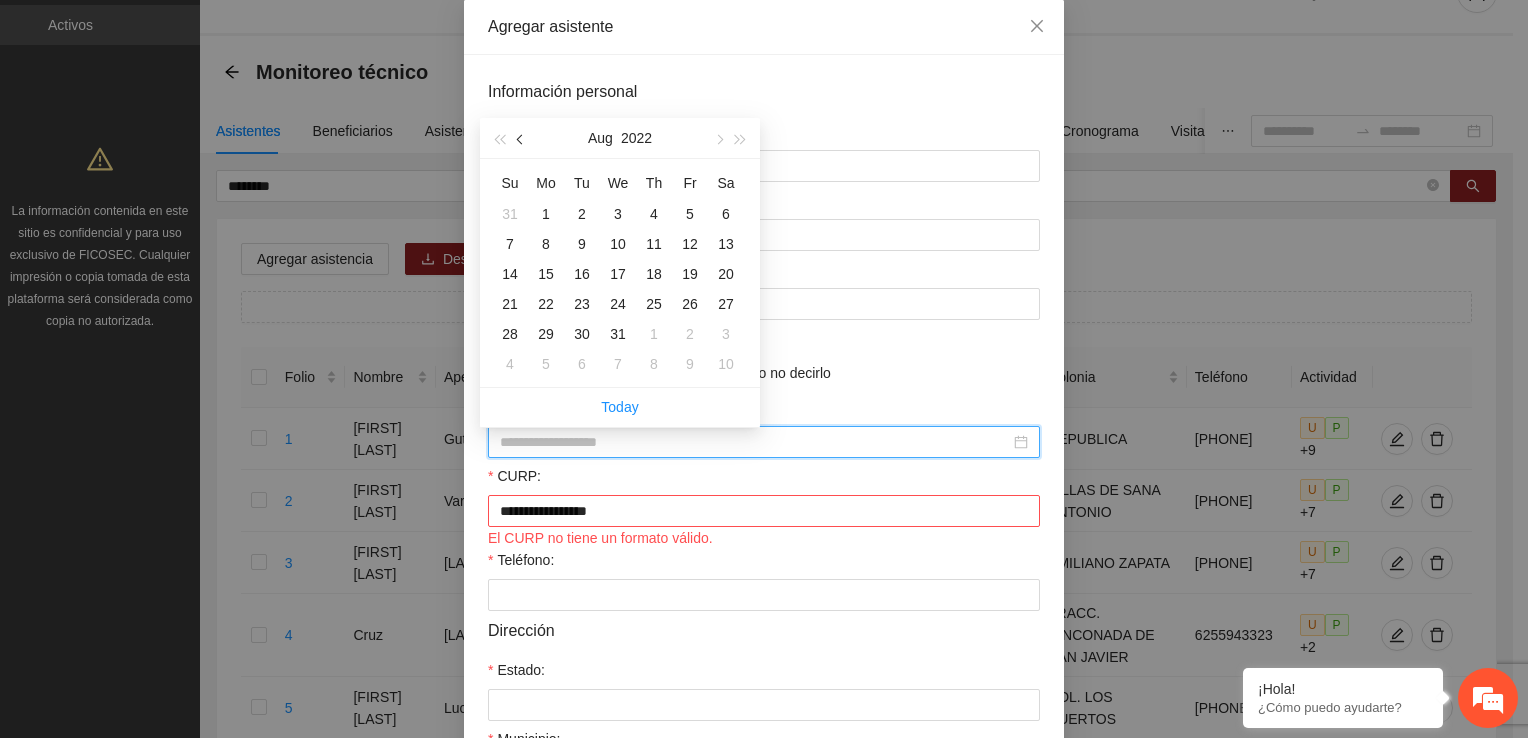 click at bounding box center [522, 139] 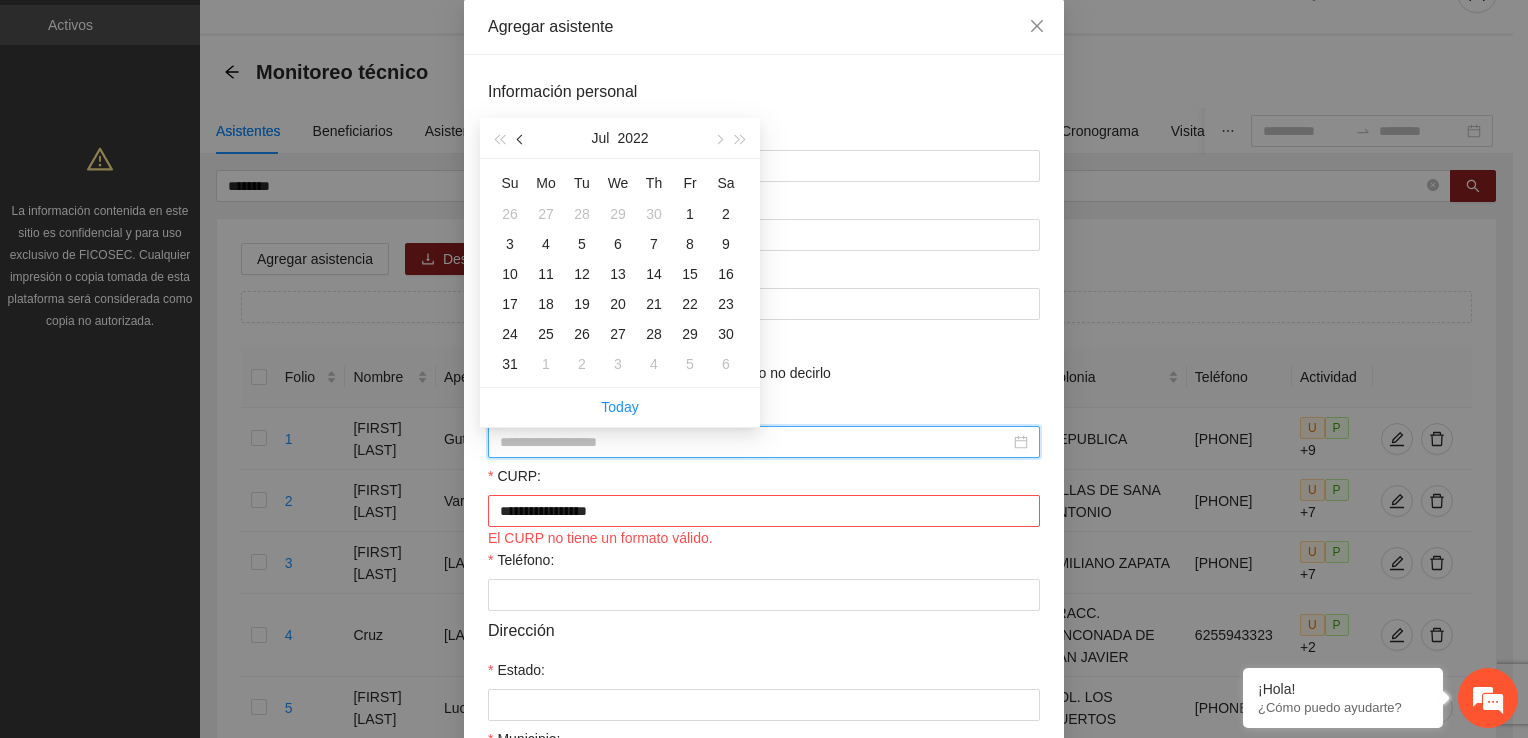 click at bounding box center [522, 139] 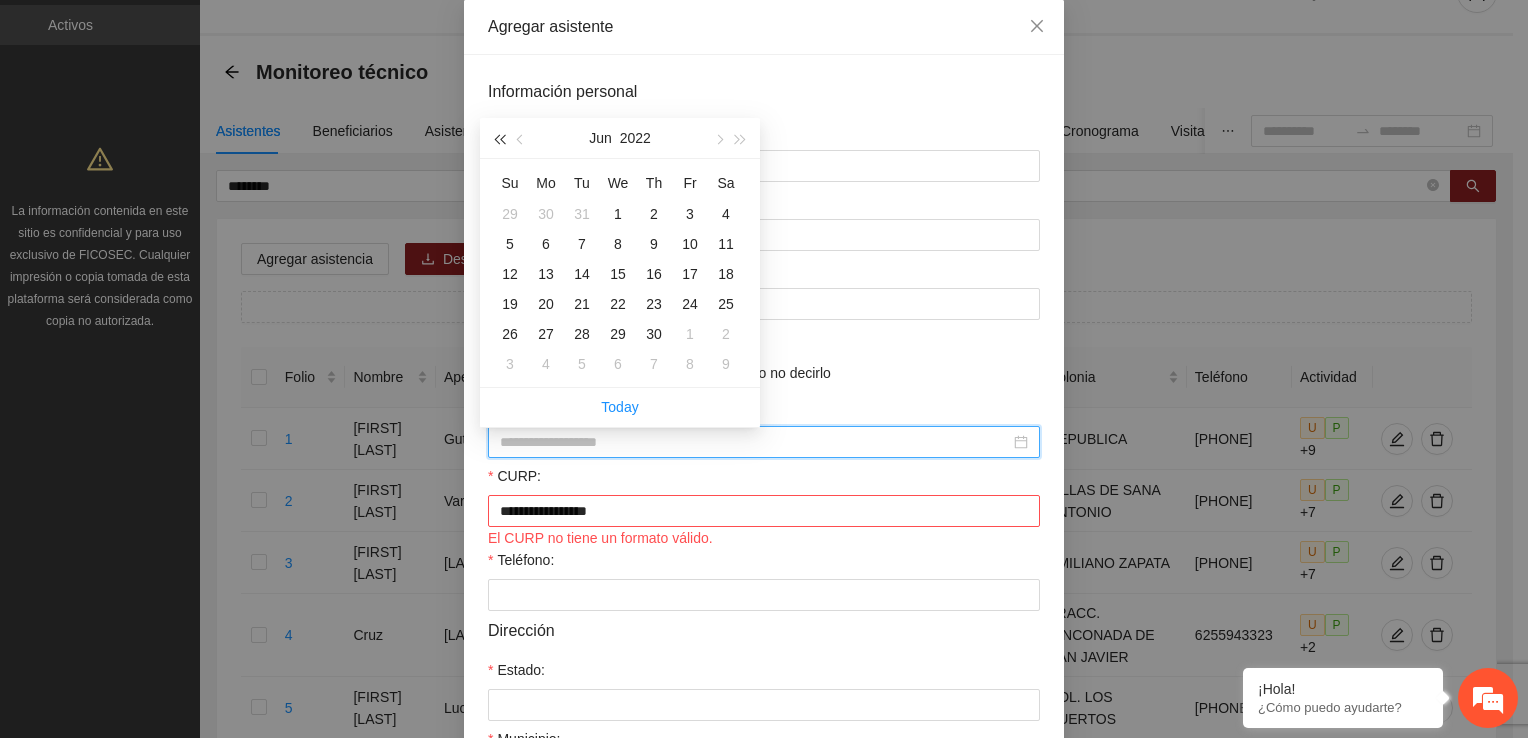 click at bounding box center (499, 138) 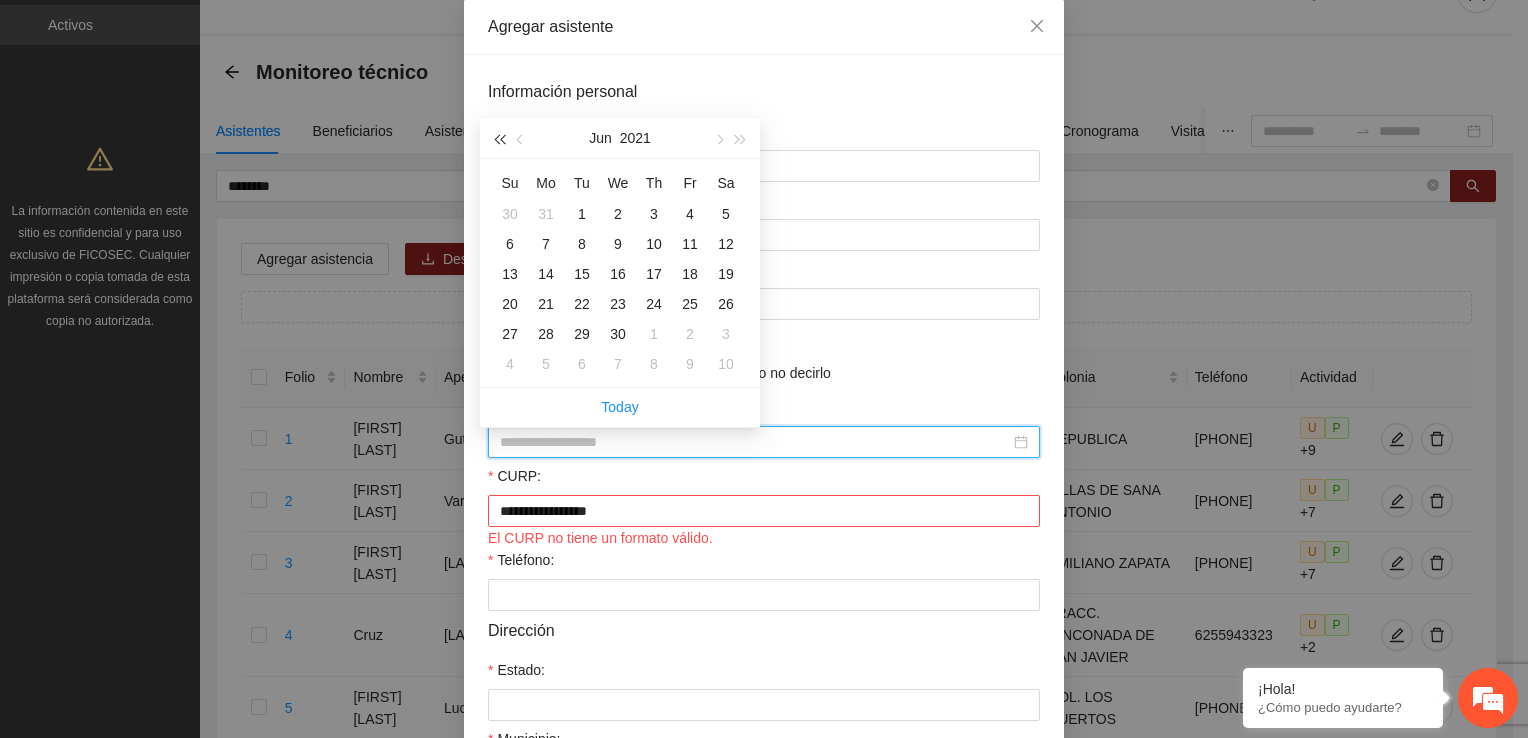 click at bounding box center (499, 138) 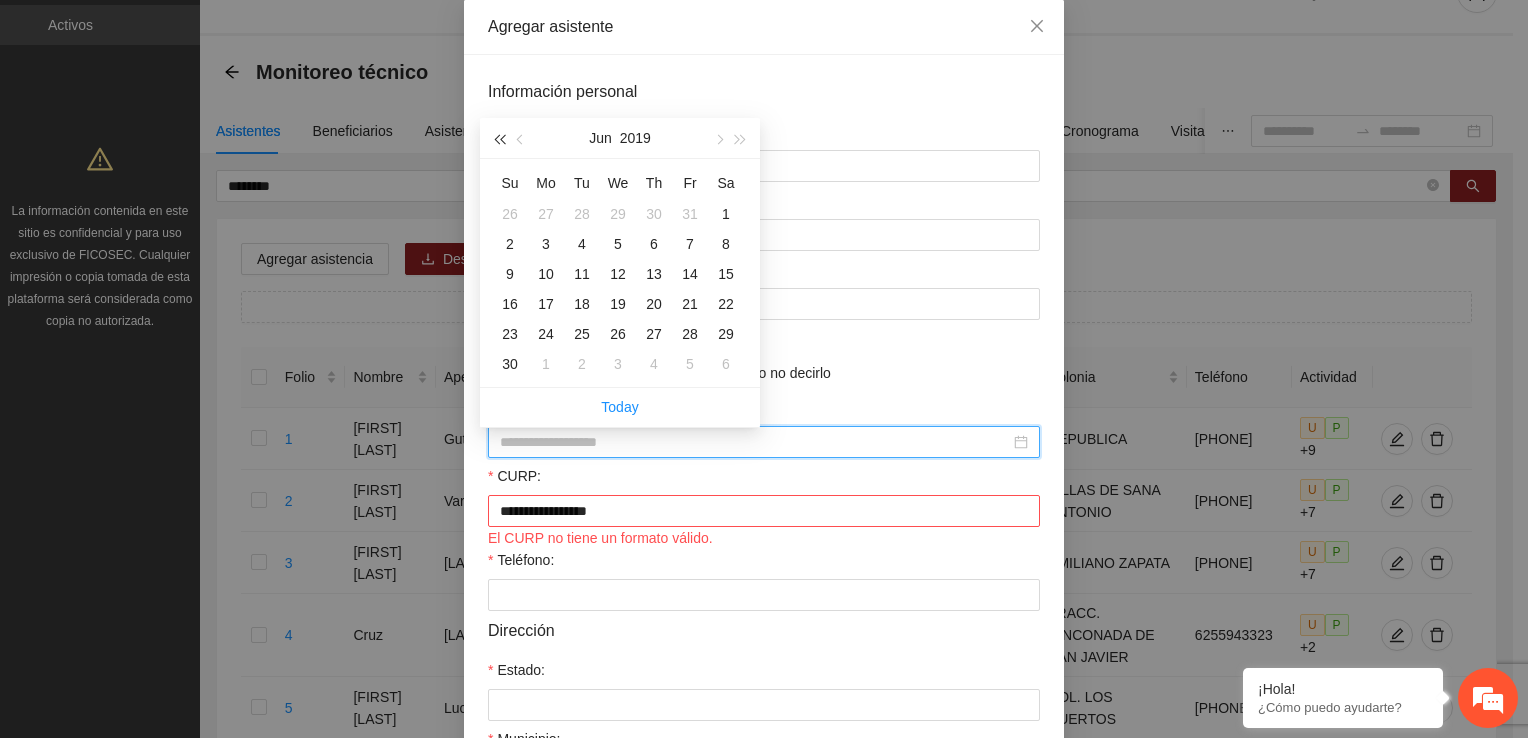 click at bounding box center (499, 138) 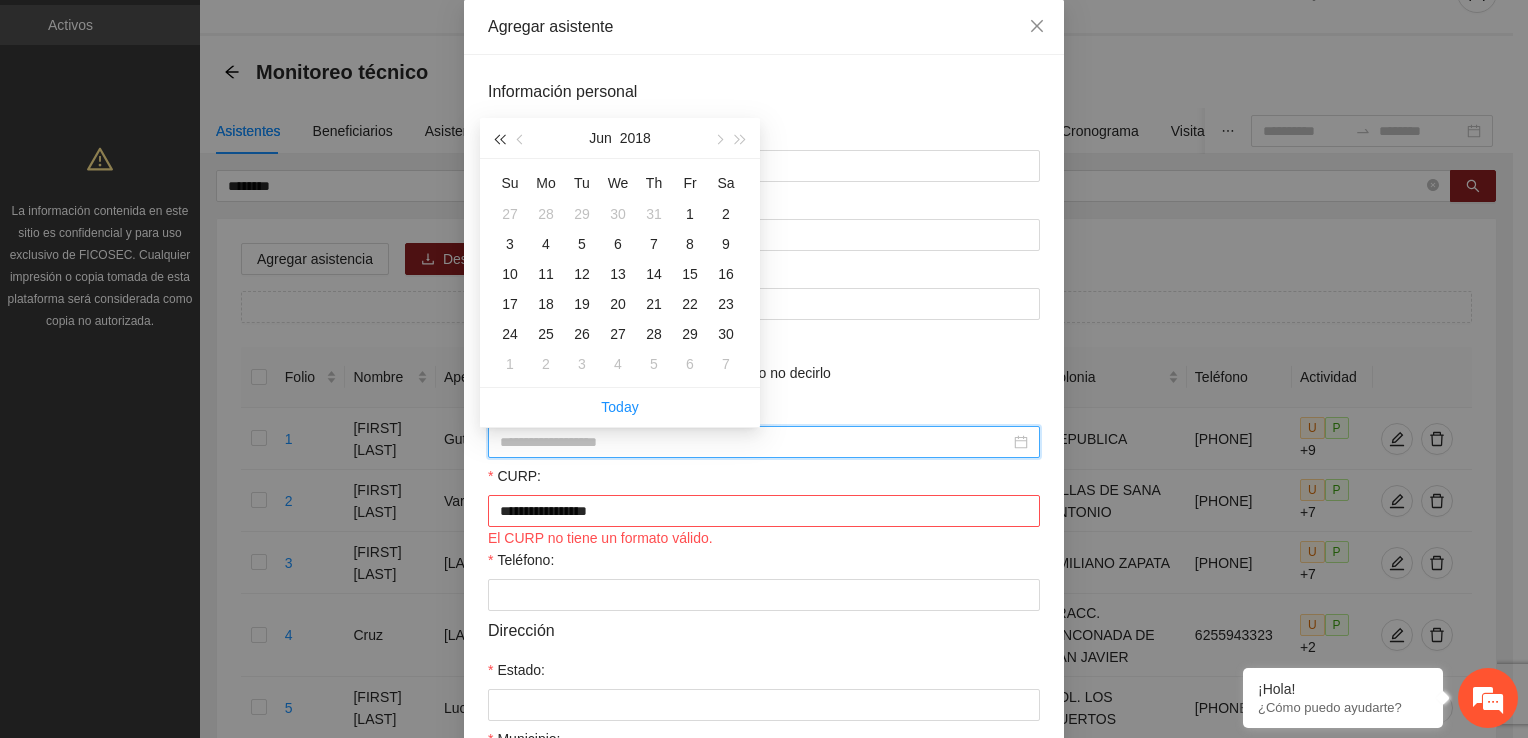 click at bounding box center (499, 138) 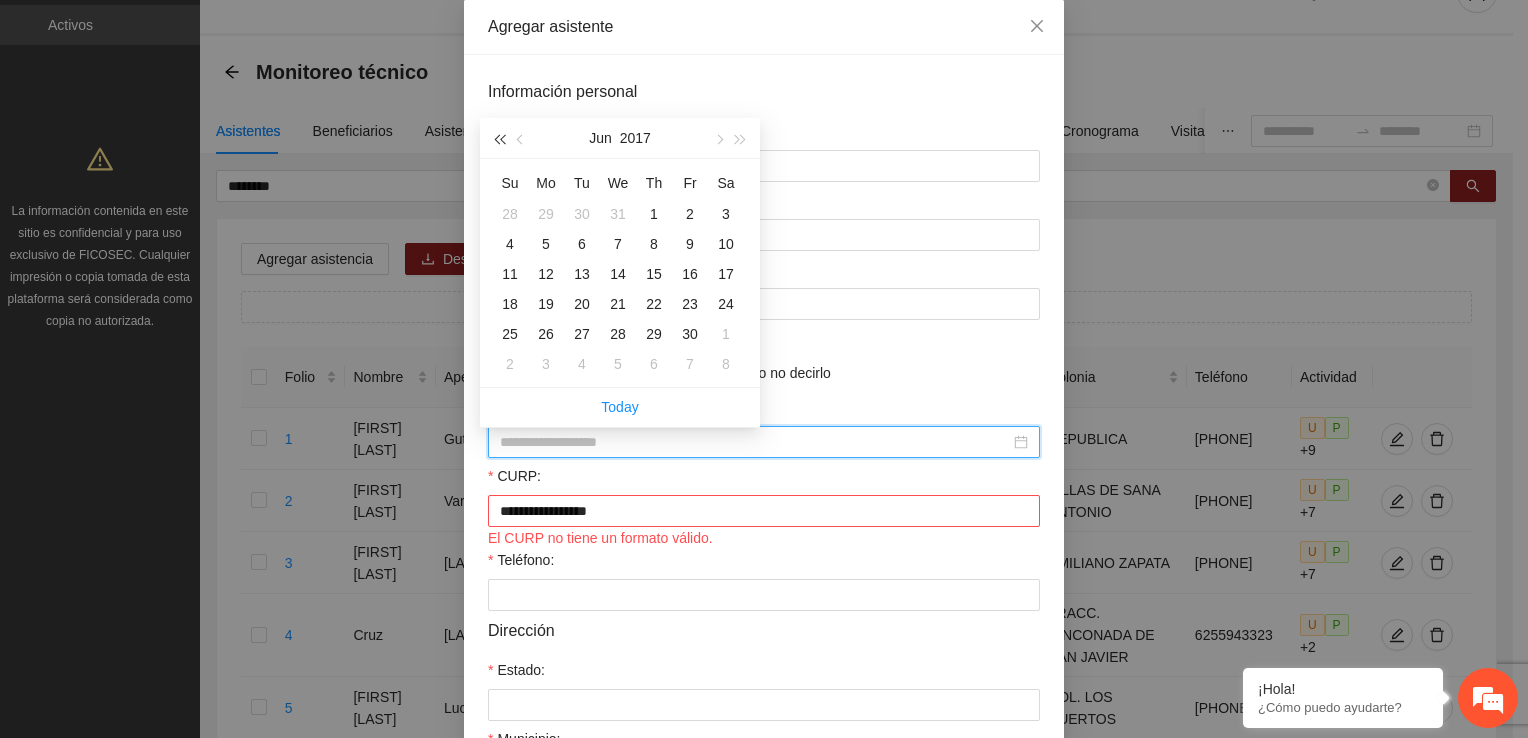 click at bounding box center [499, 138] 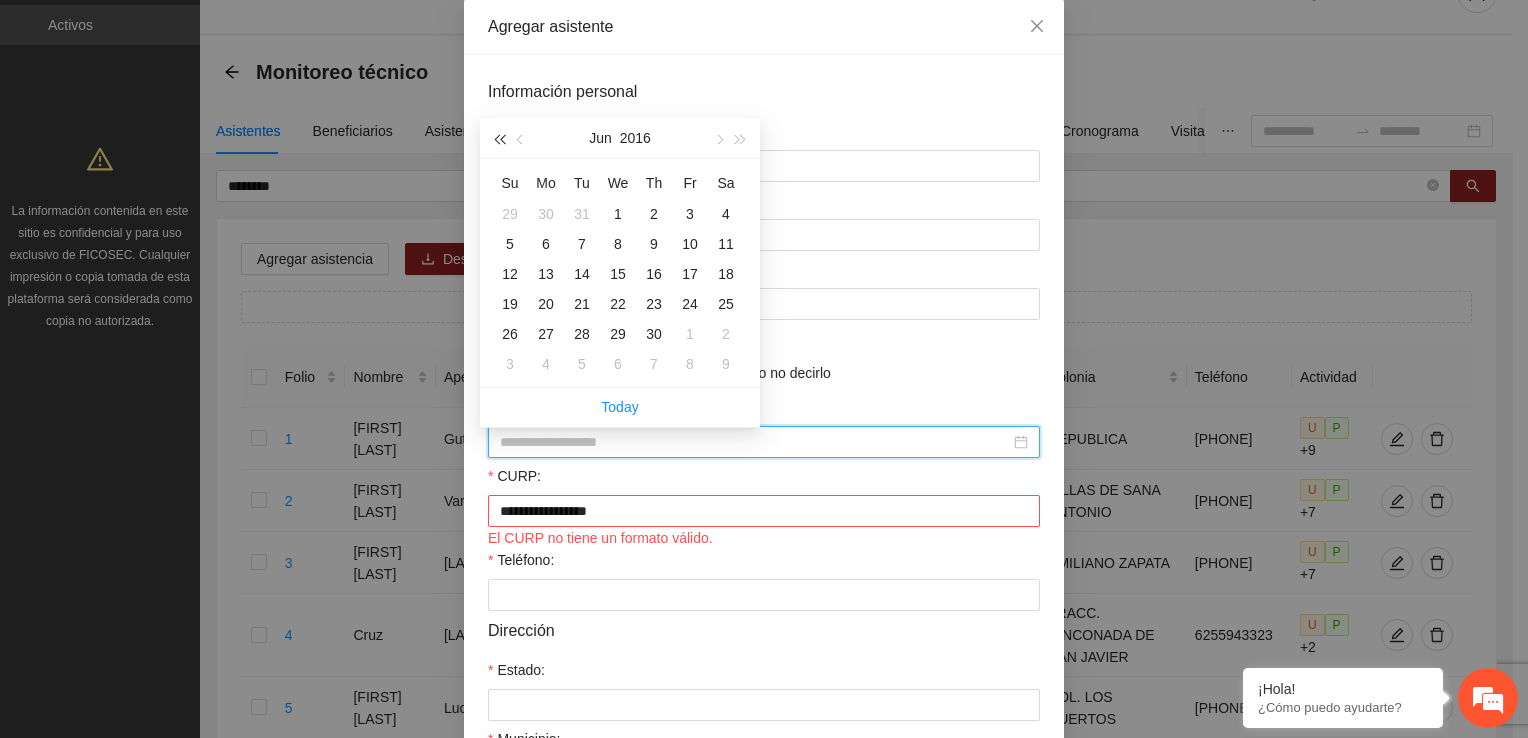 click at bounding box center (499, 138) 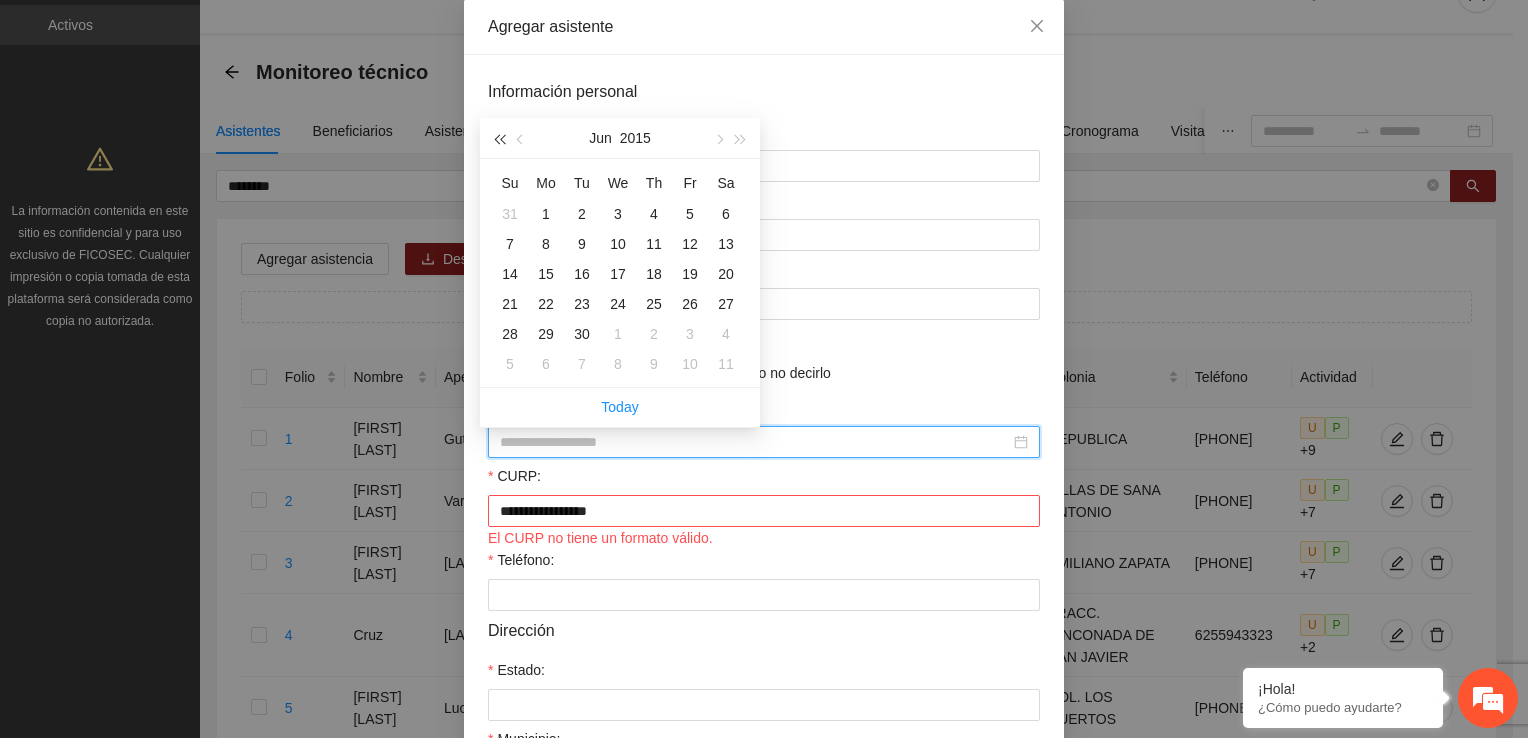 click at bounding box center [499, 138] 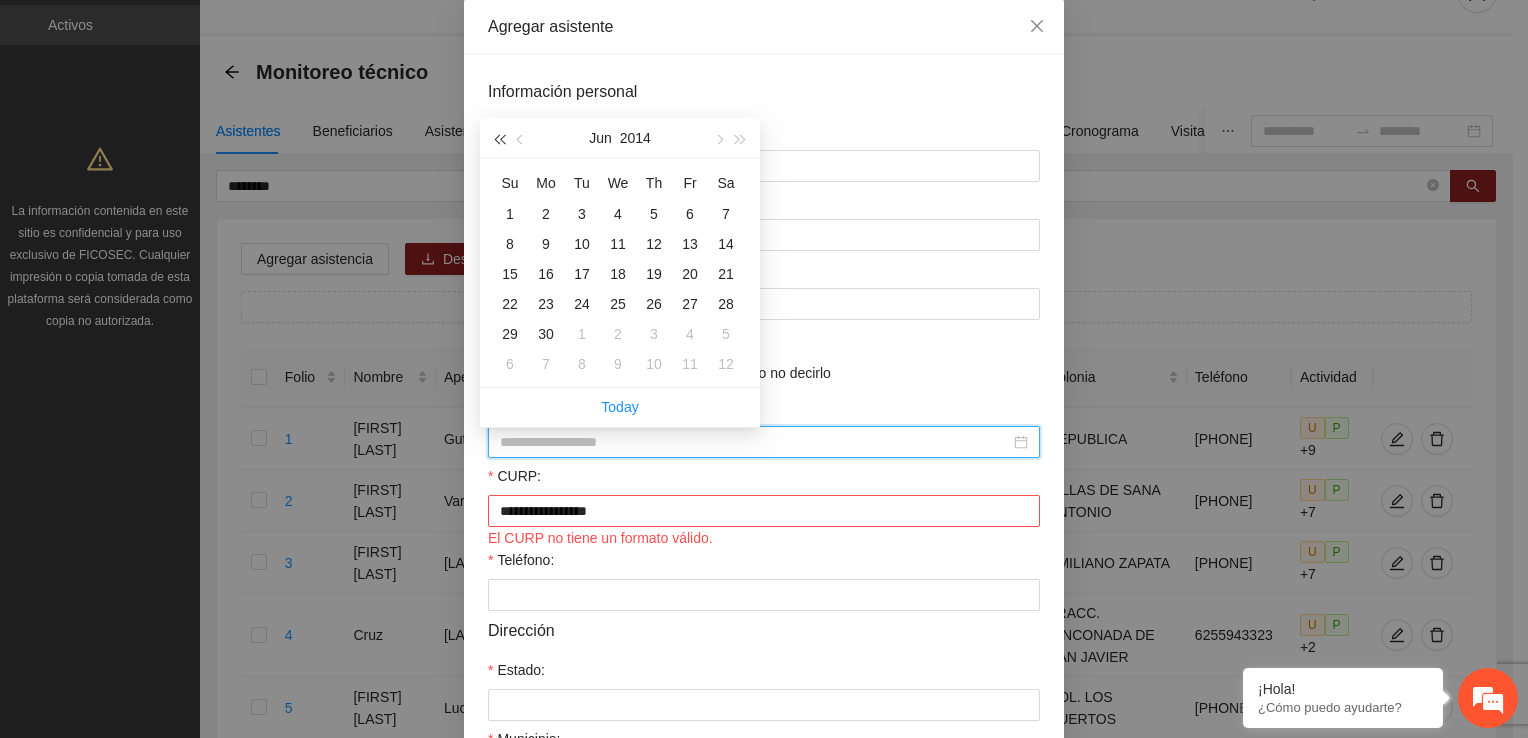 click at bounding box center (499, 138) 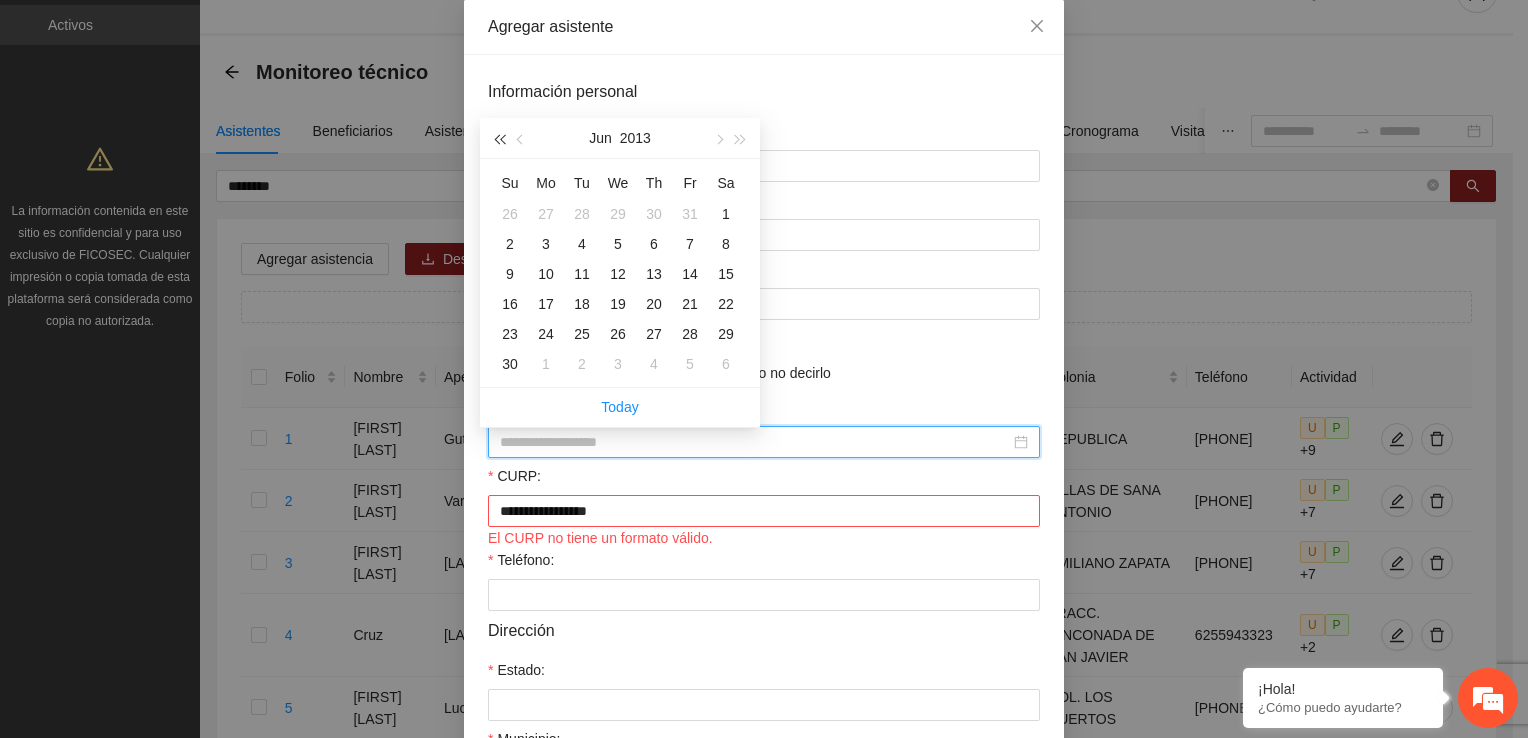 click at bounding box center [499, 138] 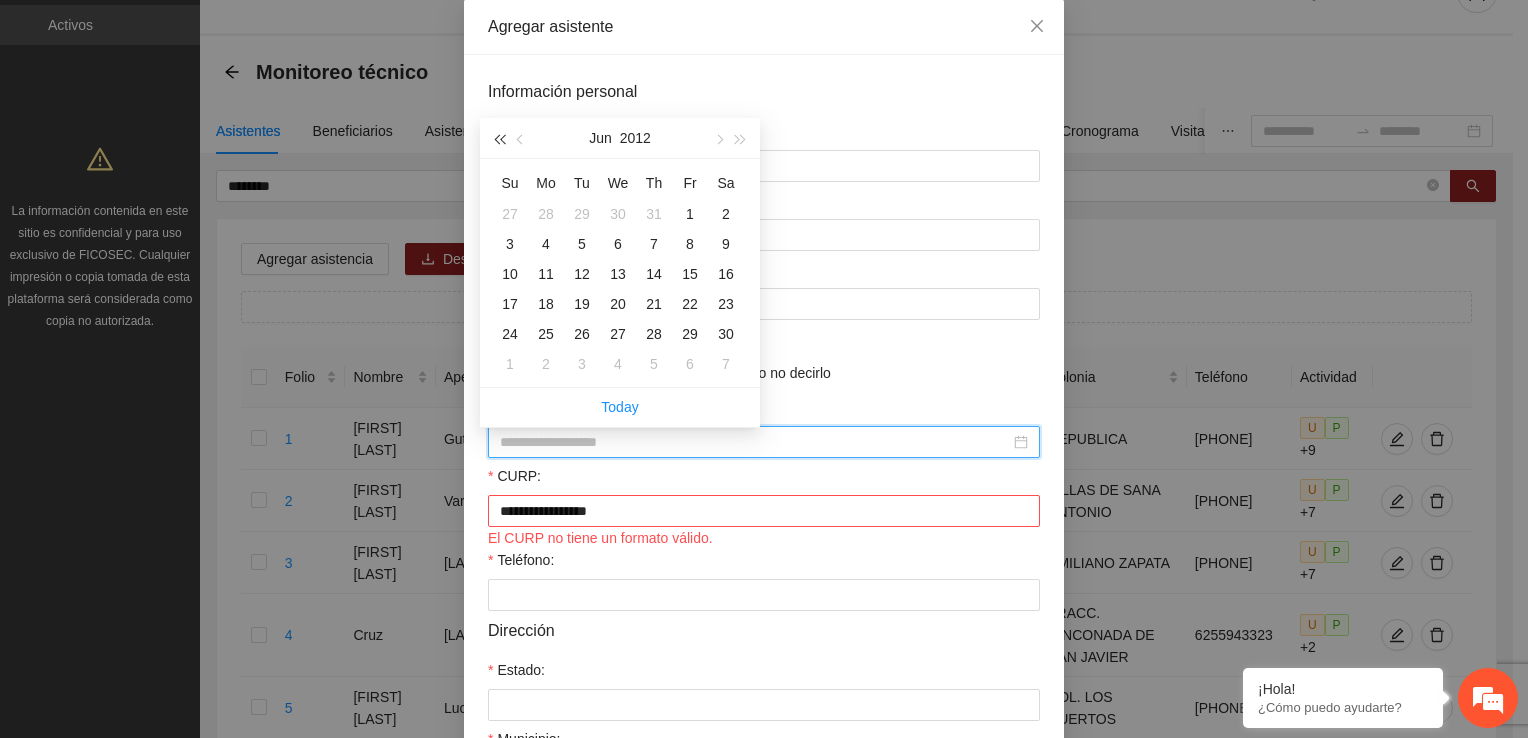 click at bounding box center [499, 138] 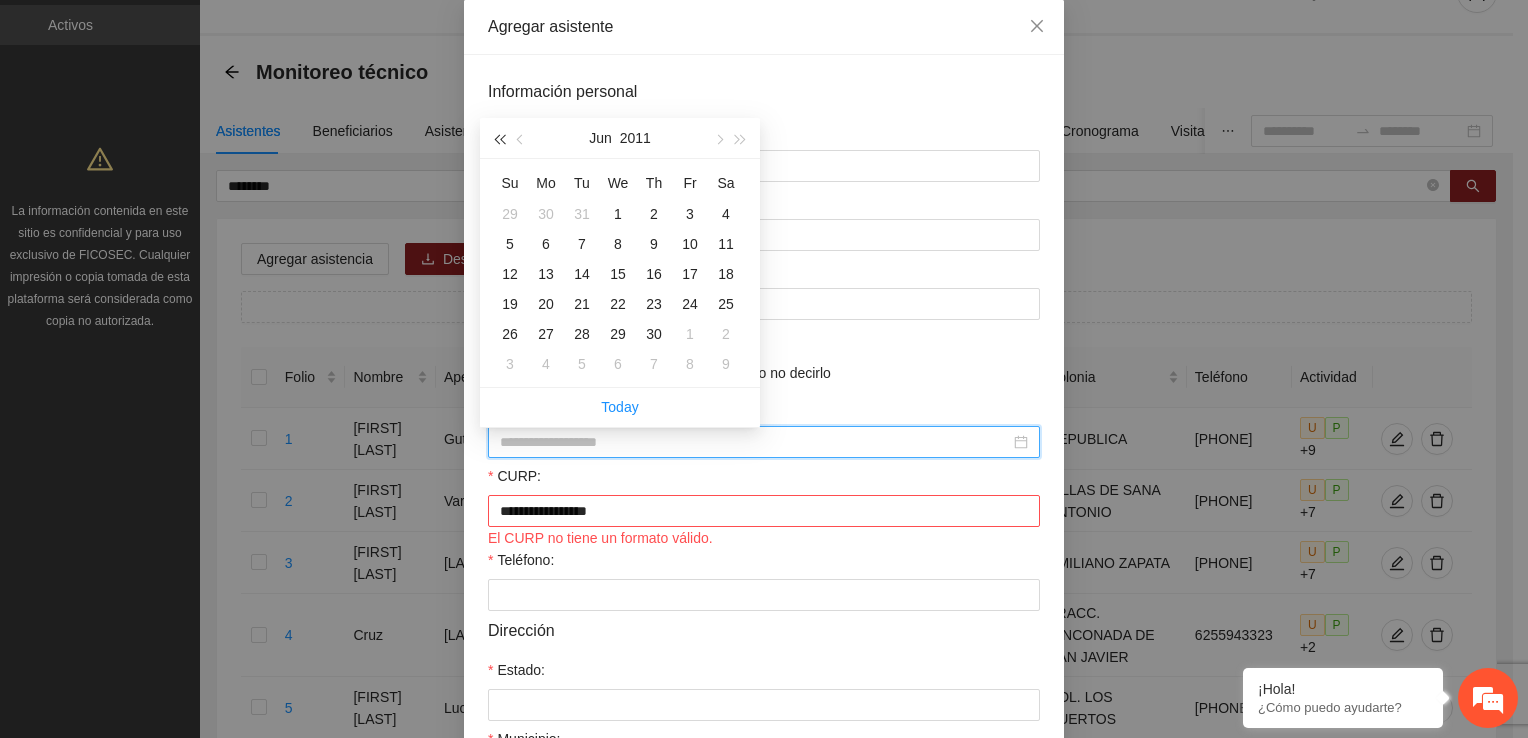 click at bounding box center (499, 138) 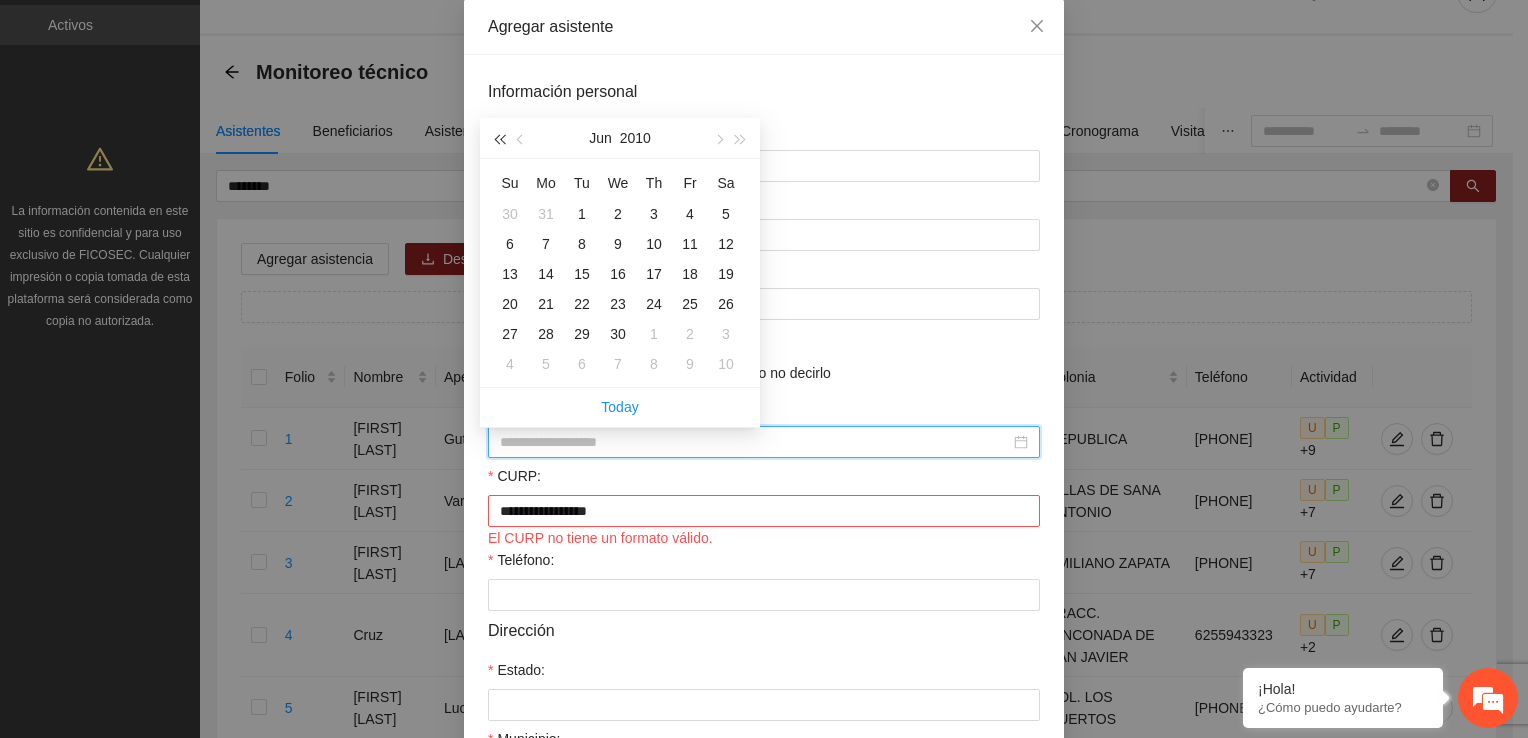 click at bounding box center [499, 138] 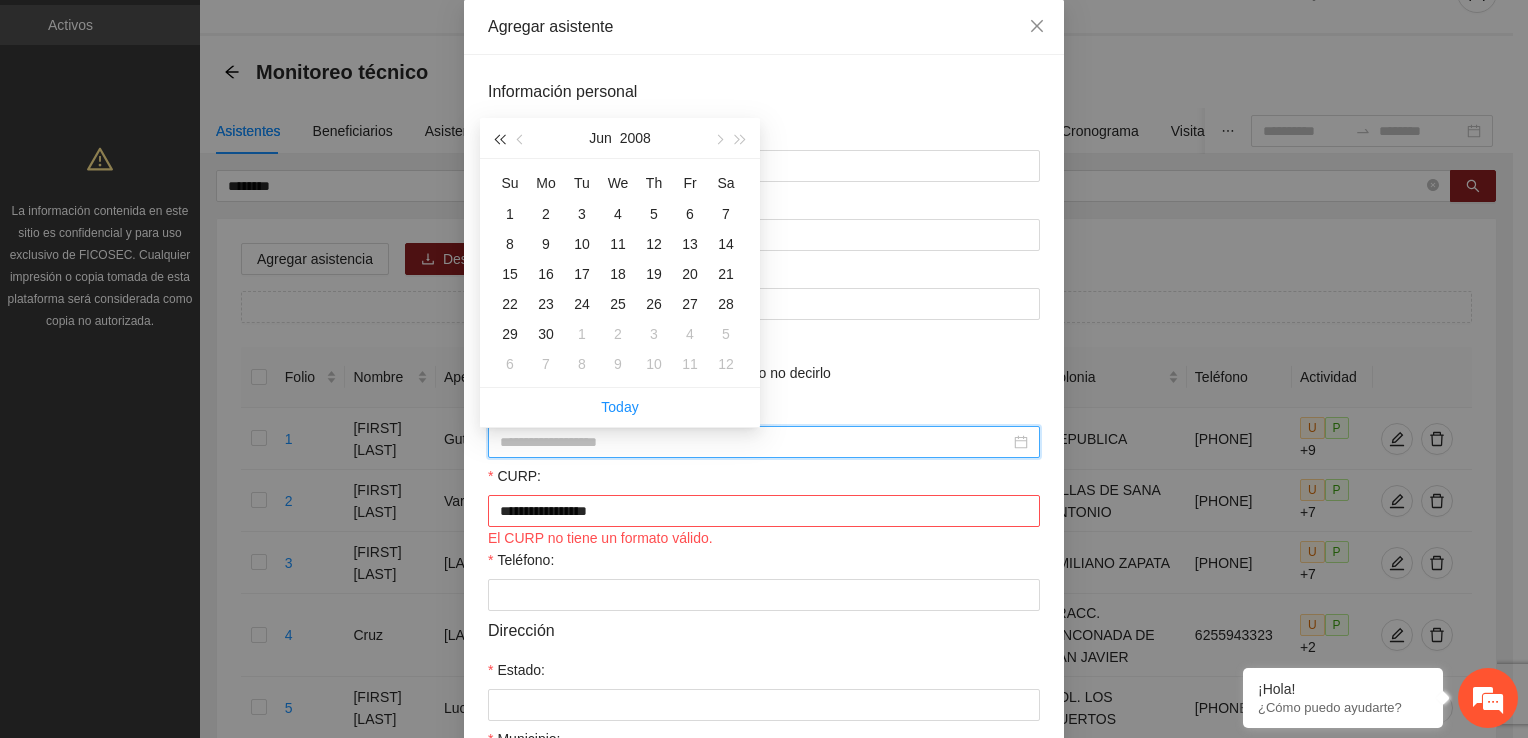 click at bounding box center (499, 138) 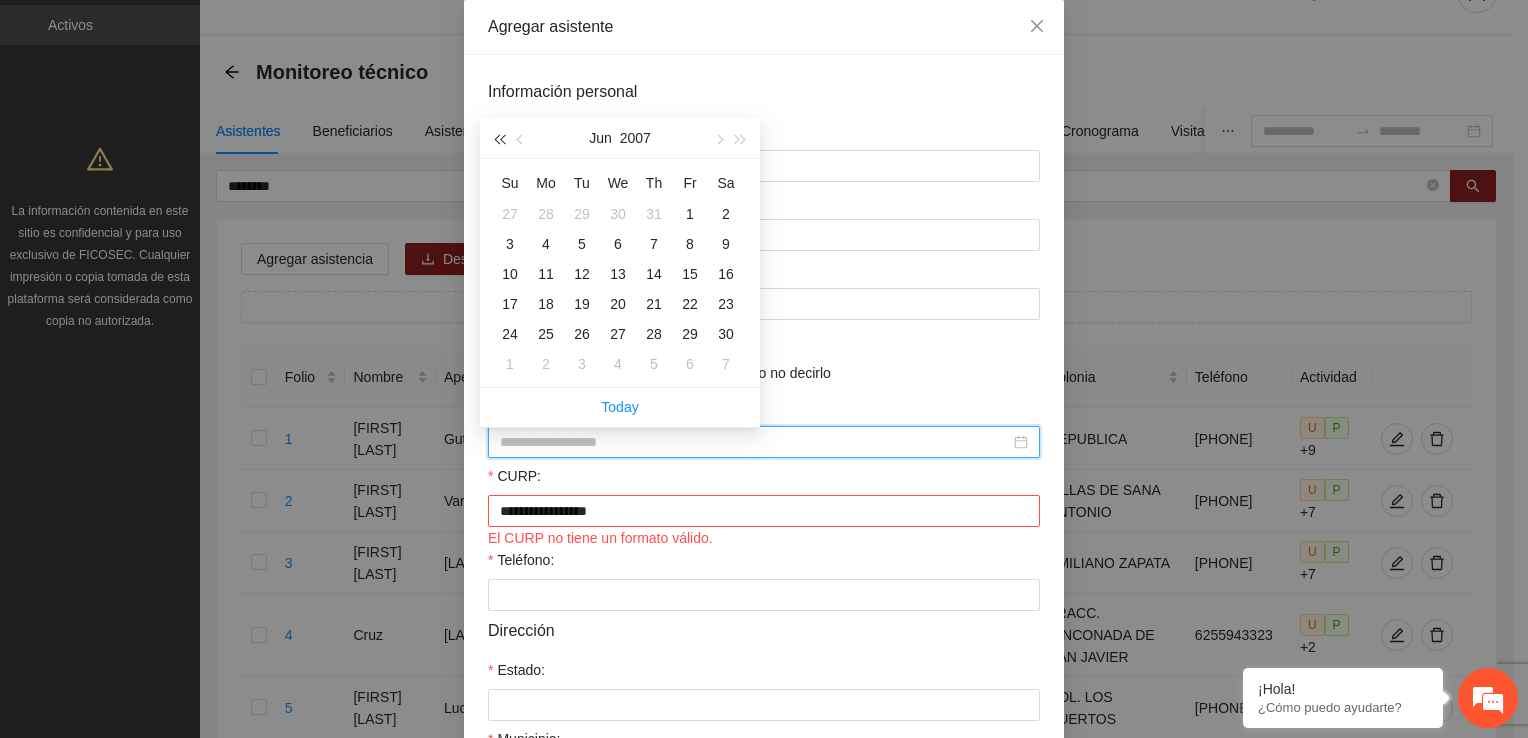 click at bounding box center [499, 138] 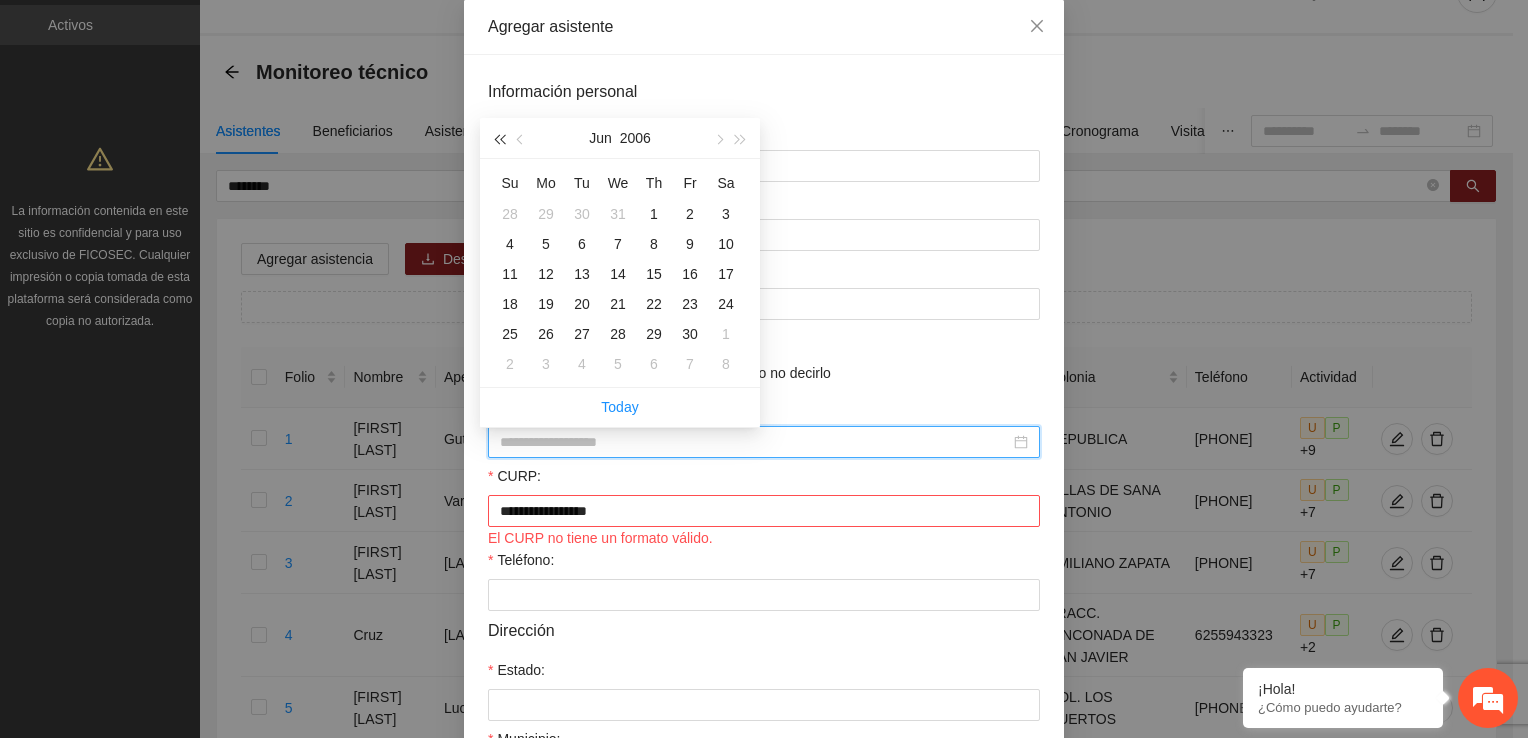 click at bounding box center (499, 138) 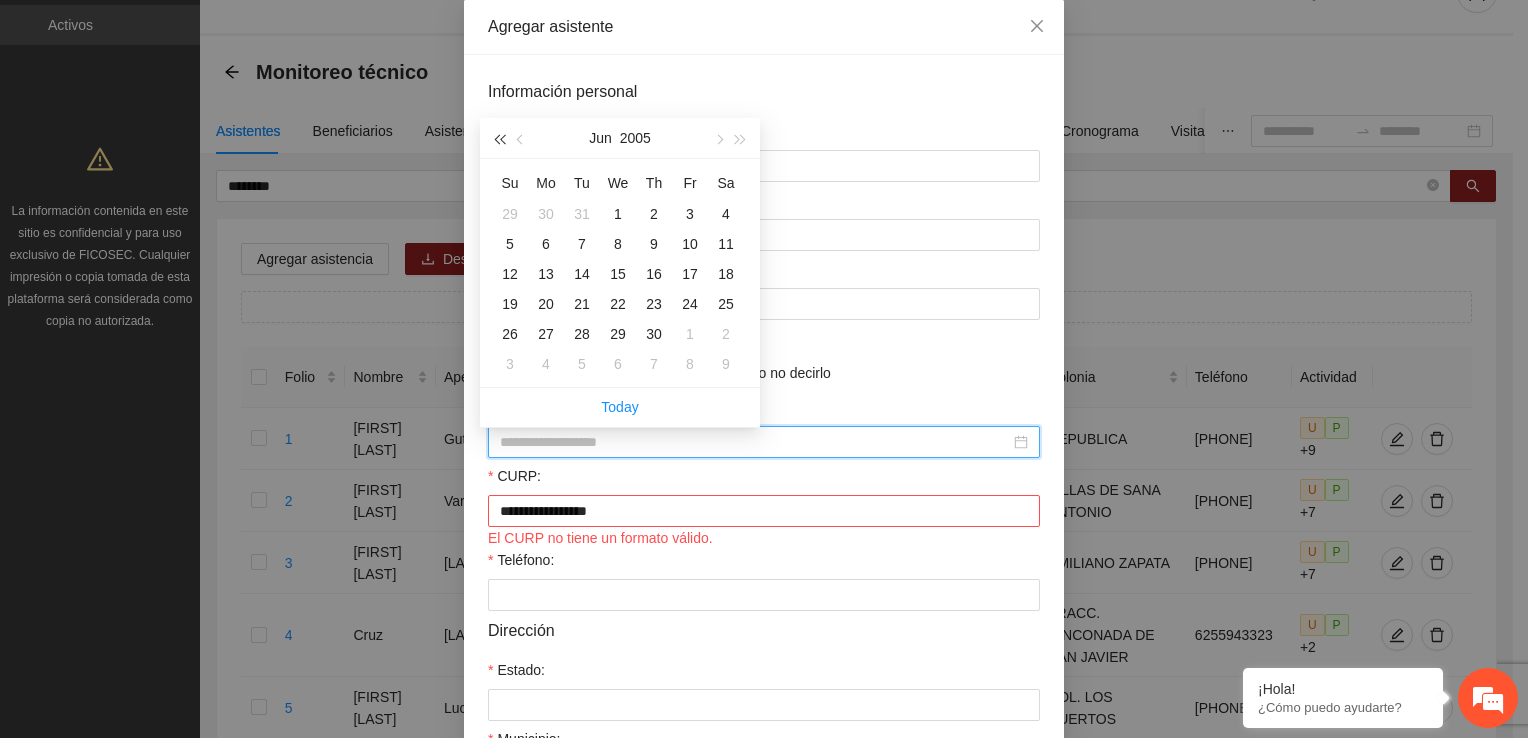 click at bounding box center [499, 138] 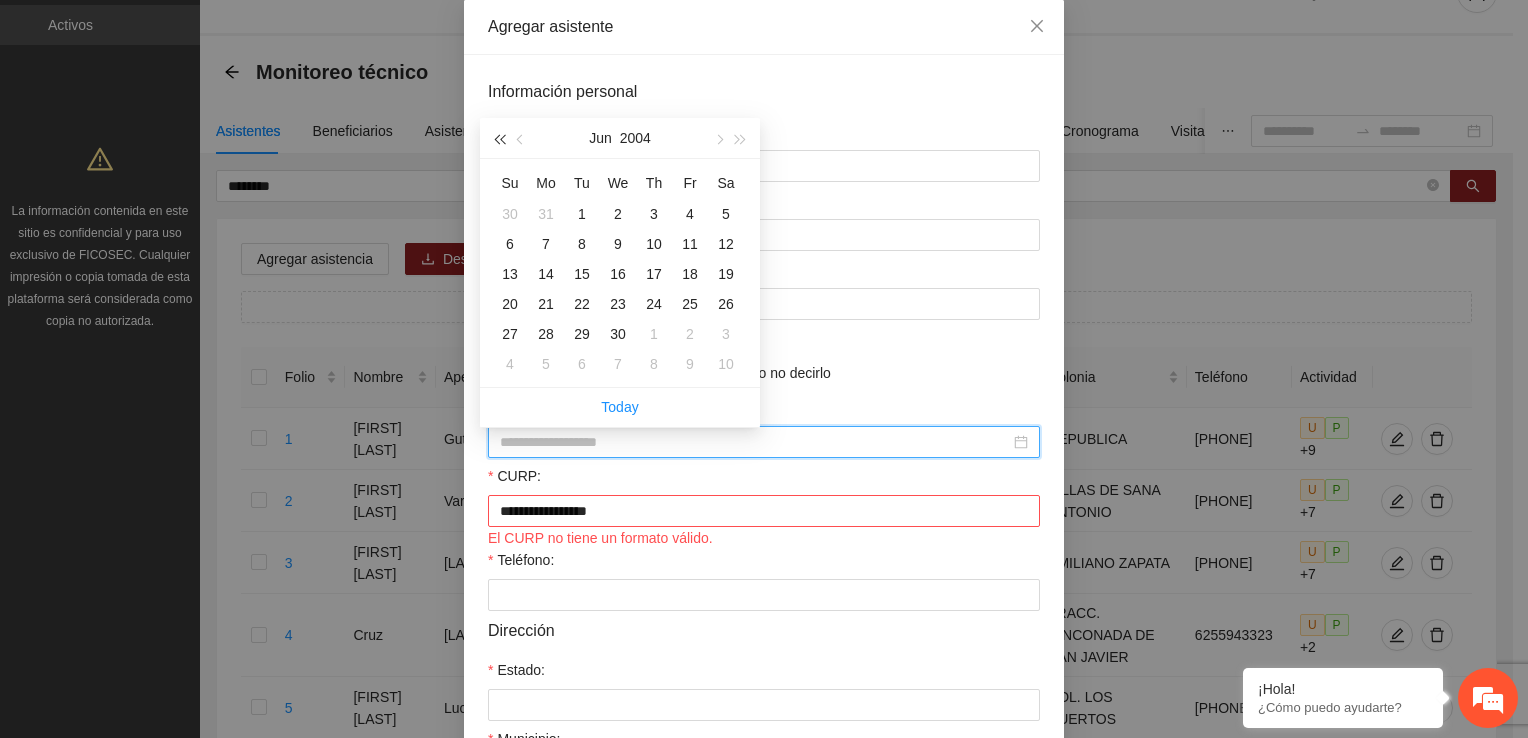 click at bounding box center (499, 138) 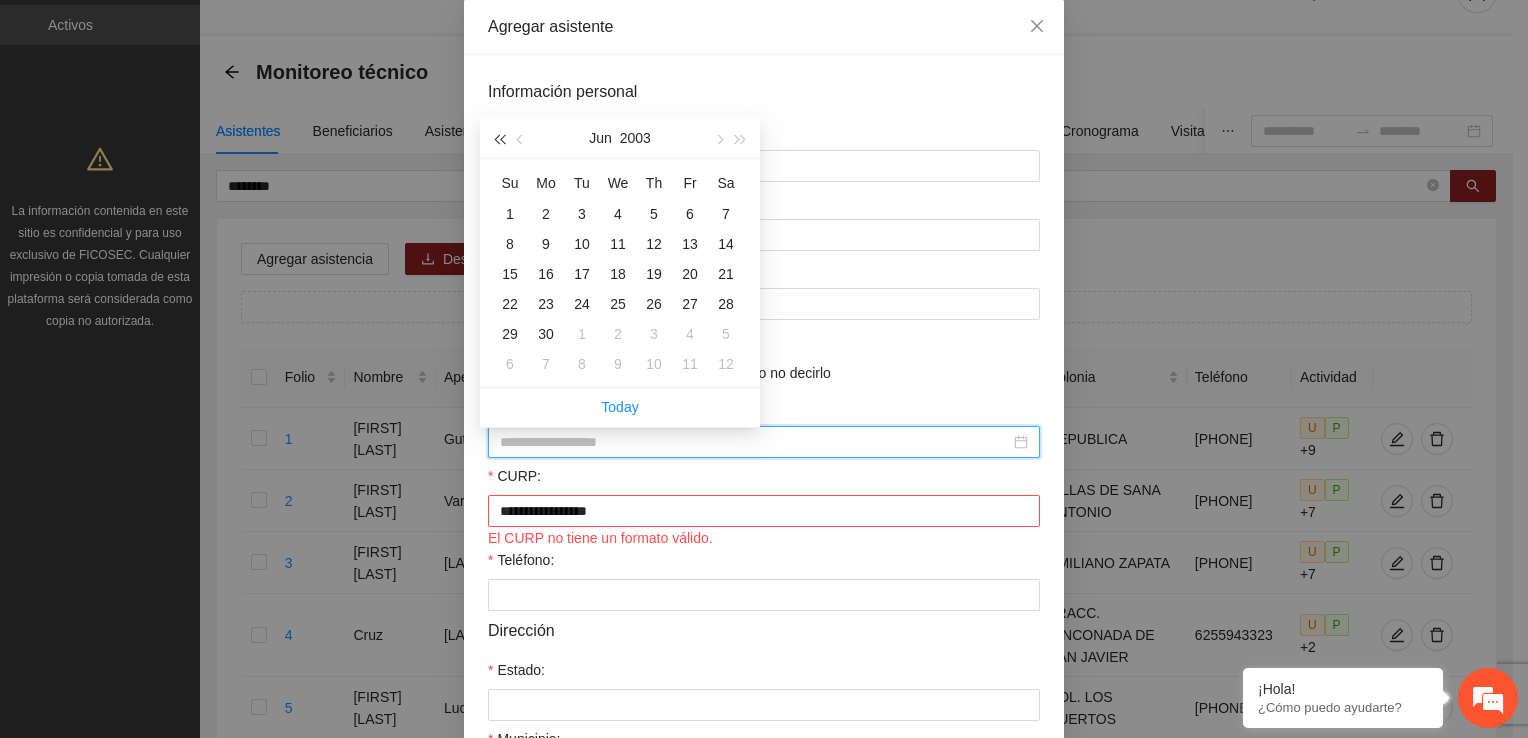 click at bounding box center [499, 138] 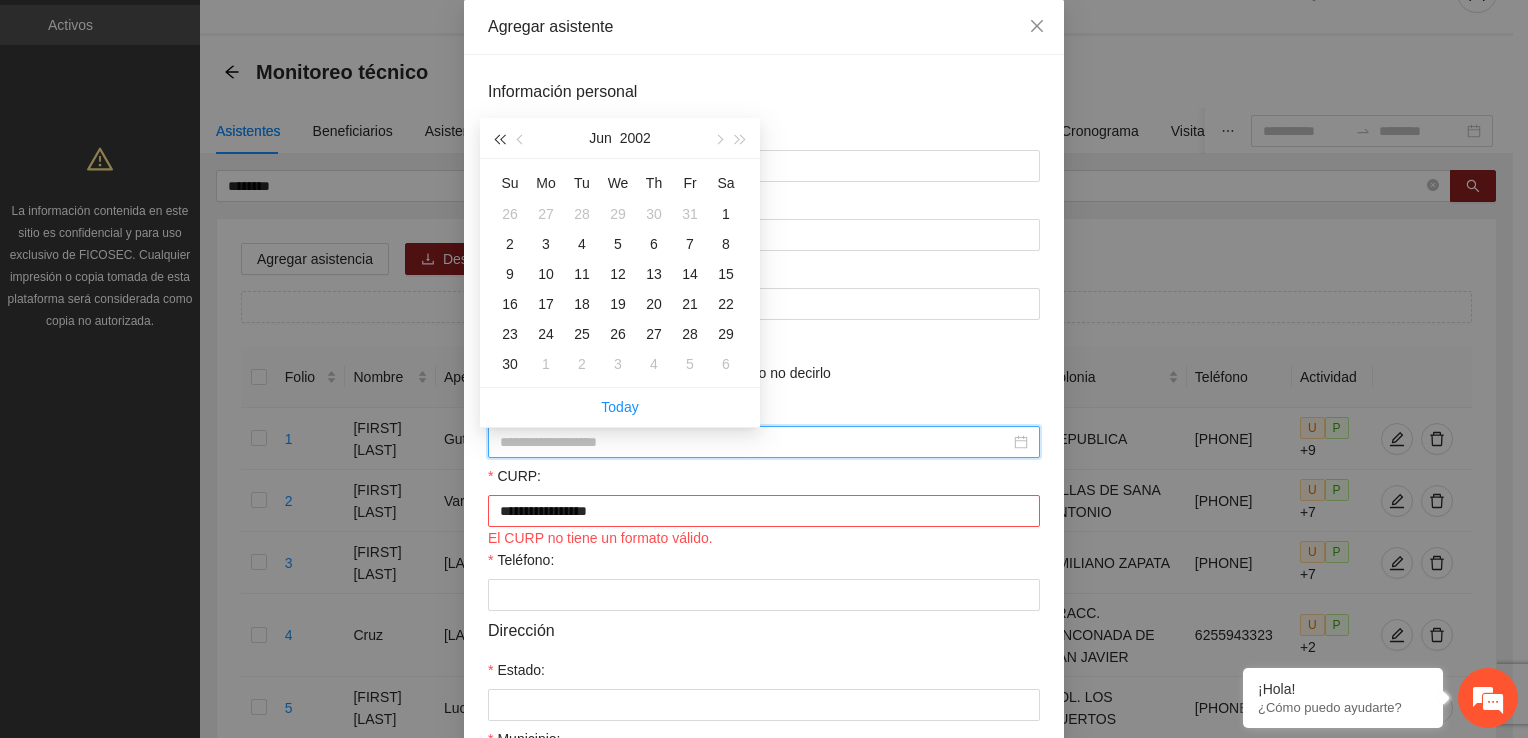 click at bounding box center (499, 138) 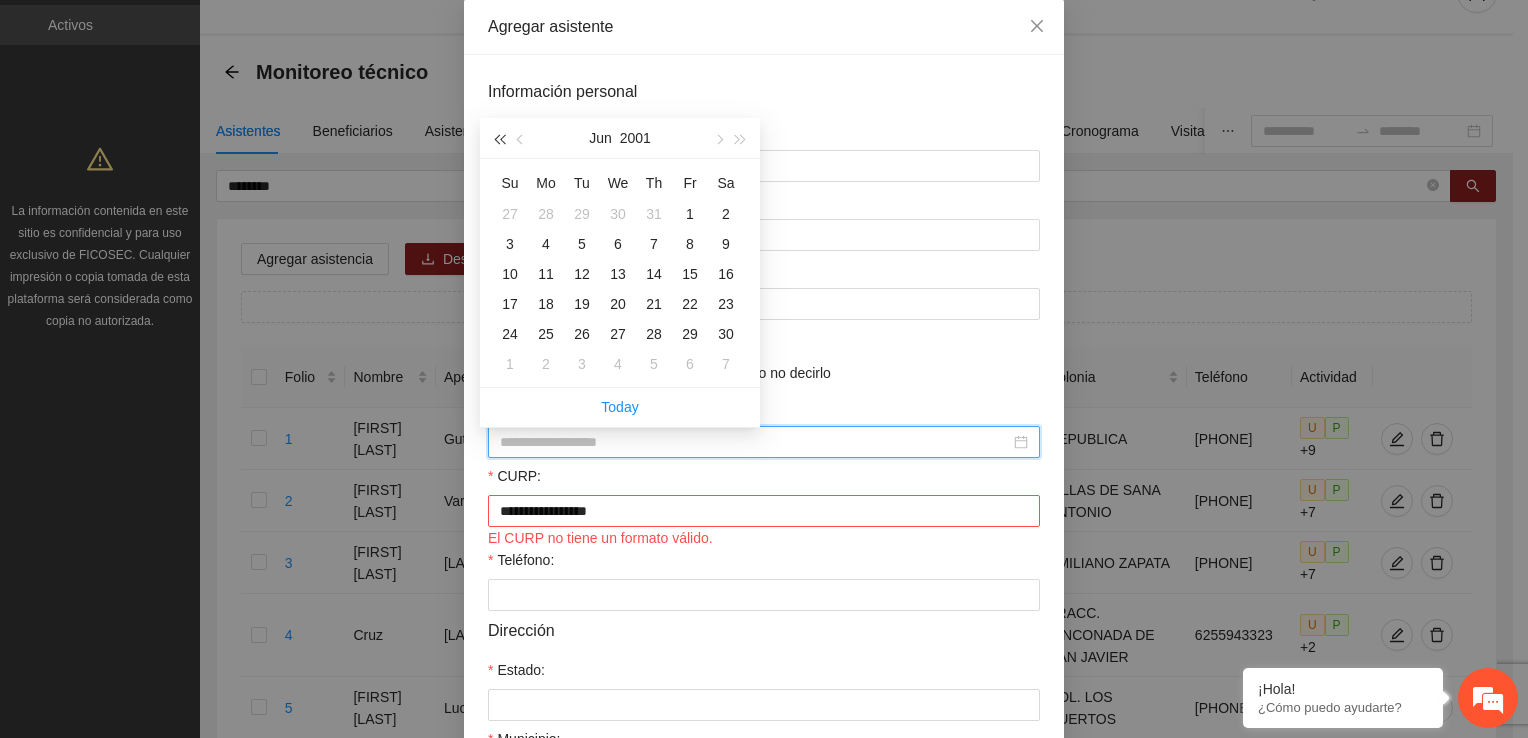 click at bounding box center [499, 138] 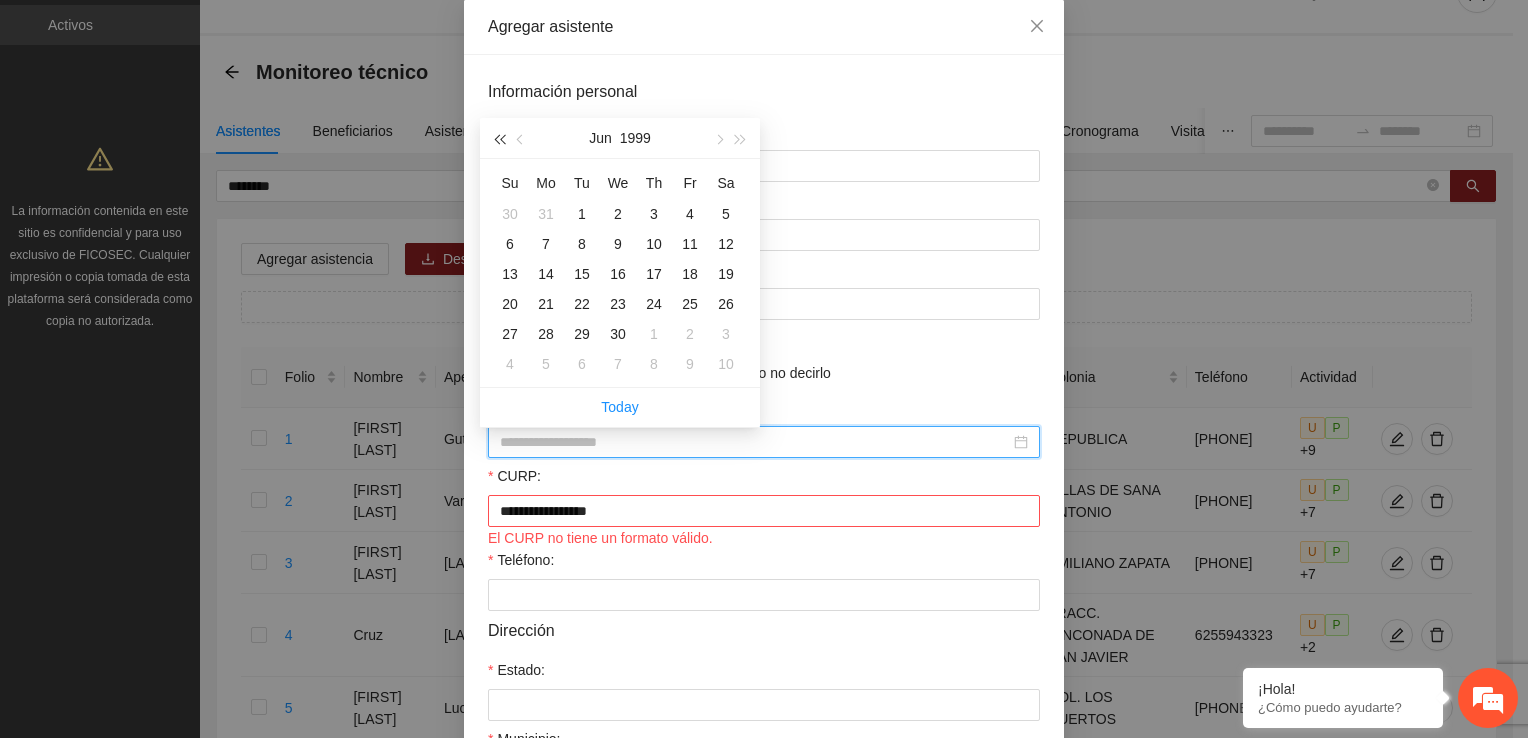 click at bounding box center [499, 138] 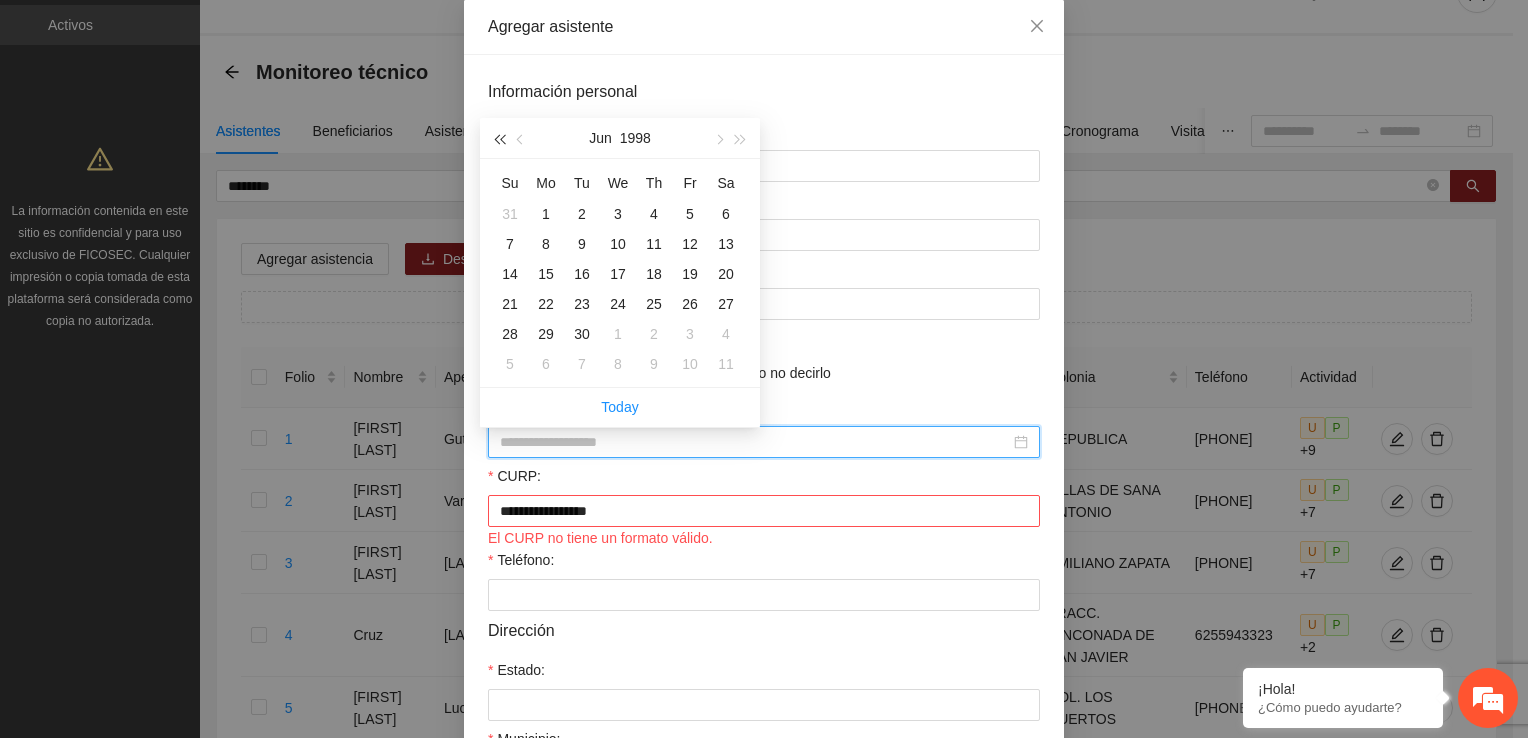 click at bounding box center [499, 138] 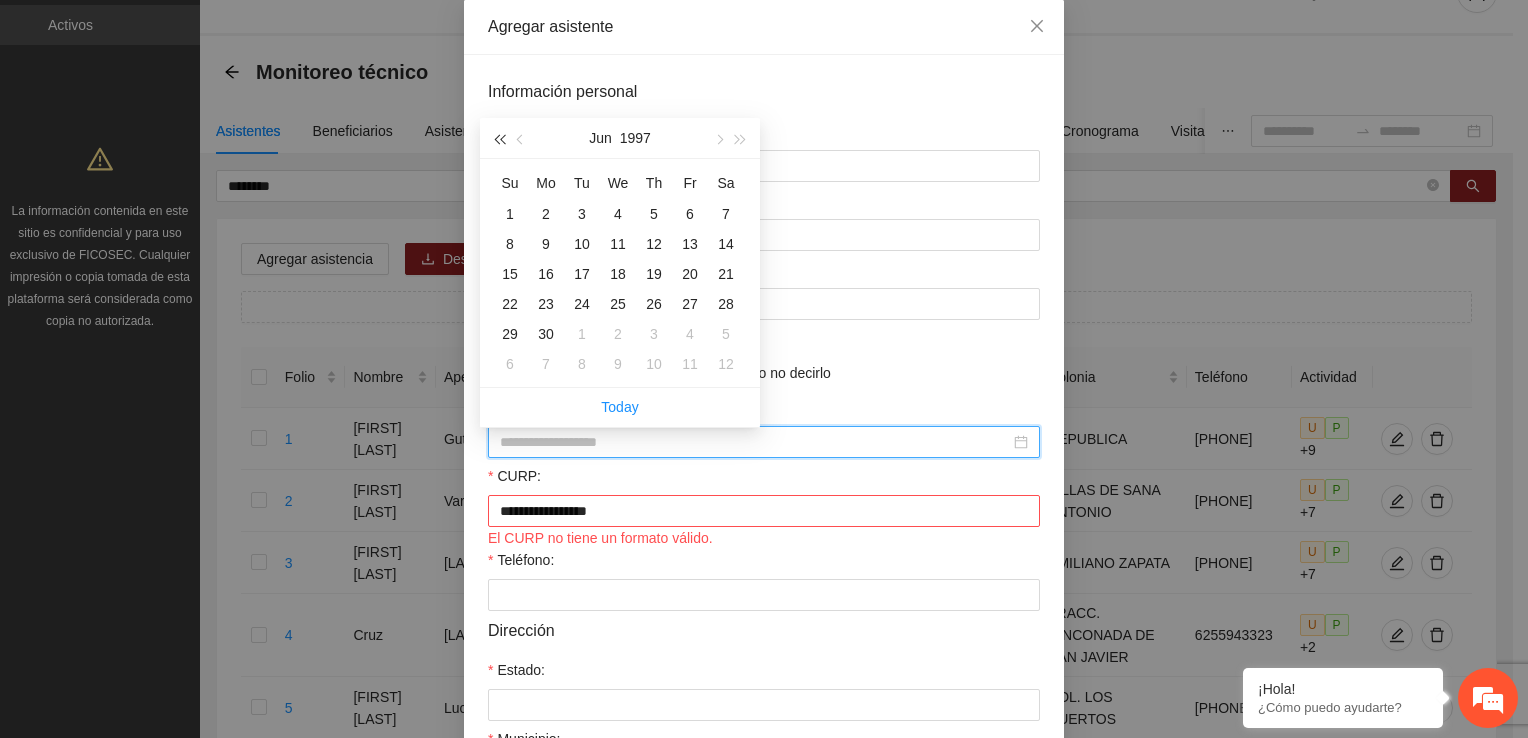 click at bounding box center (499, 138) 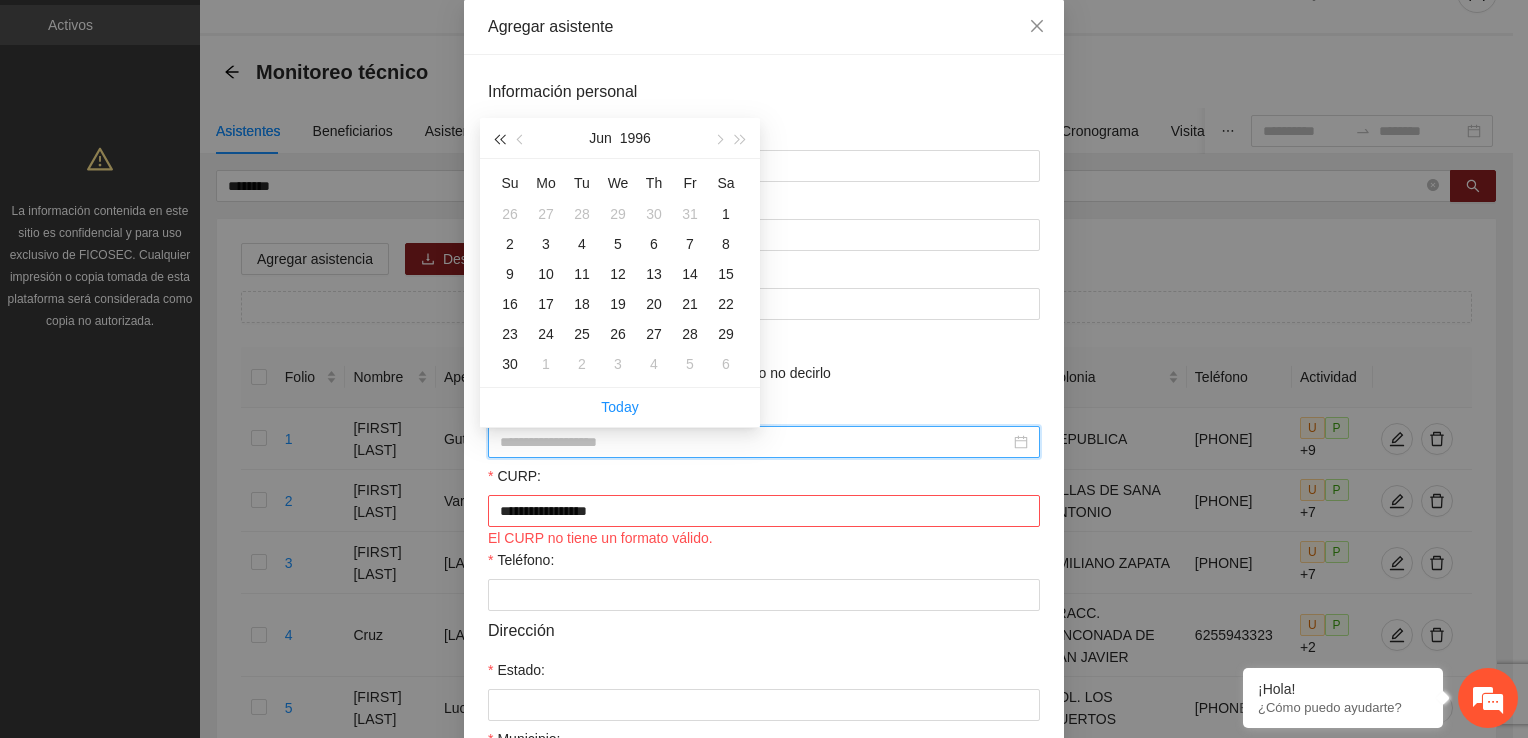 click at bounding box center [499, 138] 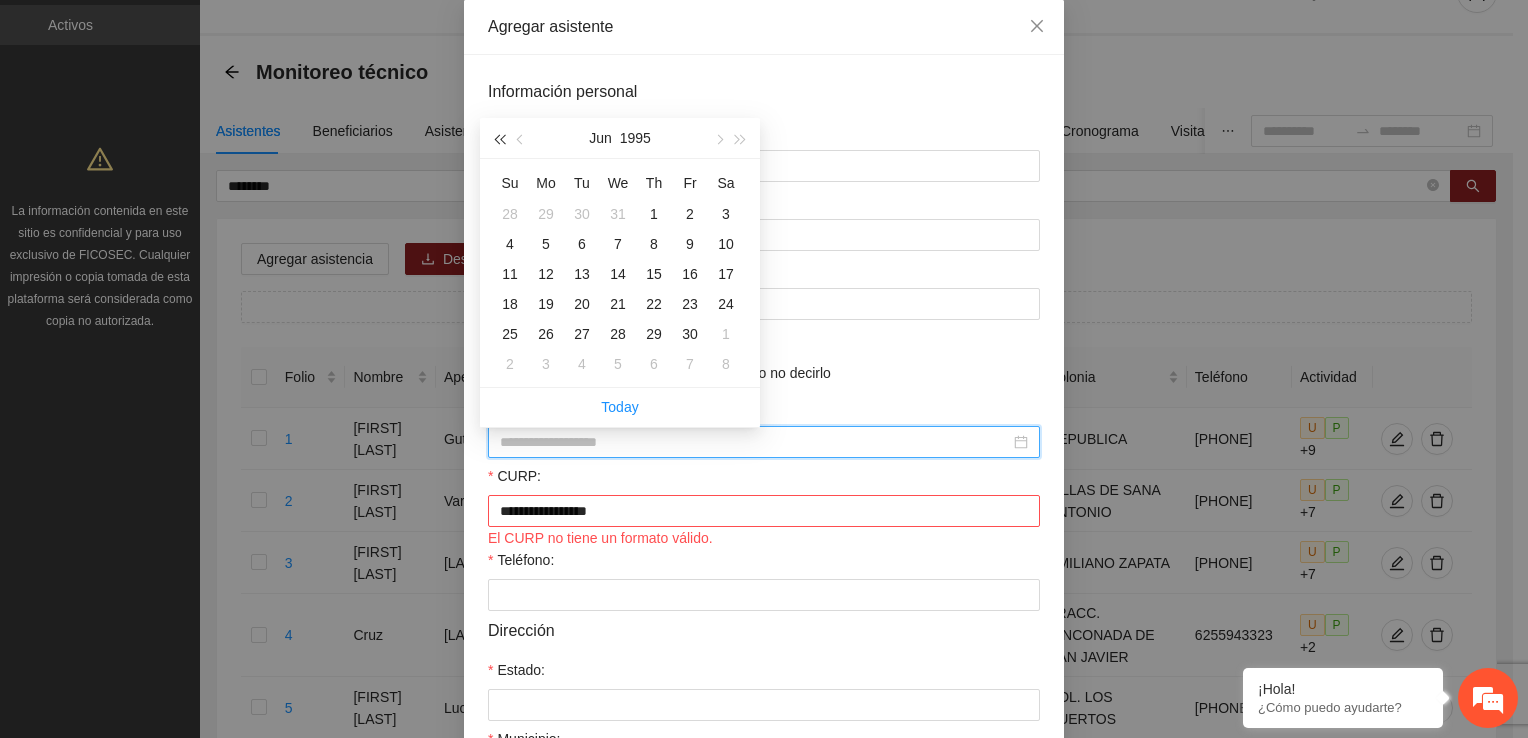 click at bounding box center (499, 138) 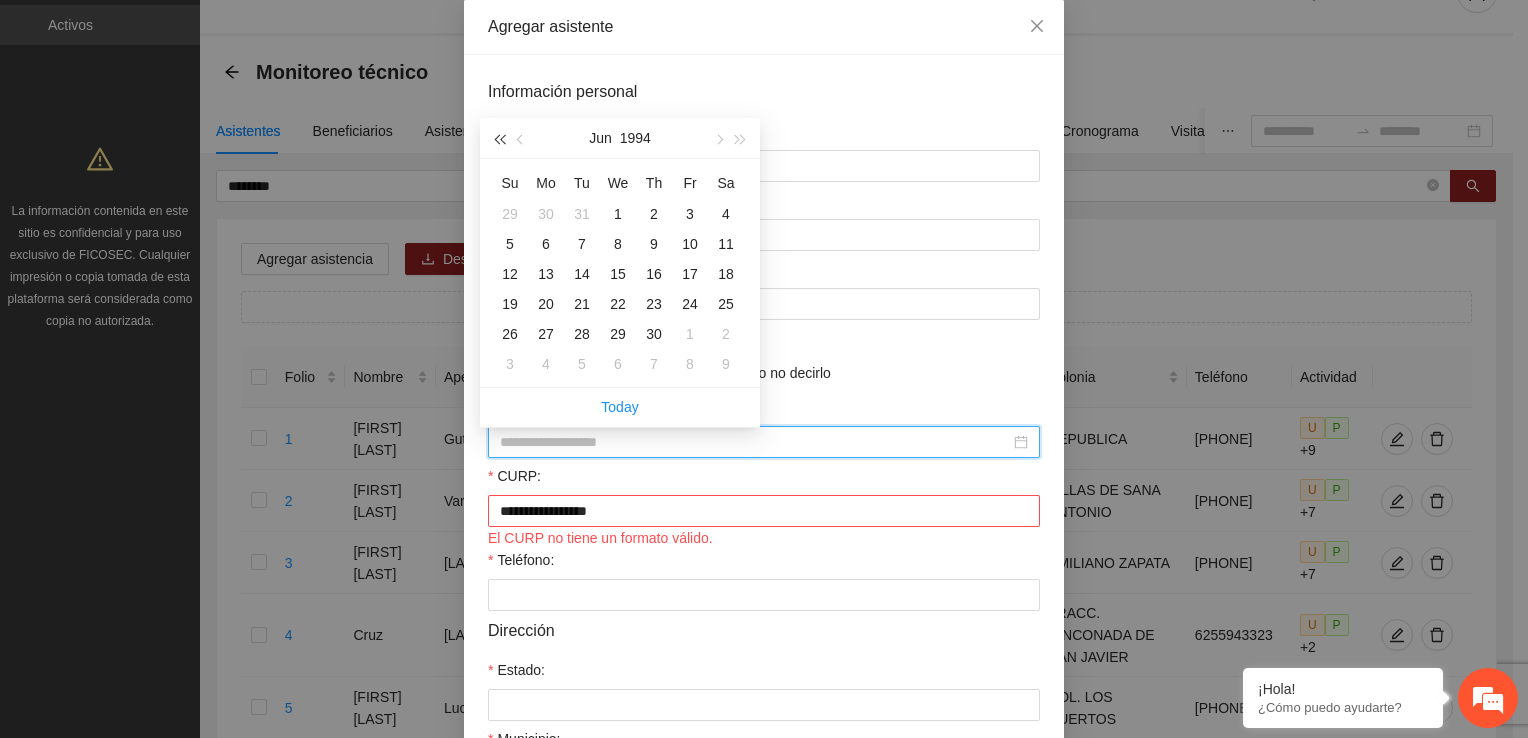 click at bounding box center [499, 138] 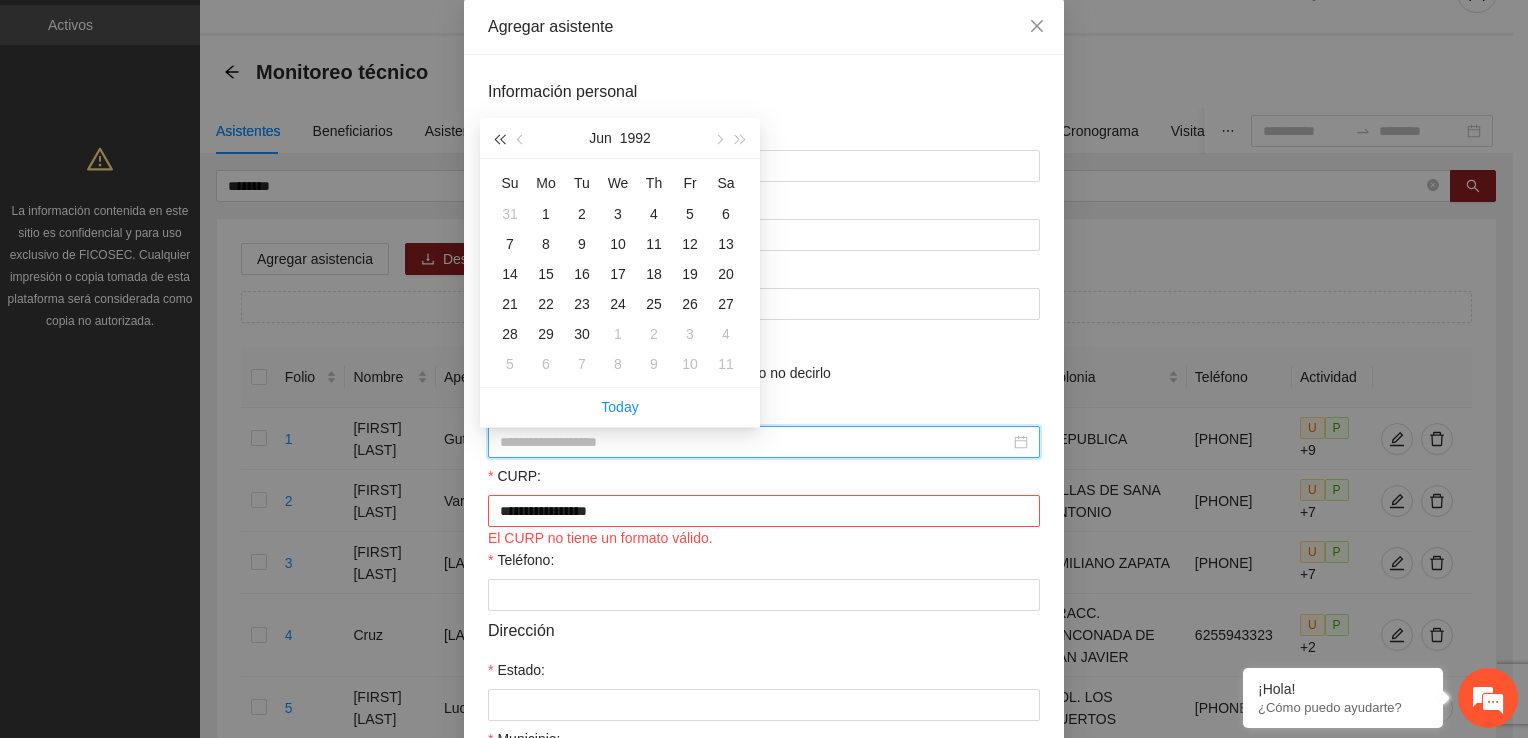 click at bounding box center (499, 138) 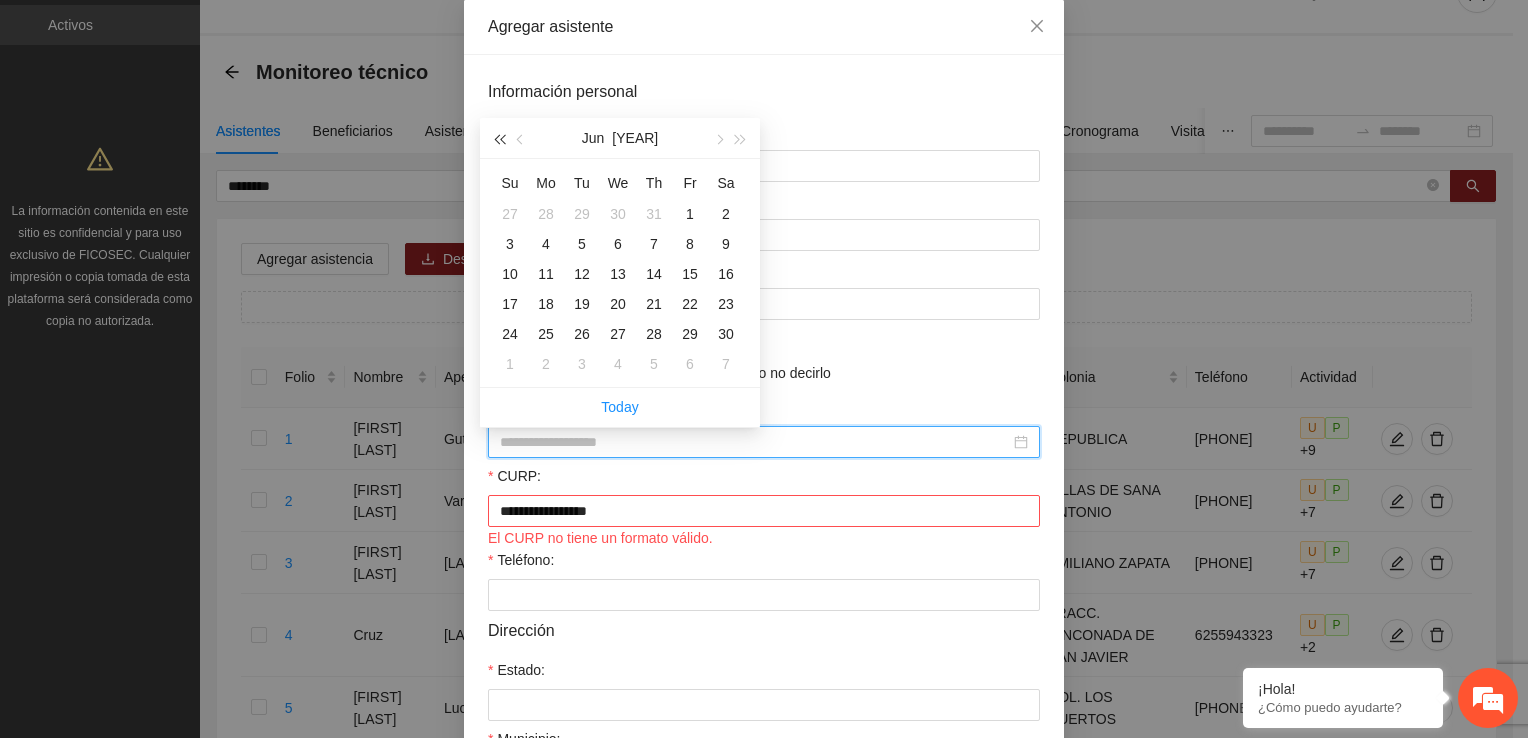 click at bounding box center (499, 138) 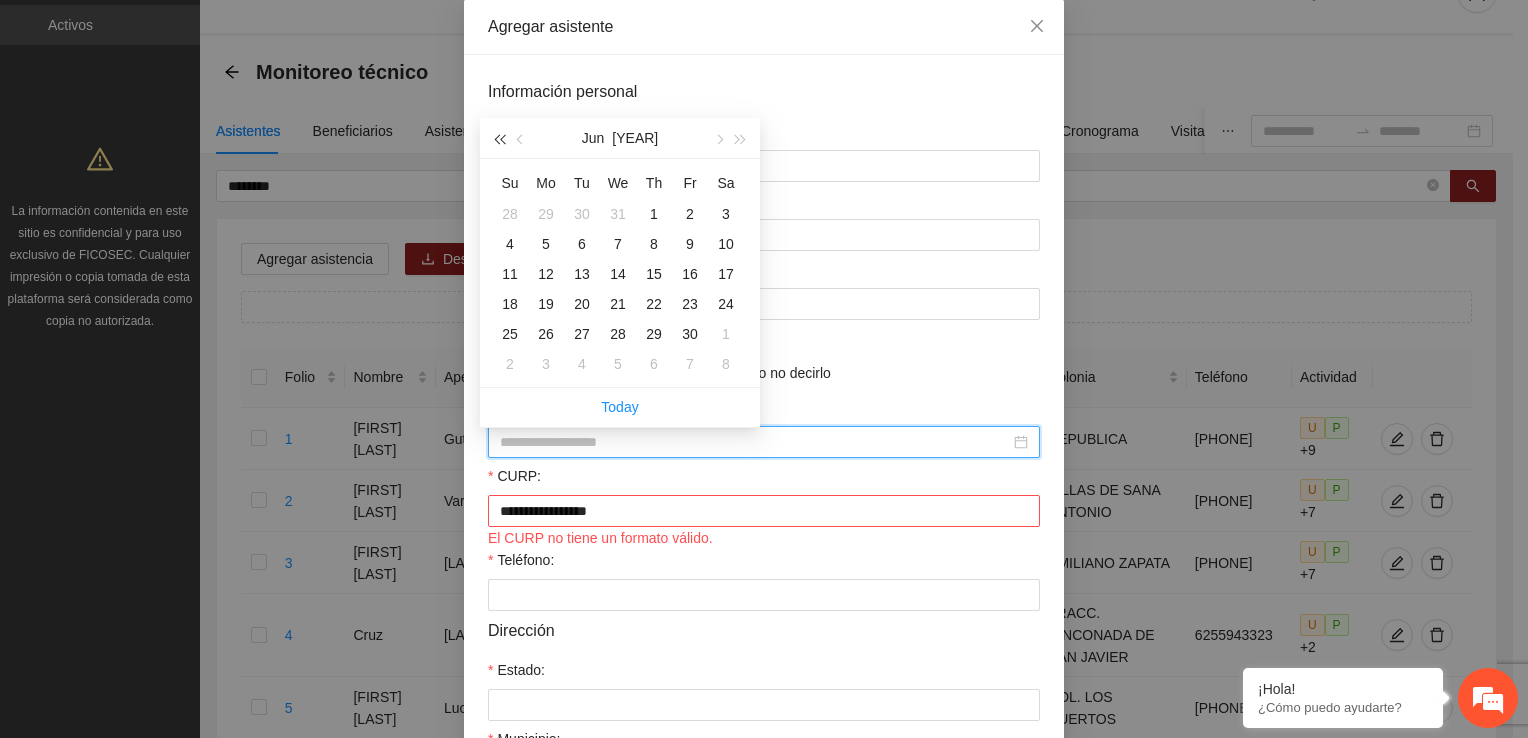 click at bounding box center [499, 138] 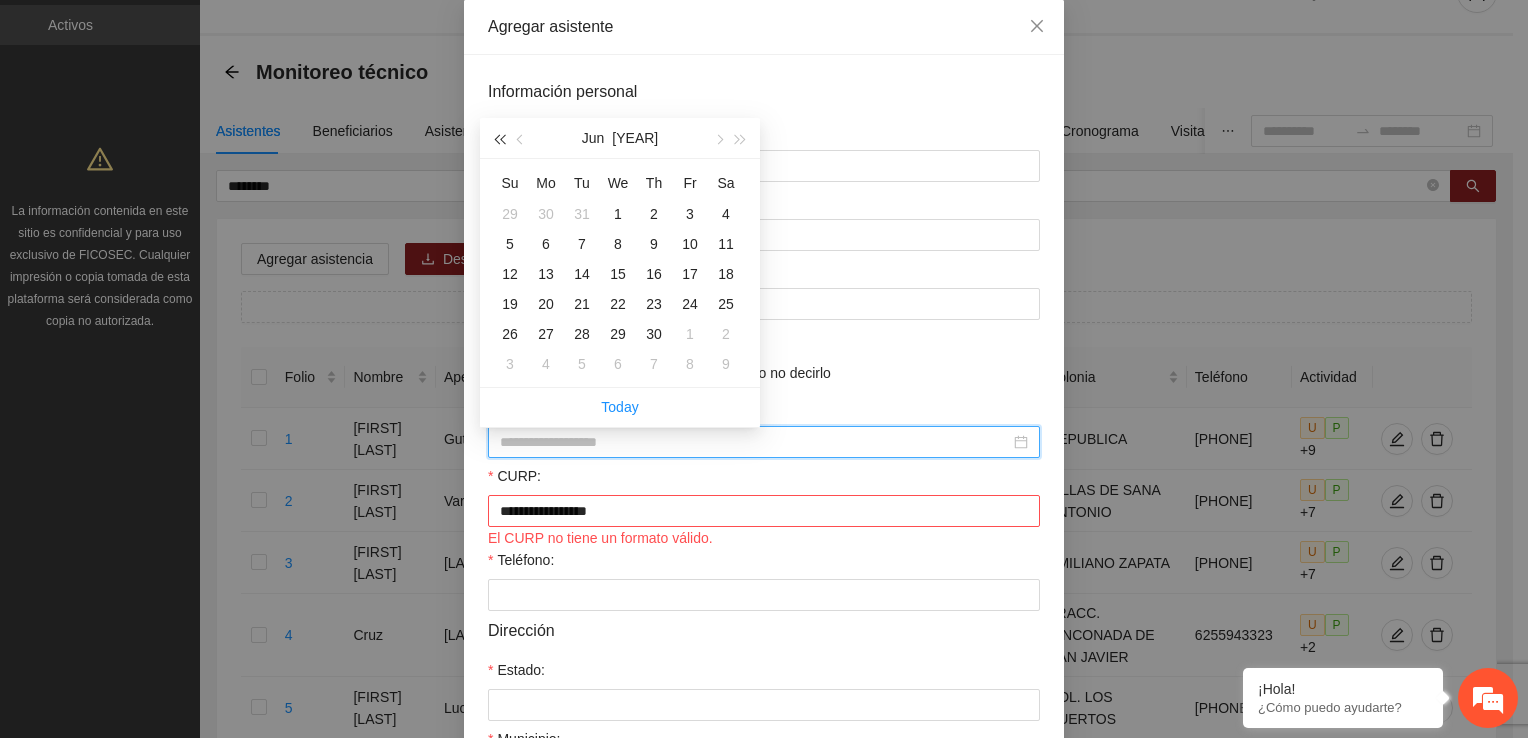 click at bounding box center [499, 138] 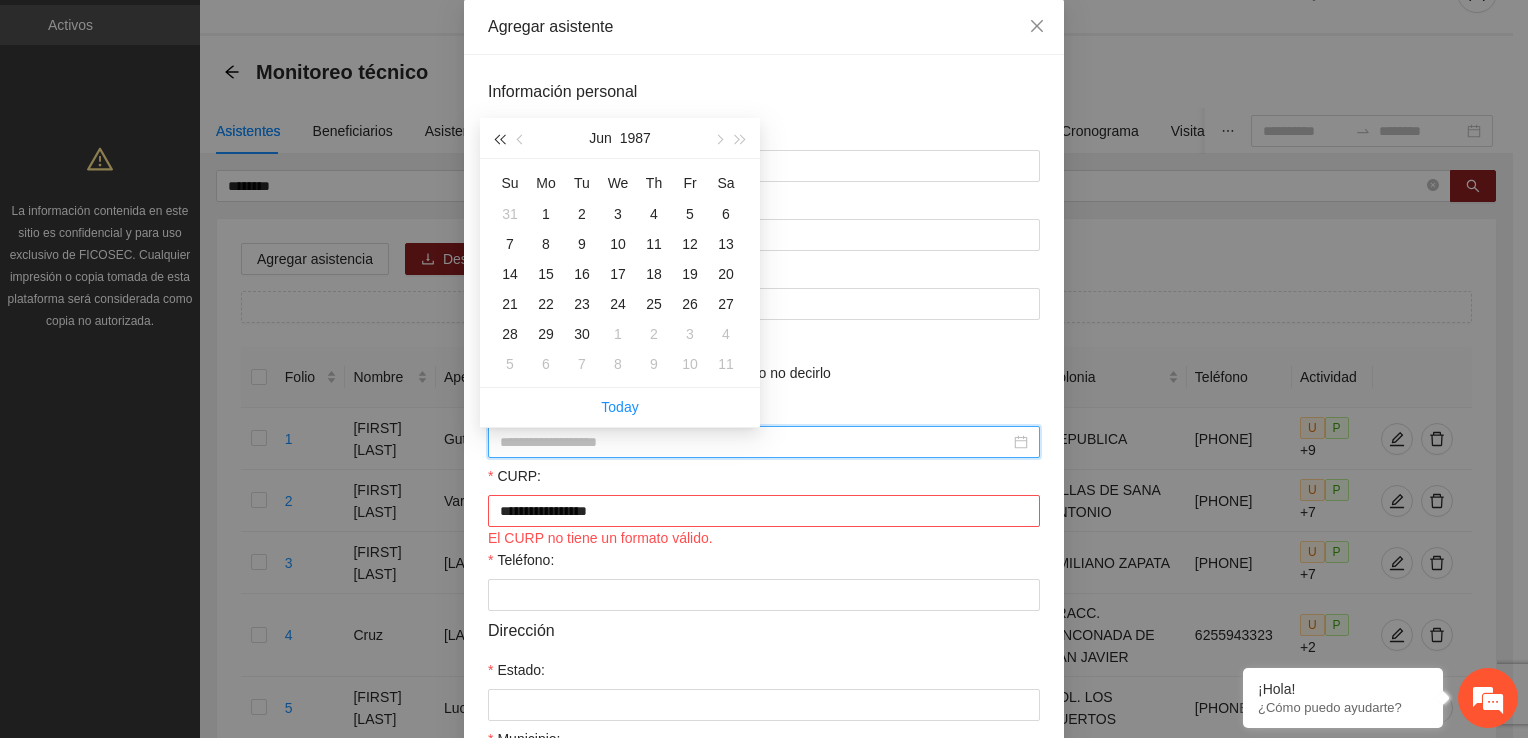click at bounding box center (499, 138) 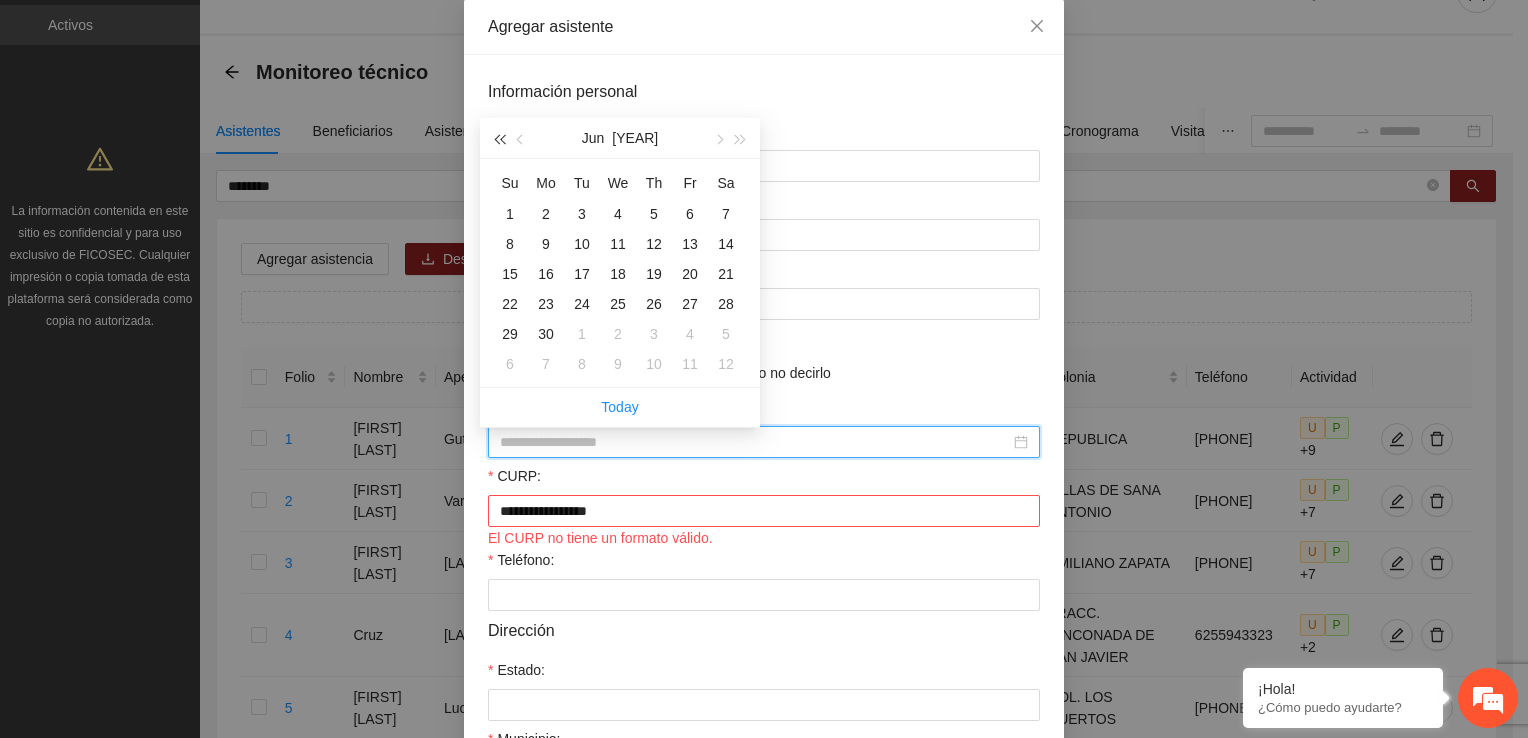 click at bounding box center (499, 138) 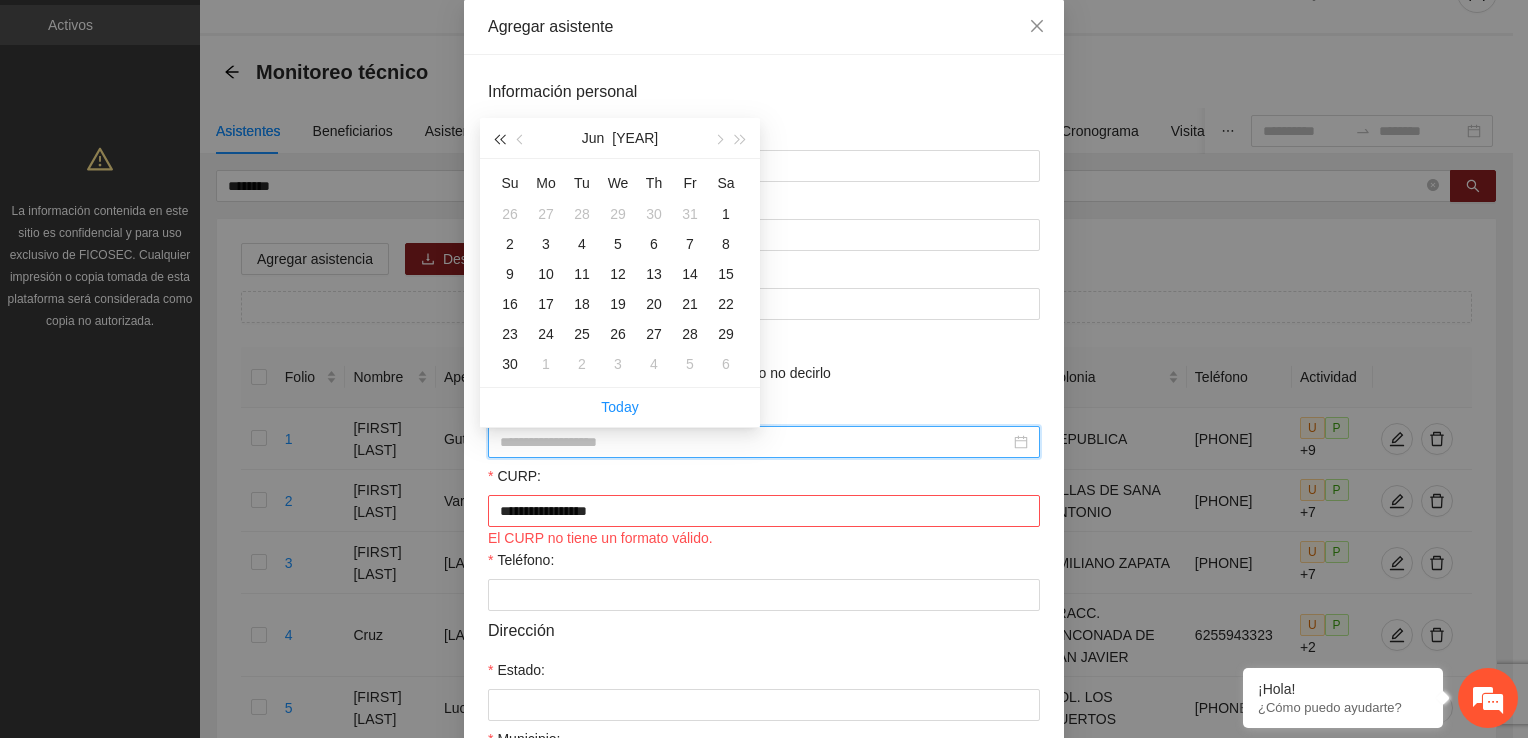 click at bounding box center (499, 138) 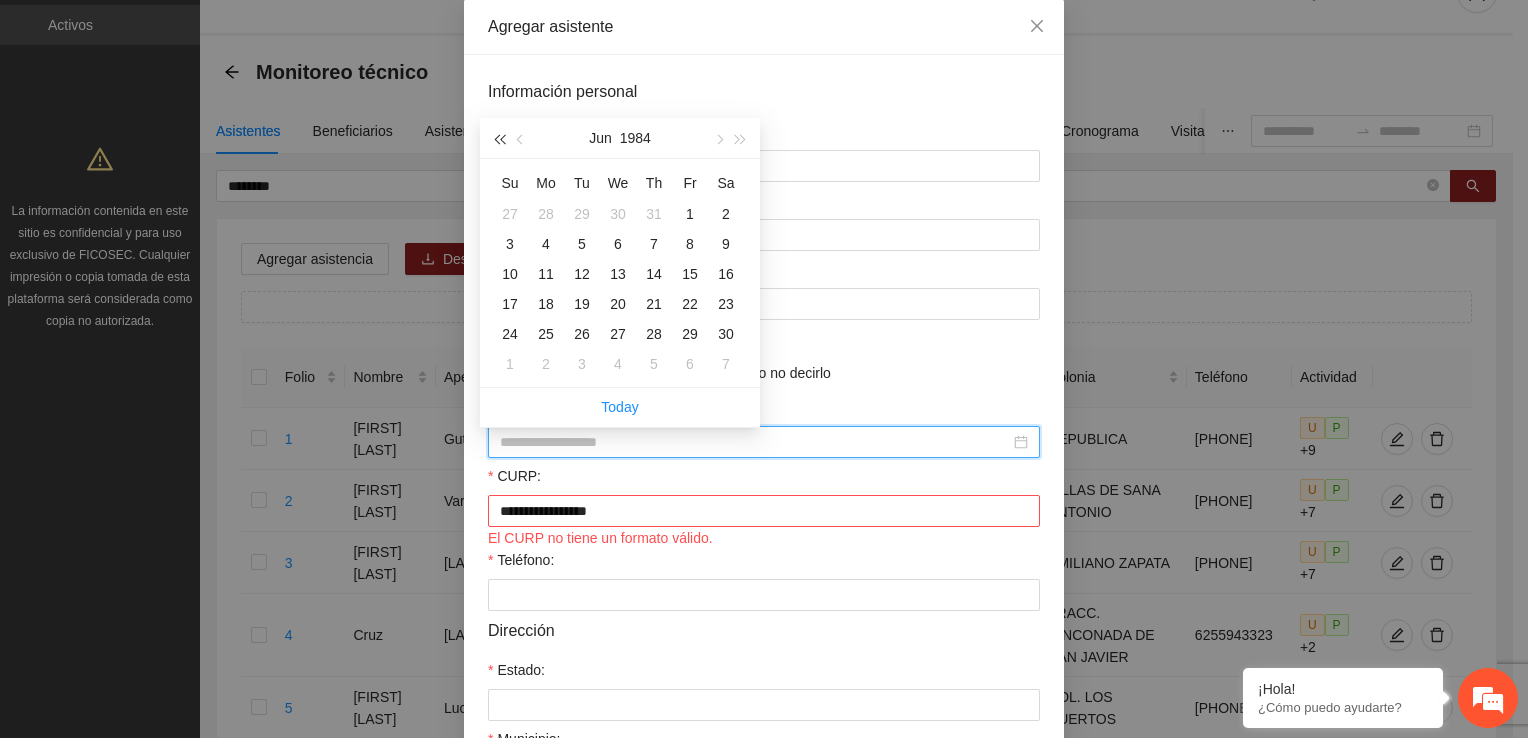 click at bounding box center [499, 138] 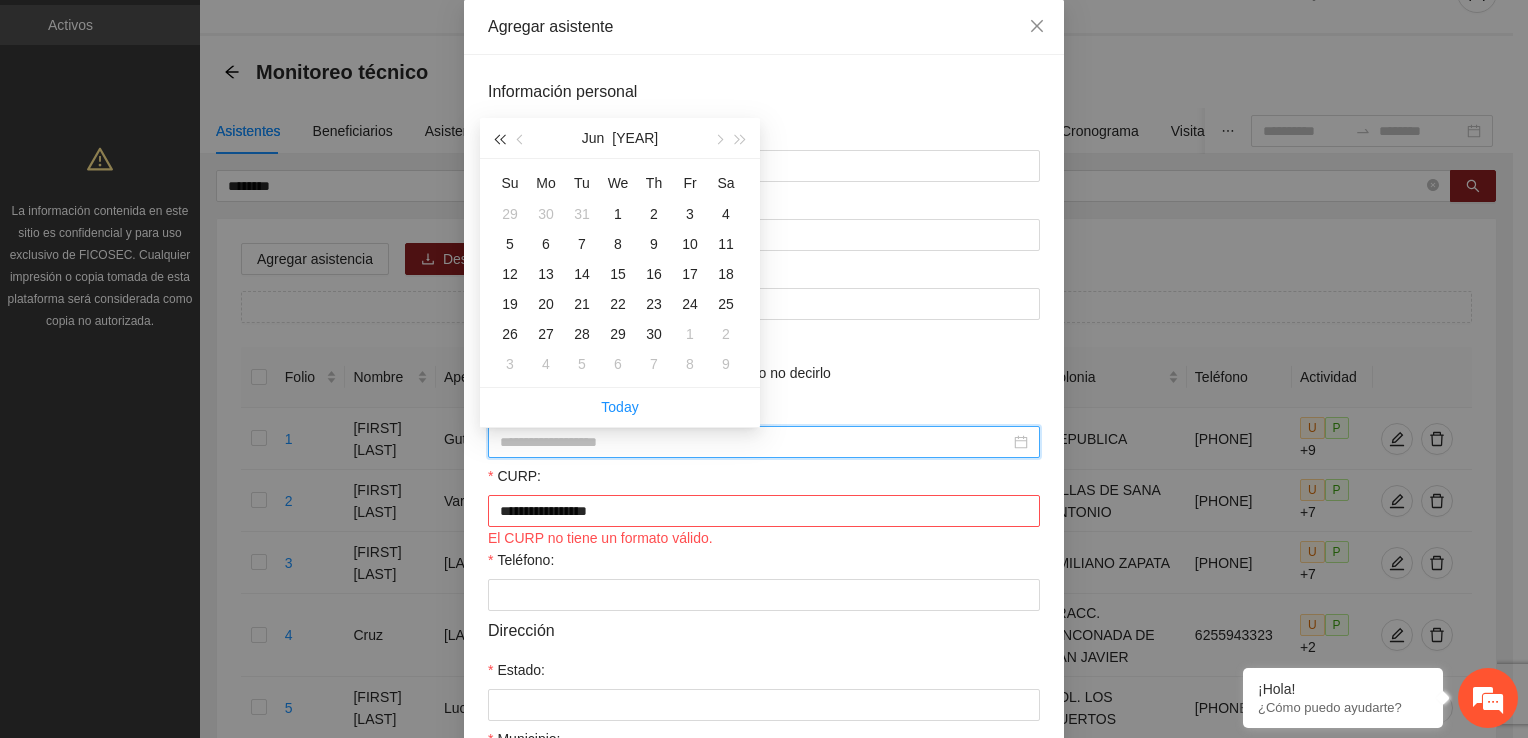 click at bounding box center (499, 138) 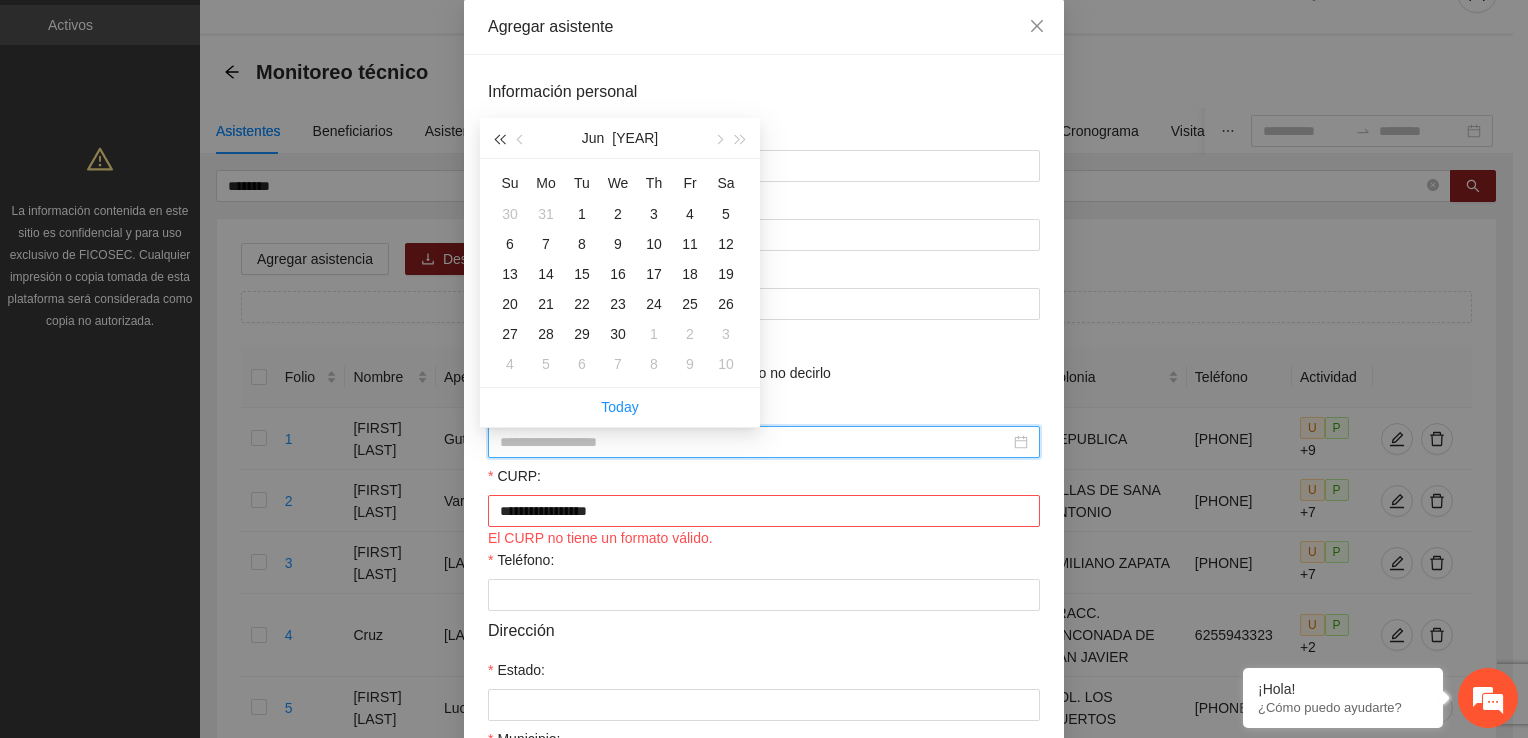 click at bounding box center (499, 138) 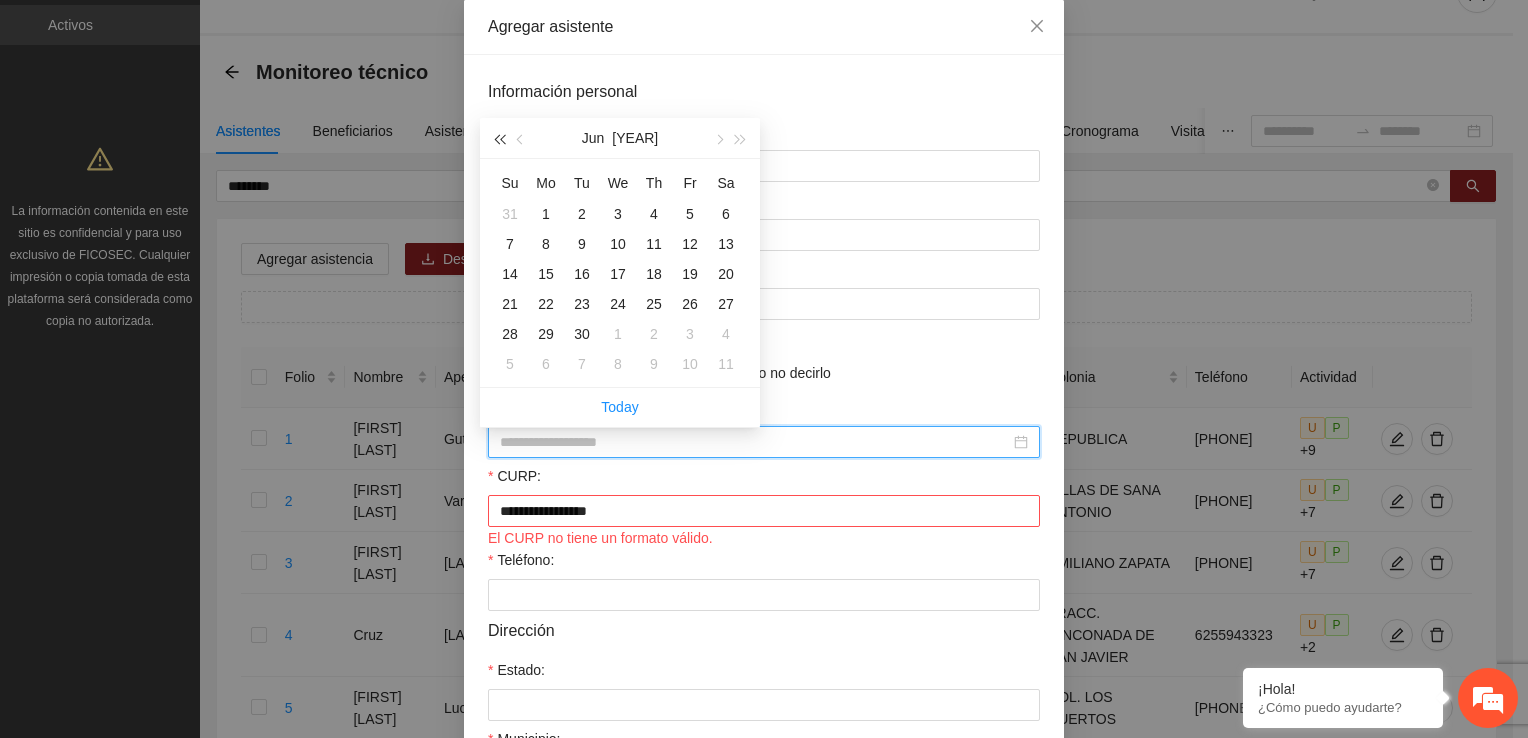 click at bounding box center (499, 138) 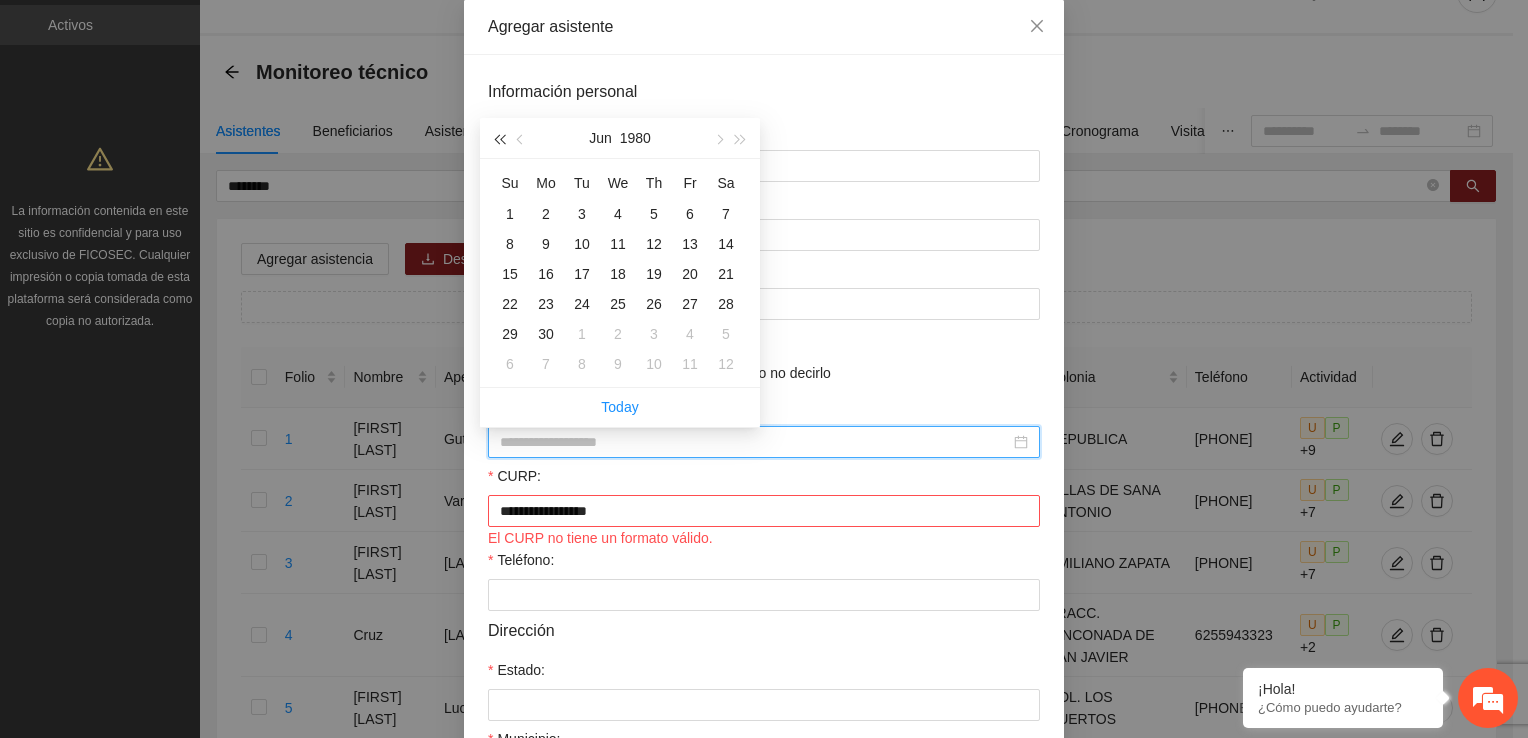 click at bounding box center (499, 138) 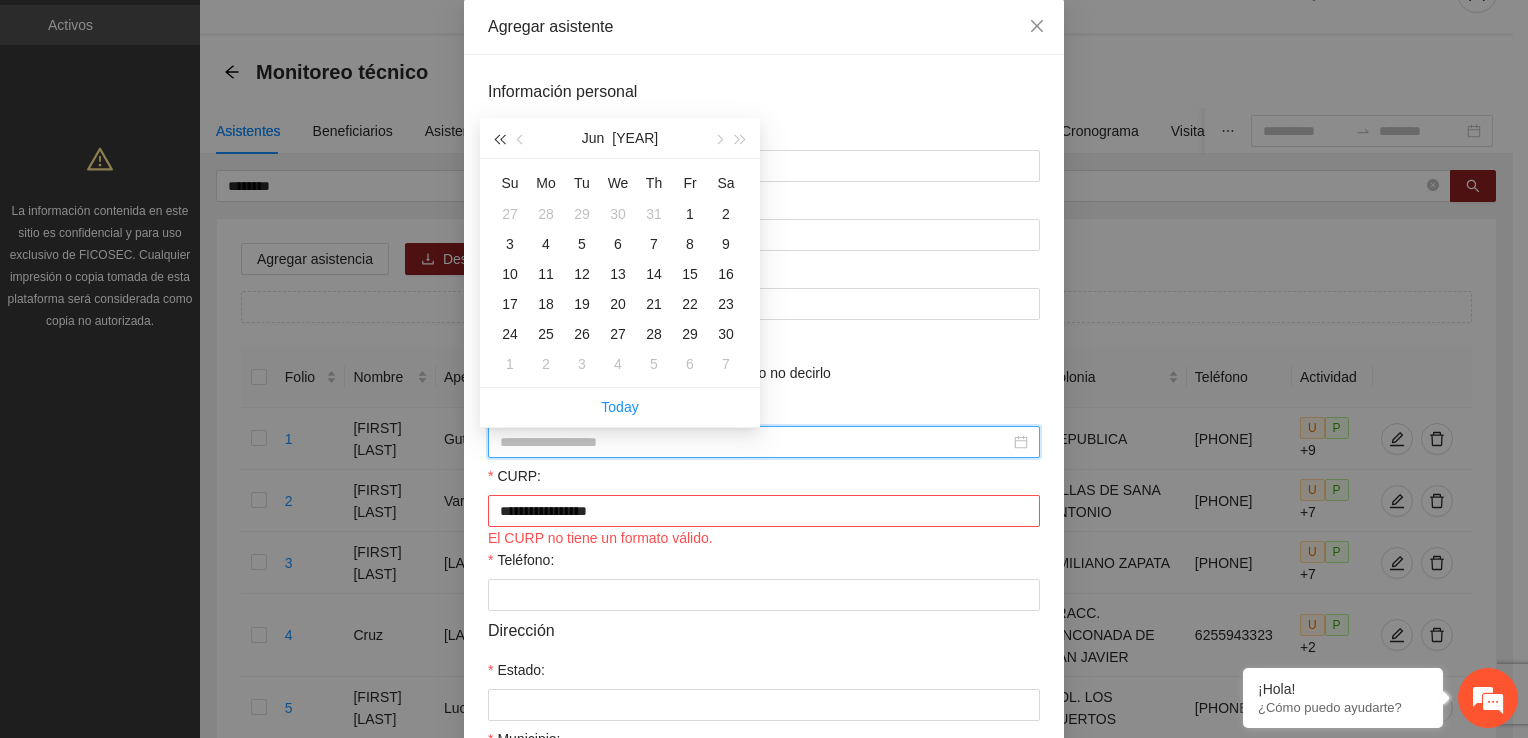 click at bounding box center [499, 138] 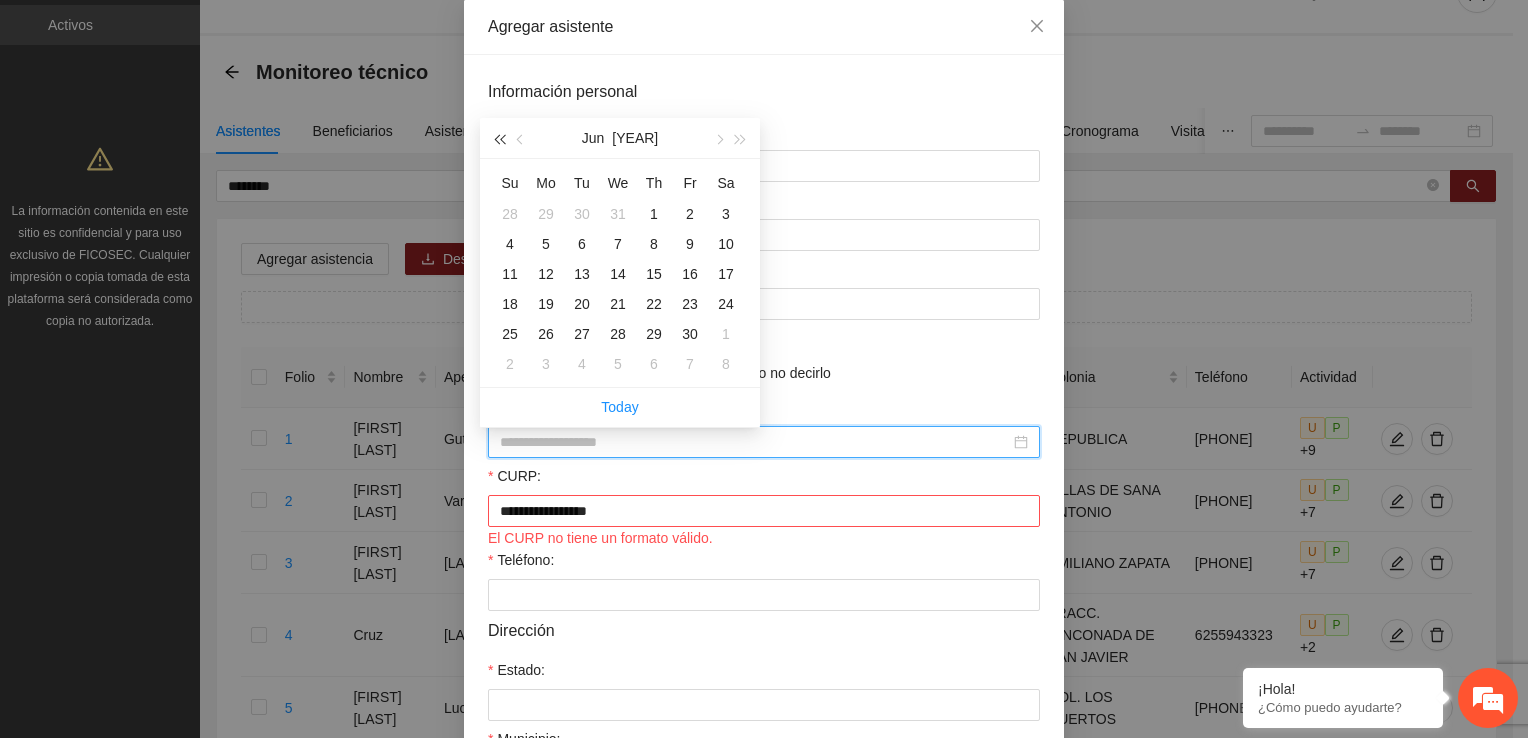 click at bounding box center (499, 138) 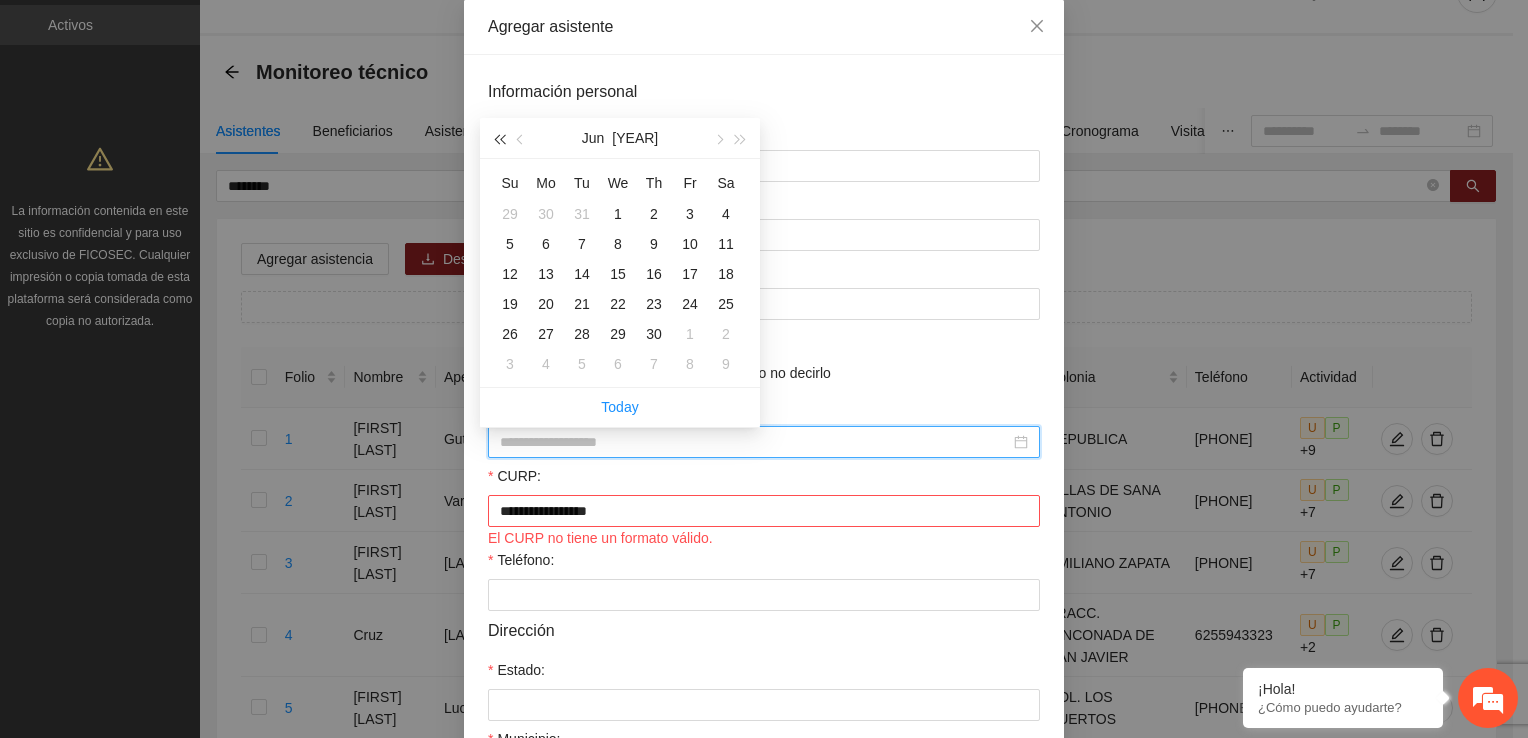 click at bounding box center (499, 138) 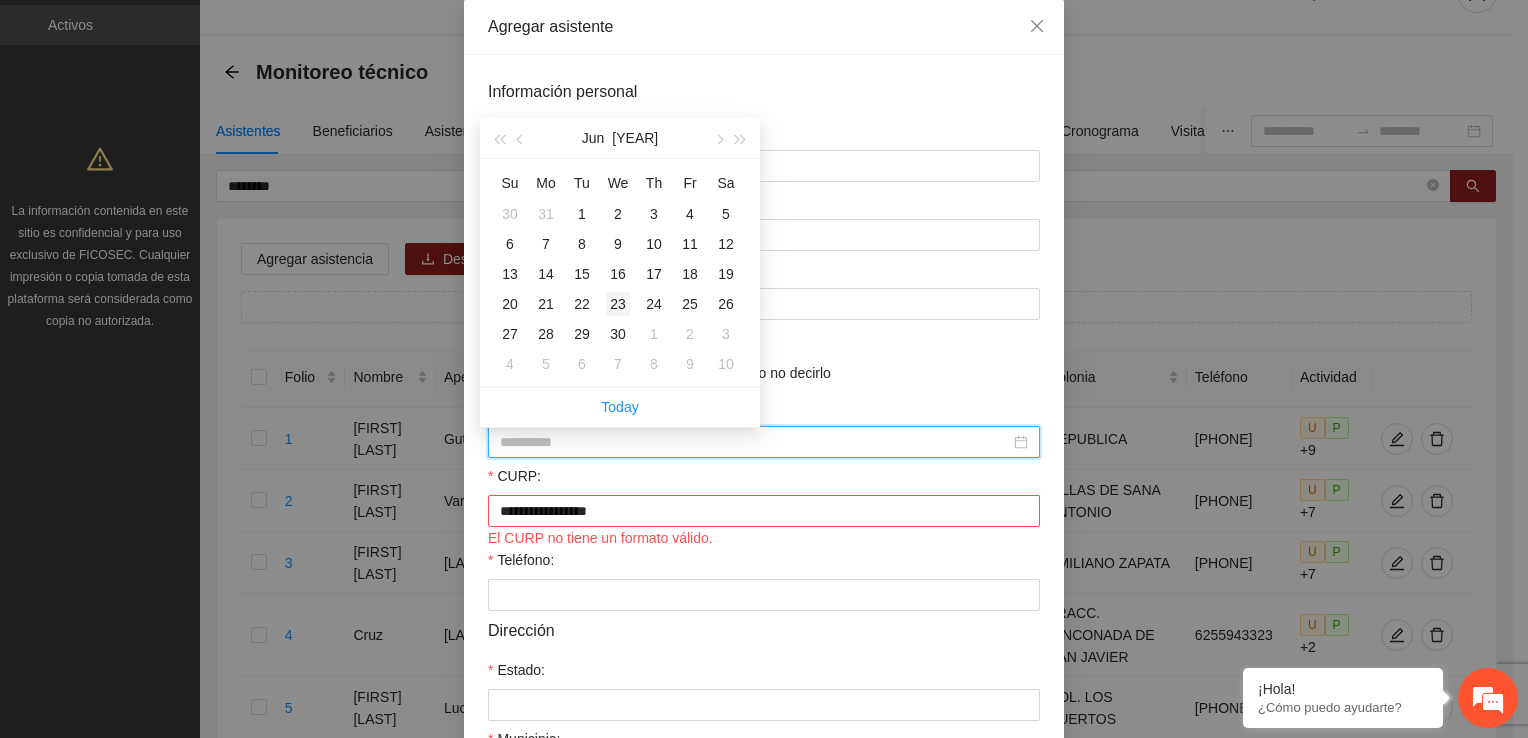 type on "**********" 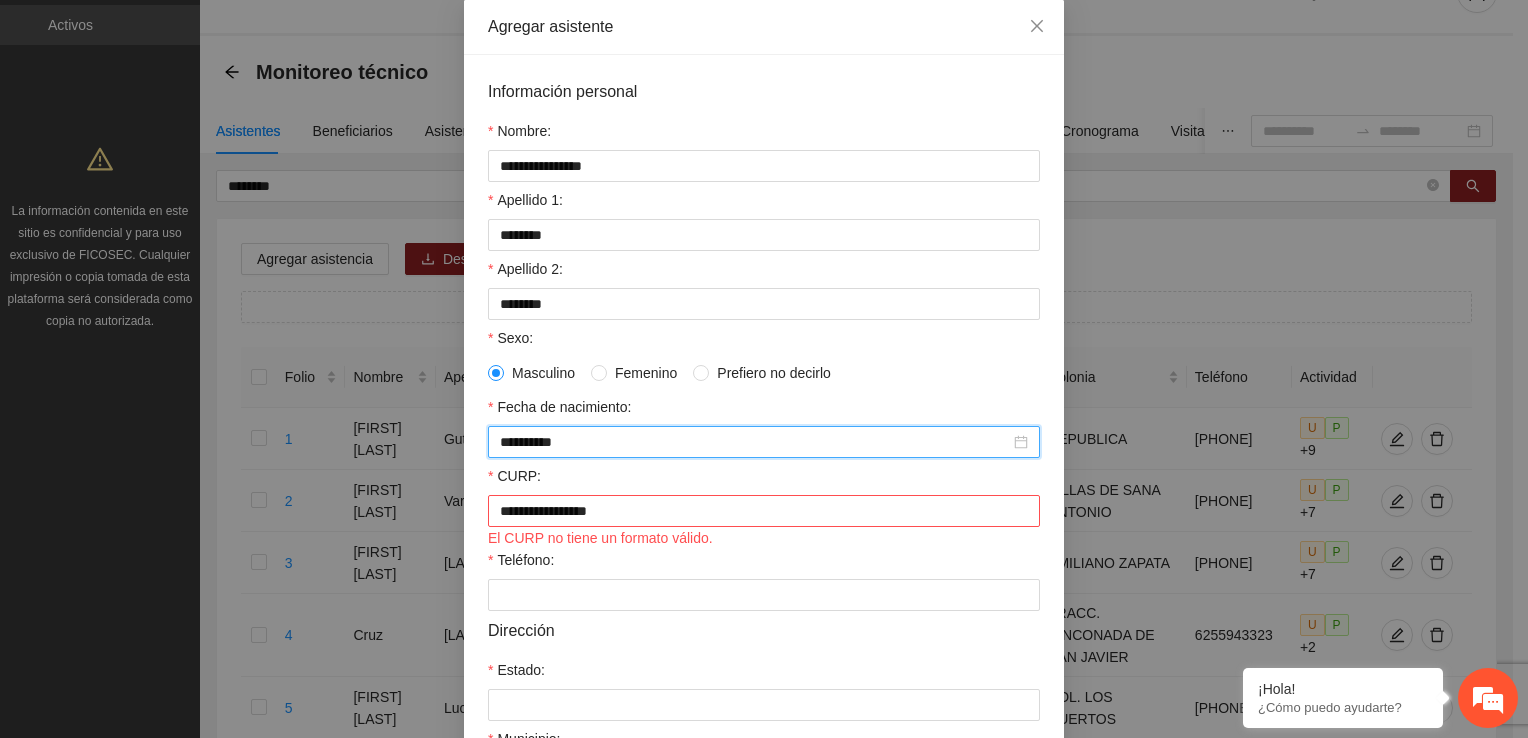 click on "El CURP no tiene un formato válido." at bounding box center (764, 538) 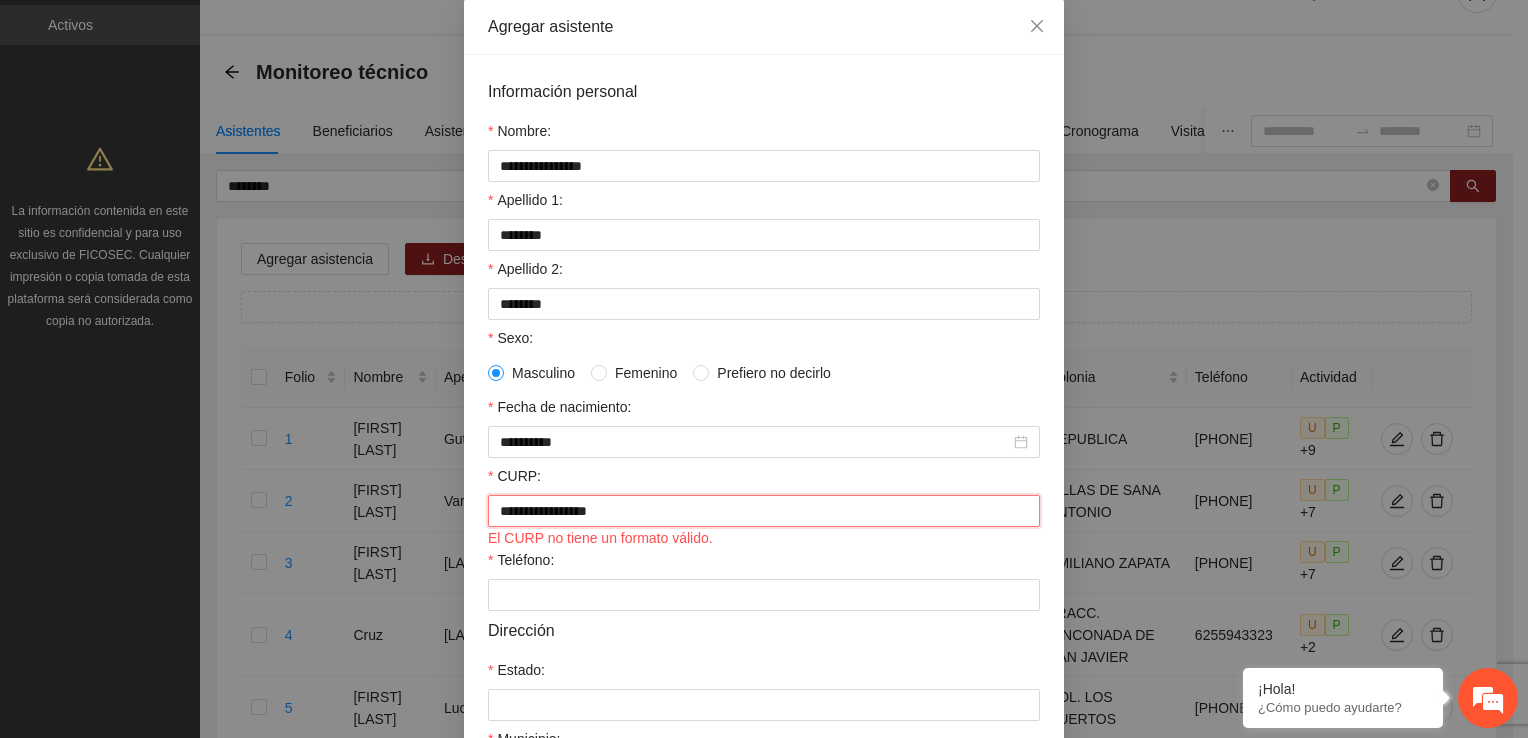 click on "**********" at bounding box center (764, 511) 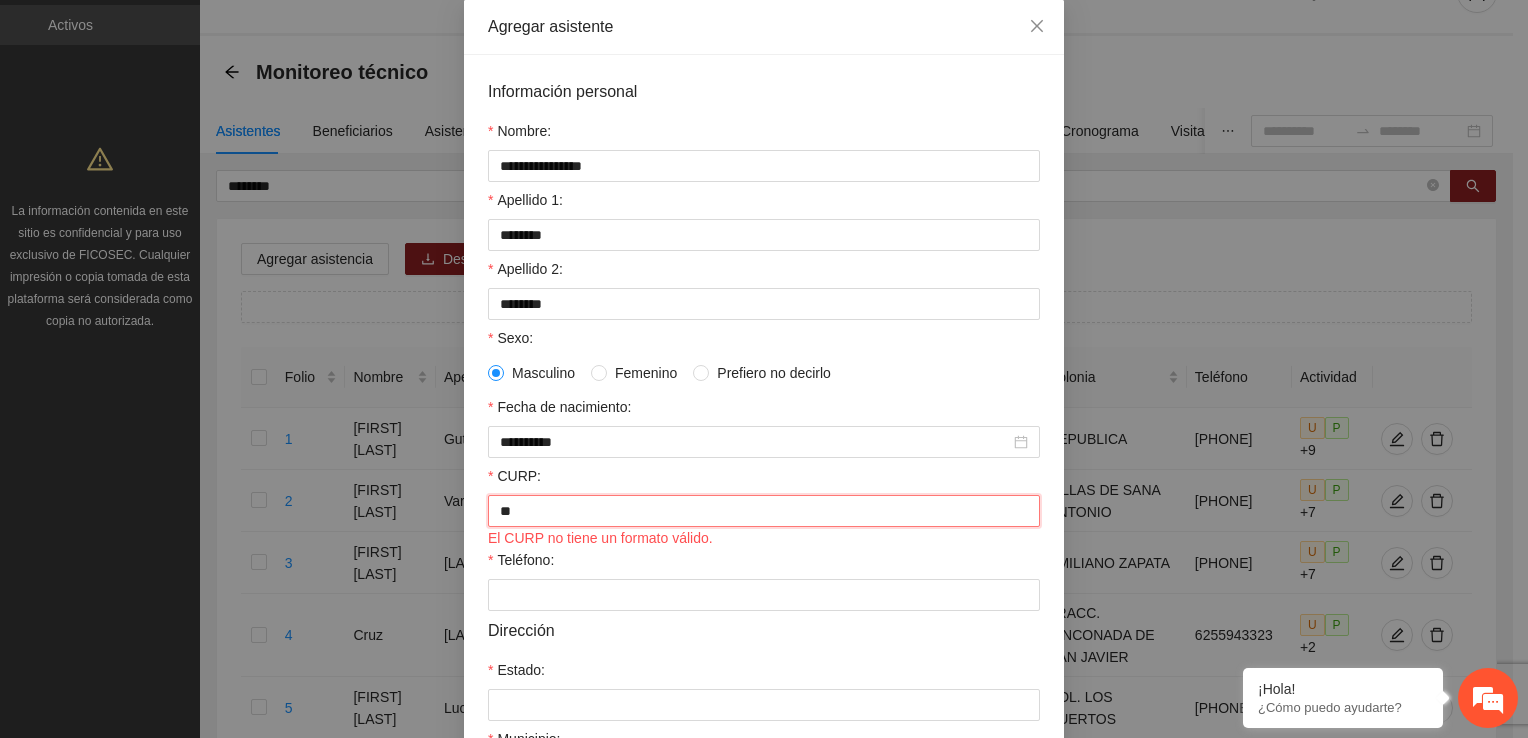 type on "*" 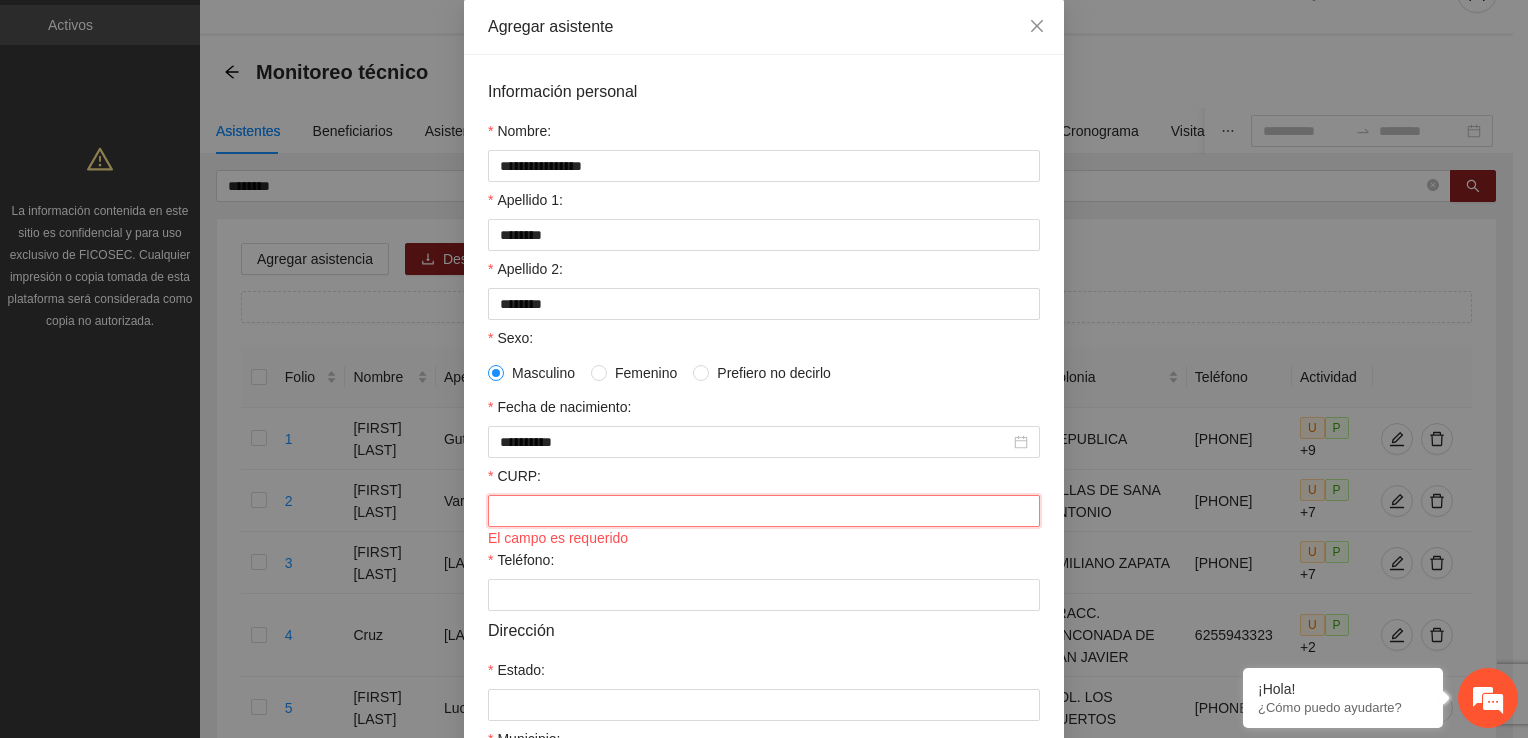 paste on "**********" 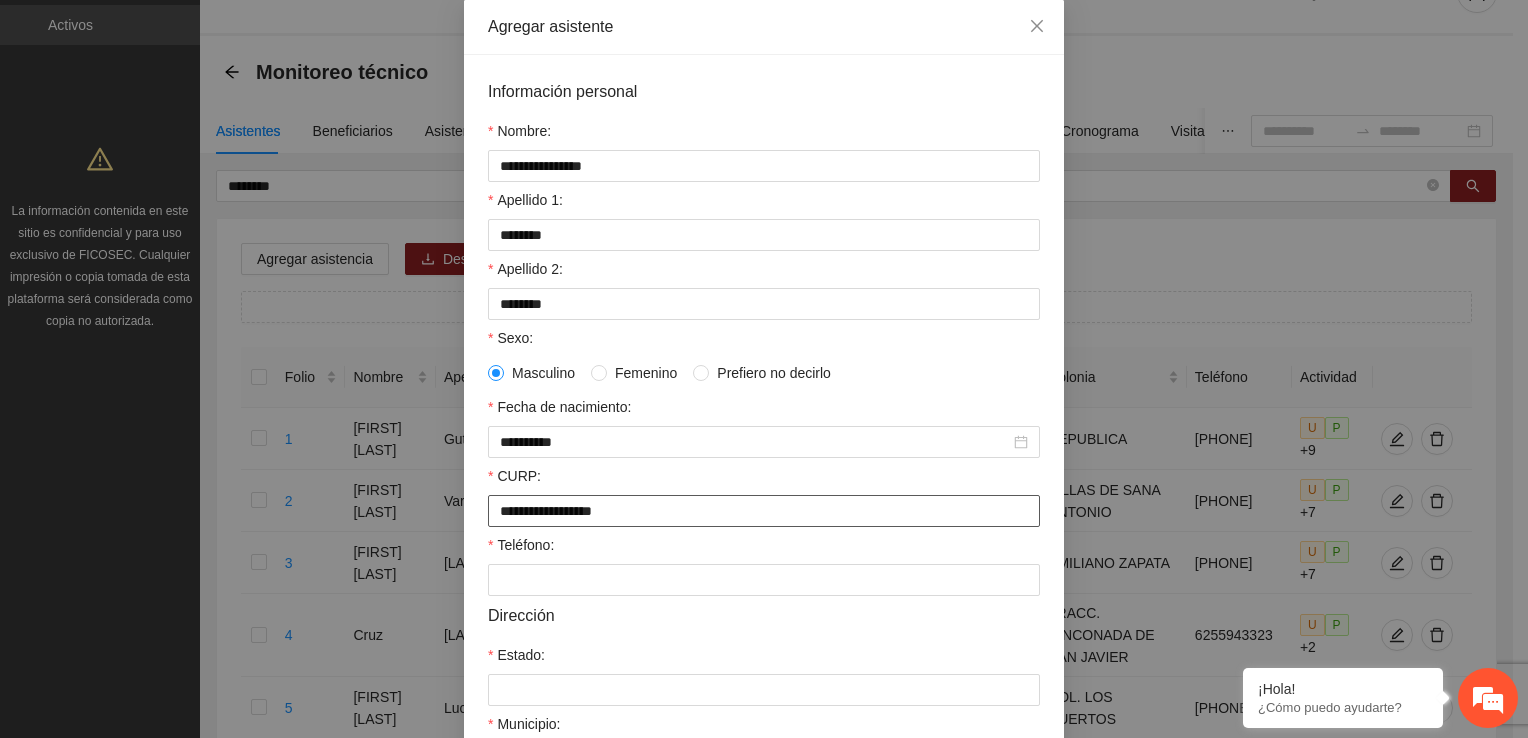 type on "**********" 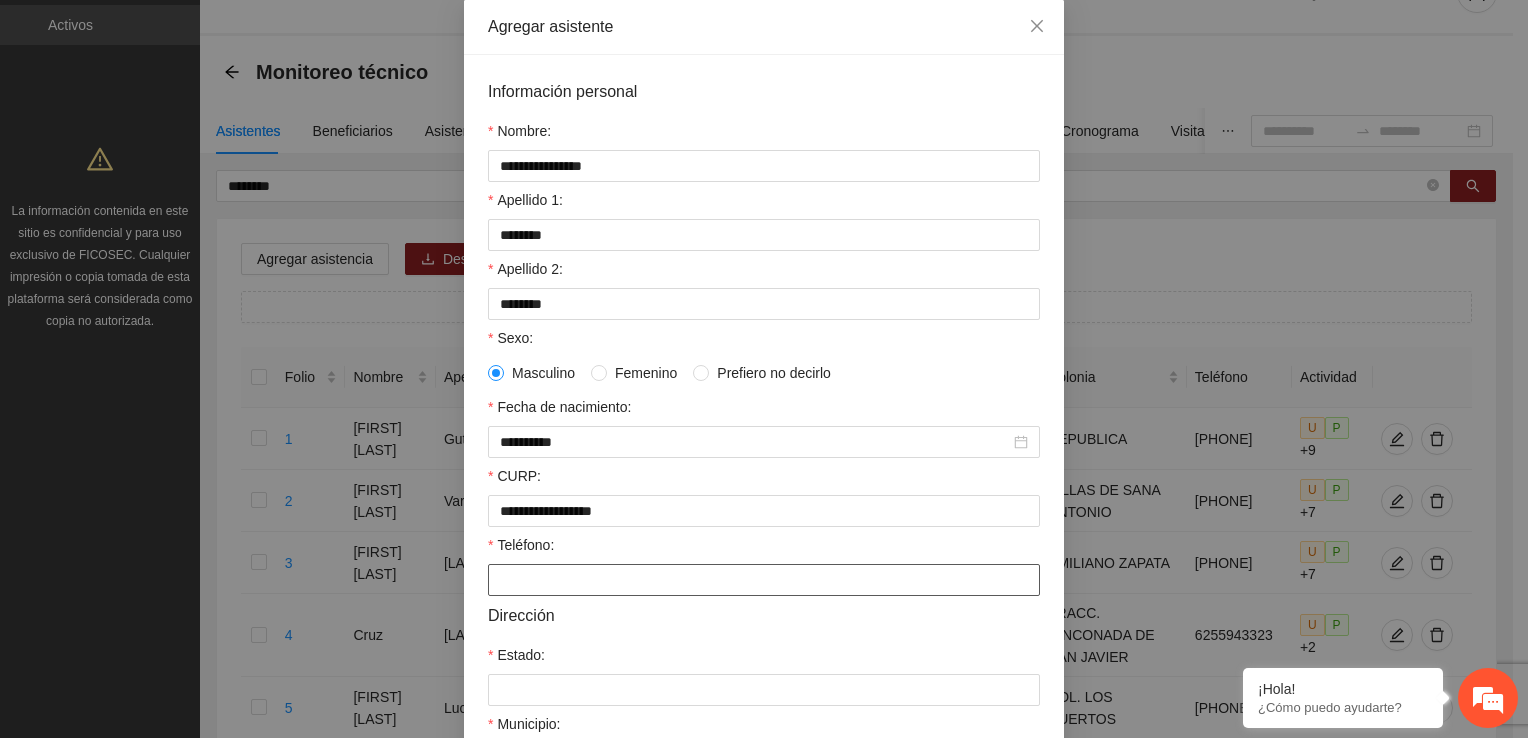 click on "Teléfono:" at bounding box center [764, 580] 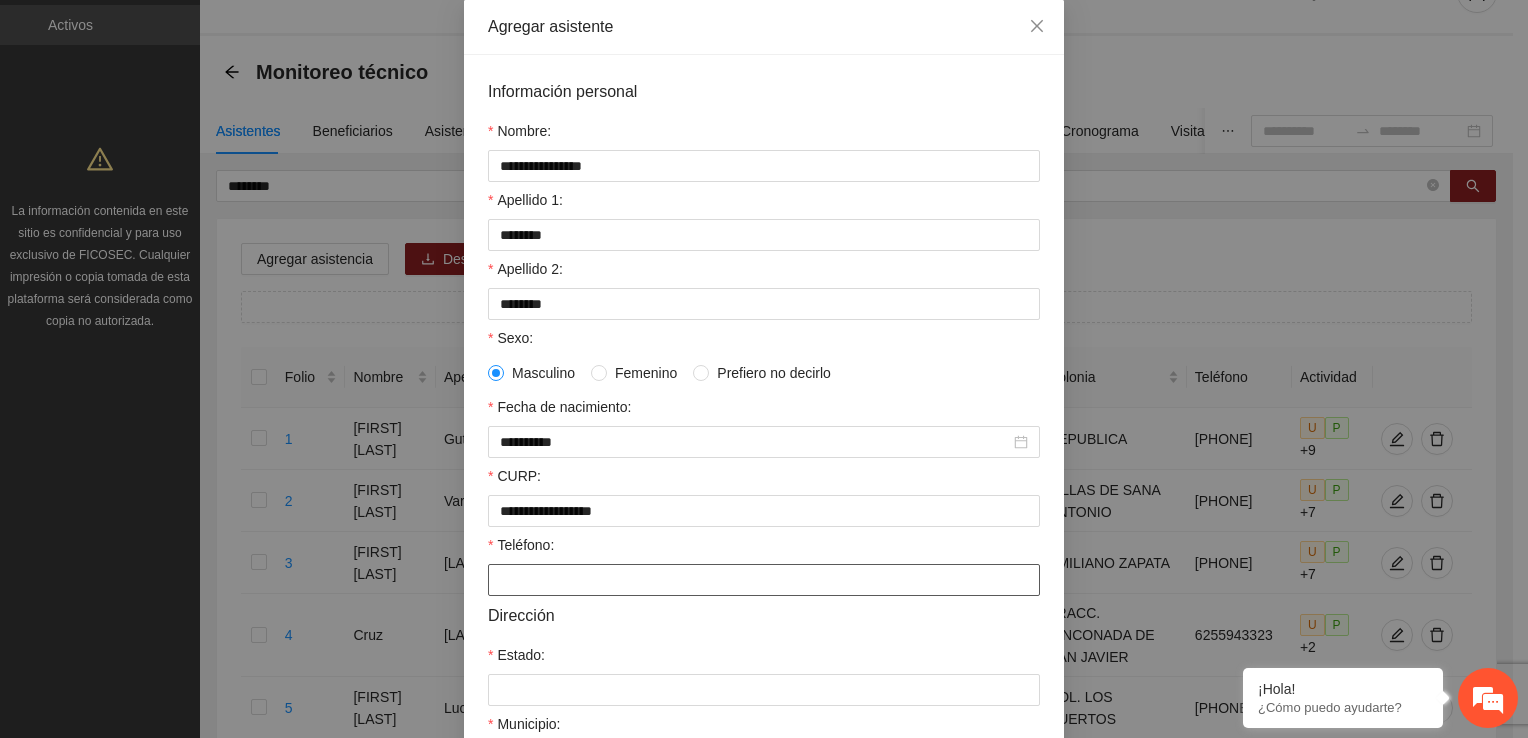 paste on "**********" 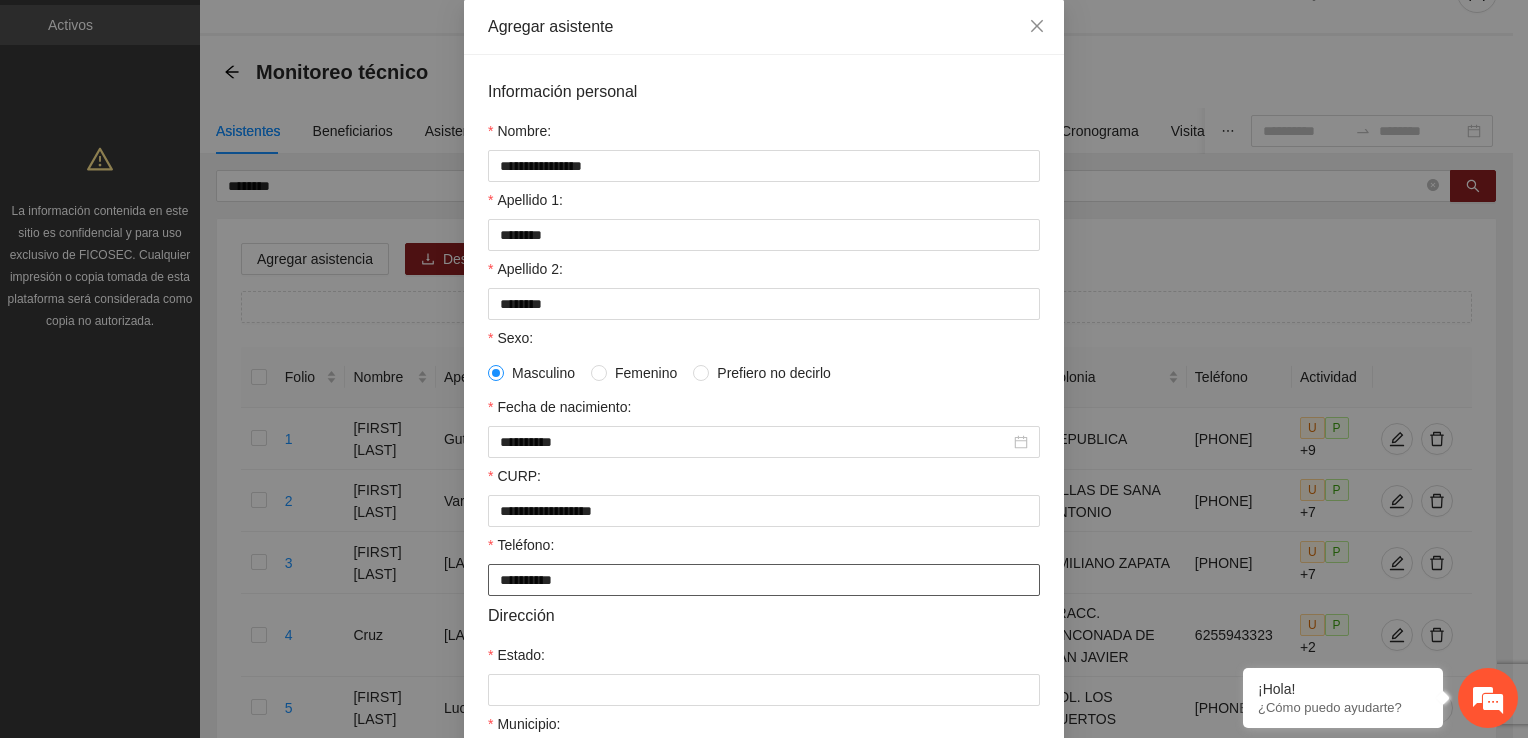 type on "**********" 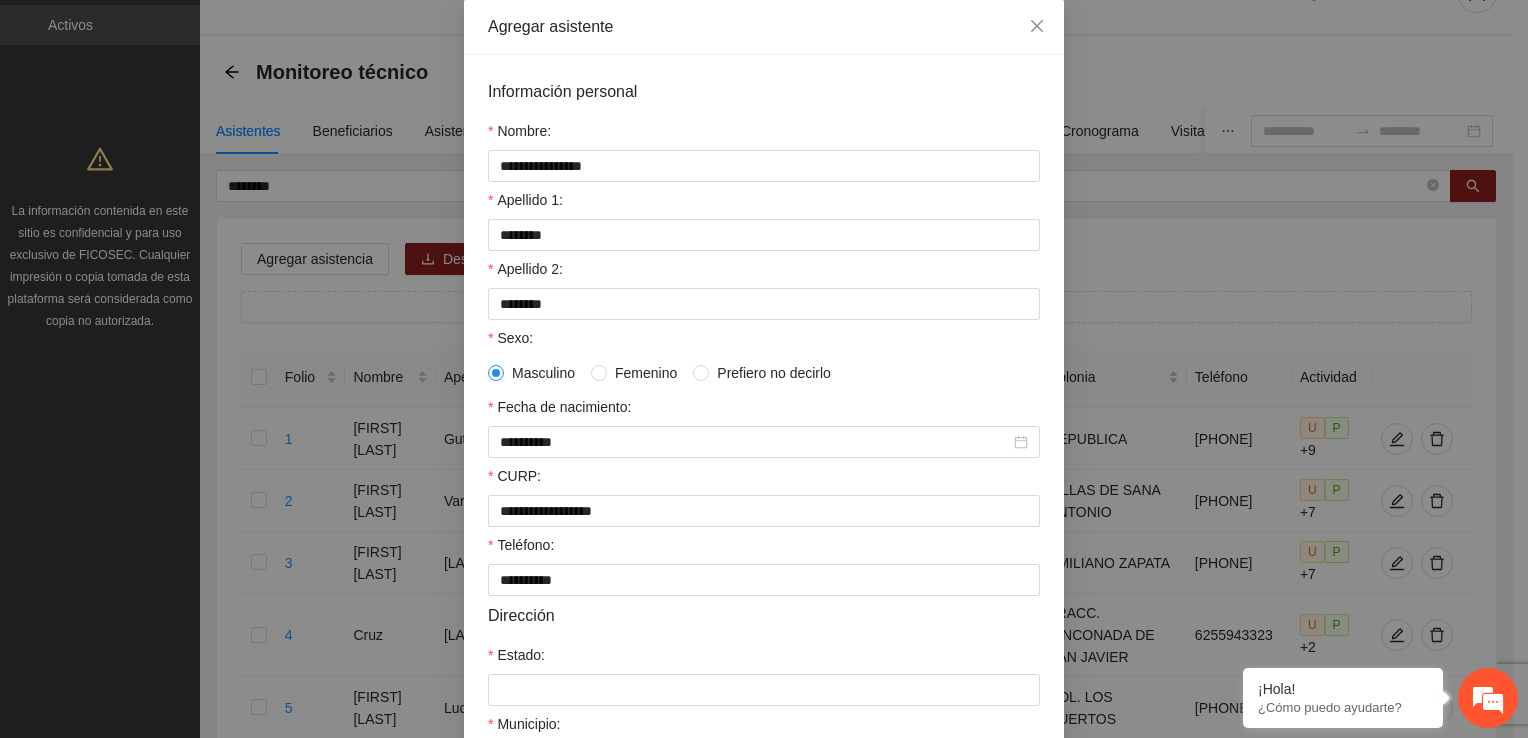 click on "Información personal Nombre: [NAME] Apellido 1: [LAST] Apellido 2: [LAST] Sexo: Masculino Femenino Prefiero no decirlo Fecha de nacimiento: [DATE] CURP: [CURP] Teléfono: [PHONE] Dirección Estado: [STATE] Municipio: Seleccione el municipio Colonia: [NEIGHBORHOOD] Asignar a perfil de beneficiario Perfil de beneficiario Seleccione perfil del beneficiario" at bounding box center (764, 516) 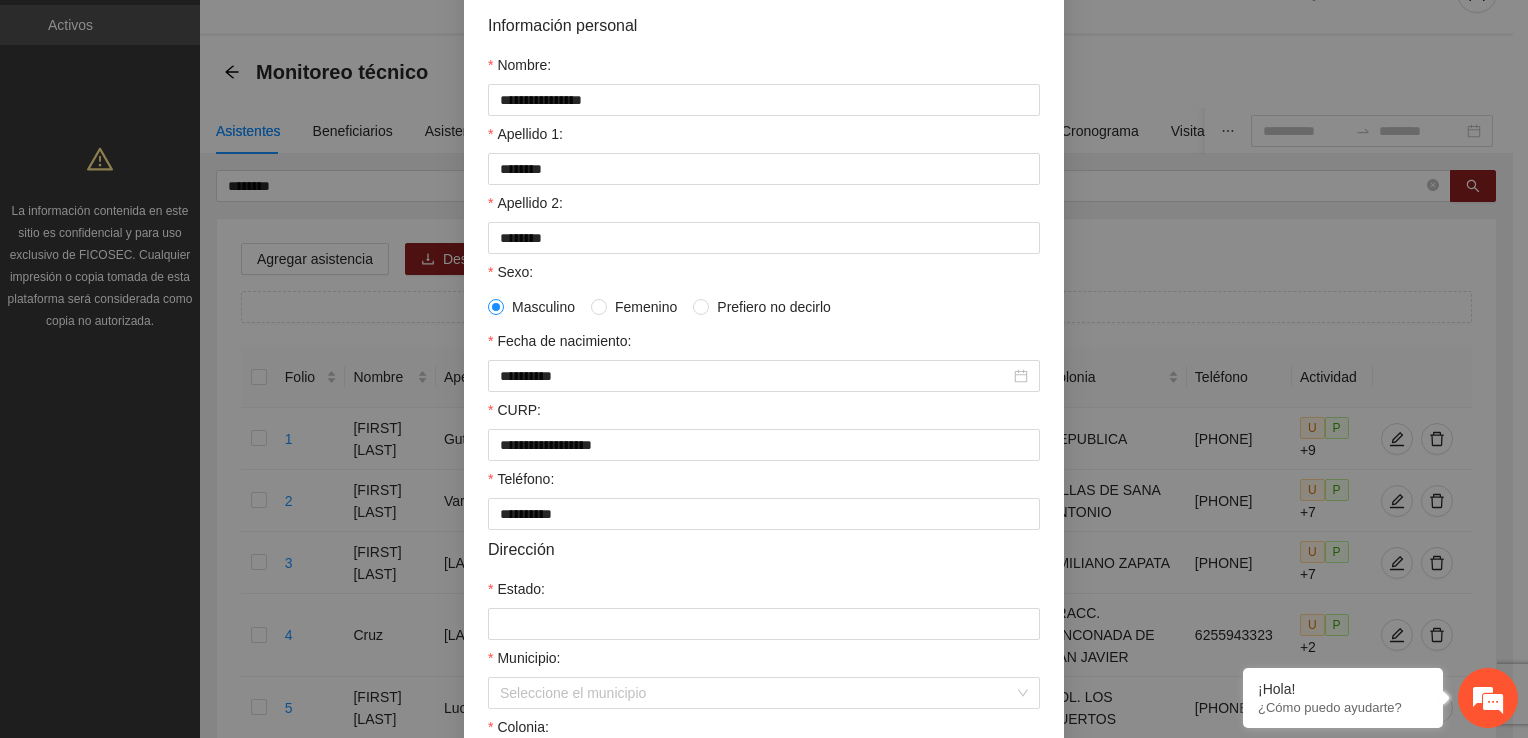 scroll, scrollTop: 200, scrollLeft: 0, axis: vertical 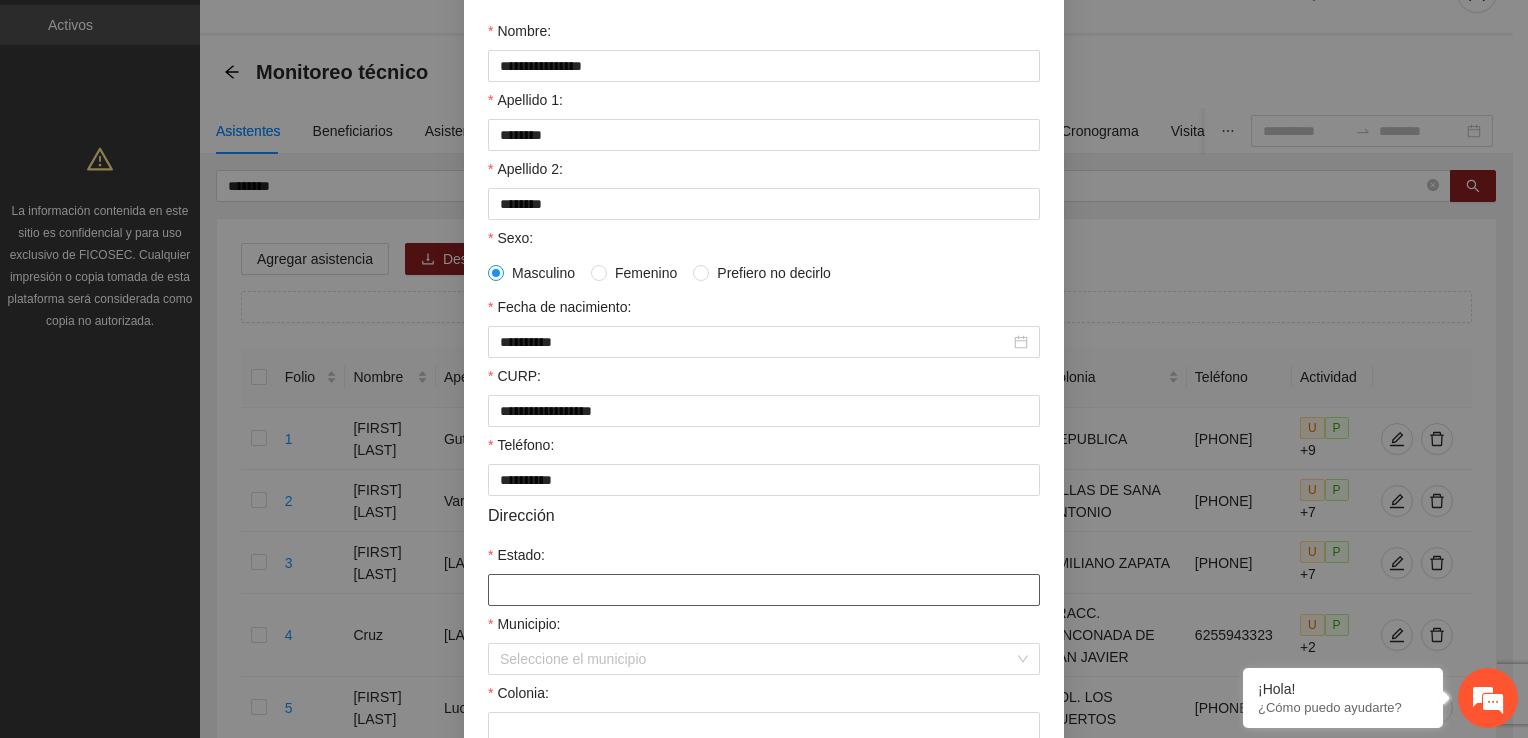 click on "Estado:" at bounding box center (764, 590) 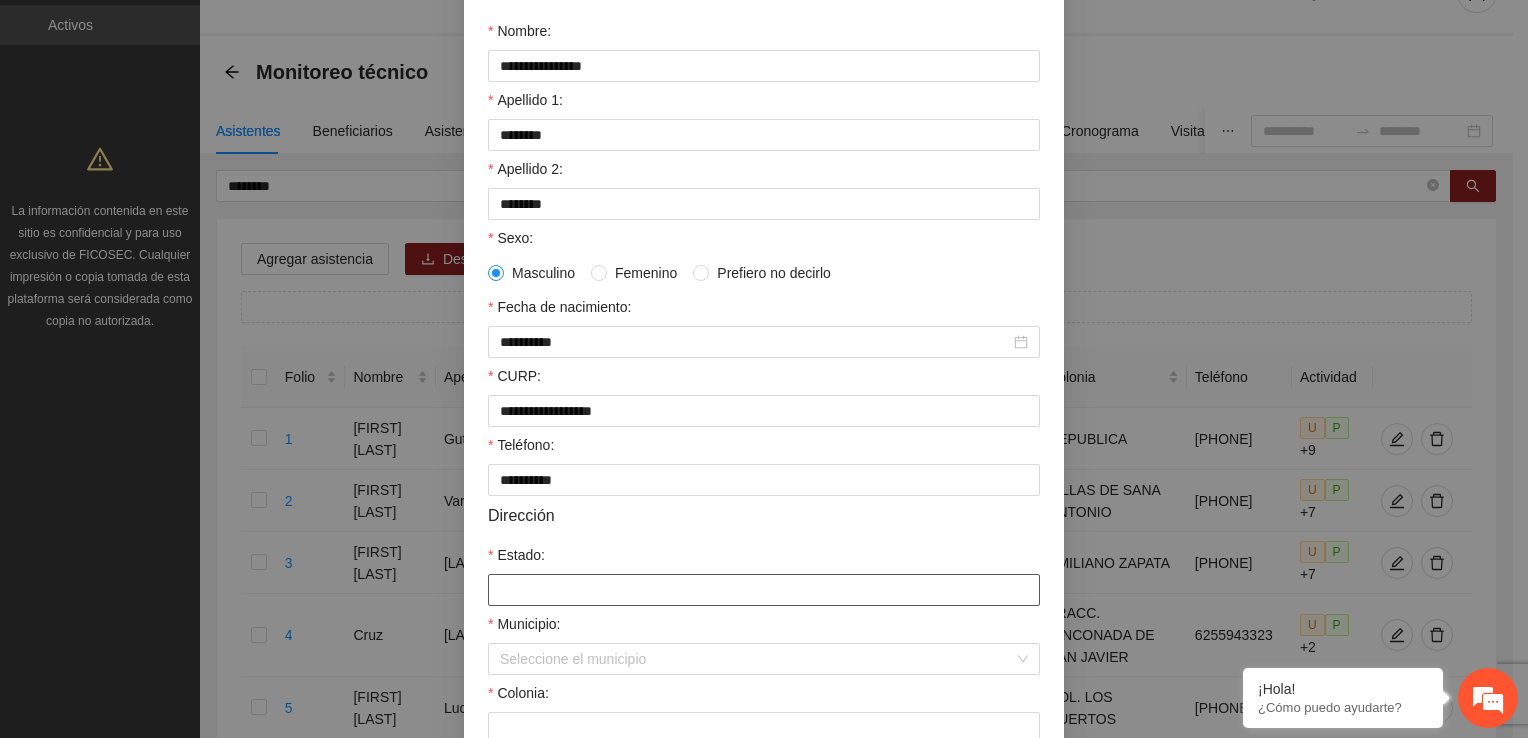 type on "*" 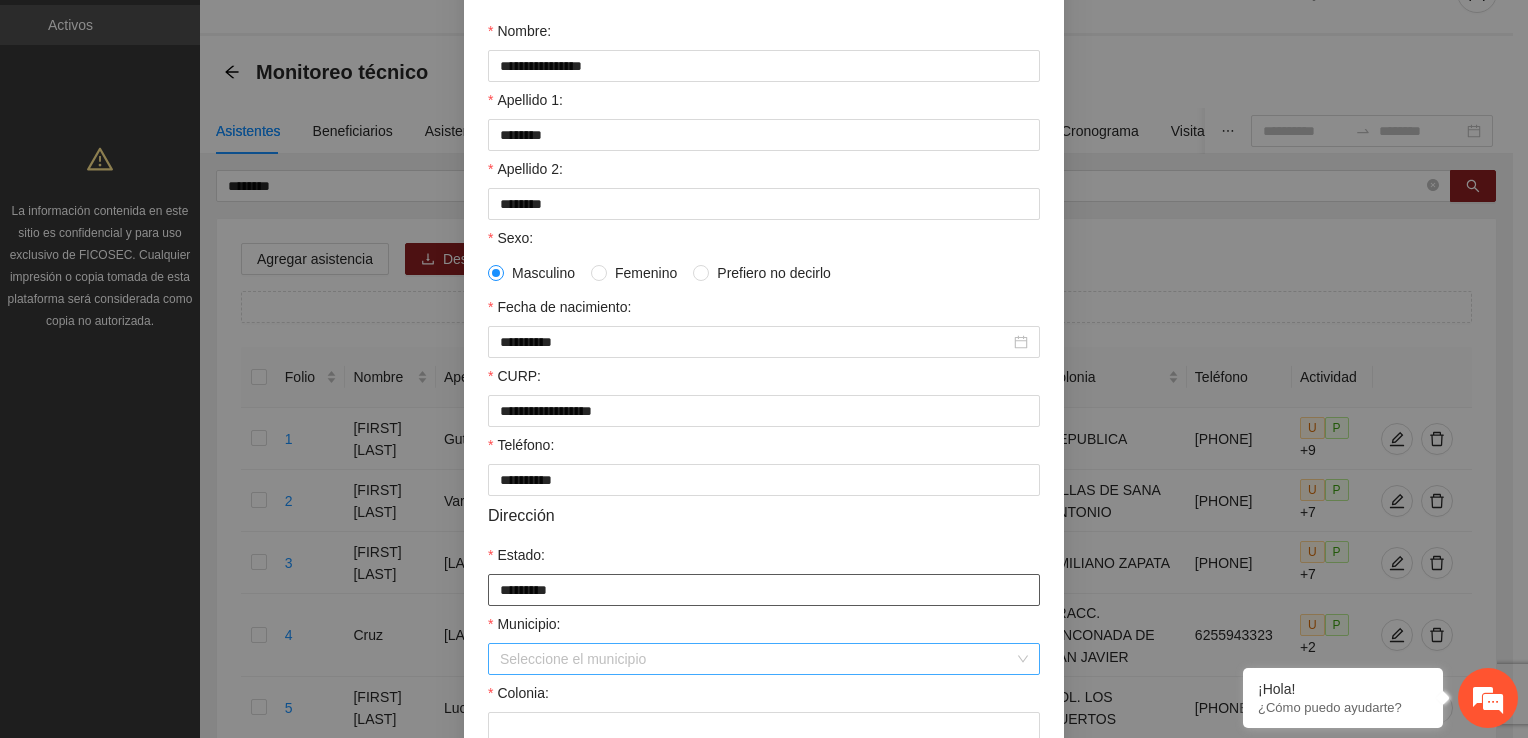 type on "*********" 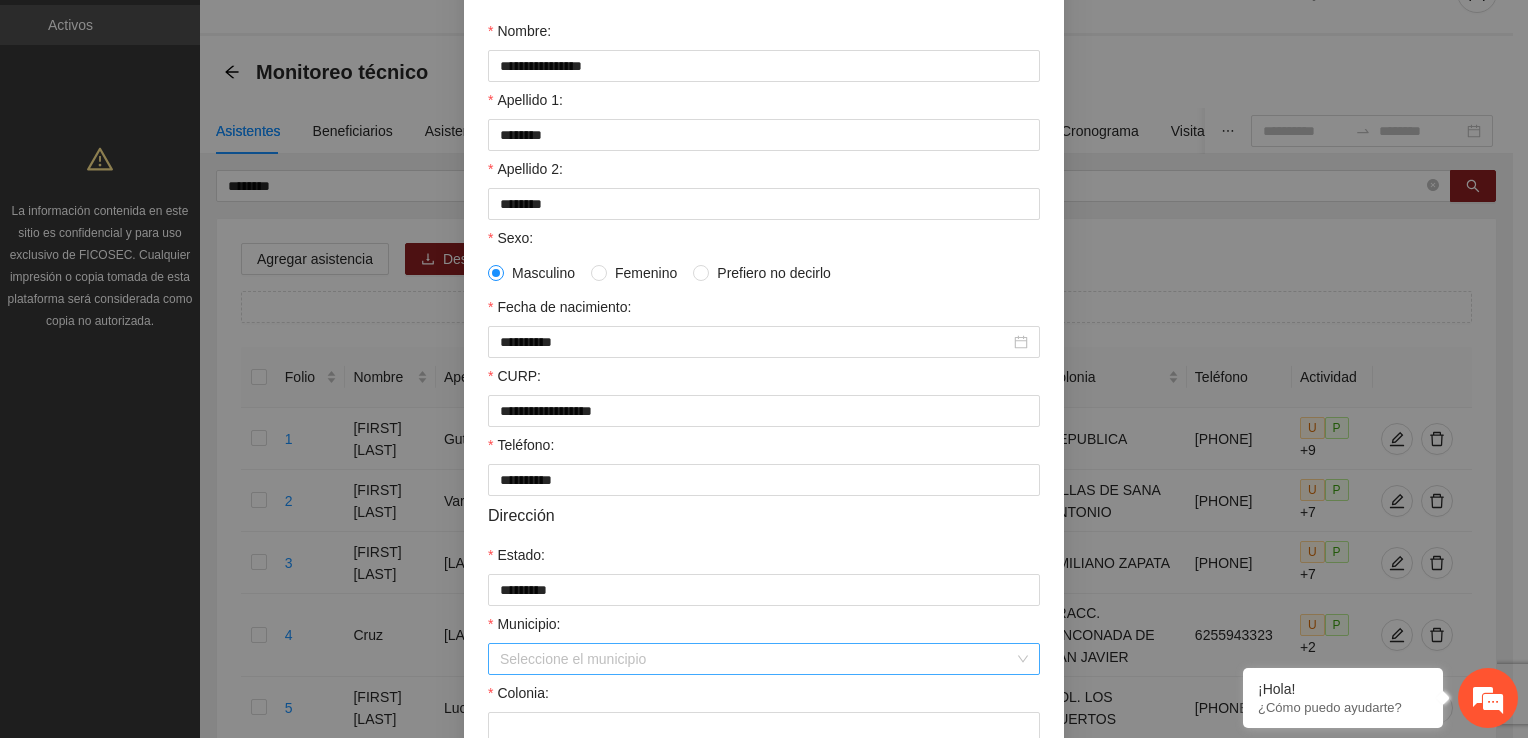 click on "Municipio:" at bounding box center (757, 659) 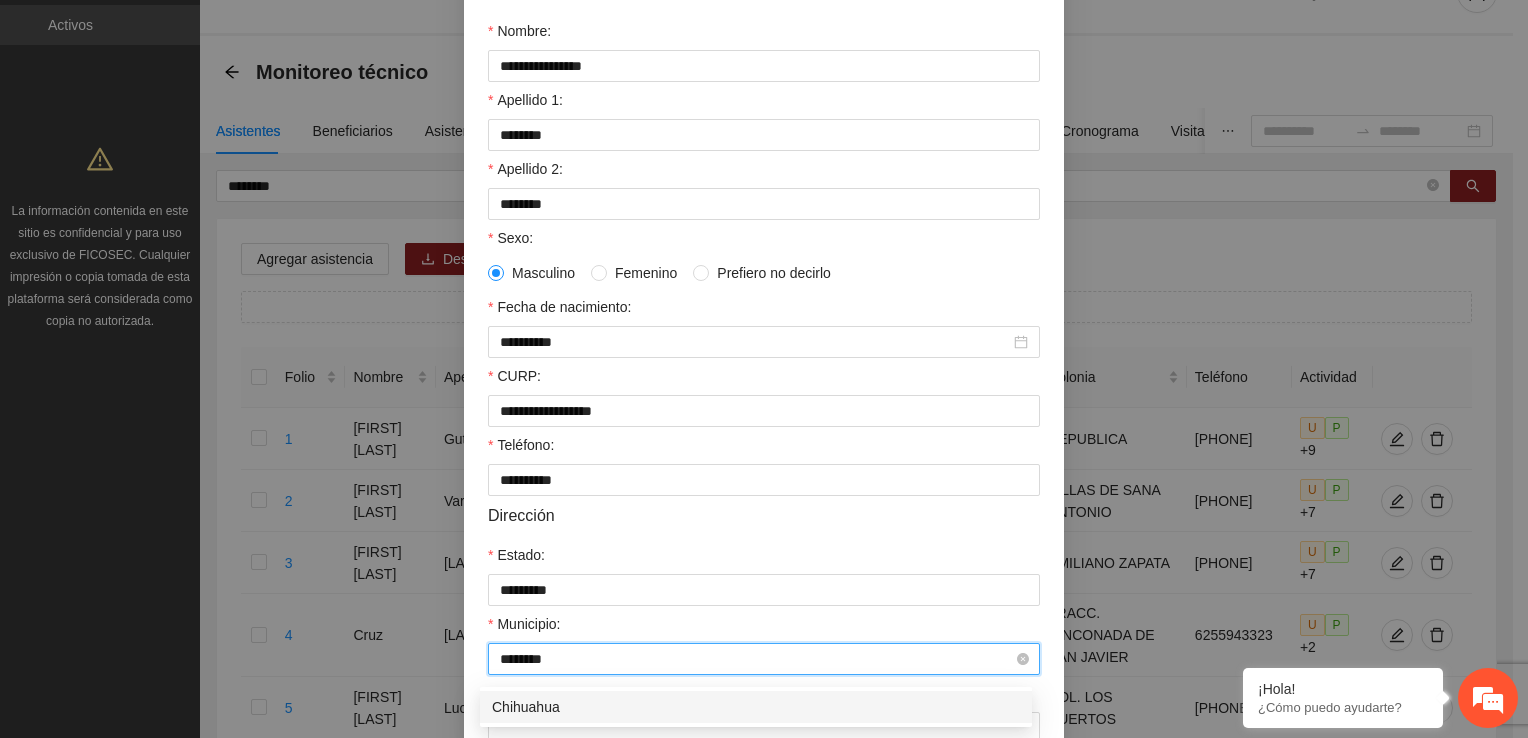 type on "*********" 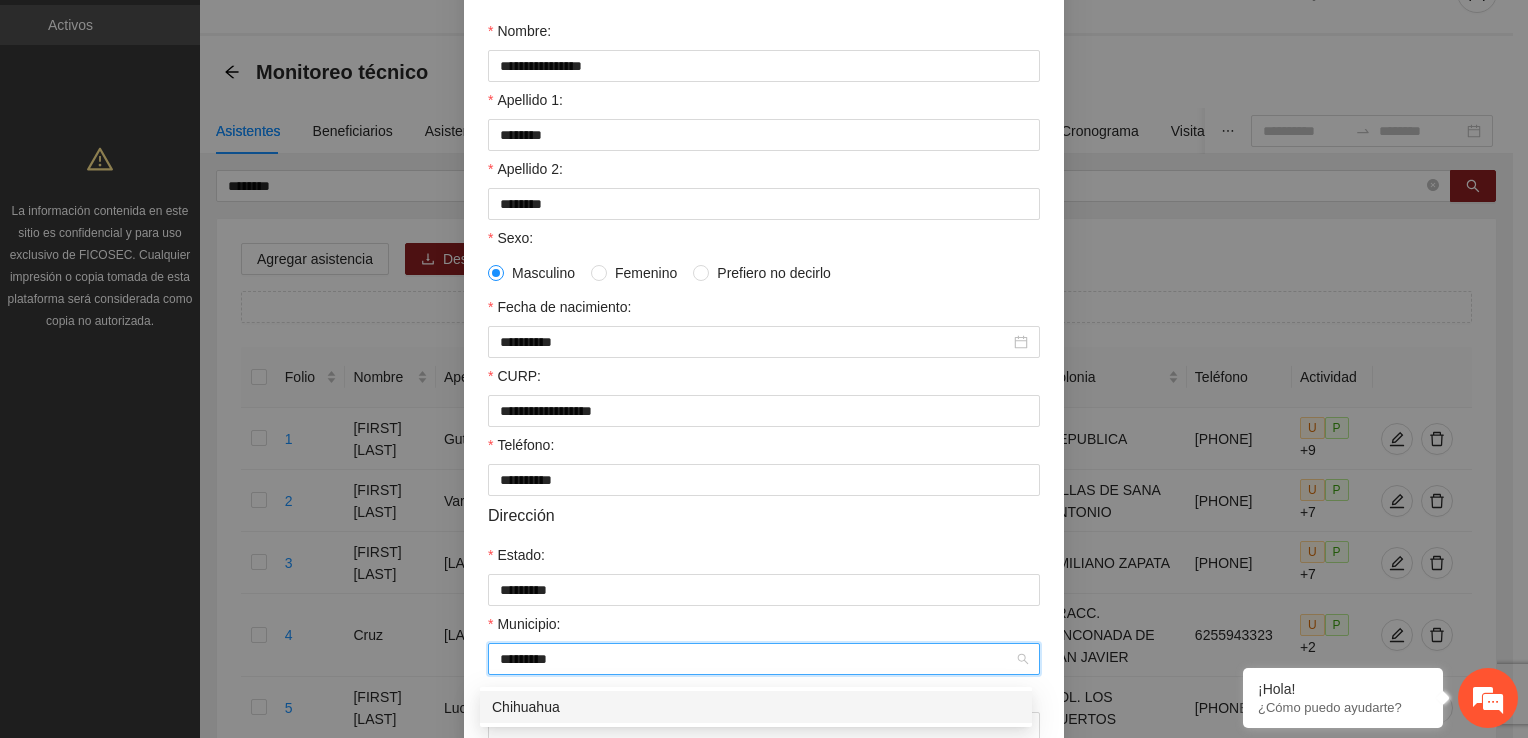 click on "Chihuahua" at bounding box center [756, 707] 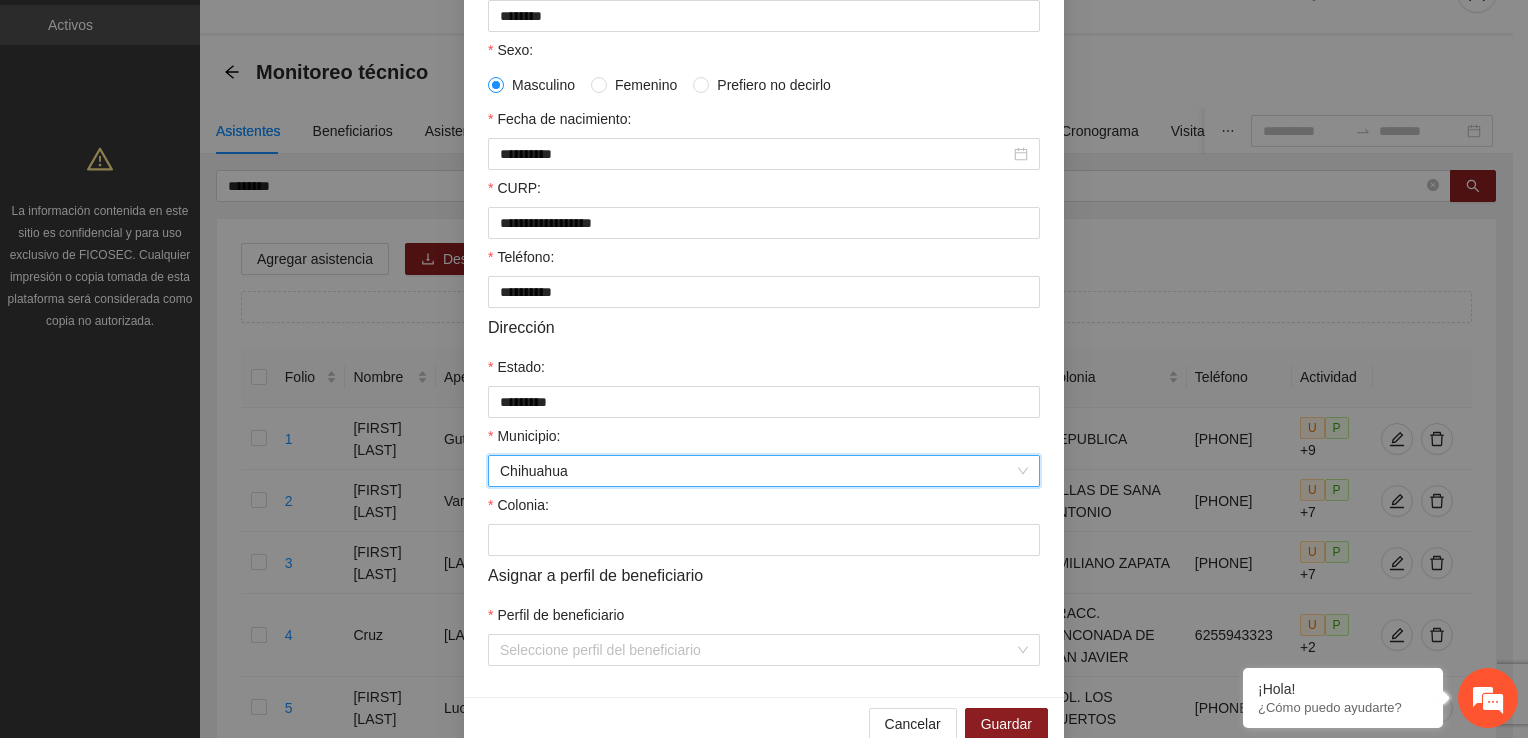 scroll, scrollTop: 400, scrollLeft: 0, axis: vertical 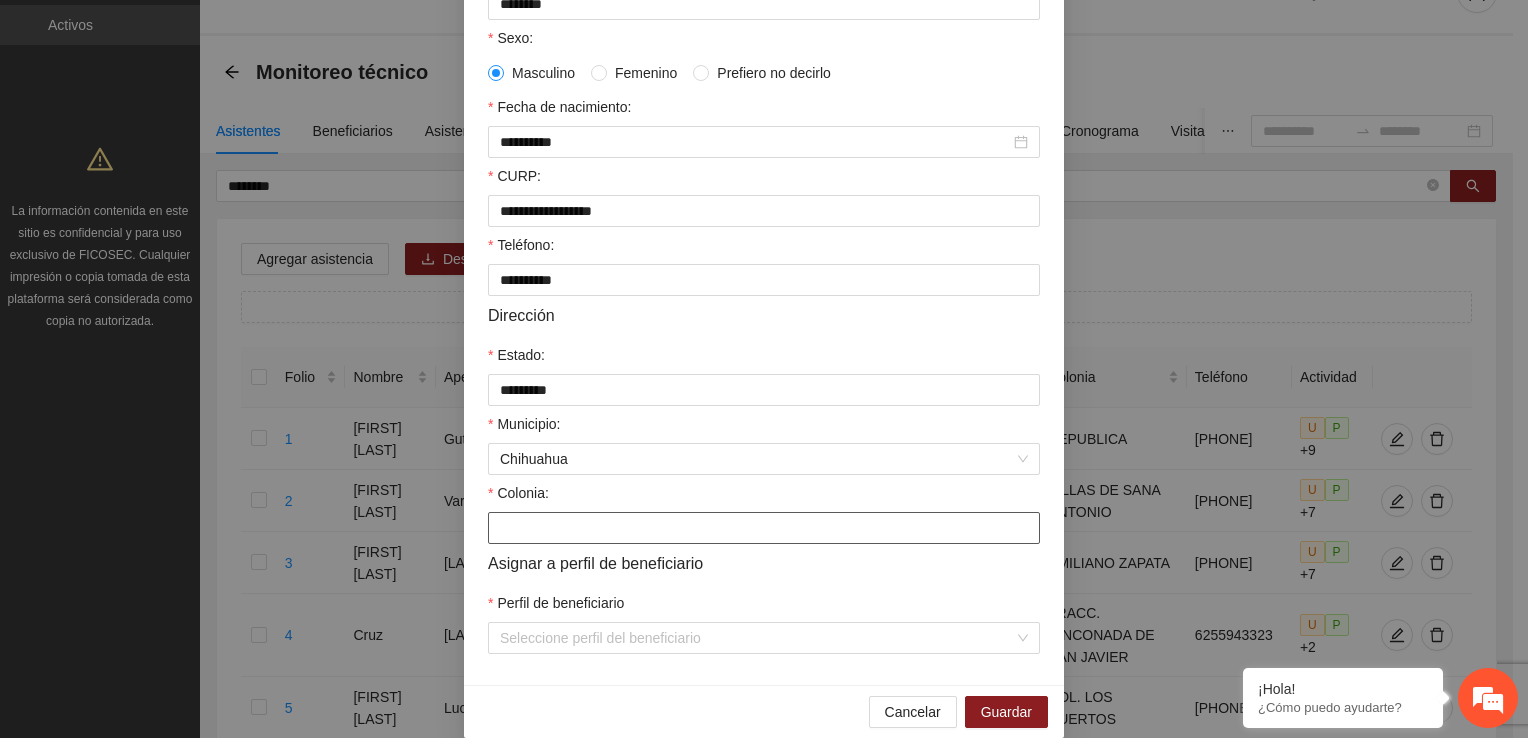 click on "Colonia:" at bounding box center [764, 528] 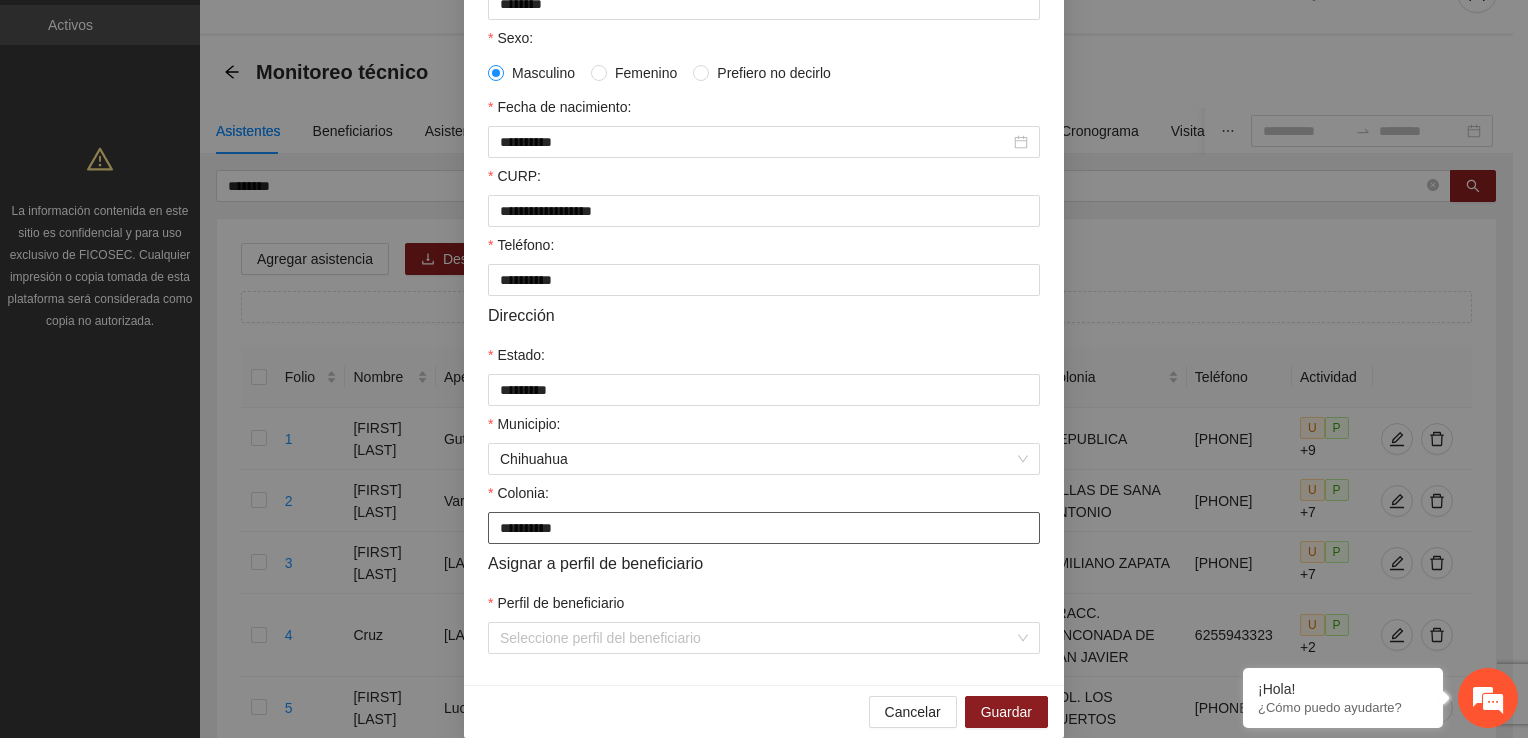 type 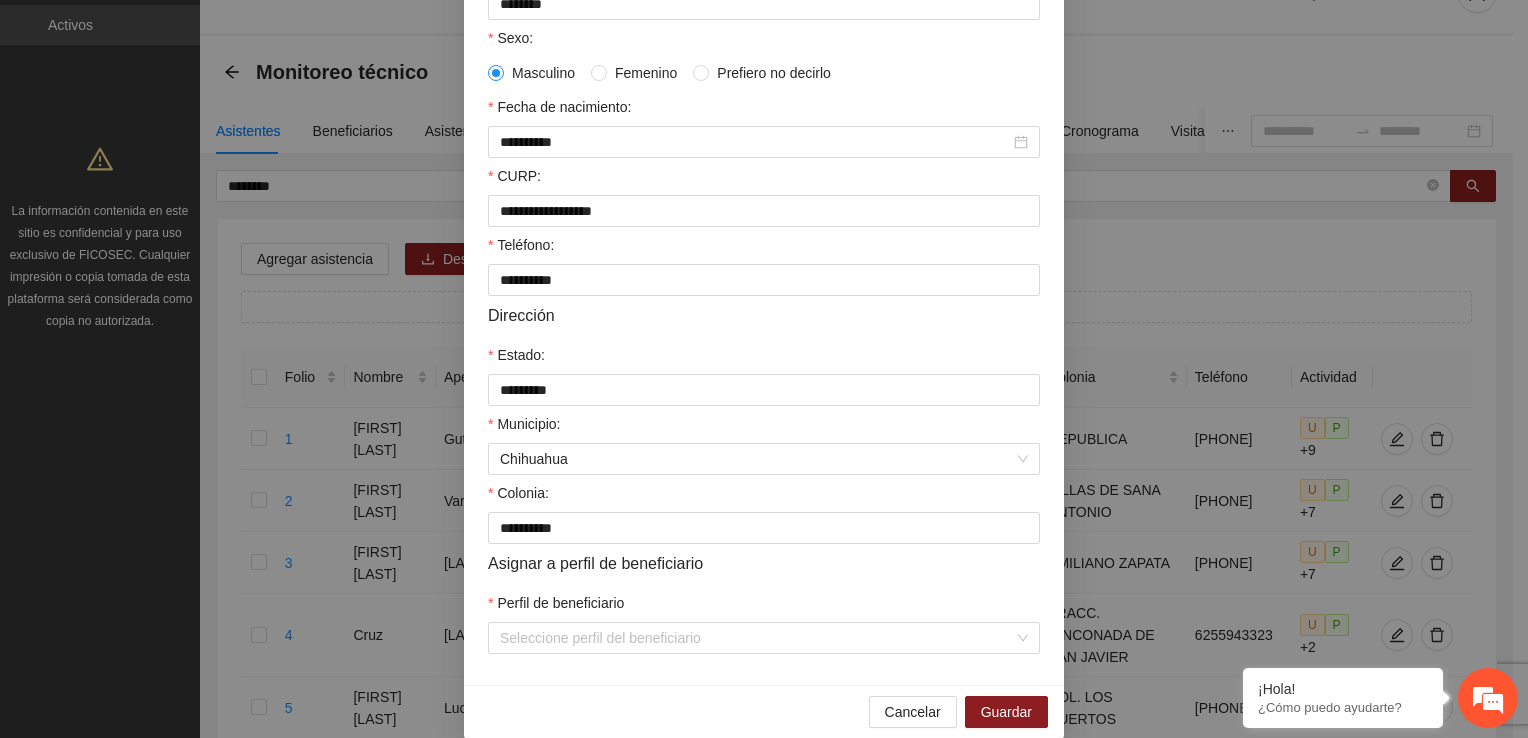 click on "Información personal Nombre: [NAME] Apellido 1: [LAST] Apellido 2: [LAST] Sexo: Masculino Femenino Prefiero no decirlo Fecha de nacimiento: [DATE] CURP: [CURP] Teléfono: [PHONE] Dirección Estado: [STATE] Municipio: Chihuahua Colonia: [NEIGHBORHOOD] Asignar a perfil de beneficiario Perfil de beneficiario Seleccione perfil del beneficiario" at bounding box center (764, 216) 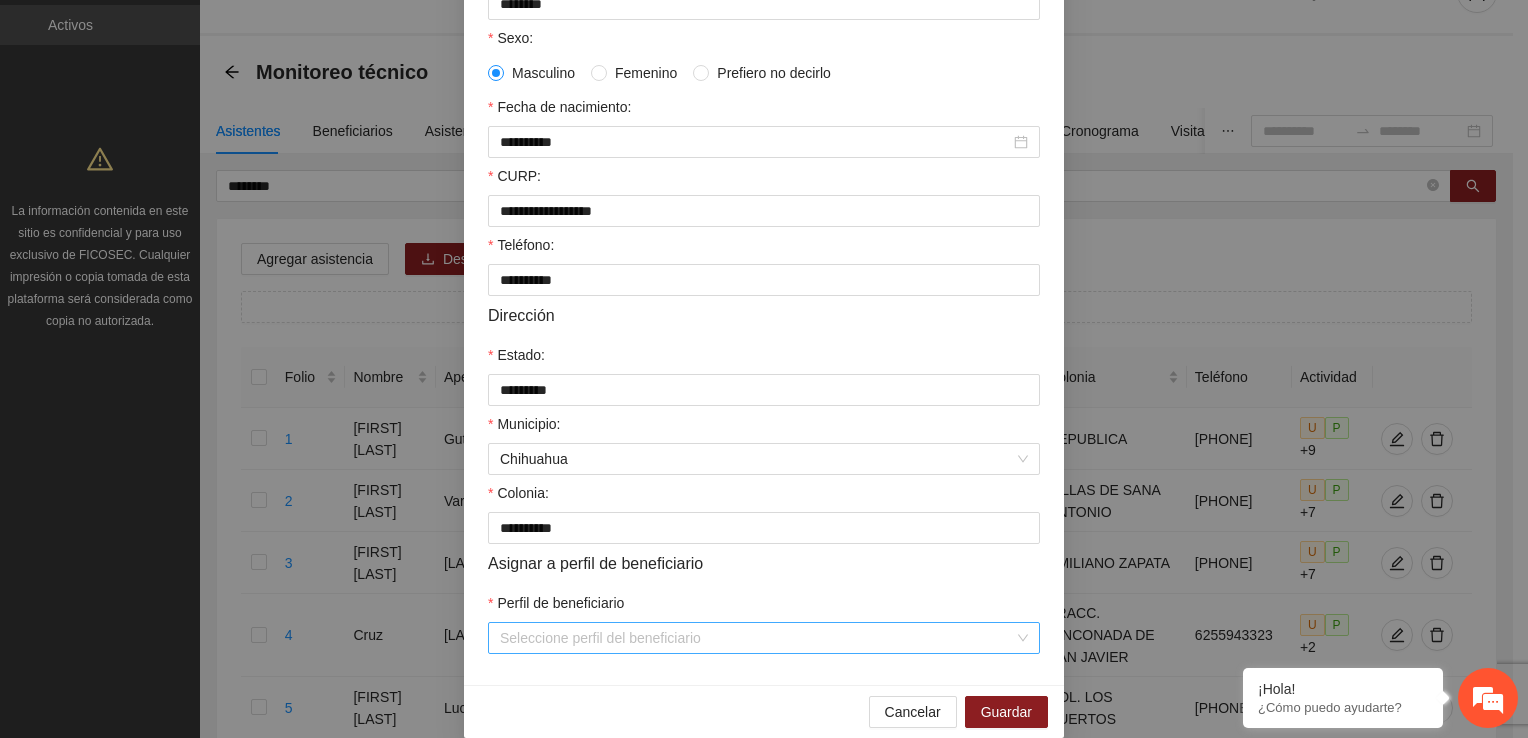 click on "Perfil de beneficiario" at bounding box center [757, 638] 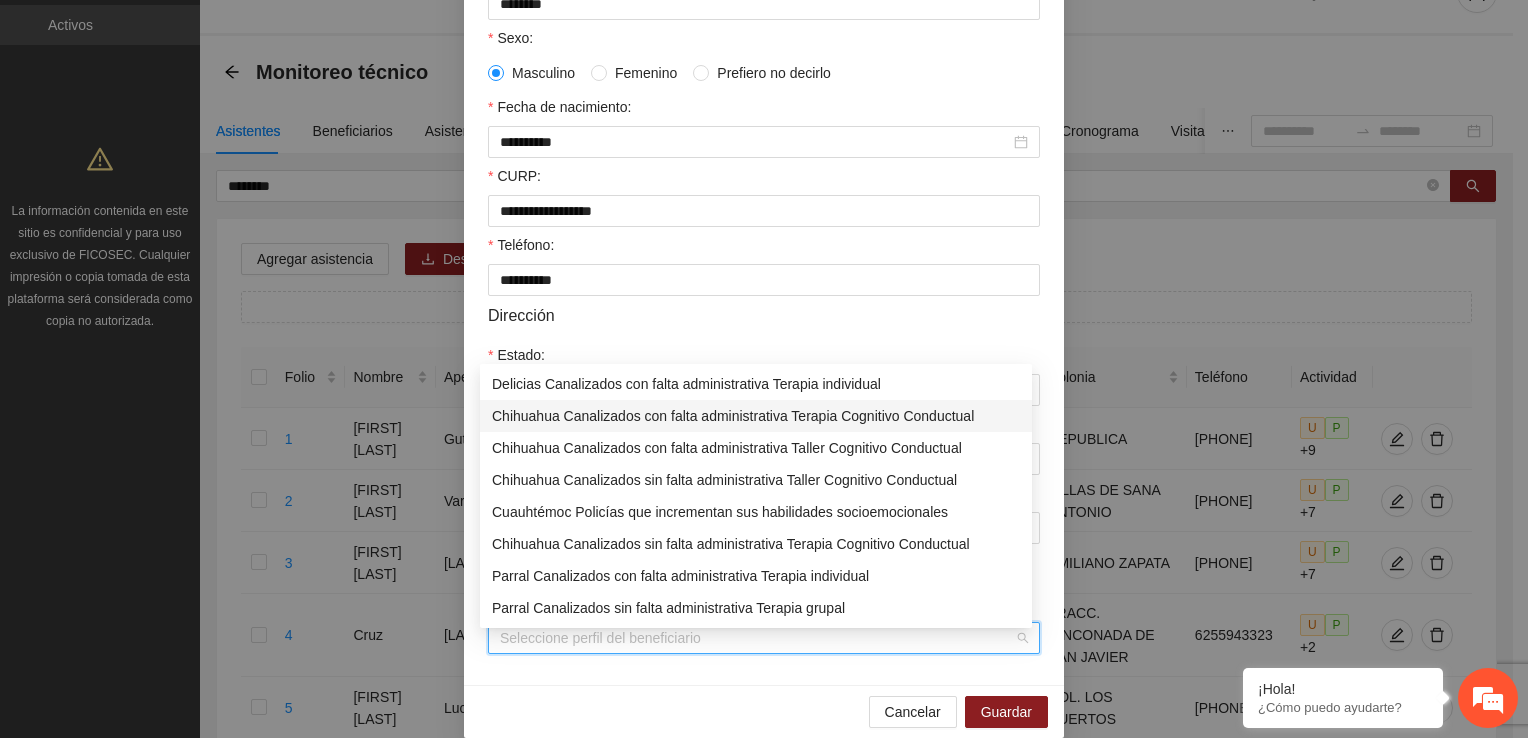 click on "Chihuahua Canalizados con falta administrativa Terapia Cognitivo Conductual" at bounding box center [756, 416] 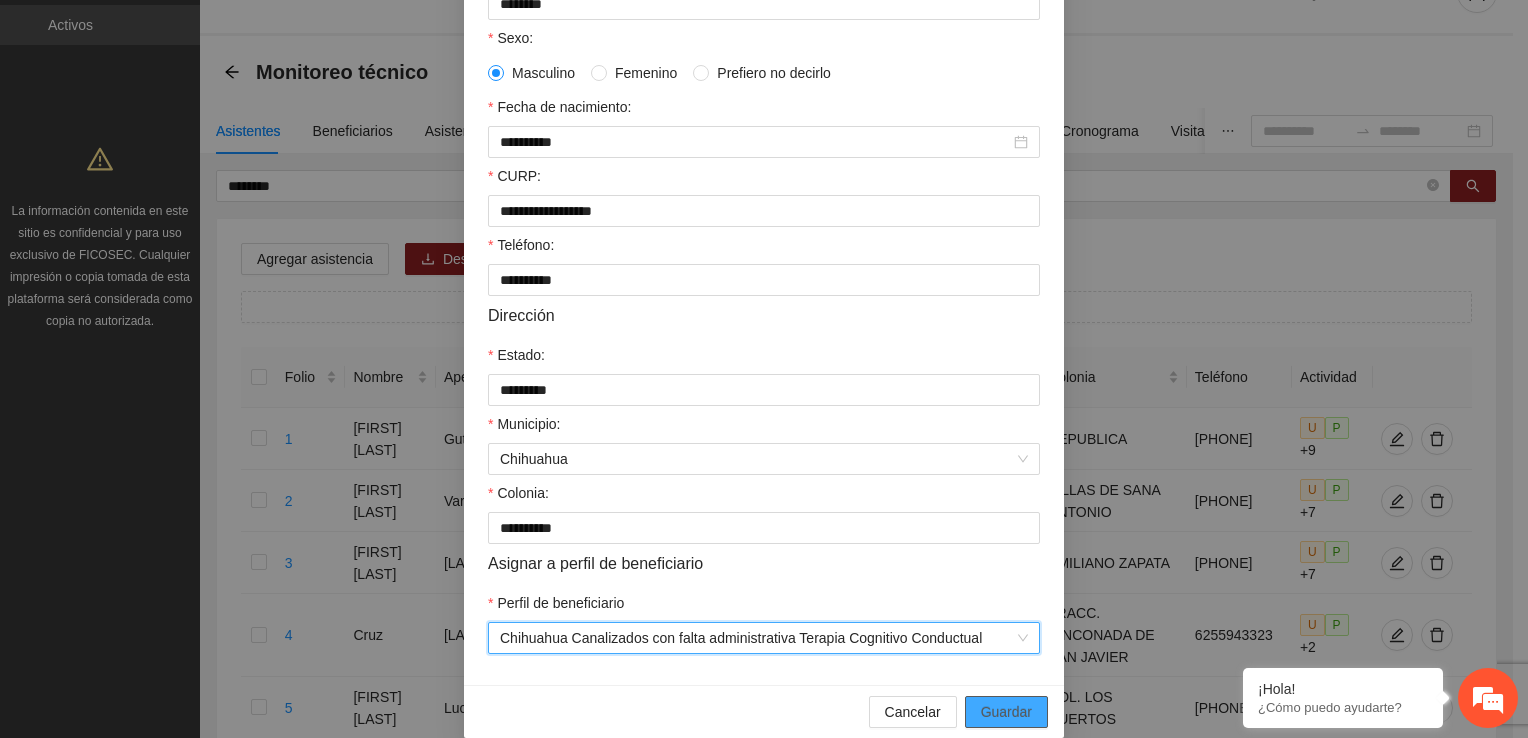 click on "Guardar" at bounding box center [1006, 712] 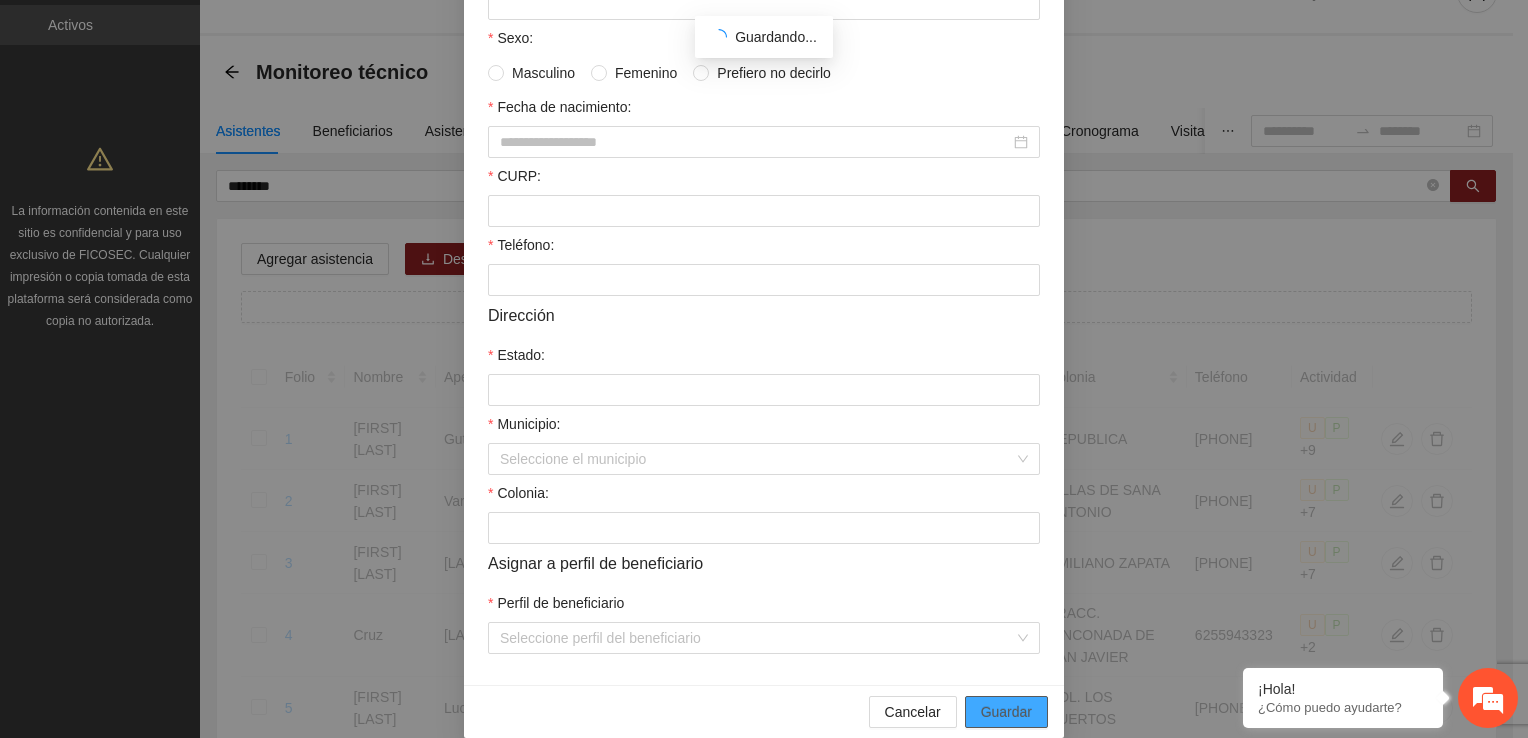 scroll, scrollTop: 332, scrollLeft: 0, axis: vertical 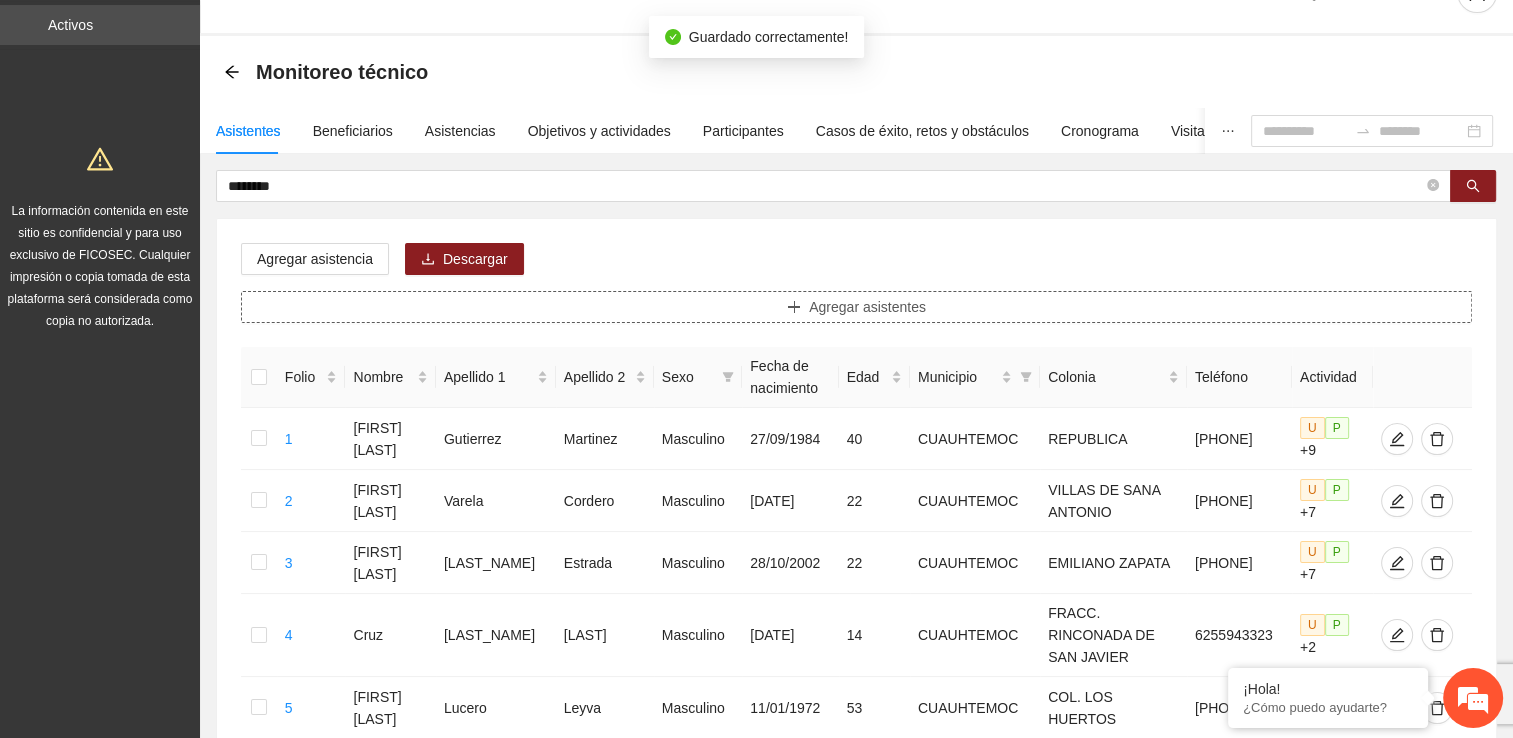 click on "Agregar asistentes" at bounding box center [867, 307] 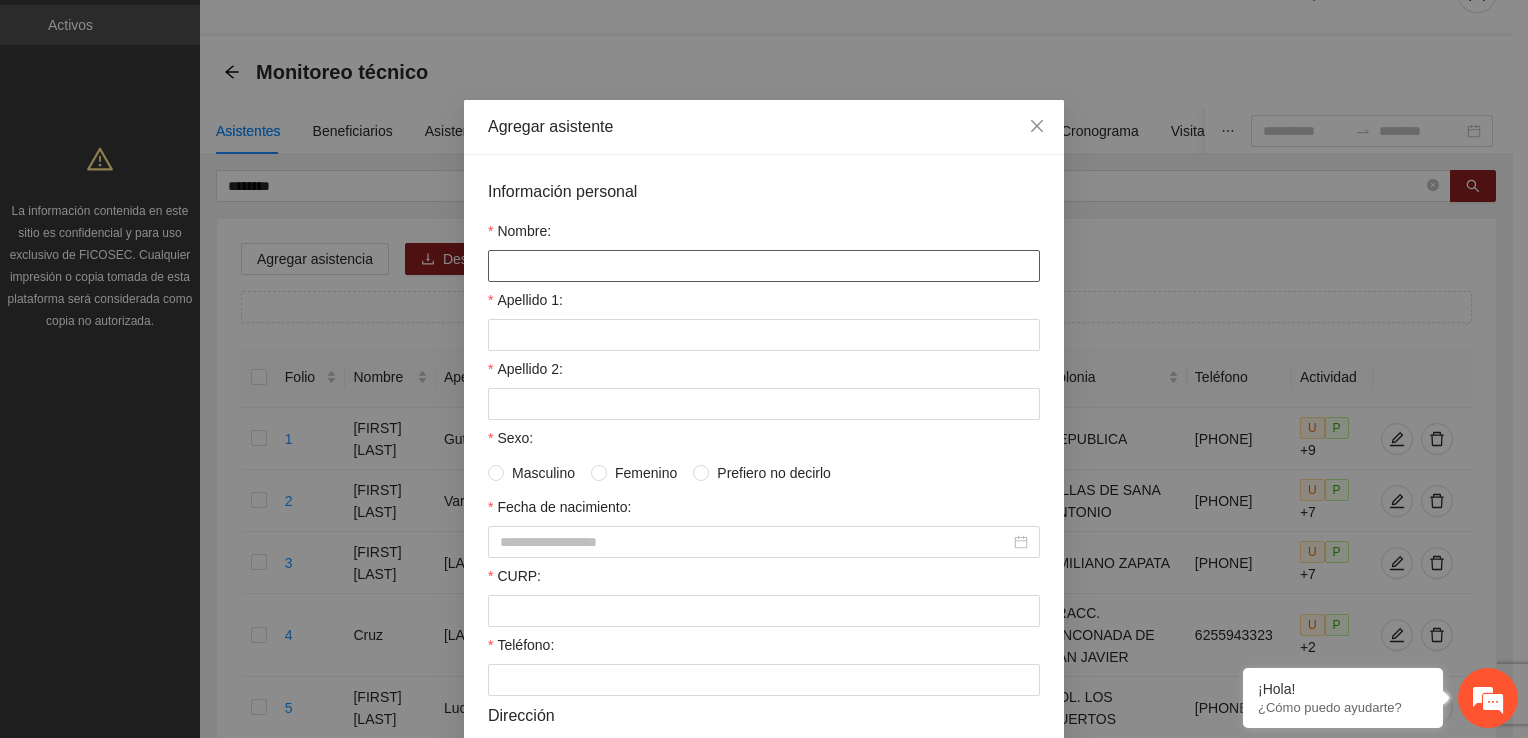 click on "Nombre:" at bounding box center (764, 266) 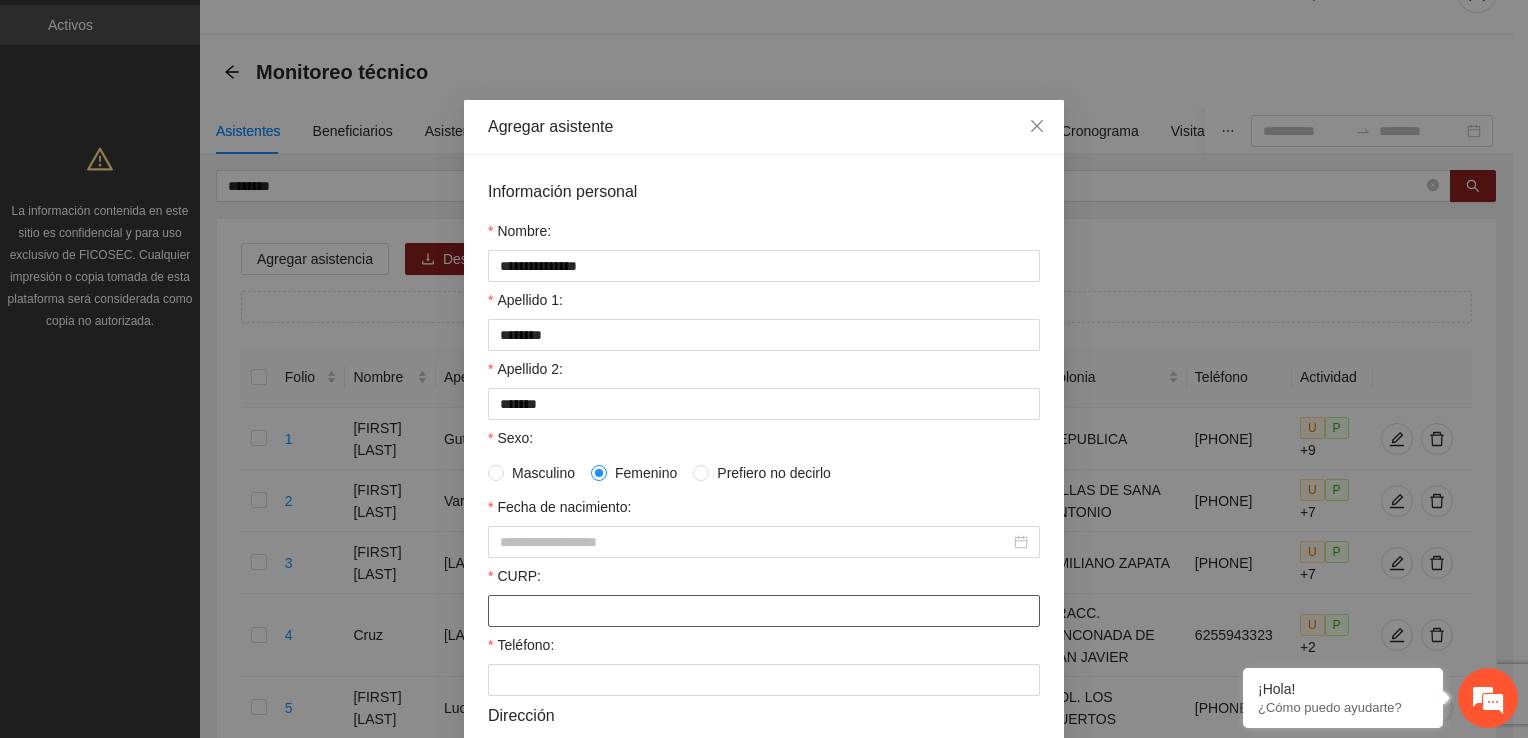click on "CURP:" at bounding box center [764, 611] 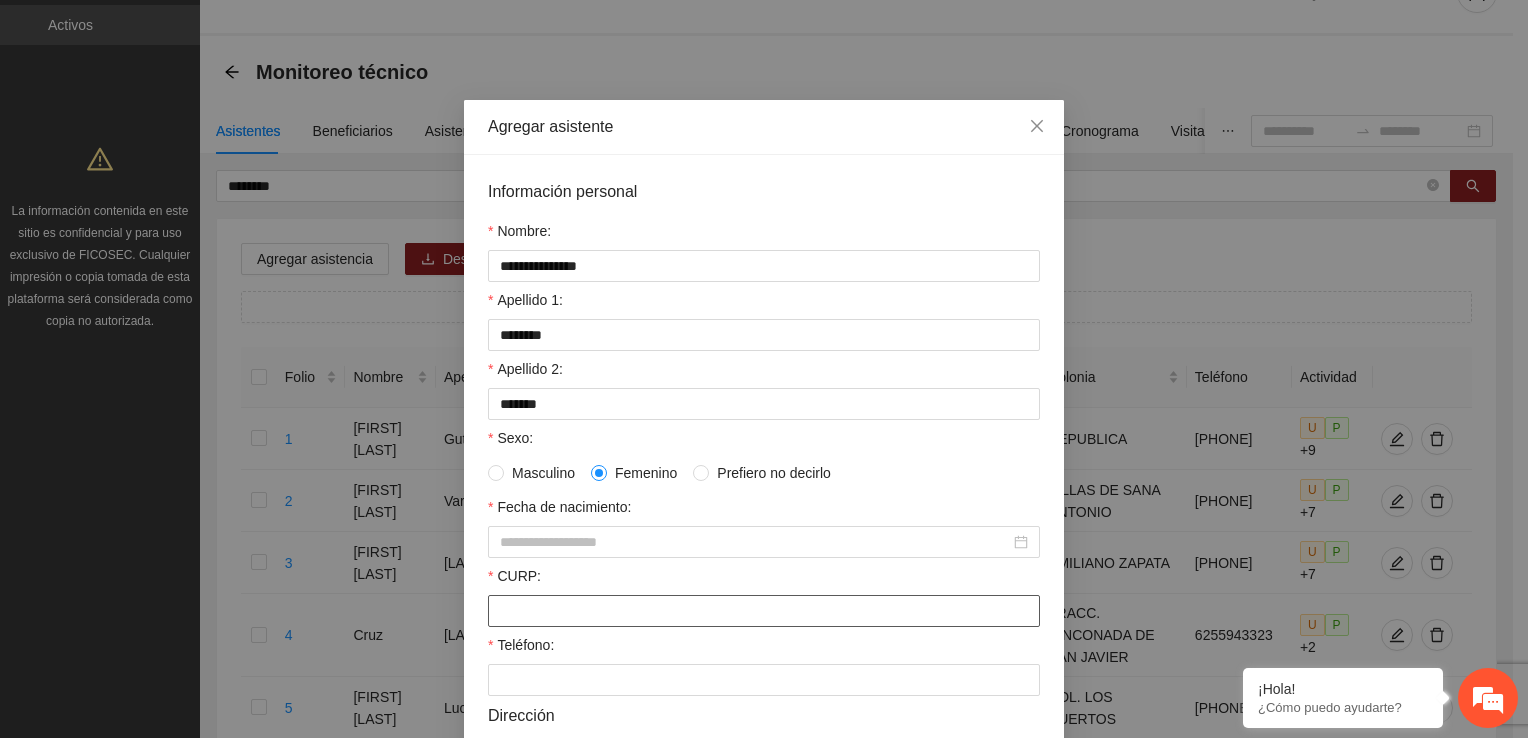 click on "CURP:" at bounding box center (764, 611) 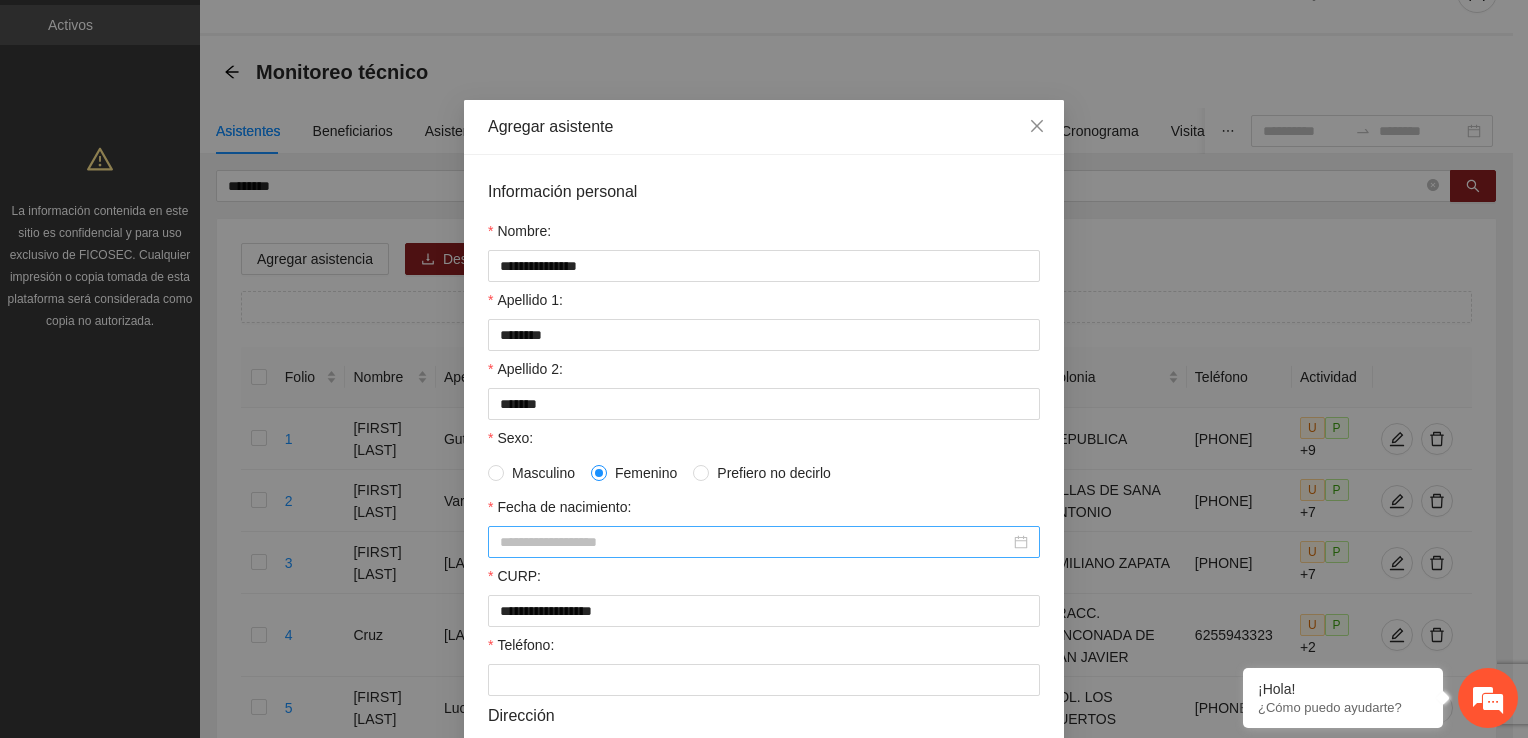 click on "Fecha de nacimiento:" at bounding box center (755, 542) 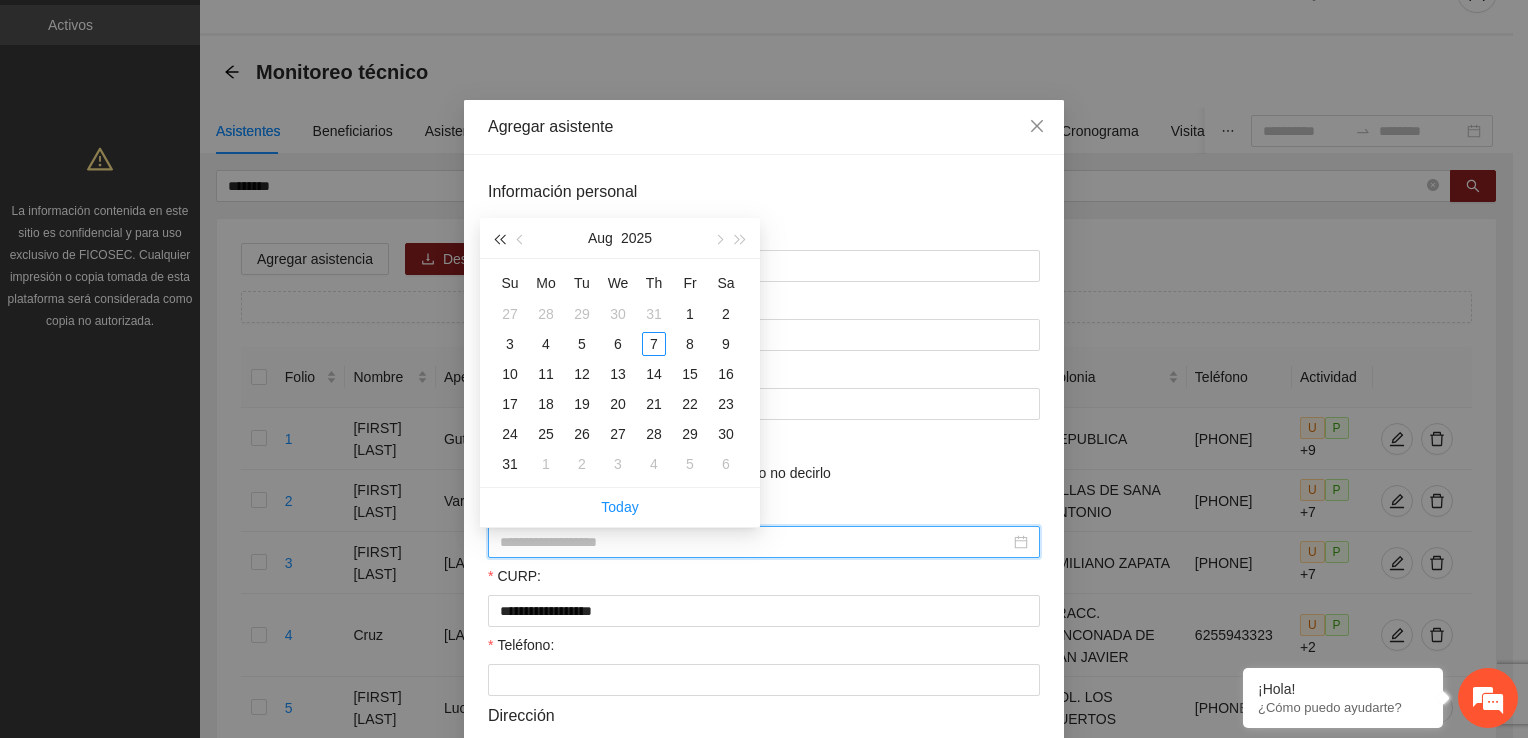 click at bounding box center (499, 239) 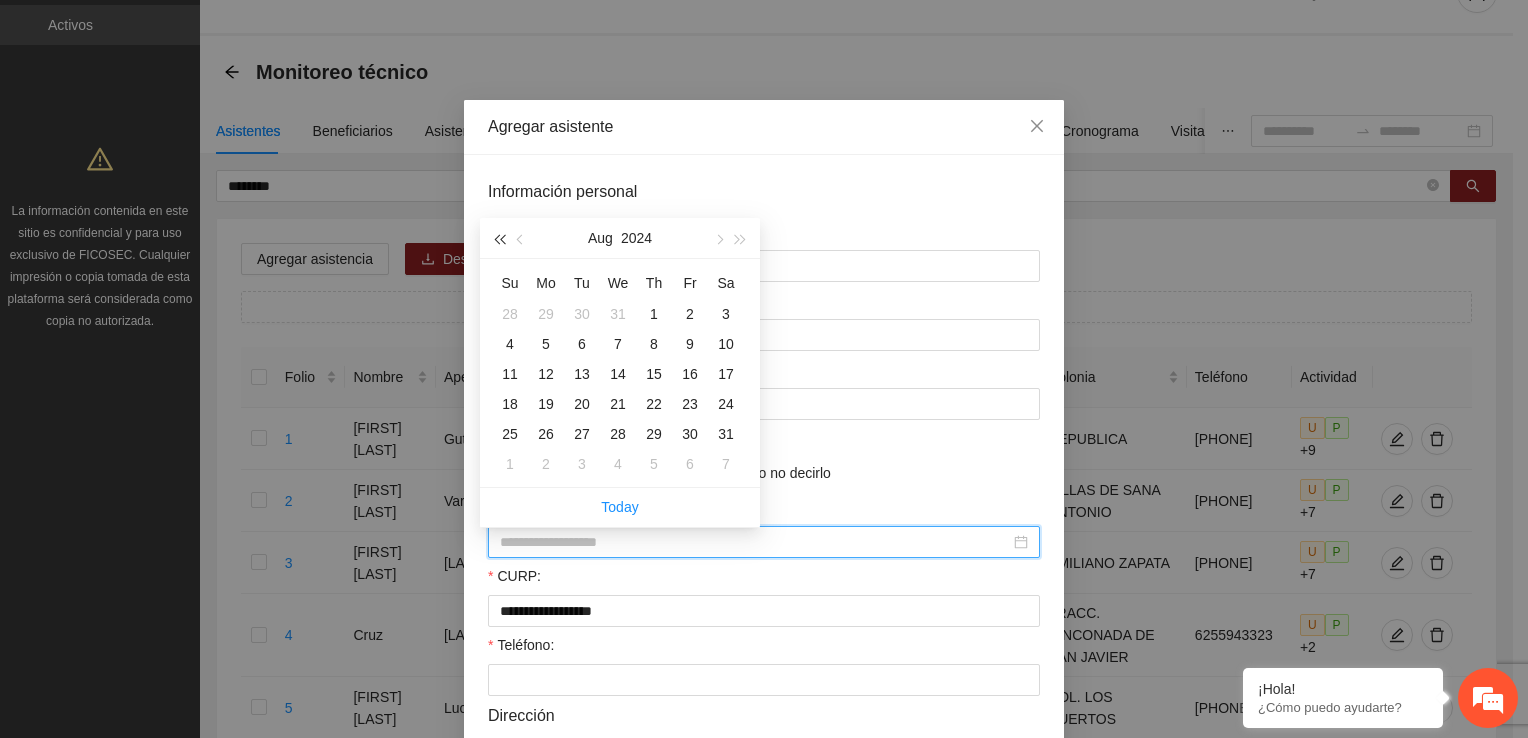 click at bounding box center (499, 239) 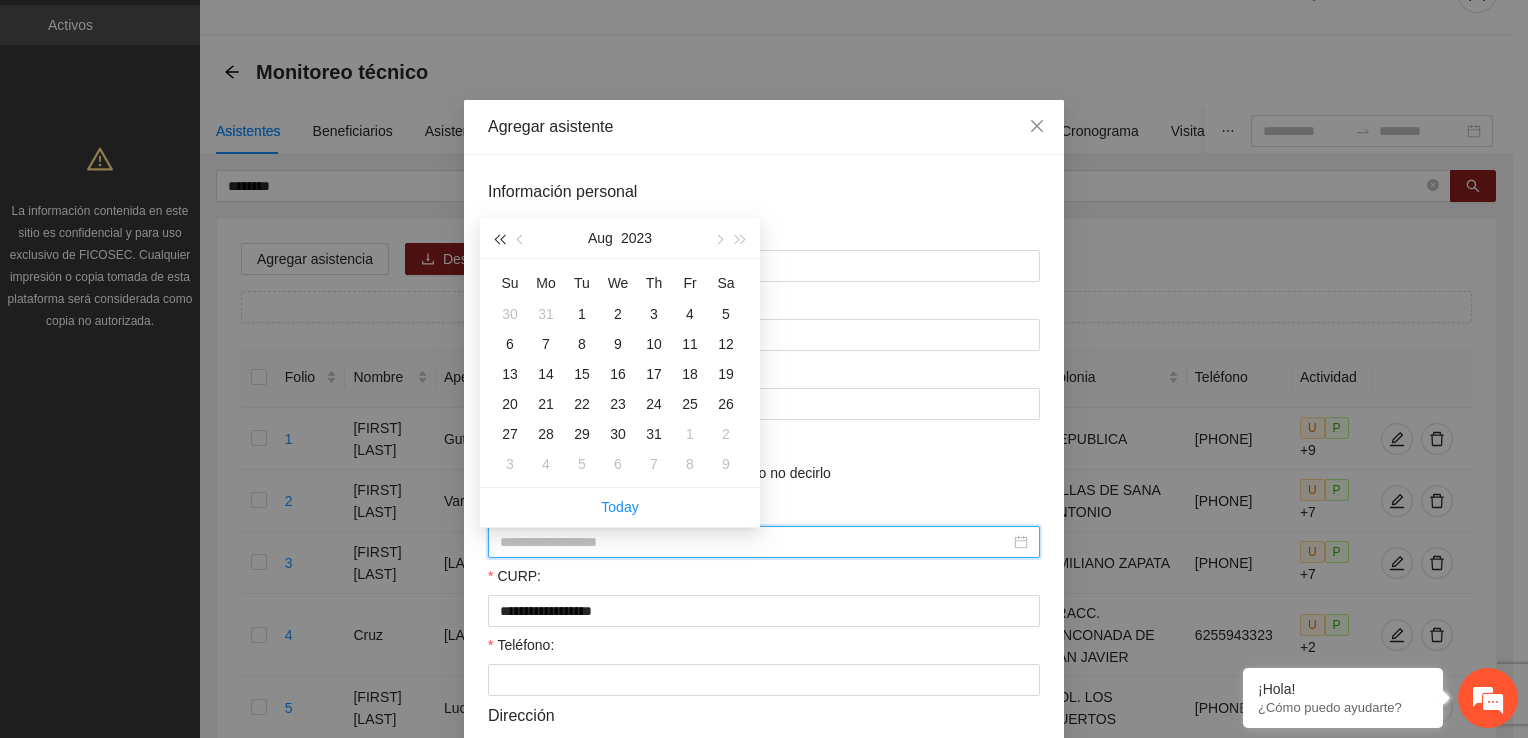 click at bounding box center (499, 239) 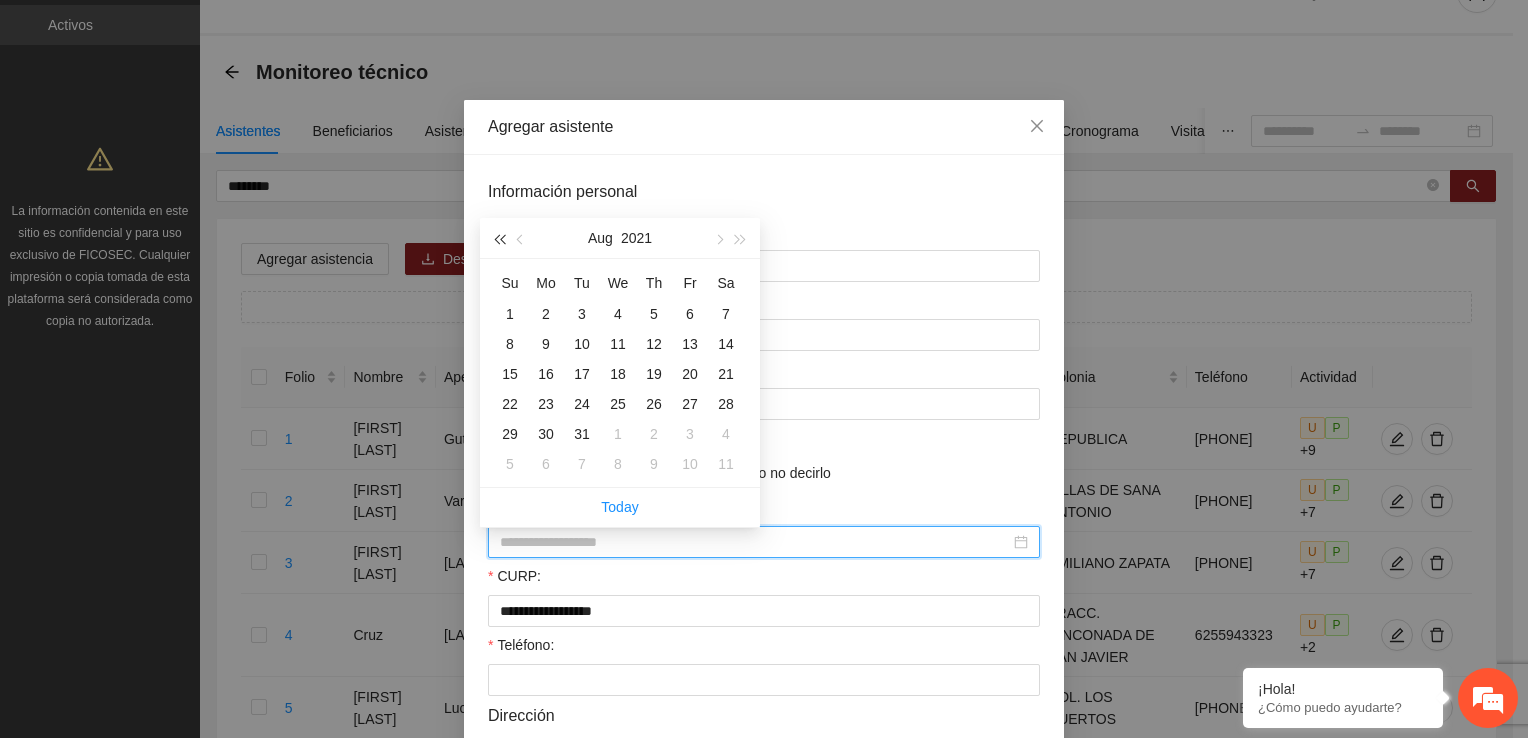 click at bounding box center [499, 239] 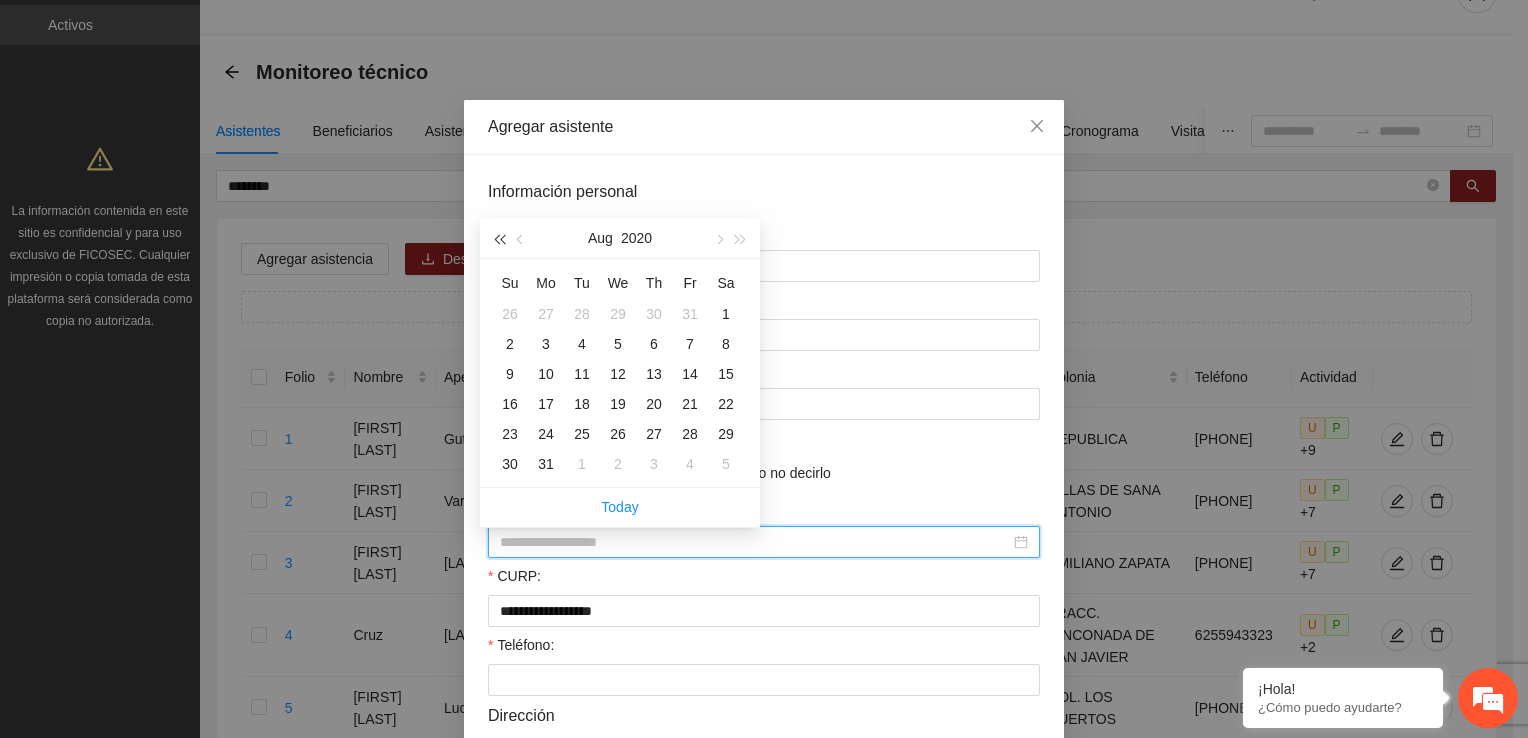 click at bounding box center (499, 239) 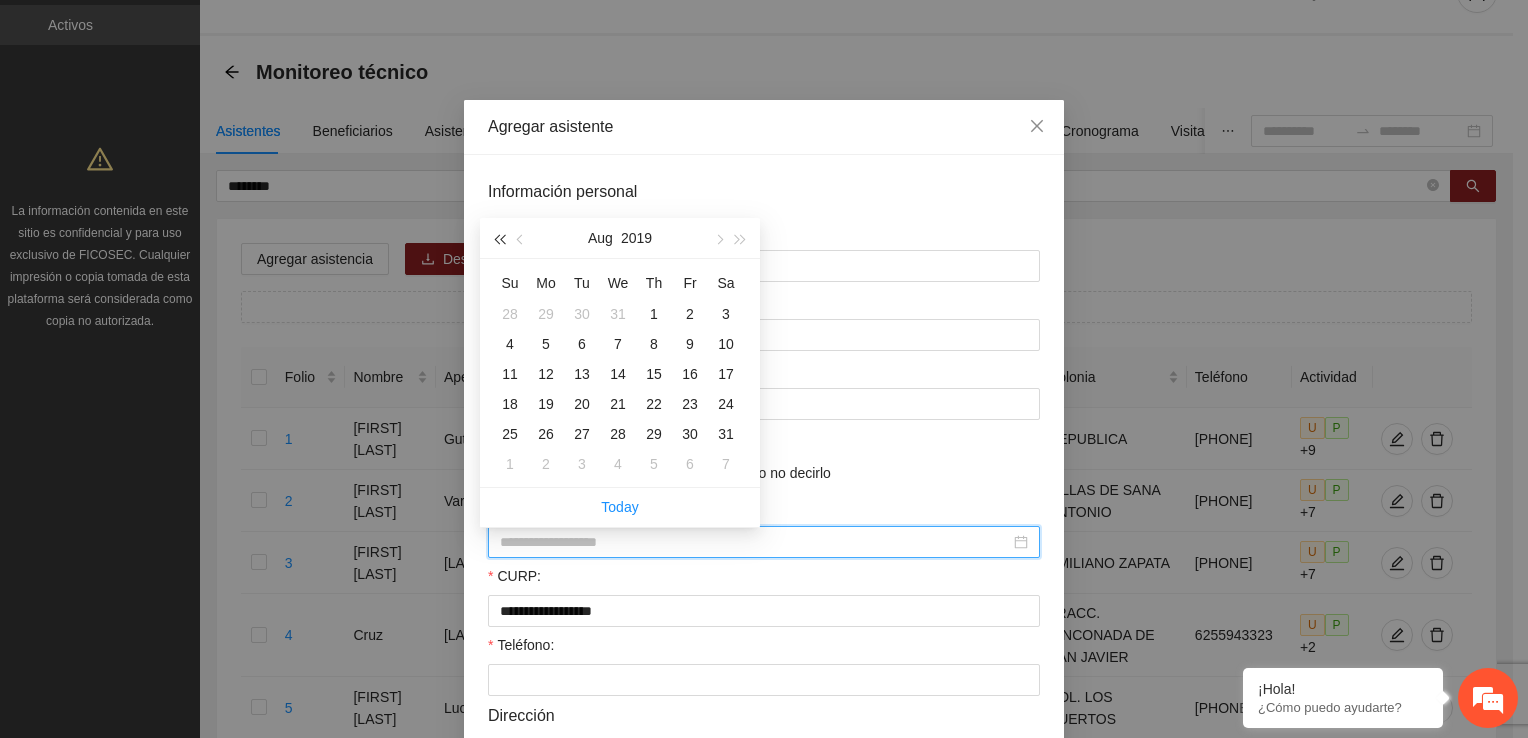 click at bounding box center [499, 239] 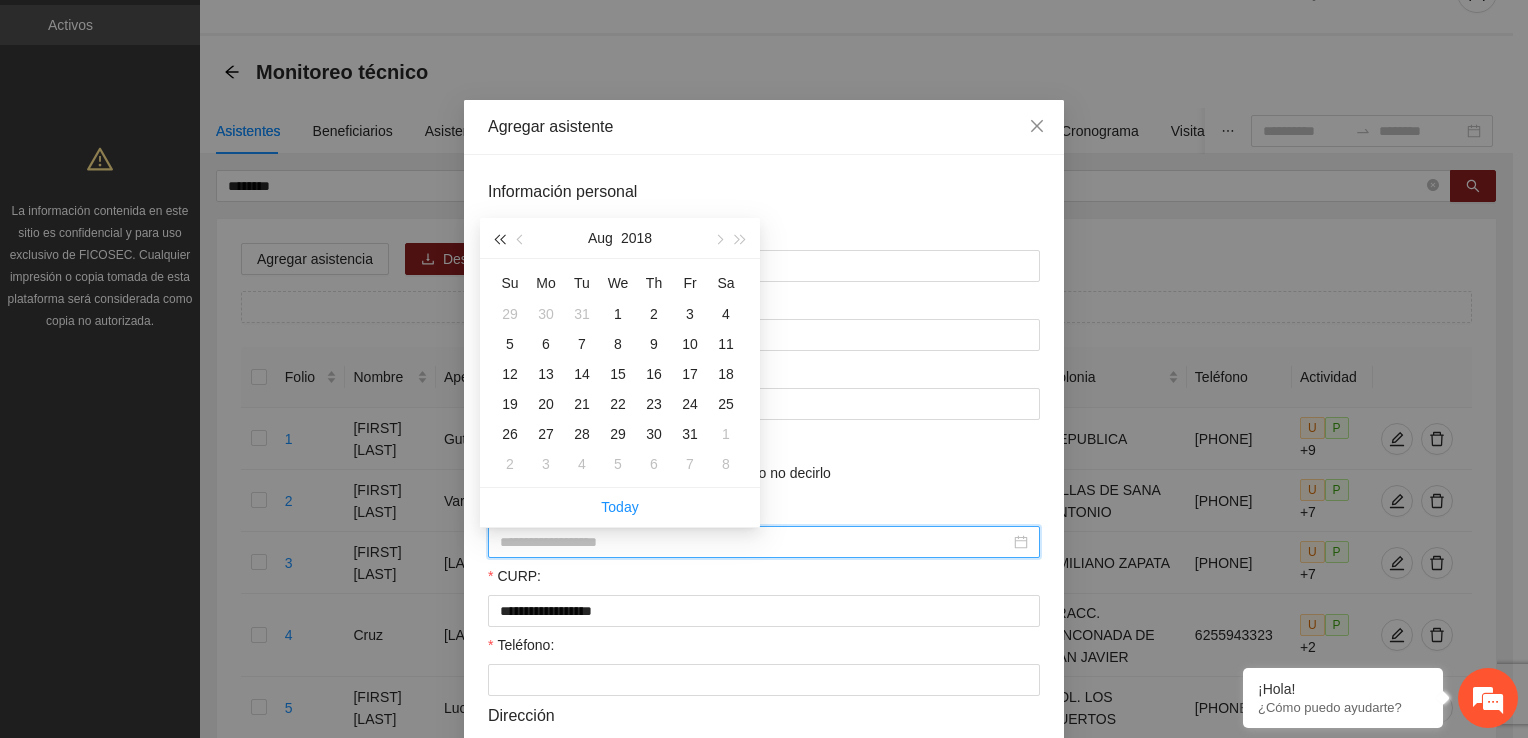 click at bounding box center [499, 239] 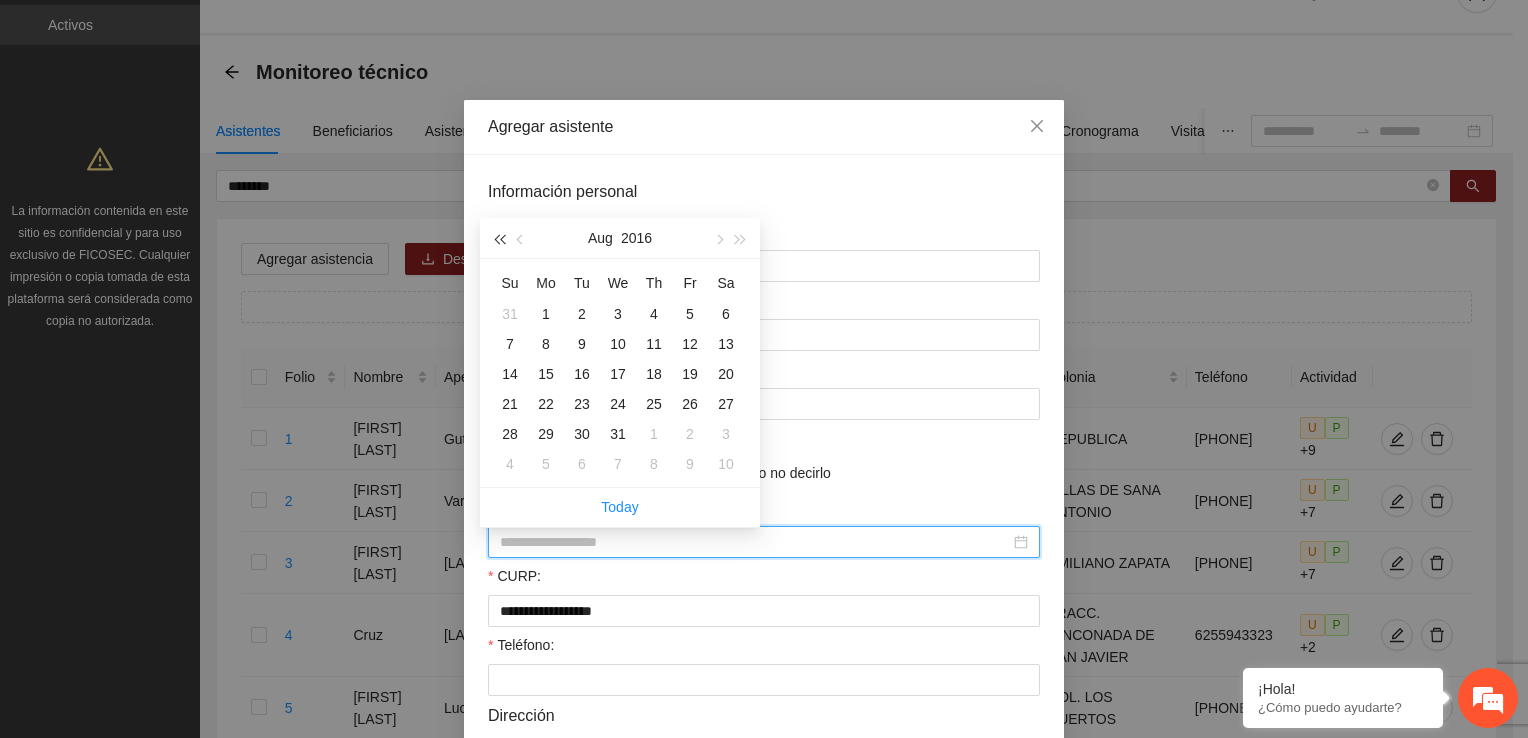 click at bounding box center (499, 239) 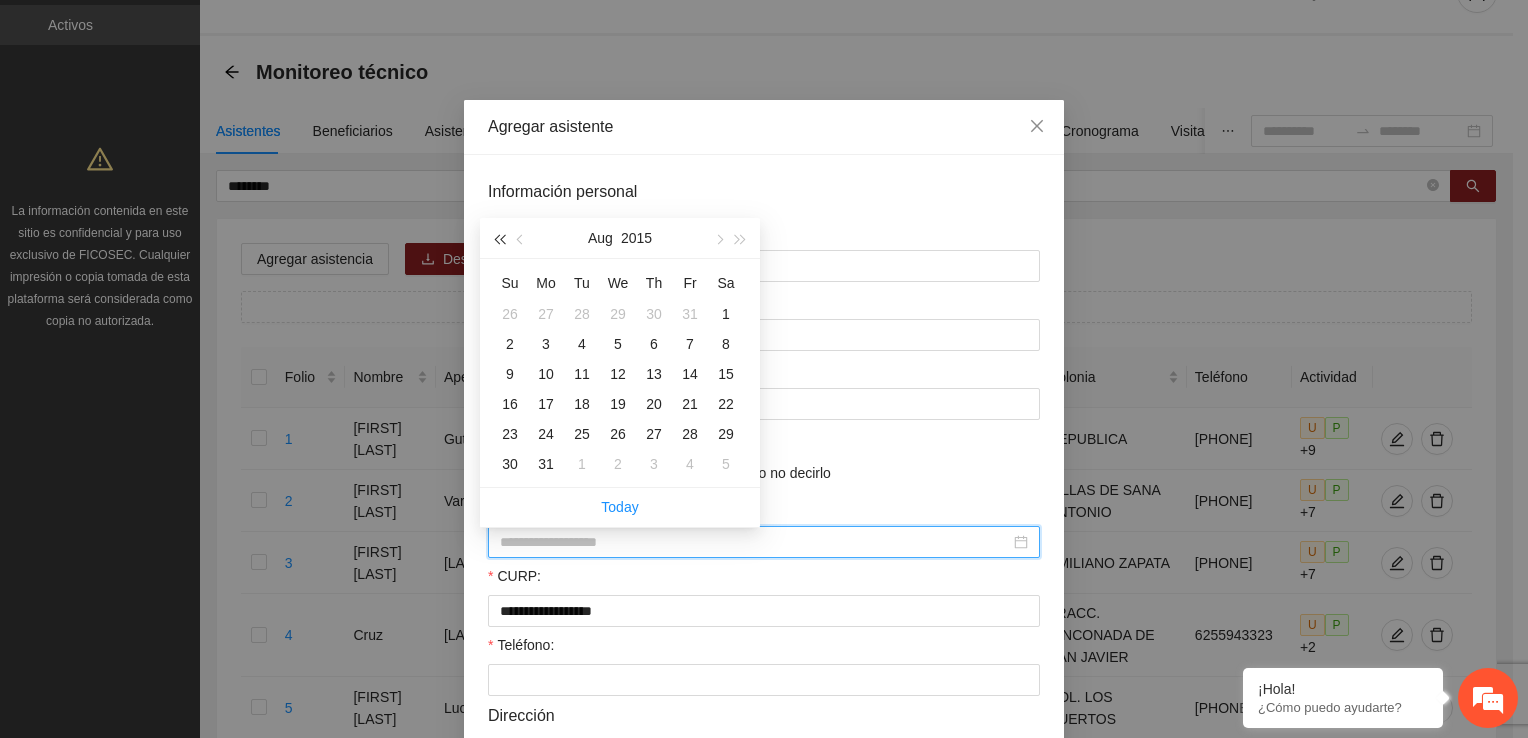 click at bounding box center (499, 239) 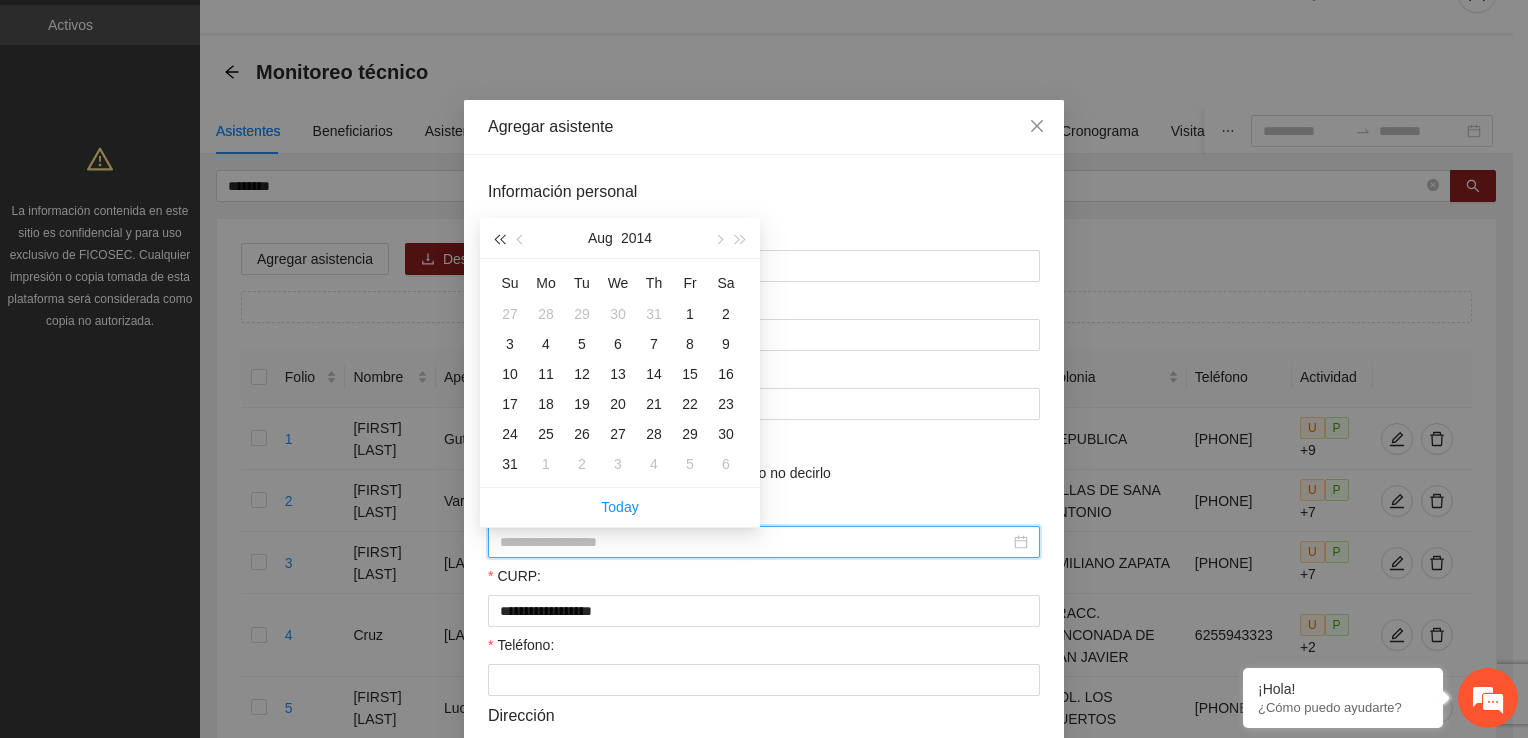 click at bounding box center [499, 239] 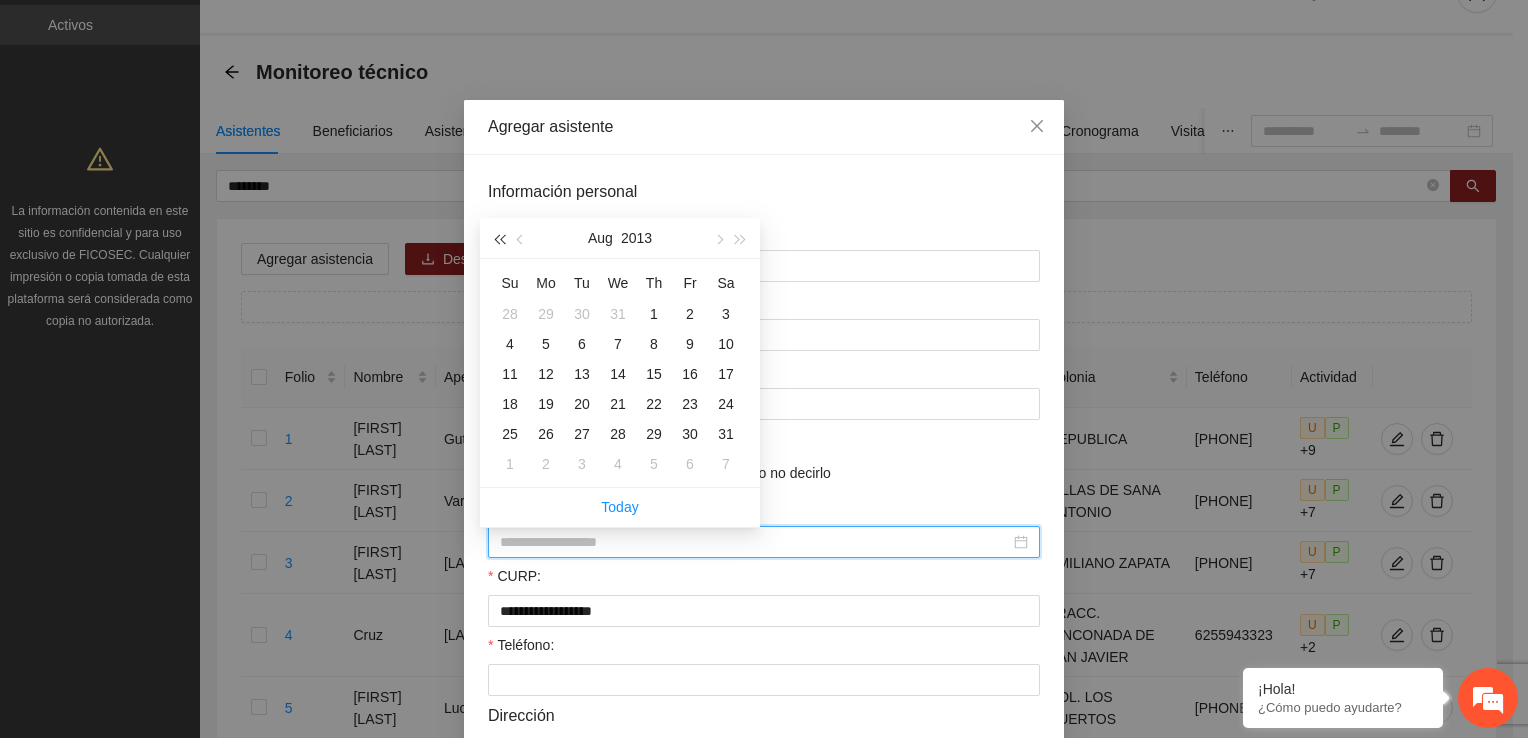click at bounding box center (499, 239) 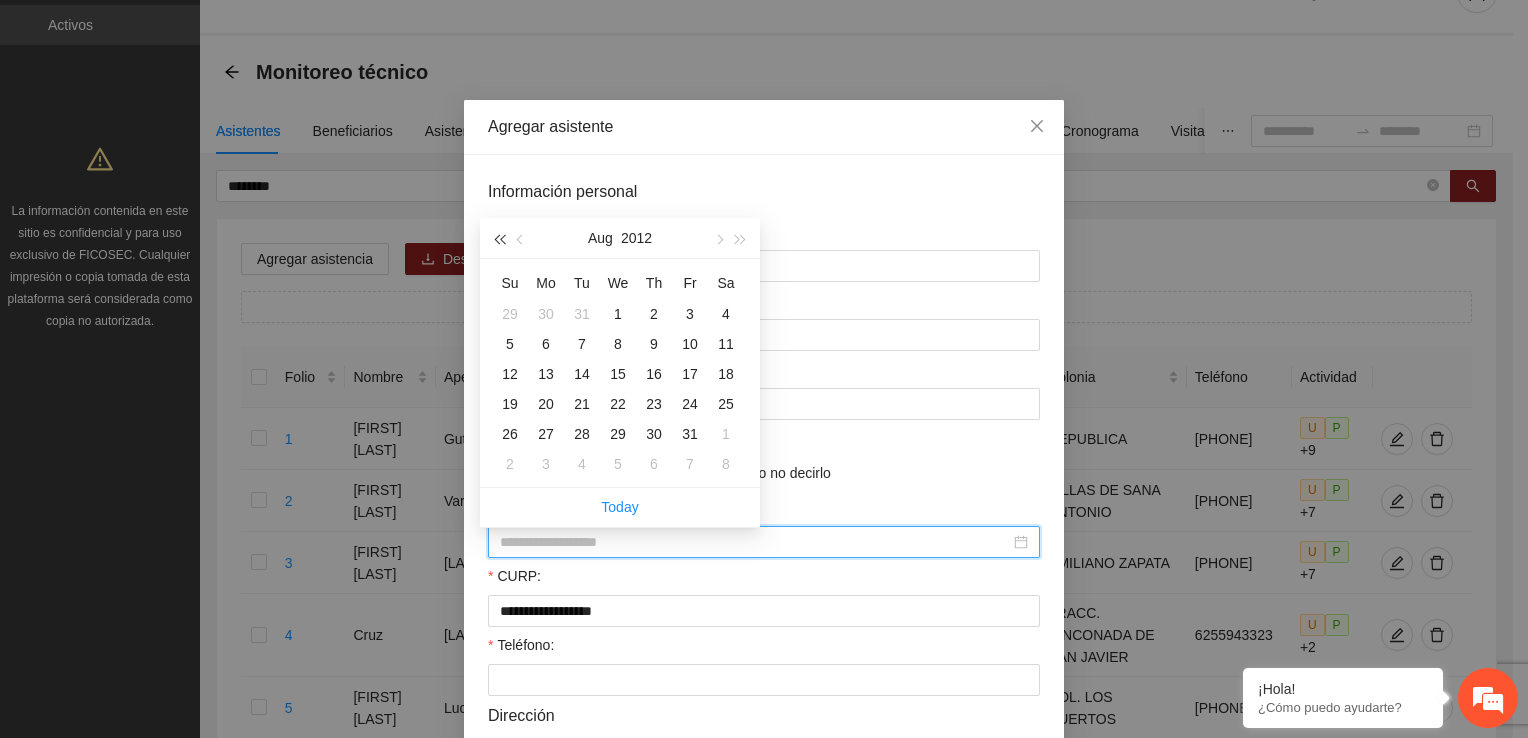 click at bounding box center (499, 239) 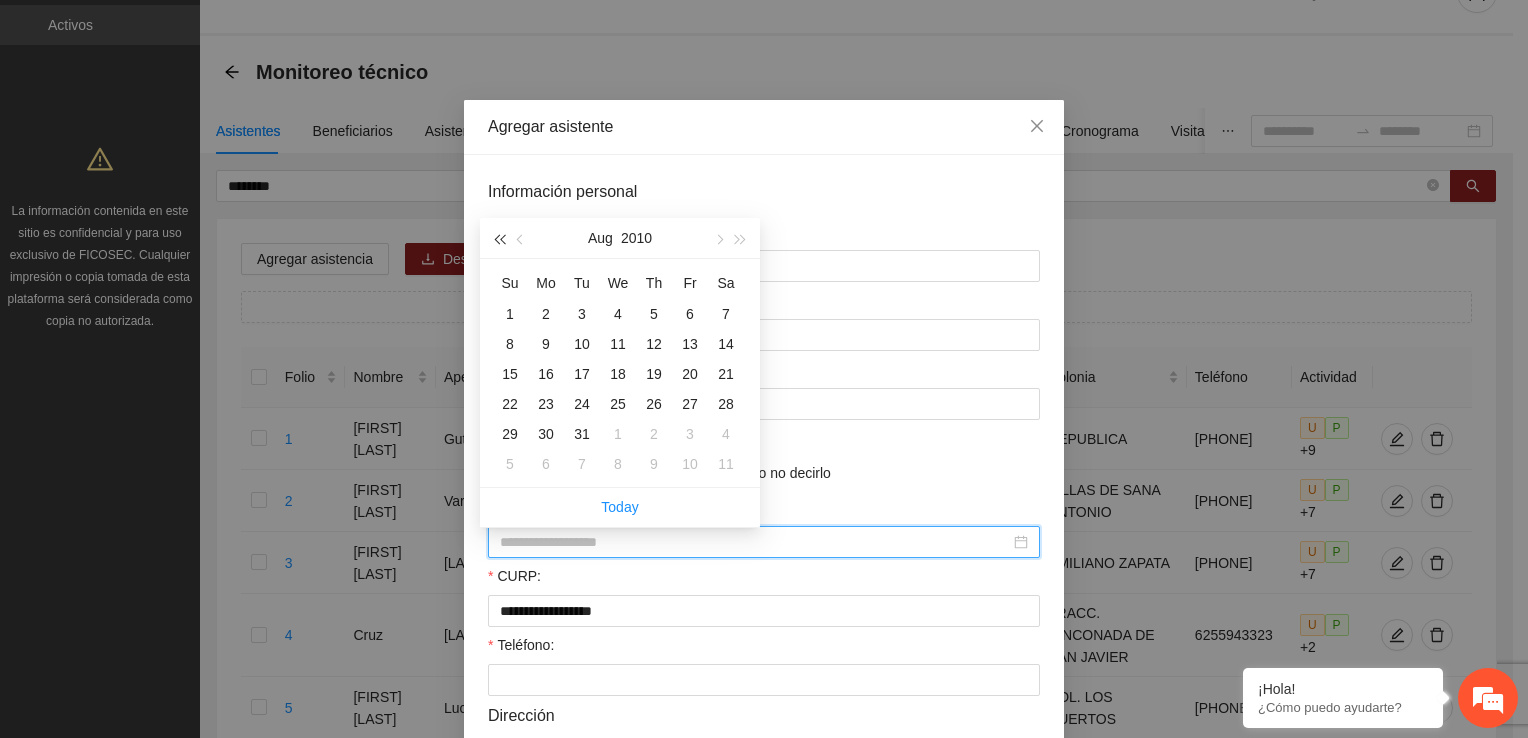 click at bounding box center (499, 239) 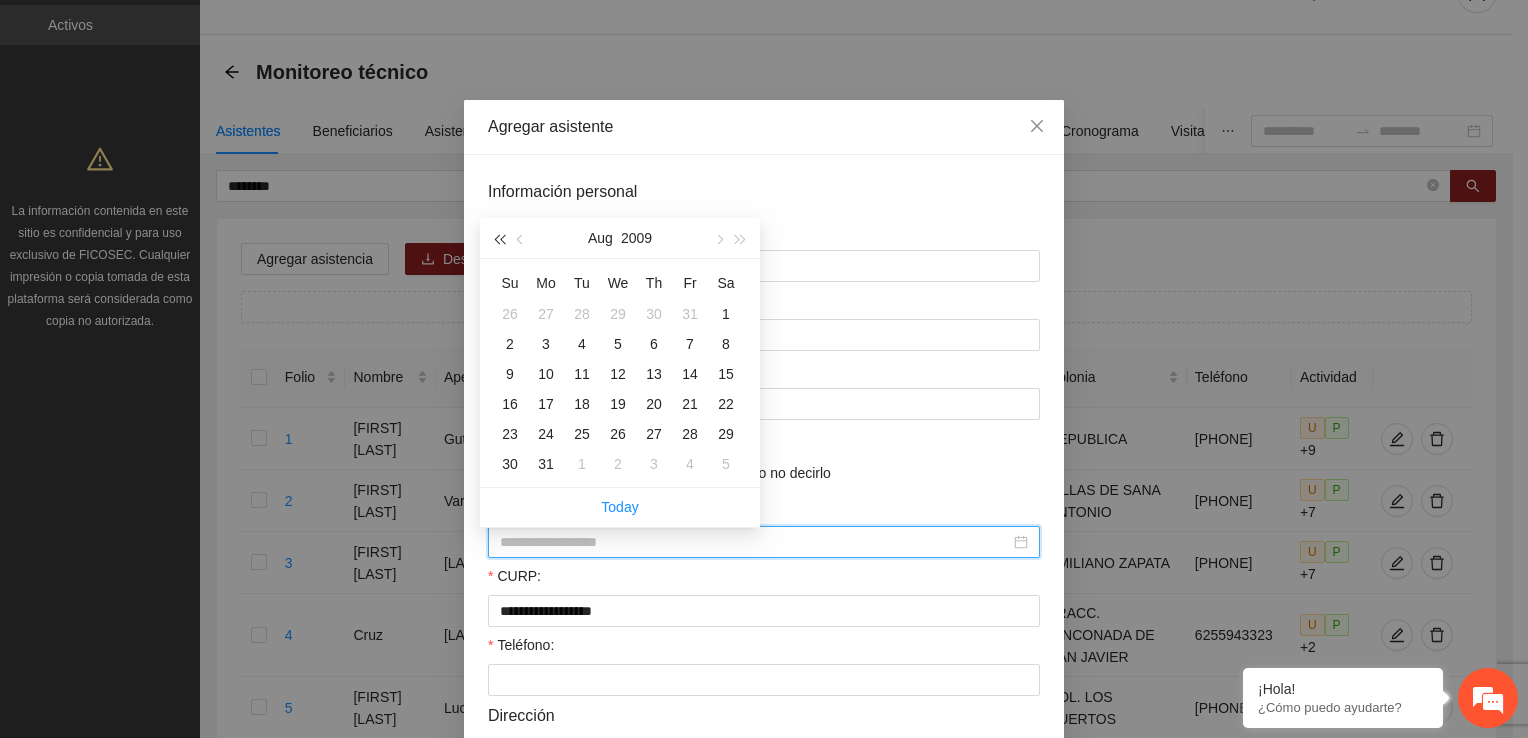 click at bounding box center [499, 239] 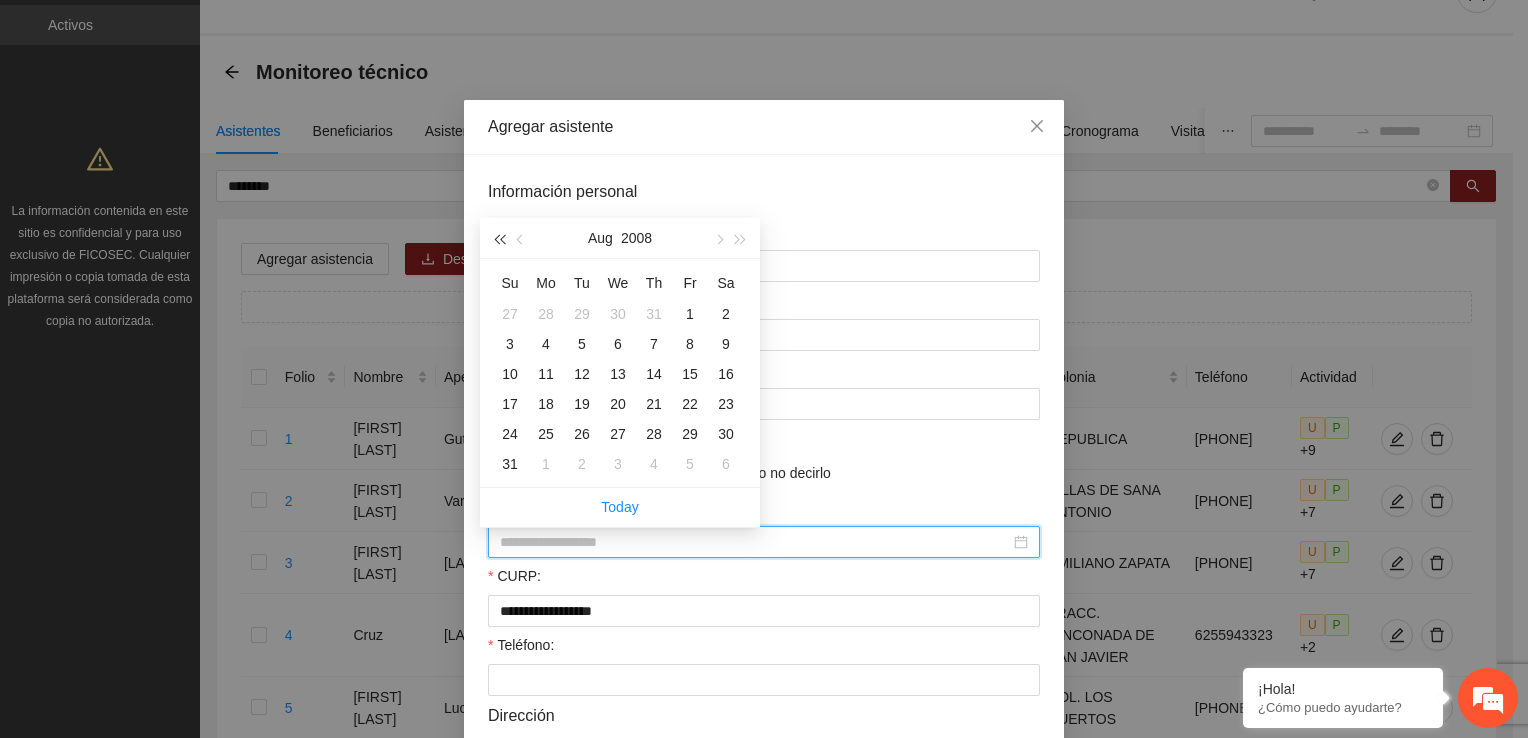 click at bounding box center (499, 239) 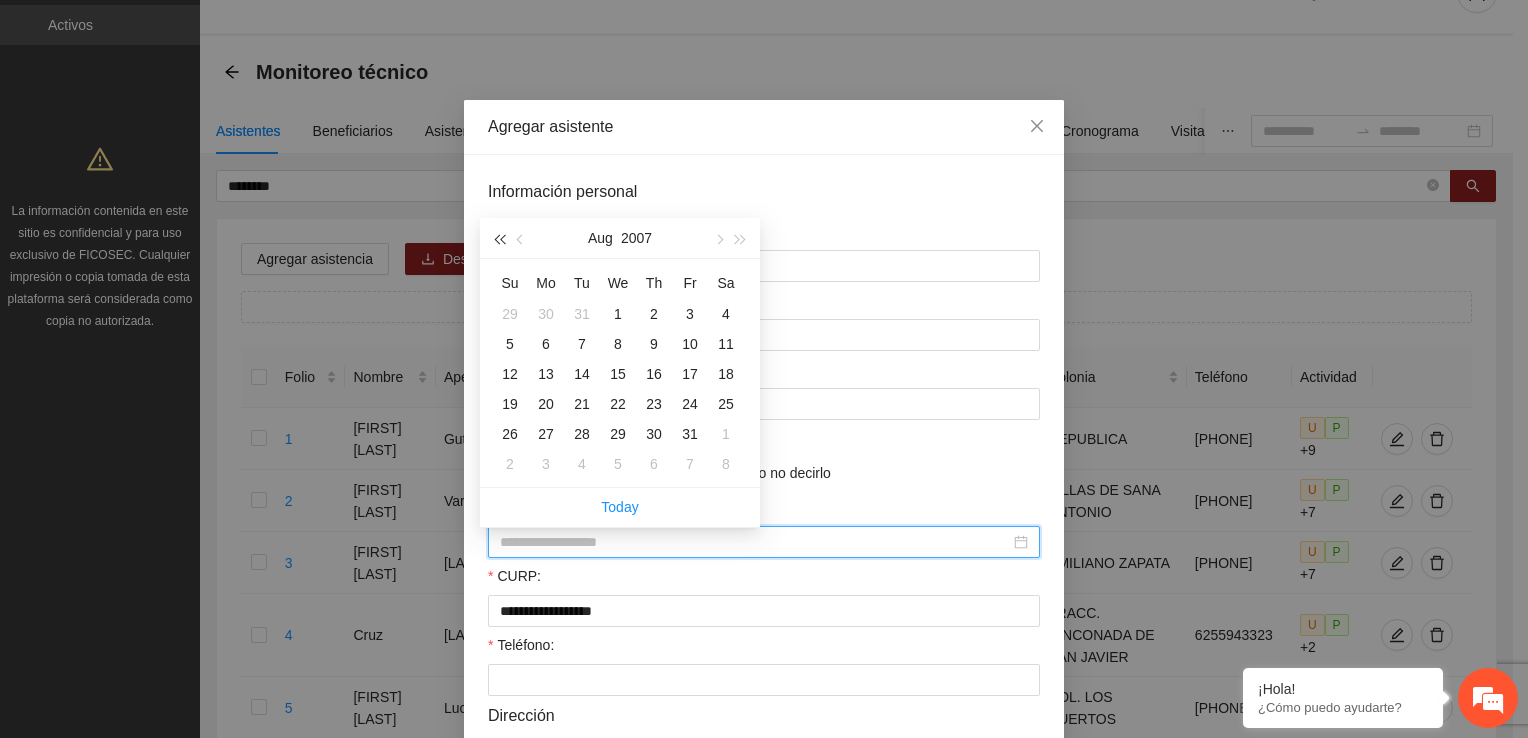 click at bounding box center (499, 239) 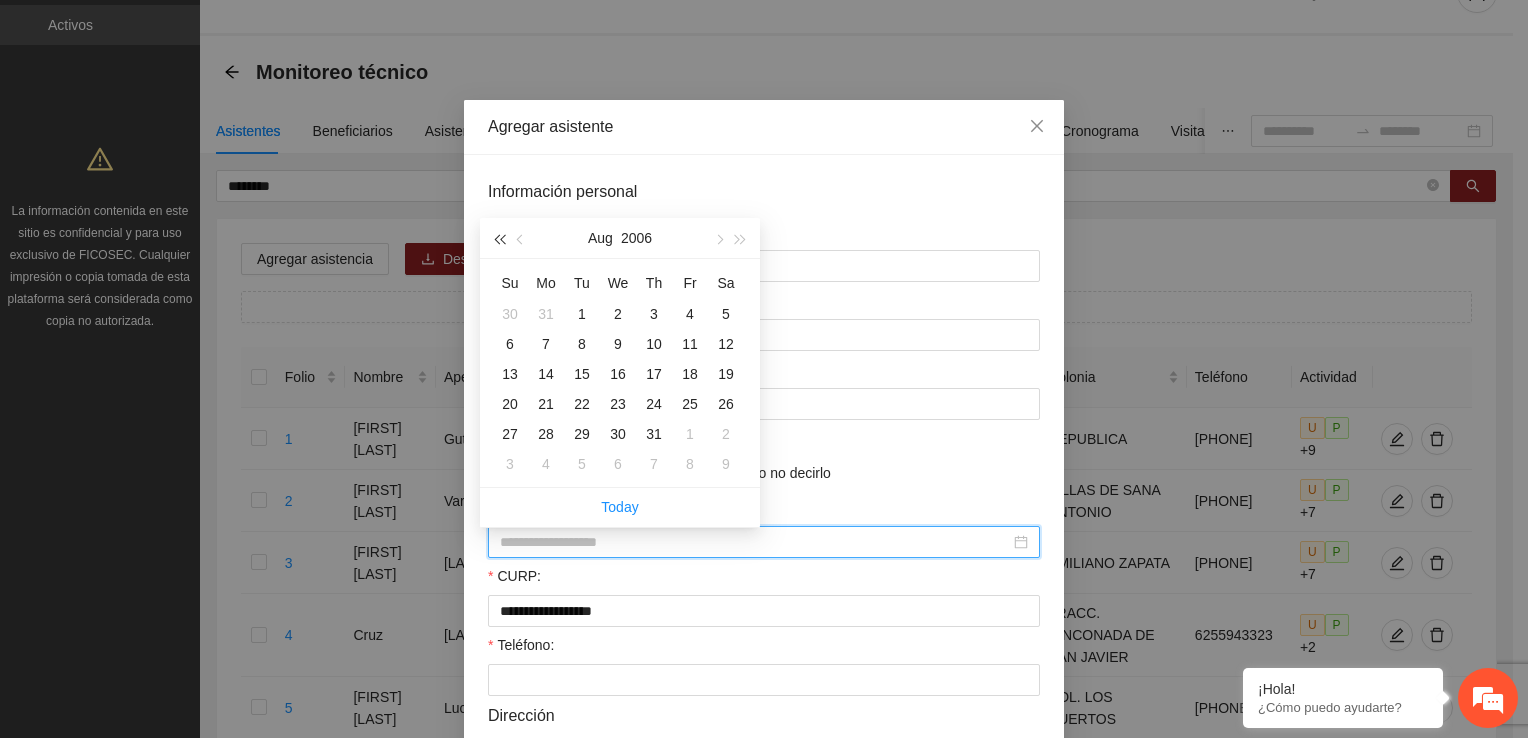 click at bounding box center (499, 239) 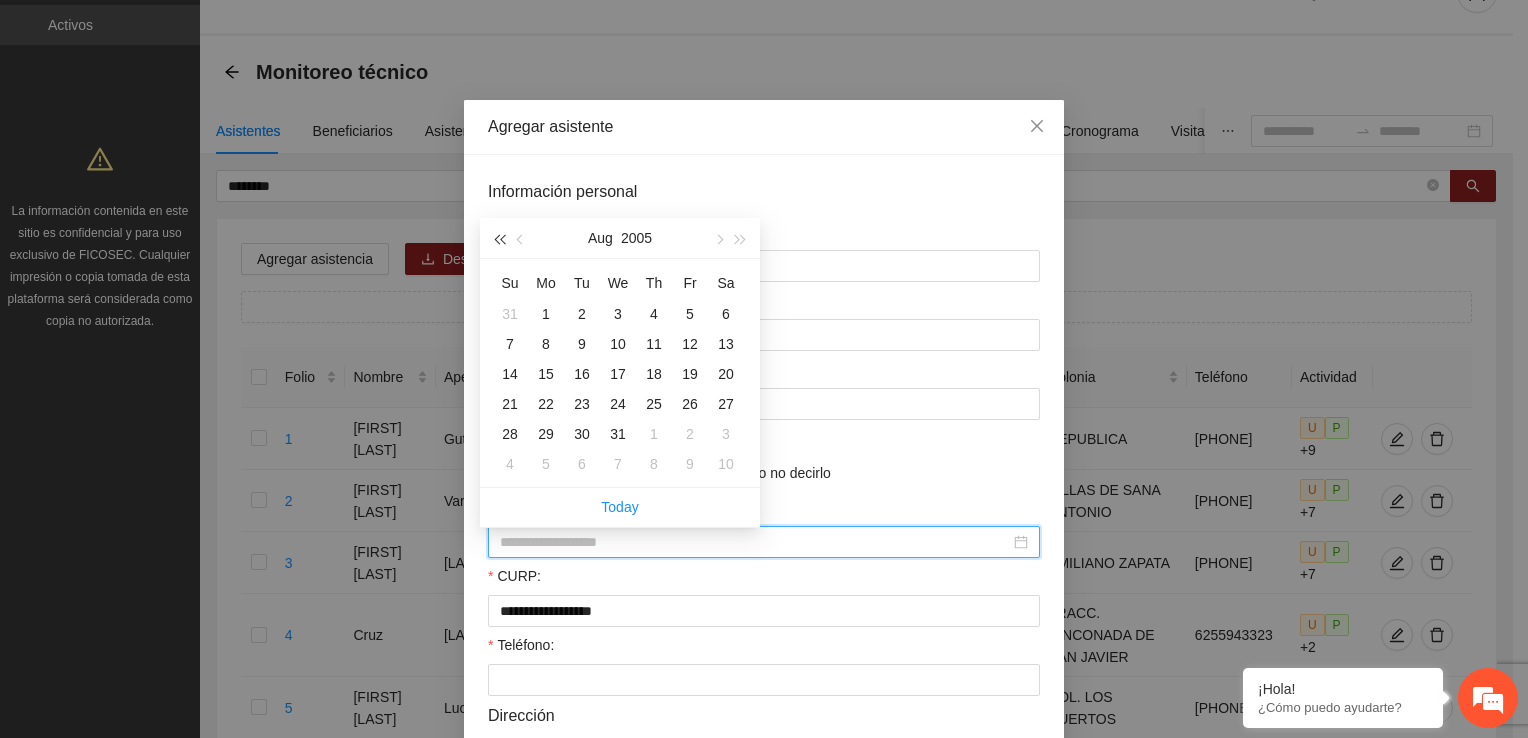 click at bounding box center [499, 239] 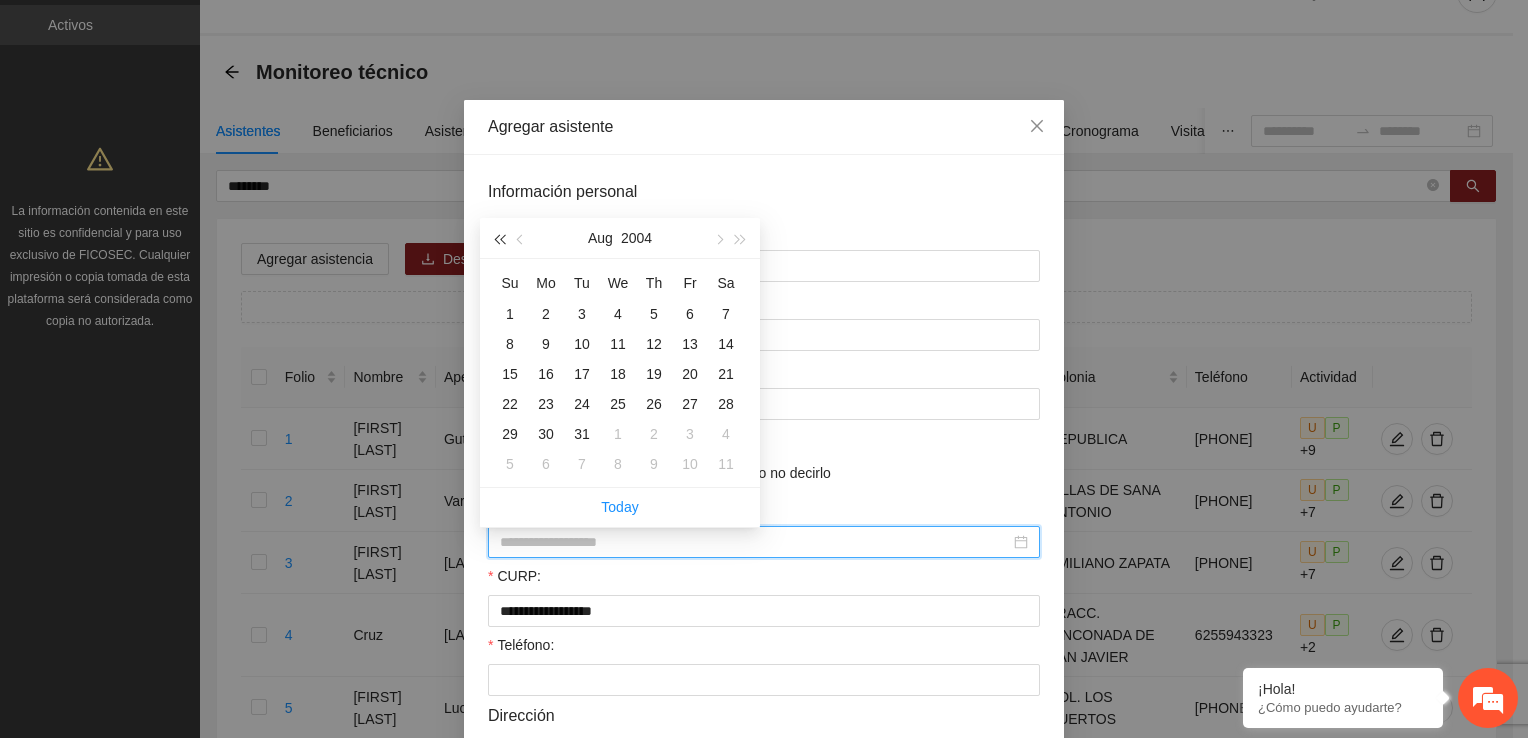 click at bounding box center [499, 239] 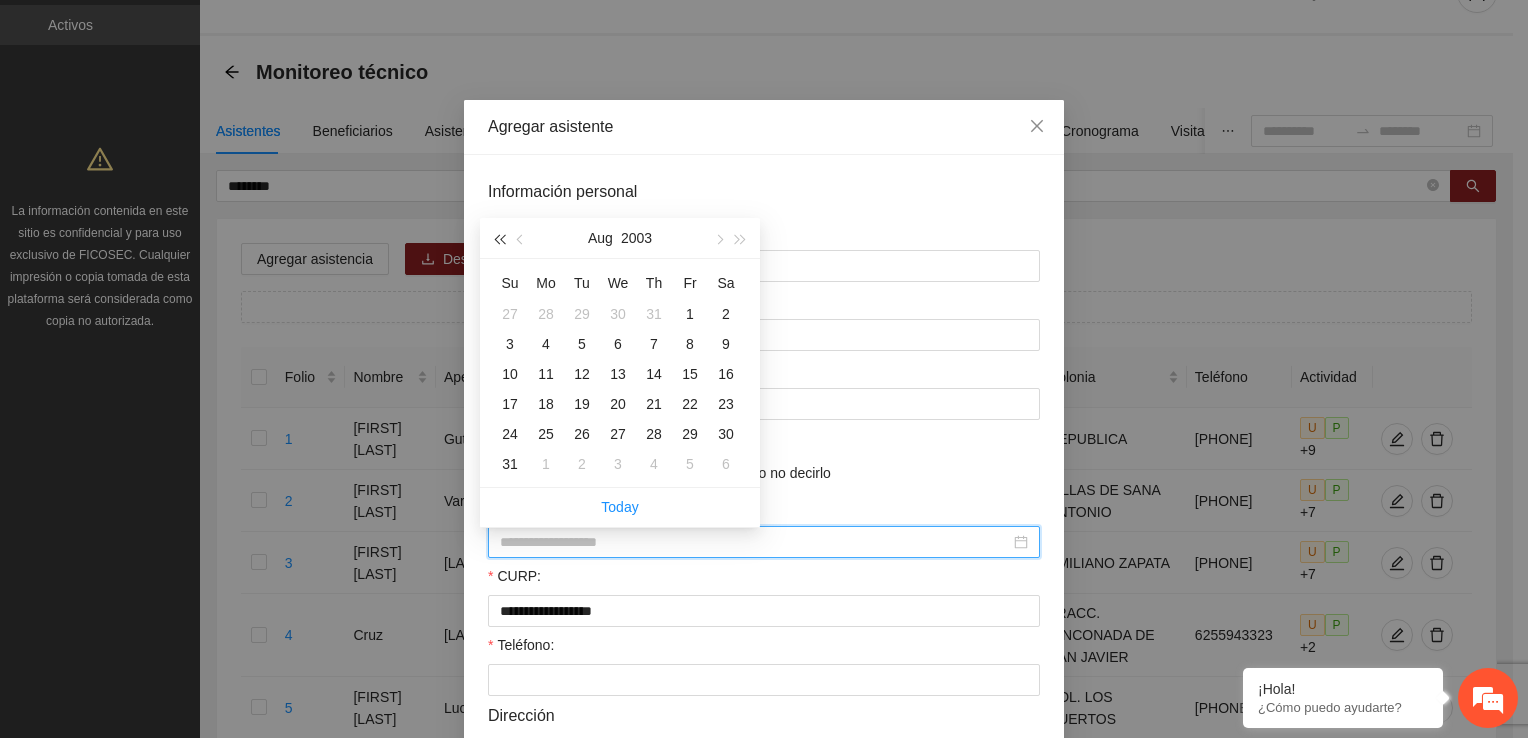 click at bounding box center [499, 239] 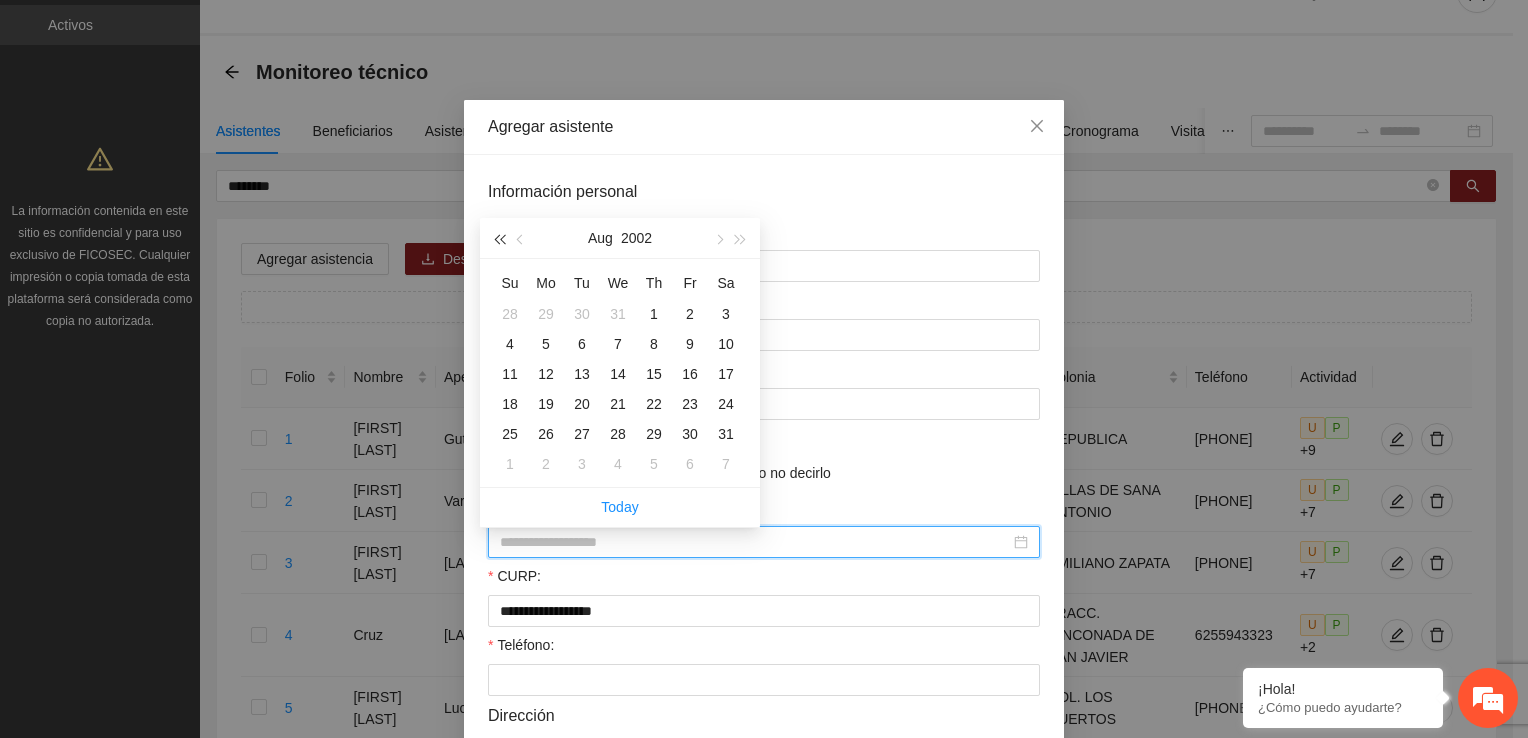 click at bounding box center (499, 239) 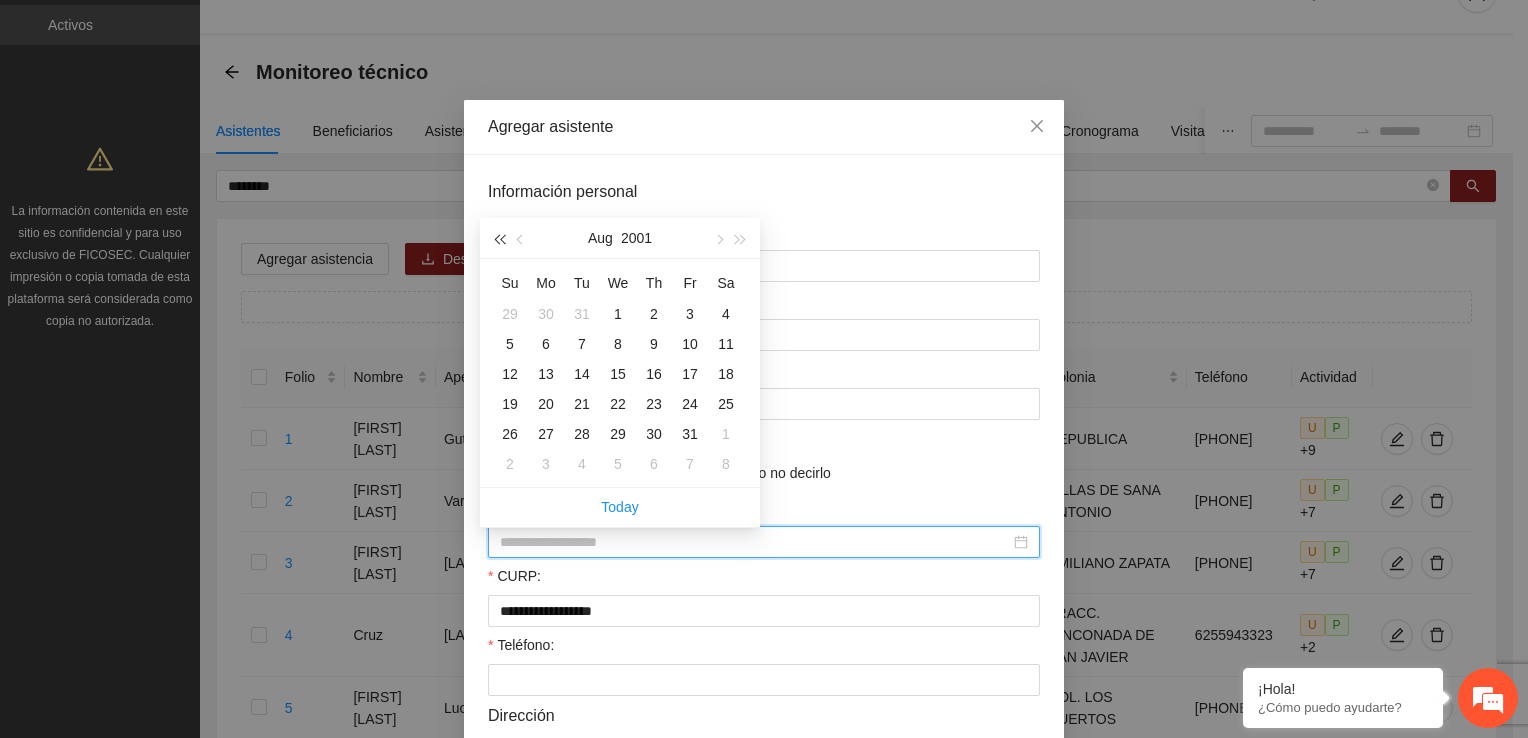 click at bounding box center (499, 239) 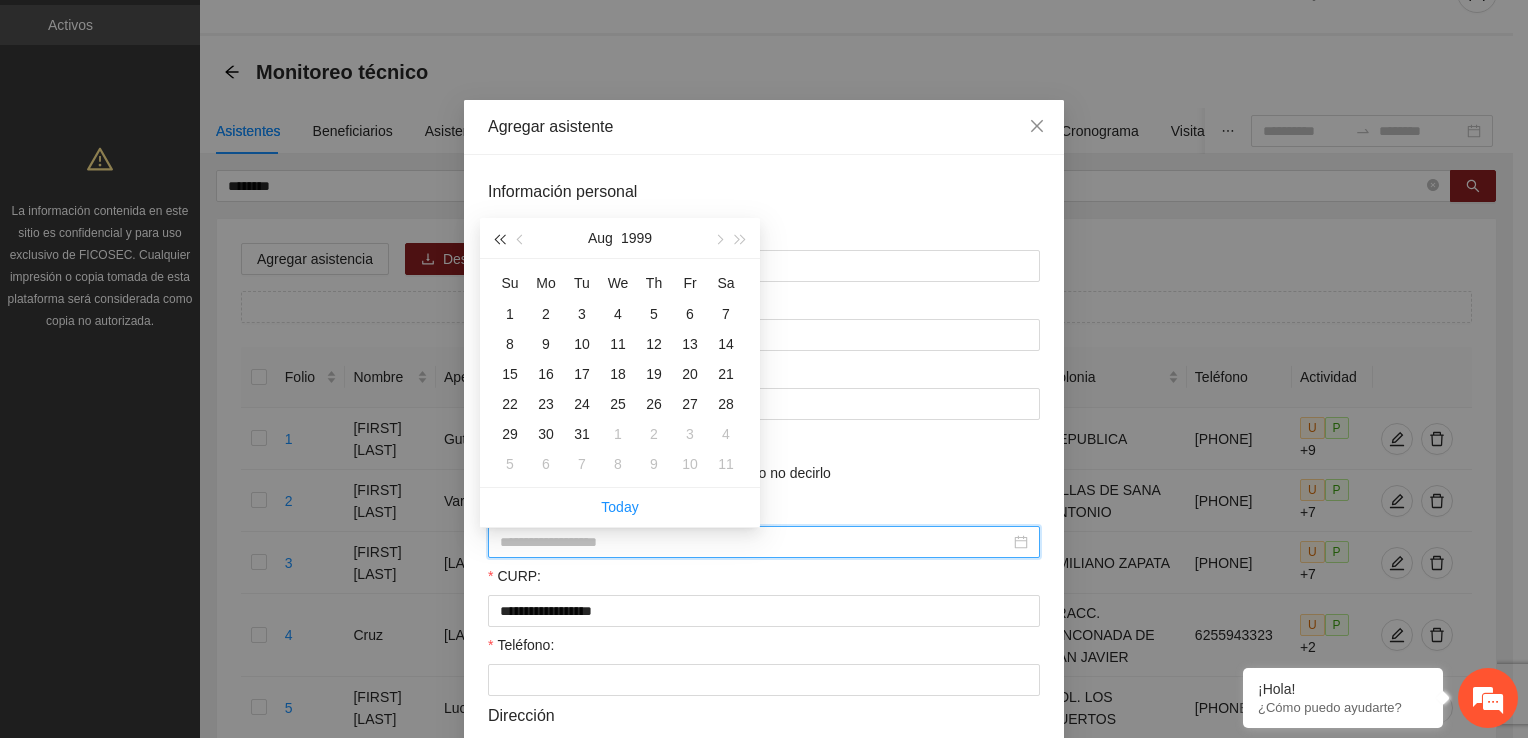 click at bounding box center (499, 239) 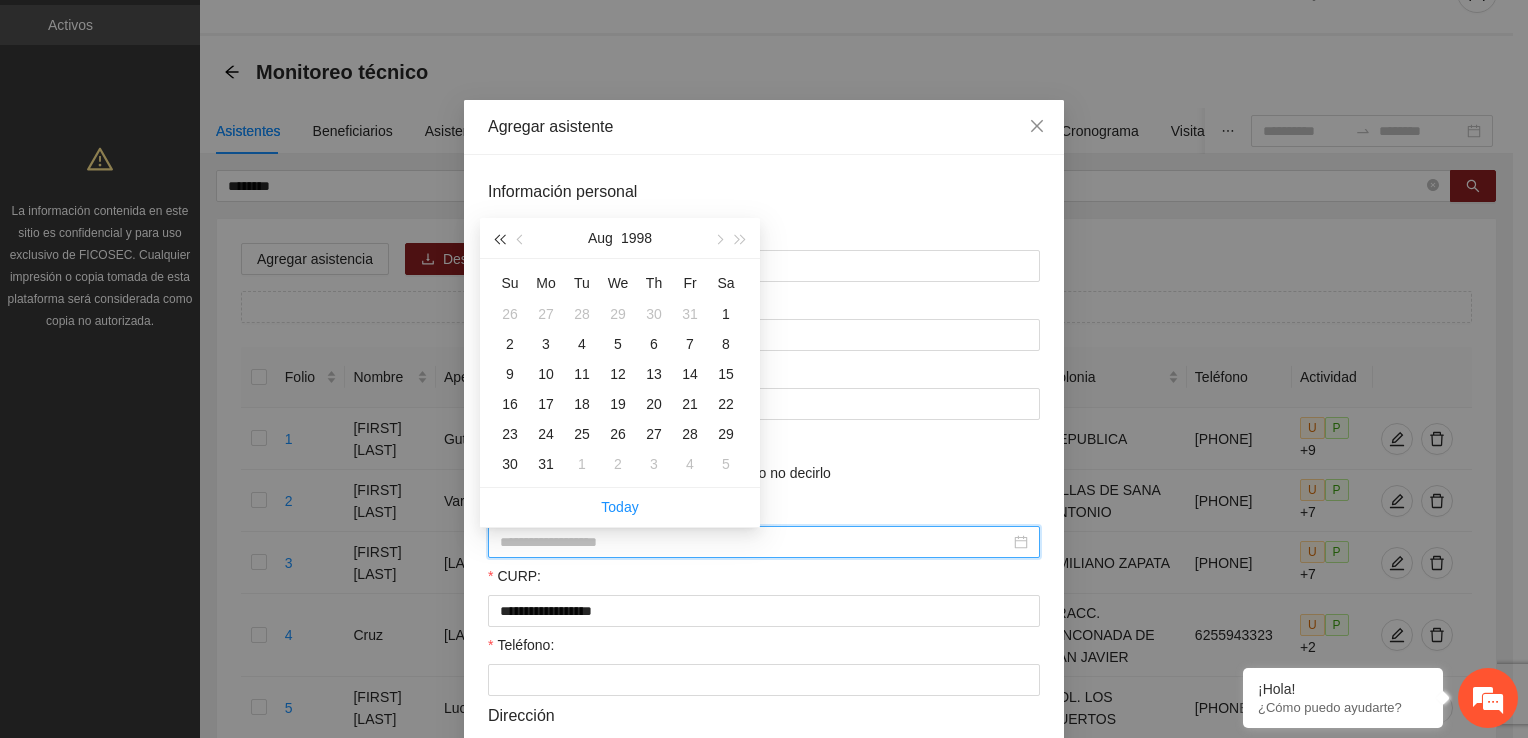 click at bounding box center [499, 239] 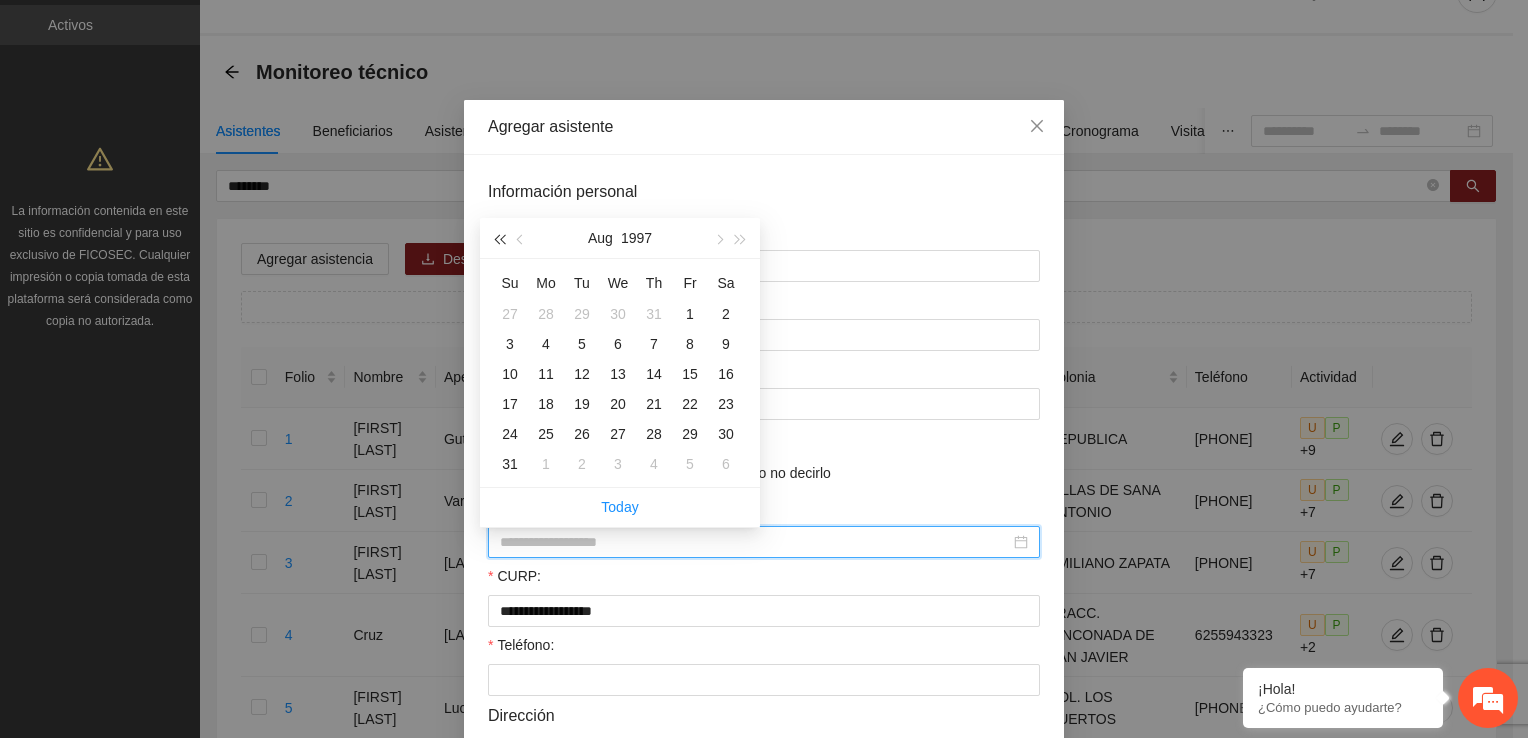 click at bounding box center [499, 239] 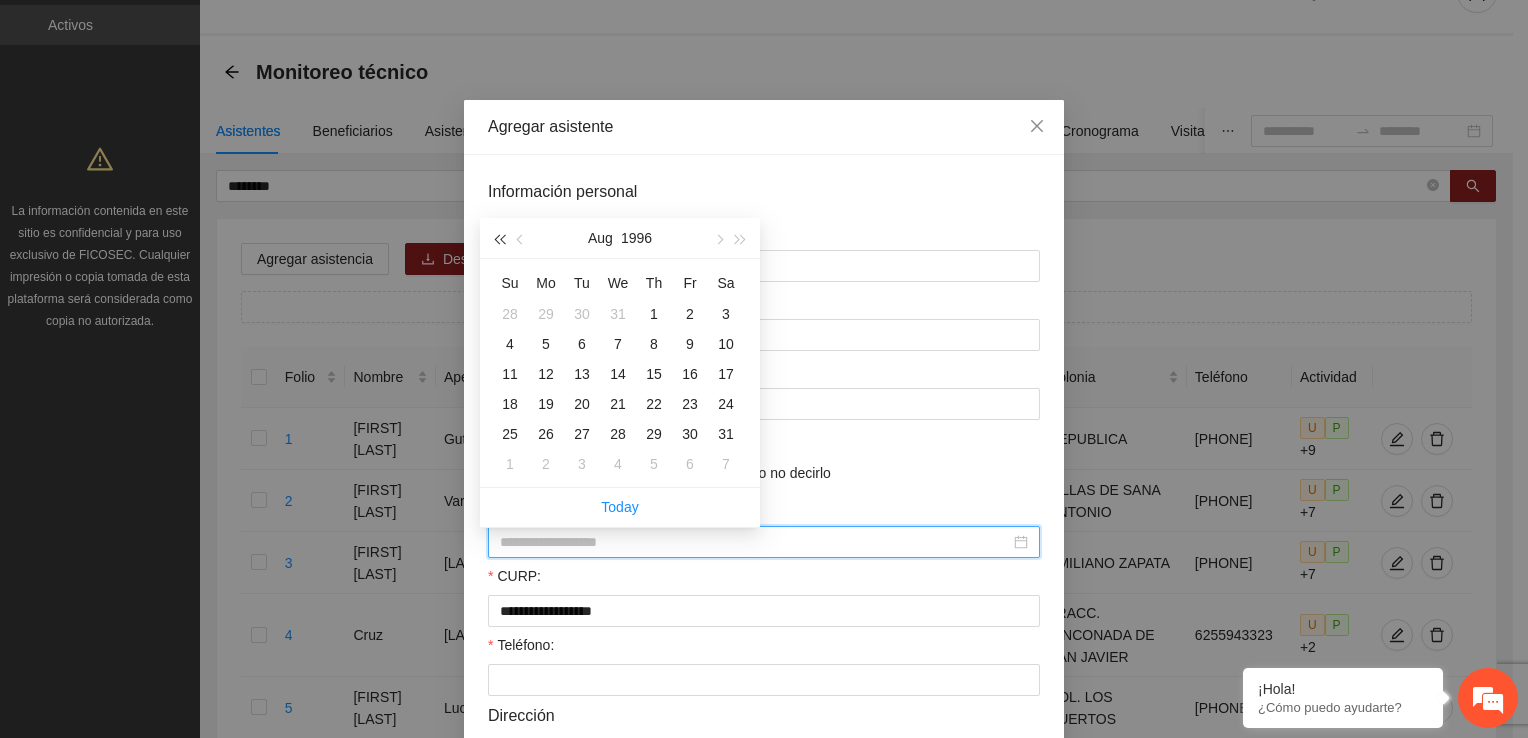 click at bounding box center [499, 239] 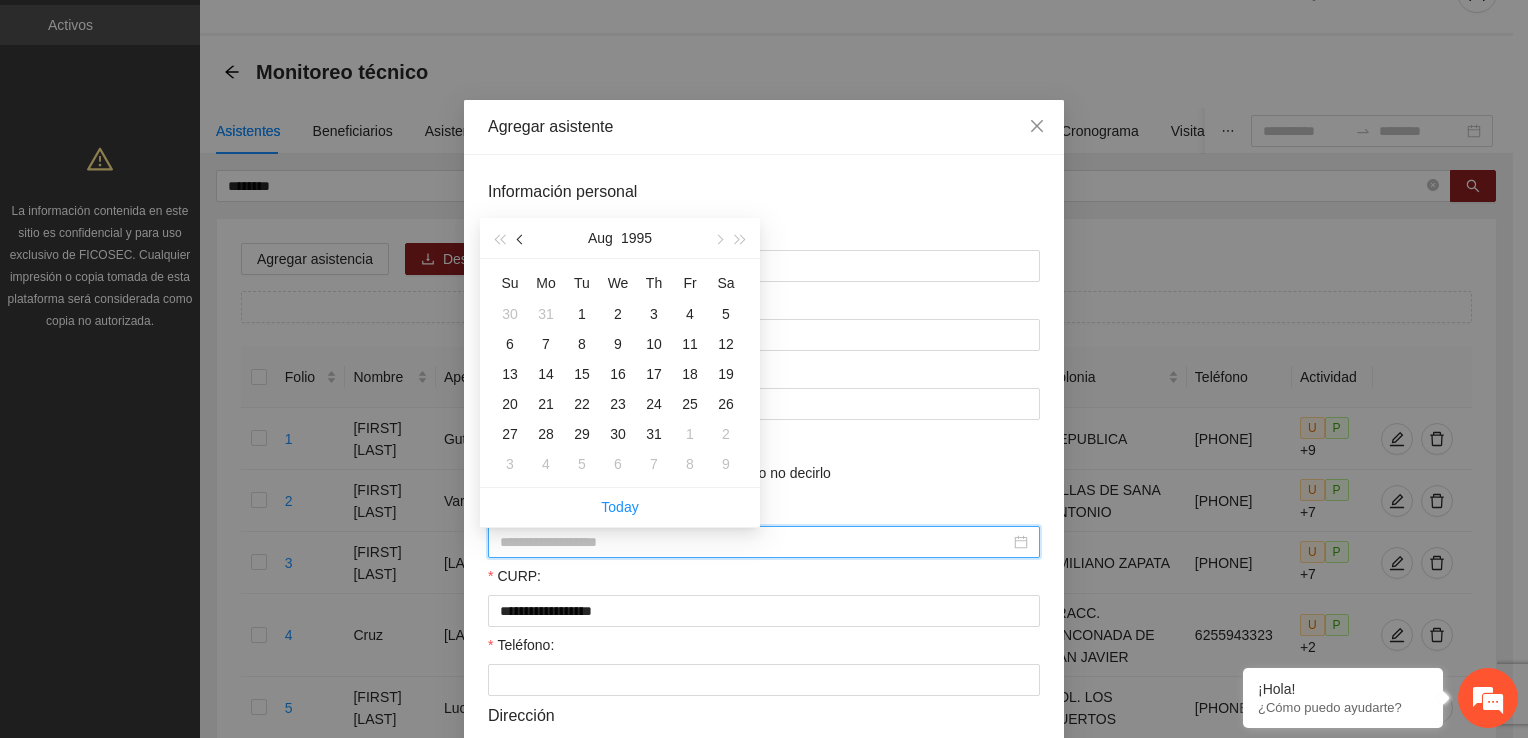 click at bounding box center (522, 239) 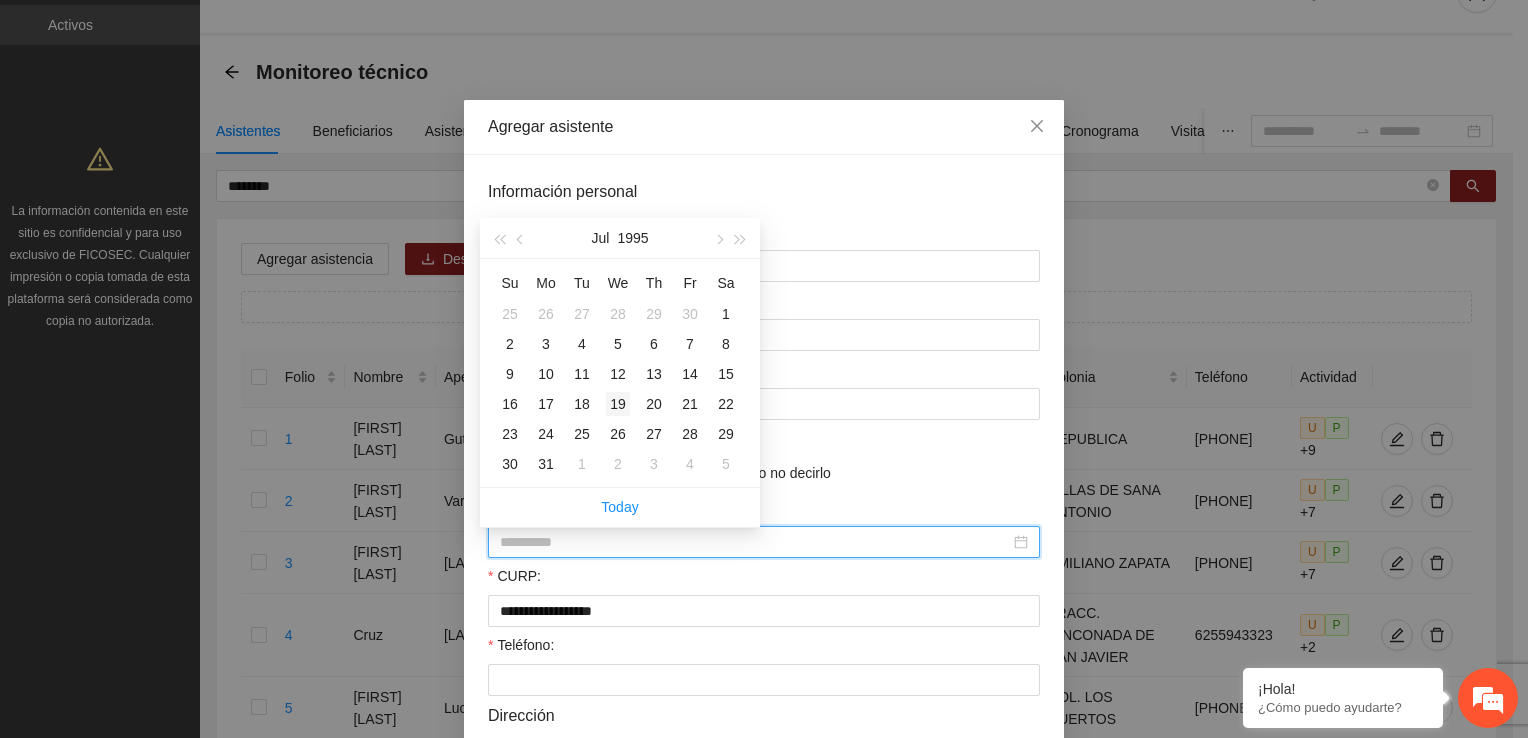 click on "19" at bounding box center (618, 404) 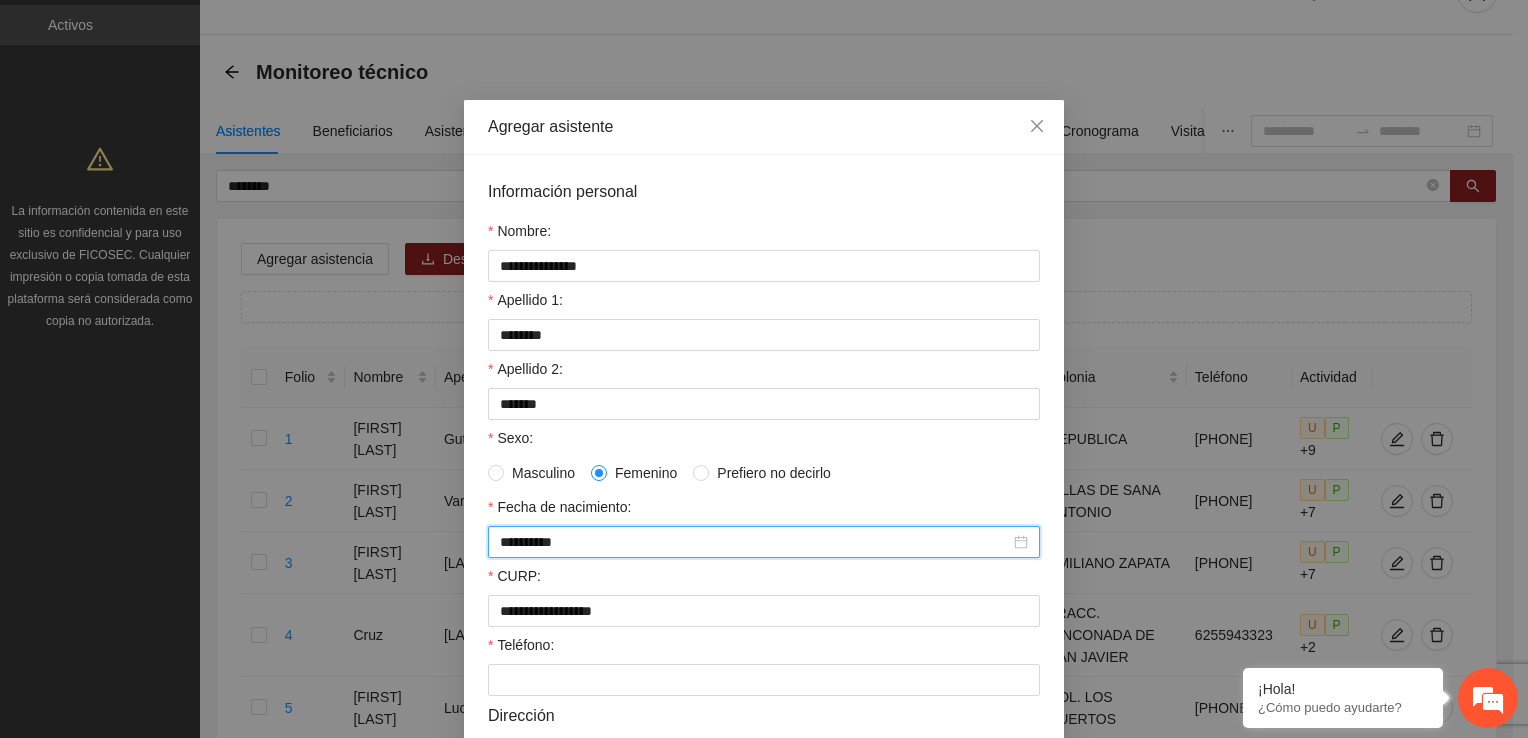 click on "CURP:" at bounding box center [764, 580] 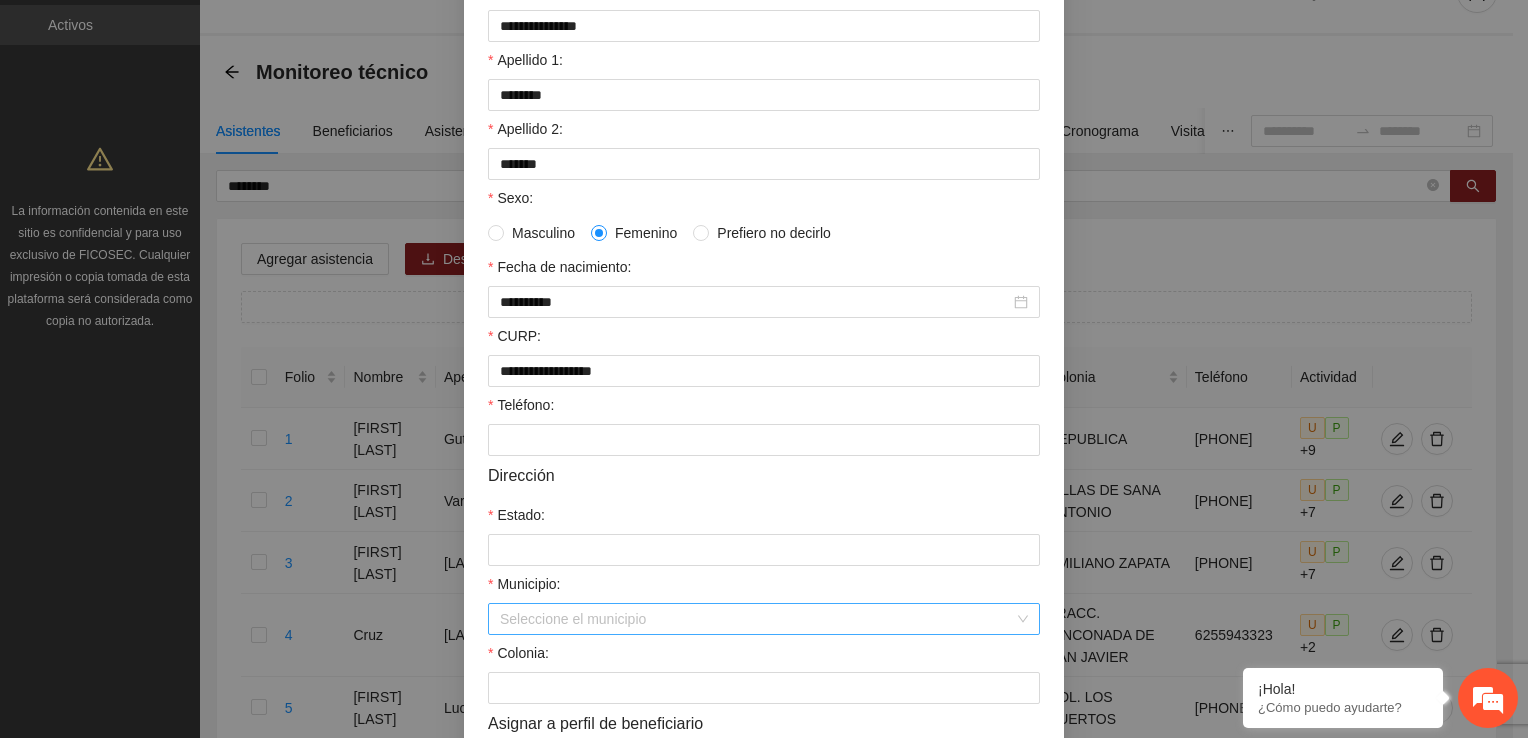scroll, scrollTop: 300, scrollLeft: 0, axis: vertical 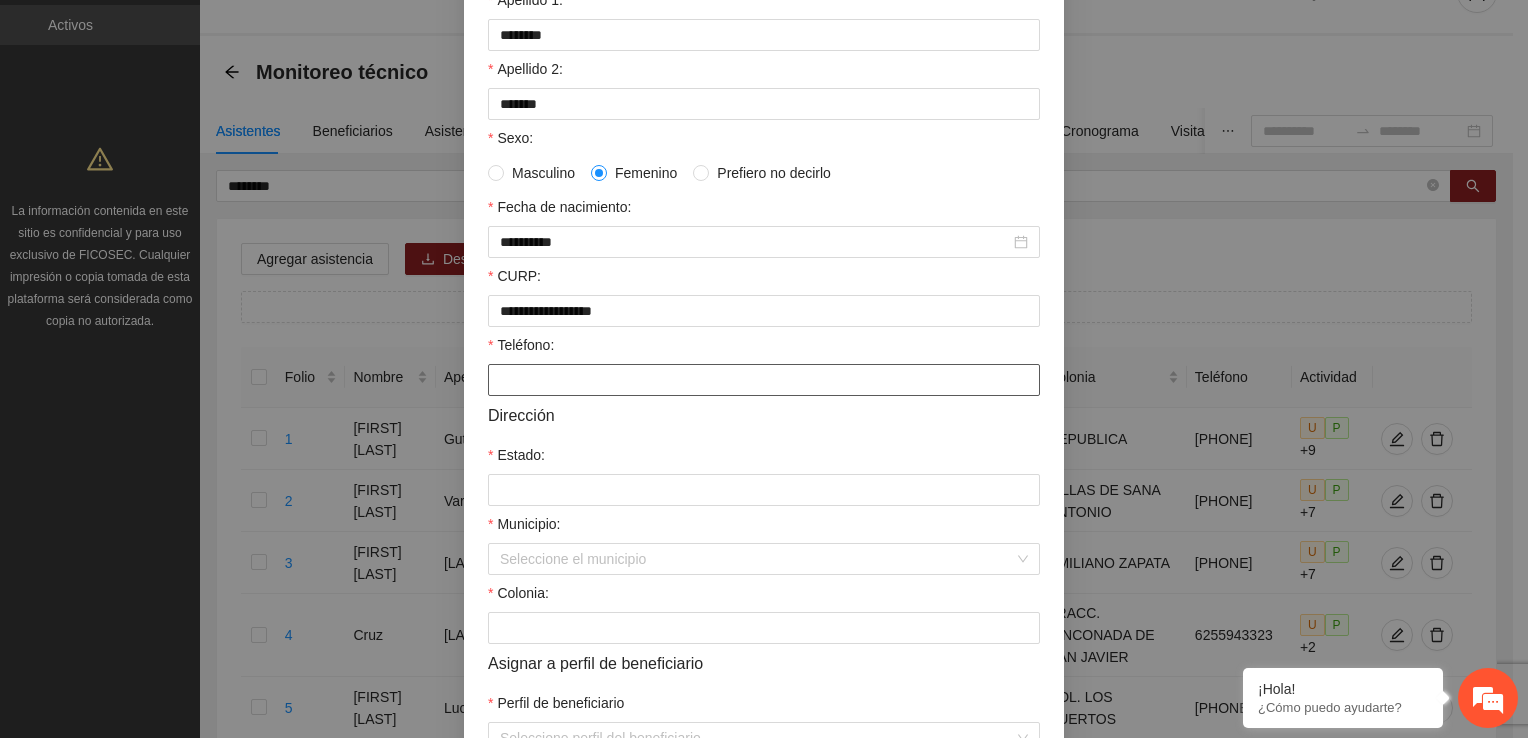 click on "Teléfono:" at bounding box center [764, 380] 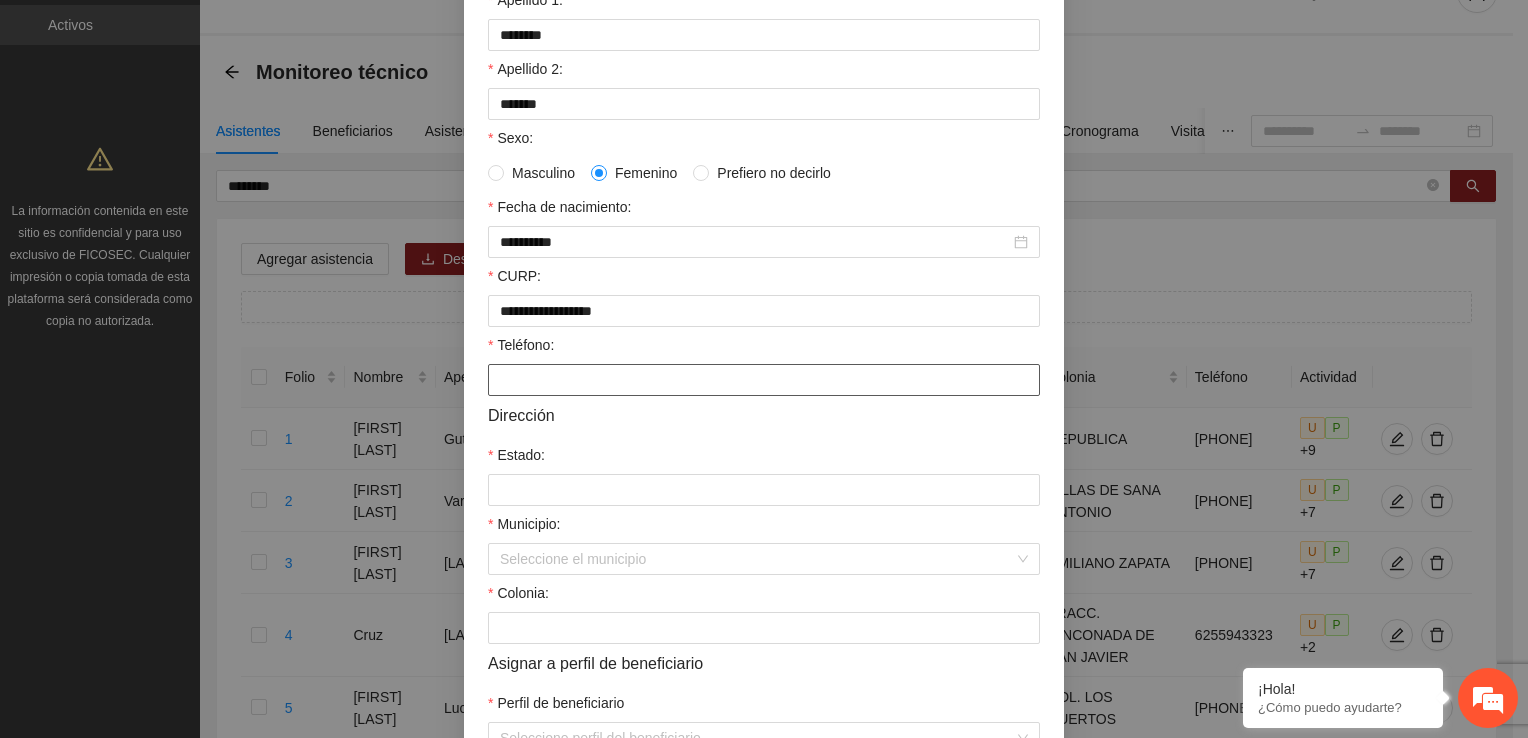 paste on "**********" 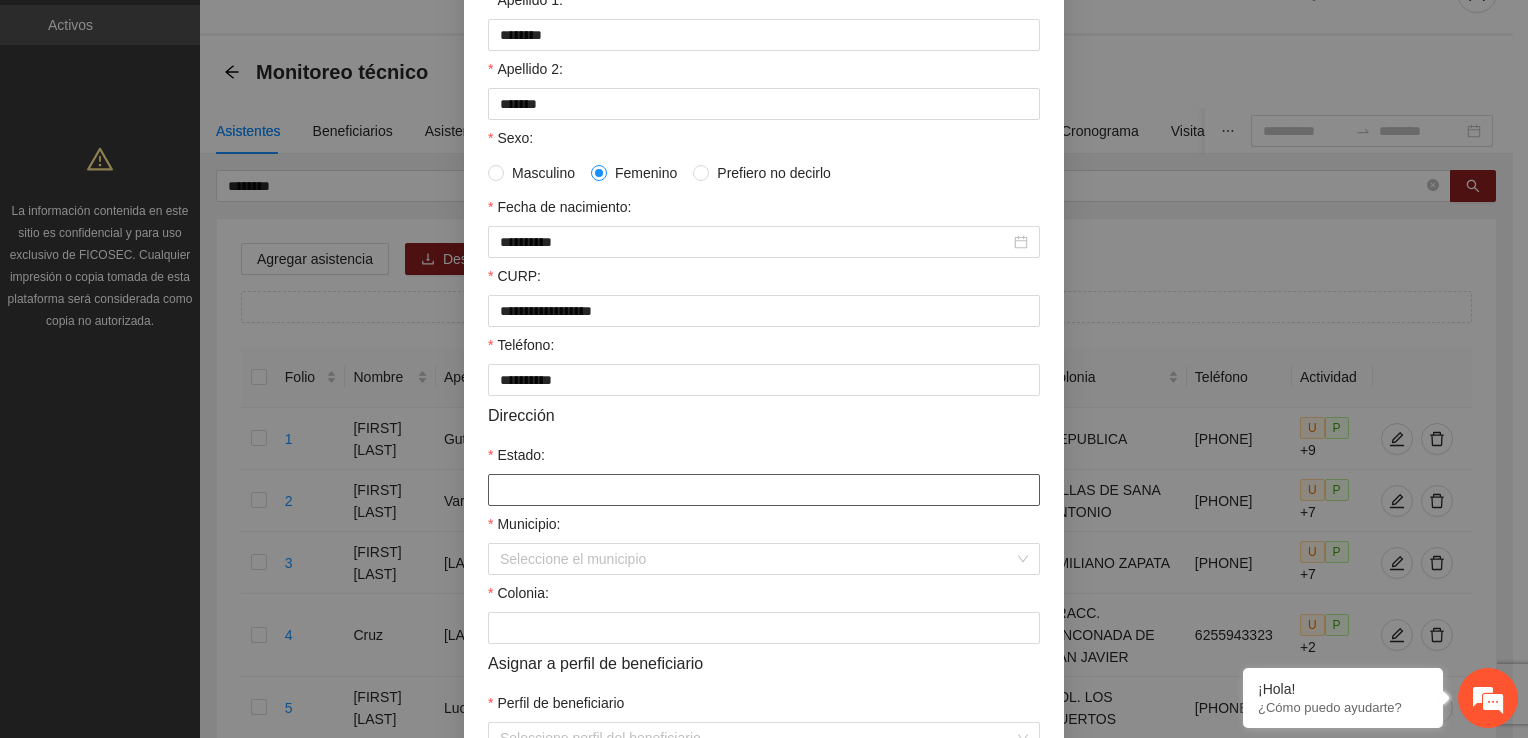 click on "Estado:" at bounding box center [764, 490] 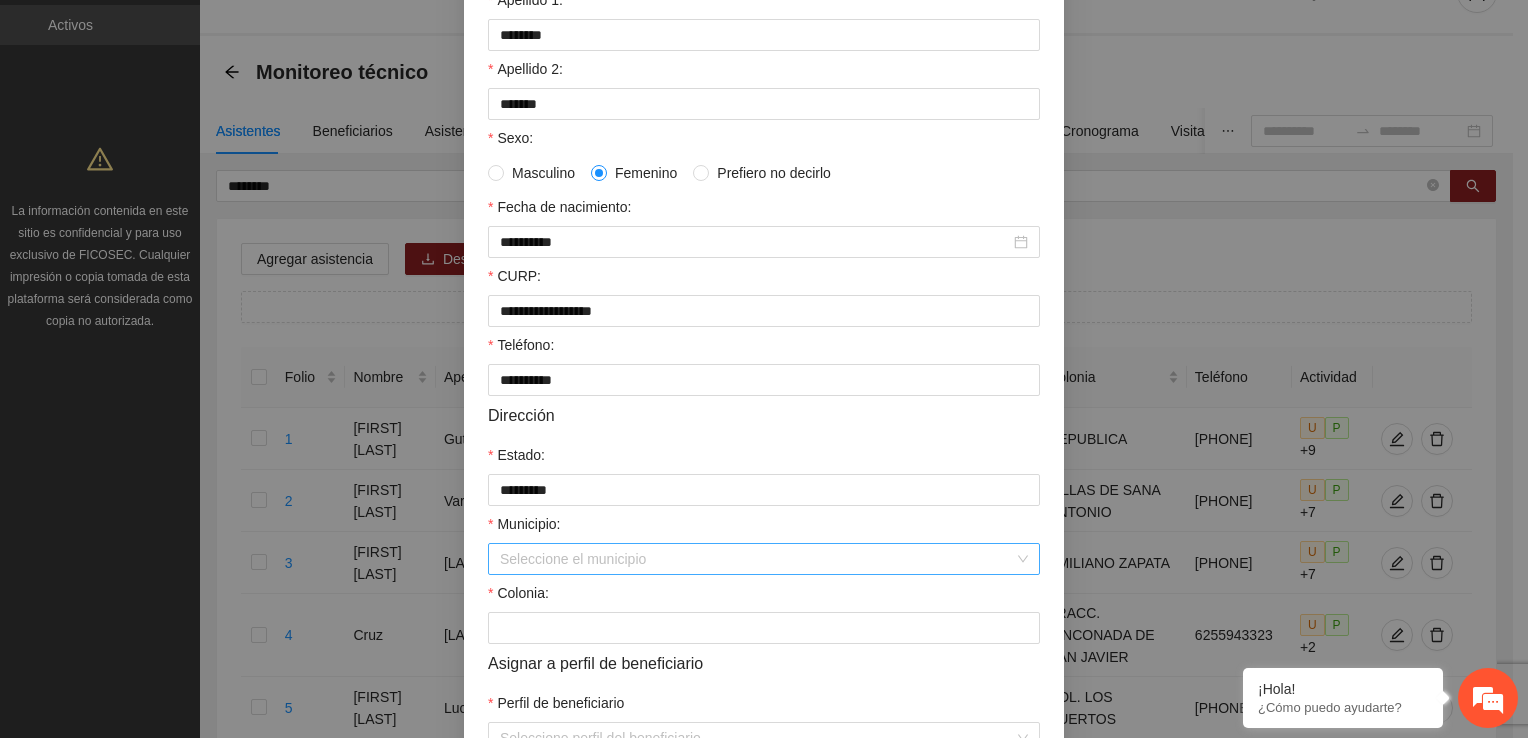 click on "Municipio:" at bounding box center (757, 559) 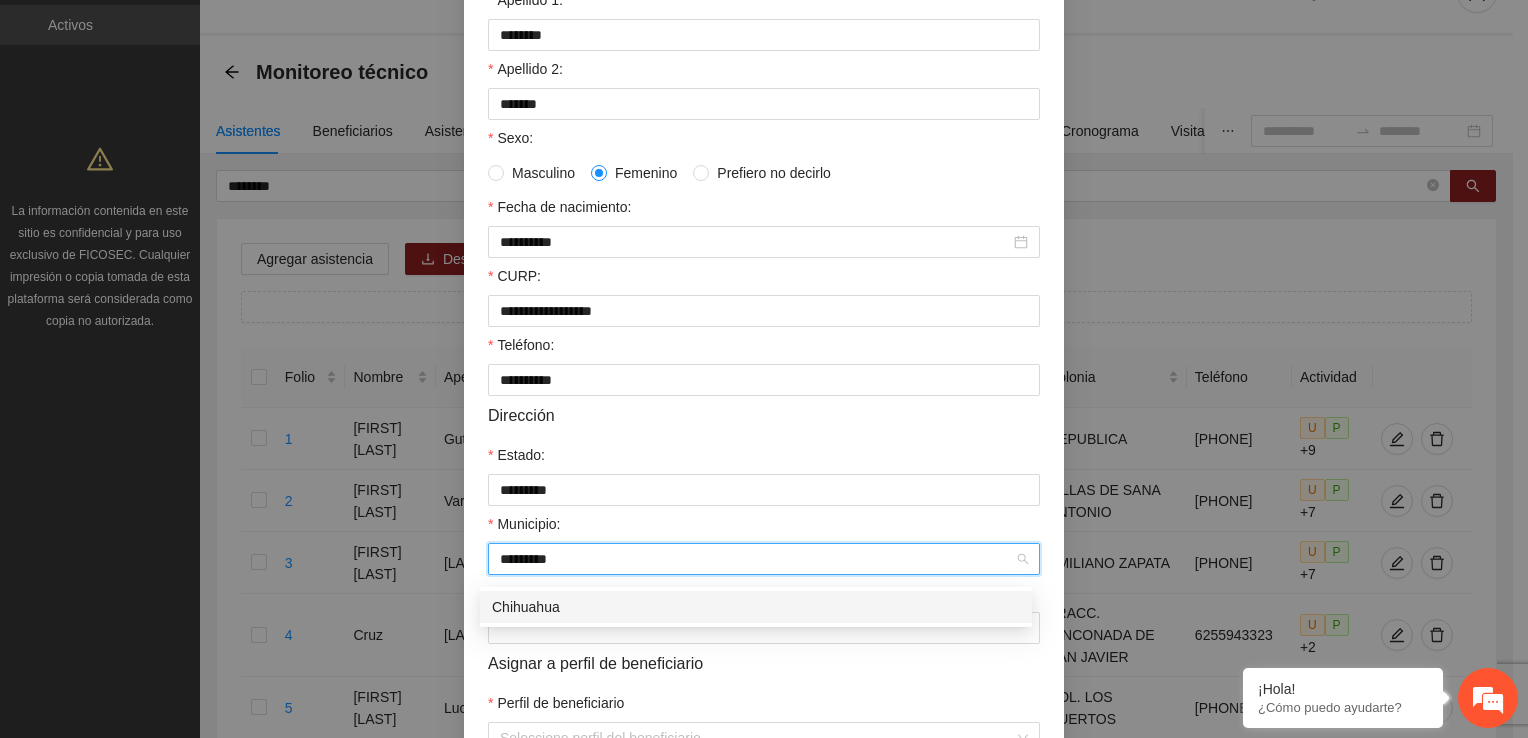 click on "Chihuahua" at bounding box center [756, 607] 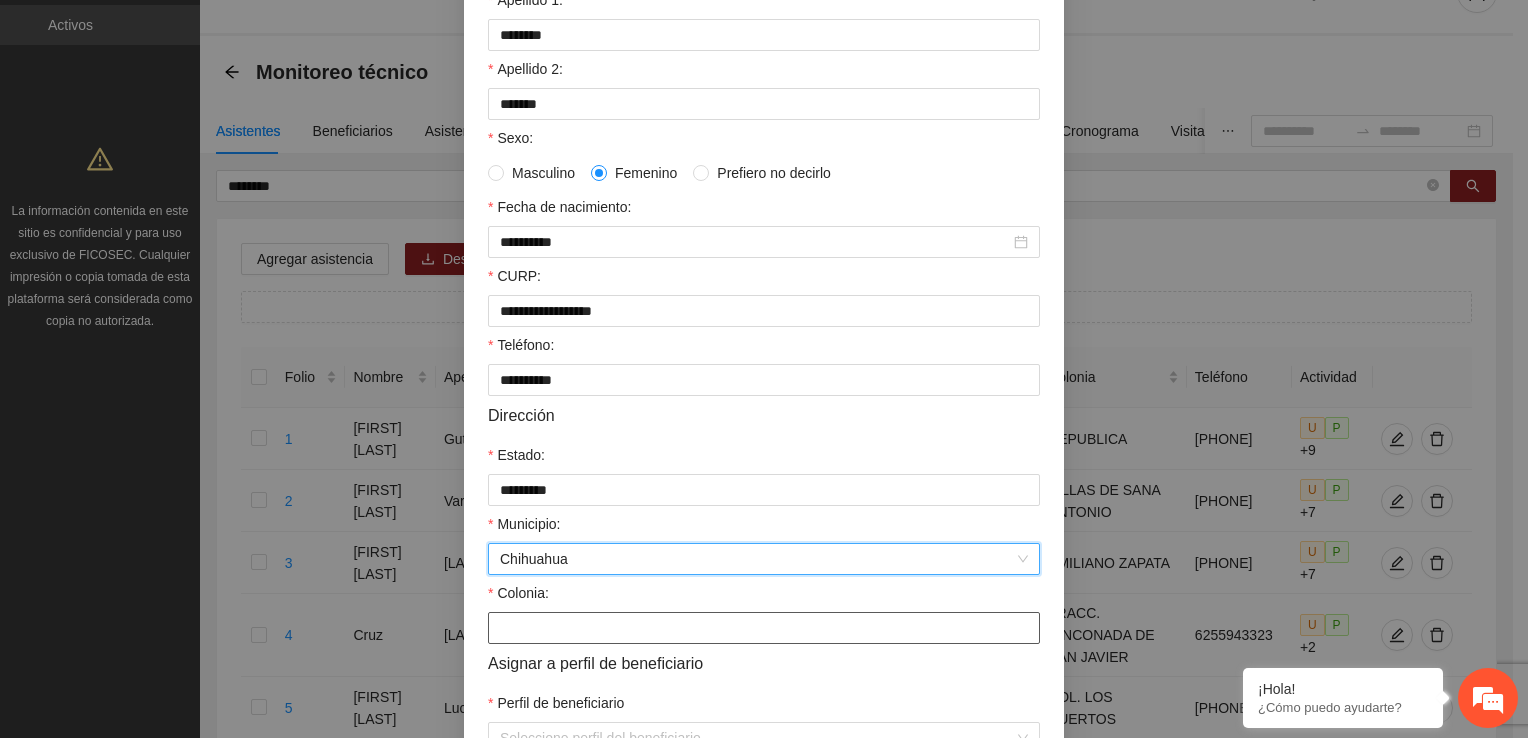 click on "Colonia:" at bounding box center (764, 628) 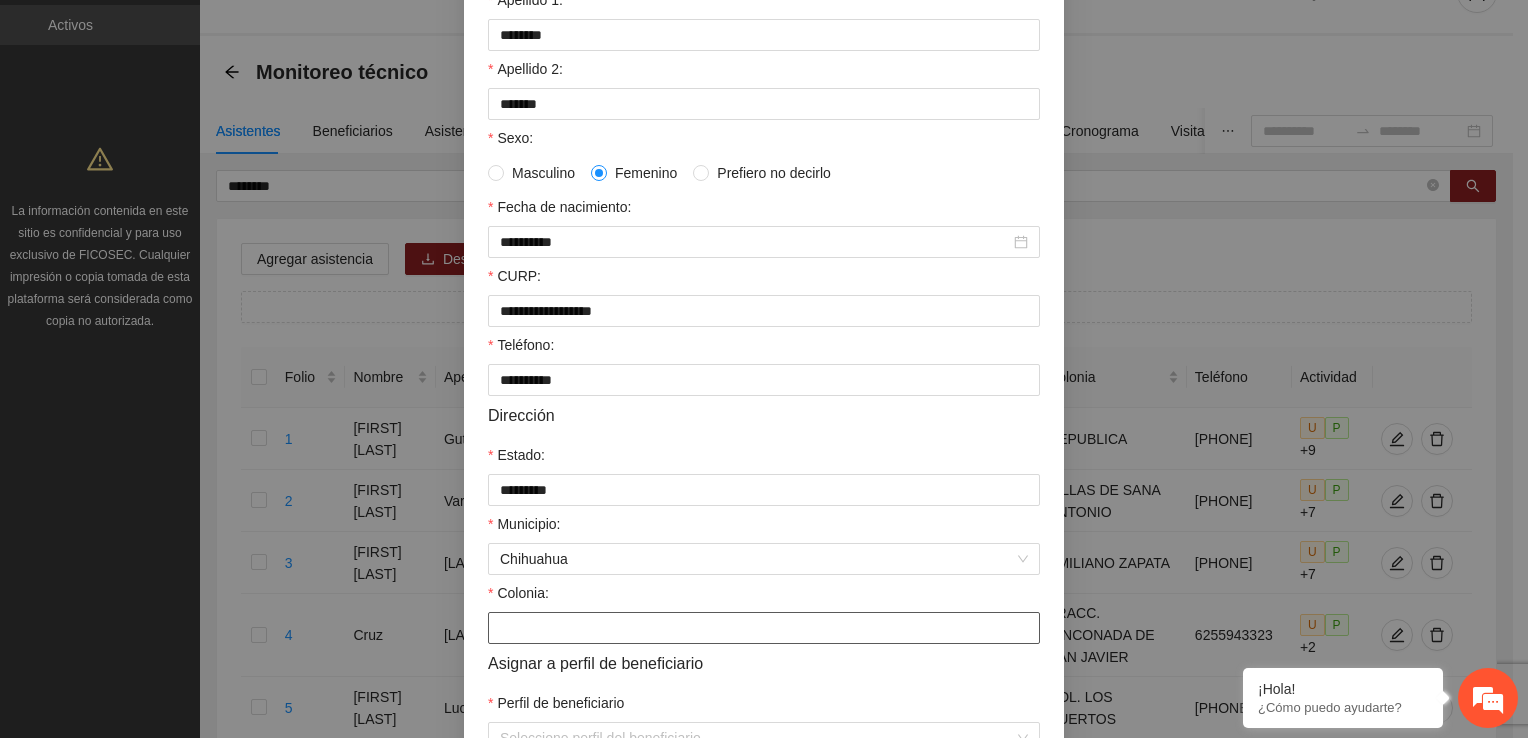 click on "Colonia:" at bounding box center (764, 628) 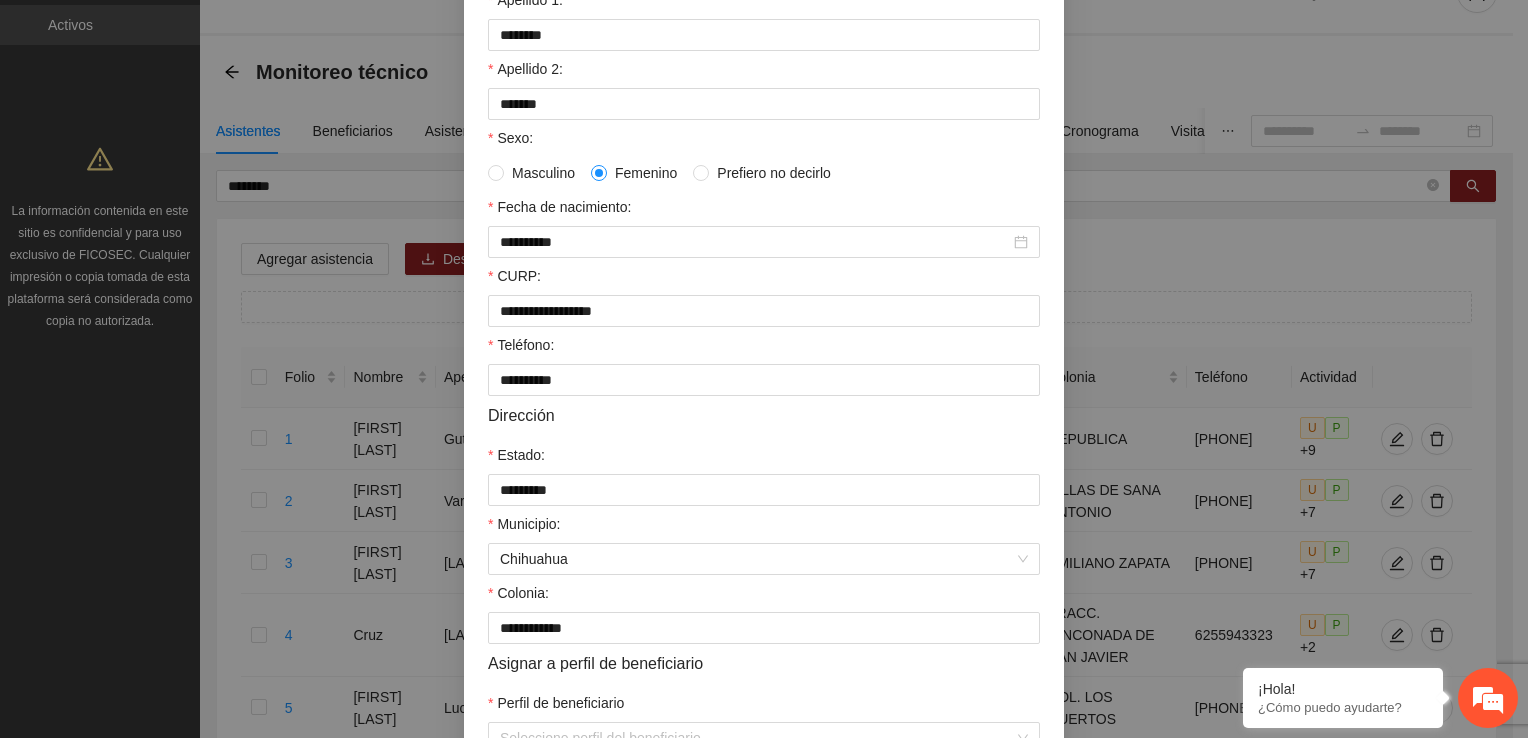 click on "Perfil de beneficiario" at bounding box center [764, 707] 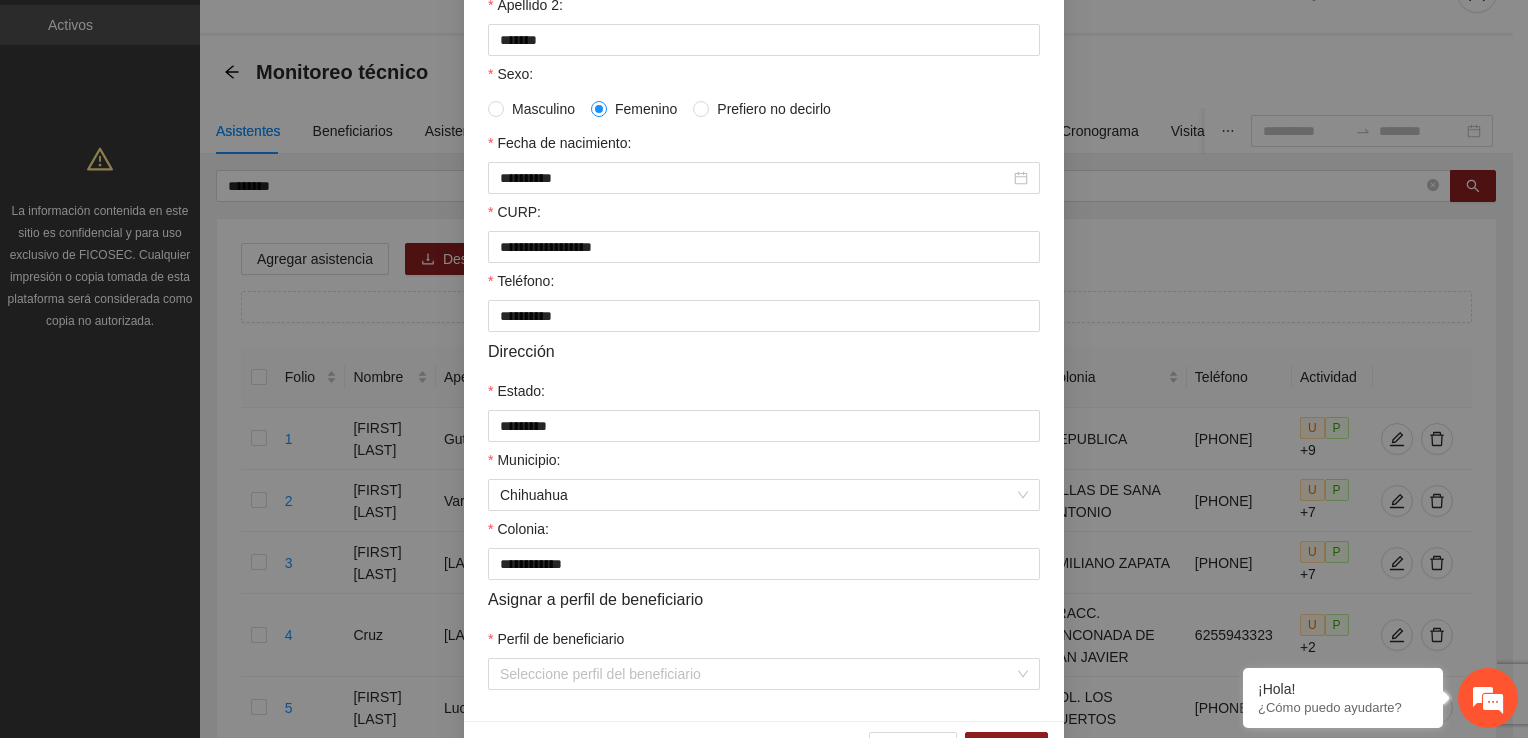 scroll, scrollTop: 432, scrollLeft: 0, axis: vertical 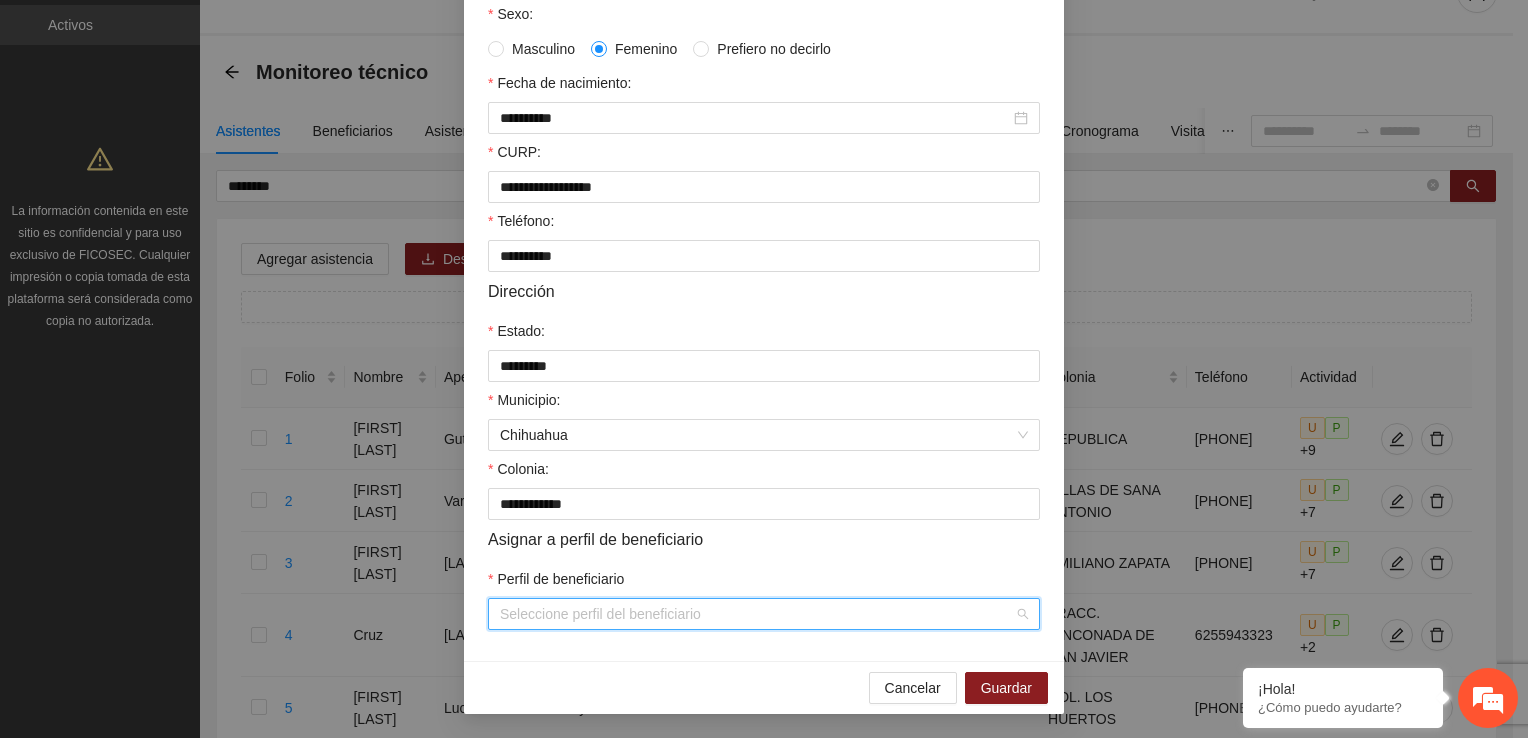 click on "Perfil de beneficiario" at bounding box center (757, 614) 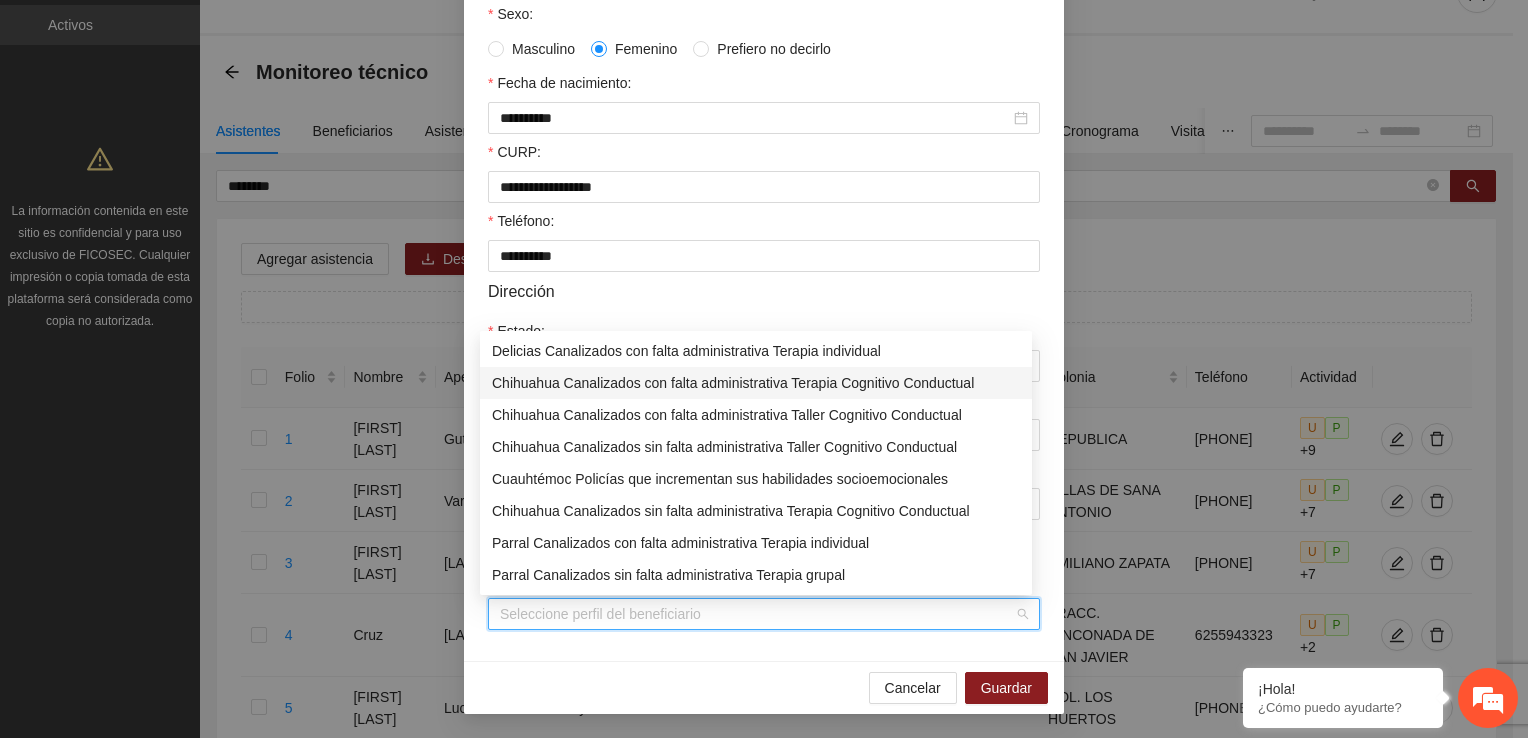 click on "Chihuahua Canalizados con falta administrativa Terapia Cognitivo Conductual" at bounding box center (756, 383) 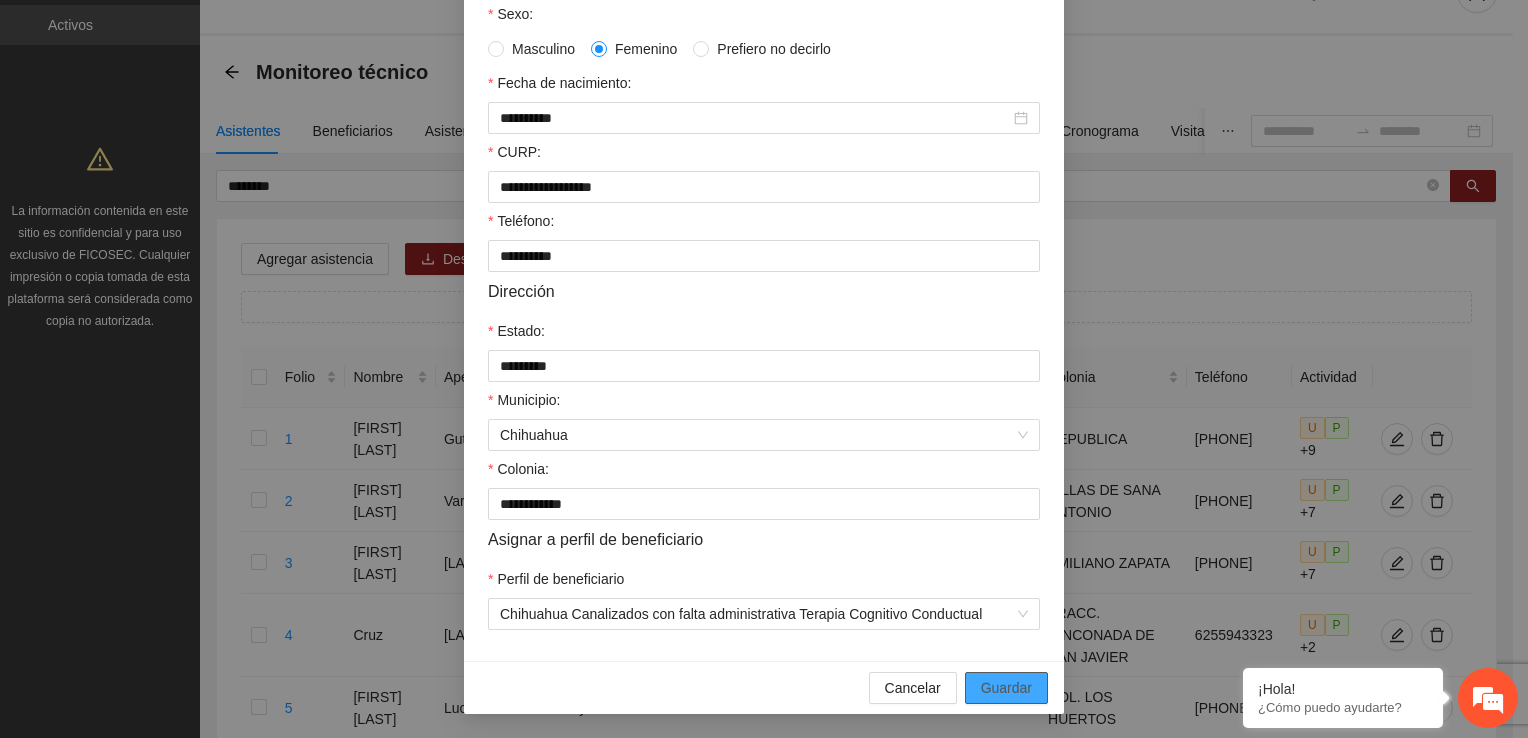 click on "Guardar" at bounding box center (1006, 688) 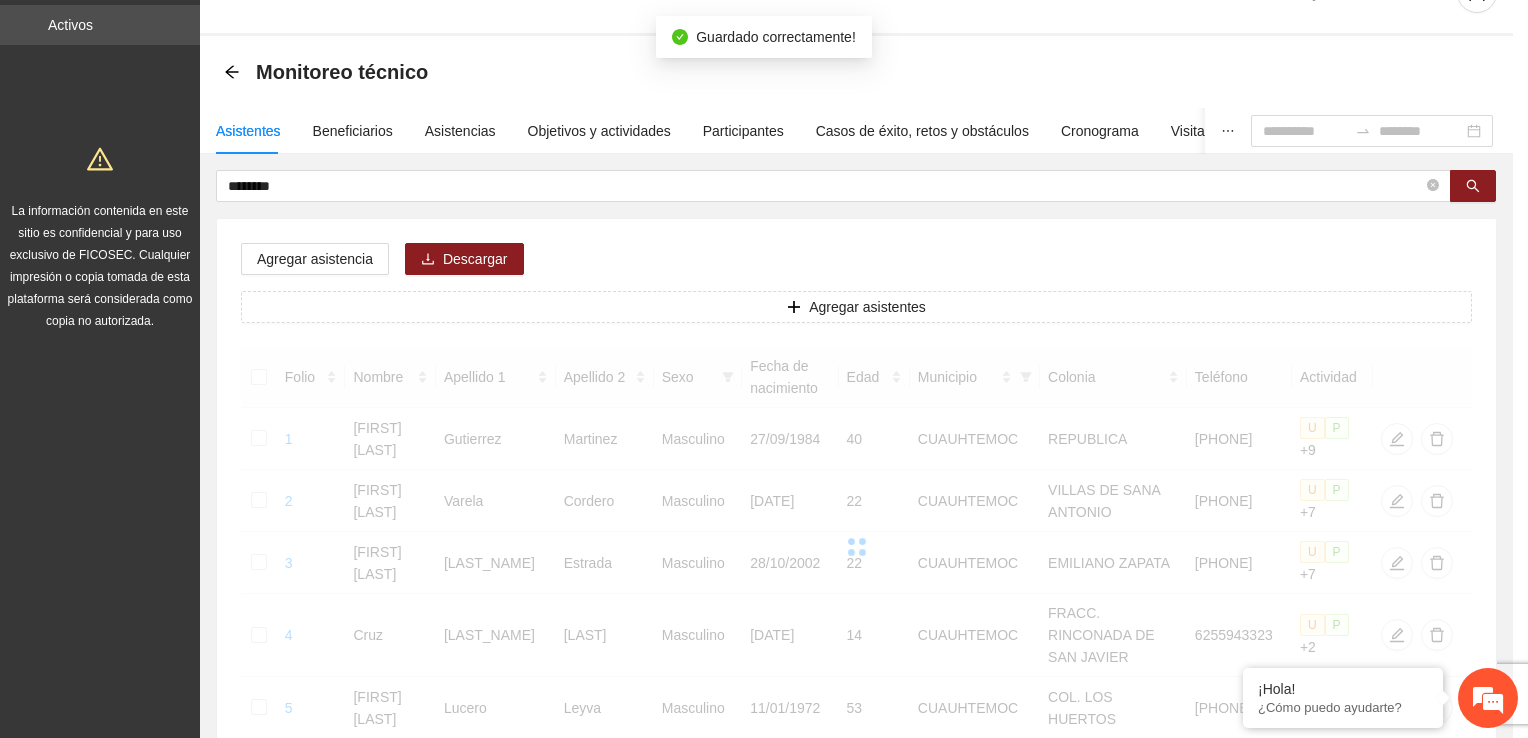 scroll, scrollTop: 332, scrollLeft: 0, axis: vertical 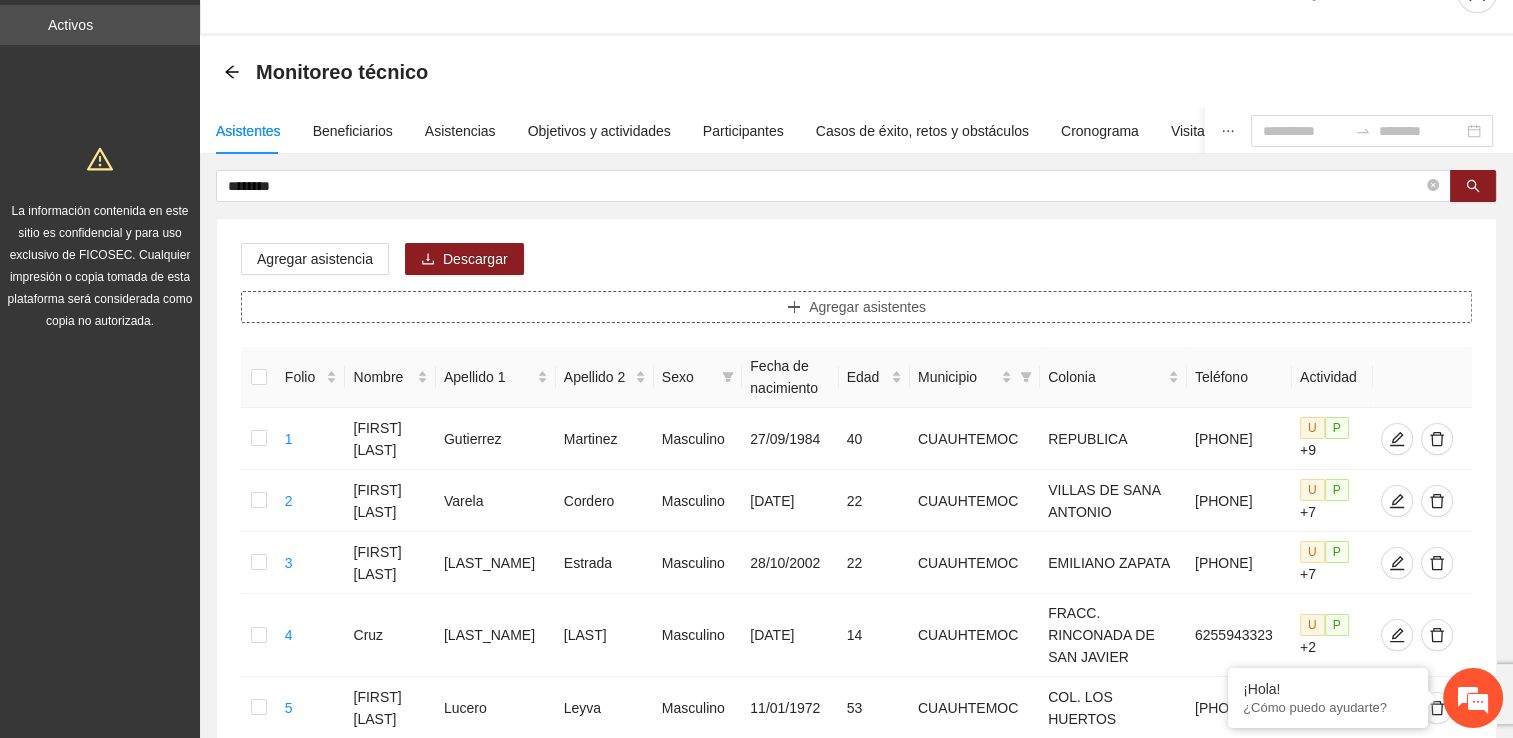 click on "Agregar asistentes" at bounding box center [856, 307] 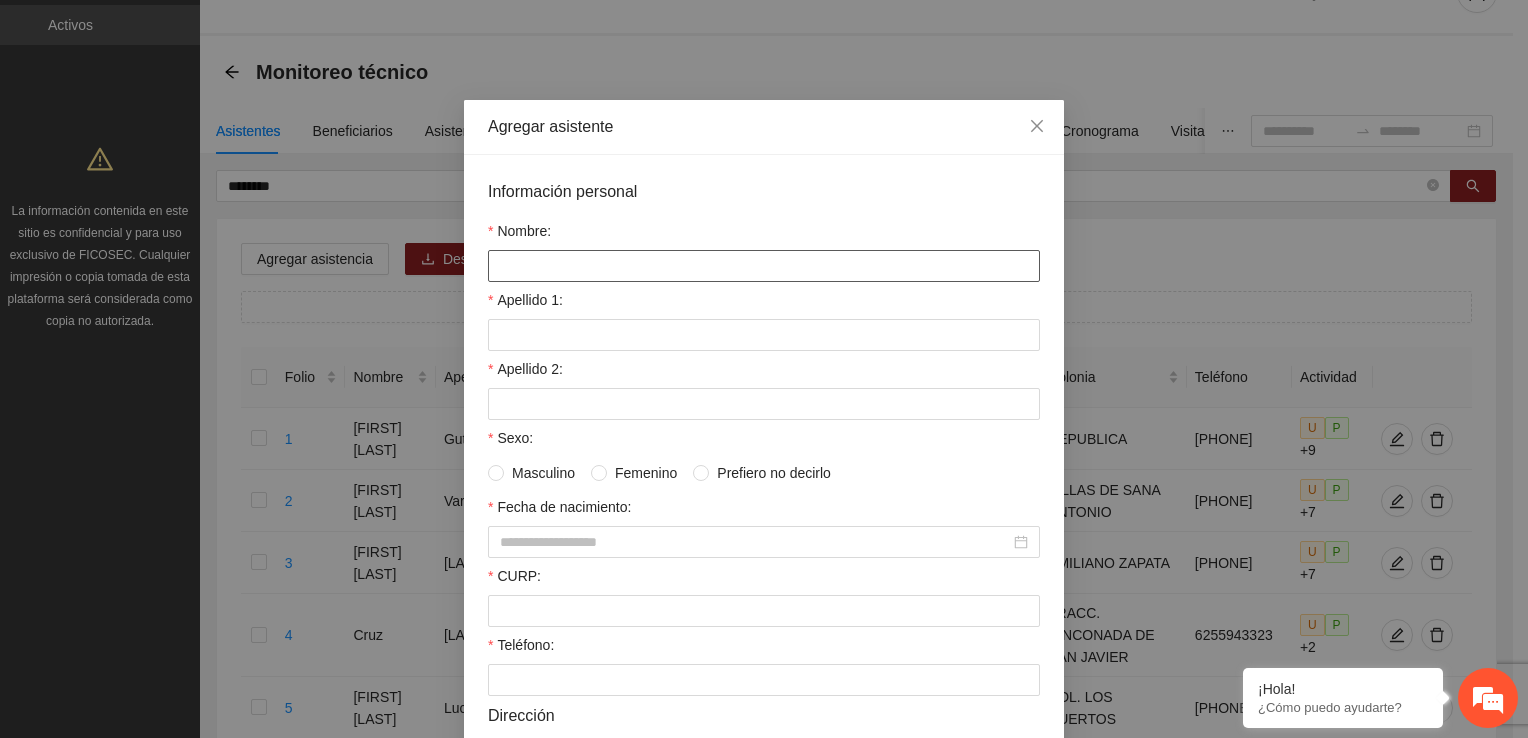 click on "Nombre:" at bounding box center (764, 266) 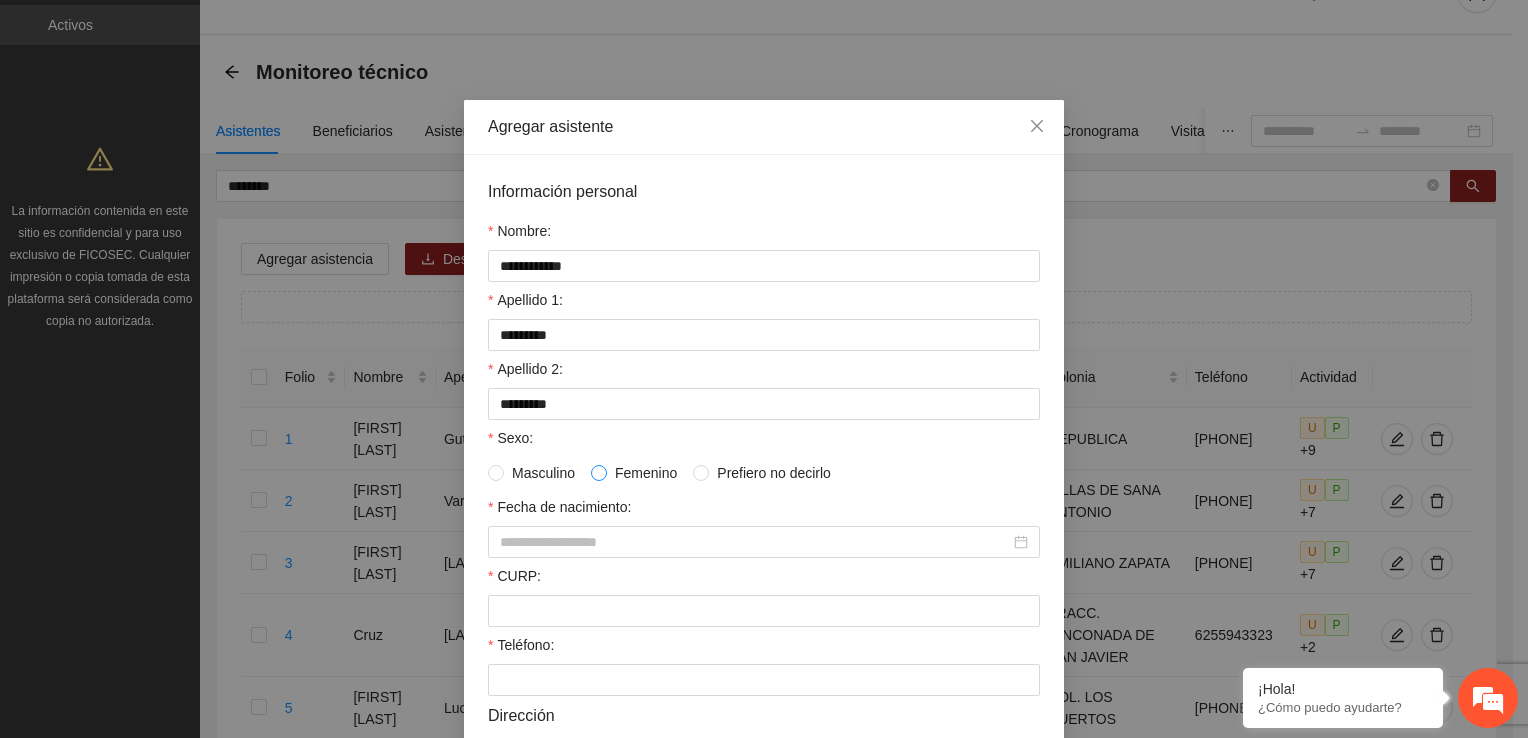 click at bounding box center [599, 473] 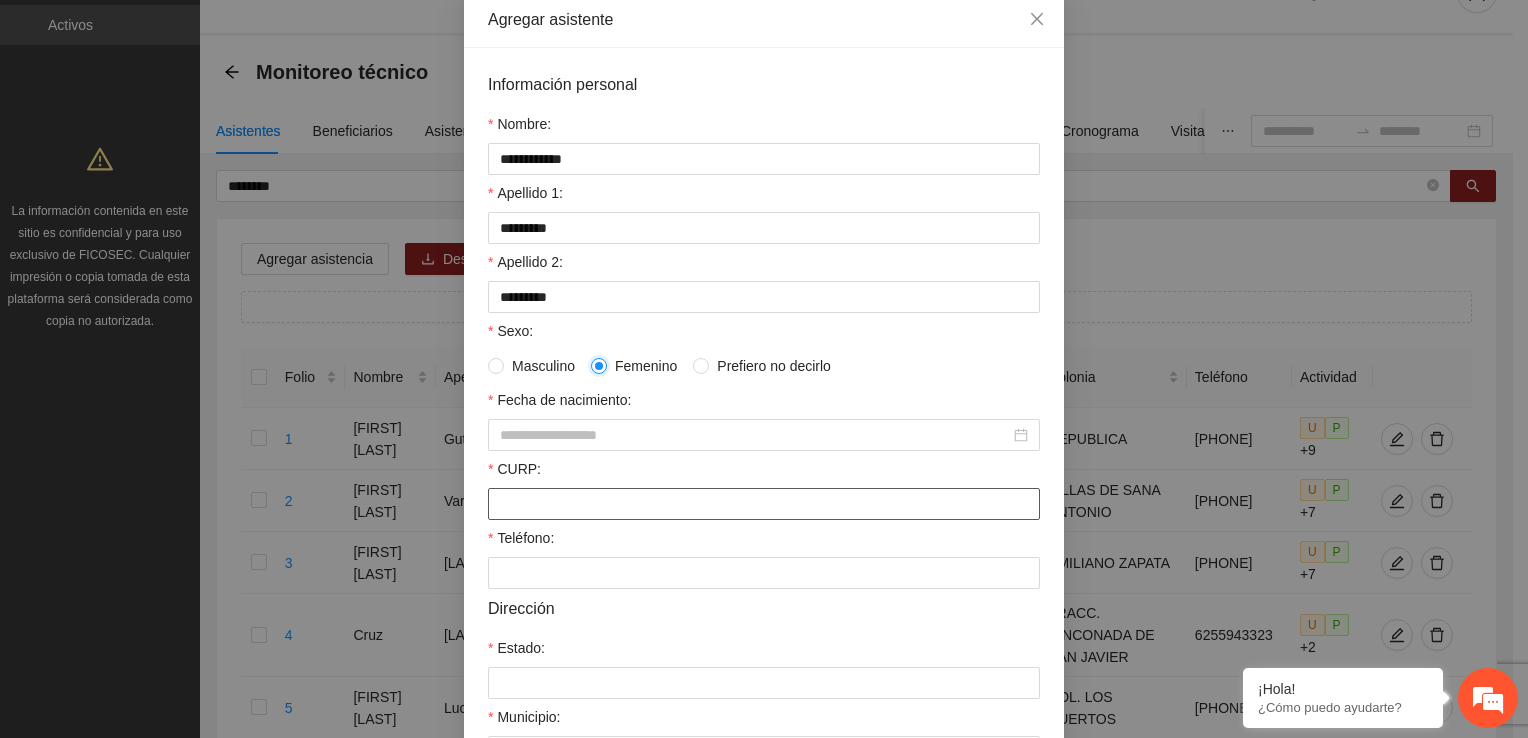 scroll, scrollTop: 200, scrollLeft: 0, axis: vertical 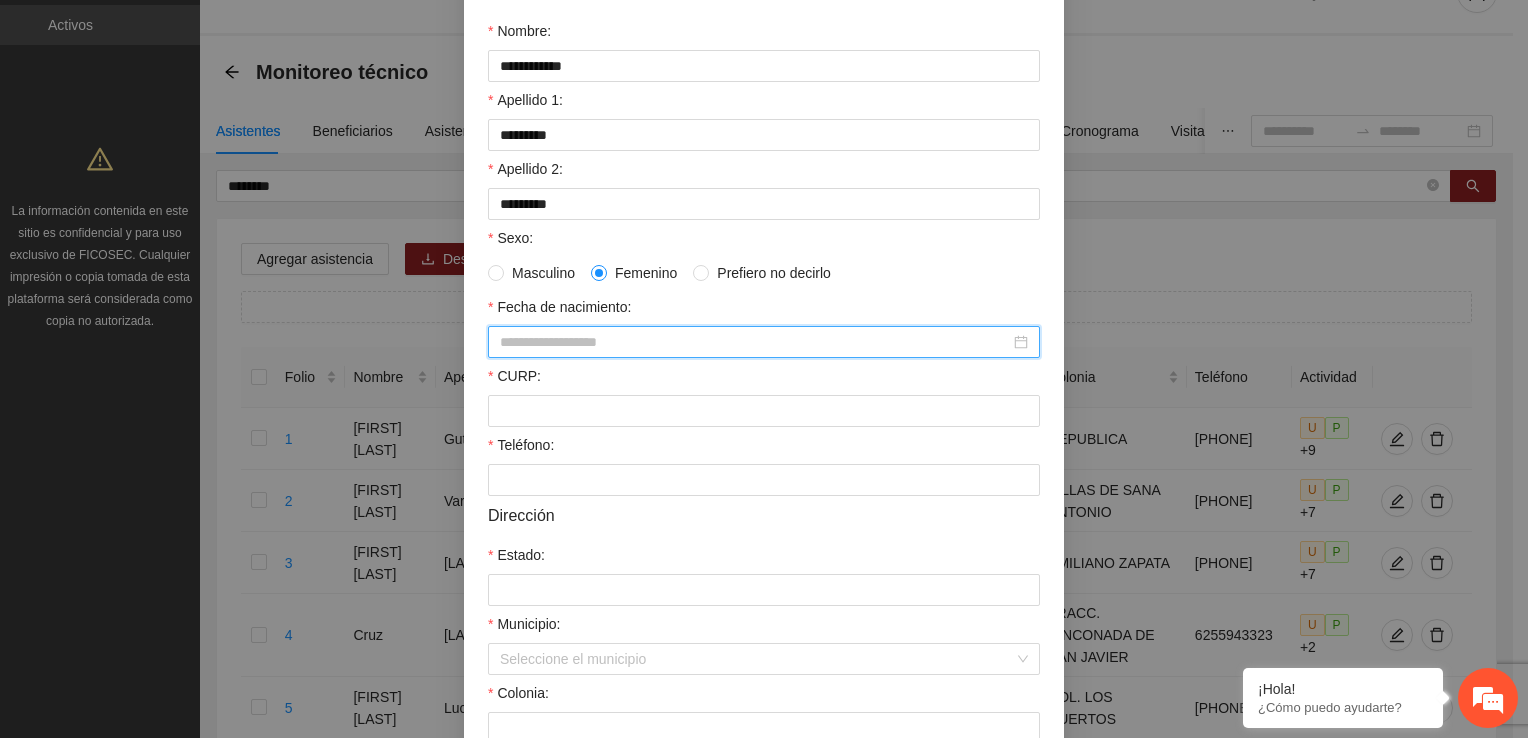 click on "Fecha de nacimiento:" at bounding box center (755, 342) 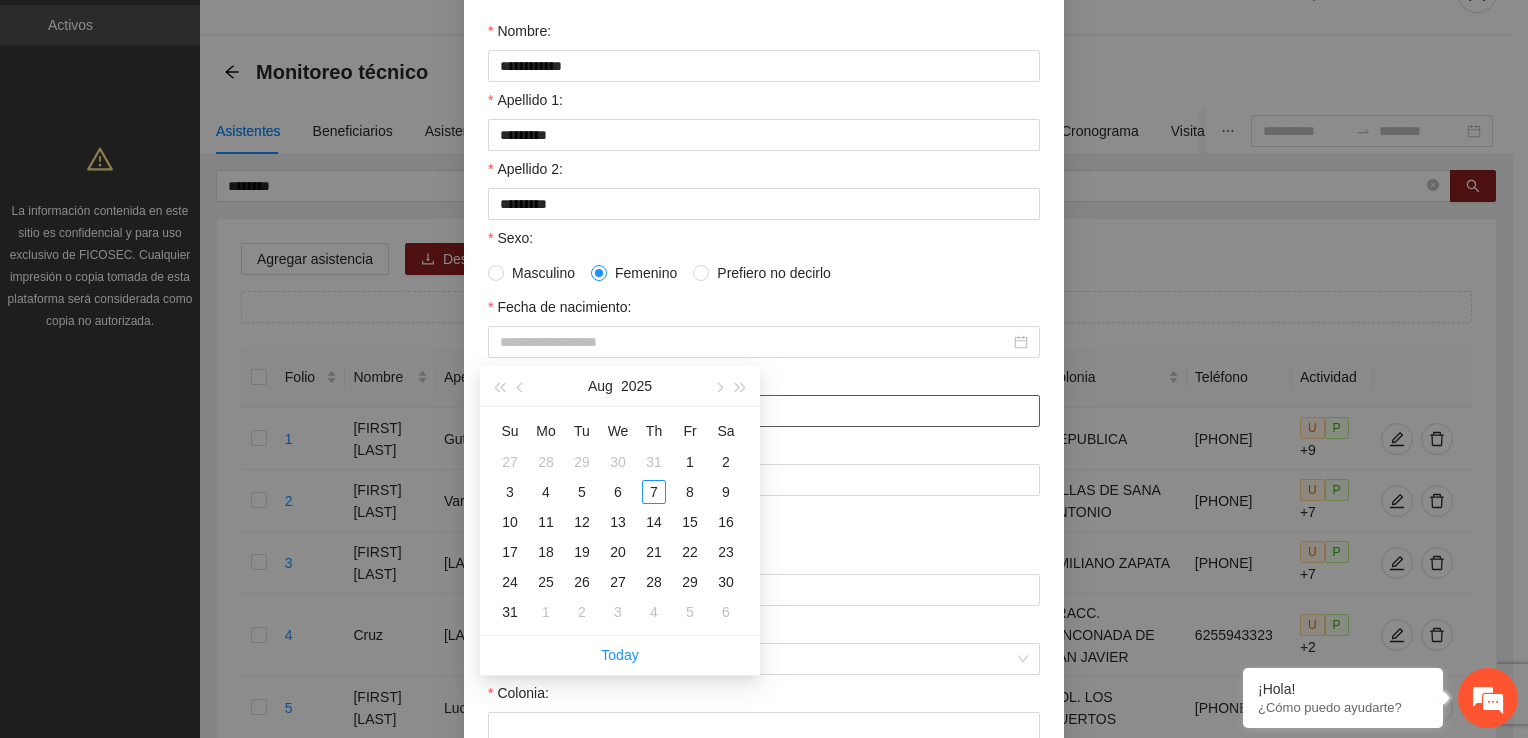 click on "CURP:" at bounding box center (764, 411) 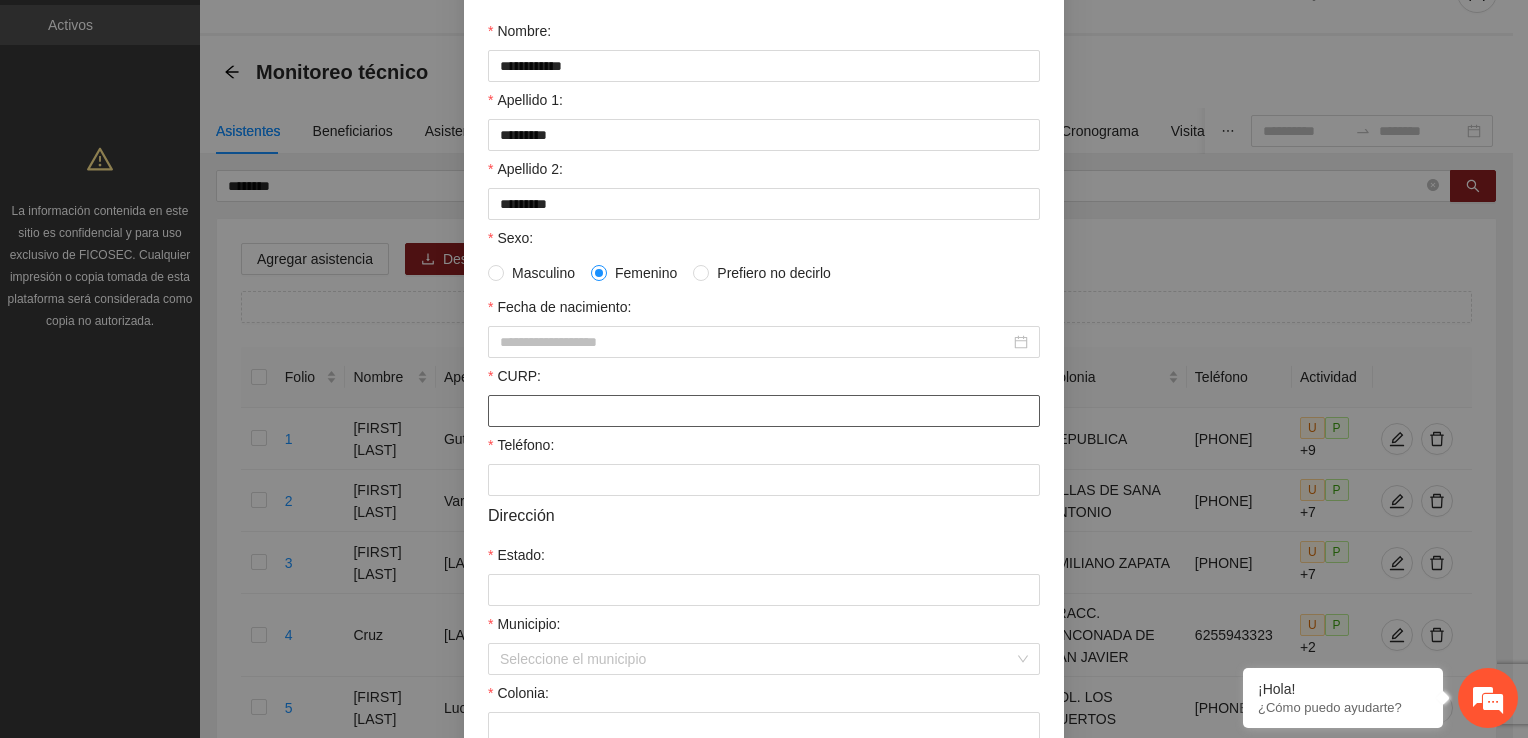 paste on "**********" 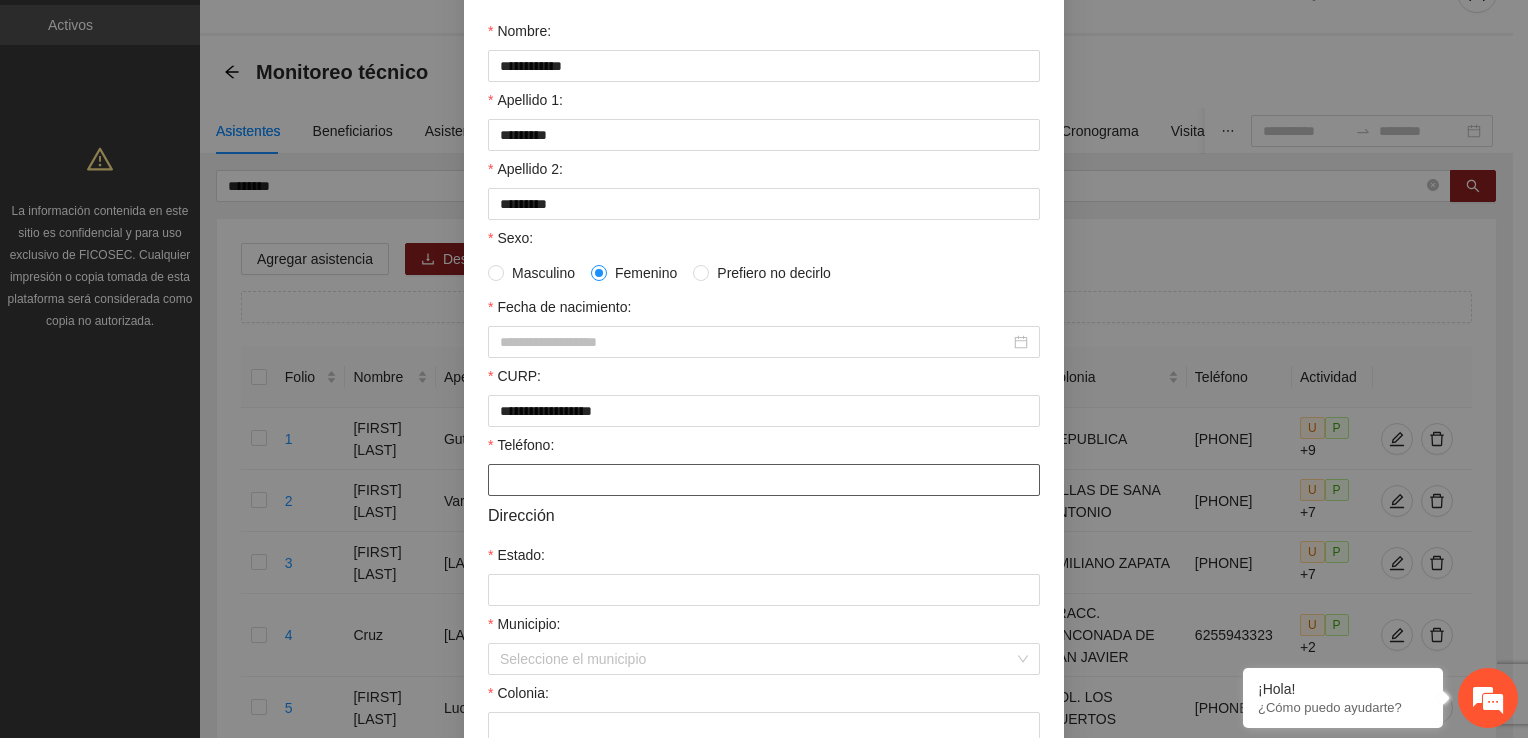 click on "Teléfono:" at bounding box center (764, 480) 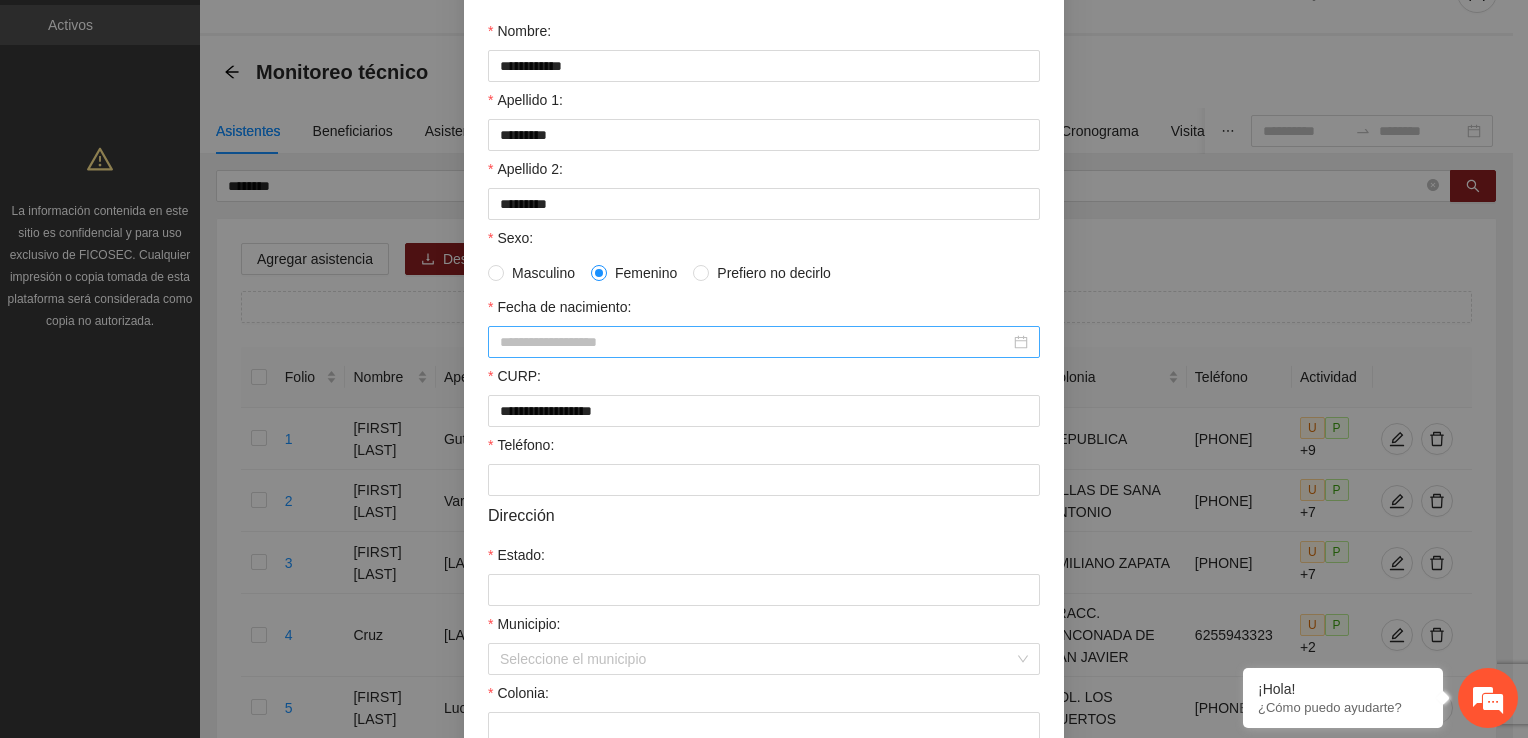 click on "Fecha de nacimiento:" at bounding box center [755, 342] 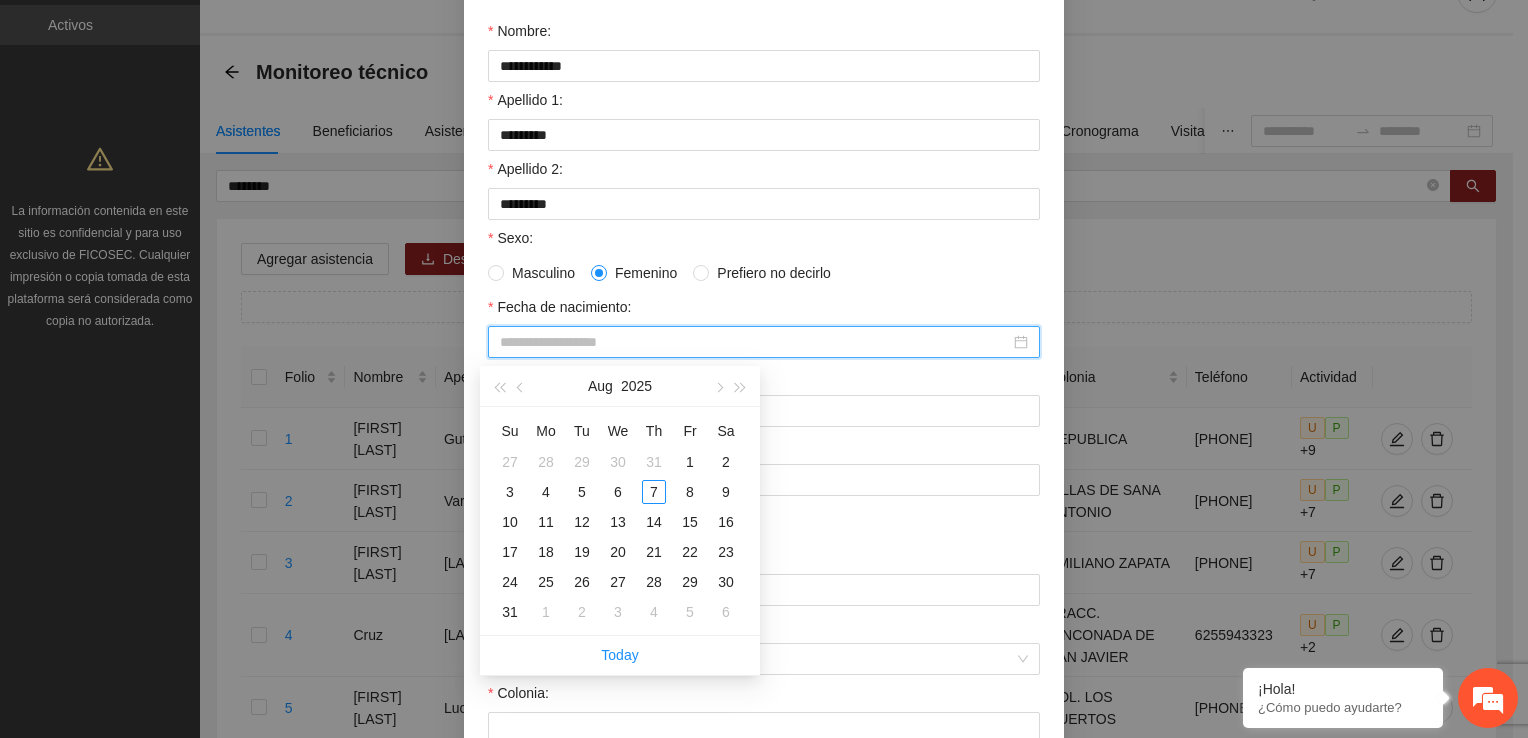 click on "Teléfono:" at bounding box center [764, 449] 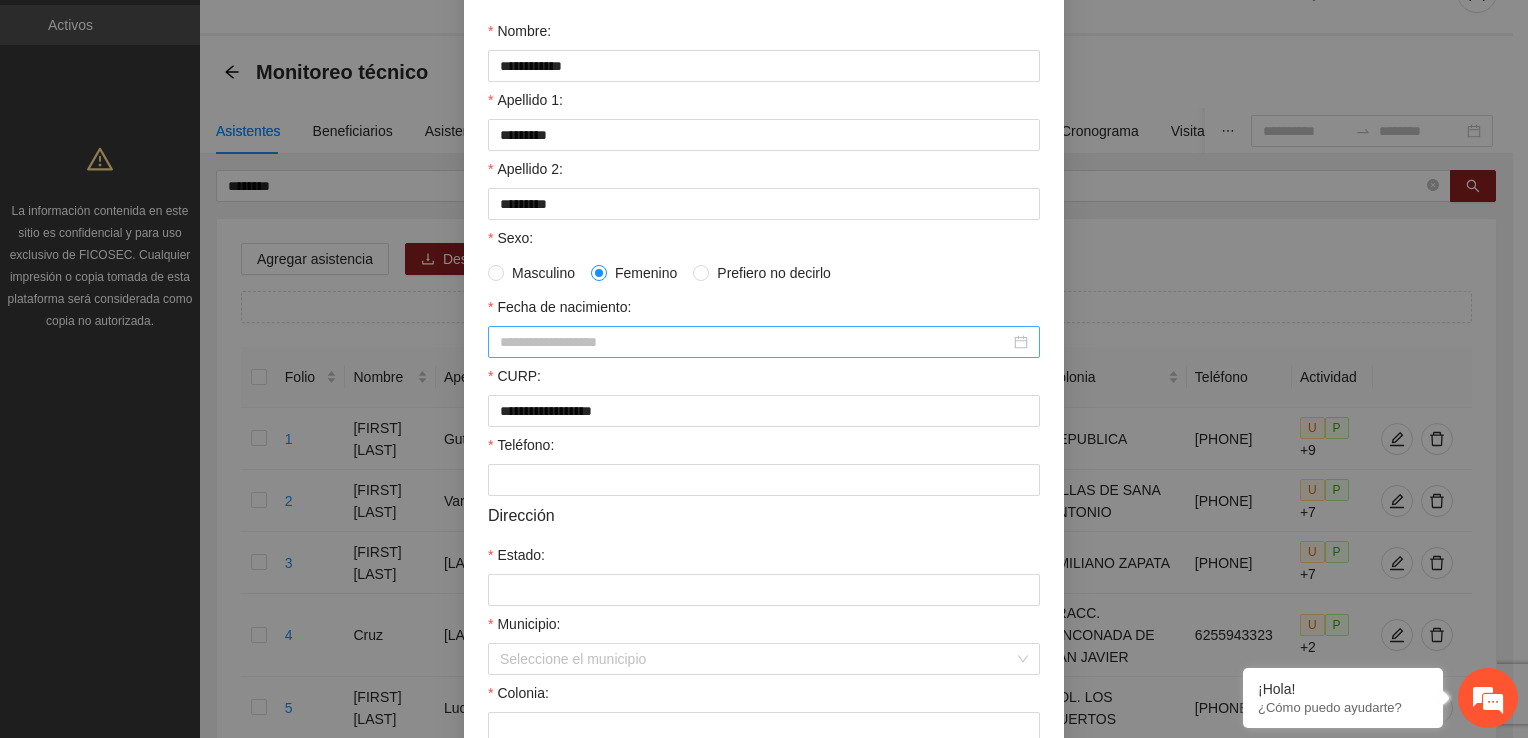 click on "Fecha de nacimiento:" at bounding box center (755, 342) 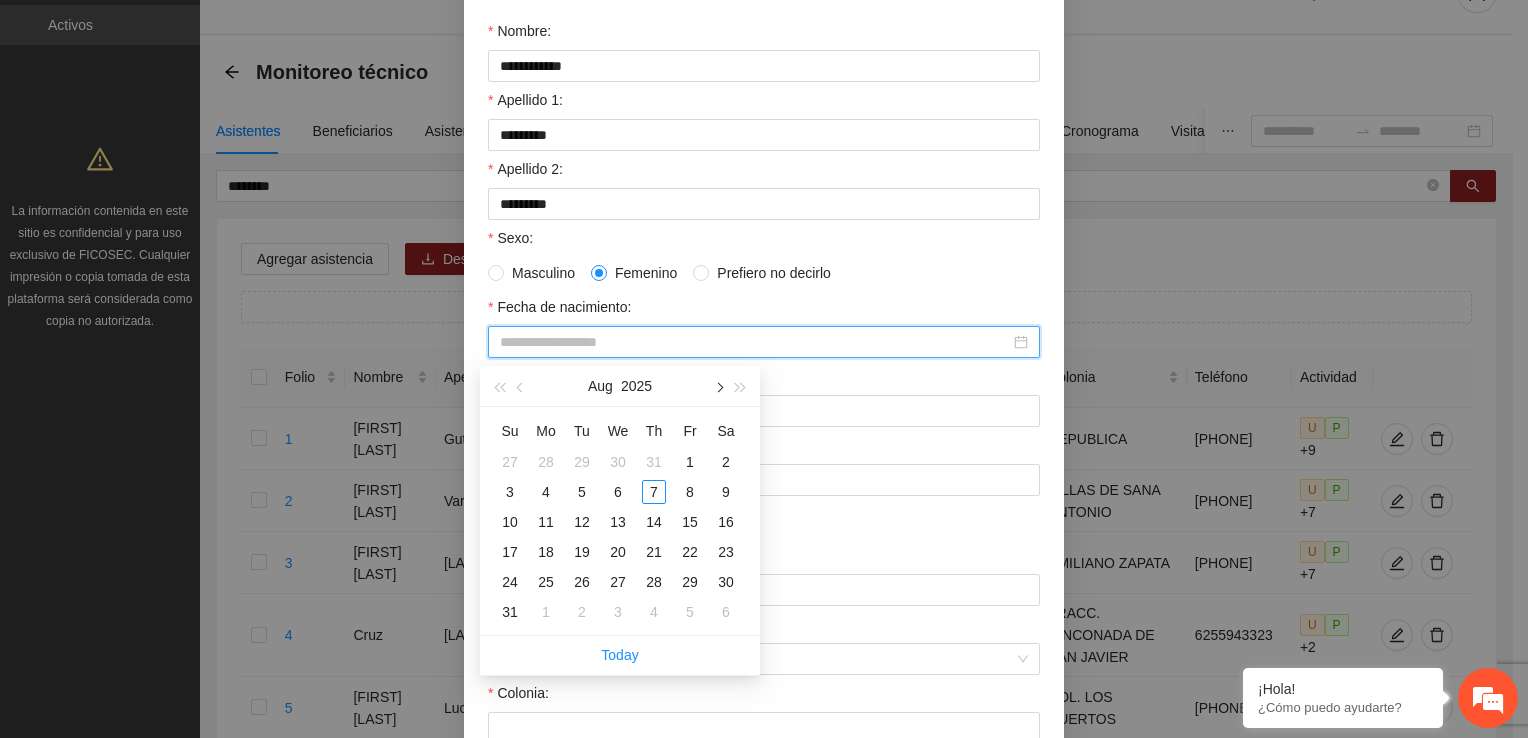 click at bounding box center (718, 387) 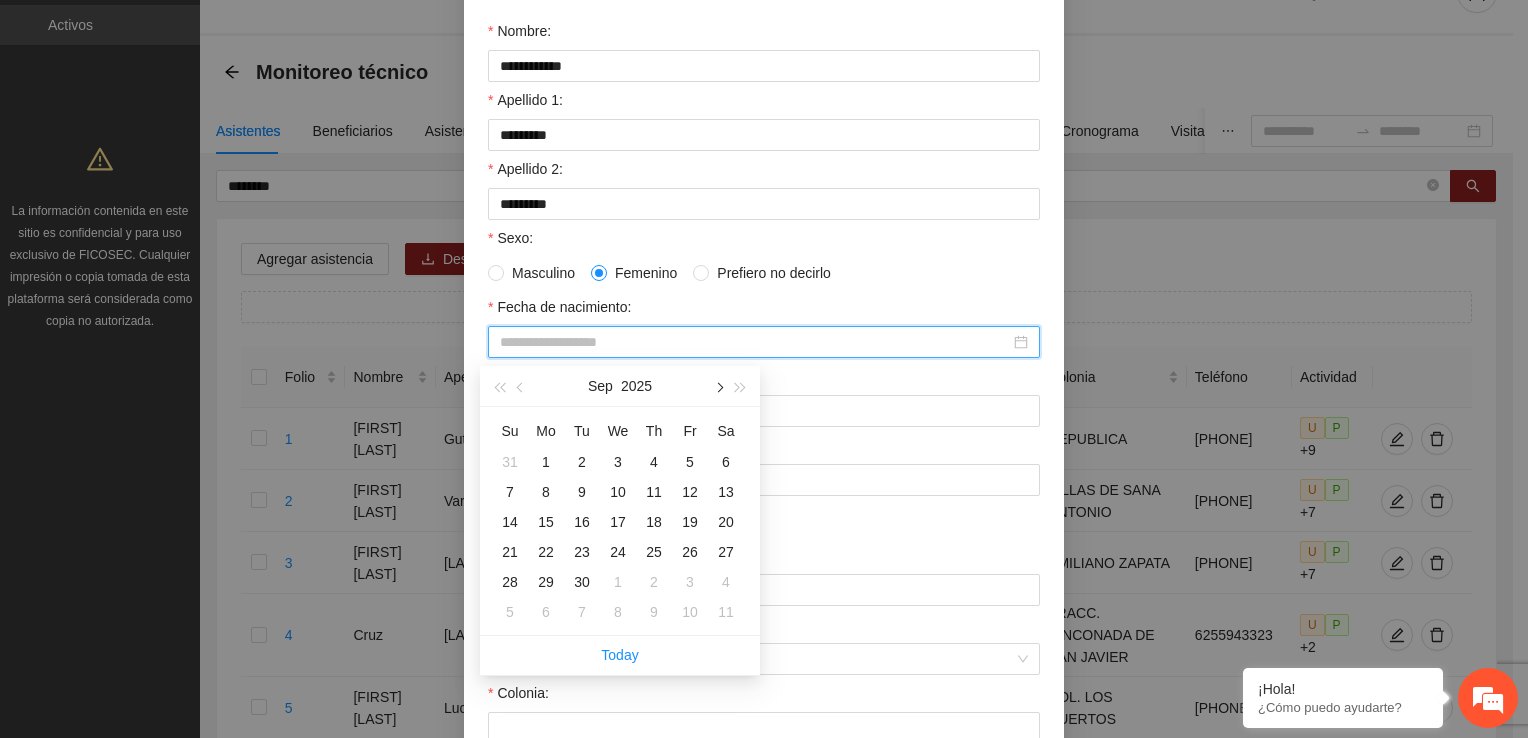click at bounding box center (718, 387) 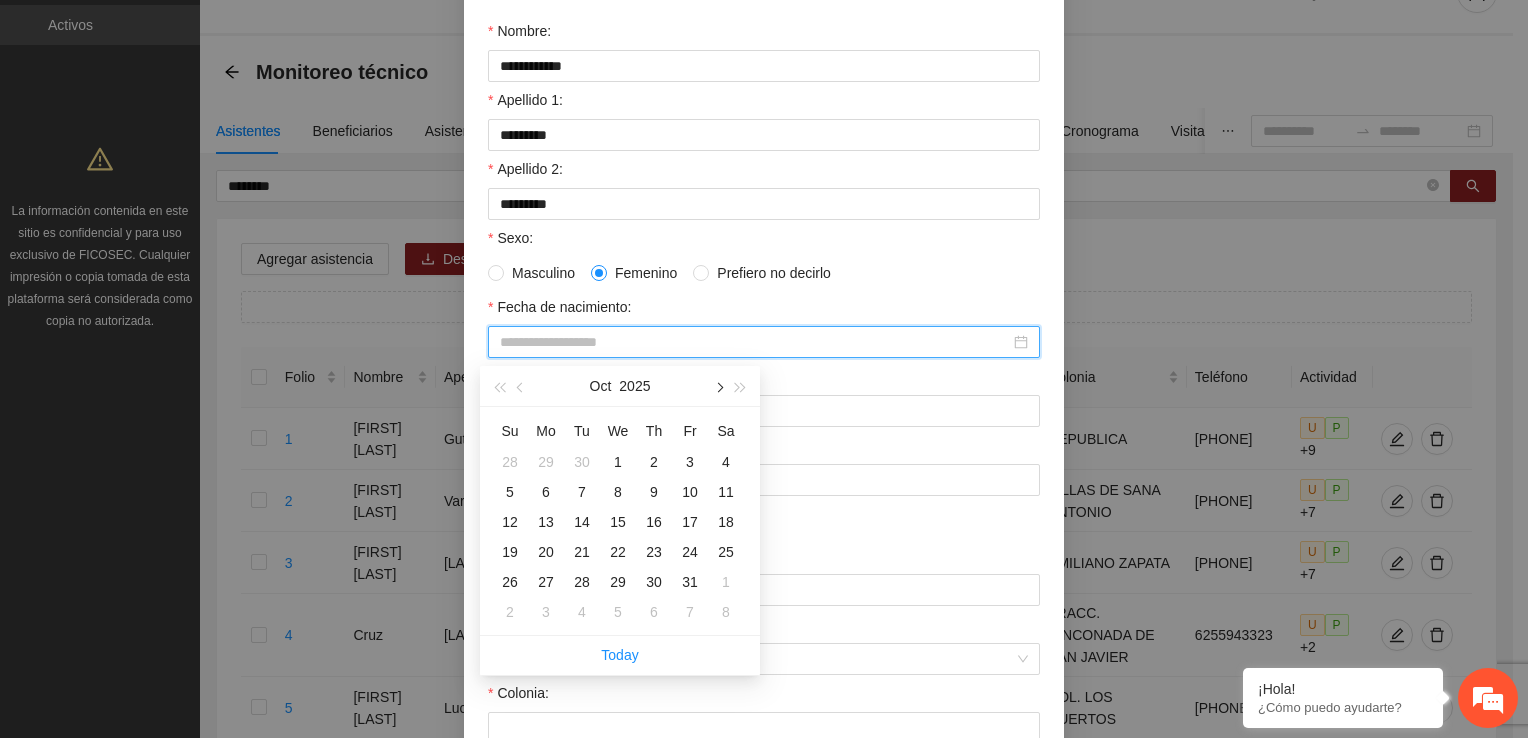 click at bounding box center (718, 387) 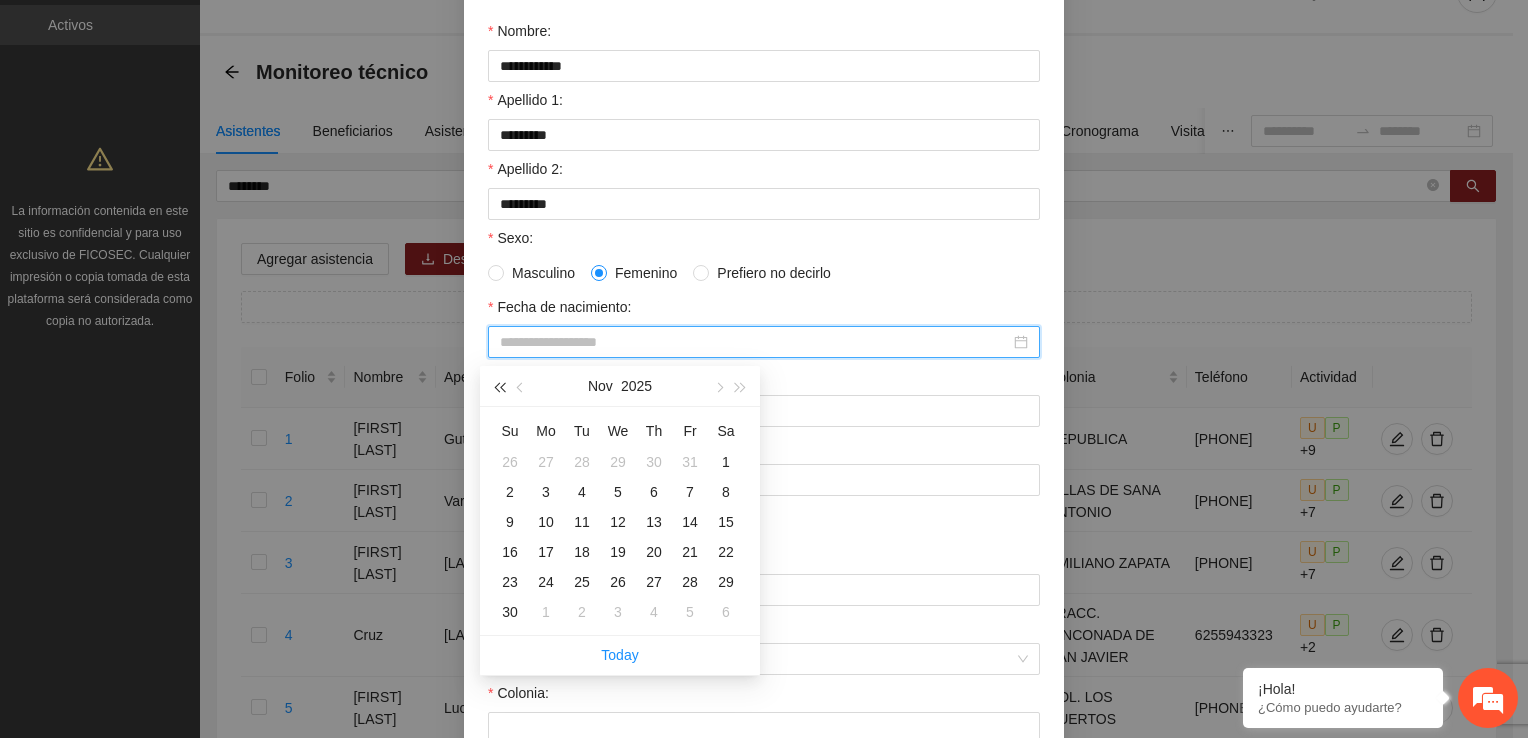 click at bounding box center [499, 386] 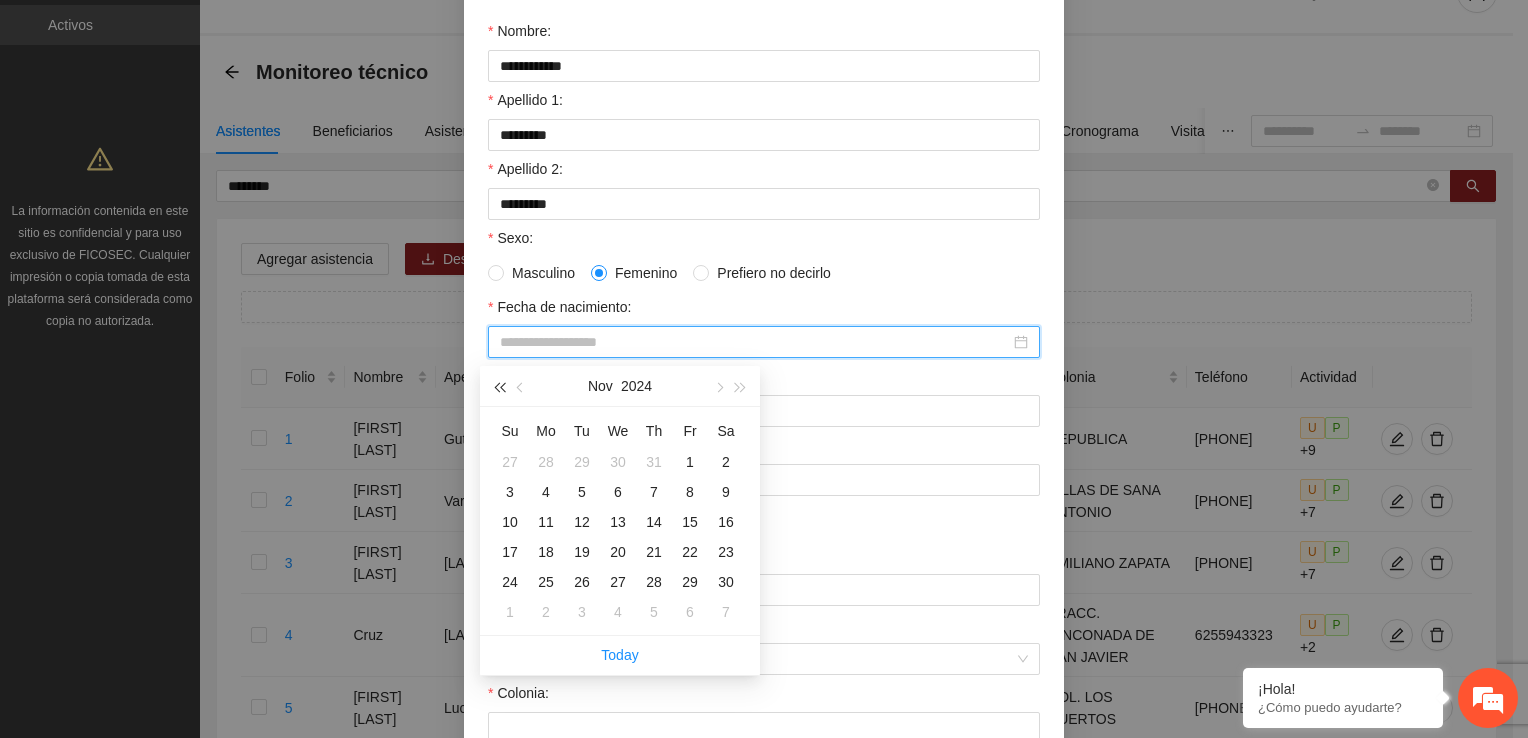 click at bounding box center (499, 386) 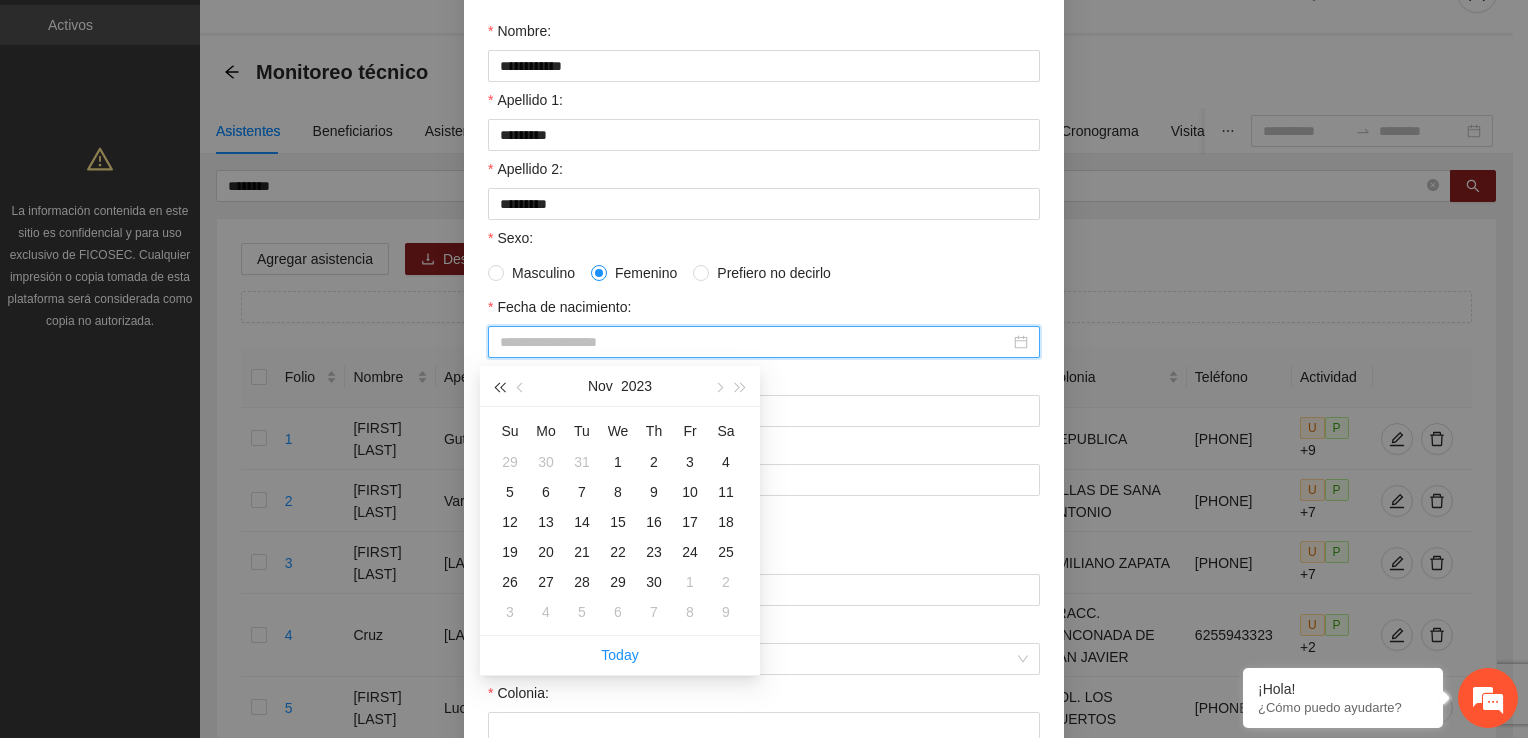 click at bounding box center (499, 386) 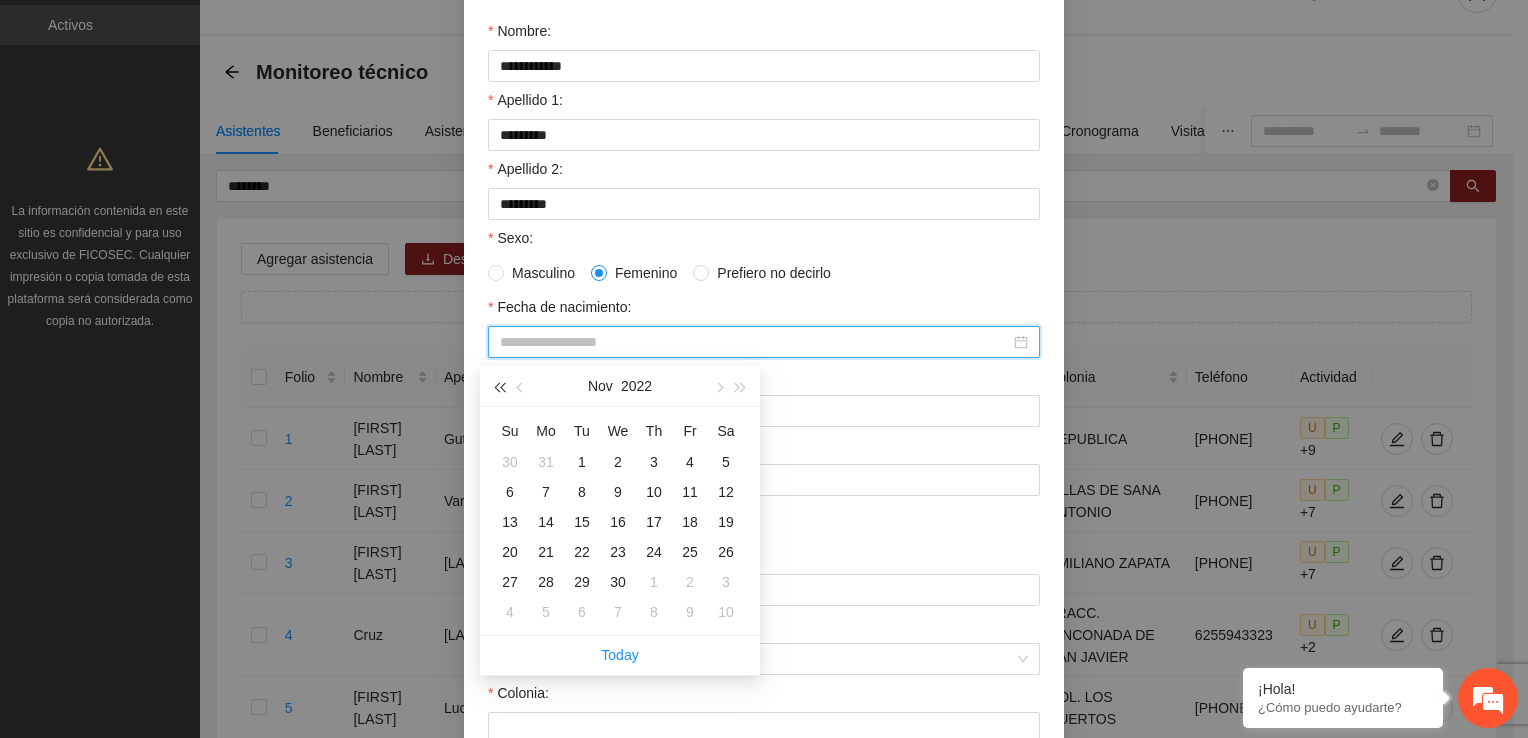 click at bounding box center (499, 386) 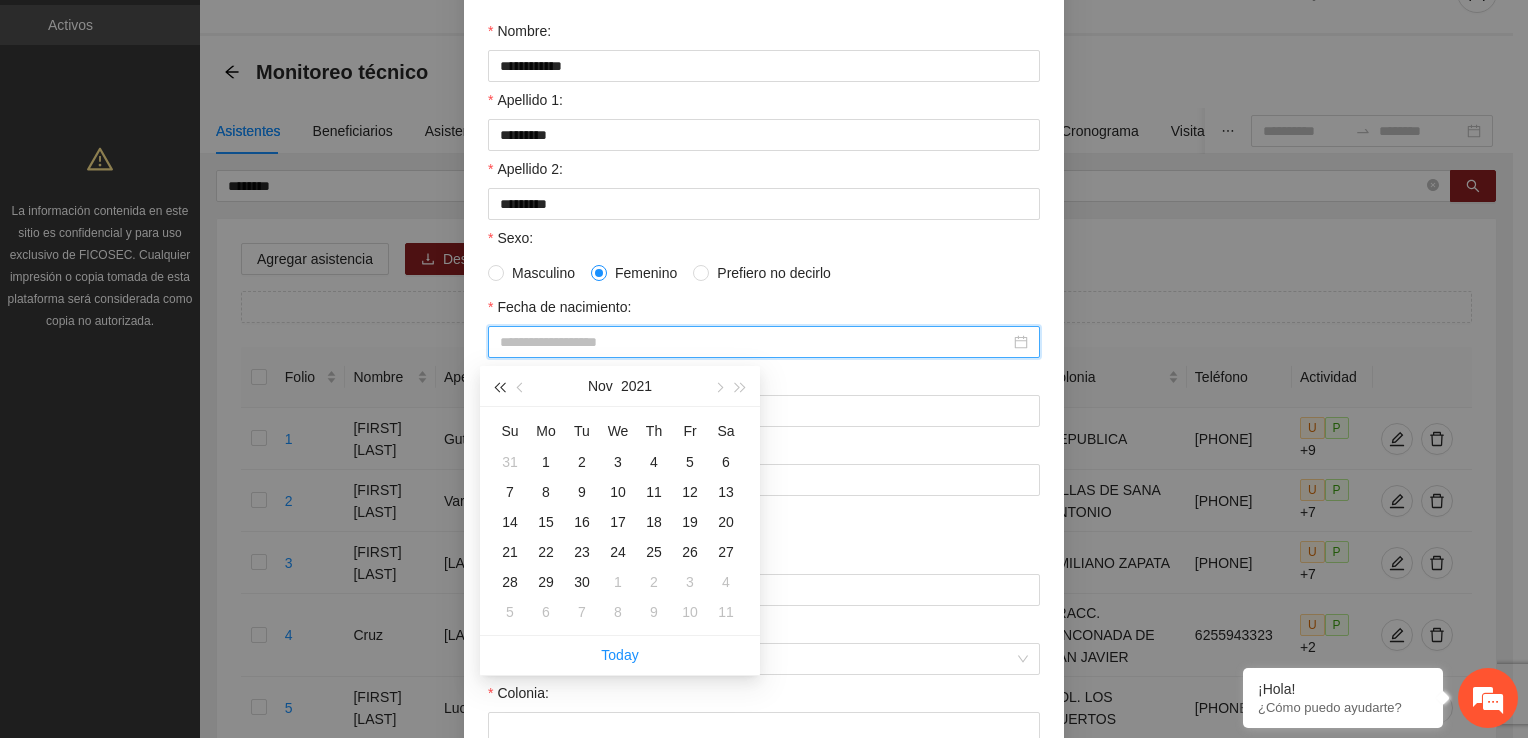 click at bounding box center (499, 386) 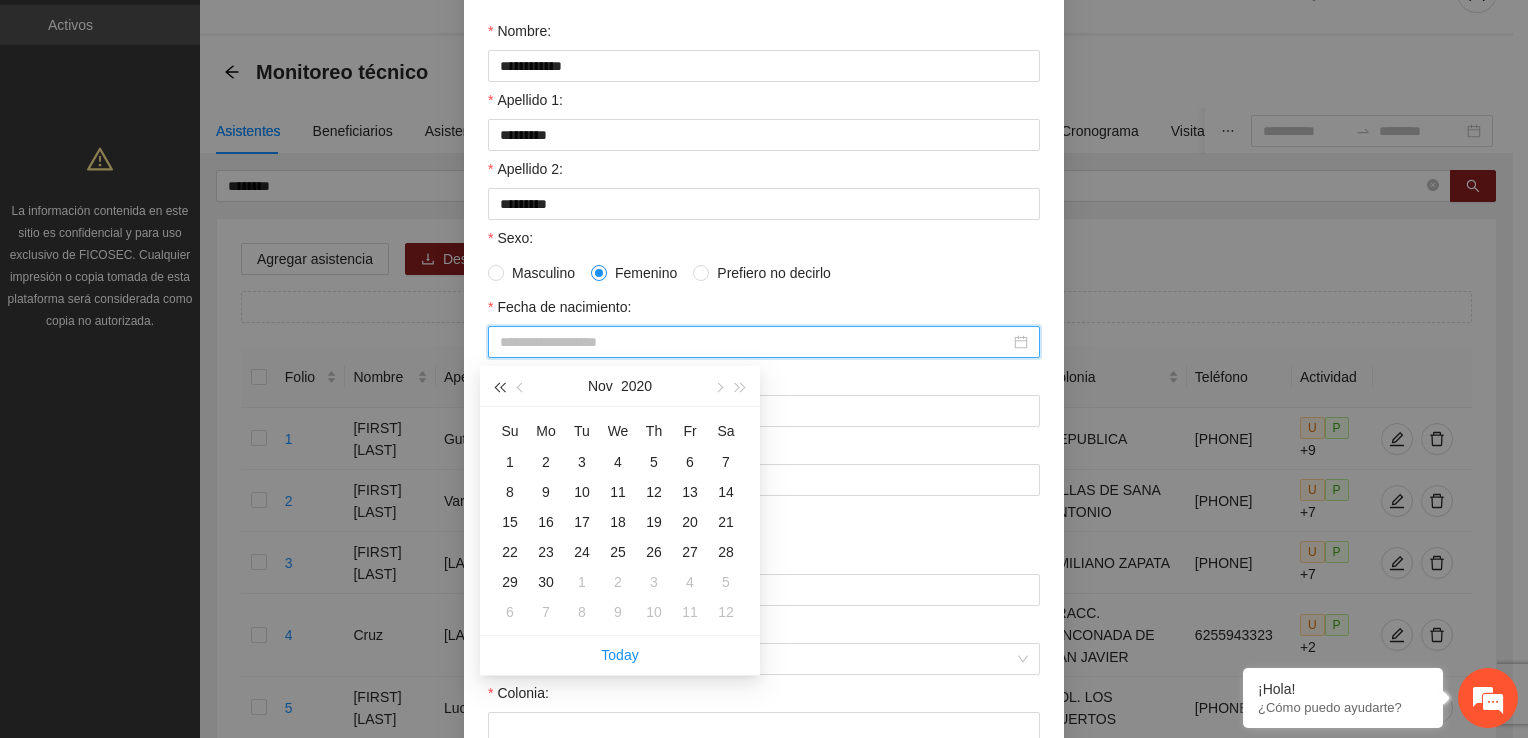 click at bounding box center (499, 386) 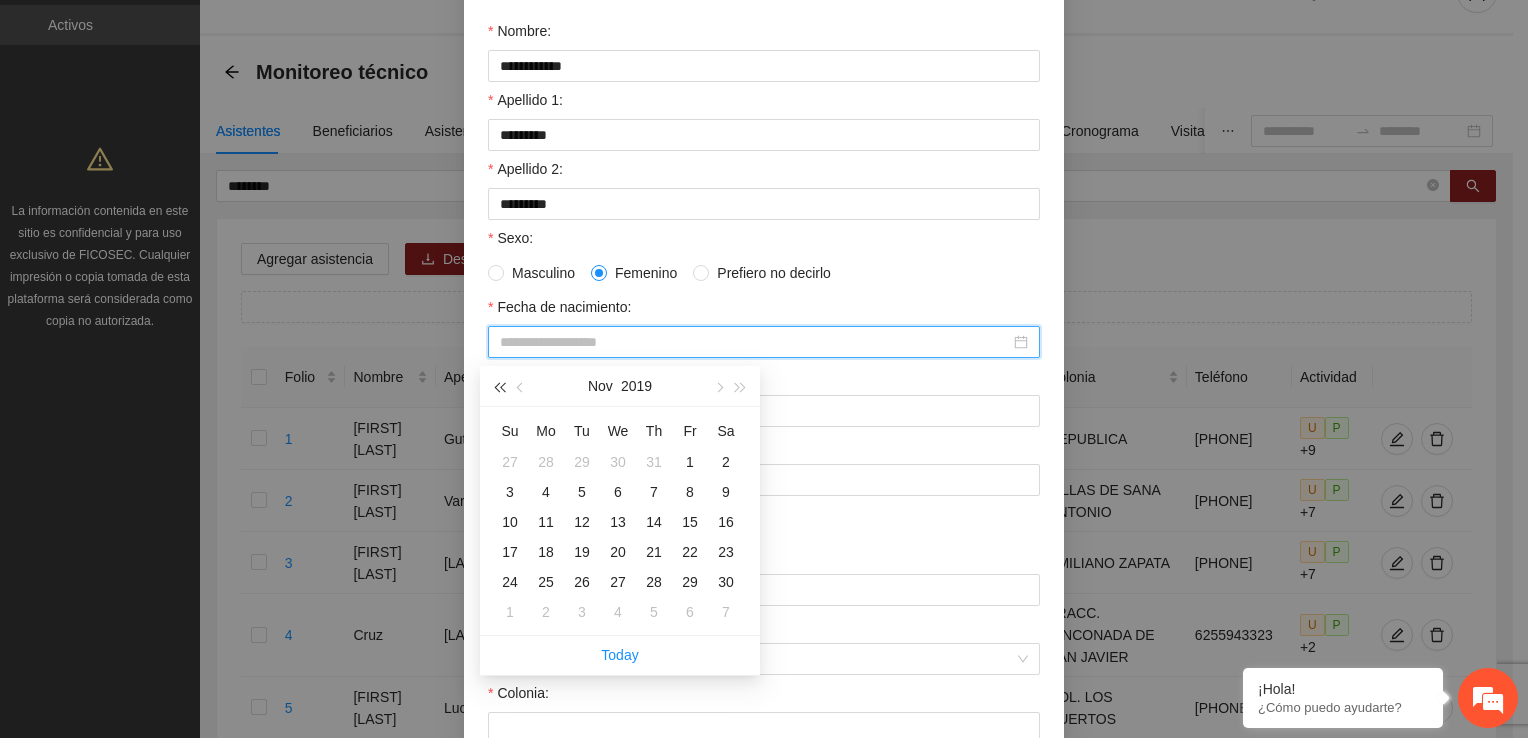 click at bounding box center (499, 387) 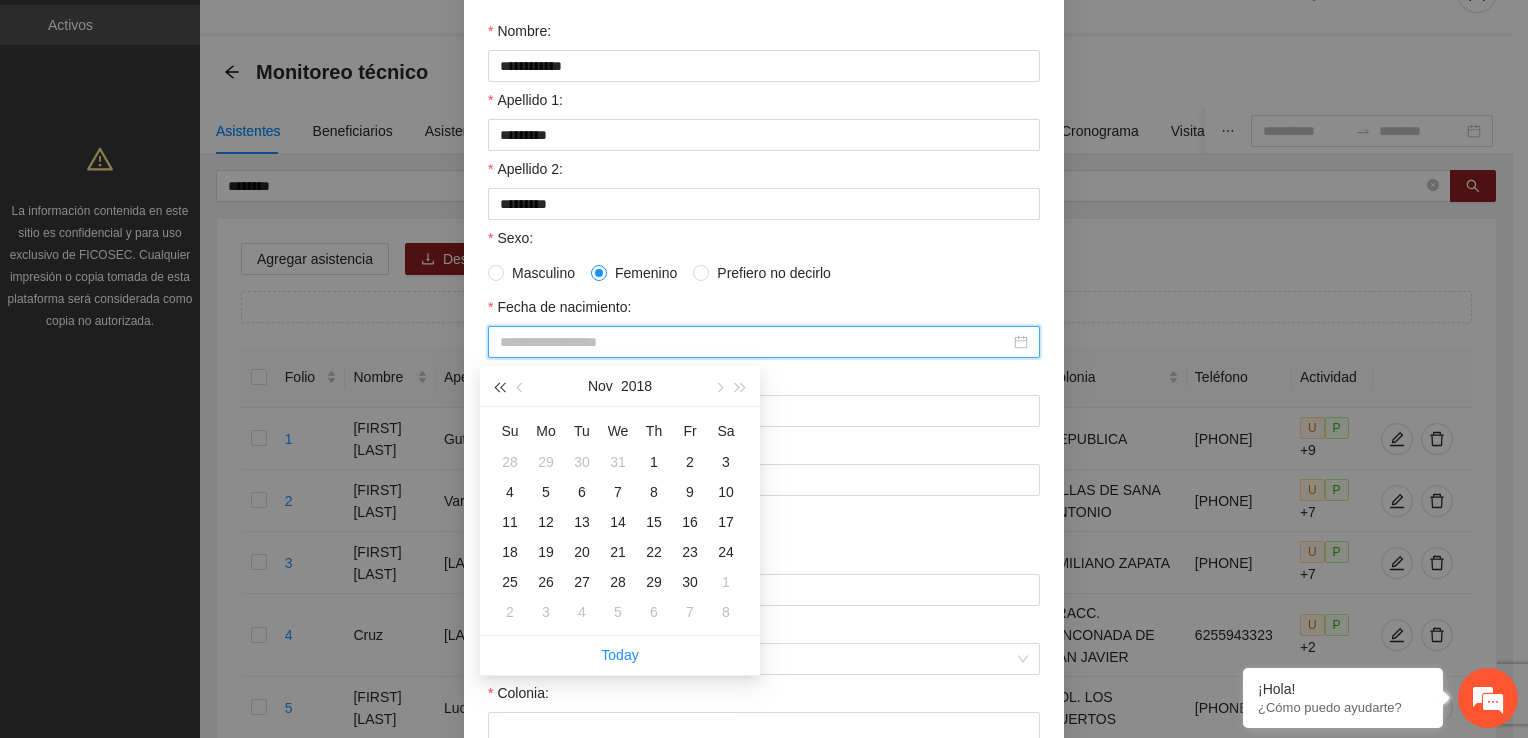 click at bounding box center [499, 387] 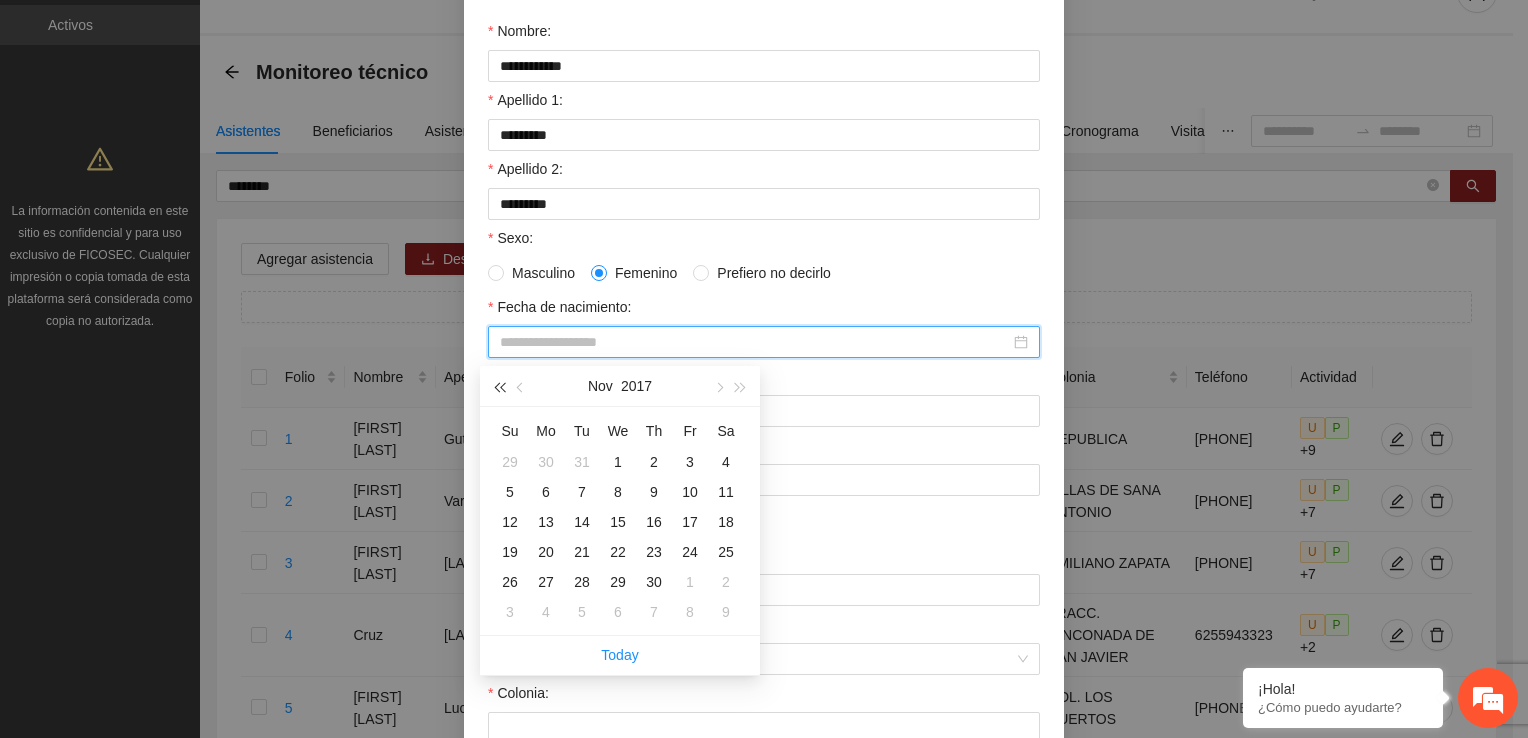 click at bounding box center (499, 387) 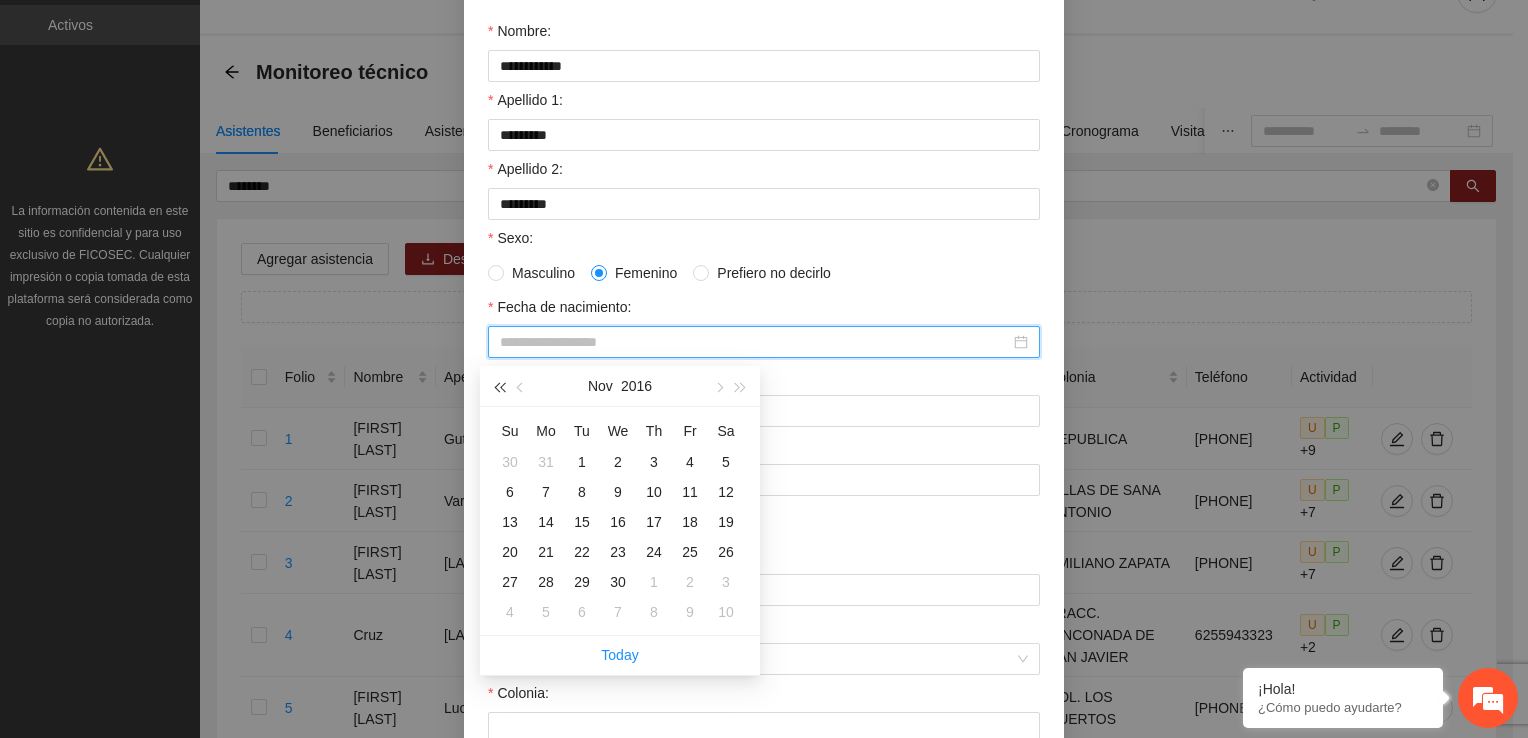click at bounding box center [499, 387] 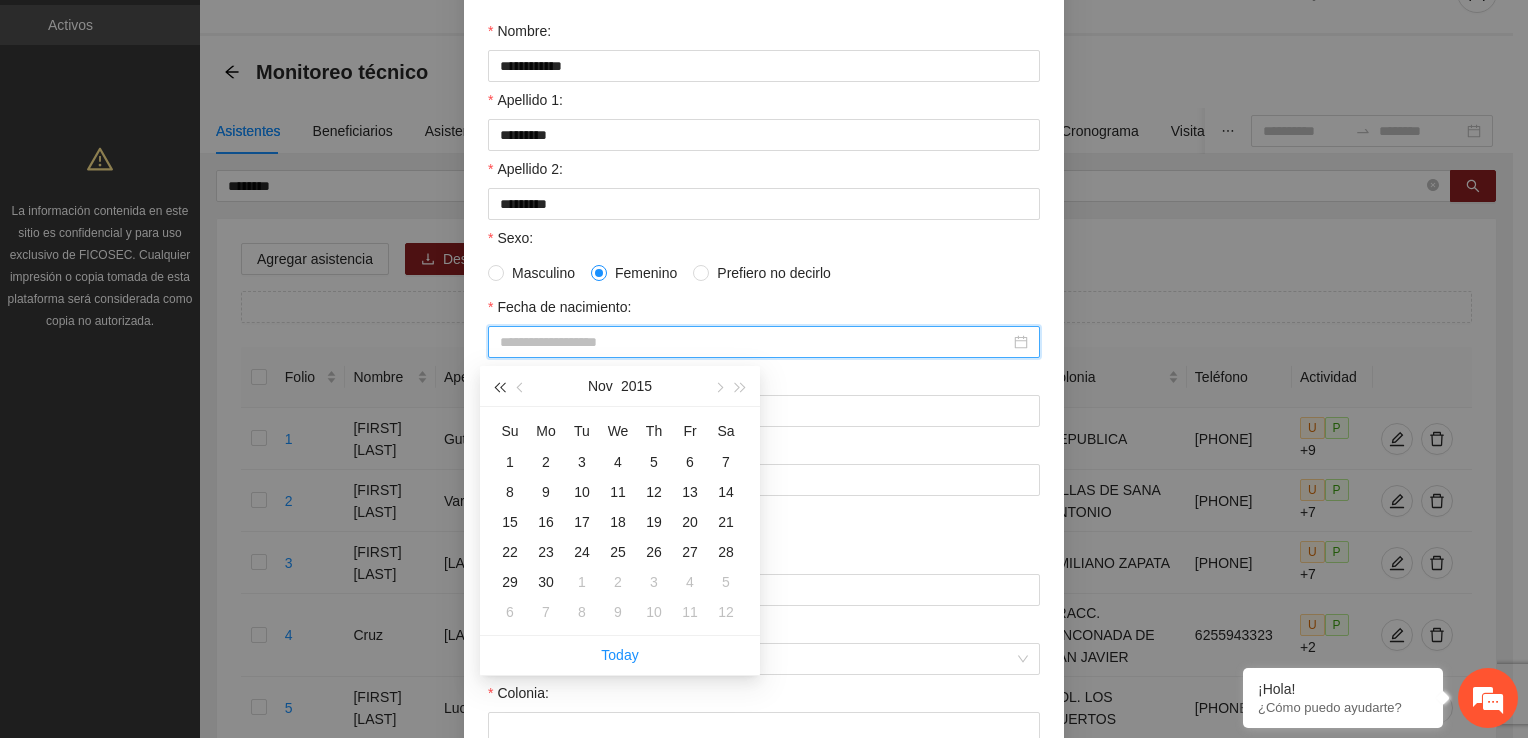 click at bounding box center [499, 387] 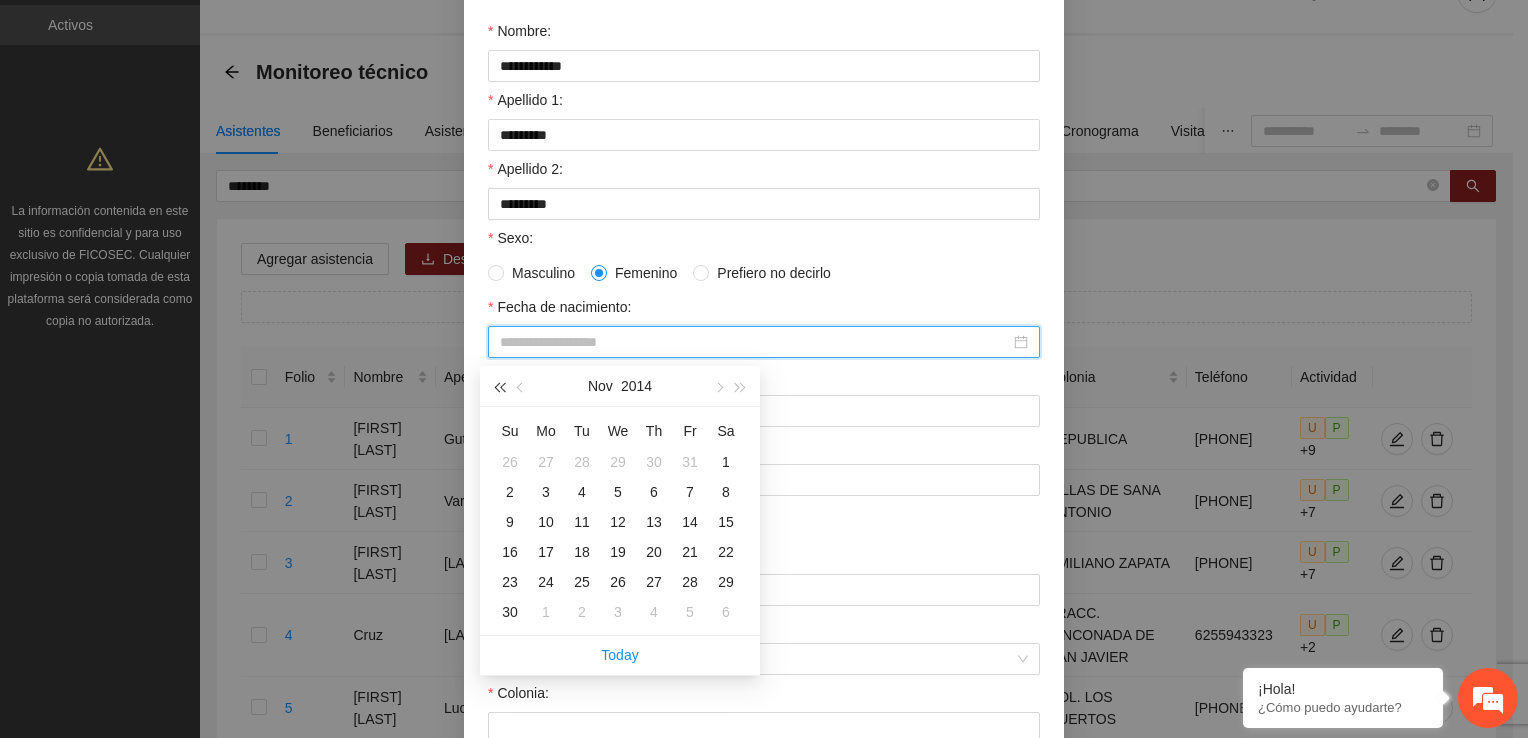 click at bounding box center (499, 387) 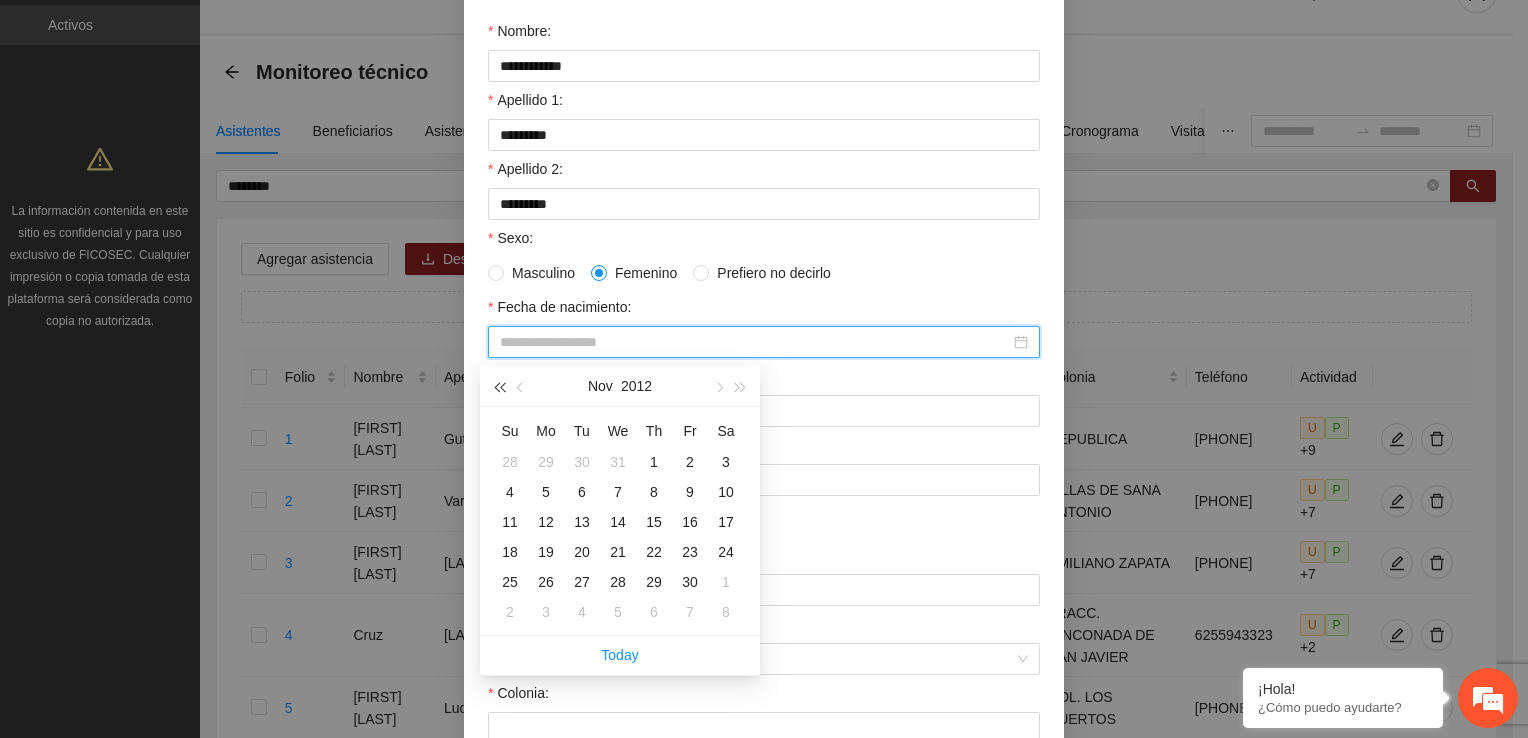 click at bounding box center [499, 386] 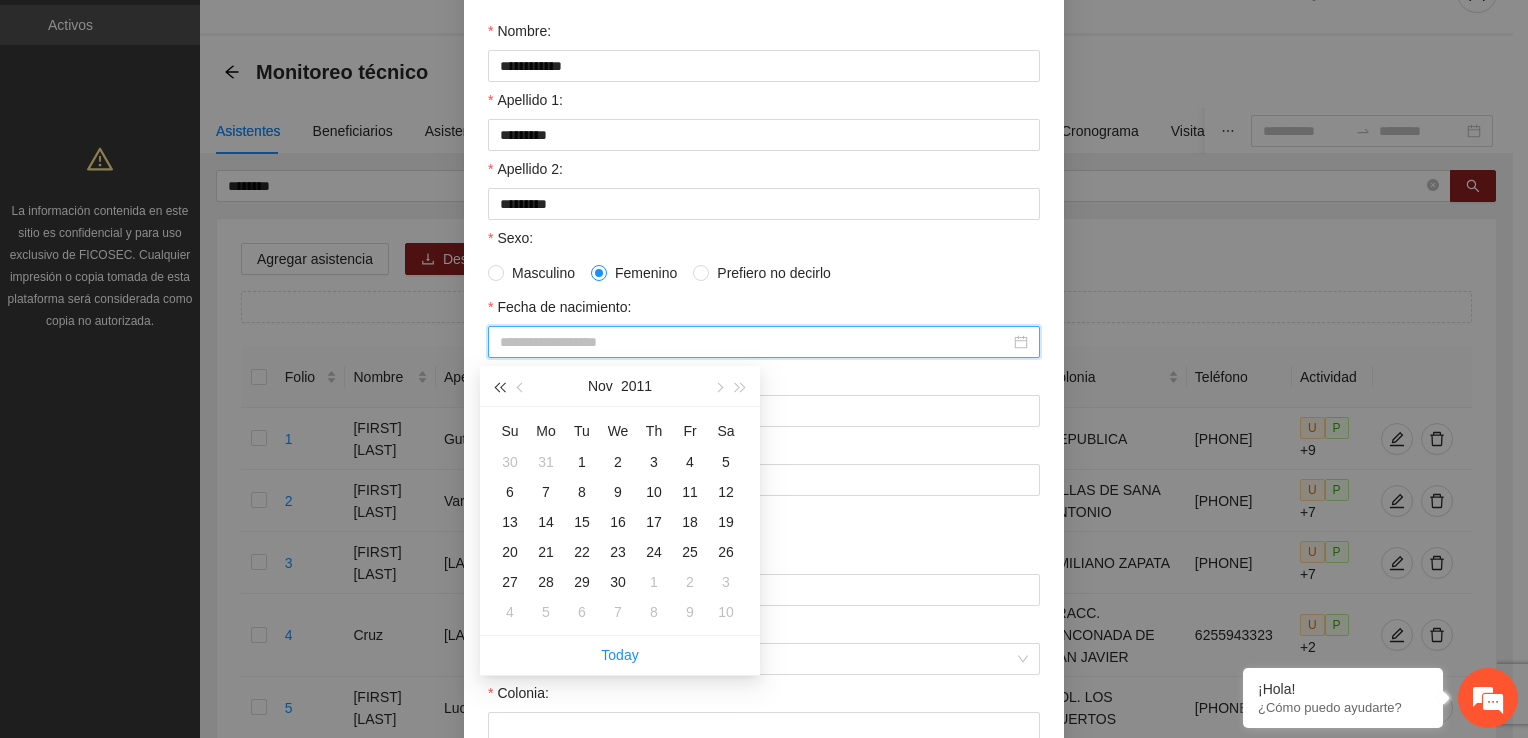 click at bounding box center [499, 386] 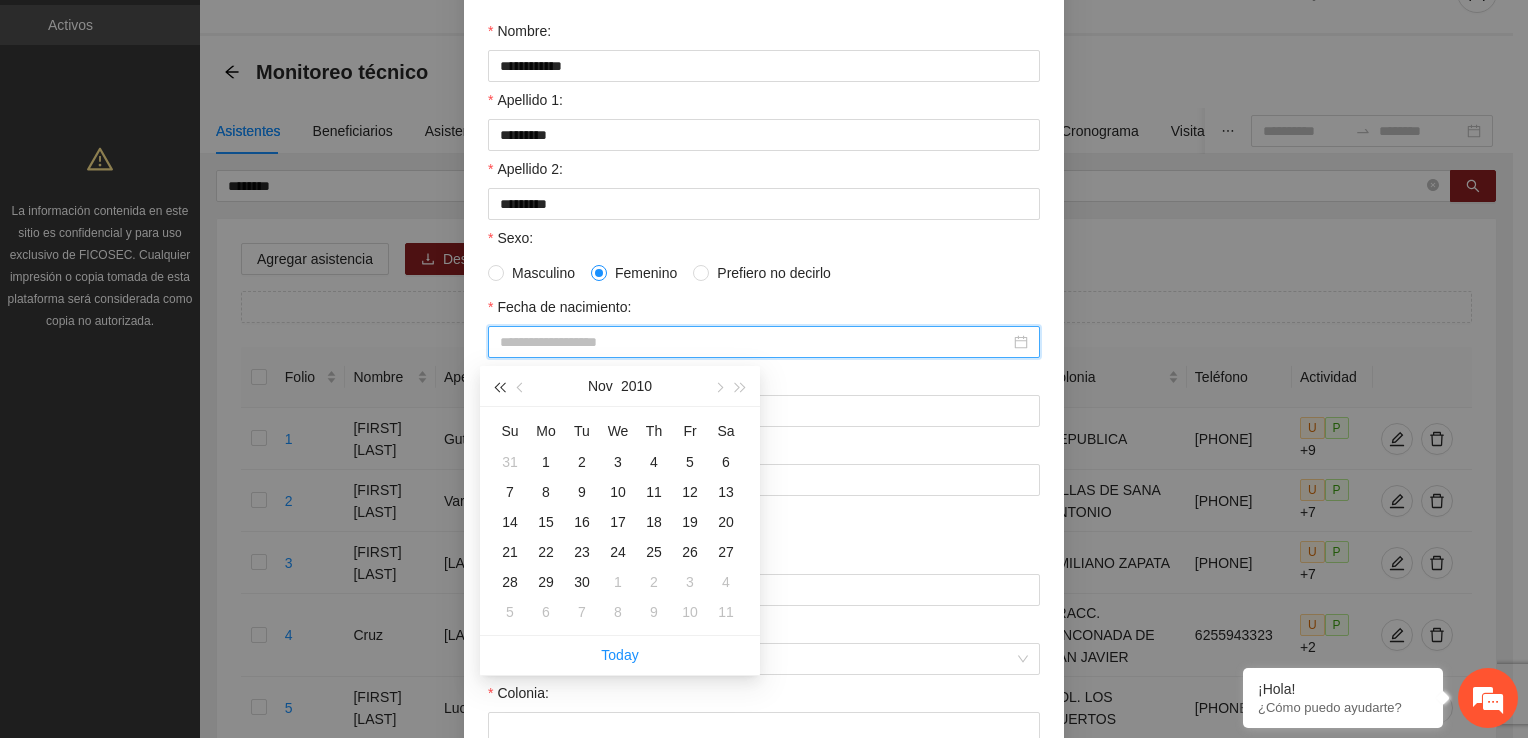 click at bounding box center (499, 386) 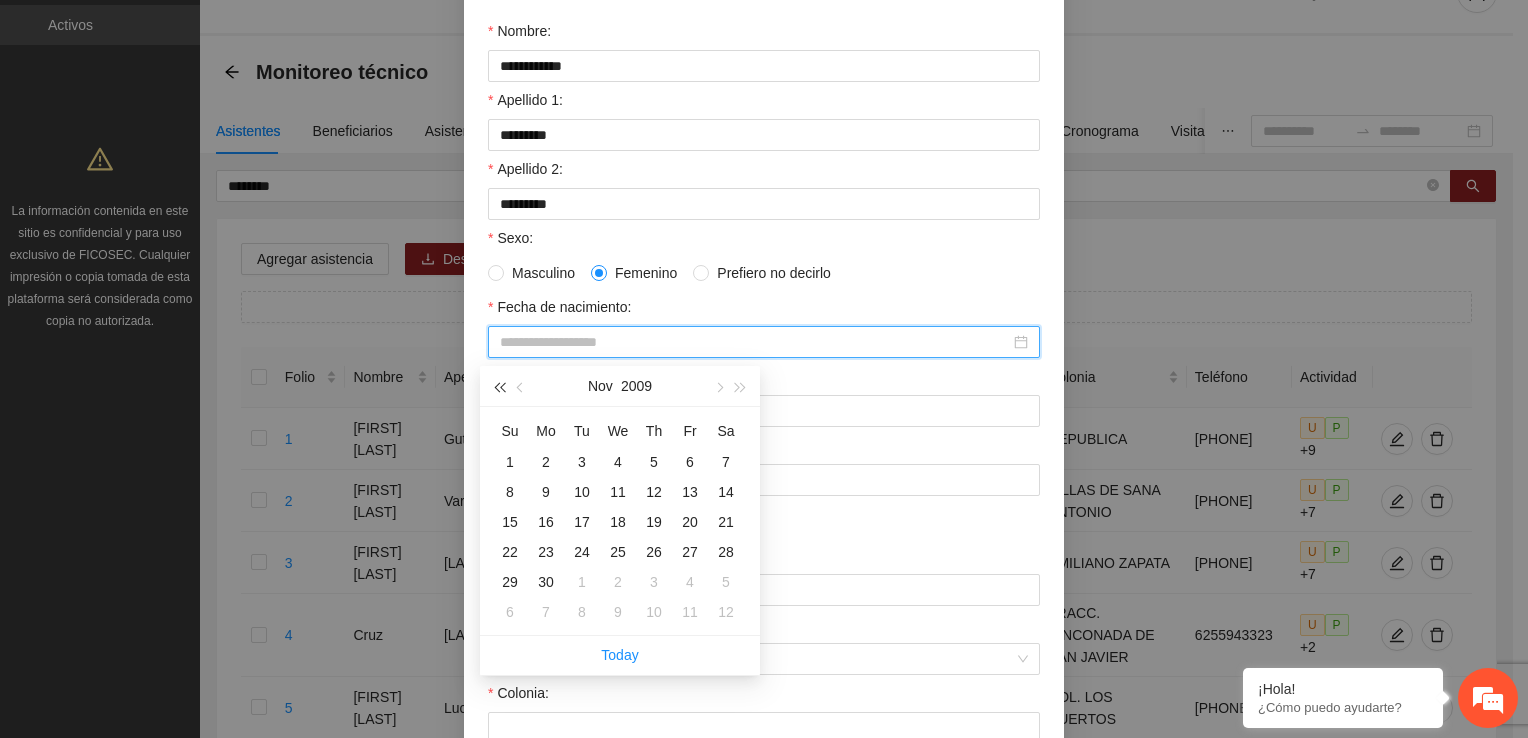 click at bounding box center (499, 386) 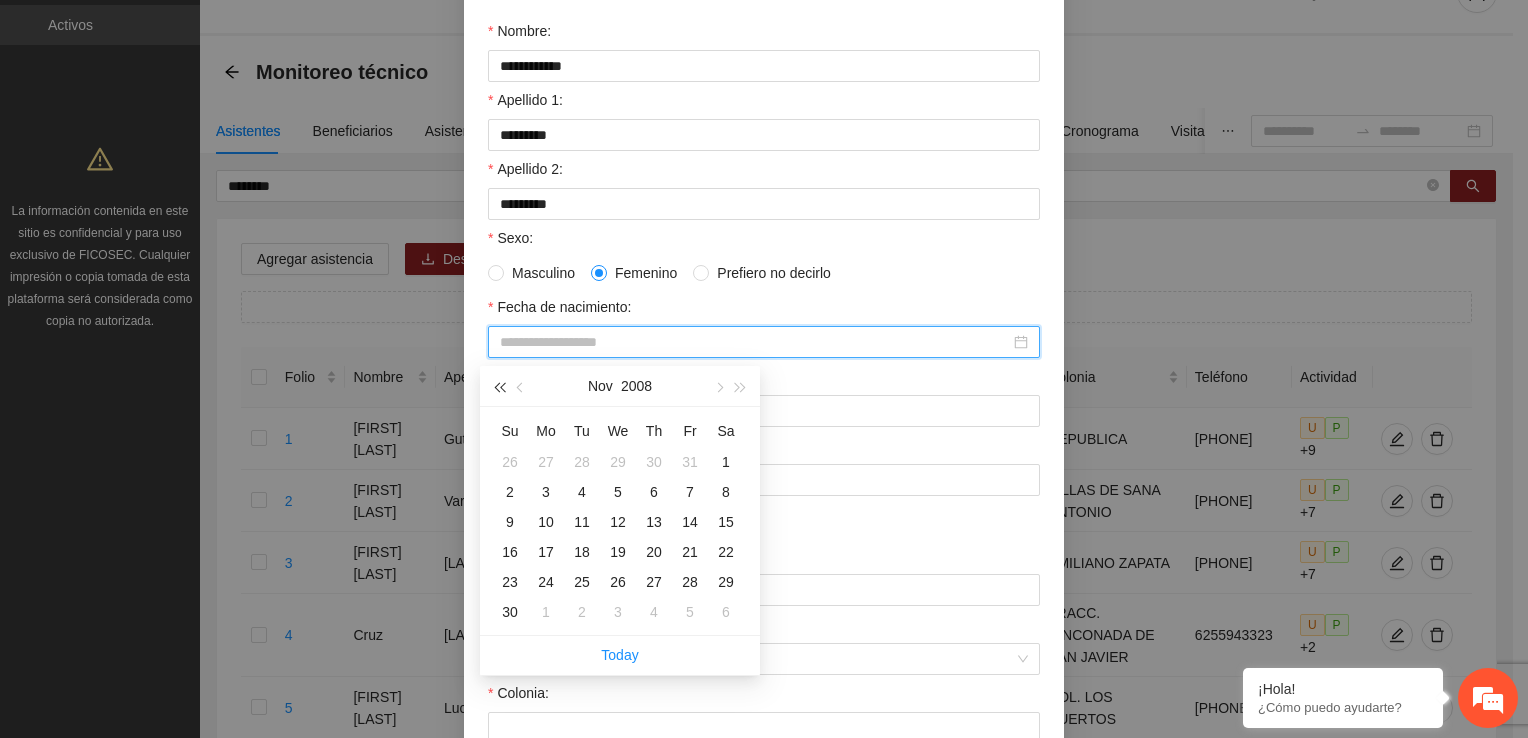 click at bounding box center [499, 386] 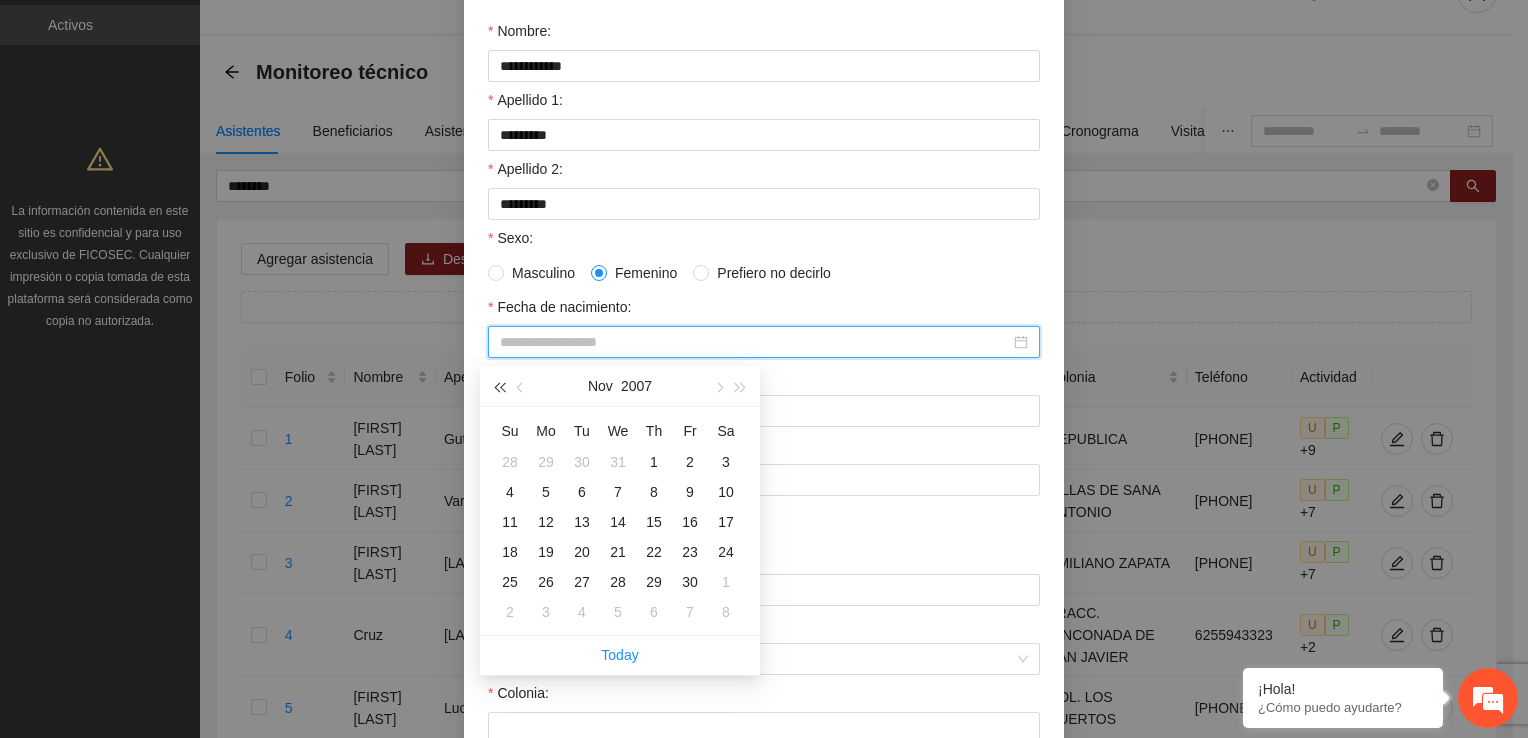 click at bounding box center (499, 386) 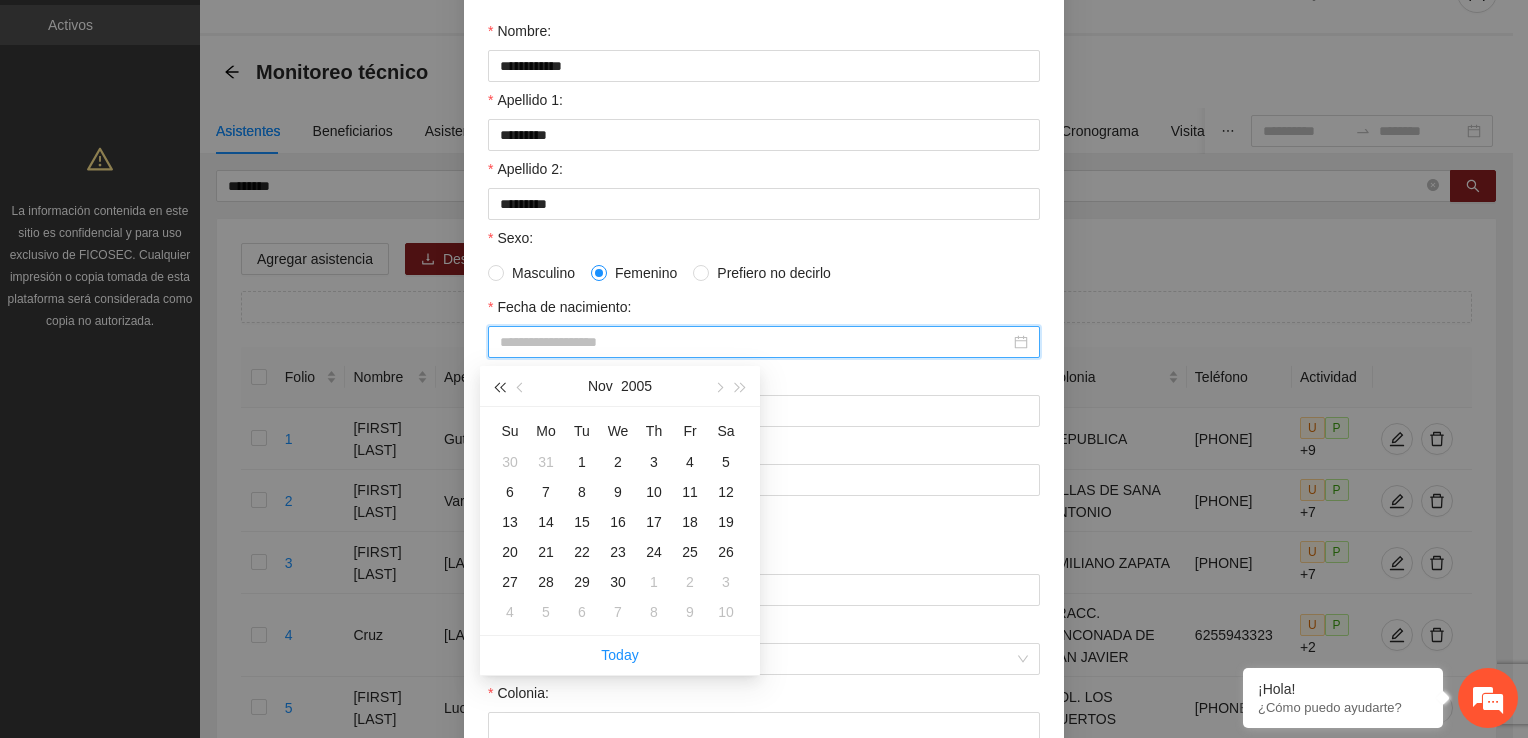 click at bounding box center (499, 386) 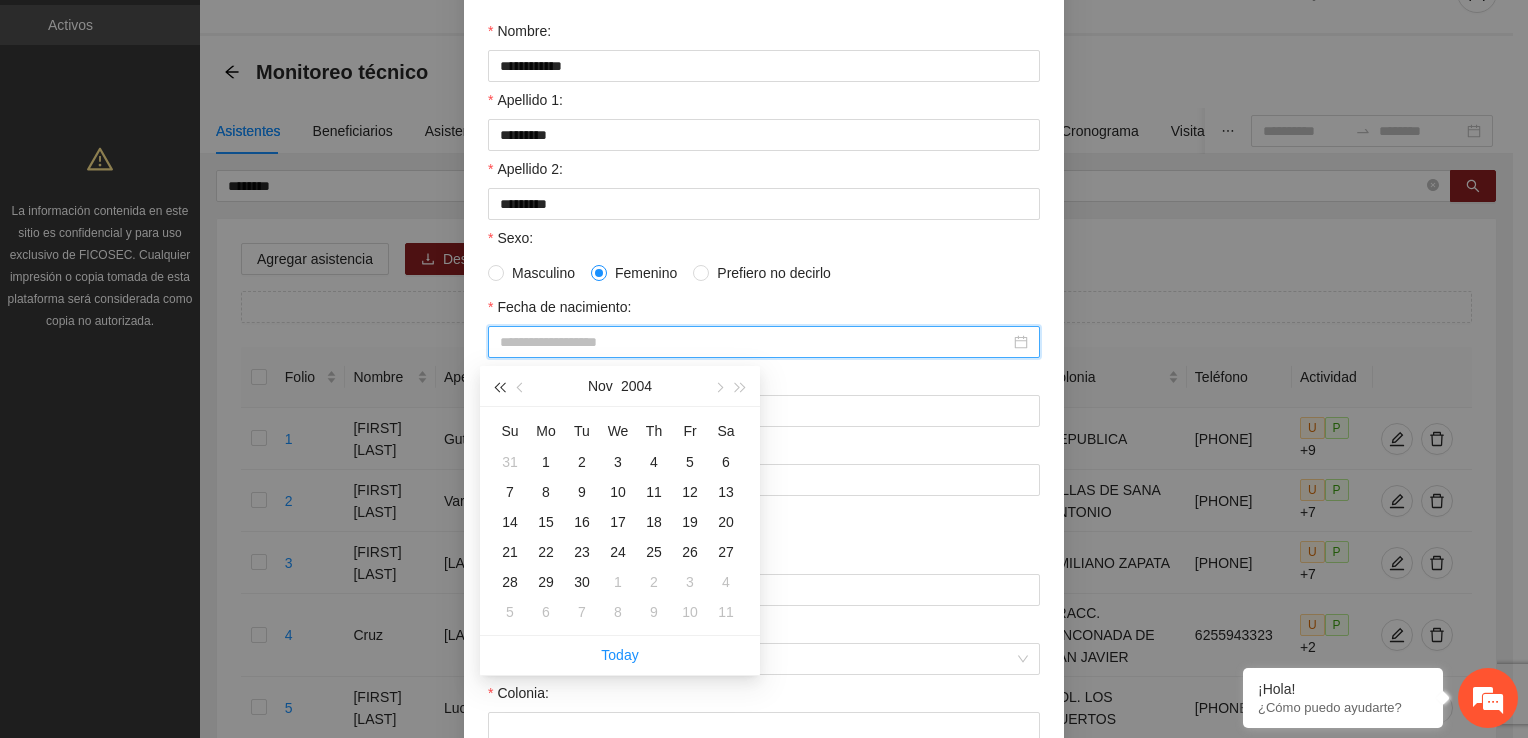 click at bounding box center [499, 386] 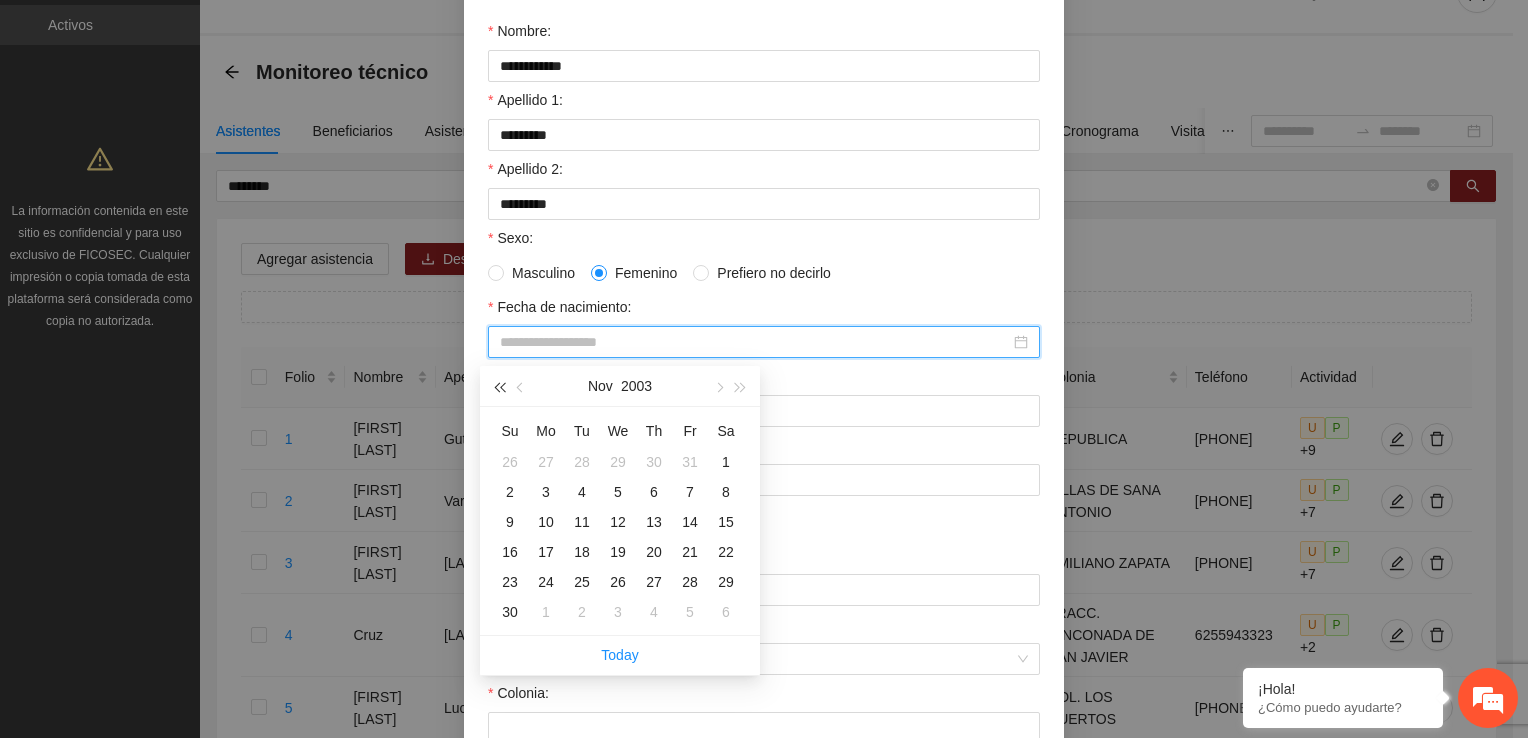 click at bounding box center [499, 386] 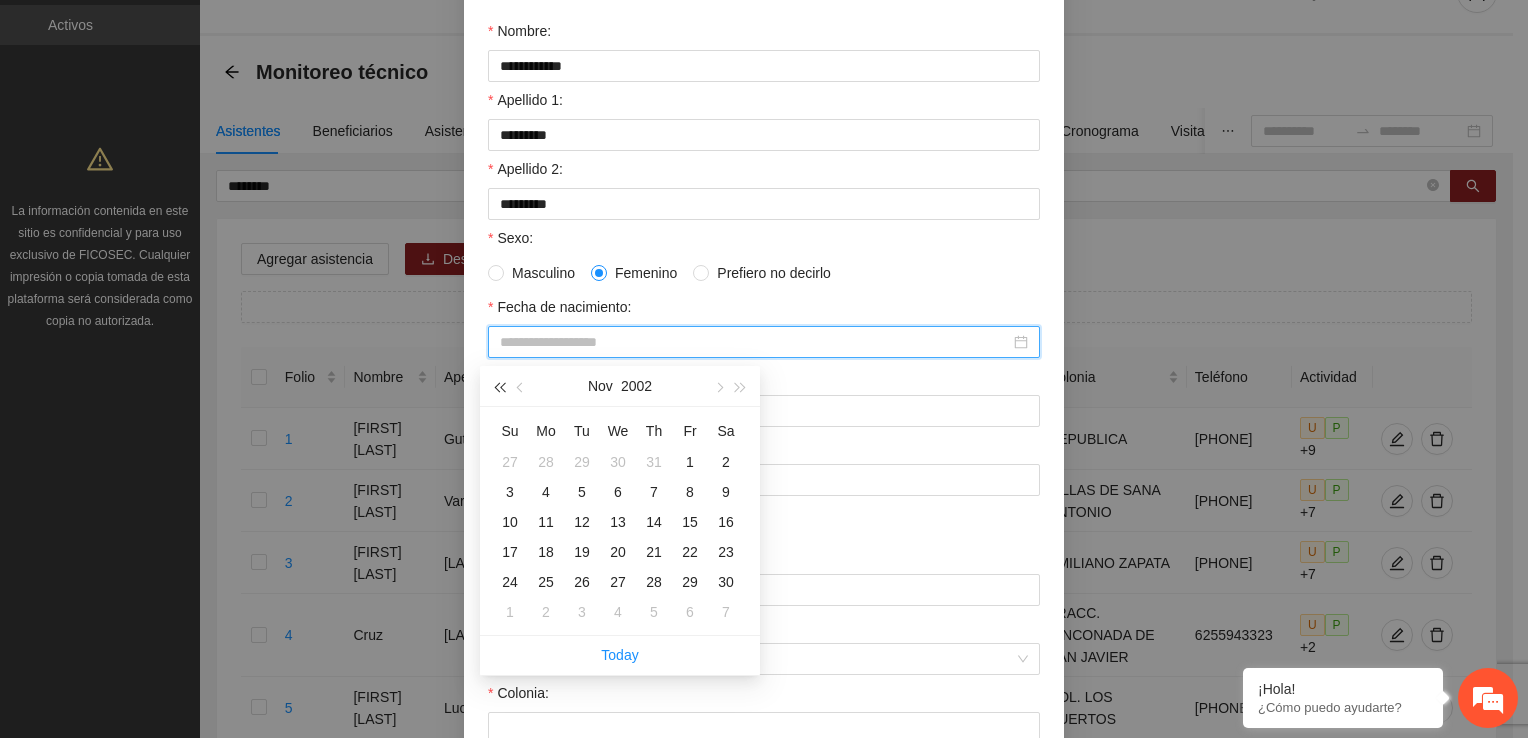 click at bounding box center [499, 386] 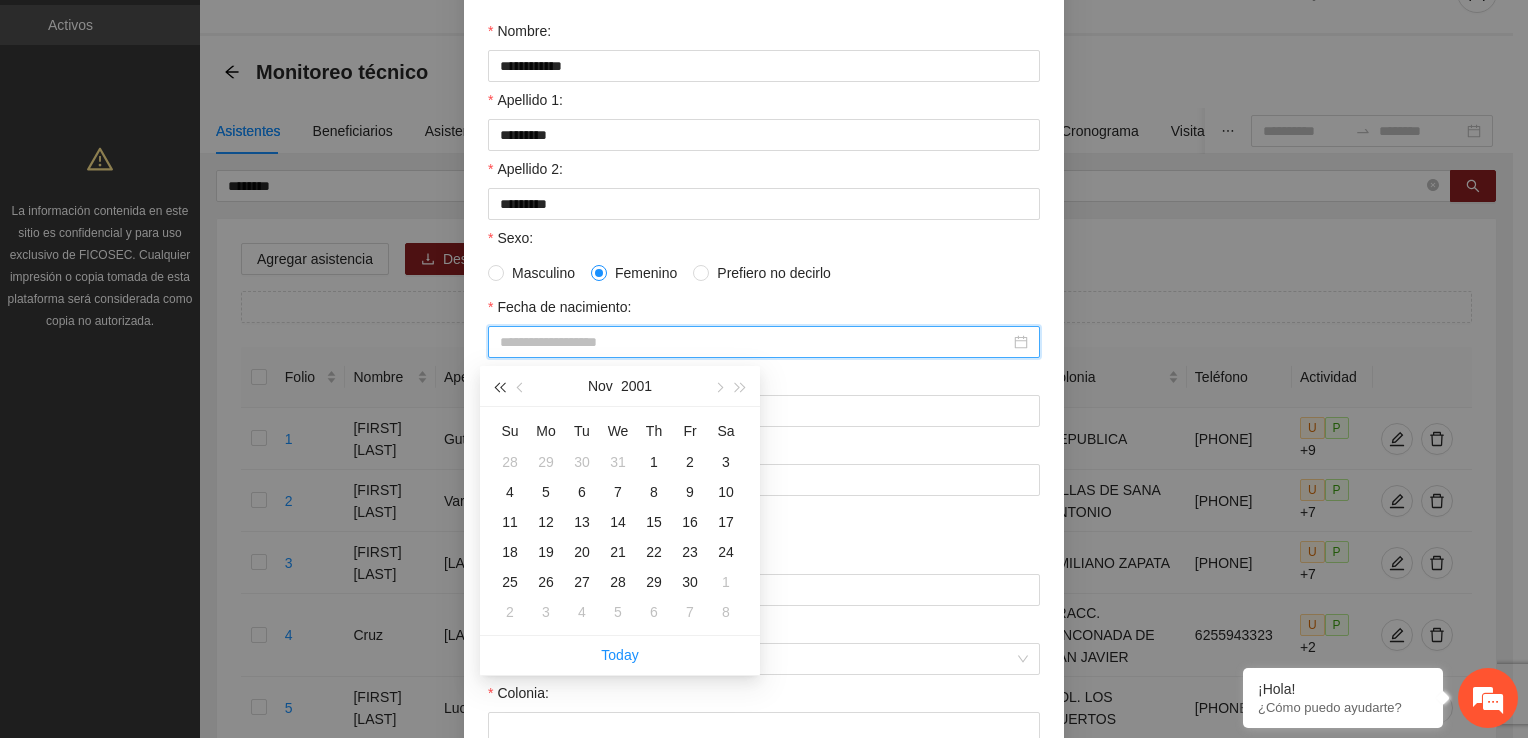 click at bounding box center [499, 386] 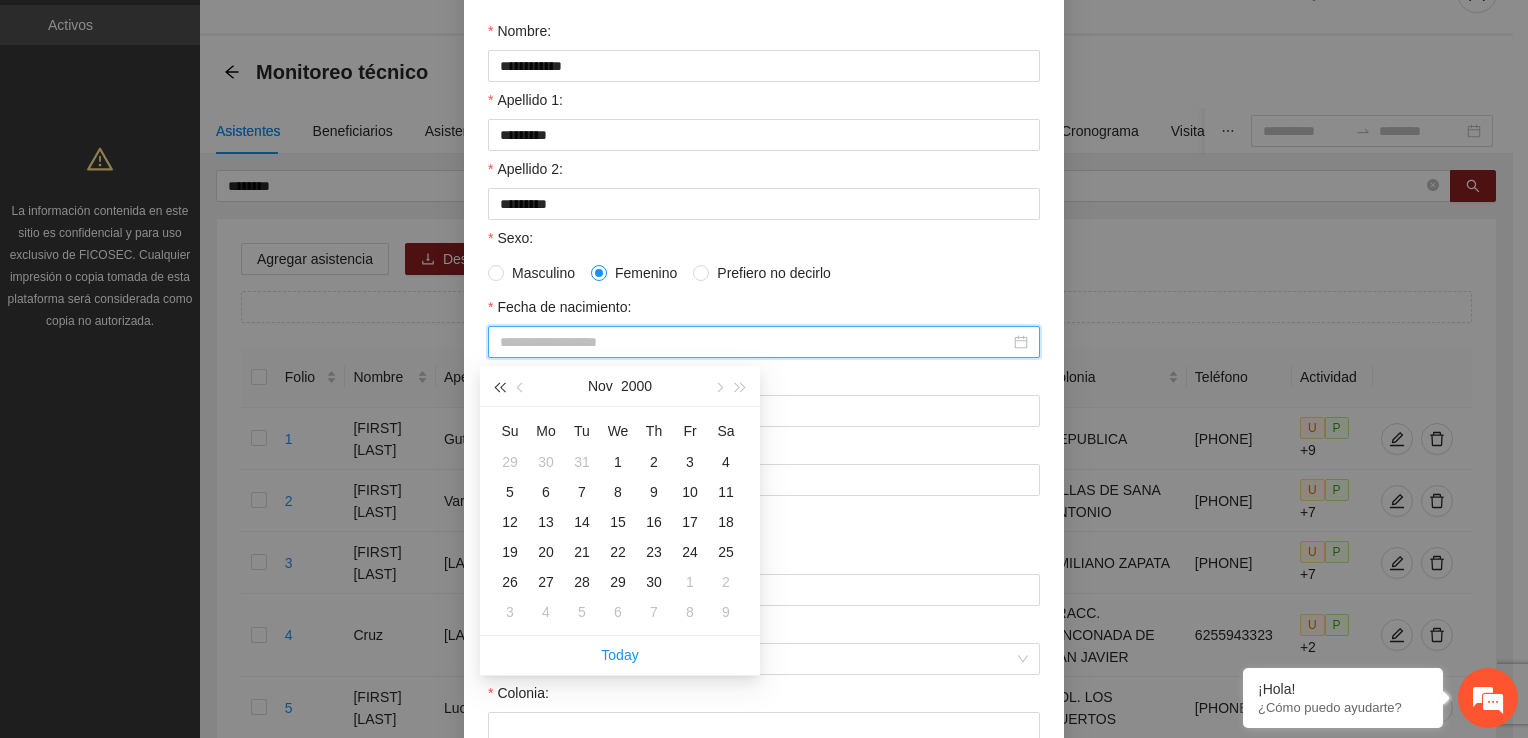 click at bounding box center (499, 386) 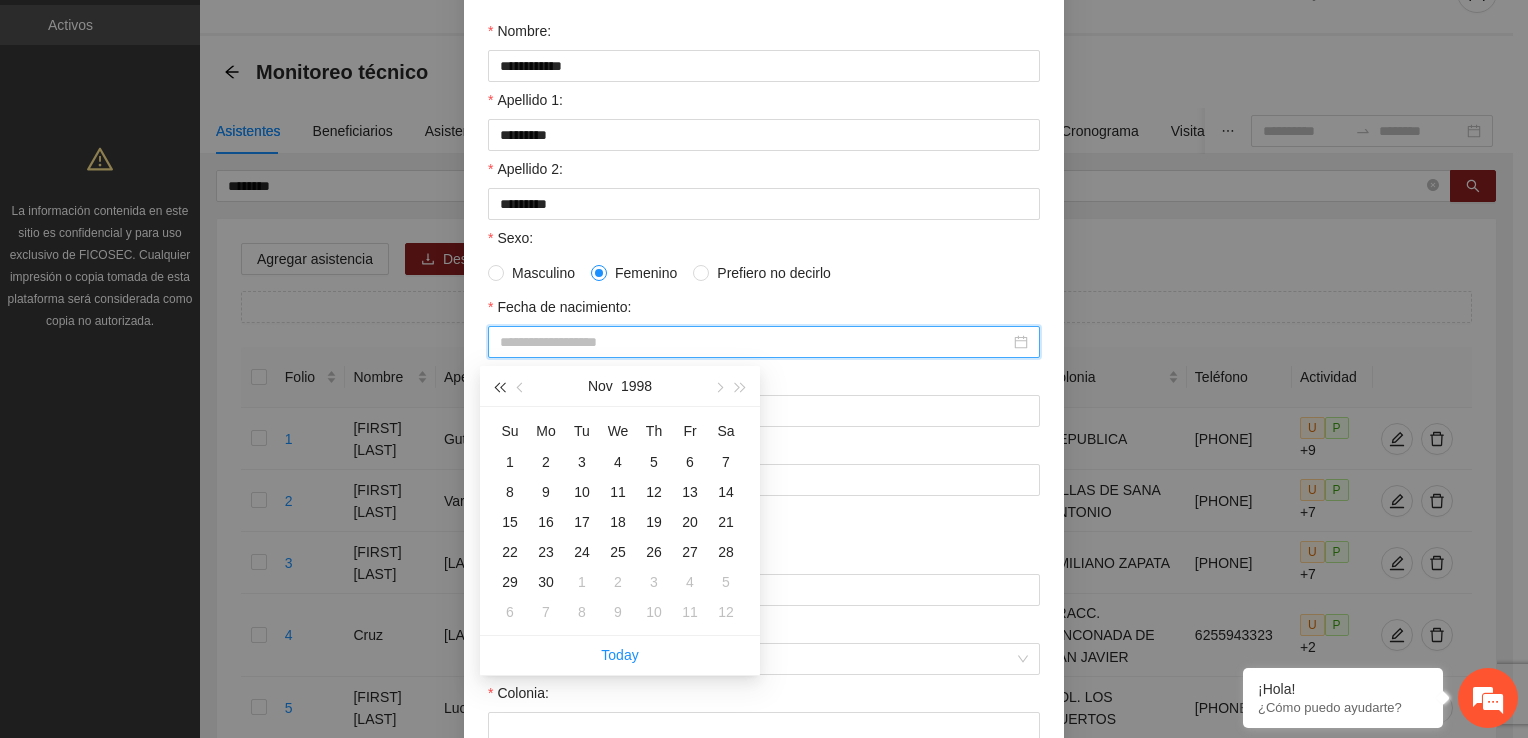 click at bounding box center [499, 386] 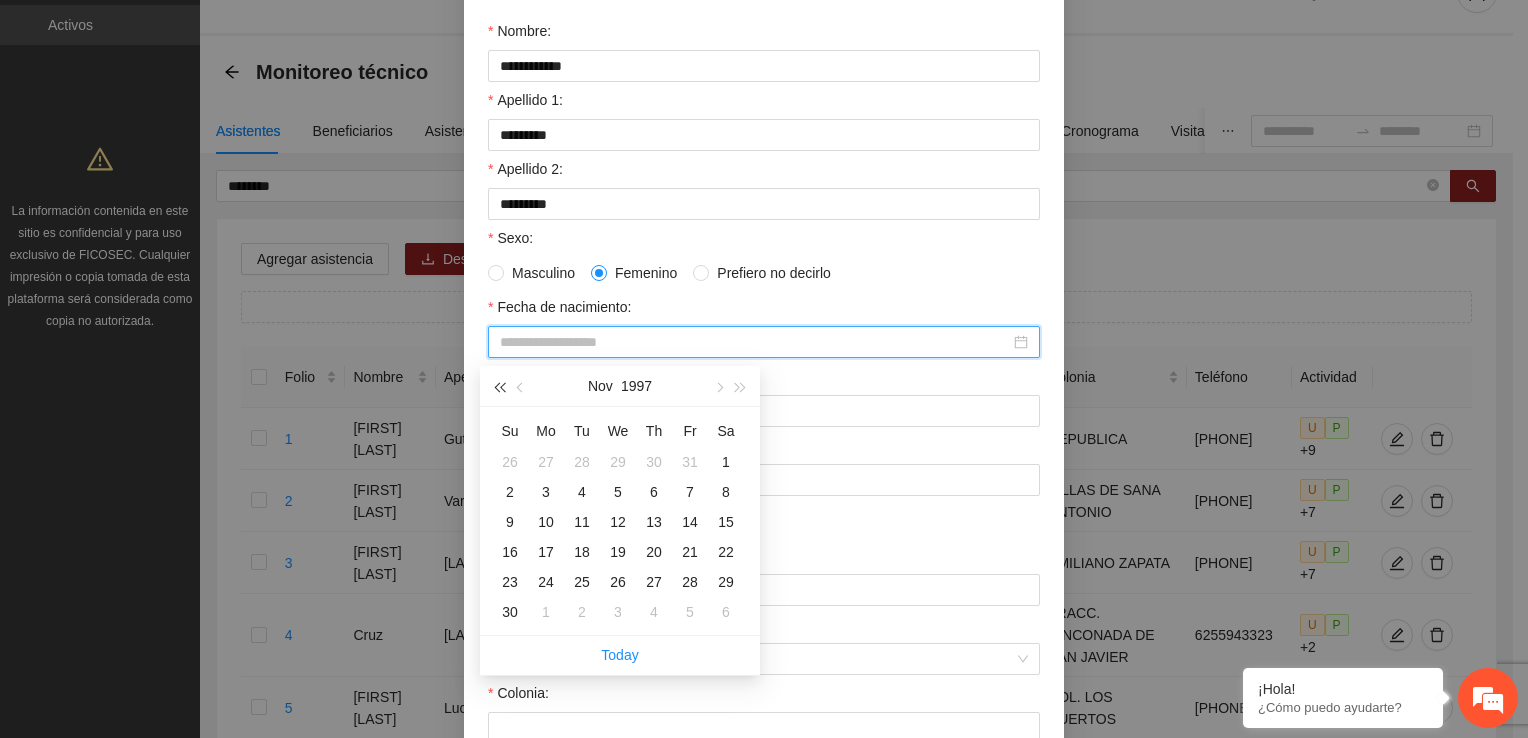 click at bounding box center [499, 386] 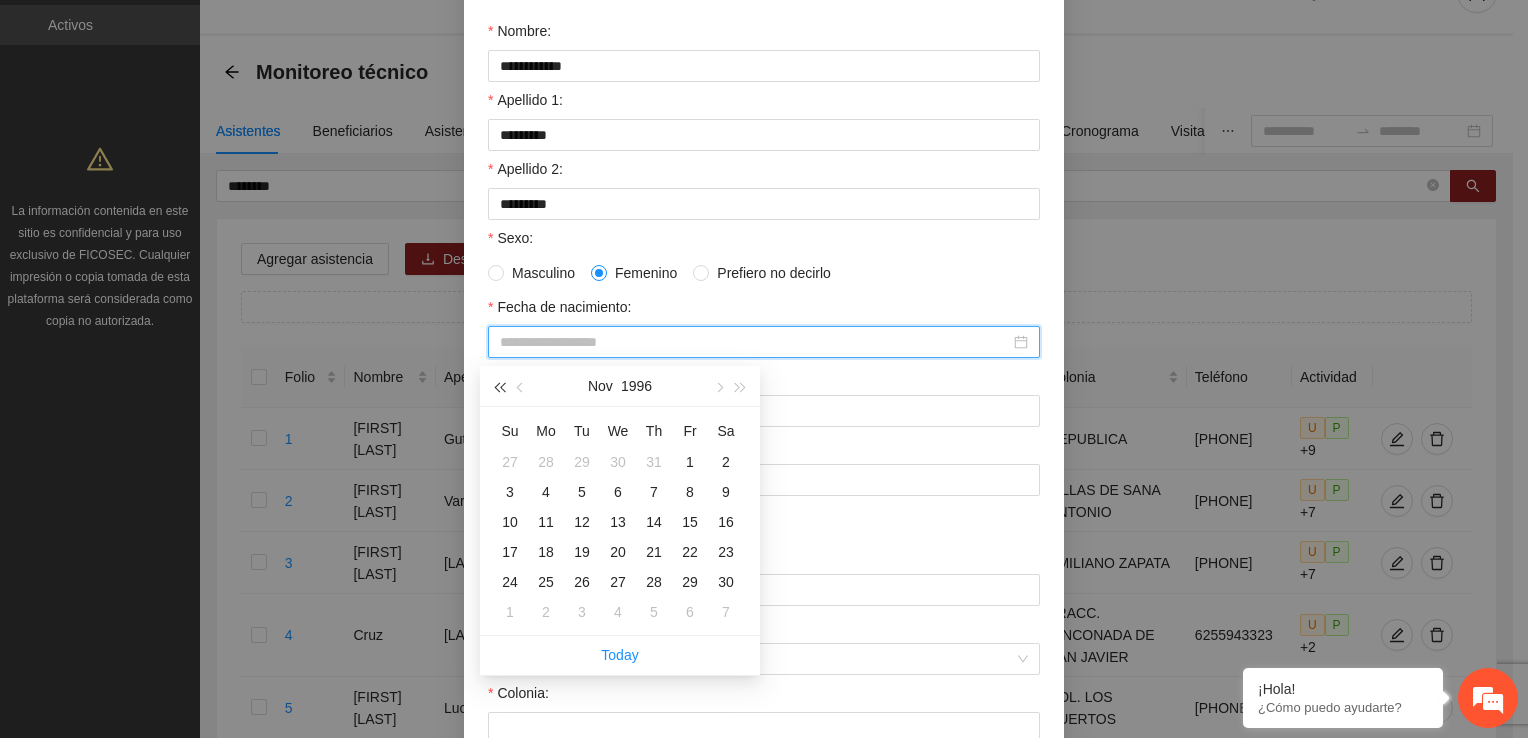 click at bounding box center [499, 386] 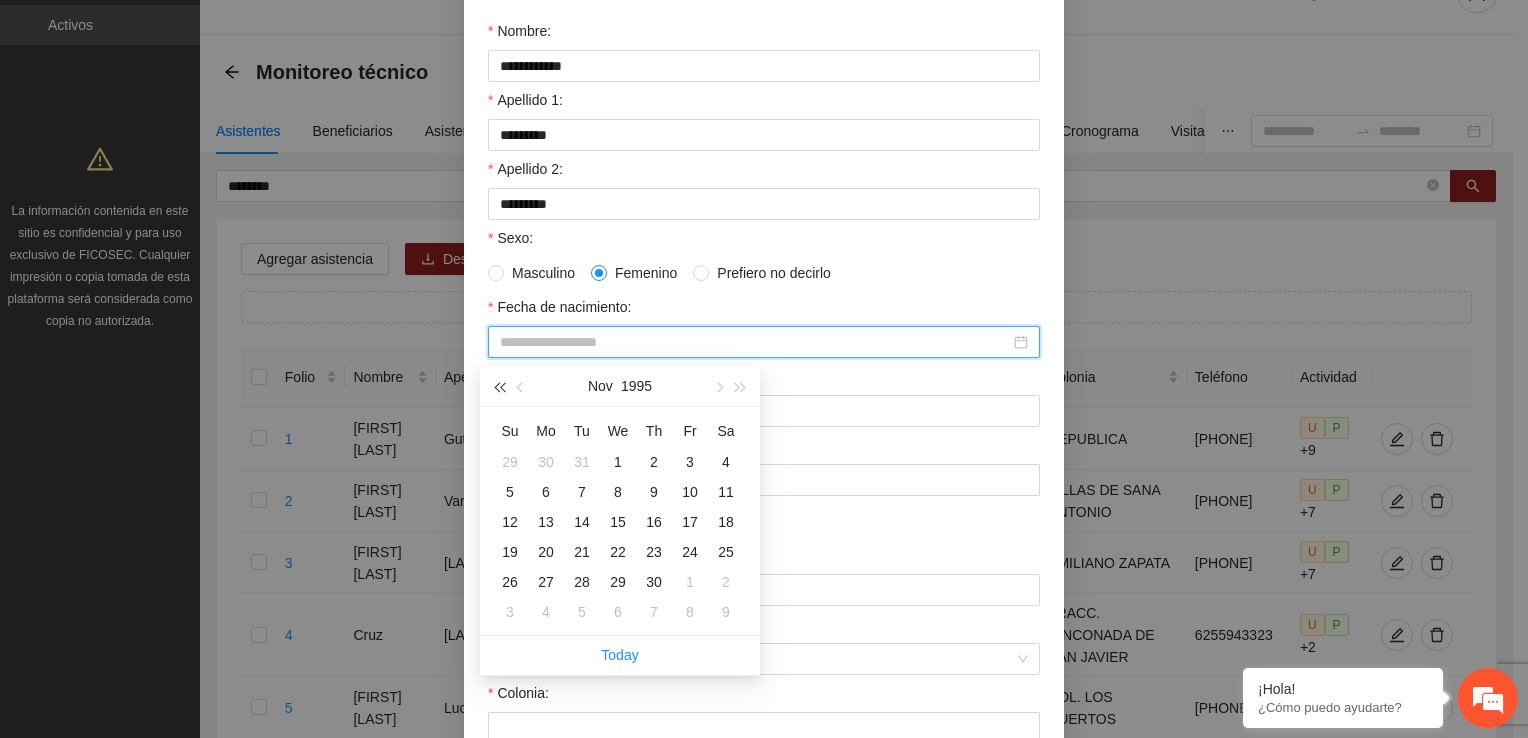click at bounding box center (499, 386) 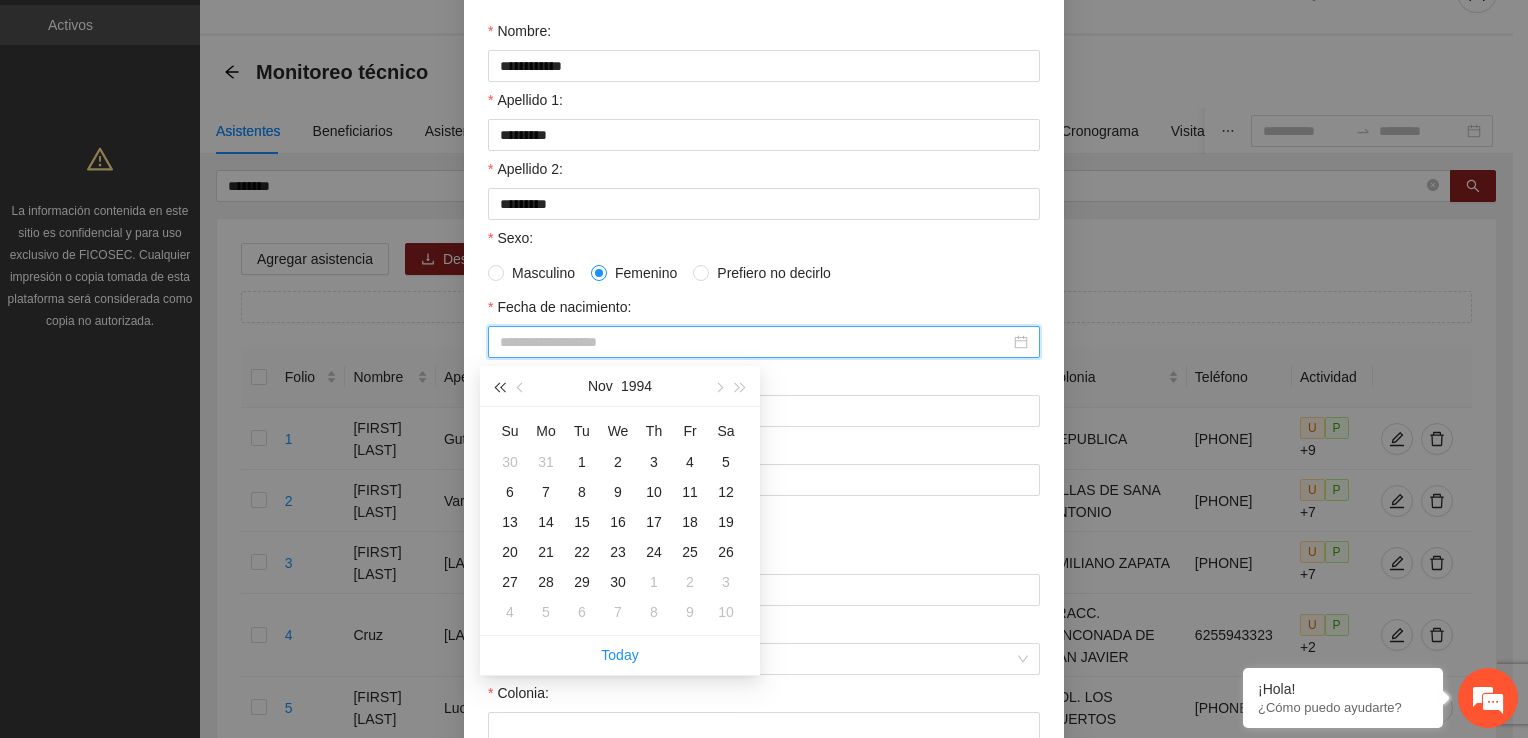 click at bounding box center (499, 386) 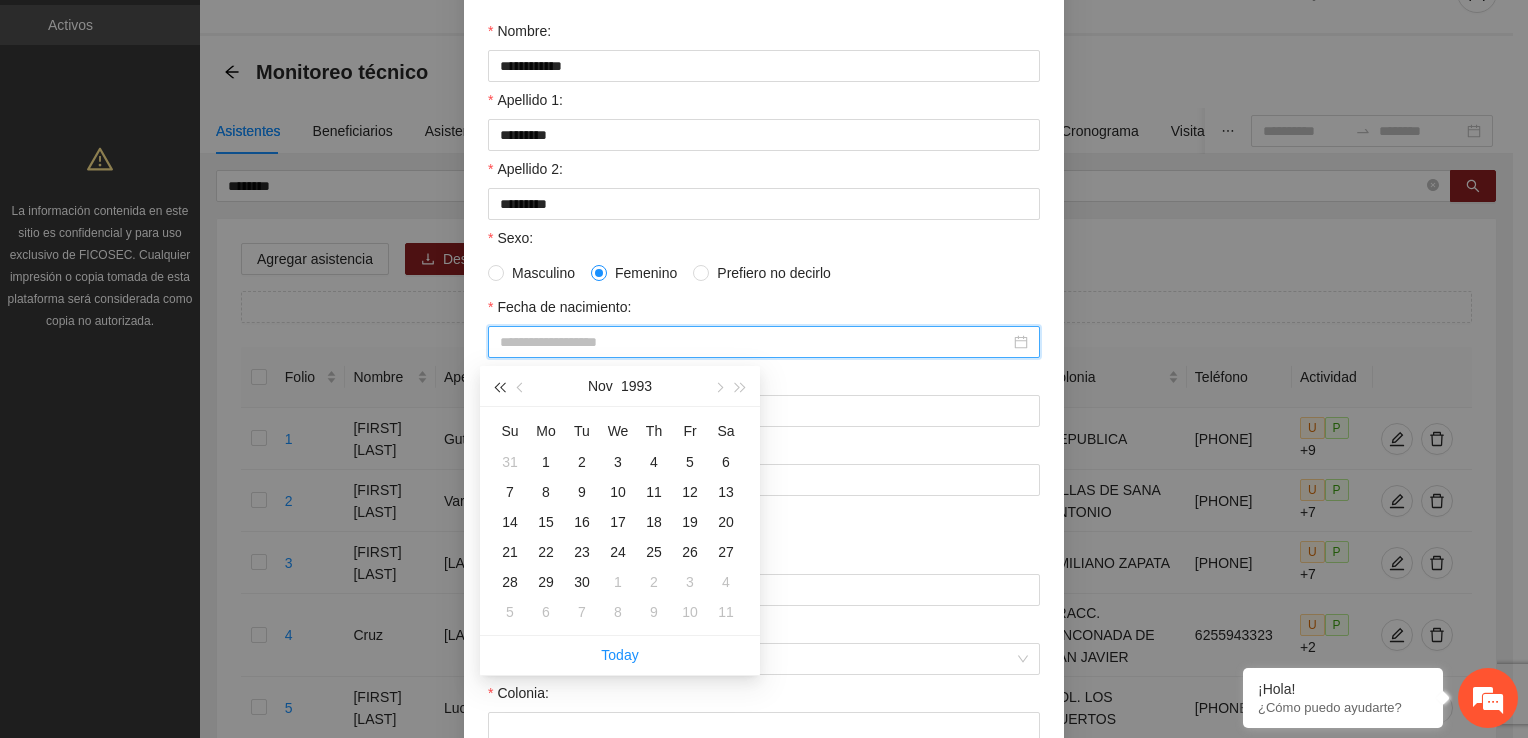 click at bounding box center [499, 386] 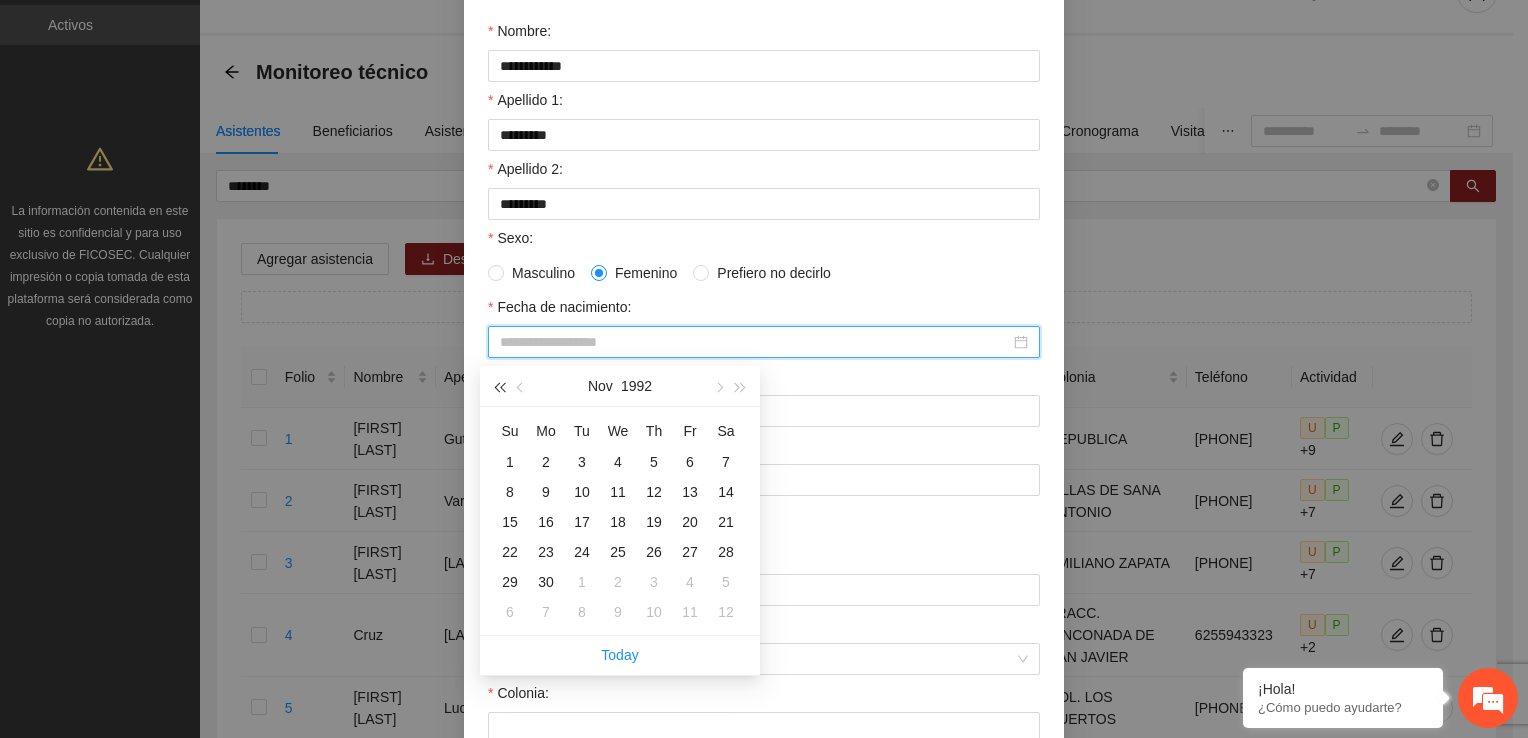 click at bounding box center (499, 386) 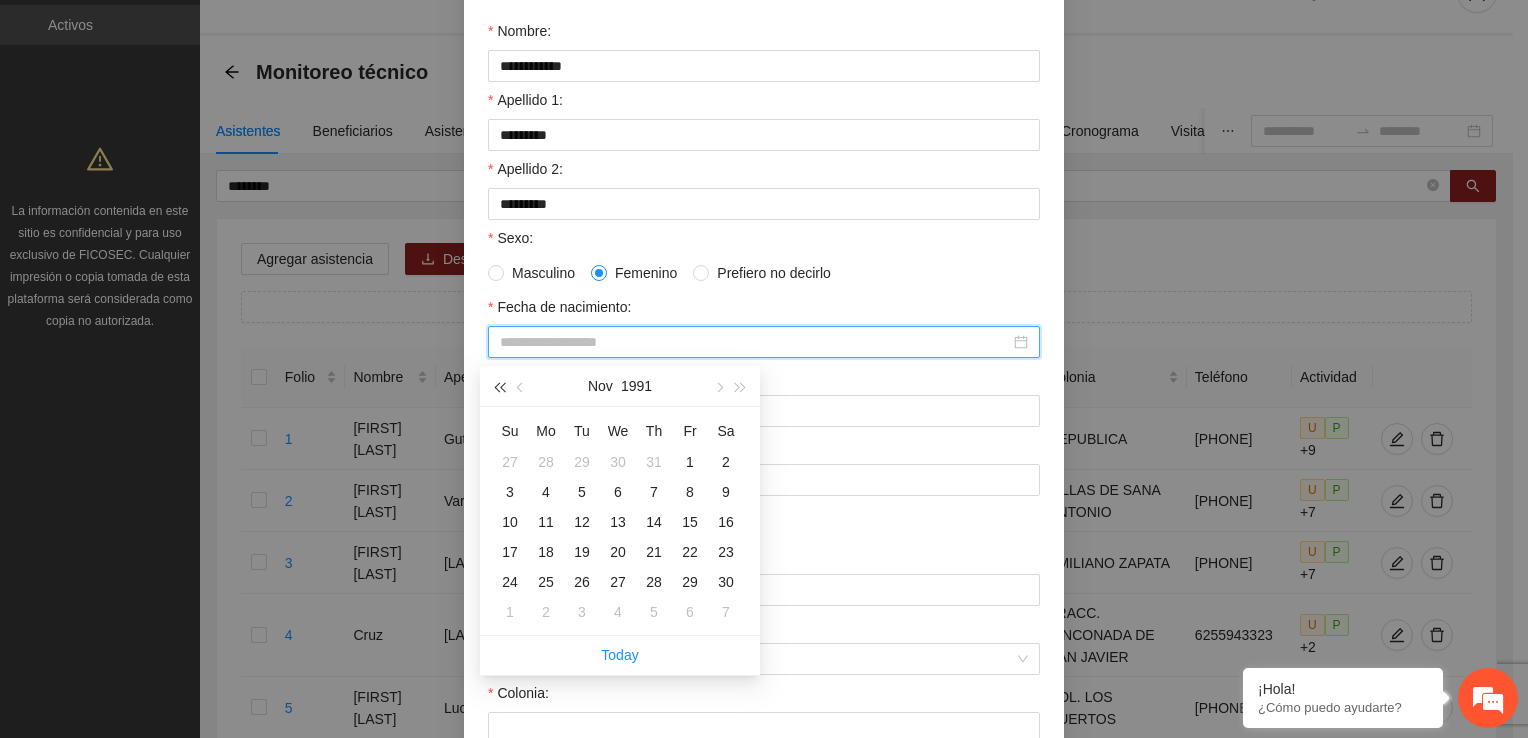 click at bounding box center [499, 386] 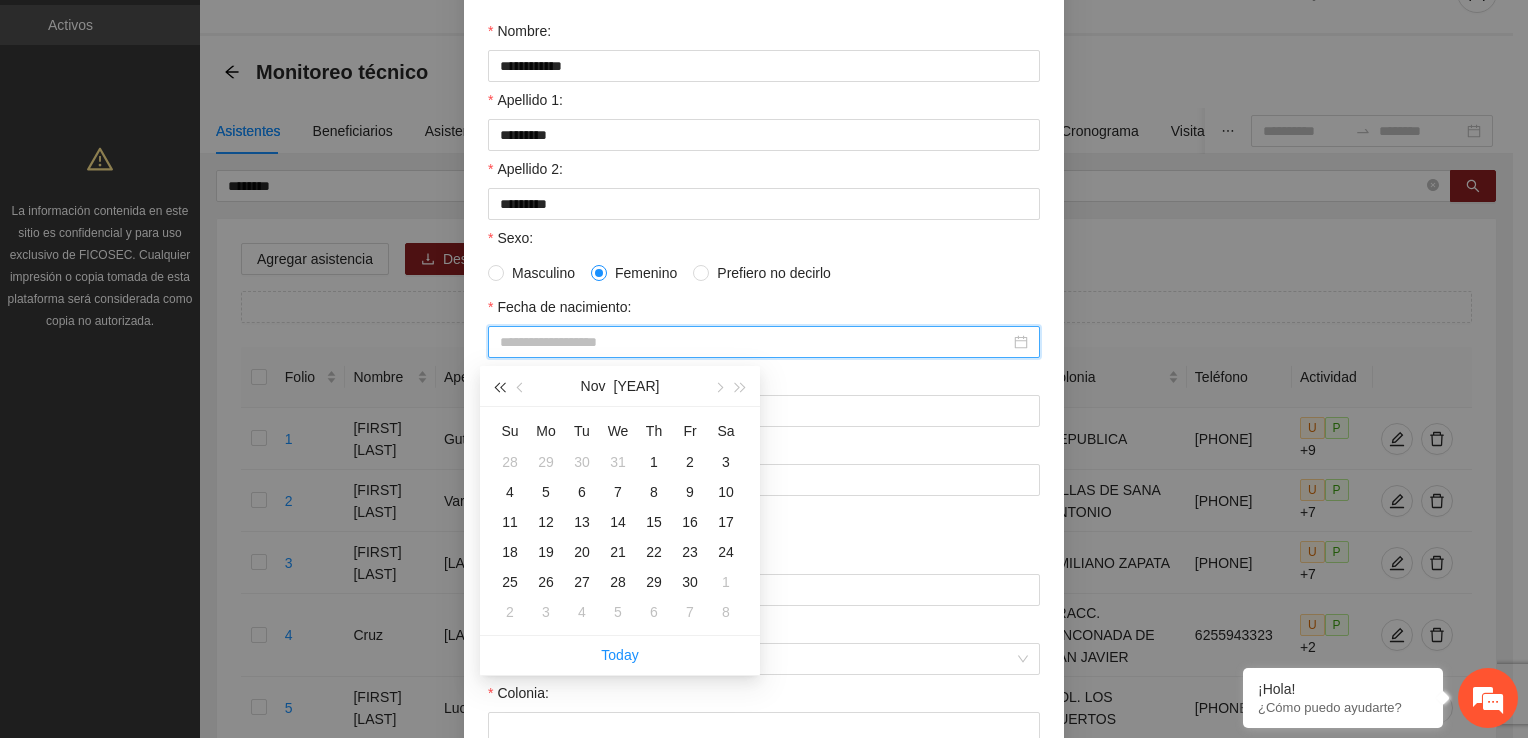 click at bounding box center (499, 386) 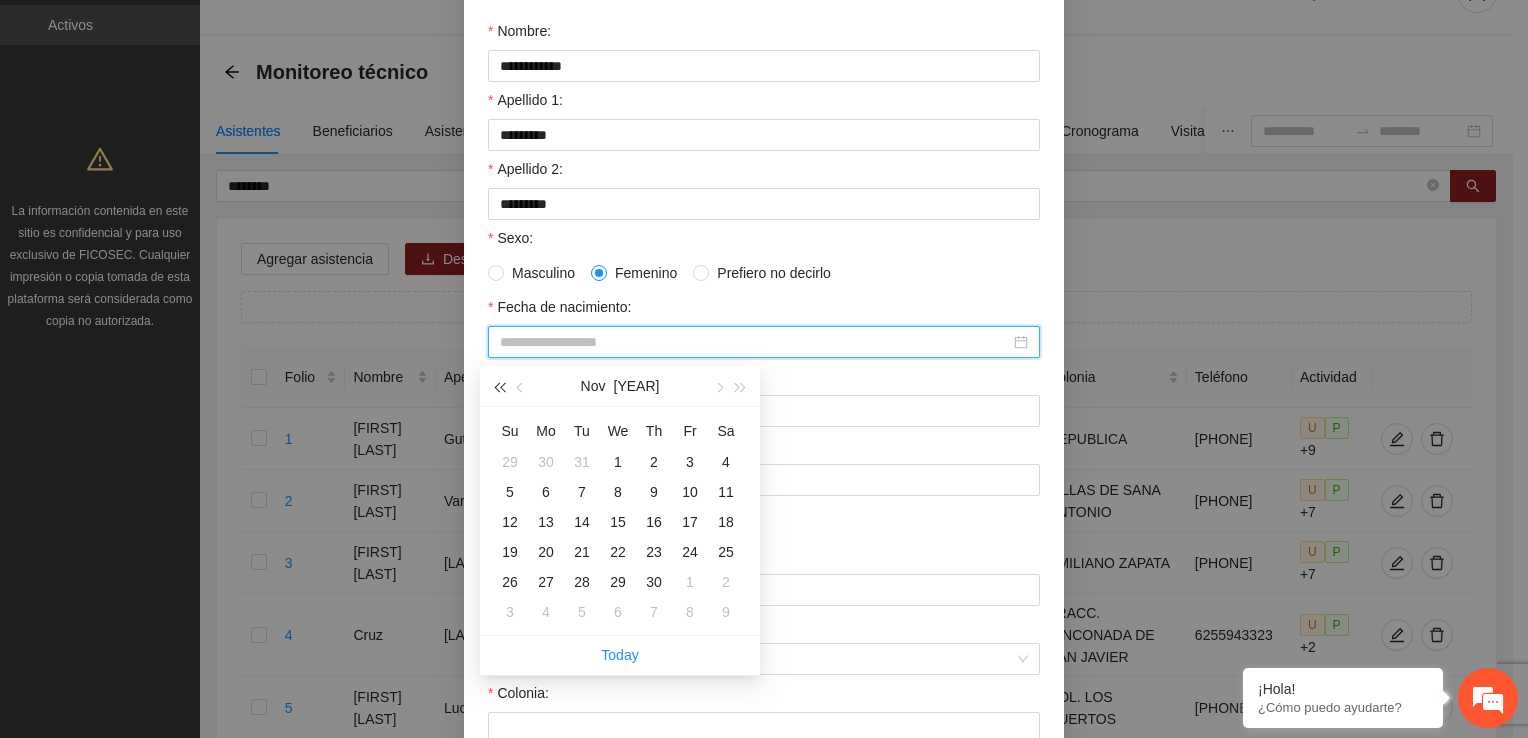 click at bounding box center (499, 386) 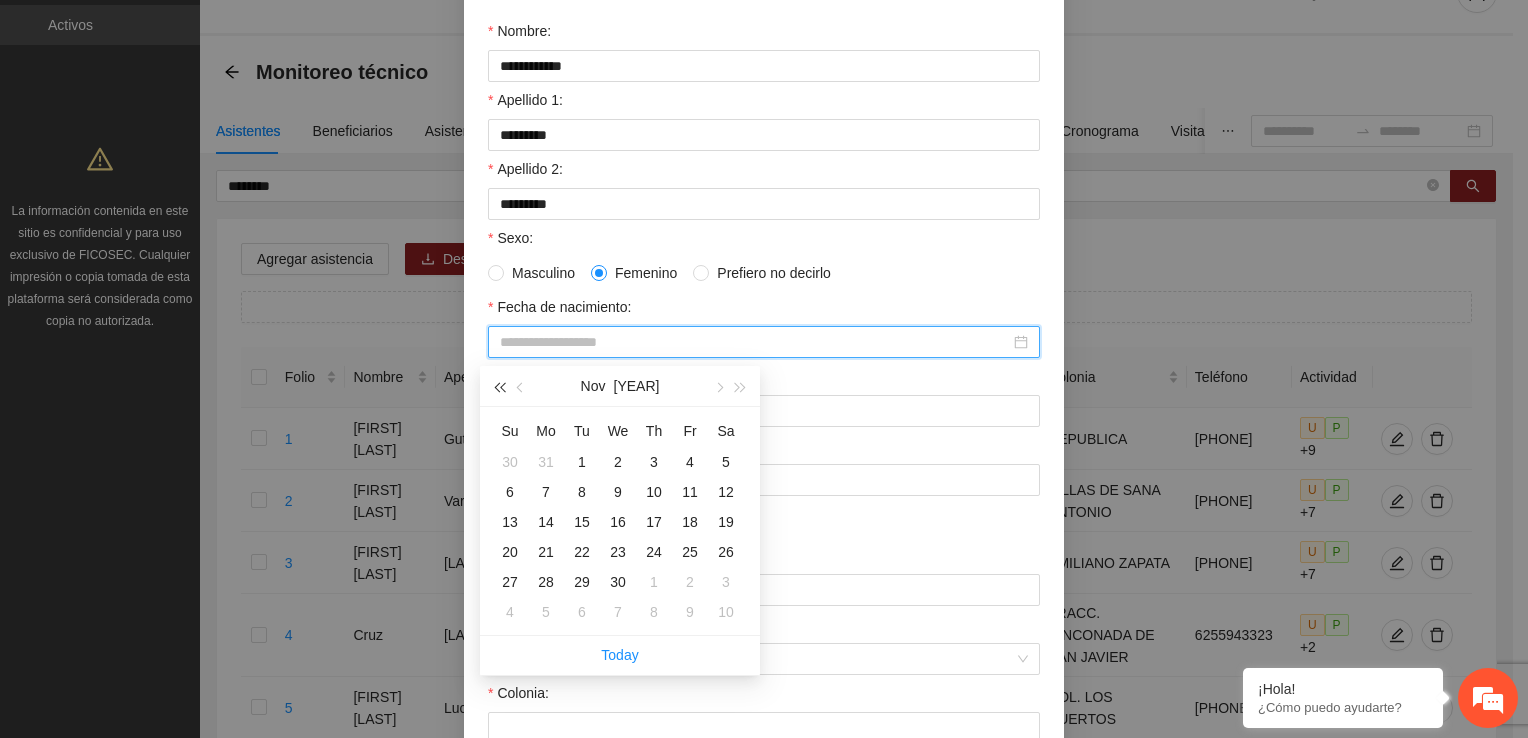 click at bounding box center (499, 386) 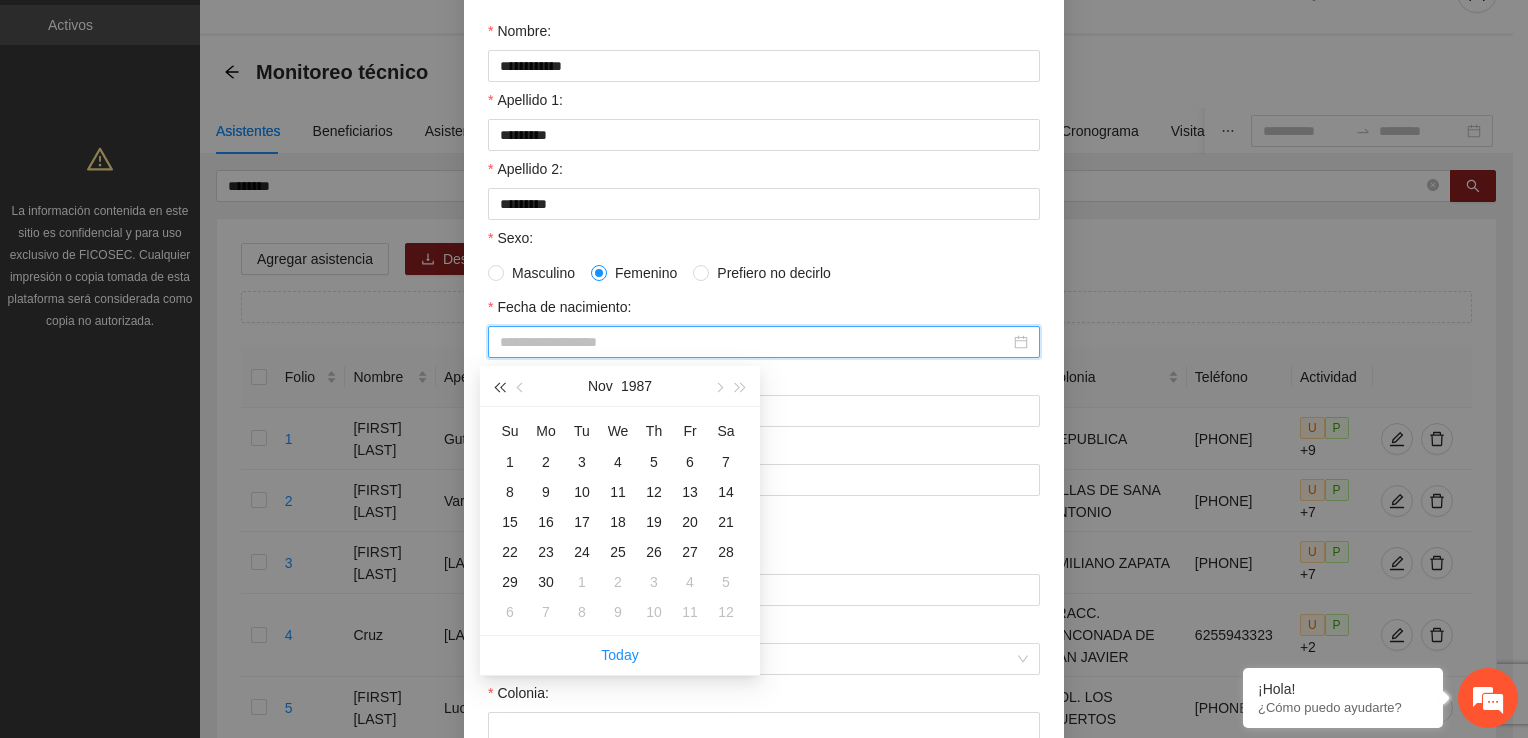 click at bounding box center [499, 386] 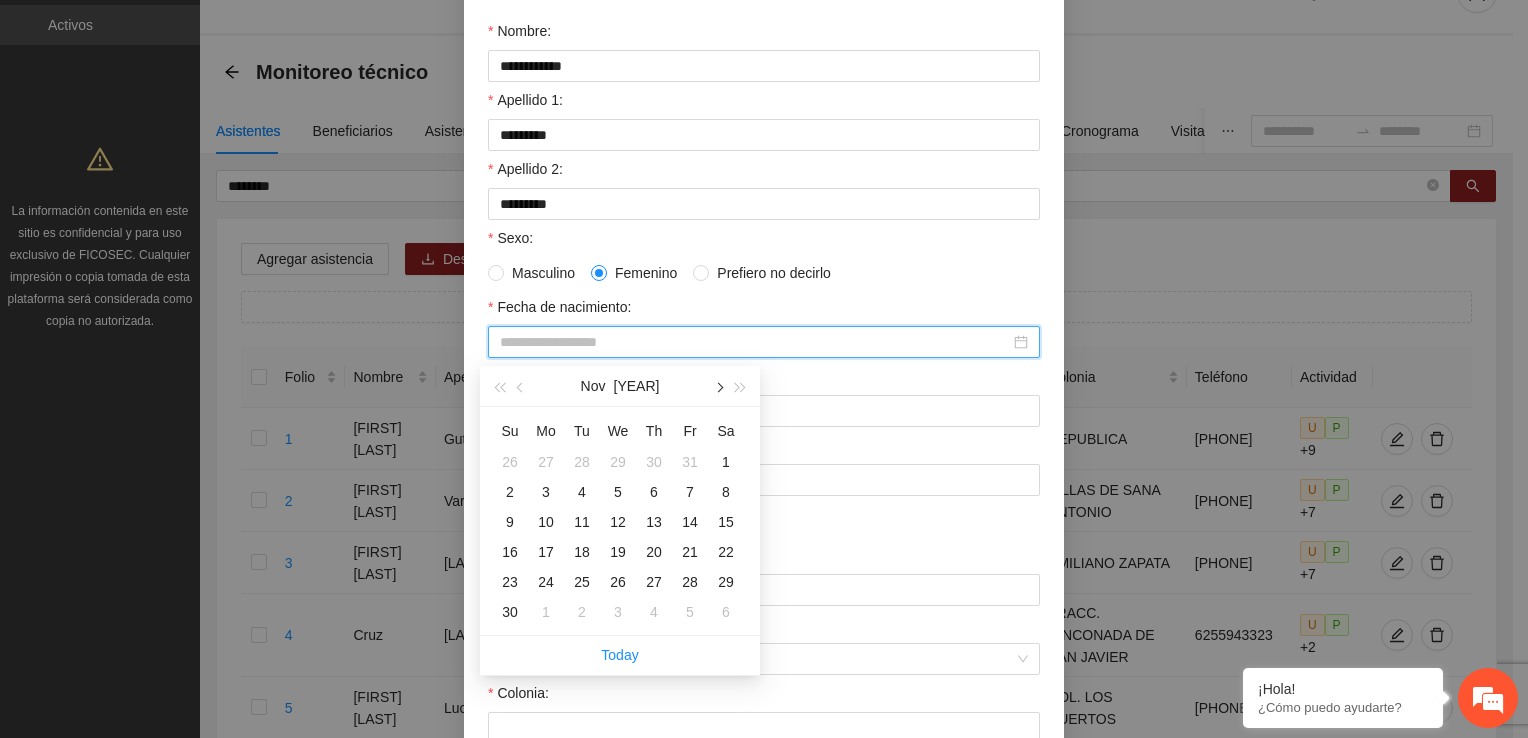 click at bounding box center (718, 387) 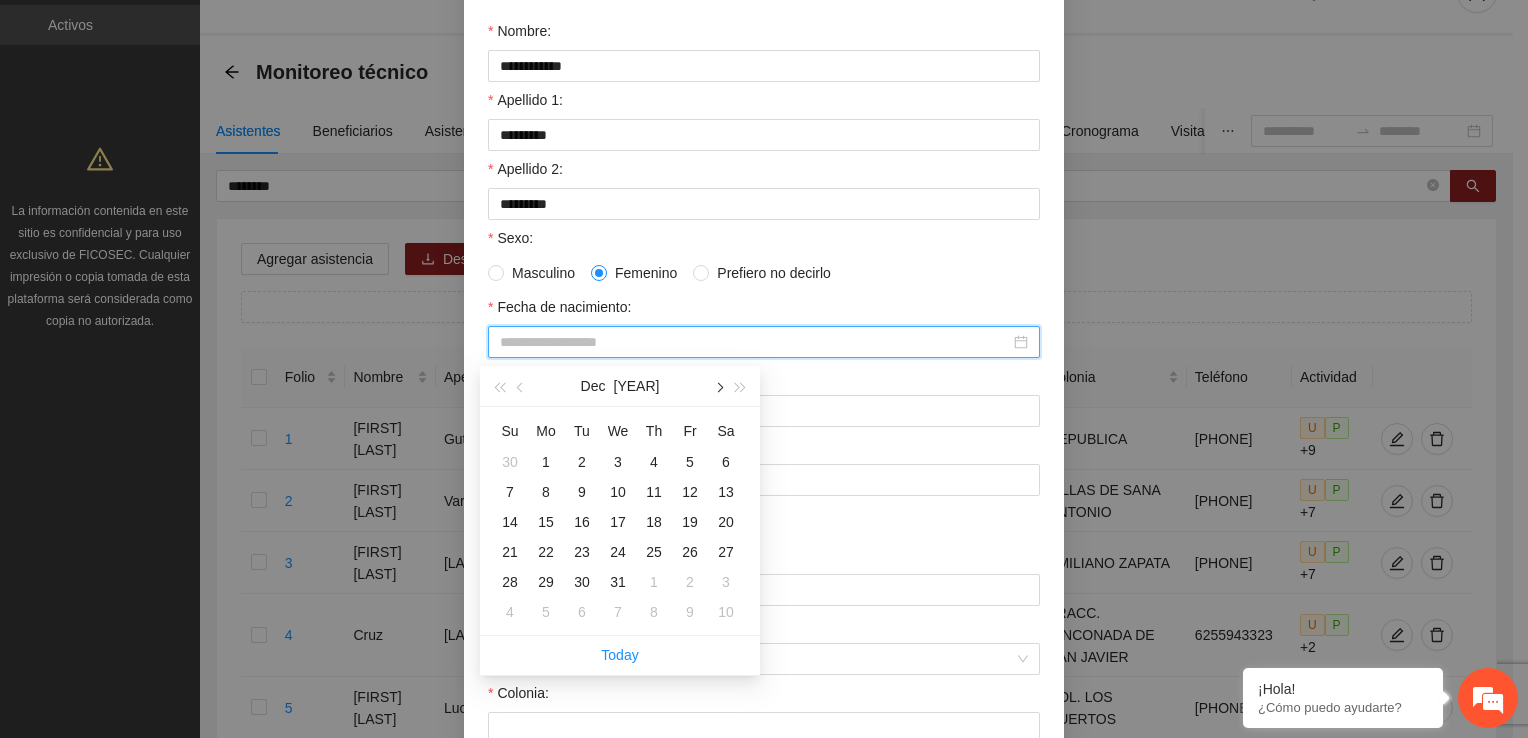 click at bounding box center (718, 387) 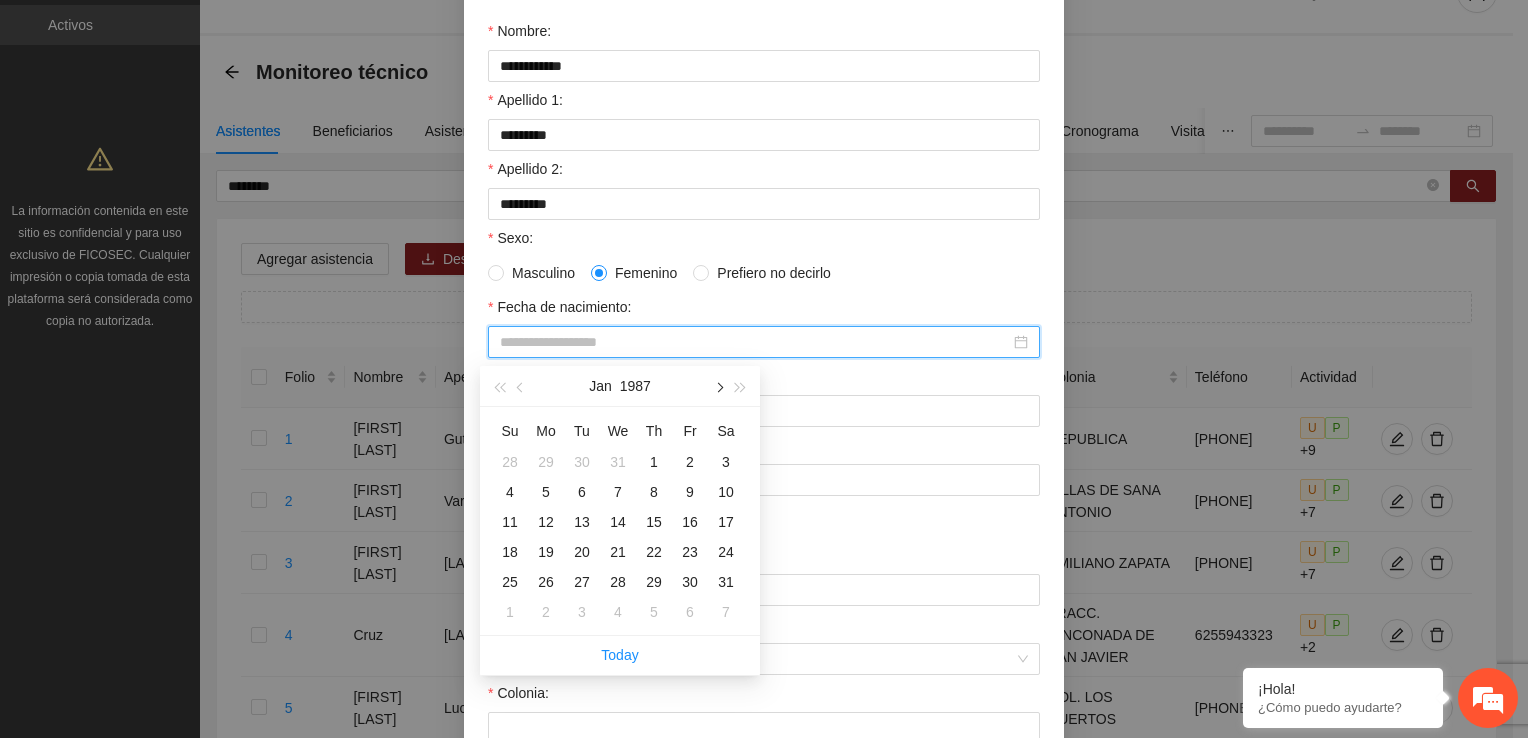 click at bounding box center [718, 387] 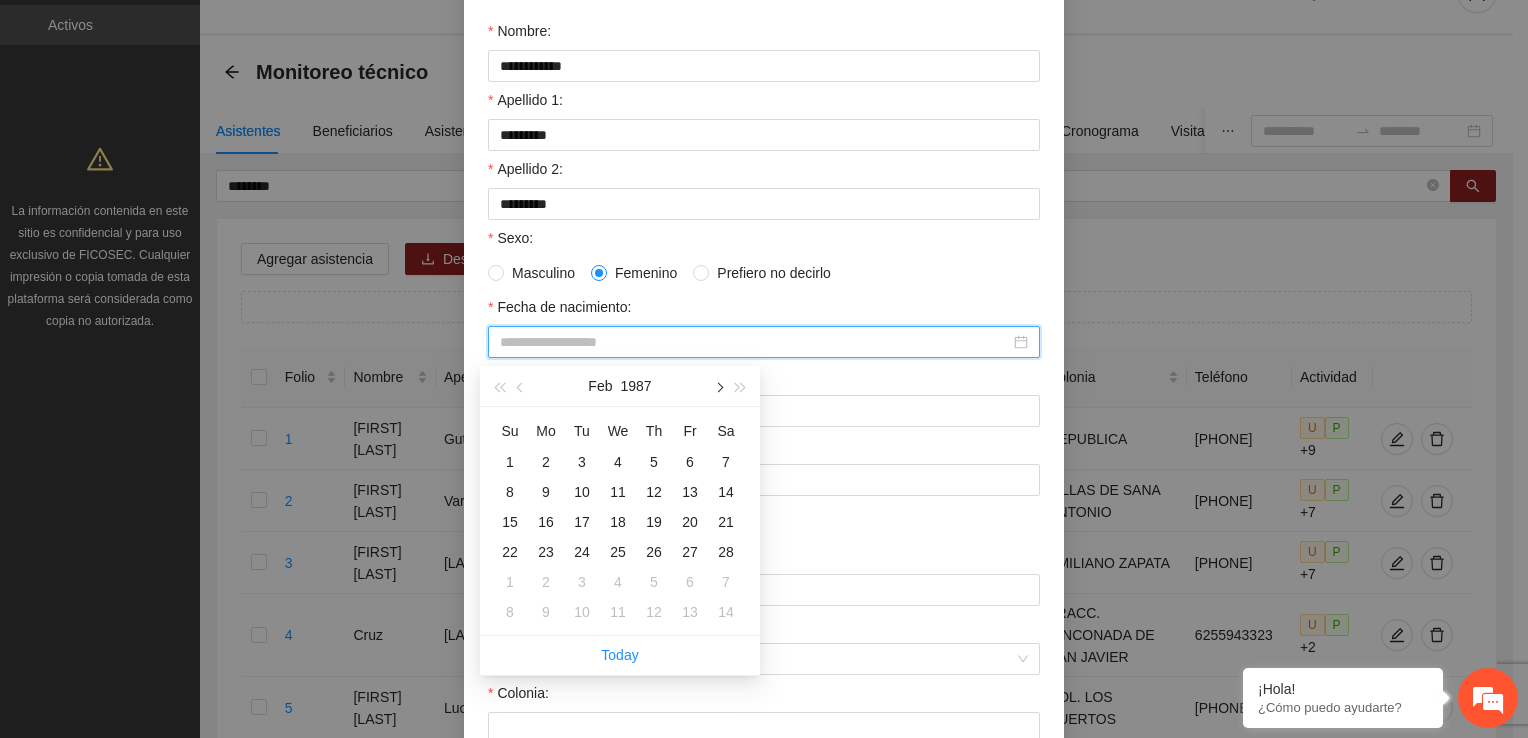 click at bounding box center (718, 387) 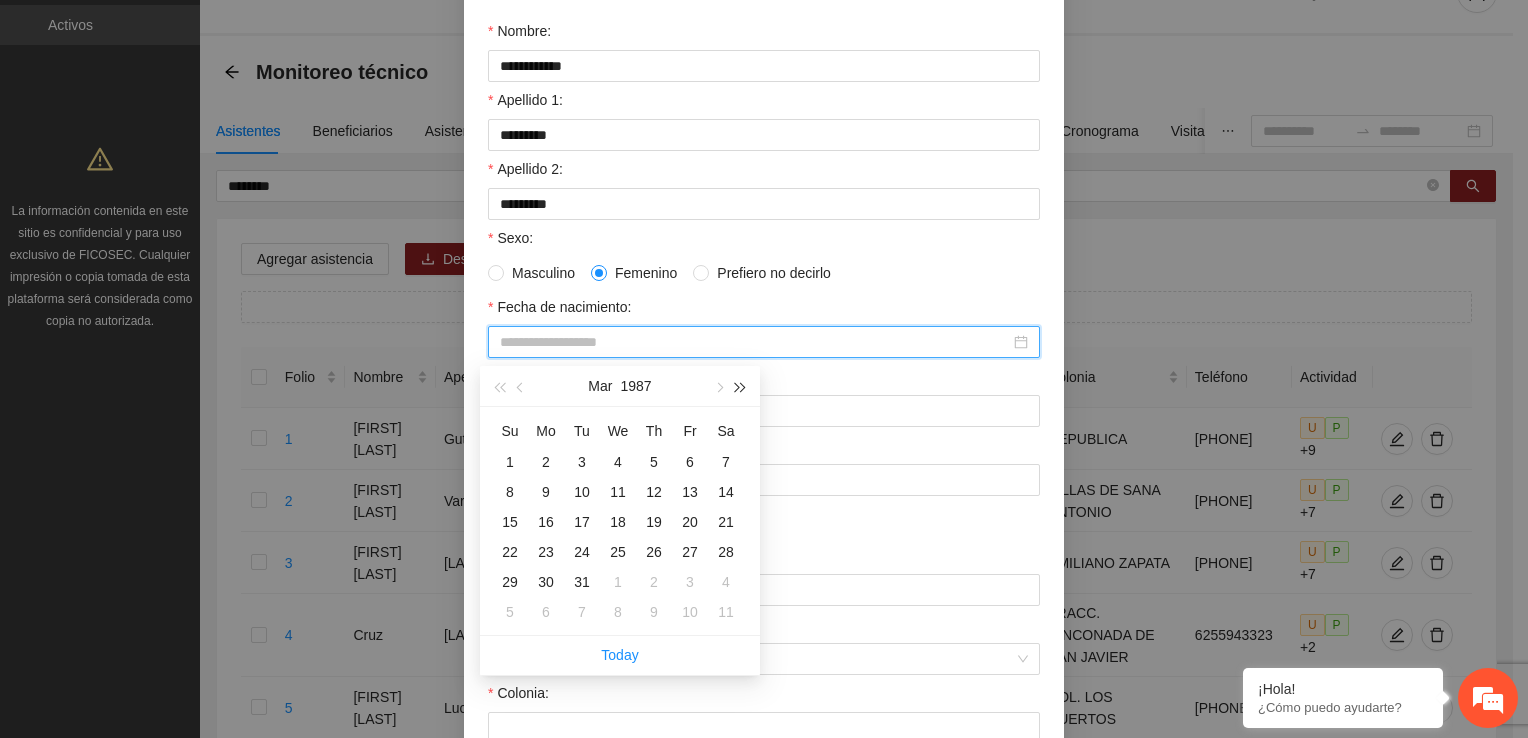 click at bounding box center (741, 387) 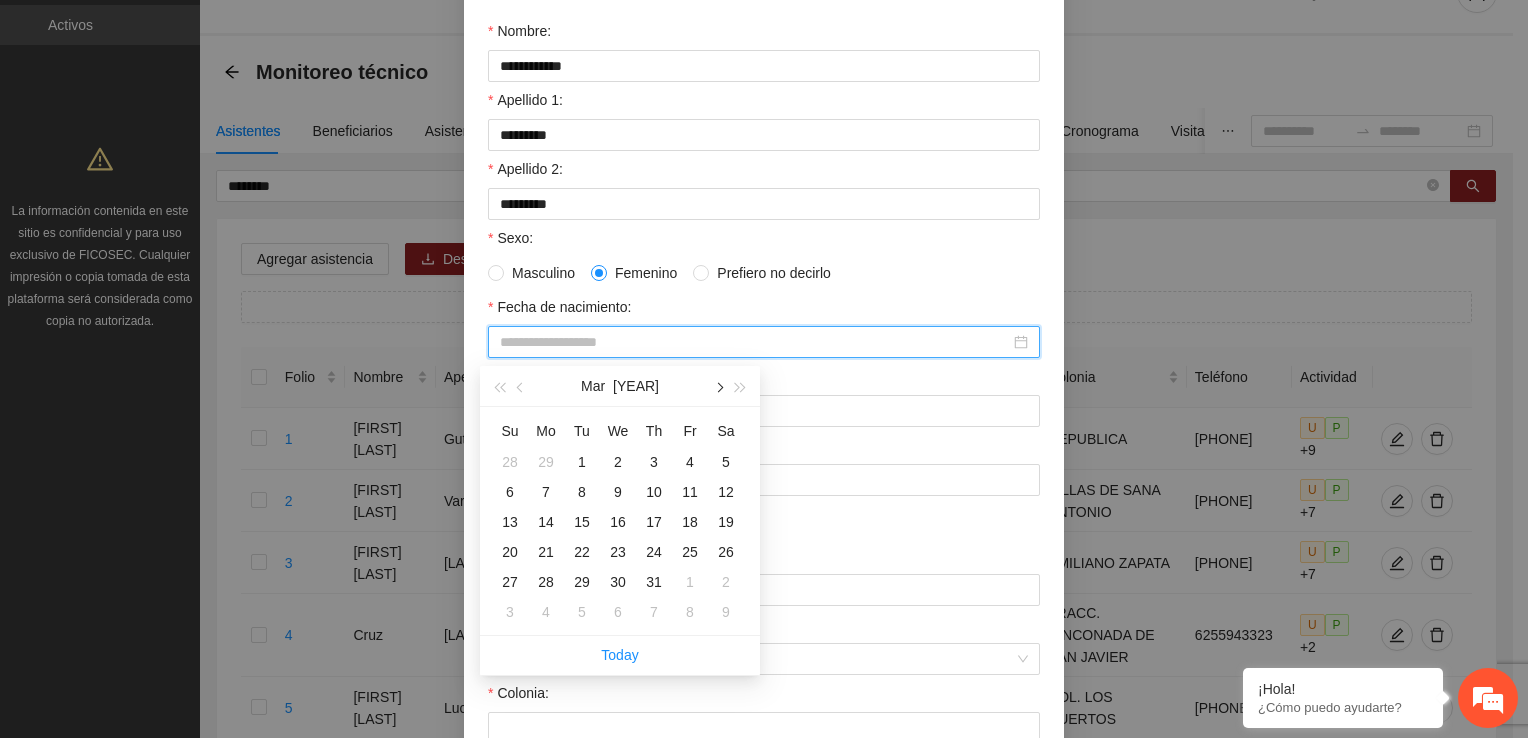 click at bounding box center [718, 387] 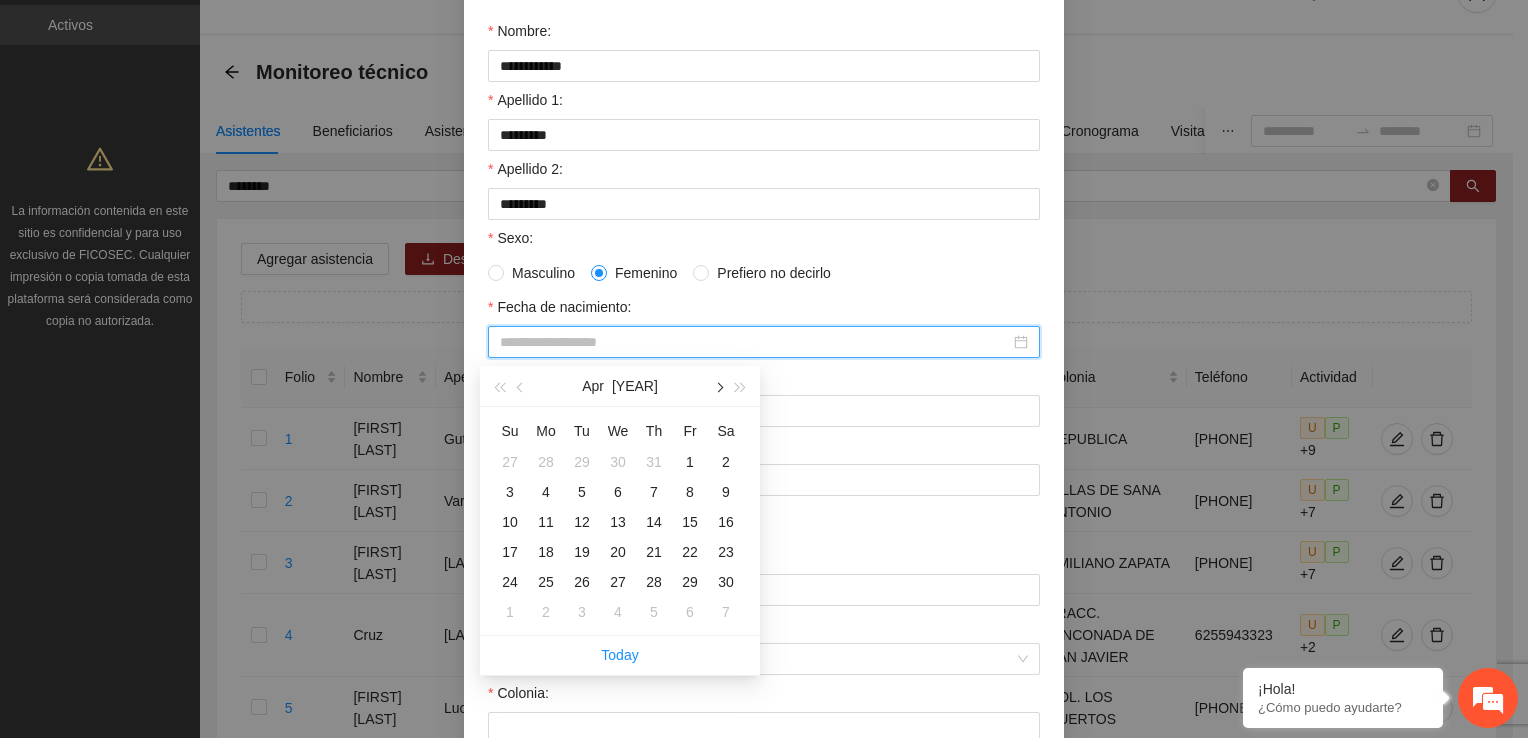 click at bounding box center [718, 387] 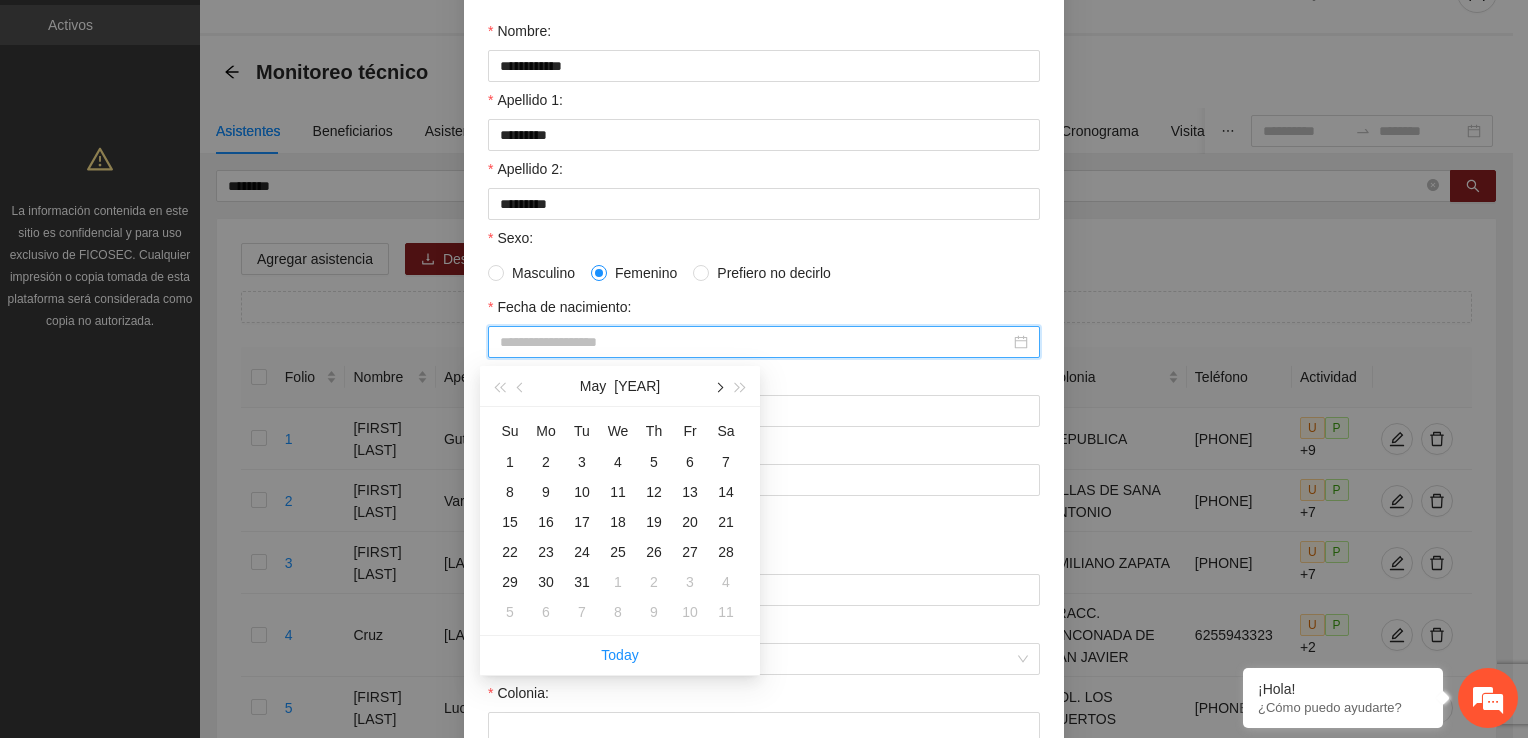 click at bounding box center (718, 387) 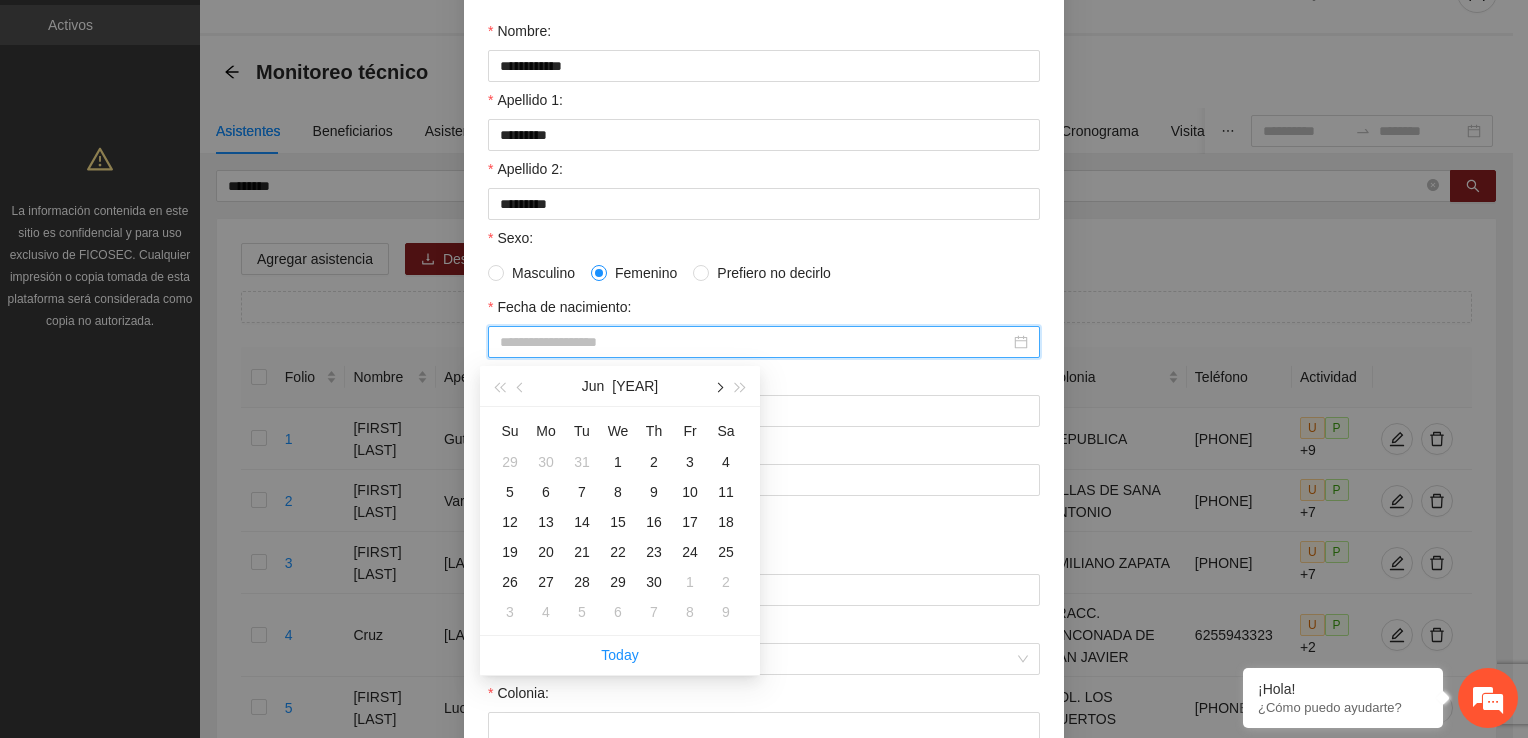 click at bounding box center (718, 387) 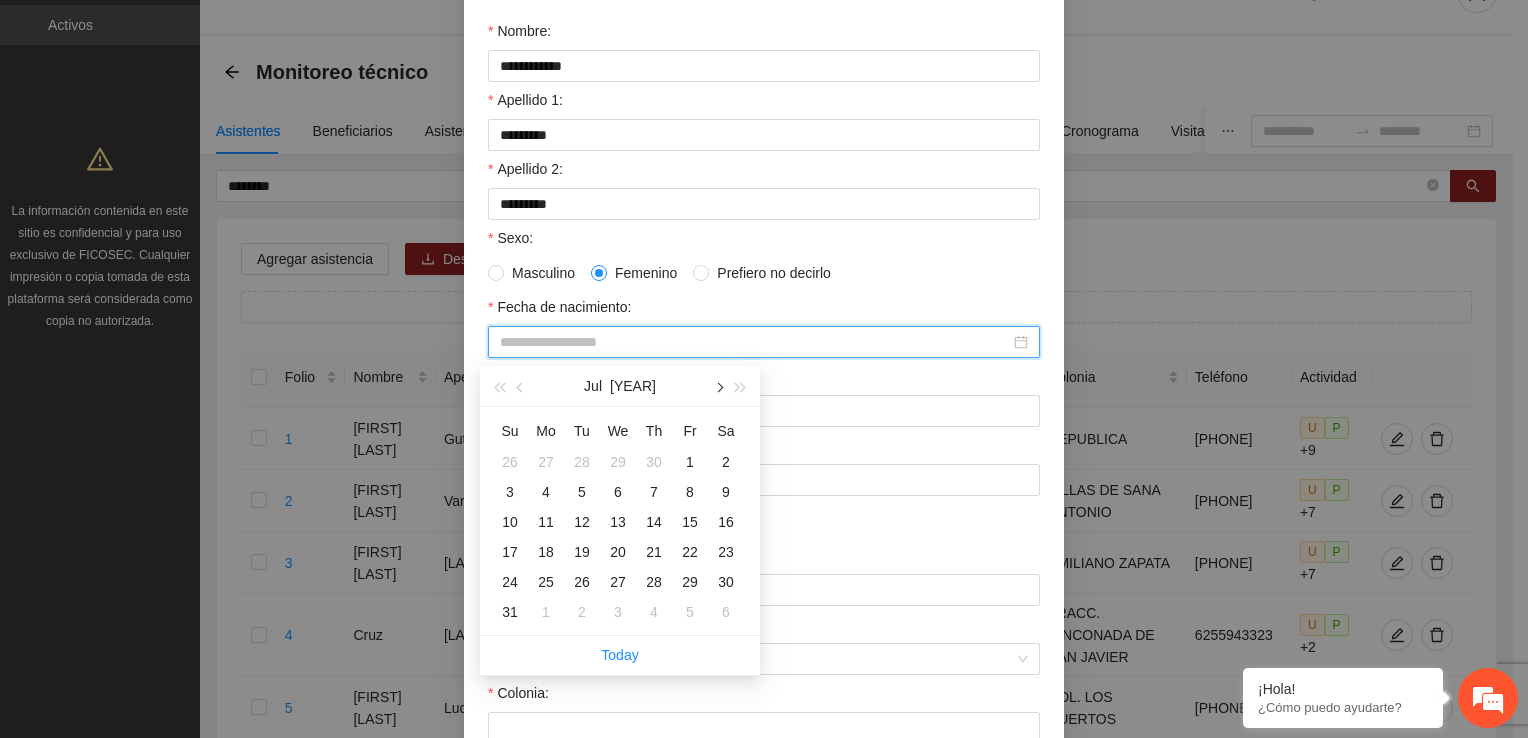 click at bounding box center (718, 387) 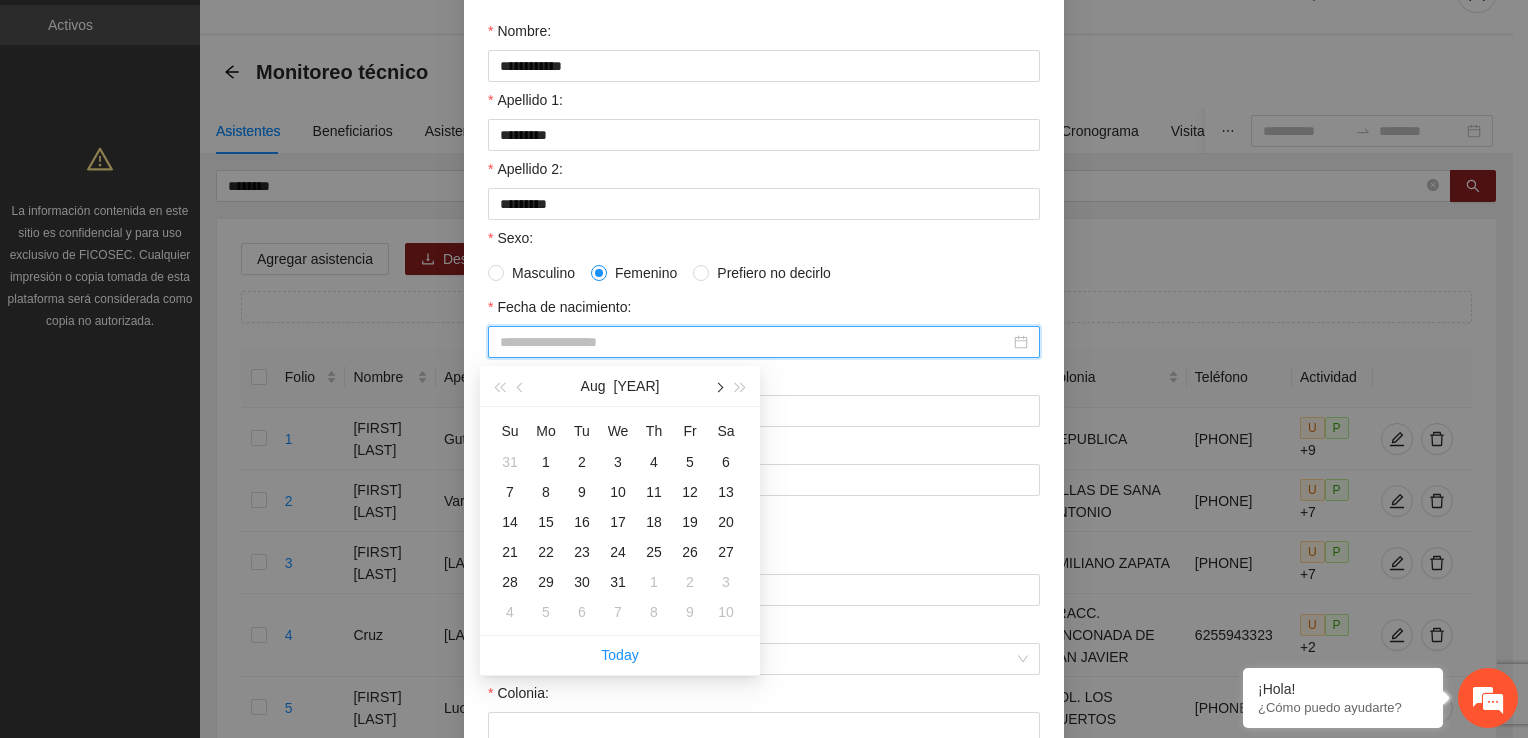 click at bounding box center (718, 387) 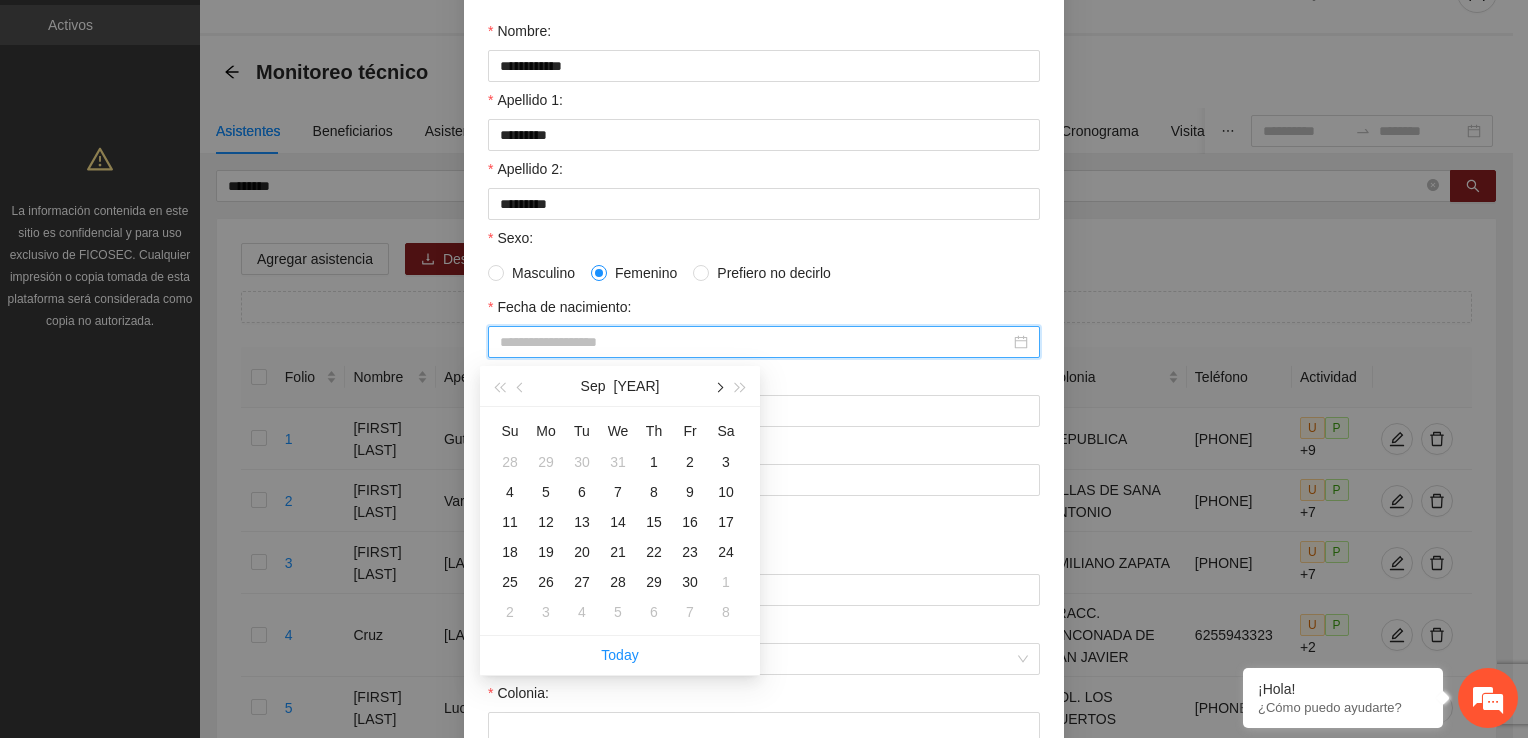 click at bounding box center [718, 387] 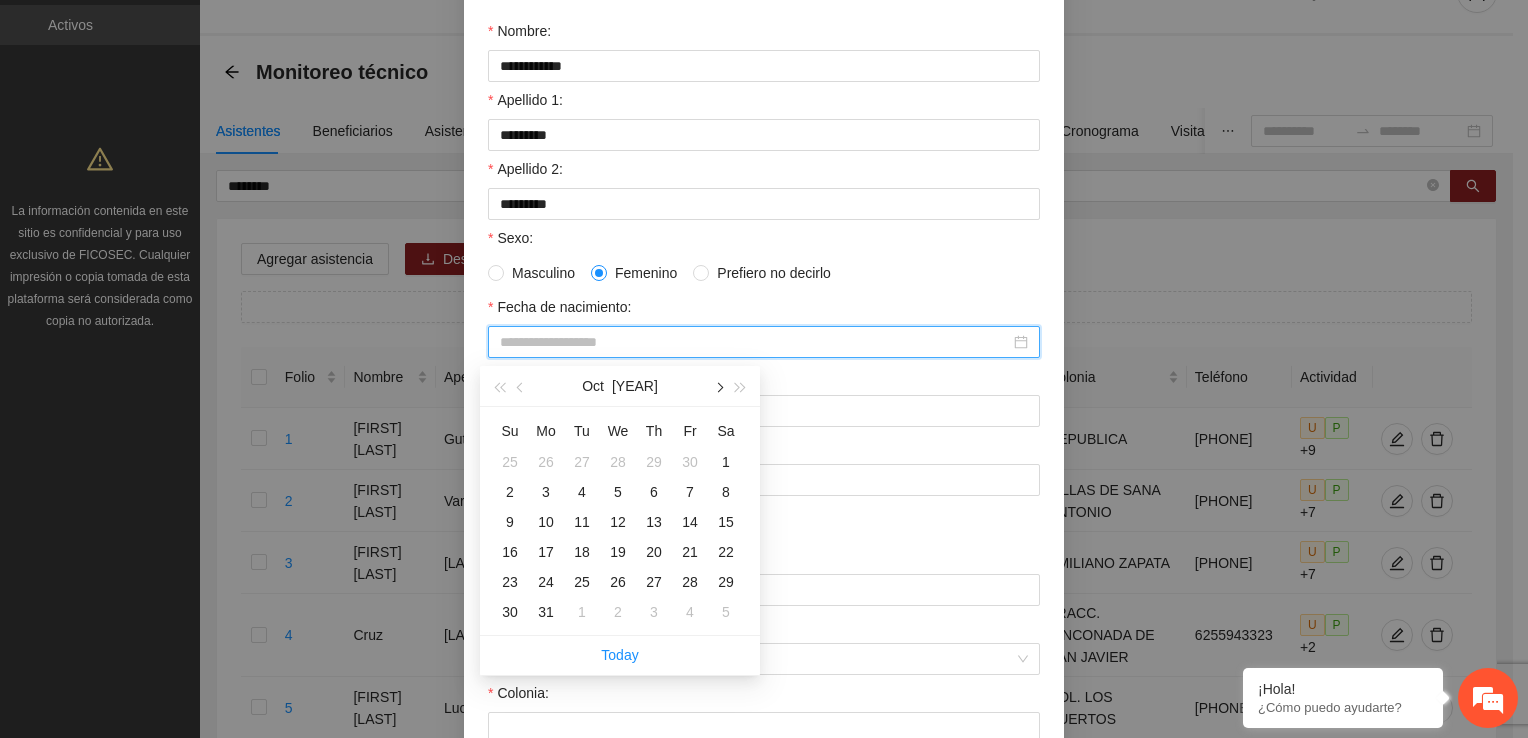 click at bounding box center [718, 387] 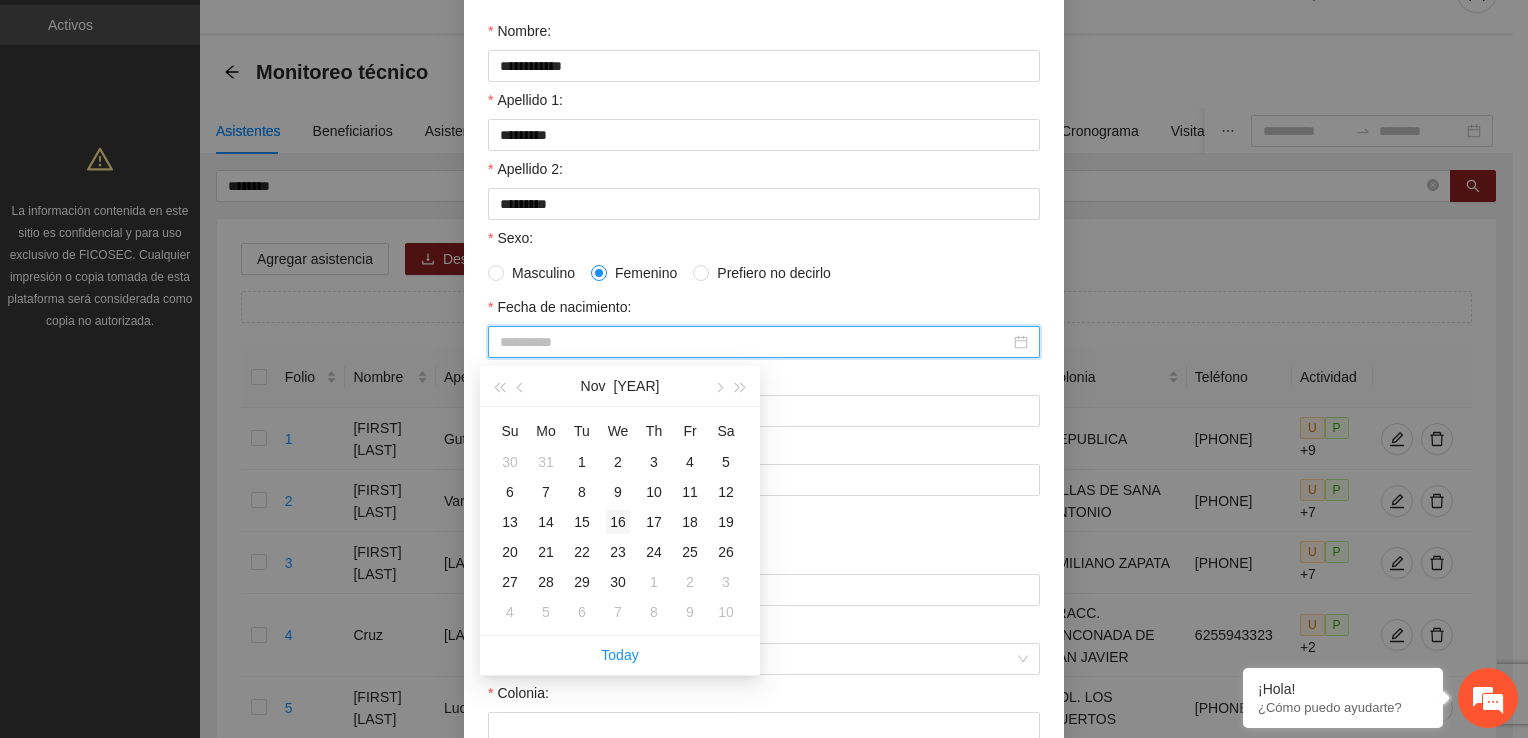 click on "16" at bounding box center (618, 522) 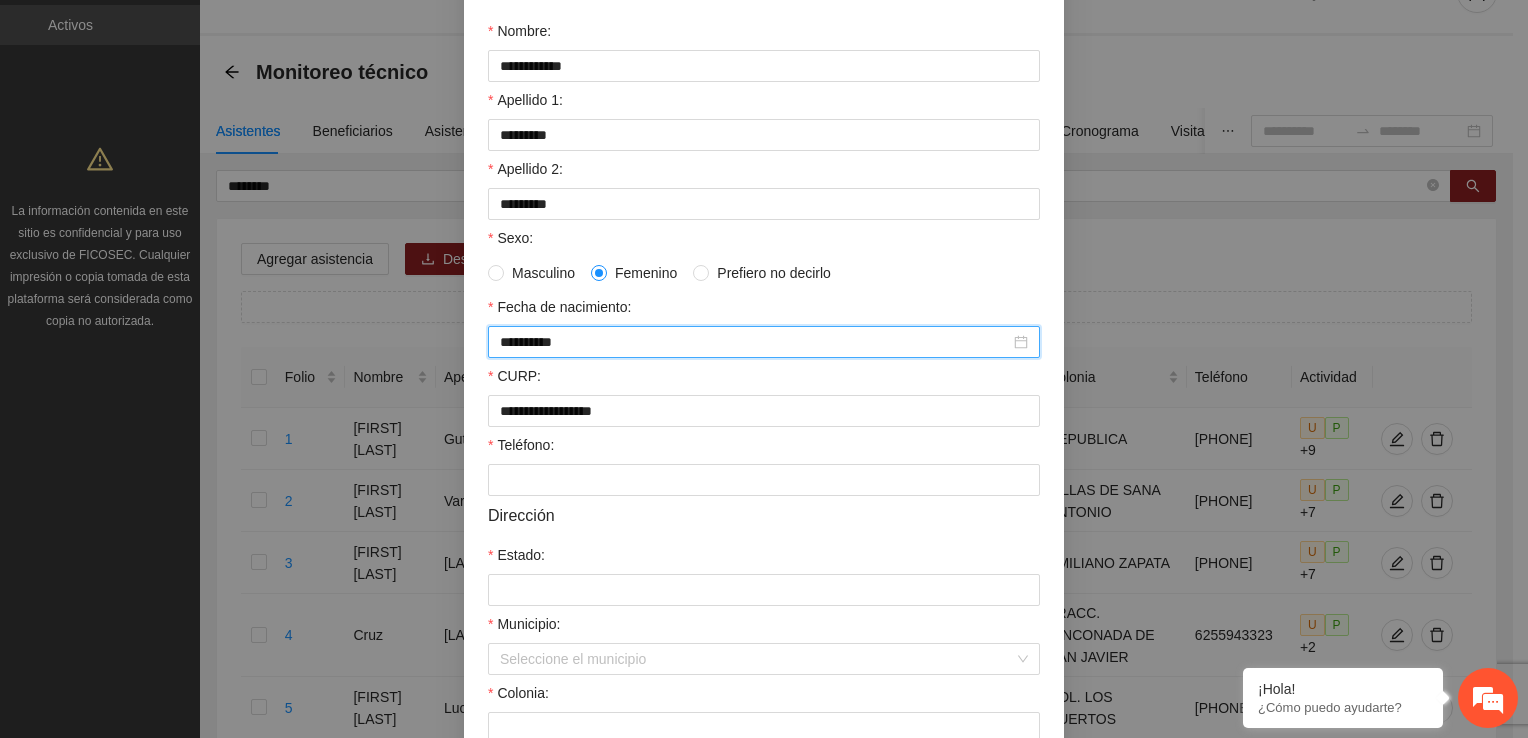 click on "Dirección" at bounding box center (764, 515) 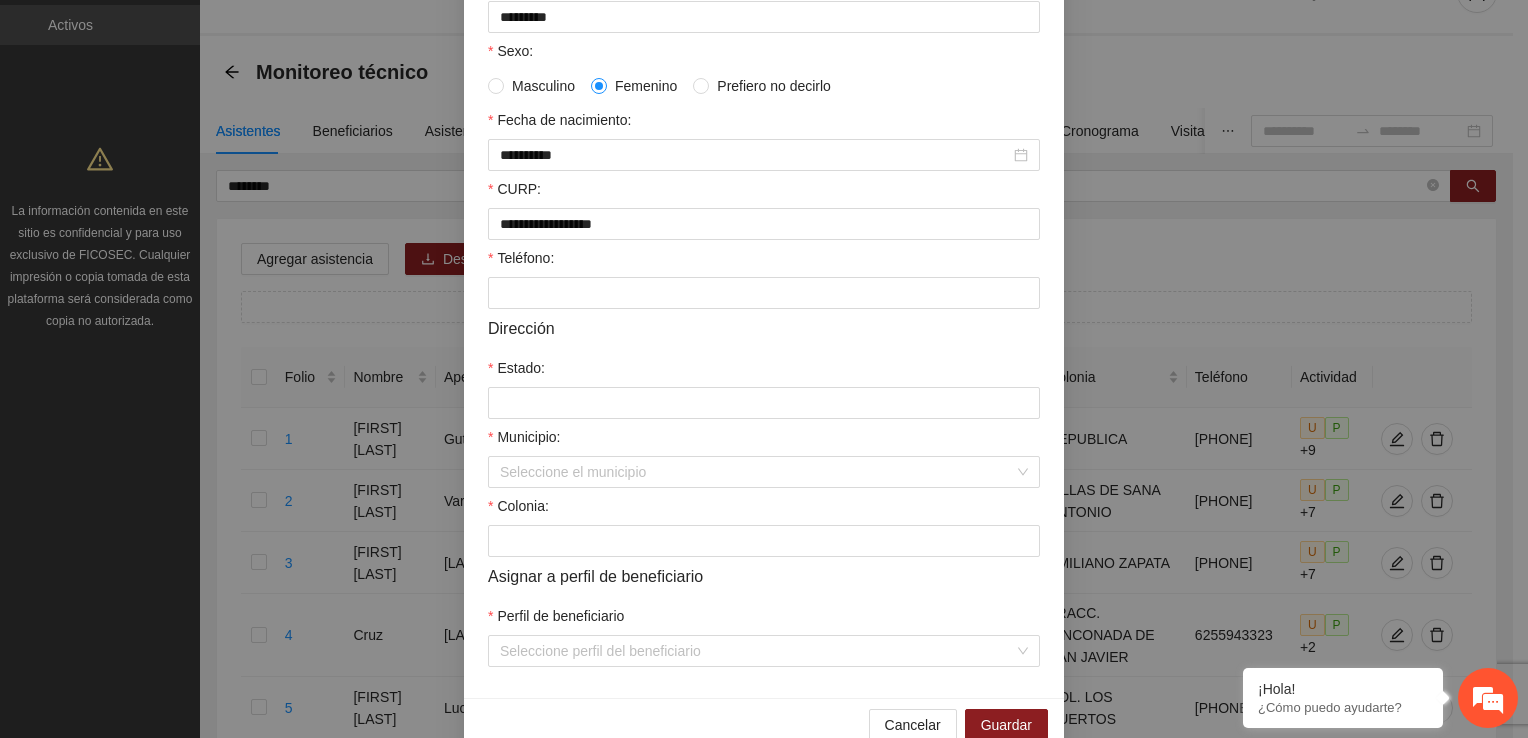 scroll, scrollTop: 400, scrollLeft: 0, axis: vertical 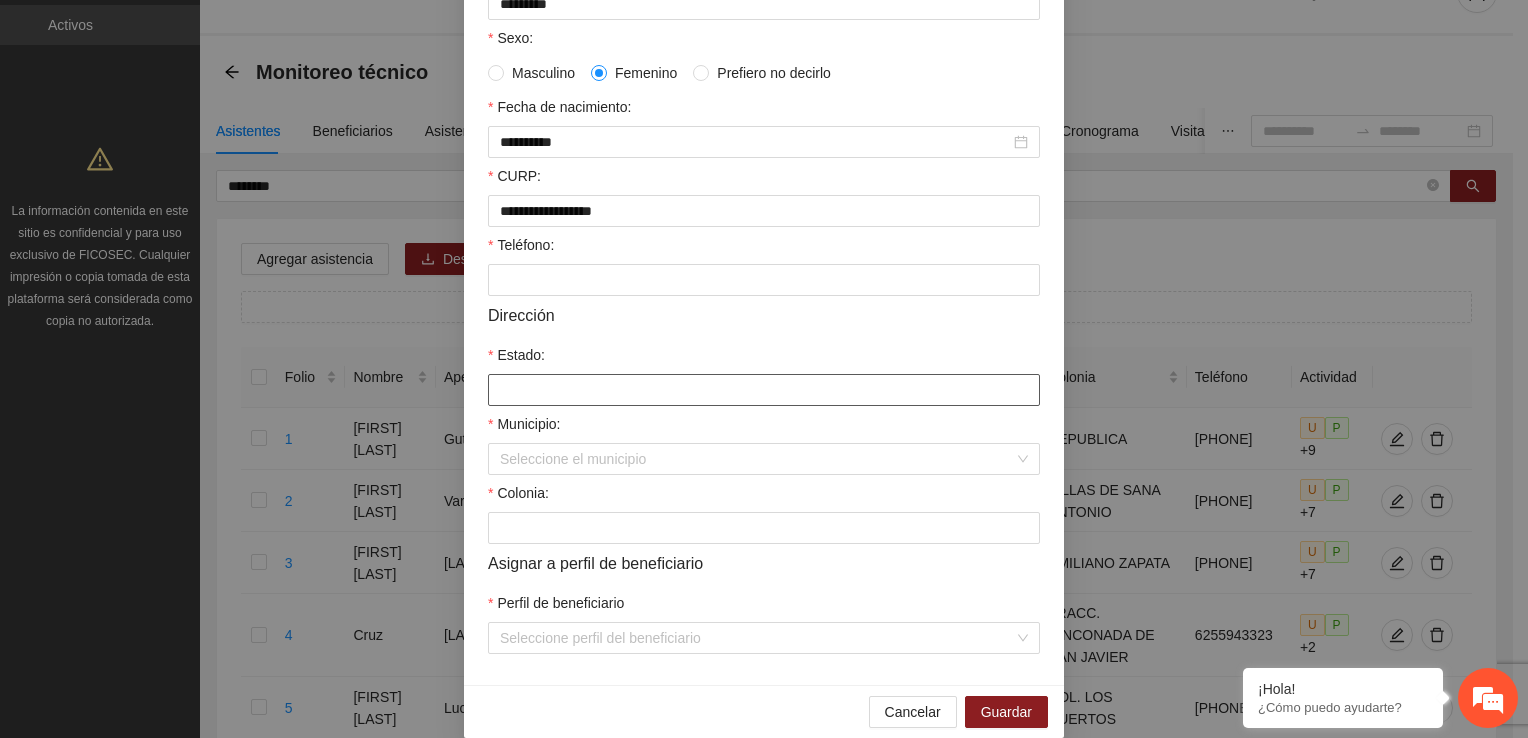 click on "Estado:" at bounding box center (764, 390) 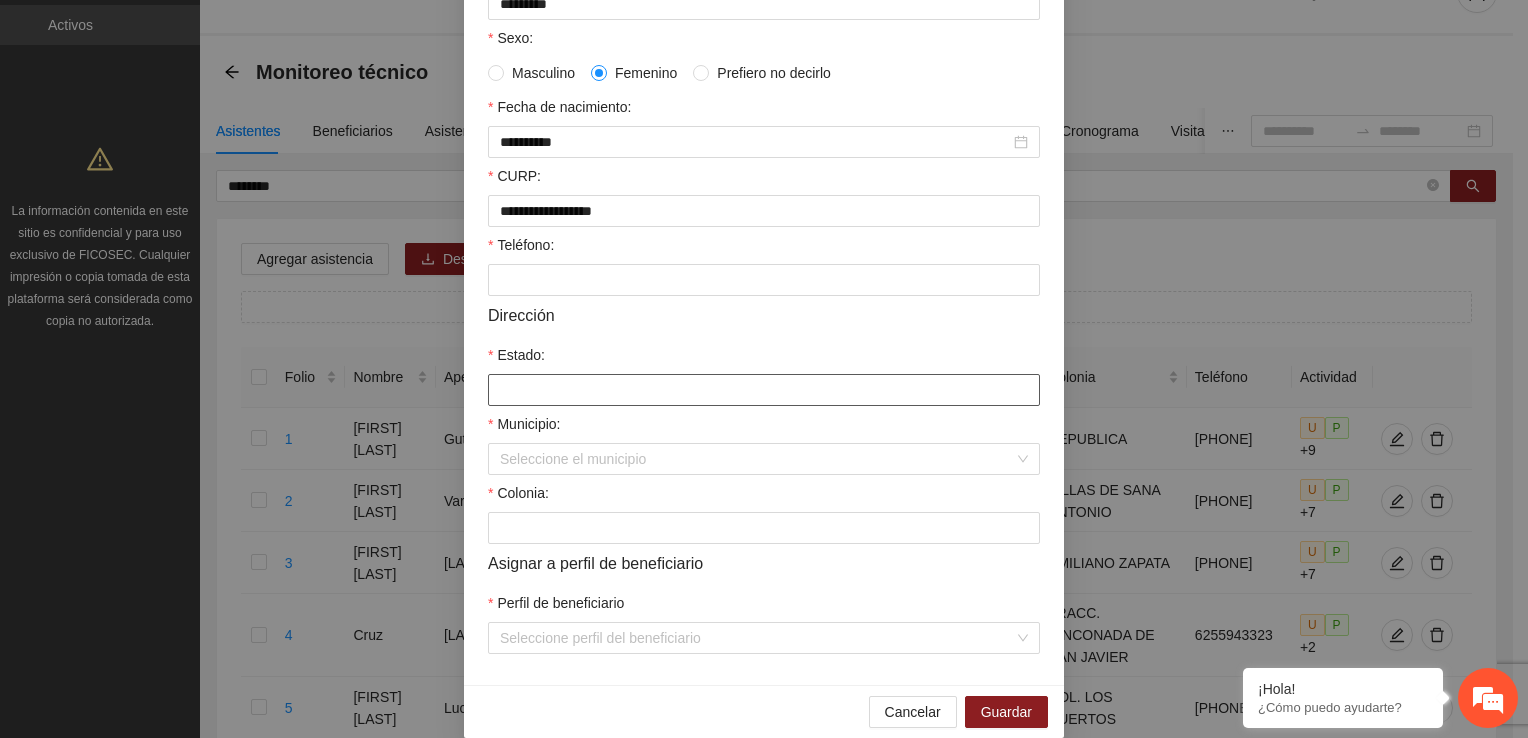 paste on "**********" 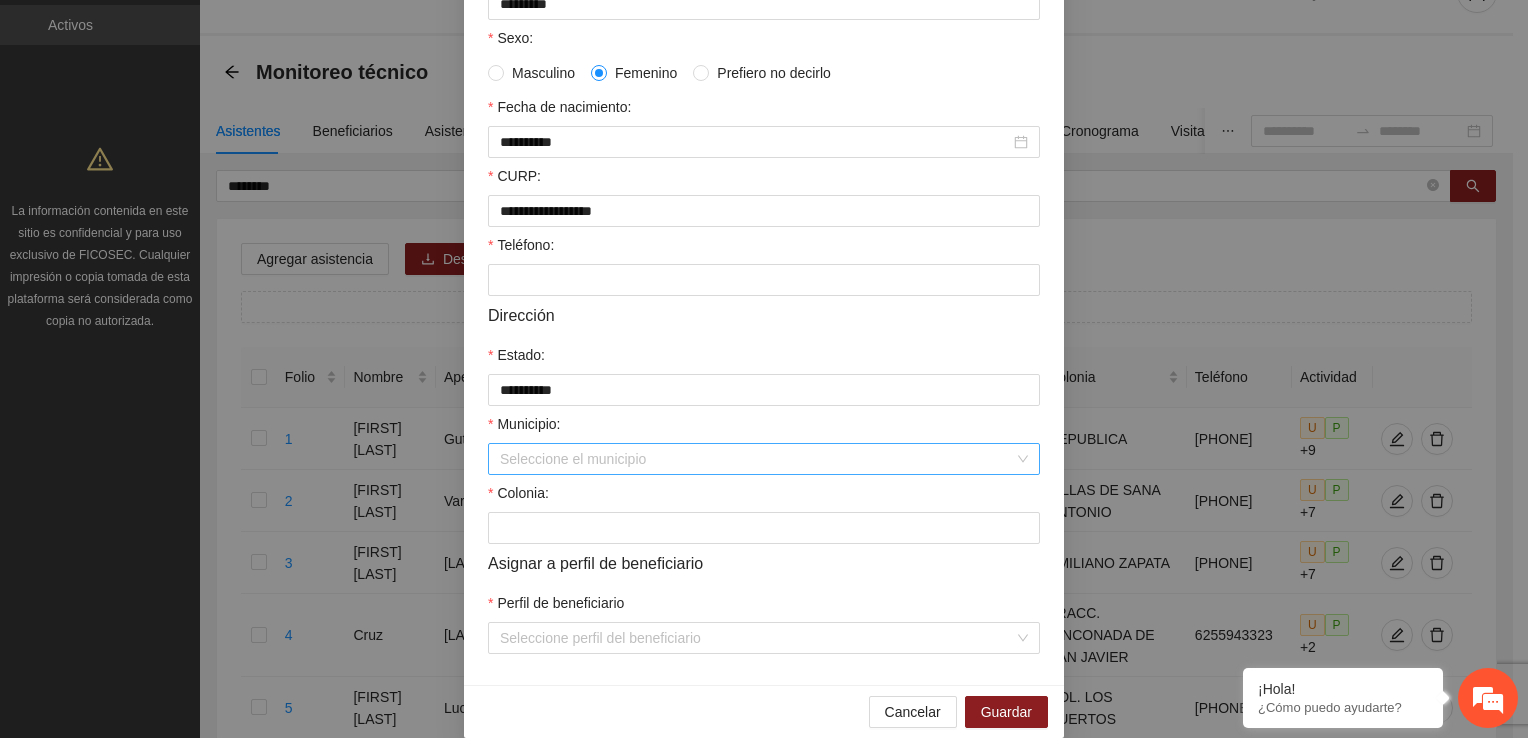 click on "Municipio:" at bounding box center (757, 459) 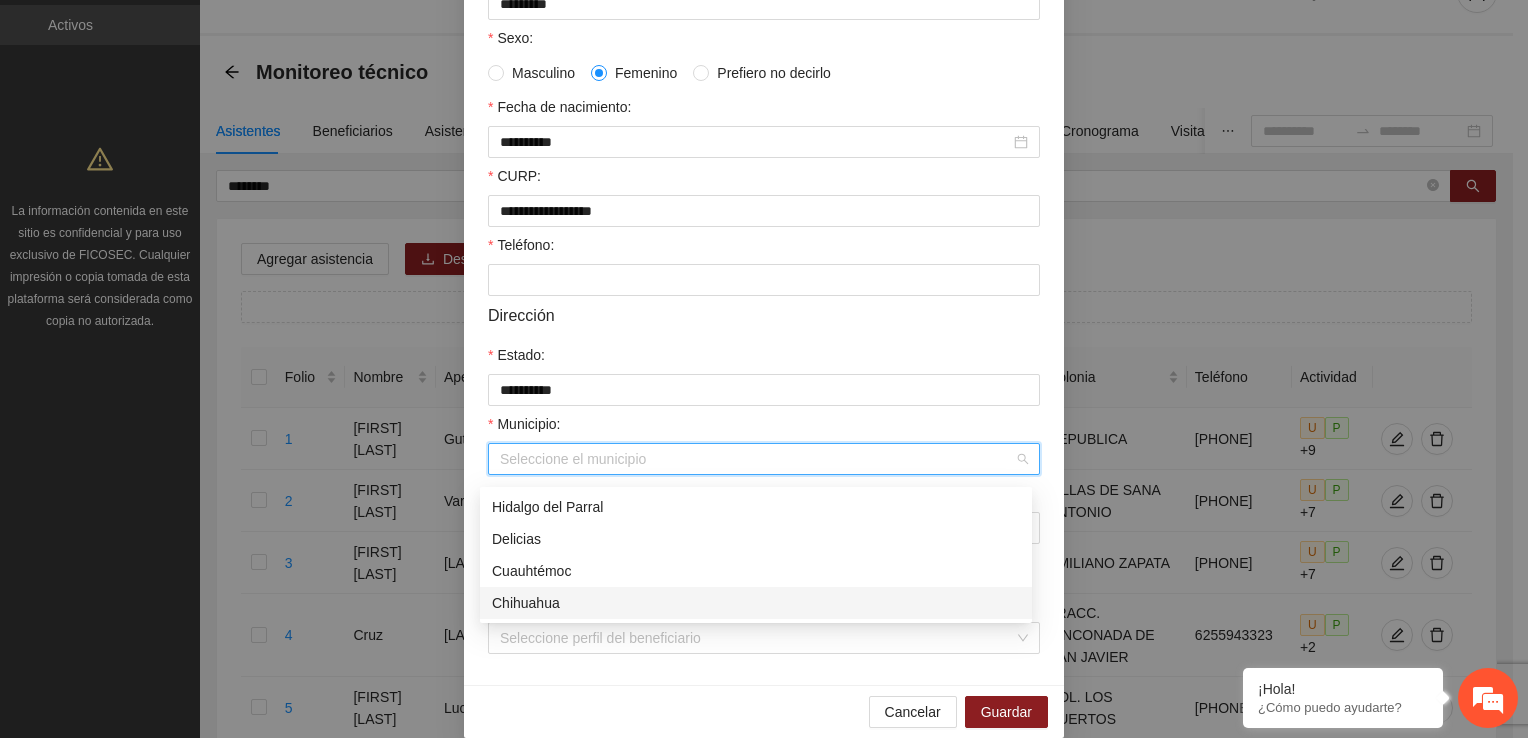 click on "Chihuahua" at bounding box center (756, 603) 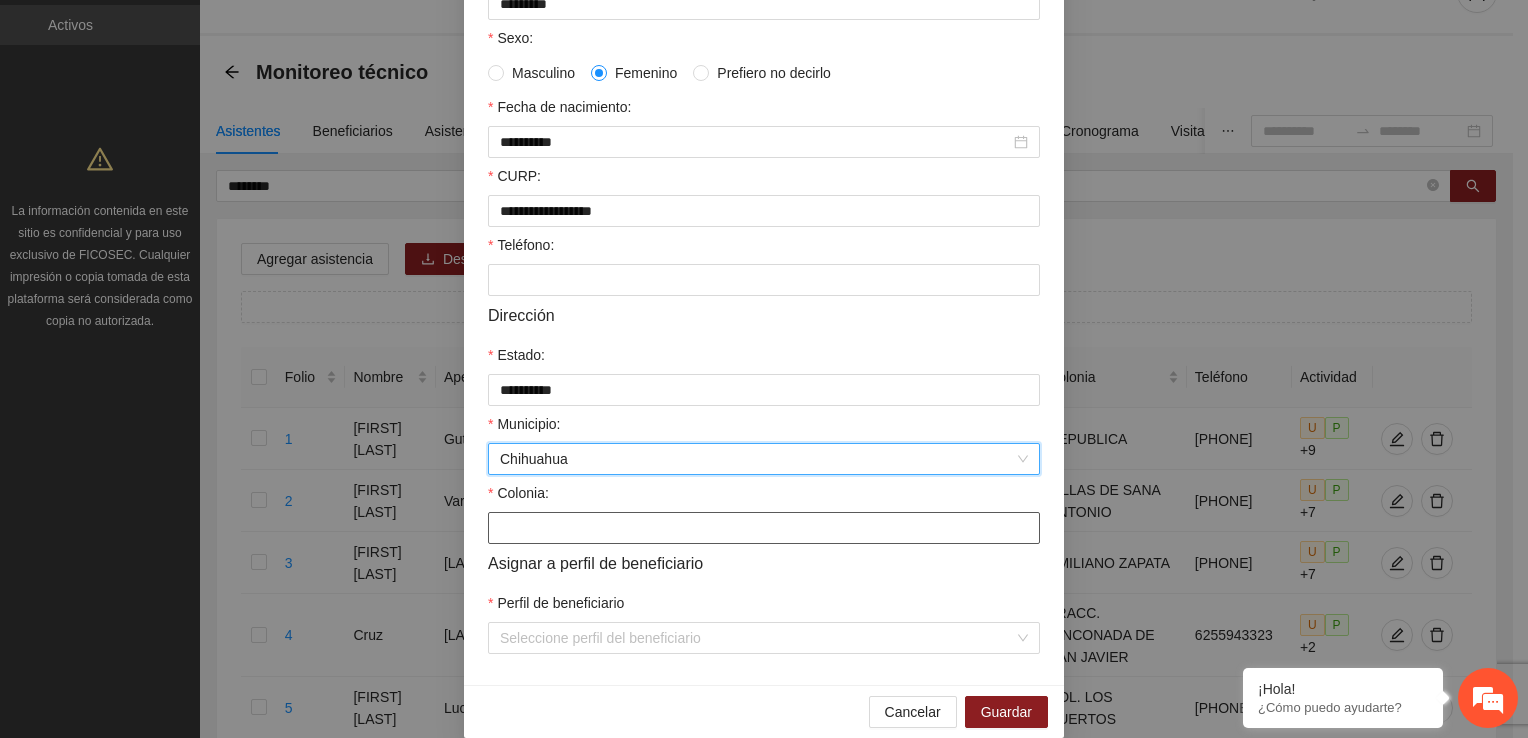 click on "Colonia:" at bounding box center (764, 528) 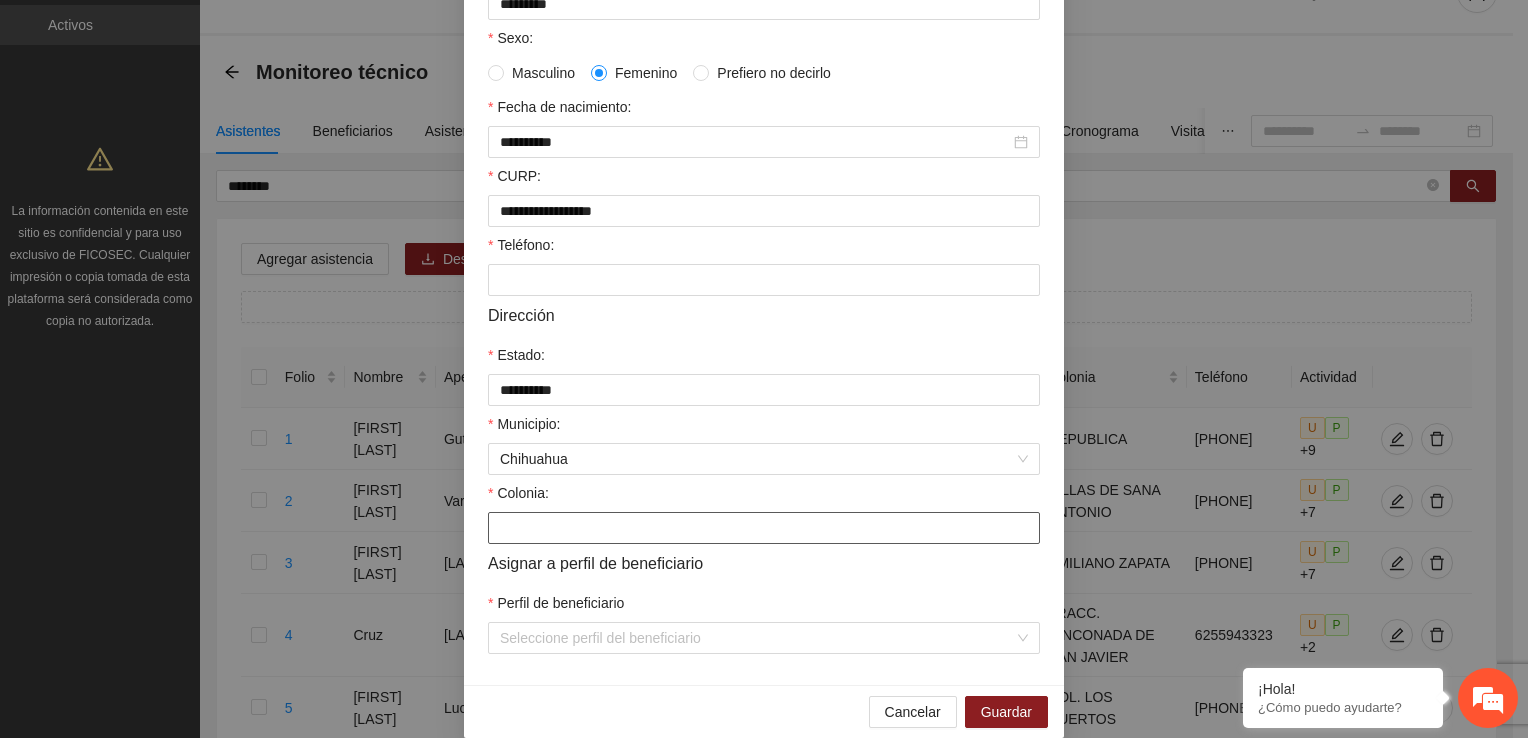 click on "Colonia:" at bounding box center (764, 528) 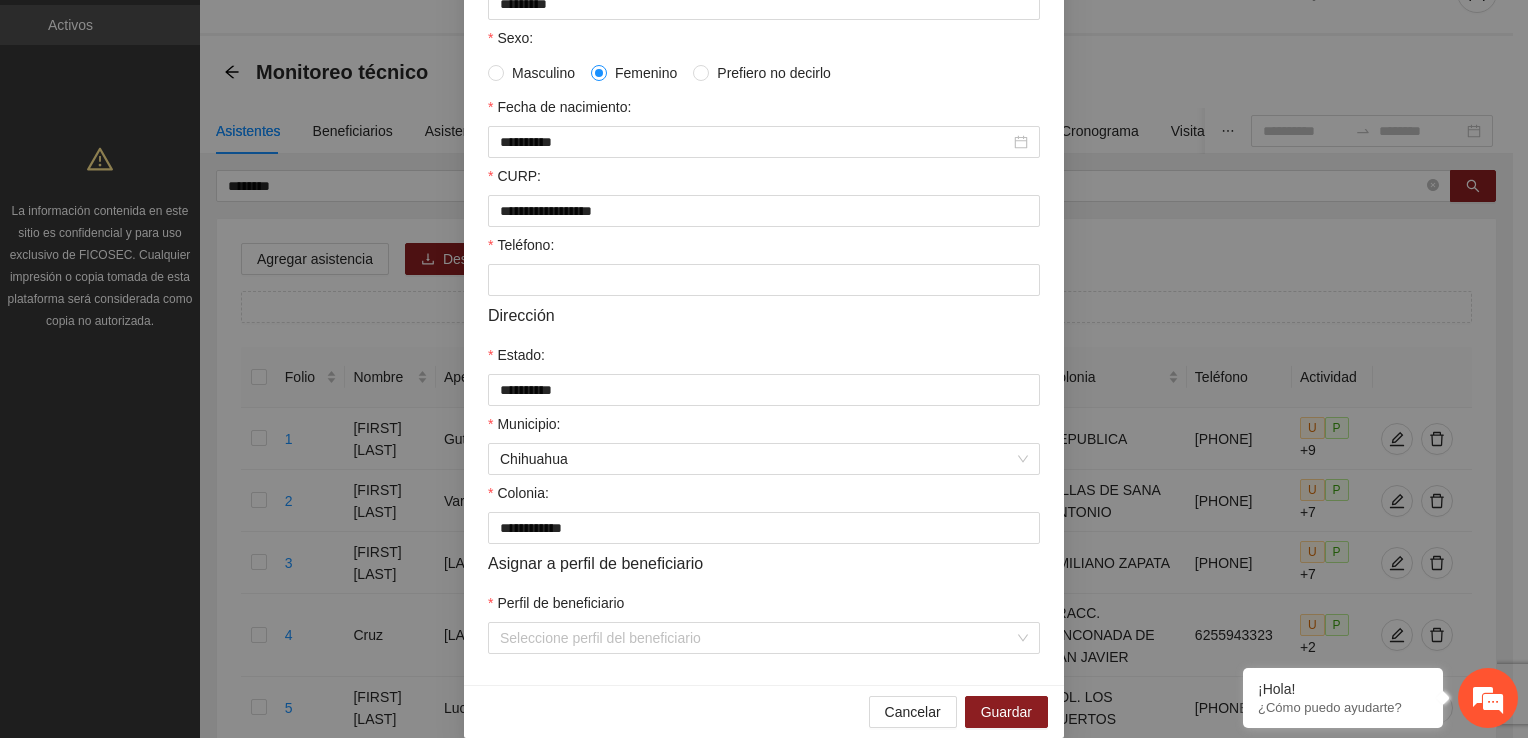 click on "Perfil de beneficiario" at bounding box center [764, 607] 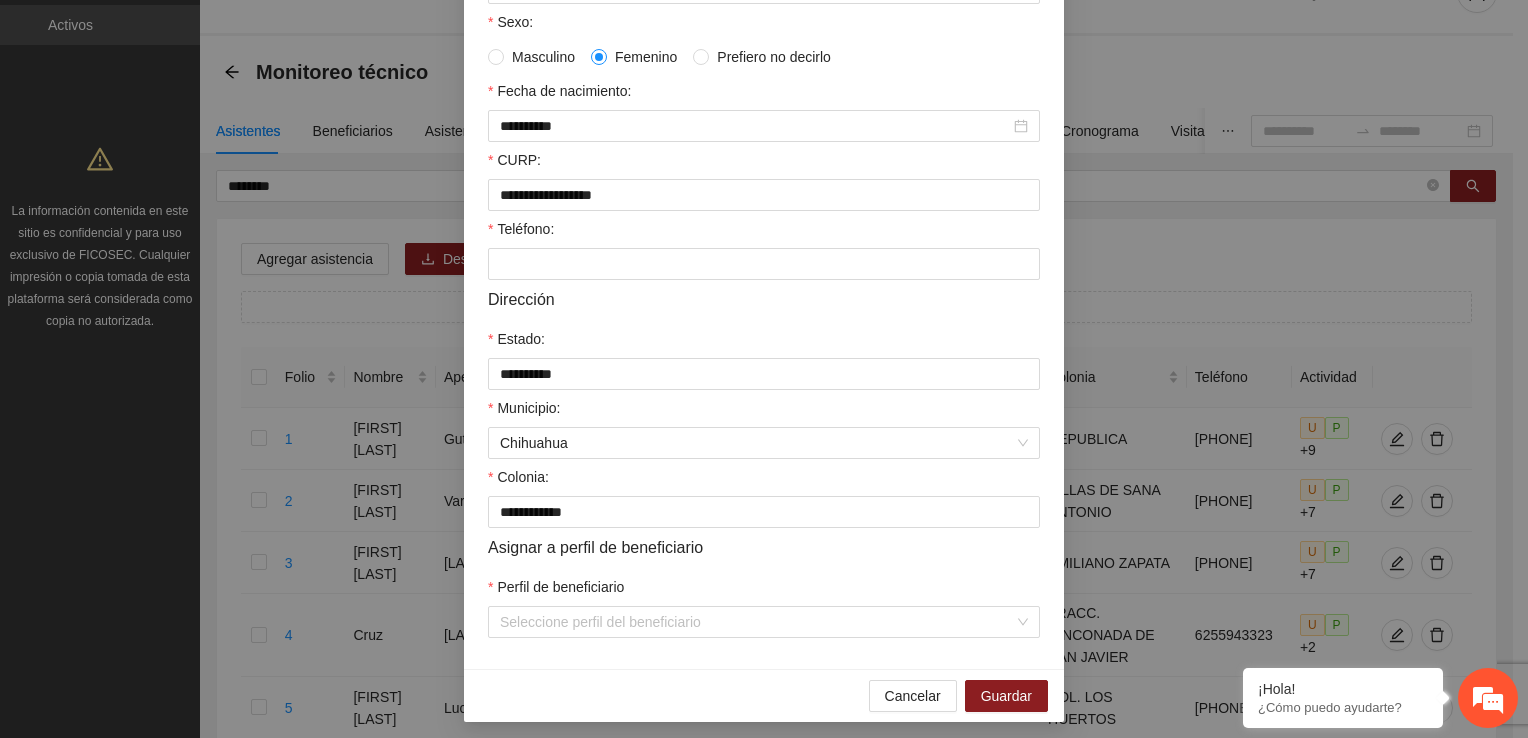 scroll, scrollTop: 432, scrollLeft: 0, axis: vertical 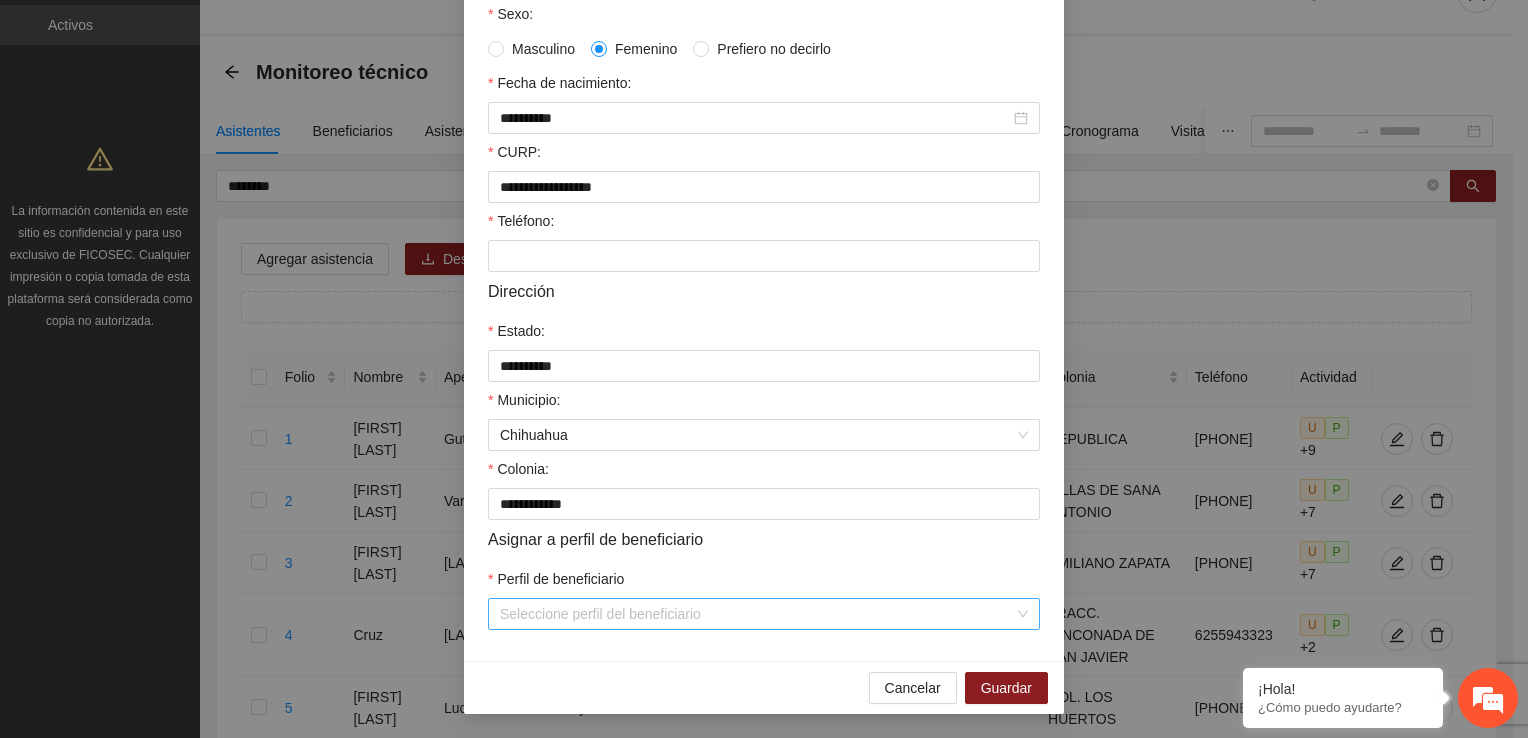 click on "Perfil de beneficiario" at bounding box center (757, 614) 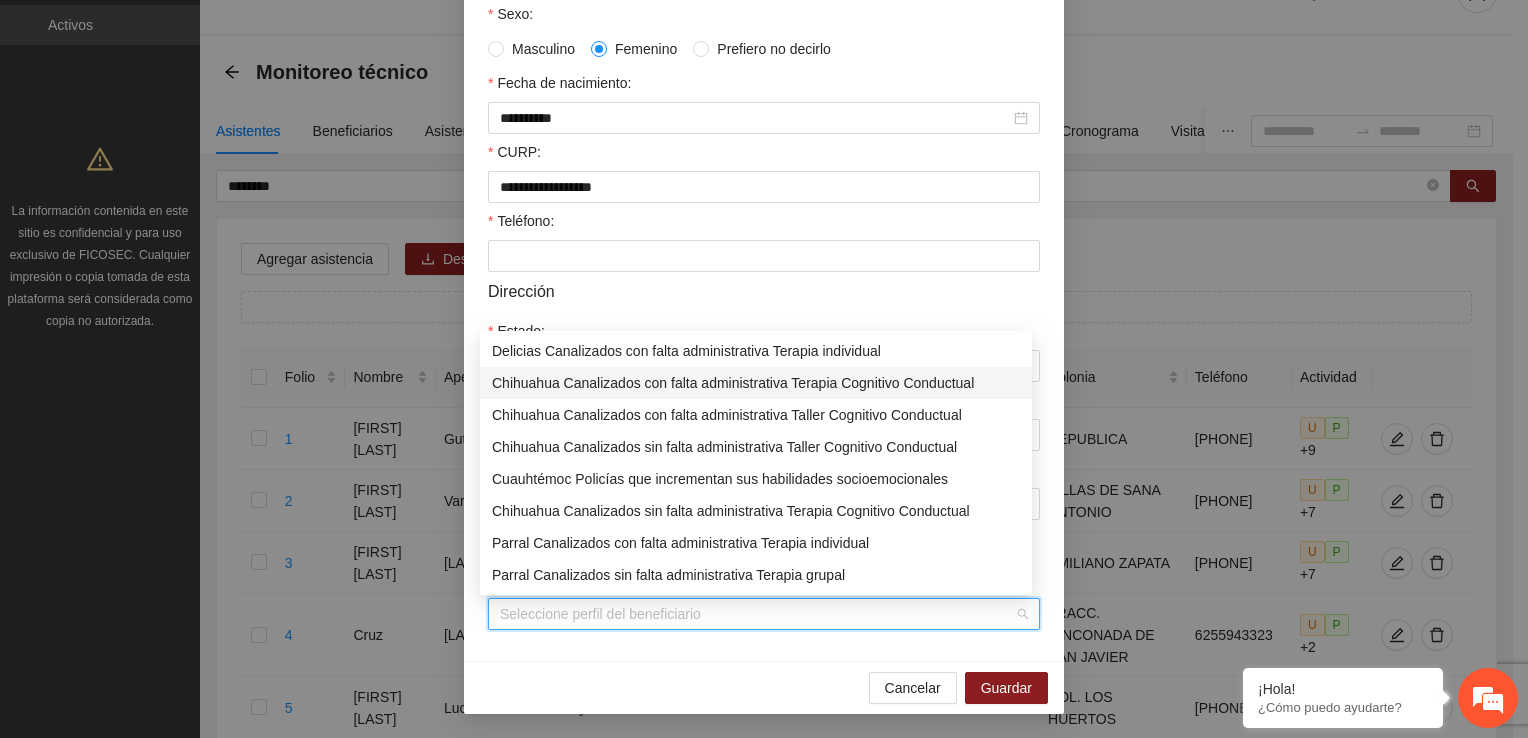click on "Chihuahua Canalizados con falta administrativa Terapia Cognitivo Conductual" at bounding box center [756, 383] 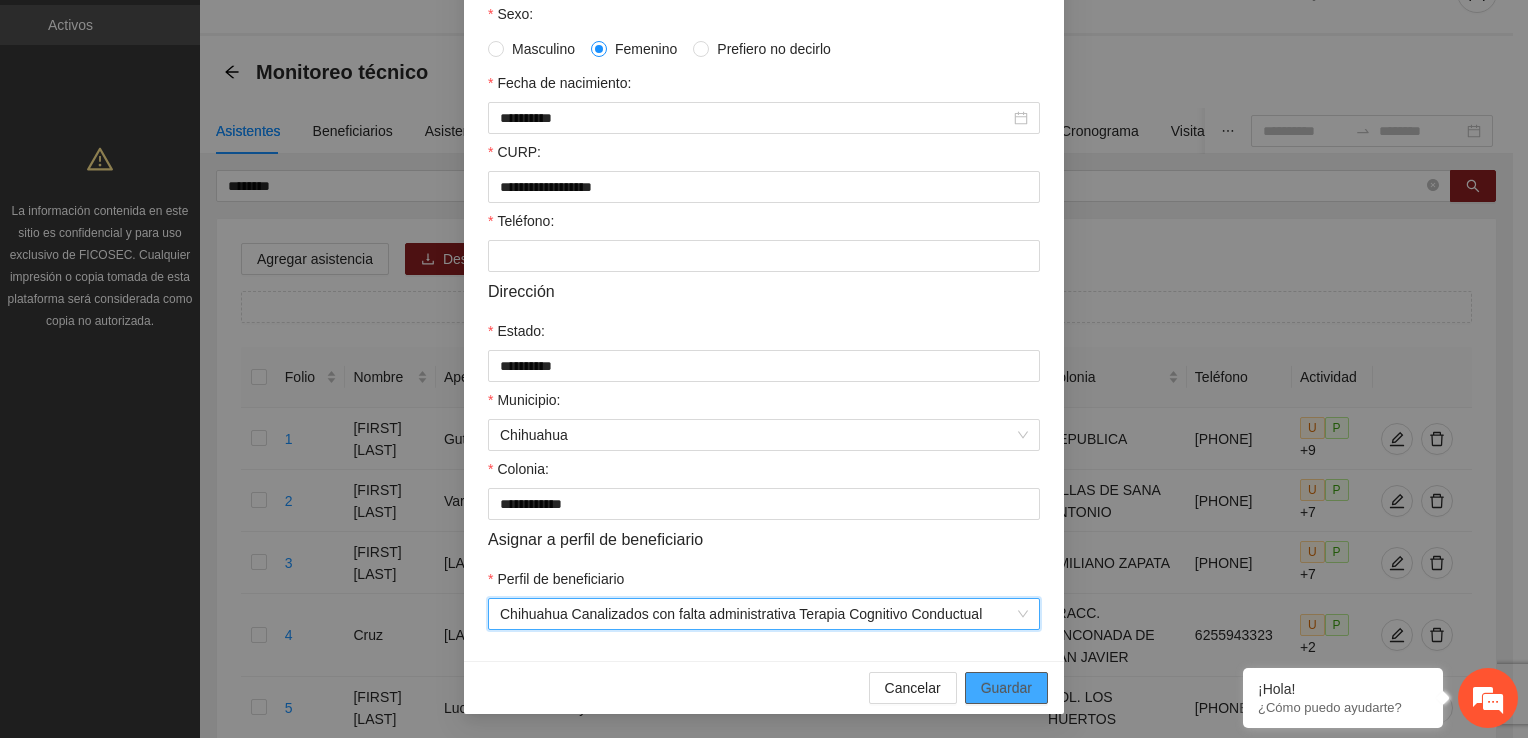click on "Guardar" at bounding box center (1006, 688) 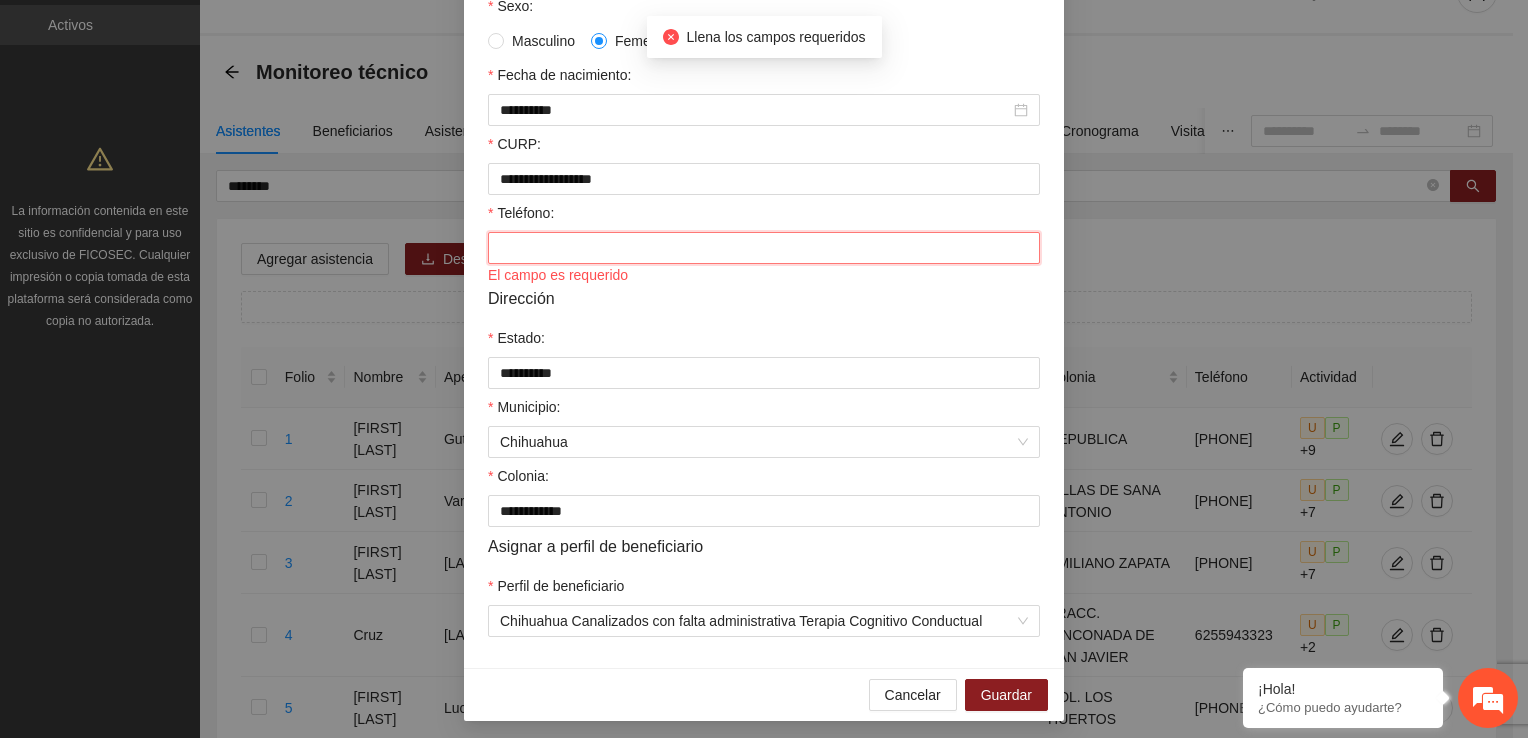 click on "Teléfono:" at bounding box center [764, 248] 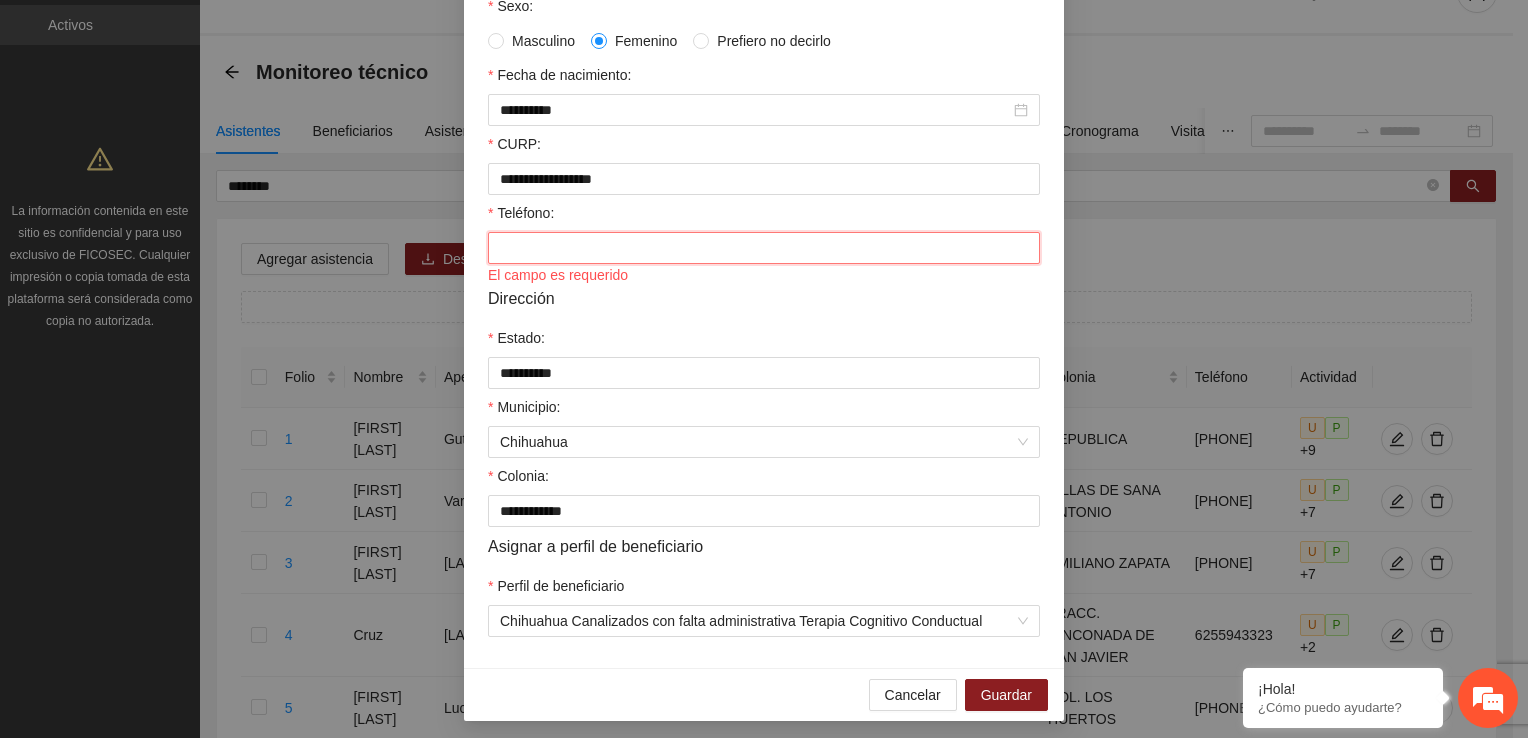 click on "Teléfono:" at bounding box center [764, 248] 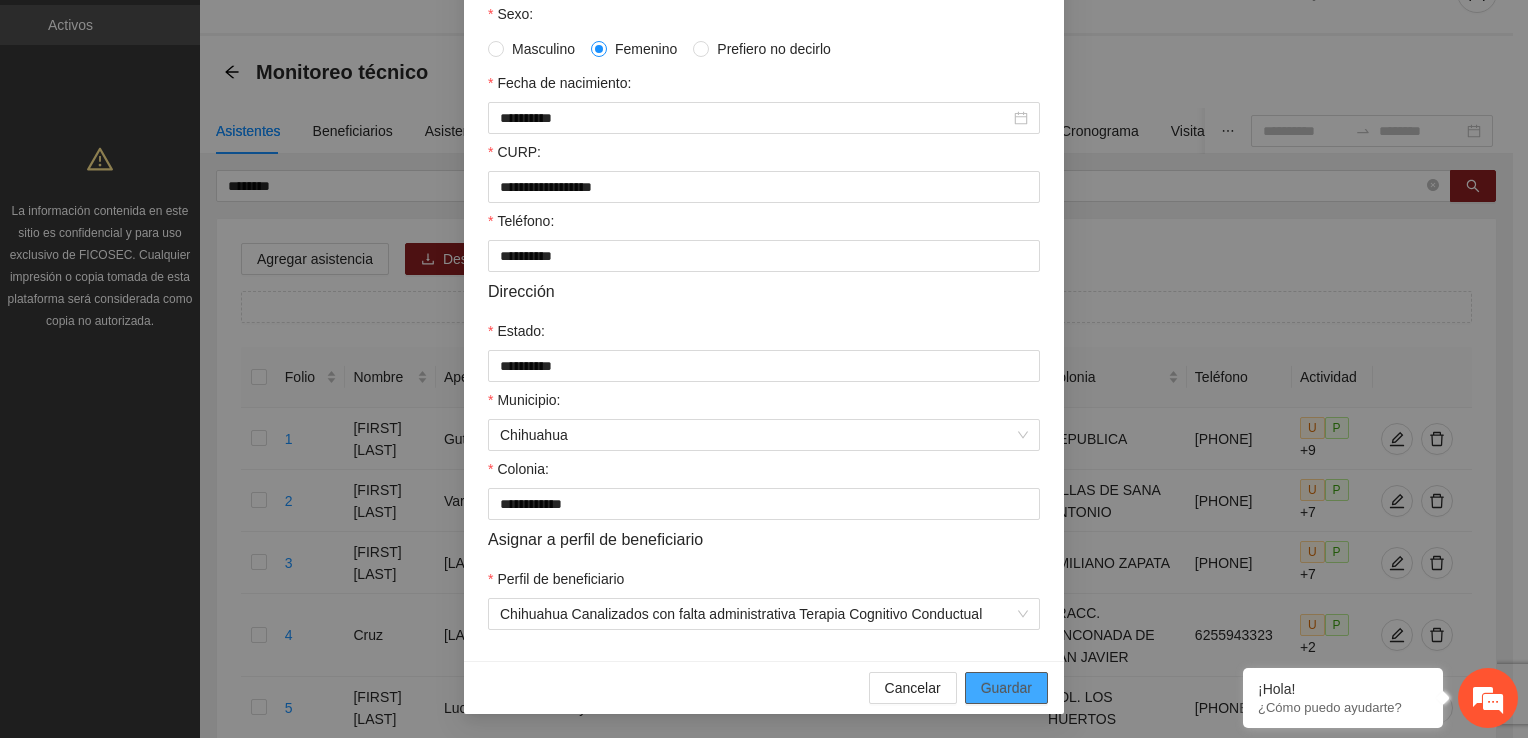 click on "Guardar" at bounding box center [1006, 688] 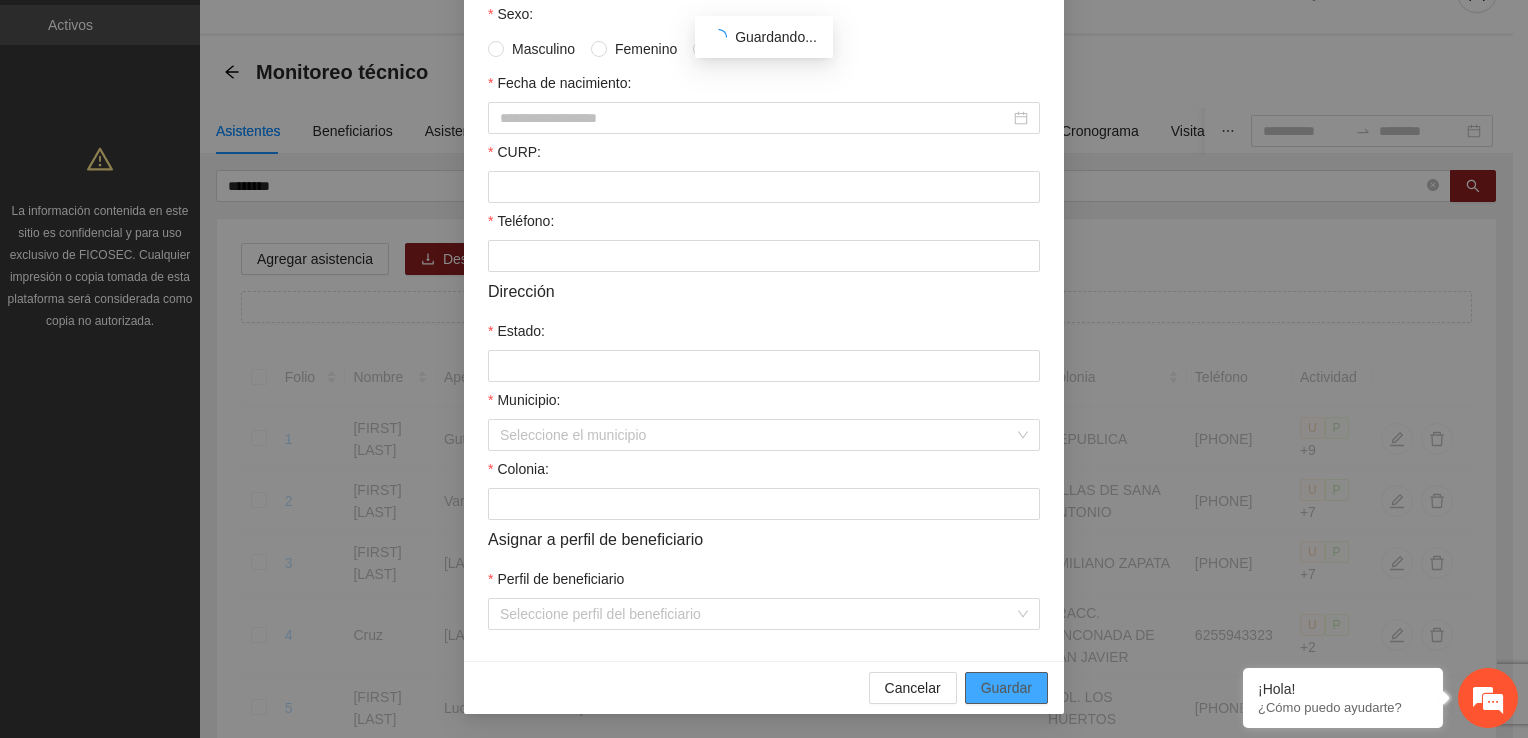 scroll, scrollTop: 332, scrollLeft: 0, axis: vertical 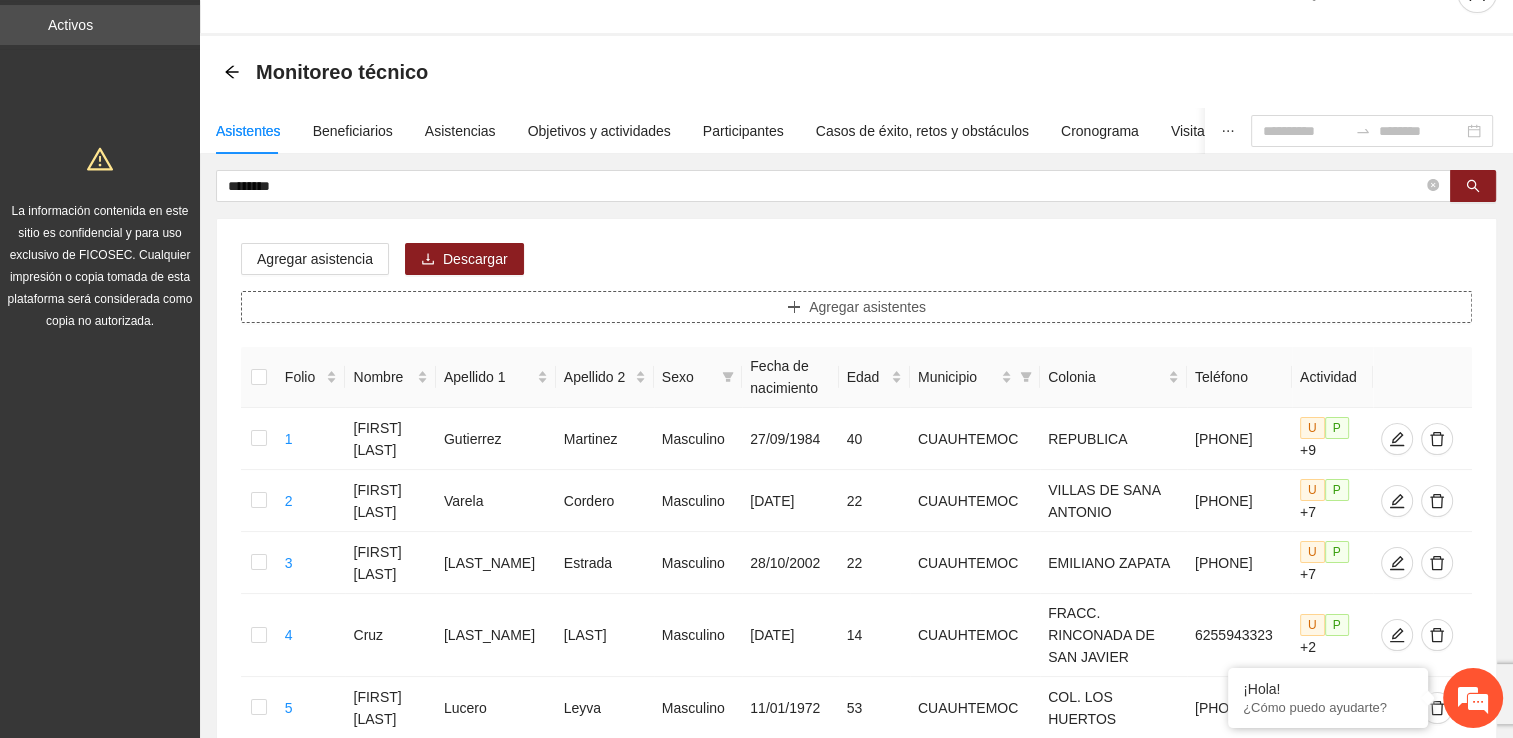 click on "Agregar asistentes" at bounding box center [856, 307] 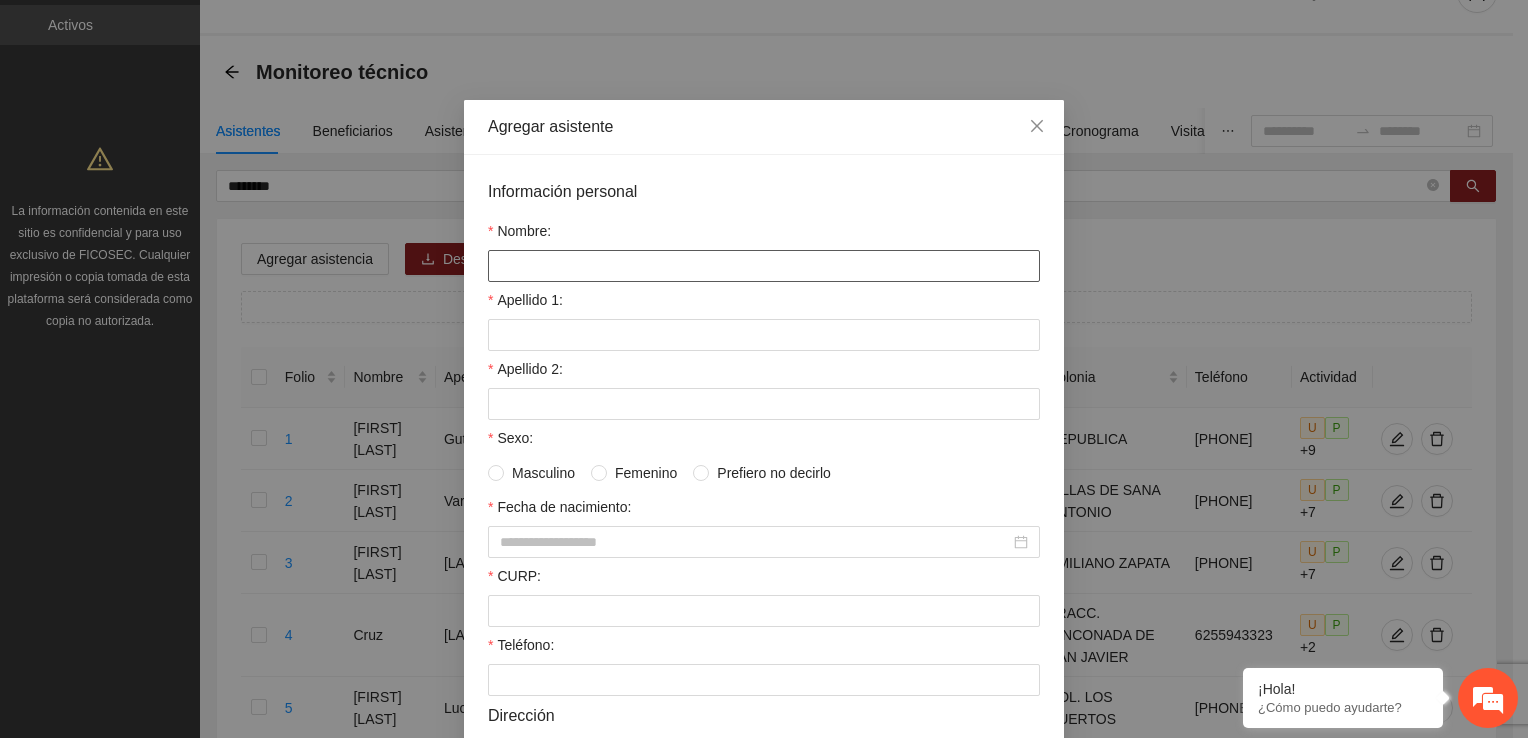 click on "Nombre:" at bounding box center [764, 266] 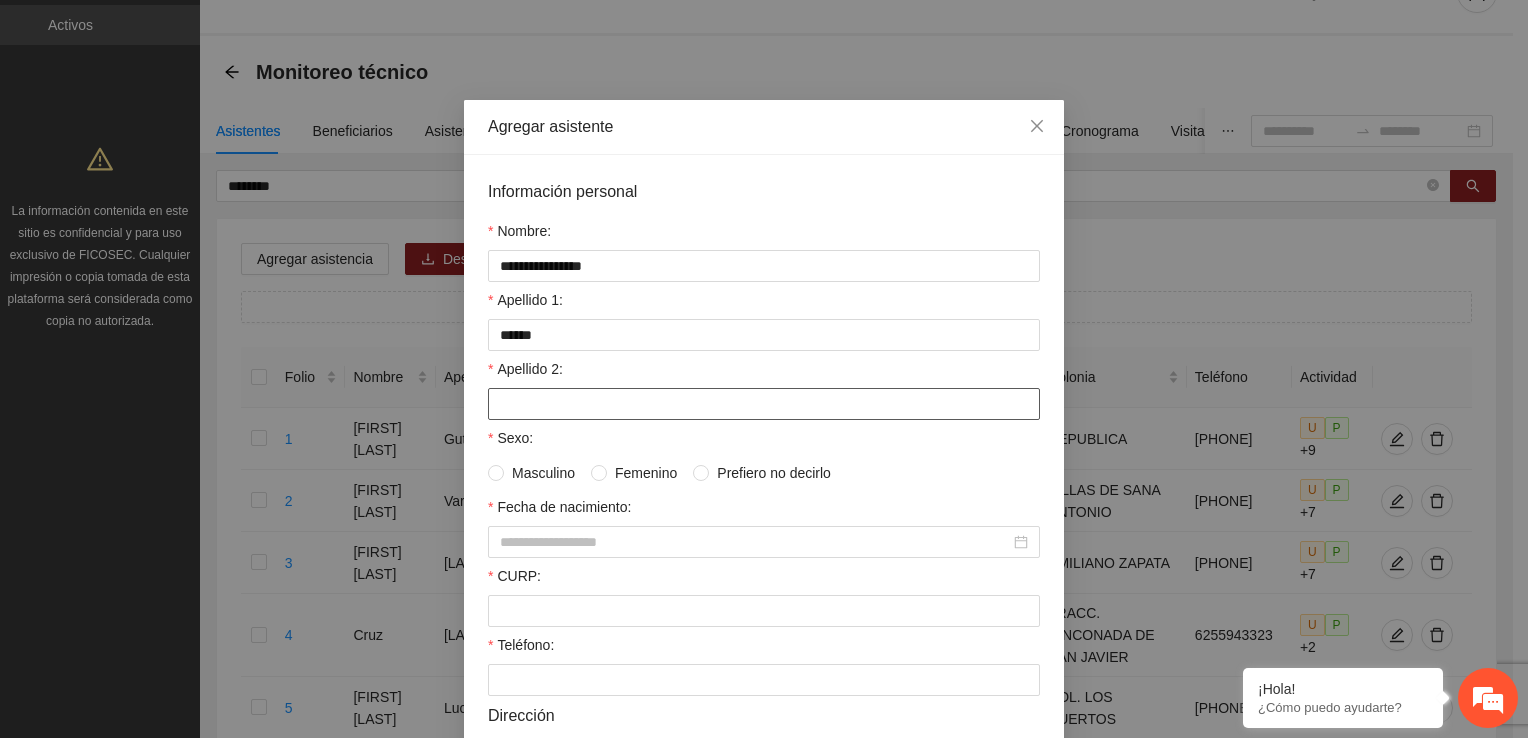 click on "Apellido 2:" at bounding box center [764, 404] 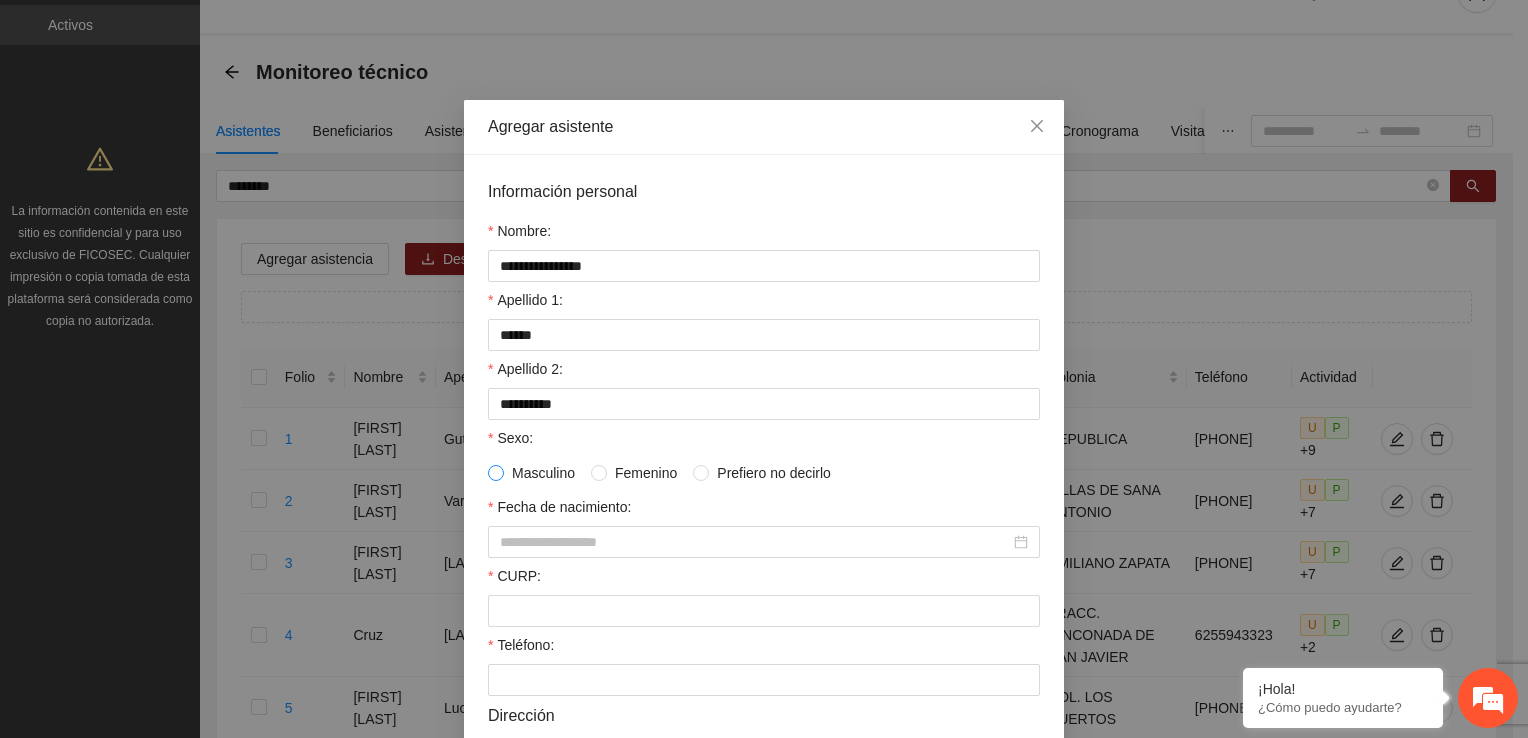 click at bounding box center (496, 473) 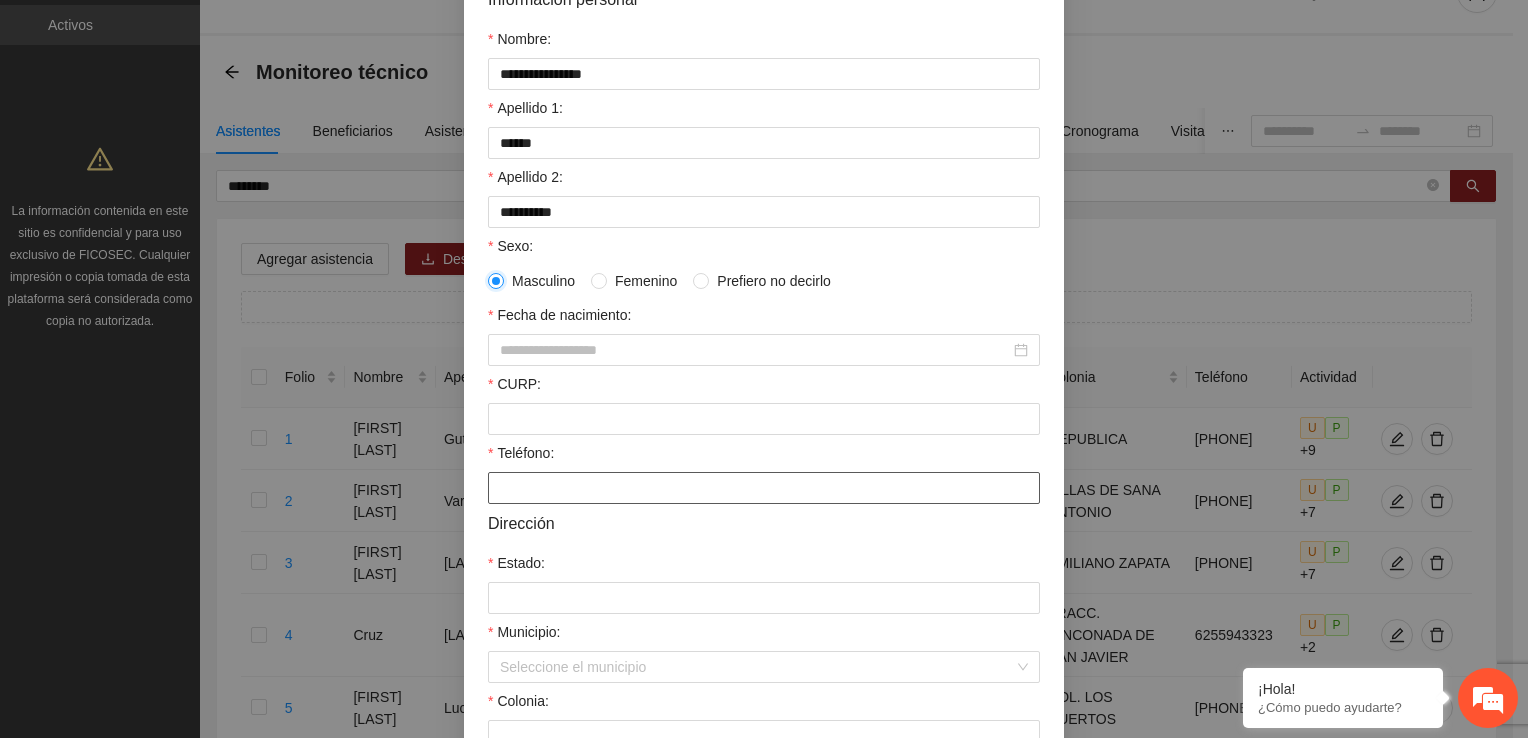 scroll, scrollTop: 200, scrollLeft: 0, axis: vertical 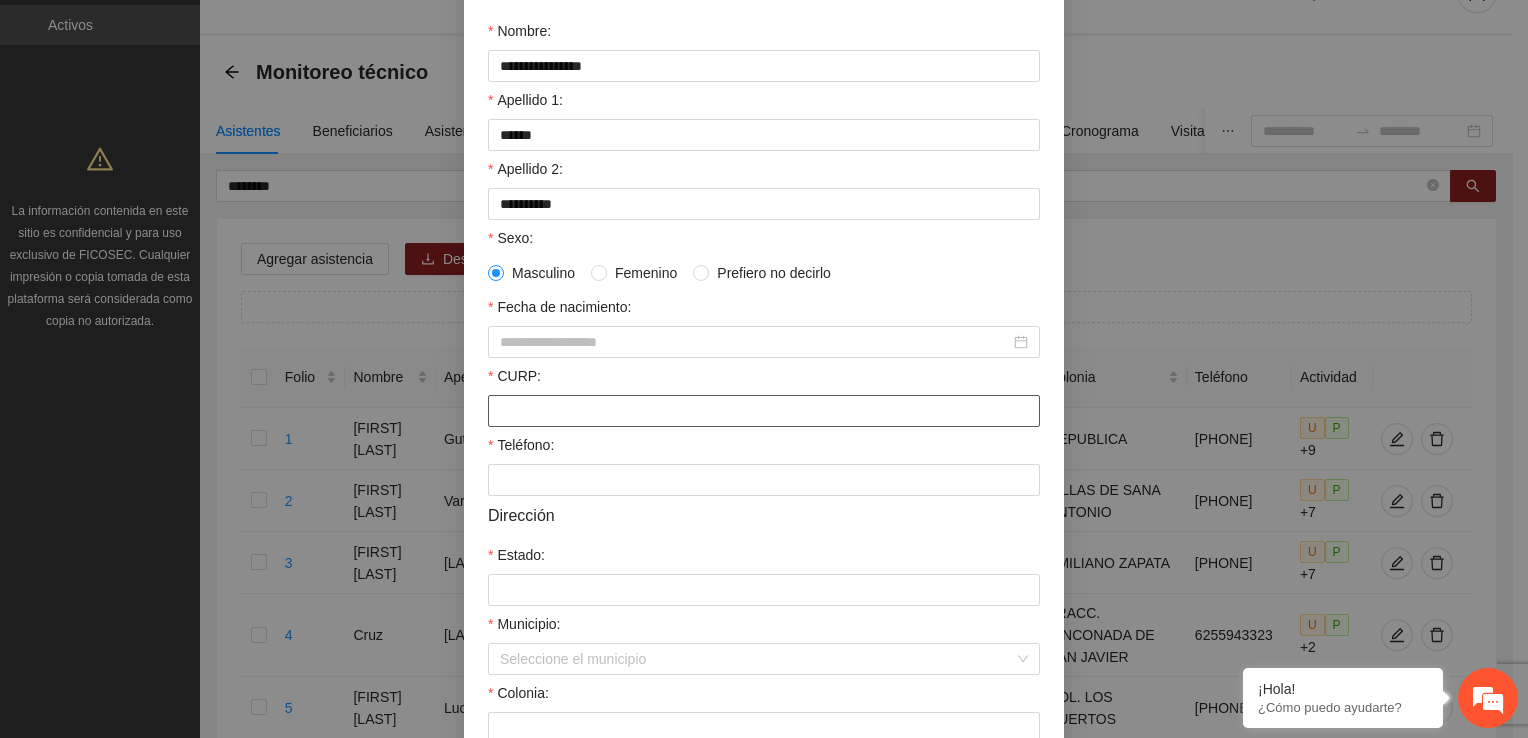 click on "CURP:" at bounding box center [764, 411] 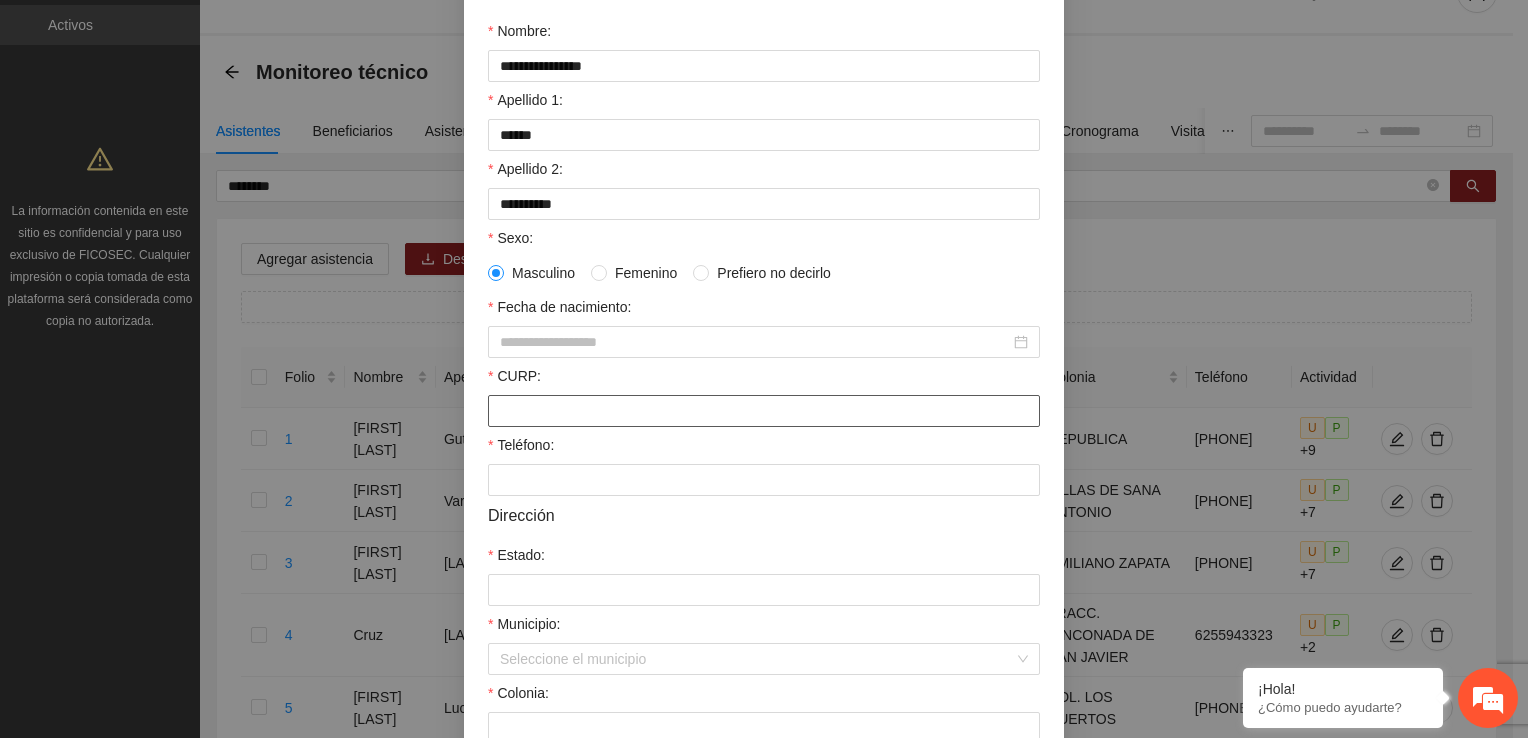paste on "**********" 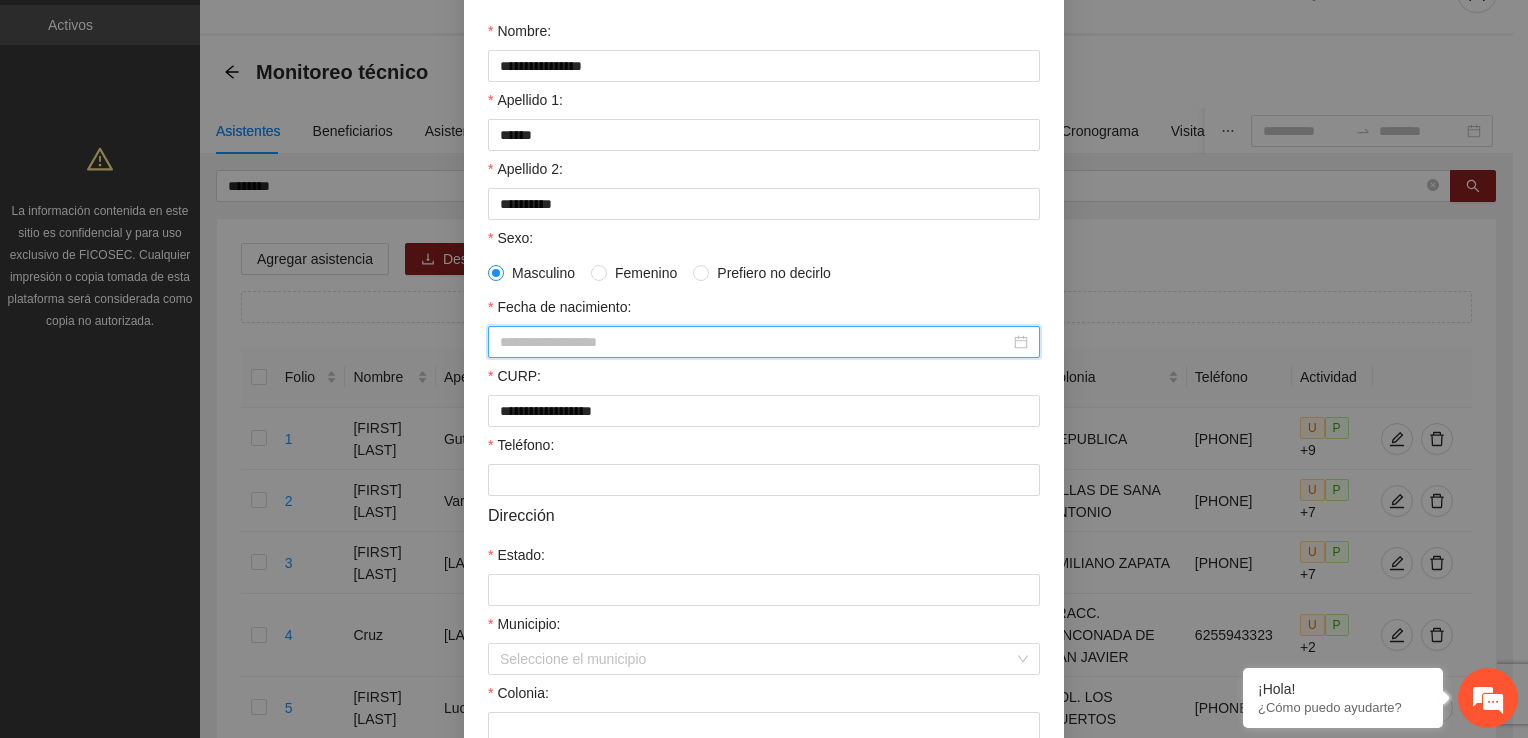 click on "Fecha de nacimiento:" at bounding box center [755, 342] 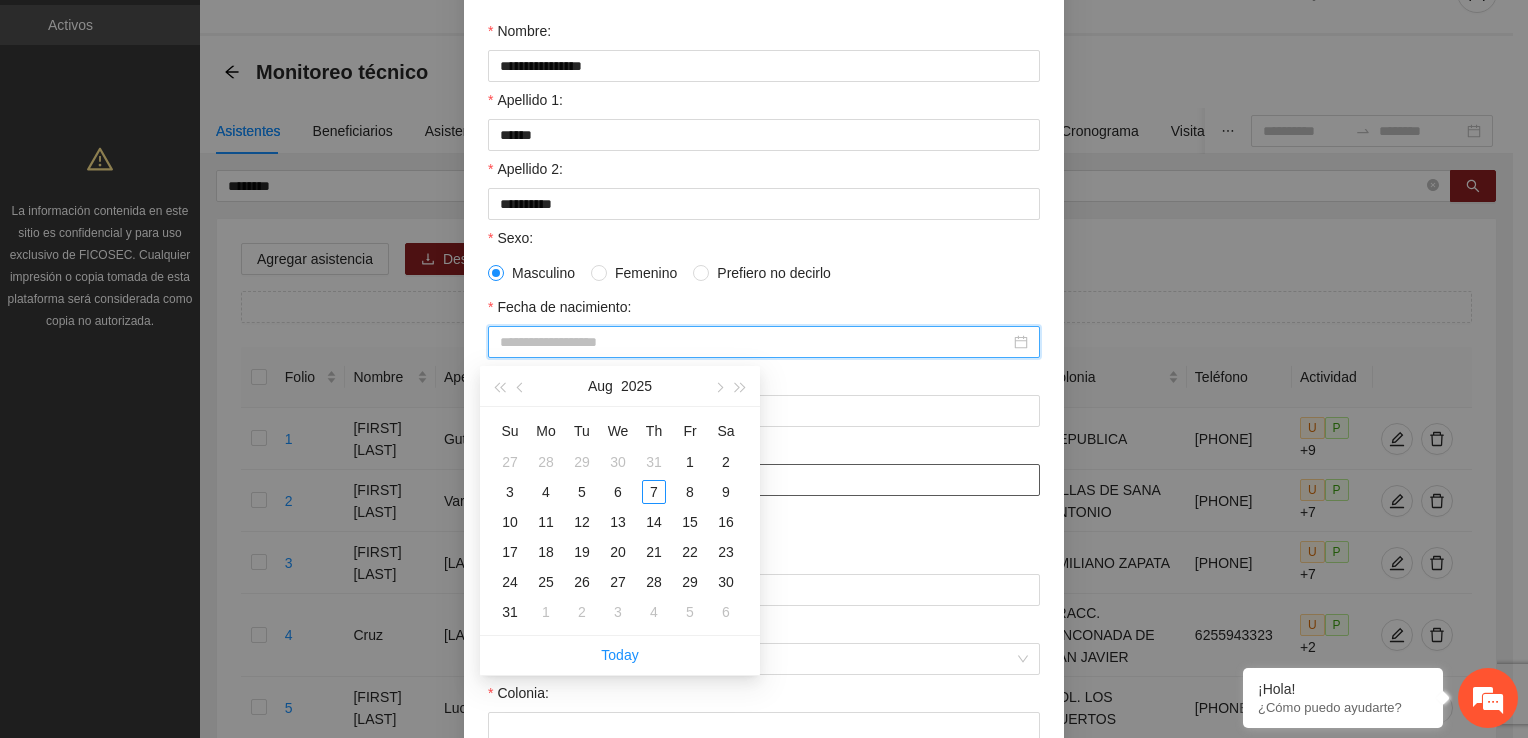 click on "Teléfono:" at bounding box center [764, 480] 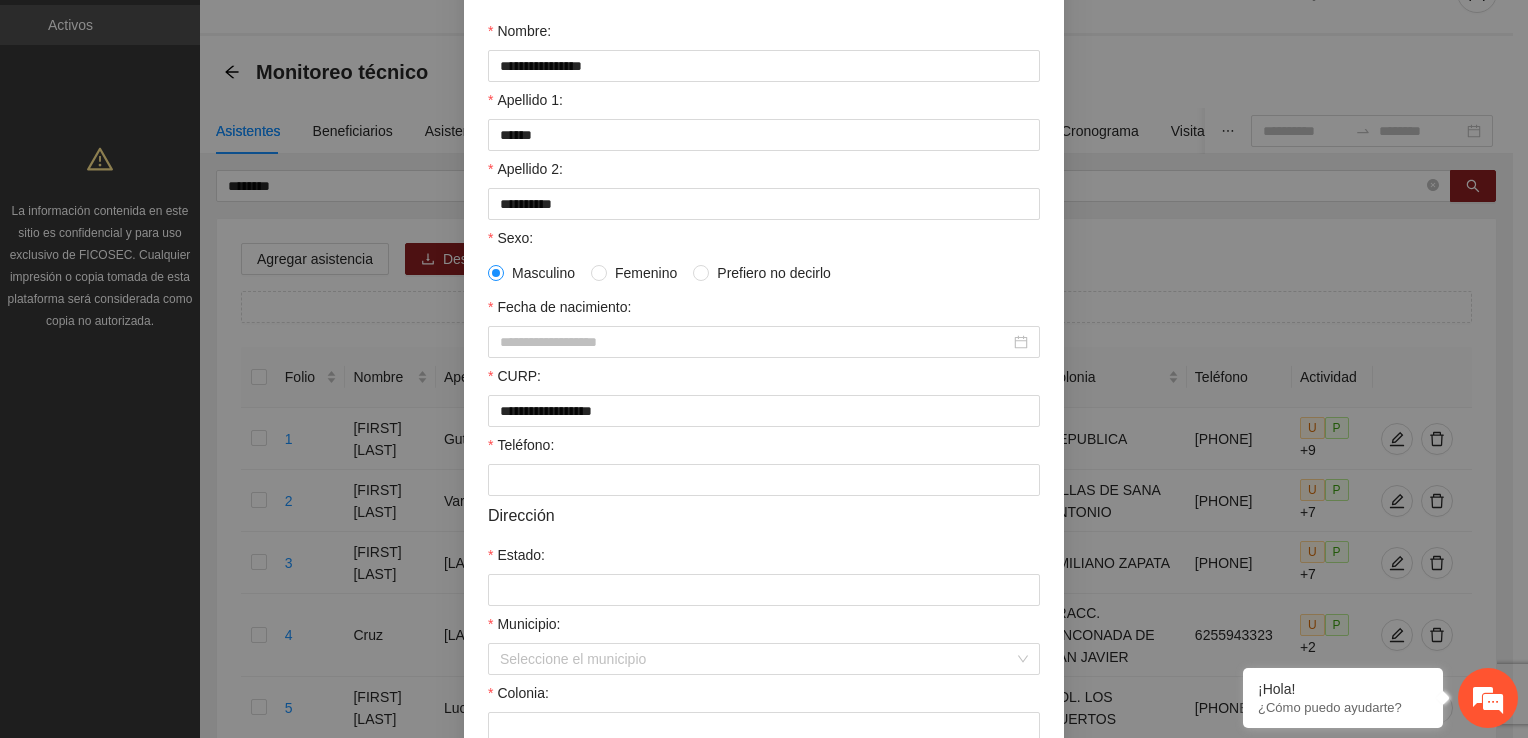 click on "**********" at bounding box center (764, 416) 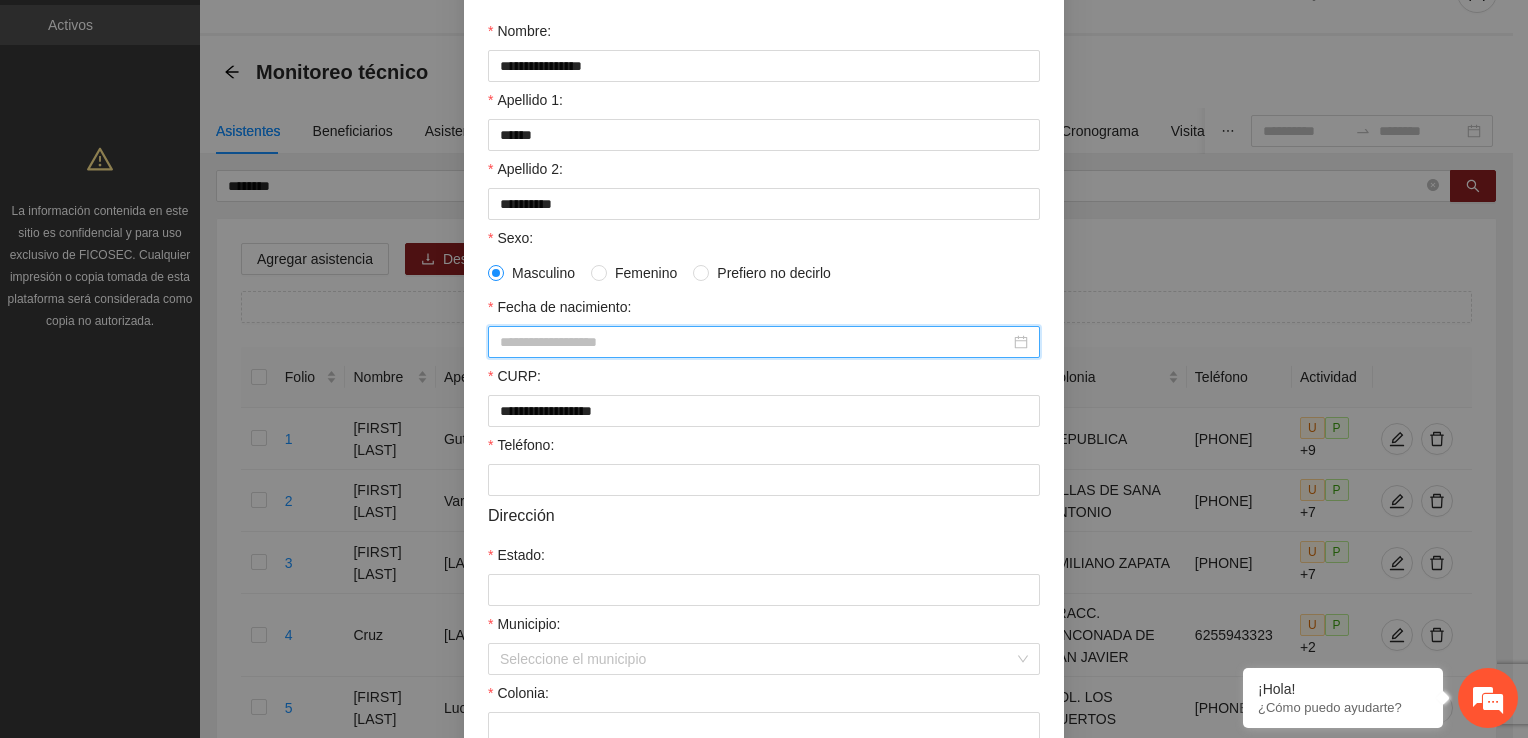 click on "Fecha de nacimiento:" at bounding box center (755, 342) 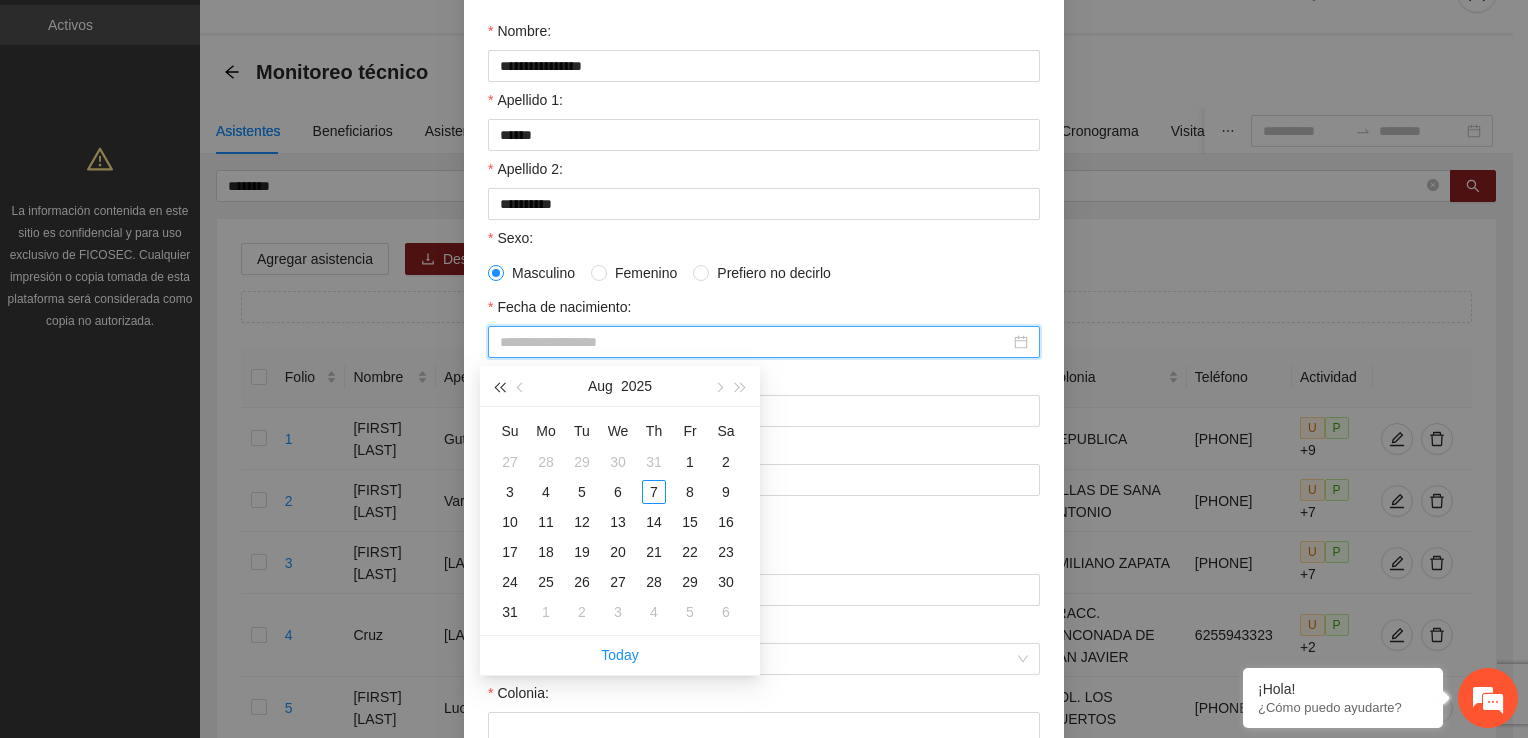 click at bounding box center (499, 386) 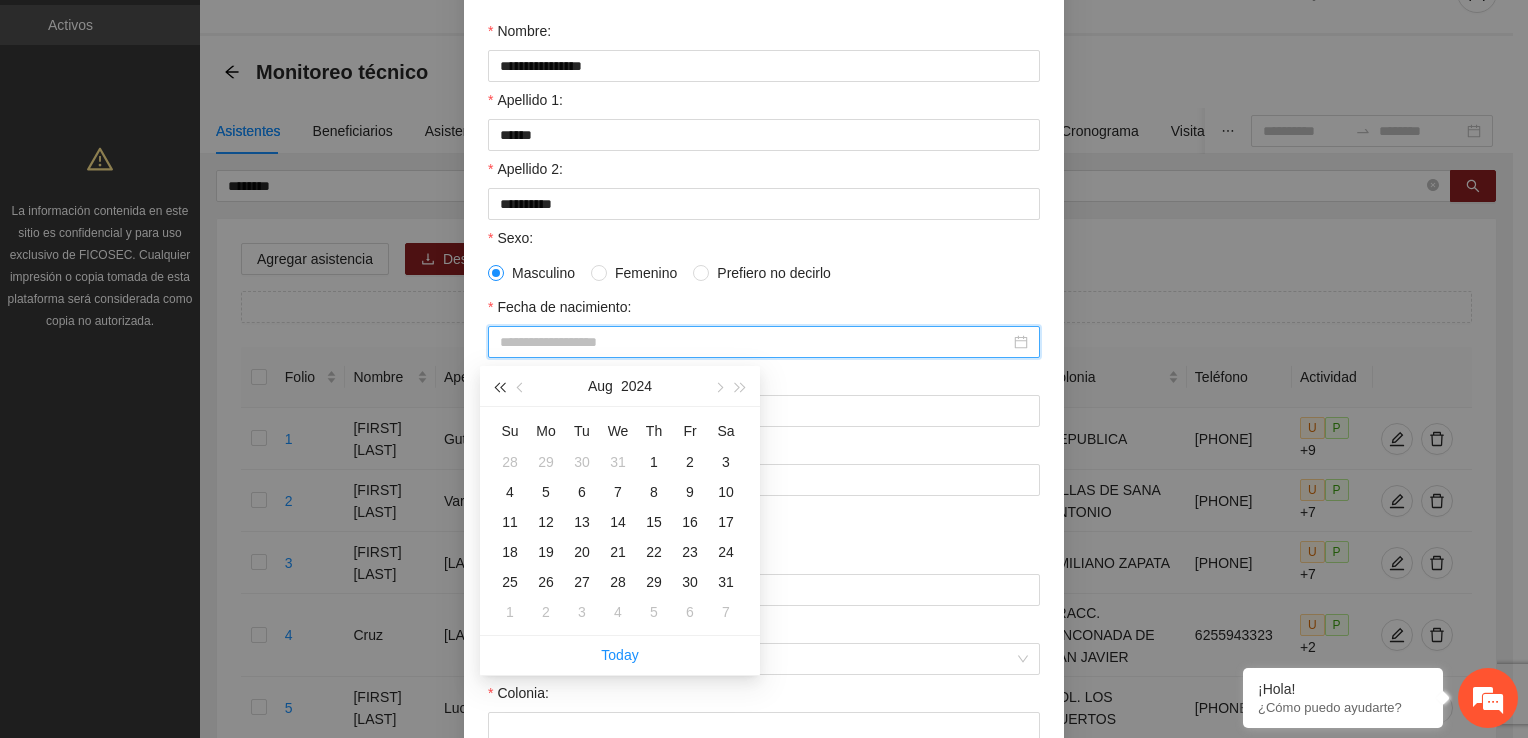 click at bounding box center (499, 386) 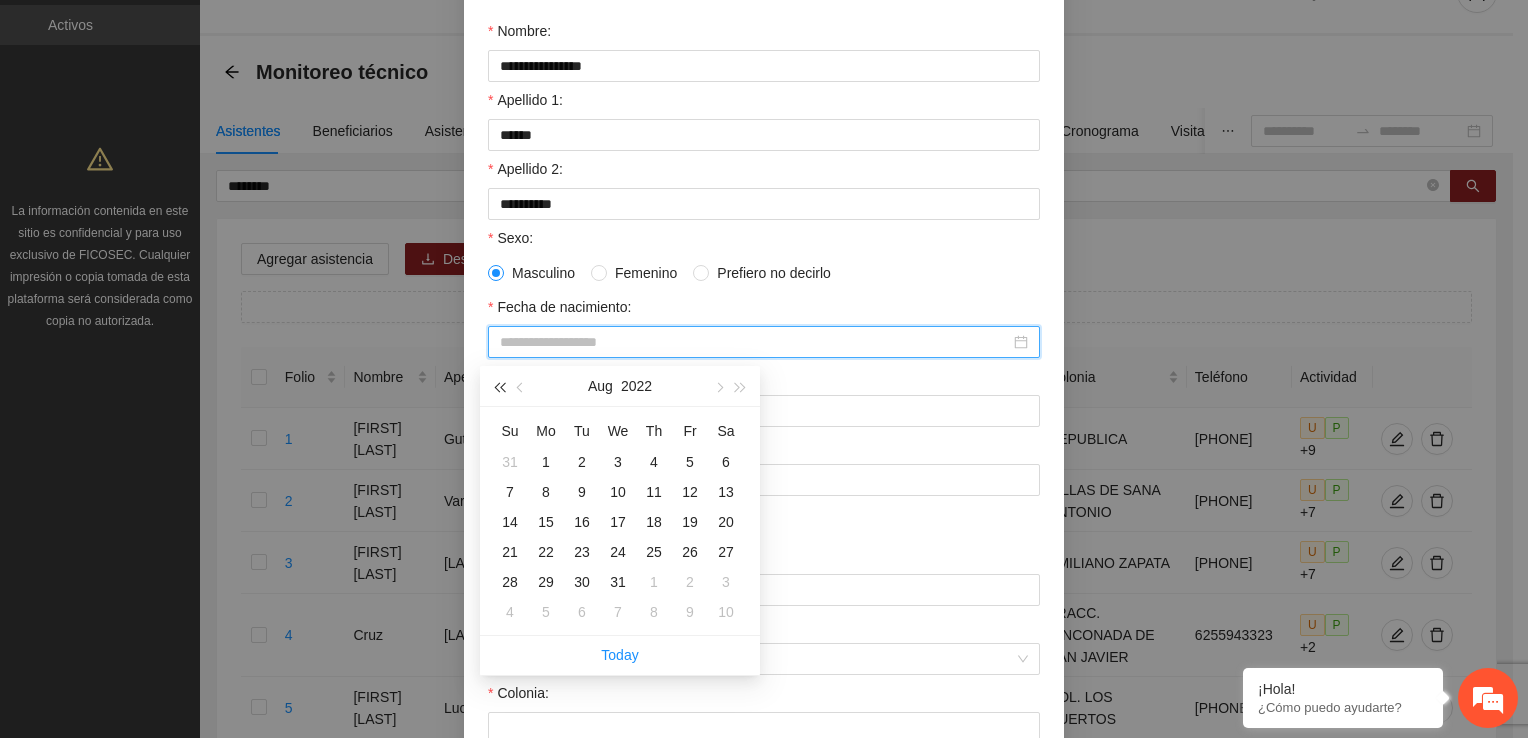 click at bounding box center (499, 386) 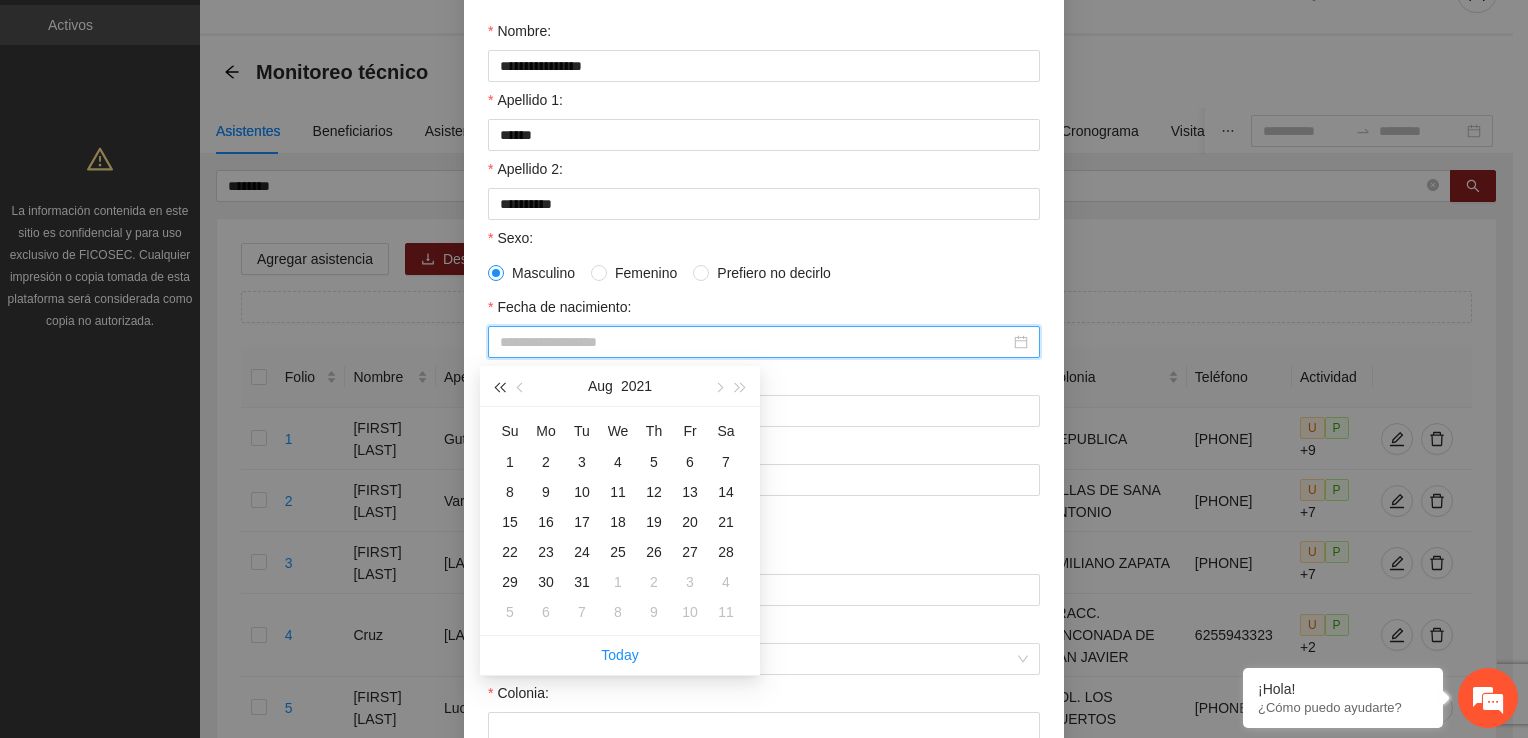 click at bounding box center [499, 386] 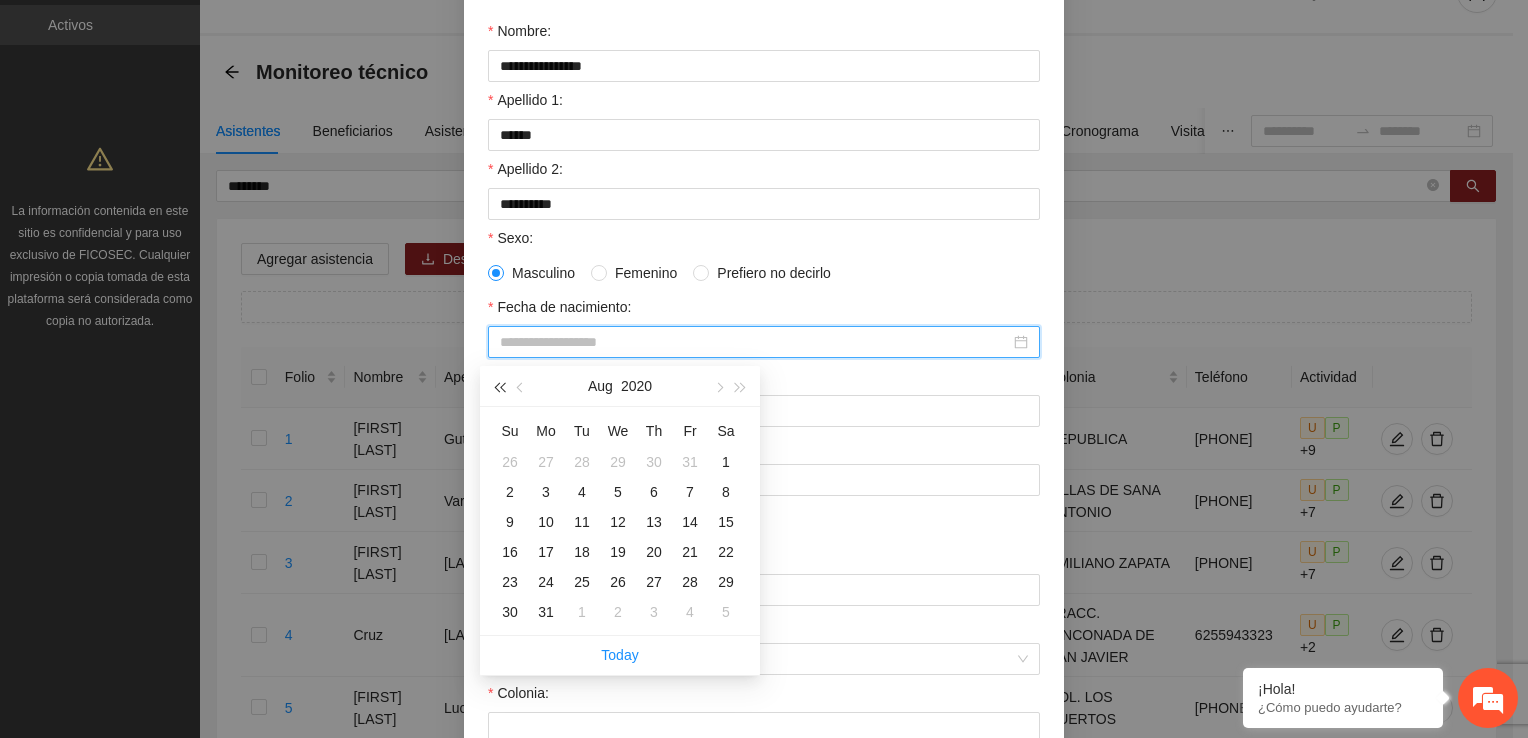 click at bounding box center [499, 386] 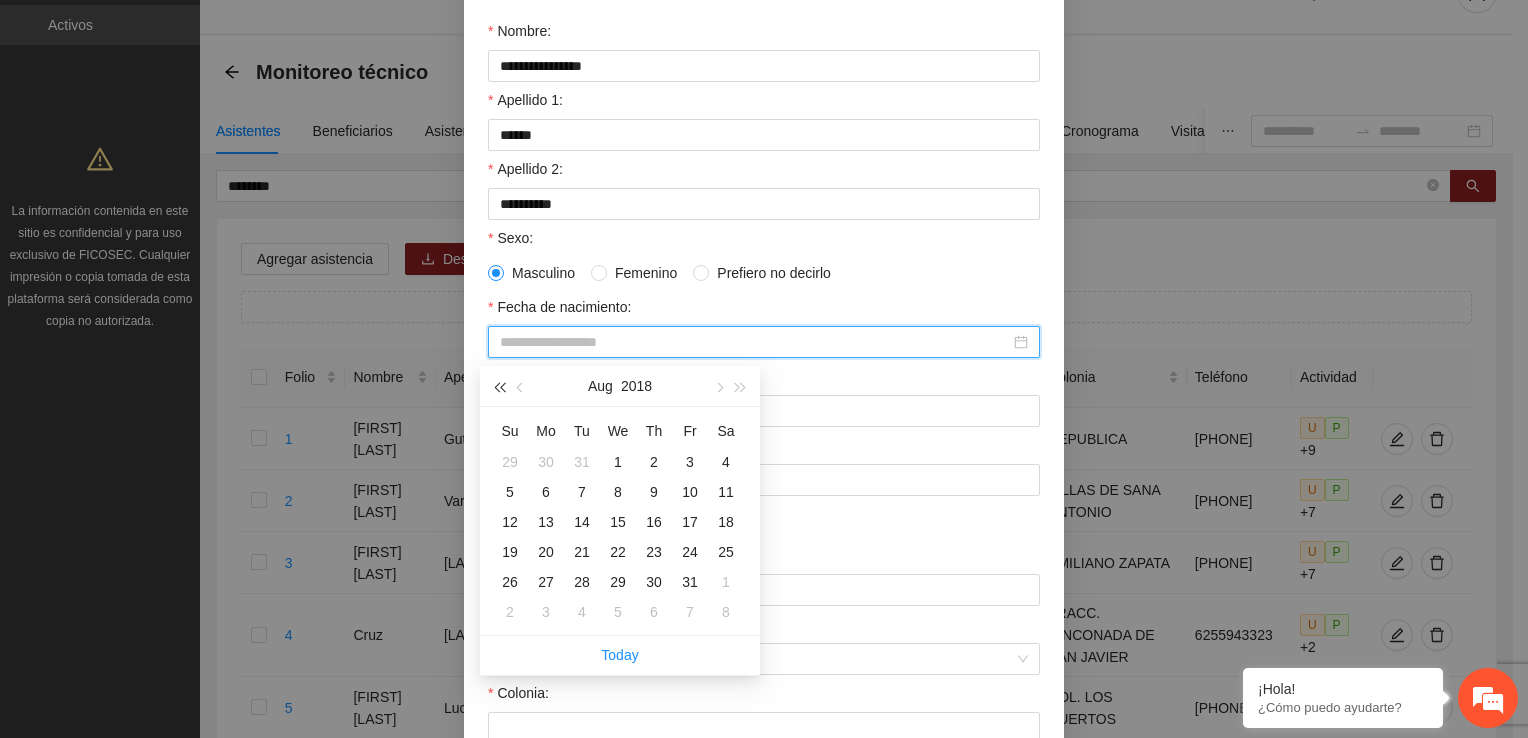 click at bounding box center (499, 386) 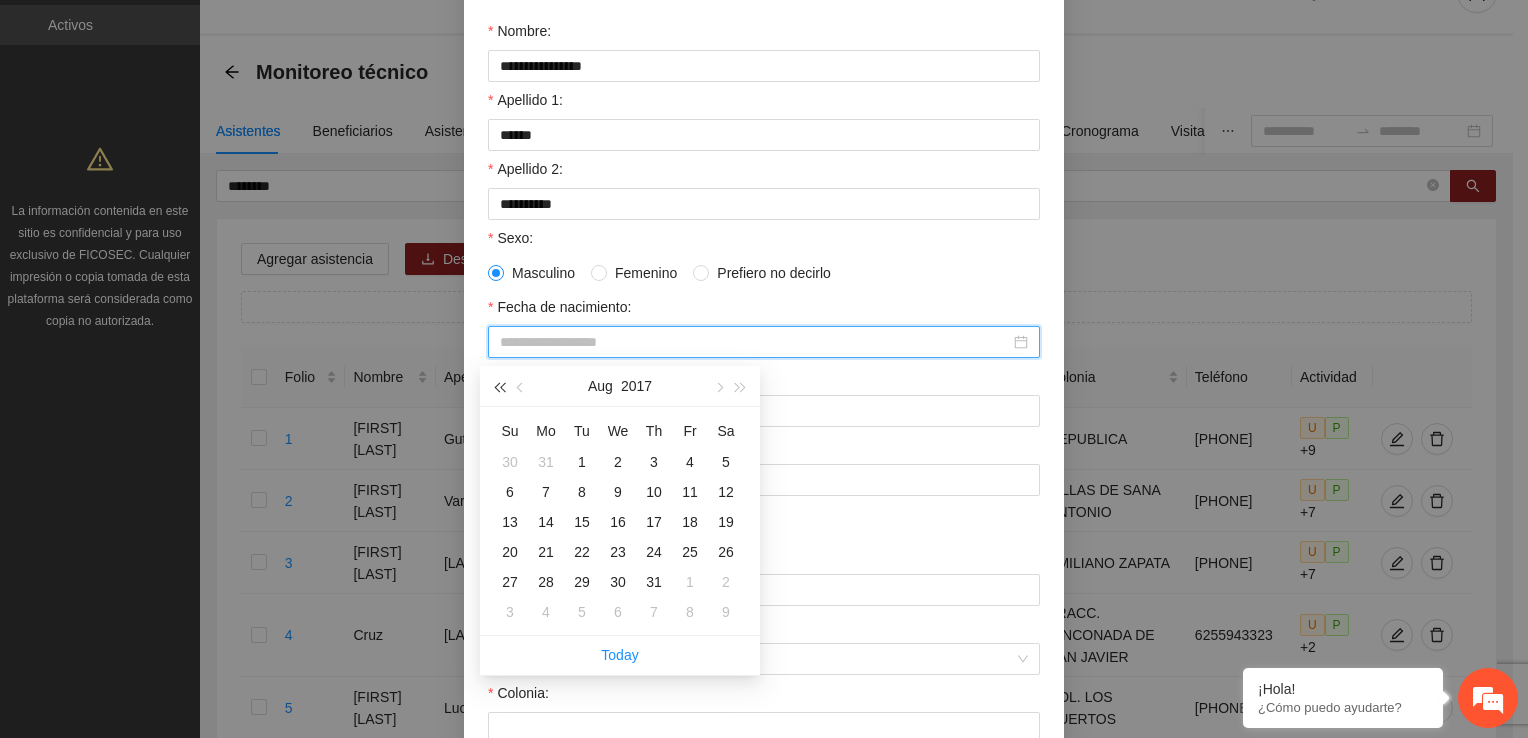 click at bounding box center (499, 386) 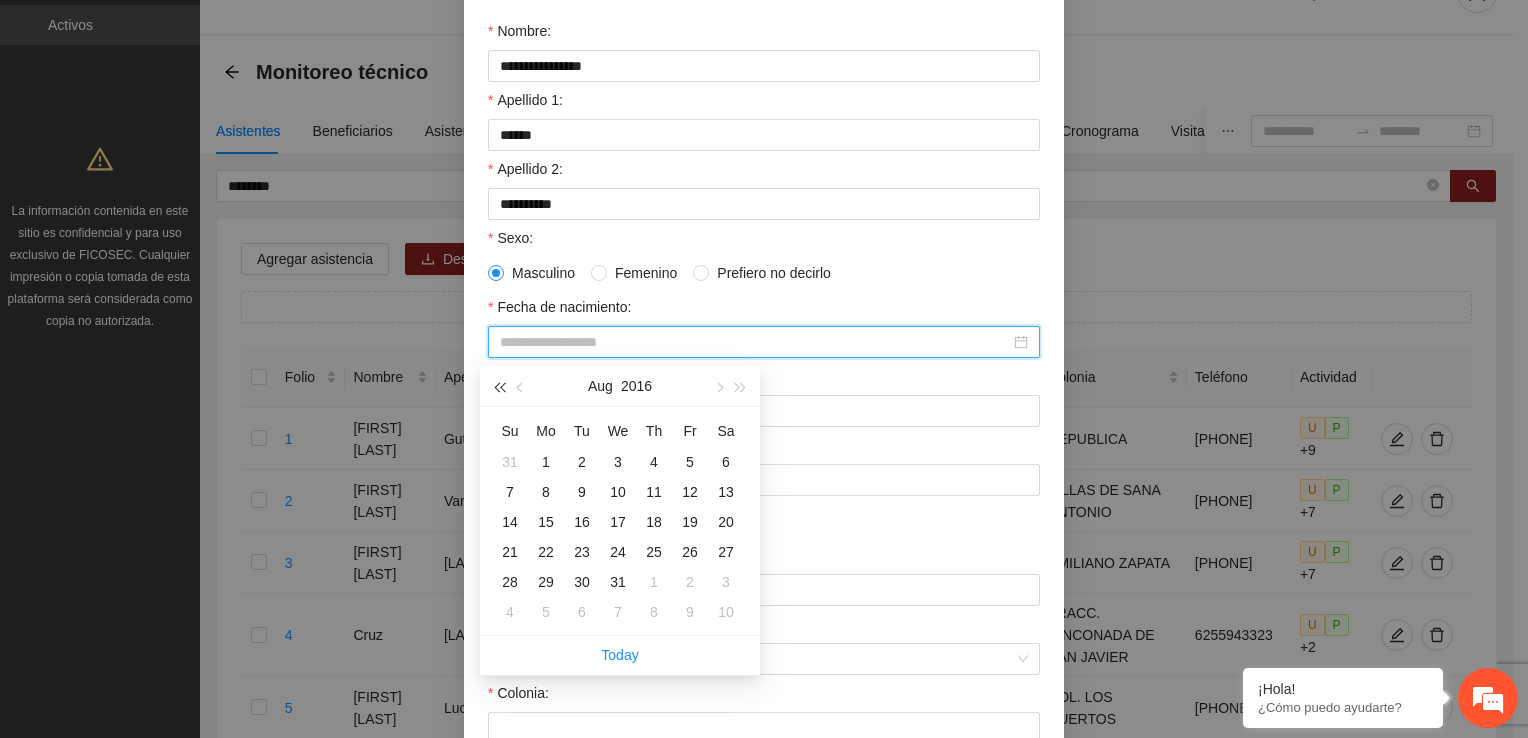 click at bounding box center [499, 386] 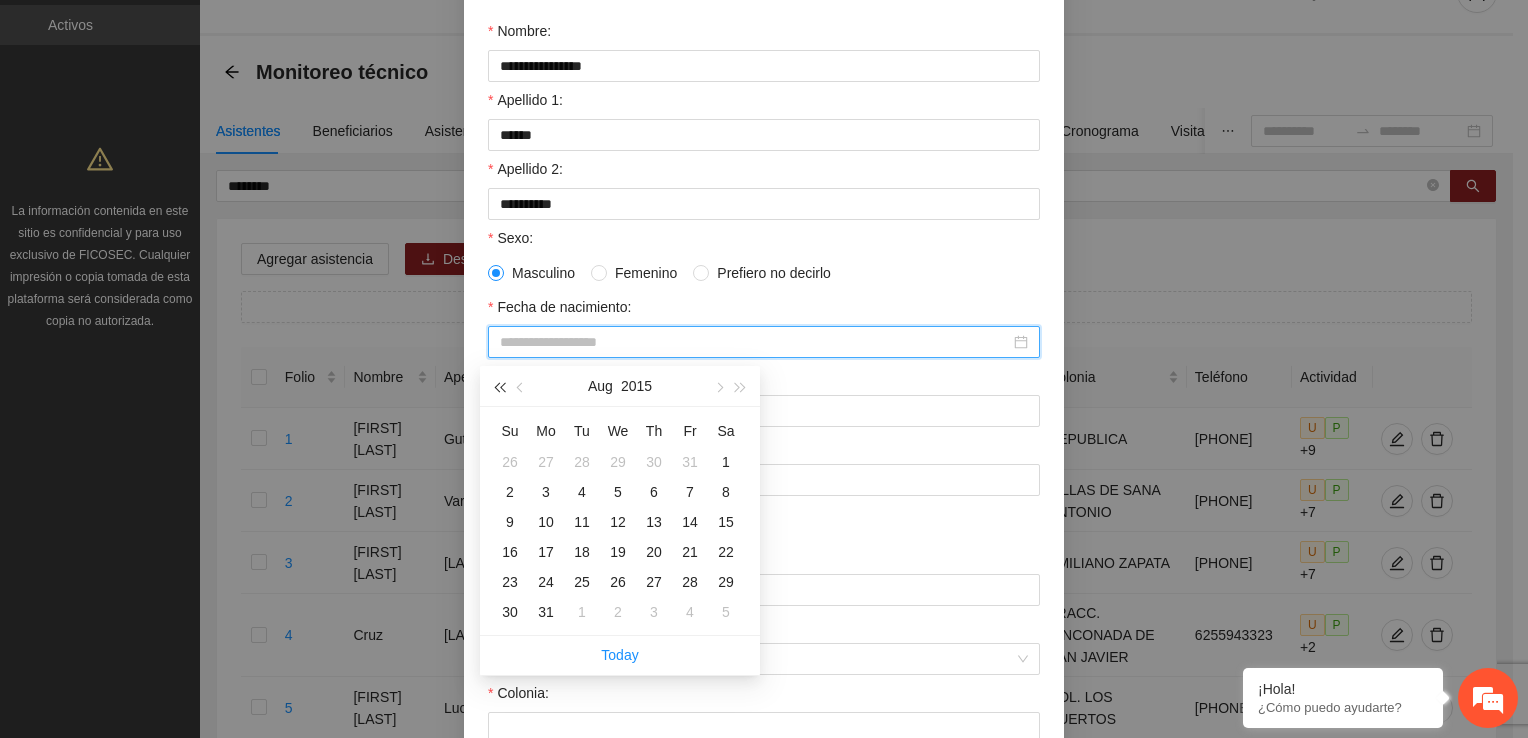 click at bounding box center [499, 386] 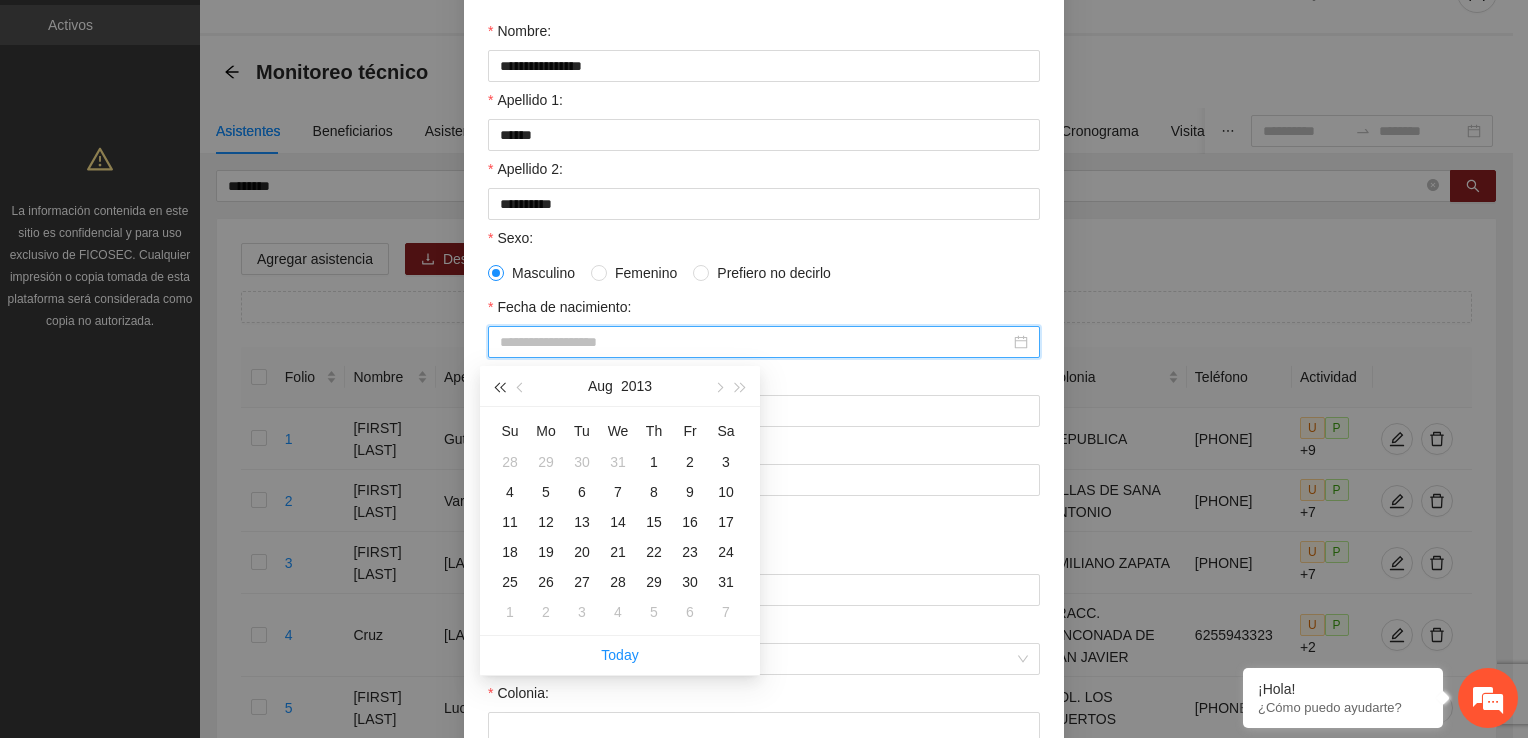 click at bounding box center (499, 386) 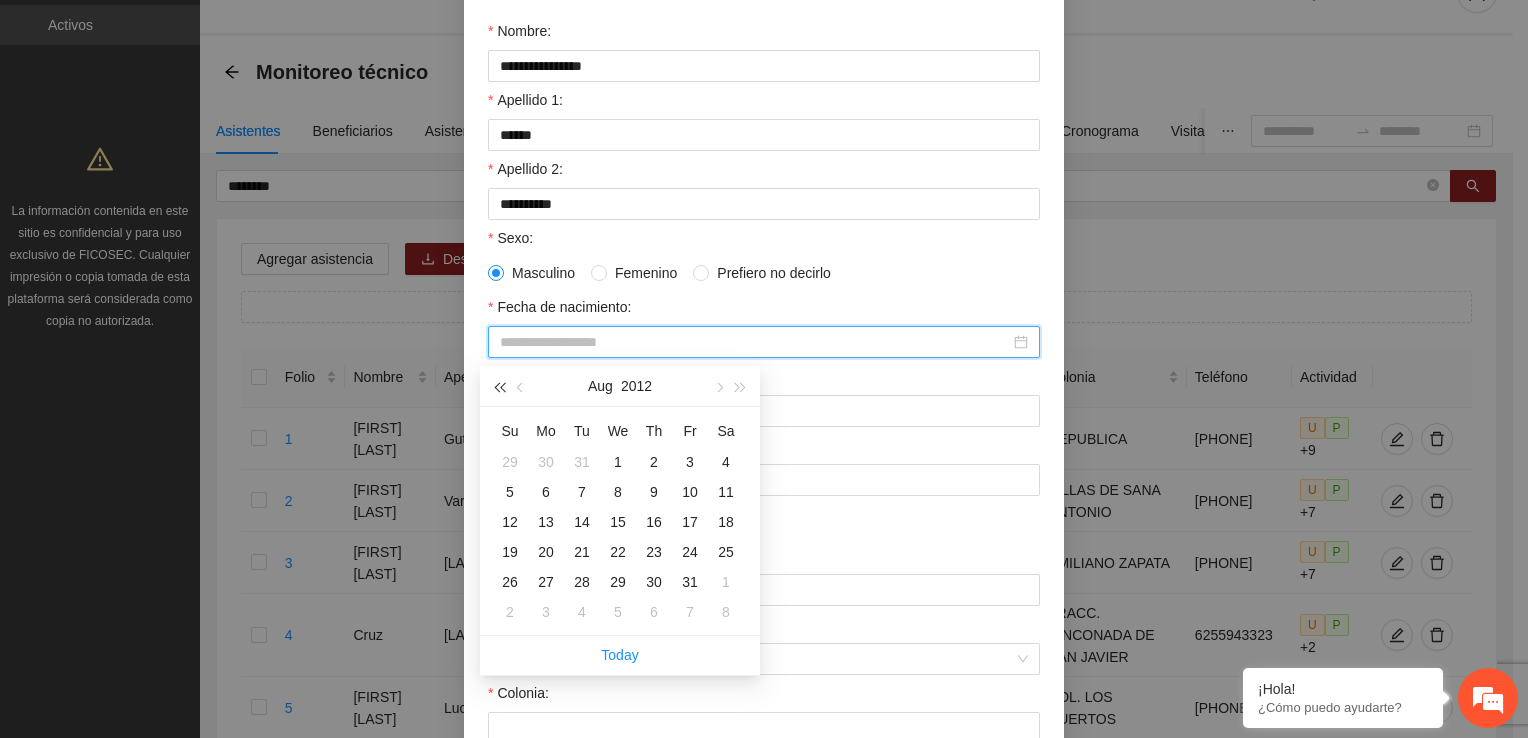 click at bounding box center [499, 386] 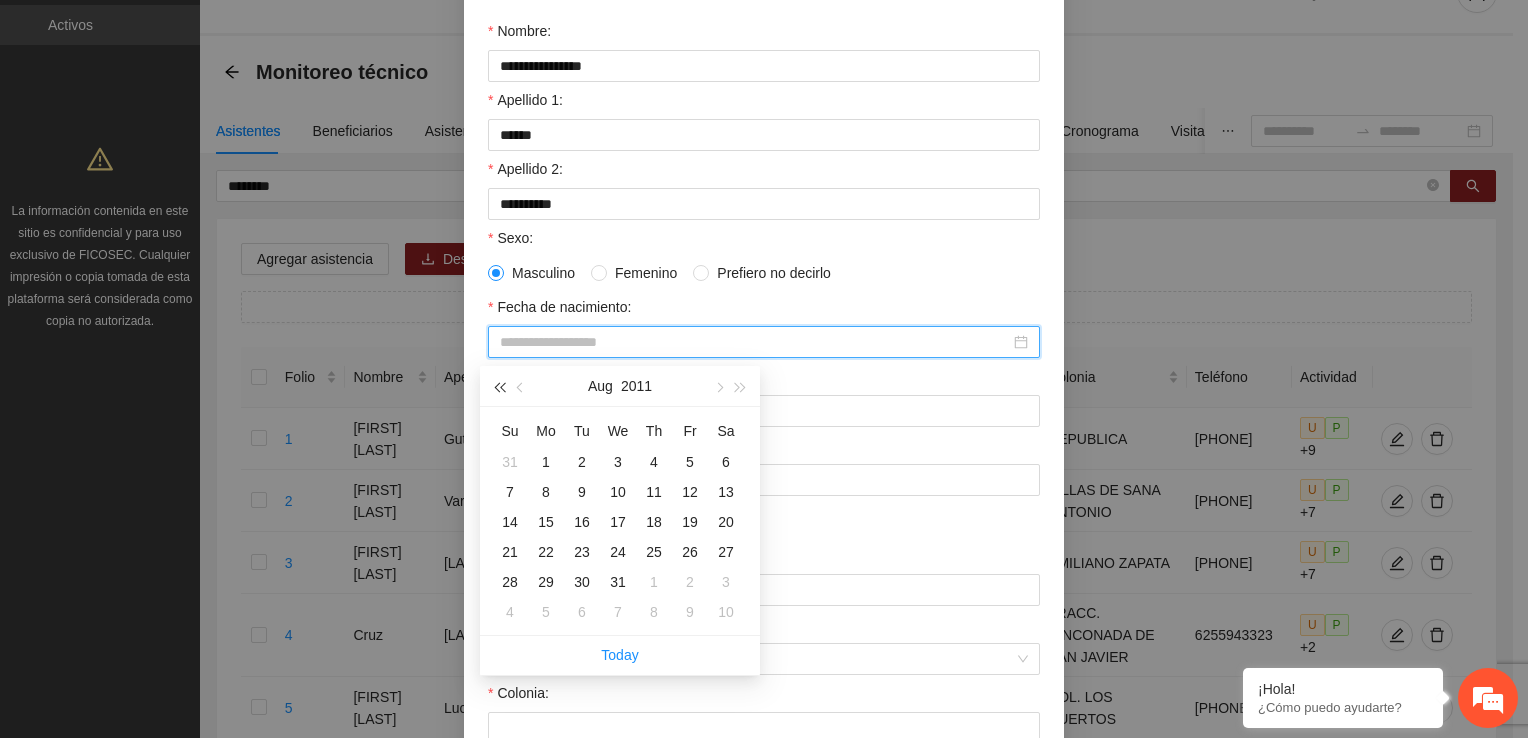 click at bounding box center [499, 386] 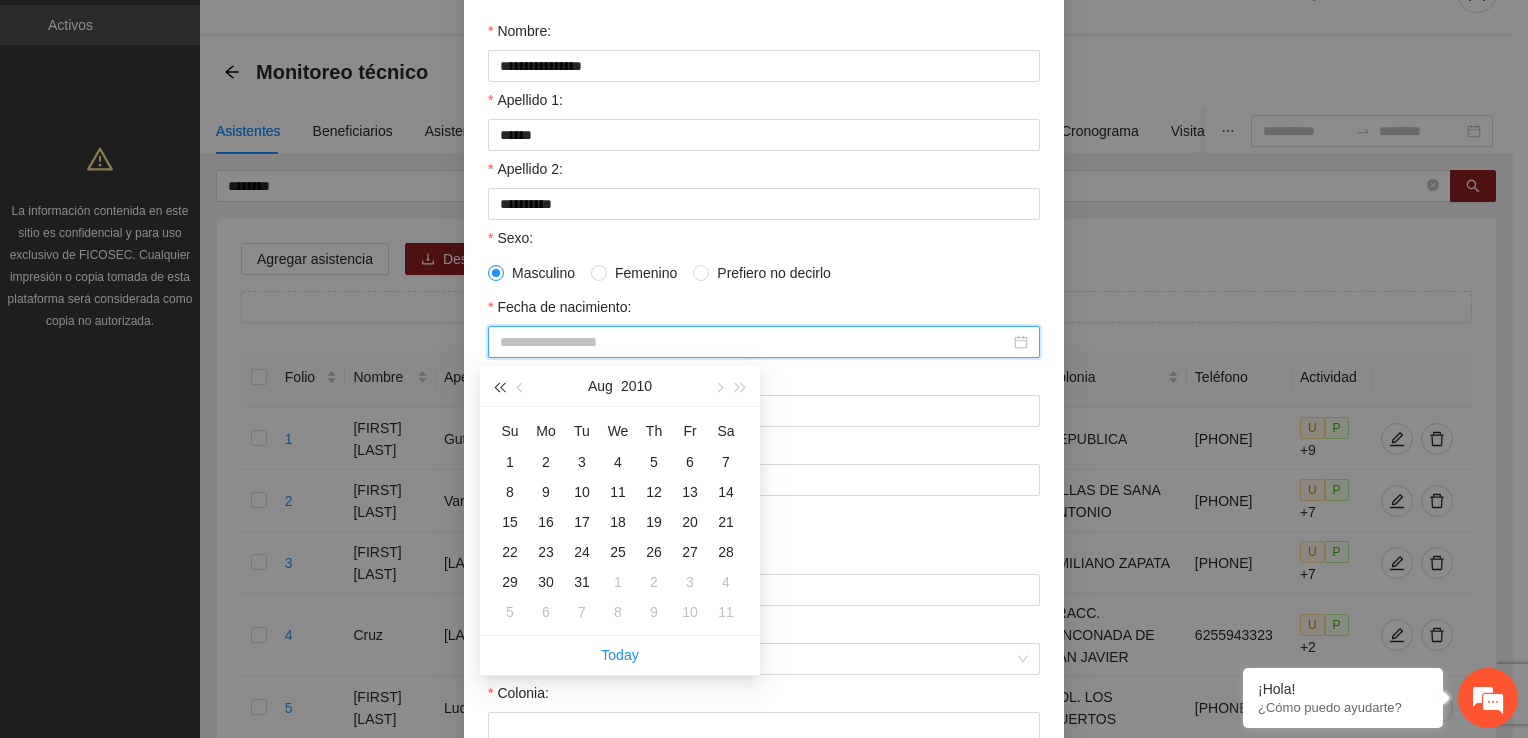 click at bounding box center (499, 386) 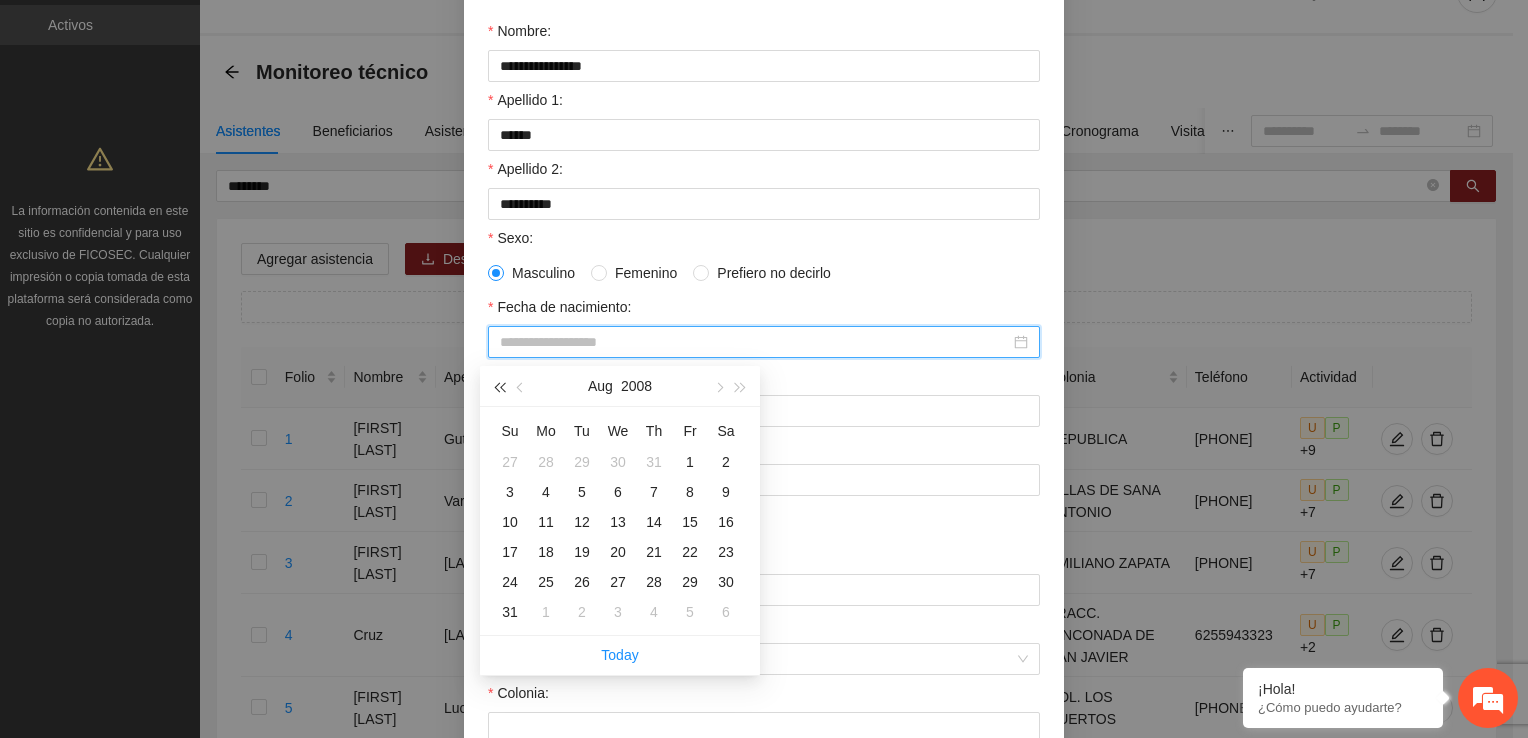 click at bounding box center (499, 386) 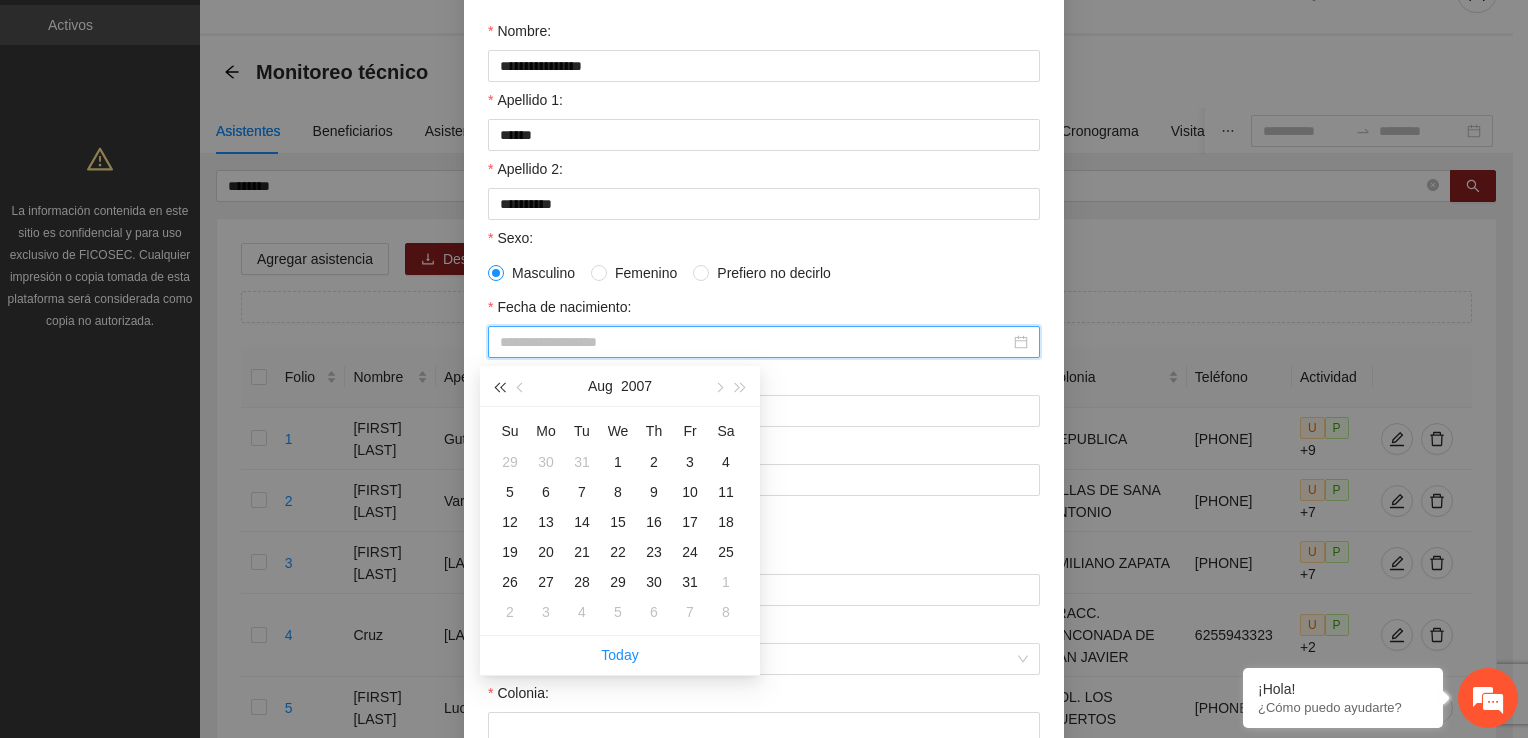 click at bounding box center (499, 386) 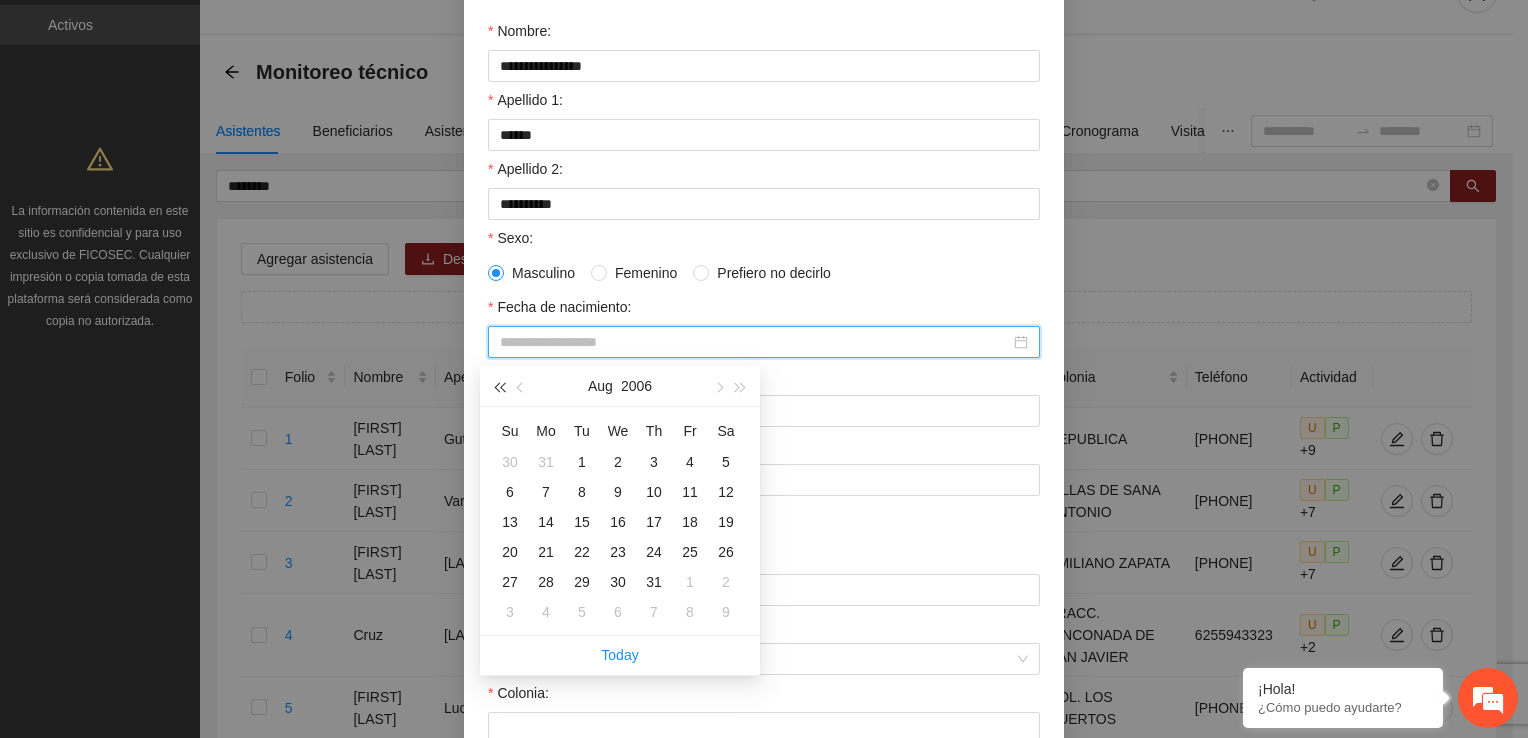 click at bounding box center [499, 386] 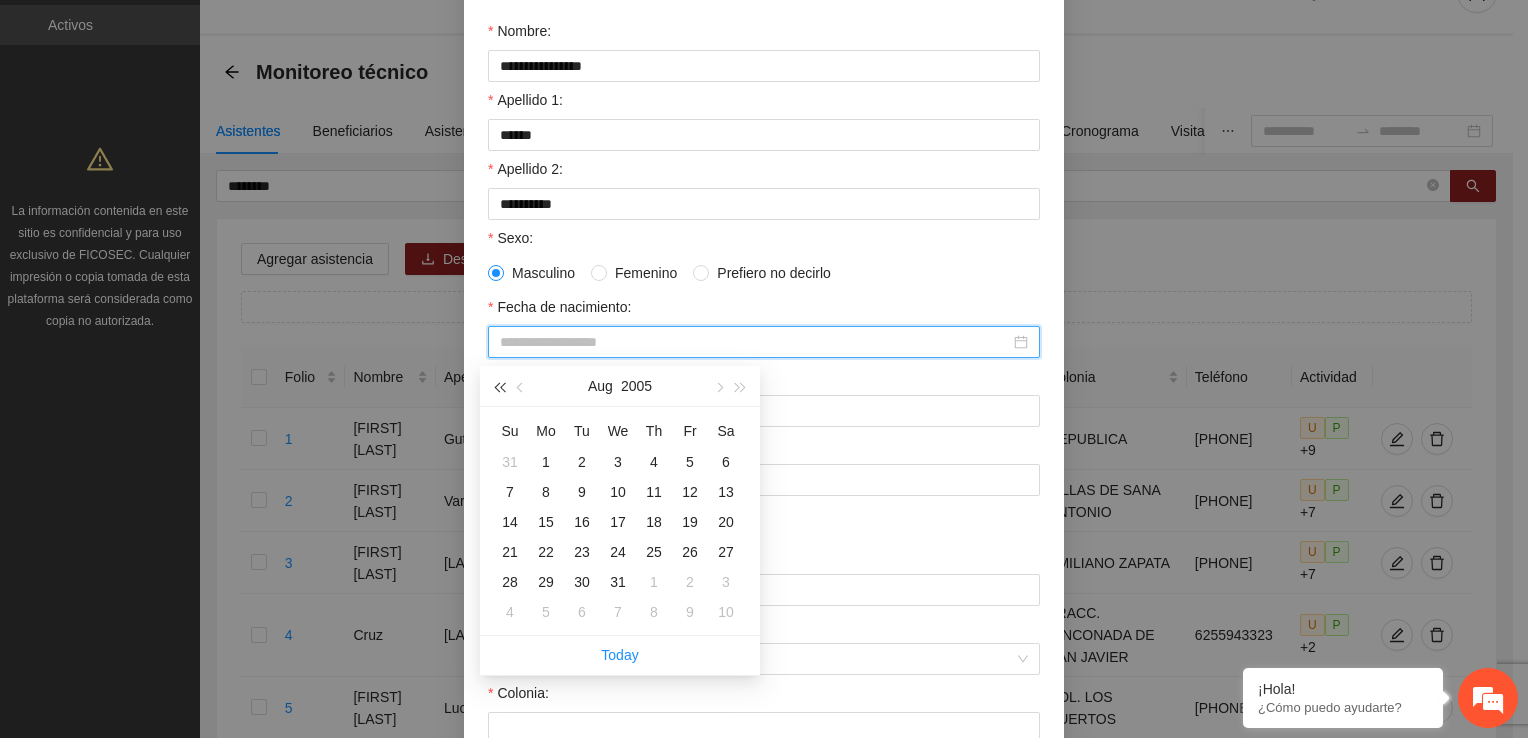 click at bounding box center (499, 386) 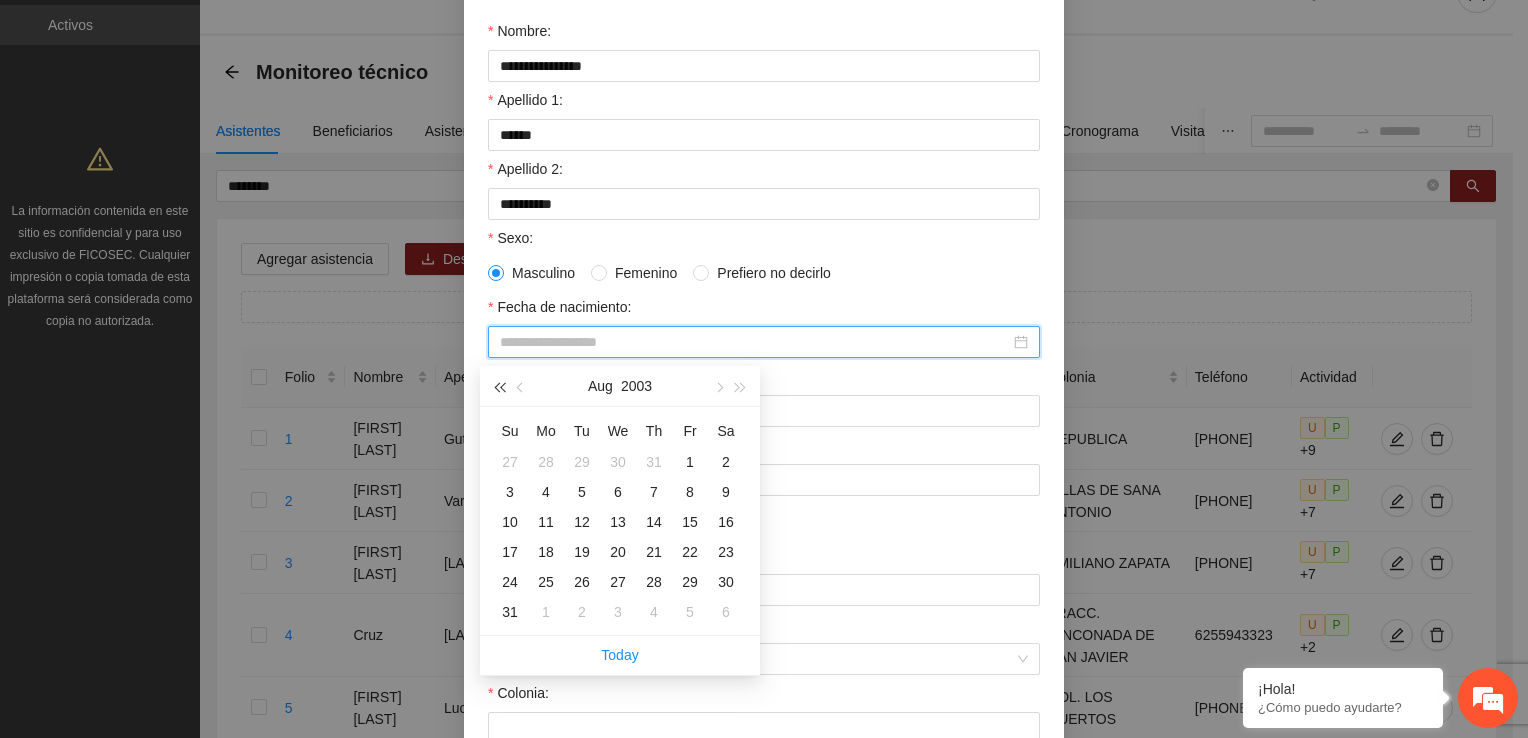 click at bounding box center [499, 386] 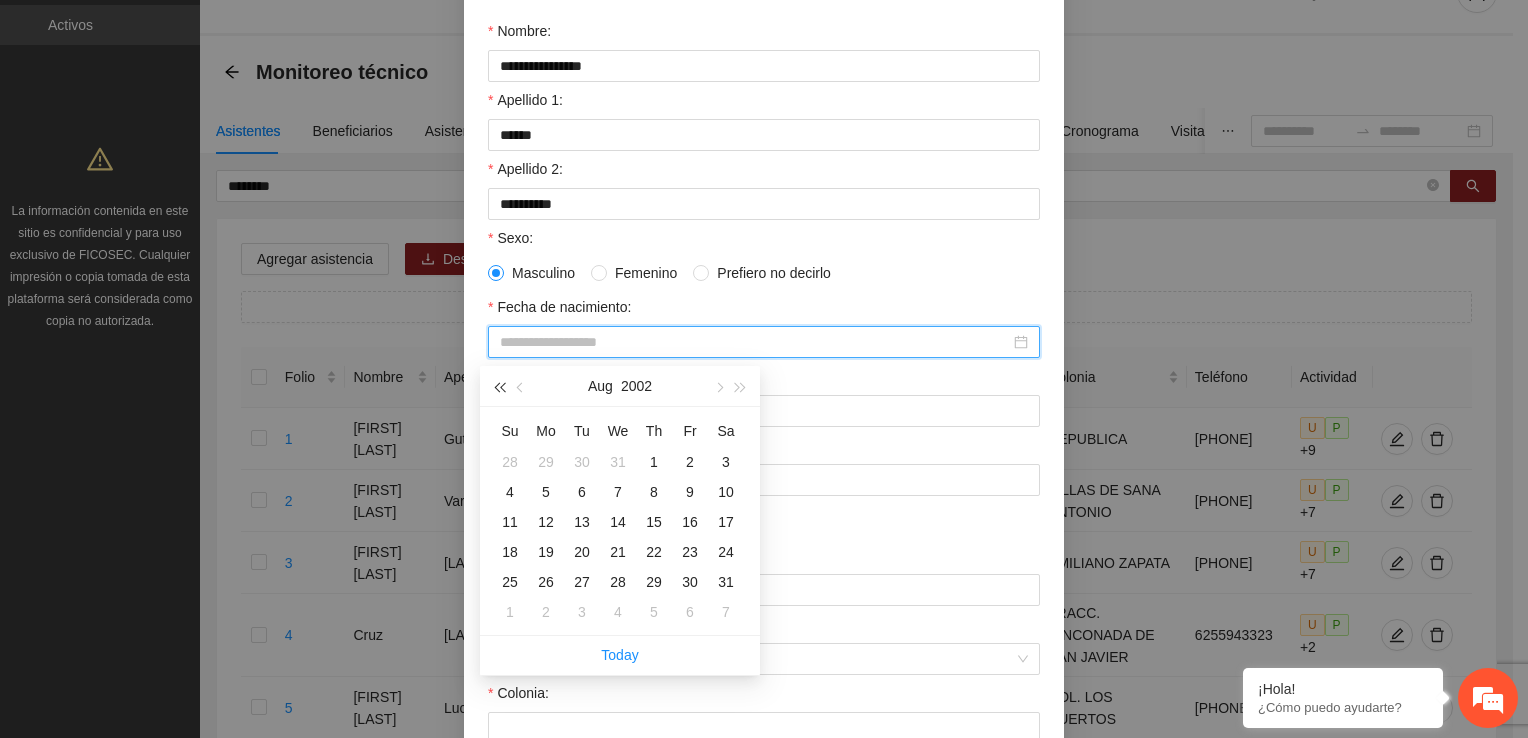 click at bounding box center (499, 386) 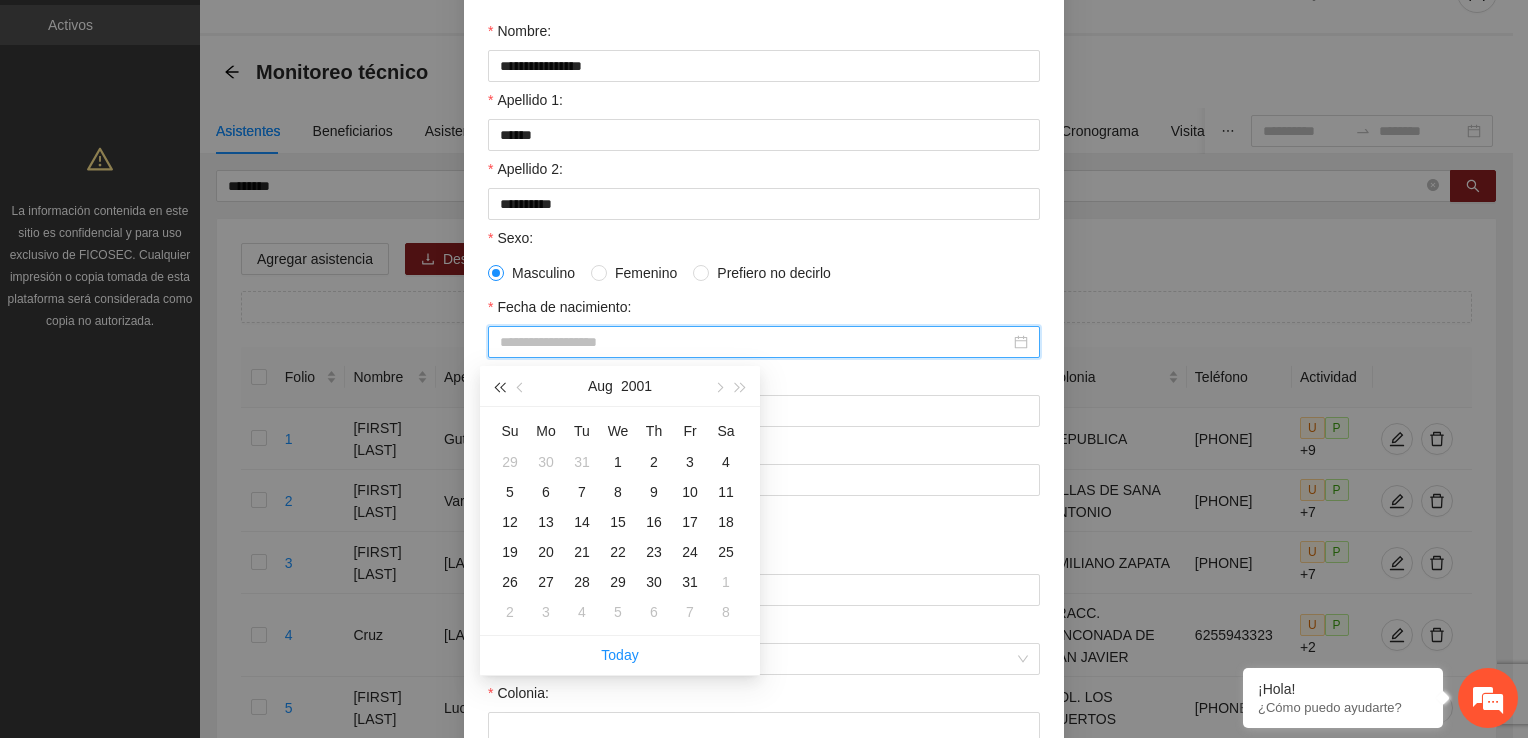 click at bounding box center (499, 386) 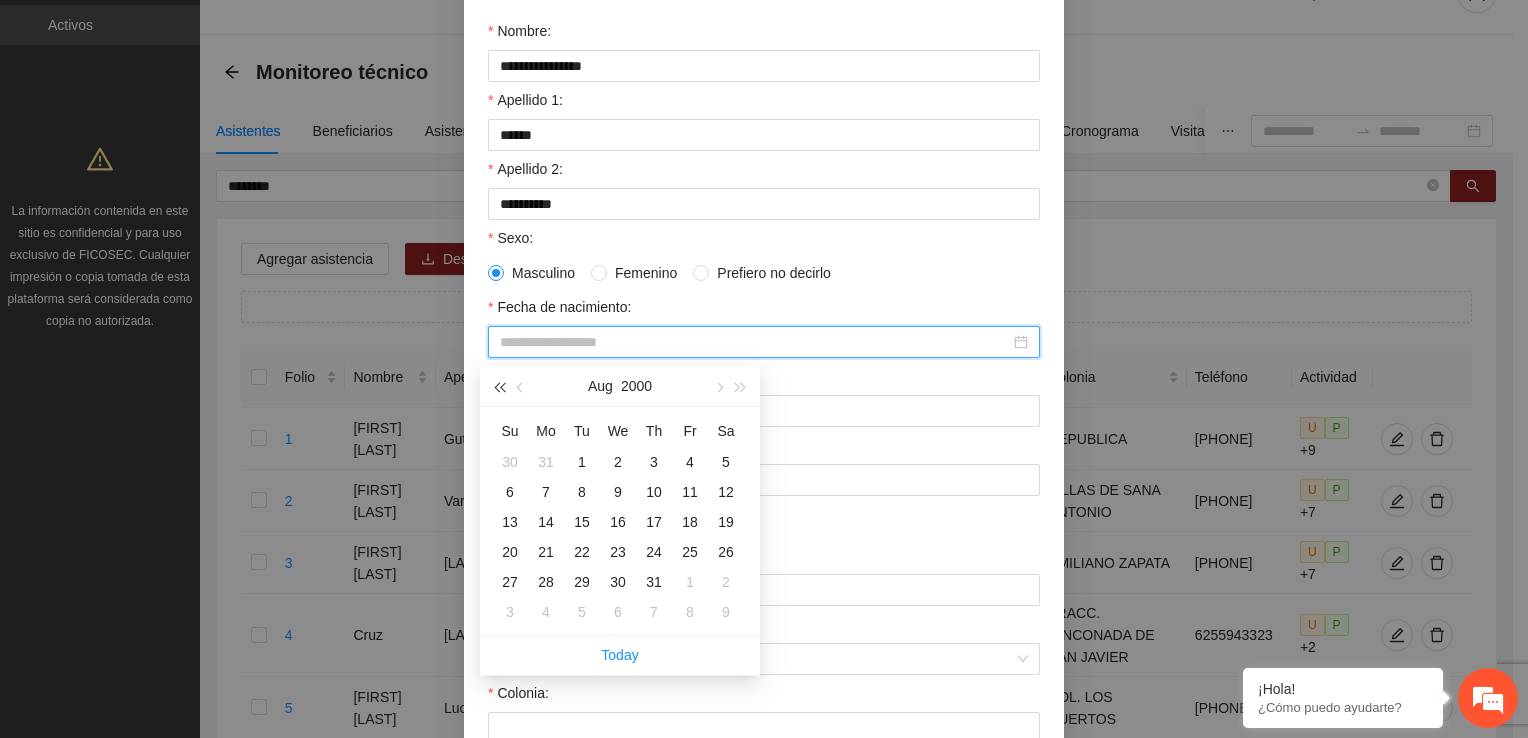 click at bounding box center (499, 386) 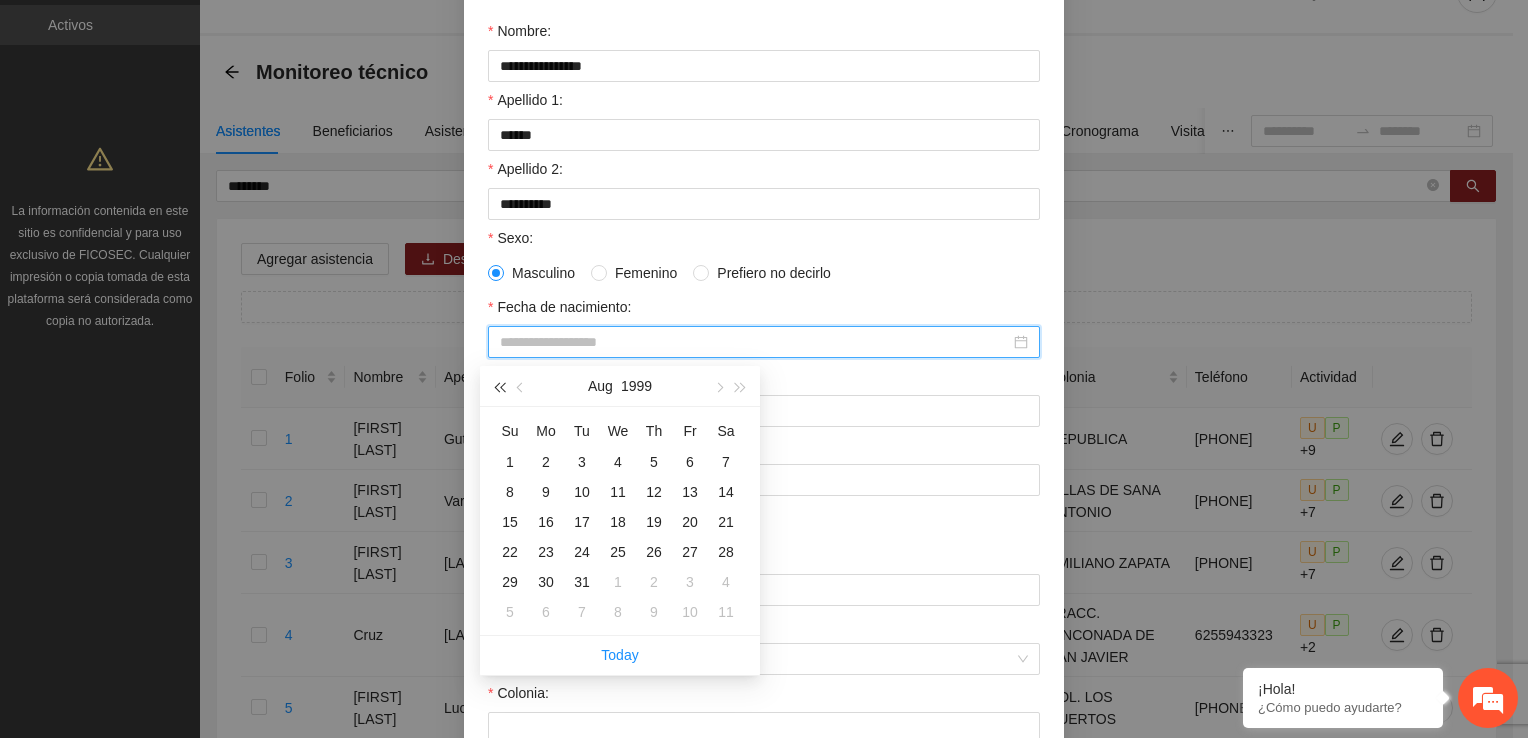 click at bounding box center [499, 386] 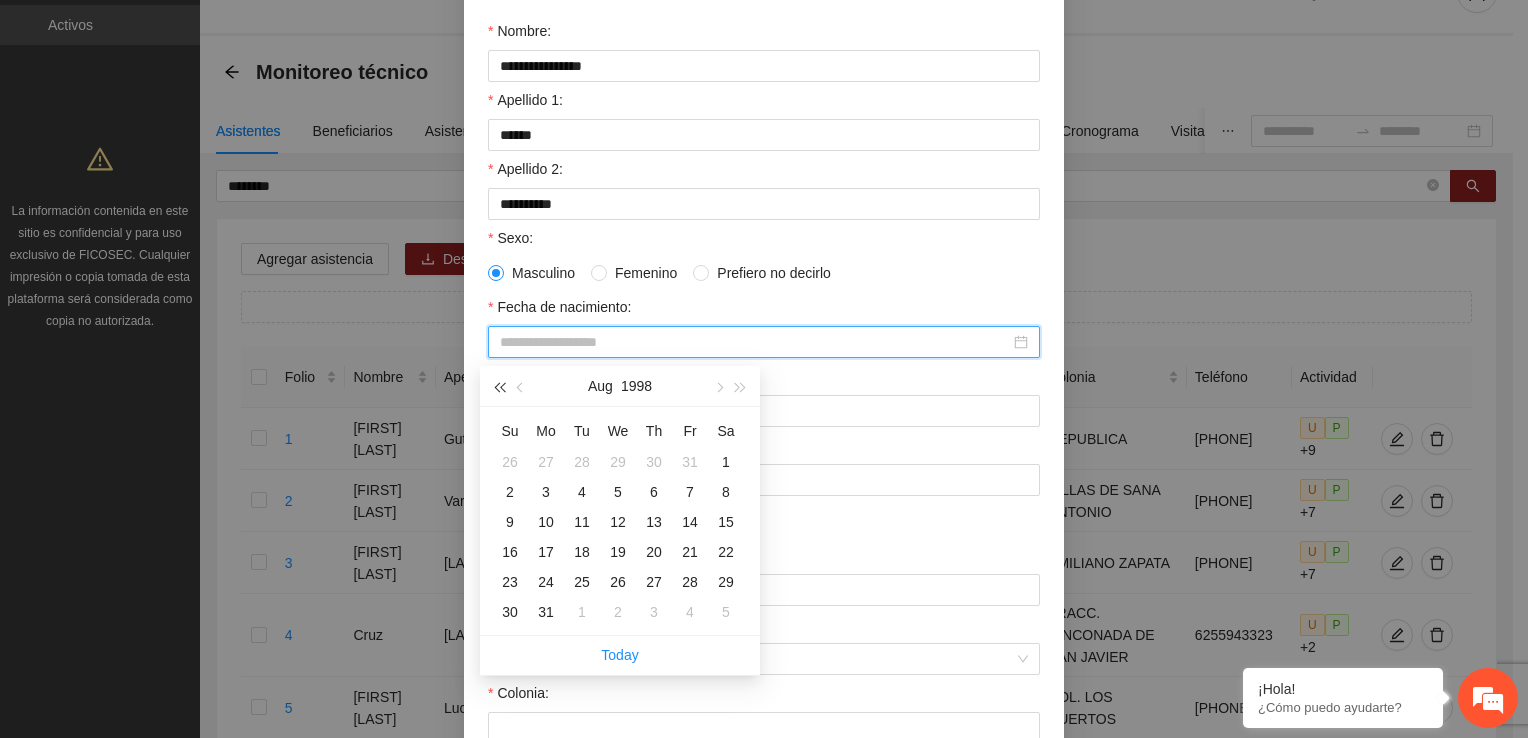 click at bounding box center [499, 386] 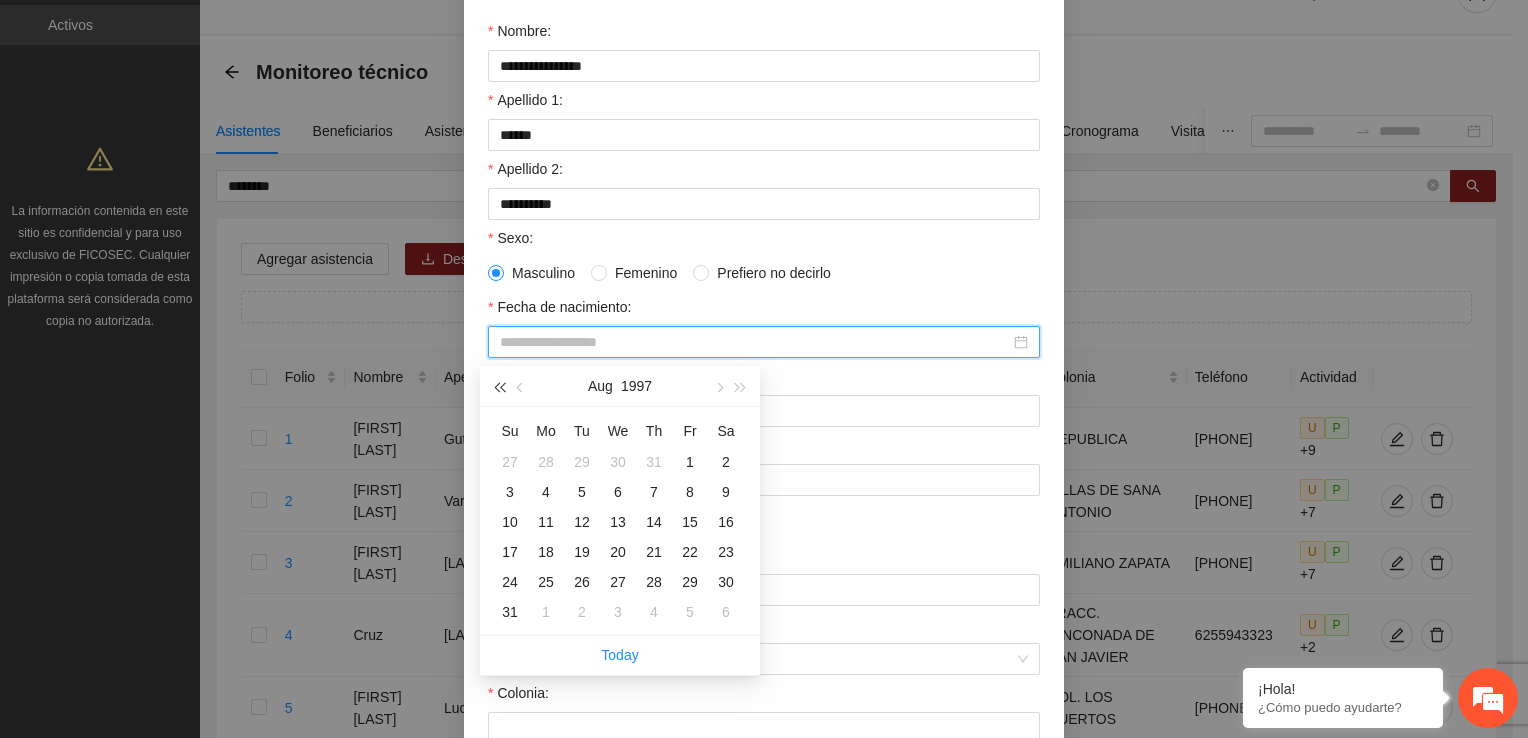 click at bounding box center (499, 386) 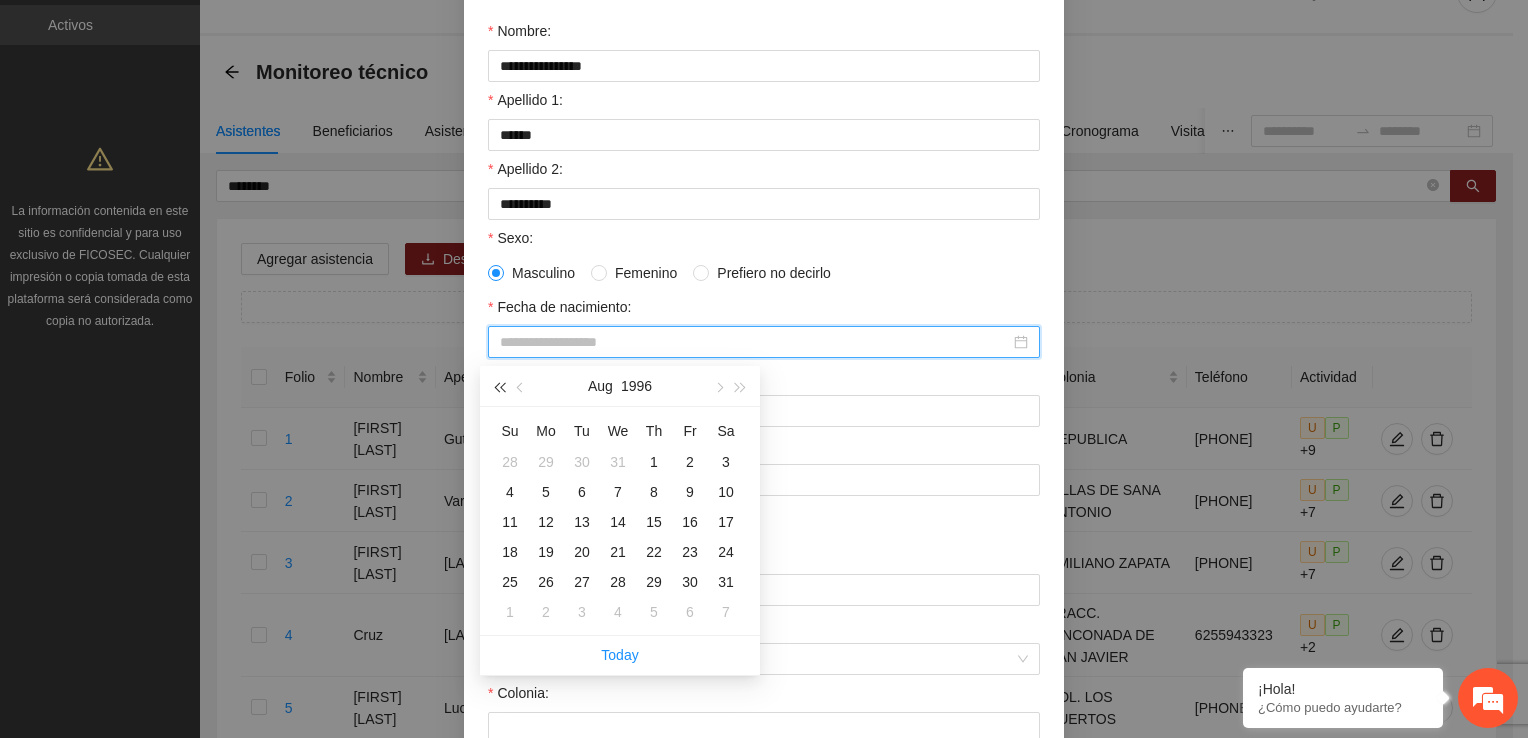 click at bounding box center [499, 386] 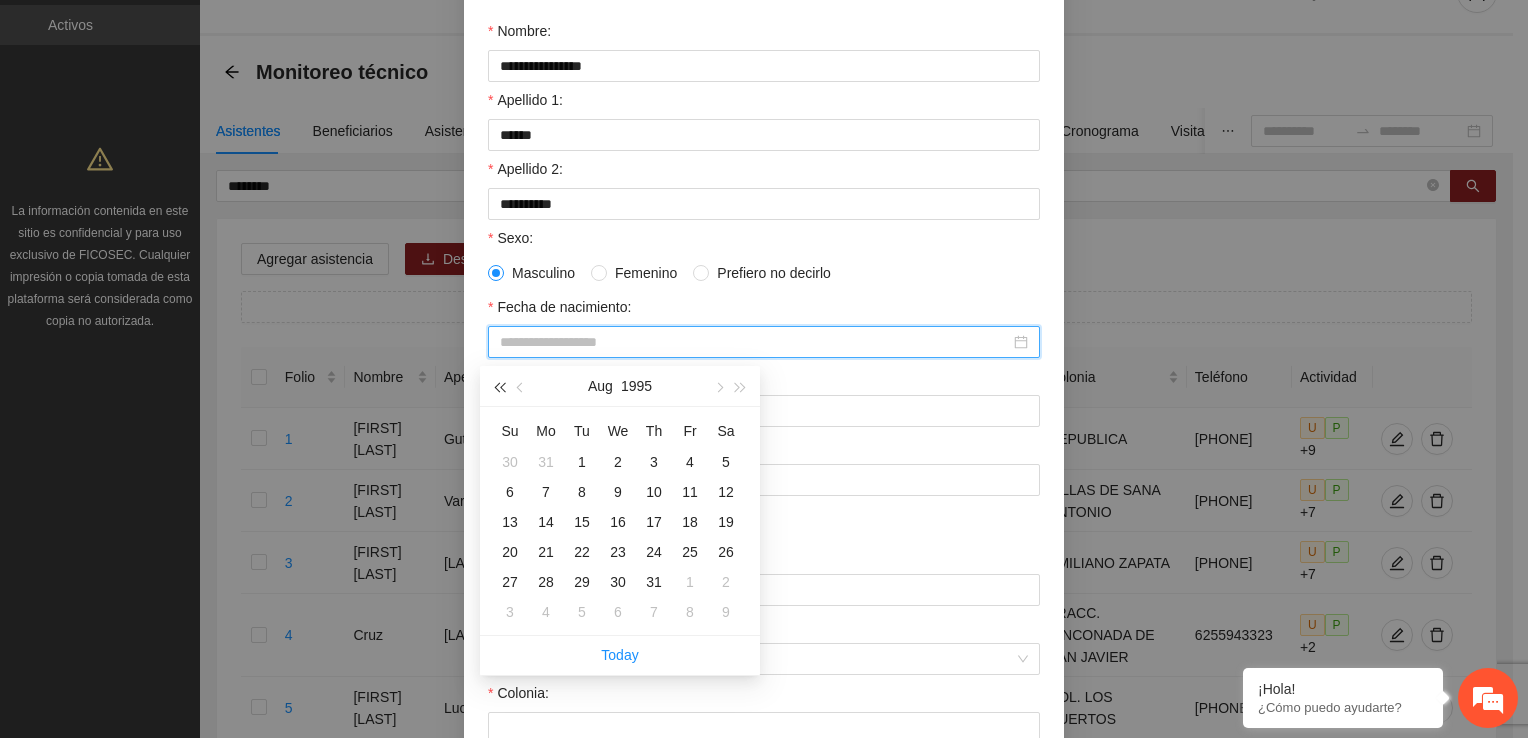 click at bounding box center [499, 386] 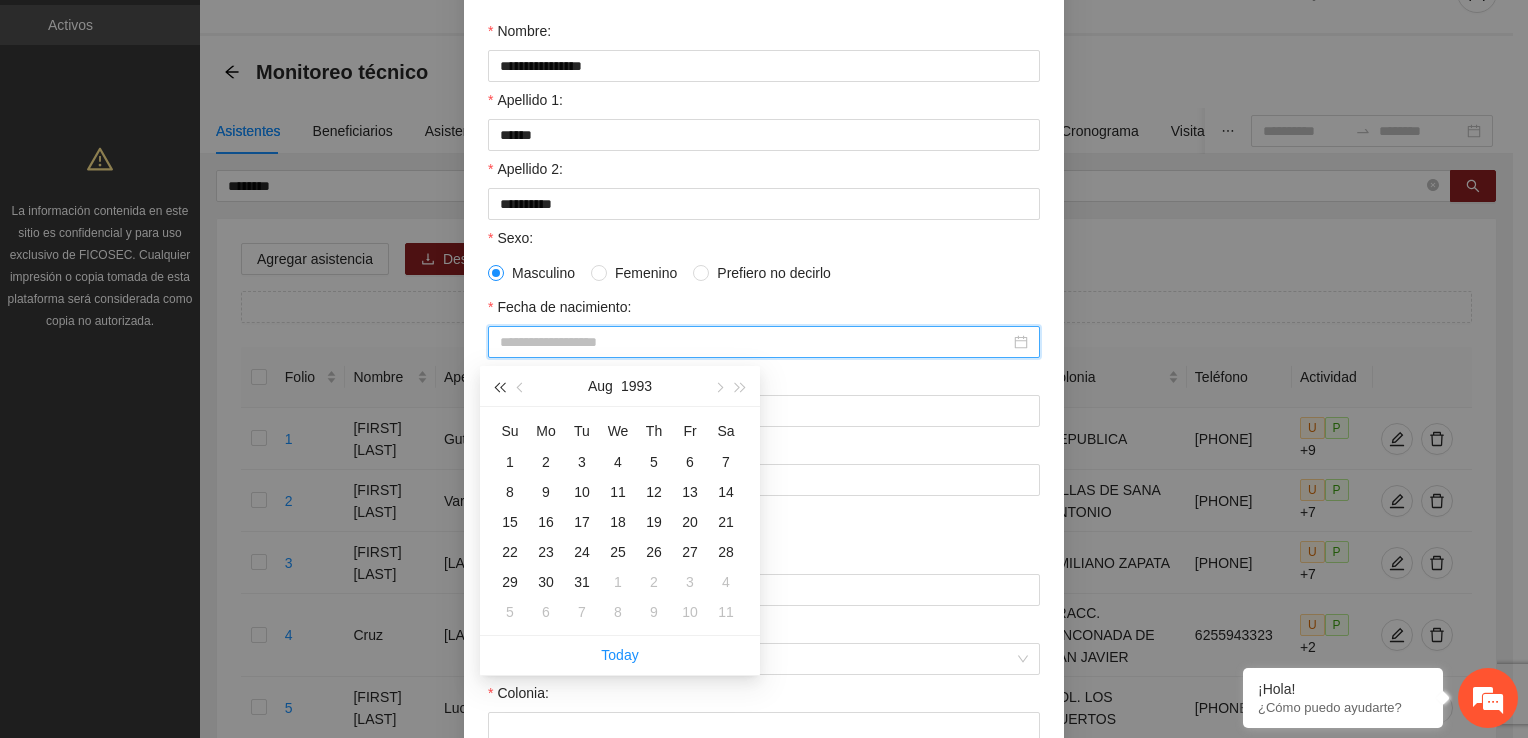 click at bounding box center [499, 386] 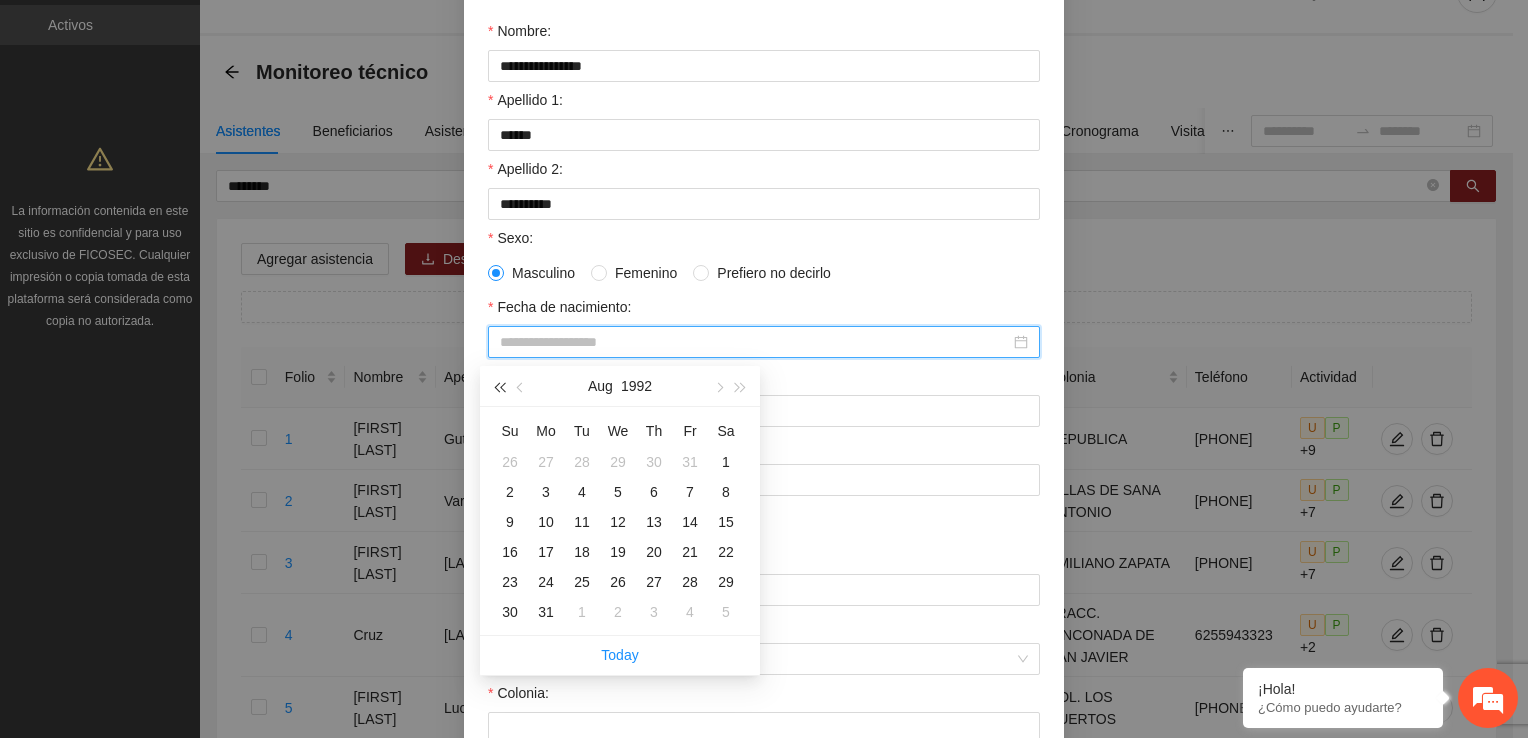 click at bounding box center [499, 386] 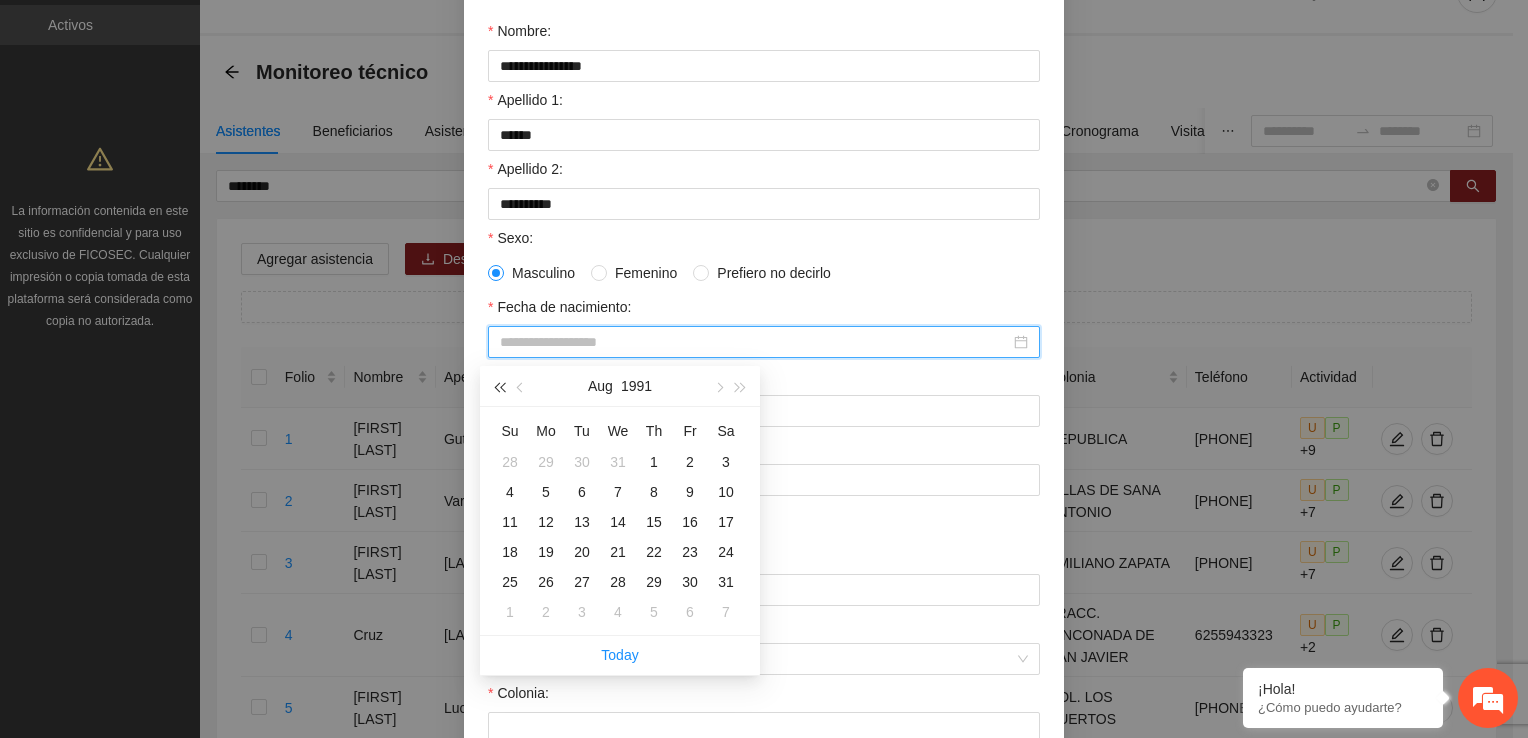 click at bounding box center (499, 387) 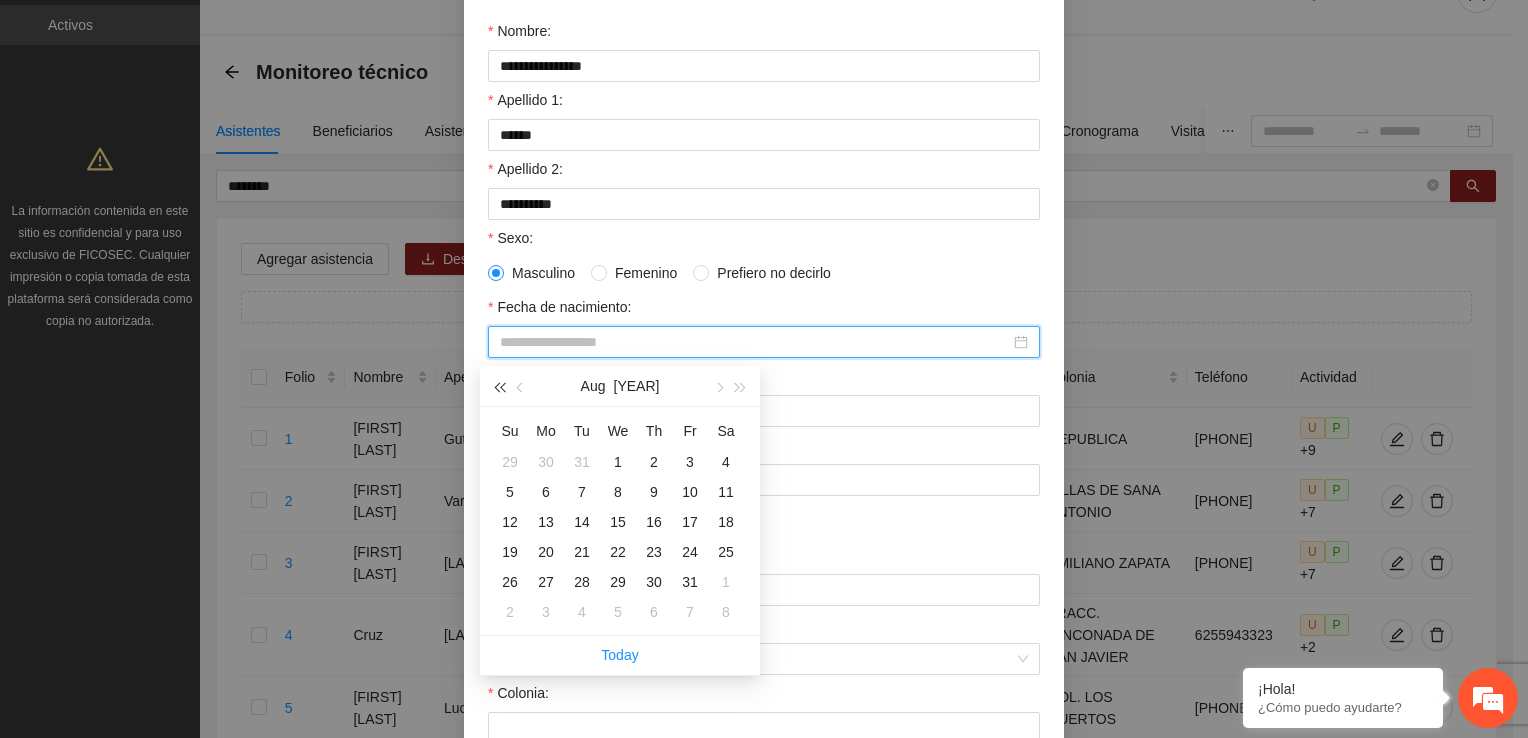 click at bounding box center [499, 387] 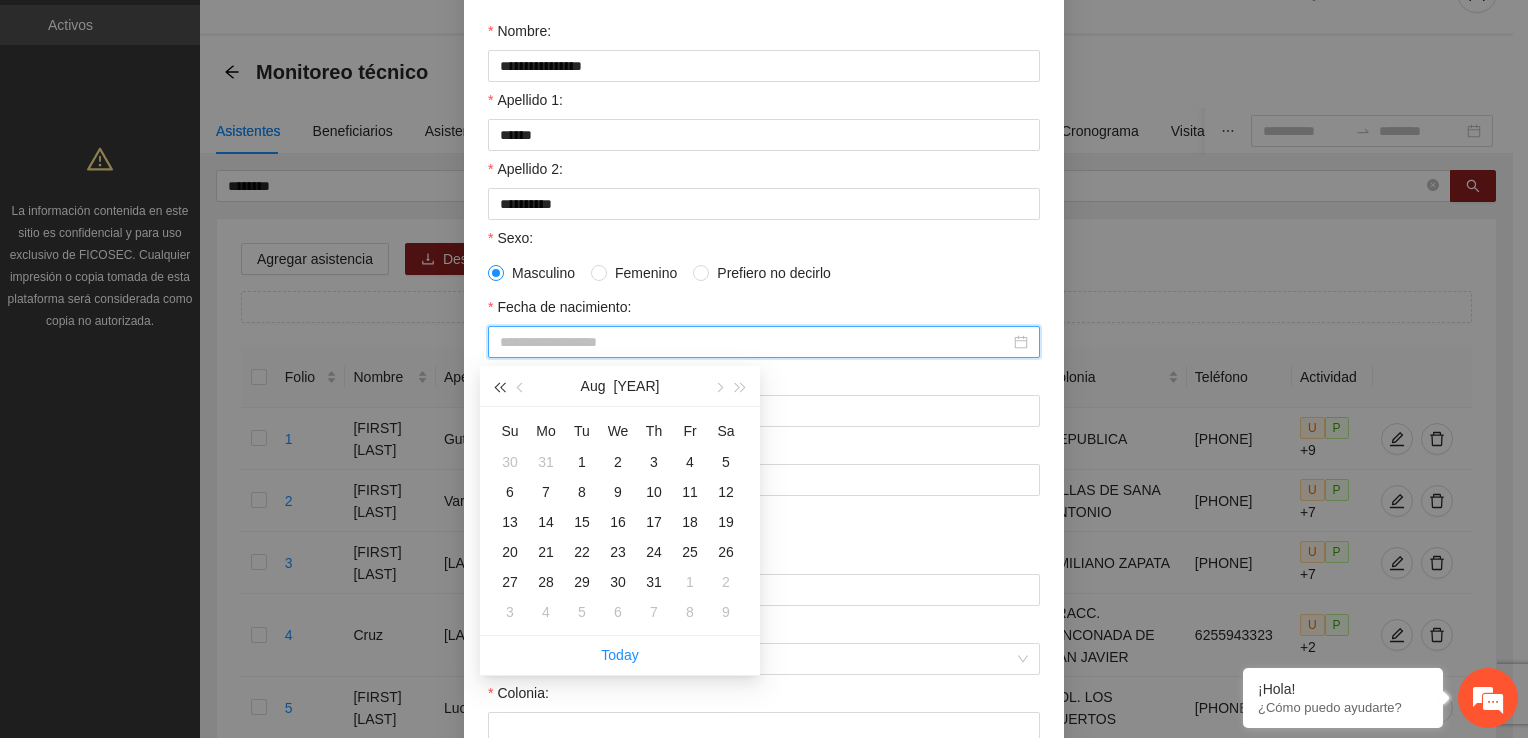 click at bounding box center [499, 387] 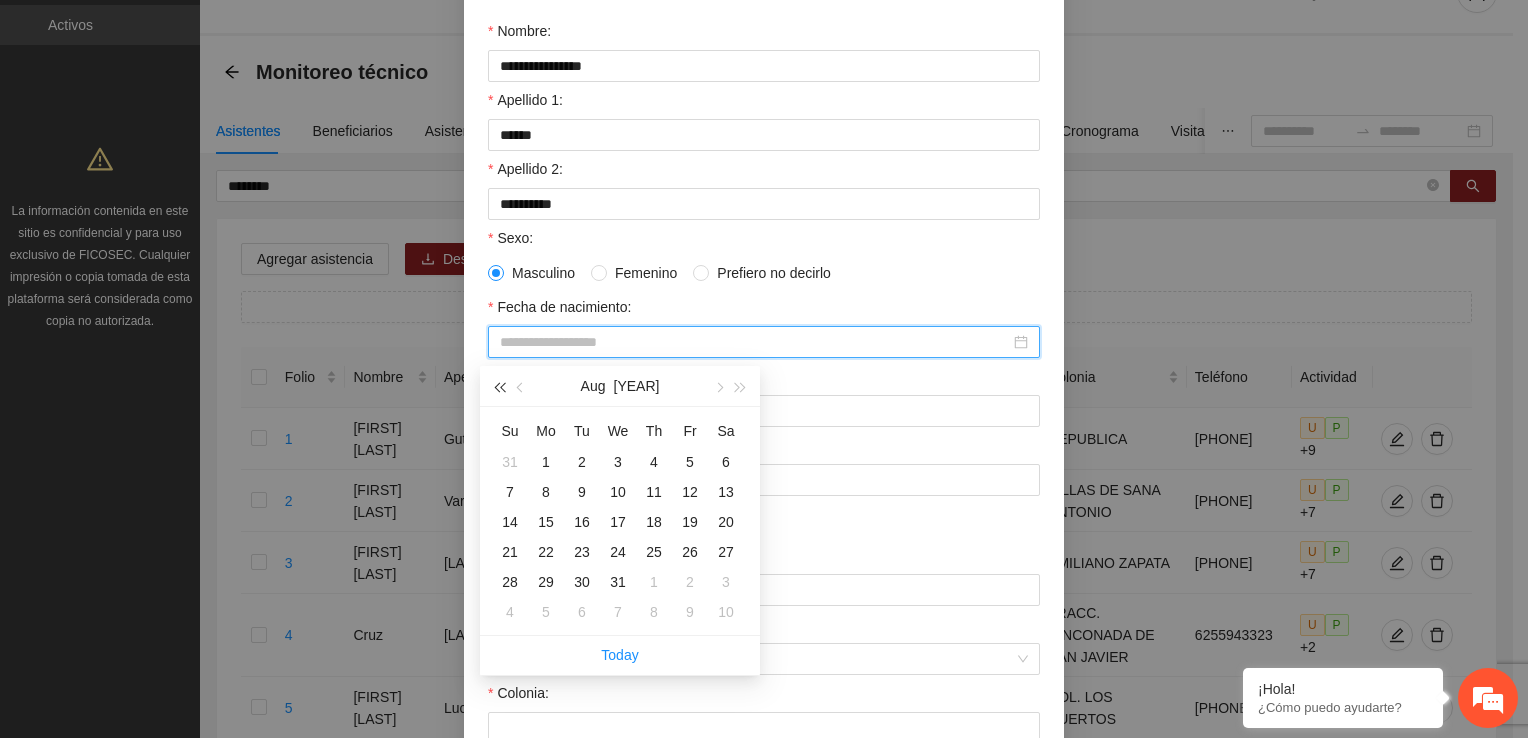 click at bounding box center [499, 387] 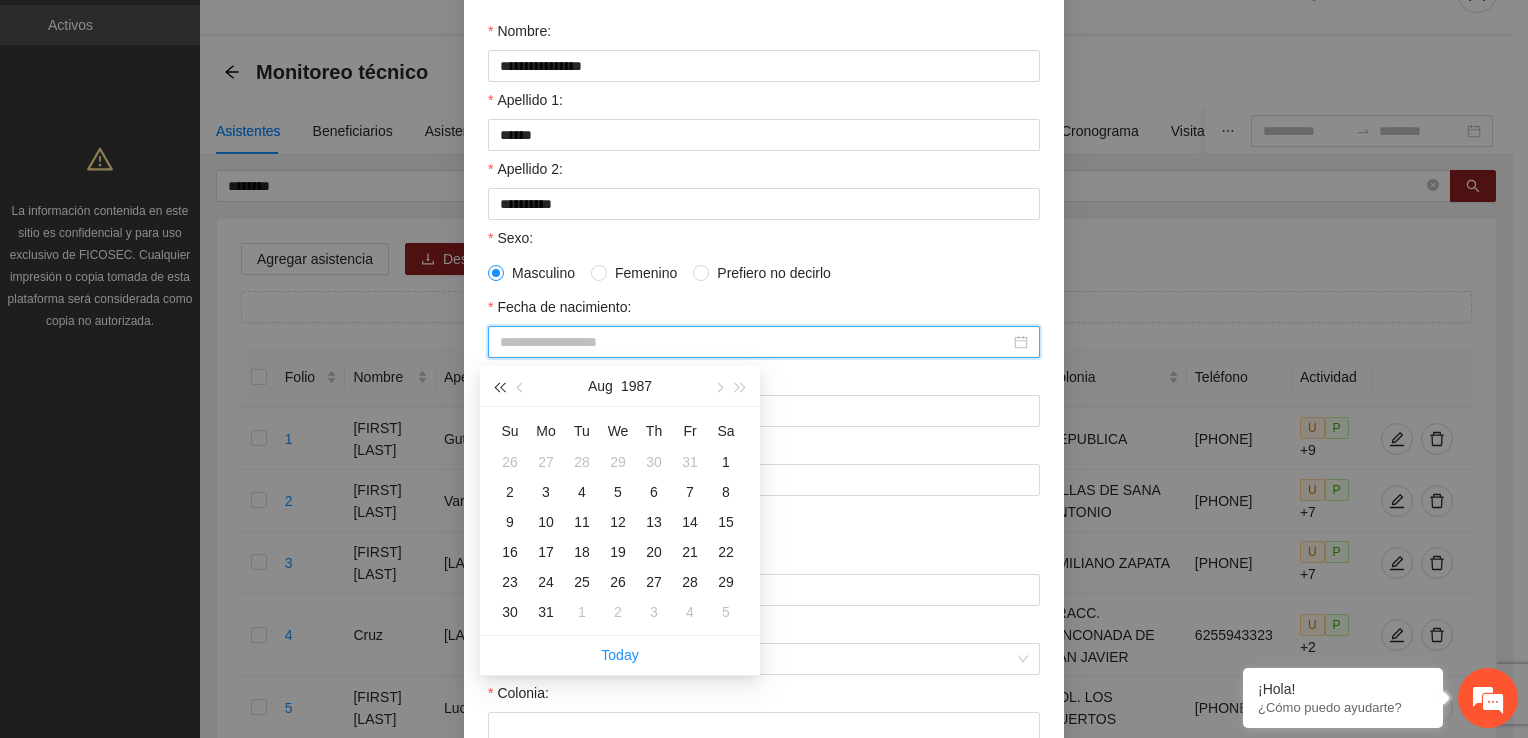 click at bounding box center [499, 387] 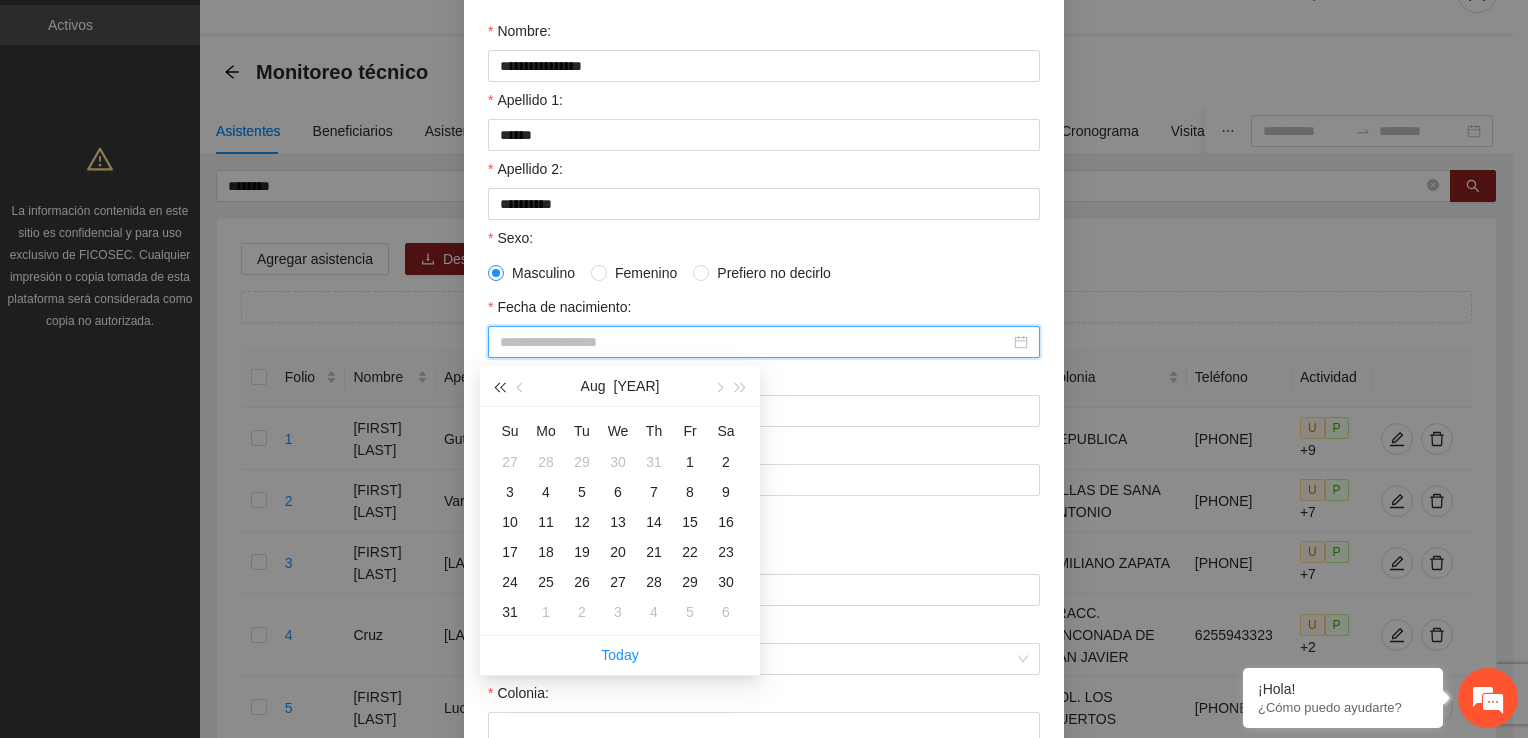 click at bounding box center (499, 387) 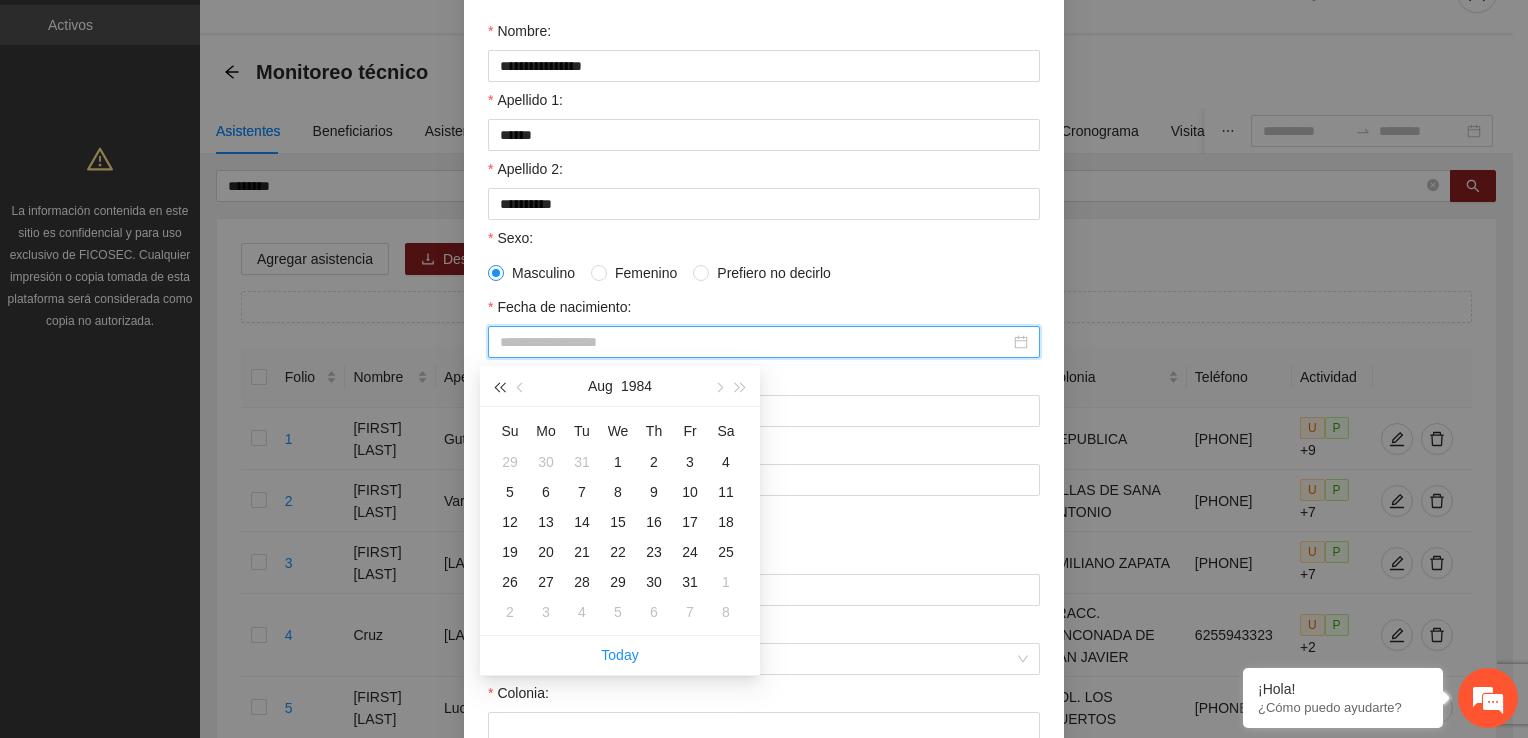 click at bounding box center (499, 387) 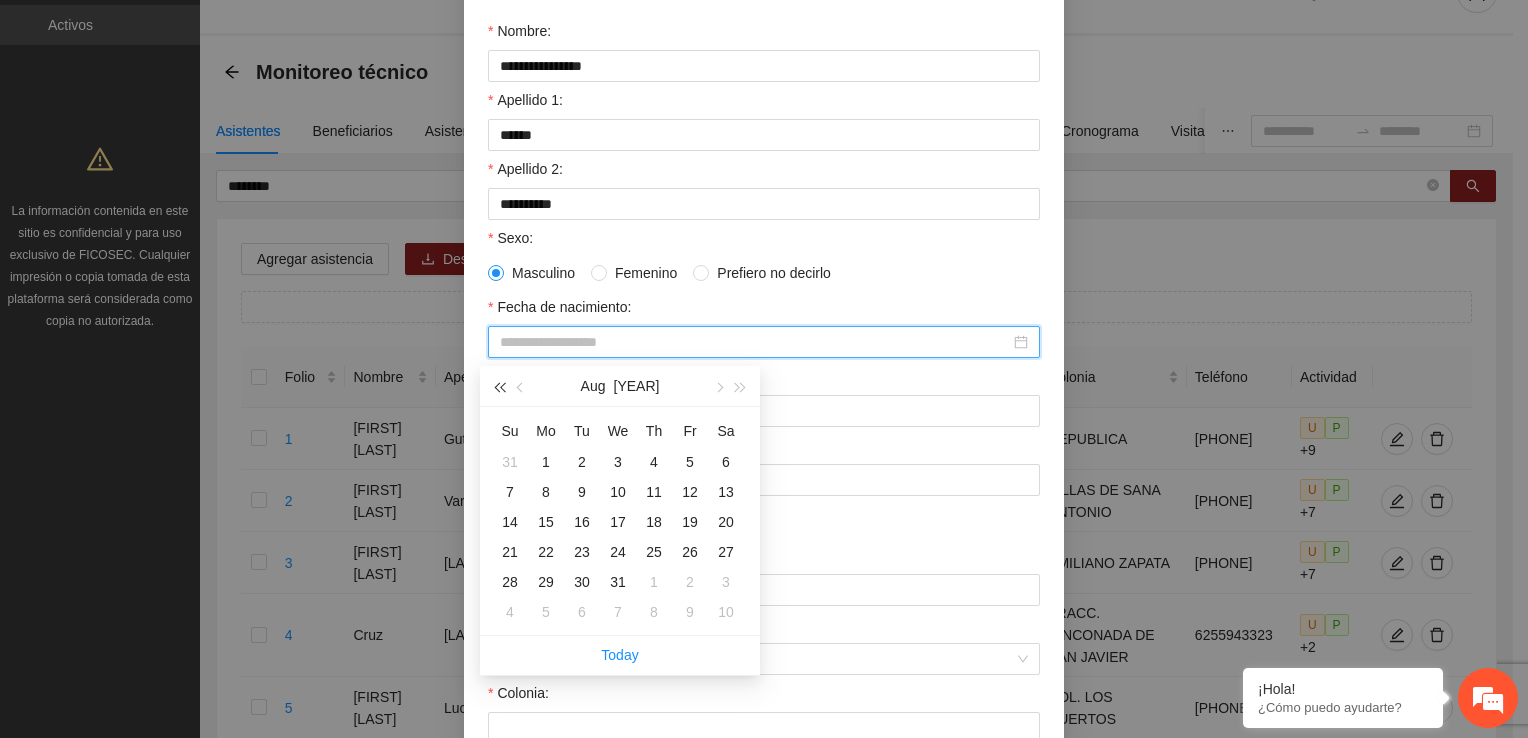click at bounding box center [499, 387] 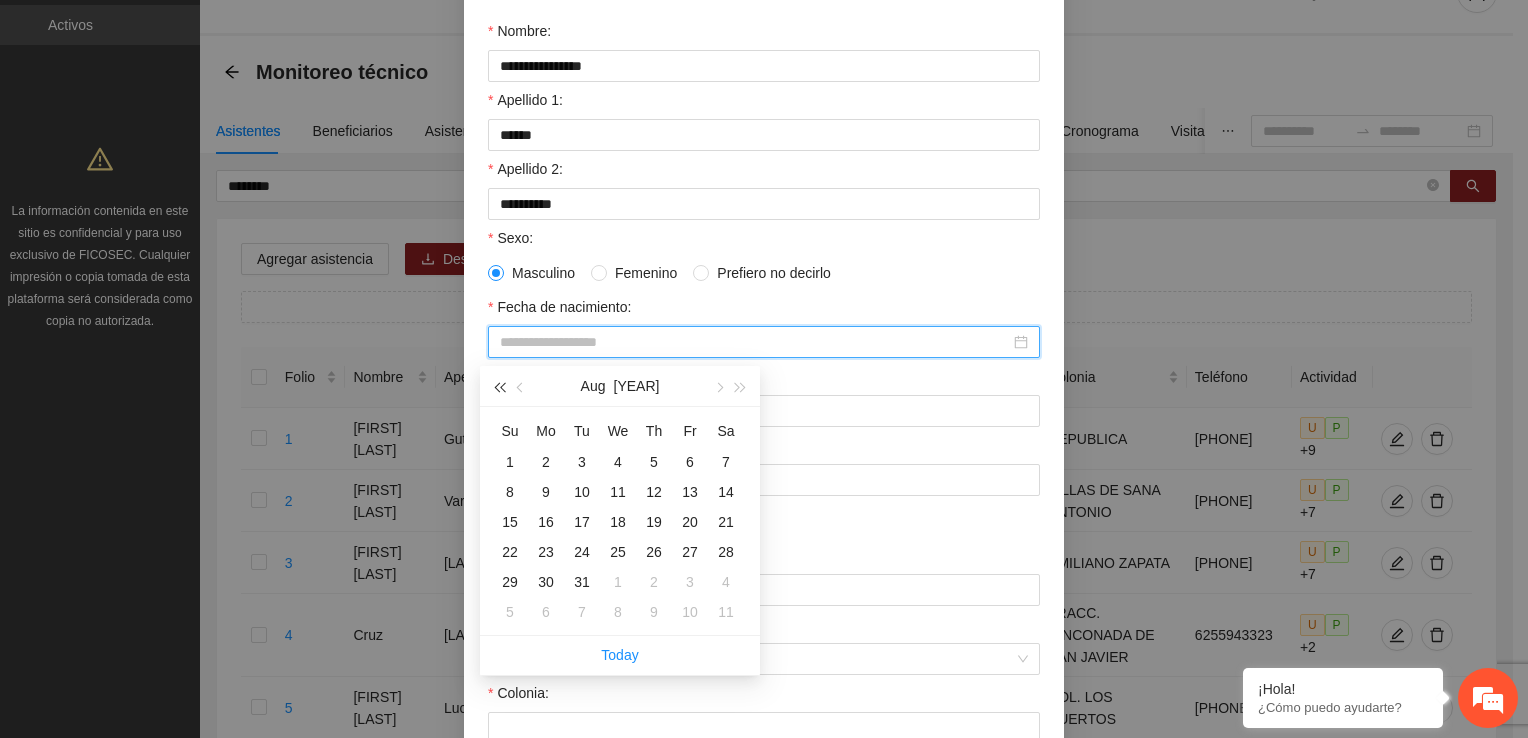 click at bounding box center (499, 387) 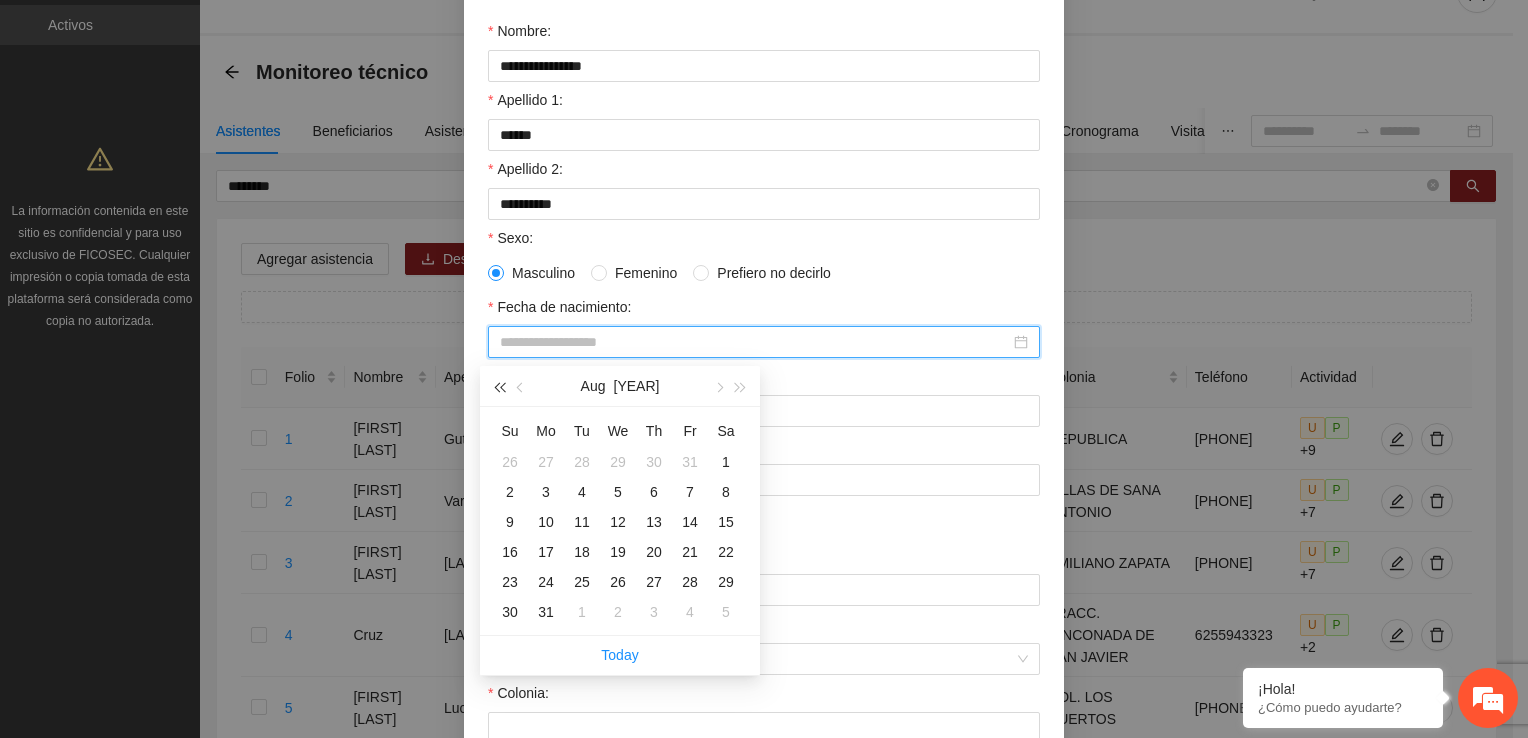 click at bounding box center [499, 387] 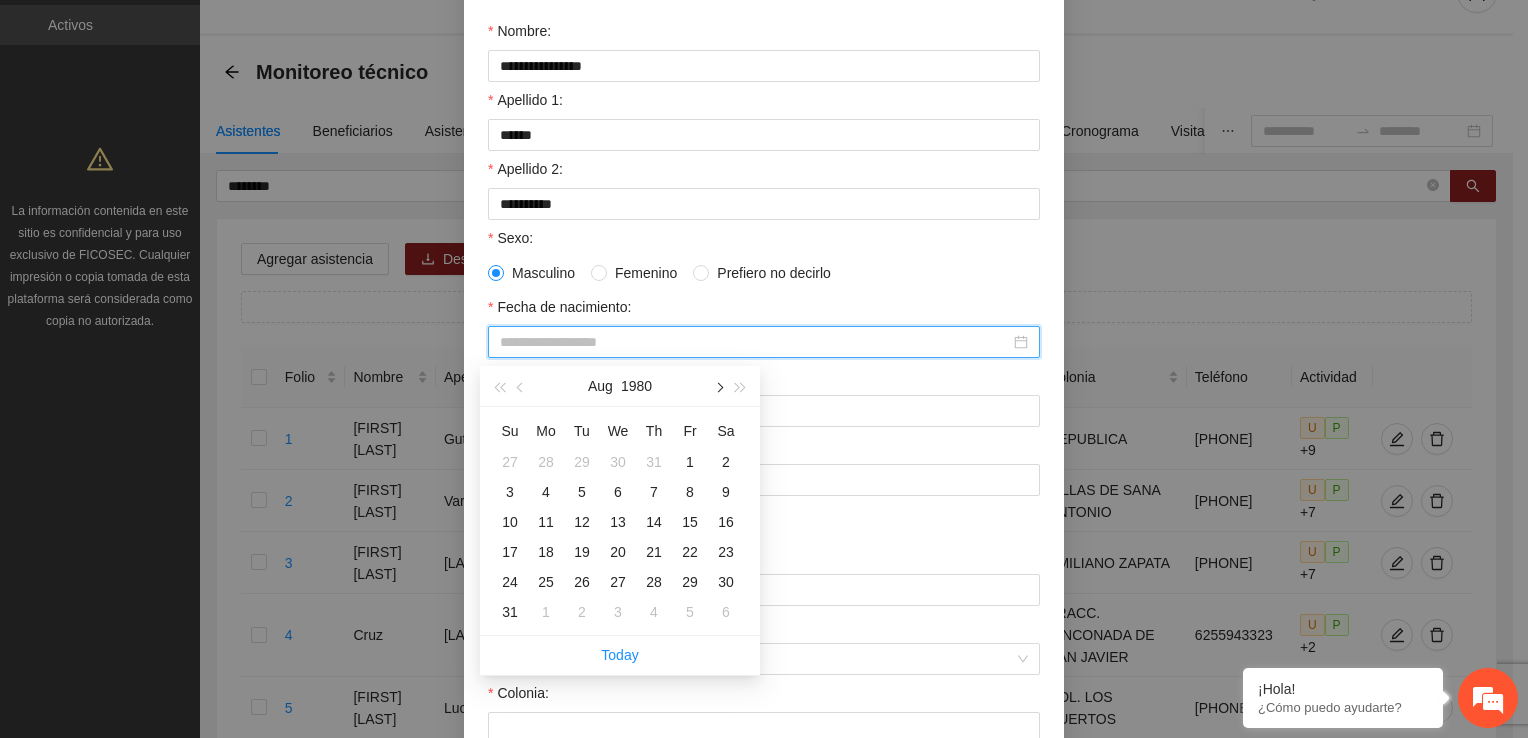 click at bounding box center [718, 386] 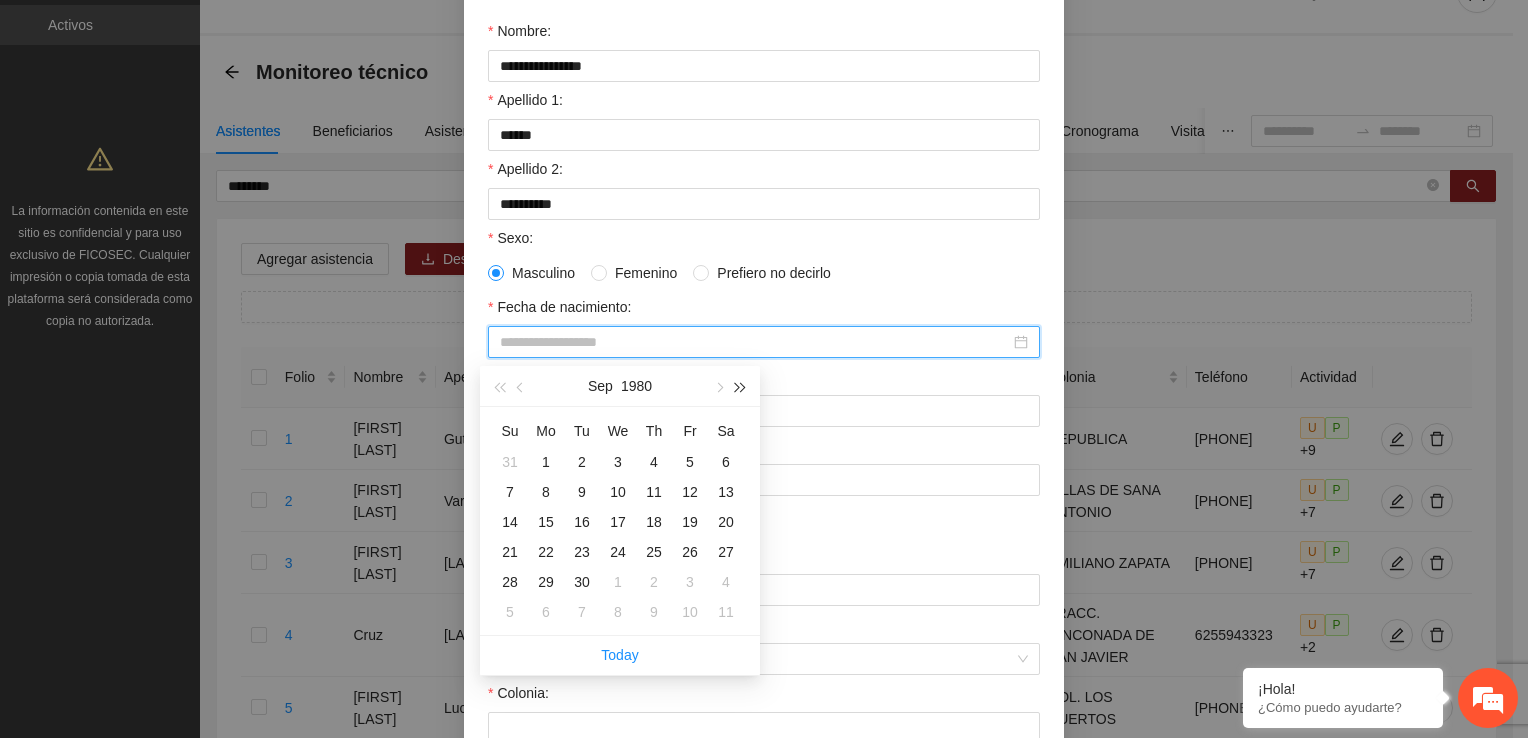 click at bounding box center [741, 387] 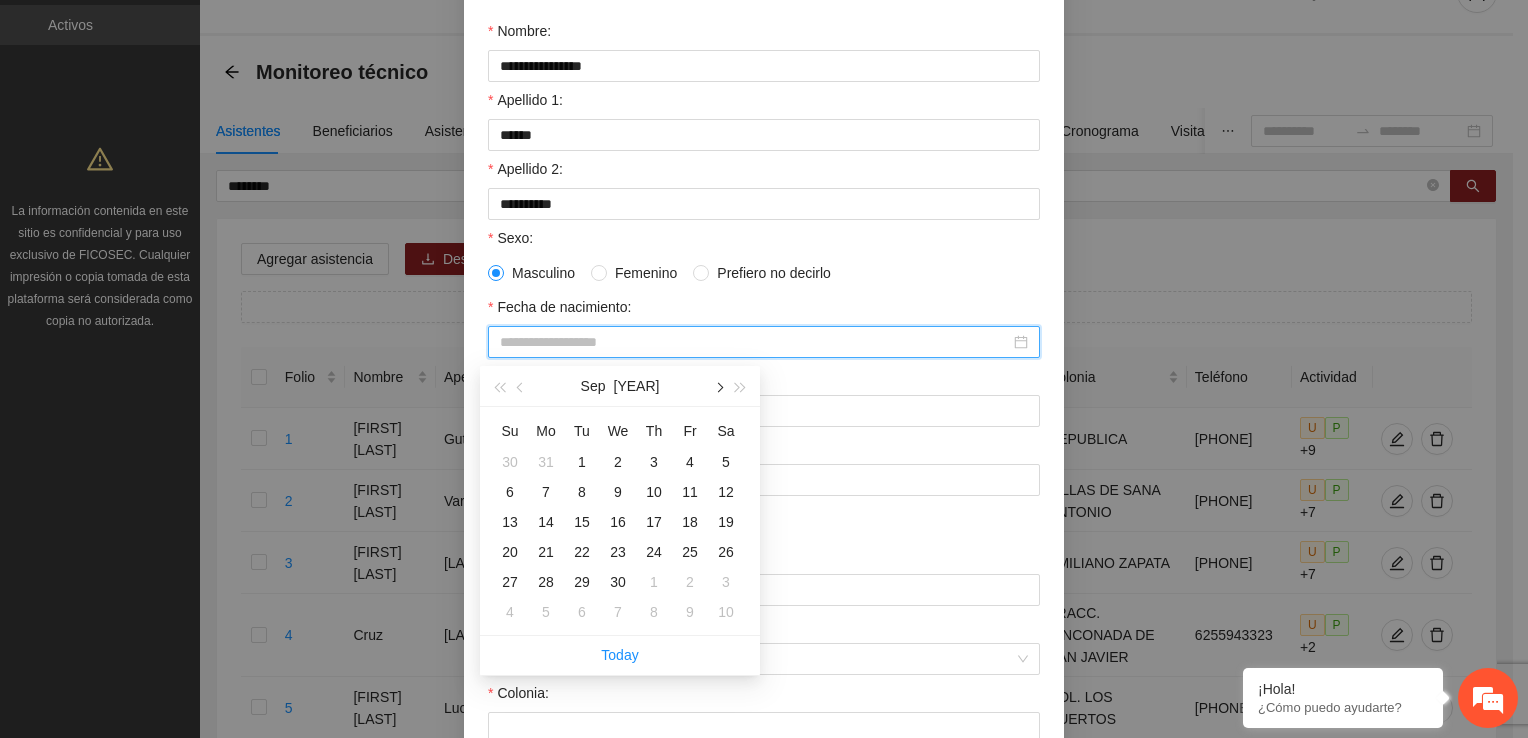 click at bounding box center [718, 387] 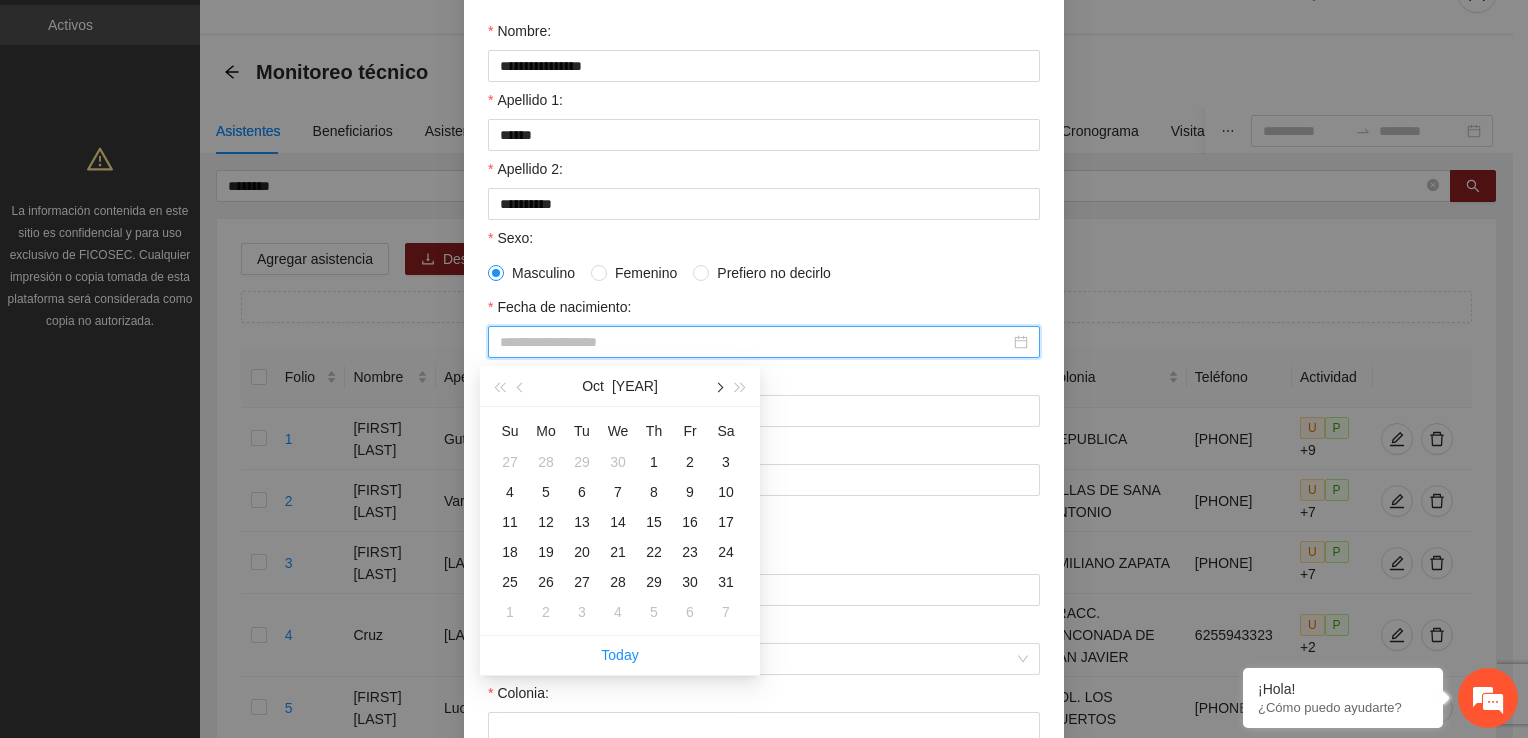 click at bounding box center [718, 387] 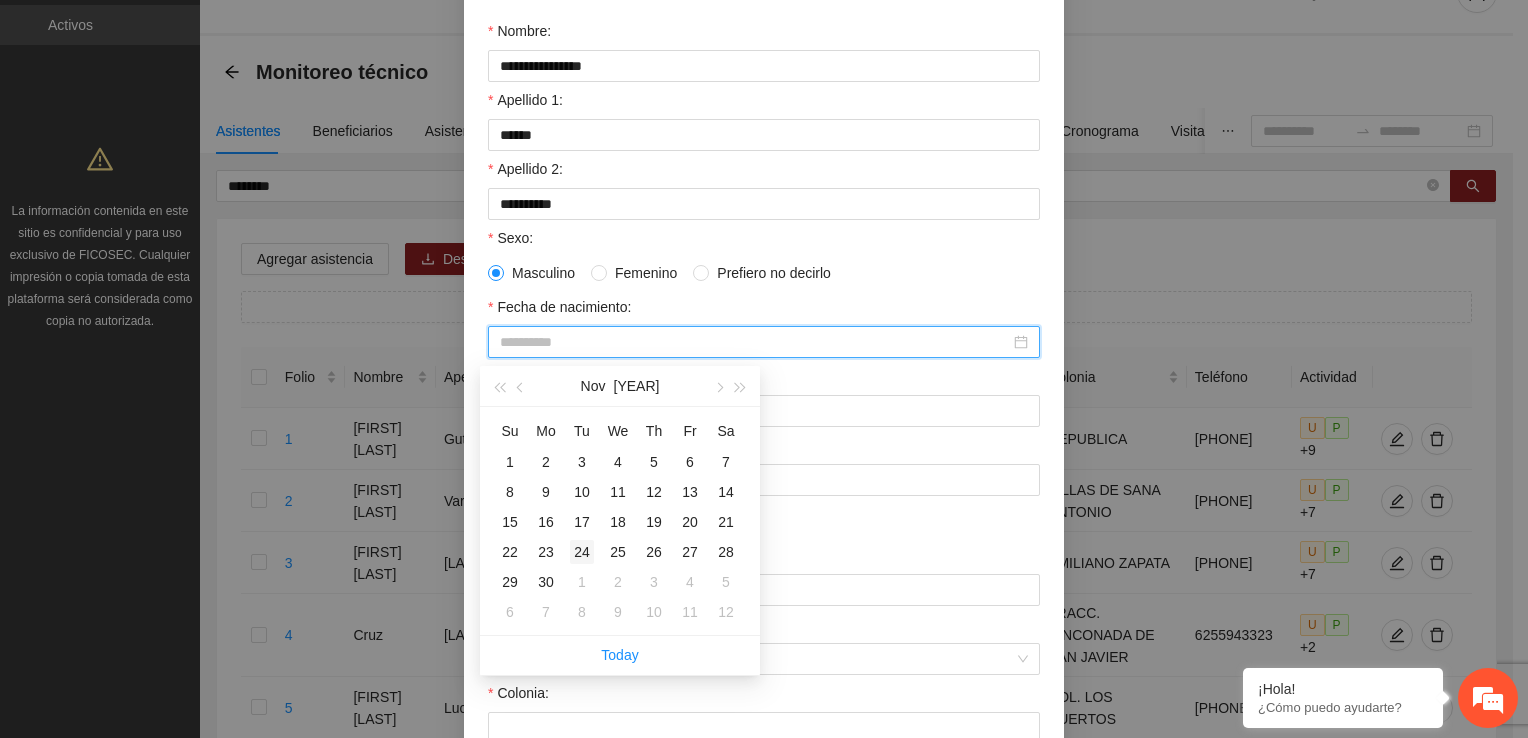 click on "24" at bounding box center [582, 552] 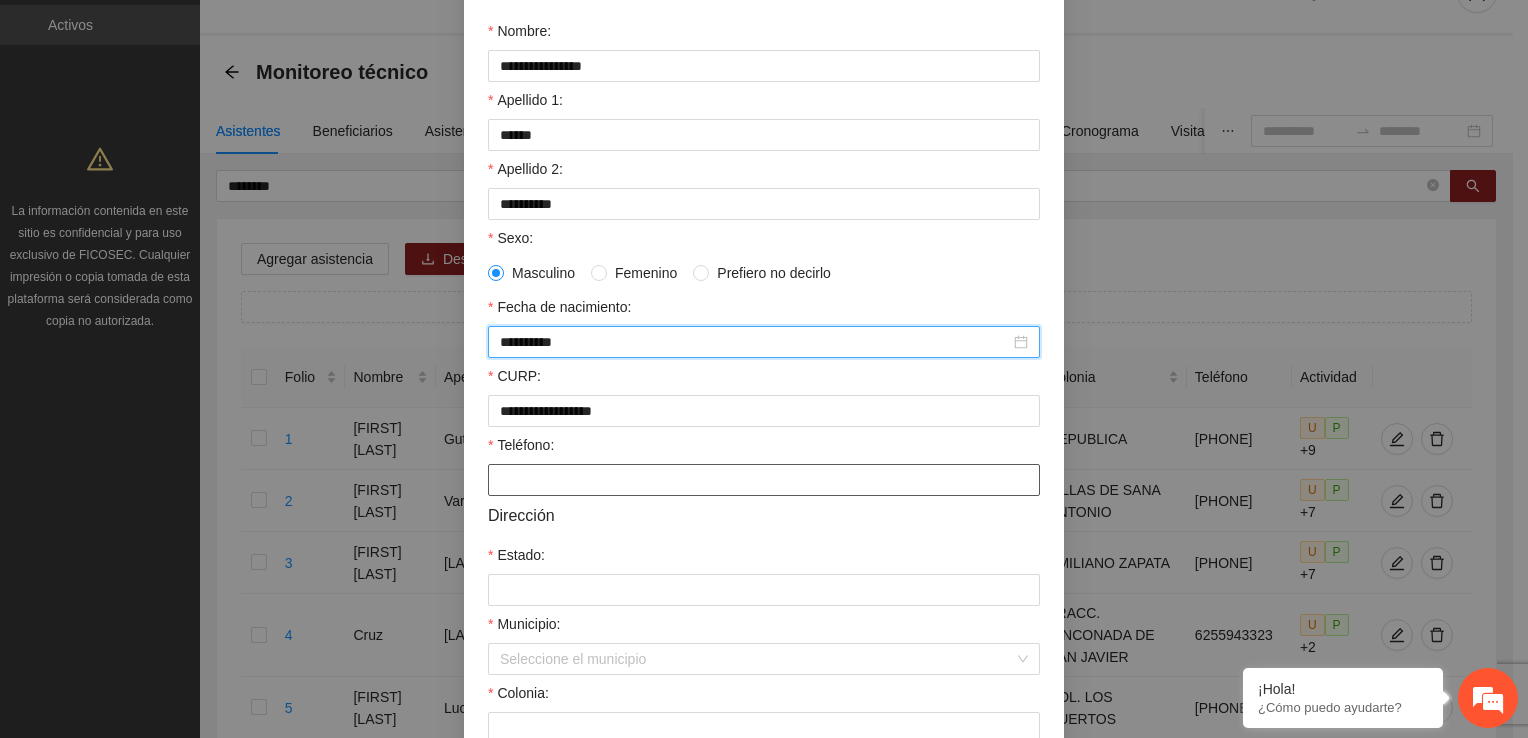 click on "Teléfono:" at bounding box center [764, 480] 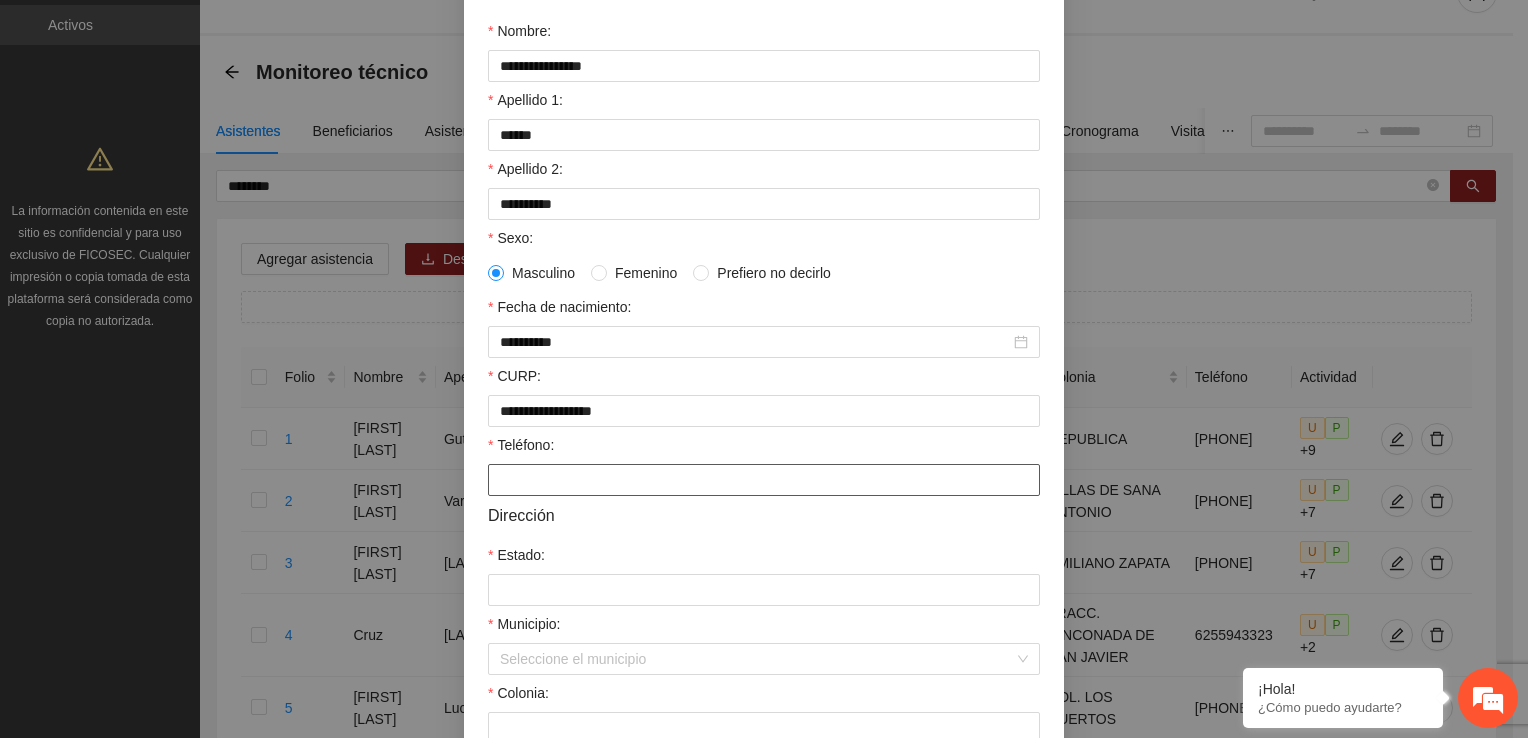 click on "Teléfono:" at bounding box center (764, 480) 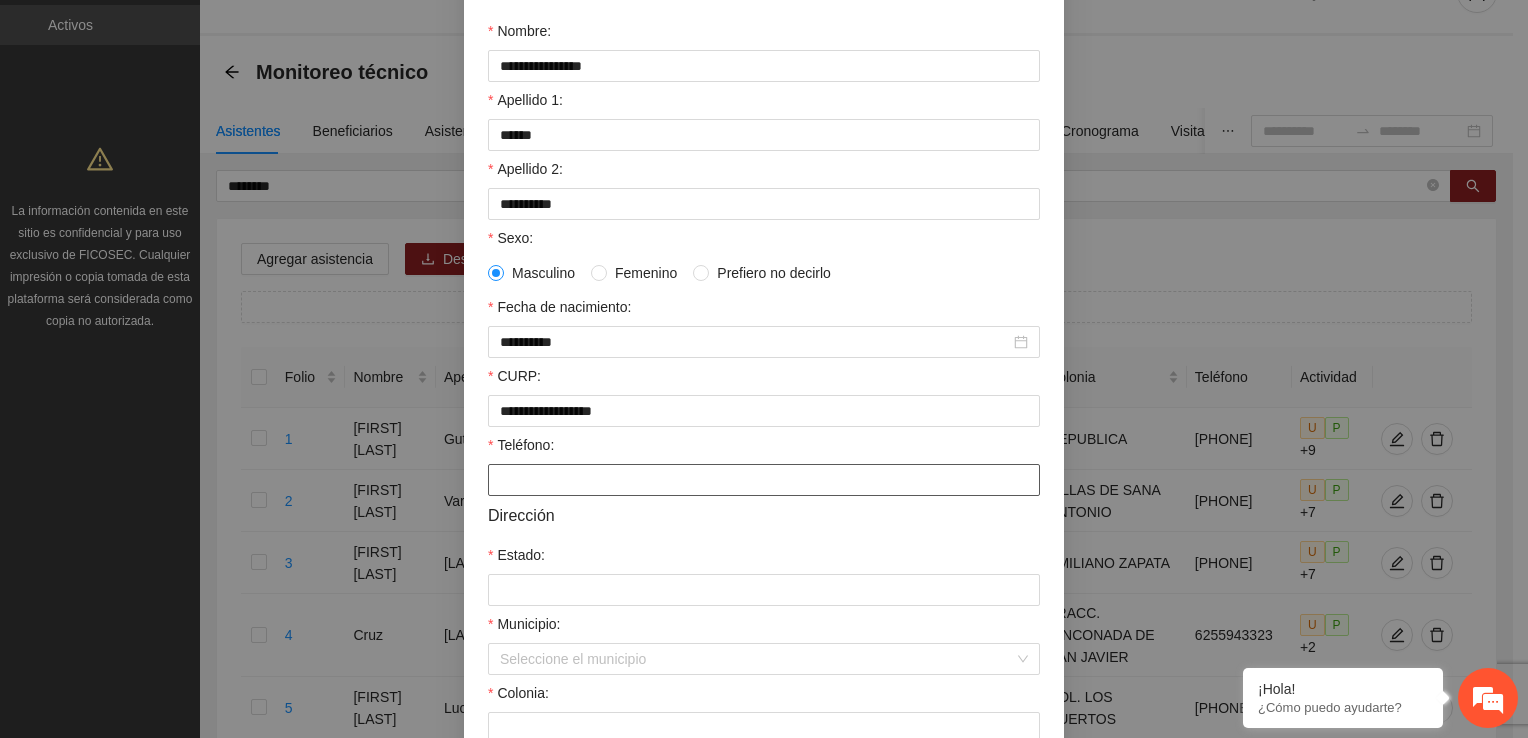 paste on "**********" 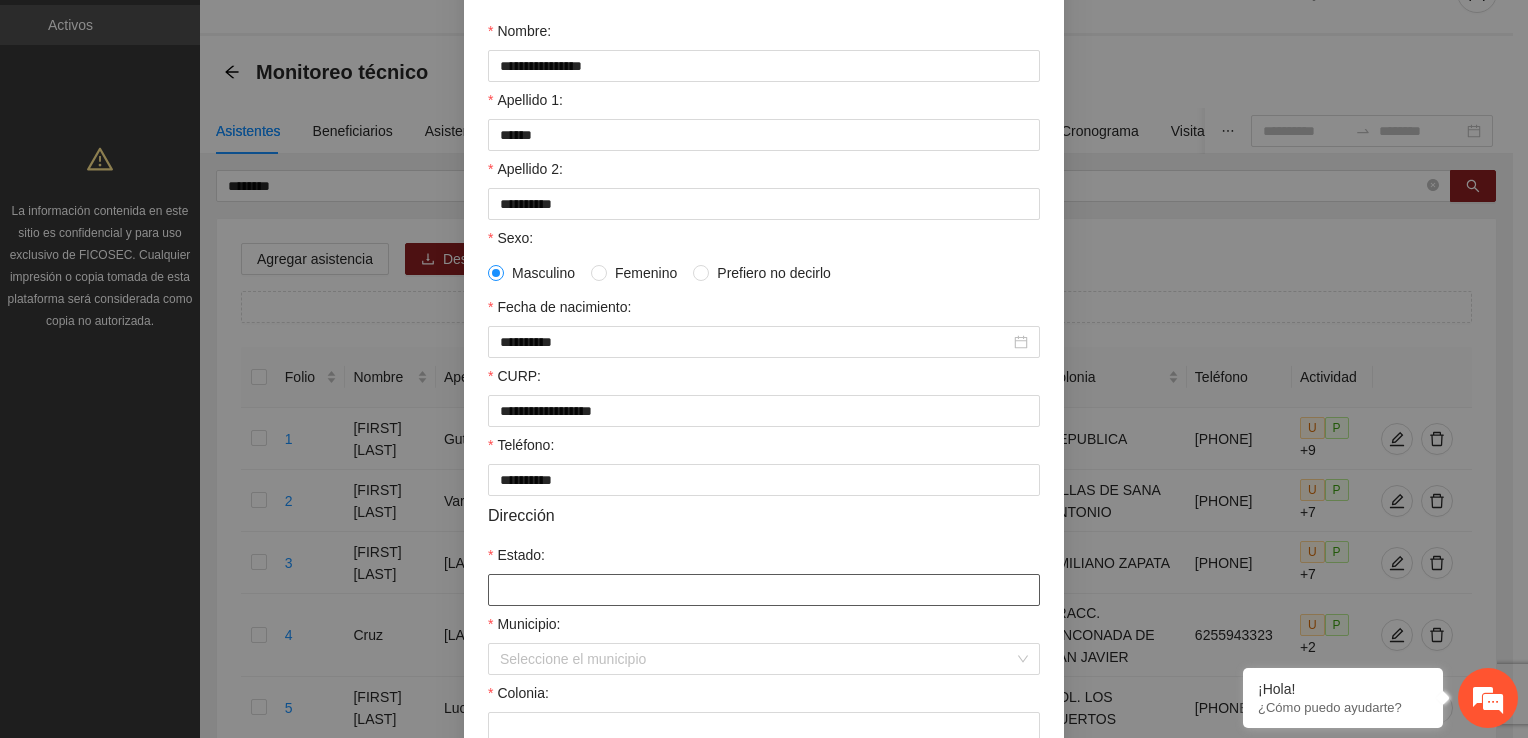 click on "Estado:" at bounding box center [764, 590] 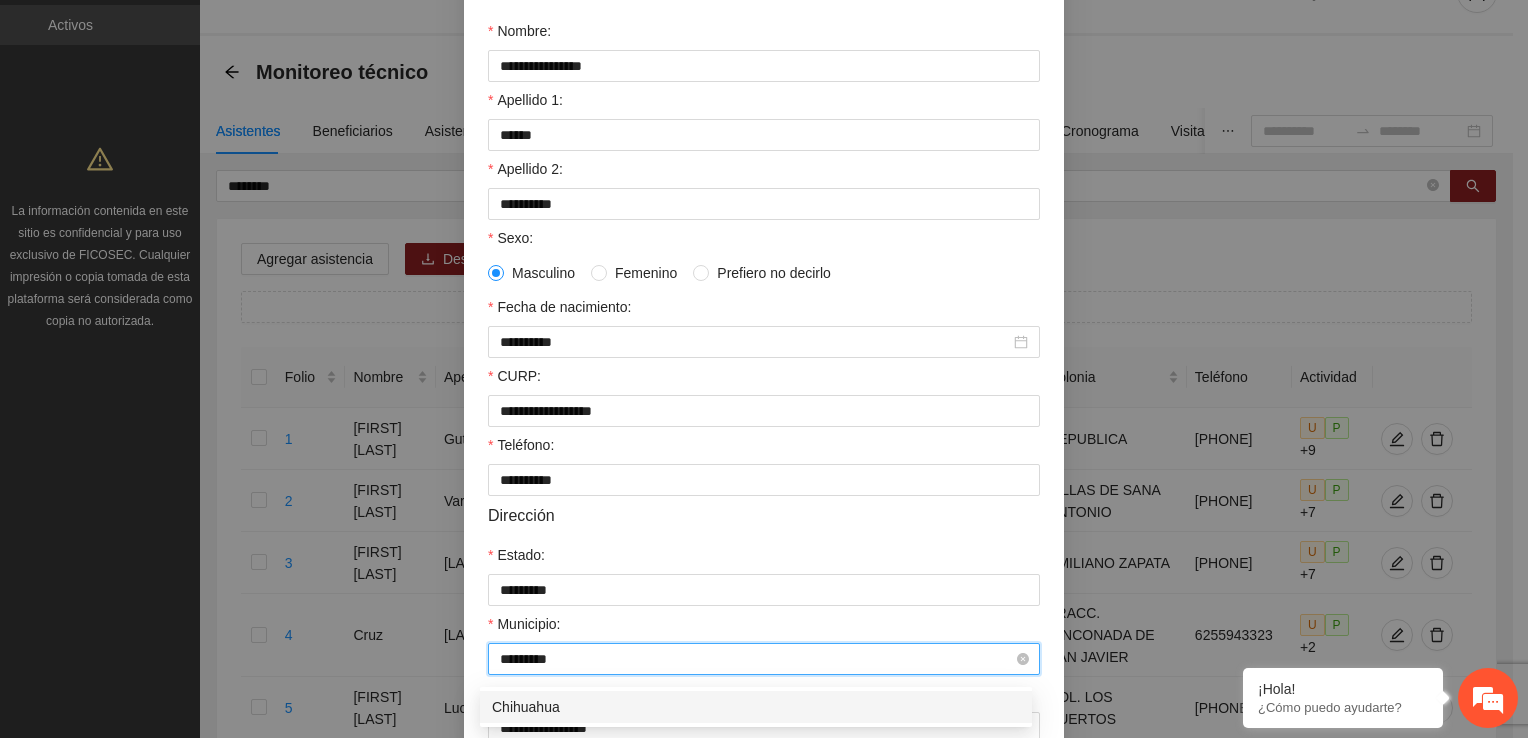 click on "*********" at bounding box center [757, 659] 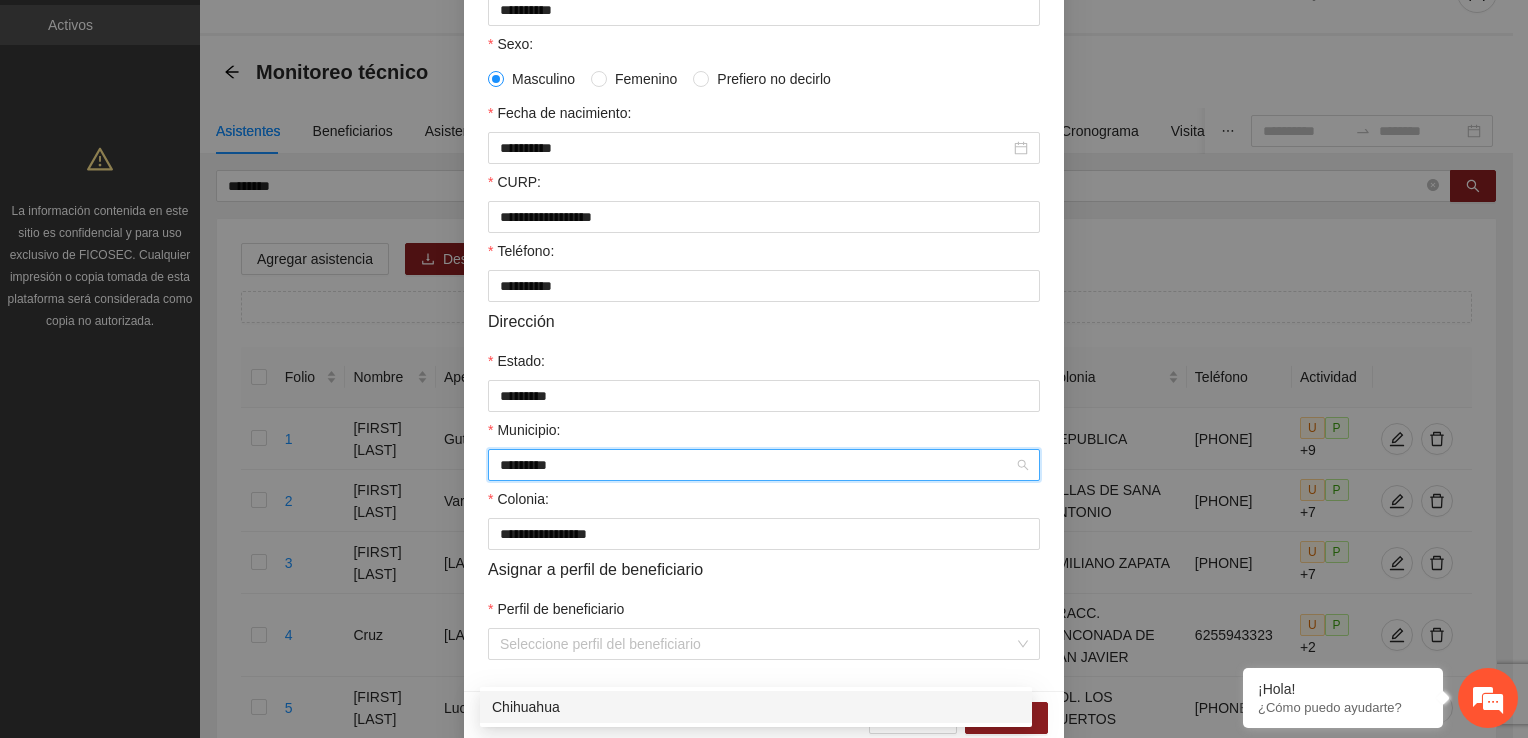 scroll, scrollTop: 400, scrollLeft: 0, axis: vertical 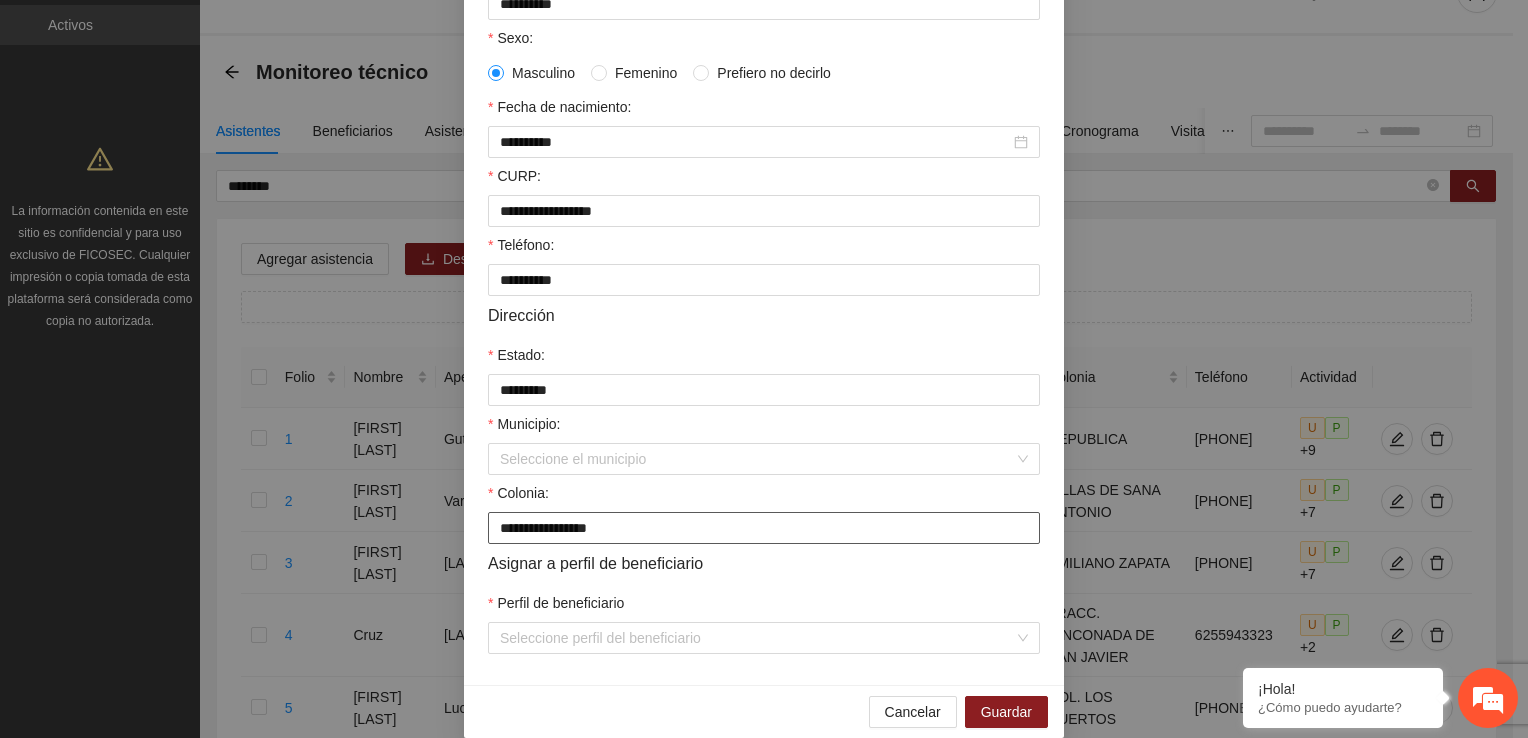 click on "**********" at bounding box center (764, 528) 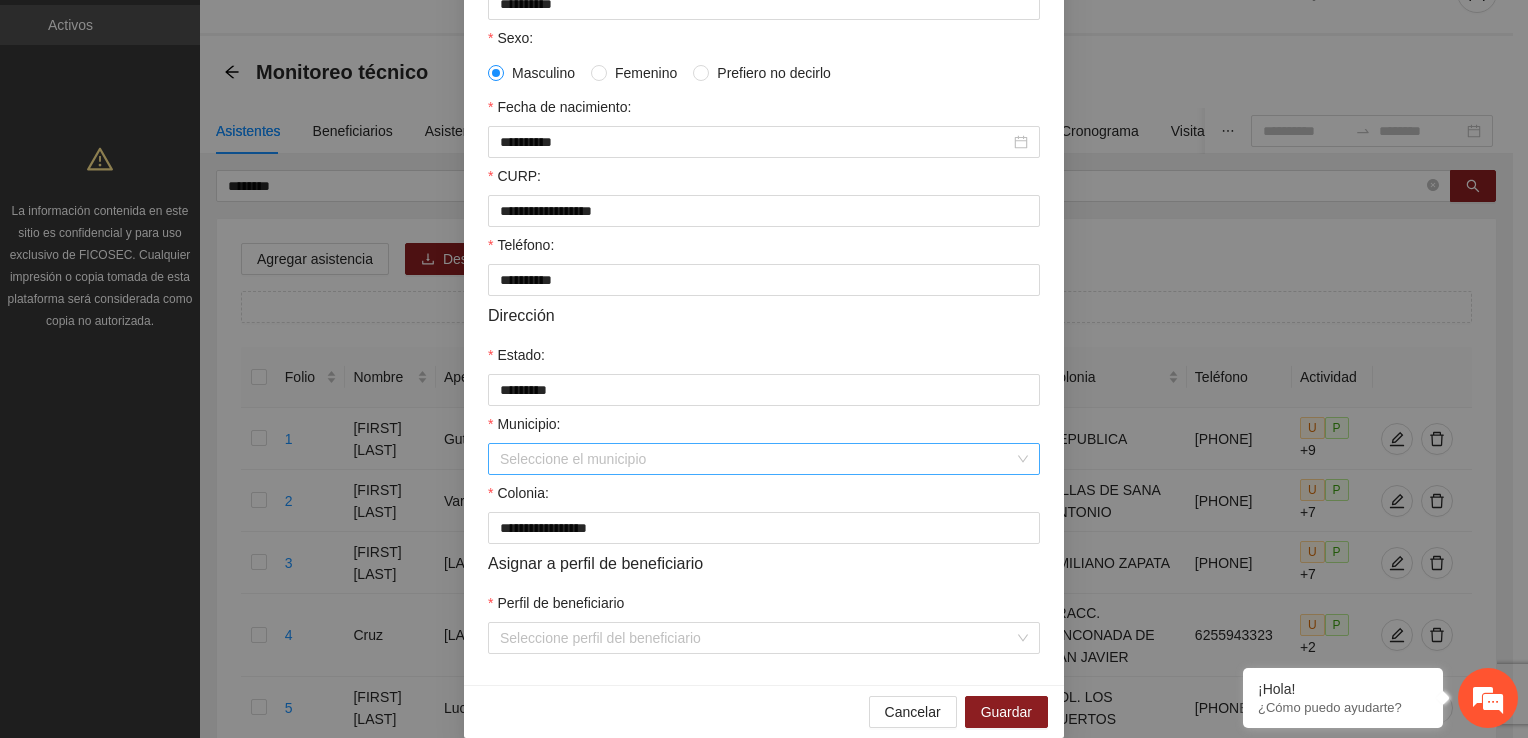 click on "Municipio:" at bounding box center (757, 459) 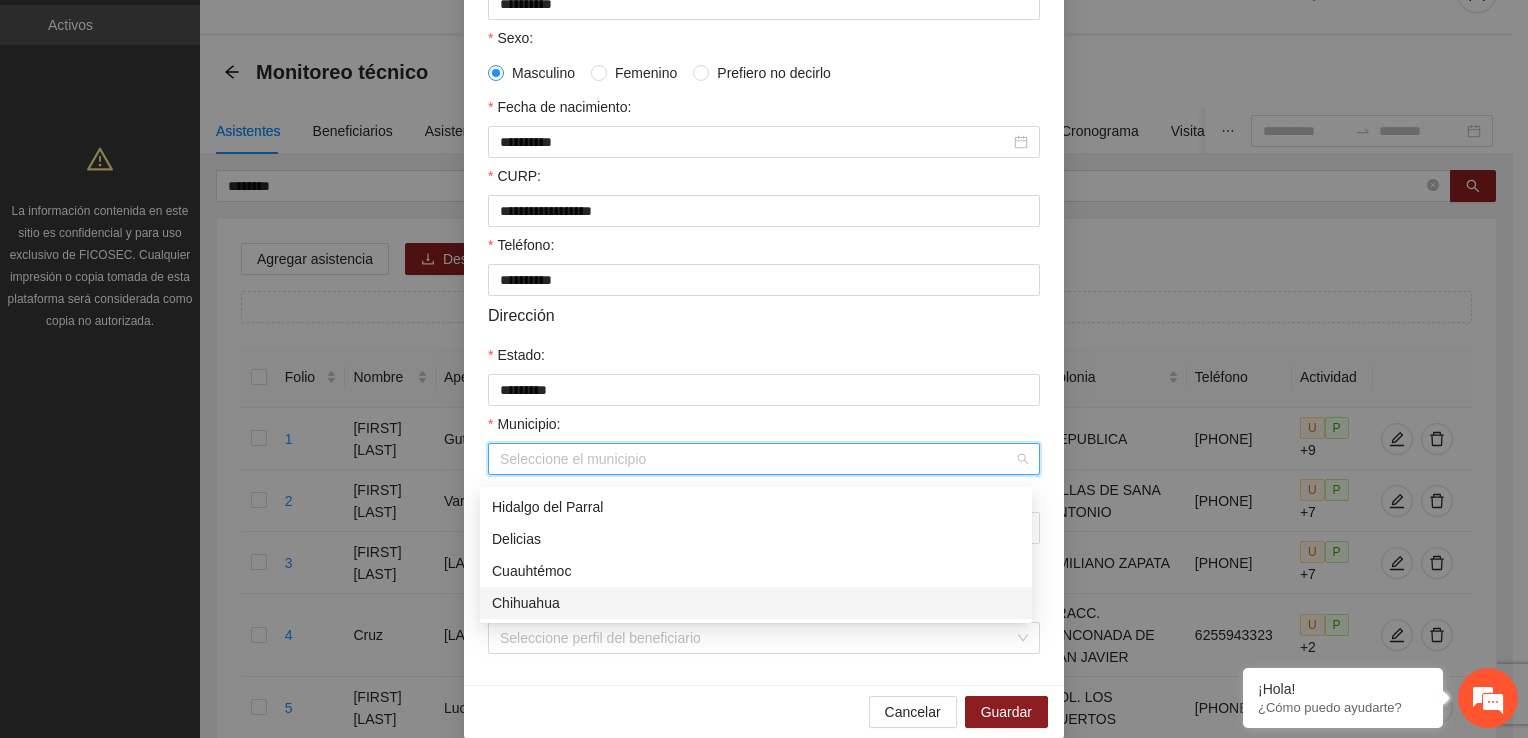 click on "Chihuahua" at bounding box center (756, 603) 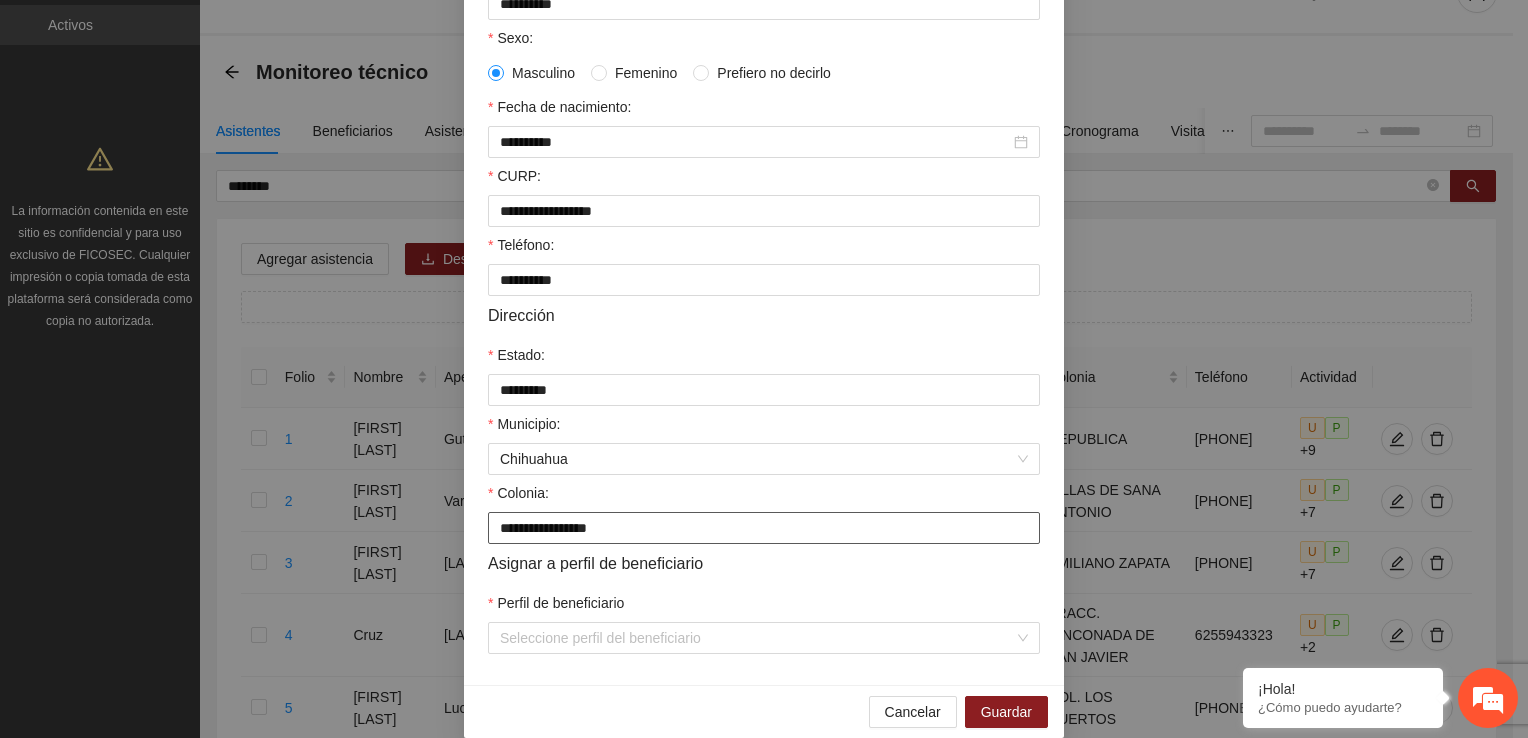 click on "**********" at bounding box center (764, 528) 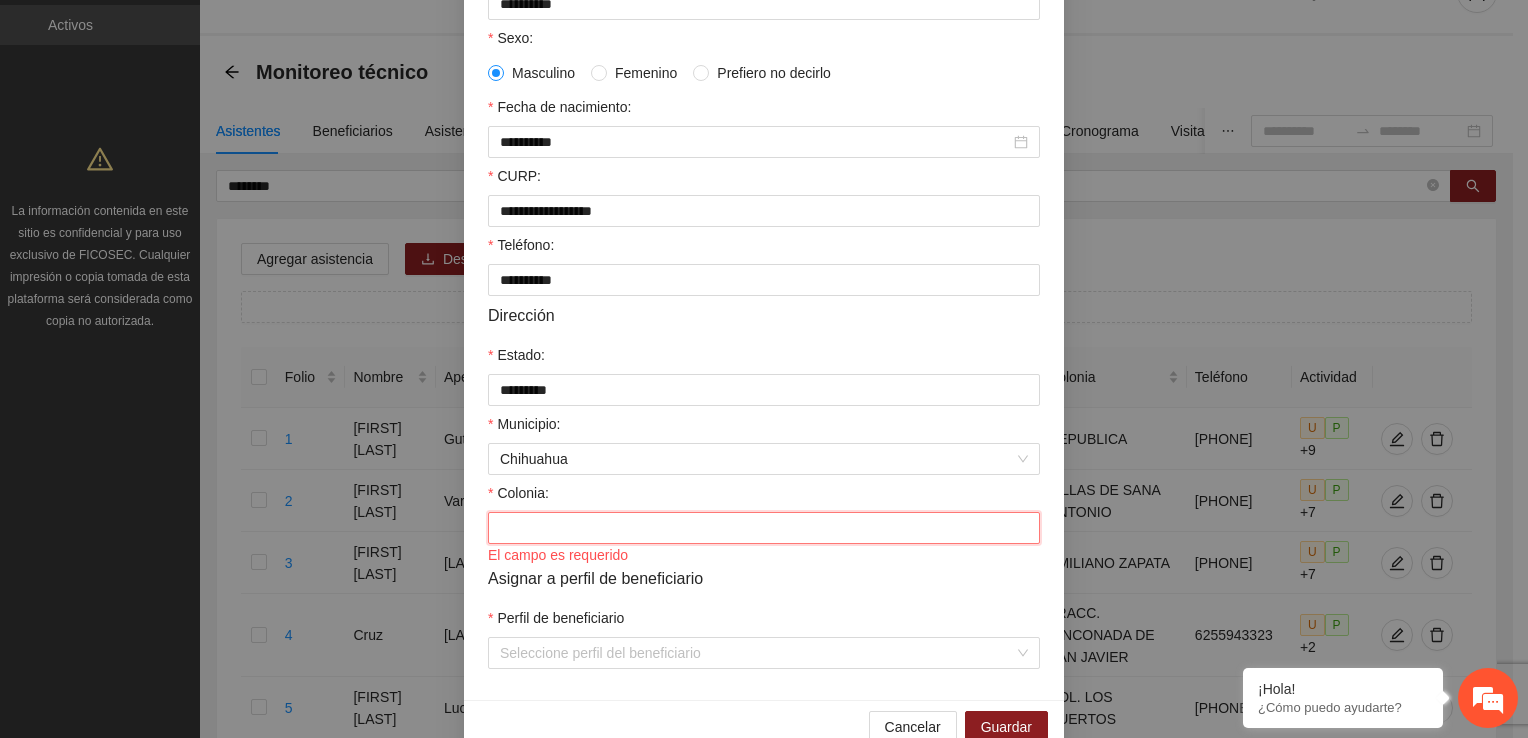 click on "Colonia:" at bounding box center (764, 528) 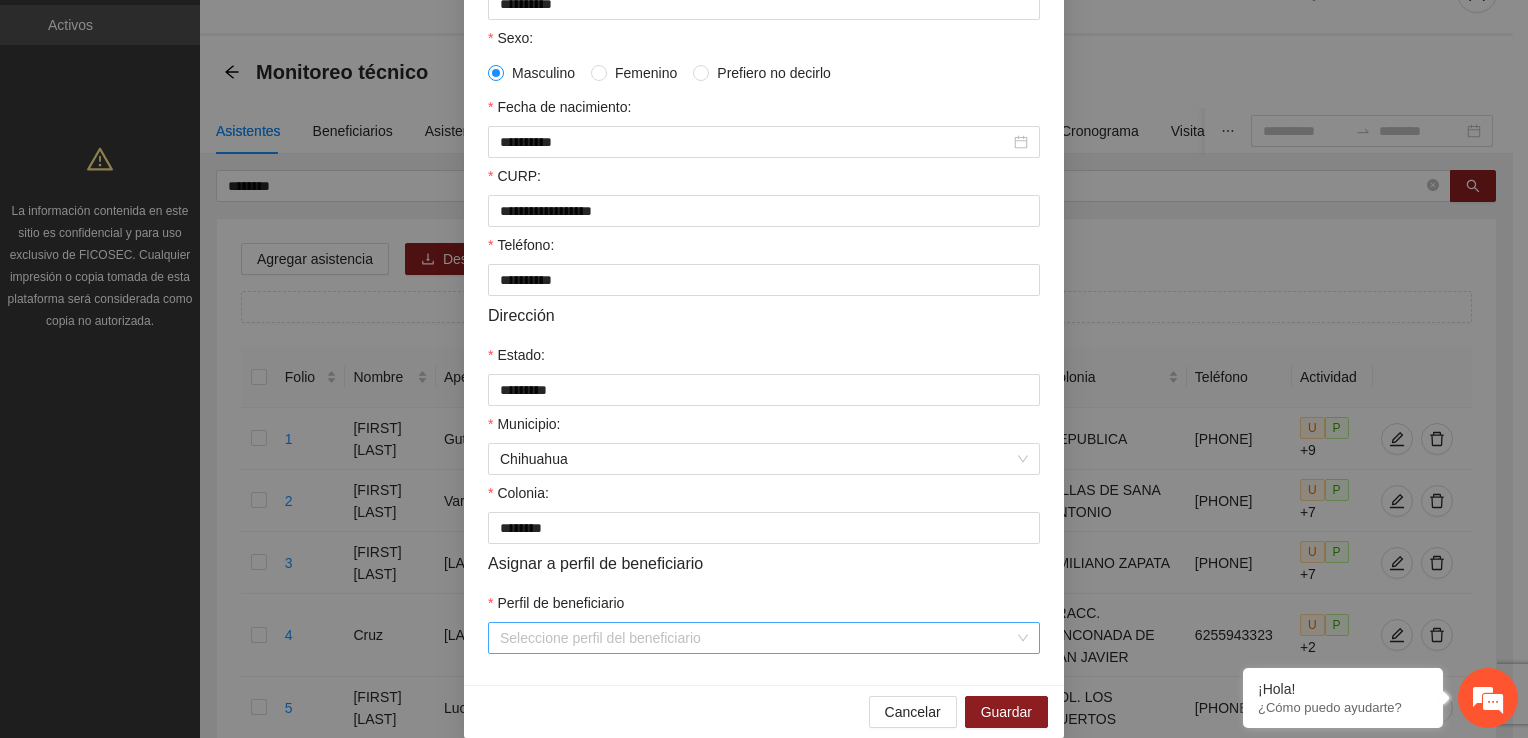 click on "Perfil de beneficiario" at bounding box center (757, 638) 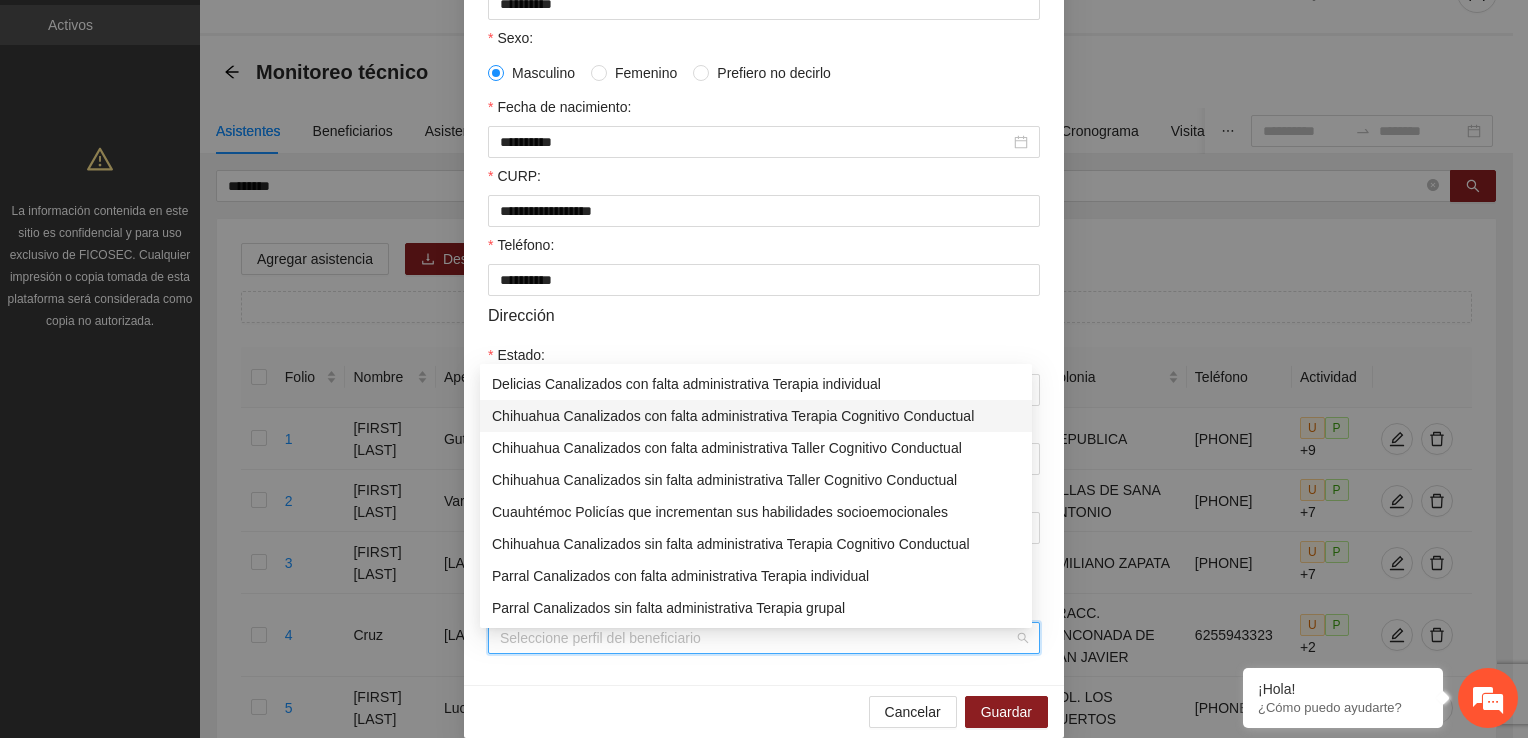 click on "Chihuahua Canalizados con falta administrativa Terapia Cognitivo Conductual" at bounding box center [756, 416] 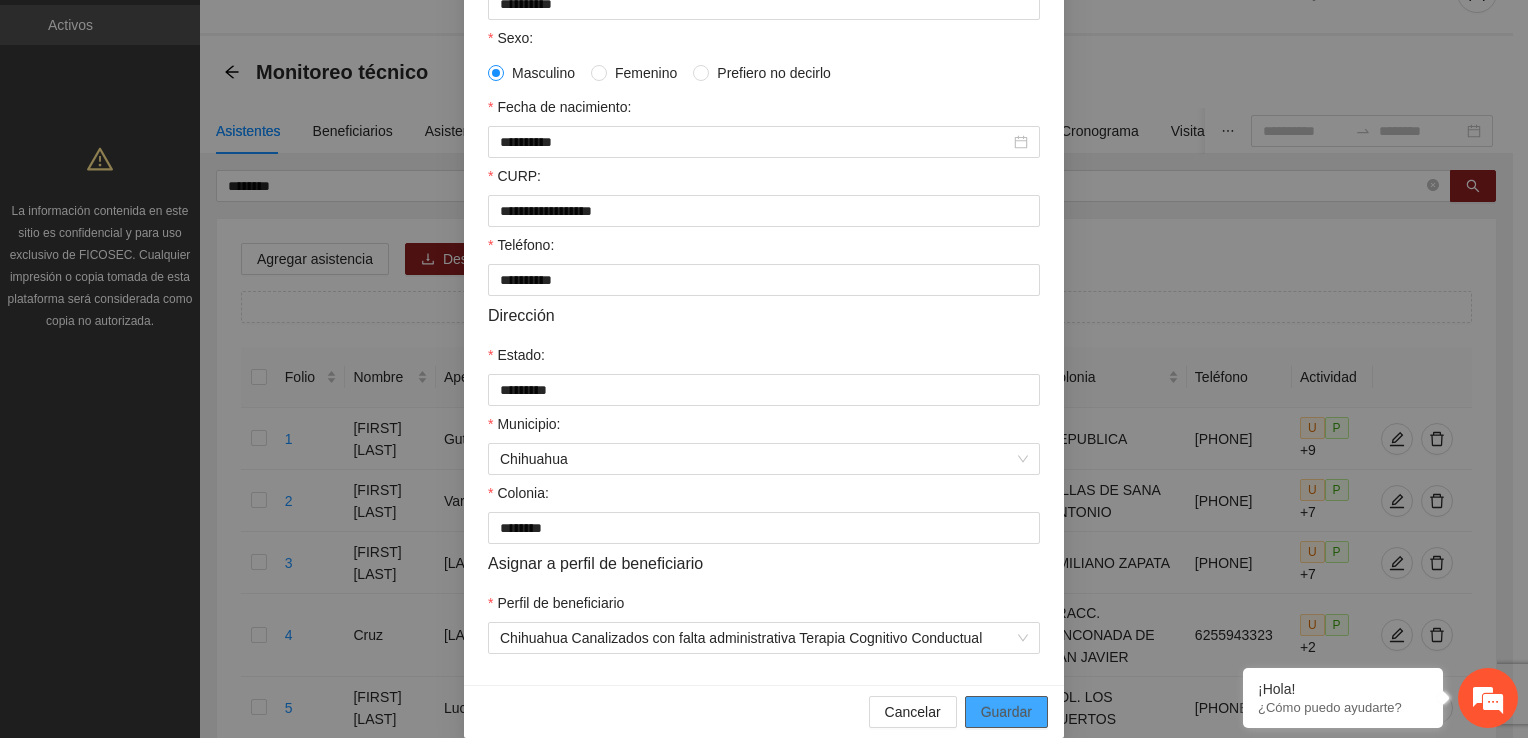 click on "Guardar" at bounding box center (1006, 712) 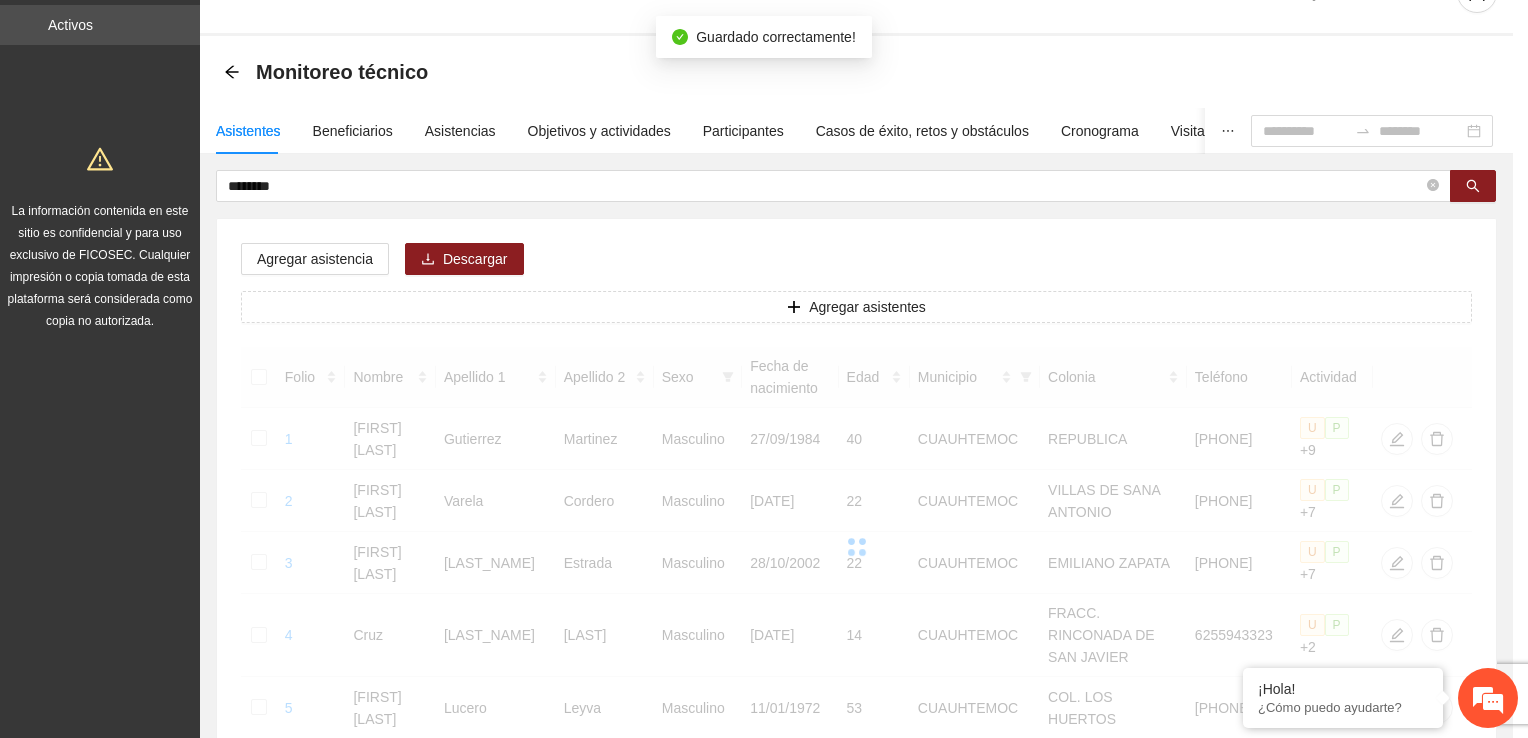 scroll, scrollTop: 332, scrollLeft: 0, axis: vertical 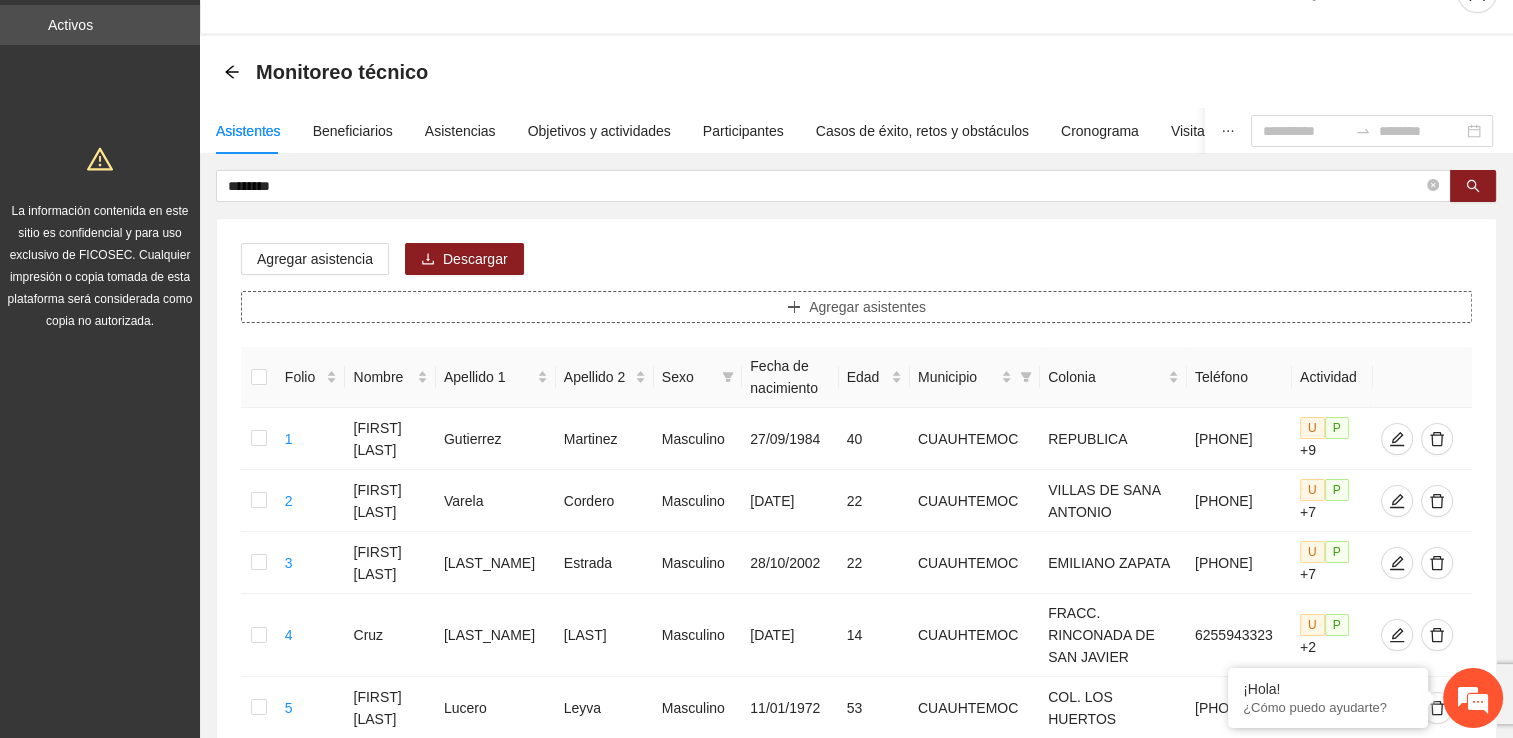 click on "Agregar asistentes" at bounding box center (856, 307) 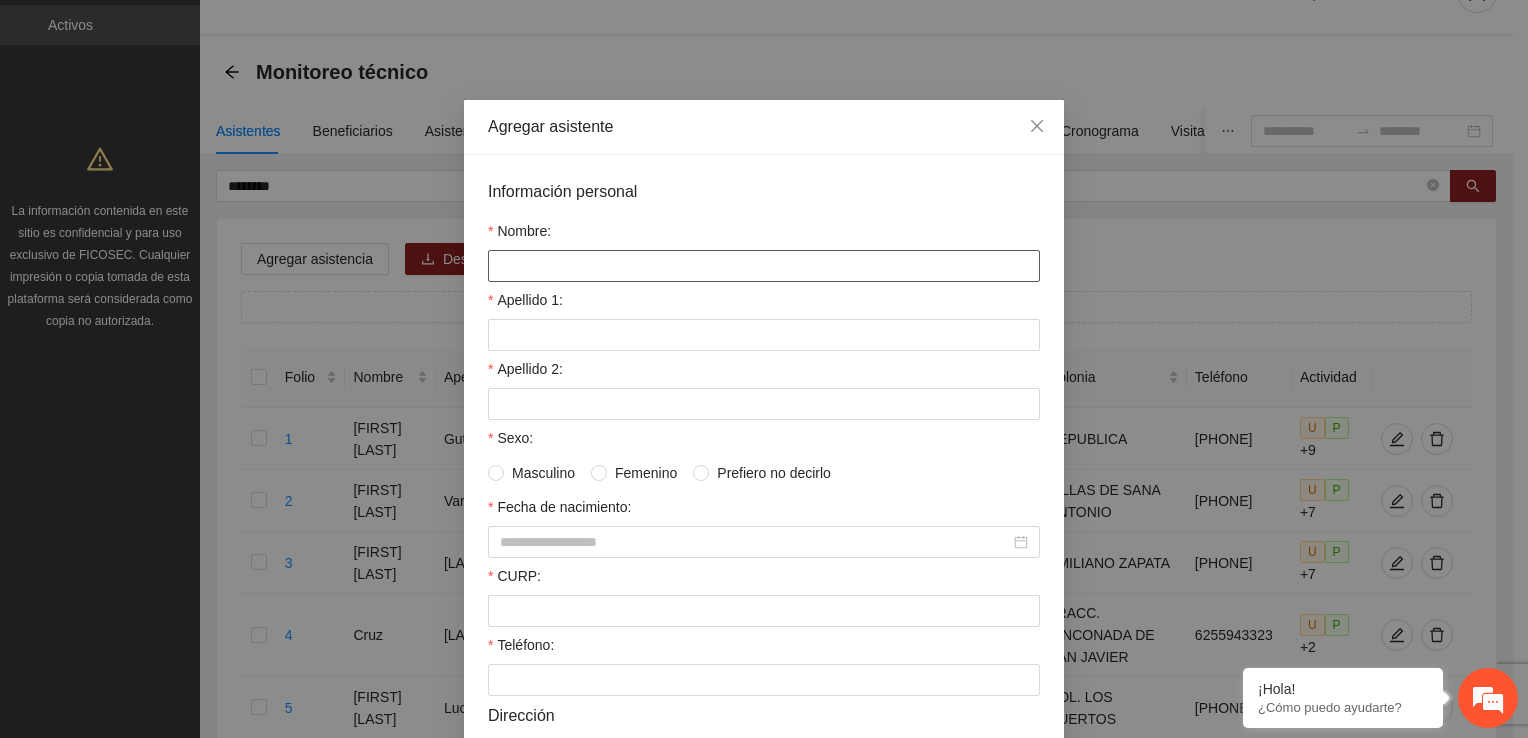 click on "Nombre:" at bounding box center (764, 266) 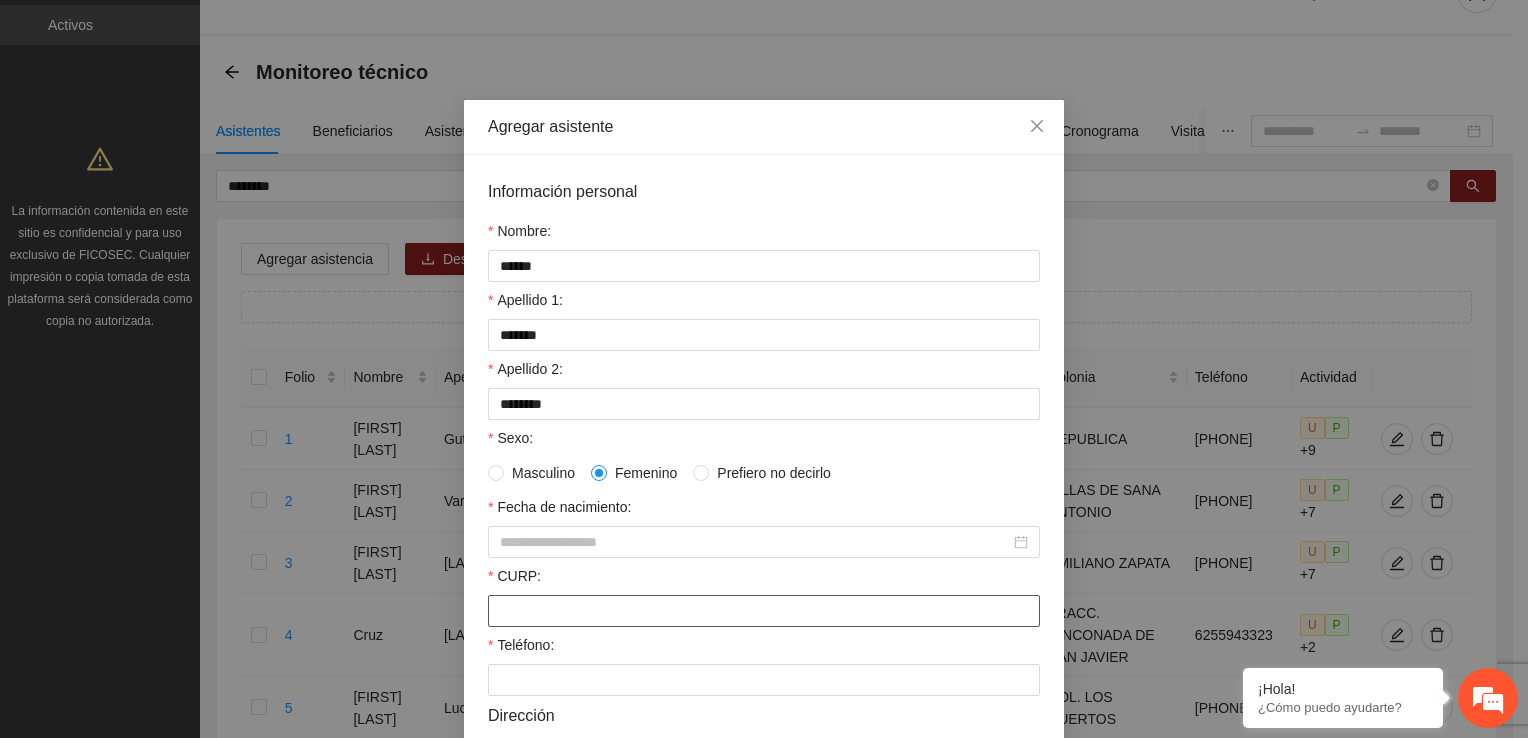 click on "CURP:" at bounding box center (764, 611) 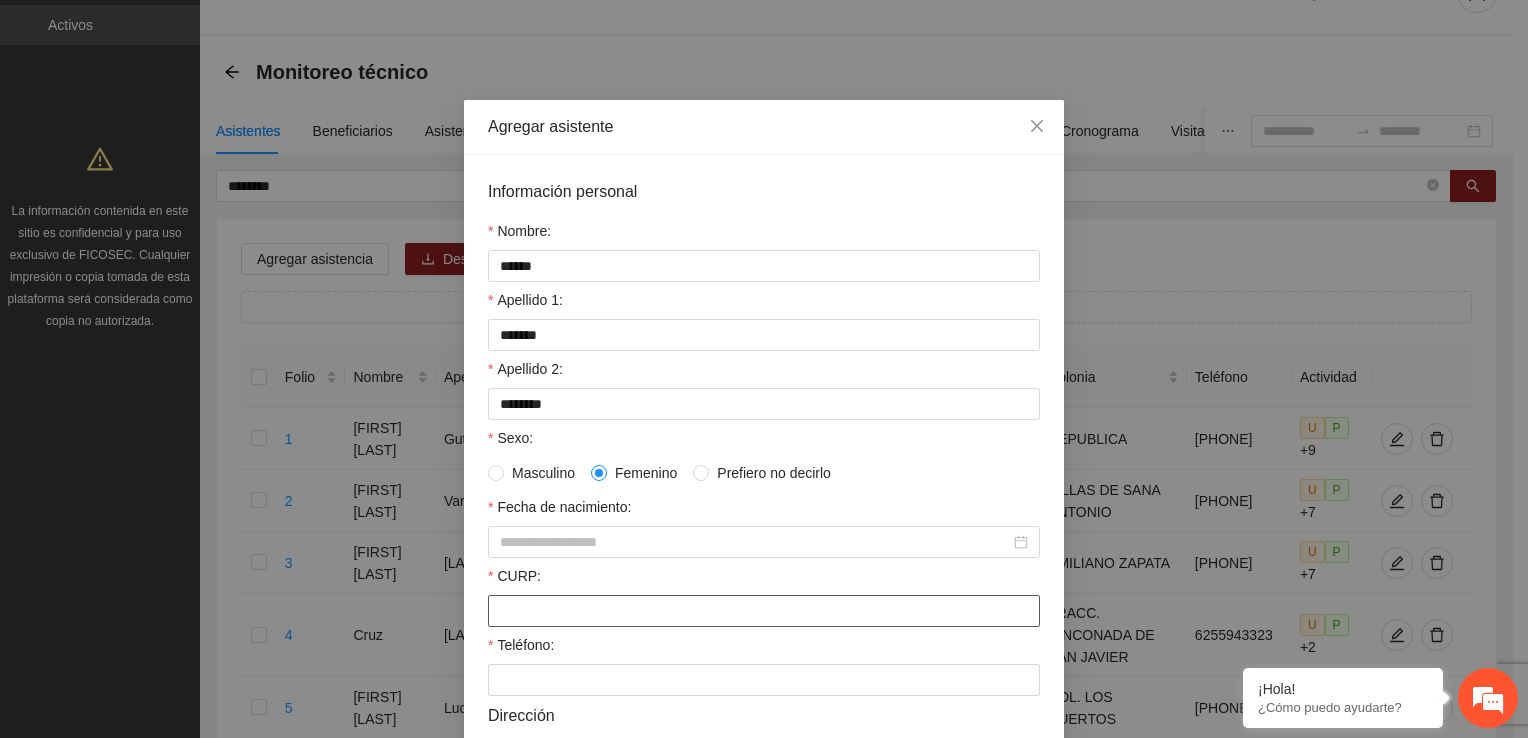 paste on "**********" 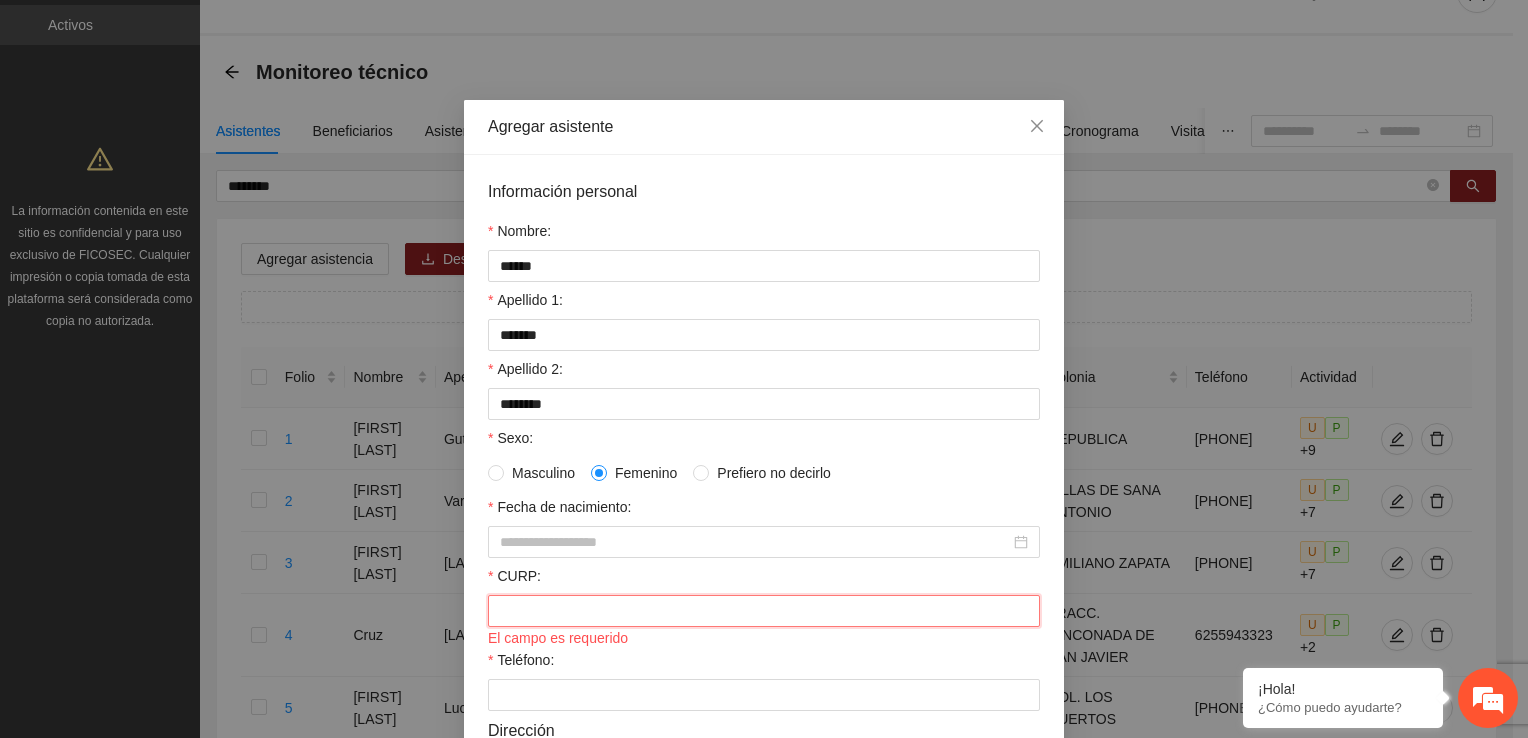 click on "CURP:" at bounding box center [764, 611] 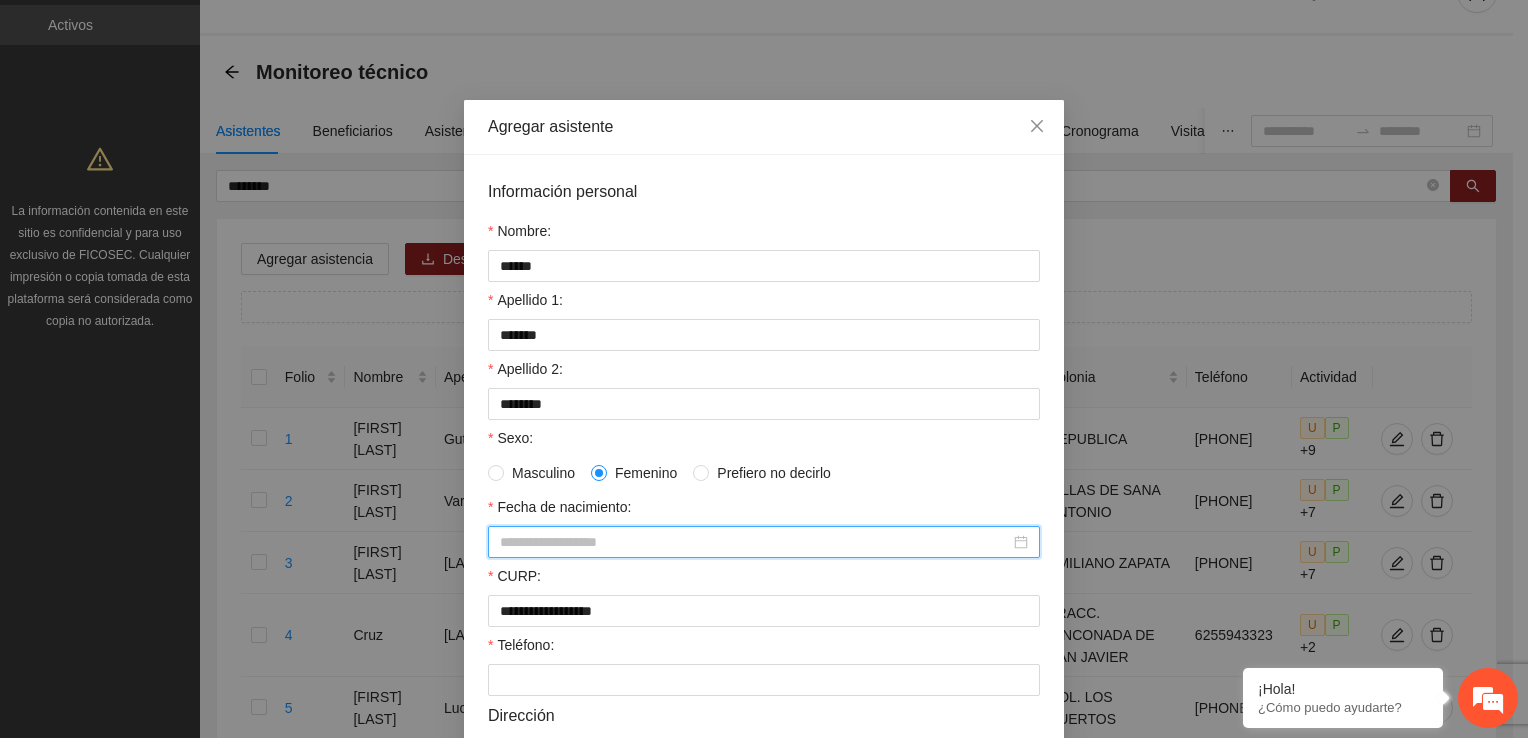 click on "Fecha de nacimiento:" at bounding box center [755, 542] 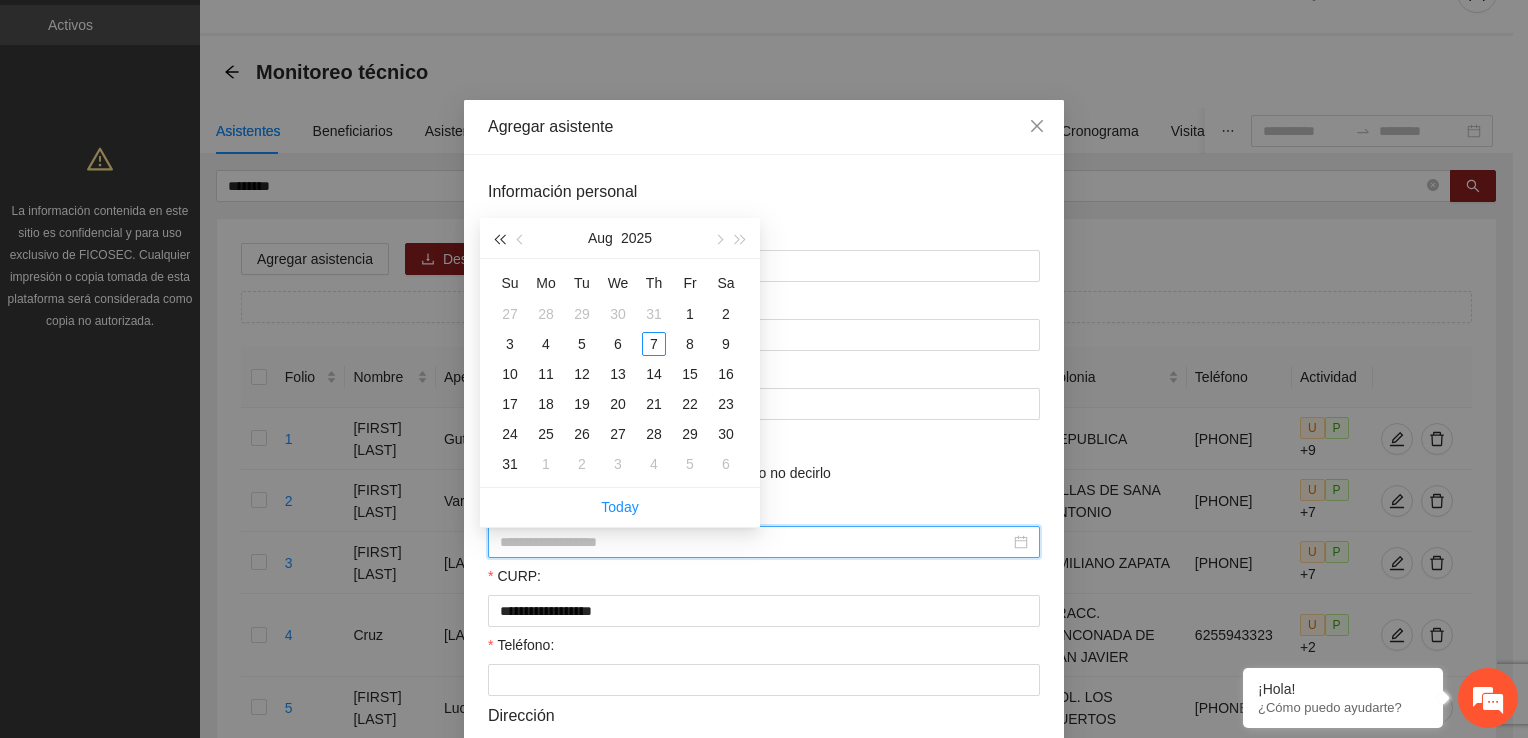 click at bounding box center [499, 238] 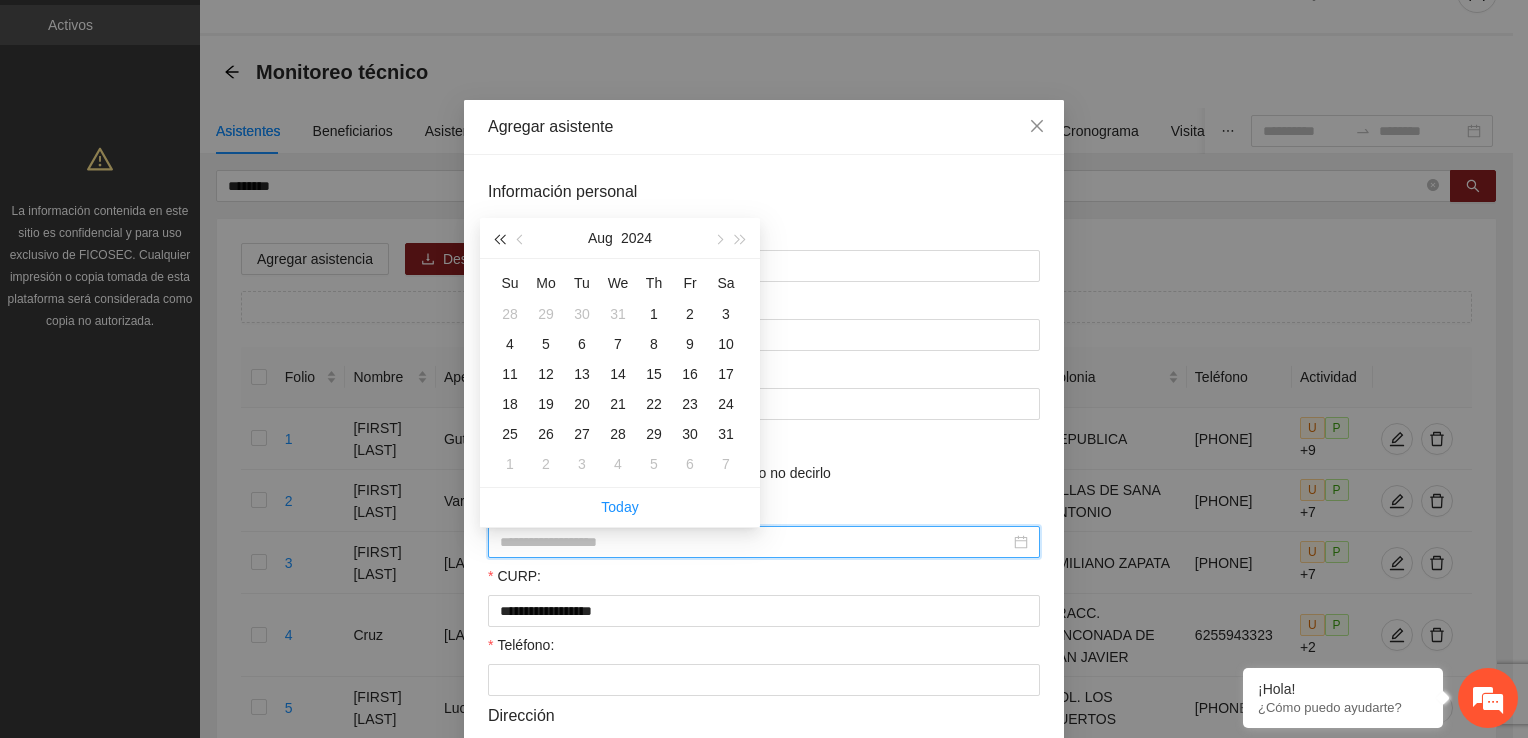 click at bounding box center [499, 238] 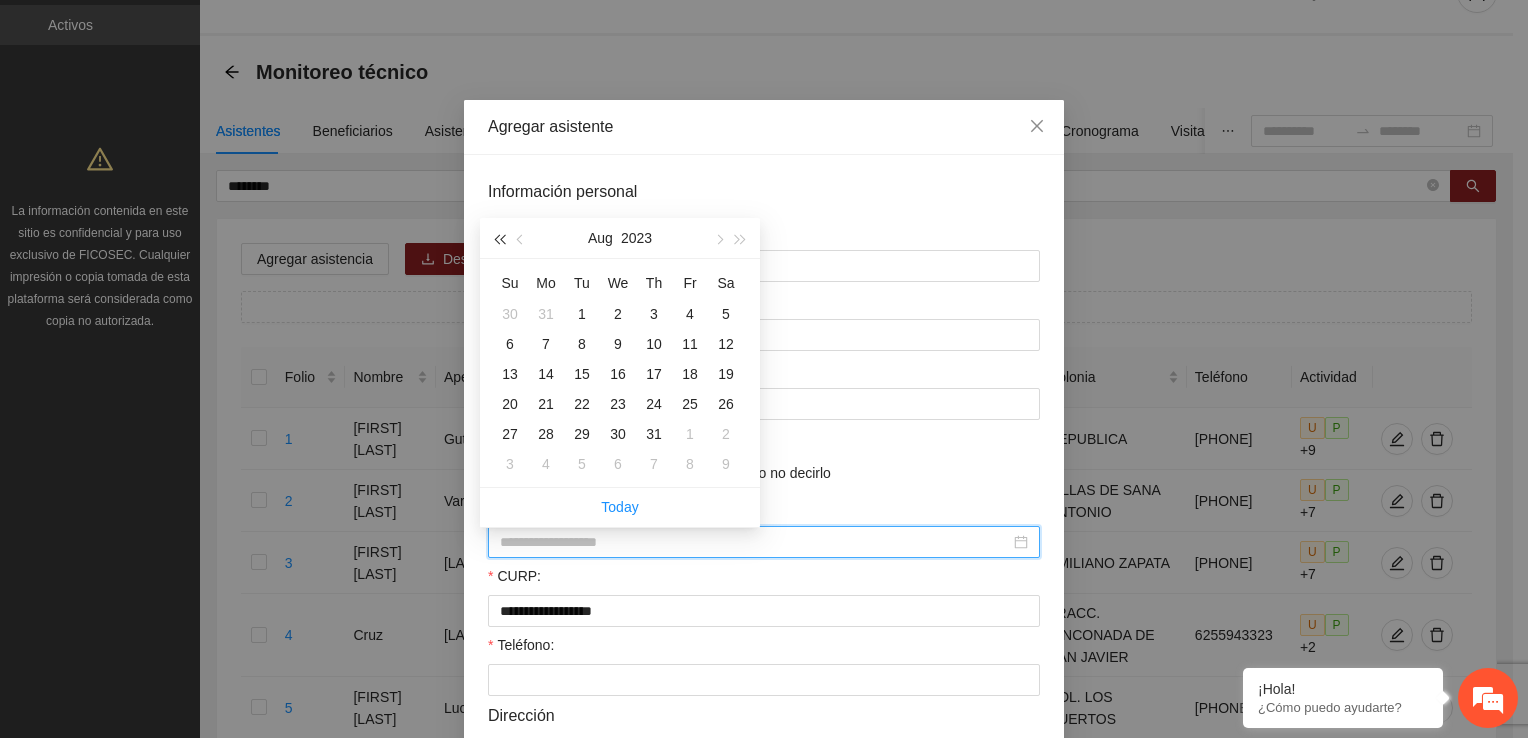 click at bounding box center [499, 238] 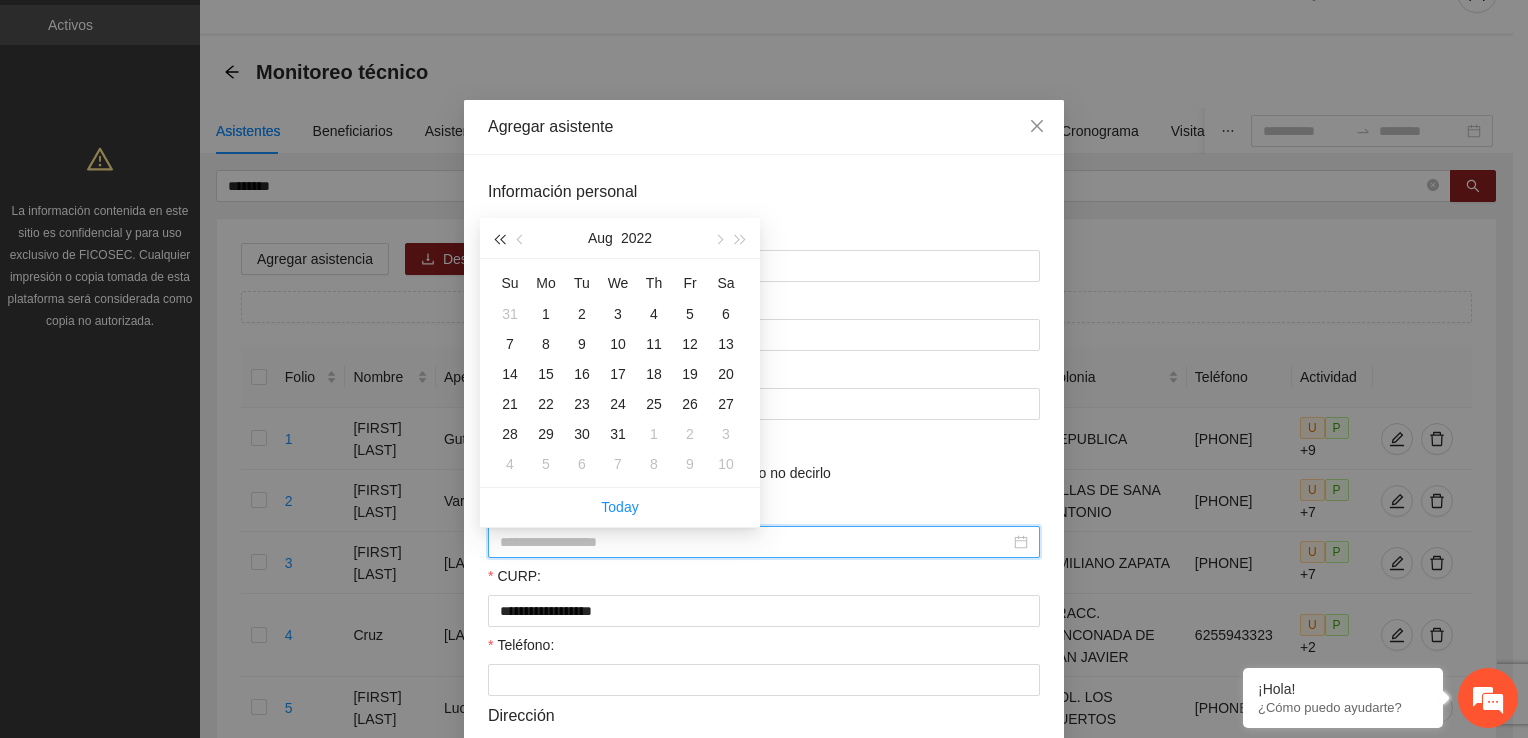 click at bounding box center [499, 238] 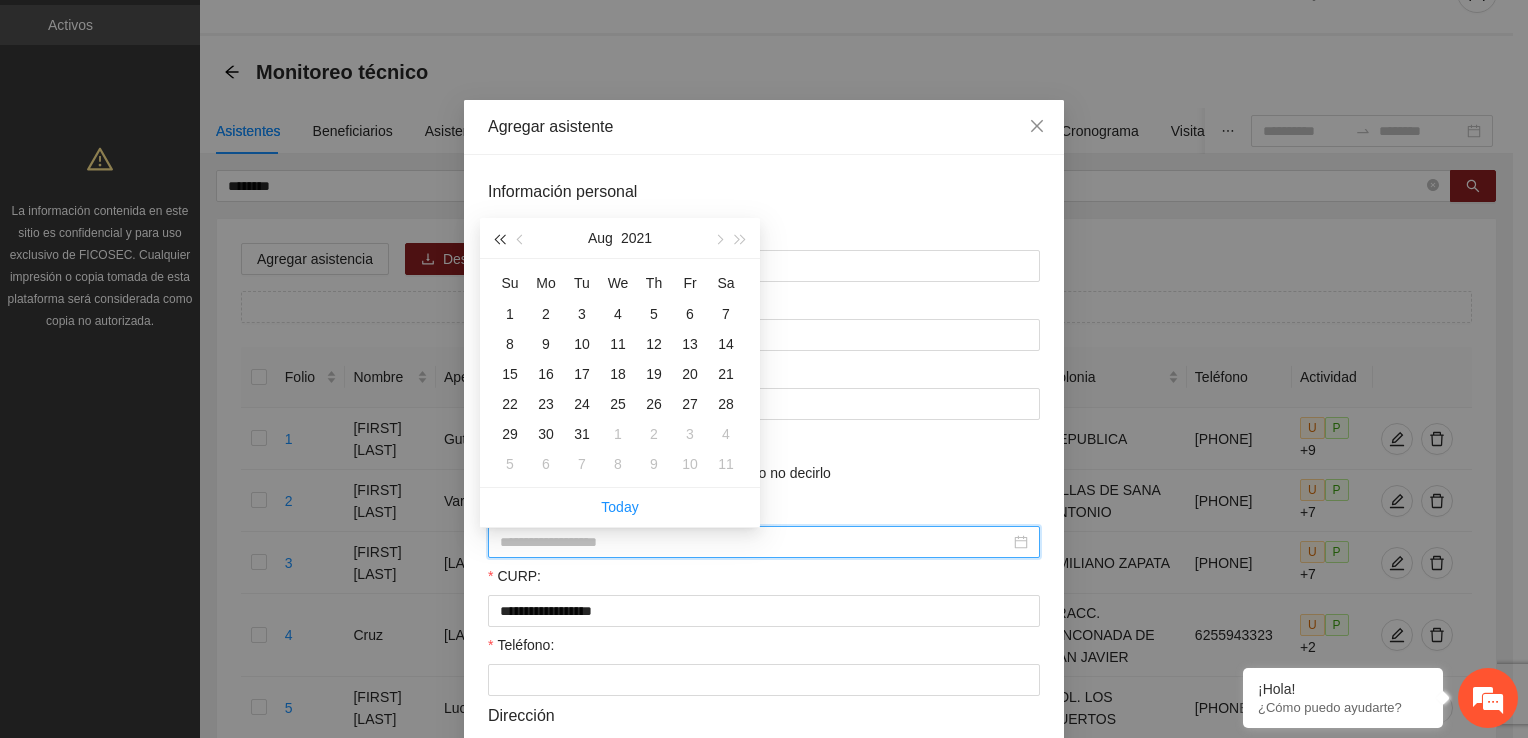 click at bounding box center (499, 238) 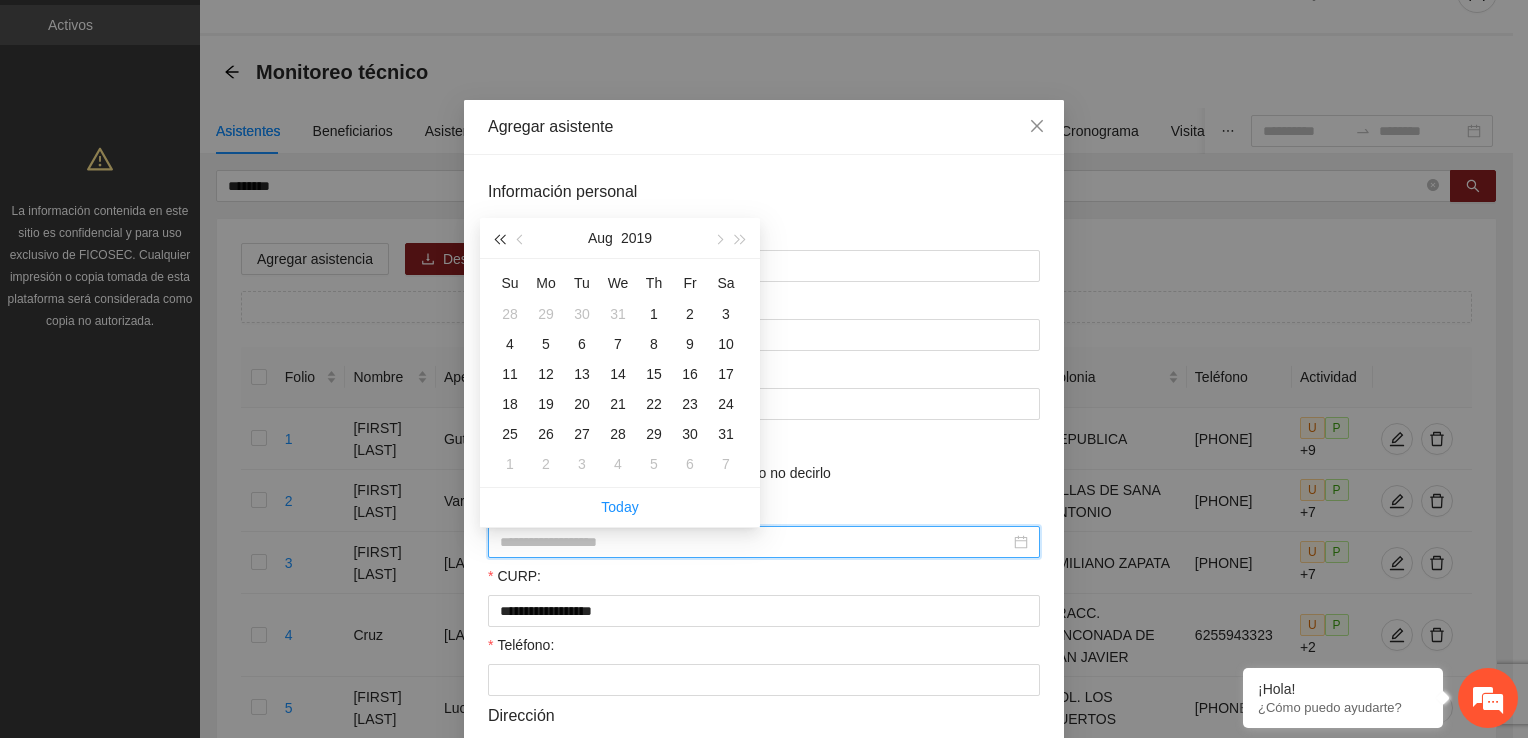 click at bounding box center (499, 238) 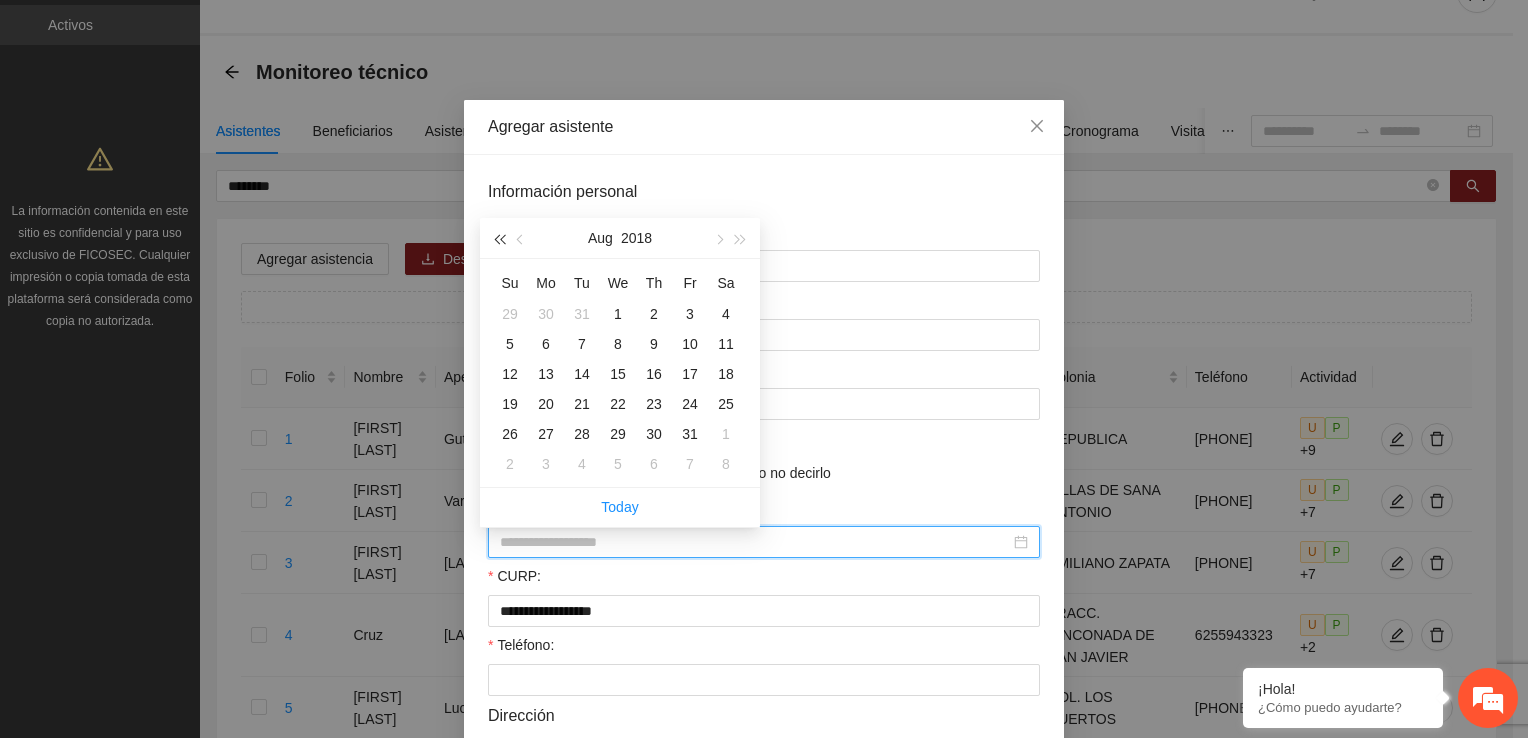 click at bounding box center (499, 238) 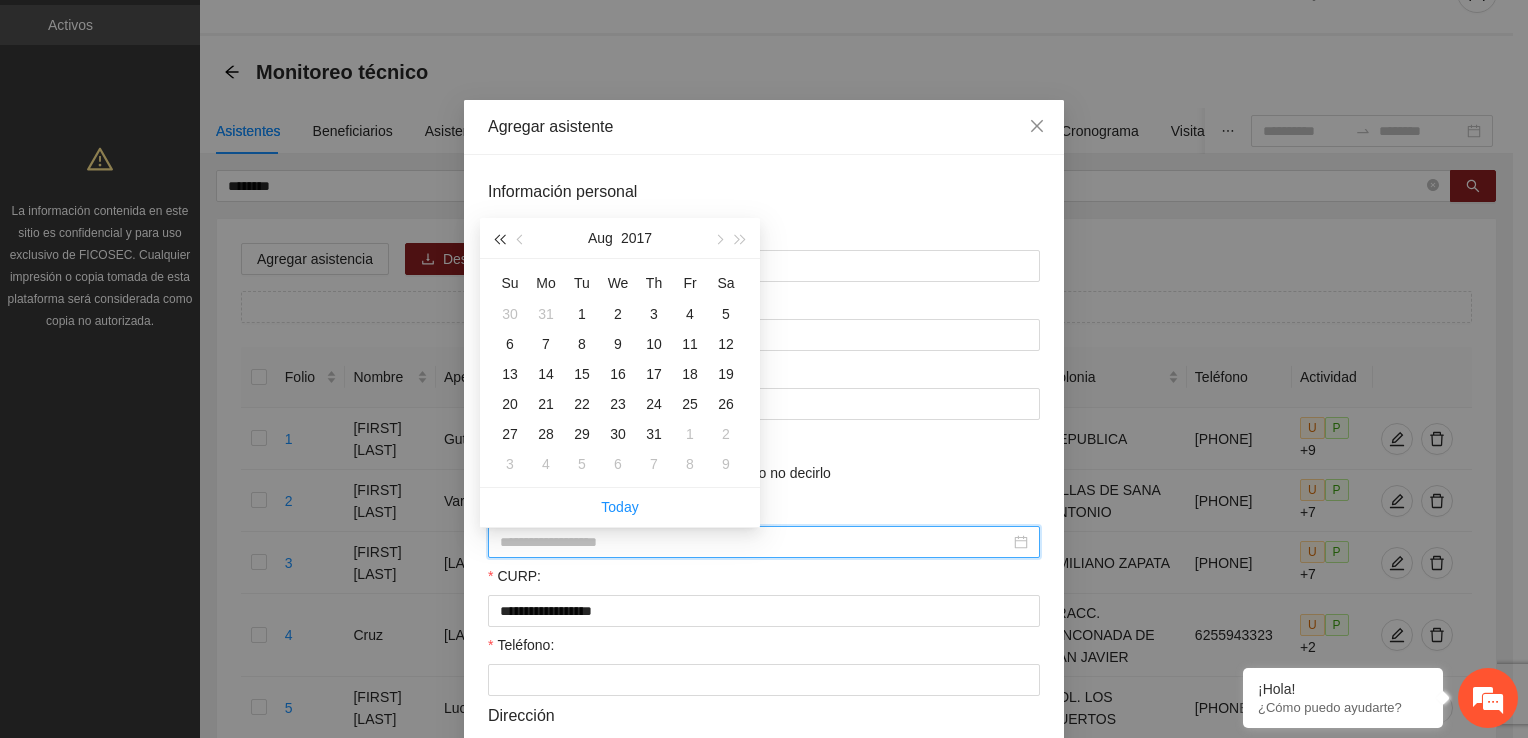 click at bounding box center [499, 238] 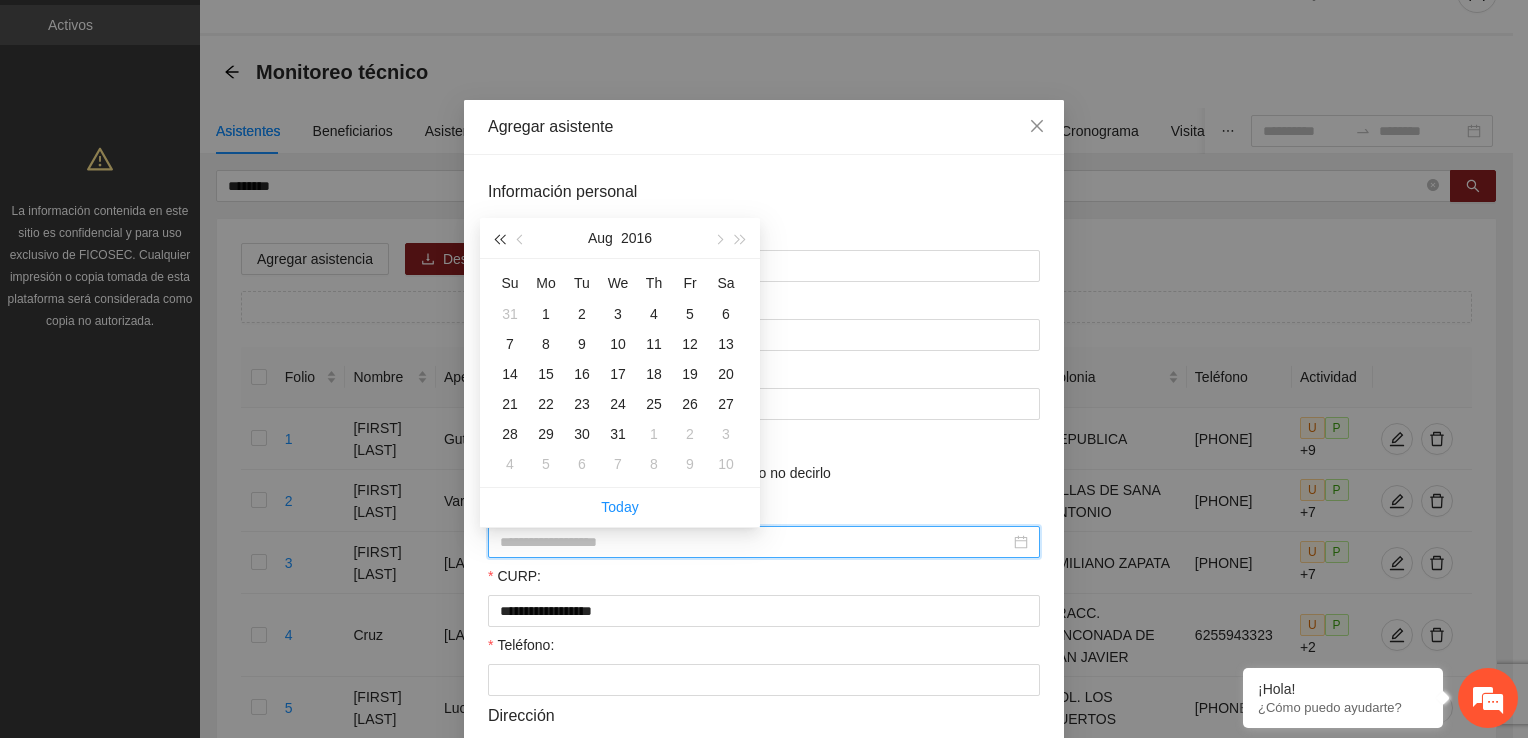 click at bounding box center (499, 238) 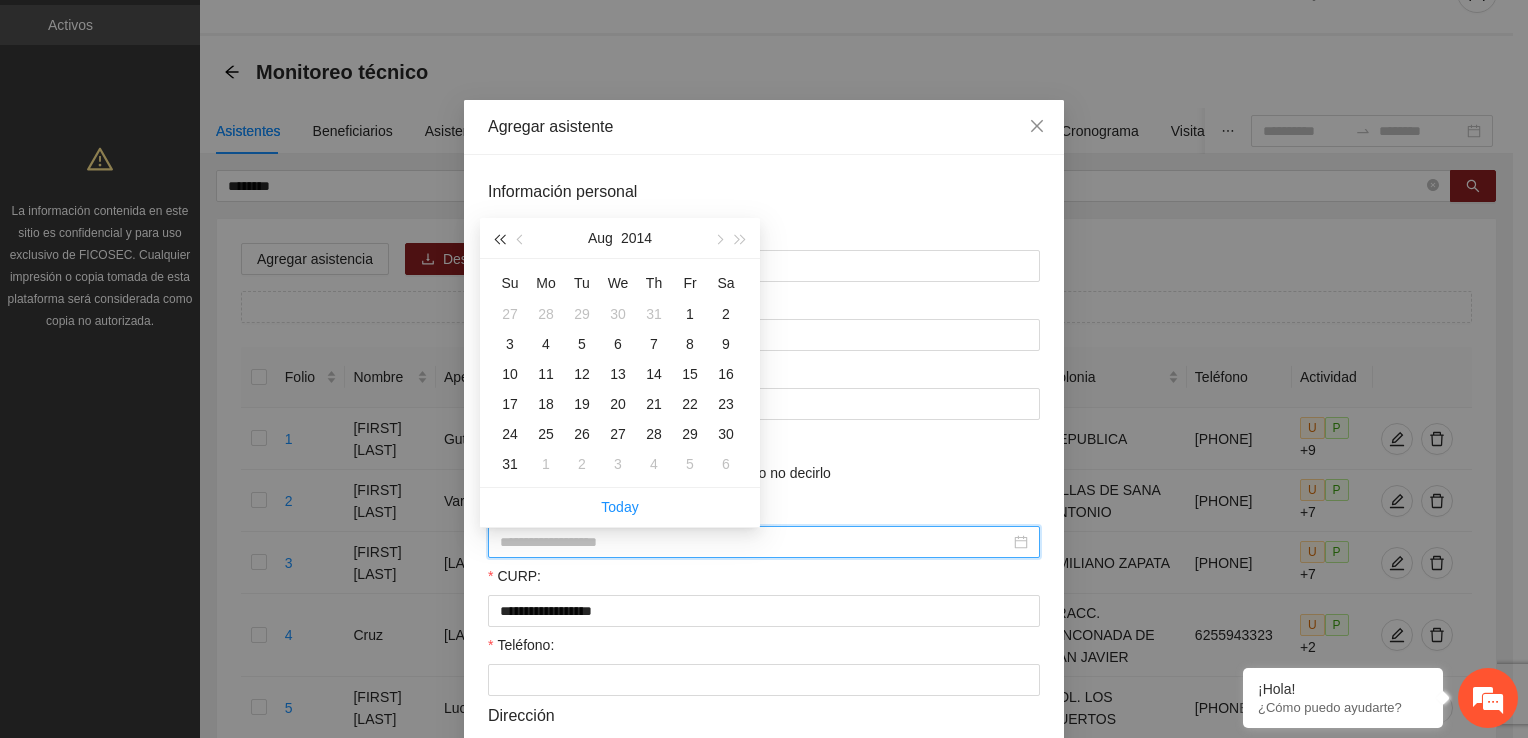 click at bounding box center [499, 238] 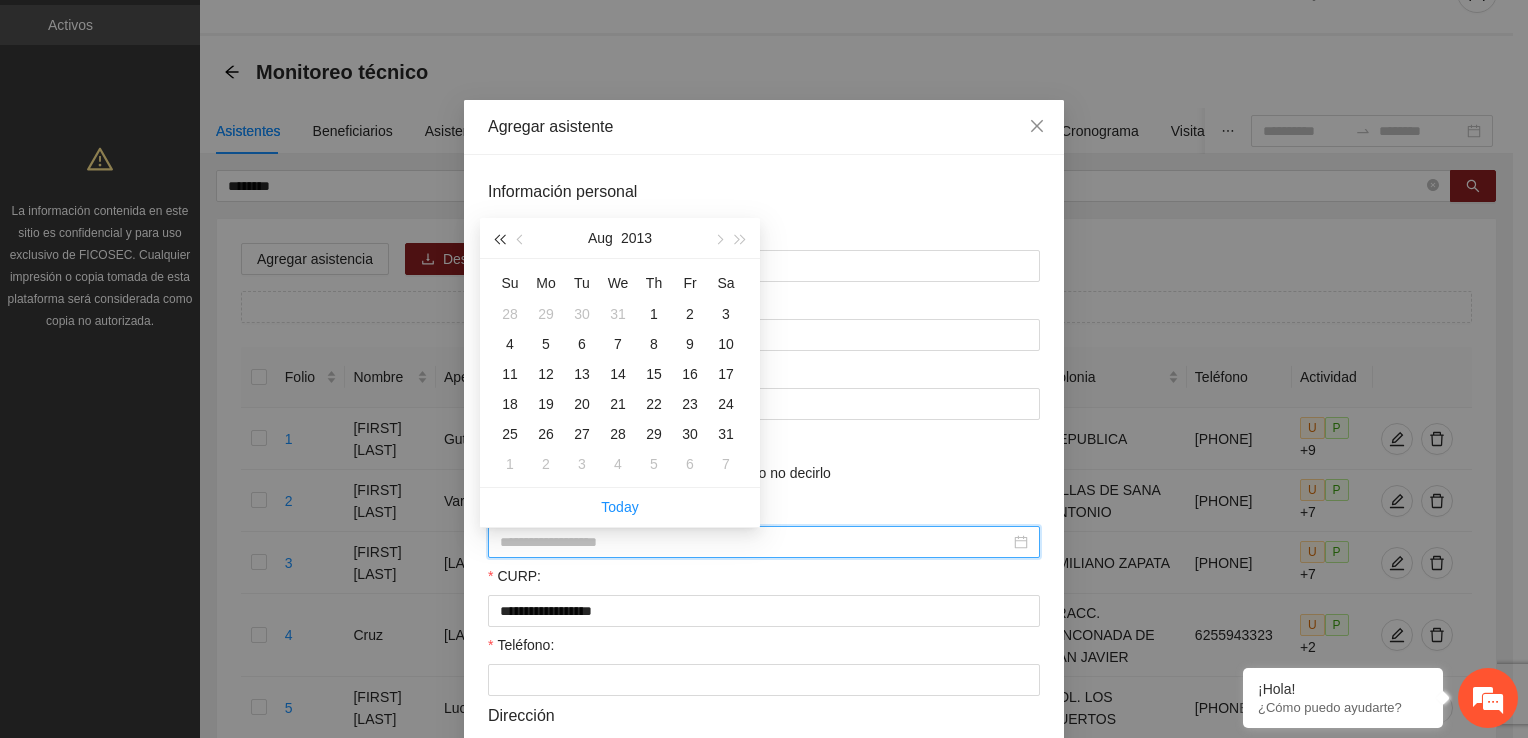 click at bounding box center (499, 238) 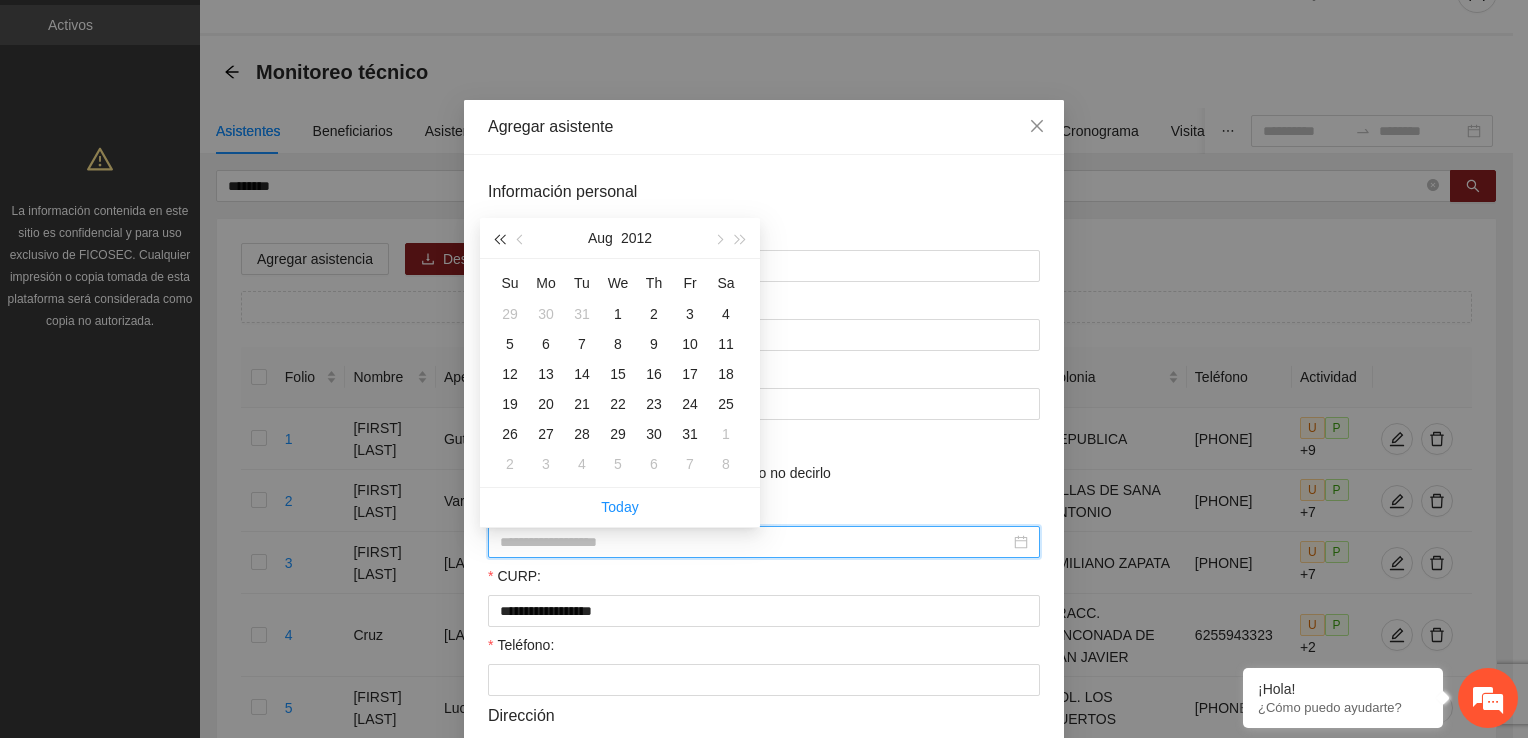 click at bounding box center (499, 238) 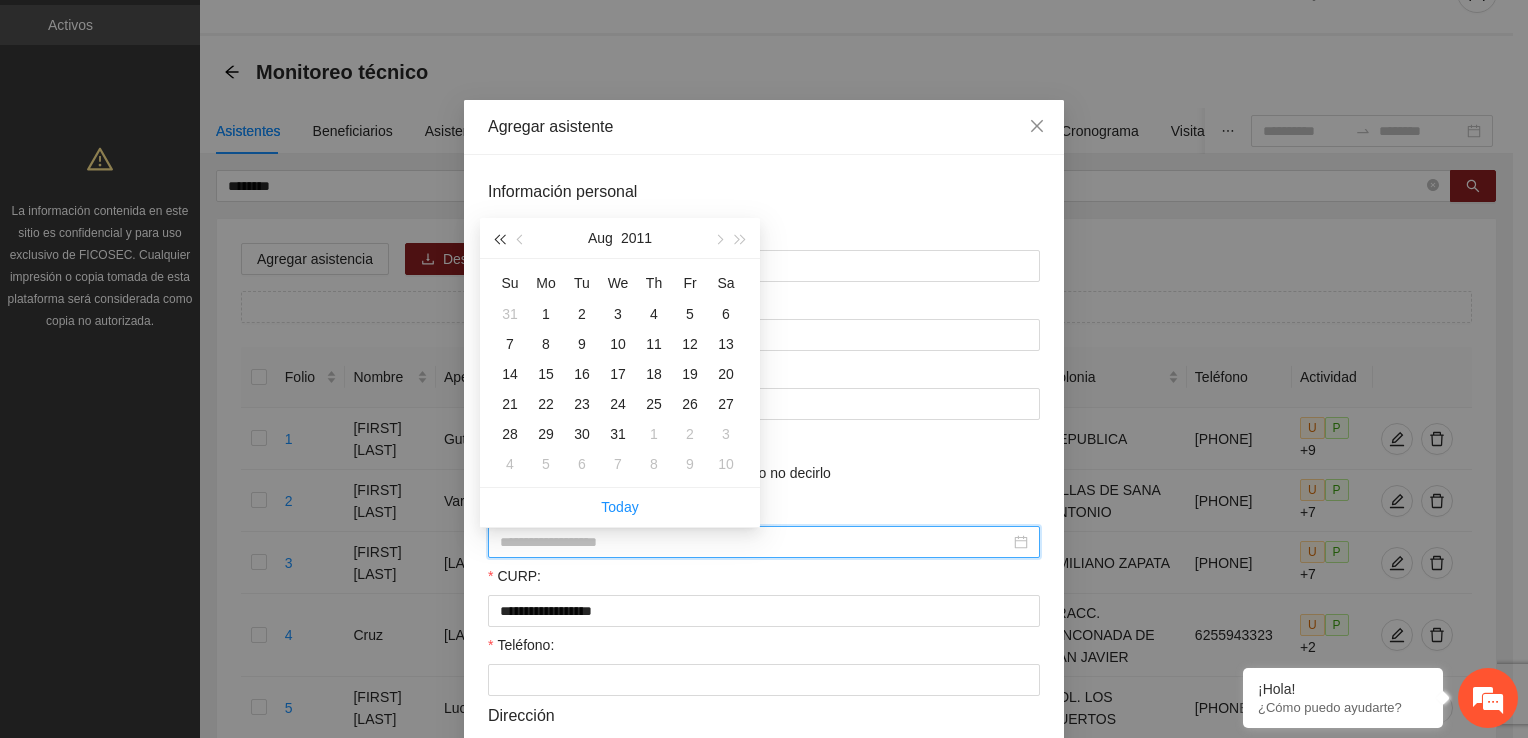 click at bounding box center (499, 238) 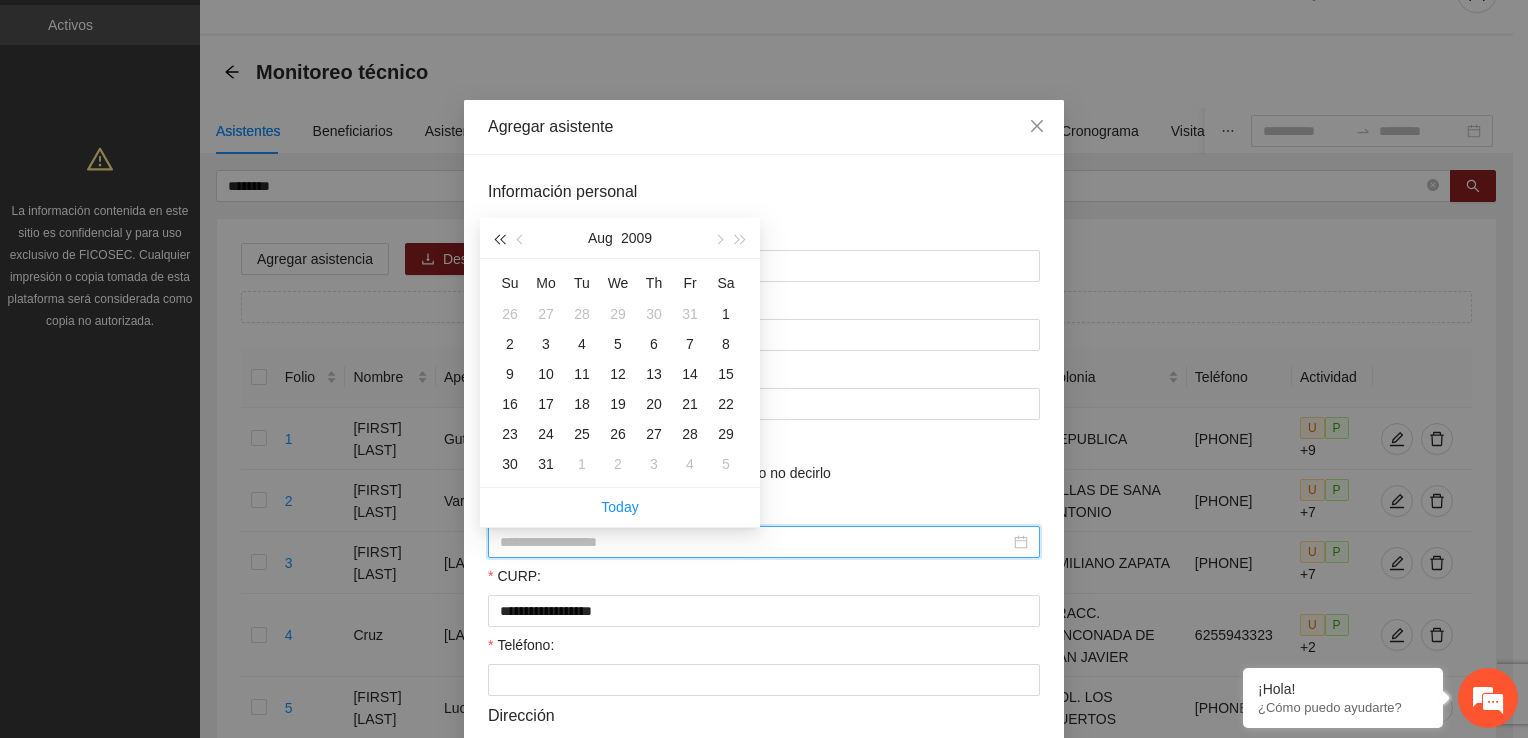 click at bounding box center (499, 238) 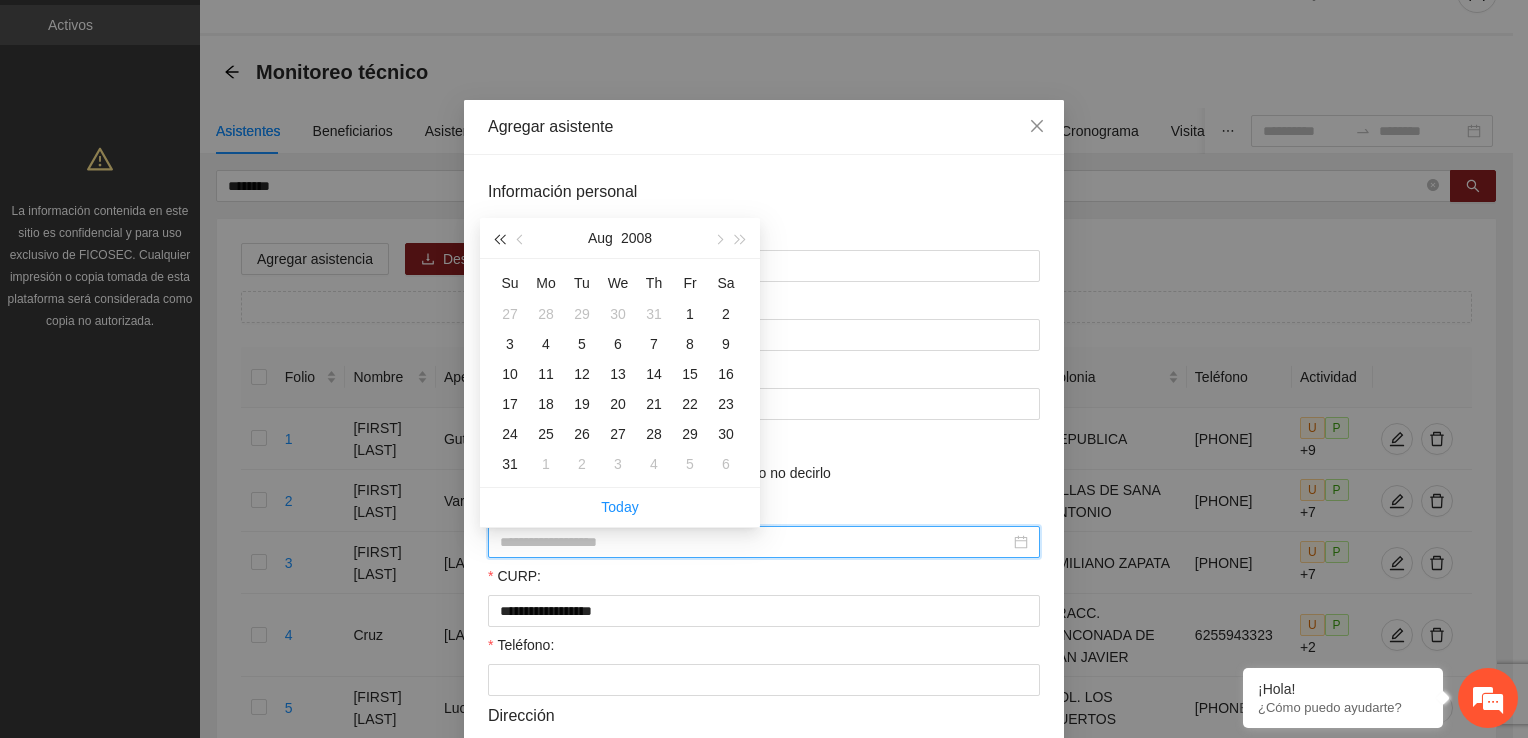 click at bounding box center [499, 238] 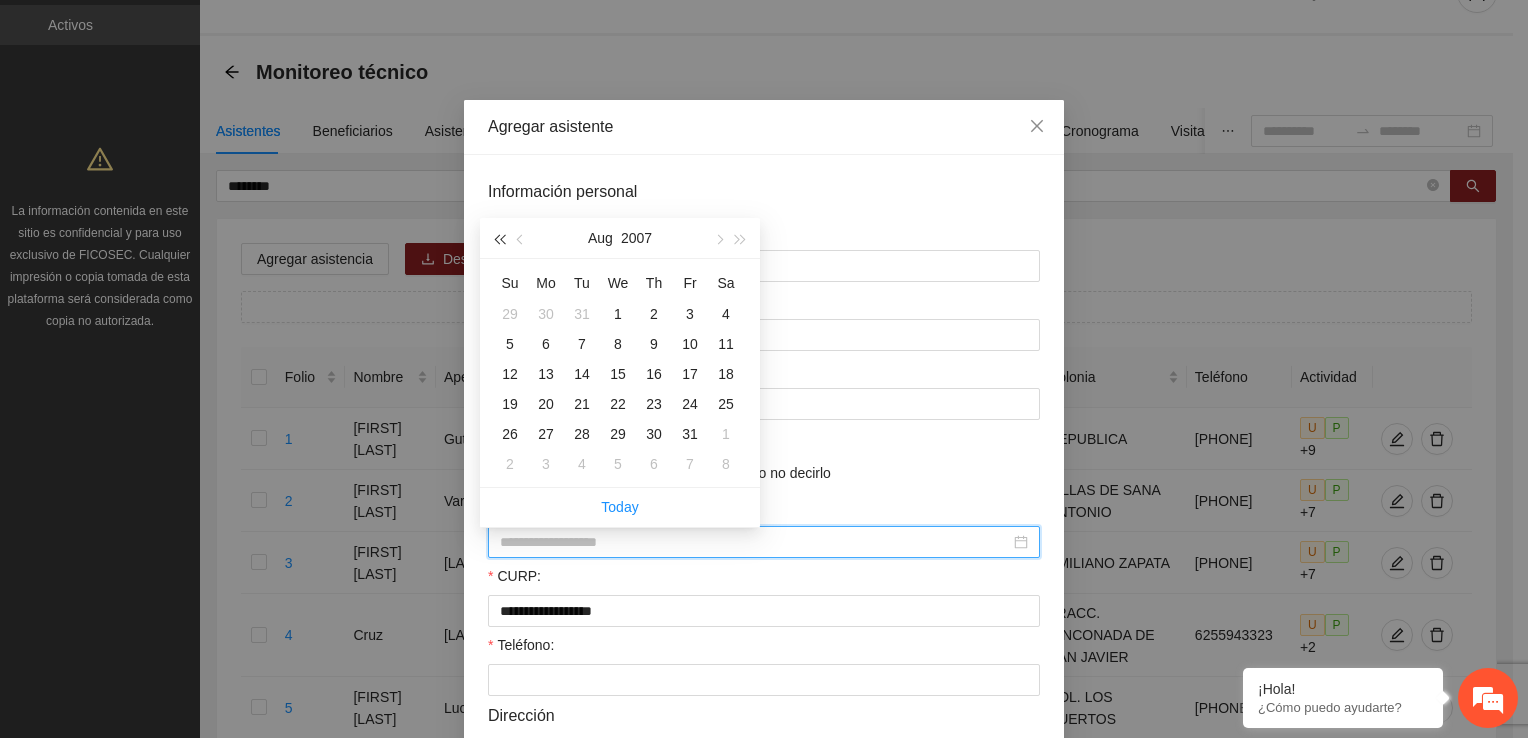 click at bounding box center [499, 238] 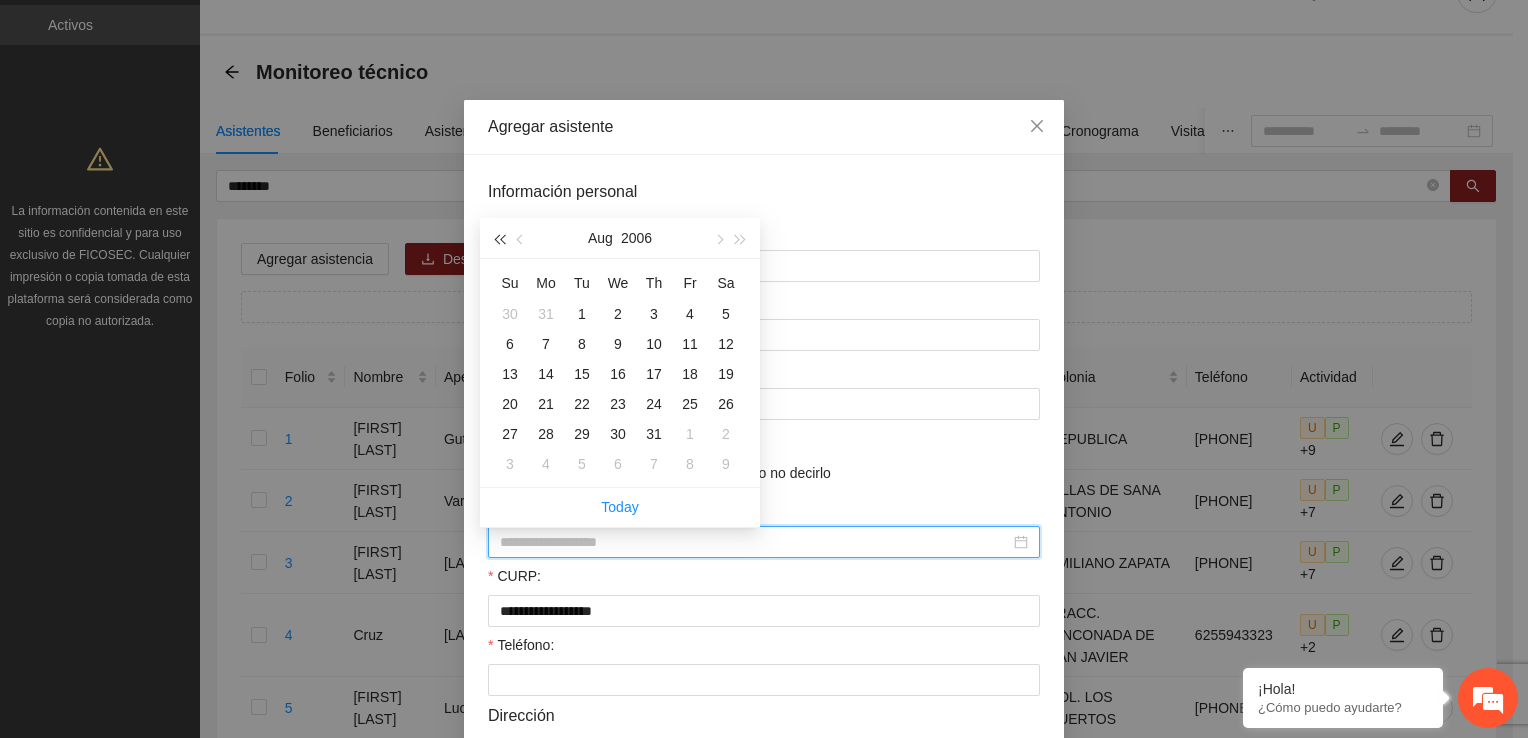 click at bounding box center [499, 238] 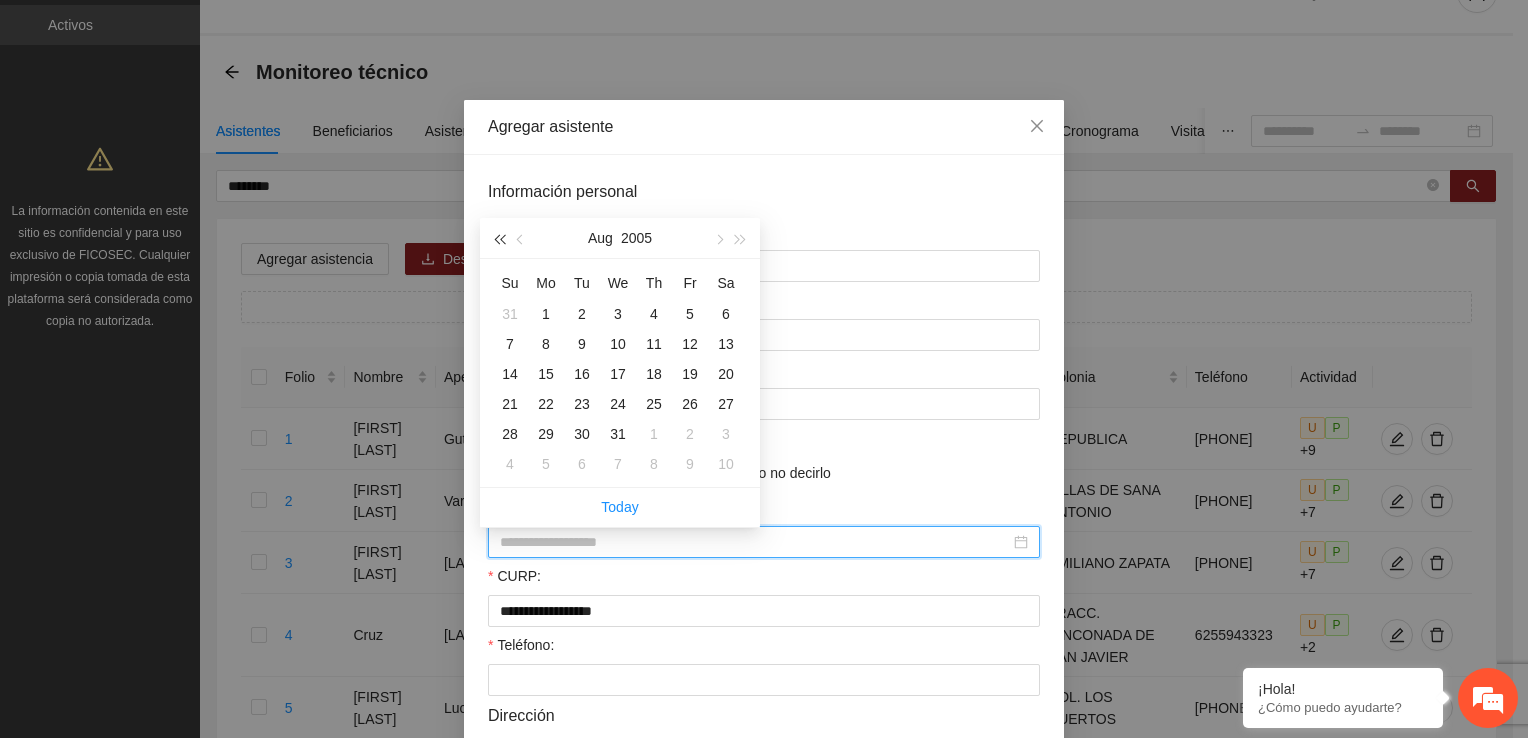 click at bounding box center (499, 238) 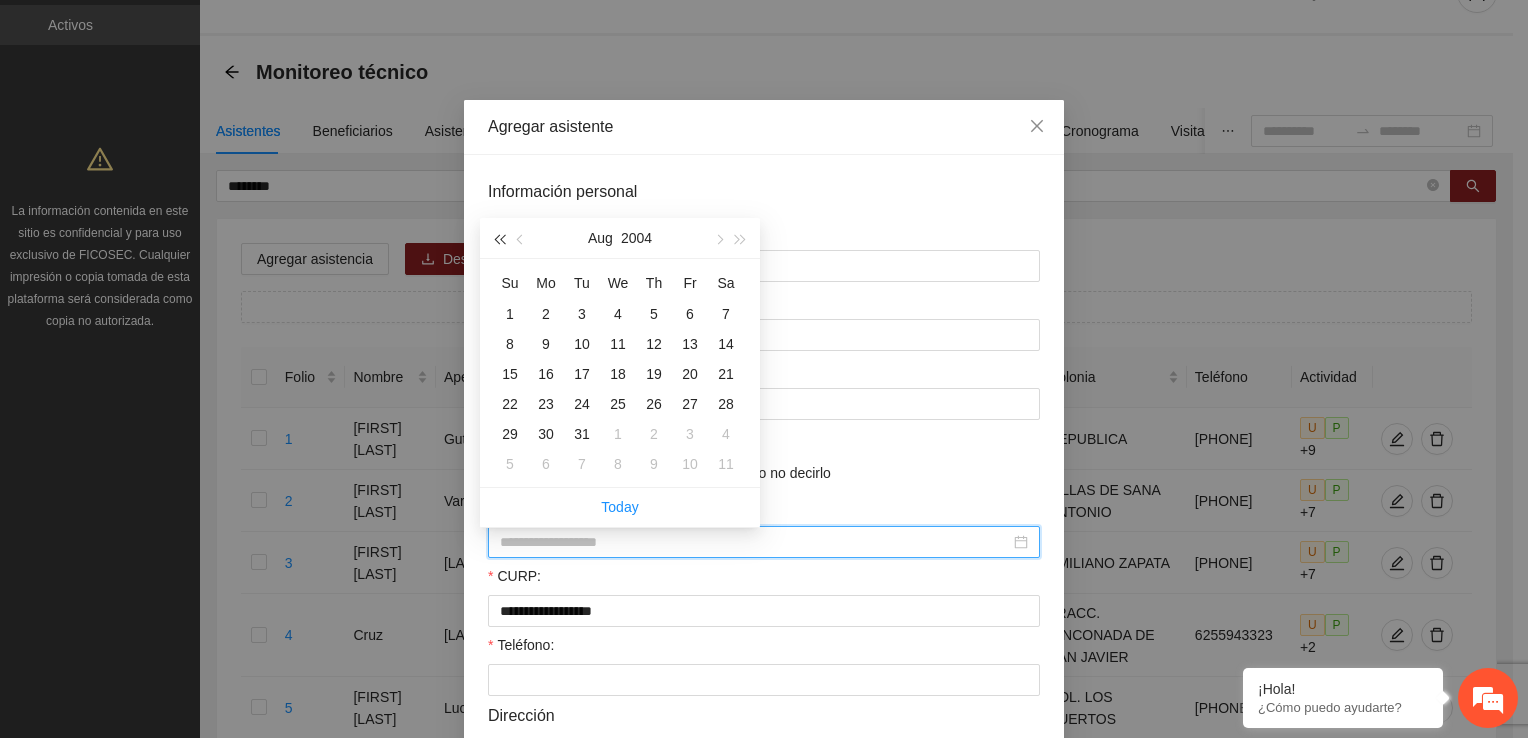 click at bounding box center [499, 238] 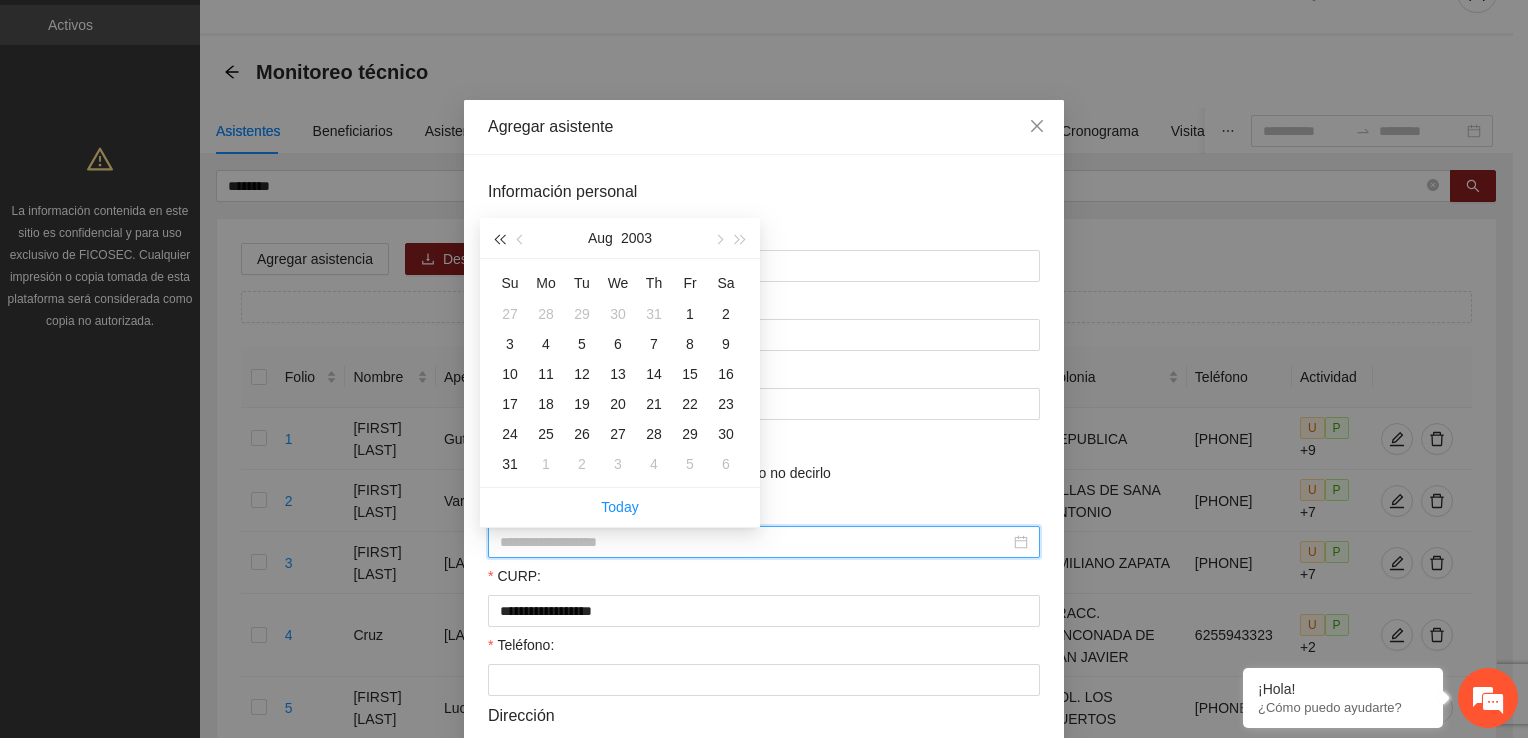 click at bounding box center [499, 238] 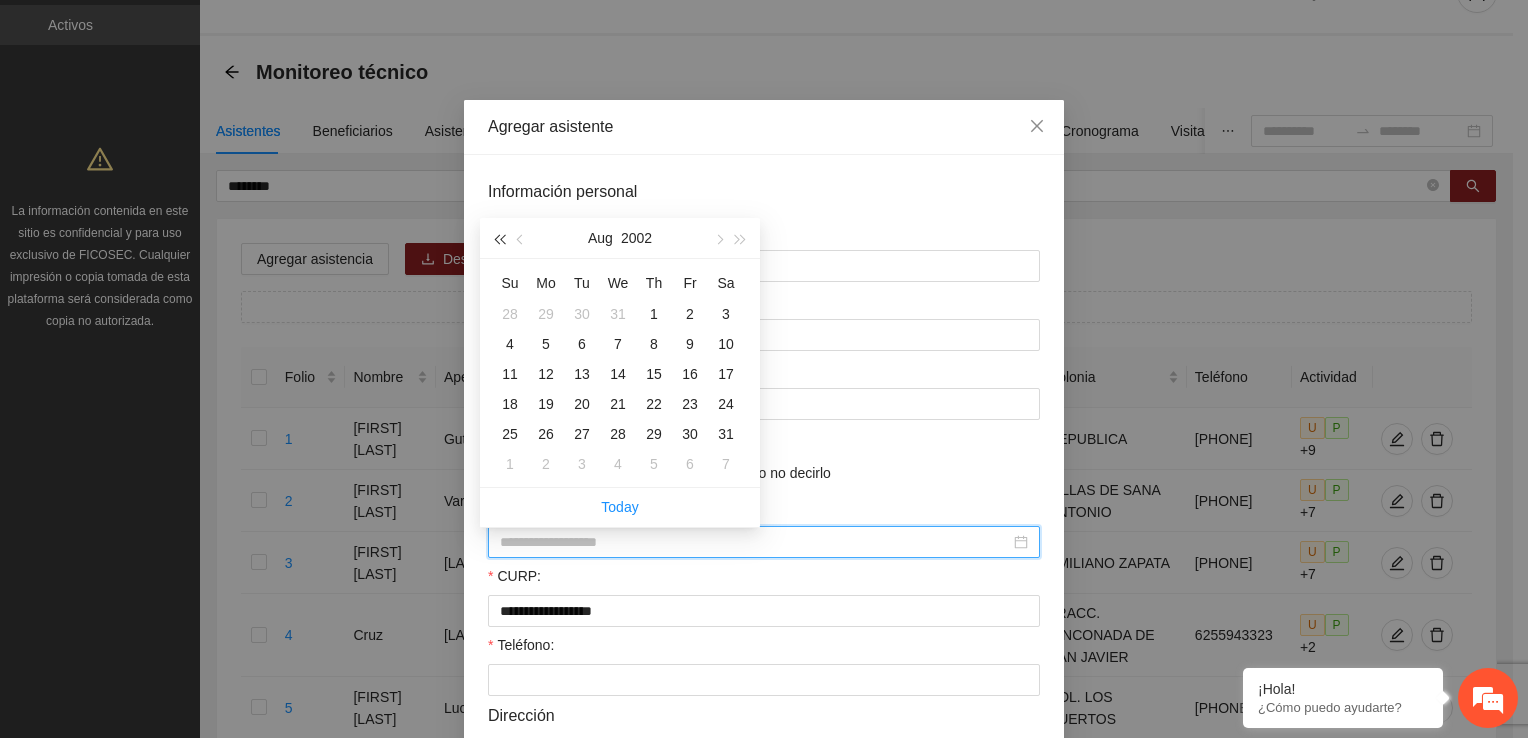 click at bounding box center [499, 238] 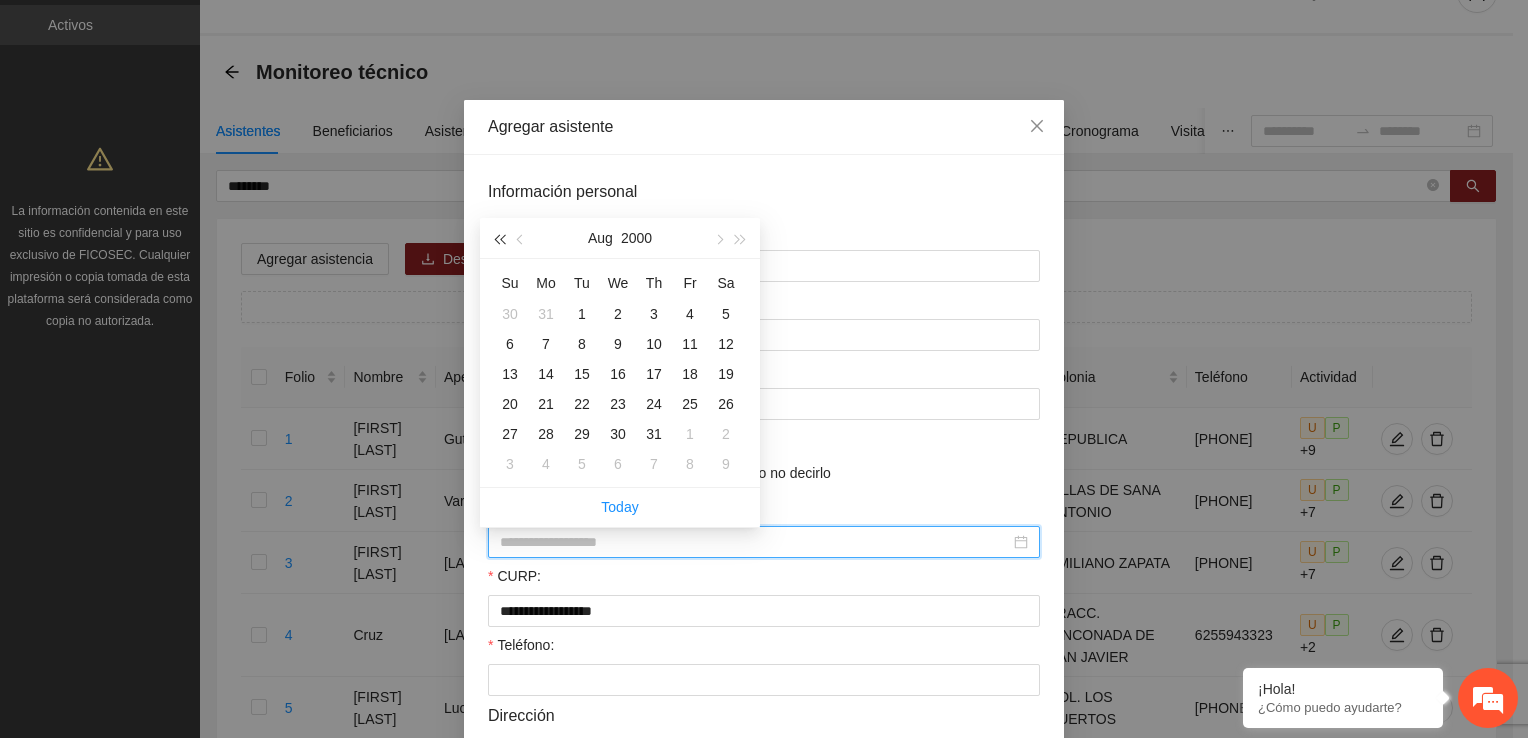 click at bounding box center [499, 238] 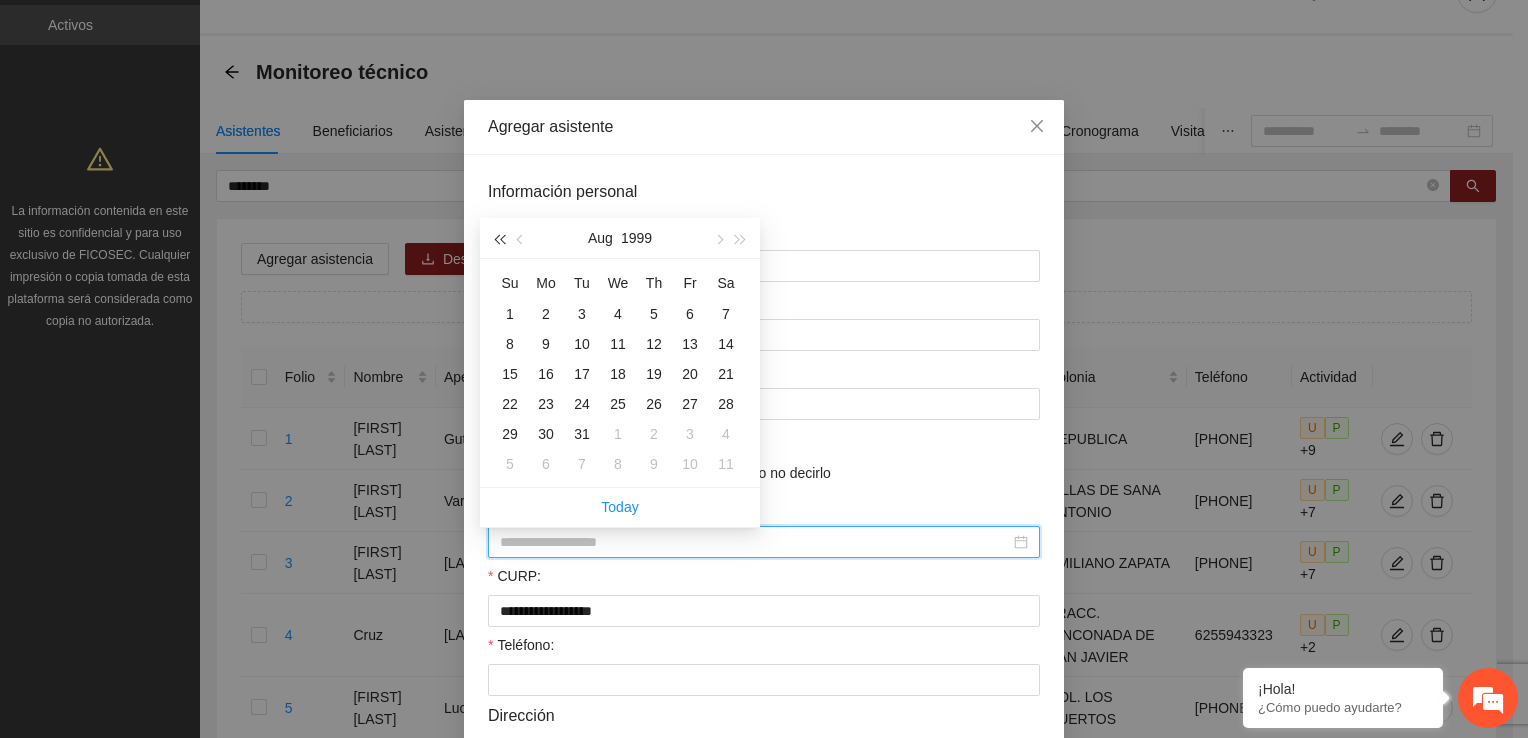 click at bounding box center (499, 238) 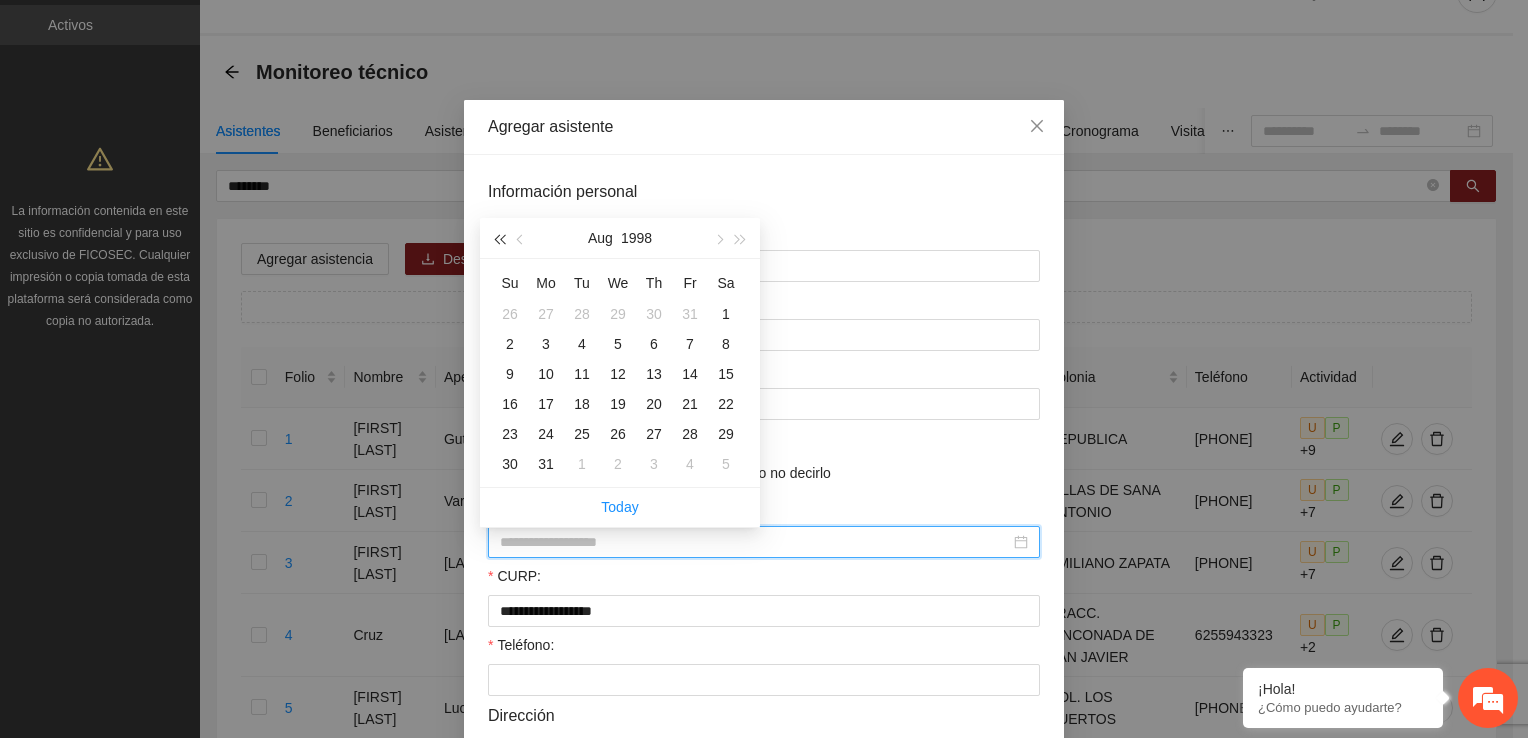 click at bounding box center (499, 238) 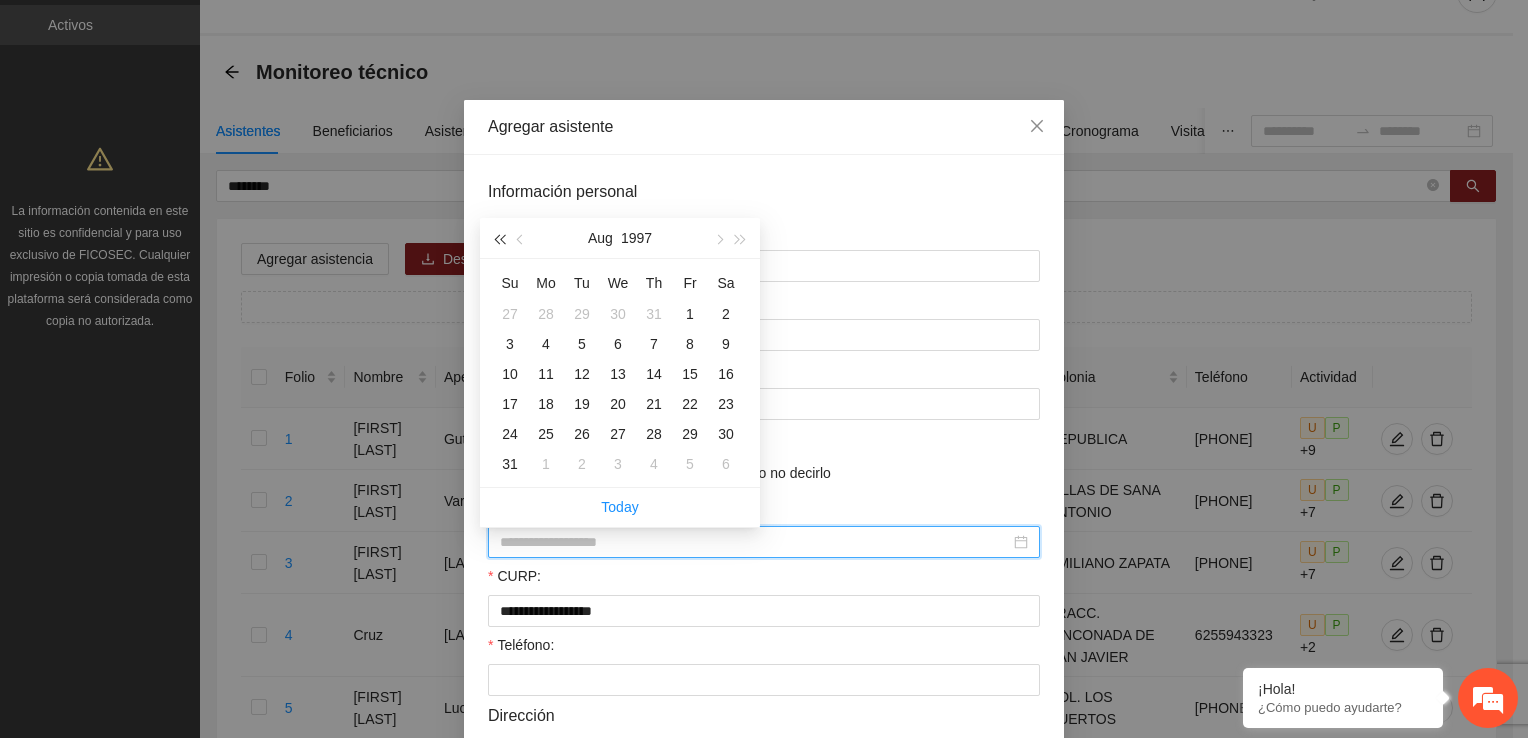 click at bounding box center (499, 238) 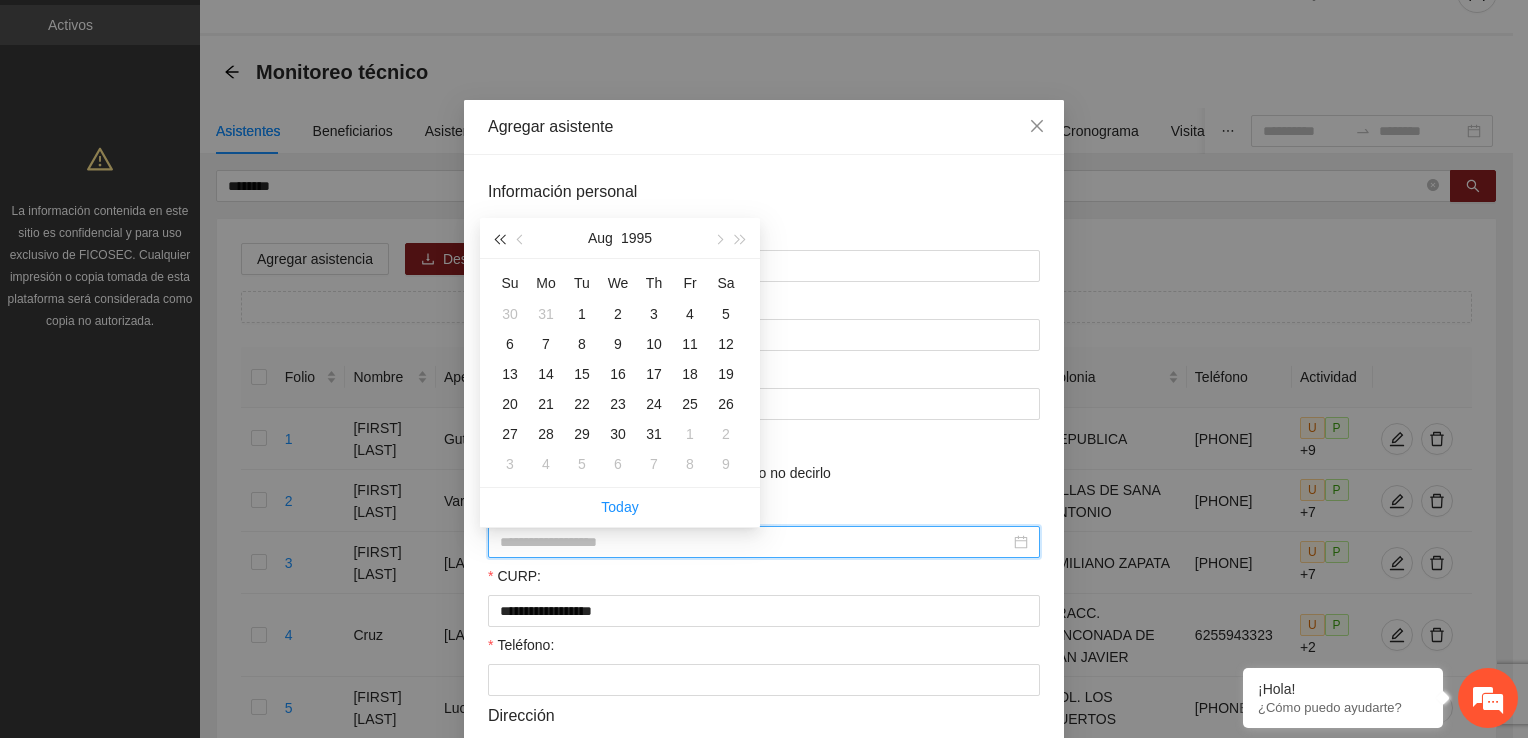 click at bounding box center [499, 238] 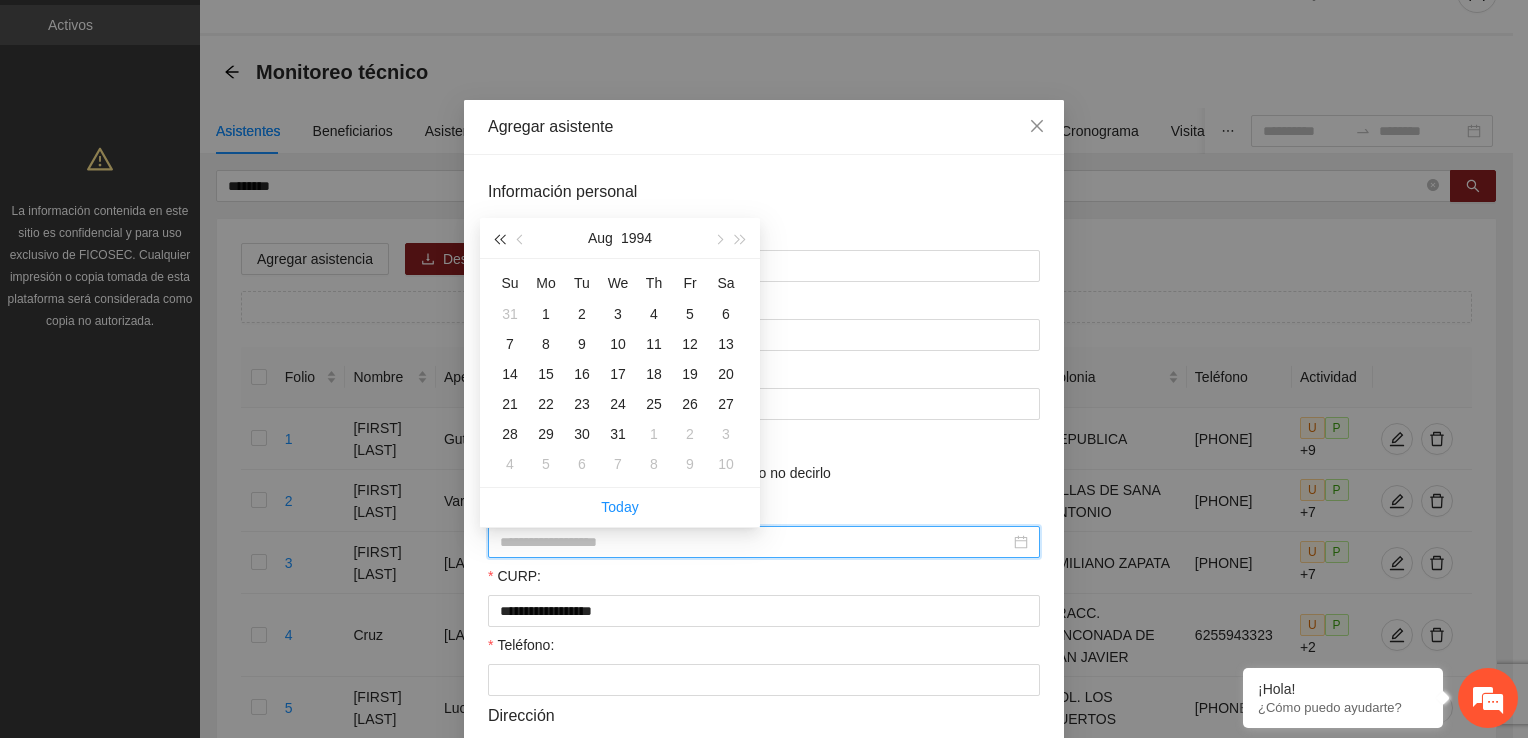 click at bounding box center [499, 238] 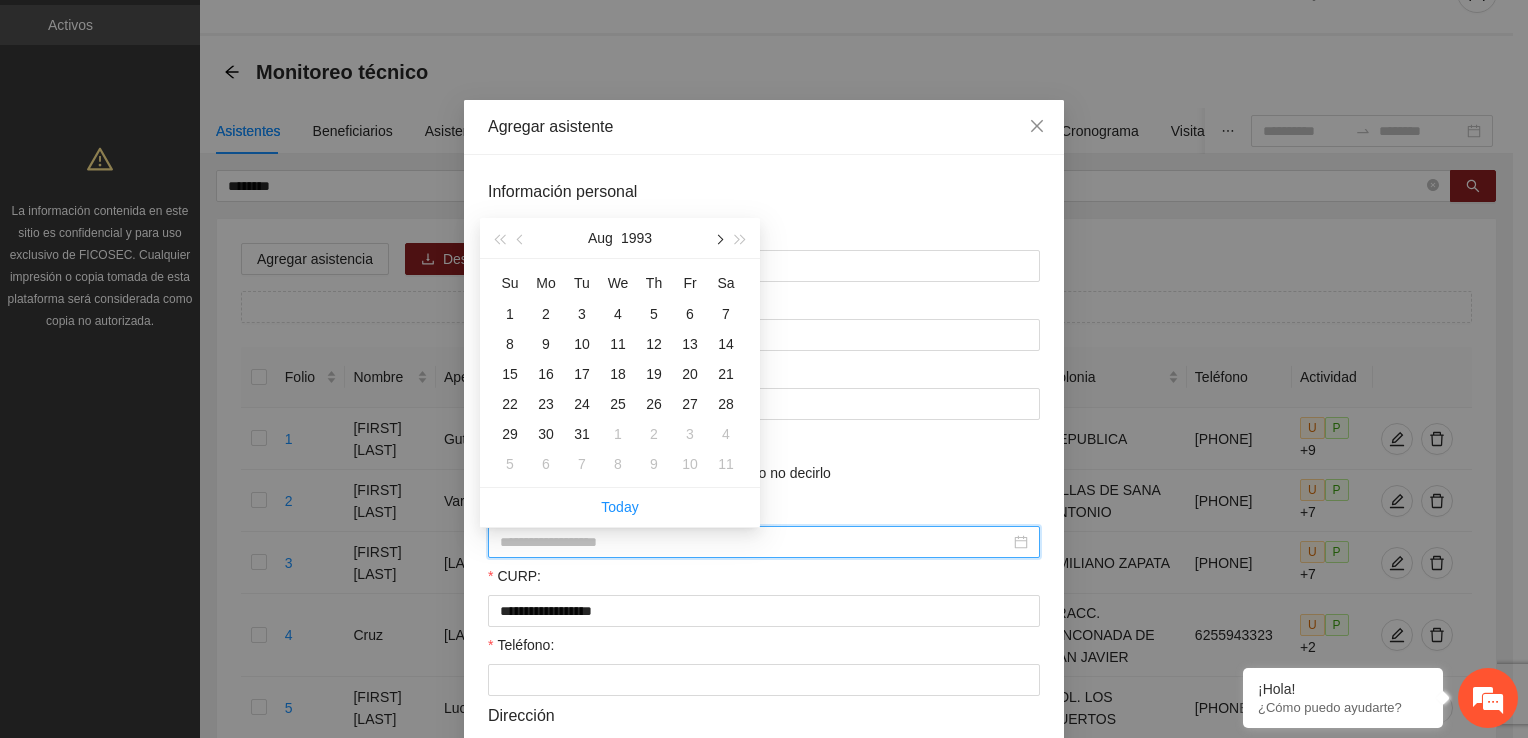 click at bounding box center [718, 238] 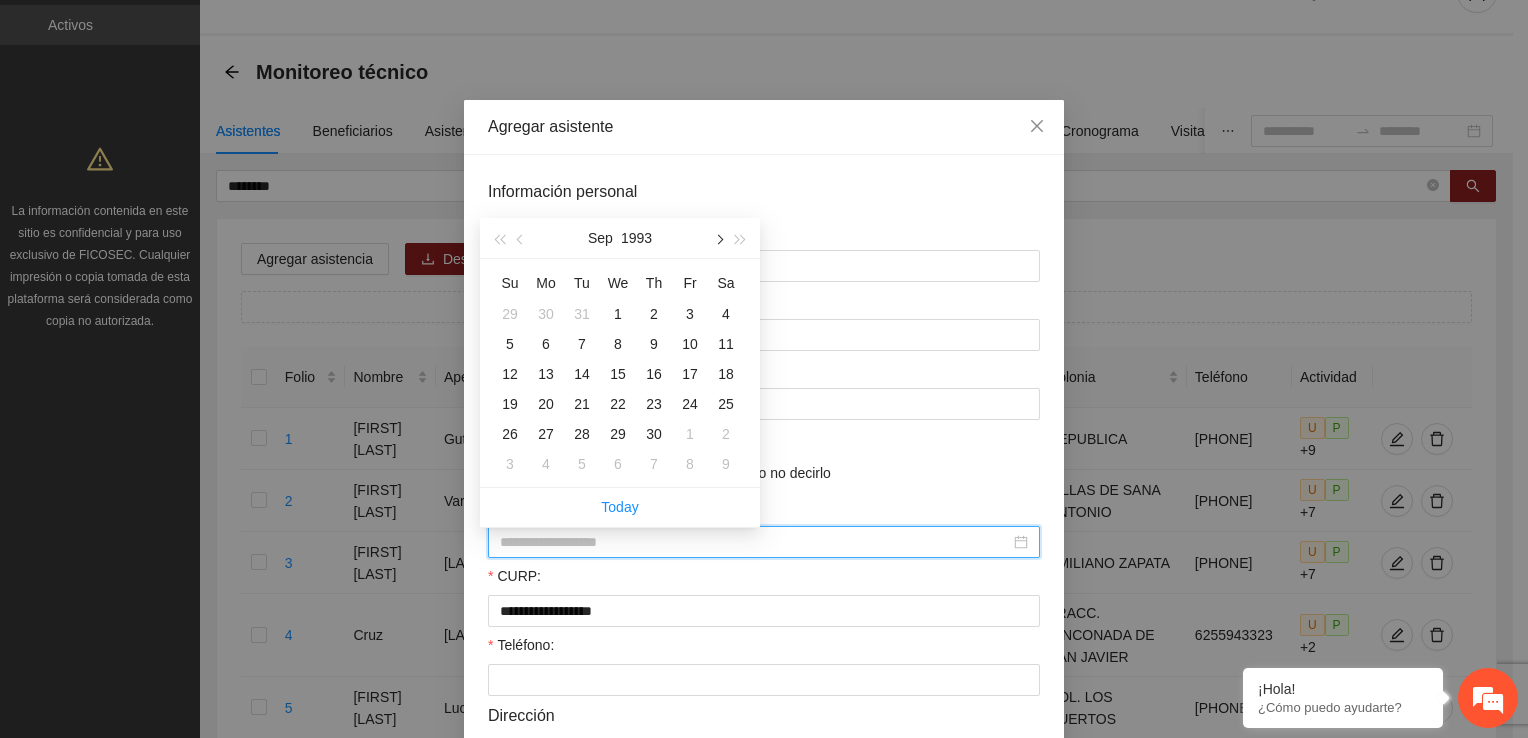 click at bounding box center [718, 238] 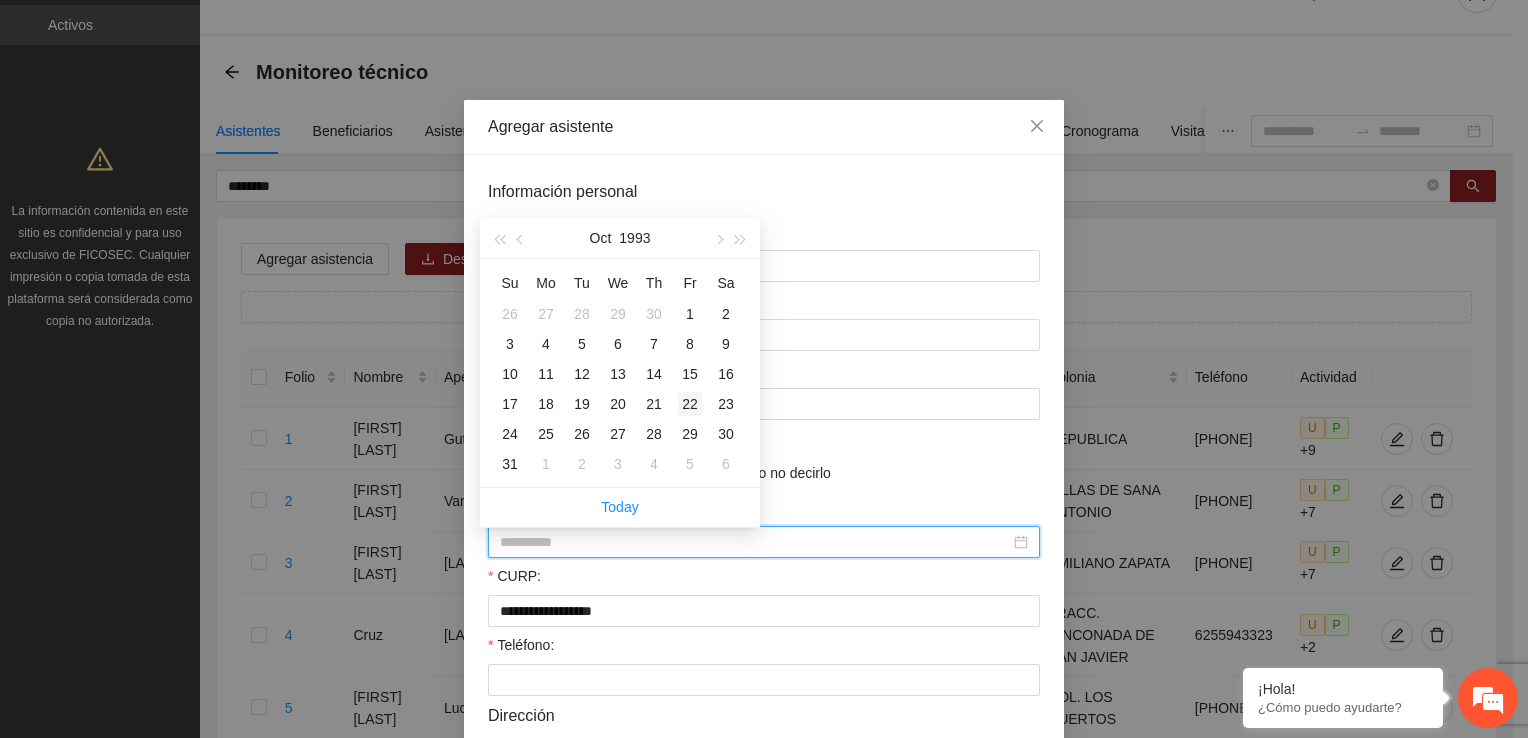 click on "22" at bounding box center (690, 404) 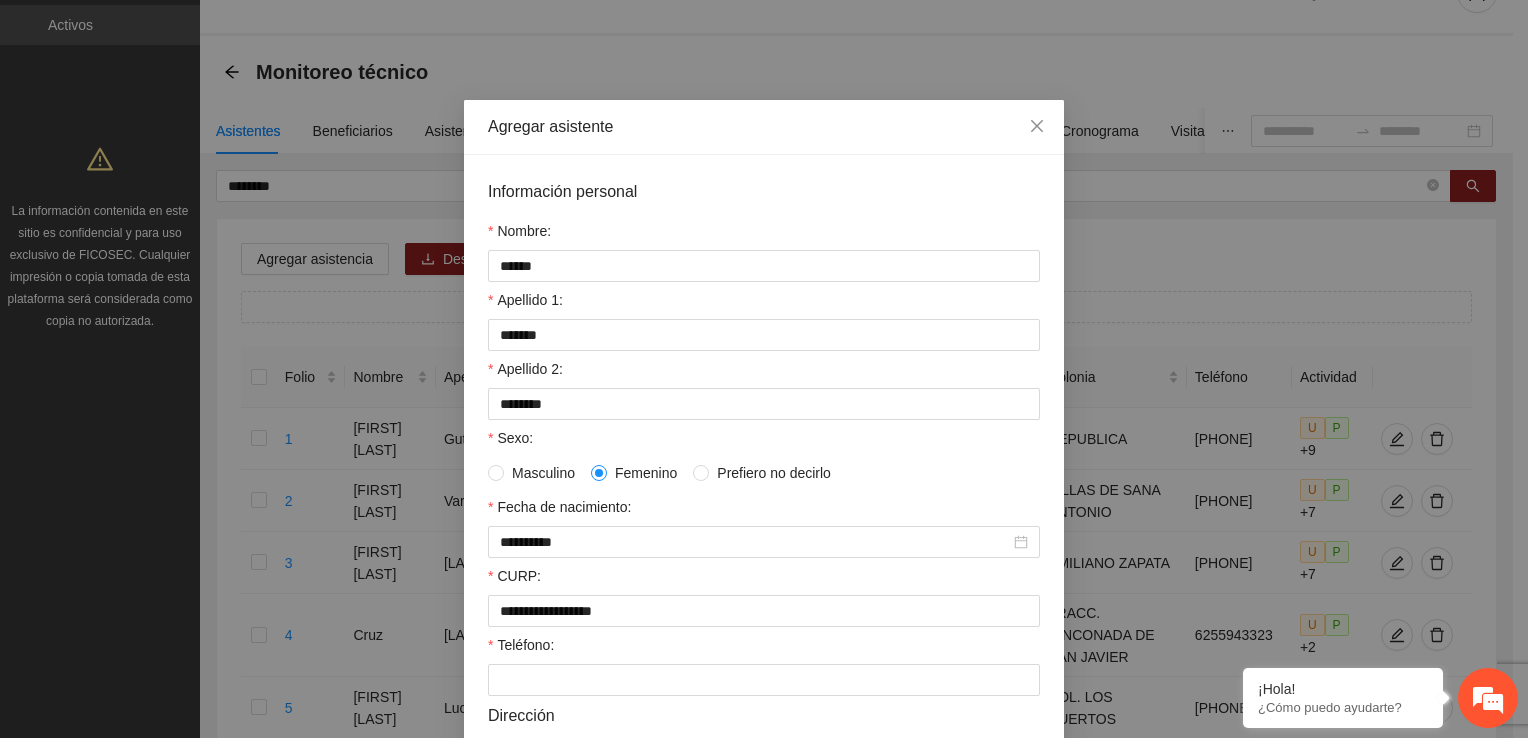 click on "CURP:" at bounding box center [764, 580] 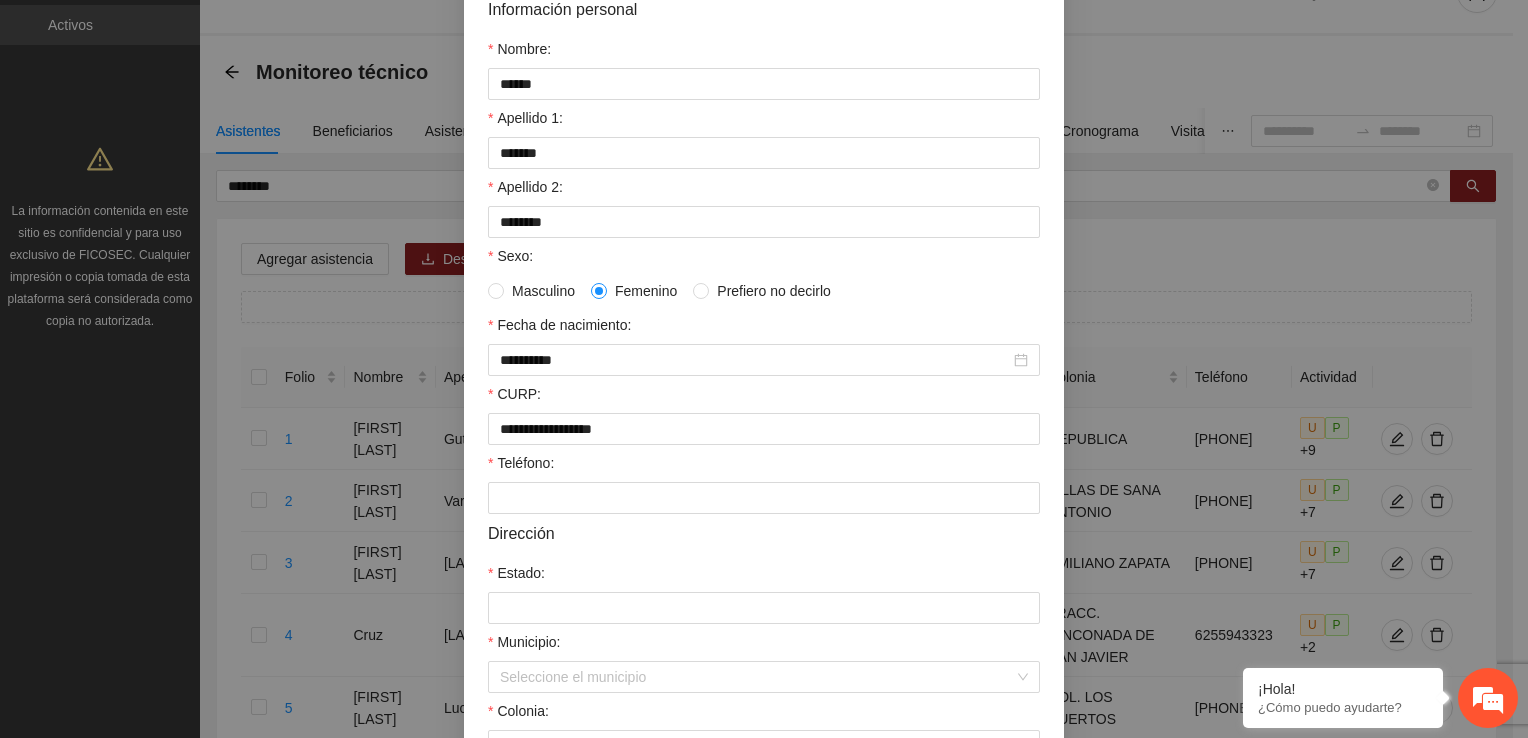scroll, scrollTop: 200, scrollLeft: 0, axis: vertical 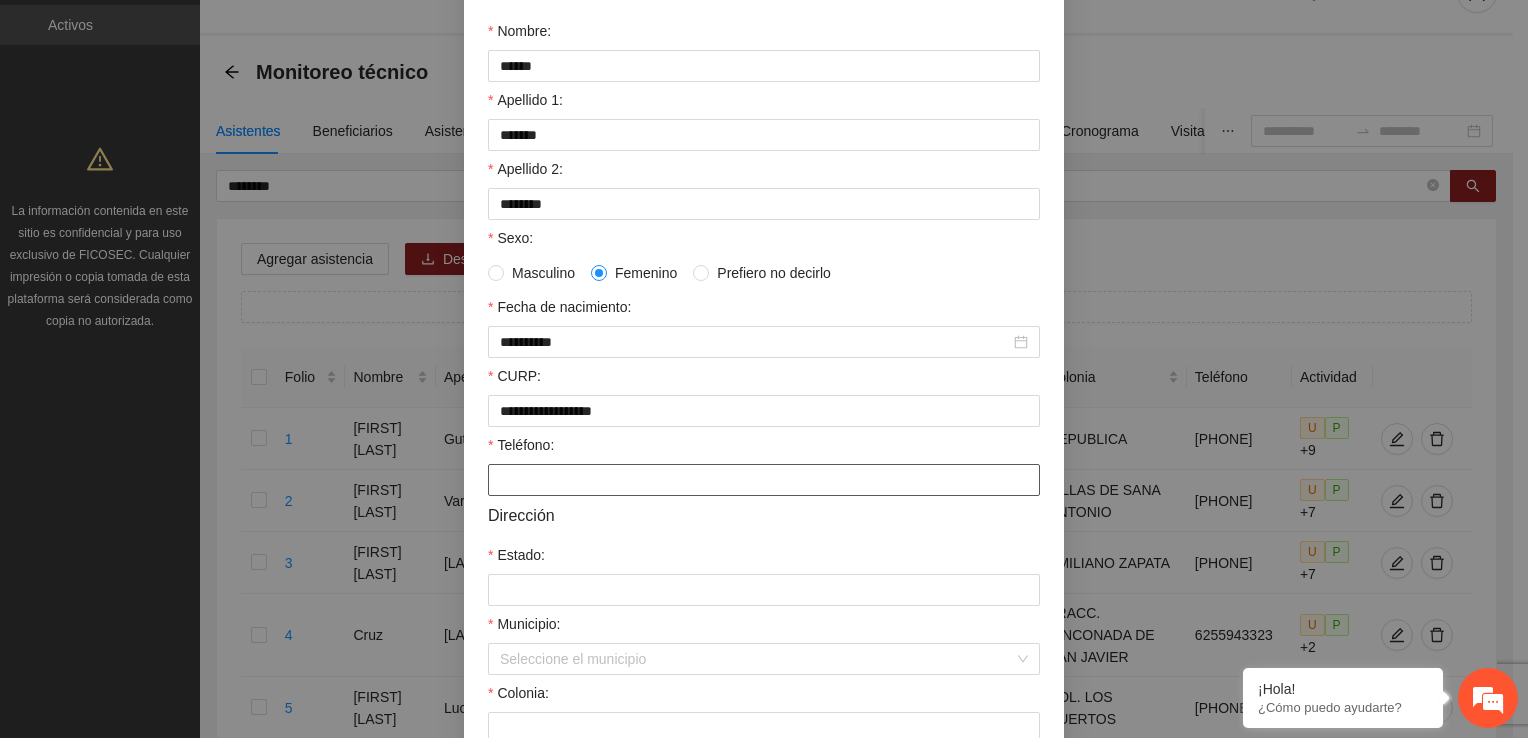 click on "Teléfono:" at bounding box center (764, 480) 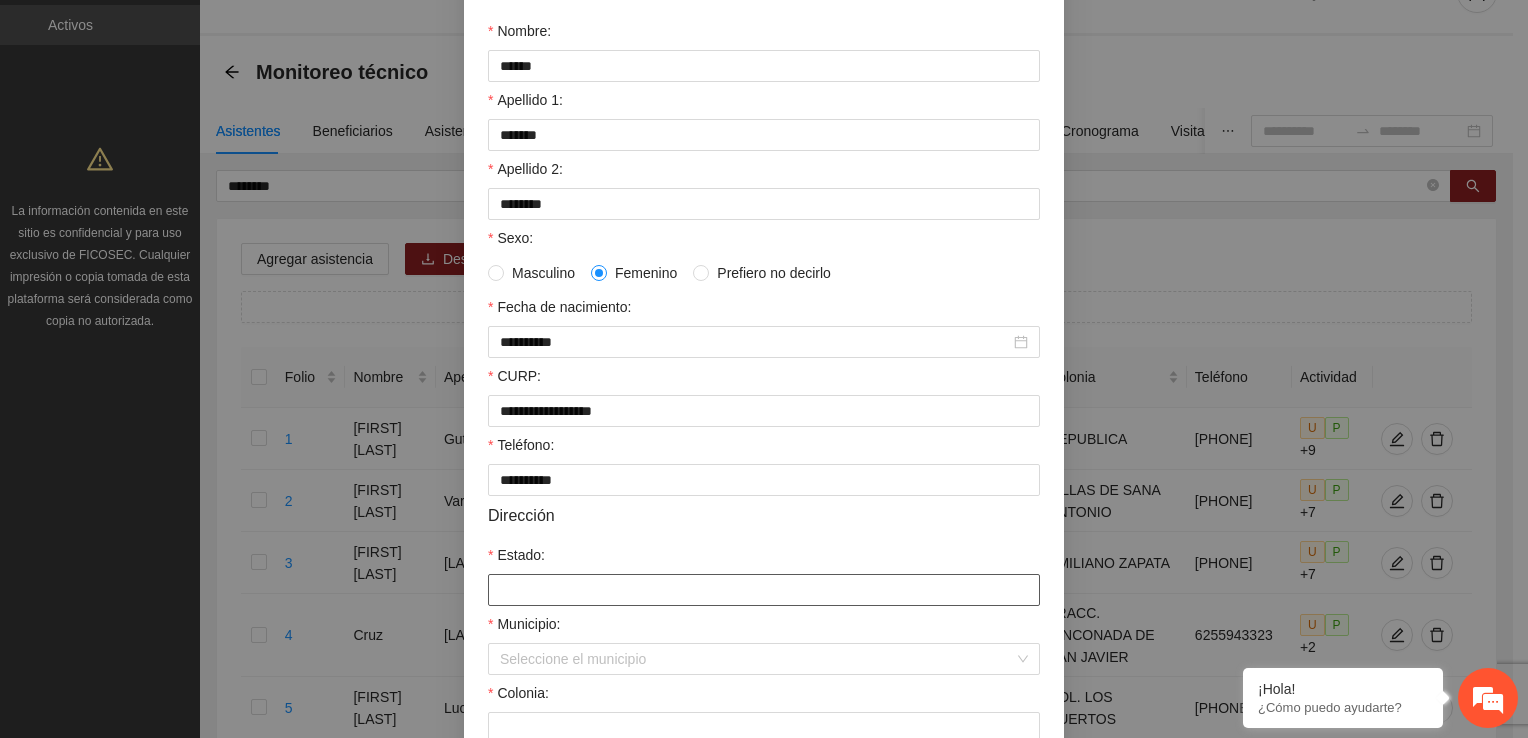 click on "Estado:" at bounding box center [764, 590] 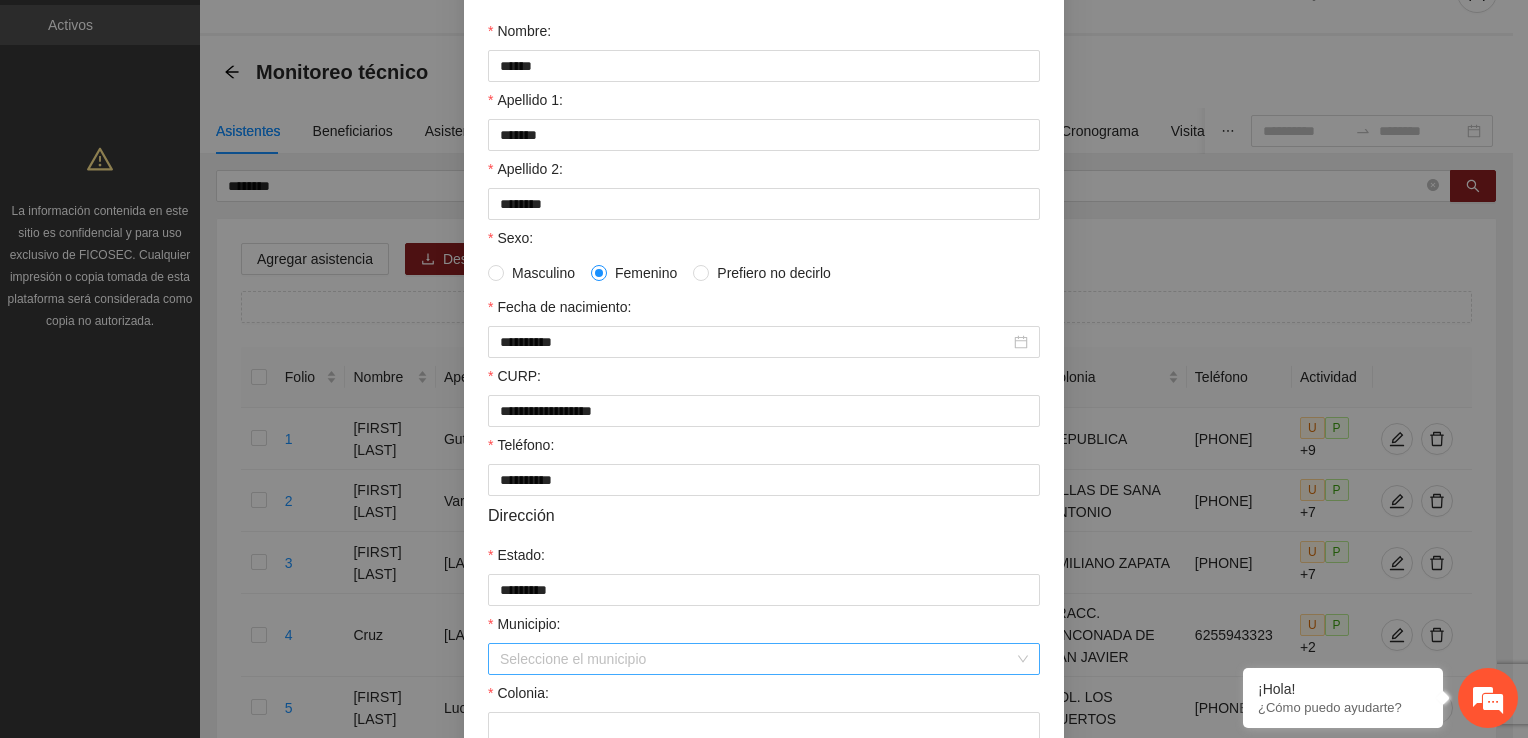 click on "Municipio:" at bounding box center [757, 659] 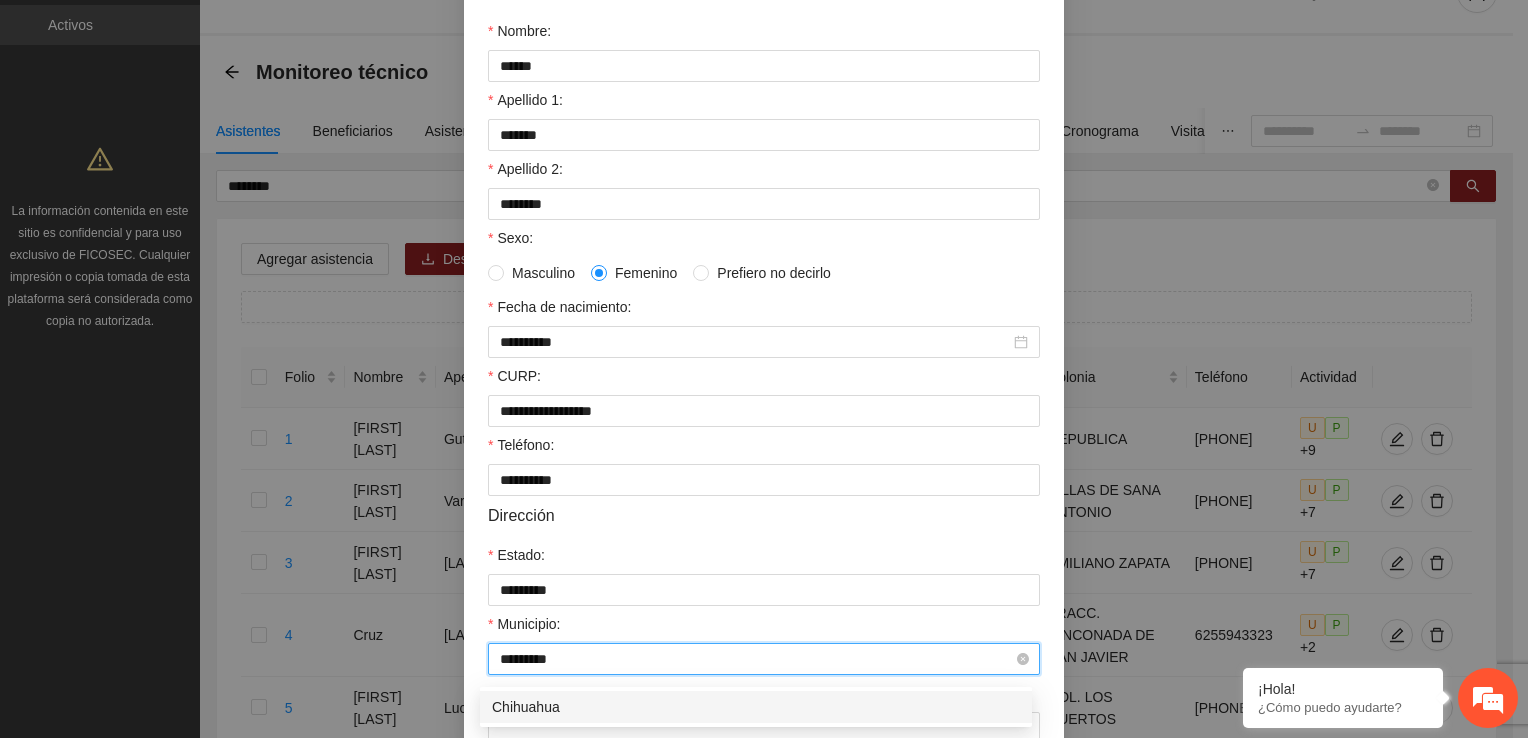 click on "*********" at bounding box center [757, 659] 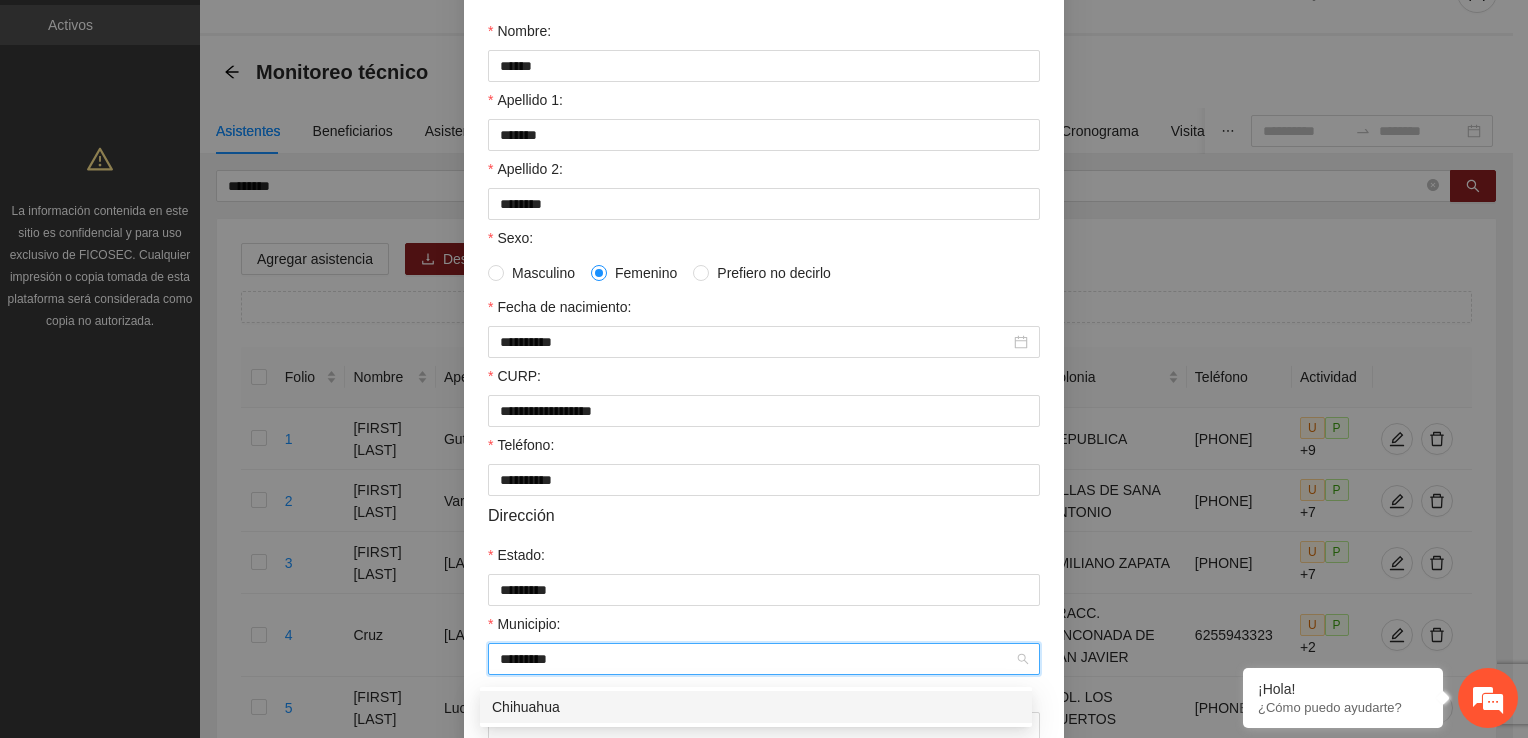 click on "Chihuahua" at bounding box center (756, 707) 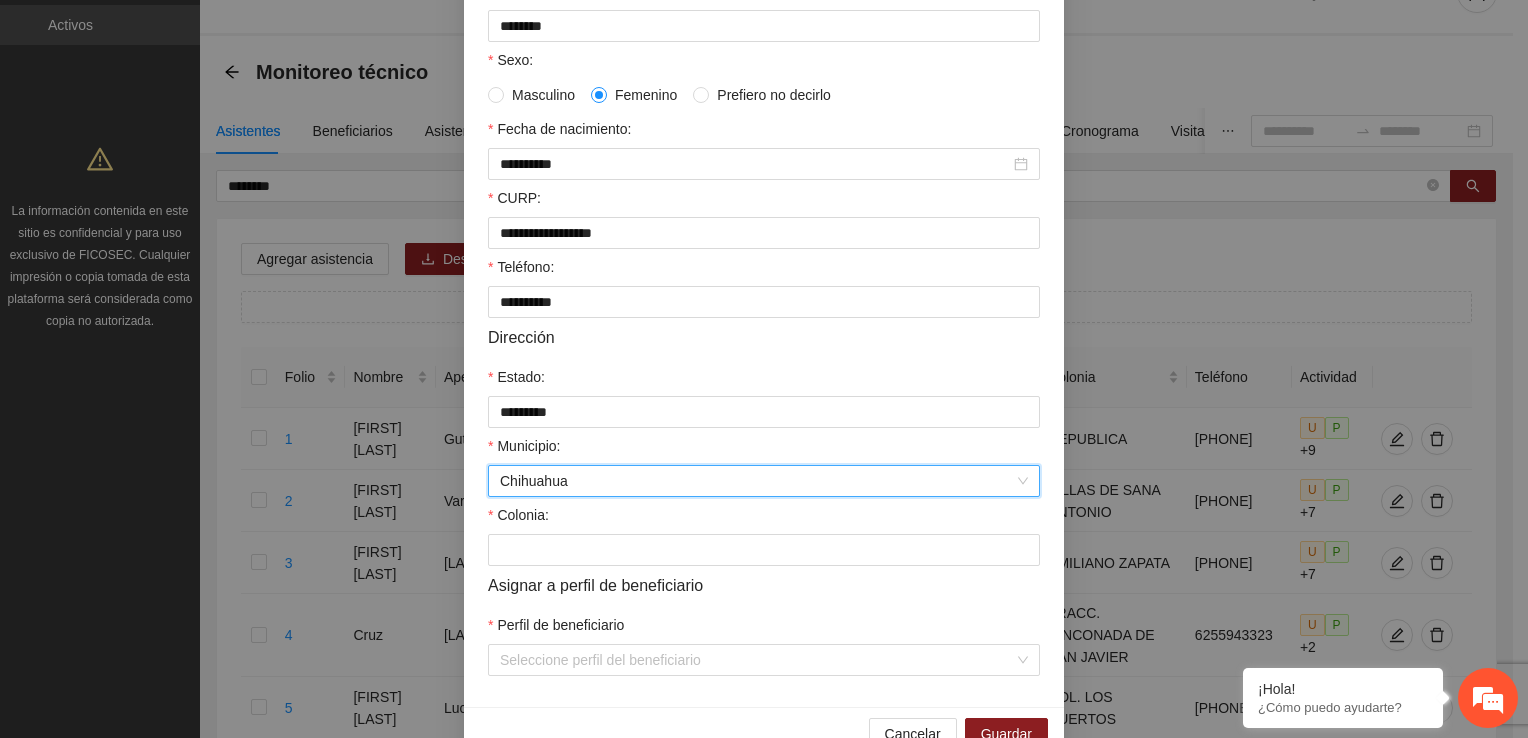 scroll, scrollTop: 400, scrollLeft: 0, axis: vertical 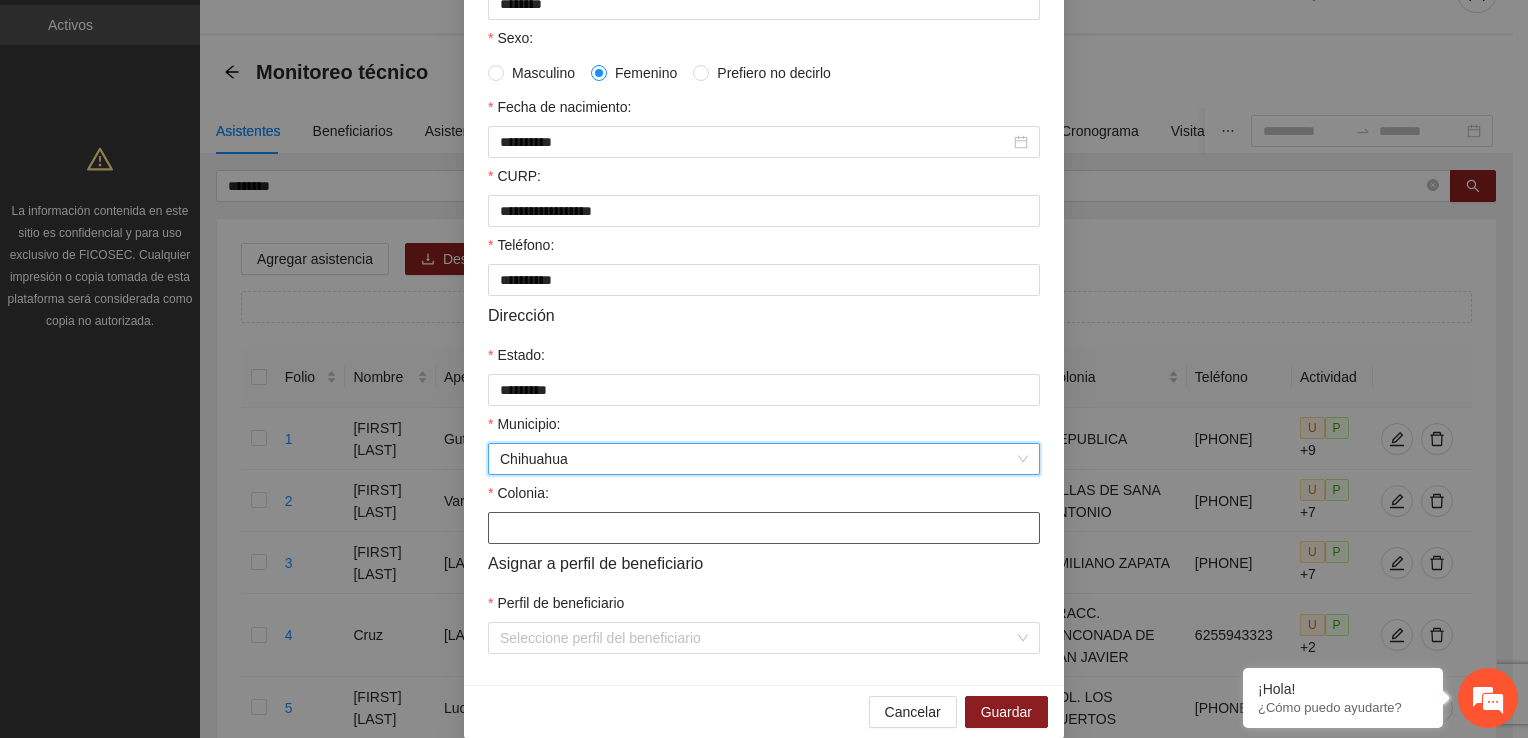 click on "Colonia:" at bounding box center (764, 528) 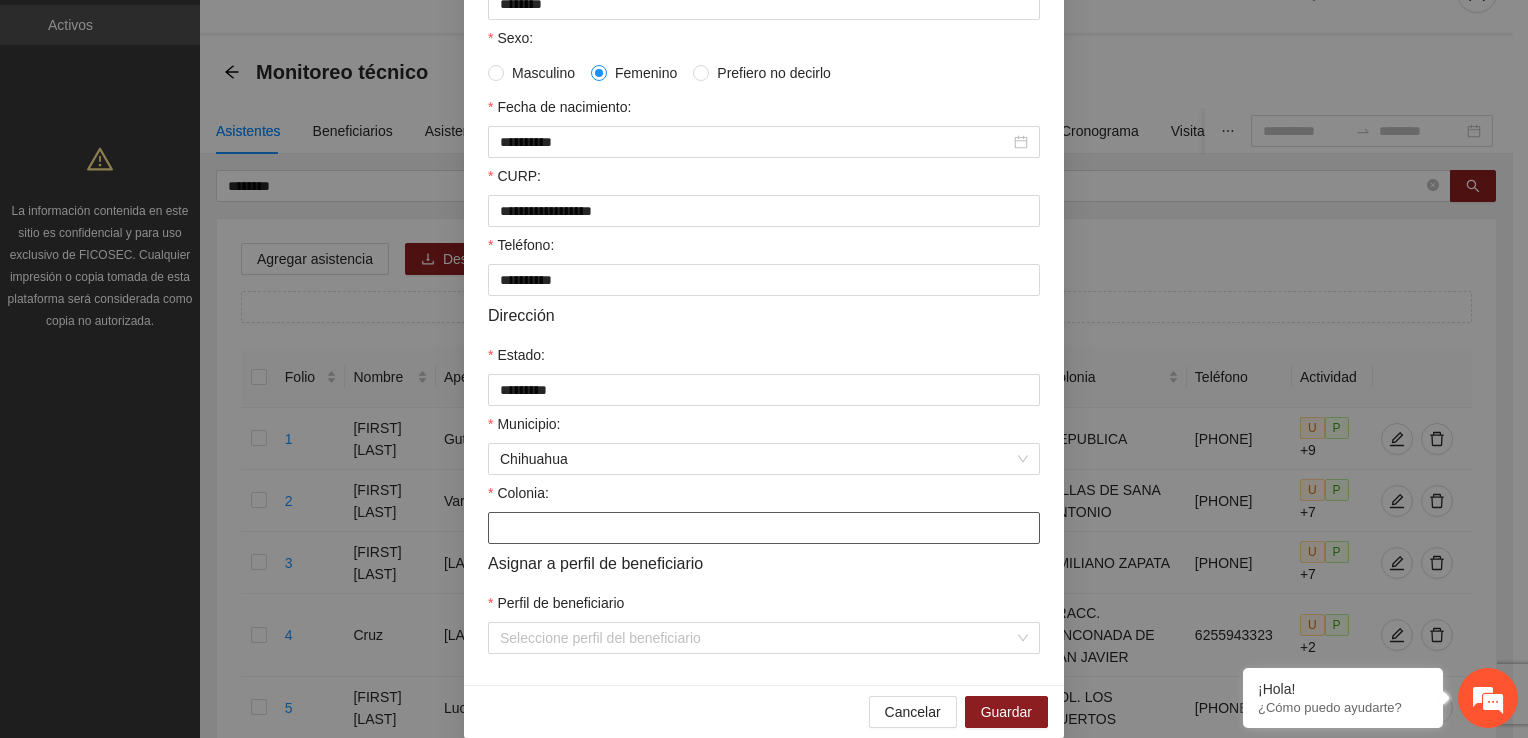 click on "Colonia:" at bounding box center (764, 528) 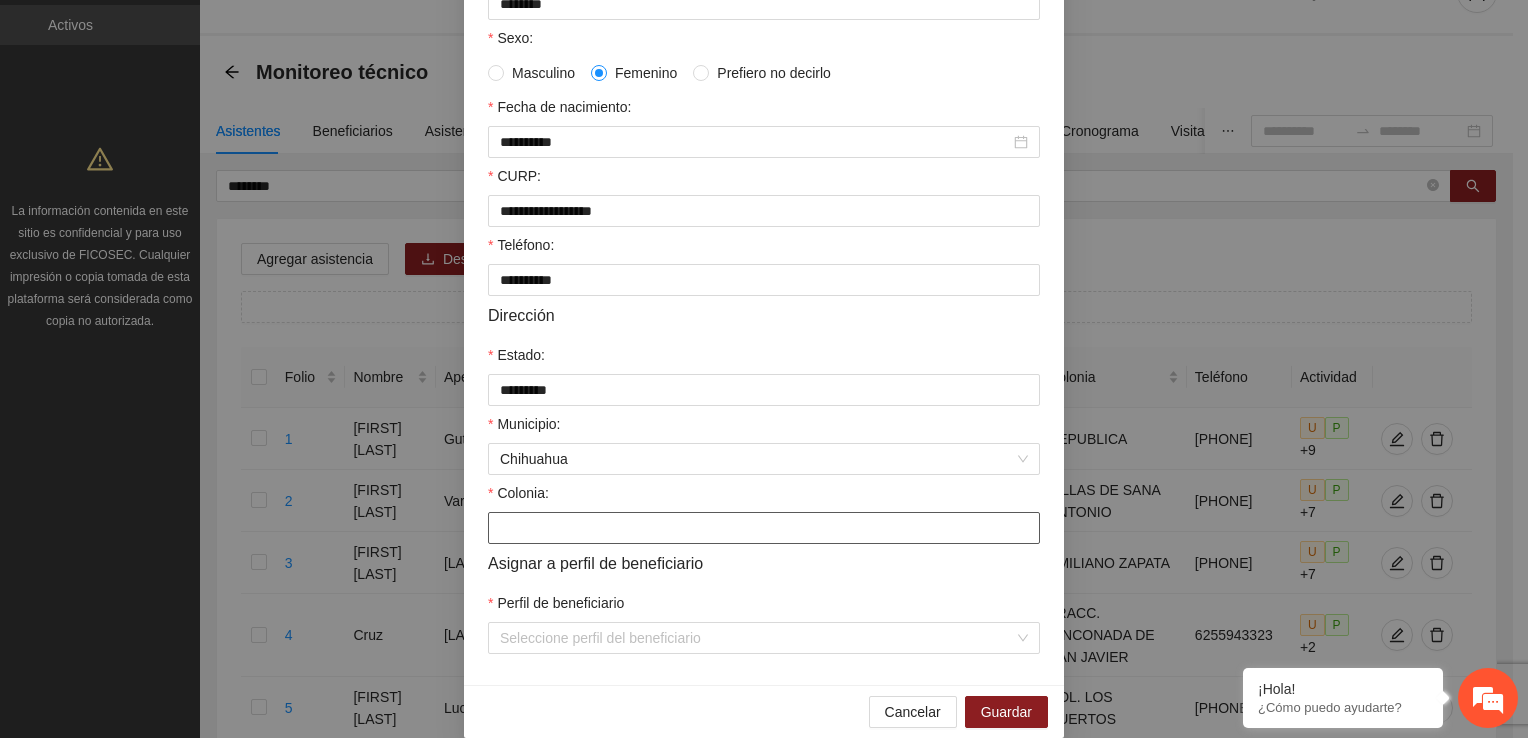 paste on "**********" 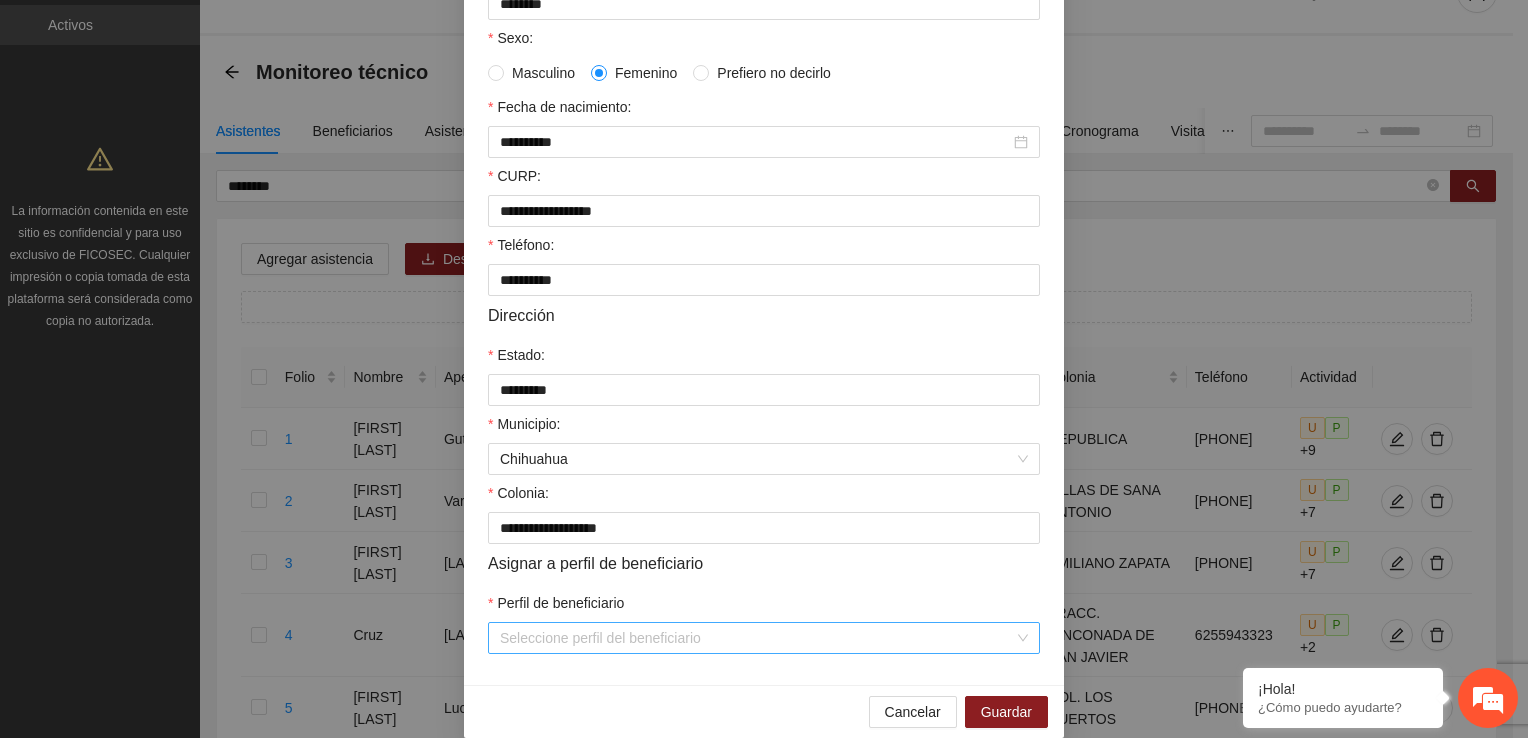 click on "Perfil de beneficiario" at bounding box center [757, 638] 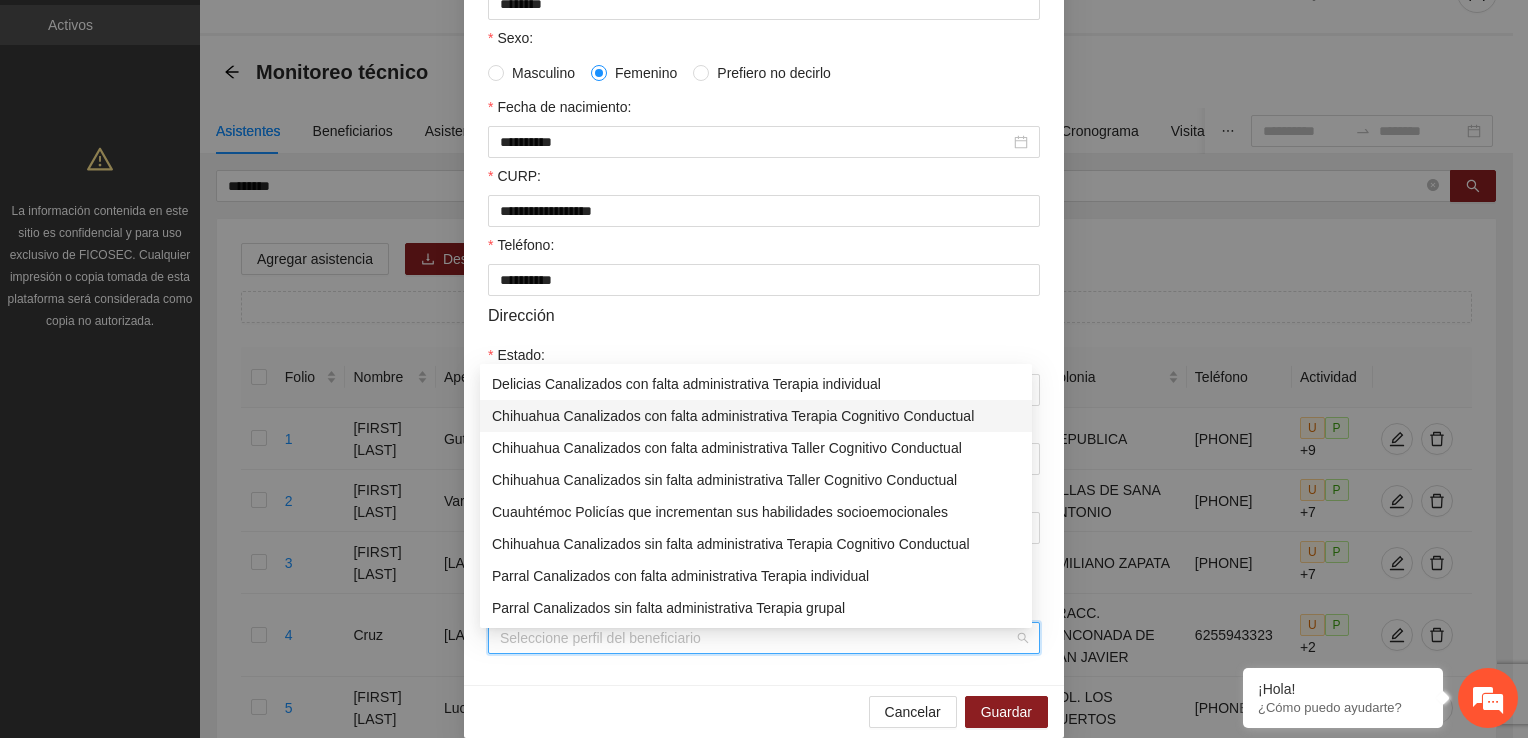 click on "Chihuahua Canalizados con falta administrativa Terapia Cognitivo Conductual" at bounding box center (756, 416) 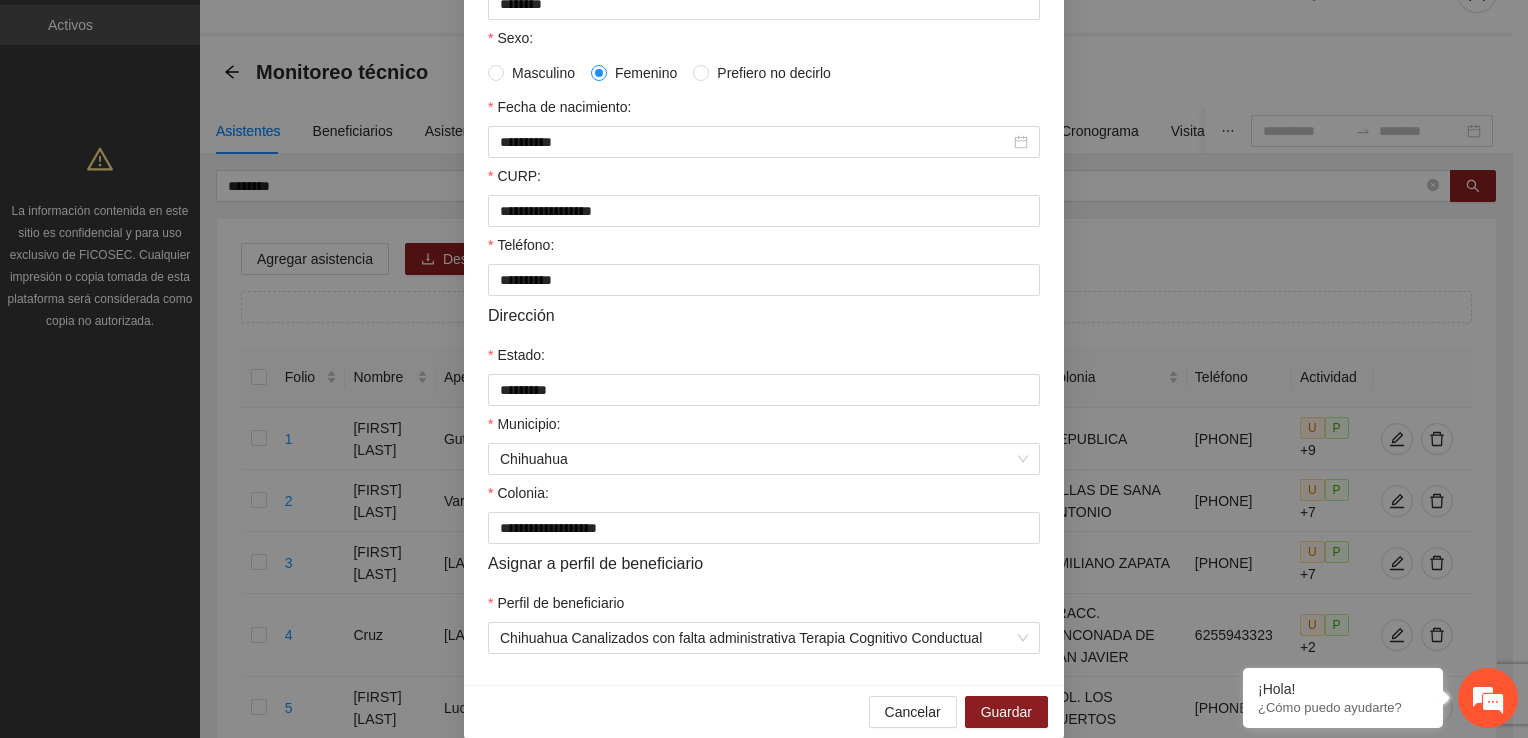 click on "Información personal Nombre: [FIRST] Apellido 1: [LAST] Apellido 2: [LAST] Sexo: Masculino Femenino Prefiero no decirlo Fecha de nacimiento: [DATE] CURP: [CURP] Teléfono: [PHONE] Dirección Estado: [STATE] Municipio: Chihuahua Colonia: [COLONY] Asignar a perfil de beneficiario Perfil de beneficiario Chihuahua Canalizados con falta administrativa Terapia Cognitivo Conductual" at bounding box center [764, 220] 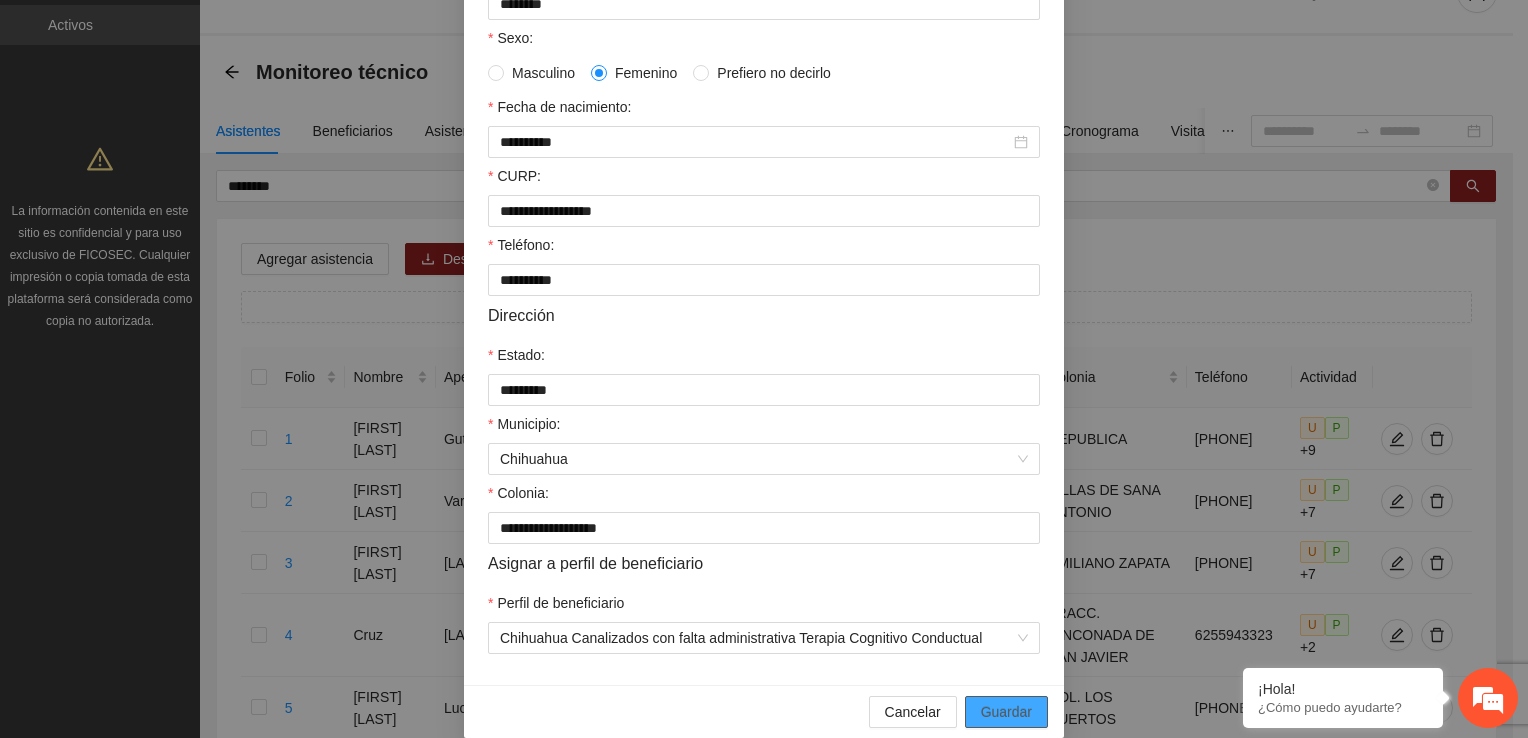 click on "Guardar" at bounding box center (1006, 712) 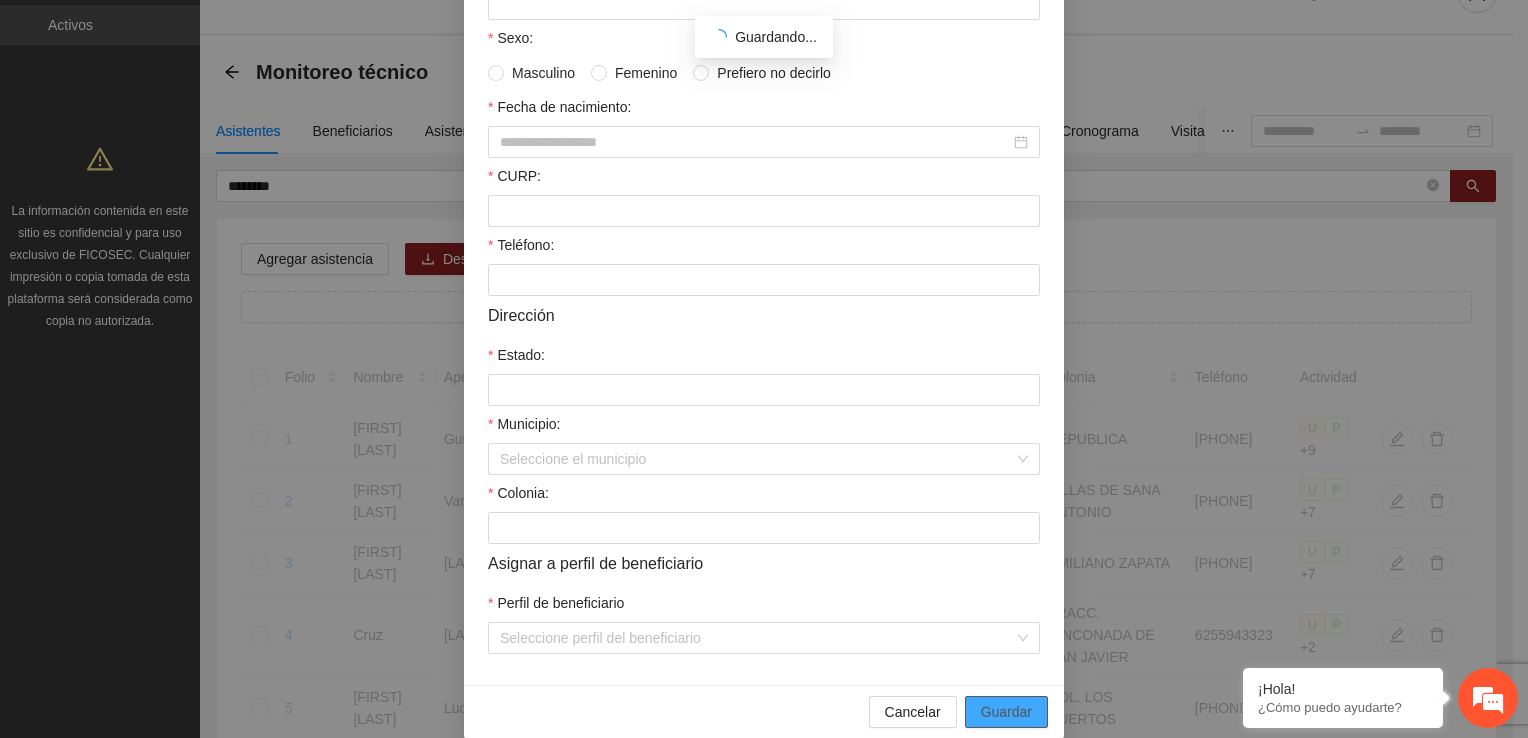 scroll, scrollTop: 332, scrollLeft: 0, axis: vertical 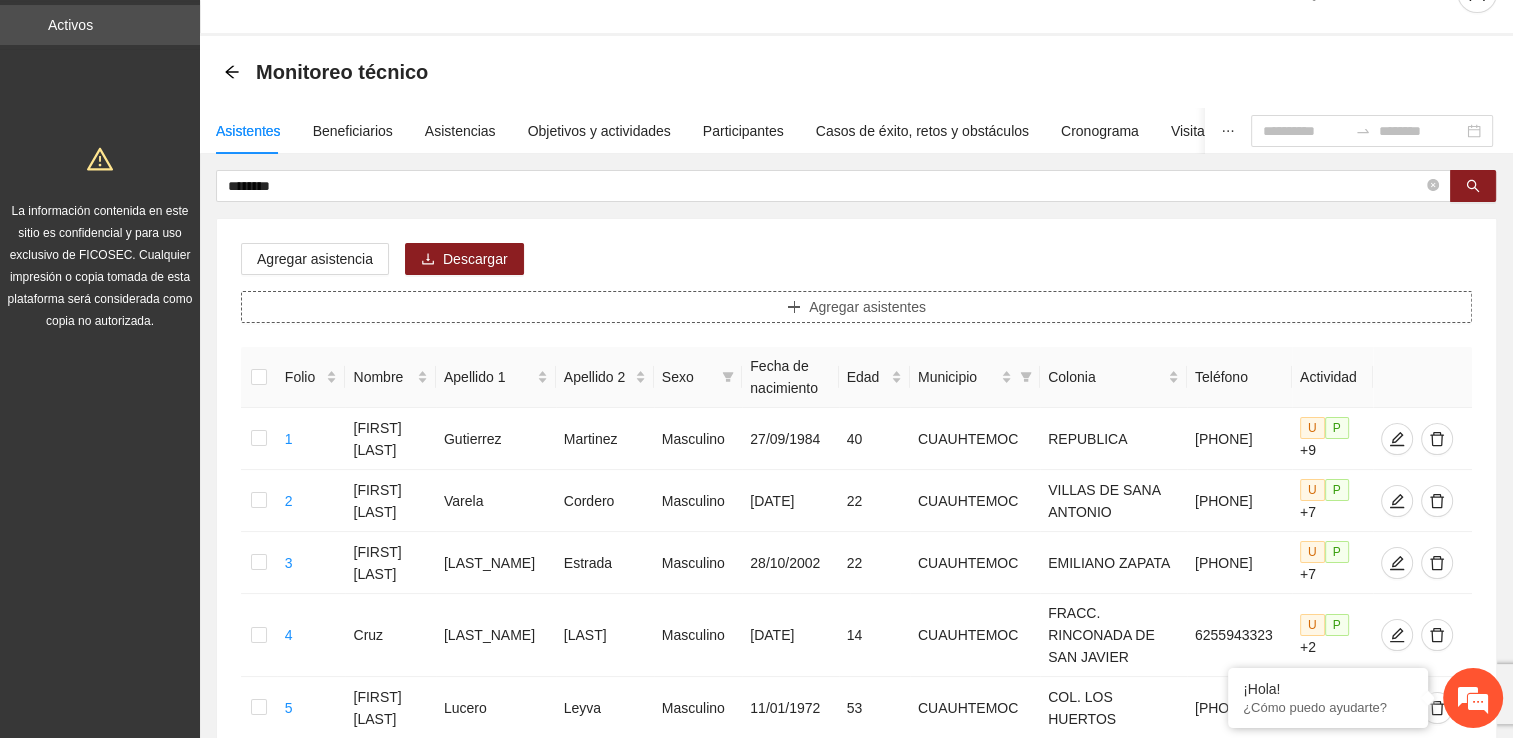 click on "Agregar asistentes" at bounding box center [856, 307] 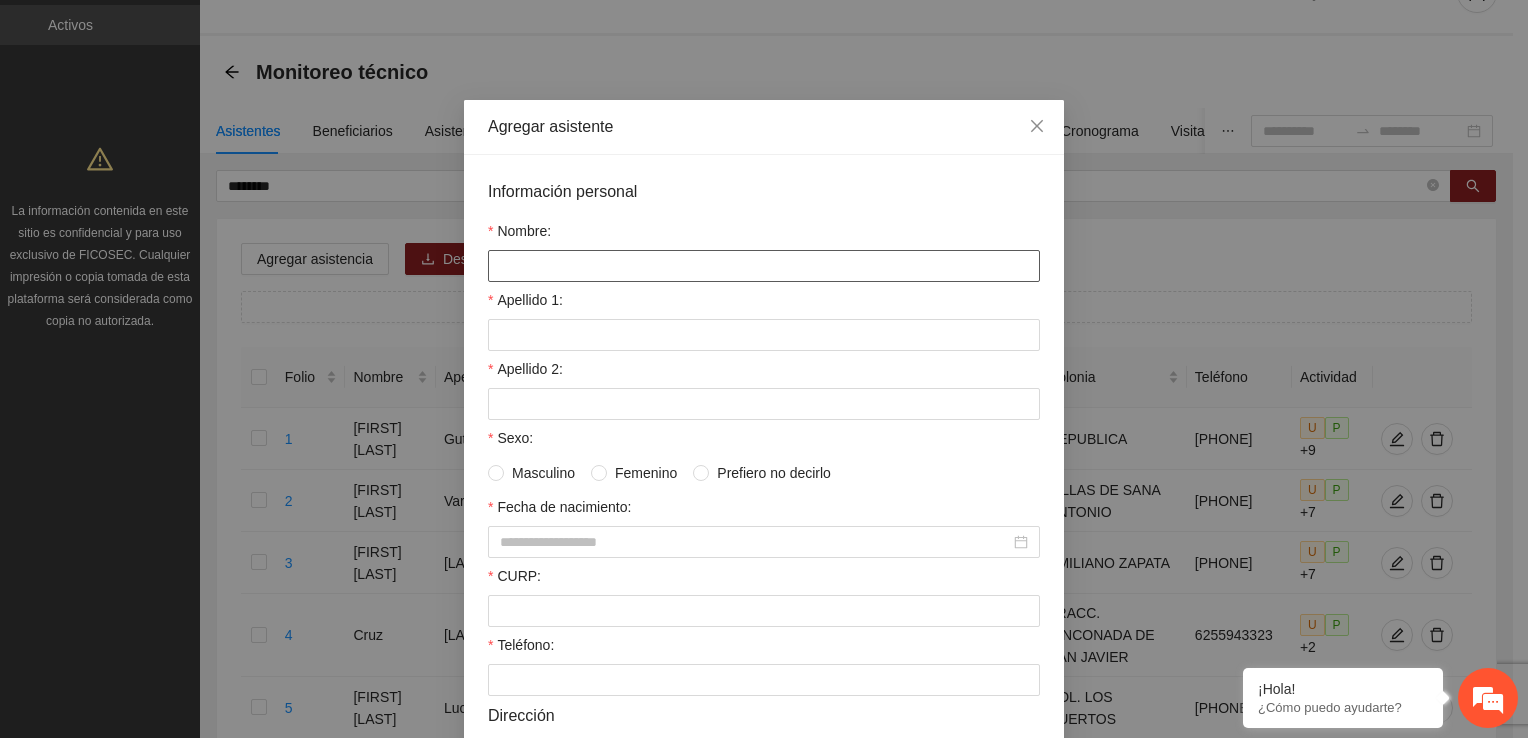 click on "Nombre:" at bounding box center (764, 266) 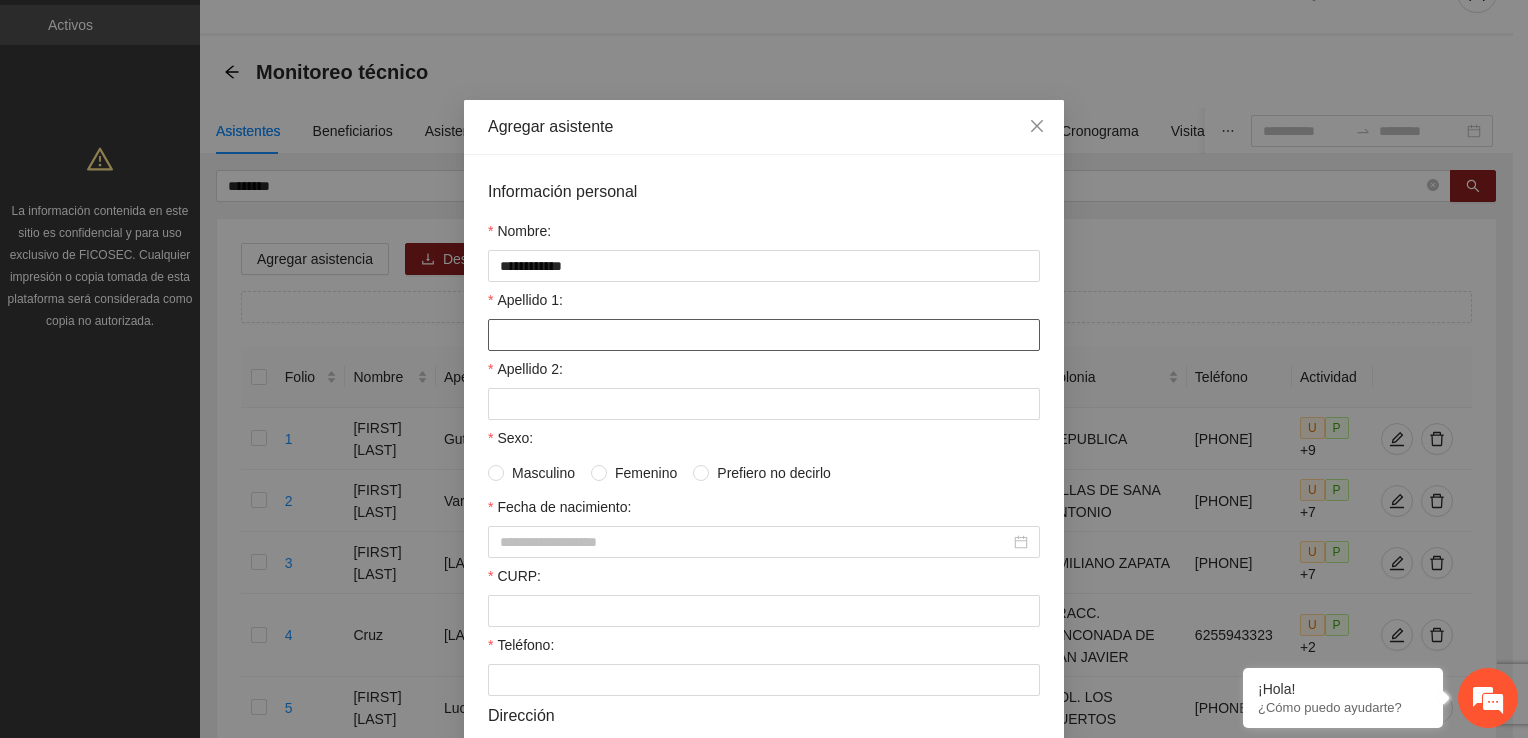 click on "Apellido 1:" at bounding box center [764, 335] 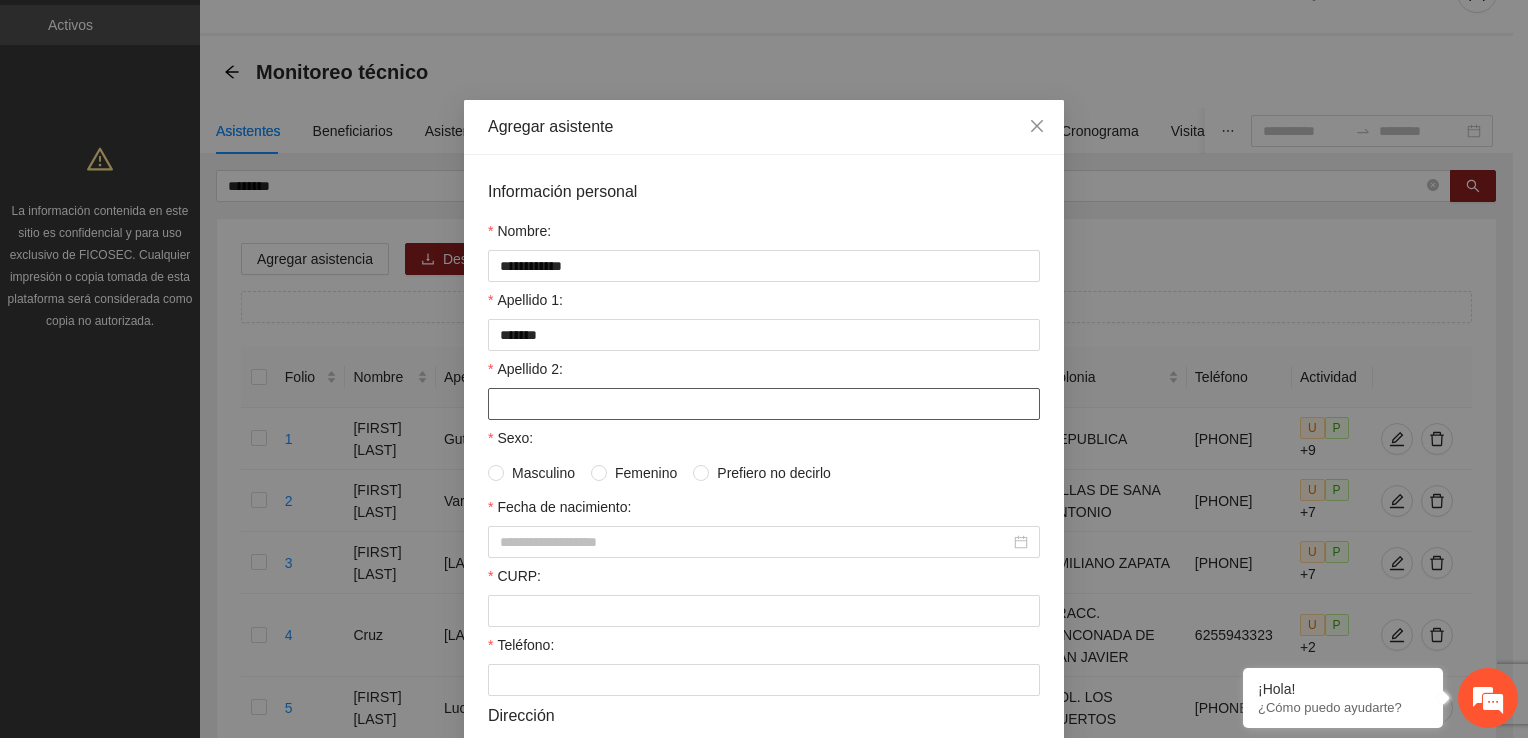 click on "Apellido 2:" at bounding box center (764, 404) 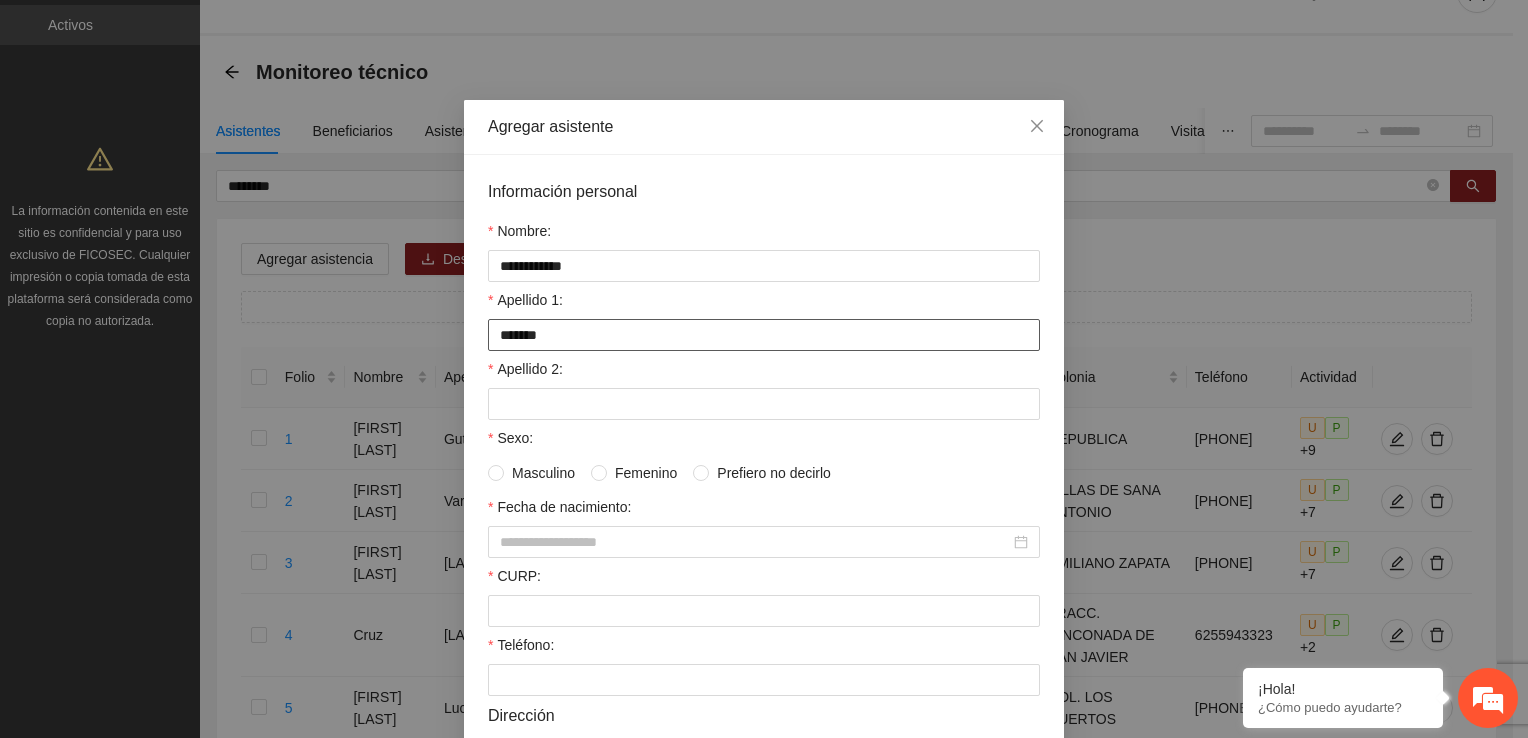 click on "******" at bounding box center (764, 335) 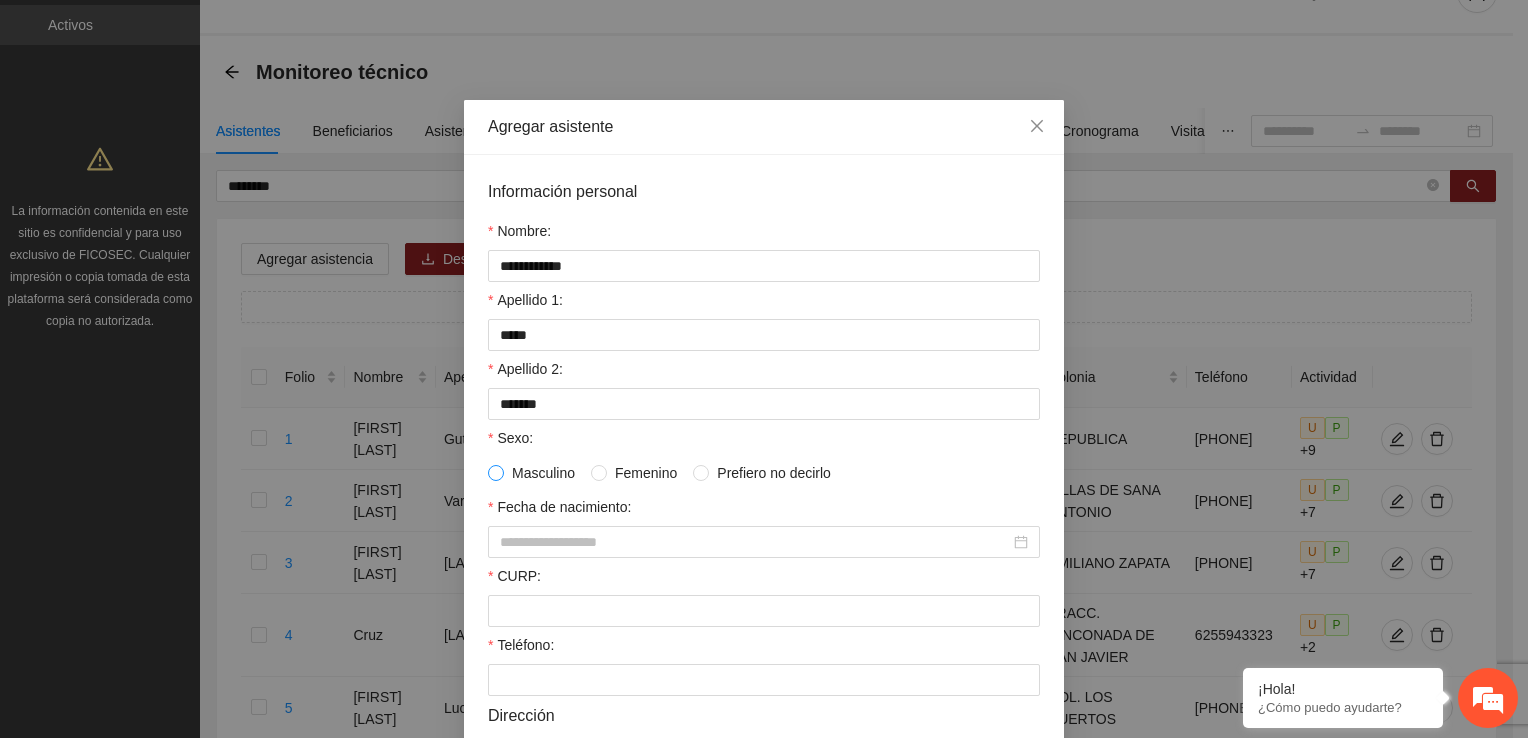 click at bounding box center [496, 473] 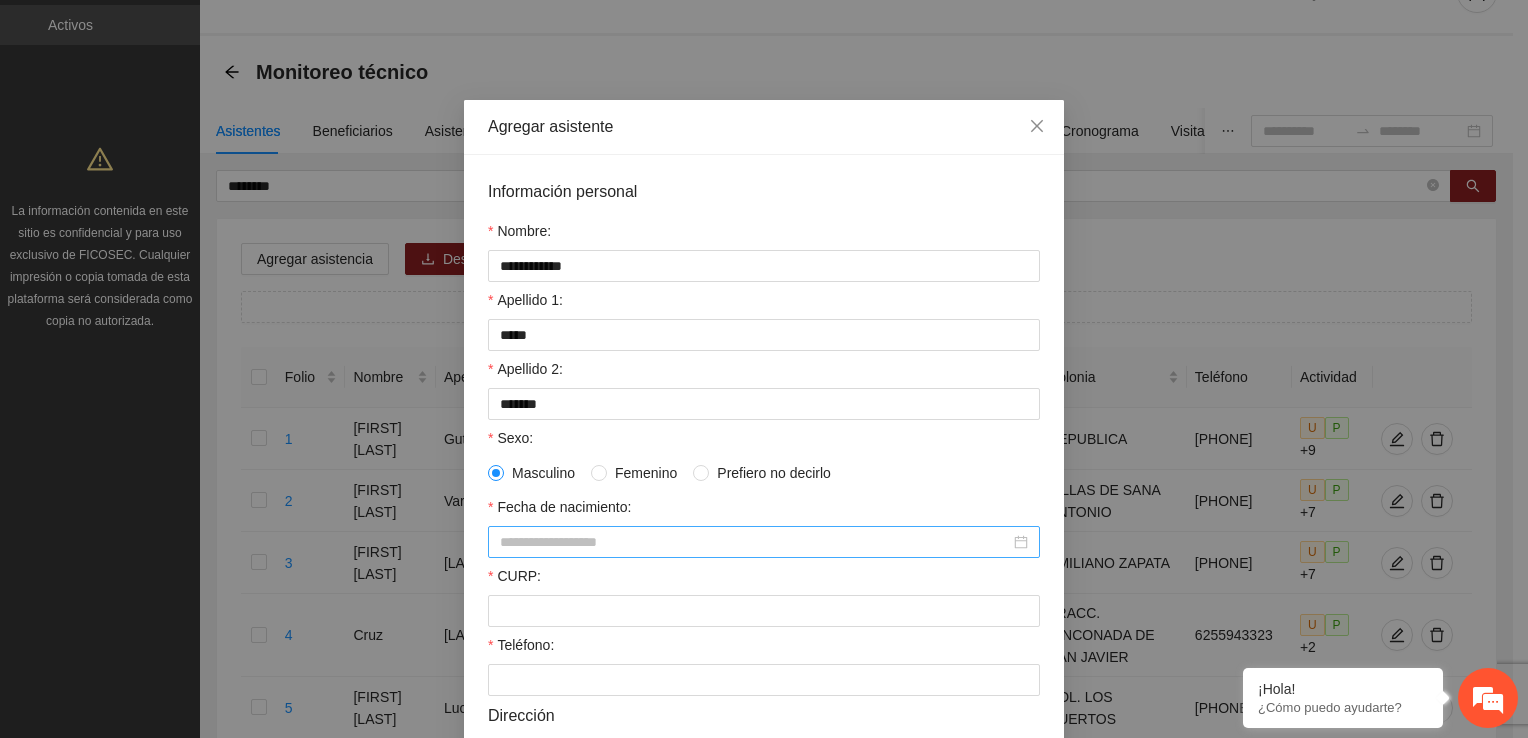 click on "Fecha de nacimiento:" at bounding box center [755, 542] 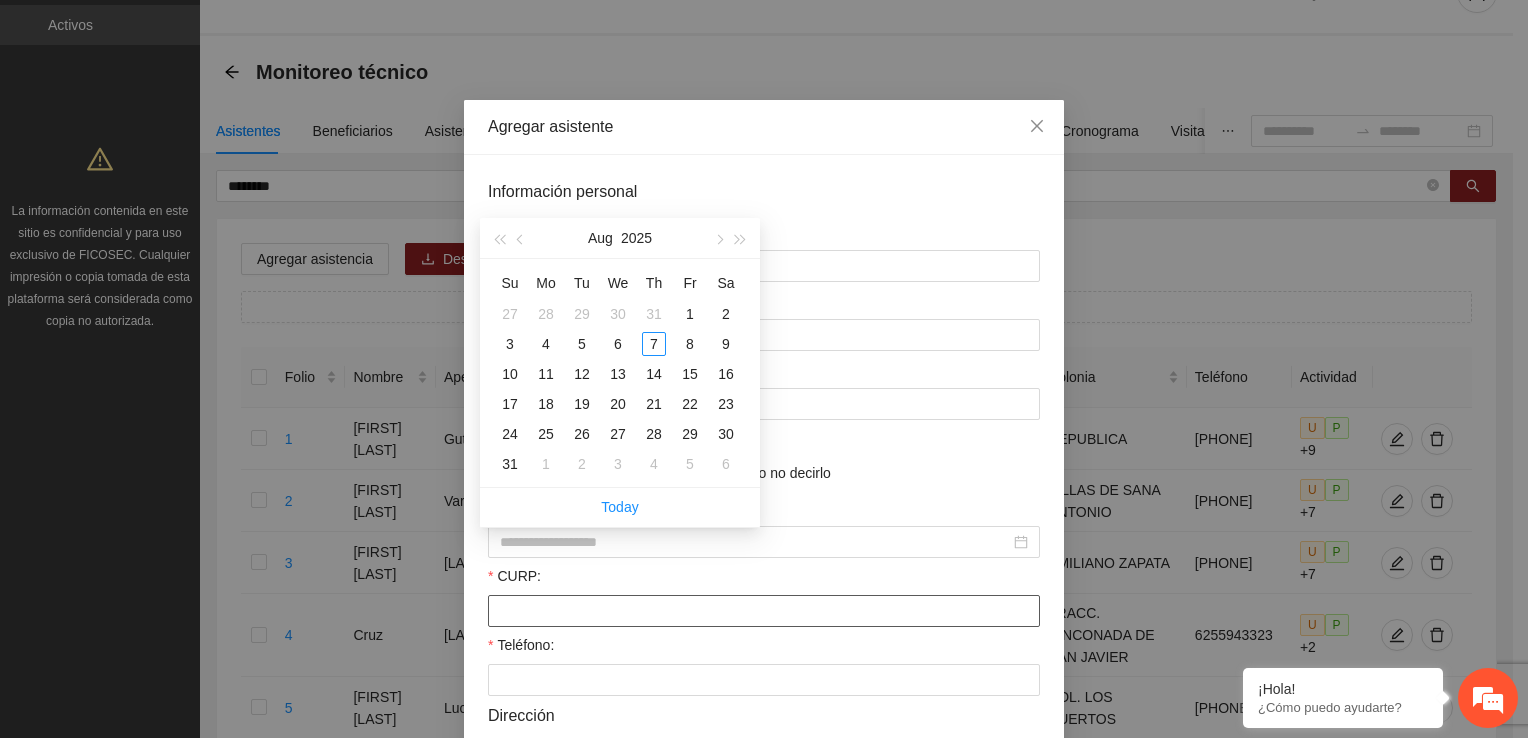 drag, startPoint x: 540, startPoint y: 542, endPoint x: 506, endPoint y: 612, distance: 77.820305 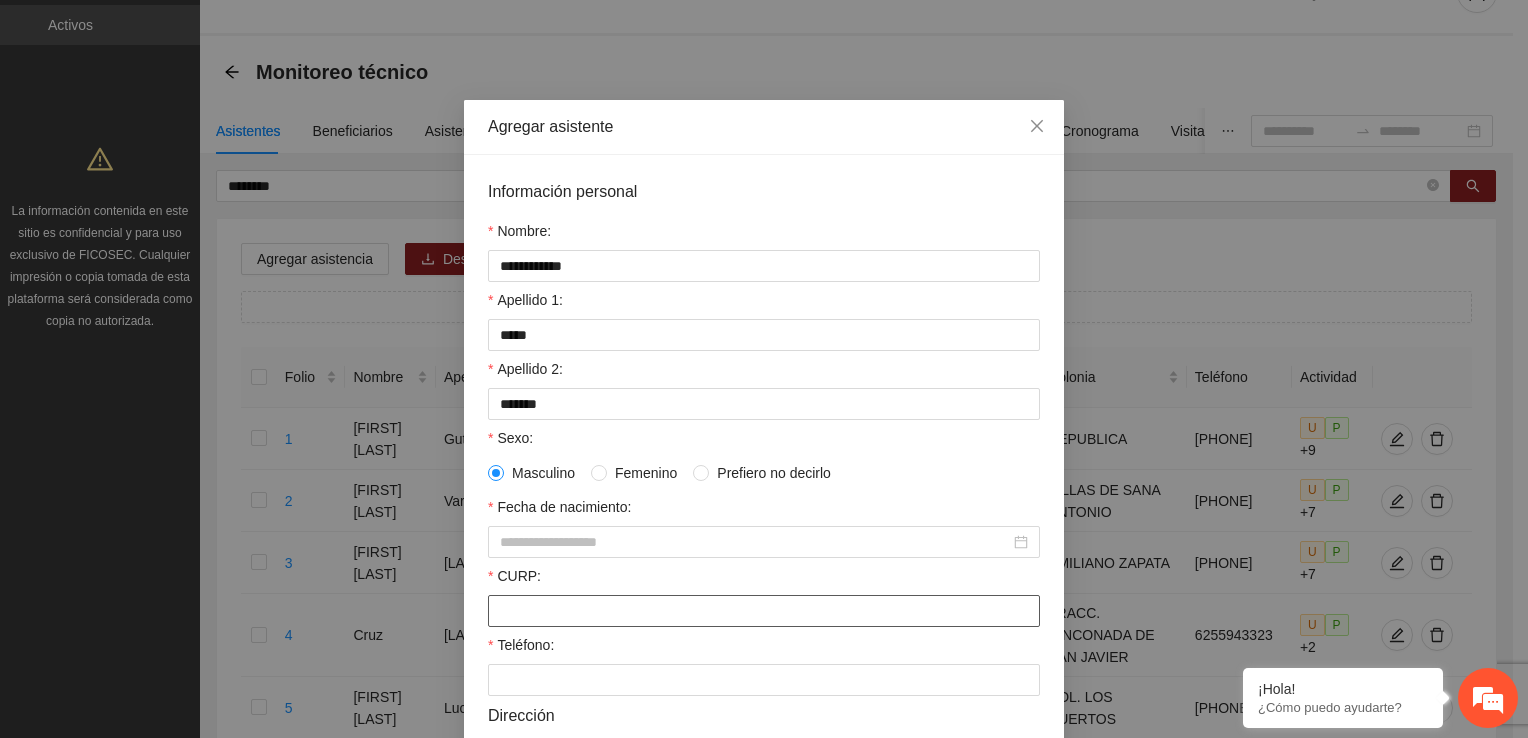 paste on "**********" 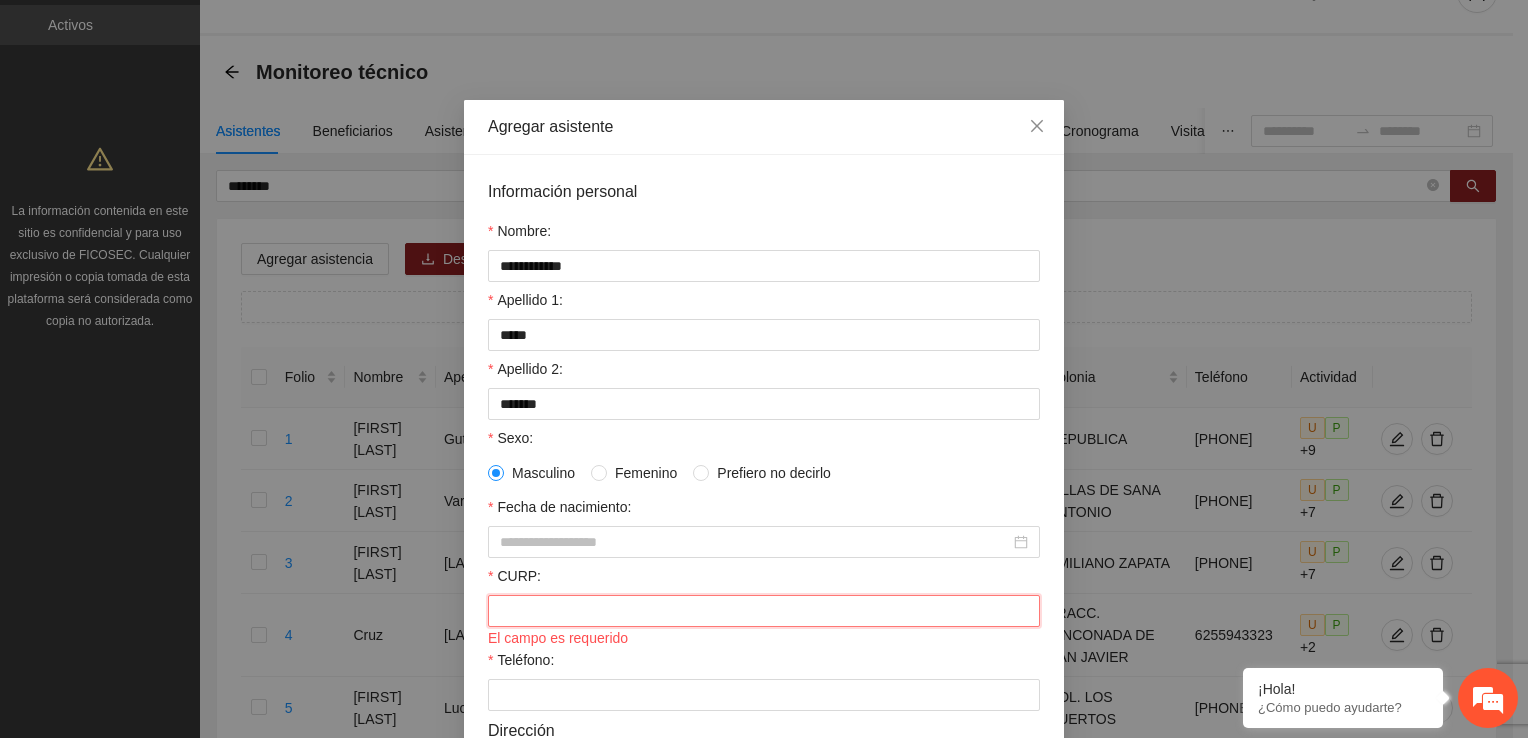 click on "CURP:" at bounding box center (764, 611) 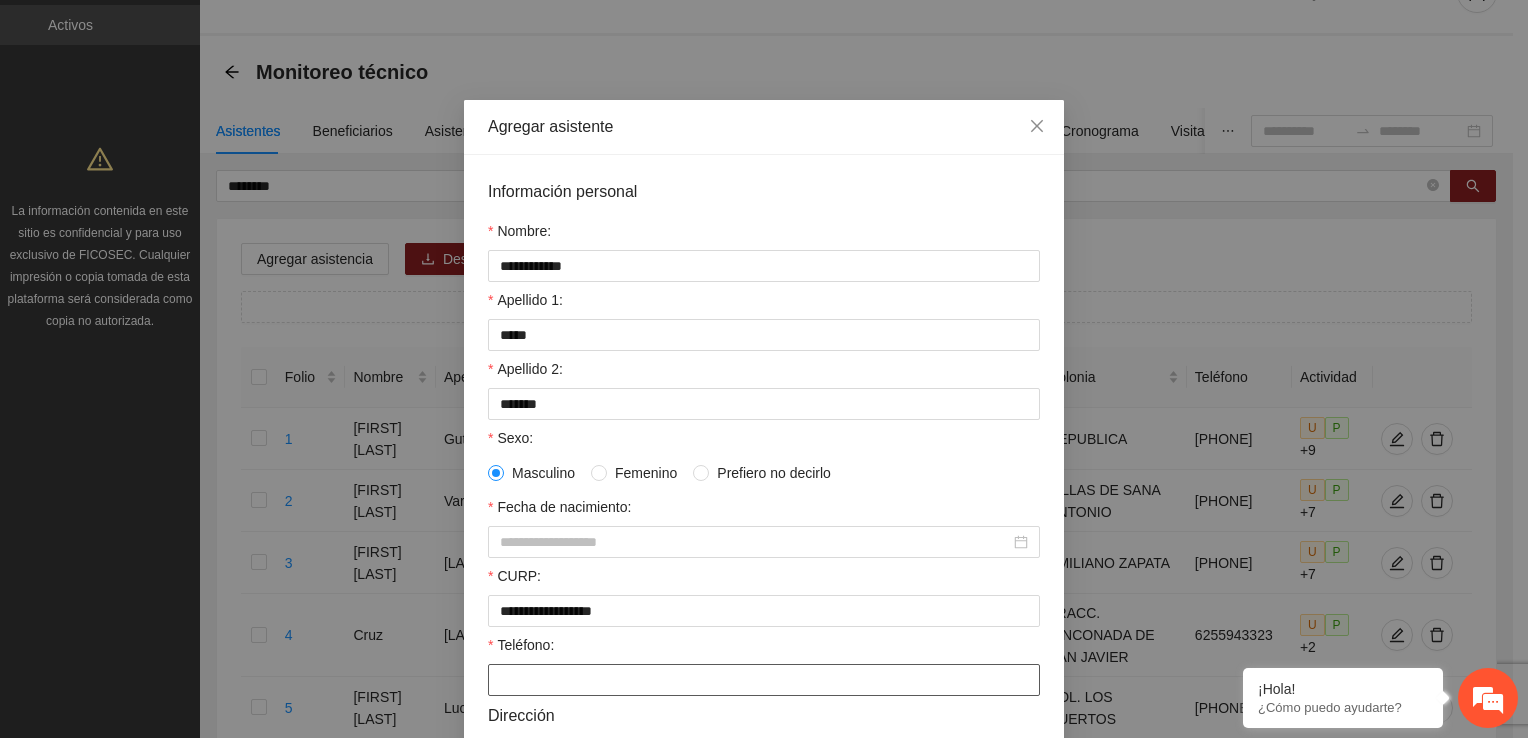 click on "Teléfono:" at bounding box center [764, 680] 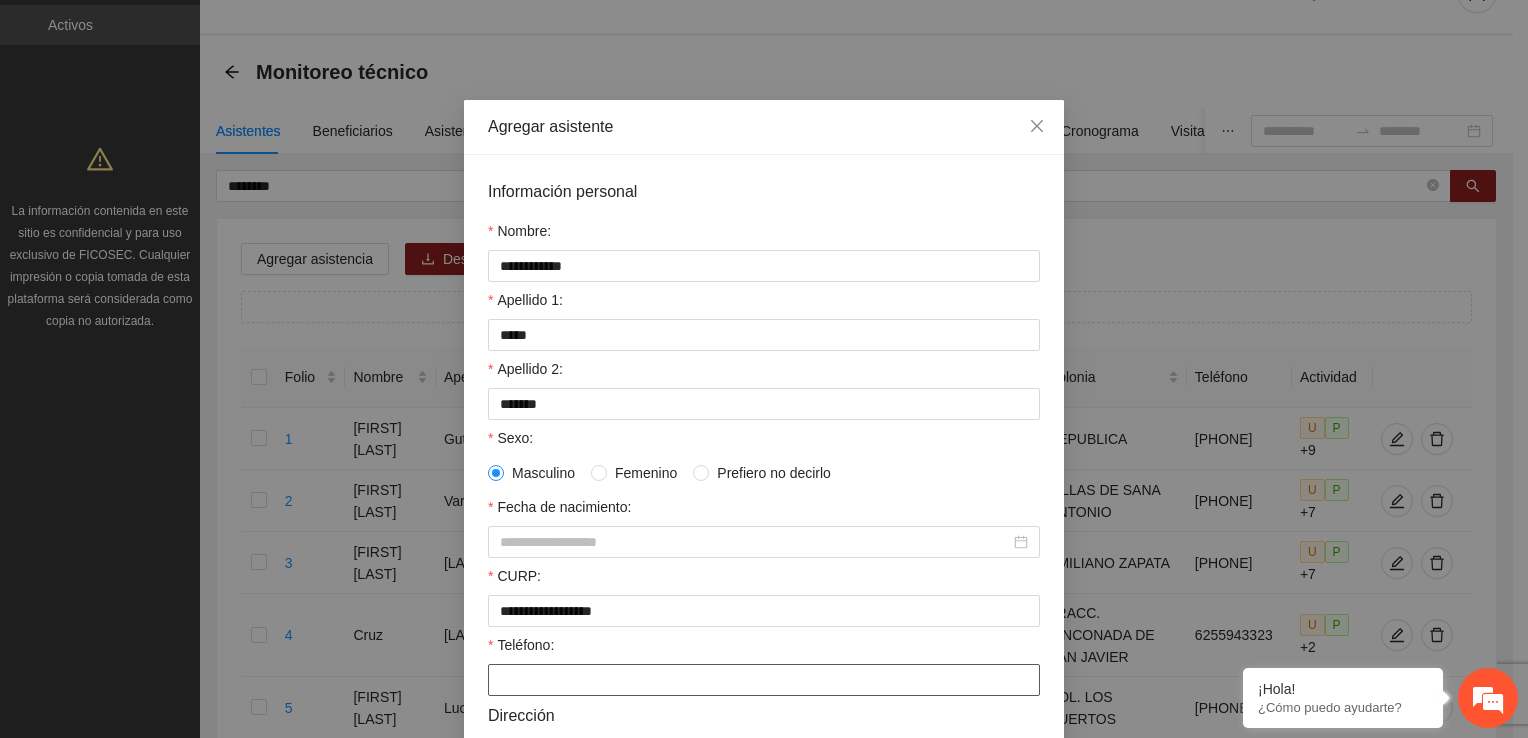 paste on "**********" 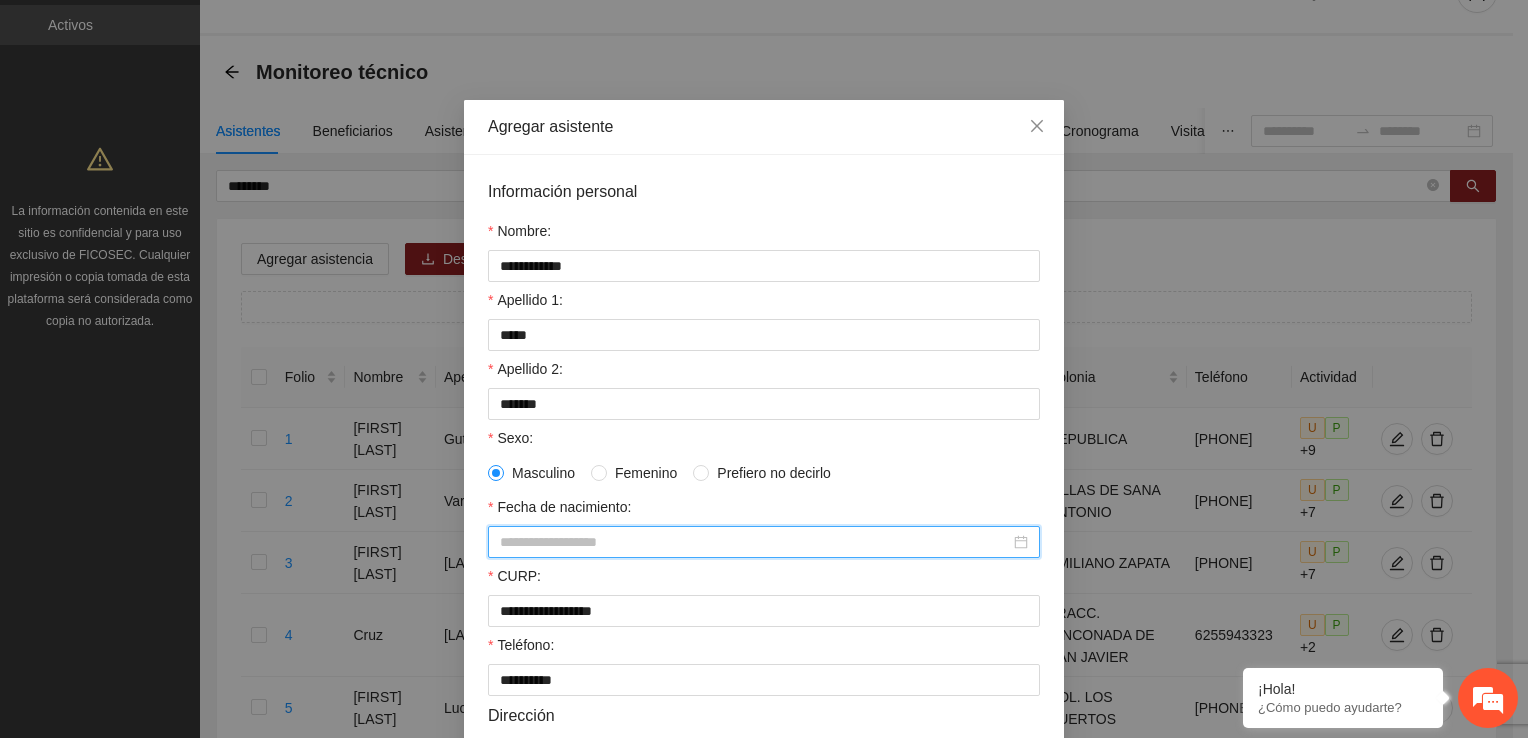click on "Fecha de nacimiento:" at bounding box center (755, 542) 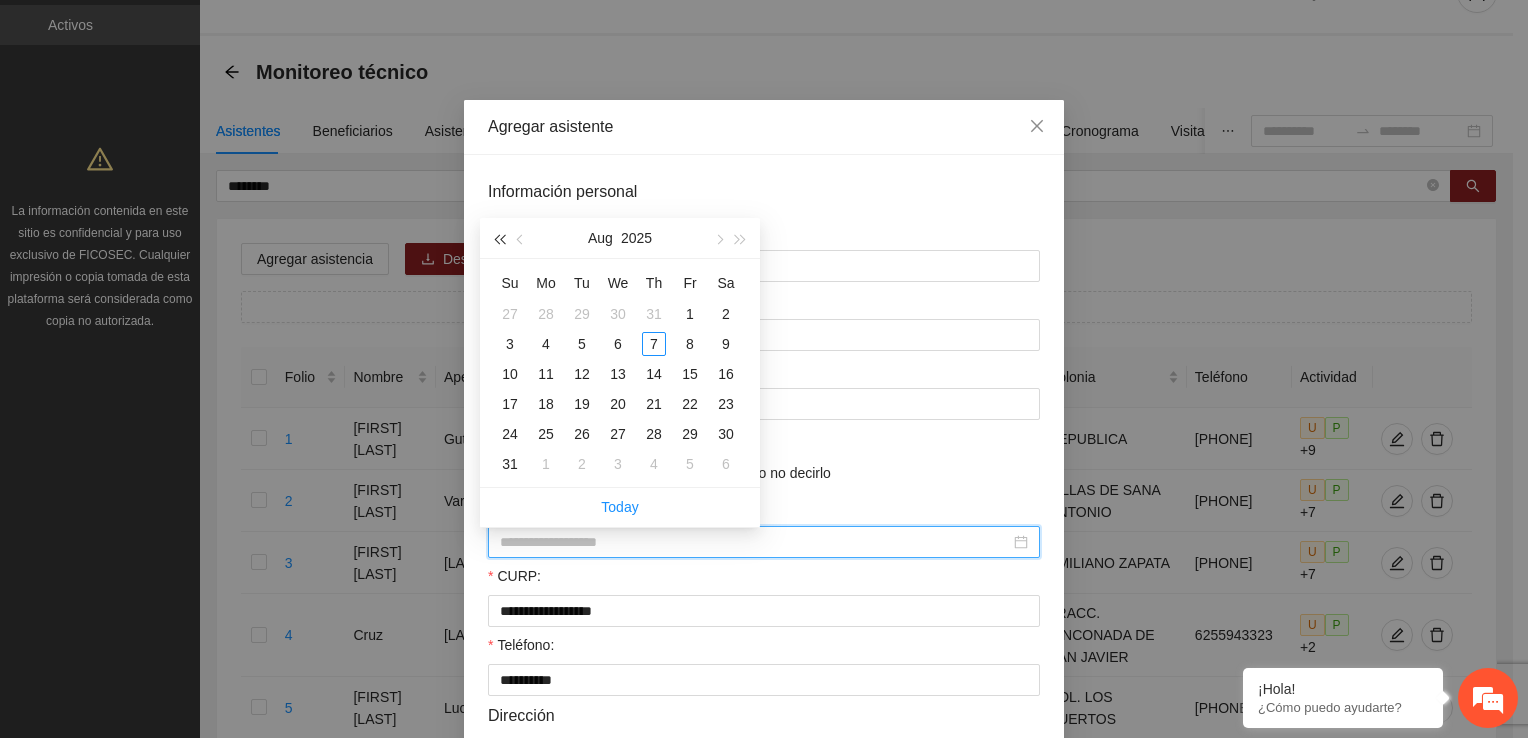 click at bounding box center [499, 239] 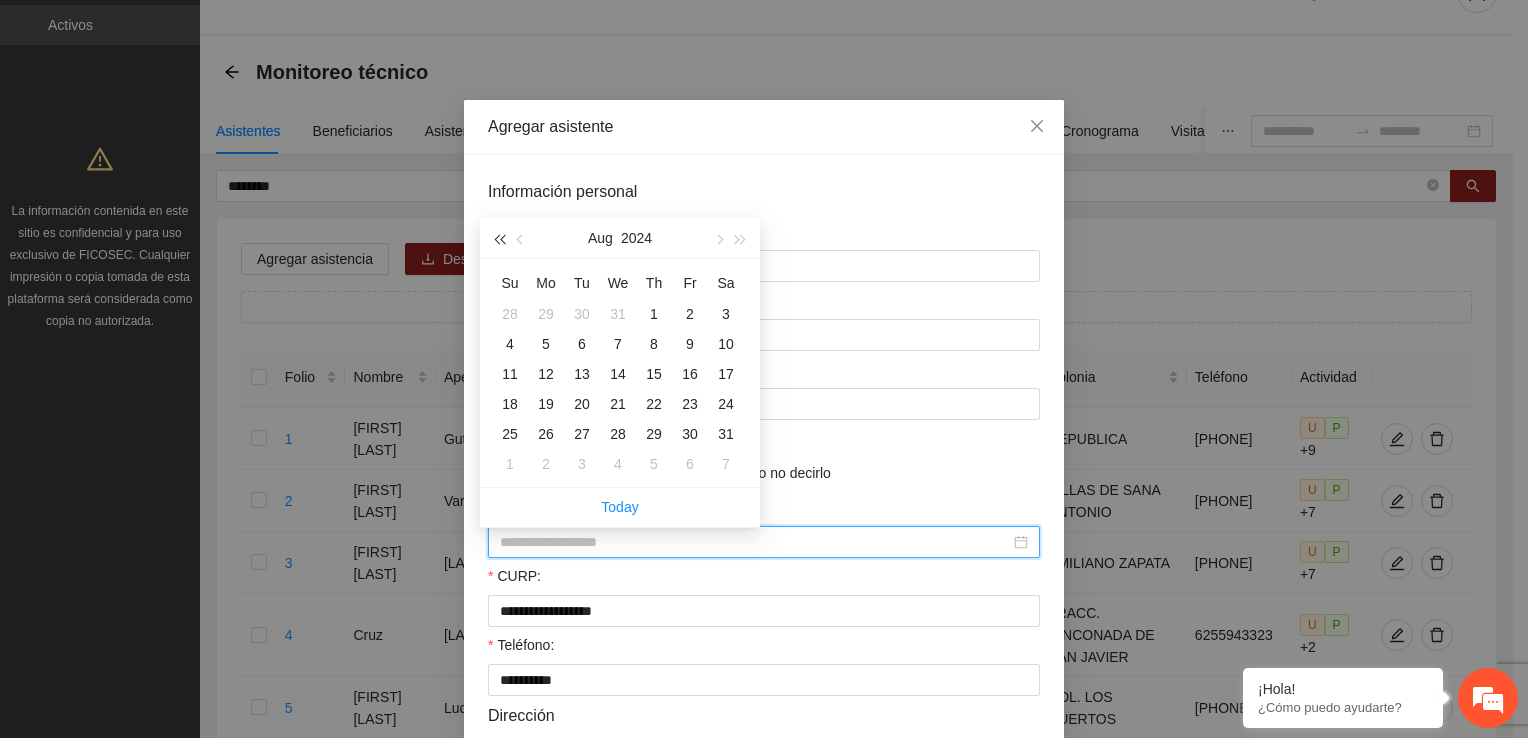click at bounding box center (499, 239) 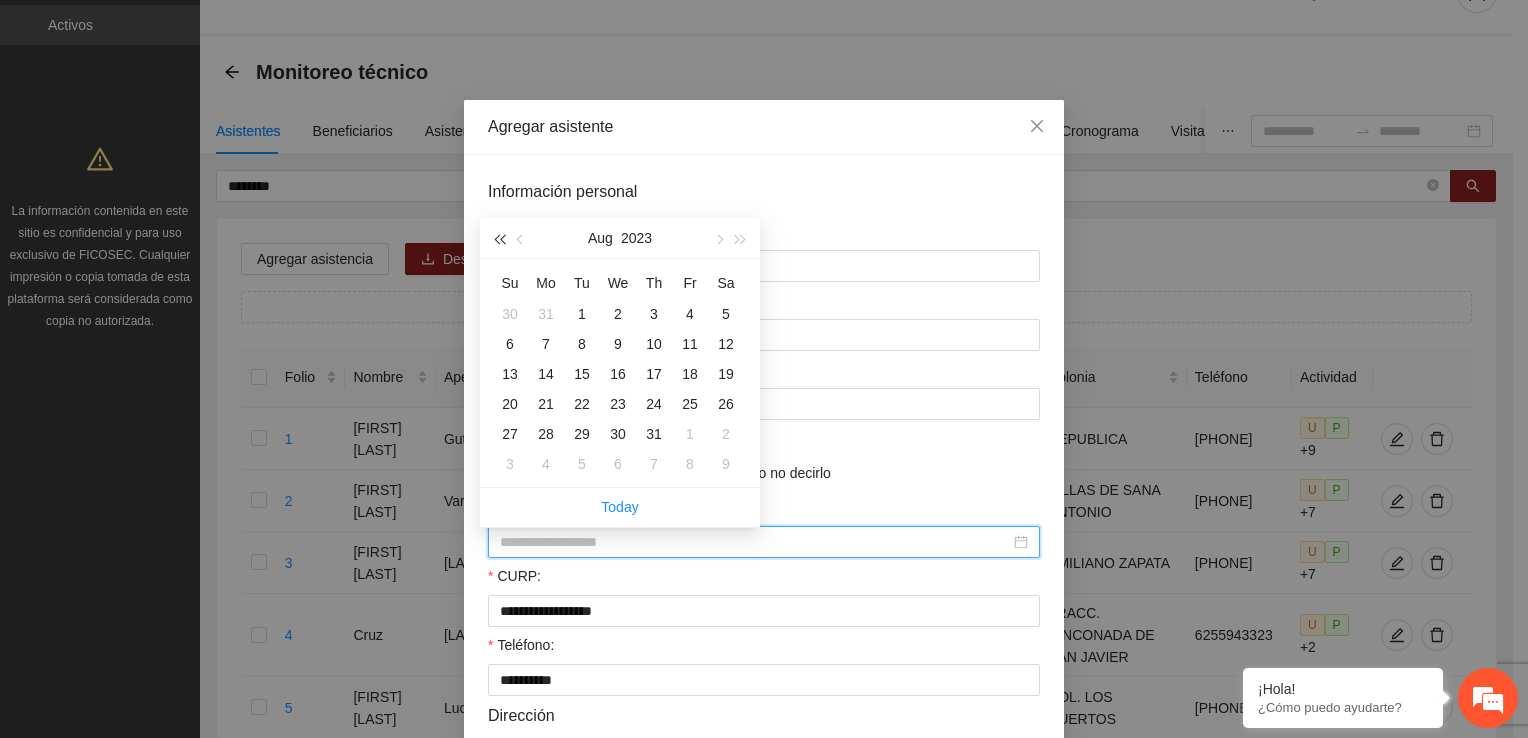 click at bounding box center (499, 239) 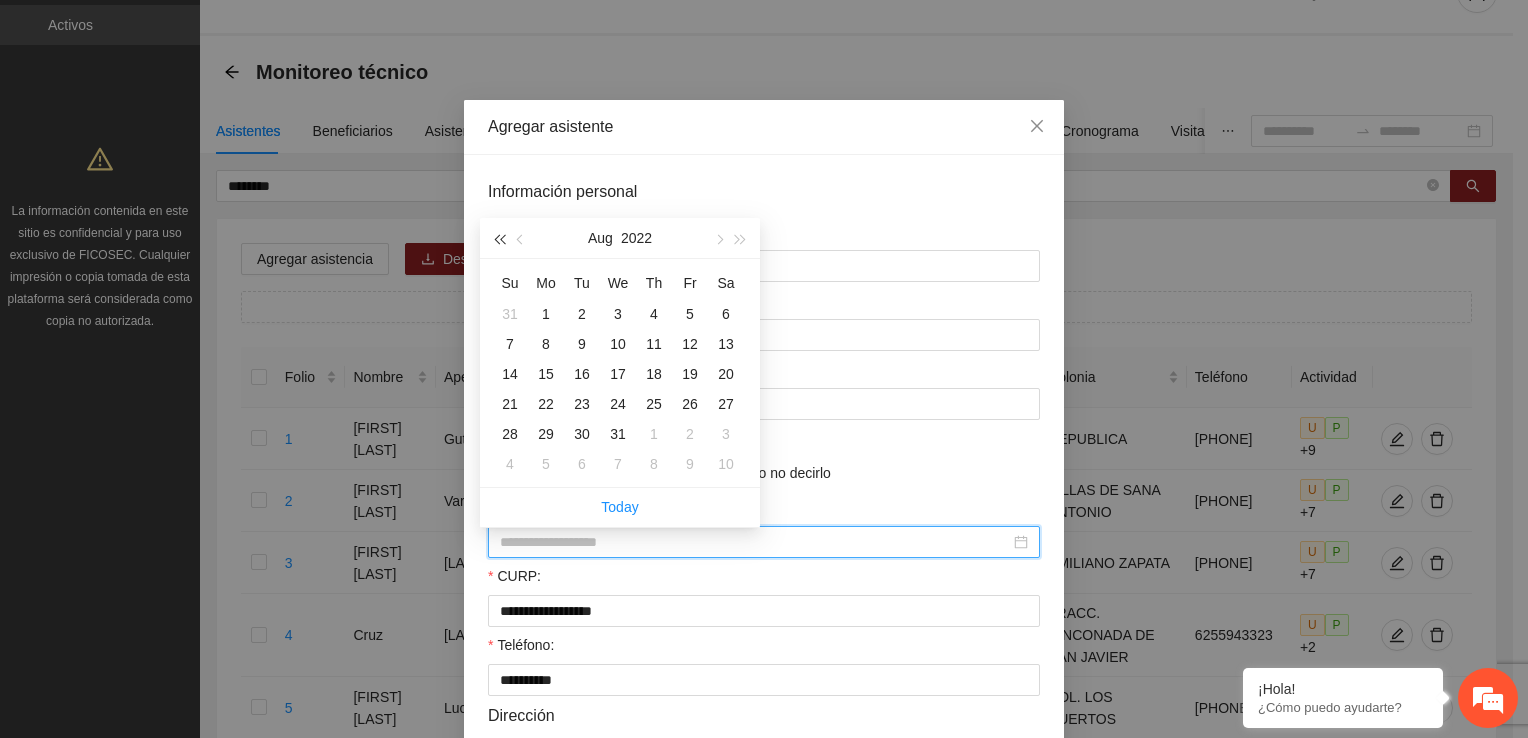 click at bounding box center [499, 239] 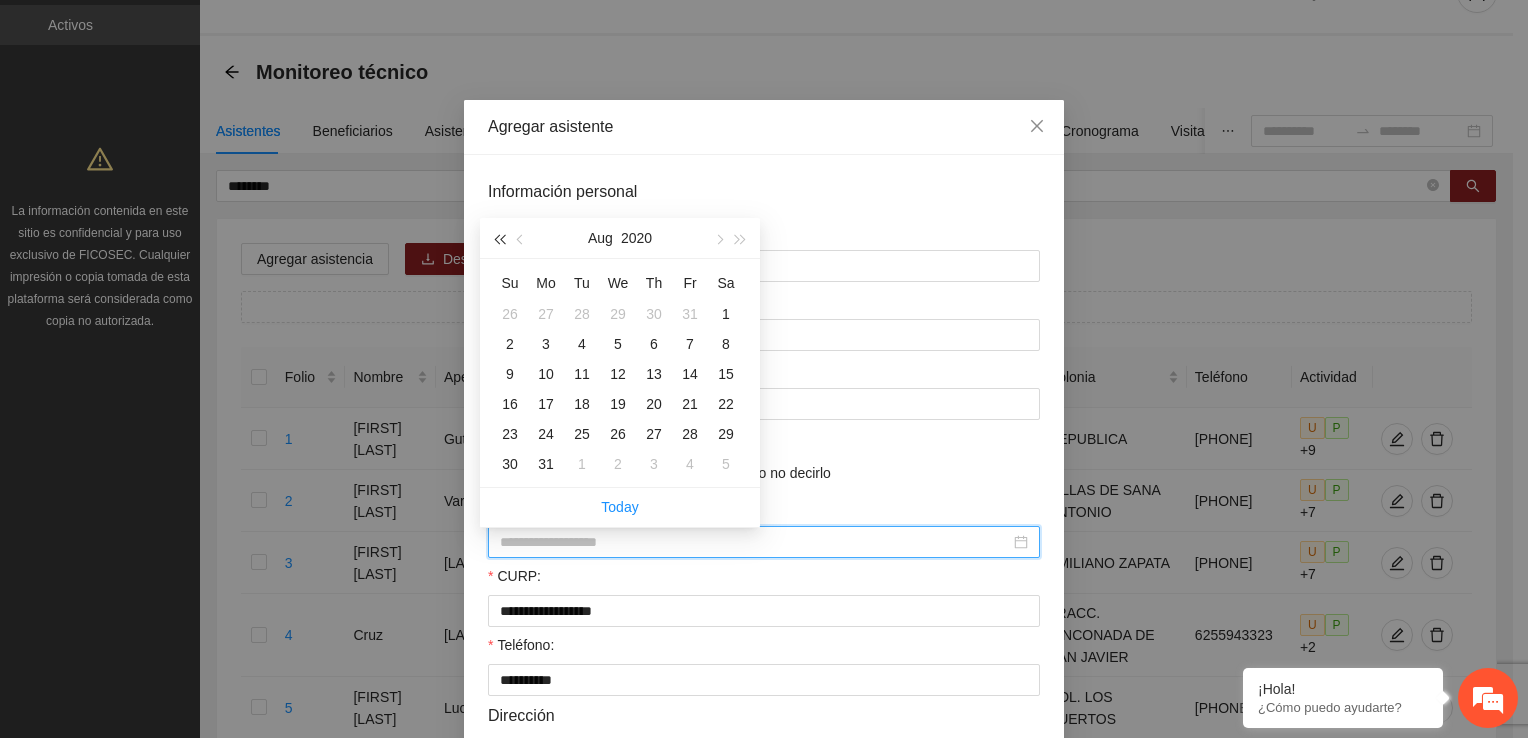 click at bounding box center (499, 239) 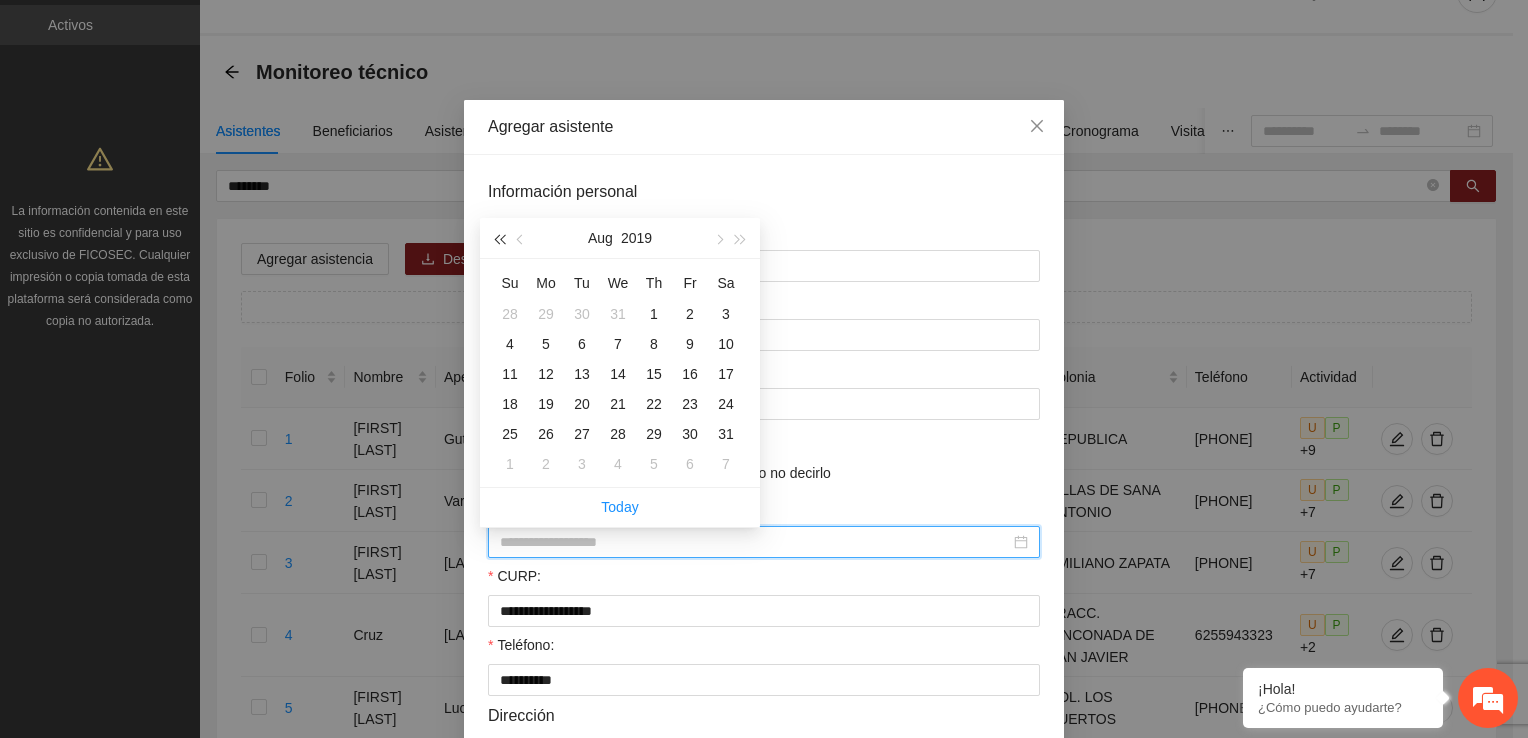 click at bounding box center (499, 239) 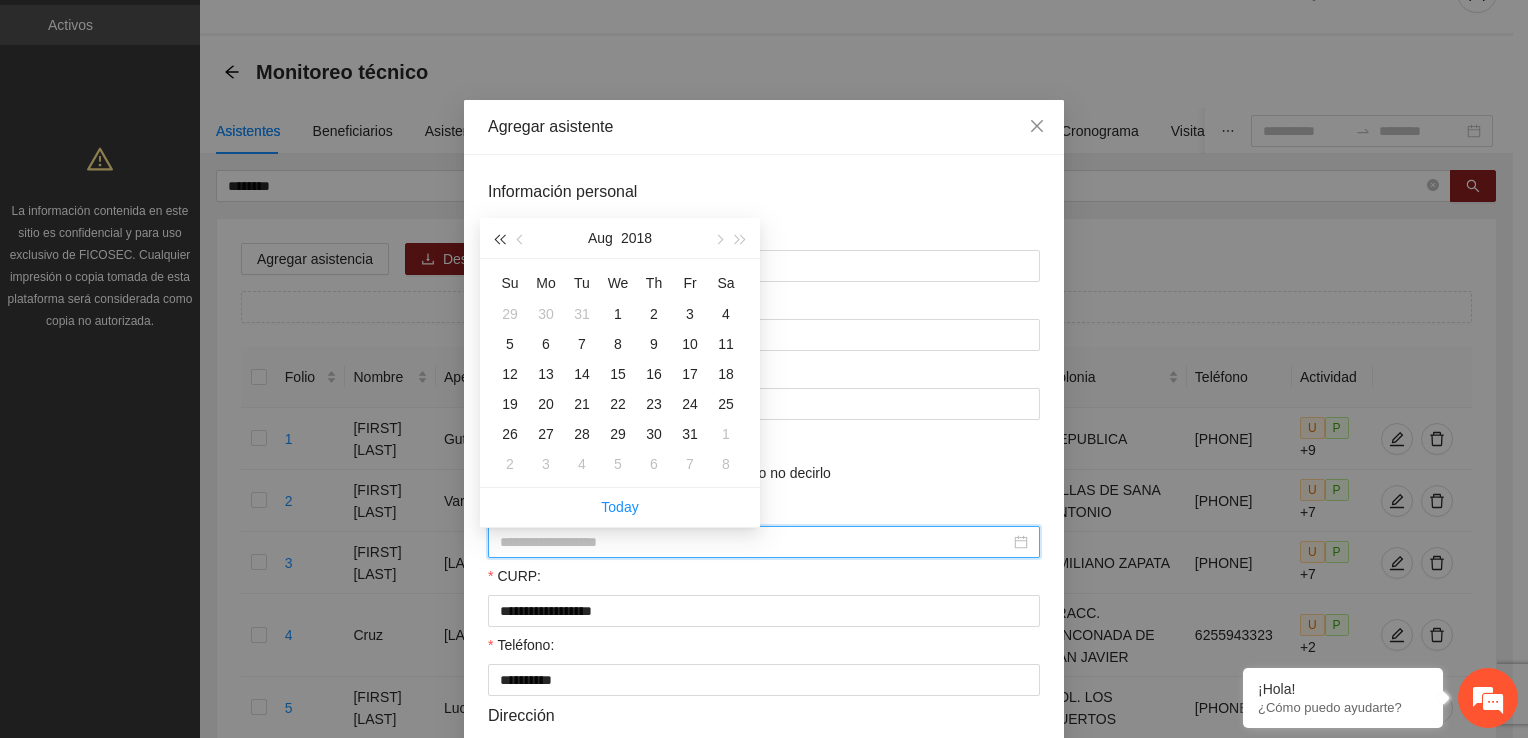 click at bounding box center [499, 239] 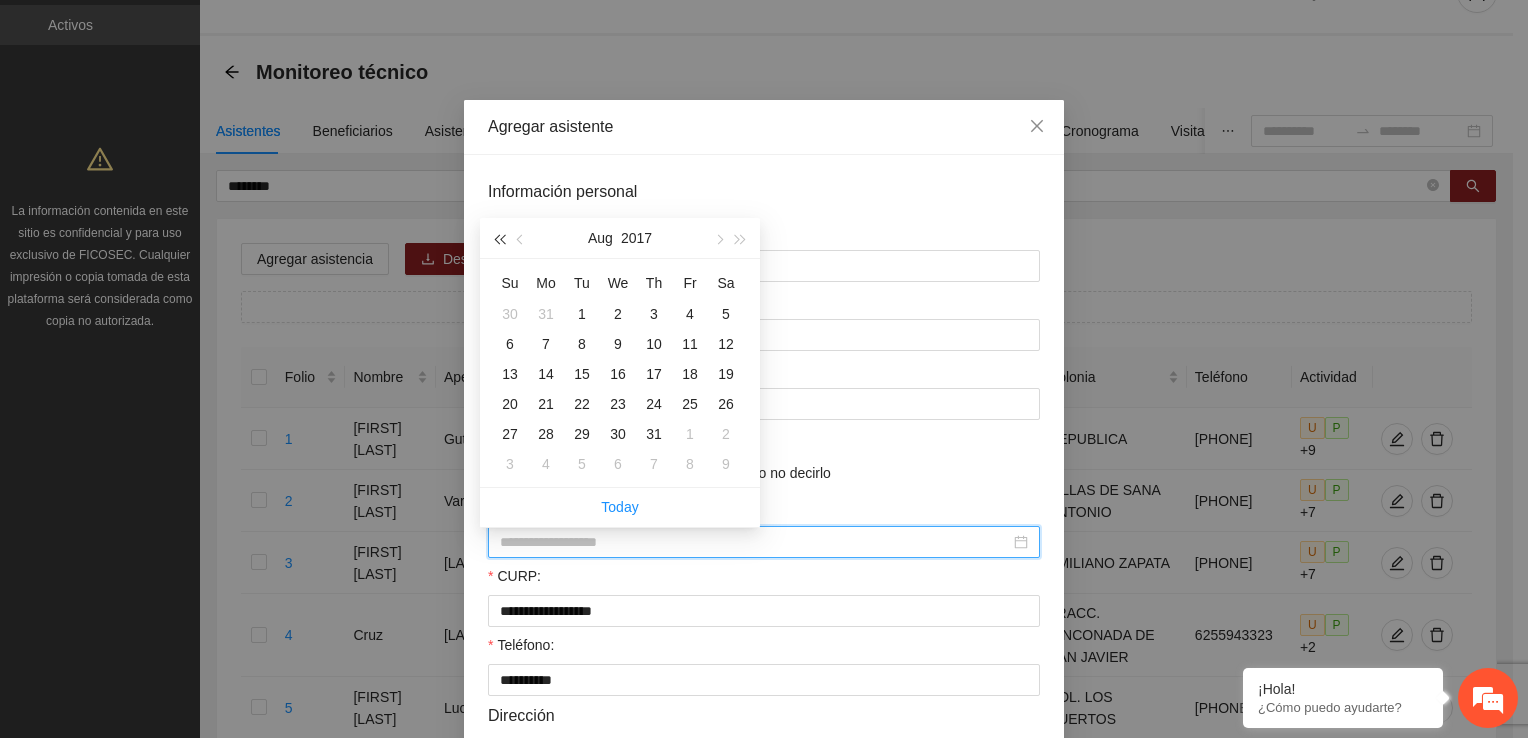 click at bounding box center [499, 239] 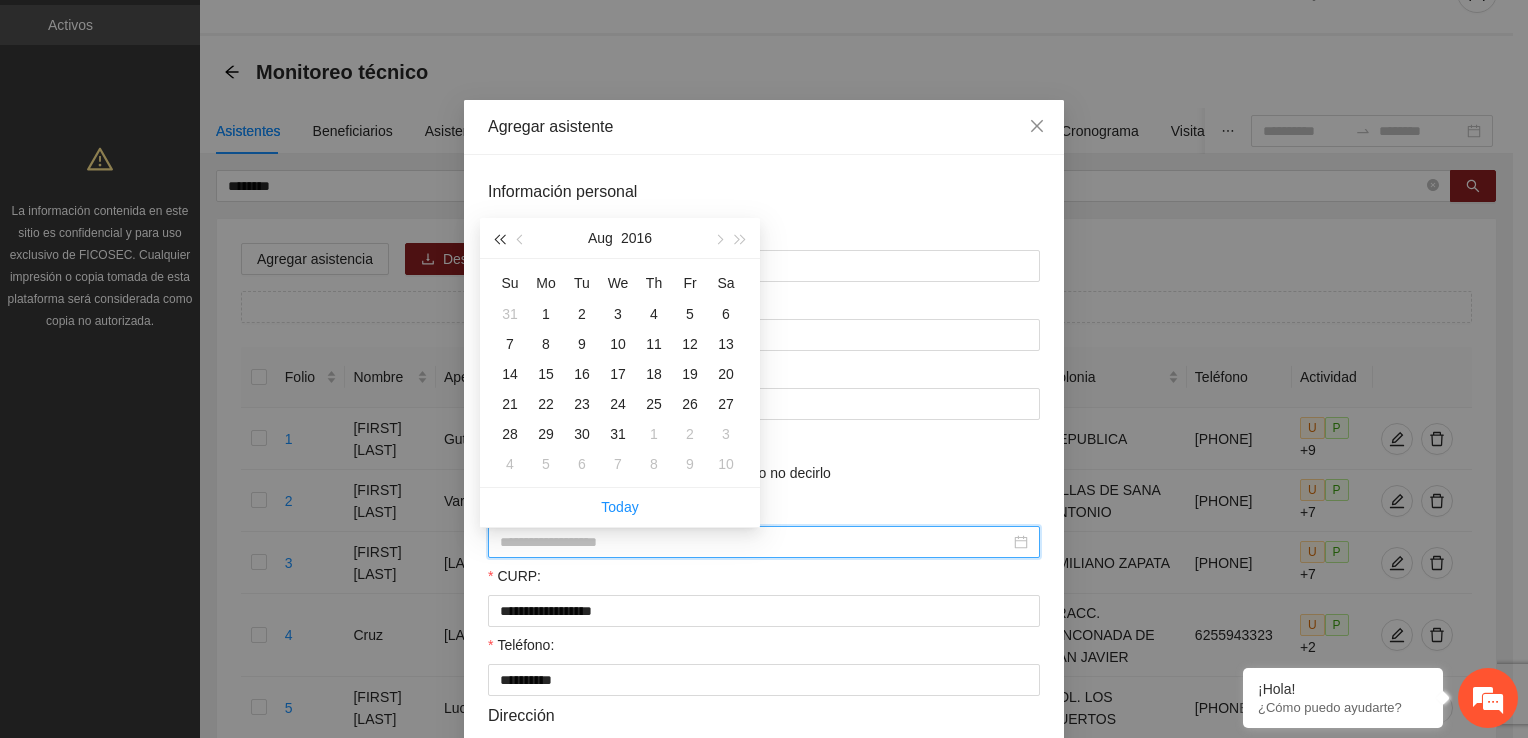 click at bounding box center (499, 239) 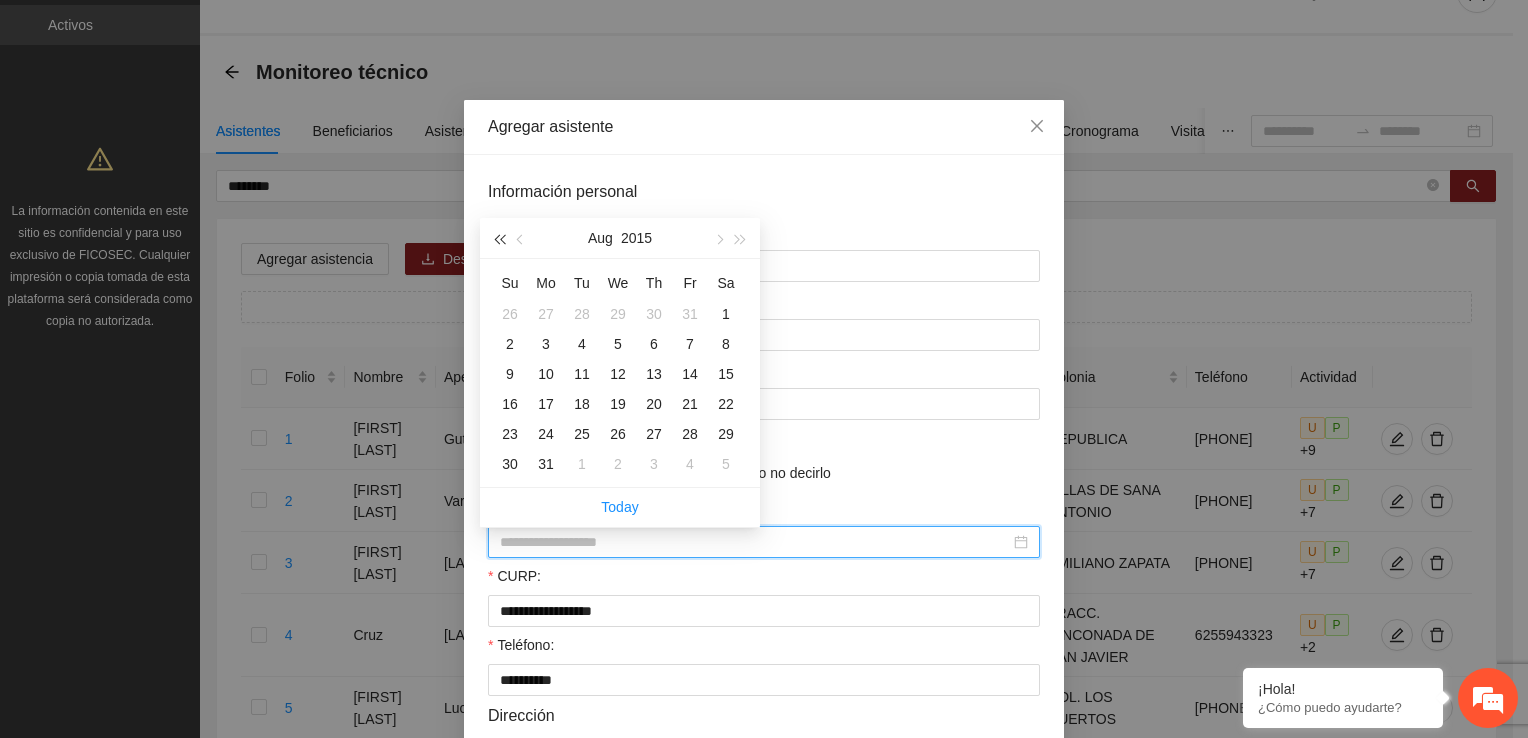 click at bounding box center (499, 239) 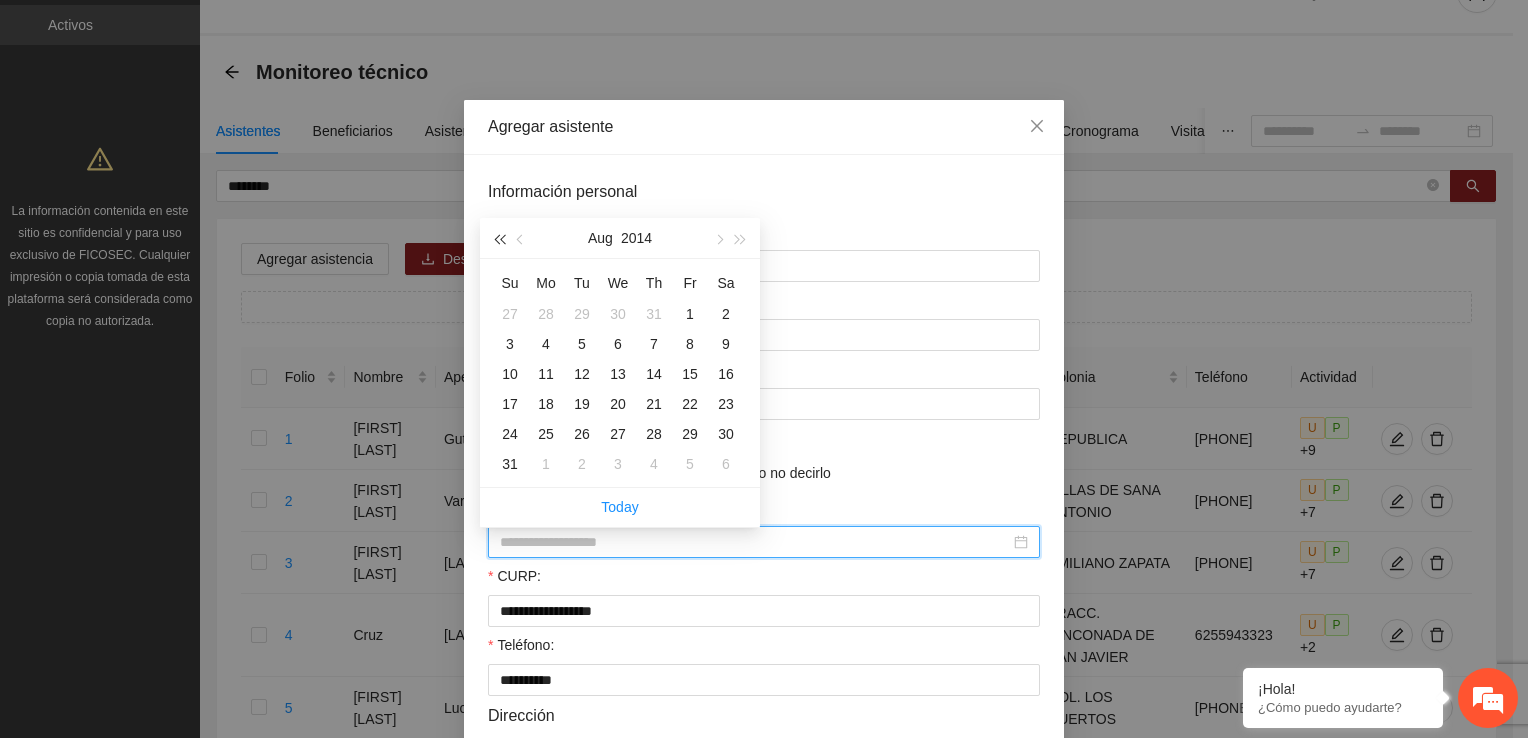 click at bounding box center [499, 239] 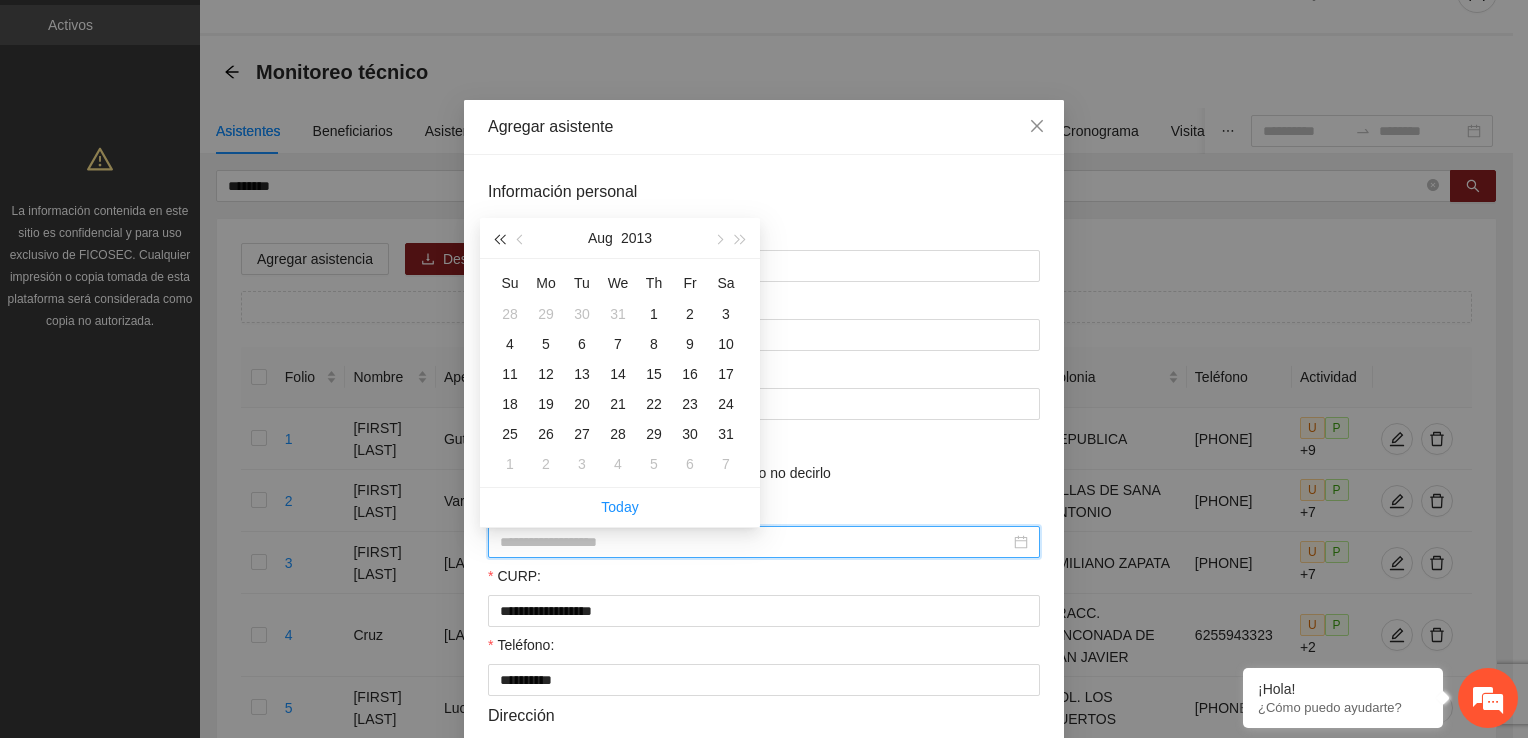 click at bounding box center (499, 239) 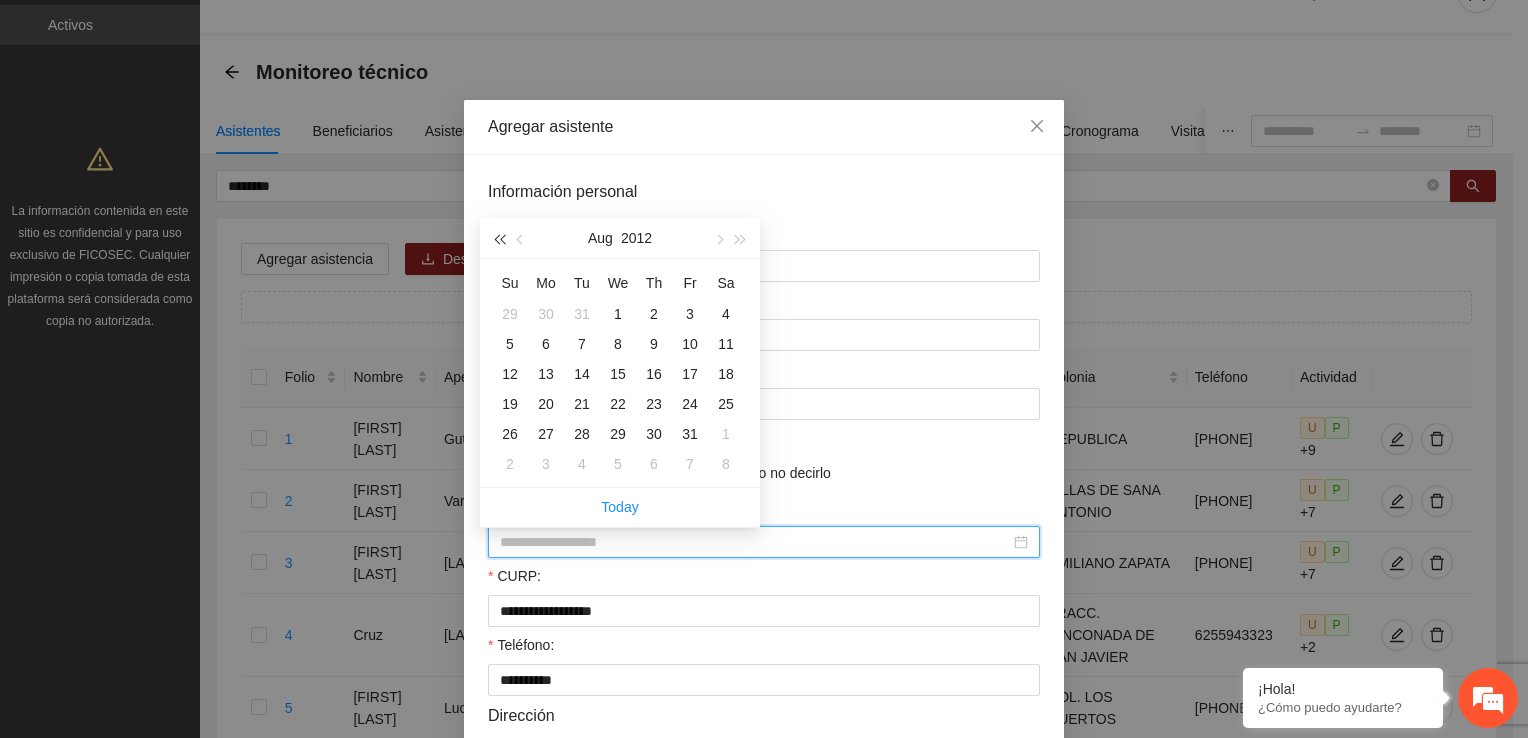 click at bounding box center (499, 239) 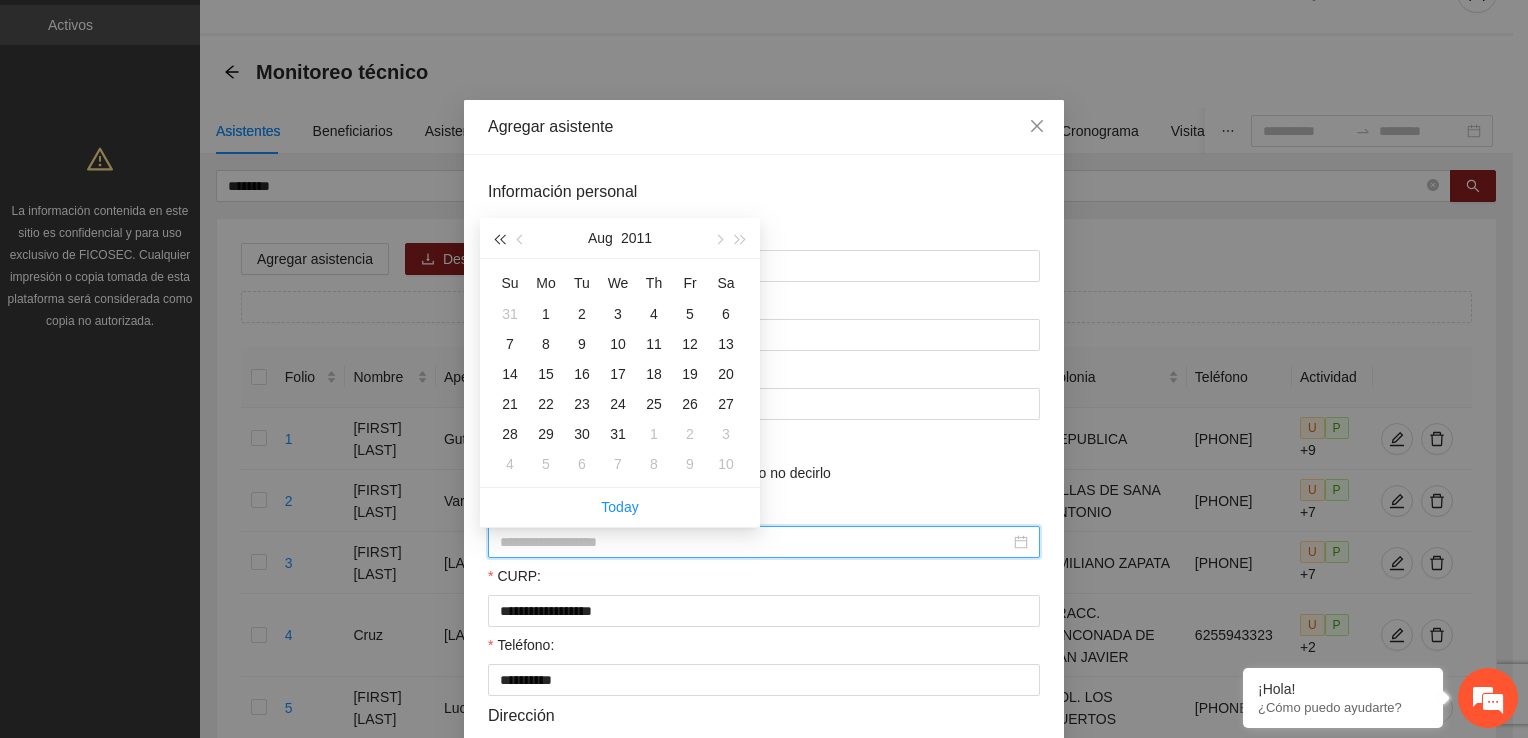click at bounding box center [499, 239] 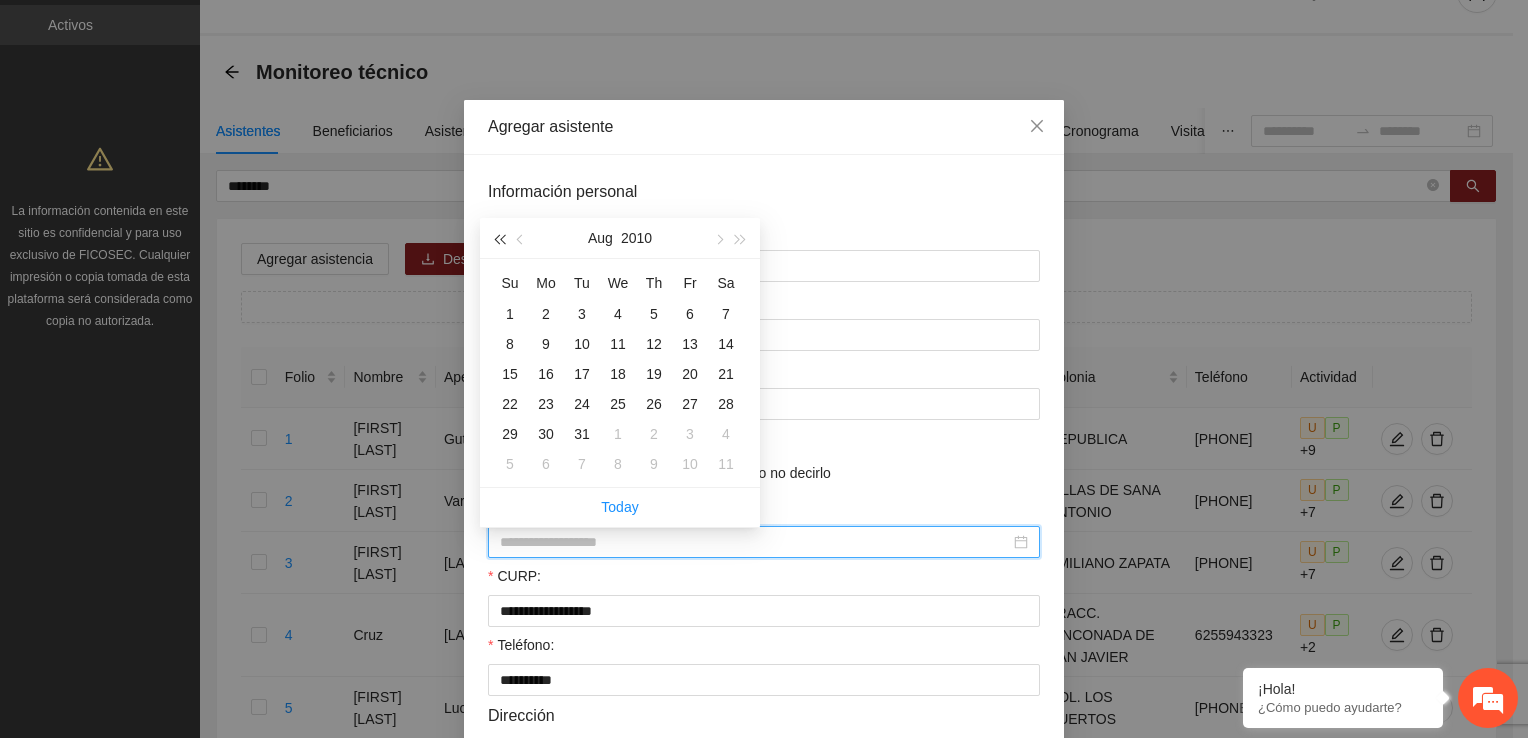 click at bounding box center [499, 239] 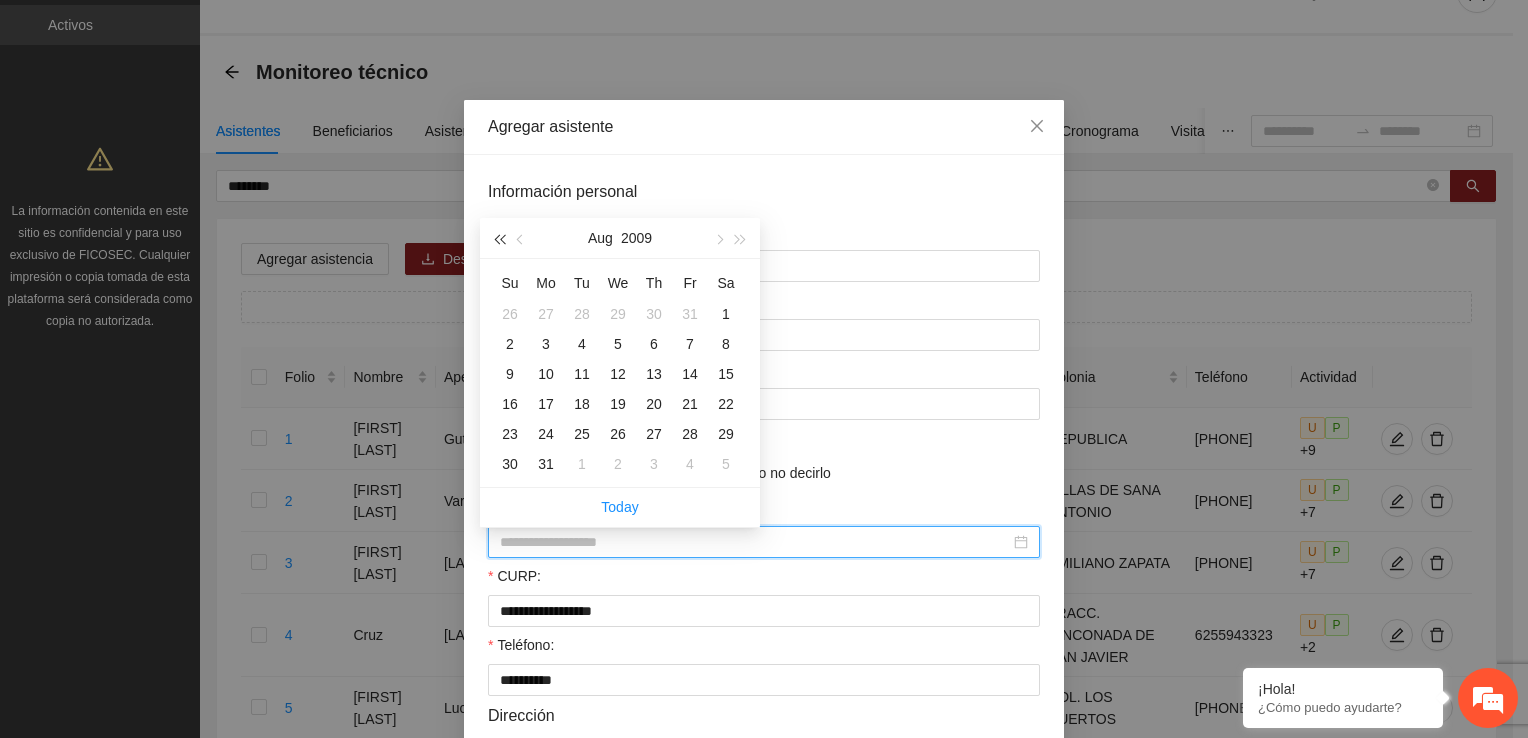 click at bounding box center (499, 239) 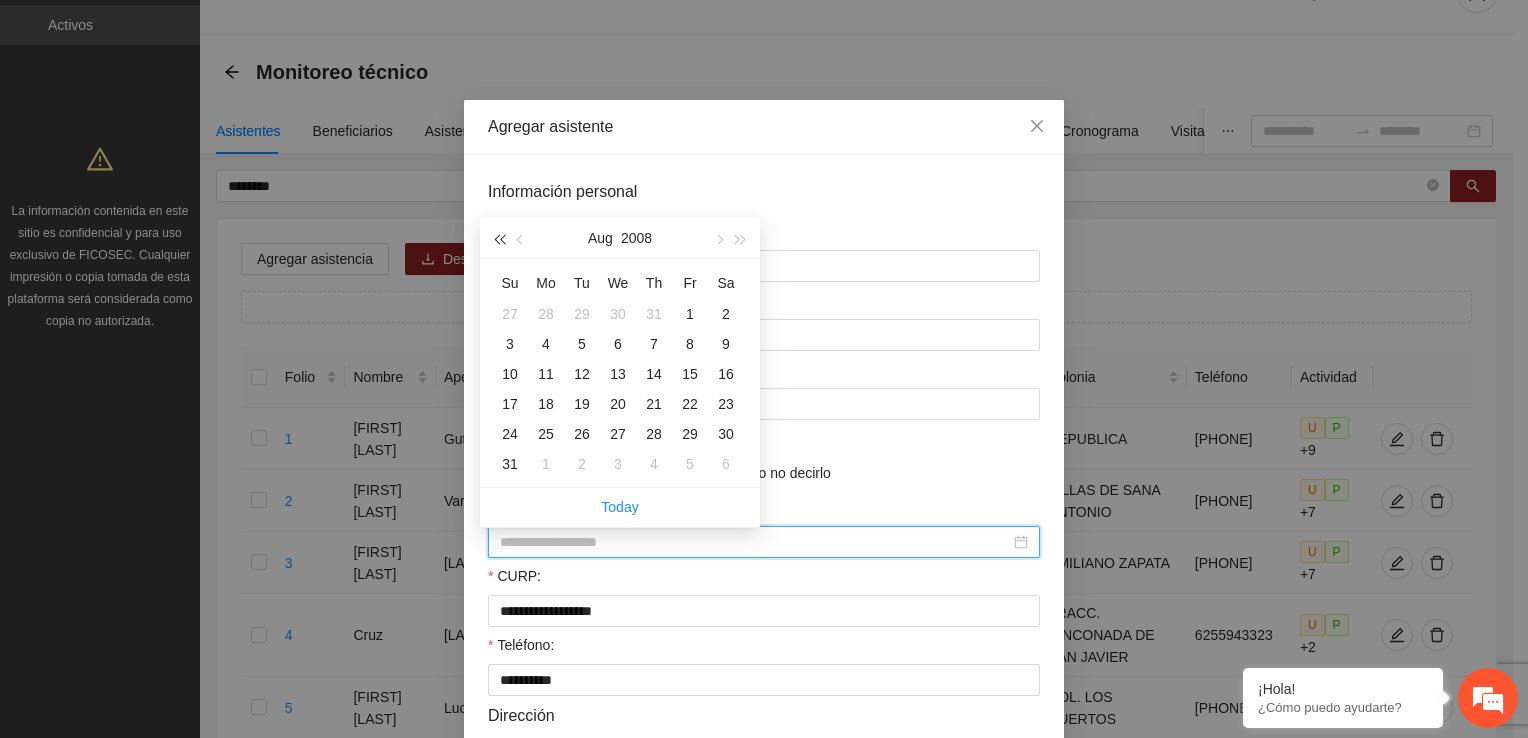 click at bounding box center (499, 239) 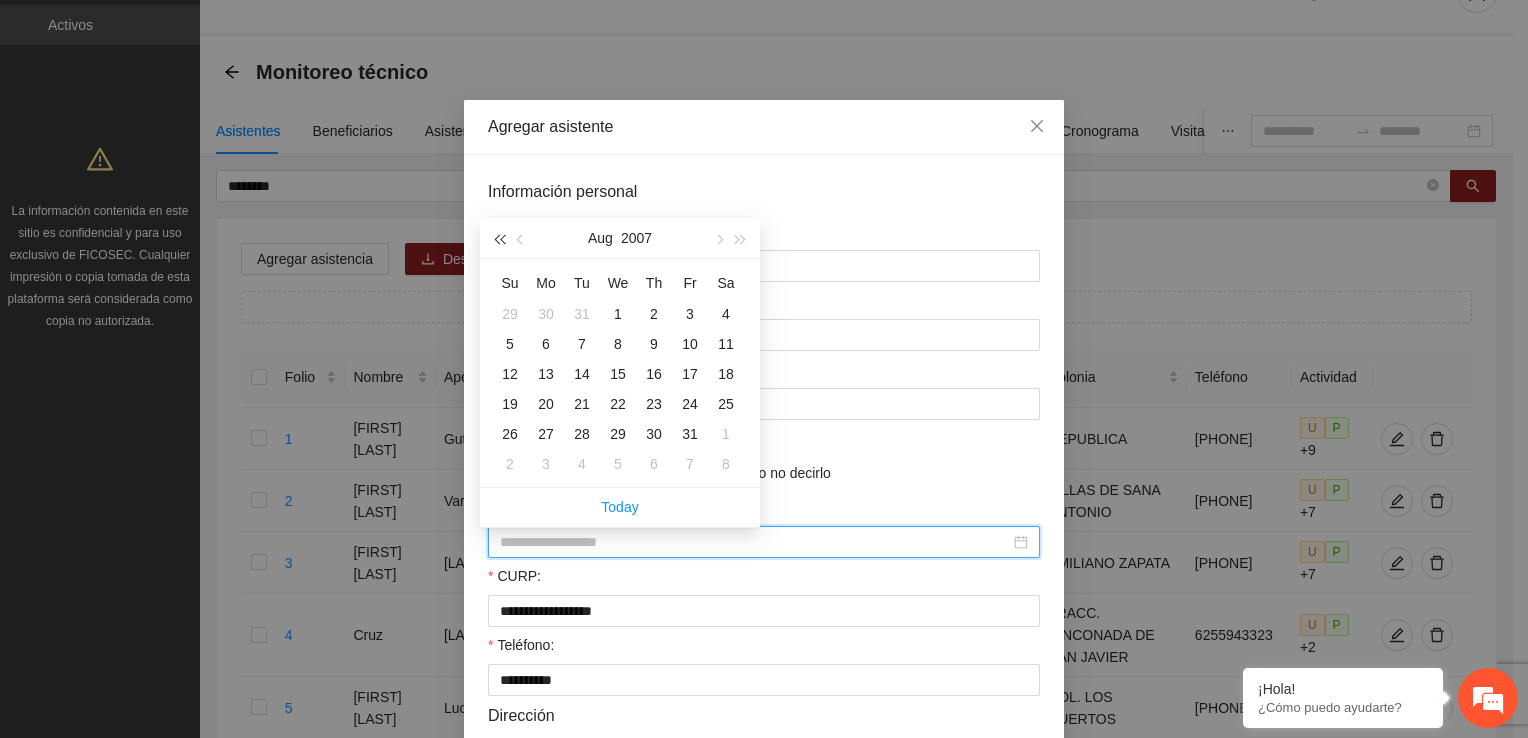 click at bounding box center [499, 239] 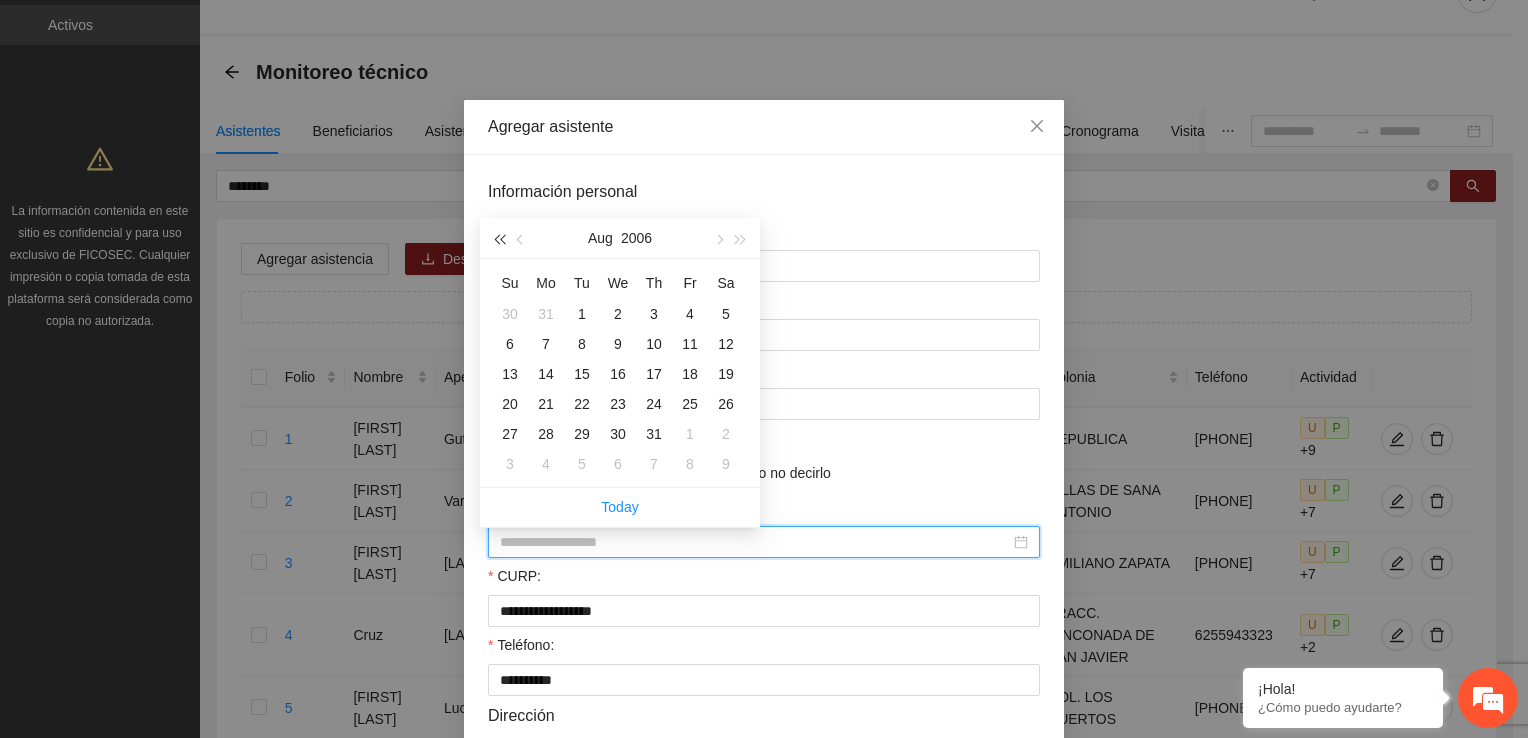 click at bounding box center [499, 239] 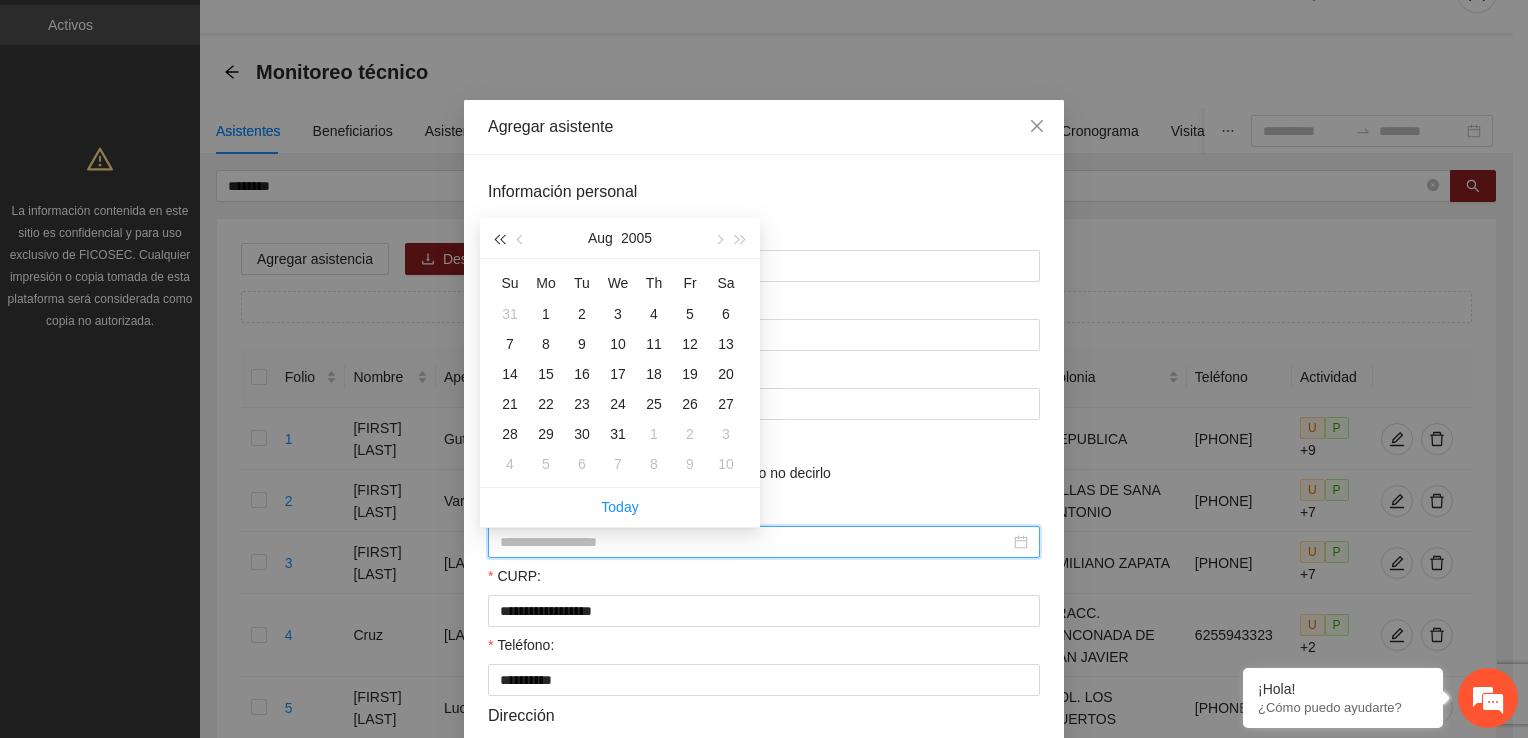 click at bounding box center [499, 239] 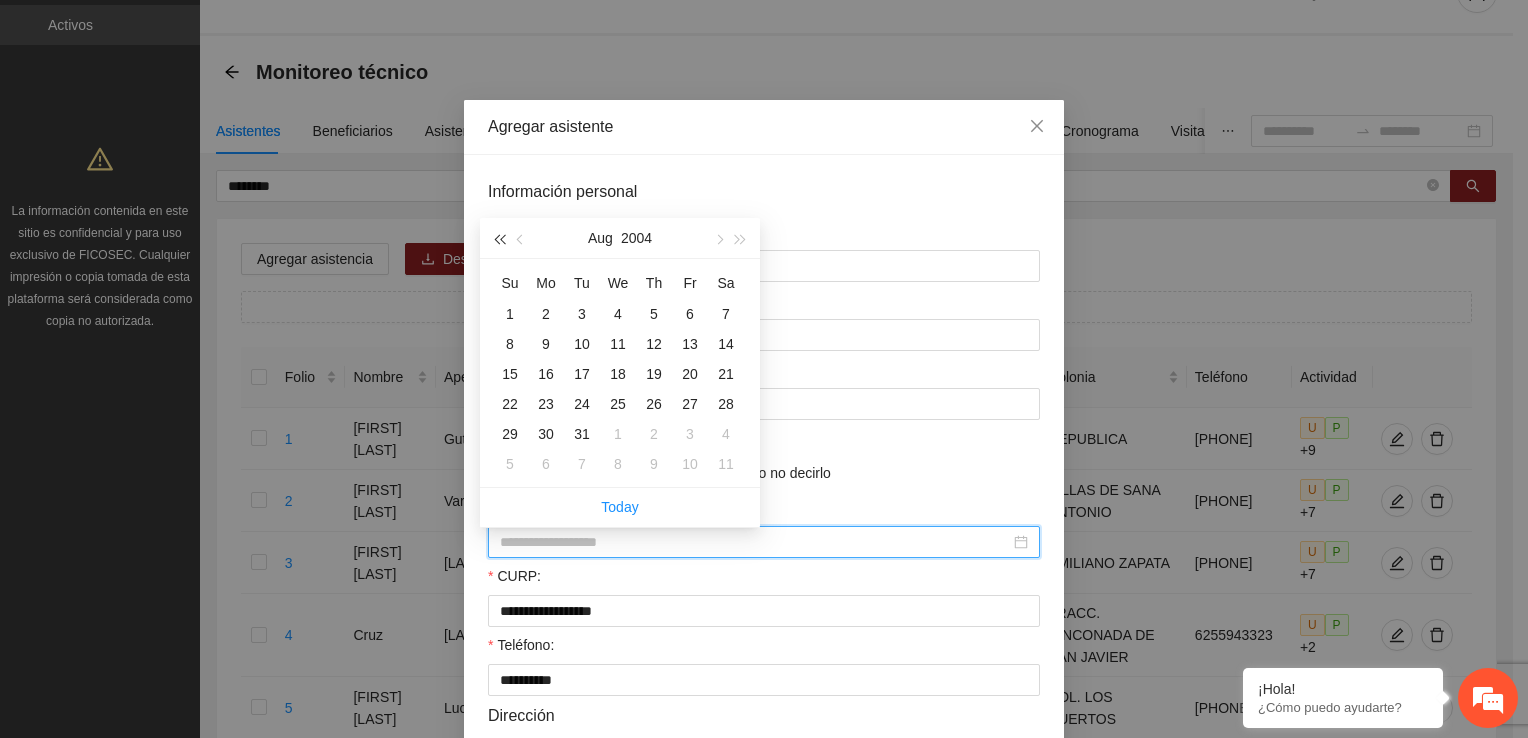 click at bounding box center (499, 239) 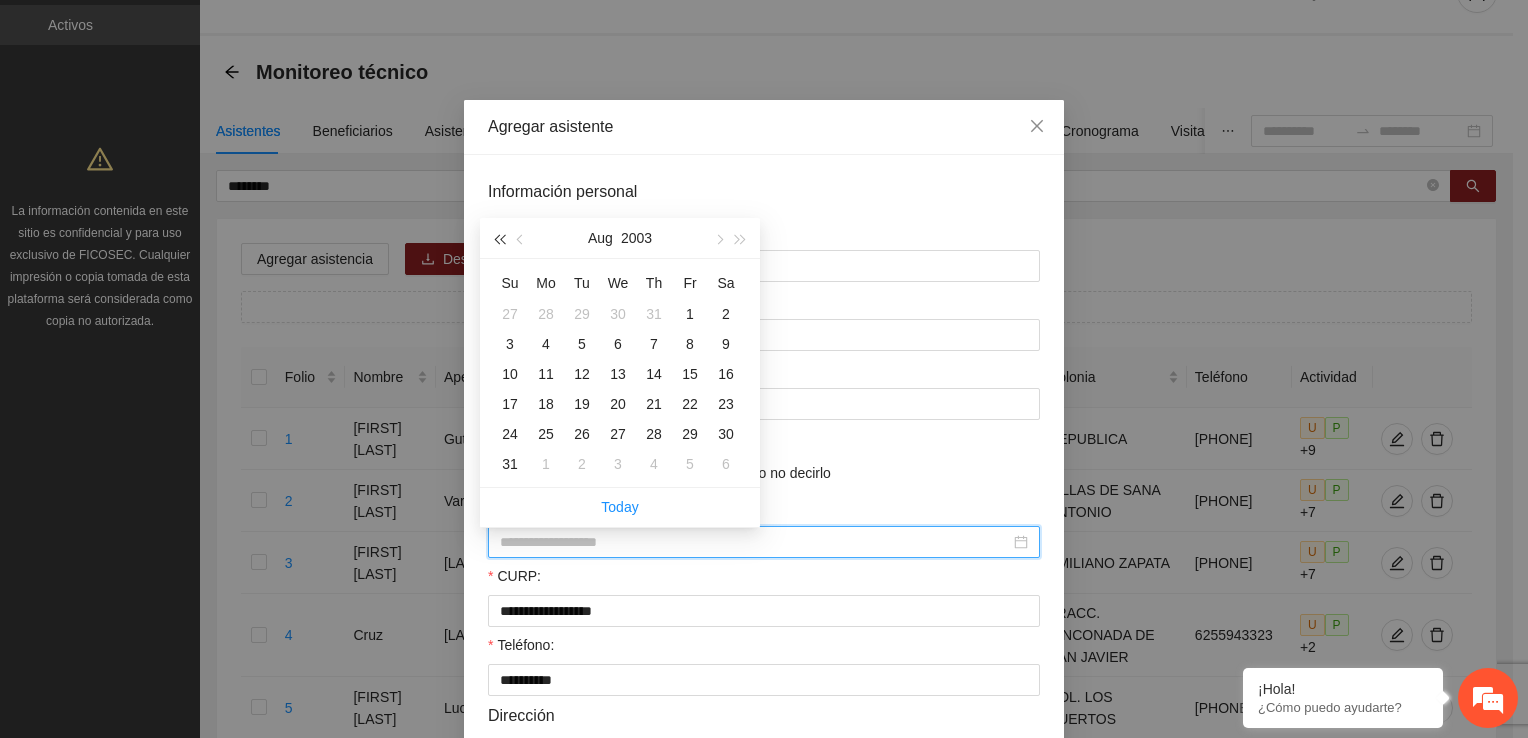 click at bounding box center [499, 239] 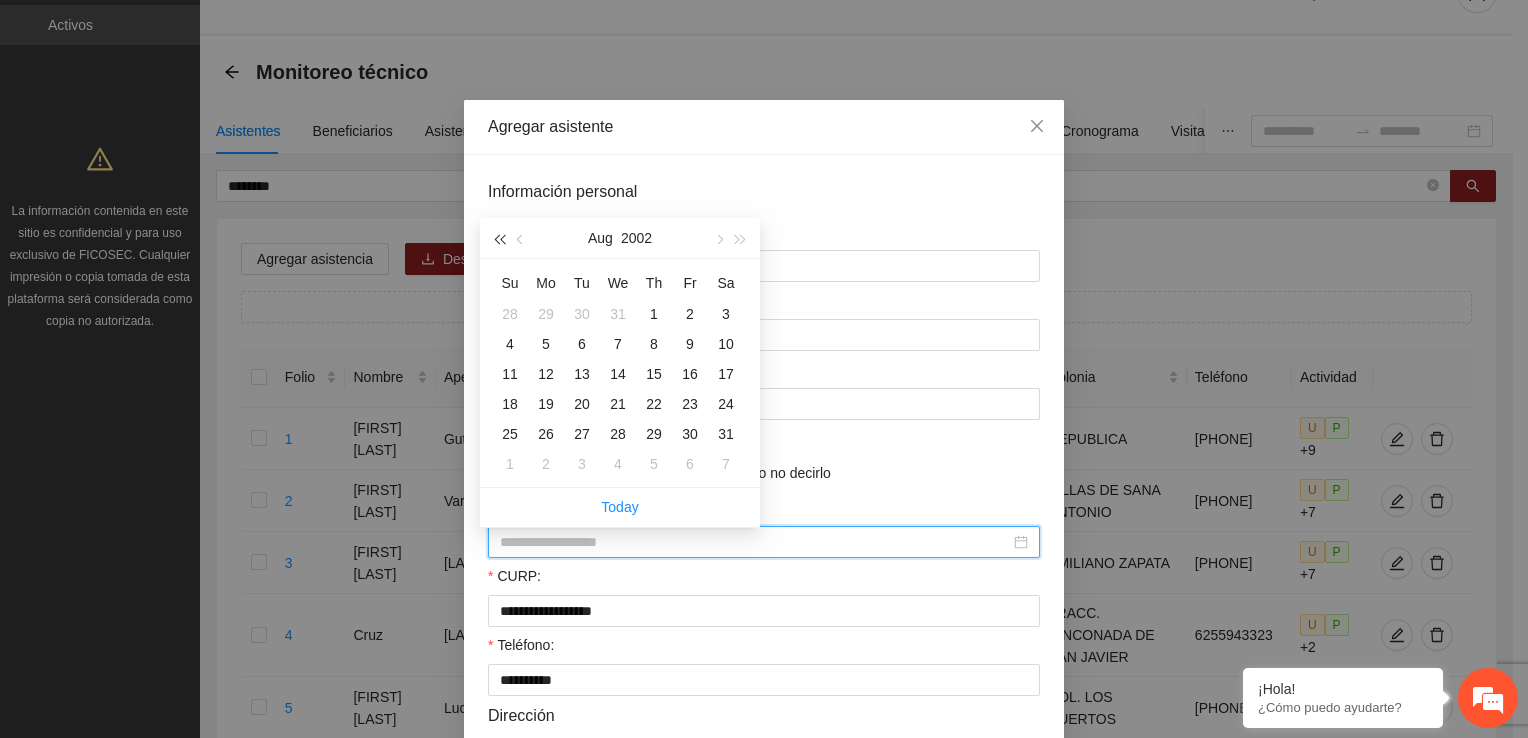 click at bounding box center (499, 239) 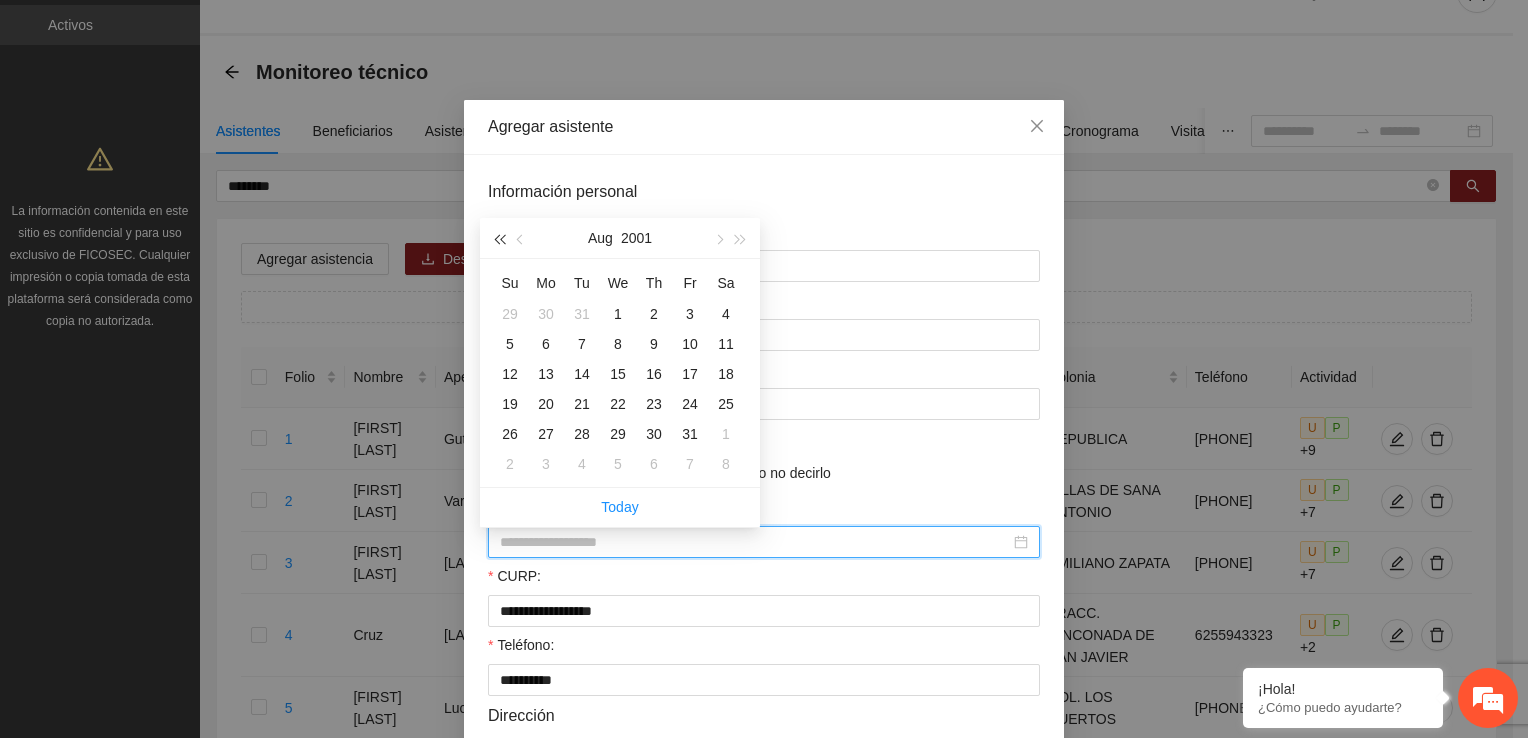 click at bounding box center (499, 239) 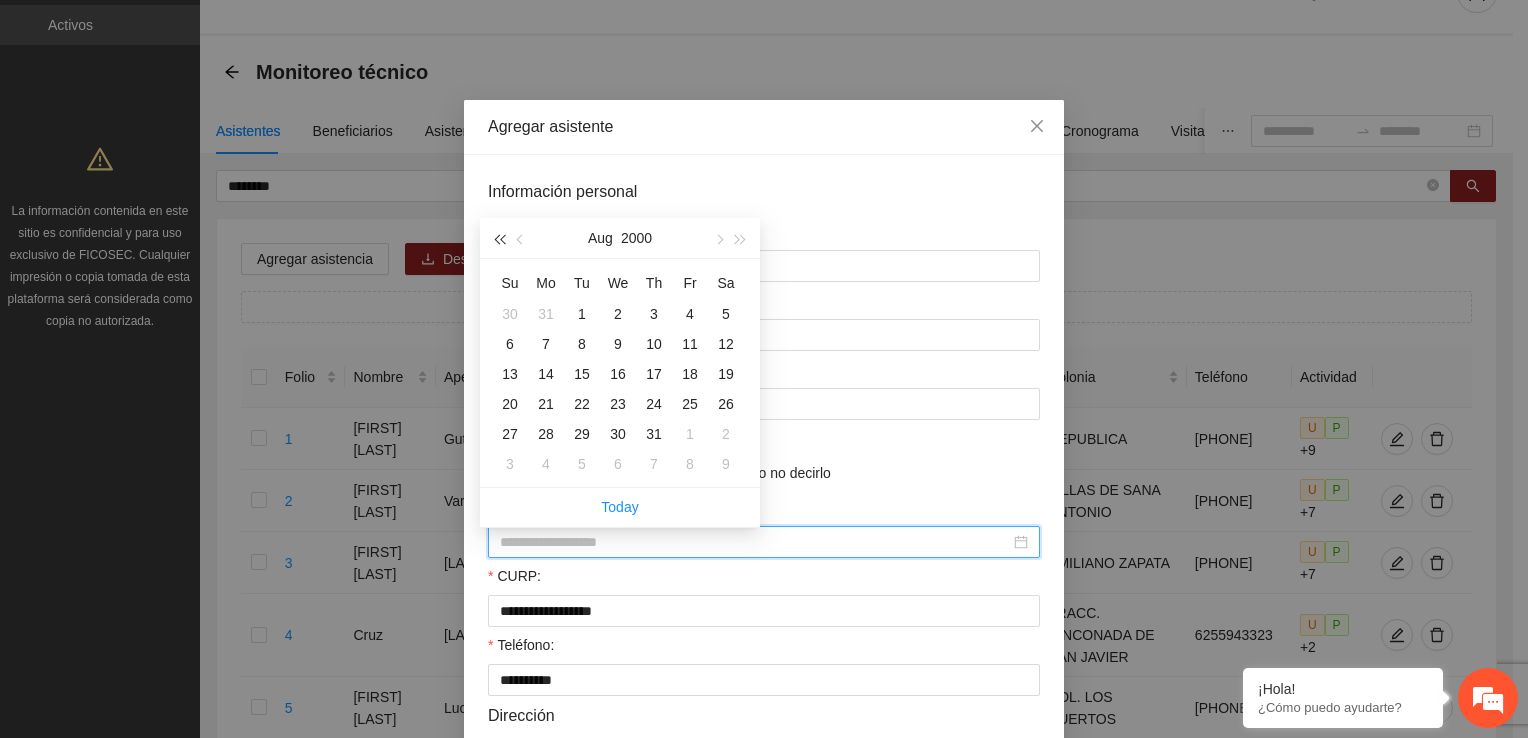 click at bounding box center (499, 239) 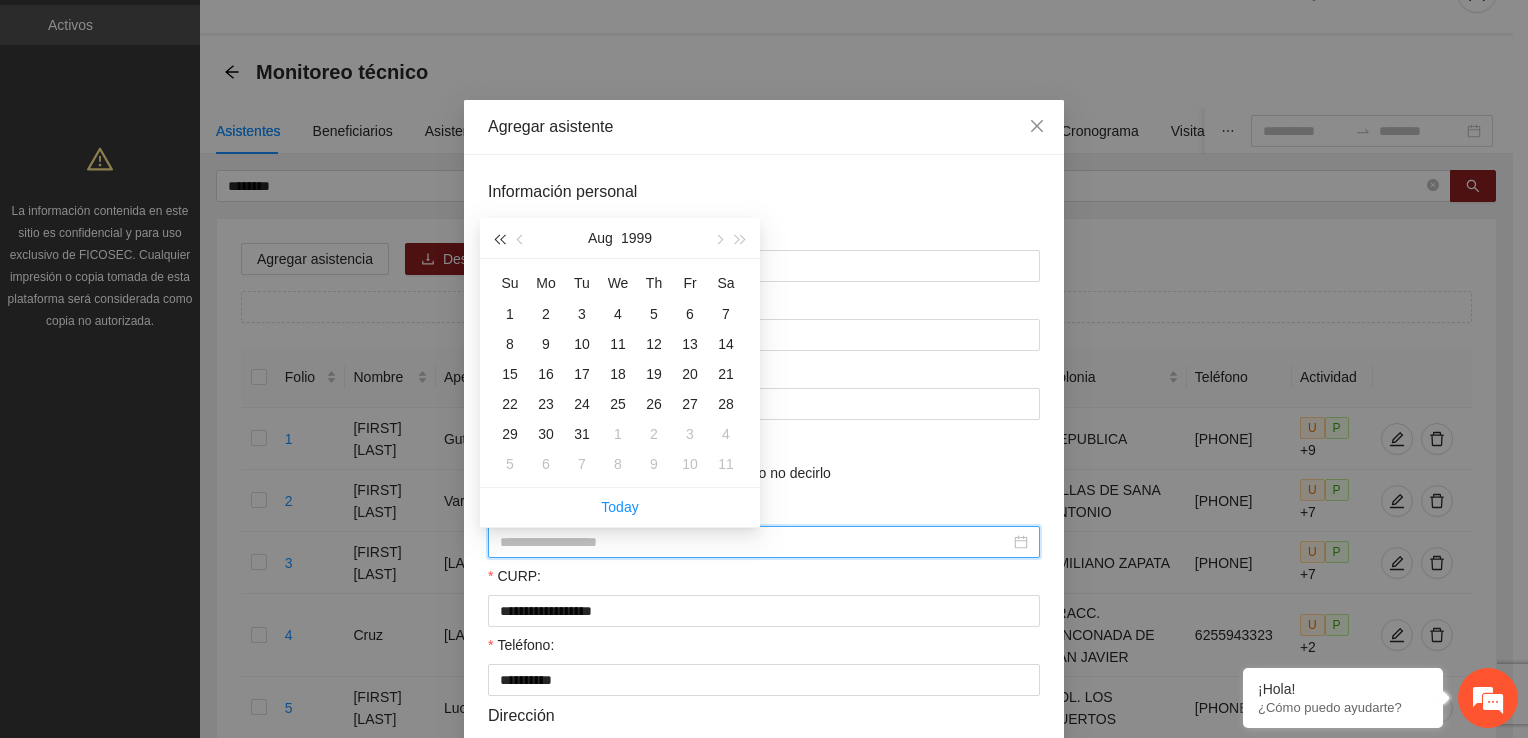 click at bounding box center (499, 239) 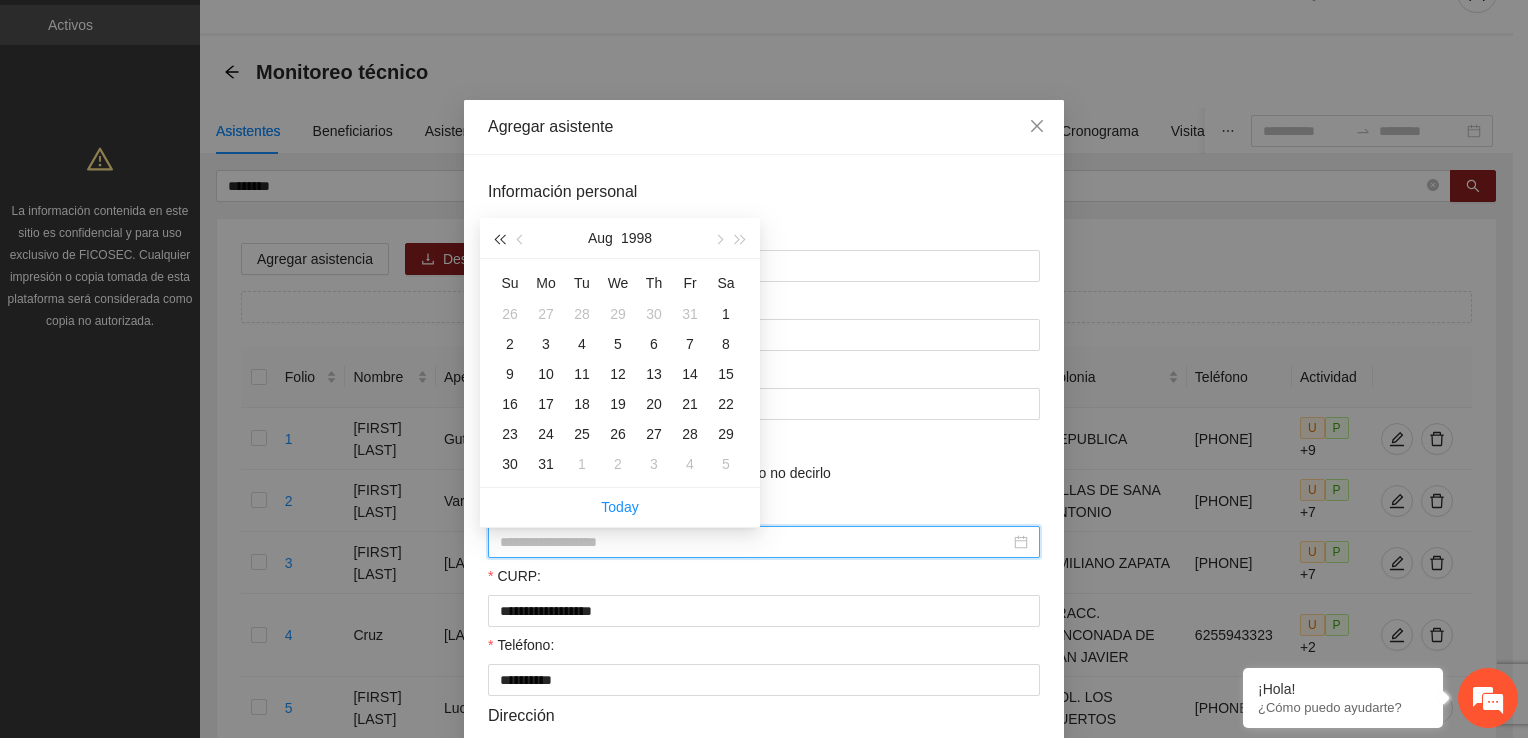 click at bounding box center (499, 239) 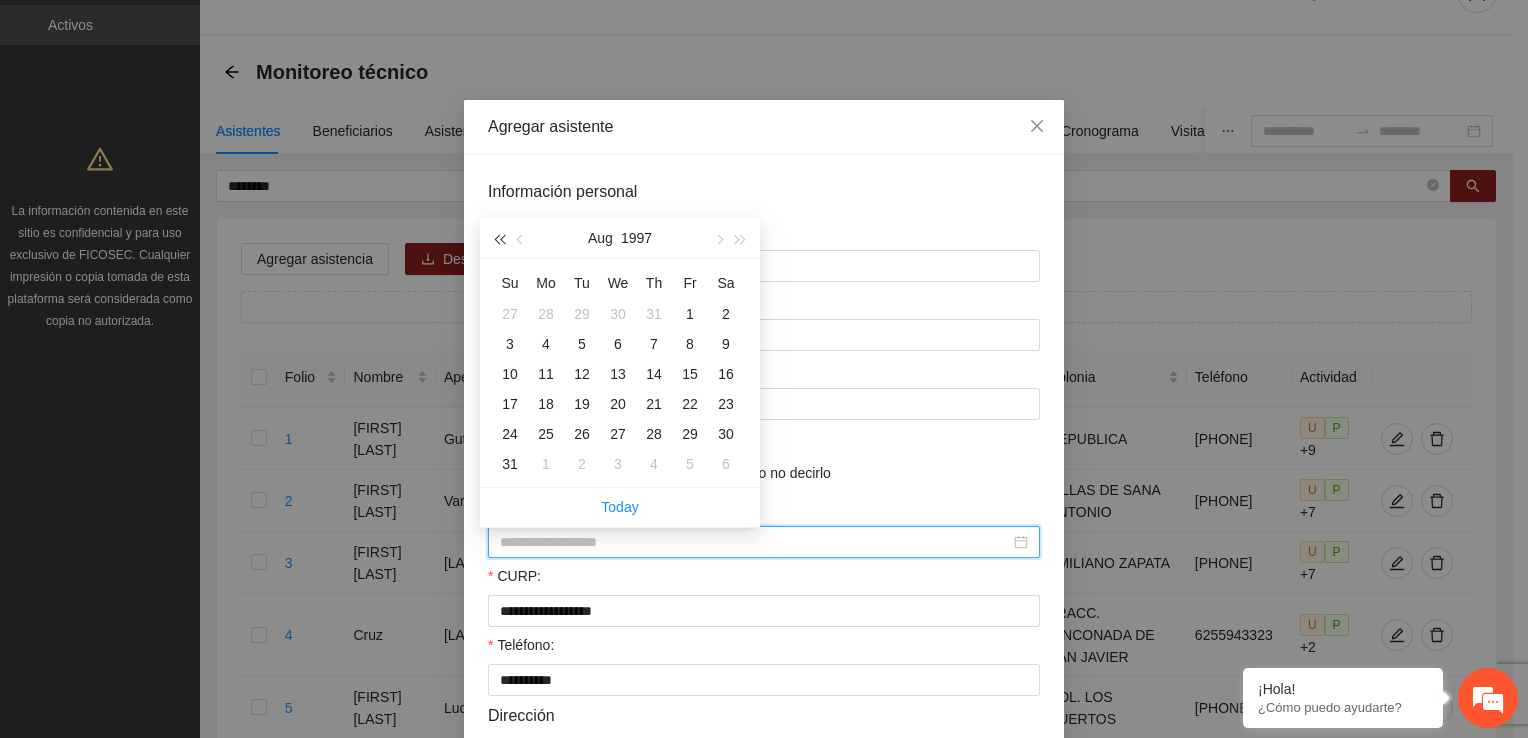 click at bounding box center (499, 239) 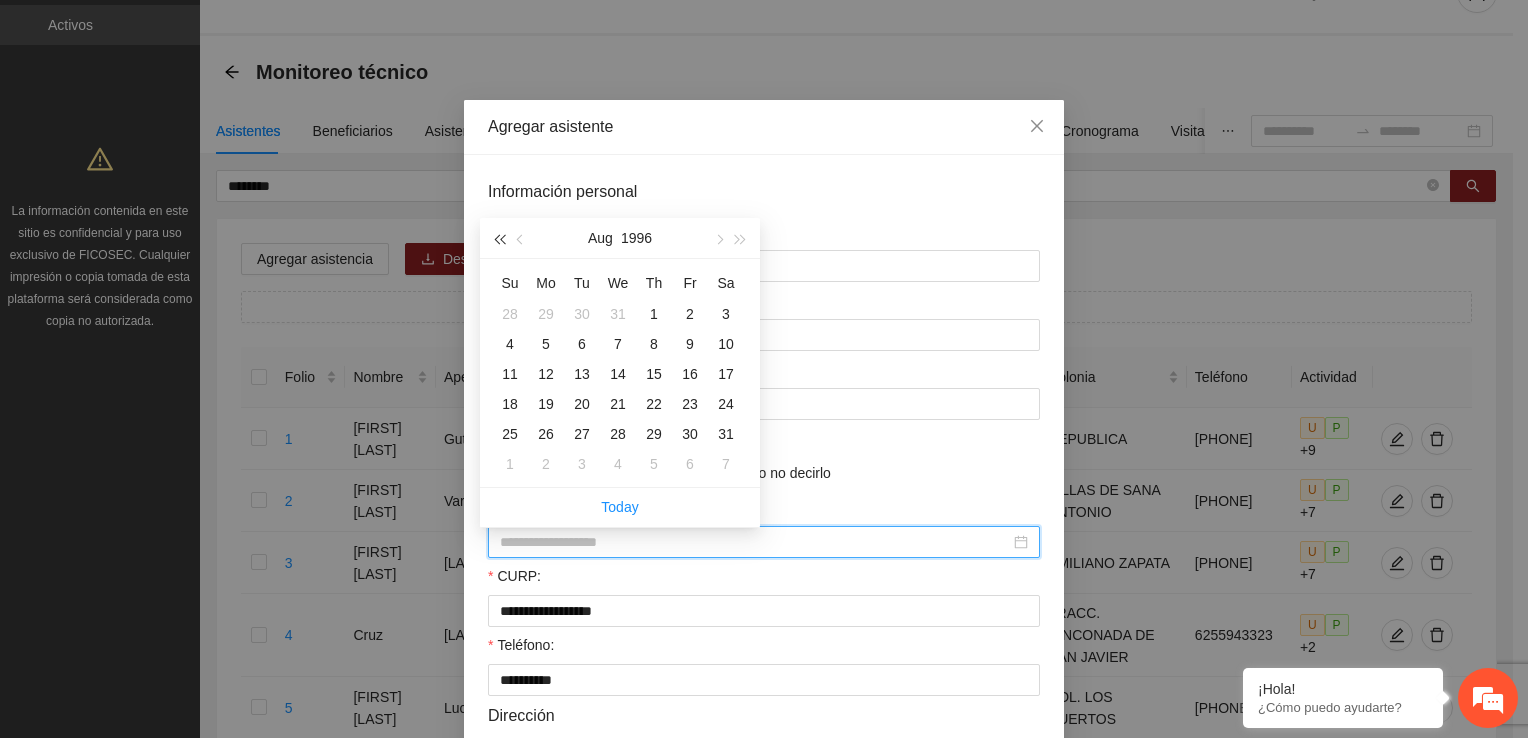 click at bounding box center [499, 239] 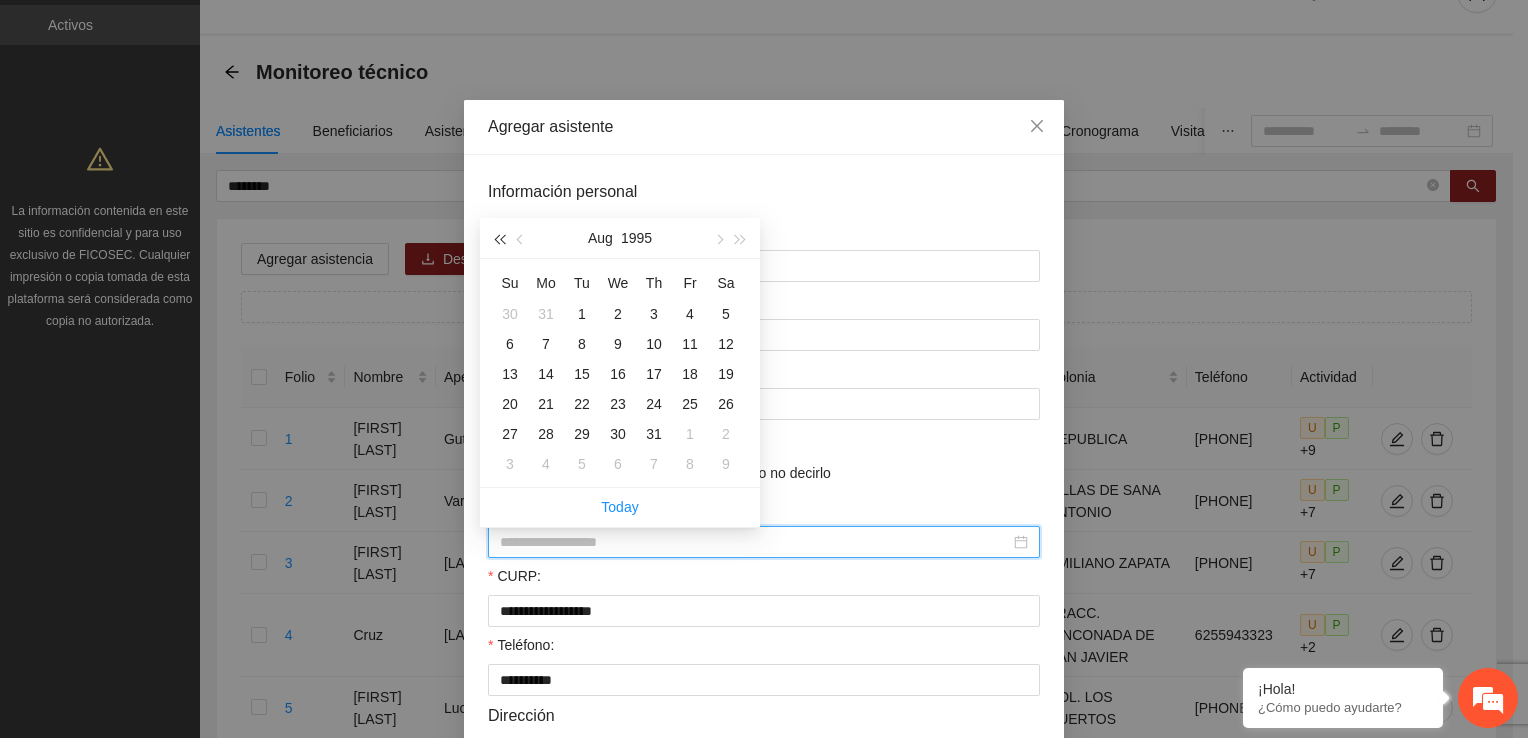 click at bounding box center (499, 239) 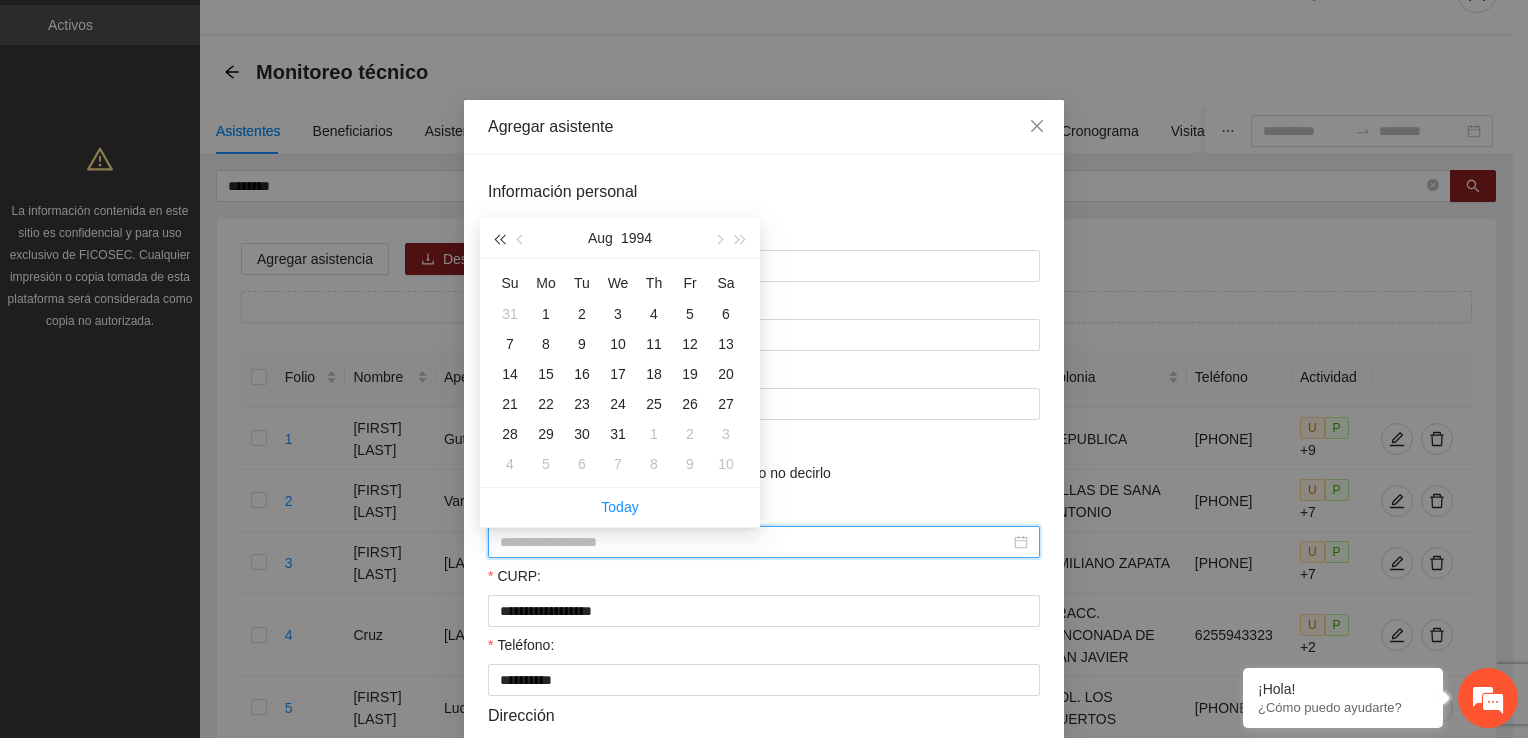 click at bounding box center (499, 239) 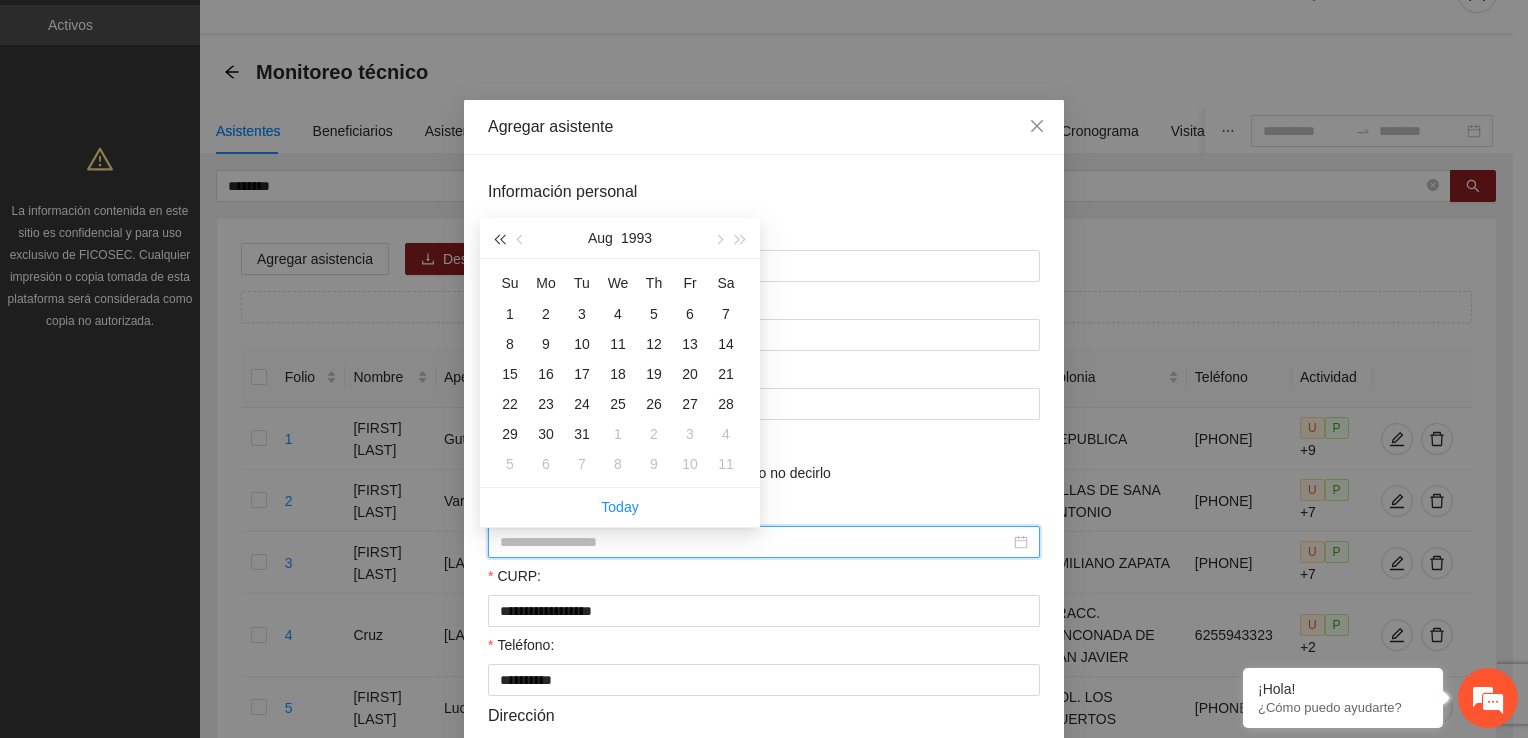 click at bounding box center [499, 239] 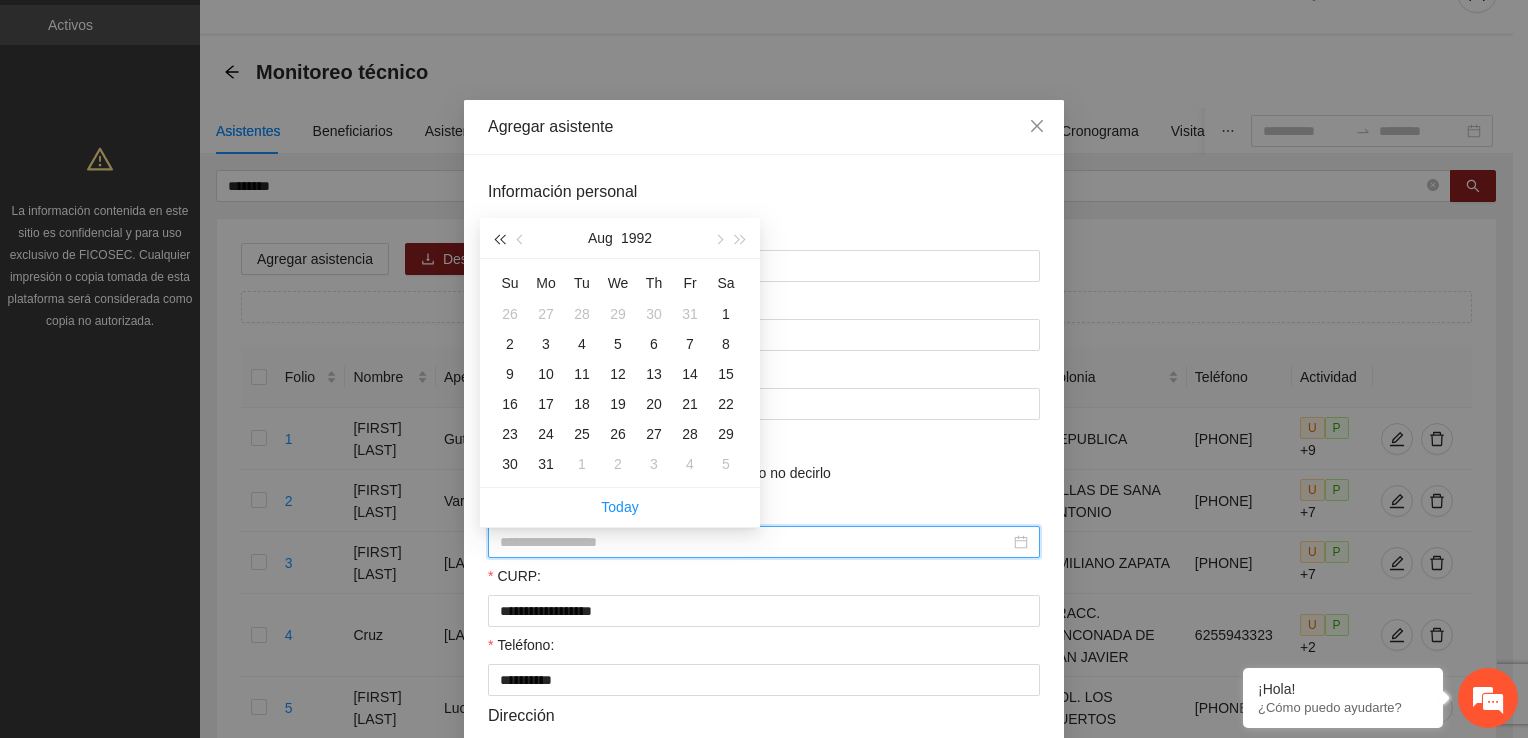click at bounding box center (499, 239) 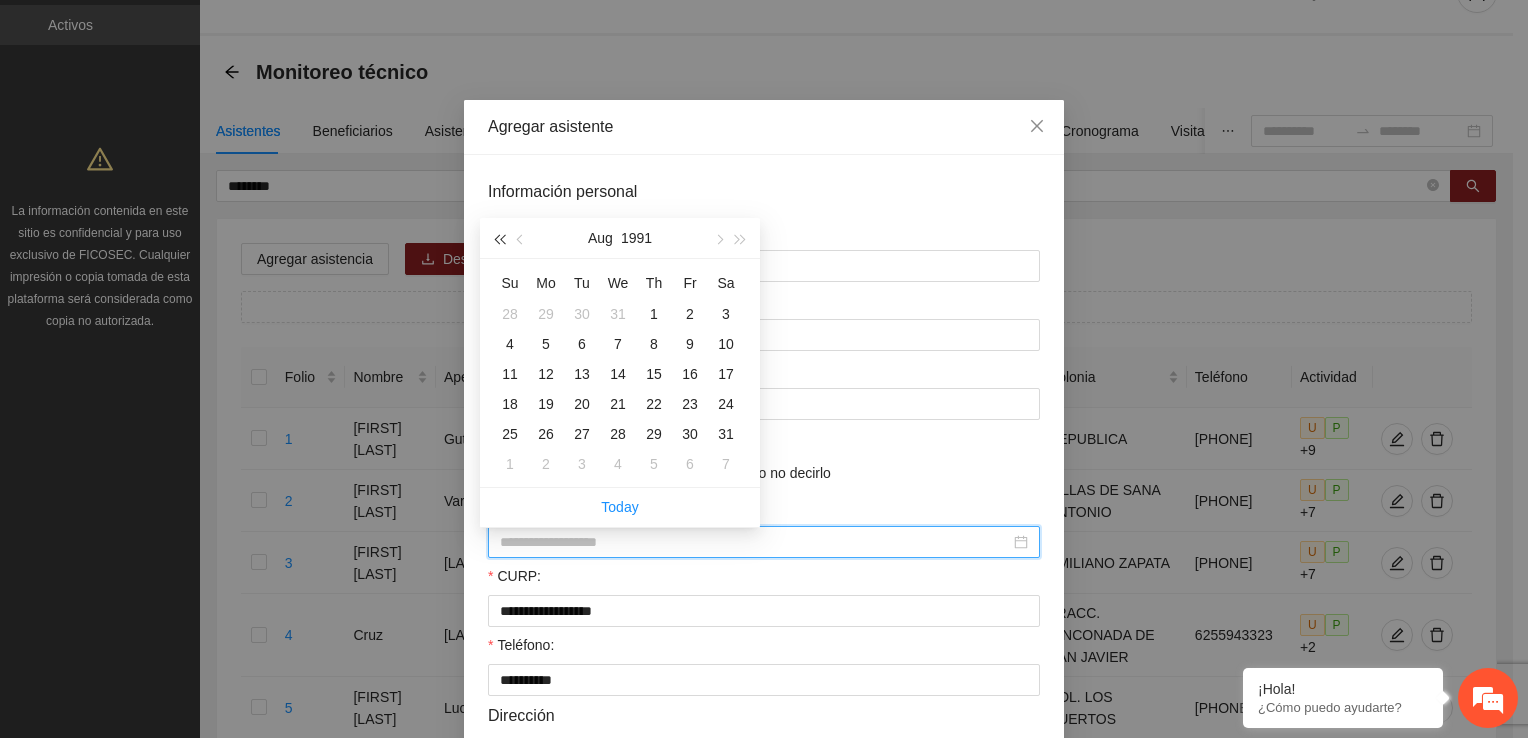 click at bounding box center [499, 239] 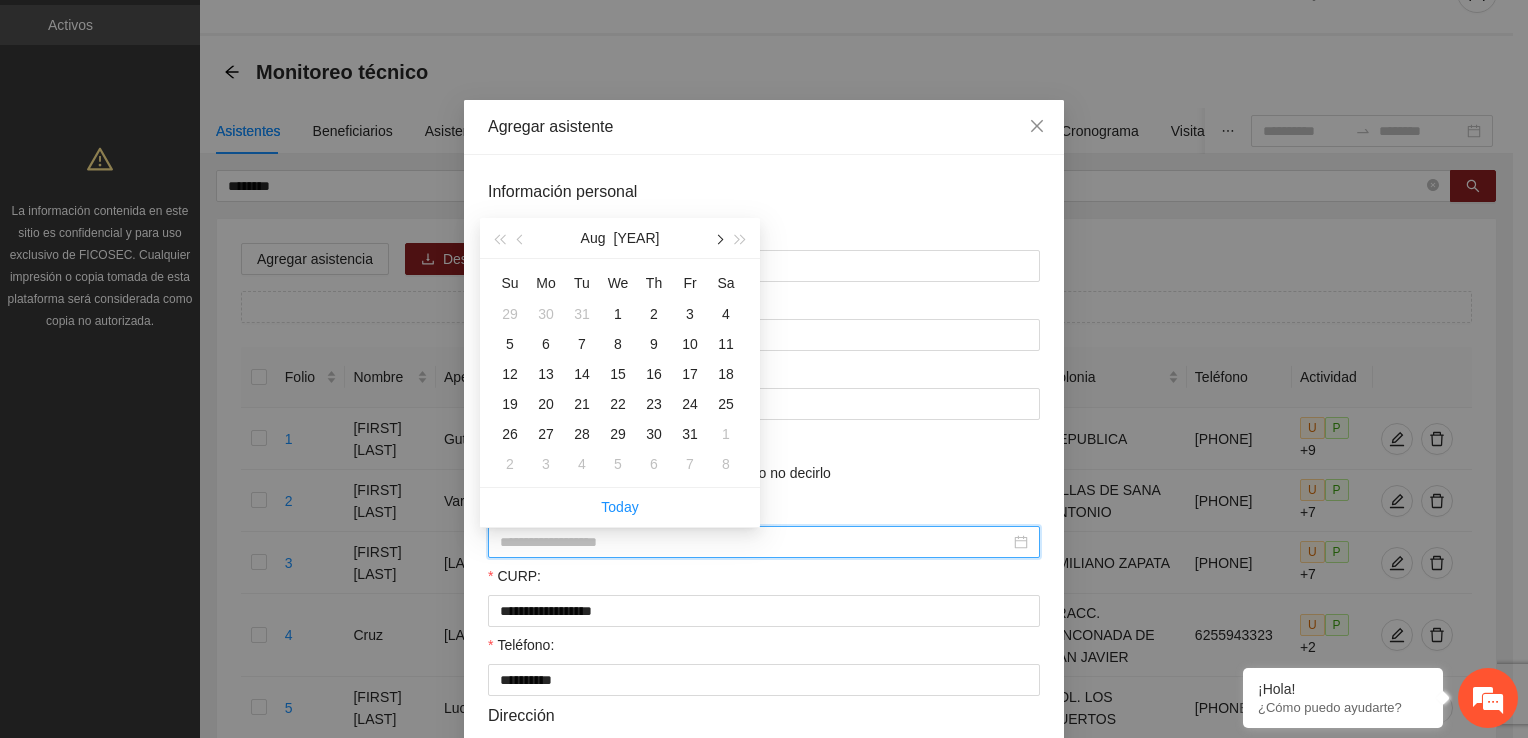click at bounding box center [718, 238] 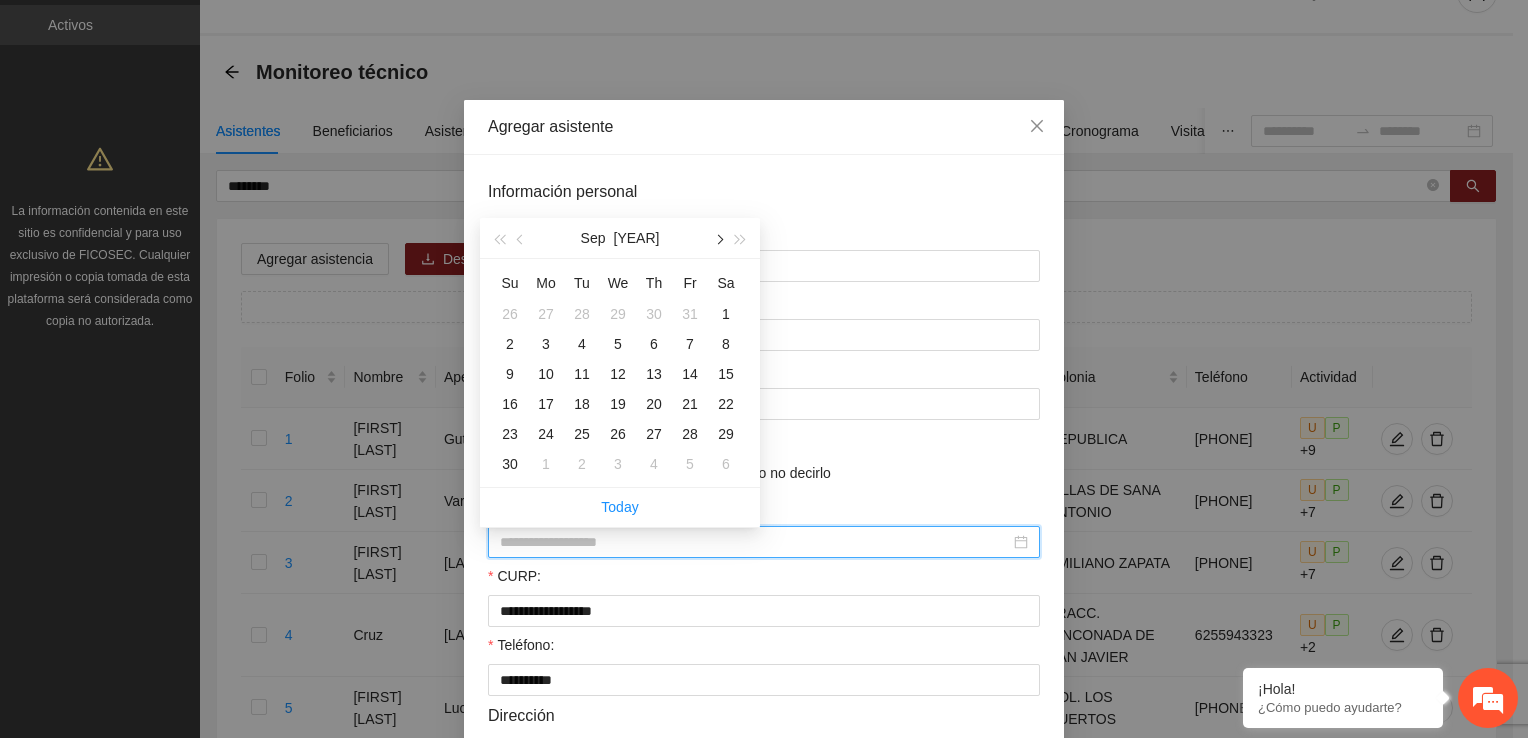 click at bounding box center [718, 238] 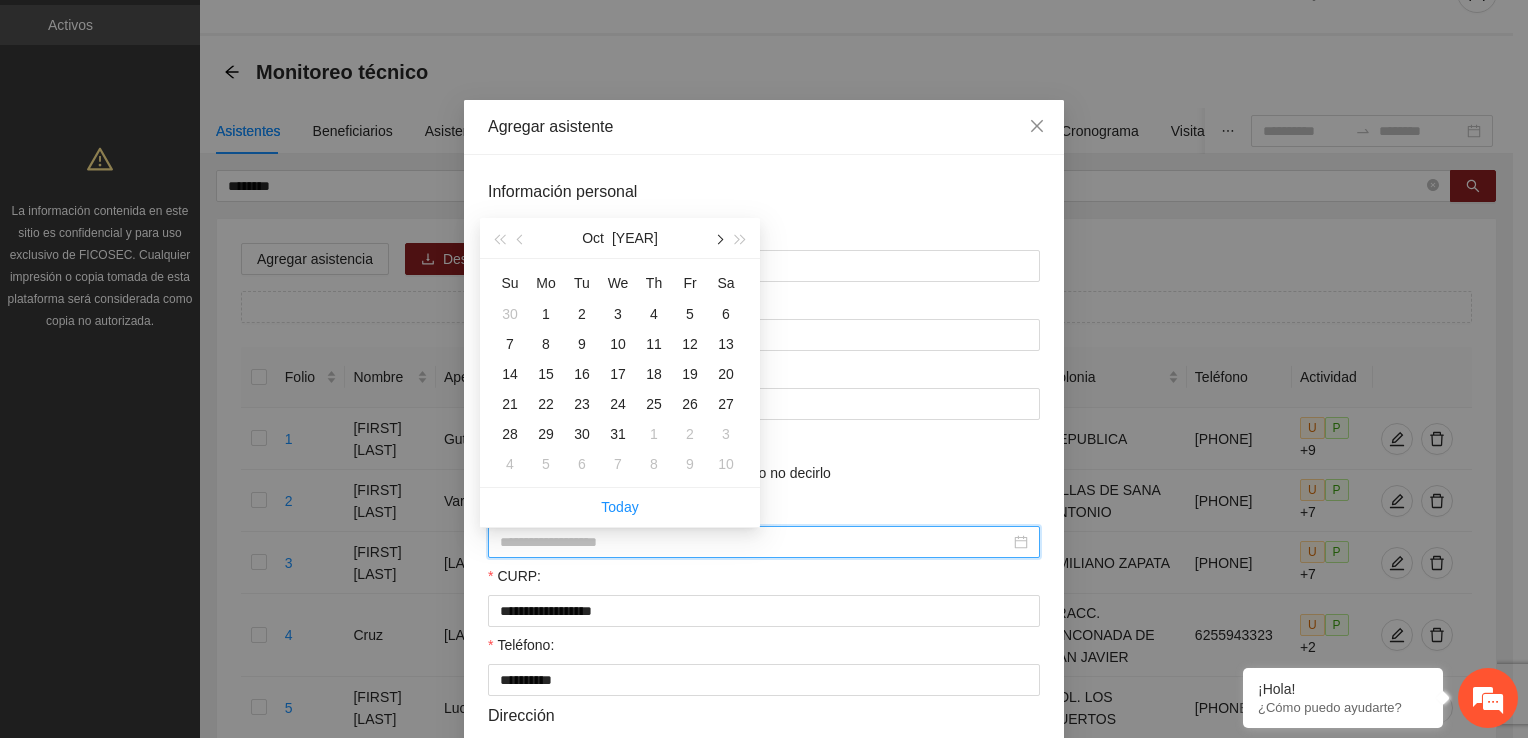 click at bounding box center [718, 238] 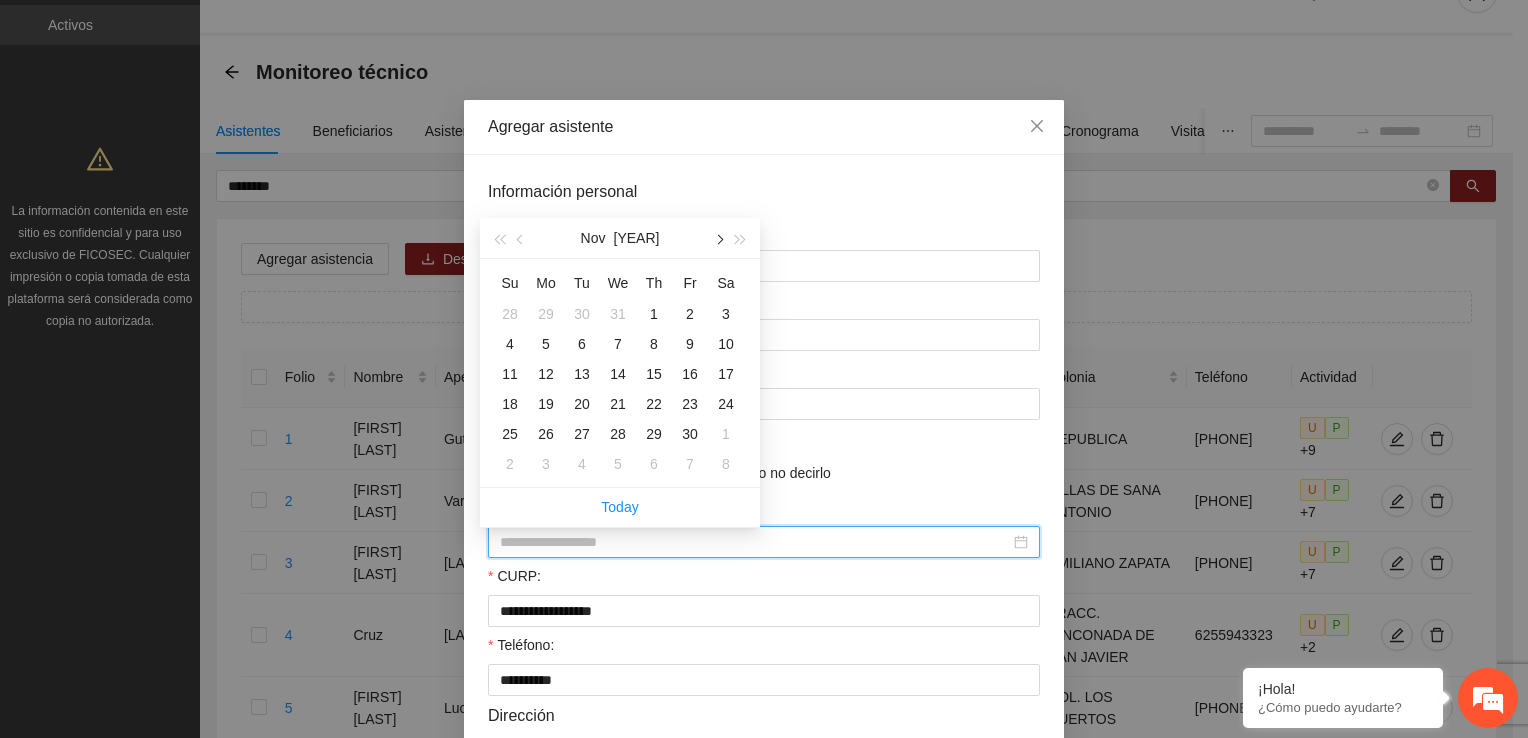 click at bounding box center [718, 238] 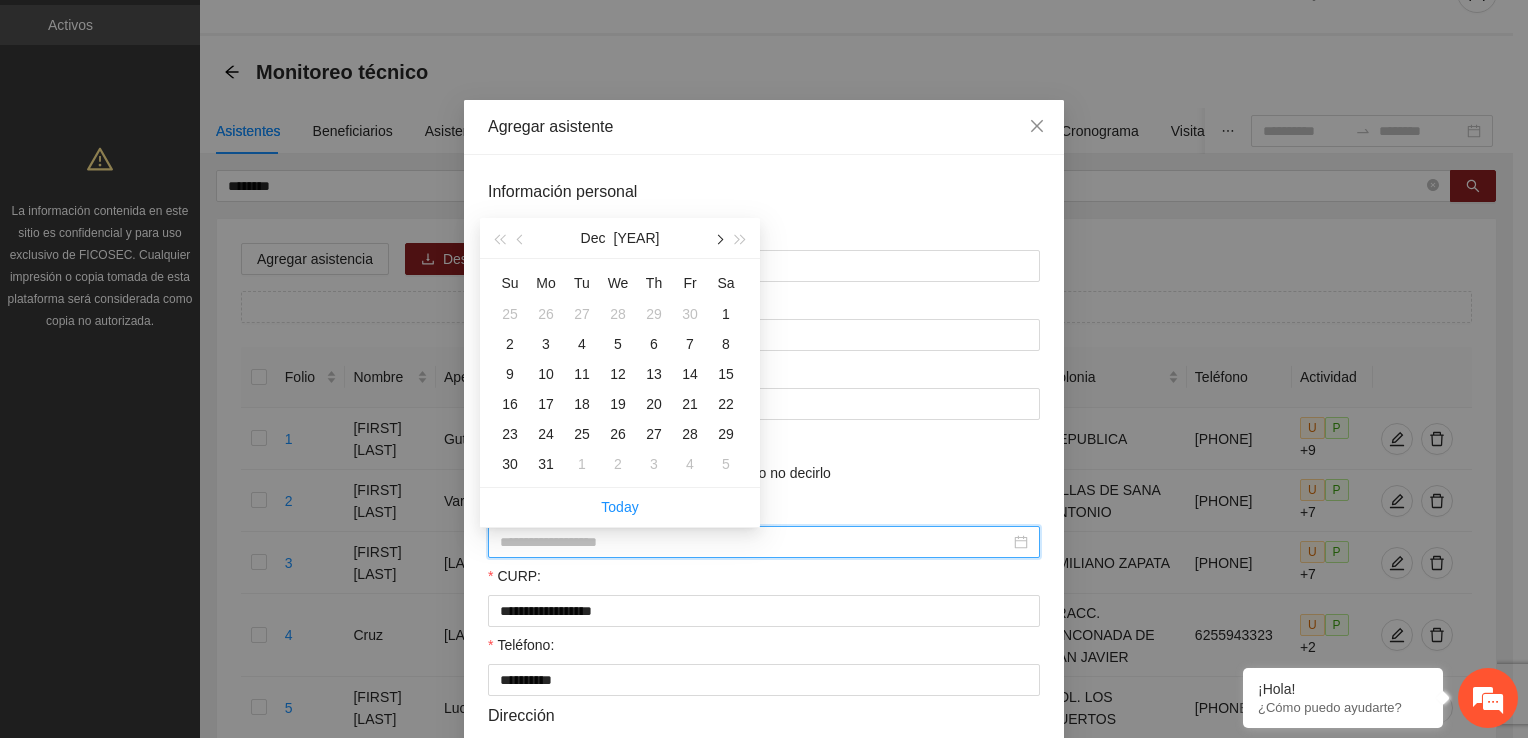 click at bounding box center [718, 239] 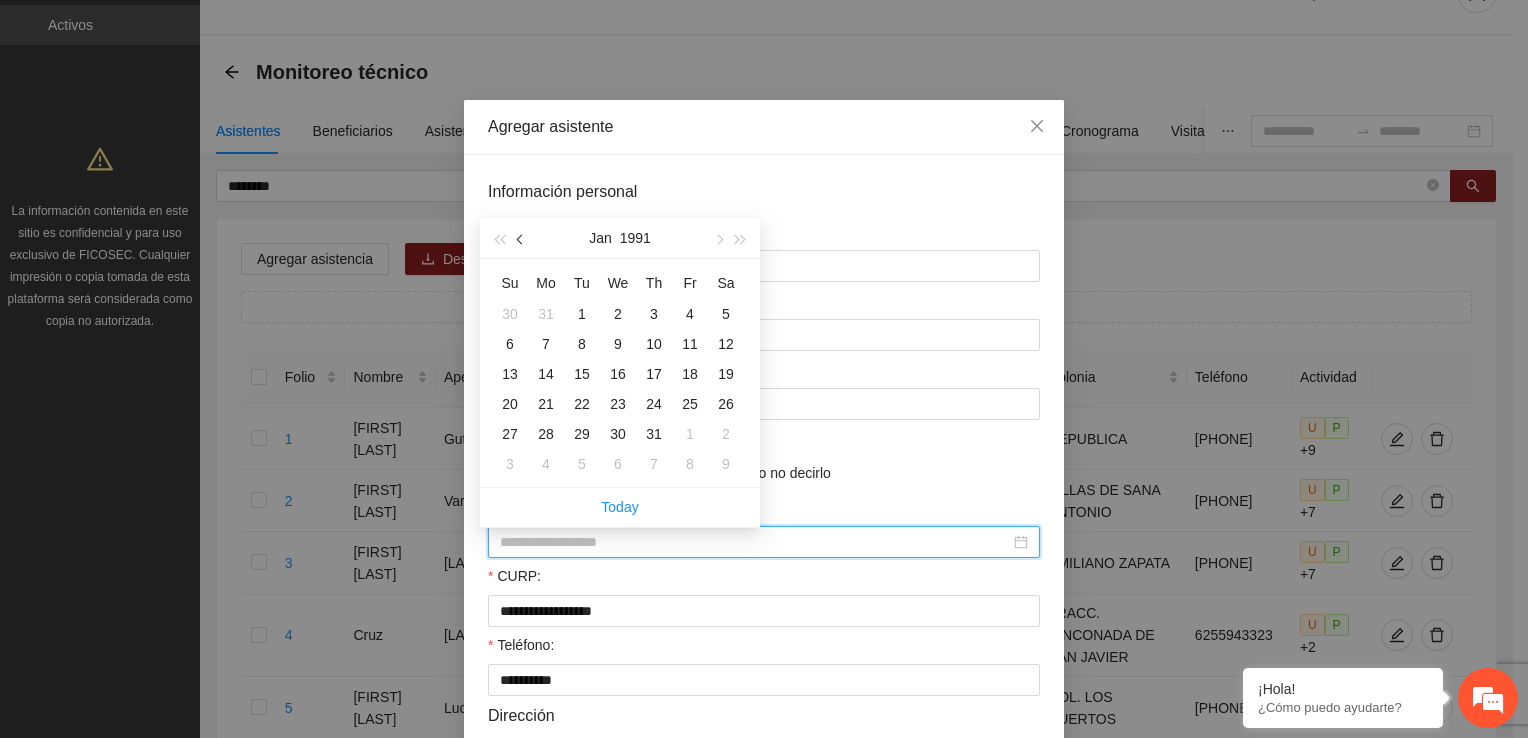 click at bounding box center (521, 238) 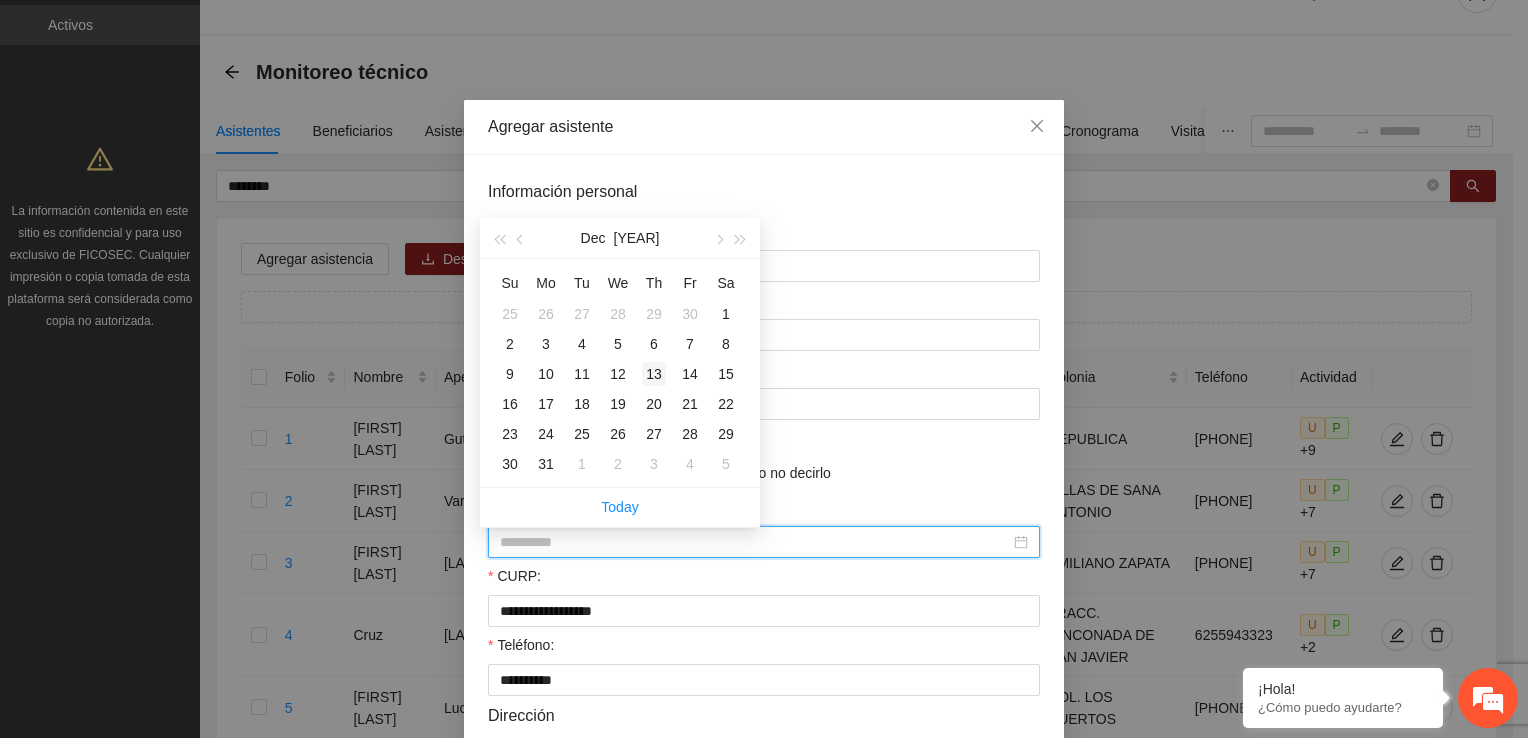 click on "13" at bounding box center (654, 374) 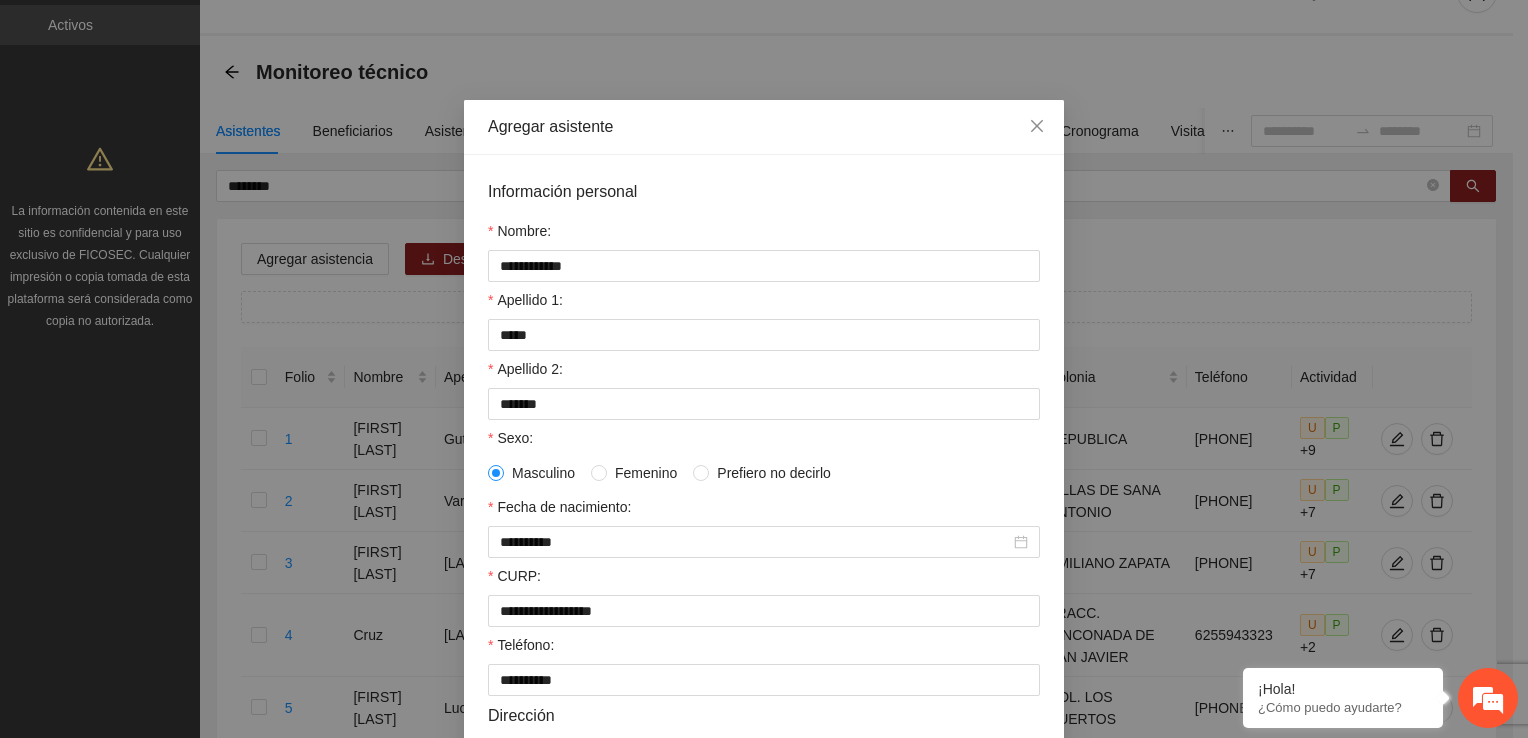 click on "CURP:" at bounding box center (764, 580) 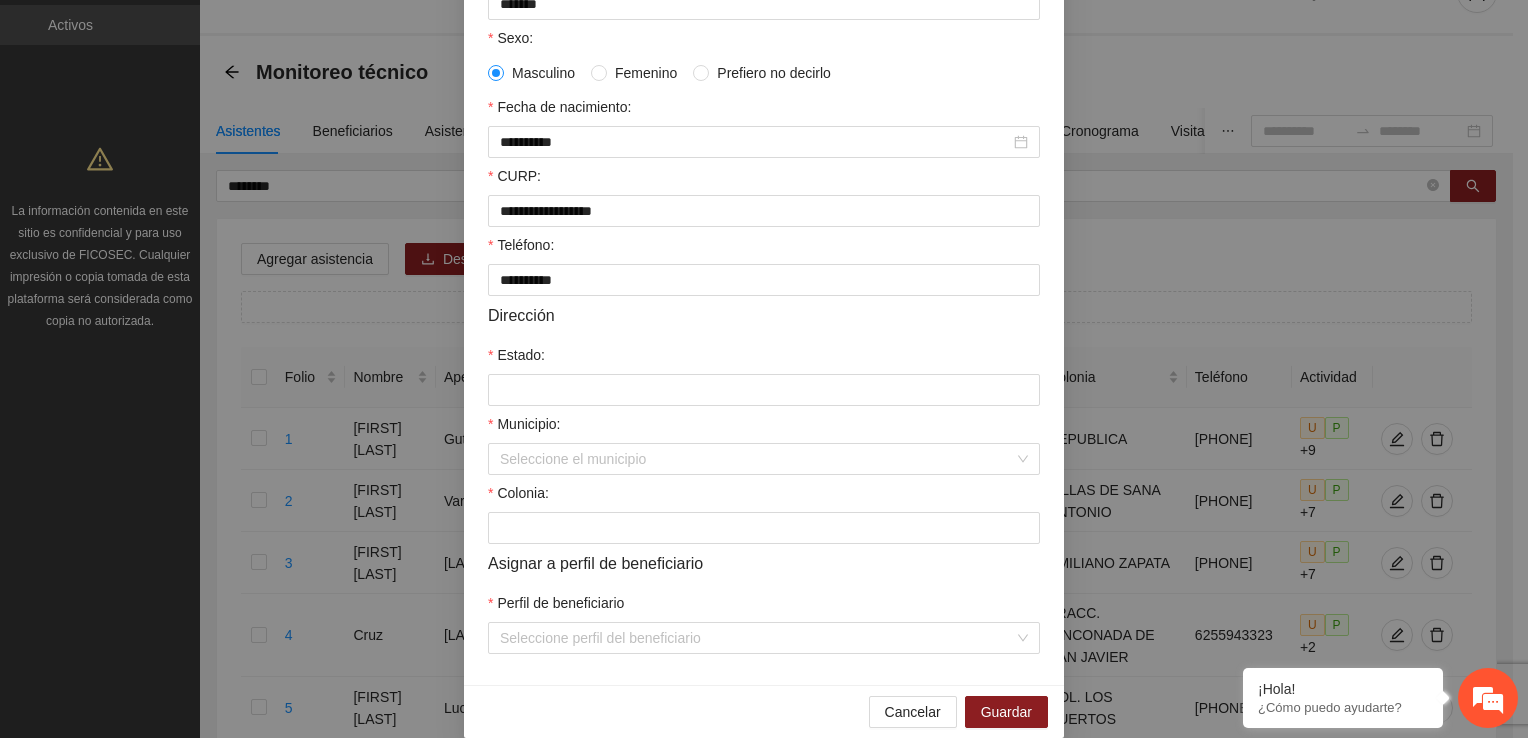 scroll, scrollTop: 432, scrollLeft: 0, axis: vertical 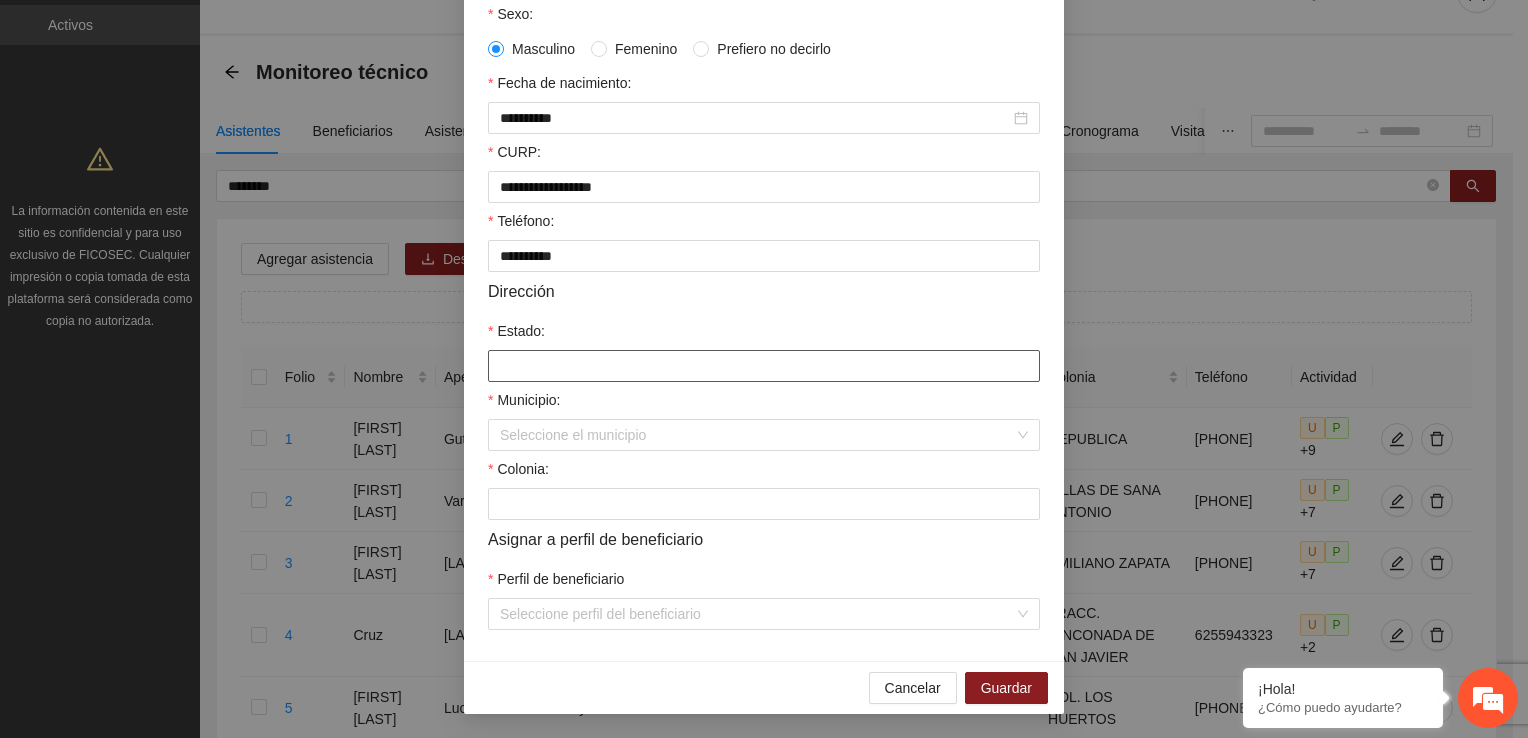 click on "Estado:" at bounding box center [764, 366] 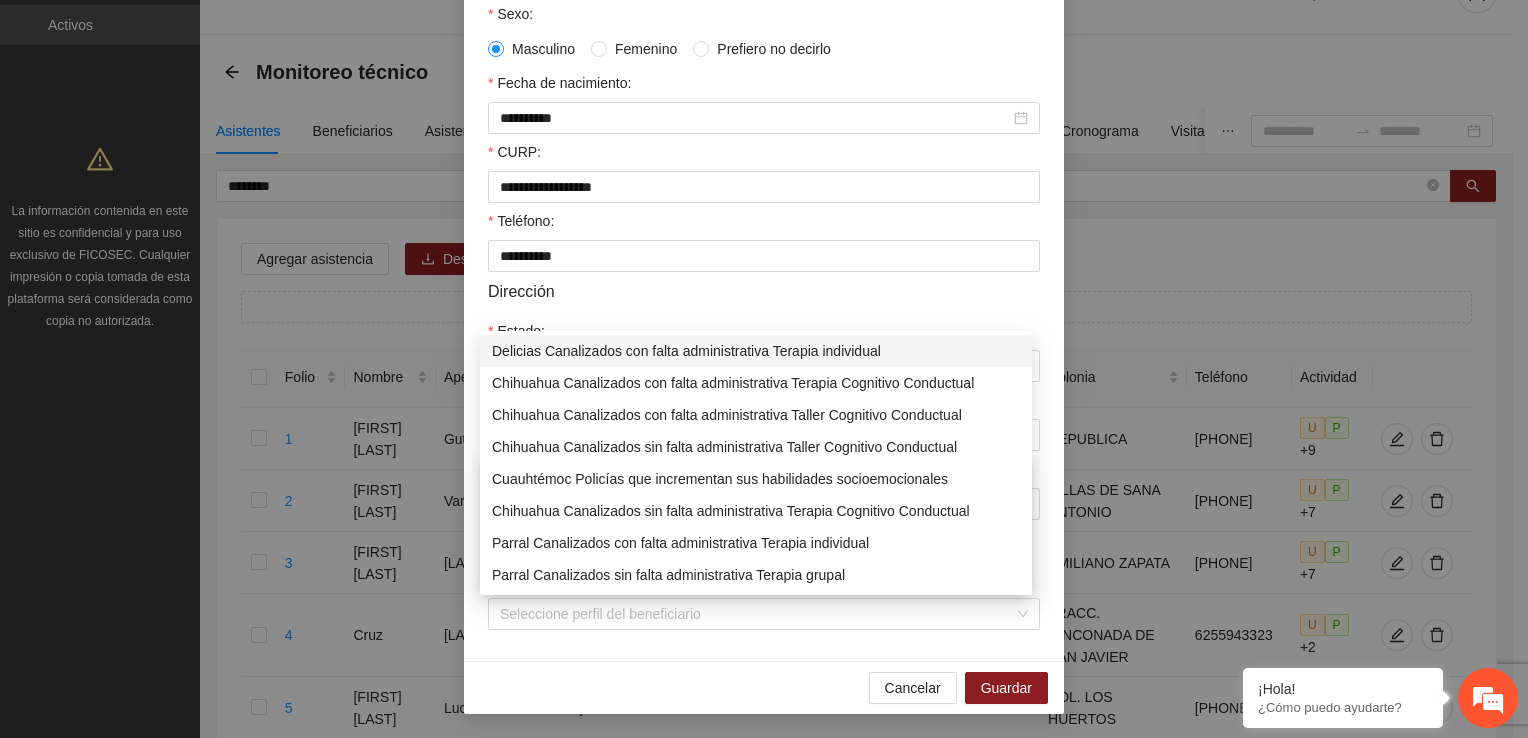 click on "**********" at bounding box center [764, 192] 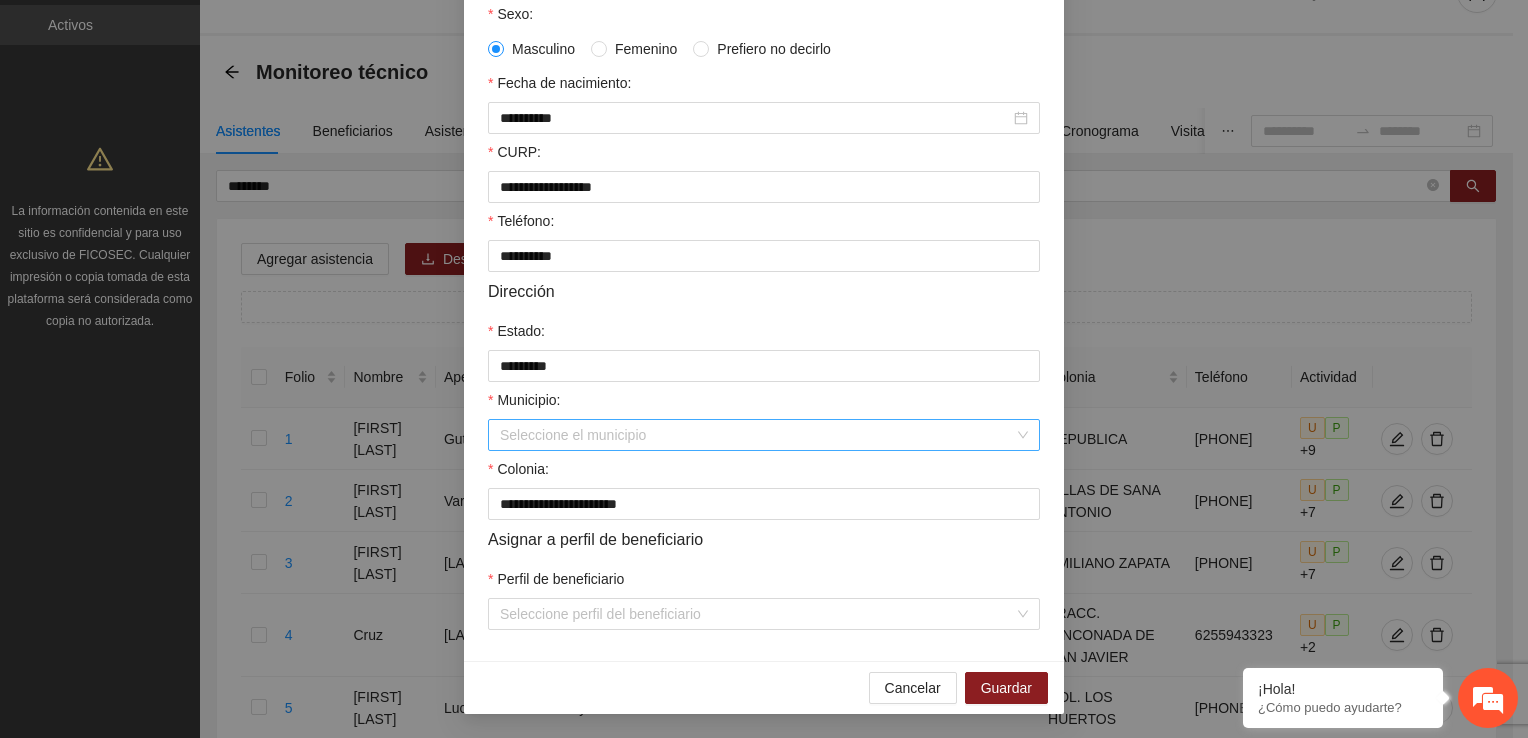click on "Municipio:" at bounding box center (757, 435) 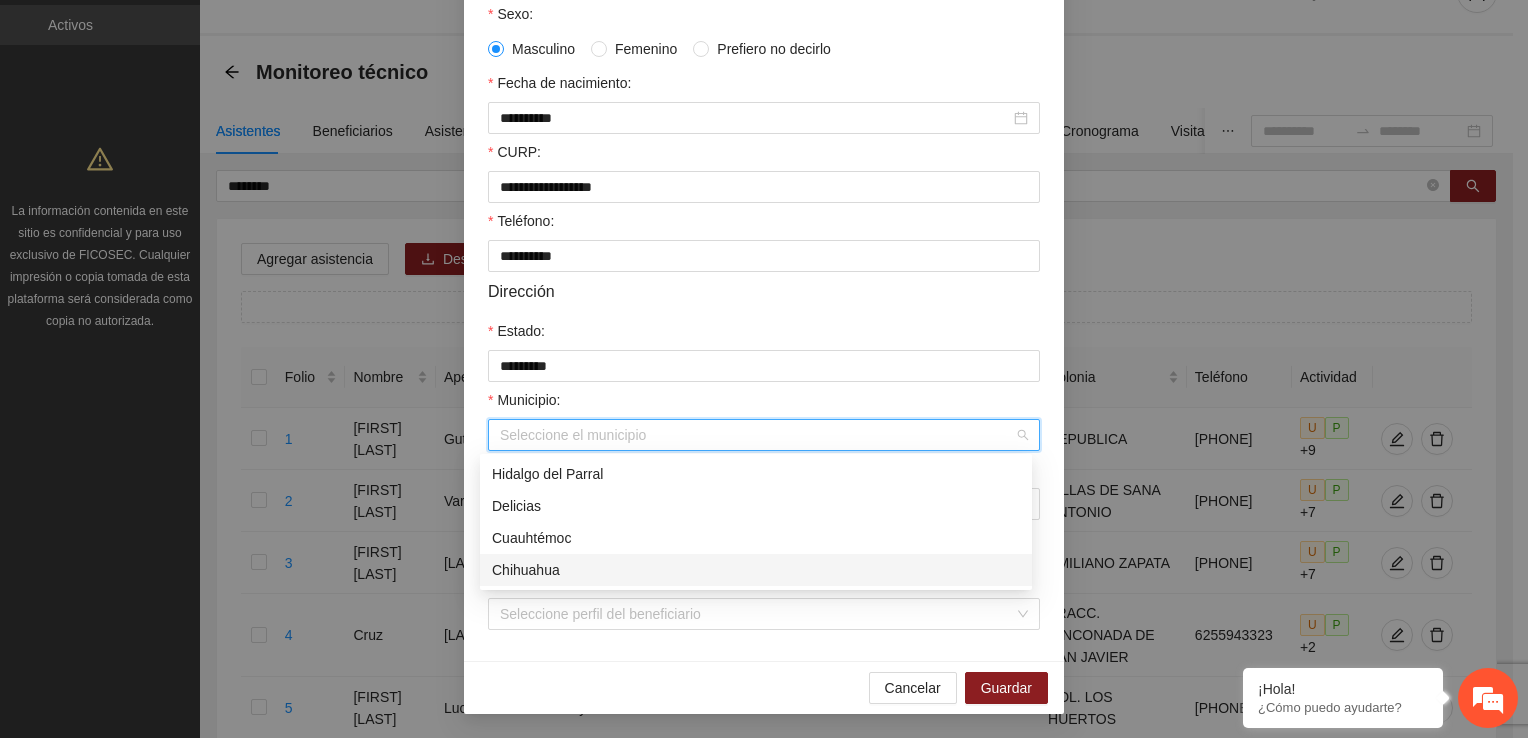 click on "Chihuahua" at bounding box center [756, 570] 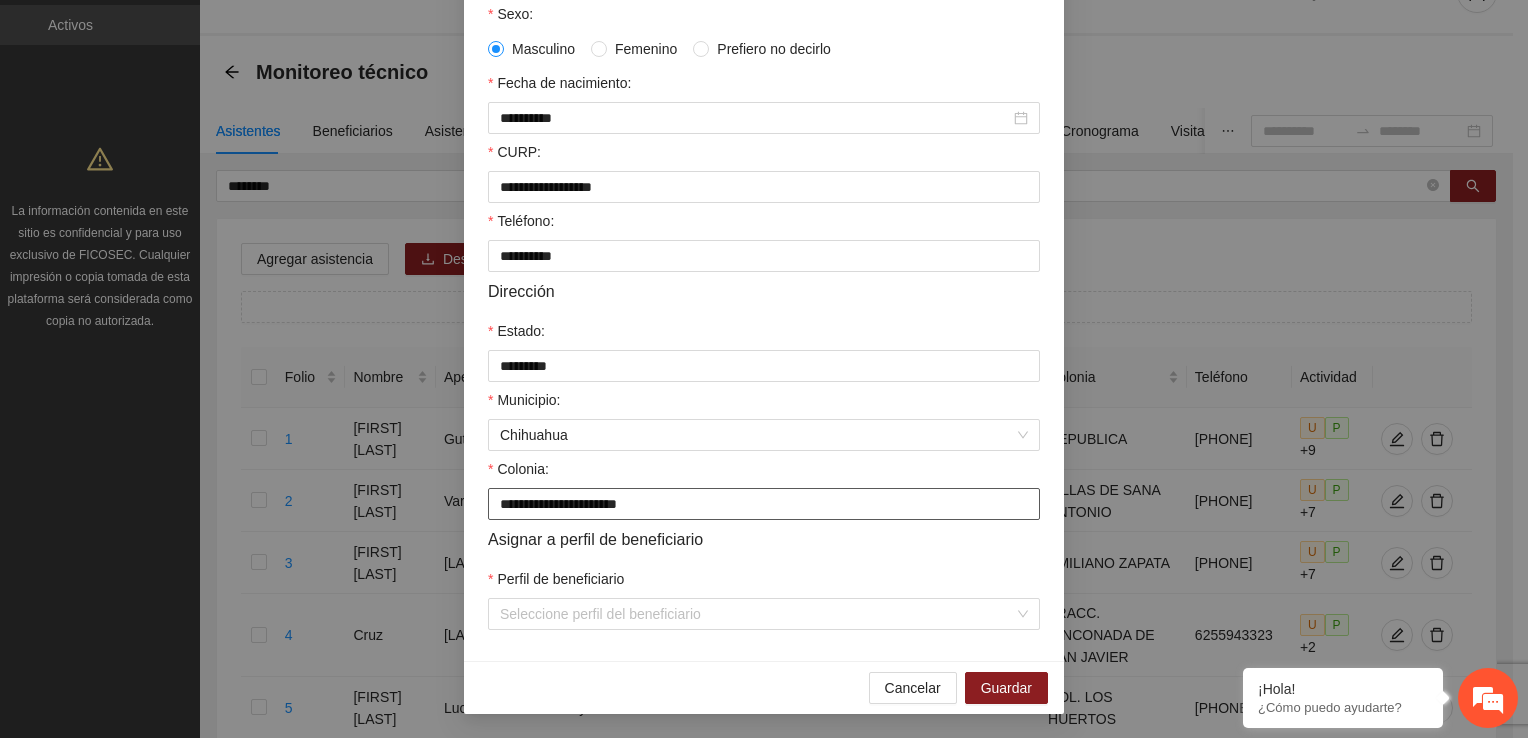click on "**********" at bounding box center (764, 504) 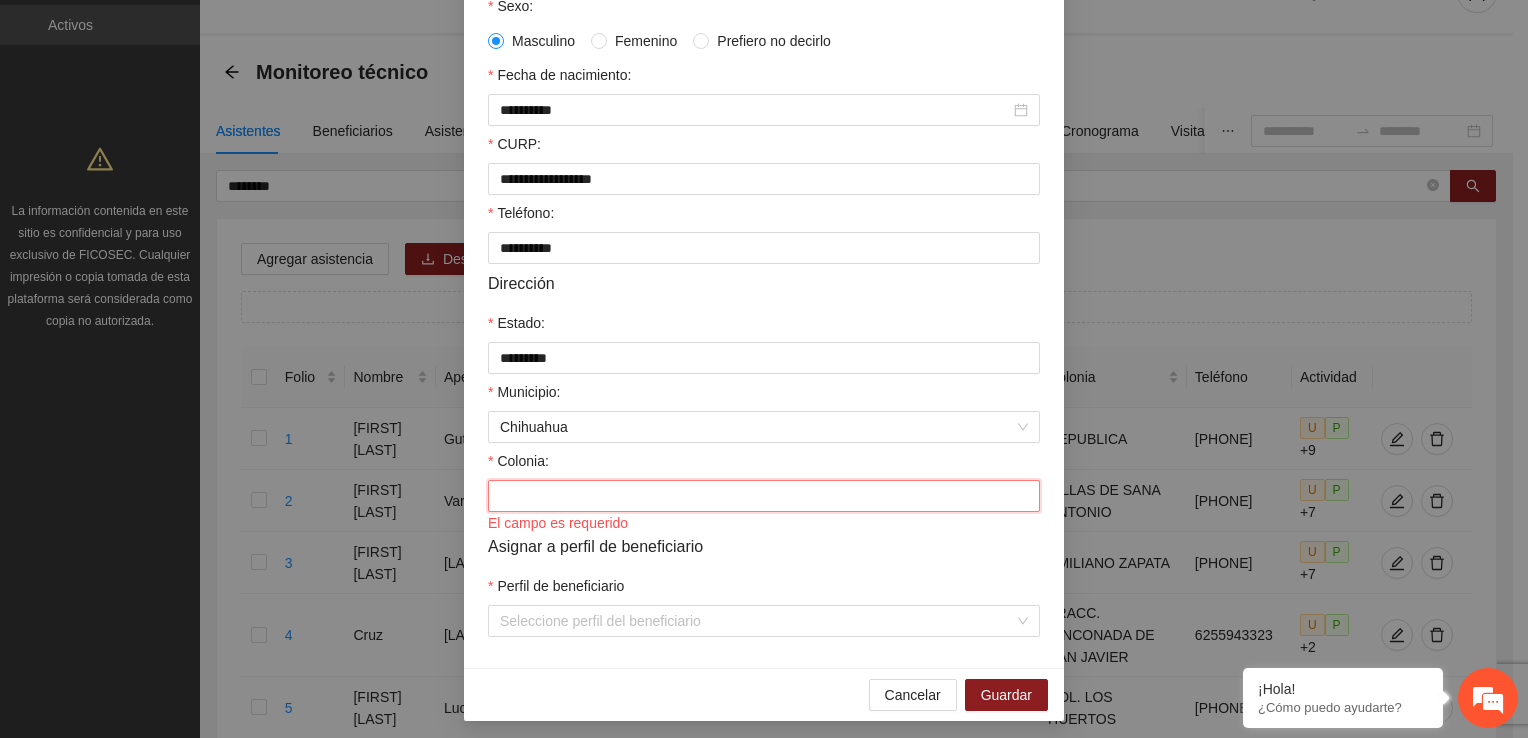 click on "Colonia:" at bounding box center (764, 496) 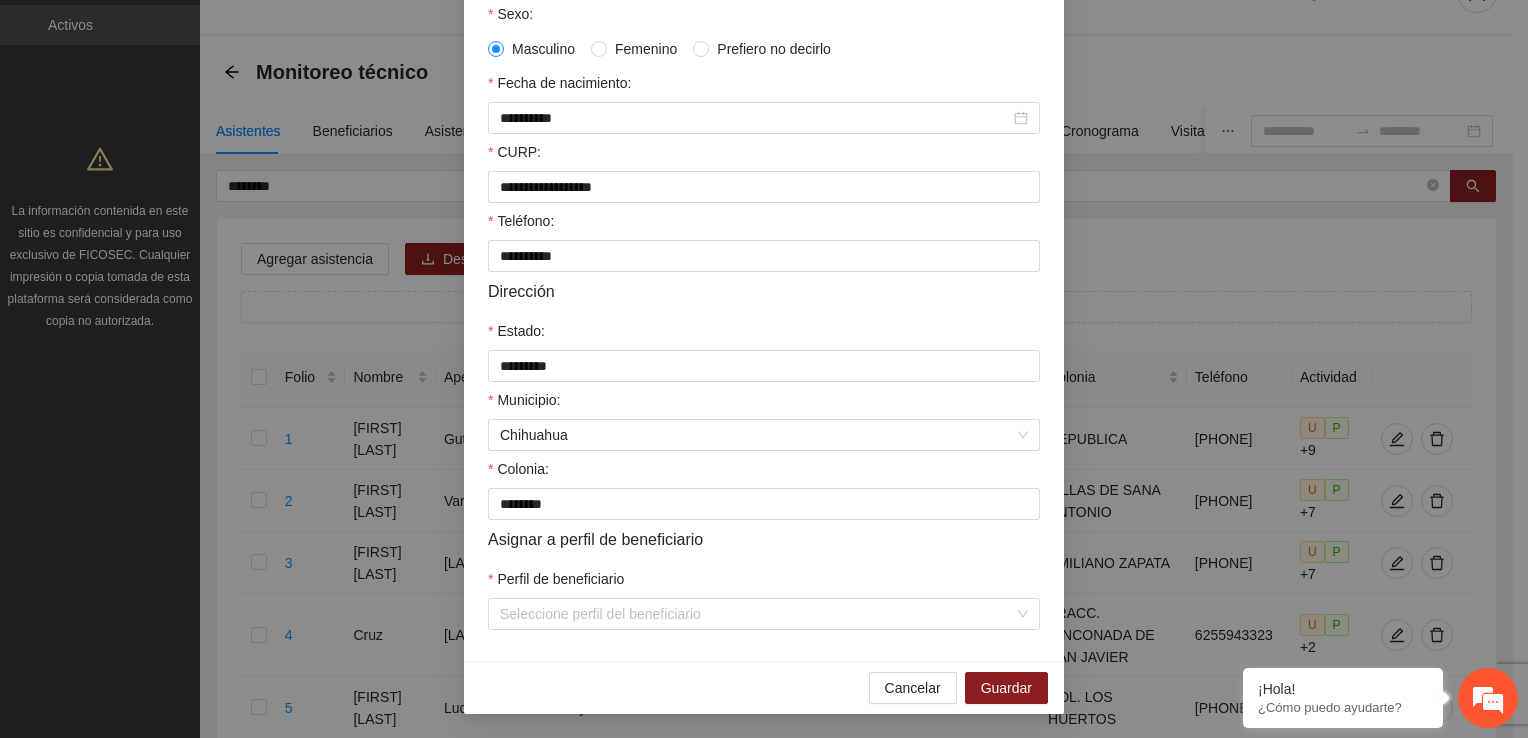 click on "Información personal Nombre: [NAME] Apellido 1: [LAST] Apellido 2: [LAST] Sexo: Masculino Femenino Prefiero no decirlo Fecha de nacimiento: [DATE] CURP: [CURP] Teléfono: [PHONE] Dirección Estado: [STATE] Municipio: Chihuahua Colonia: [NEIGHBORHOOD] Asignar a perfil de beneficiario Perfil de beneficiario Seleccione perfil del beneficiario" at bounding box center (764, 192) 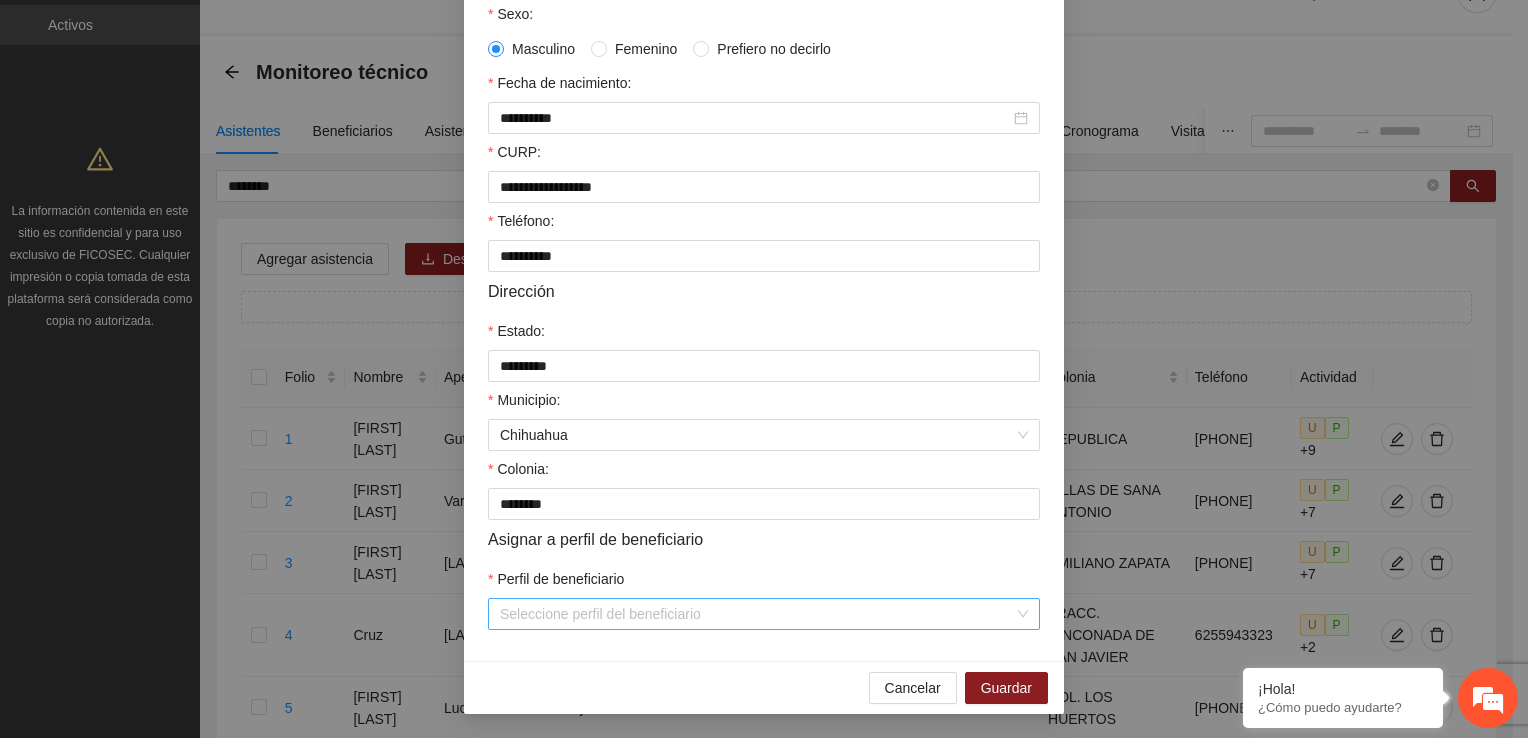 click on "Perfil de beneficiario" at bounding box center [757, 614] 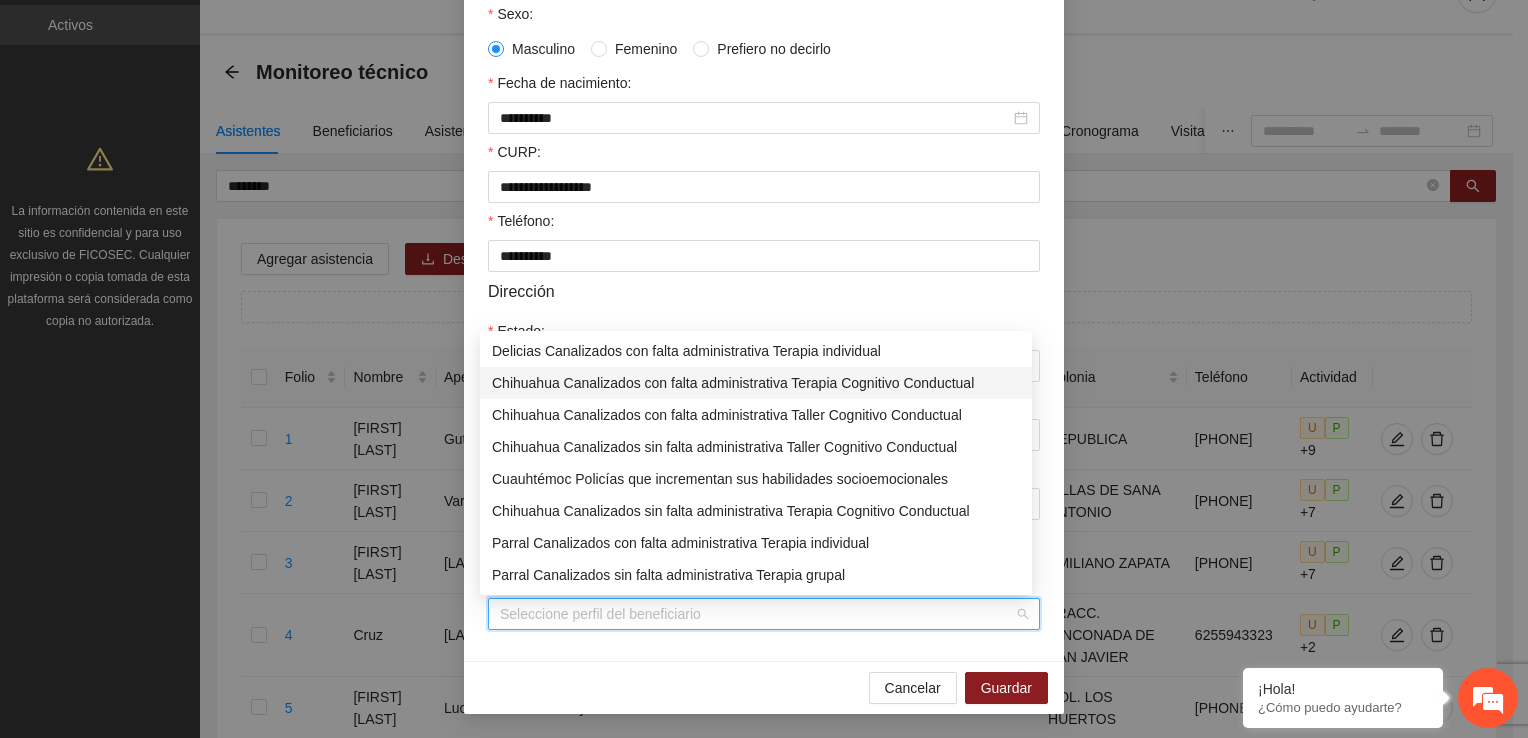 click on "Chihuahua Canalizados con falta administrativa Terapia Cognitivo Conductual" at bounding box center [756, 383] 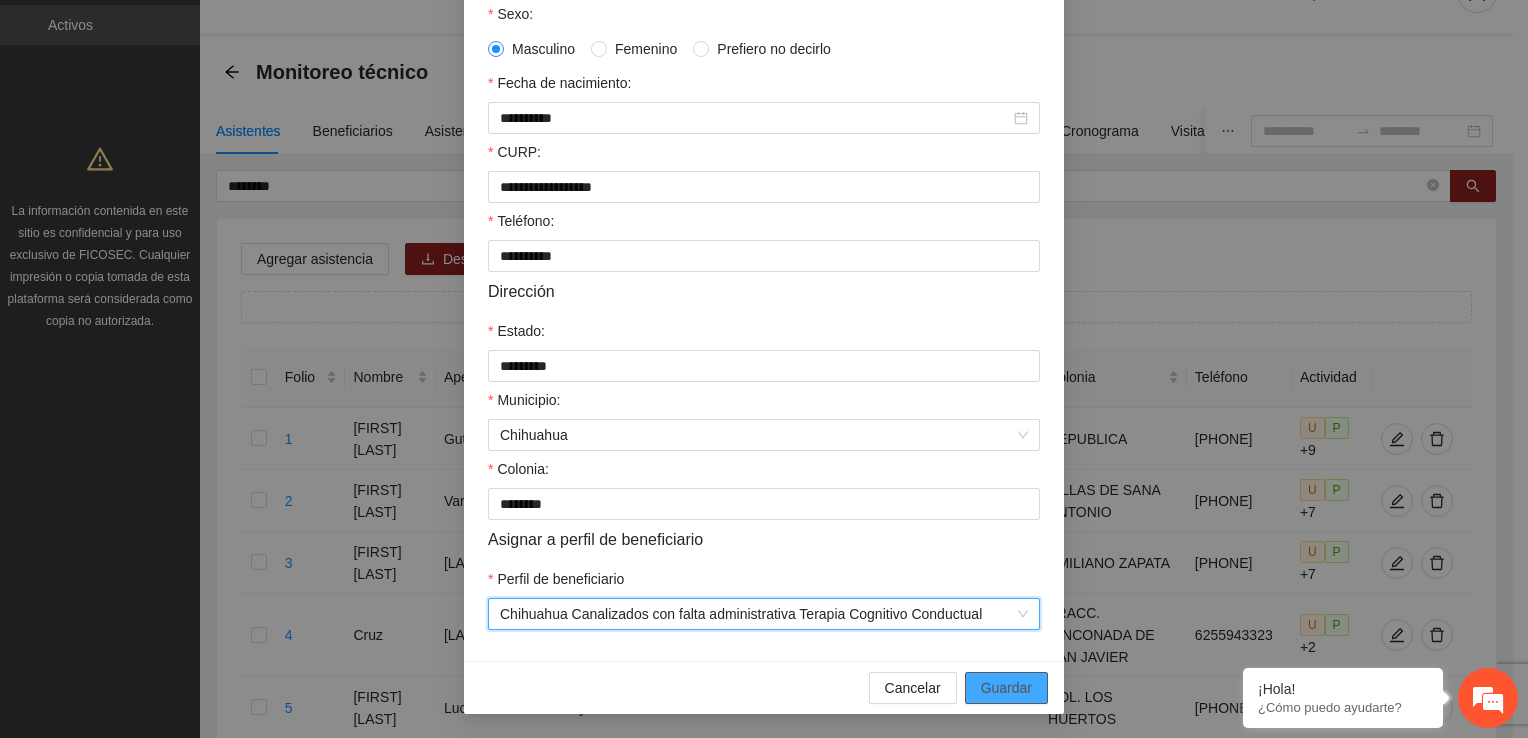 click on "Guardar" at bounding box center (1006, 688) 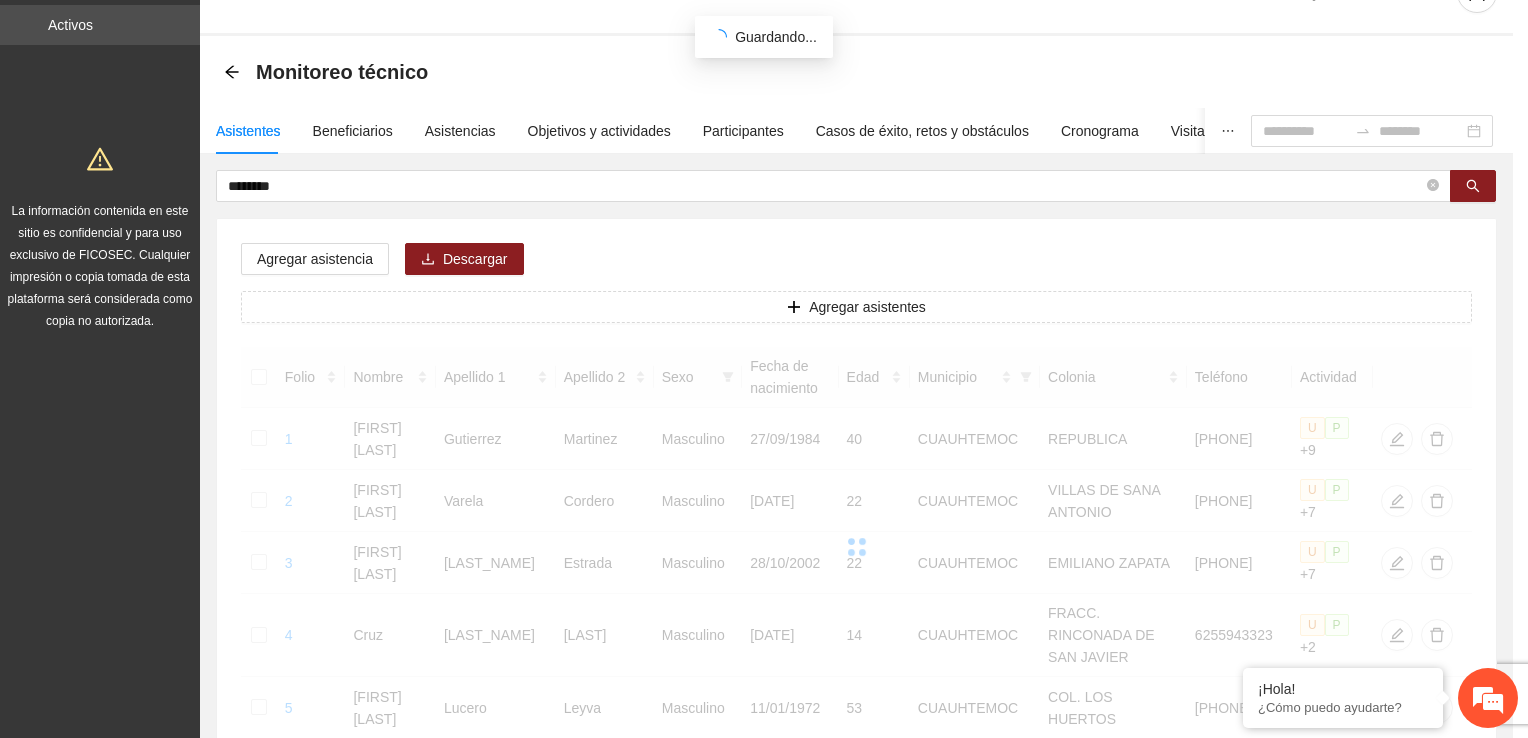 scroll, scrollTop: 332, scrollLeft: 0, axis: vertical 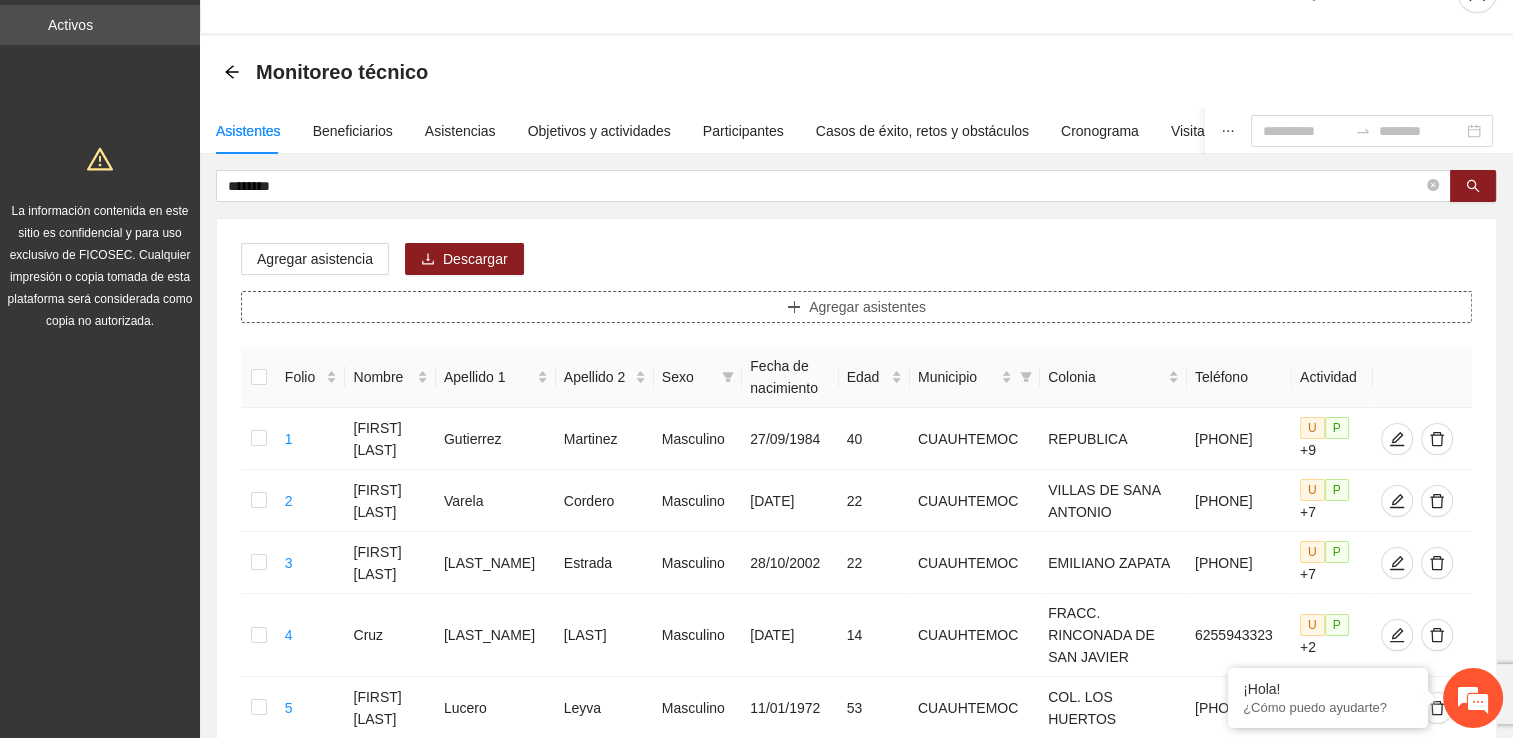 click on "Agregar asistentes" at bounding box center (856, 307) 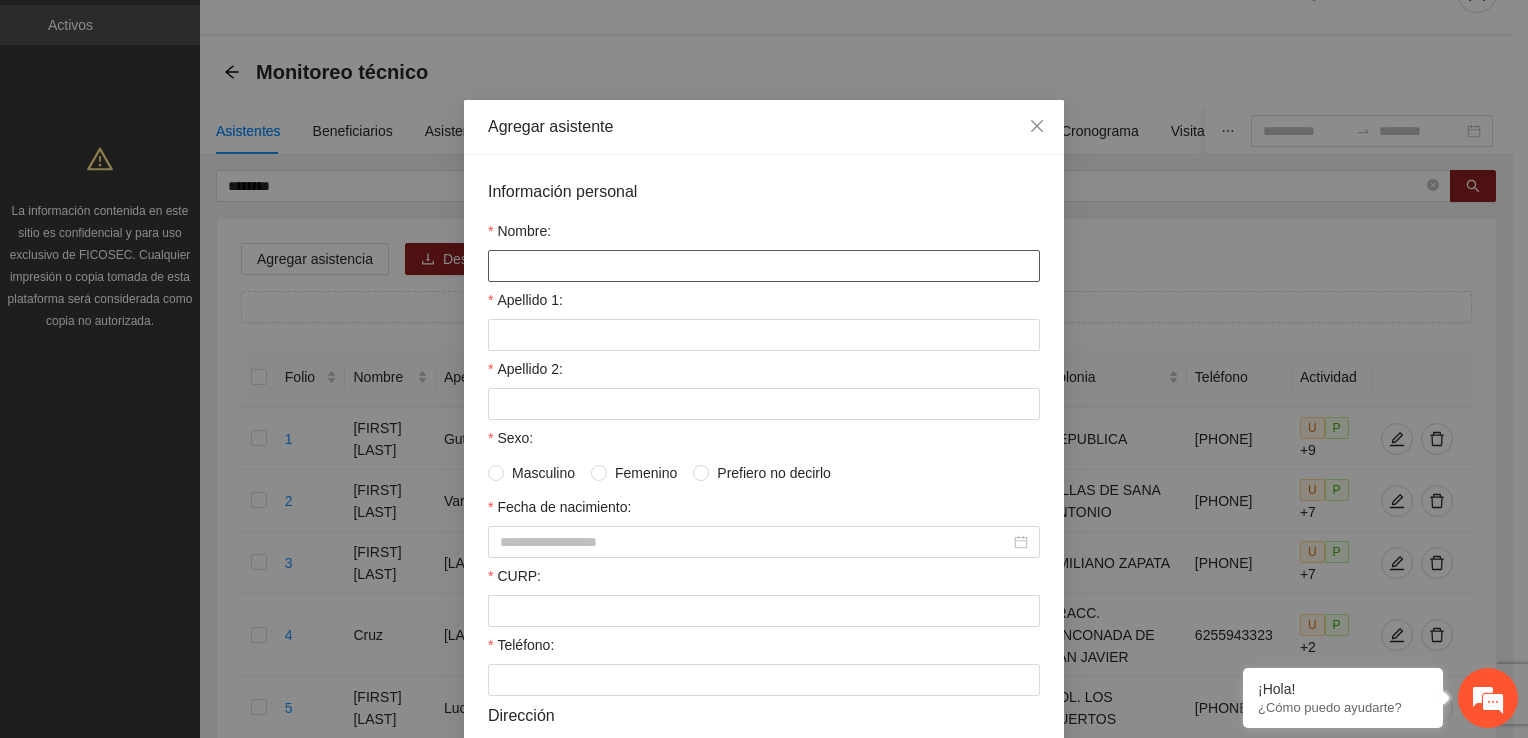 click on "Nombre:" at bounding box center (764, 266) 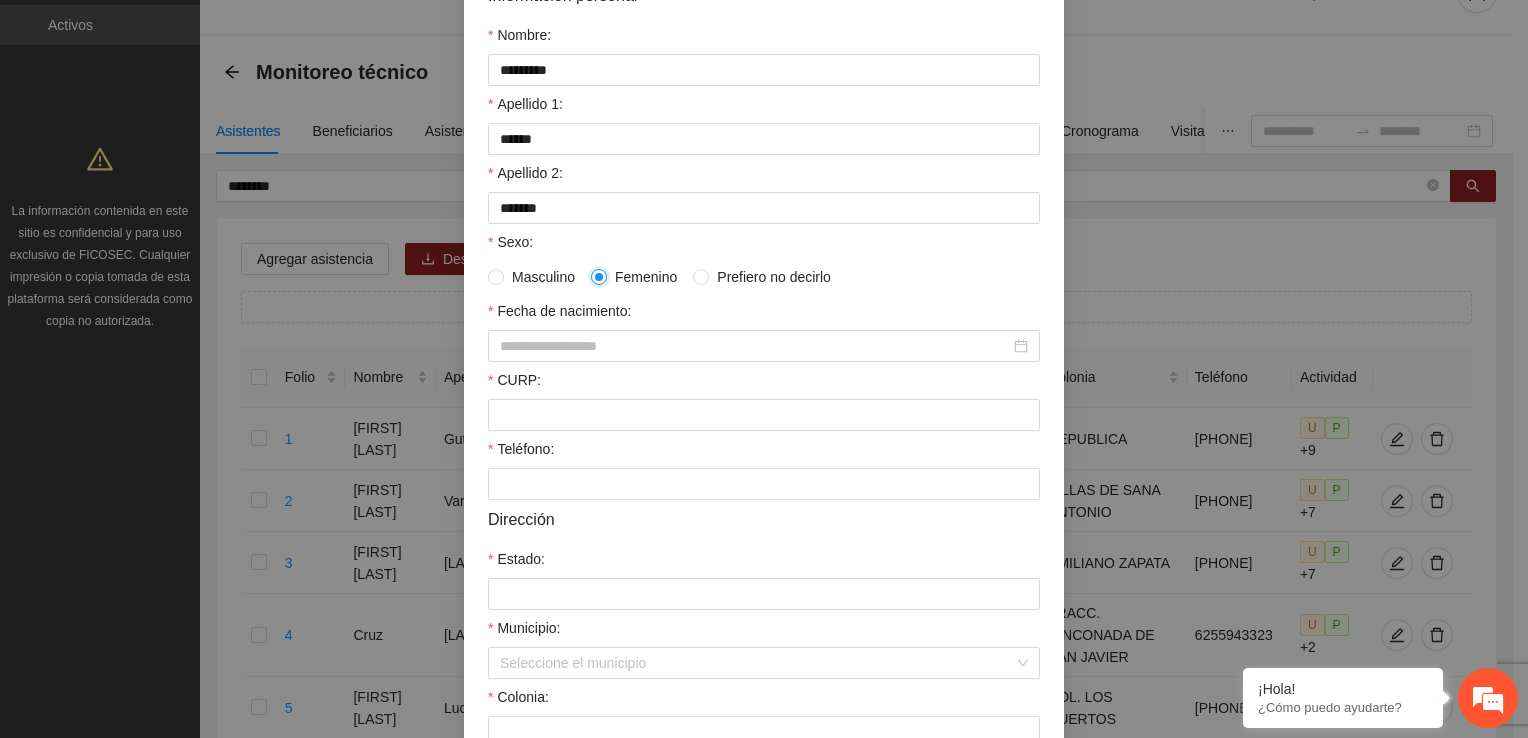 scroll, scrollTop: 200, scrollLeft: 0, axis: vertical 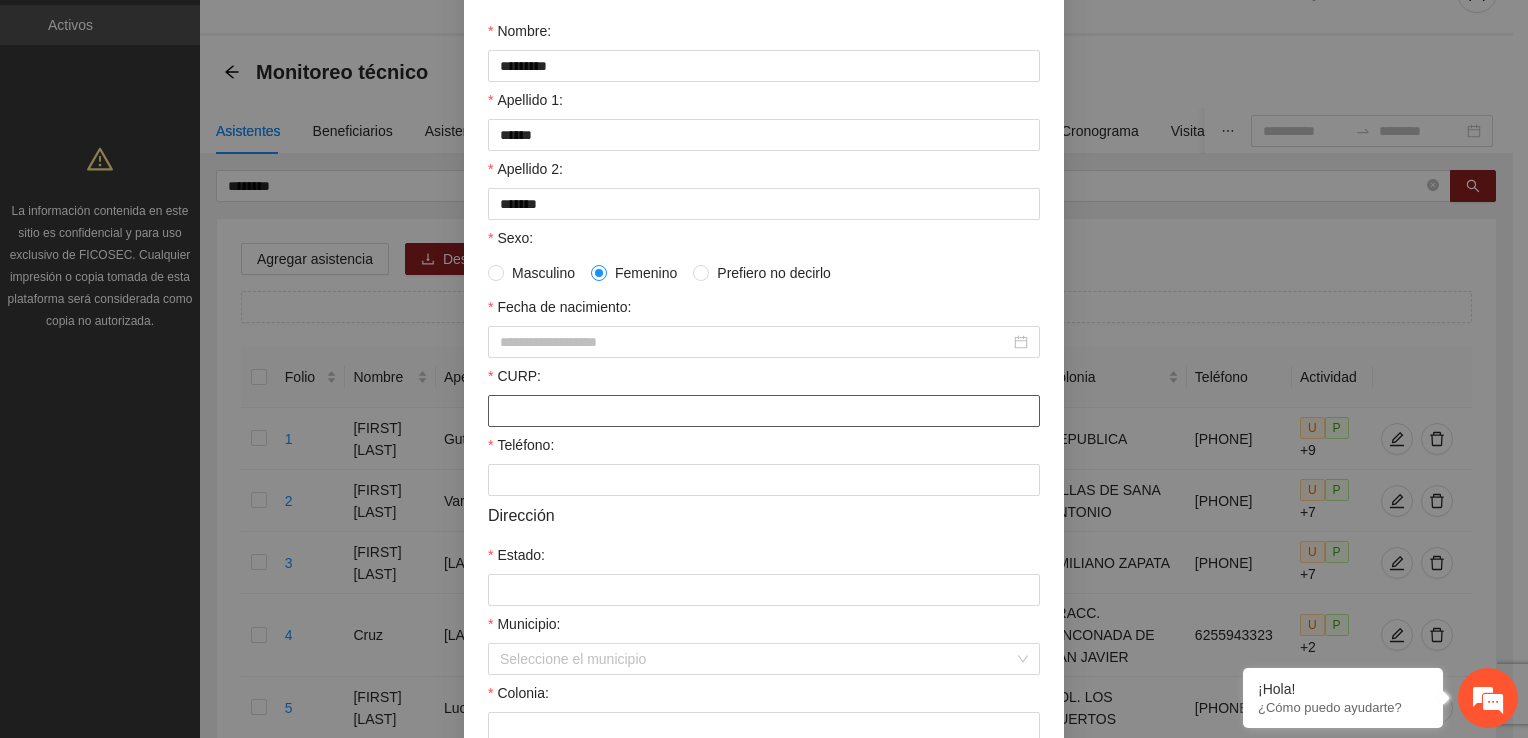 click on "CURP:" at bounding box center [764, 411] 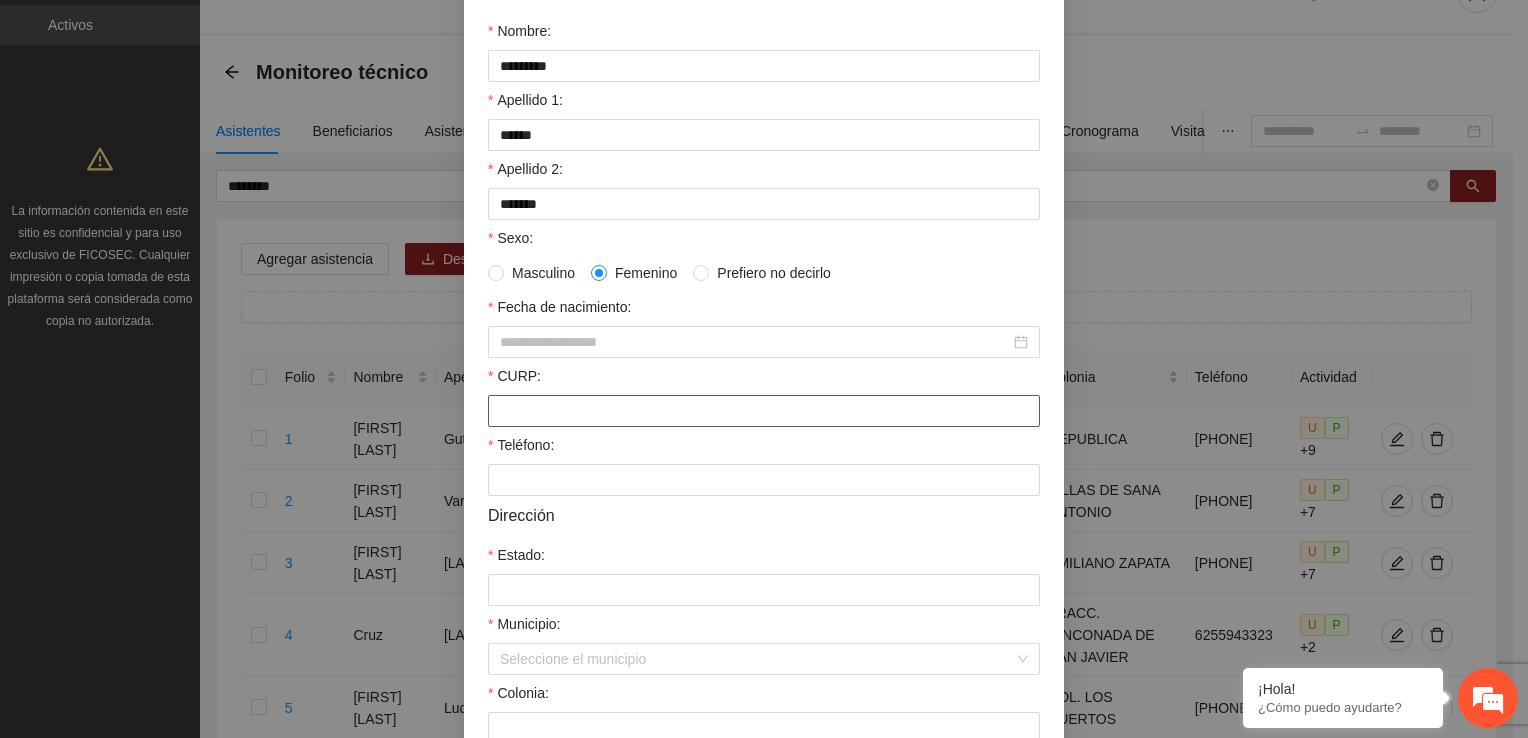 paste on "**********" 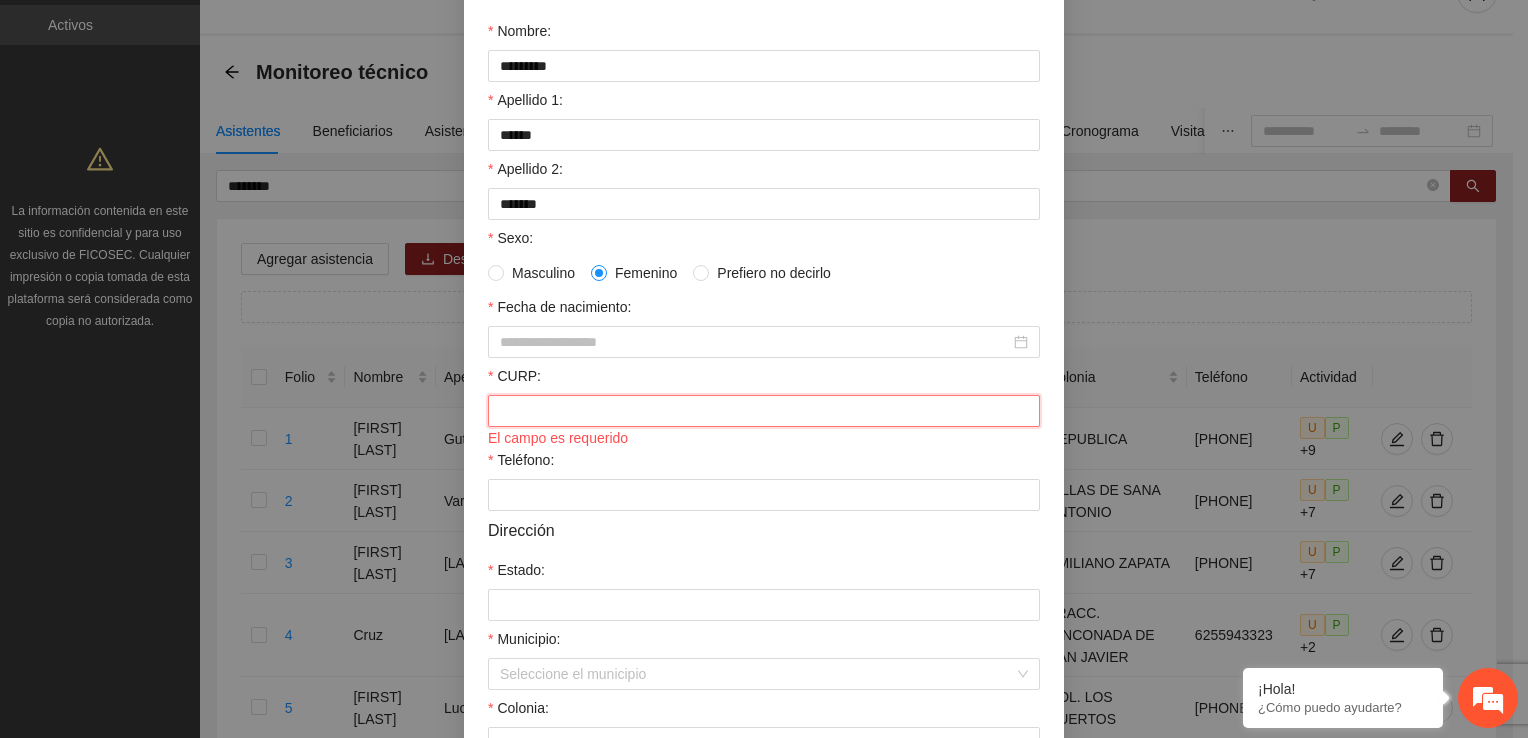 paste on "**********" 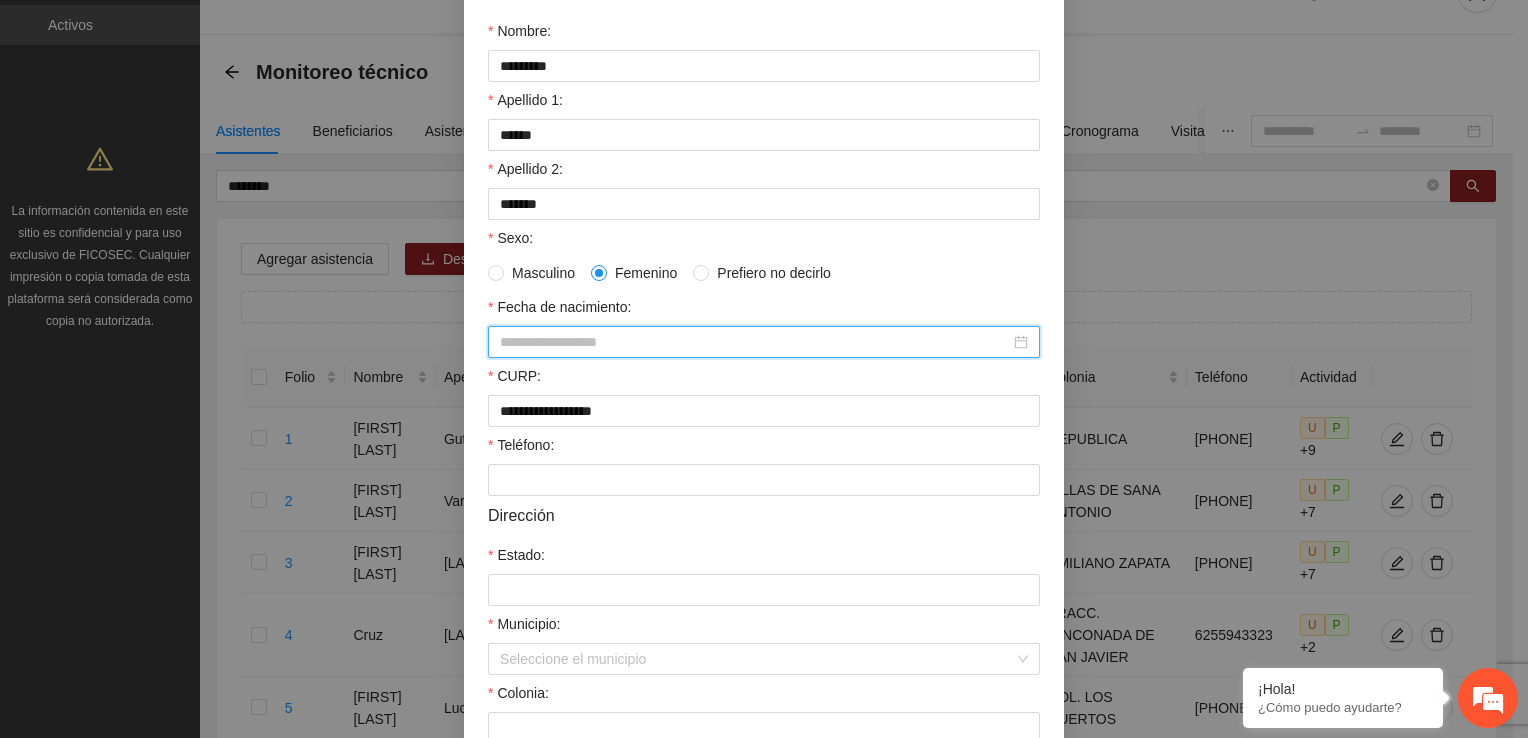 click on "Fecha de nacimiento:" at bounding box center (755, 342) 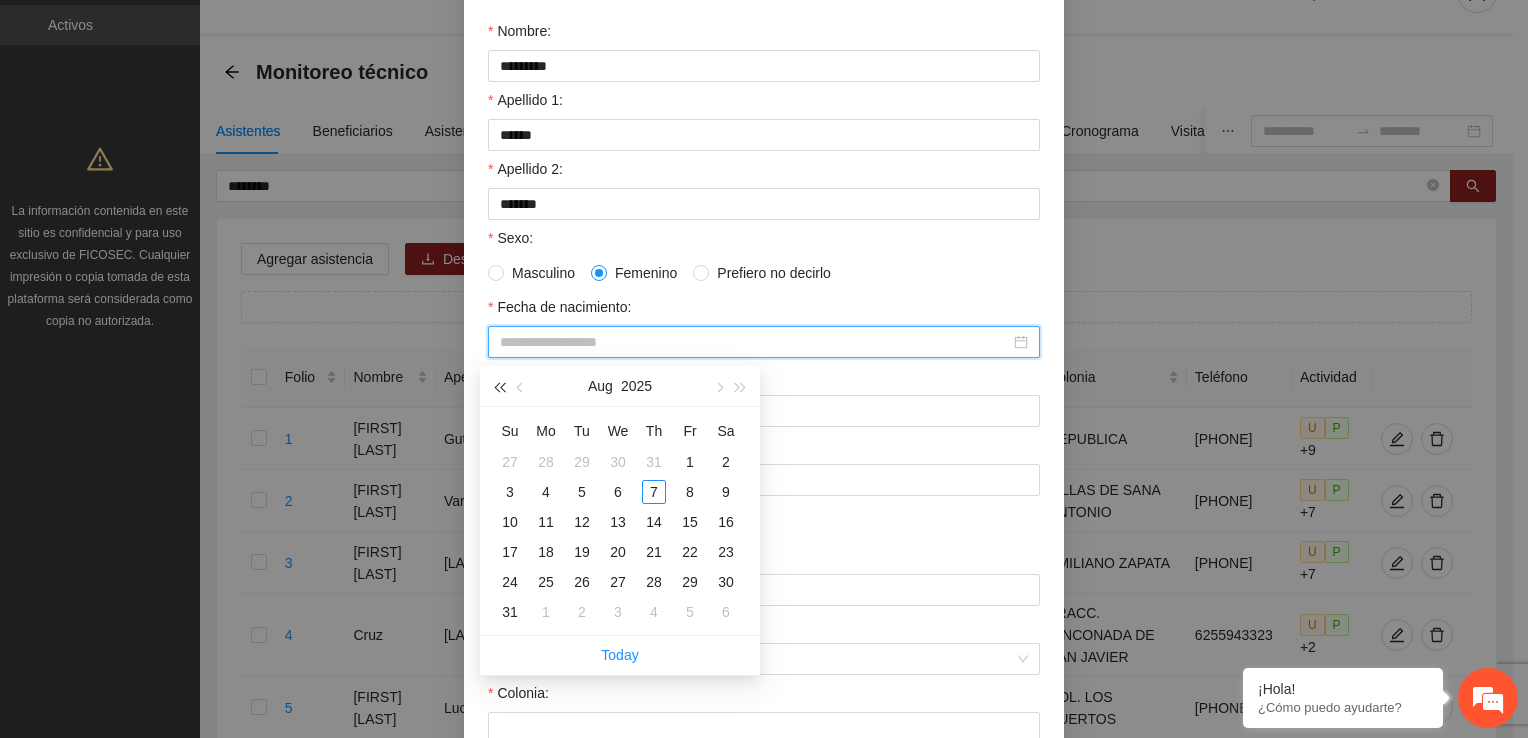 click at bounding box center (499, 386) 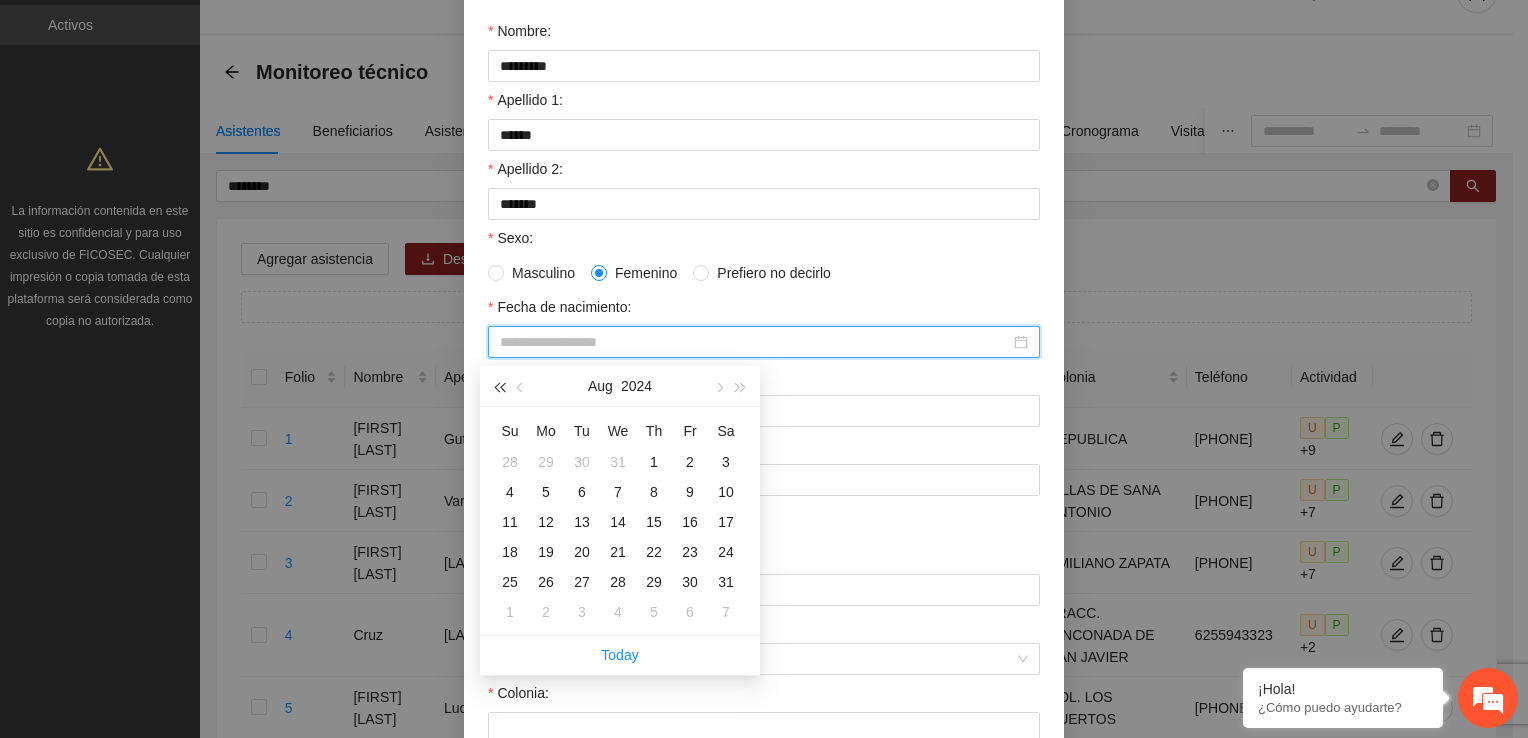 click at bounding box center (499, 386) 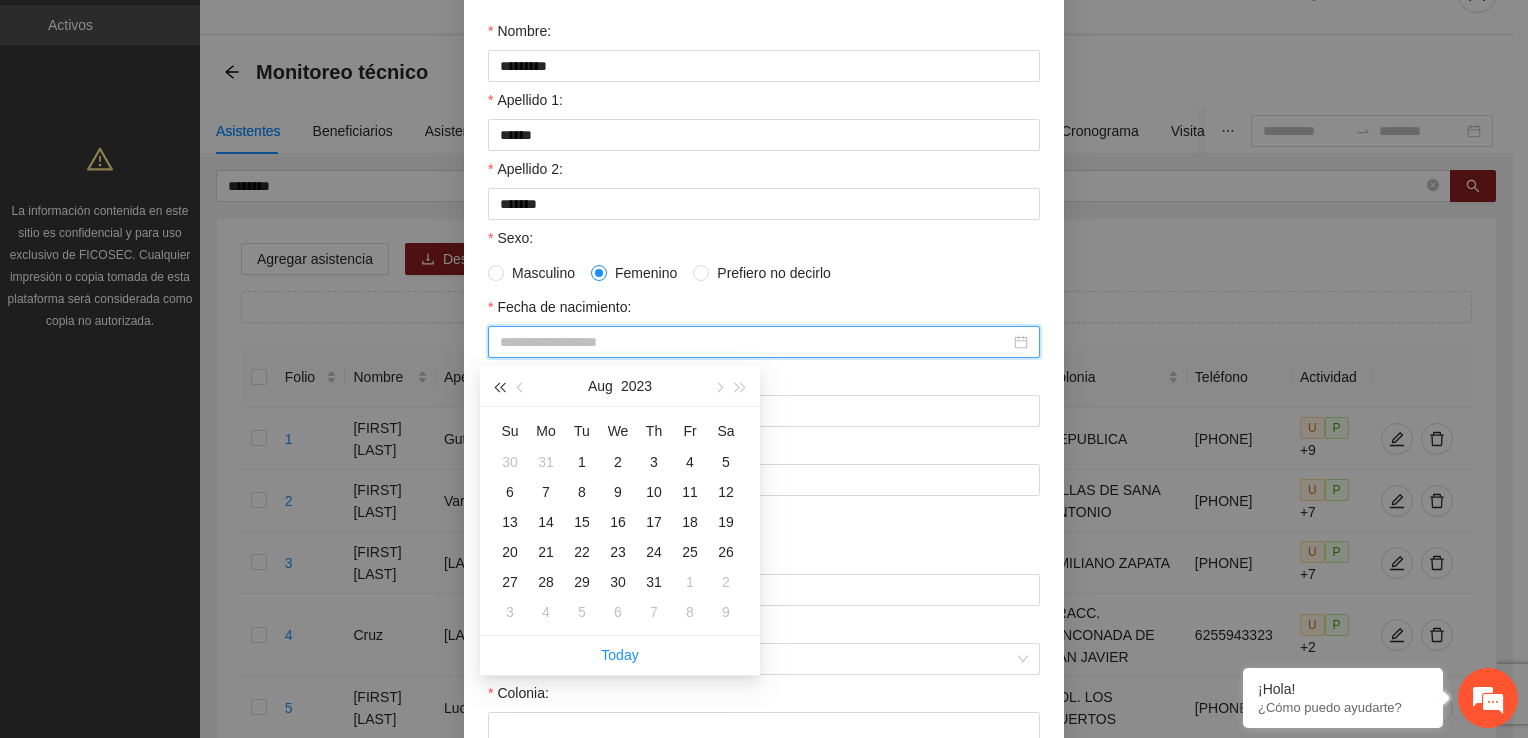click at bounding box center [499, 386] 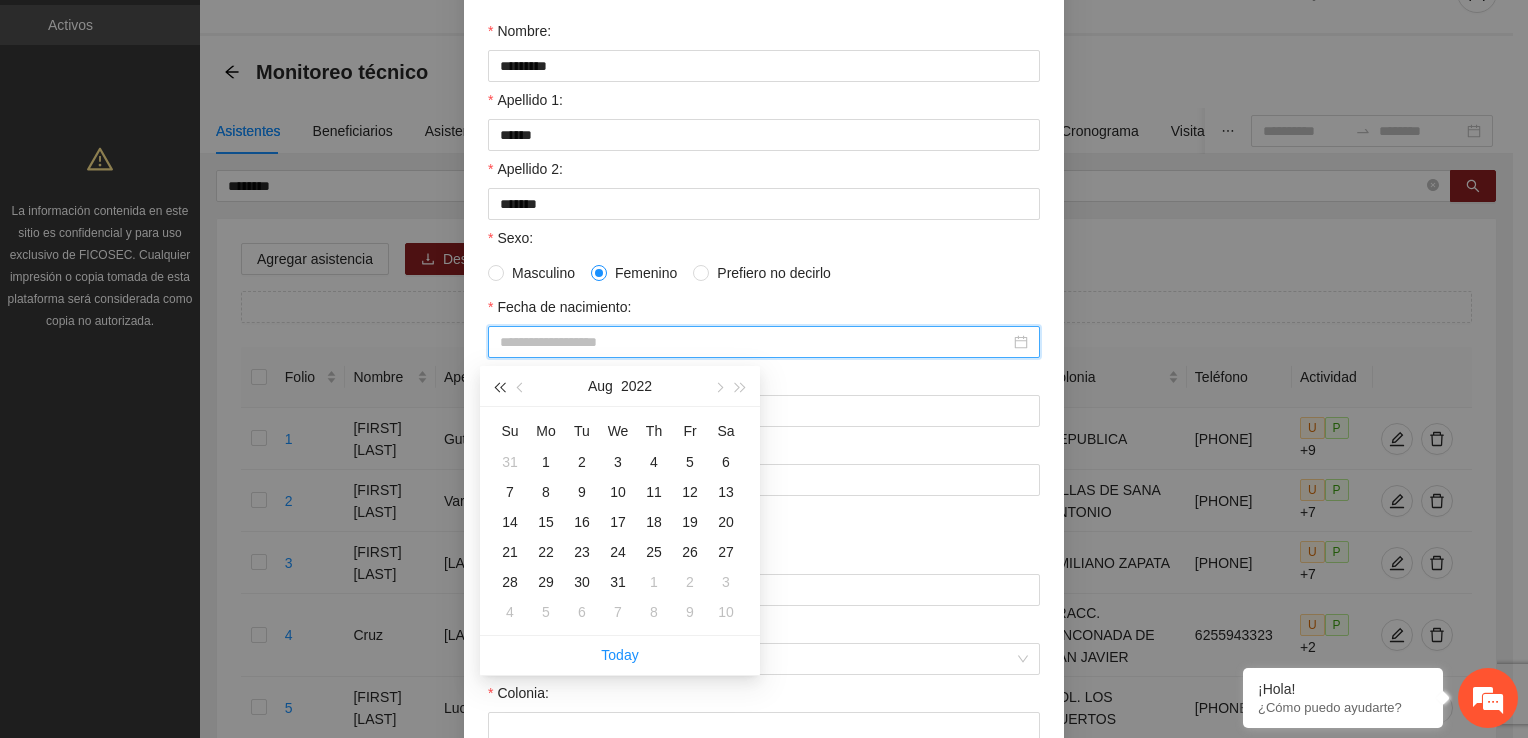click at bounding box center [499, 386] 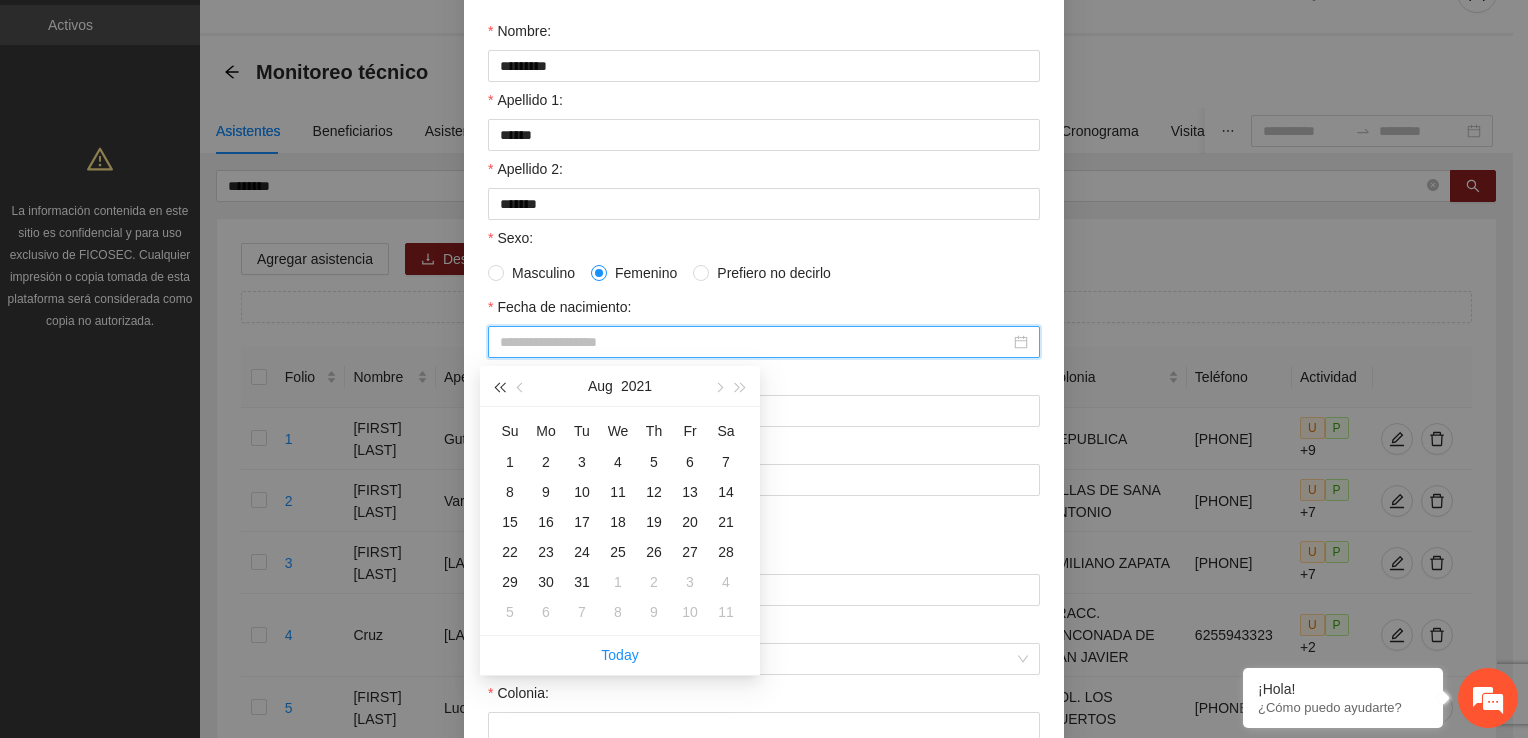 click at bounding box center (499, 386) 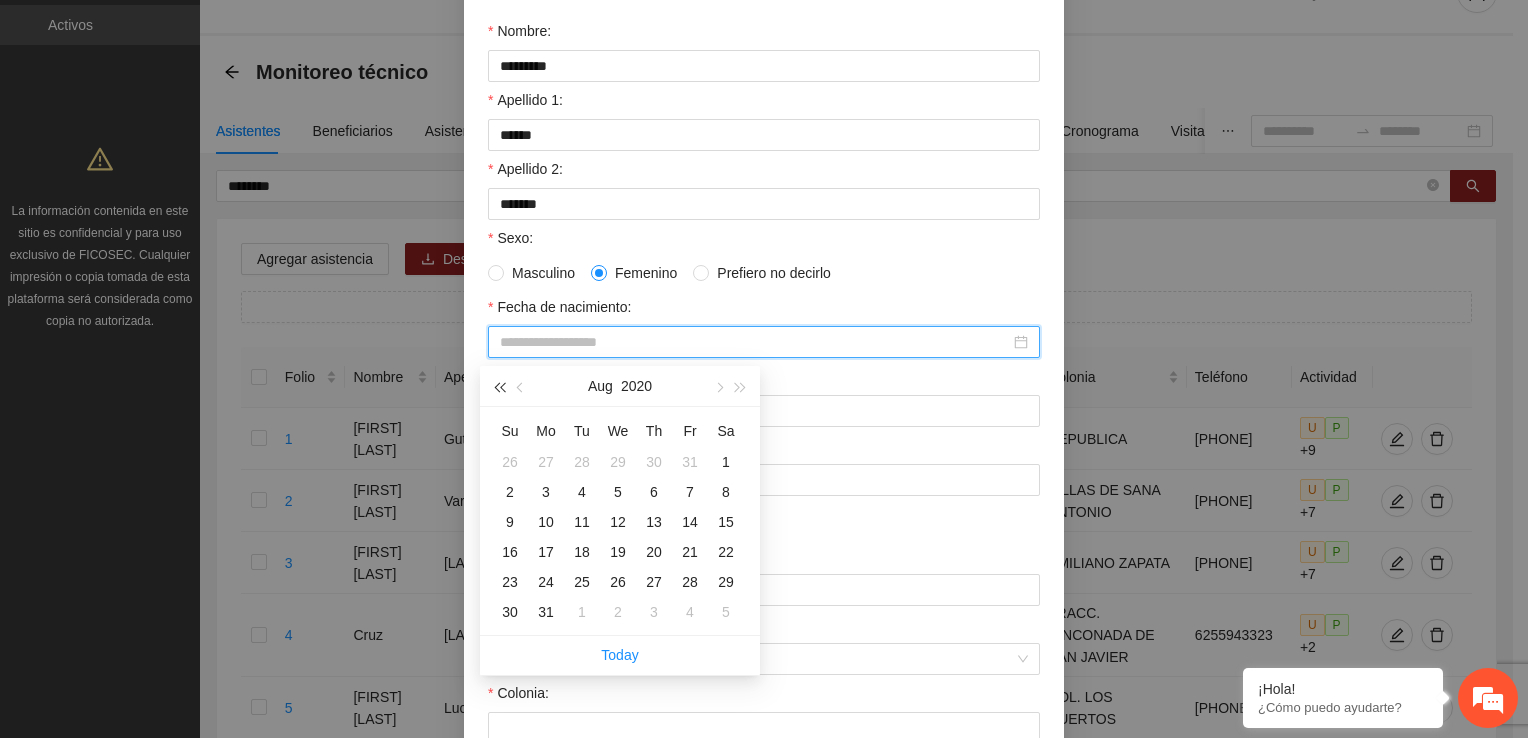 click at bounding box center [499, 386] 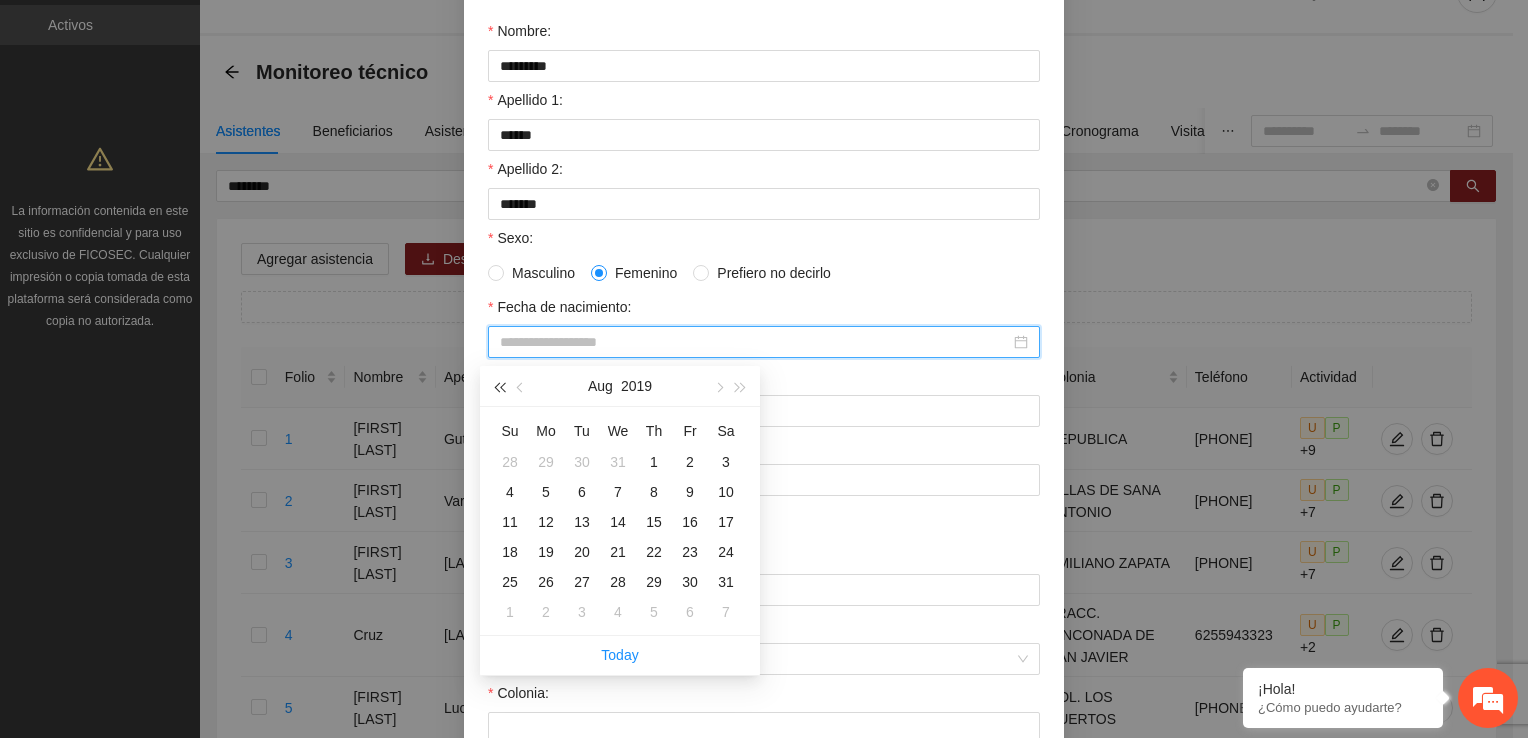 click at bounding box center (499, 386) 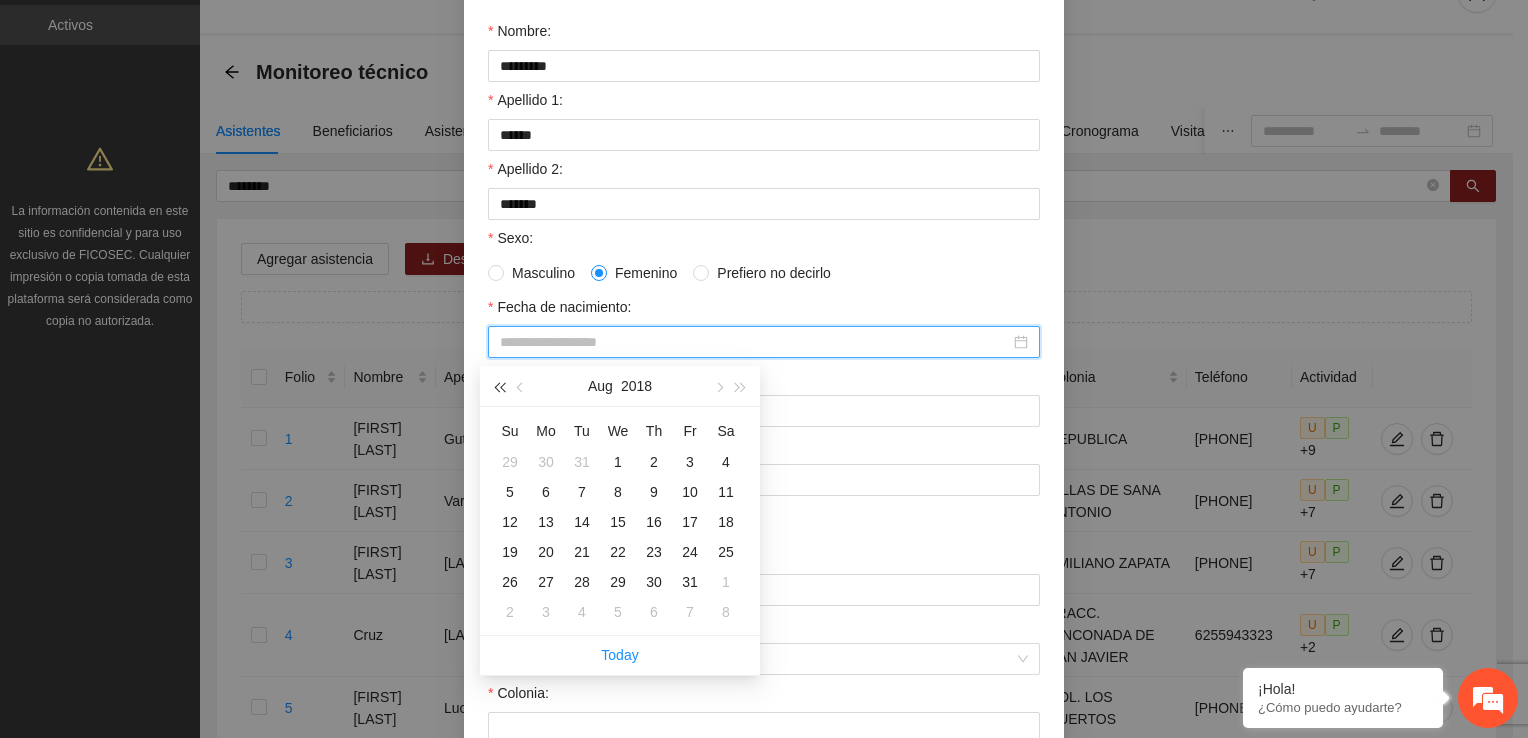 click at bounding box center [499, 386] 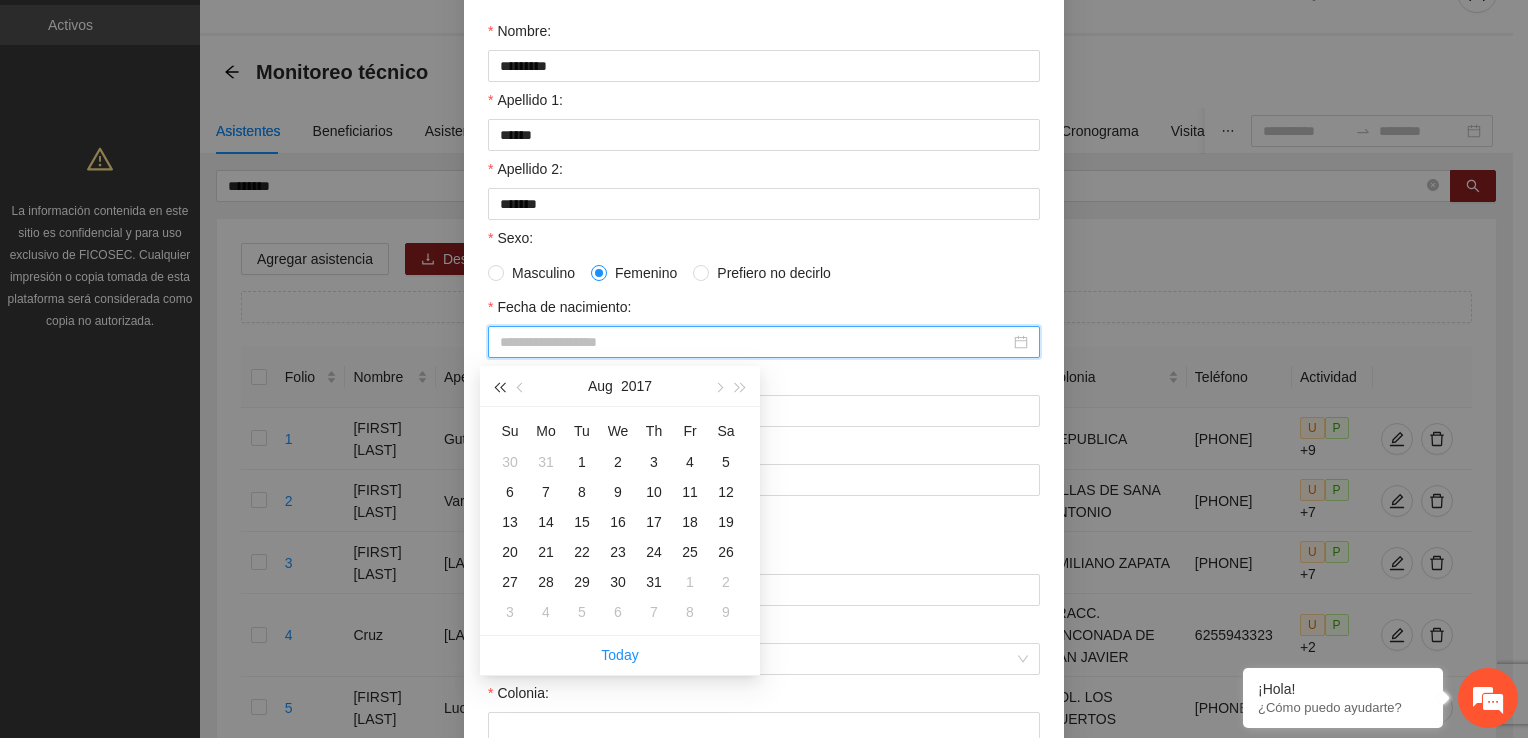 click at bounding box center [499, 386] 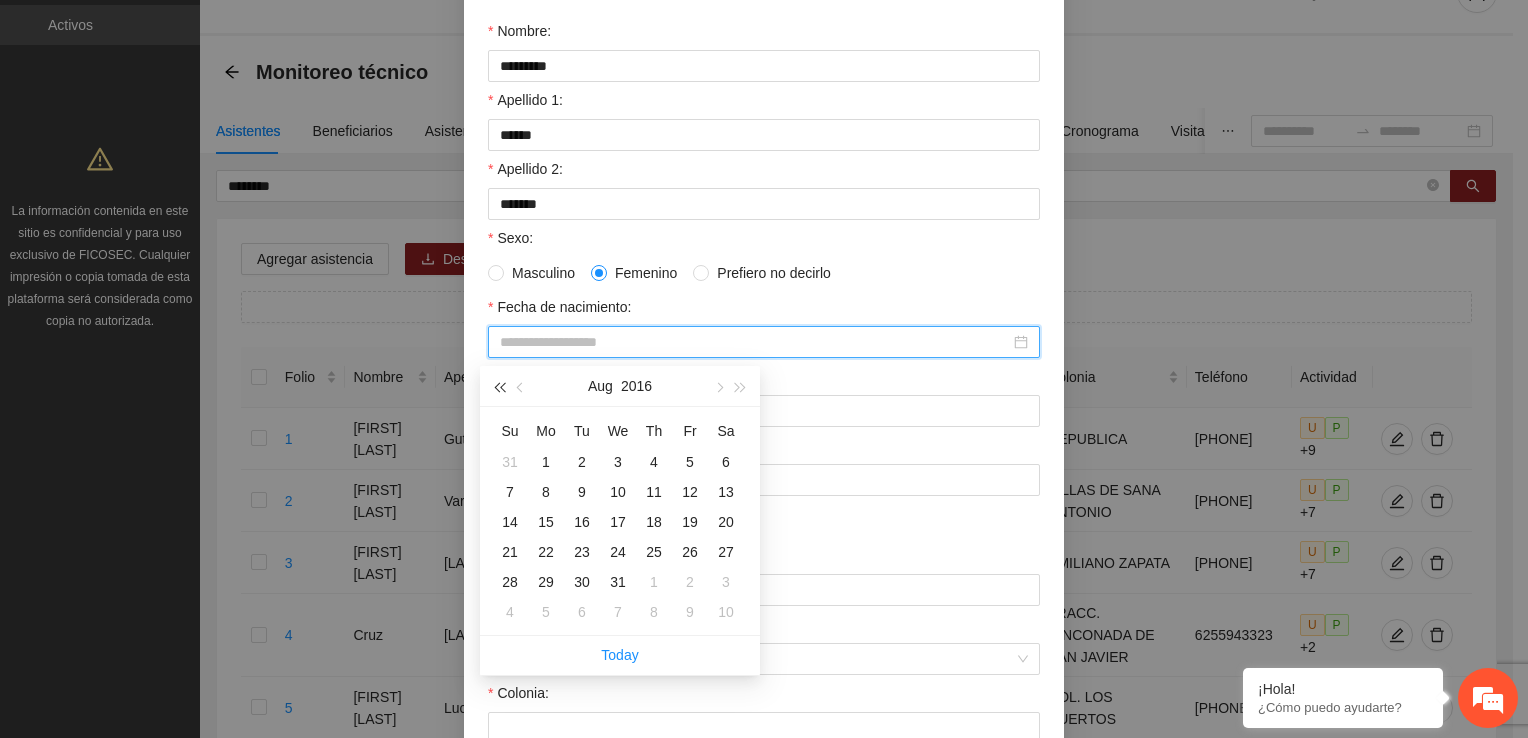 click at bounding box center [499, 386] 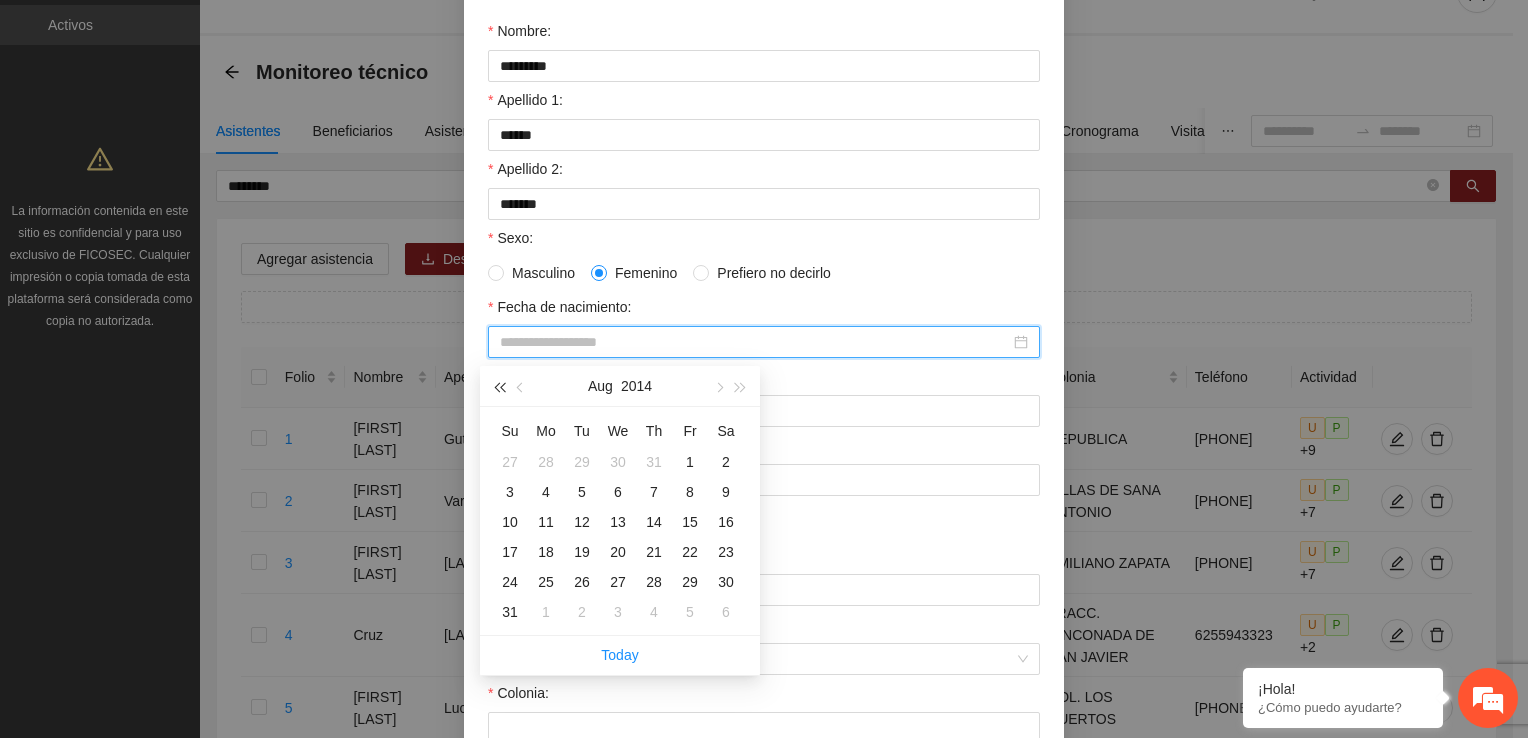 click at bounding box center (499, 386) 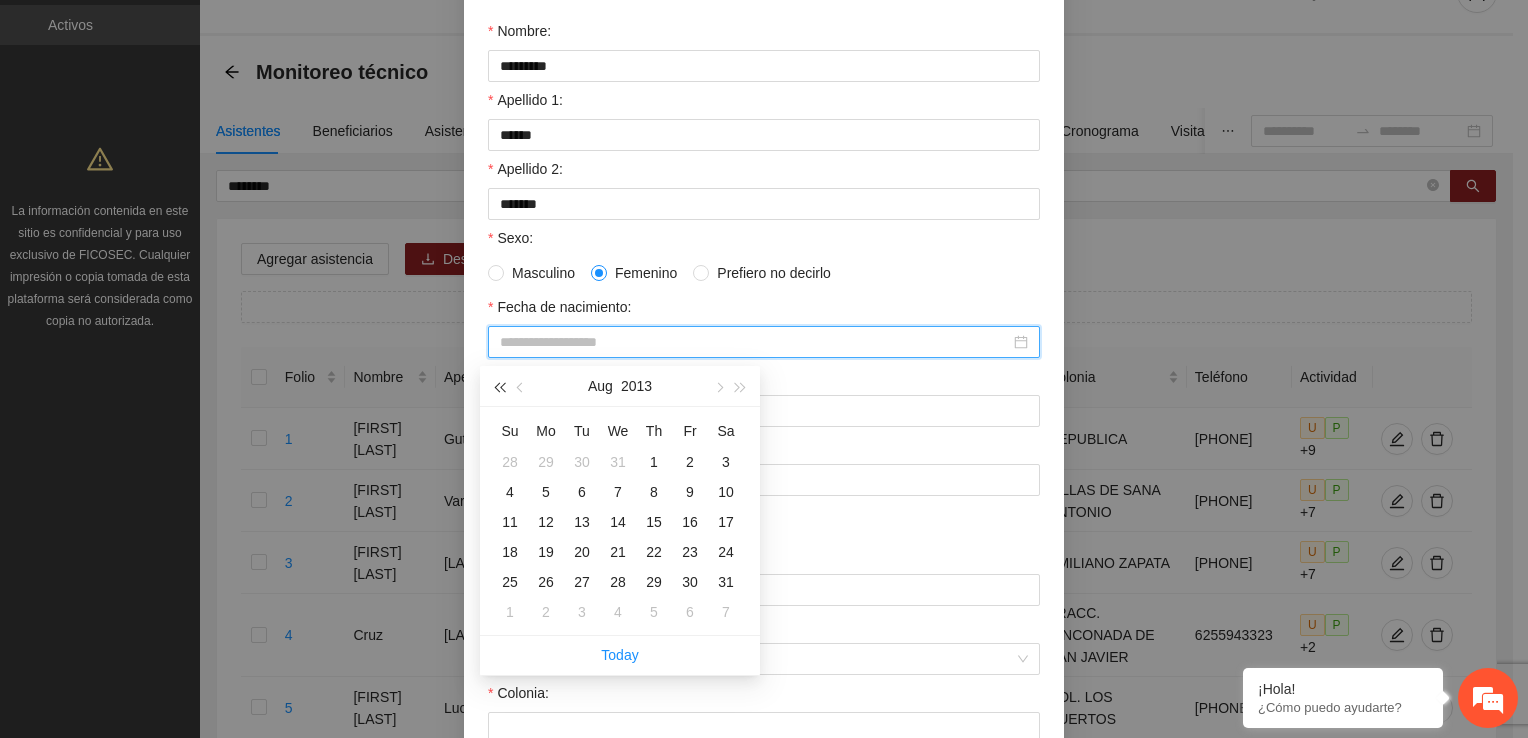 click at bounding box center (499, 386) 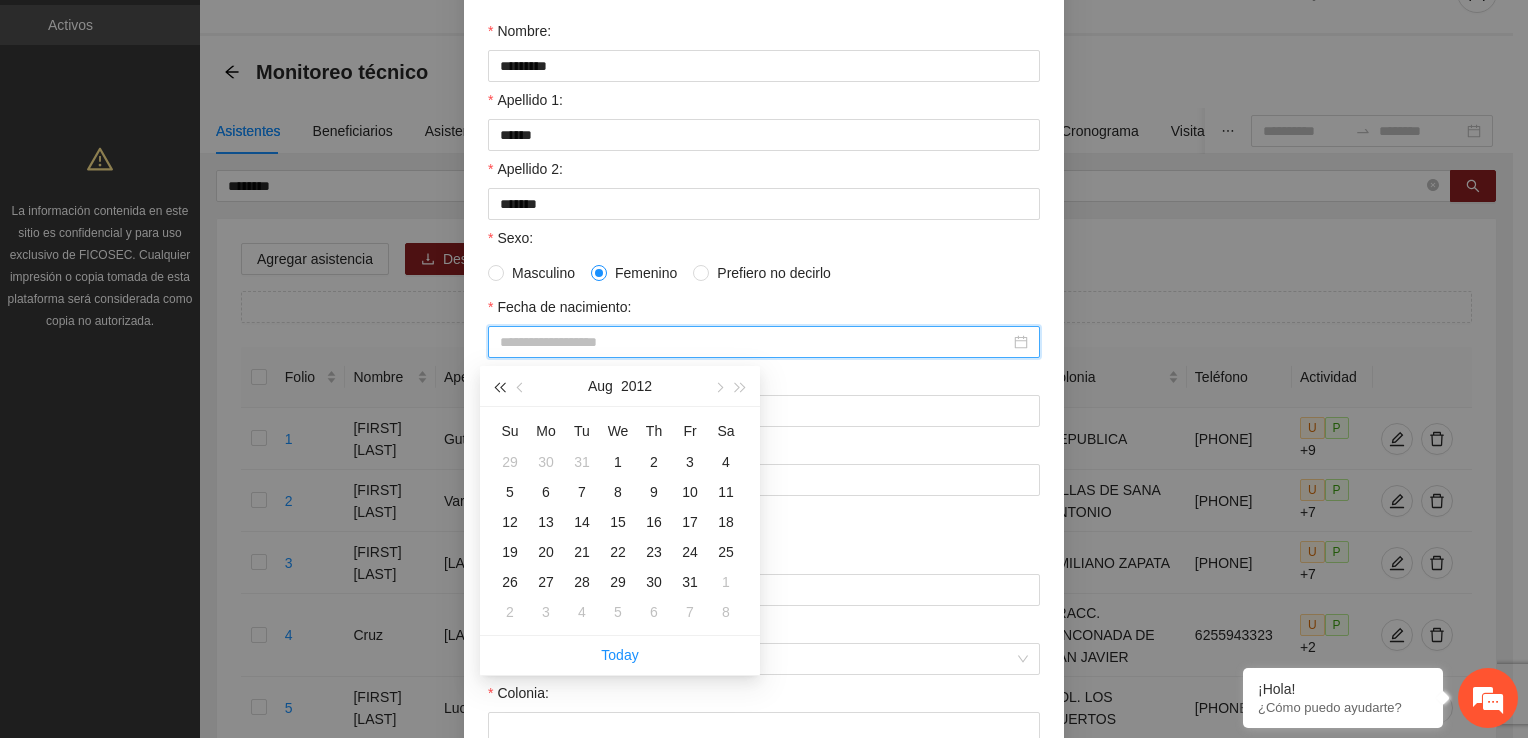 click at bounding box center (499, 386) 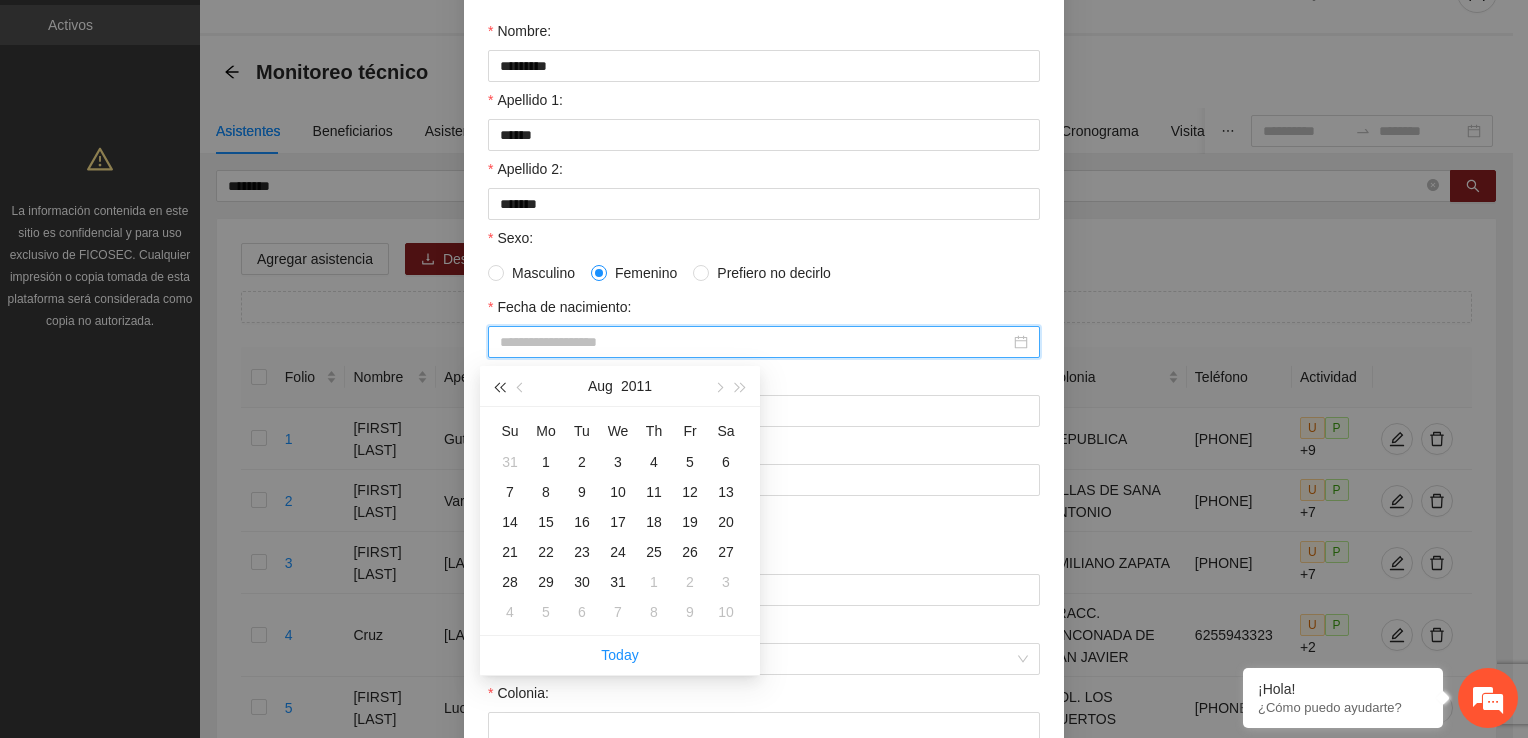 click at bounding box center (499, 386) 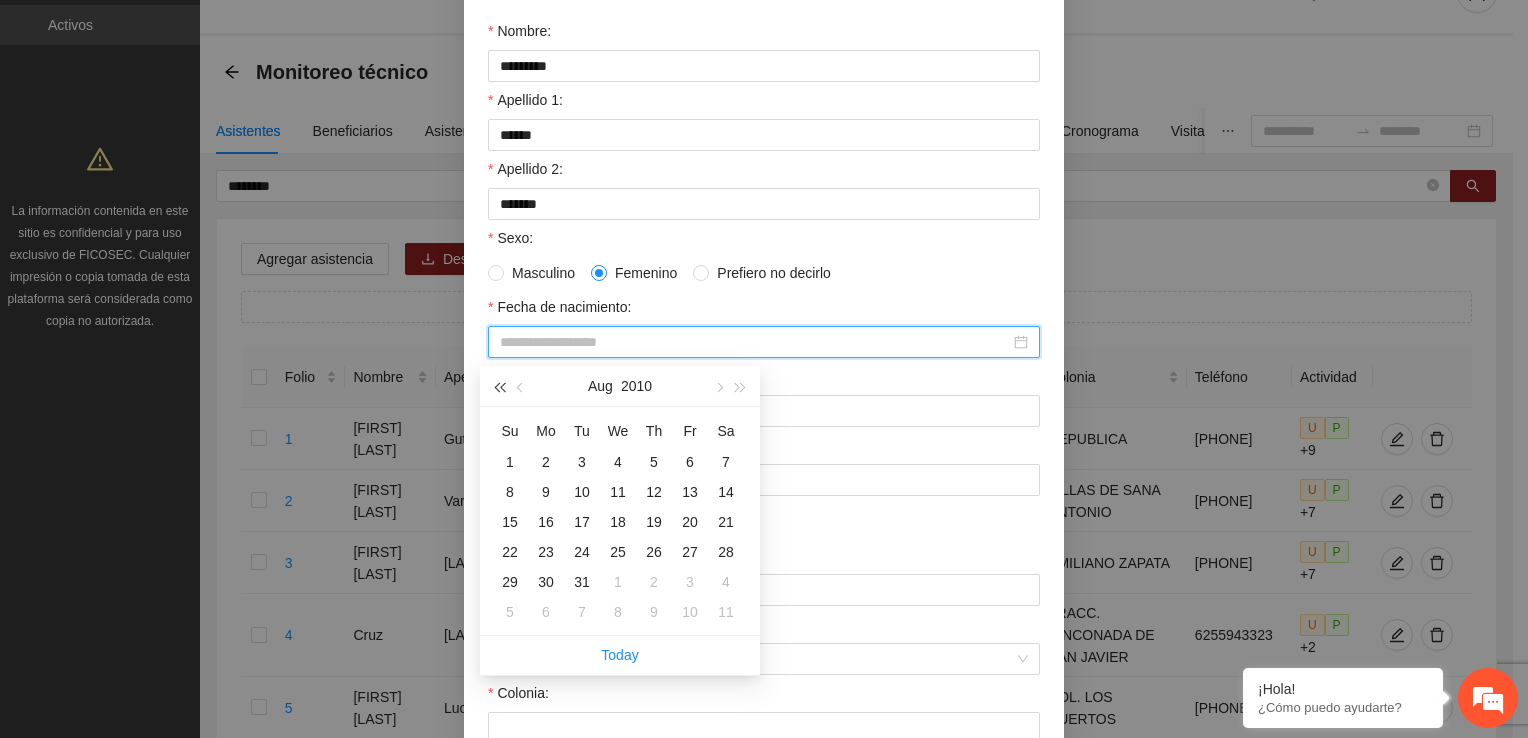 click at bounding box center (499, 386) 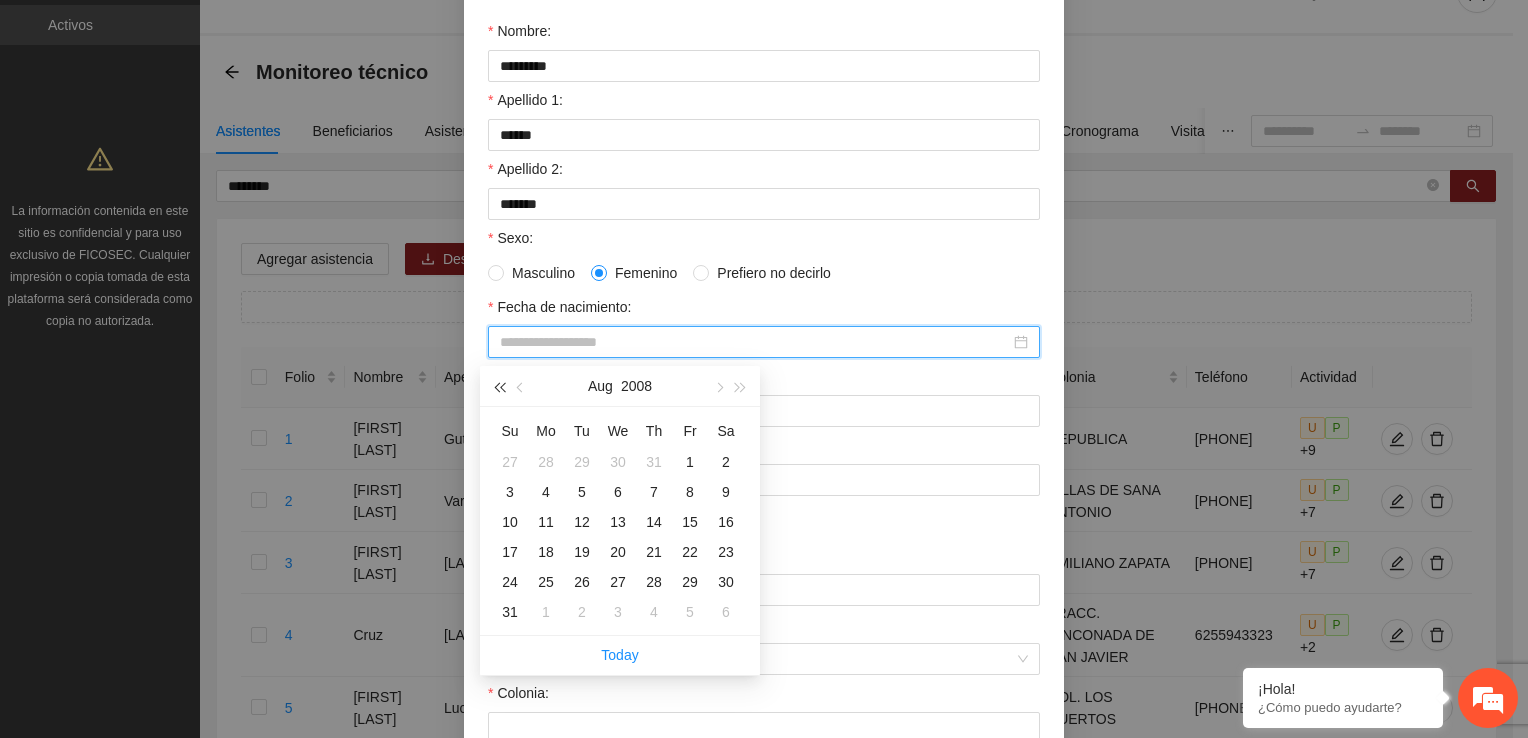 click at bounding box center [499, 386] 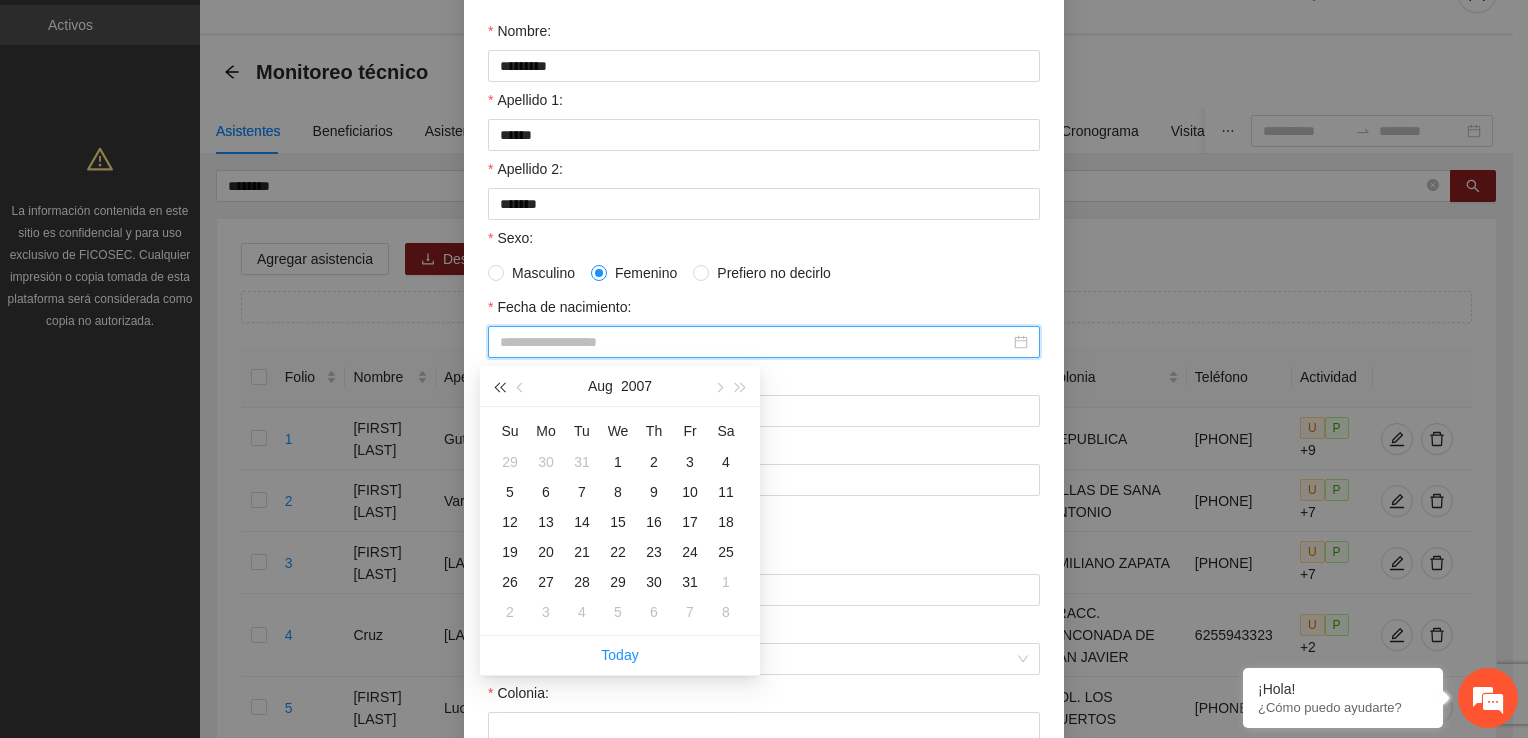 click at bounding box center [499, 386] 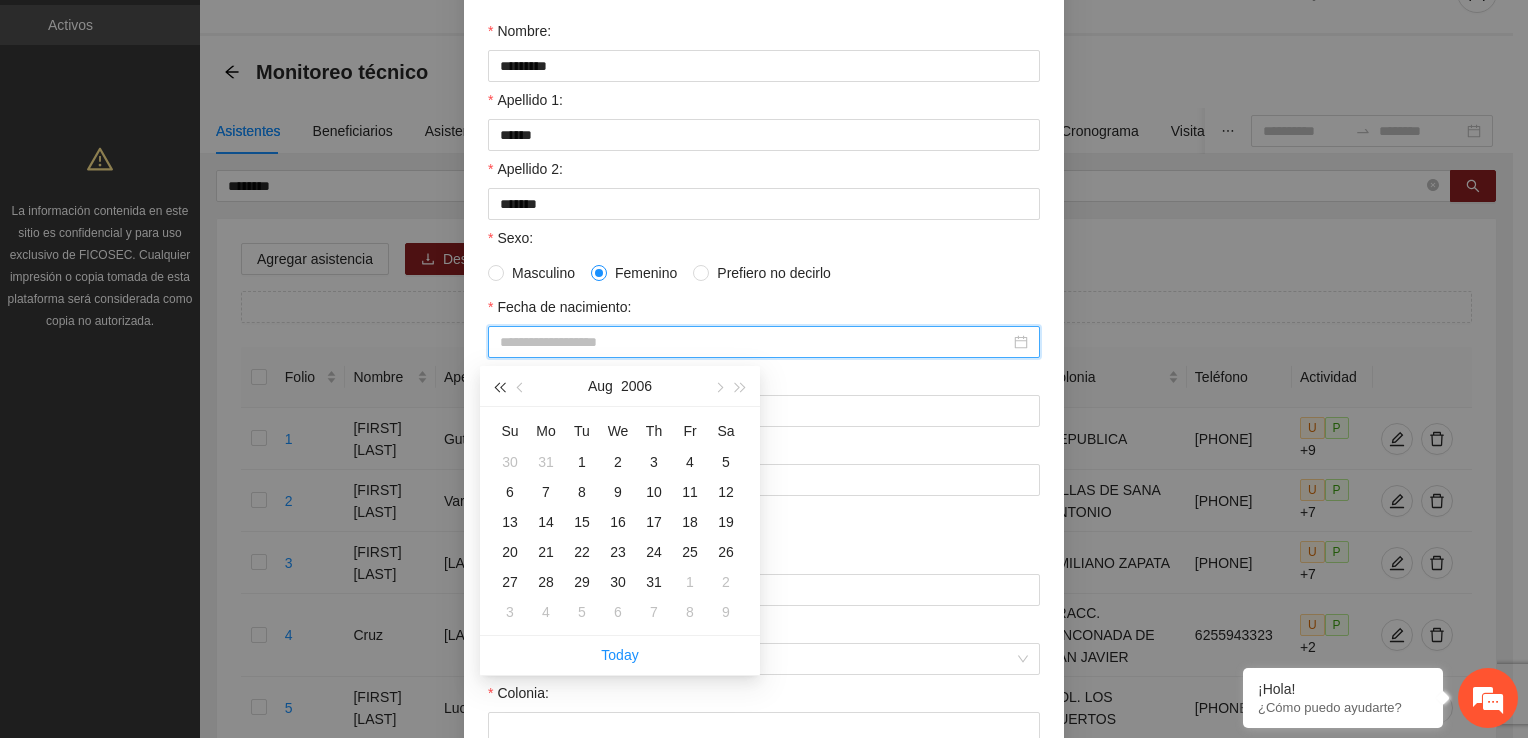 click at bounding box center [499, 386] 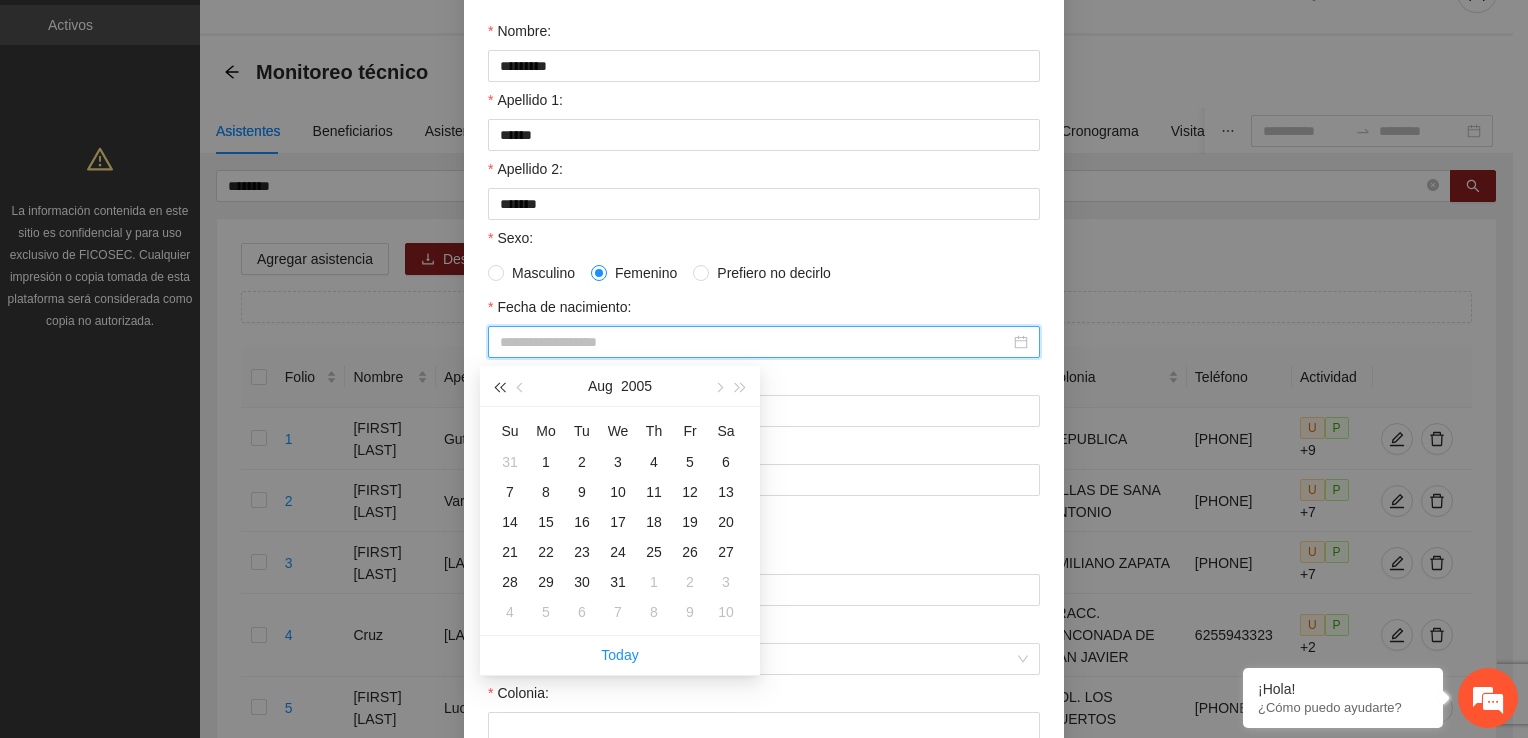 click at bounding box center [499, 386] 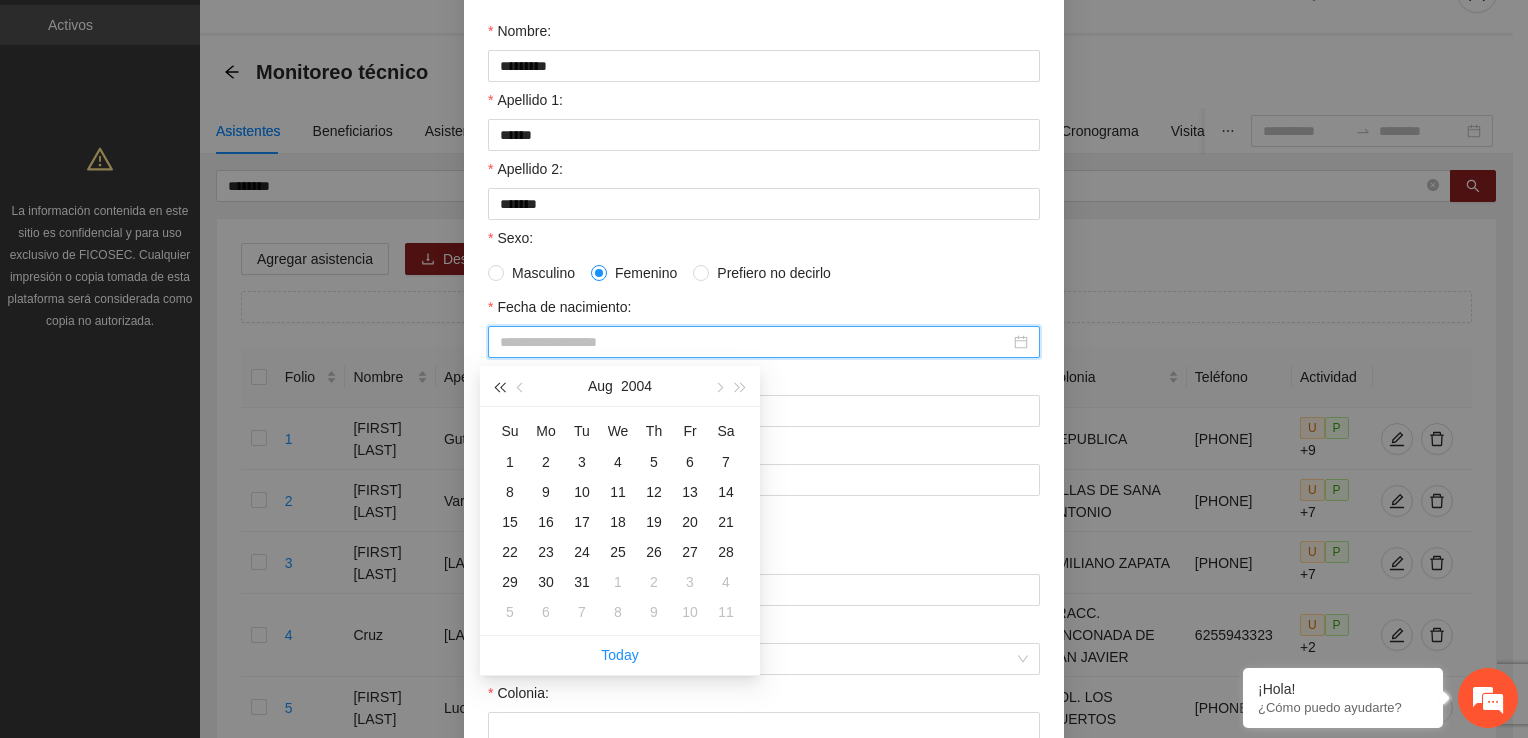 click at bounding box center [499, 386] 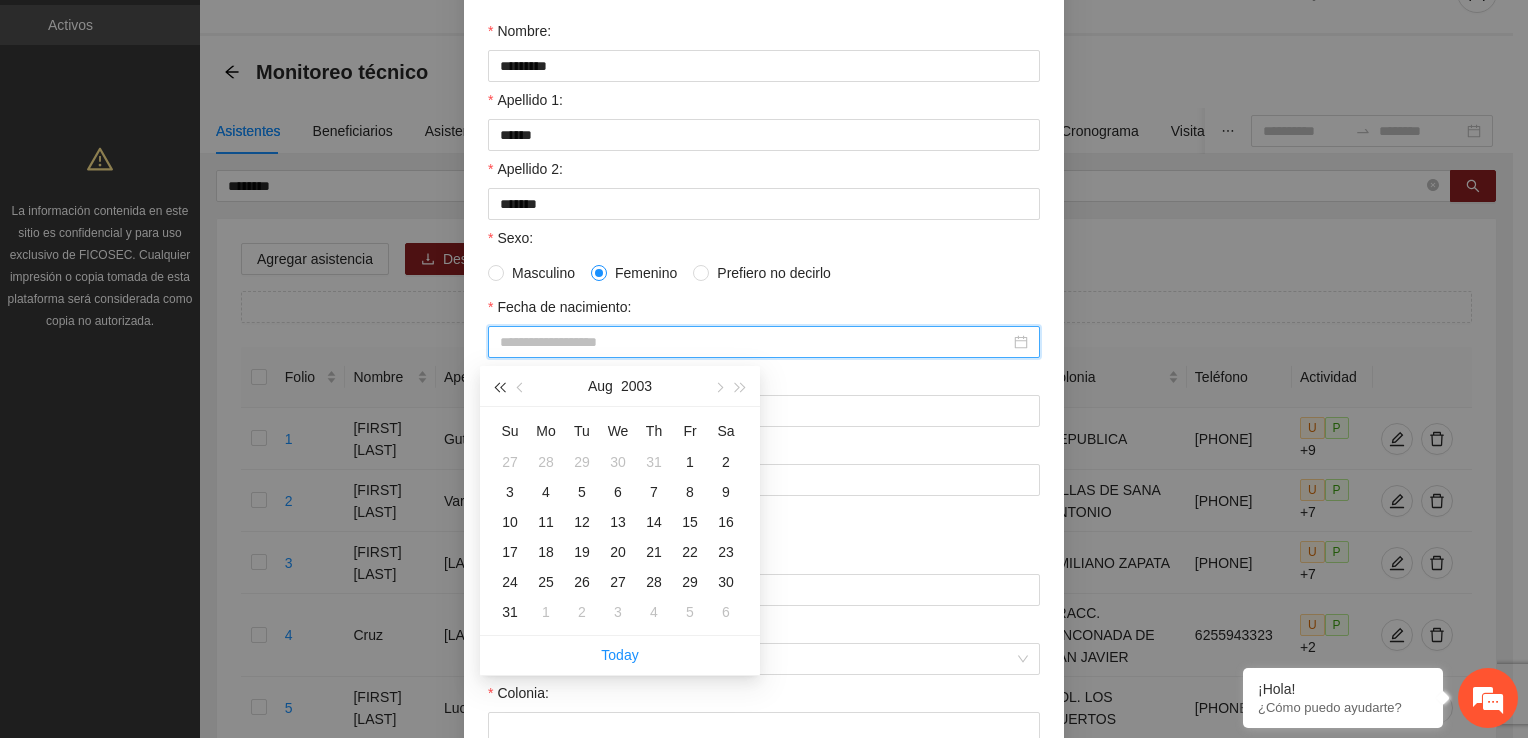 click at bounding box center (499, 386) 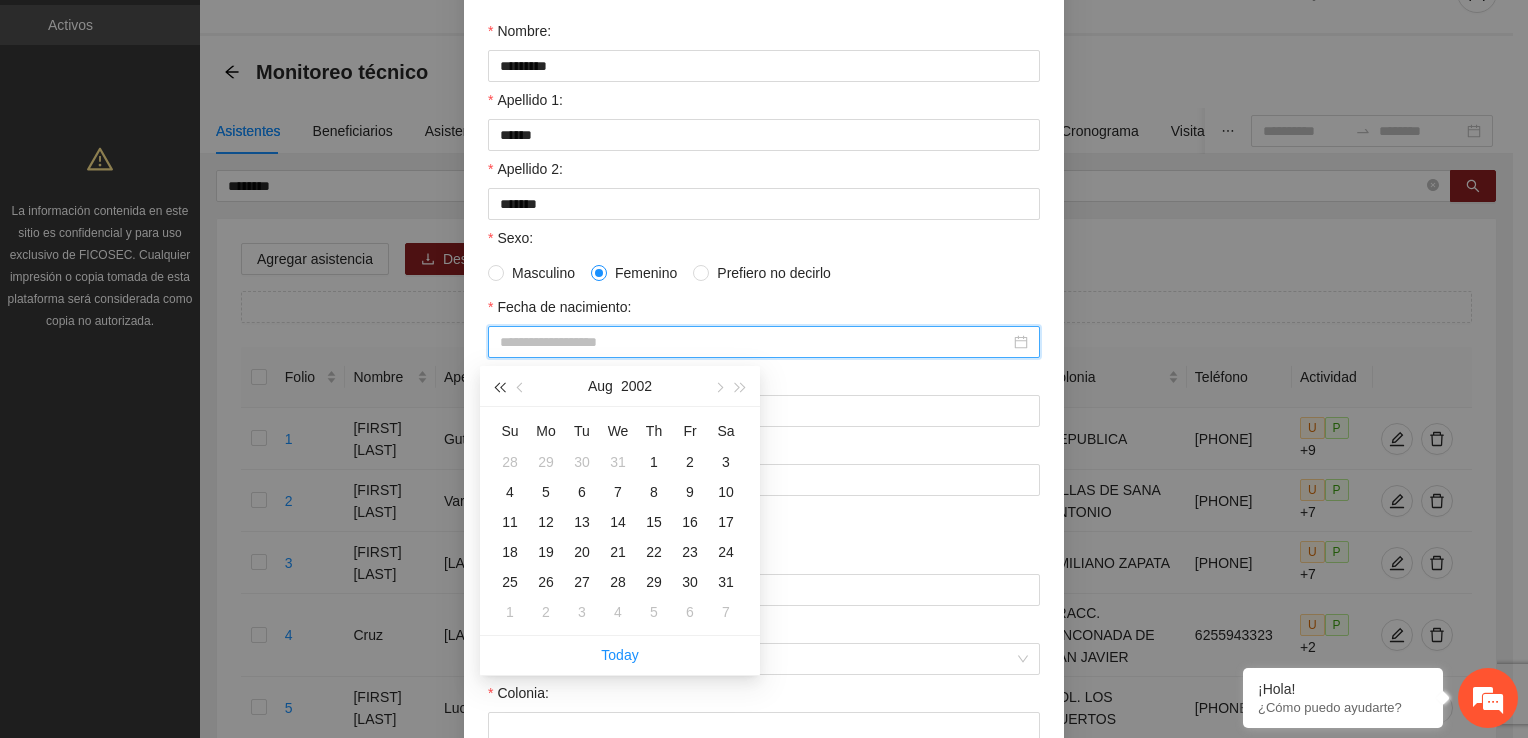 click at bounding box center (499, 386) 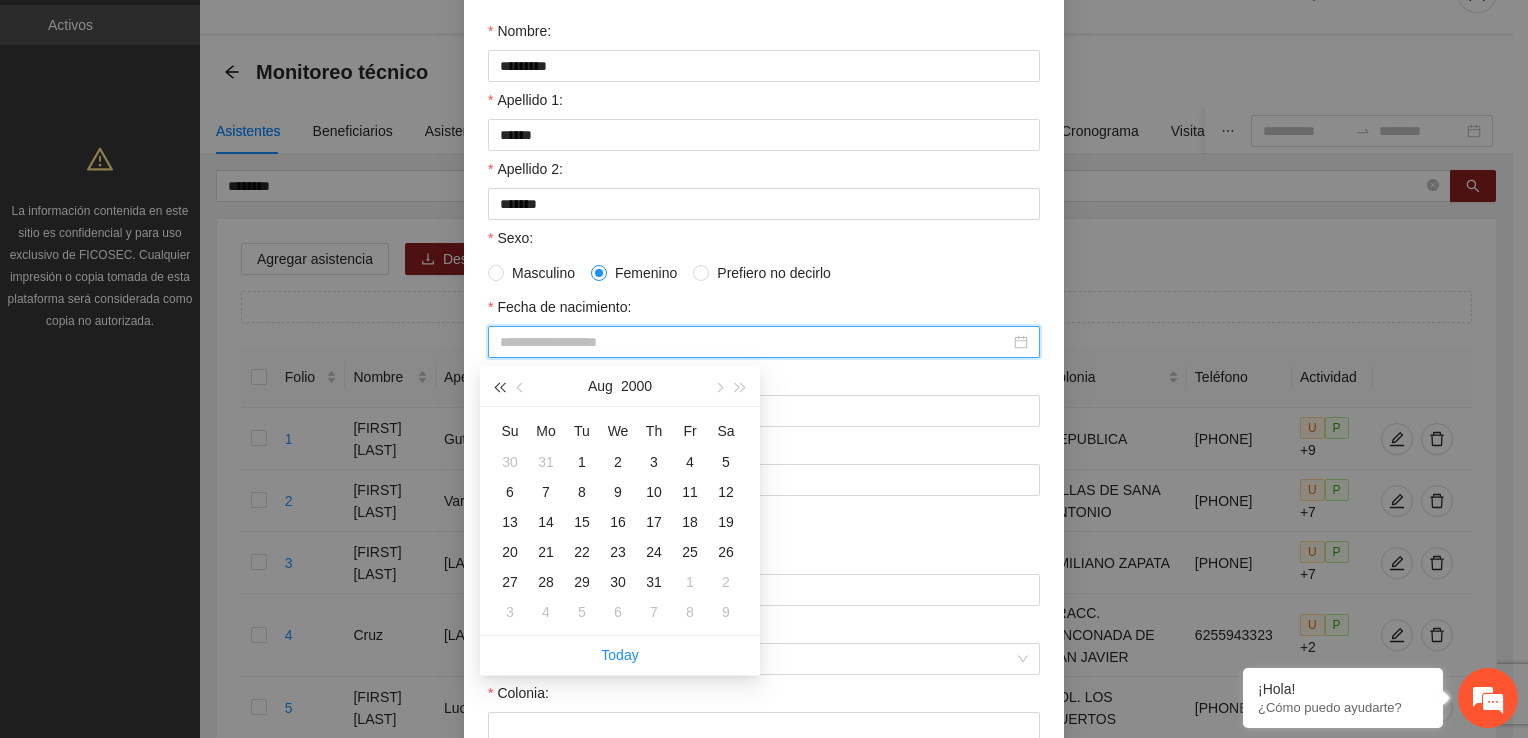 click at bounding box center [499, 386] 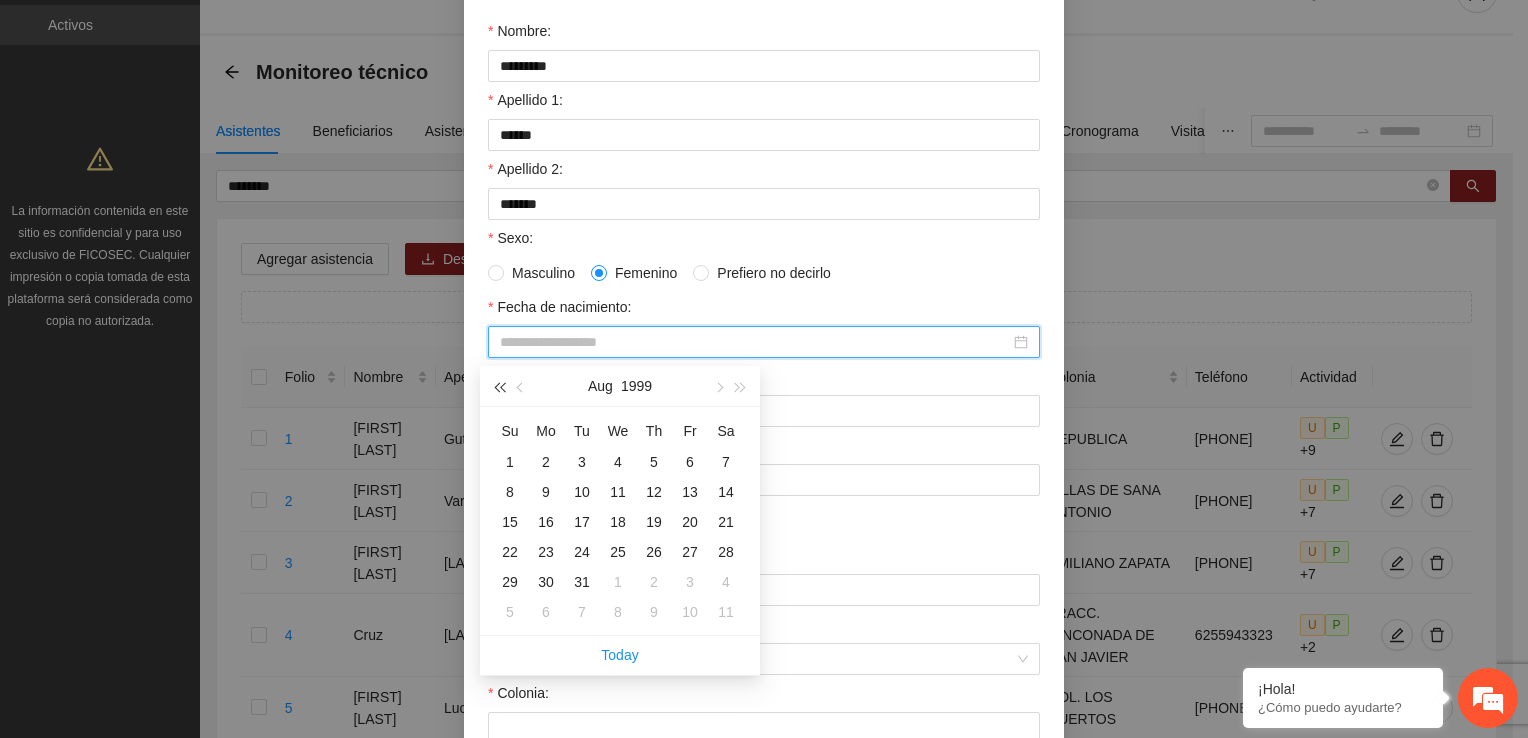 click at bounding box center [499, 386] 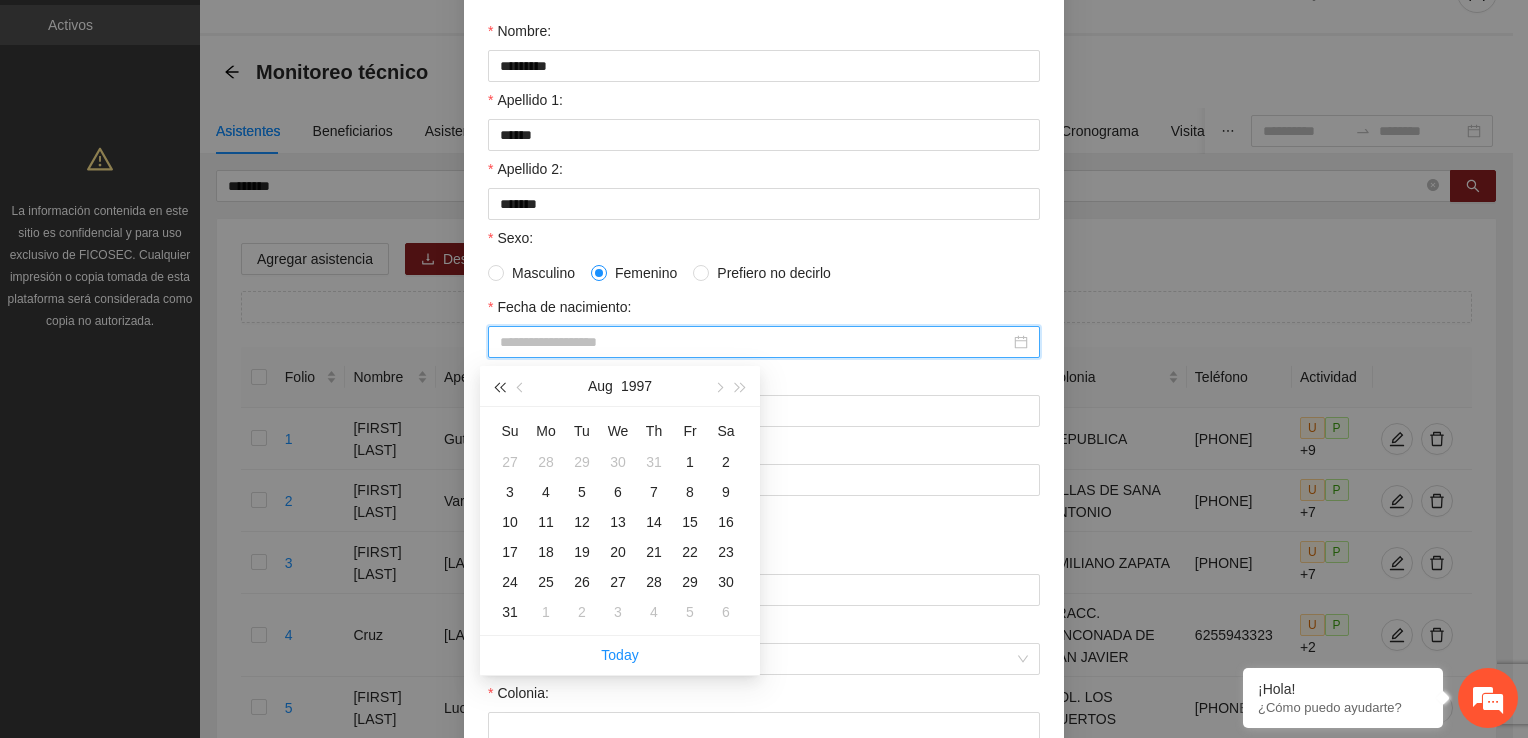 click at bounding box center (499, 386) 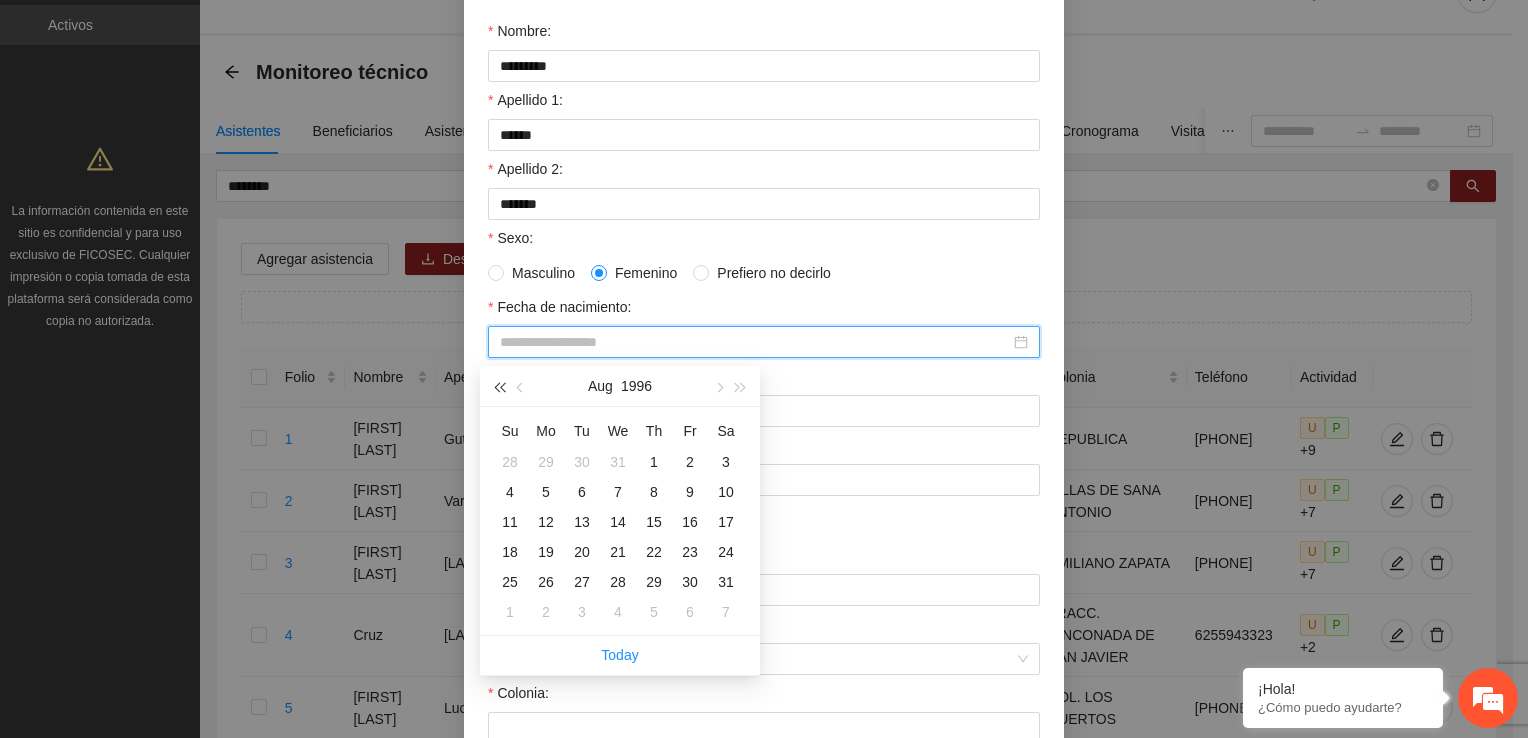 click at bounding box center [499, 386] 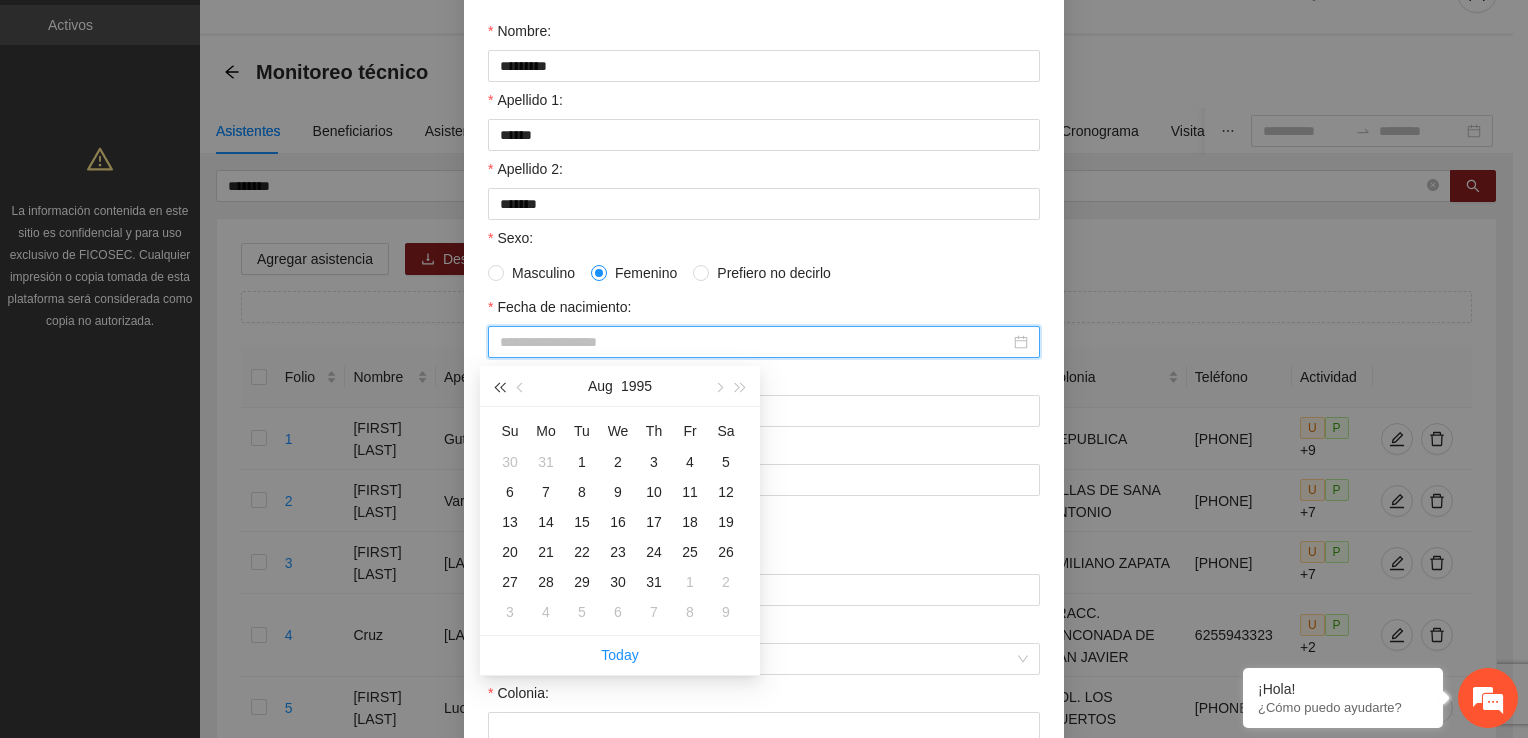 click at bounding box center (499, 386) 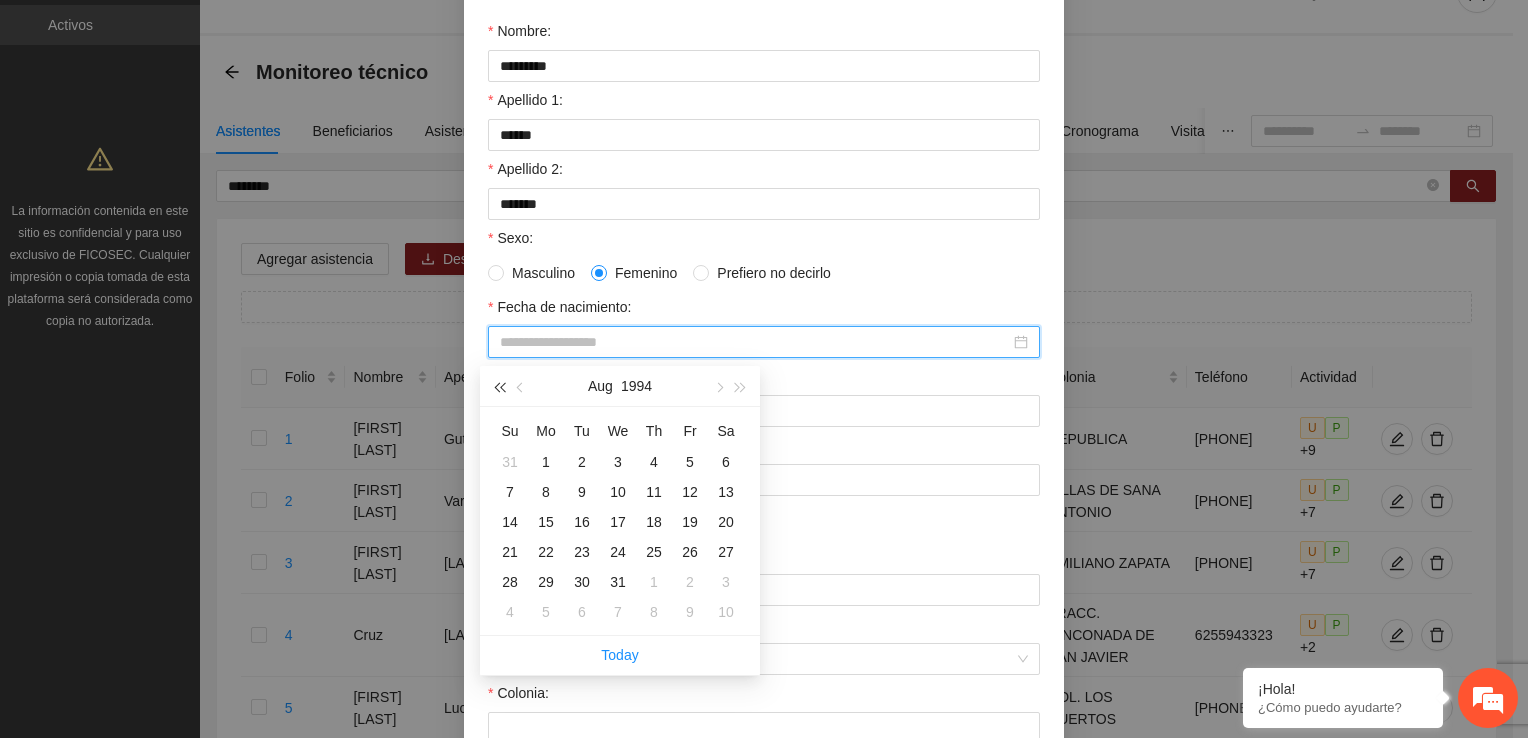 click at bounding box center [499, 386] 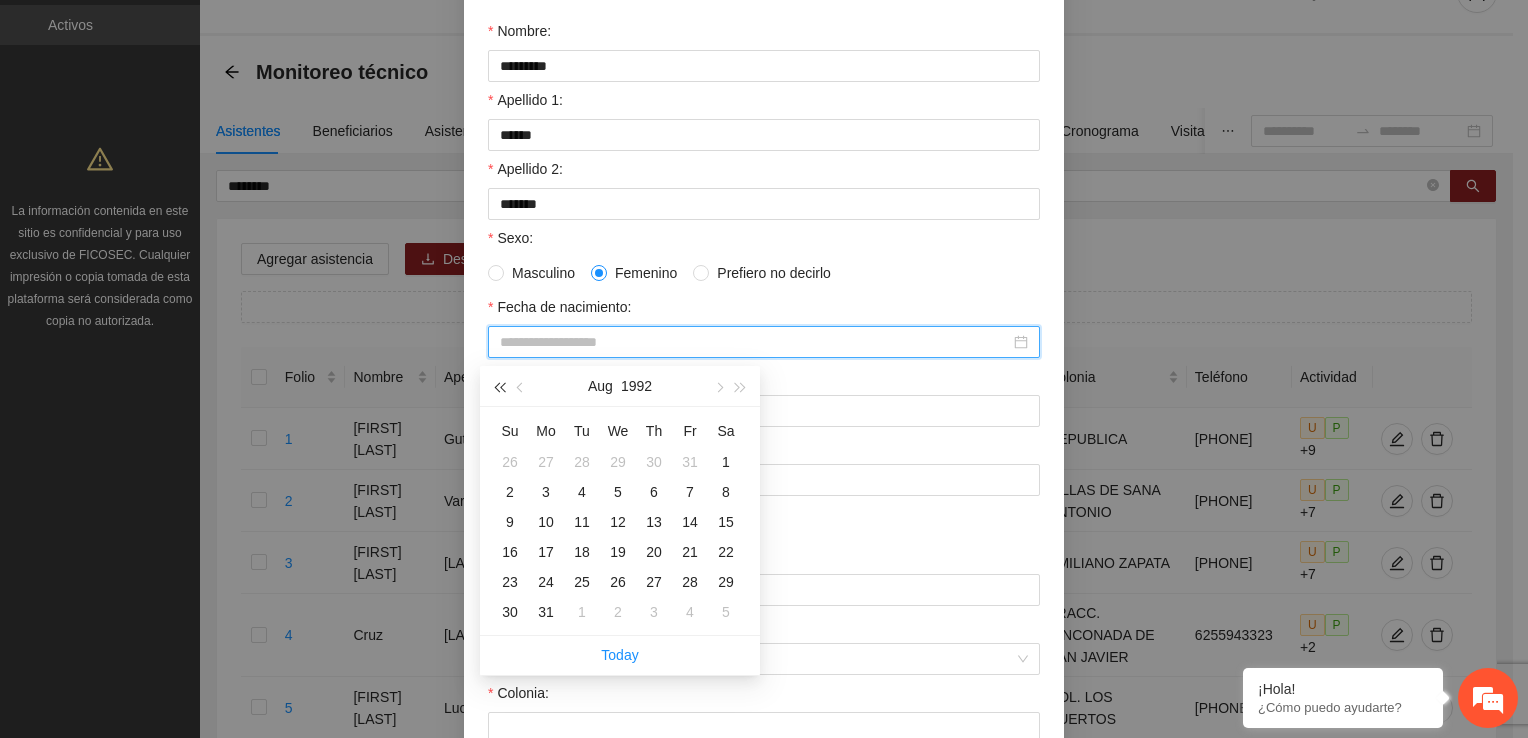 click at bounding box center (499, 386) 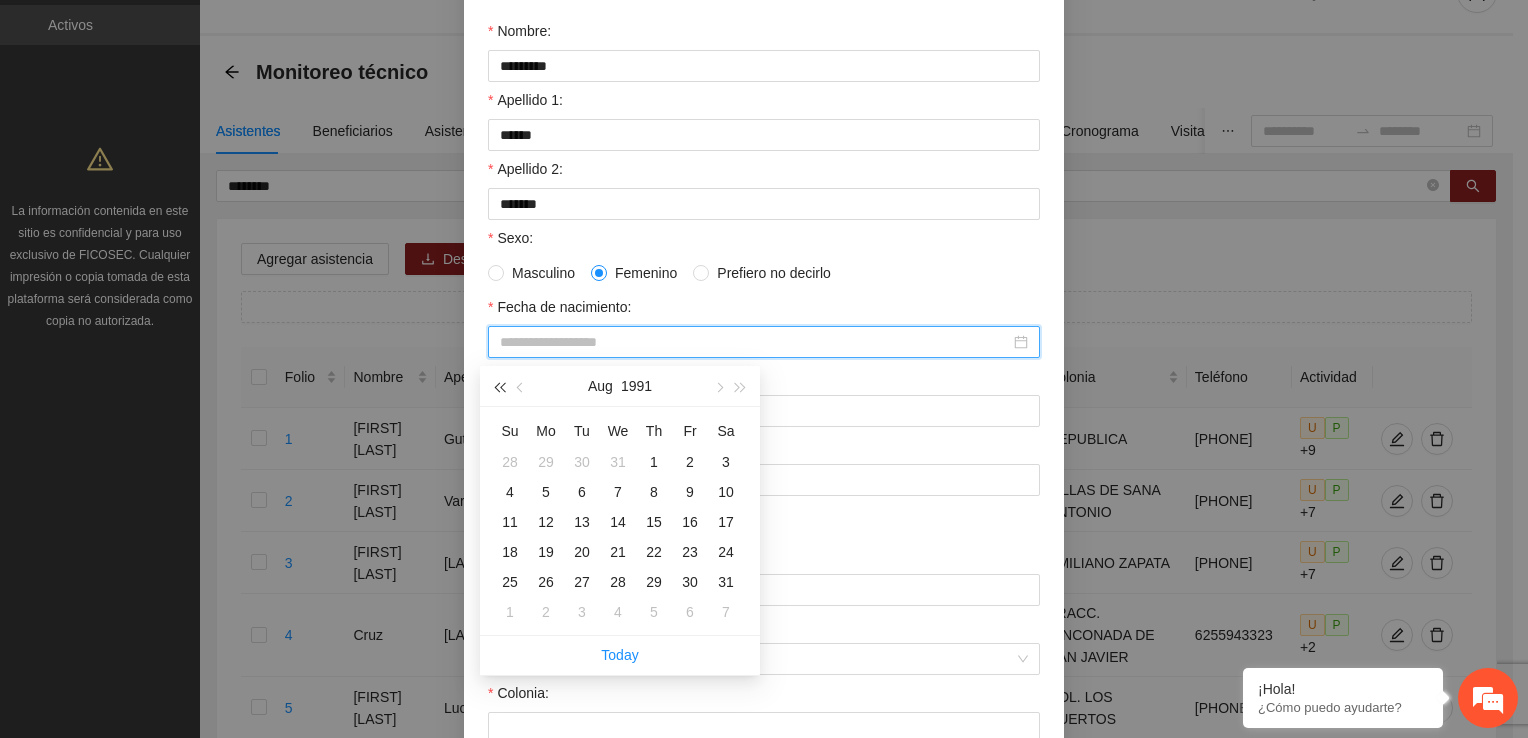 click at bounding box center [499, 386] 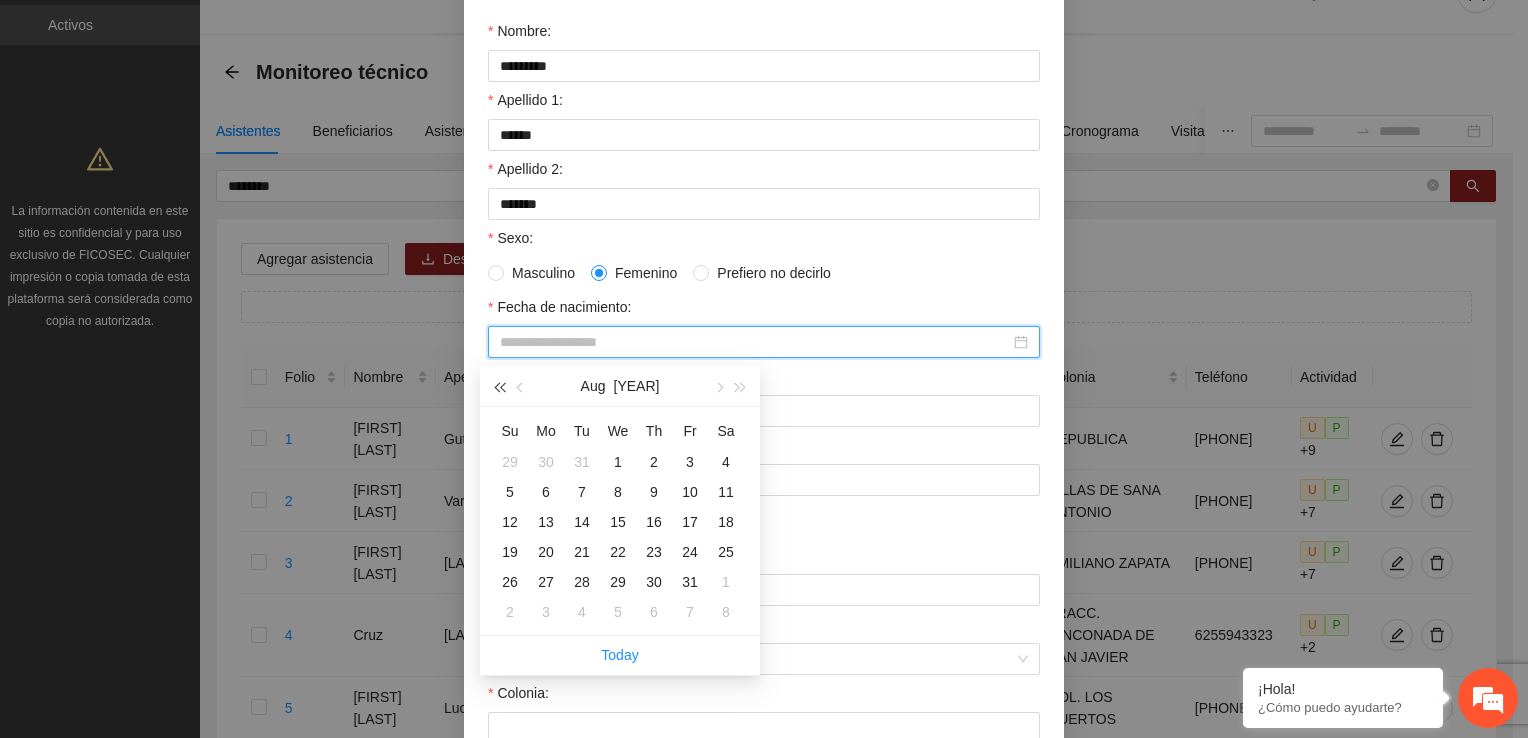 click at bounding box center [499, 386] 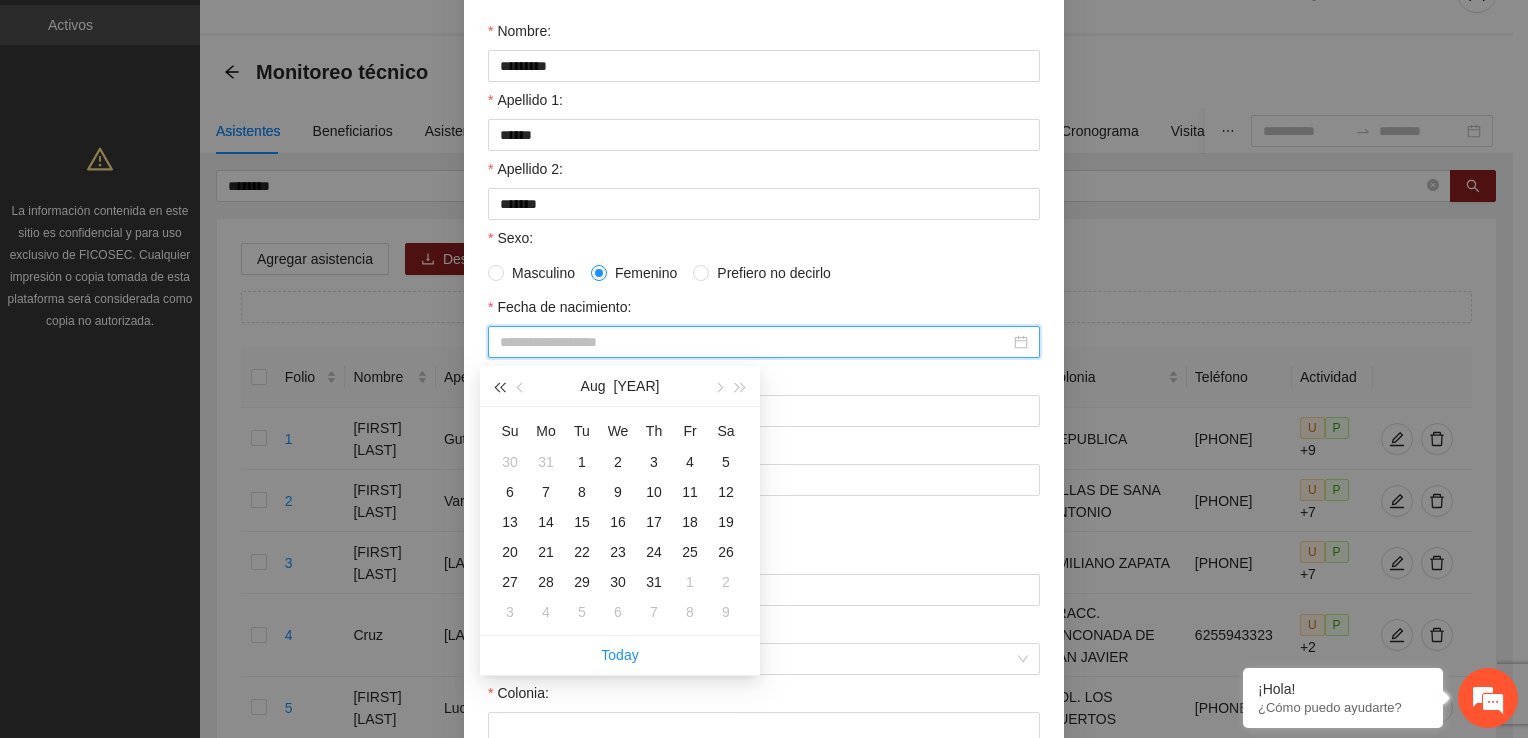 click at bounding box center [499, 386] 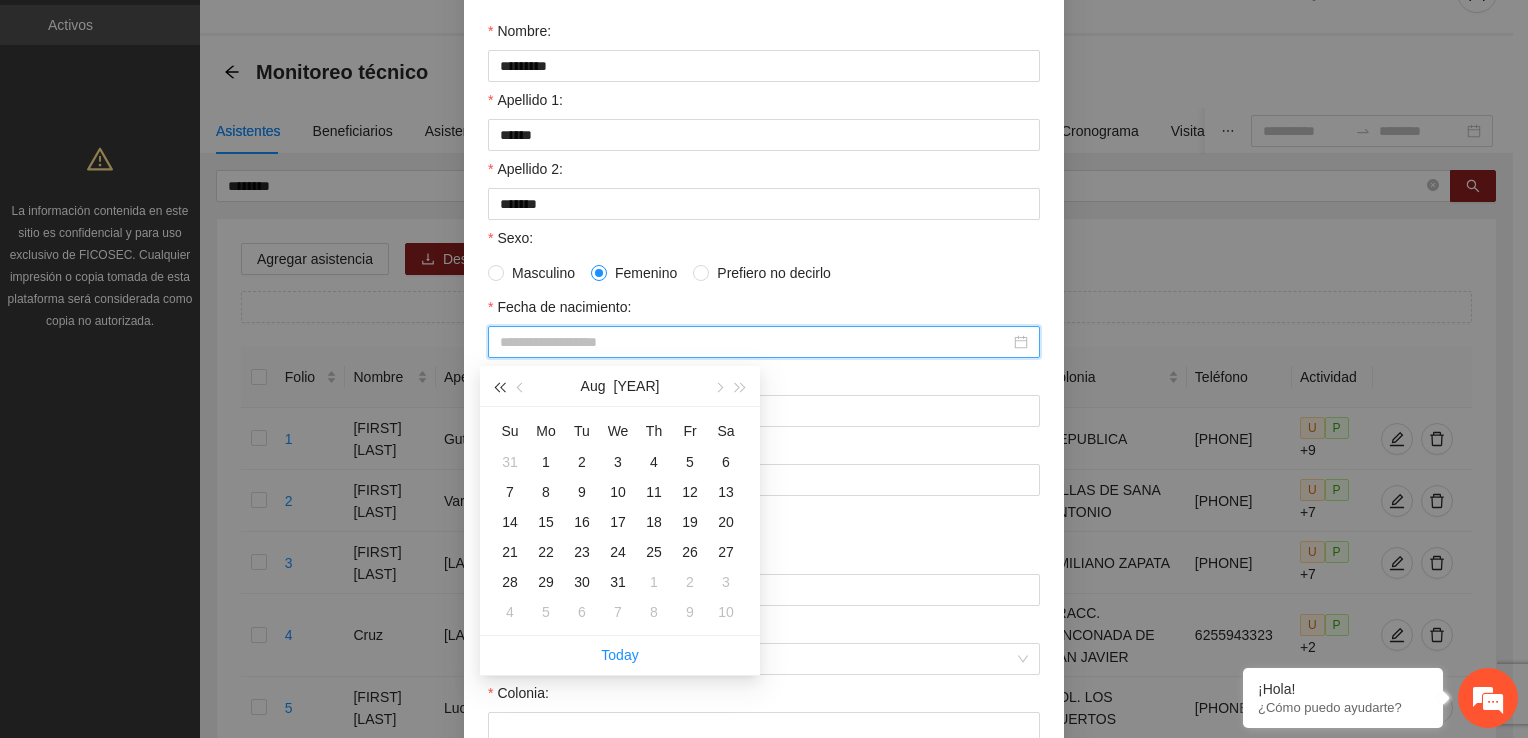 click at bounding box center [499, 386] 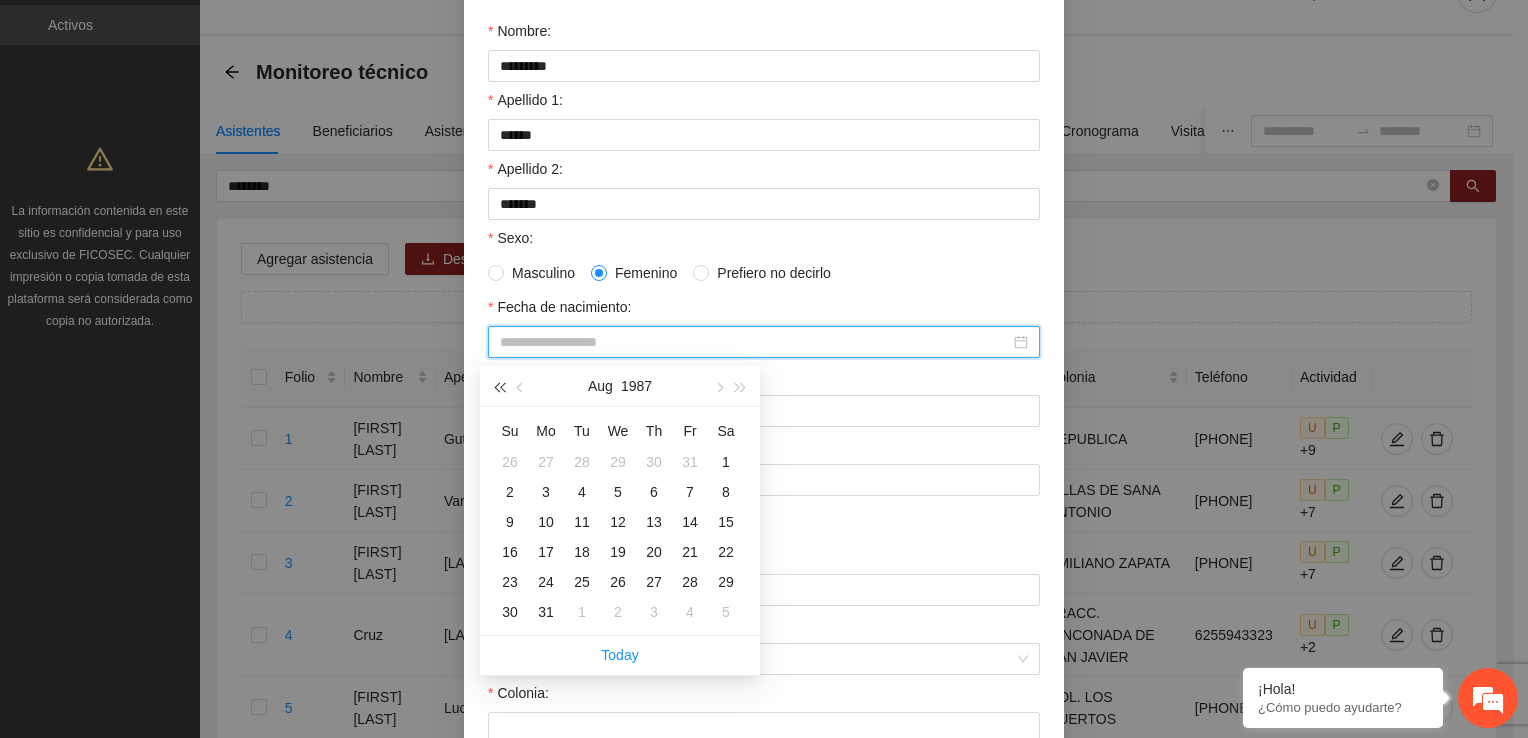click at bounding box center (499, 387) 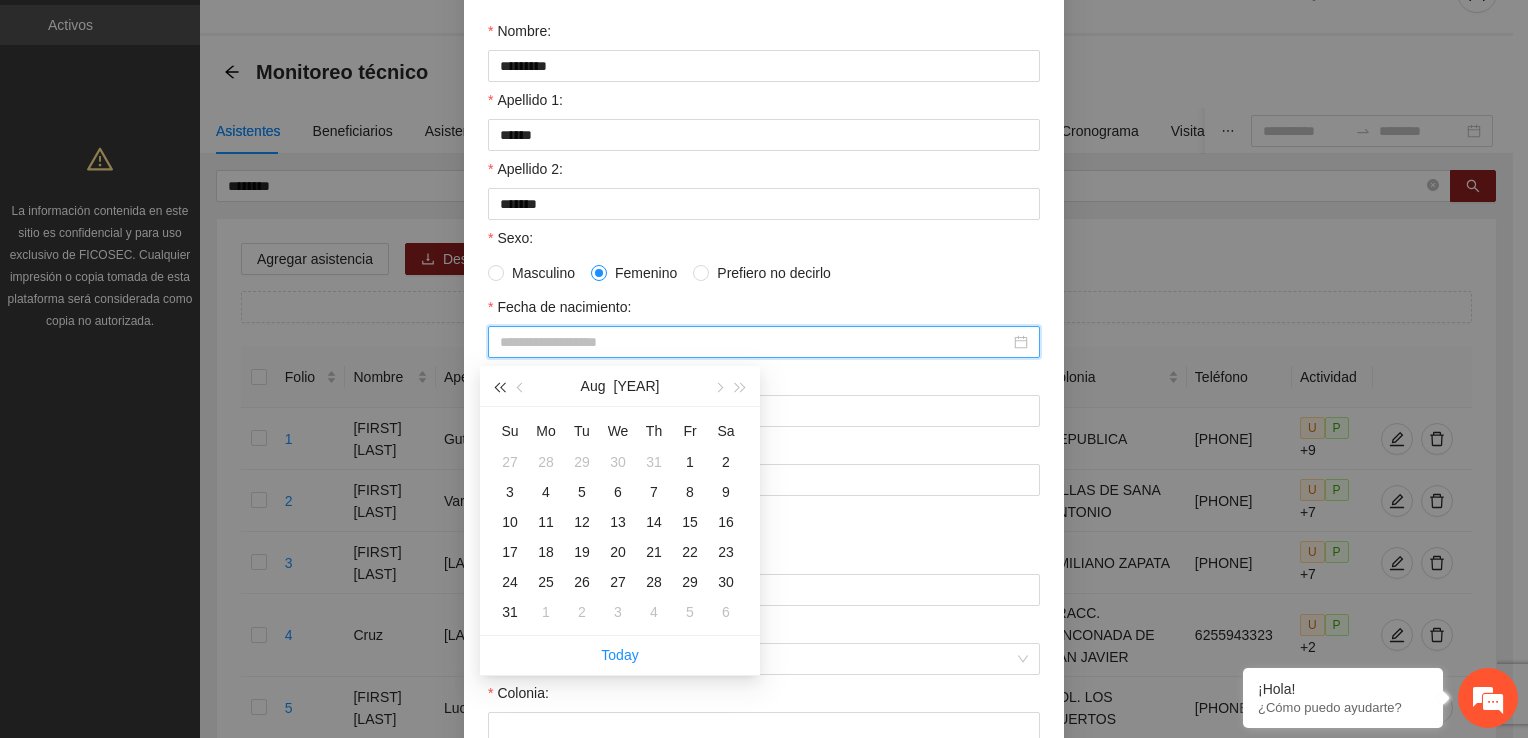 click at bounding box center [499, 387] 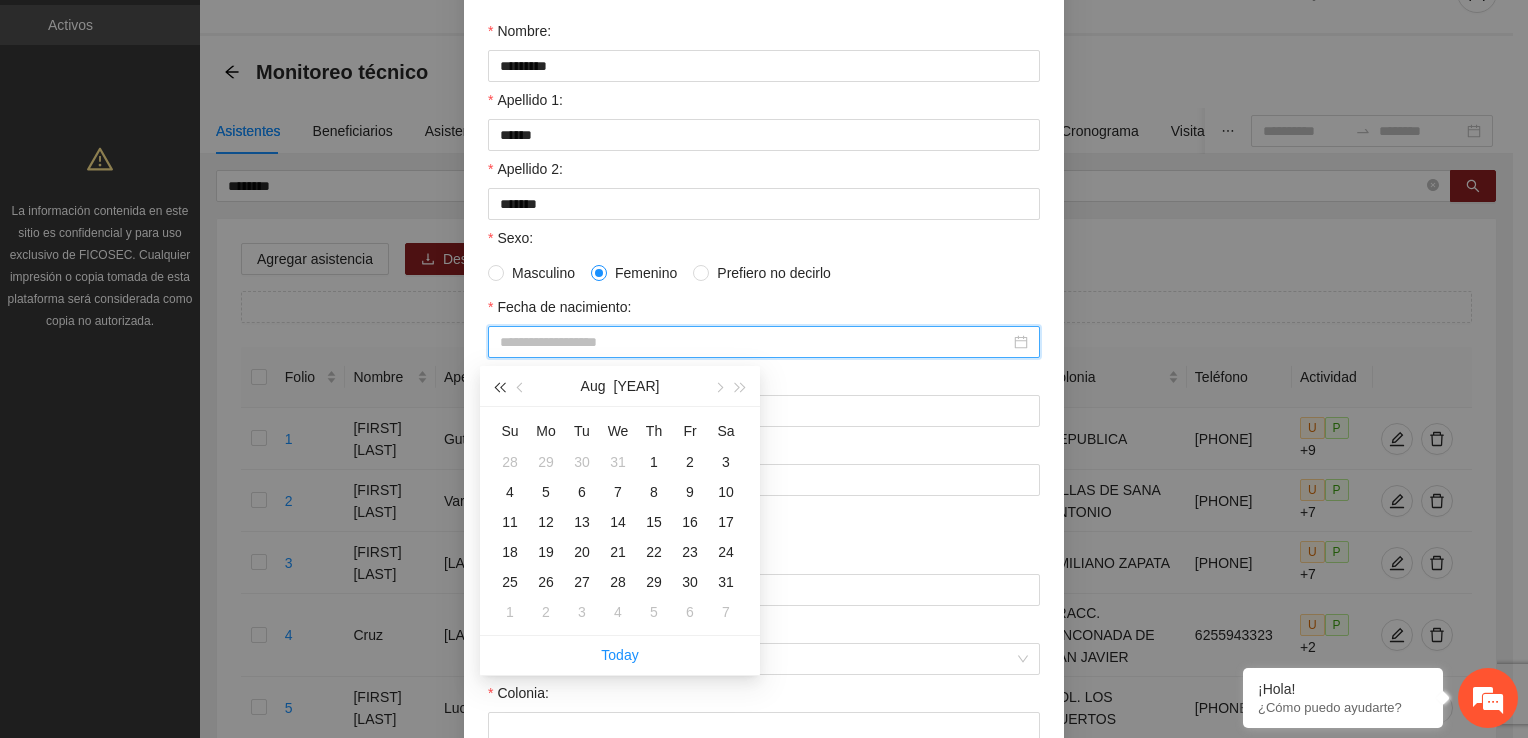 click at bounding box center (499, 387) 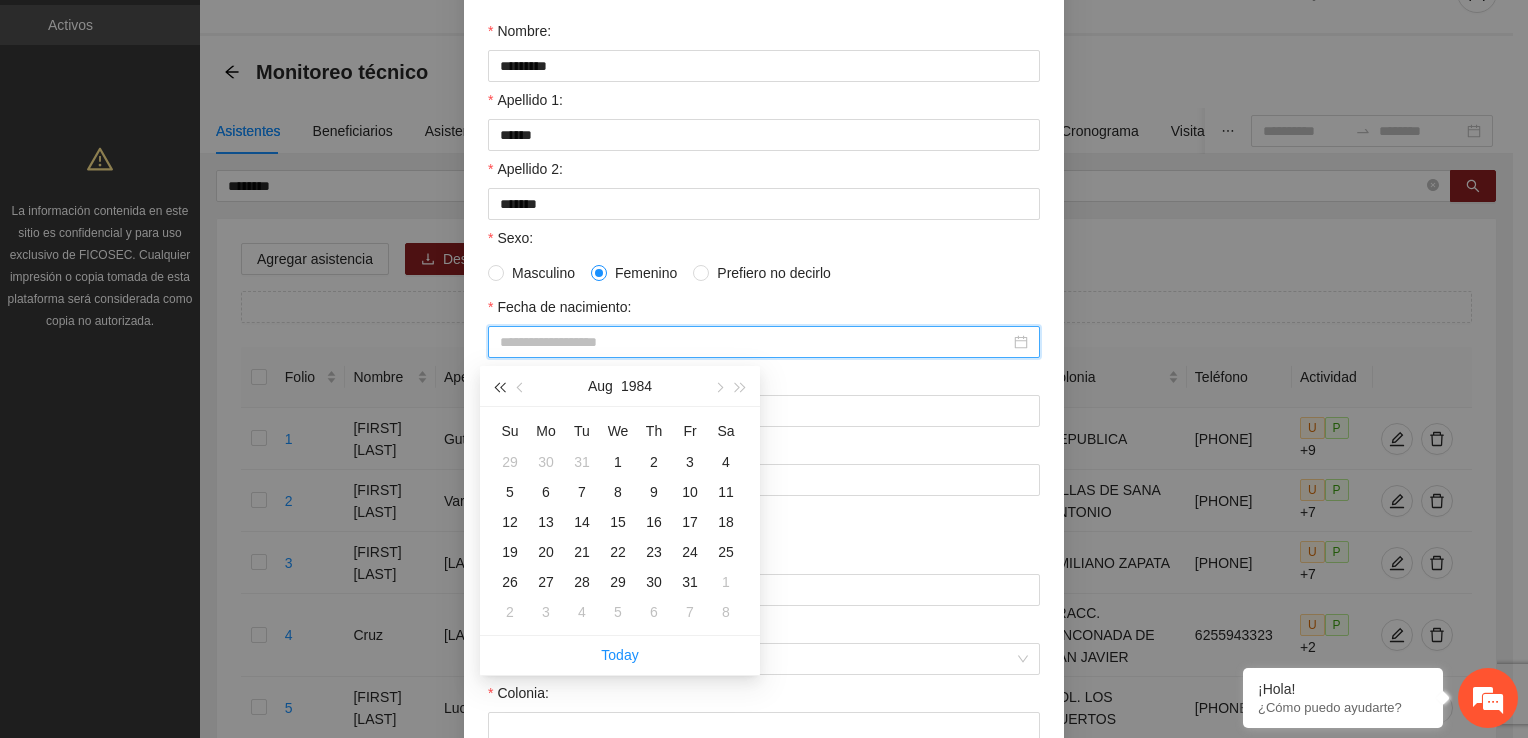 click at bounding box center [499, 387] 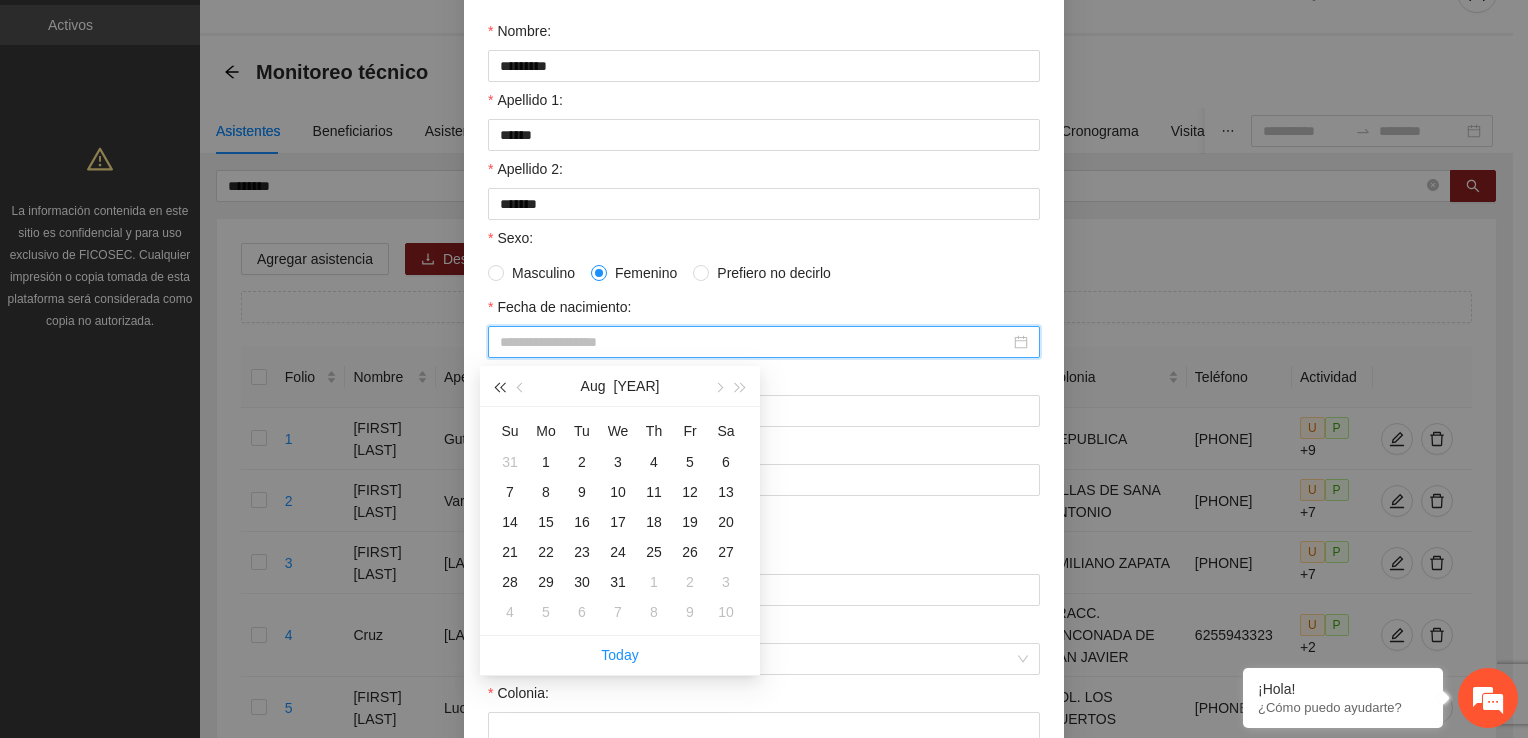 click at bounding box center (499, 387) 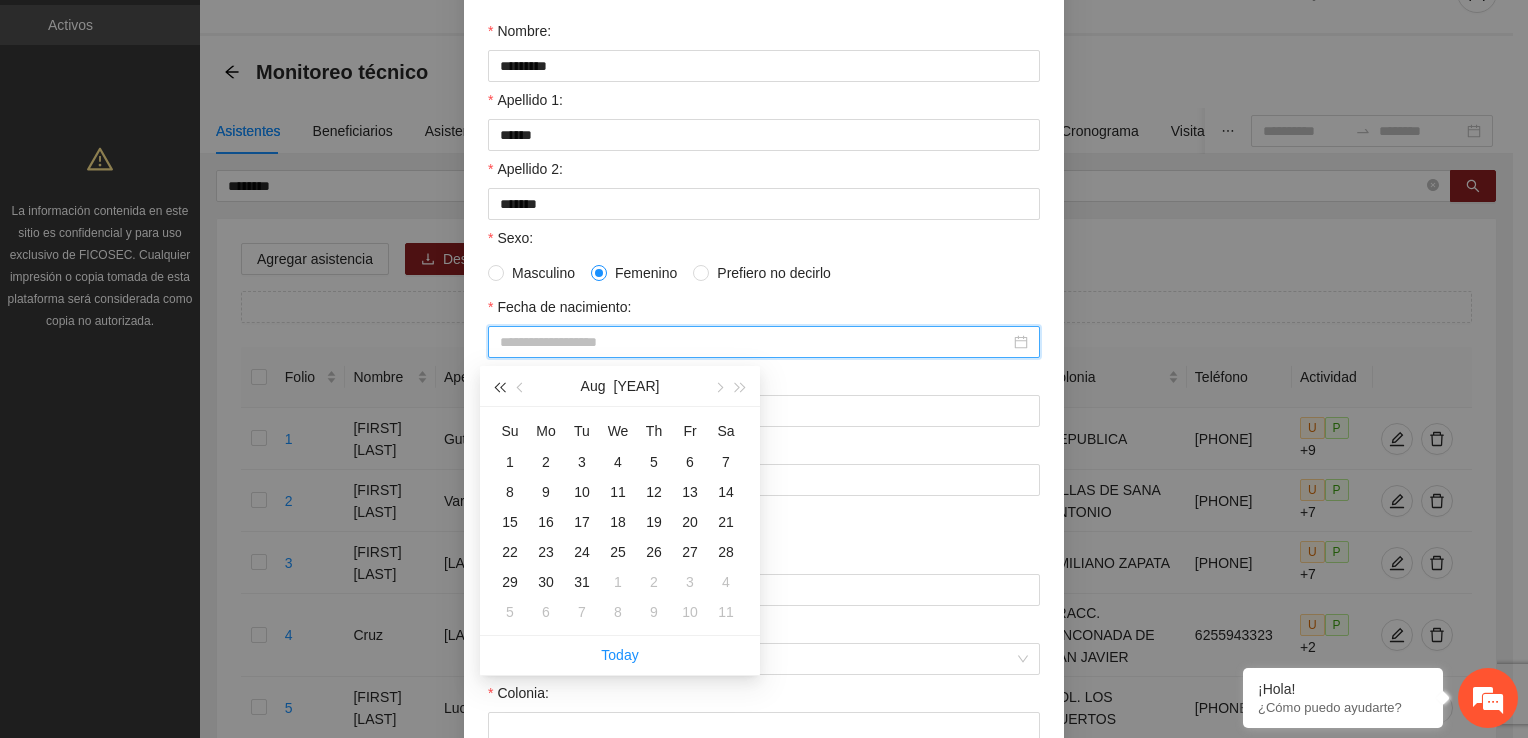 click at bounding box center (499, 387) 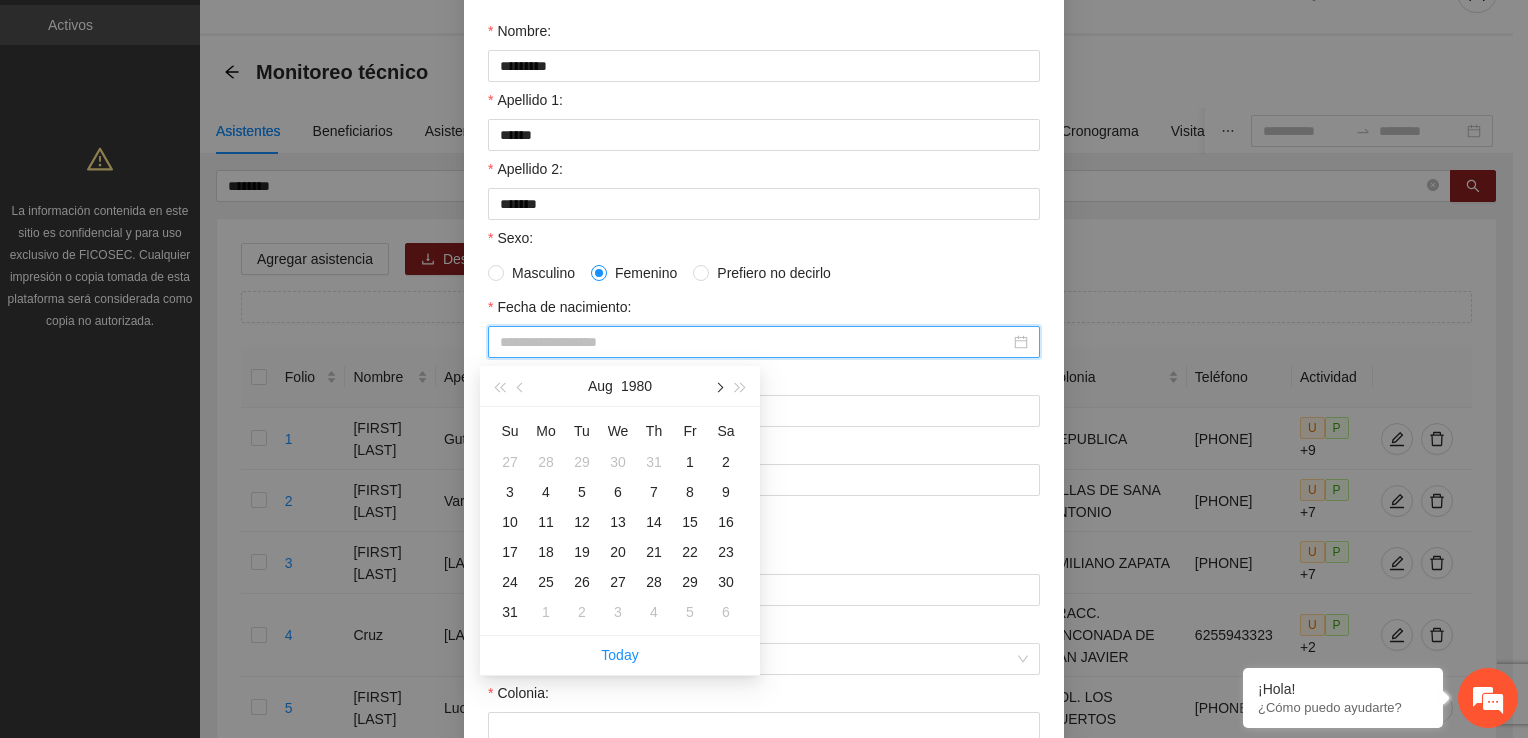 click at bounding box center (718, 387) 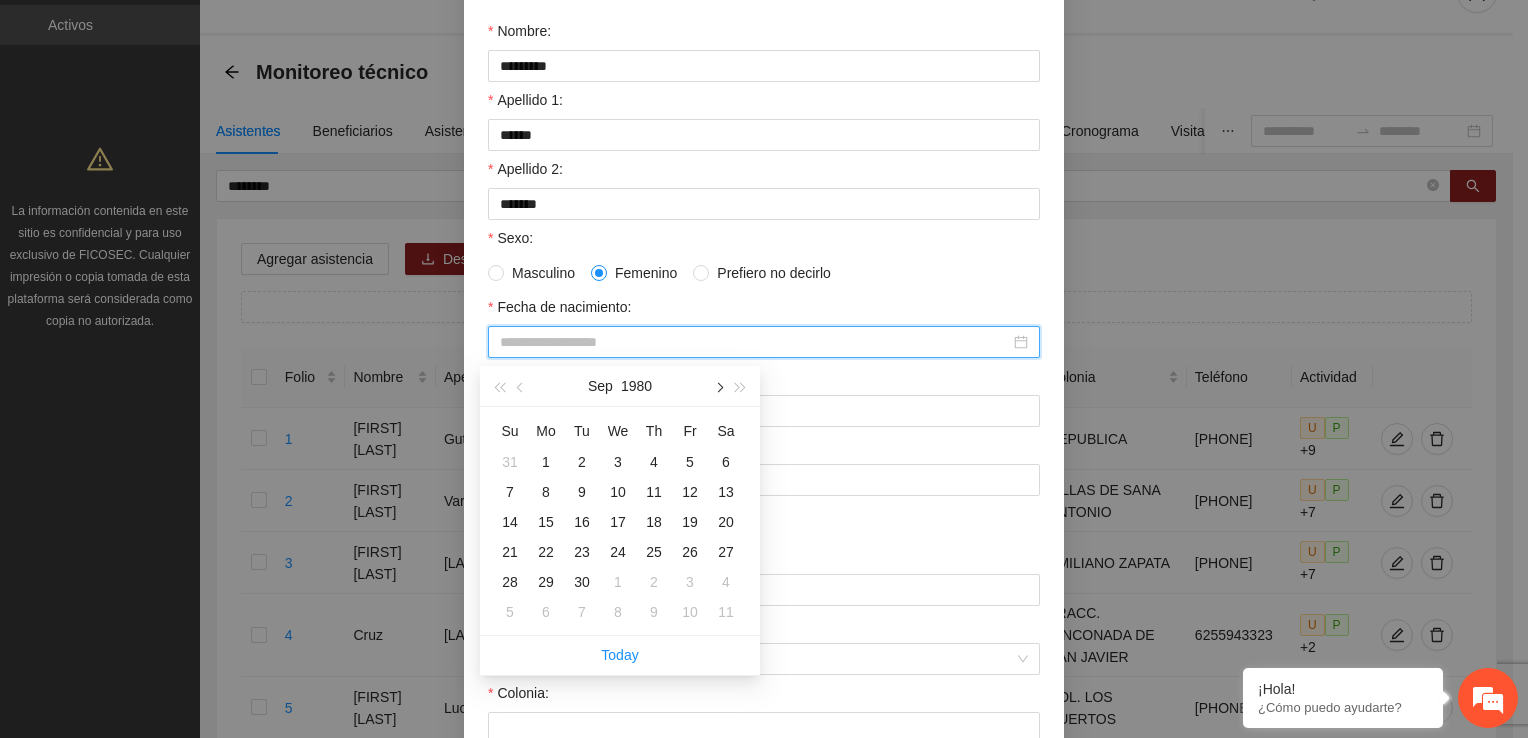 click at bounding box center (718, 387) 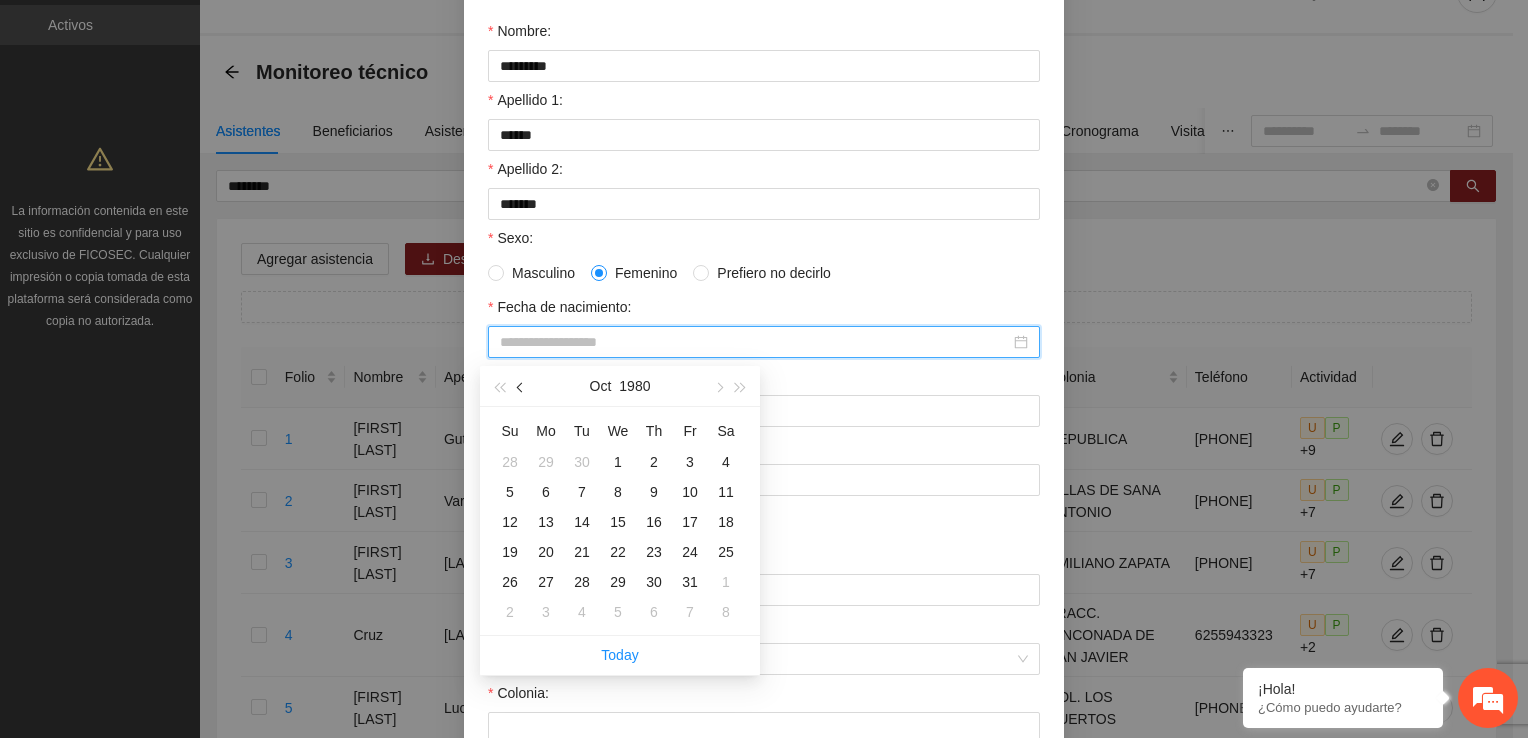 click at bounding box center (521, 386) 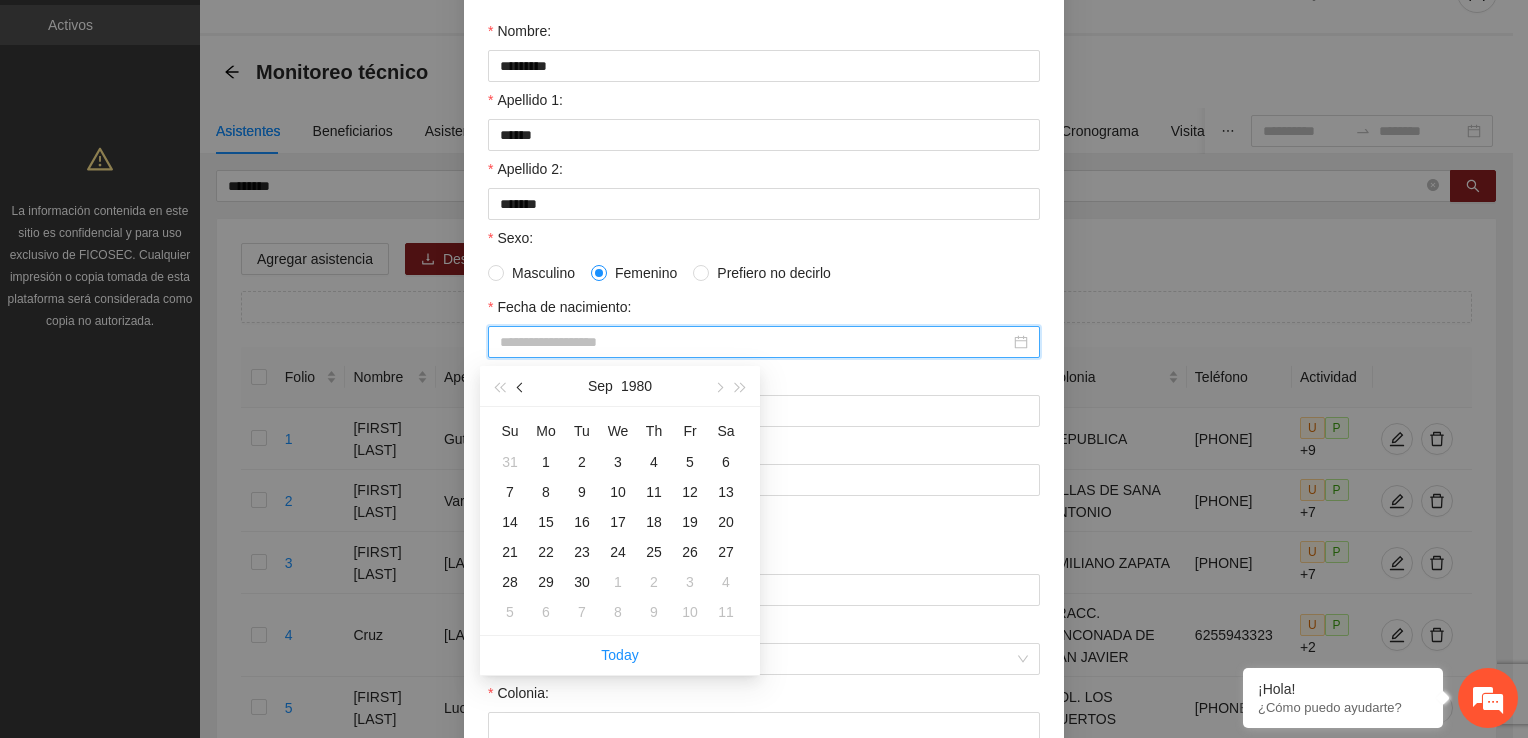 click at bounding box center [521, 386] 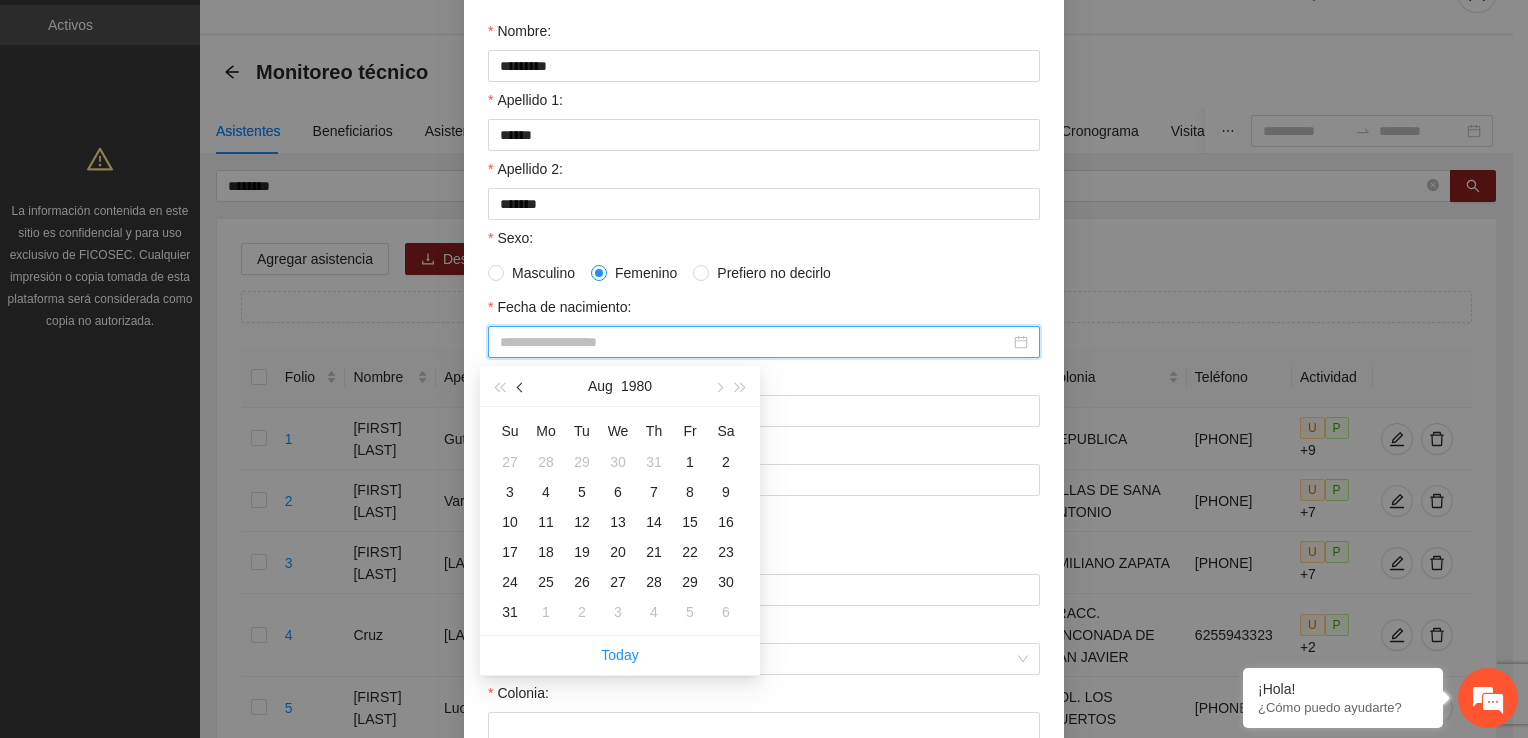 click at bounding box center [521, 386] 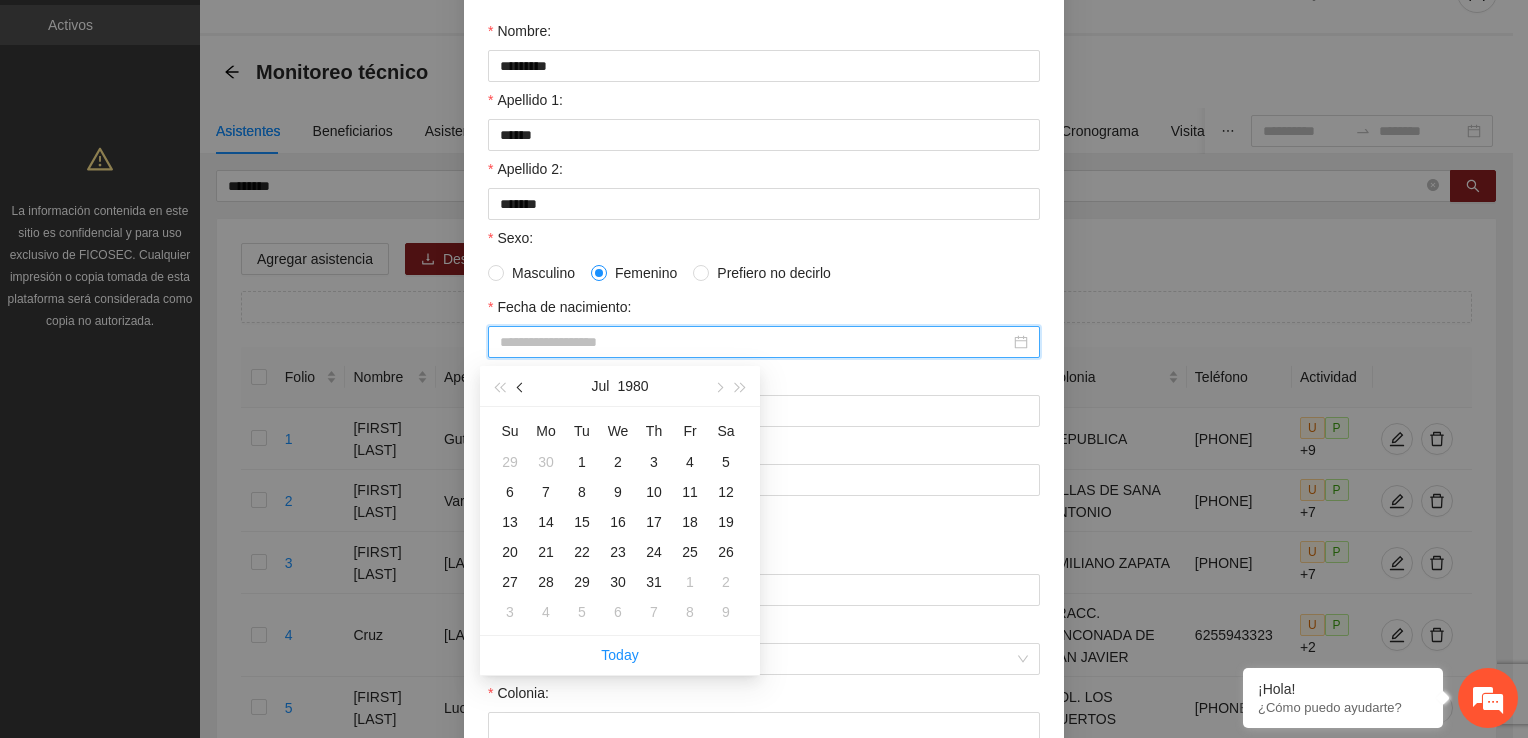 click at bounding box center [521, 386] 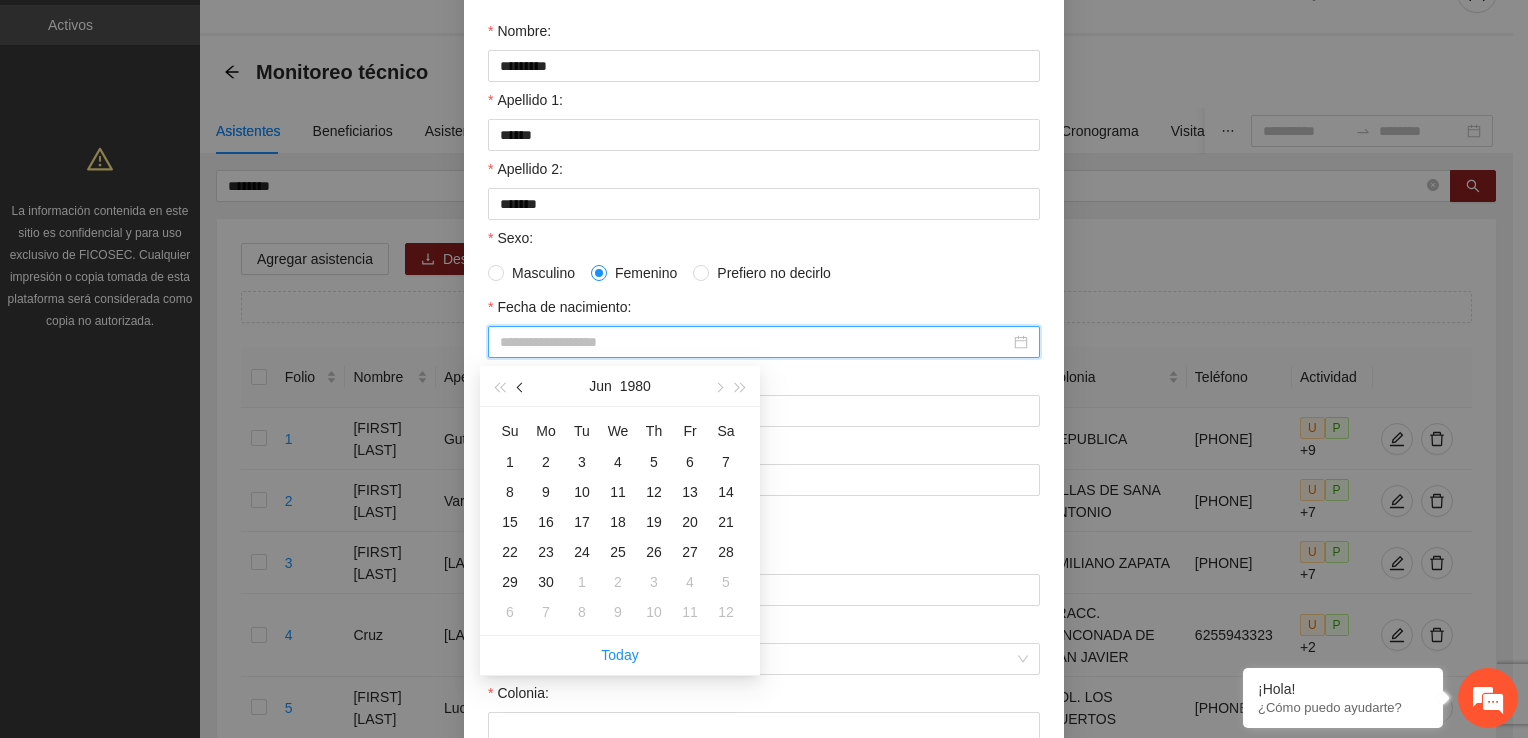 click at bounding box center (521, 386) 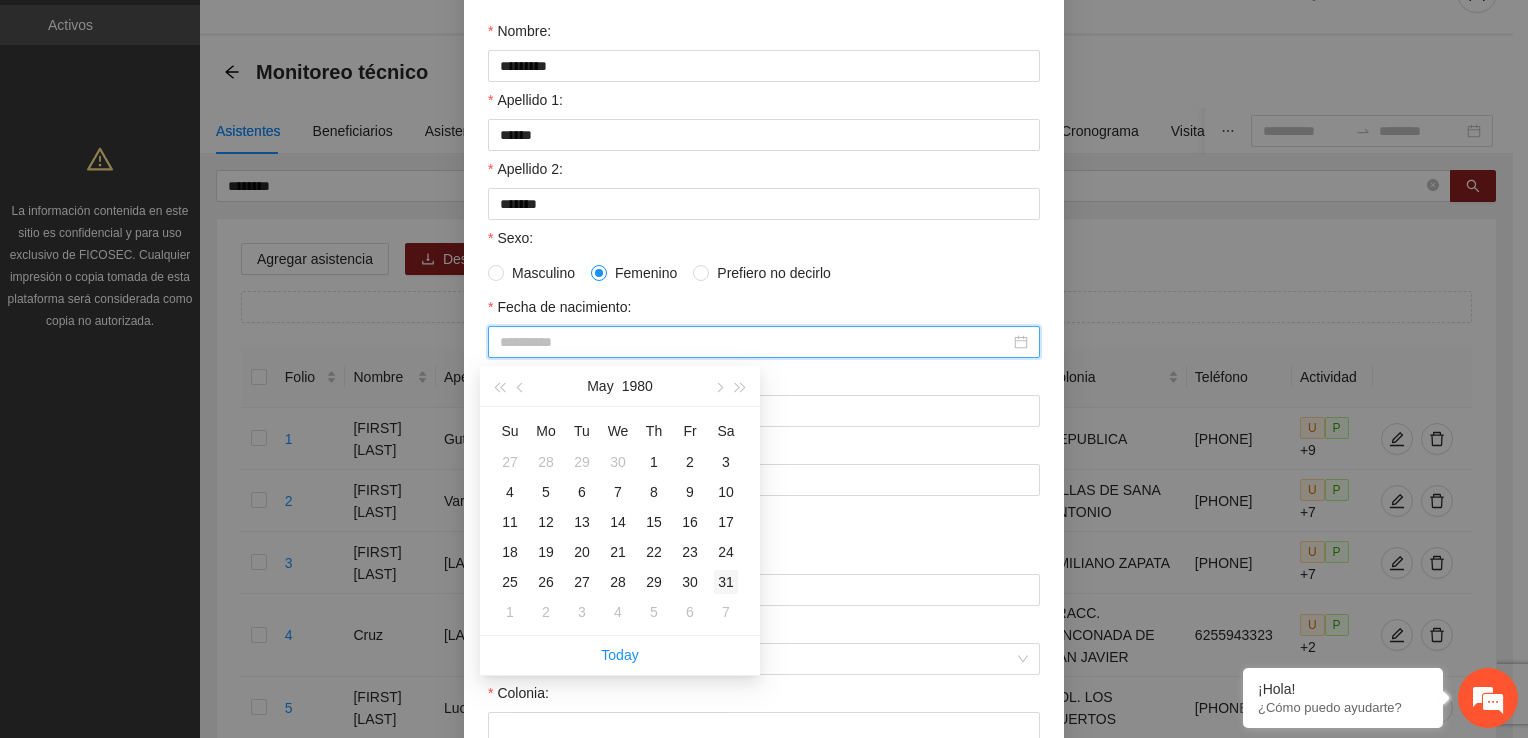 click on "31" at bounding box center (726, 582) 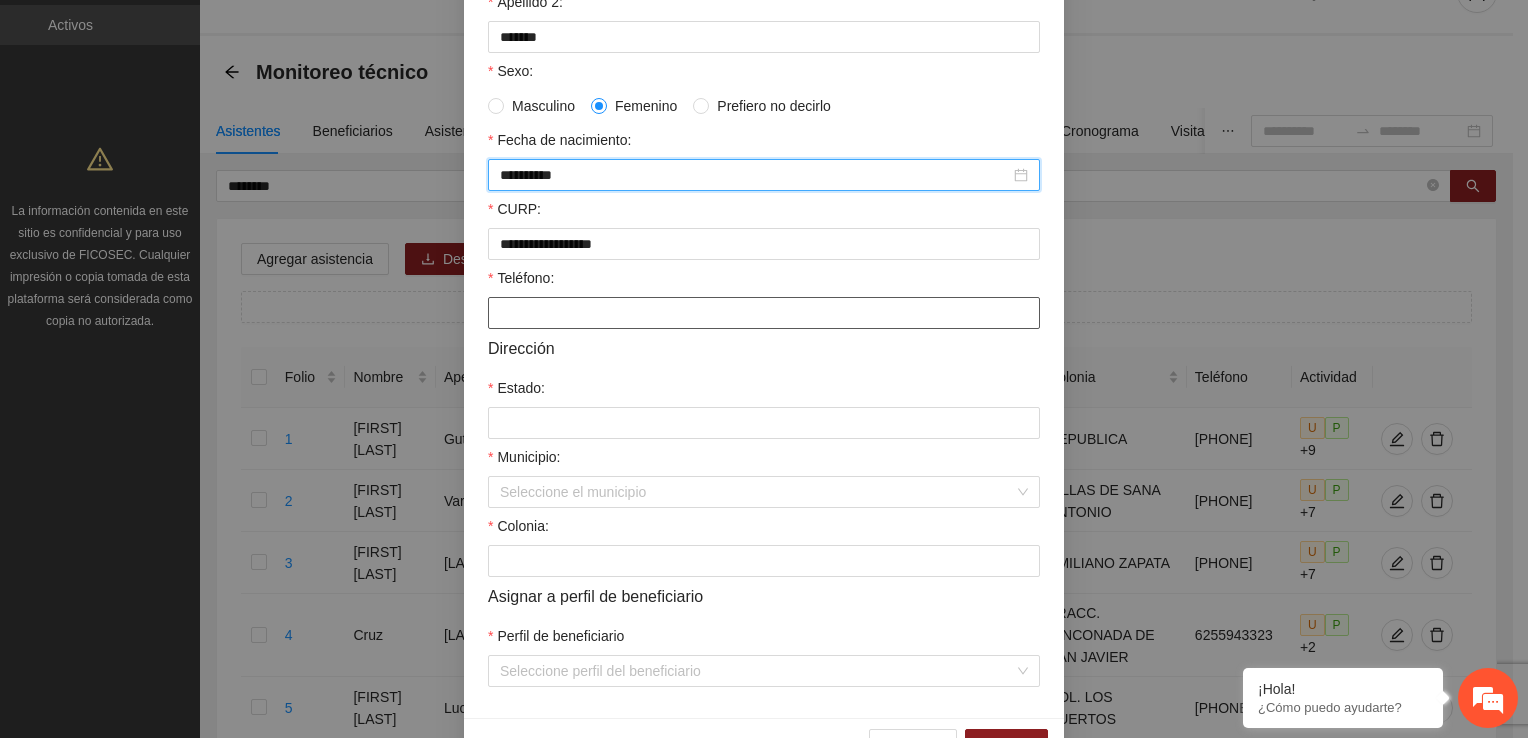 scroll, scrollTop: 400, scrollLeft: 0, axis: vertical 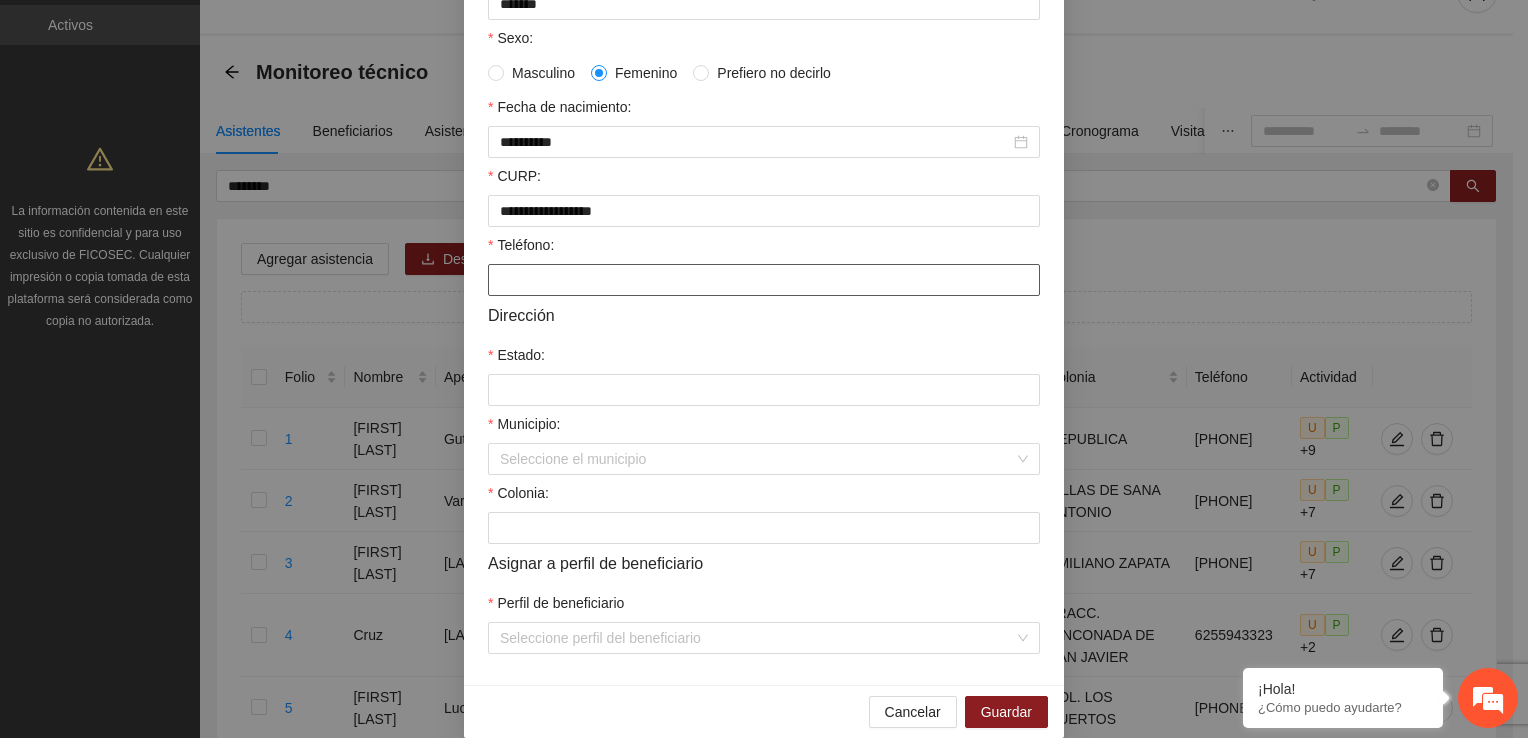 click on "Teléfono:" at bounding box center [764, 280] 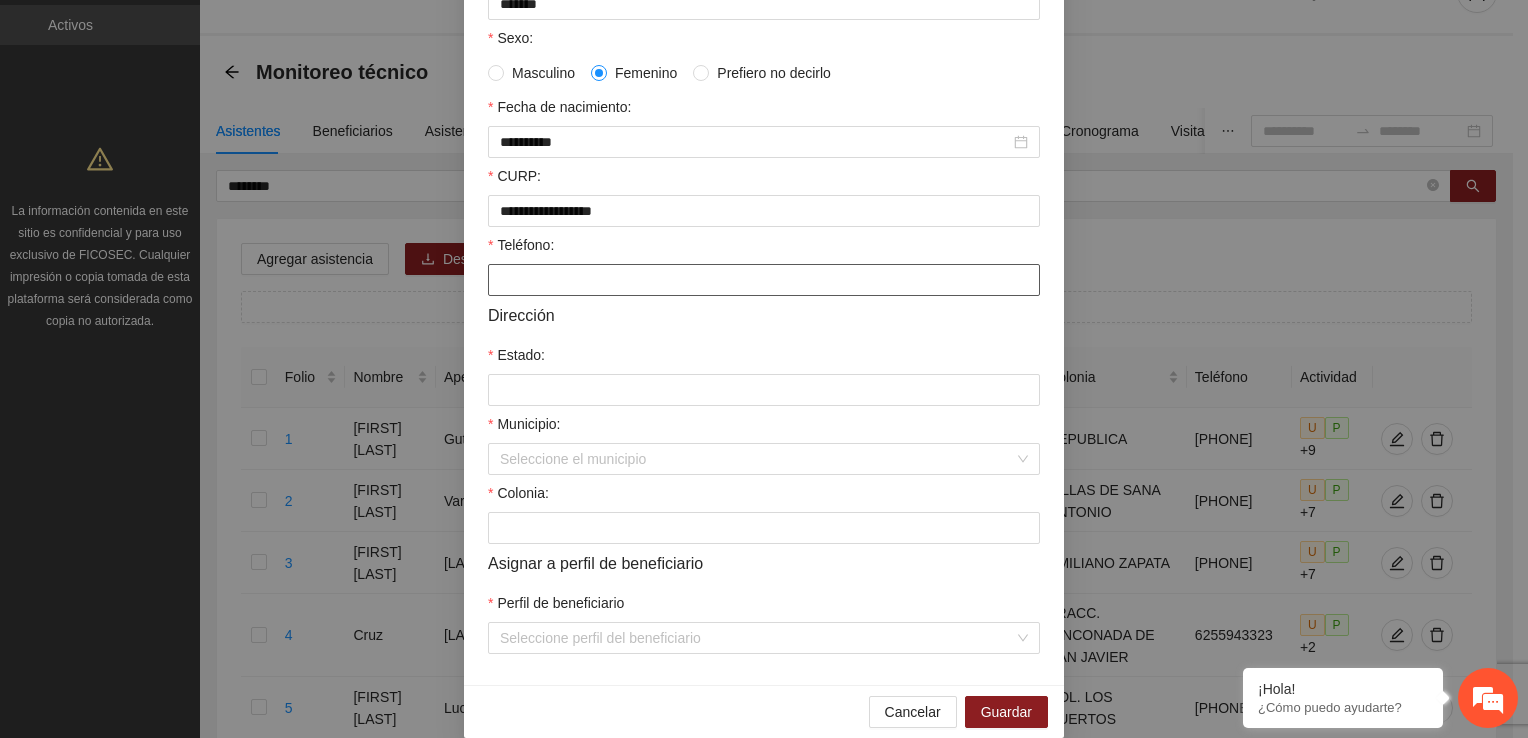 paste on "**********" 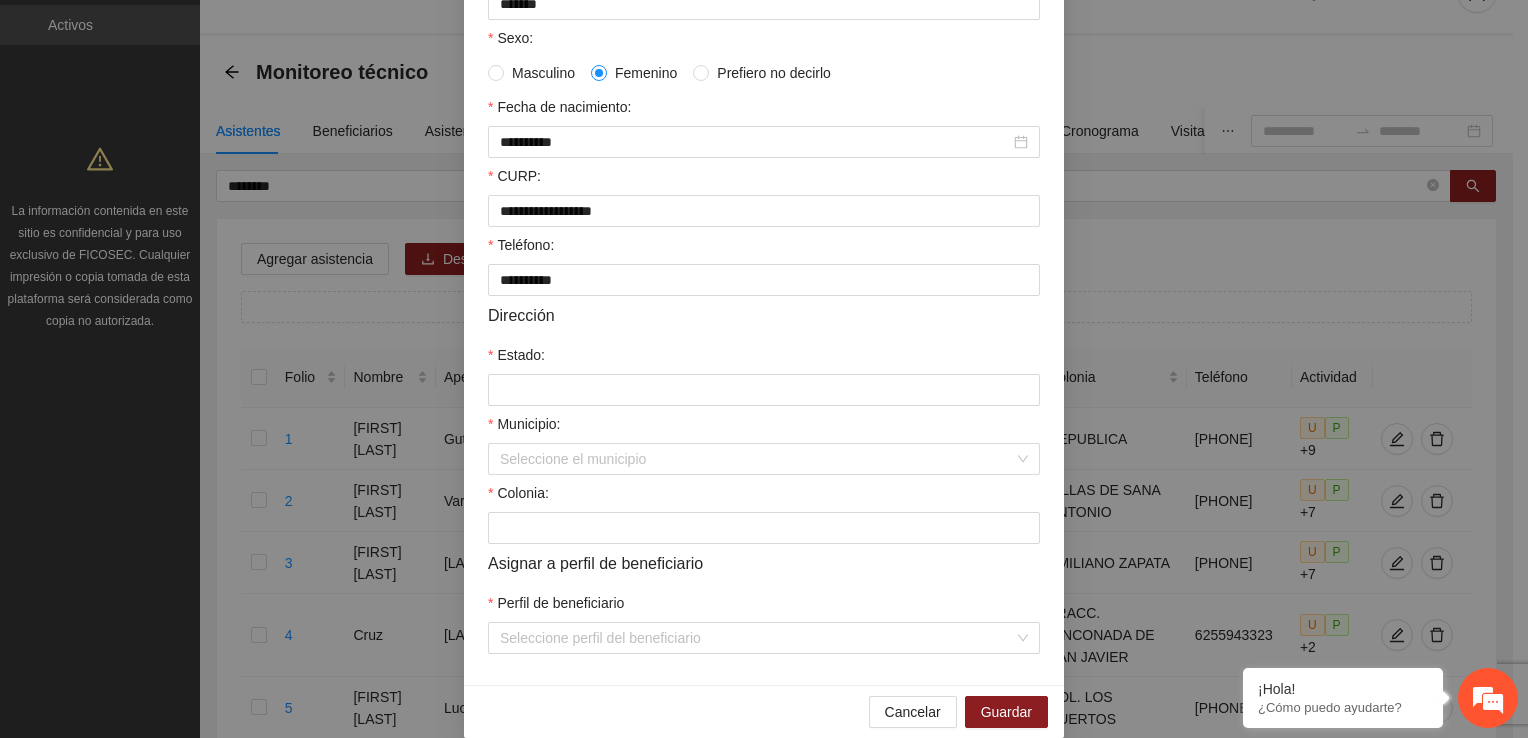 click on "Información personal Nombre: [NAME] Apellido 1: [LAST] Apellido 2: [LAST] Sexo: Masculino Femenino Prefiero no decirlo Fecha de nacimiento: [DATE] CURP: [CURP] Teléfono: [PHONE] Dirección Estado: [STATE] Municipio: Seleccione el municipio Colonia: [NEIGHBORHOOD] Asignar a perfil de beneficiario Perfil de beneficiario Seleccione perfil del beneficiario" at bounding box center [764, 216] 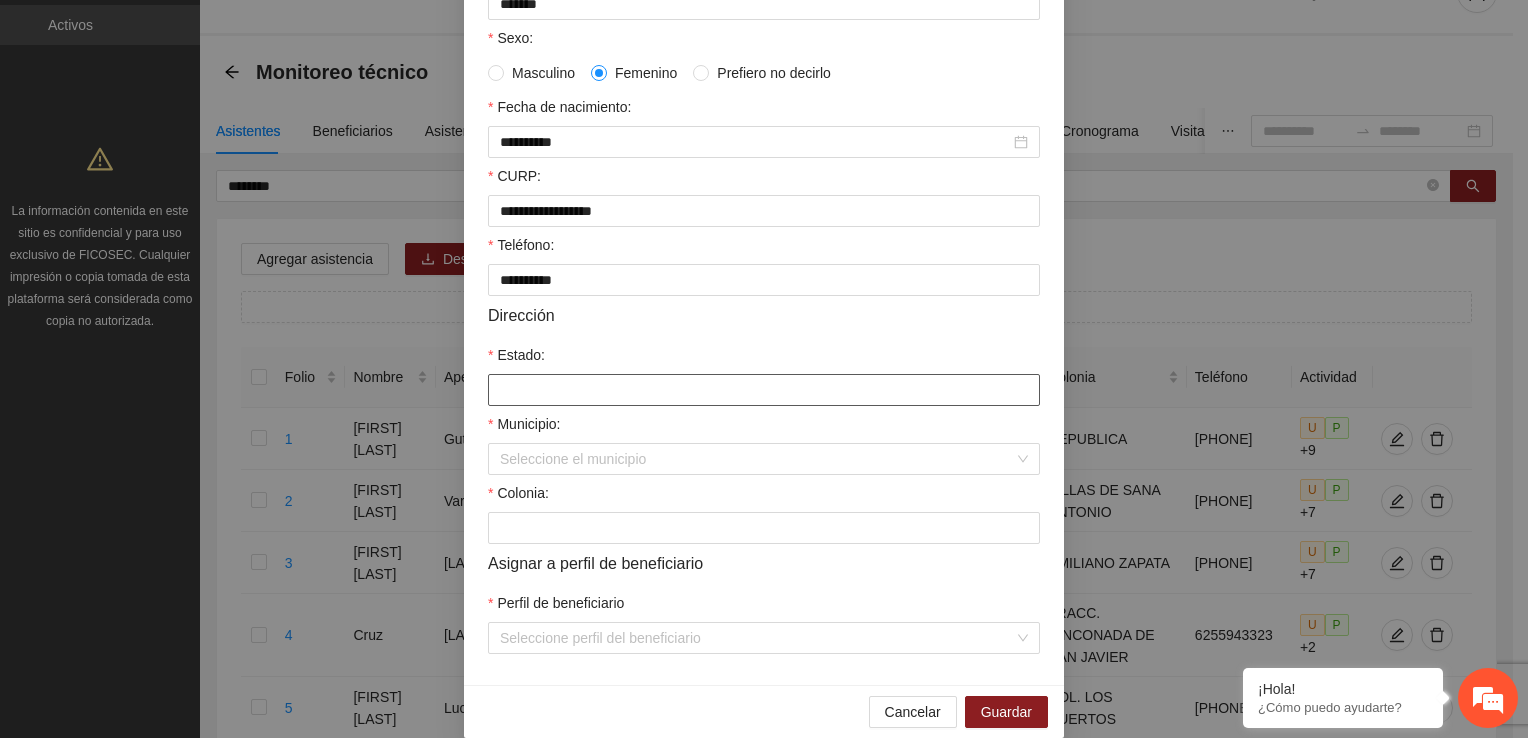 click on "Estado:" at bounding box center (764, 390) 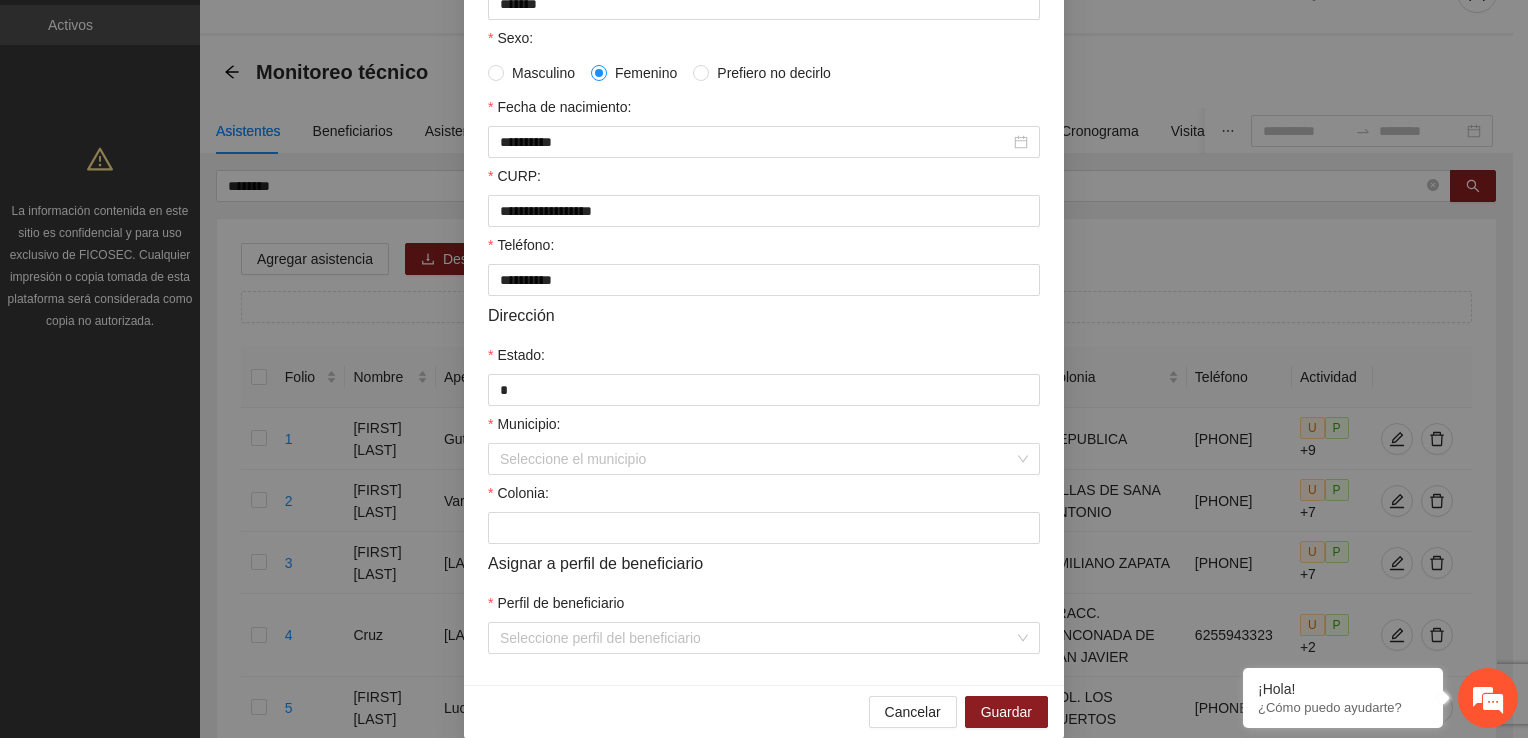 click on "Municipio:" at bounding box center (764, 428) 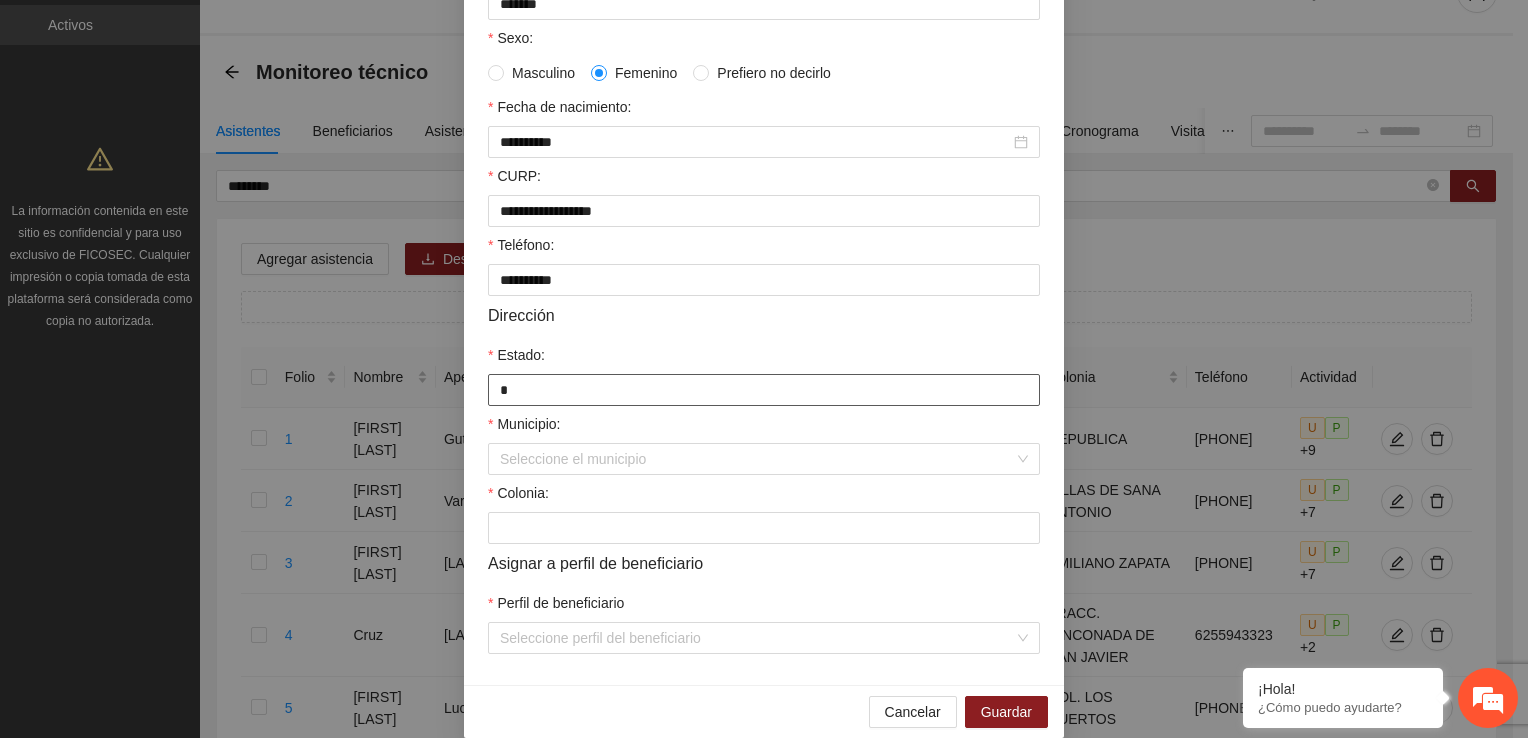 click on "*" at bounding box center (764, 390) 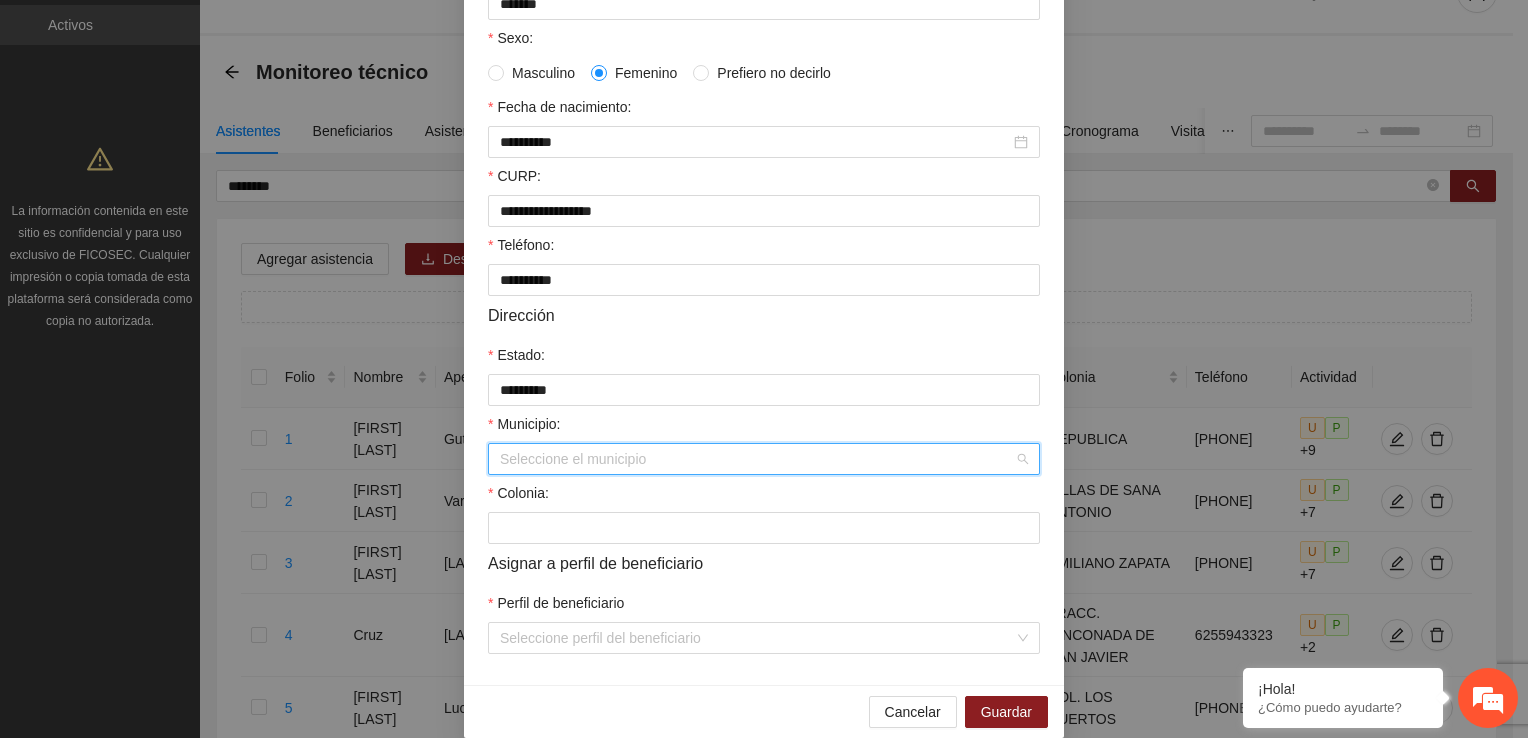 click on "Municipio:" at bounding box center (757, 459) 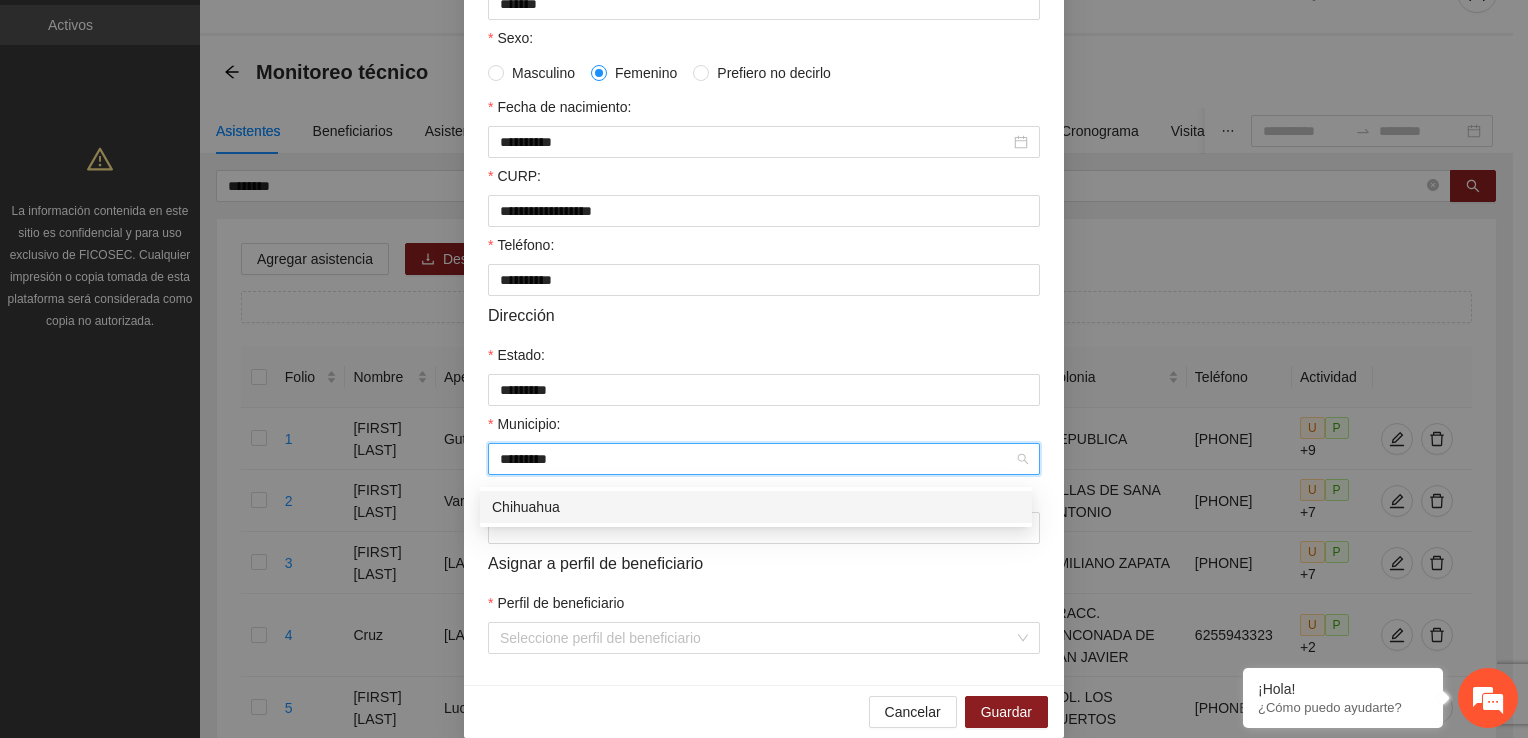 click on "Chihuahua" at bounding box center (756, 507) 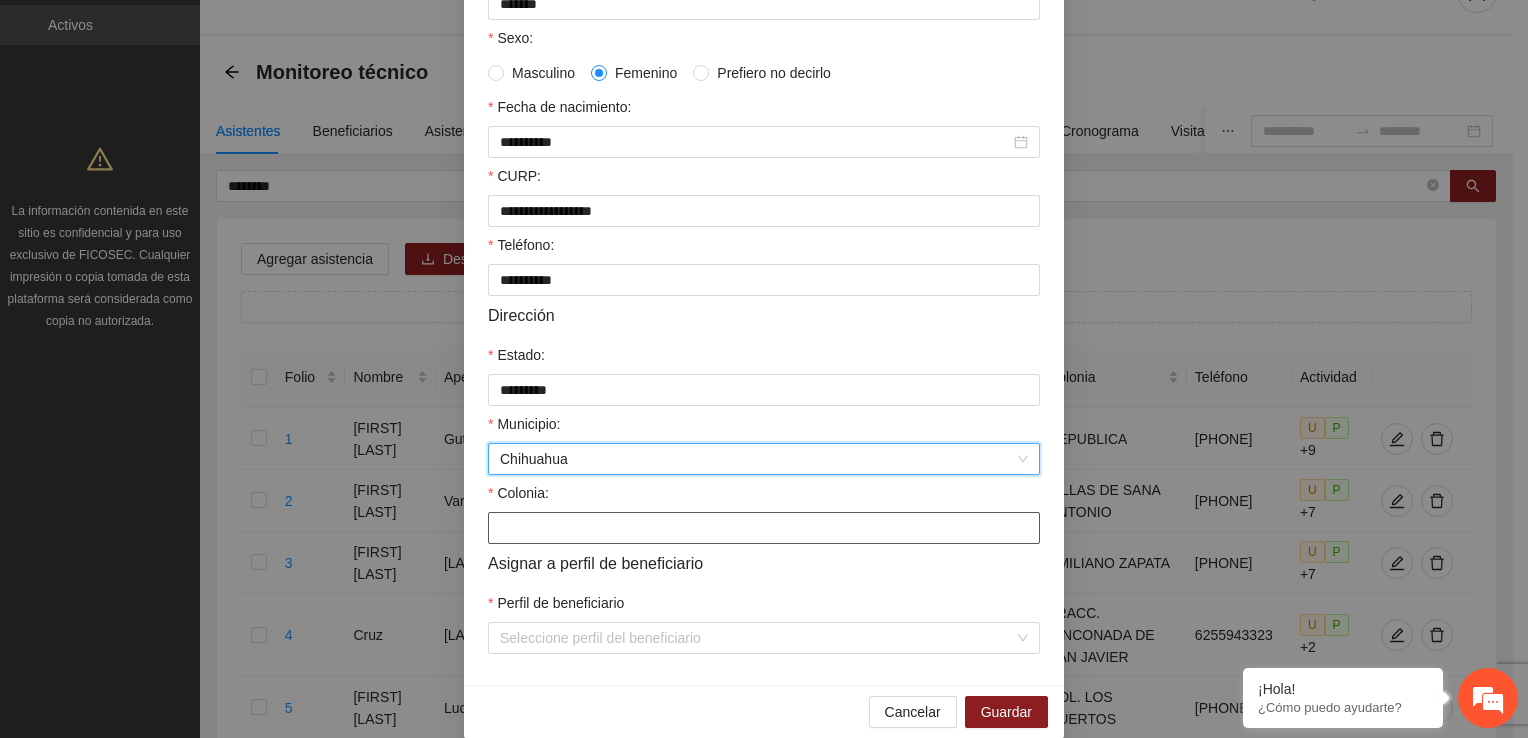 click on "Colonia:" at bounding box center (764, 528) 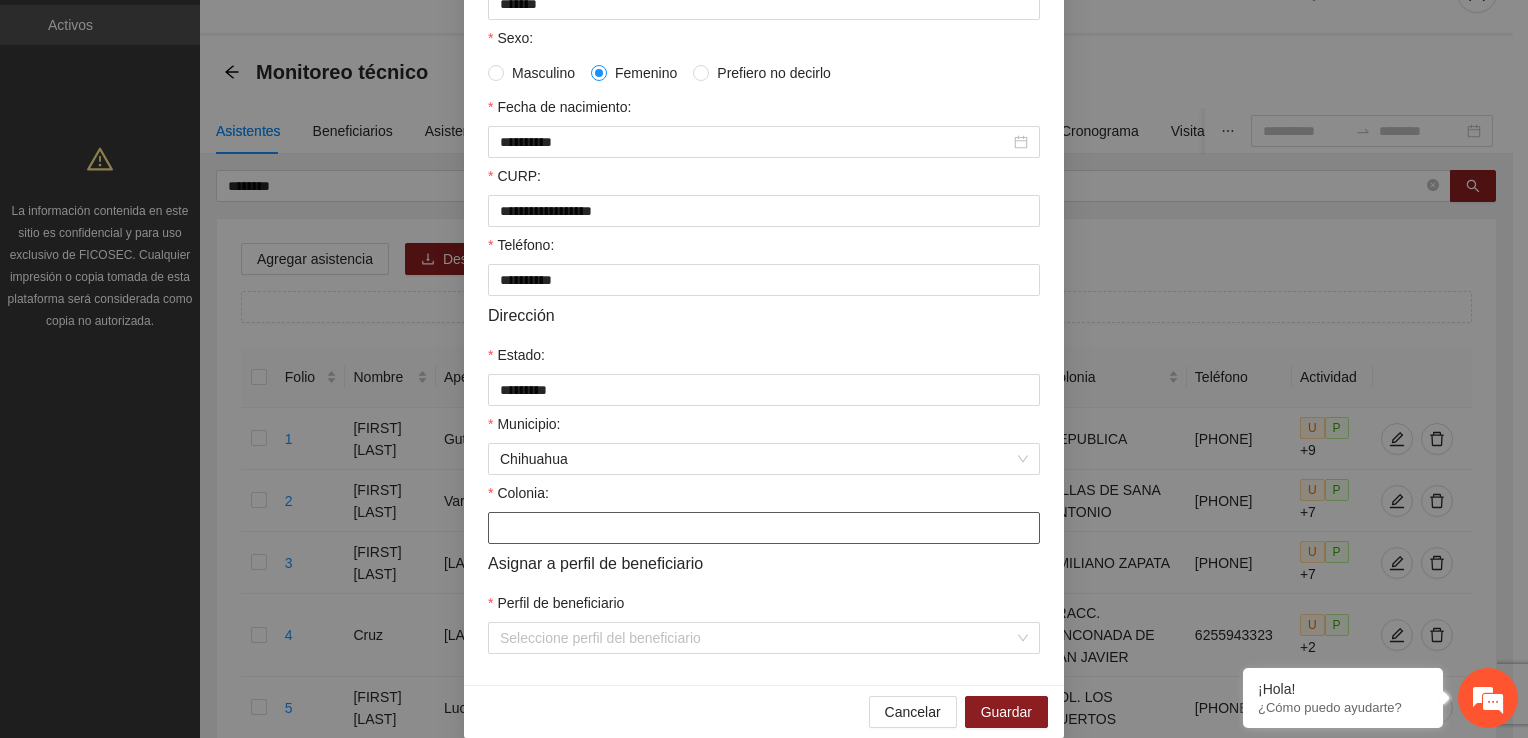 click on "Colonia:" at bounding box center (764, 528) 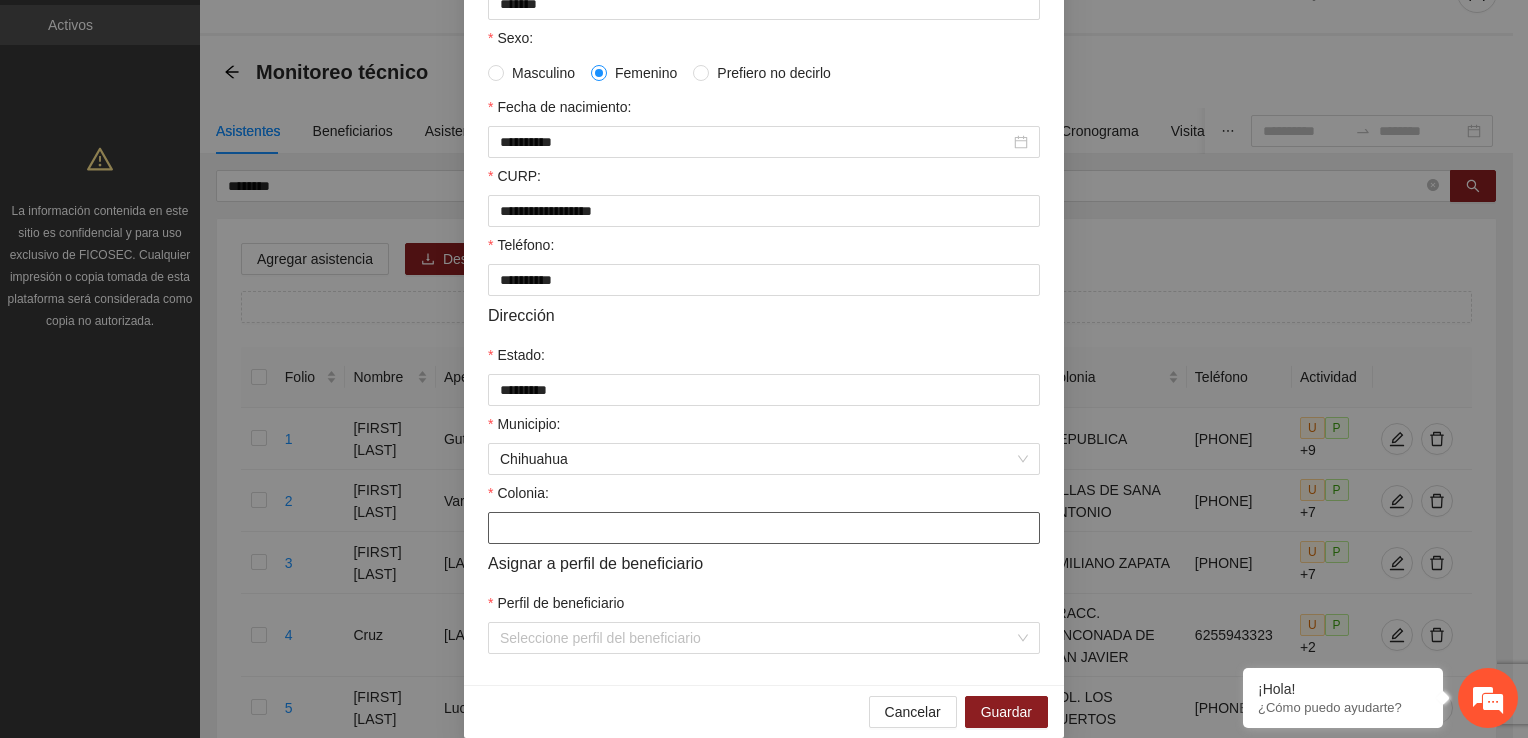 paste on "********" 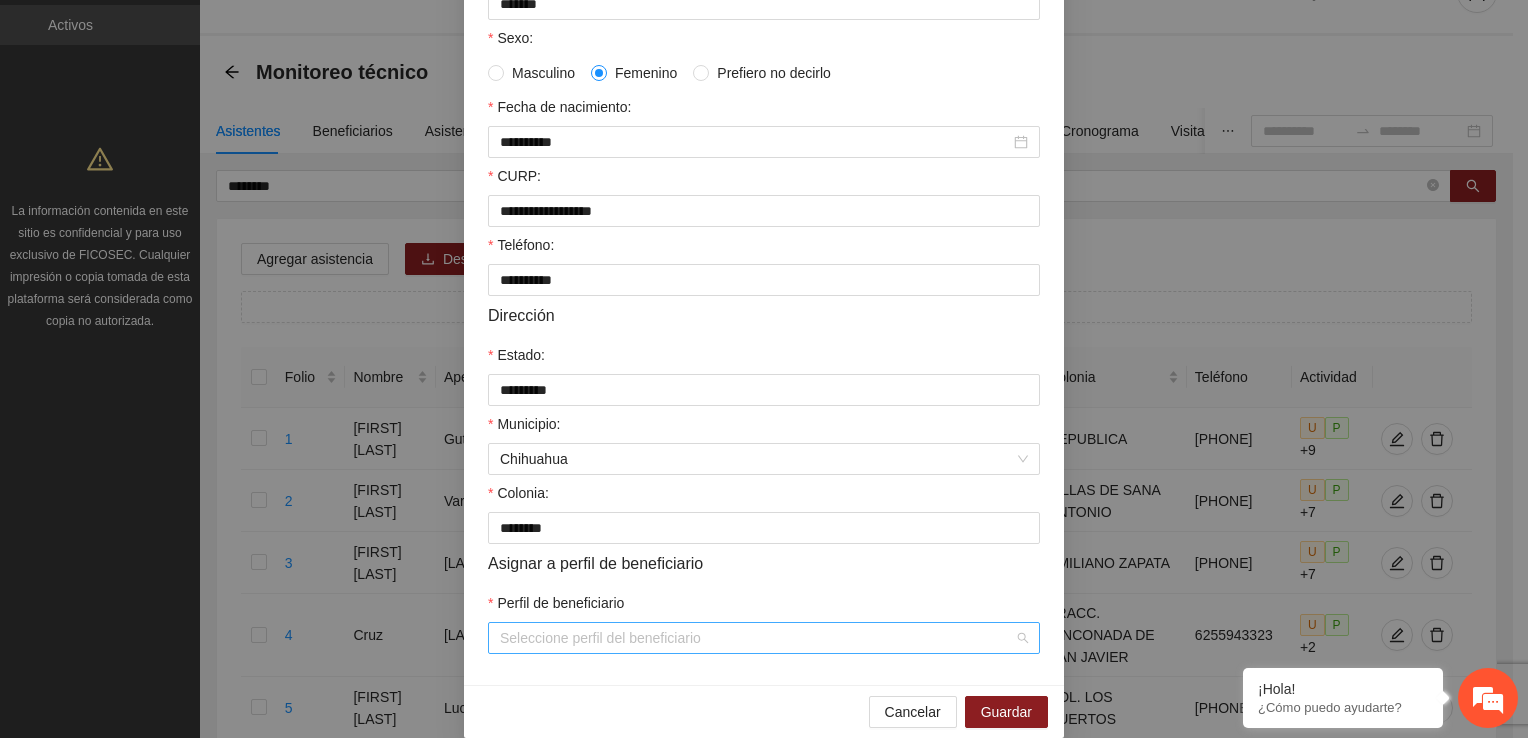 click on "Perfil de beneficiario" at bounding box center [757, 638] 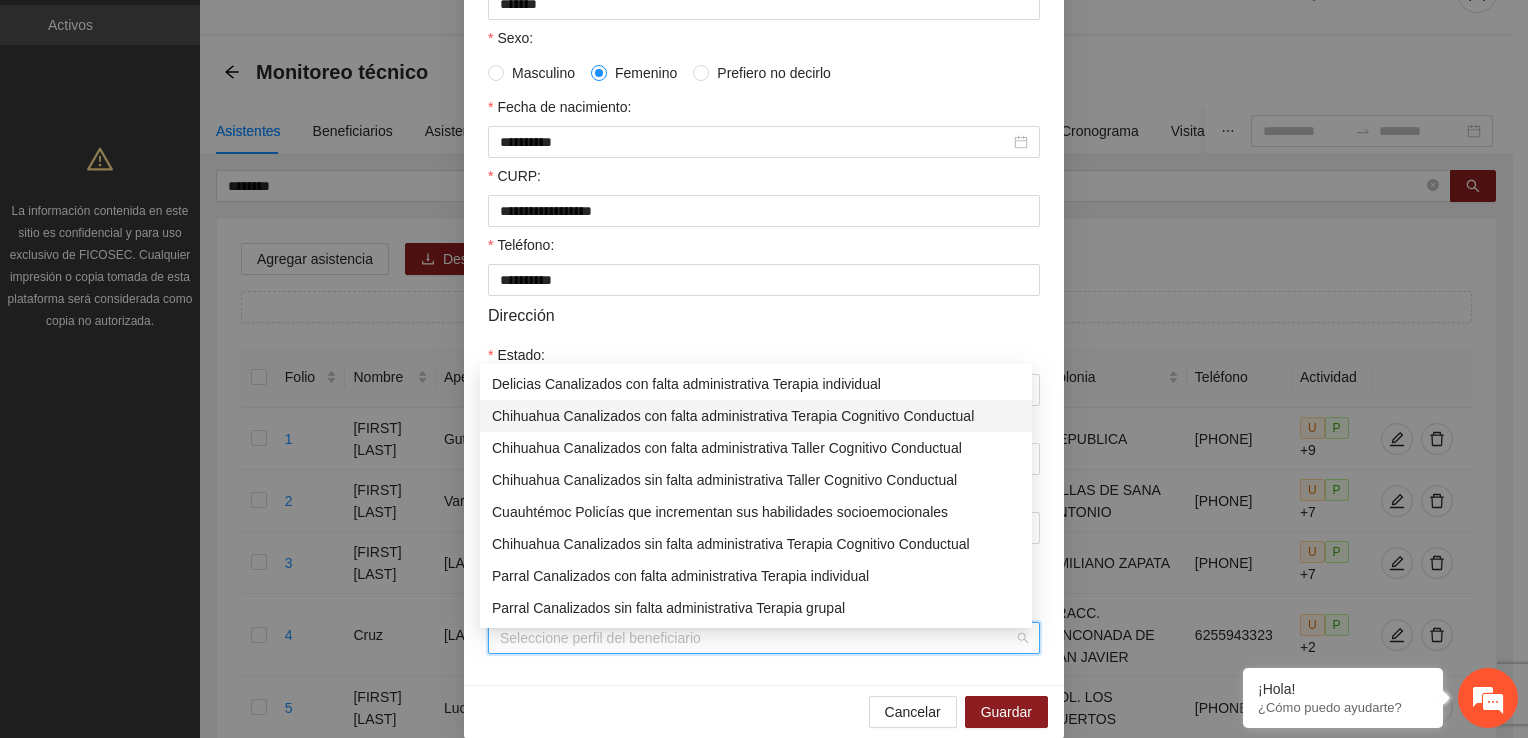 click on "Chihuahua Canalizados con falta administrativa Terapia Cognitivo Conductual" at bounding box center (756, 416) 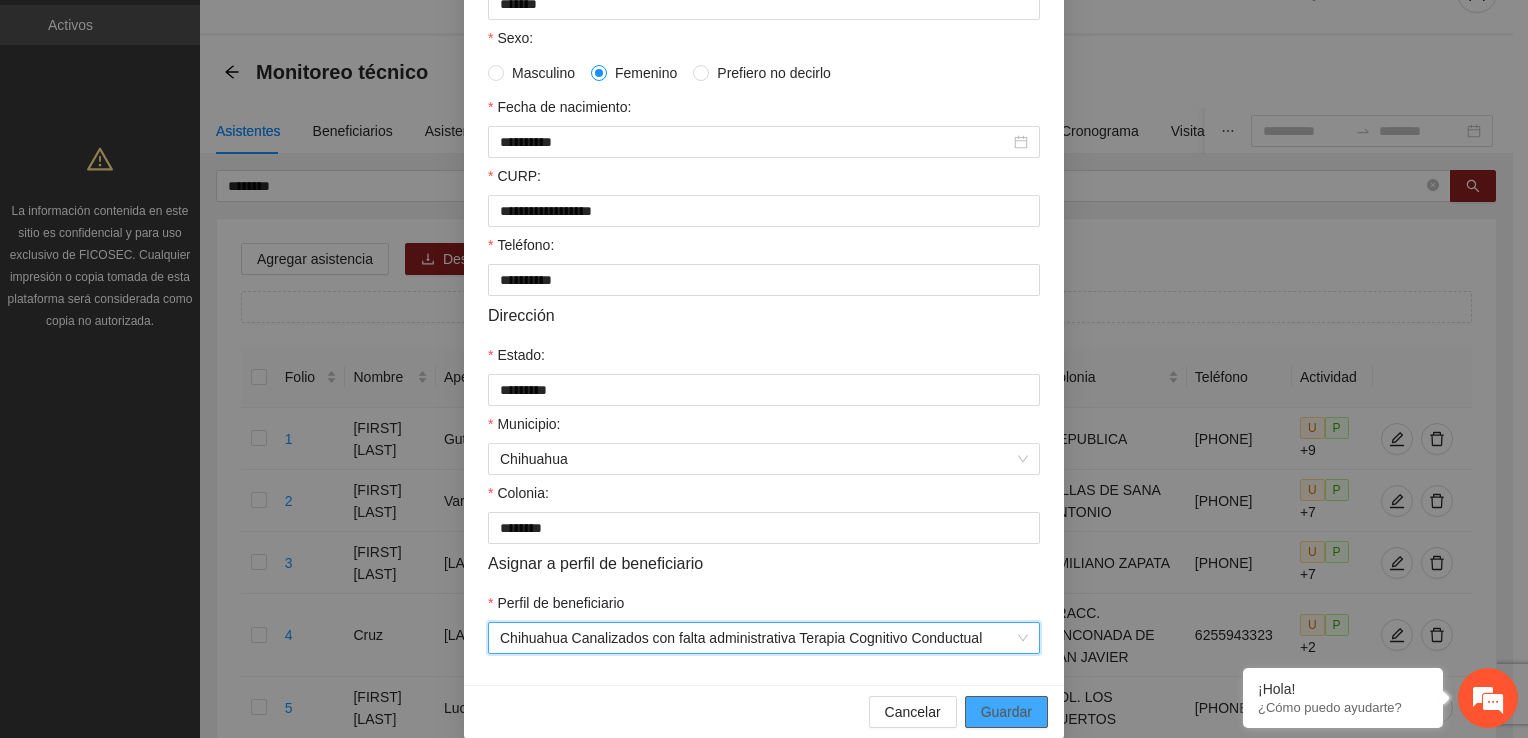 click on "Guardar" at bounding box center (1006, 712) 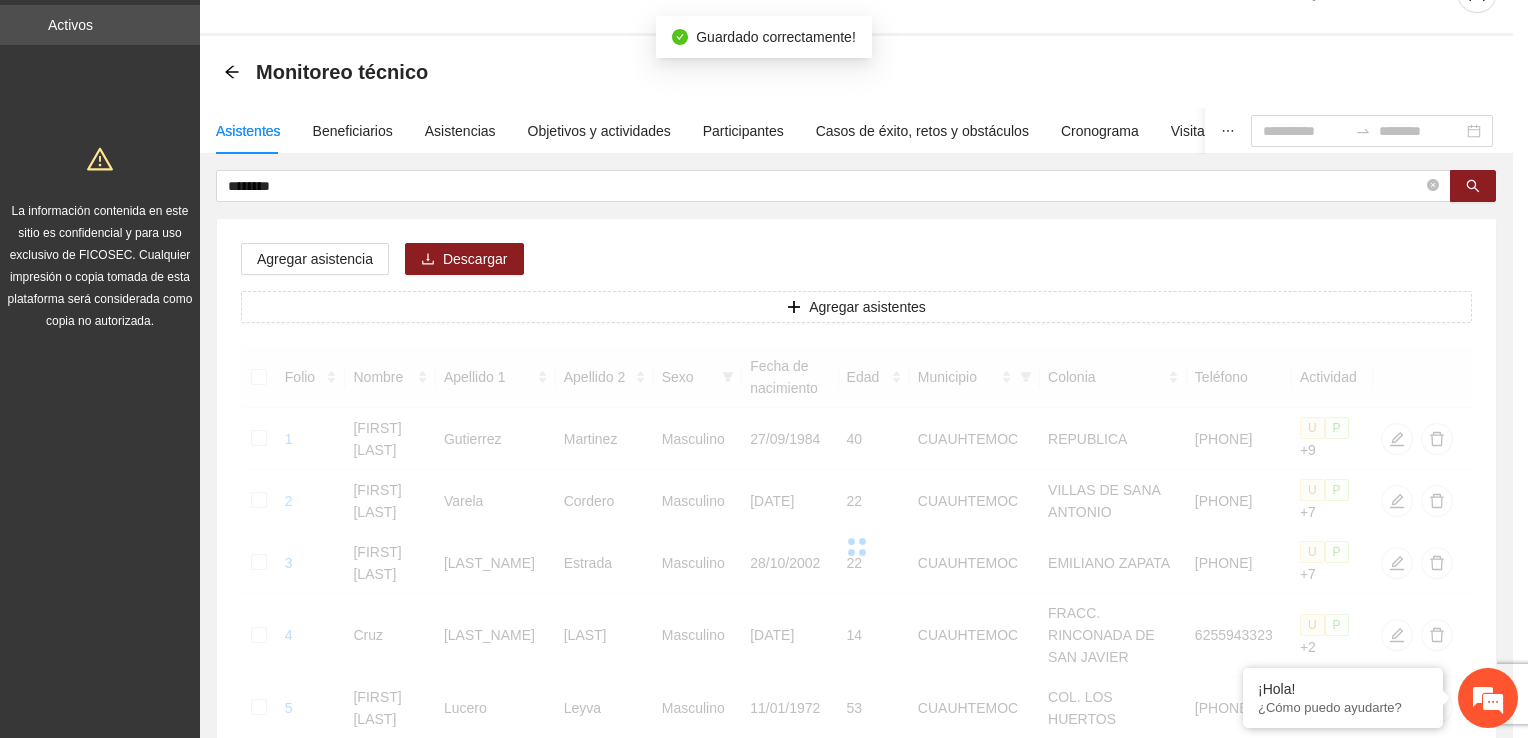 scroll, scrollTop: 332, scrollLeft: 0, axis: vertical 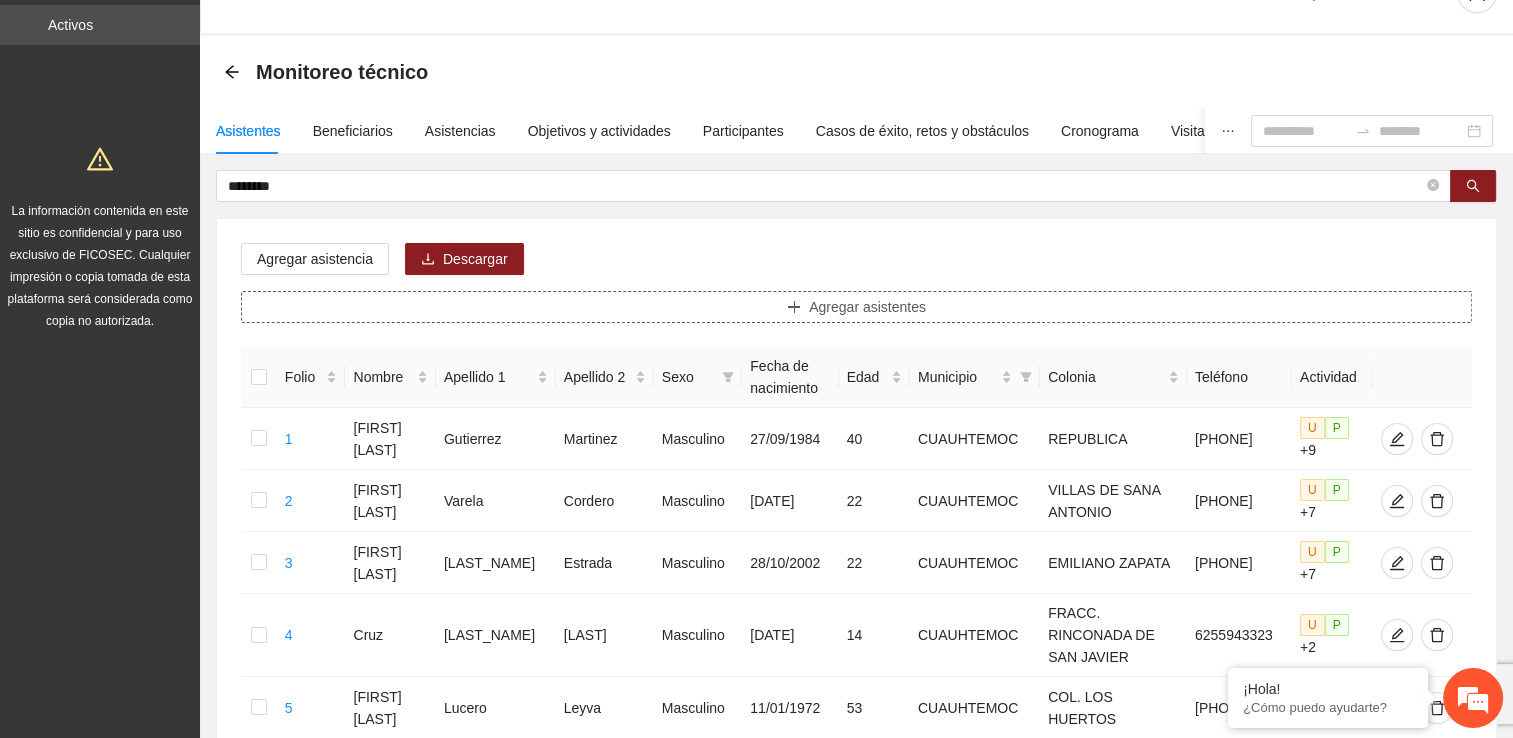 click on "Agregar asistentes" at bounding box center [856, 307] 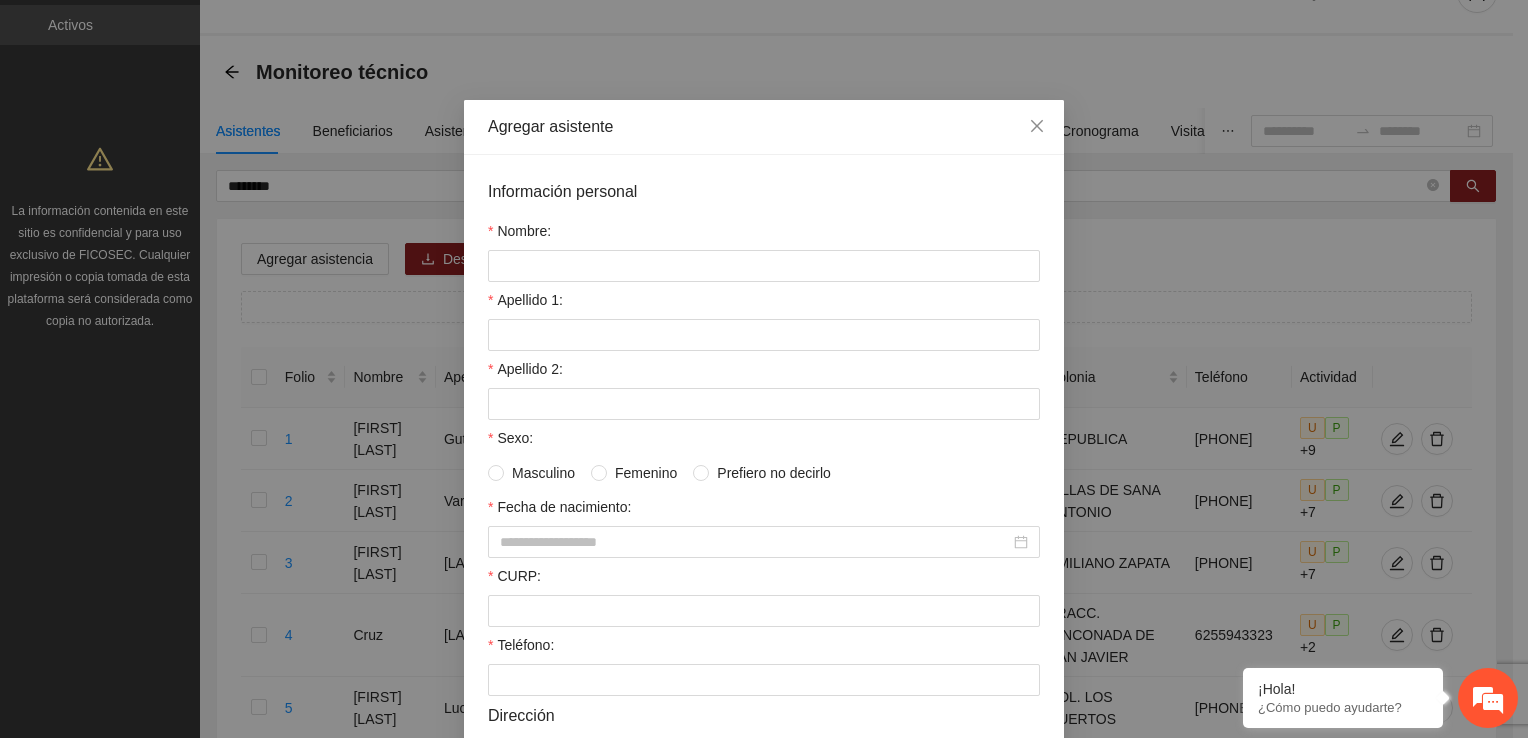 click on "Nombre:" at bounding box center [764, 235] 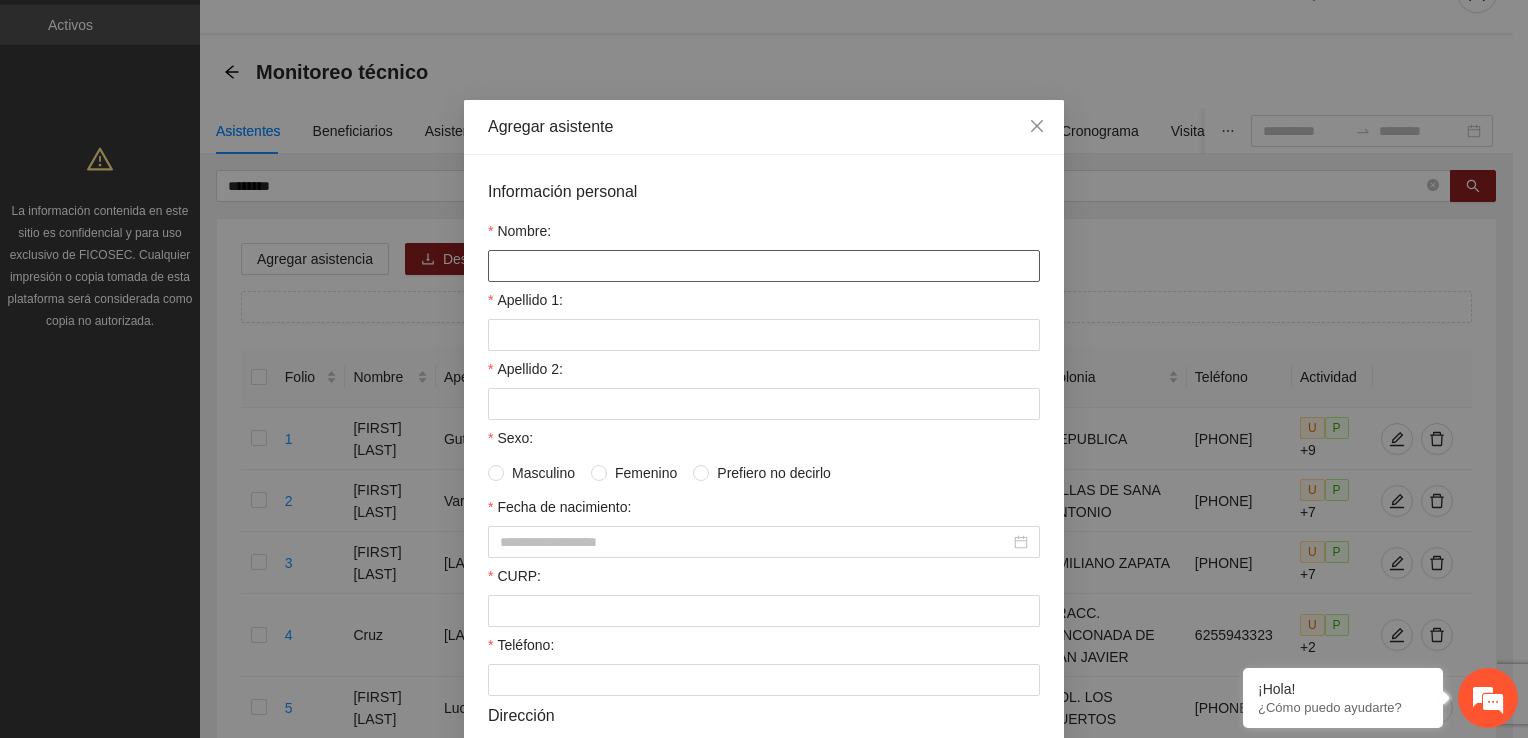 click on "Nombre:" at bounding box center [764, 266] 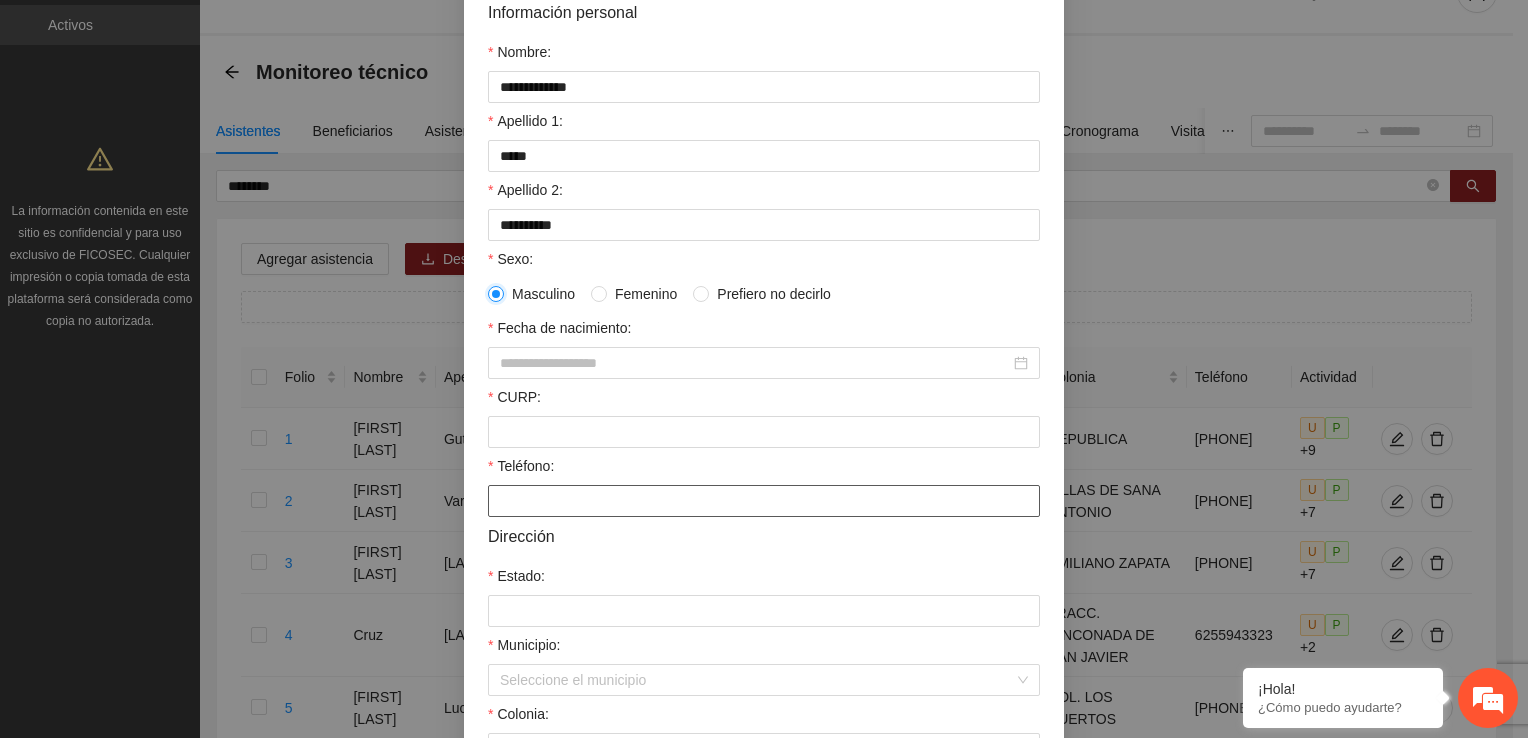 scroll, scrollTop: 200, scrollLeft: 0, axis: vertical 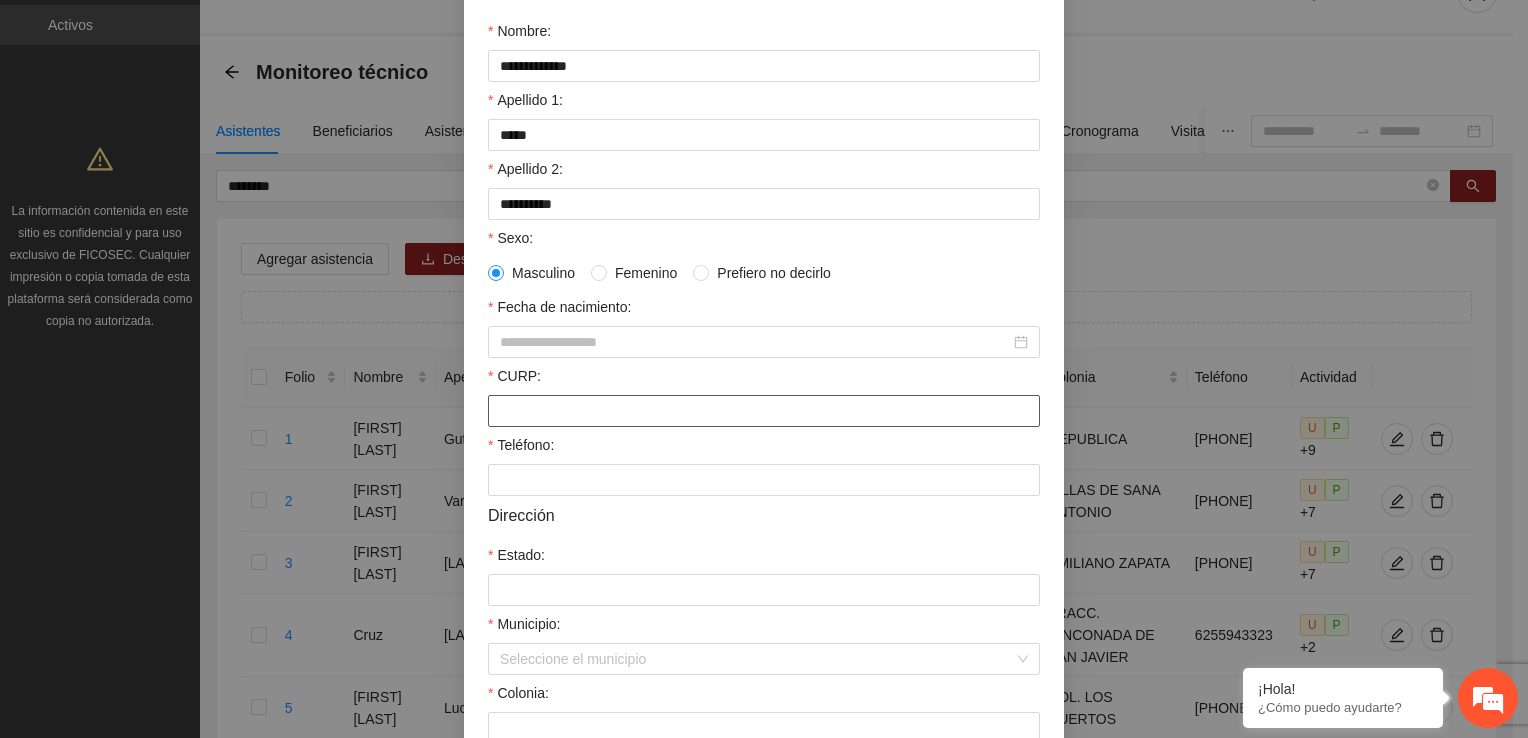 click on "CURP:" at bounding box center [764, 411] 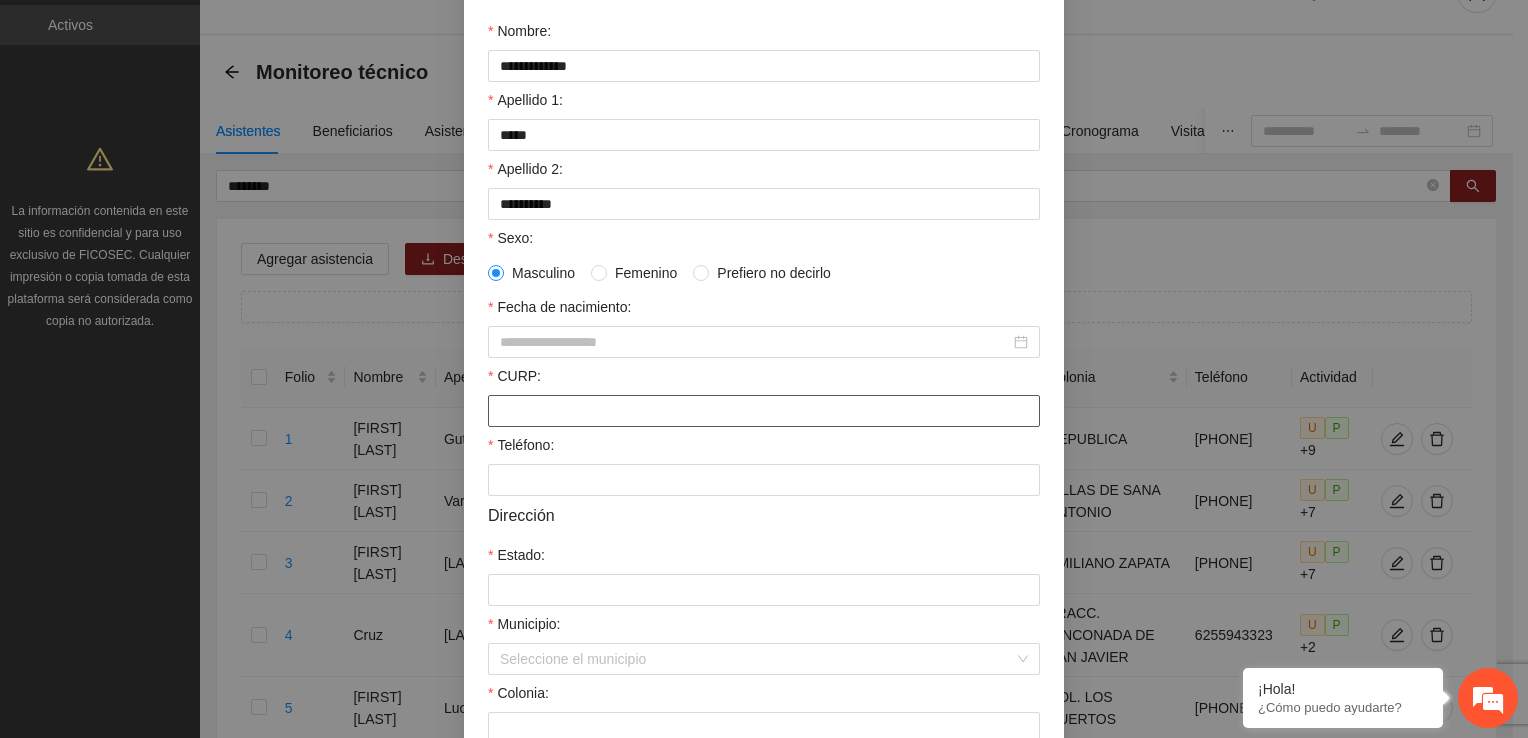 paste on "**********" 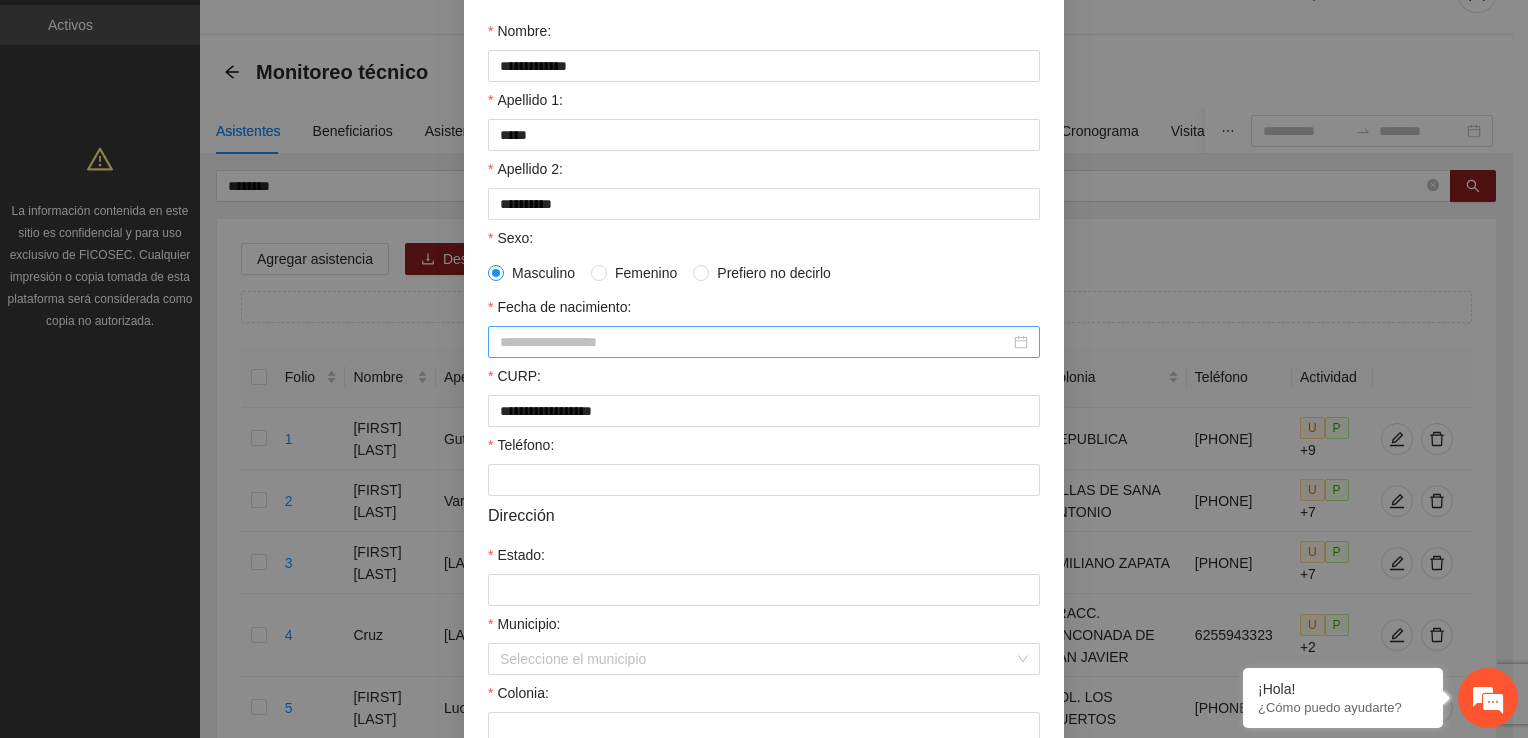 click on "Fecha de nacimiento:" at bounding box center [755, 342] 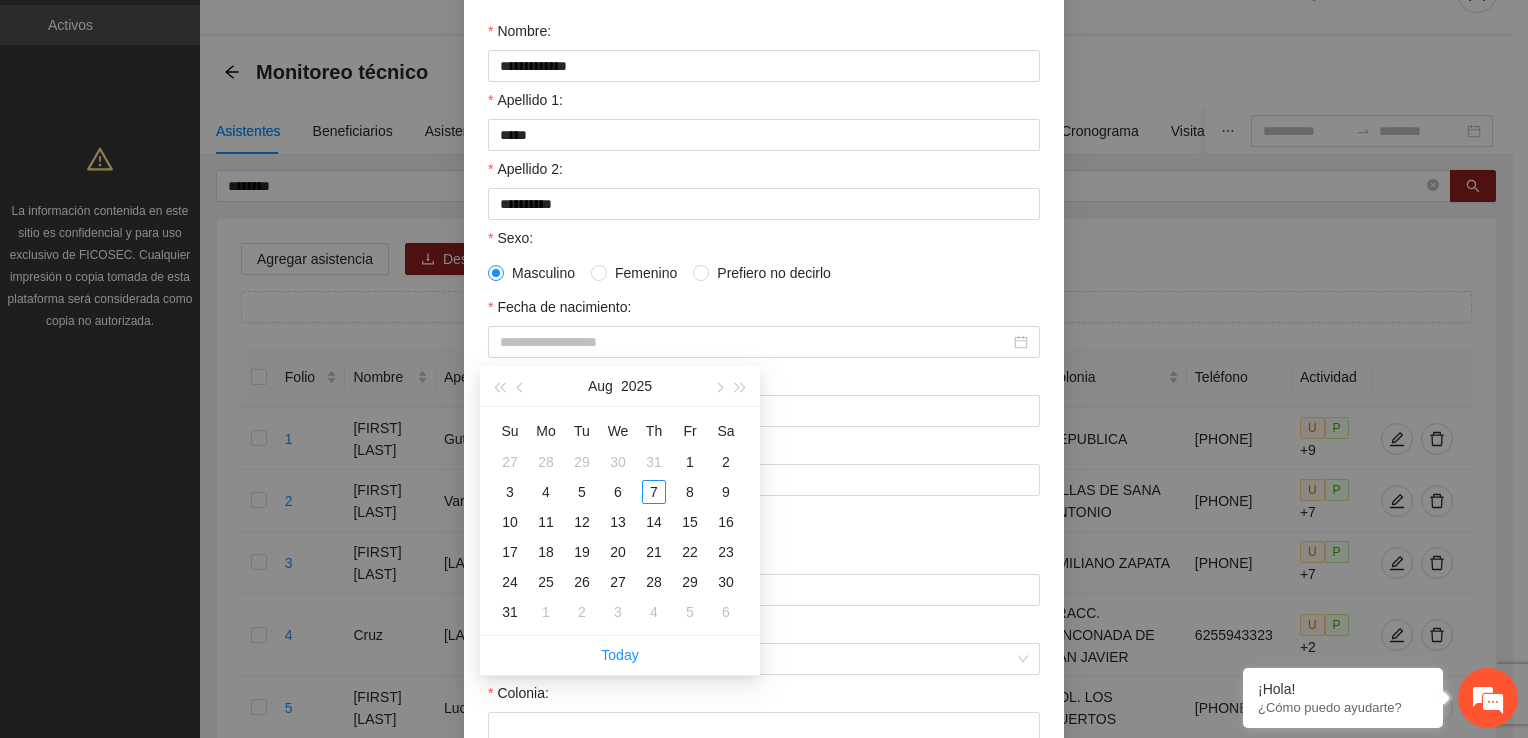 click on "Teléfono:" at bounding box center (764, 449) 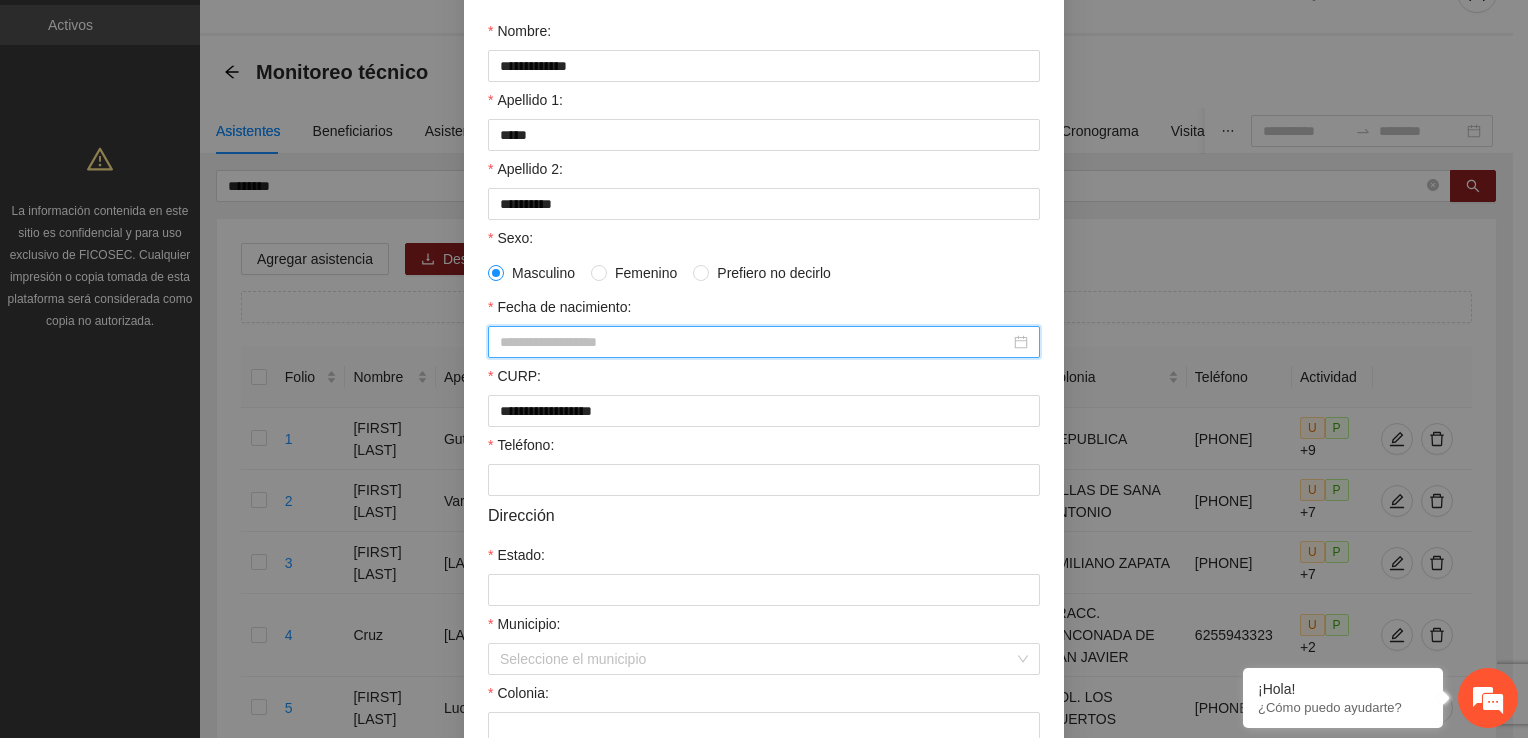 click on "Fecha de nacimiento:" at bounding box center (755, 342) 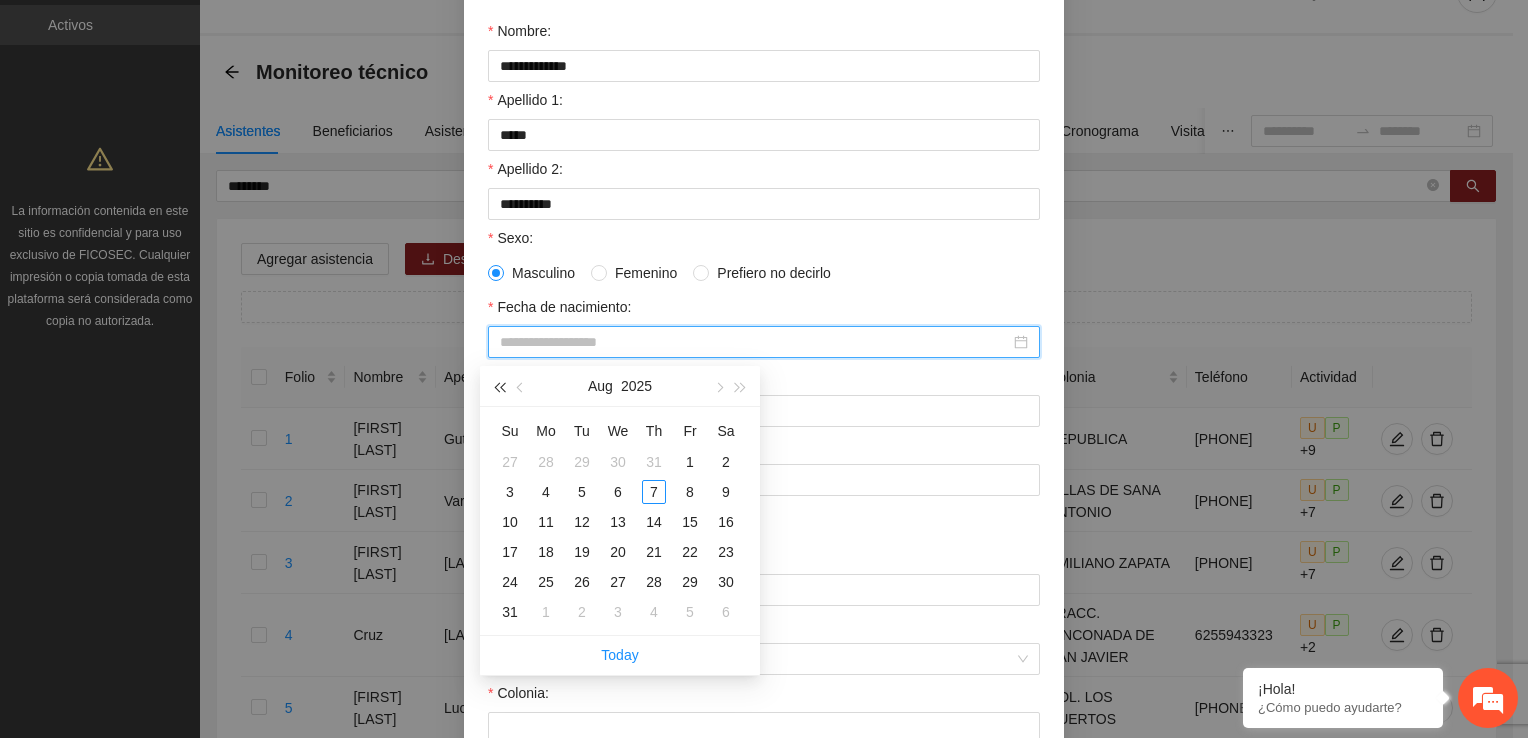 click at bounding box center (499, 386) 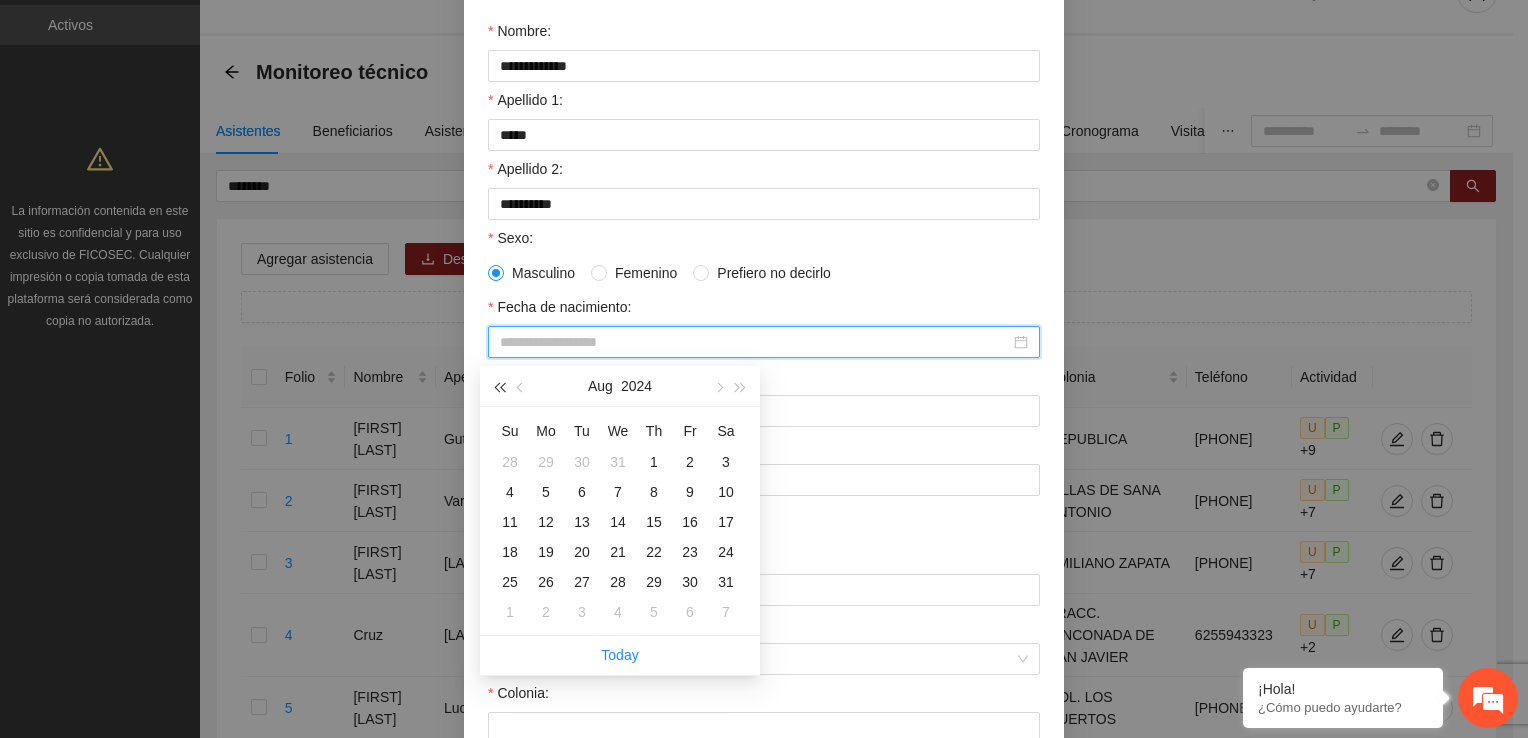 click at bounding box center (499, 386) 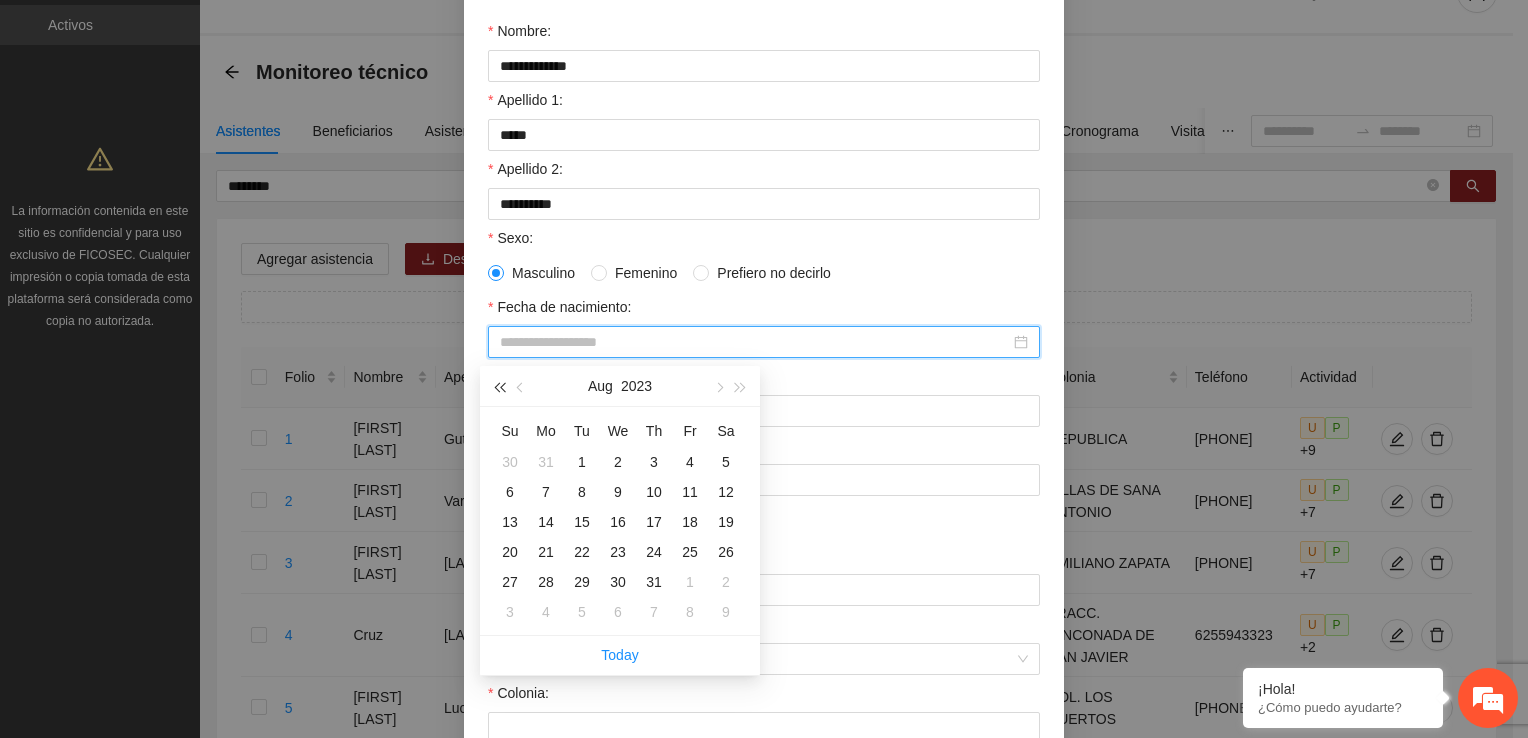 click at bounding box center [499, 386] 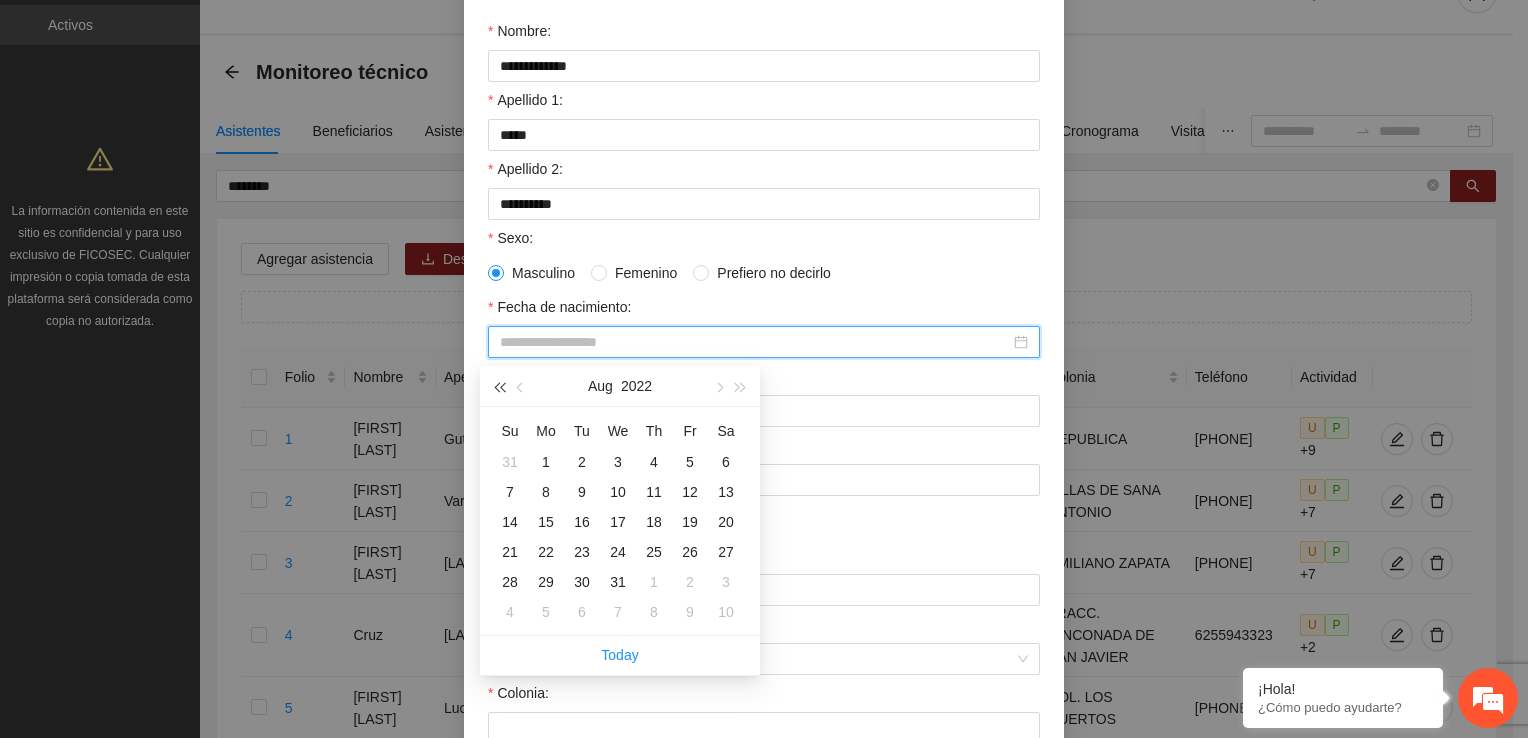 click at bounding box center (499, 386) 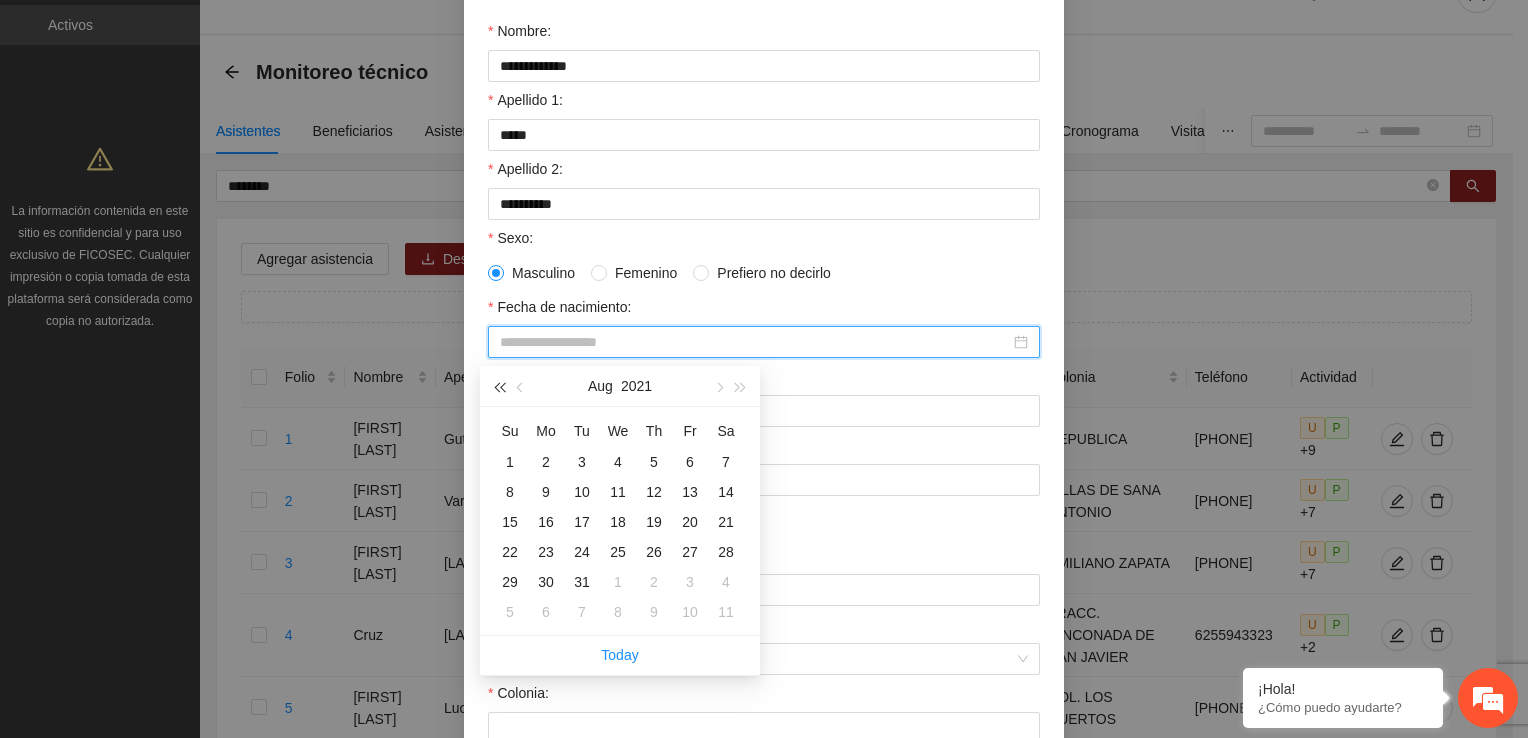 click at bounding box center [499, 386] 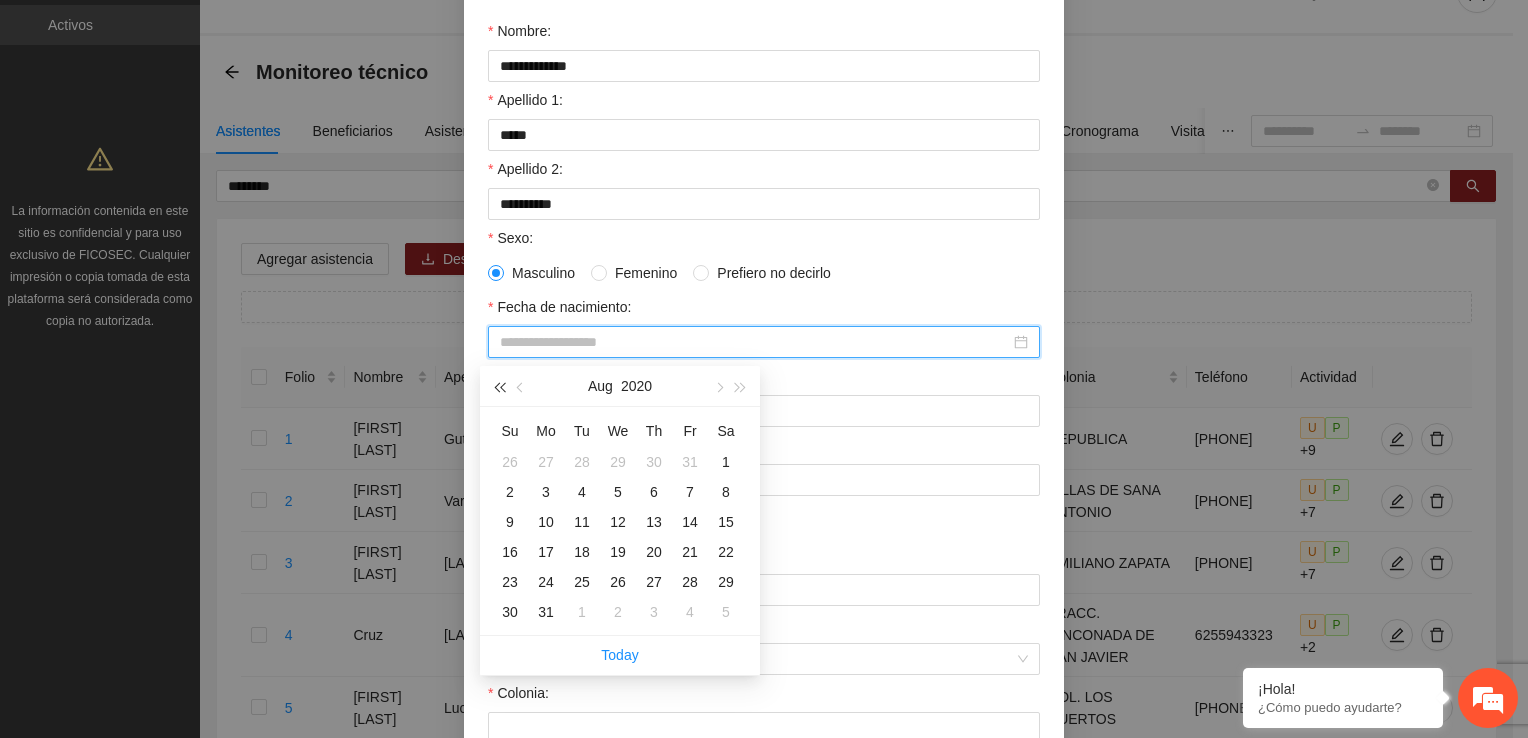 click at bounding box center (499, 386) 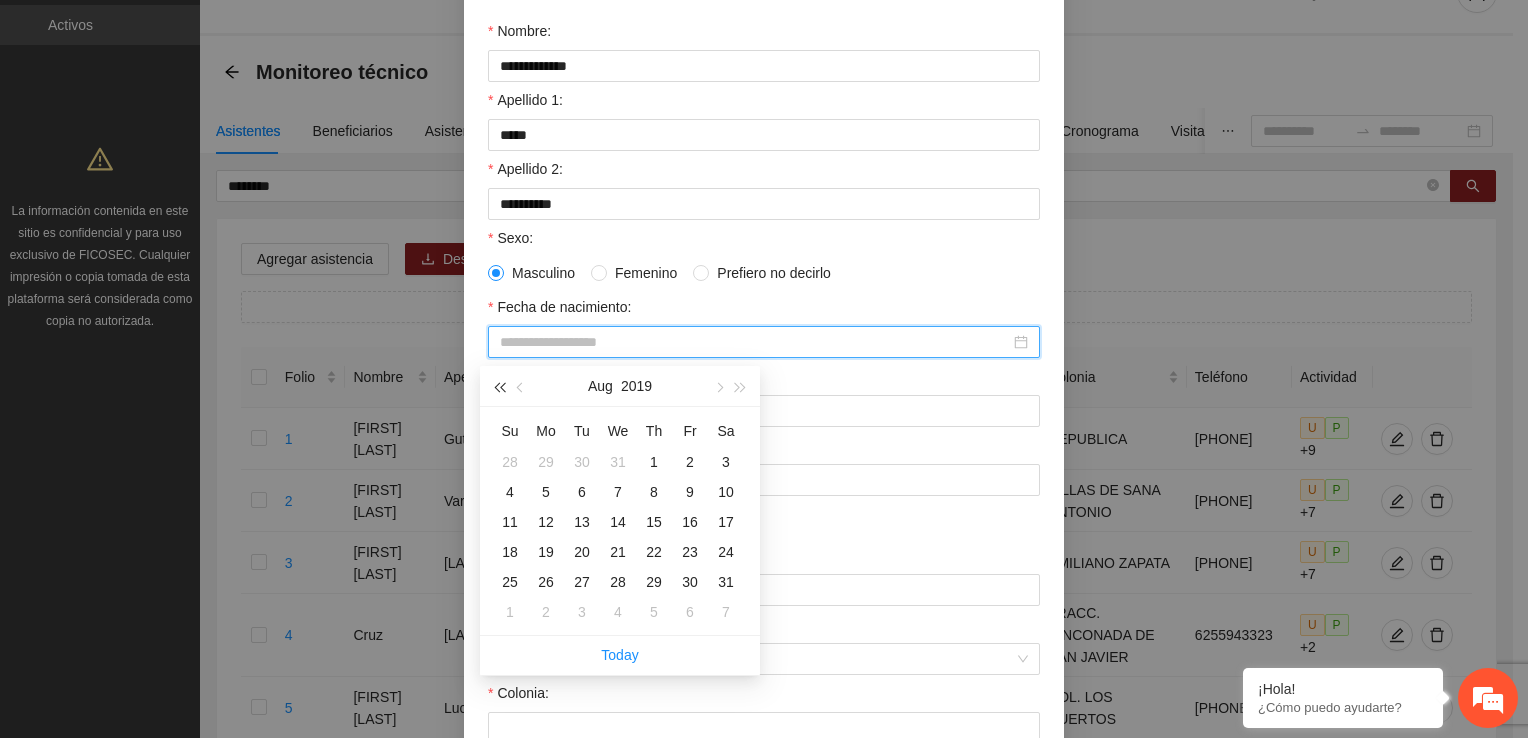 click at bounding box center [499, 386] 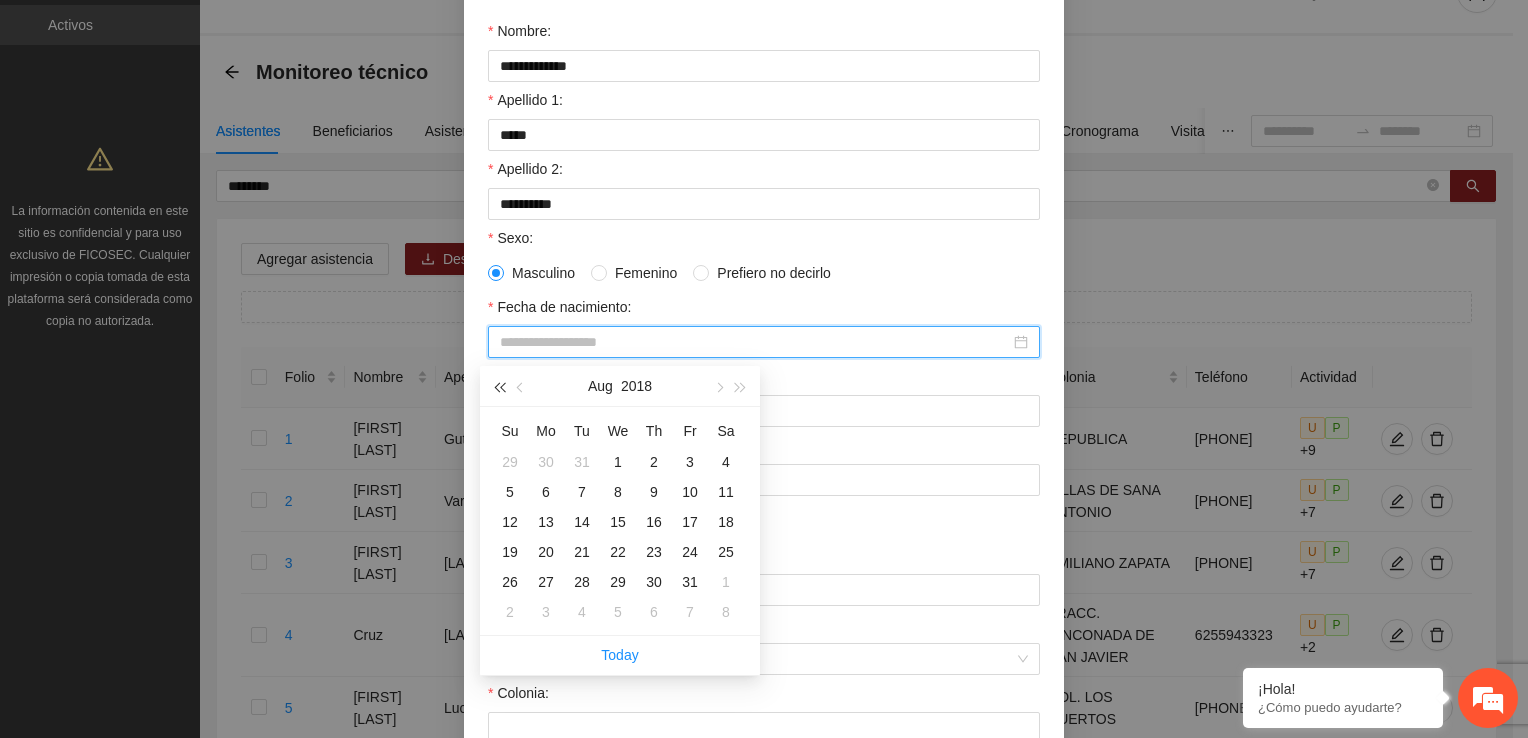 click at bounding box center (499, 386) 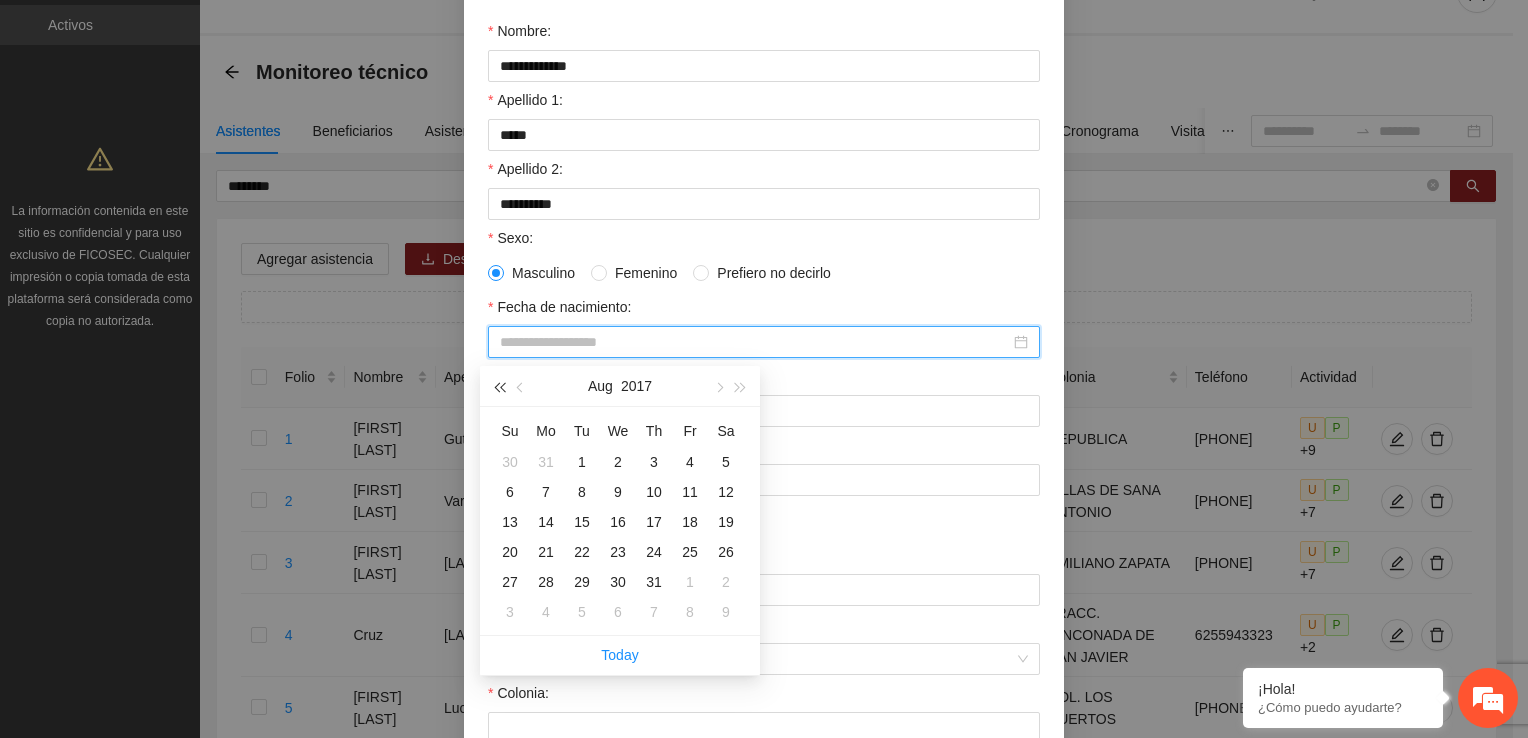 click at bounding box center [499, 386] 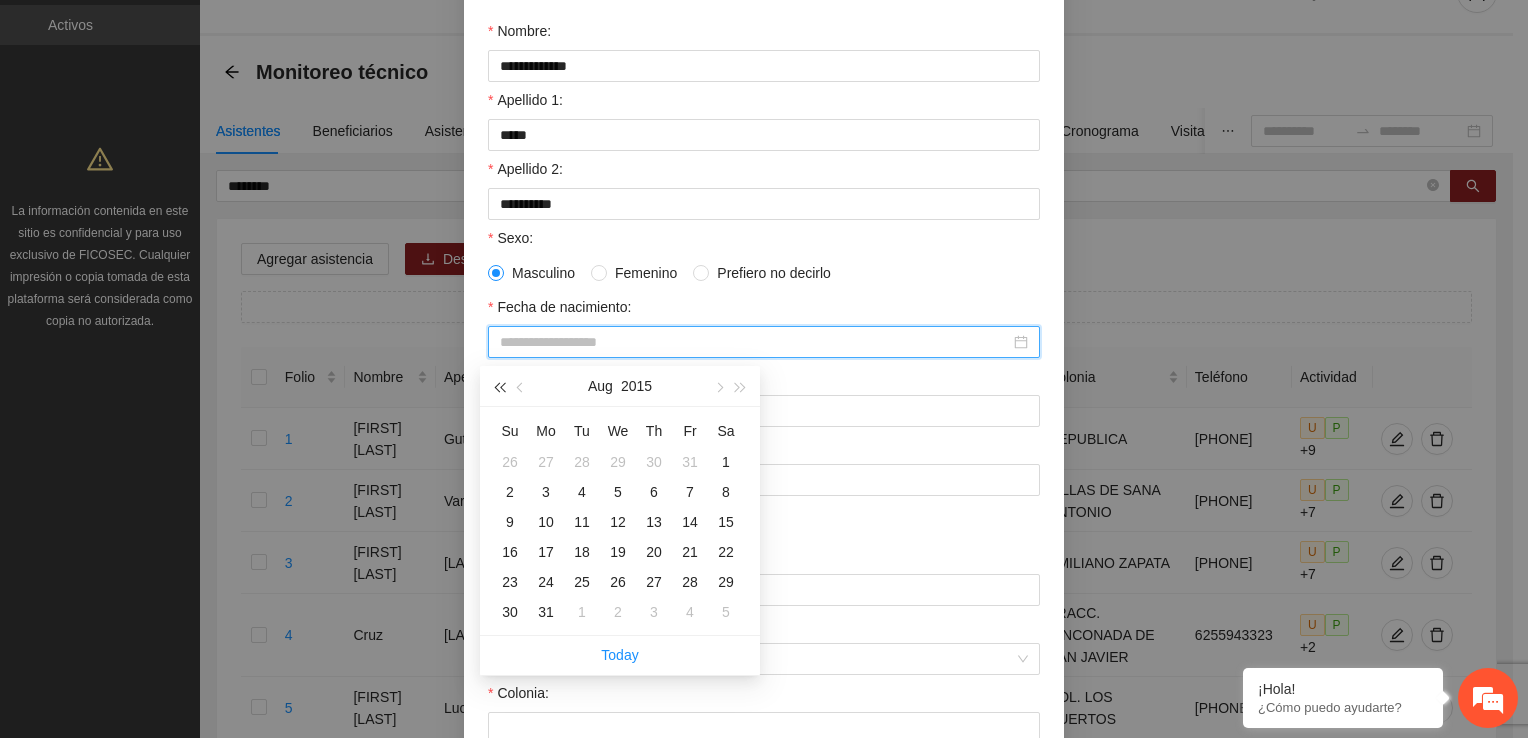 click at bounding box center [499, 386] 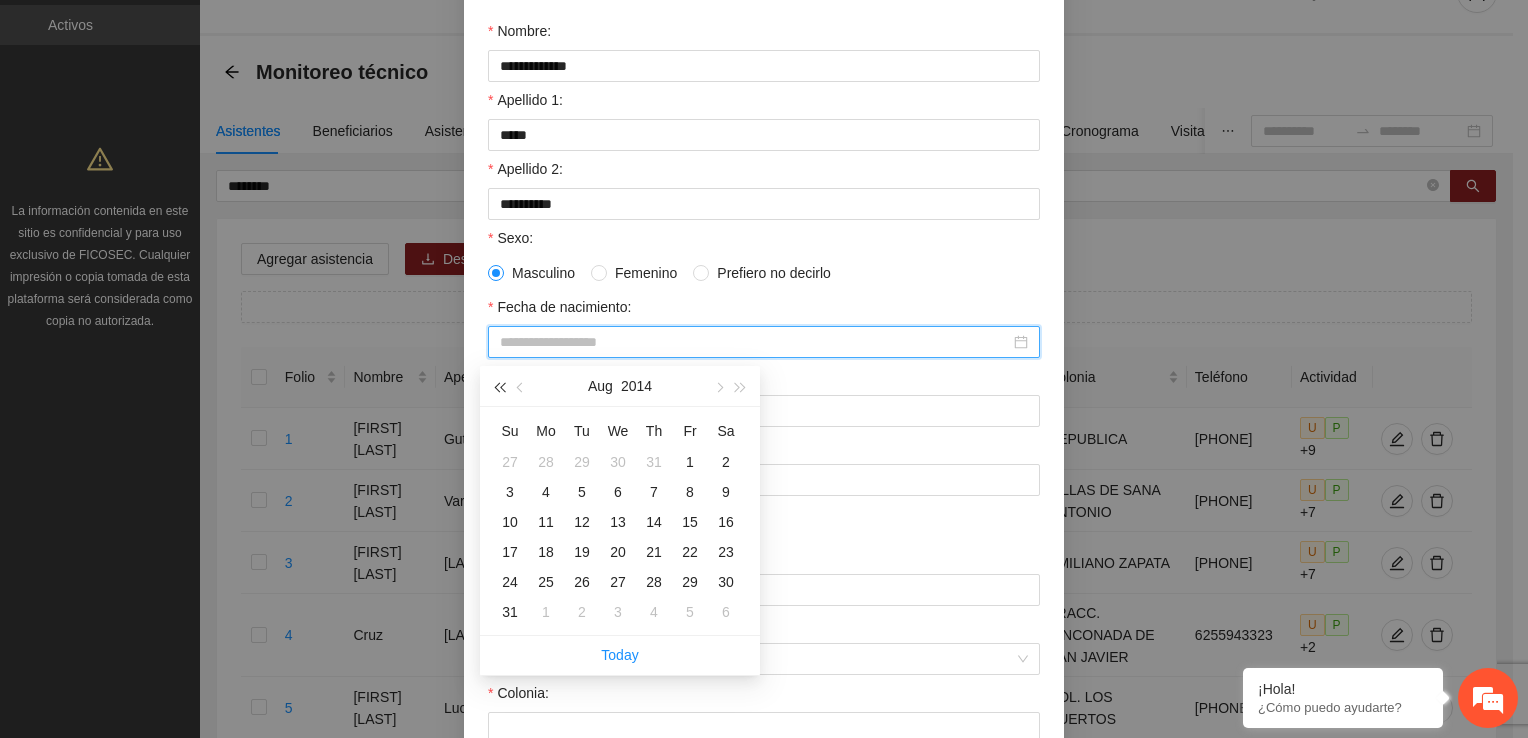 click at bounding box center [499, 386] 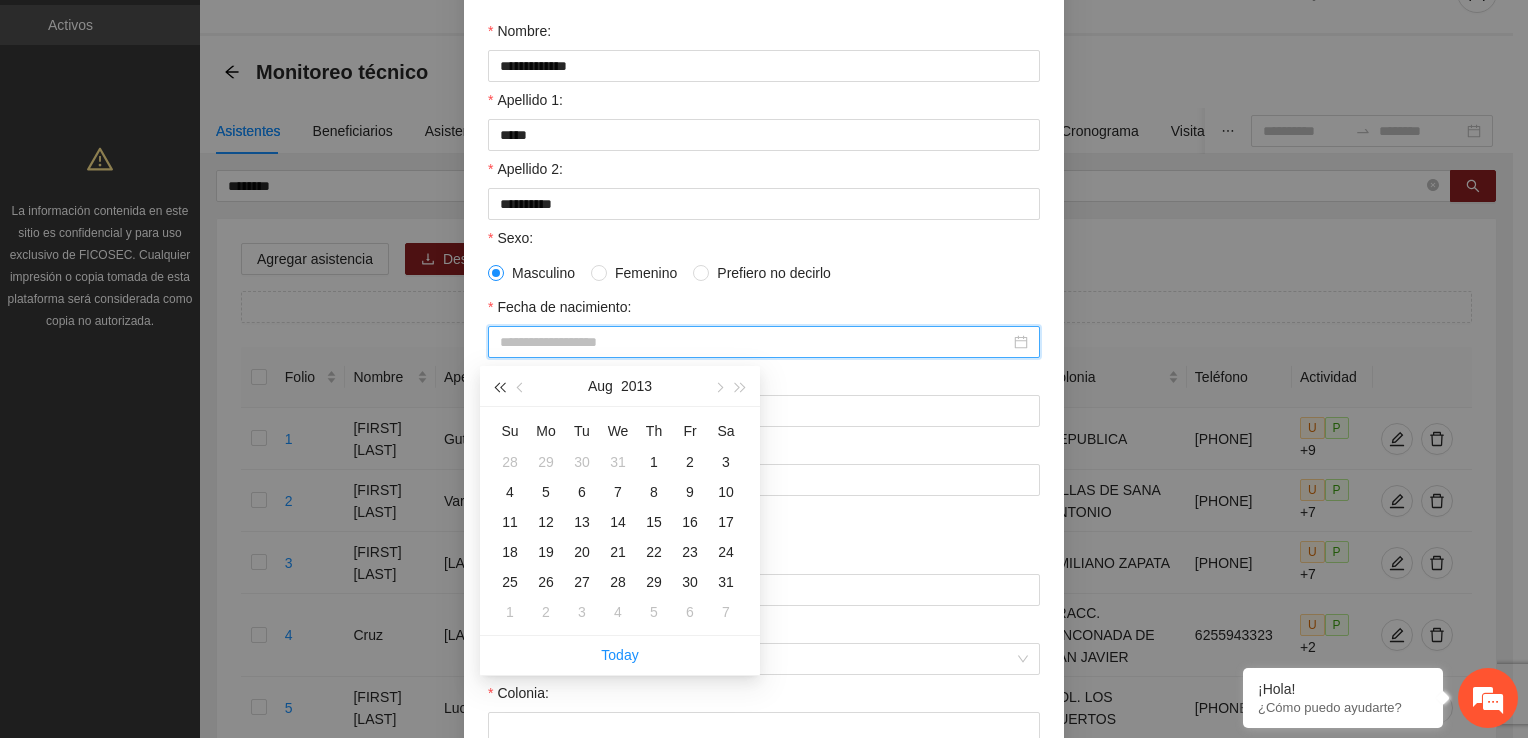click at bounding box center (499, 386) 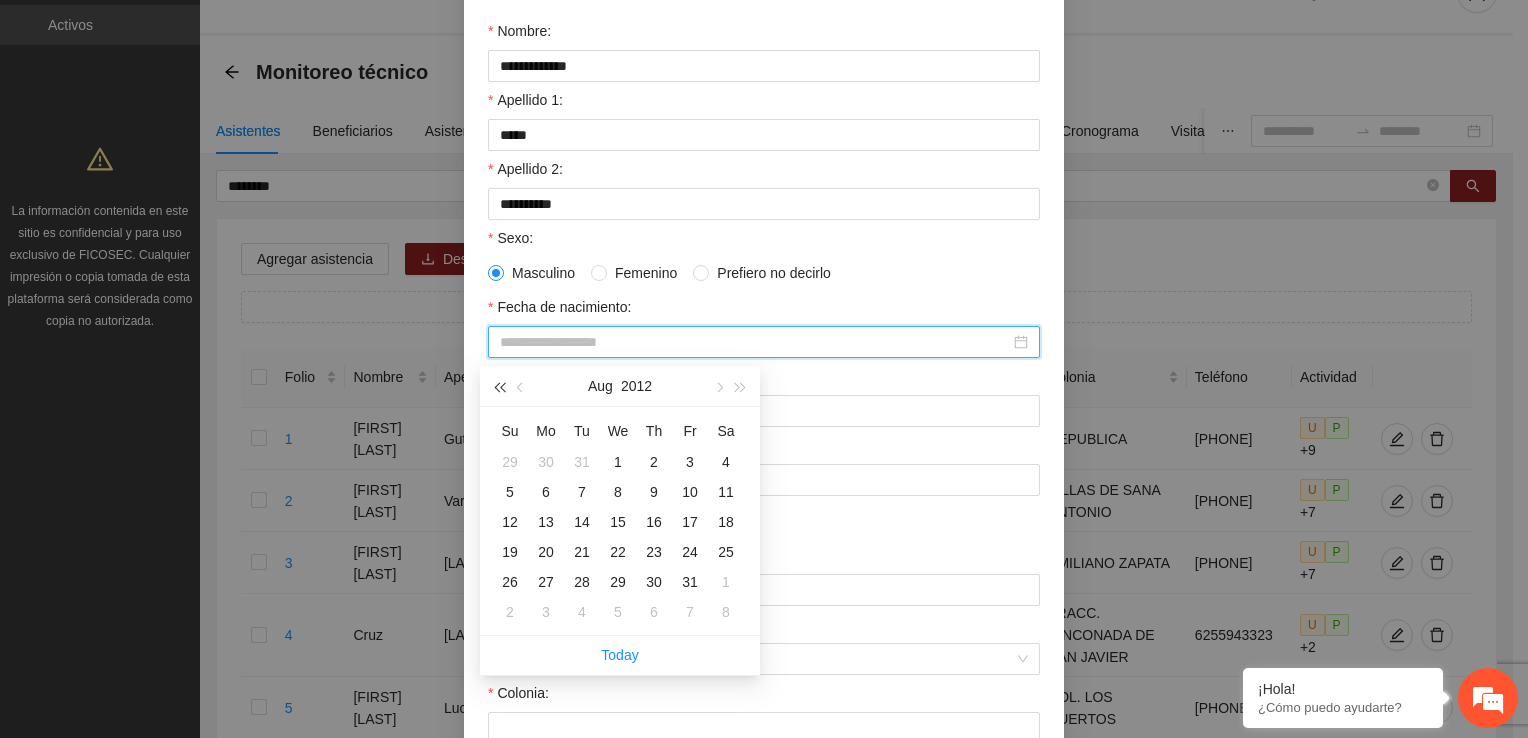 click at bounding box center (499, 386) 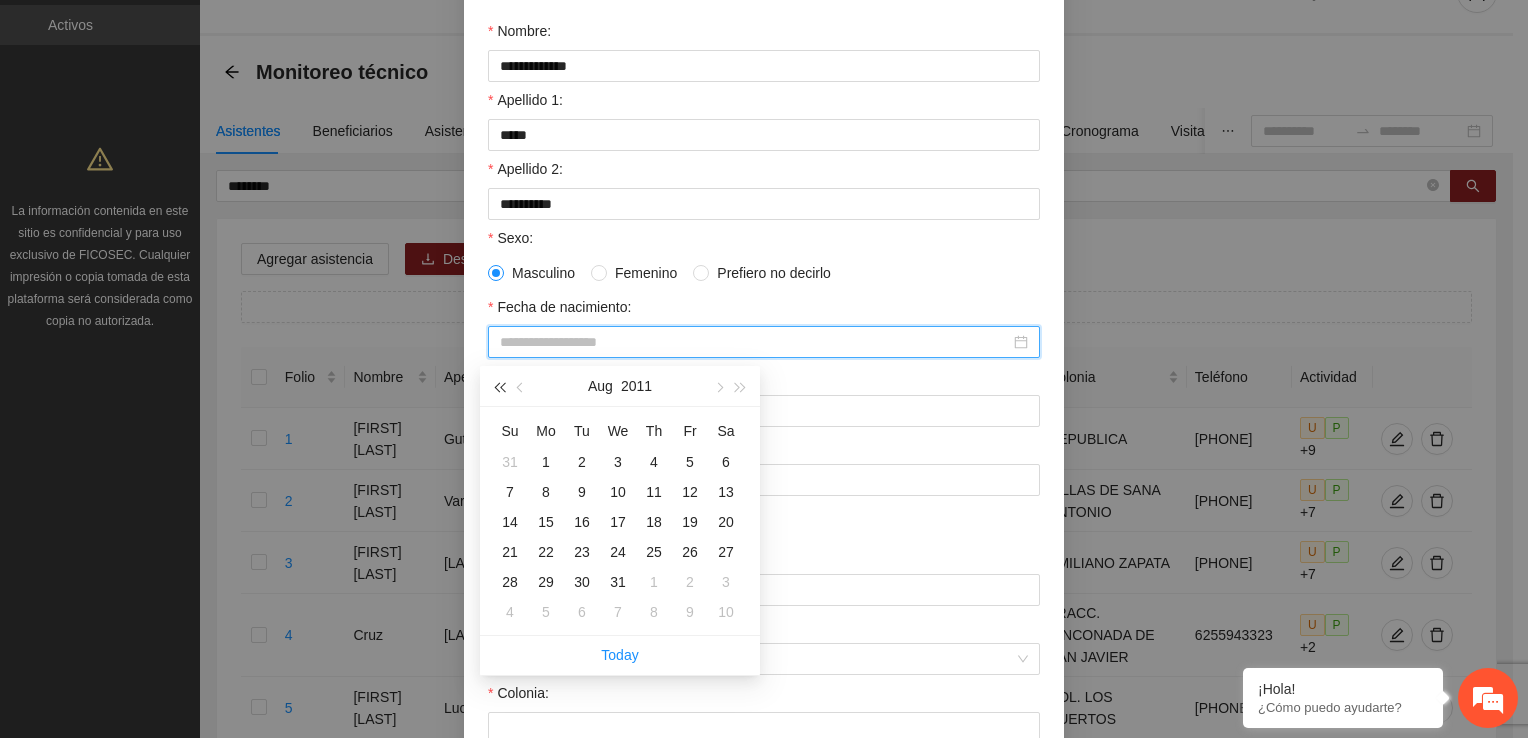click at bounding box center (499, 386) 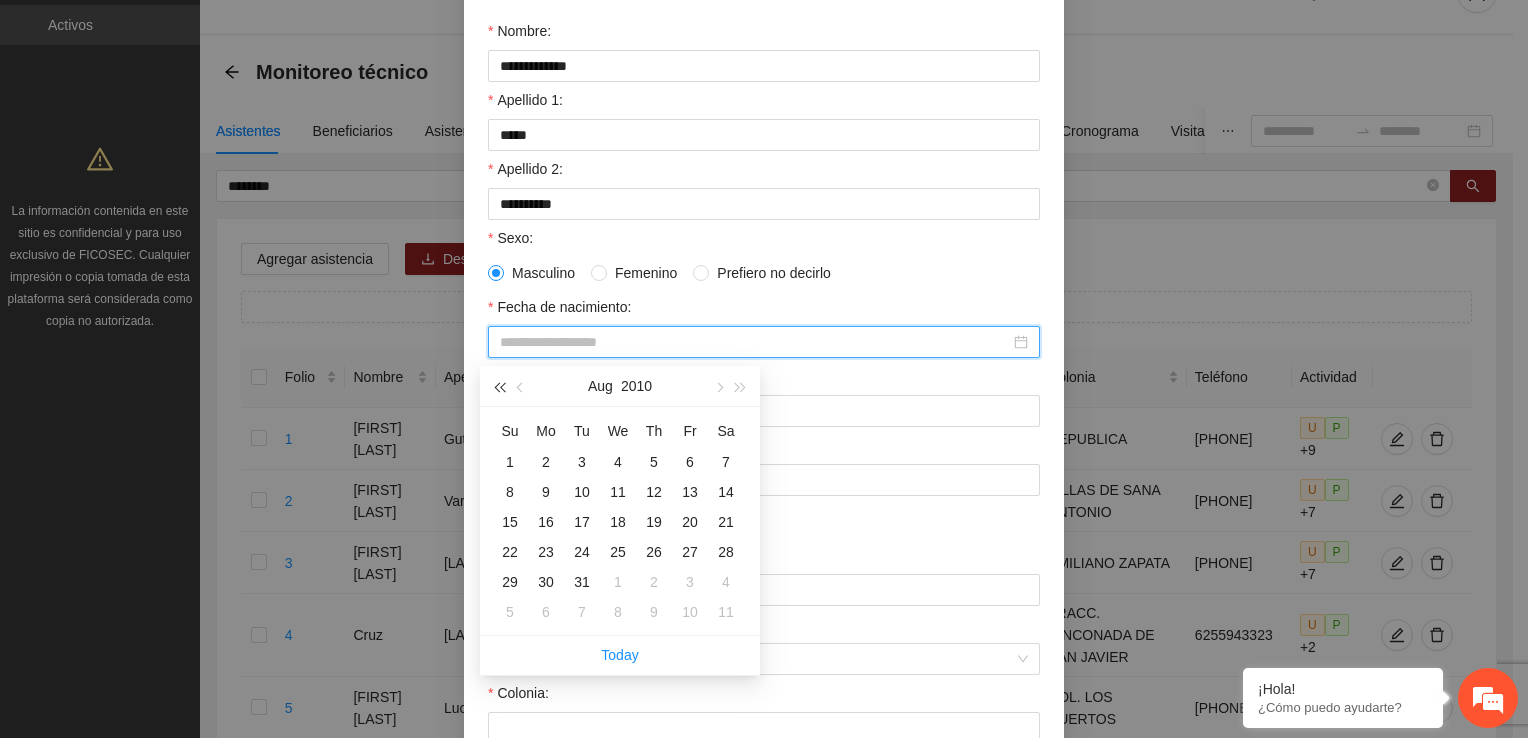 click at bounding box center [499, 386] 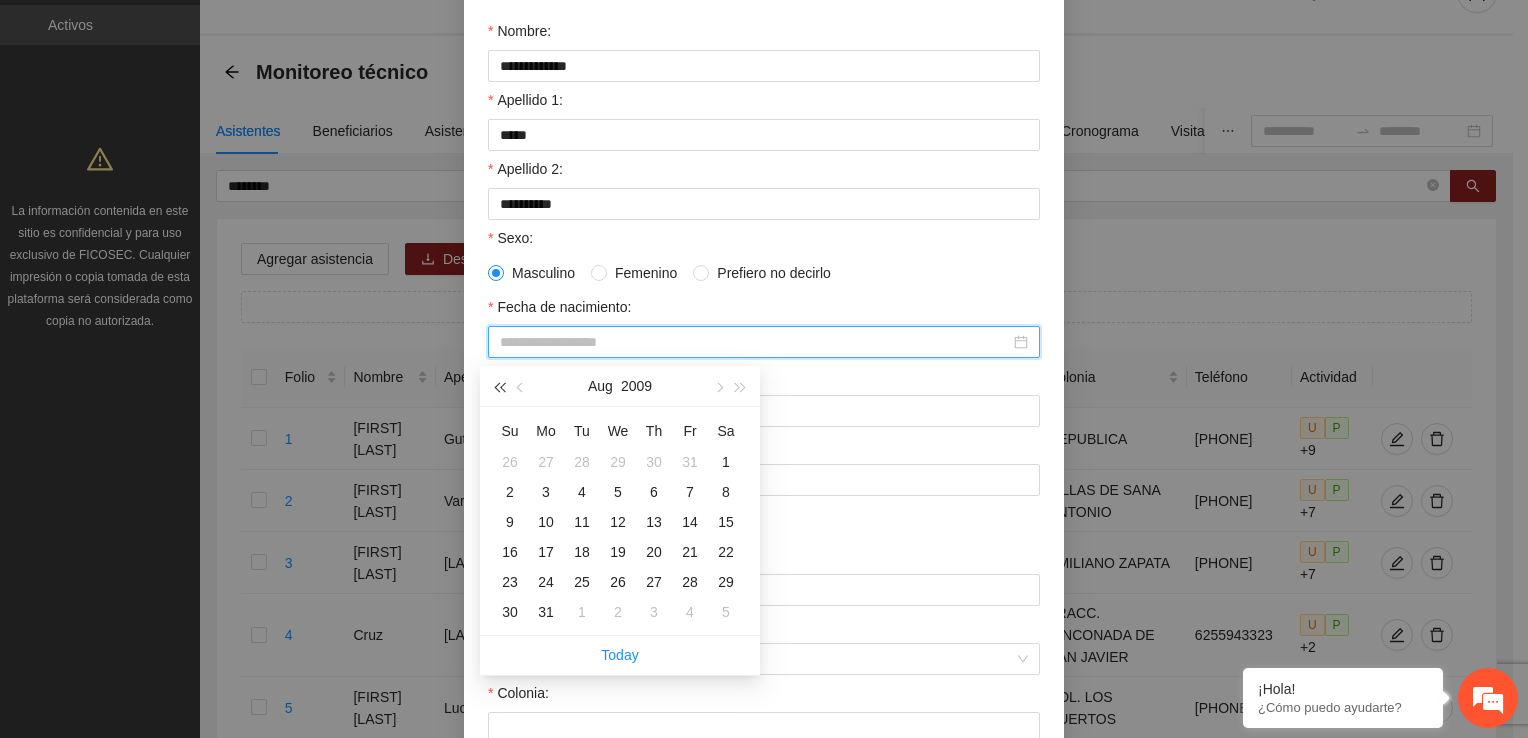 click at bounding box center (499, 386) 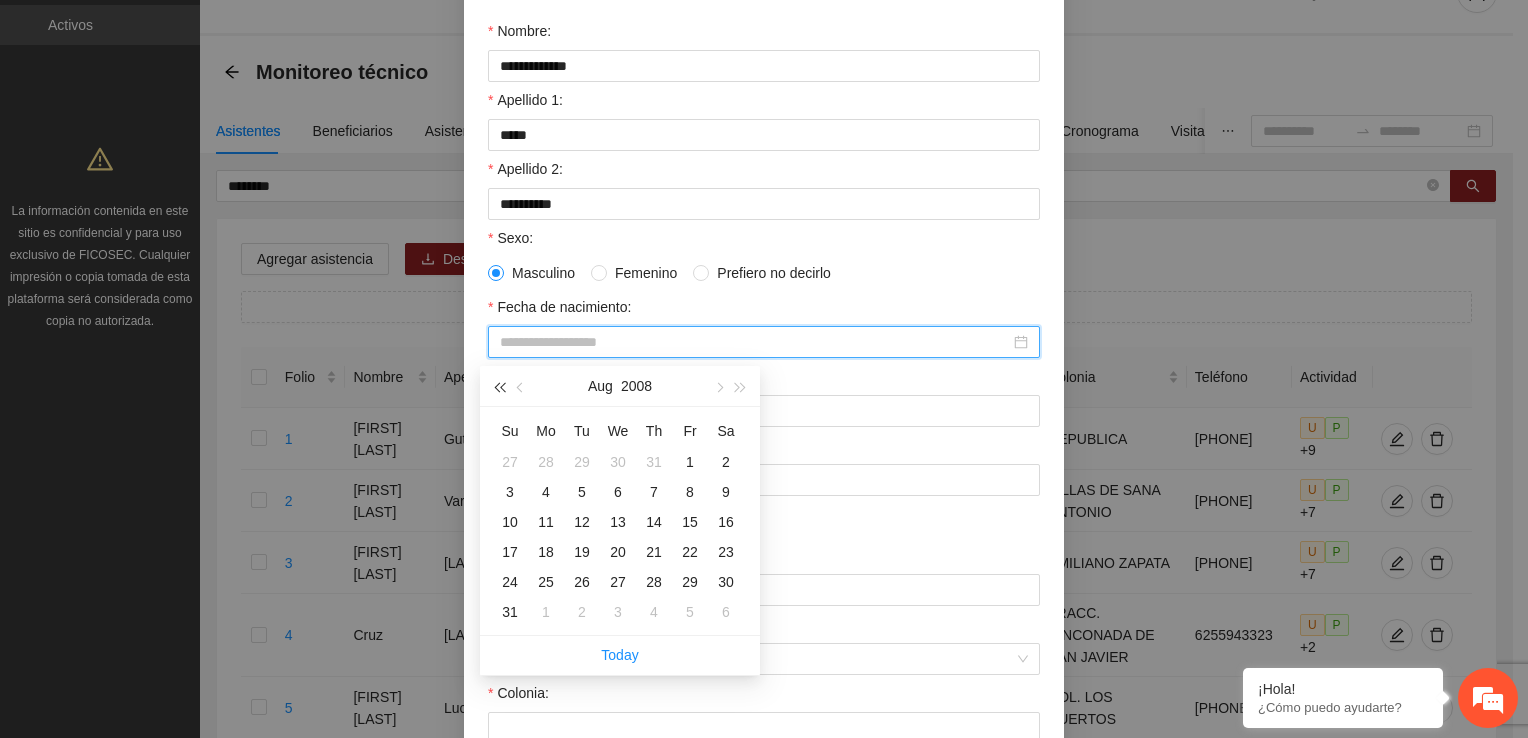 click at bounding box center (499, 386) 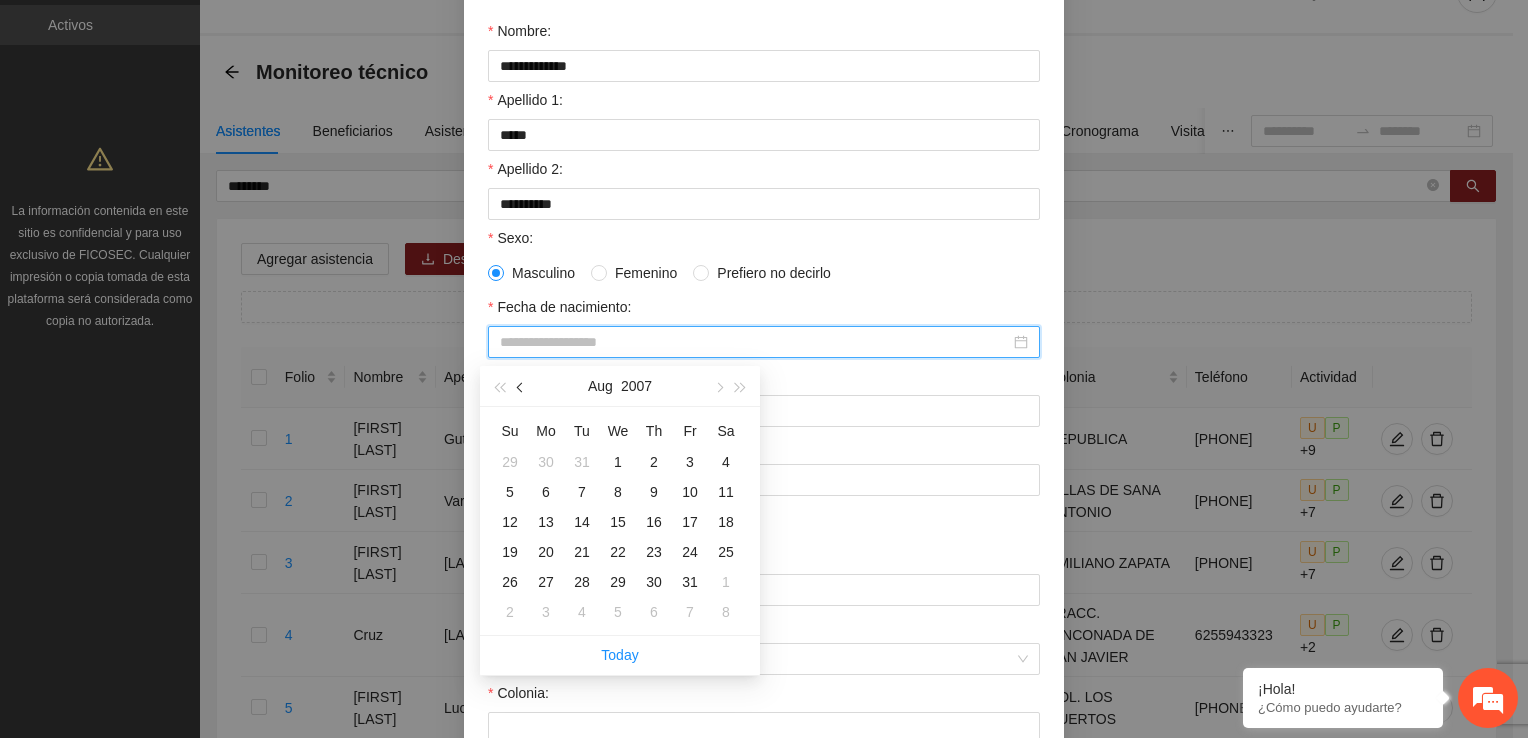 click at bounding box center (521, 386) 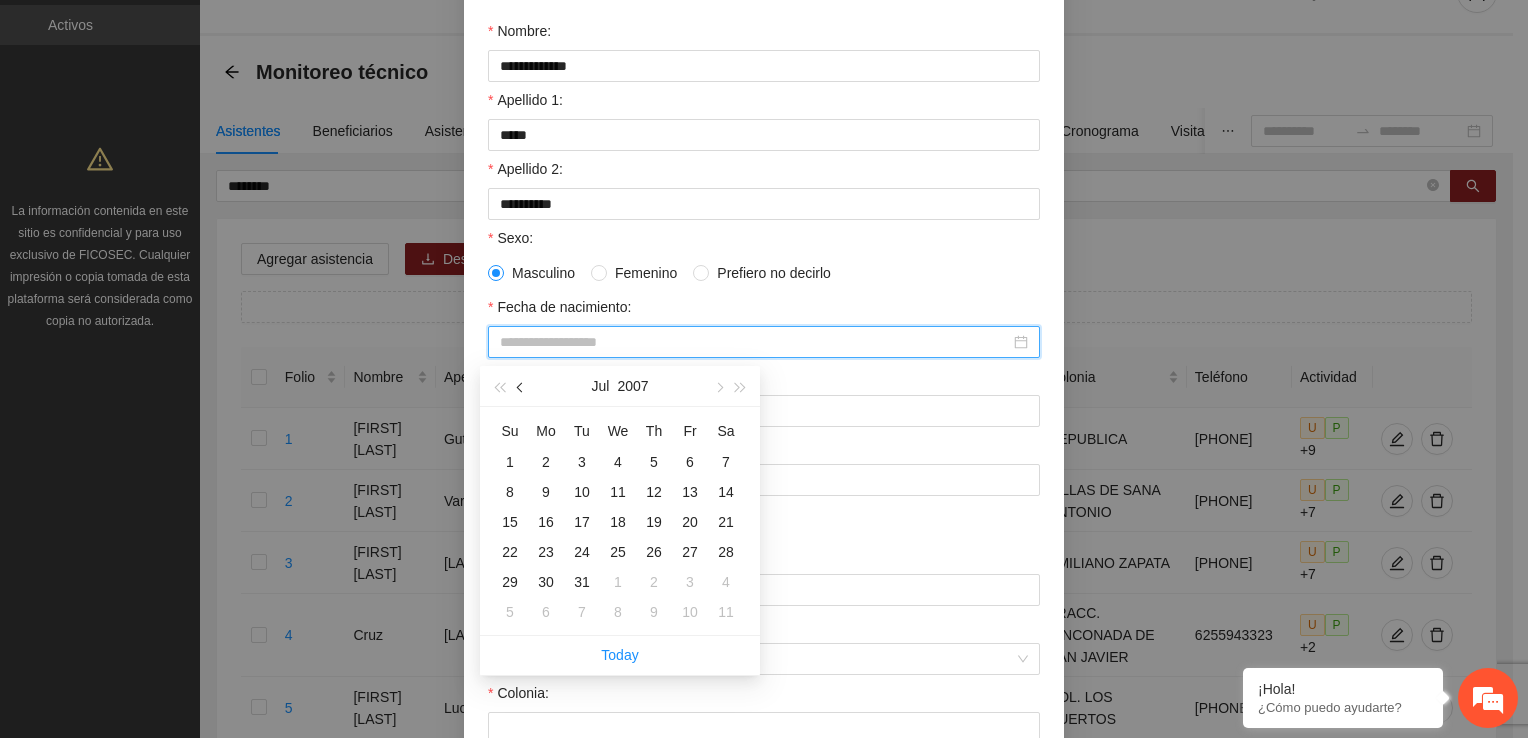 click at bounding box center [521, 386] 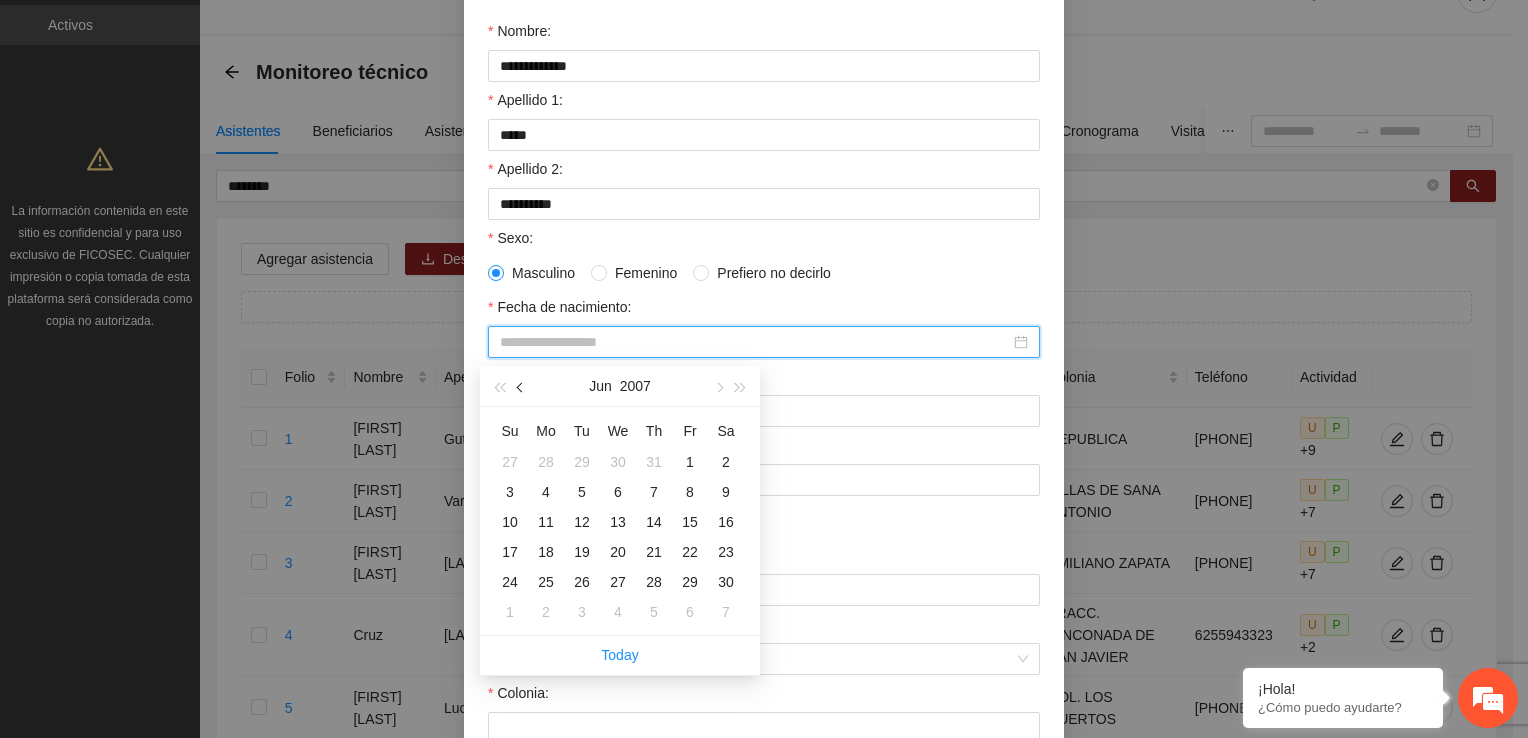 click at bounding box center [521, 386] 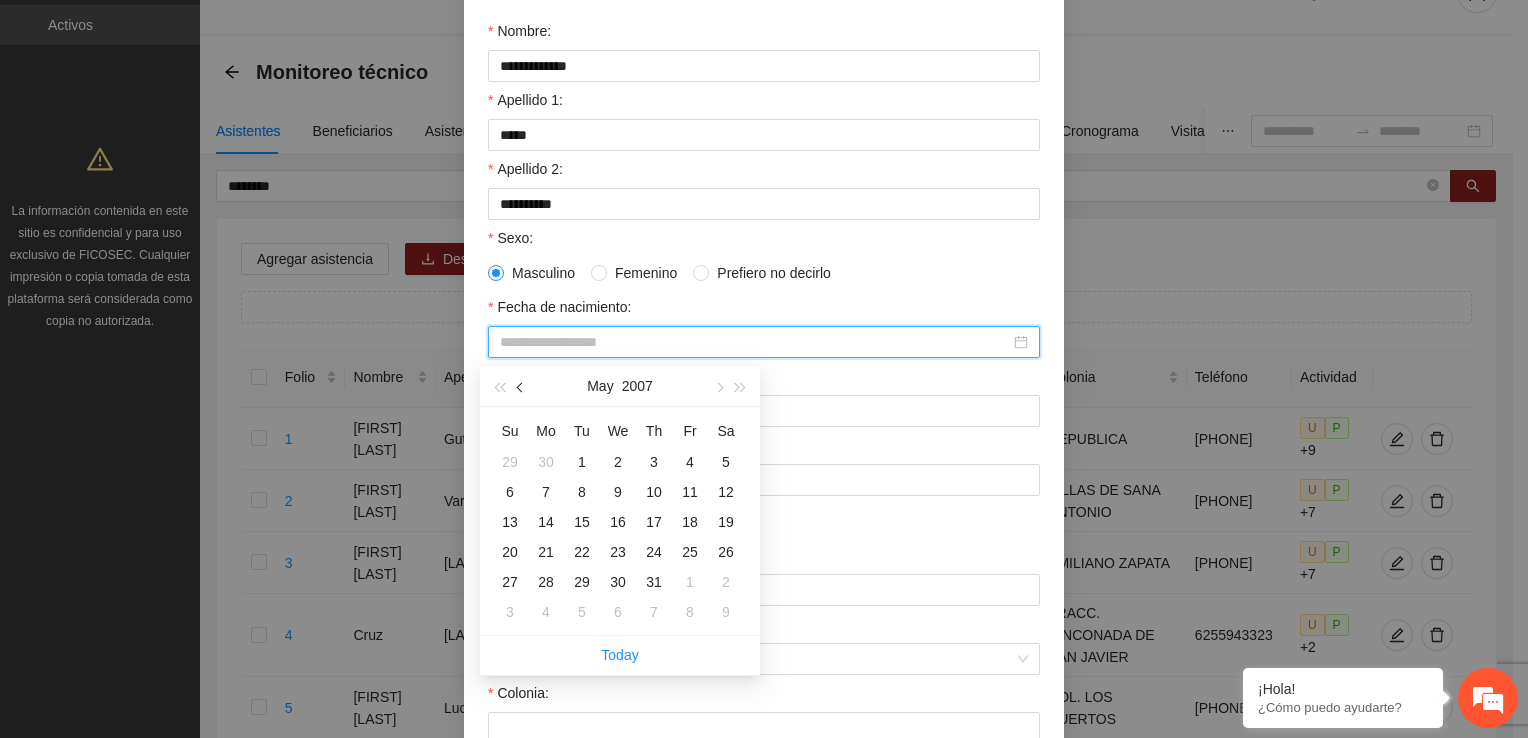 click at bounding box center (521, 386) 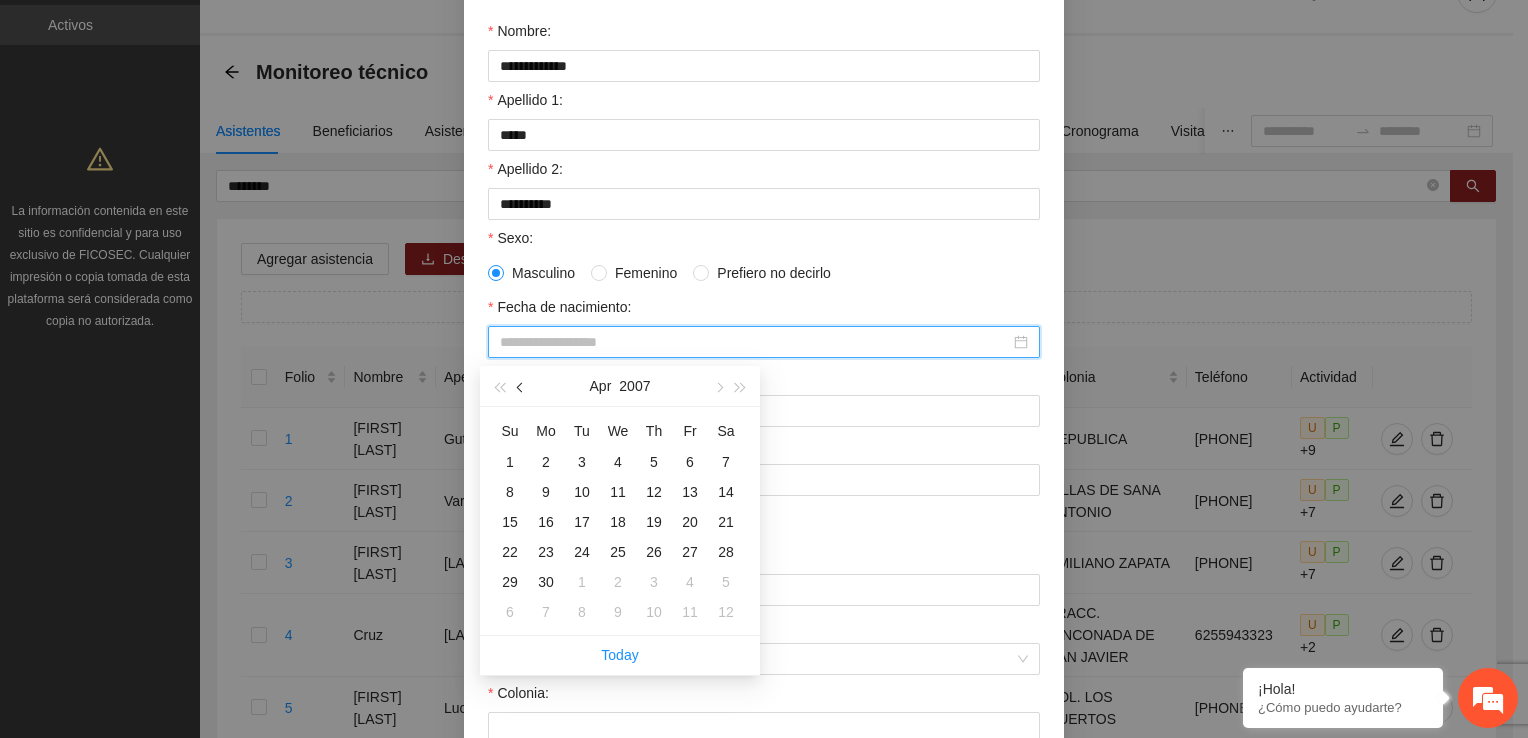 click at bounding box center [521, 386] 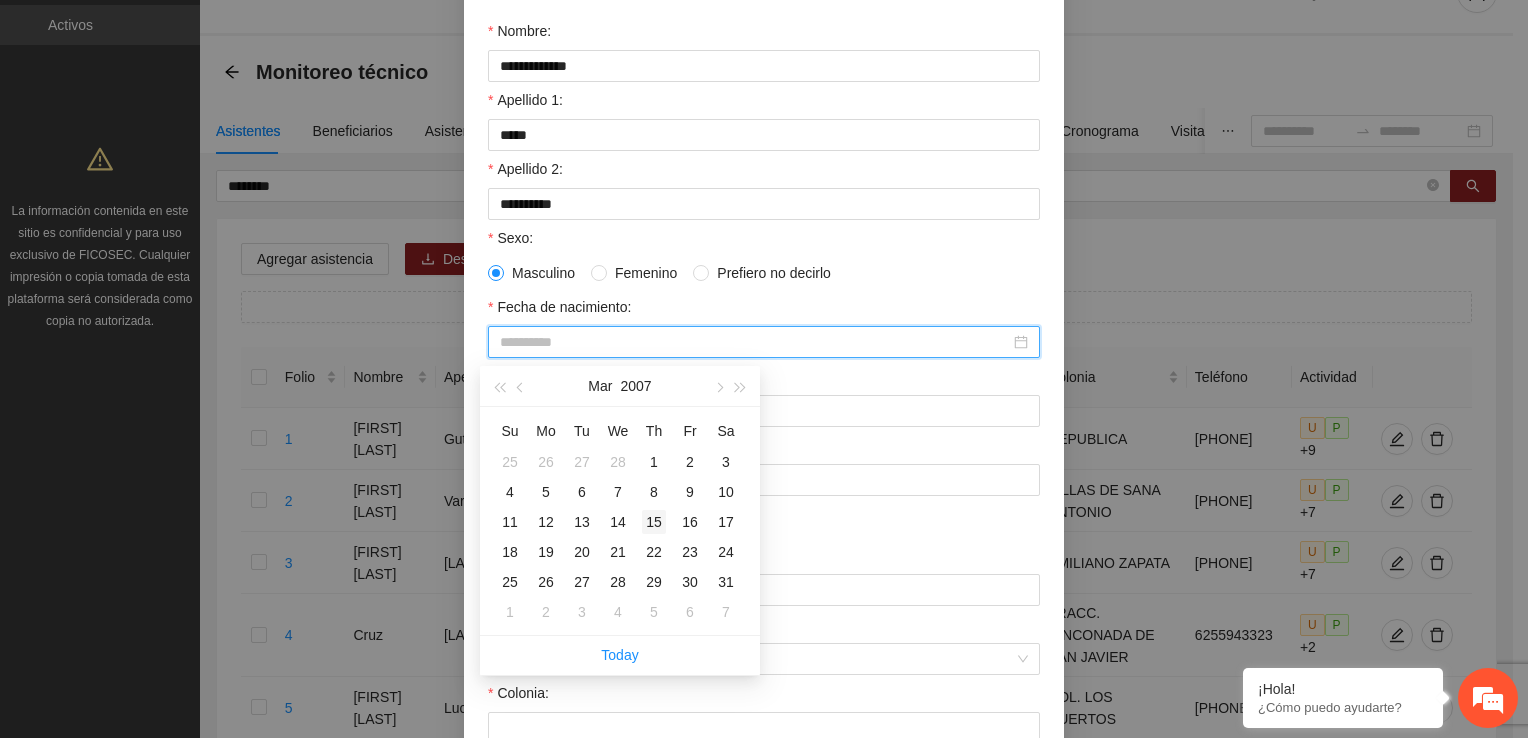 click on "15" at bounding box center (654, 522) 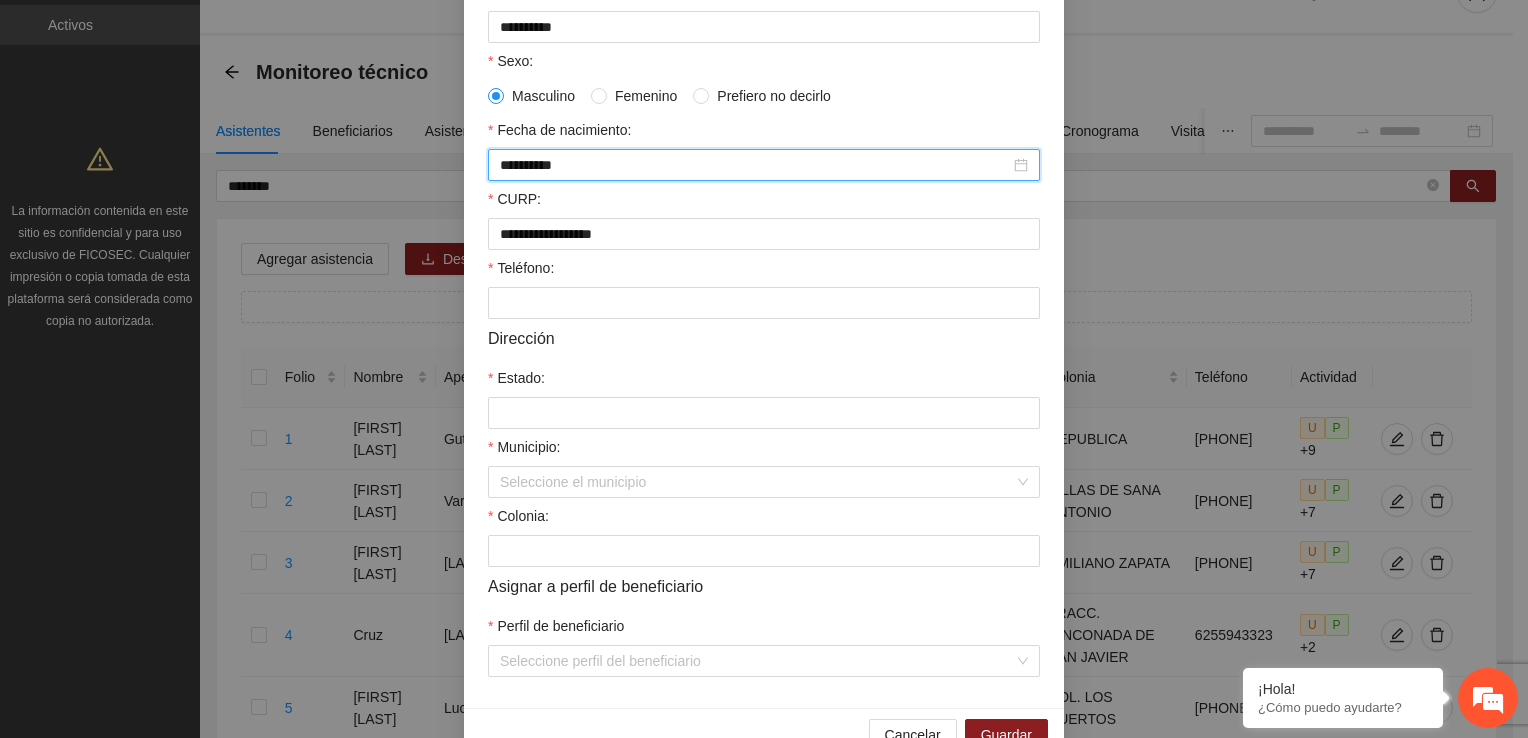 scroll, scrollTop: 400, scrollLeft: 0, axis: vertical 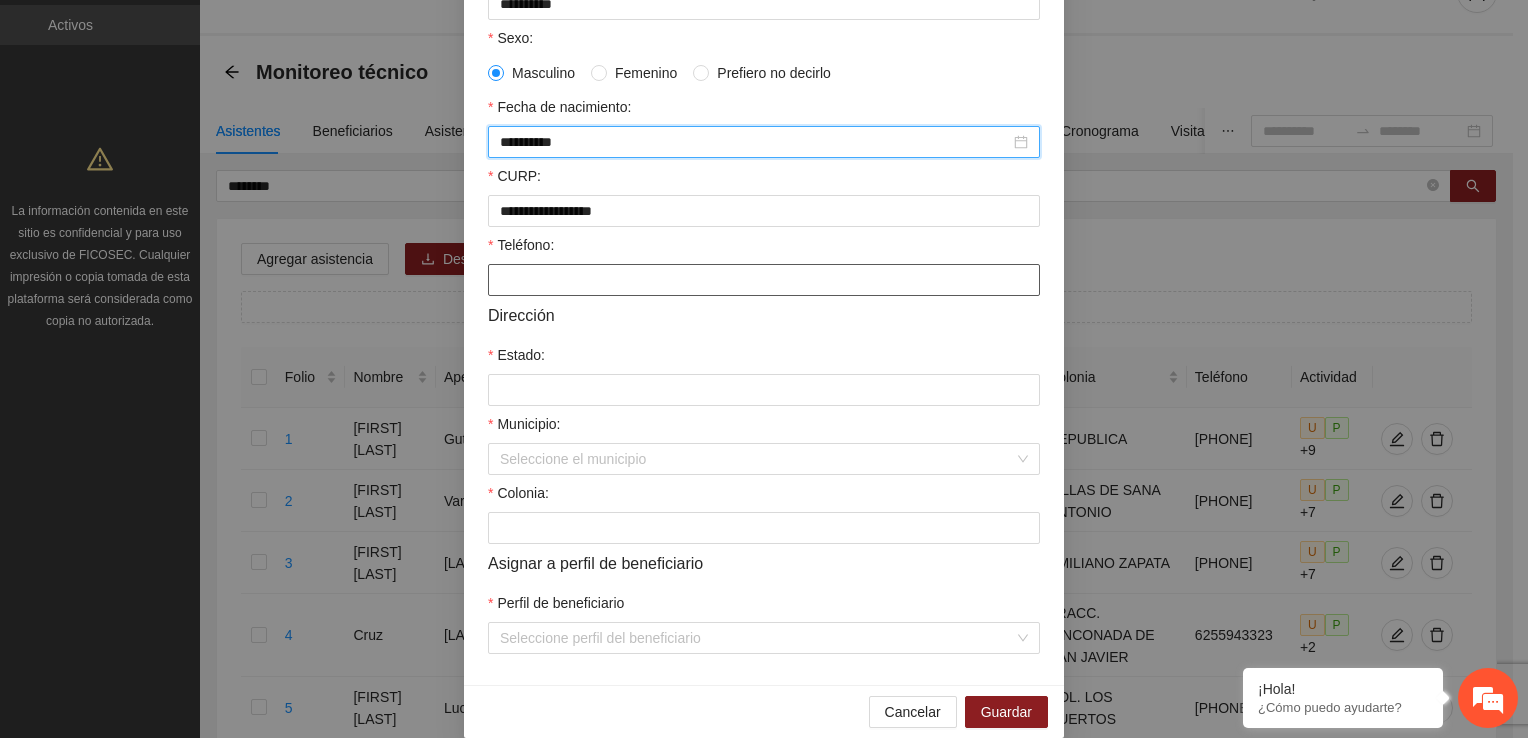click on "Teléfono:" at bounding box center (764, 280) 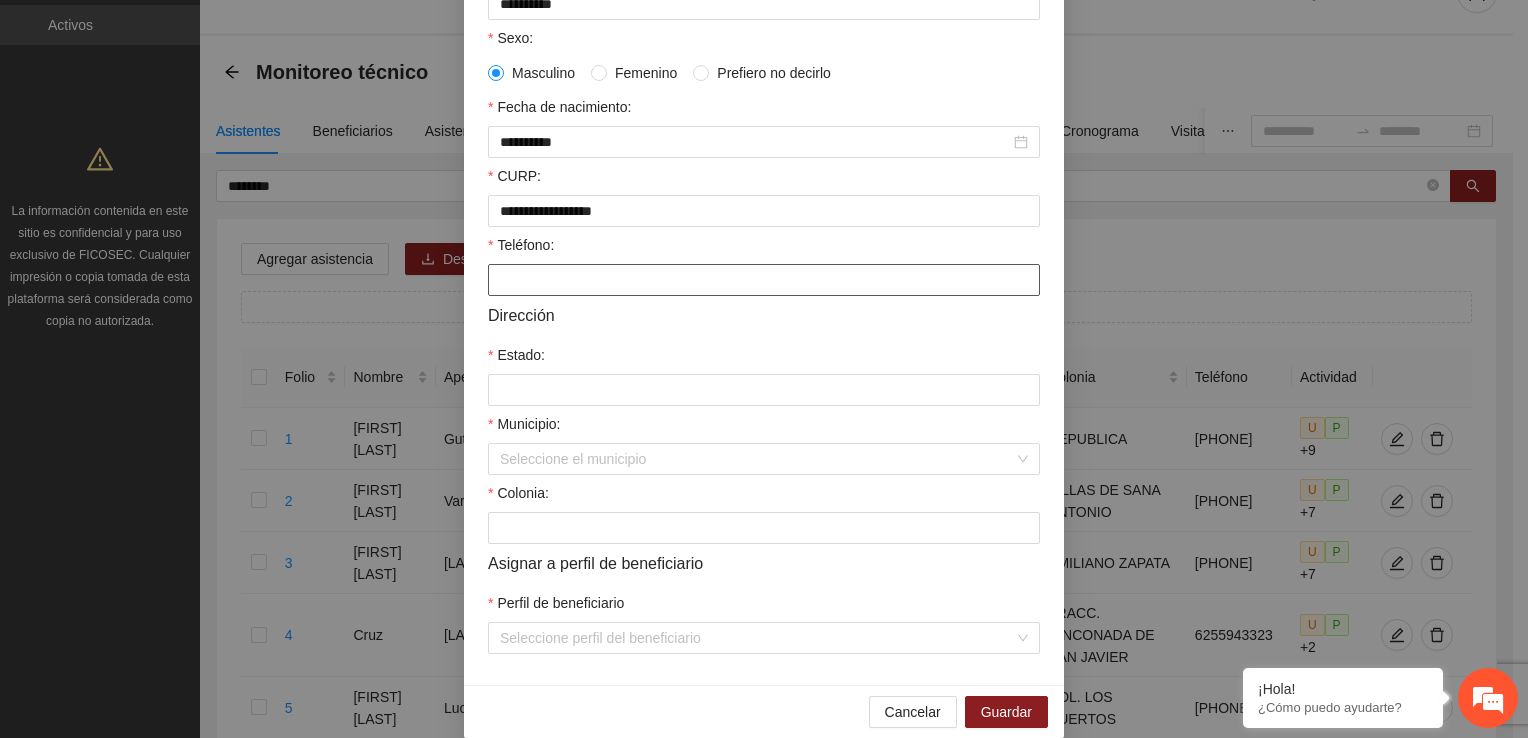paste on "**********" 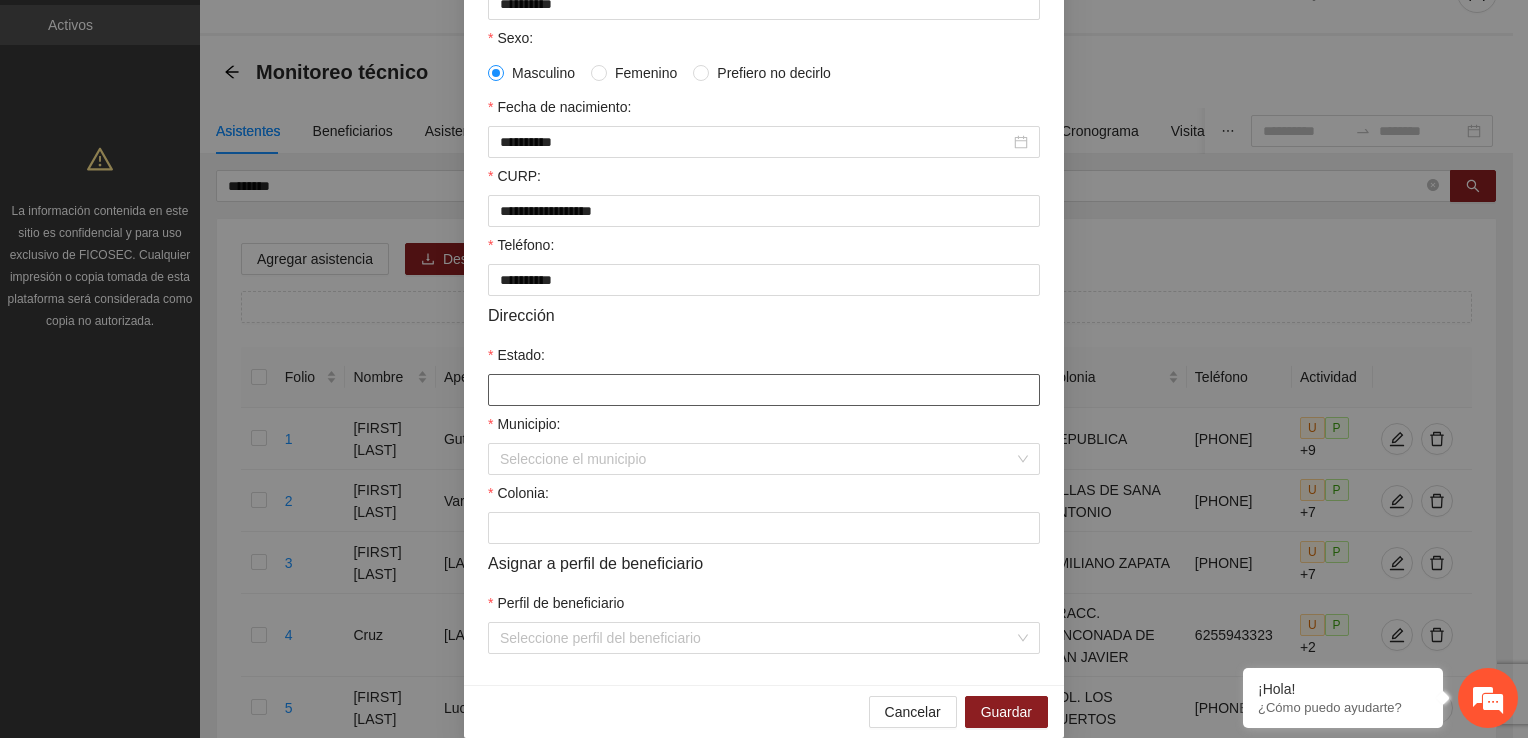 click on "Estado:" at bounding box center (764, 390) 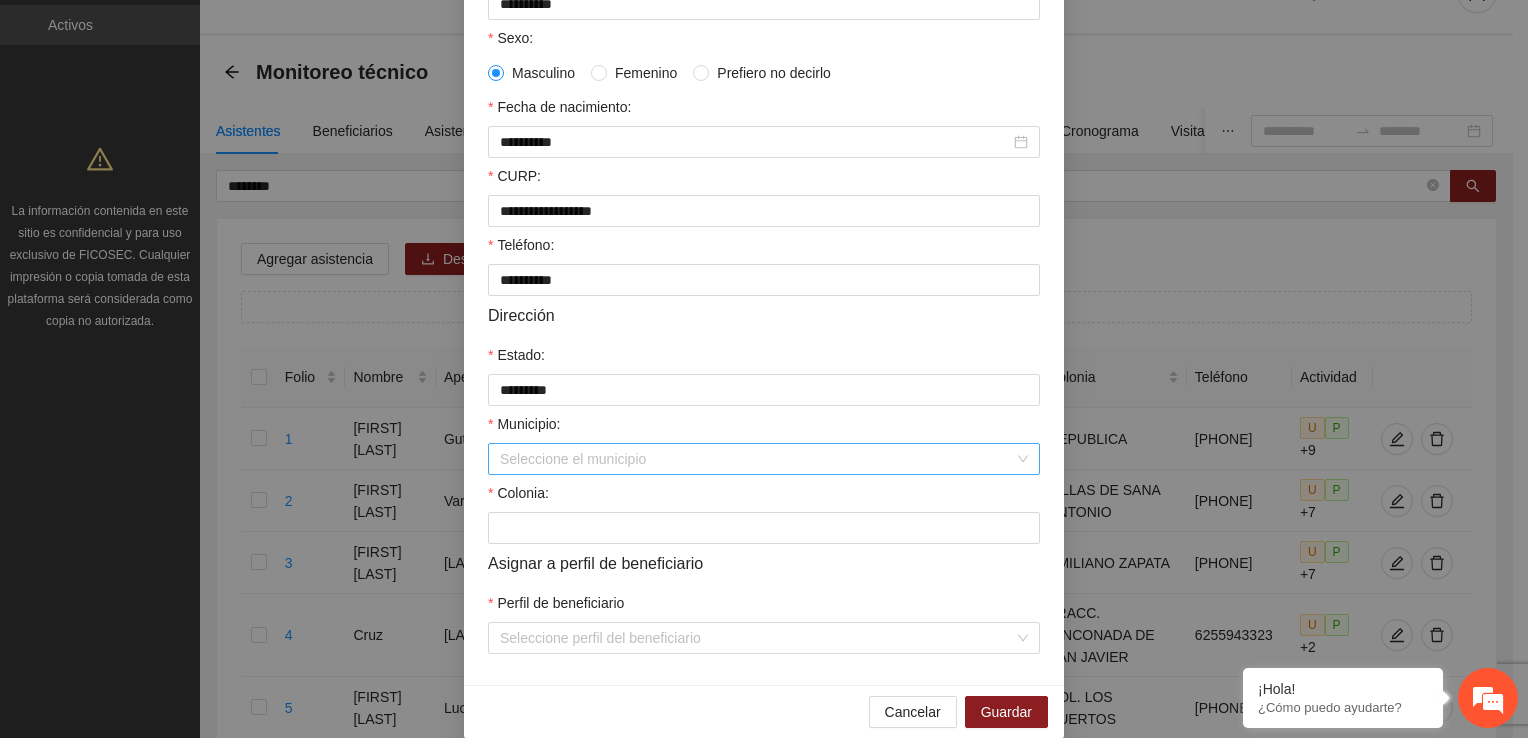 click on "Municipio:" at bounding box center (757, 459) 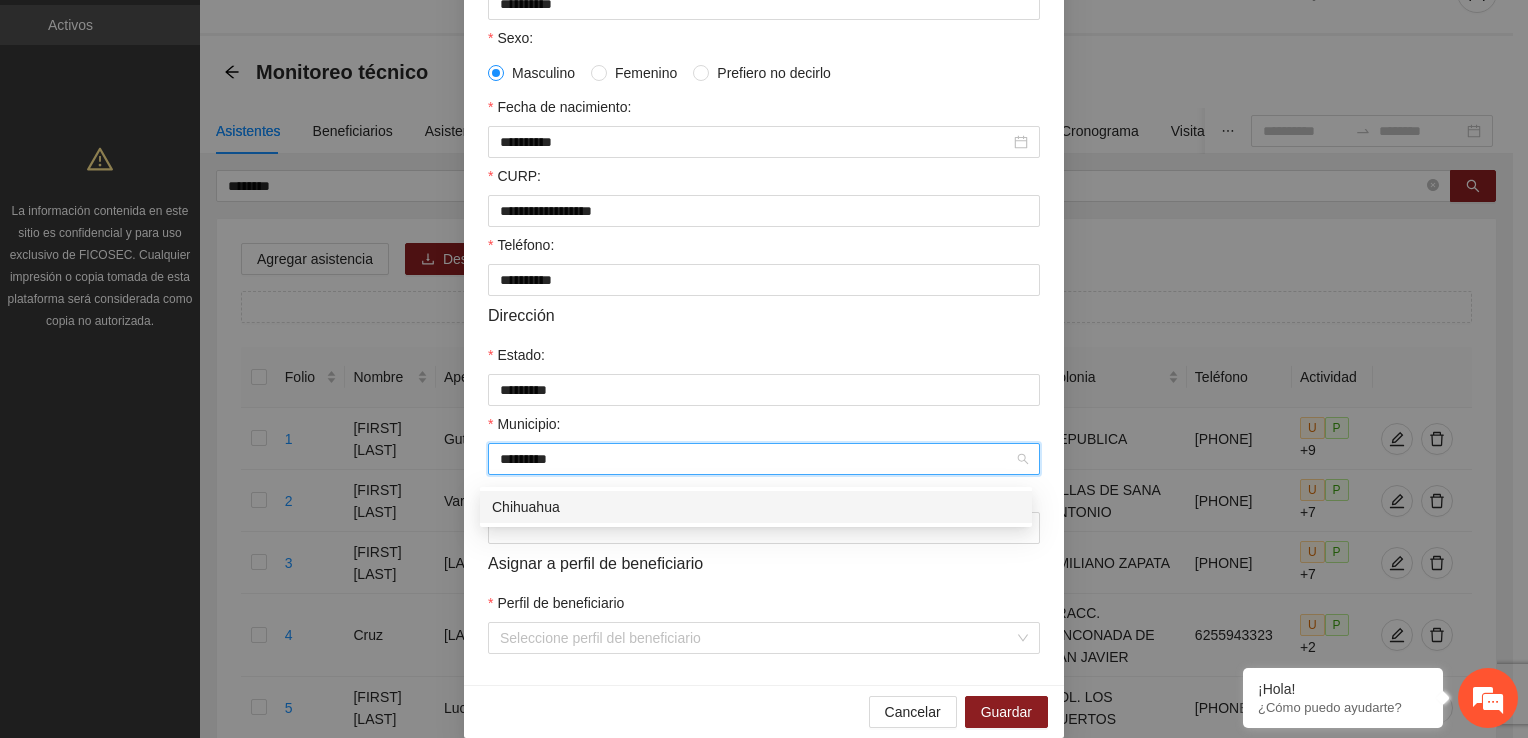 click on "Chihuahua" at bounding box center [756, 507] 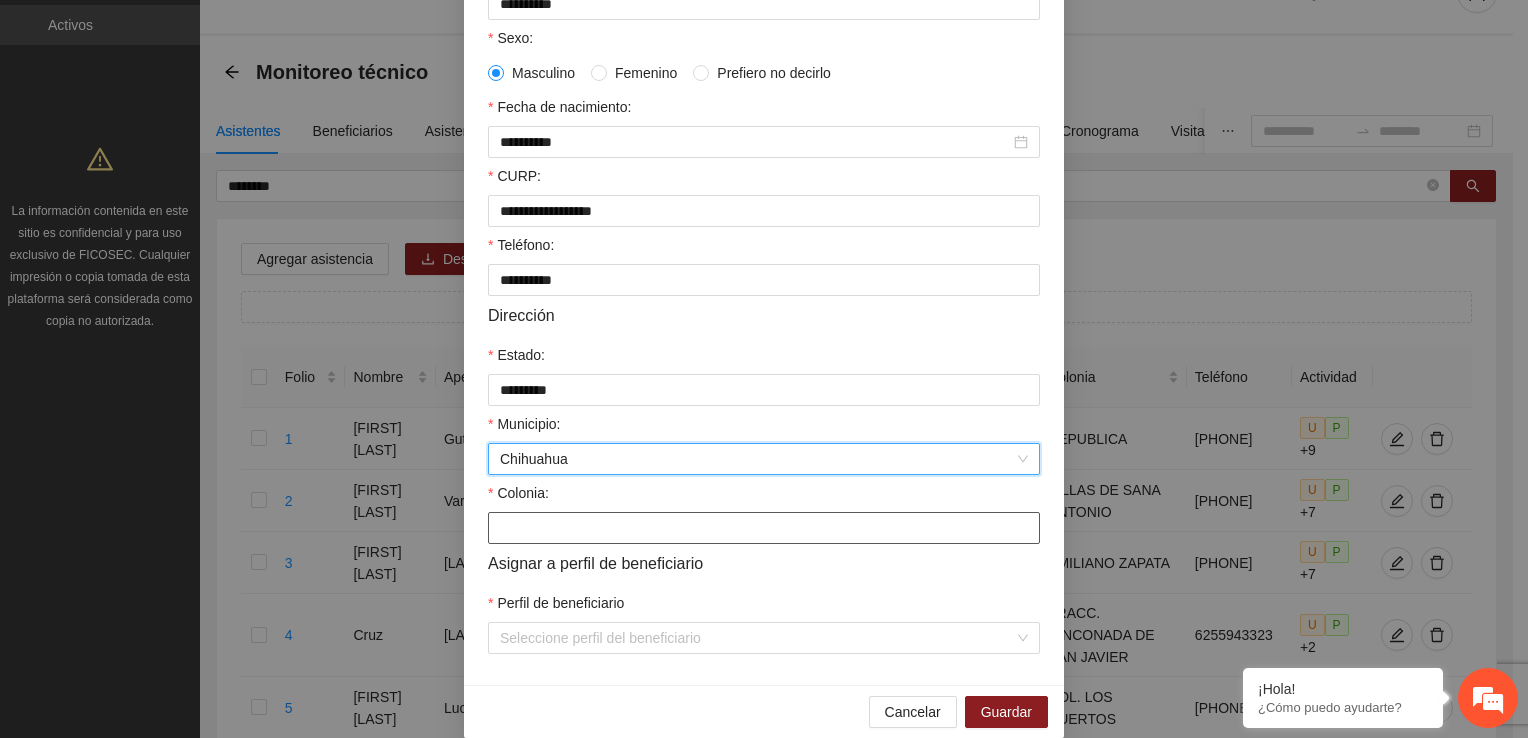 click on "Colonia:" at bounding box center (764, 528) 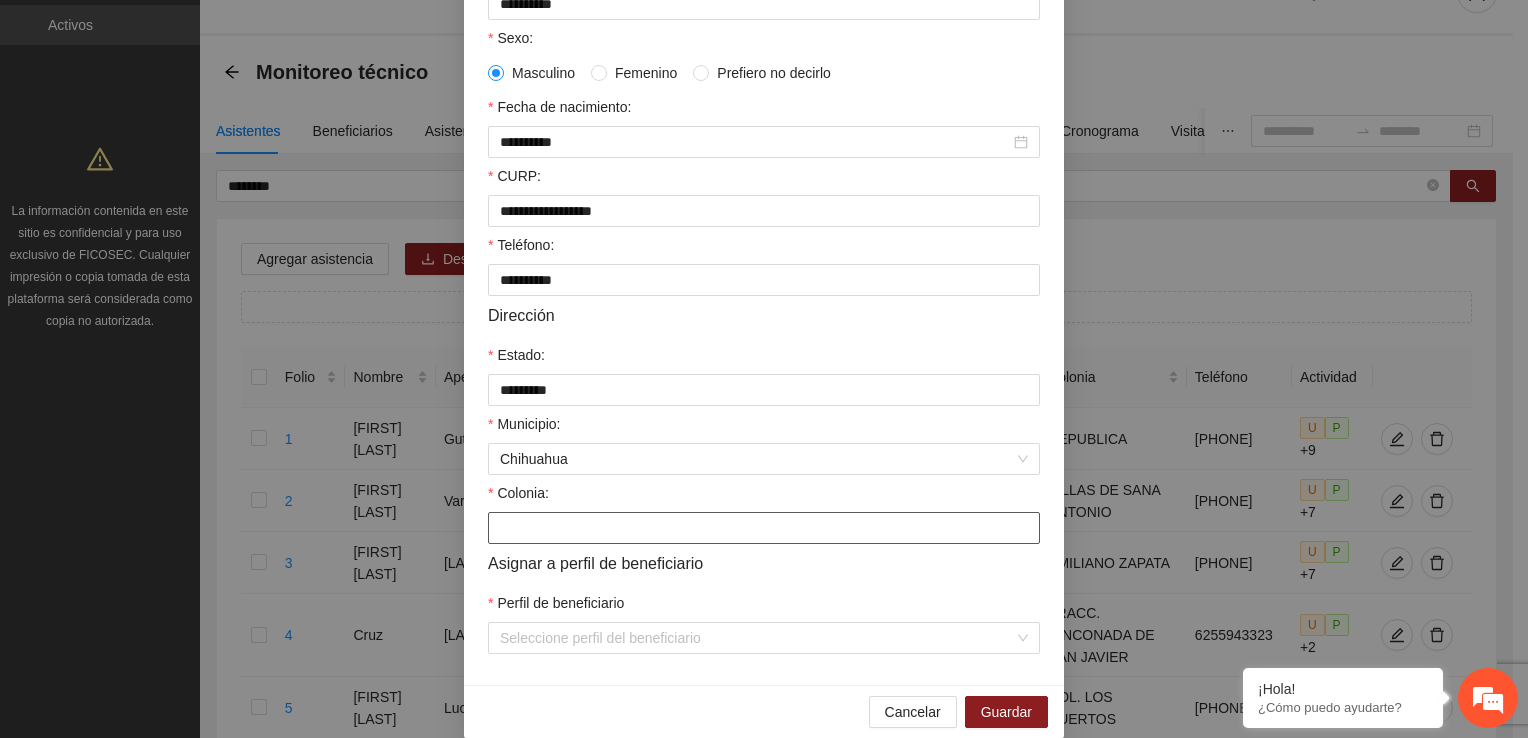 click on "Colonia:" at bounding box center [764, 528] 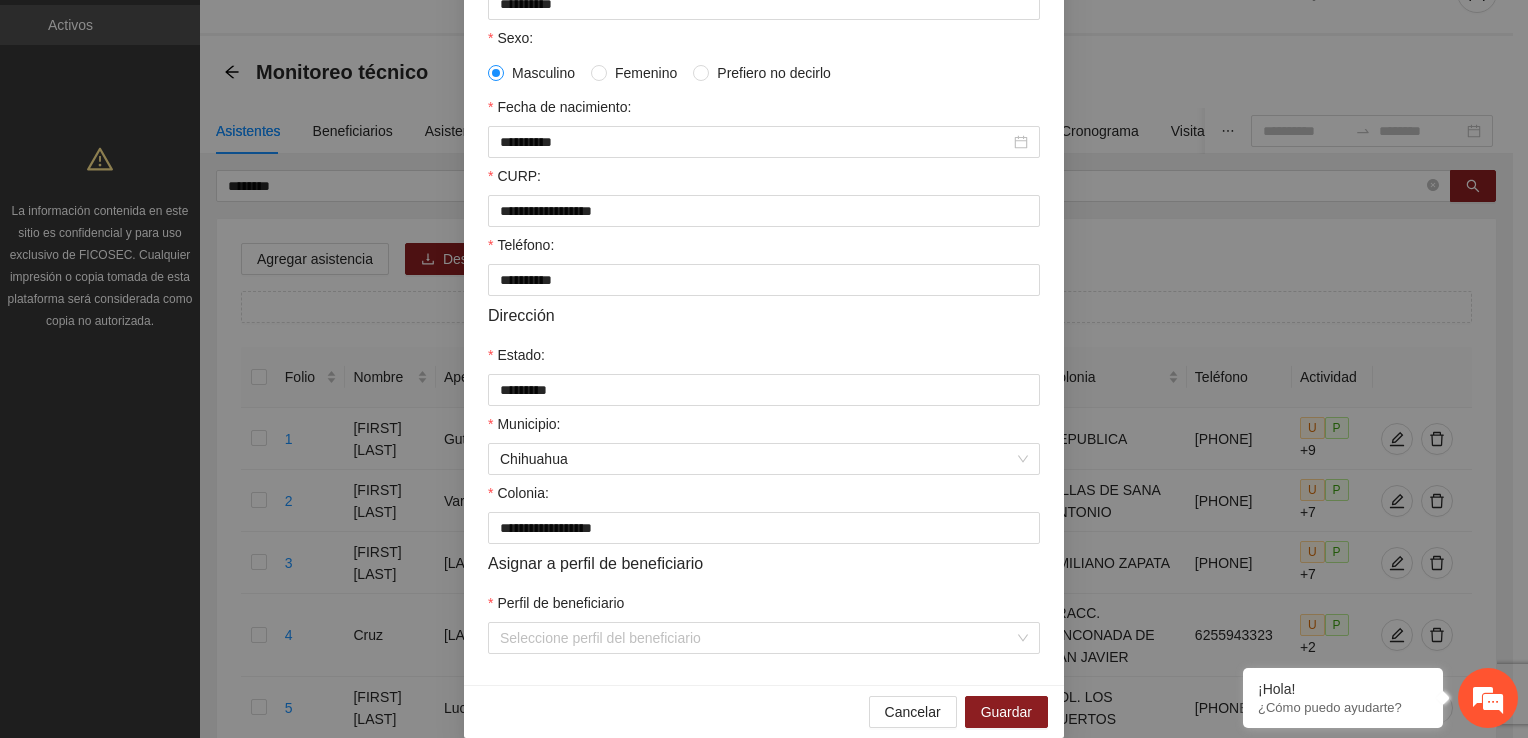 click on "Perfil de beneficiario" at bounding box center (764, 607) 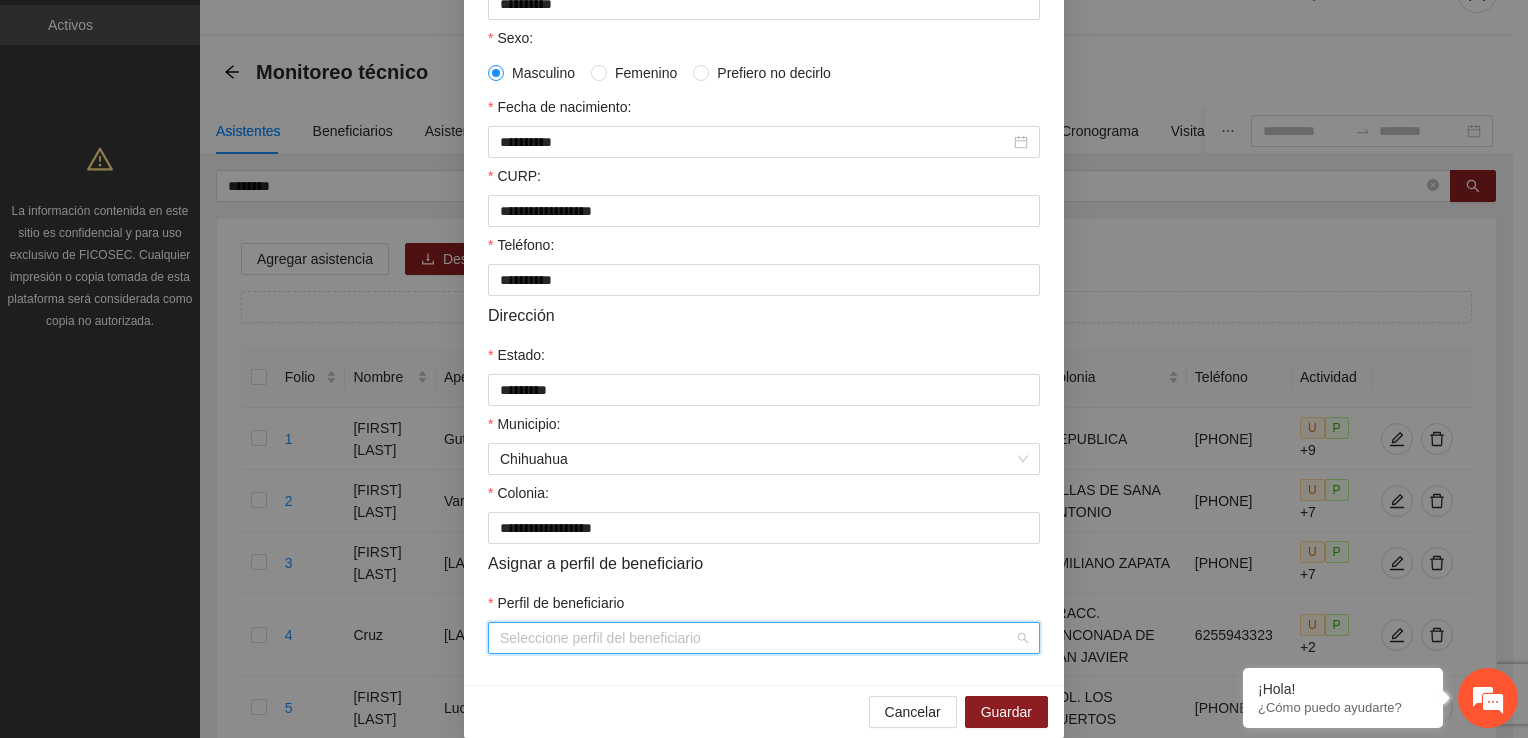 click on "Perfil de beneficiario" at bounding box center (757, 638) 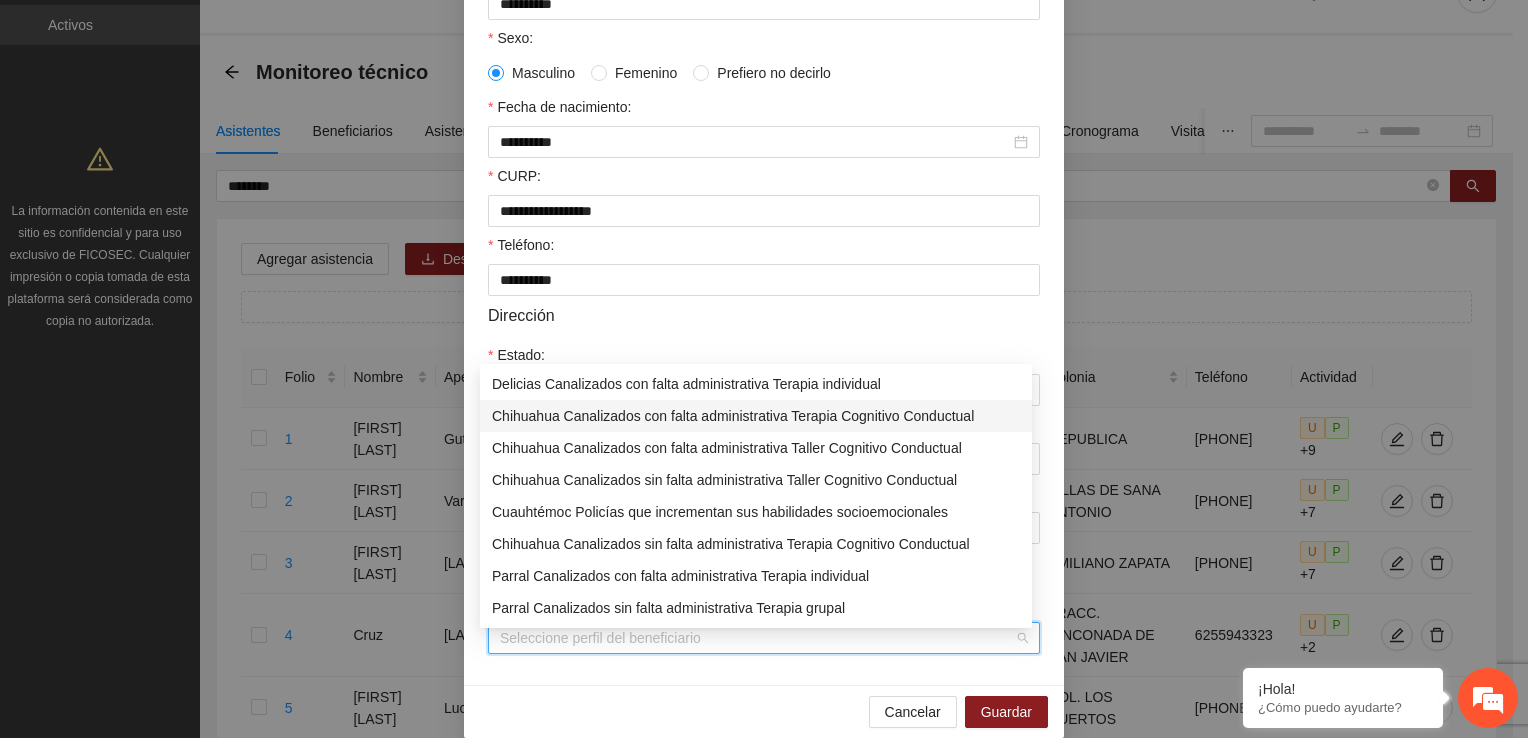 click on "Chihuahua Canalizados con falta administrativa Terapia Cognitivo Conductual" at bounding box center (756, 416) 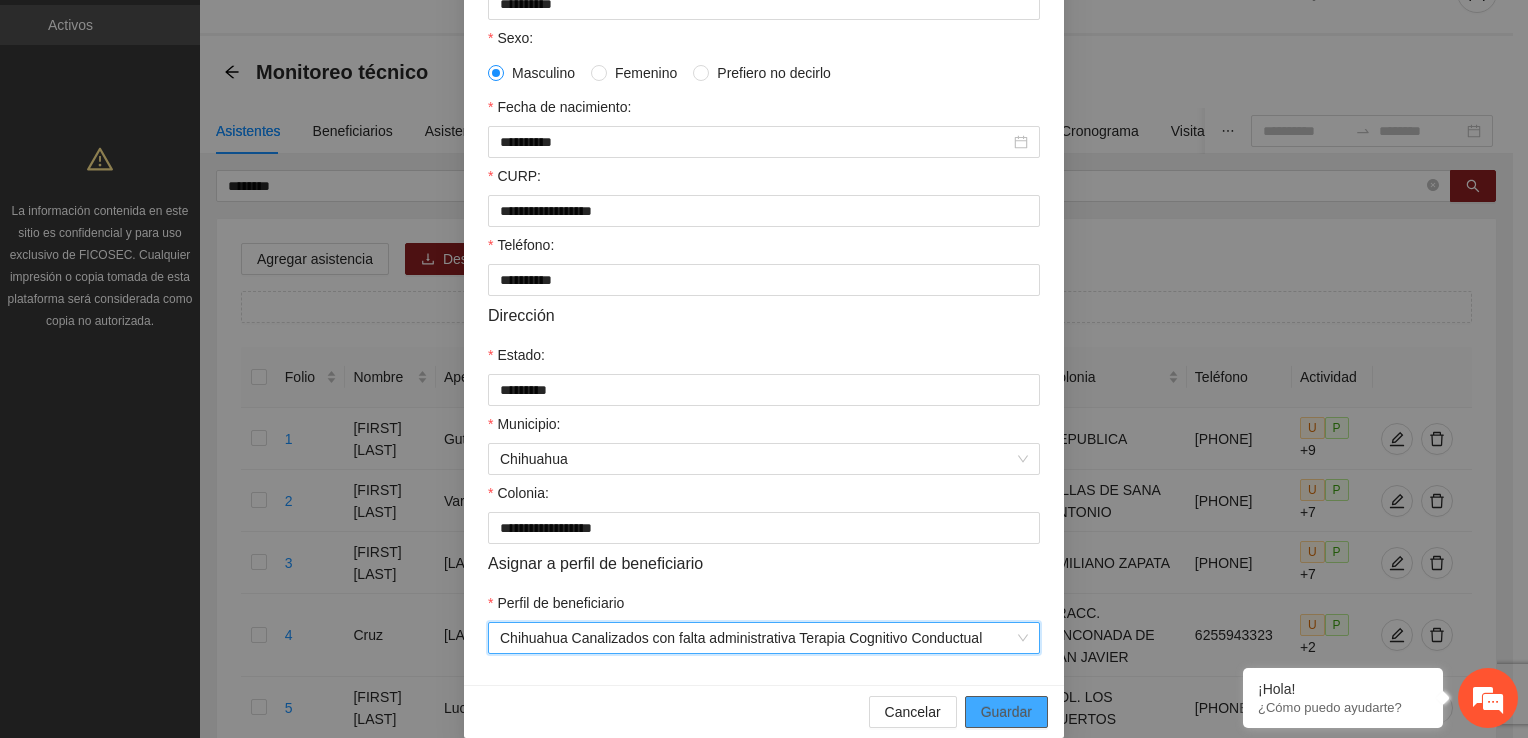 click on "Guardar" at bounding box center (1006, 712) 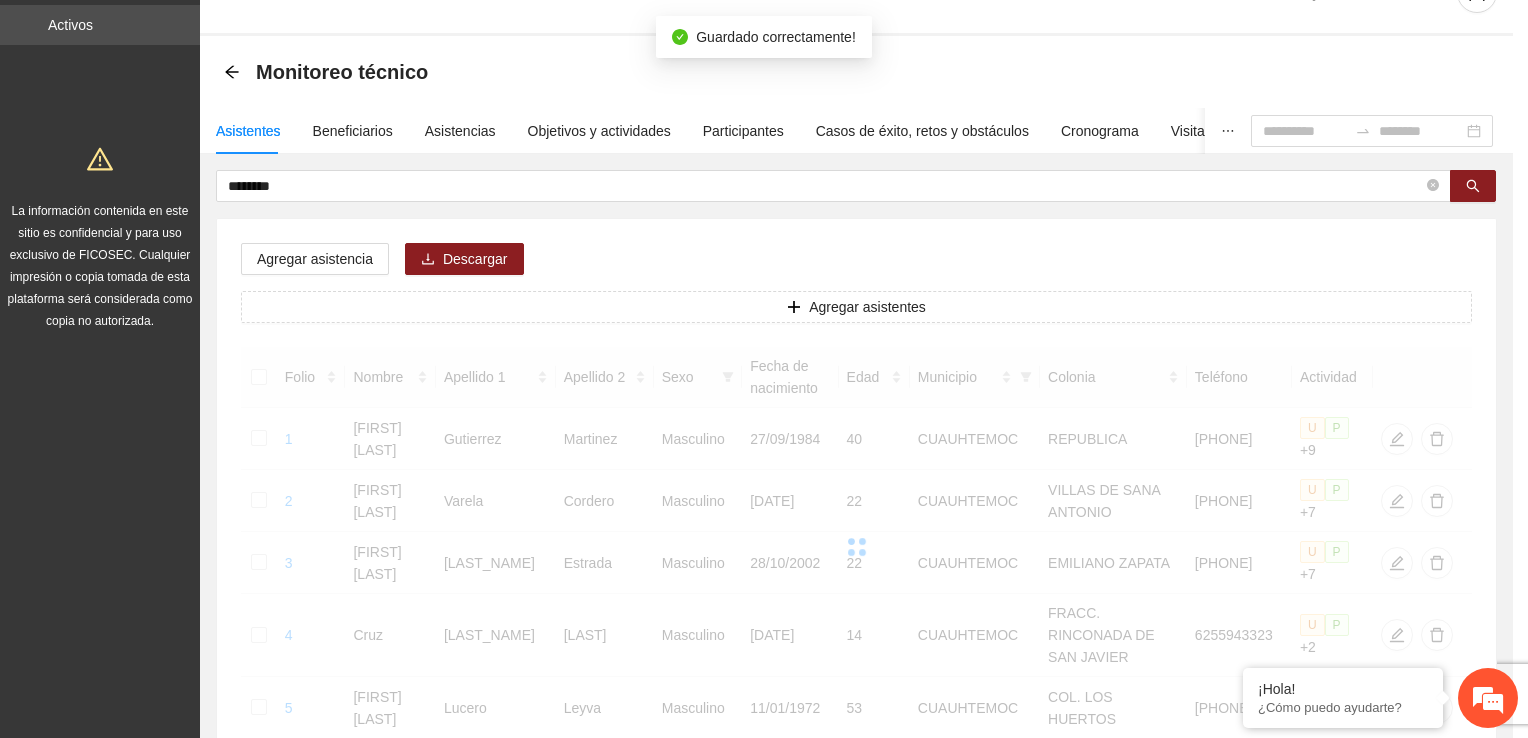scroll, scrollTop: 332, scrollLeft: 0, axis: vertical 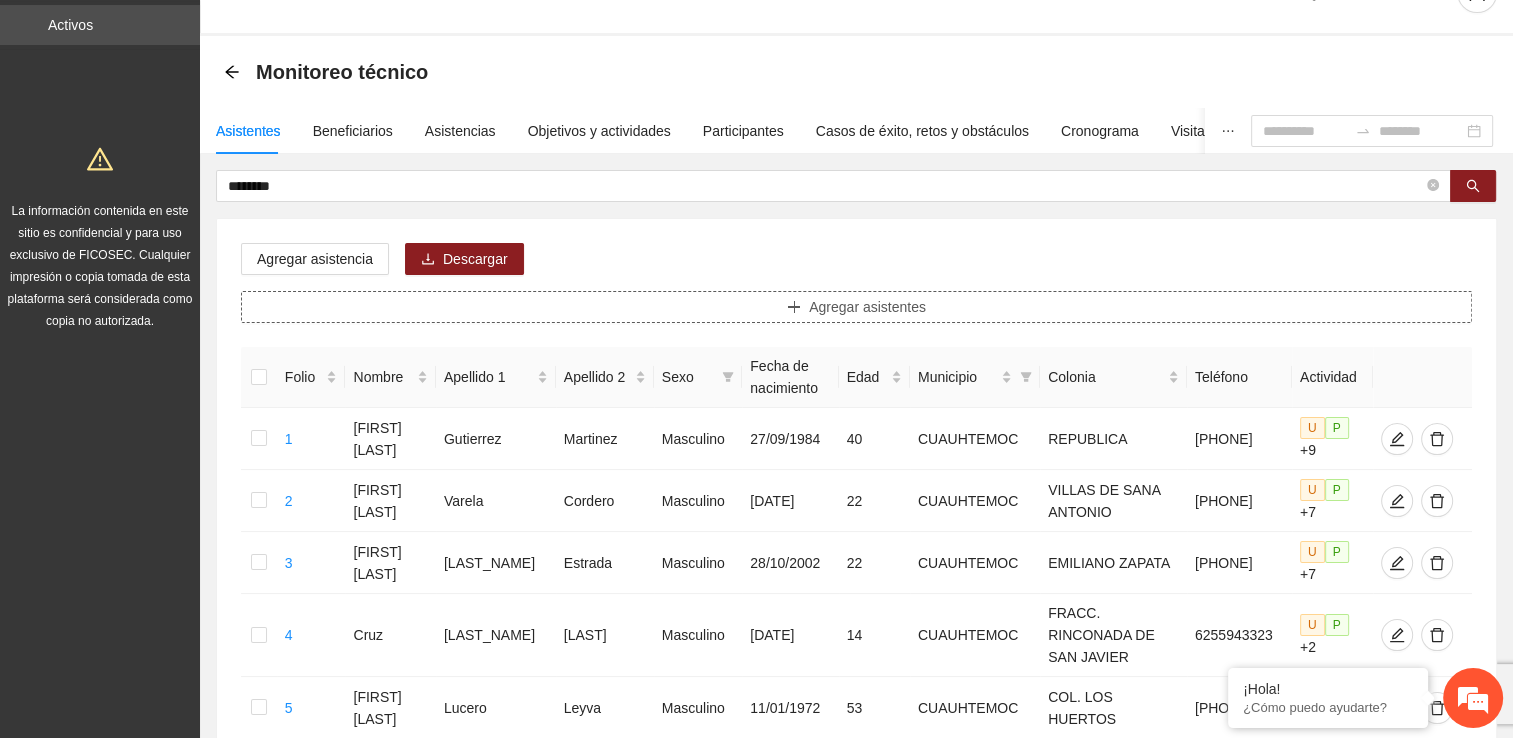 click on "Agregar asistentes" at bounding box center (856, 307) 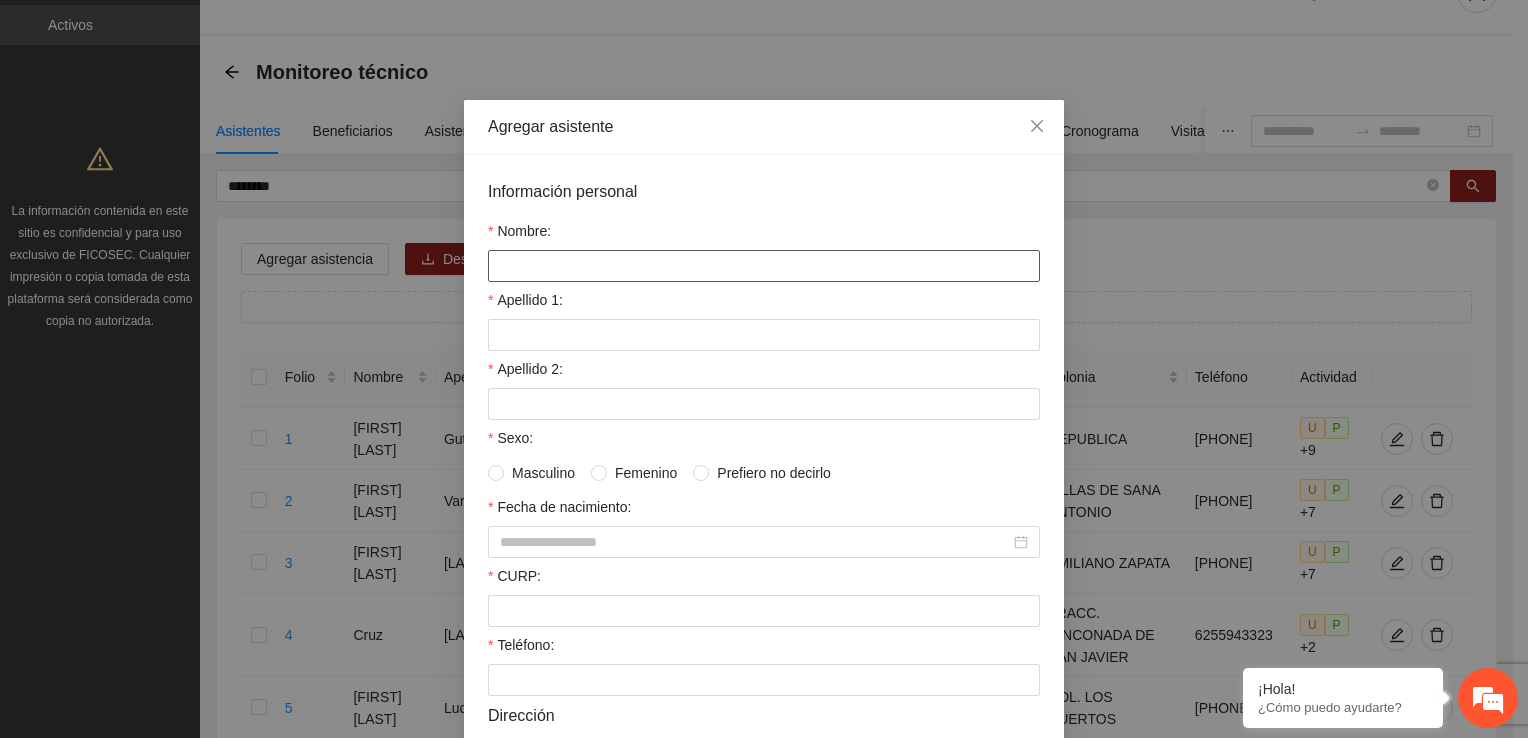 click on "Nombre:" at bounding box center (764, 266) 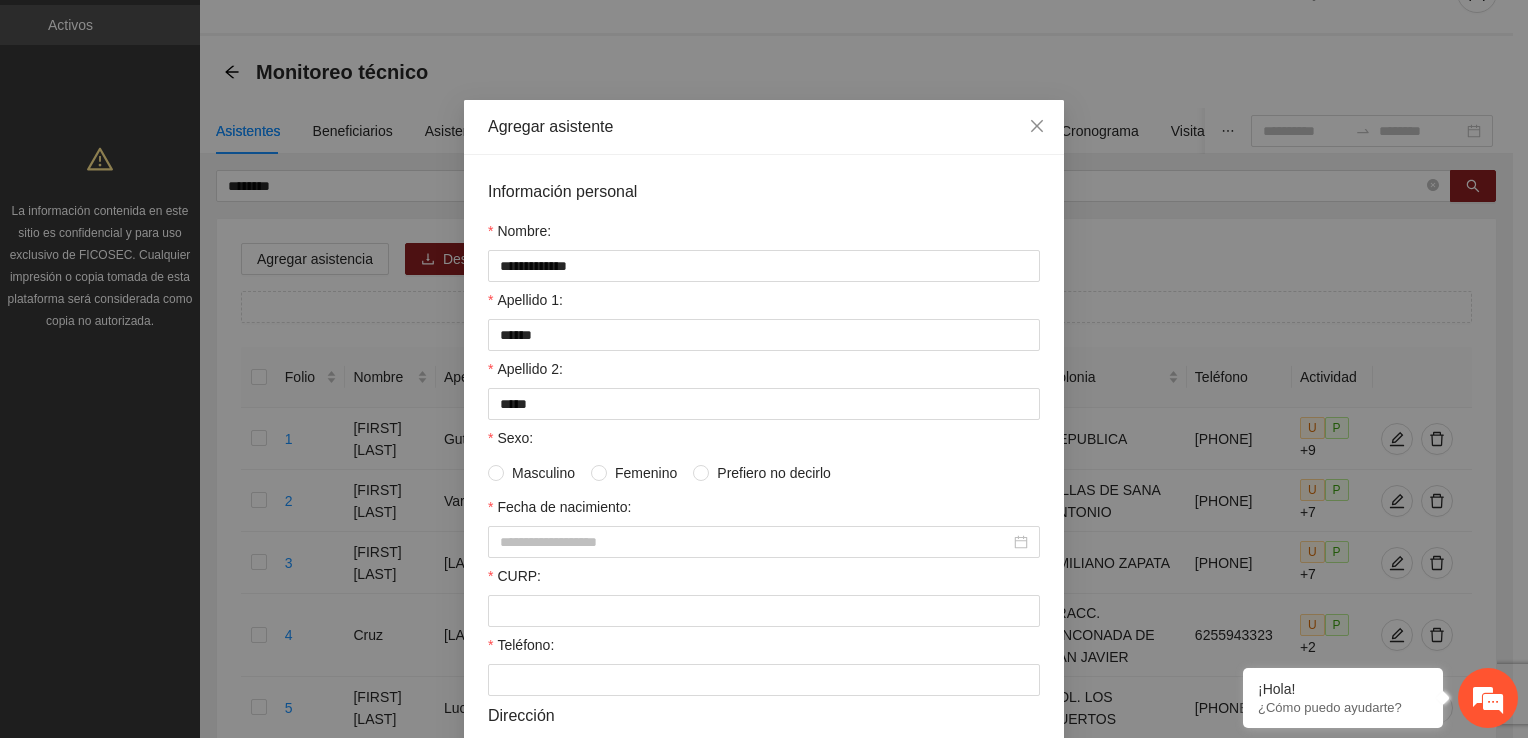 click on "Femenino" at bounding box center [646, 473] 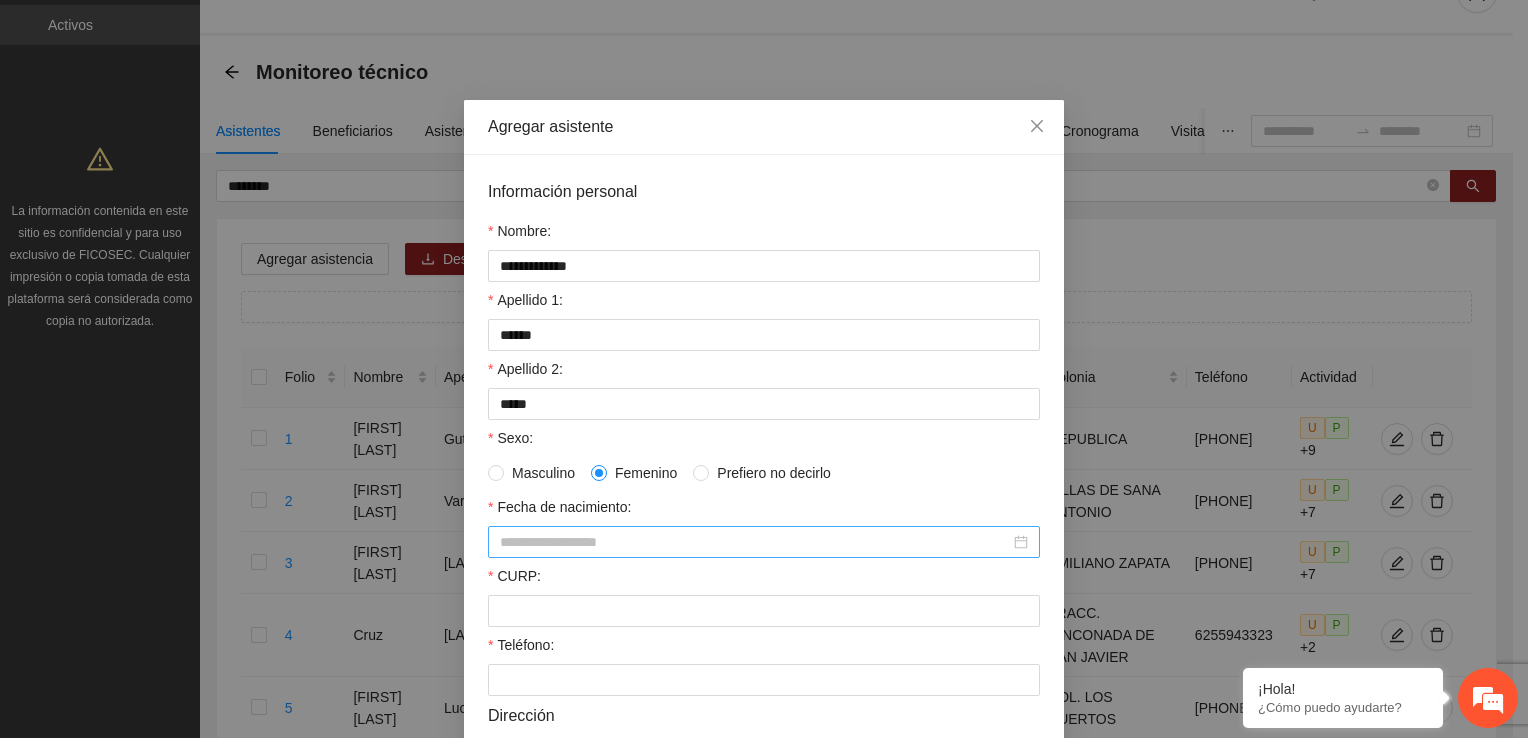 click on "Fecha de nacimiento:" at bounding box center (755, 542) 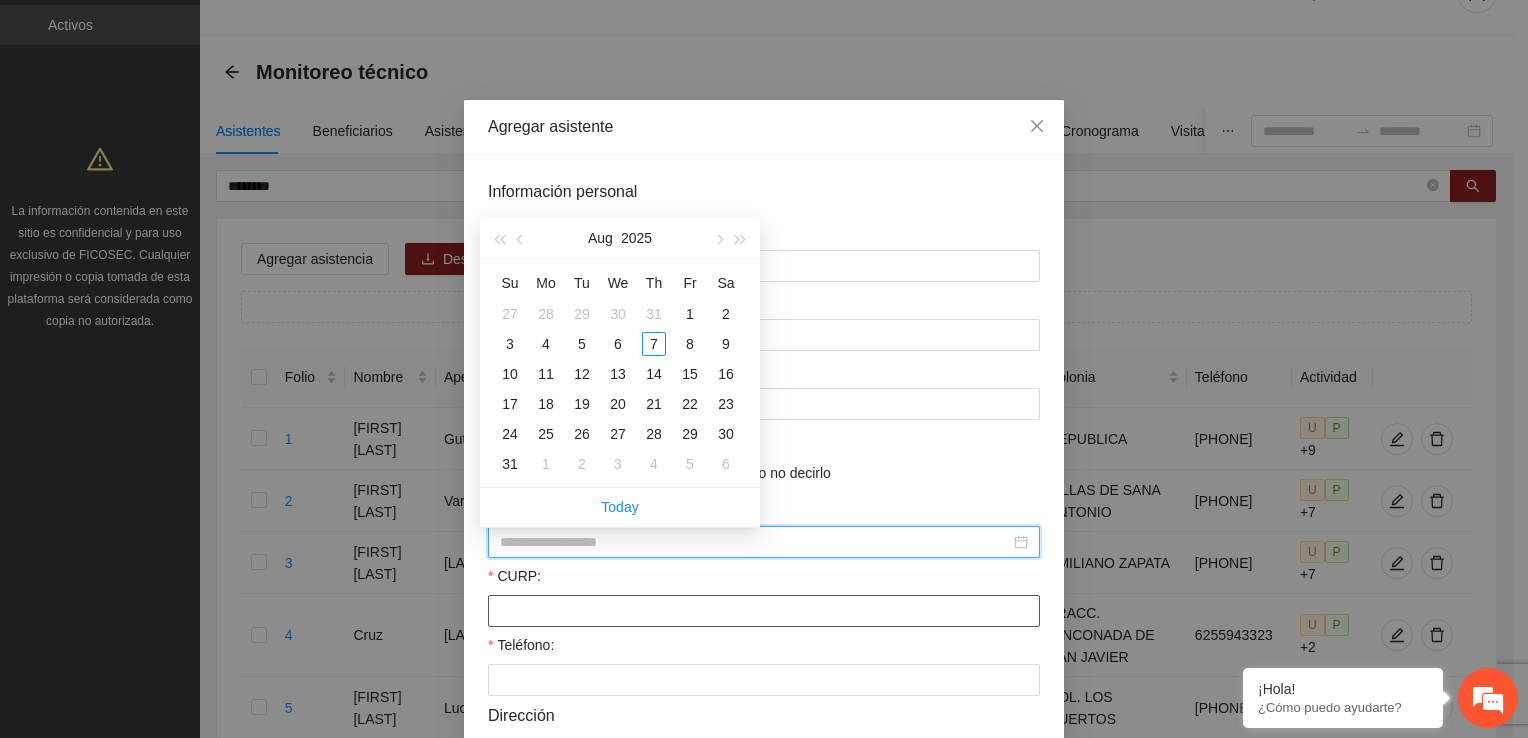 click on "CURP:" at bounding box center [764, 611] 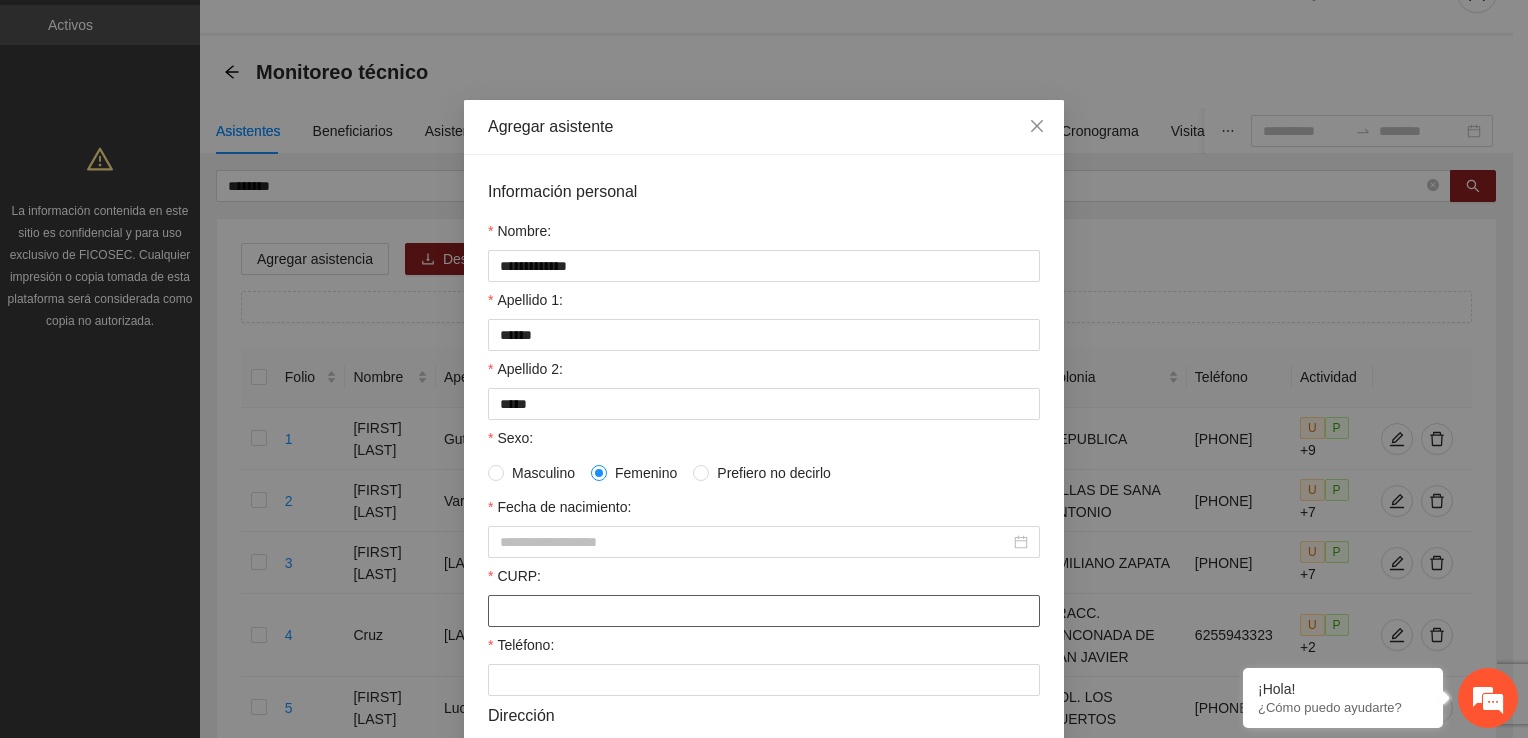 paste on "**********" 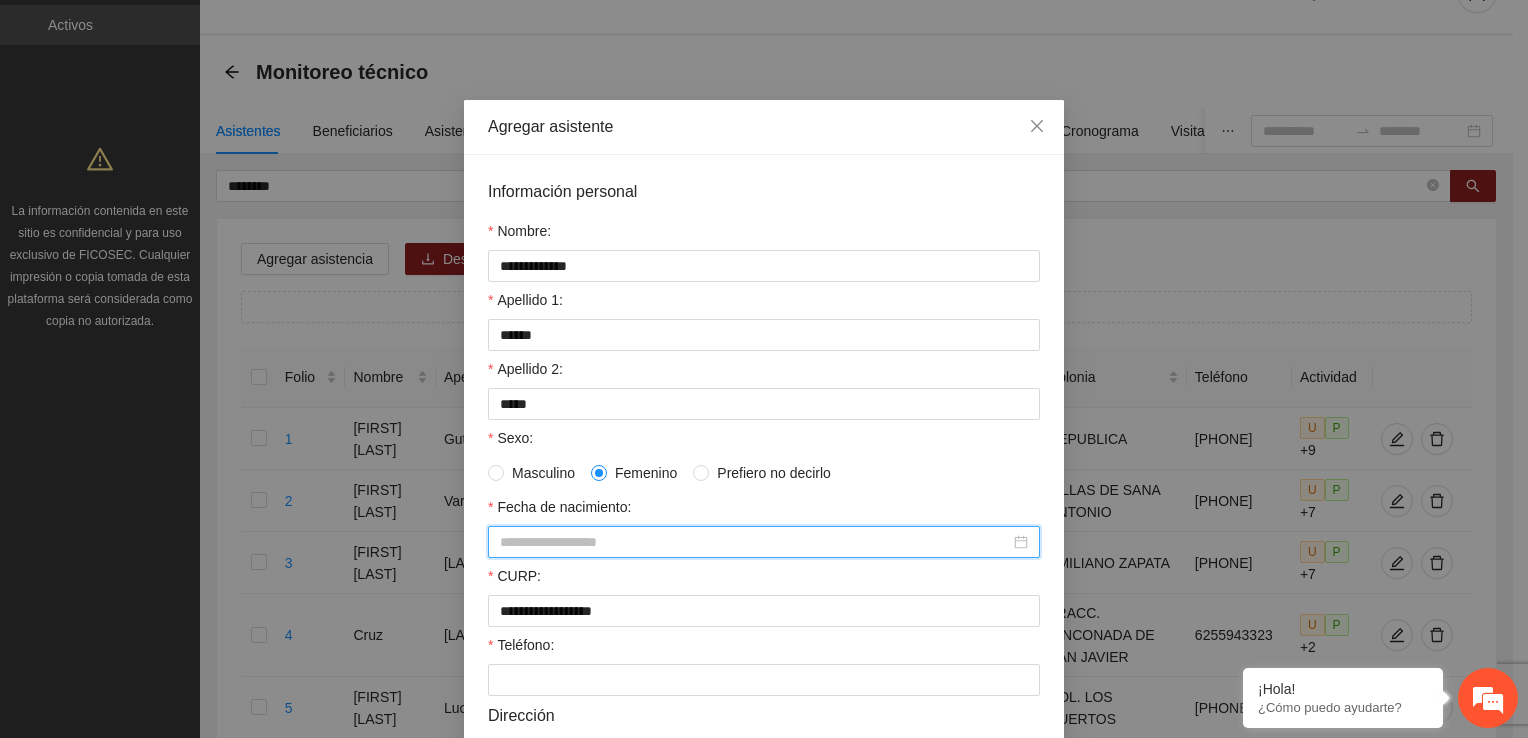 click on "Fecha de nacimiento:" at bounding box center (755, 542) 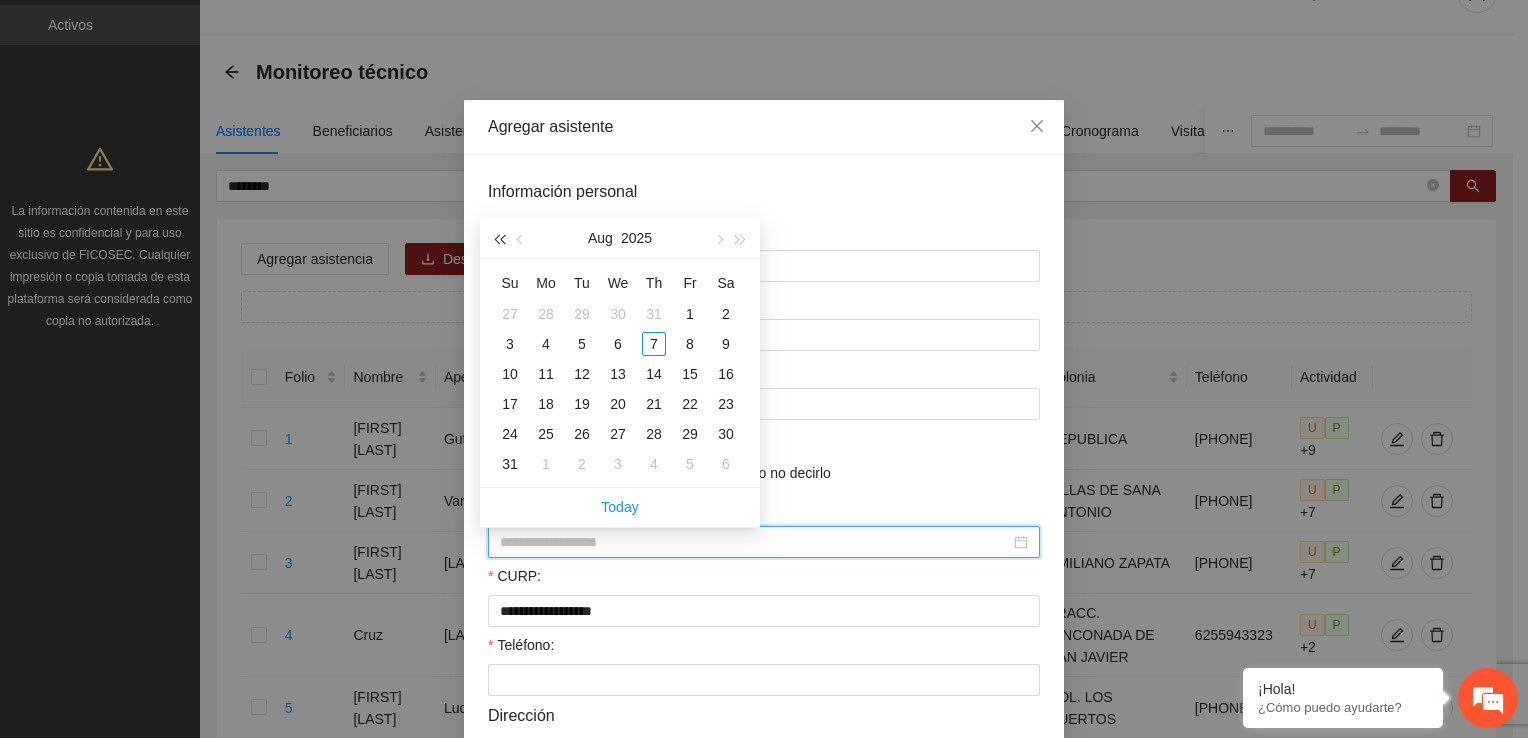 click at bounding box center [499, 239] 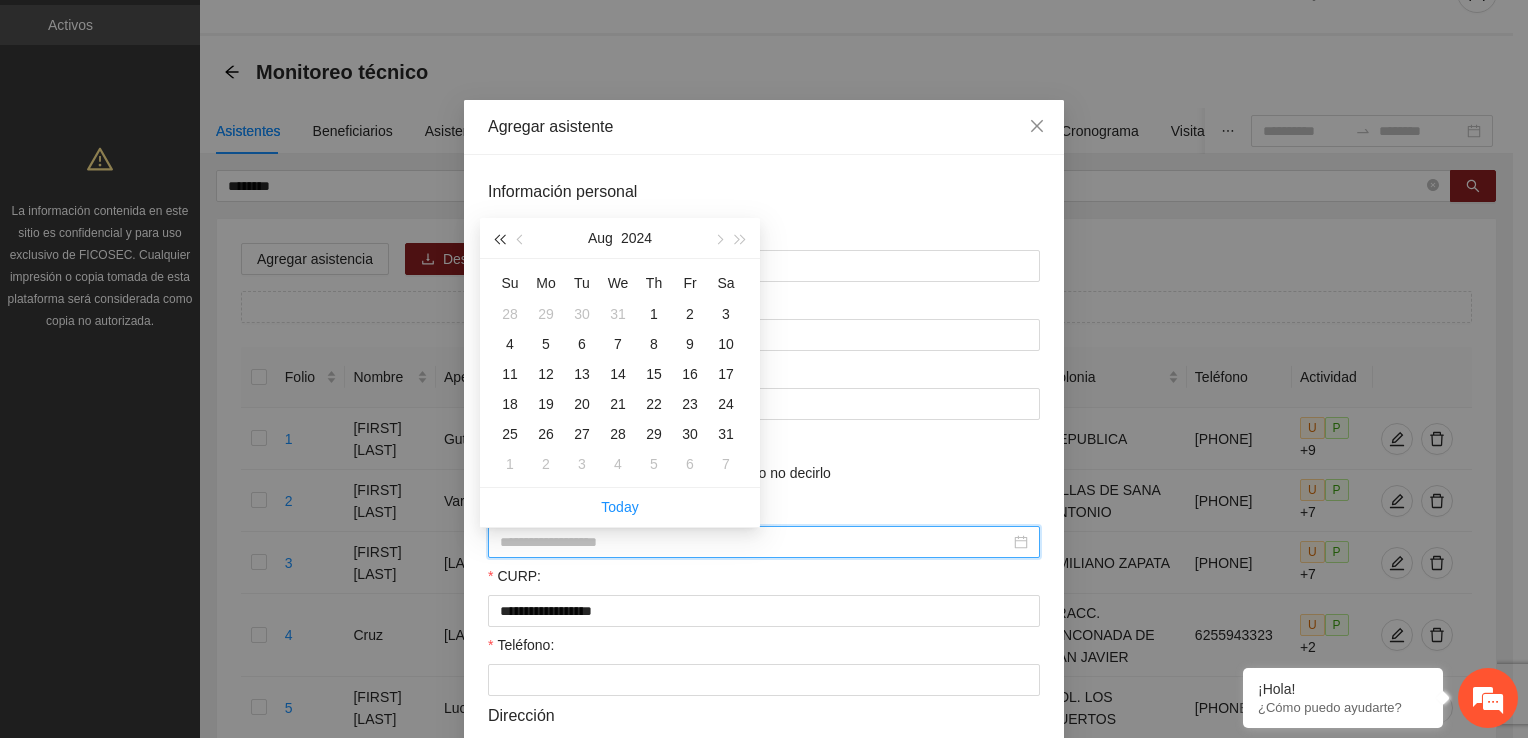 click at bounding box center [499, 239] 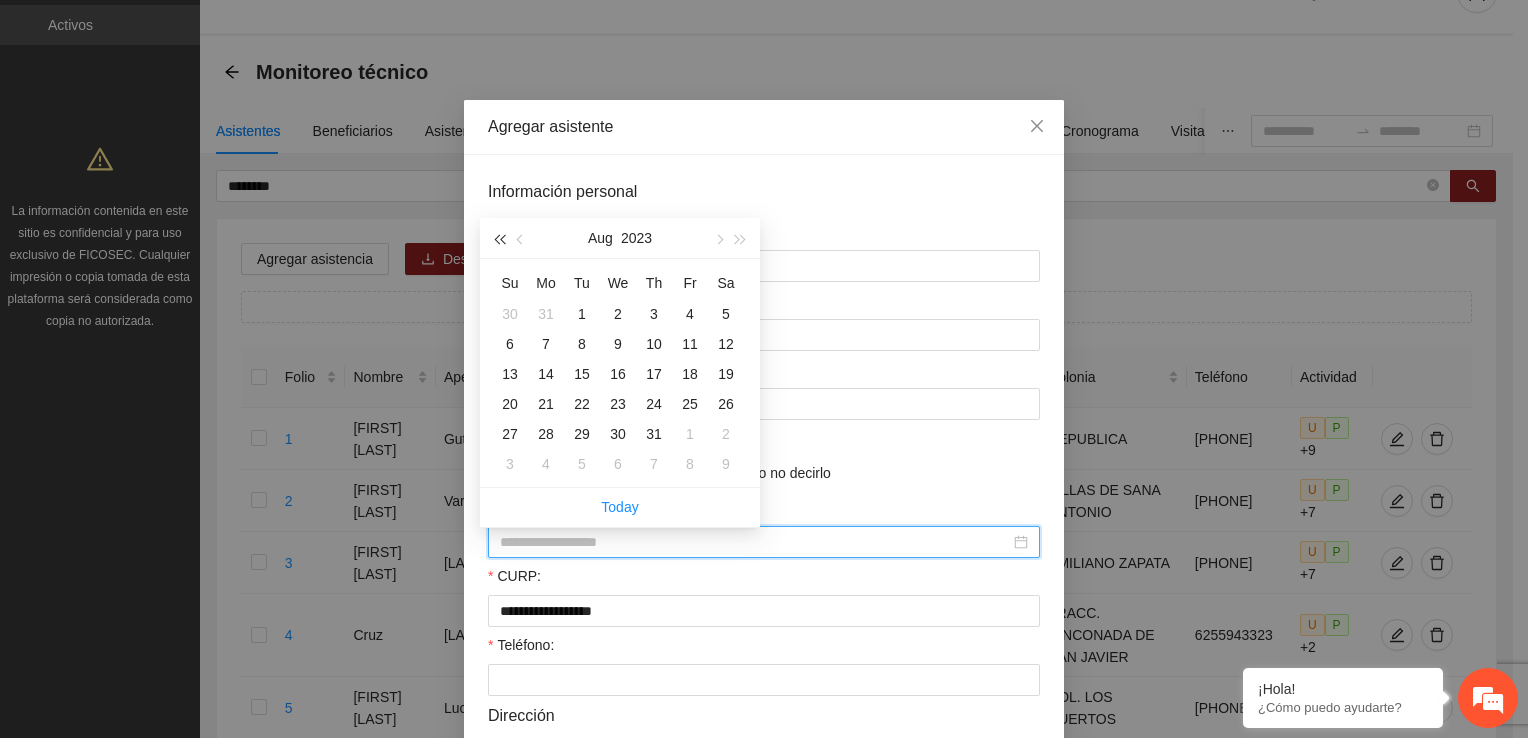 click at bounding box center [499, 239] 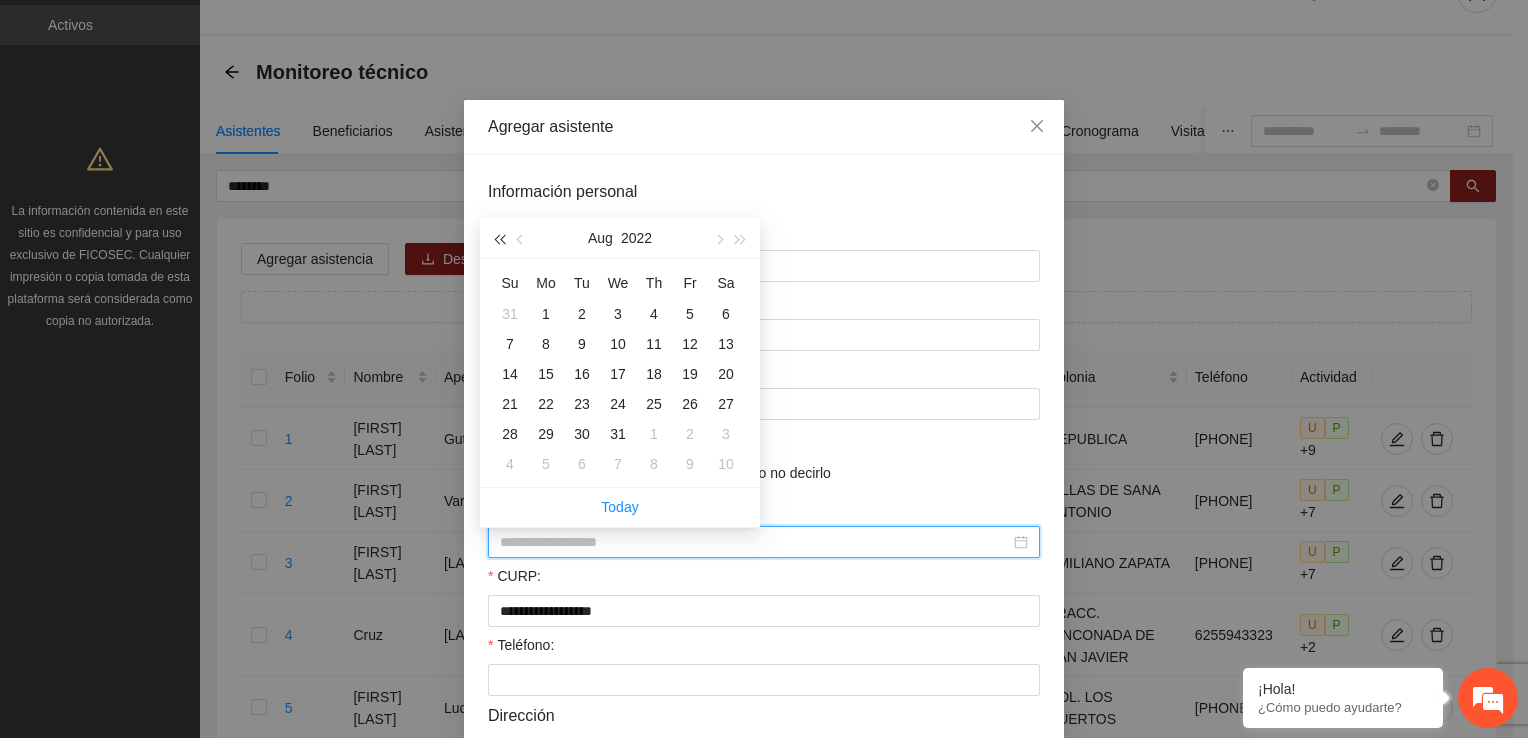 click at bounding box center (499, 239) 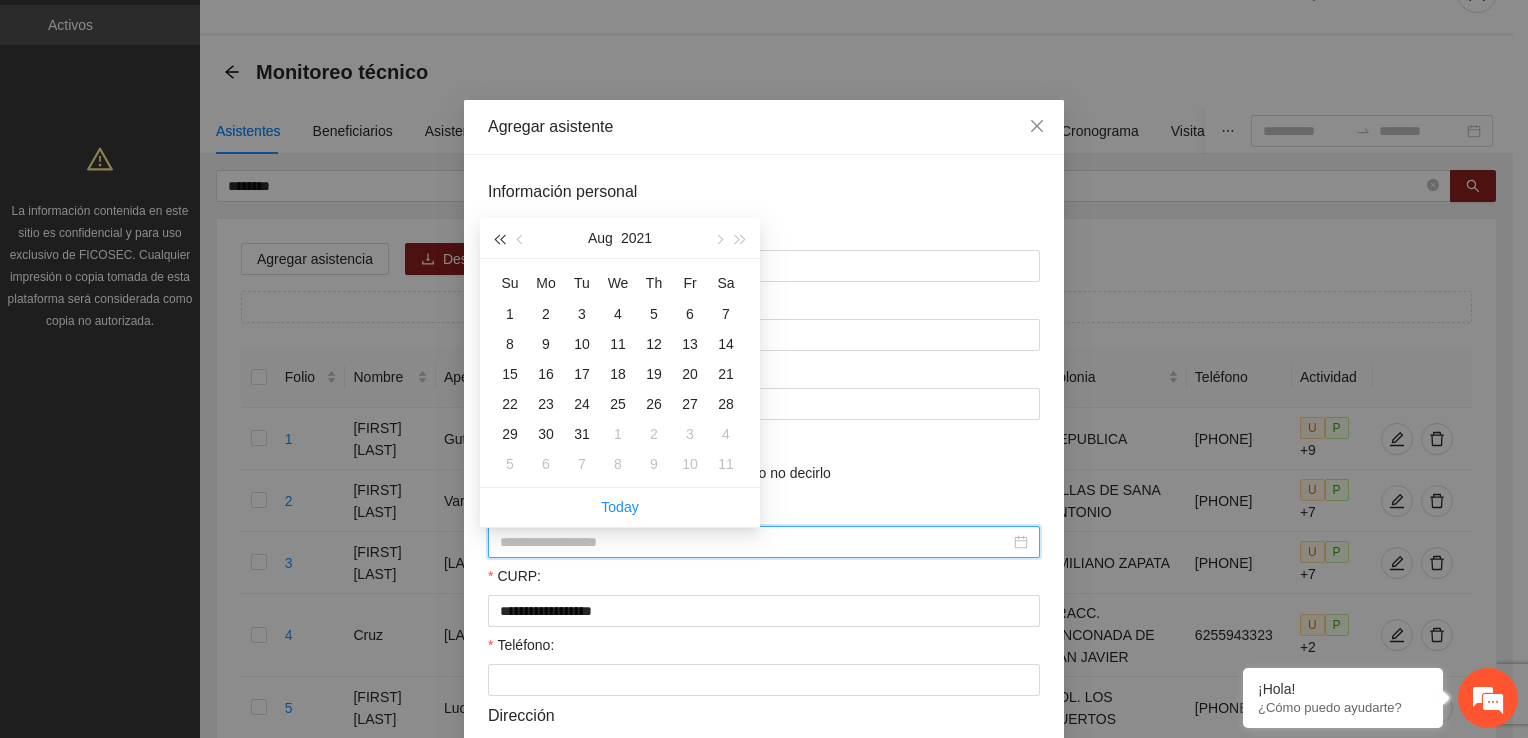 click at bounding box center [499, 239] 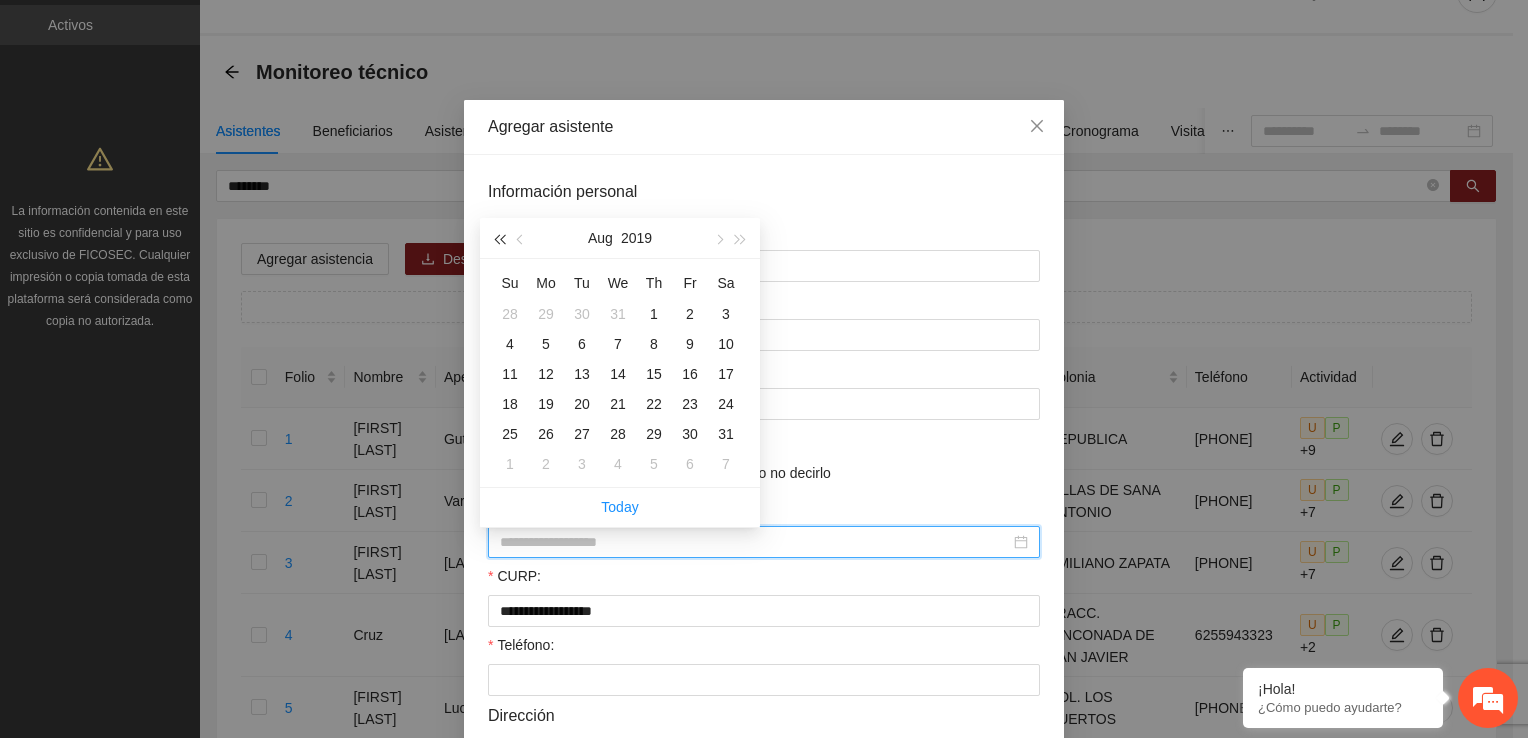 click at bounding box center [499, 239] 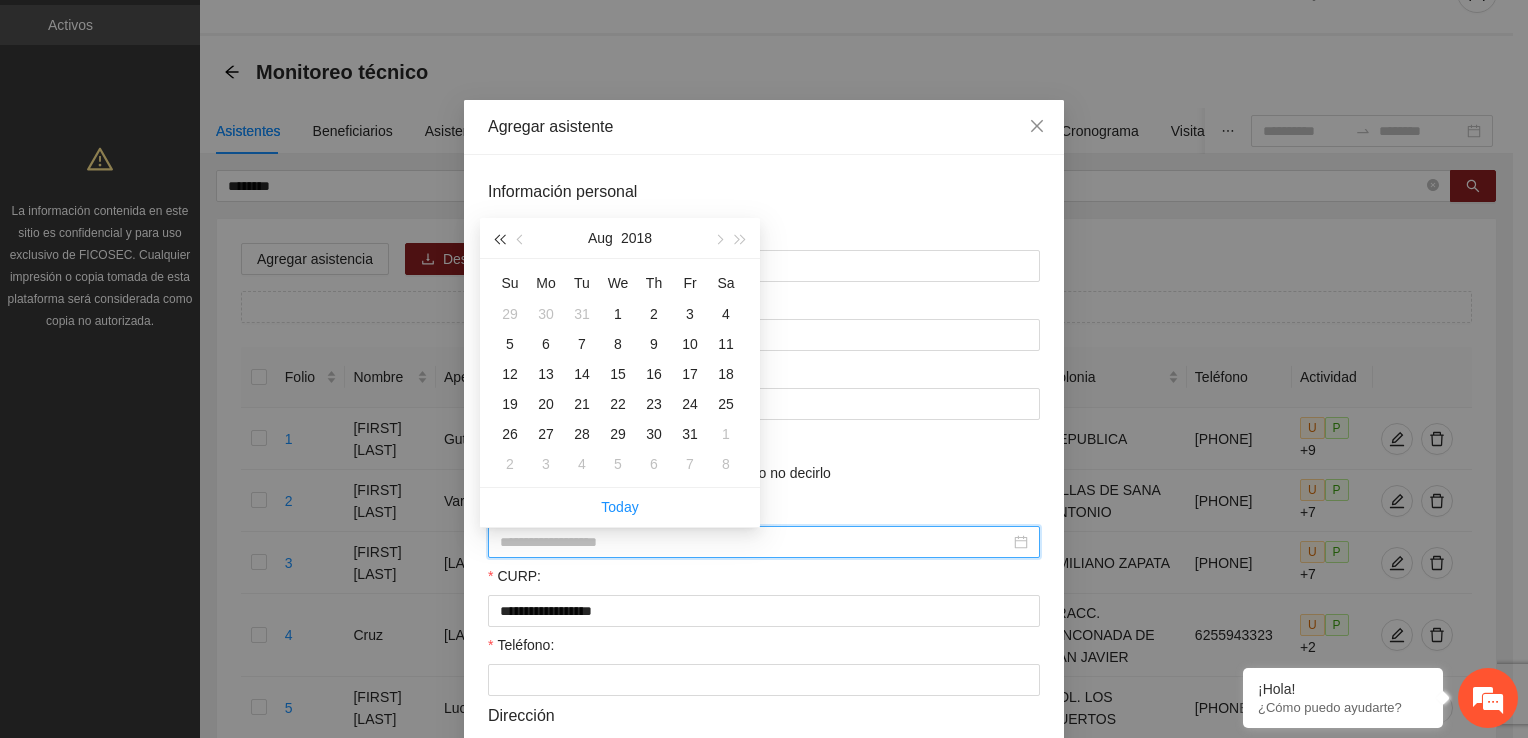 click at bounding box center (499, 239) 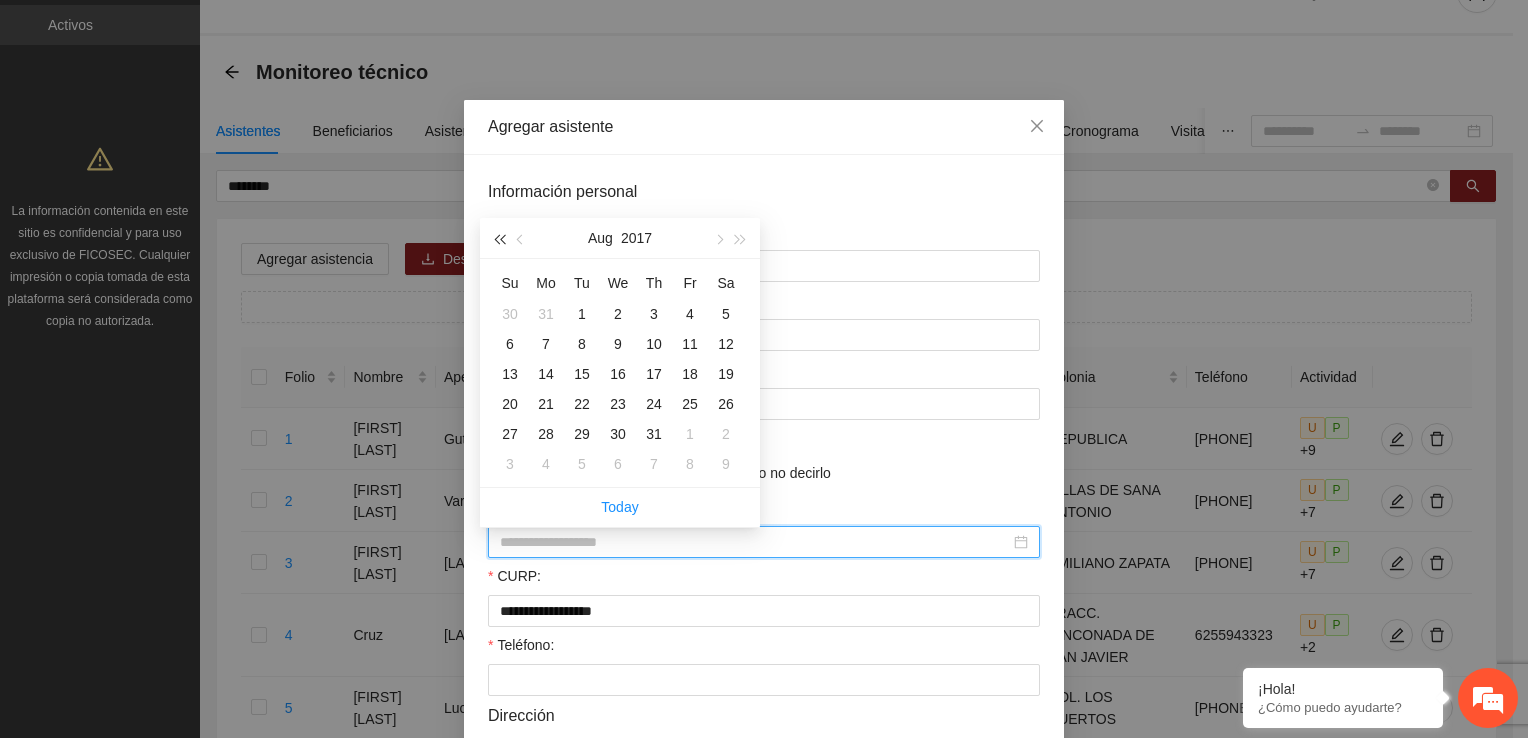 click at bounding box center (499, 239) 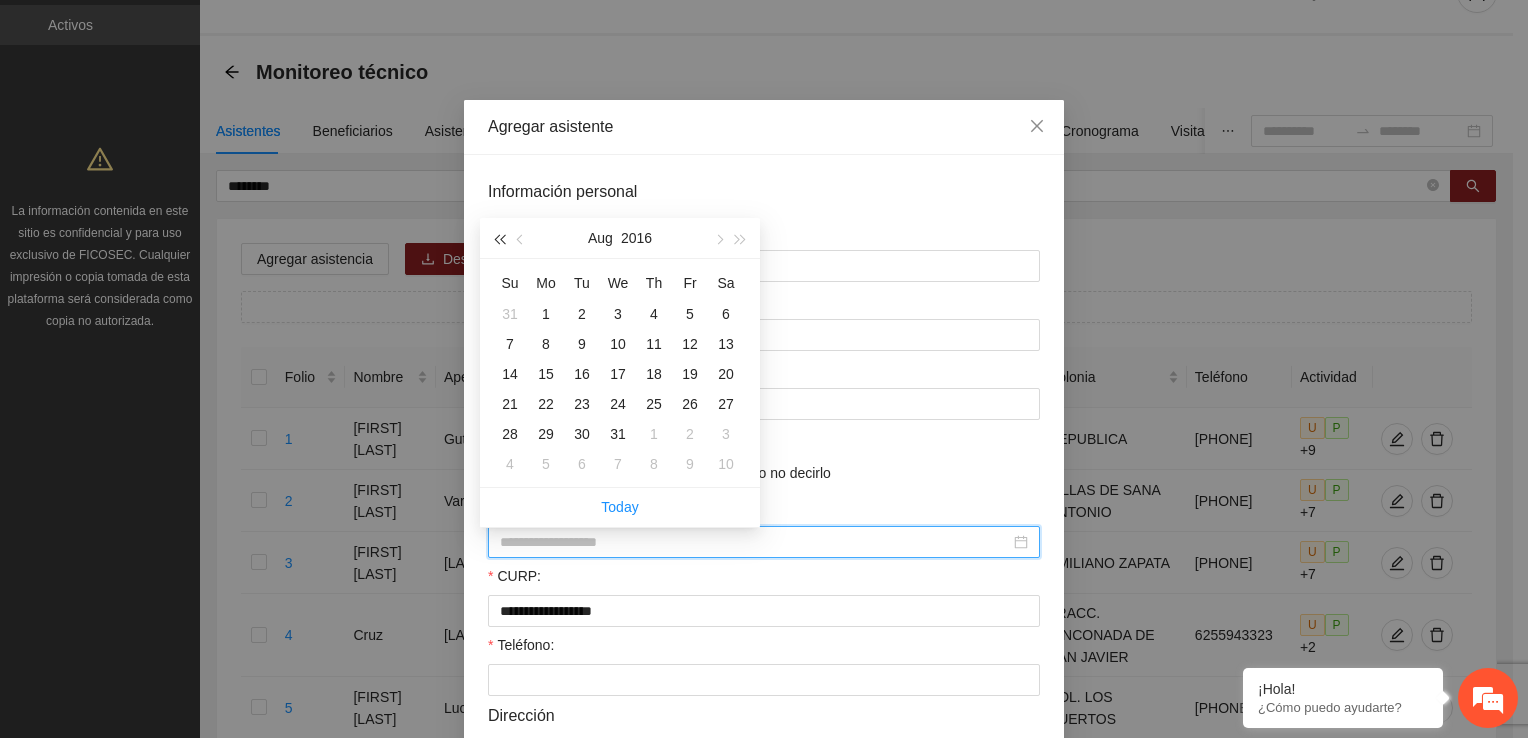 click at bounding box center (499, 239) 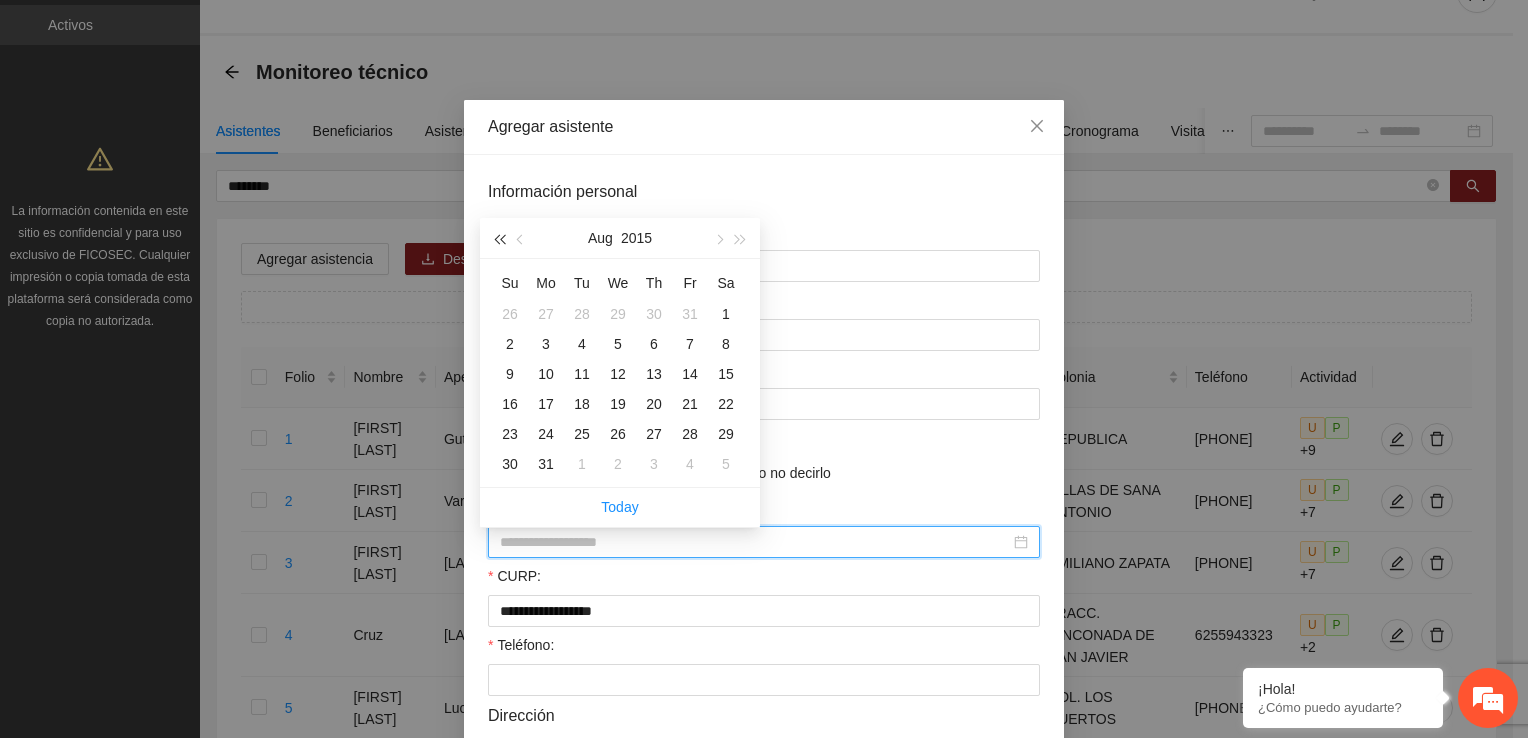 click at bounding box center (499, 239) 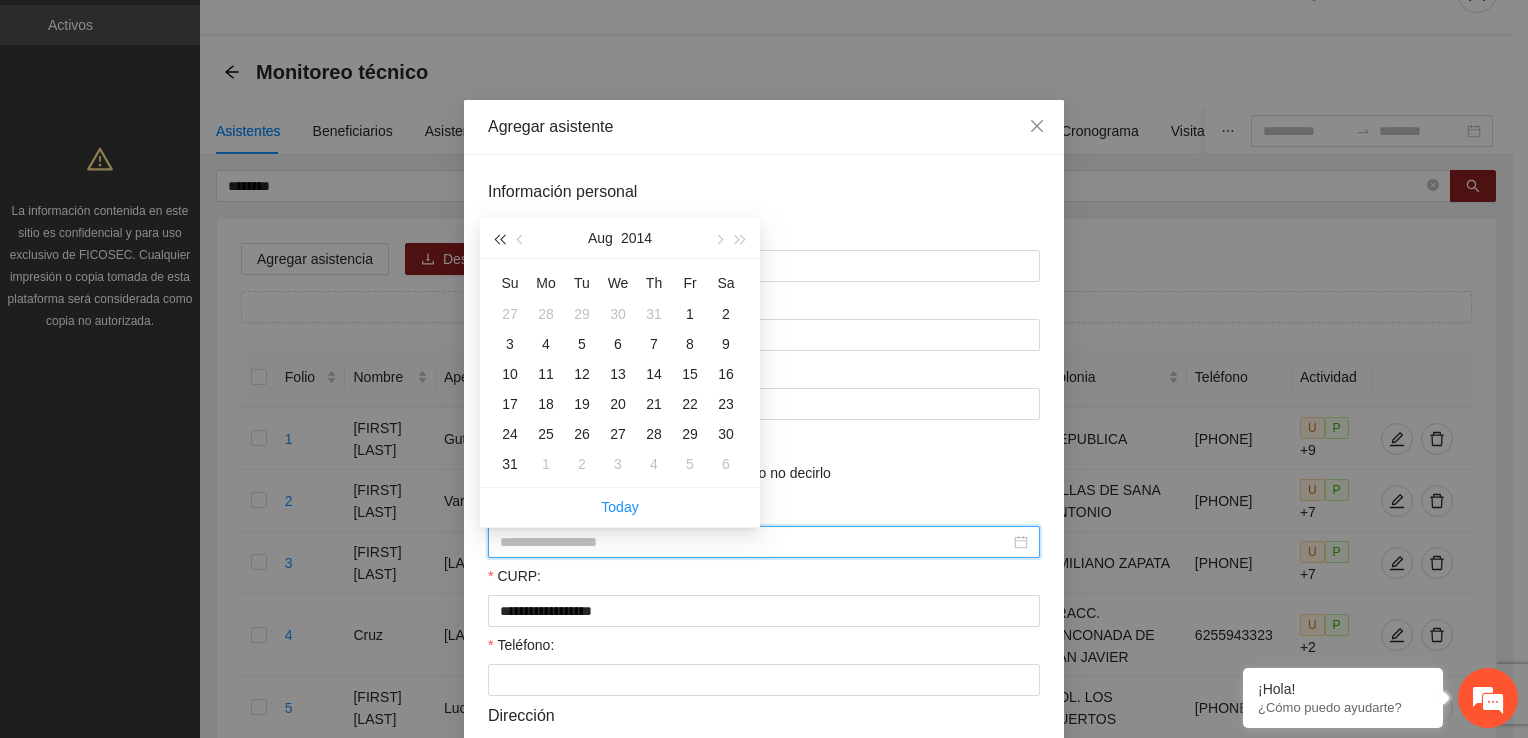 click at bounding box center (499, 239) 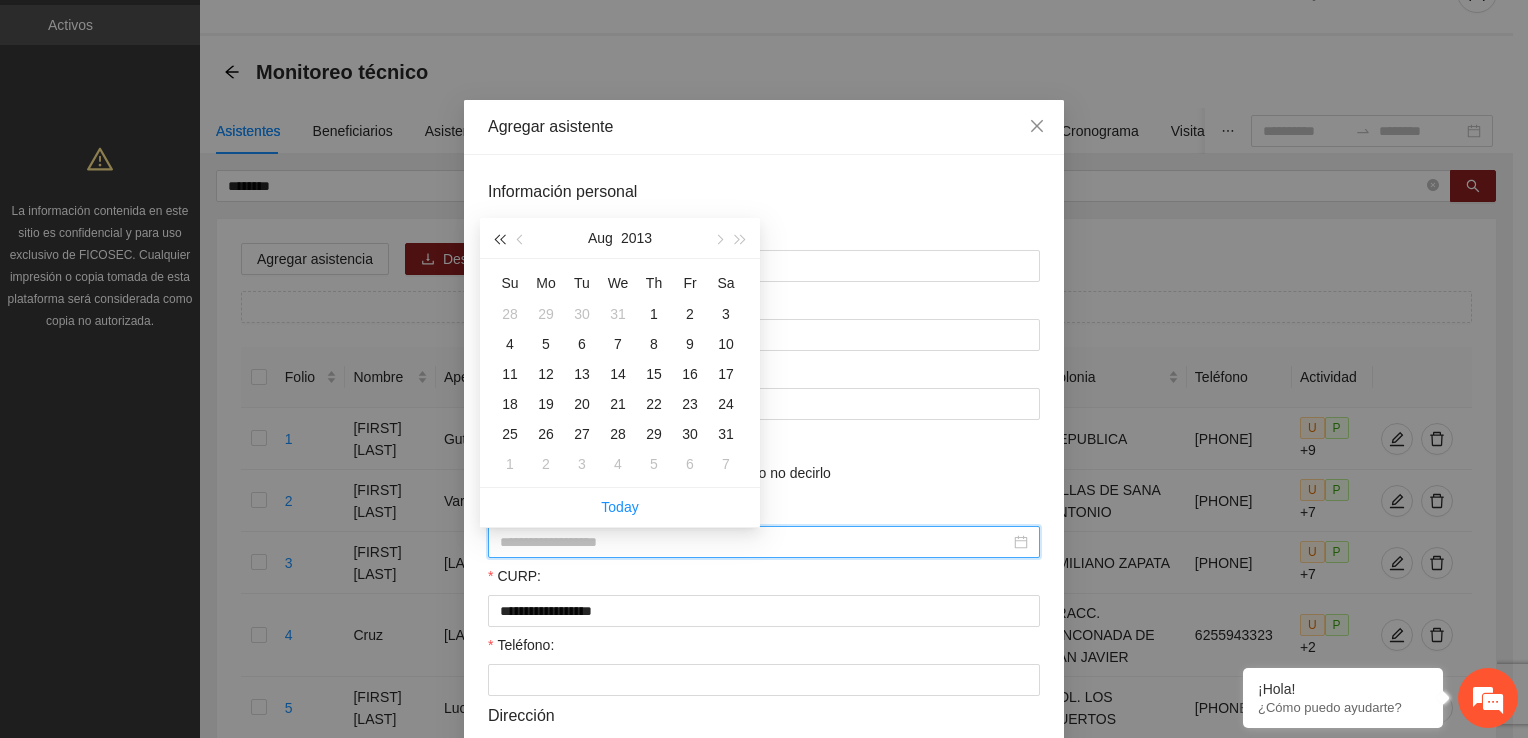 click at bounding box center [499, 239] 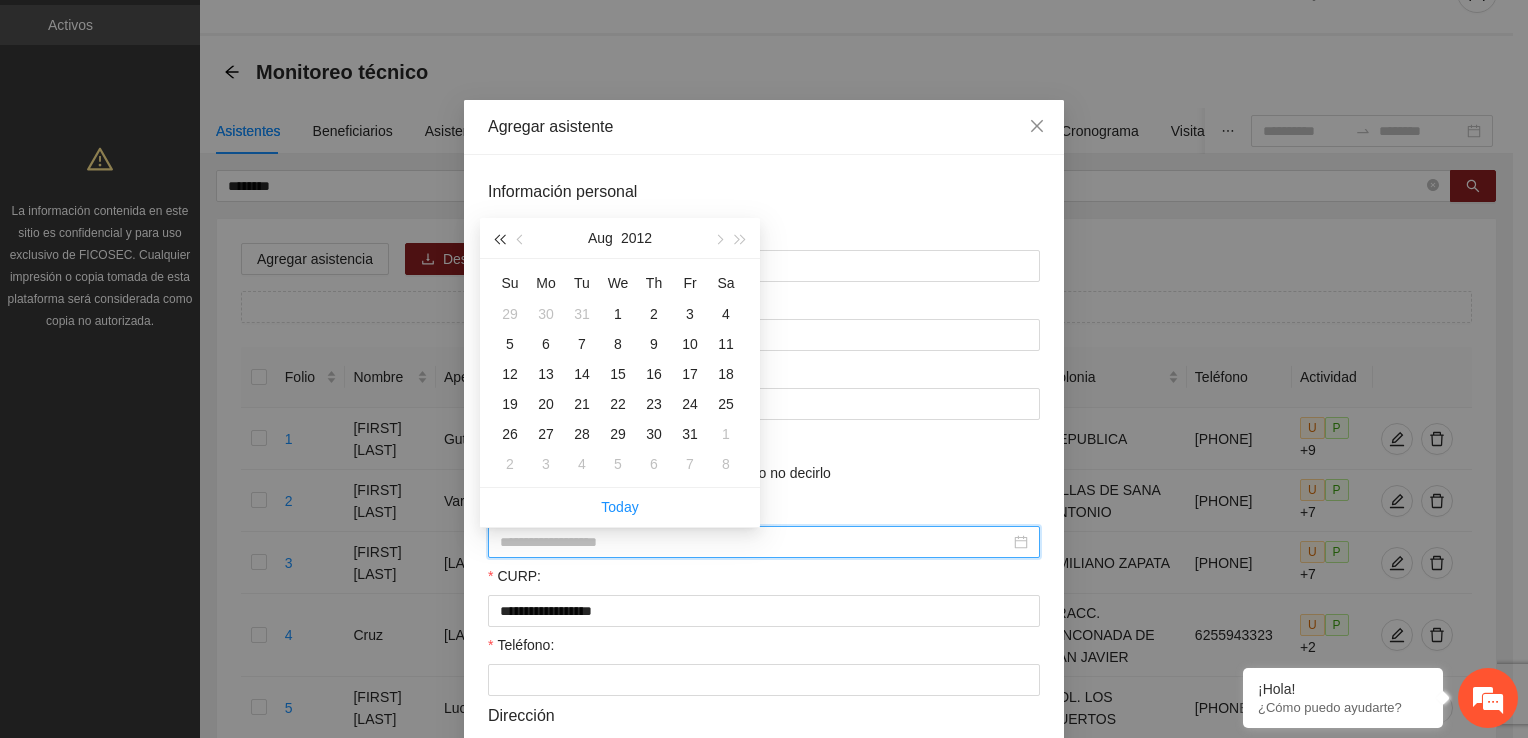 click at bounding box center (499, 239) 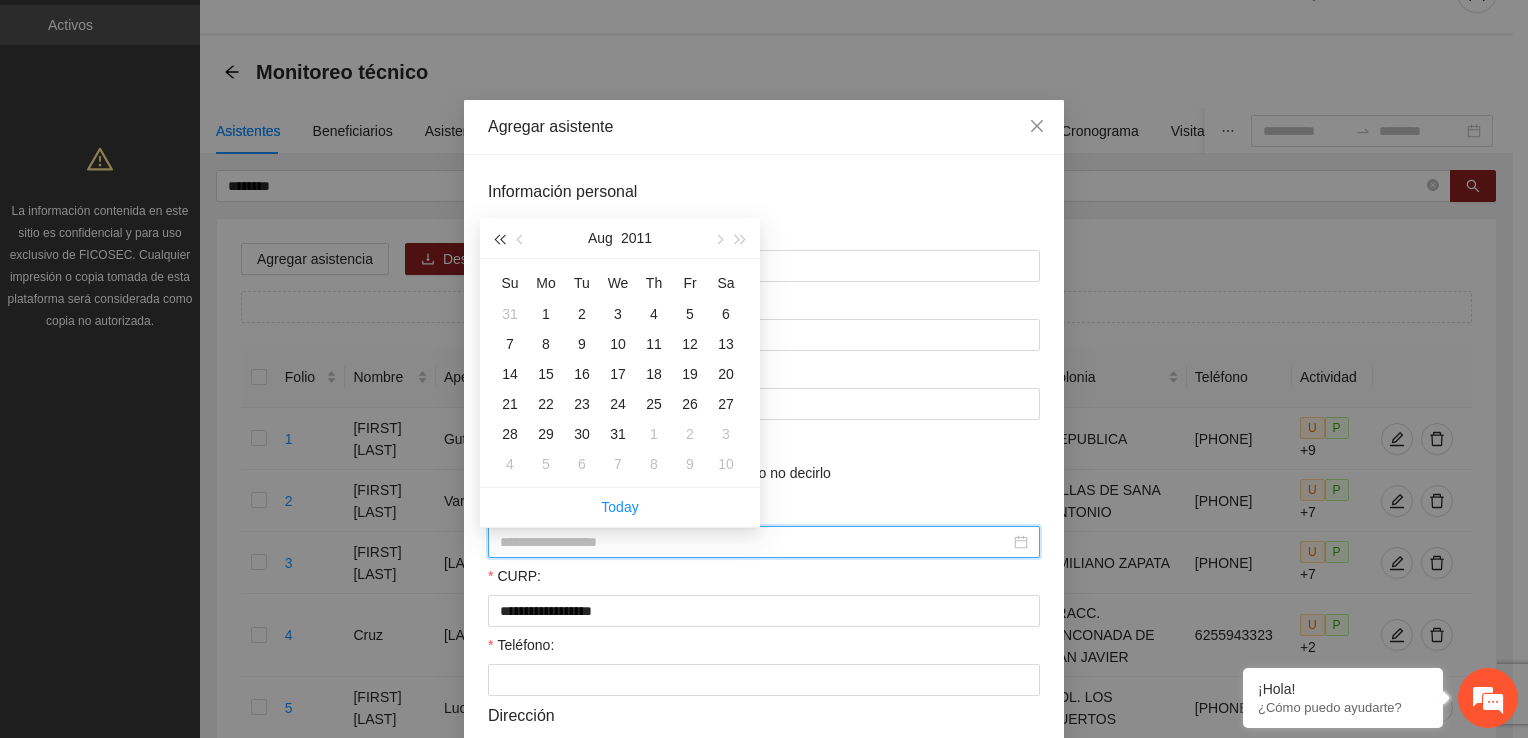 click at bounding box center [499, 239] 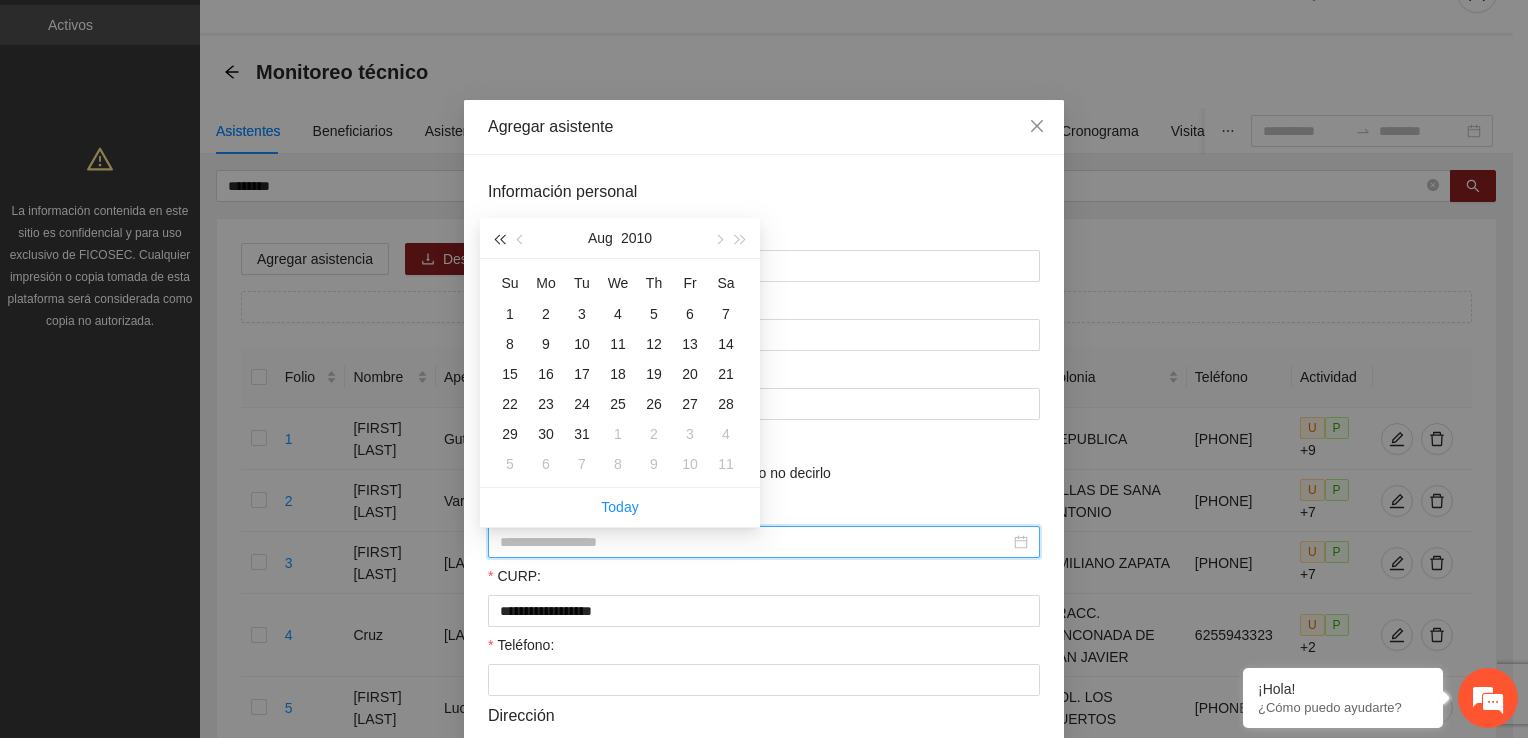 click at bounding box center (499, 239) 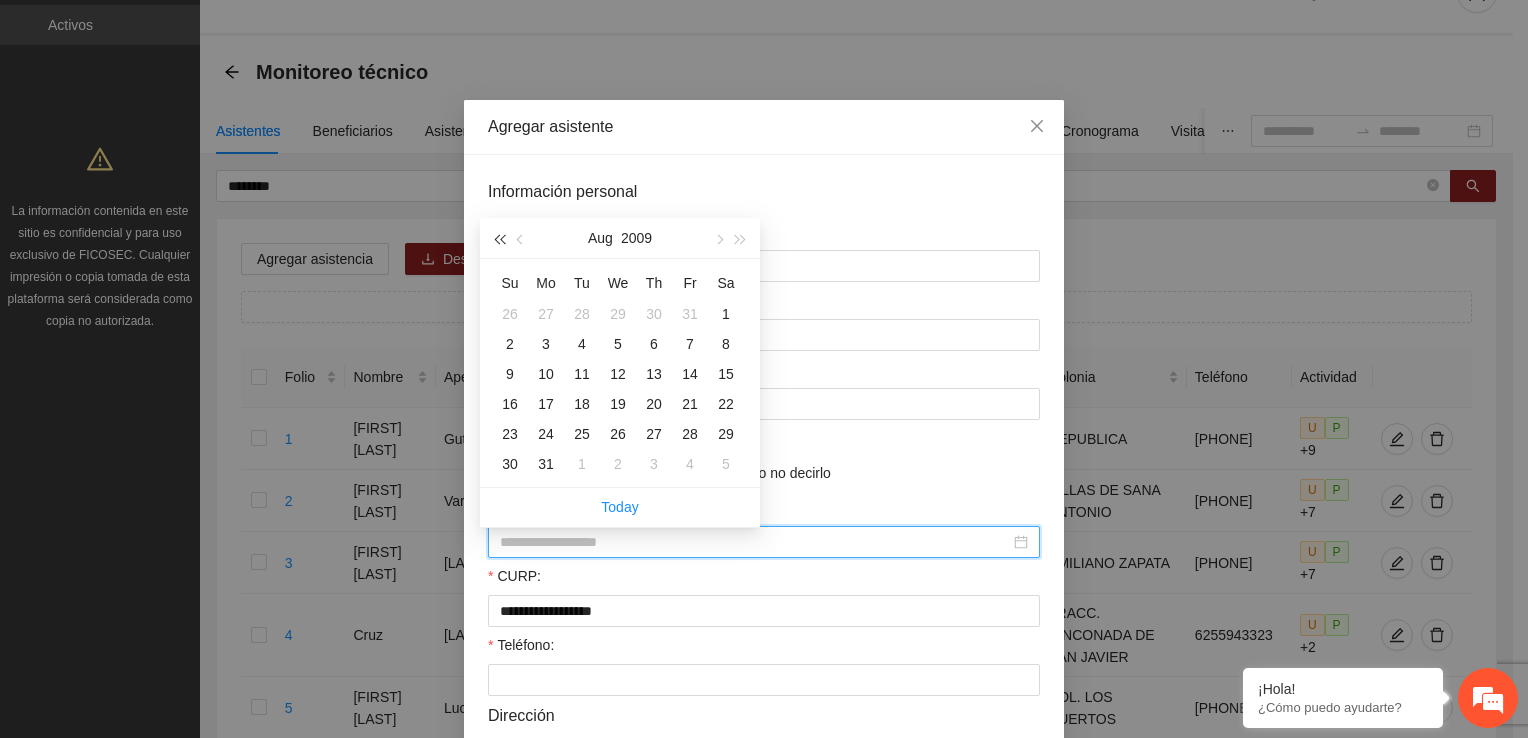 click at bounding box center [499, 239] 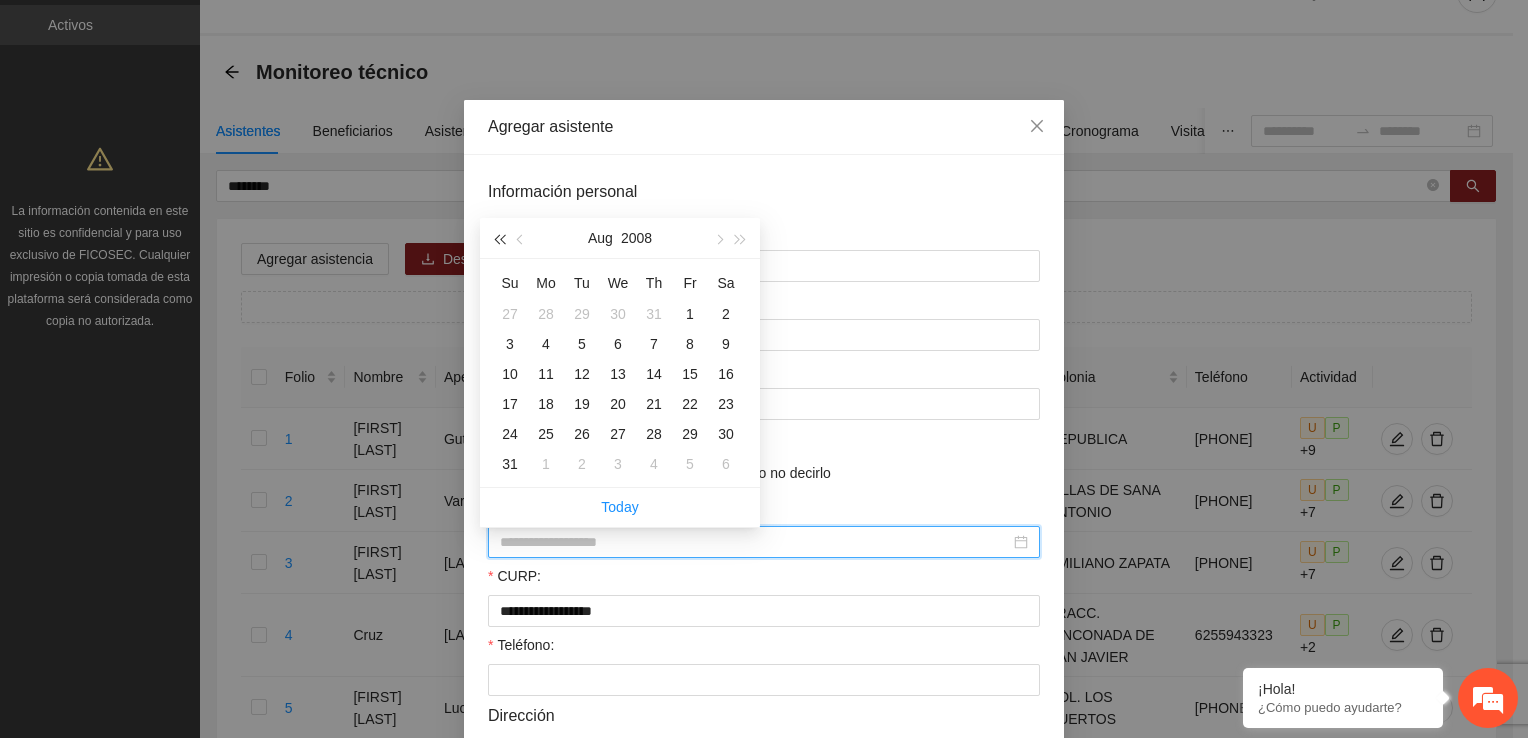 click at bounding box center [499, 239] 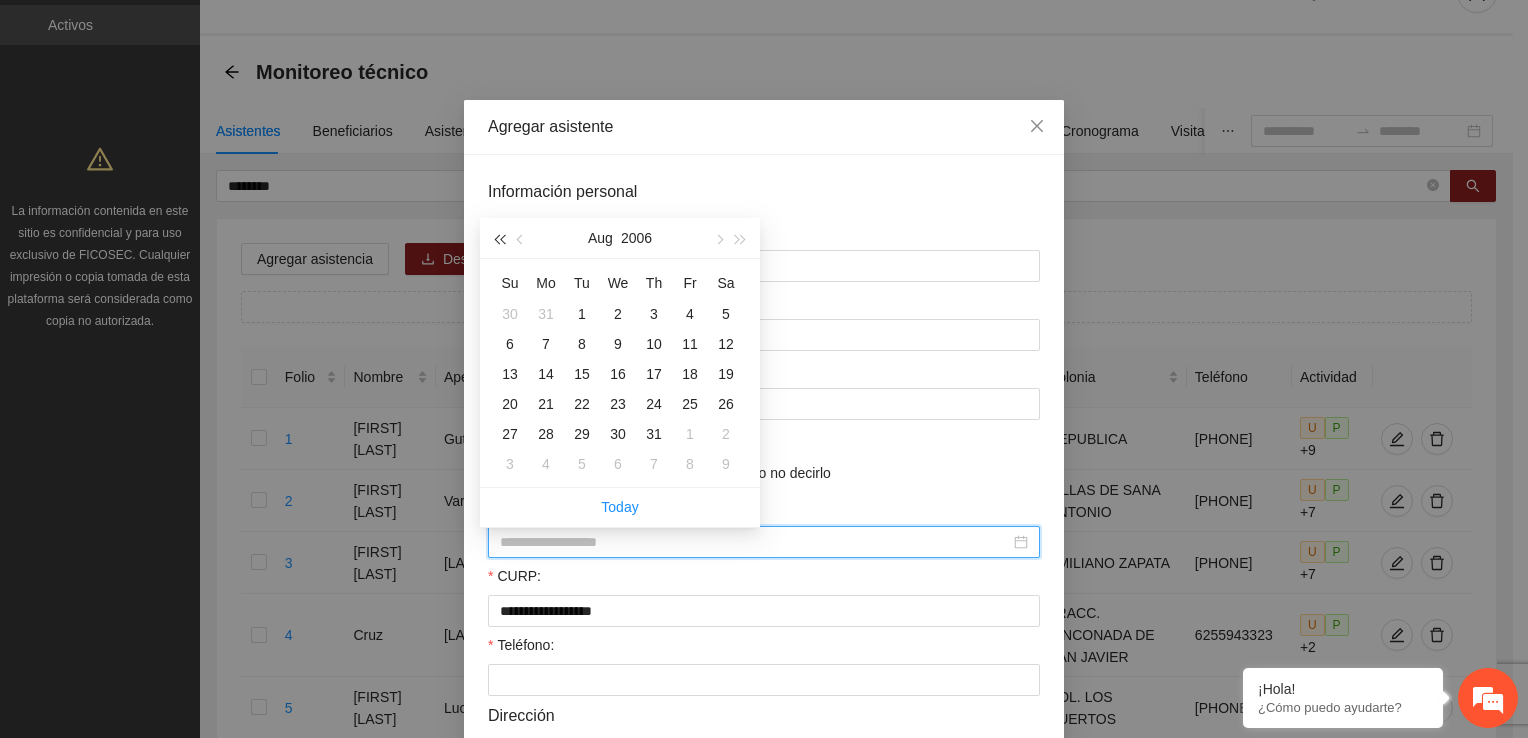 click at bounding box center [499, 239] 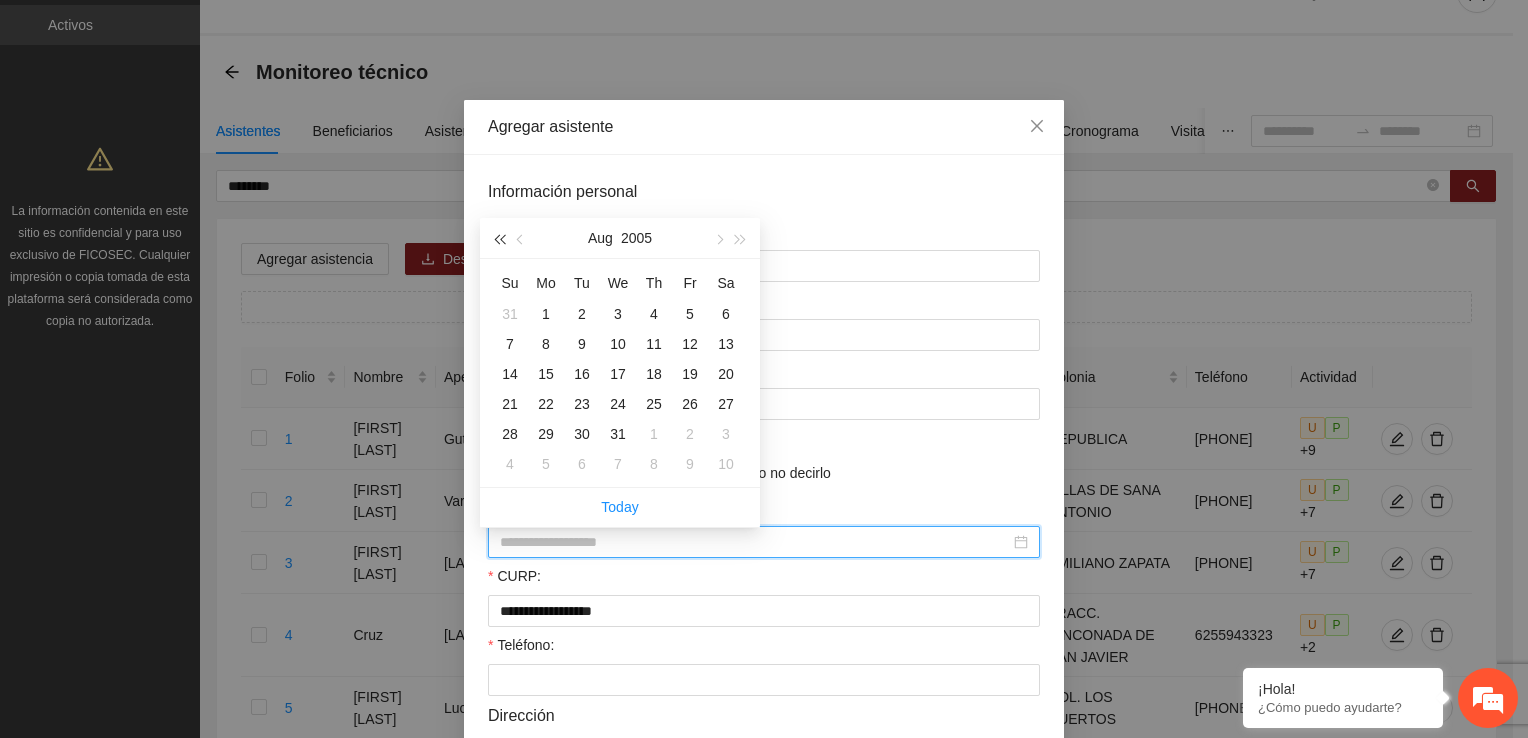 click at bounding box center (499, 239) 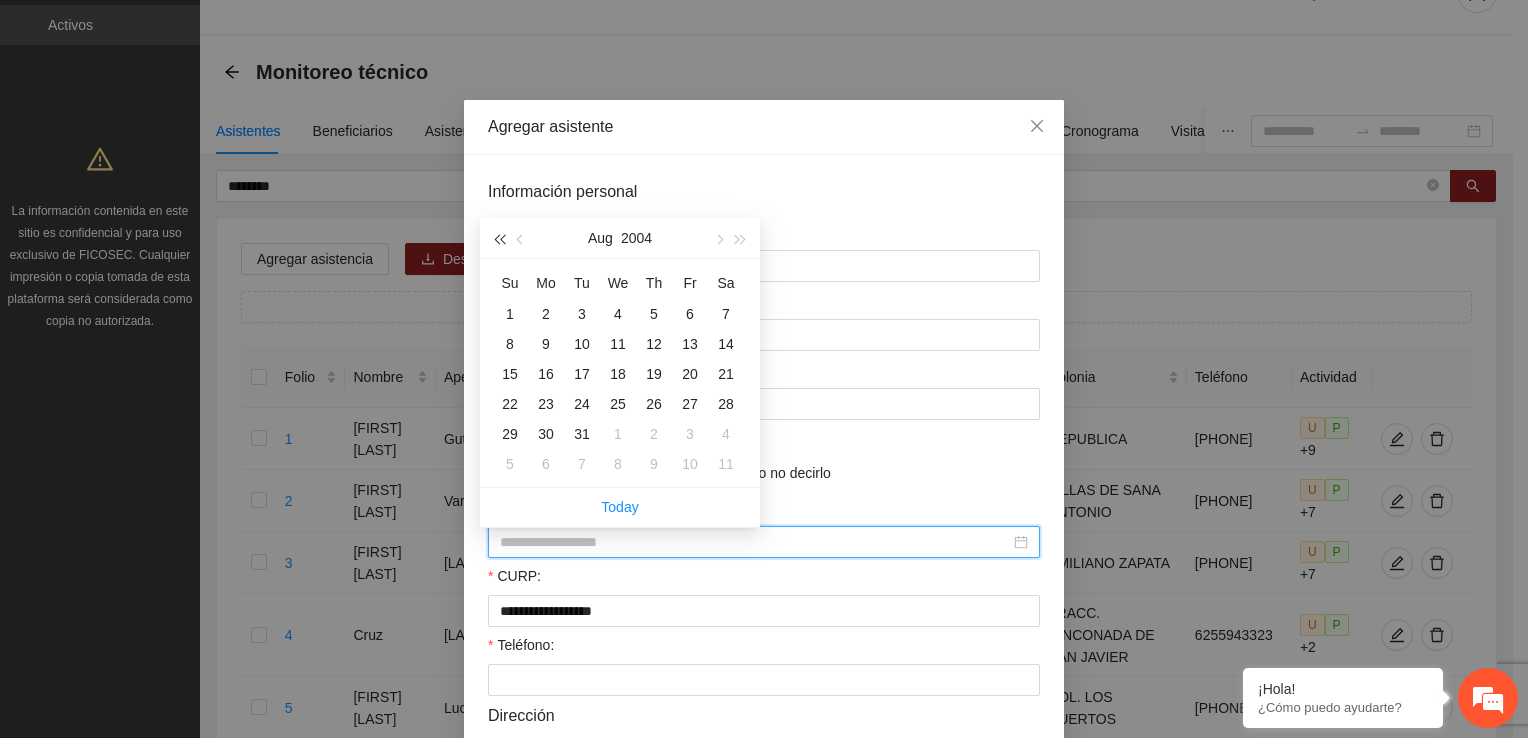 click at bounding box center [499, 239] 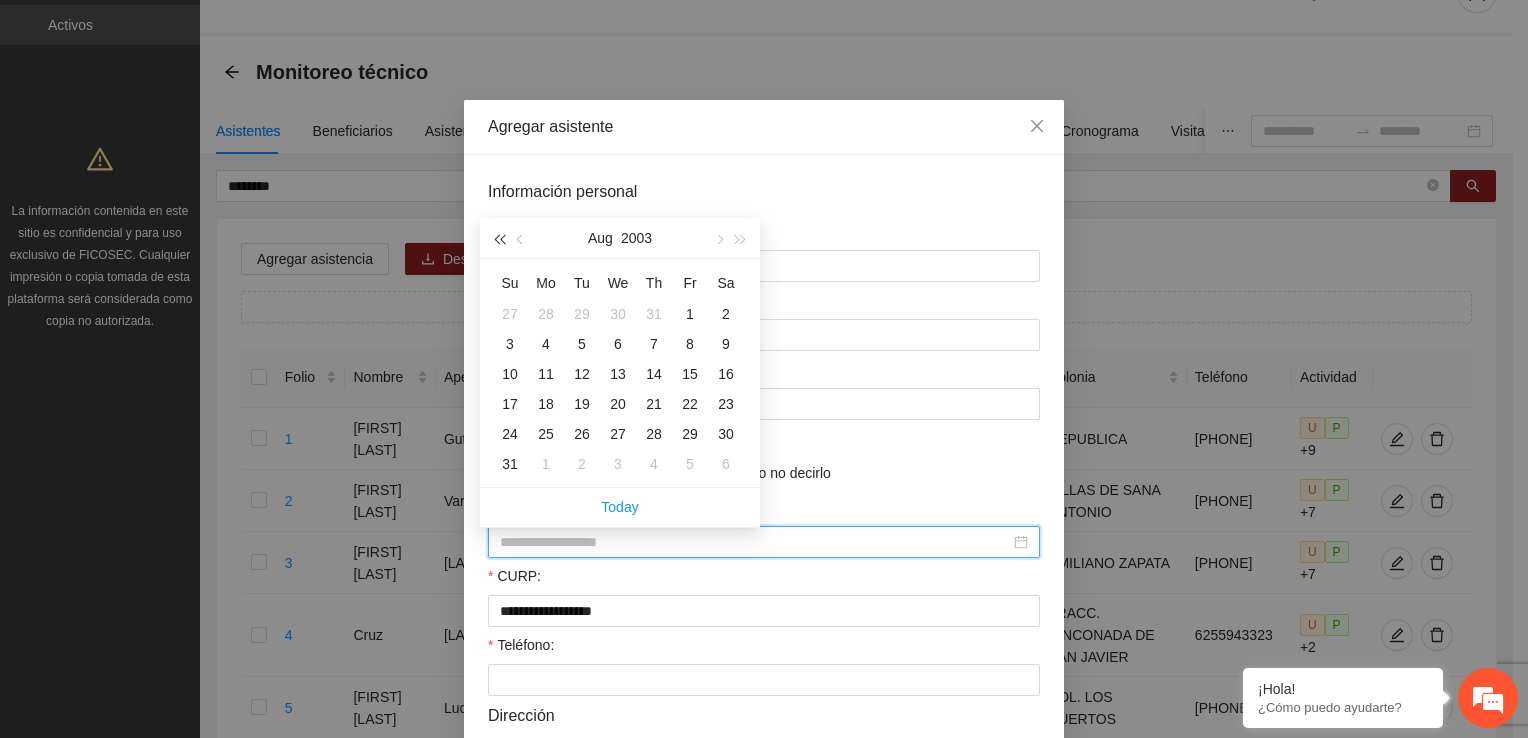 click at bounding box center [499, 239] 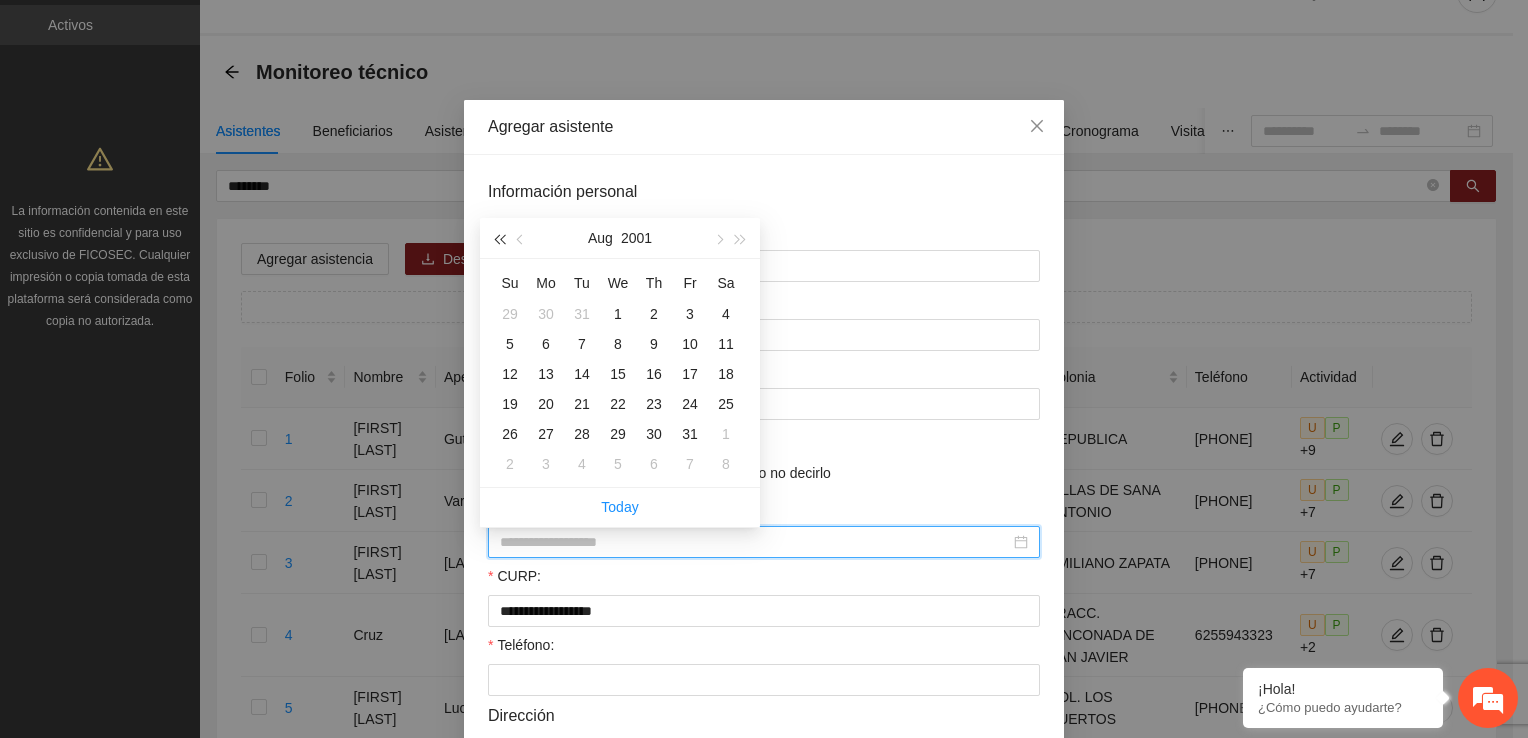 click at bounding box center [499, 239] 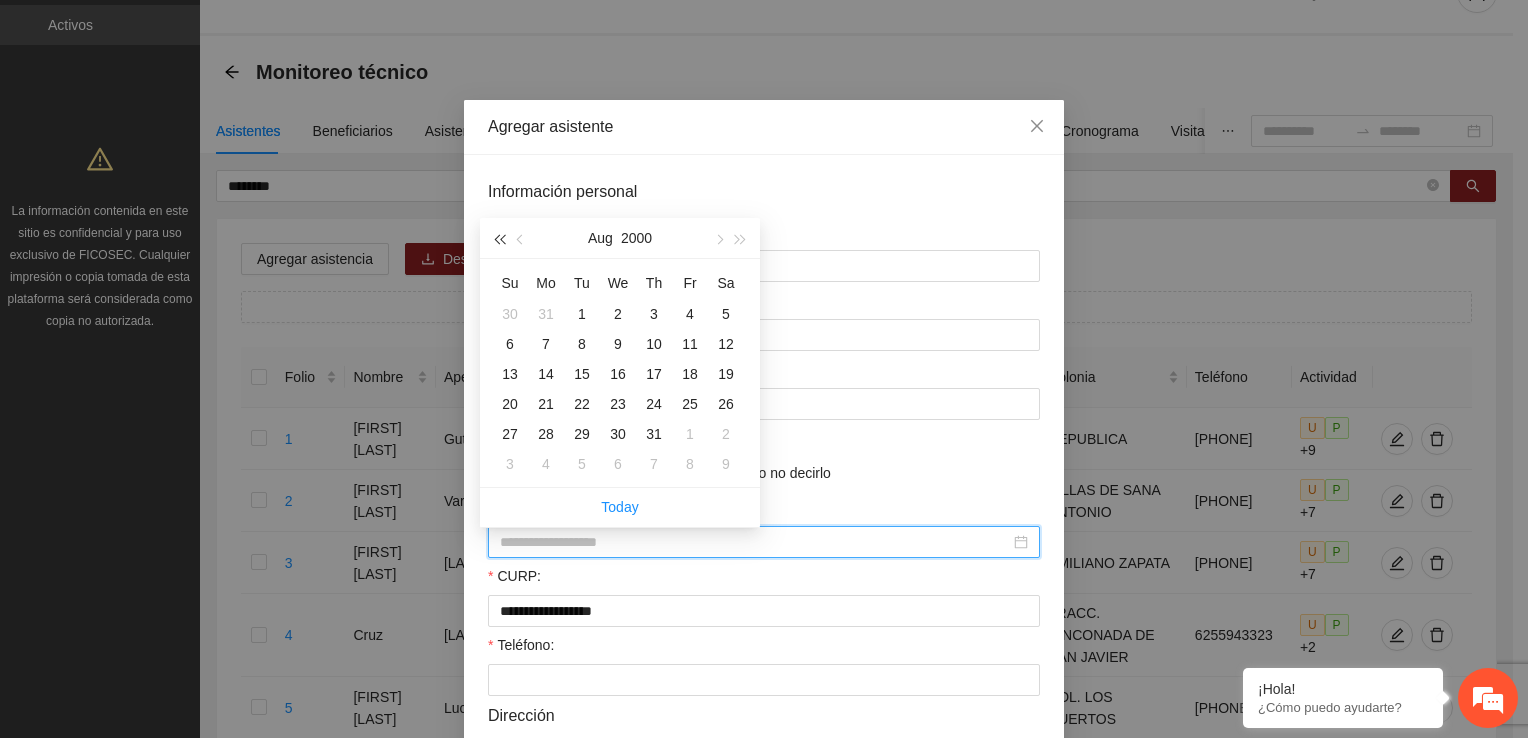 click at bounding box center (499, 239) 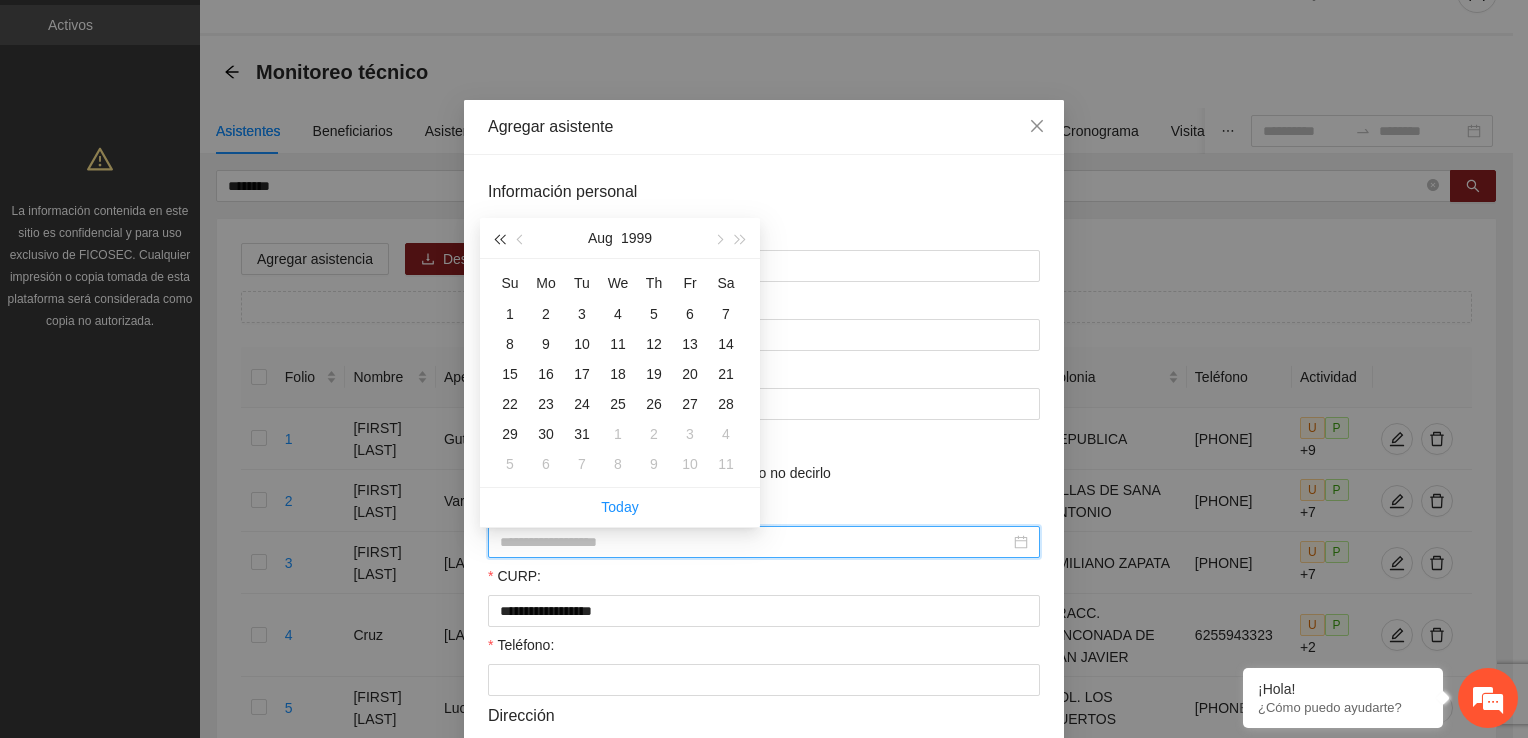 click at bounding box center [499, 239] 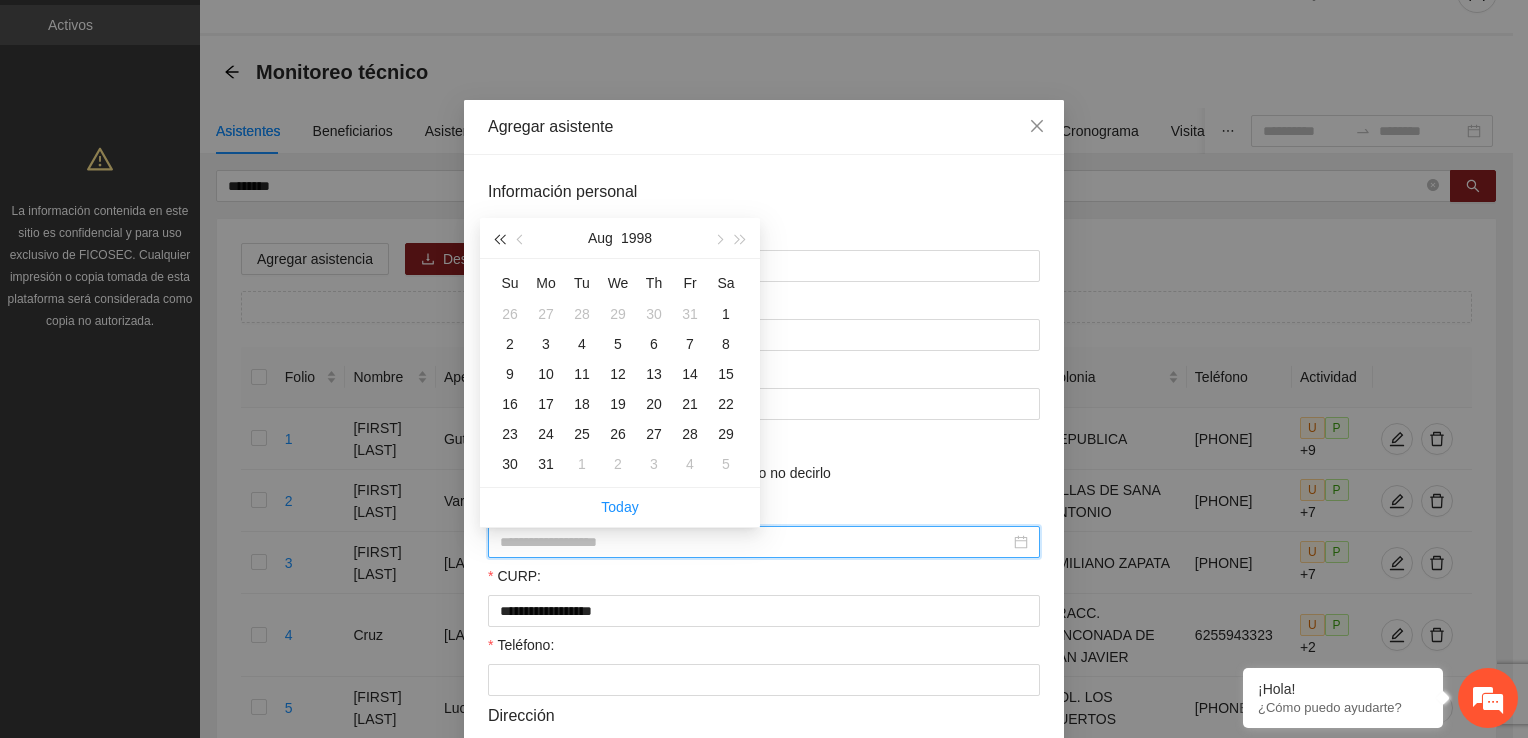 click at bounding box center (499, 239) 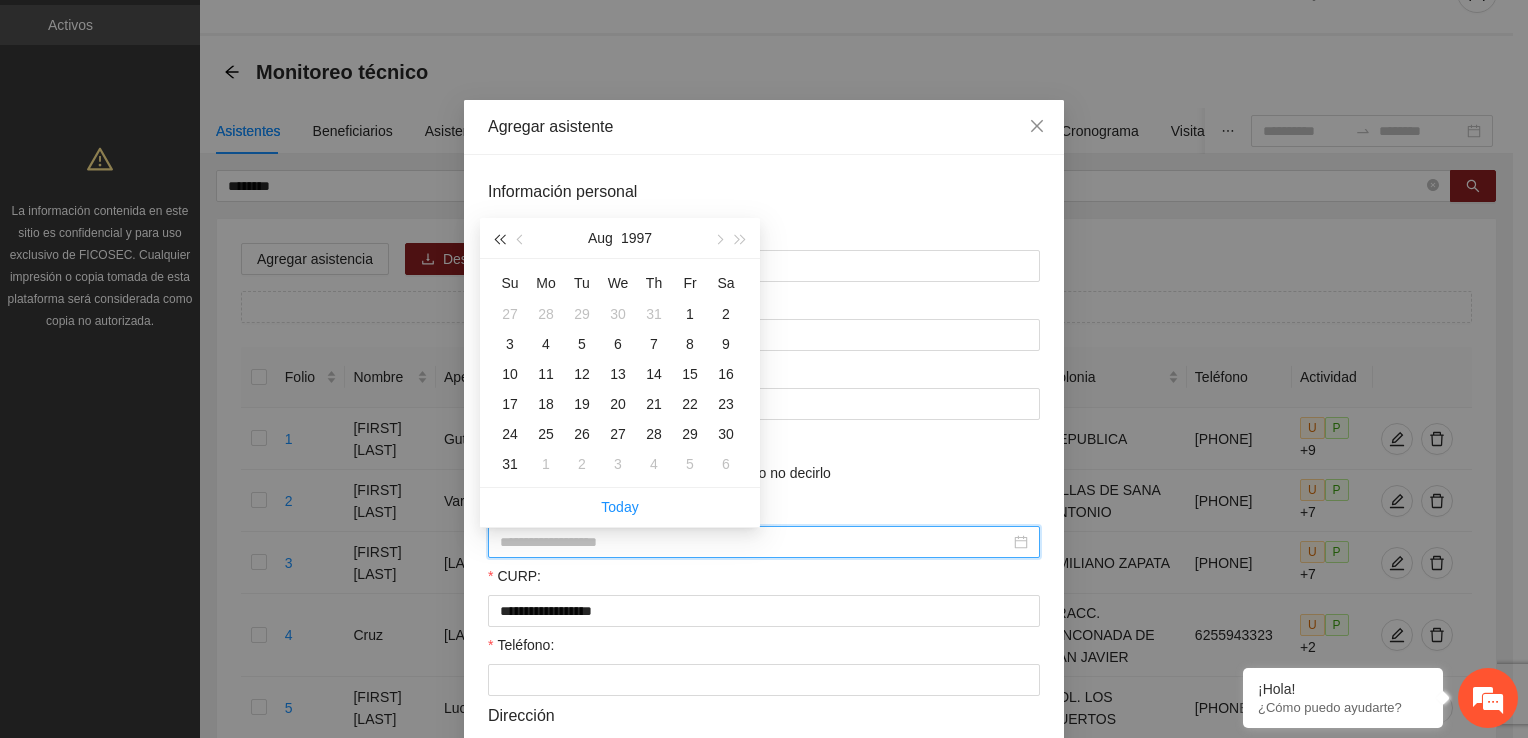 click at bounding box center (499, 239) 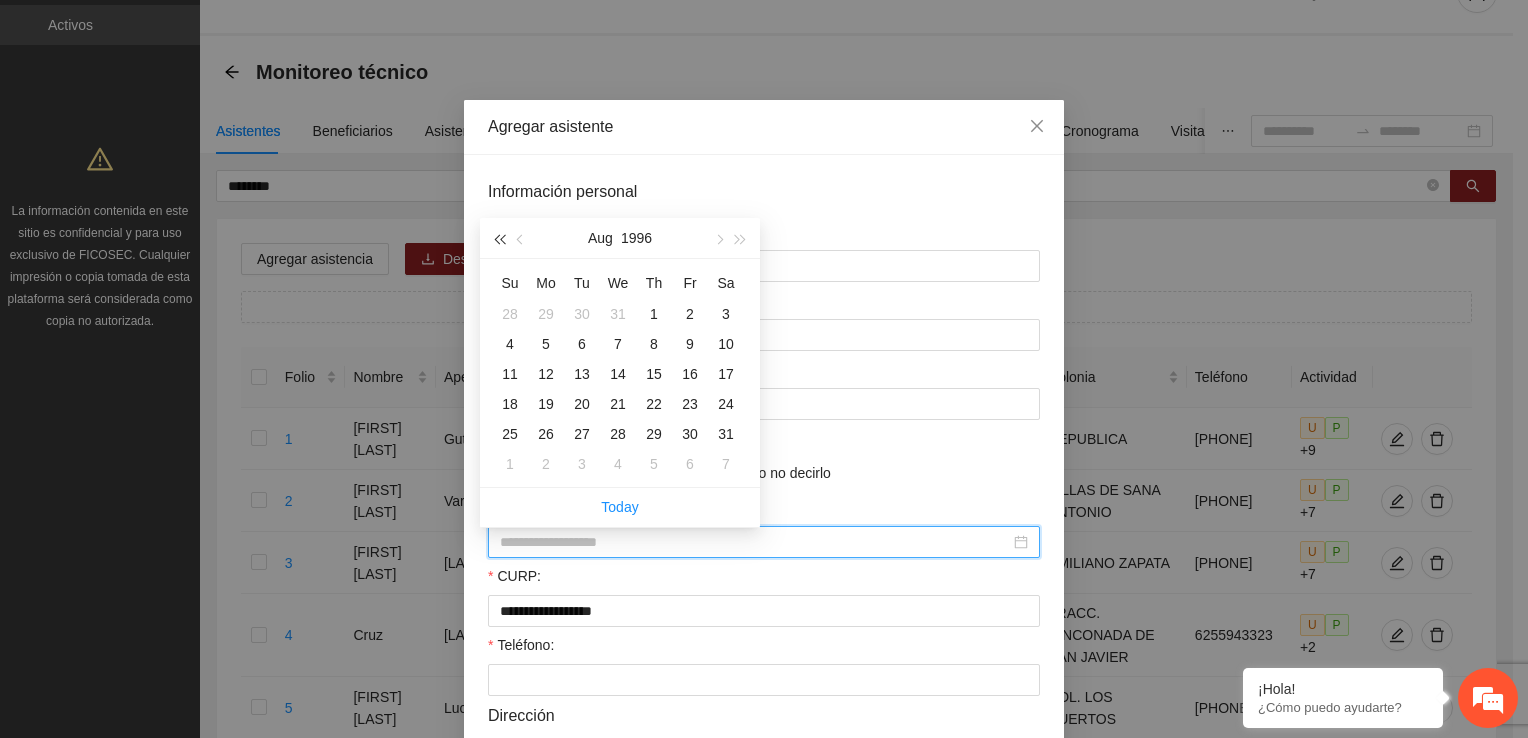 click at bounding box center [499, 239] 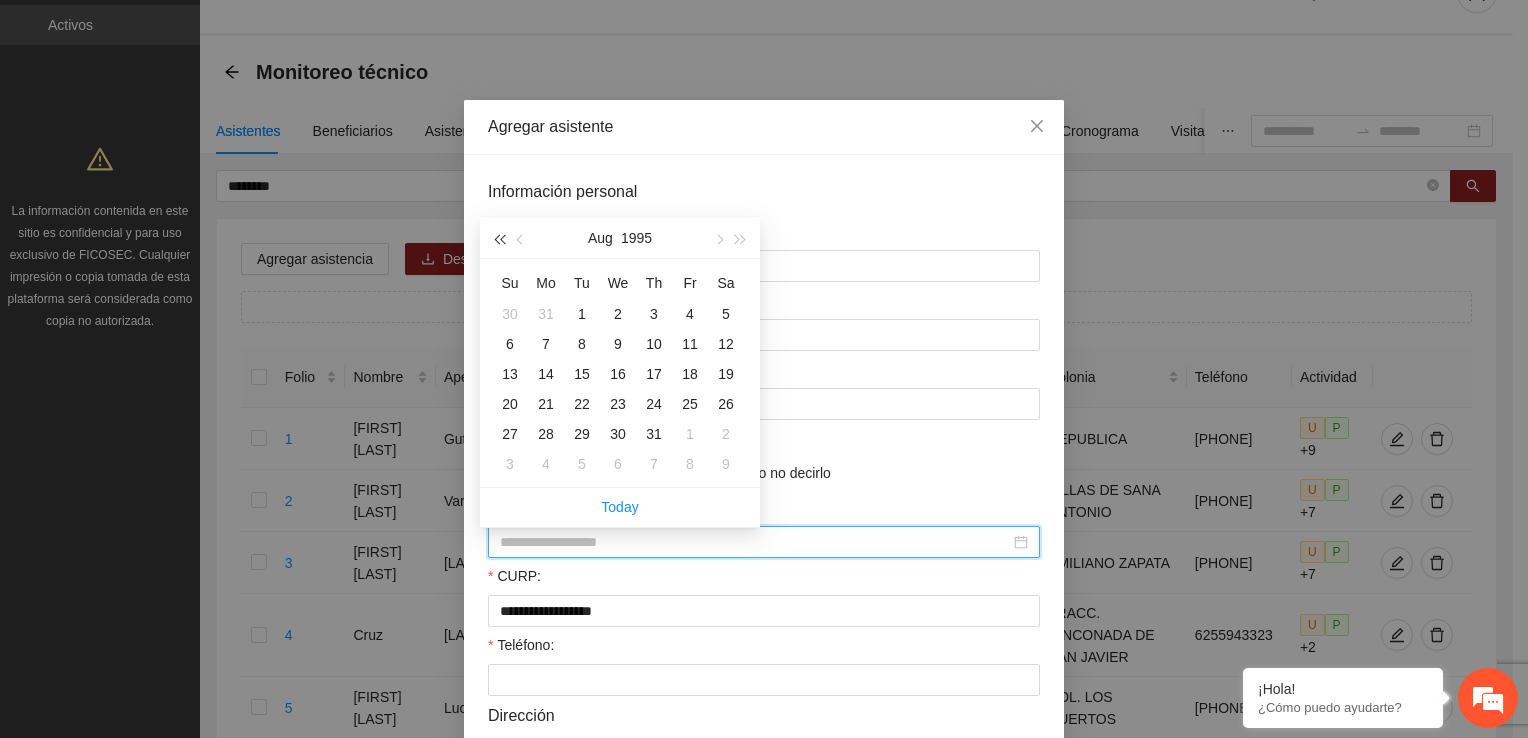 click at bounding box center (499, 239) 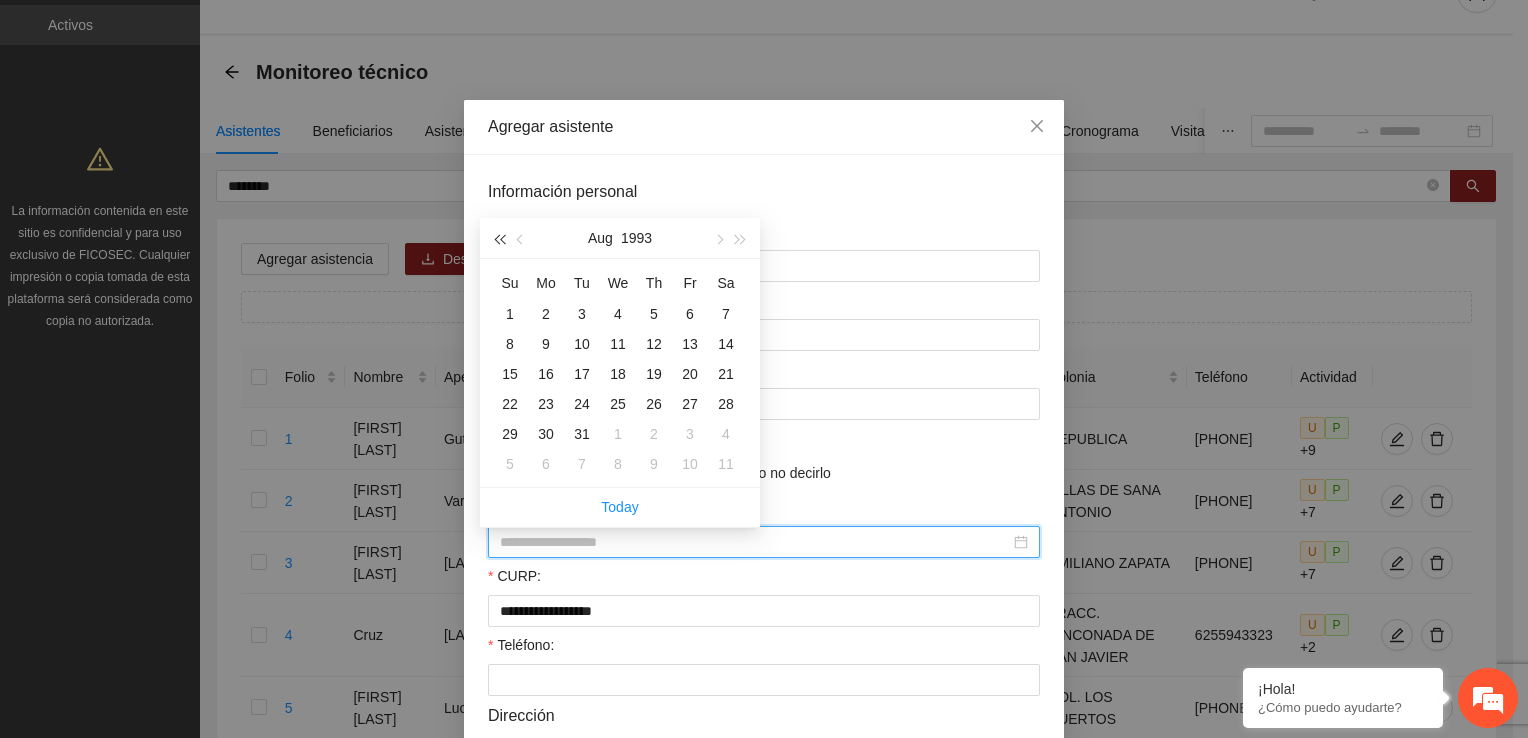 click at bounding box center (499, 239) 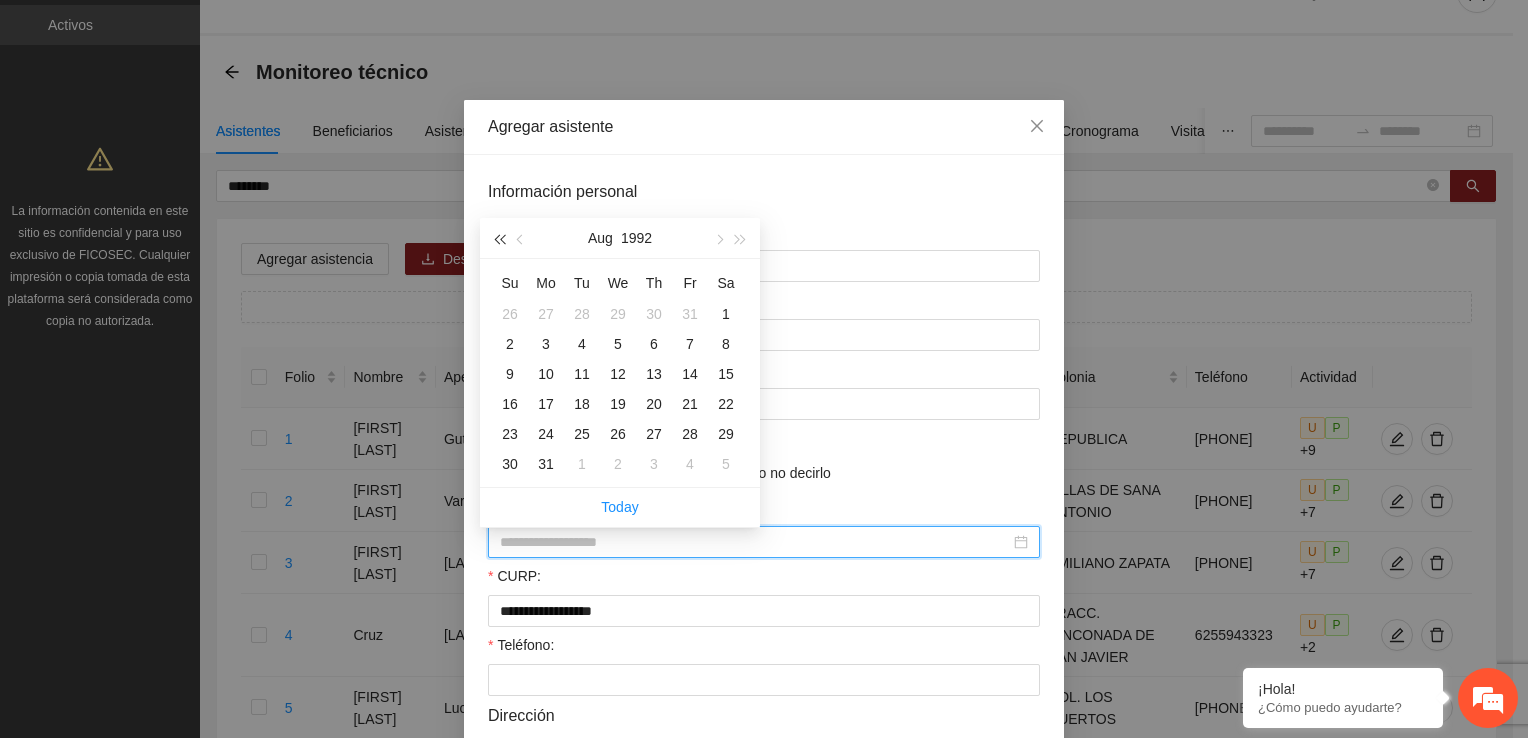 click at bounding box center [499, 239] 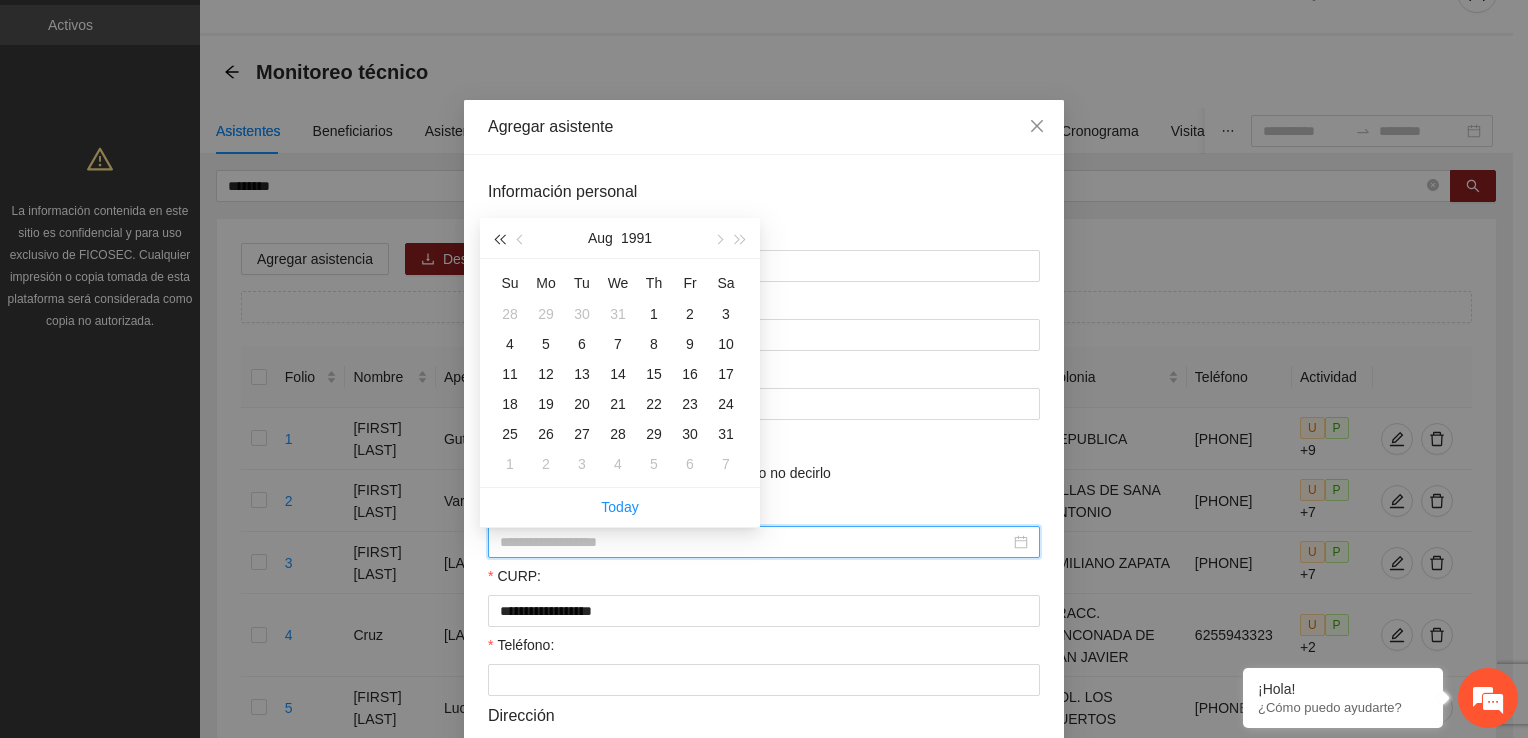 click at bounding box center [499, 239] 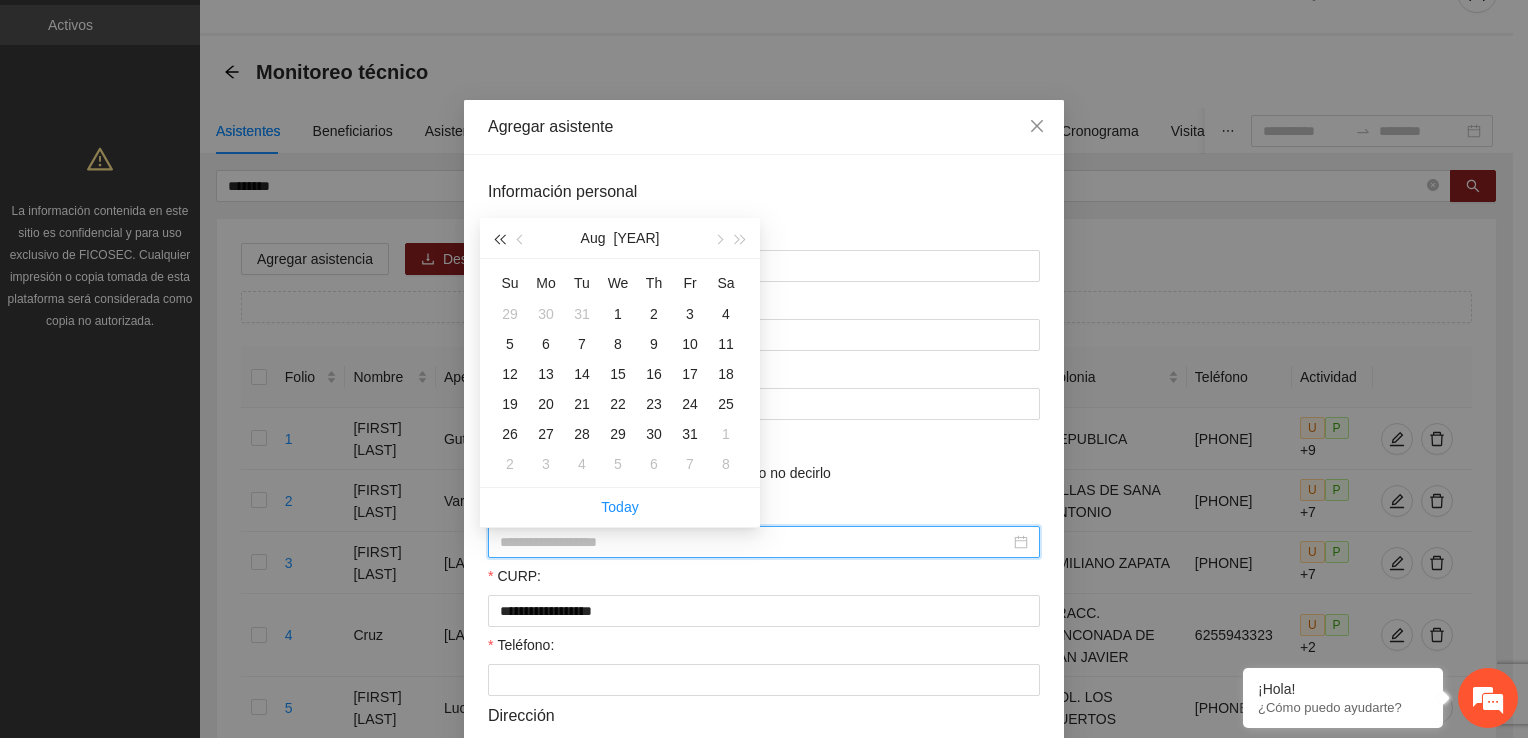 click at bounding box center (499, 239) 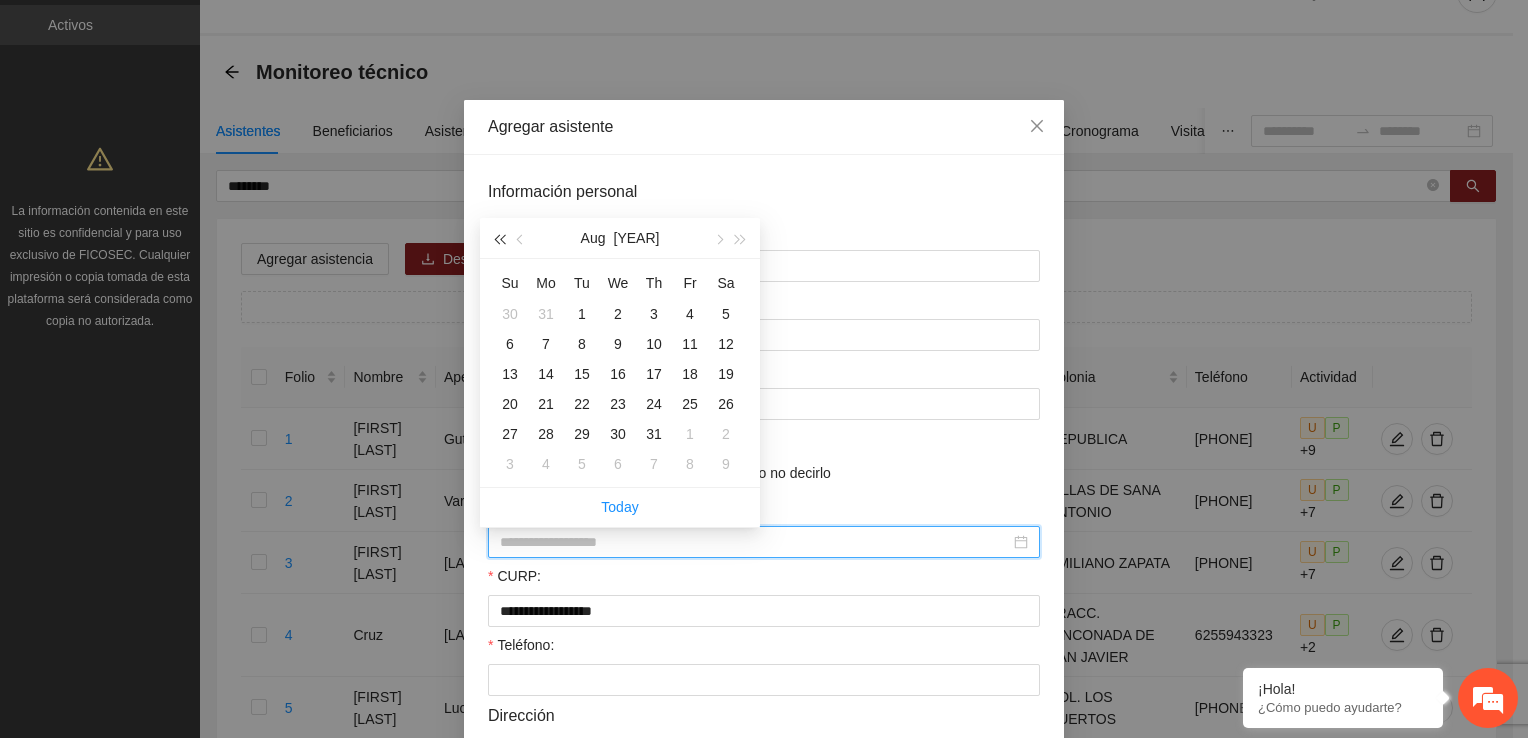 click at bounding box center (499, 239) 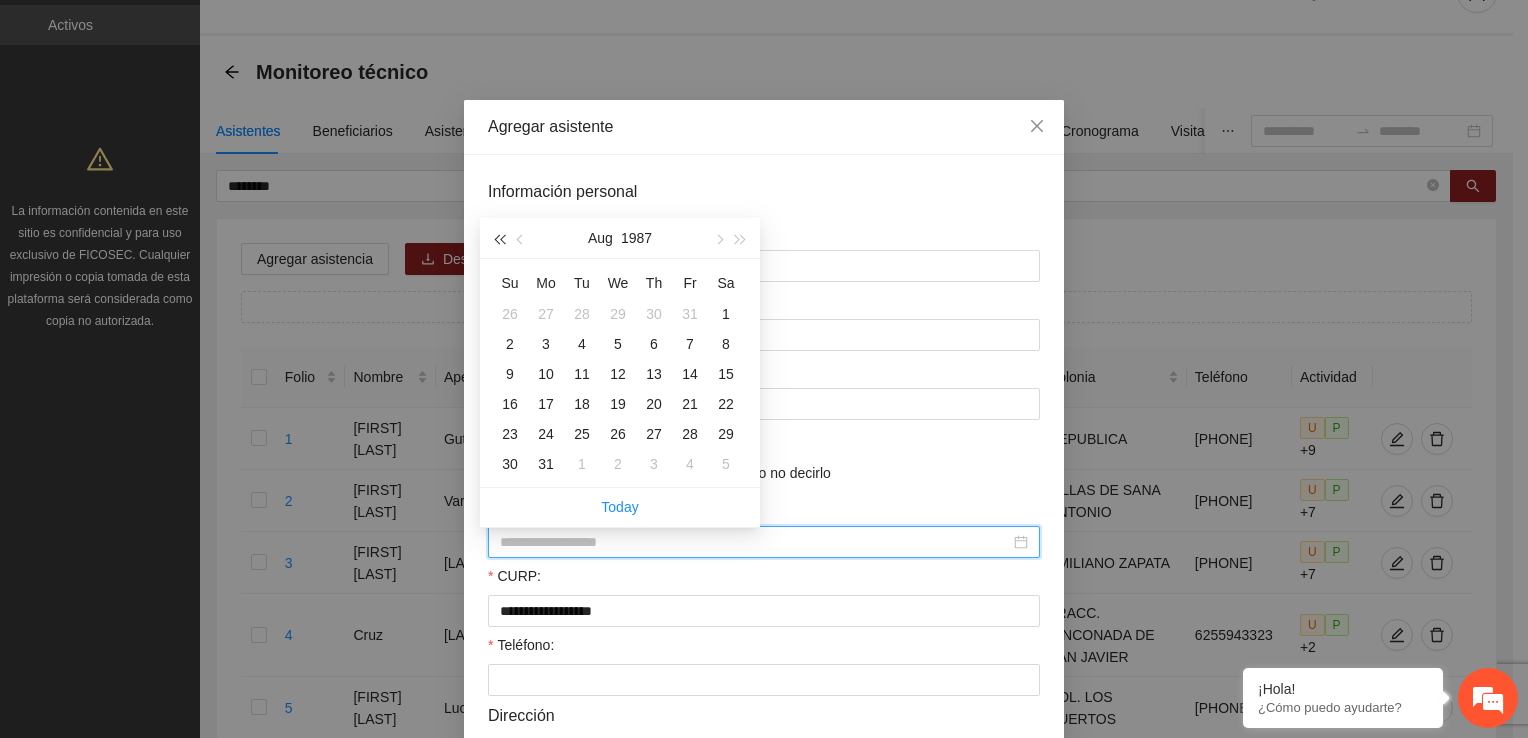 click at bounding box center (499, 239) 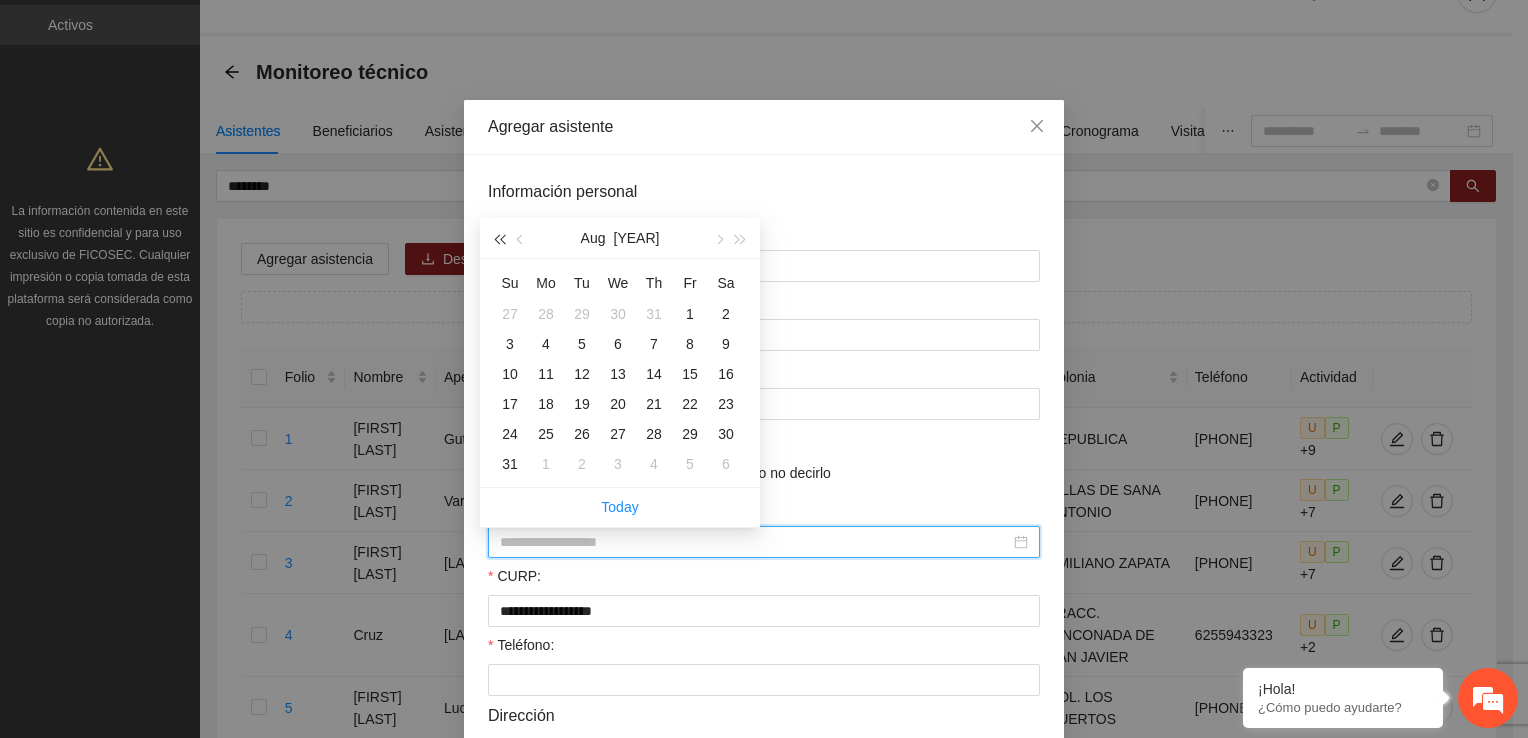 click at bounding box center (499, 239) 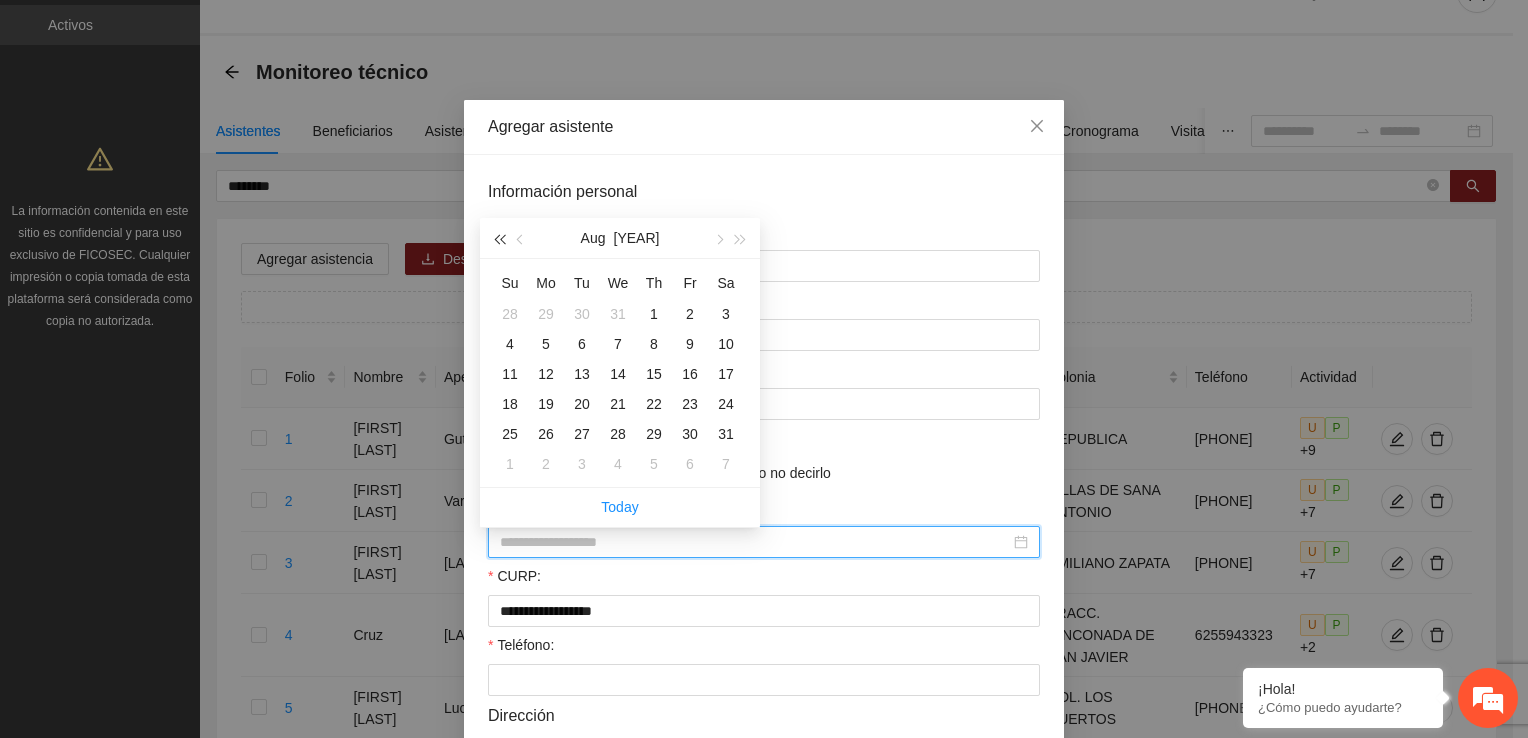 click at bounding box center [499, 239] 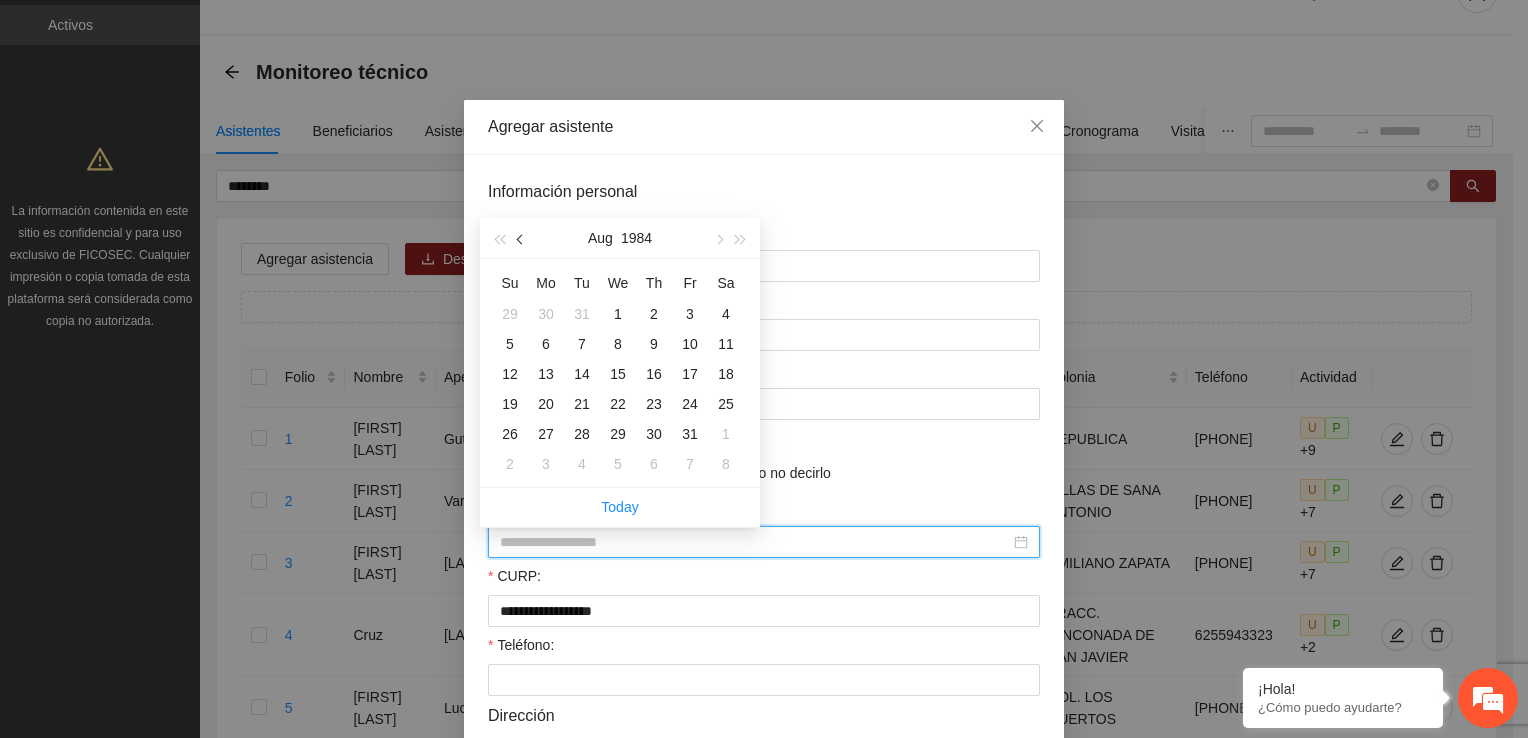 click at bounding box center (521, 238) 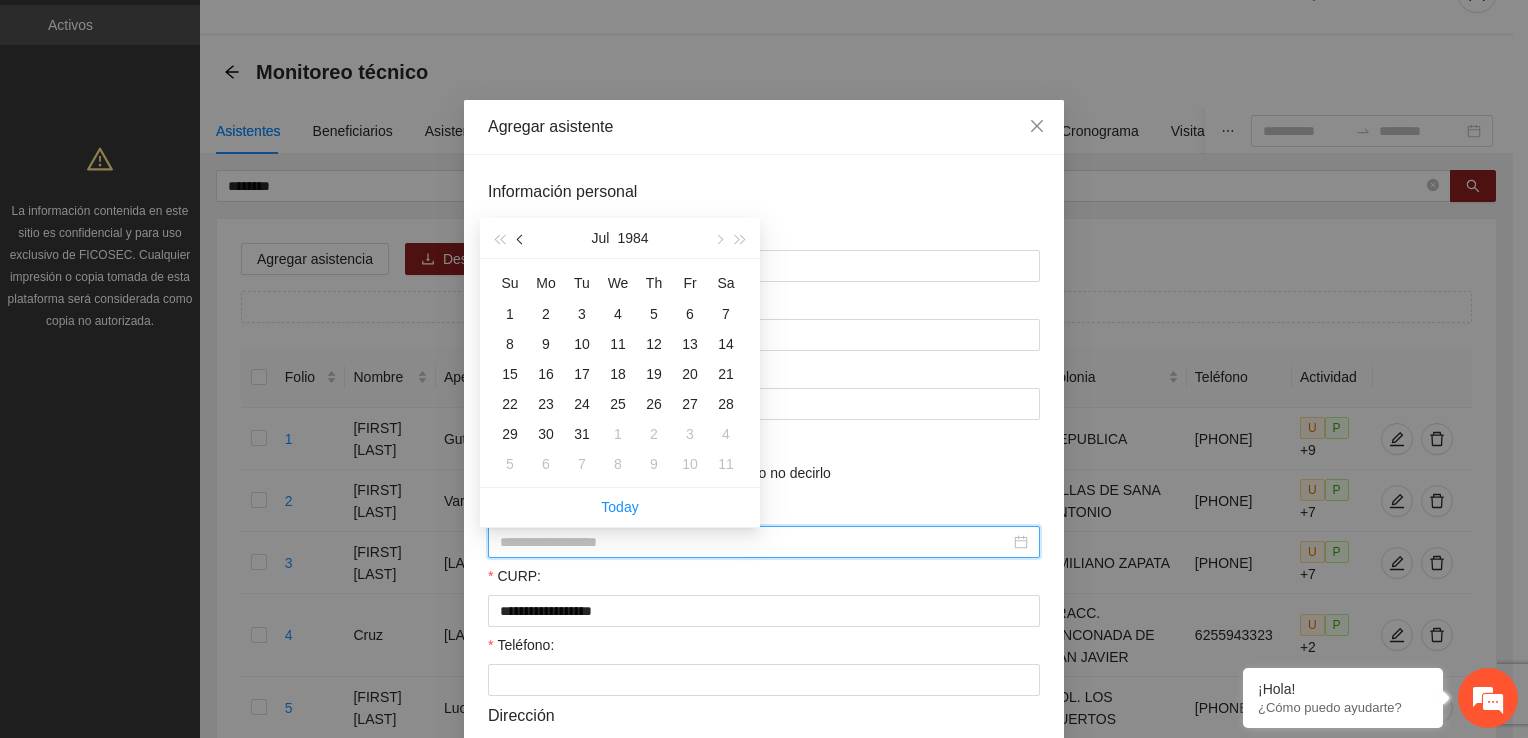 click at bounding box center (521, 238) 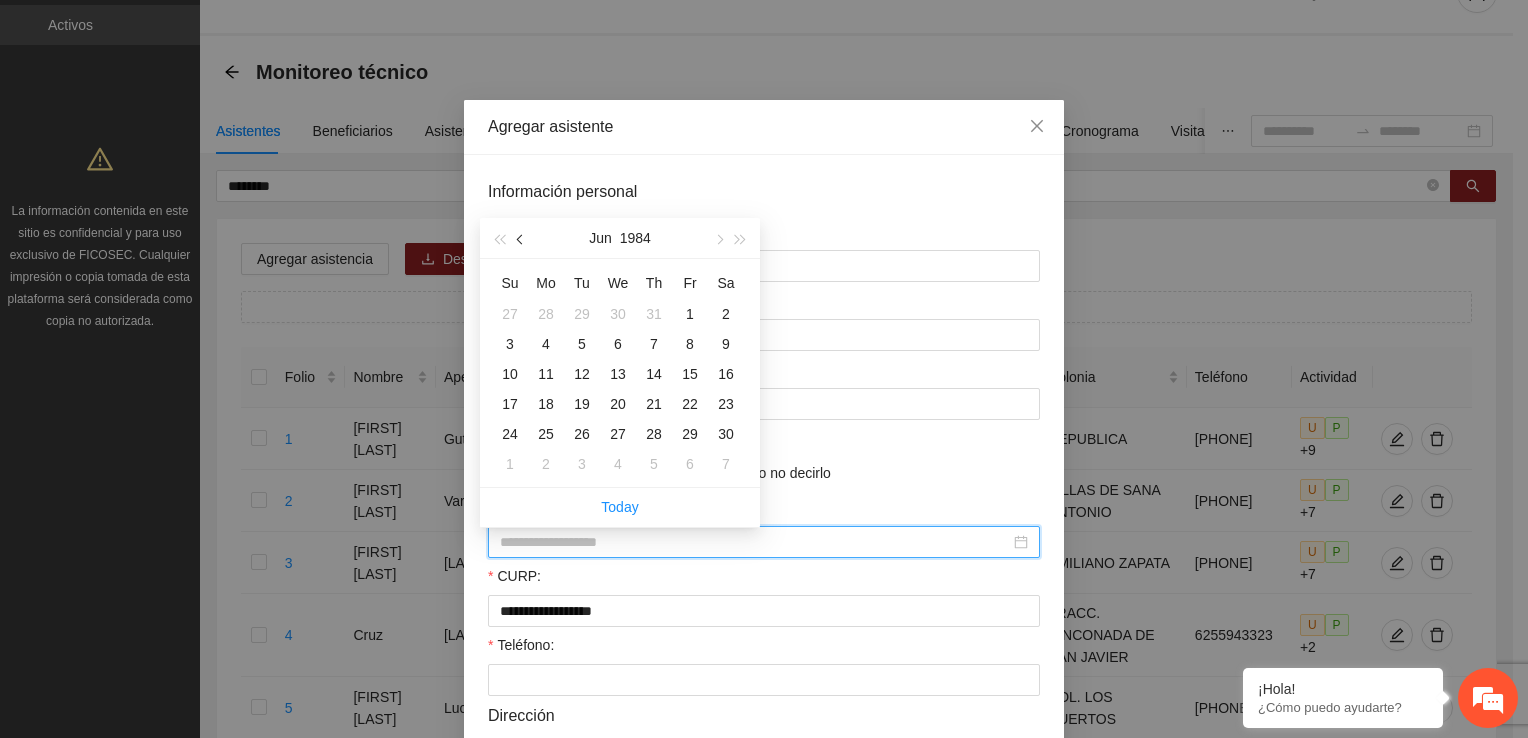 click at bounding box center (521, 238) 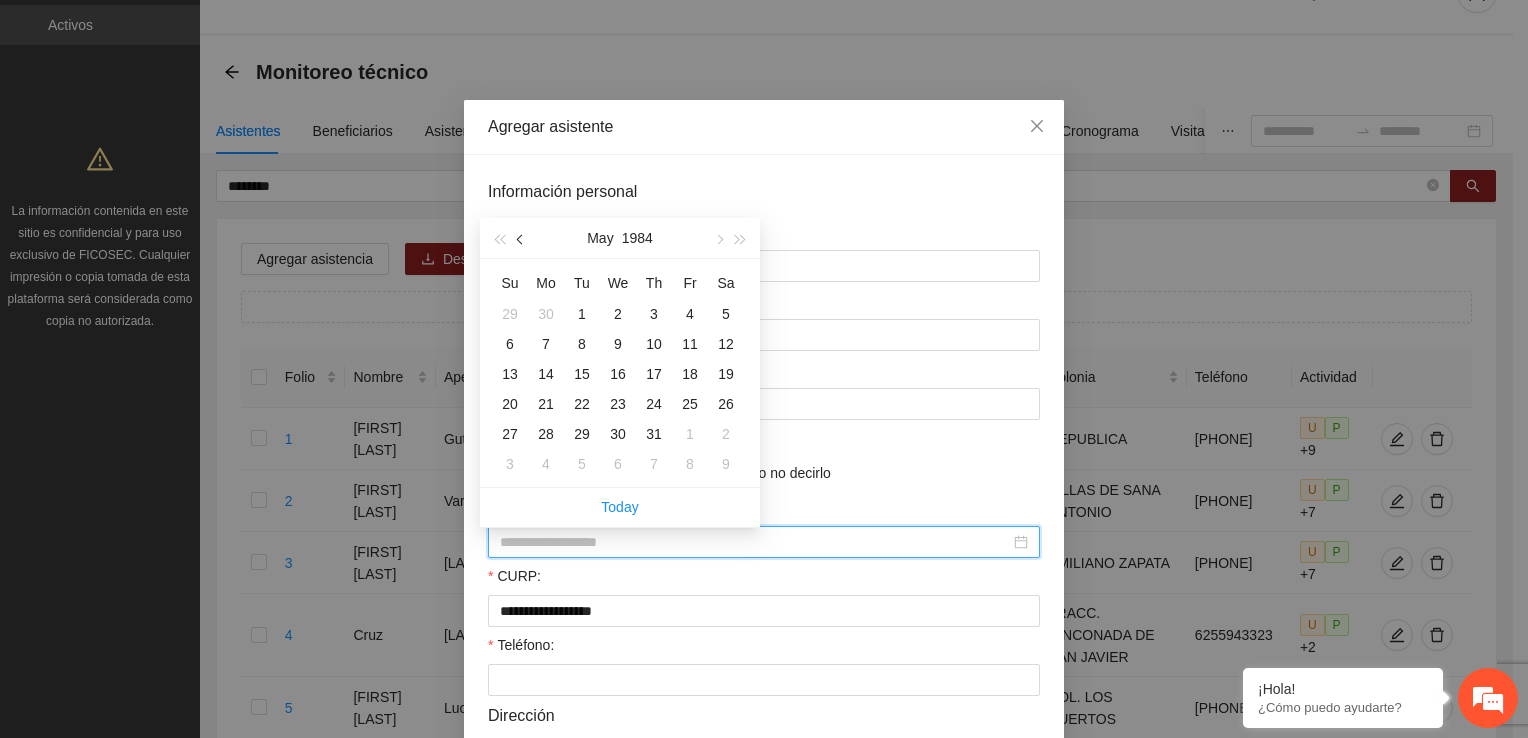 click at bounding box center (521, 238) 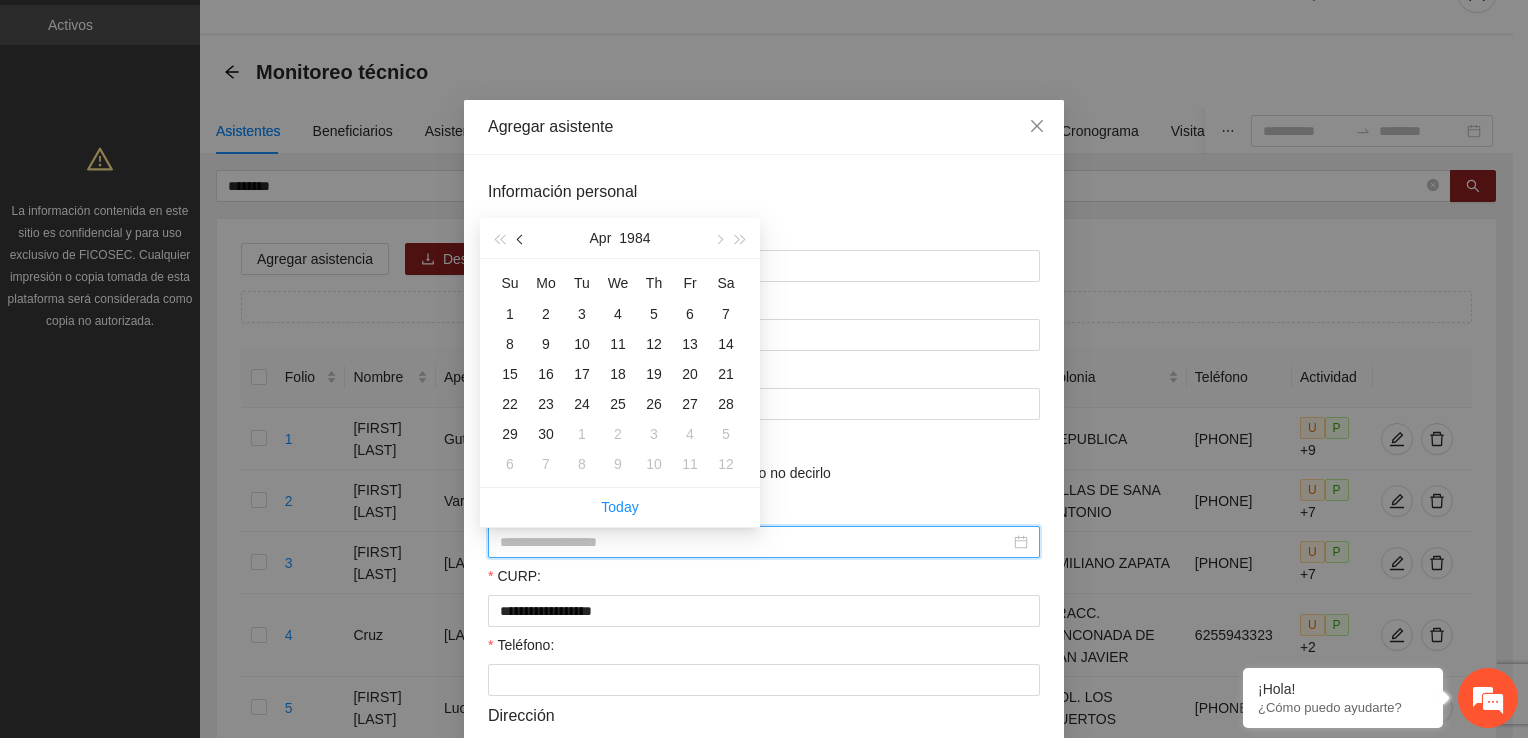 click at bounding box center (521, 238) 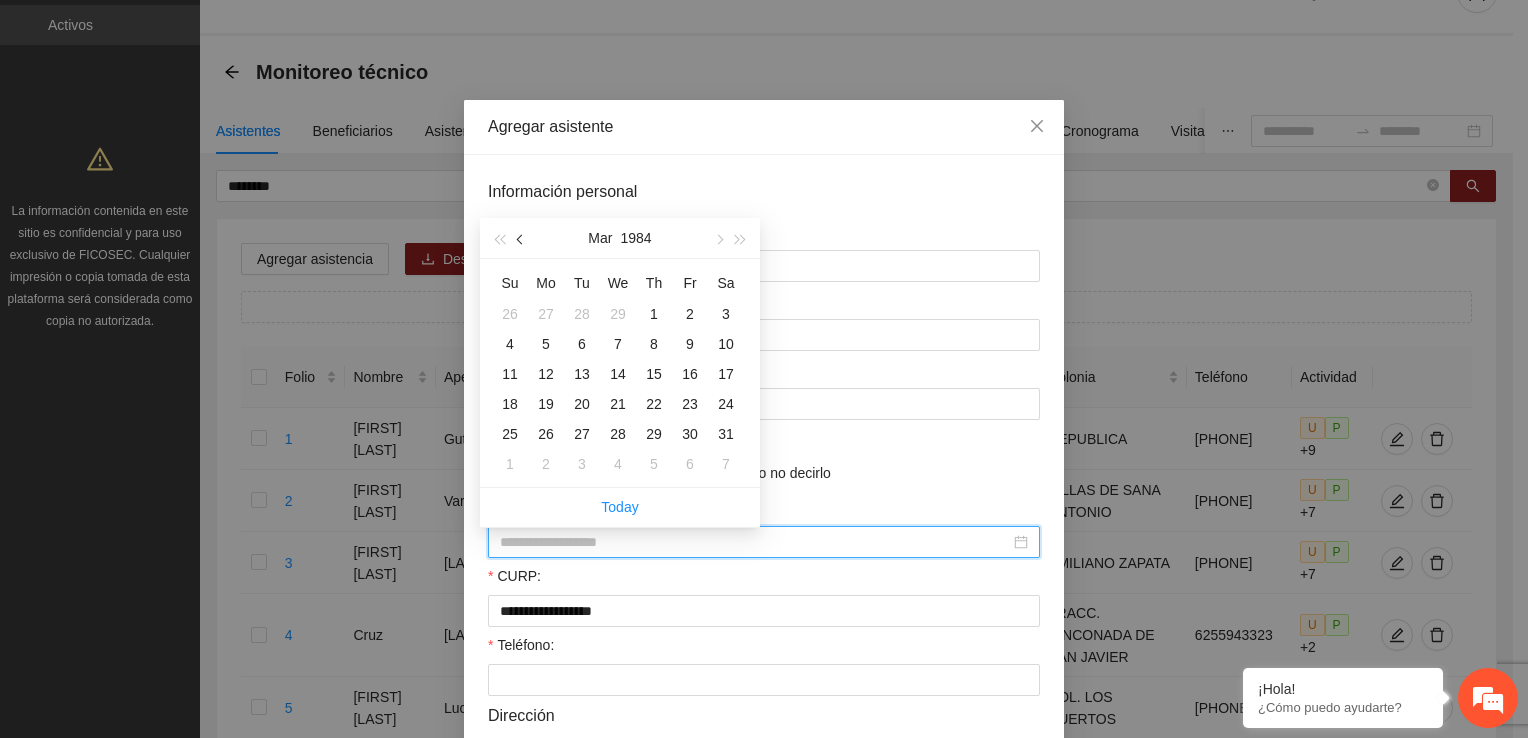click at bounding box center (521, 238) 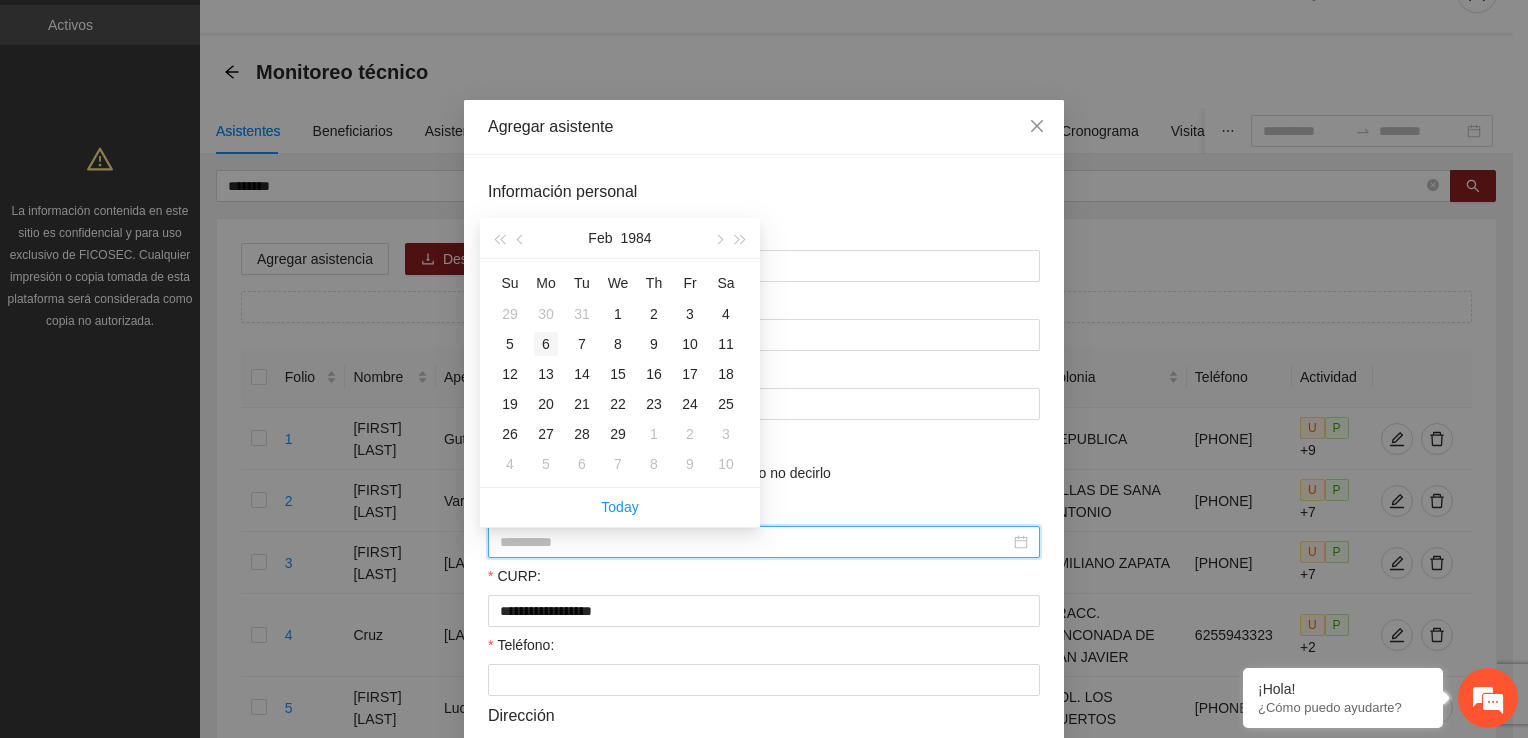 click on "6" at bounding box center (546, 344) 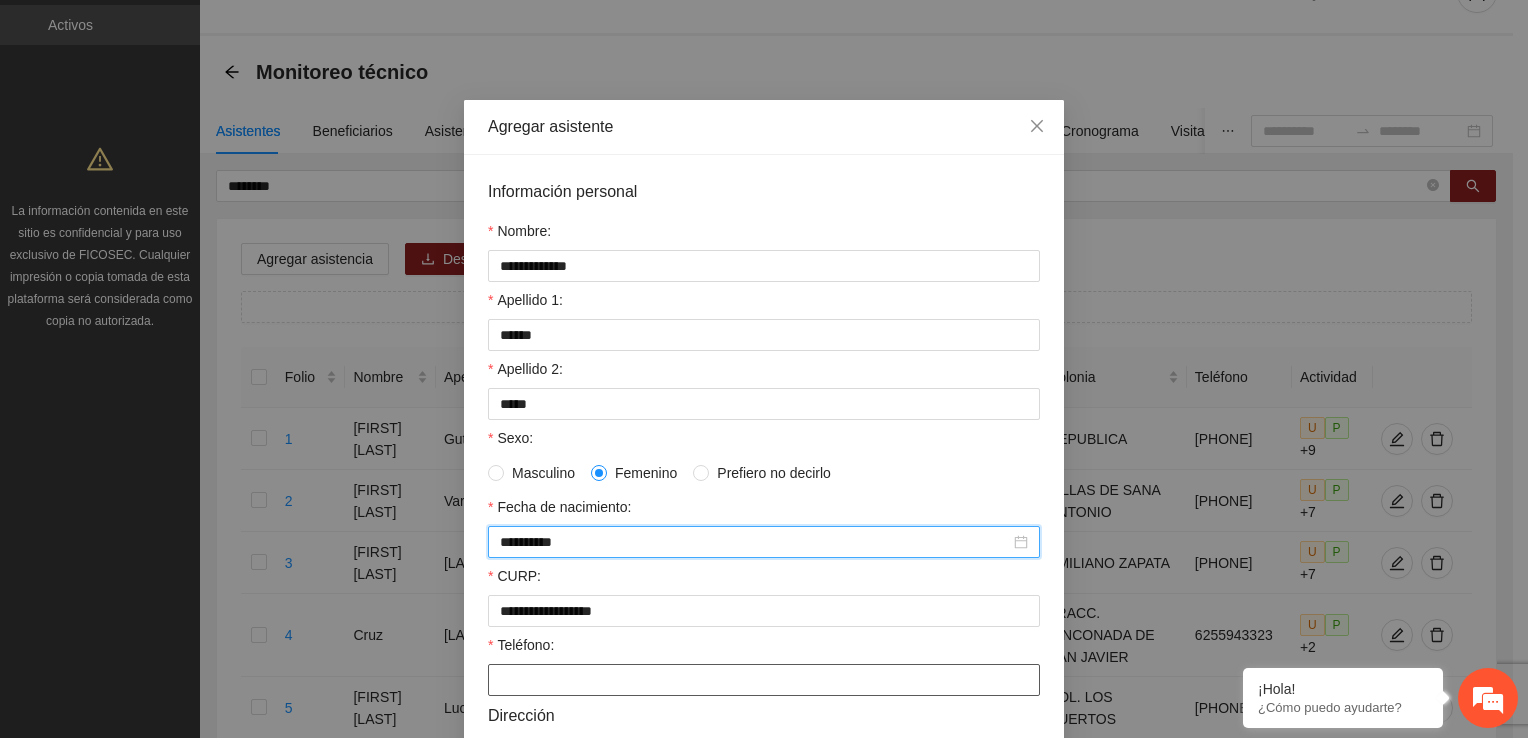 click on "Teléfono:" at bounding box center [764, 680] 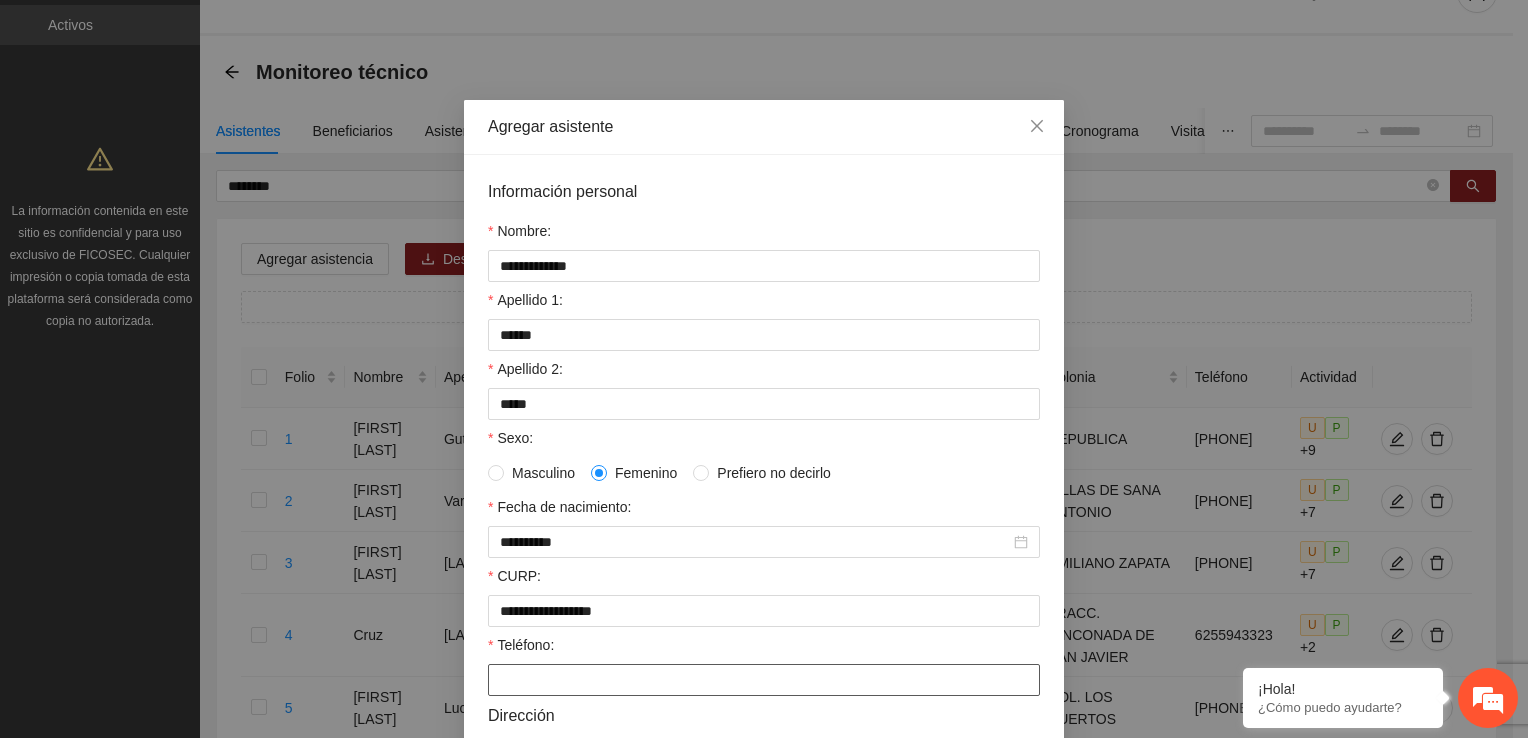 click on "Teléfono:" at bounding box center [764, 680] 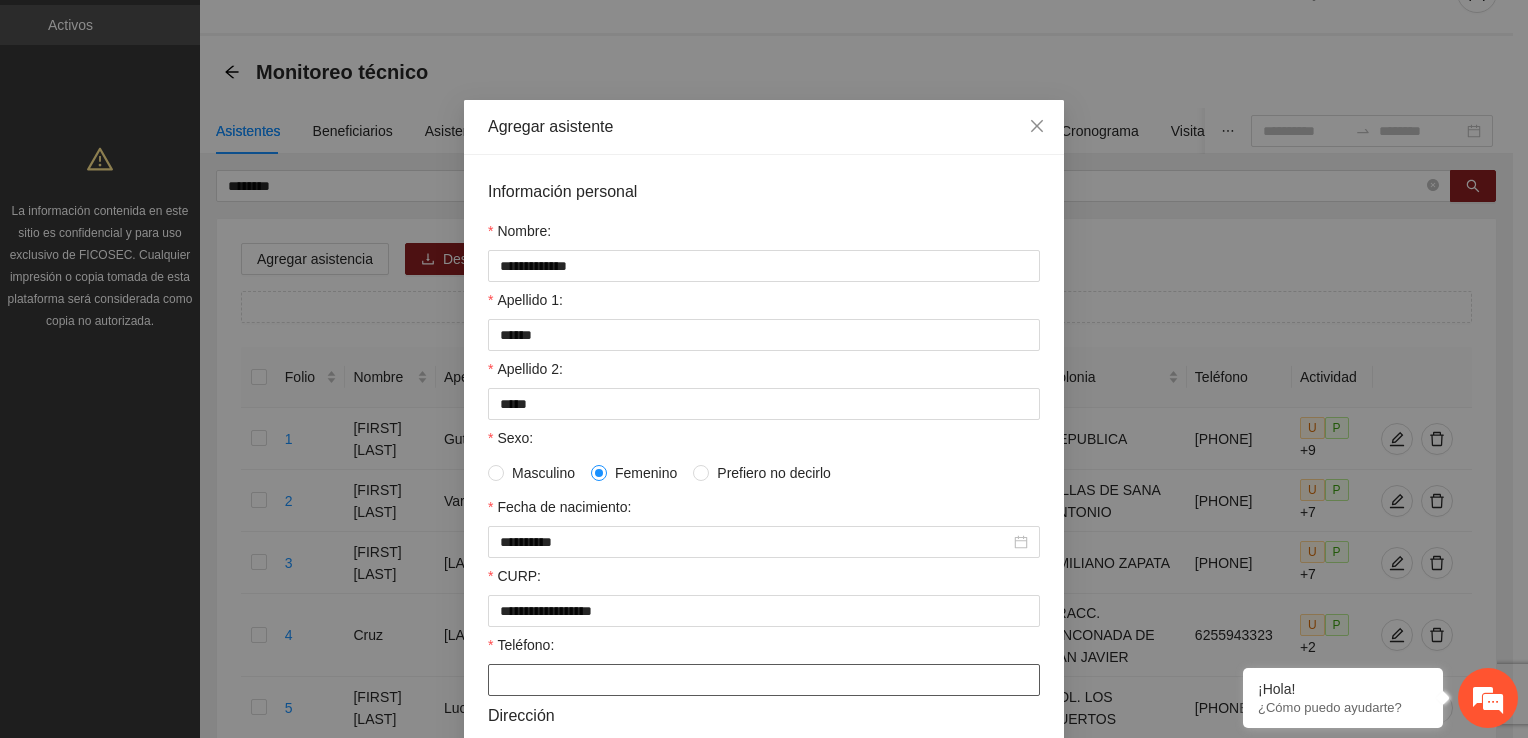 paste on "**********" 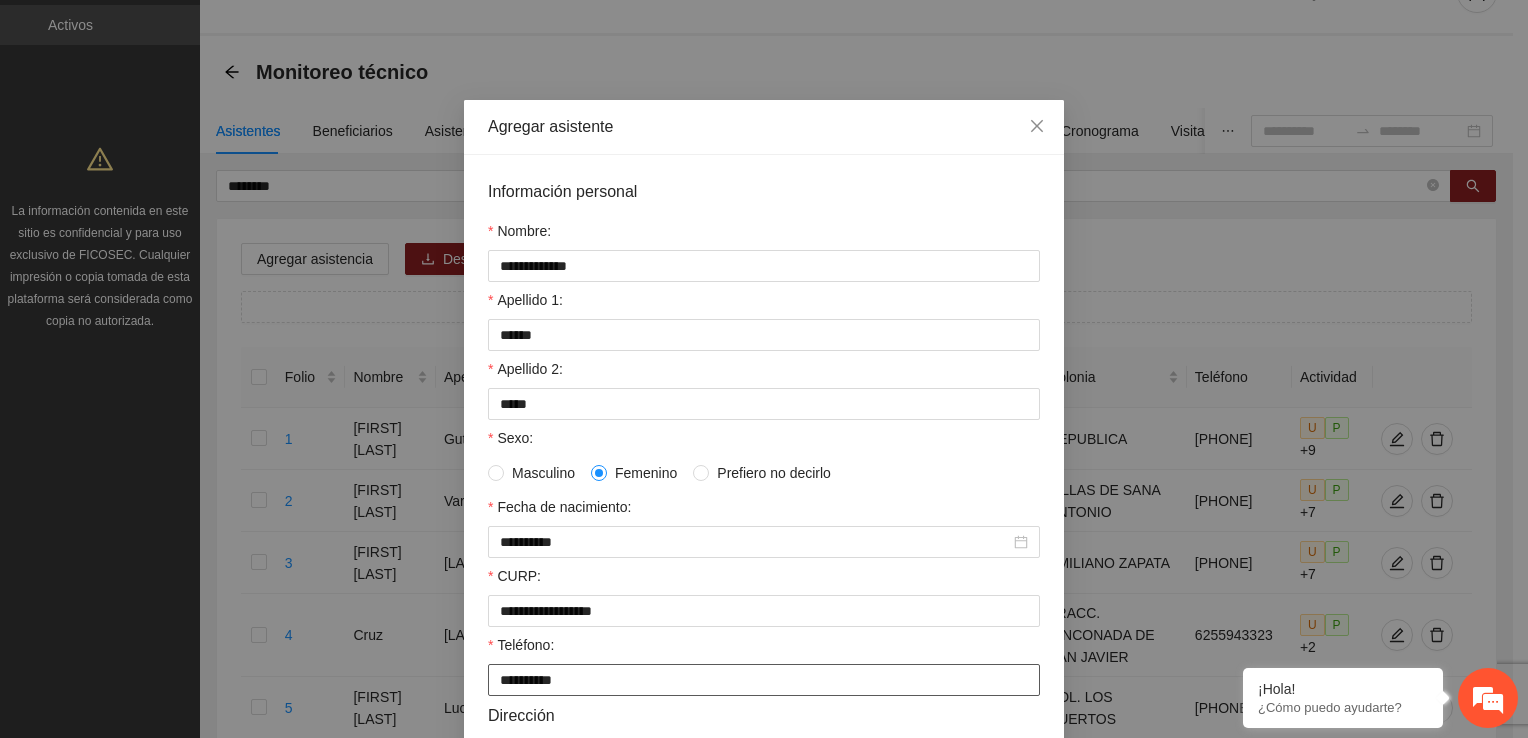 click on "**********" at bounding box center [764, 680] 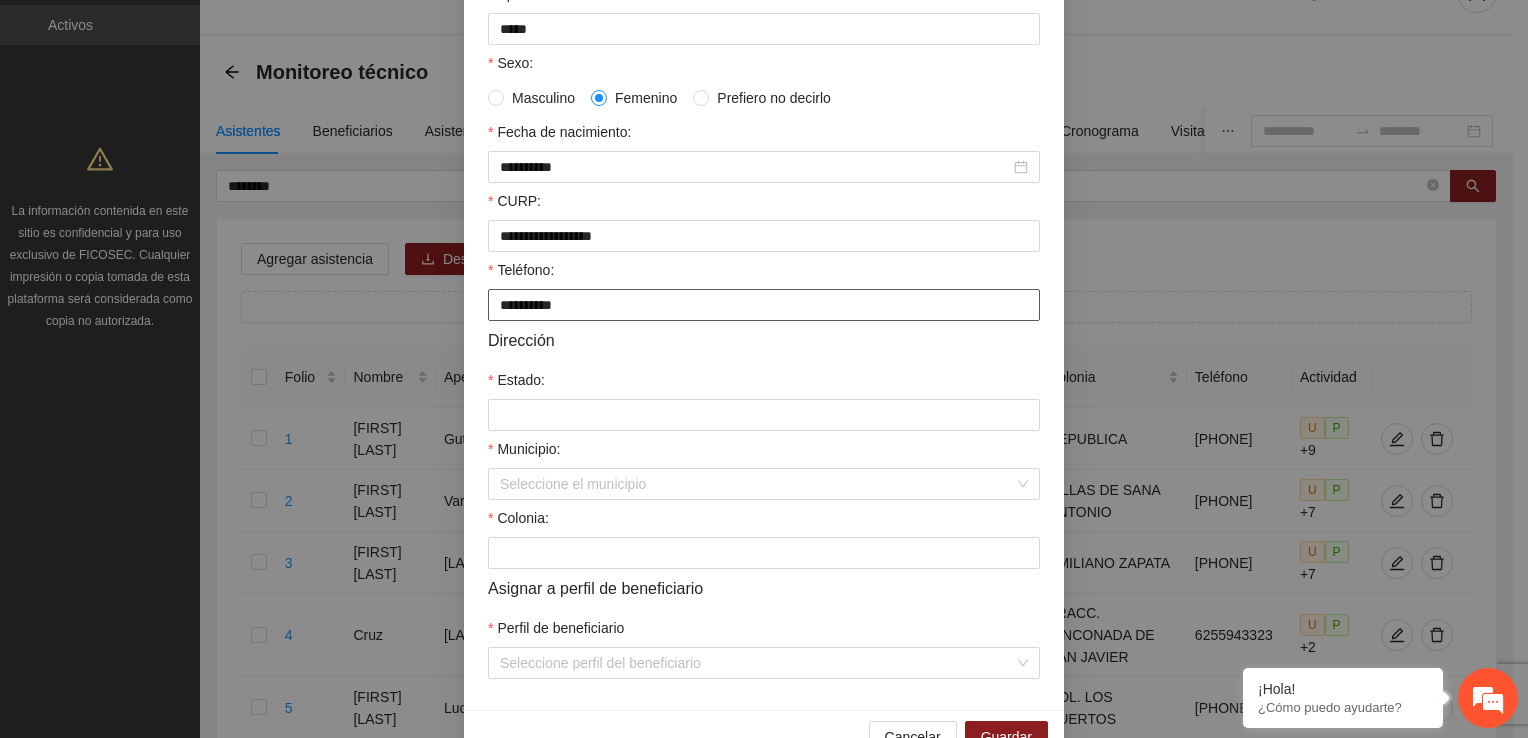 scroll, scrollTop: 400, scrollLeft: 0, axis: vertical 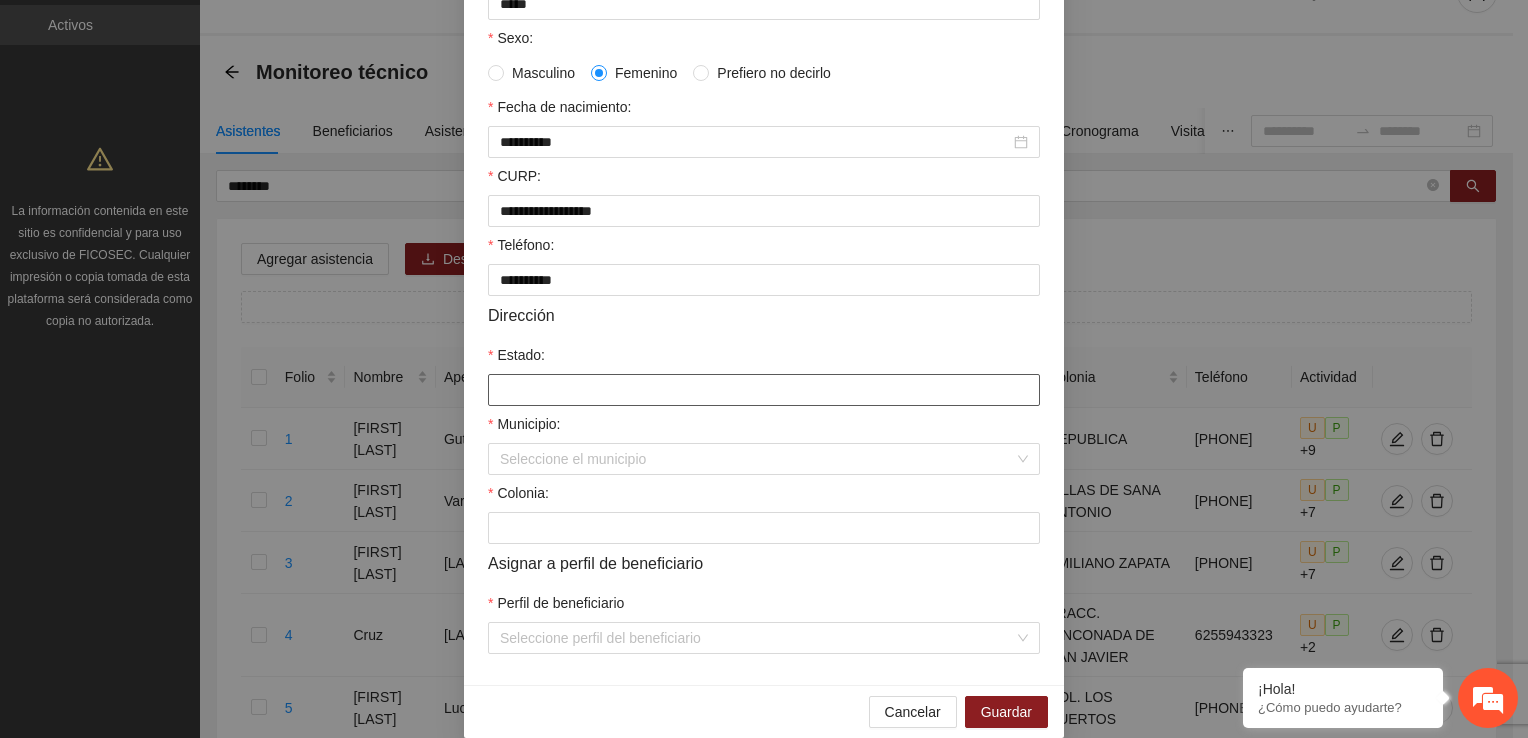 click on "Estado:" at bounding box center (764, 390) 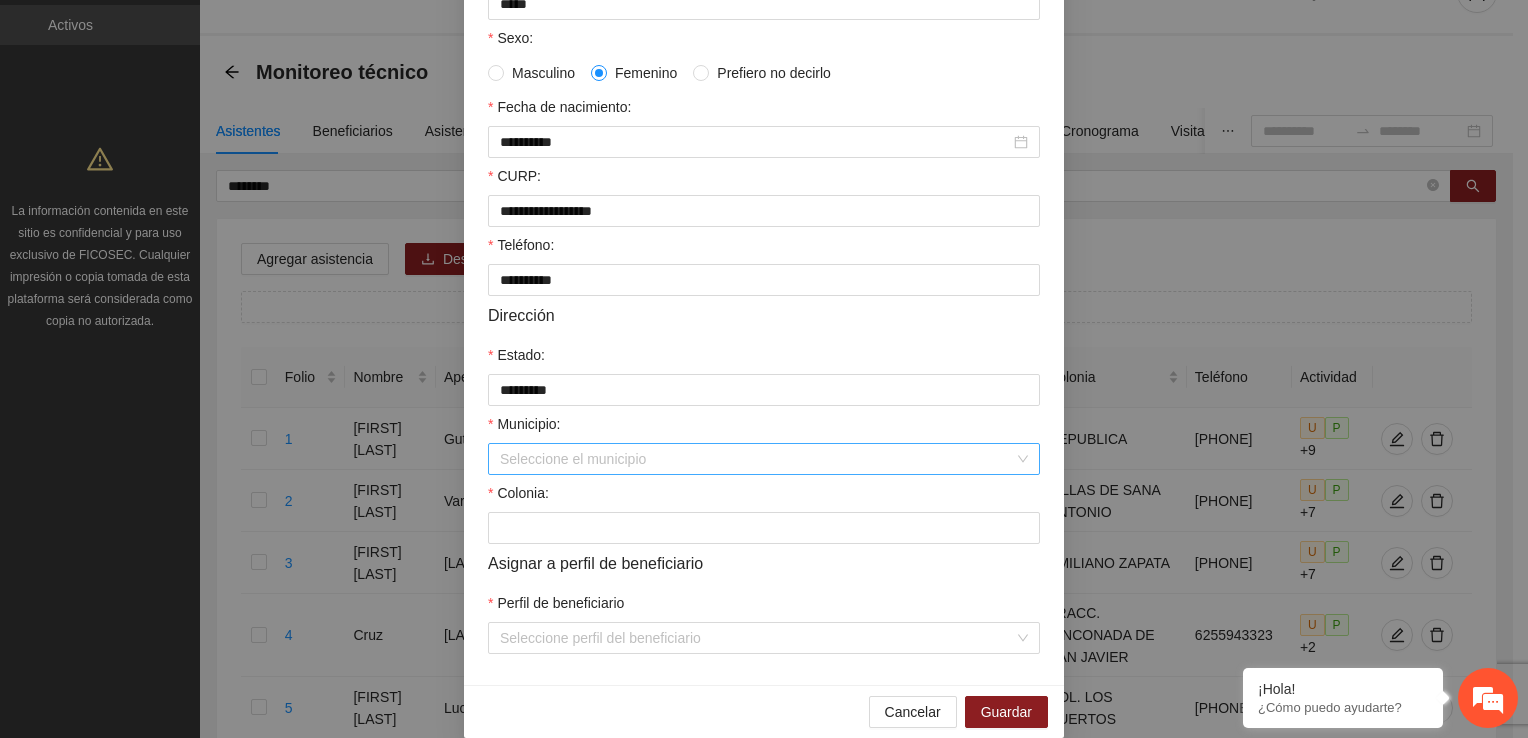 click on "Municipio:" at bounding box center (757, 459) 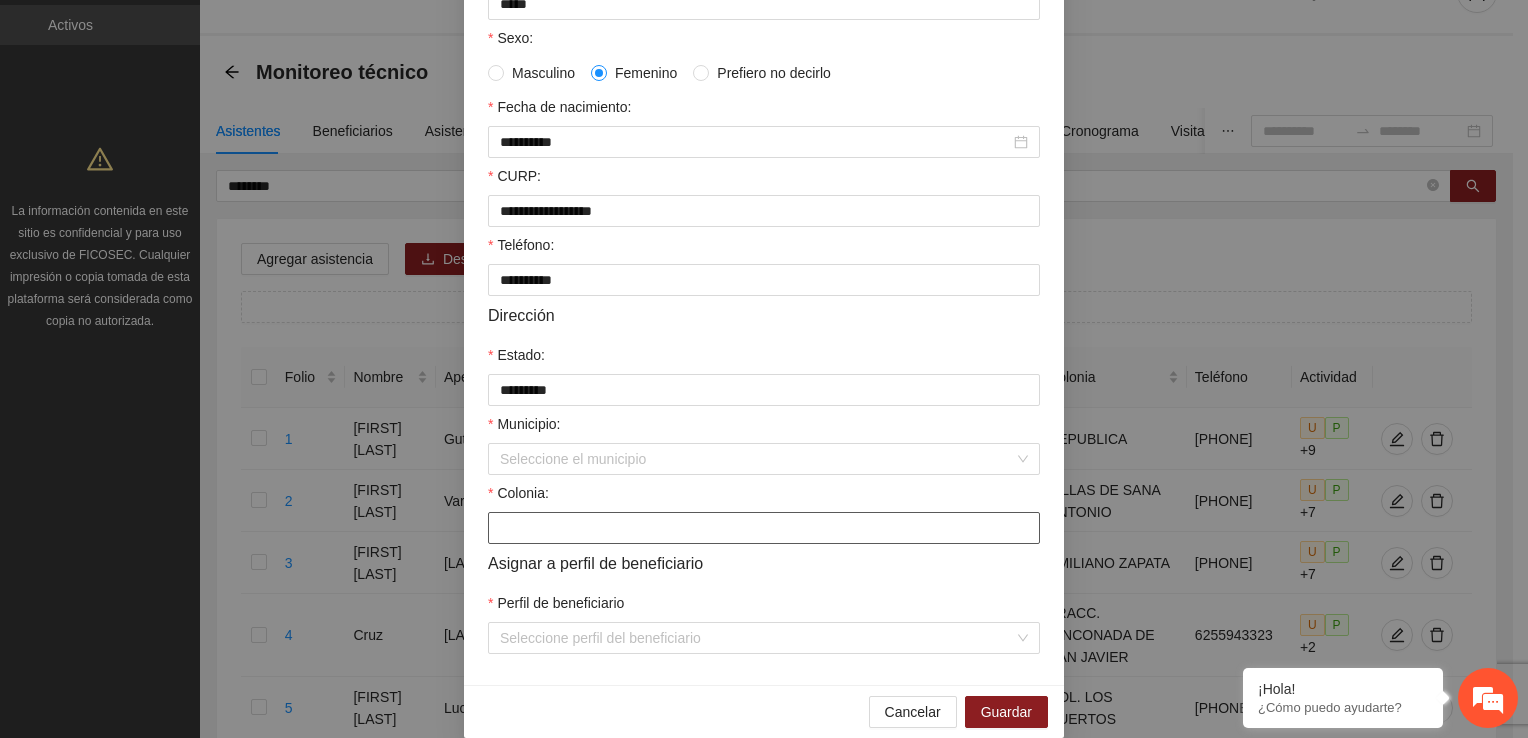 click on "Colonia:" at bounding box center [764, 528] 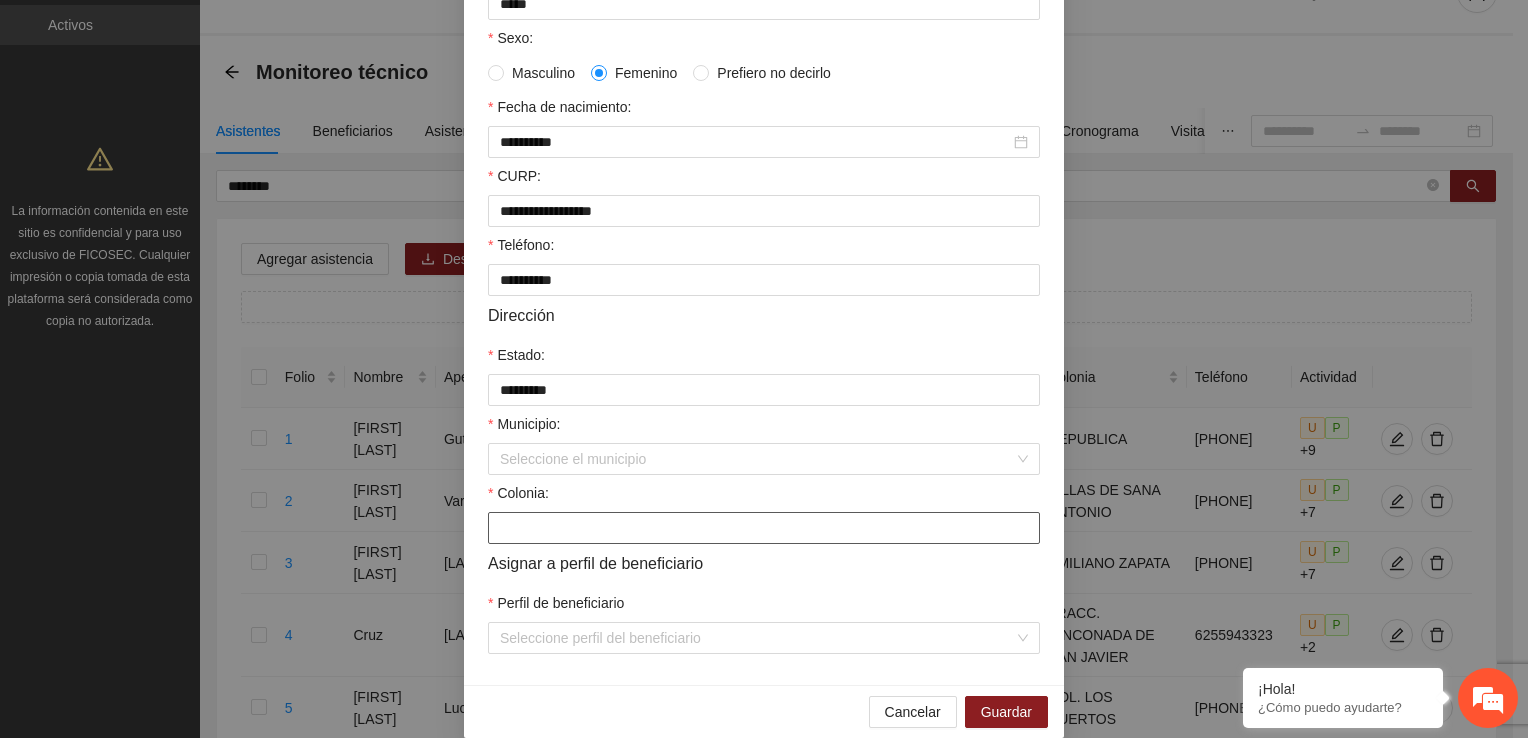 click on "Colonia:" at bounding box center (764, 528) 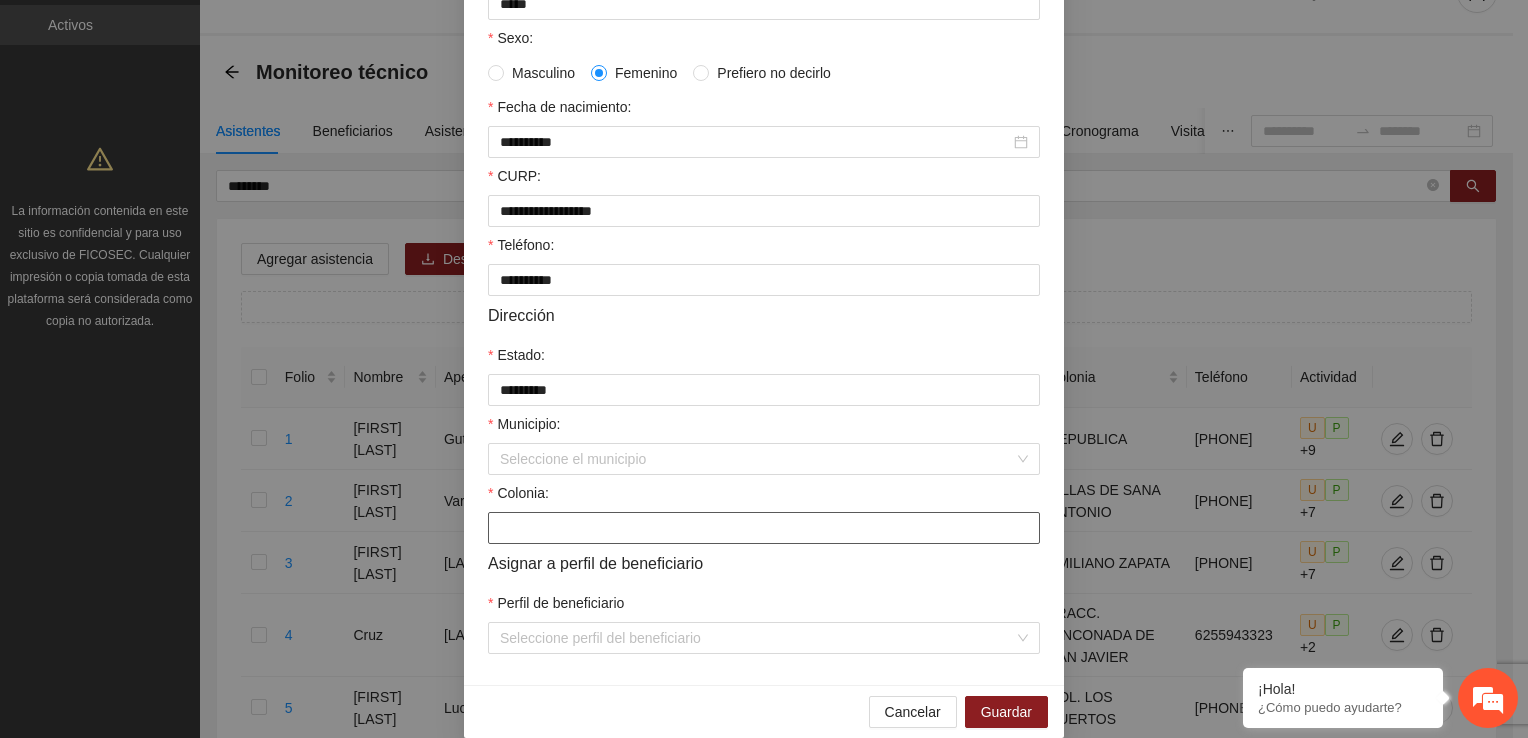 paste on "**********" 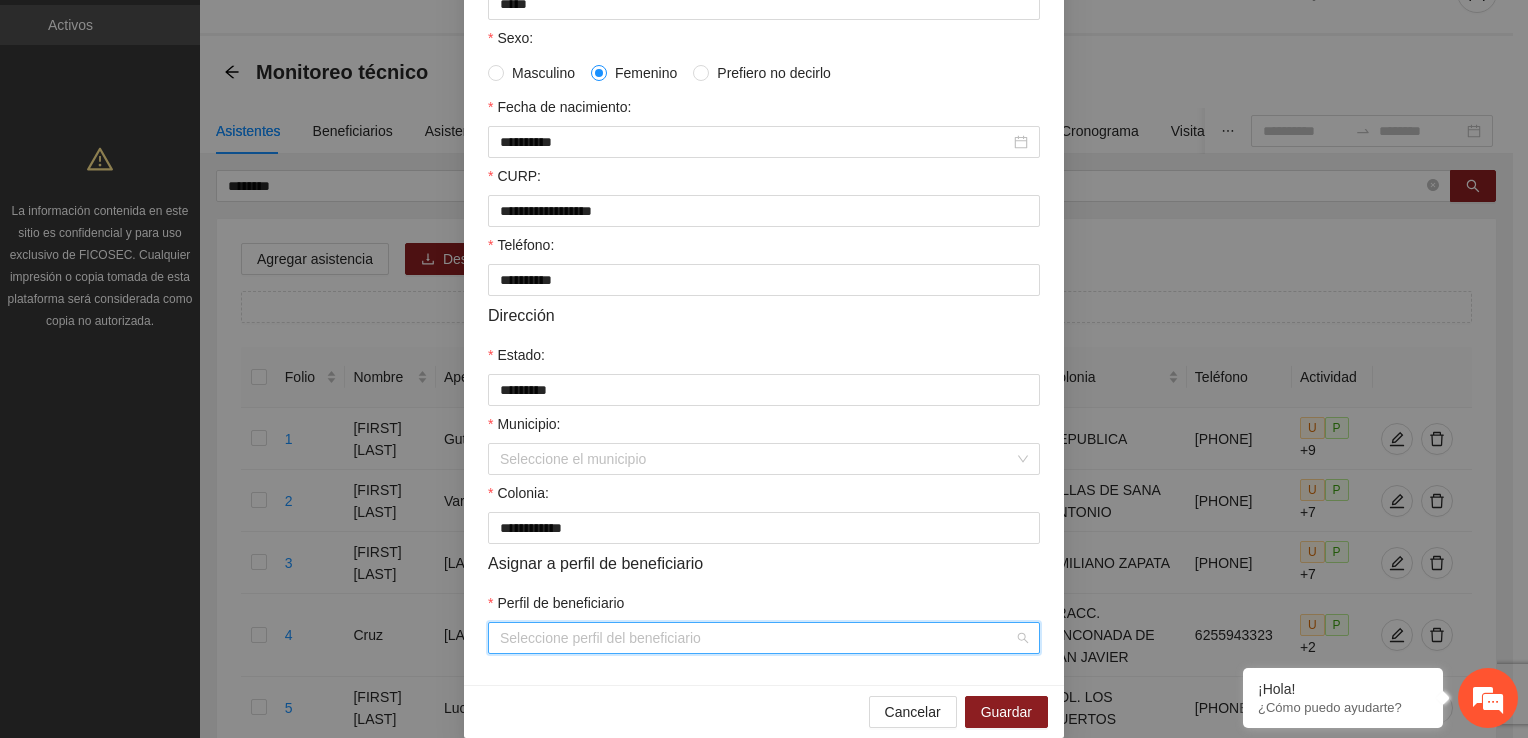 click on "Perfil de beneficiario" at bounding box center (757, 638) 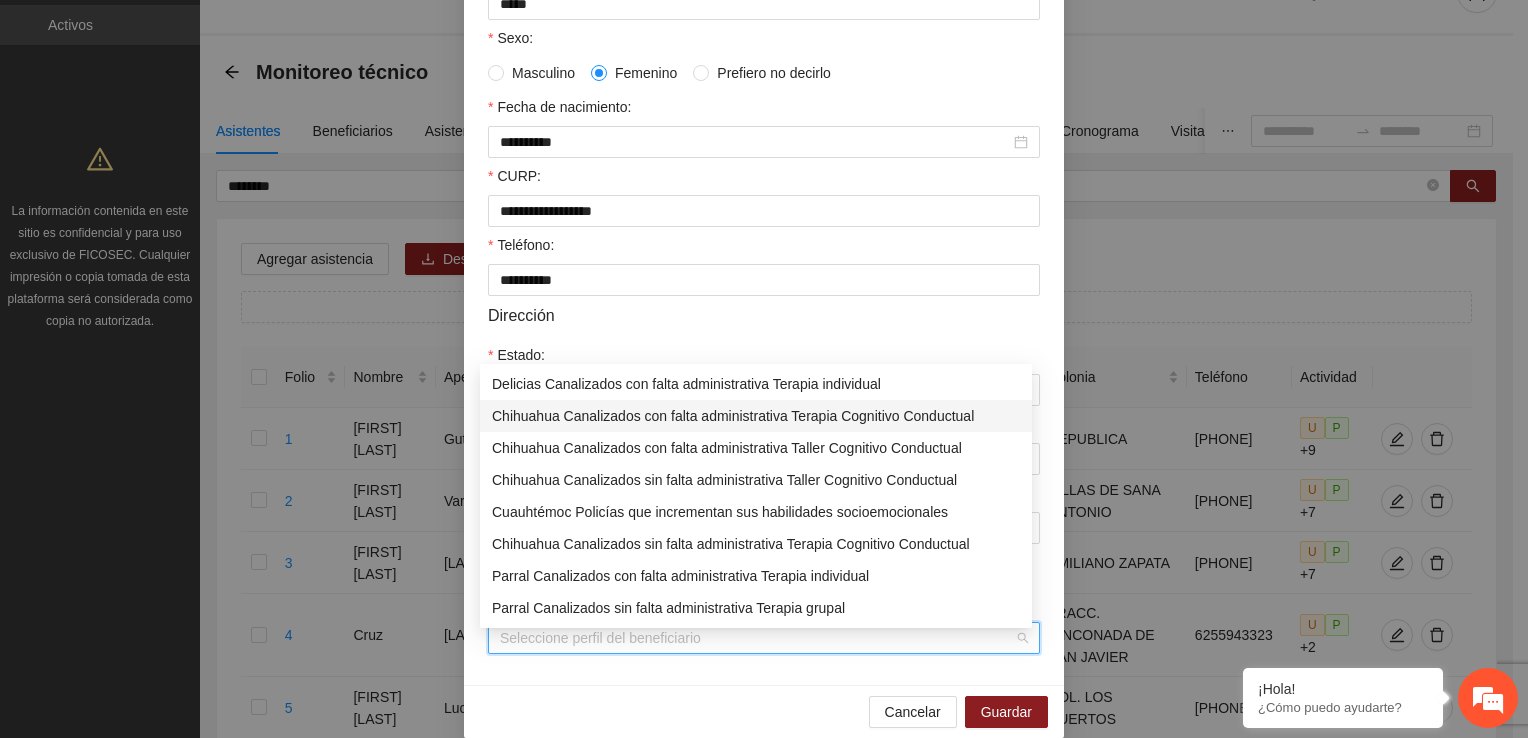 click on "Chihuahua Canalizados con falta administrativa Terapia Cognitivo Conductual" at bounding box center [756, 416] 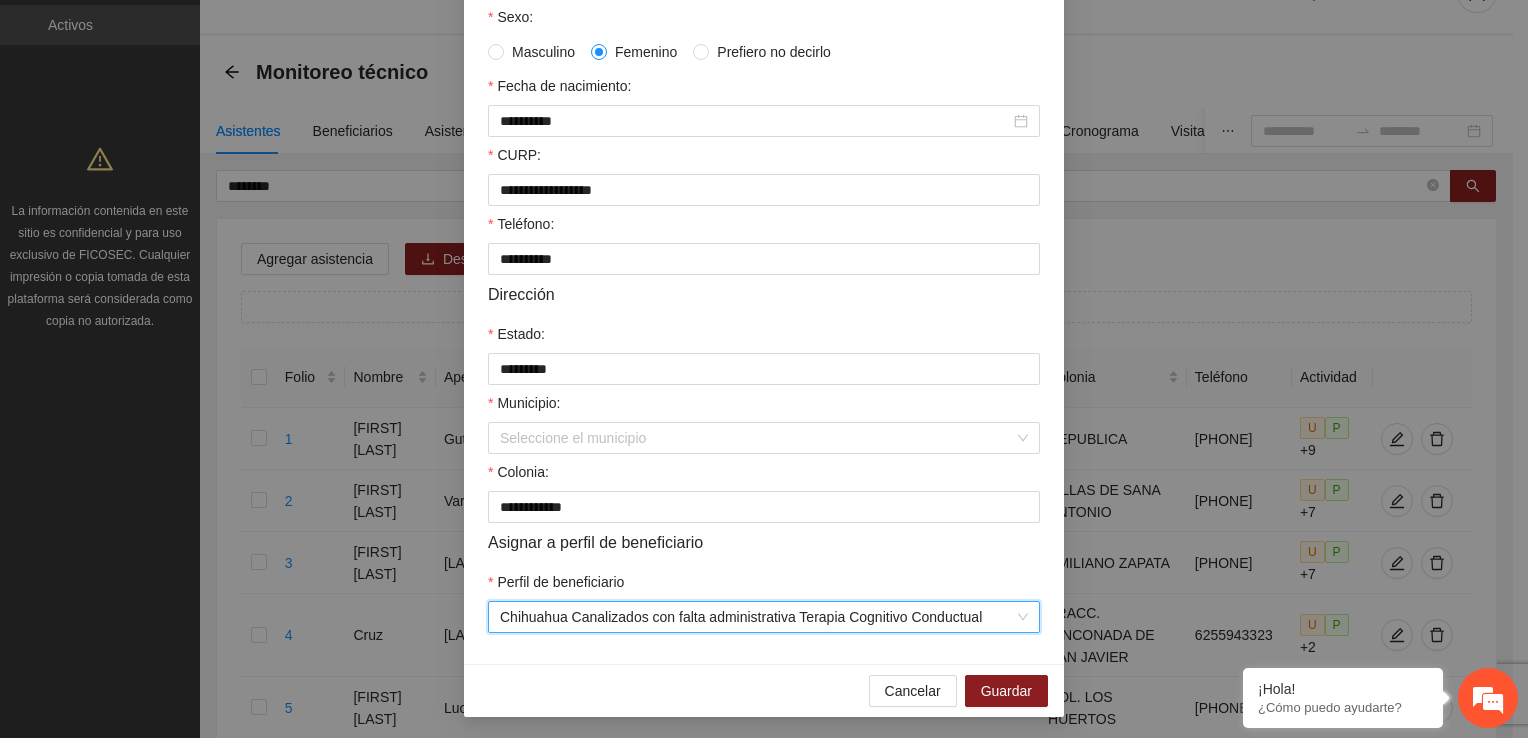 scroll, scrollTop: 432, scrollLeft: 0, axis: vertical 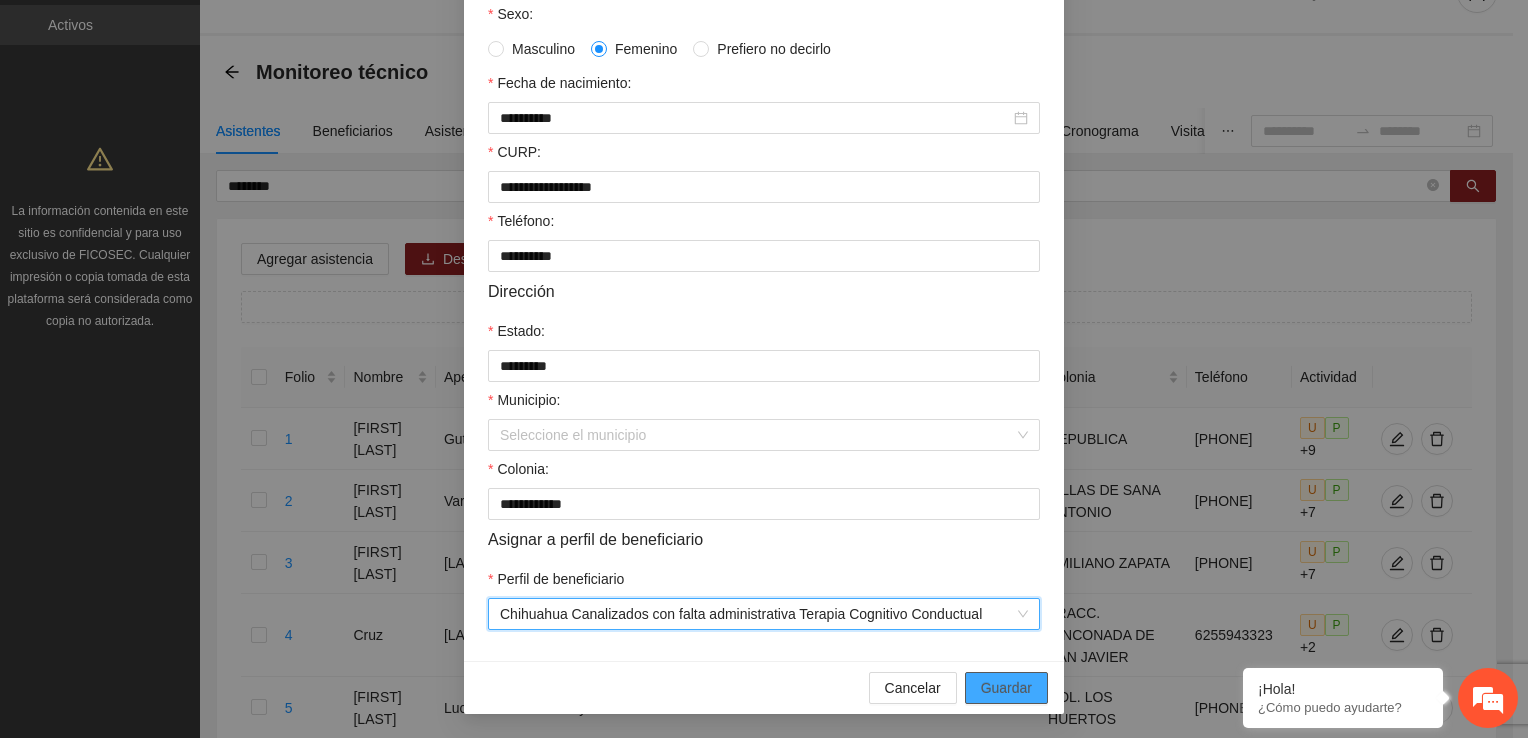 click on "Guardar" at bounding box center [1006, 688] 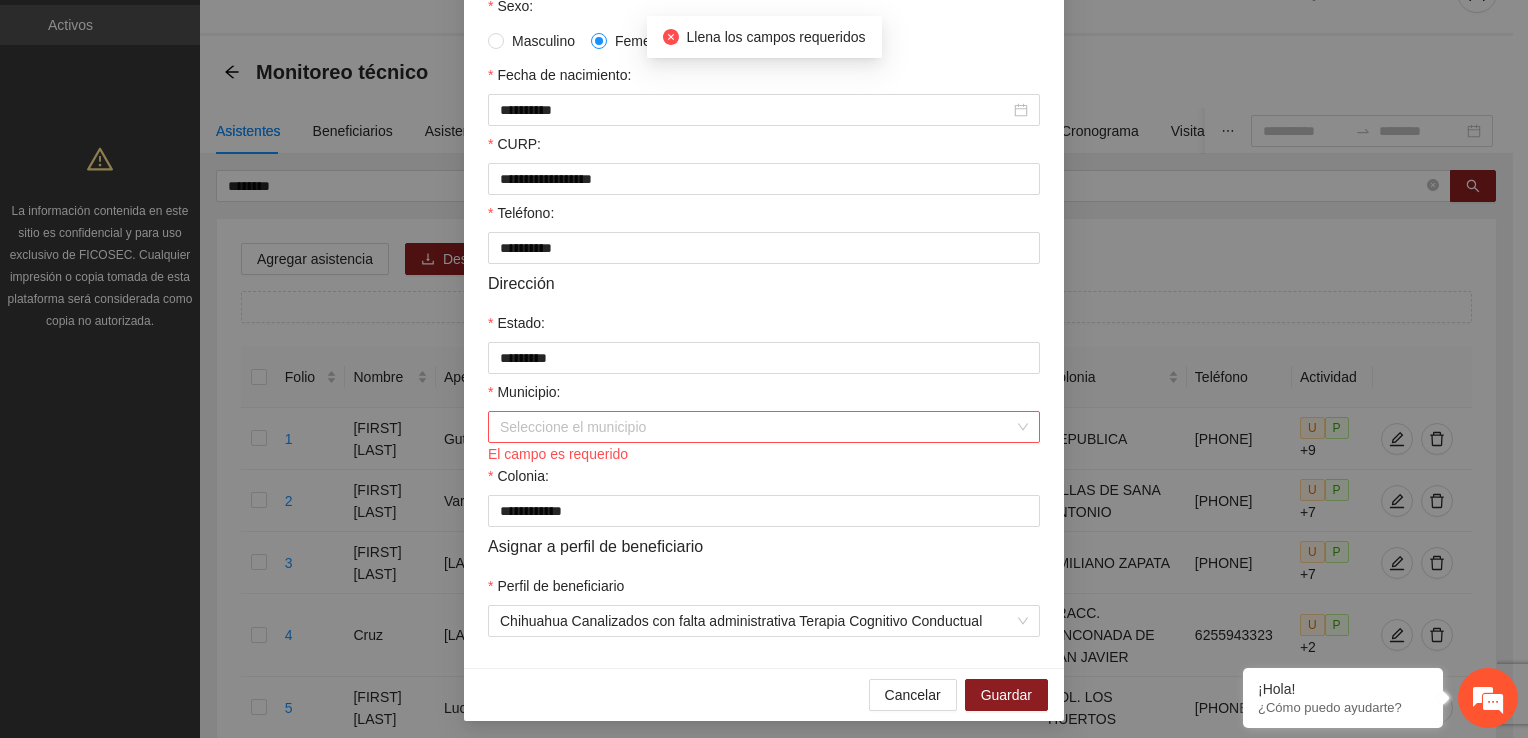 click on "Municipio:" at bounding box center [757, 427] 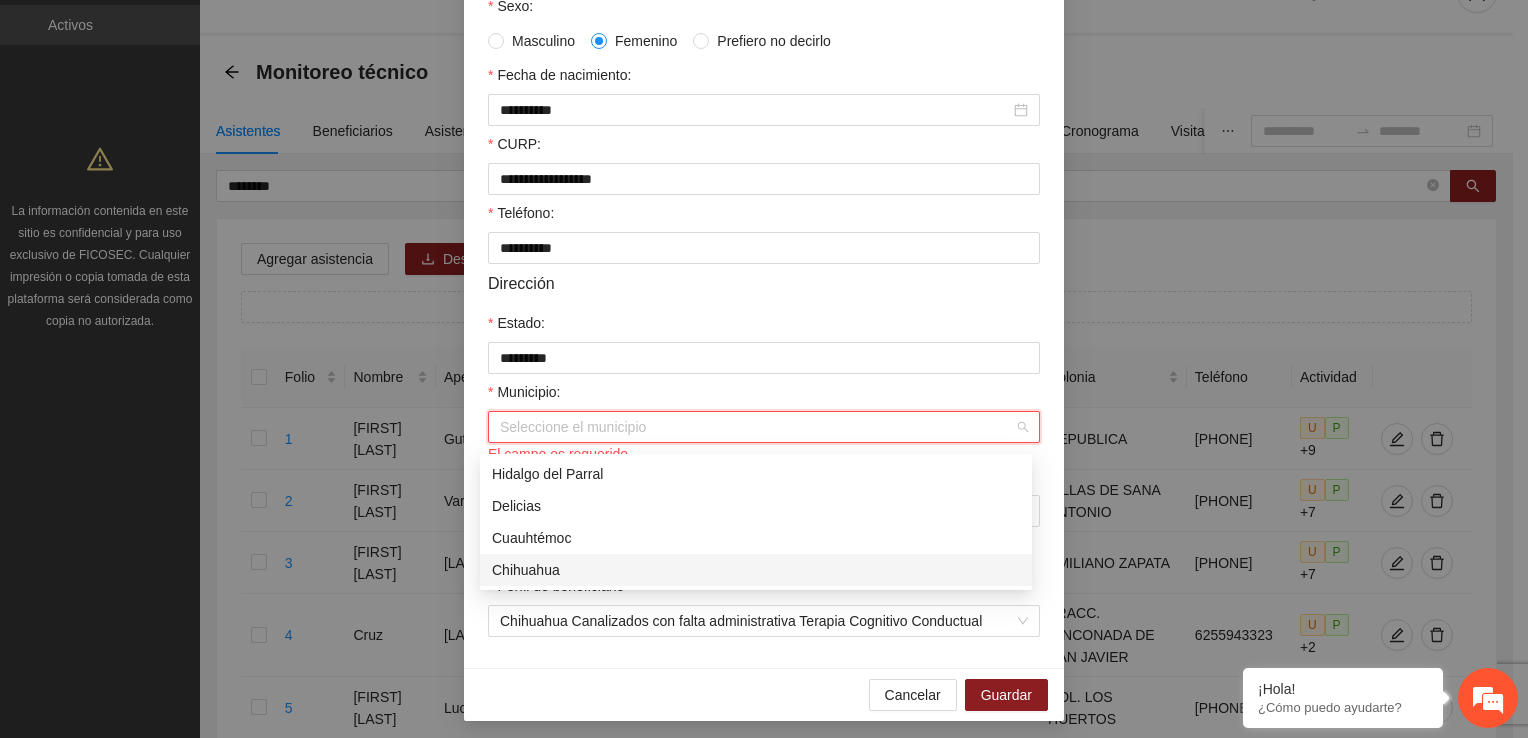 click on "Chihuahua" at bounding box center (756, 570) 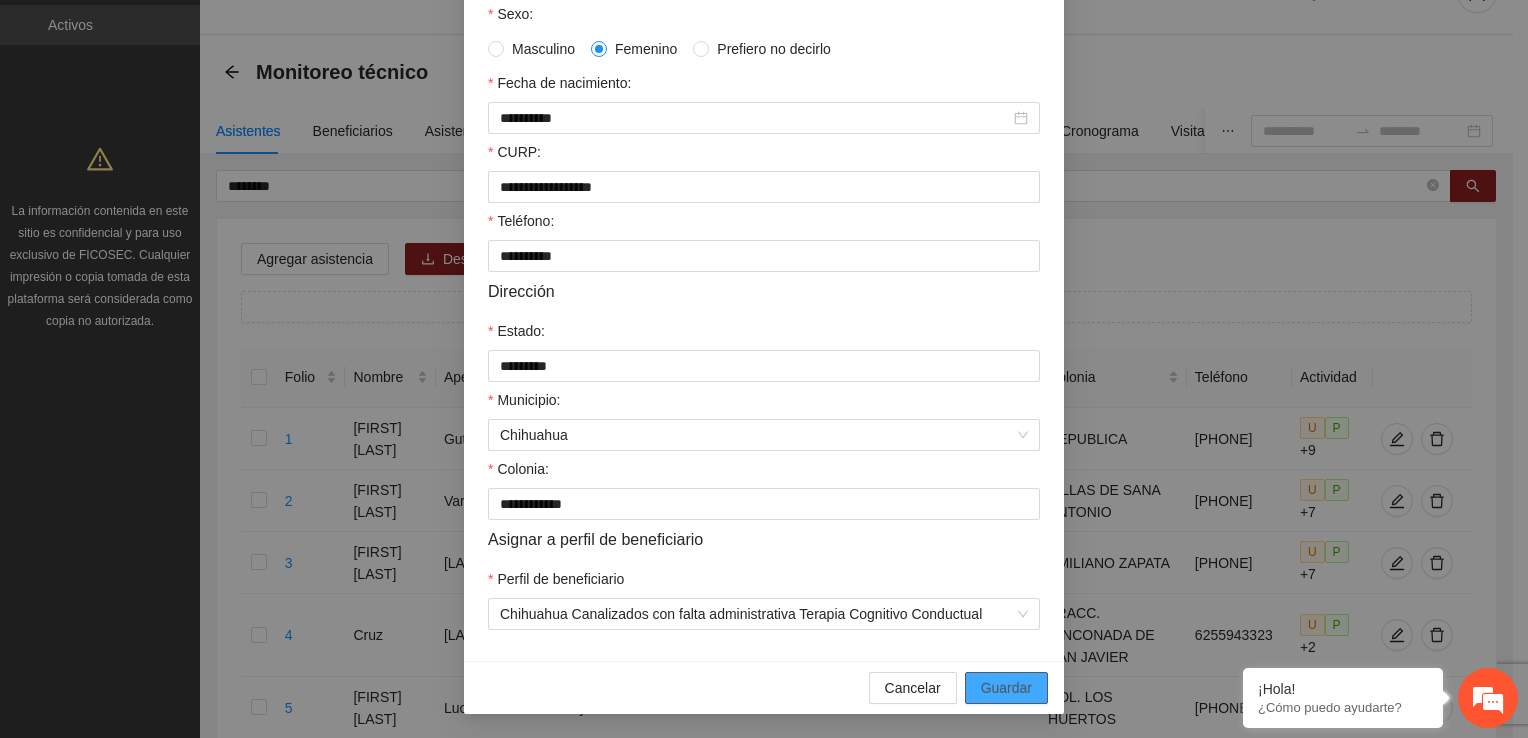 click on "Guardar" at bounding box center [1006, 688] 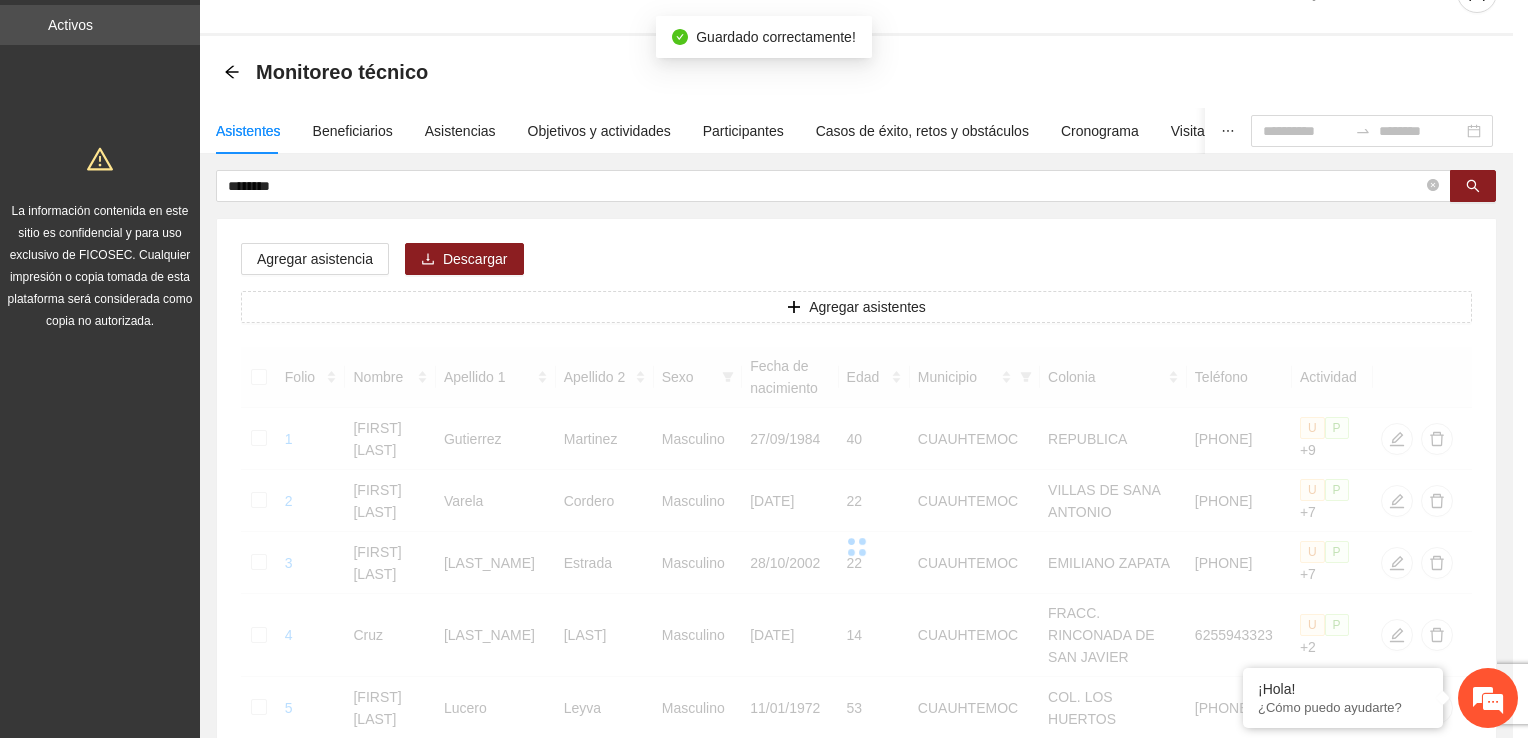 scroll, scrollTop: 332, scrollLeft: 0, axis: vertical 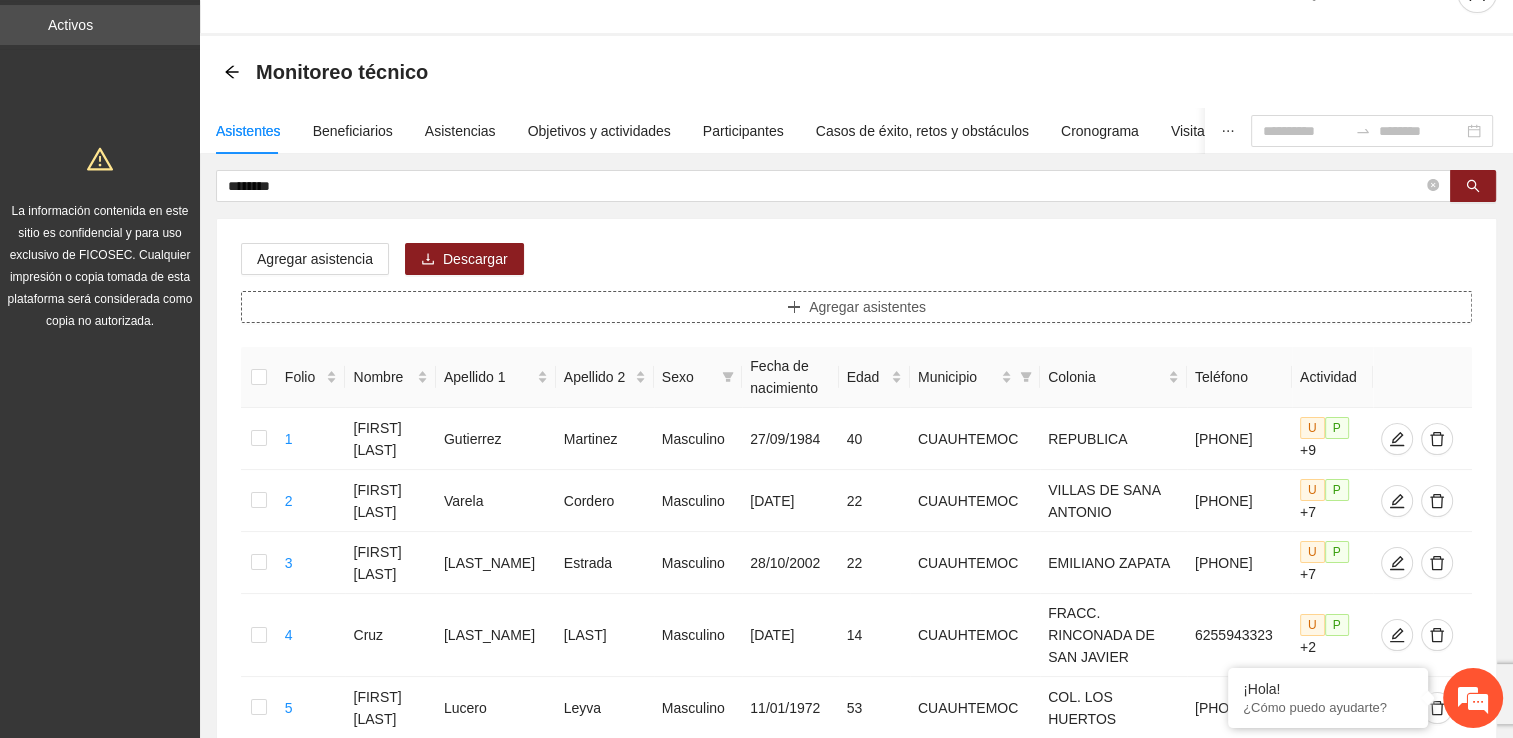 click on "Agregar asistentes" at bounding box center (856, 307) 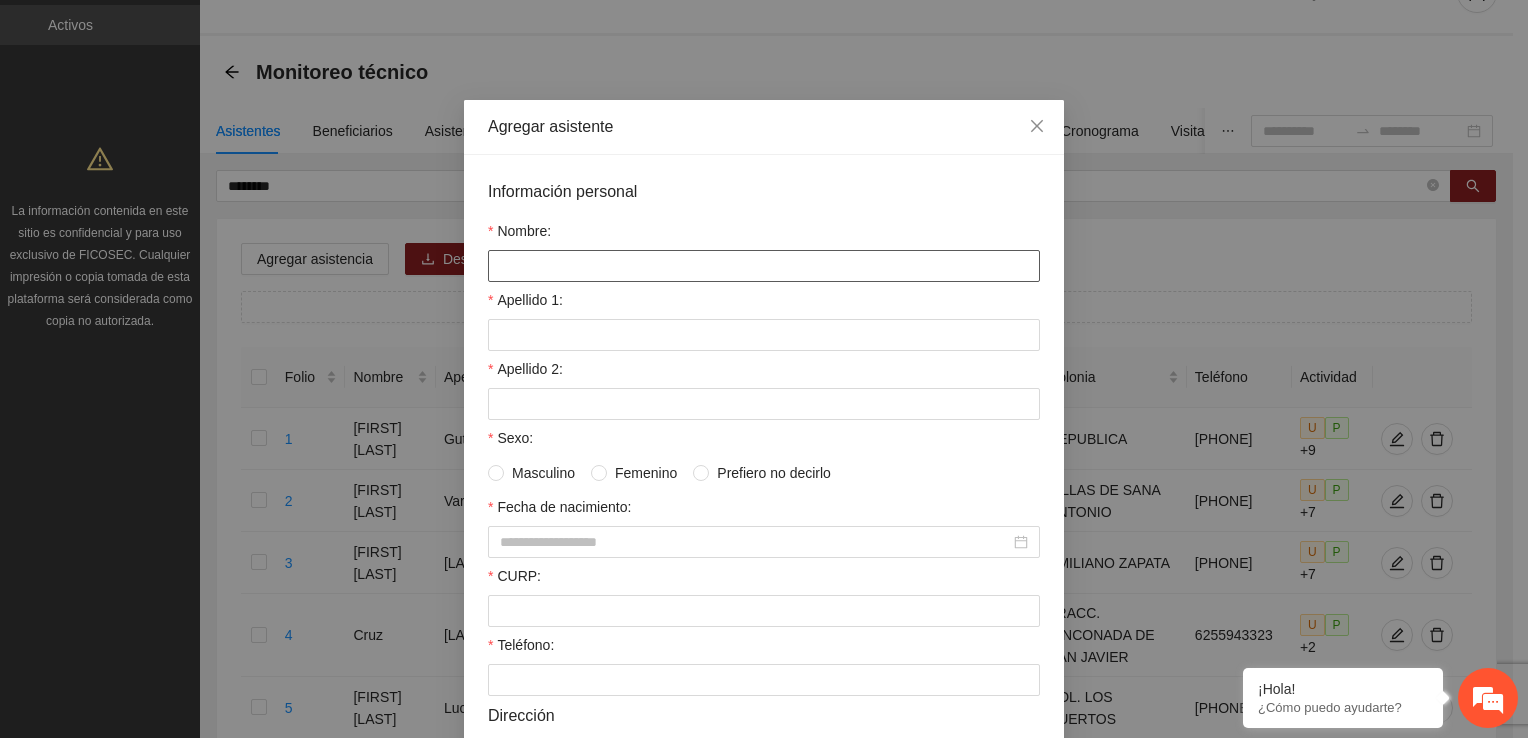 click on "Nombre:" at bounding box center (764, 266) 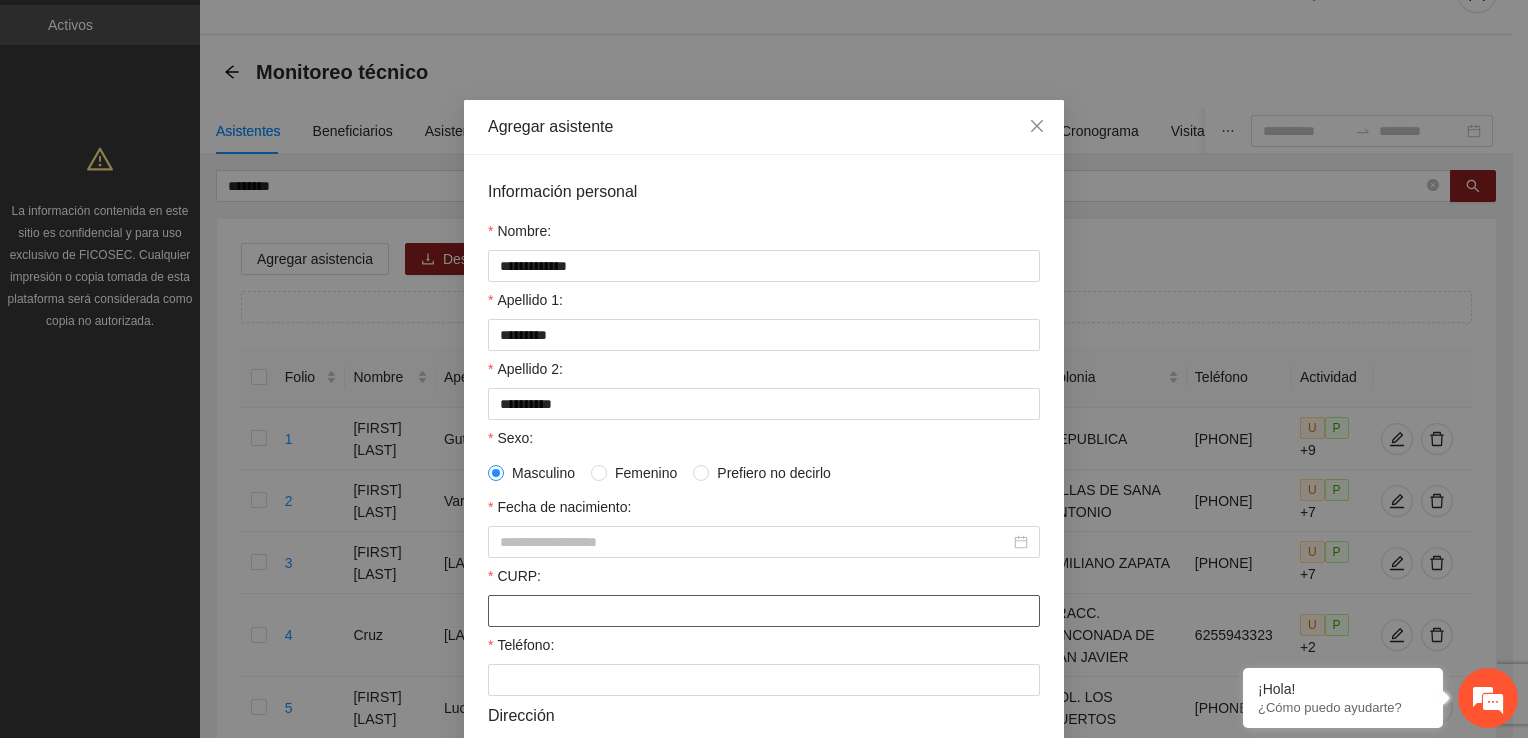 click on "CURP:" at bounding box center (764, 611) 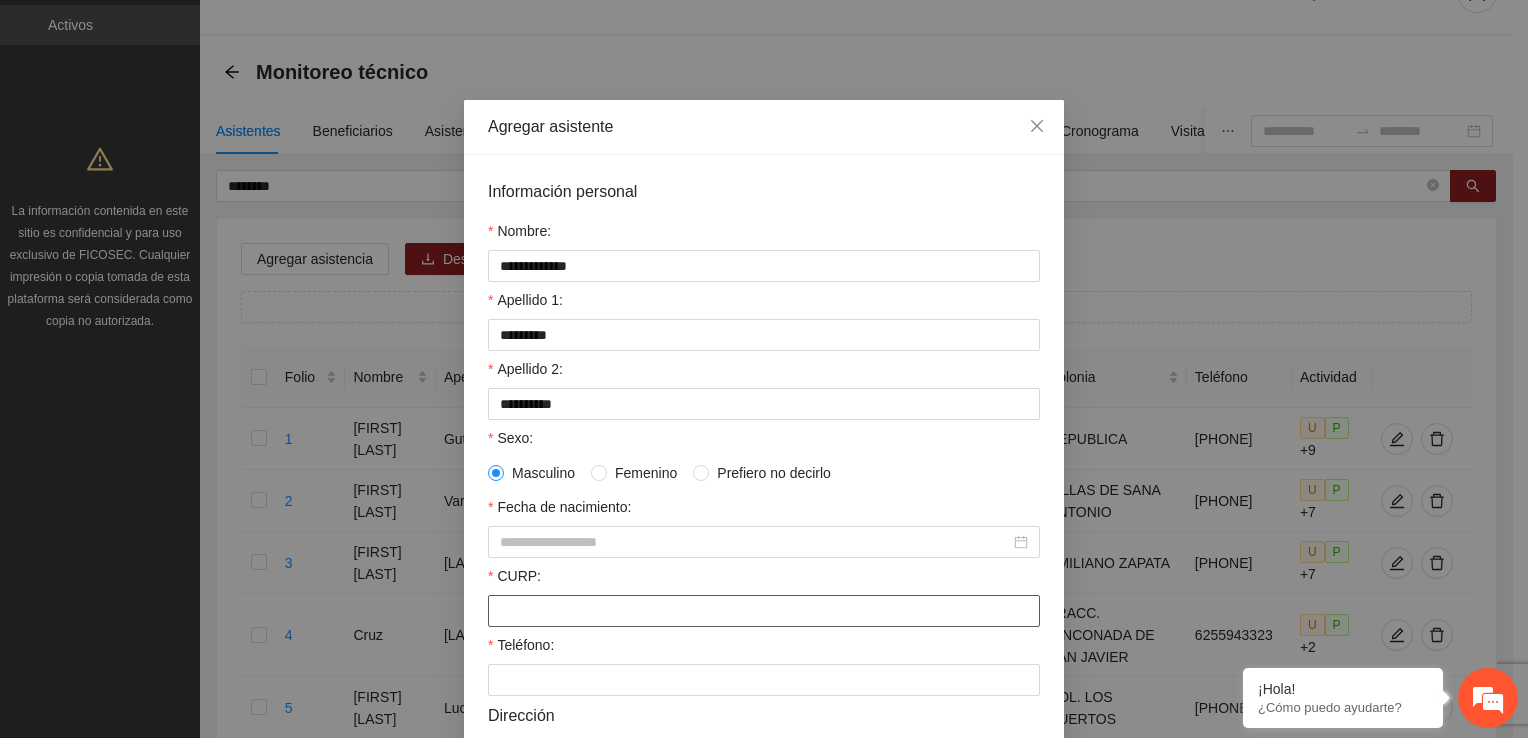 paste on "**********" 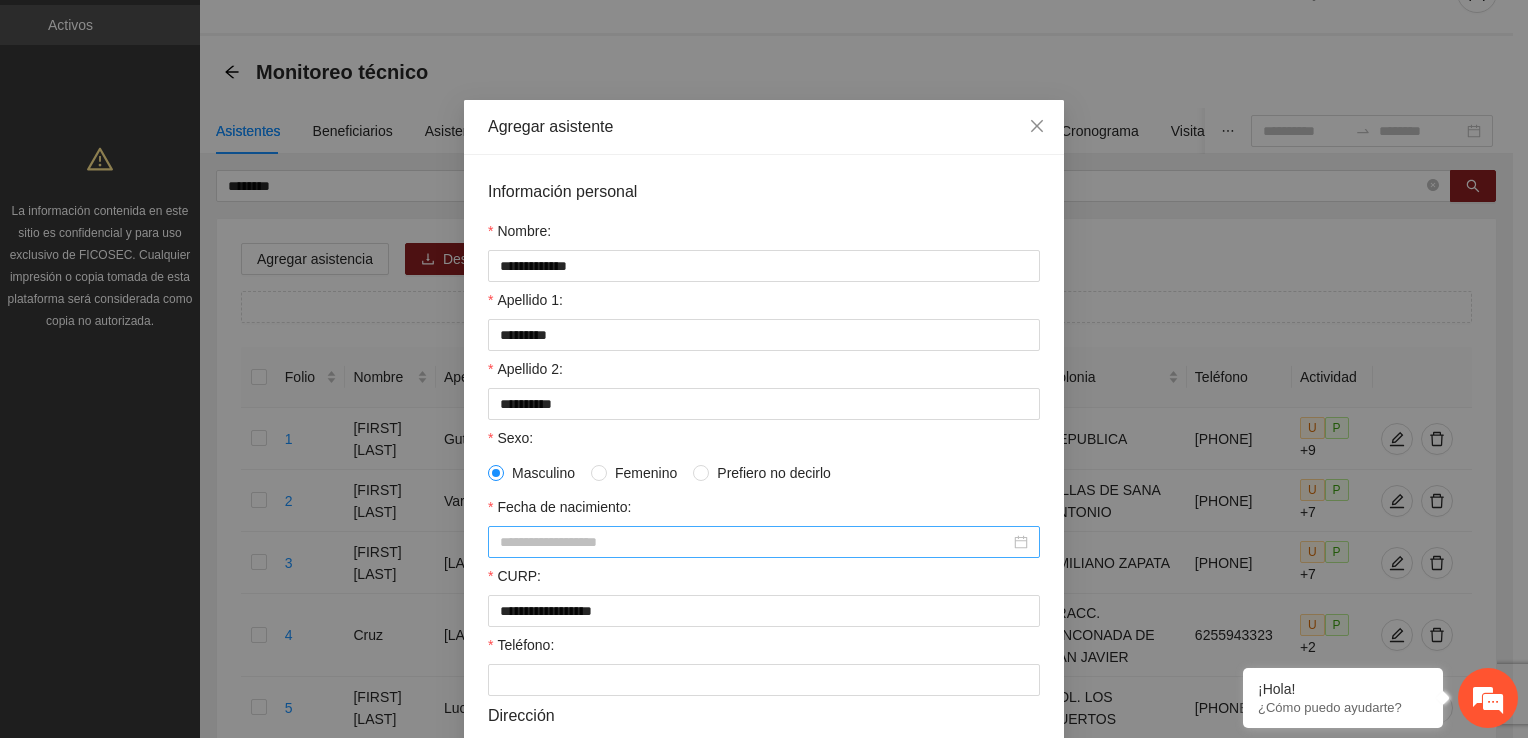 click on "Fecha de nacimiento:" at bounding box center (755, 542) 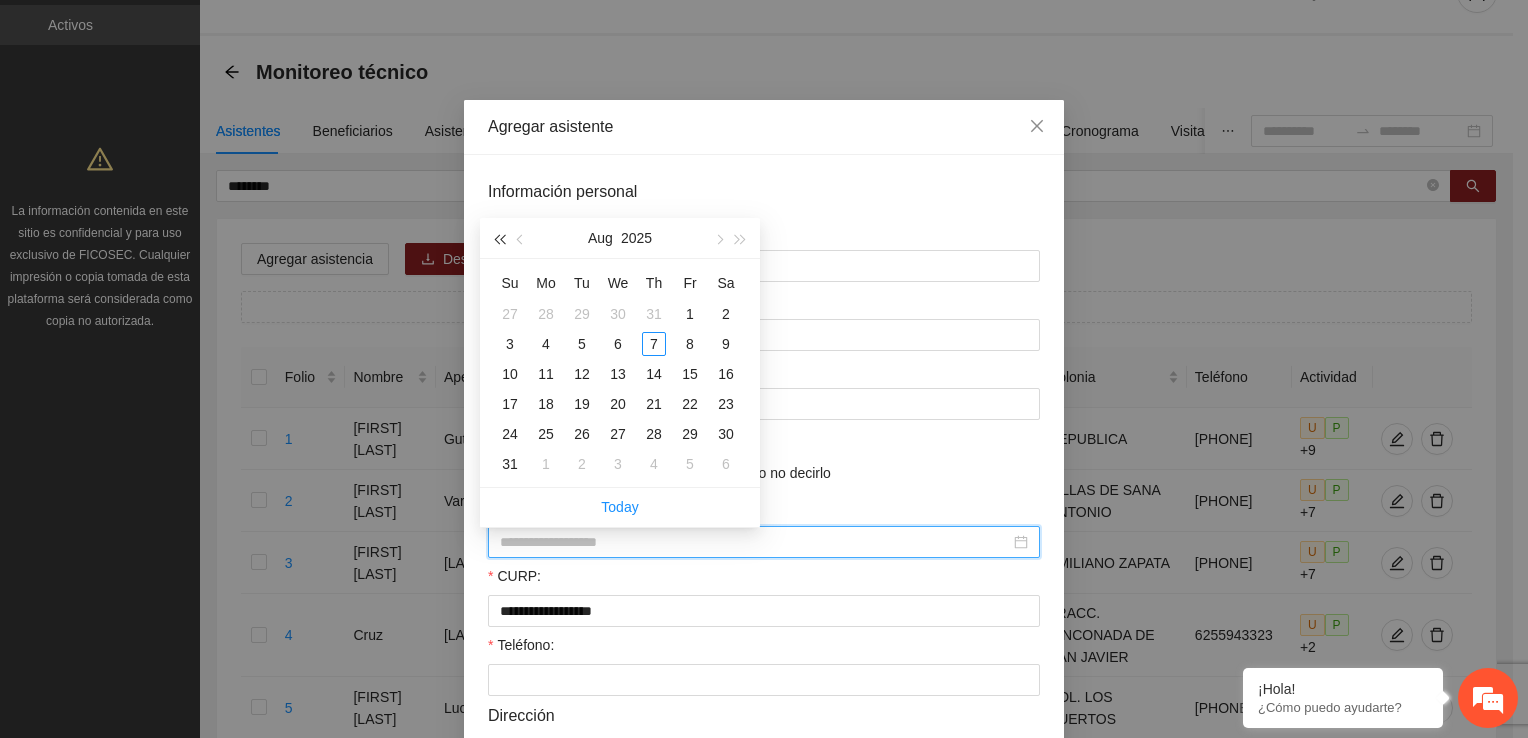 click at bounding box center (499, 239) 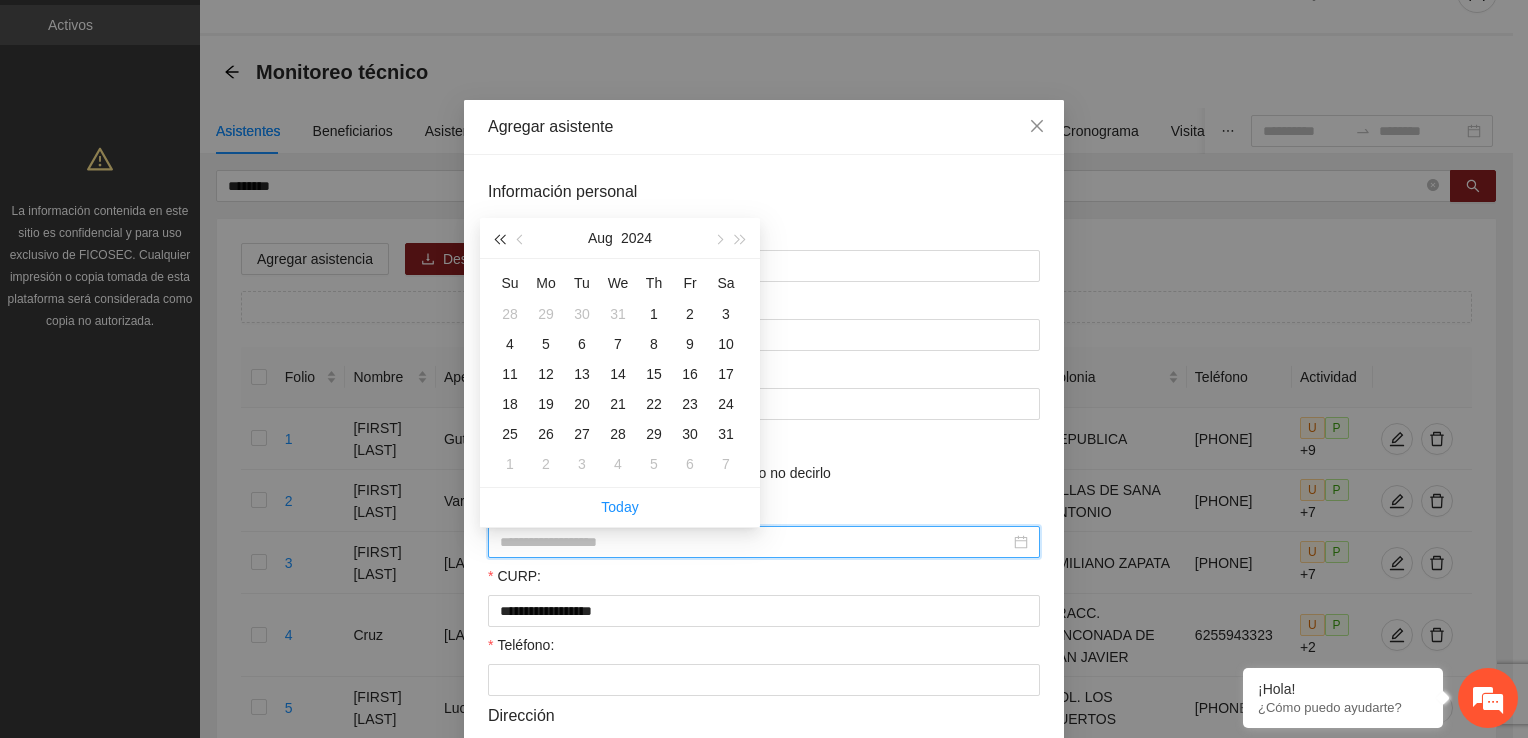 click at bounding box center (499, 239) 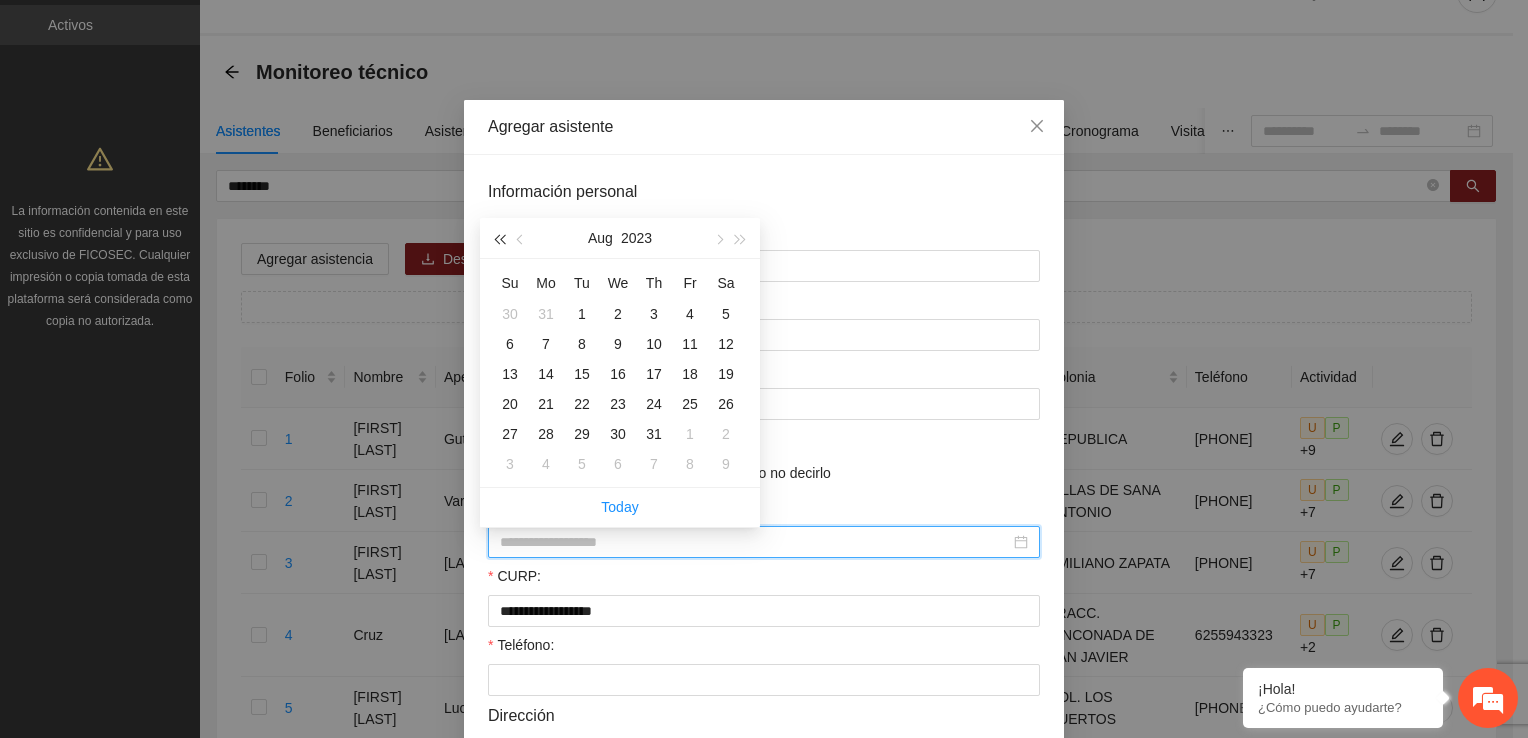 click at bounding box center [499, 239] 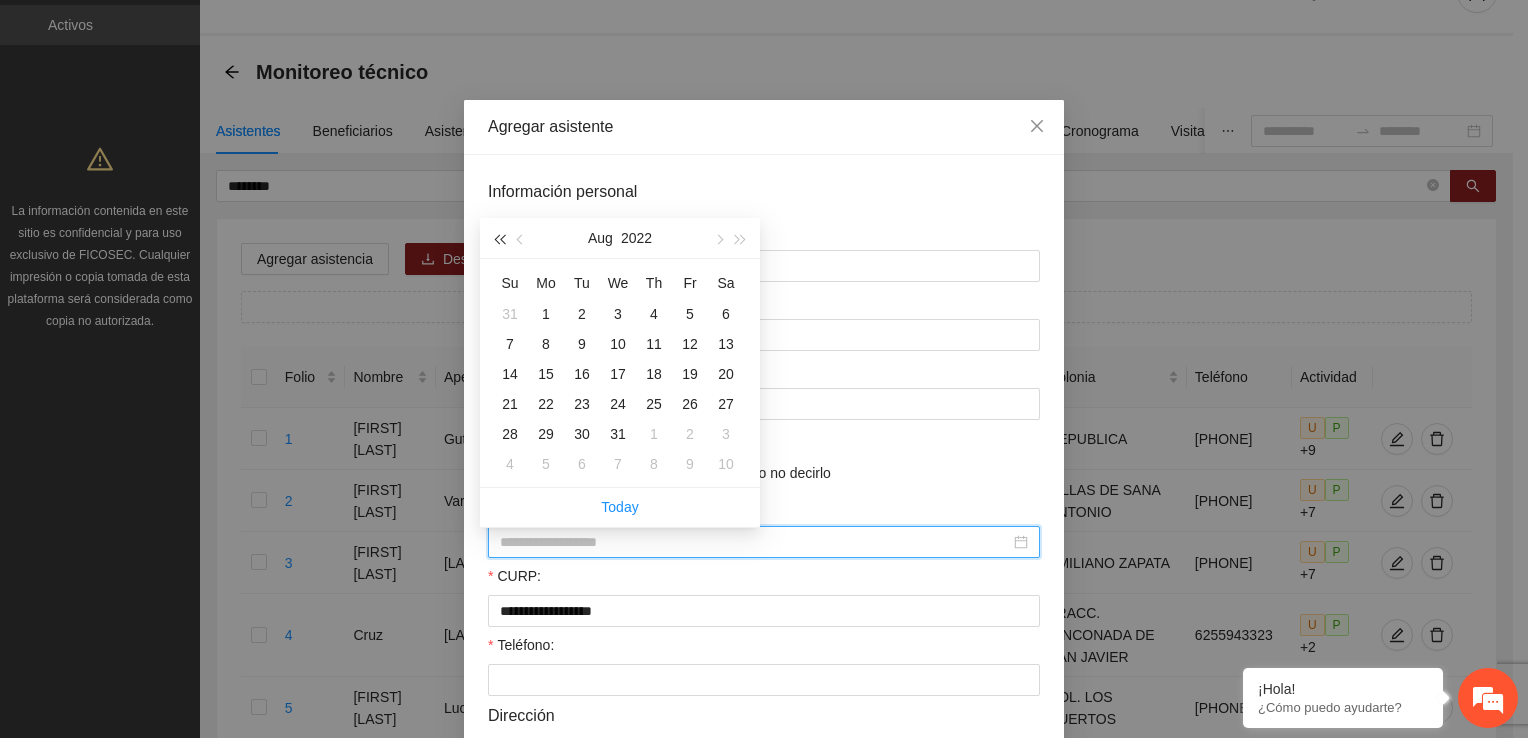 click at bounding box center (499, 239) 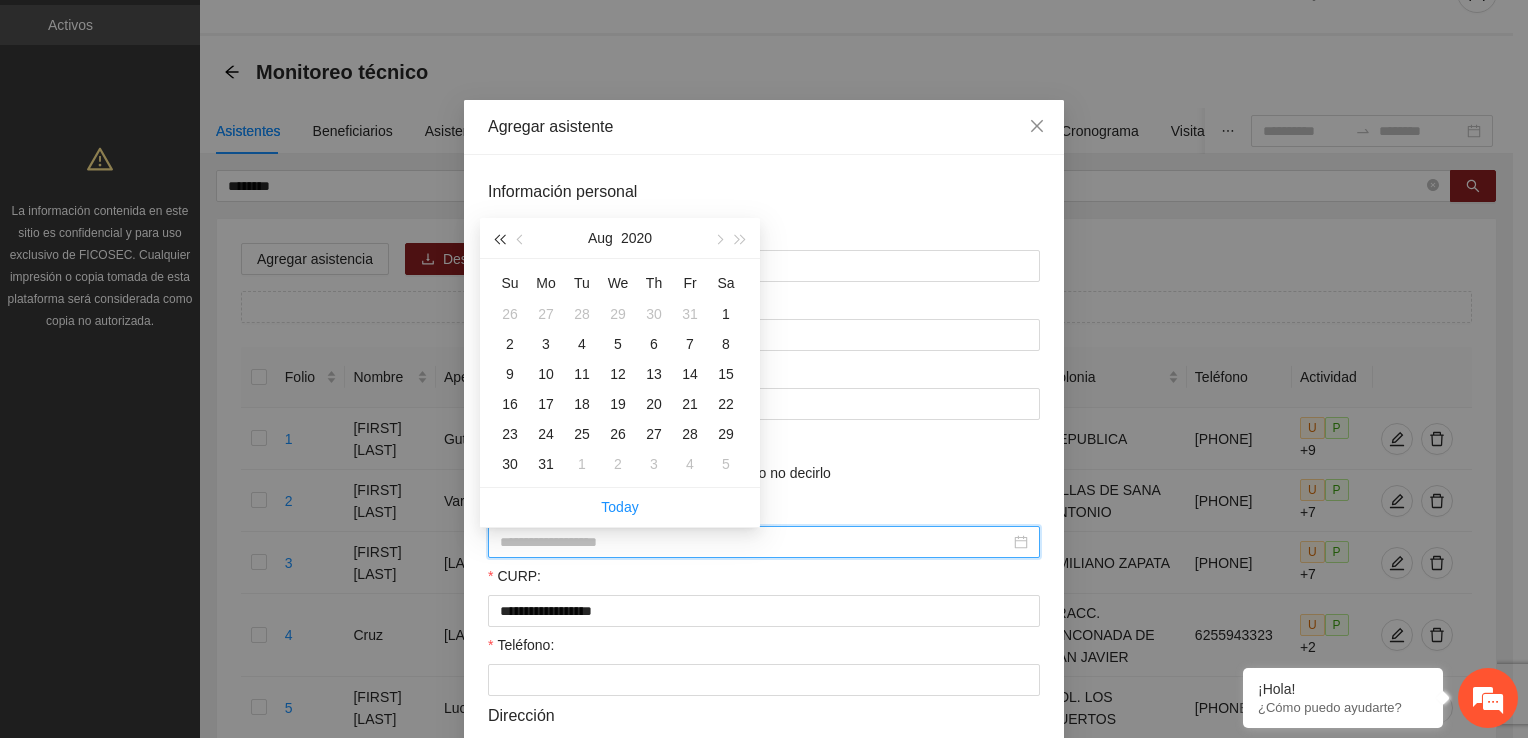click at bounding box center [499, 239] 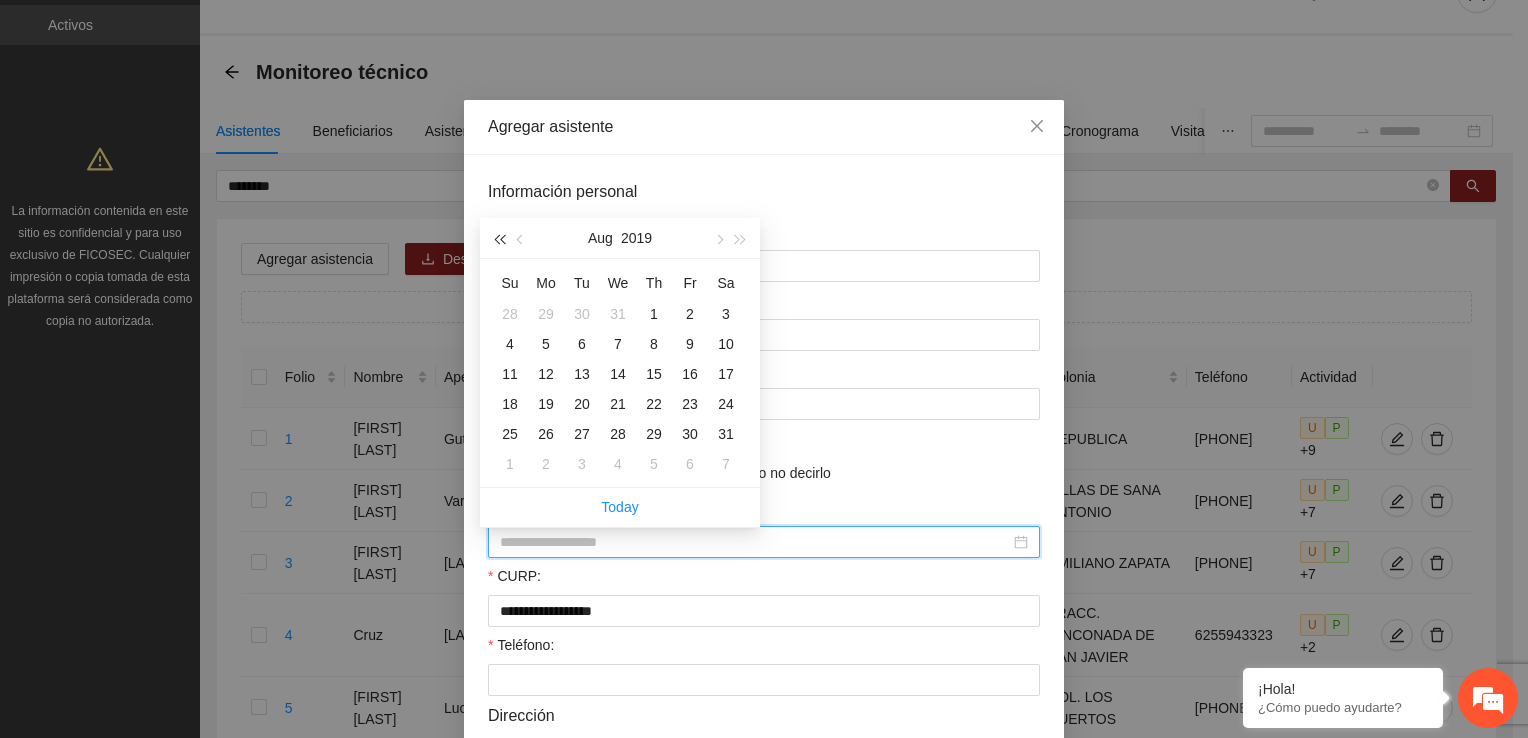 click at bounding box center [499, 239] 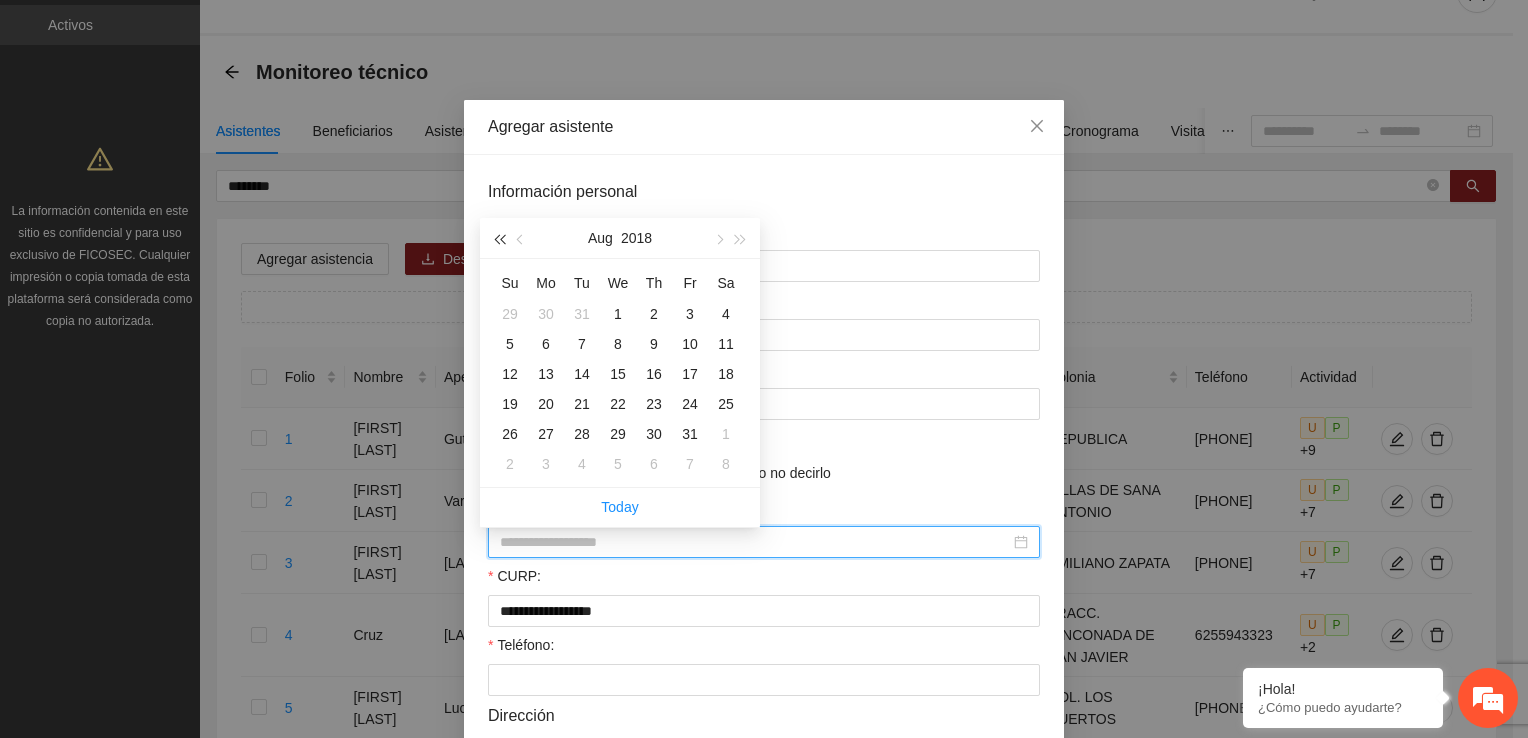 click at bounding box center (499, 239) 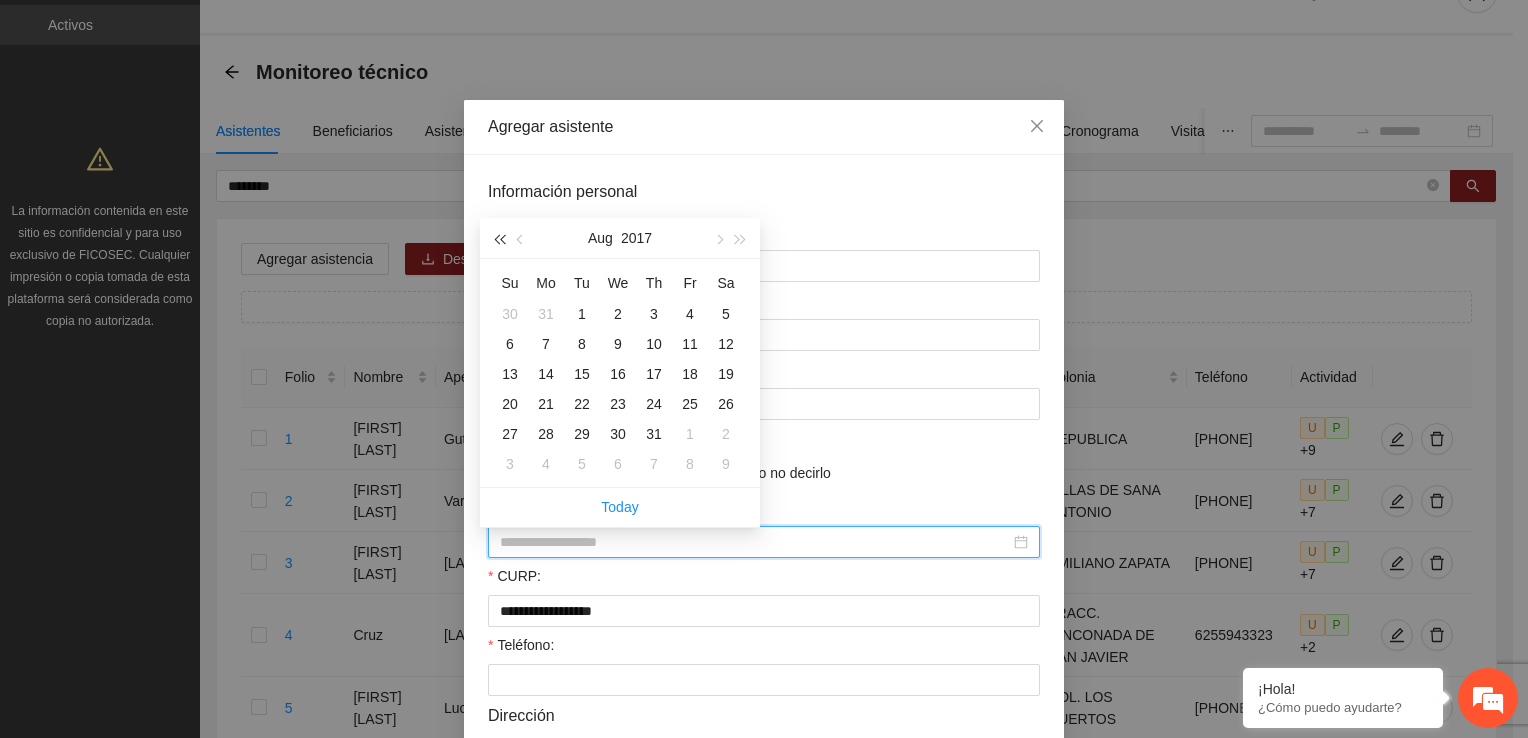 click at bounding box center (499, 238) 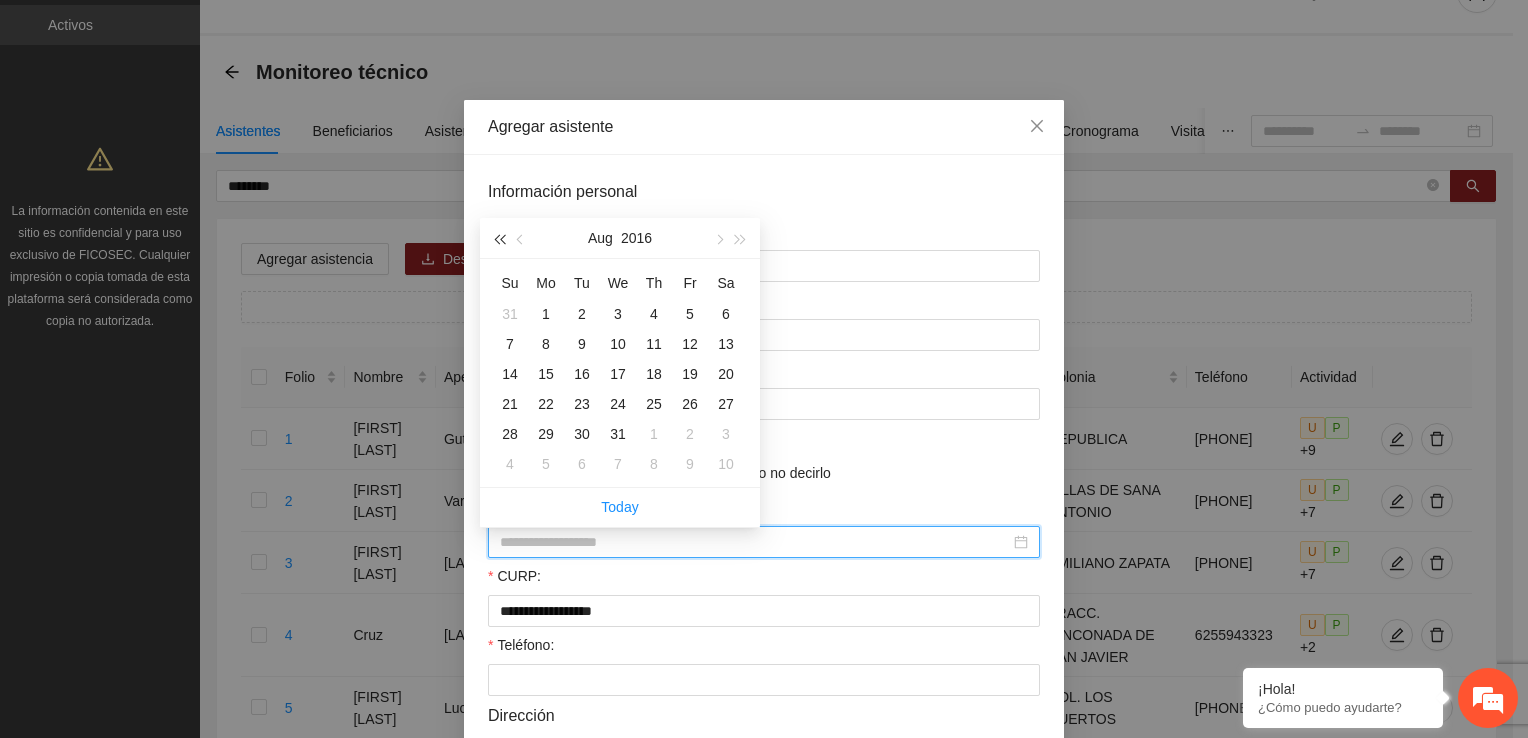 click at bounding box center (499, 238) 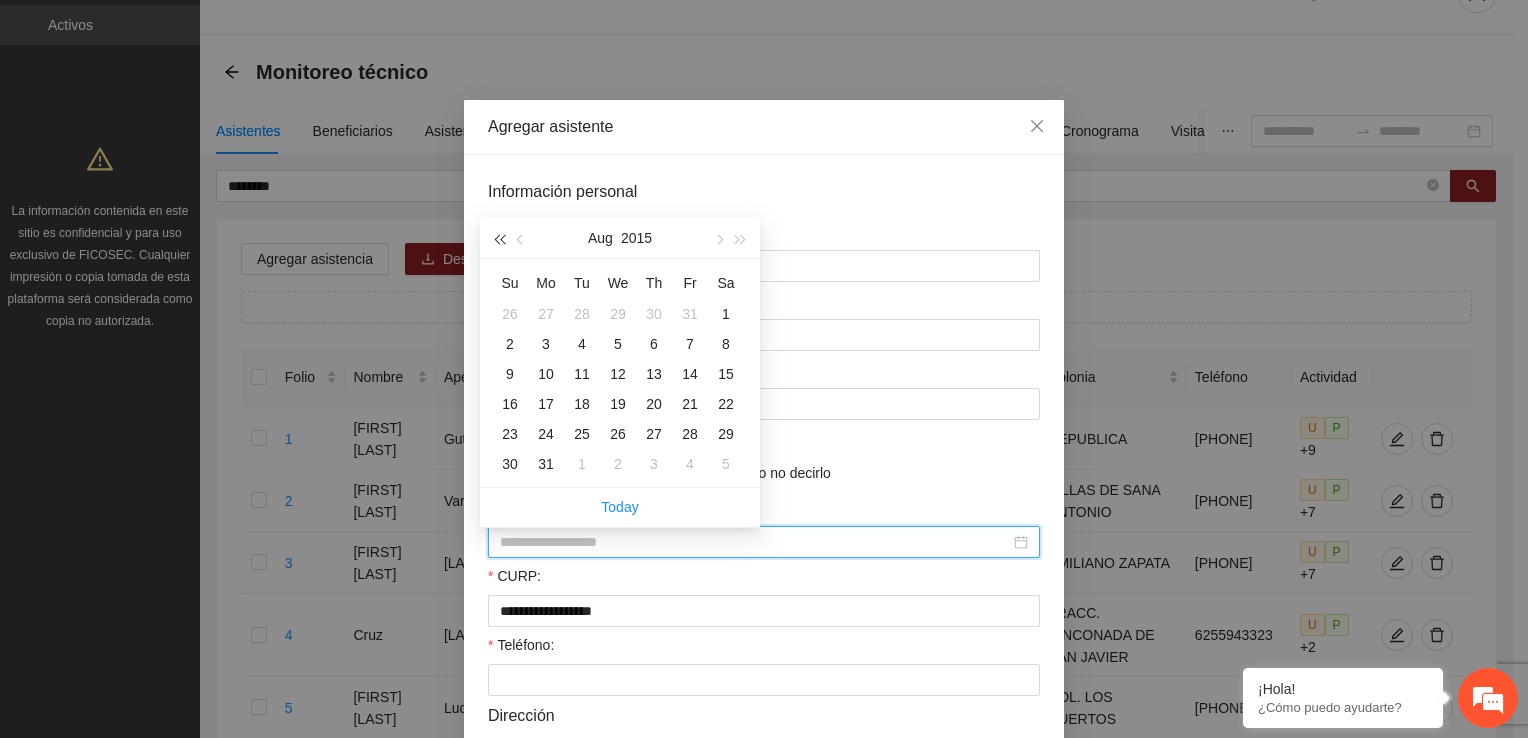 click at bounding box center (499, 238) 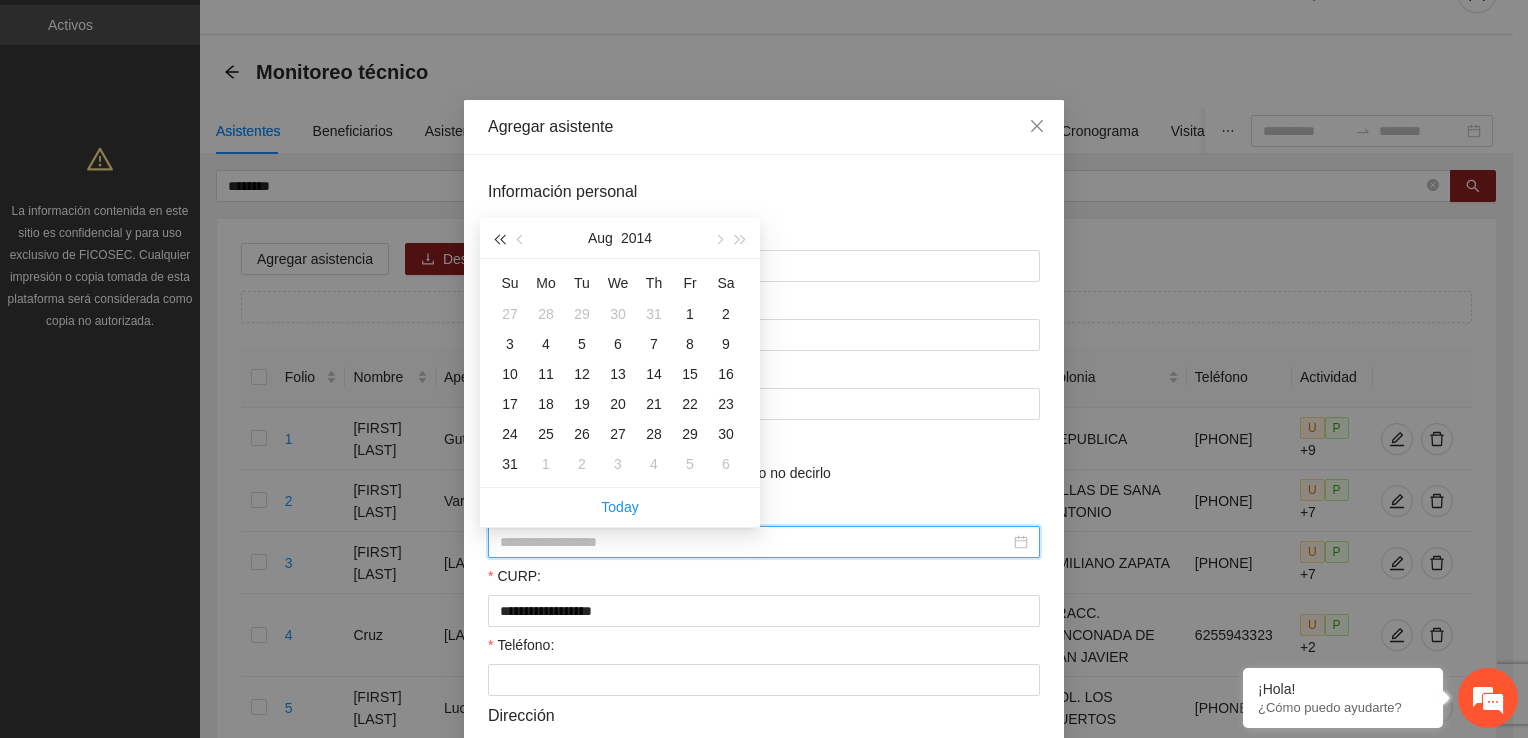 click at bounding box center (499, 238) 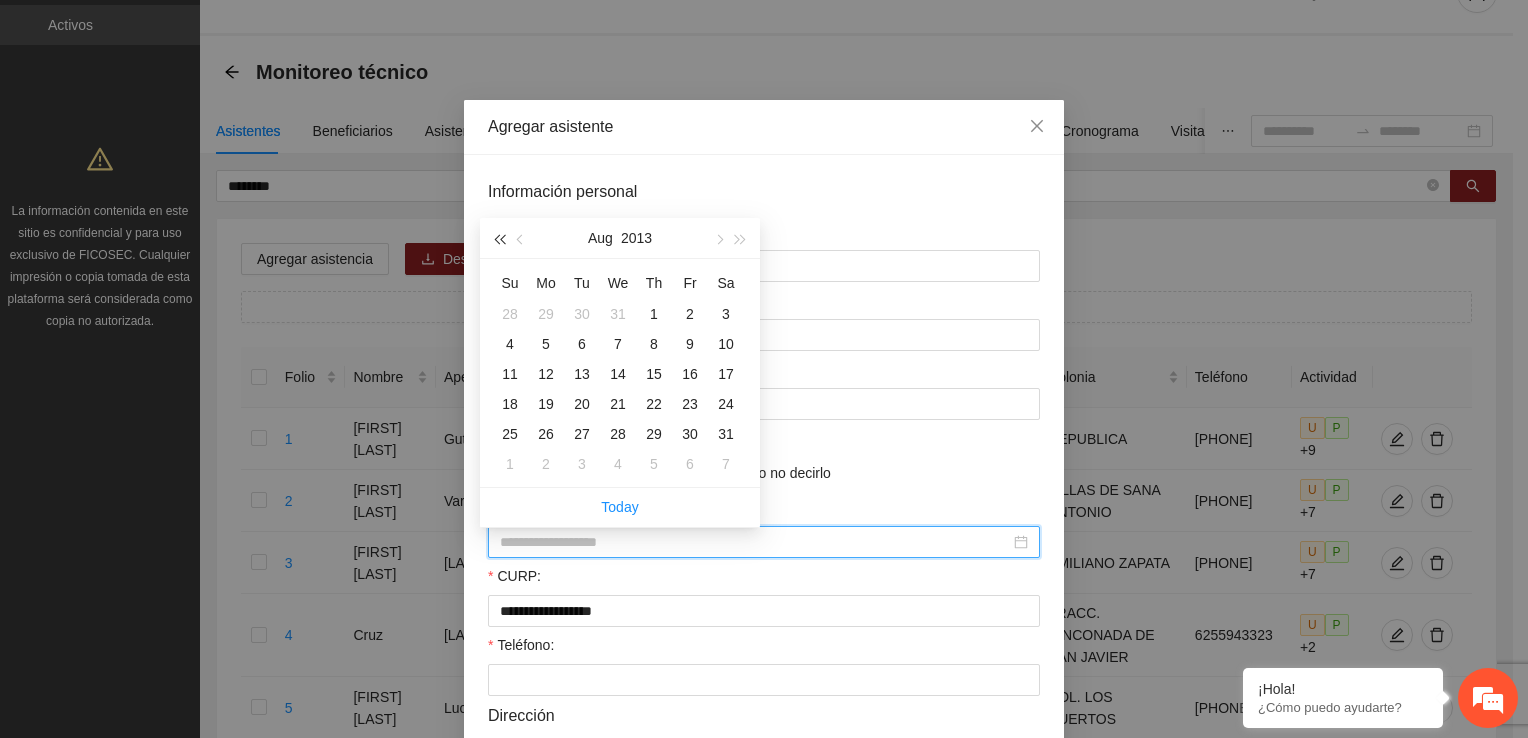 click at bounding box center (499, 238) 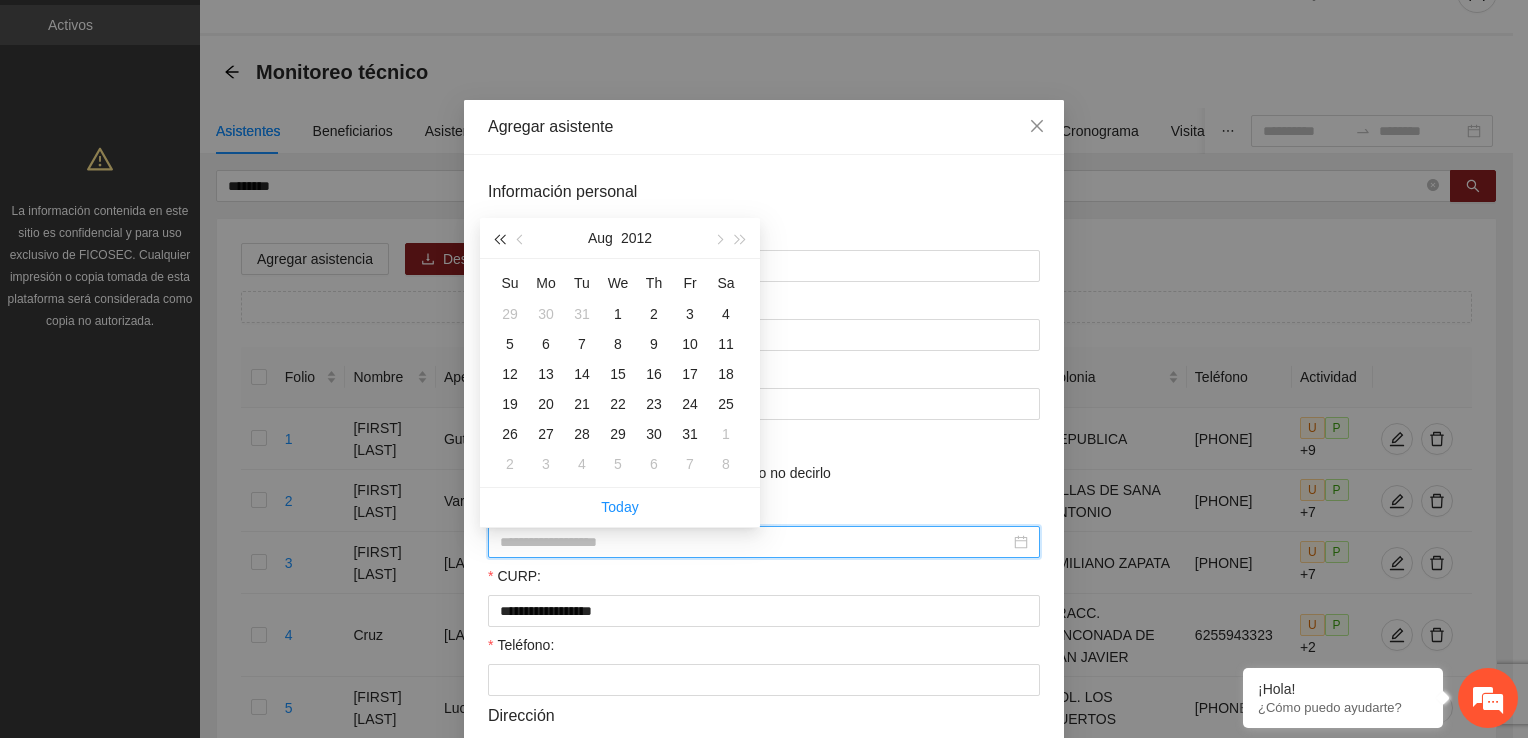 click at bounding box center [499, 238] 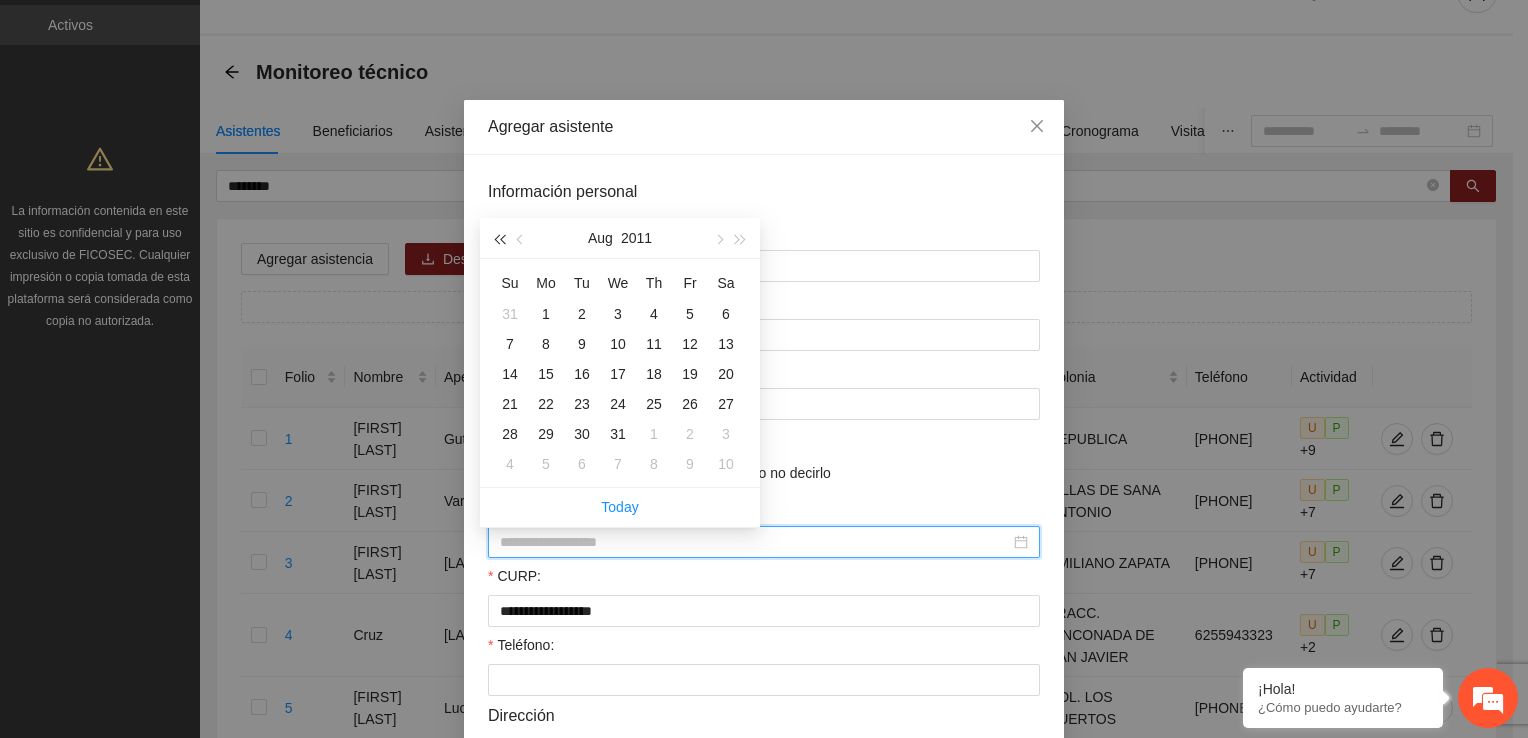 click at bounding box center (499, 238) 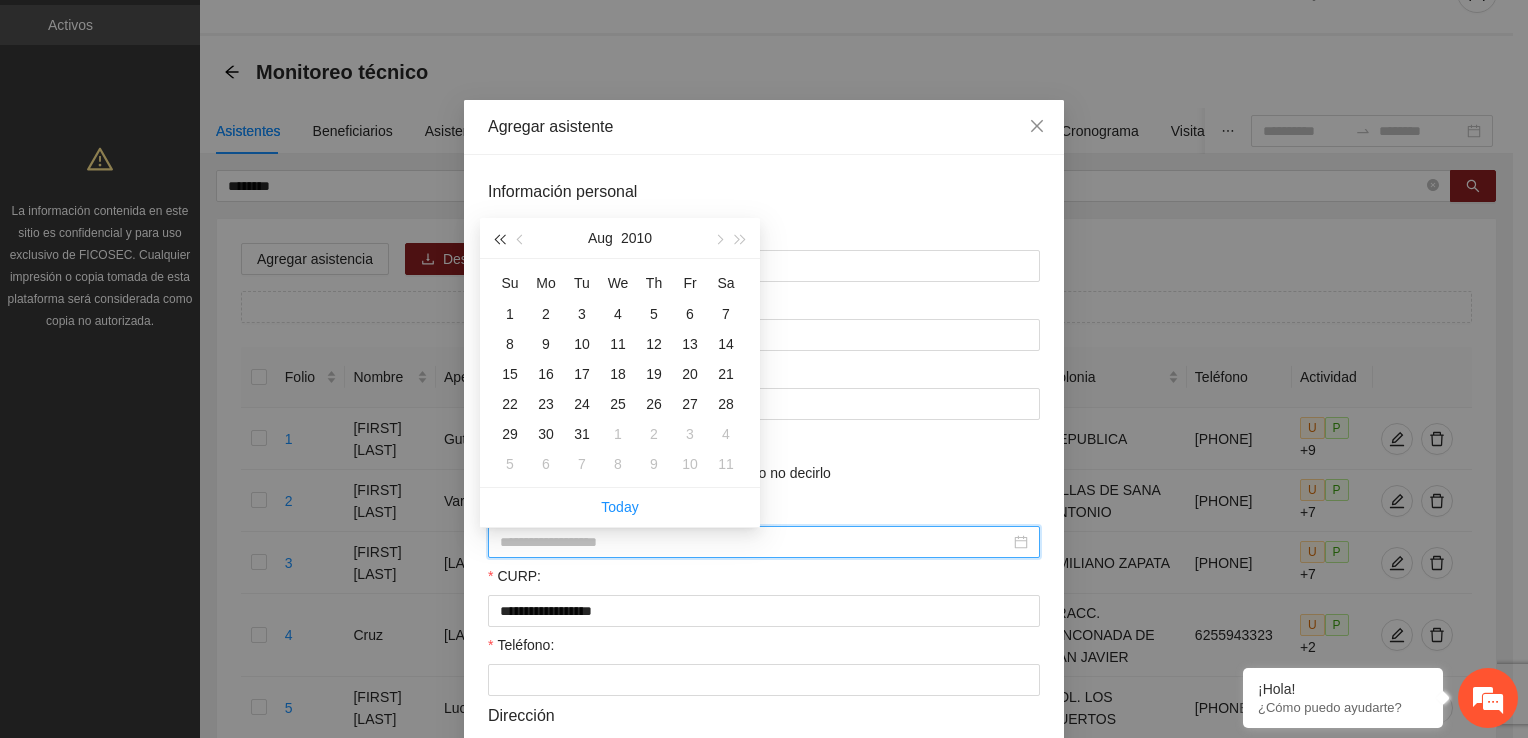 click at bounding box center (499, 238) 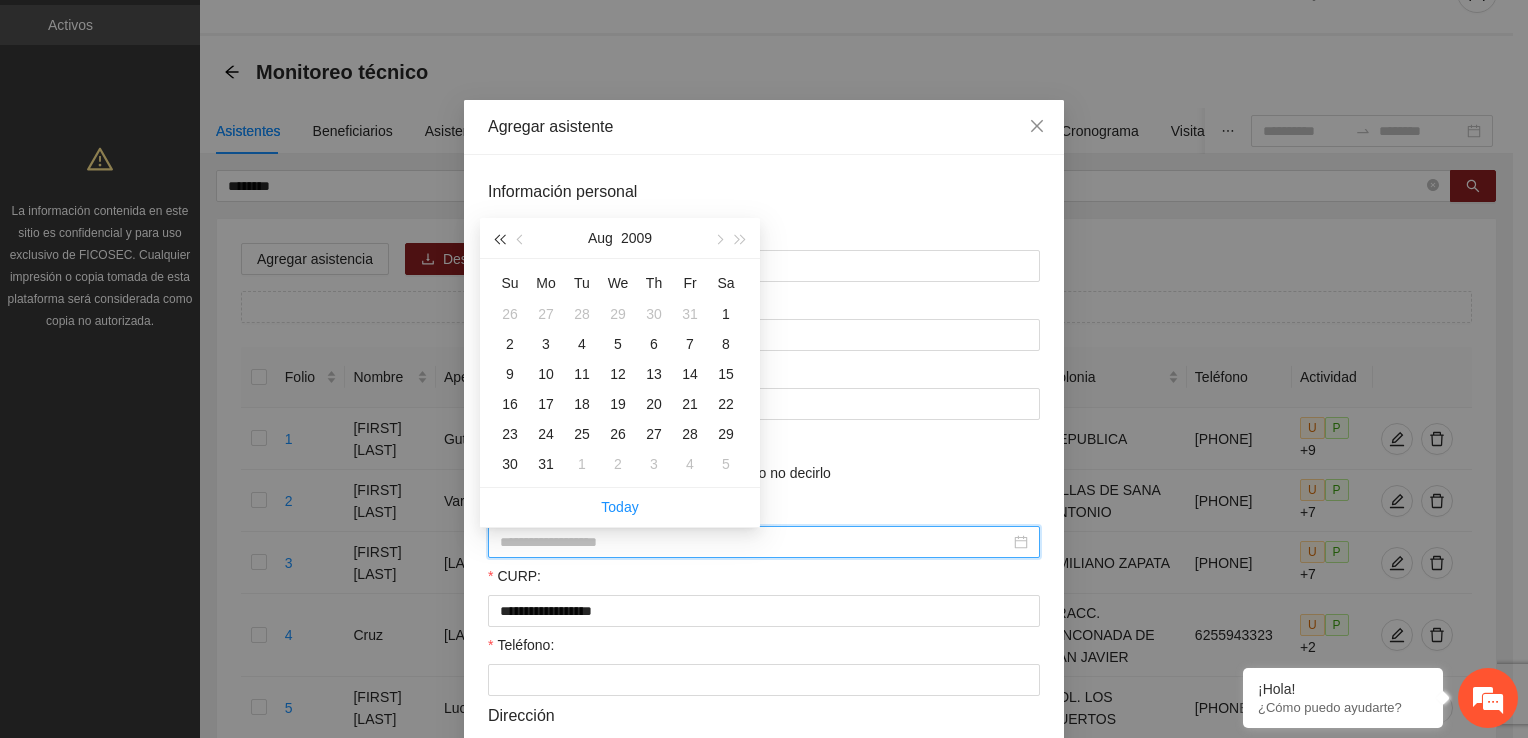 click at bounding box center (499, 238) 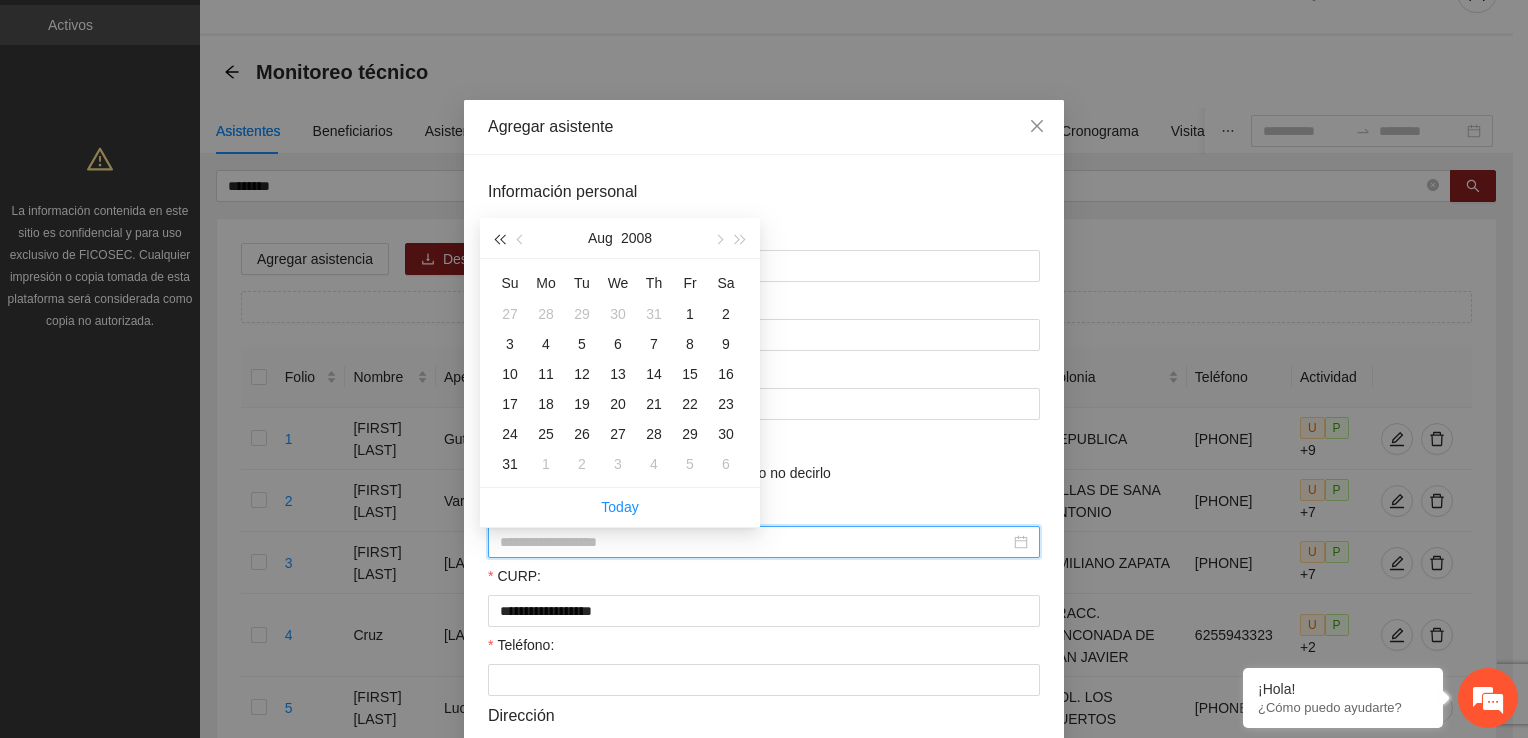 click at bounding box center [499, 238] 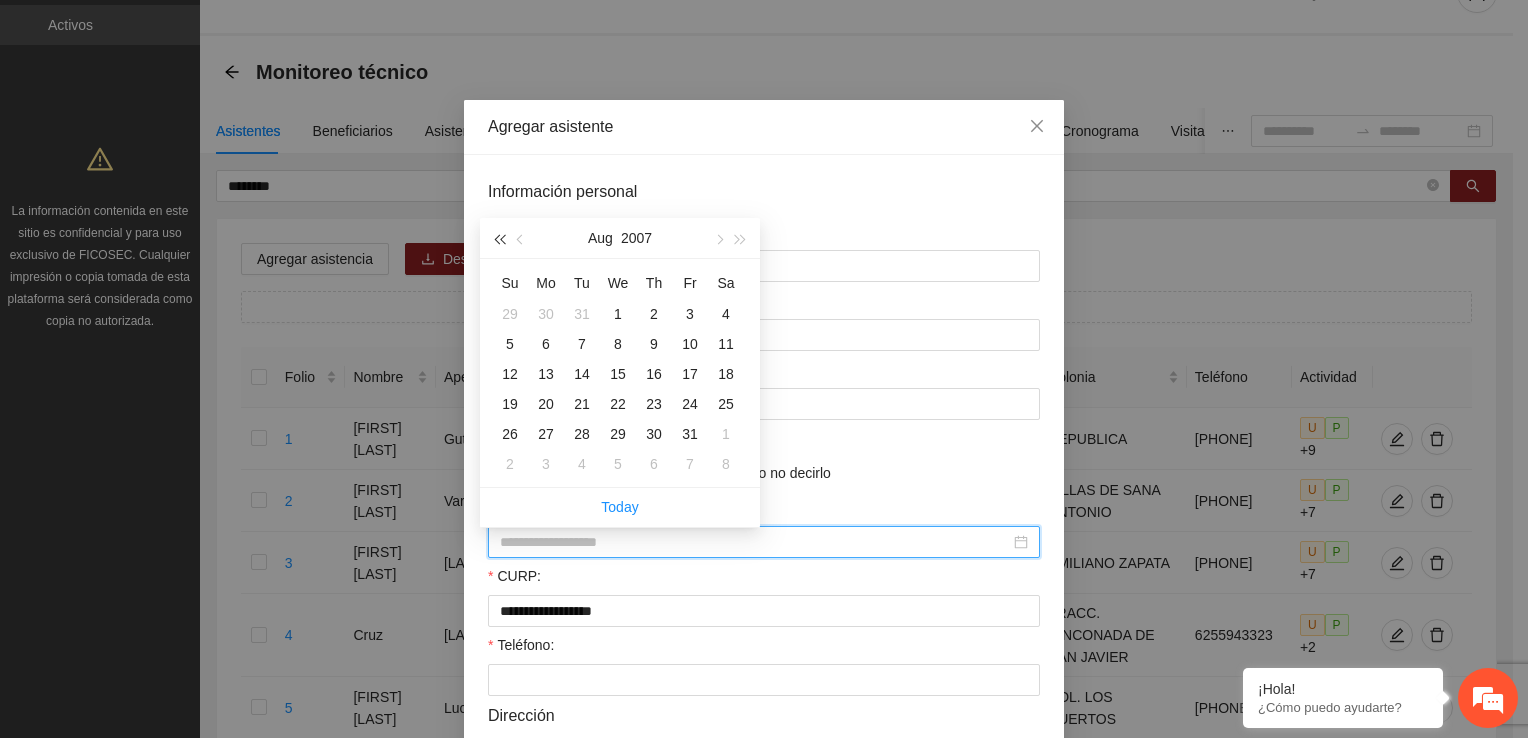 click at bounding box center (499, 238) 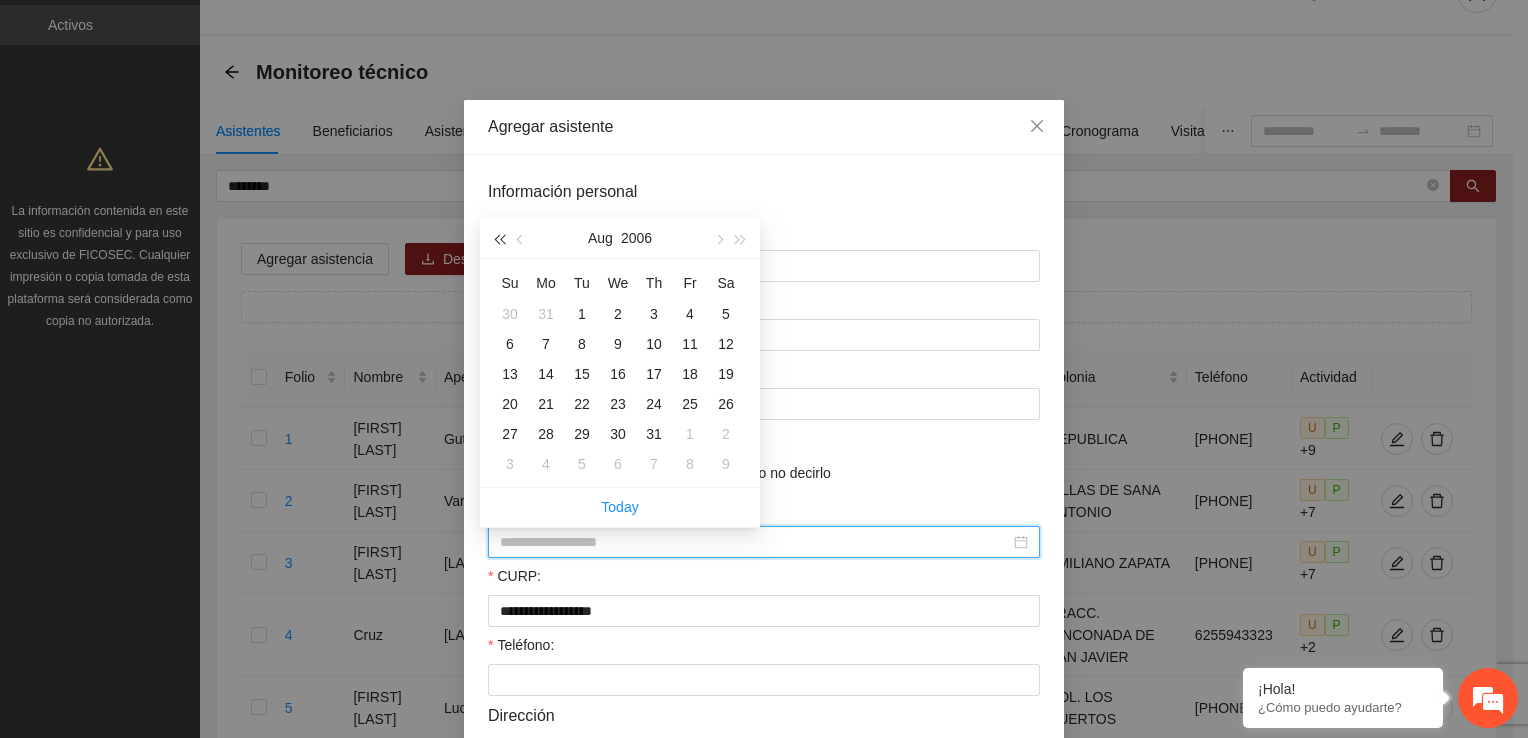 click at bounding box center [499, 238] 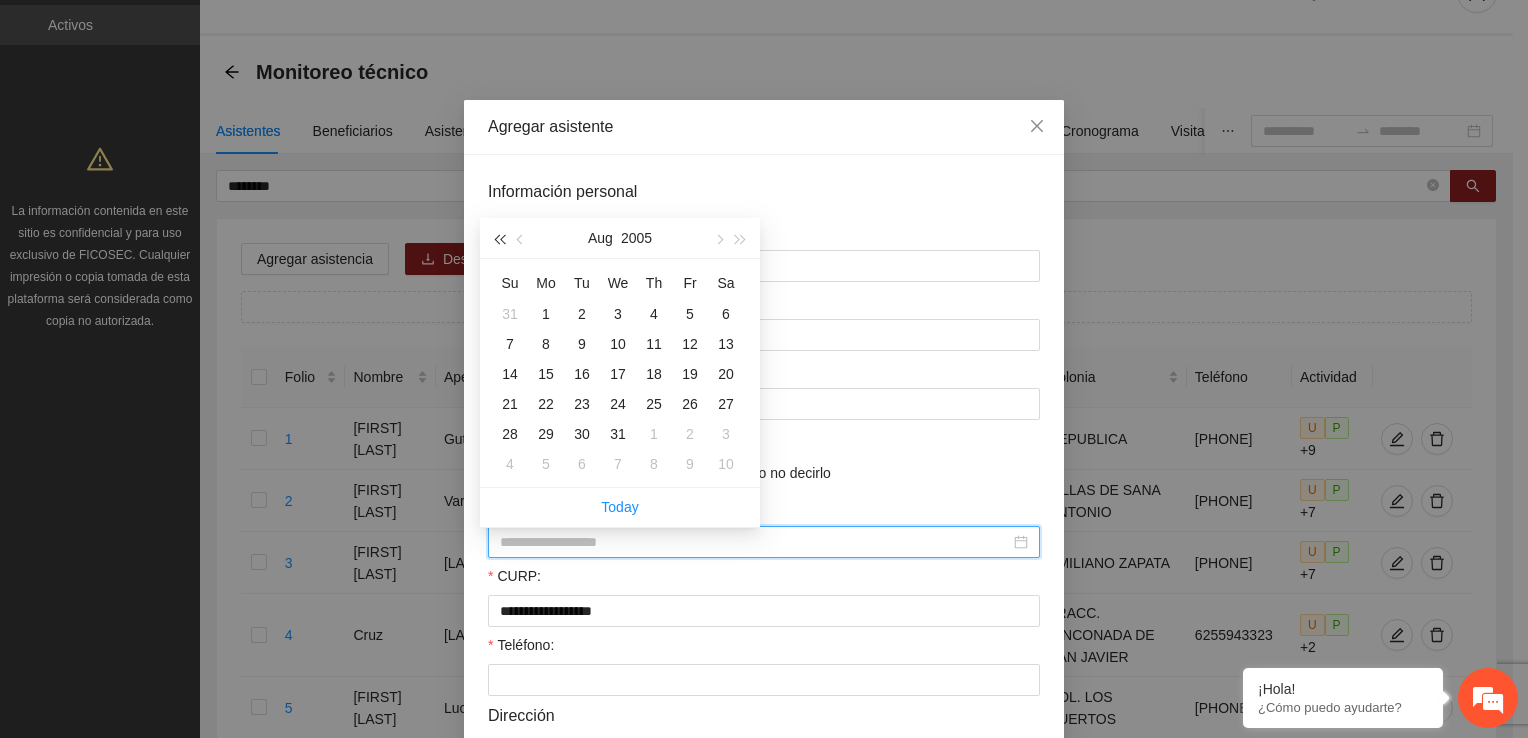 click at bounding box center (499, 238) 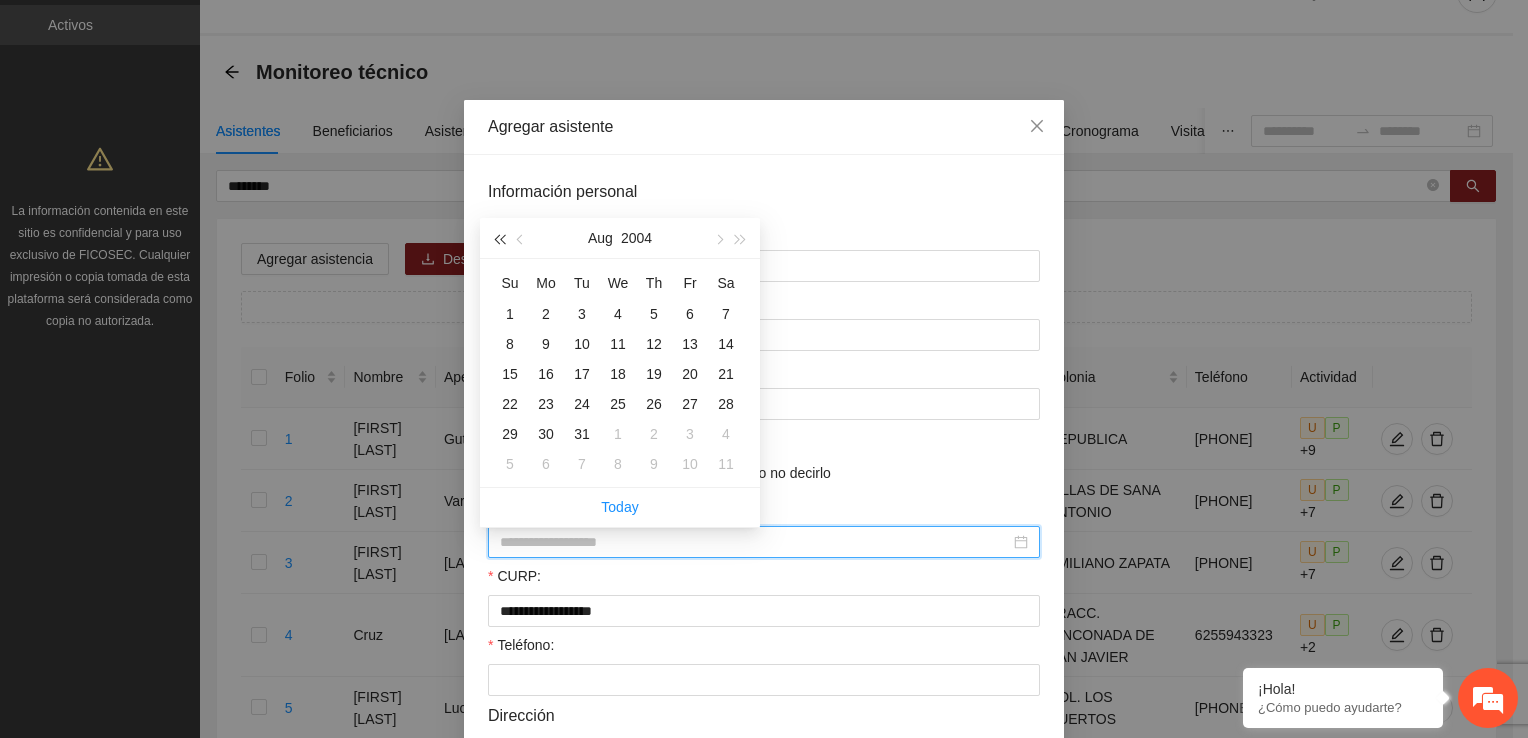 click at bounding box center [499, 238] 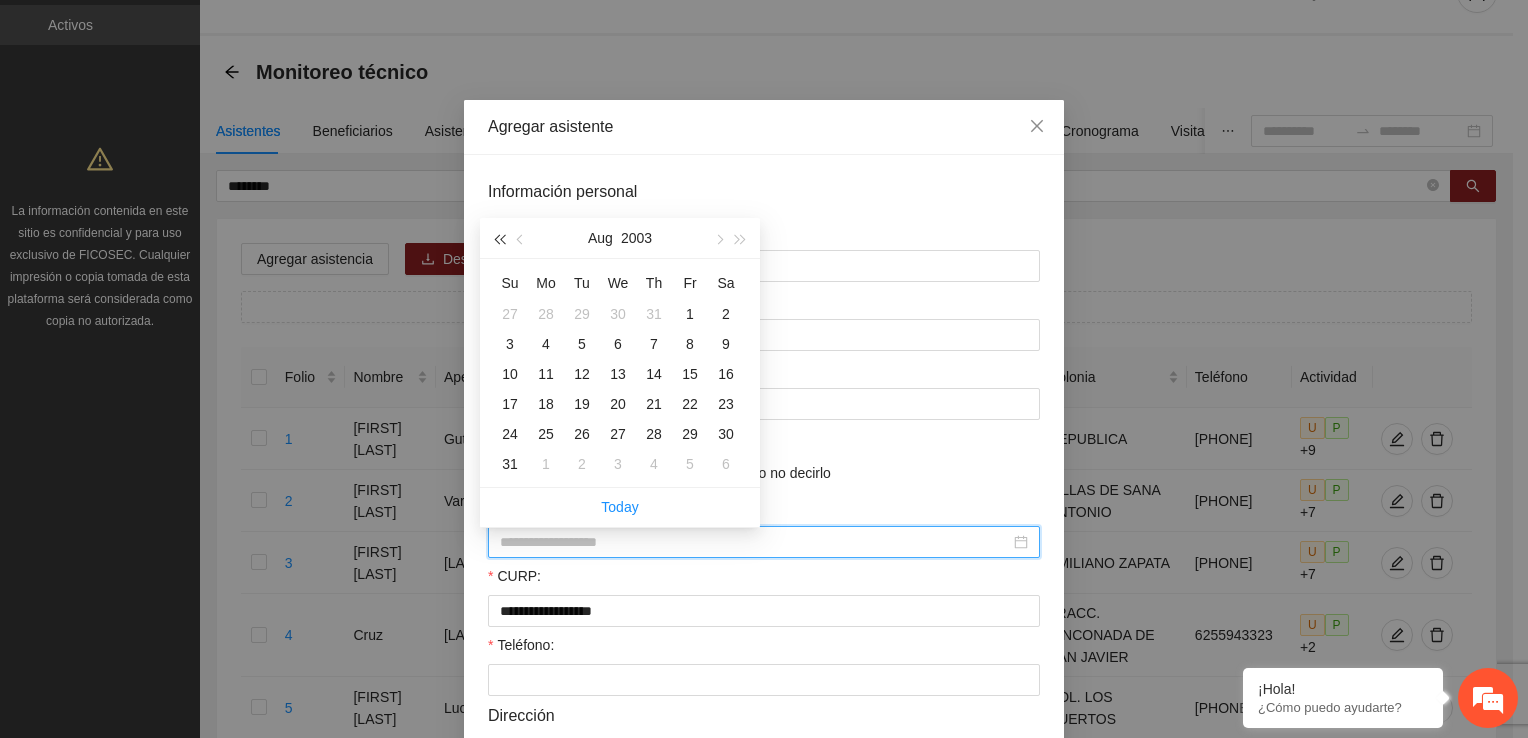 click at bounding box center [499, 238] 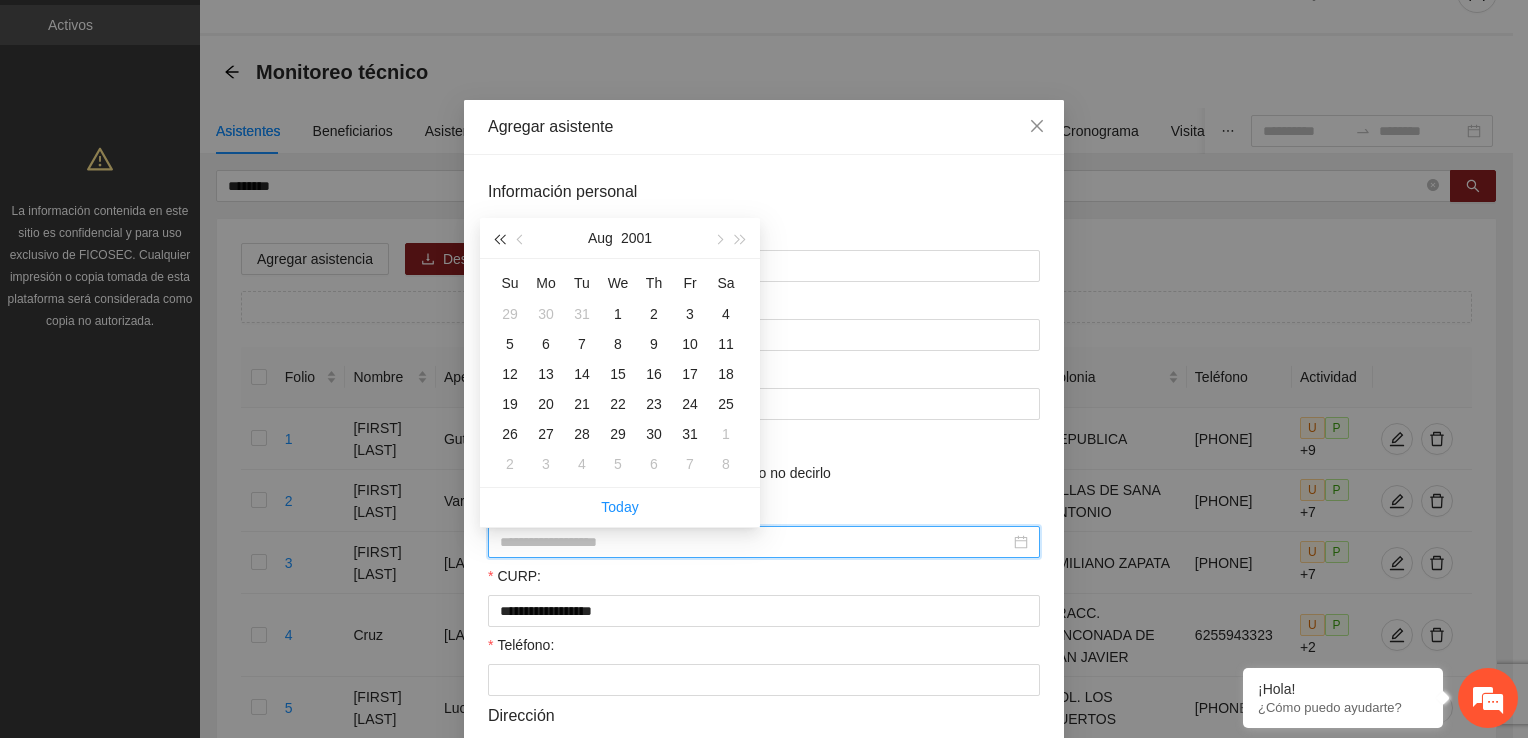 click at bounding box center [499, 238] 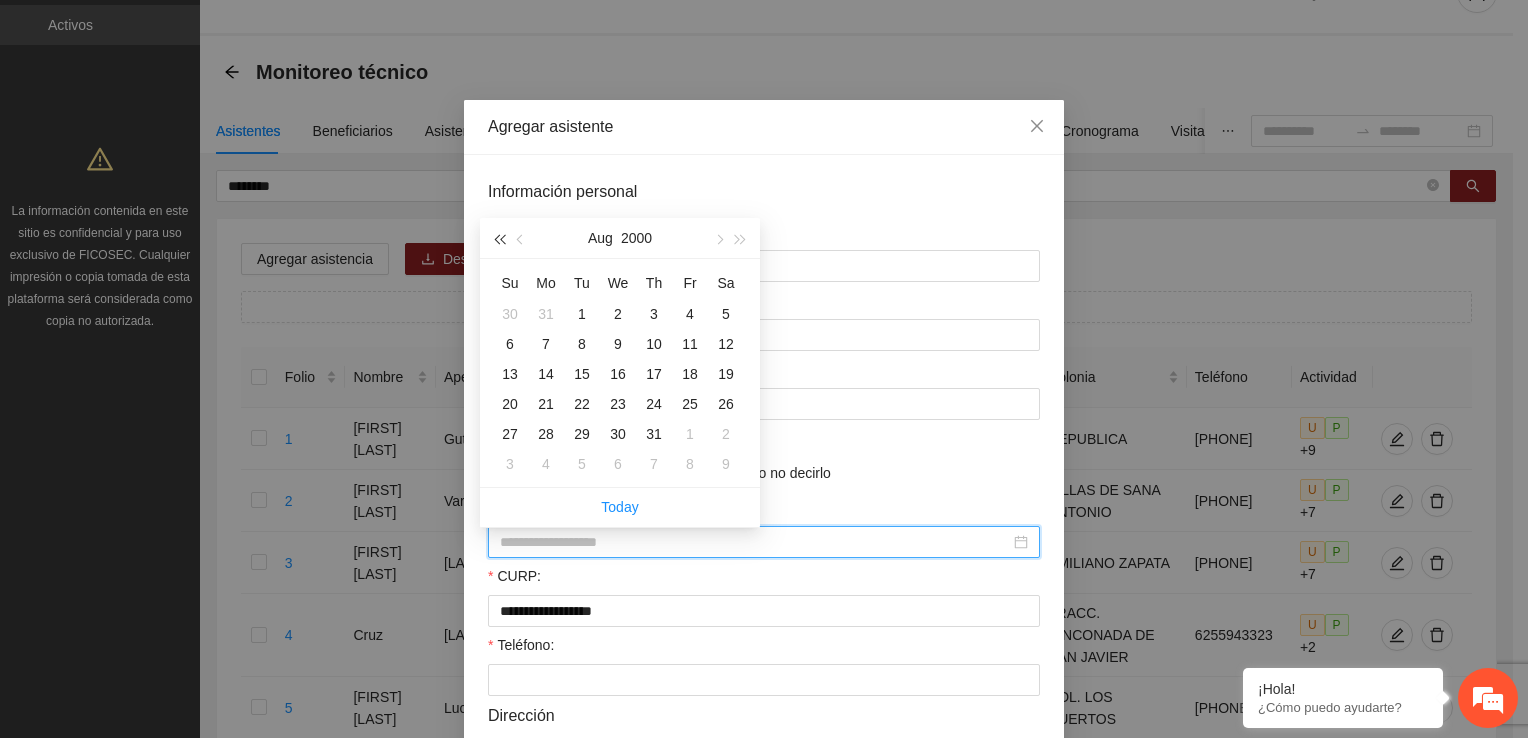 click at bounding box center [499, 238] 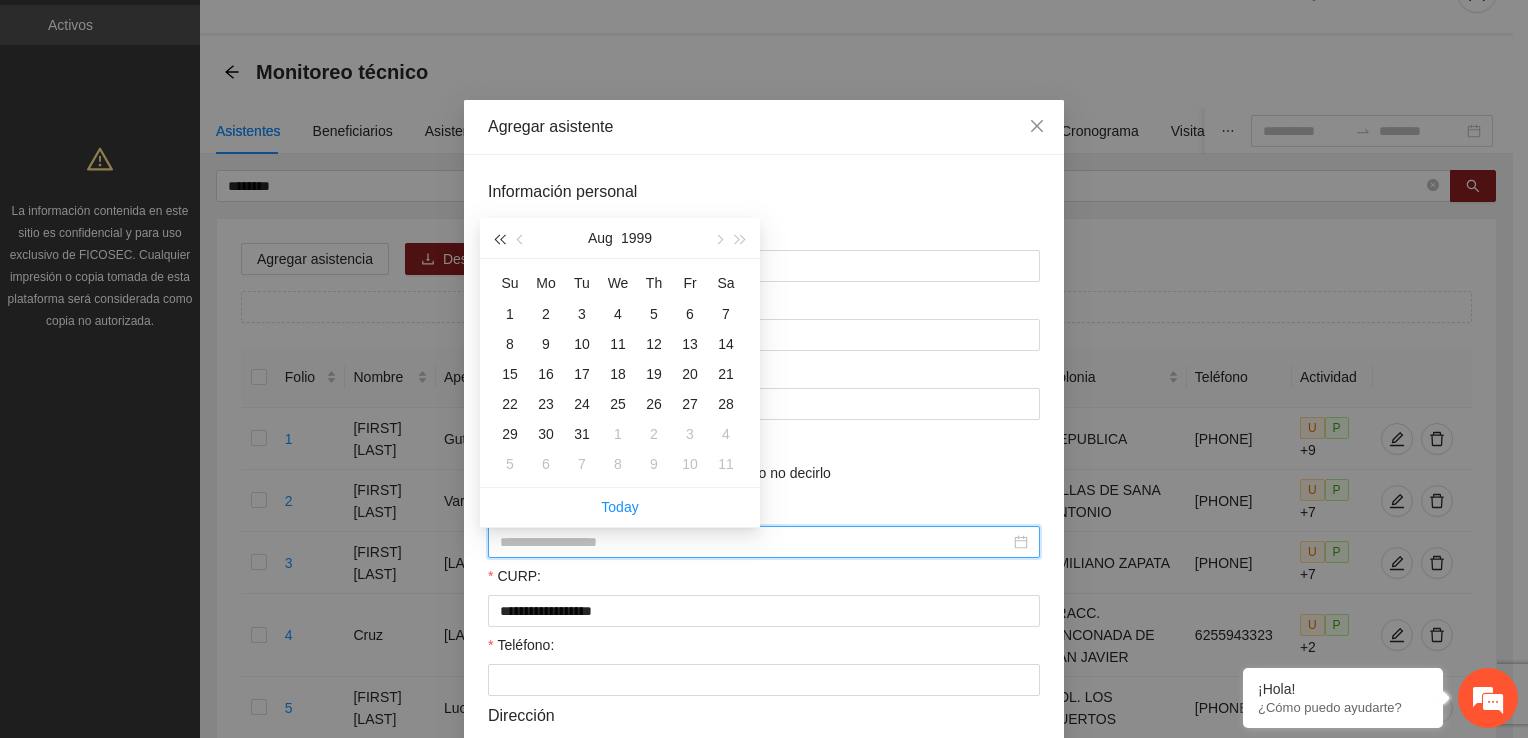 click at bounding box center (499, 238) 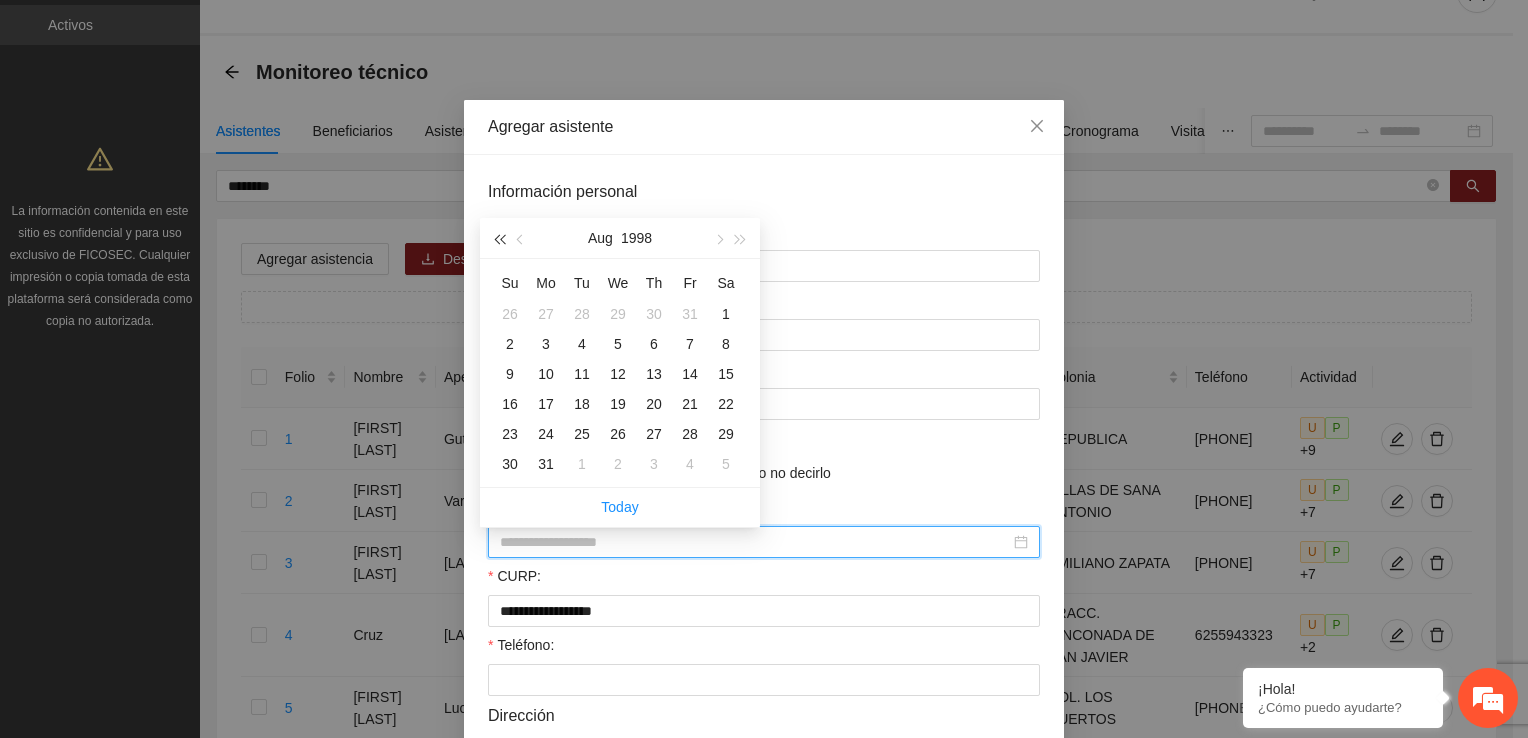 click at bounding box center (499, 238) 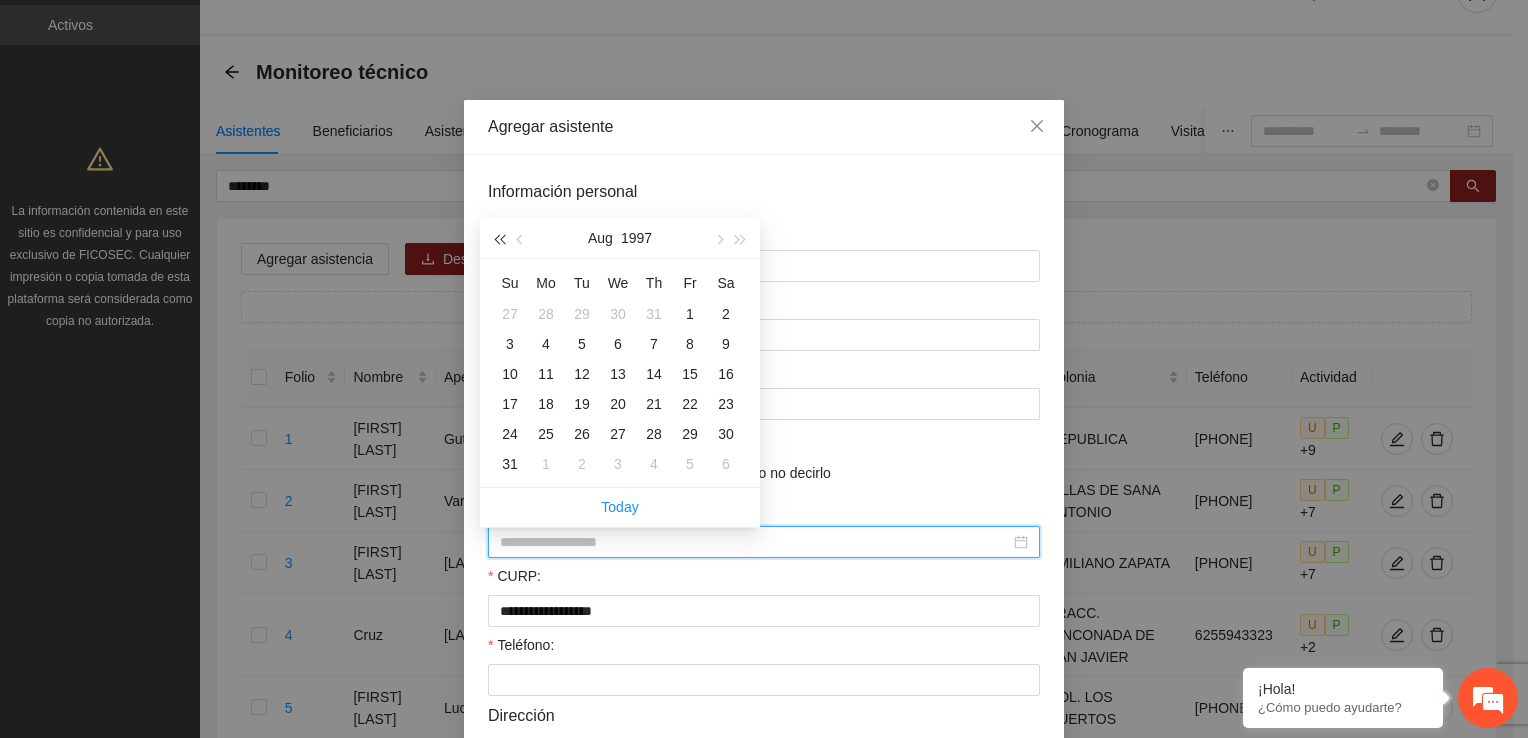 click at bounding box center [499, 238] 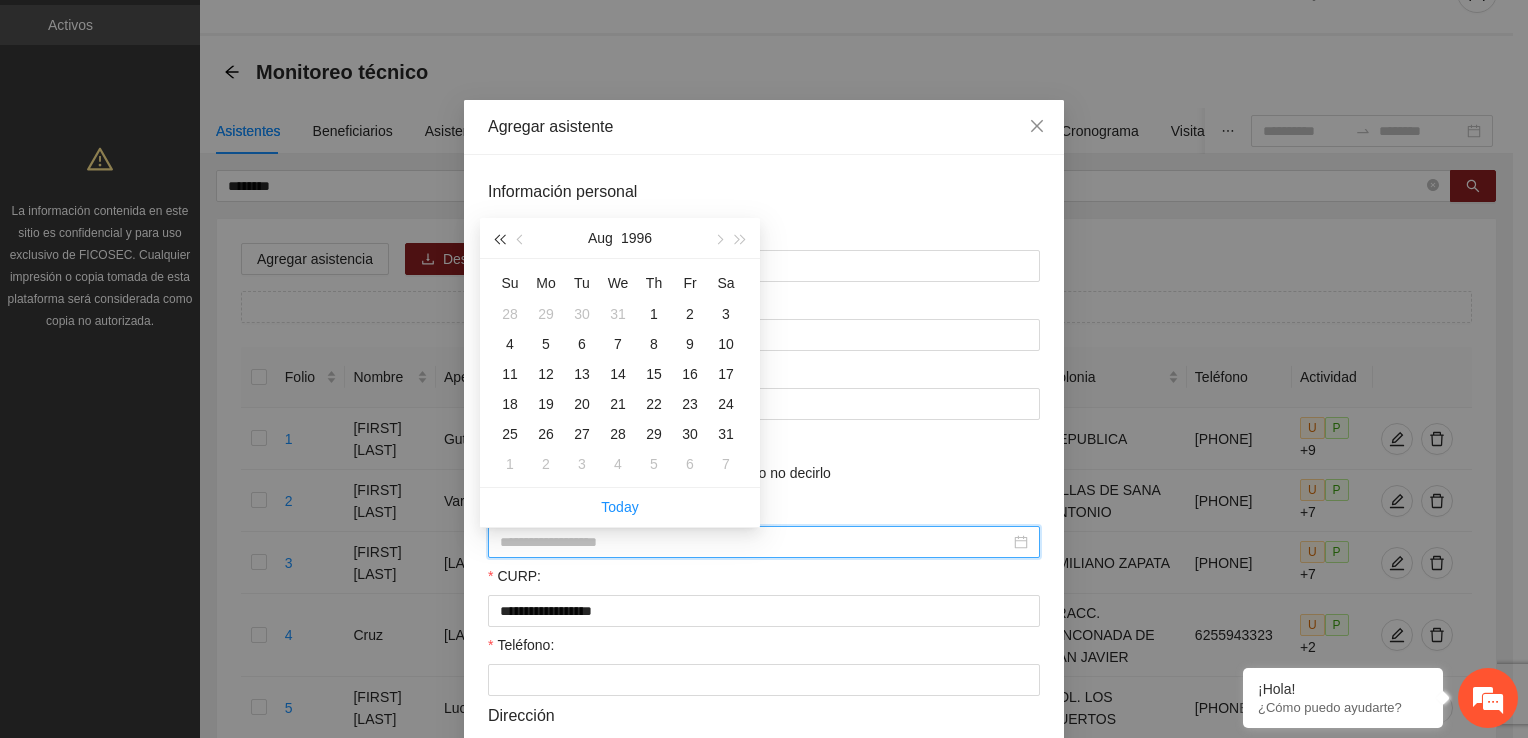 click at bounding box center (499, 238) 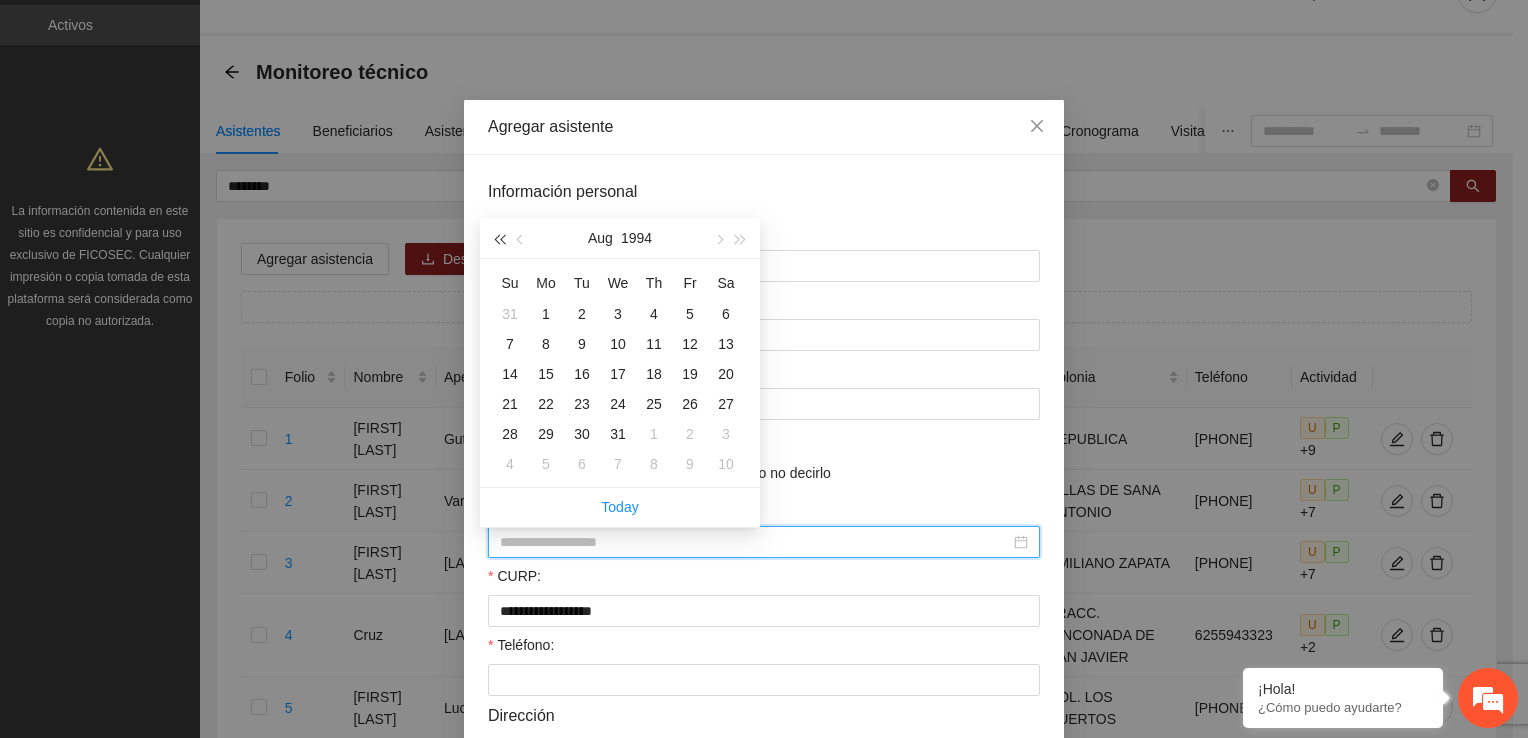 click at bounding box center [499, 238] 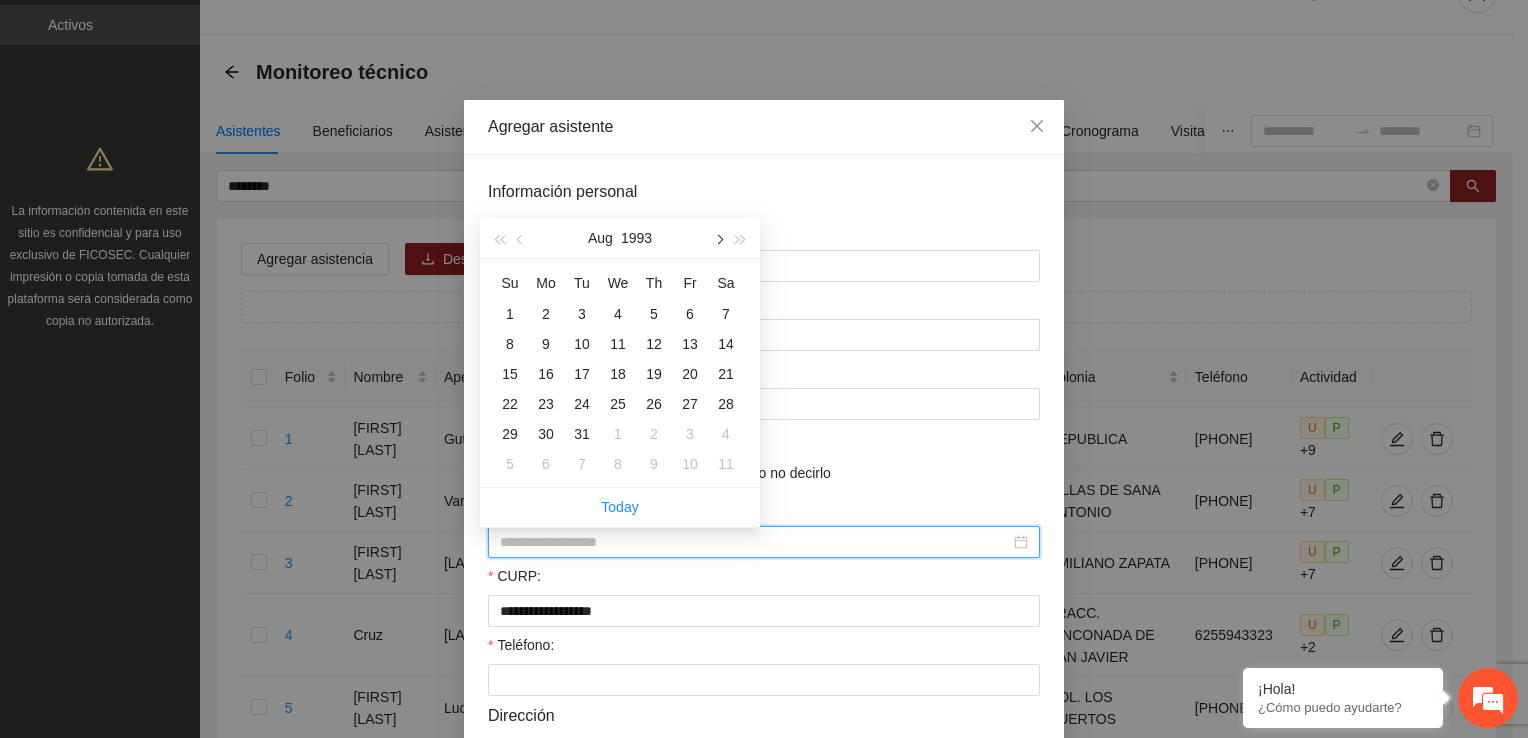 click at bounding box center (718, 239) 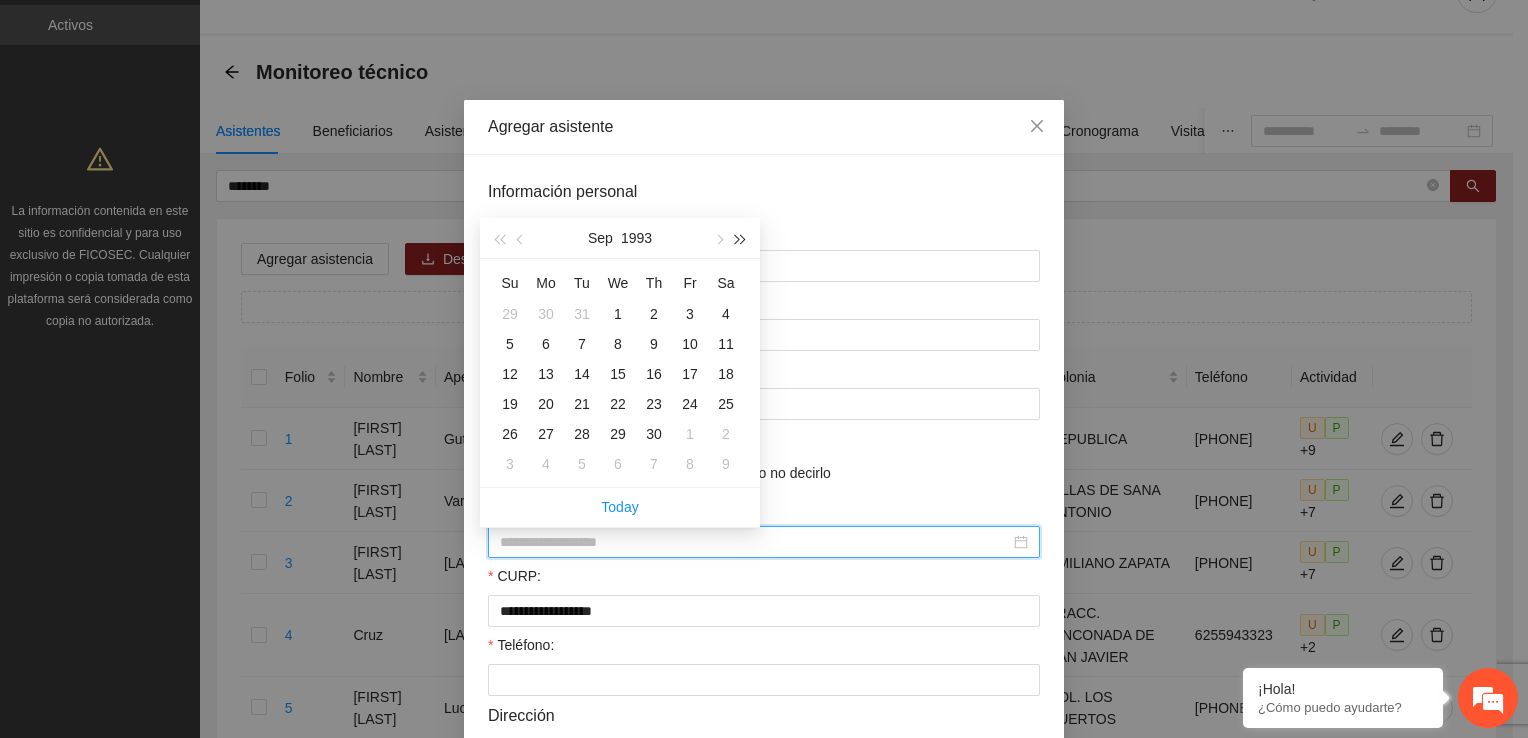 click at bounding box center (741, 239) 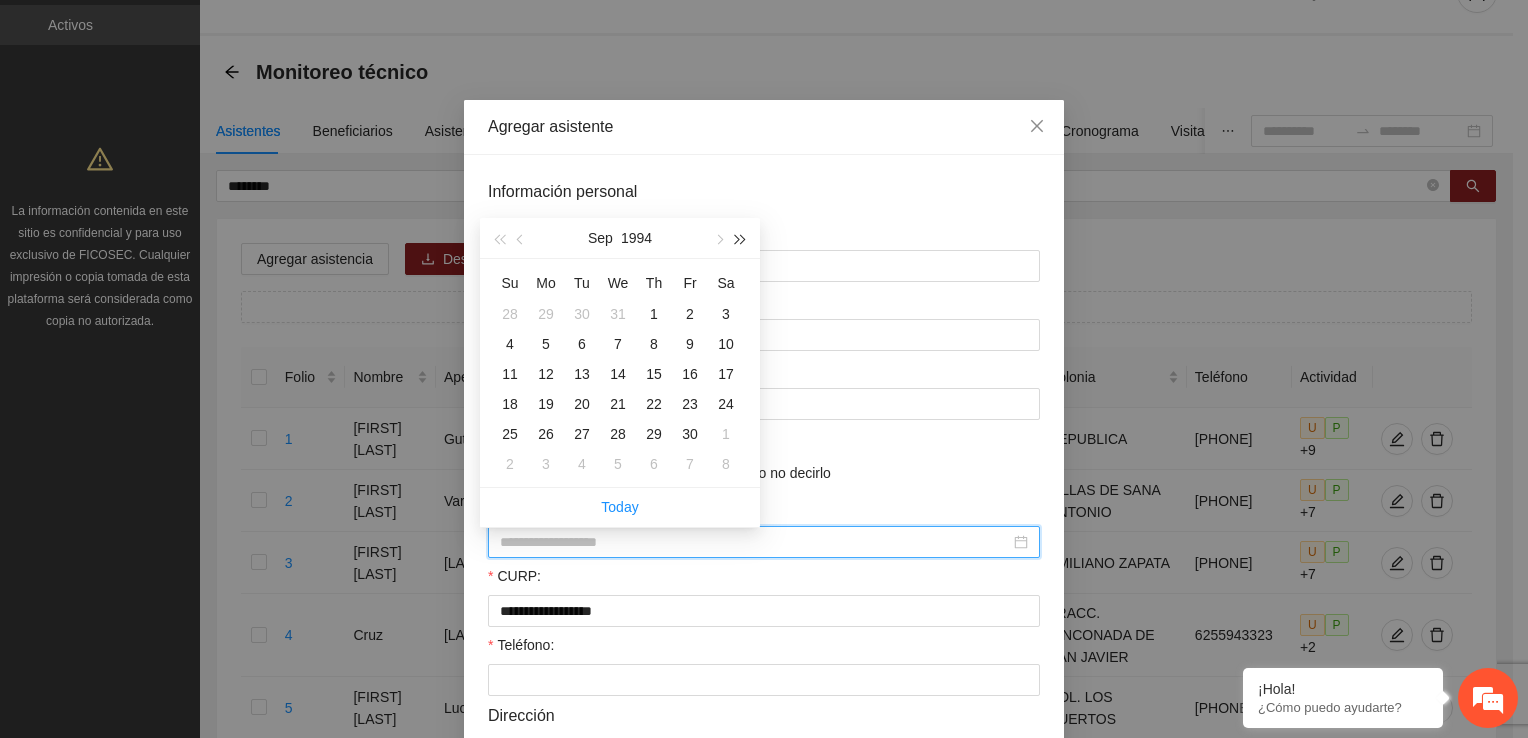 click at bounding box center [741, 239] 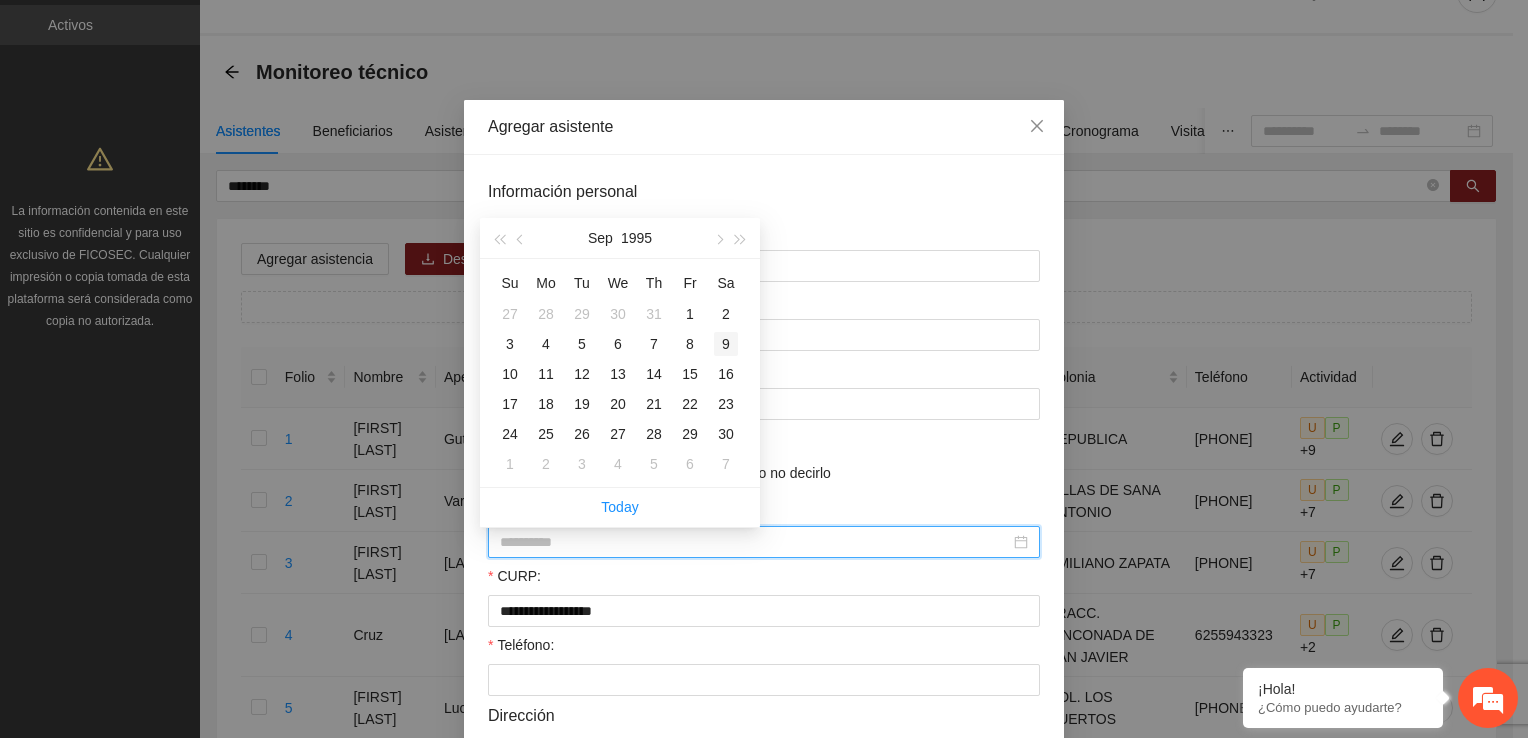 click on "9" at bounding box center [726, 344] 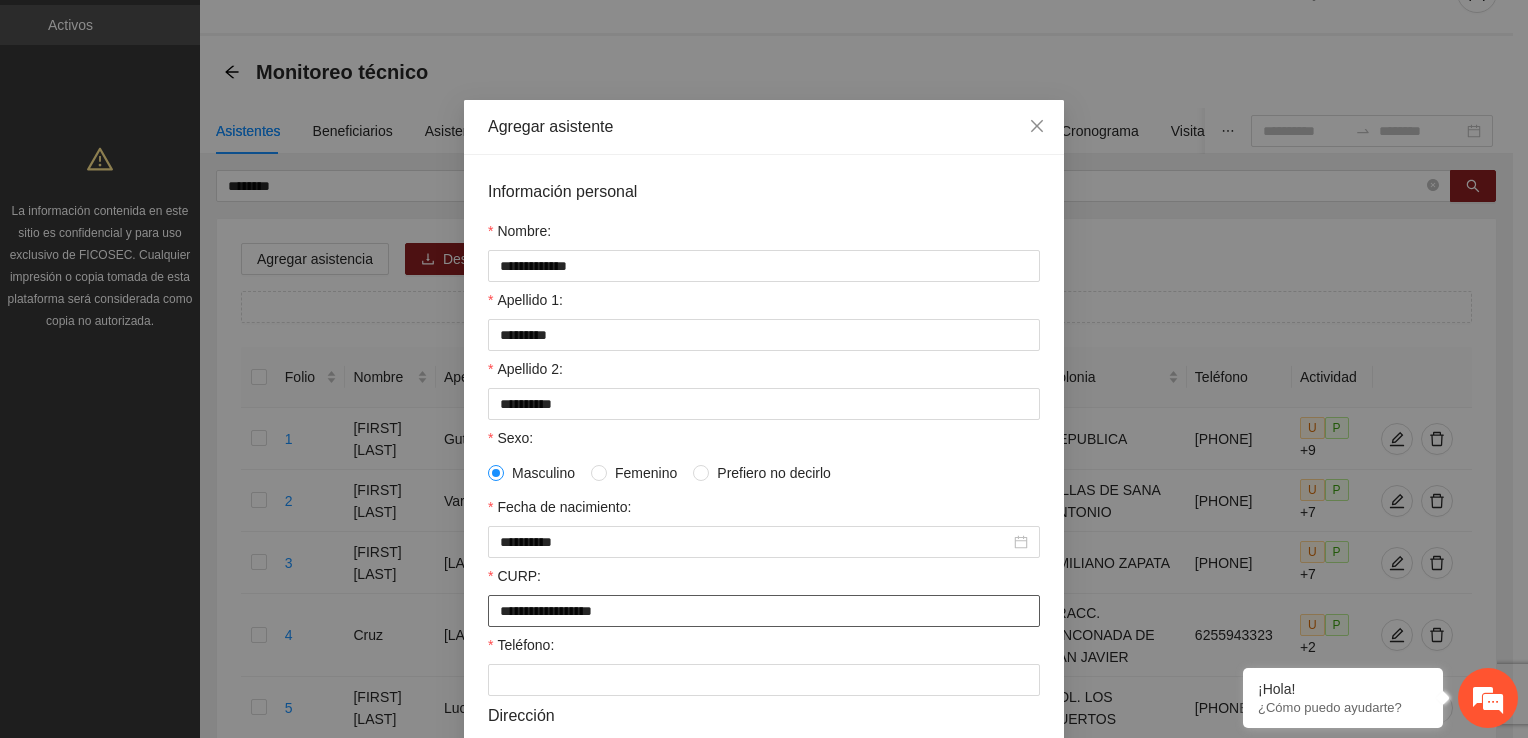 click on "**********" at bounding box center [764, 611] 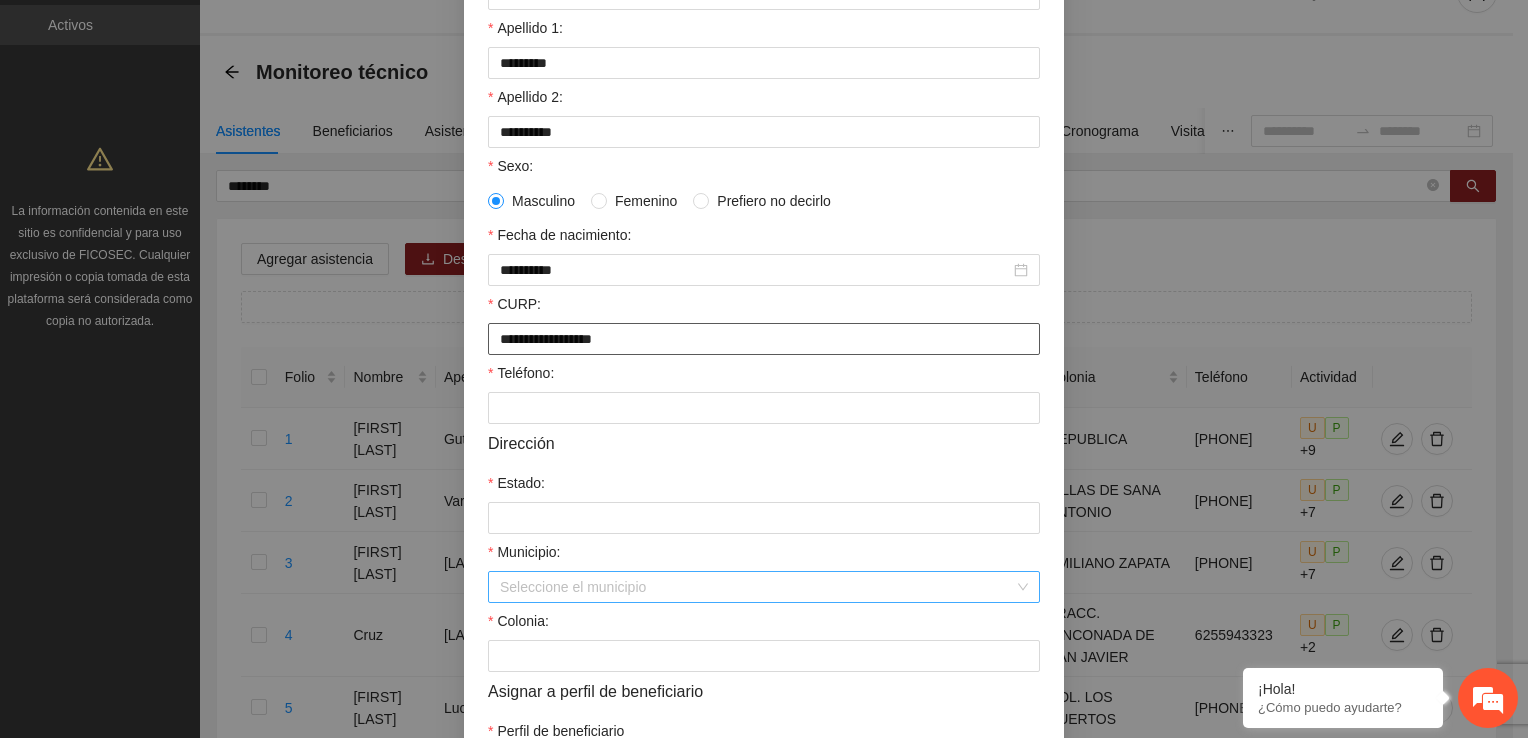 scroll, scrollTop: 300, scrollLeft: 0, axis: vertical 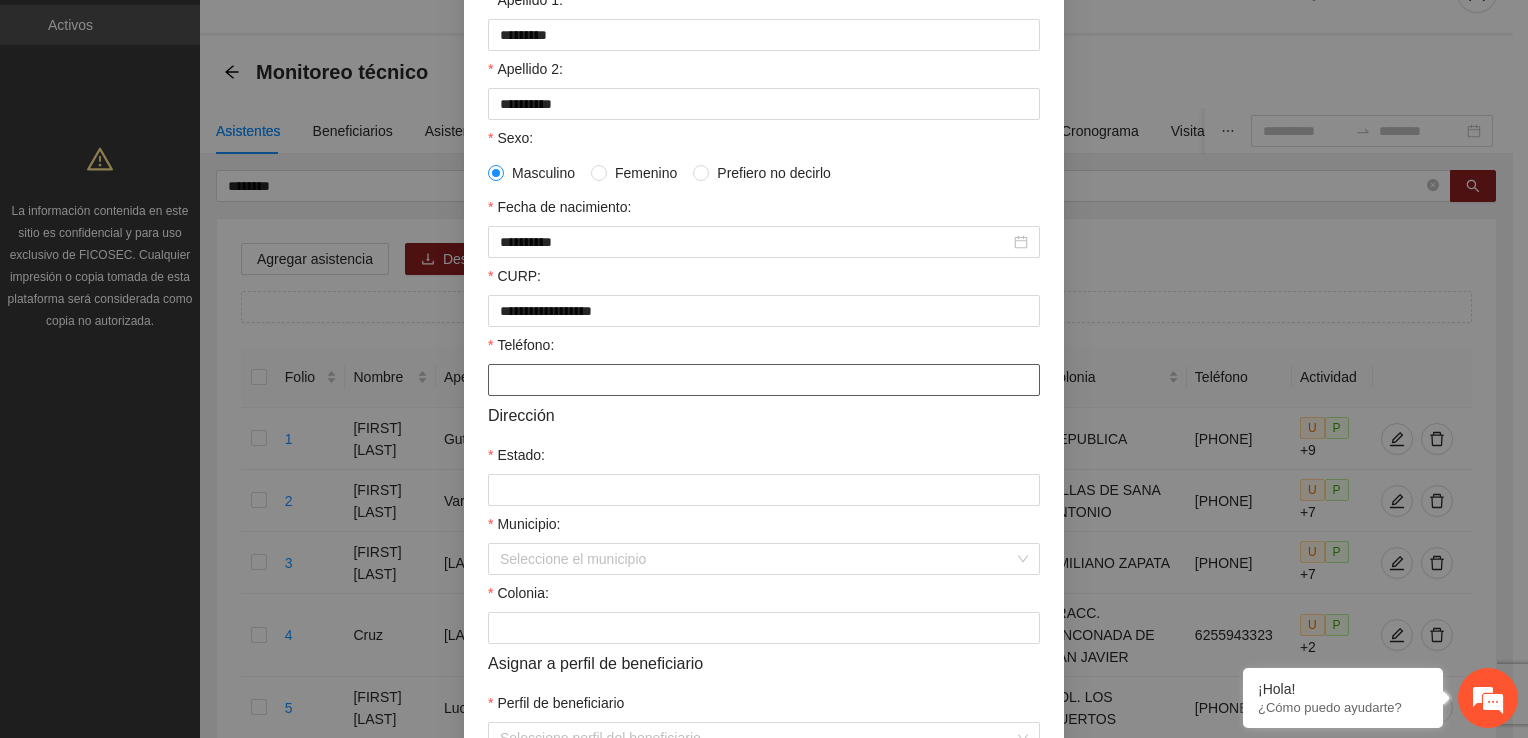 click on "Teléfono:" at bounding box center [764, 380] 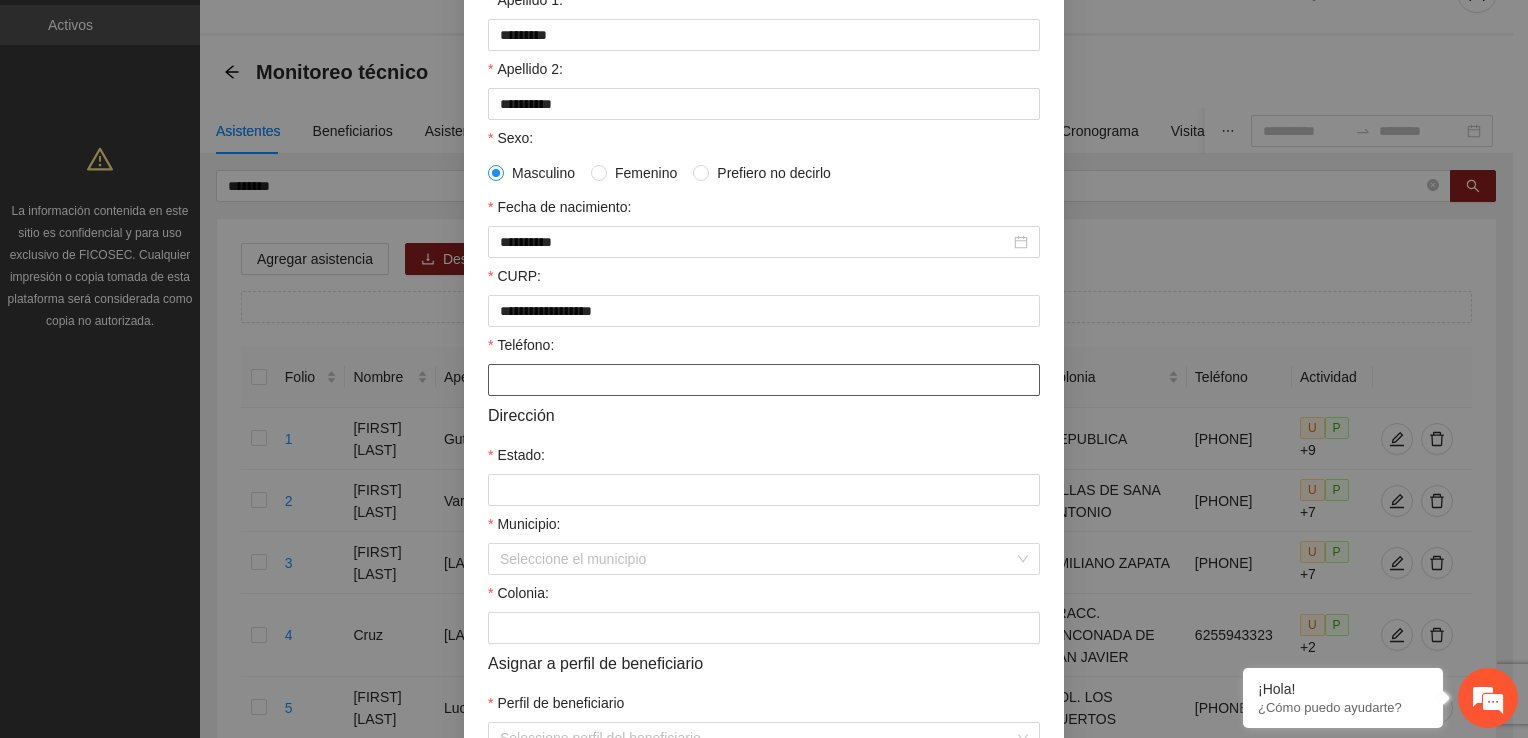 click on "Teléfono:" at bounding box center [764, 380] 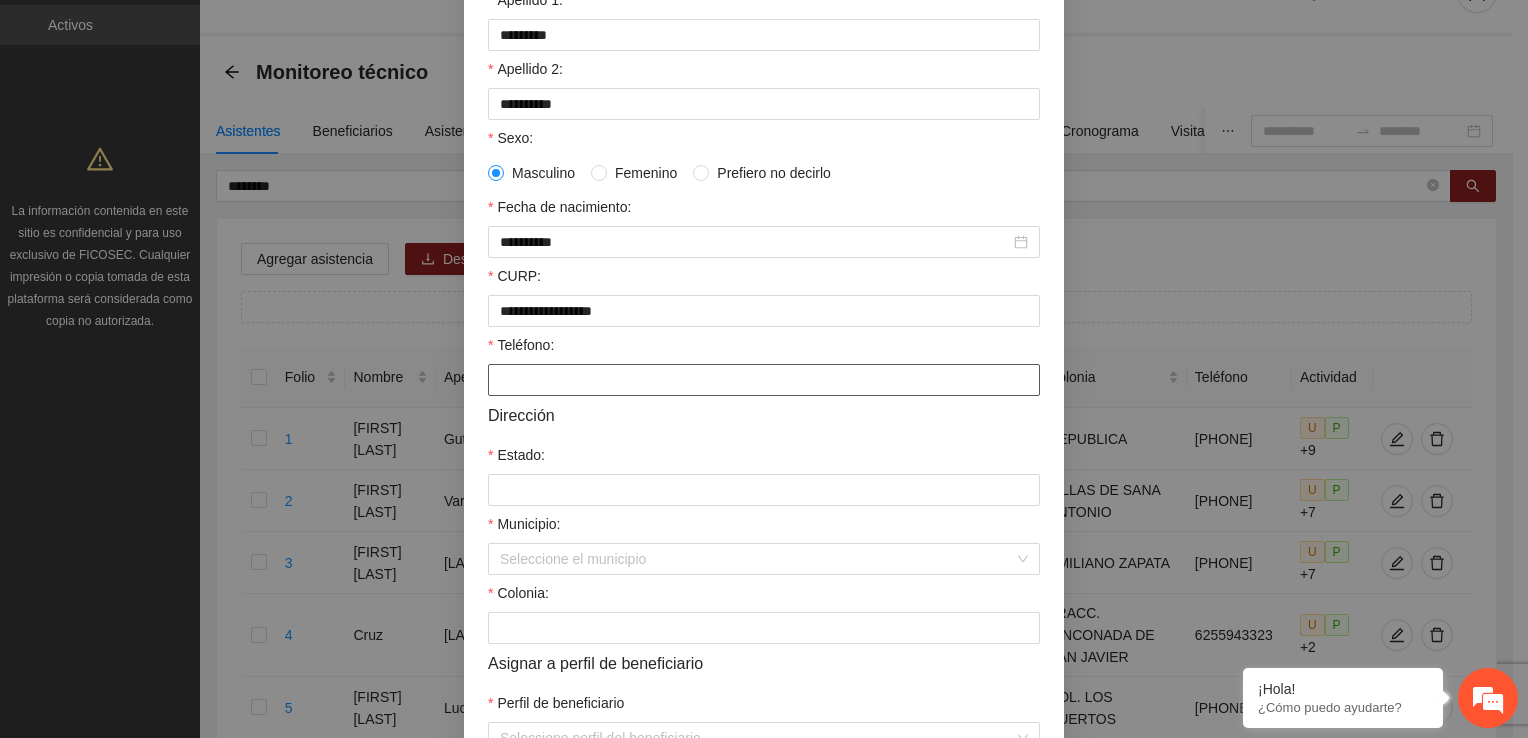 paste on "**********" 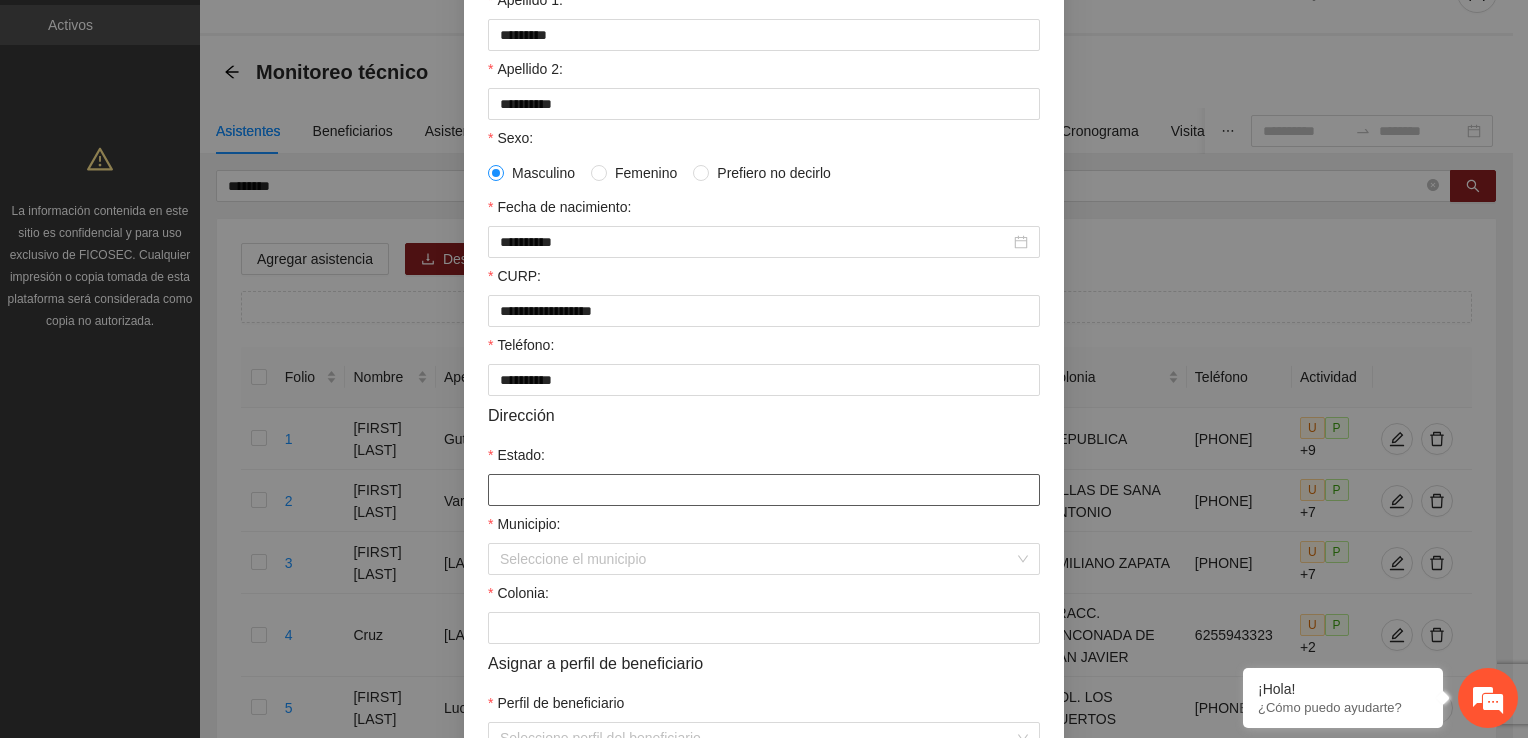 click on "Estado:" at bounding box center [764, 490] 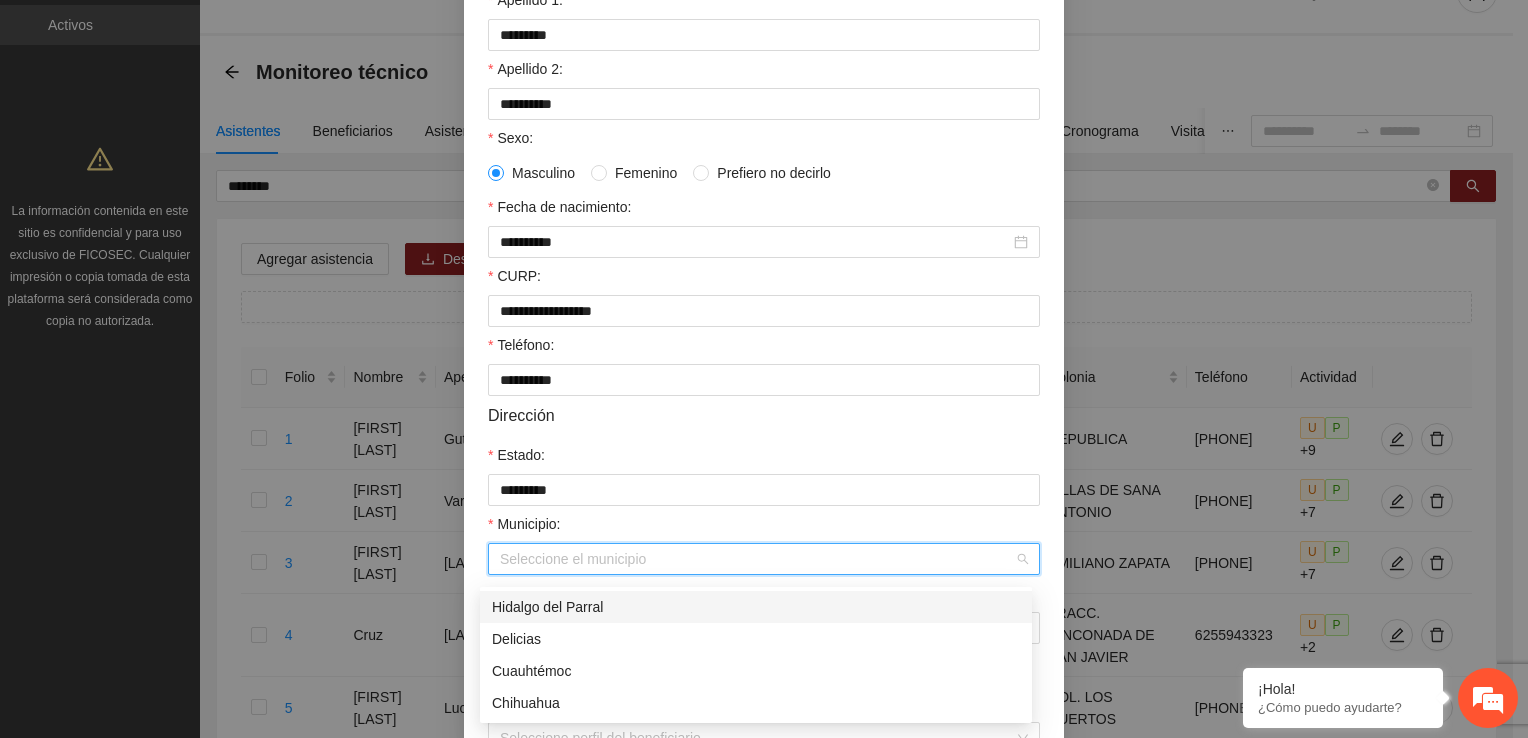 click on "Municipio:" at bounding box center (757, 559) 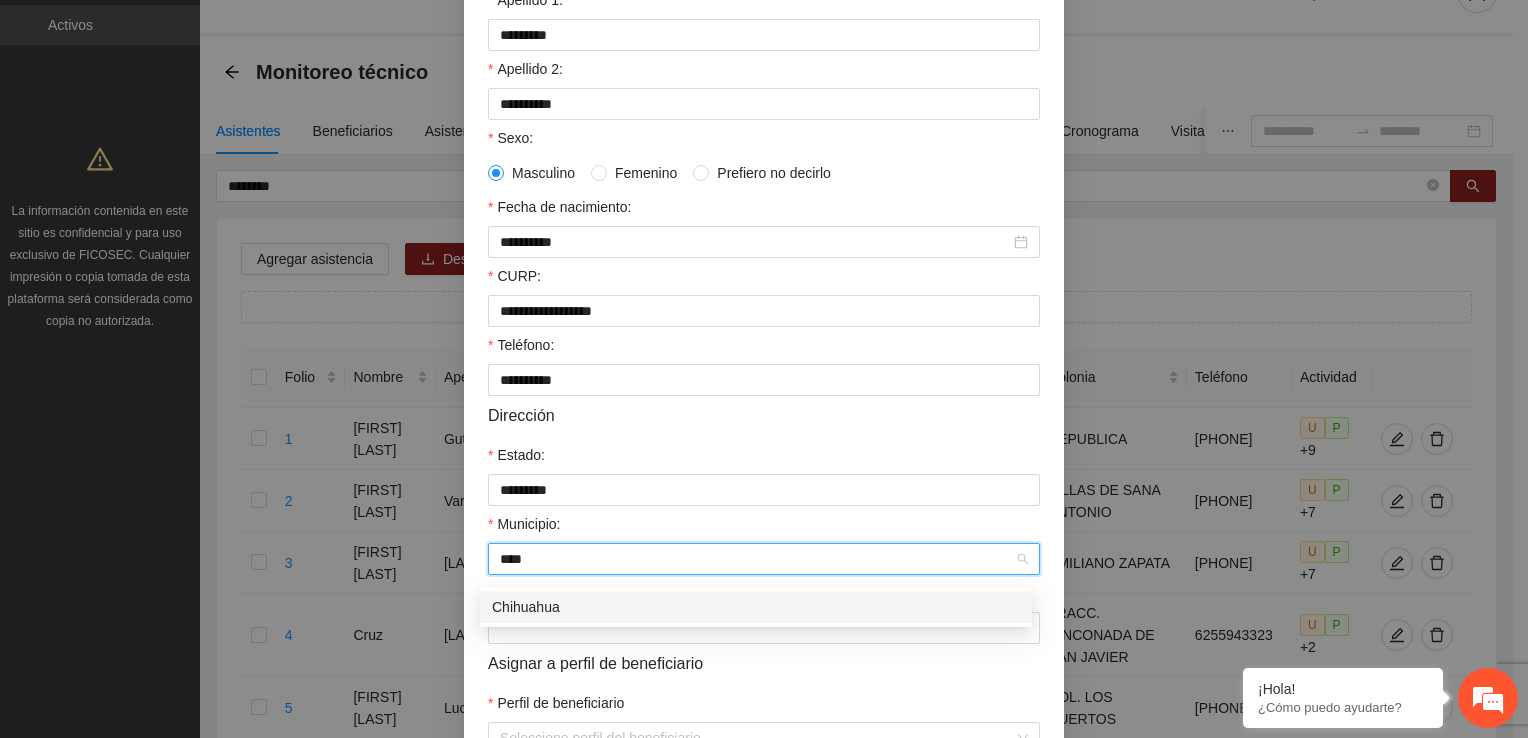 click on "Chihuahua" at bounding box center [756, 607] 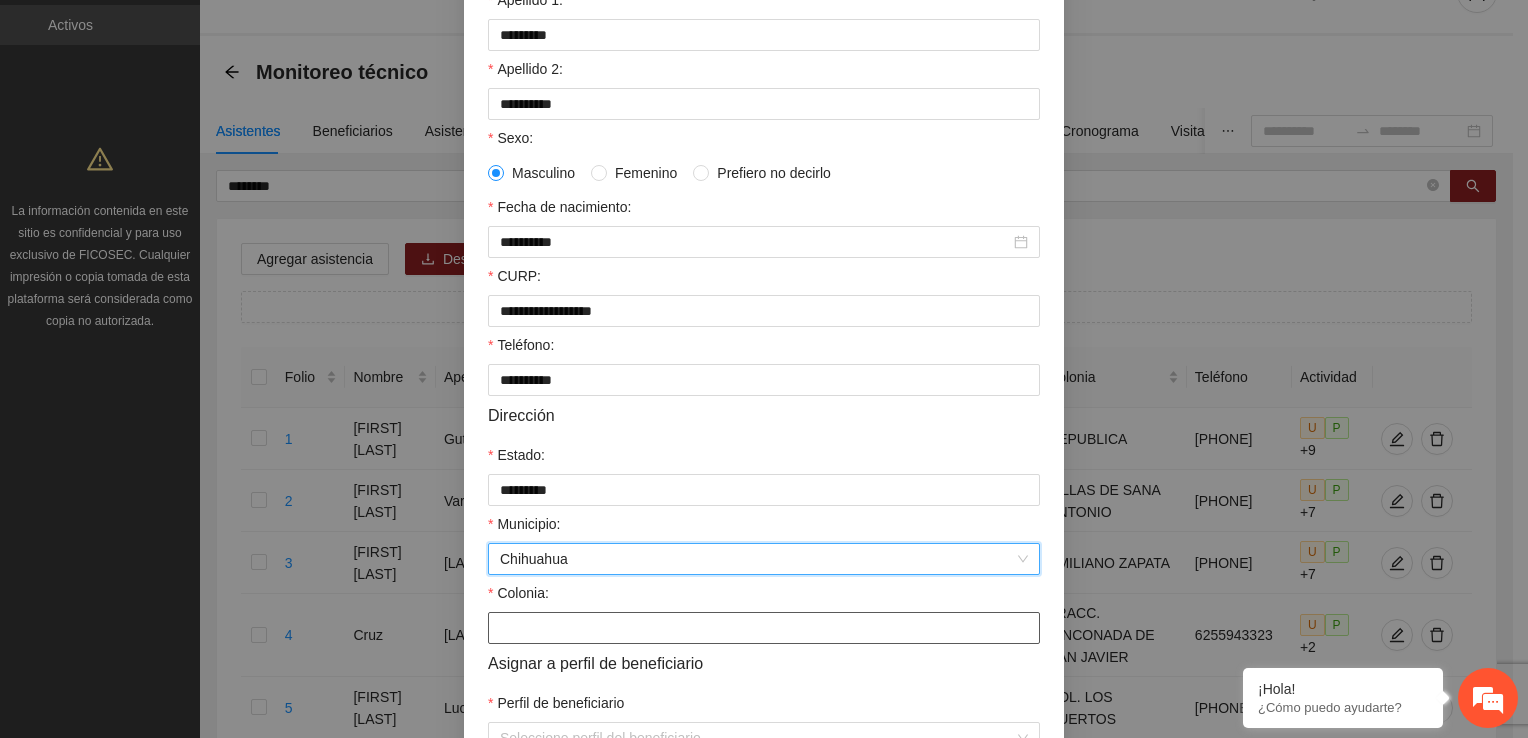 click on "Colonia:" at bounding box center [764, 628] 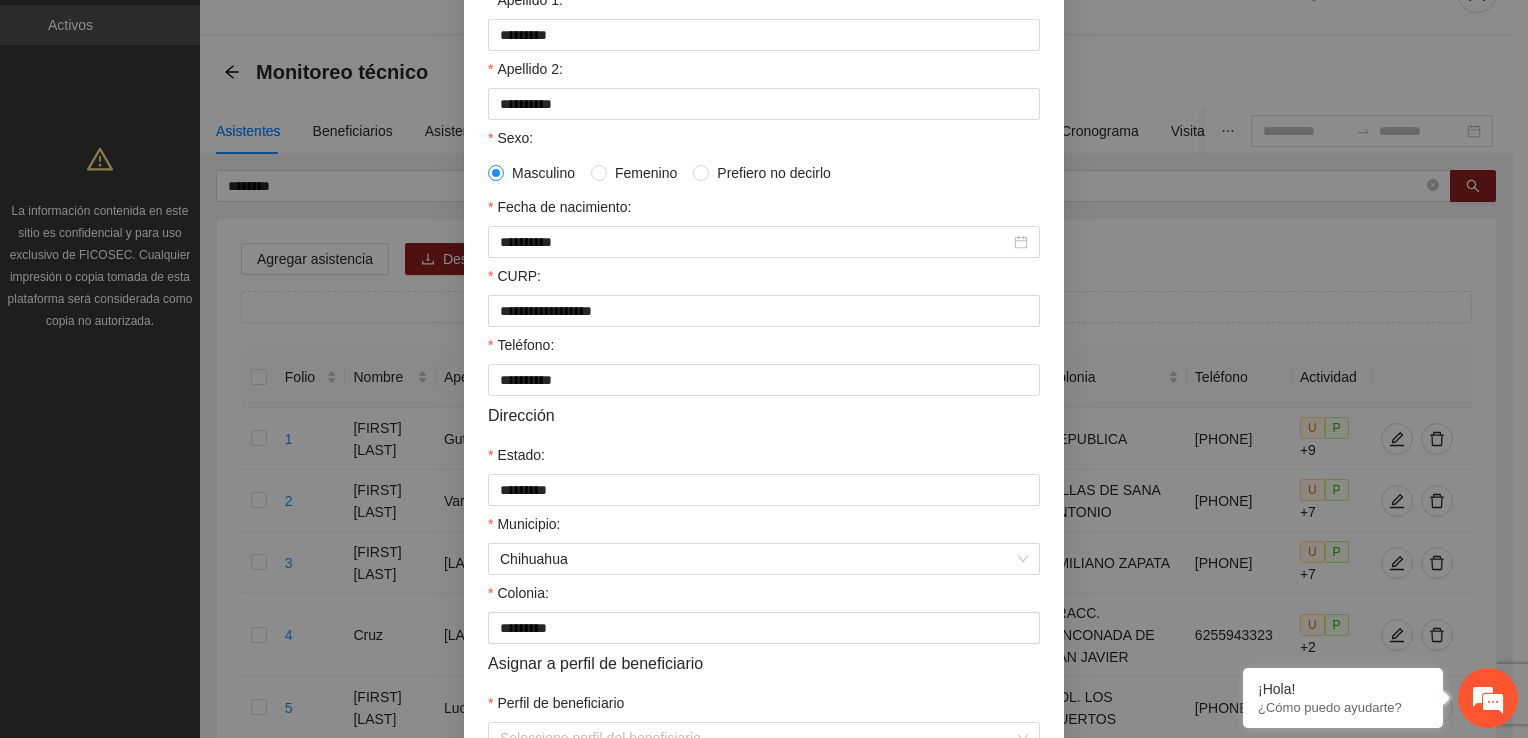 click on "**********" at bounding box center (764, 316) 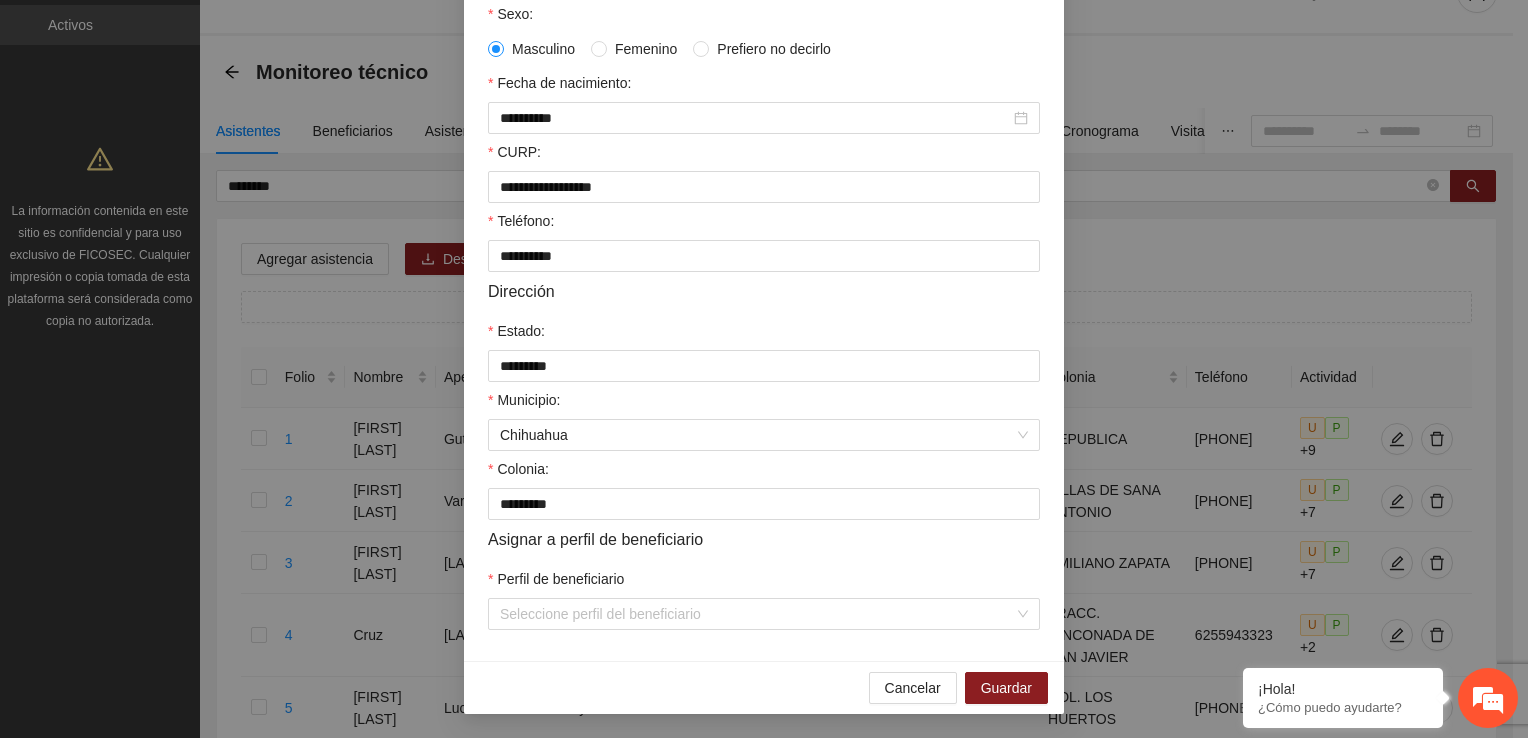 scroll, scrollTop: 432, scrollLeft: 0, axis: vertical 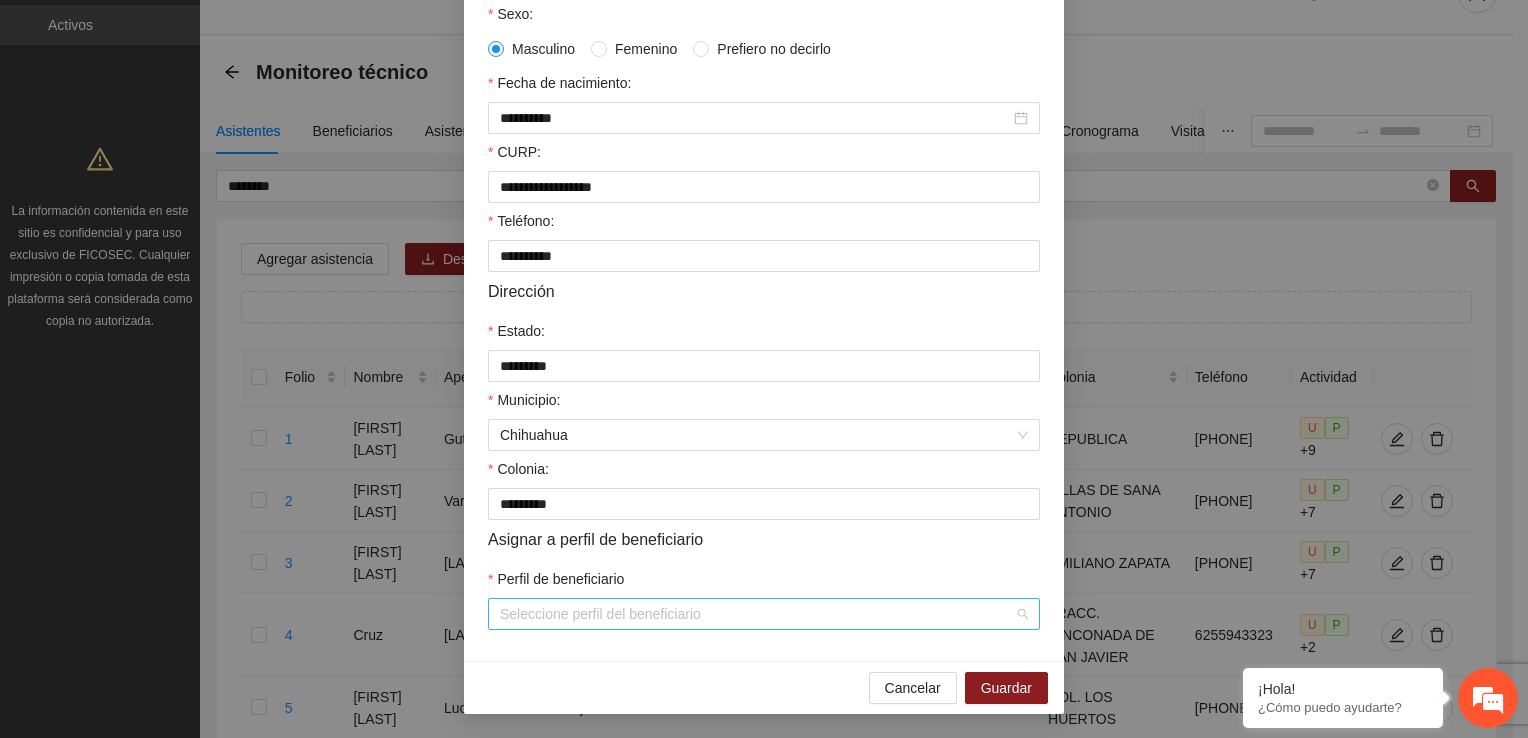 click on "Perfil de beneficiario" at bounding box center [757, 614] 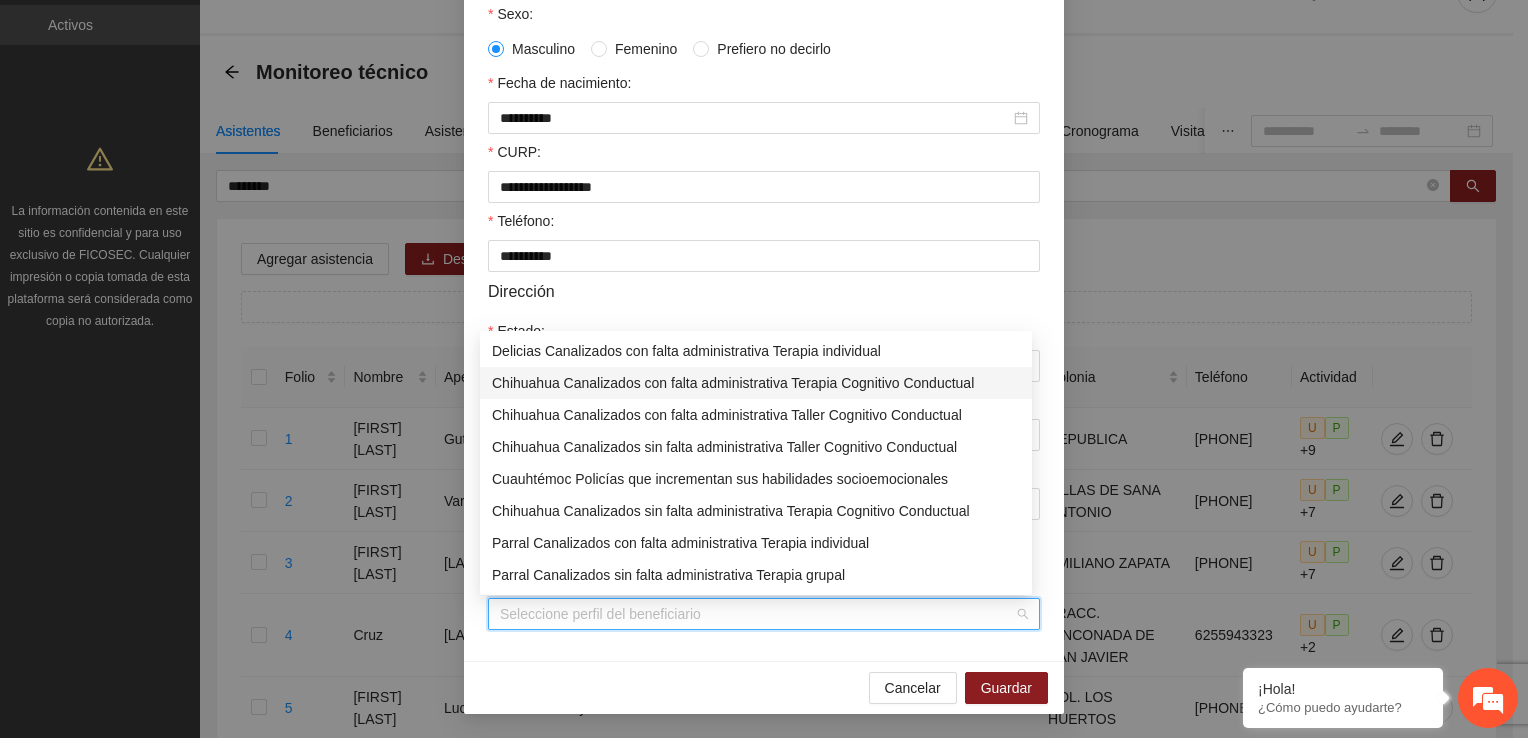 click on "Chihuahua Canalizados con falta administrativa Terapia Cognitivo Conductual" at bounding box center (756, 383) 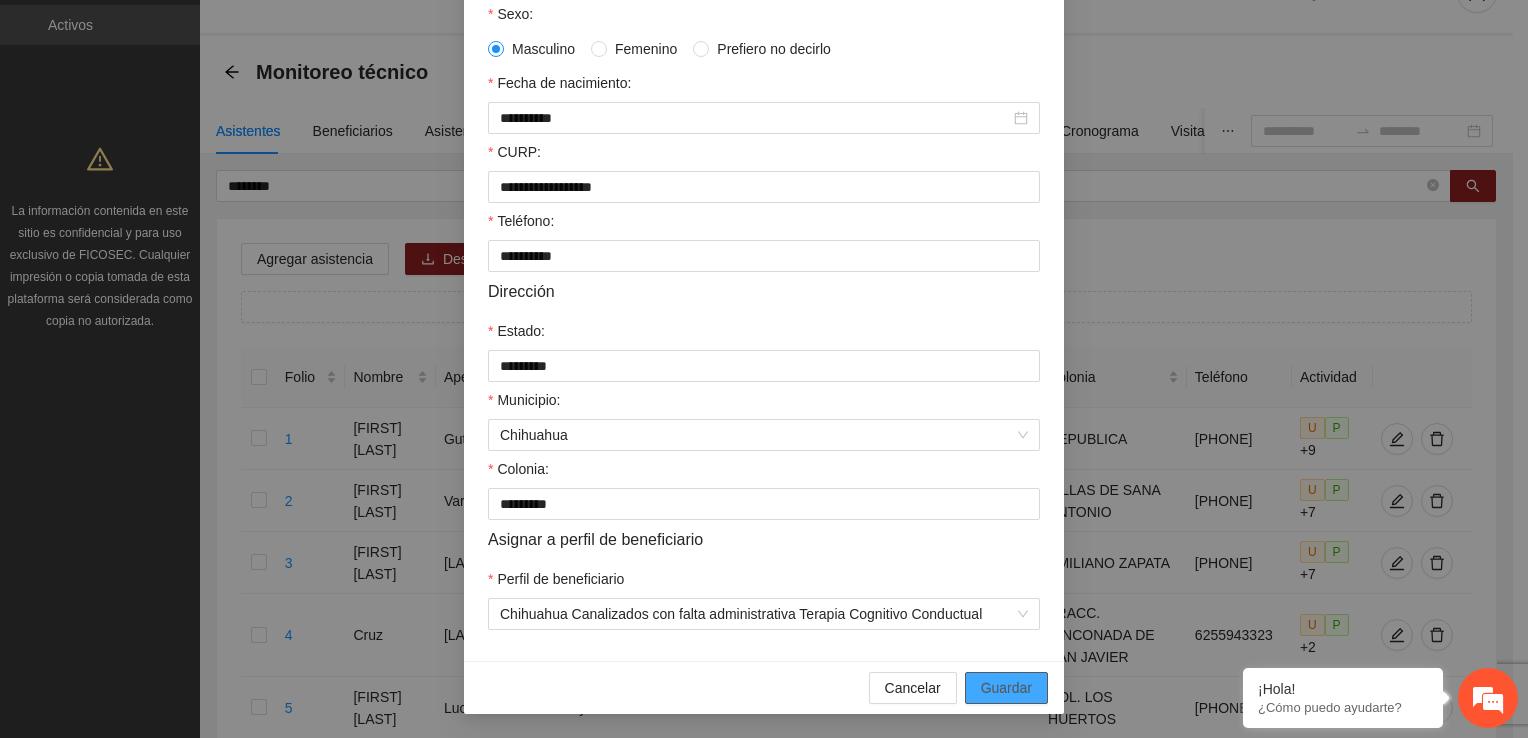 click on "Guardar" at bounding box center [1006, 688] 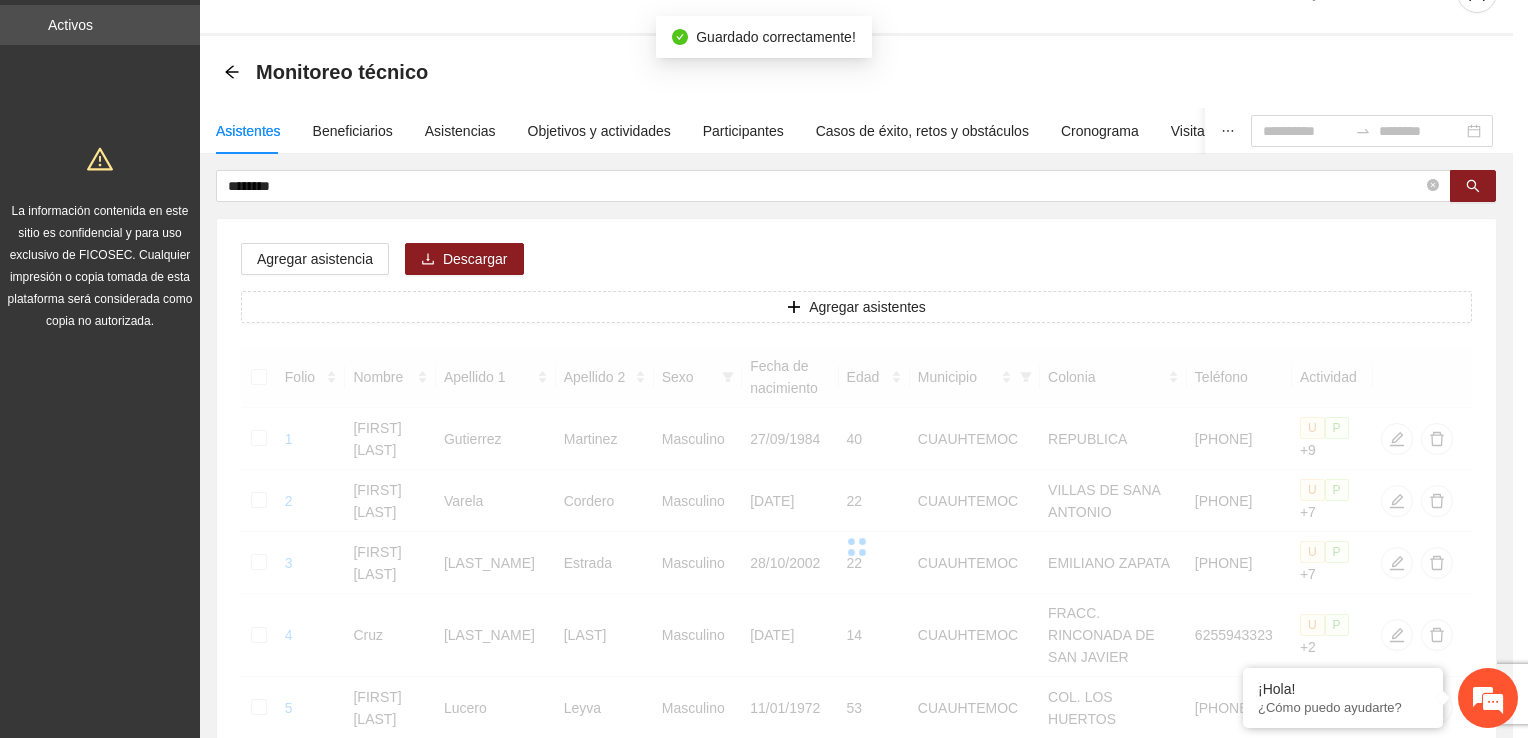 scroll, scrollTop: 332, scrollLeft: 0, axis: vertical 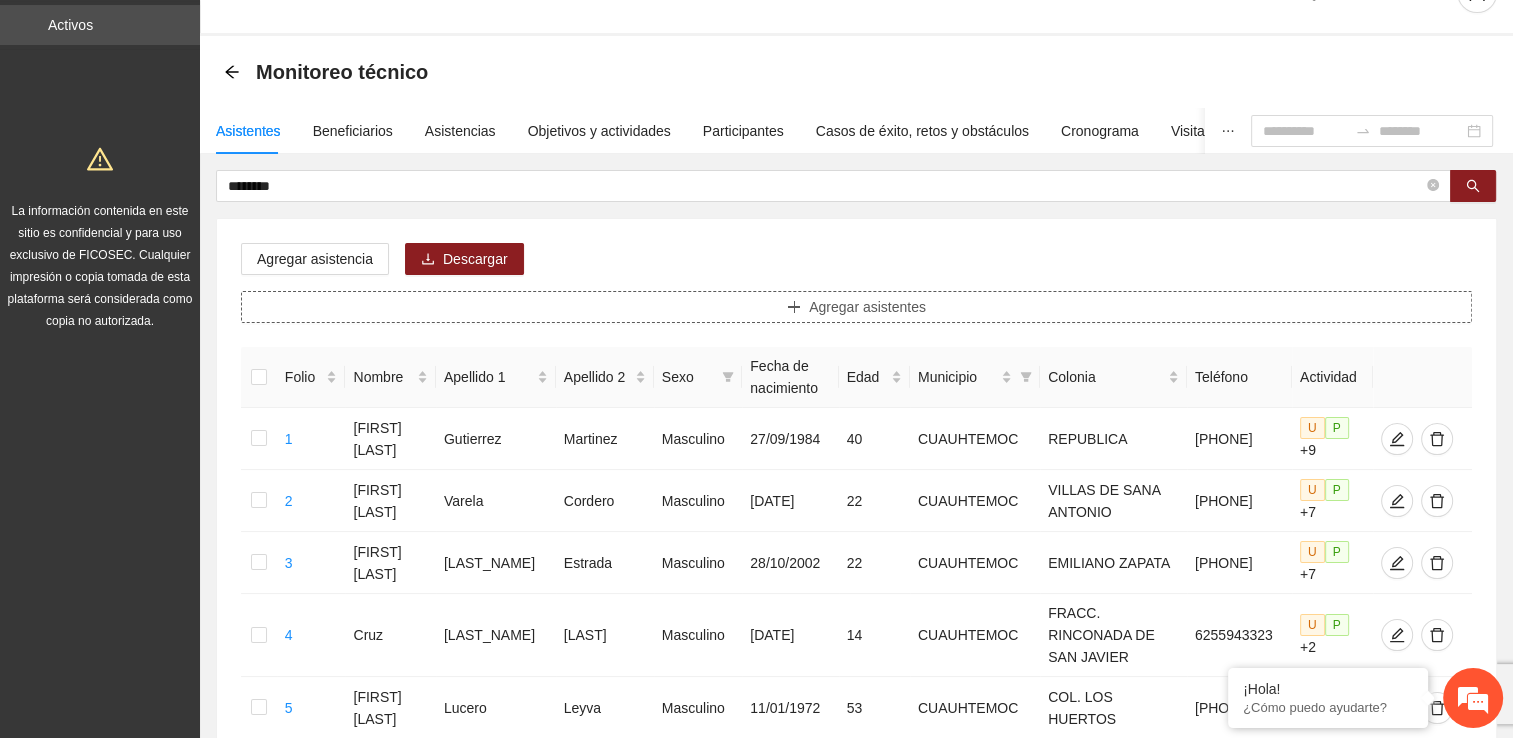 click on "Agregar asistentes" at bounding box center (867, 307) 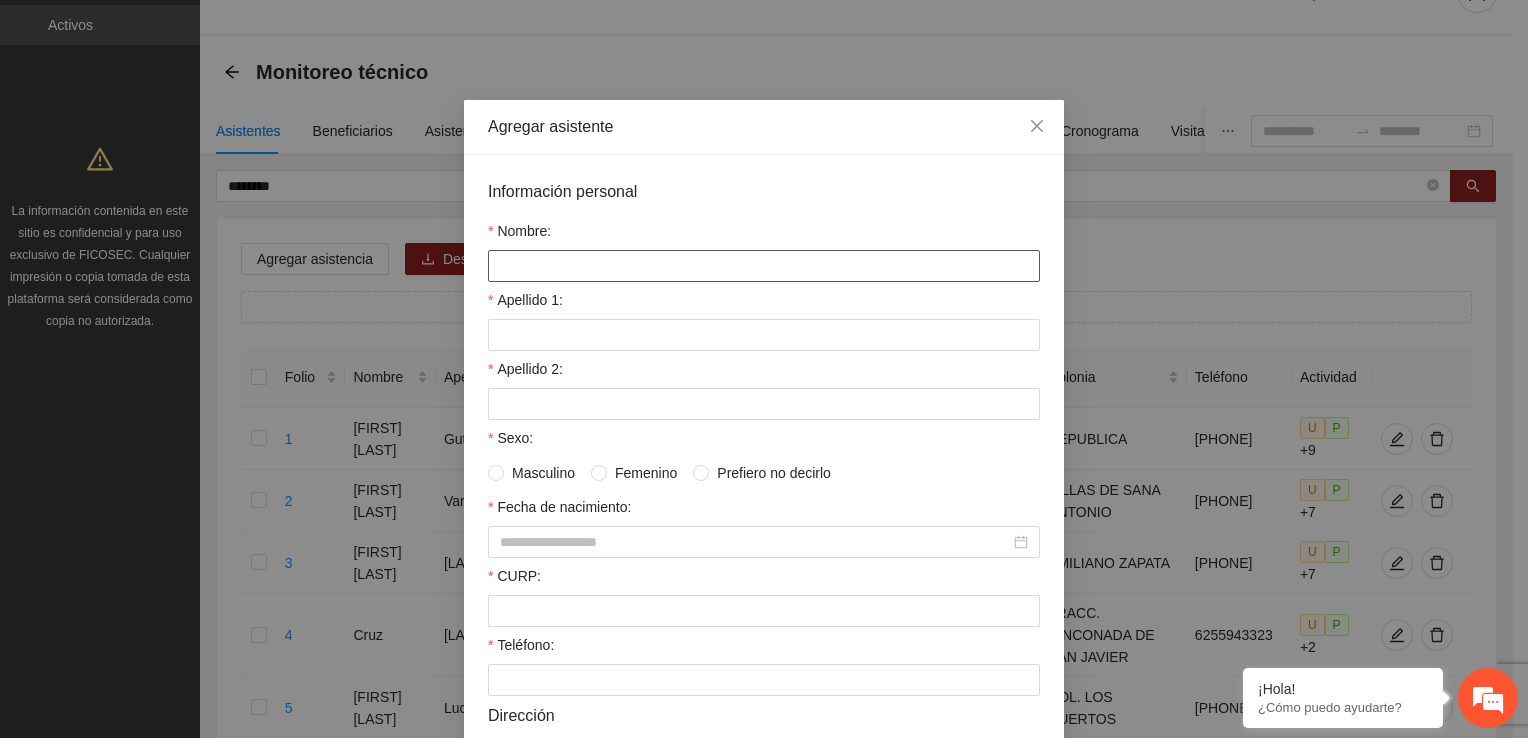 click on "Nombre:" at bounding box center [764, 266] 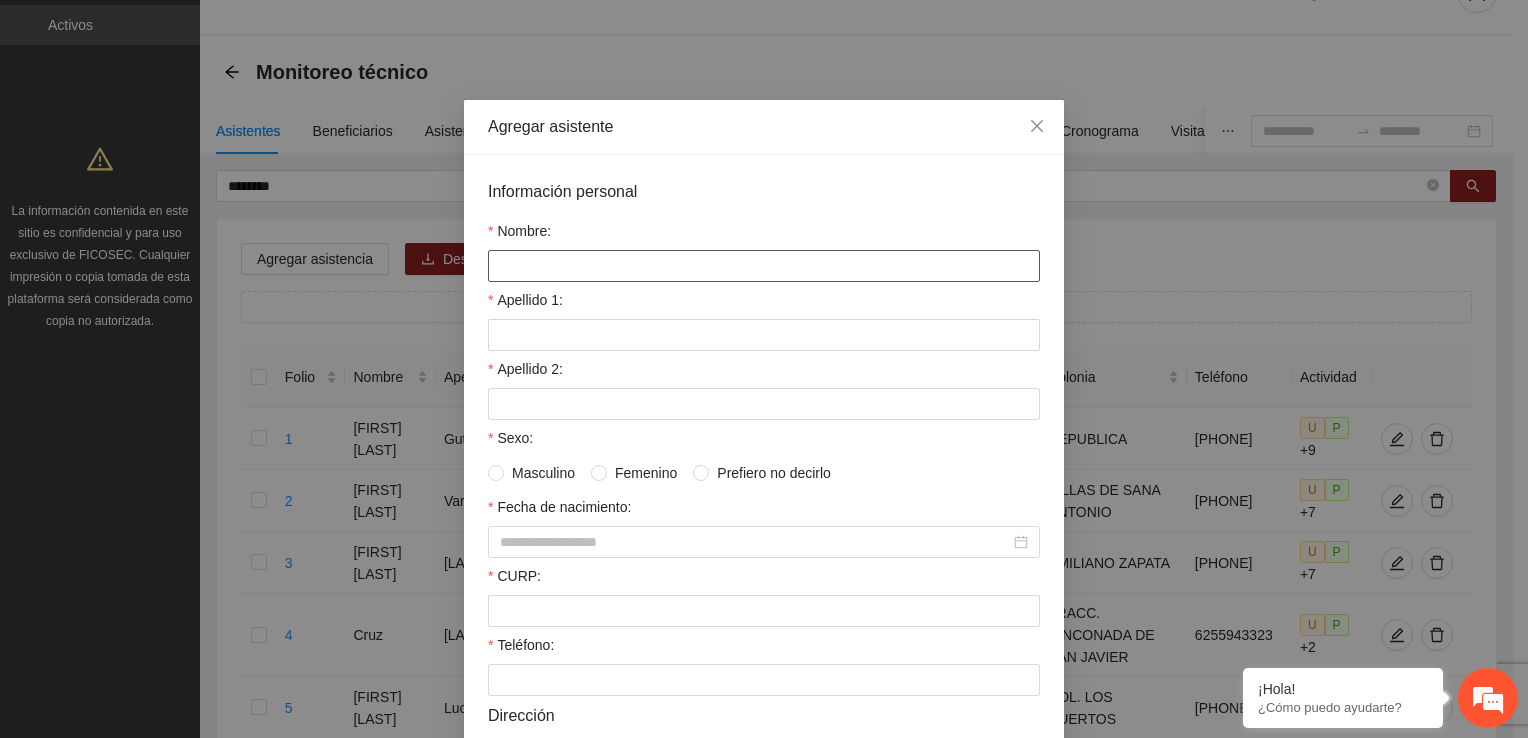 click on "Nombre:" at bounding box center (764, 266) 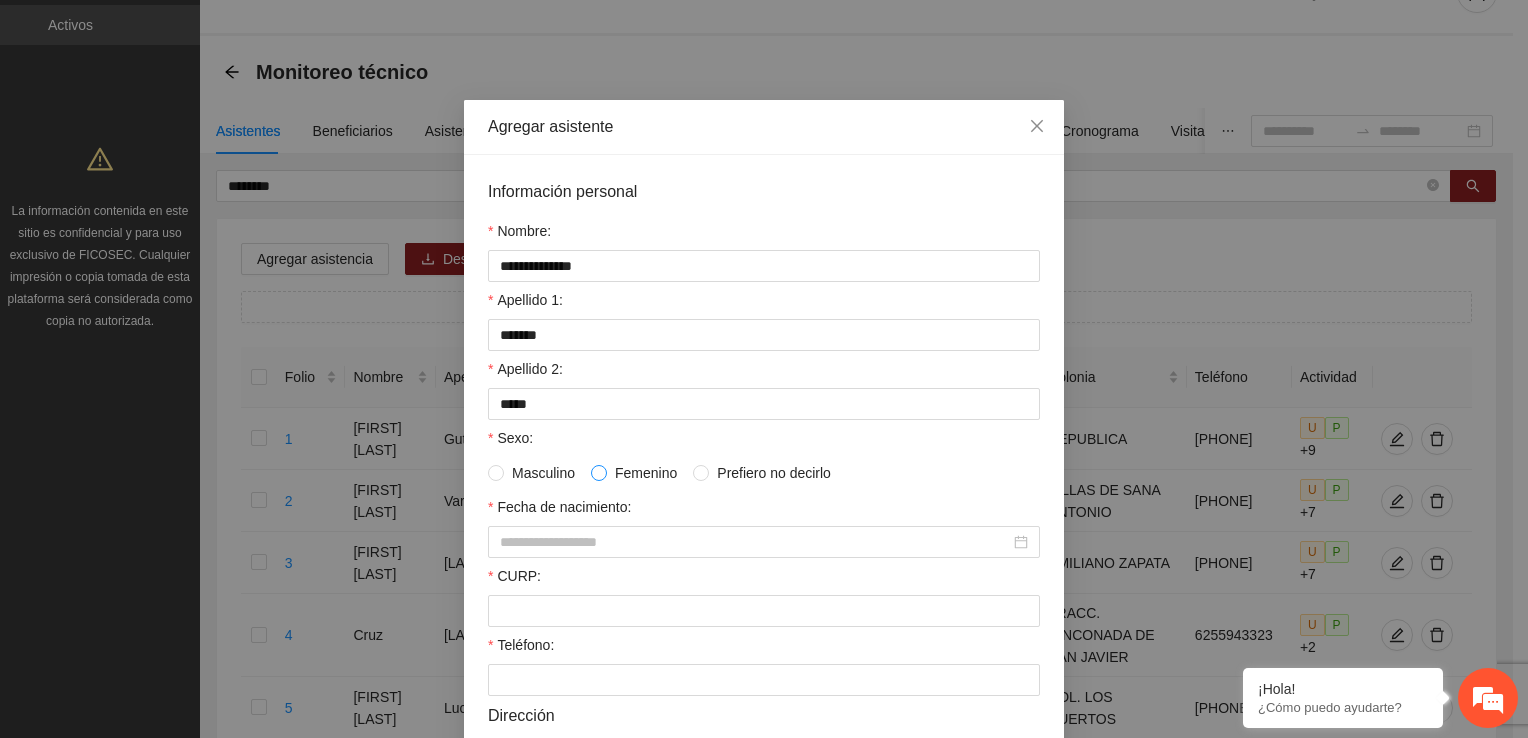 click at bounding box center (599, 473) 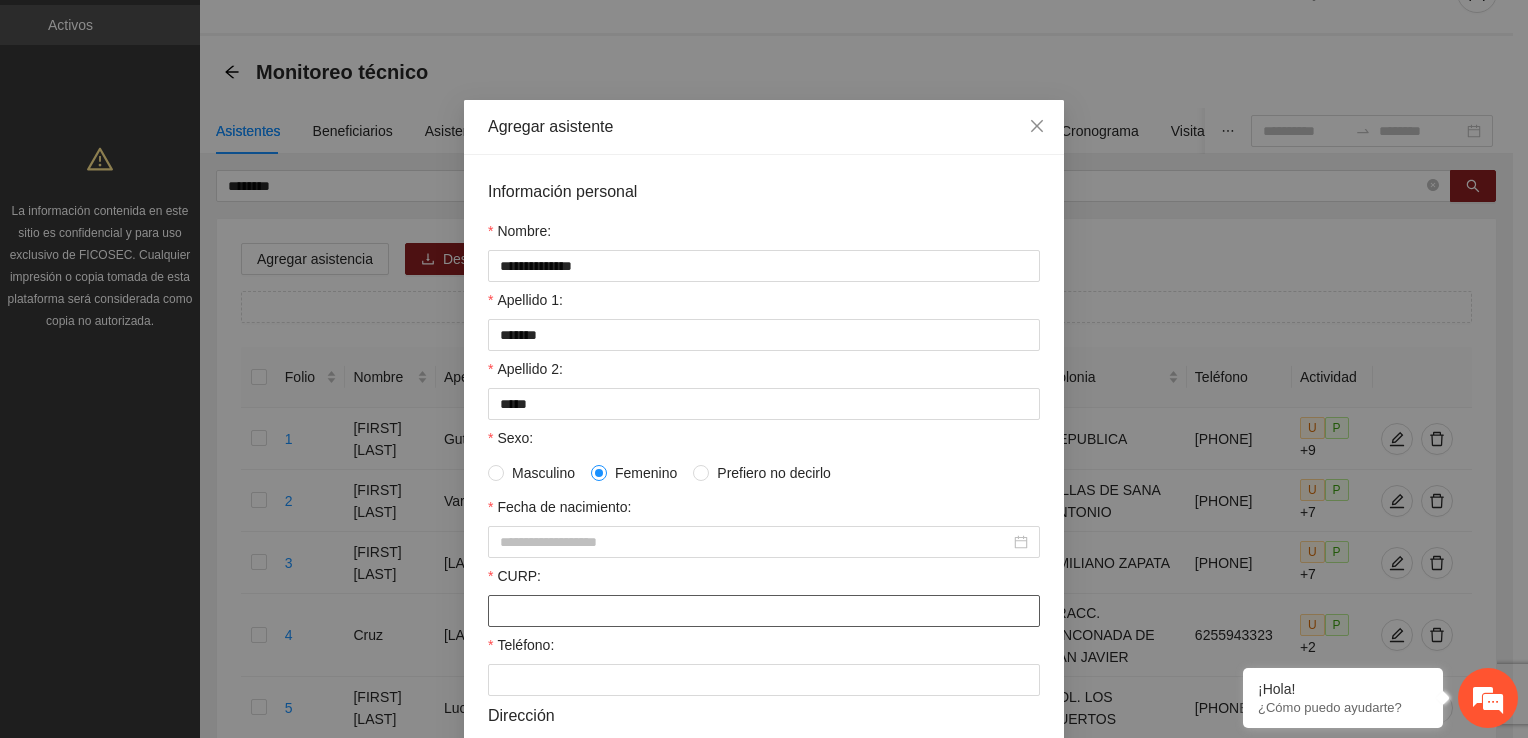 click on "CURP:" at bounding box center (764, 611) 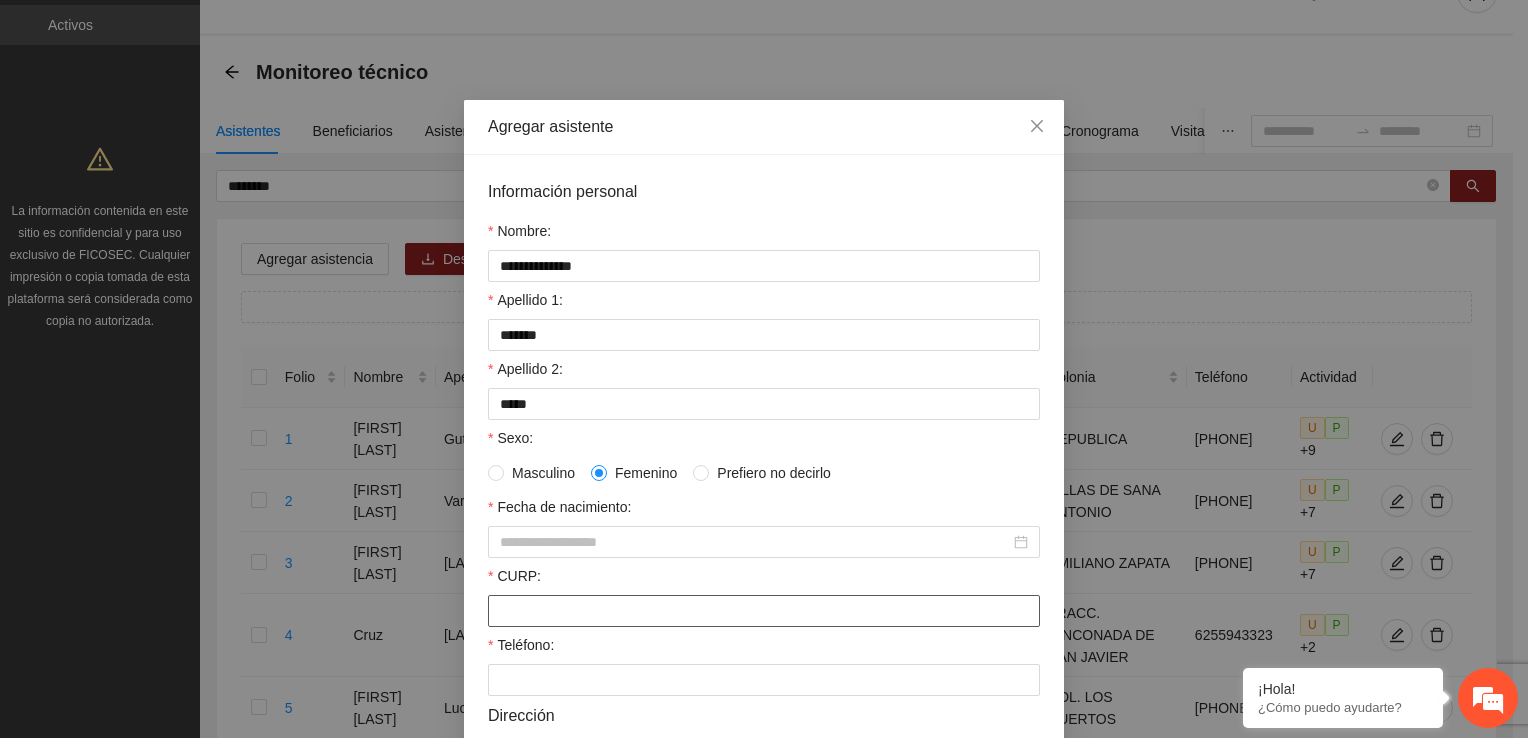 paste on "**********" 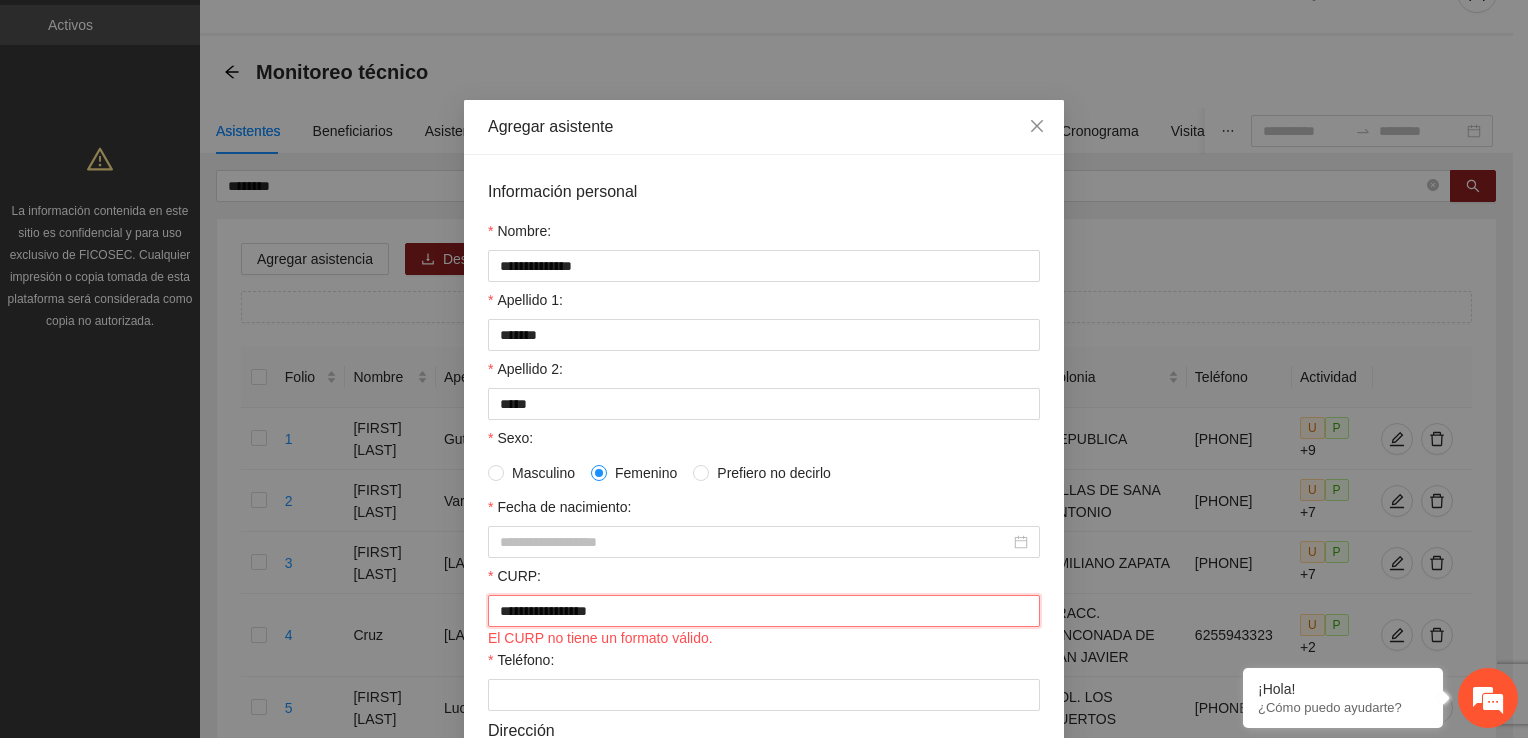 click on "**********" at bounding box center [764, 611] 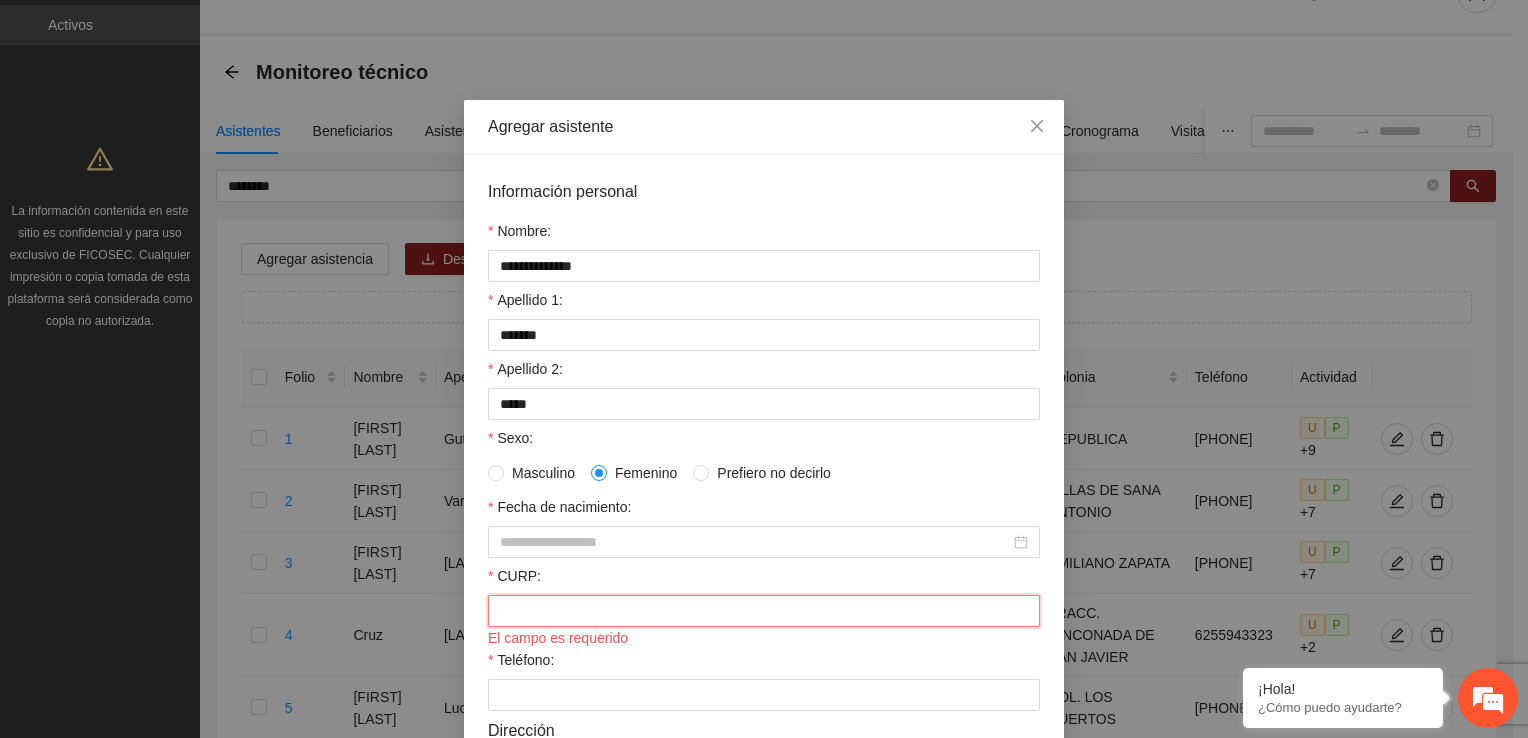 paste on "**********" 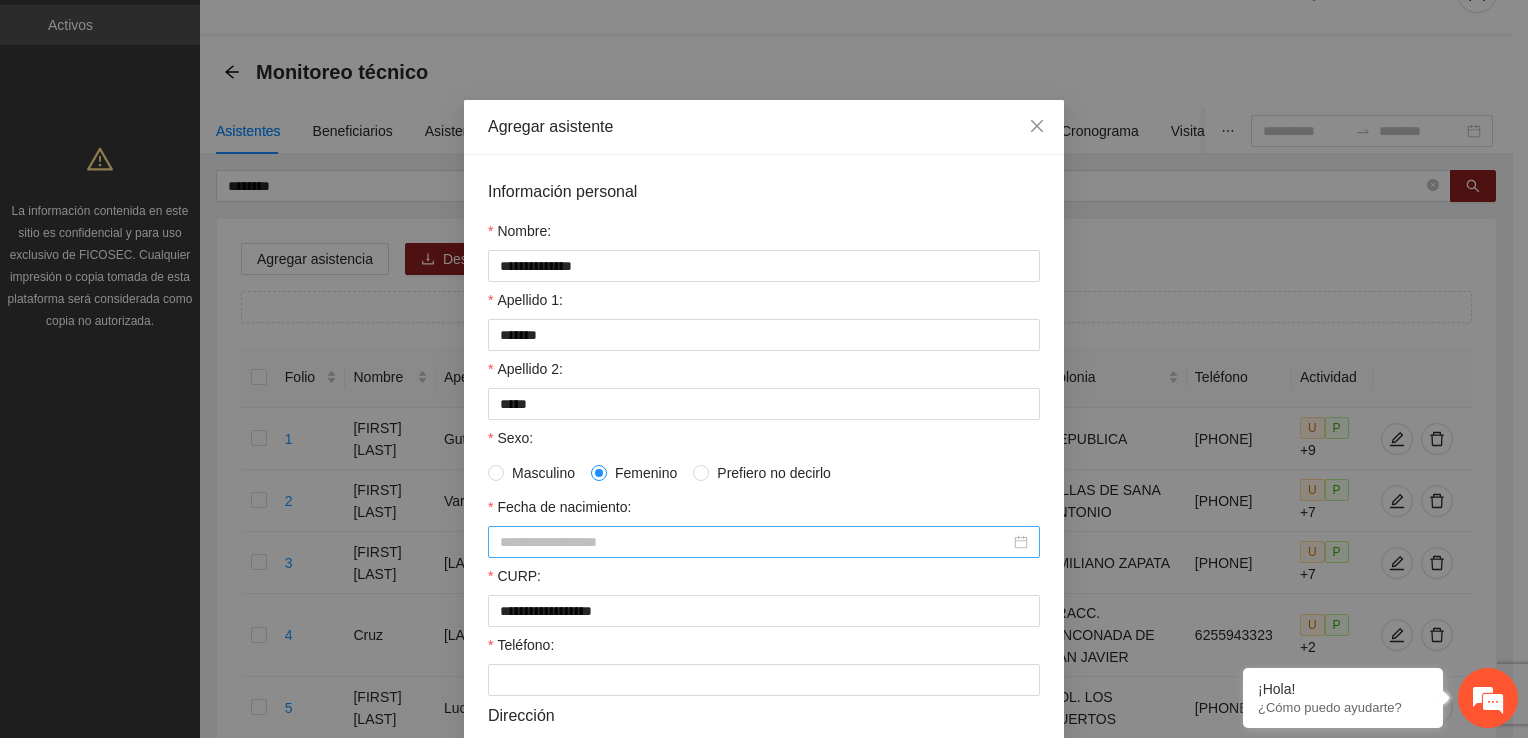 click on "Fecha de nacimiento:" at bounding box center (755, 542) 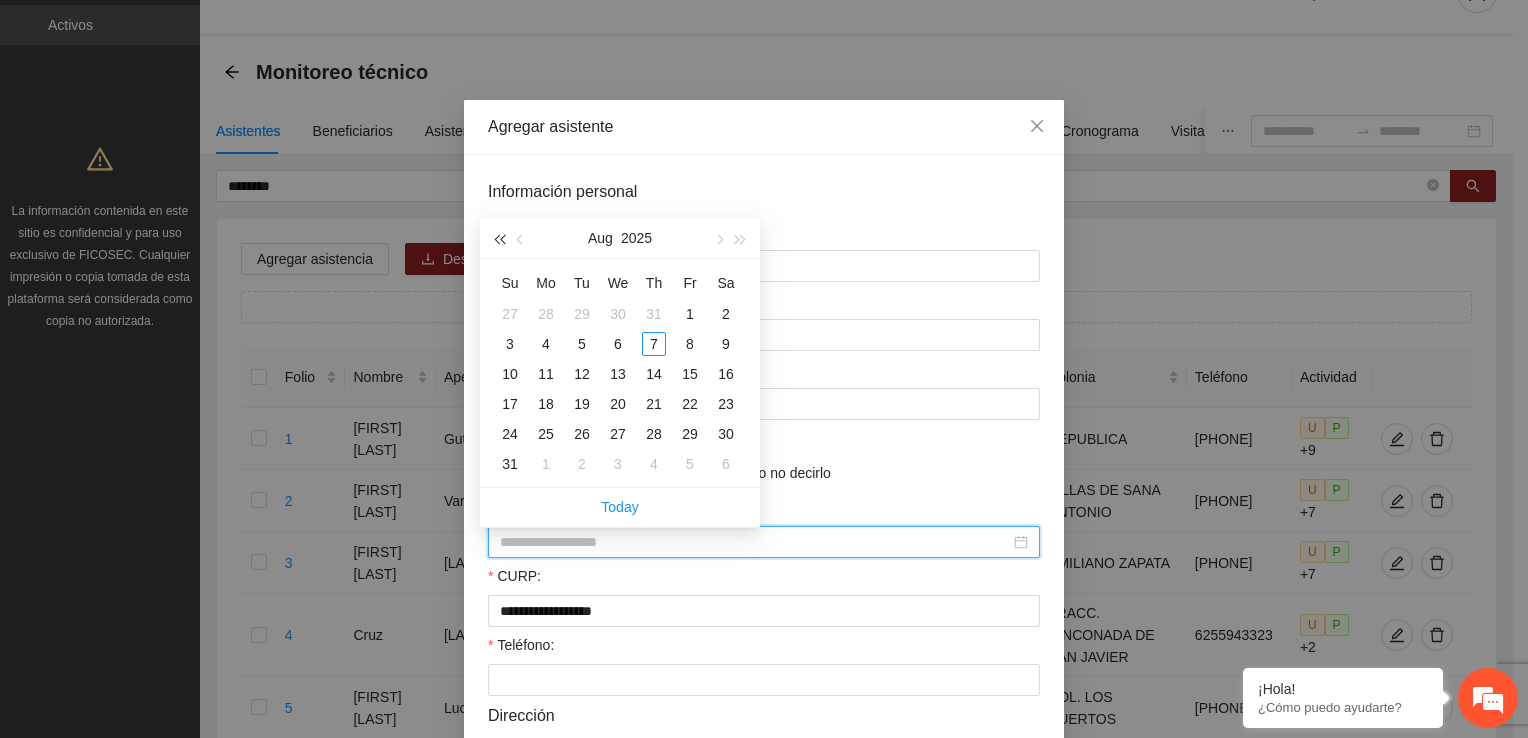 click at bounding box center (499, 238) 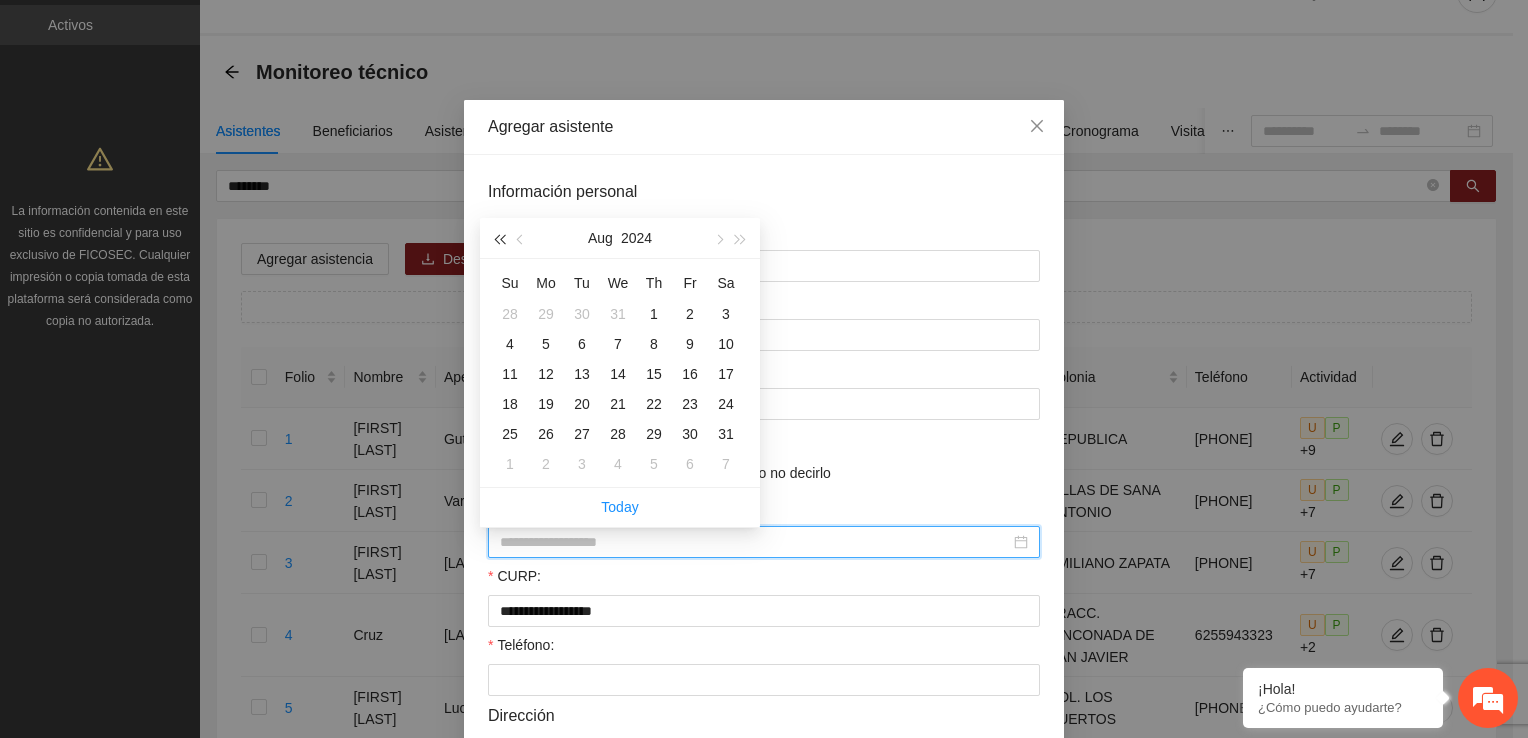 click at bounding box center (499, 238) 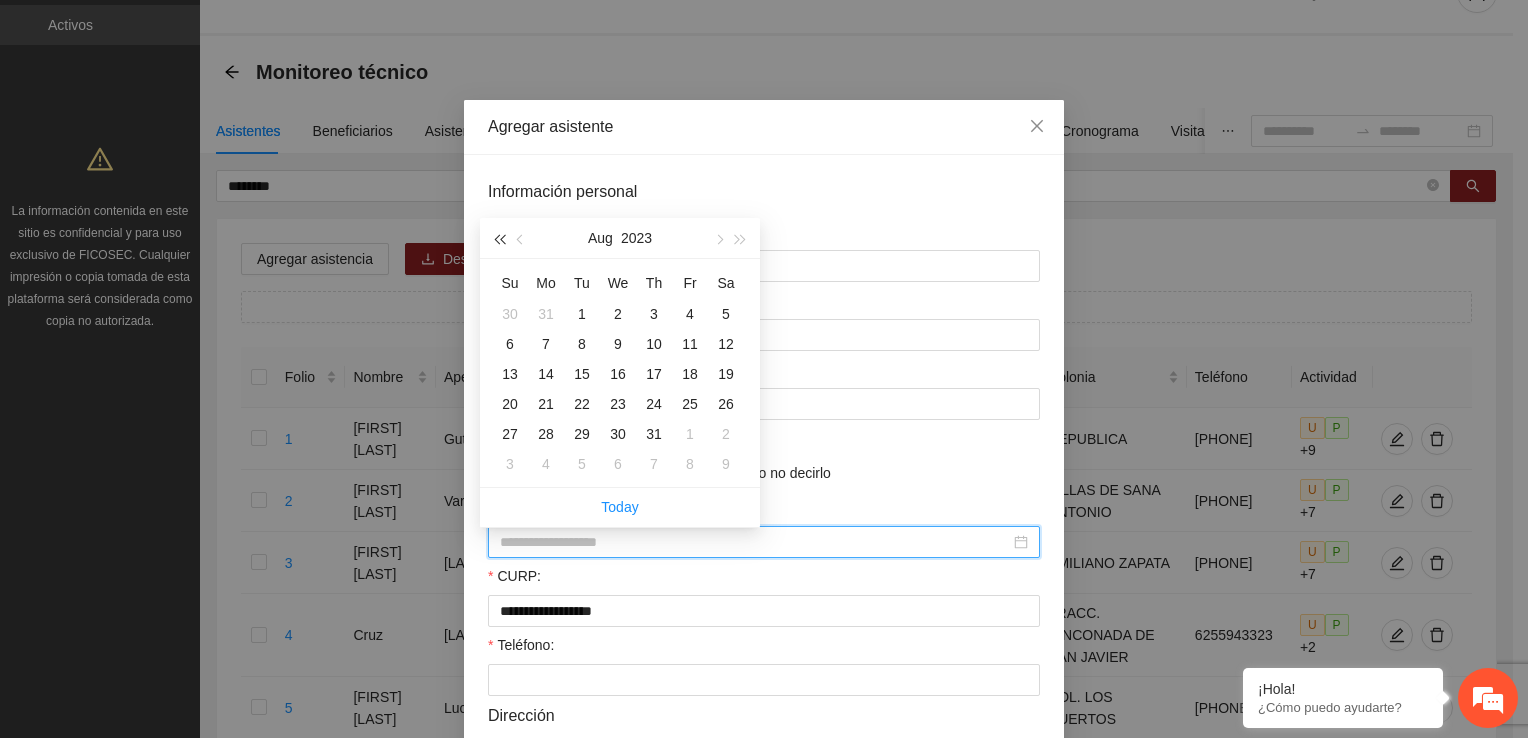 click at bounding box center [499, 238] 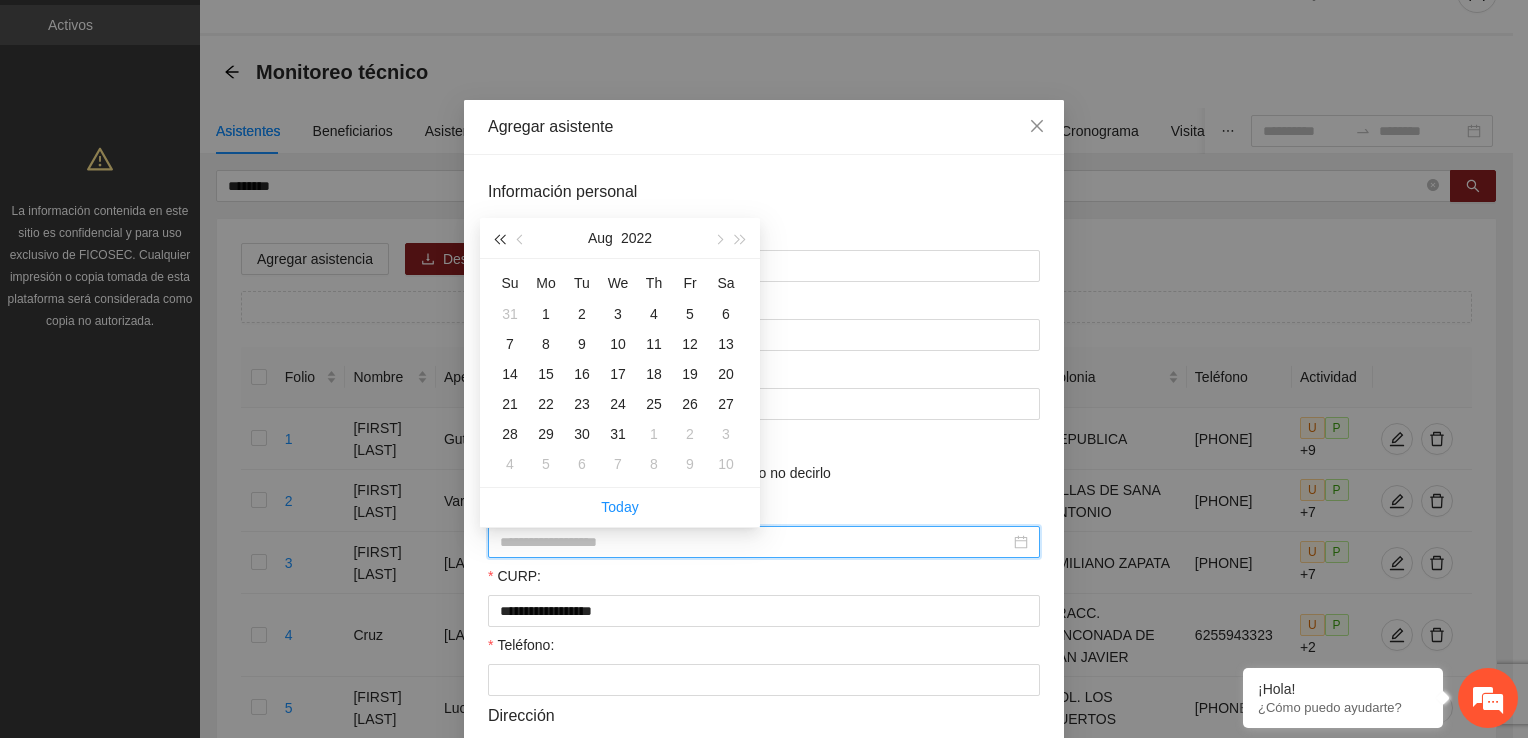 click at bounding box center (499, 238) 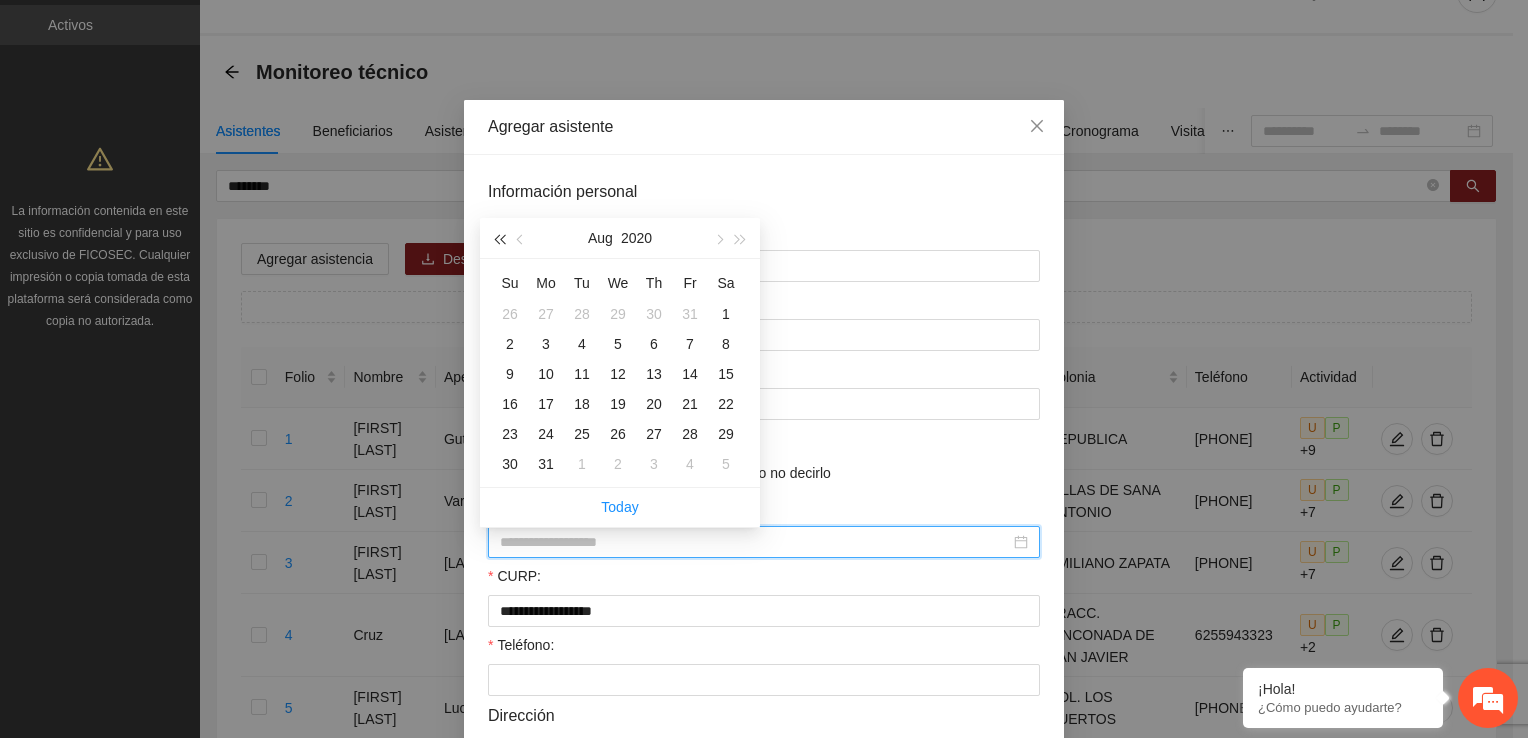 click at bounding box center [499, 238] 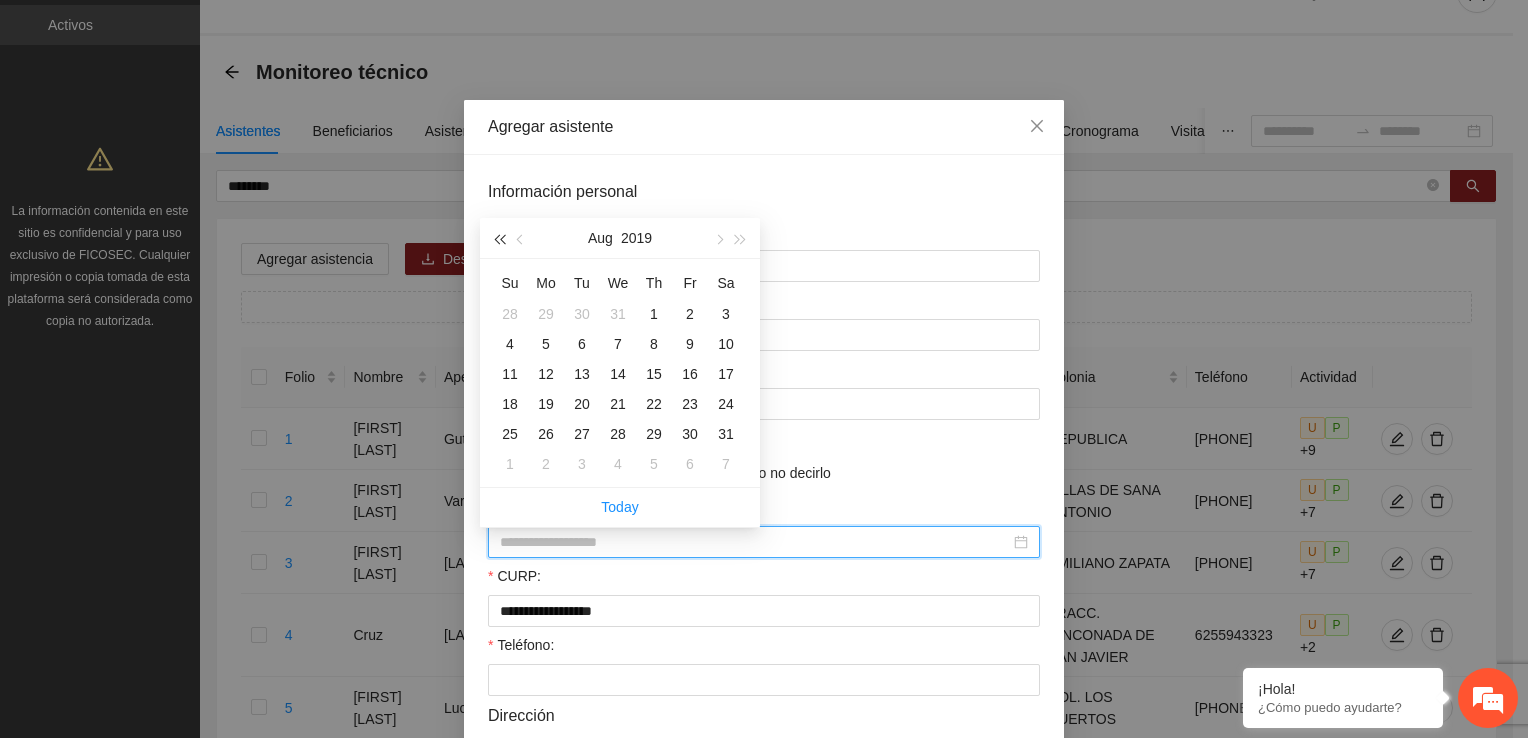 click at bounding box center (499, 238) 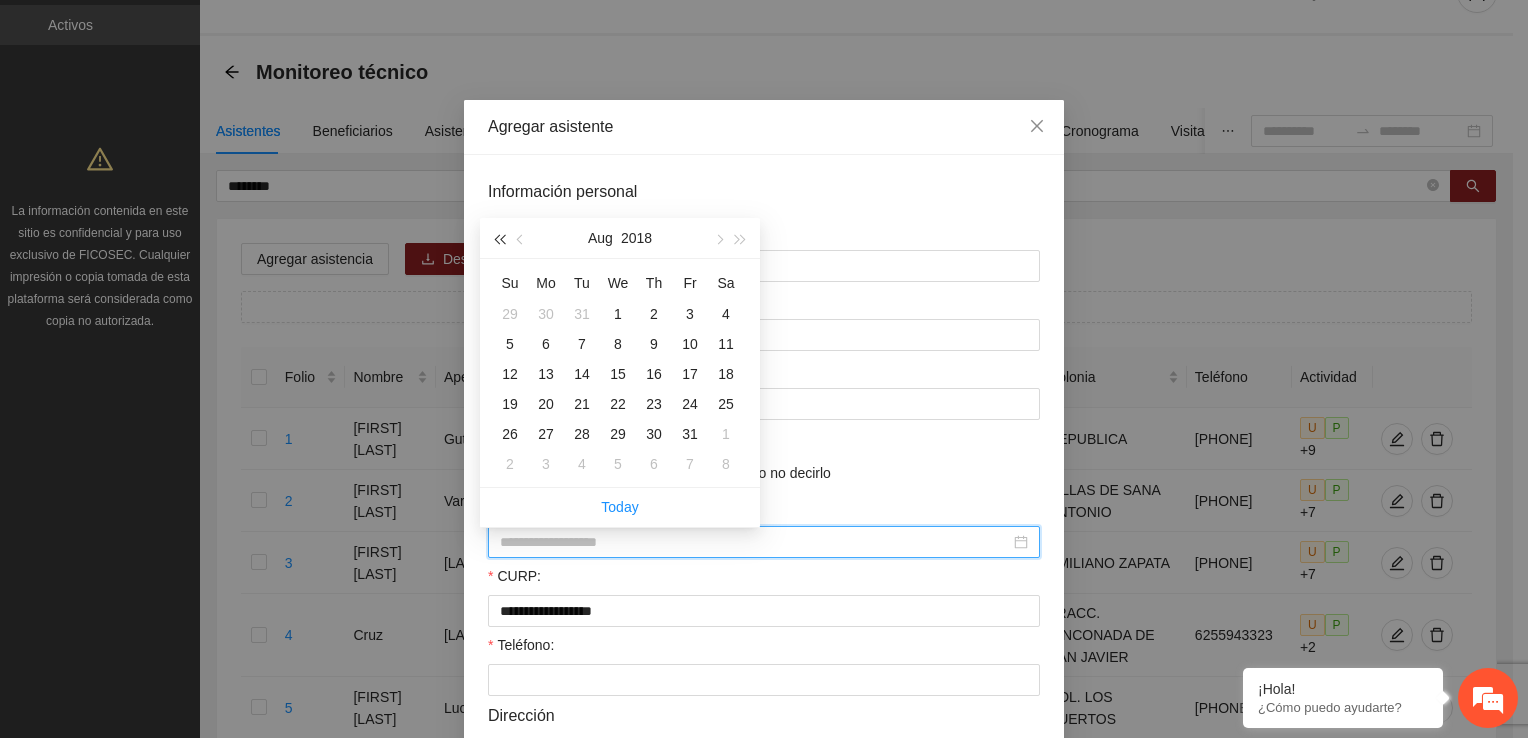 click at bounding box center (499, 238) 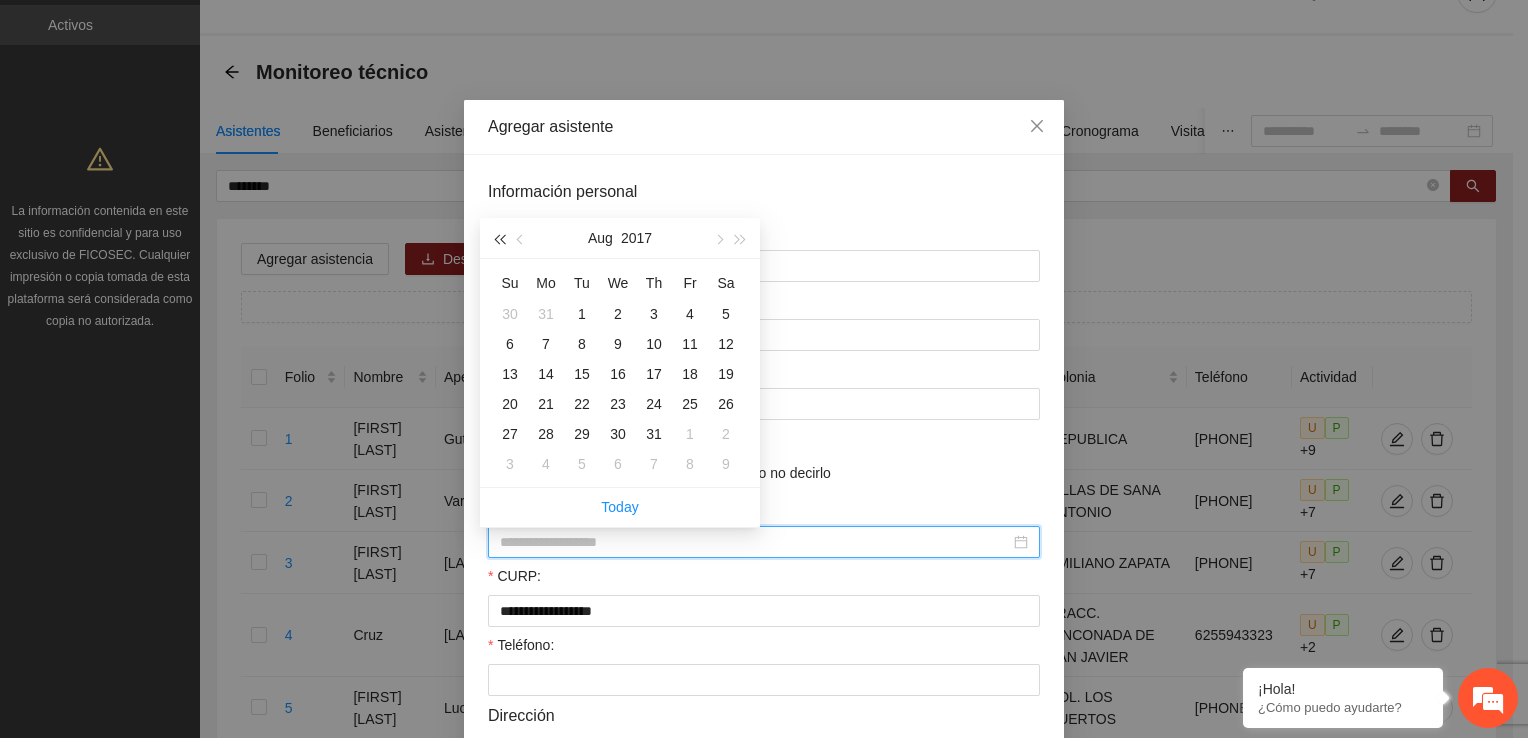 click at bounding box center (499, 238) 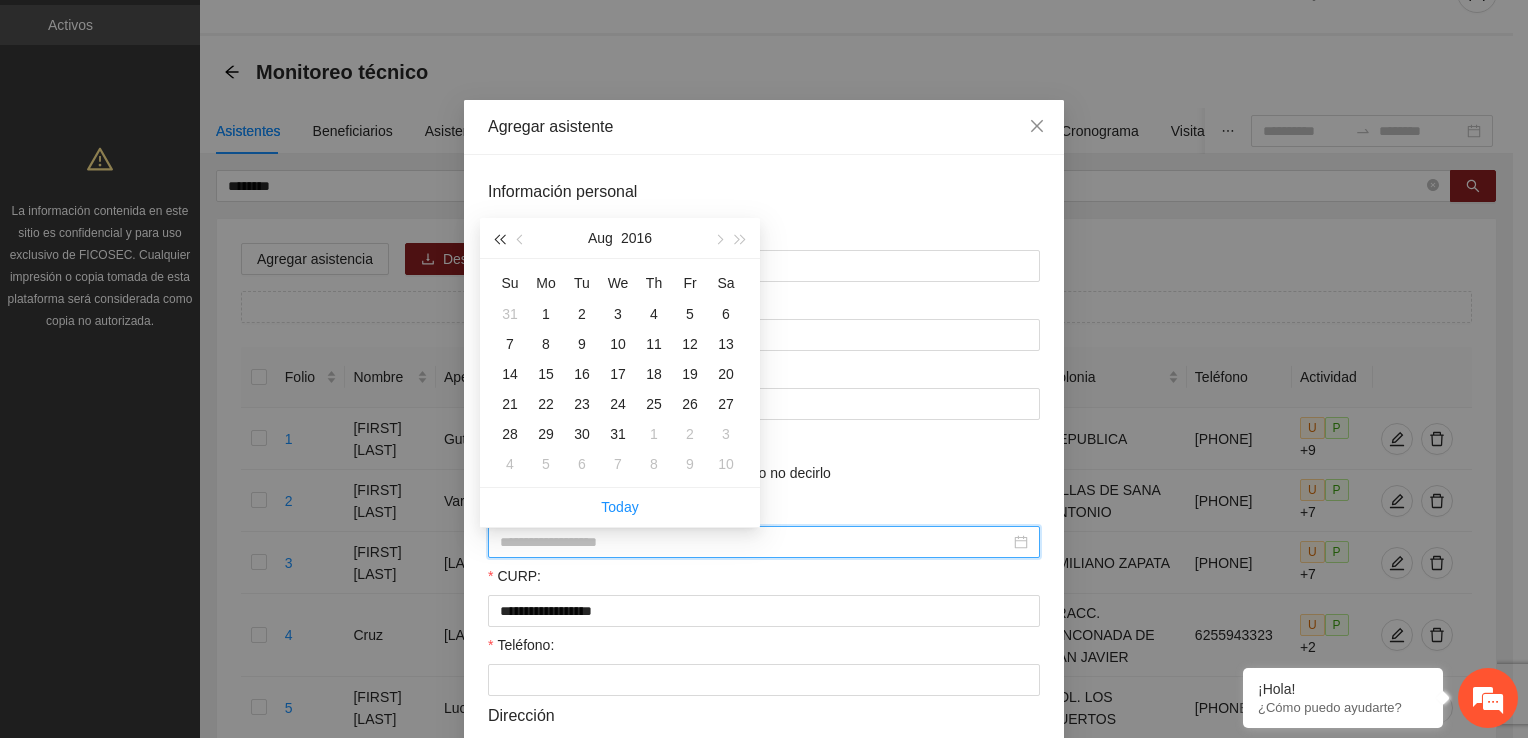 click at bounding box center [499, 238] 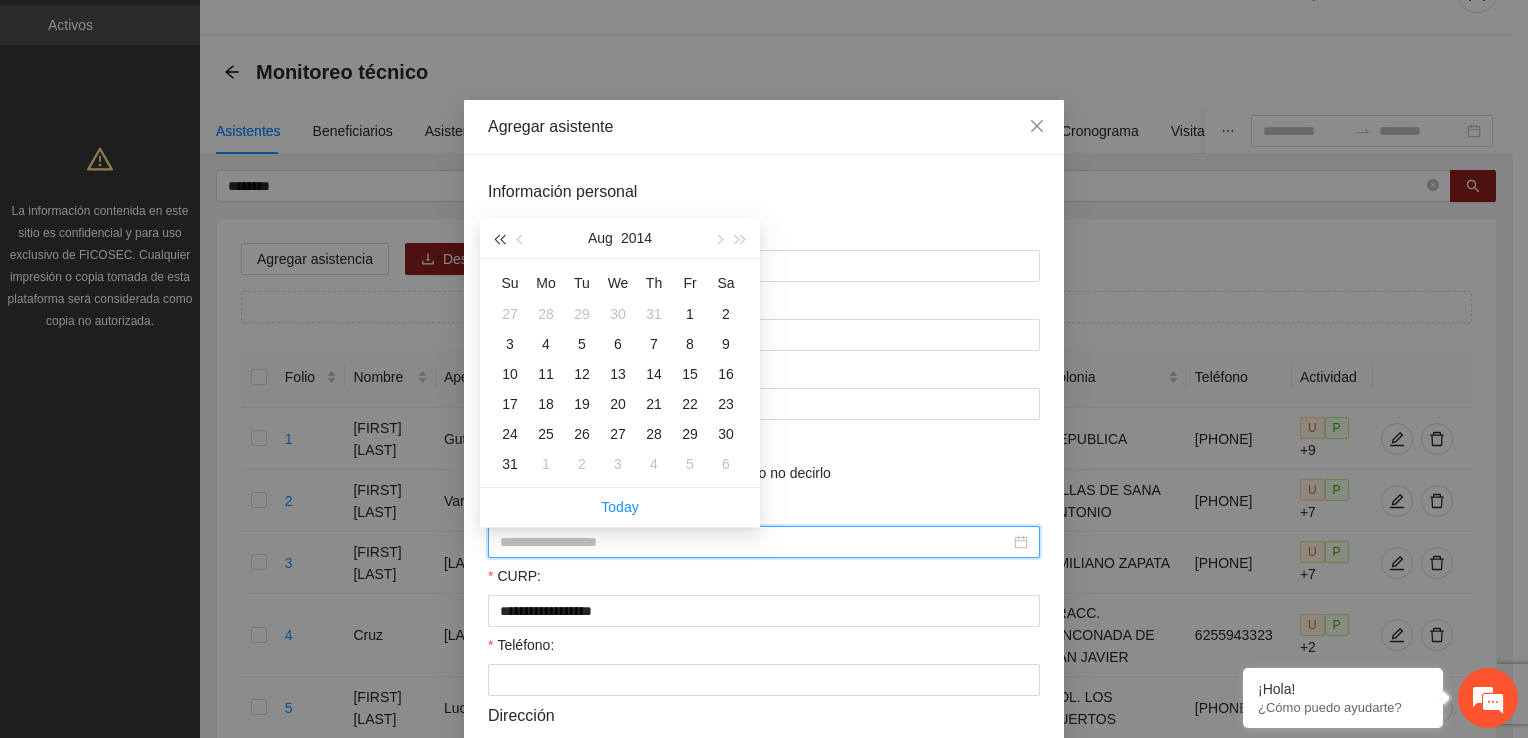 click at bounding box center [499, 238] 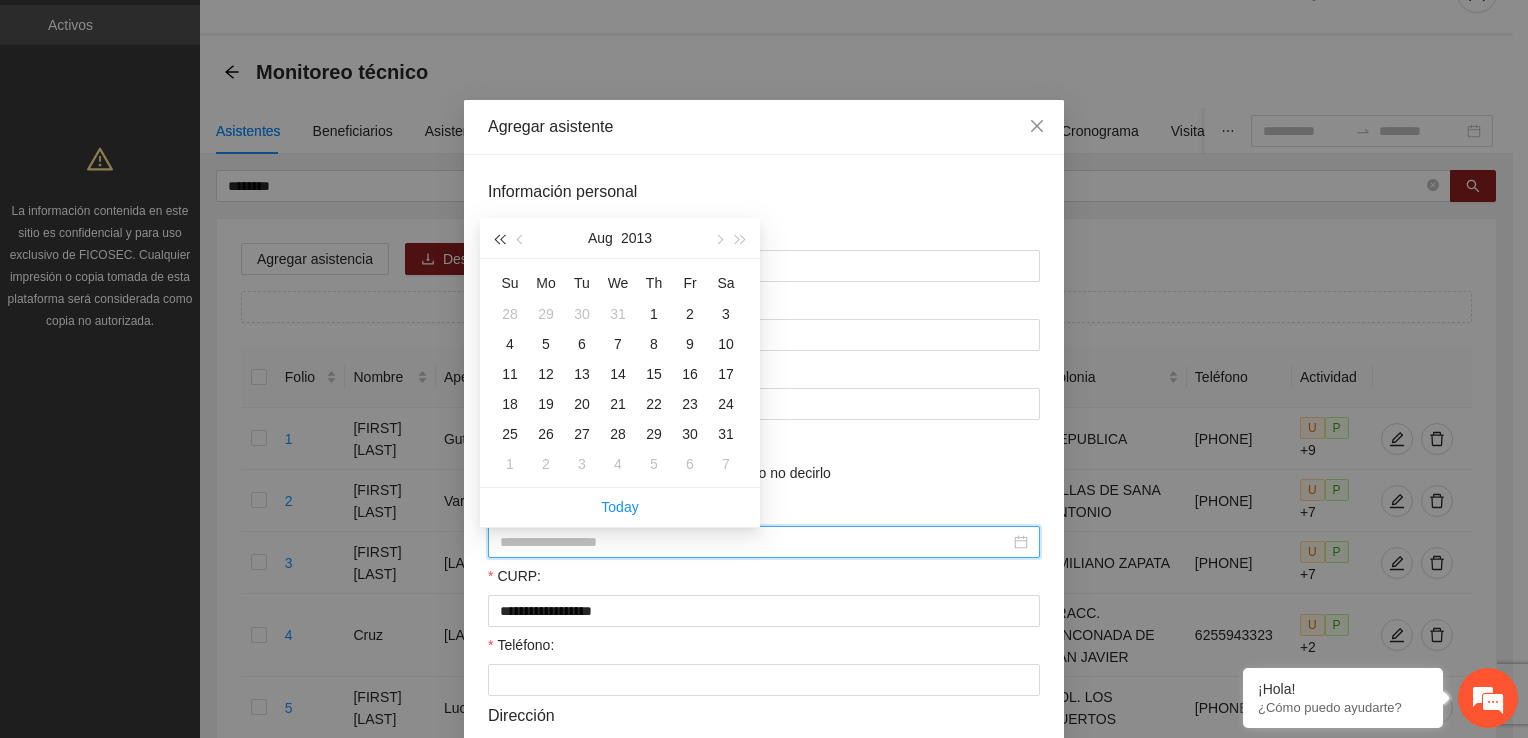 click at bounding box center (499, 238) 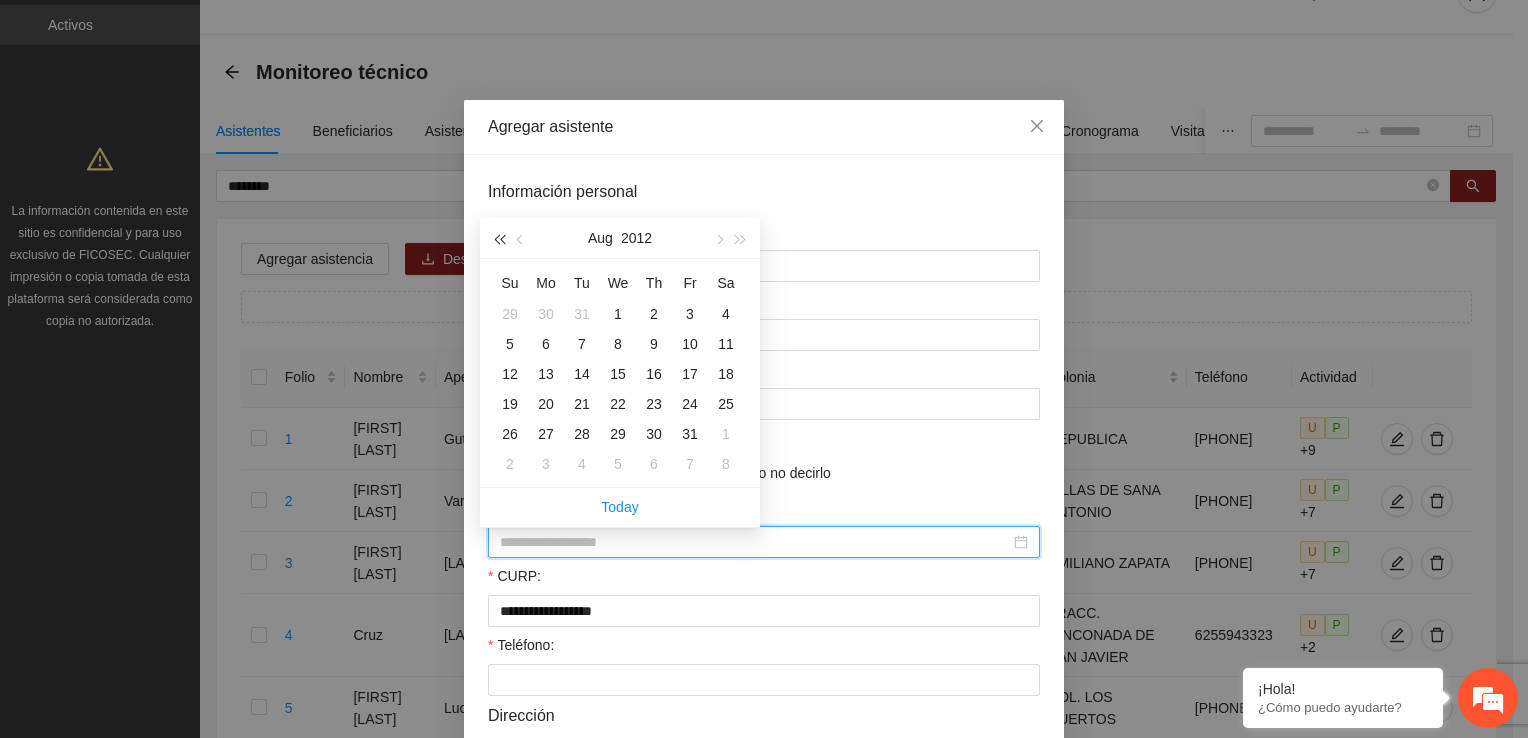 click at bounding box center [499, 238] 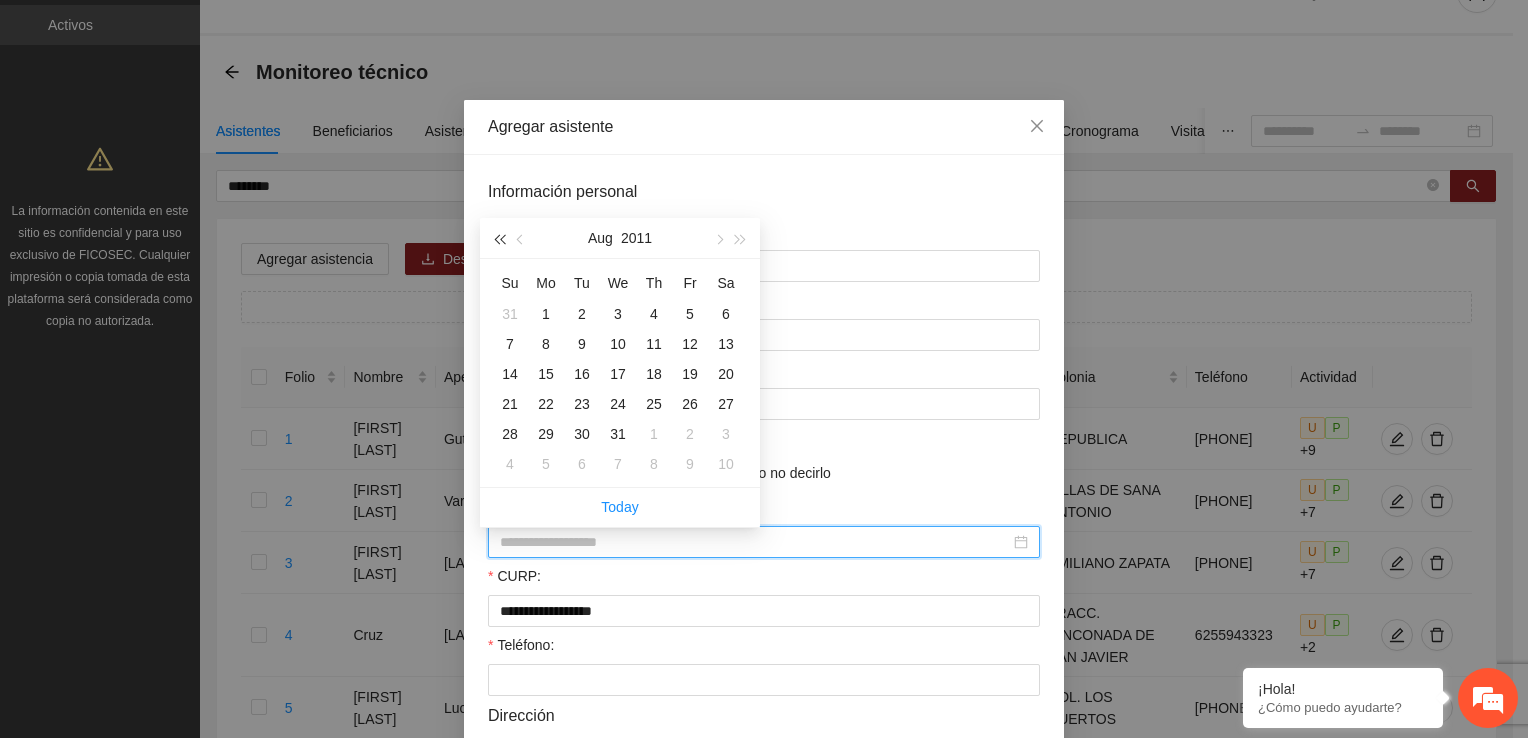 click at bounding box center [499, 238] 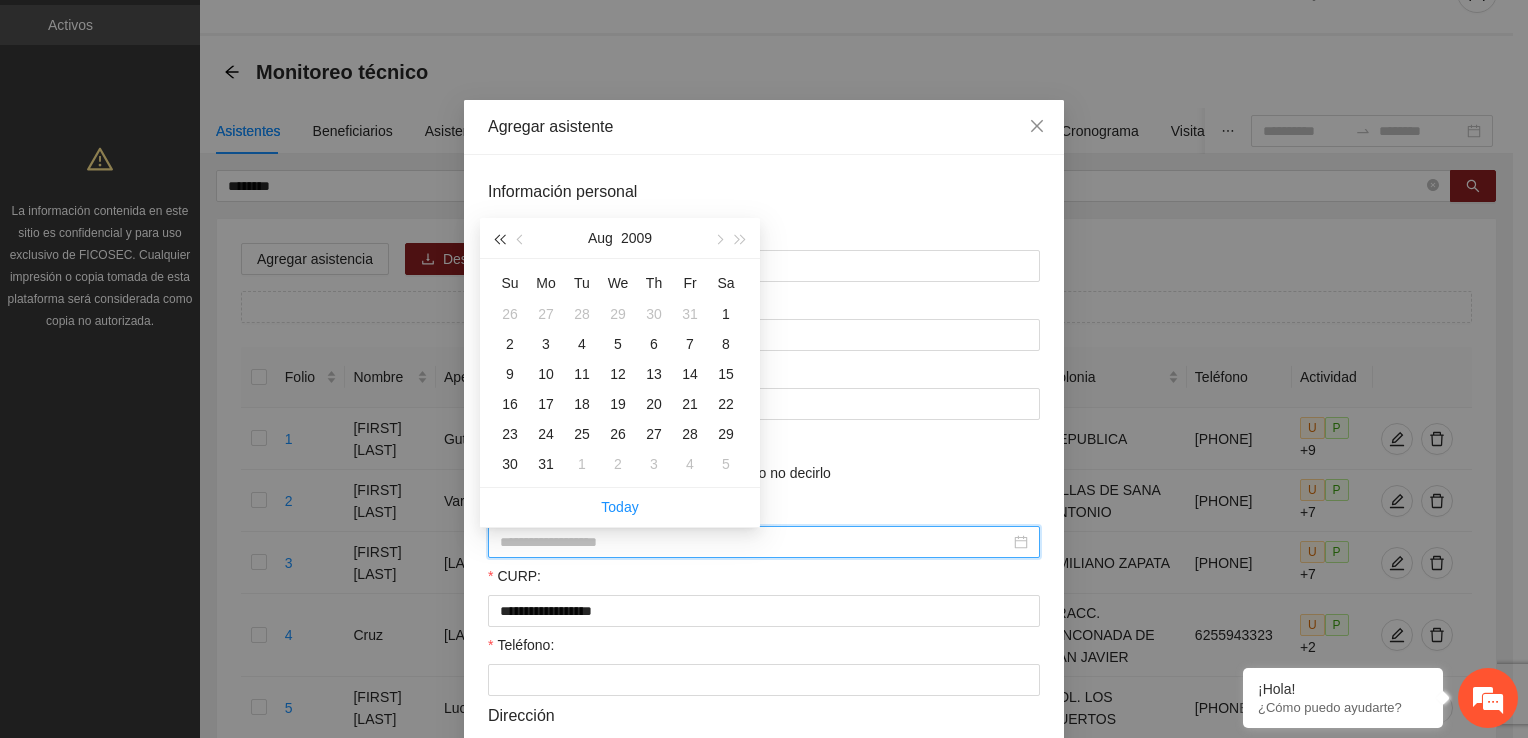 click at bounding box center (499, 238) 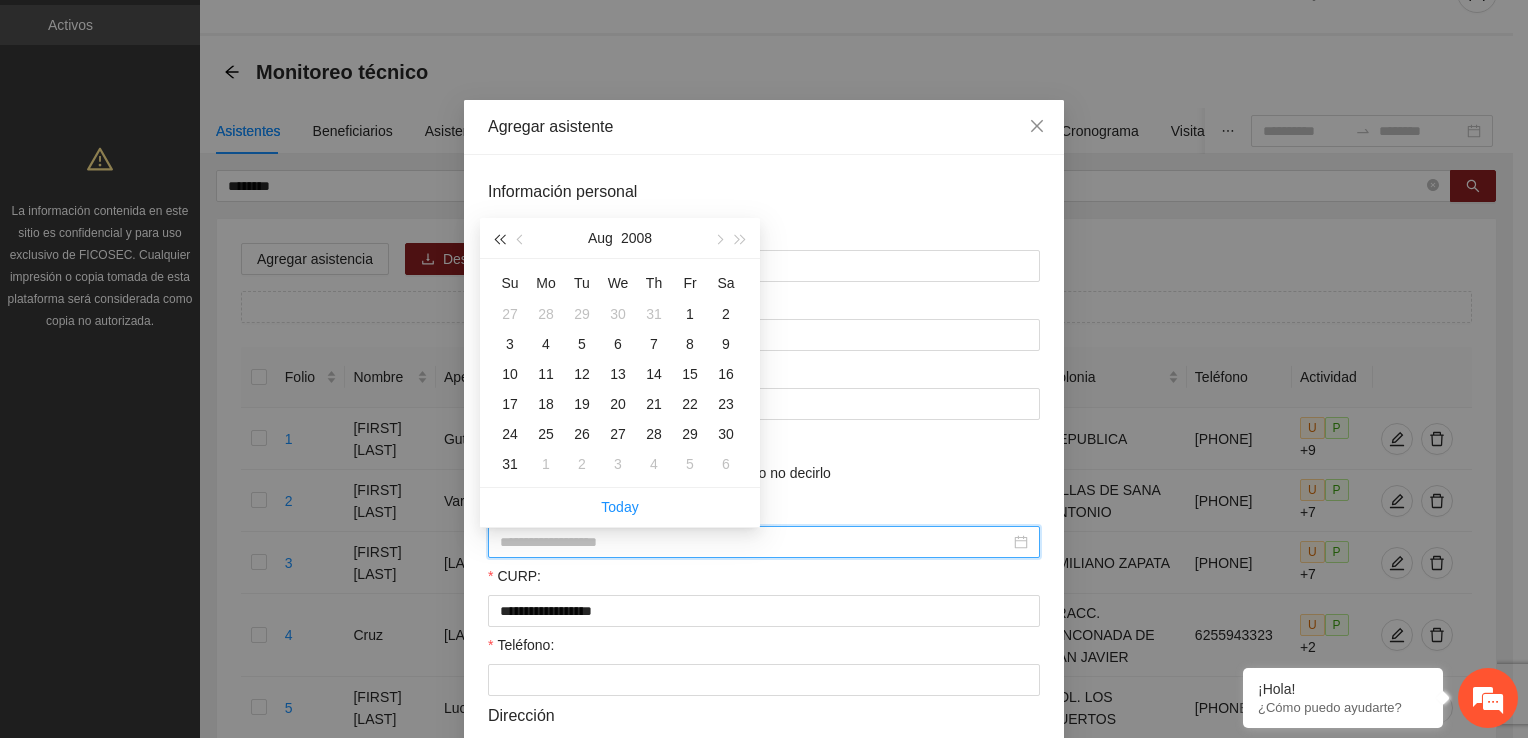 click at bounding box center [499, 238] 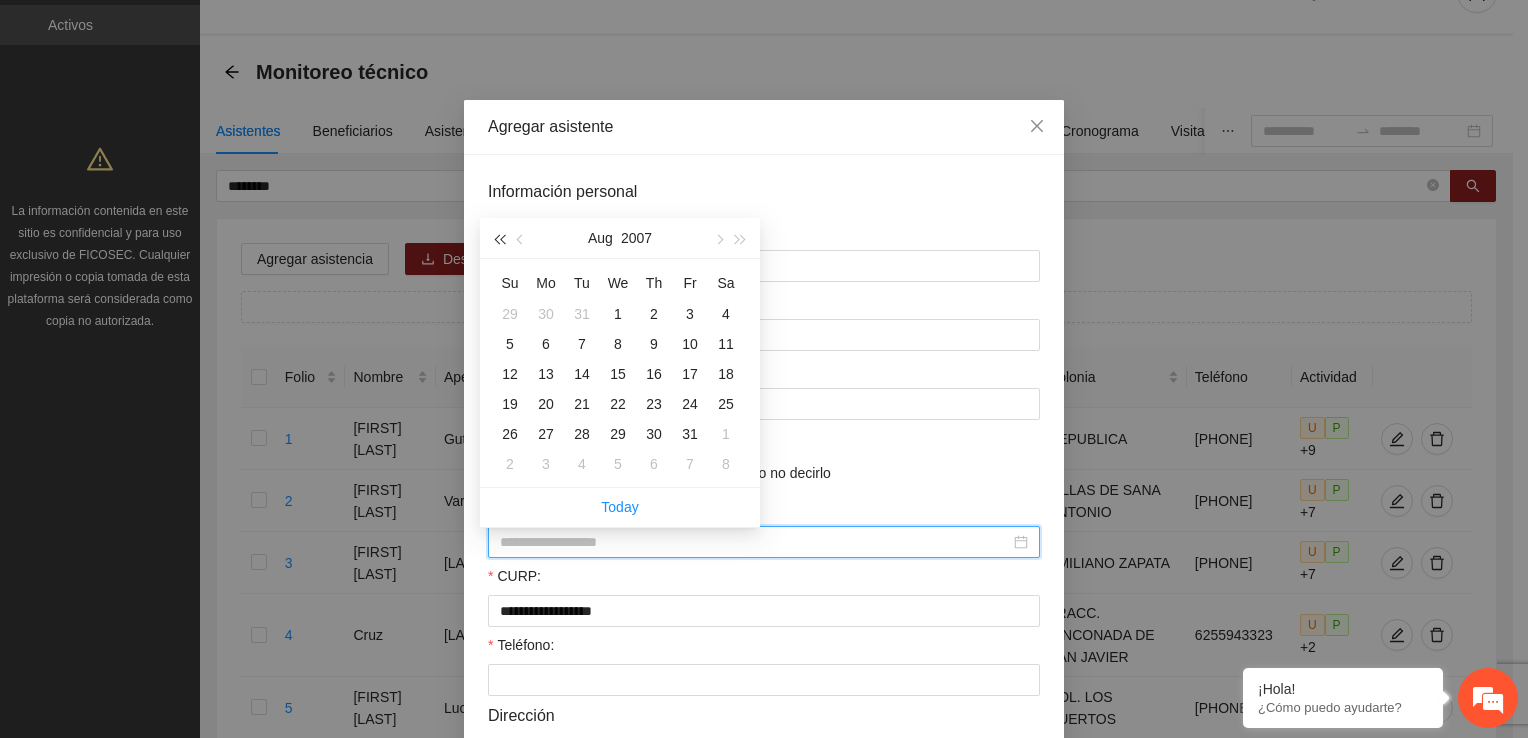 click at bounding box center (499, 238) 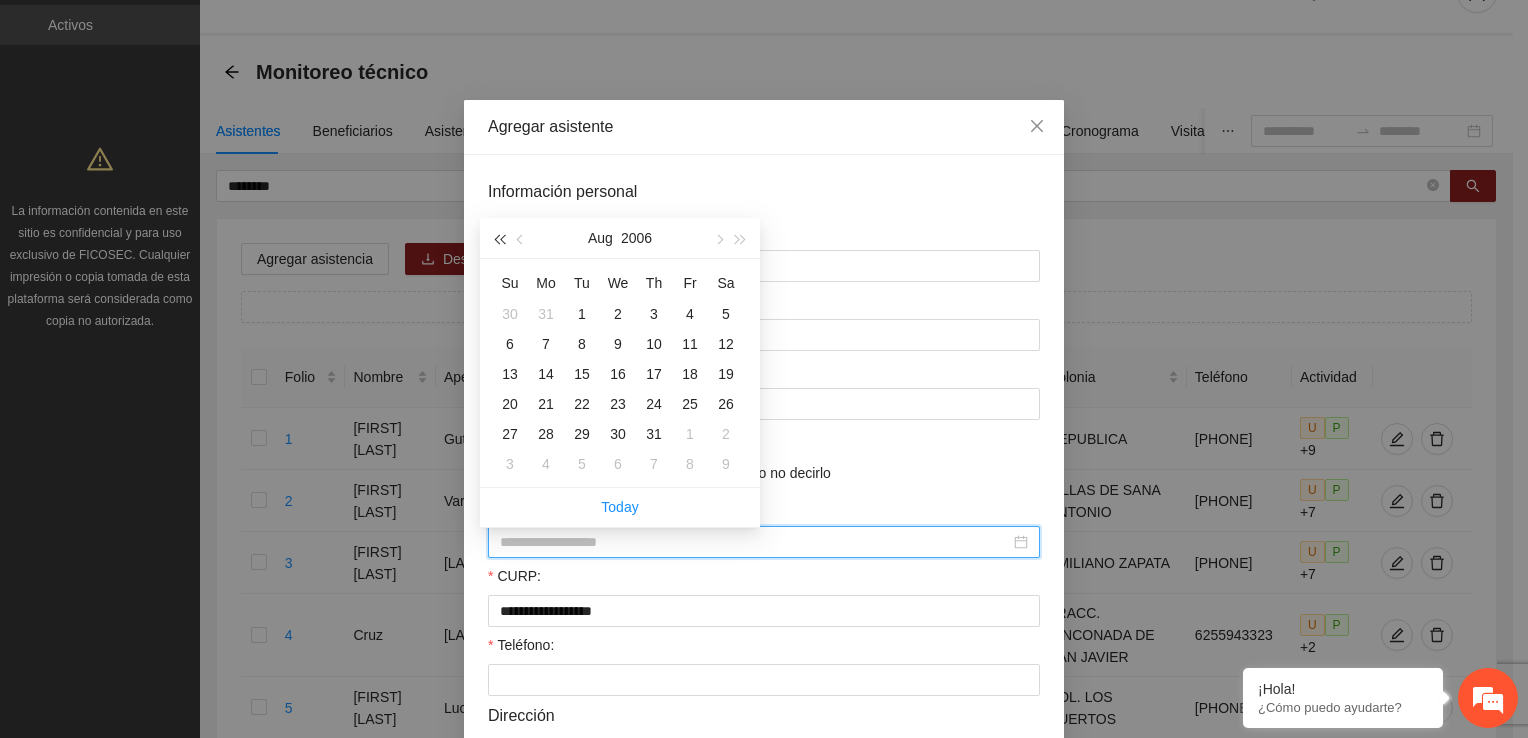 click at bounding box center (499, 238) 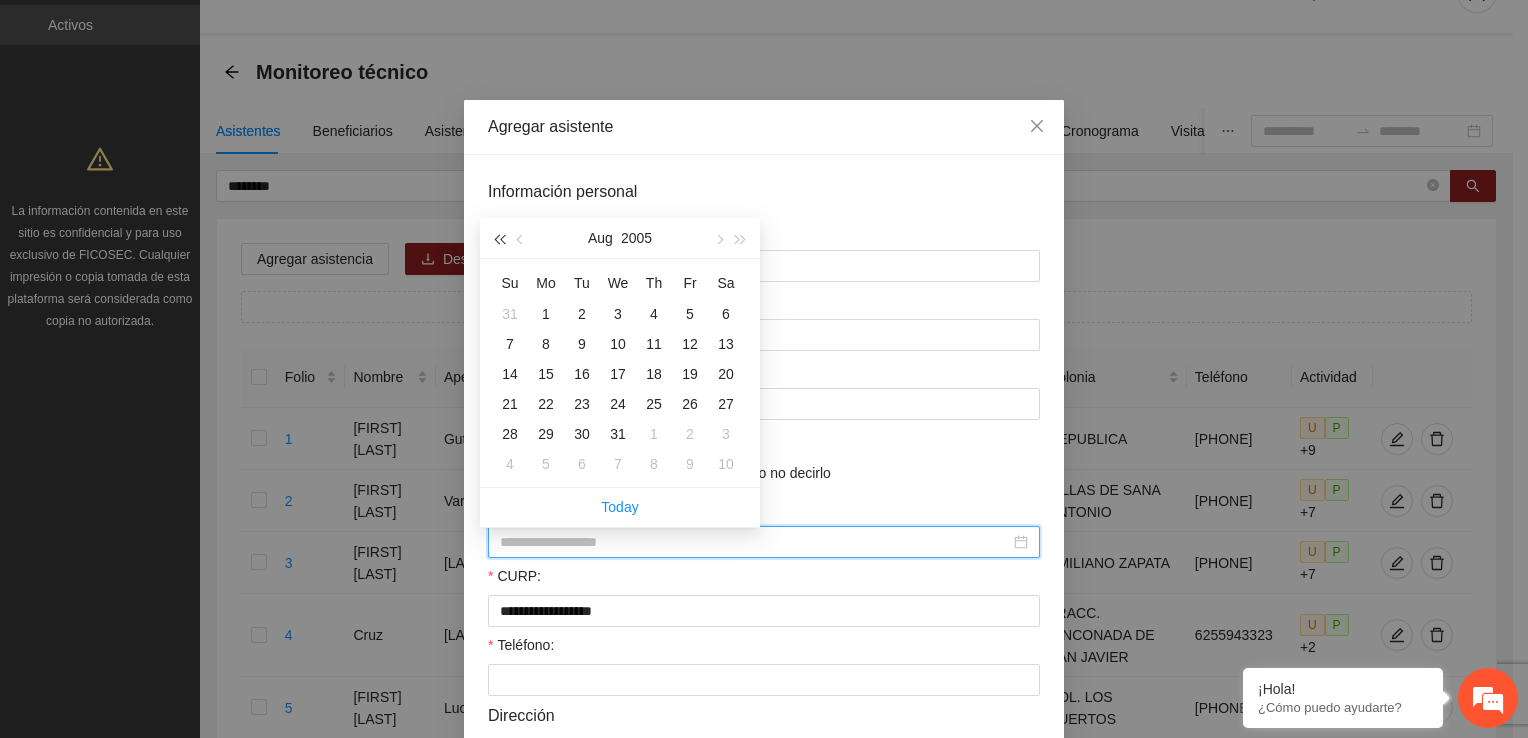 click at bounding box center [499, 238] 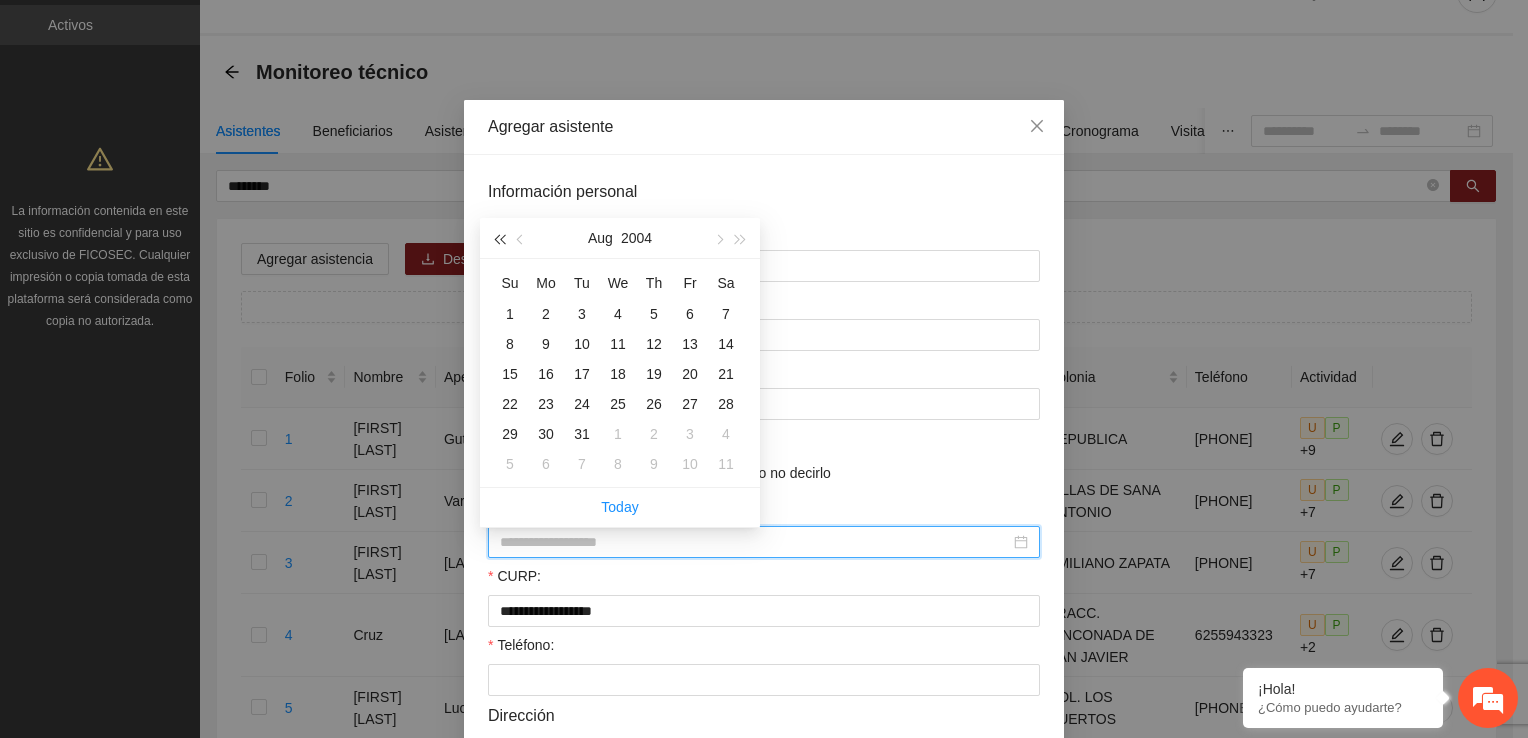 click at bounding box center (499, 238) 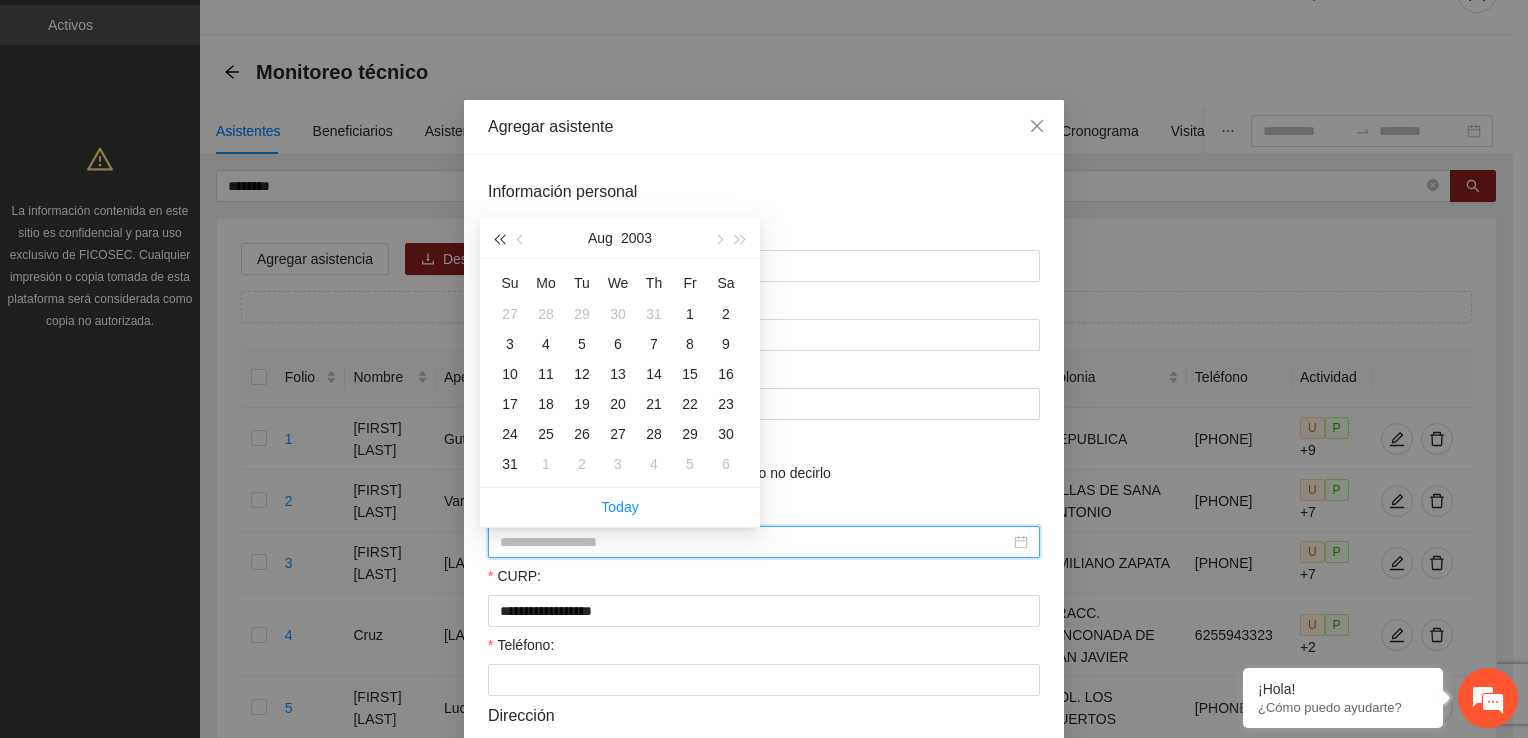 click at bounding box center [499, 238] 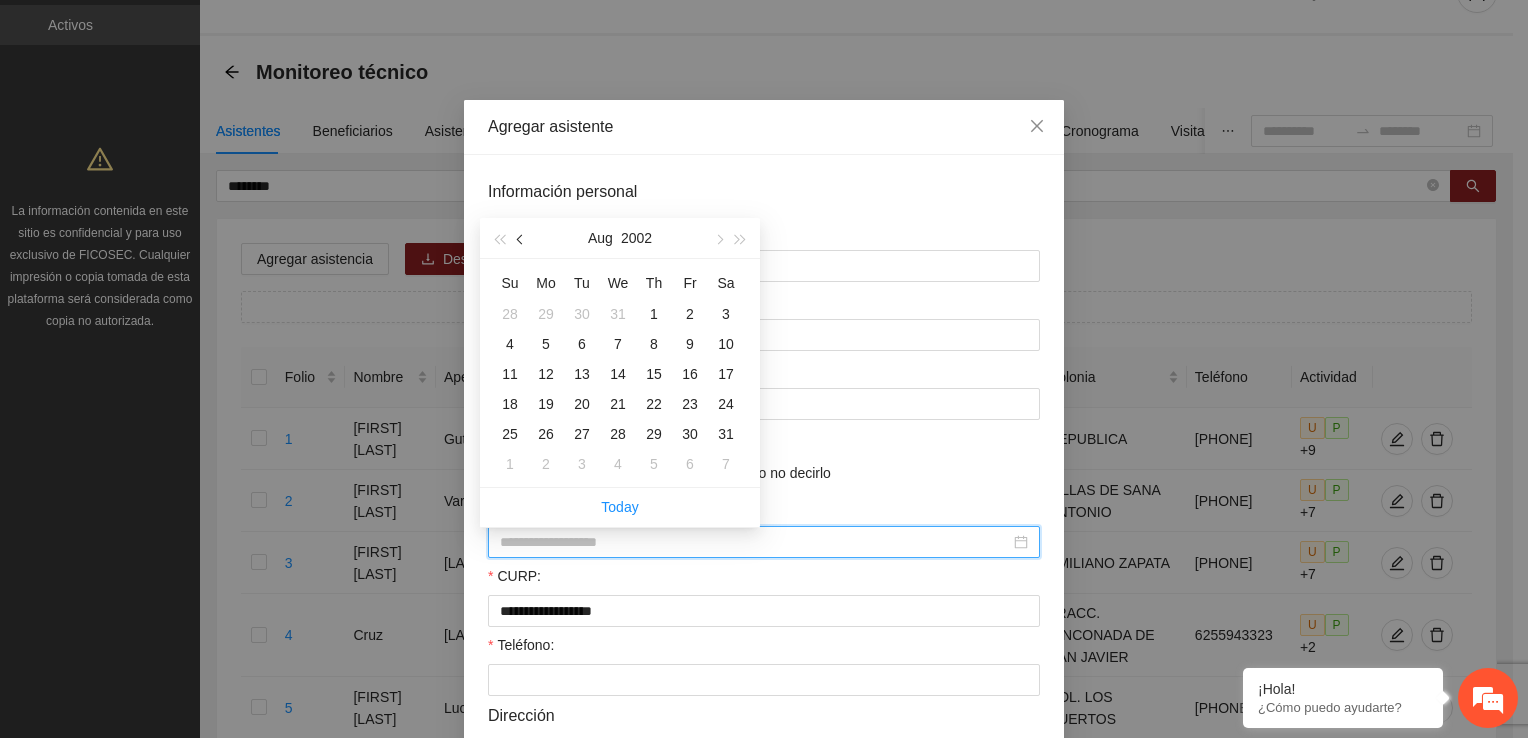 click at bounding box center [521, 238] 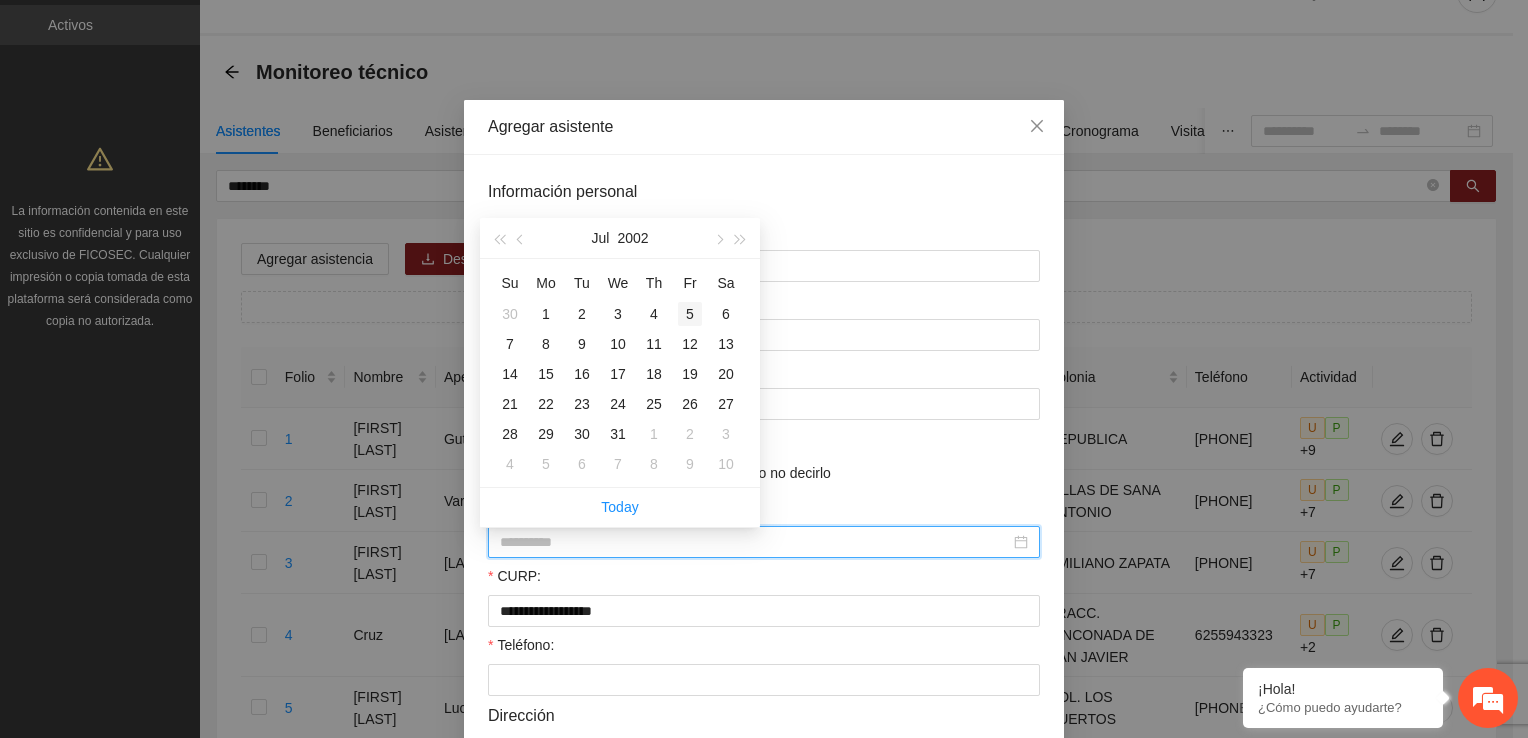 click on "5" at bounding box center (690, 314) 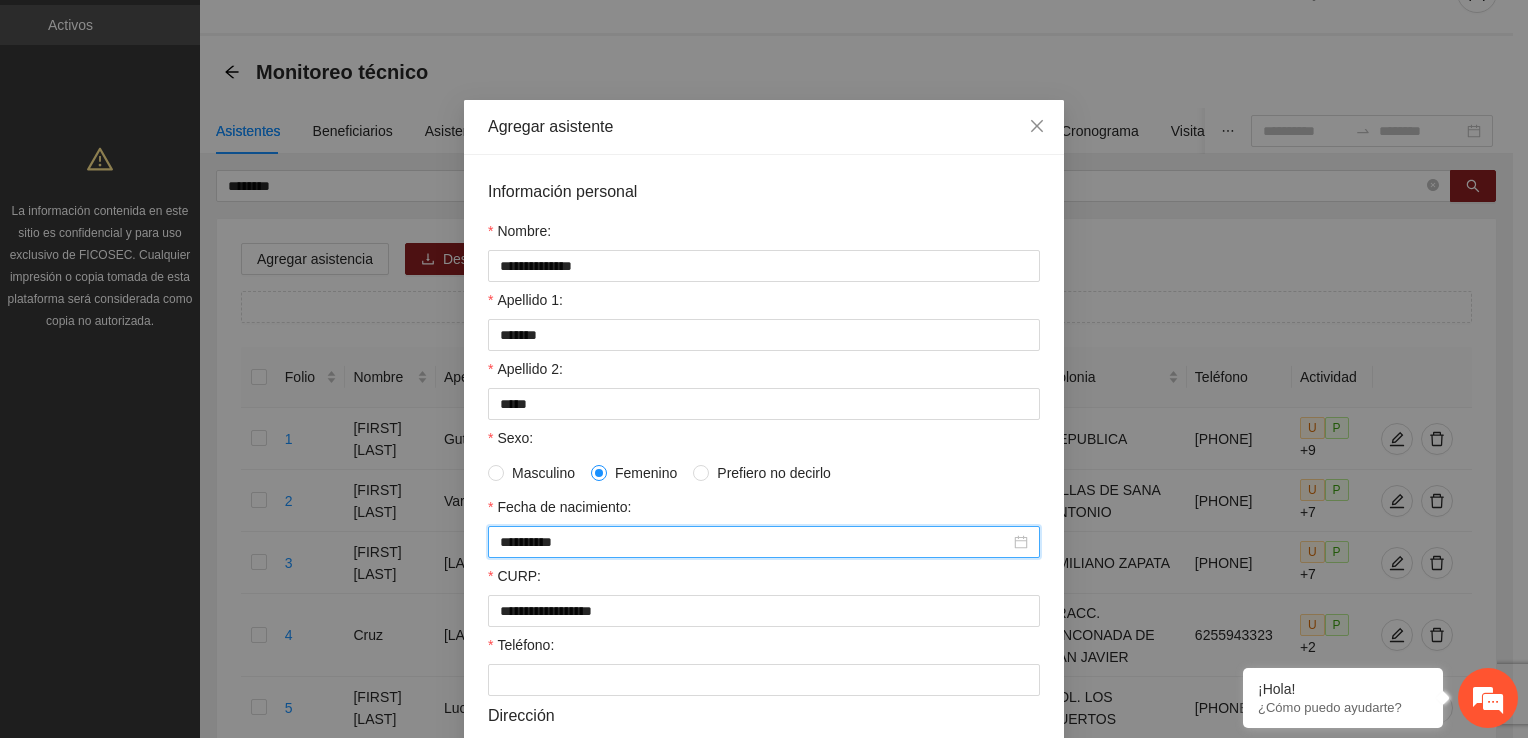 click on "Teléfono:" at bounding box center [764, 649] 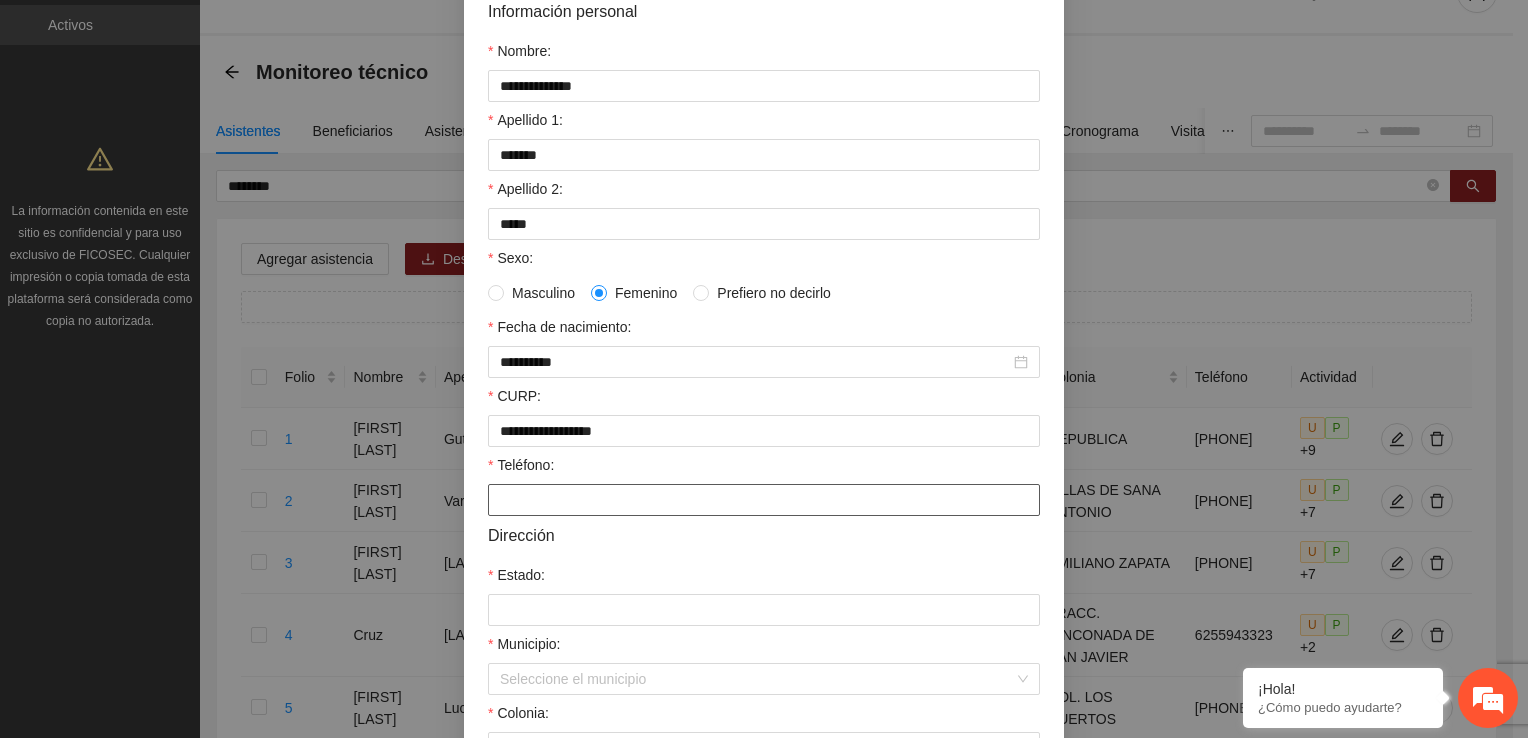 scroll, scrollTop: 200, scrollLeft: 0, axis: vertical 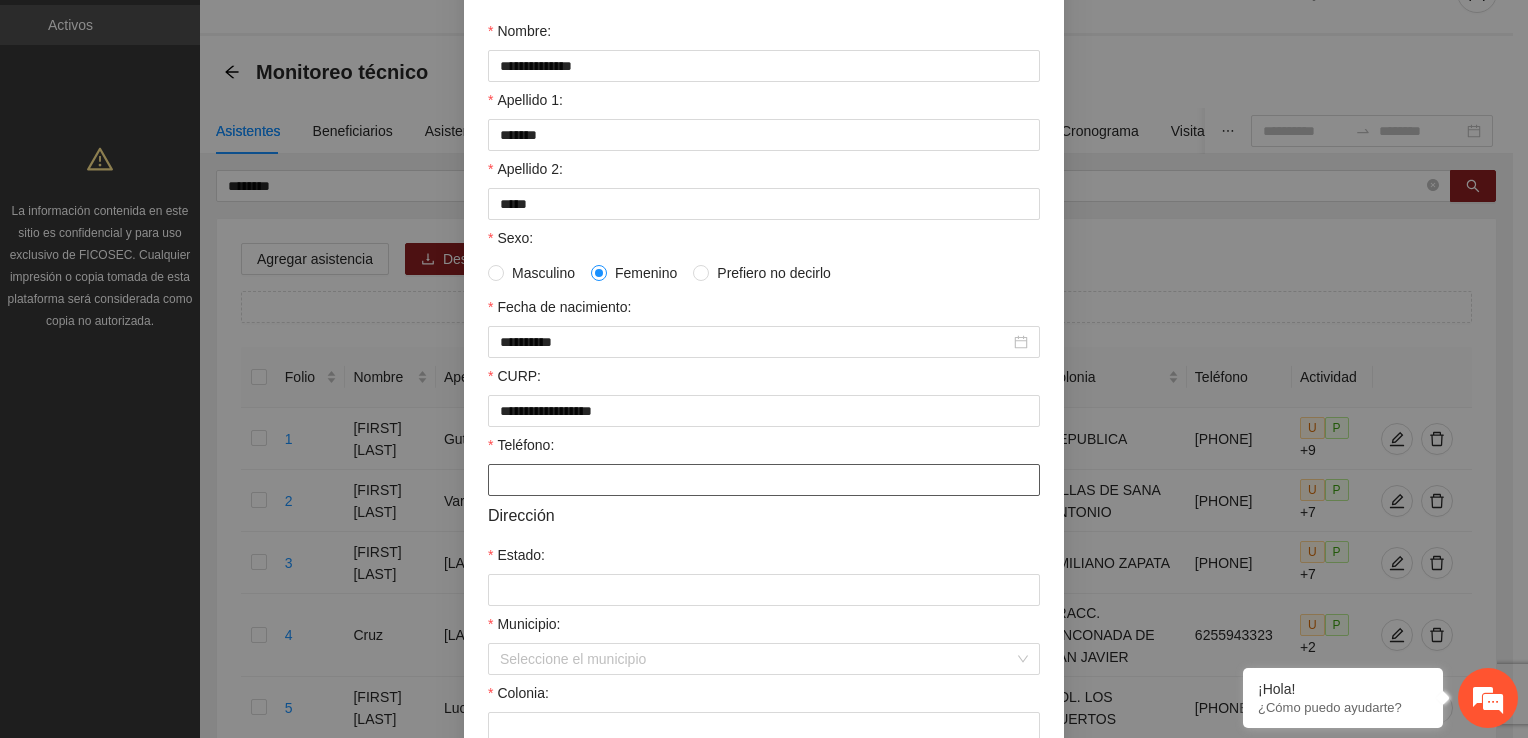click on "Teléfono:" at bounding box center [764, 480] 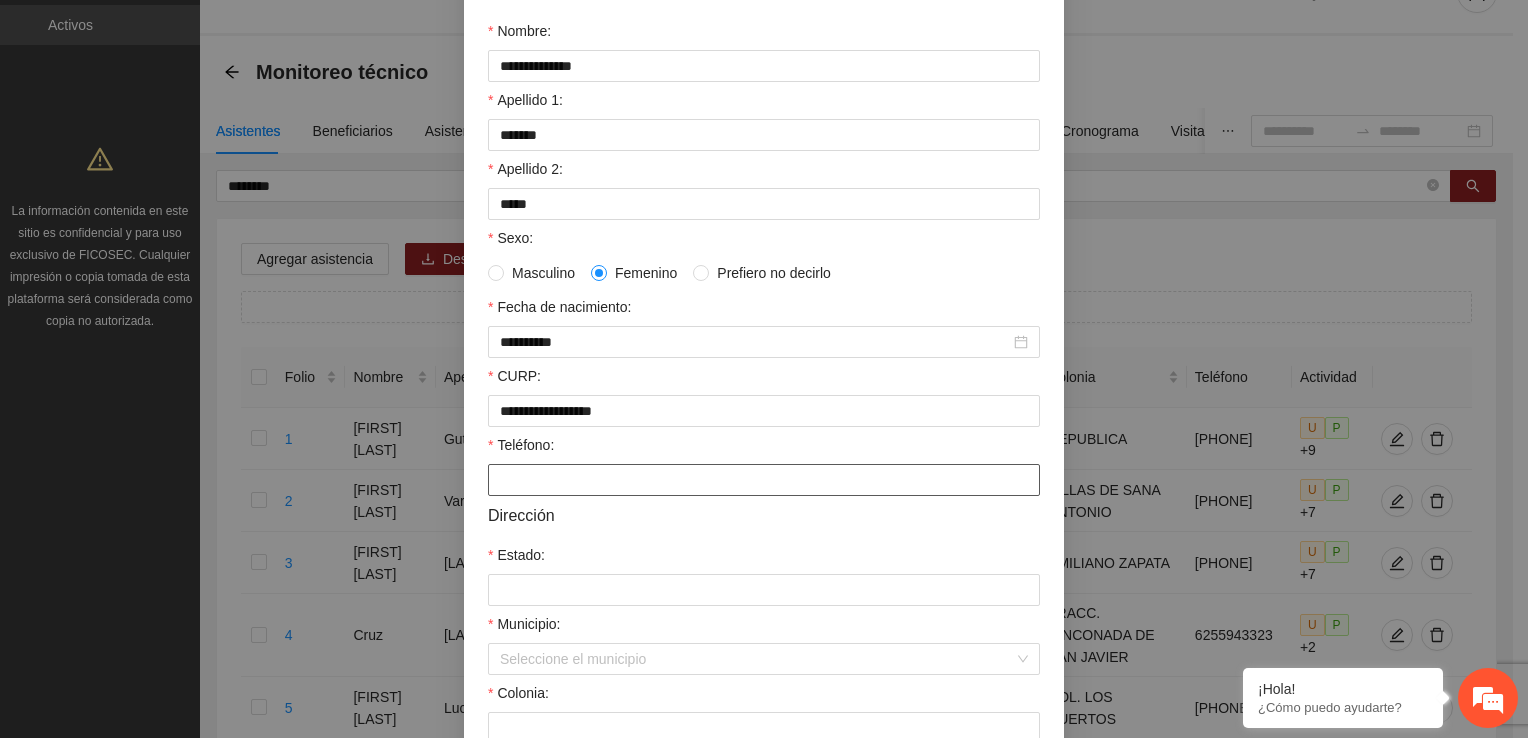 paste on "**********" 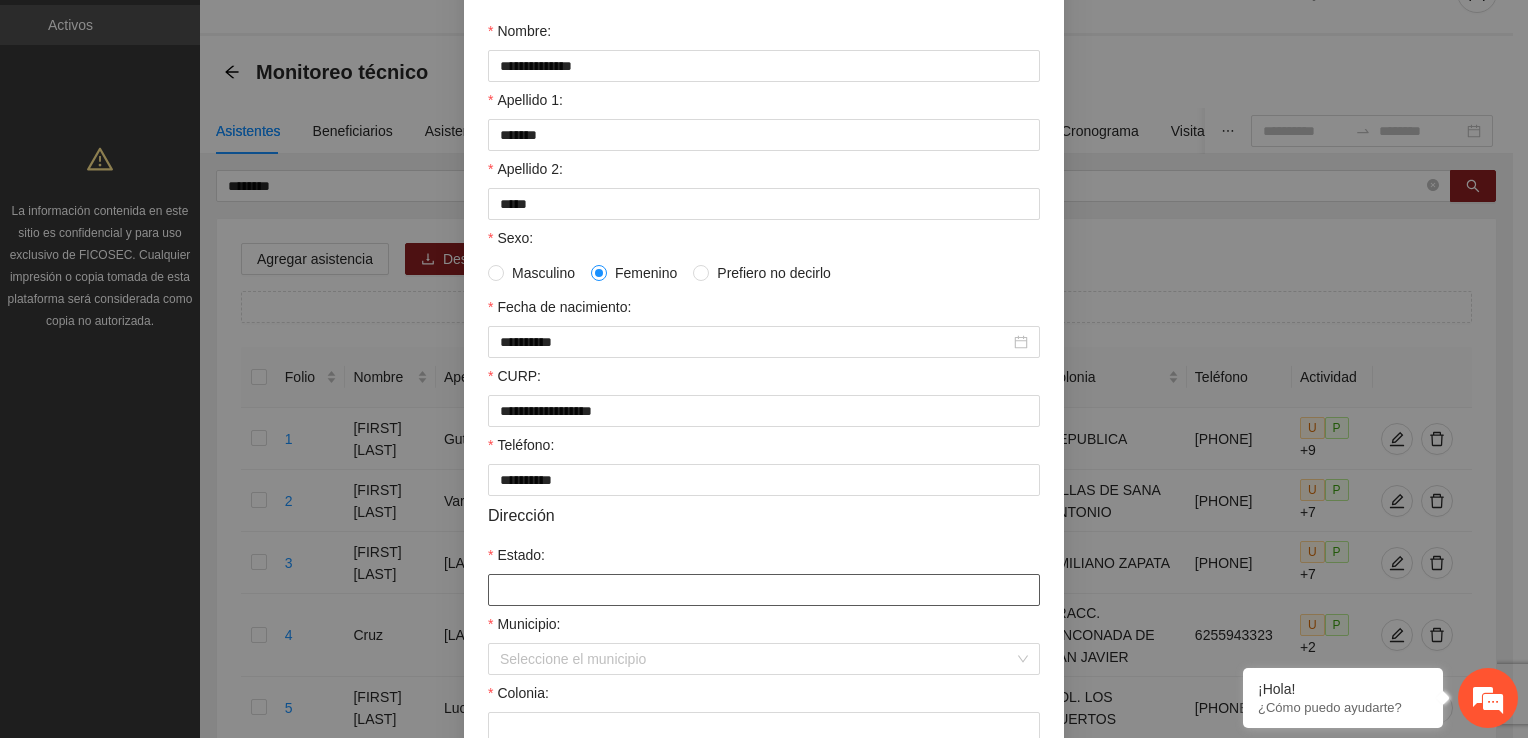 click on "Estado:" at bounding box center [764, 590] 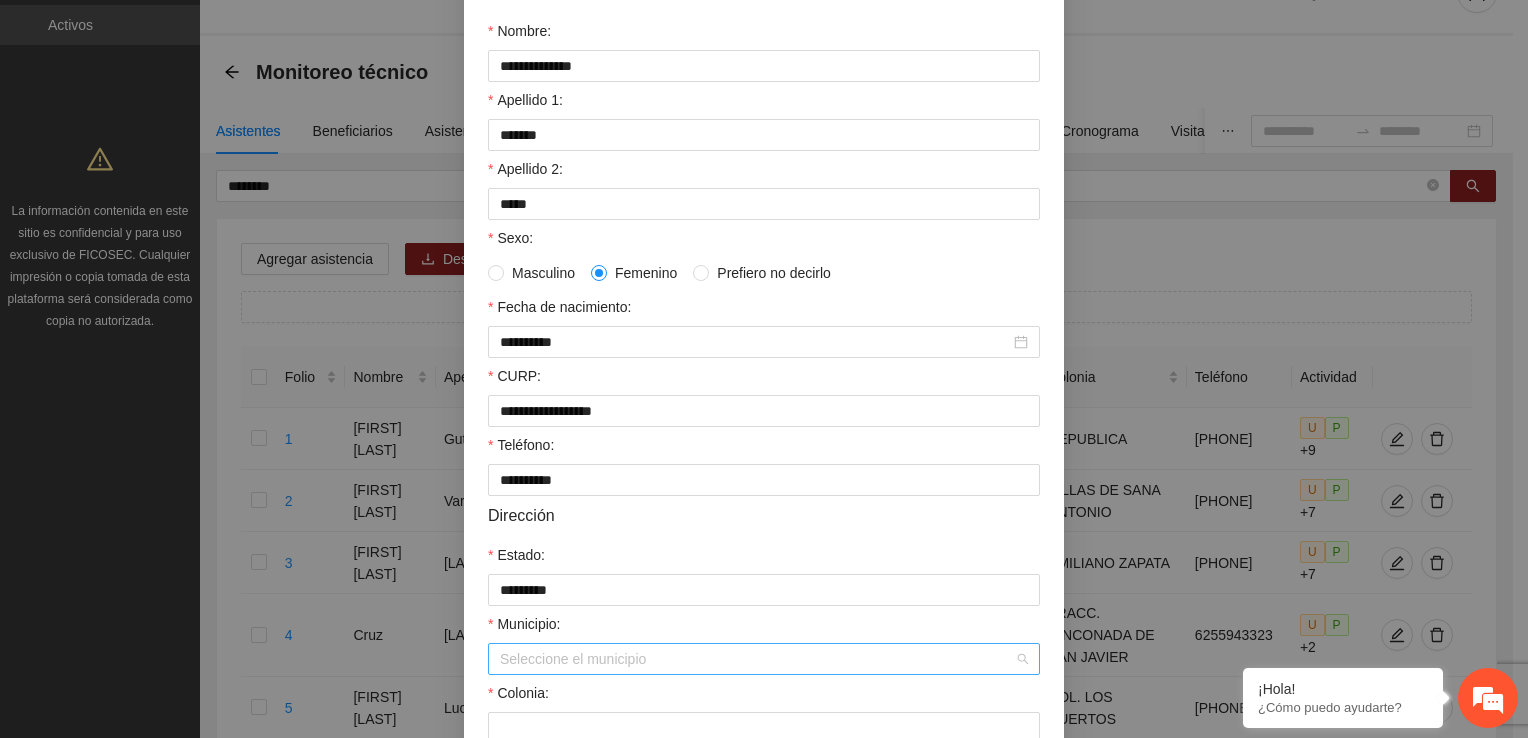 click on "Municipio:" at bounding box center (757, 659) 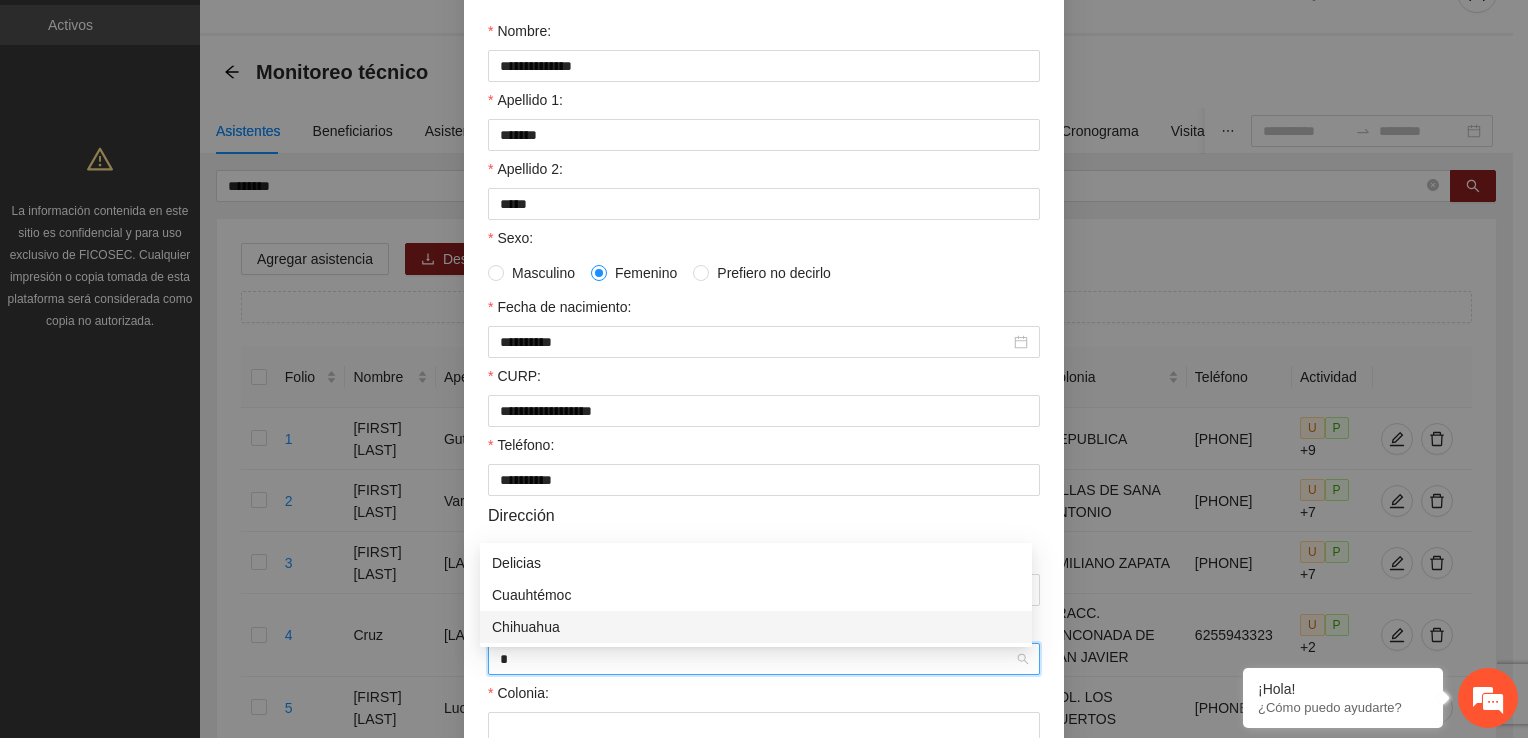 click on "Chihuahua" at bounding box center (756, 627) 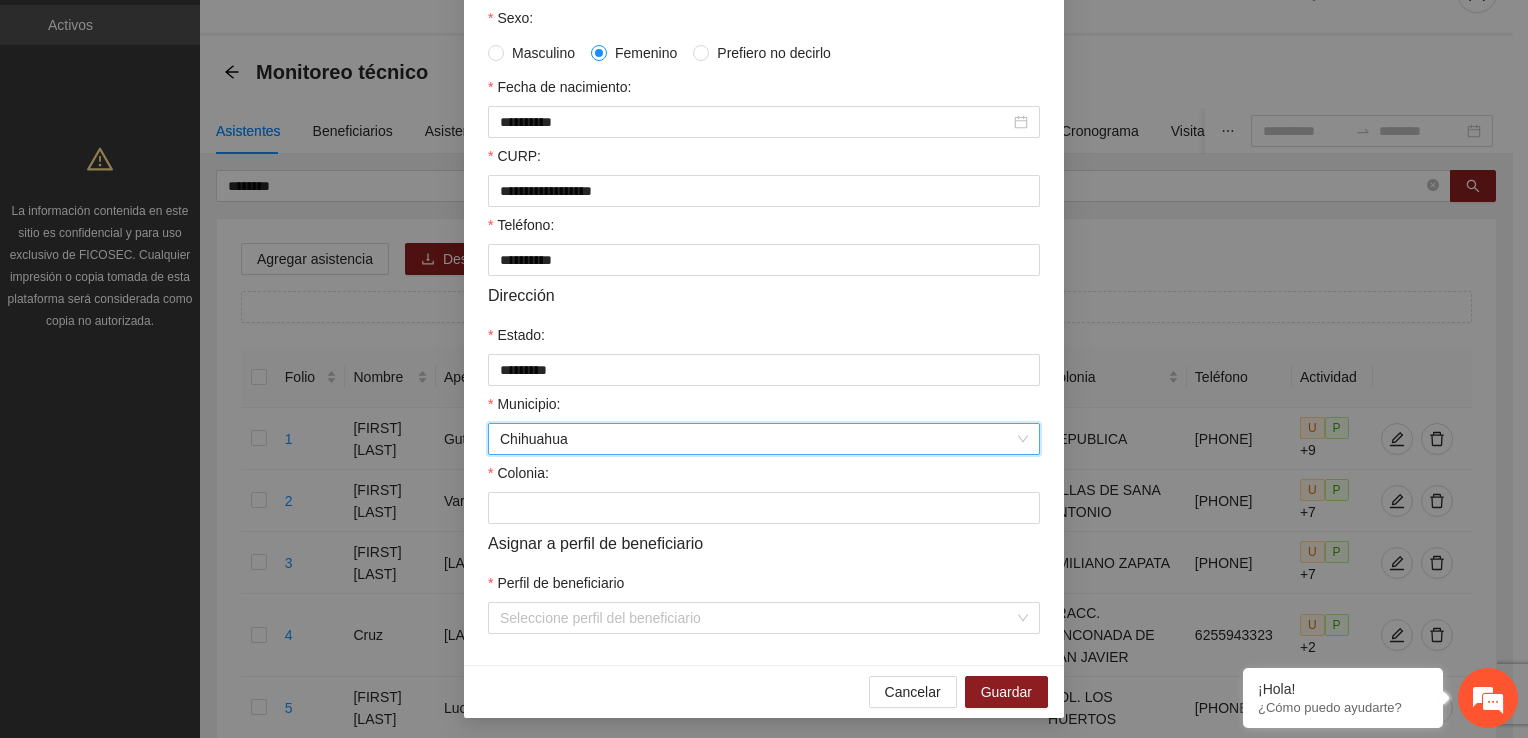 scroll, scrollTop: 432, scrollLeft: 0, axis: vertical 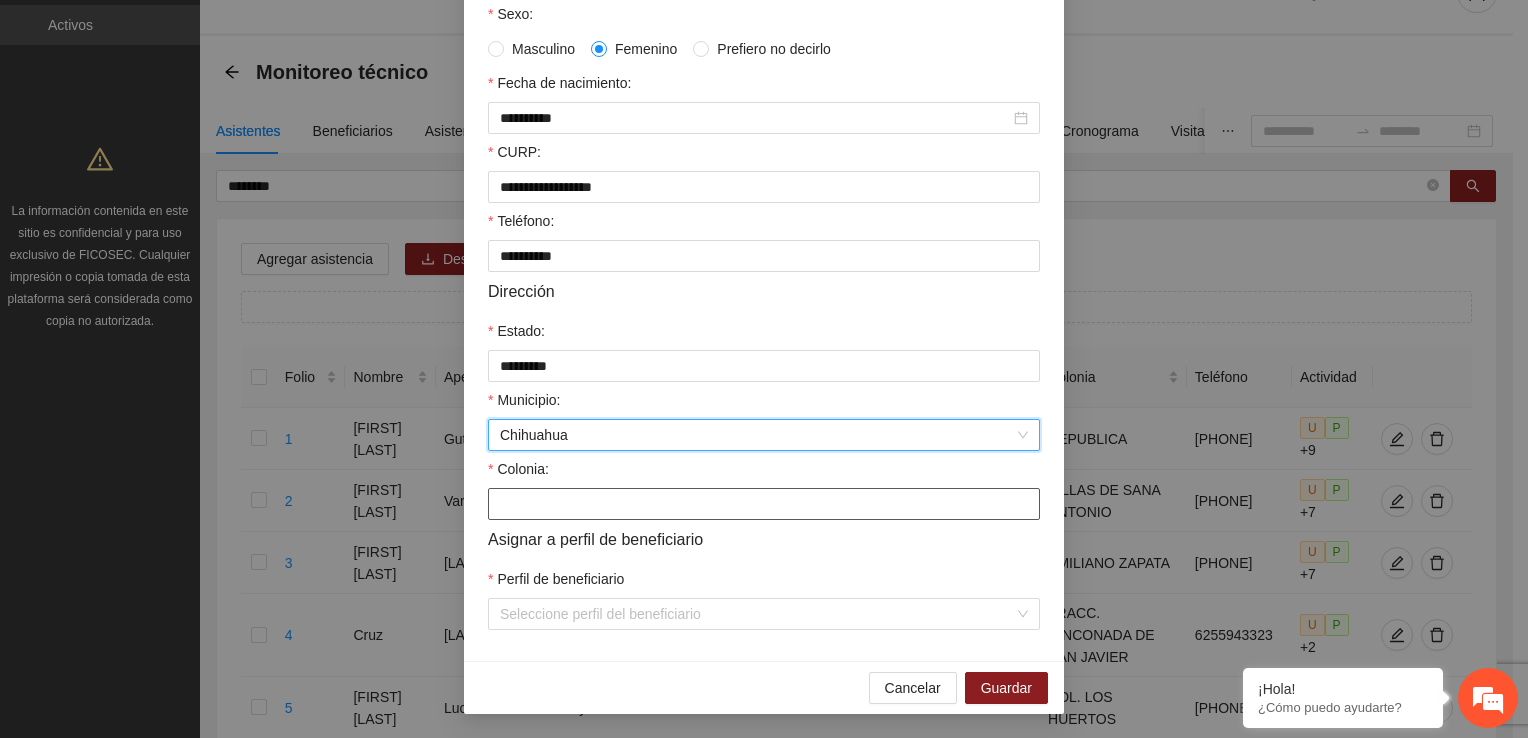 click on "Colonia:" at bounding box center (764, 504) 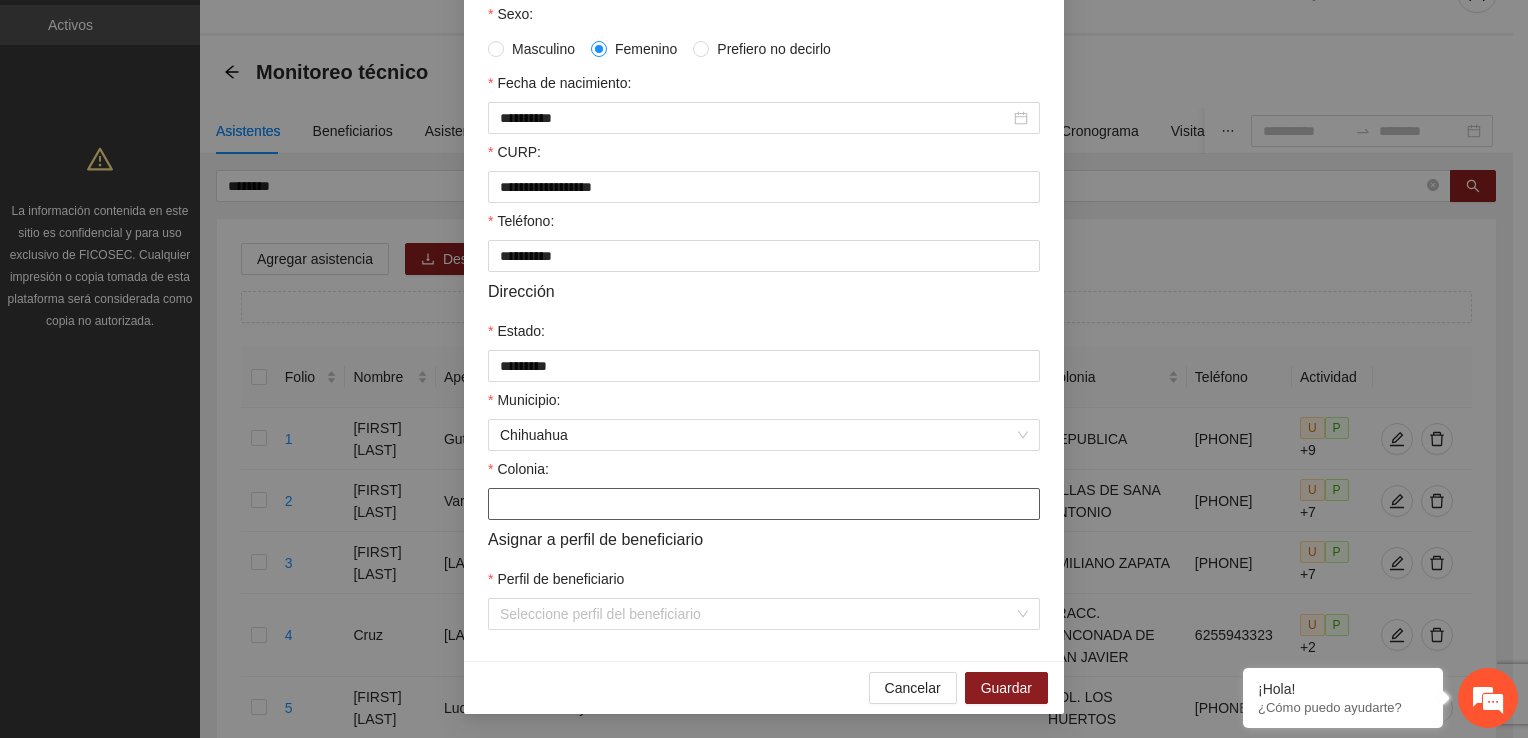 click on "Colonia:" at bounding box center [764, 504] 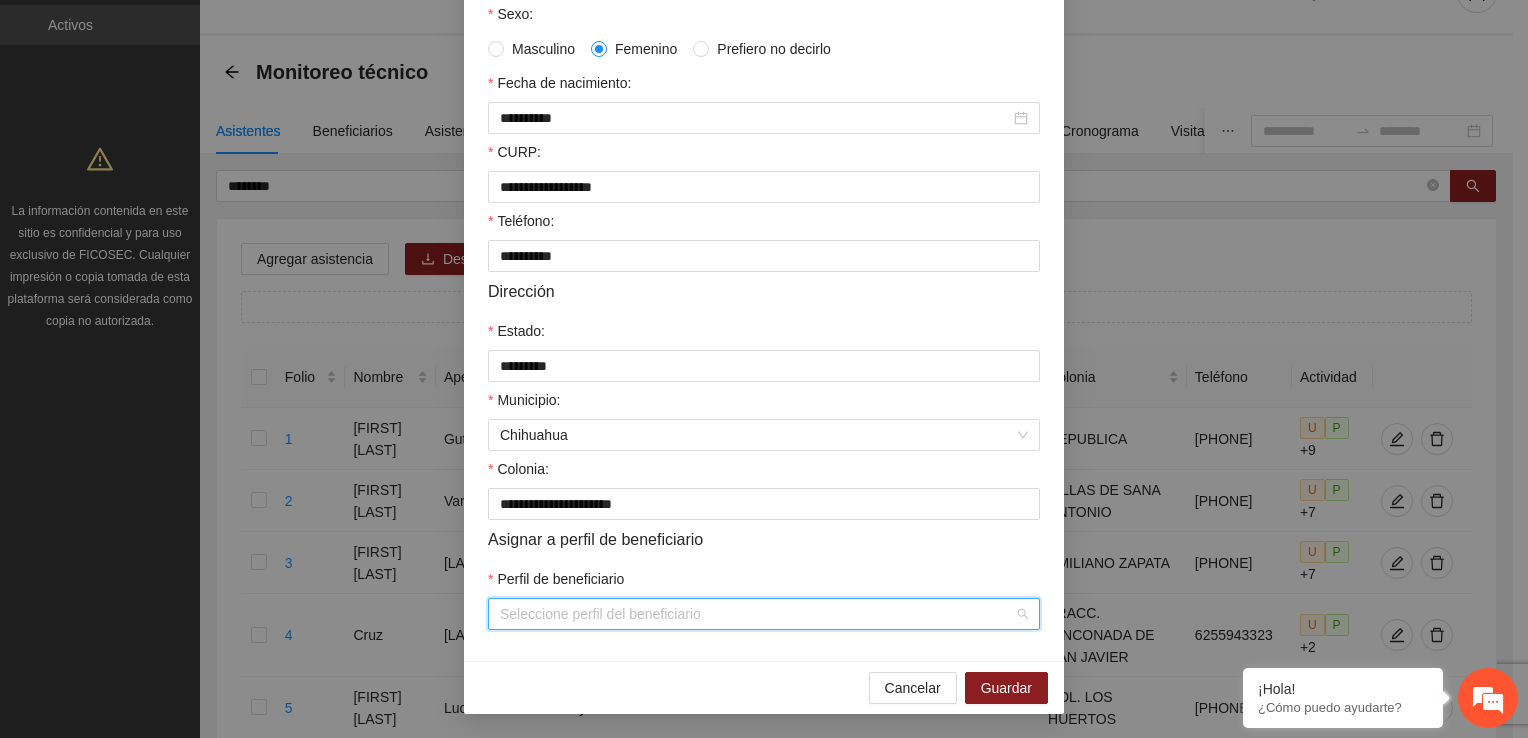 click on "Perfil de beneficiario" at bounding box center [757, 614] 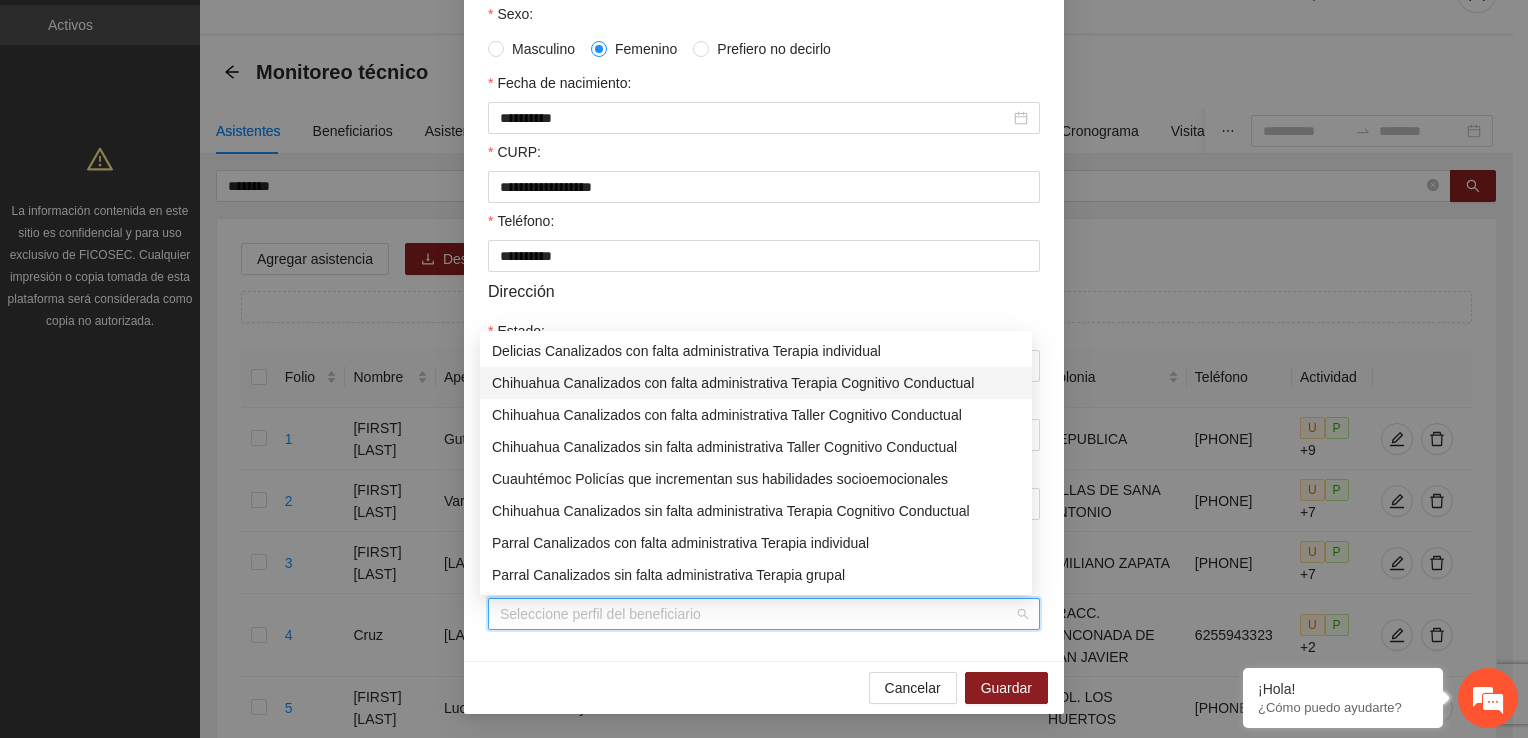 click on "Chihuahua Canalizados con falta administrativa Terapia Cognitivo Conductual" at bounding box center (756, 383) 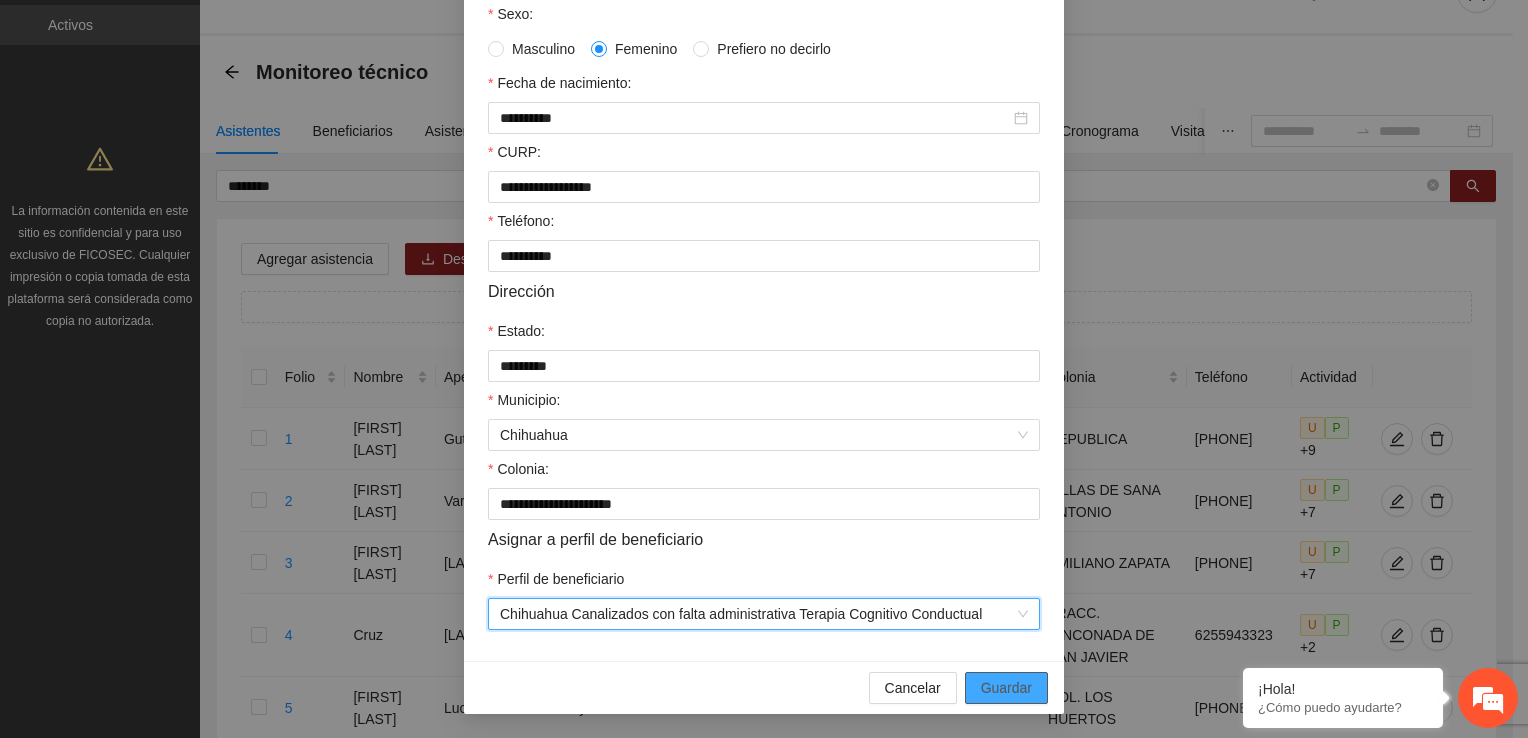 click on "Guardar" at bounding box center (1006, 688) 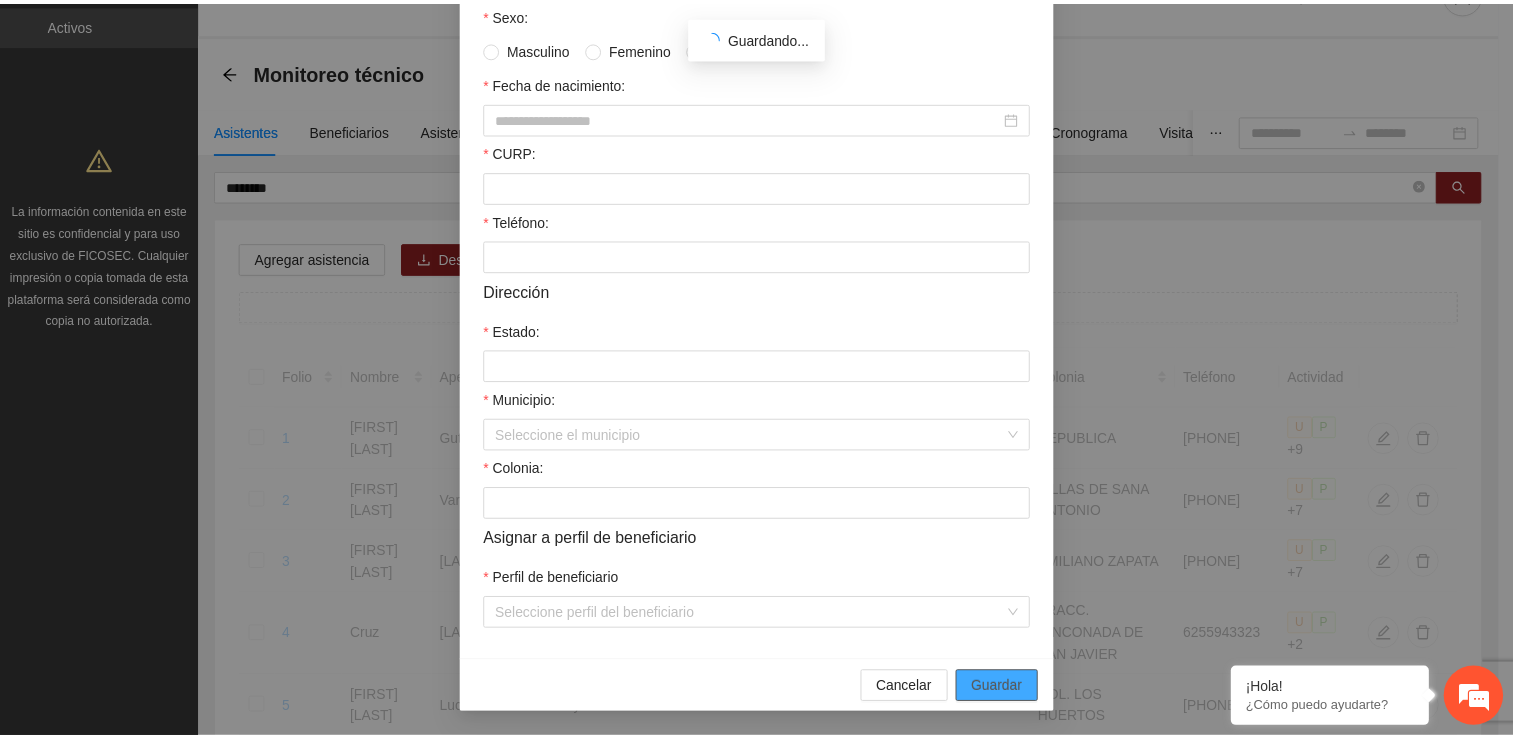scroll, scrollTop: 332, scrollLeft: 0, axis: vertical 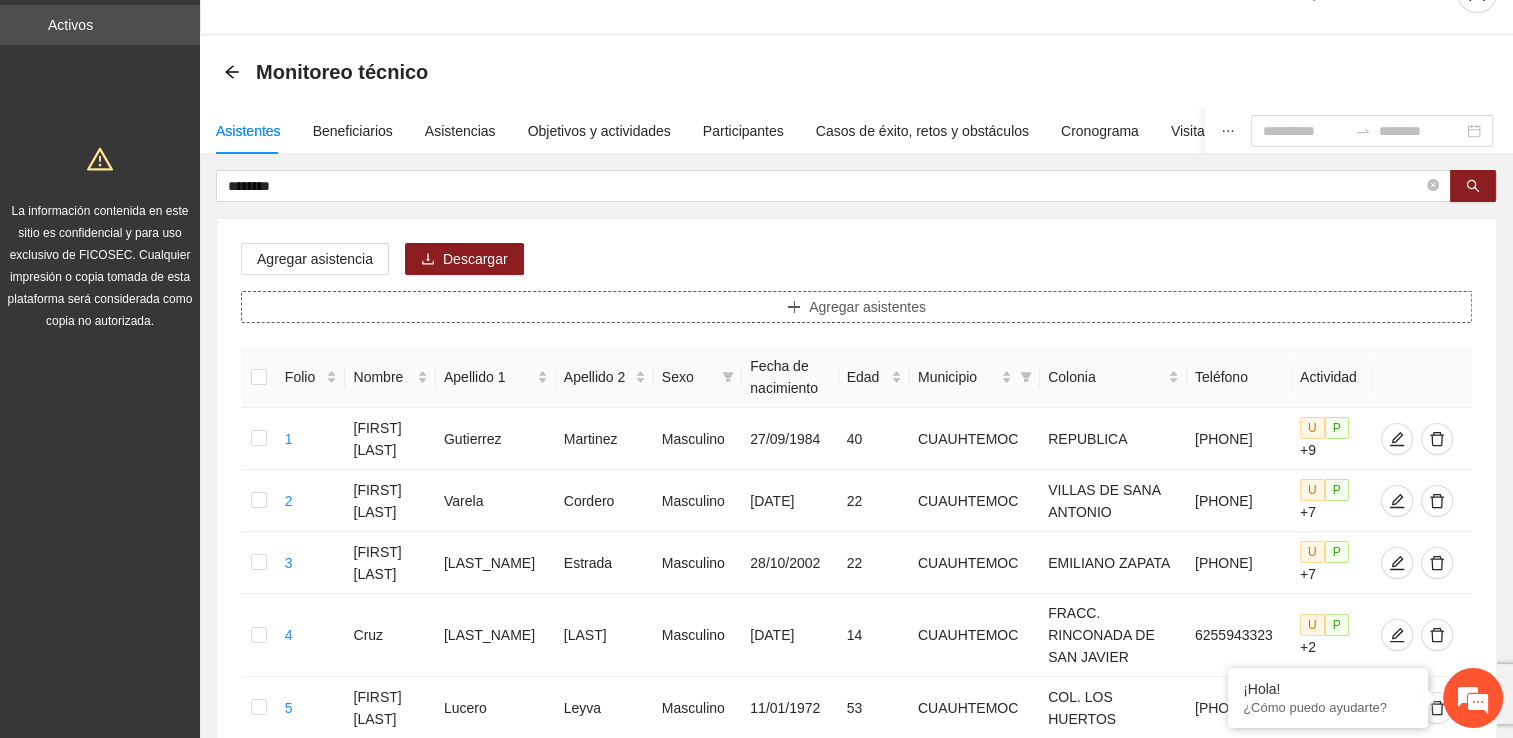 click on "Agregar asistentes" at bounding box center (856, 307) 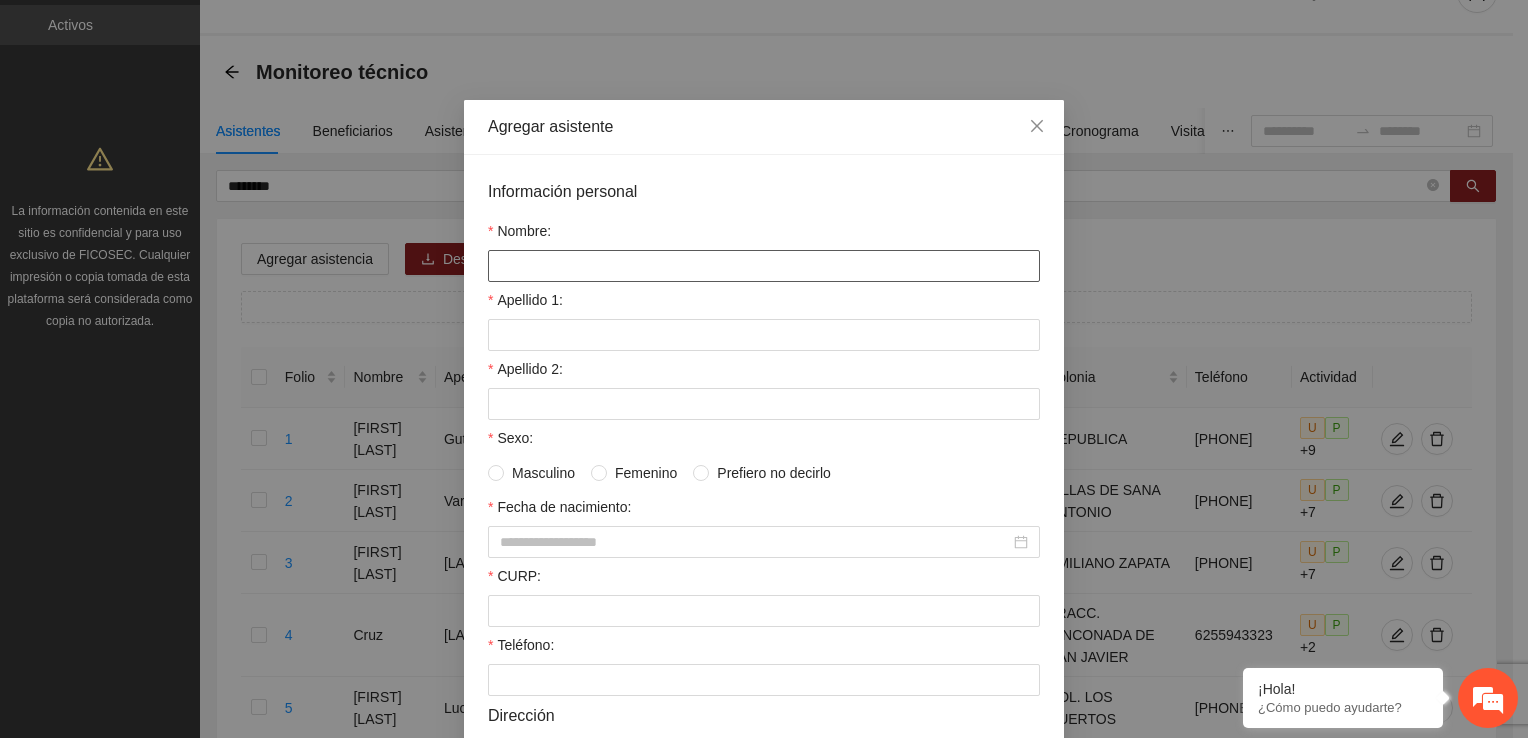 click on "Nombre:" at bounding box center [764, 266] 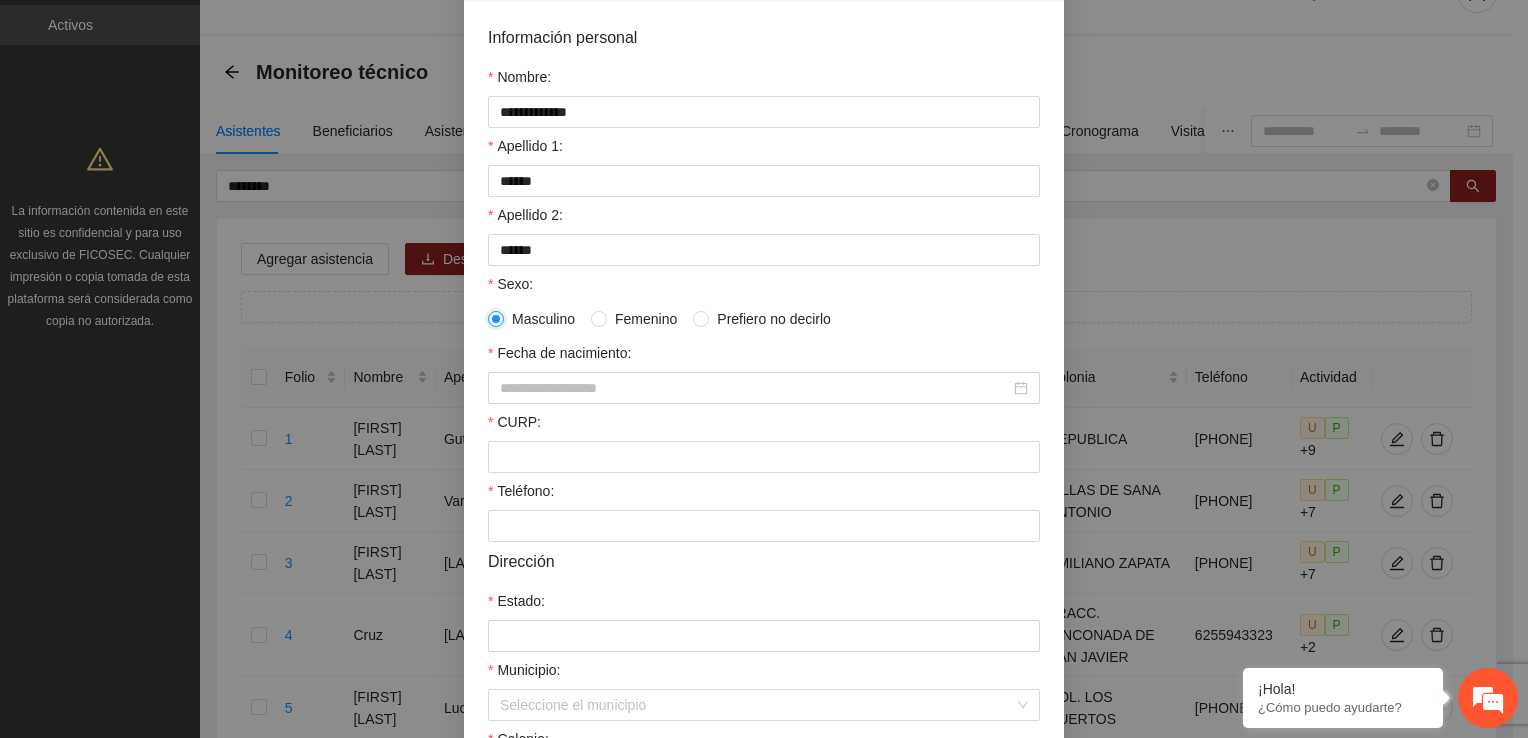scroll, scrollTop: 200, scrollLeft: 0, axis: vertical 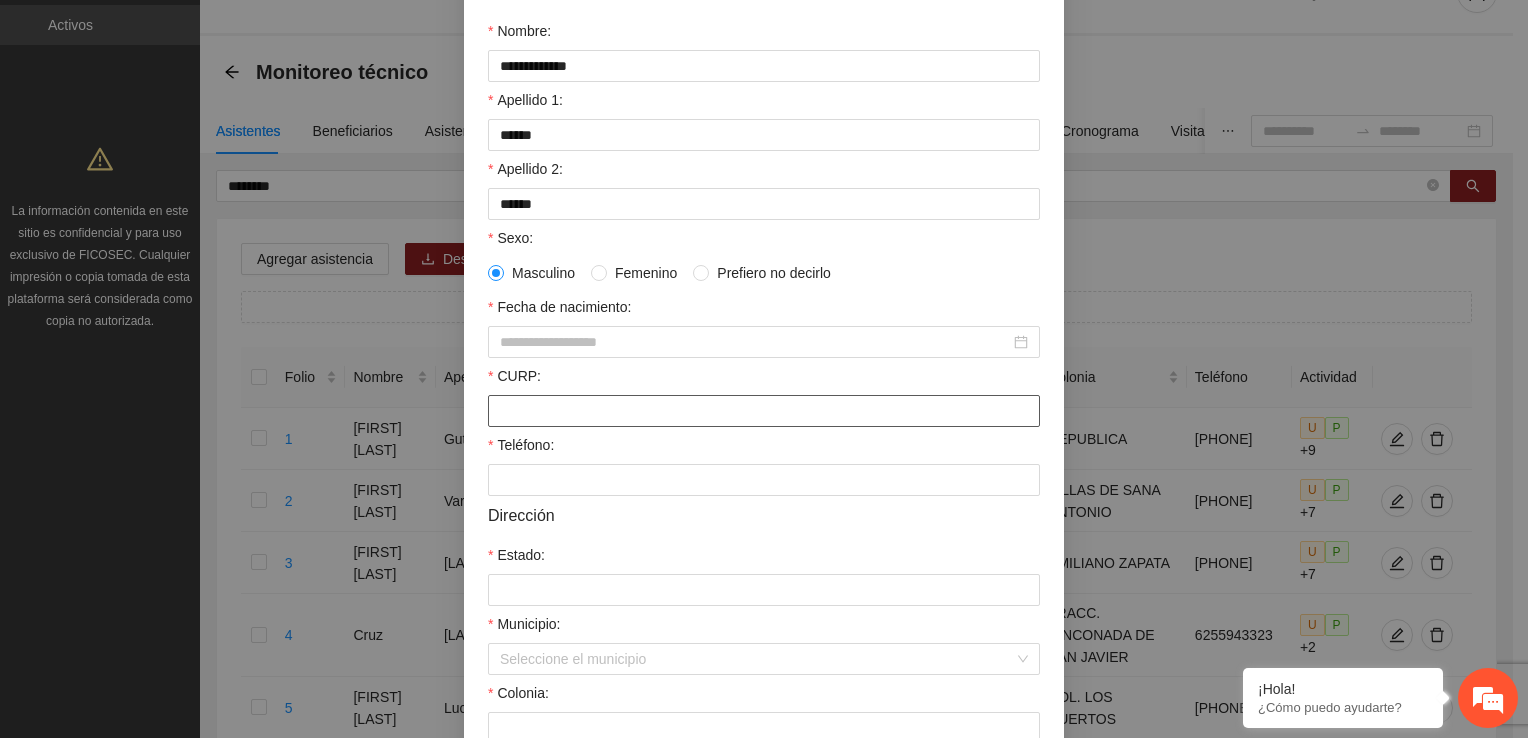 click on "CURP:" at bounding box center [764, 411] 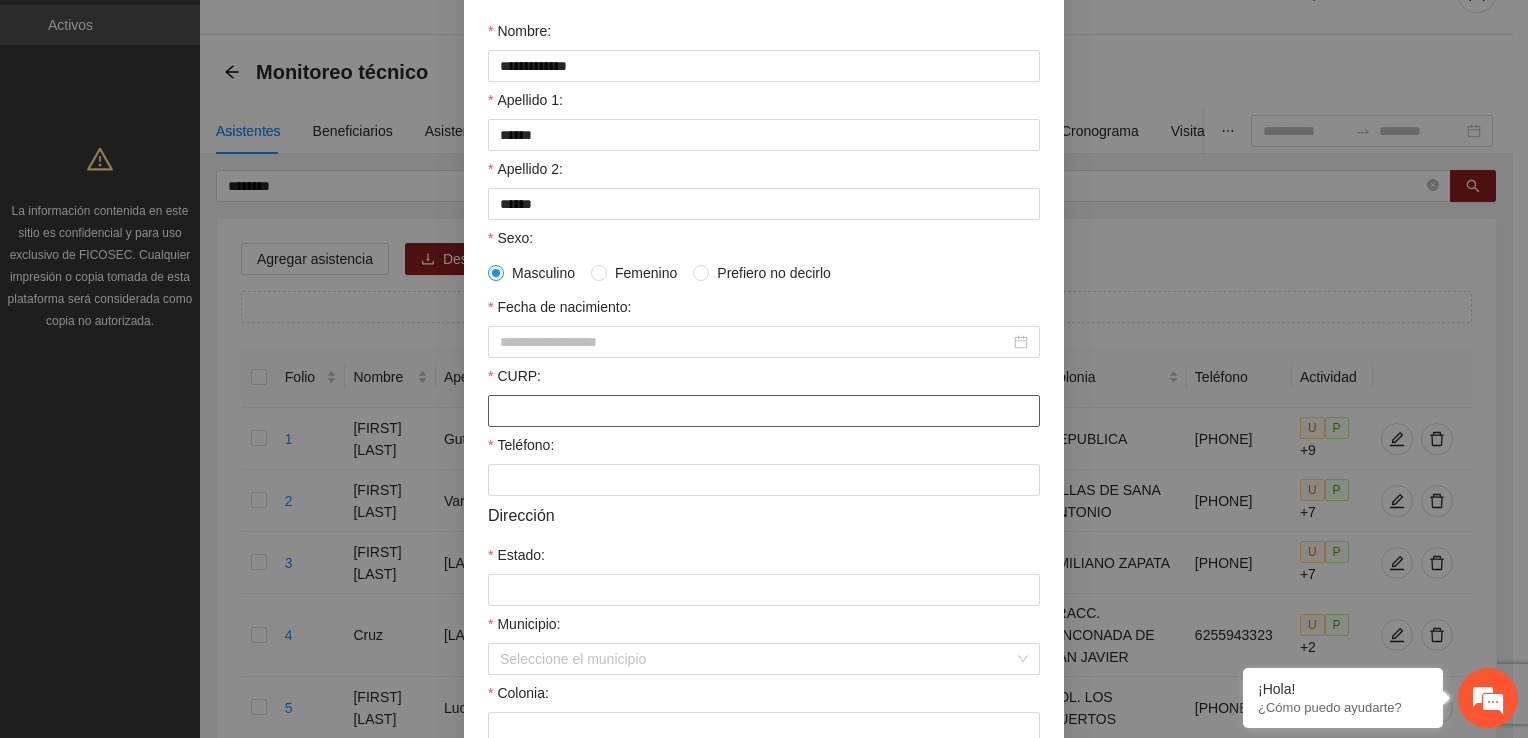 paste on "**********" 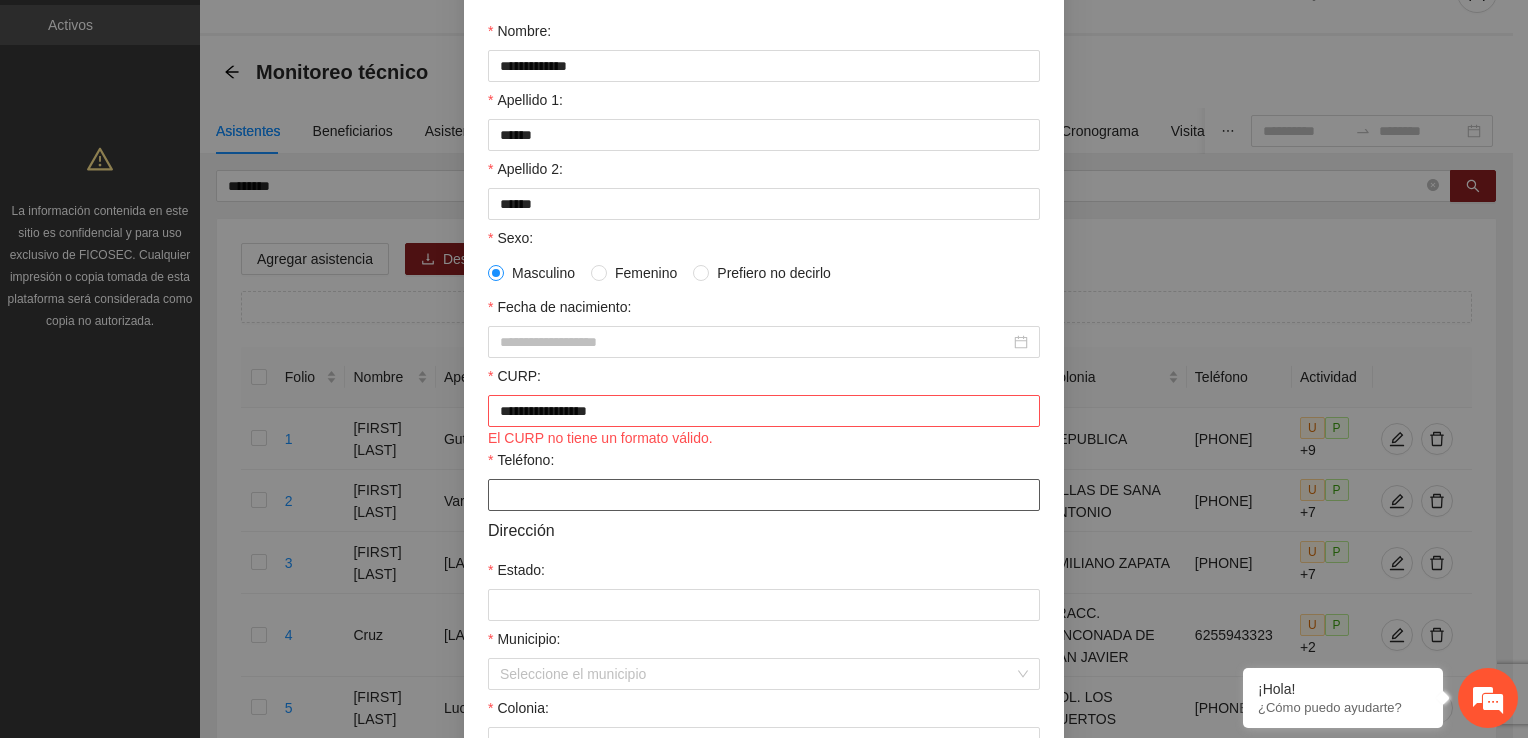 click on "Teléfono:" at bounding box center [764, 495] 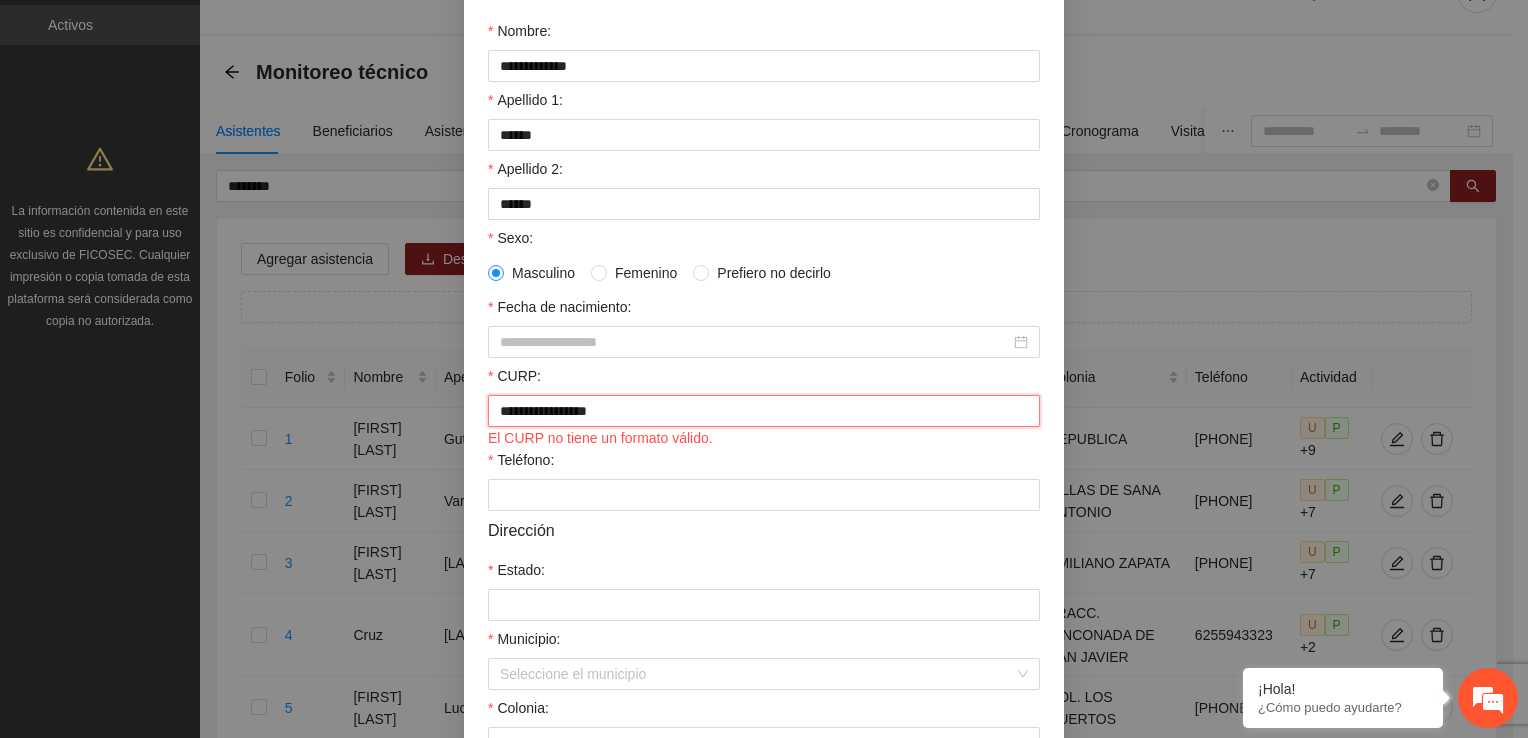 click on "**********" at bounding box center [764, 411] 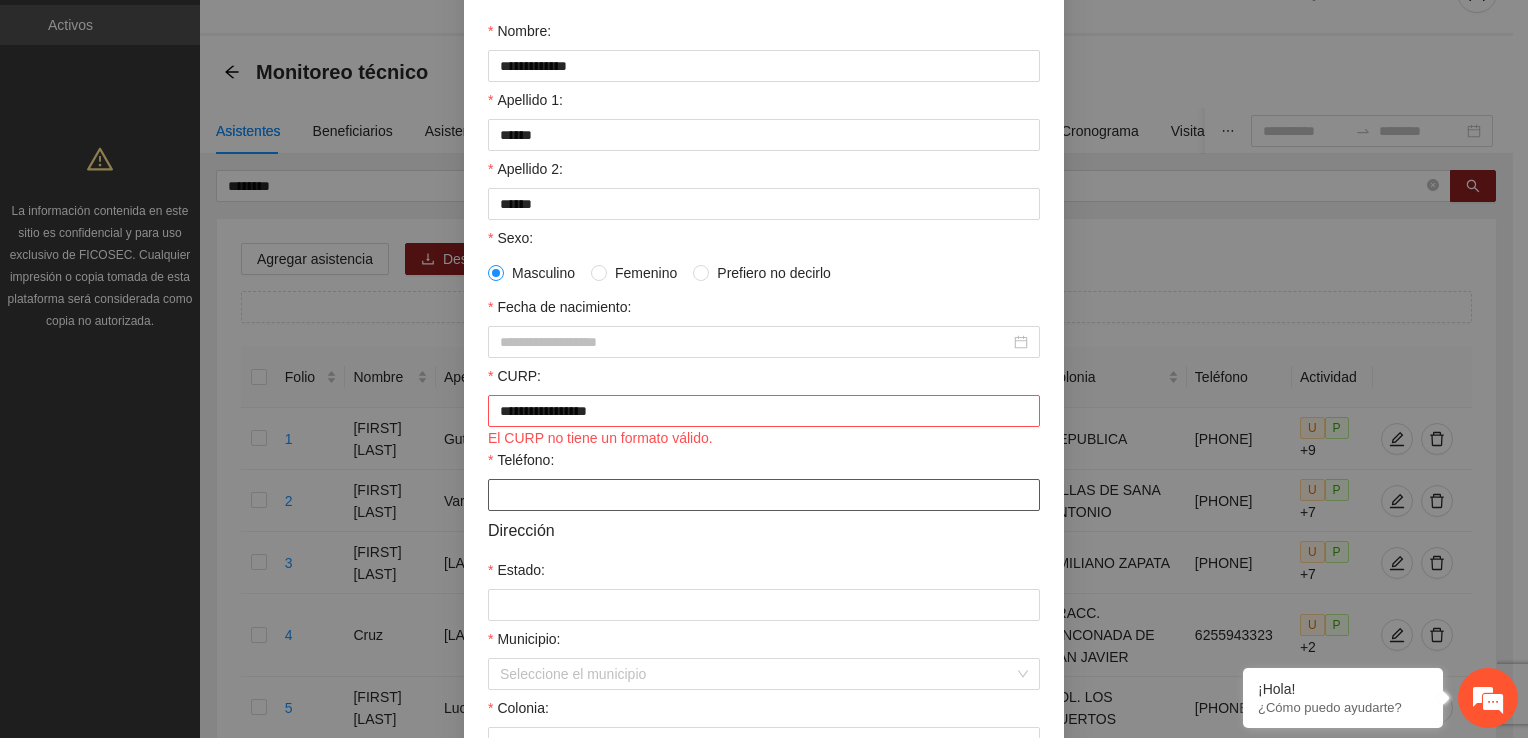 click on "Teléfono:" at bounding box center (764, 495) 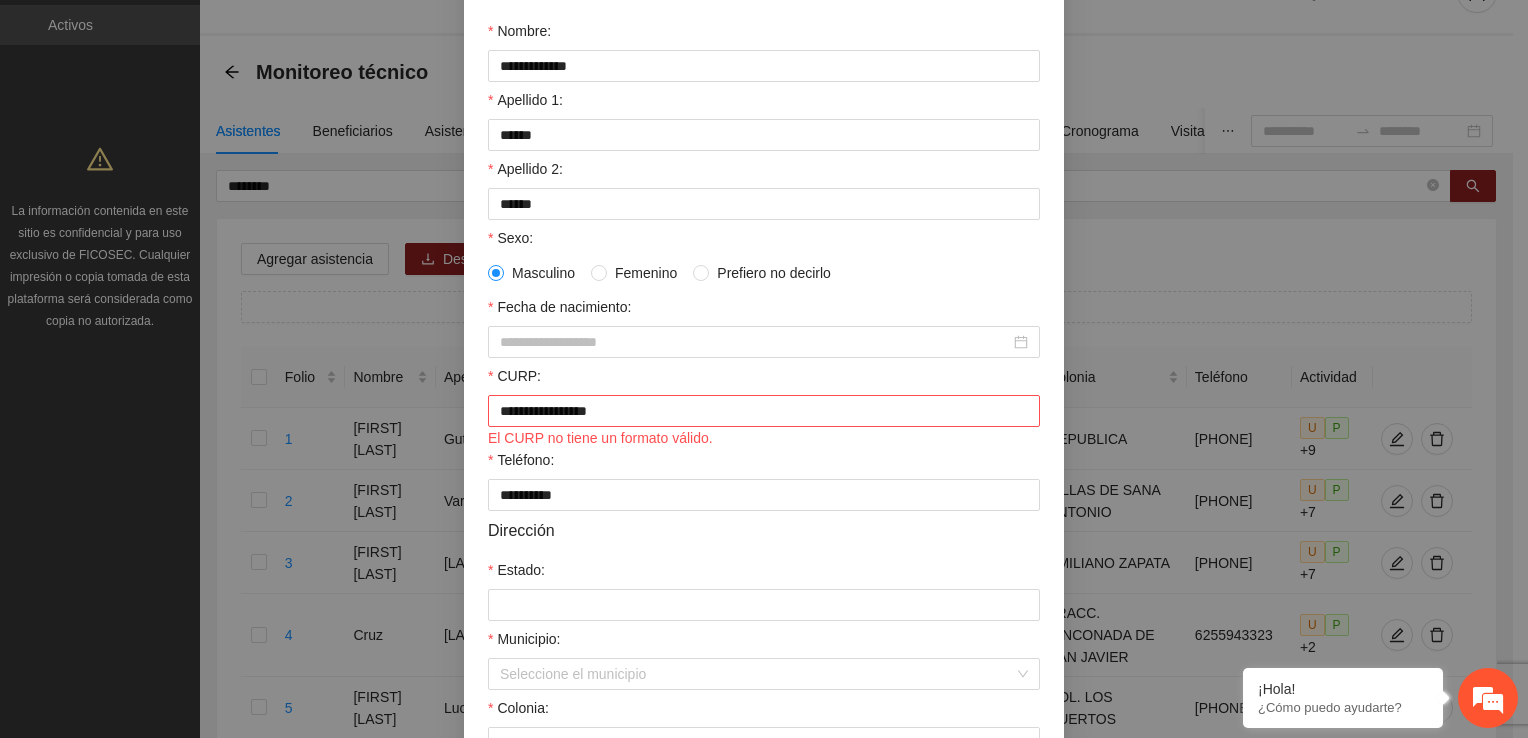 click on "Estado:" at bounding box center (764, 574) 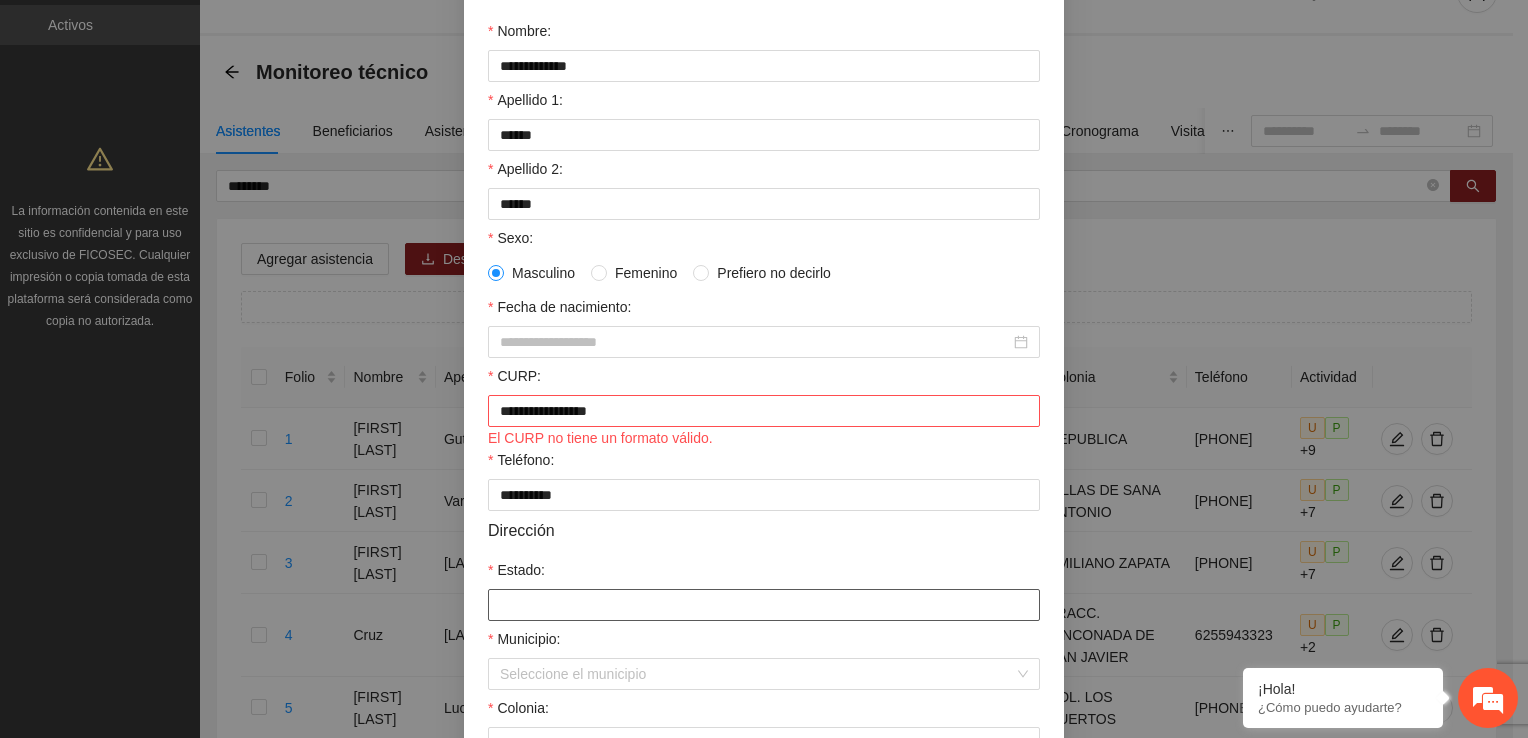 click on "Estado:" at bounding box center [764, 605] 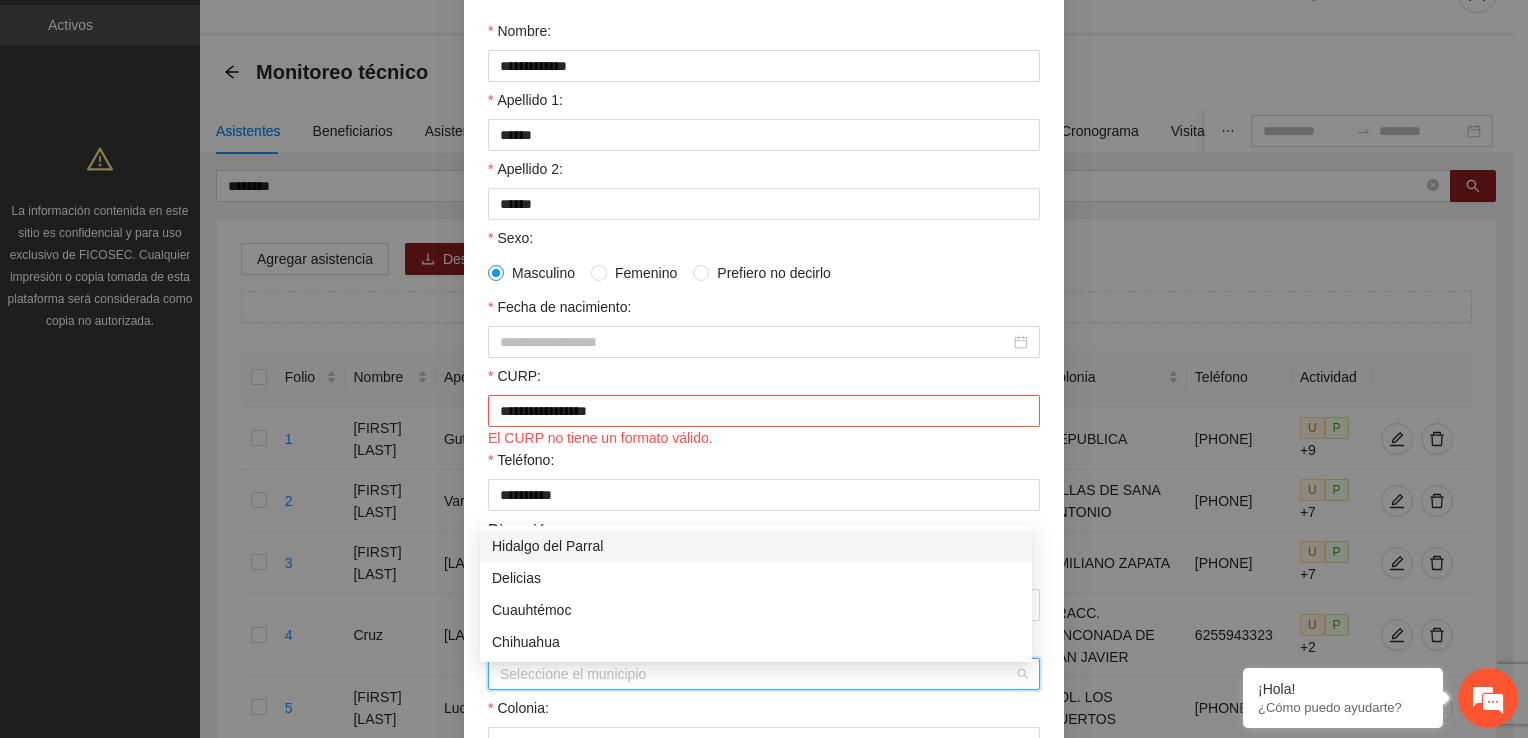 click on "Municipio:" at bounding box center [757, 674] 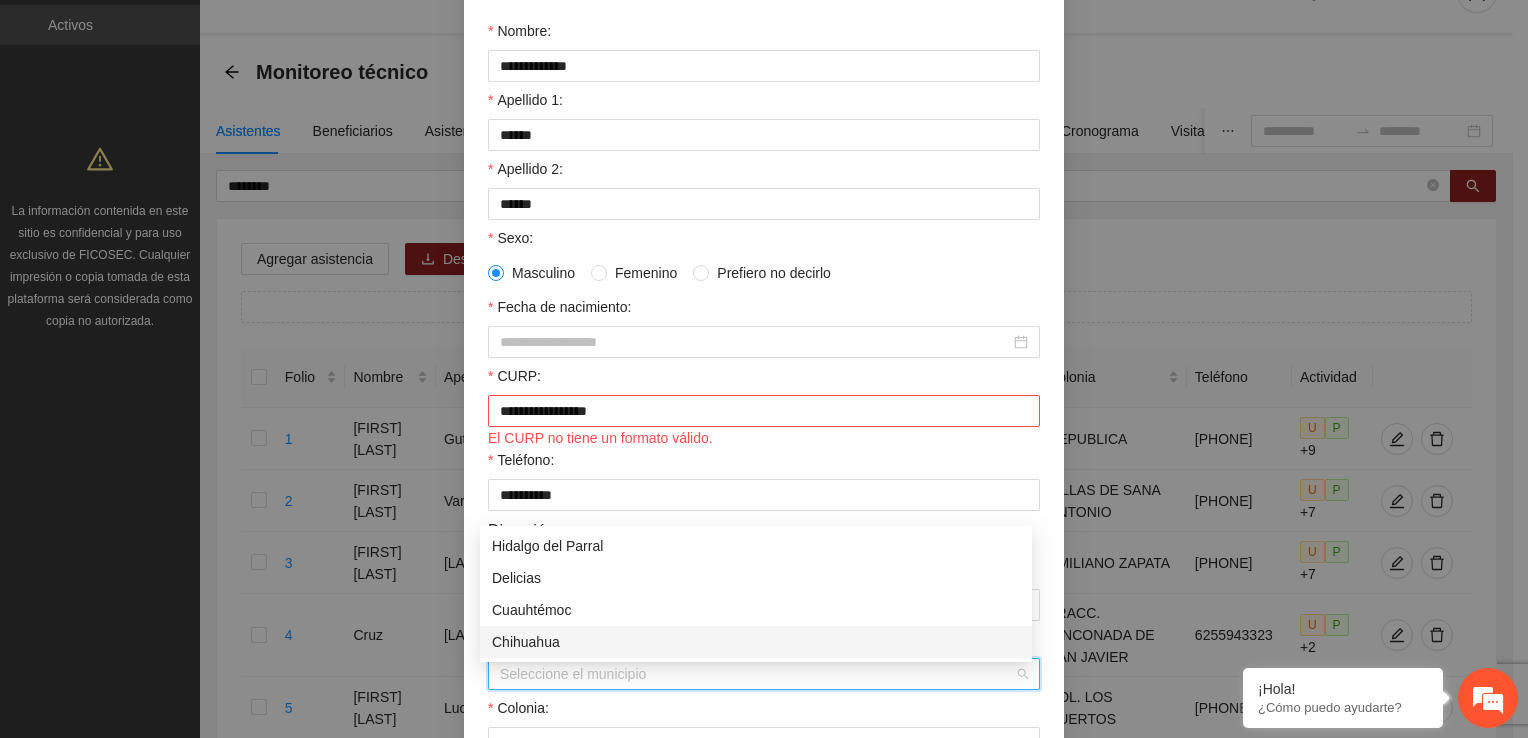 click on "Chihuahua" at bounding box center (756, 642) 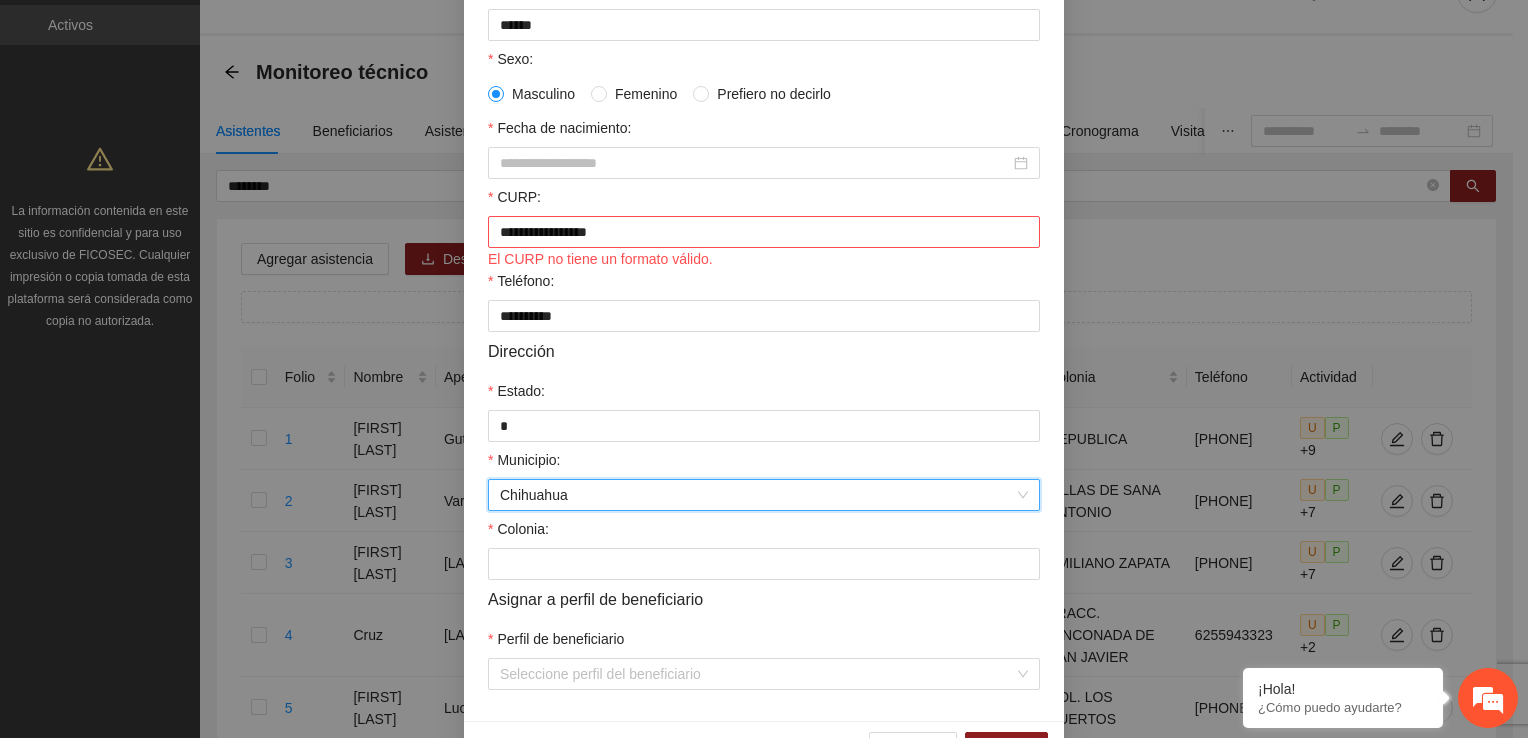 scroll, scrollTop: 400, scrollLeft: 0, axis: vertical 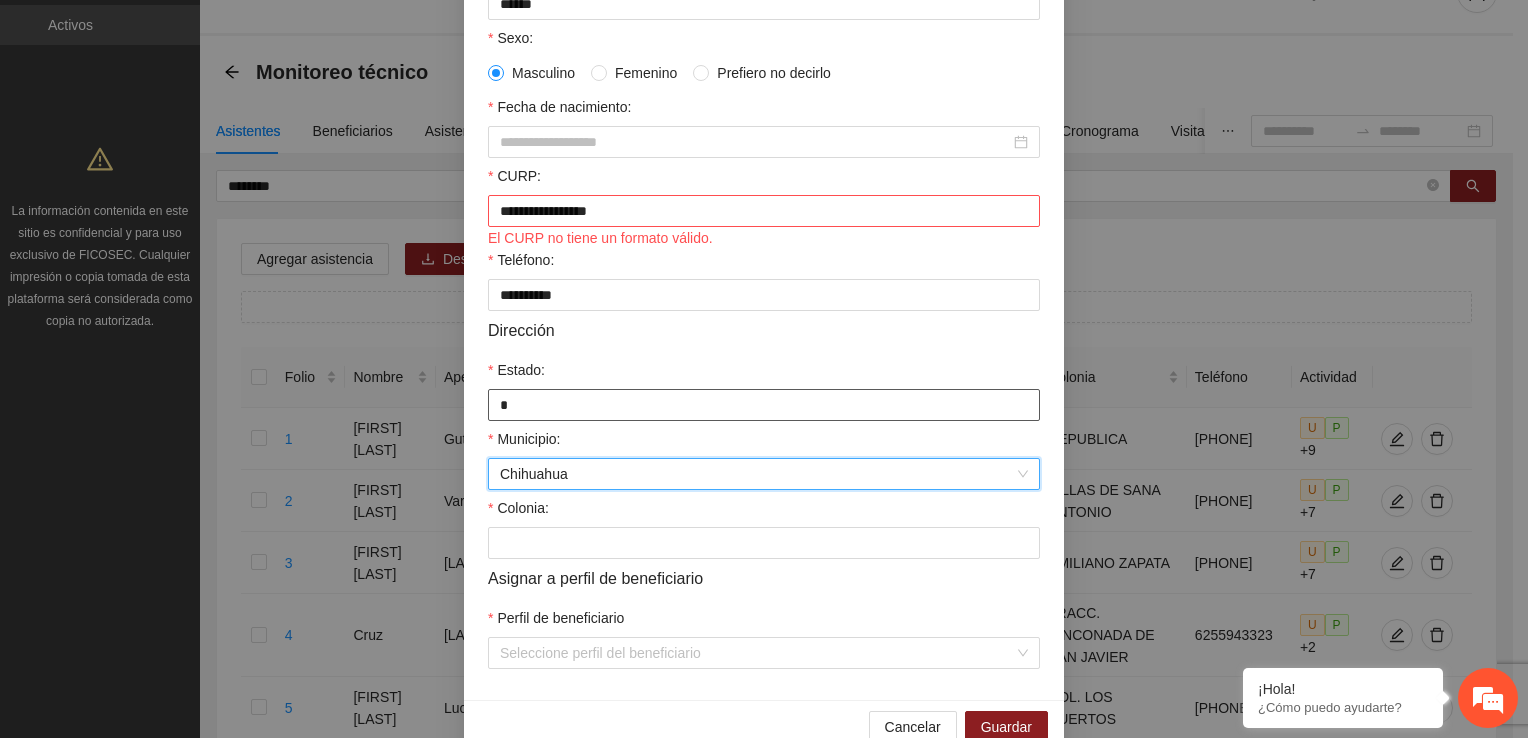click on "*" at bounding box center (764, 405) 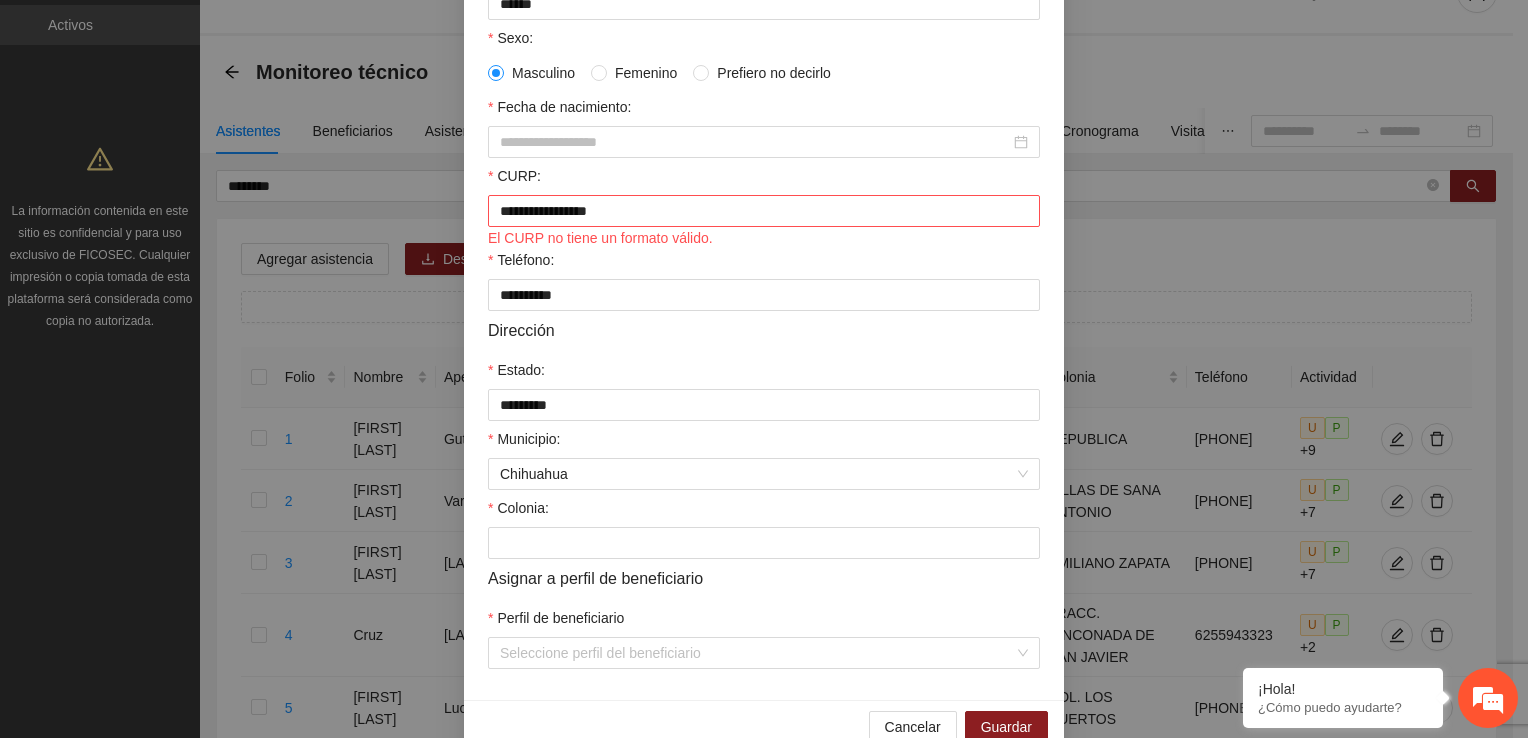 click on "**********" at bounding box center [764, 224] 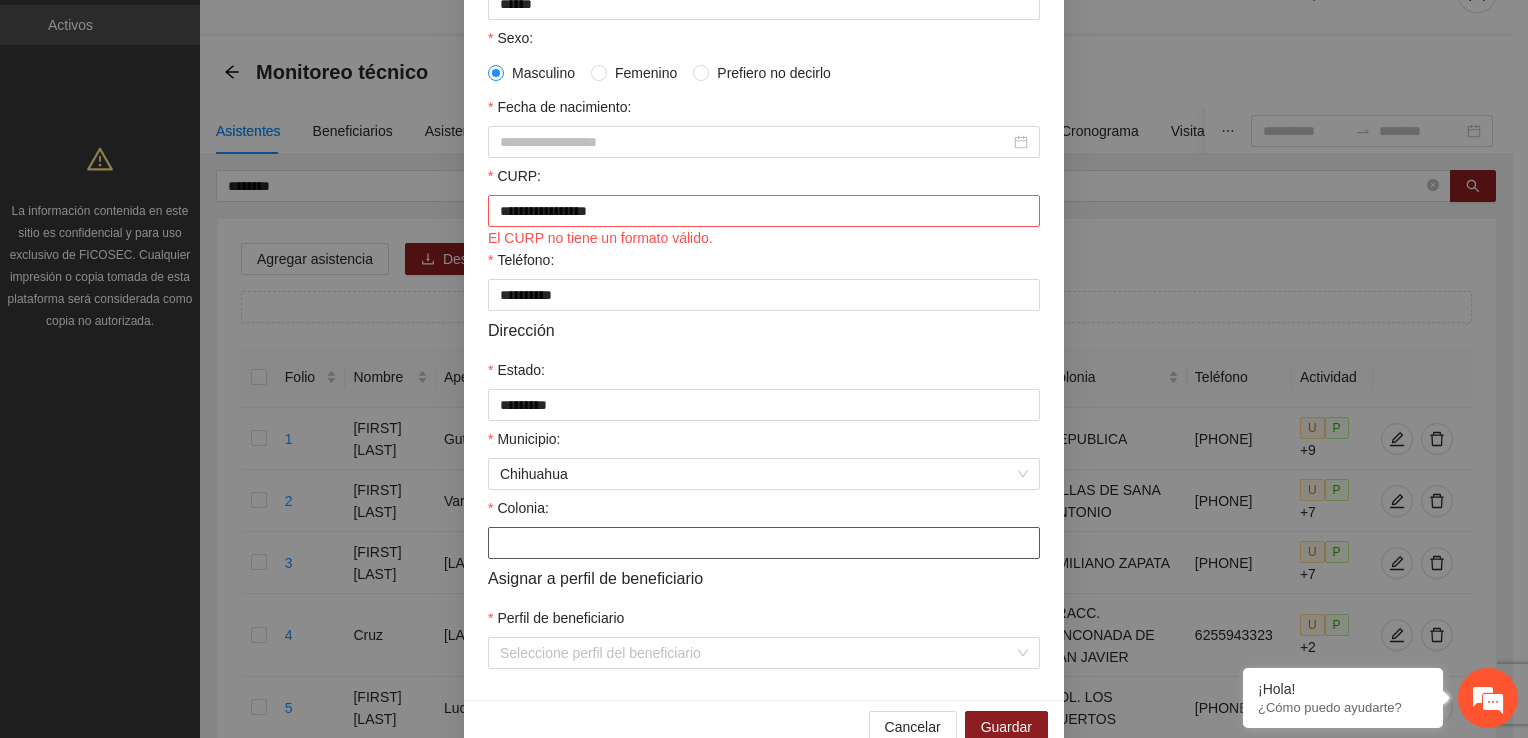 click on "Colonia:" at bounding box center (764, 543) 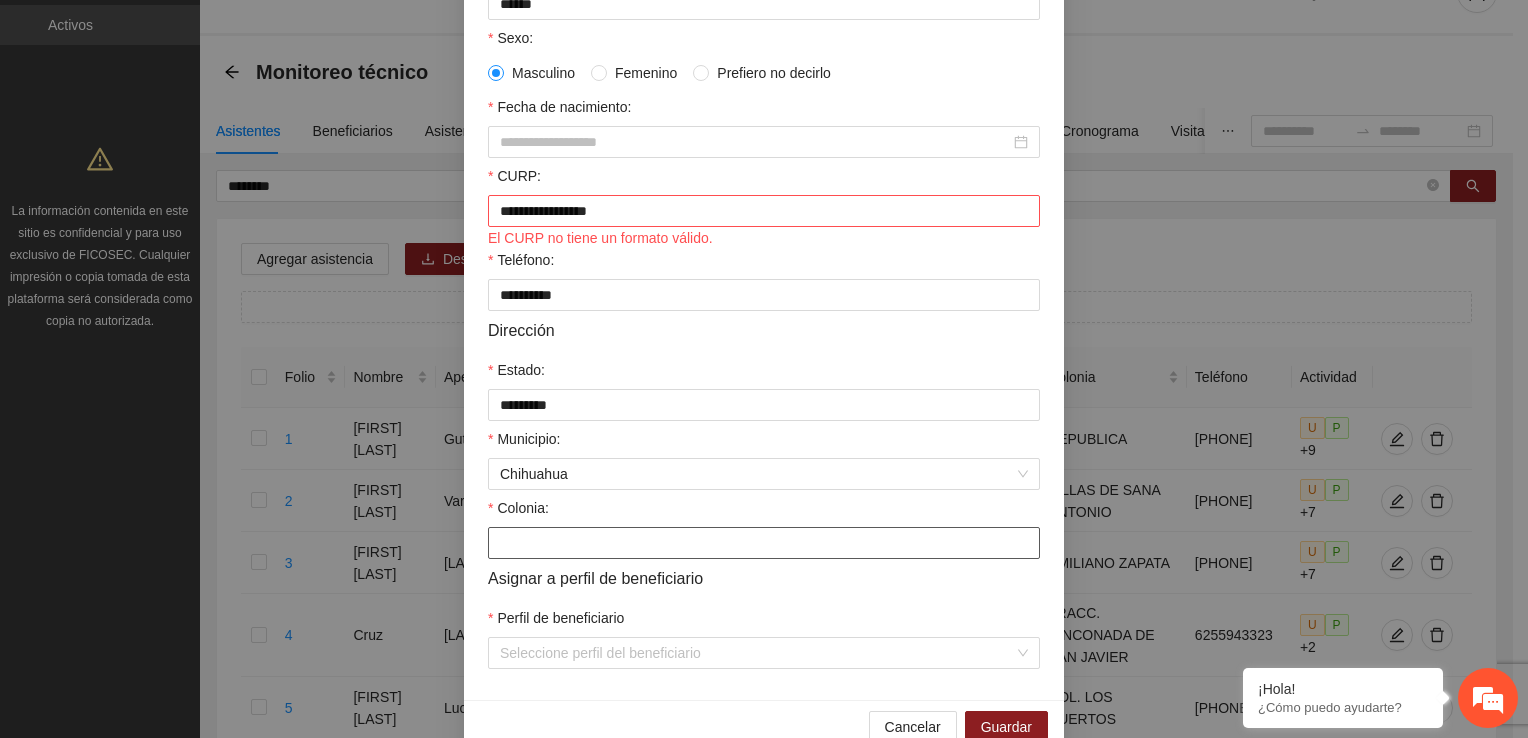 click on "Colonia:" at bounding box center [764, 543] 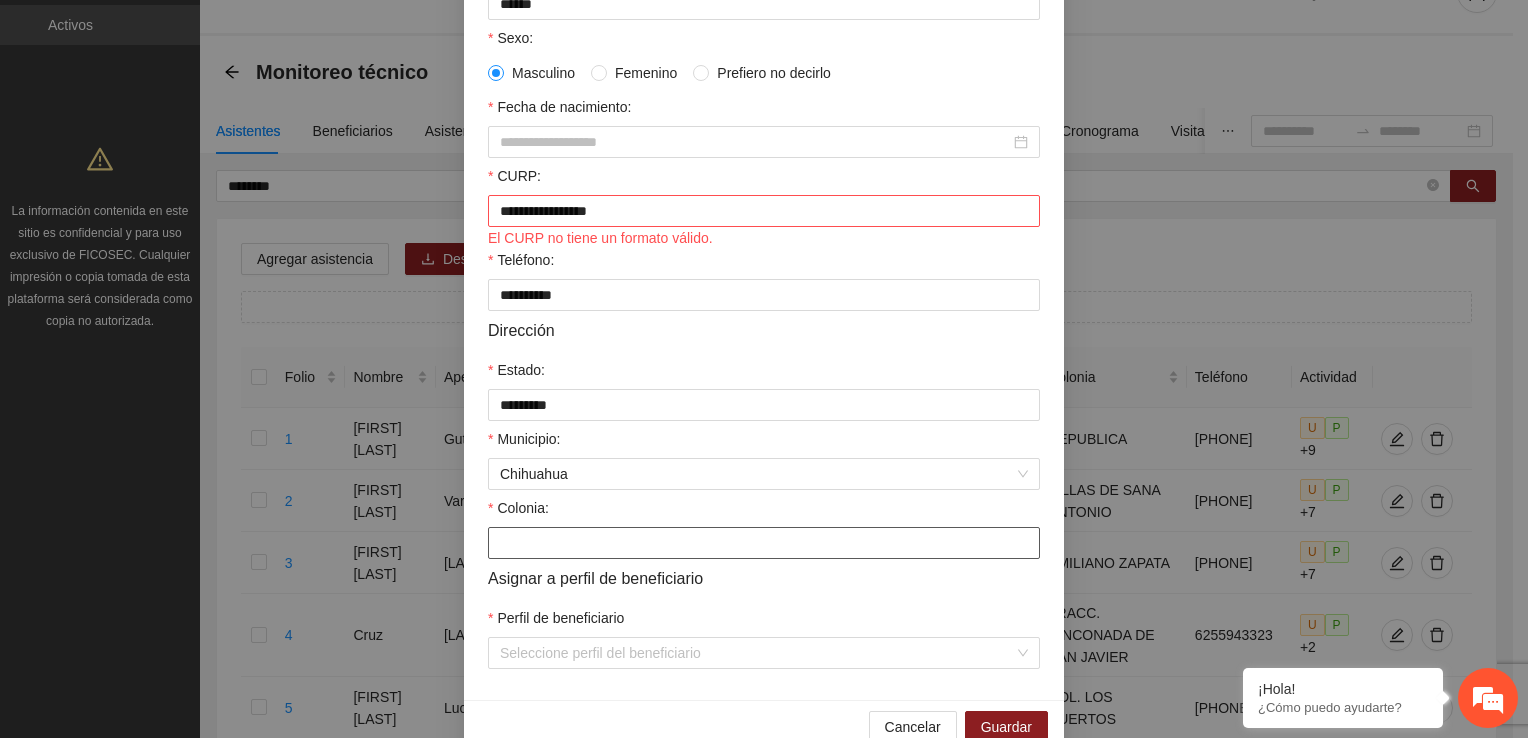 paste on "**********" 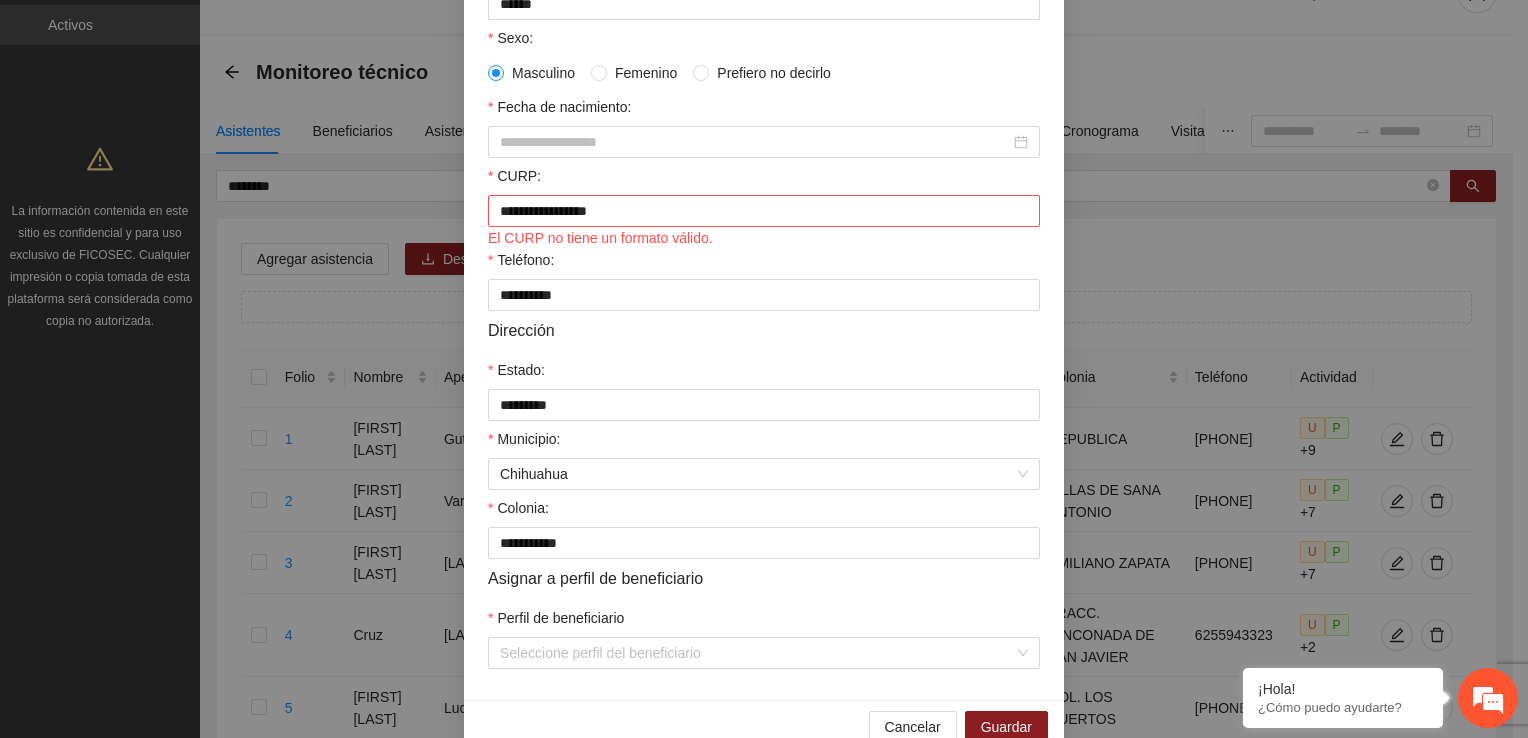 click on "Asignar a perfil de beneficiario" at bounding box center [764, 578] 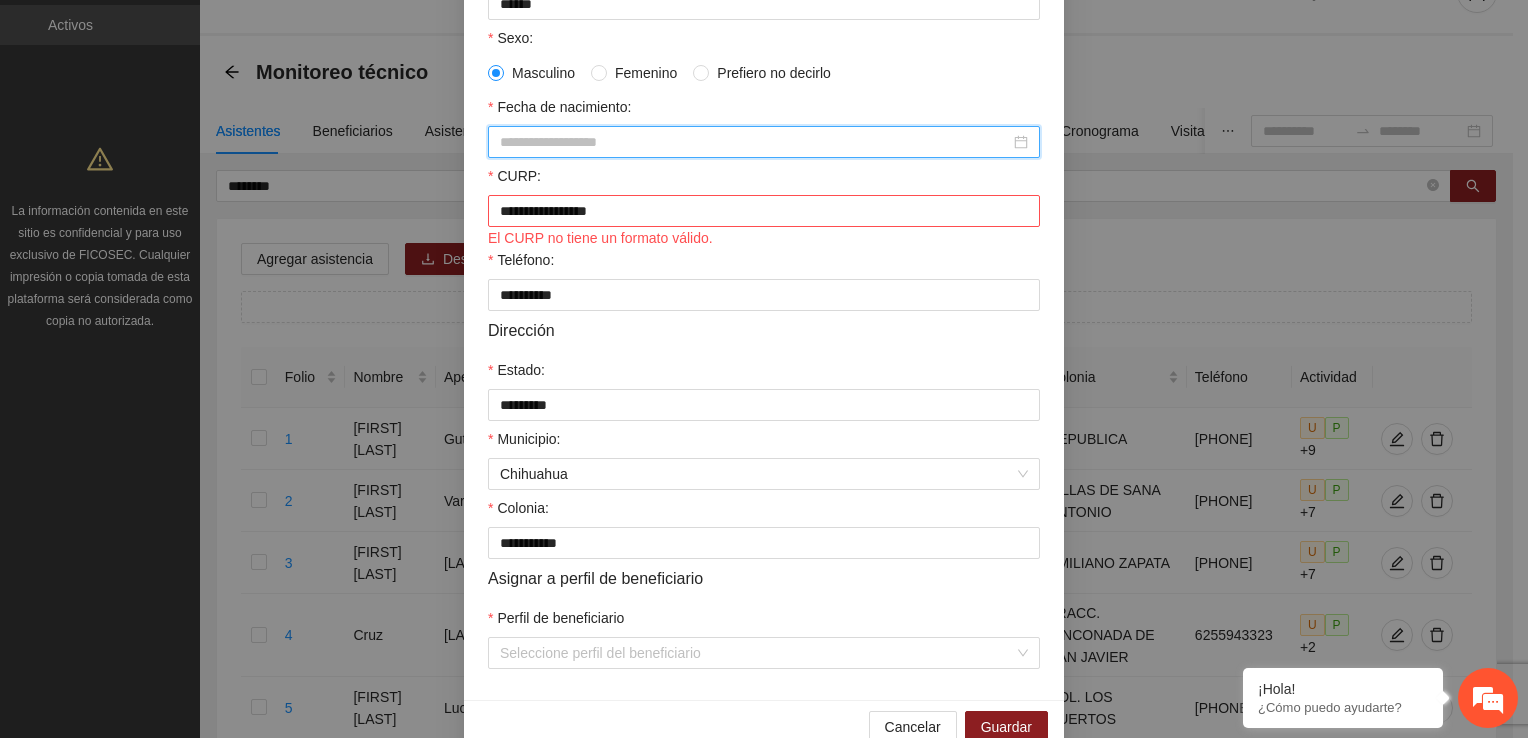 click on "Fecha de nacimiento:" at bounding box center (755, 142) 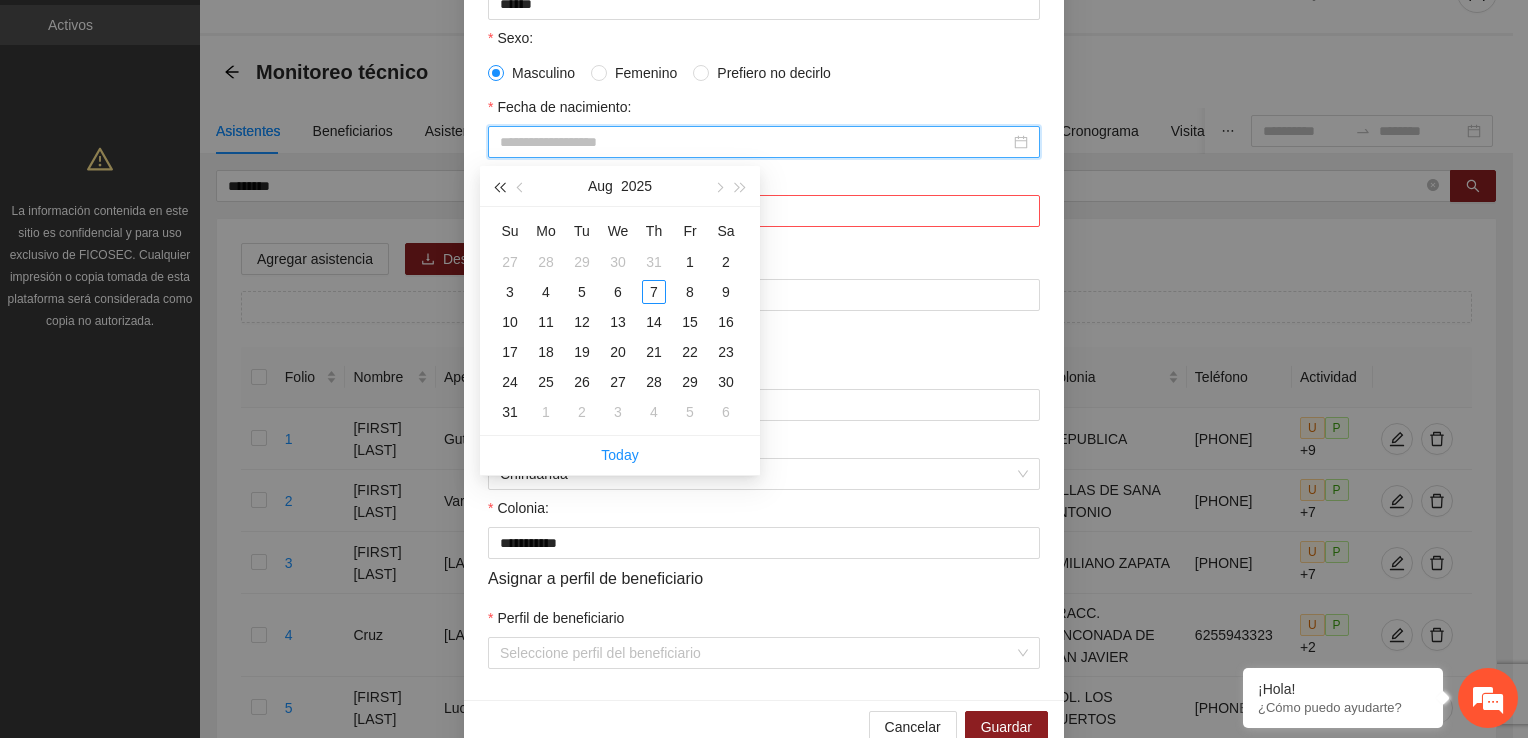 click at bounding box center [499, 186] 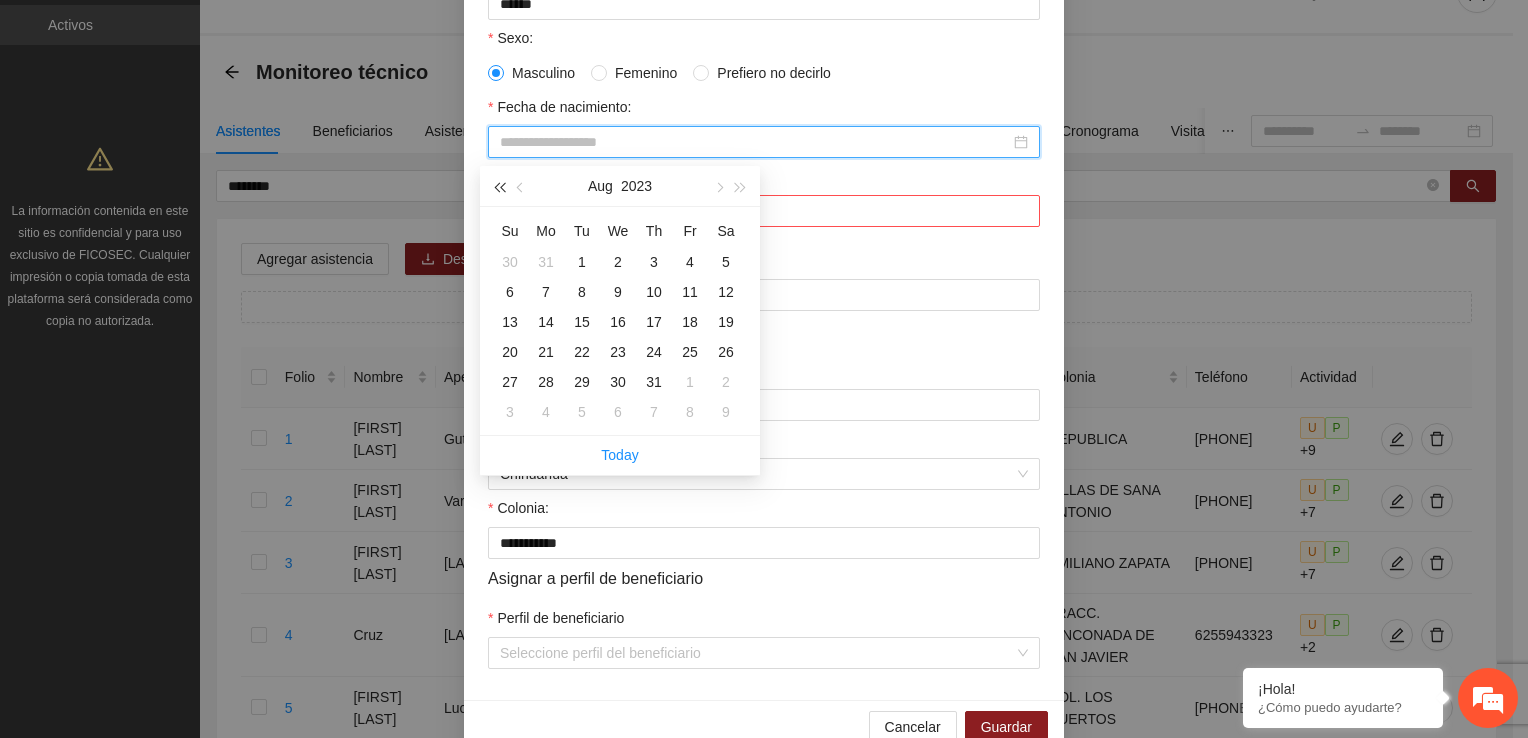 click at bounding box center [499, 186] 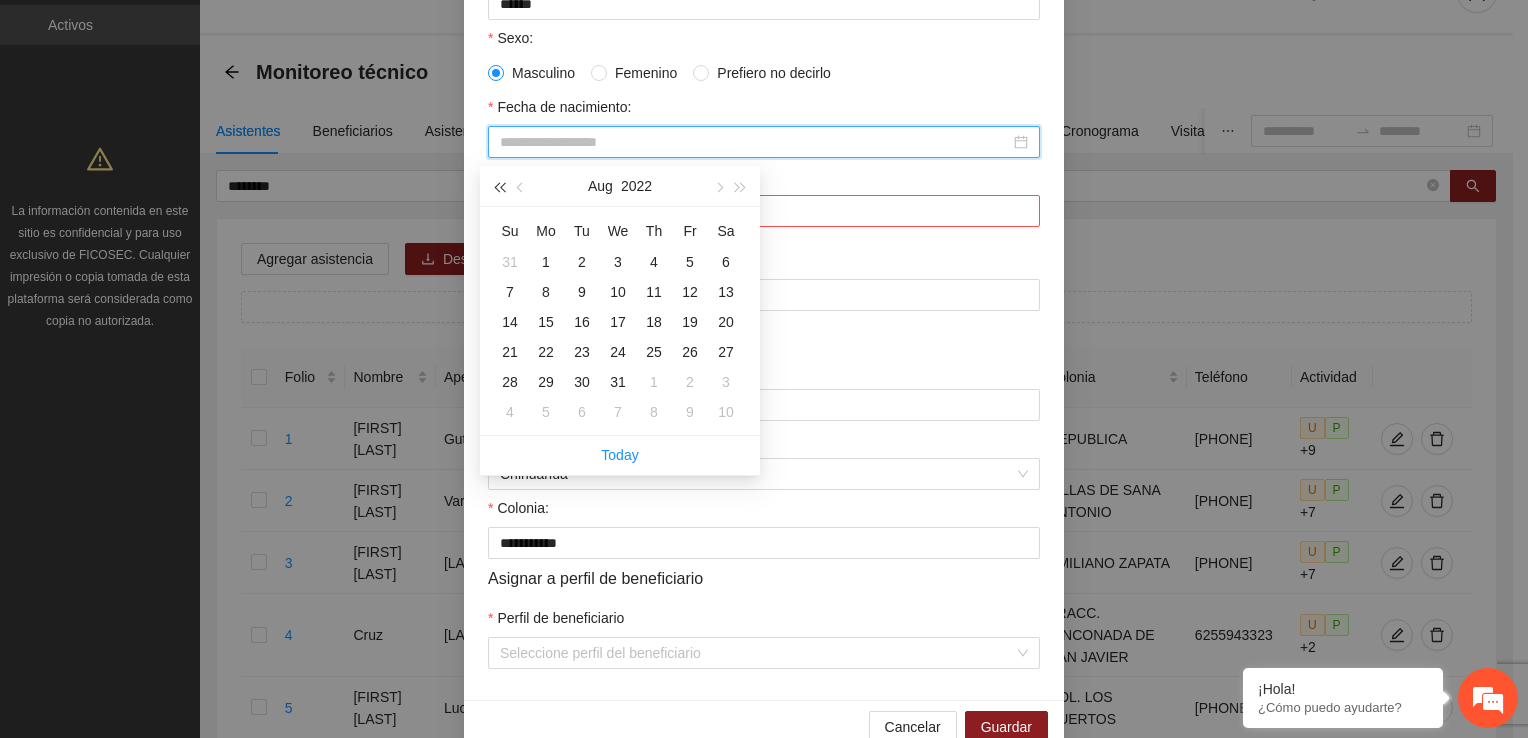 click at bounding box center (499, 186) 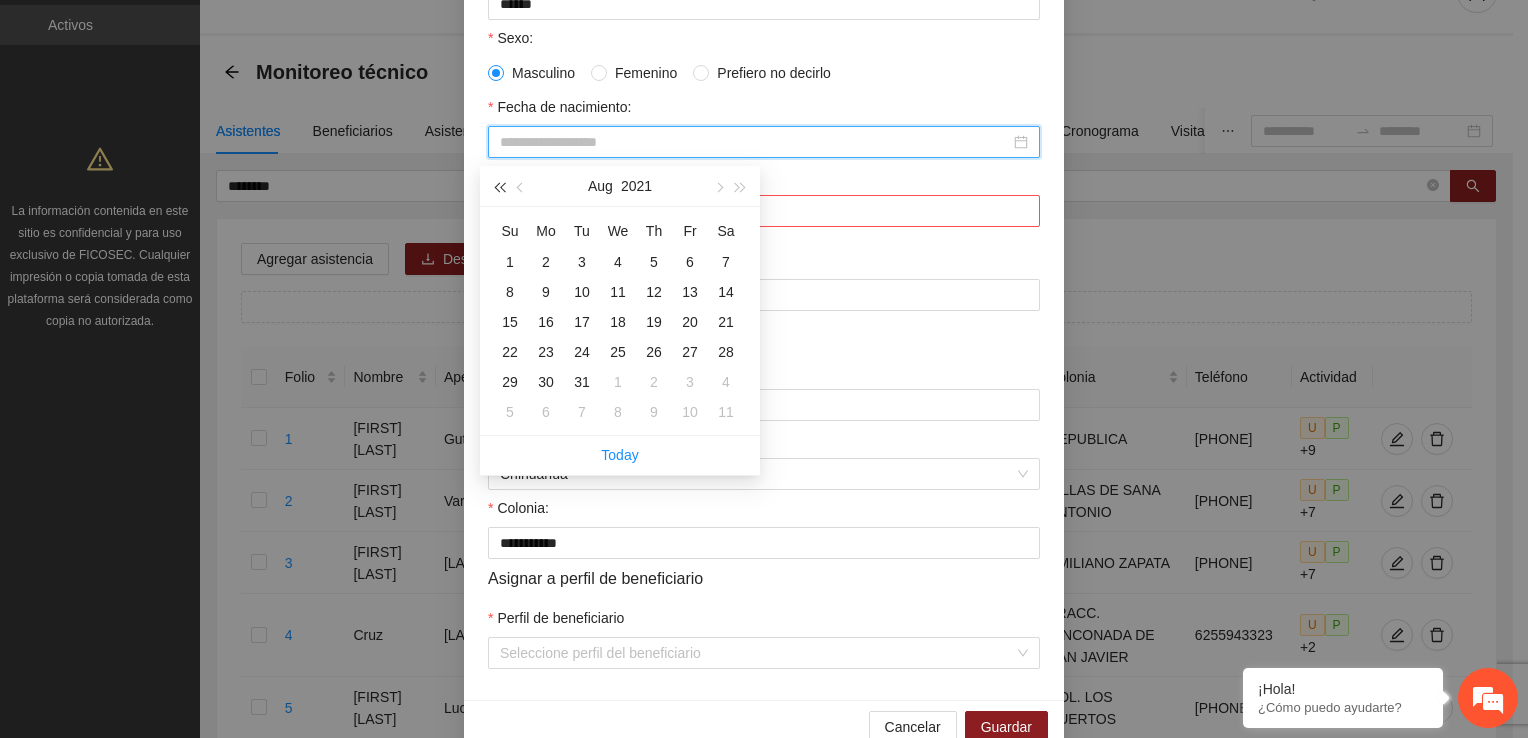 click at bounding box center [499, 186] 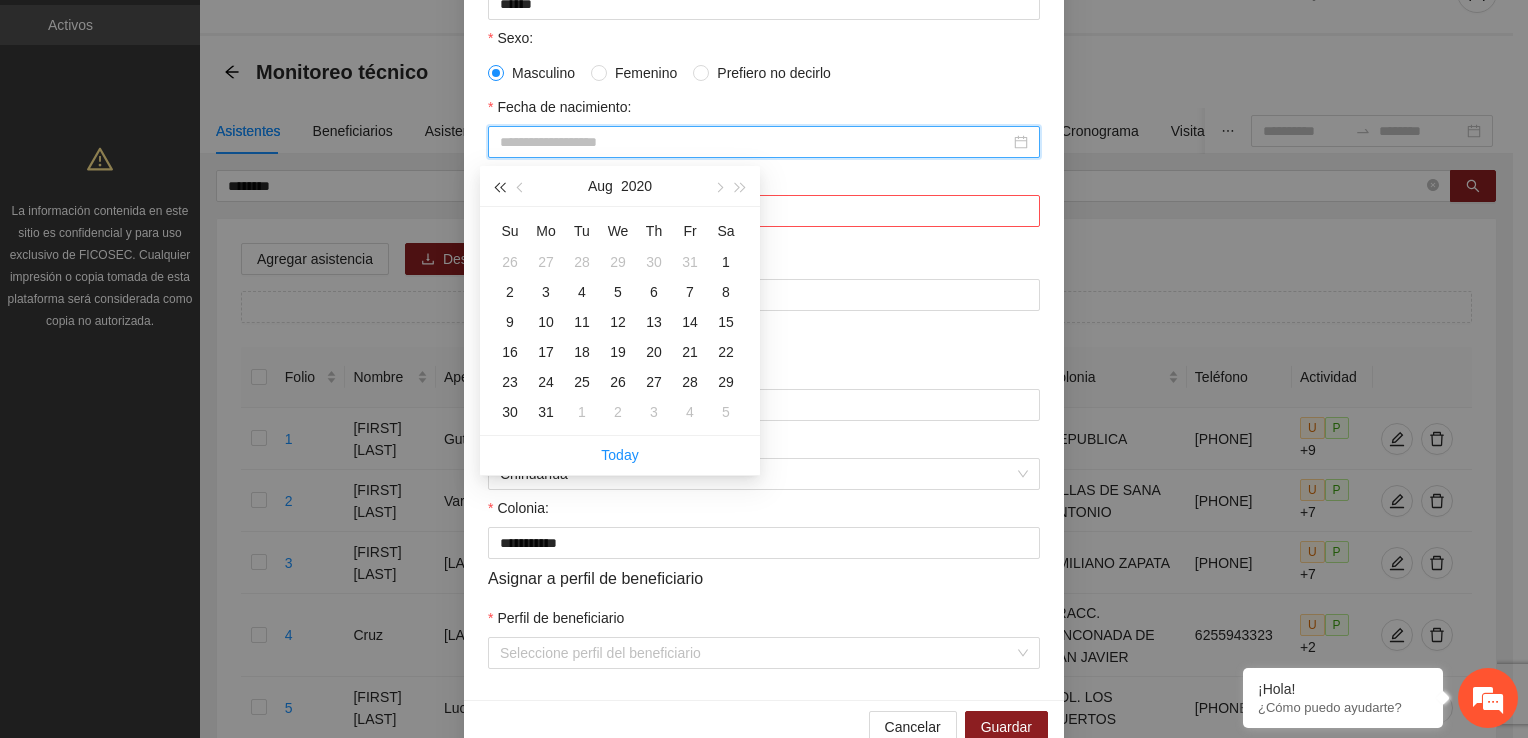 click at bounding box center (499, 186) 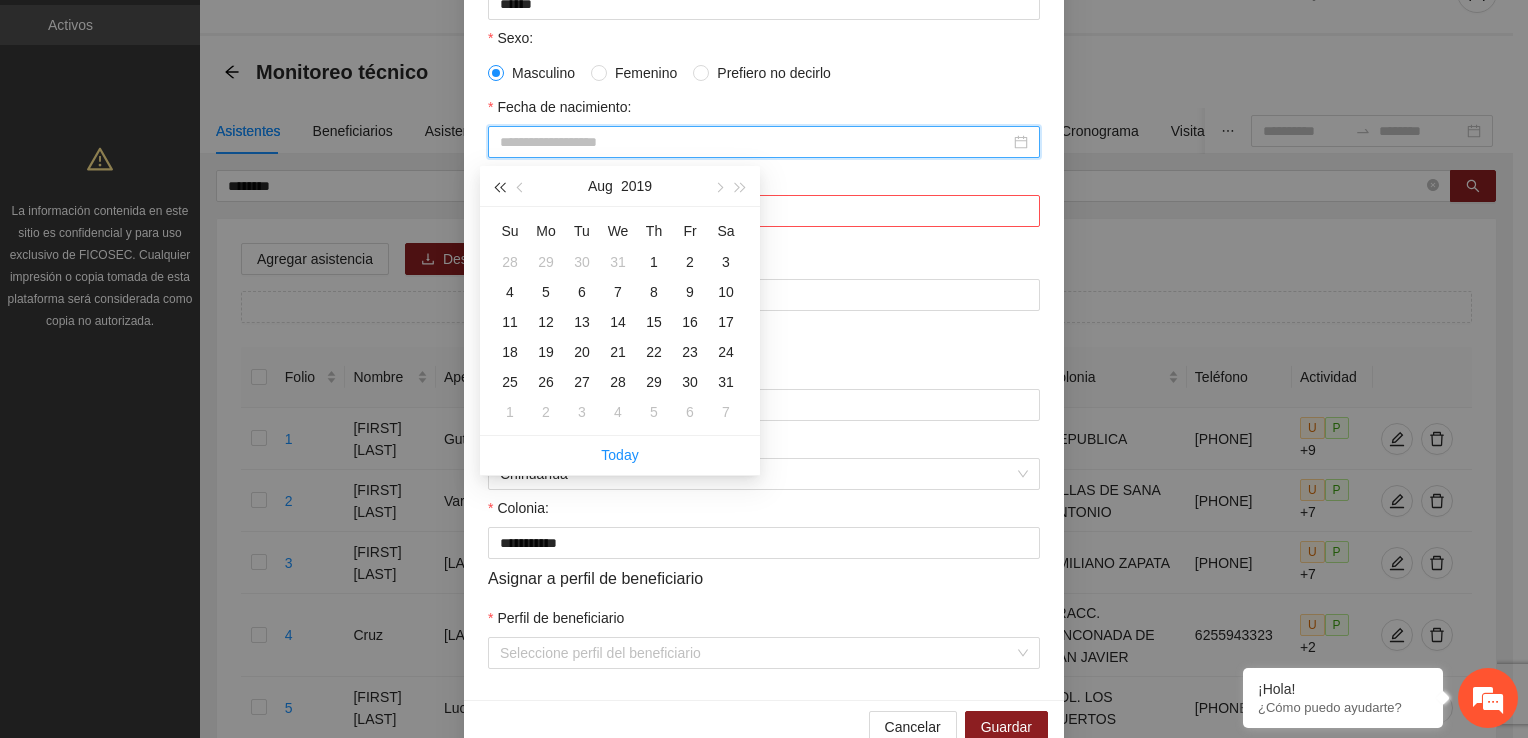 click at bounding box center [499, 186] 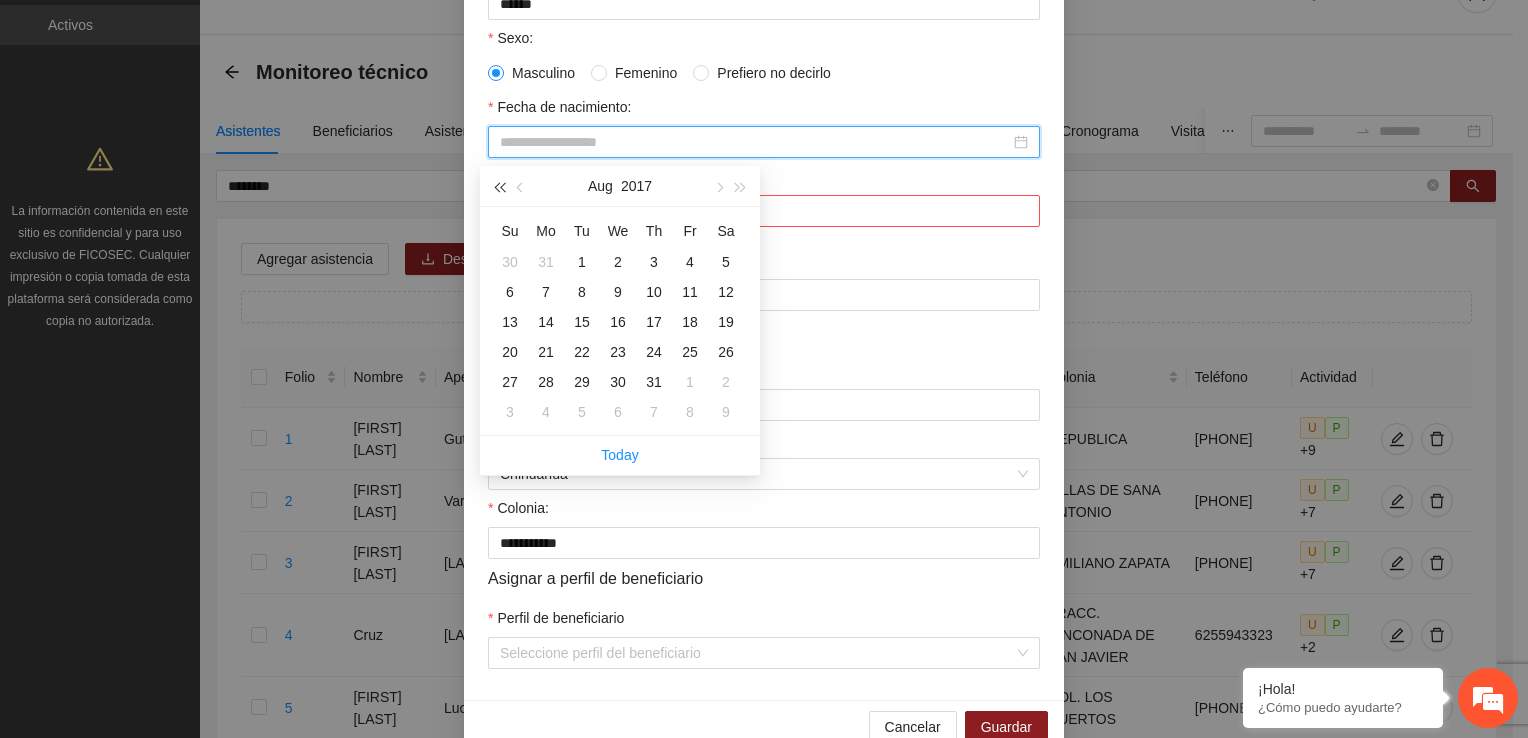 click at bounding box center (499, 186) 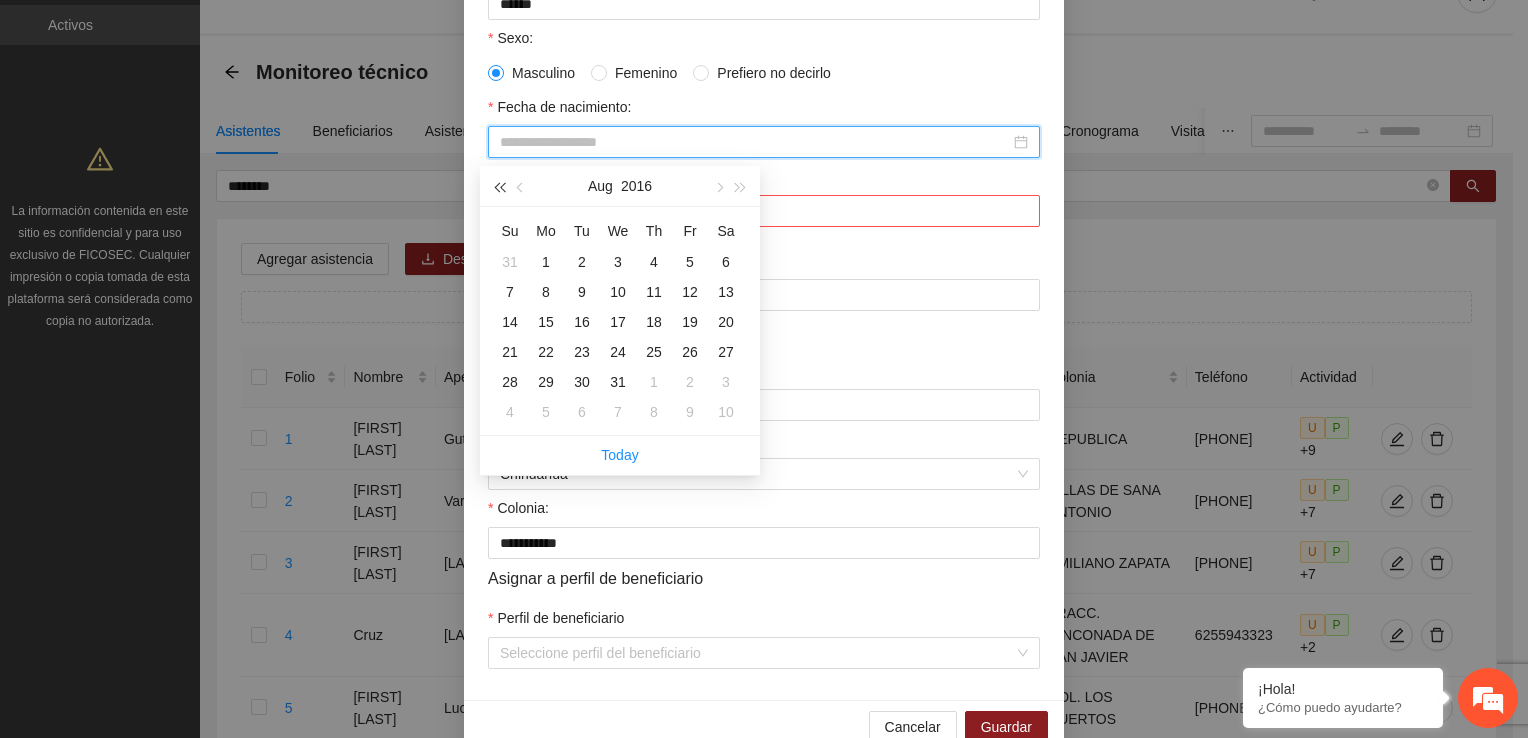 click at bounding box center [499, 186] 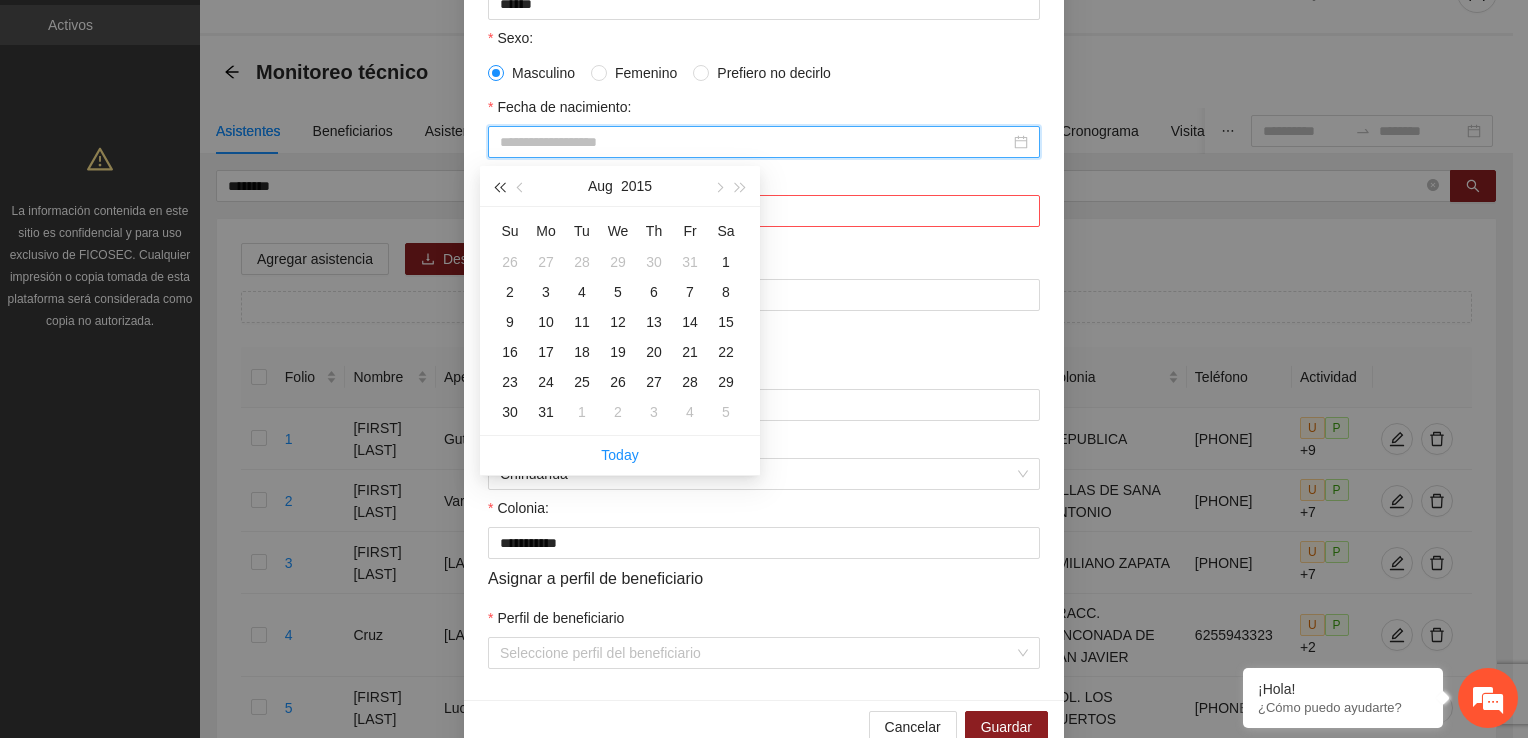 click at bounding box center [499, 186] 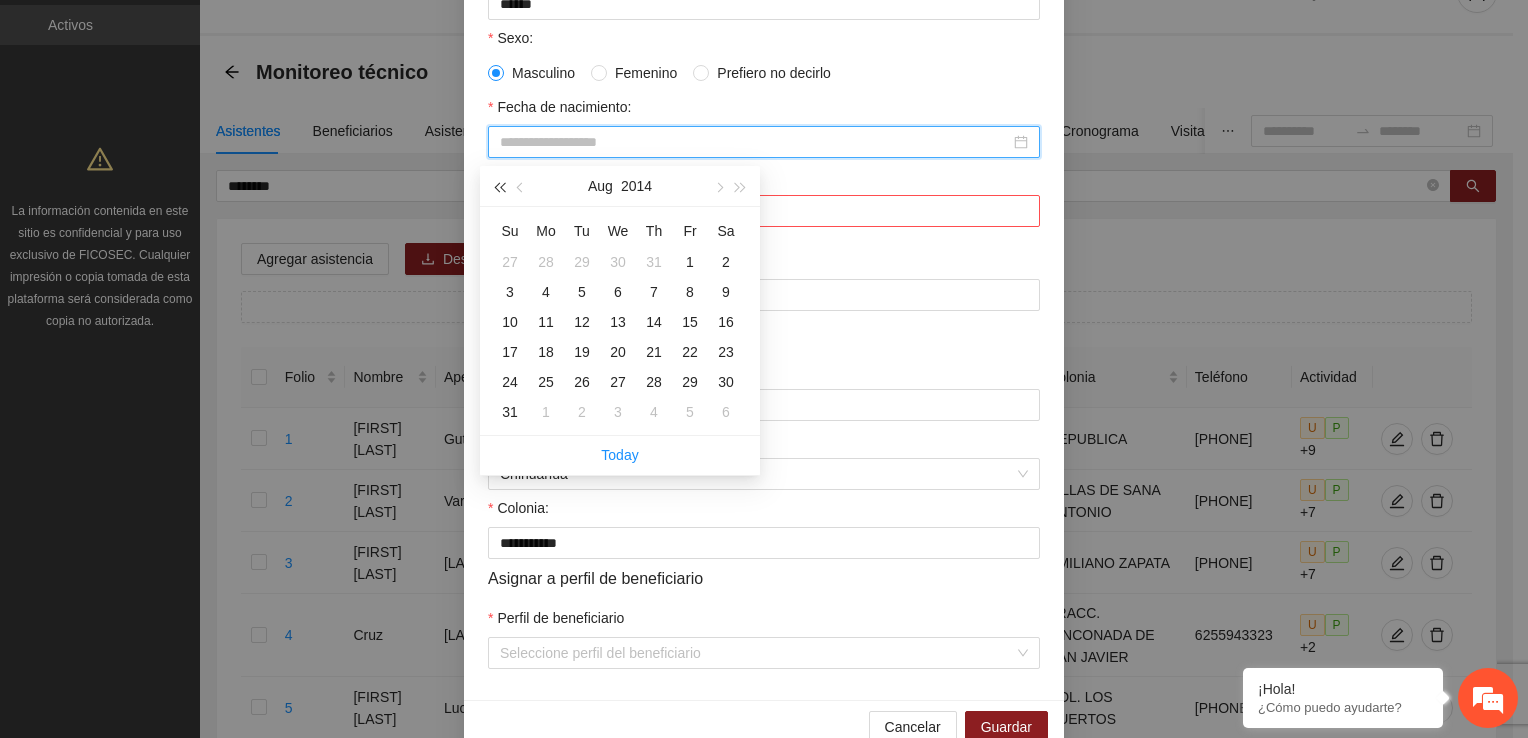 click at bounding box center [499, 186] 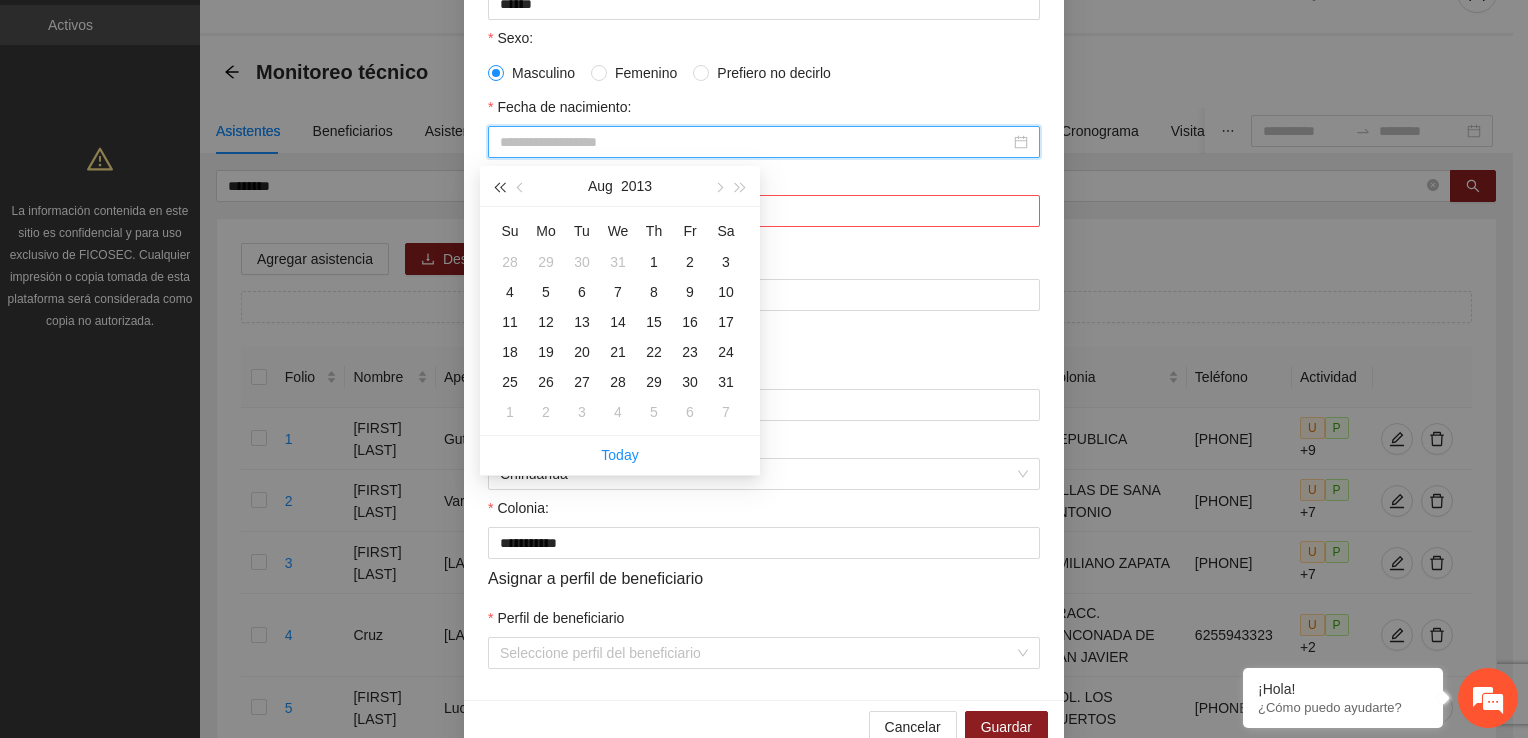 click at bounding box center [499, 186] 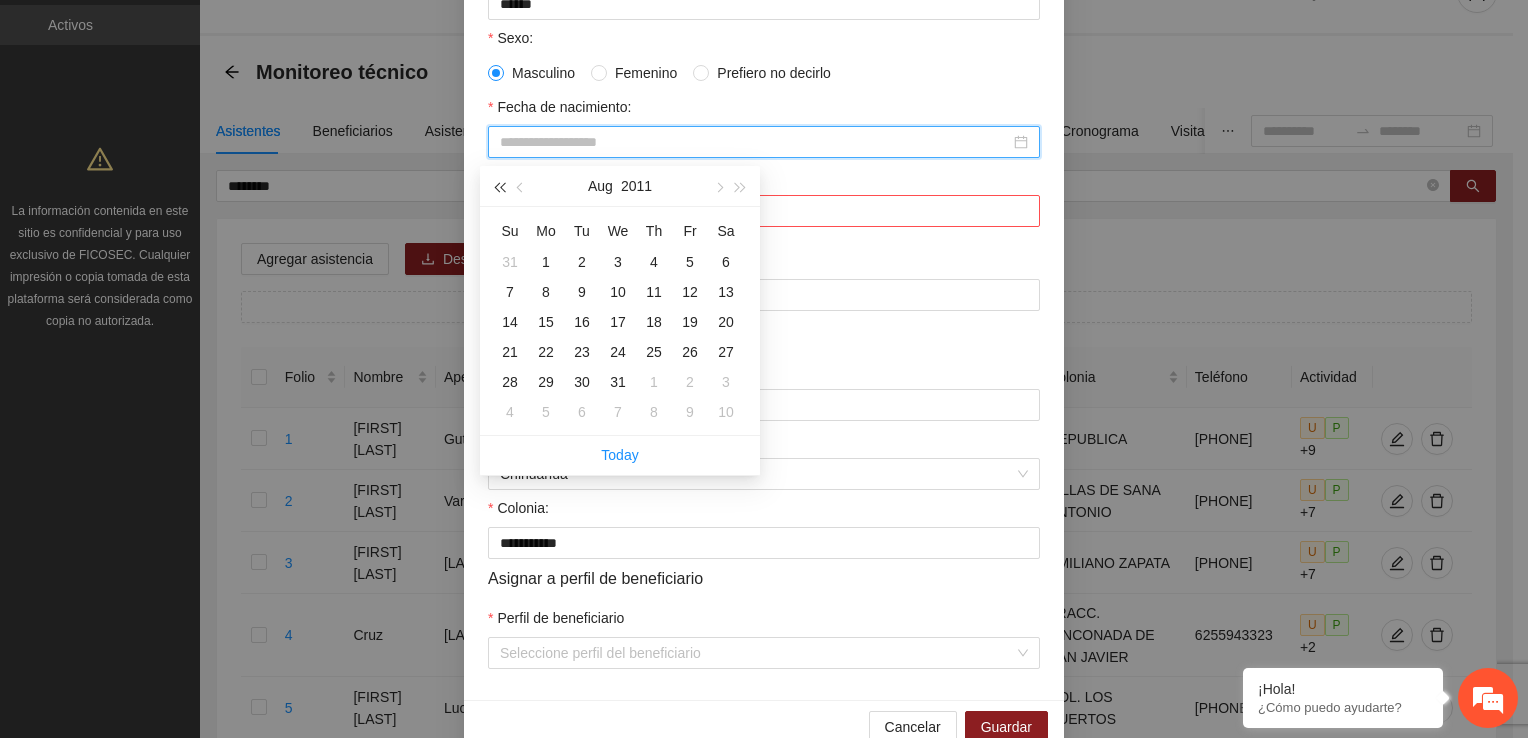 click at bounding box center [499, 186] 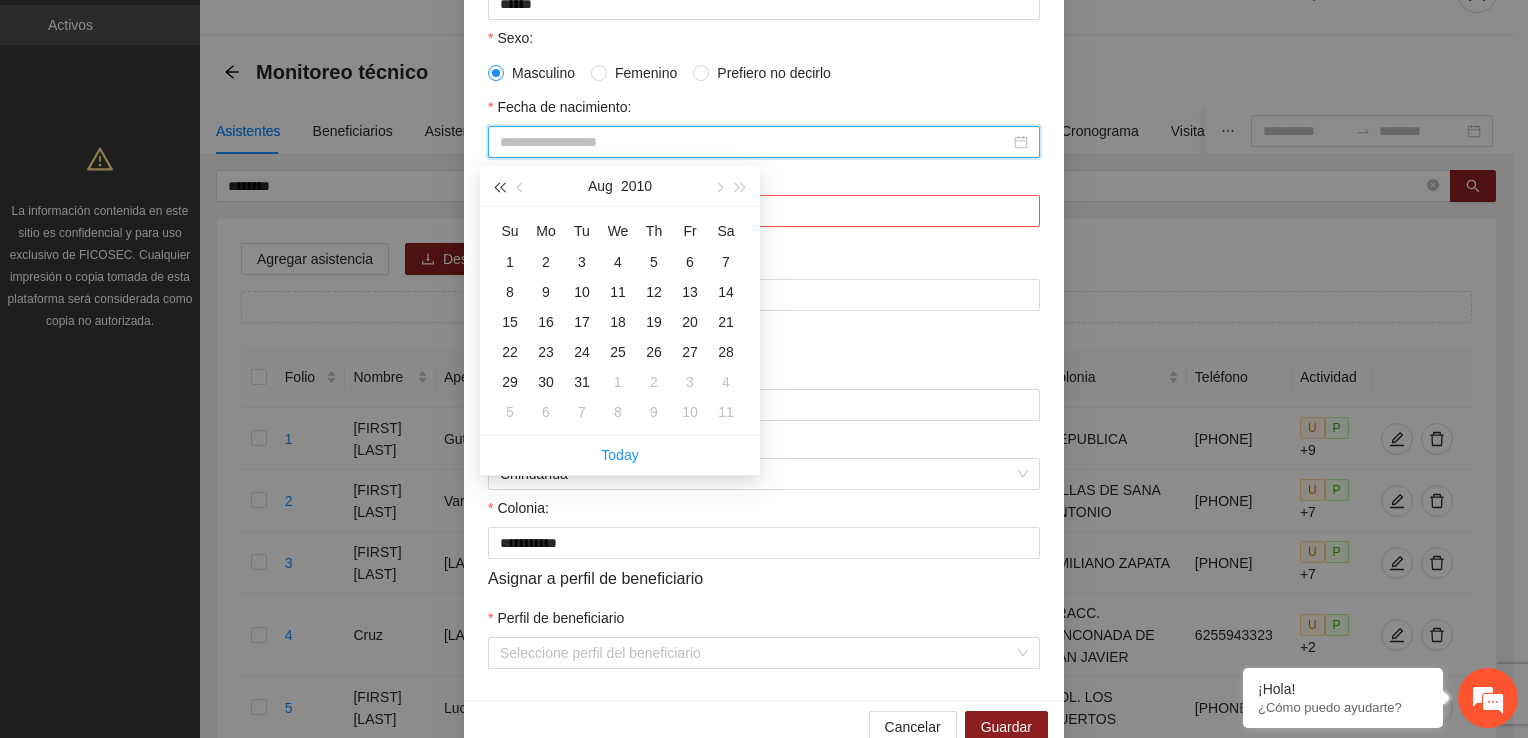 click at bounding box center (499, 186) 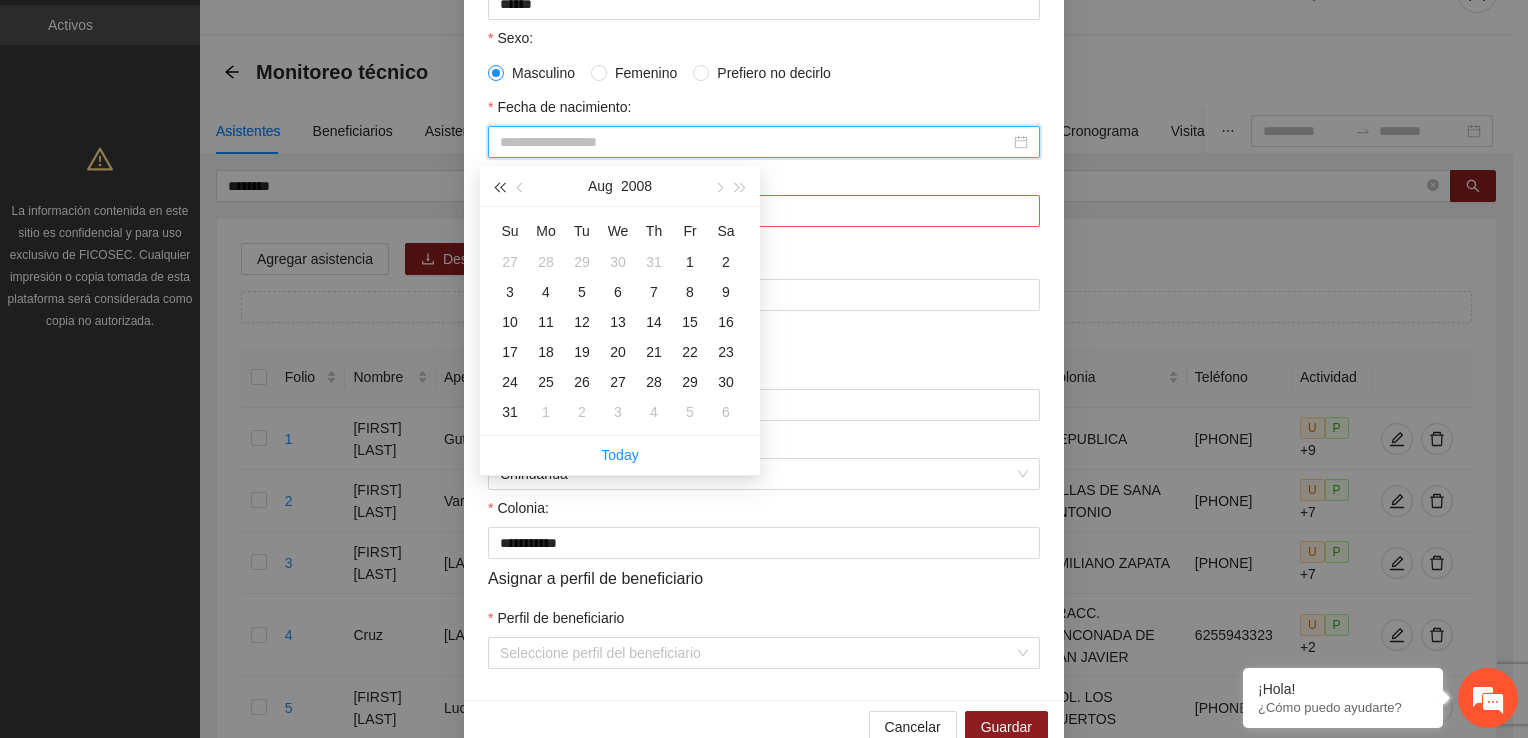 click at bounding box center (499, 186) 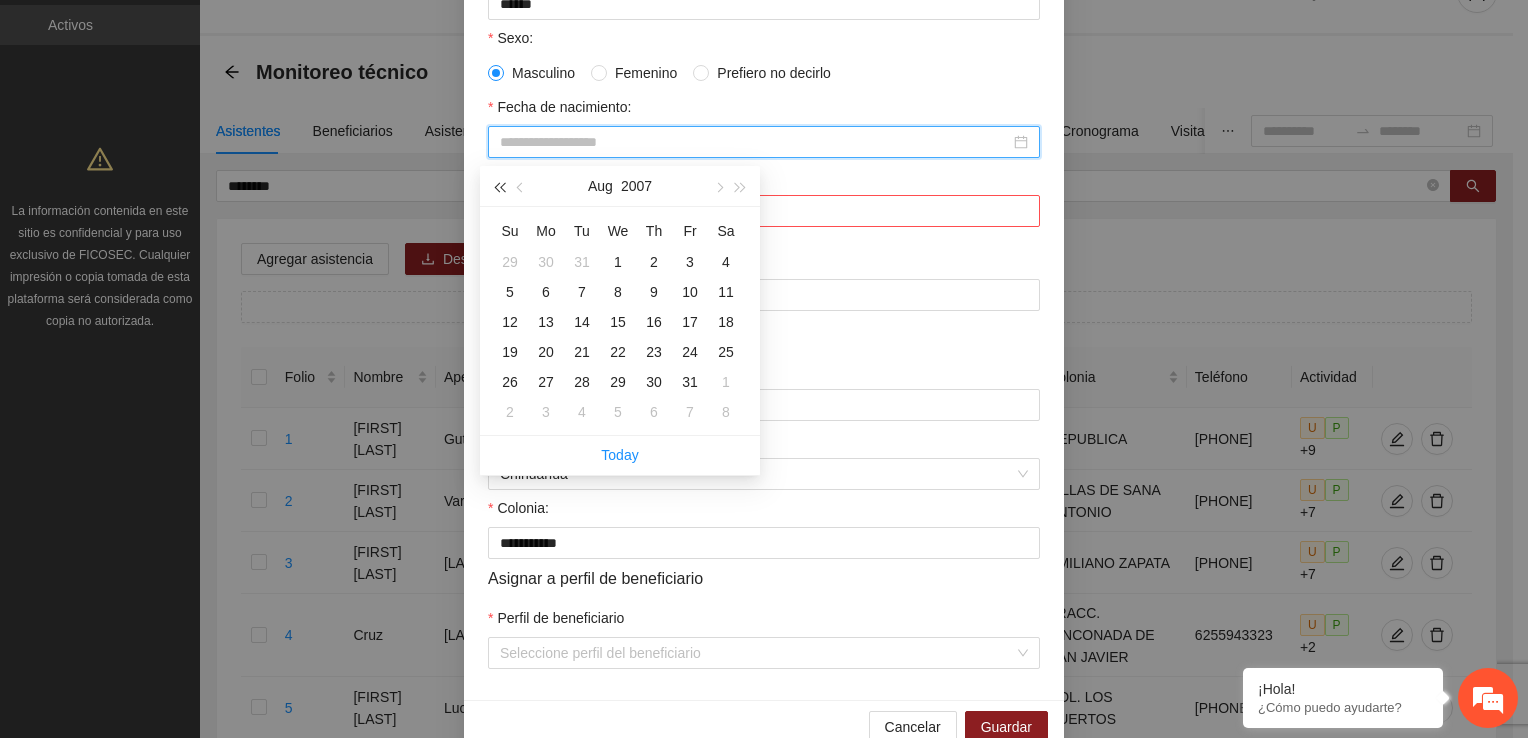 click at bounding box center (499, 186) 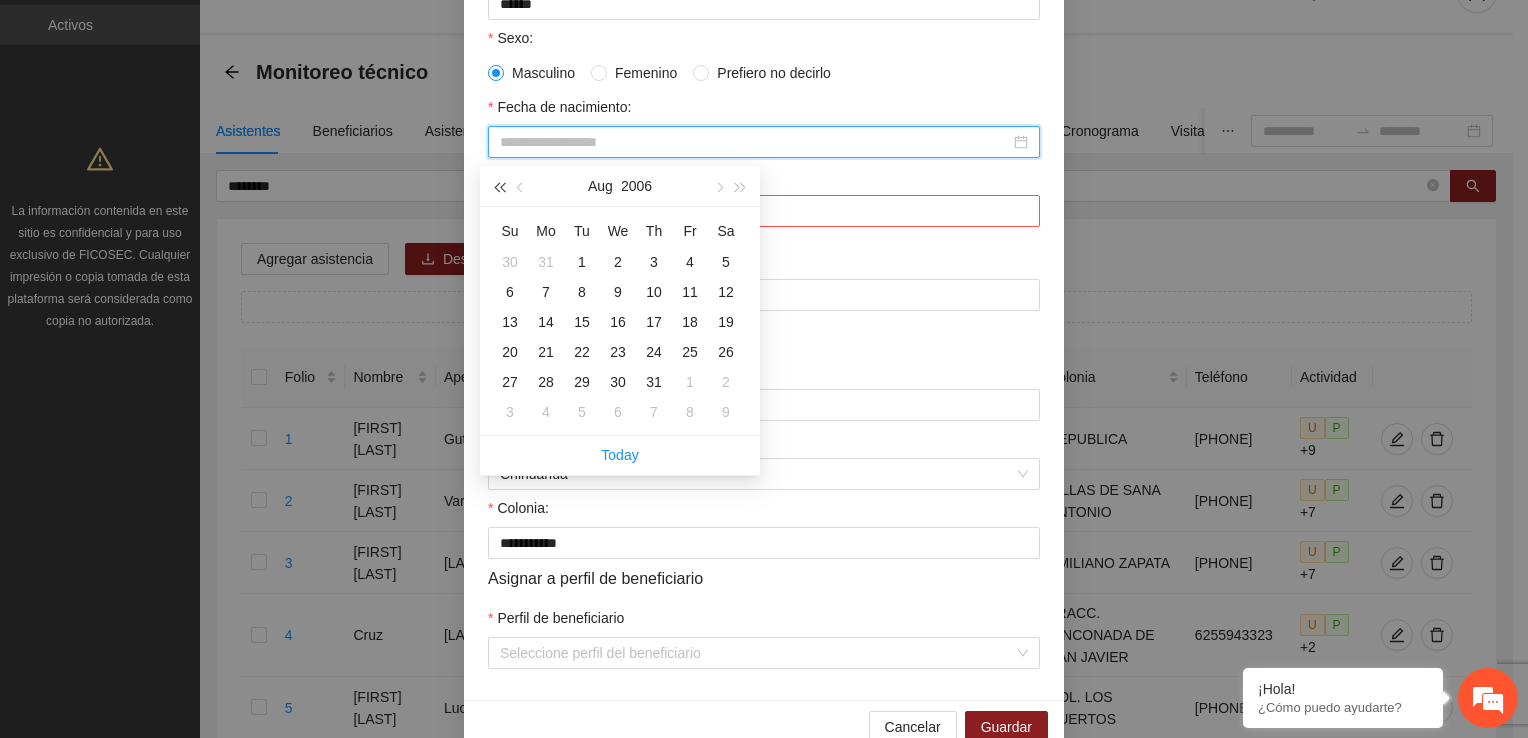 click at bounding box center [499, 186] 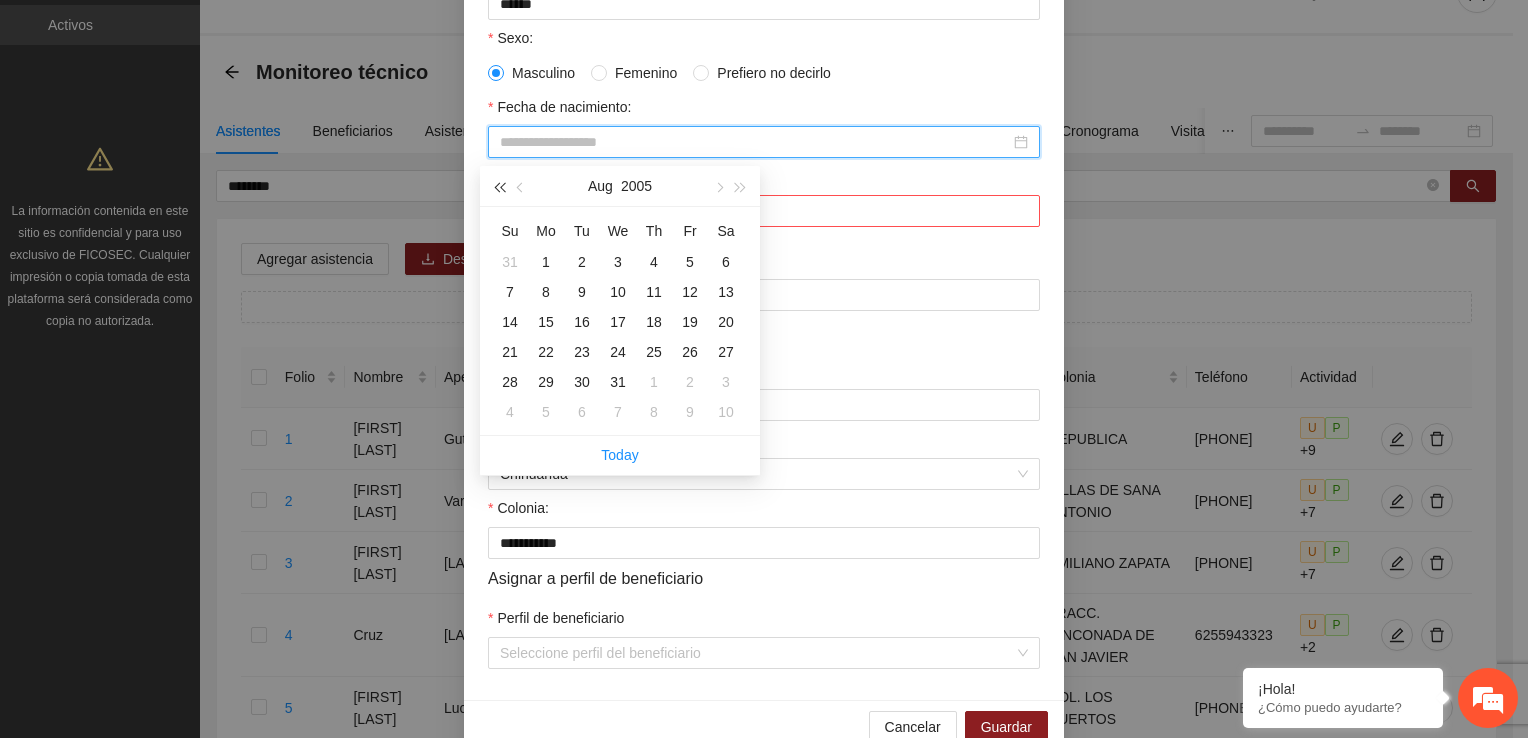 click at bounding box center [499, 186] 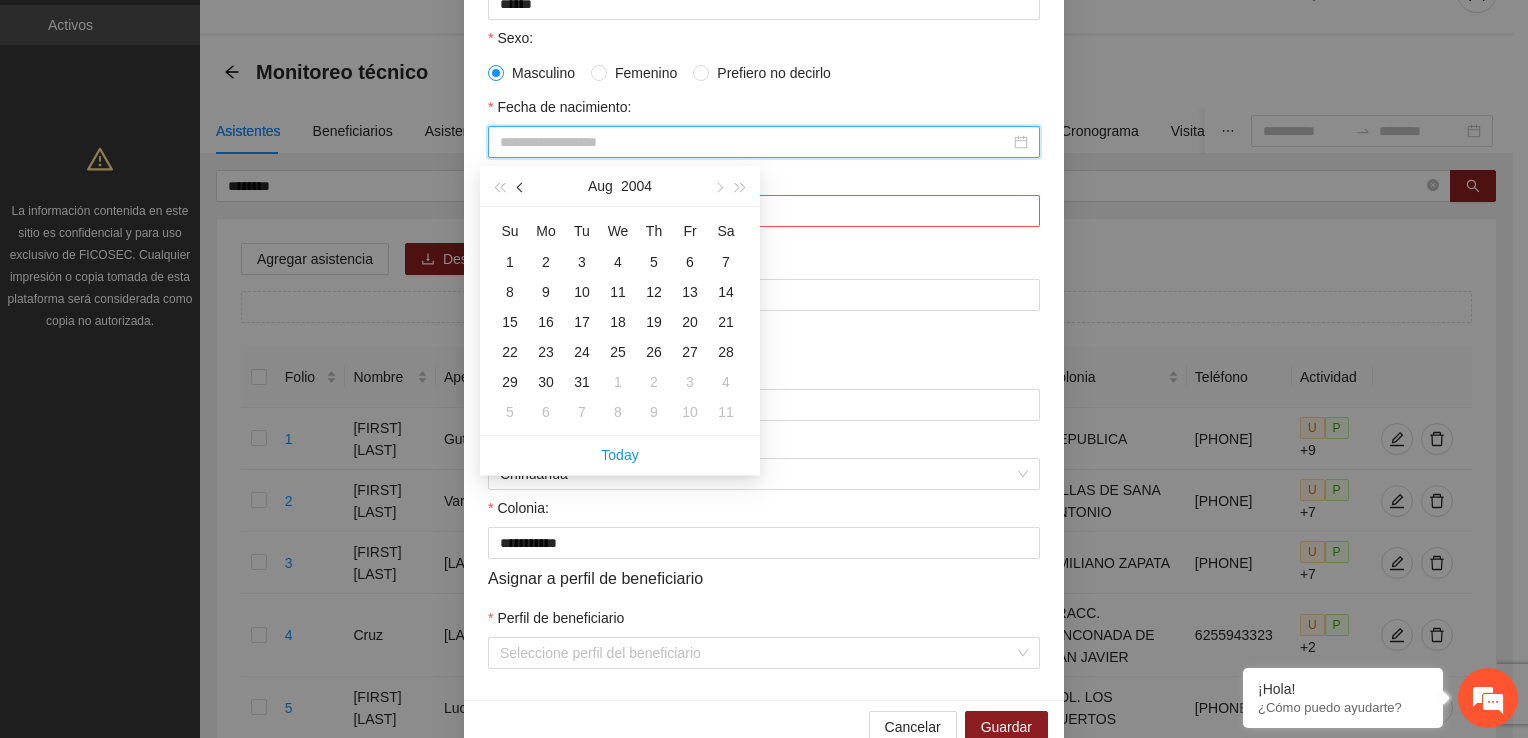 click at bounding box center [521, 186] 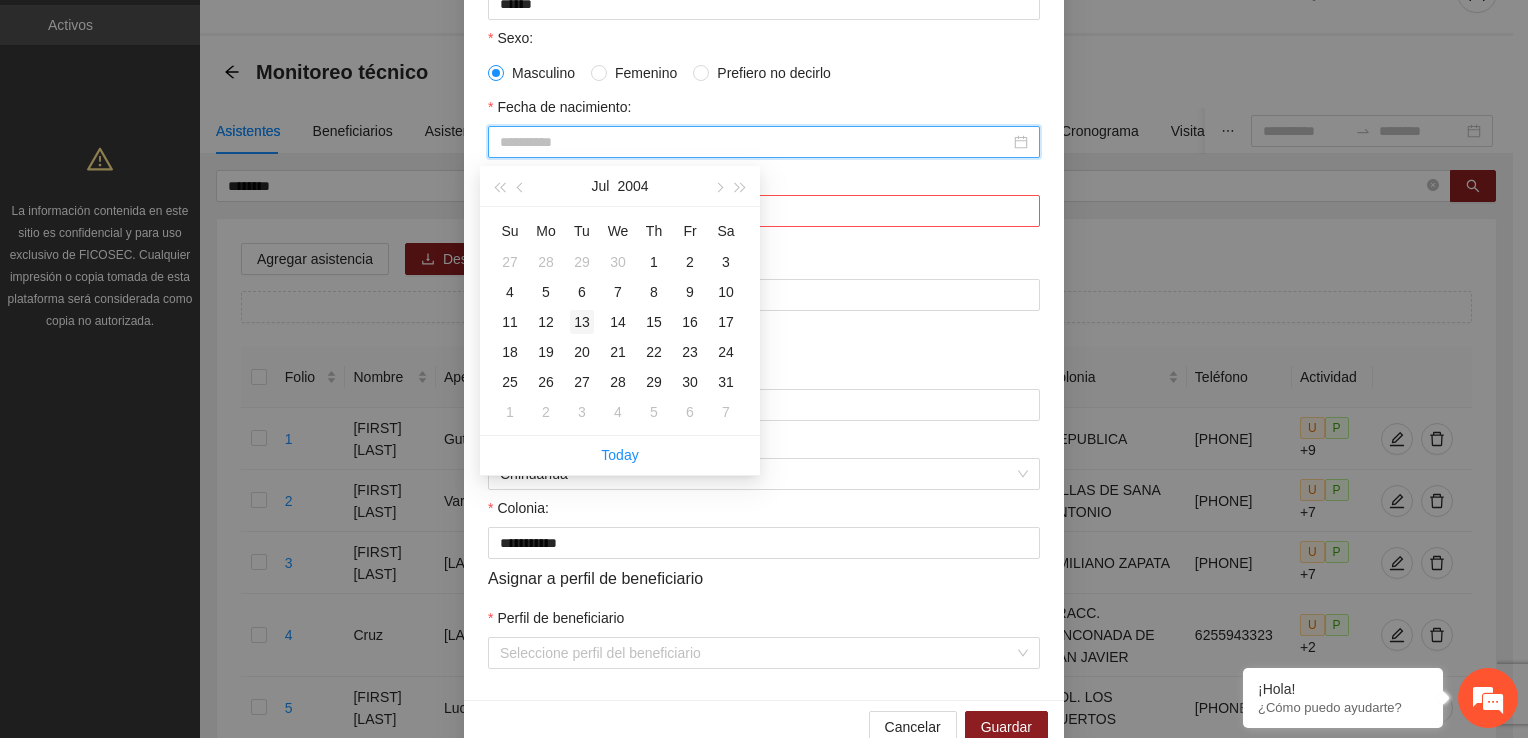 click on "13" at bounding box center (582, 322) 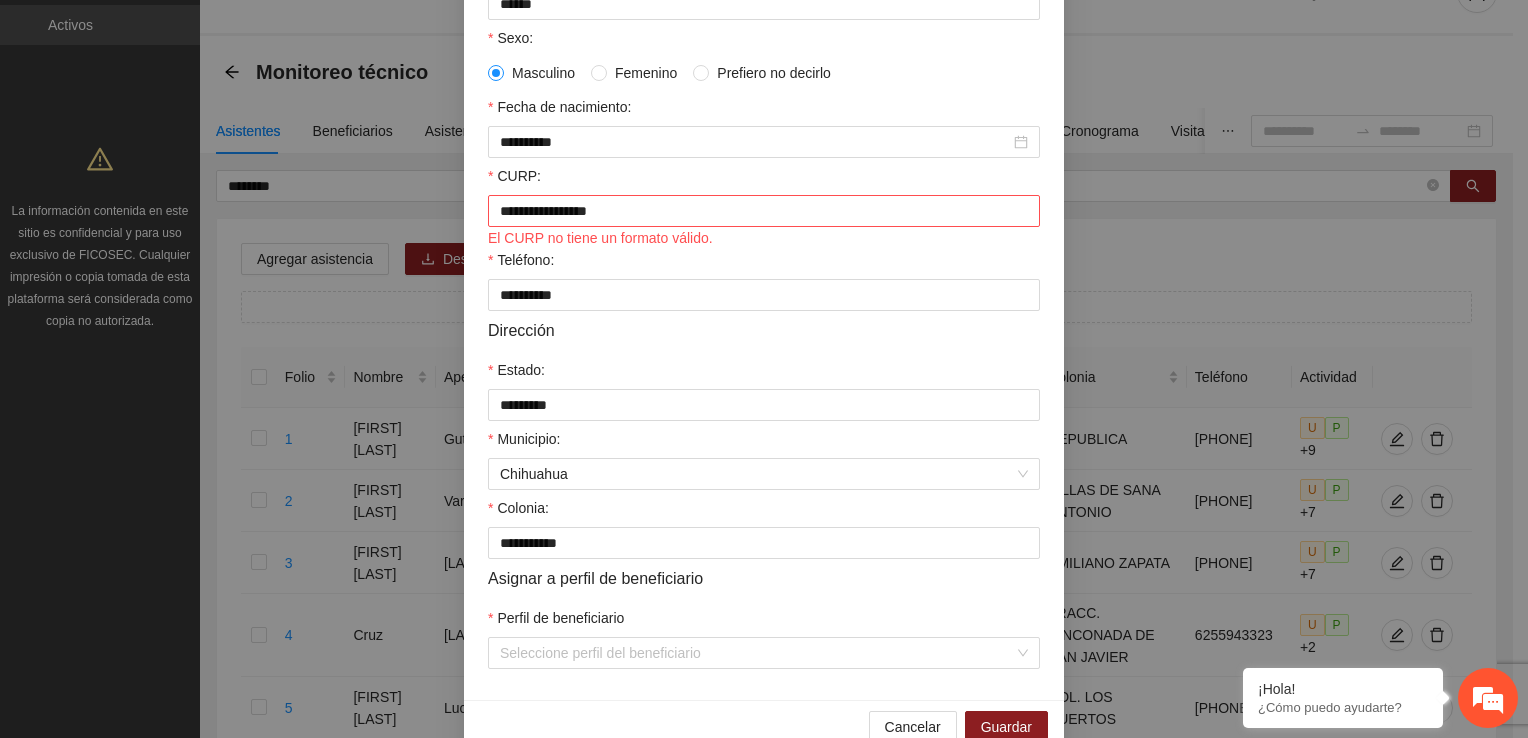 click on "Dirección" at bounding box center (764, 330) 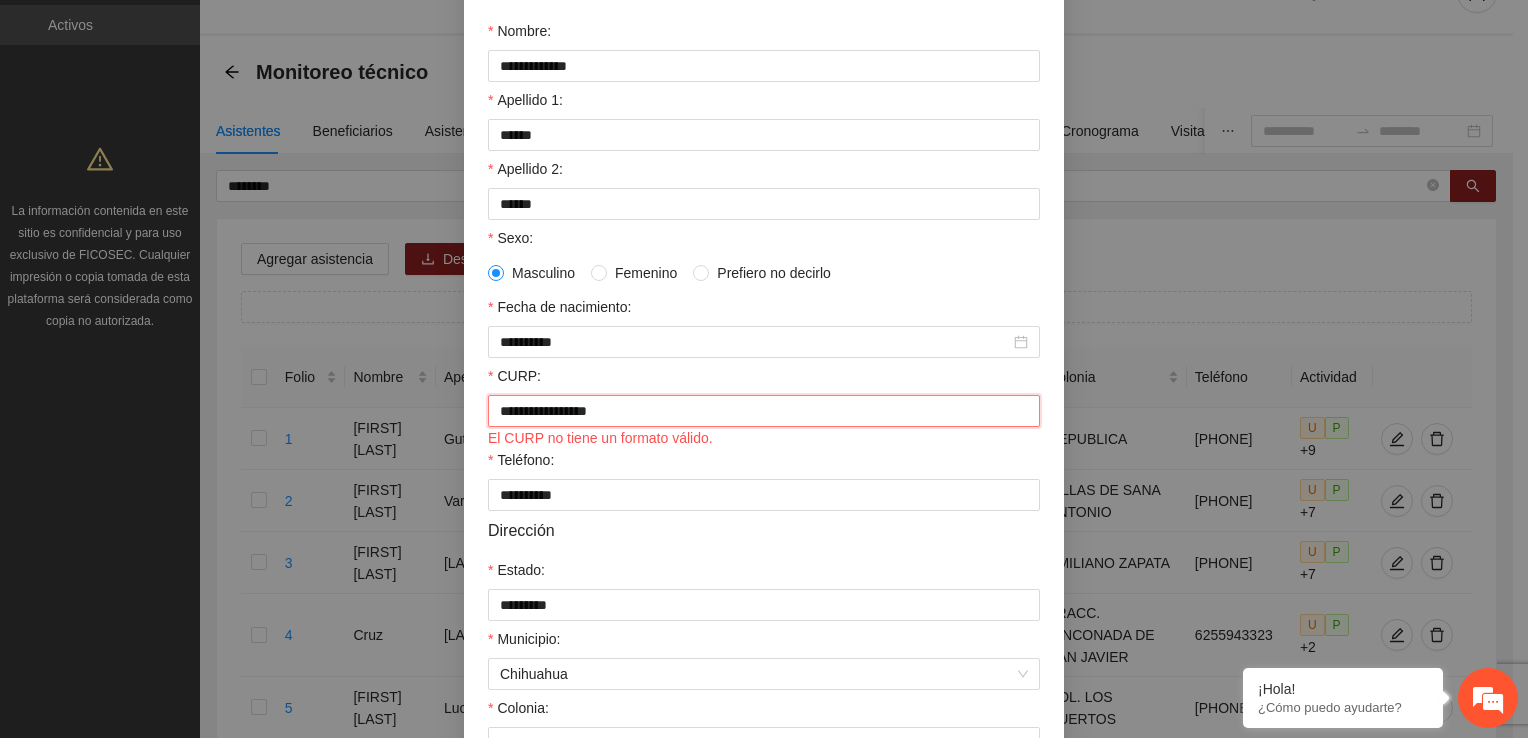 click on "**********" at bounding box center [764, 411] 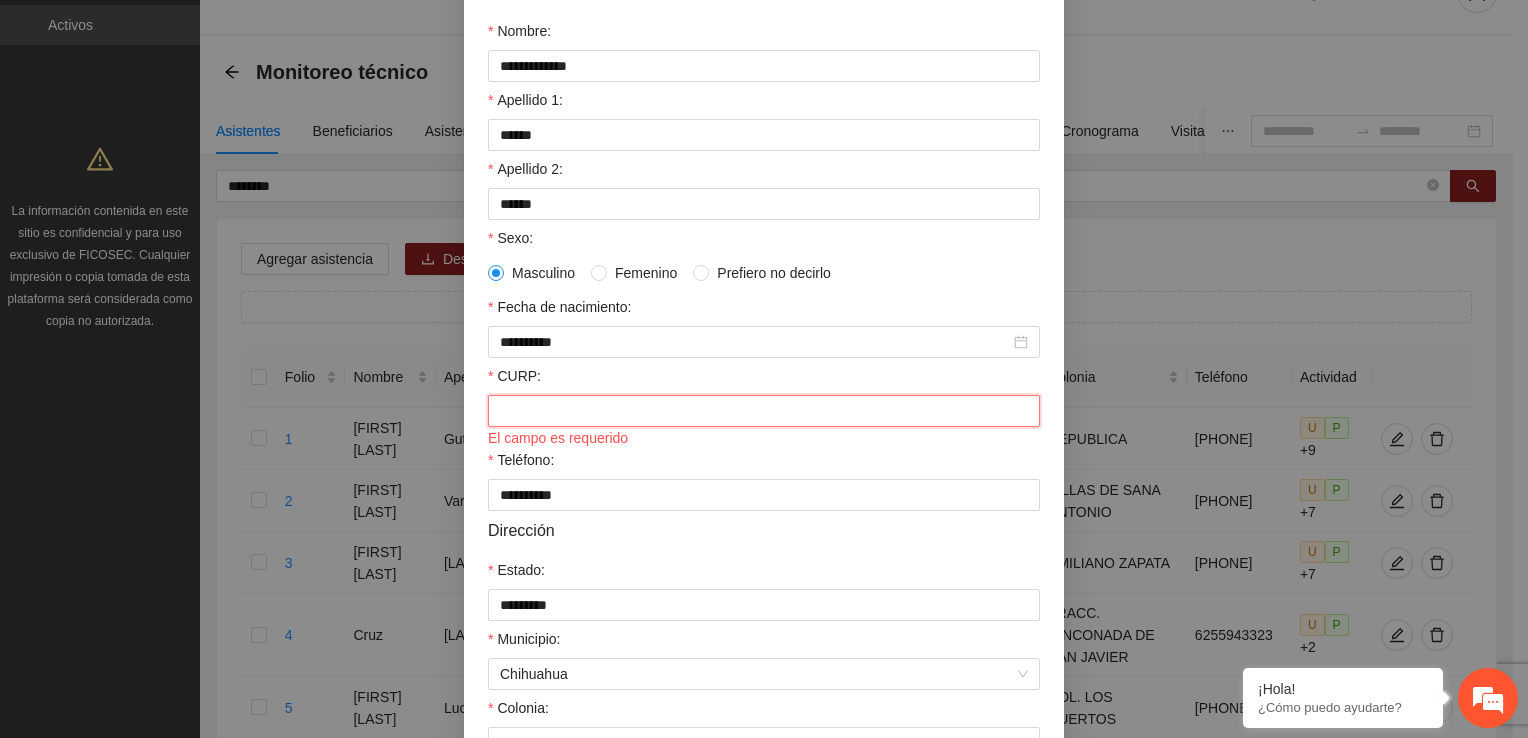paste on "**********" 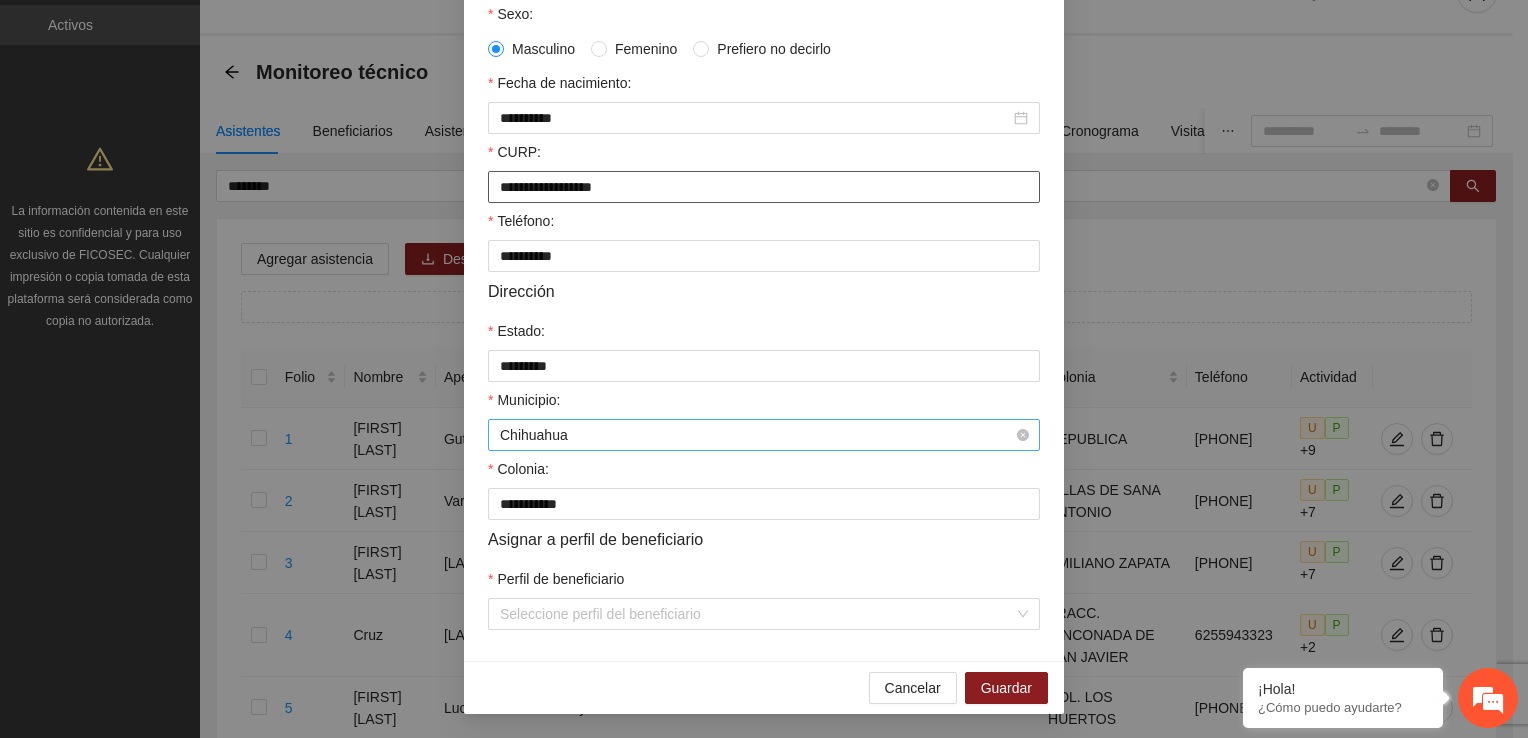 scroll, scrollTop: 432, scrollLeft: 0, axis: vertical 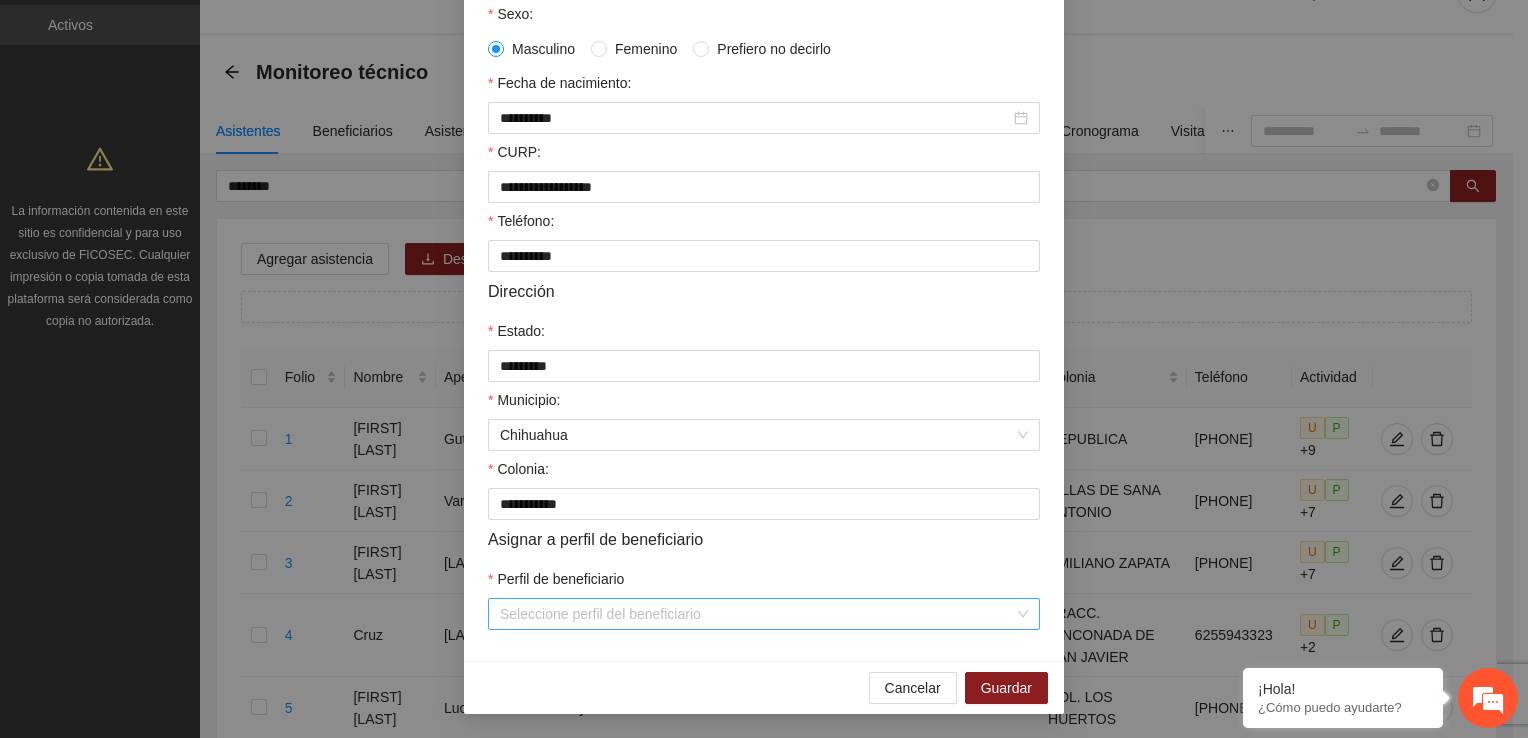 click on "Perfil de beneficiario" at bounding box center (757, 614) 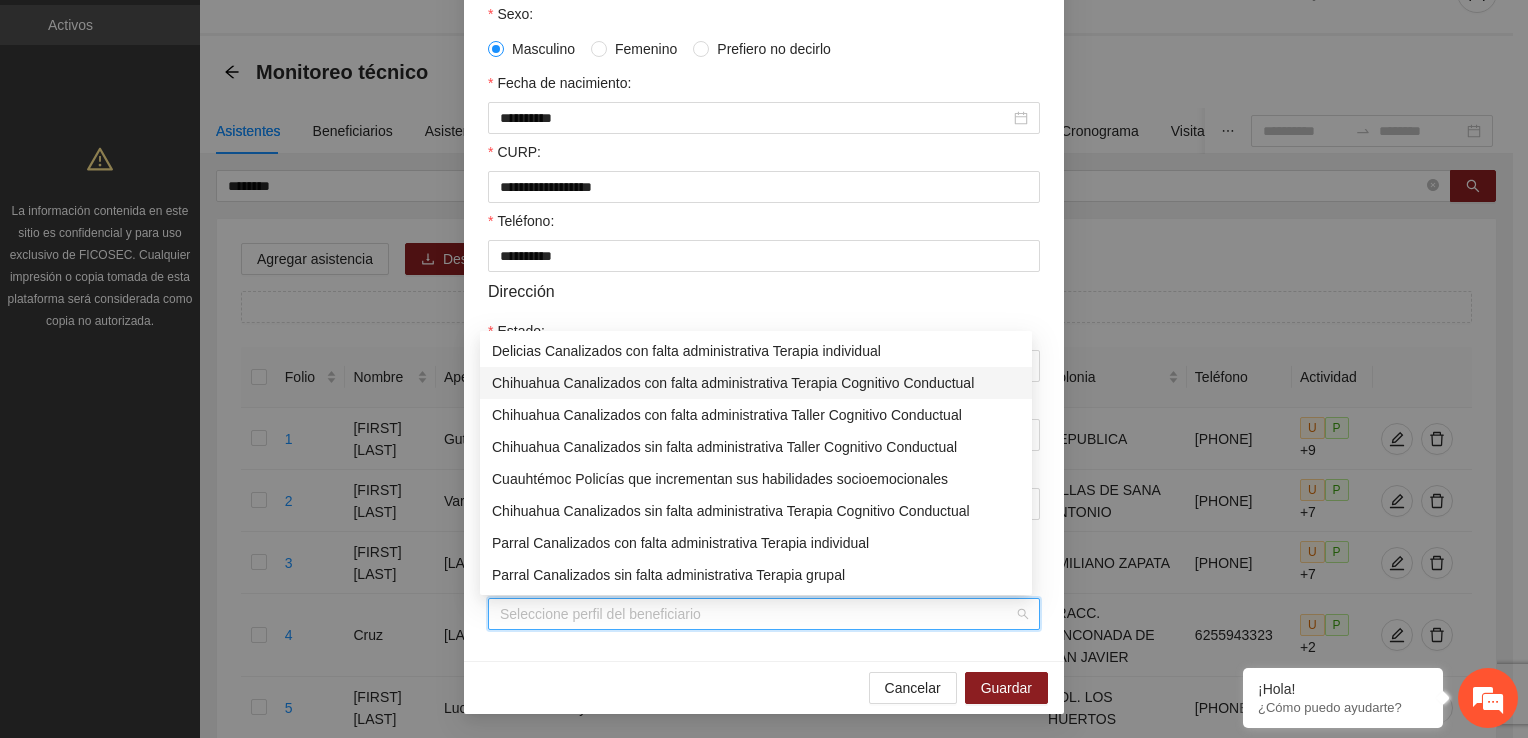 click on "Chihuahua Canalizados con falta administrativa Terapia Cognitivo Conductual" at bounding box center (756, 383) 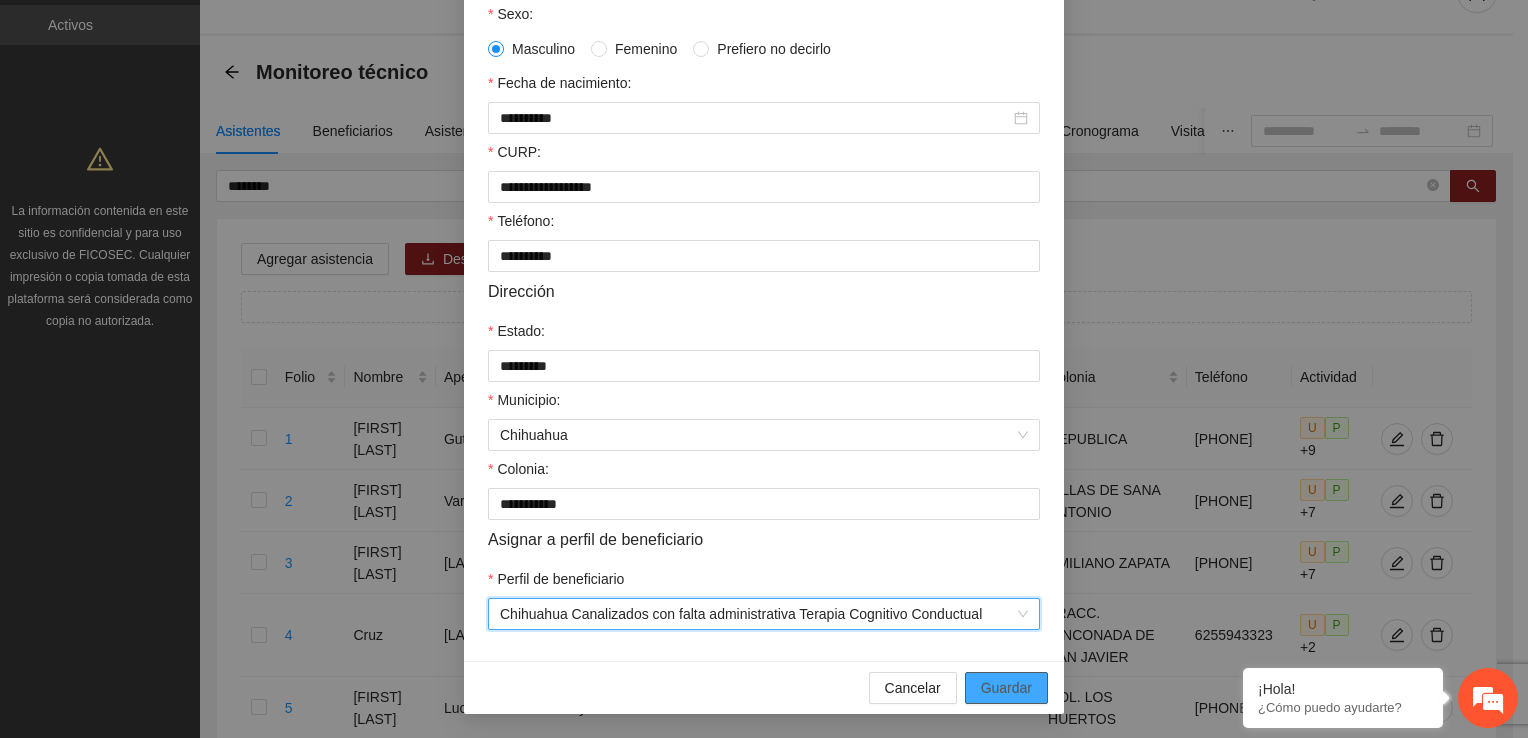 click on "Guardar" at bounding box center [1006, 688] 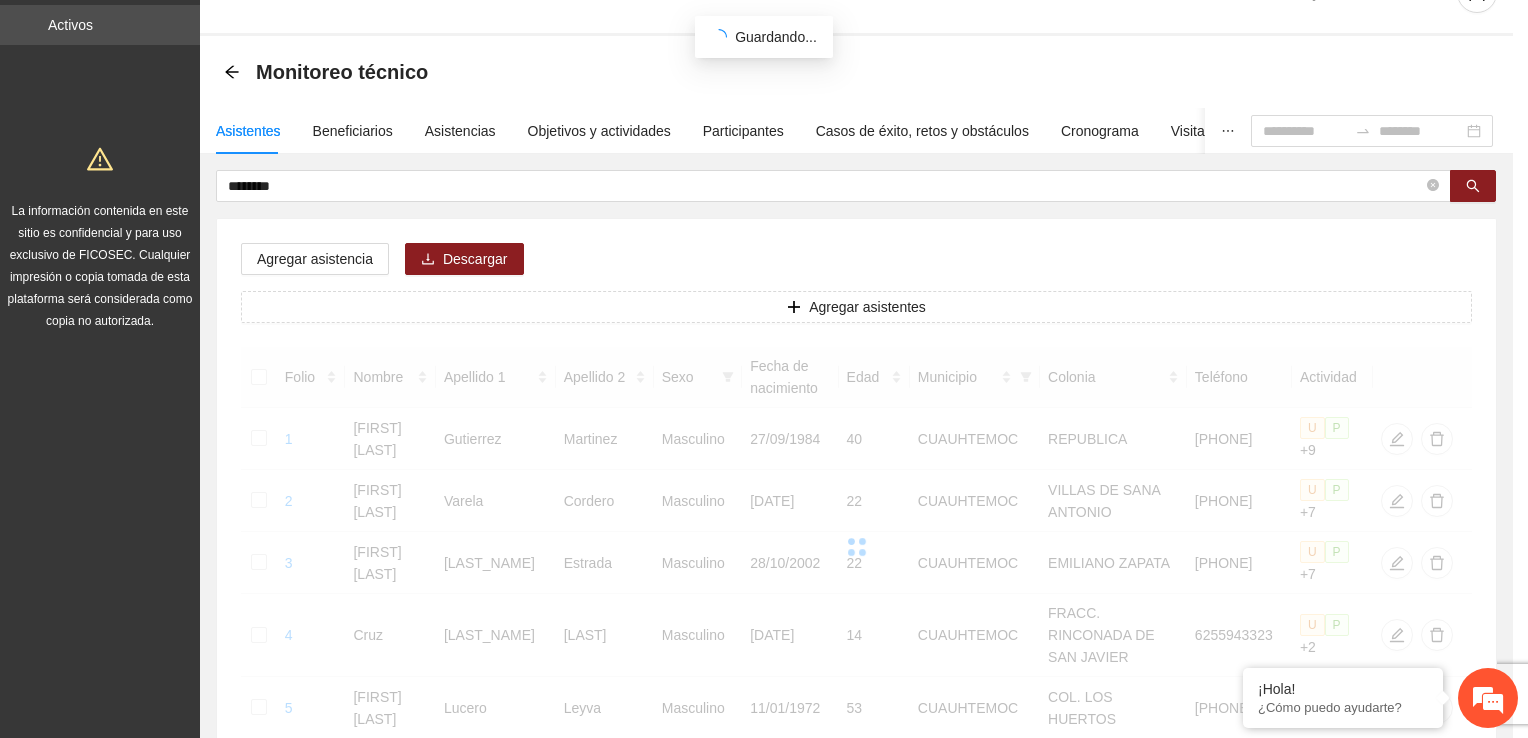 scroll, scrollTop: 332, scrollLeft: 0, axis: vertical 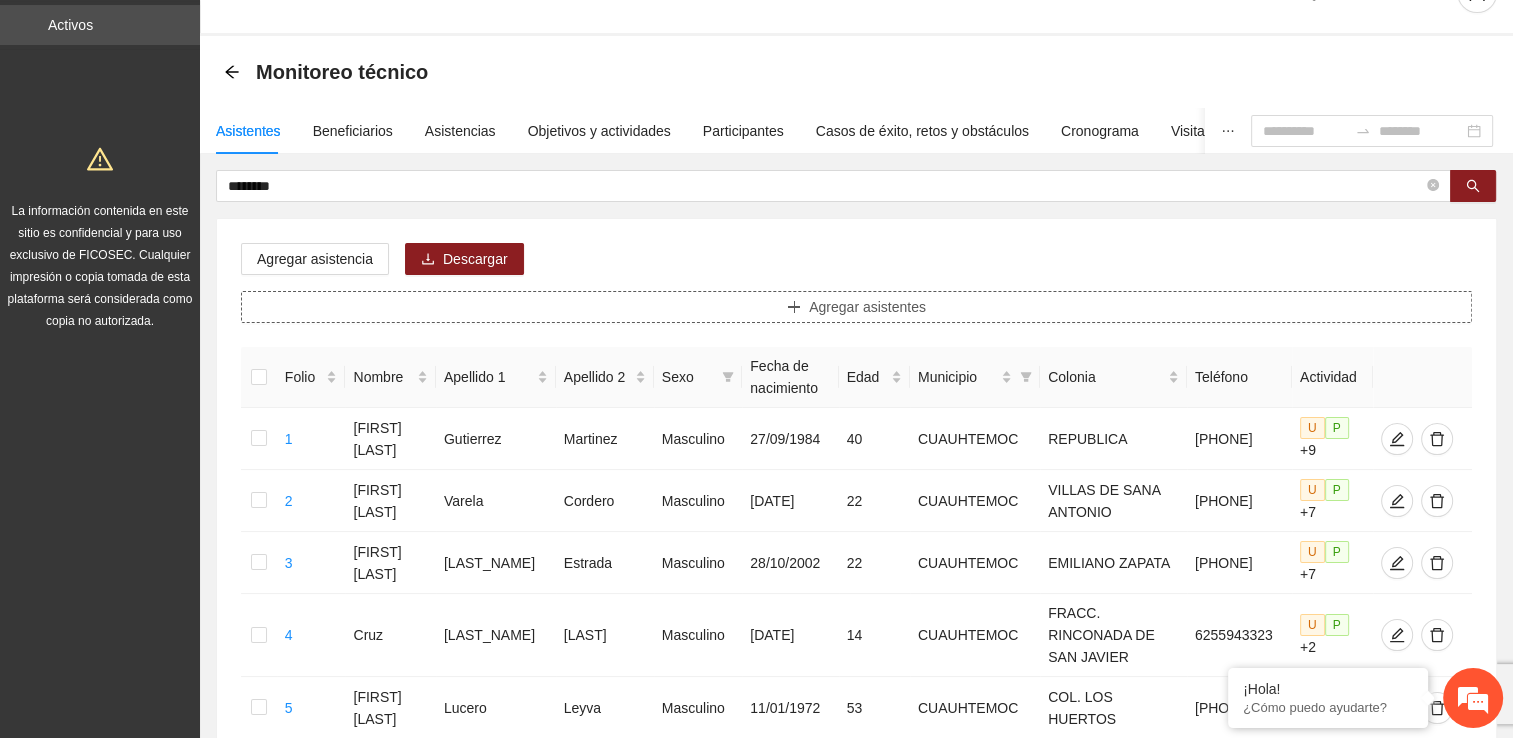 click on "Agregar asistentes" at bounding box center (856, 307) 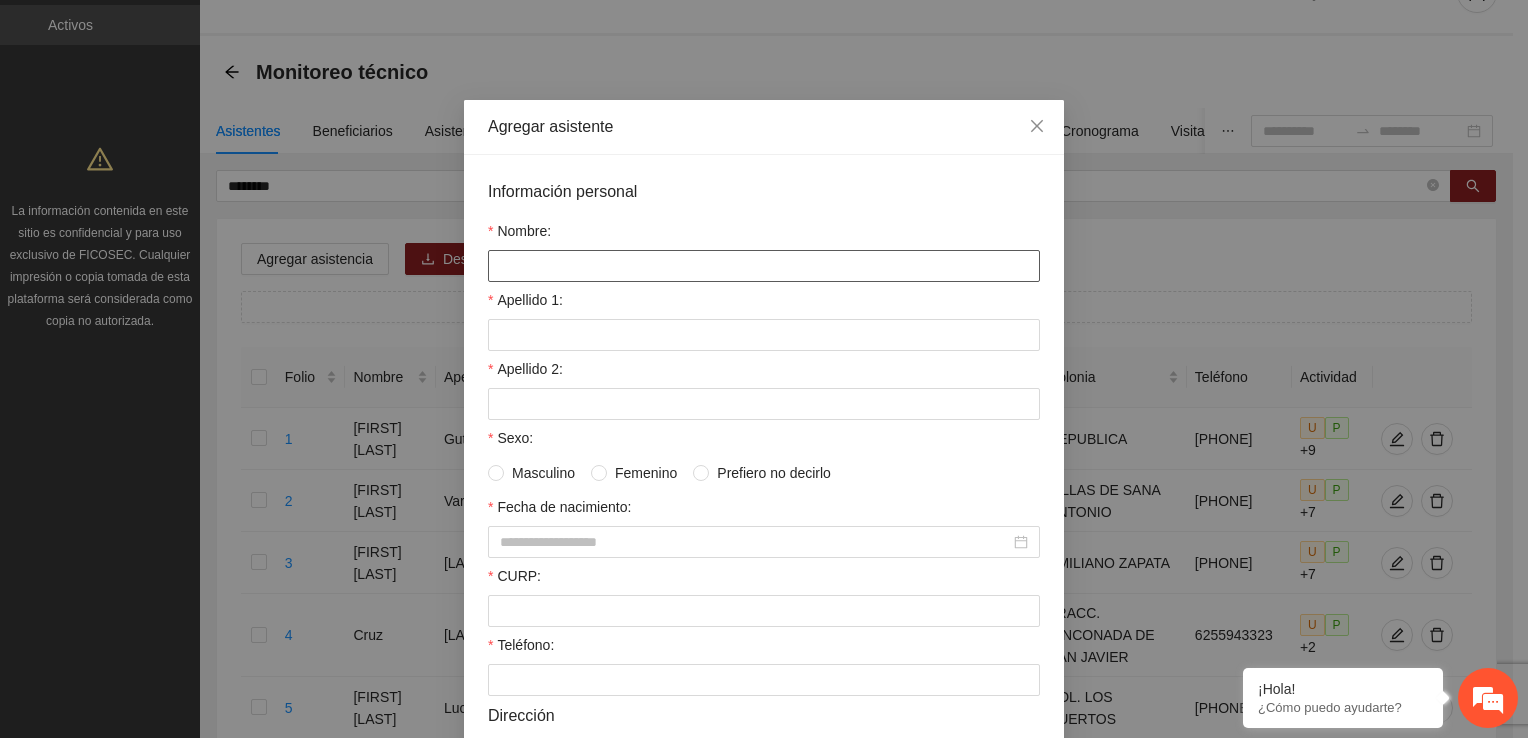 click on "Nombre:" at bounding box center (764, 266) 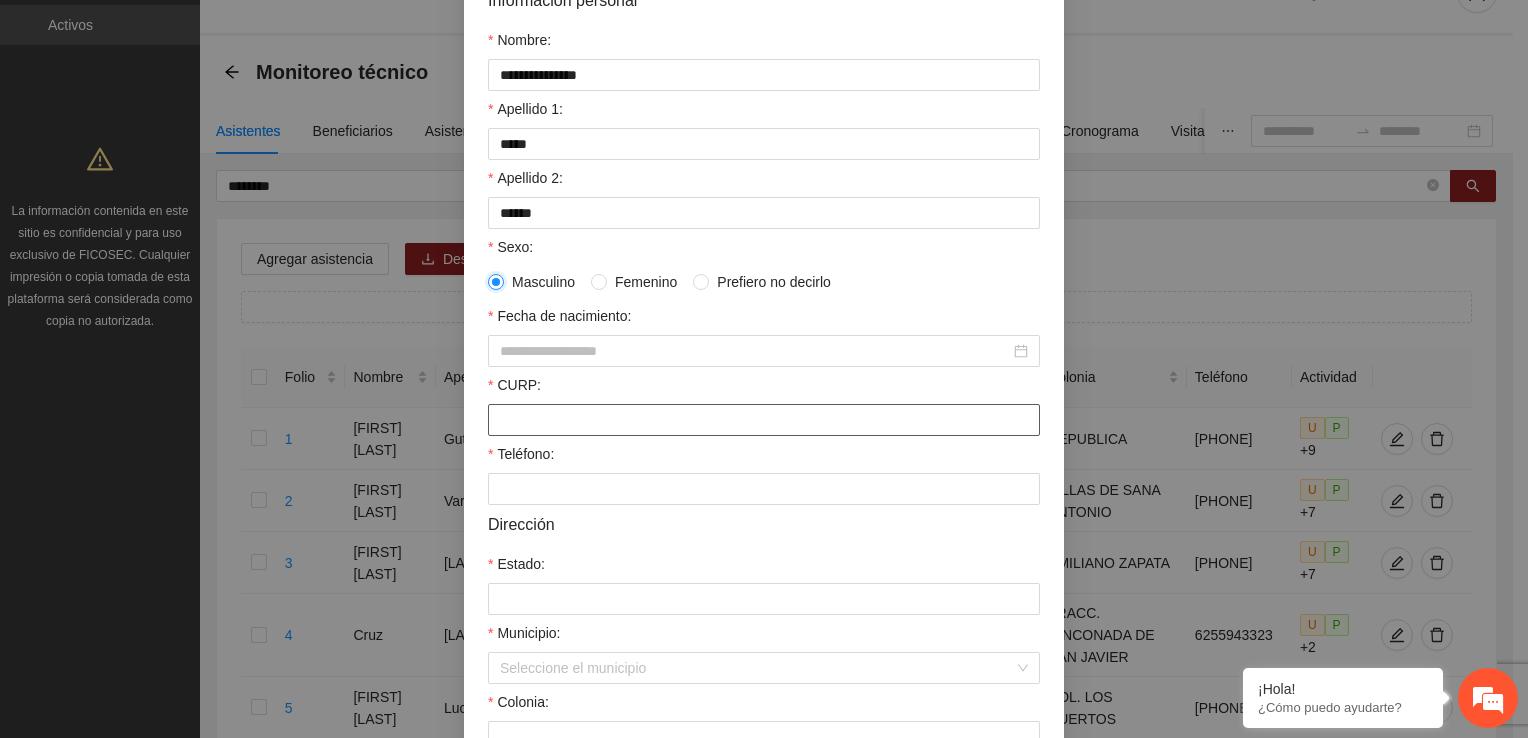 scroll, scrollTop: 200, scrollLeft: 0, axis: vertical 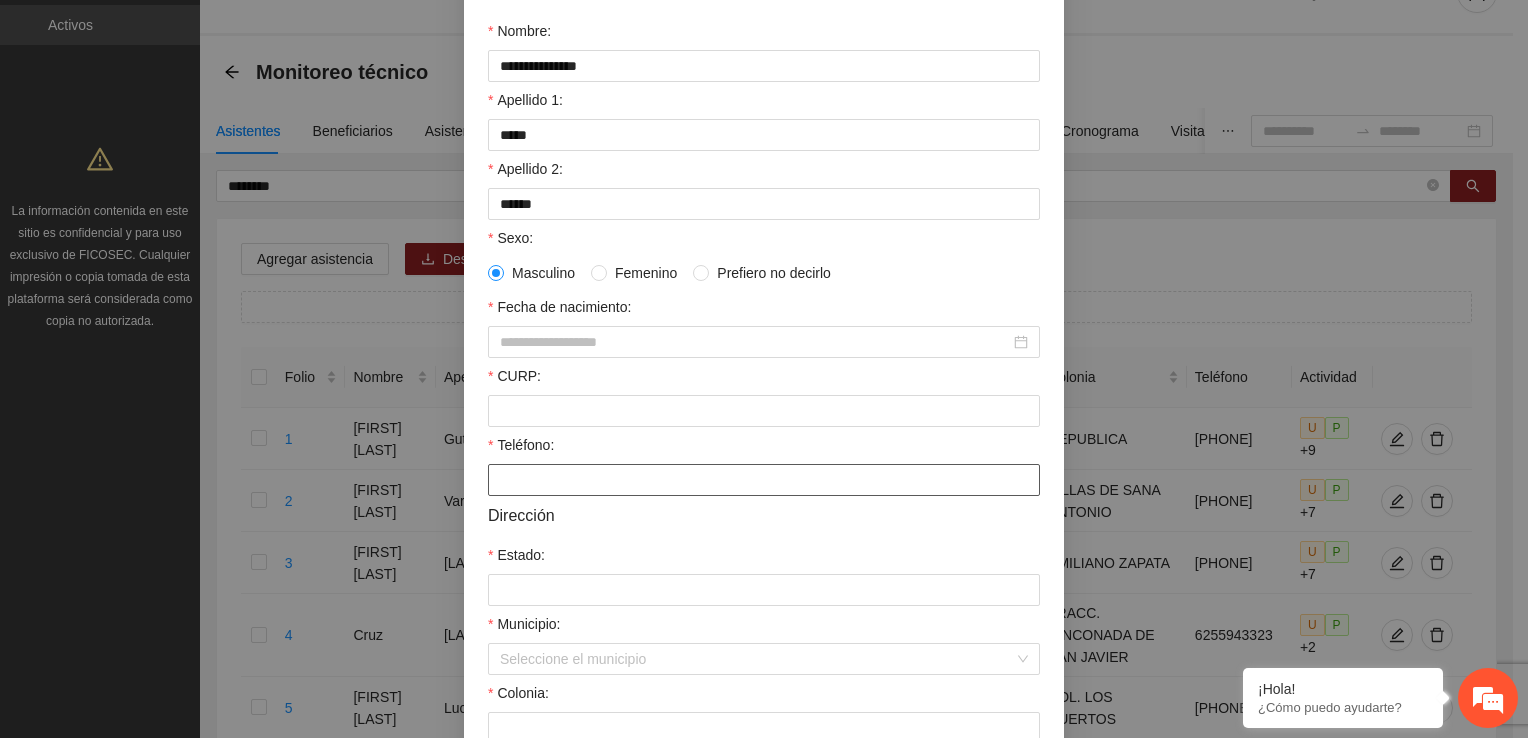 click on "Teléfono:" at bounding box center [764, 480] 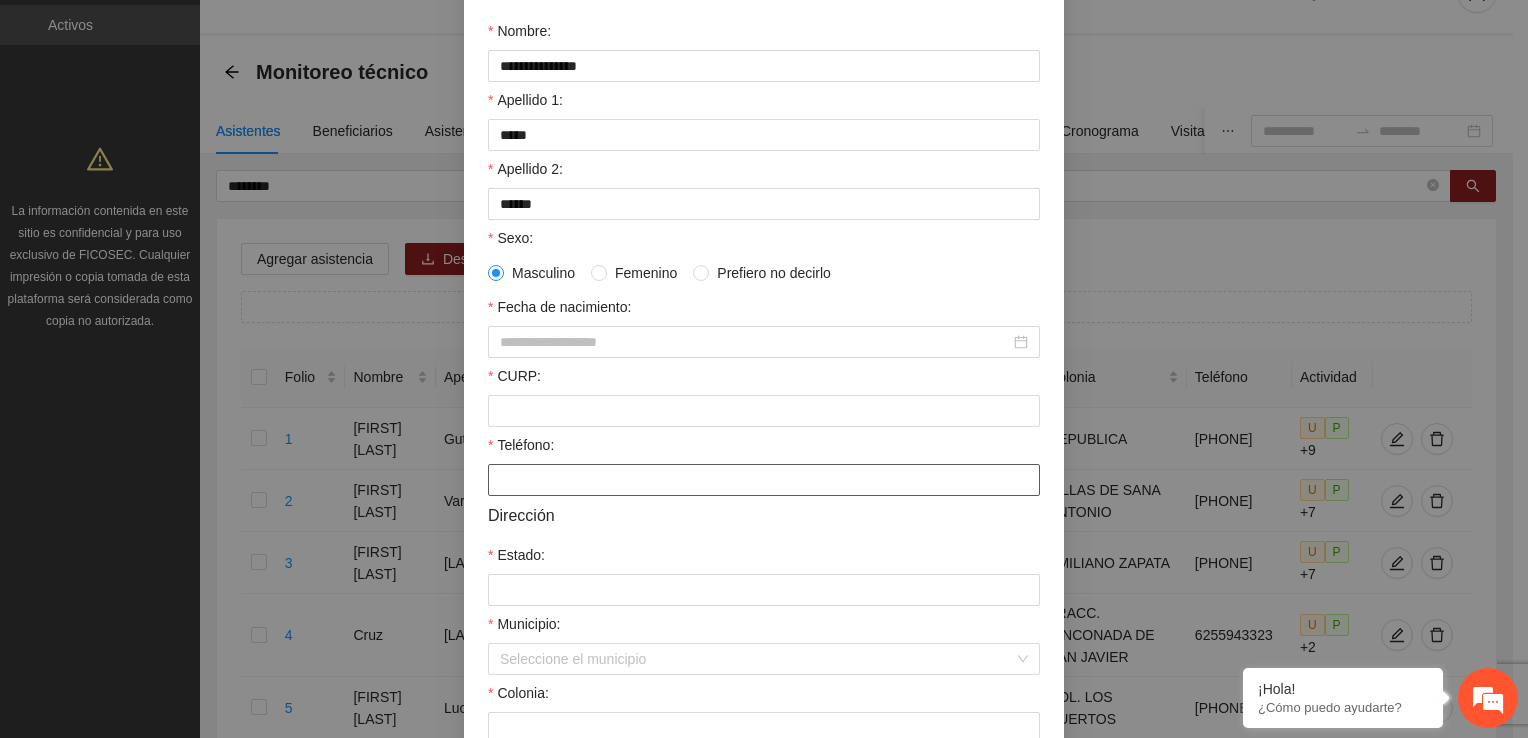 paste on "**********" 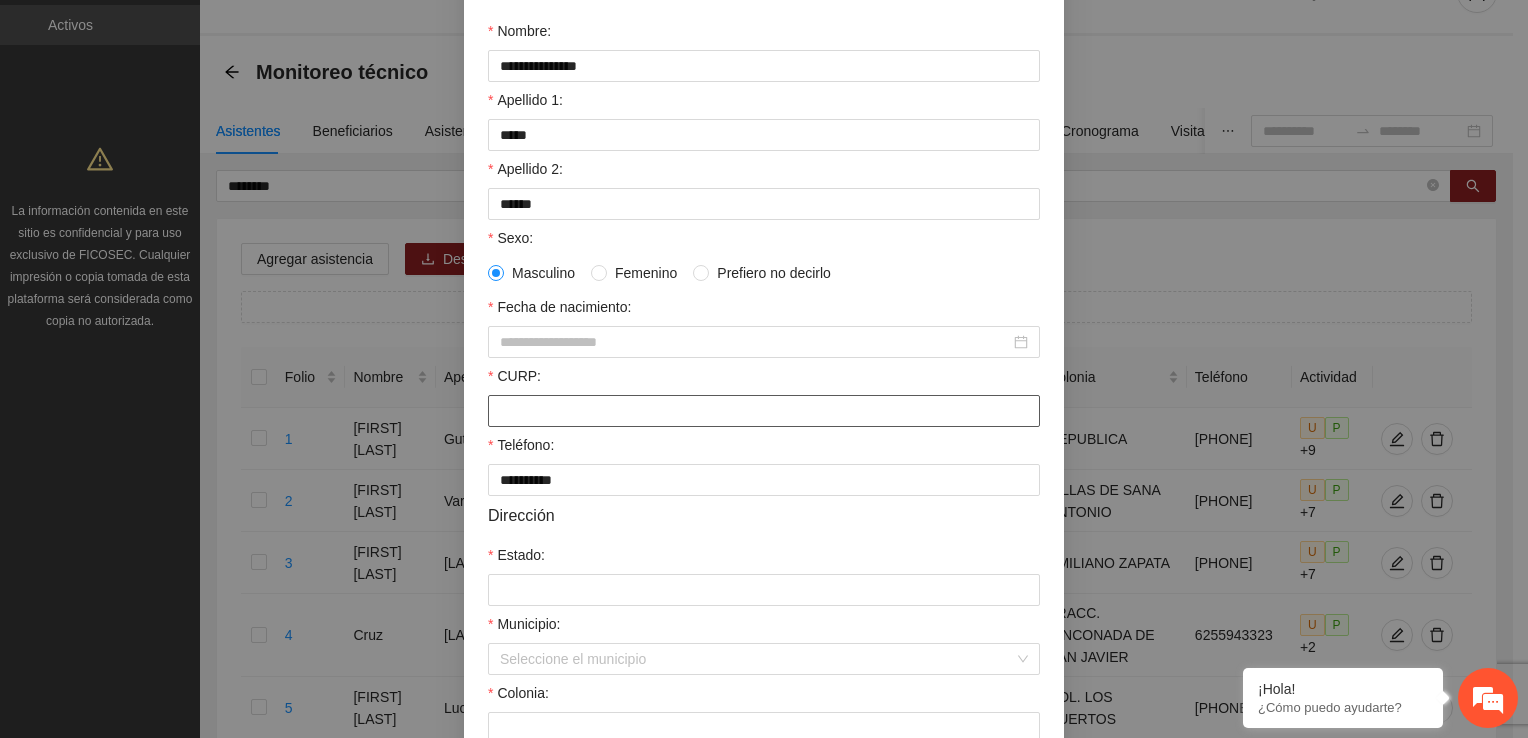click on "CURP:" at bounding box center [764, 411] 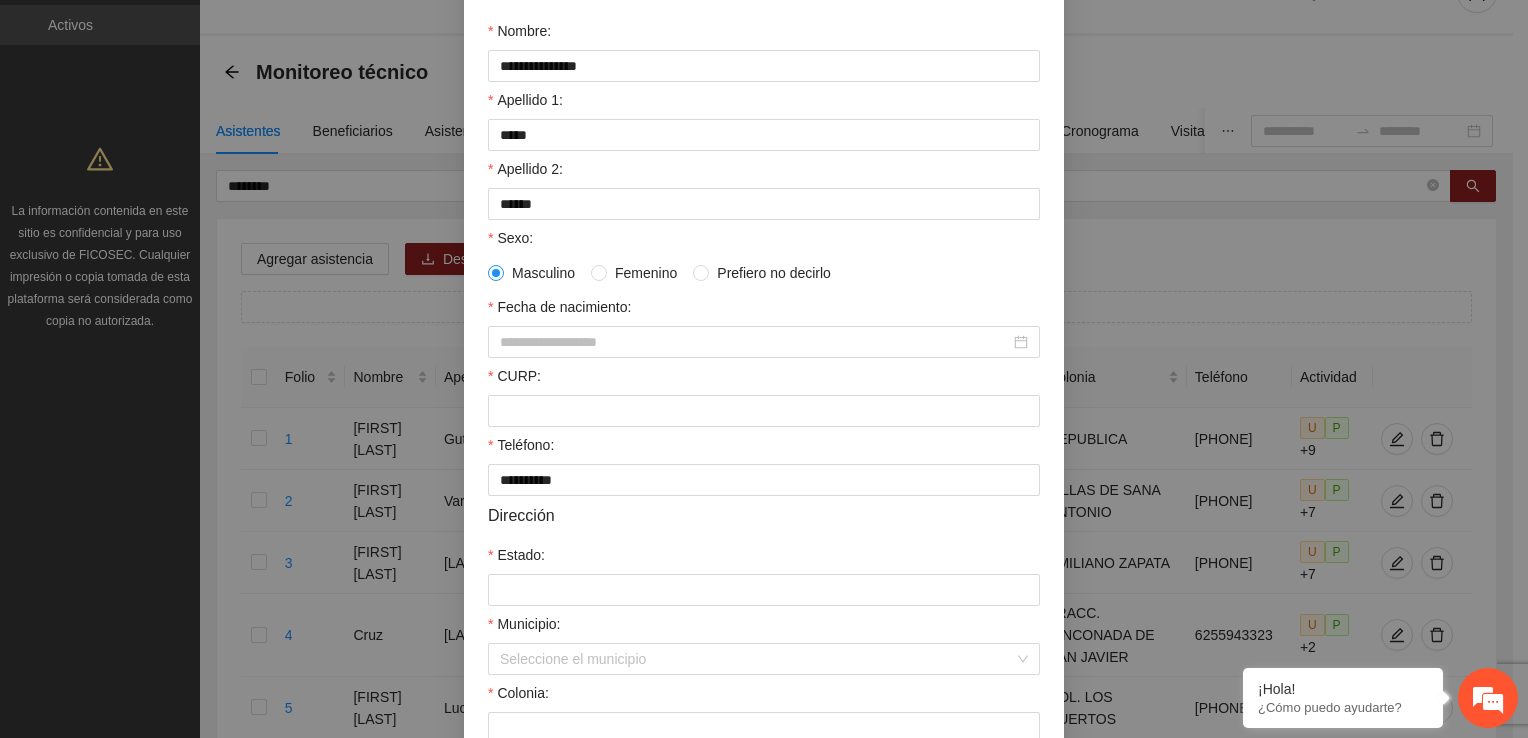 click on "Teléfono:" at bounding box center (764, 449) 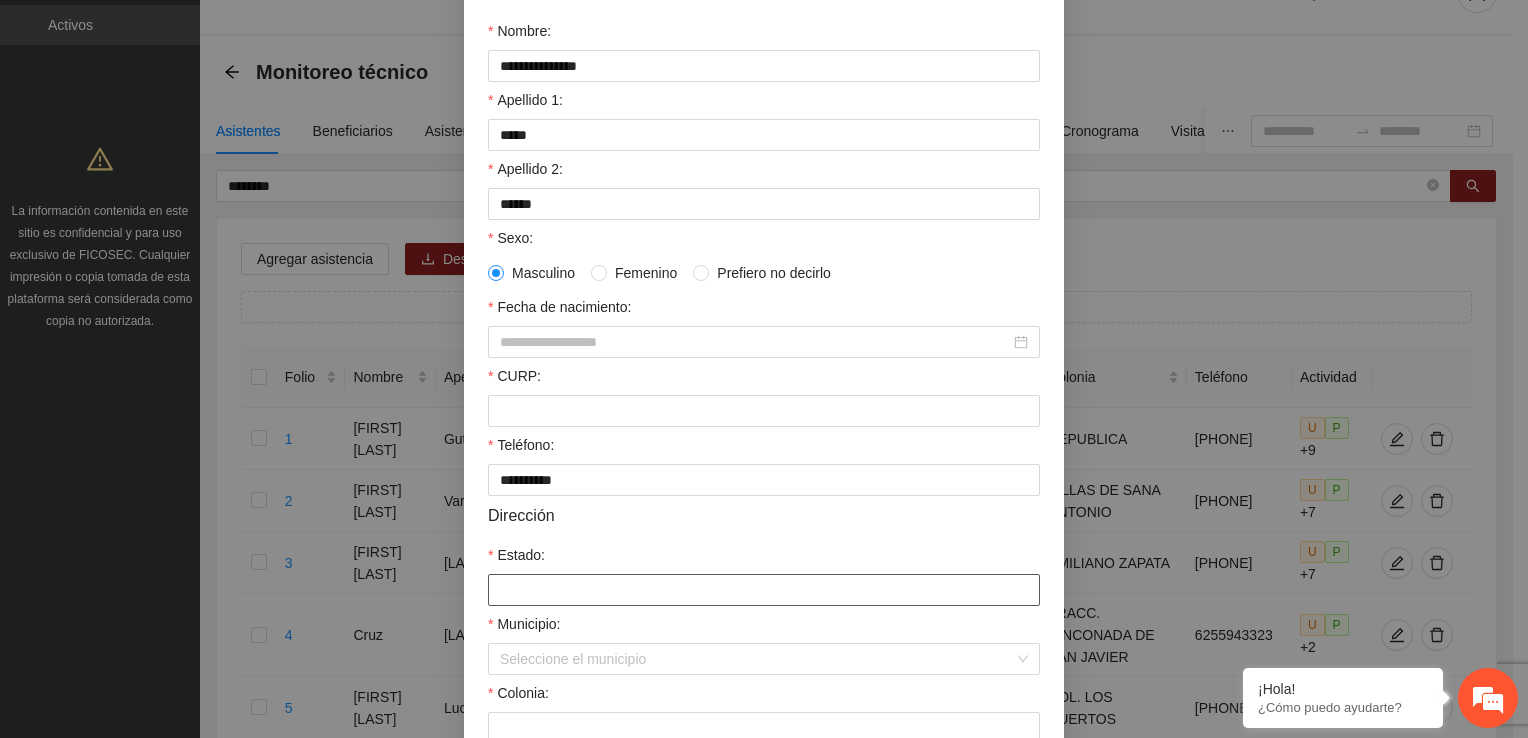 click on "Estado:" at bounding box center [764, 590] 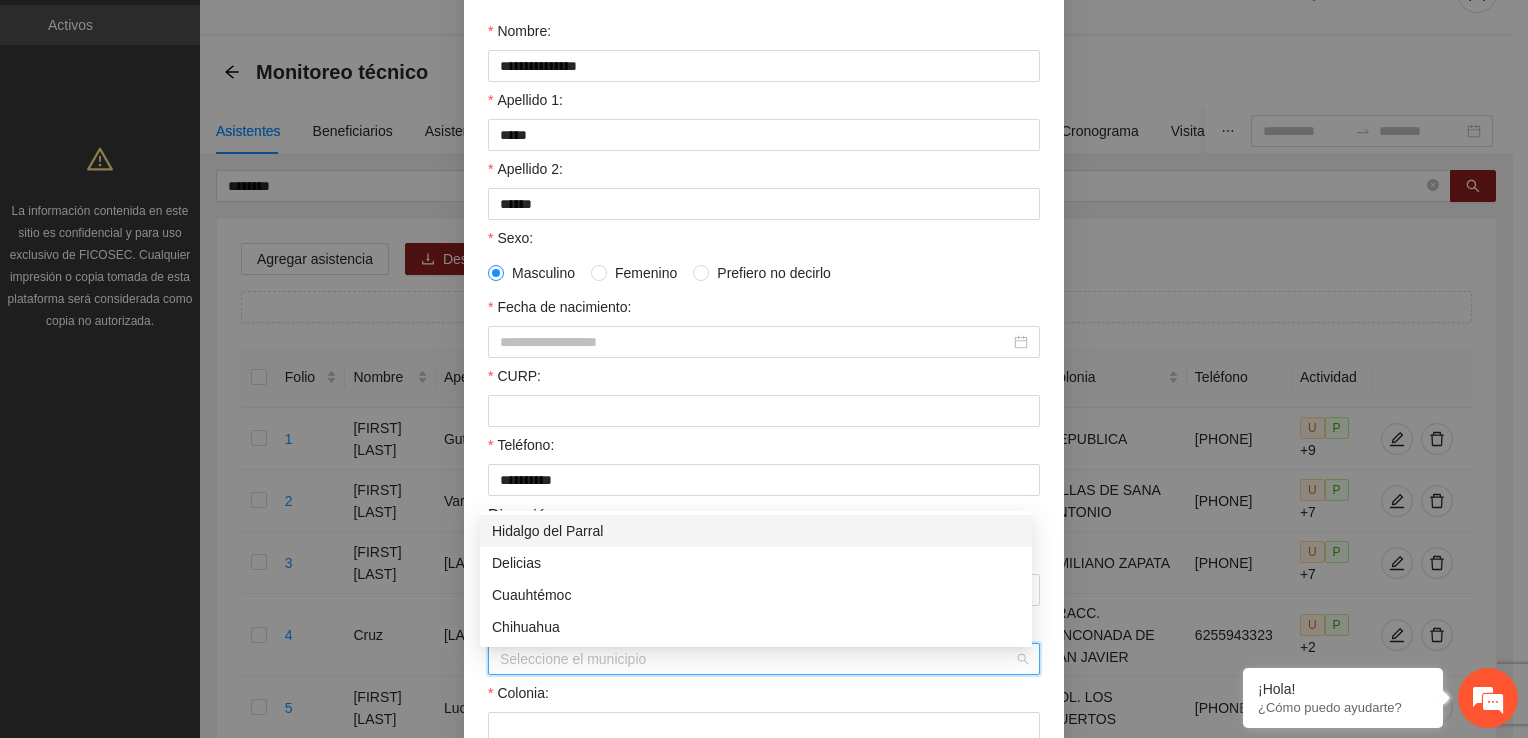 click on "Municipio:" at bounding box center [757, 659] 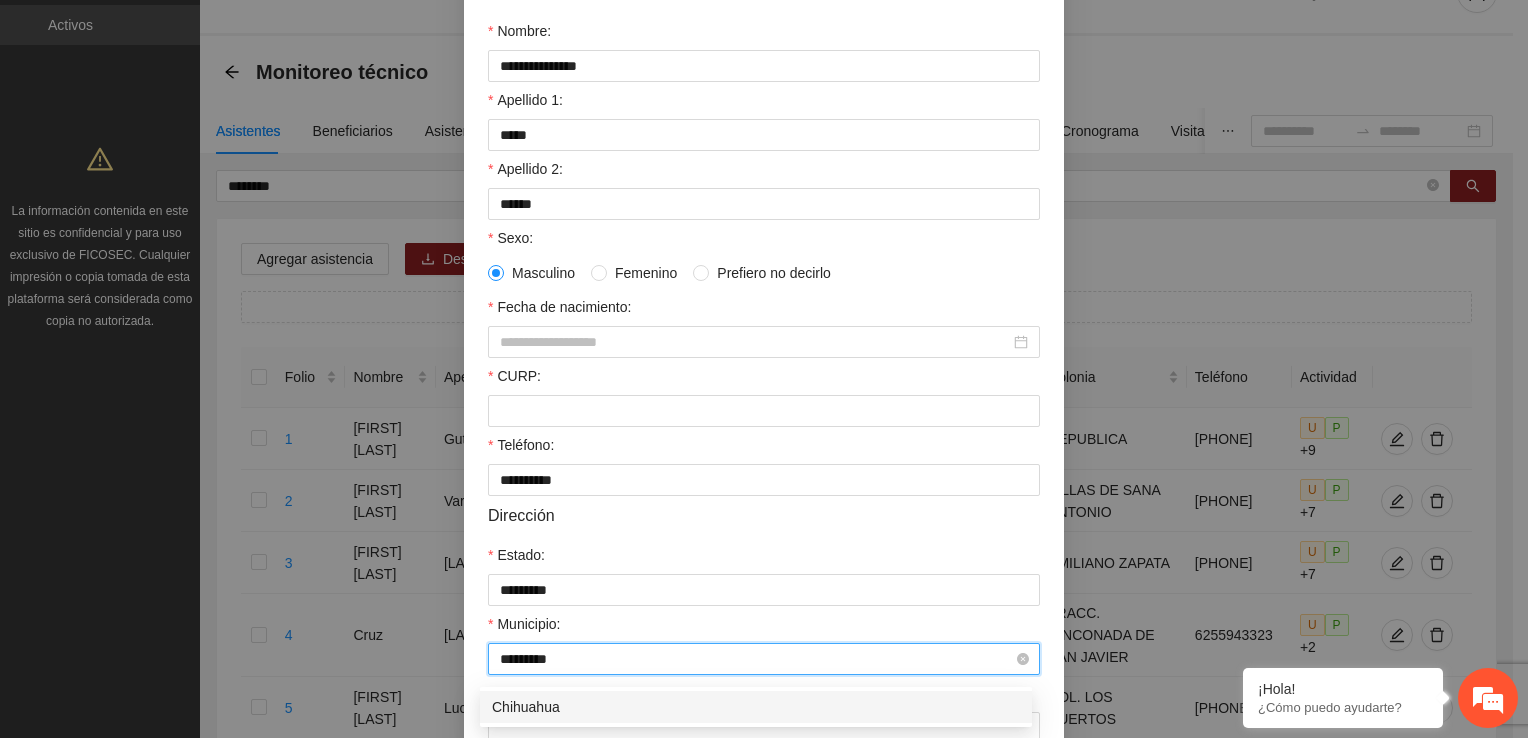 click on "*********" at bounding box center [757, 659] 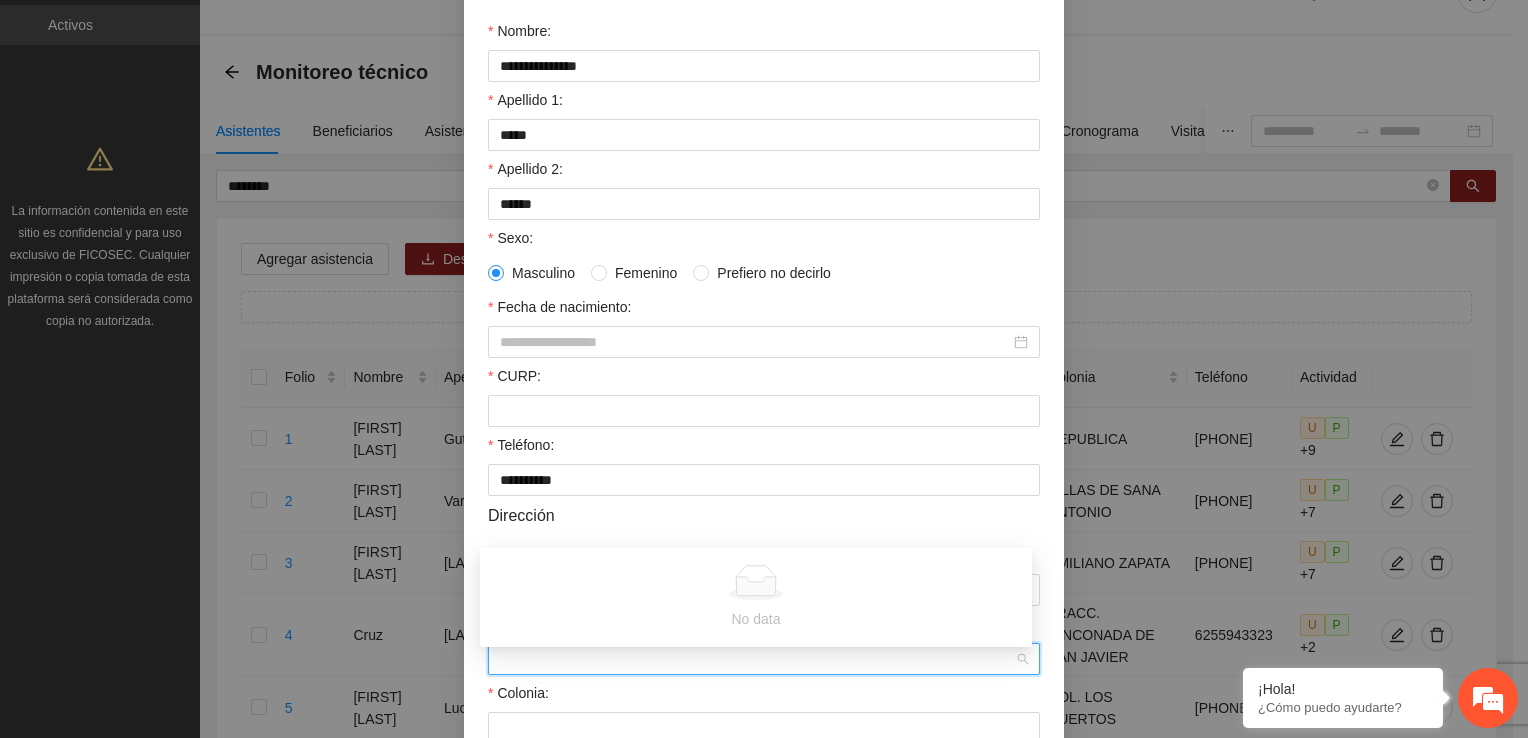 click on "**********" at bounding box center (764, 416) 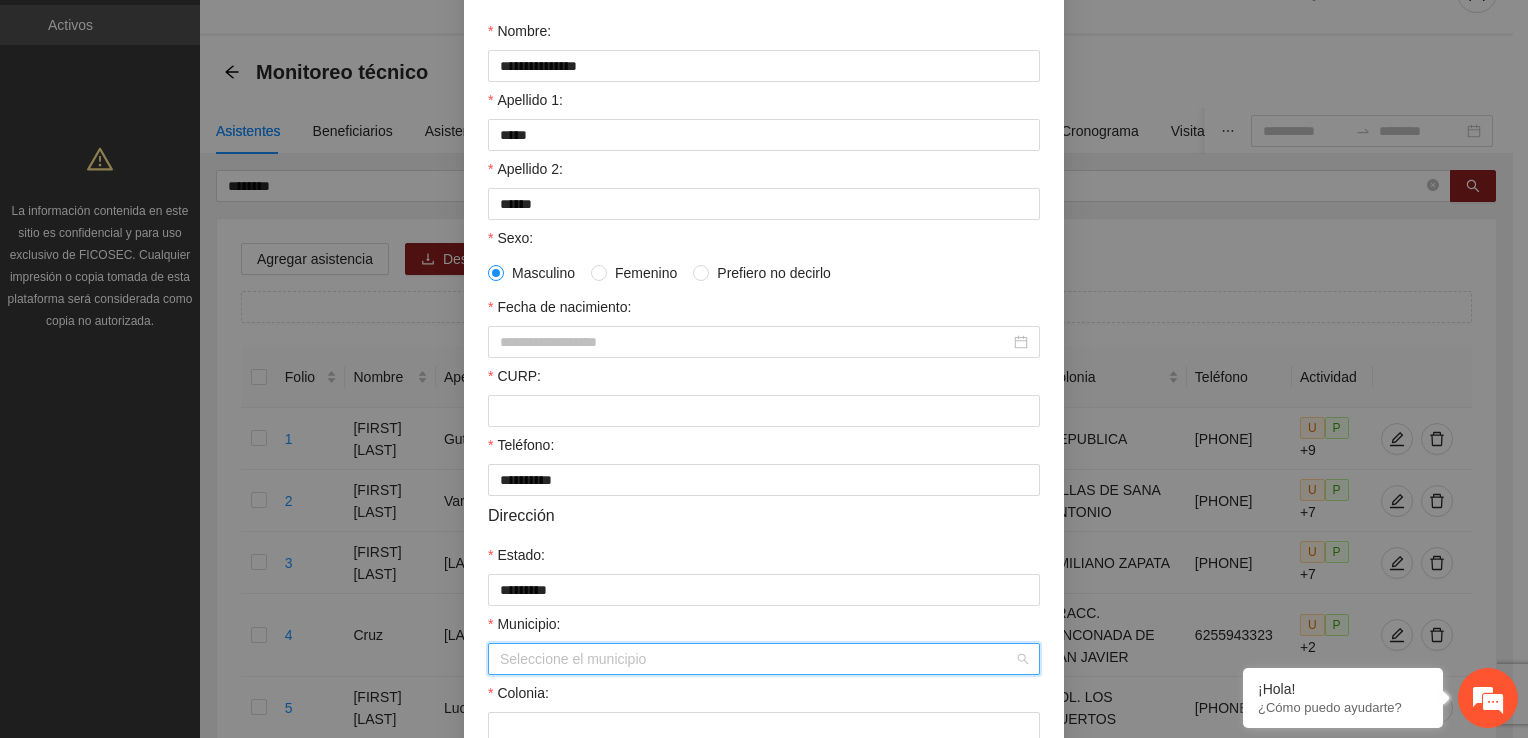 click on "Municipio:" at bounding box center [757, 659] 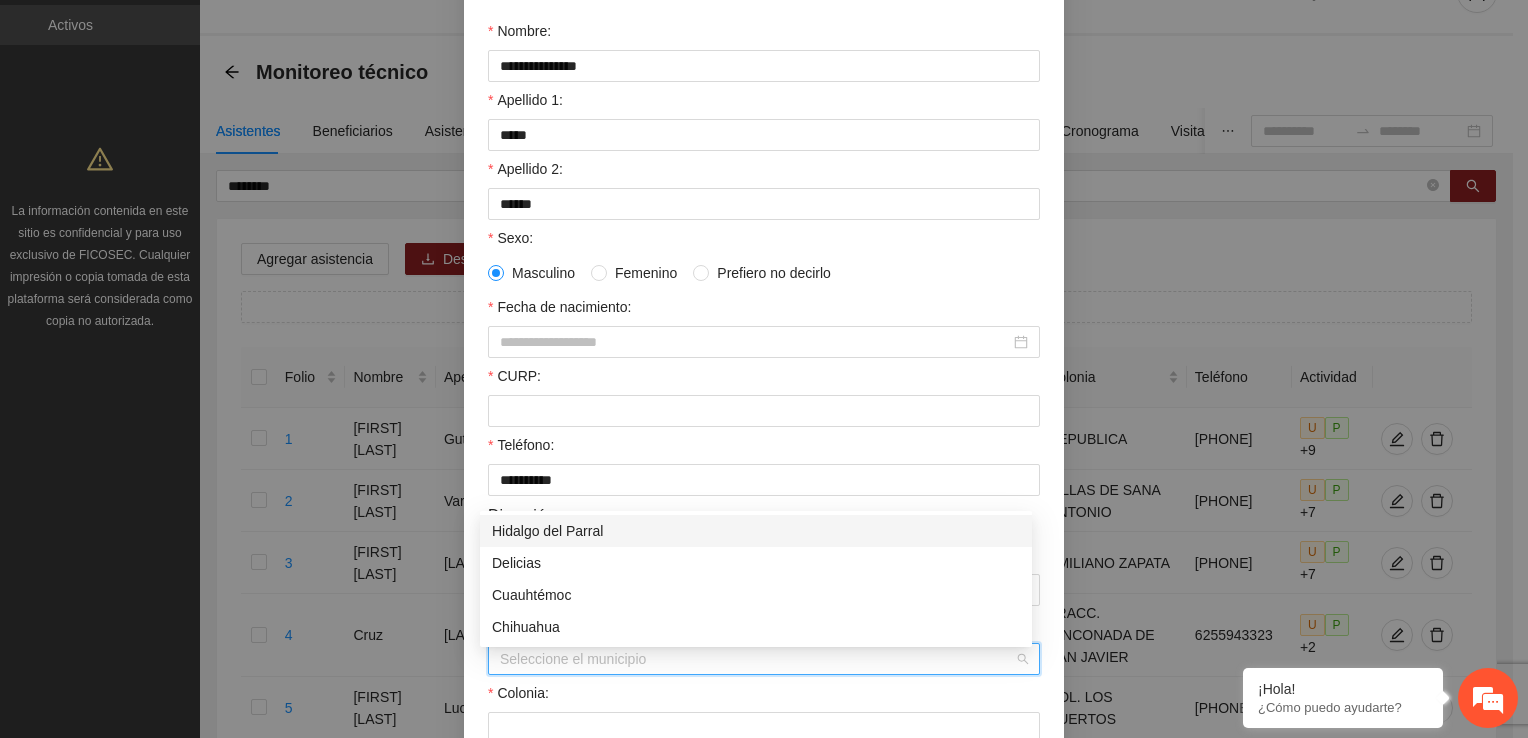 paste on "**********" 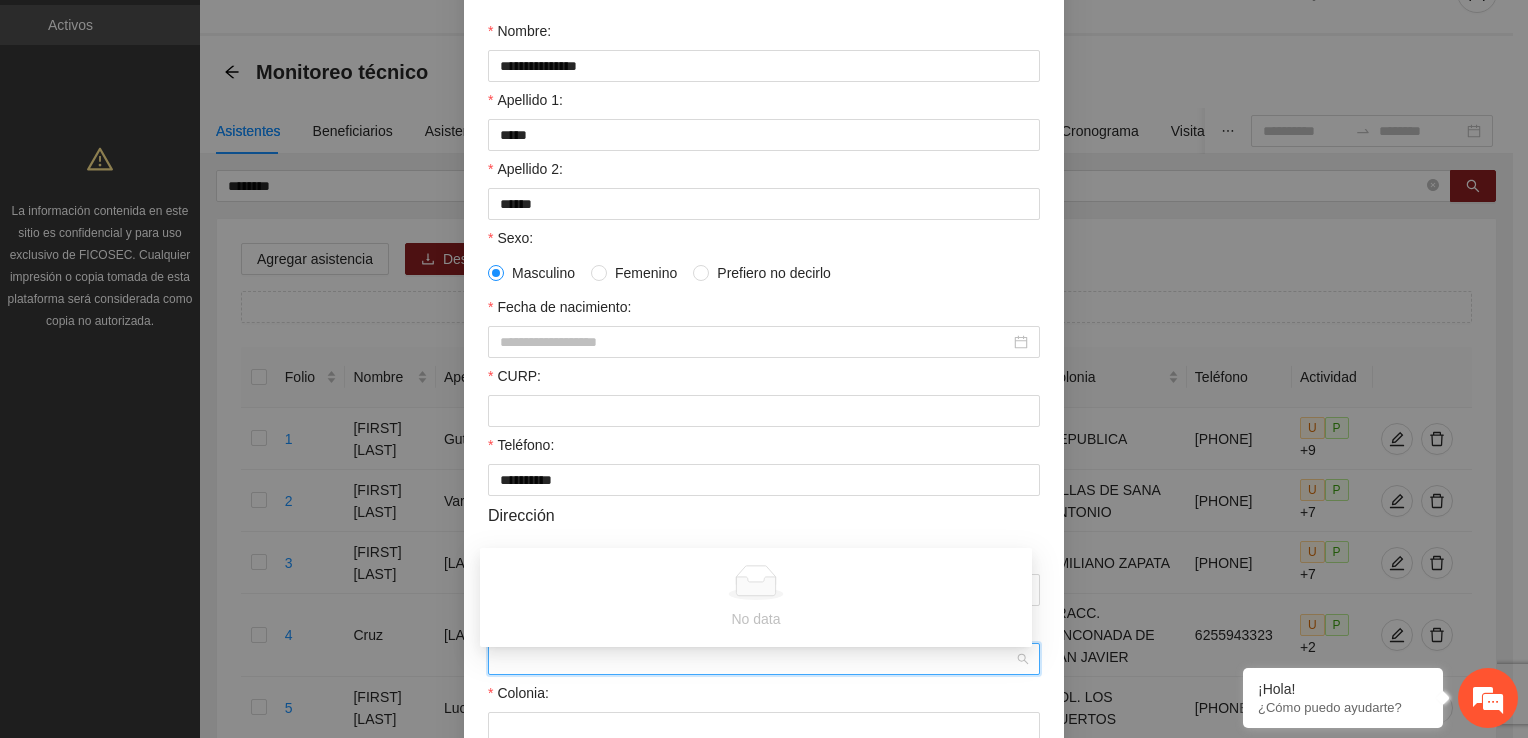 click on "Colonia:" at bounding box center [764, 697] 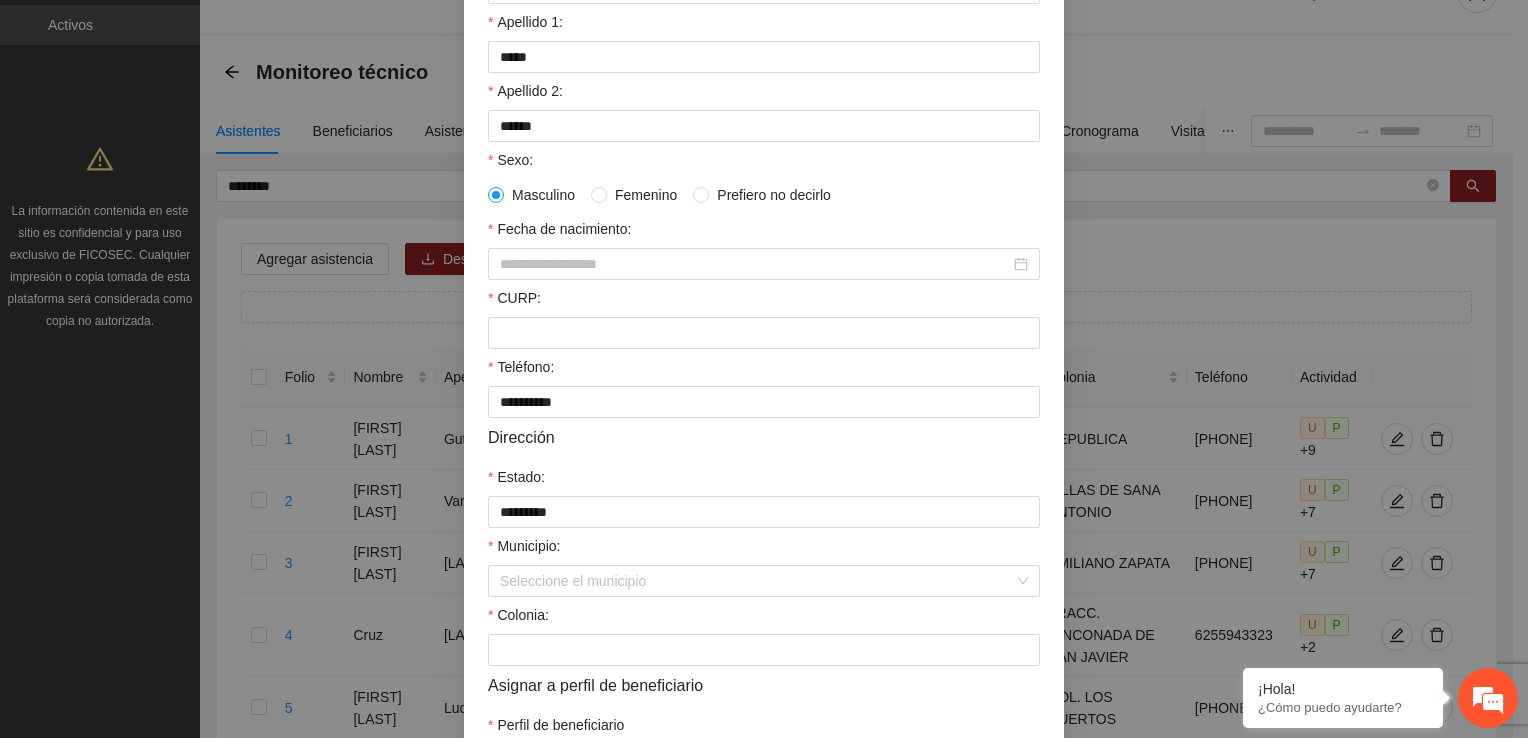 scroll, scrollTop: 400, scrollLeft: 0, axis: vertical 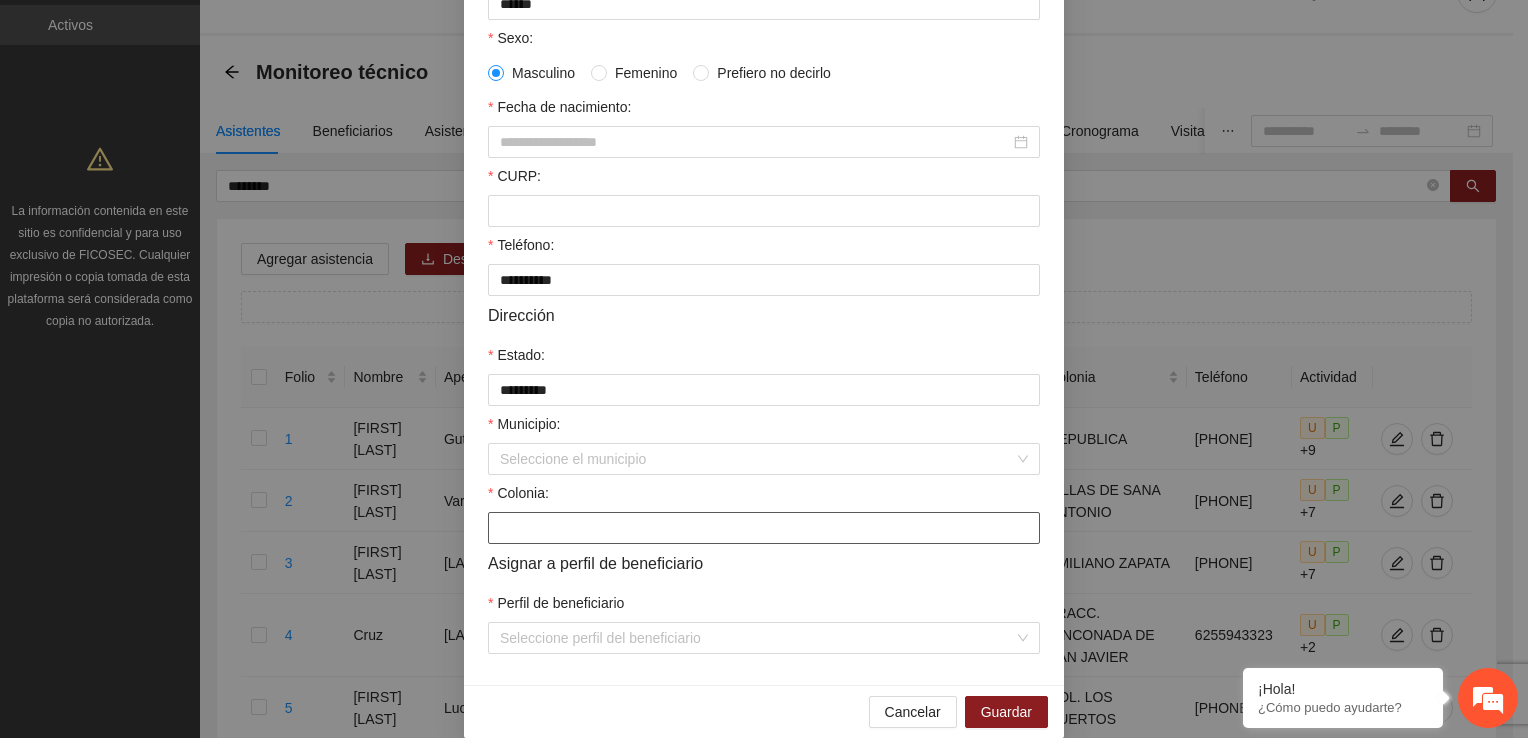 click on "Colonia:" at bounding box center [764, 528] 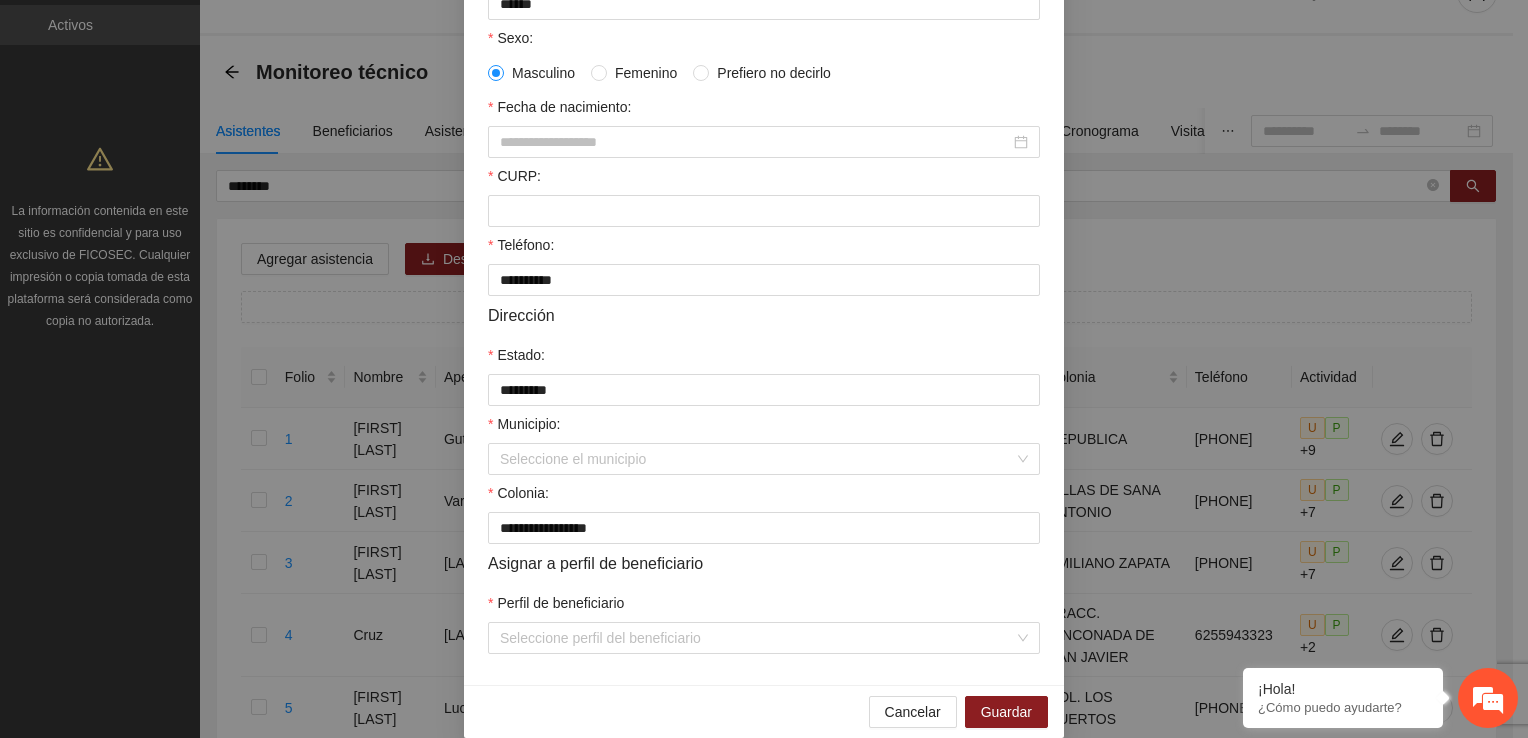 click on "Información personal Nombre: [NAME] Apellido 1: [LAST] Apellido 2: [LAST] Sexo: Masculino Femenino Prefiero no decirlo Fecha de nacimiento: [DATE] CURP: [CURP] Teléfono: [PHONE] Dirección Estado: [STATE] Municipio: Seleccione el municipio Colonia: [NEIGHBORHOOD] Asignar a perfil de beneficiario Perfil de beneficiario Seleccione perfil del beneficiario" at bounding box center (764, 216) 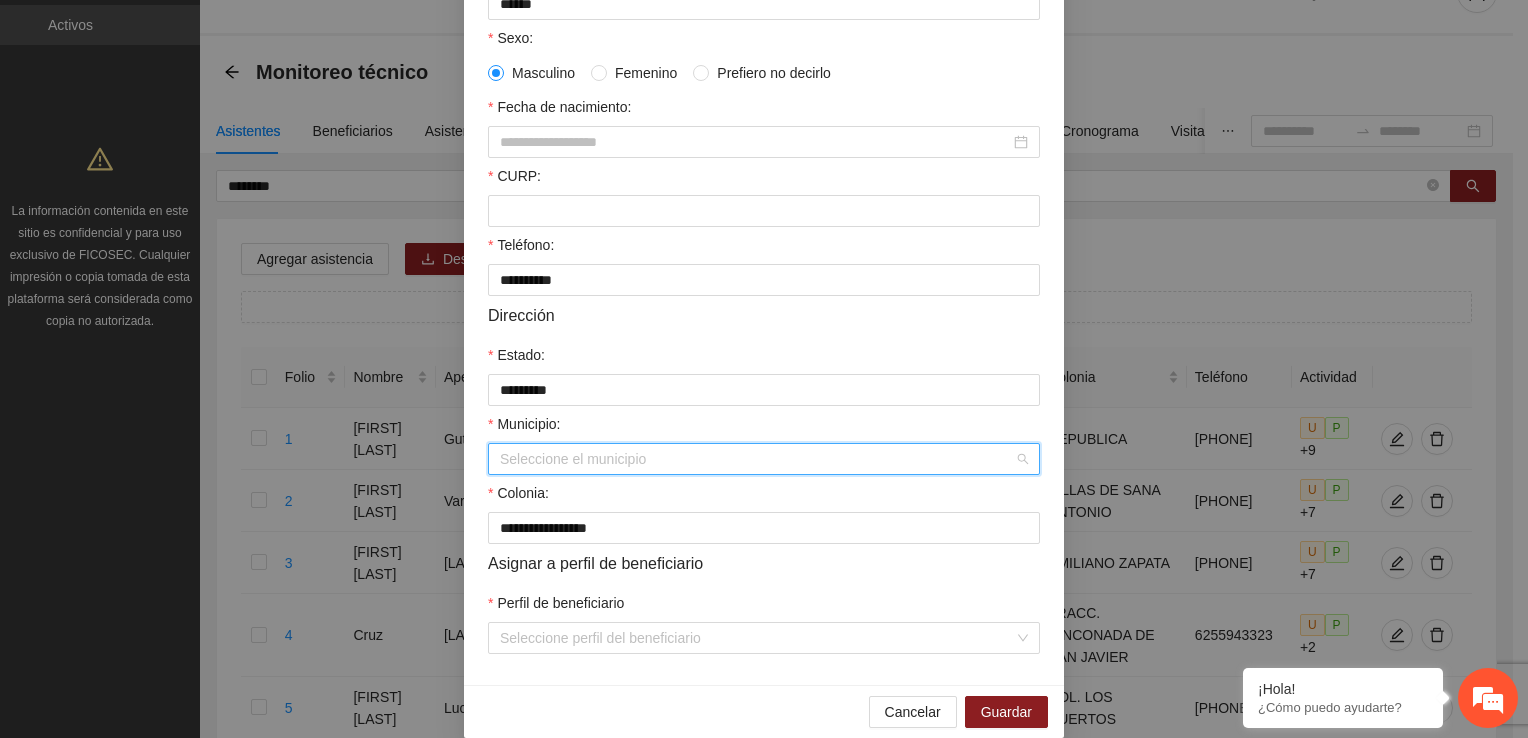 click on "Municipio:" at bounding box center (757, 459) 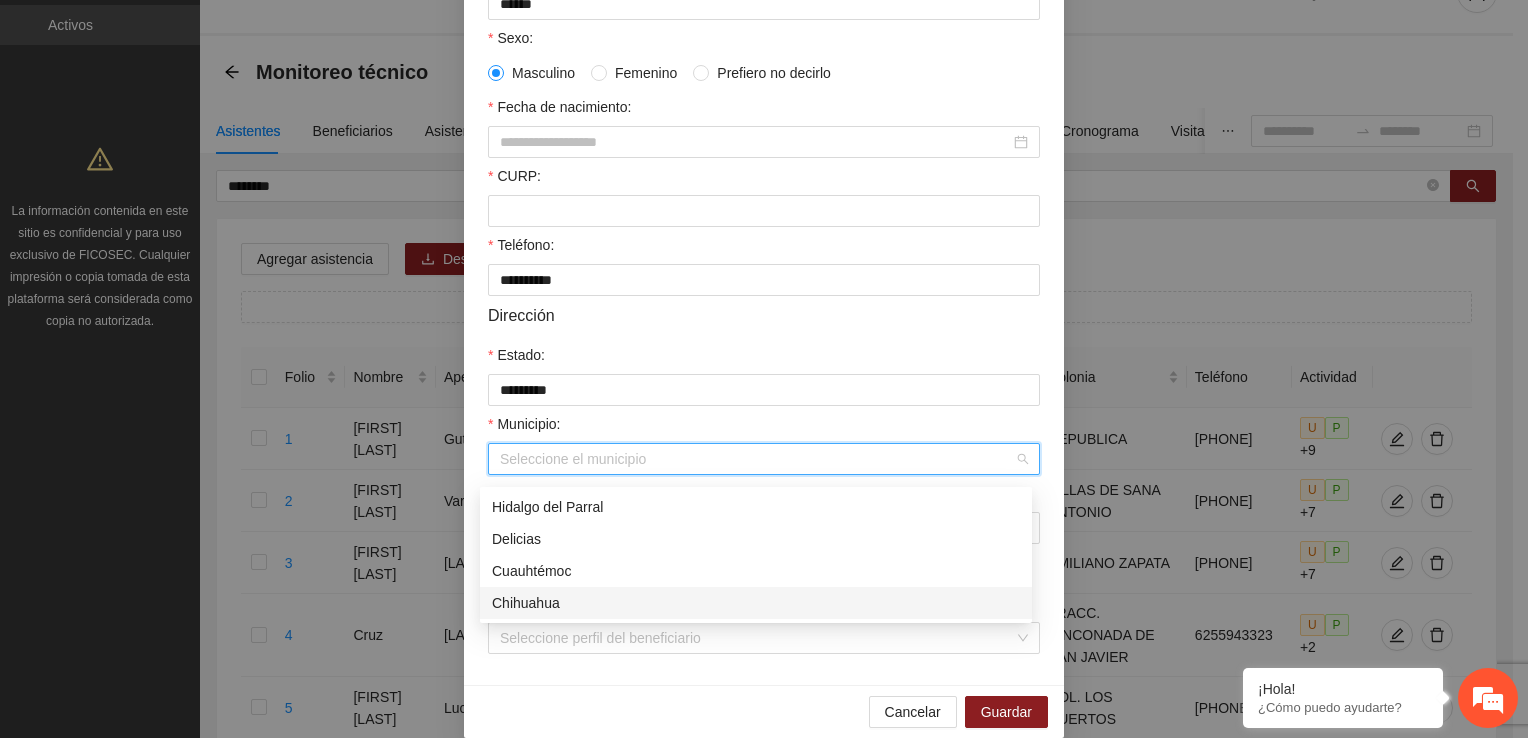 click on "Chihuahua" at bounding box center (756, 603) 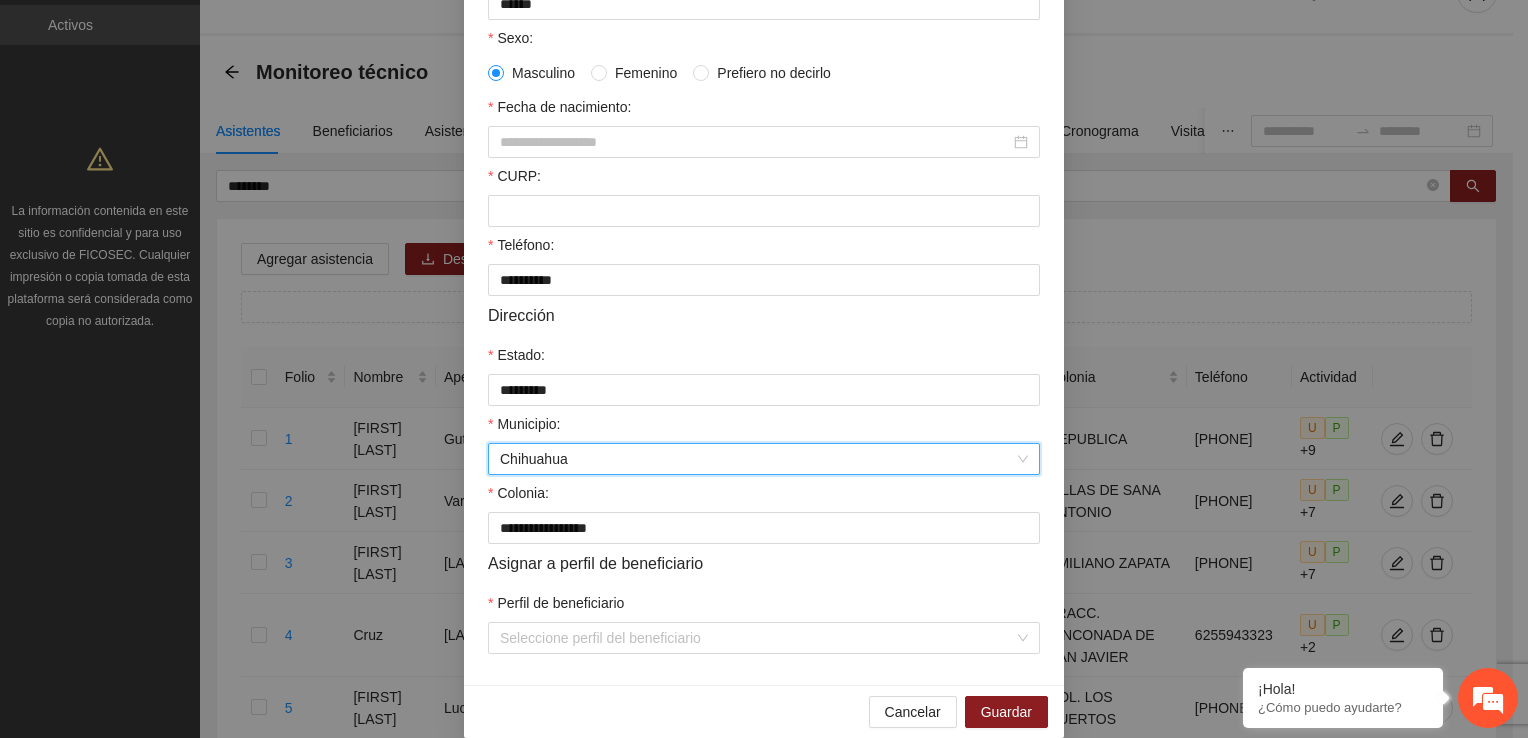 click on "Asignar a perfil de beneficiario" at bounding box center [764, 563] 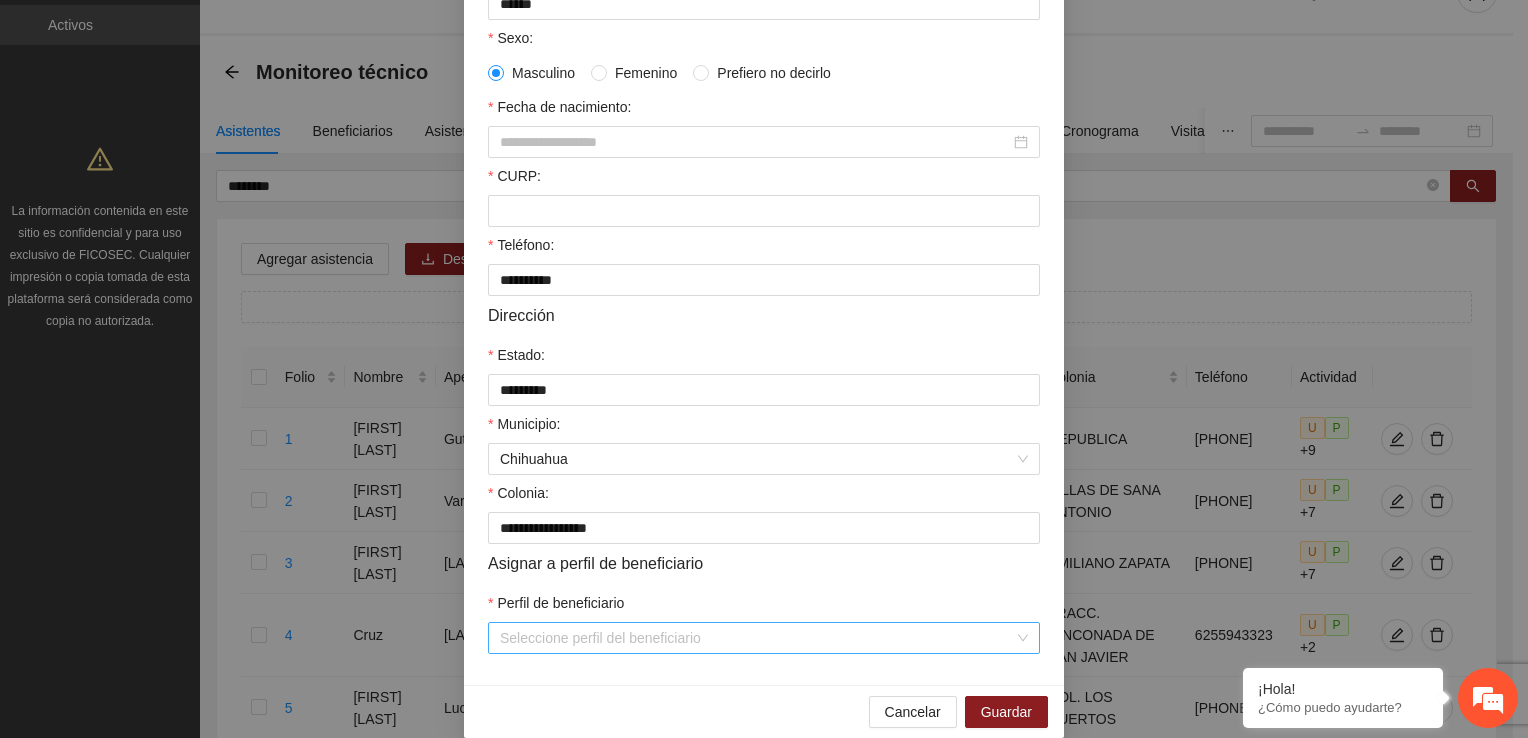 click on "Perfil de beneficiario" at bounding box center (757, 638) 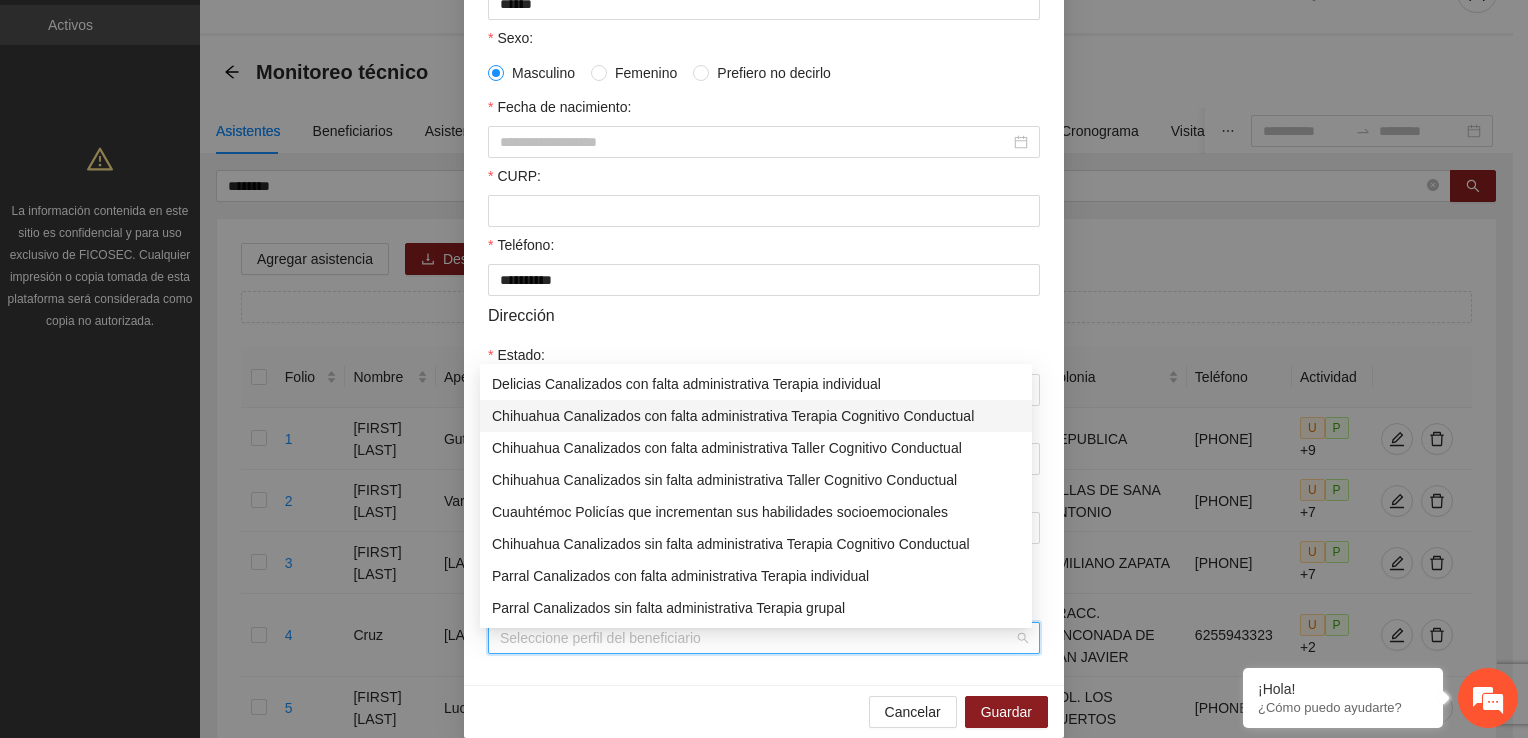 click on "Chihuahua Canalizados con falta administrativa Terapia Cognitivo Conductual" at bounding box center (756, 416) 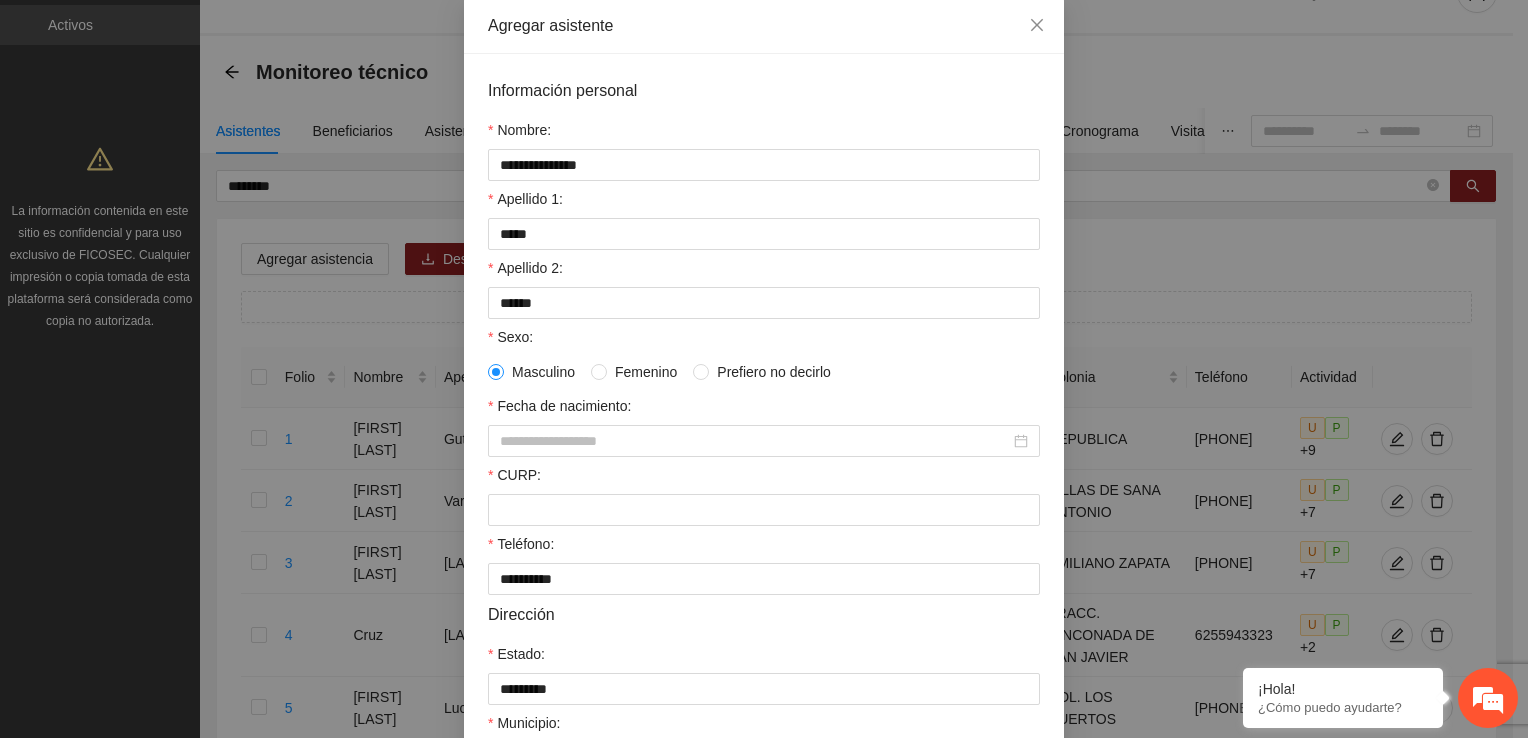 scroll, scrollTop: 100, scrollLeft: 0, axis: vertical 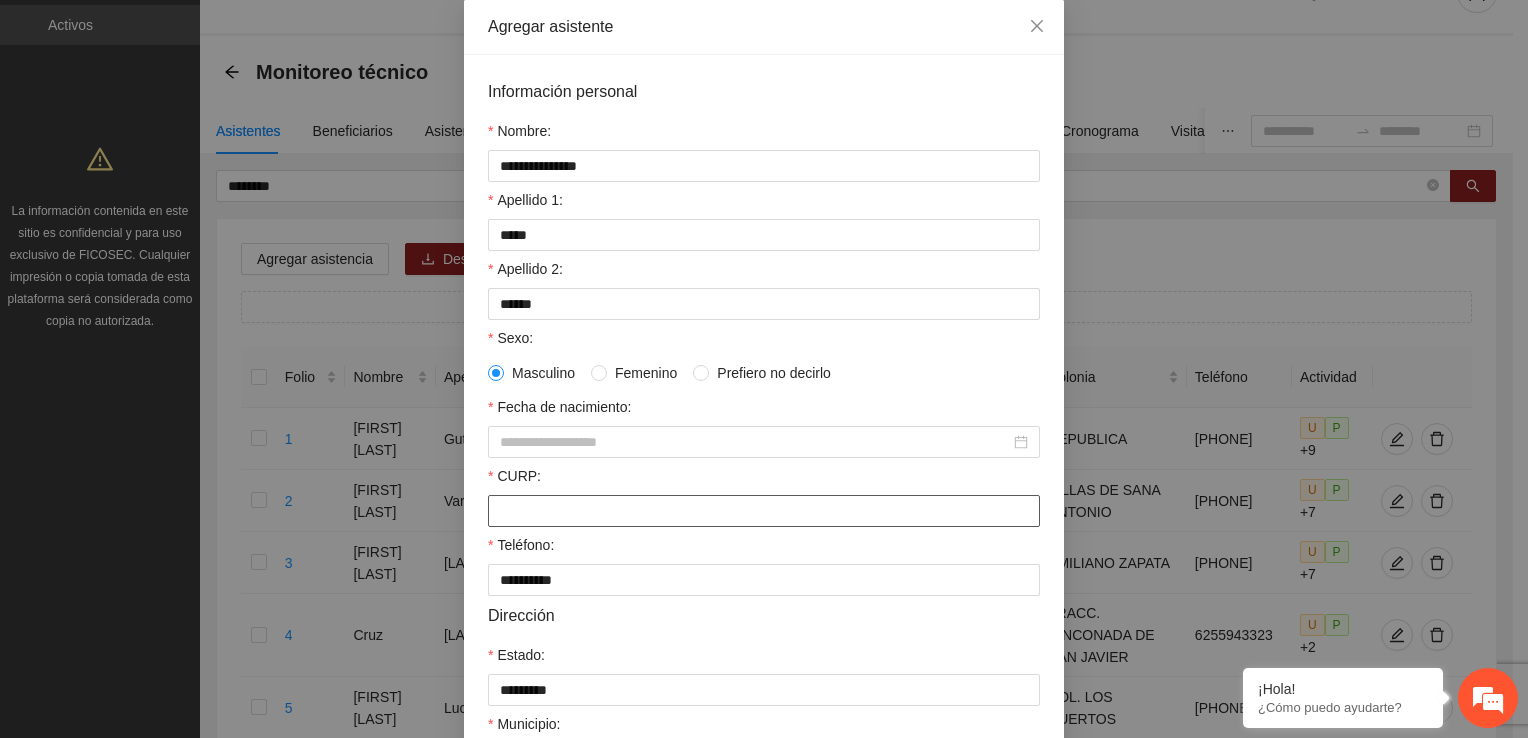 click on "CURP:" at bounding box center (764, 511) 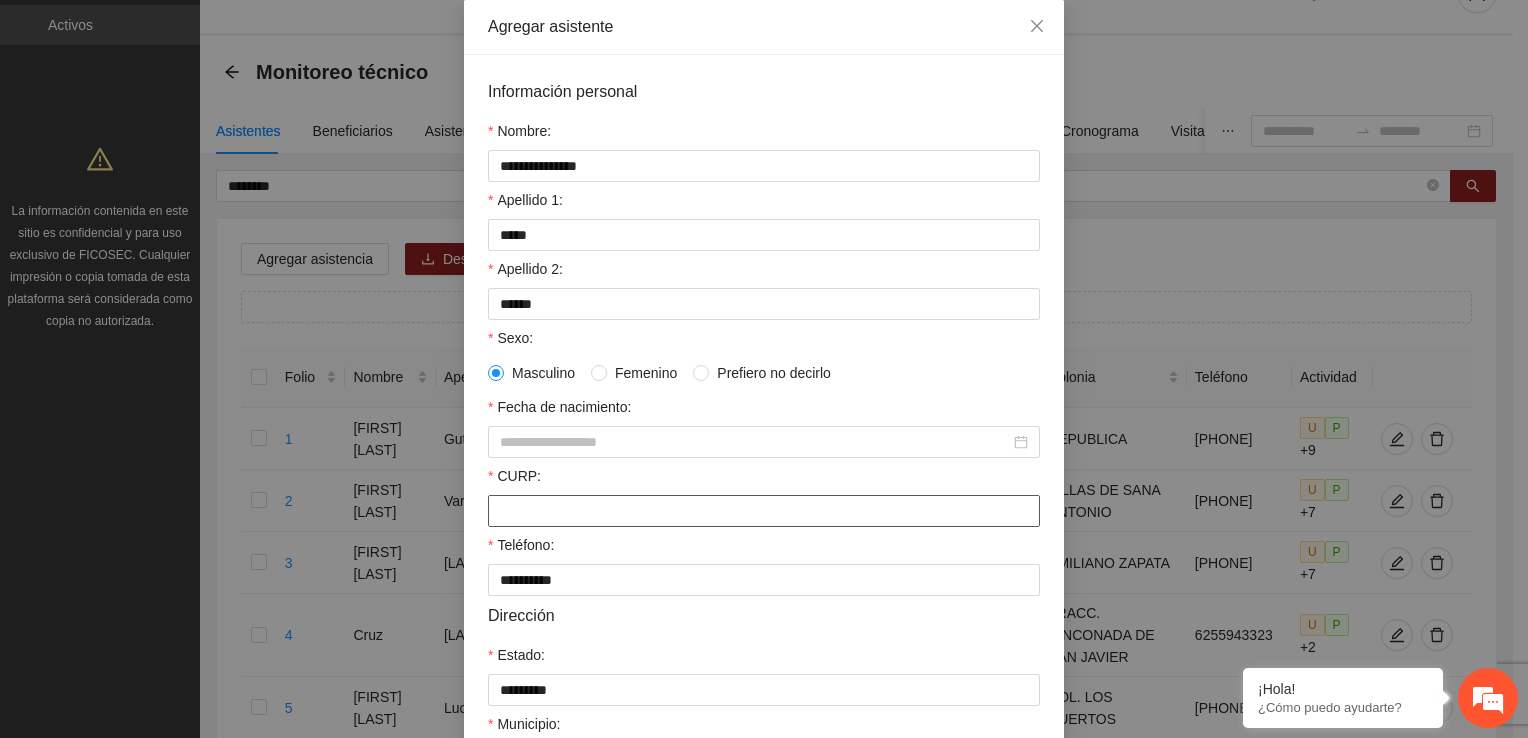 paste on "**********" 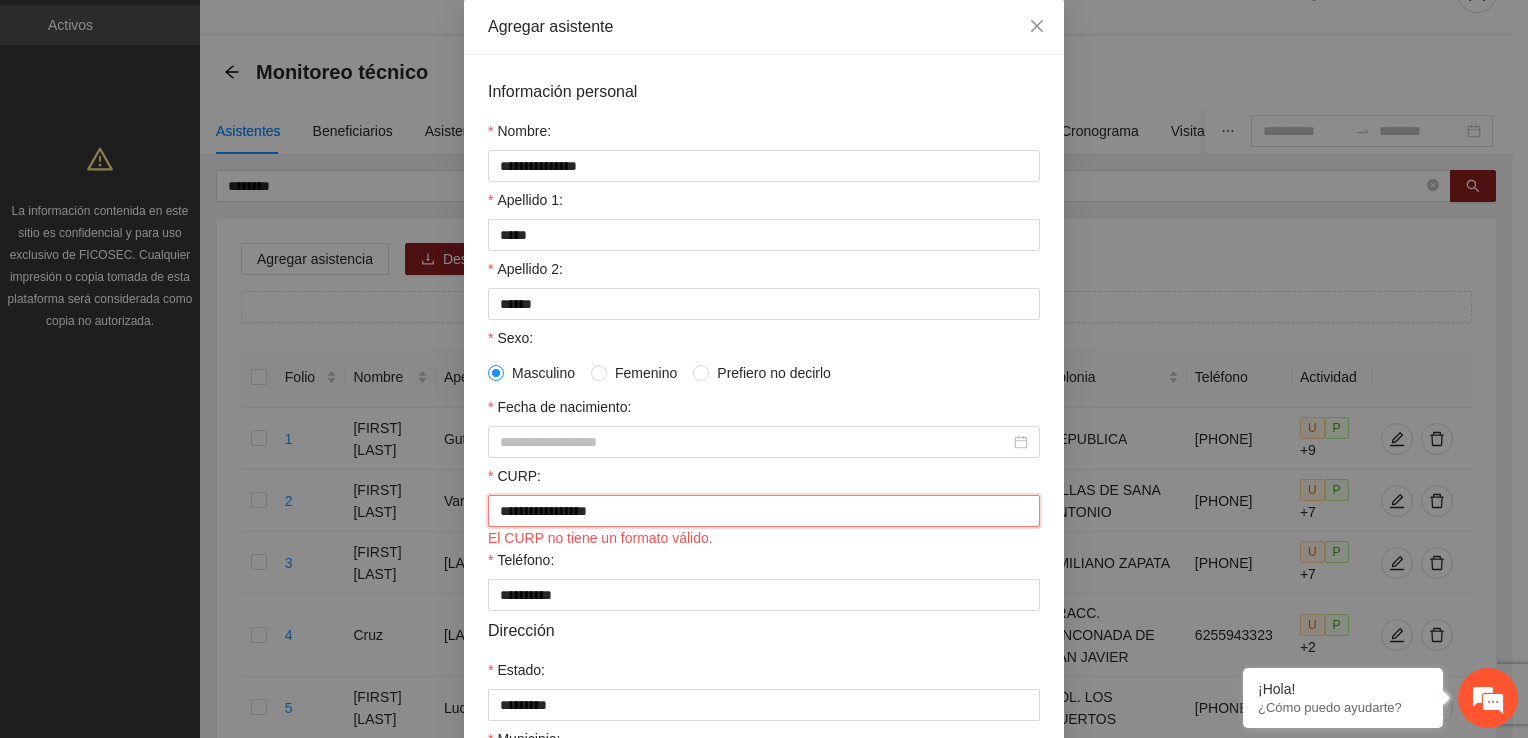click on "**********" at bounding box center (764, 511) 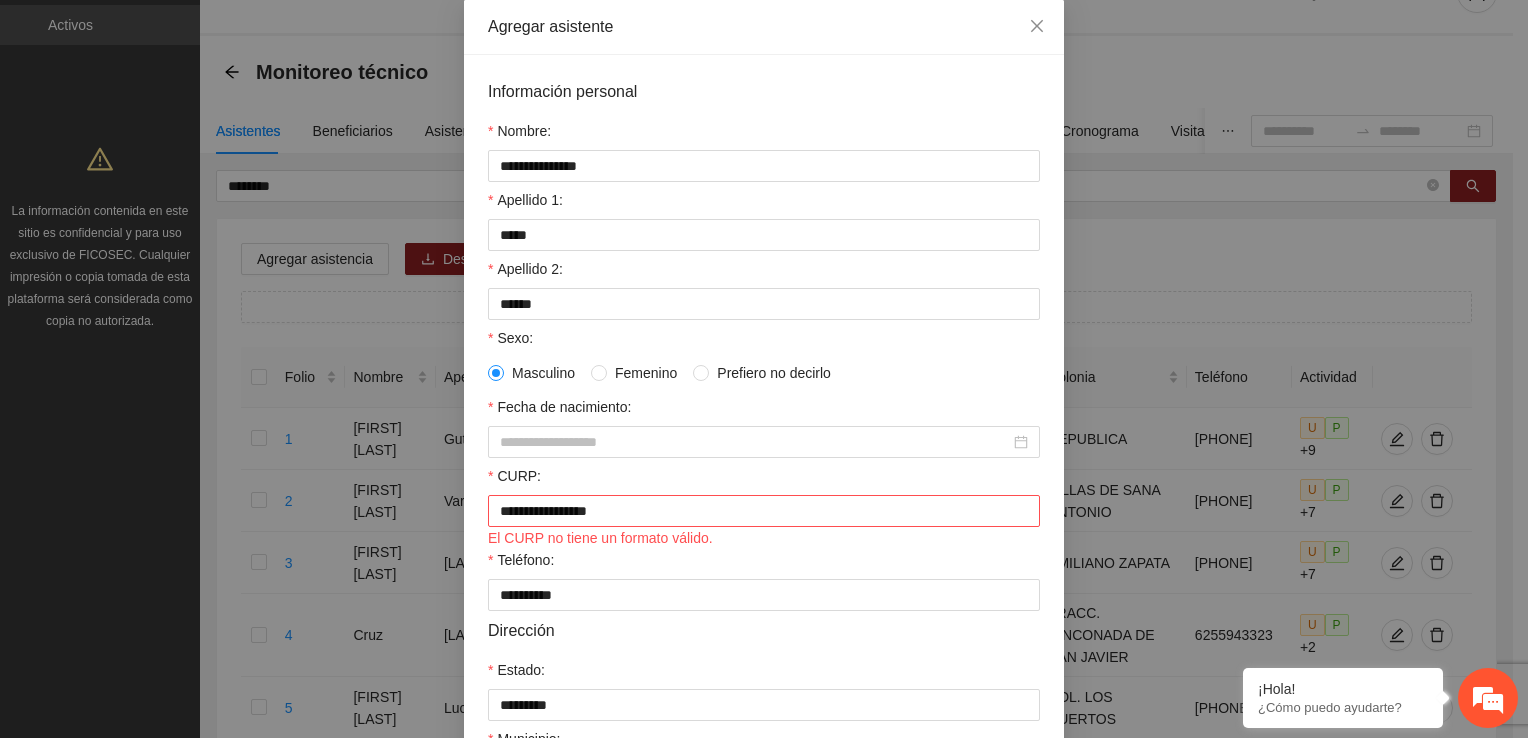 click on "Teléfono:" at bounding box center (764, 564) 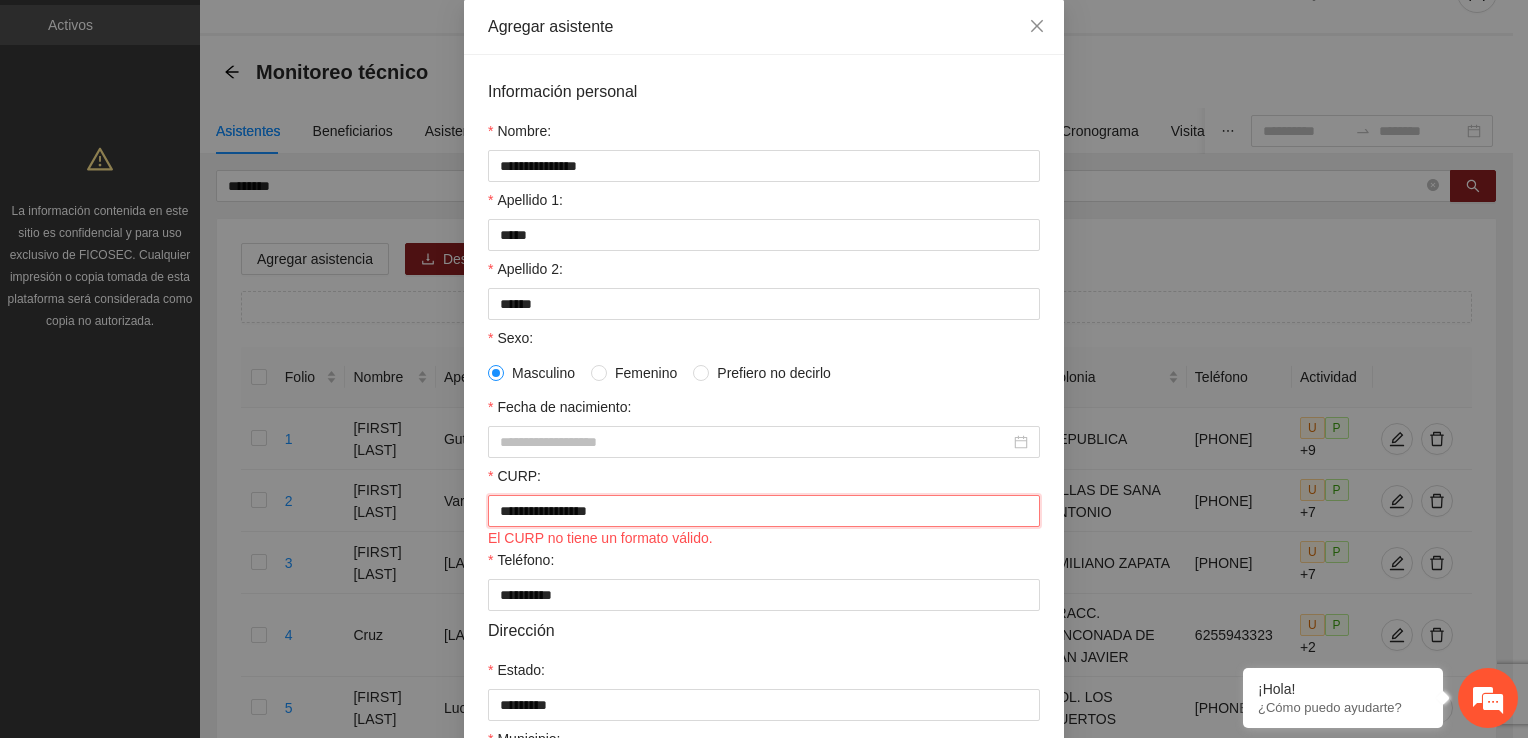 click on "**********" at bounding box center (764, 511) 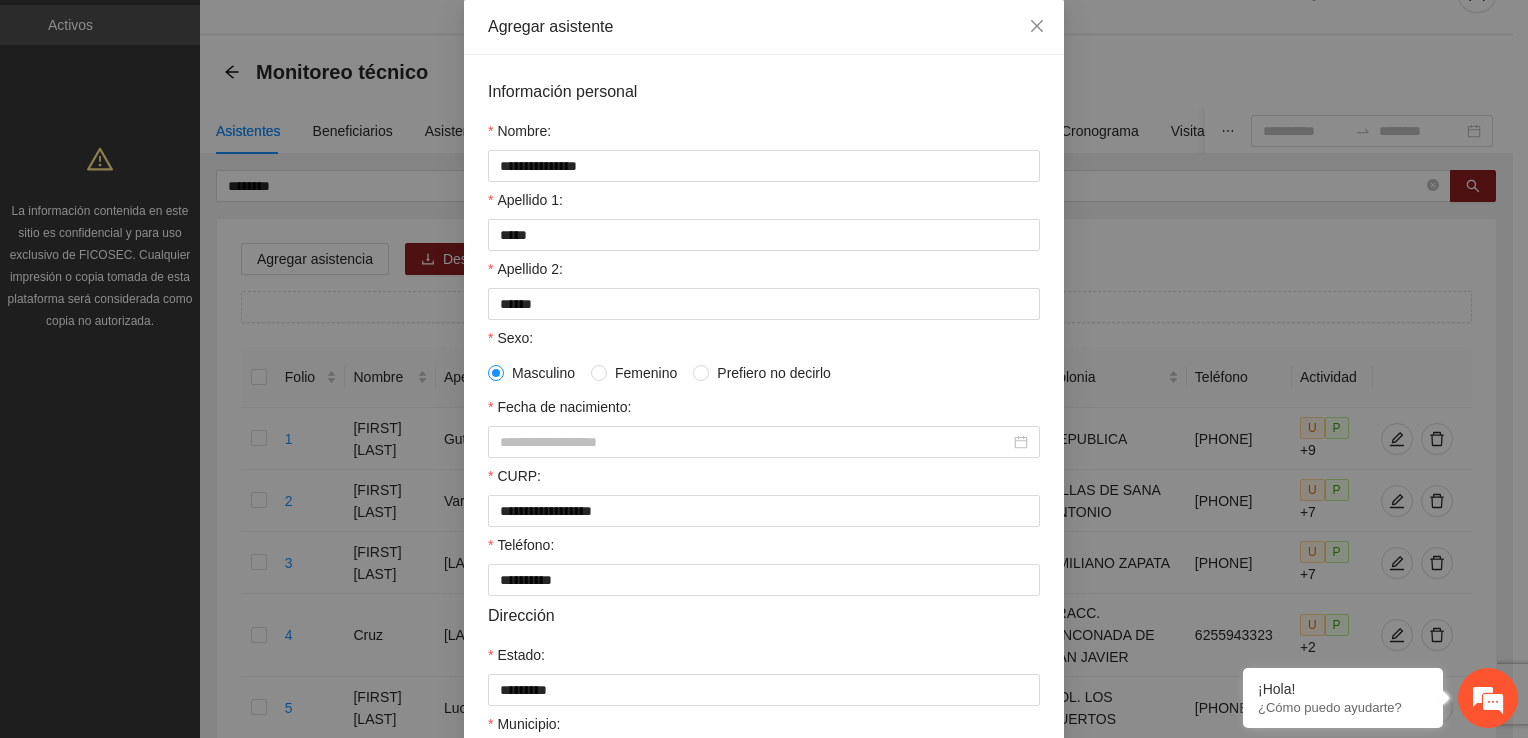 click on "Teléfono:" at bounding box center (764, 549) 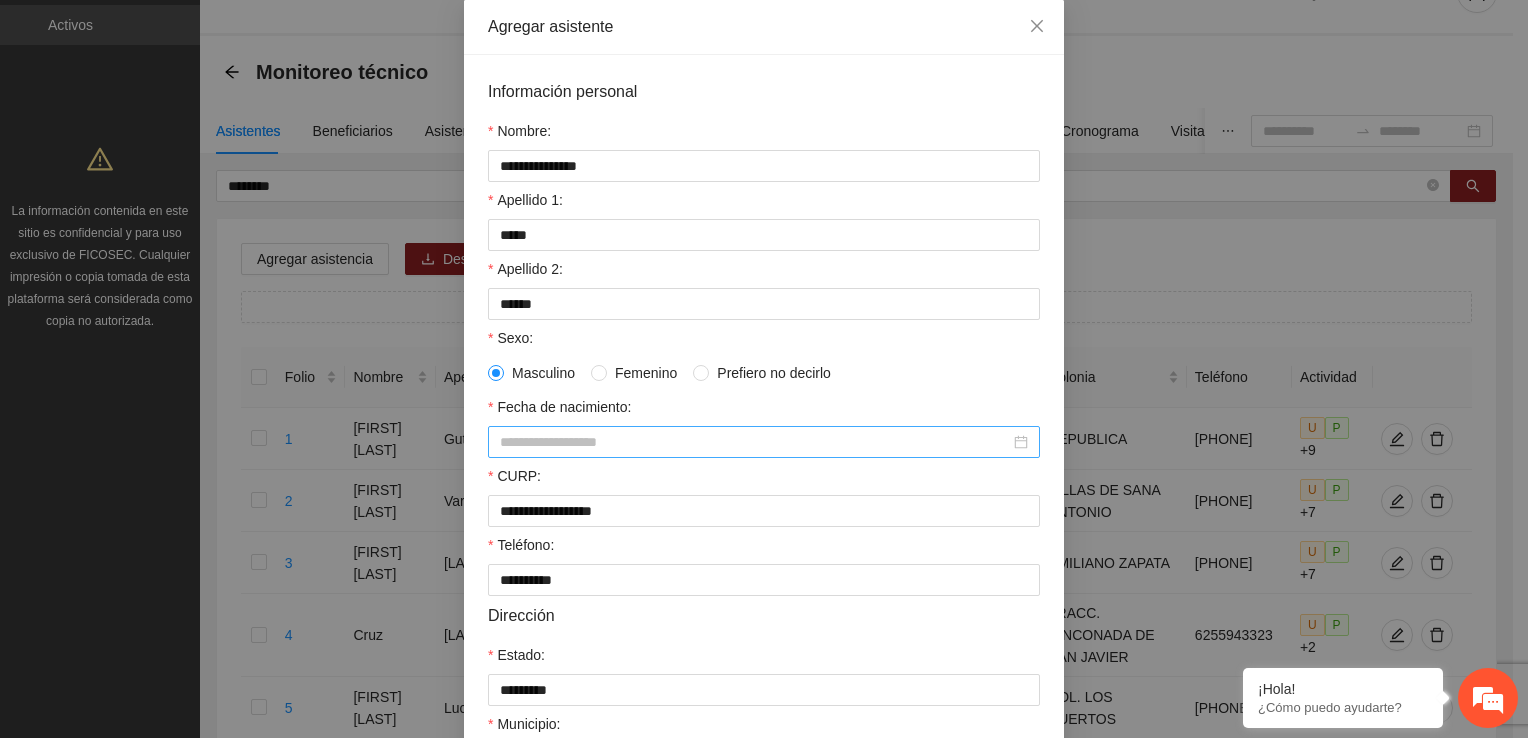 click on "Fecha de nacimiento:" at bounding box center [755, 442] 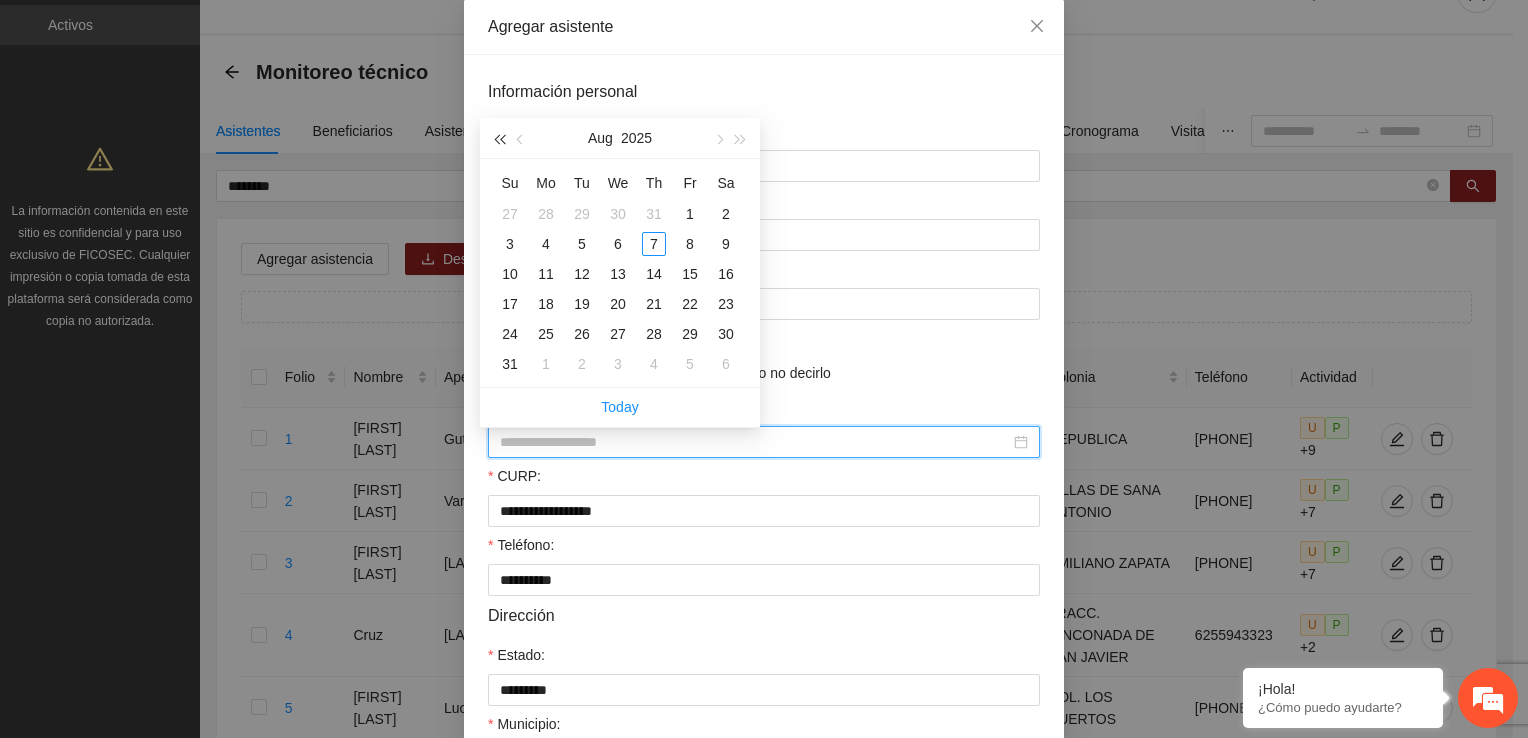 click at bounding box center [499, 139] 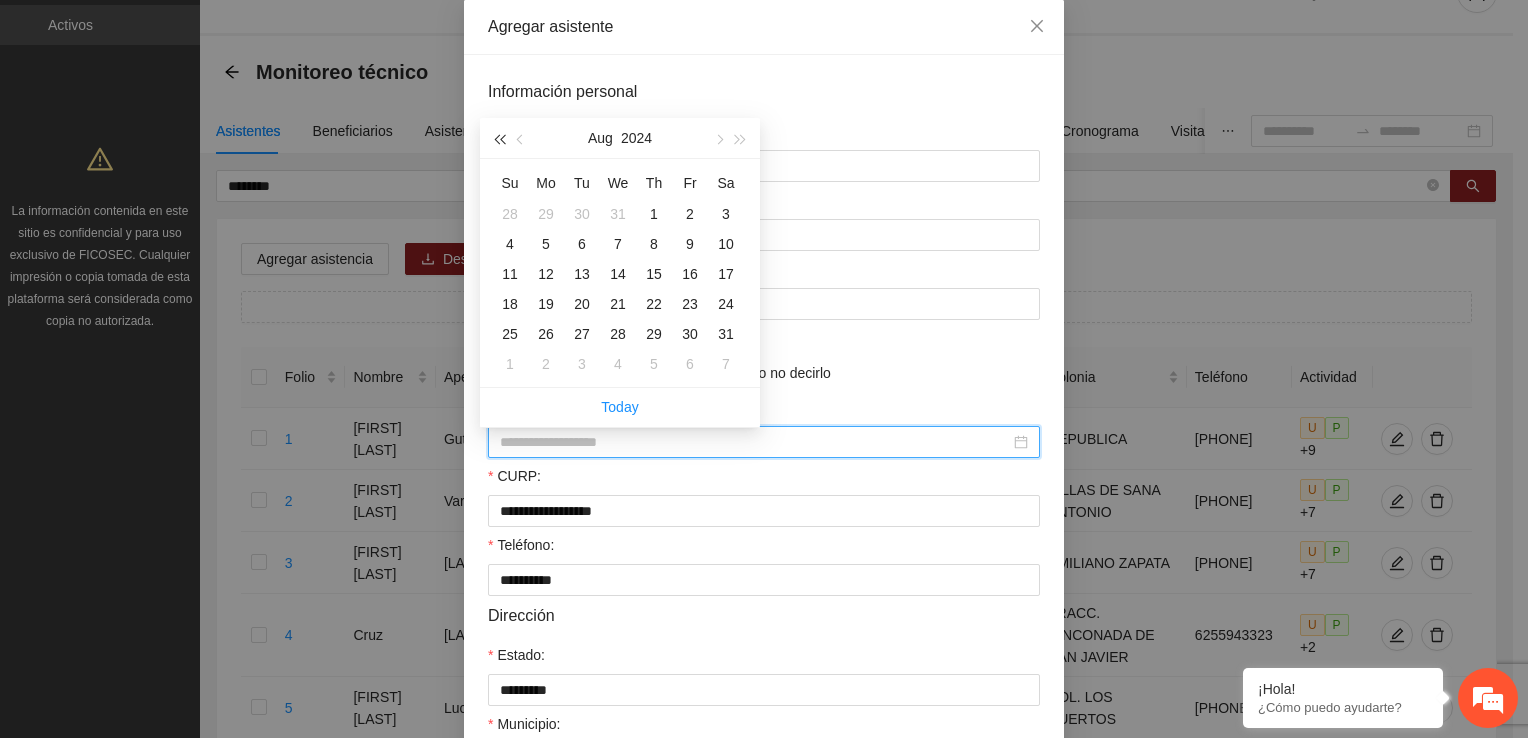 click at bounding box center (499, 139) 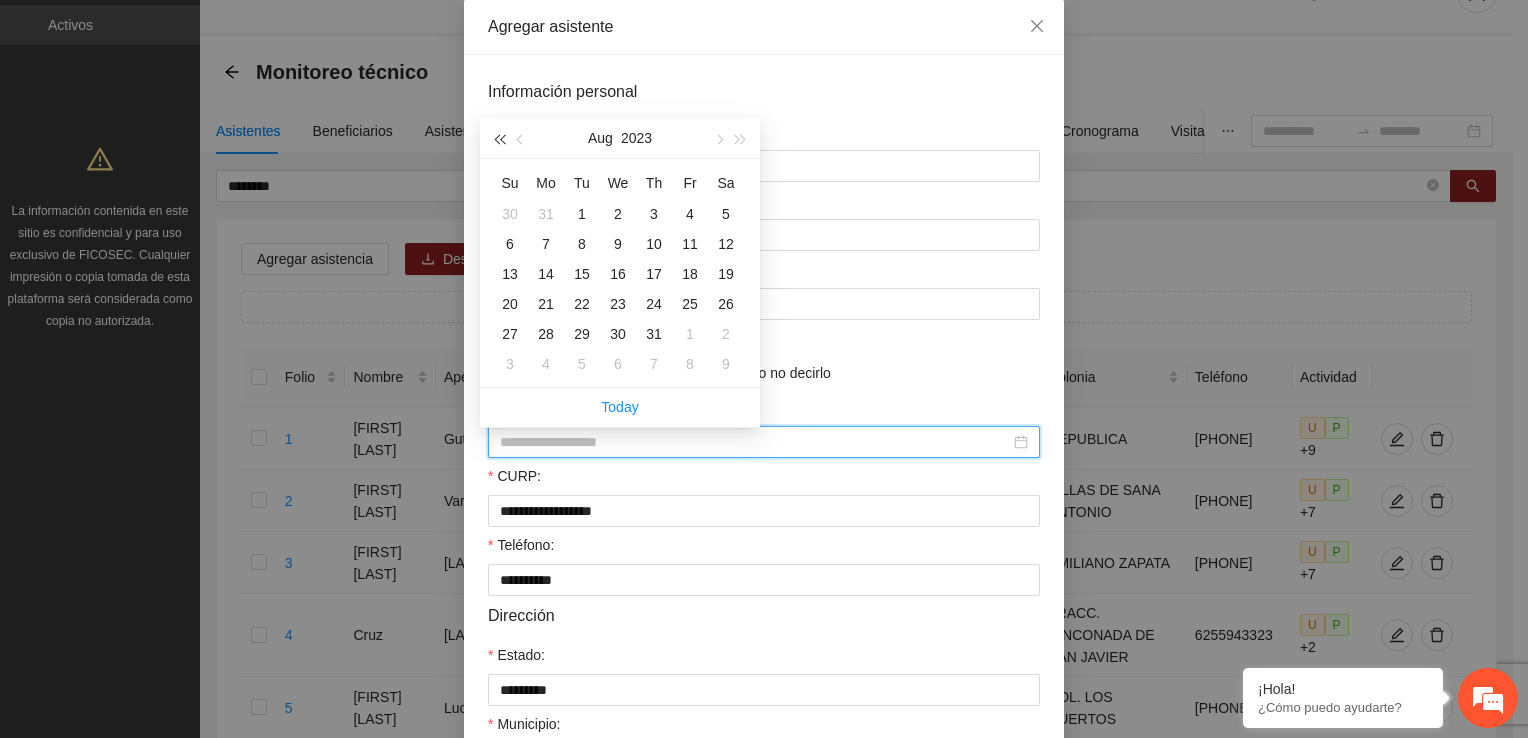 click at bounding box center (499, 139) 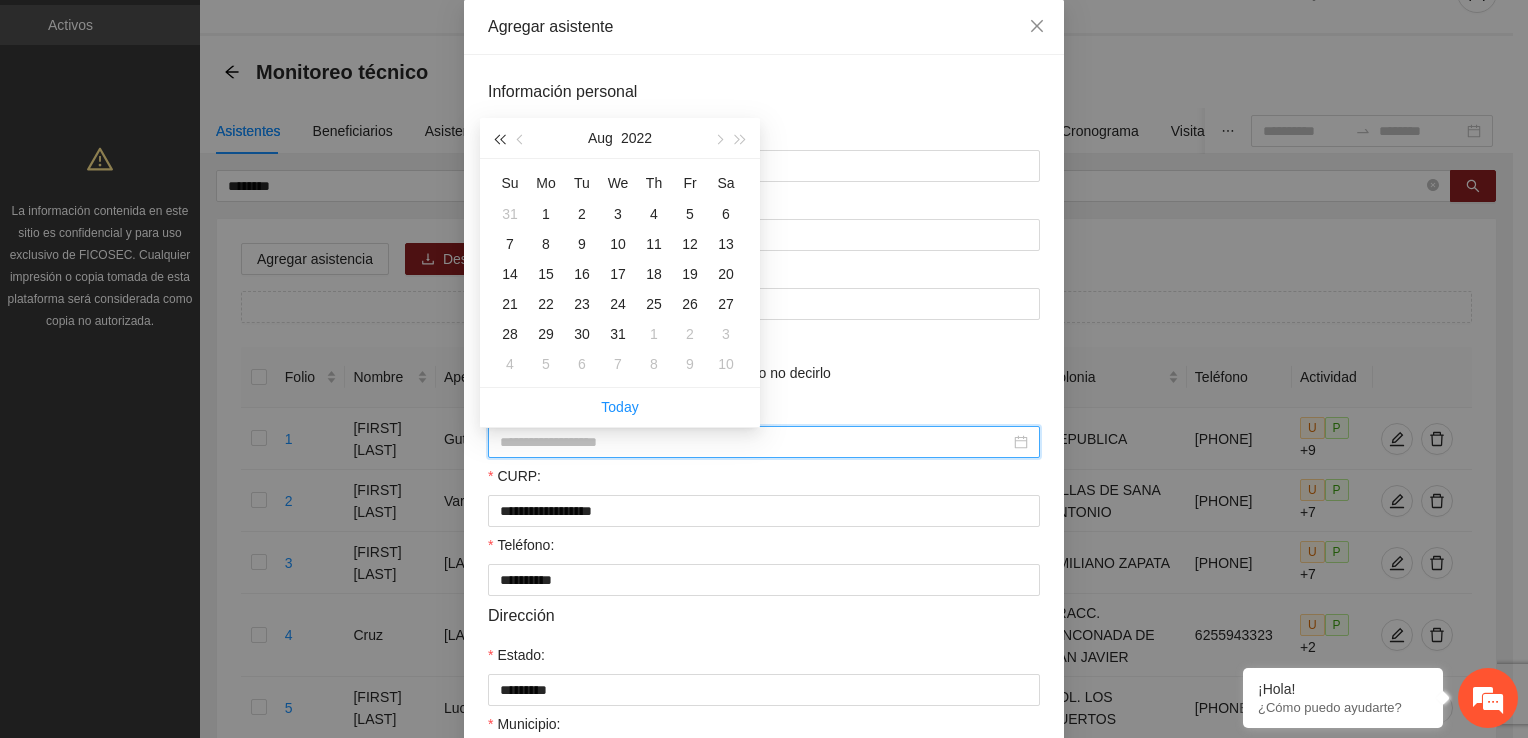 click at bounding box center (499, 139) 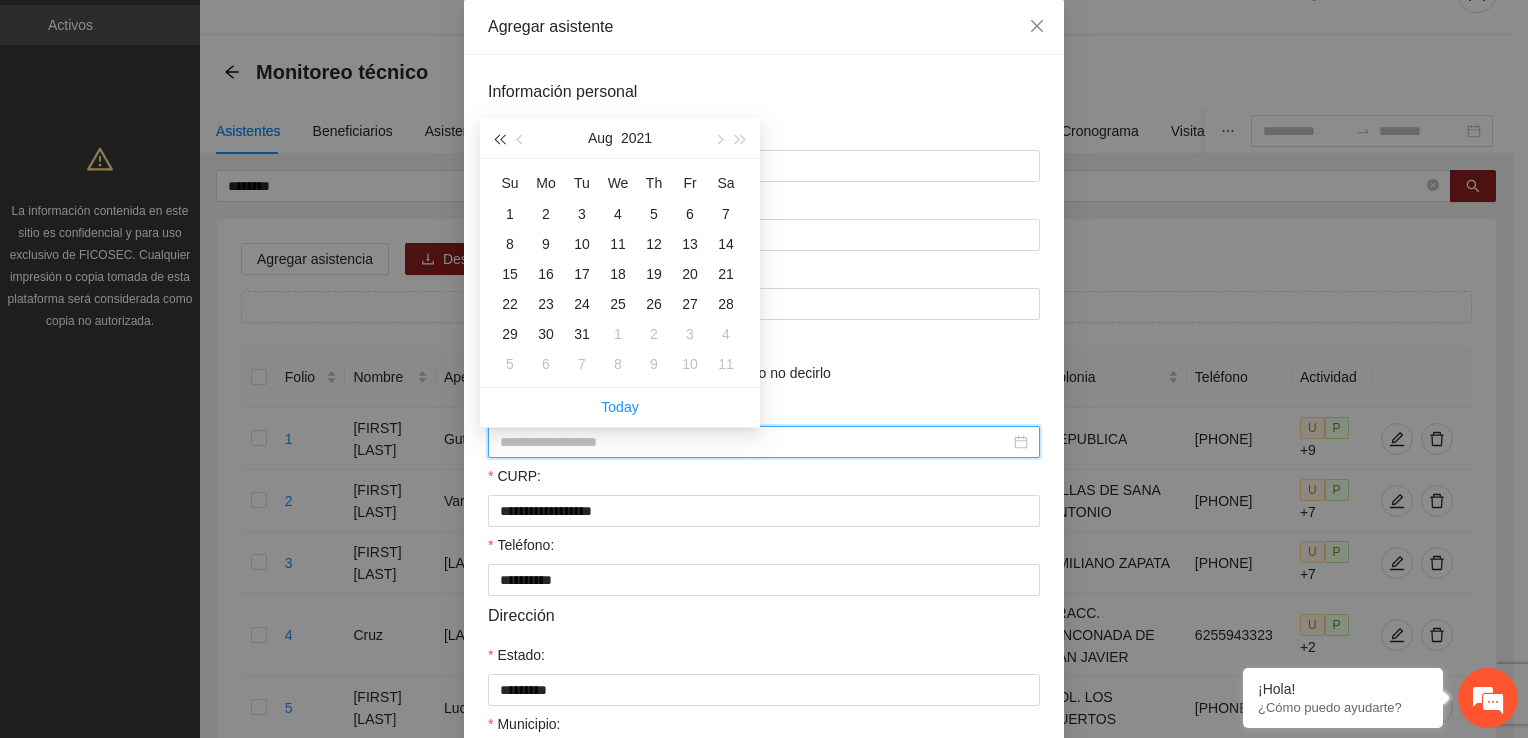 click at bounding box center [499, 139] 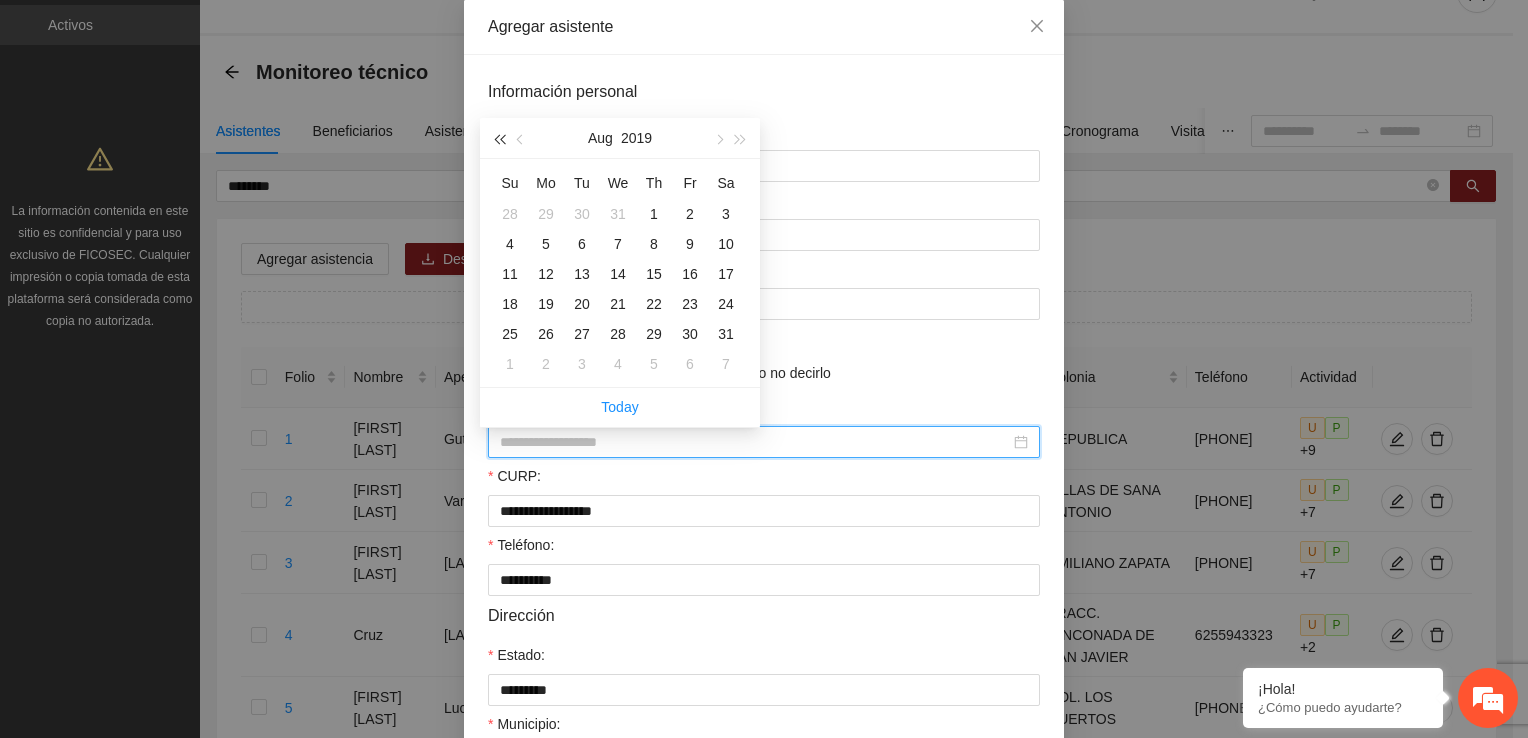 click at bounding box center (499, 139) 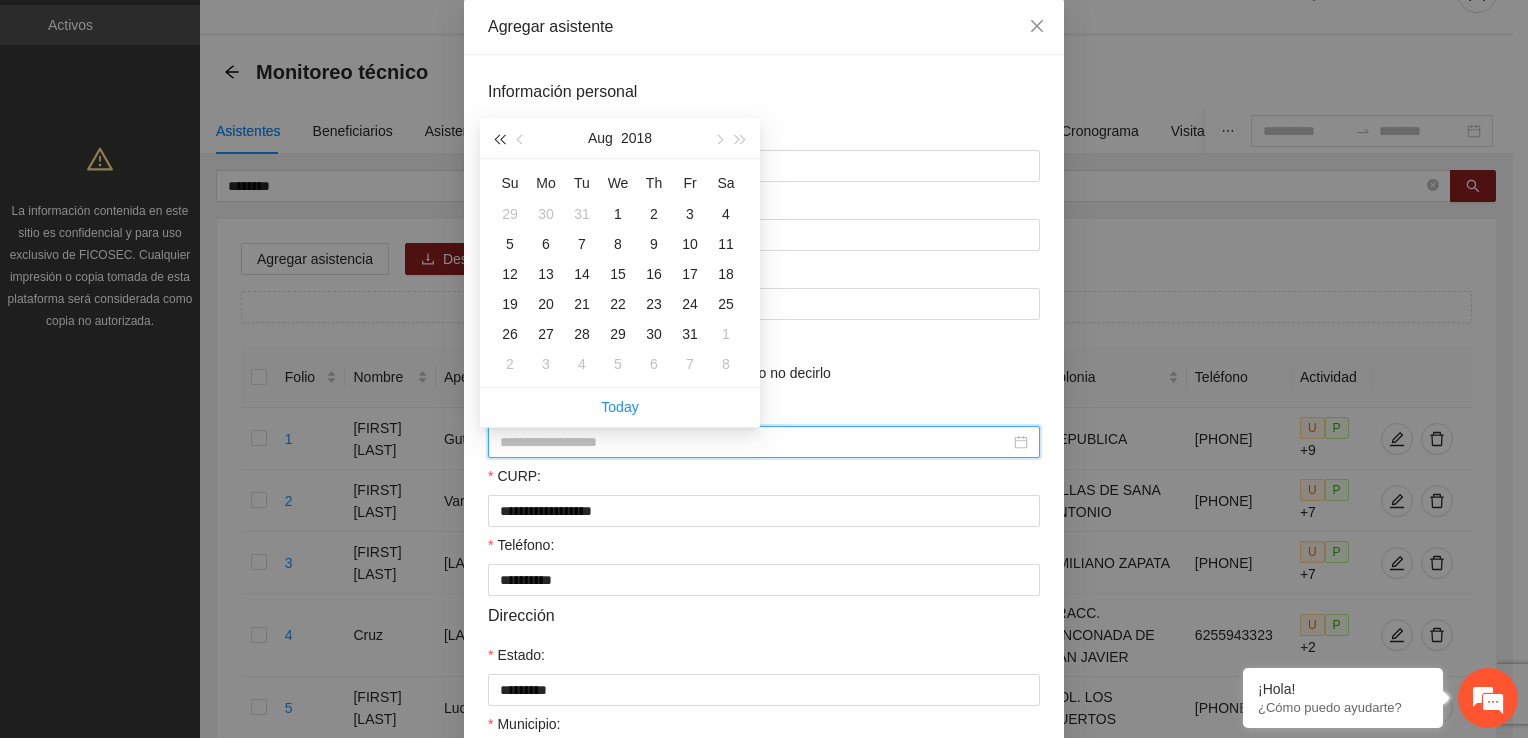 click at bounding box center (499, 139) 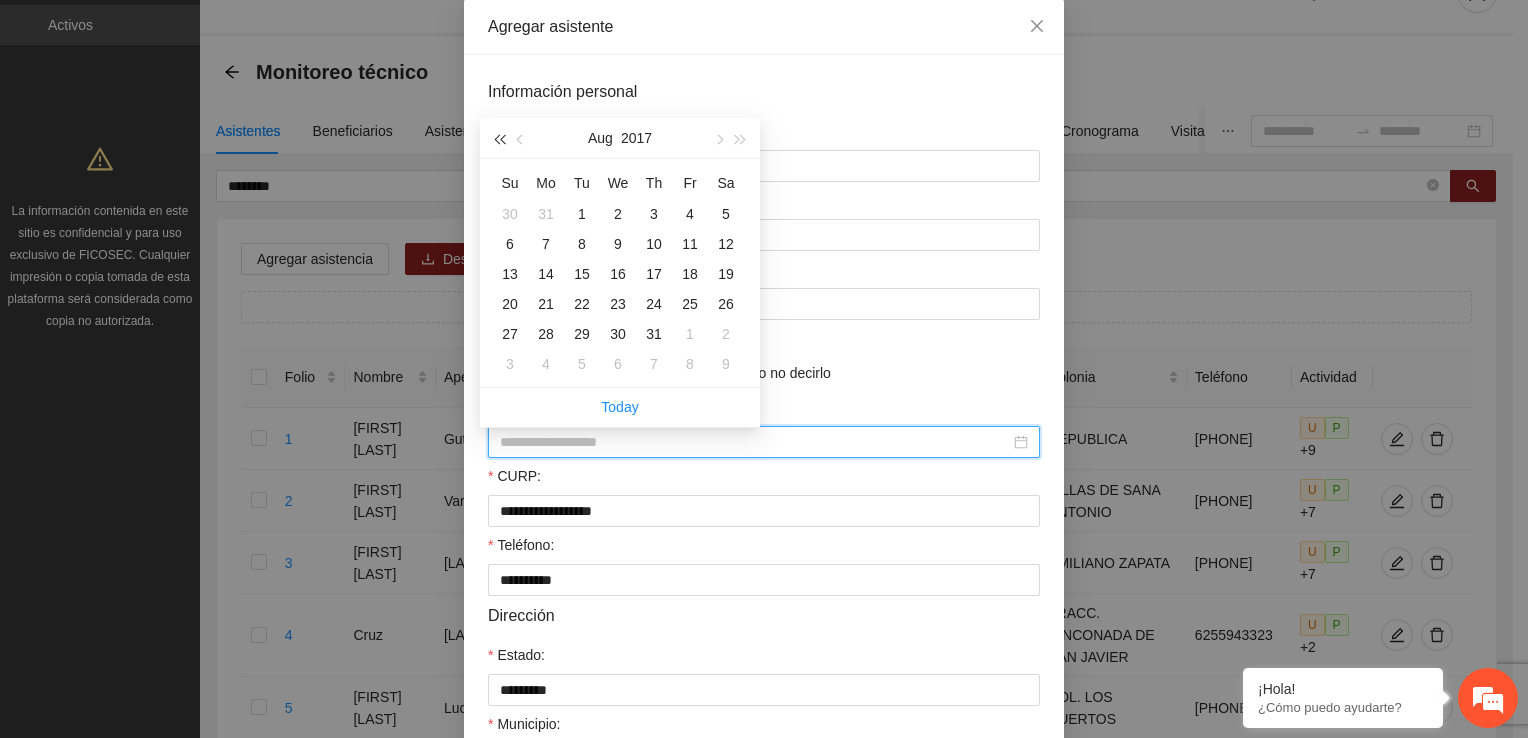 click at bounding box center (499, 139) 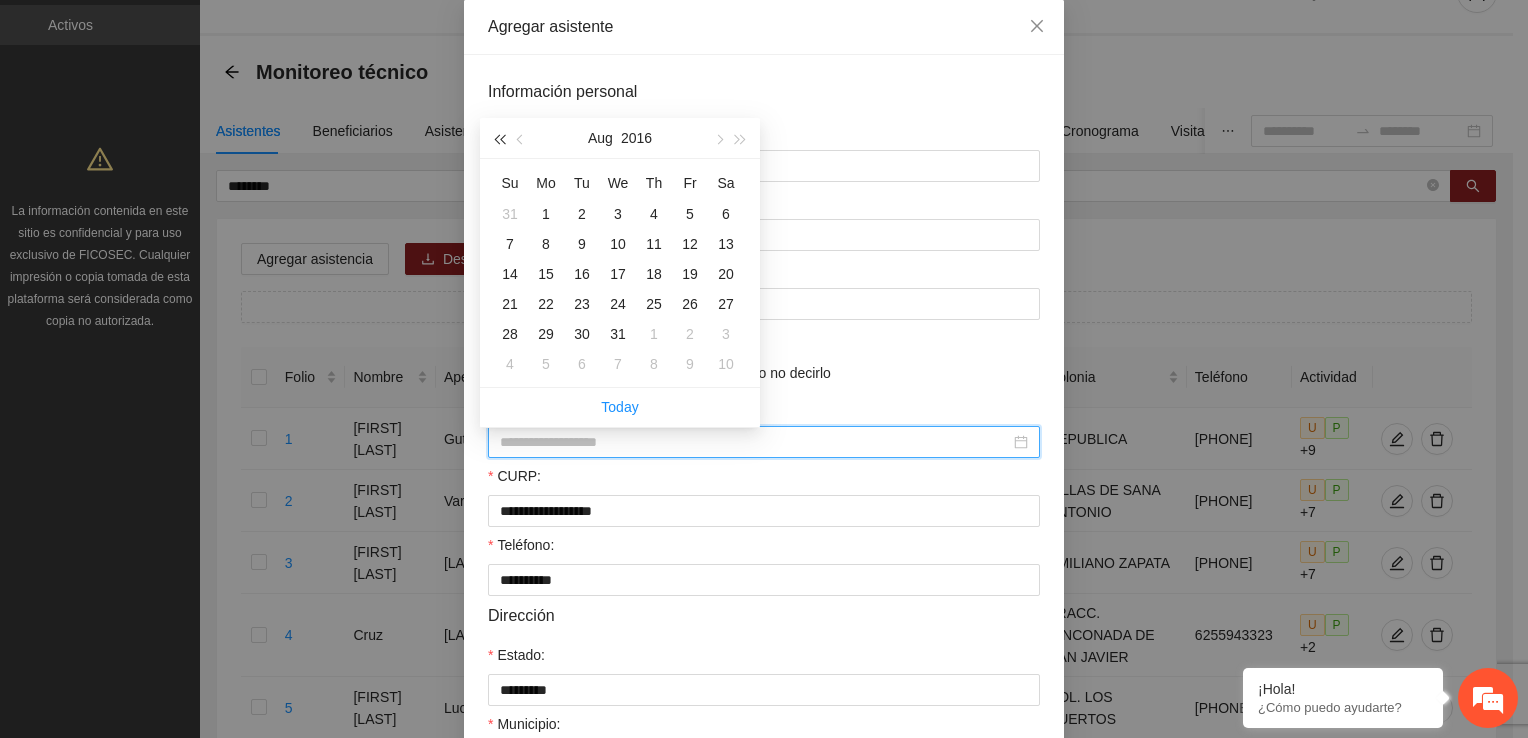 click at bounding box center (499, 139) 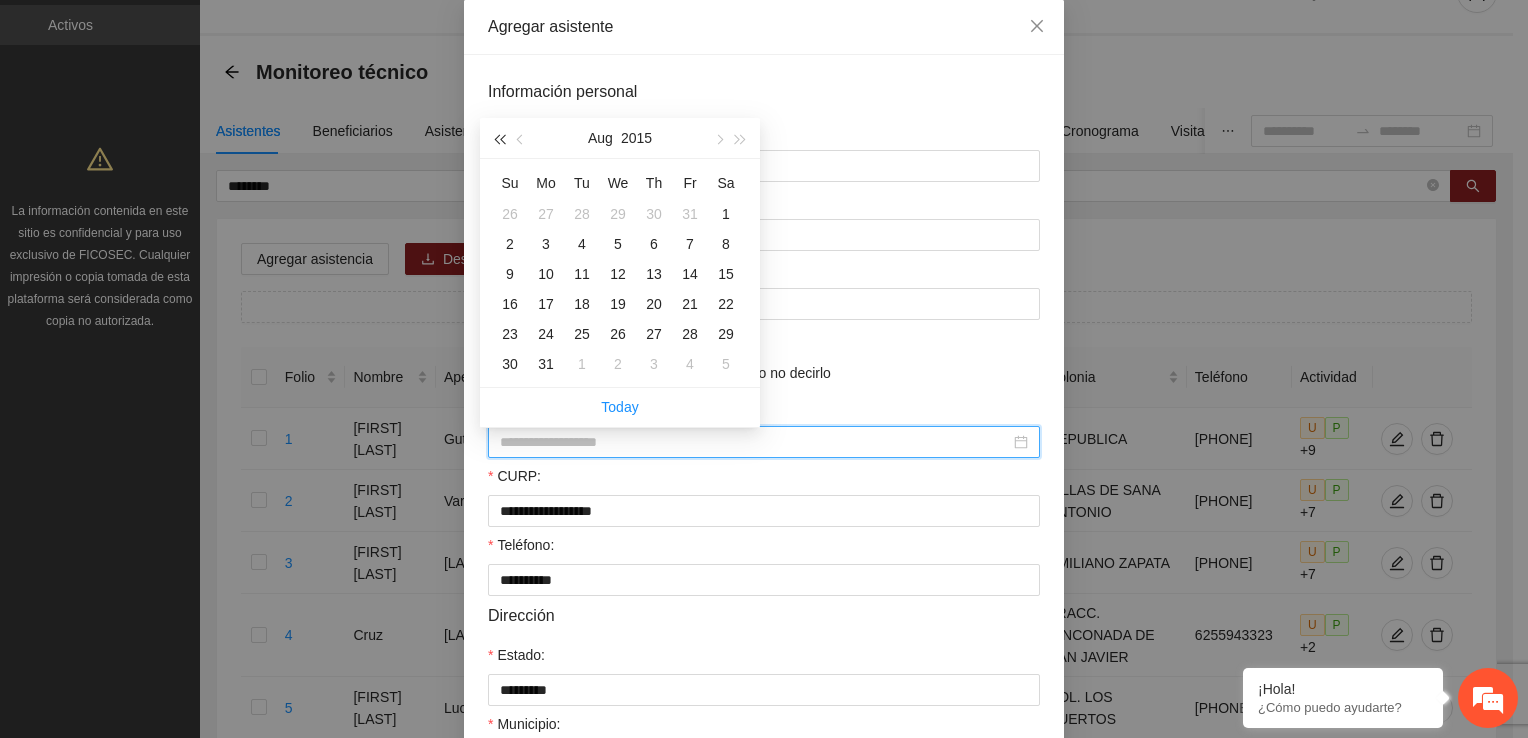 click at bounding box center (499, 139) 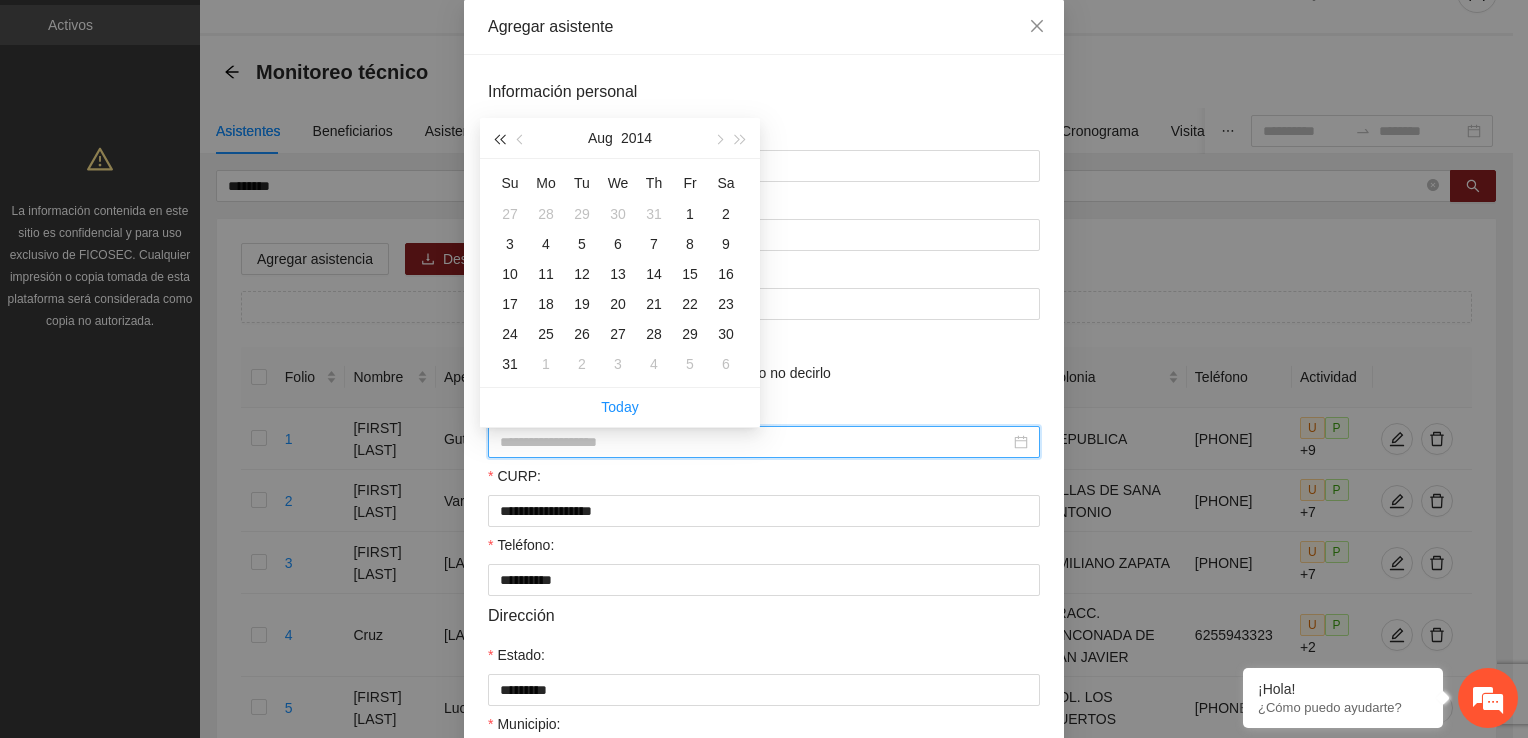 click at bounding box center [499, 139] 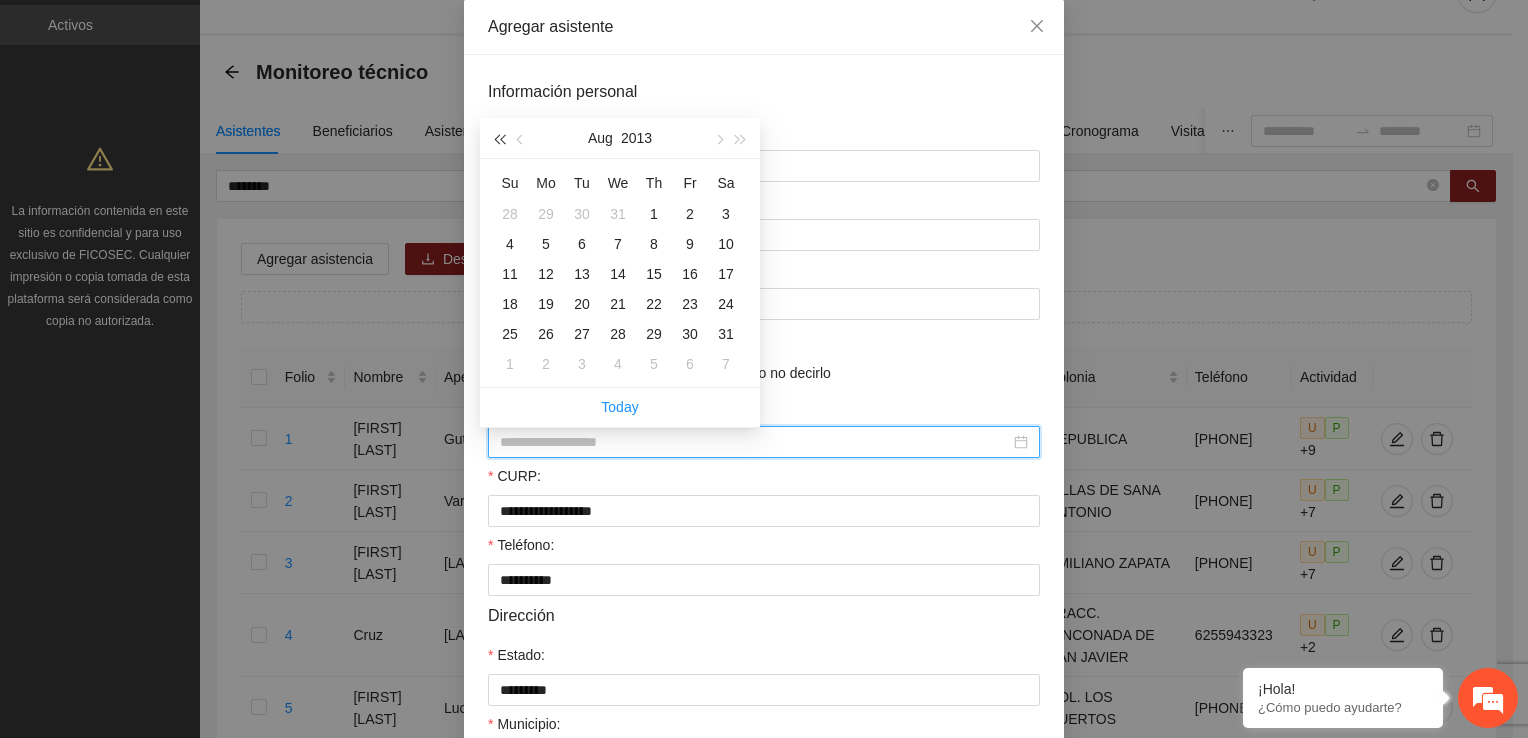 click at bounding box center (499, 139) 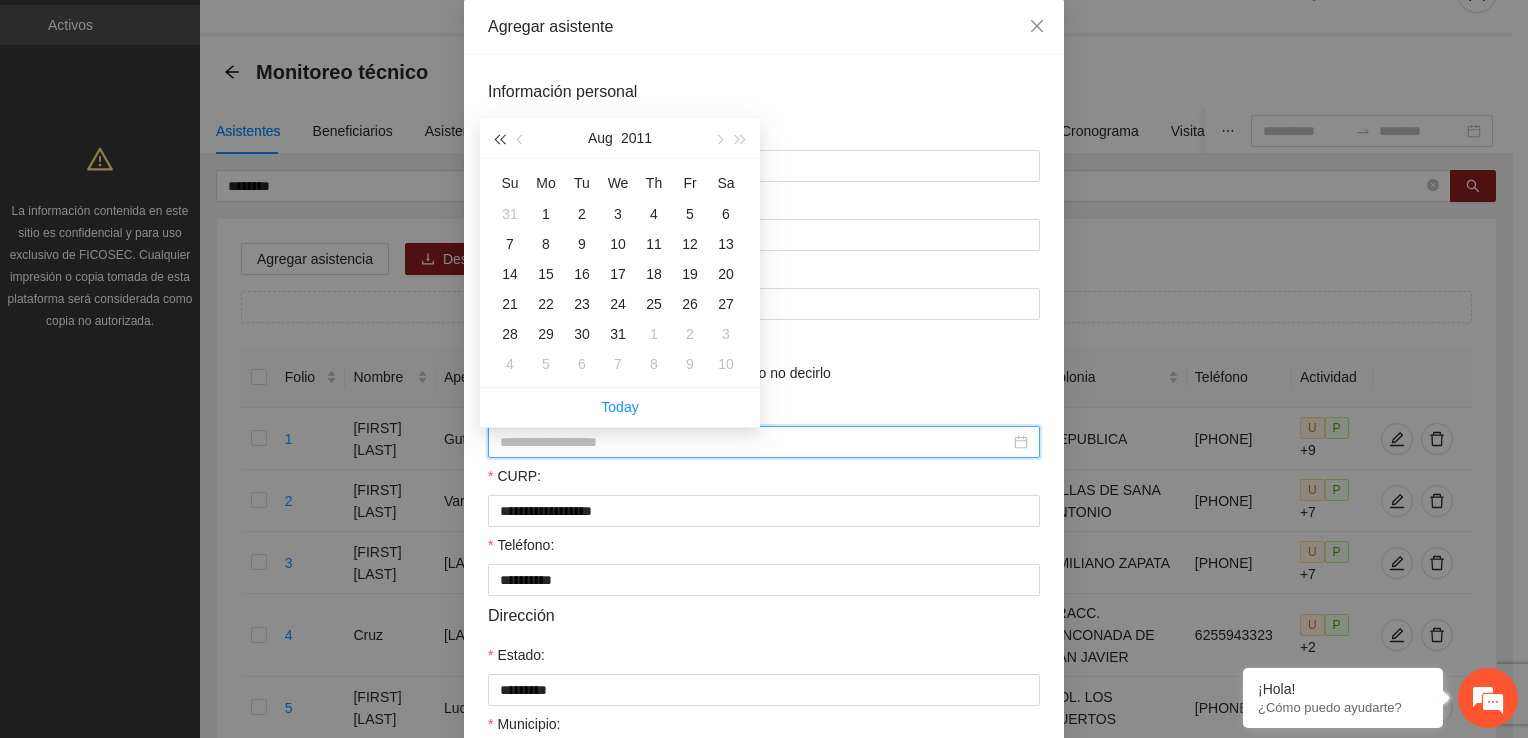 click at bounding box center [499, 139] 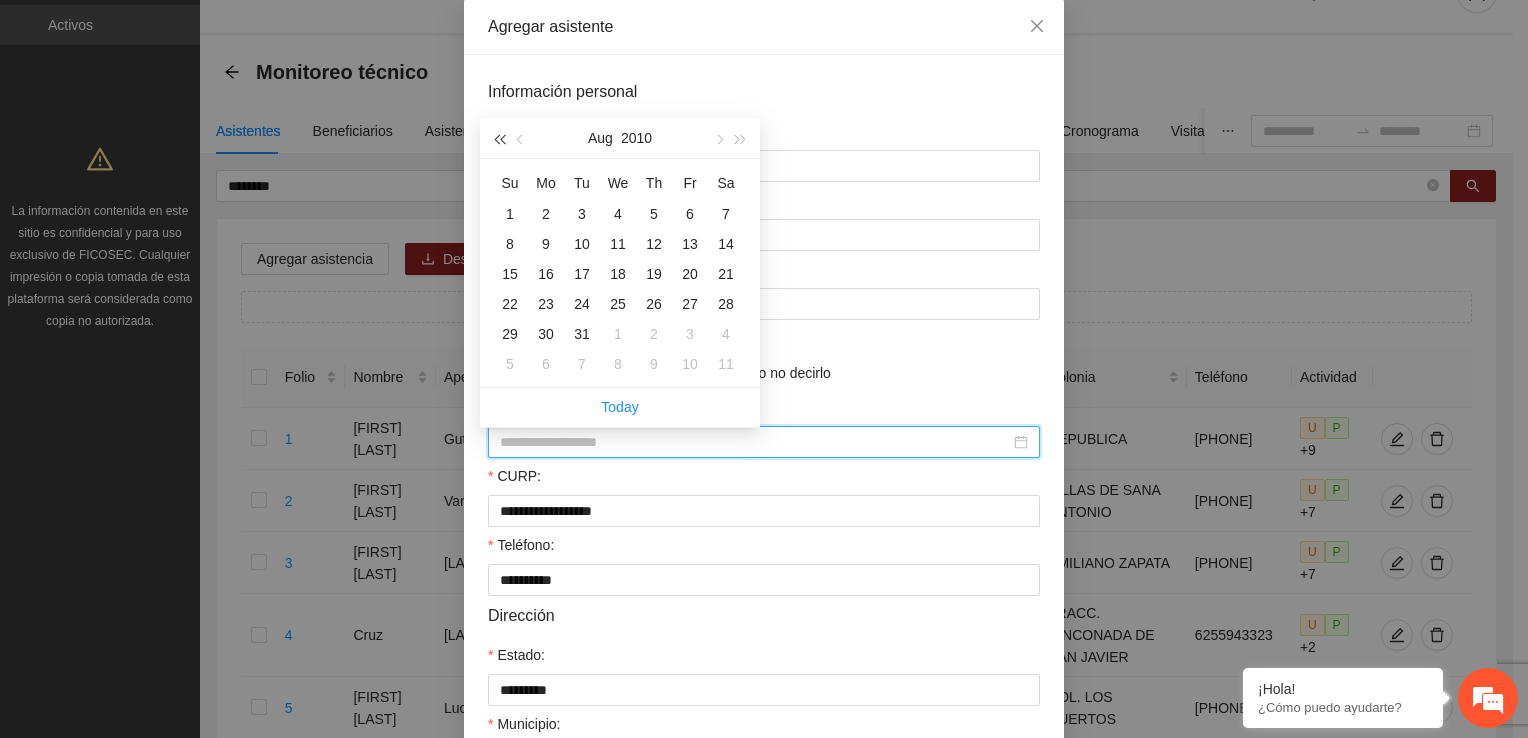 click at bounding box center (499, 139) 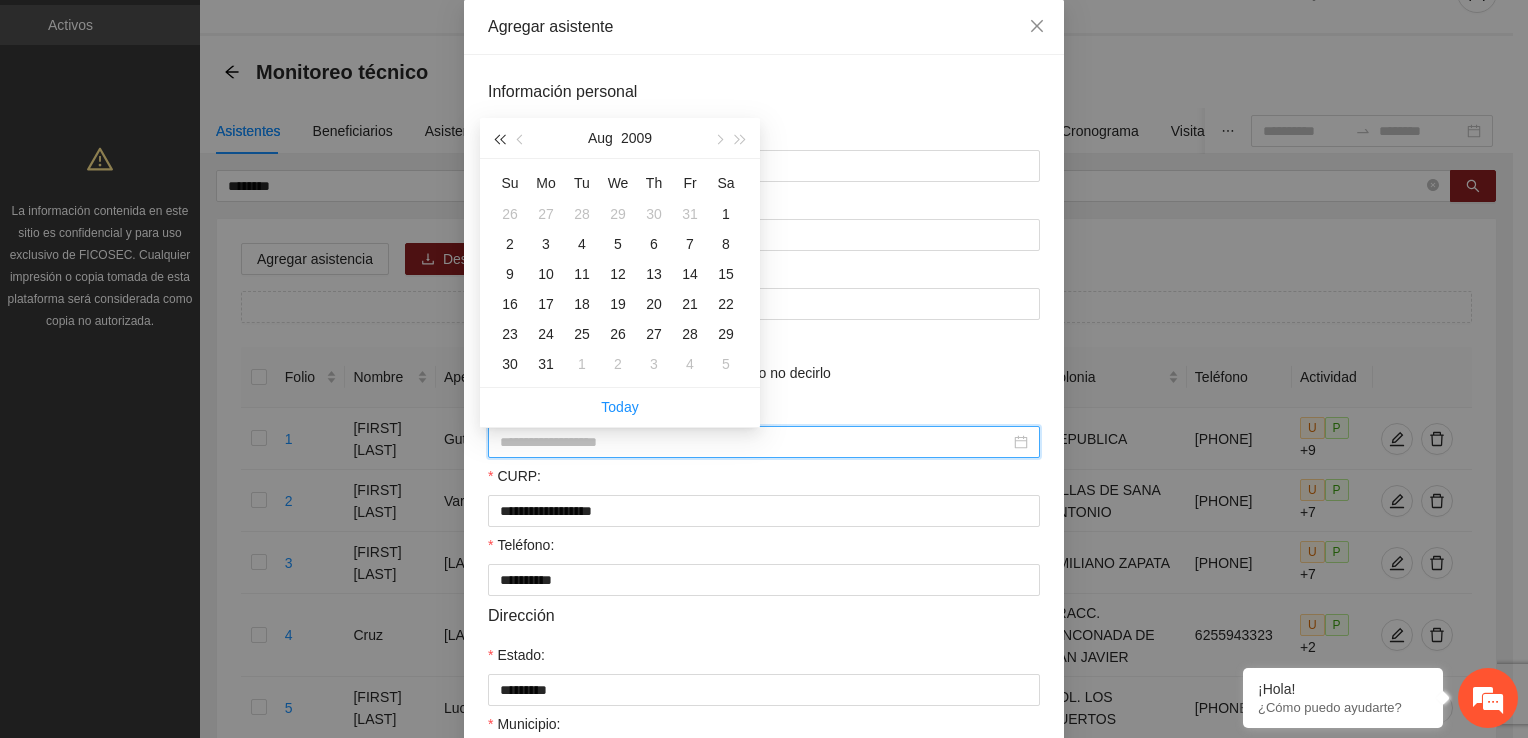click at bounding box center [499, 139] 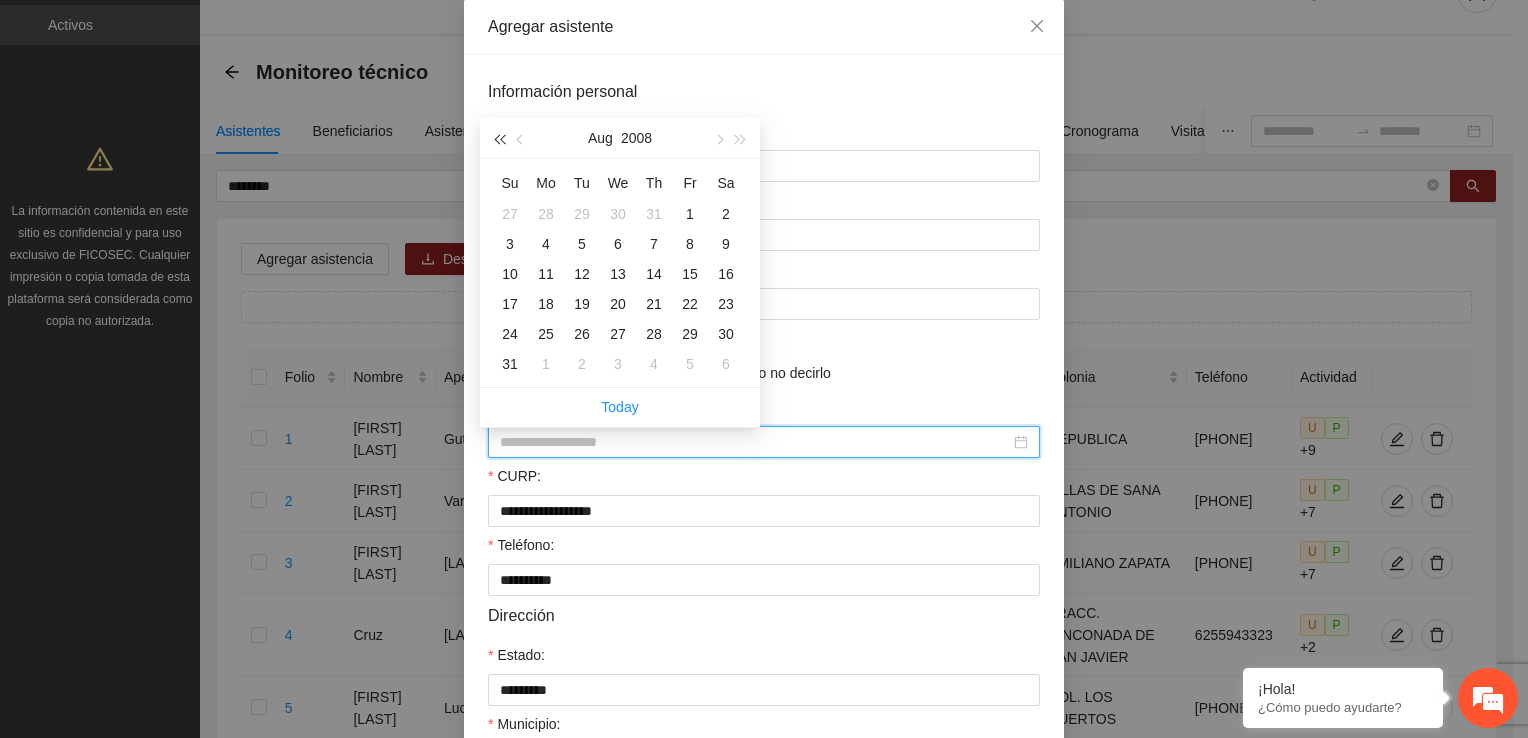 click at bounding box center [499, 139] 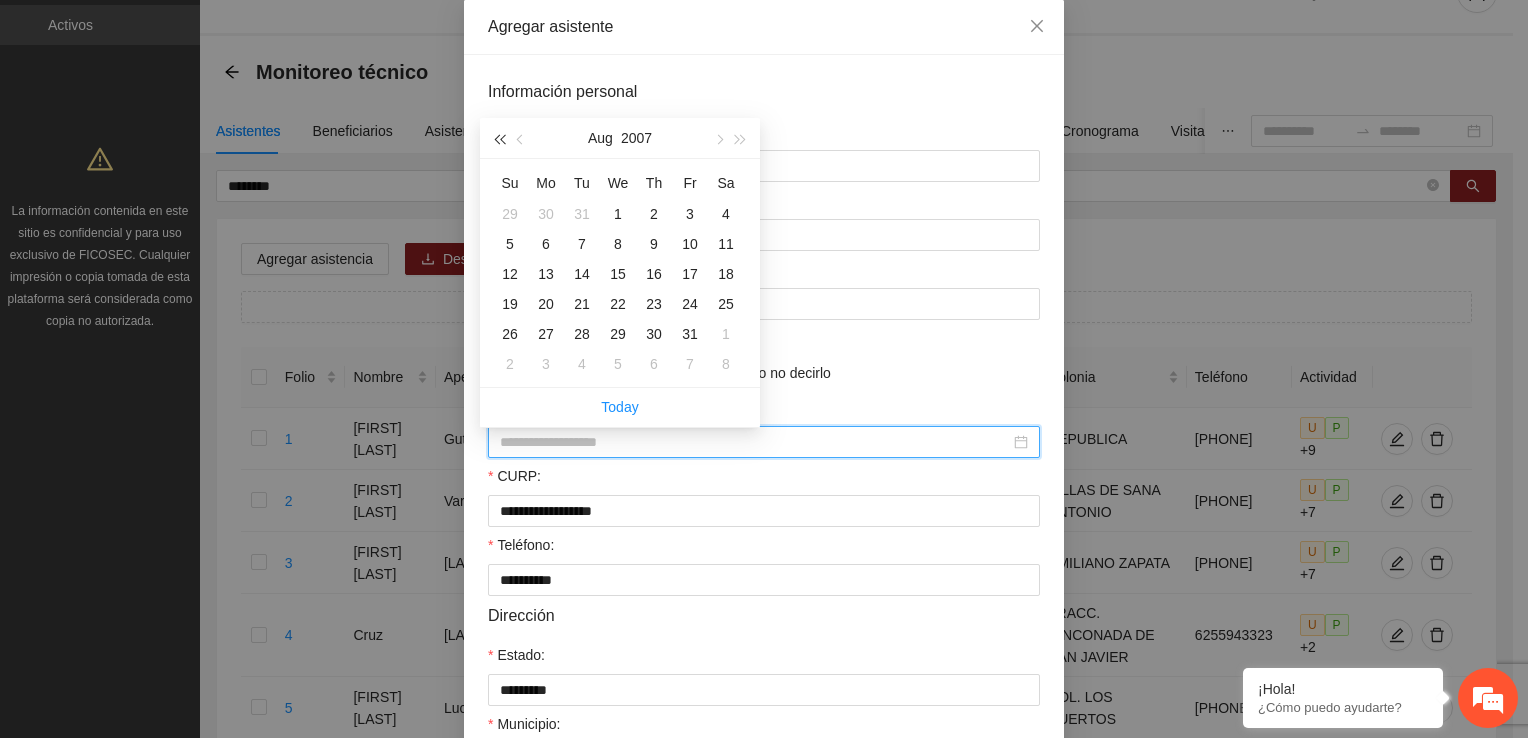 click at bounding box center [499, 139] 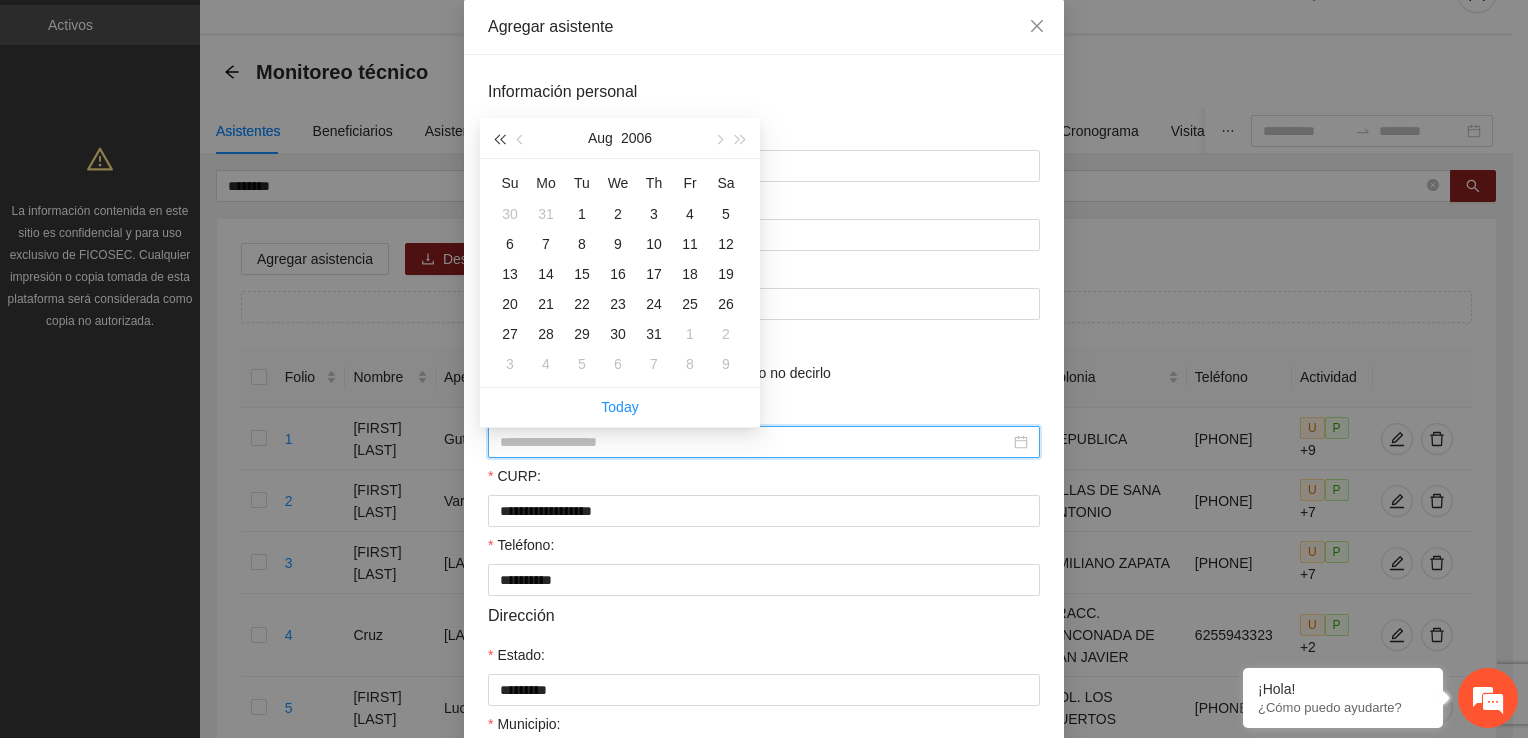 click at bounding box center (499, 139) 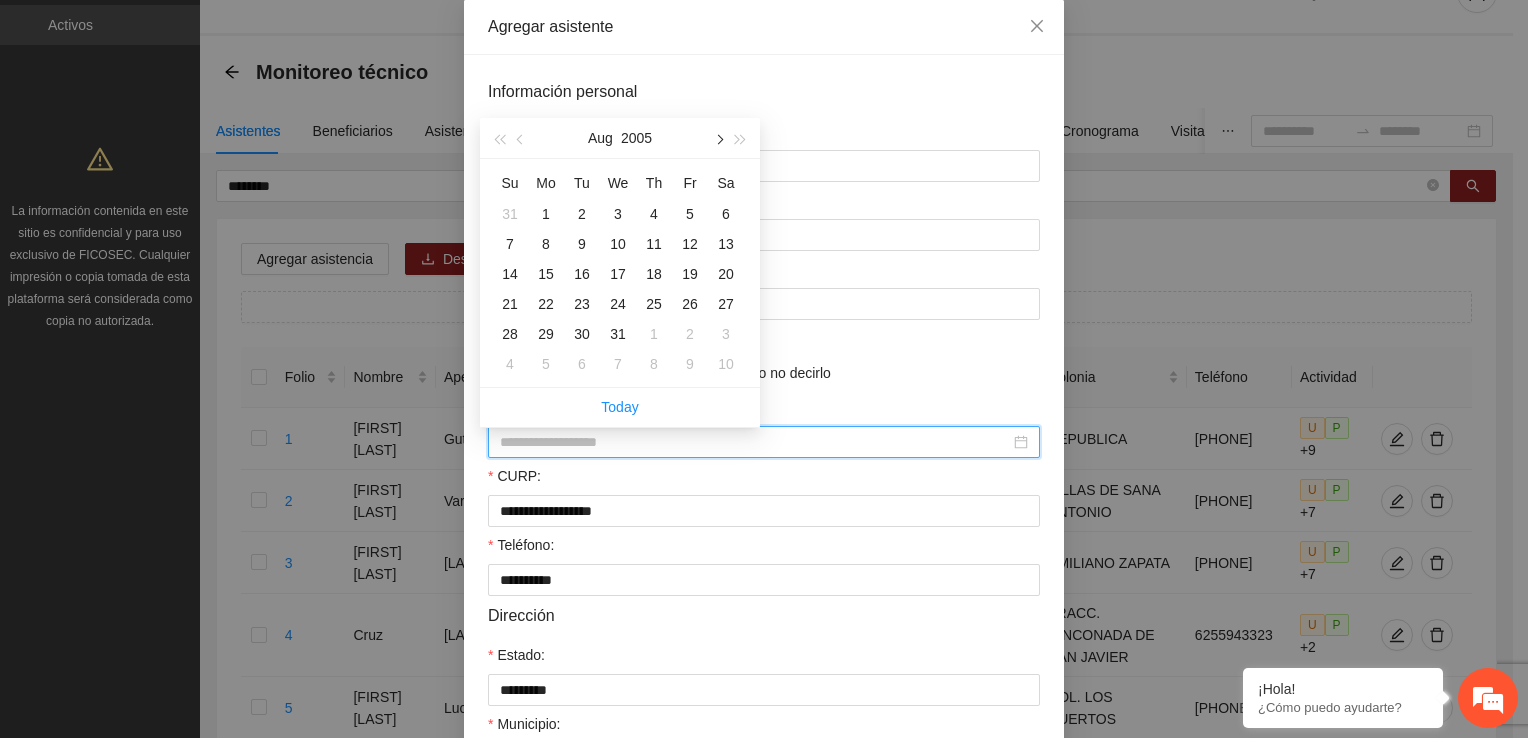 click at bounding box center [718, 139] 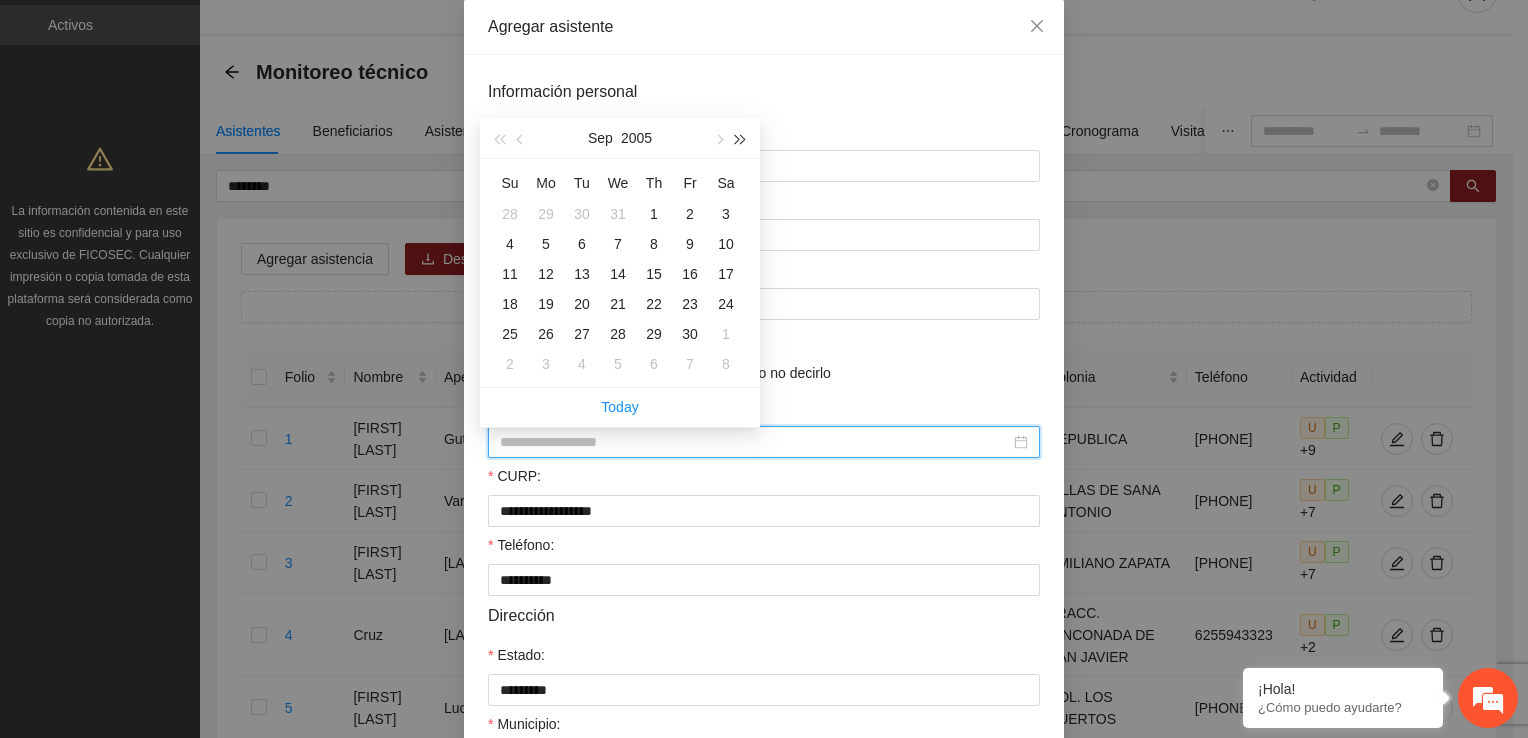 click at bounding box center (741, 139) 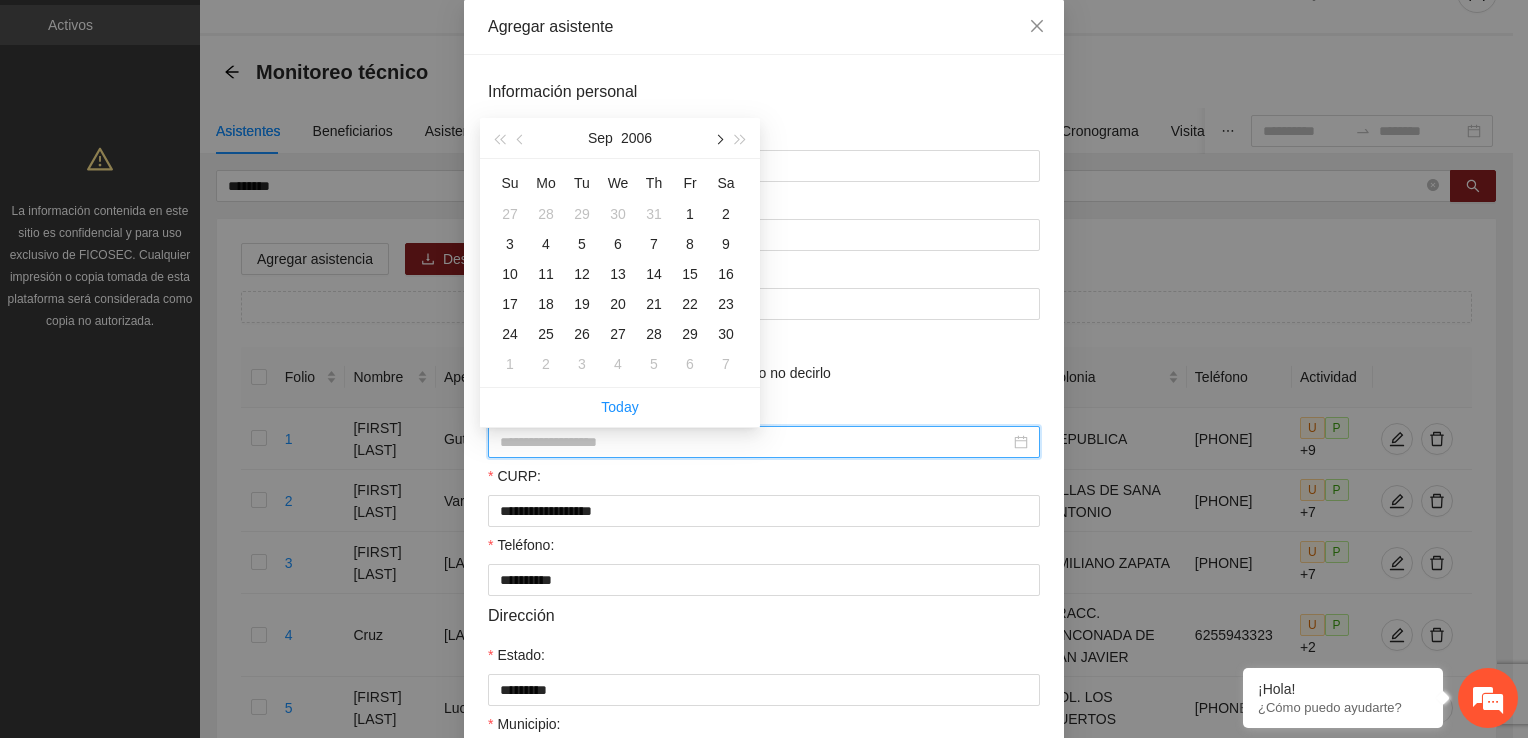 click at bounding box center [718, 139] 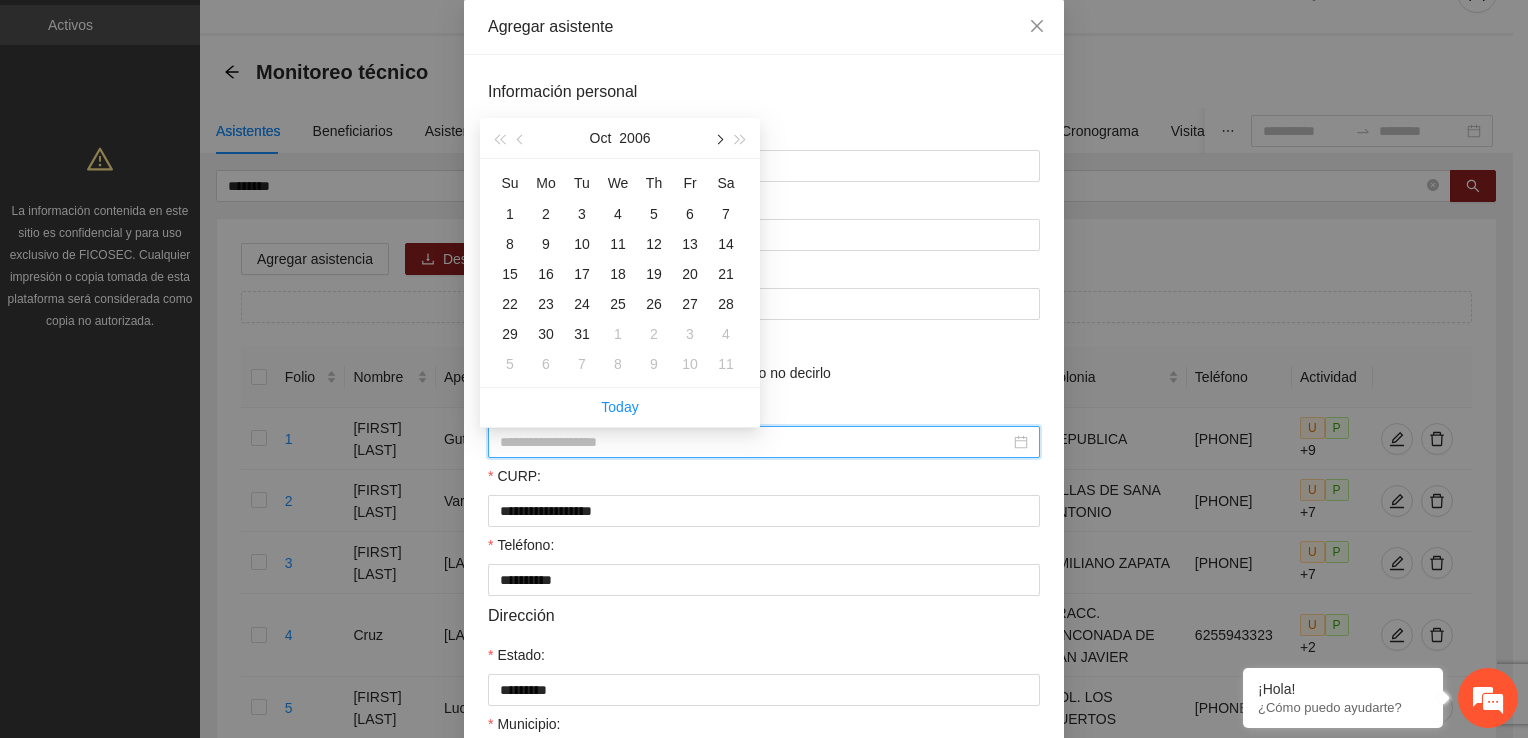 click at bounding box center (718, 139) 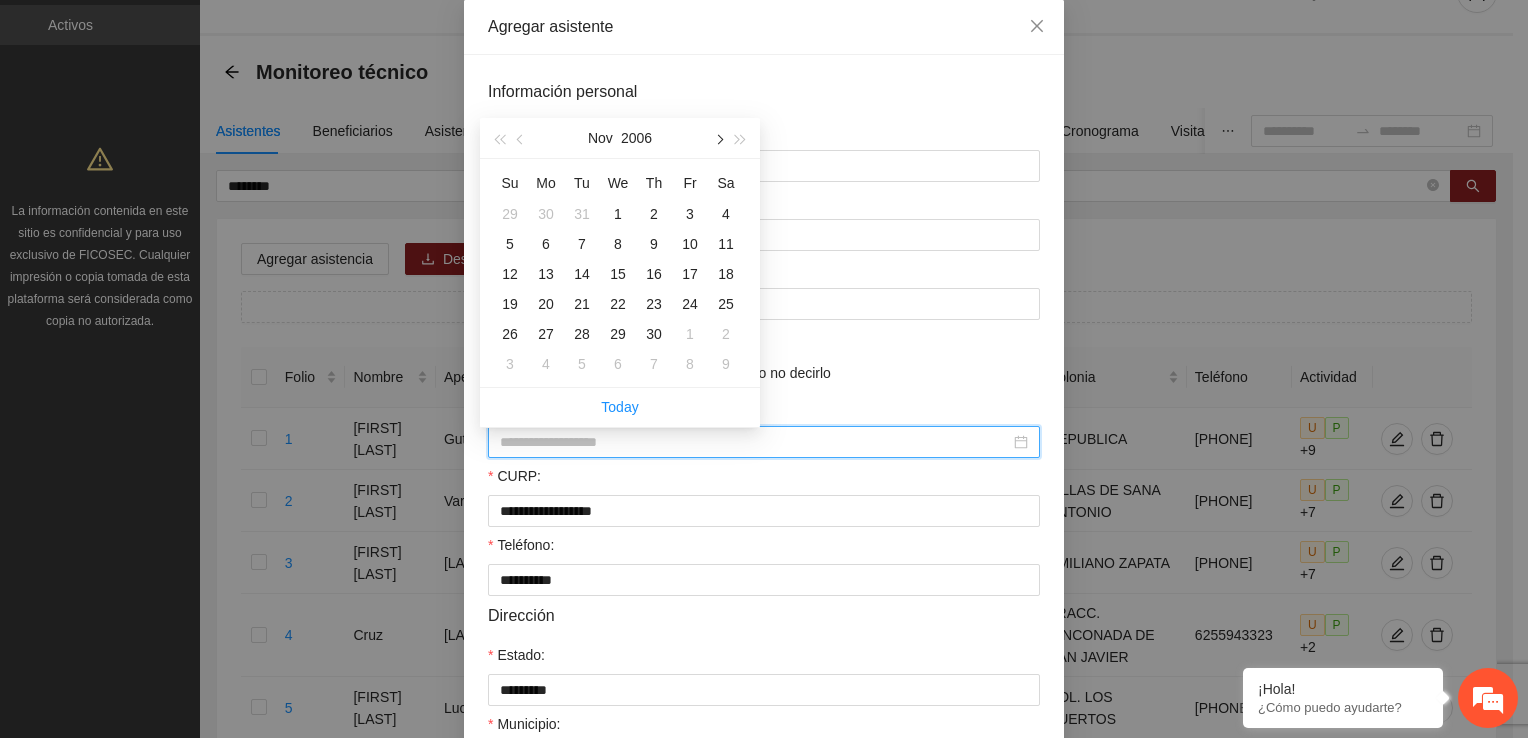 click at bounding box center (718, 139) 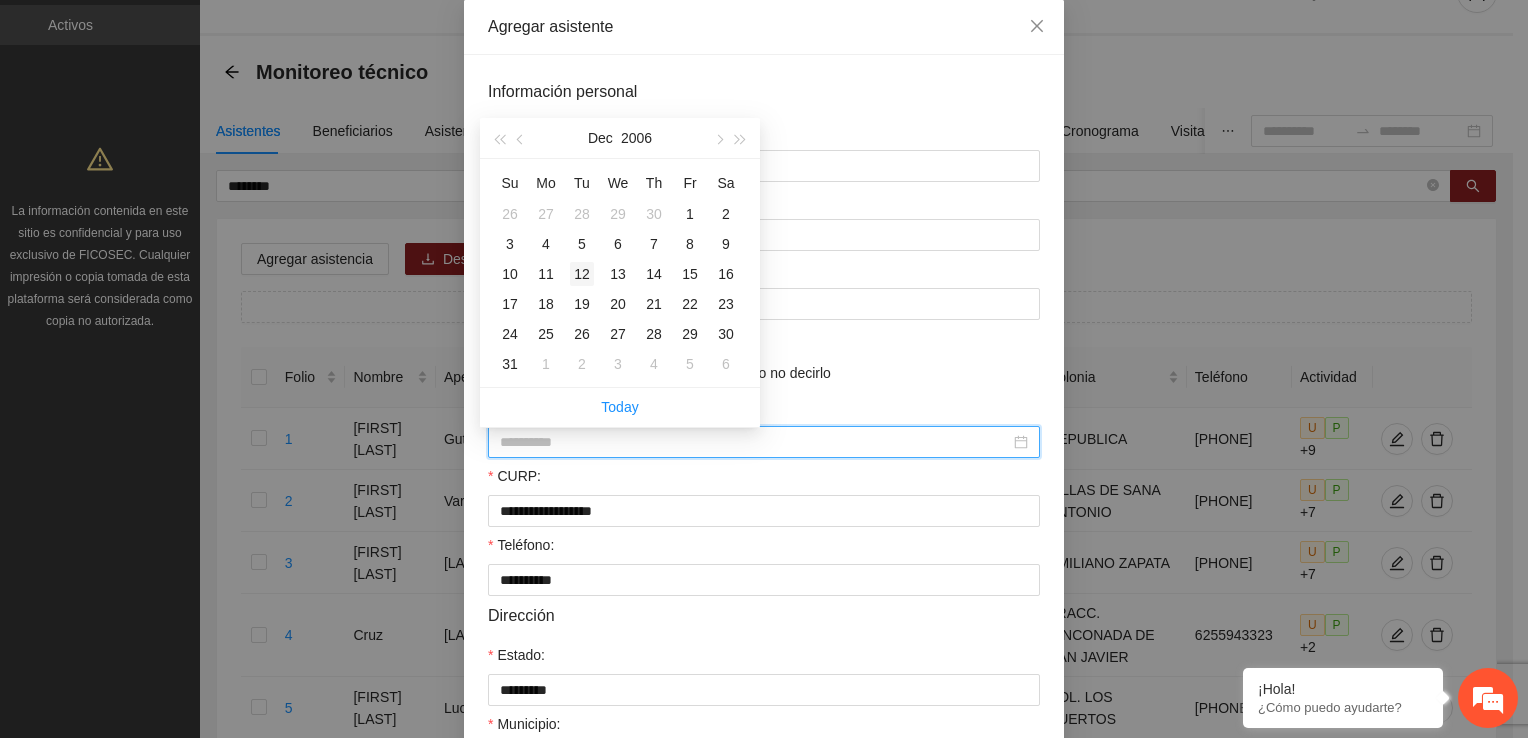click on "12" at bounding box center [582, 274] 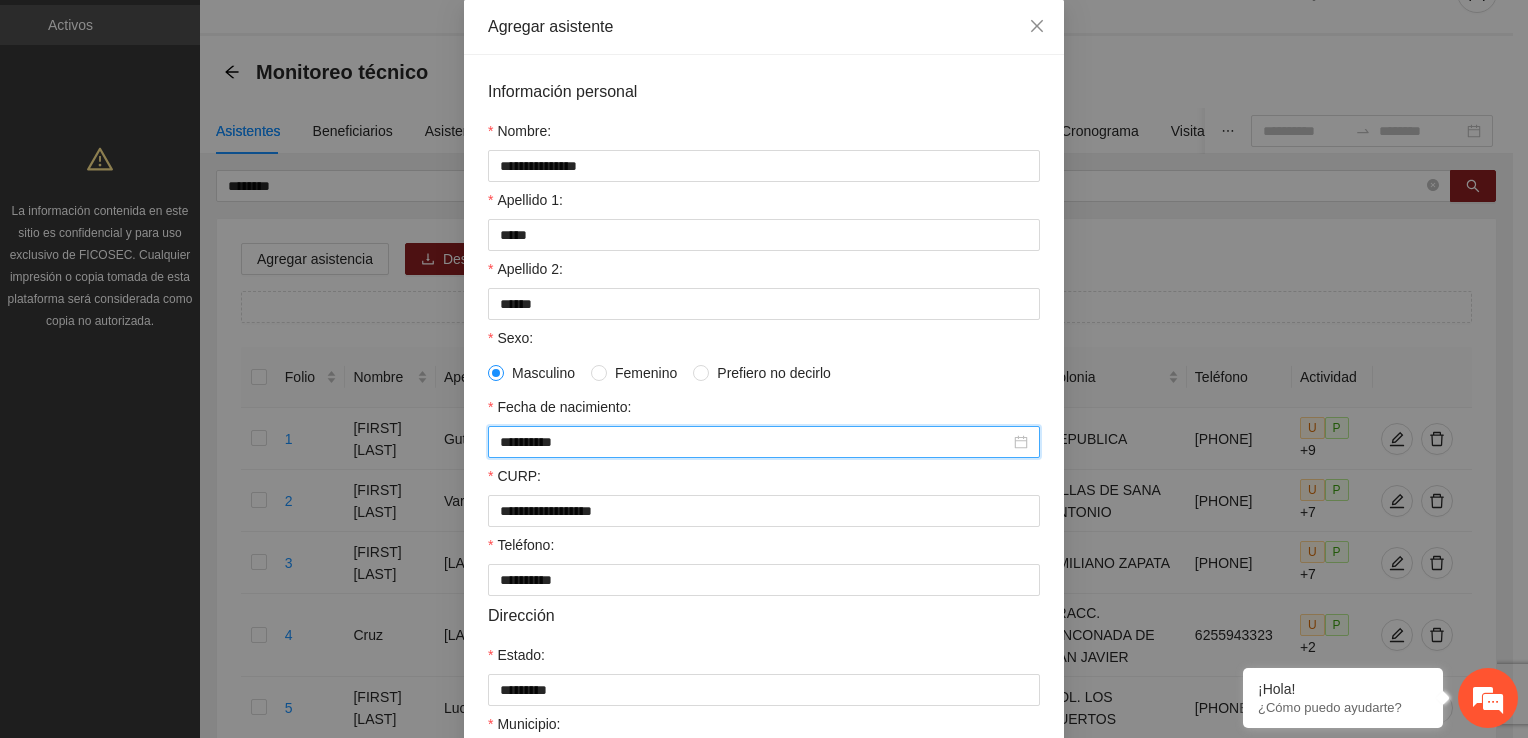 click on "Dirección" at bounding box center (764, 615) 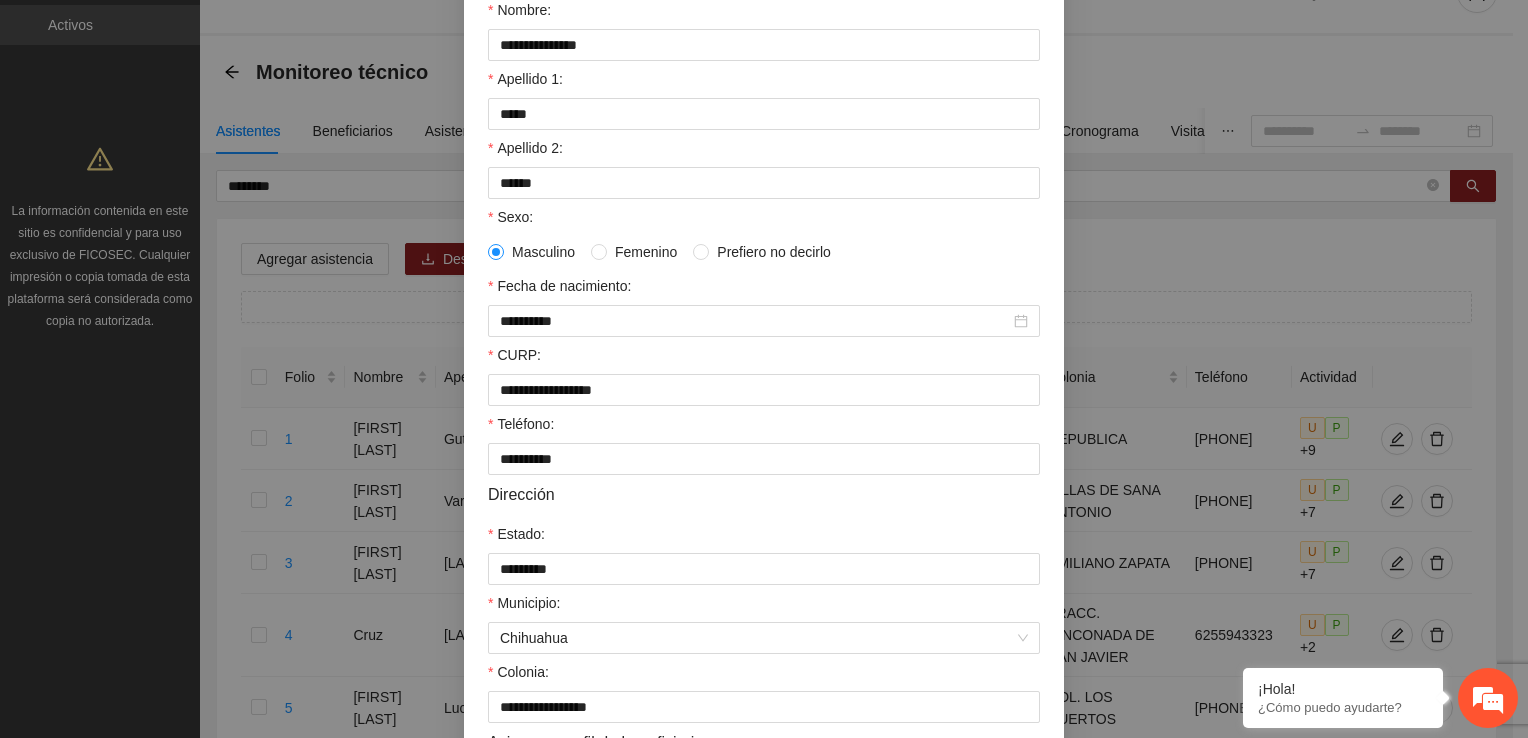 scroll, scrollTop: 432, scrollLeft: 0, axis: vertical 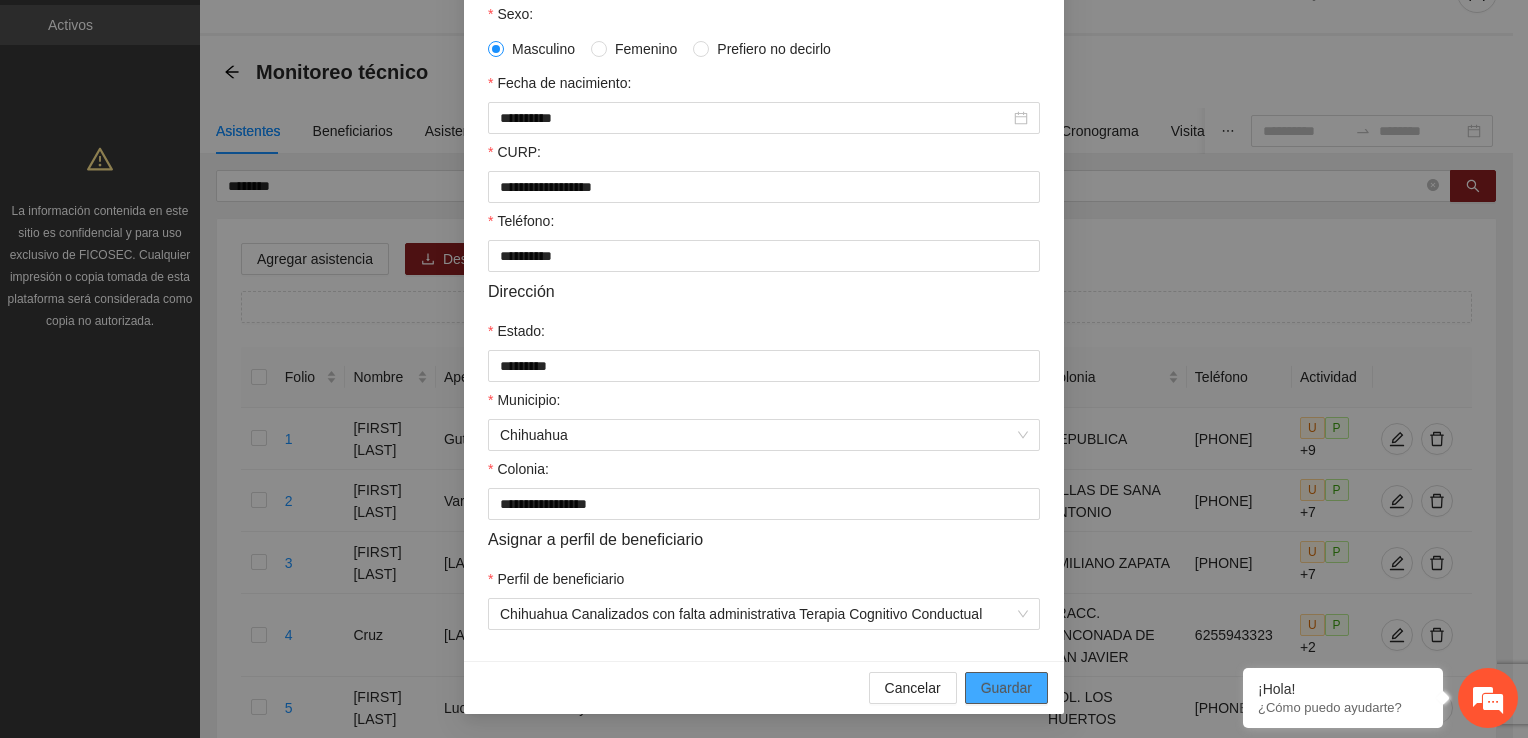 click on "Guardar" at bounding box center [1006, 688] 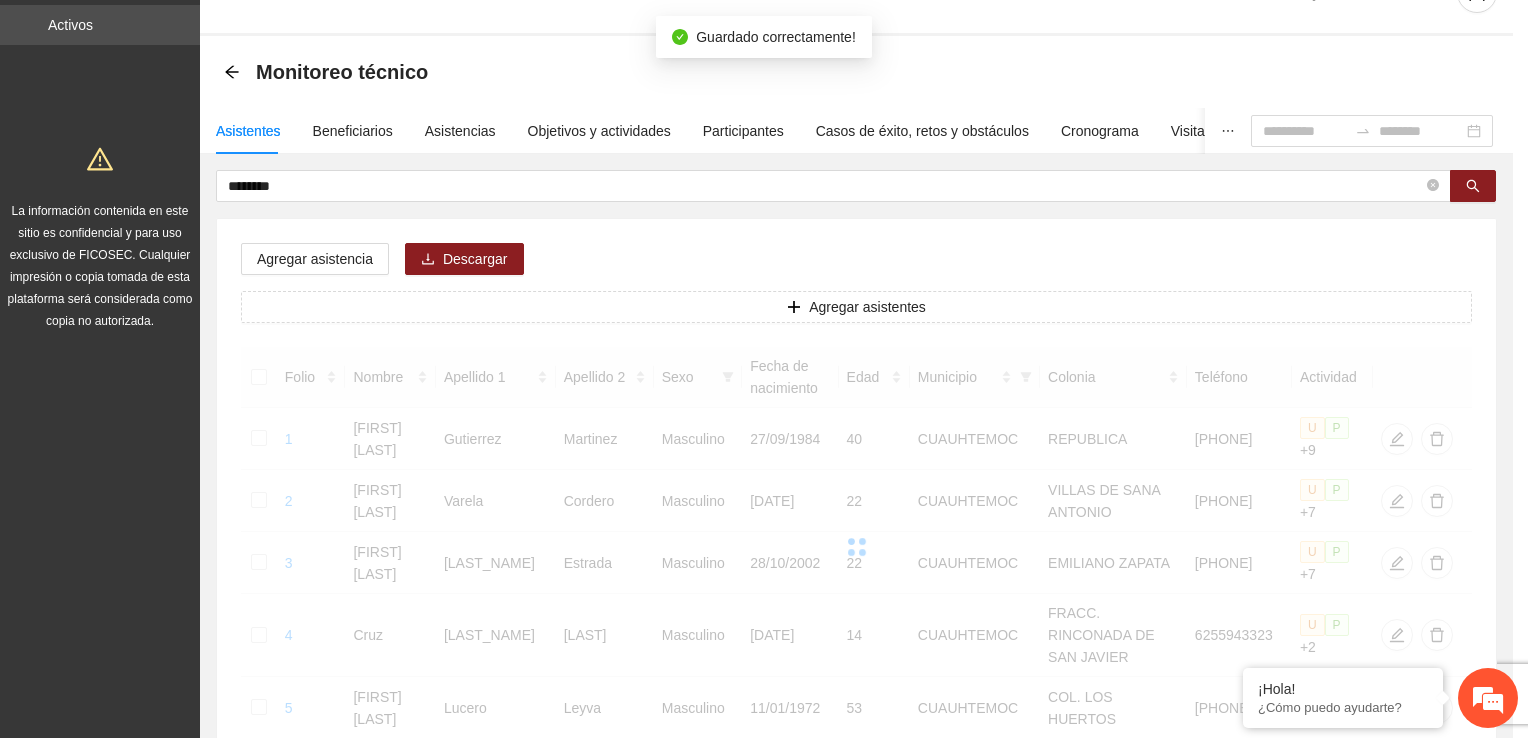 scroll, scrollTop: 332, scrollLeft: 0, axis: vertical 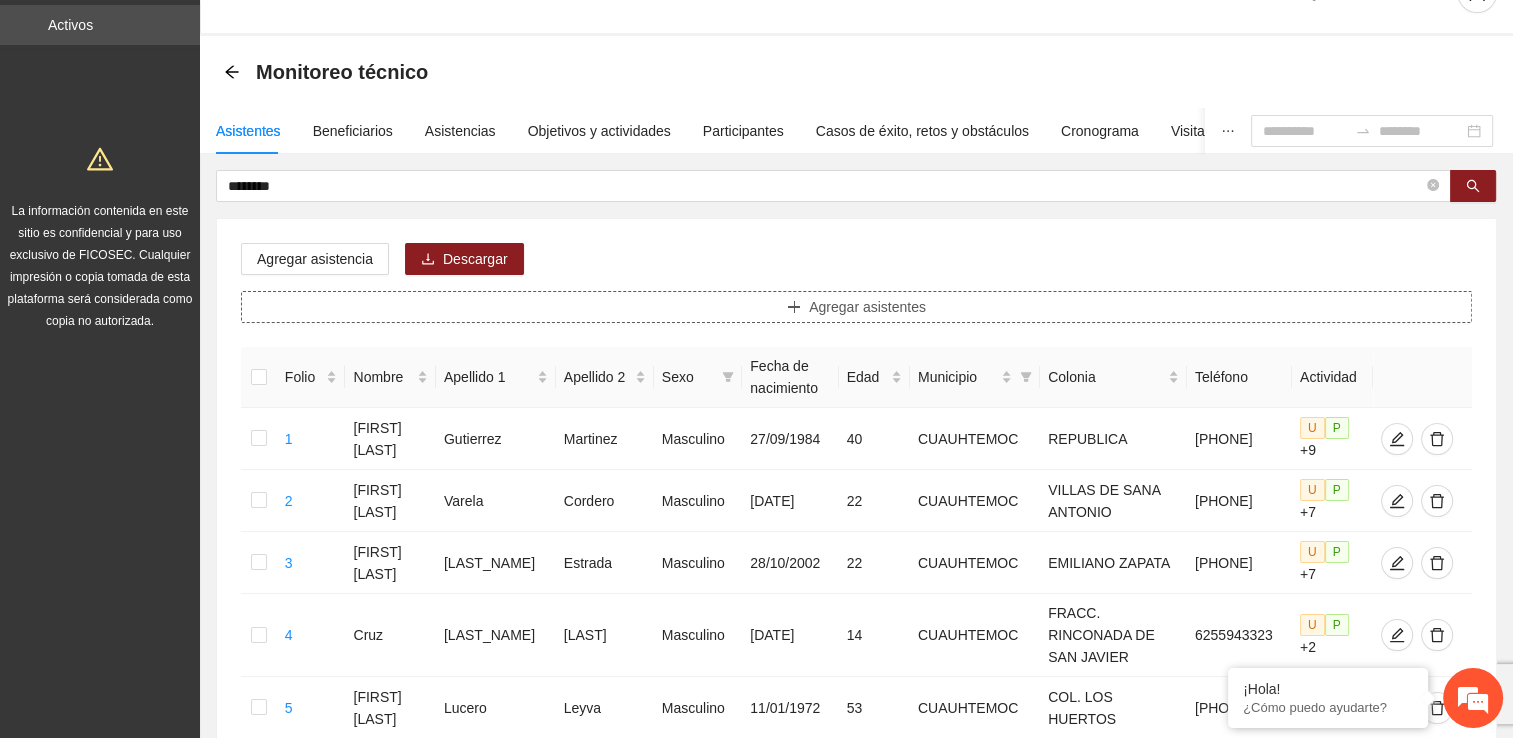 click on "Agregar asistentes" at bounding box center (856, 307) 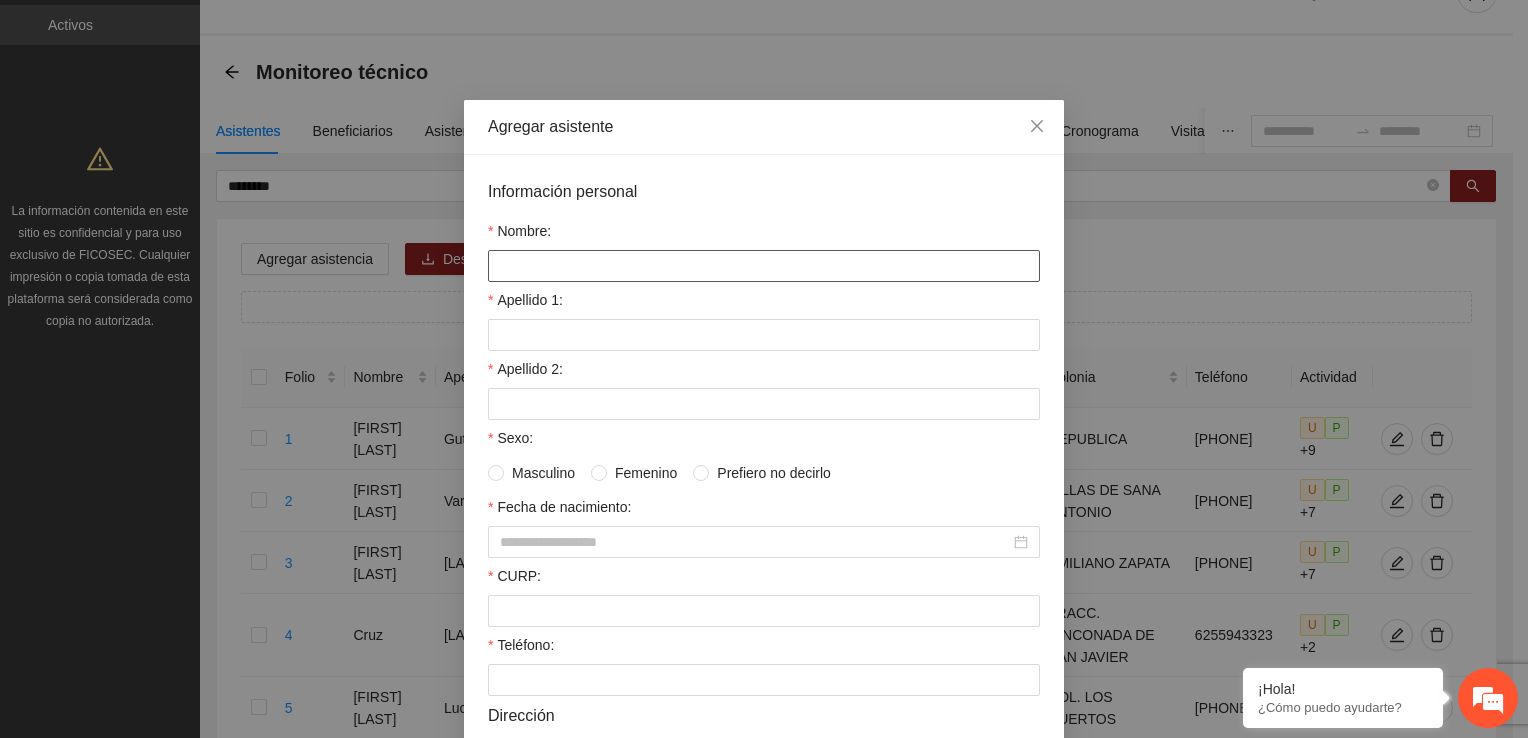 click on "Nombre:" at bounding box center (764, 266) 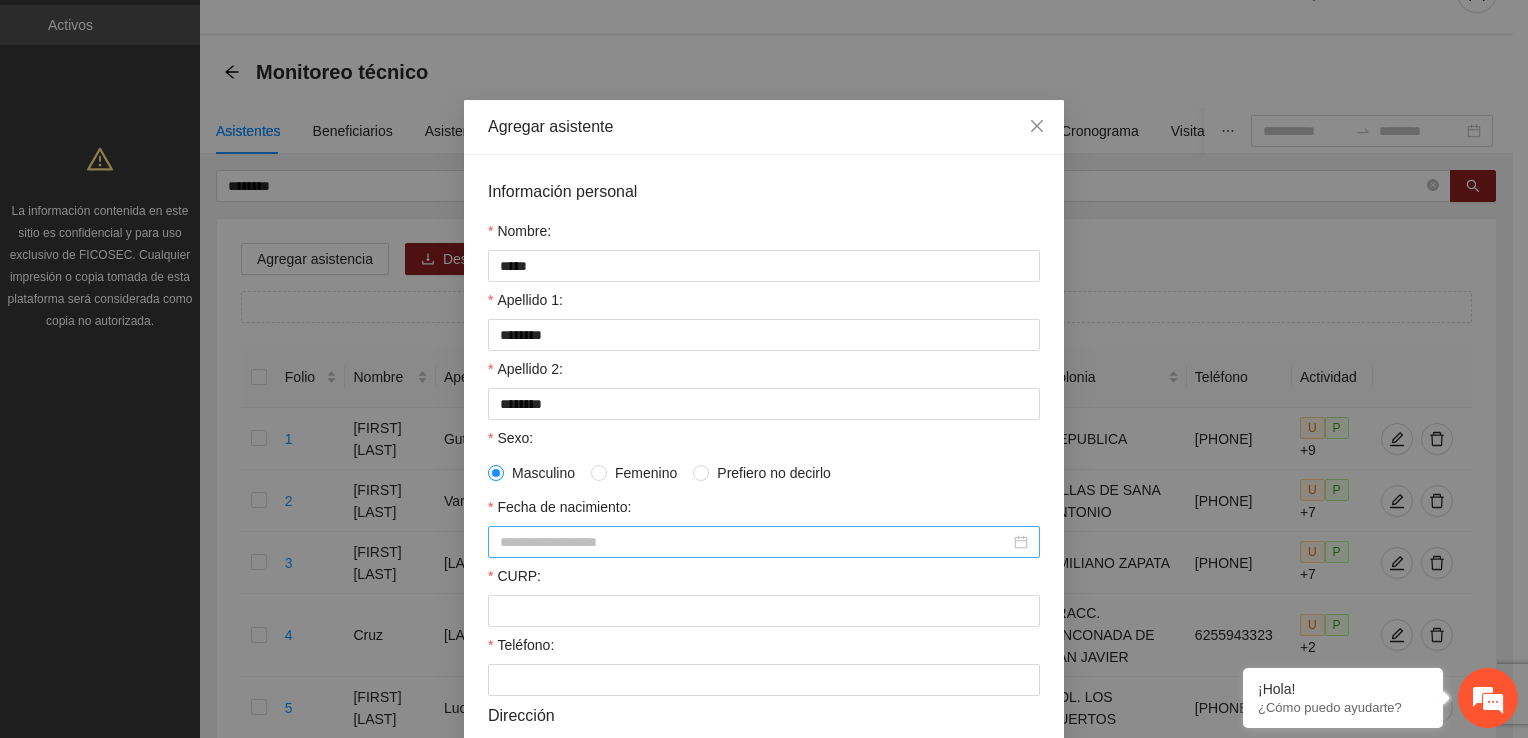 click on "Fecha de nacimiento:" at bounding box center [755, 542] 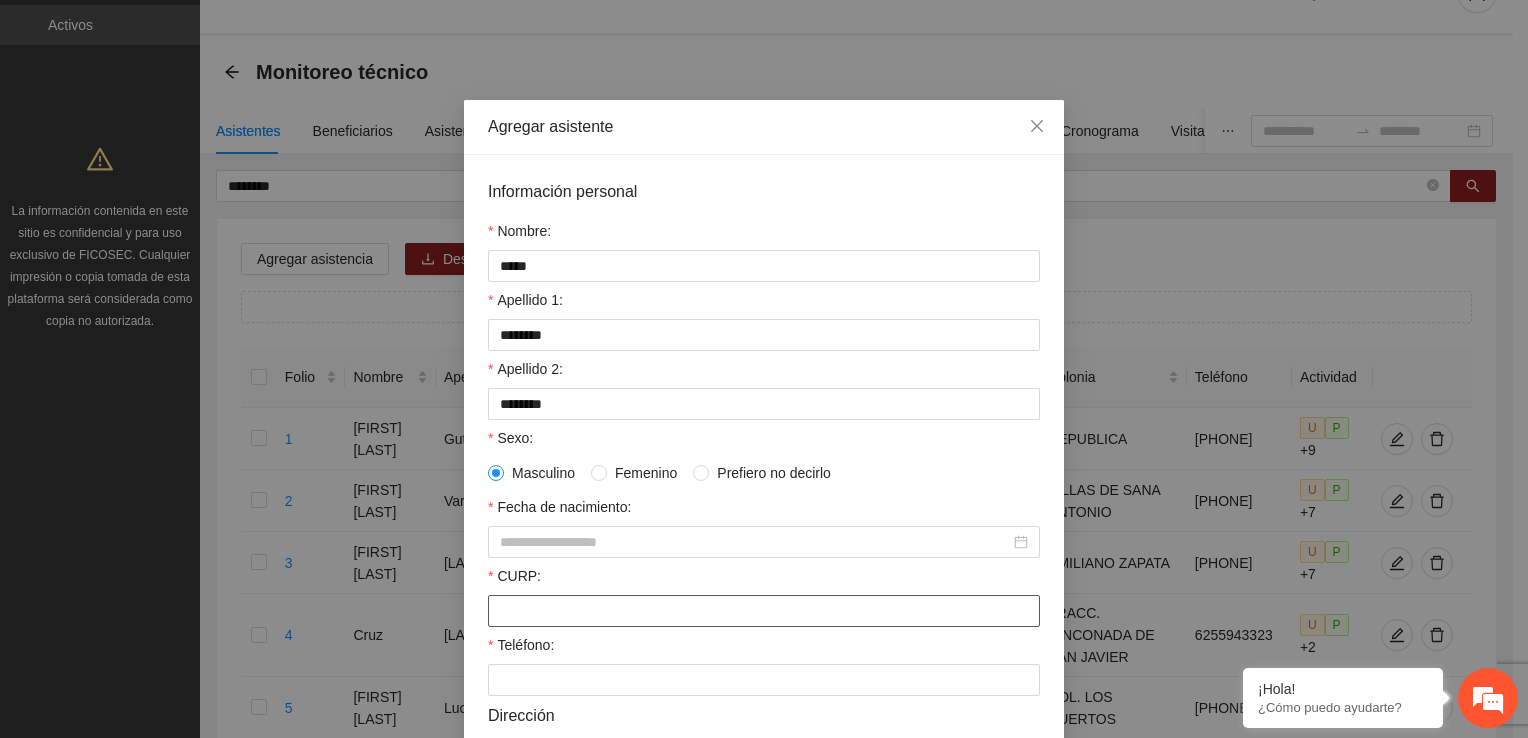 click on "CURP:" at bounding box center [764, 611] 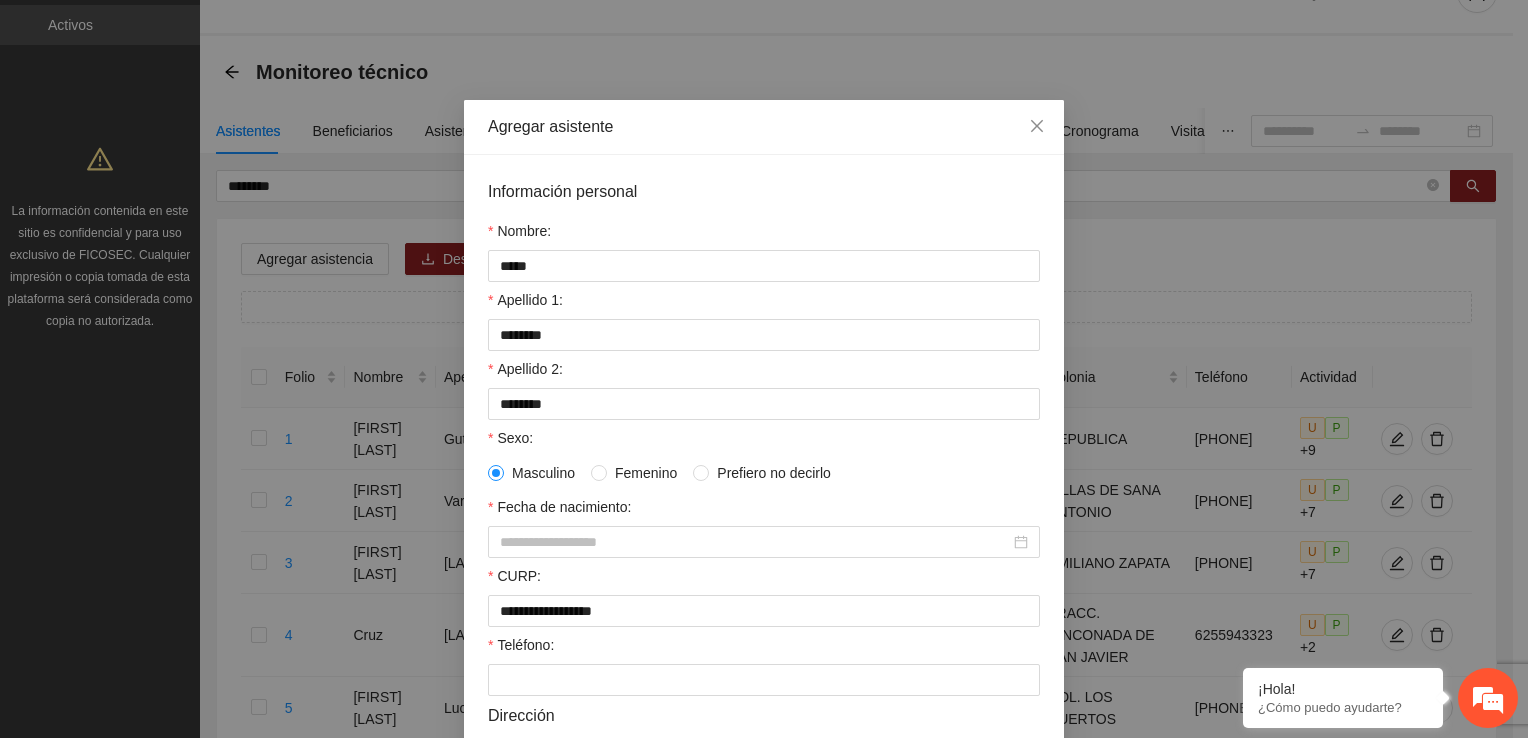 click on "CURP:" at bounding box center [764, 580] 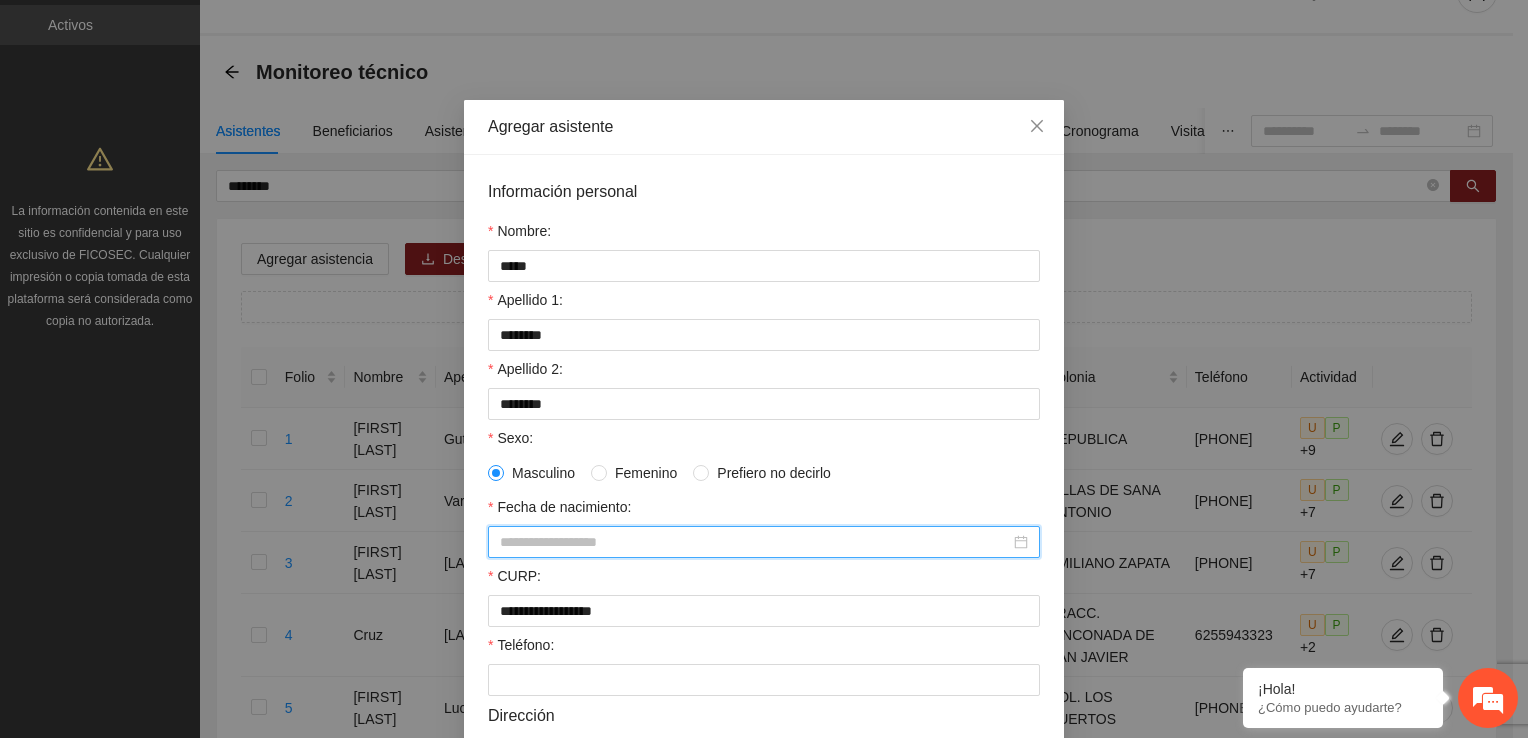 click on "Fecha de nacimiento:" at bounding box center (755, 542) 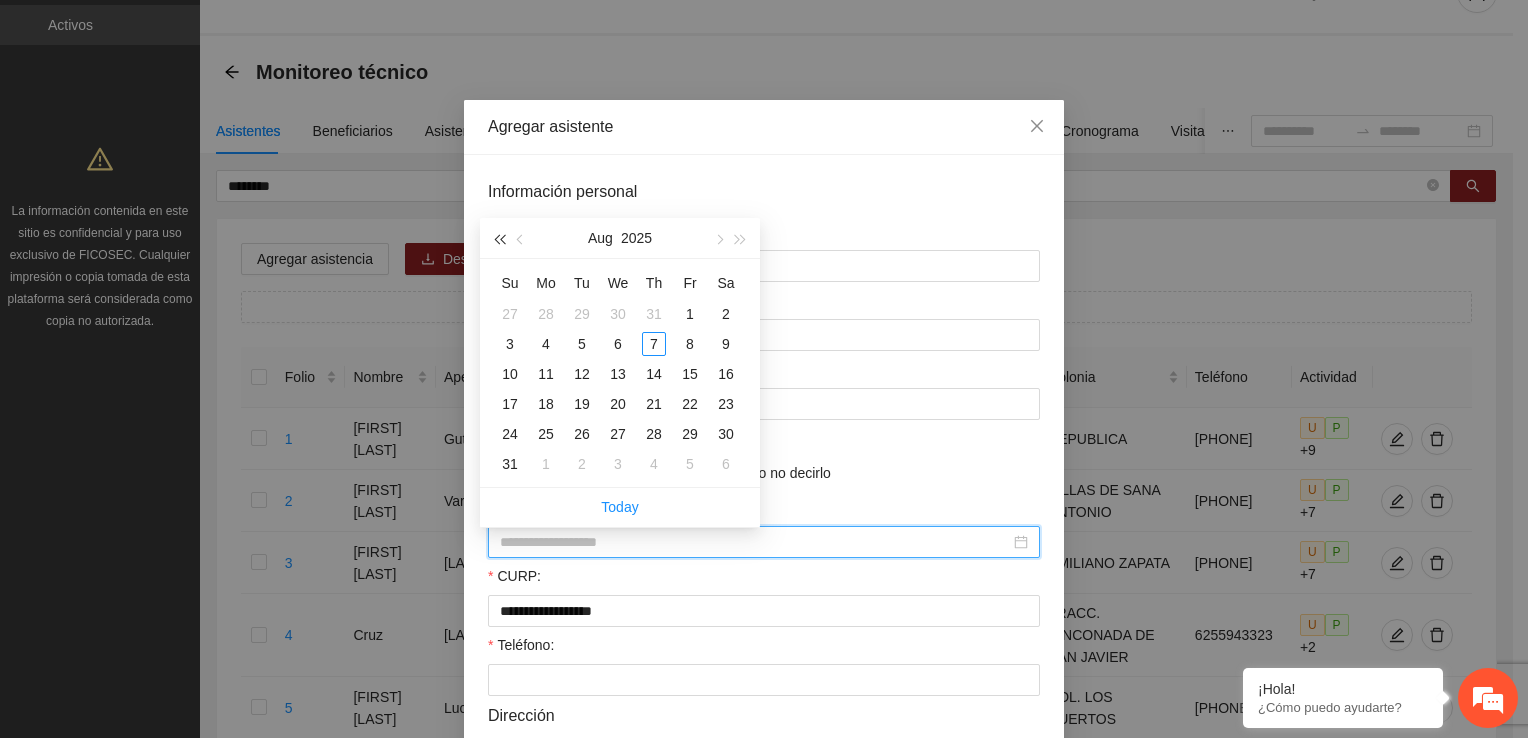 click at bounding box center (499, 239) 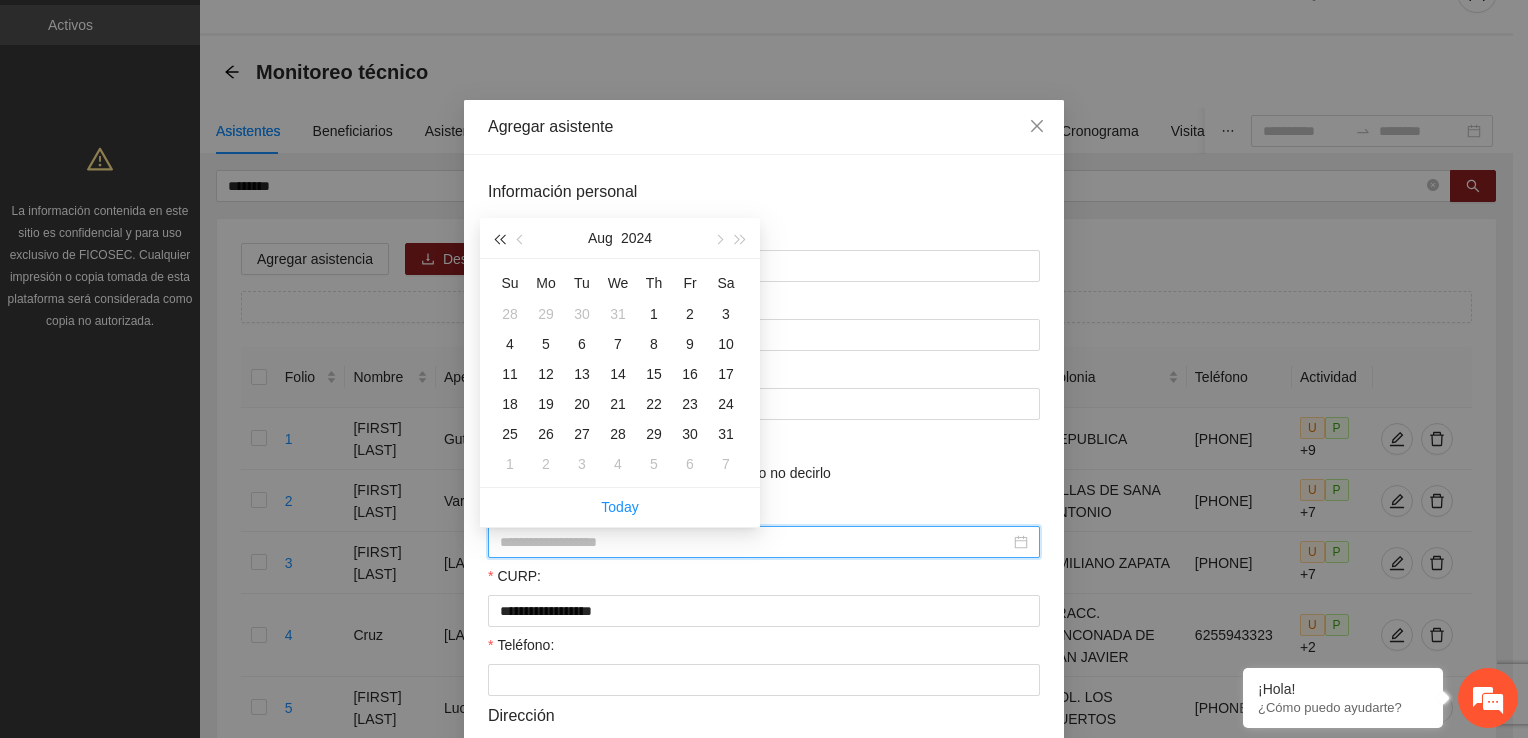 click at bounding box center [499, 239] 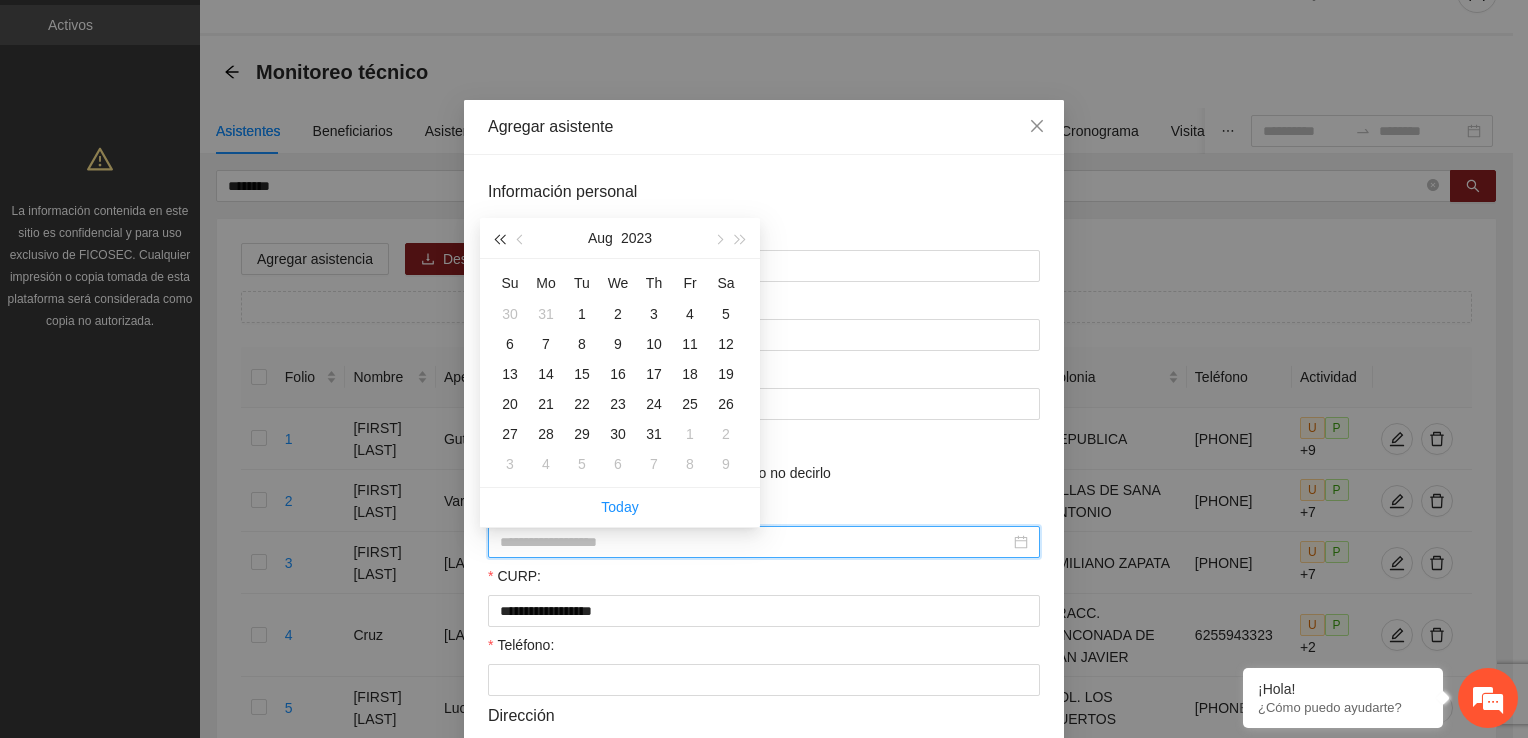 click at bounding box center (499, 239) 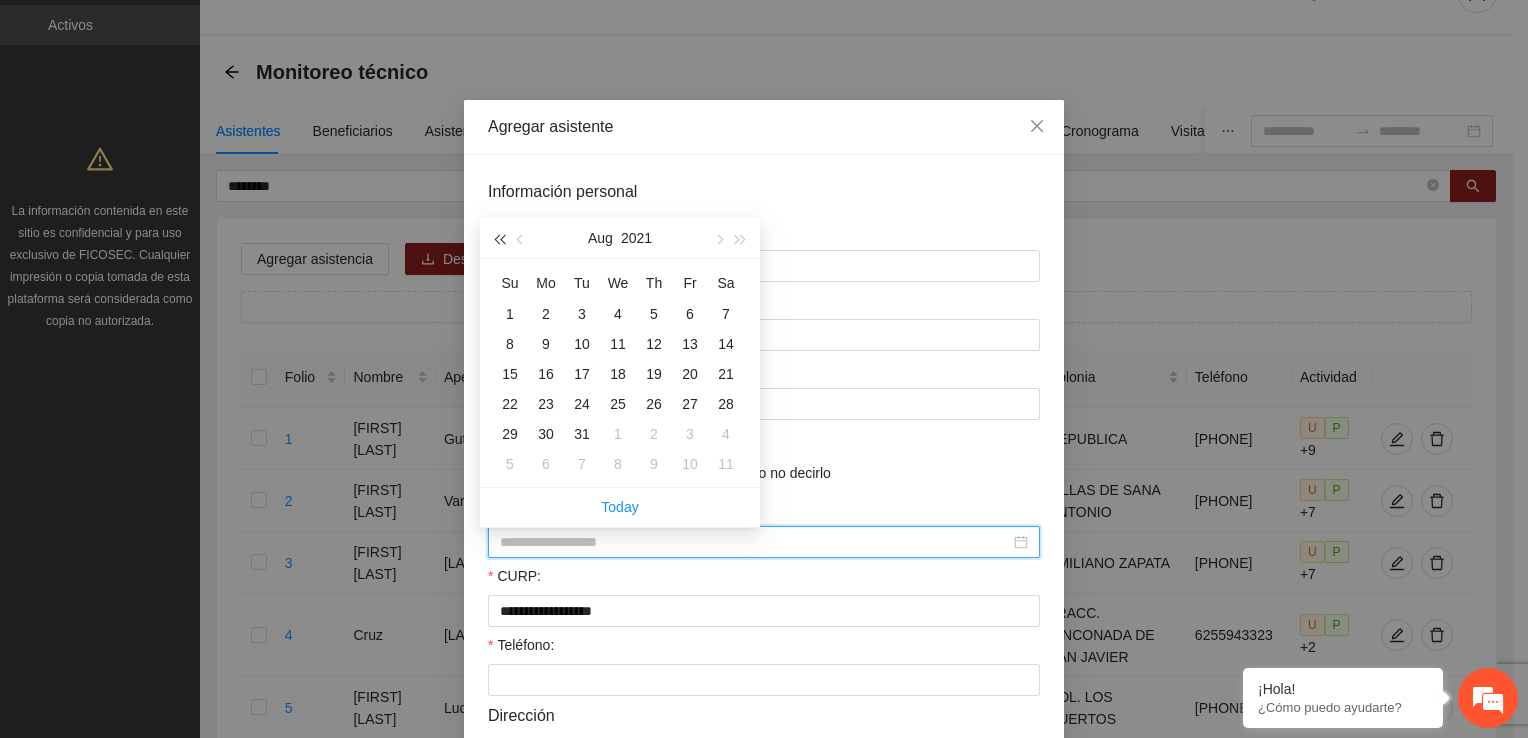 click at bounding box center [499, 239] 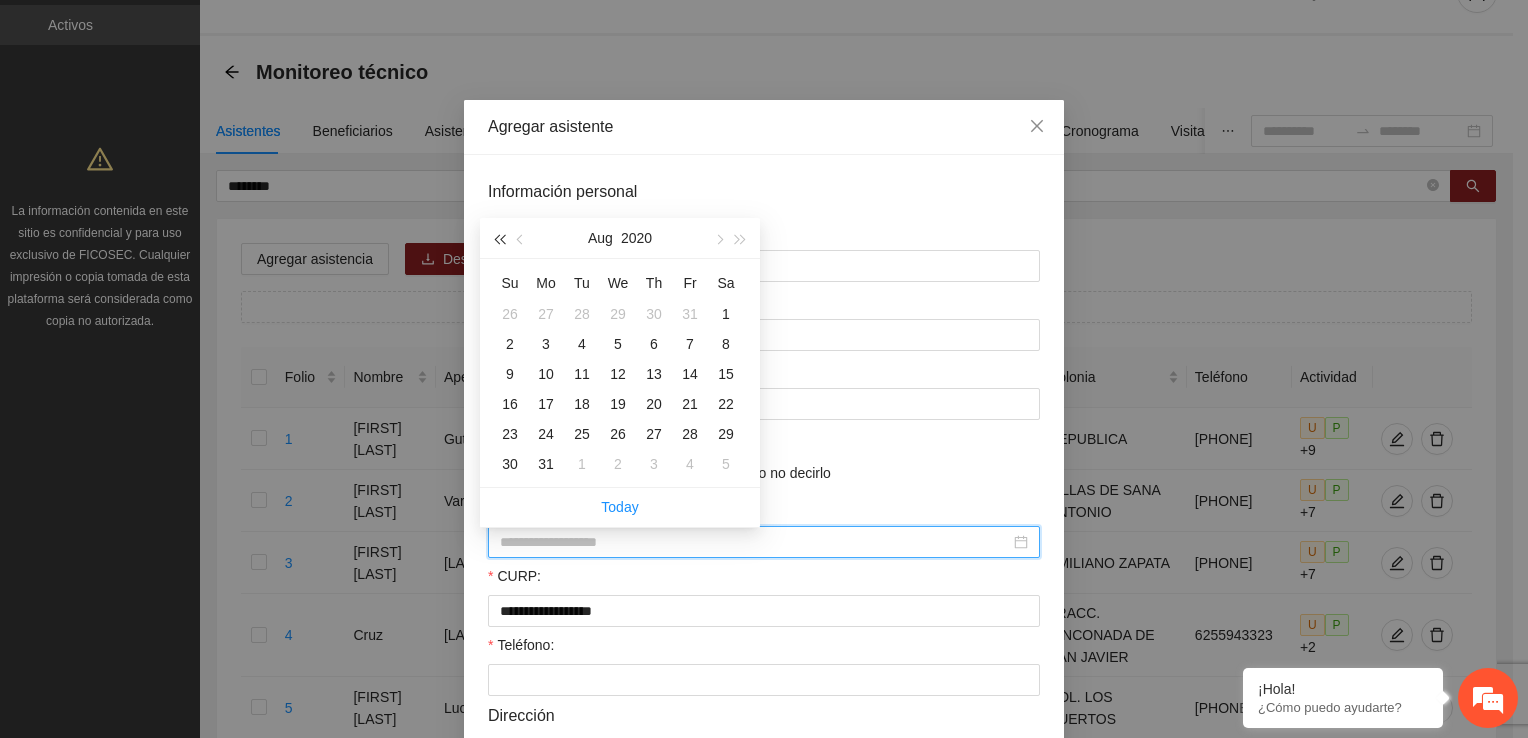 click at bounding box center [499, 239] 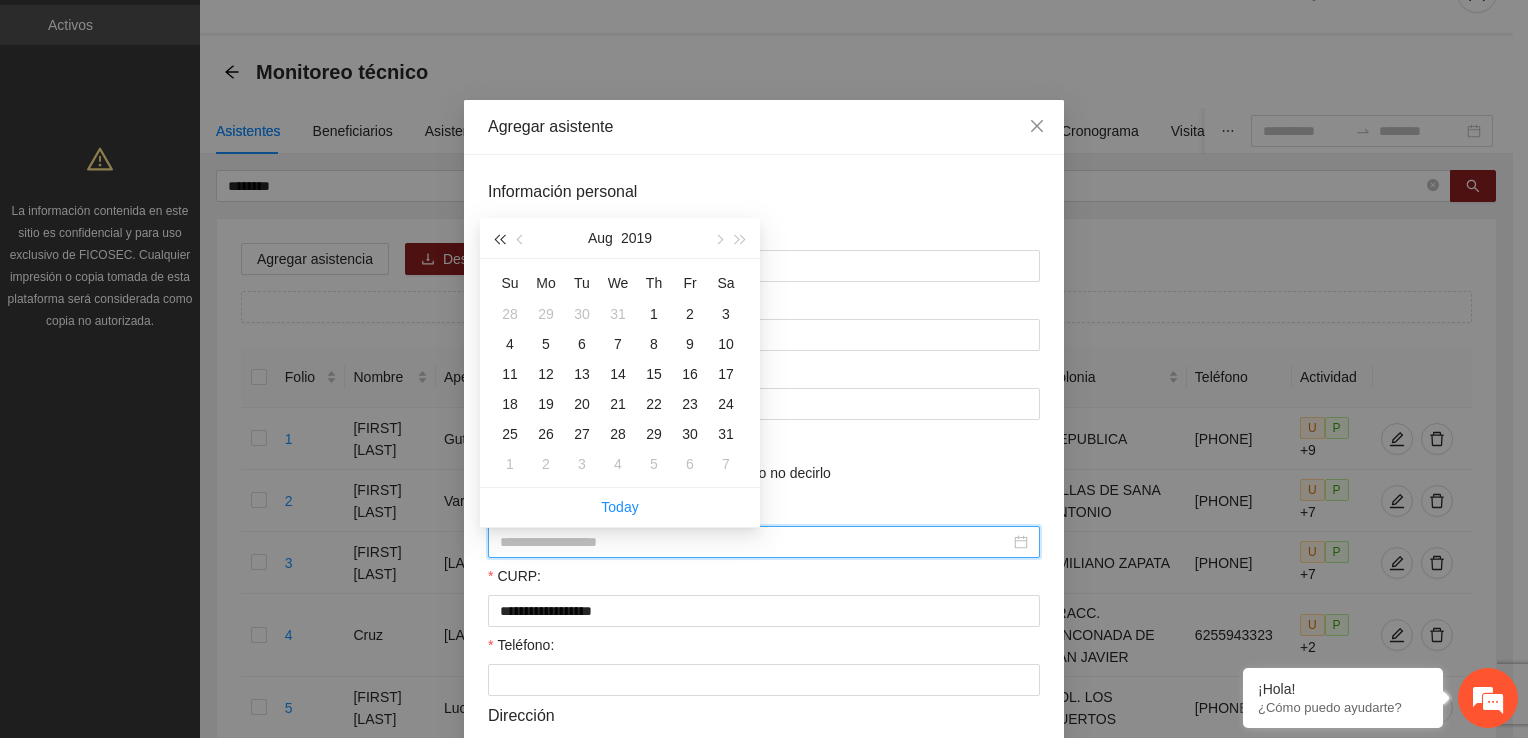 click at bounding box center (499, 239) 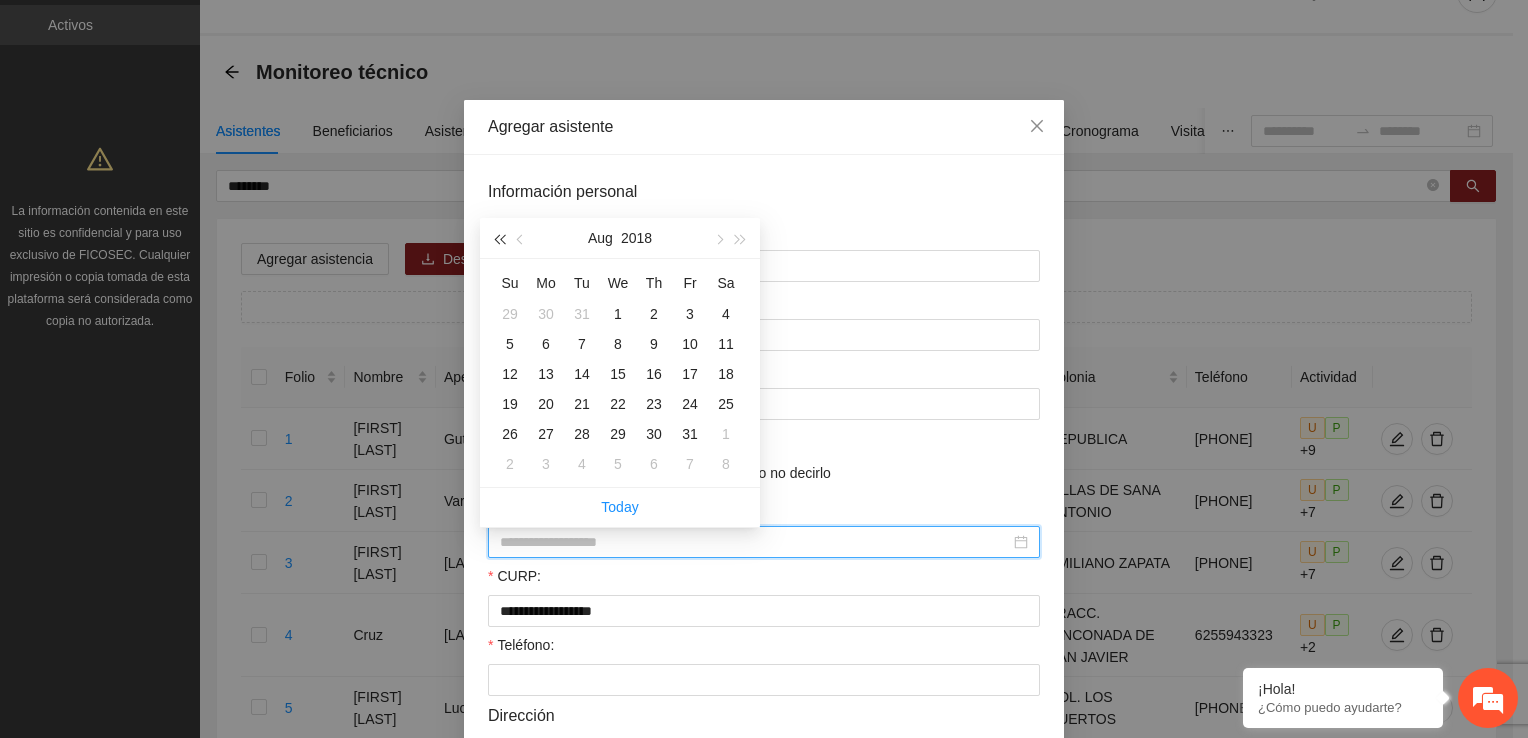 click at bounding box center (499, 239) 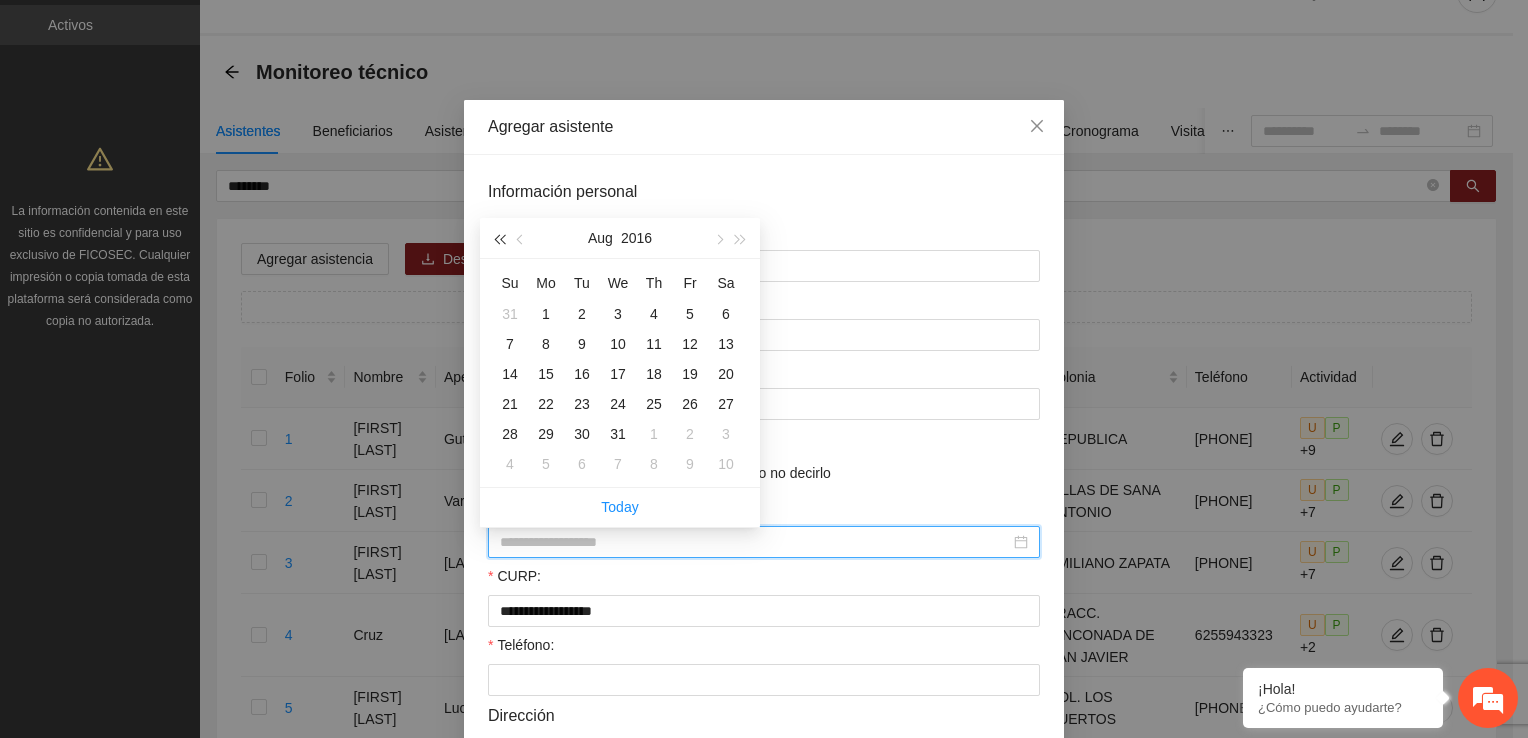 click at bounding box center [499, 239] 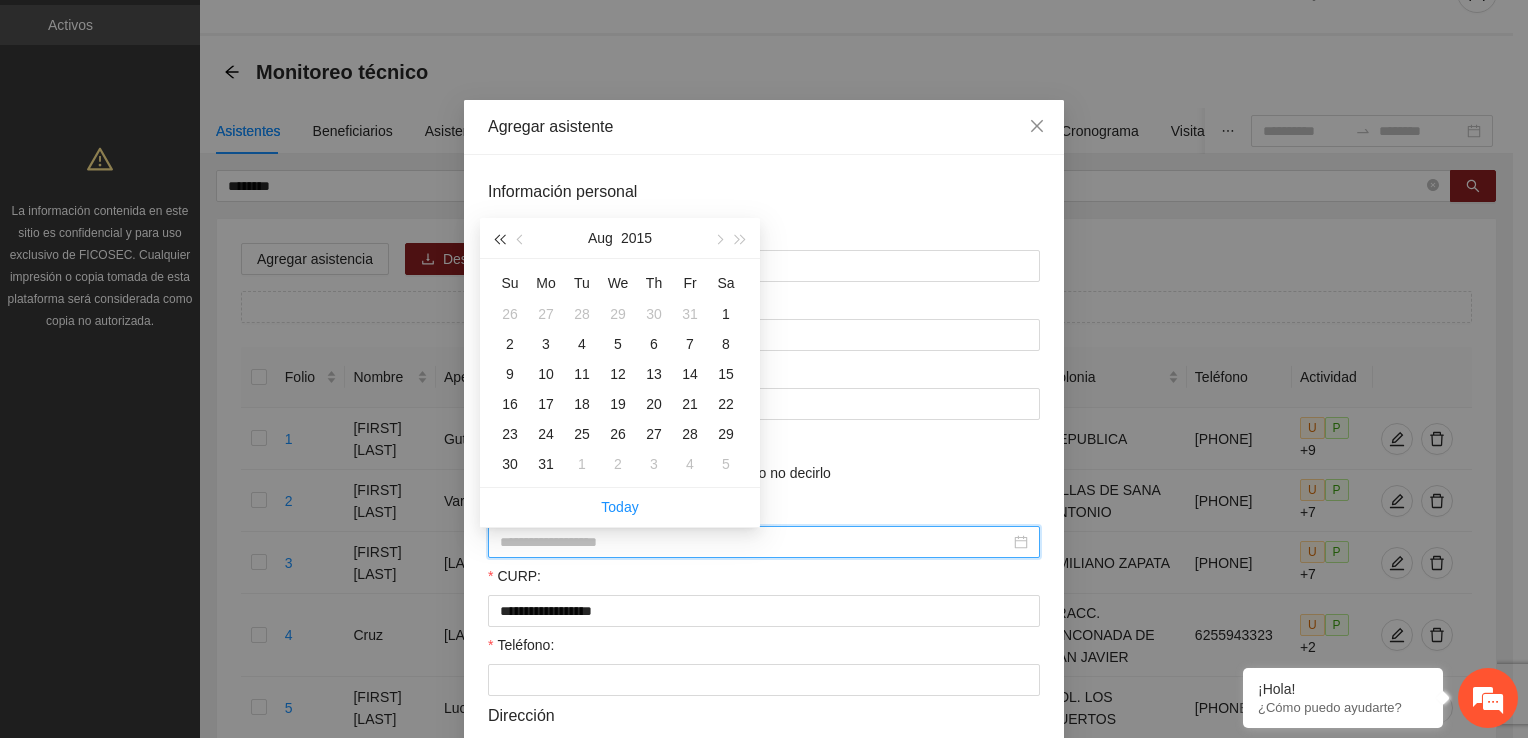 click at bounding box center [499, 239] 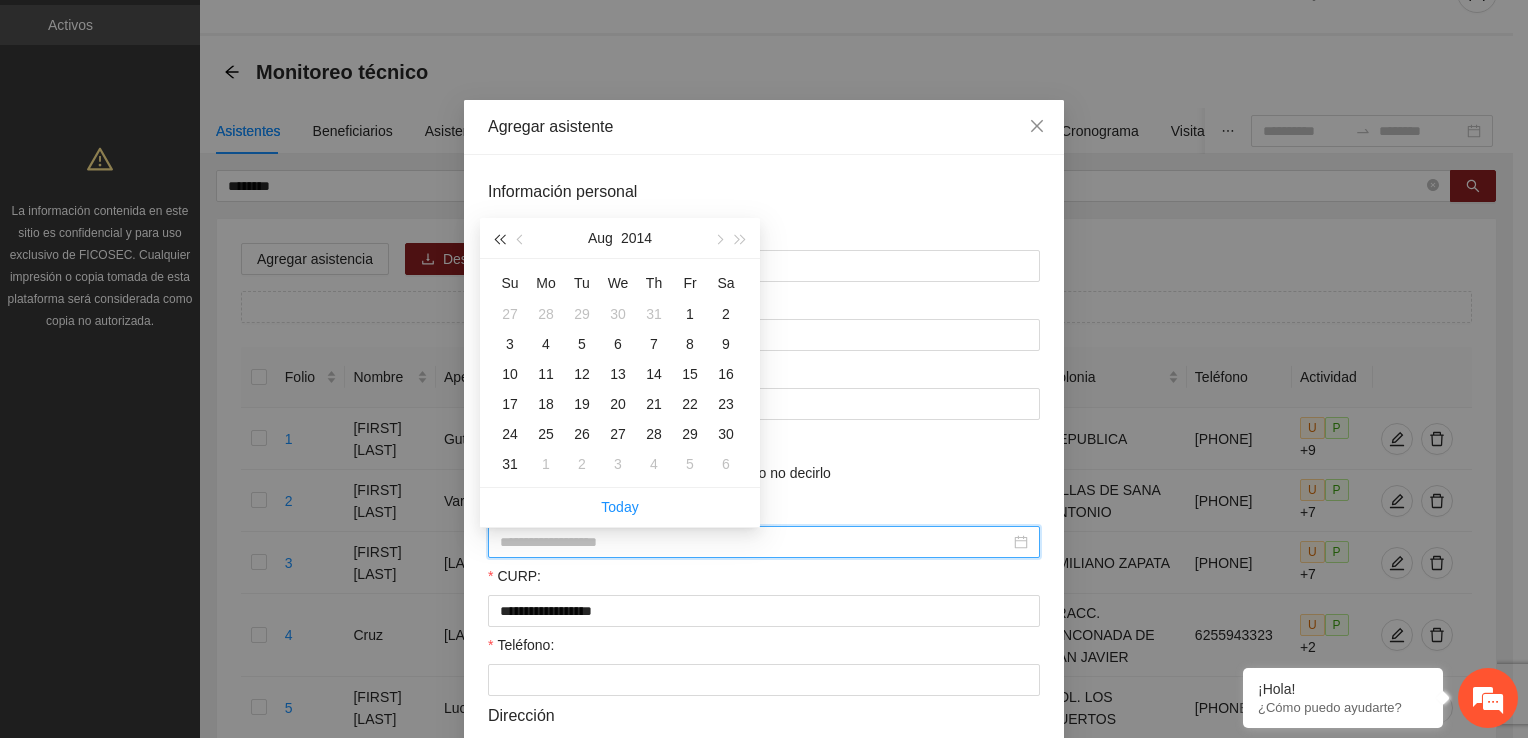 click at bounding box center (499, 239) 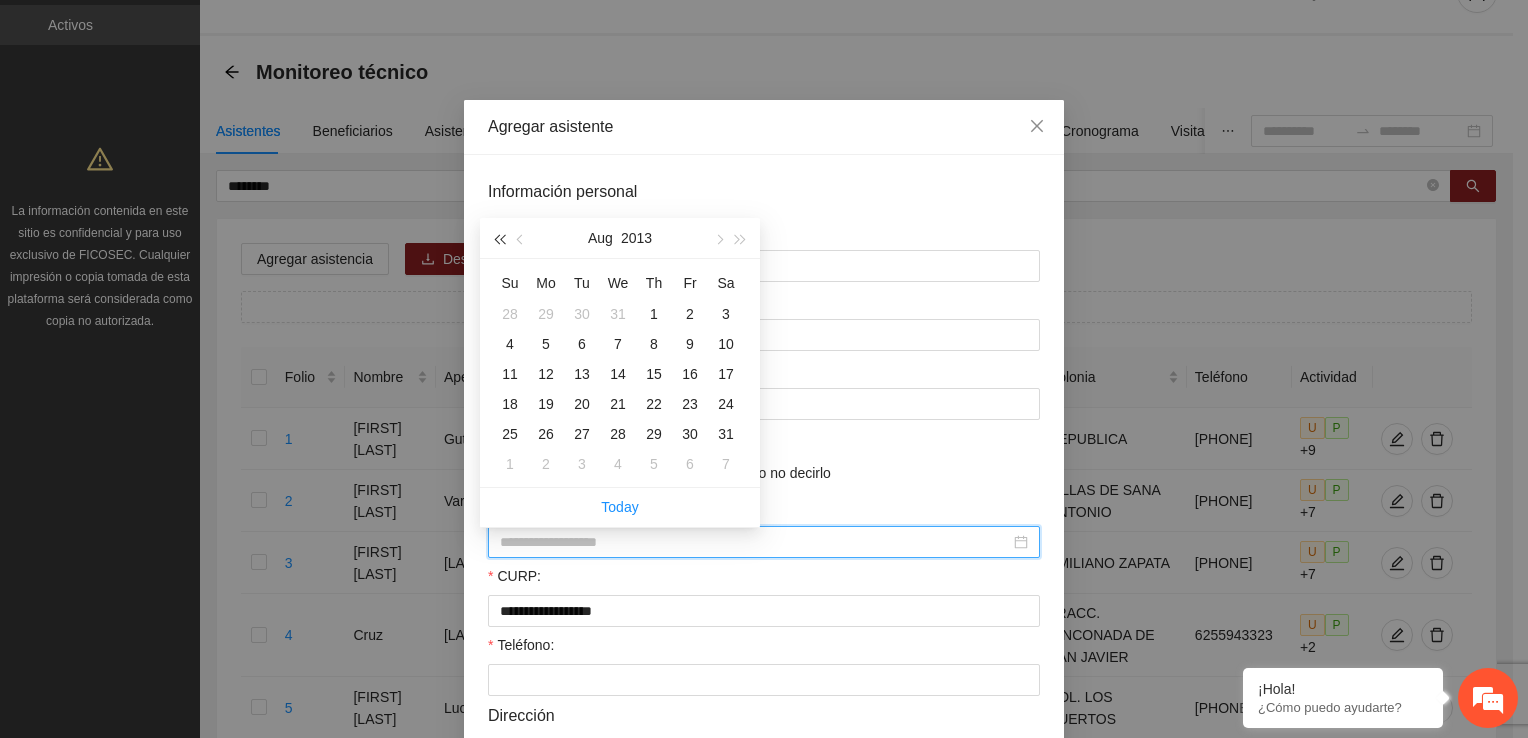 click at bounding box center (499, 239) 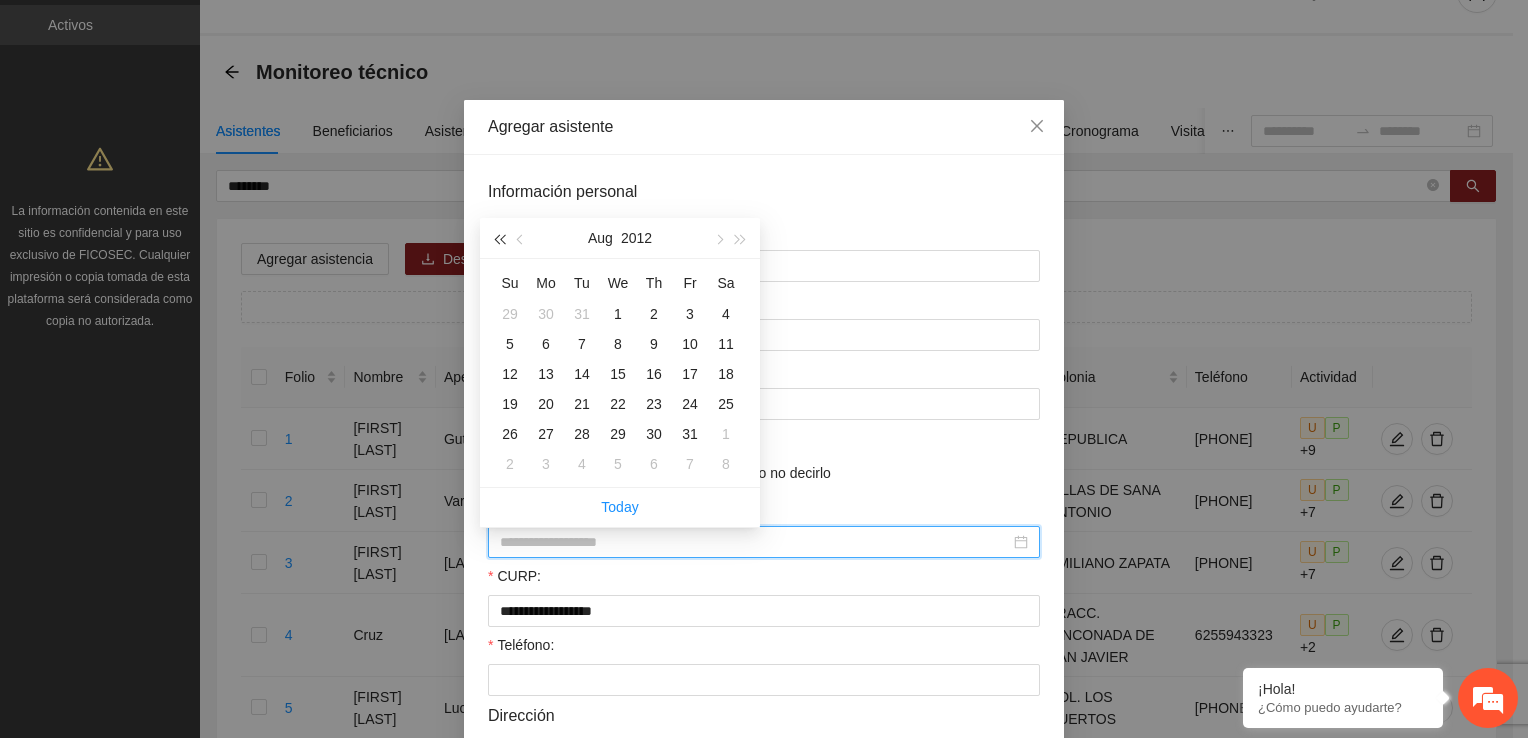 click at bounding box center (499, 239) 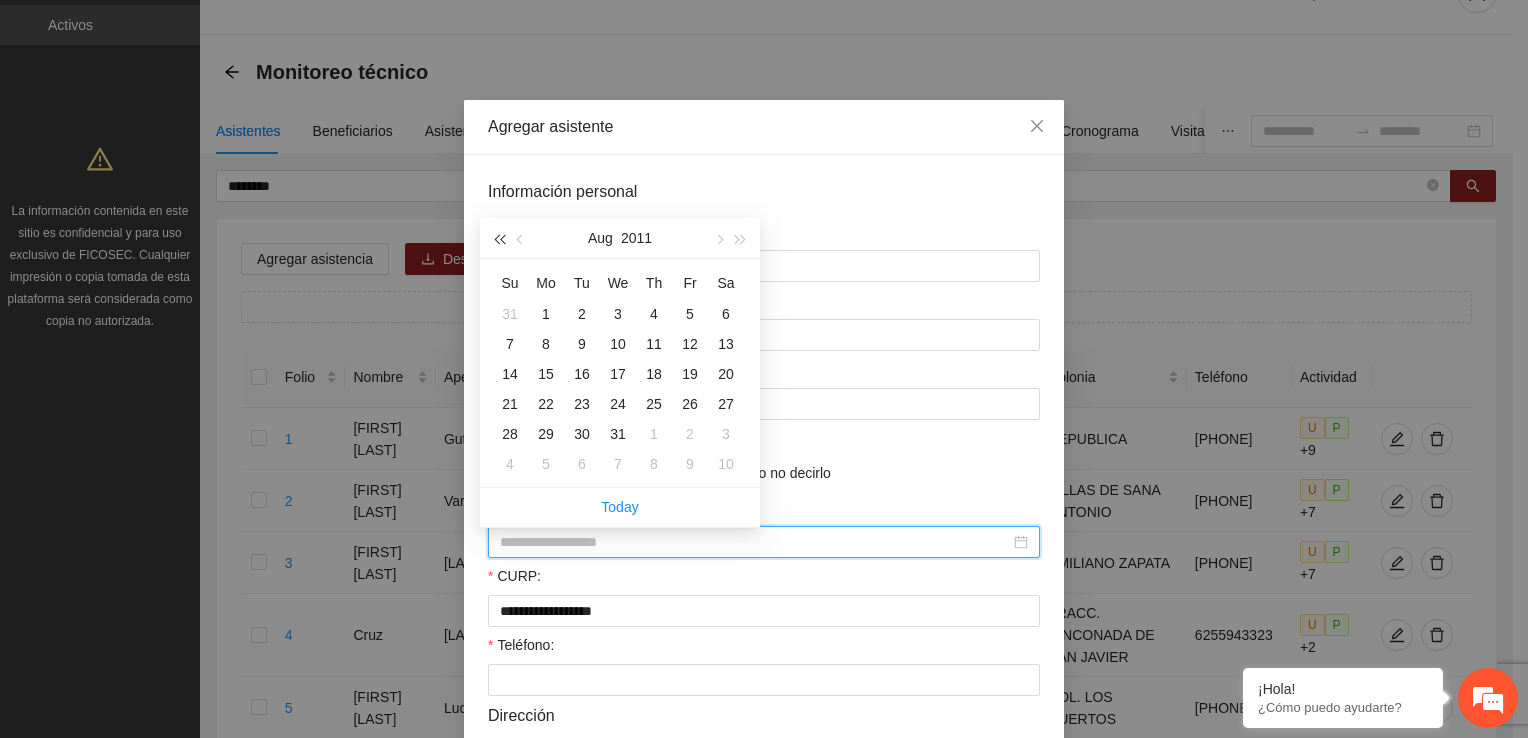 click at bounding box center [499, 239] 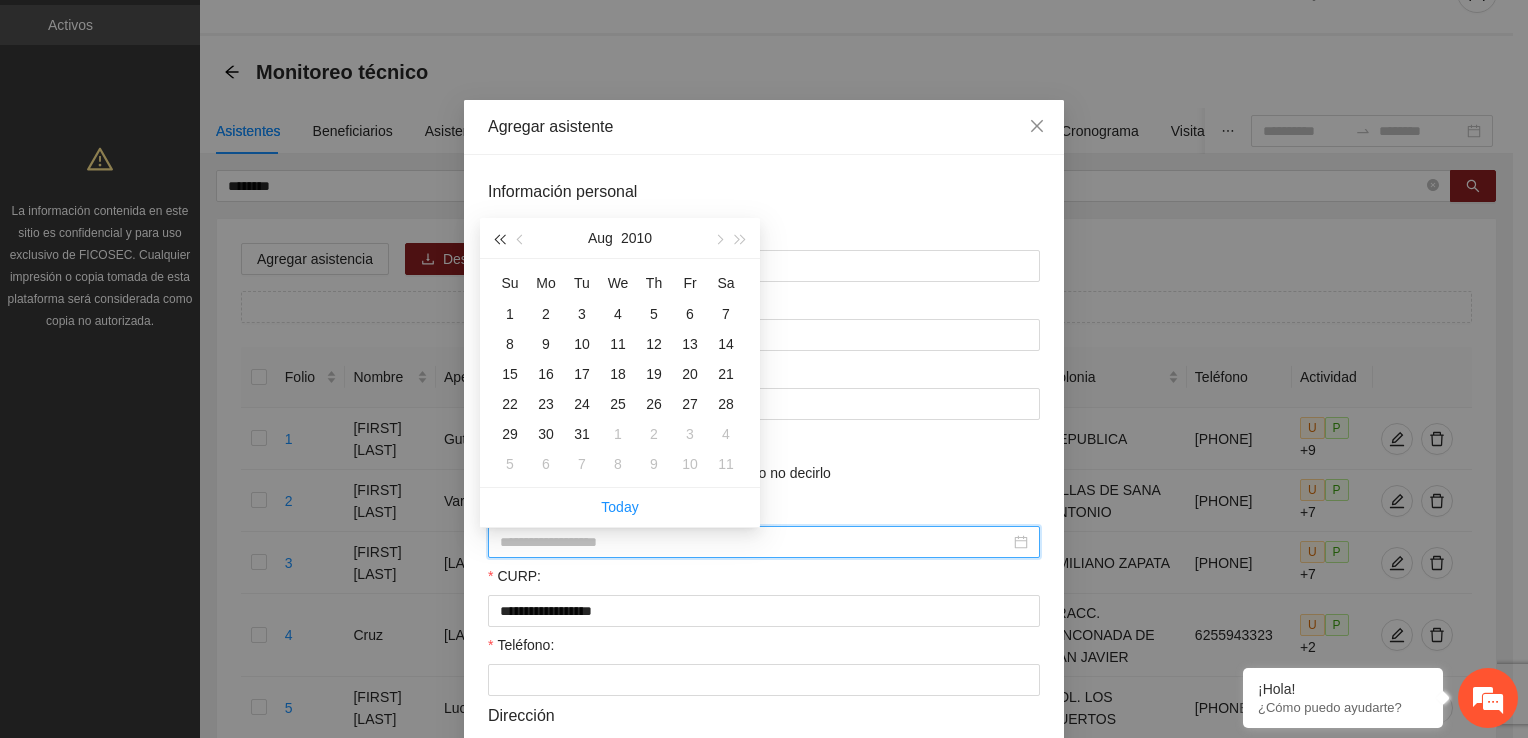 click at bounding box center (499, 239) 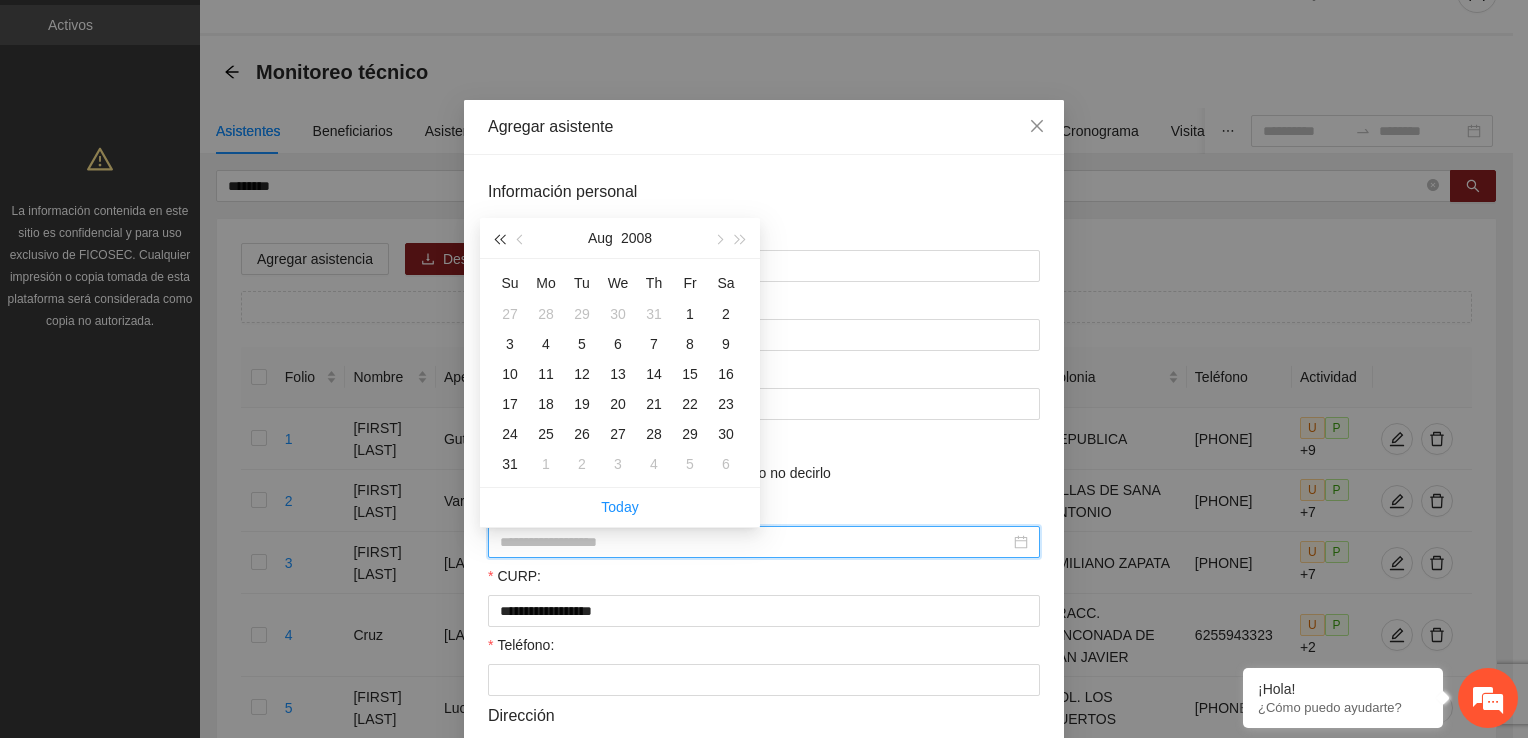 click at bounding box center (499, 239) 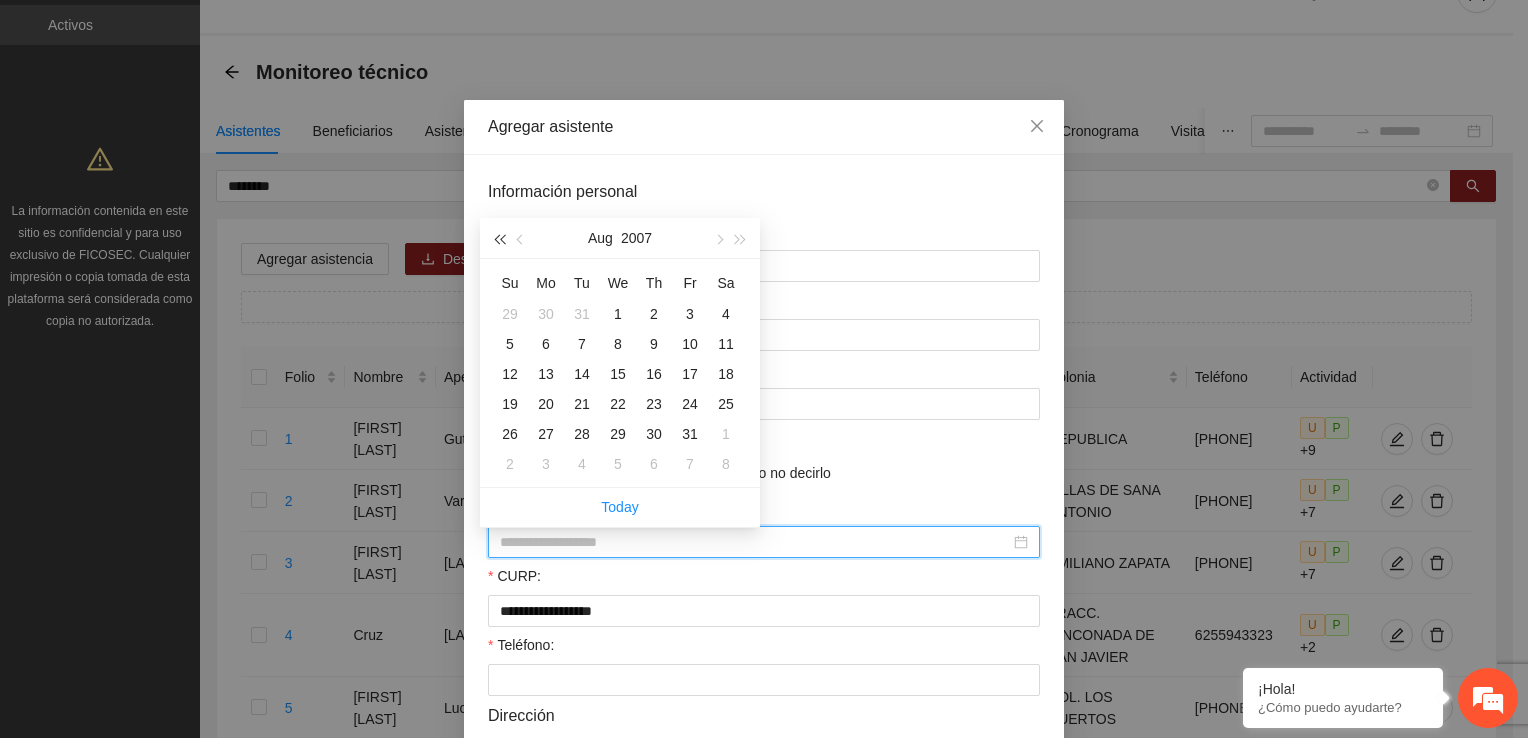 click at bounding box center (499, 239) 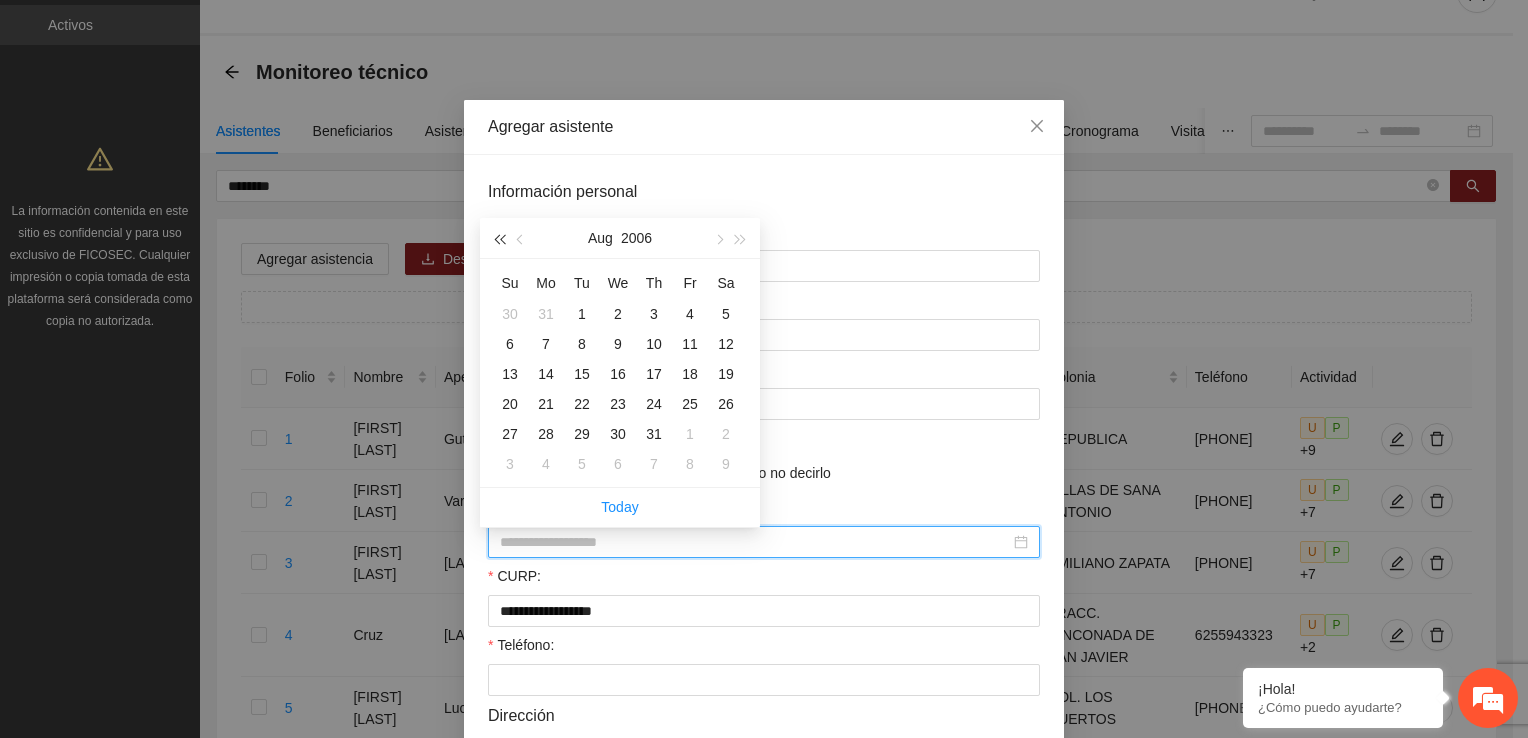 click at bounding box center (499, 239) 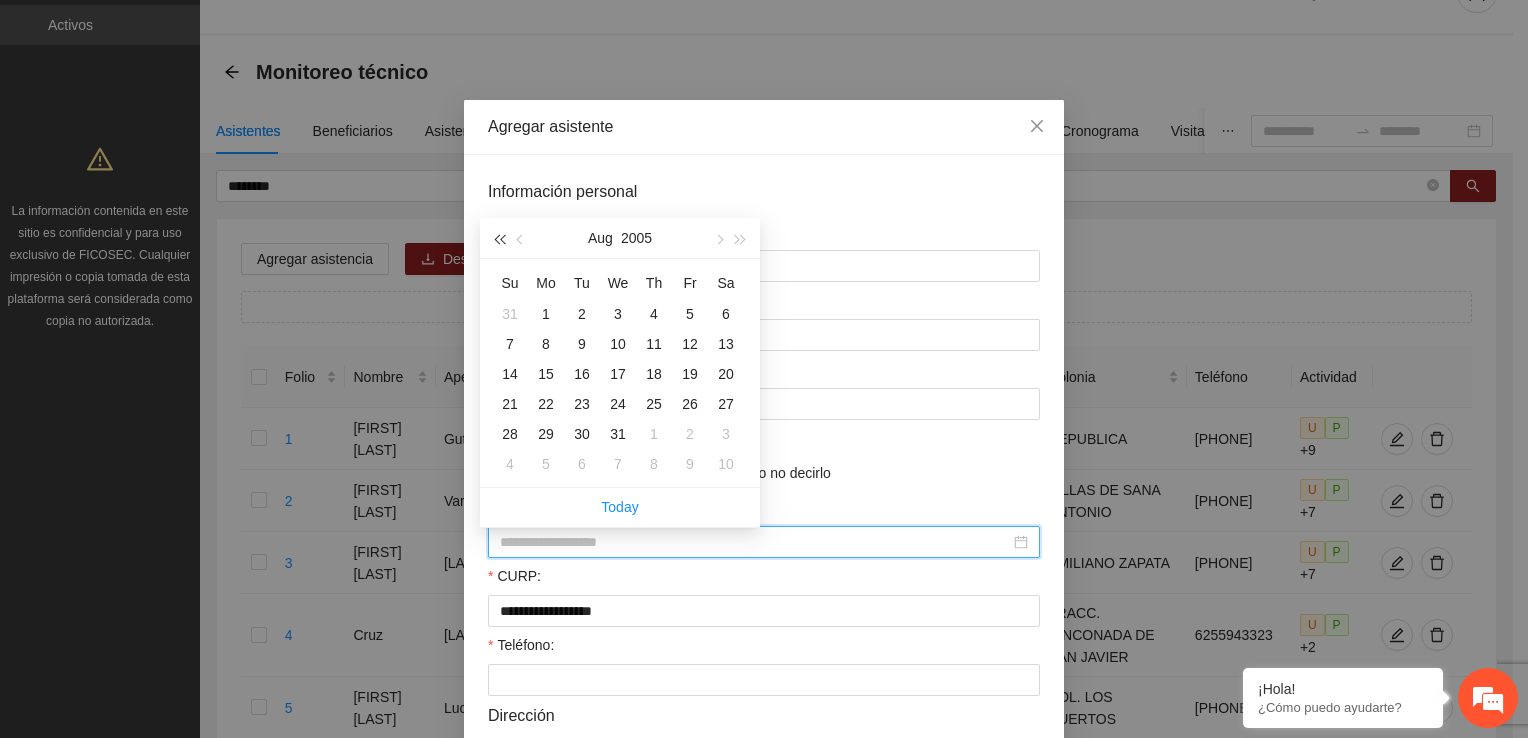 click at bounding box center (499, 239) 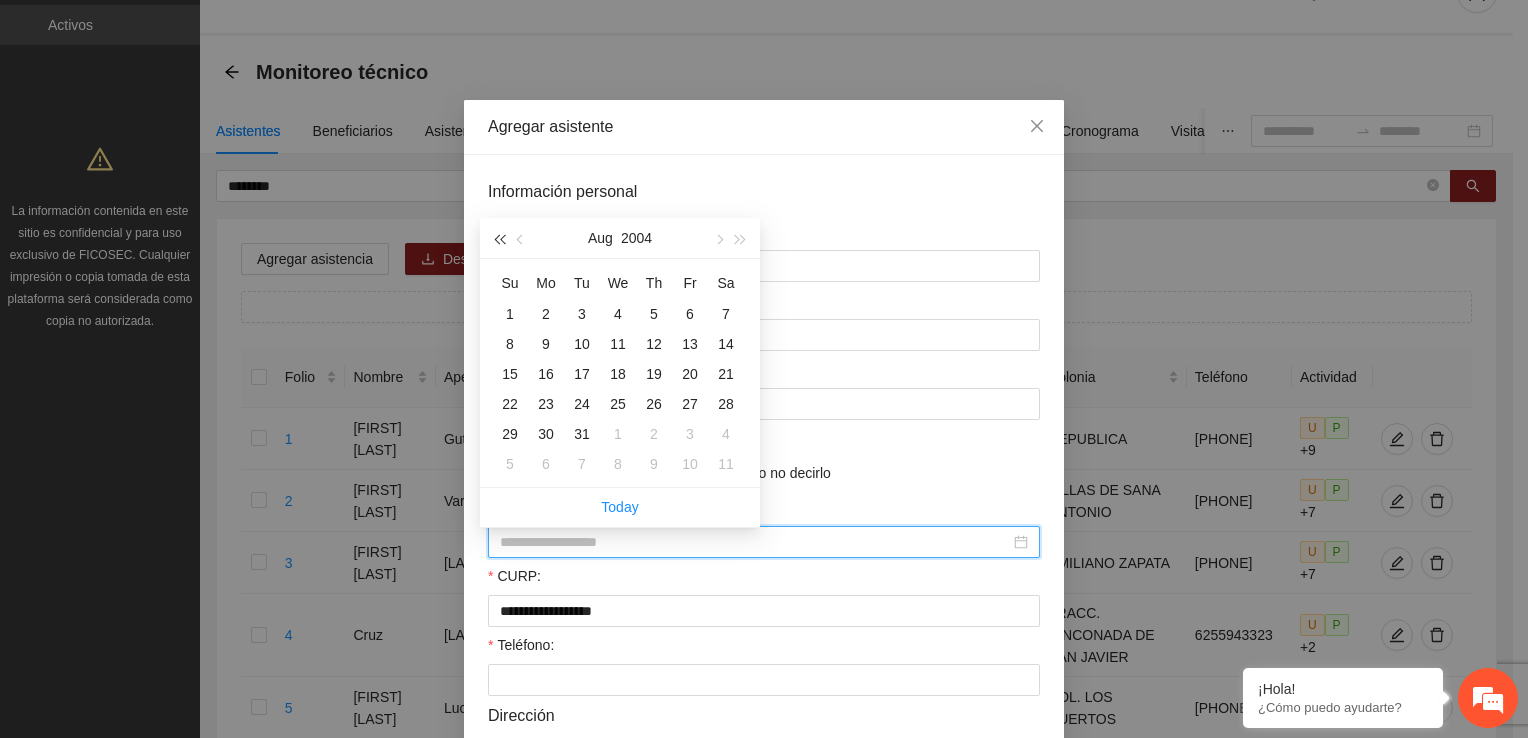click at bounding box center (499, 239) 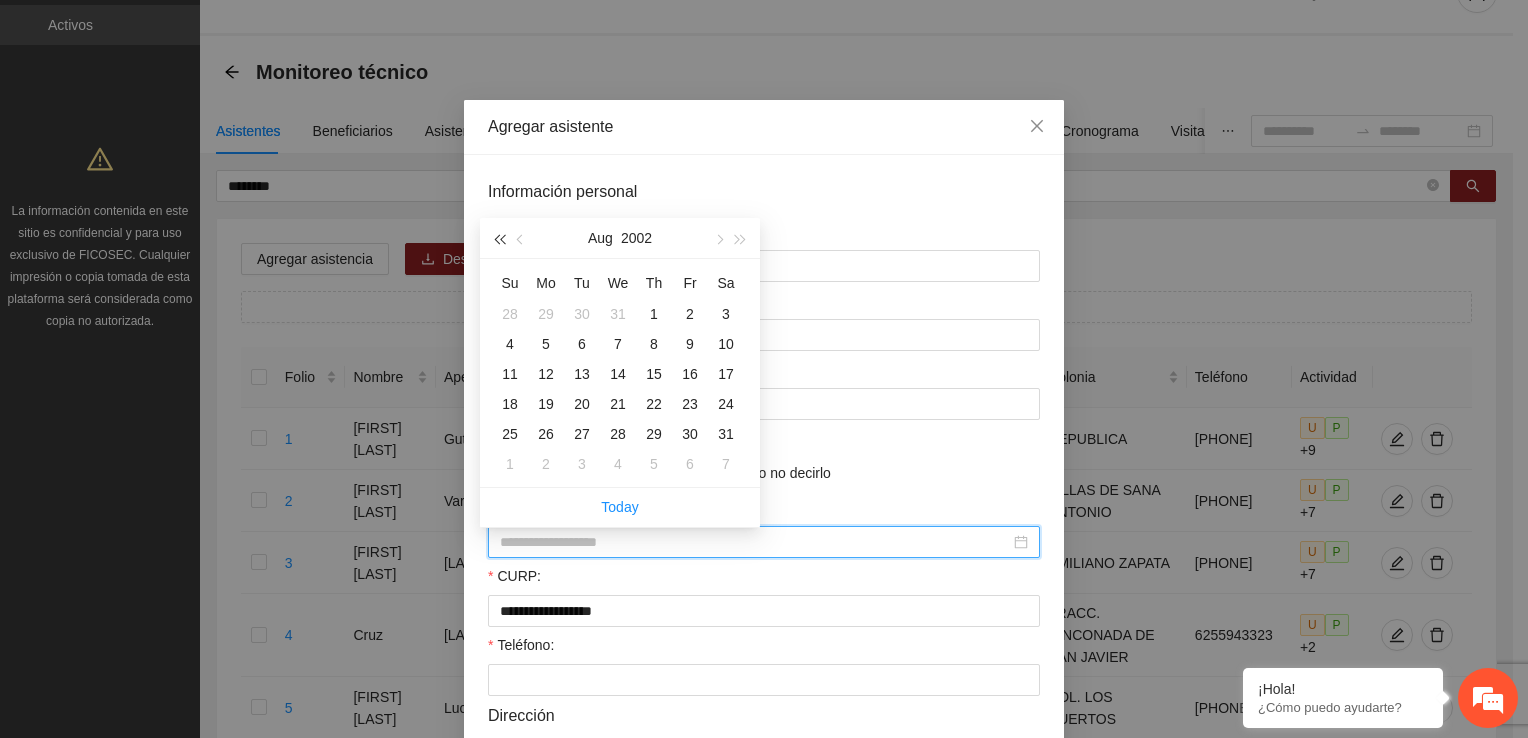 click at bounding box center (499, 239) 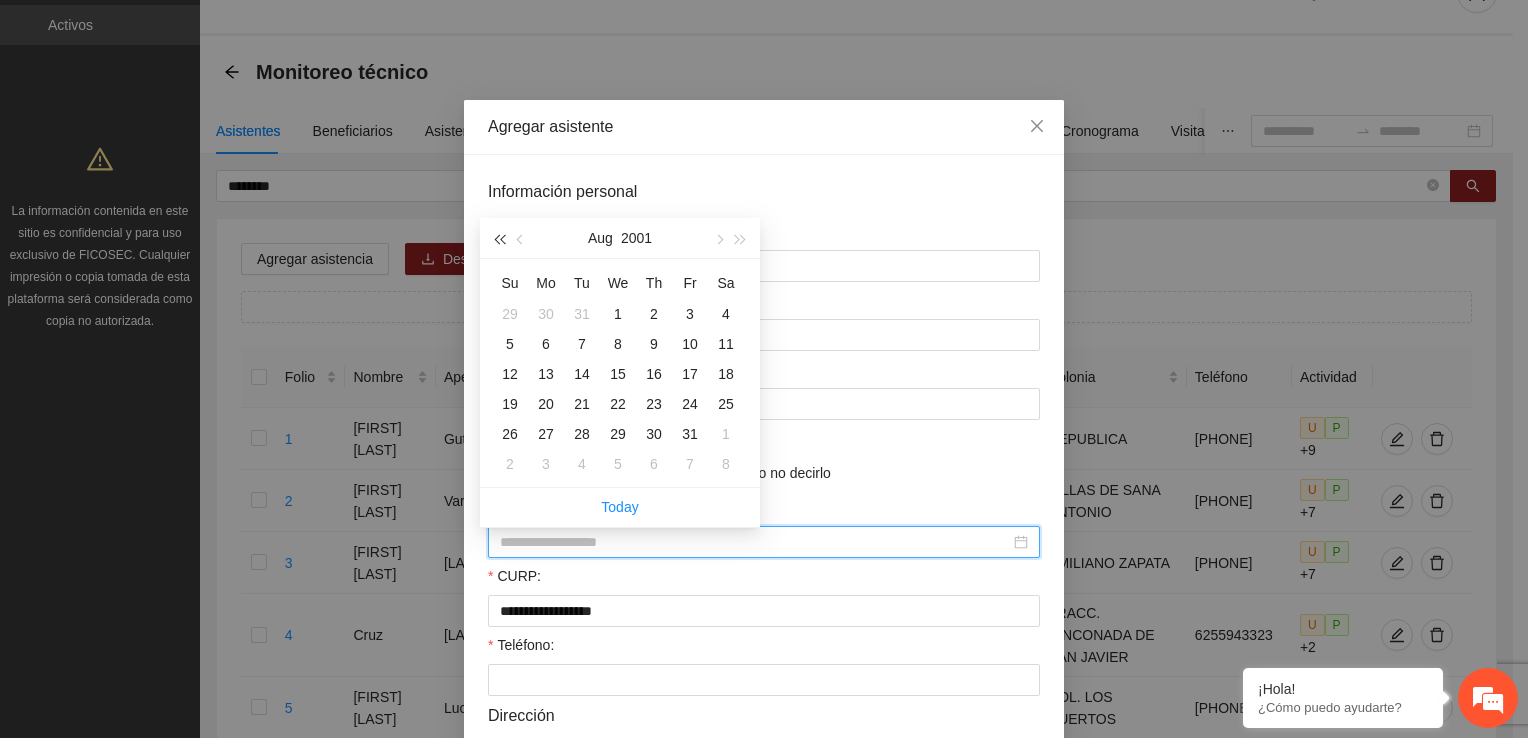 click at bounding box center [499, 239] 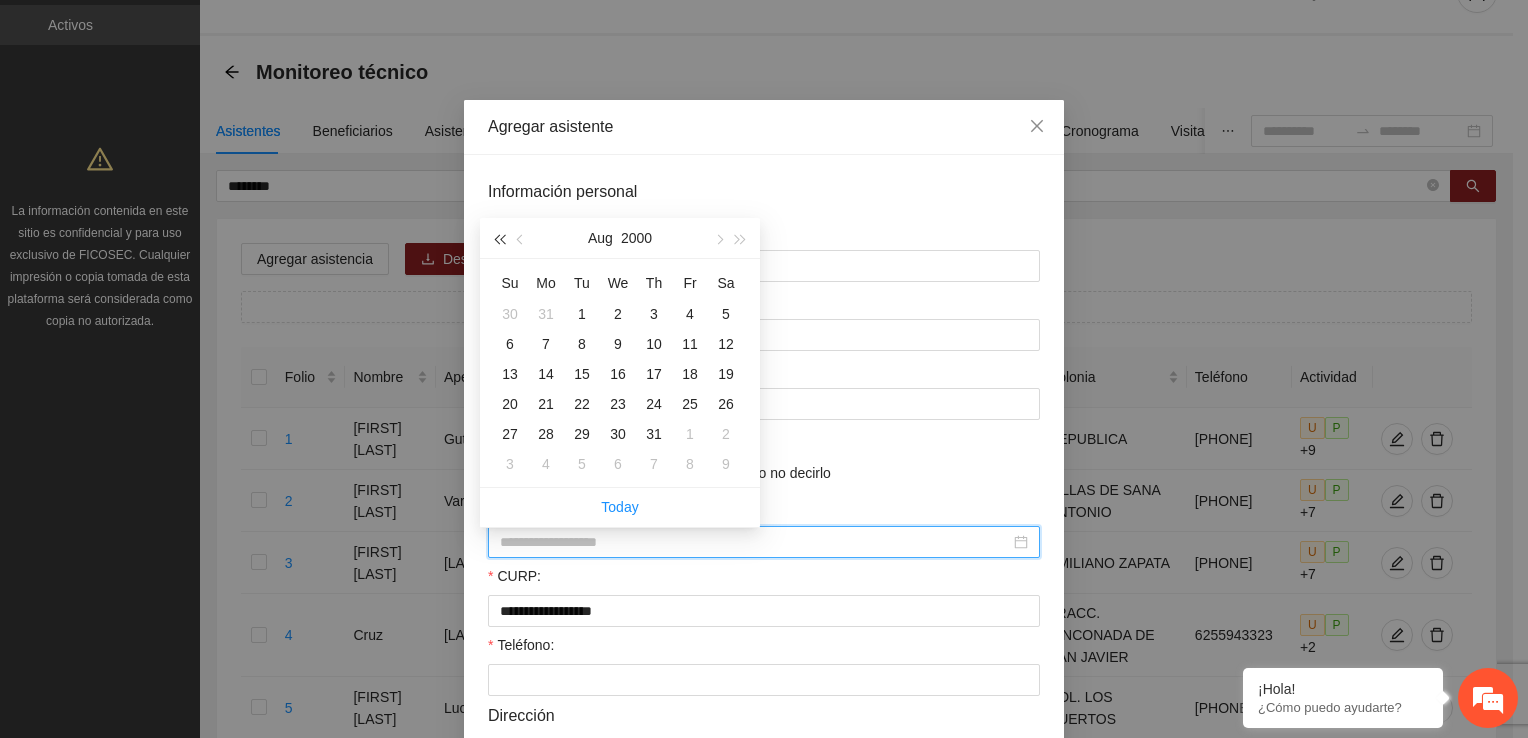 click at bounding box center (499, 239) 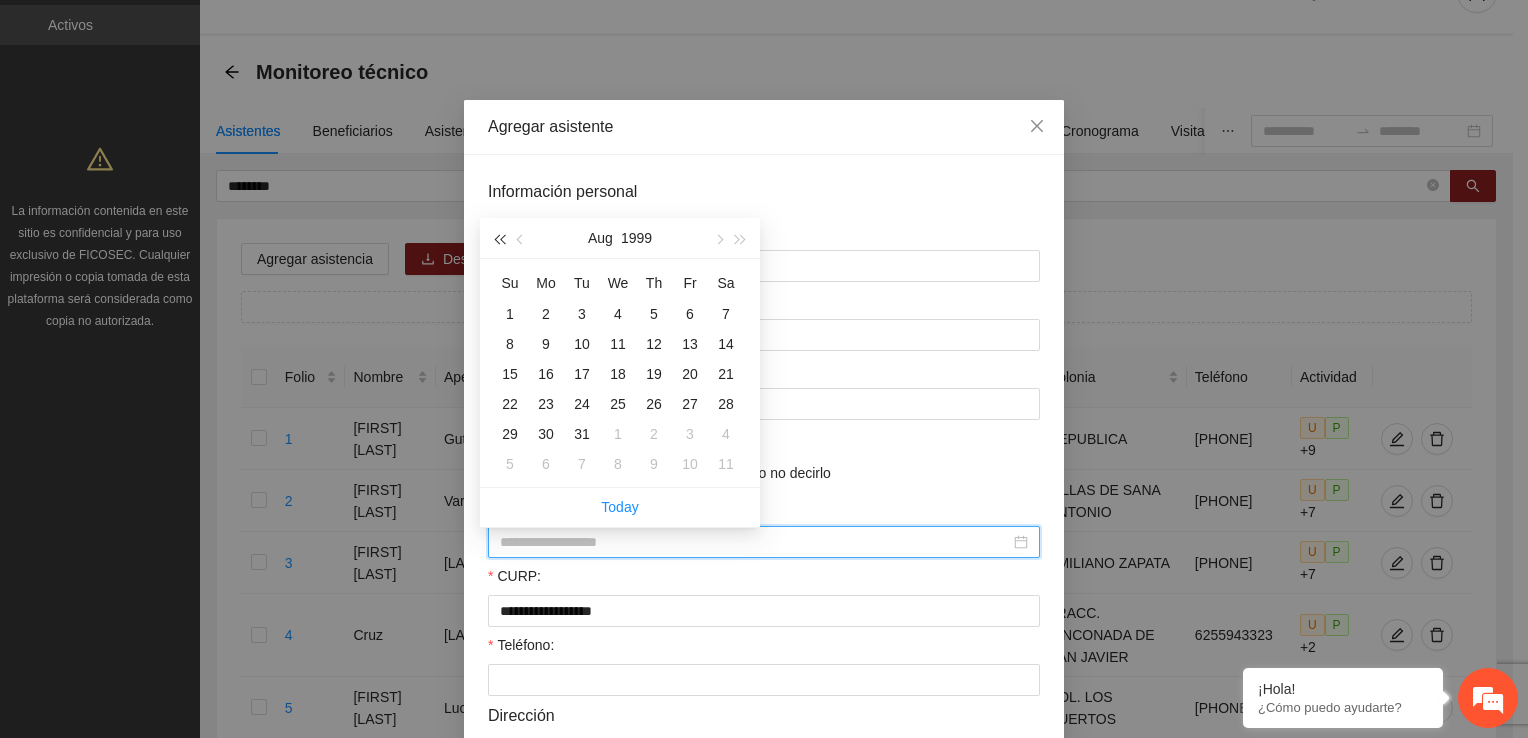 click at bounding box center (499, 239) 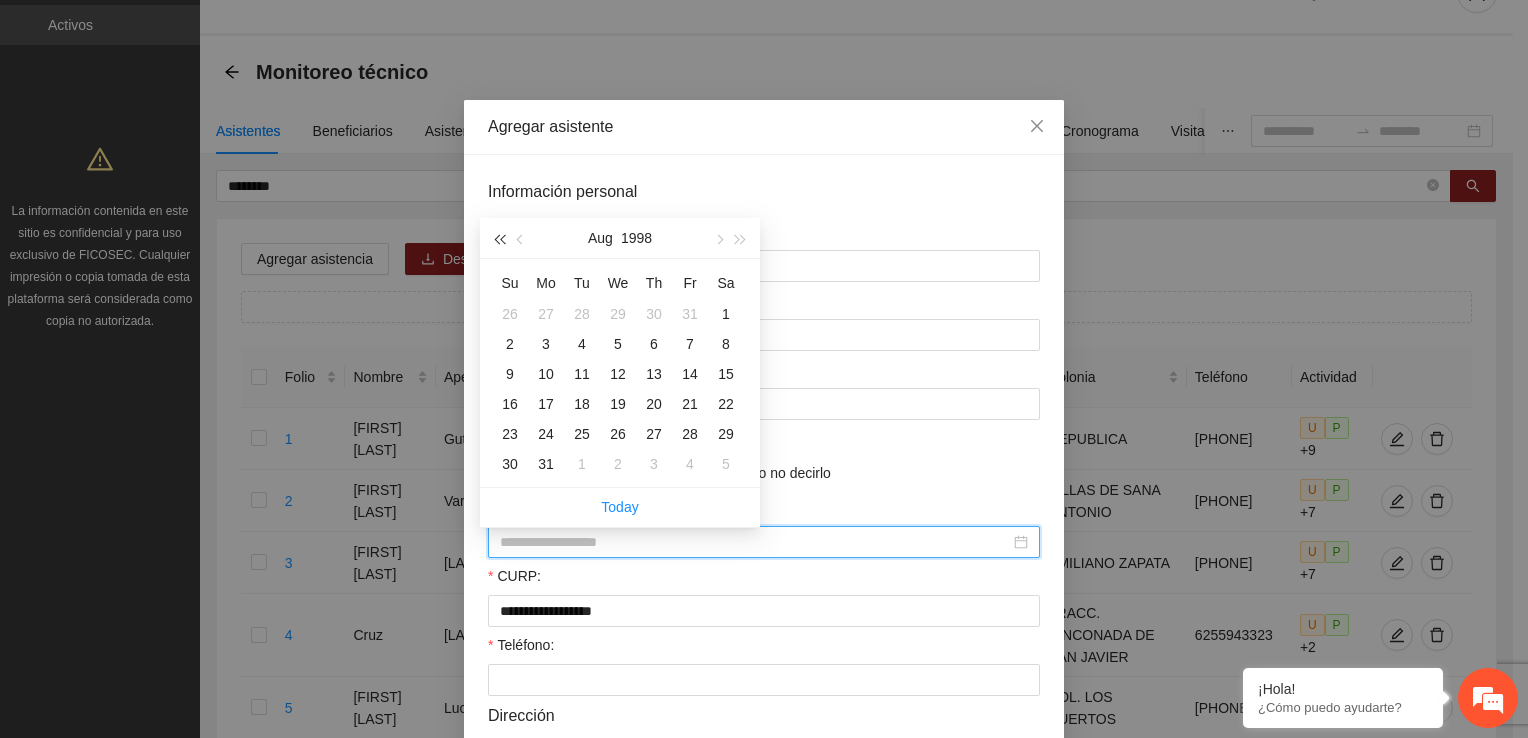 click at bounding box center (499, 239) 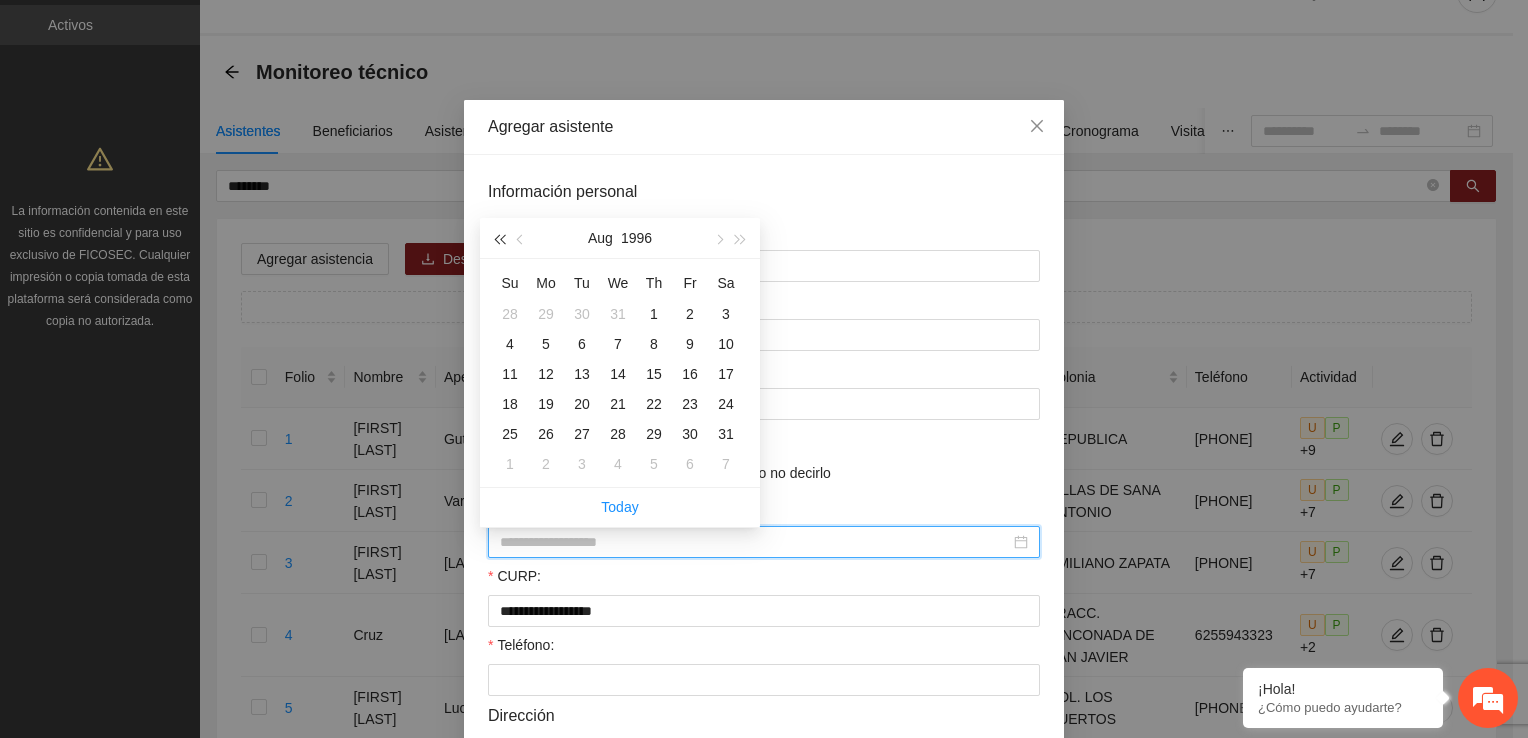 click at bounding box center [499, 239] 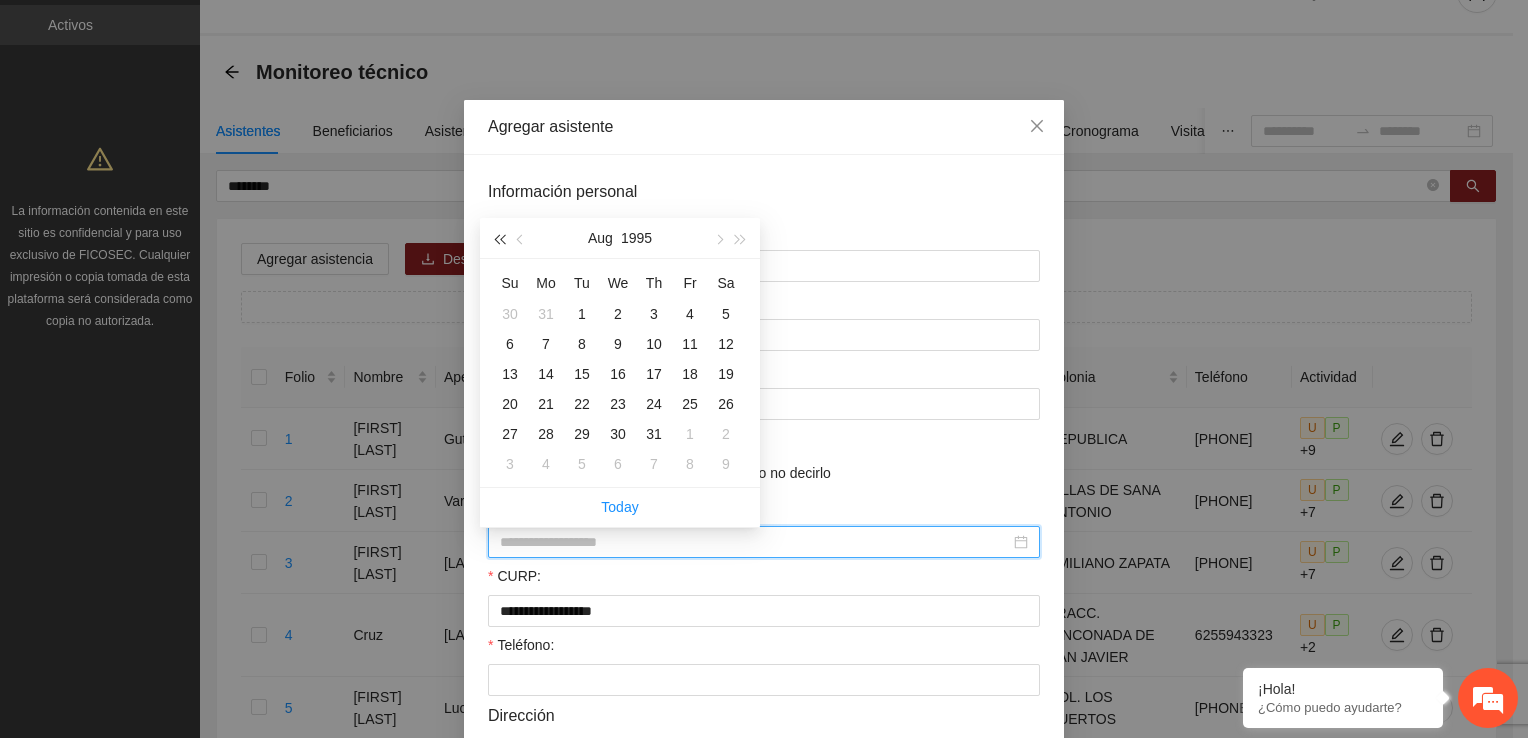click at bounding box center [499, 239] 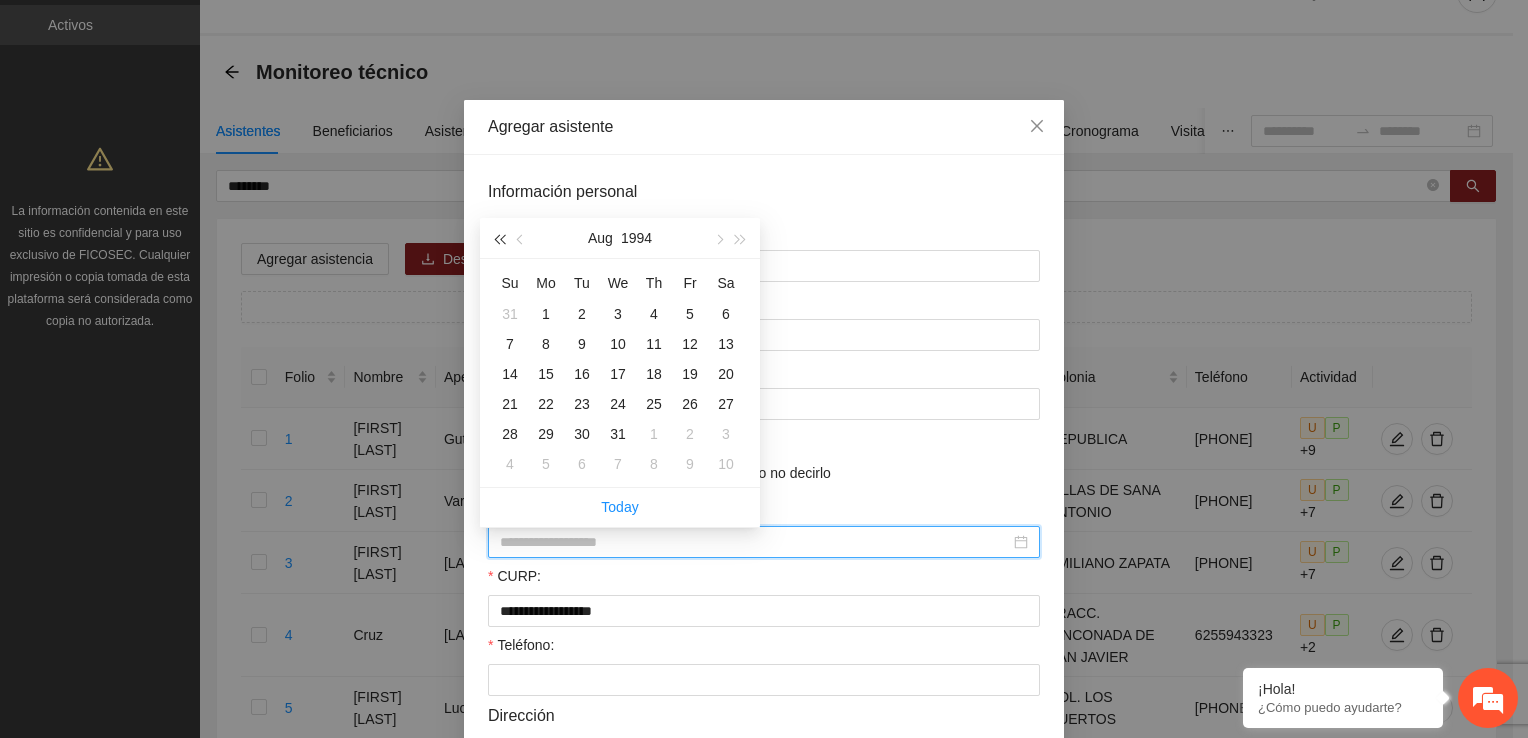click at bounding box center (499, 239) 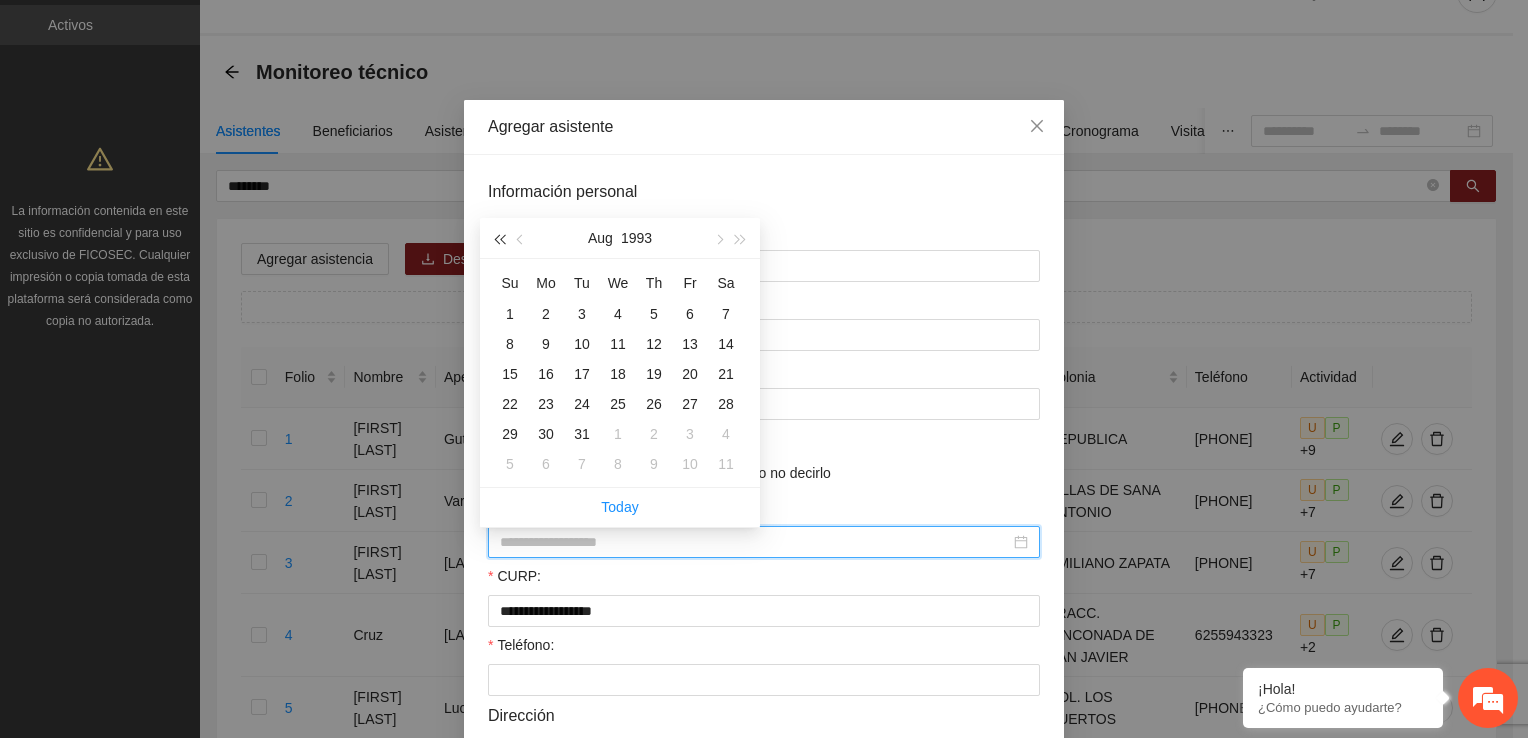 click at bounding box center [499, 239] 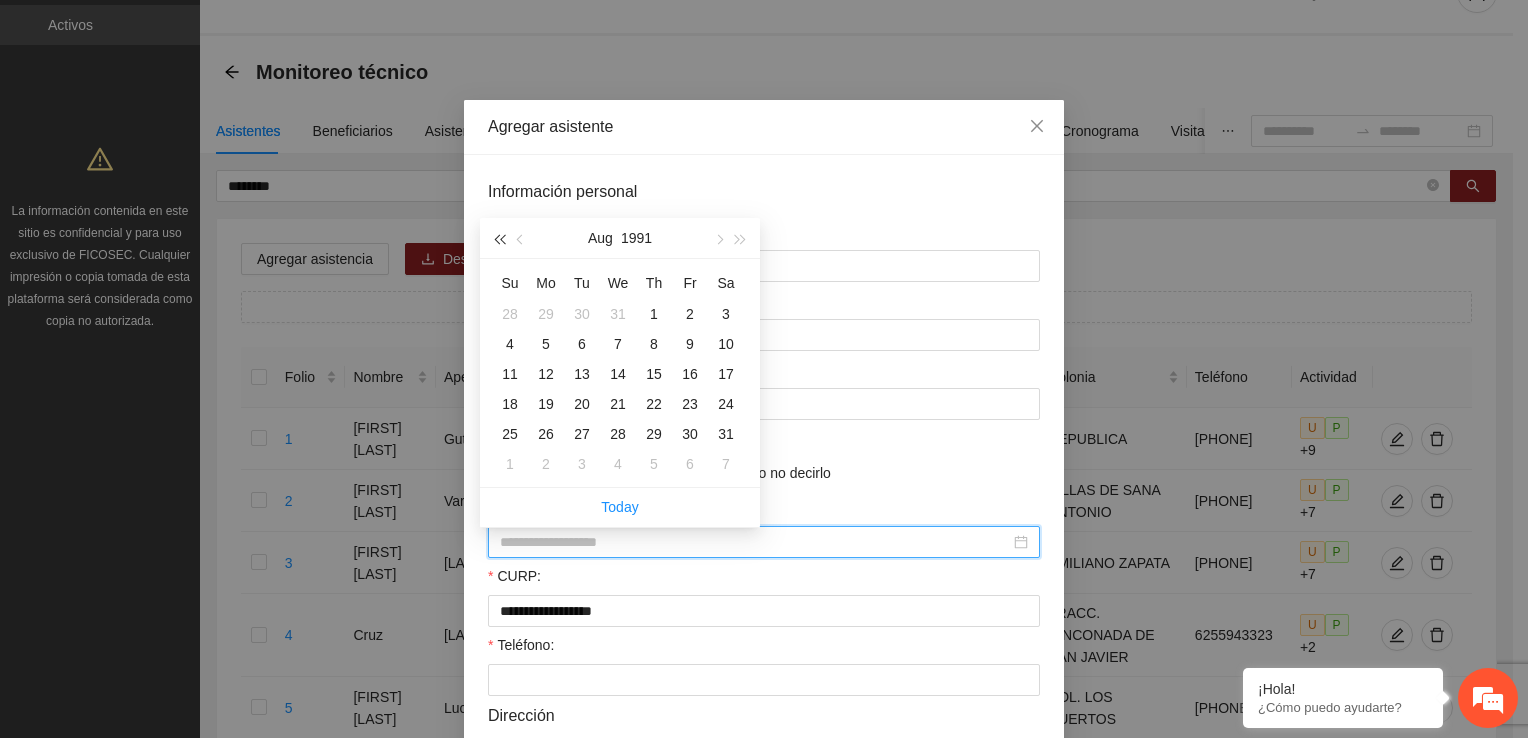 click at bounding box center (499, 239) 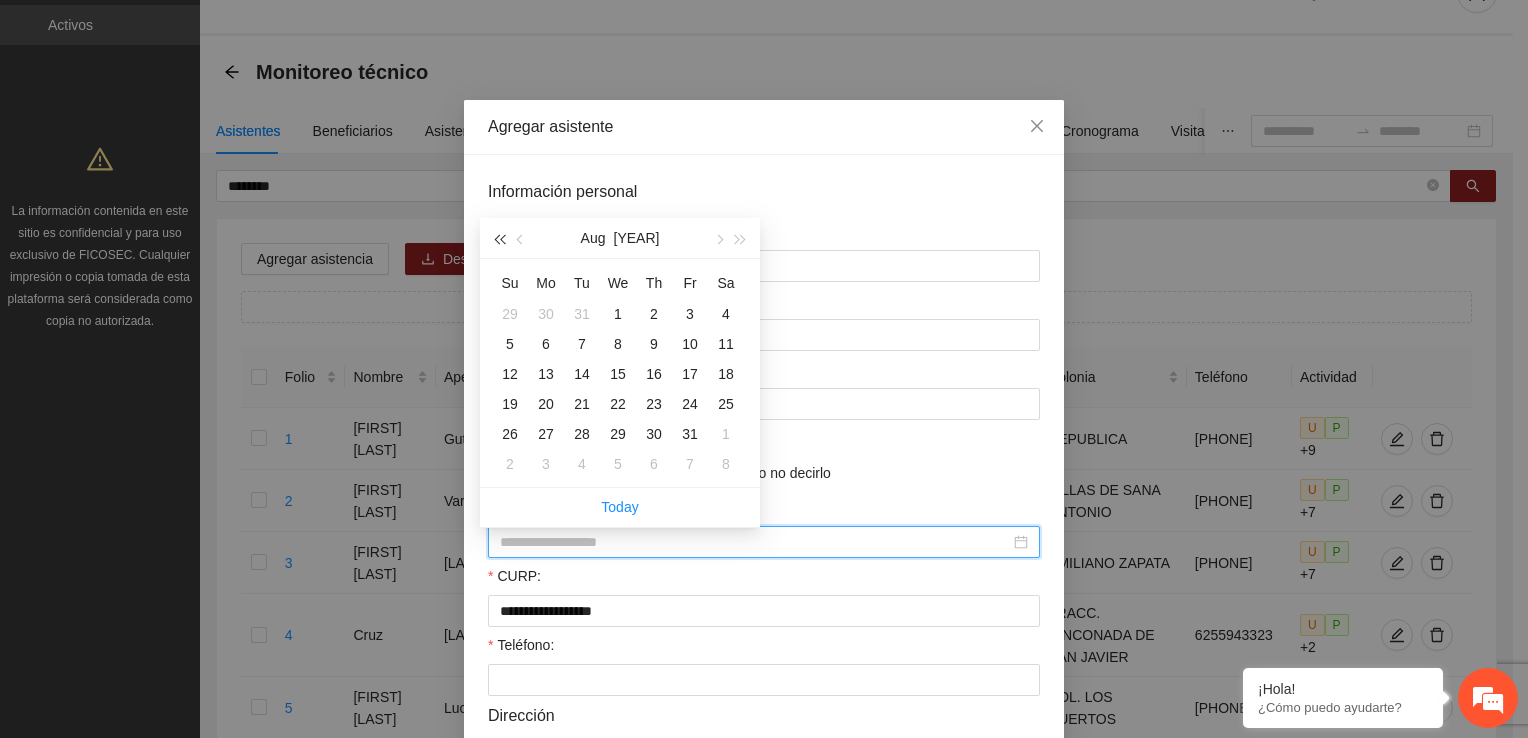 click at bounding box center [499, 239] 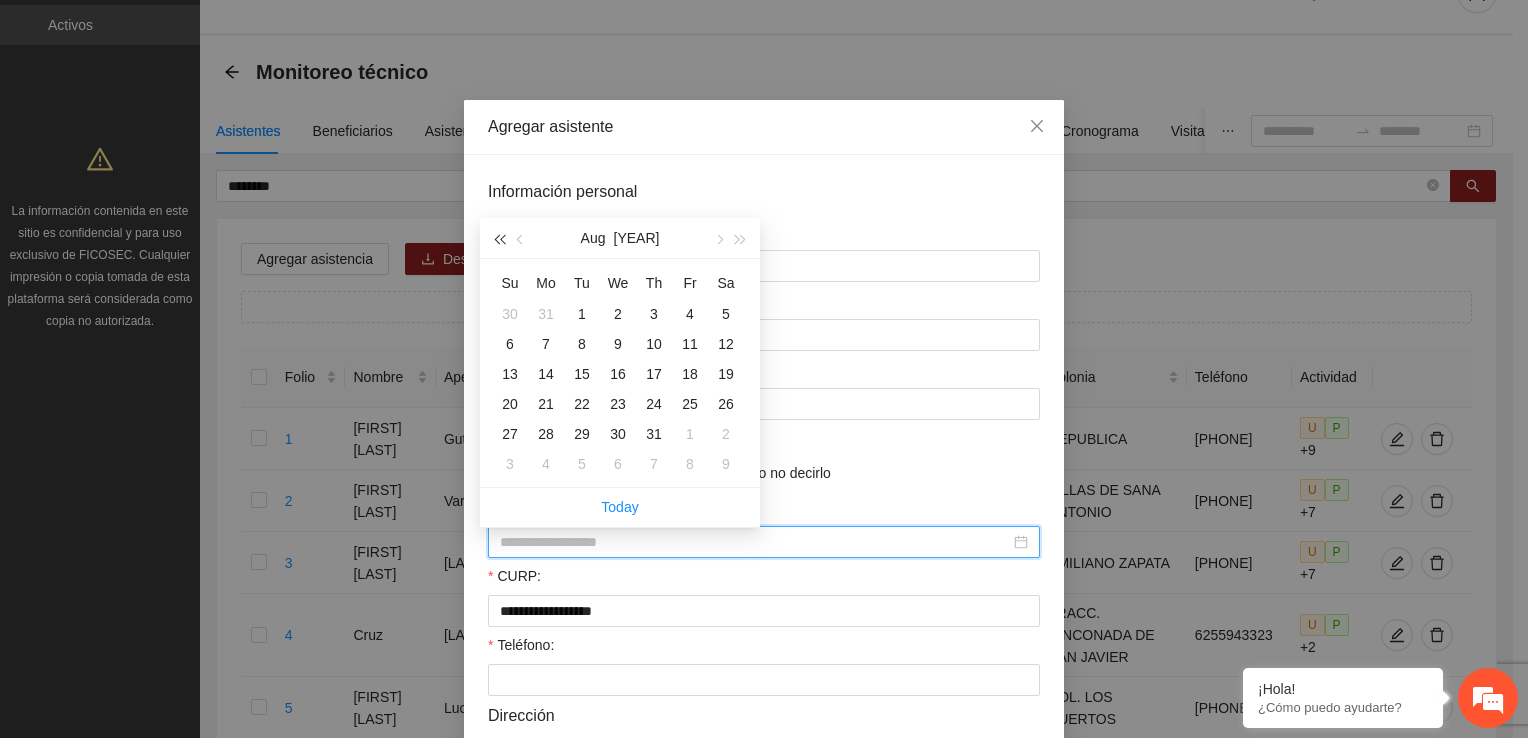 click at bounding box center [499, 239] 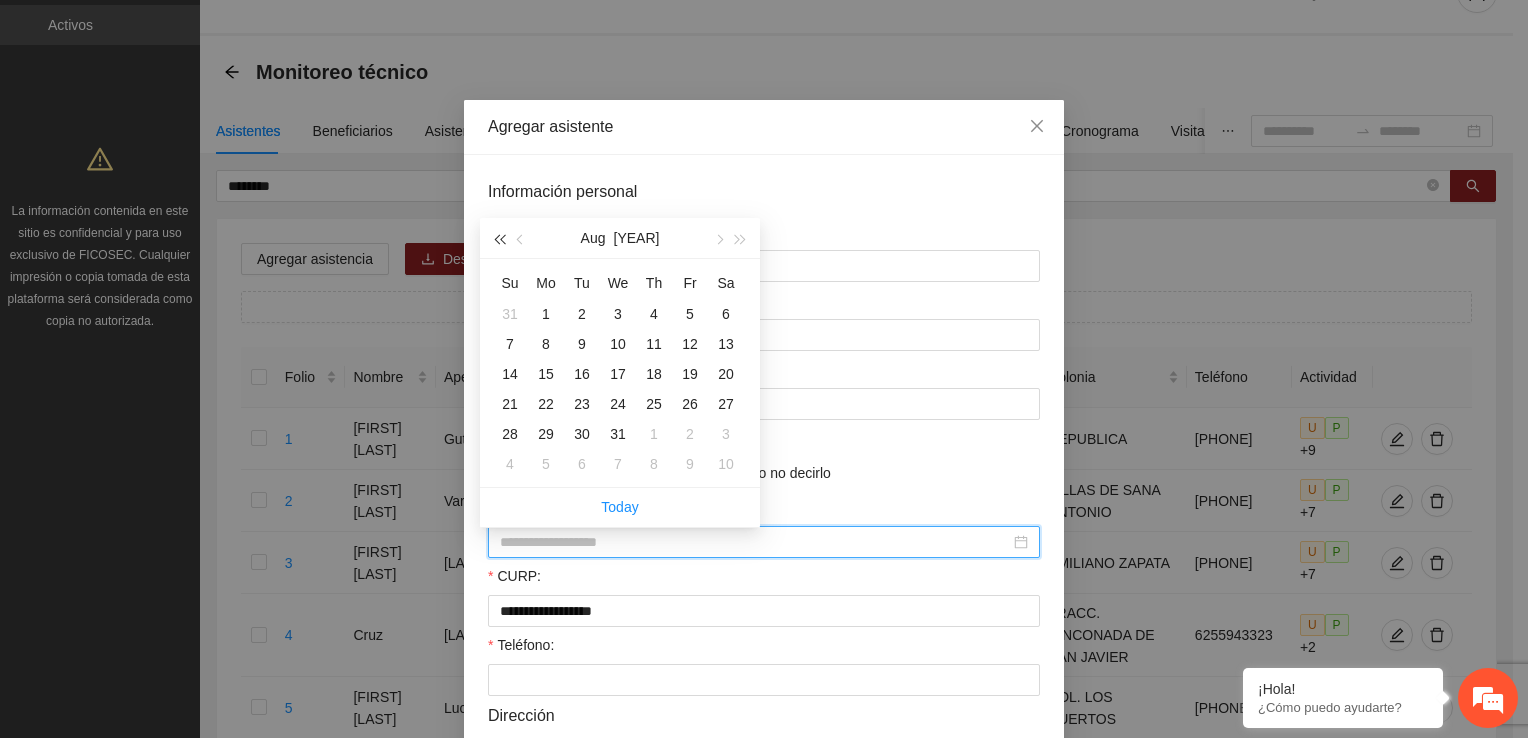 click at bounding box center (499, 239) 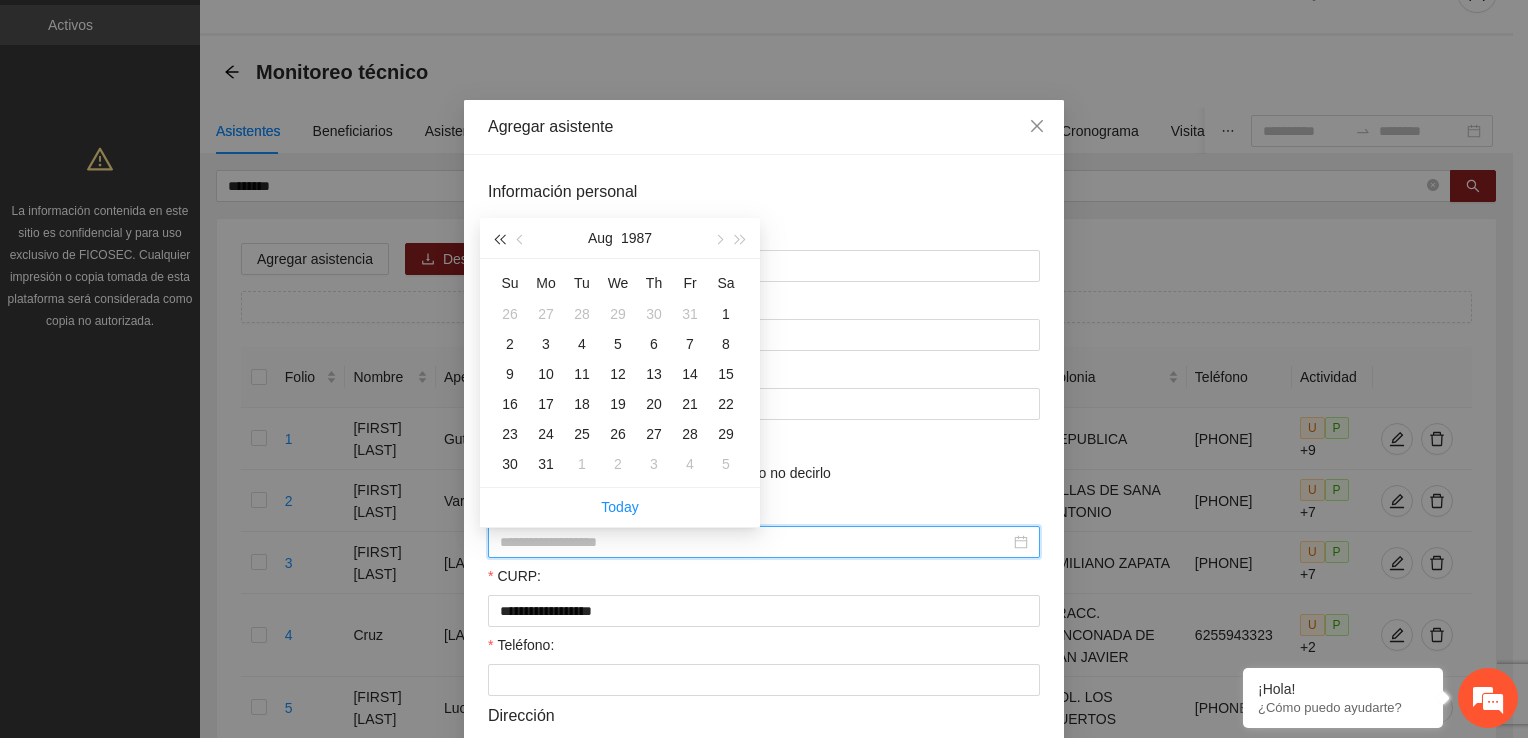 click at bounding box center [499, 239] 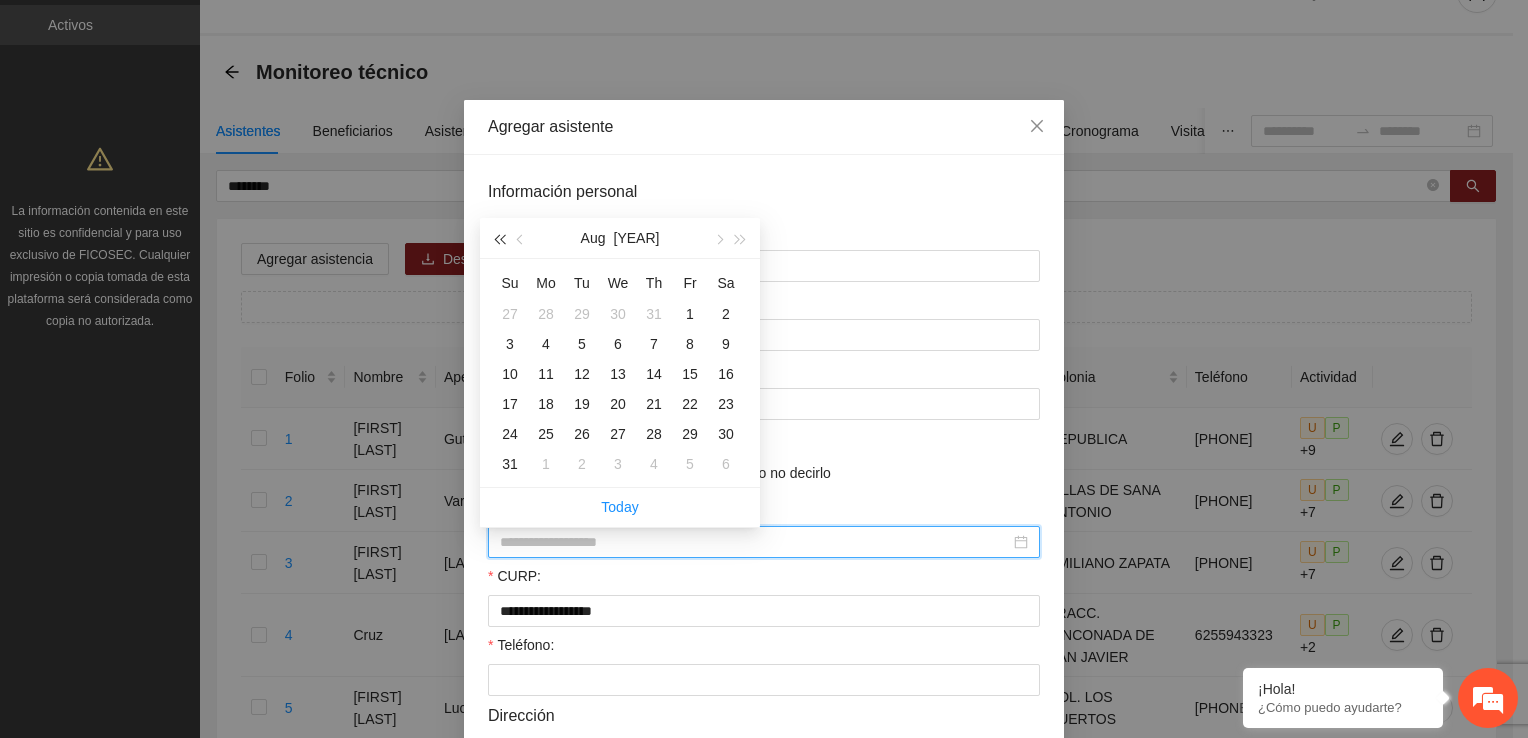 click at bounding box center [499, 239] 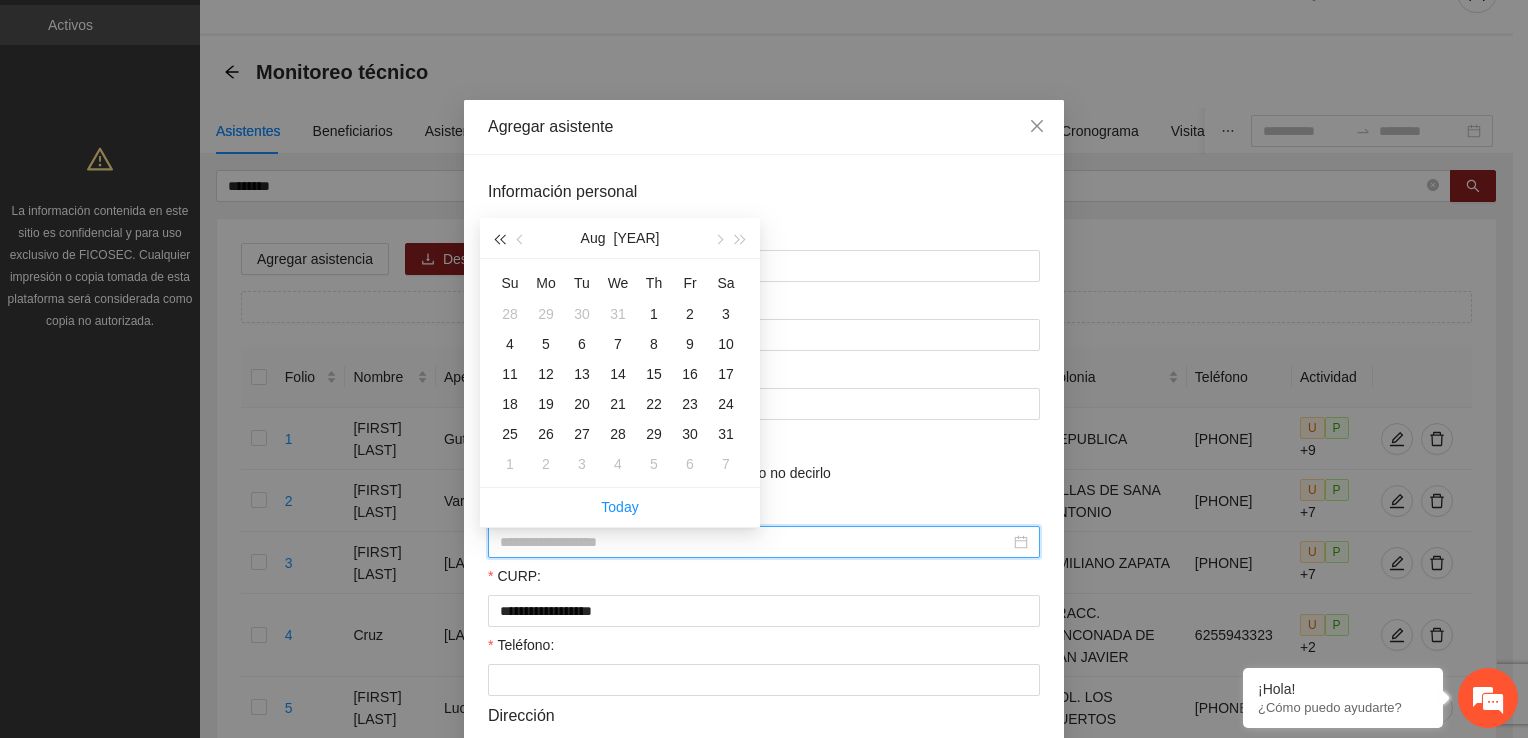 click at bounding box center [499, 239] 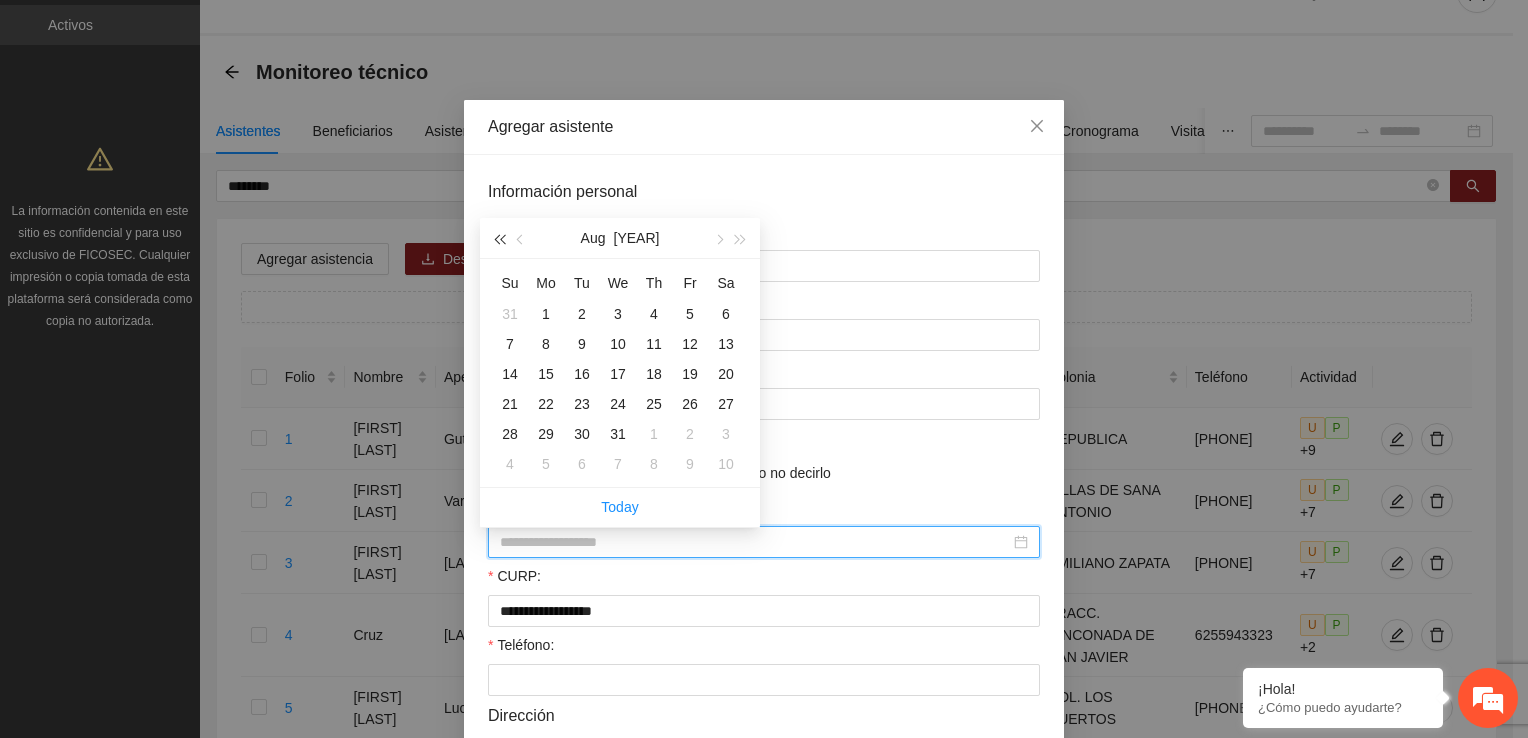 click at bounding box center (499, 239) 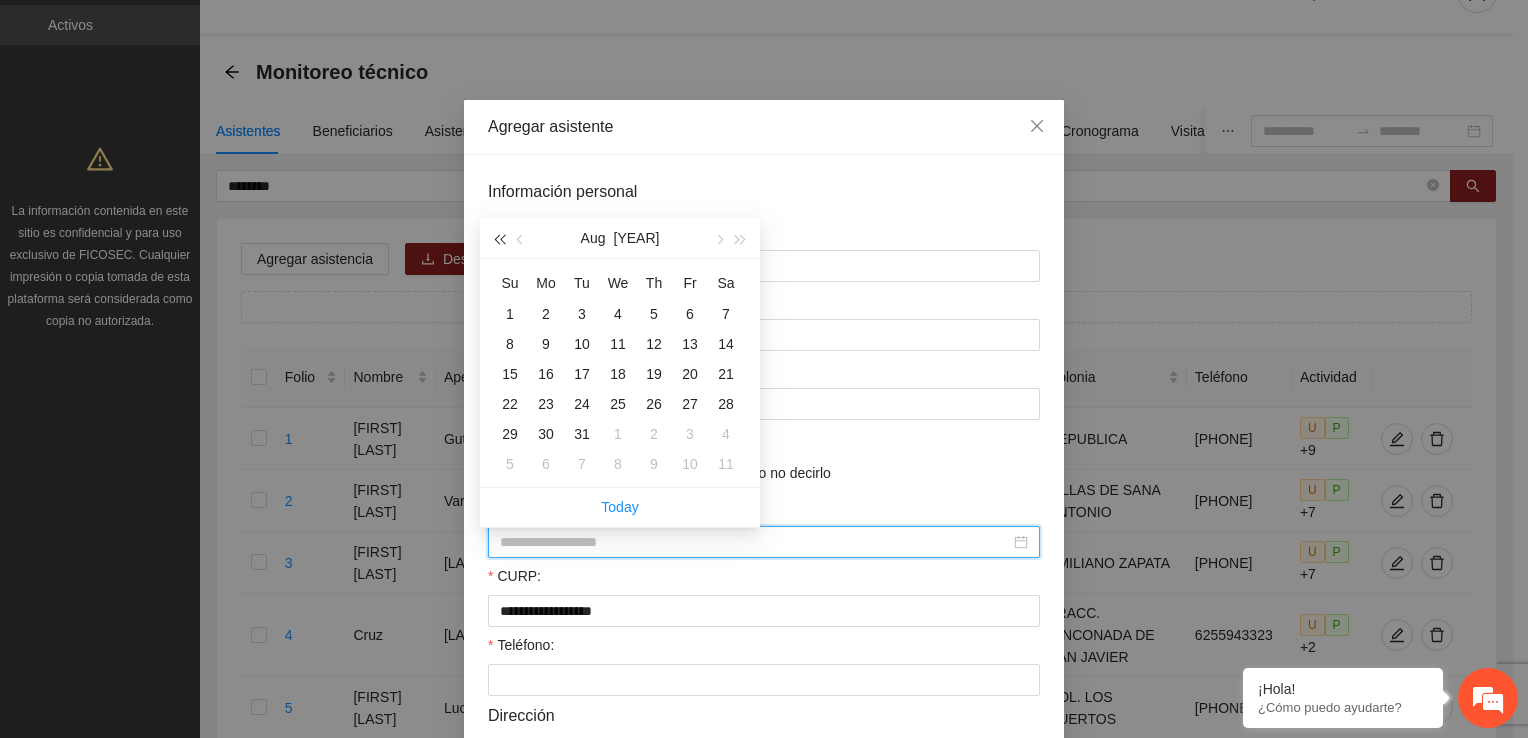 click at bounding box center [499, 239] 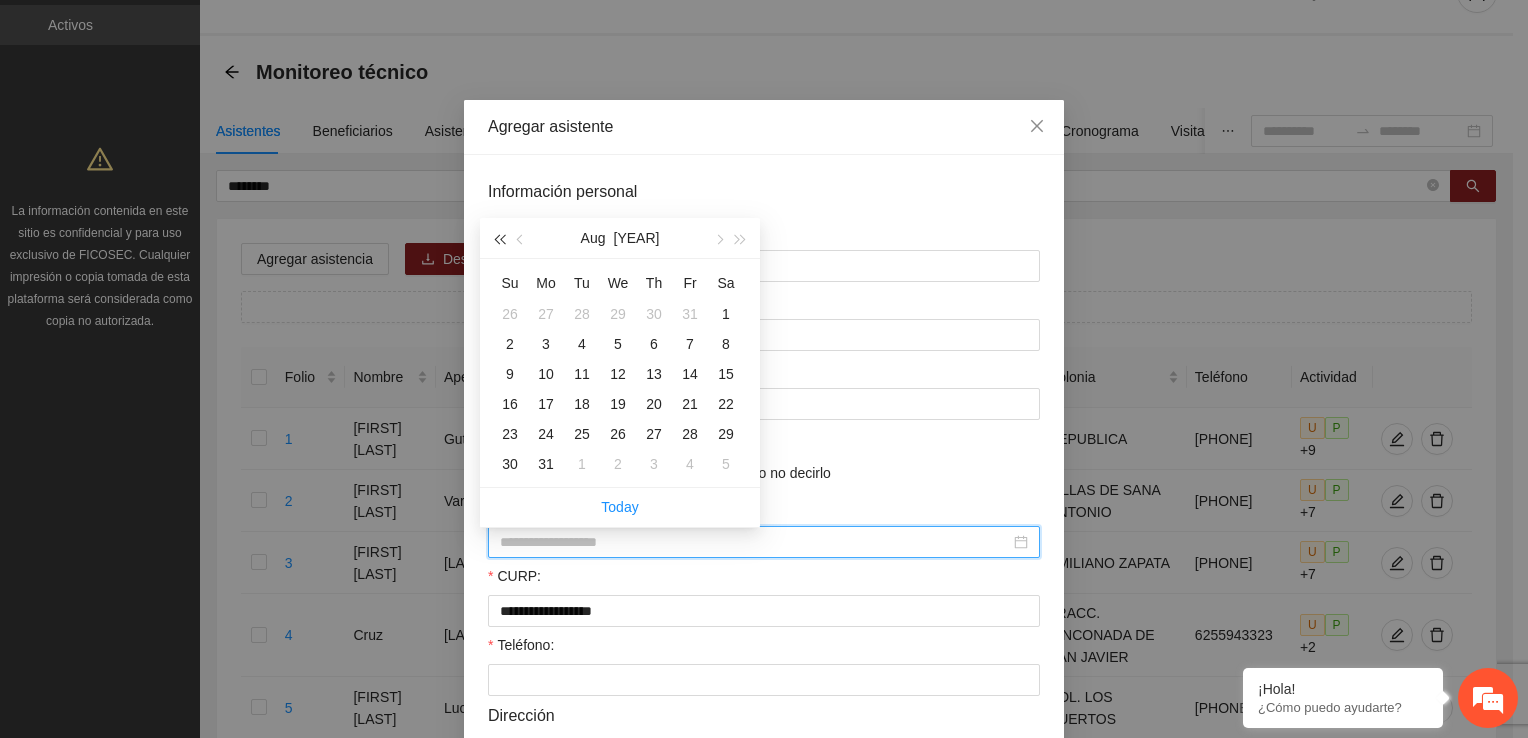click at bounding box center (499, 239) 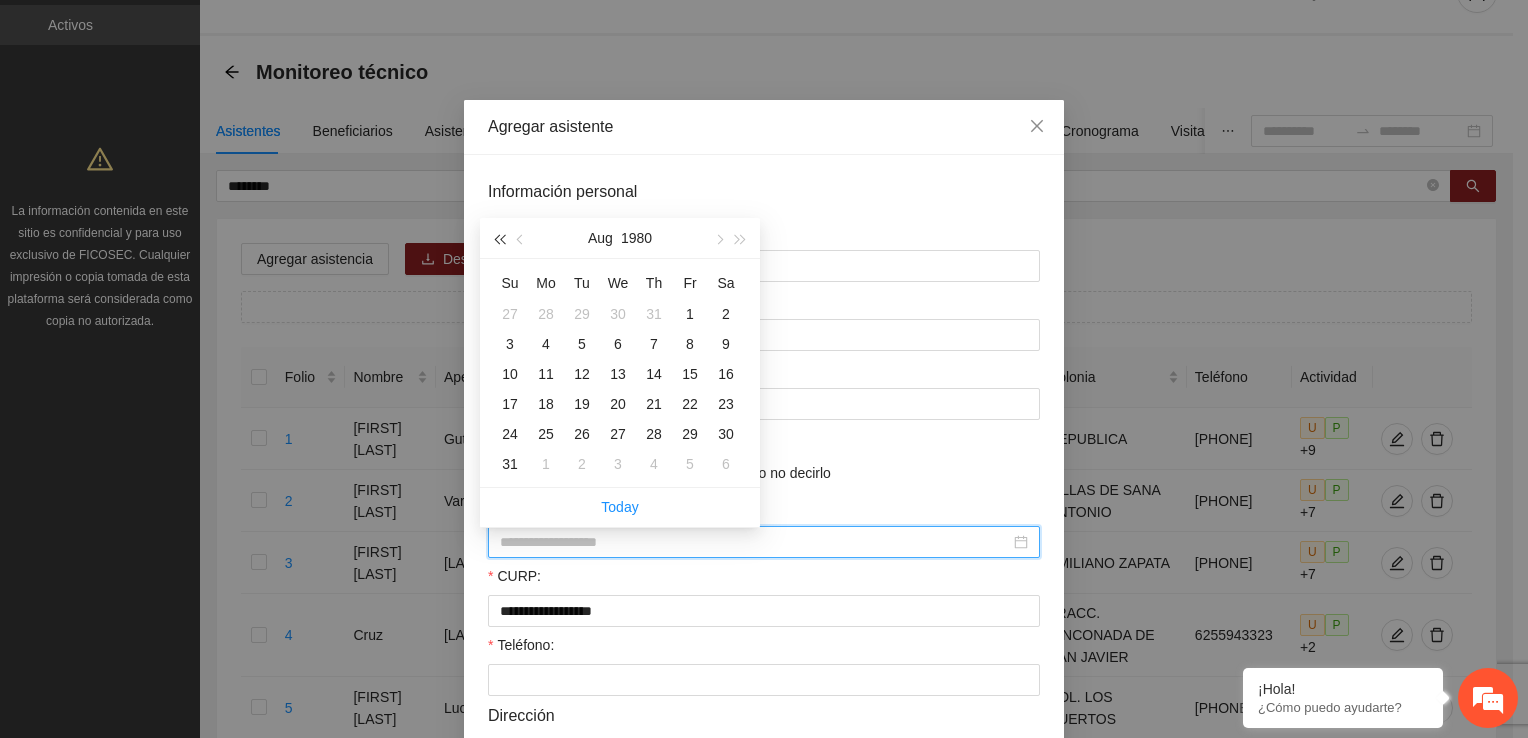 click at bounding box center (499, 239) 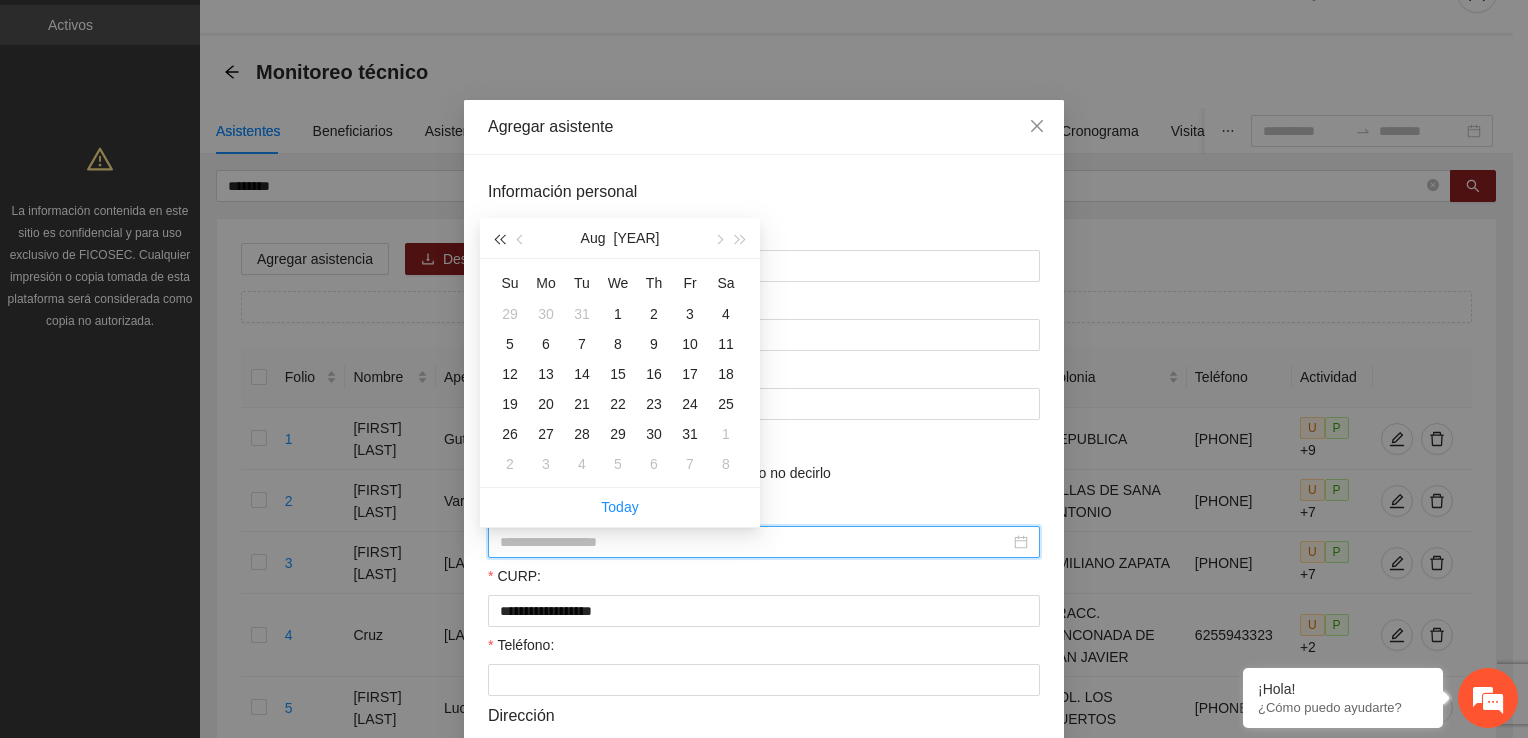 click at bounding box center (499, 239) 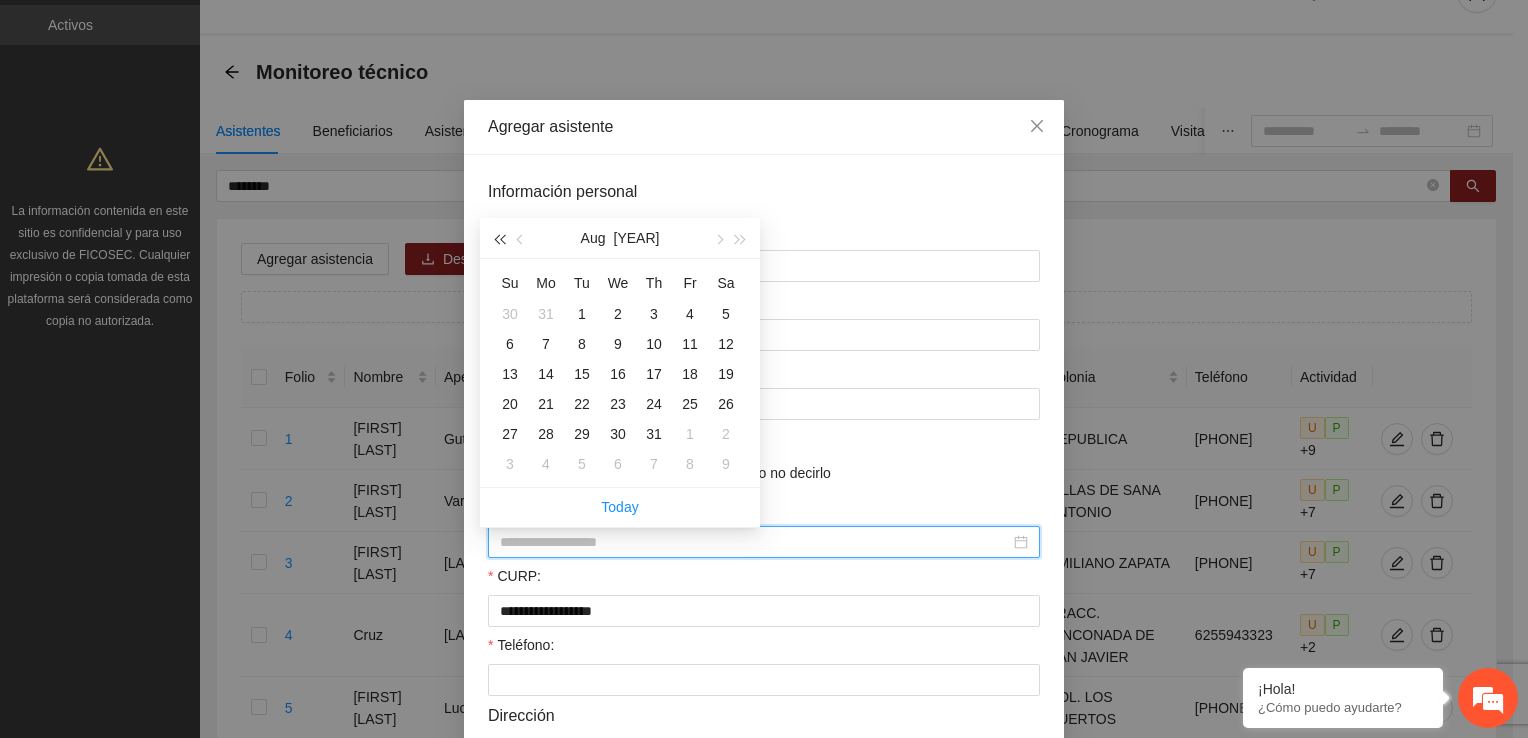 click at bounding box center [499, 239] 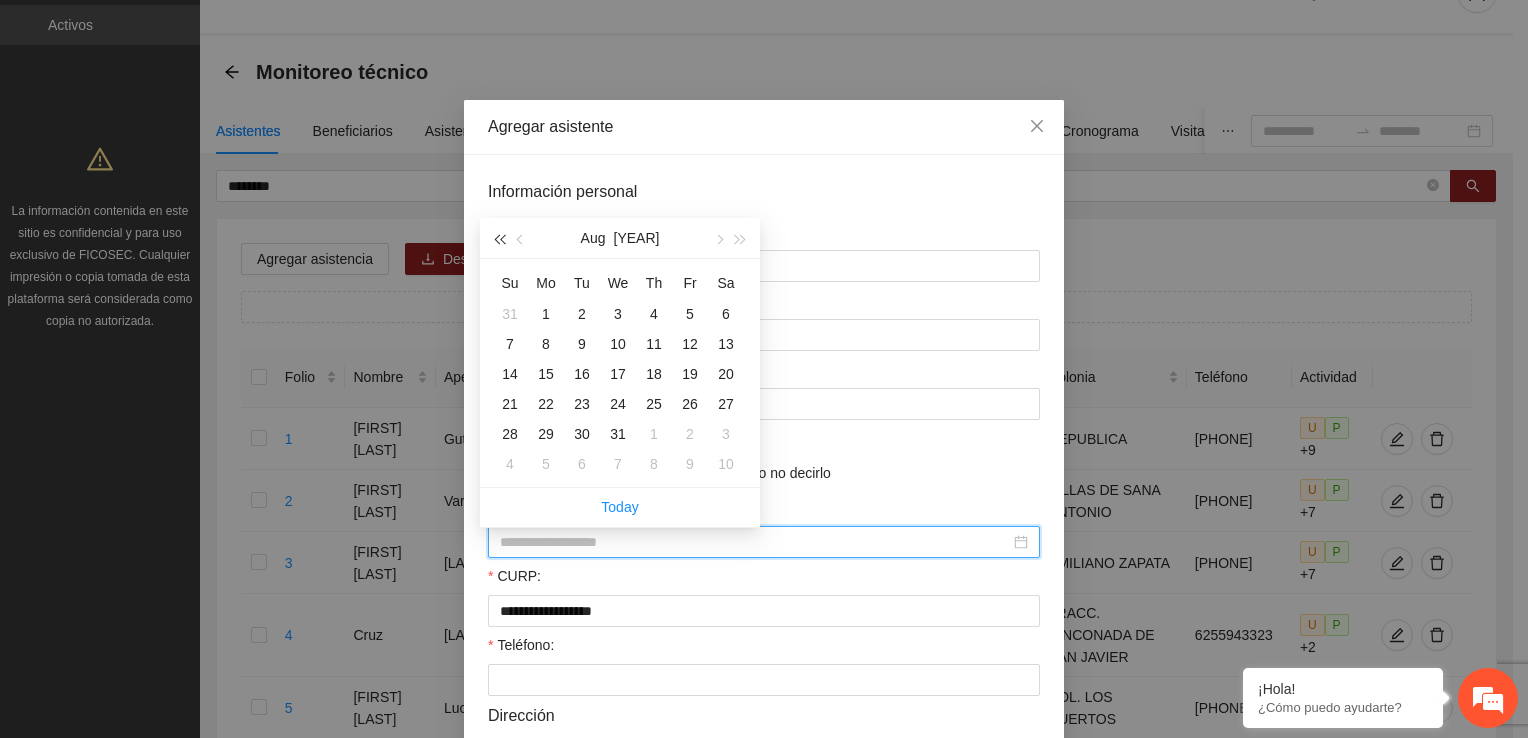 click at bounding box center (499, 239) 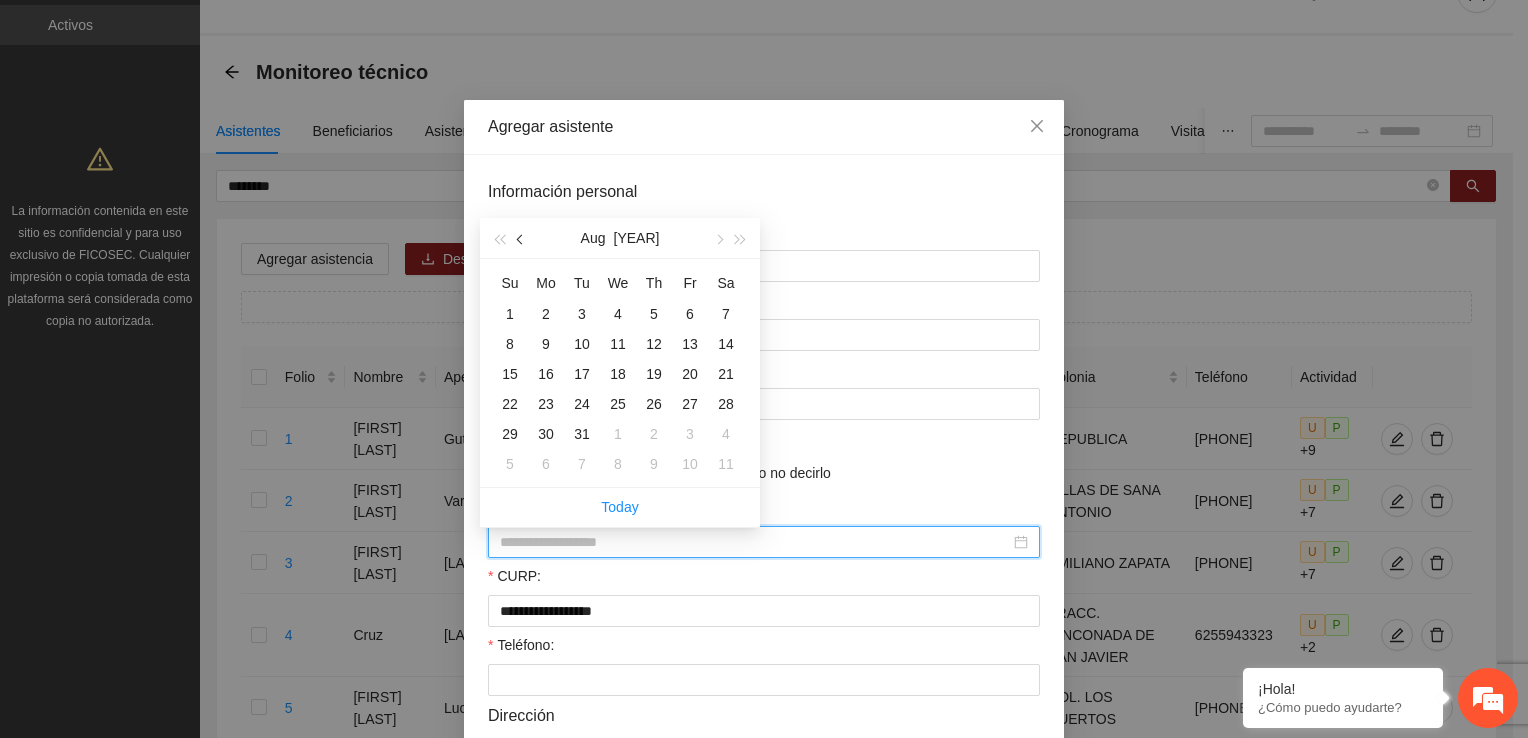 click at bounding box center [521, 238] 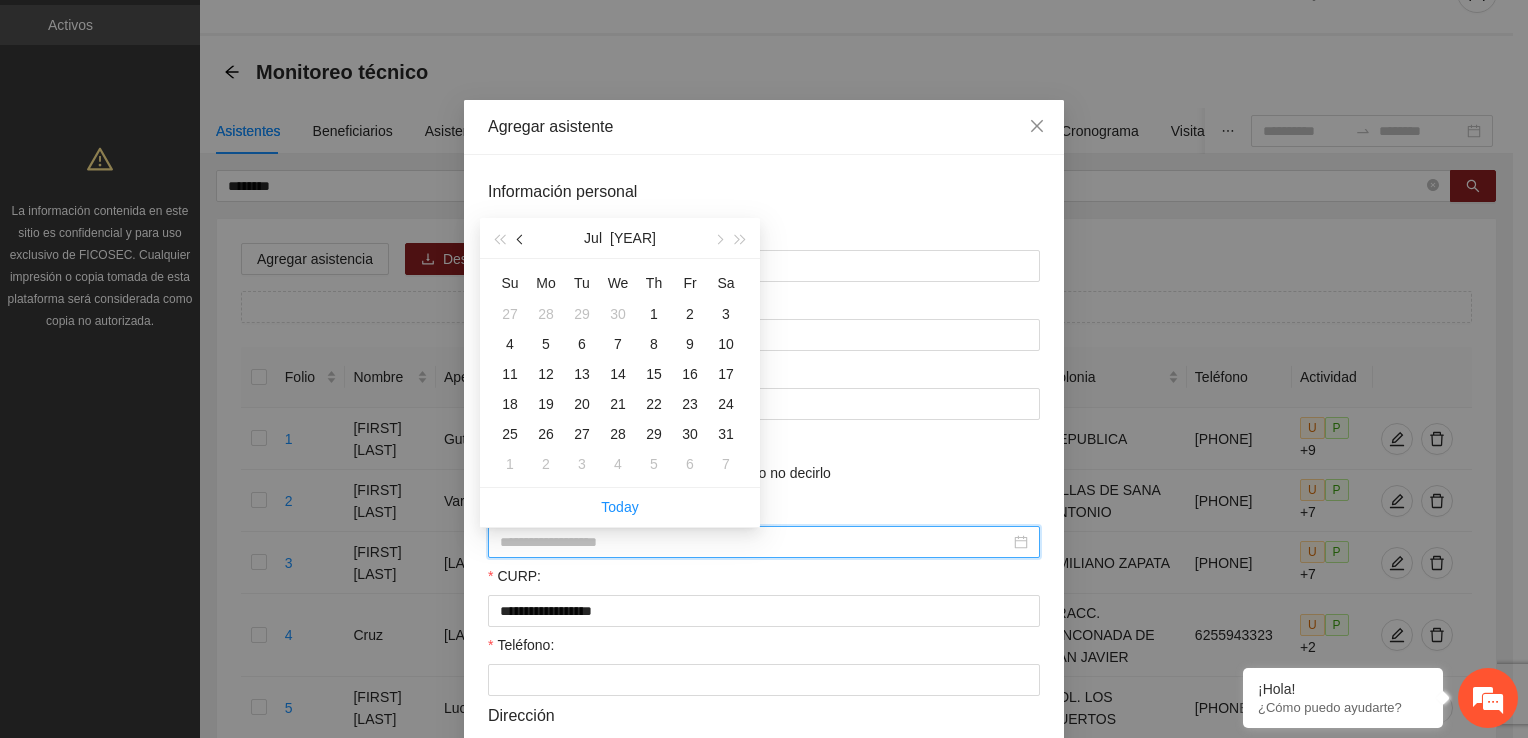 click at bounding box center [521, 238] 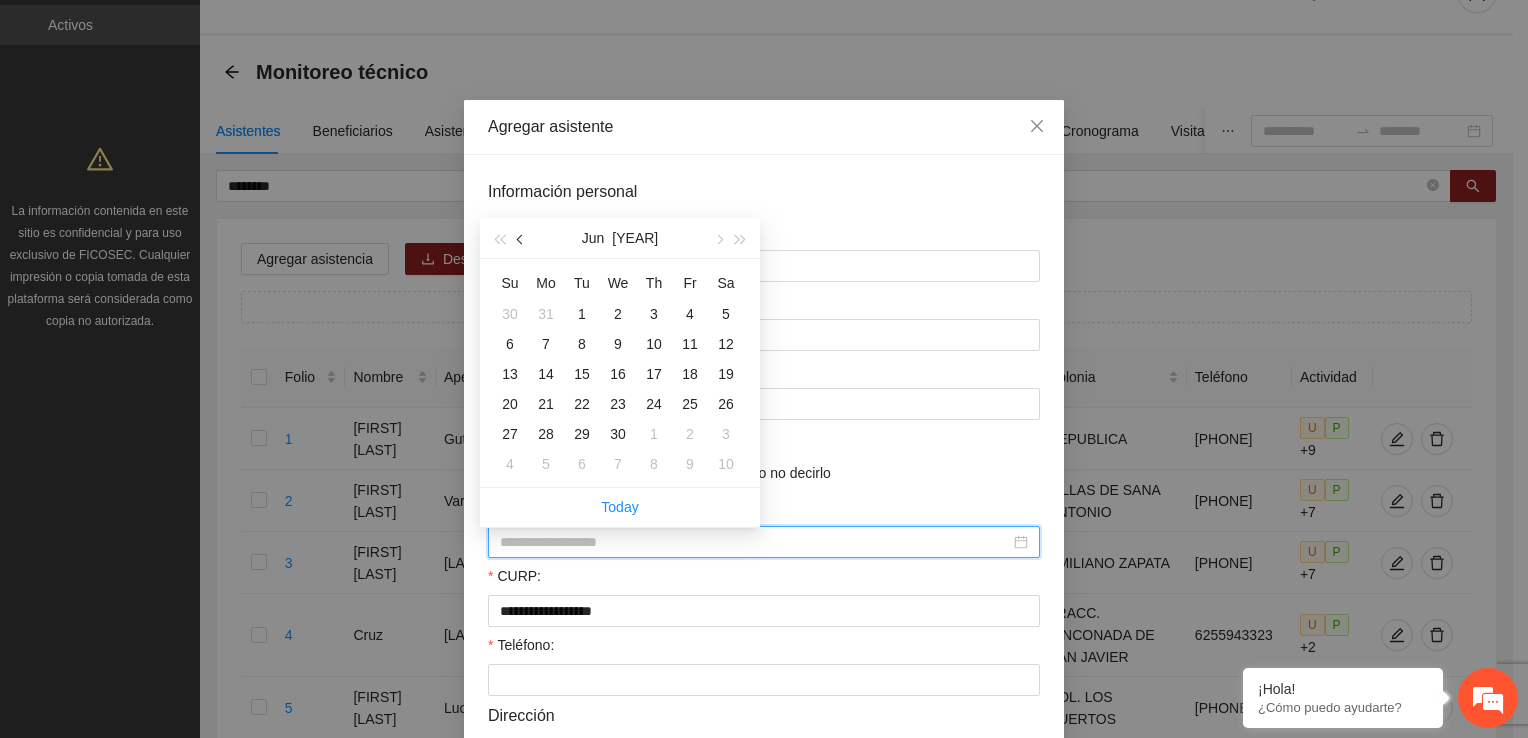 click at bounding box center [521, 238] 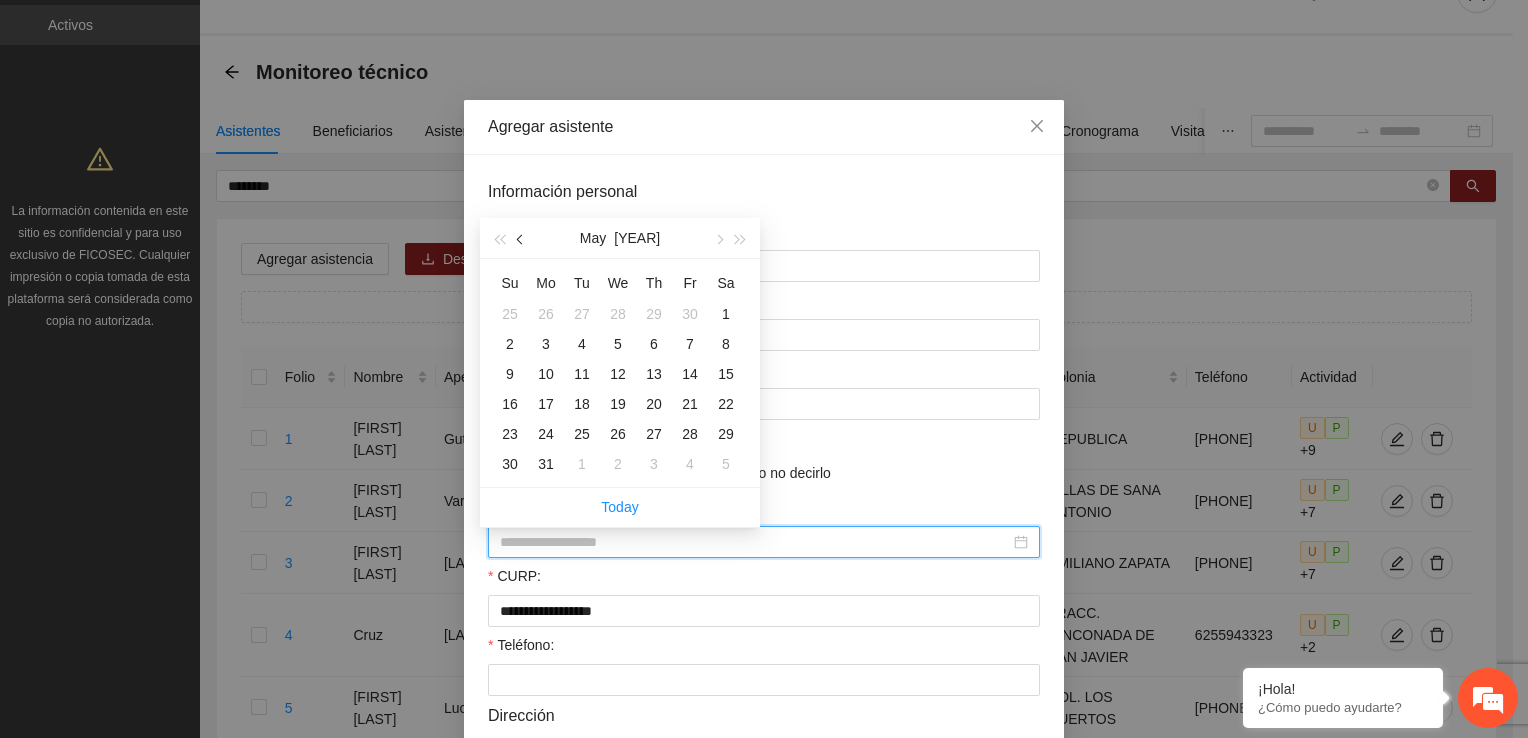click at bounding box center [521, 238] 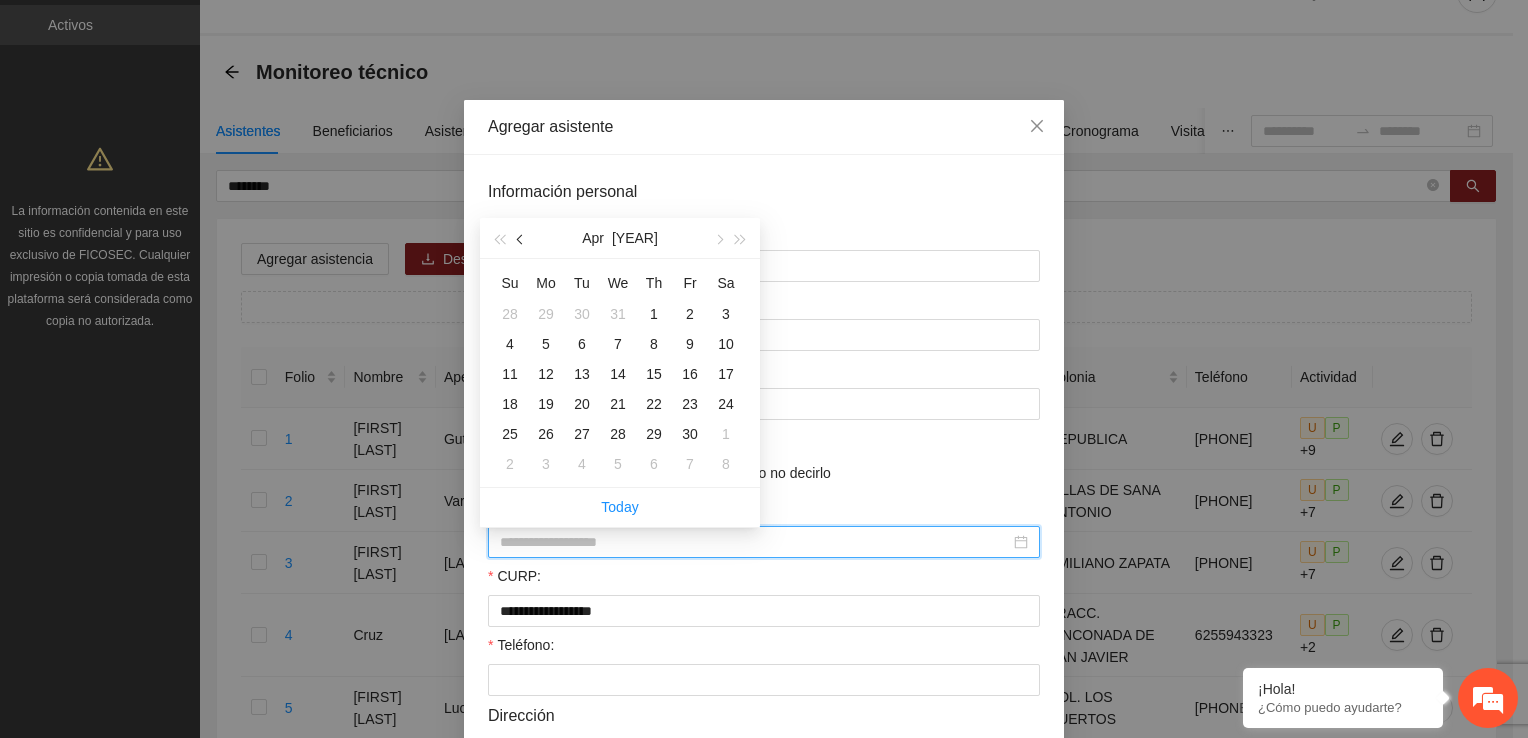 click at bounding box center (521, 238) 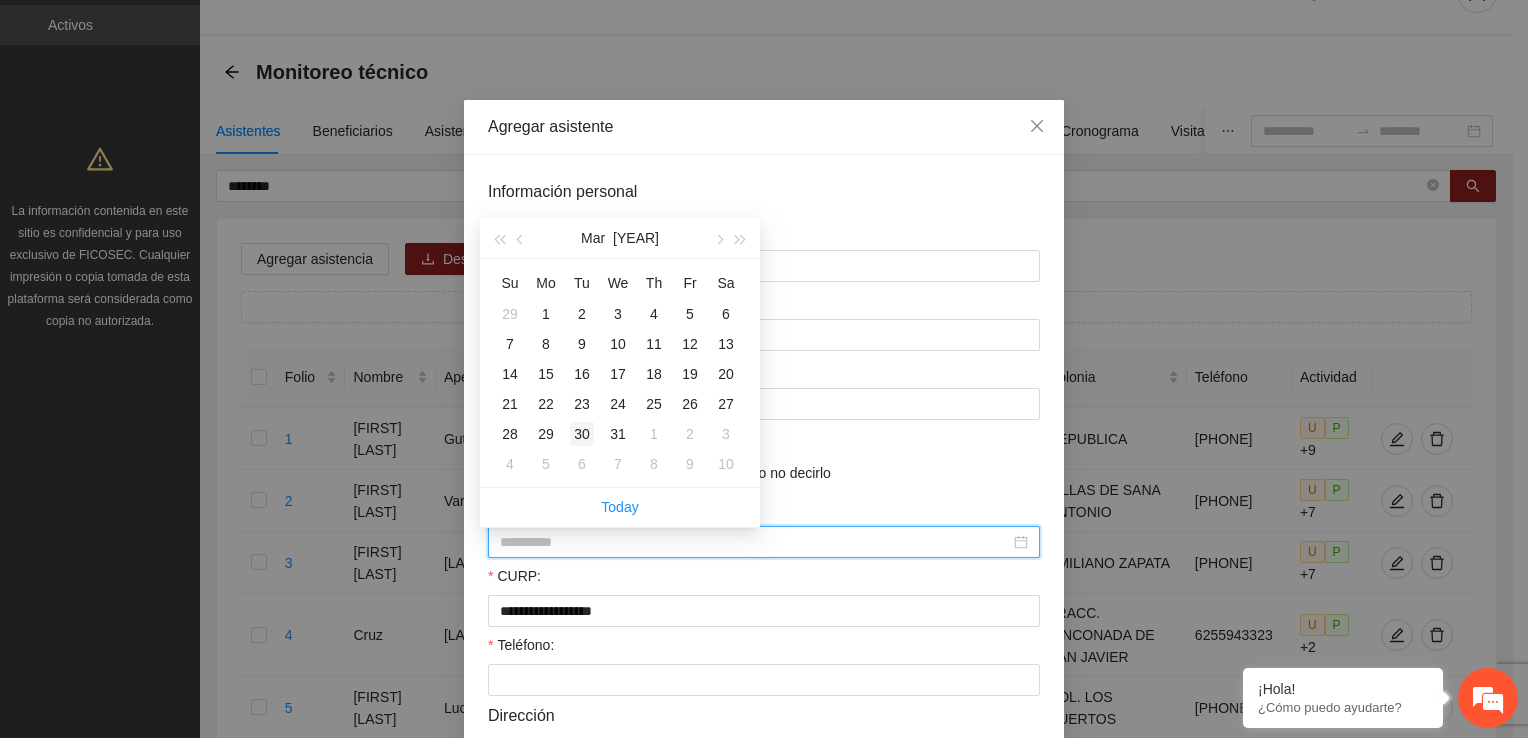 click on "30" at bounding box center (582, 434) 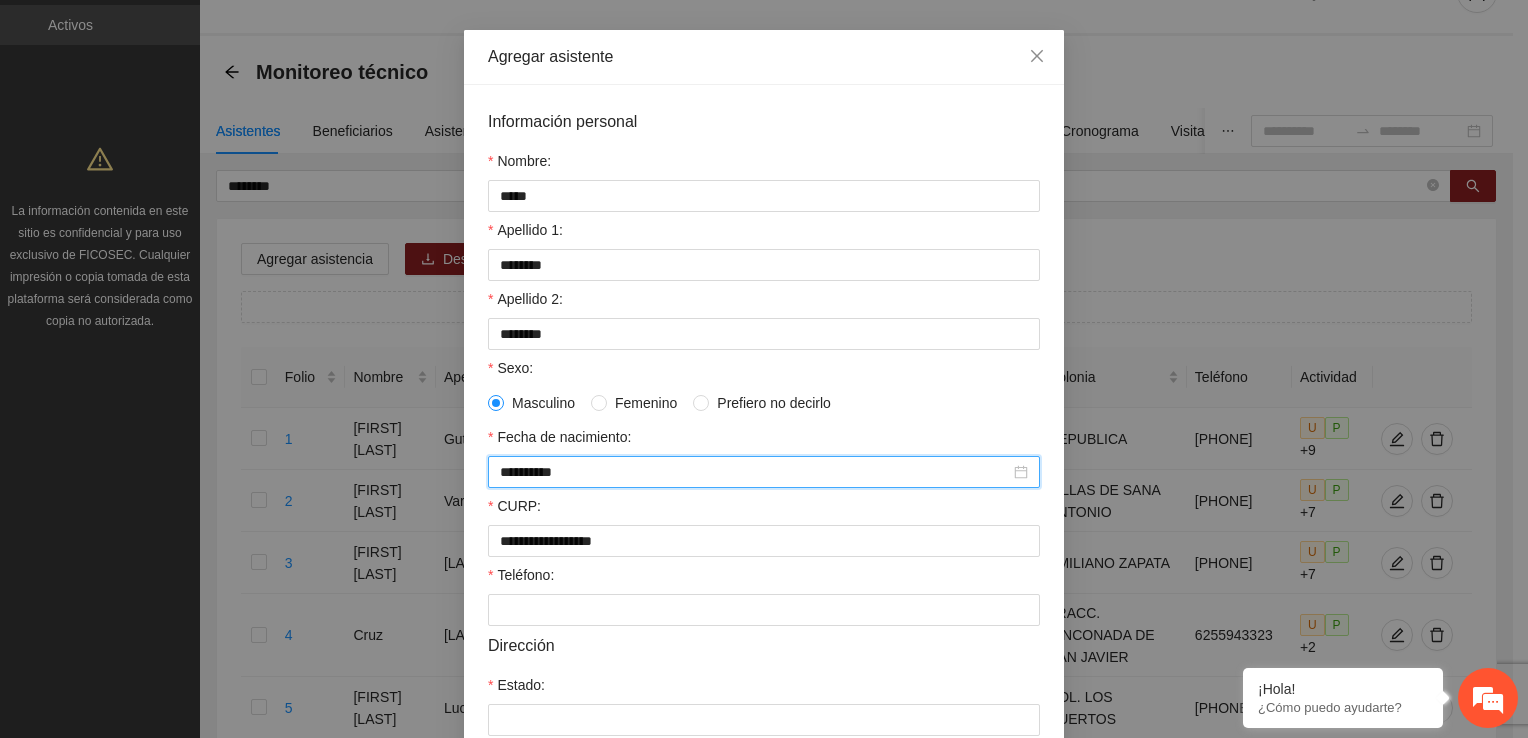 scroll, scrollTop: 200, scrollLeft: 0, axis: vertical 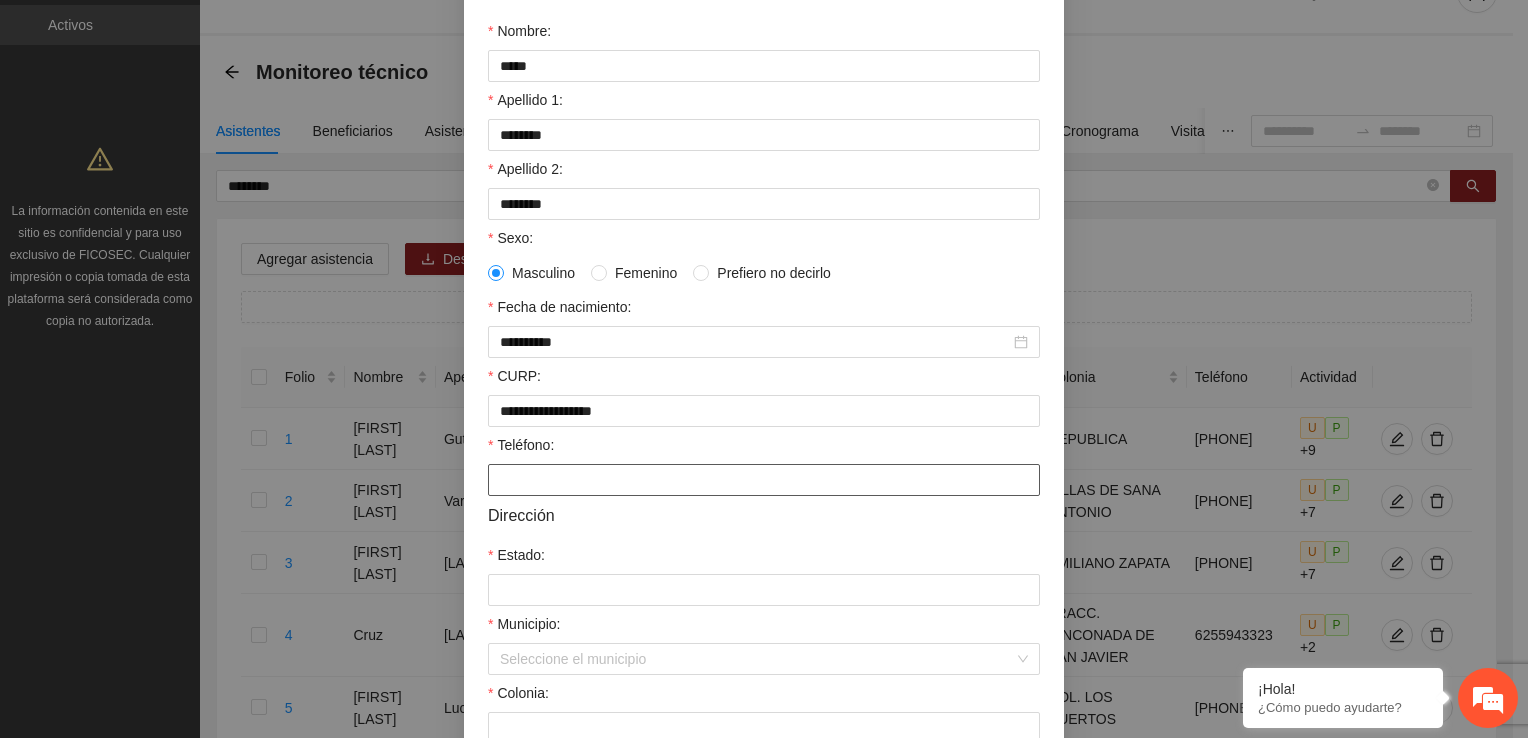 click on "Teléfono:" at bounding box center (764, 480) 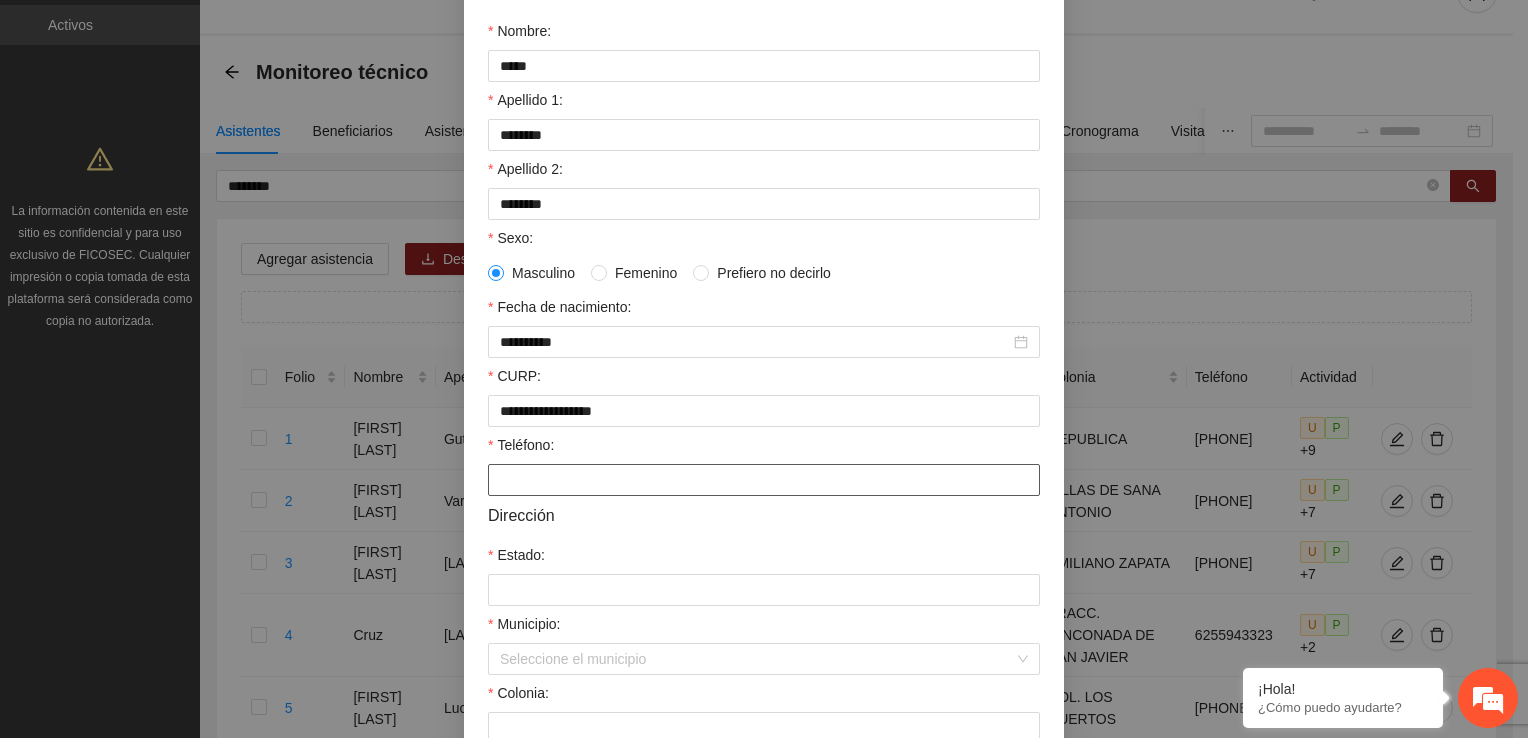 paste on "**********" 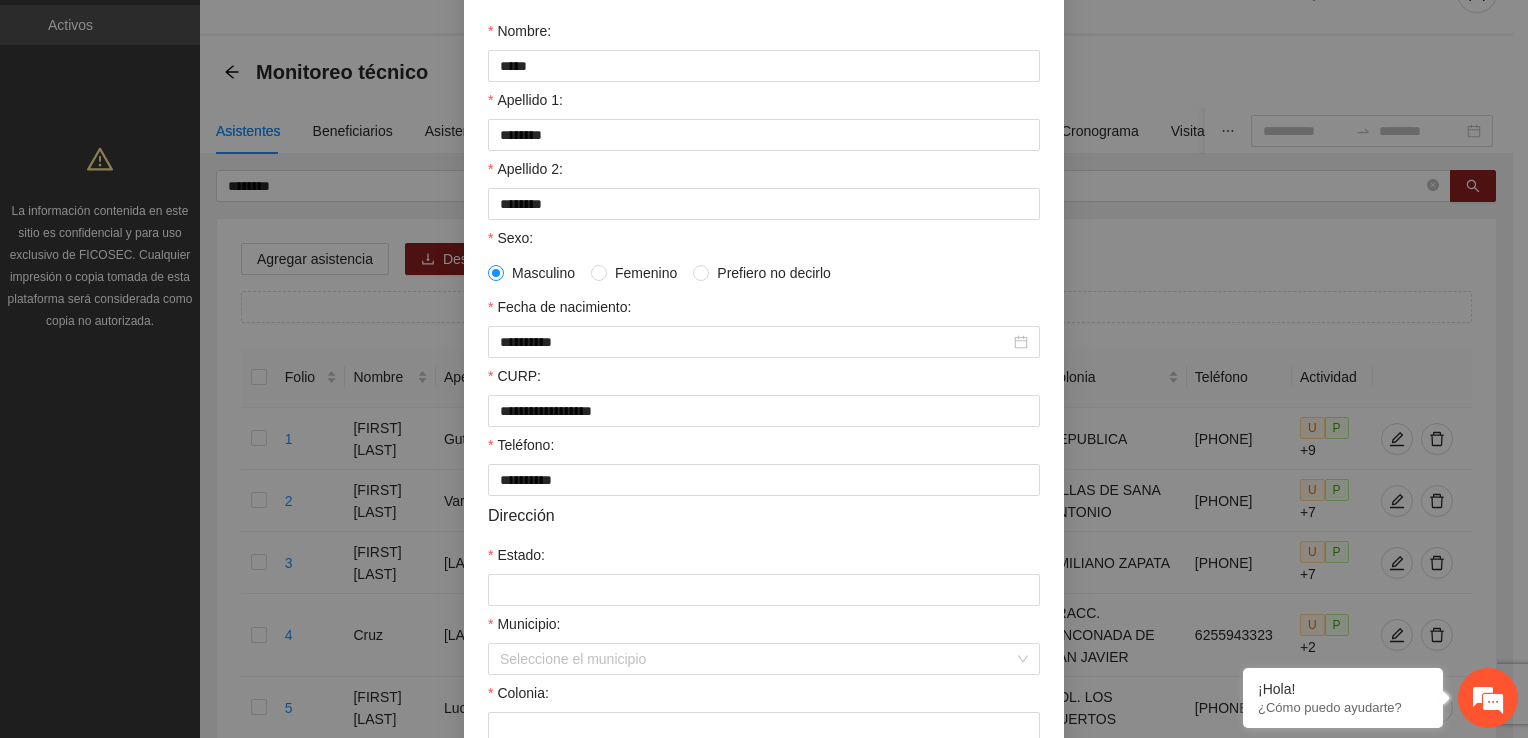 click on "Dirección" at bounding box center (764, 515) 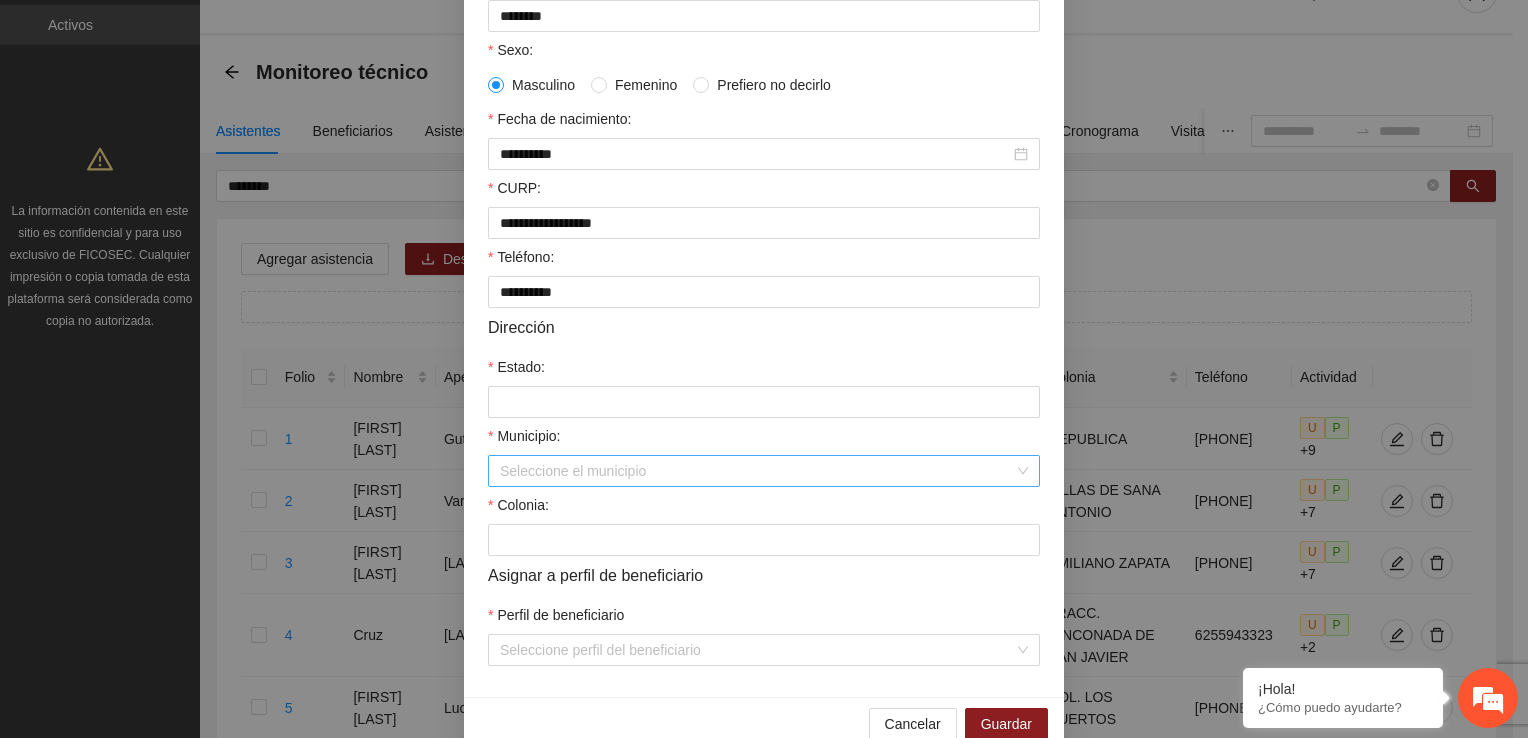 scroll, scrollTop: 400, scrollLeft: 0, axis: vertical 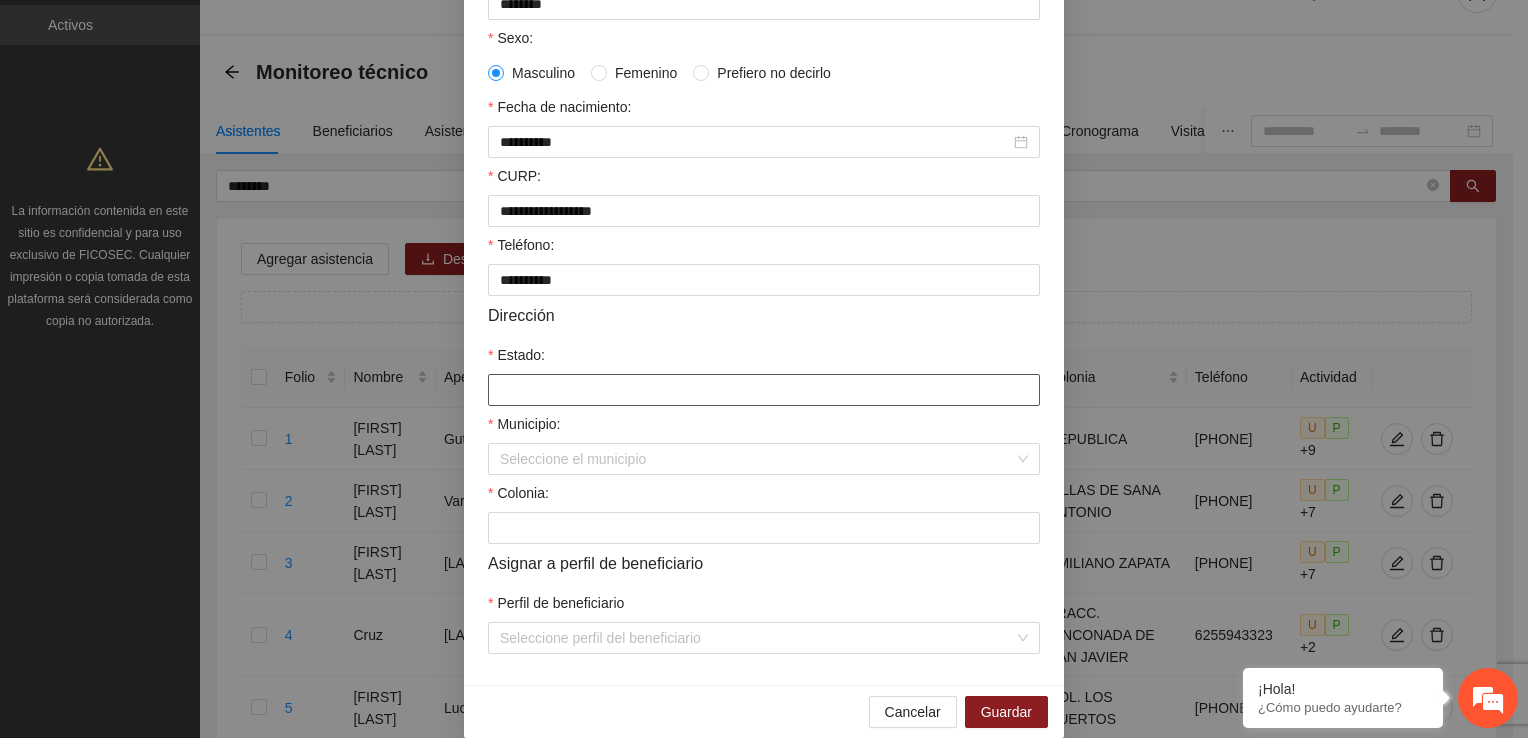 click on "Estado:" at bounding box center (764, 390) 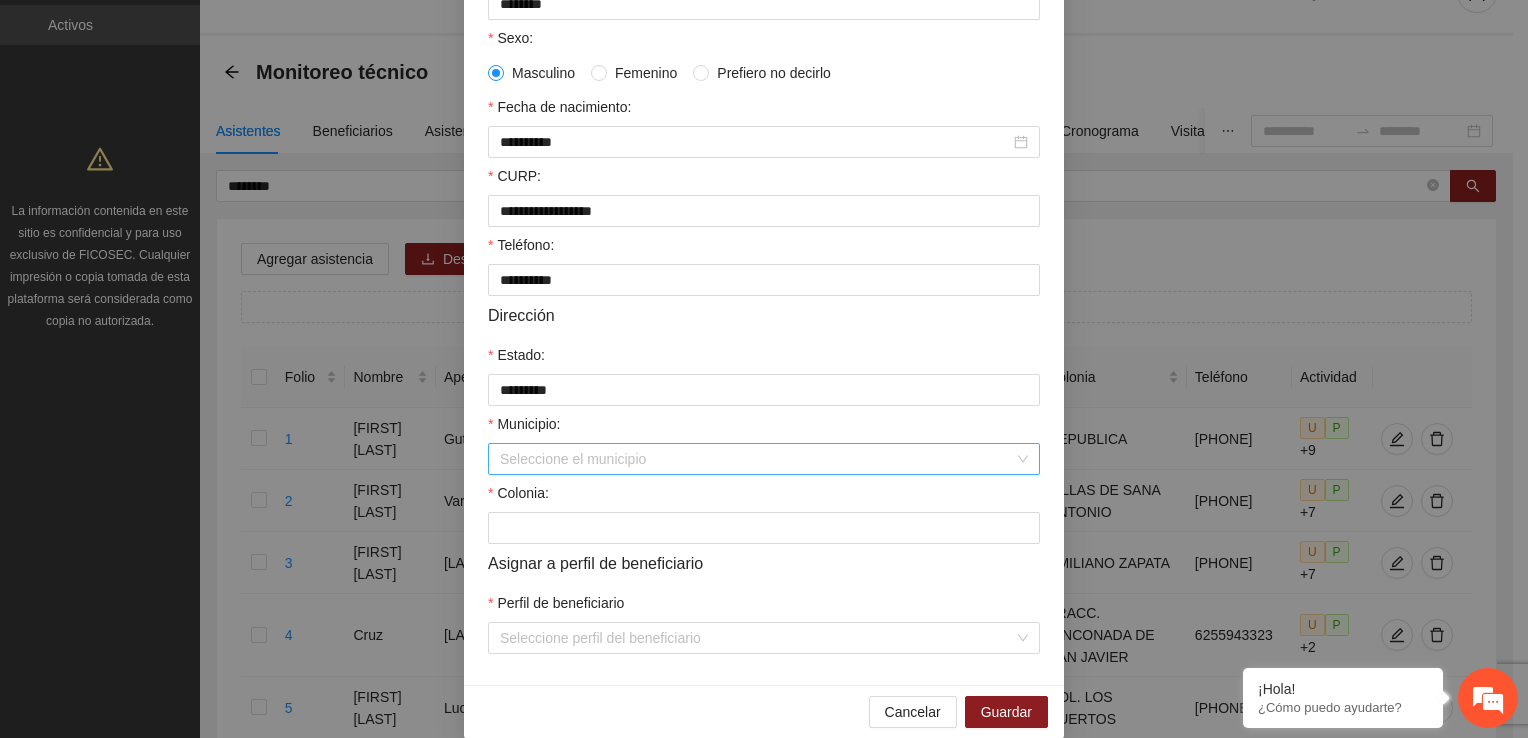 click on "Municipio:" at bounding box center [757, 459] 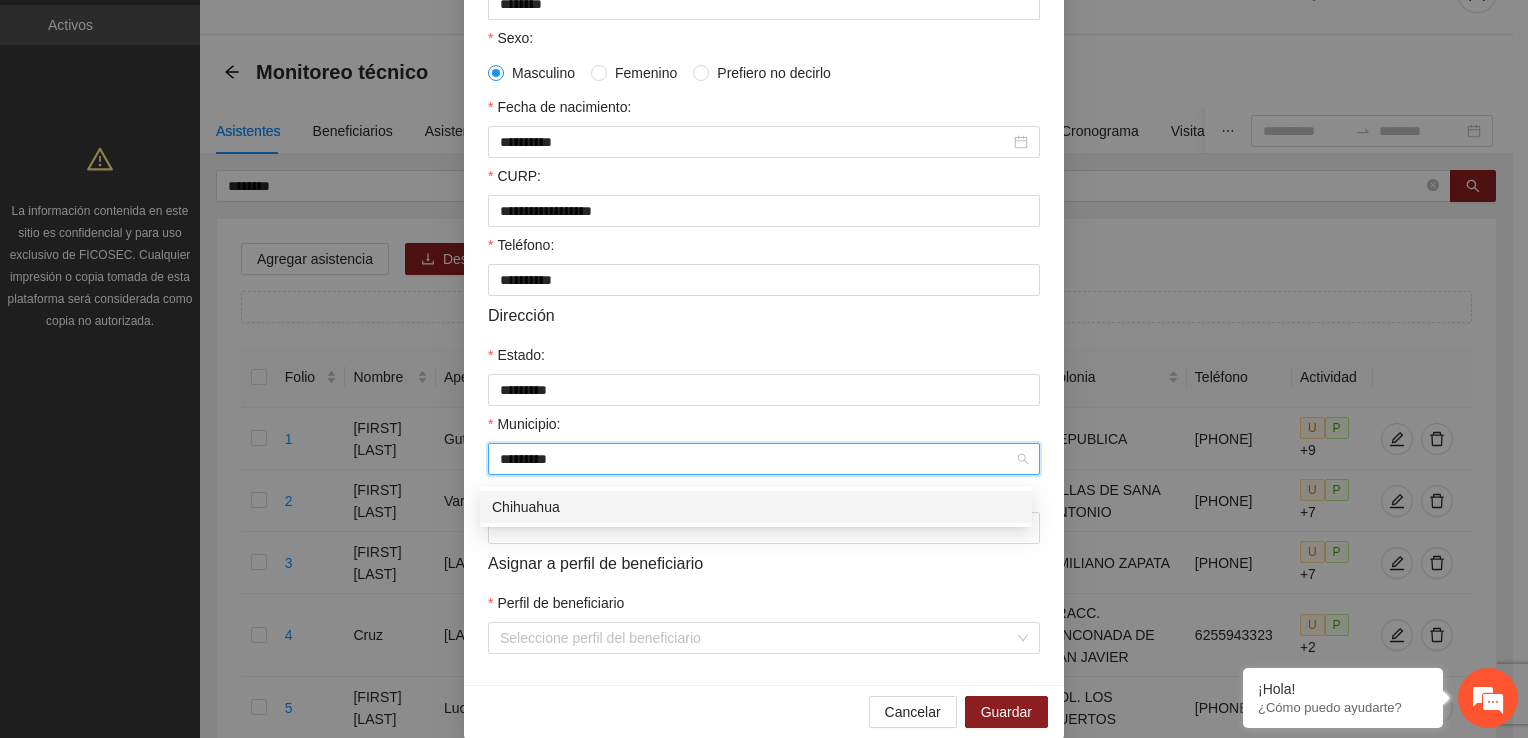click on "Chihuahua" at bounding box center [756, 507] 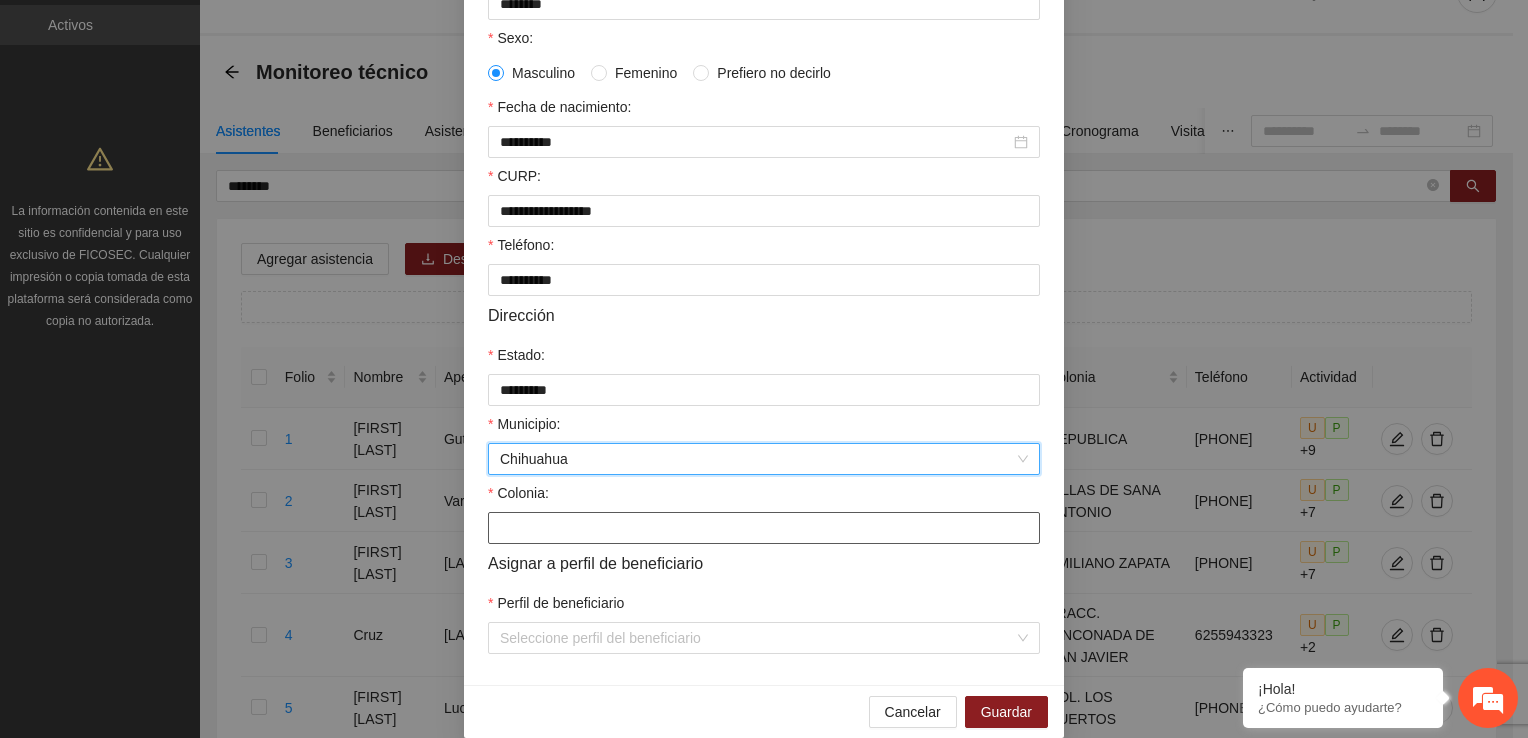 click on "Colonia:" at bounding box center (764, 528) 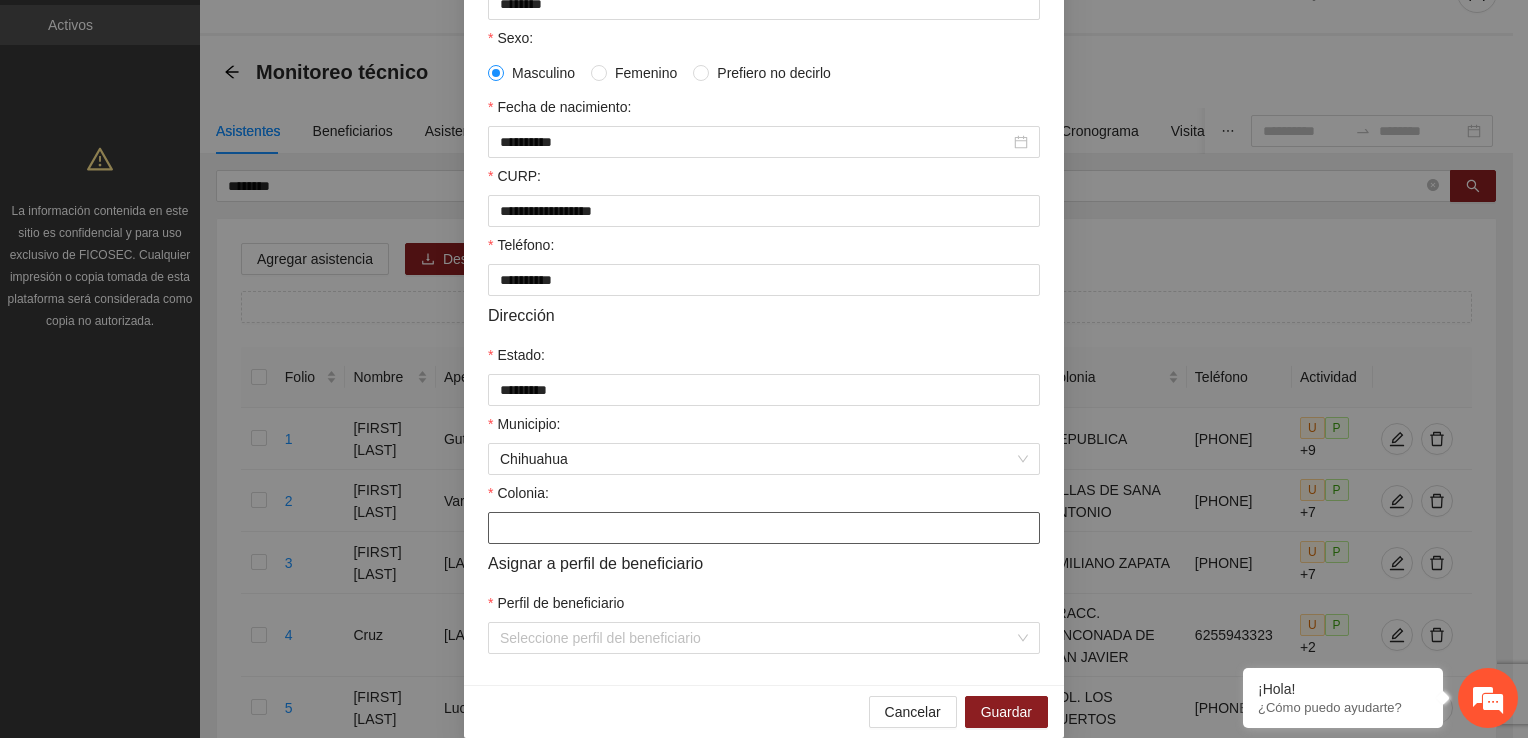 click on "Colonia:" at bounding box center (764, 528) 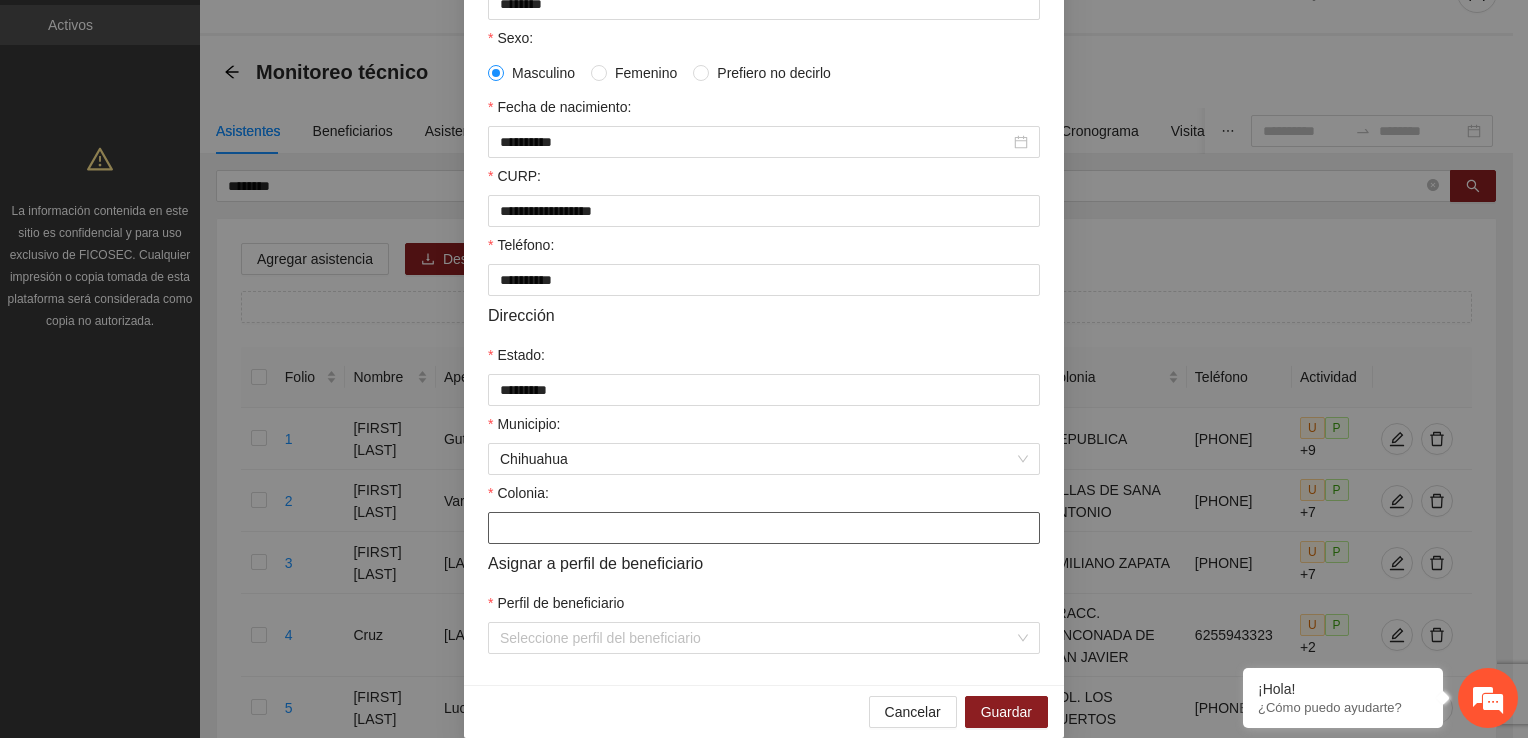 paste on "****" 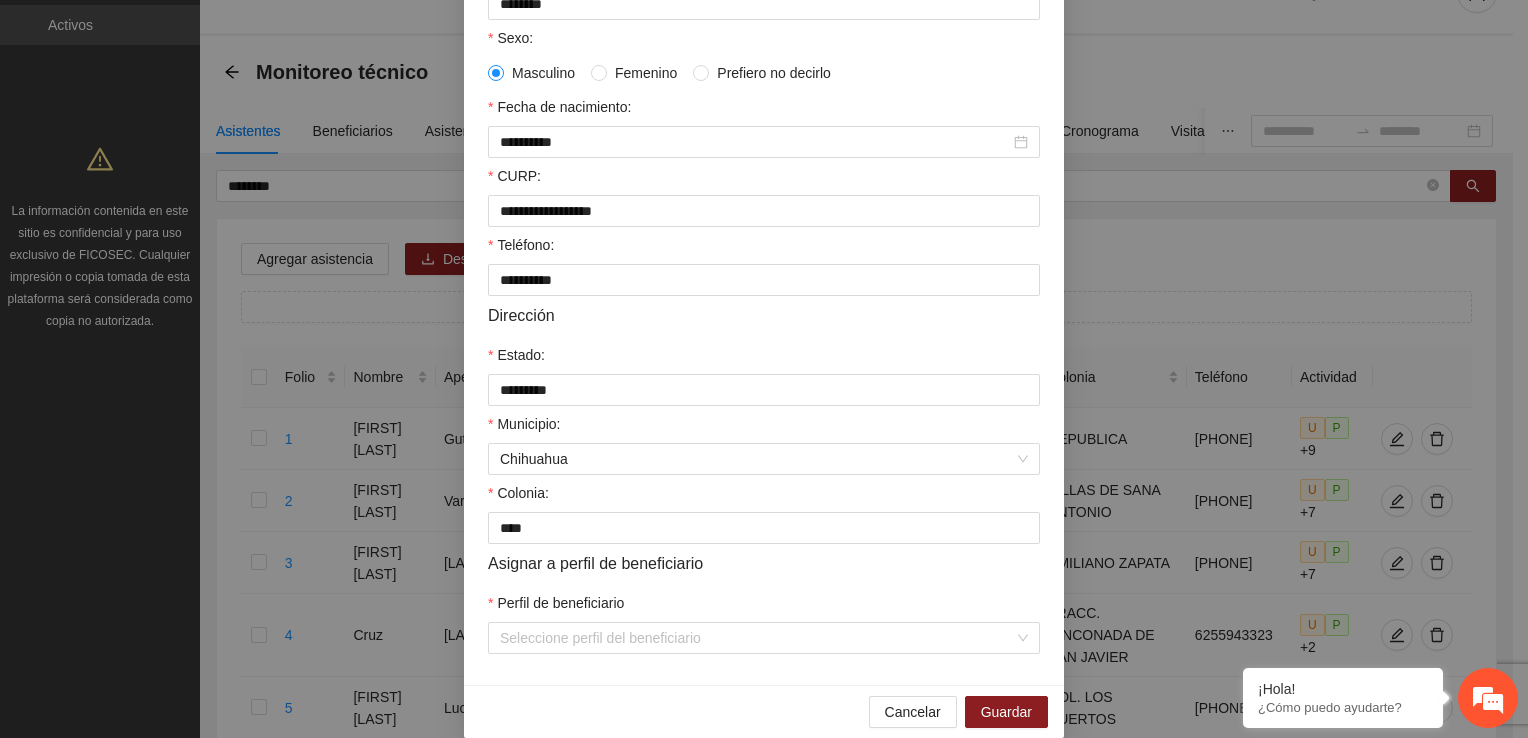 click on "Asignar a perfil de beneficiario" at bounding box center [764, 563] 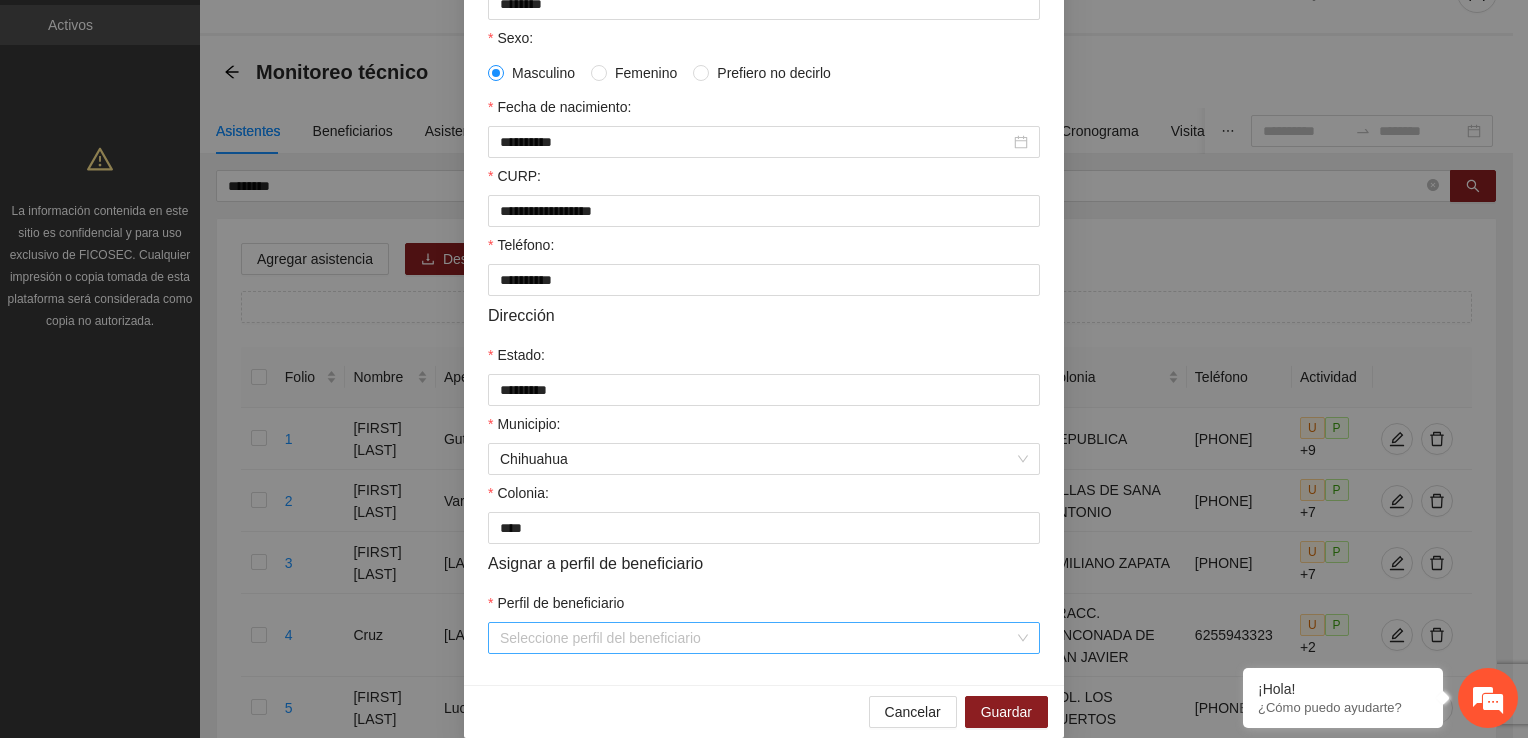click on "Perfil de beneficiario" at bounding box center (757, 638) 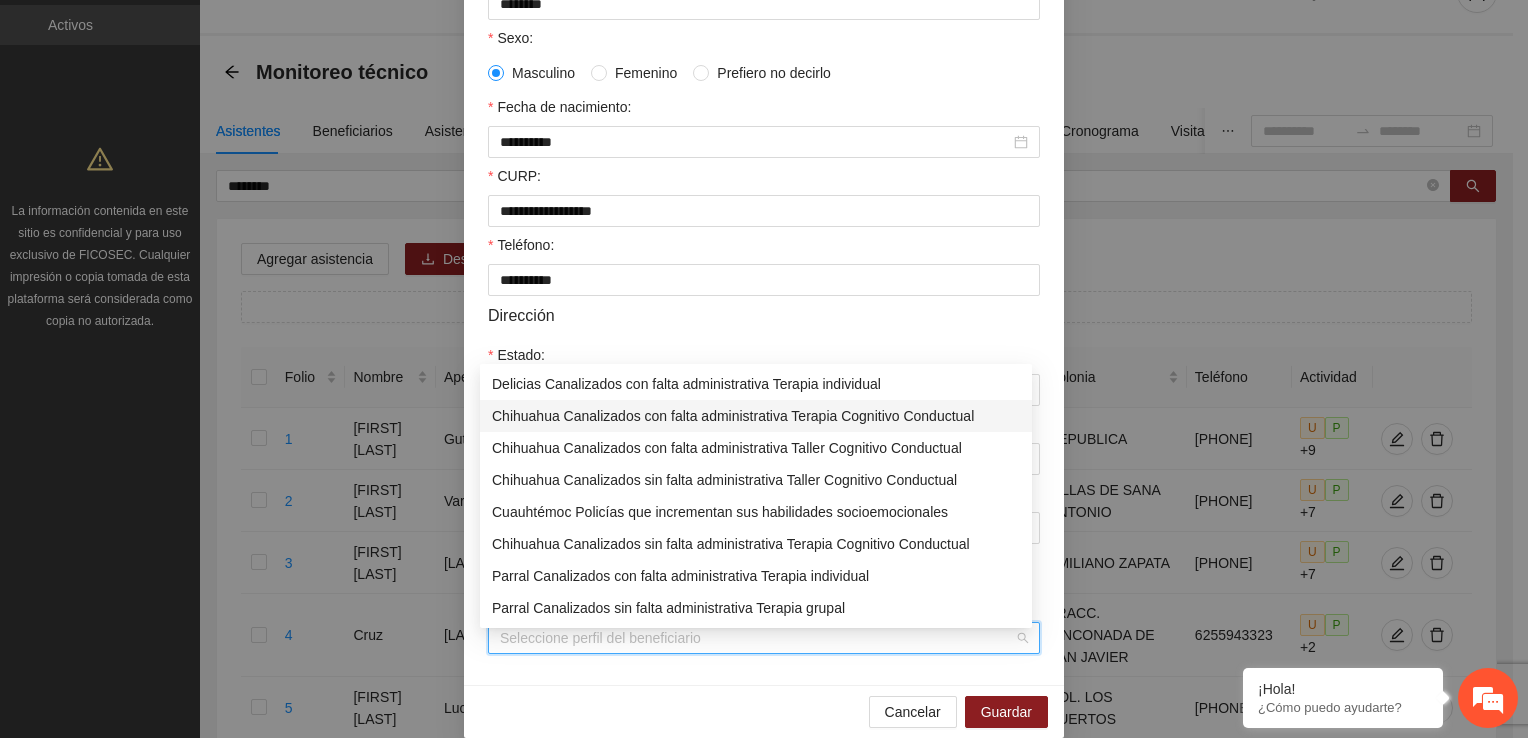 click on "Chihuahua Canalizados con falta administrativa Terapia Cognitivo Conductual" at bounding box center [756, 416] 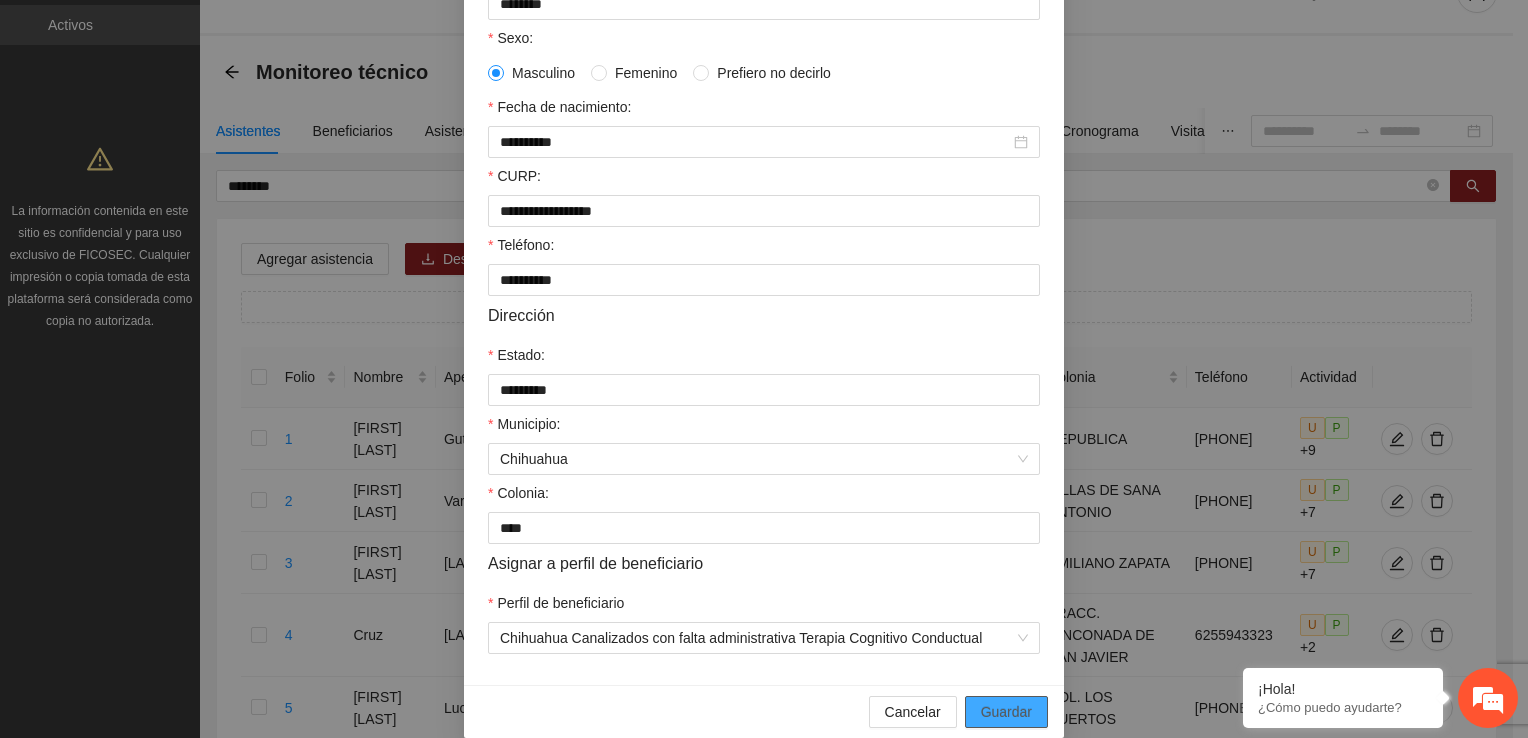click on "Guardar" at bounding box center (1006, 712) 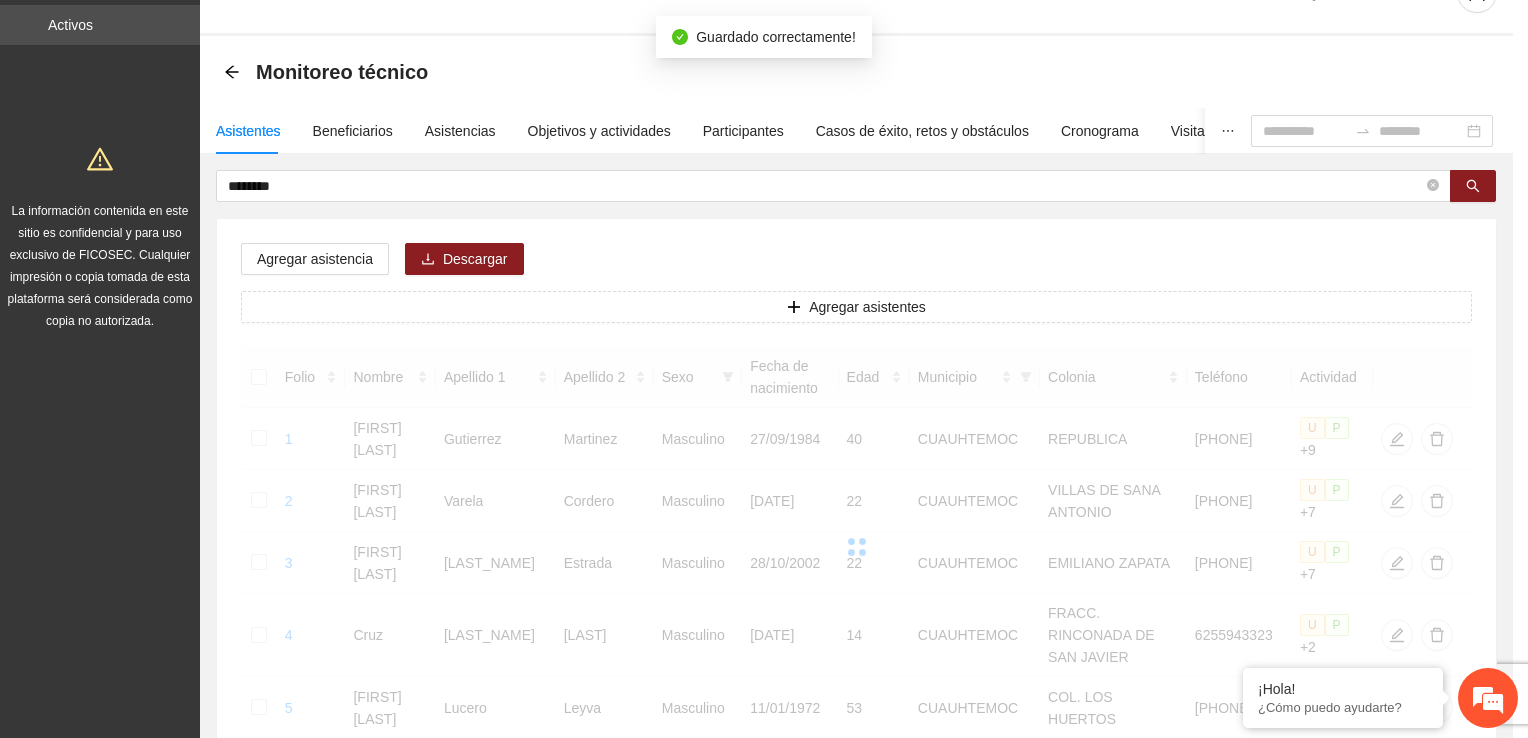 scroll, scrollTop: 332, scrollLeft: 0, axis: vertical 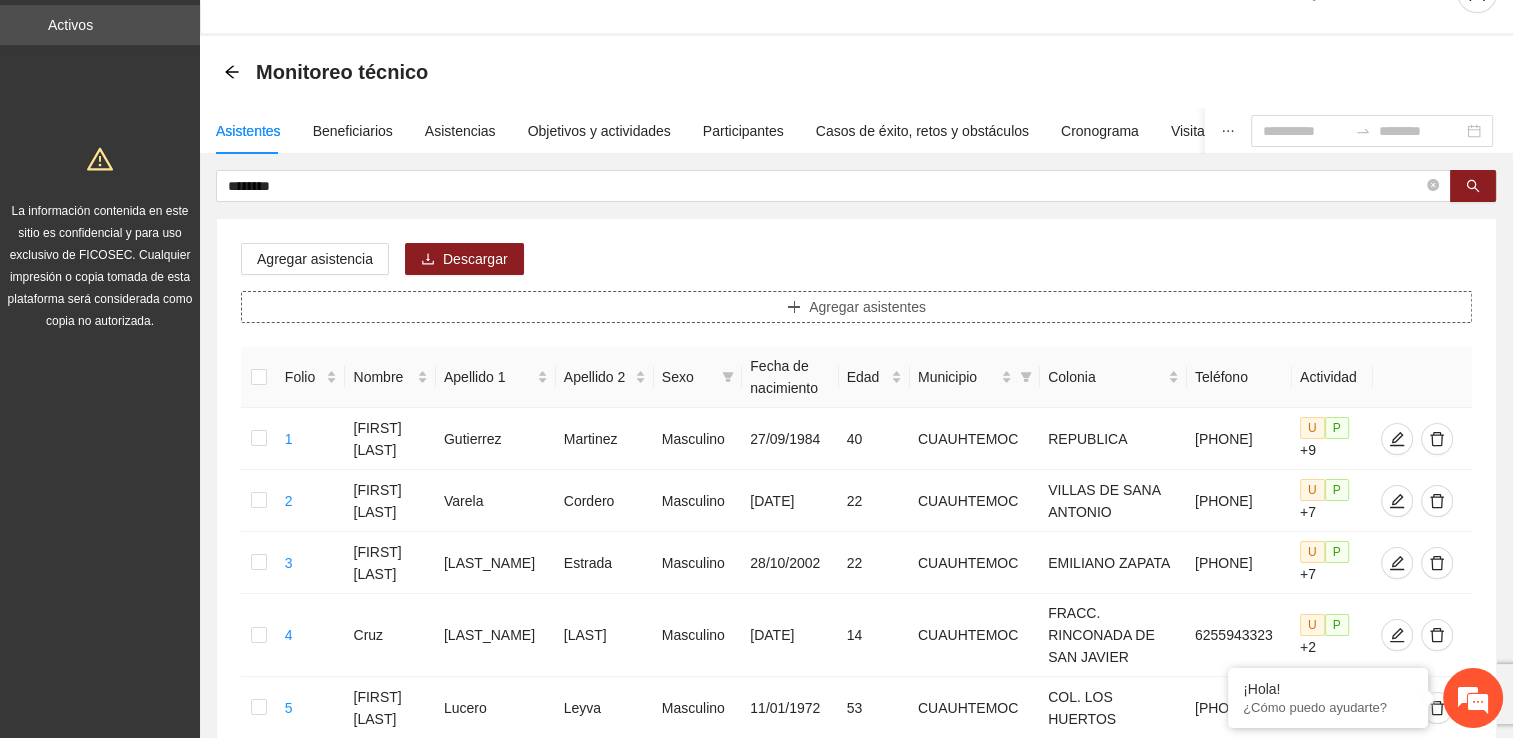 click on "Agregar asistentes" at bounding box center [856, 307] 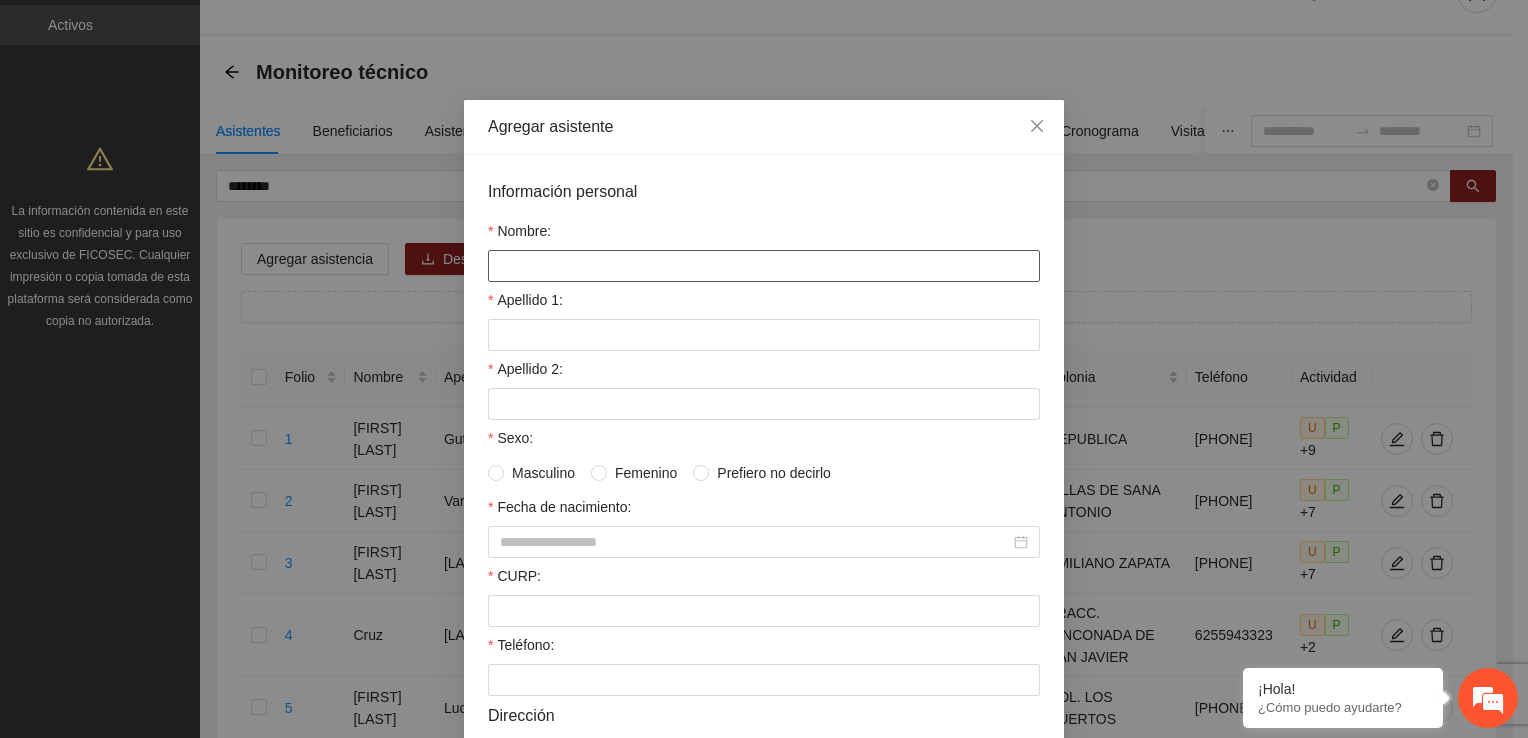 click on "Nombre:" at bounding box center [764, 266] 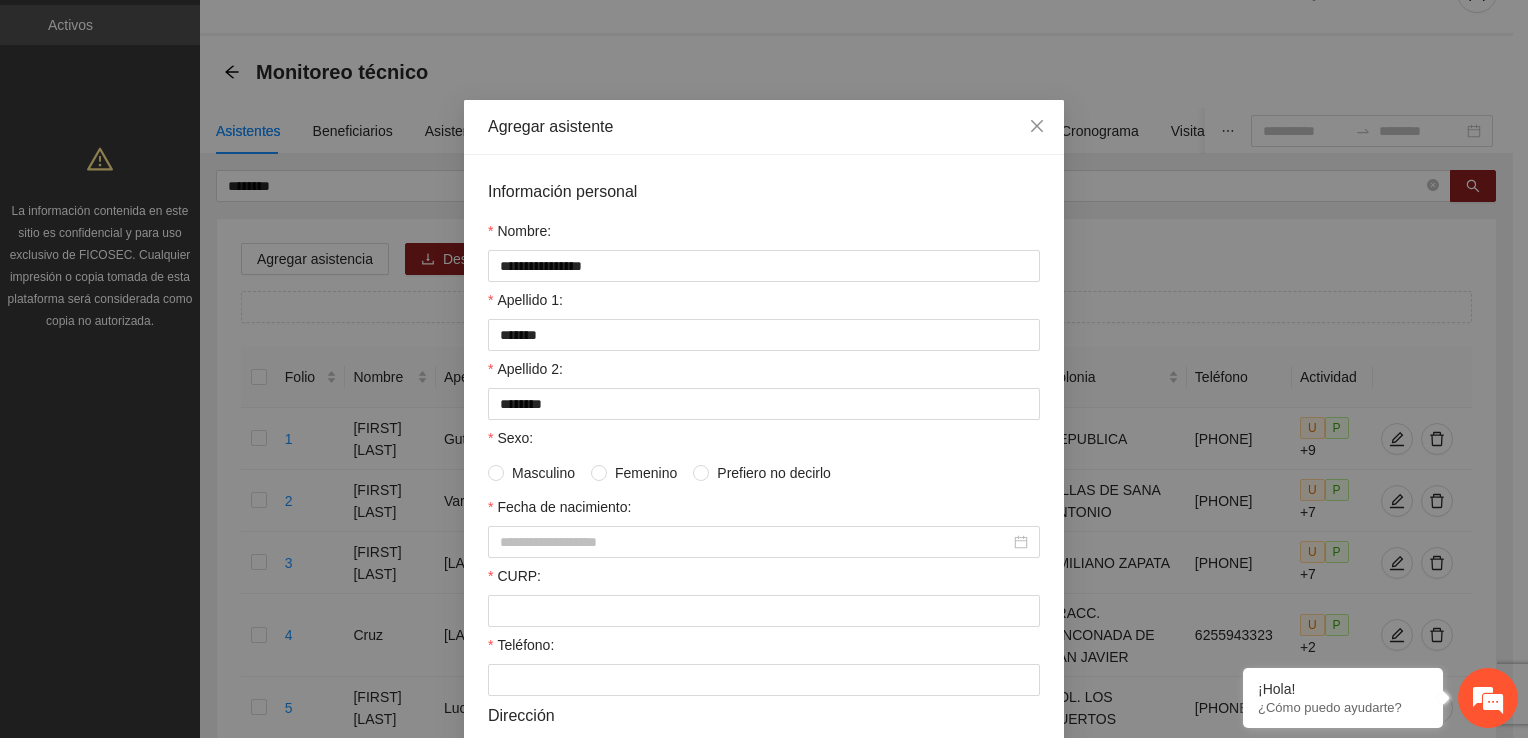 click on "Femenino" at bounding box center (646, 473) 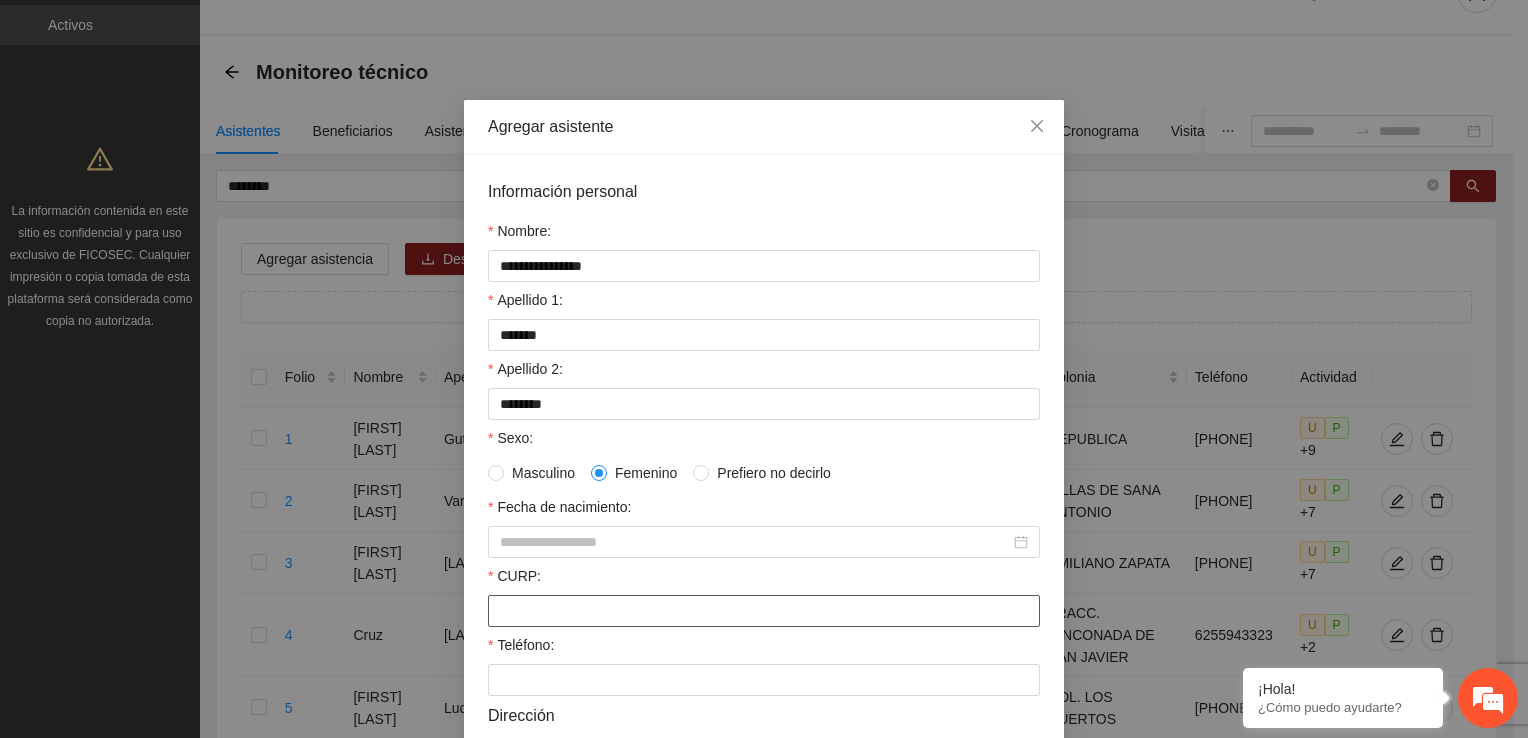 click on "CURP:" at bounding box center (764, 611) 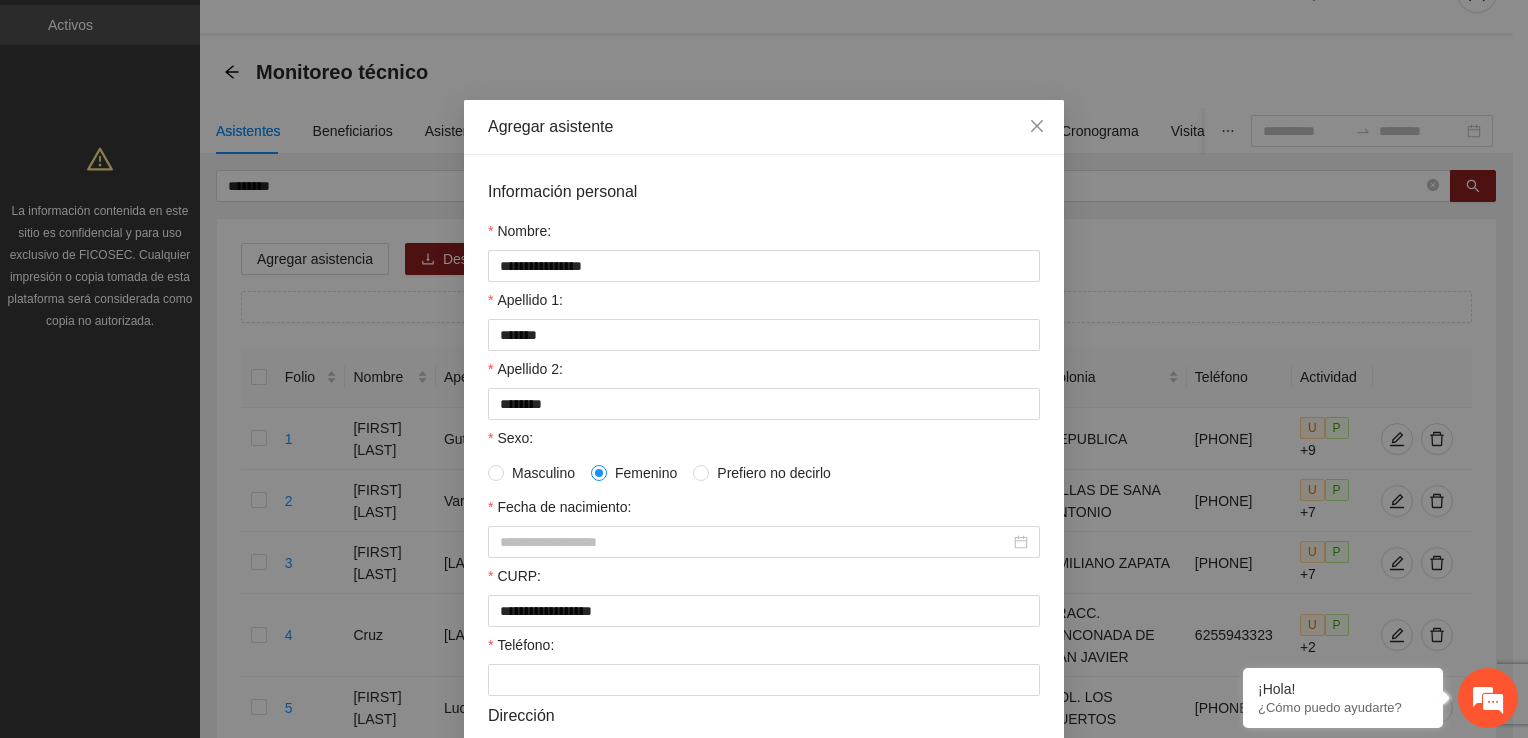 click on "Teléfono:" at bounding box center [764, 649] 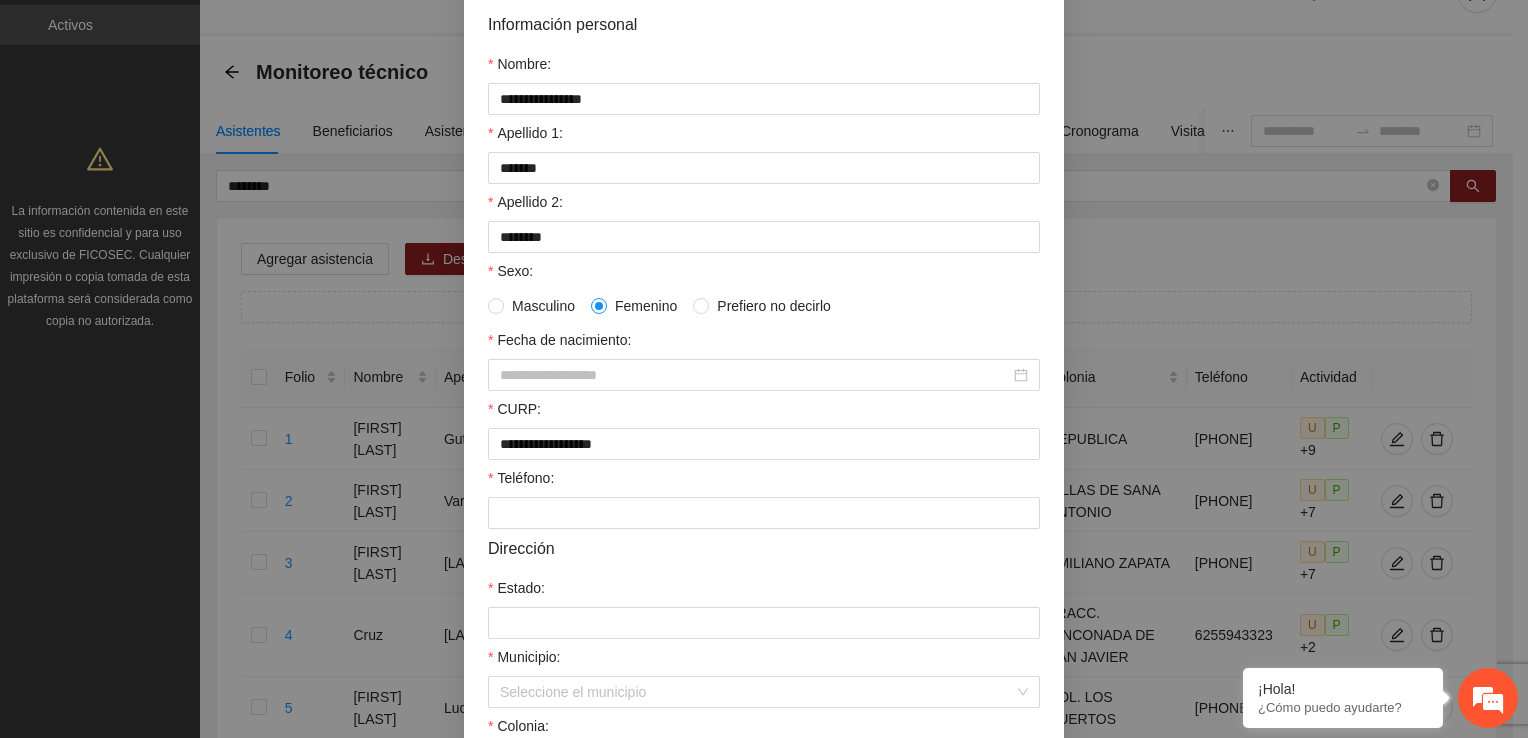 scroll, scrollTop: 200, scrollLeft: 0, axis: vertical 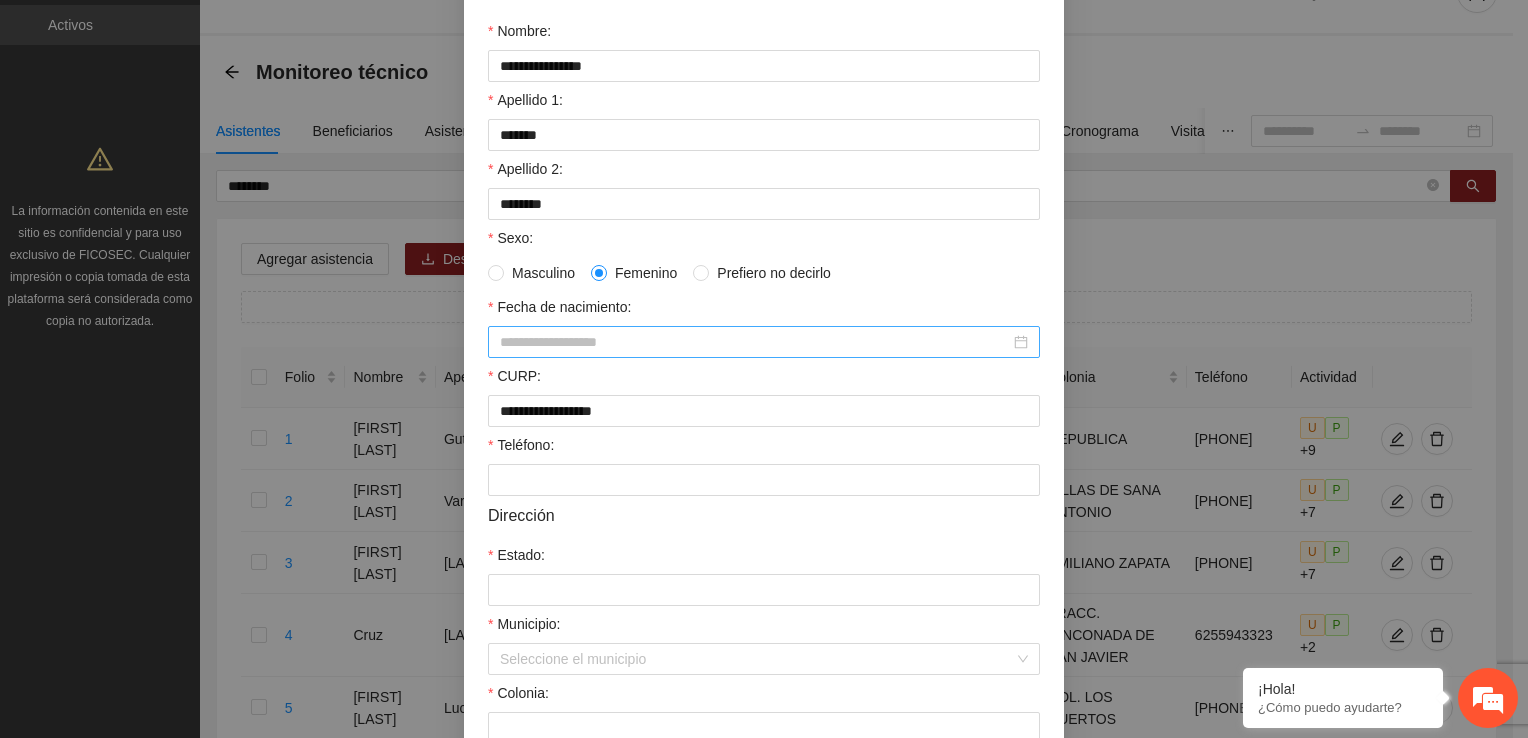 click on "Fecha de nacimiento:" at bounding box center (755, 342) 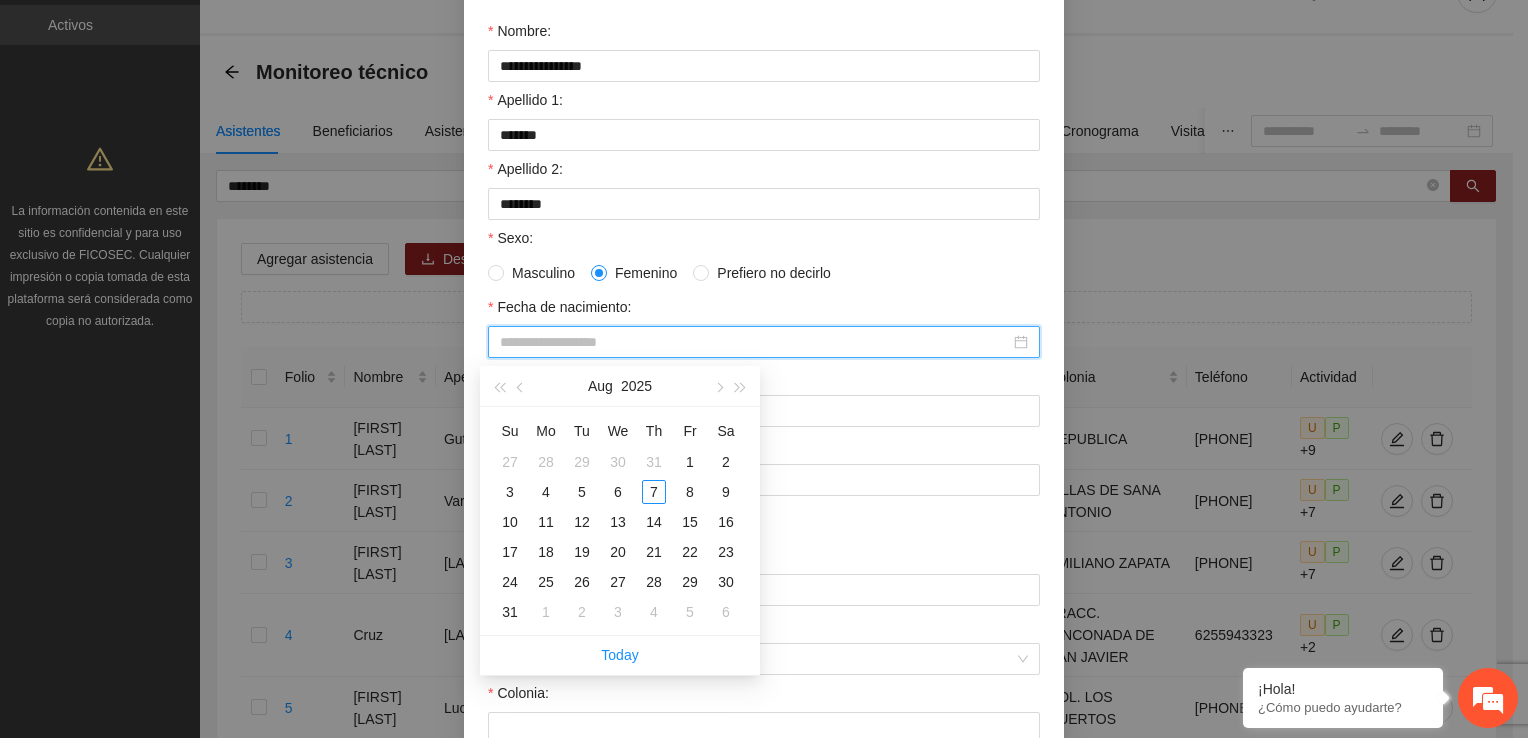 click on "Fecha de nacimiento:" at bounding box center [755, 342] 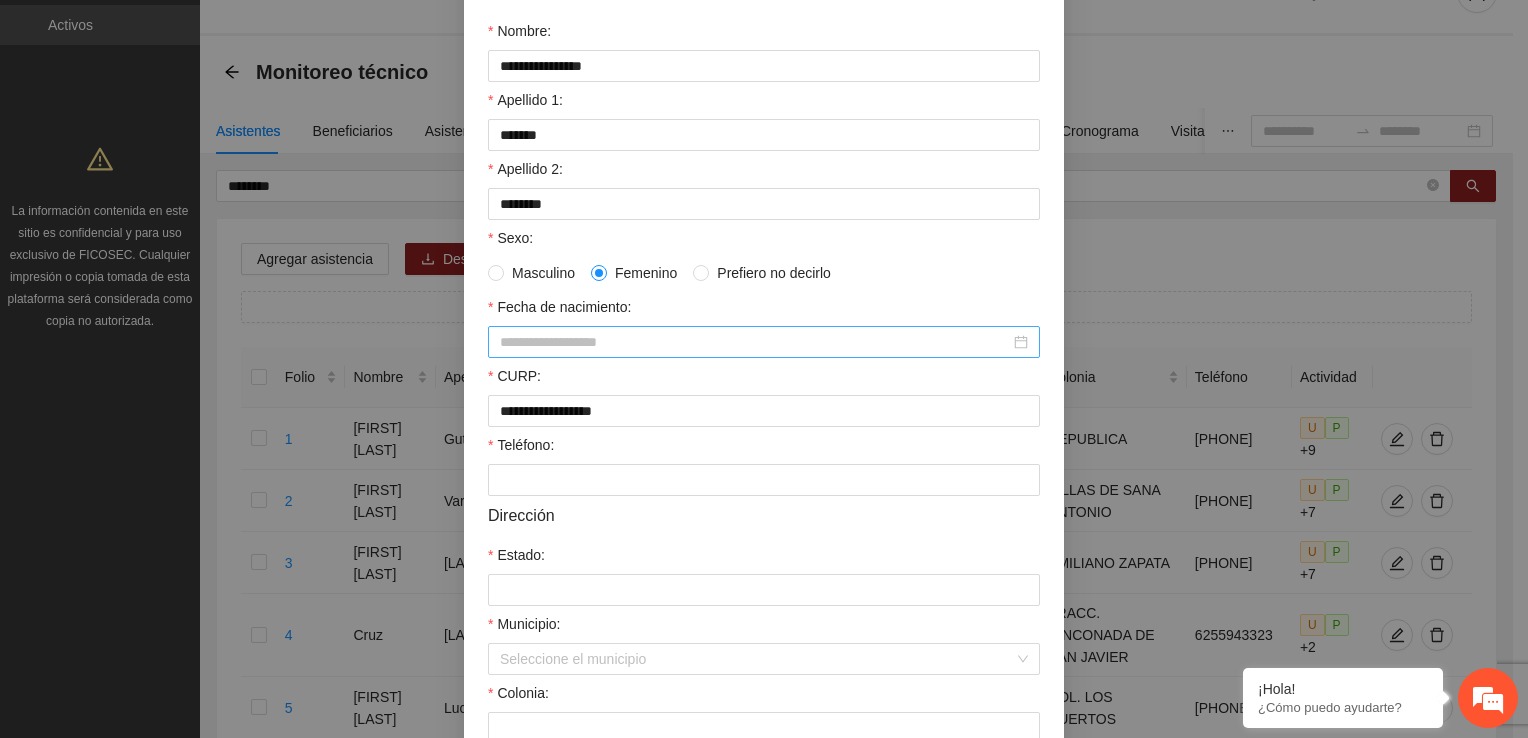 click on "Fecha de nacimiento:" at bounding box center [755, 342] 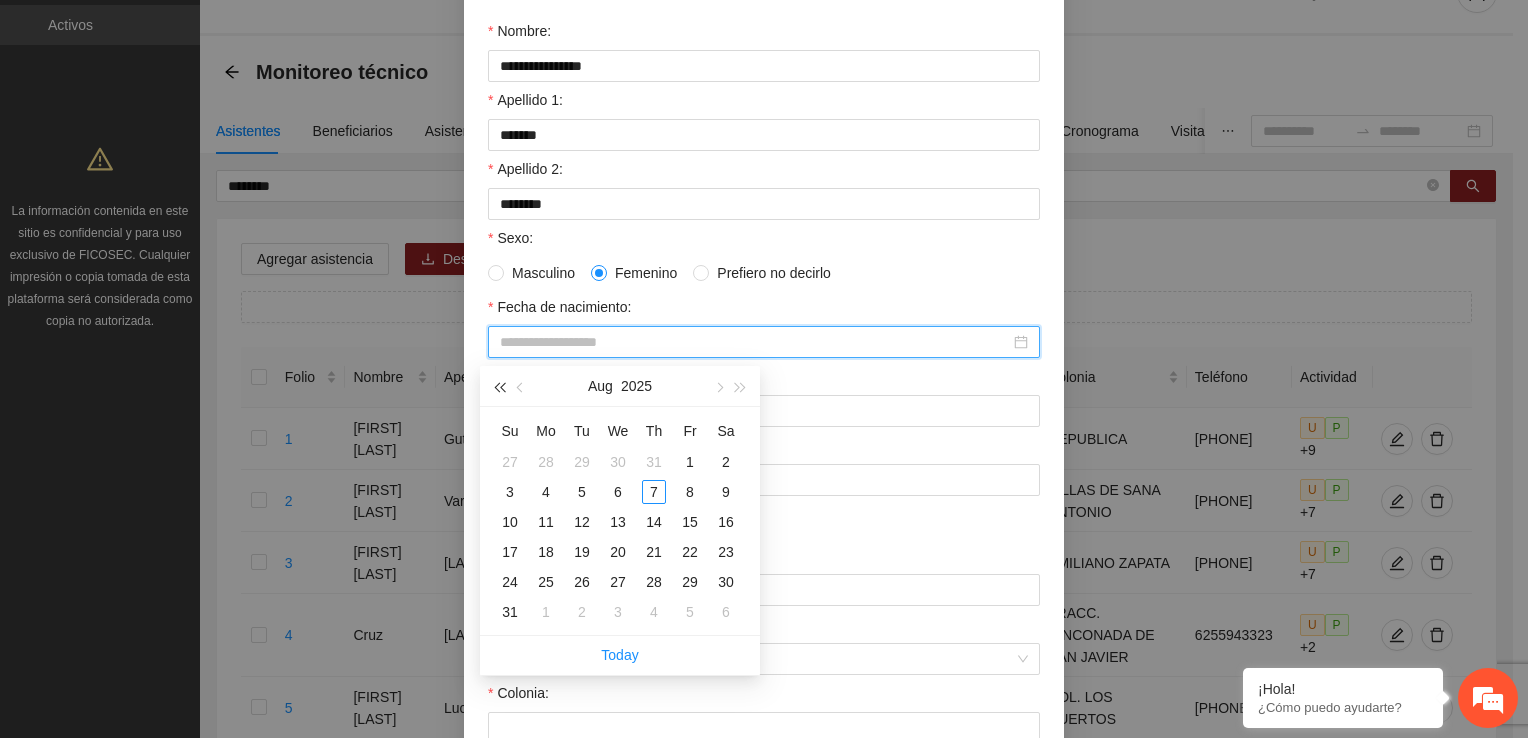 click at bounding box center (499, 387) 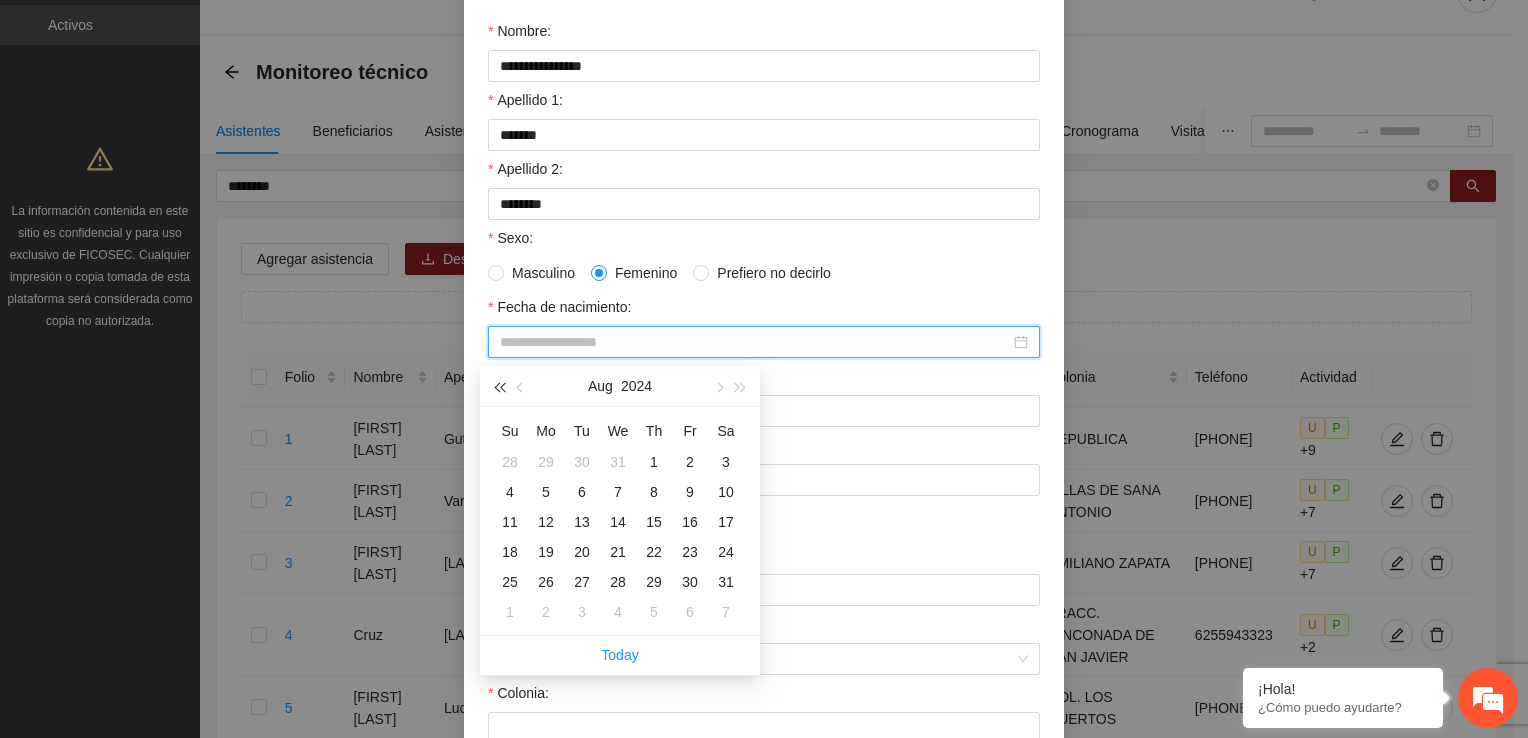 click at bounding box center [499, 387] 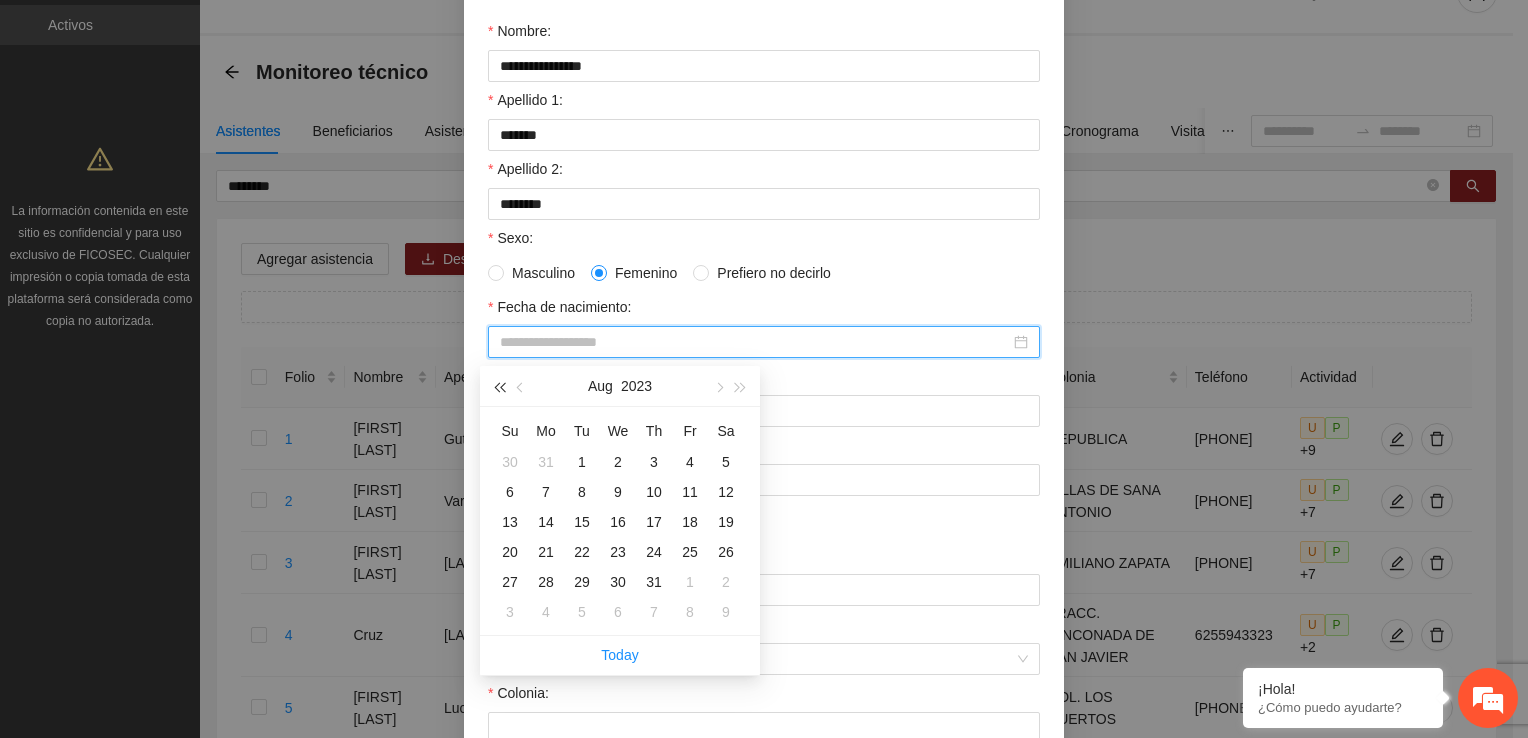 click at bounding box center [499, 387] 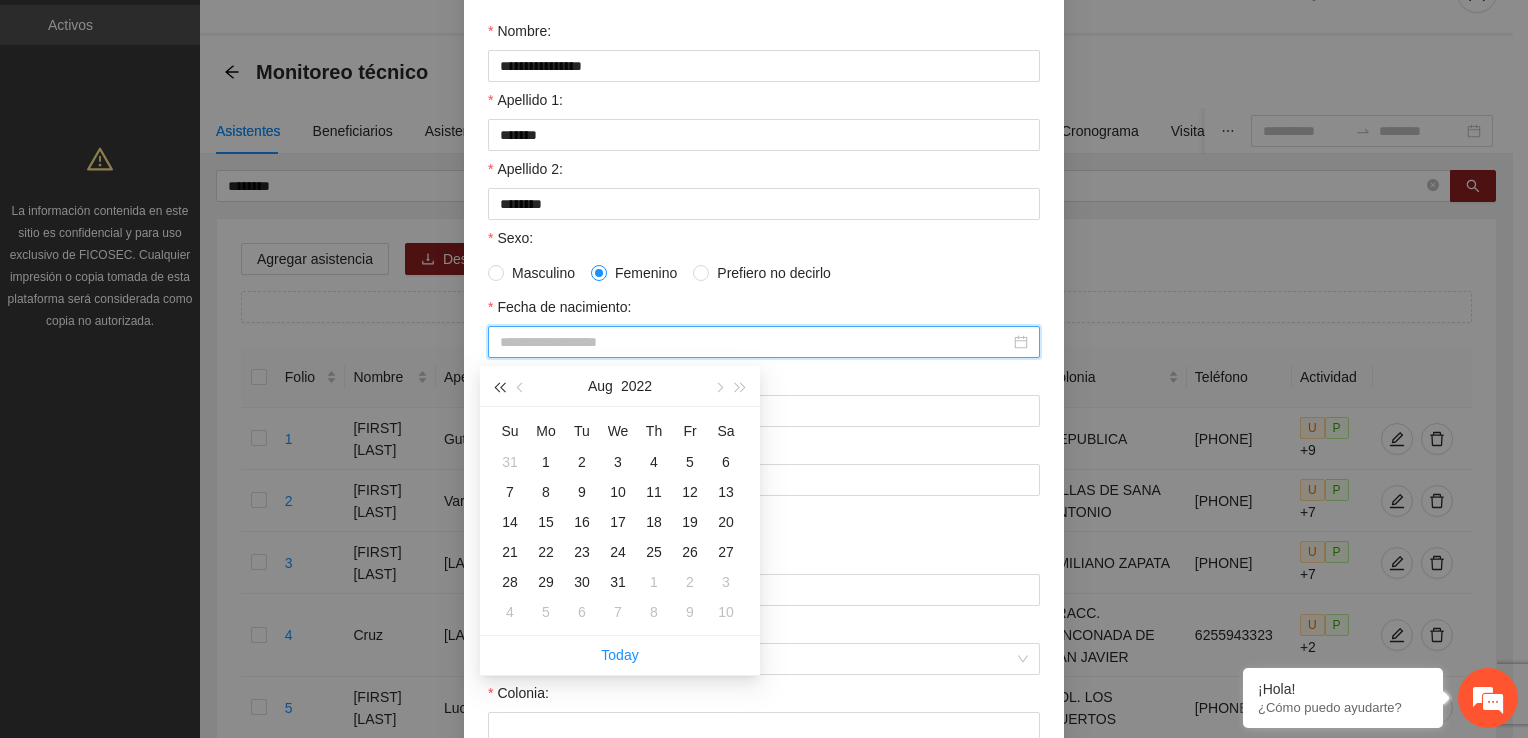 click at bounding box center (499, 387) 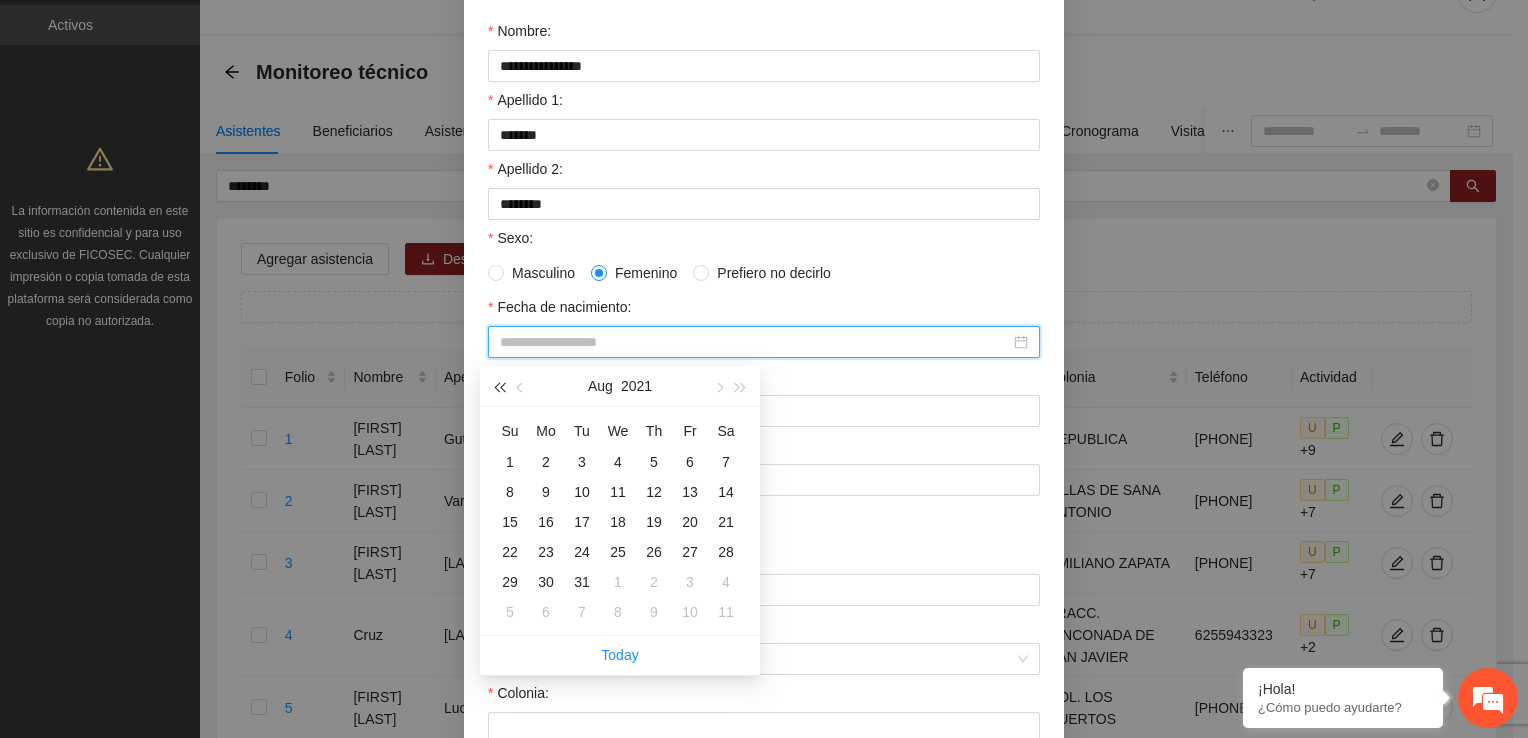 click at bounding box center (499, 387) 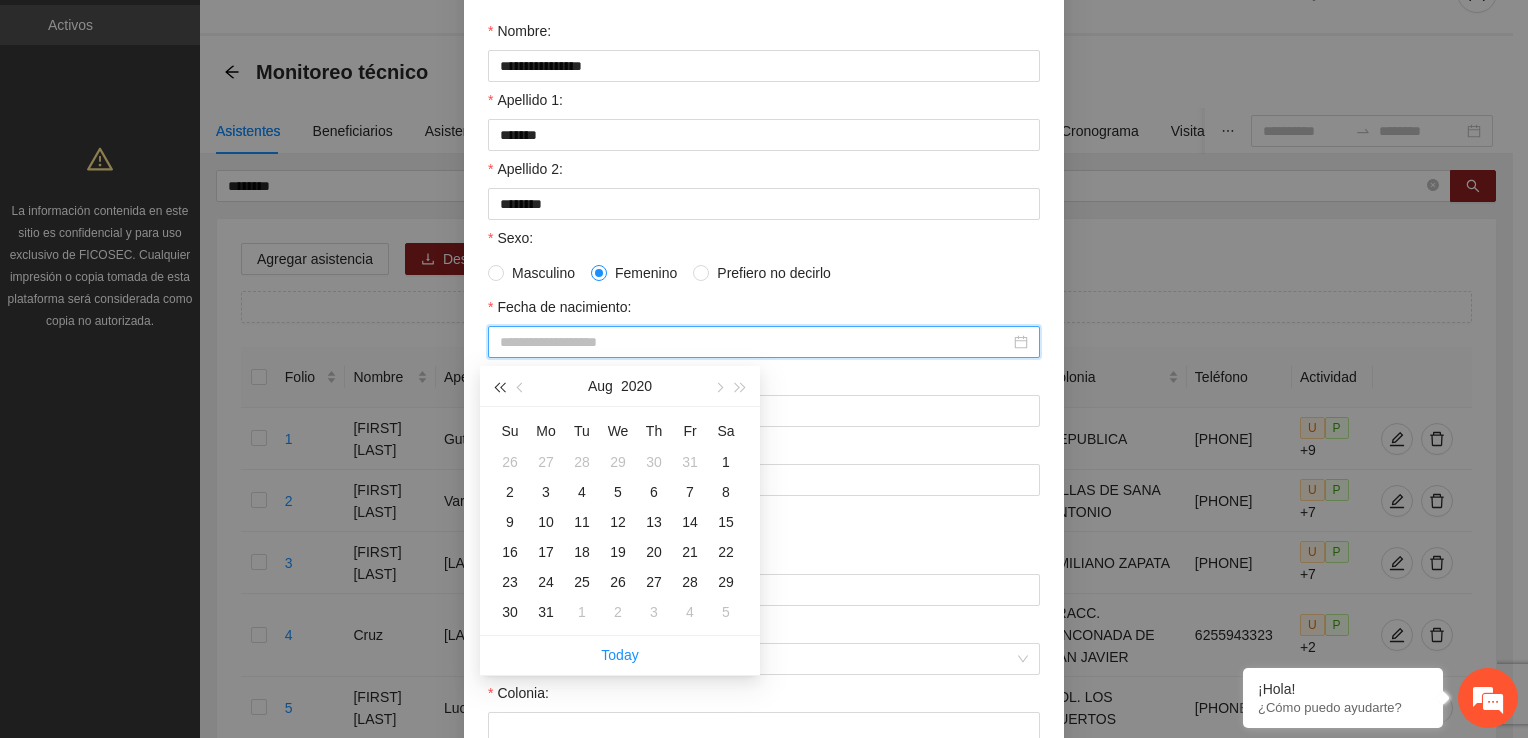 click at bounding box center (499, 387) 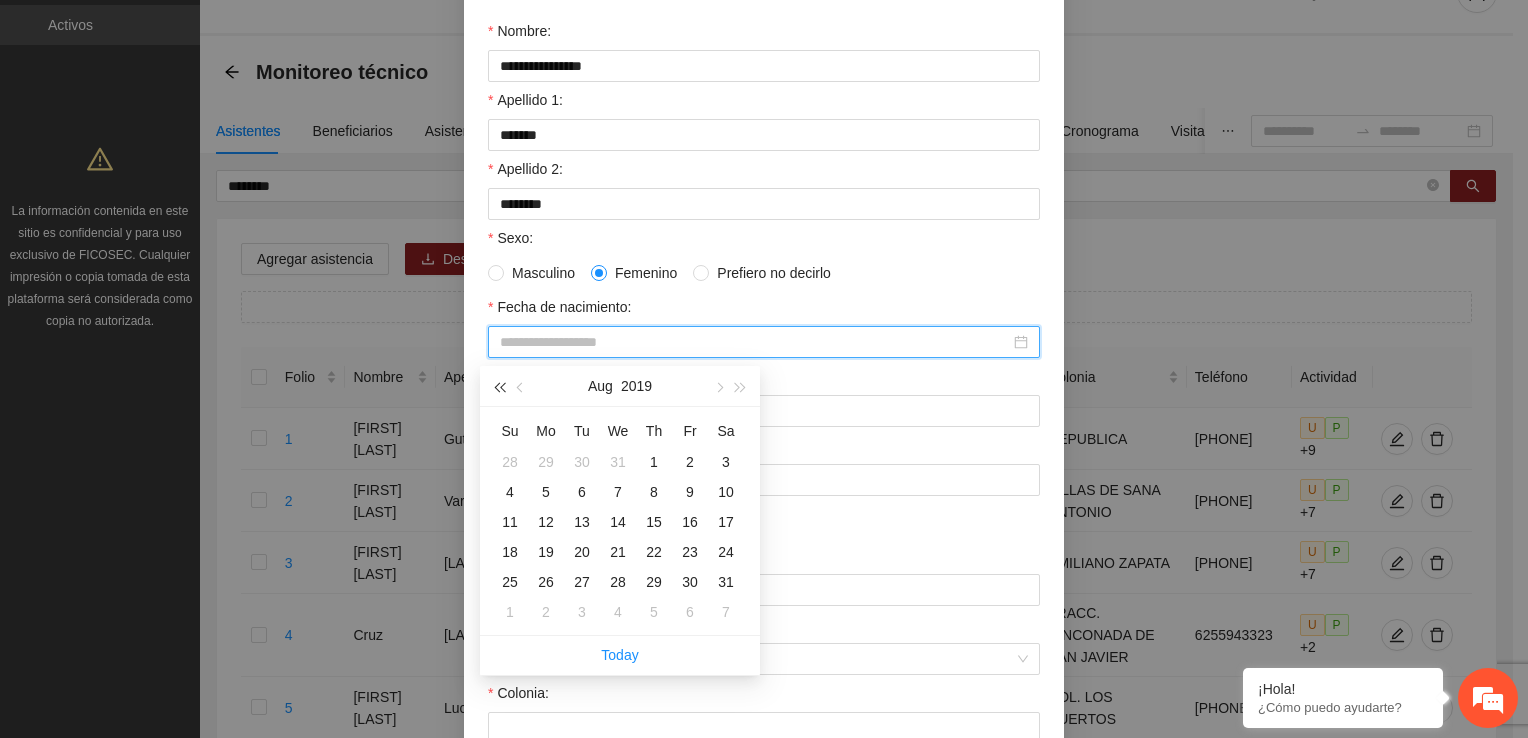 click at bounding box center (499, 387) 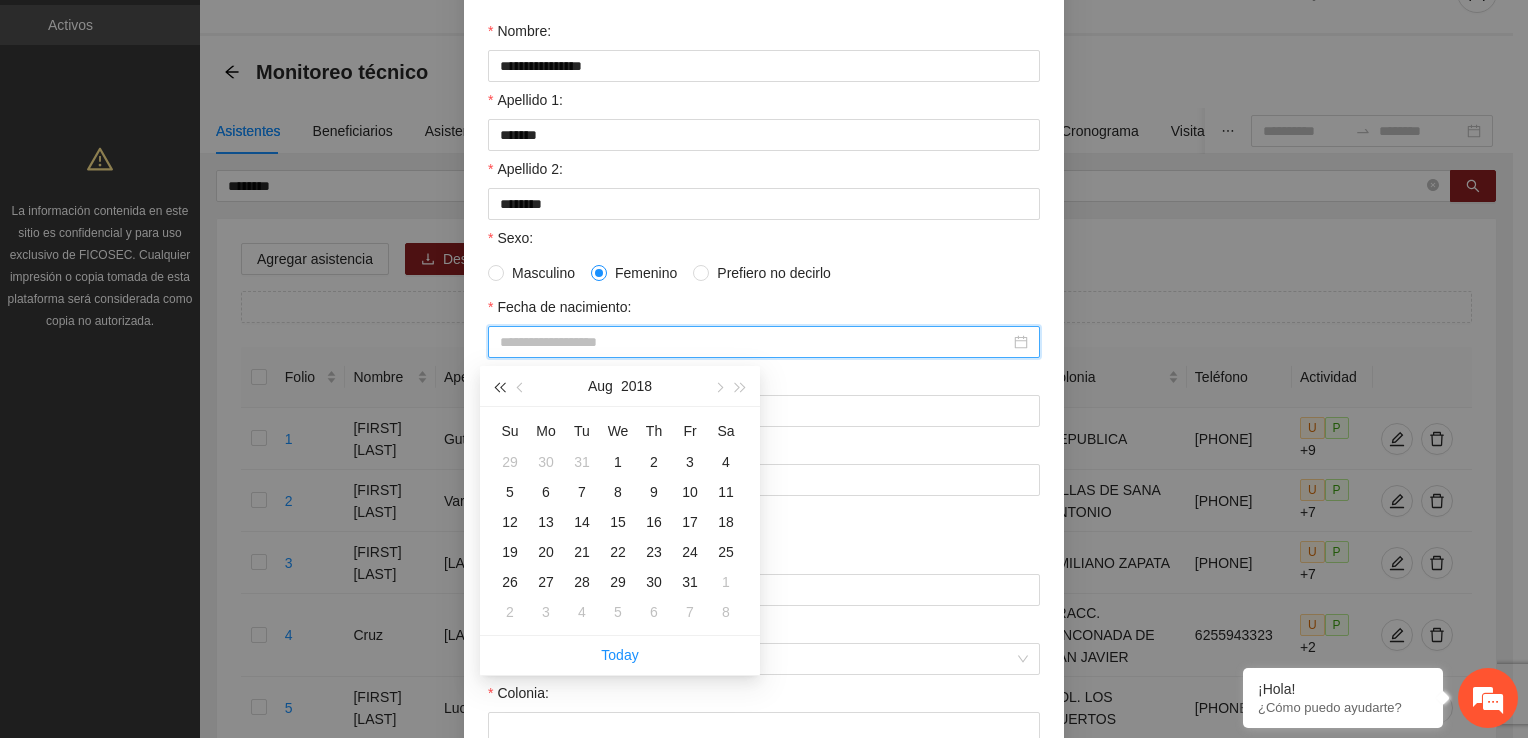 click at bounding box center (499, 387) 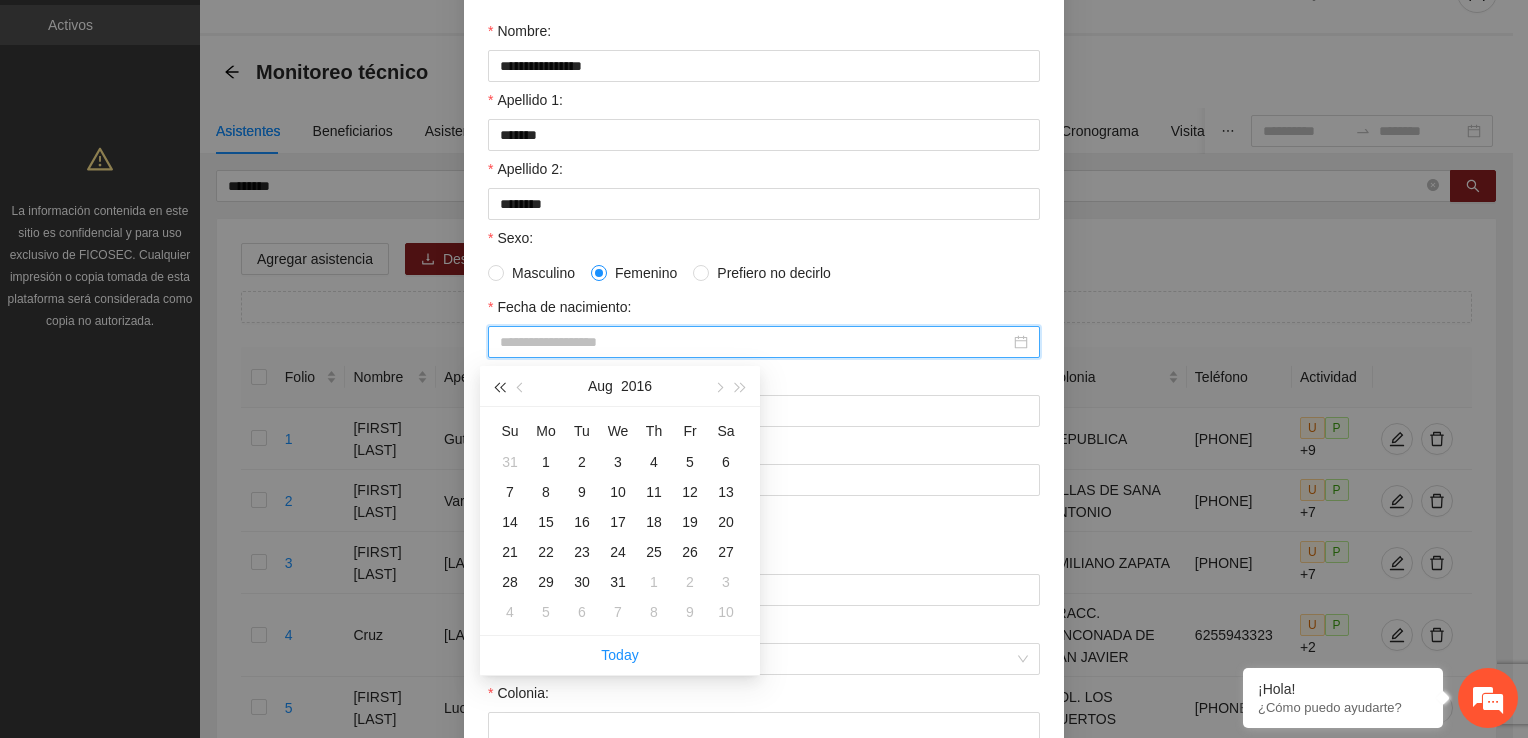 click at bounding box center [499, 387] 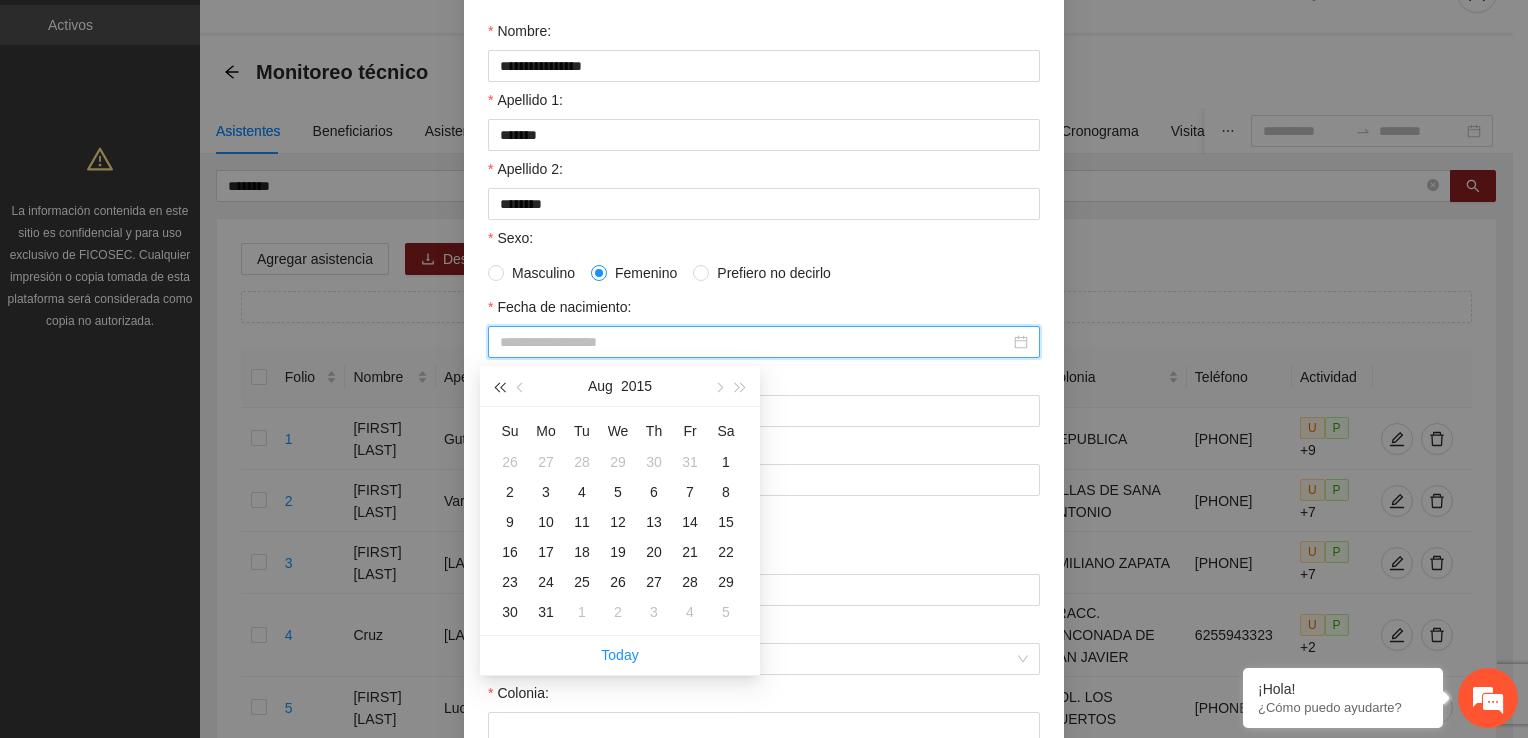 click at bounding box center (499, 387) 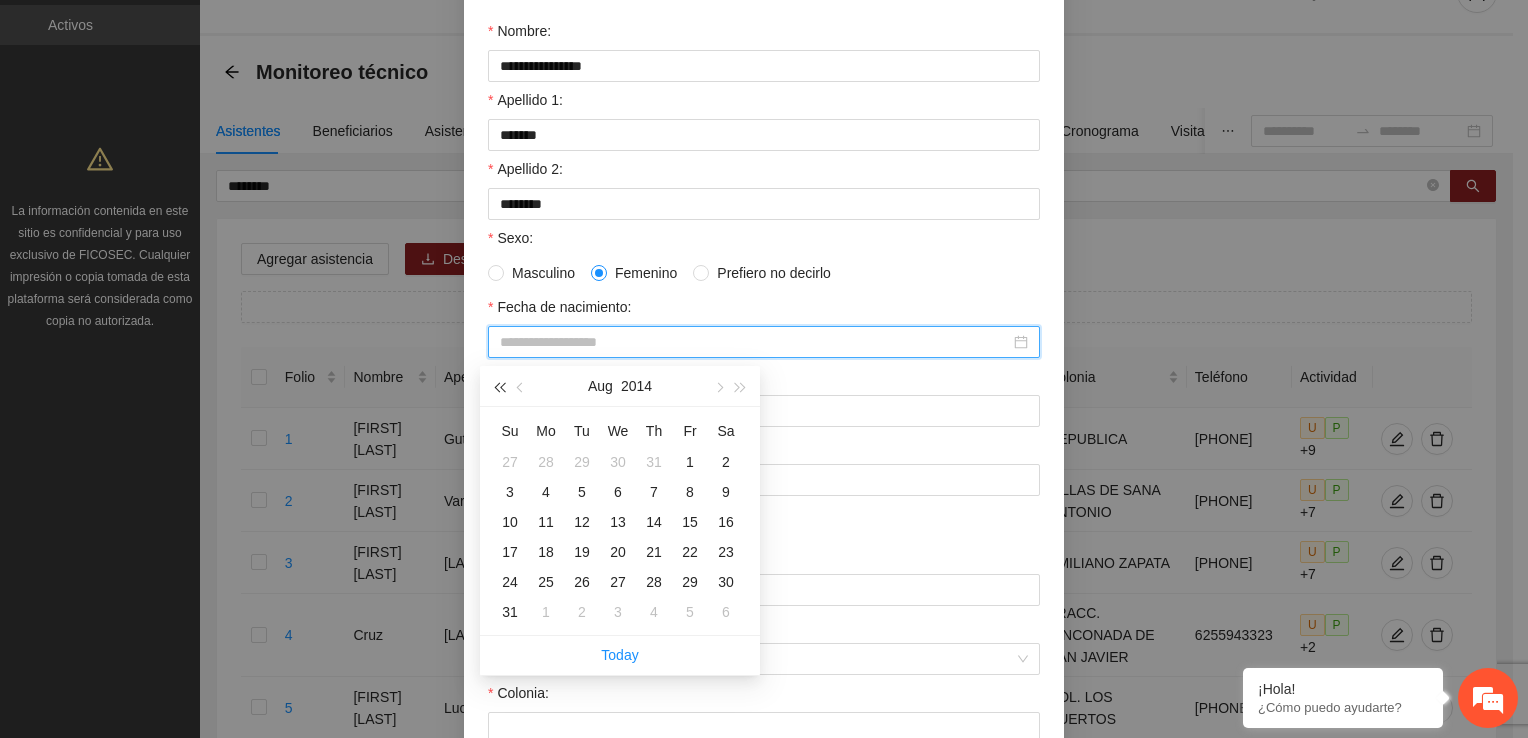 click at bounding box center (499, 387) 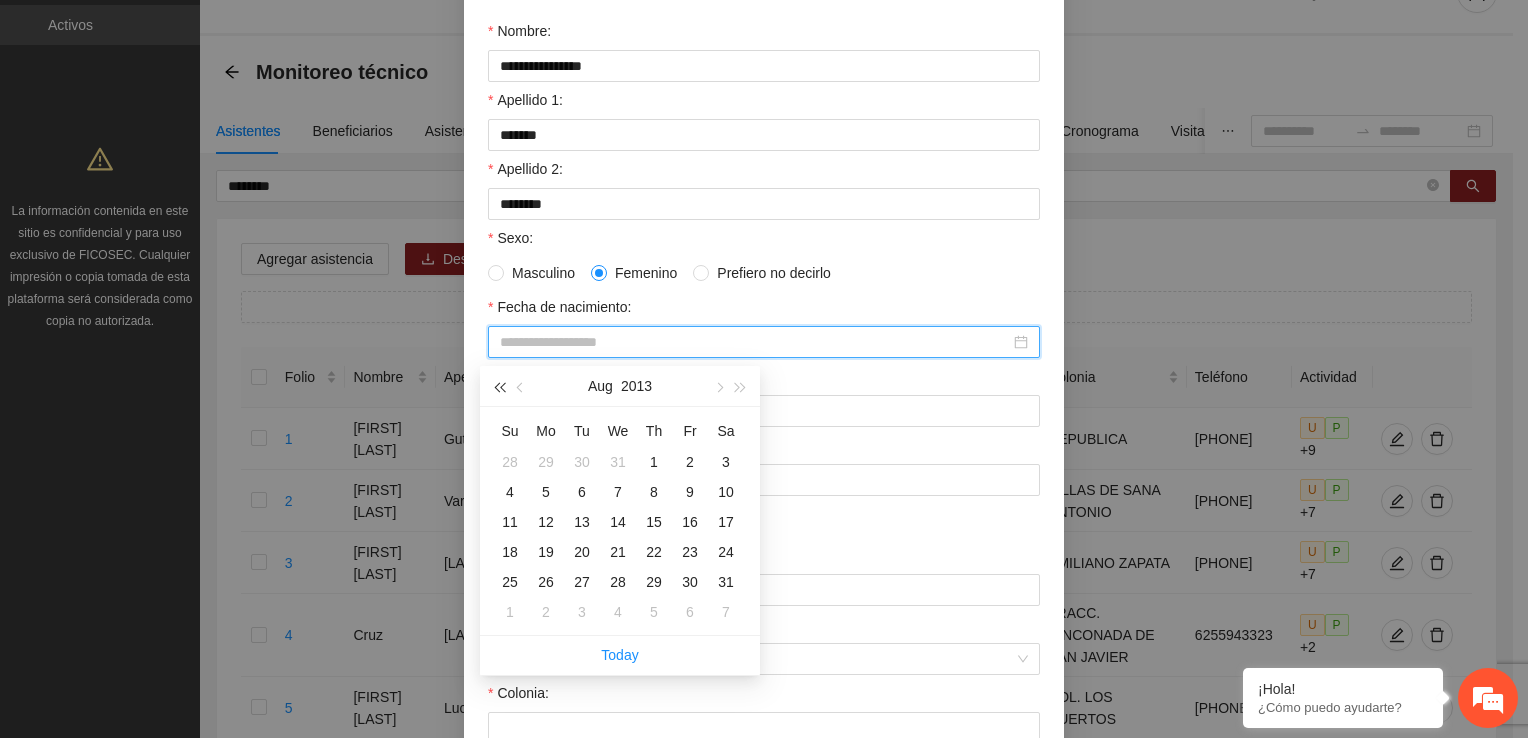 click at bounding box center (499, 387) 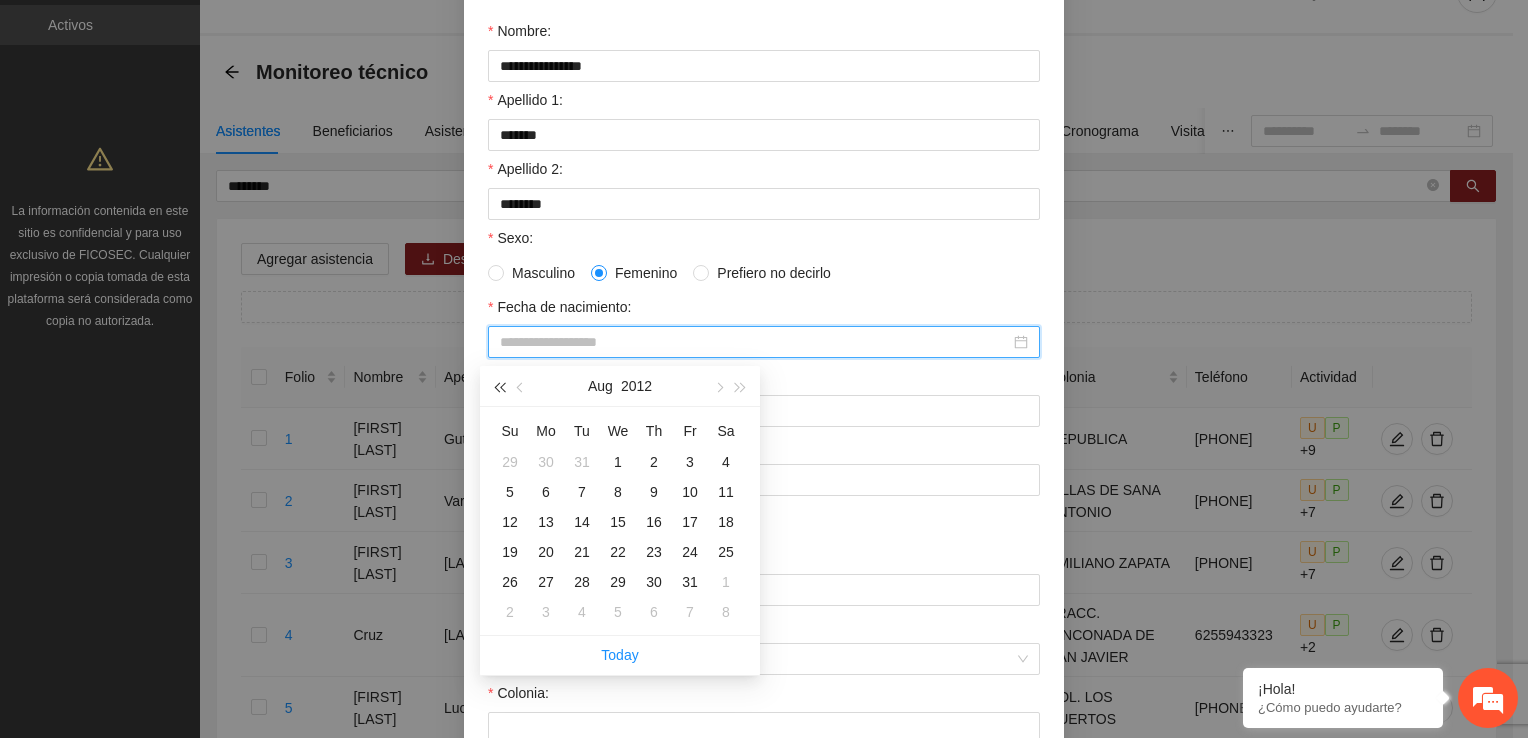click at bounding box center [499, 386] 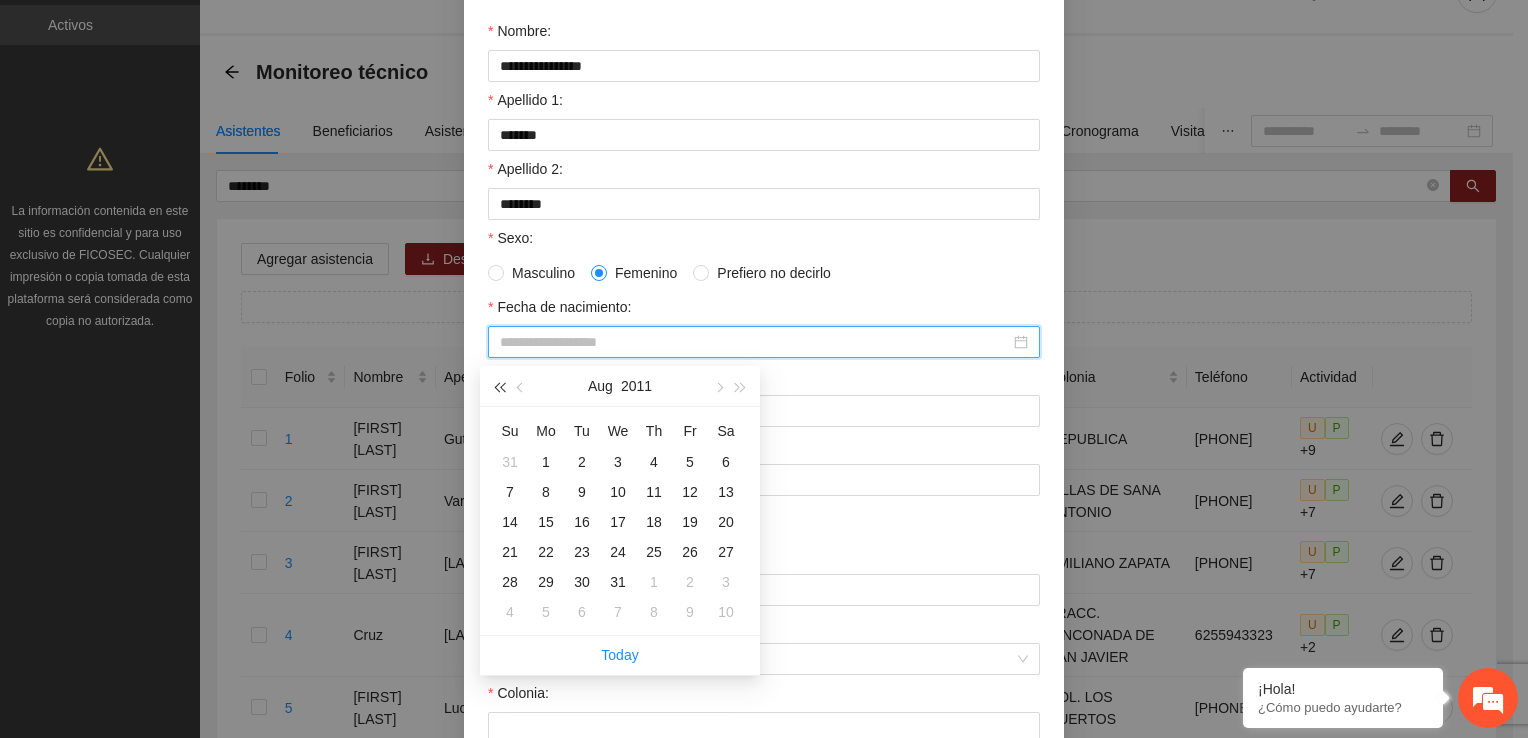 click at bounding box center (499, 386) 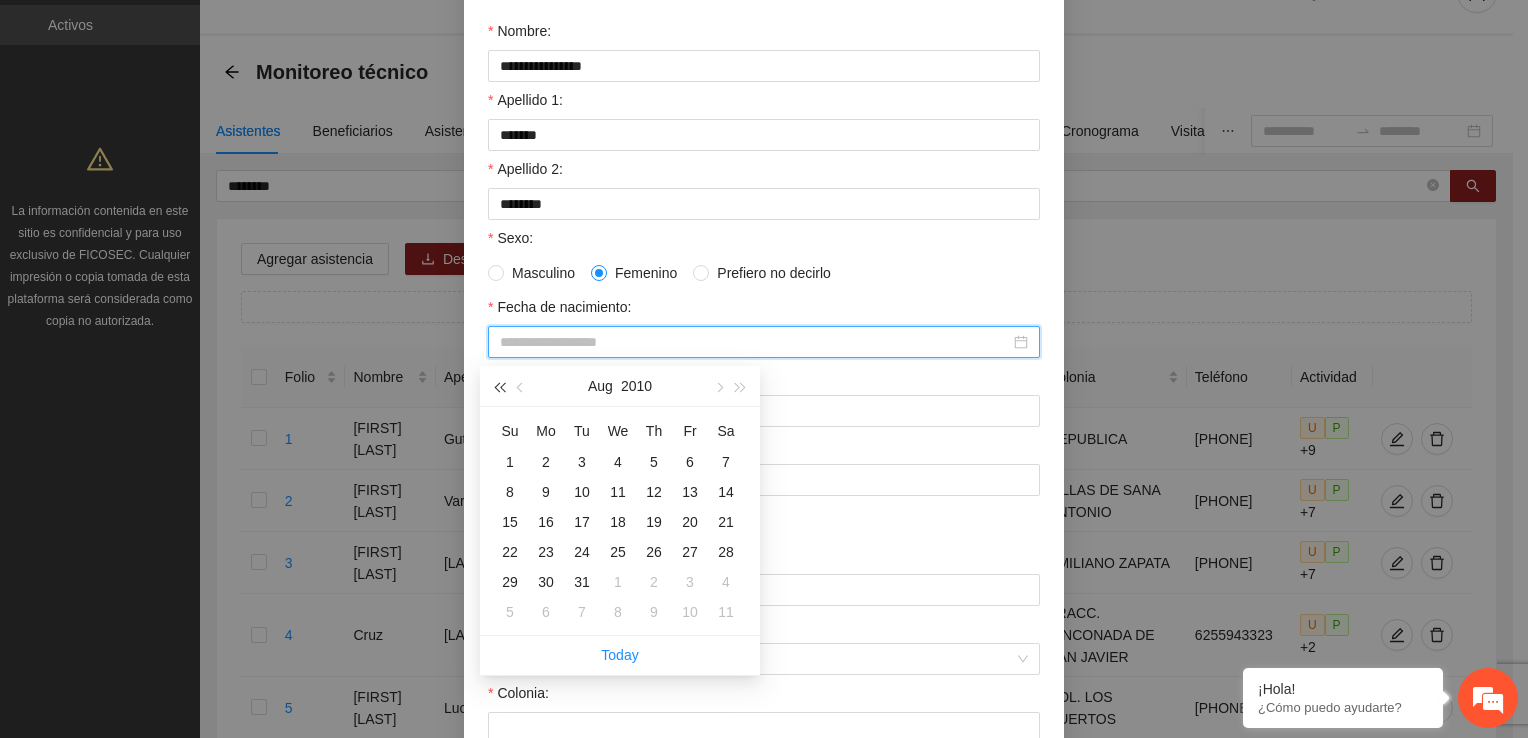 click at bounding box center (499, 386) 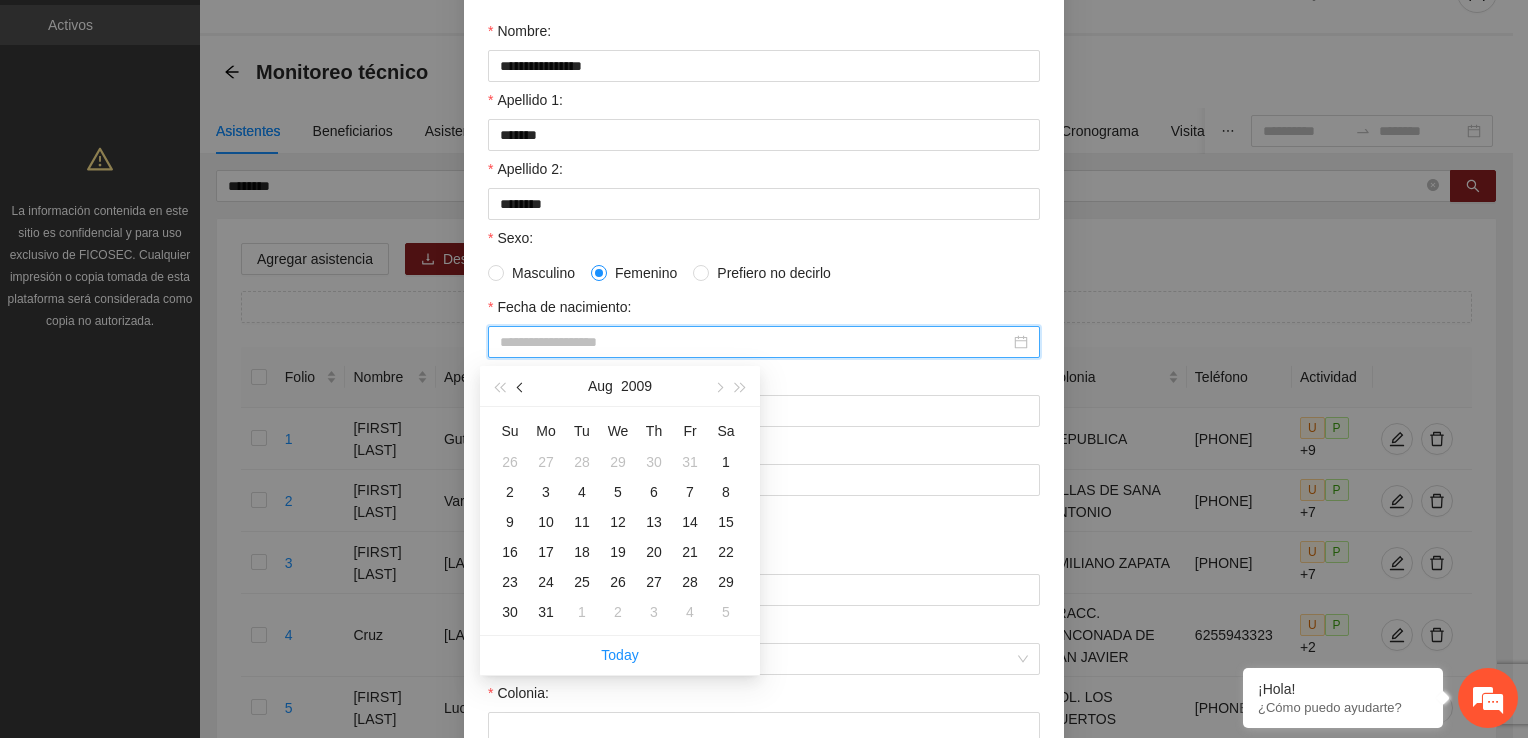 click at bounding box center (521, 386) 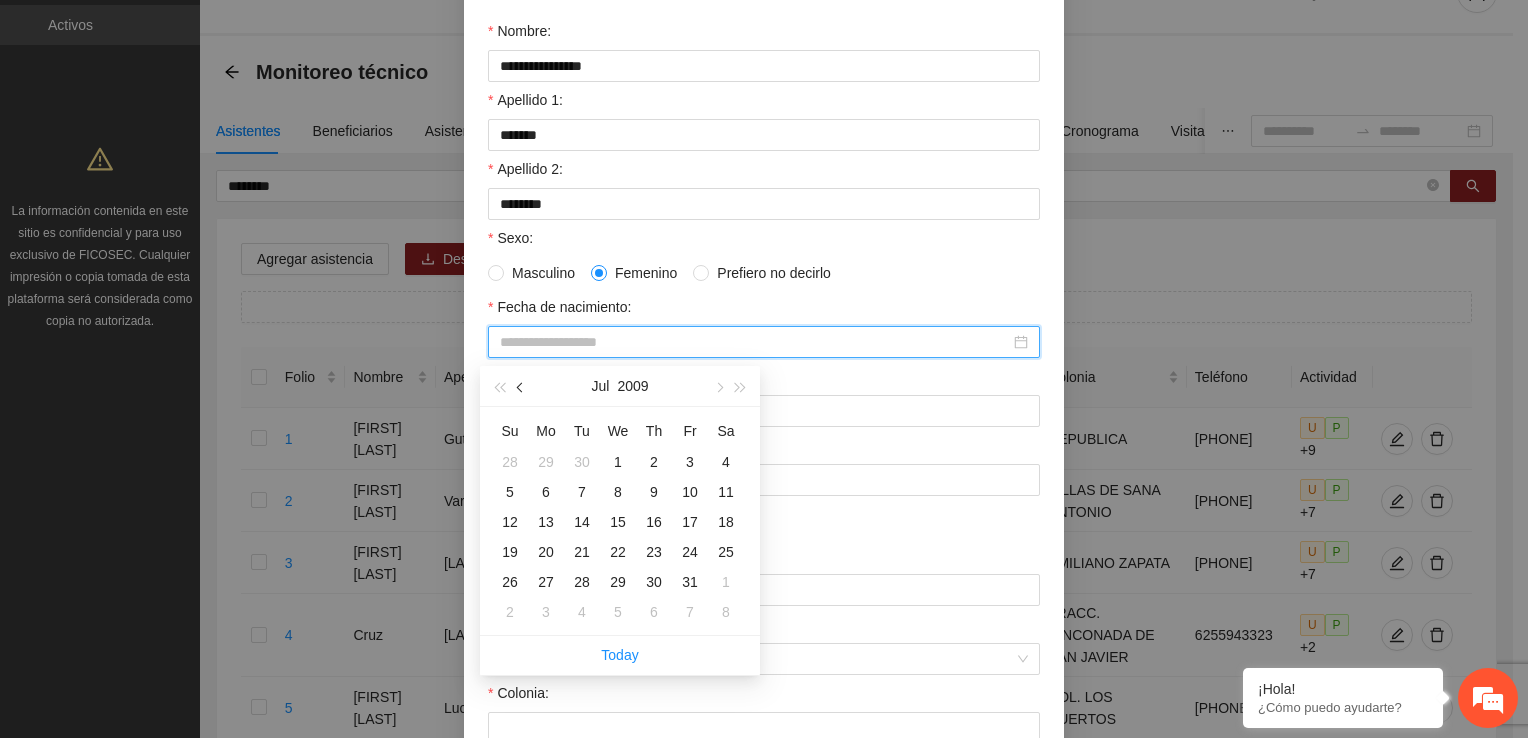 click at bounding box center [521, 386] 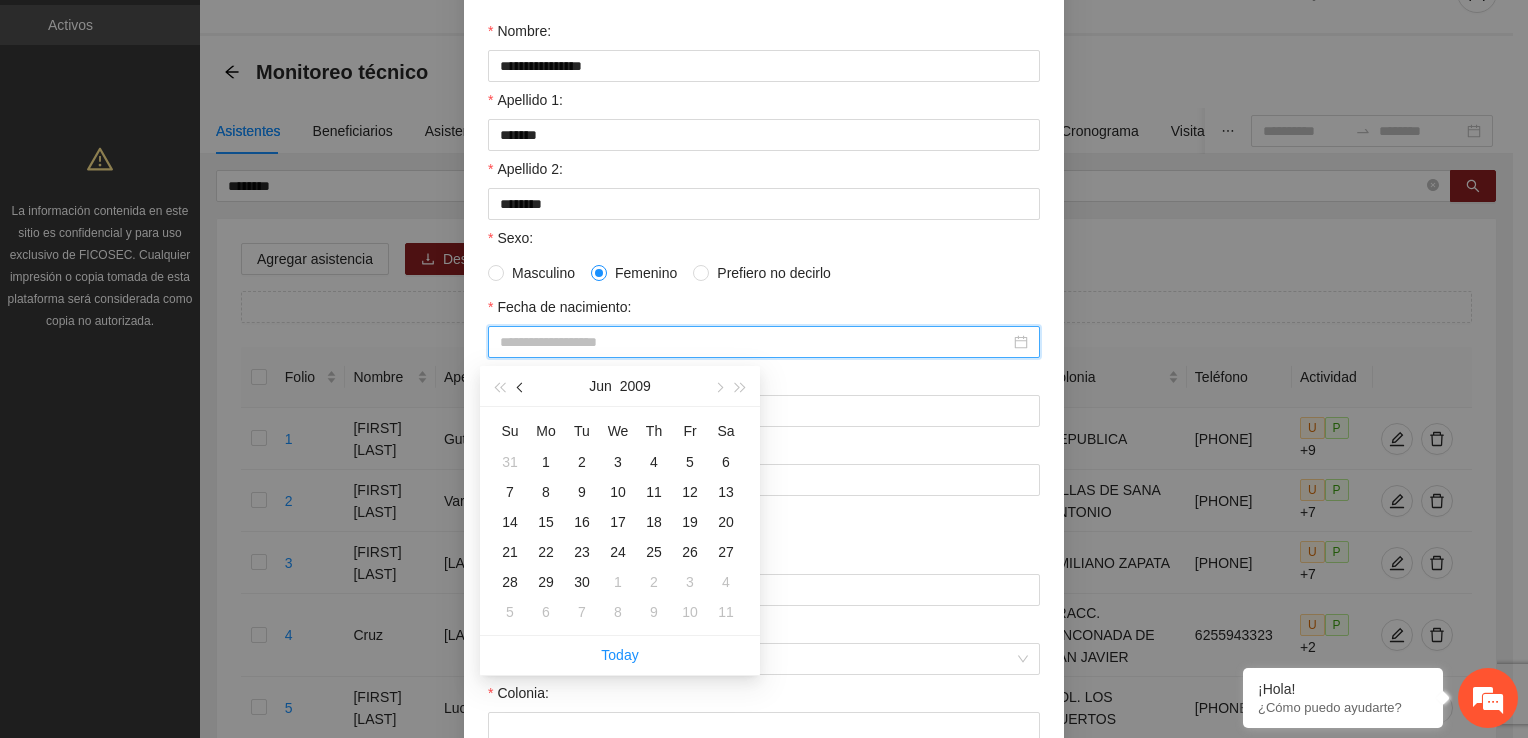 click at bounding box center (521, 386) 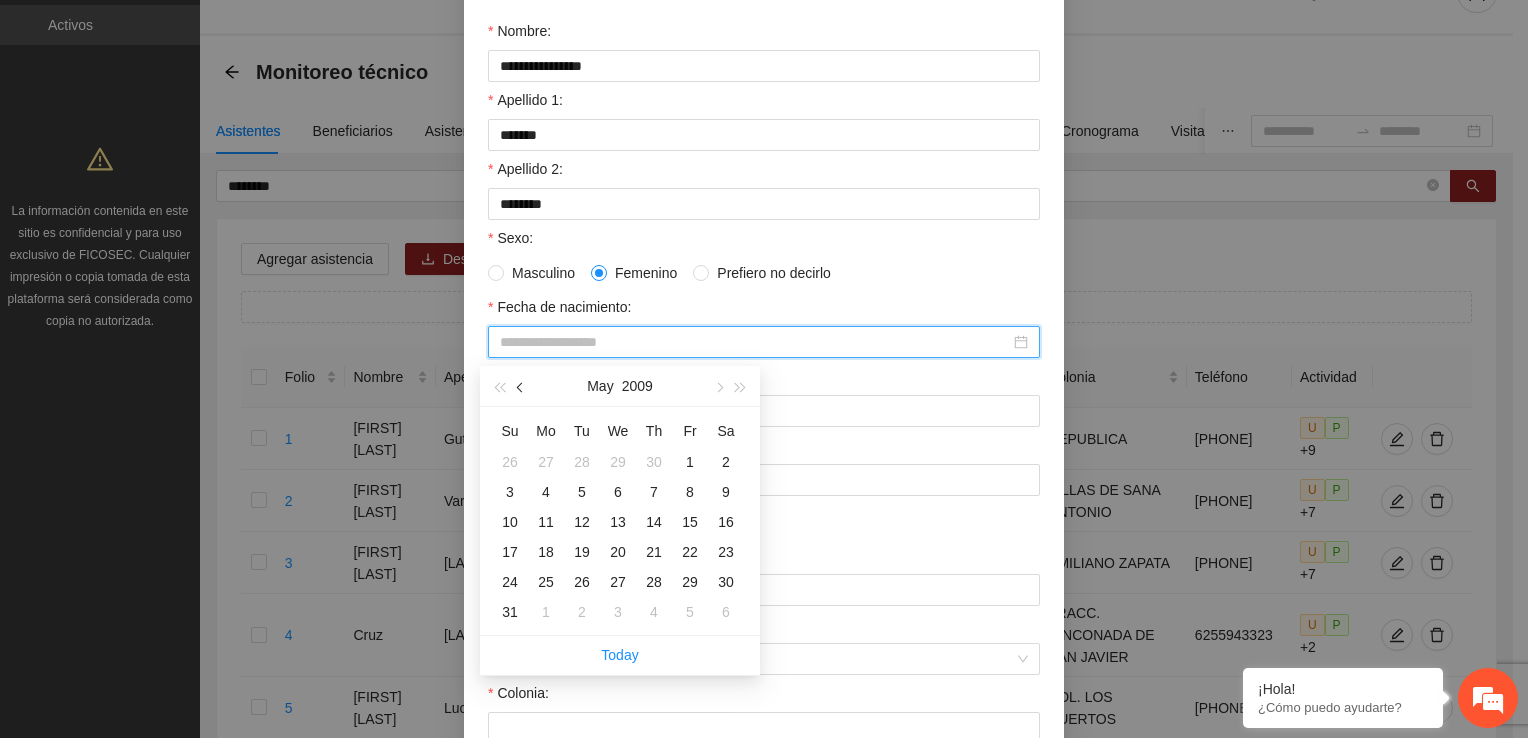 click at bounding box center (521, 386) 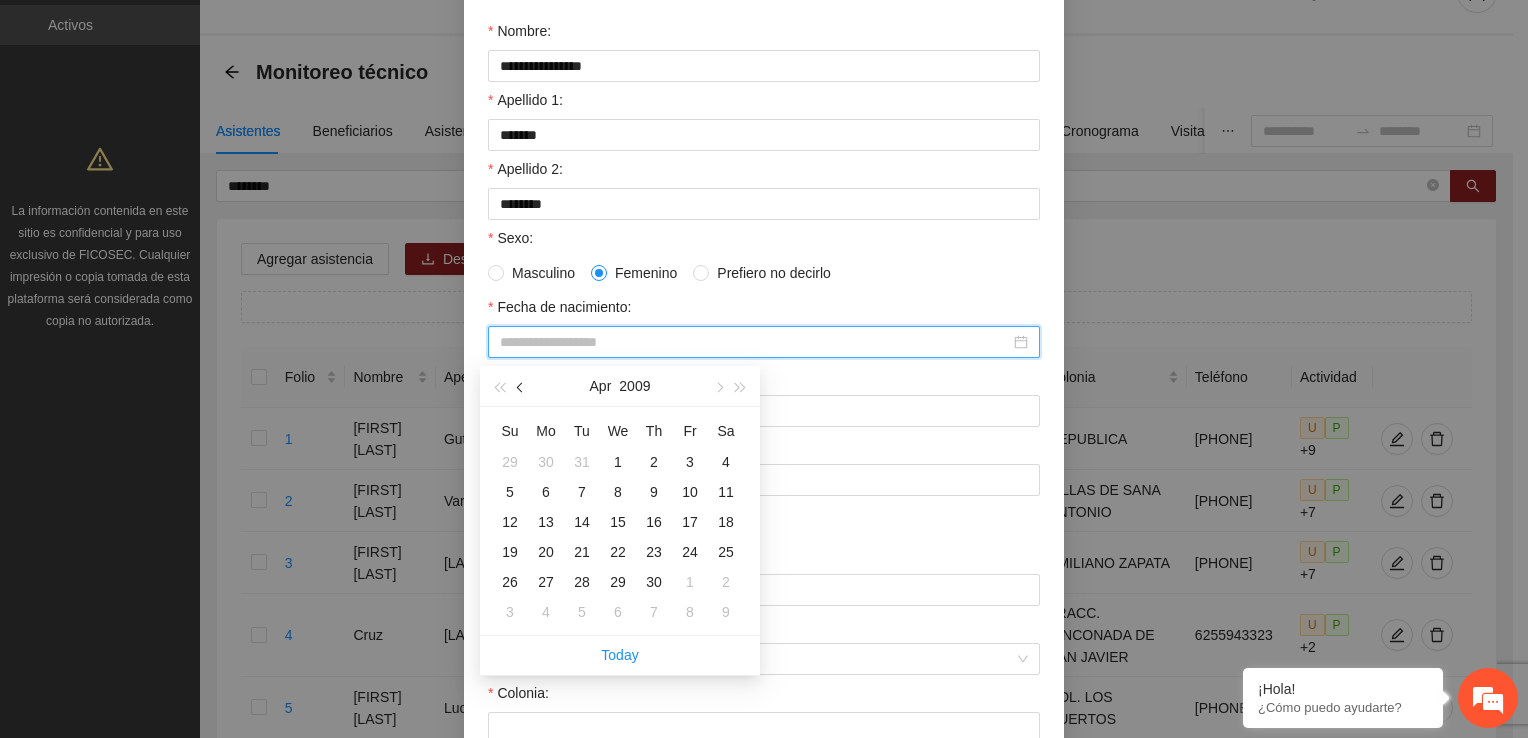 click at bounding box center [521, 386] 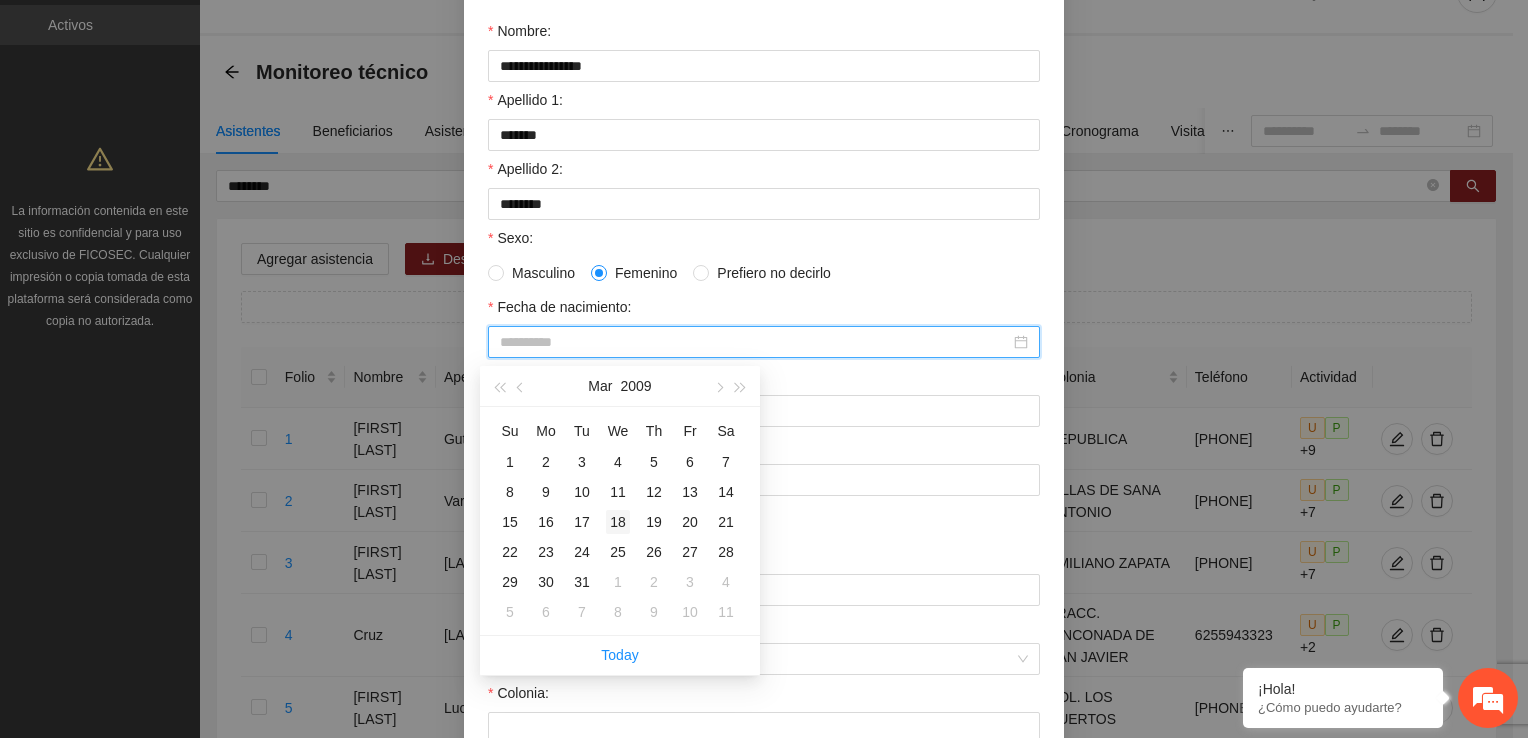 click on "18" at bounding box center [618, 522] 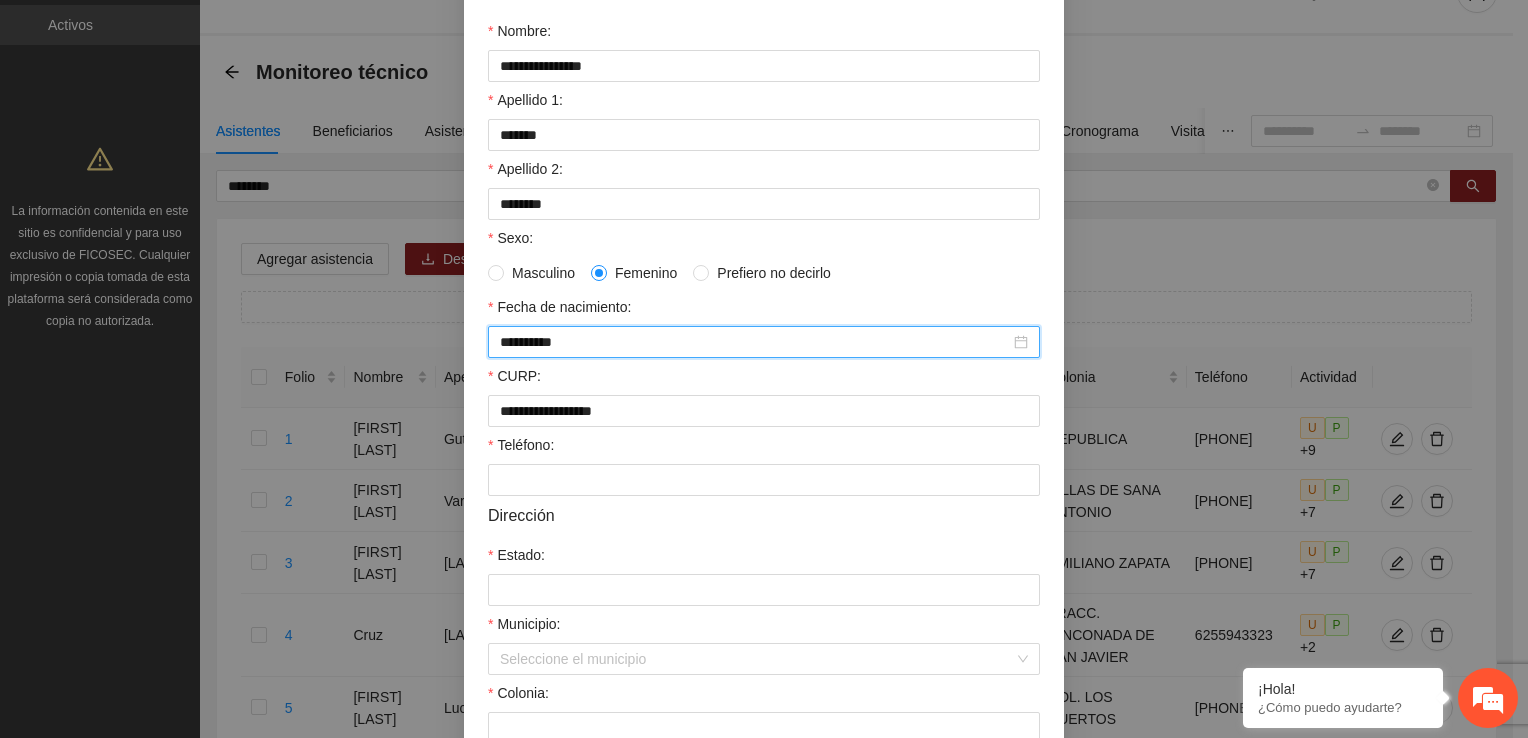 click on "Información personal Nombre: [NAME] Apellido 1: [LAST] Apellido 2: [LAST] Sexo: Masculino Femenino Prefiero no decirlo Fecha de nacimiento: [DATE] CURP: [CURP] Teléfono: [PHONE] Dirección Estado: [STATE] Municipio: Seleccione el municipio Colonia: [NEIGHBORHOOD] Asignar a perfil de beneficiario Perfil de beneficiario Seleccione perfil del beneficiario" at bounding box center [764, 416] 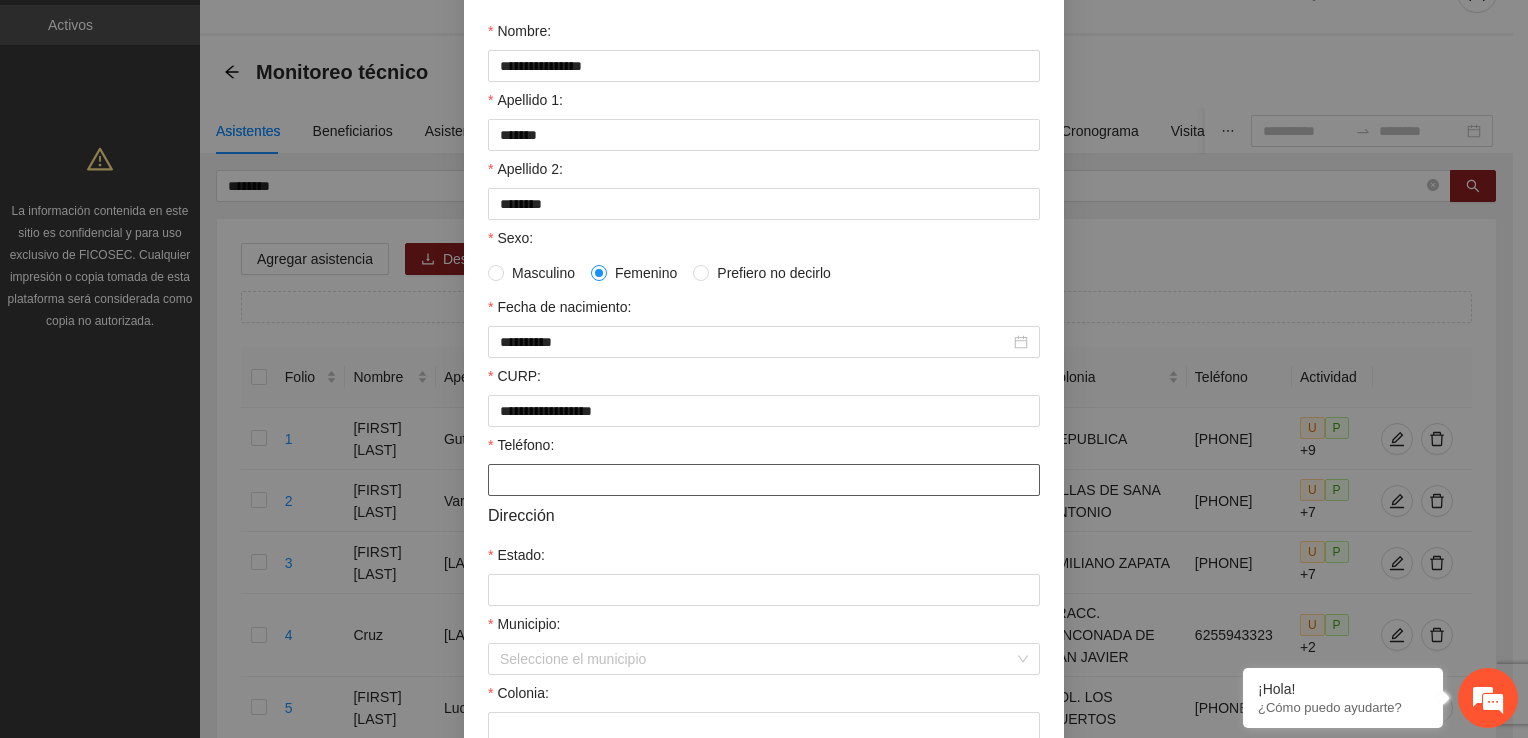 click on "Teléfono:" at bounding box center (764, 480) 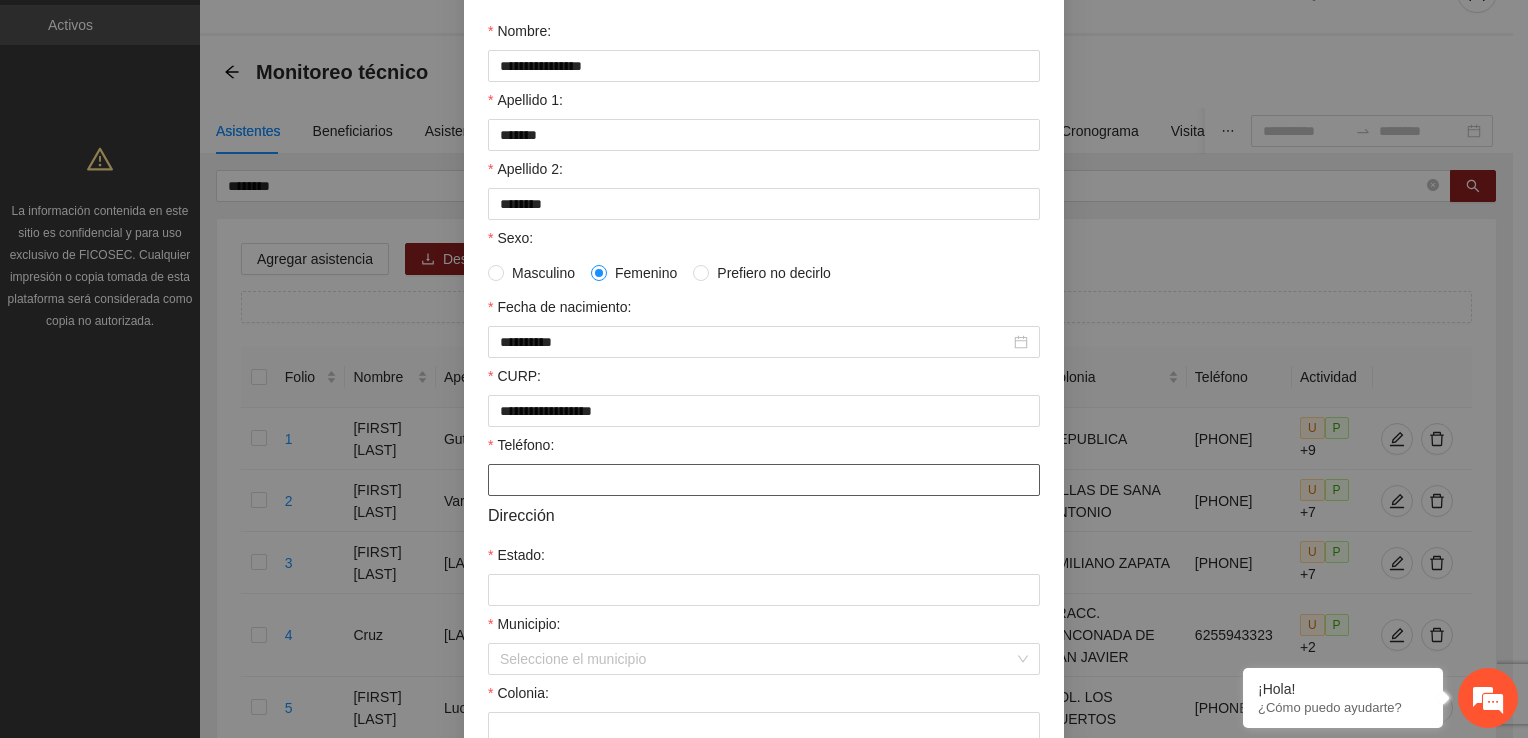 paste on "**********" 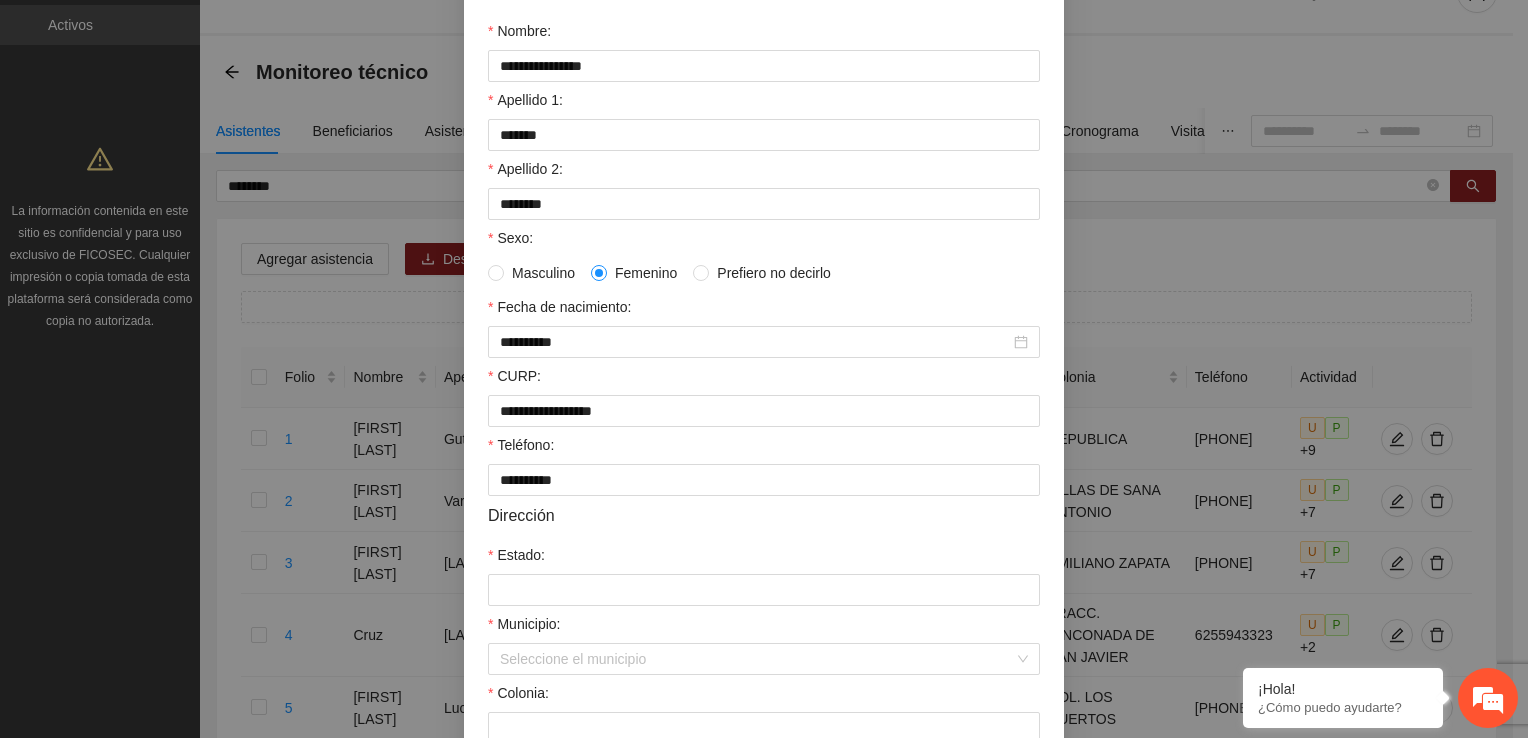 click on "Estado:" at bounding box center [764, 559] 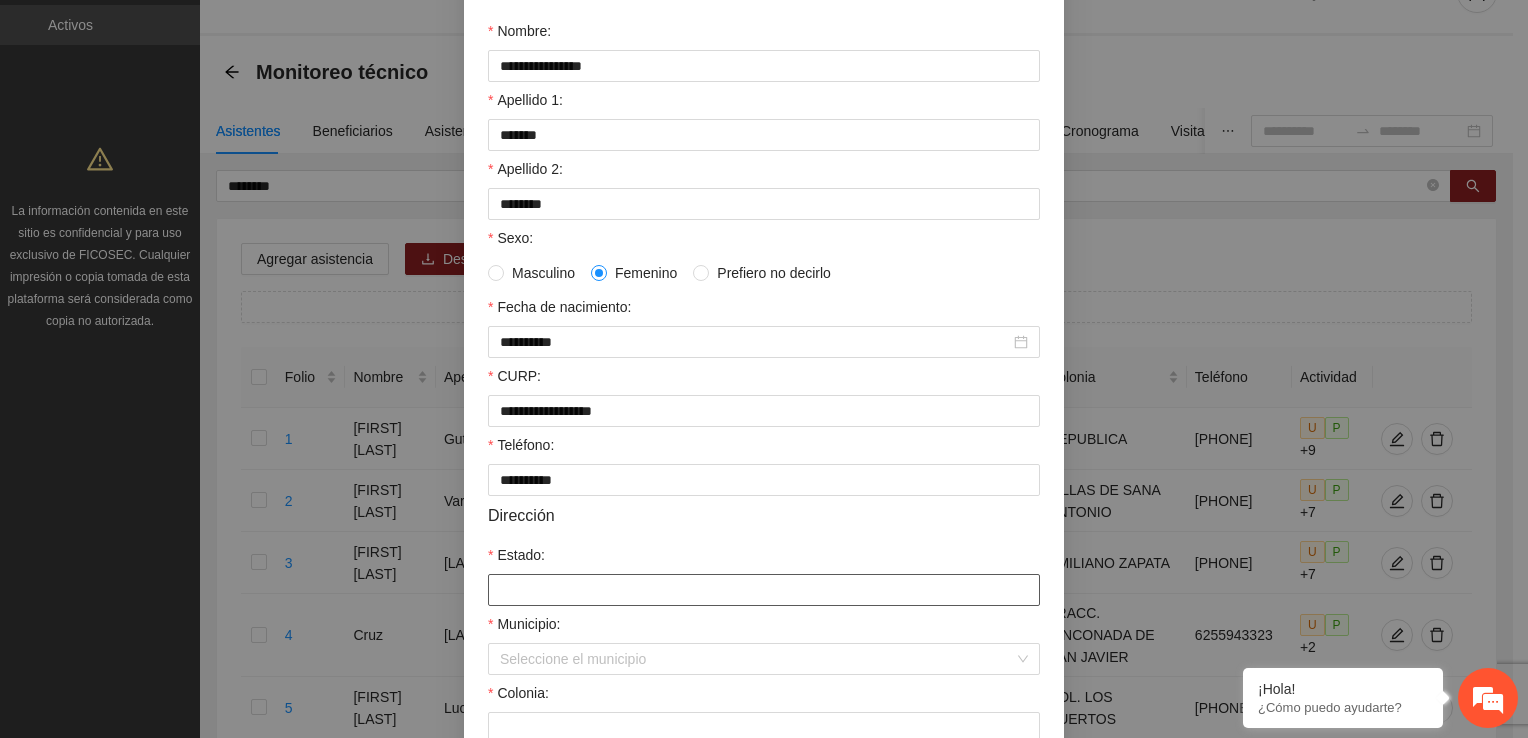 click on "Estado:" at bounding box center [764, 590] 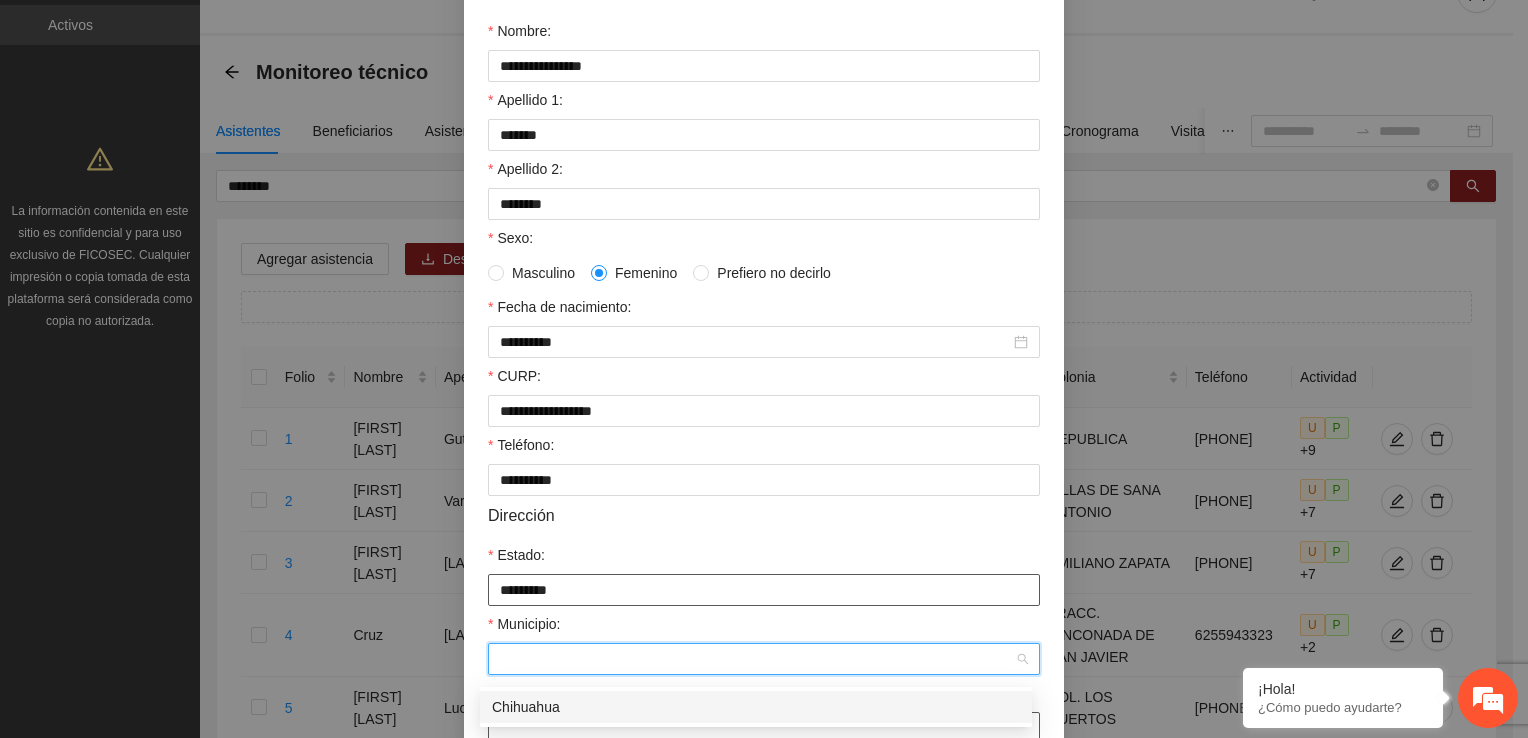scroll, scrollTop: 213, scrollLeft: 0, axis: vertical 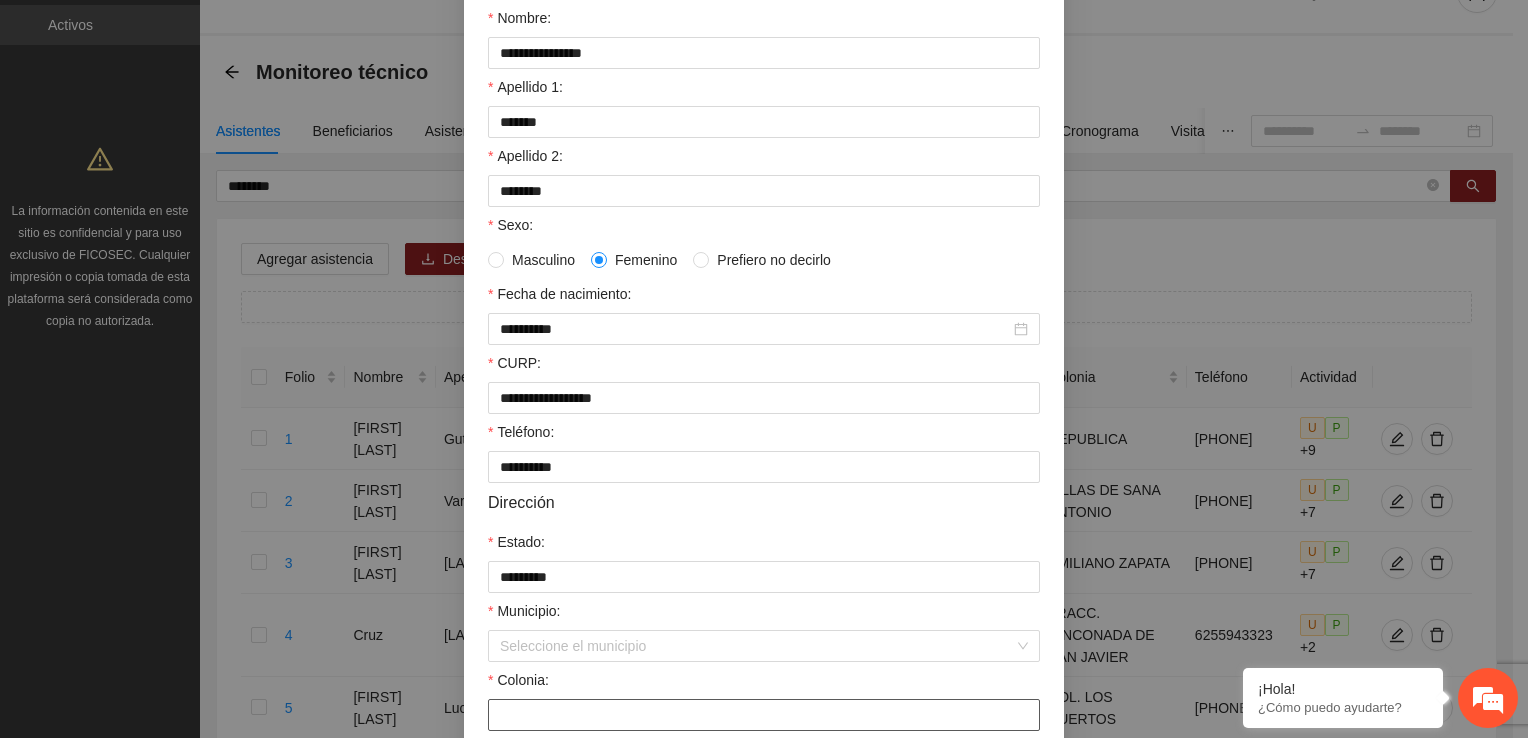 click on "Colonia:" at bounding box center [764, 715] 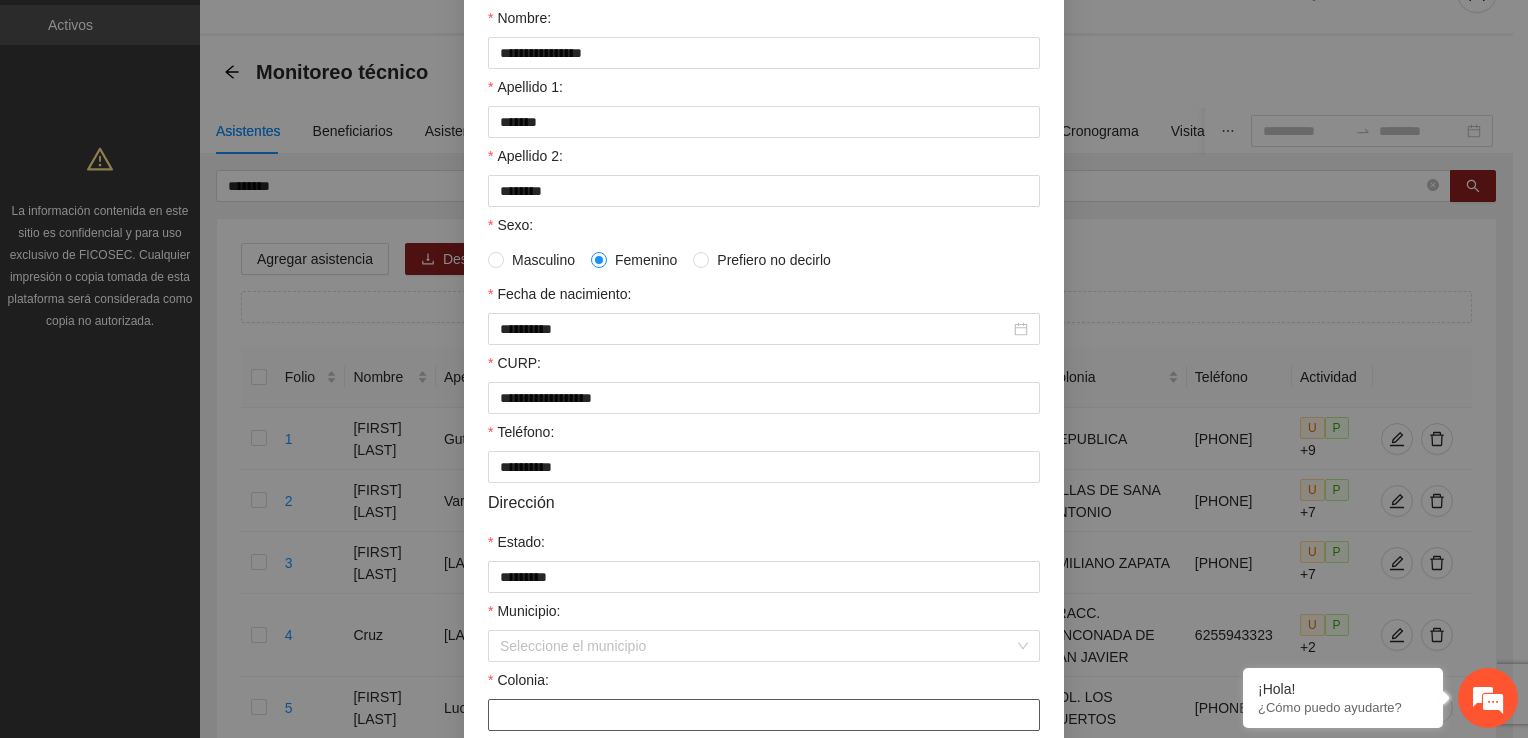paste on "**********" 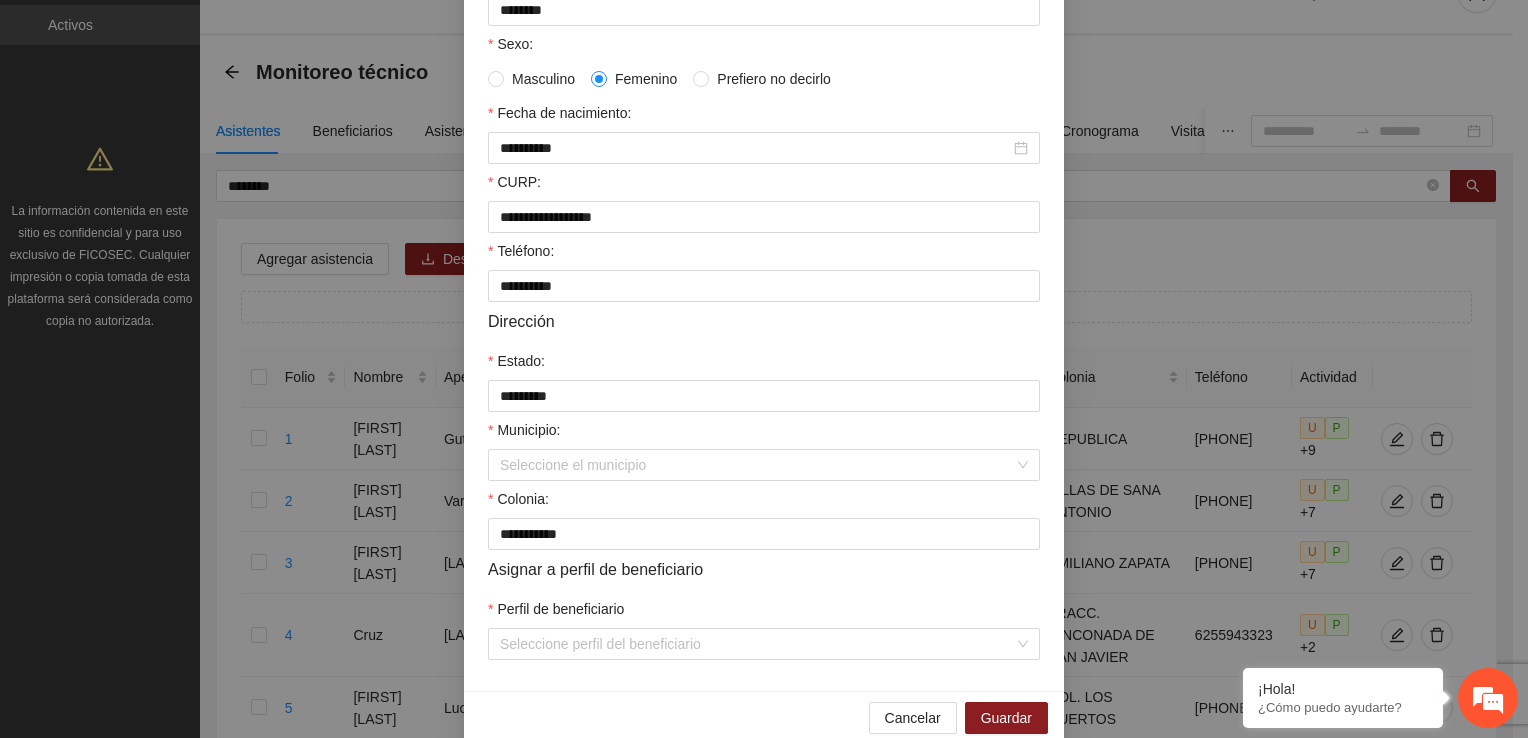 scroll, scrollTop: 410, scrollLeft: 0, axis: vertical 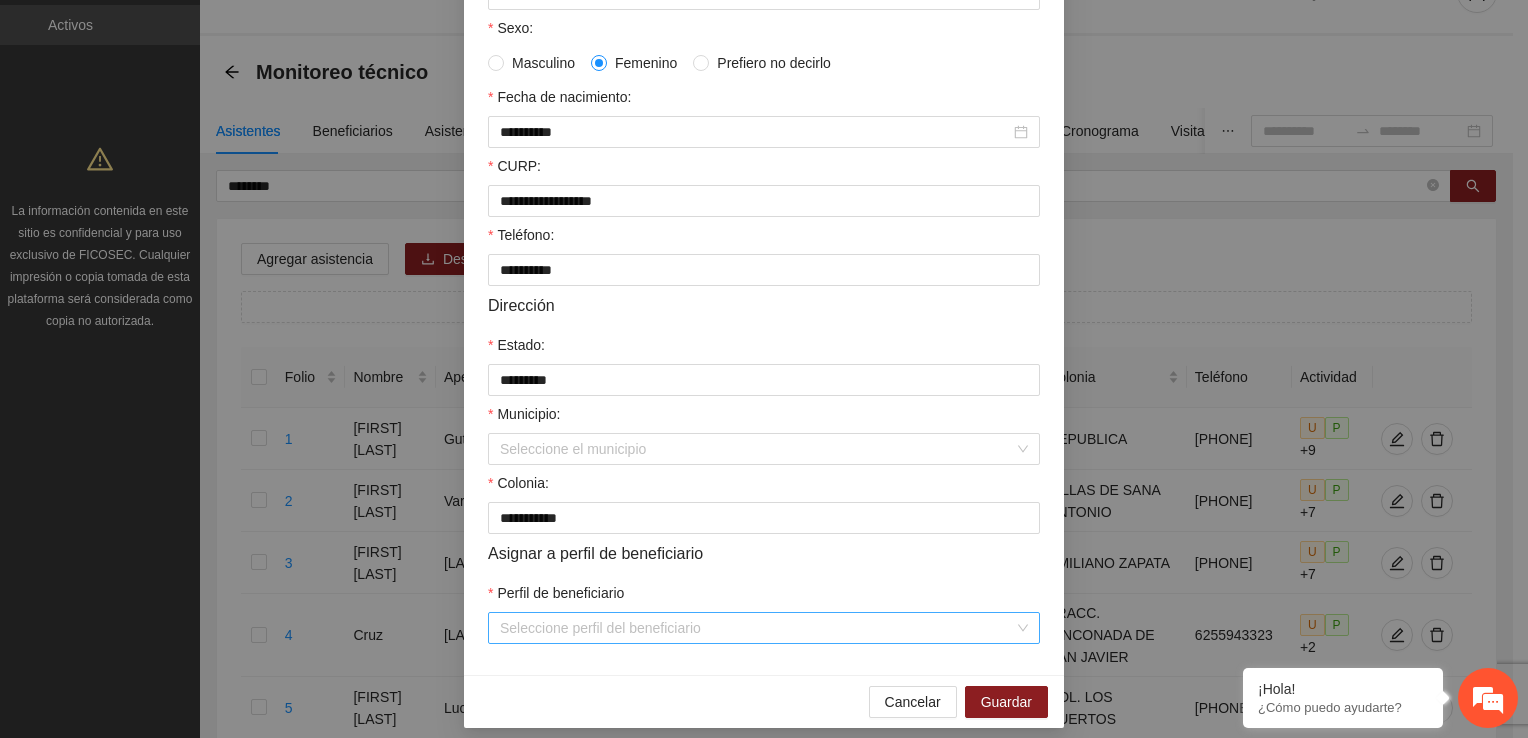 click on "Perfil de beneficiario" at bounding box center [757, 628] 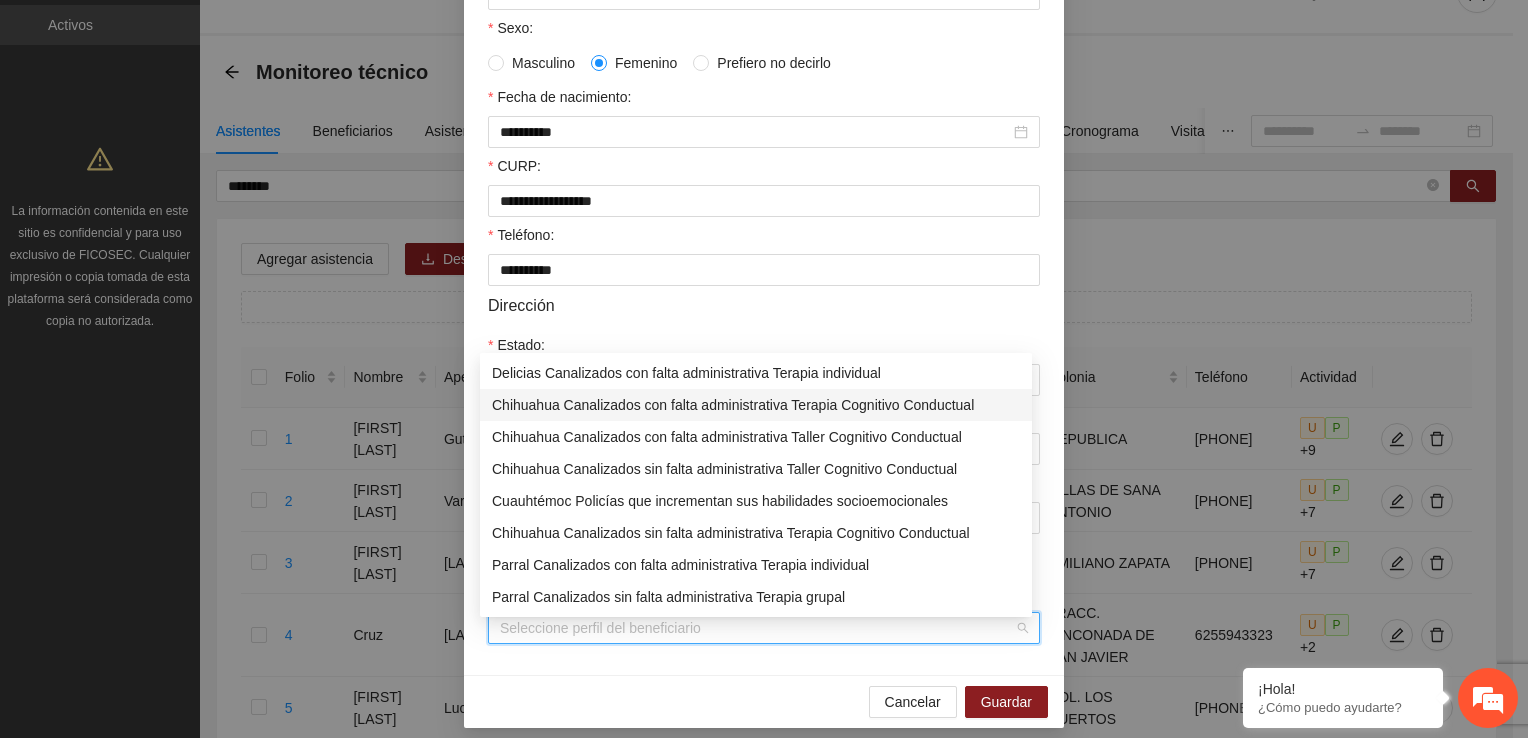 click on "Chihuahua Canalizados con falta administrativa Terapia Cognitivo Conductual" at bounding box center (756, 405) 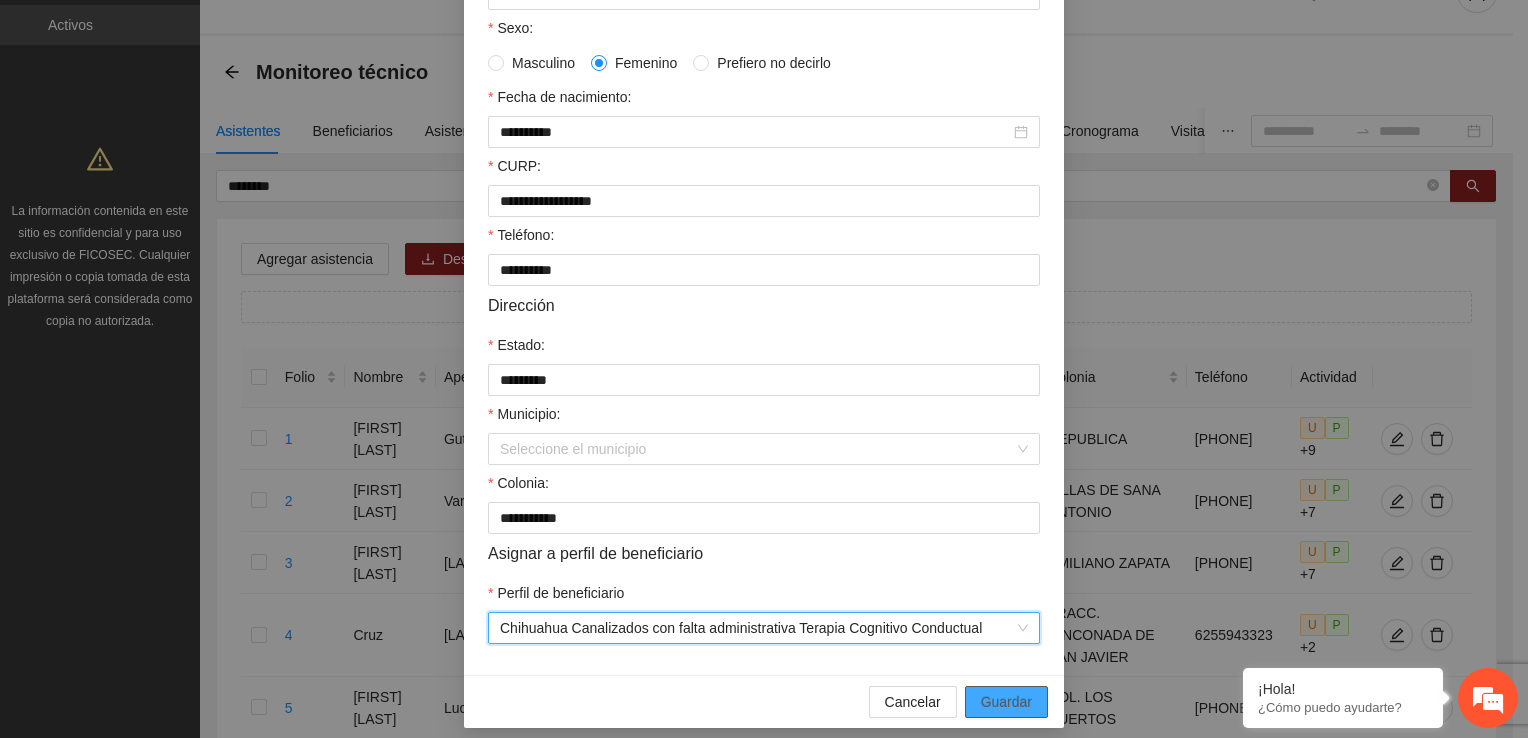 click on "Guardar" at bounding box center (1006, 702) 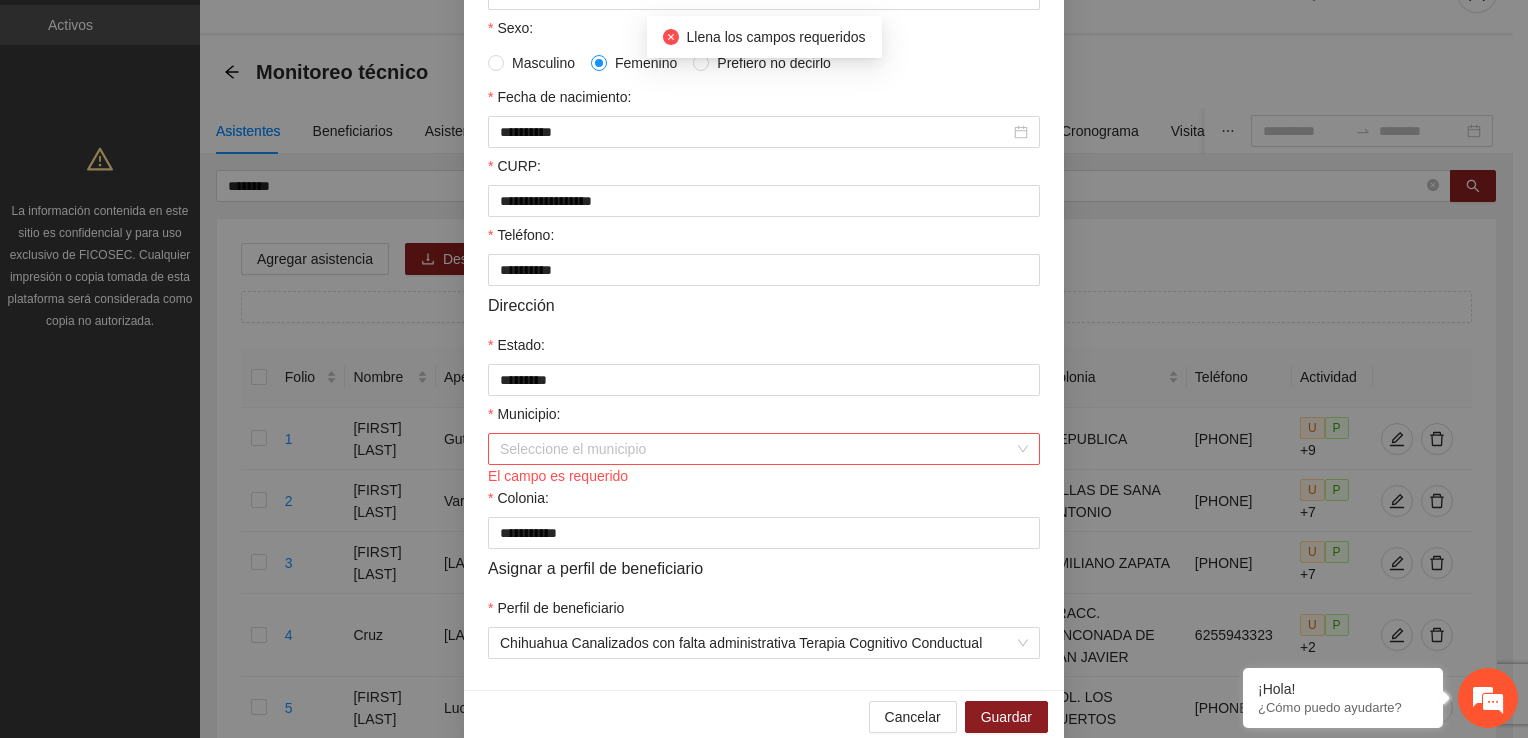 click on "Municipio:" at bounding box center (757, 449) 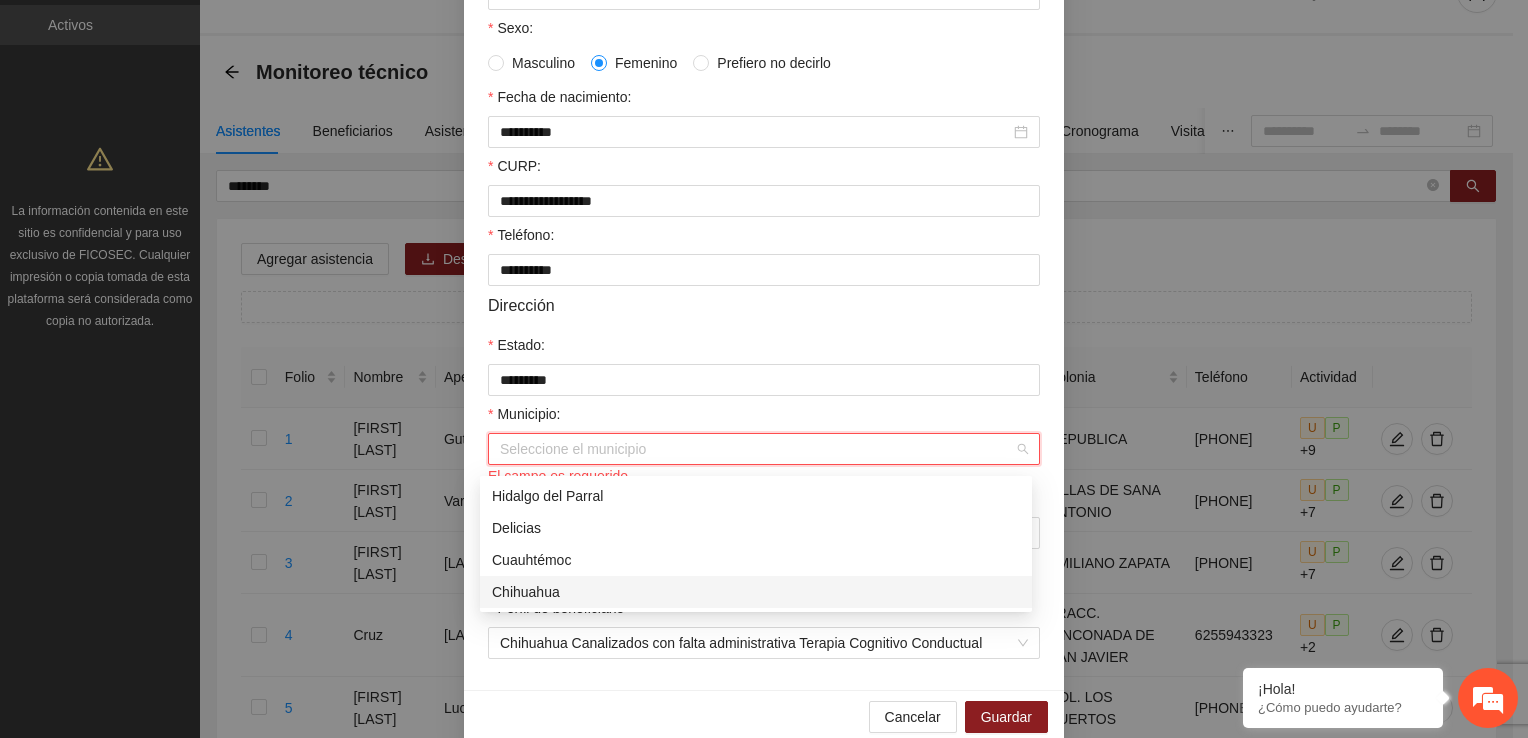 click on "Chihuahua" at bounding box center [756, 592] 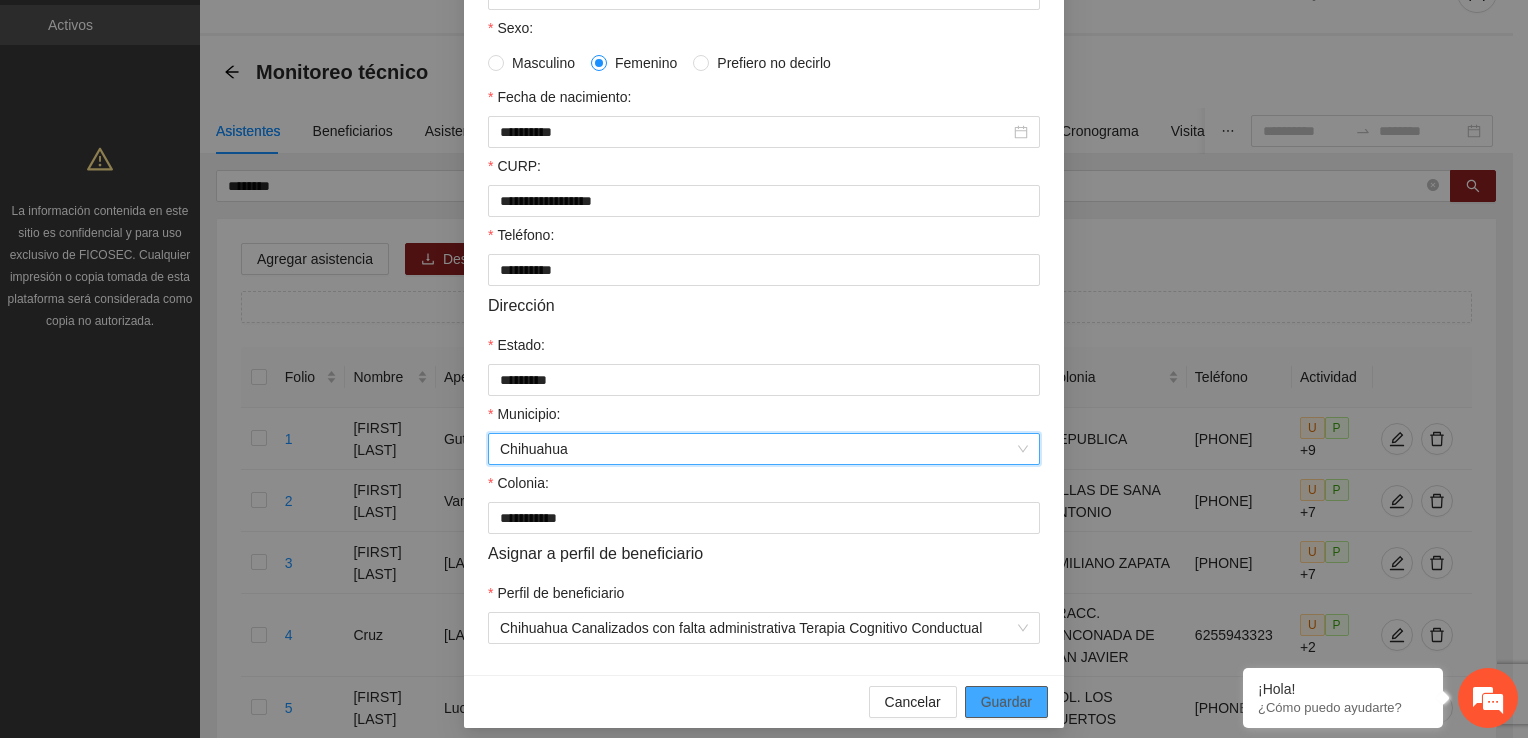 click on "Guardar" at bounding box center (1006, 702) 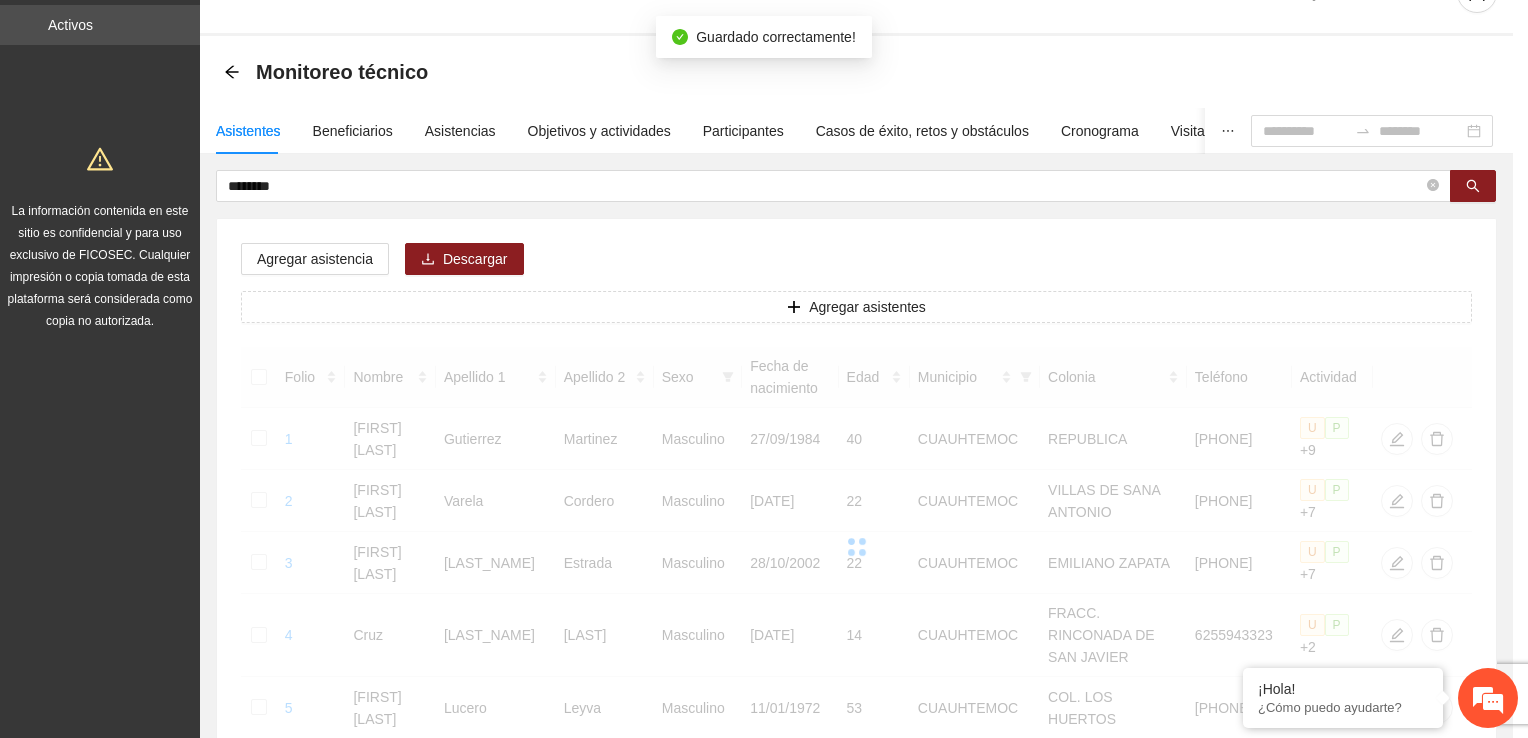 scroll, scrollTop: 332, scrollLeft: 0, axis: vertical 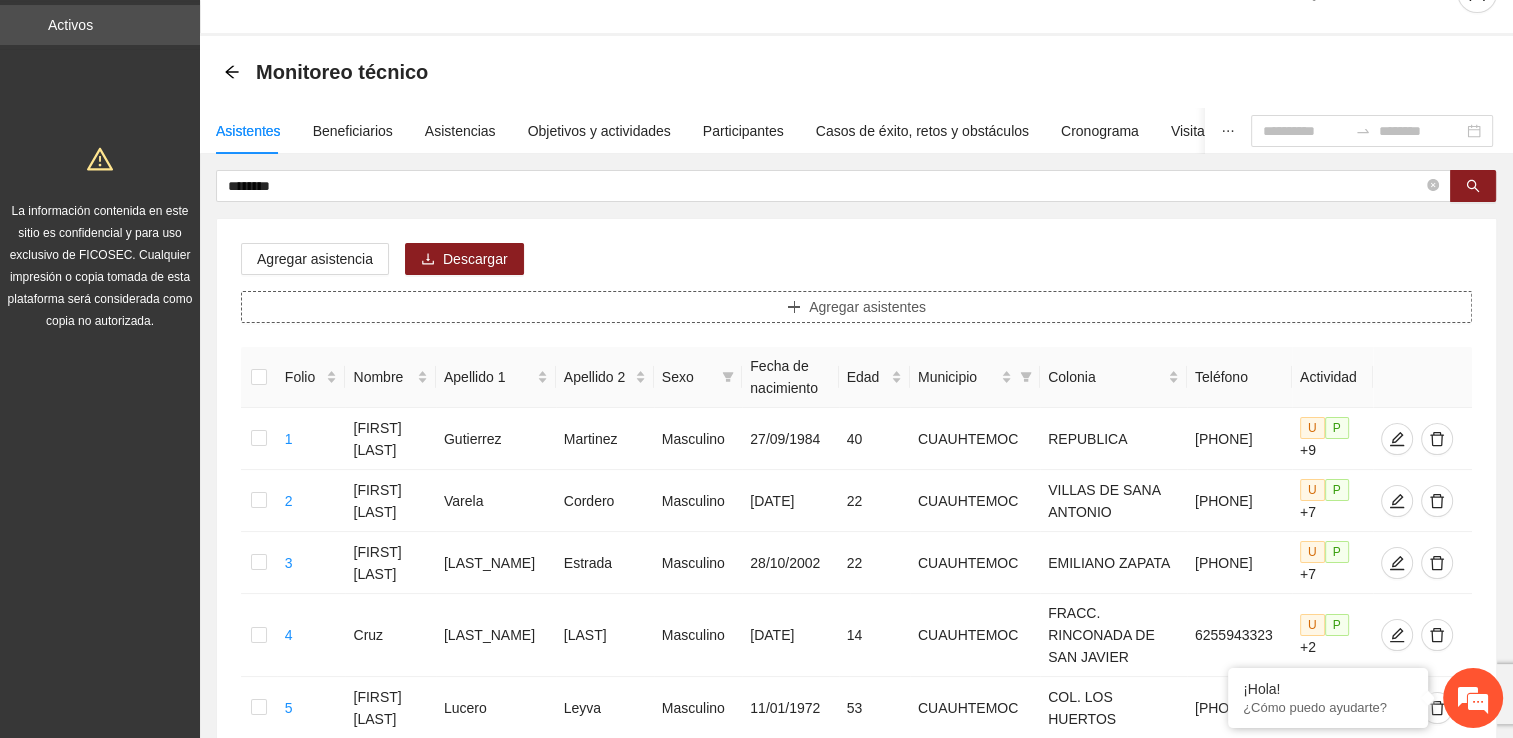 click on "Agregar asistentes" at bounding box center [856, 307] 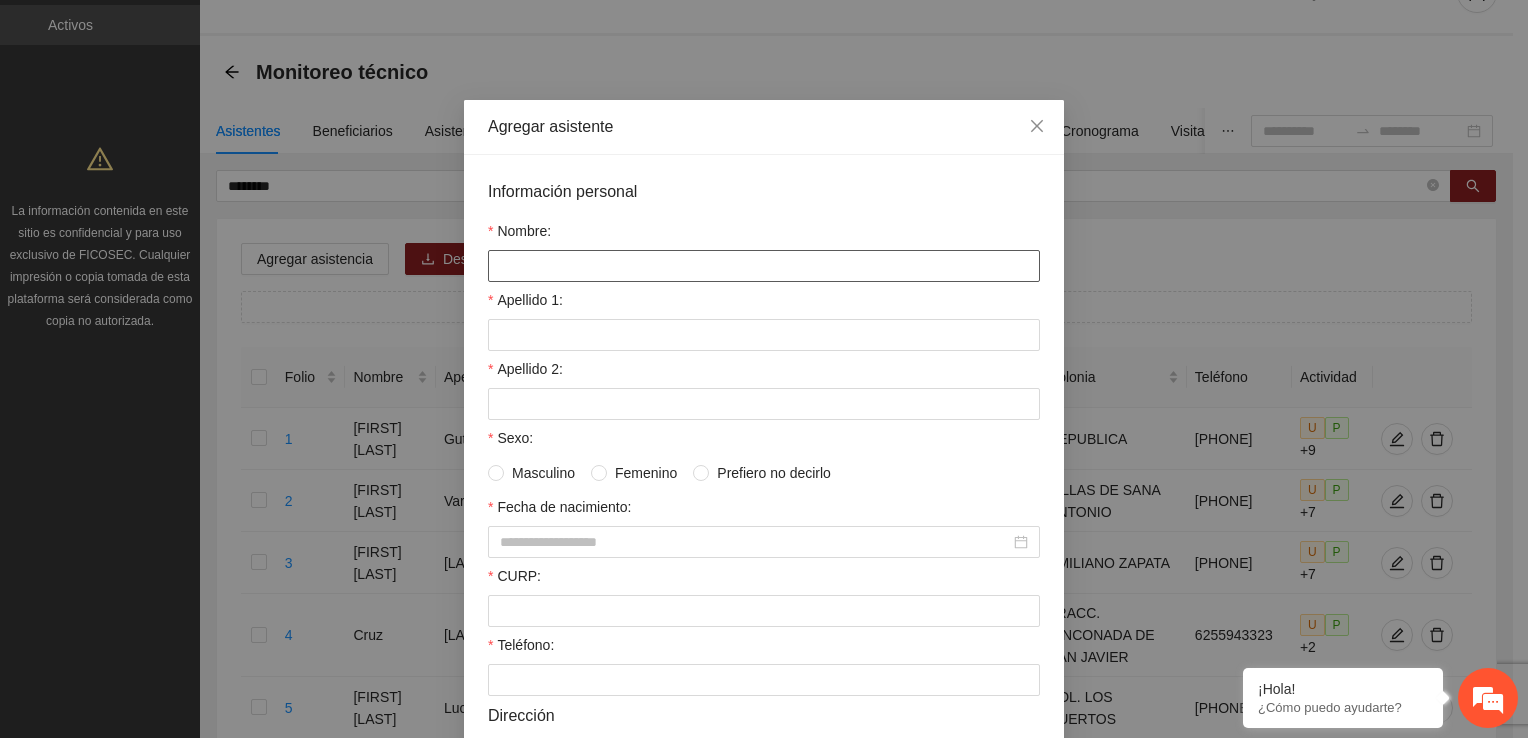 click on "Nombre:" at bounding box center (764, 266) 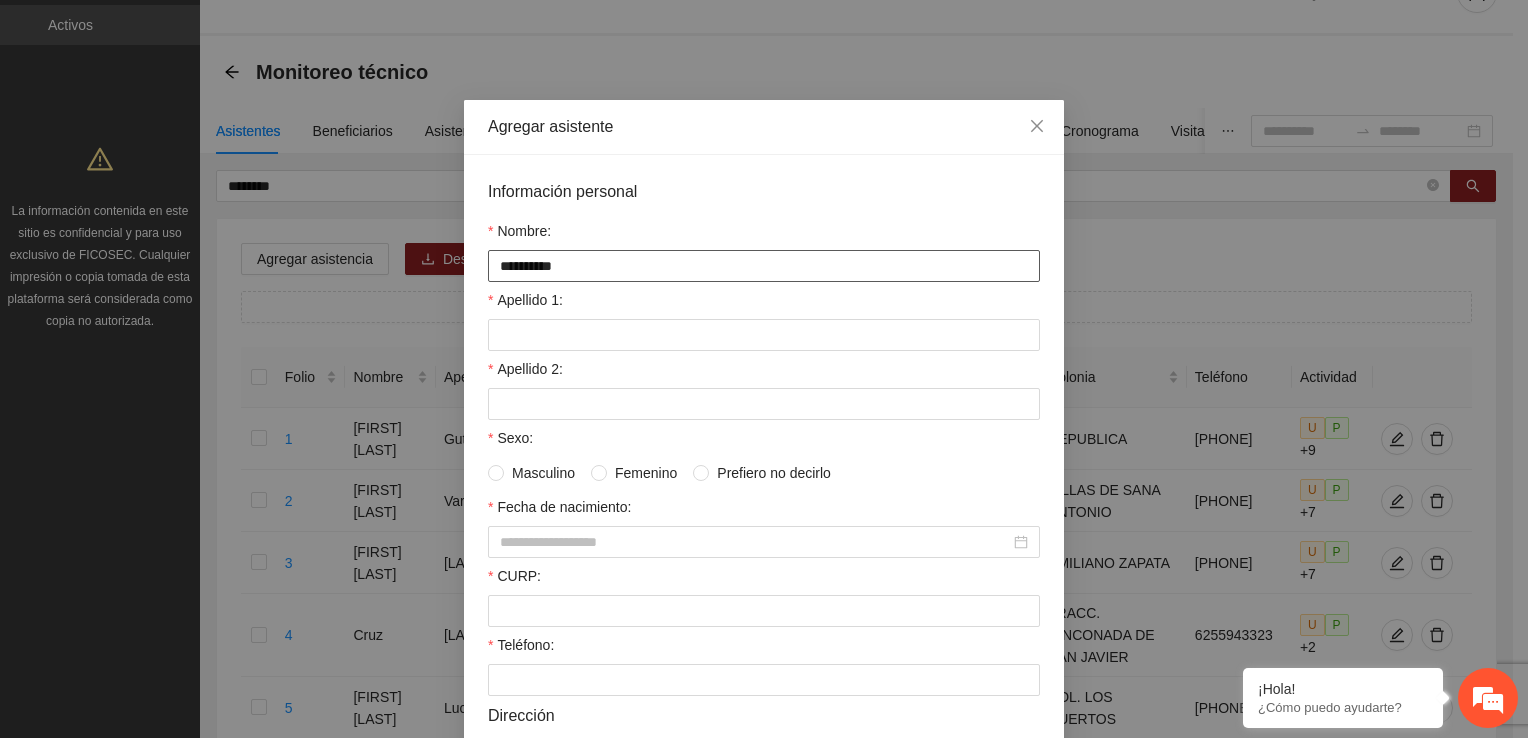 click on "**********" at bounding box center [764, 266] 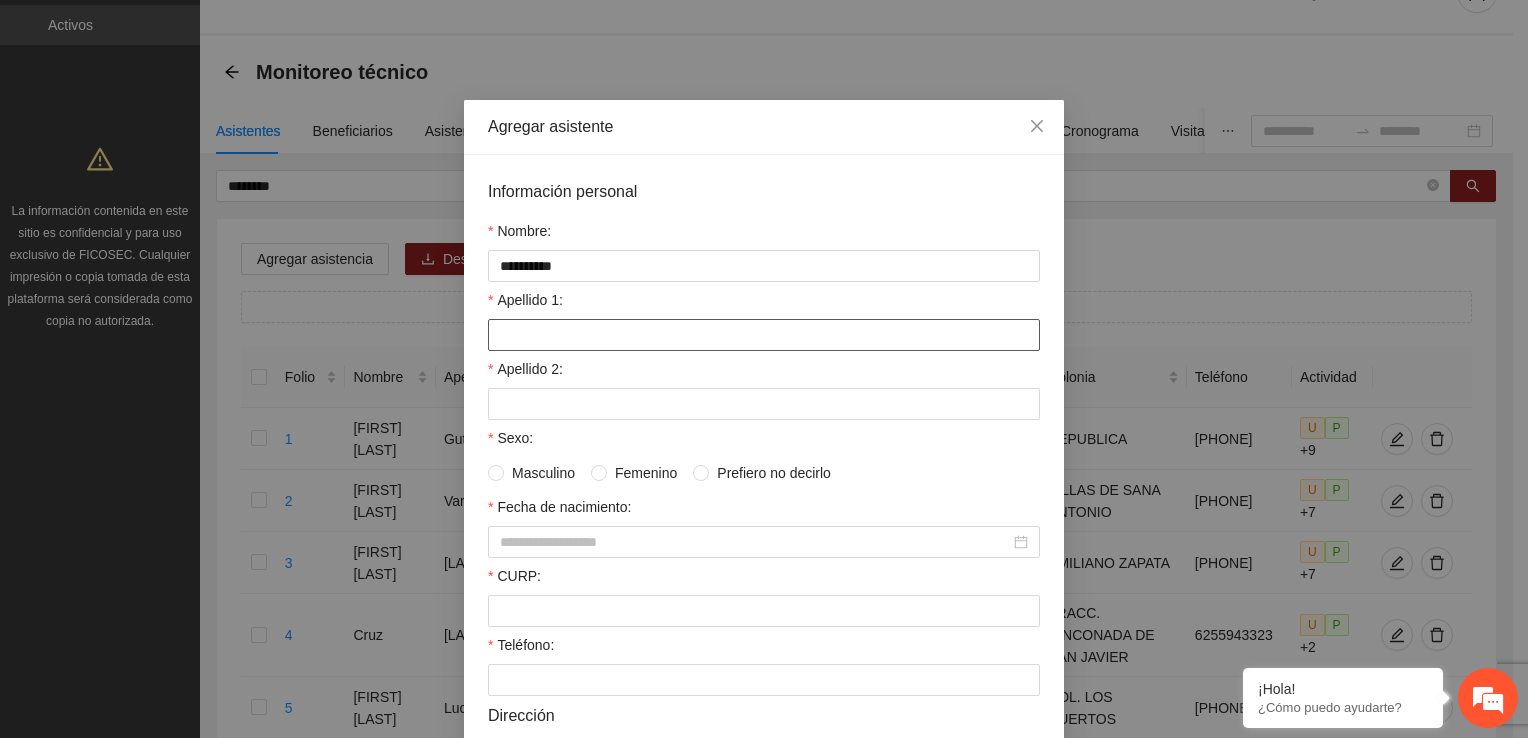 click on "Apellido 1:" at bounding box center [764, 335] 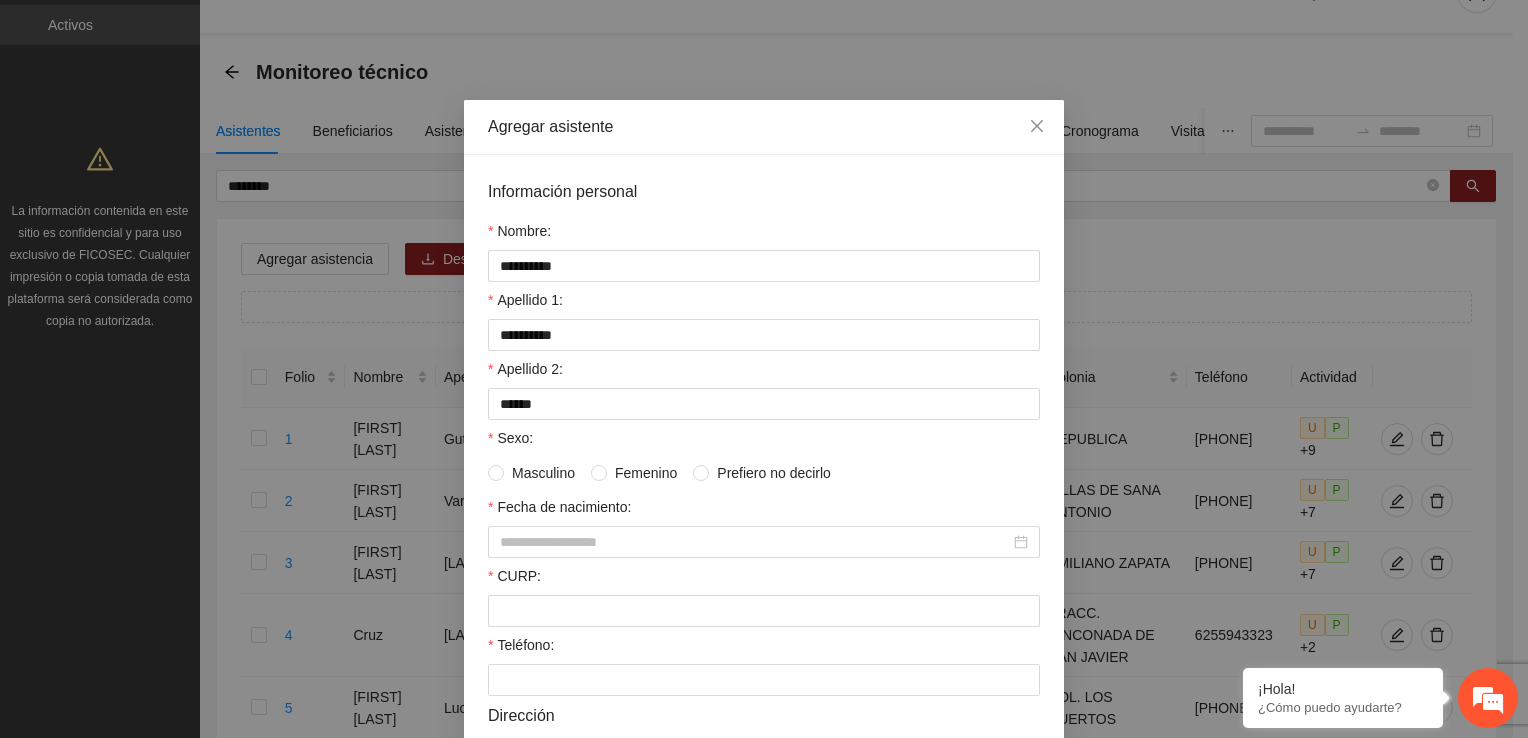 click on "Información personal Nombre: [NAME] Apellido 1: [LAST] Apellido 2: [LAST] Sexo: Masculino Femenino Prefiero no decirlo Fecha de nacimiento: [DATE] CURP: [CURP] Teléfono: [PHONE] Dirección Estado: [STATE] Municipio: Seleccione el municipio Colonia: [NEIGHBORHOOD] Asignar a perfil de beneficiario Perfil de beneficiario Seleccione perfil del beneficiario" at bounding box center (764, 620) 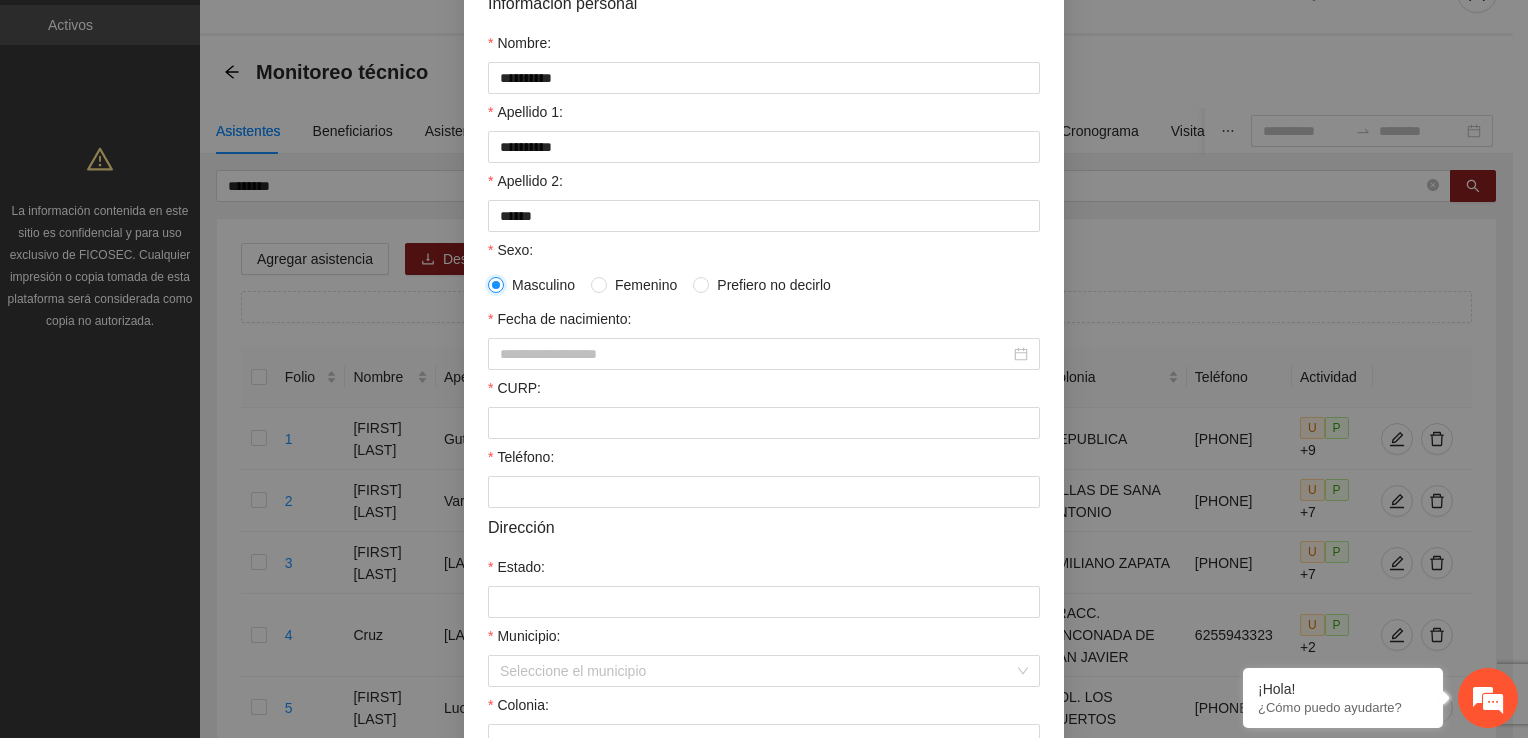 scroll, scrollTop: 200, scrollLeft: 0, axis: vertical 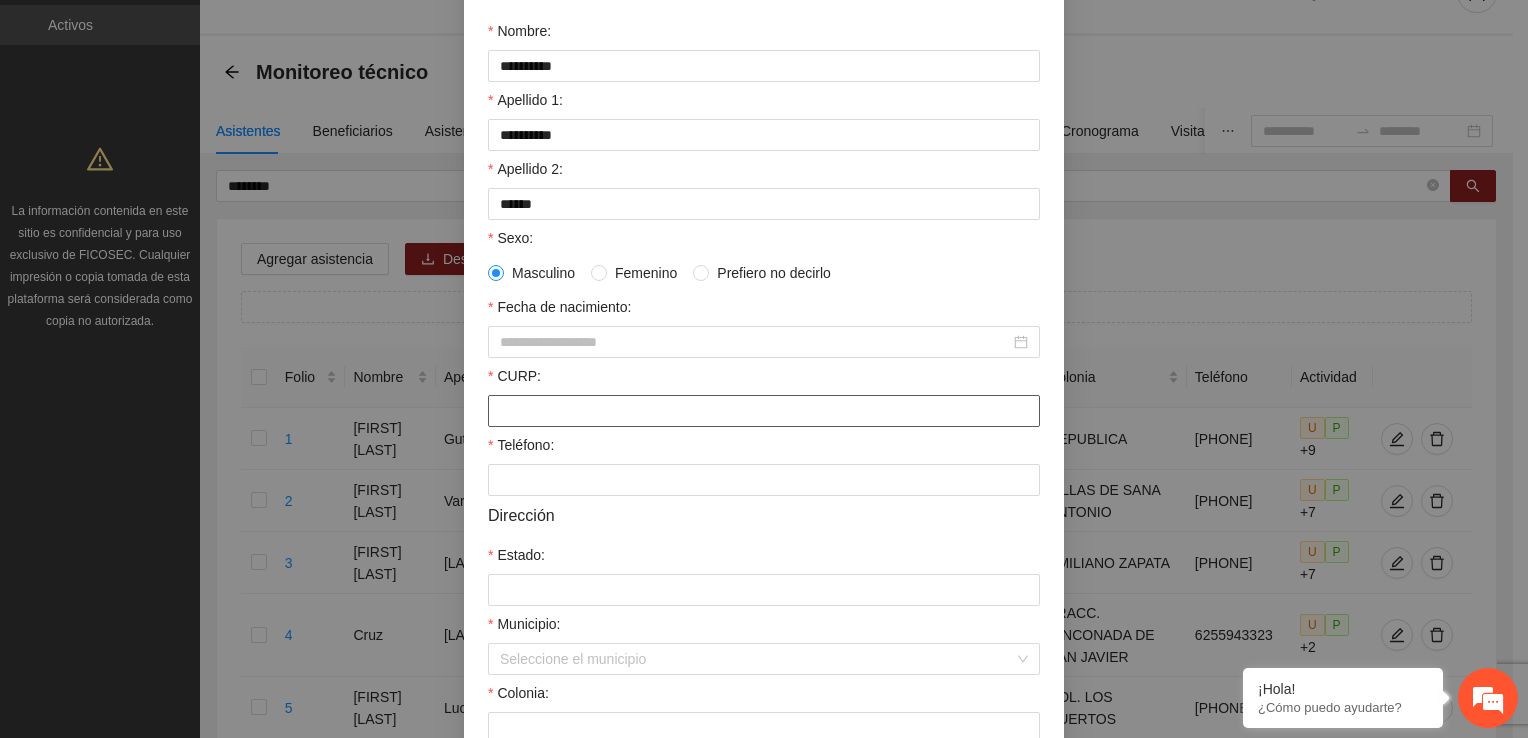 click on "CURP:" at bounding box center (764, 411) 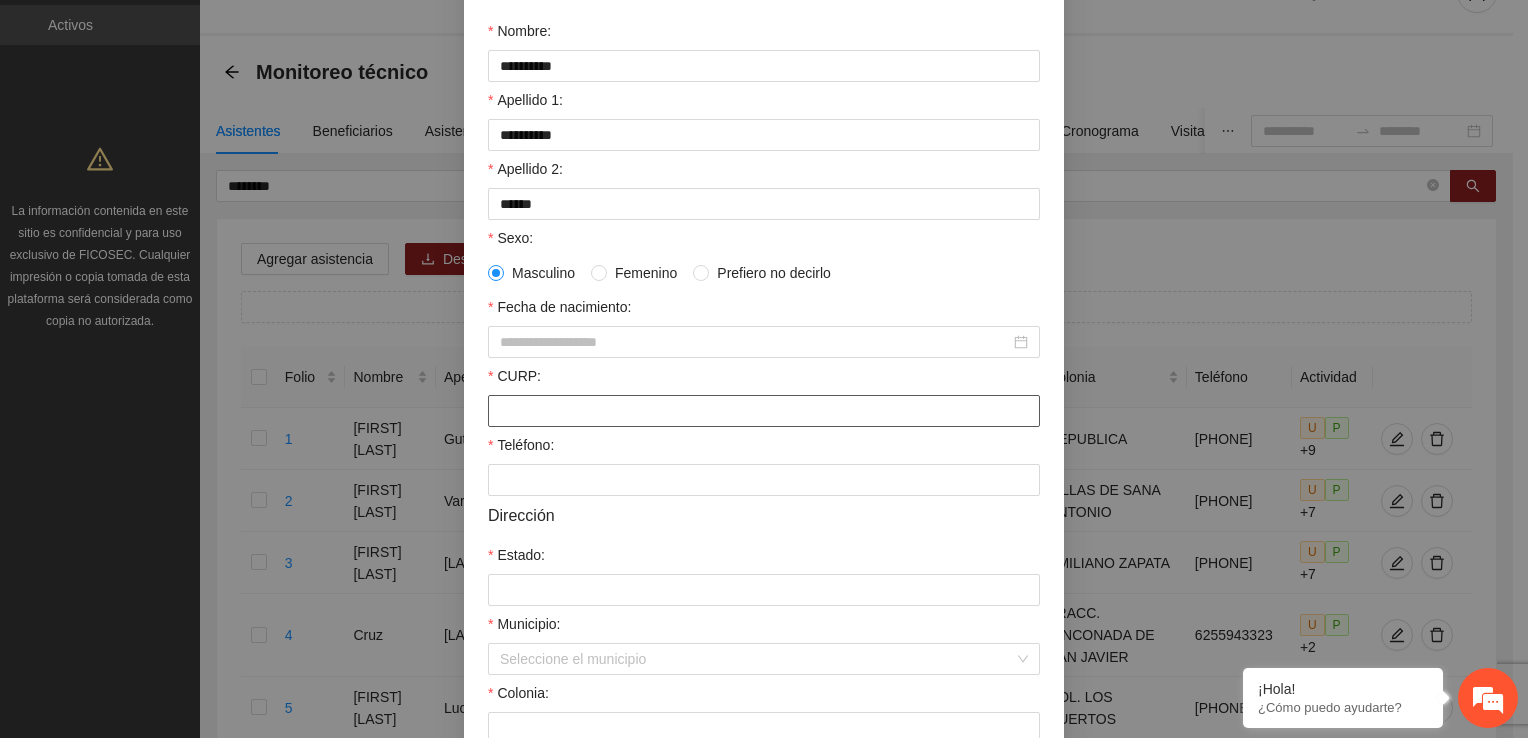 paste on "**********" 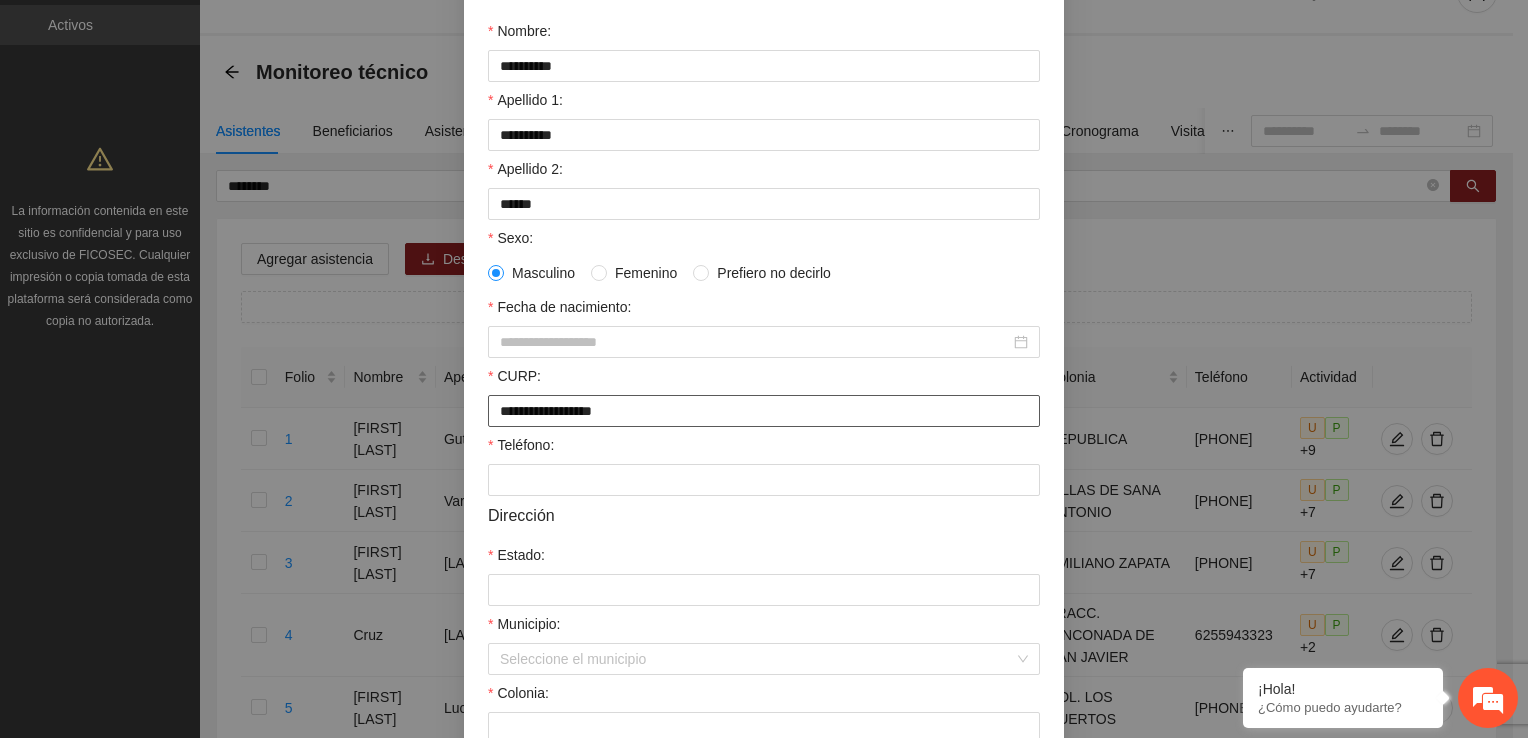 click on "**********" at bounding box center (764, 411) 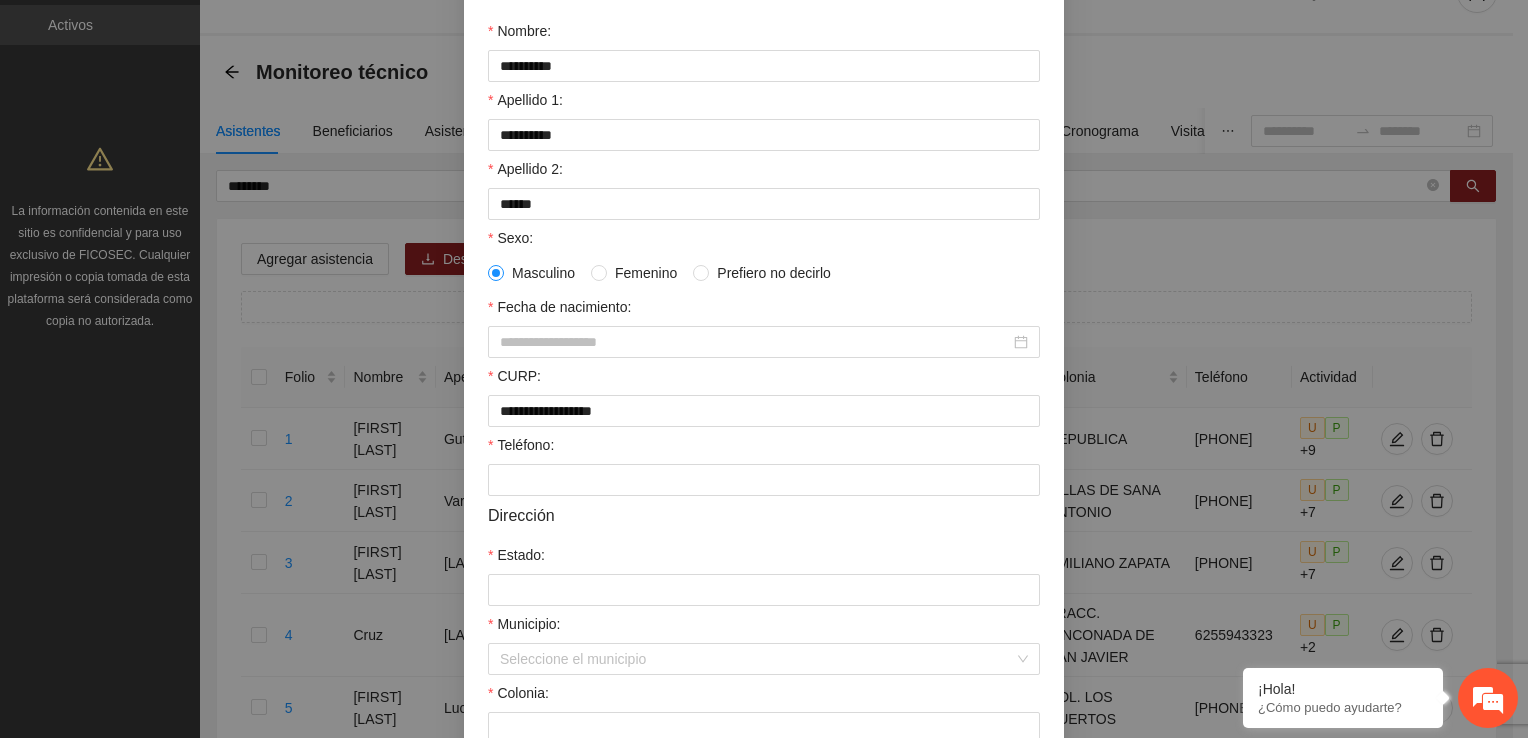 click on "Teléfono:" at bounding box center [764, 449] 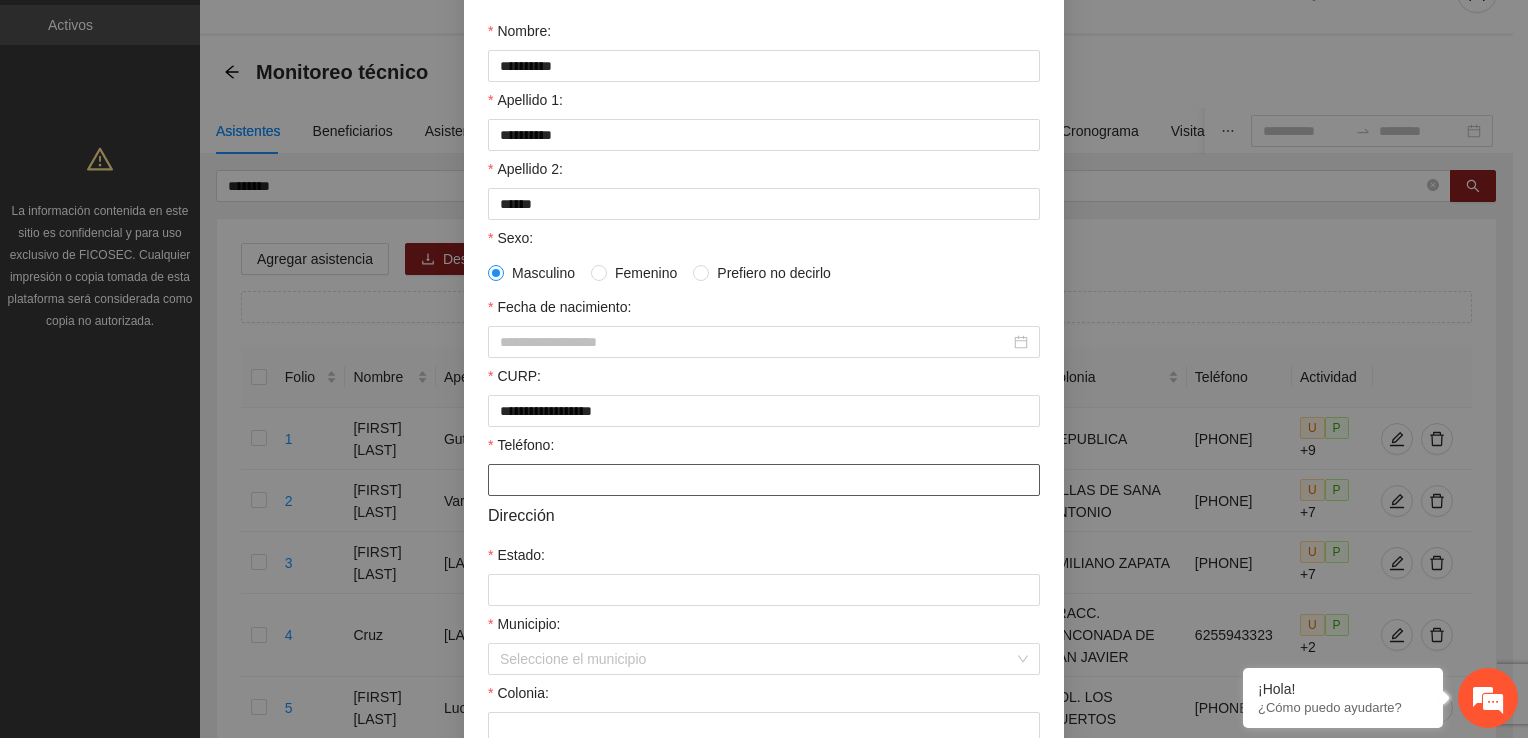 click on "Teléfono:" at bounding box center (764, 480) 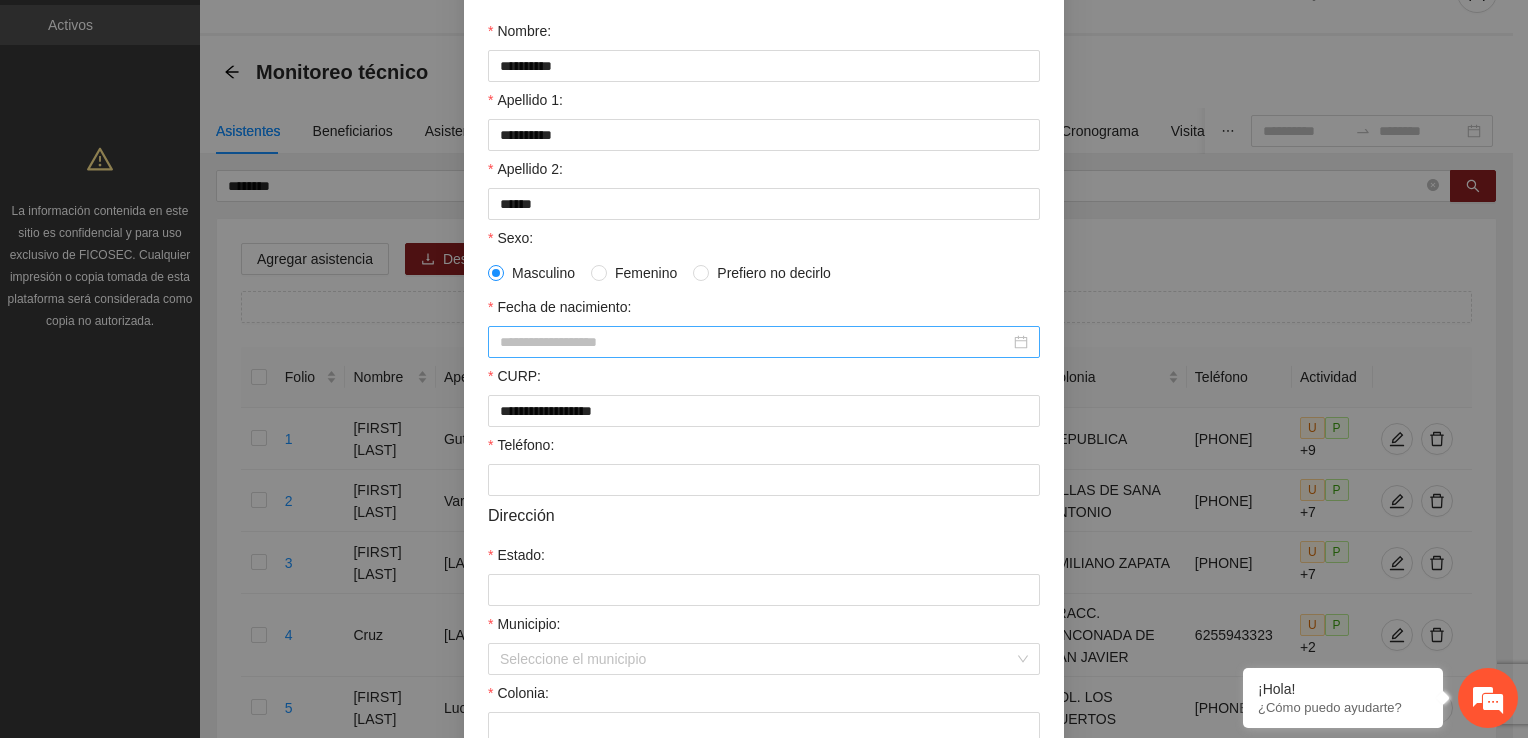 click at bounding box center (764, 342) 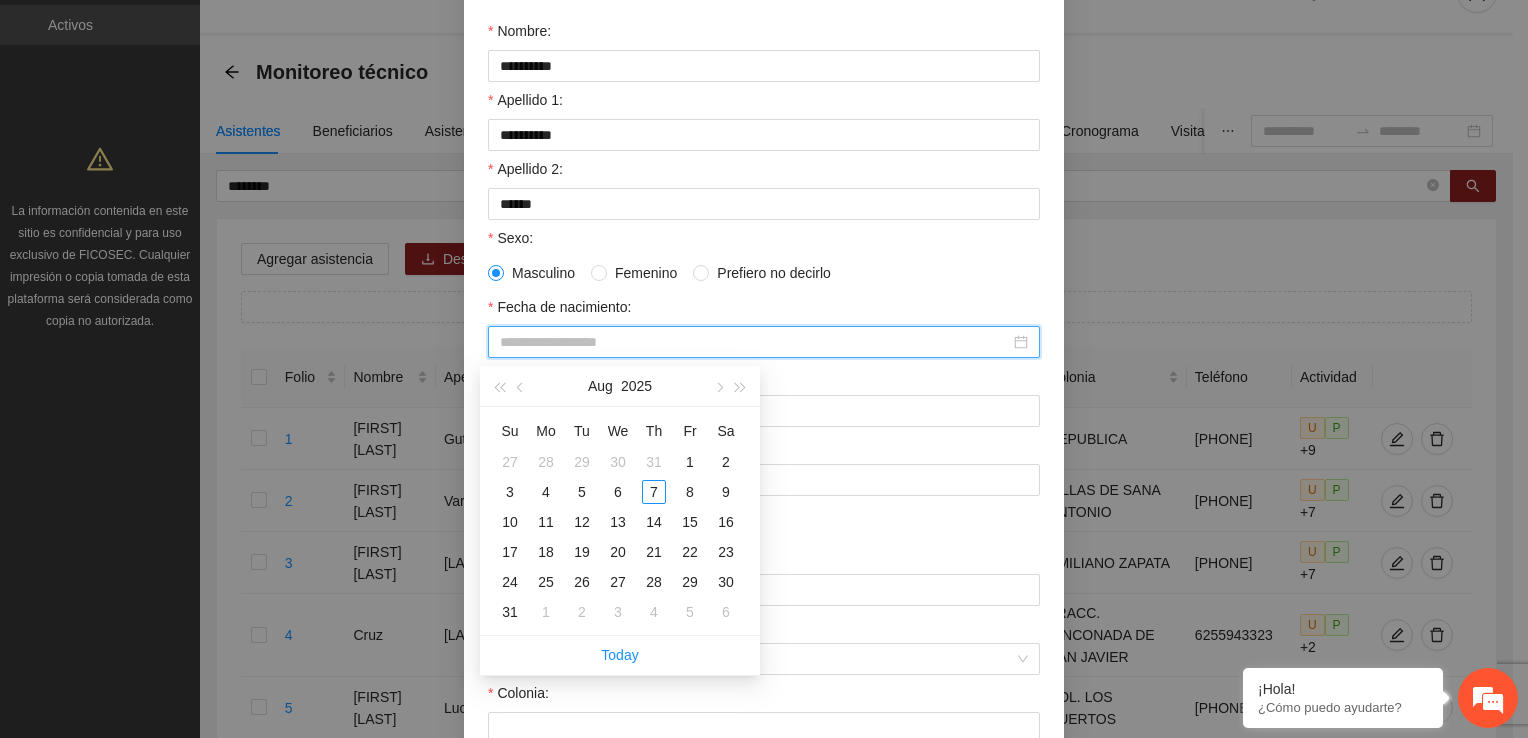 click at bounding box center (764, 342) 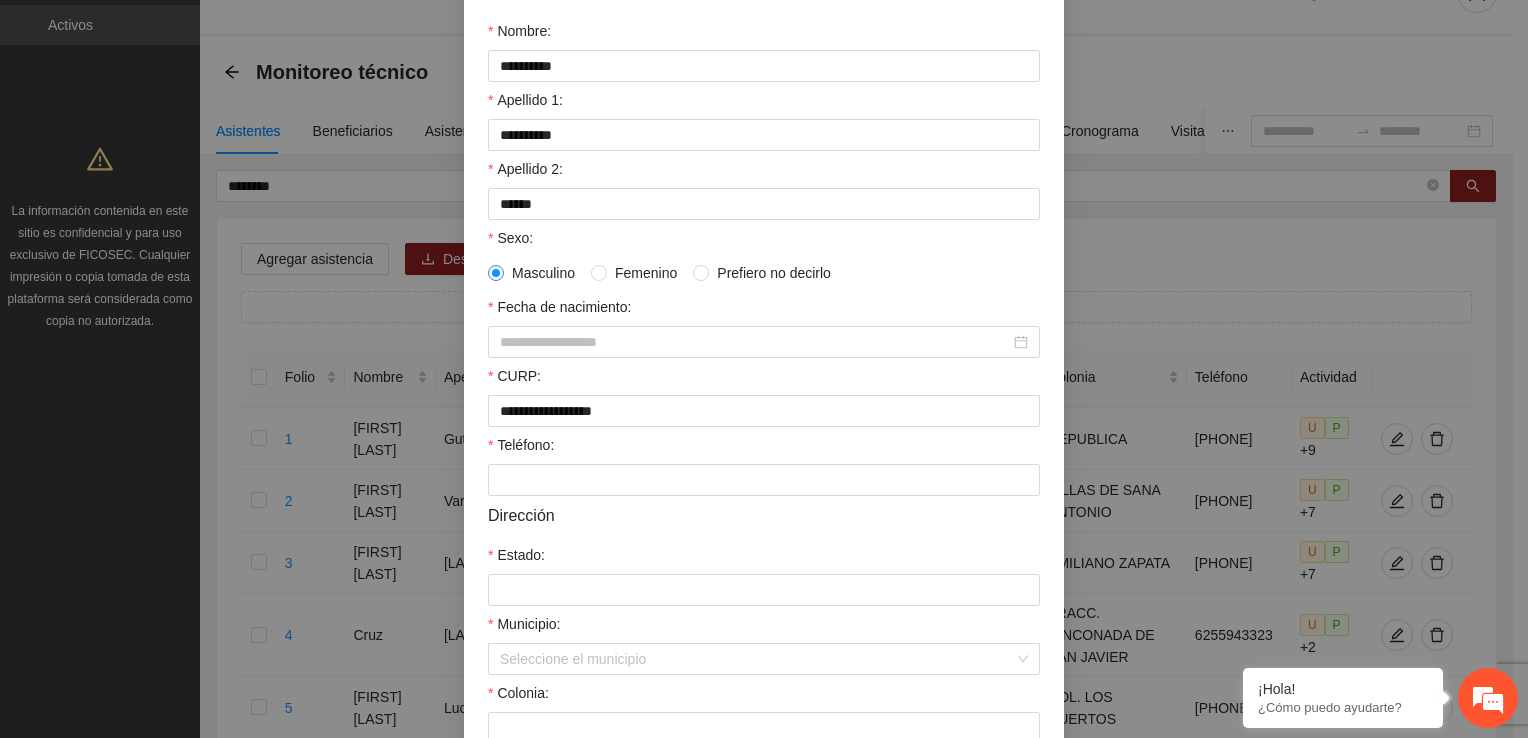 click on "CURP:" at bounding box center (764, 380) 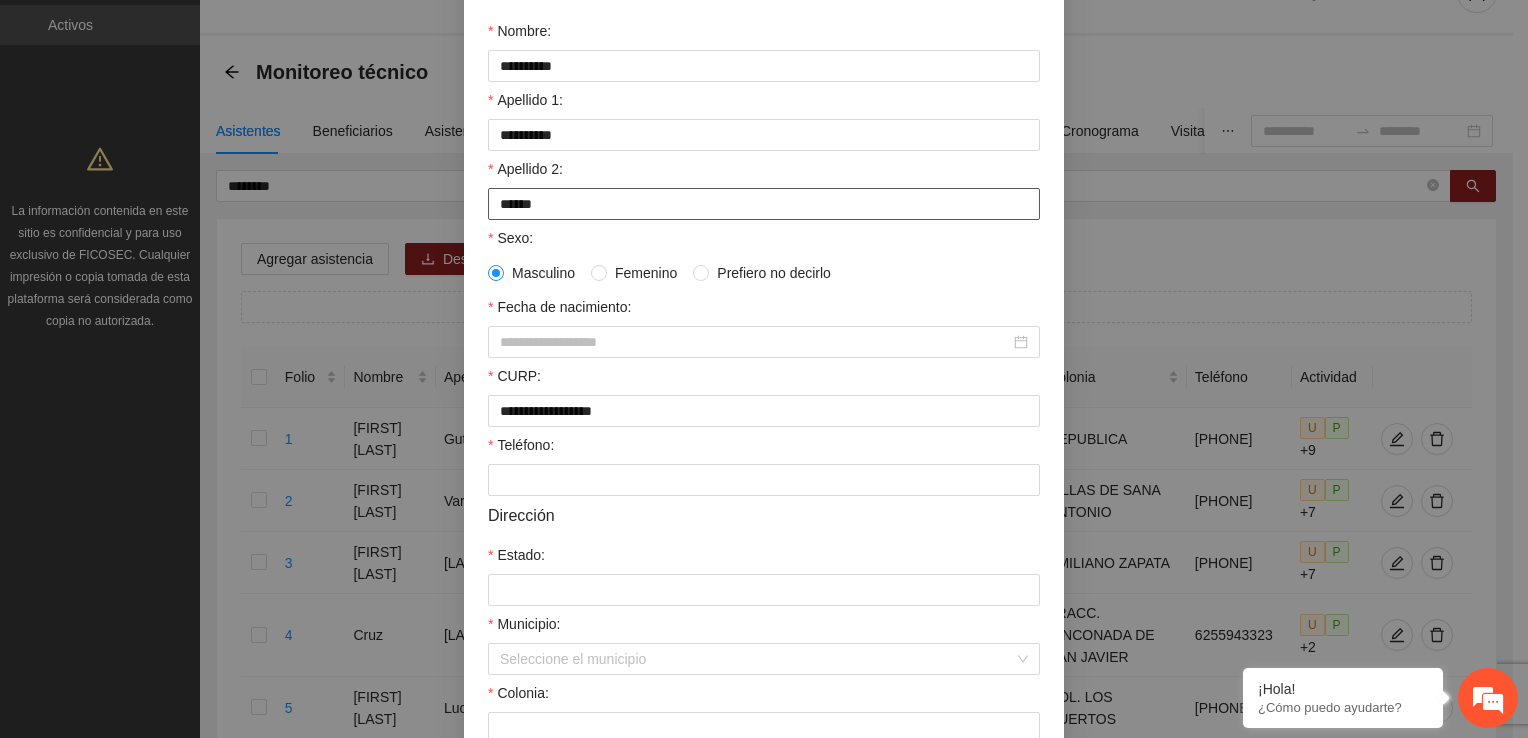 click on "*****" at bounding box center (764, 204) 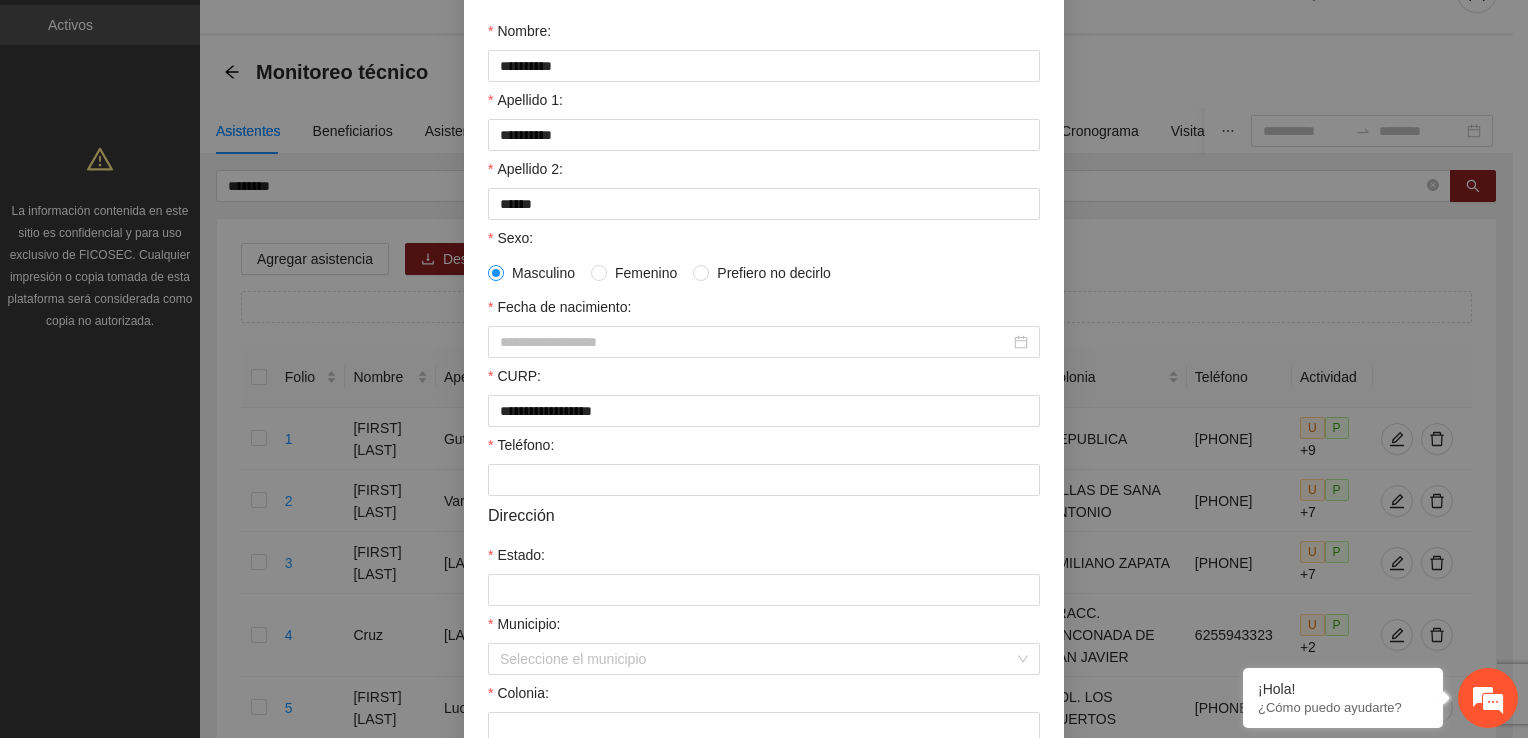 click on "Sexo:" at bounding box center (764, 242) 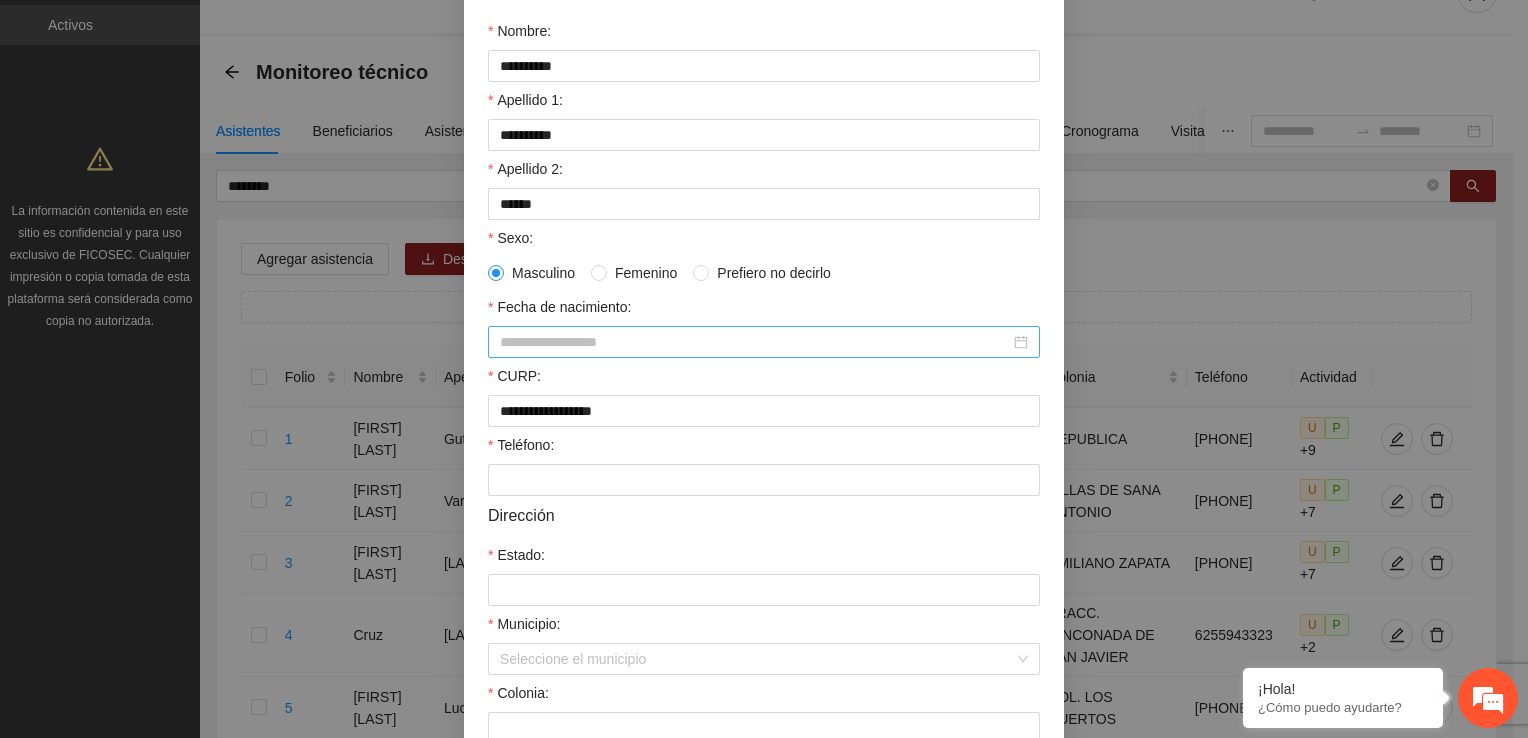 click on "Fecha de nacimiento:" at bounding box center [755, 342] 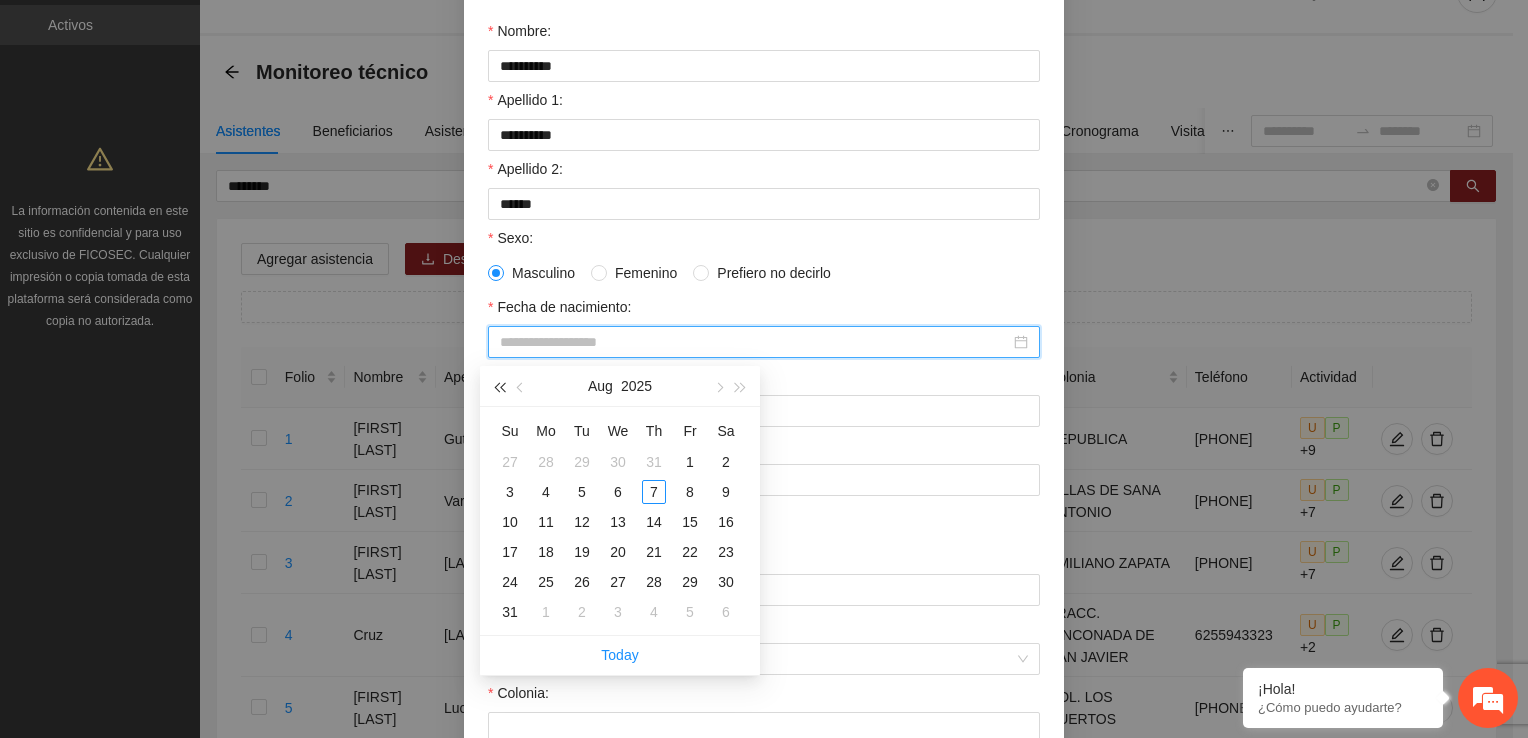 click at bounding box center [499, 387] 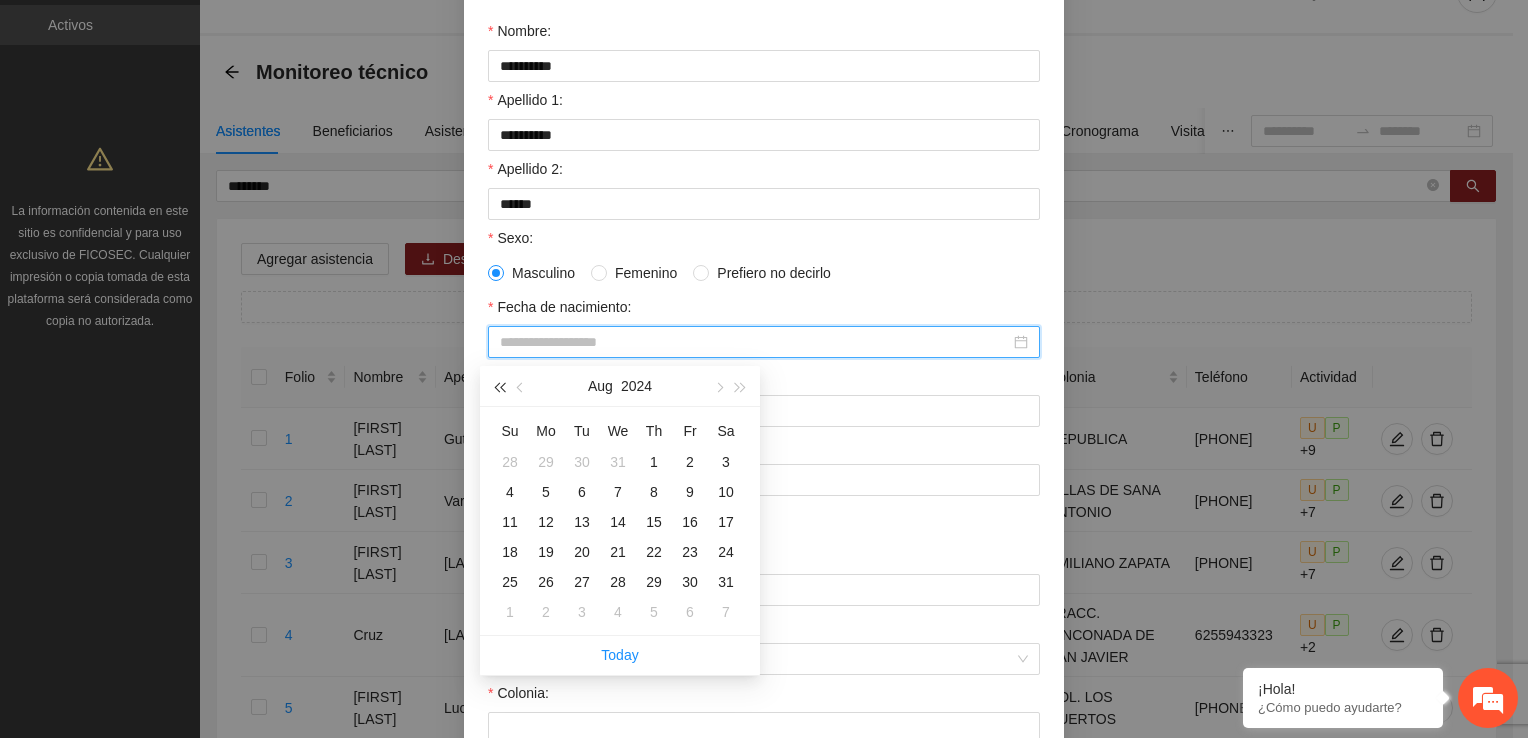 click at bounding box center (499, 387) 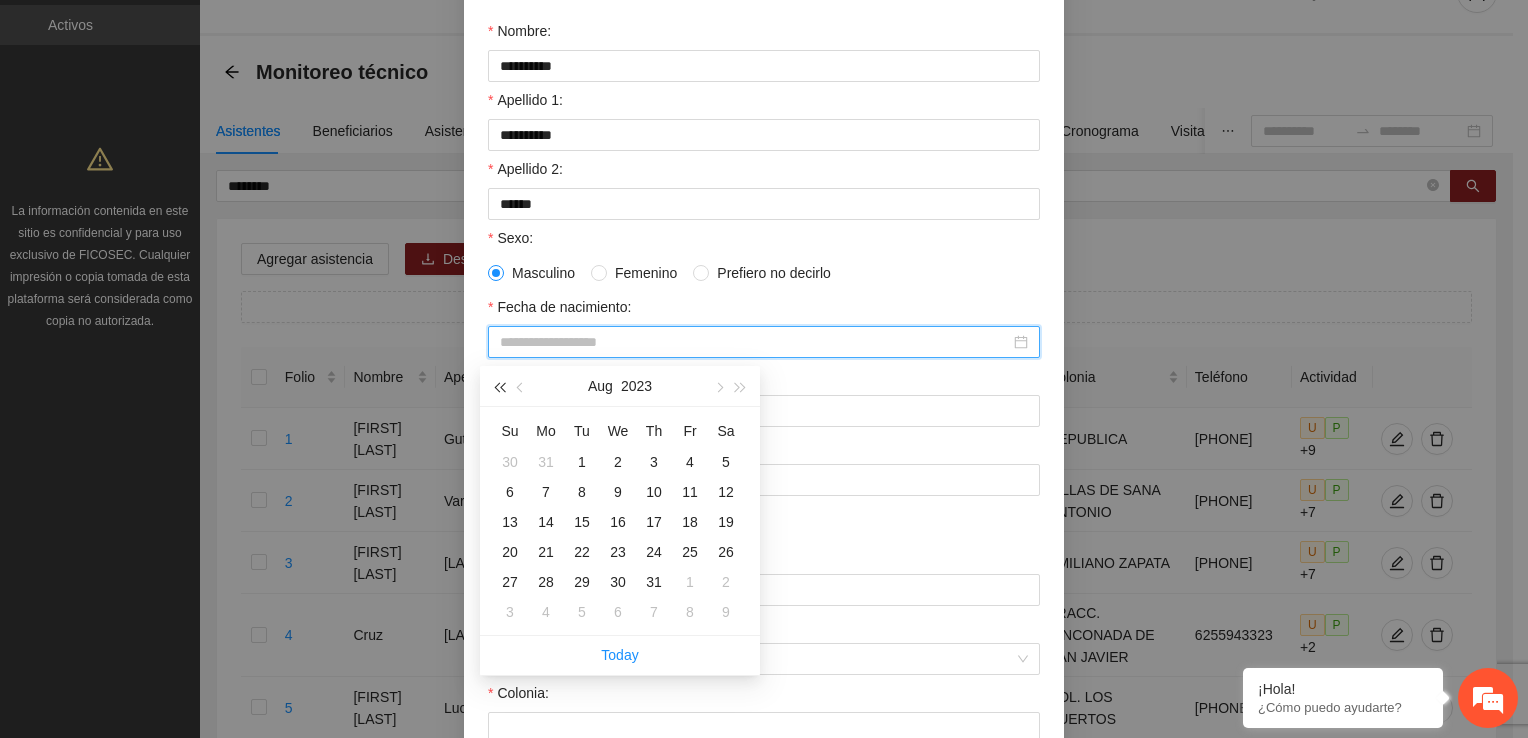 click at bounding box center (499, 387) 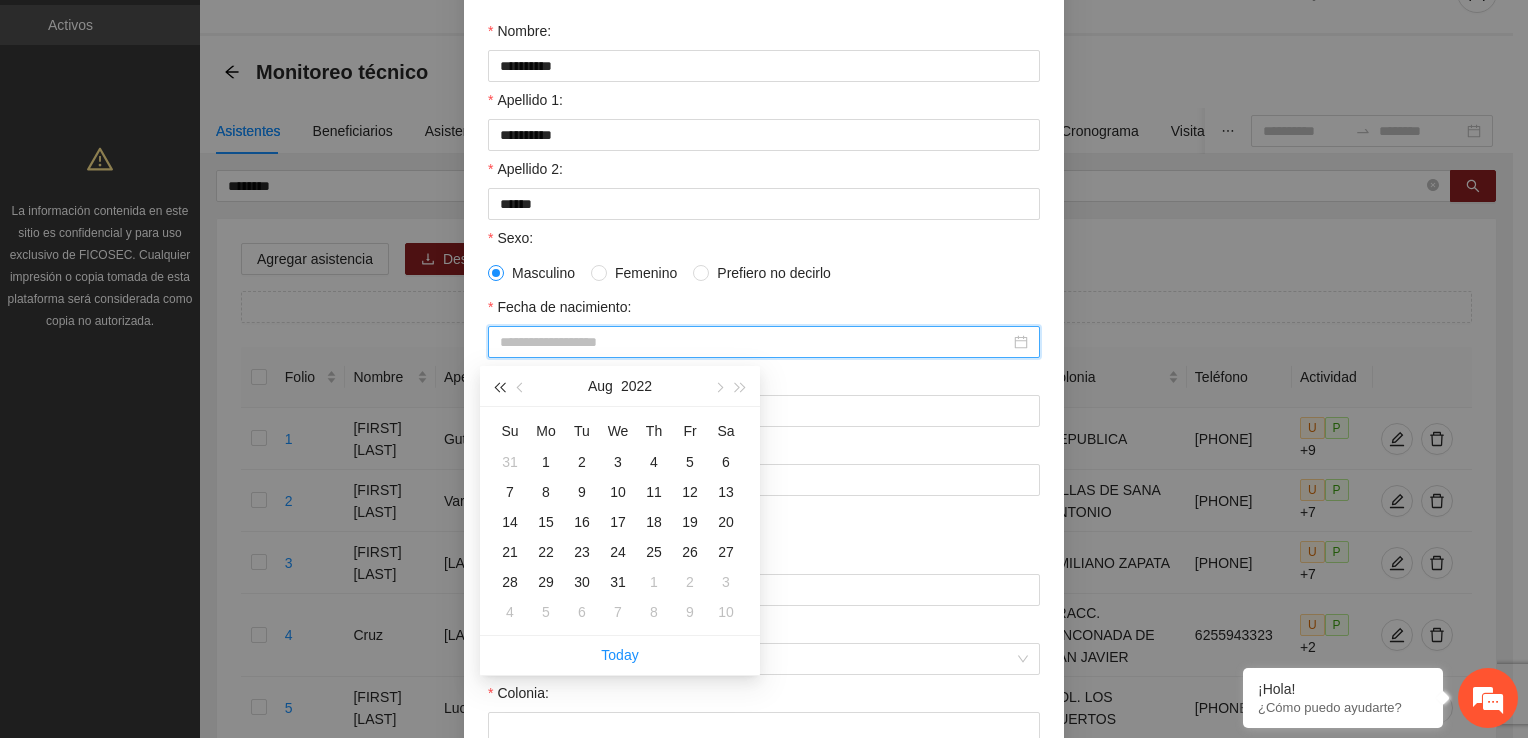 click at bounding box center (499, 387) 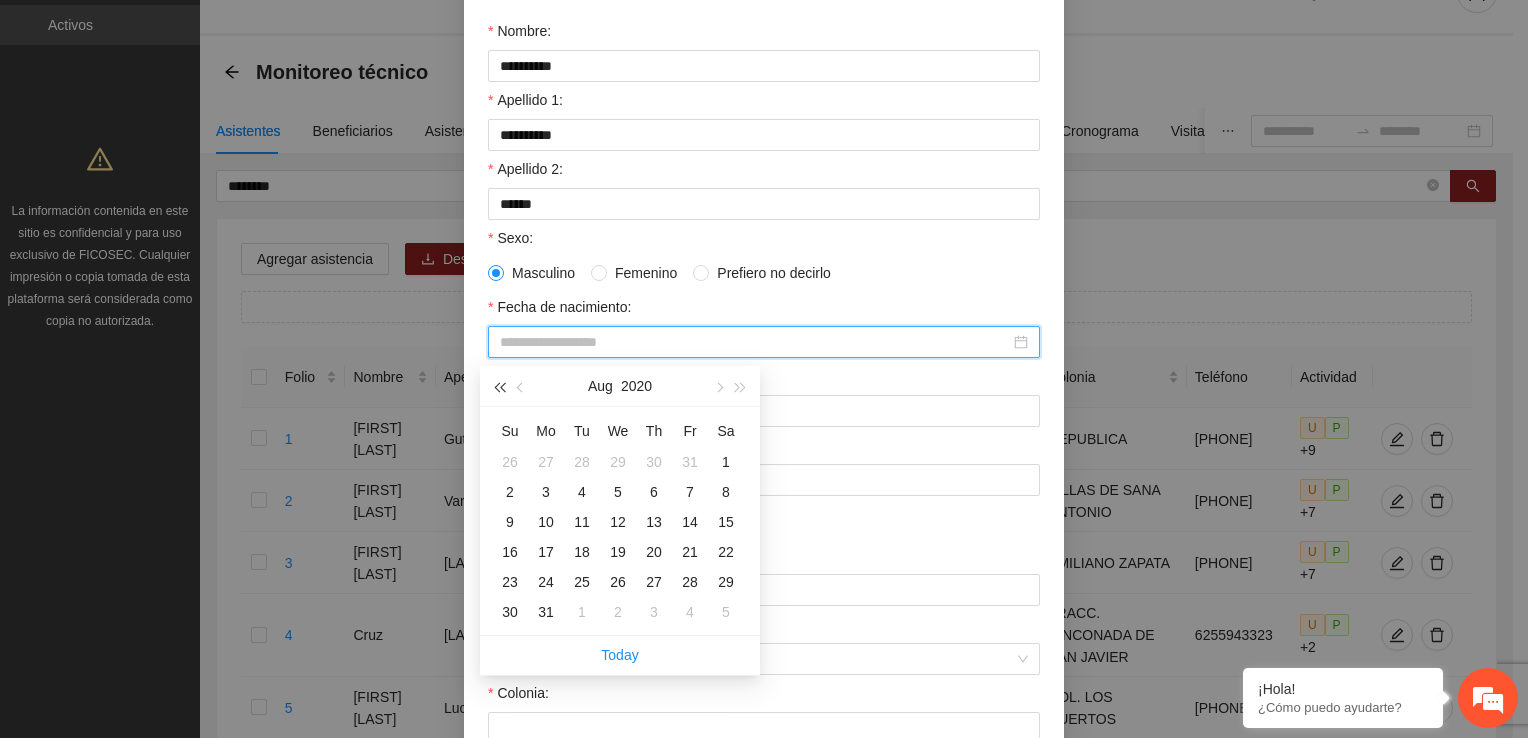 click at bounding box center [499, 387] 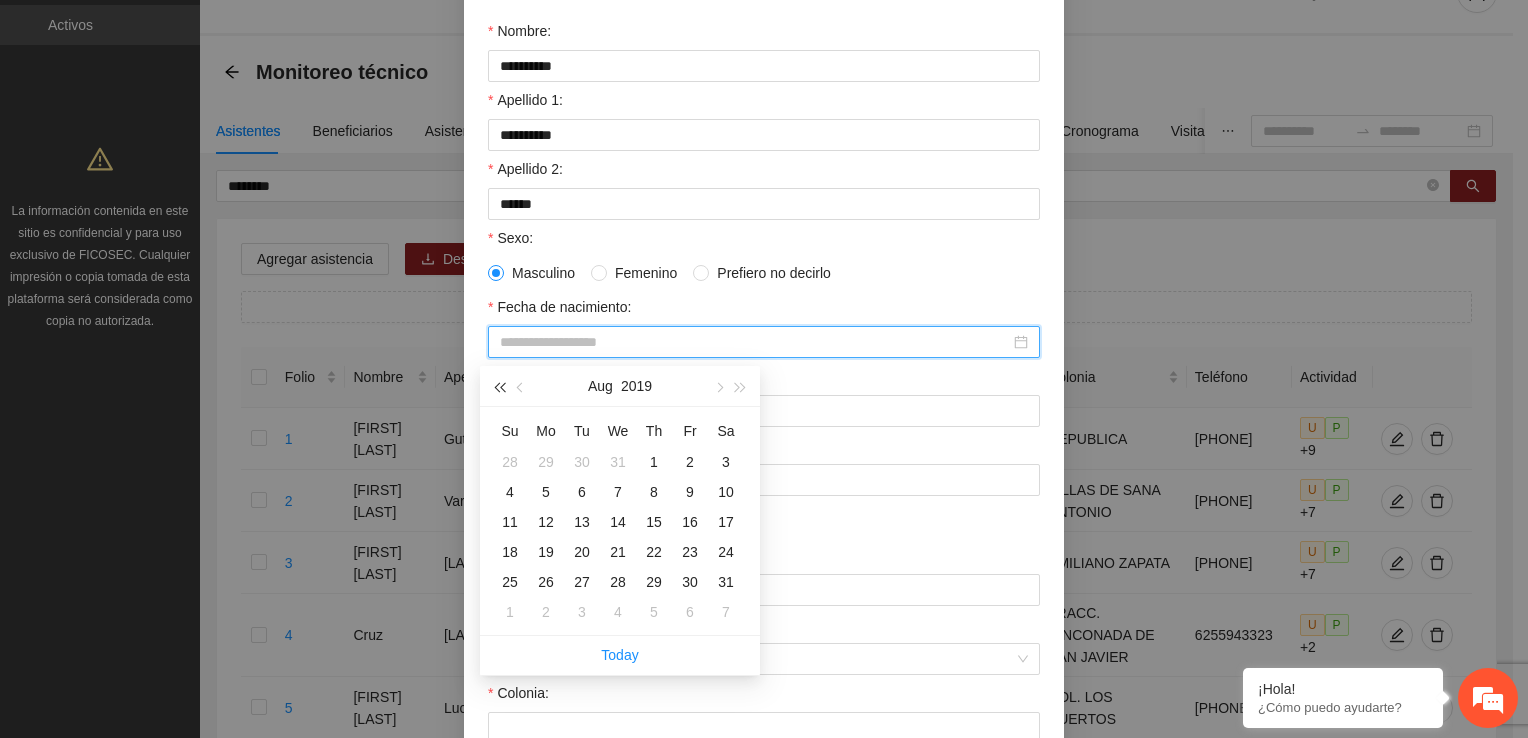 click at bounding box center (499, 387) 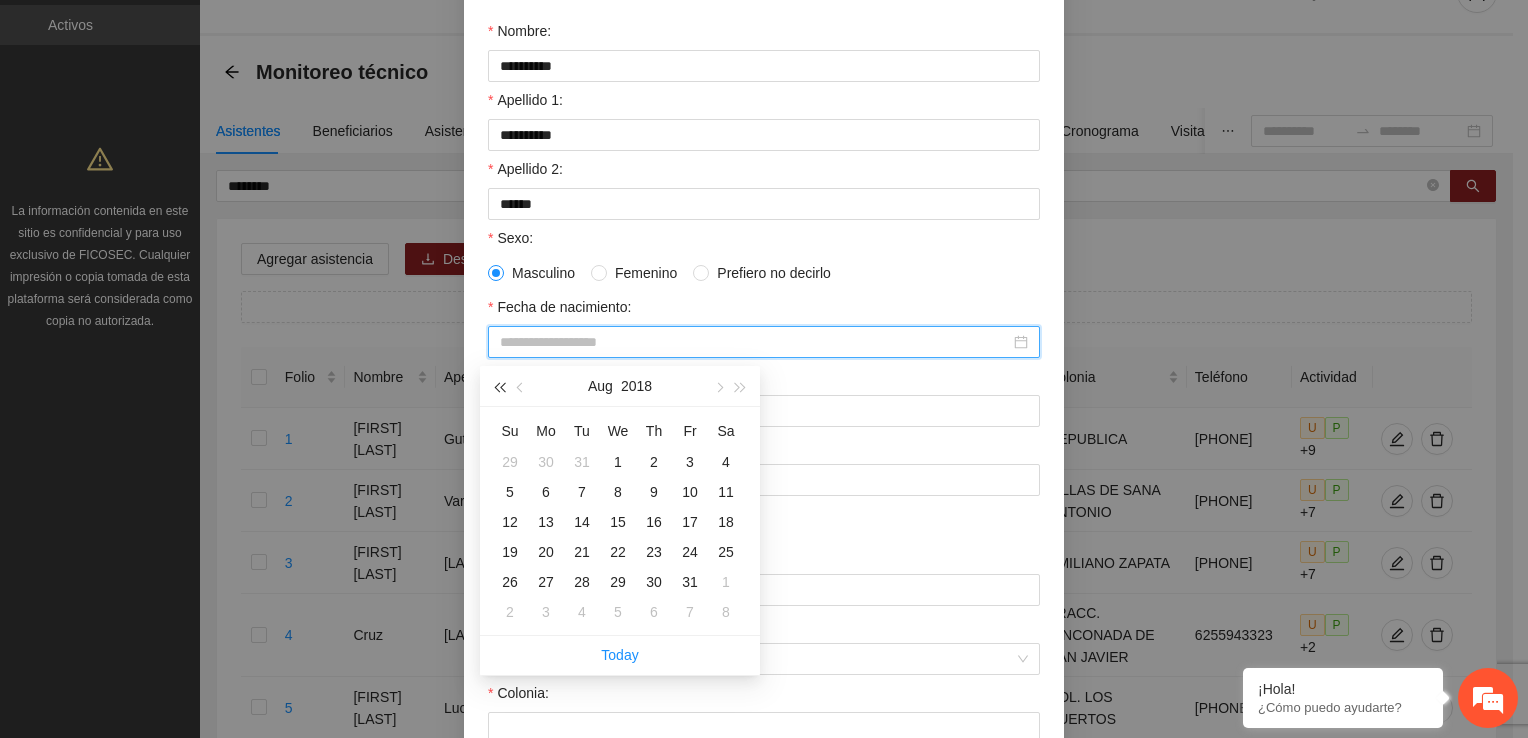 click at bounding box center [499, 387] 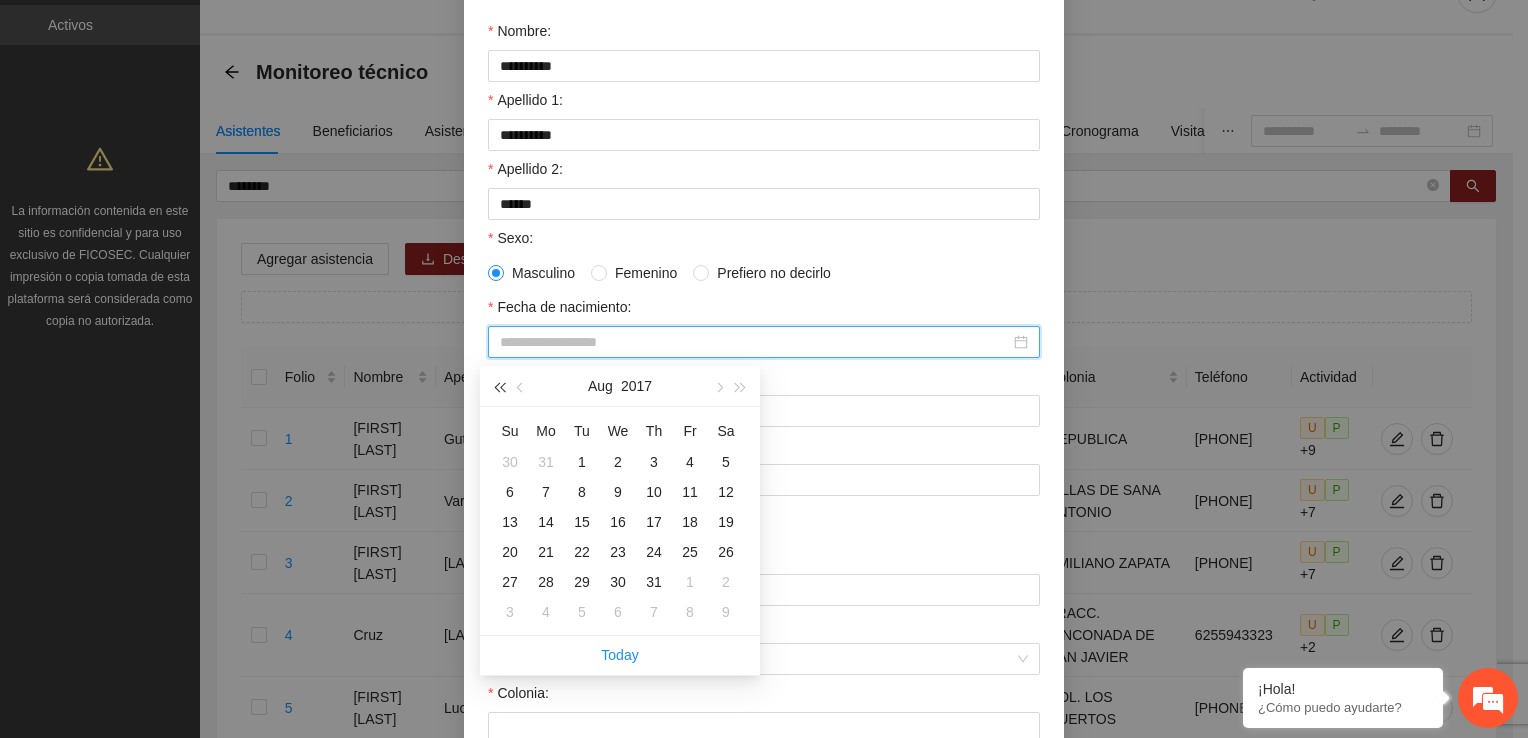 click at bounding box center [499, 387] 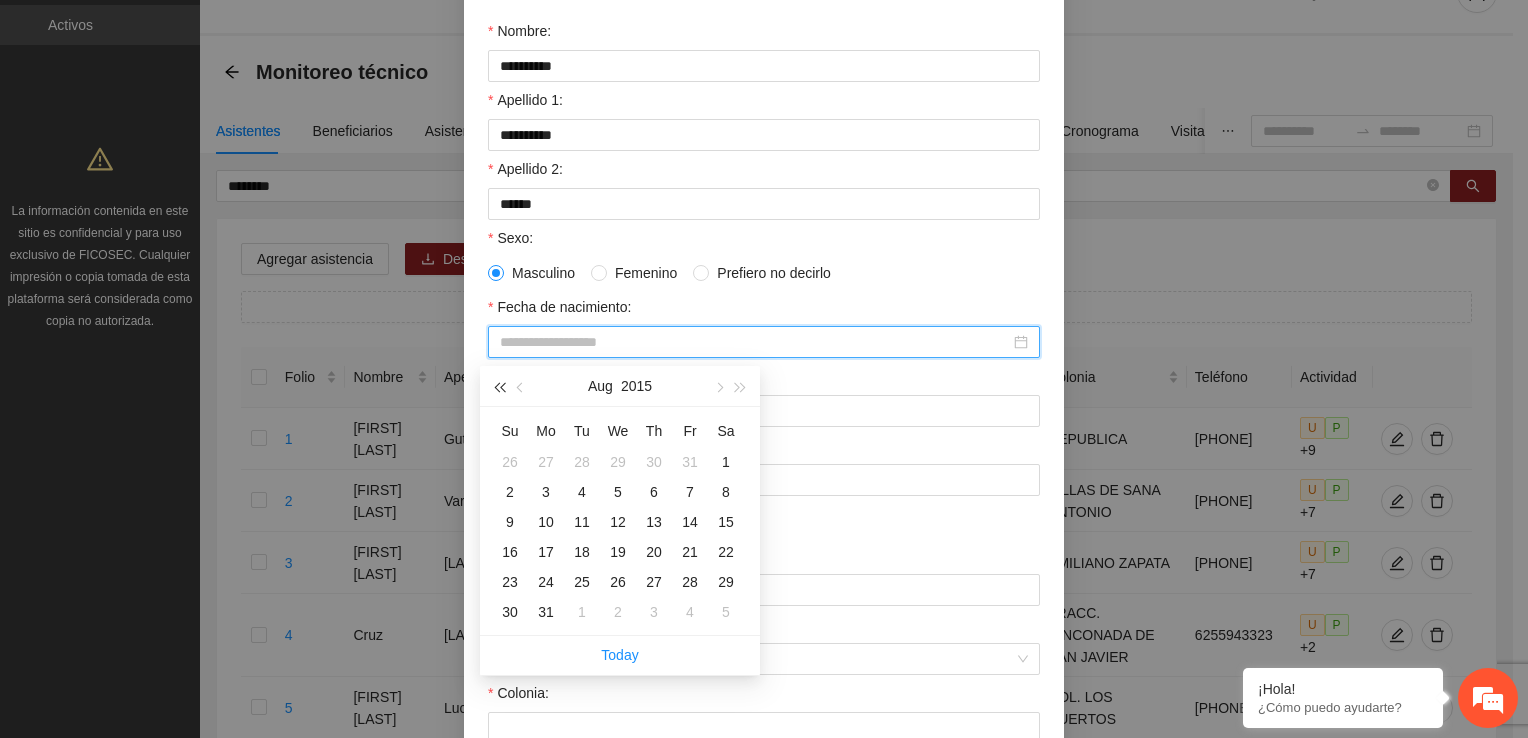 click at bounding box center [499, 387] 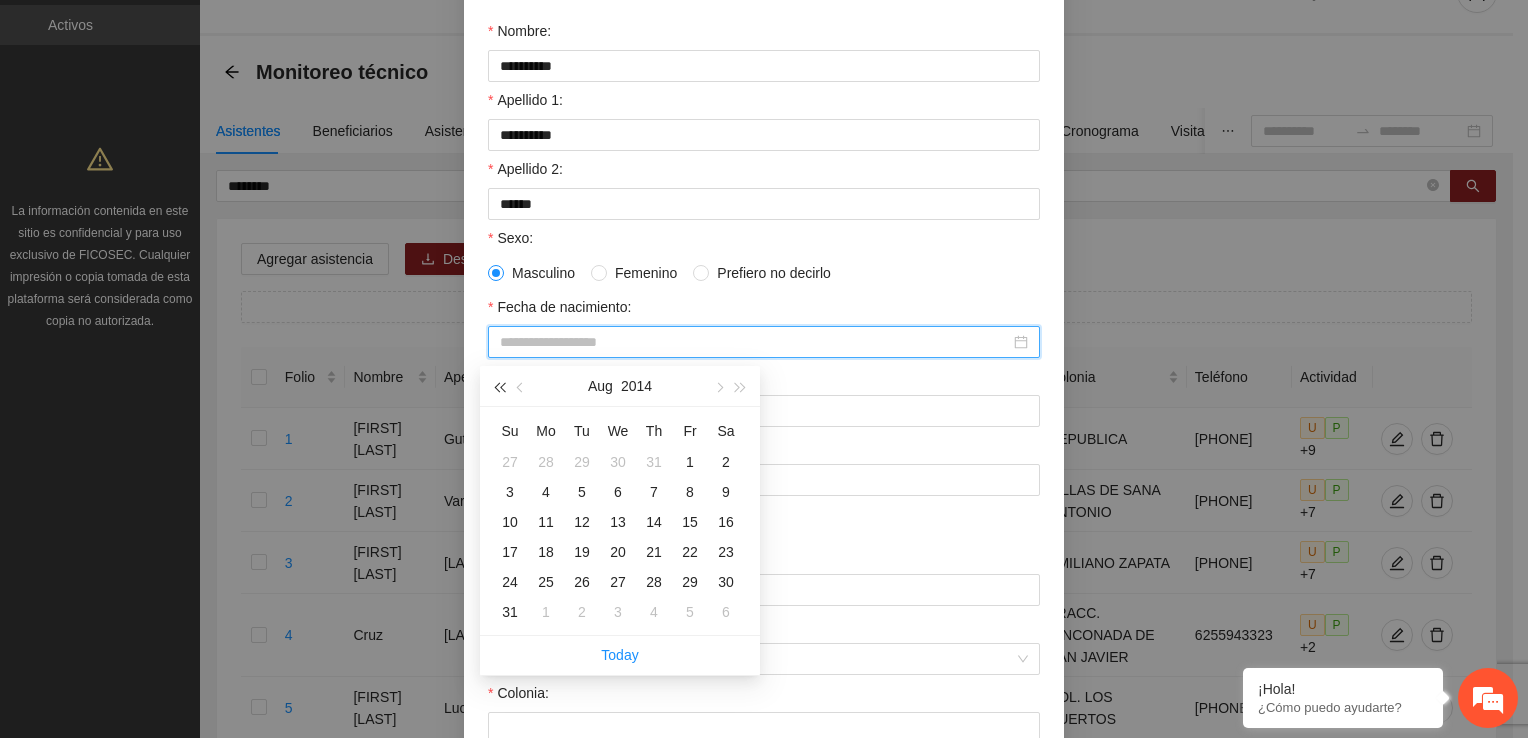 click at bounding box center [499, 387] 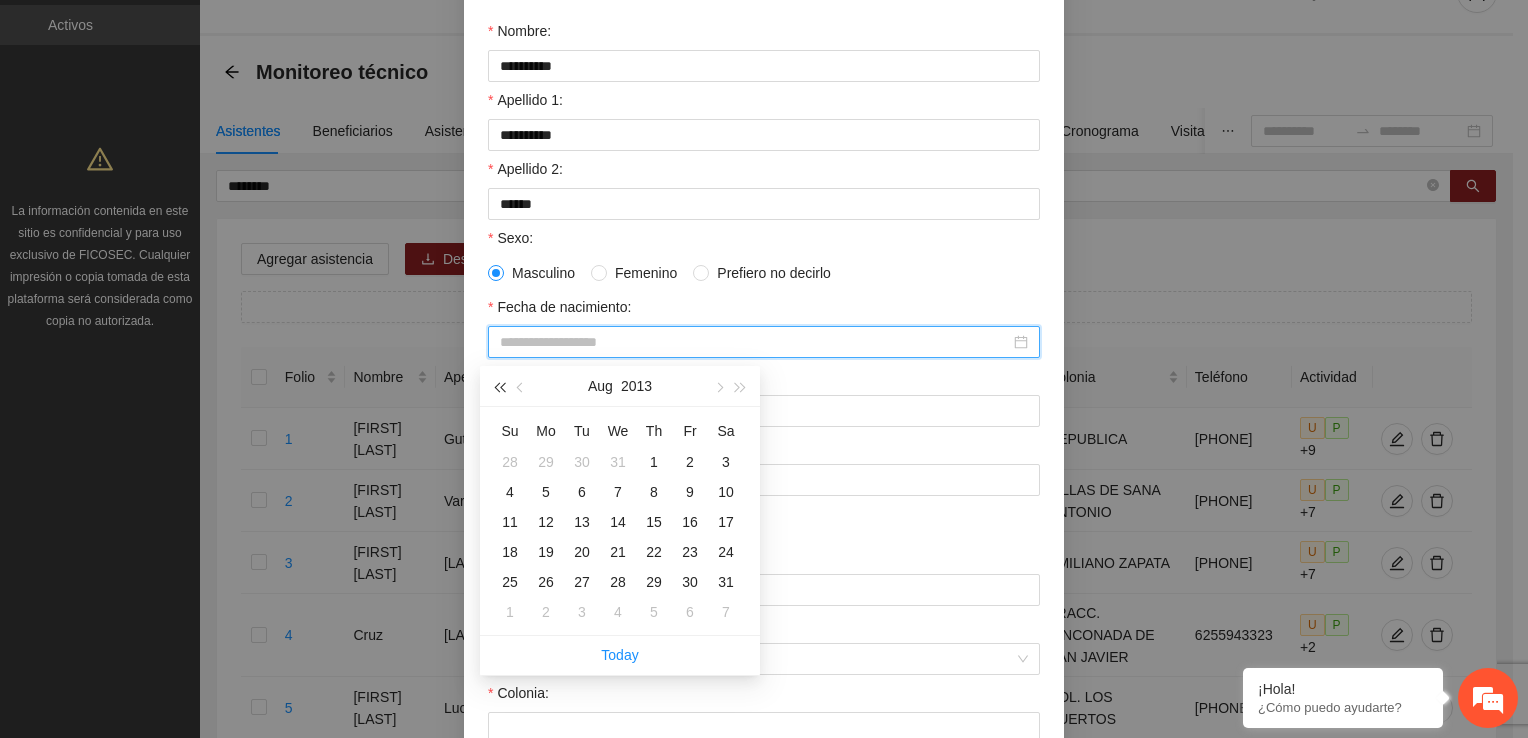 click at bounding box center (499, 387) 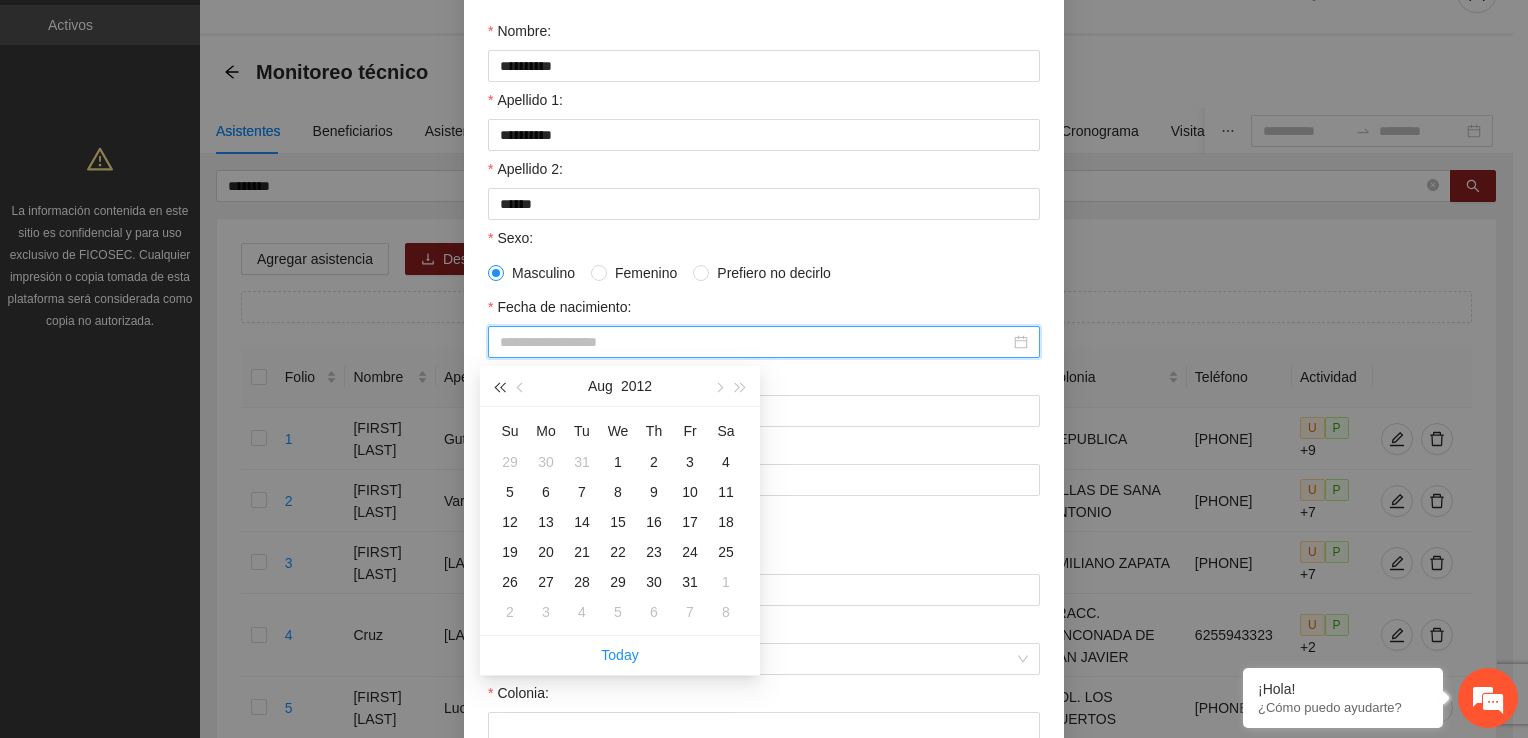 click at bounding box center (499, 387) 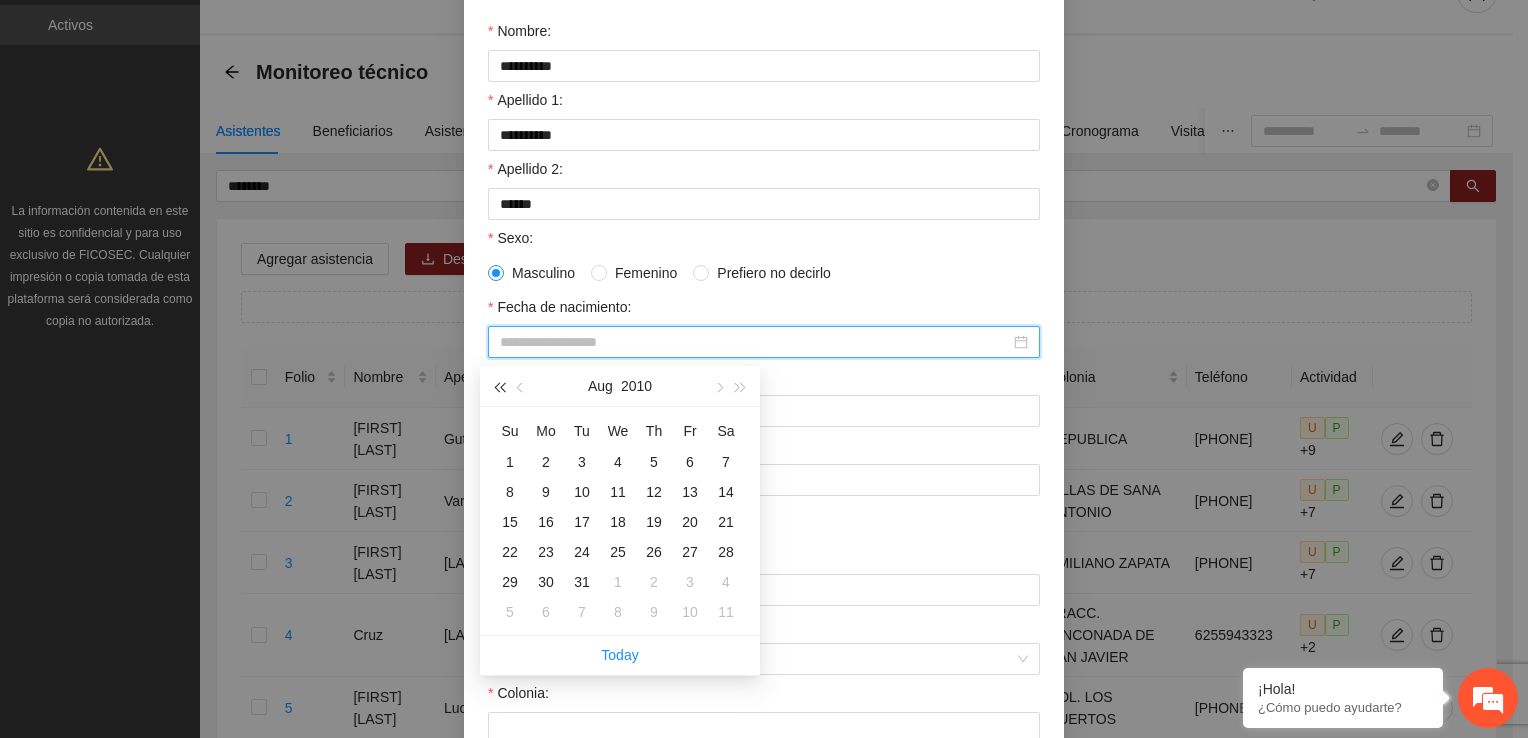 click at bounding box center [499, 387] 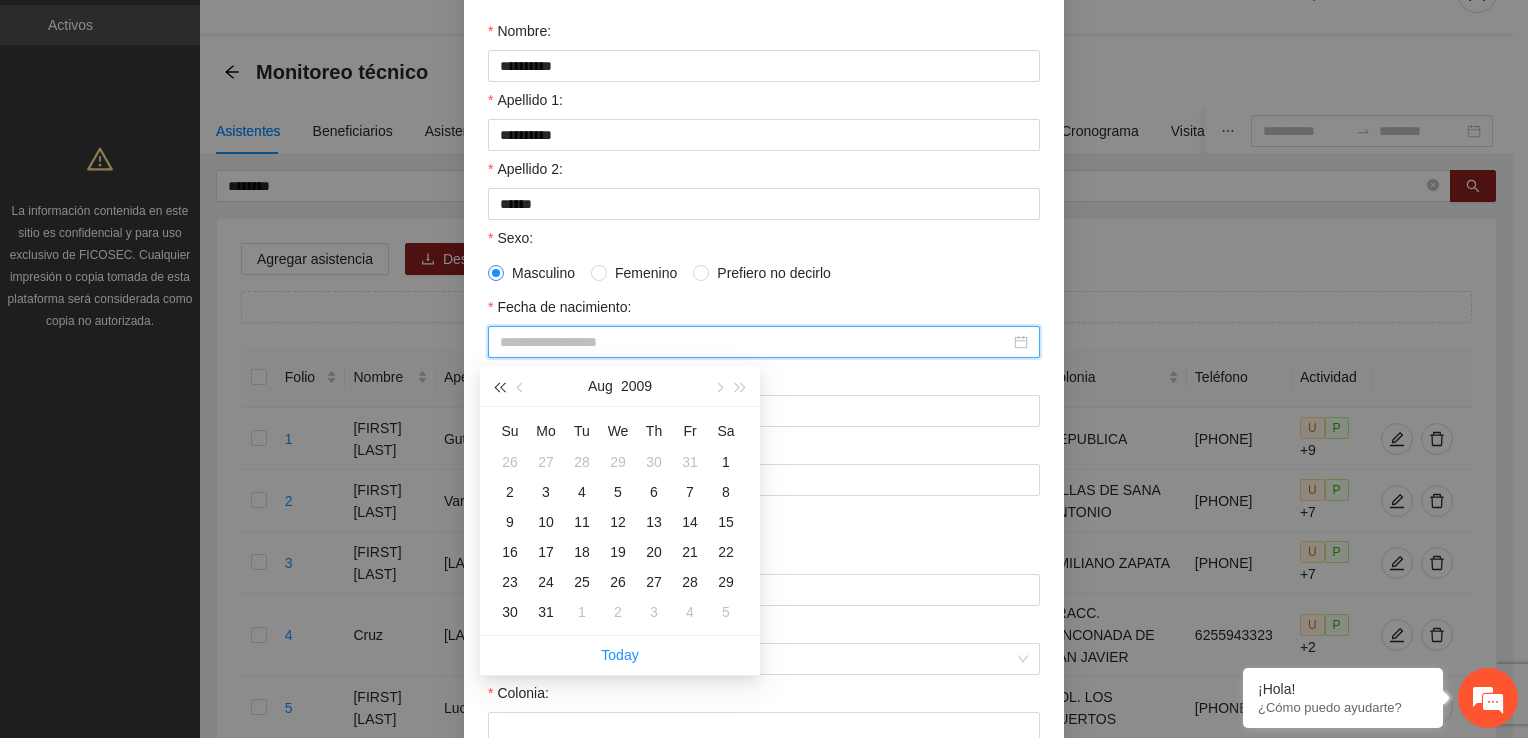 click at bounding box center [499, 387] 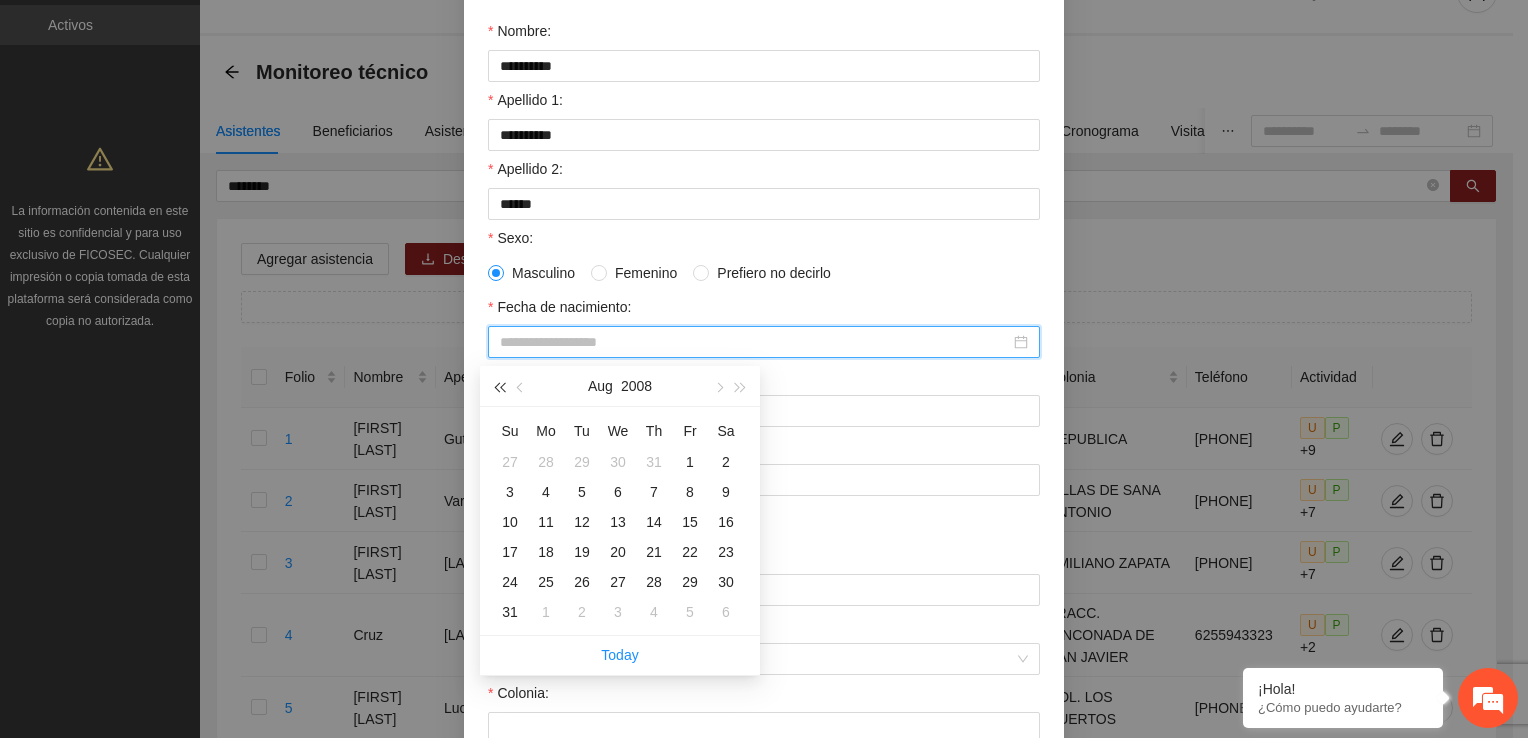 click at bounding box center (499, 387) 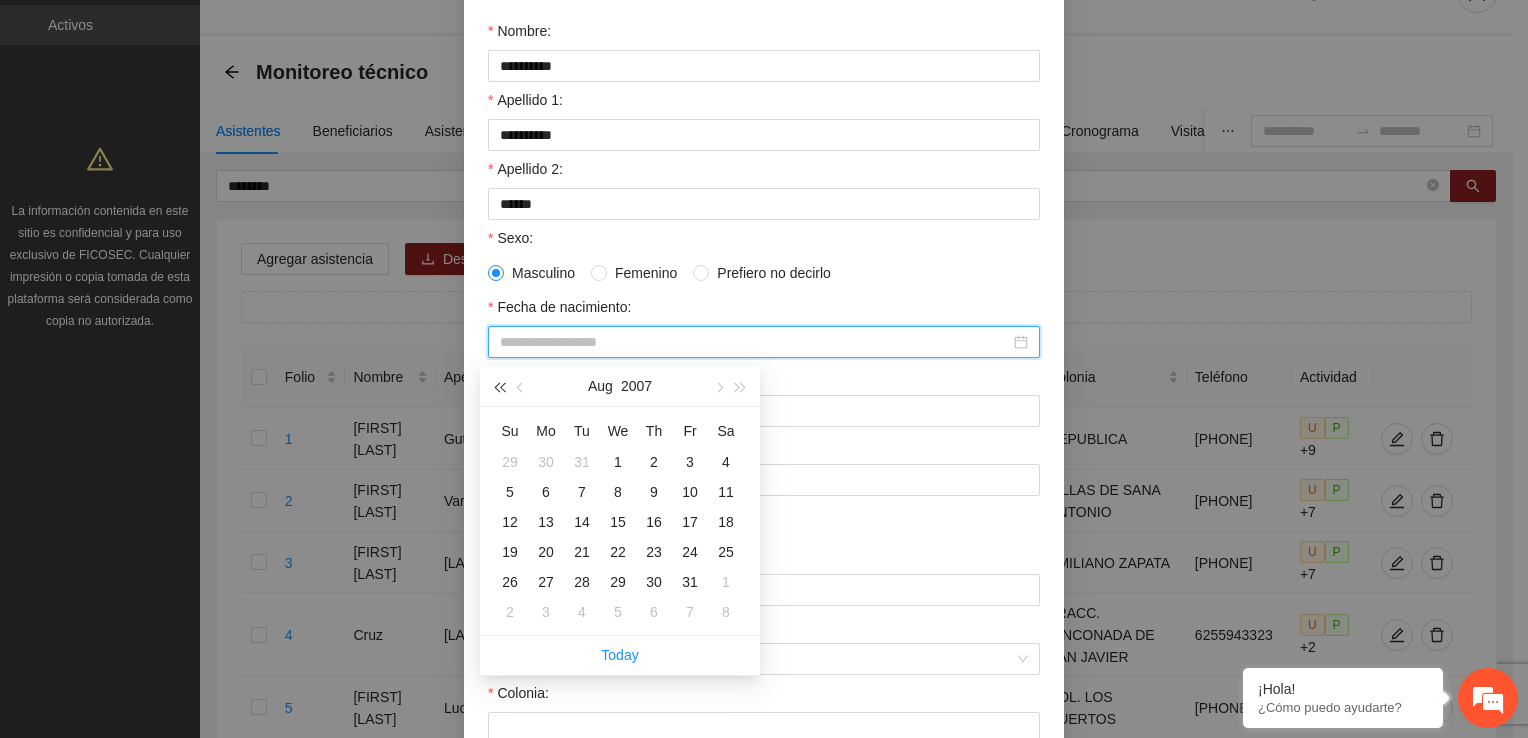 click at bounding box center (499, 387) 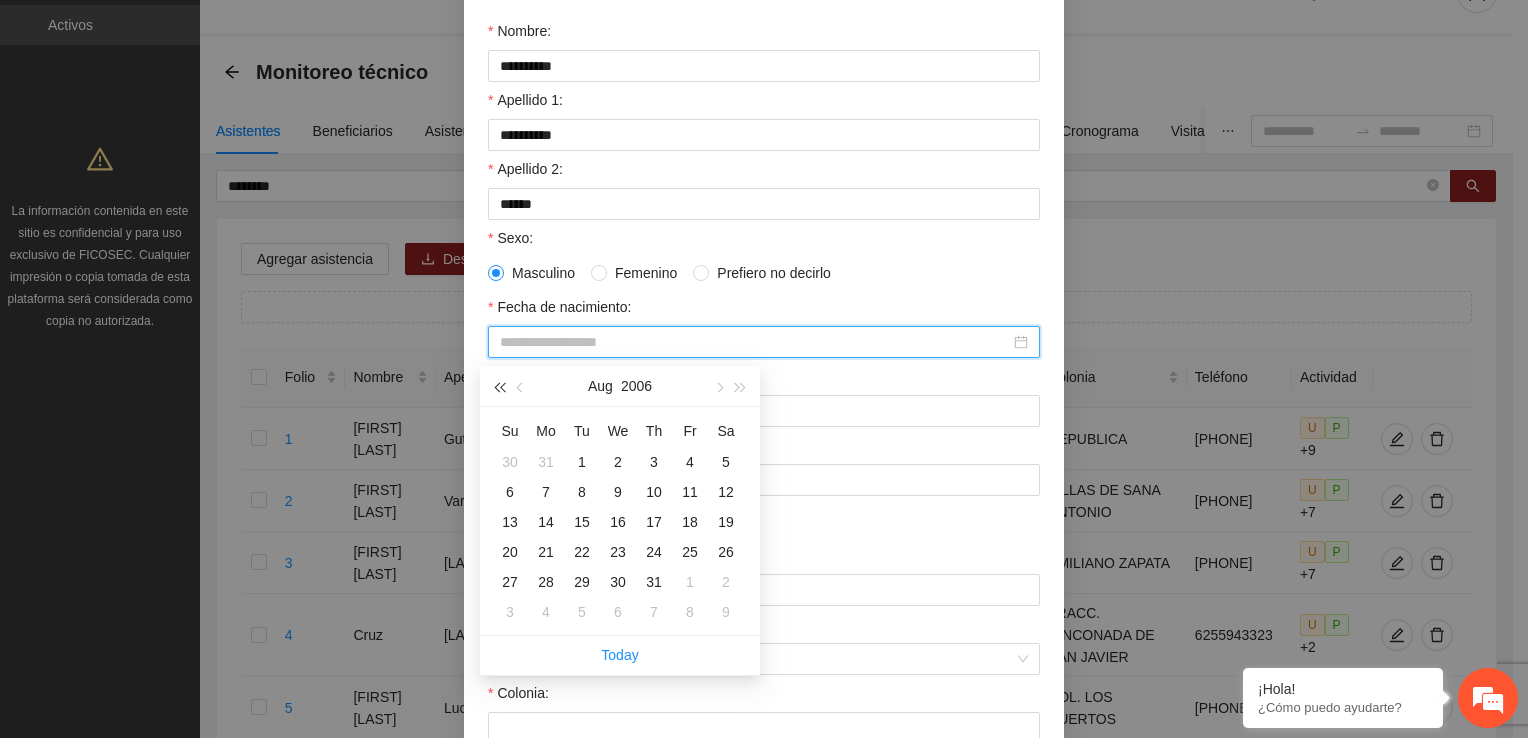 click at bounding box center (499, 387) 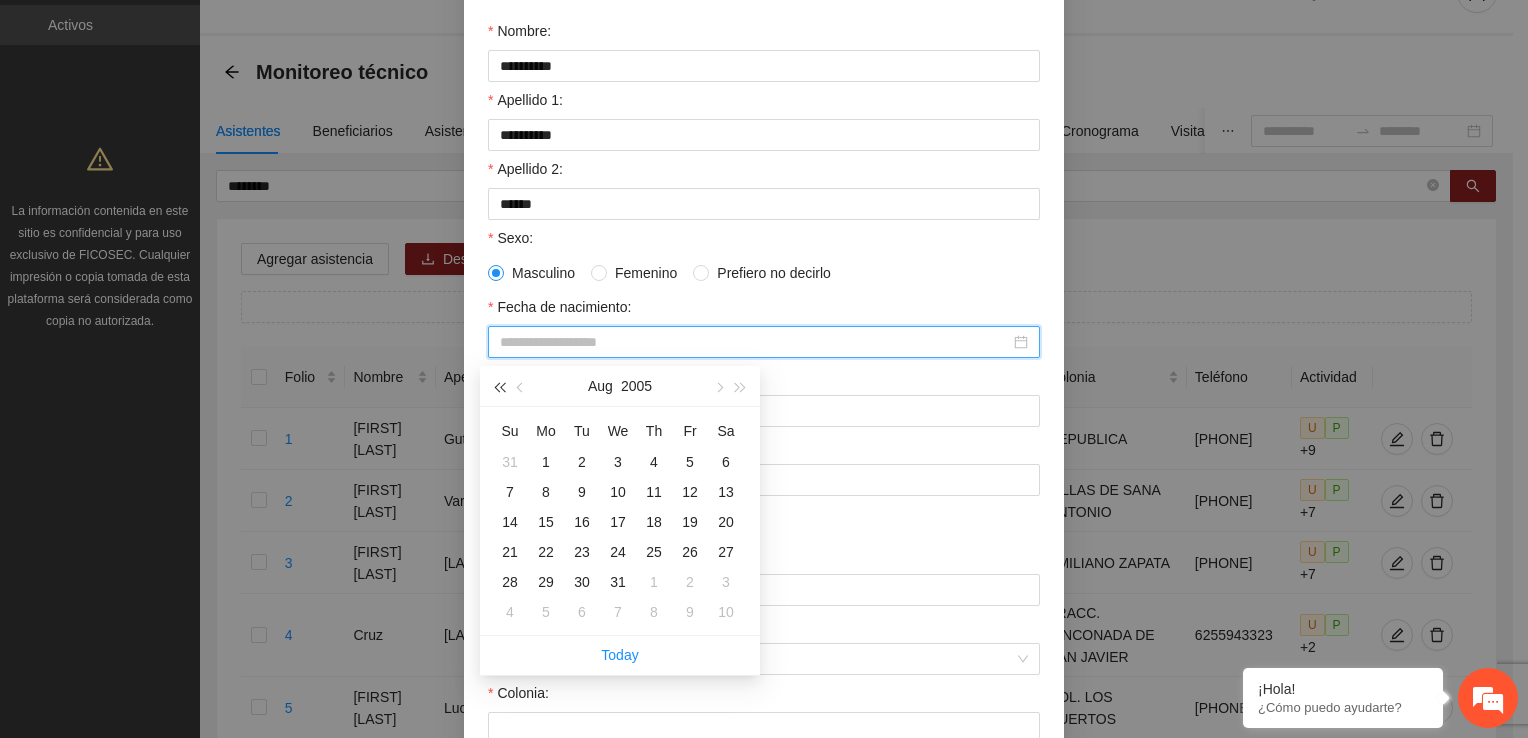 click at bounding box center [499, 387] 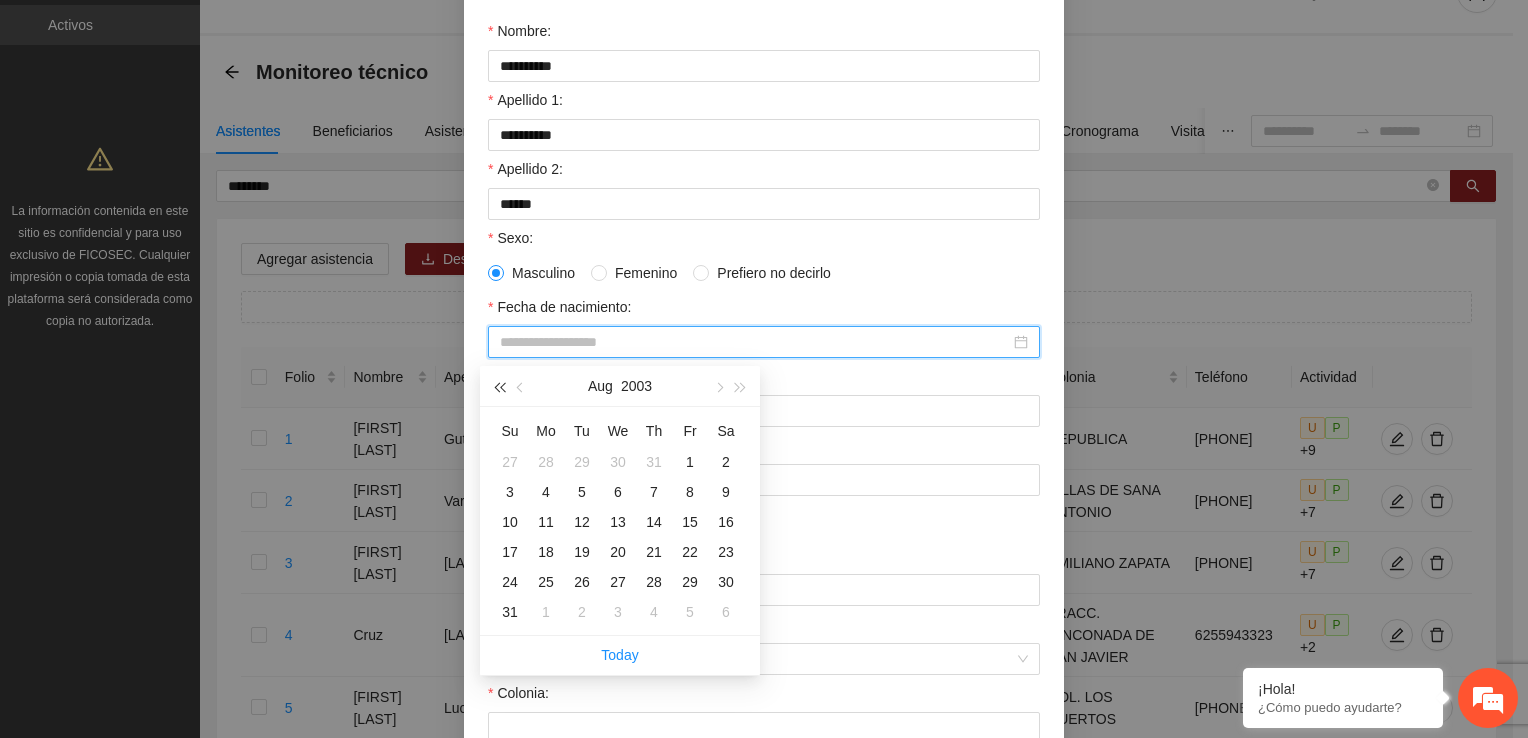 click at bounding box center [499, 387] 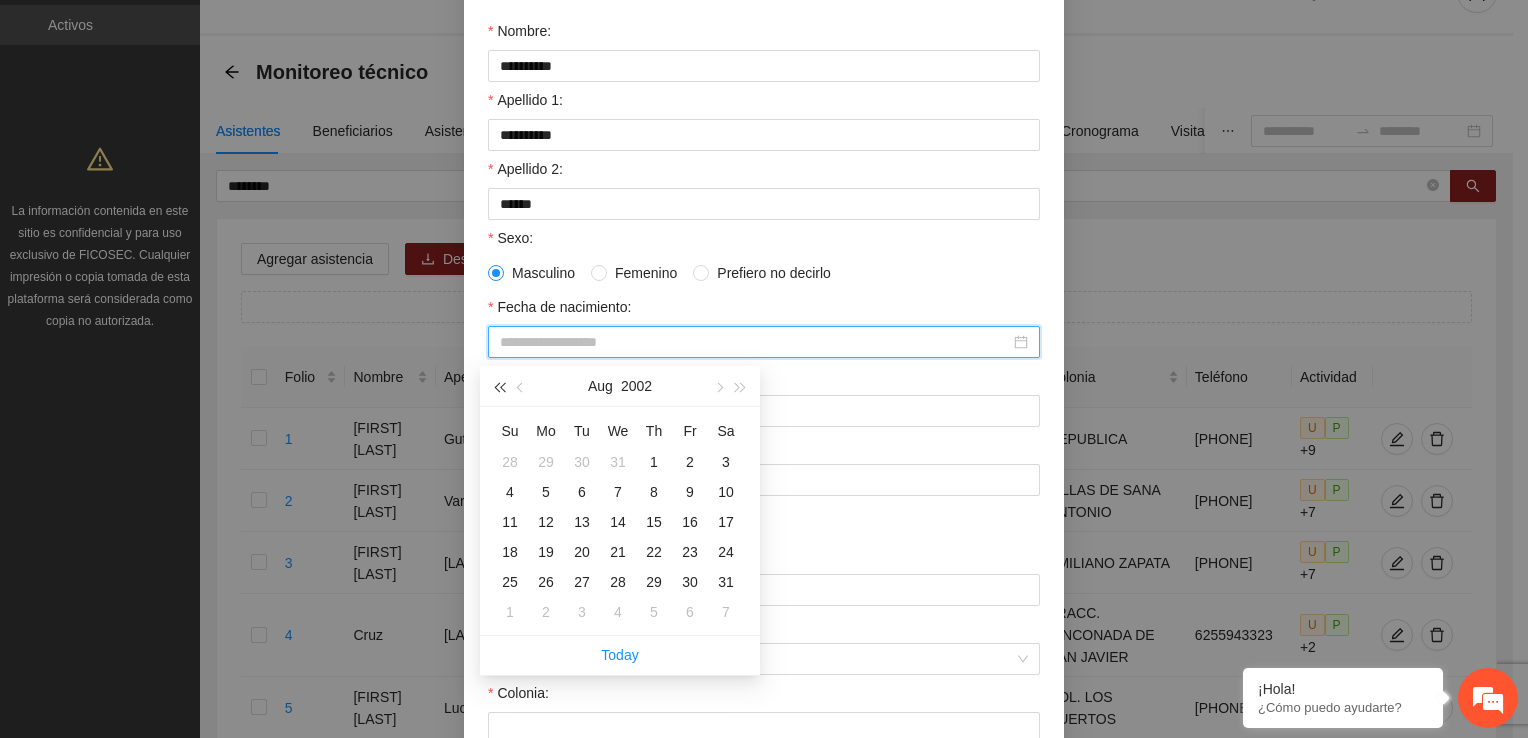 click at bounding box center (499, 387) 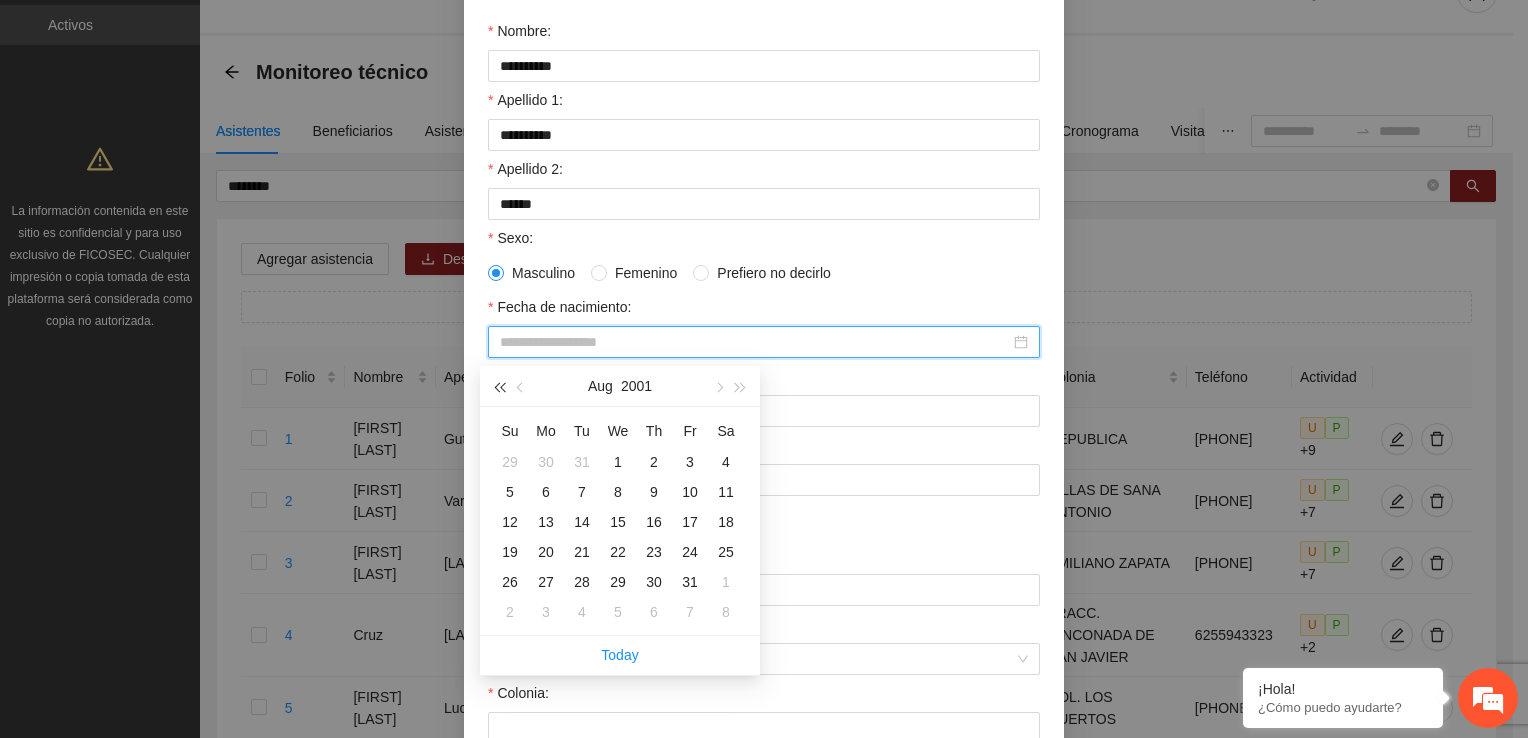 click at bounding box center (499, 387) 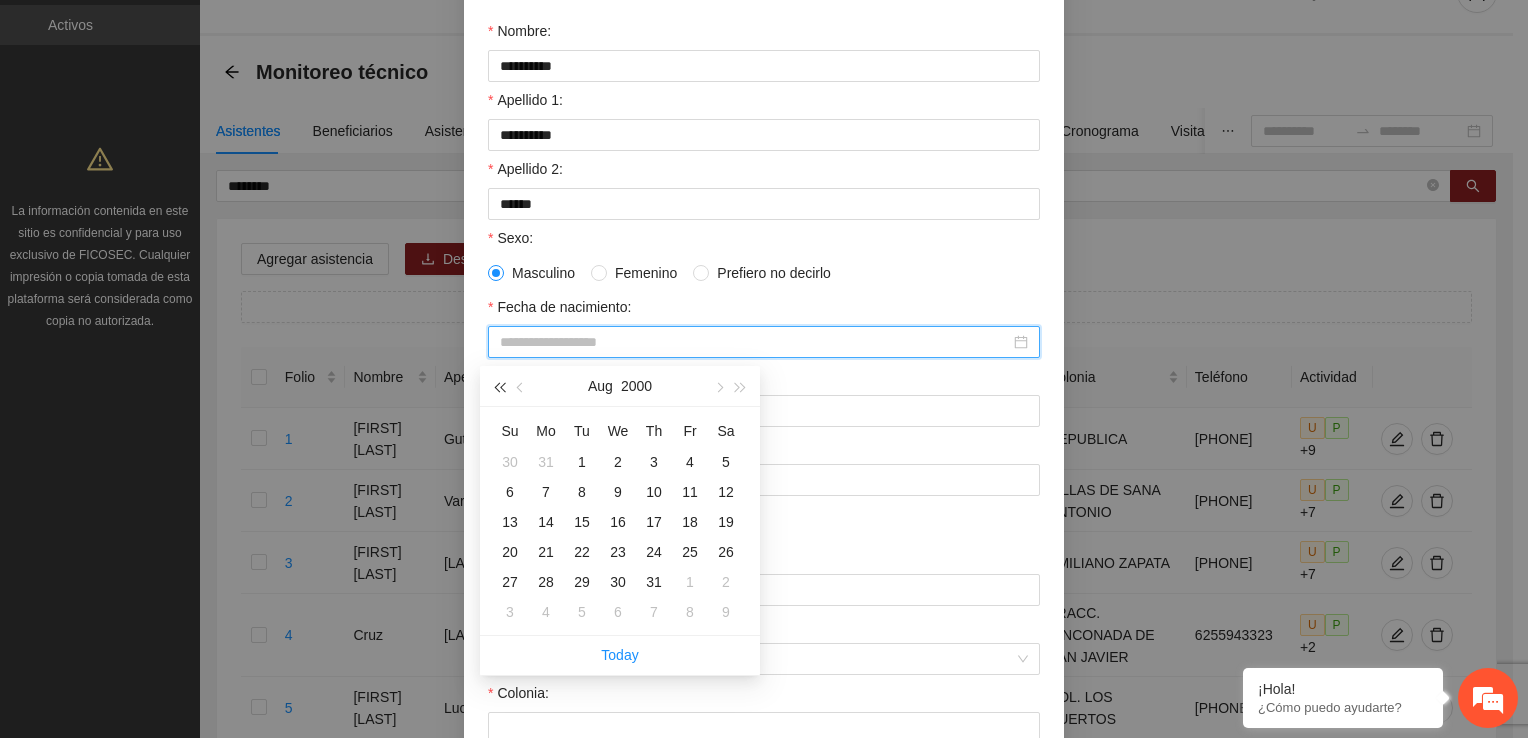 click at bounding box center [499, 387] 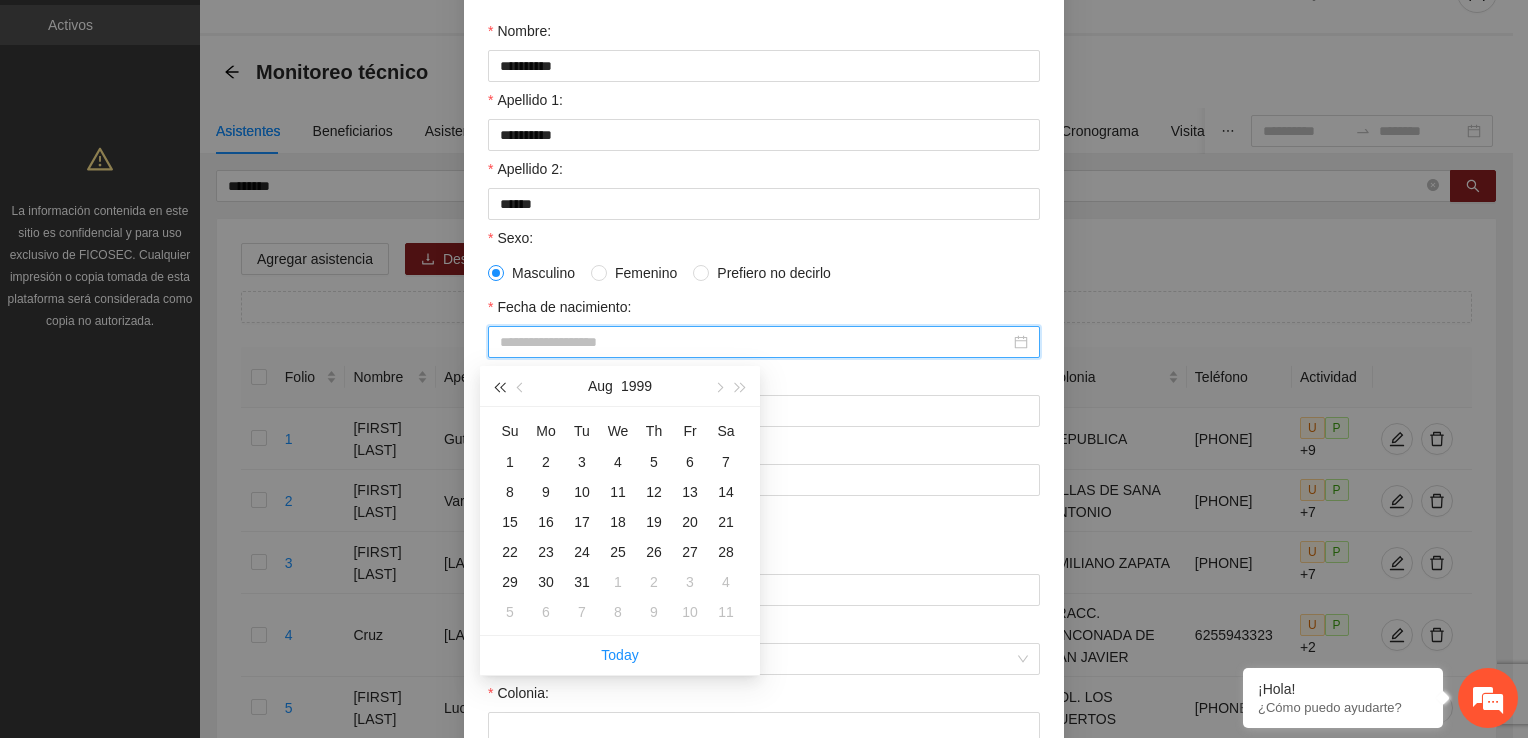 click at bounding box center [499, 387] 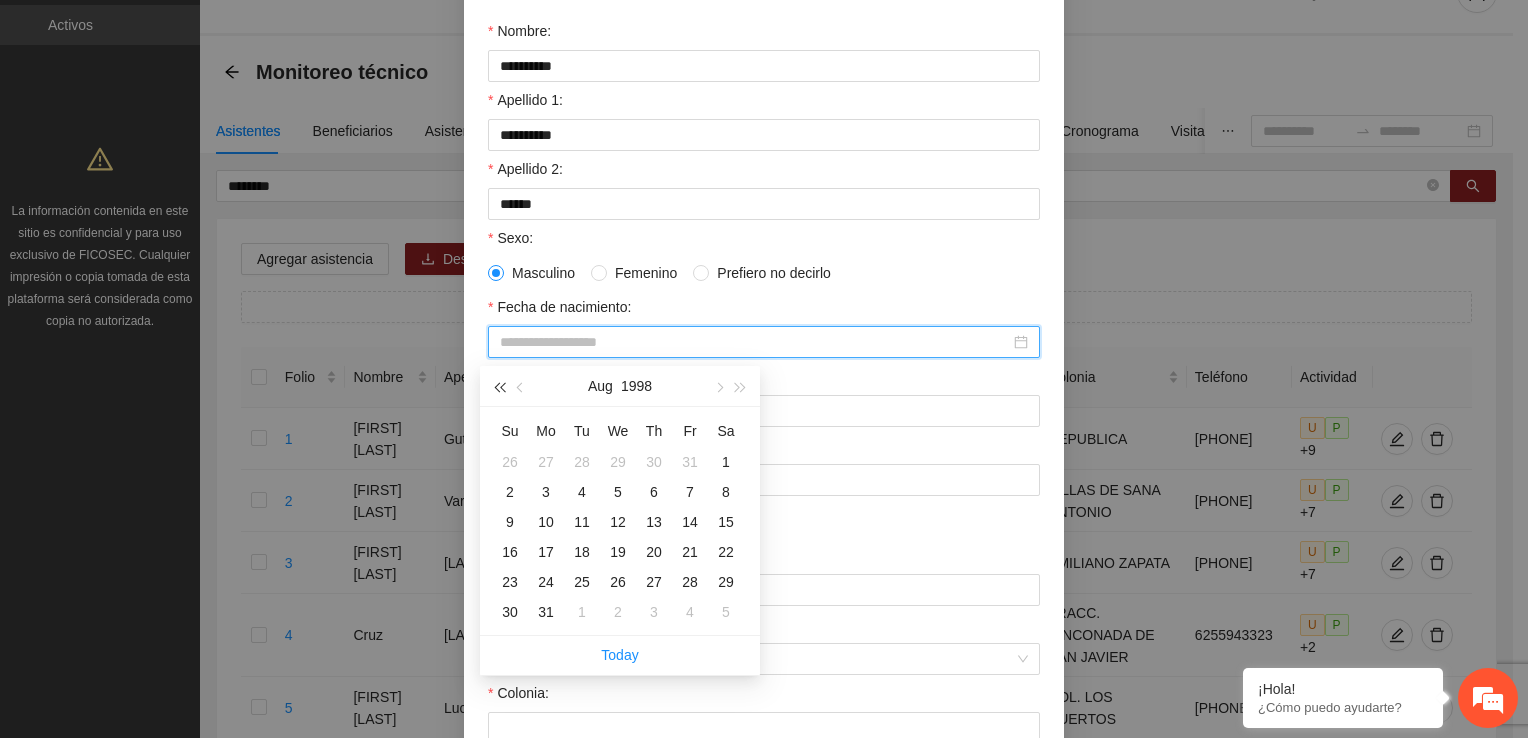 click at bounding box center [499, 387] 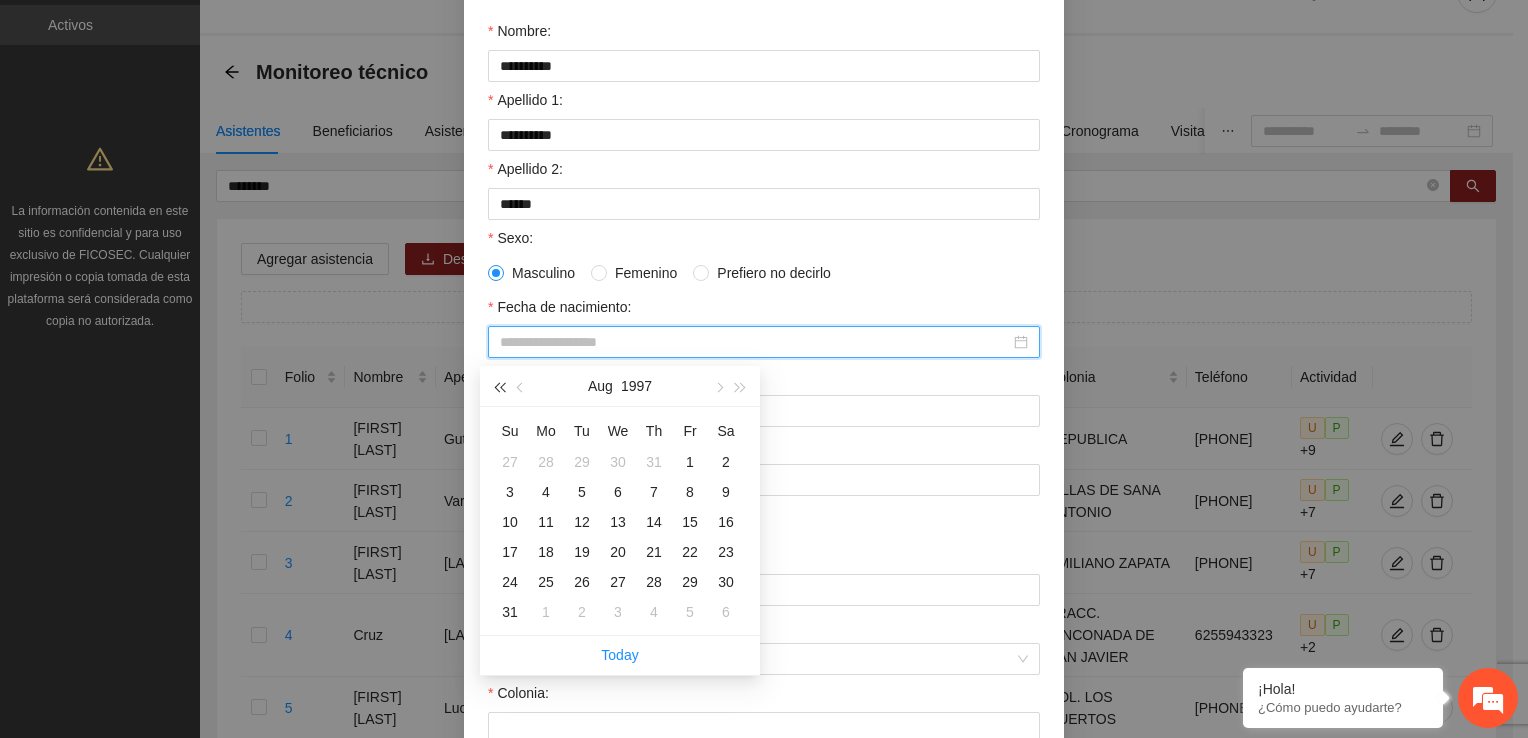 click at bounding box center (499, 387) 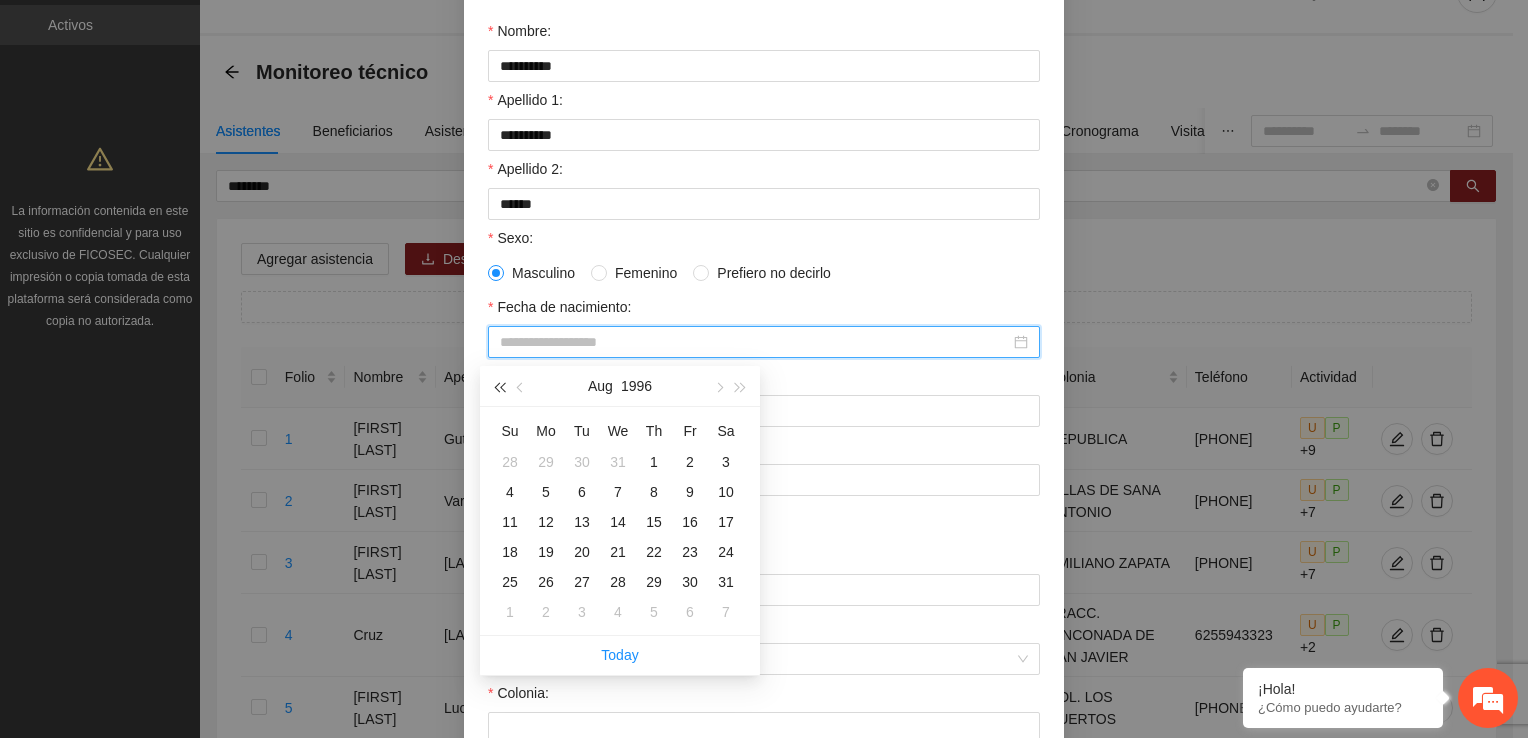 click at bounding box center (499, 387) 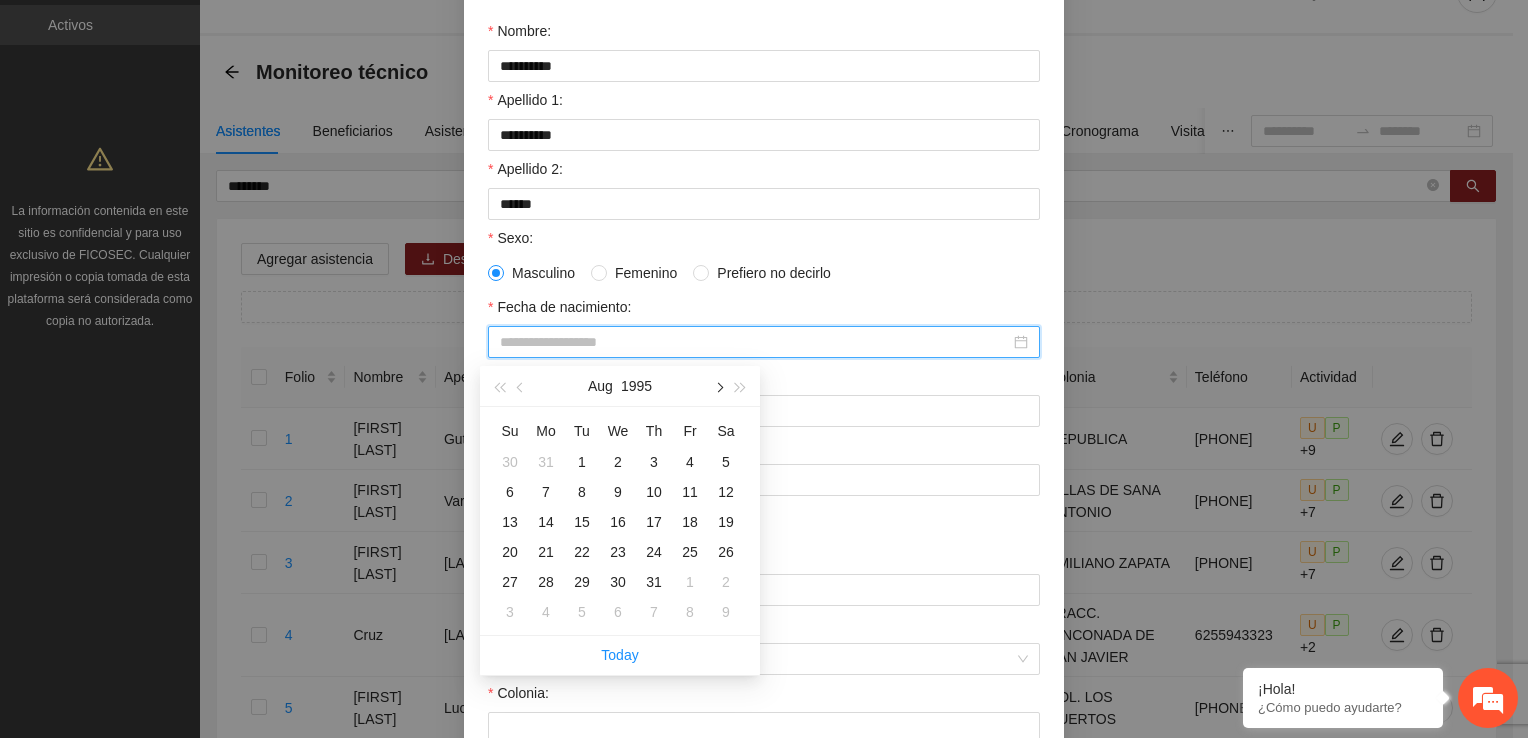click at bounding box center [718, 386] 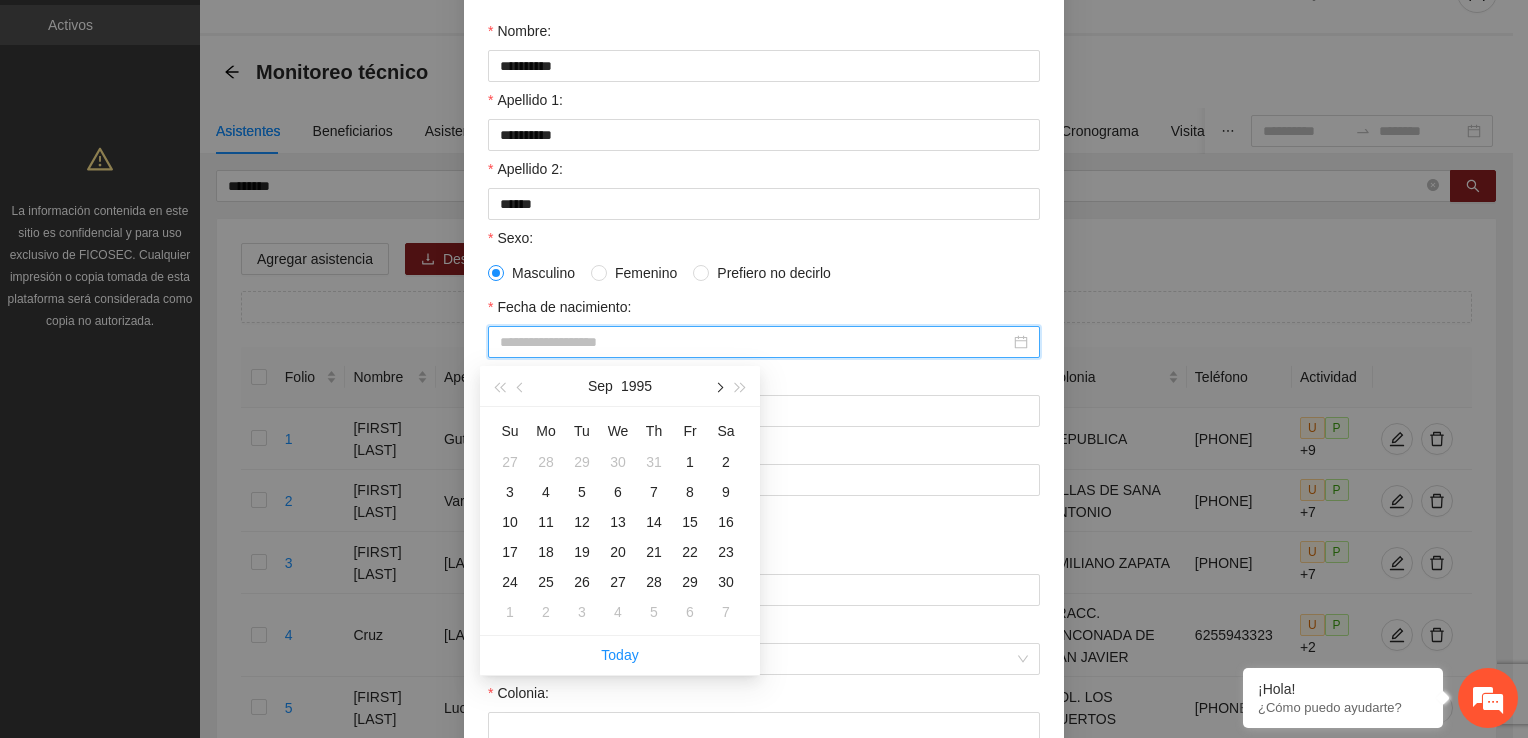 click at bounding box center [718, 386] 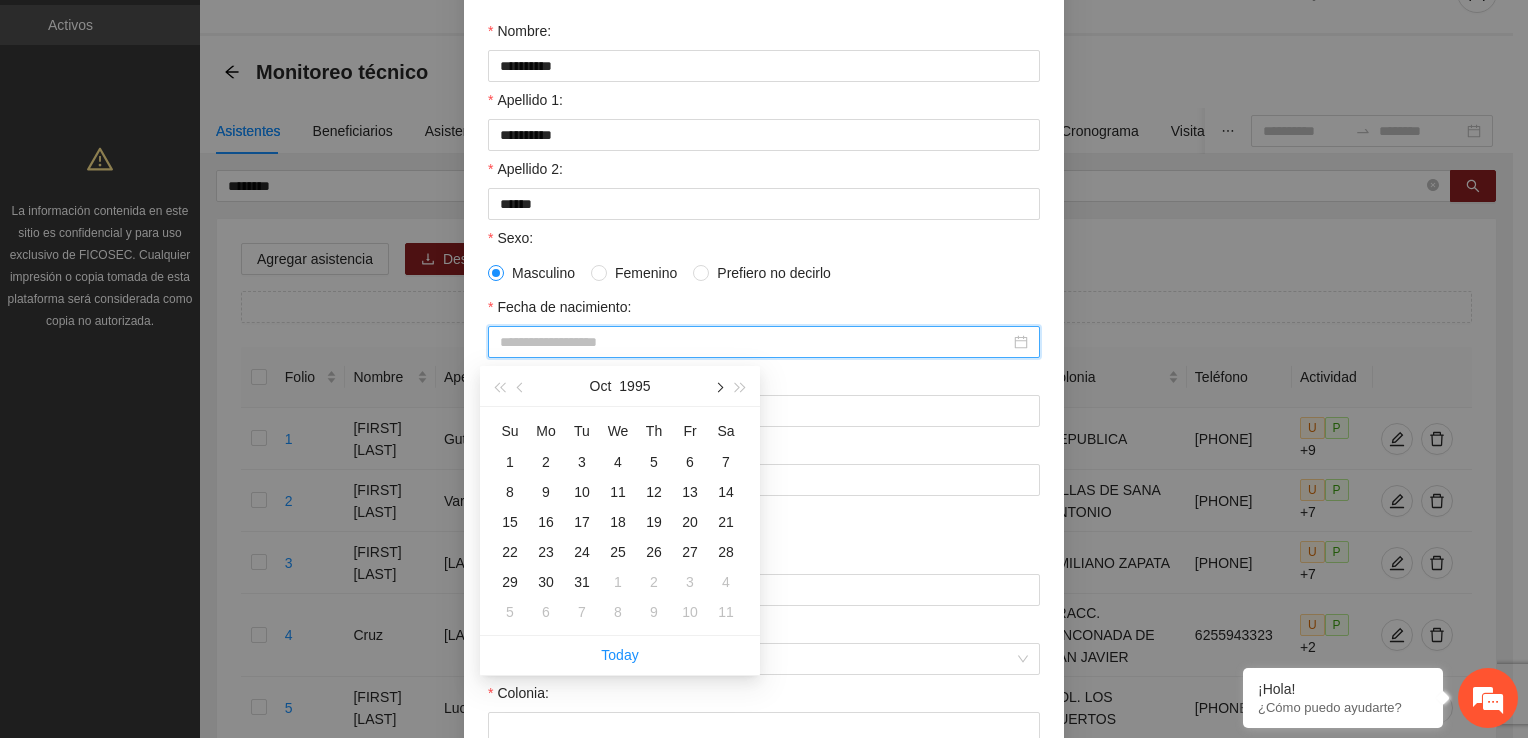 click at bounding box center (718, 386) 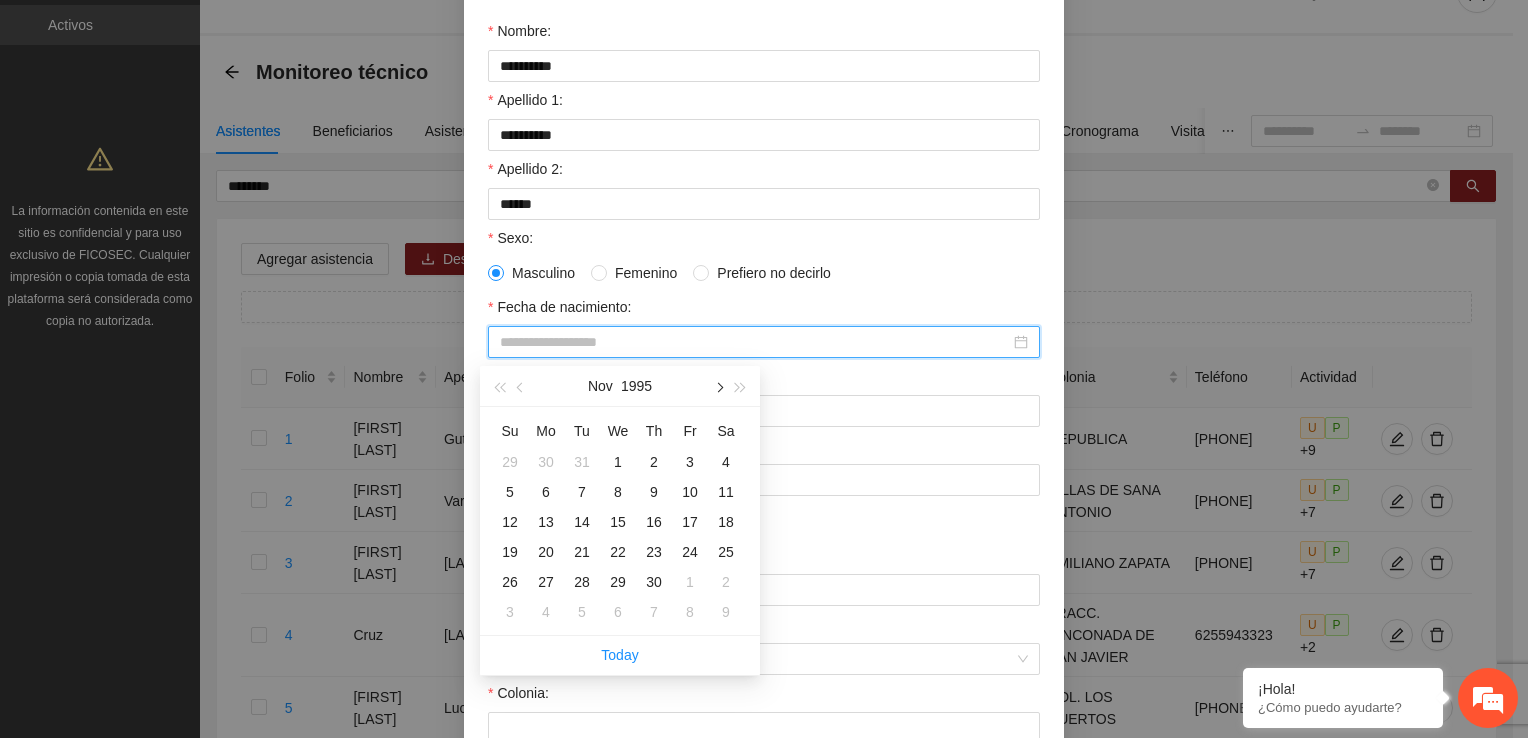 click at bounding box center (718, 386) 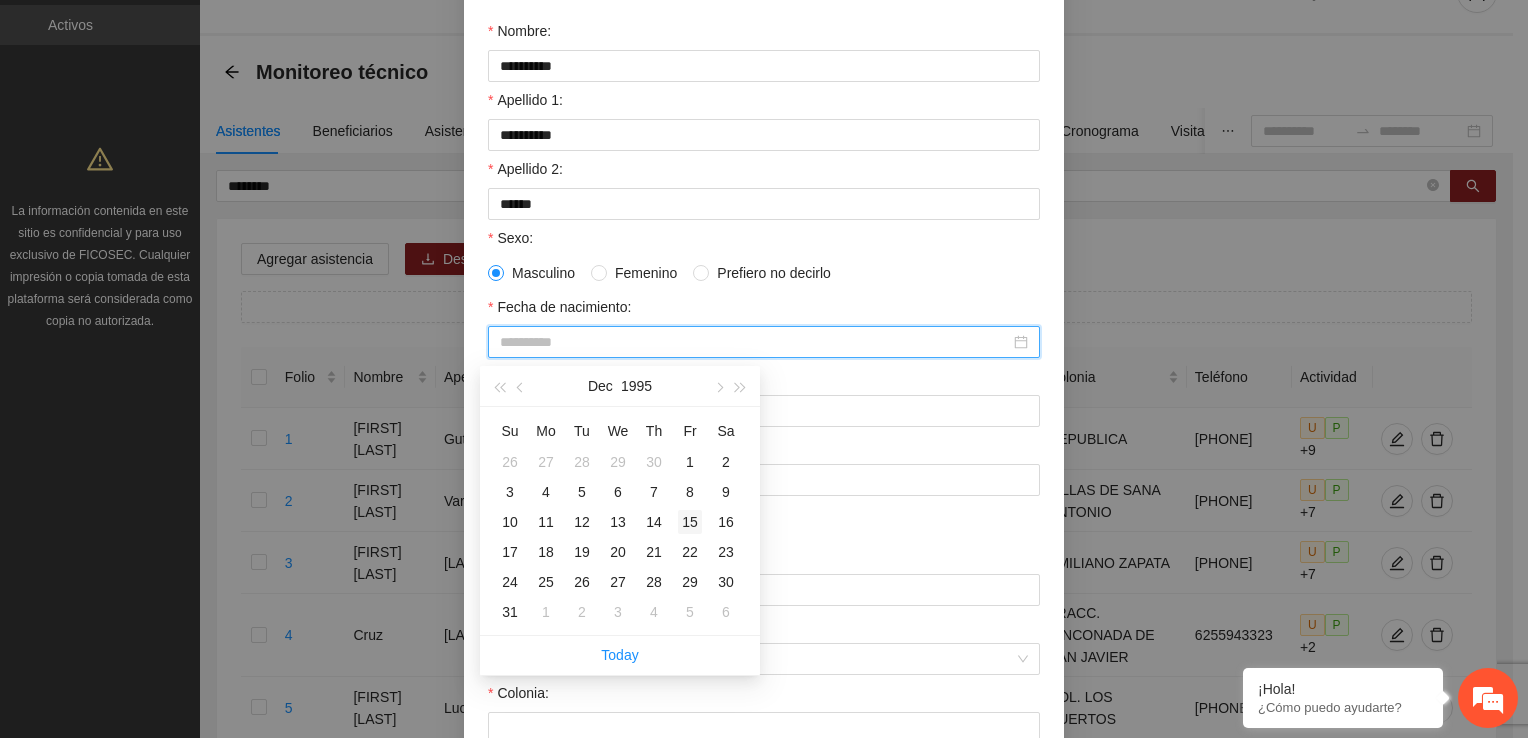 click on "15" at bounding box center [690, 522] 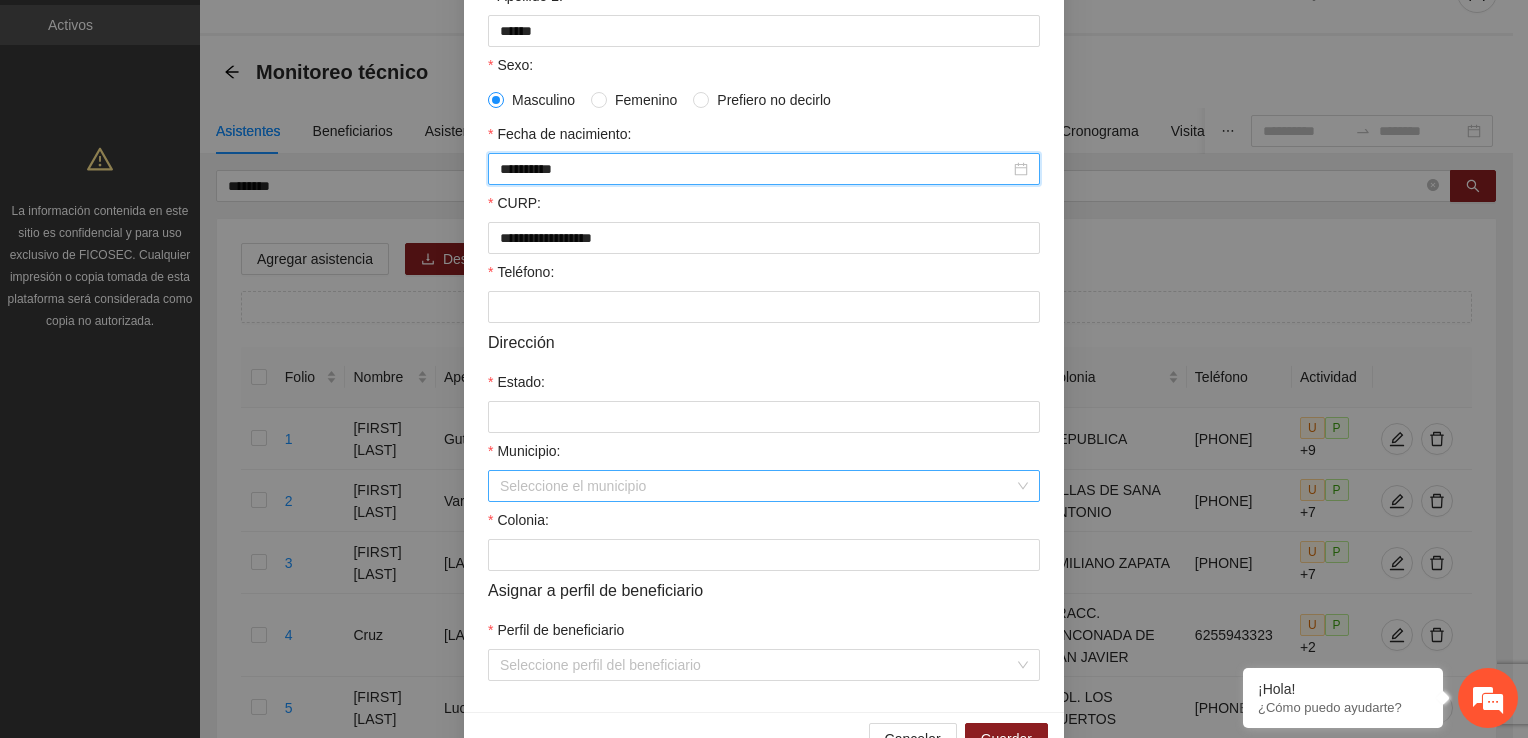 scroll, scrollTop: 400, scrollLeft: 0, axis: vertical 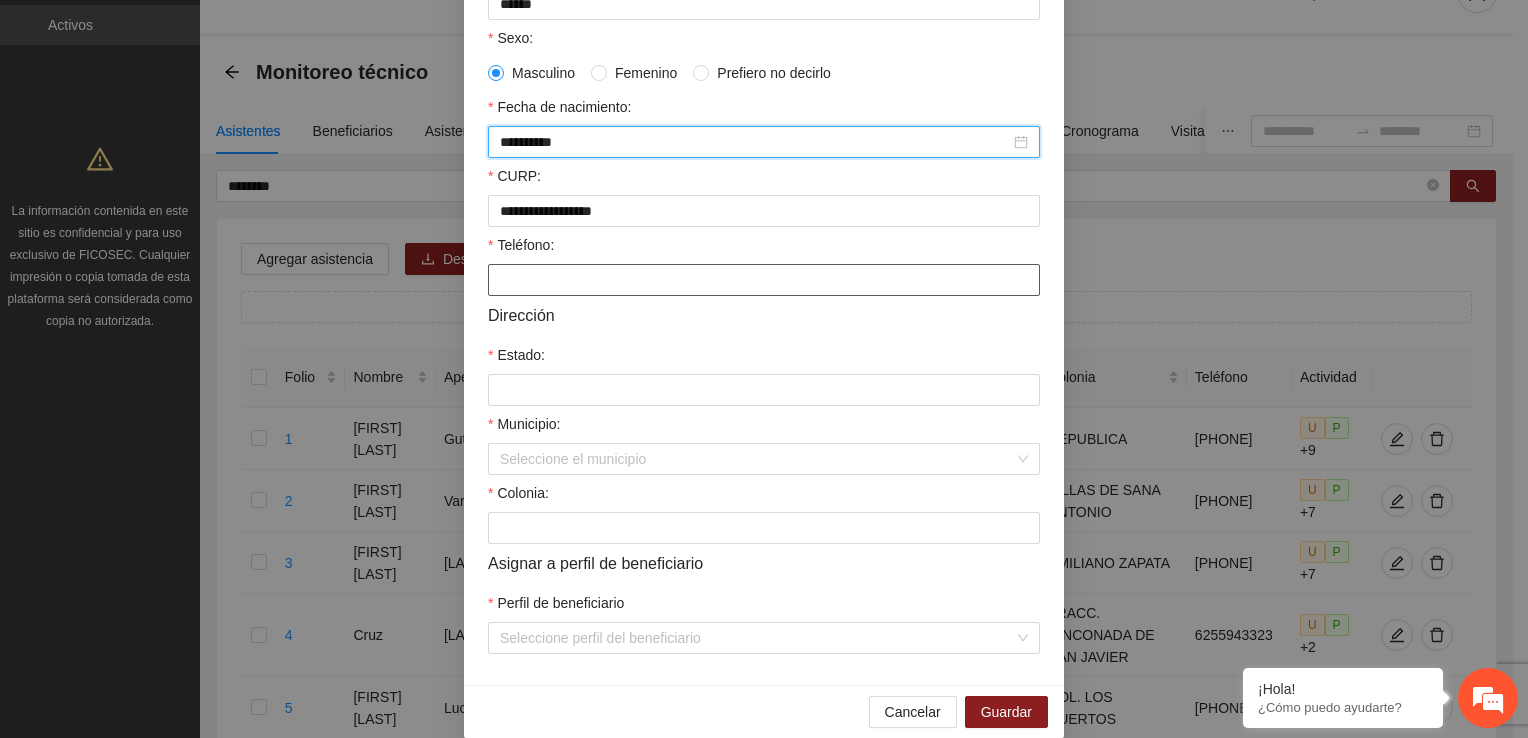 click on "Teléfono:" at bounding box center (764, 280) 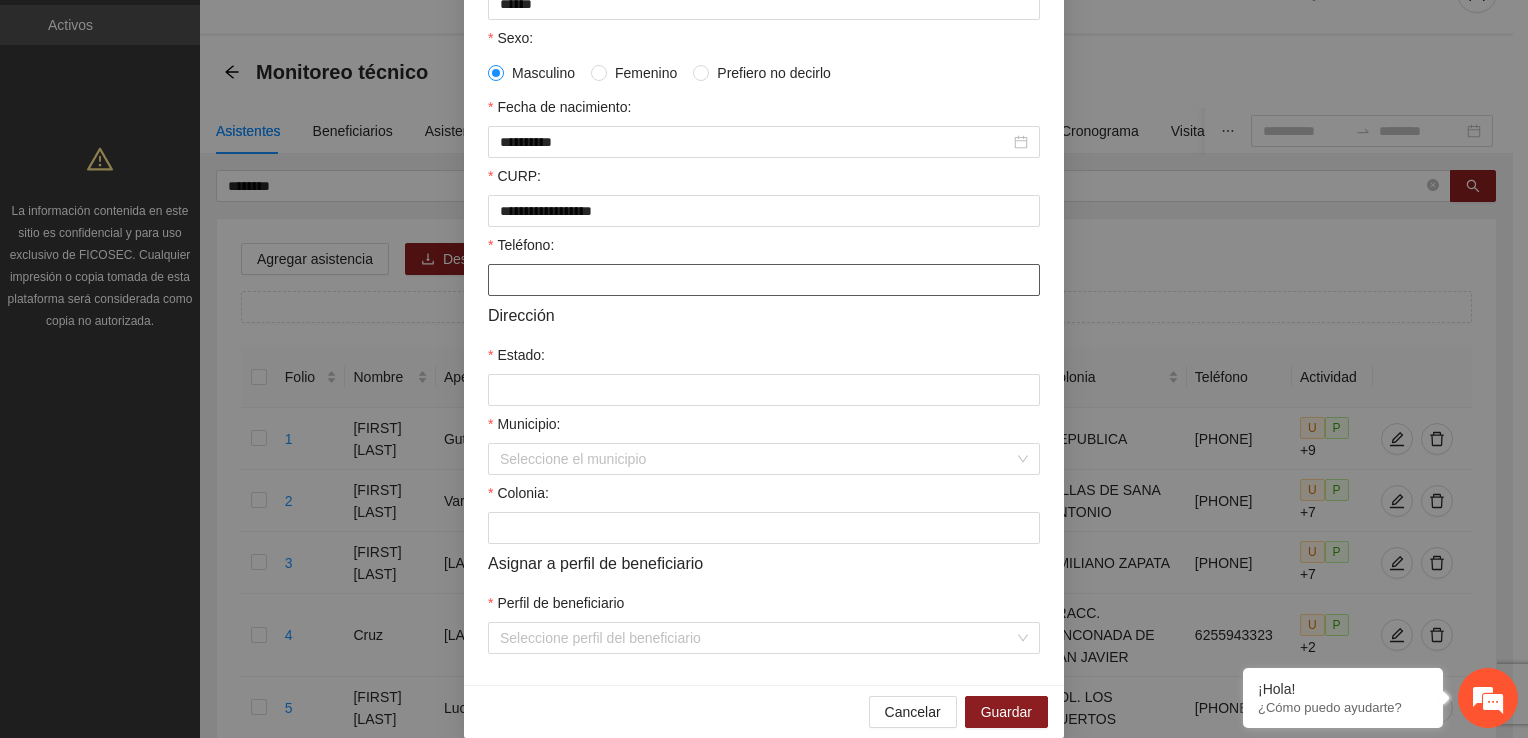 paste on "**********" 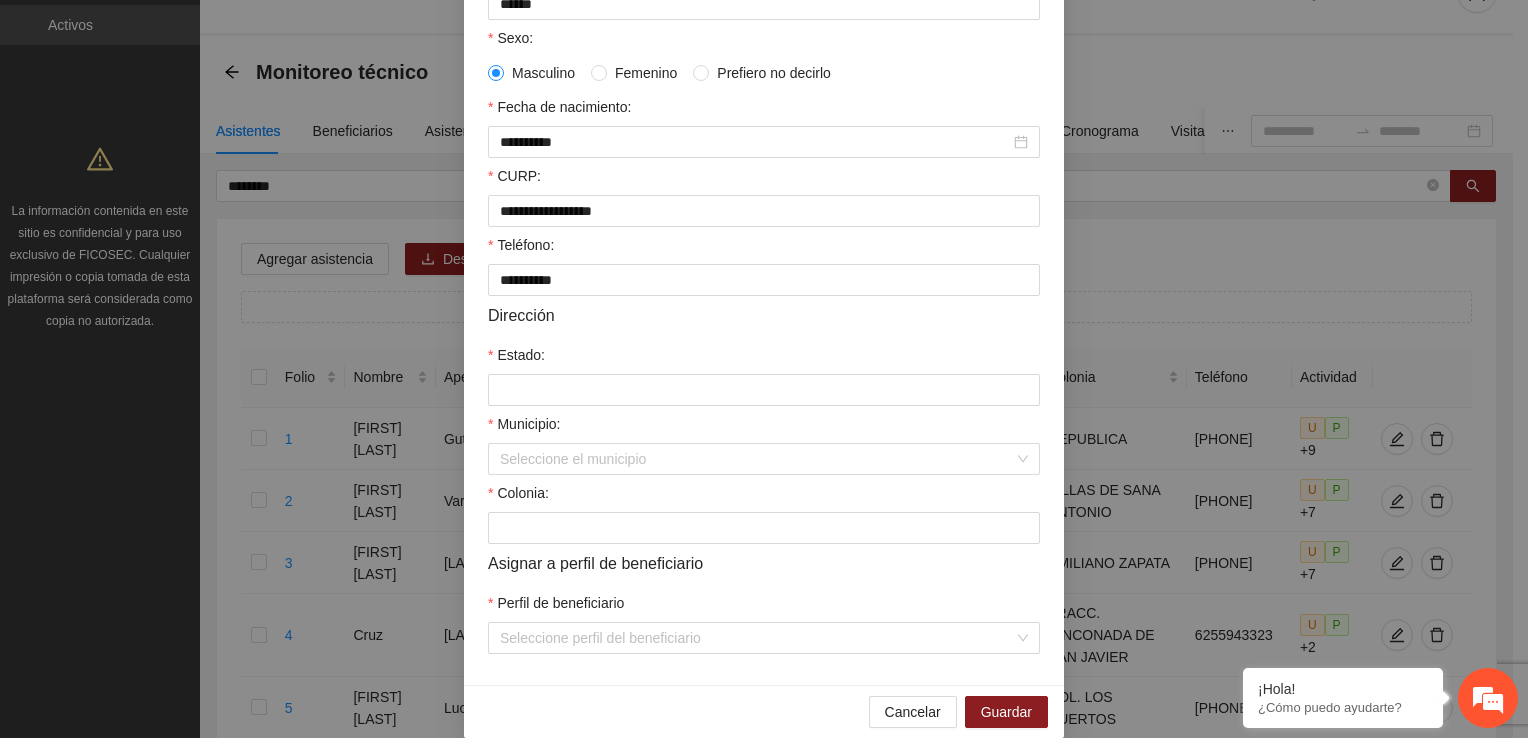 click on "Estado:" at bounding box center [764, 359] 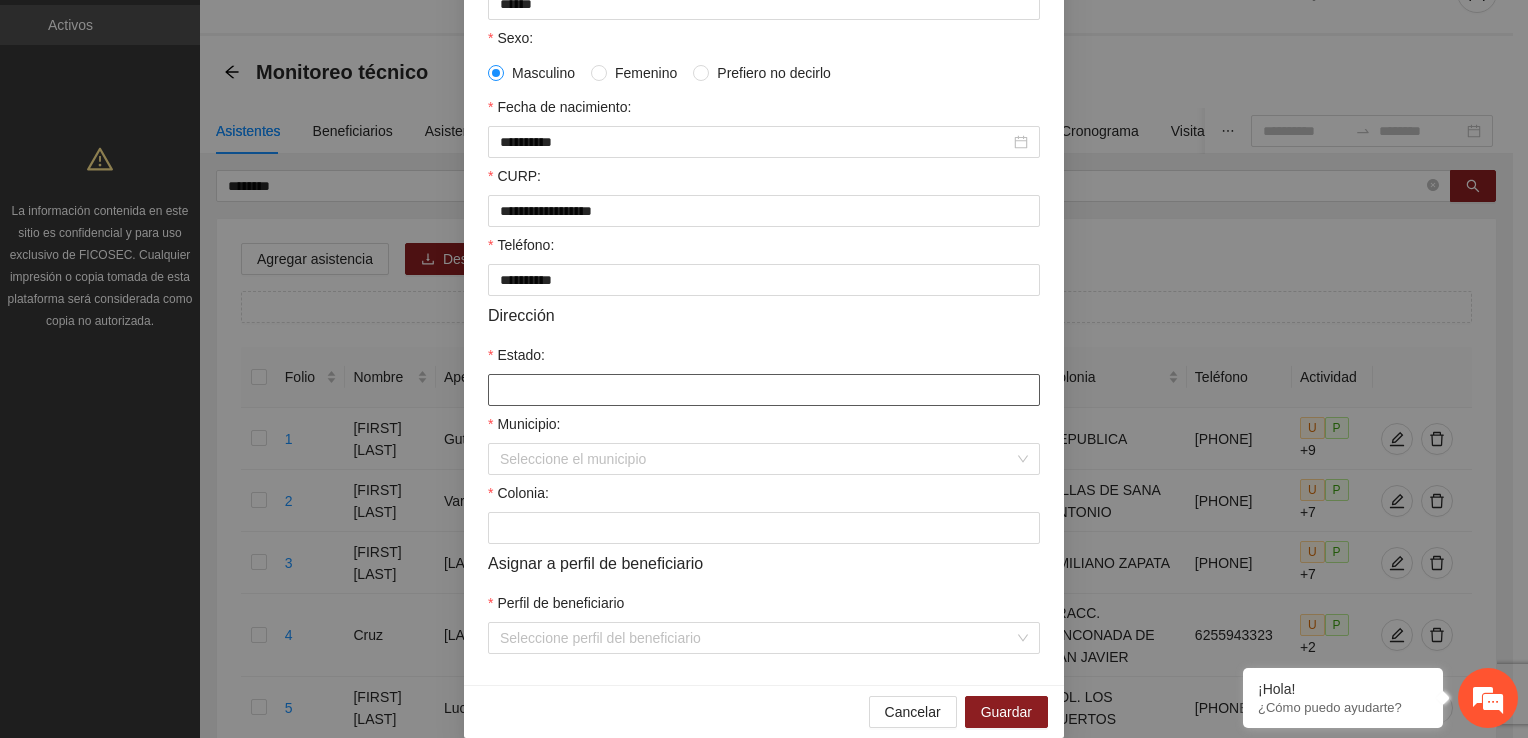 click on "Estado:" at bounding box center [764, 390] 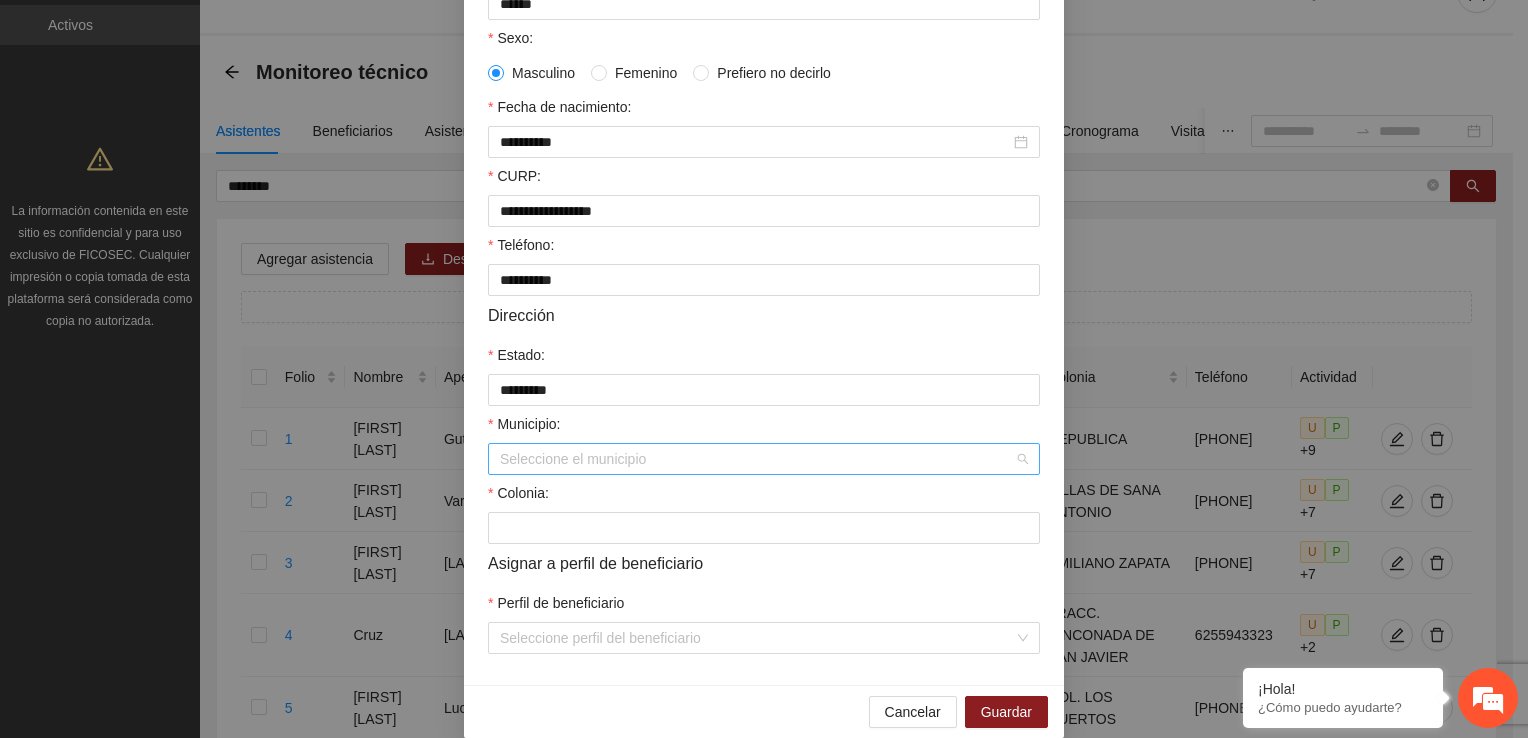 click on "Municipio:" at bounding box center [757, 459] 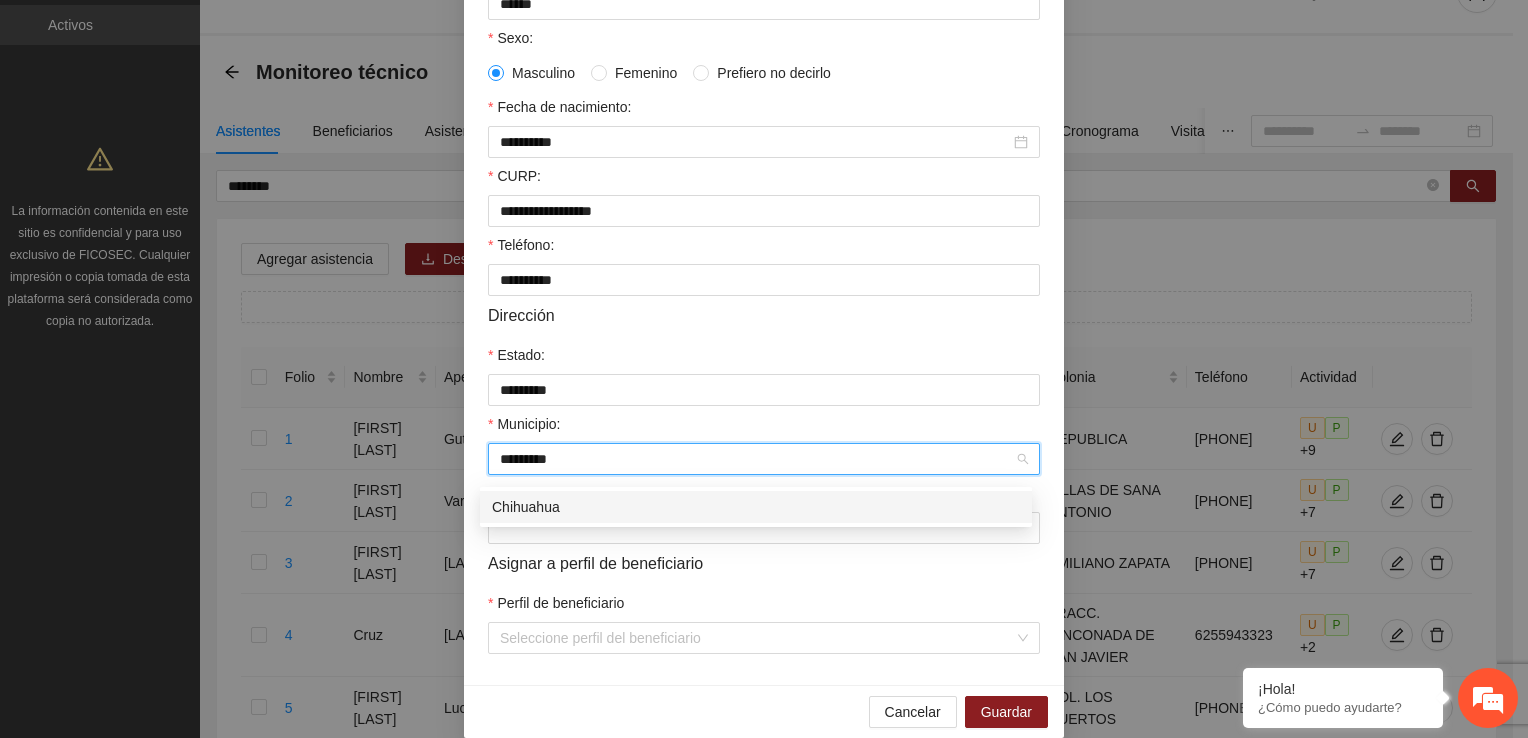 click on "Chihuahua" at bounding box center (756, 507) 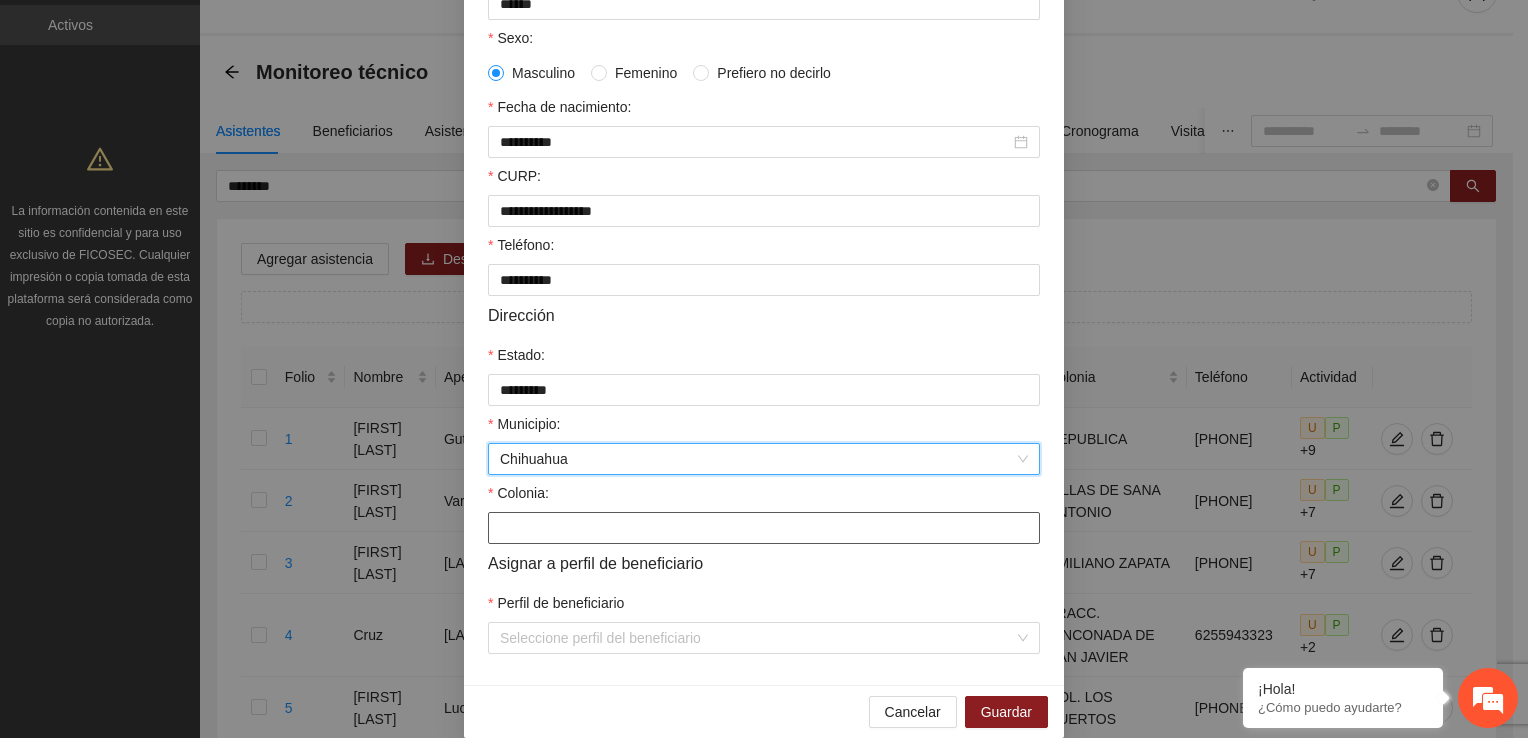 click on "Colonia:" at bounding box center (764, 528) 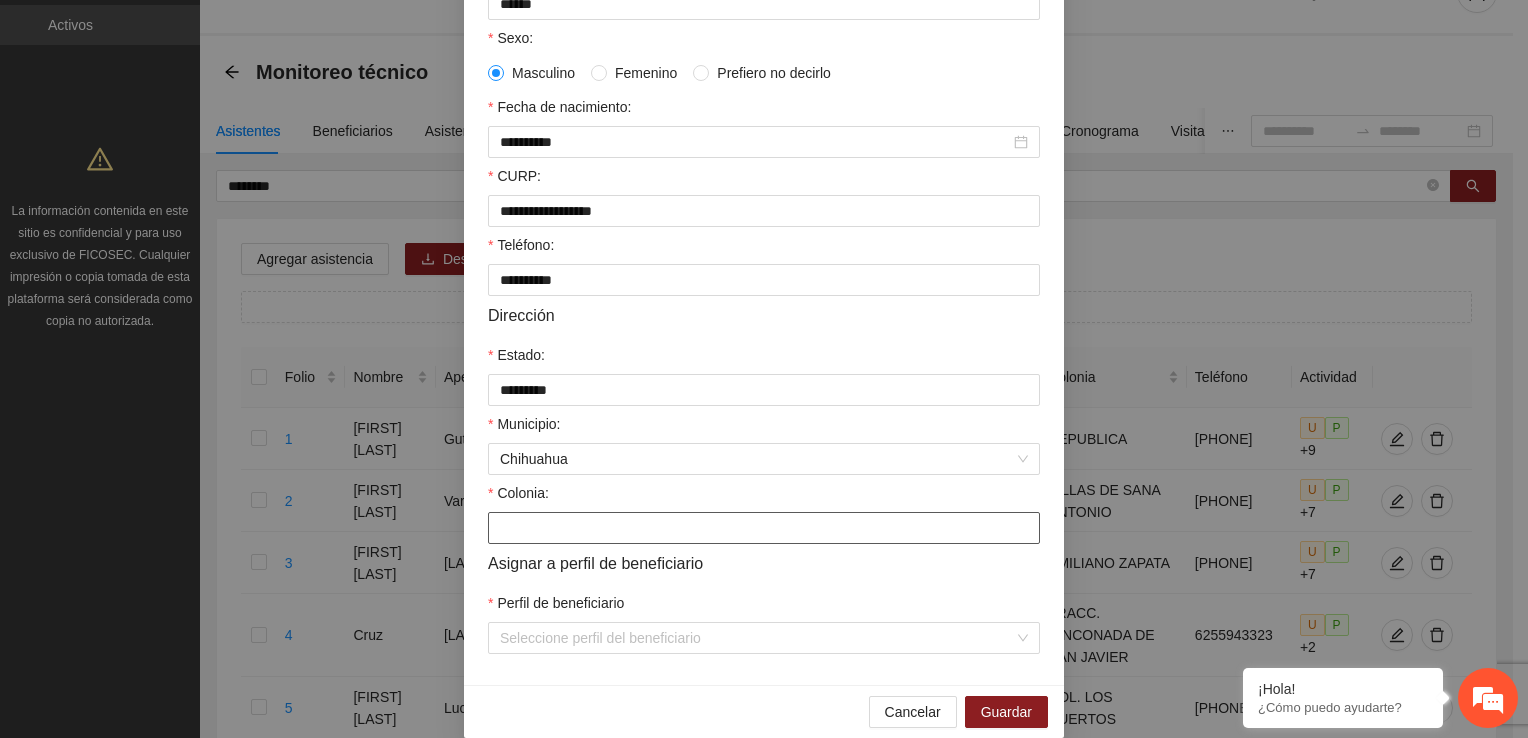 click on "Colonia:" at bounding box center (764, 528) 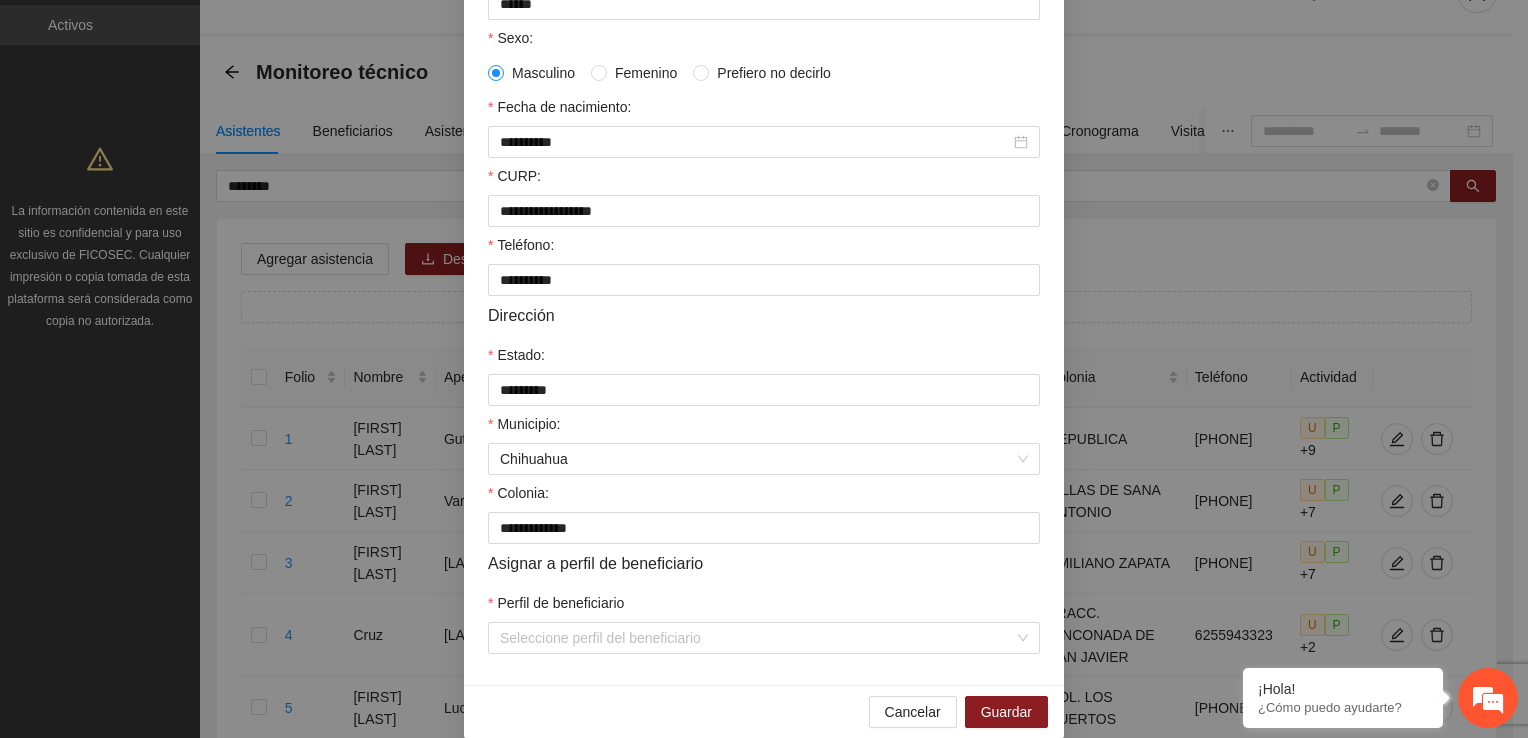 click on "Asignar a perfil de beneficiario" at bounding box center [764, 563] 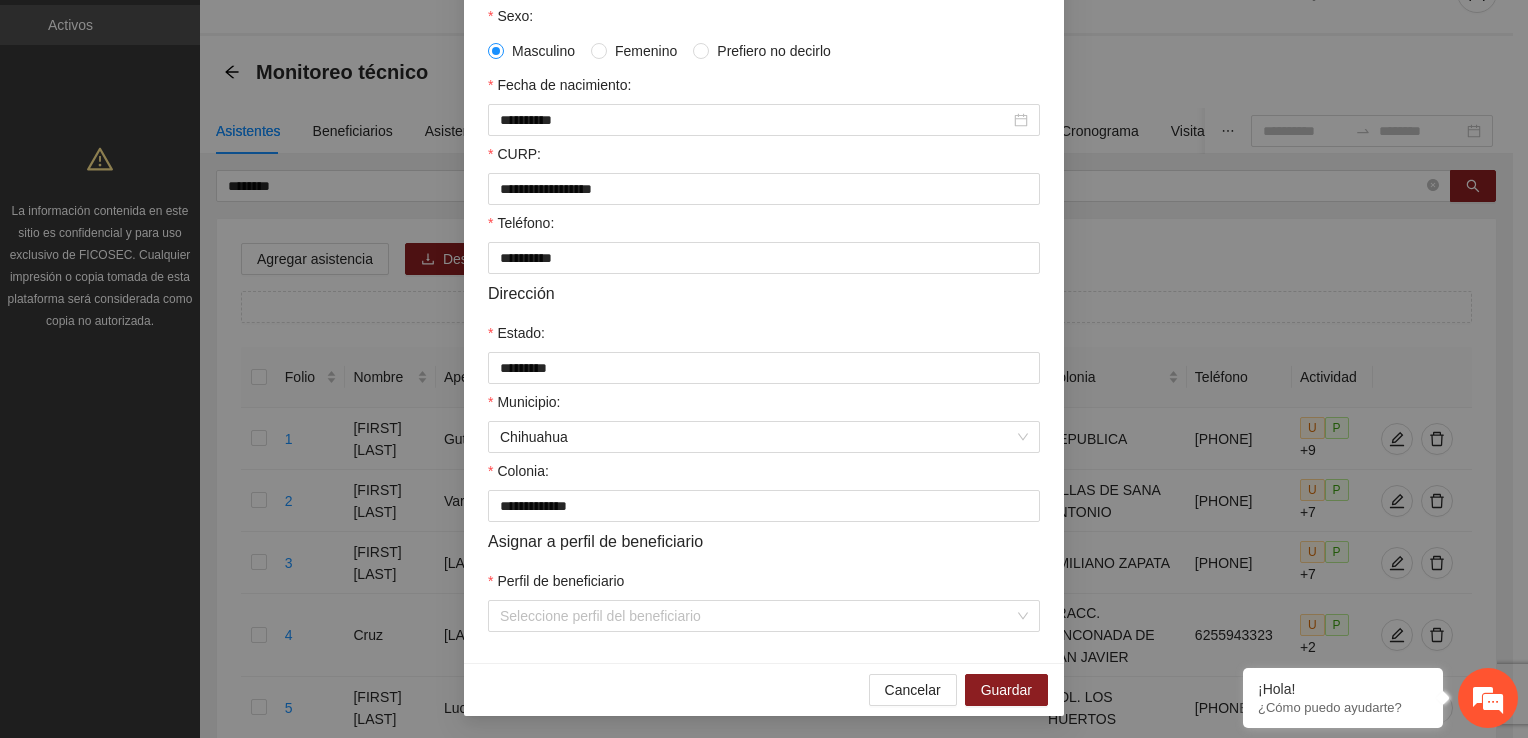 scroll, scrollTop: 432, scrollLeft: 0, axis: vertical 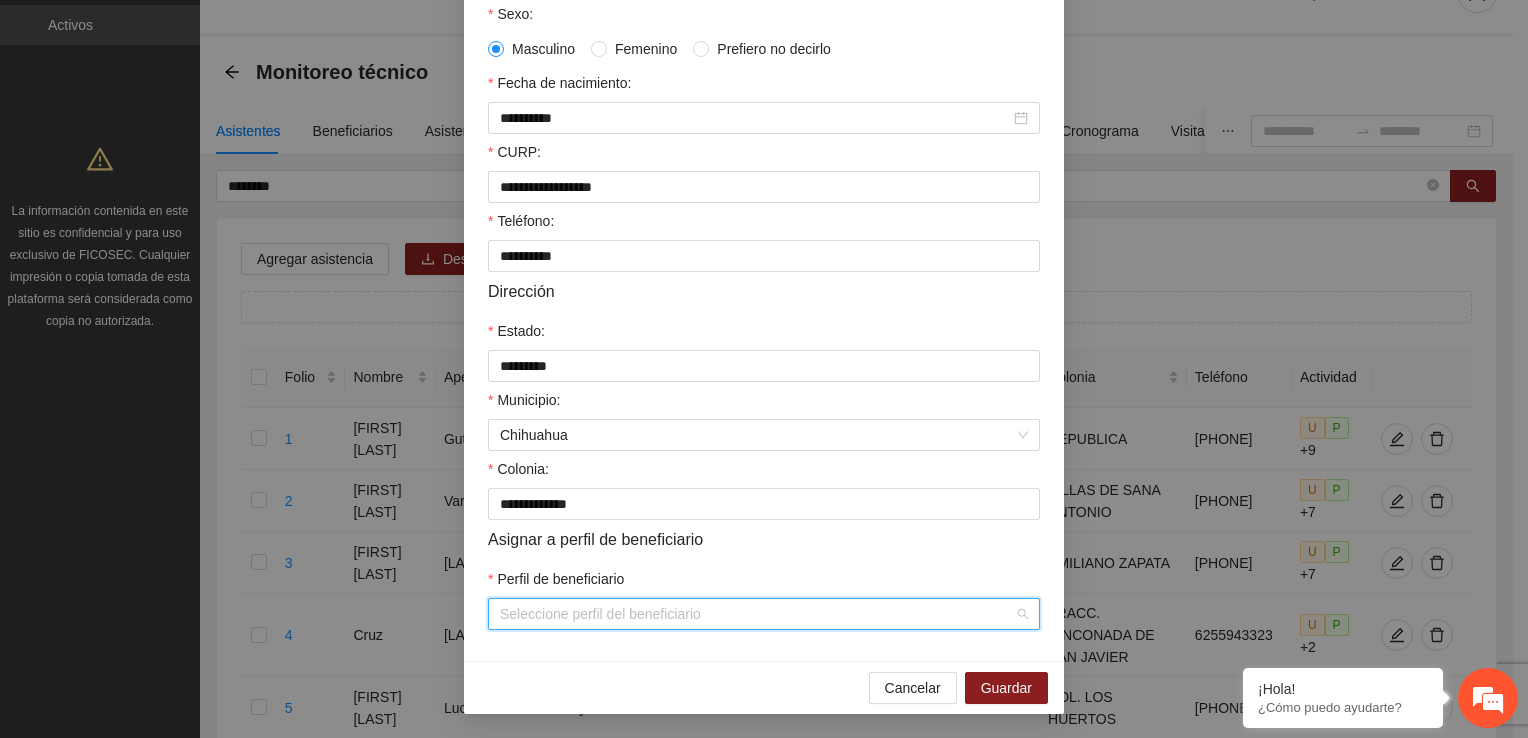 click on "Perfil de beneficiario" at bounding box center [757, 614] 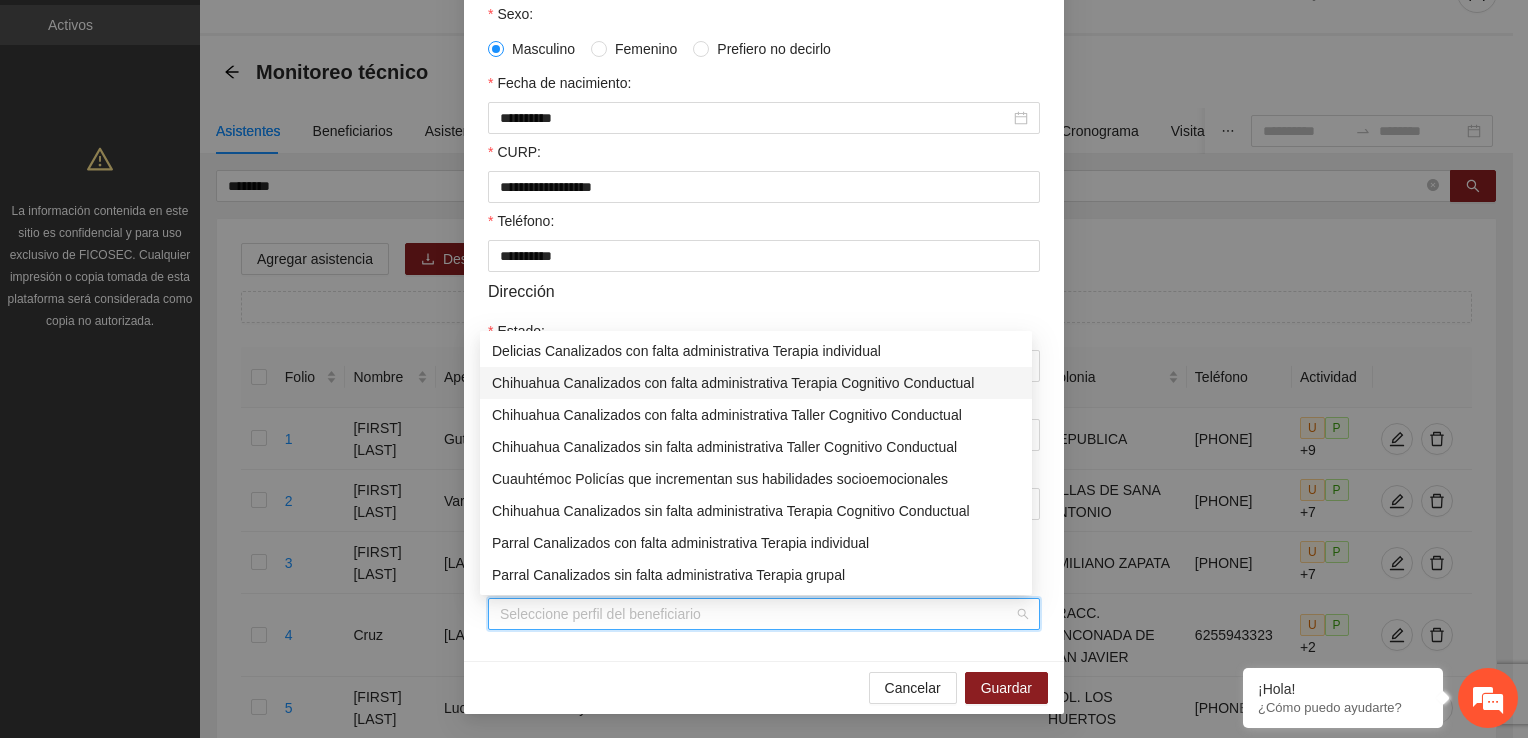 click on "Chihuahua Canalizados con falta administrativa Terapia Cognitivo Conductual" at bounding box center [756, 383] 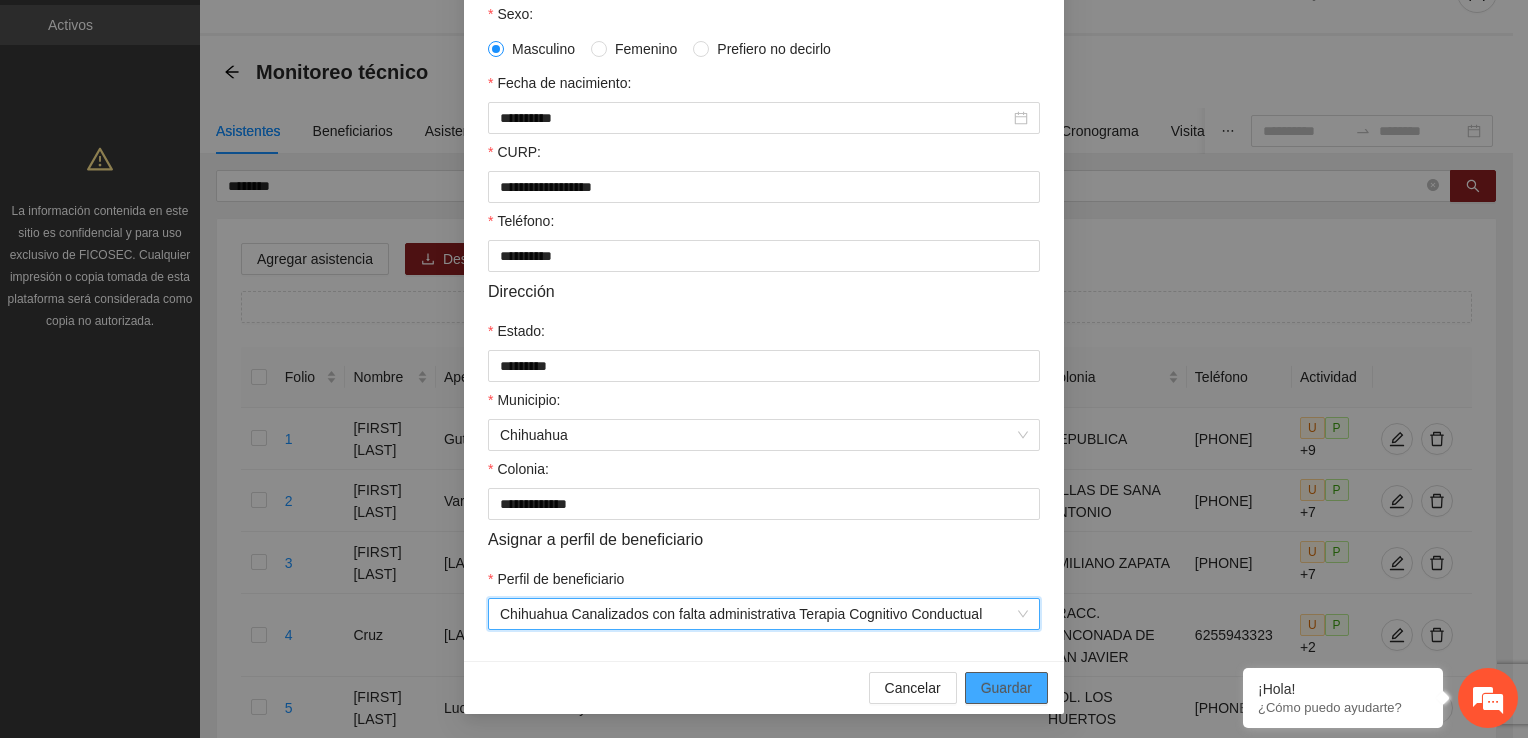 click on "Guardar" at bounding box center [1006, 688] 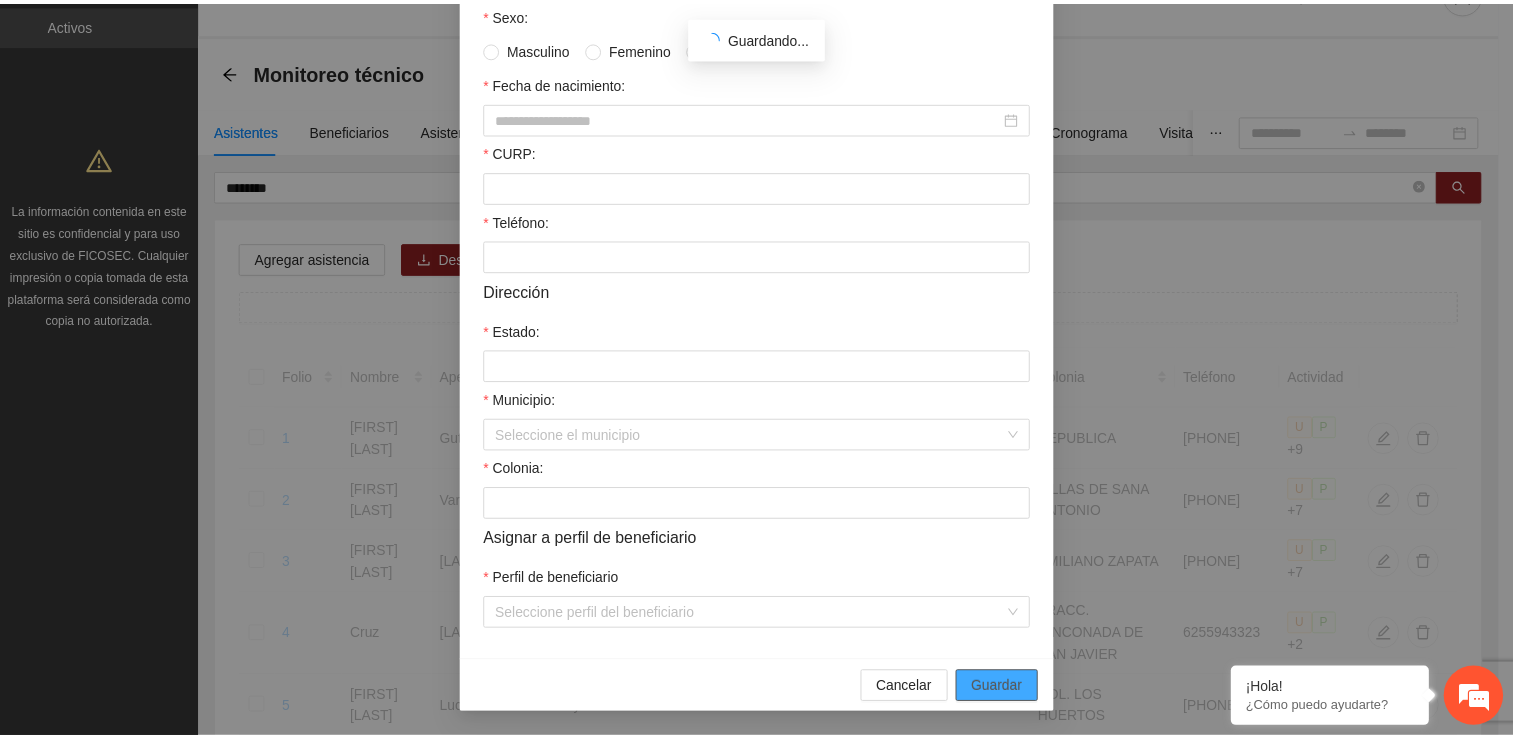 scroll, scrollTop: 332, scrollLeft: 0, axis: vertical 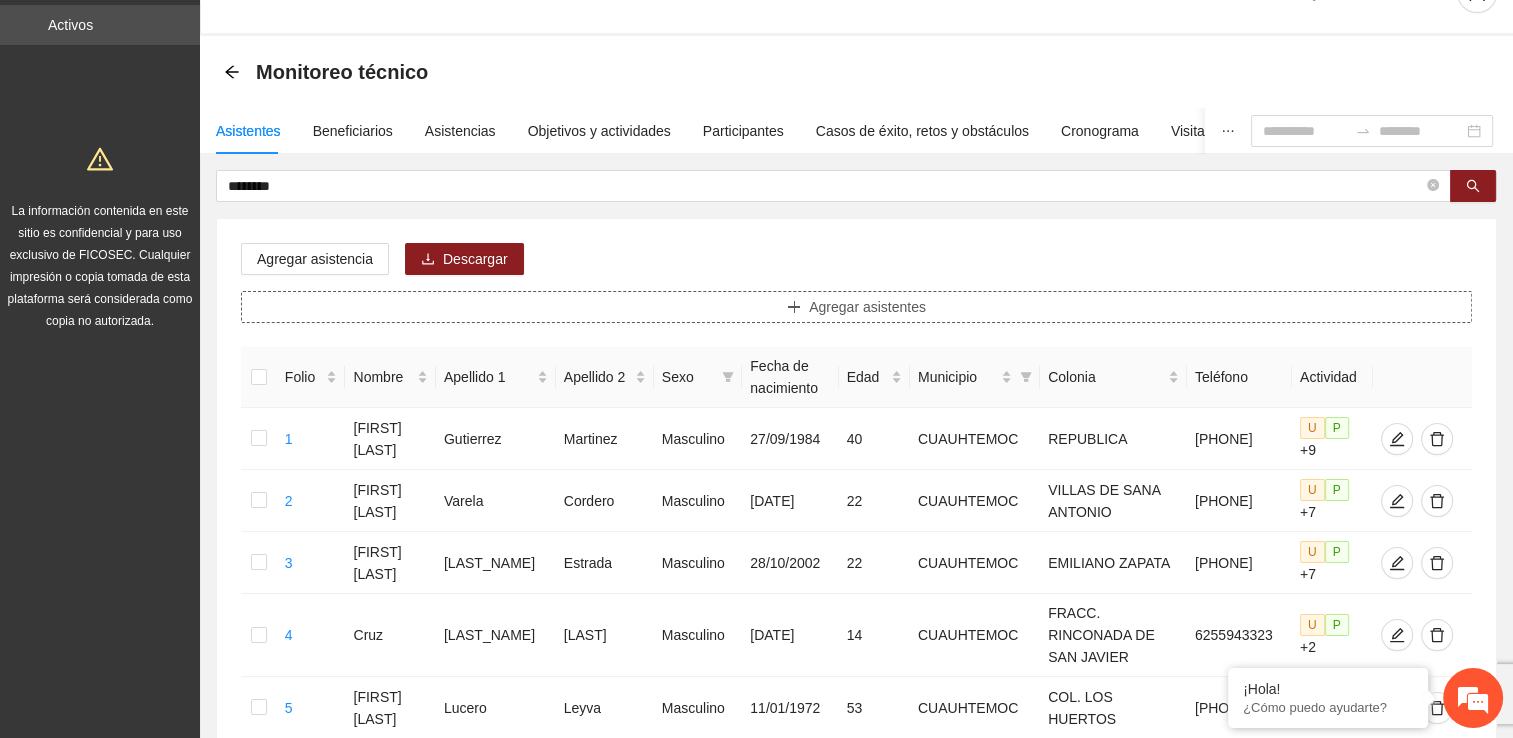click on "Agregar asistentes" at bounding box center [856, 307] 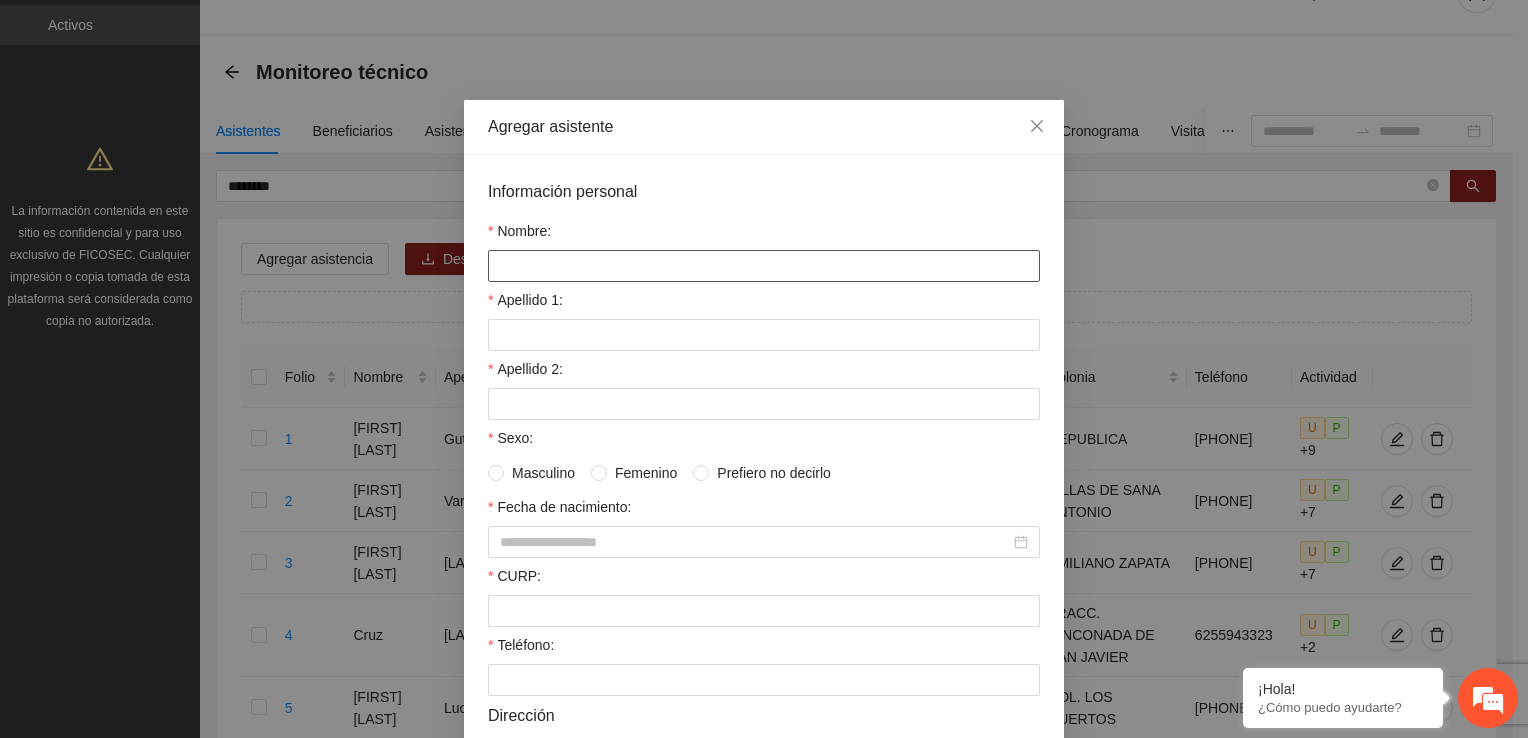 click on "Nombre:" at bounding box center (764, 266) 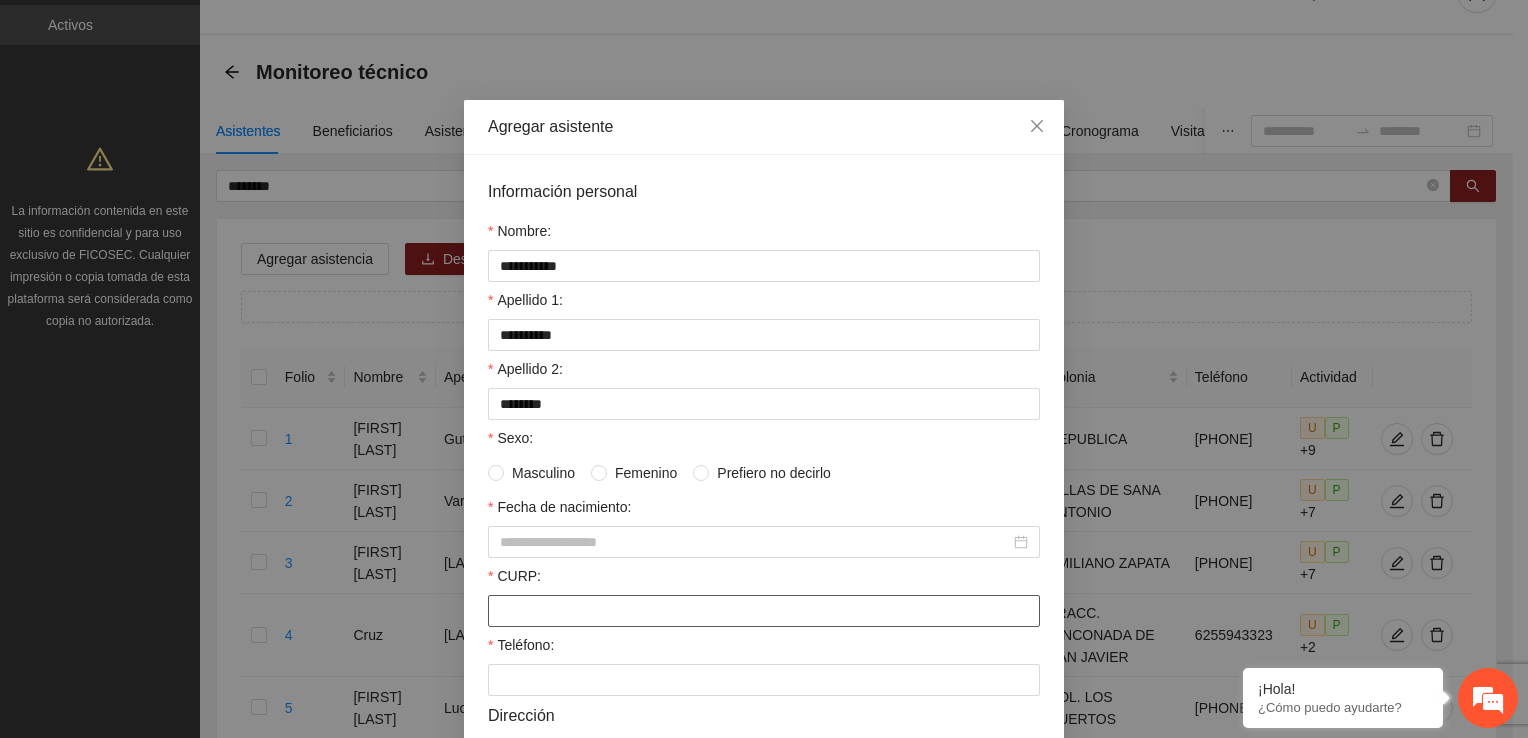 click on "CURP:" at bounding box center [764, 611] 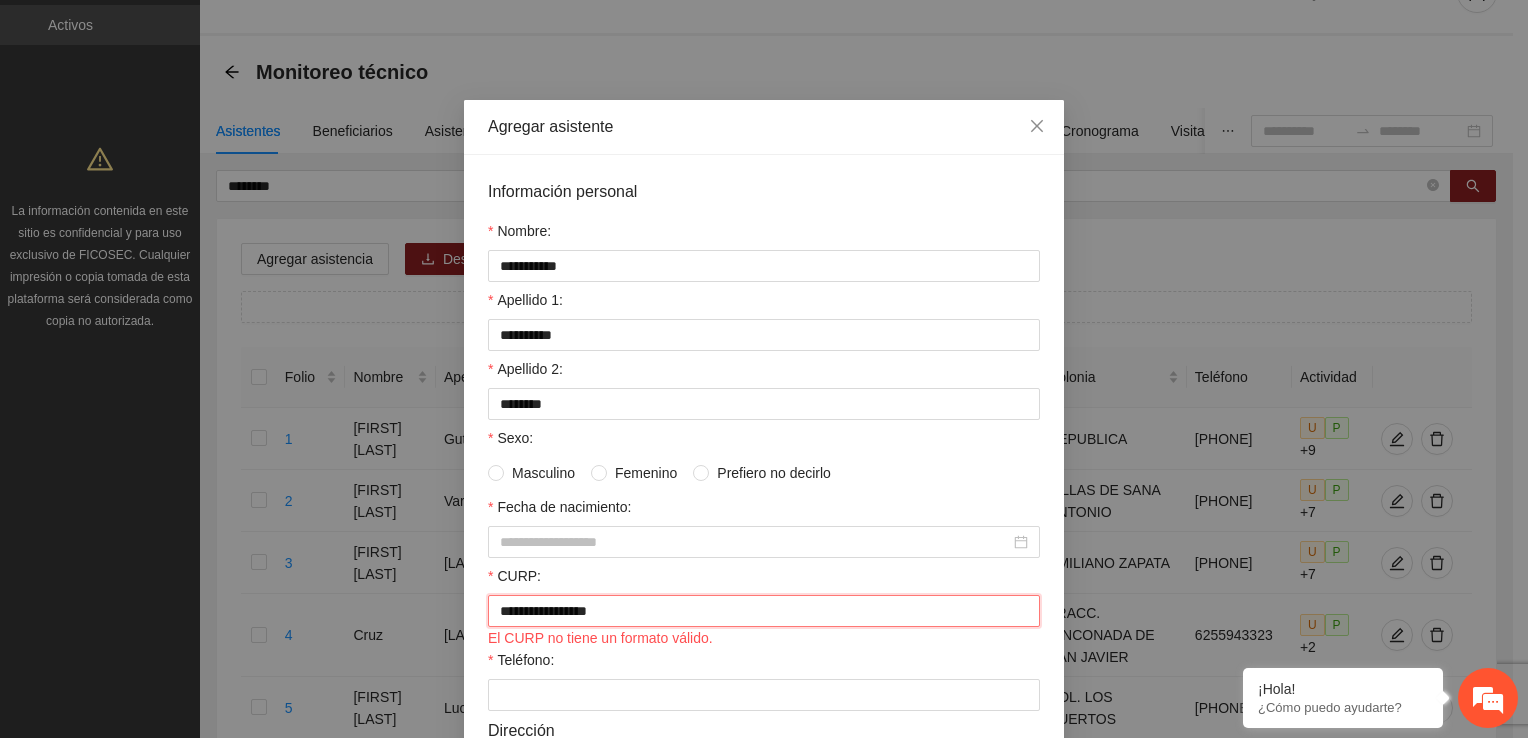 click on "**********" at bounding box center [764, 611] 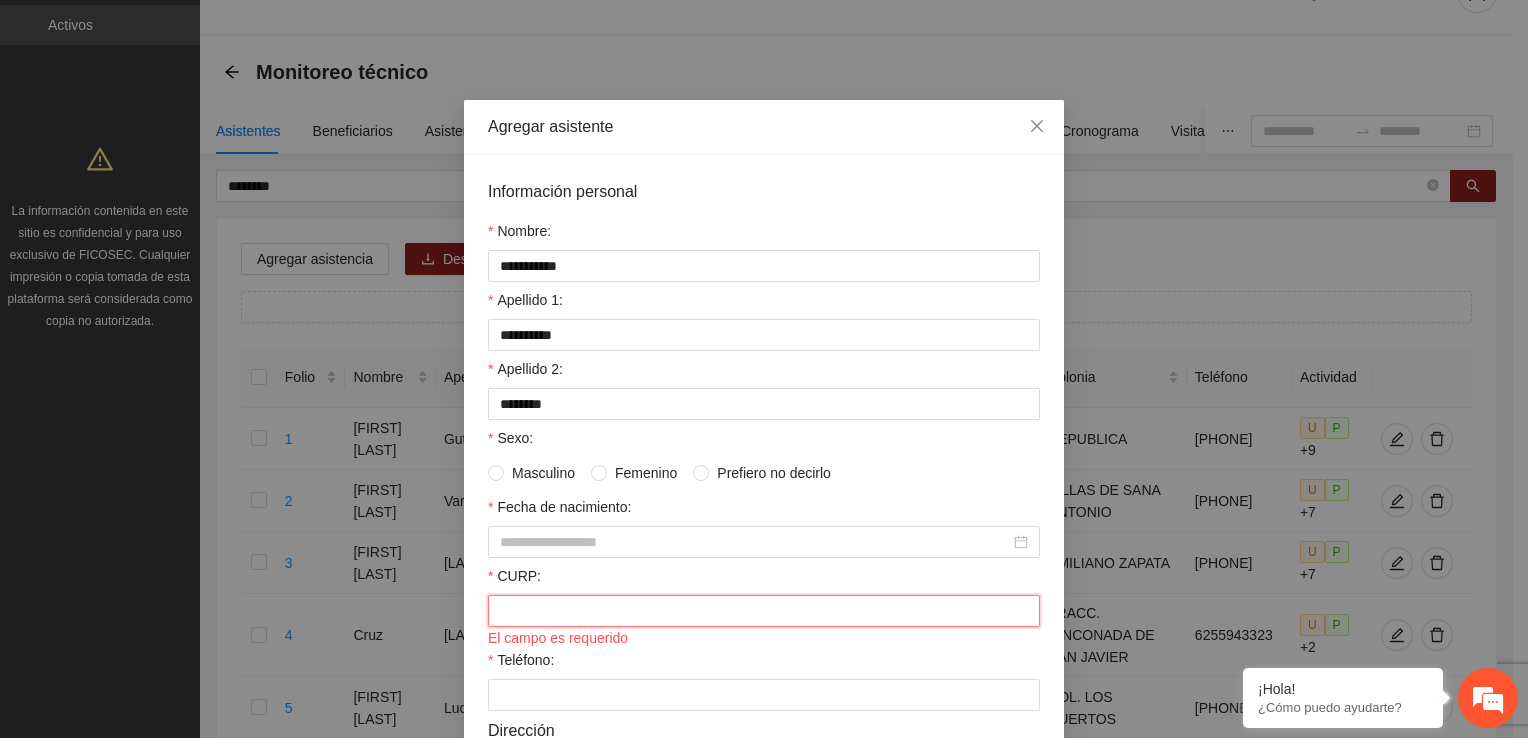 paste on "**********" 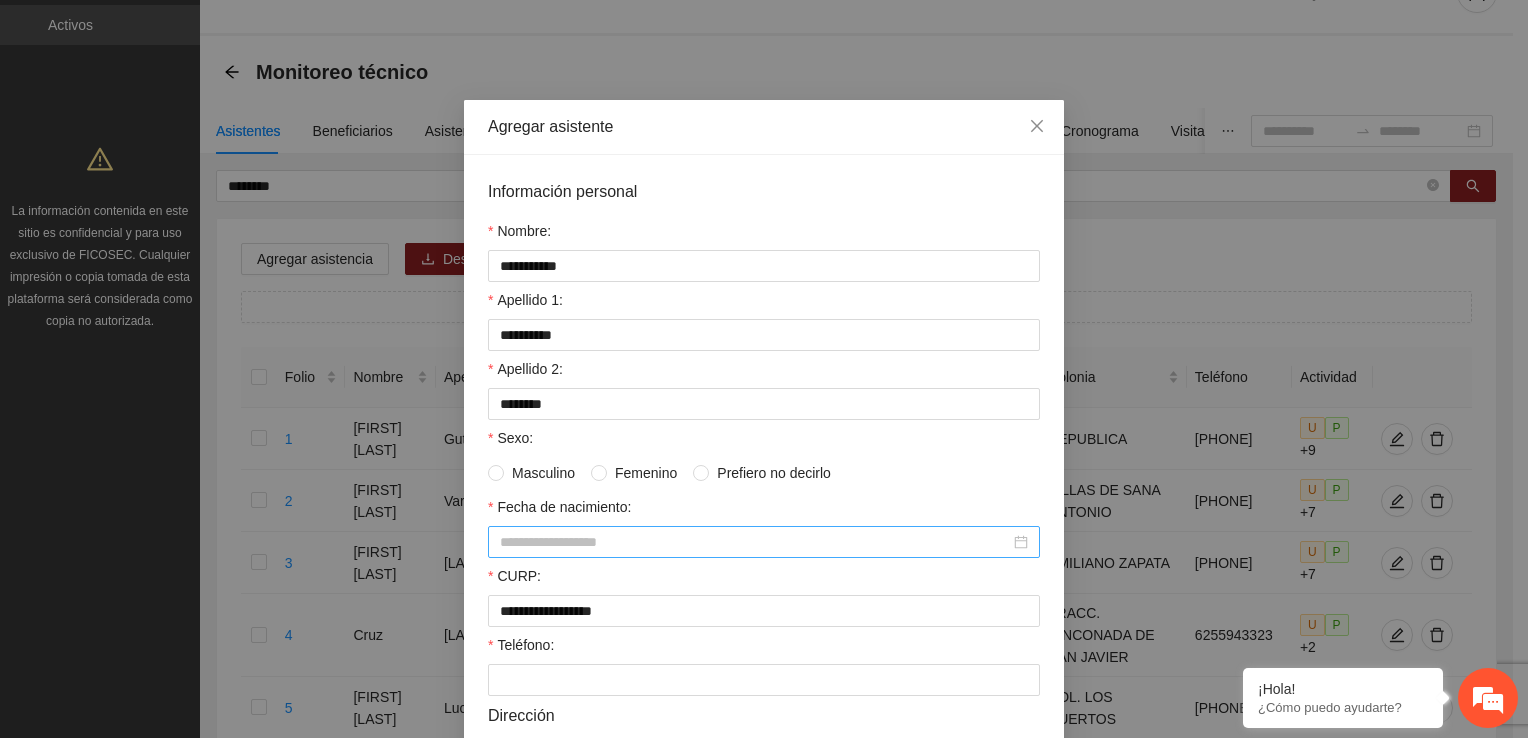 click on "Fecha de nacimiento:" at bounding box center (755, 542) 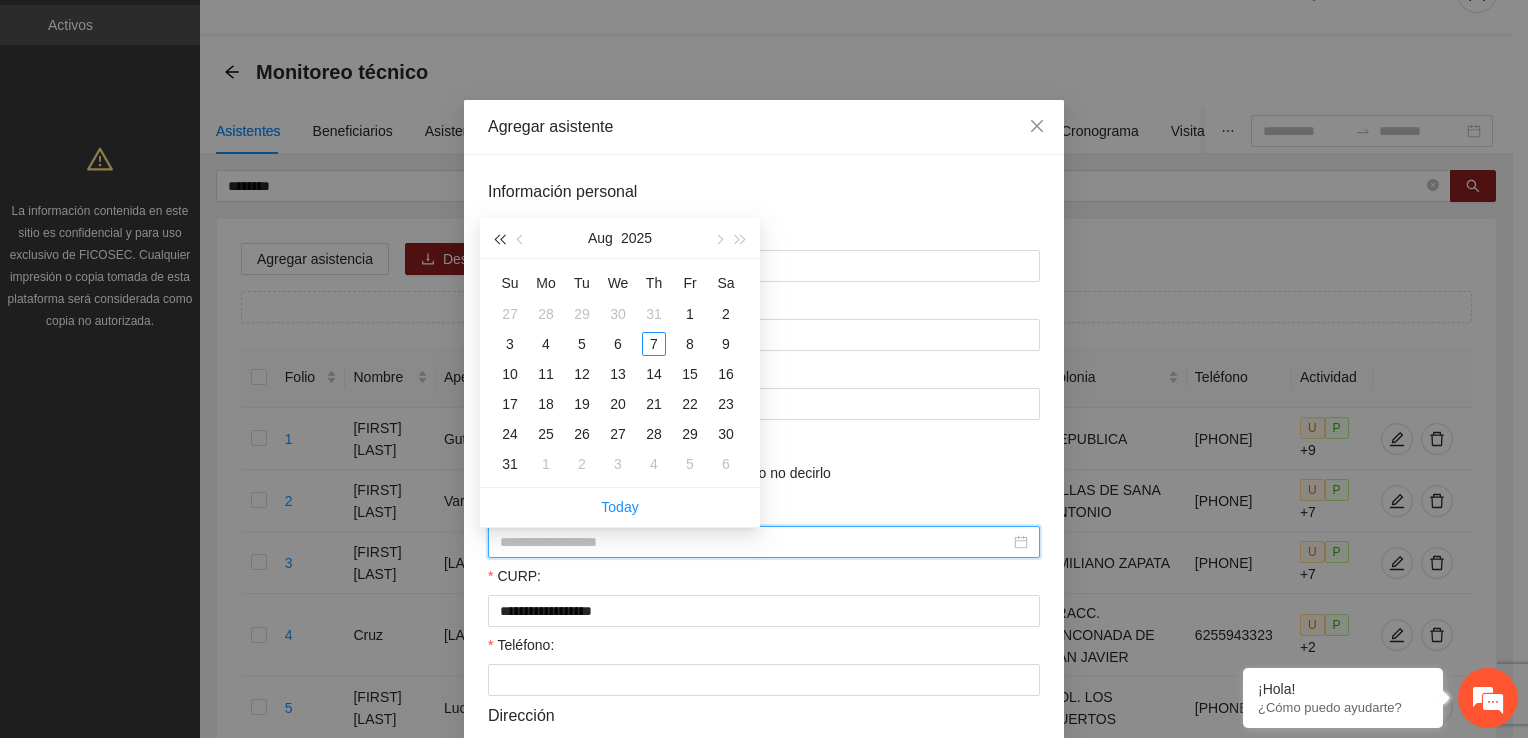 click at bounding box center (499, 239) 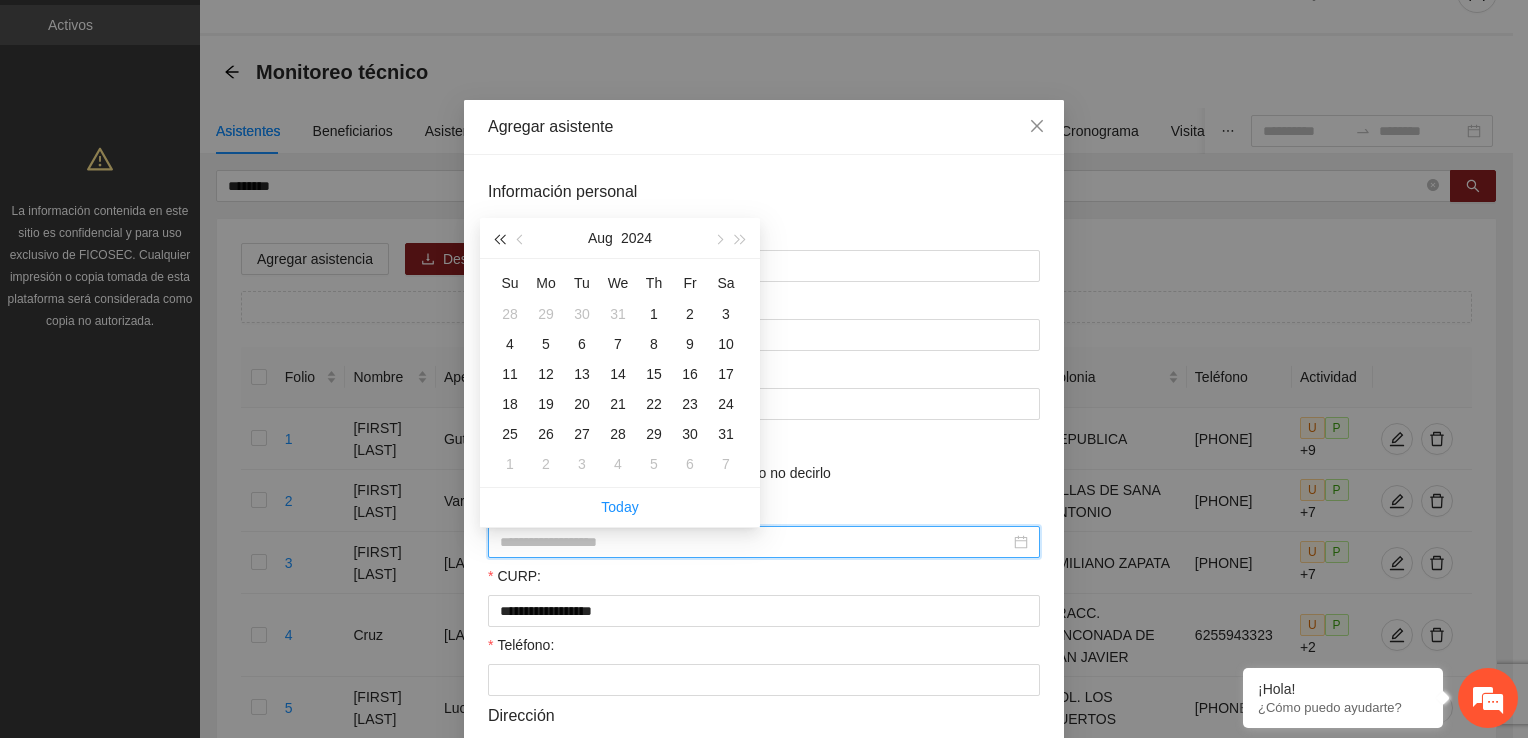 click at bounding box center [499, 239] 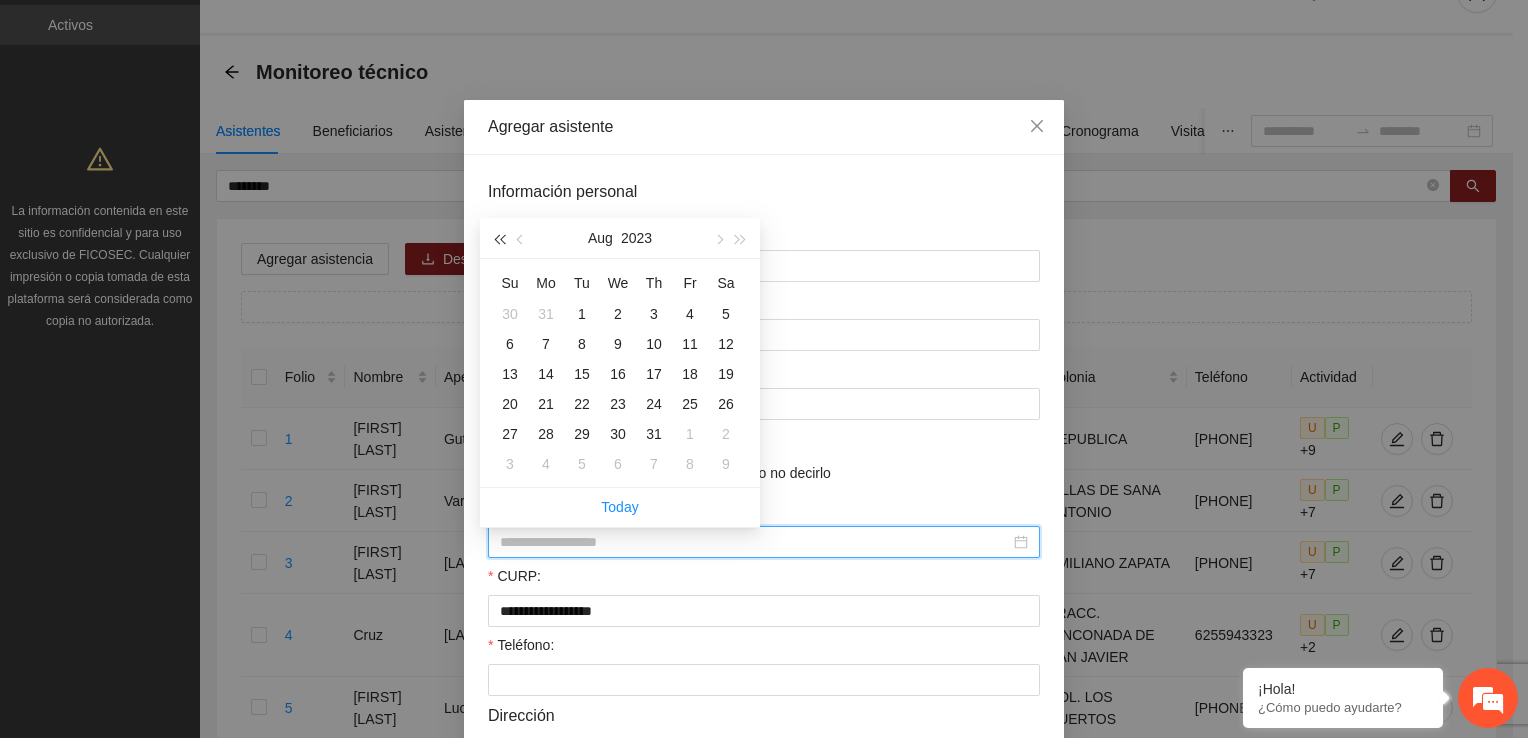 click at bounding box center [499, 239] 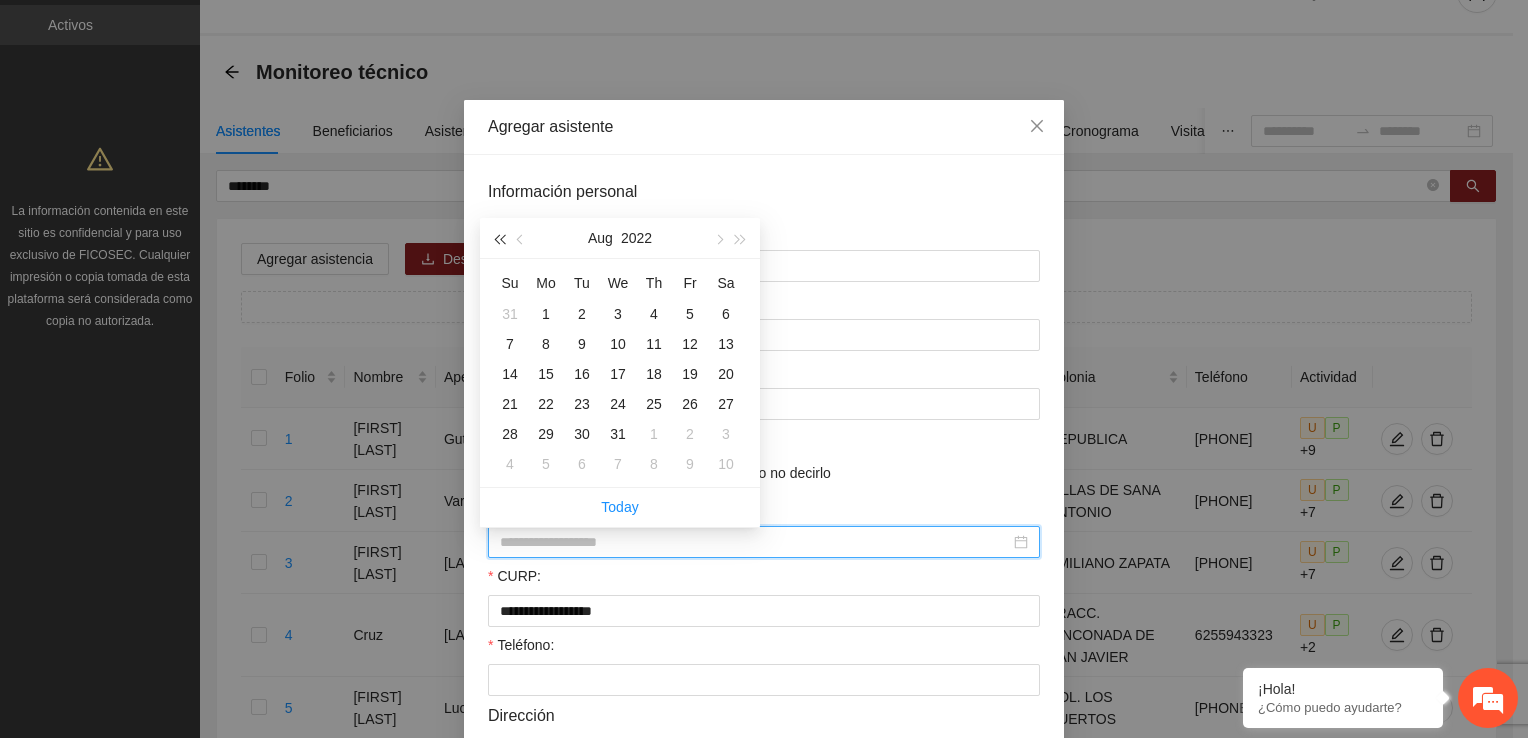 click at bounding box center [499, 239] 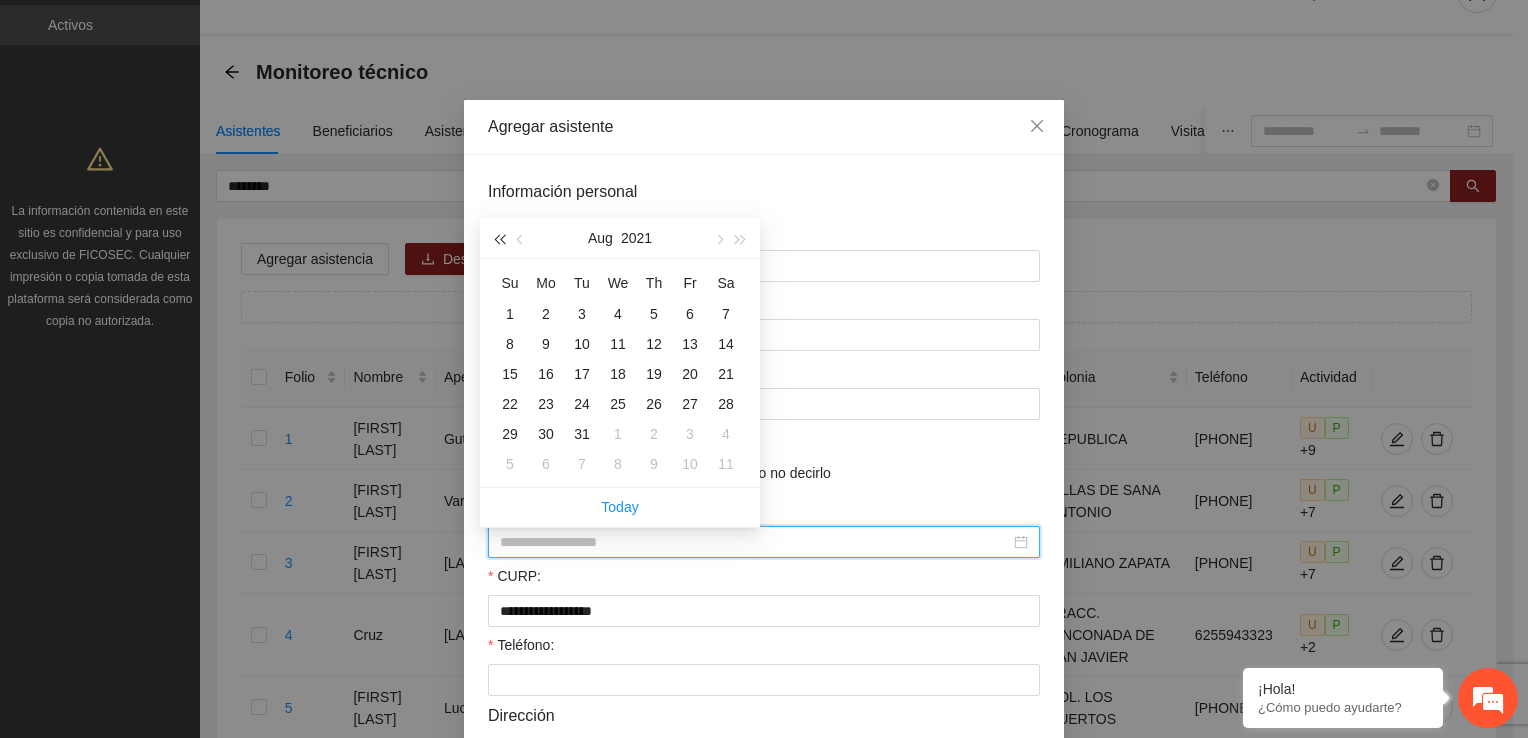 click at bounding box center [499, 239] 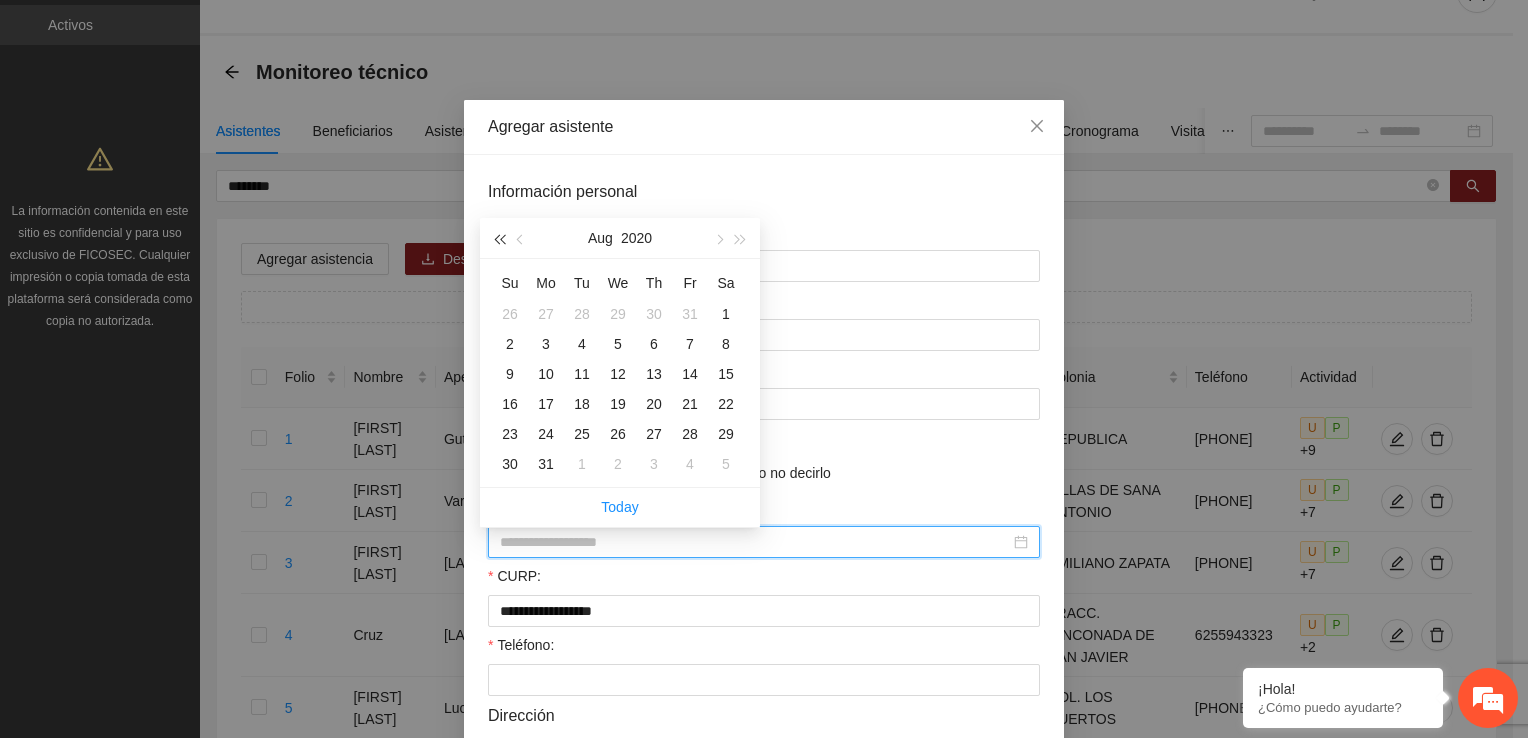 click at bounding box center (499, 239) 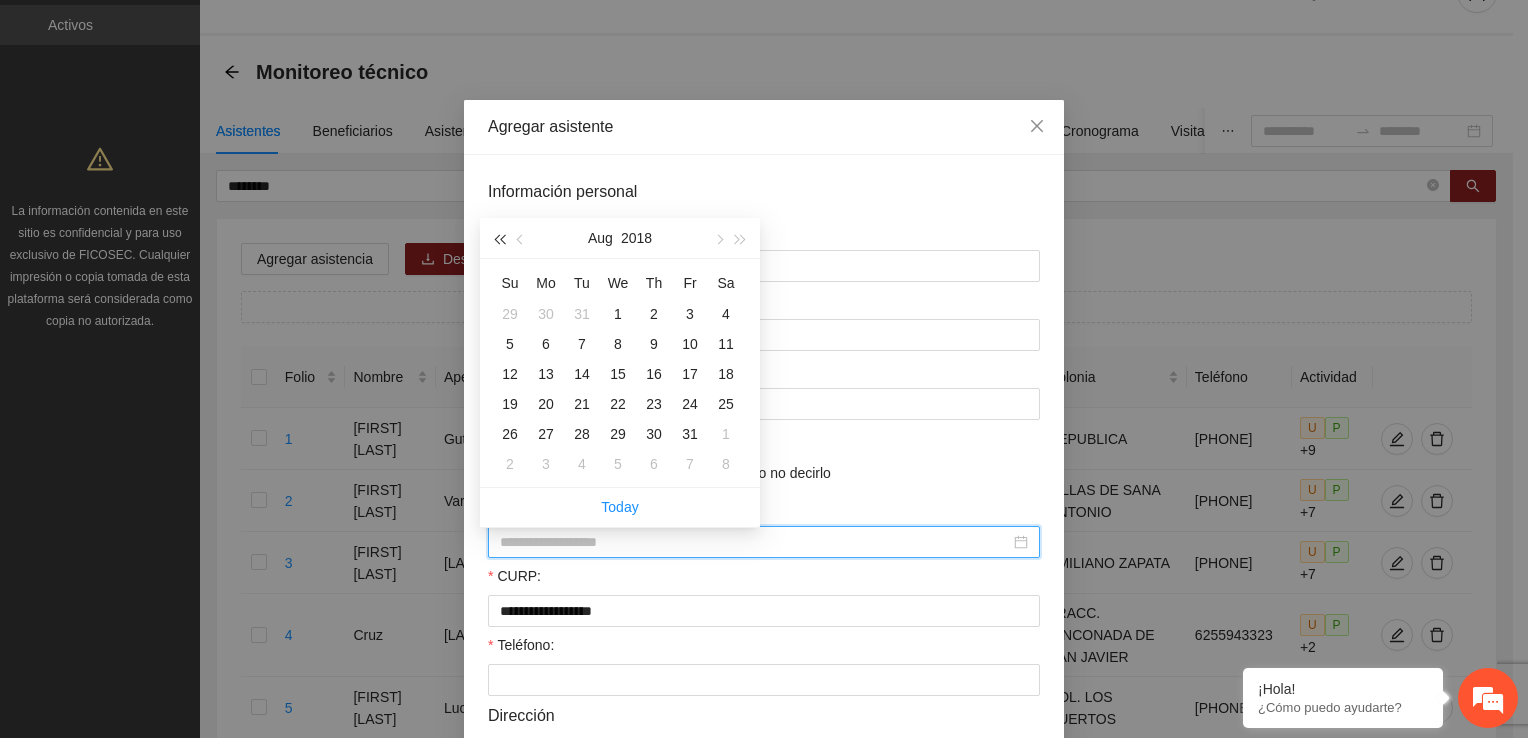 click at bounding box center (499, 239) 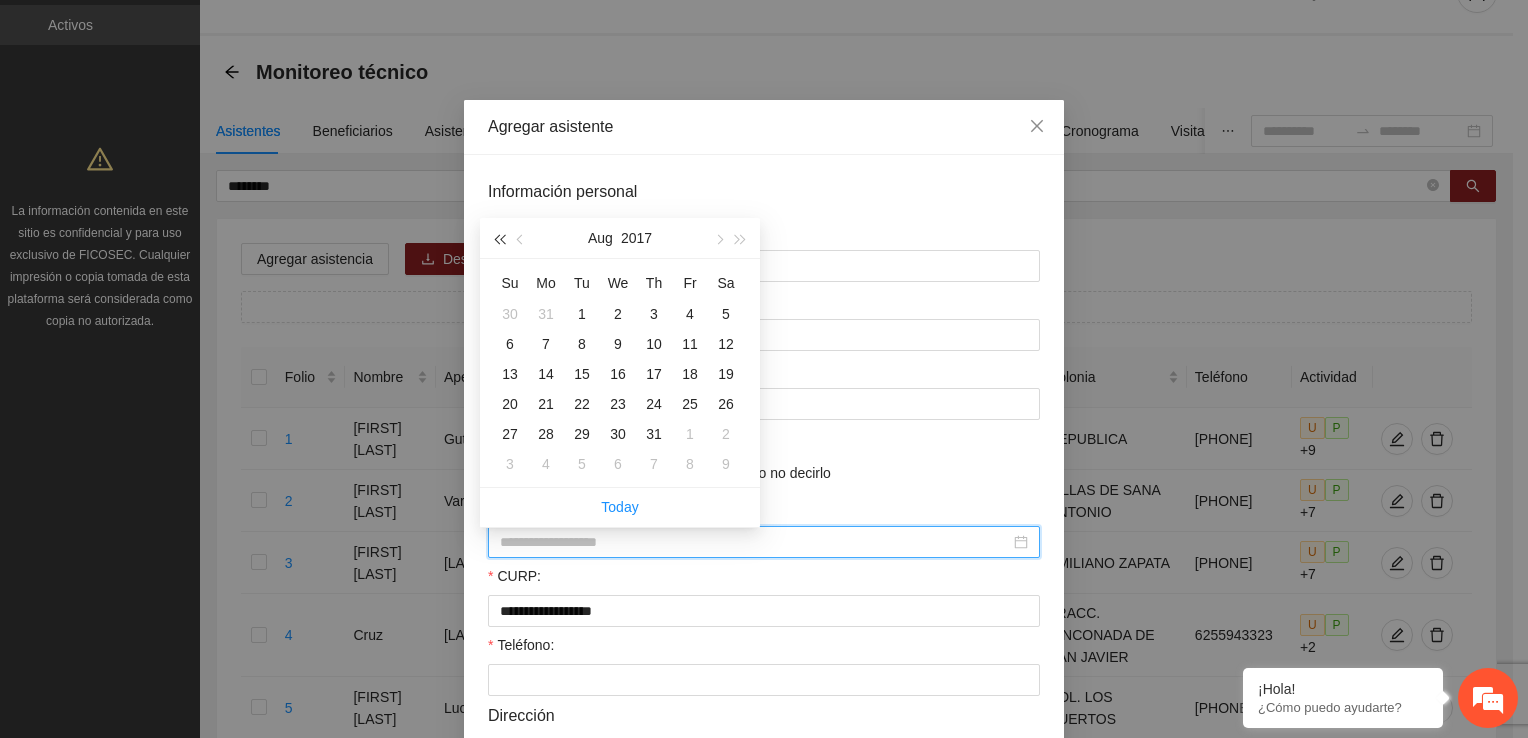 click at bounding box center [499, 239] 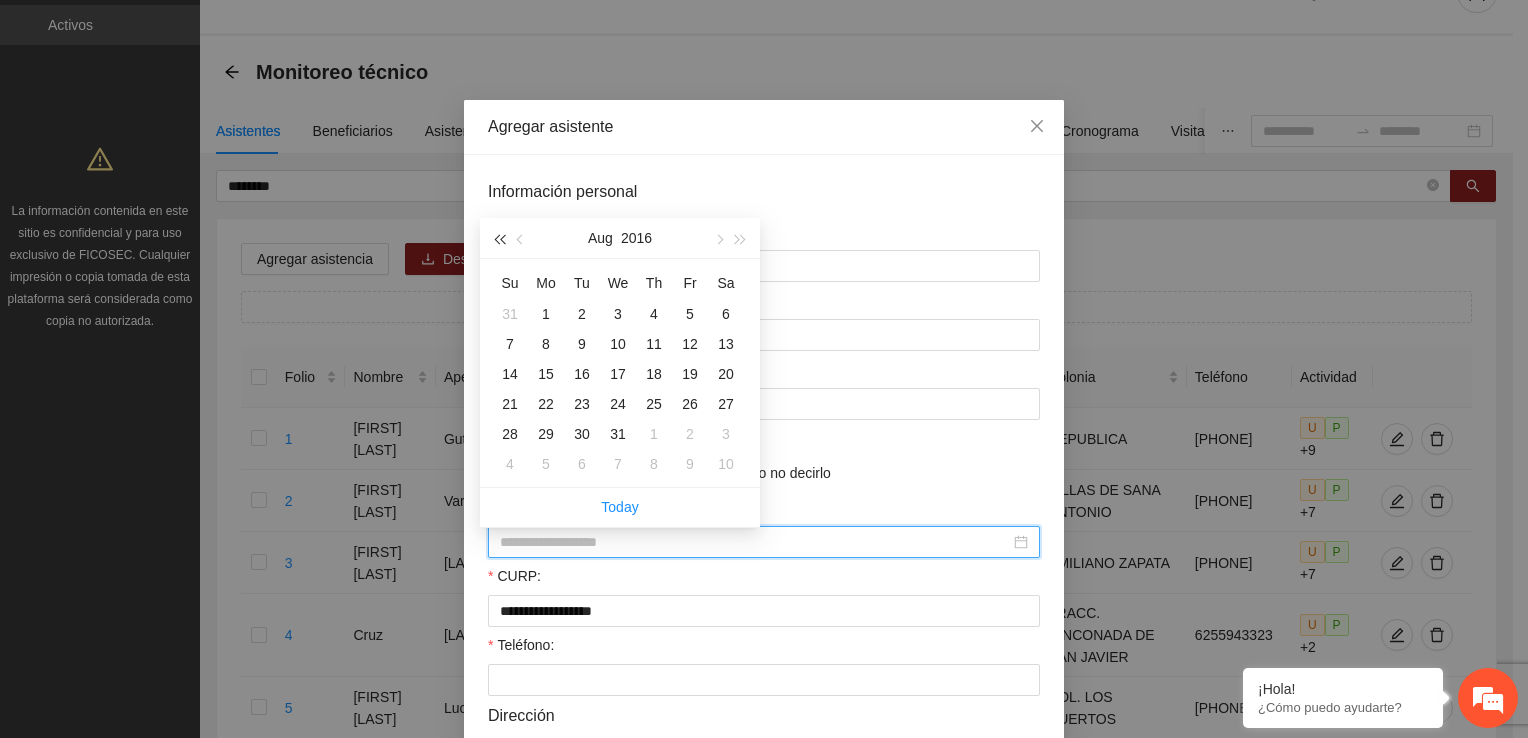 click at bounding box center (499, 239) 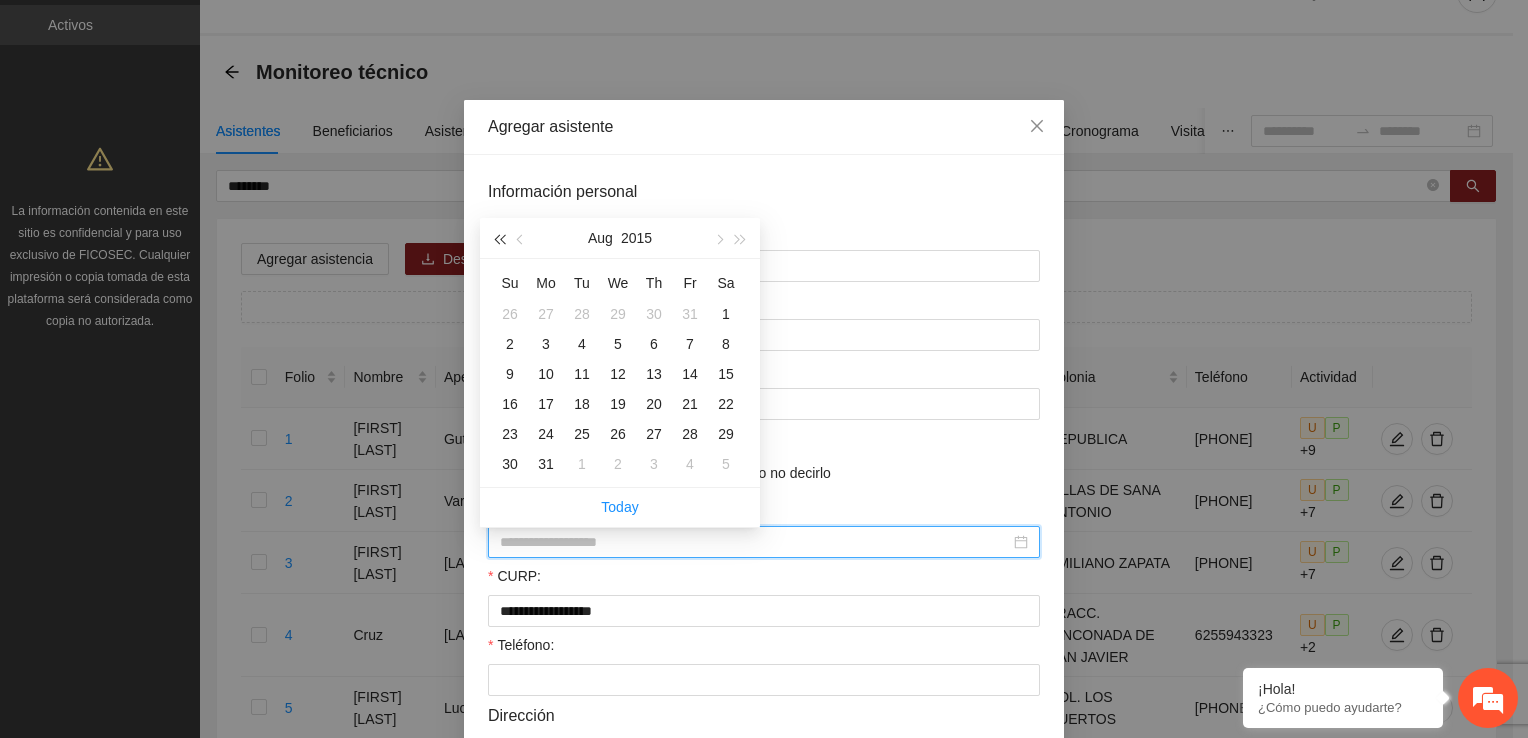click at bounding box center [499, 239] 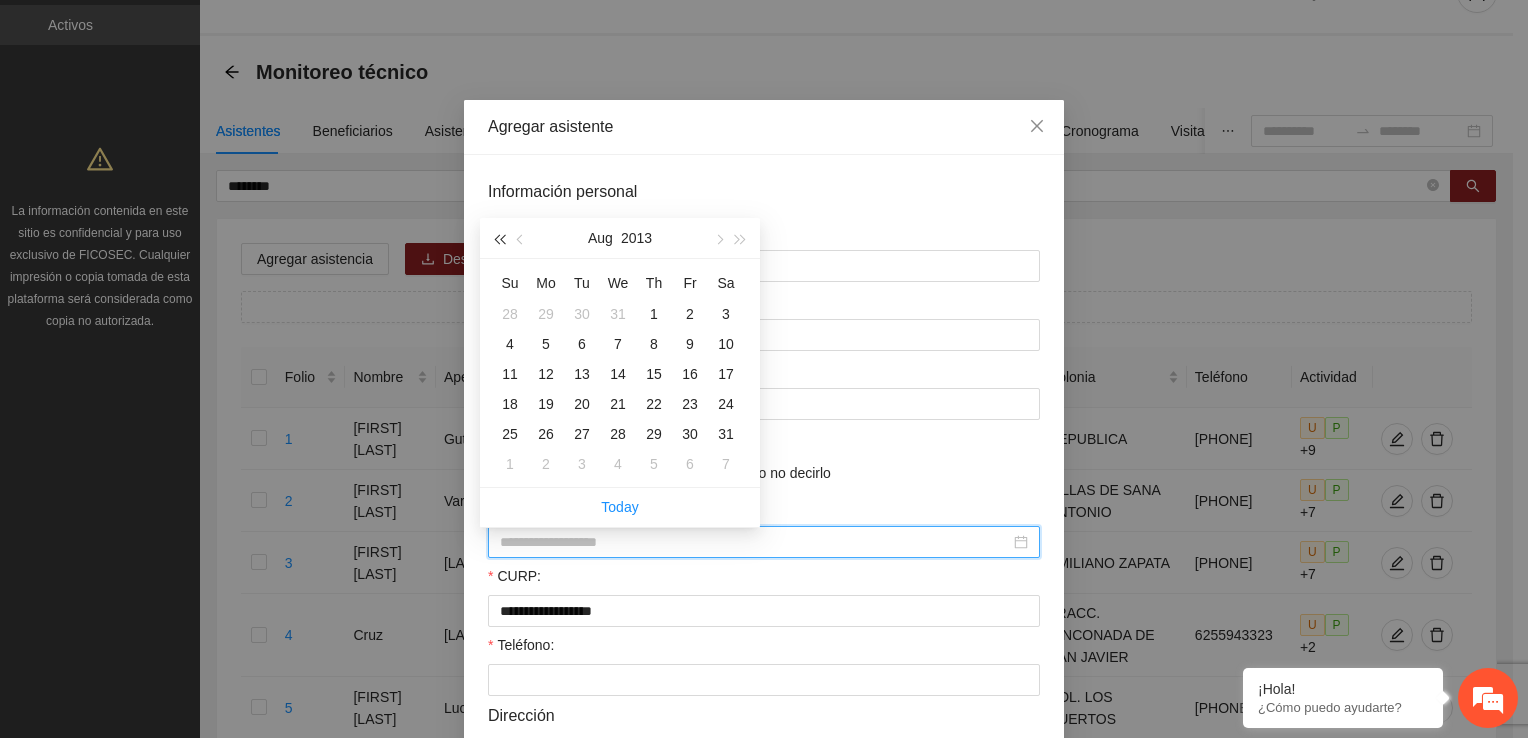 click at bounding box center [499, 239] 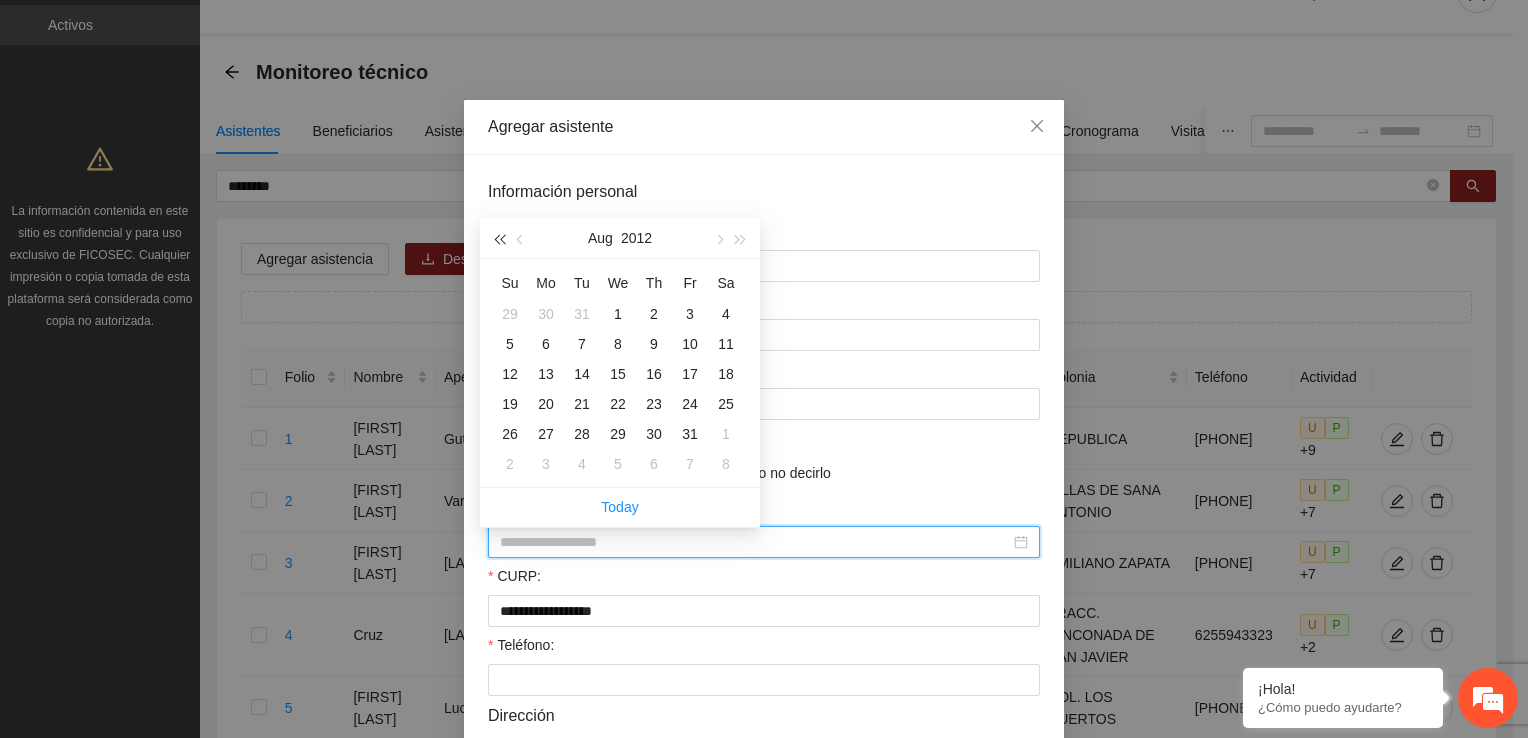 click at bounding box center [499, 239] 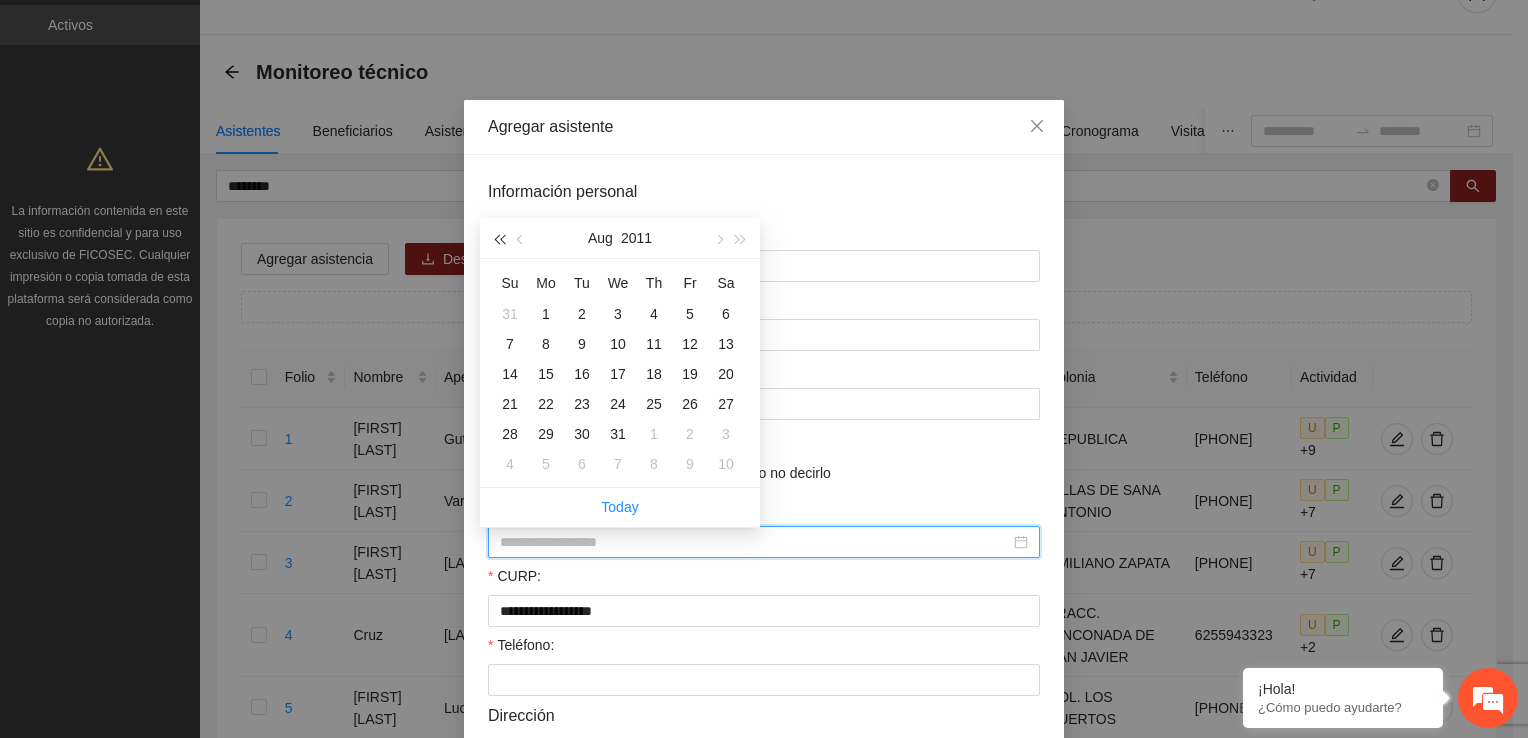 click at bounding box center [499, 239] 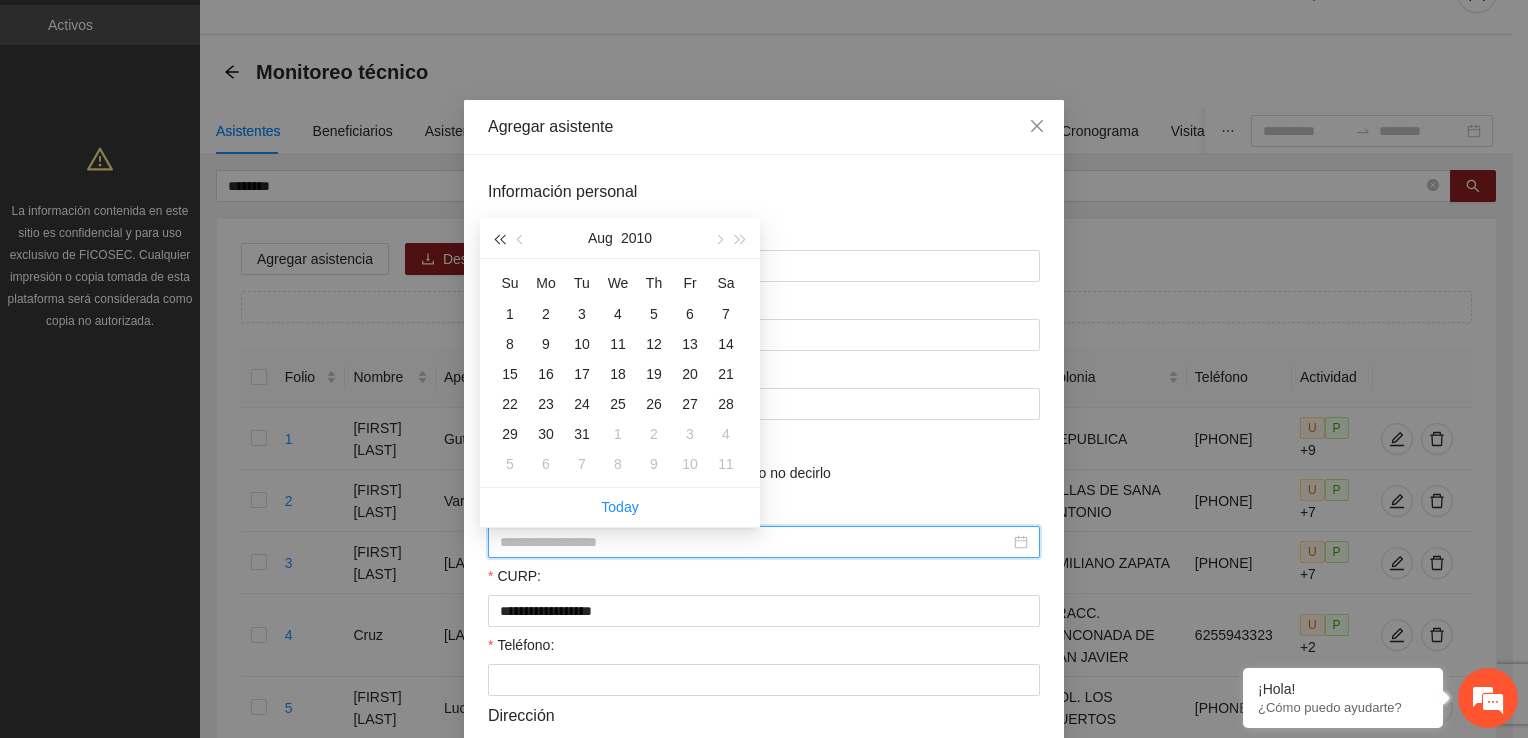 click at bounding box center (499, 239) 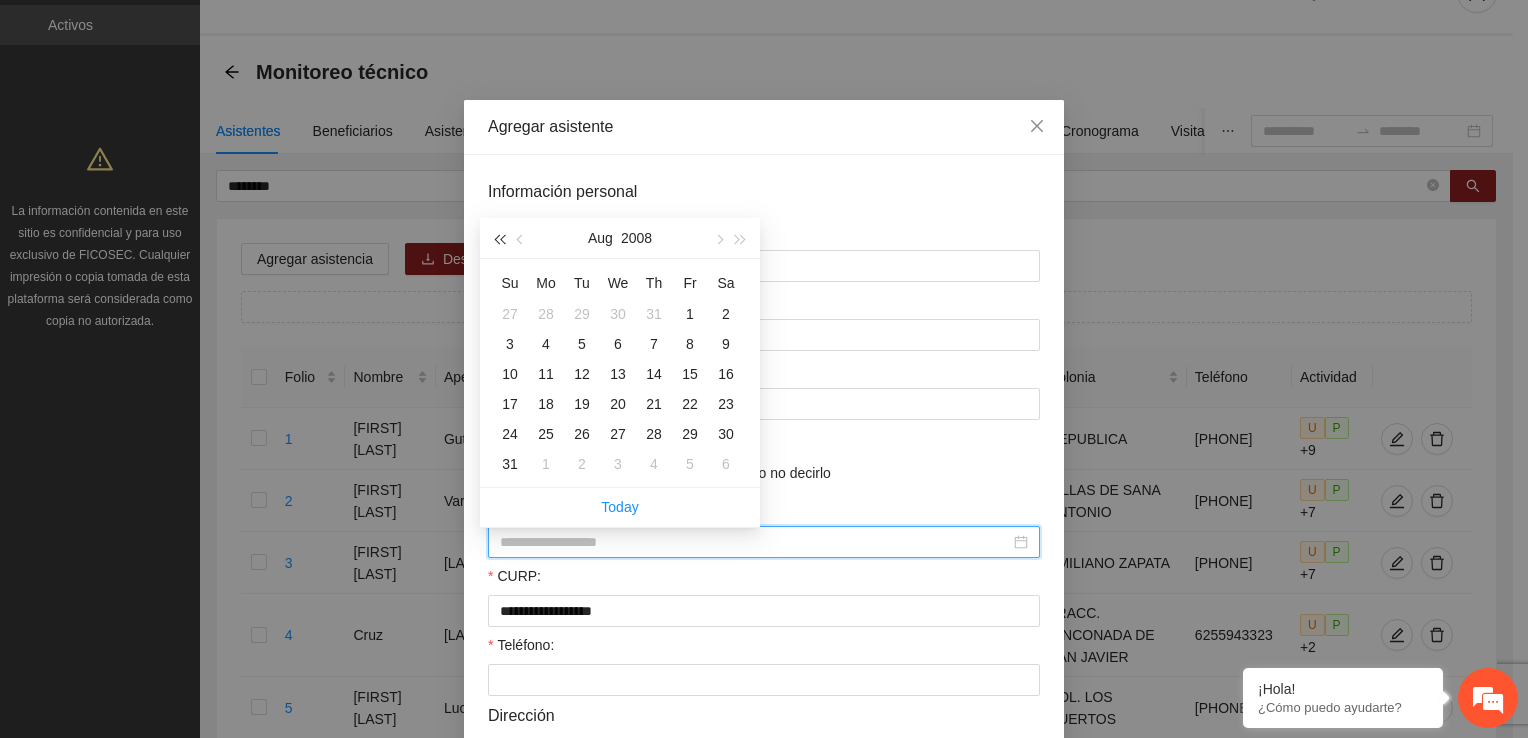 click at bounding box center [499, 239] 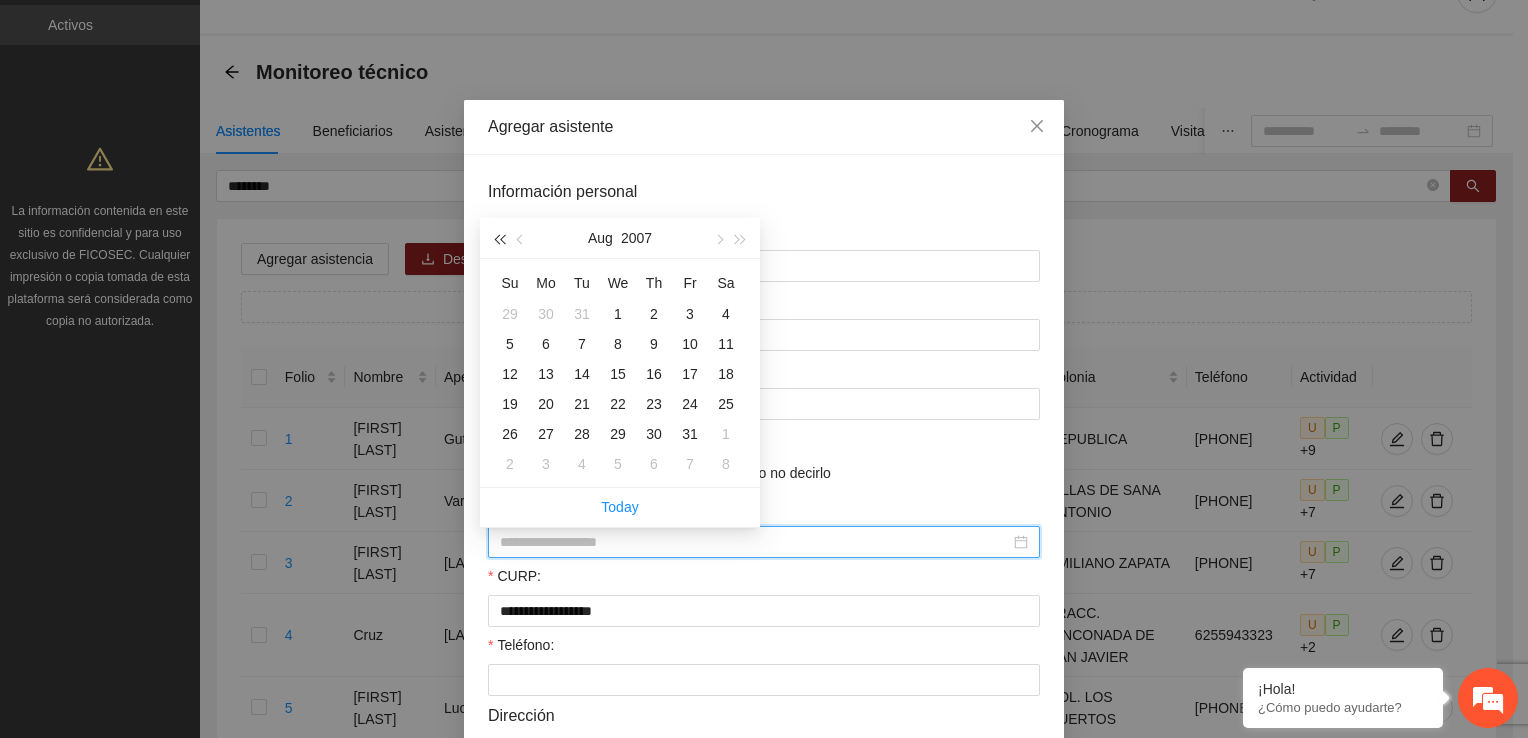 click at bounding box center (499, 239) 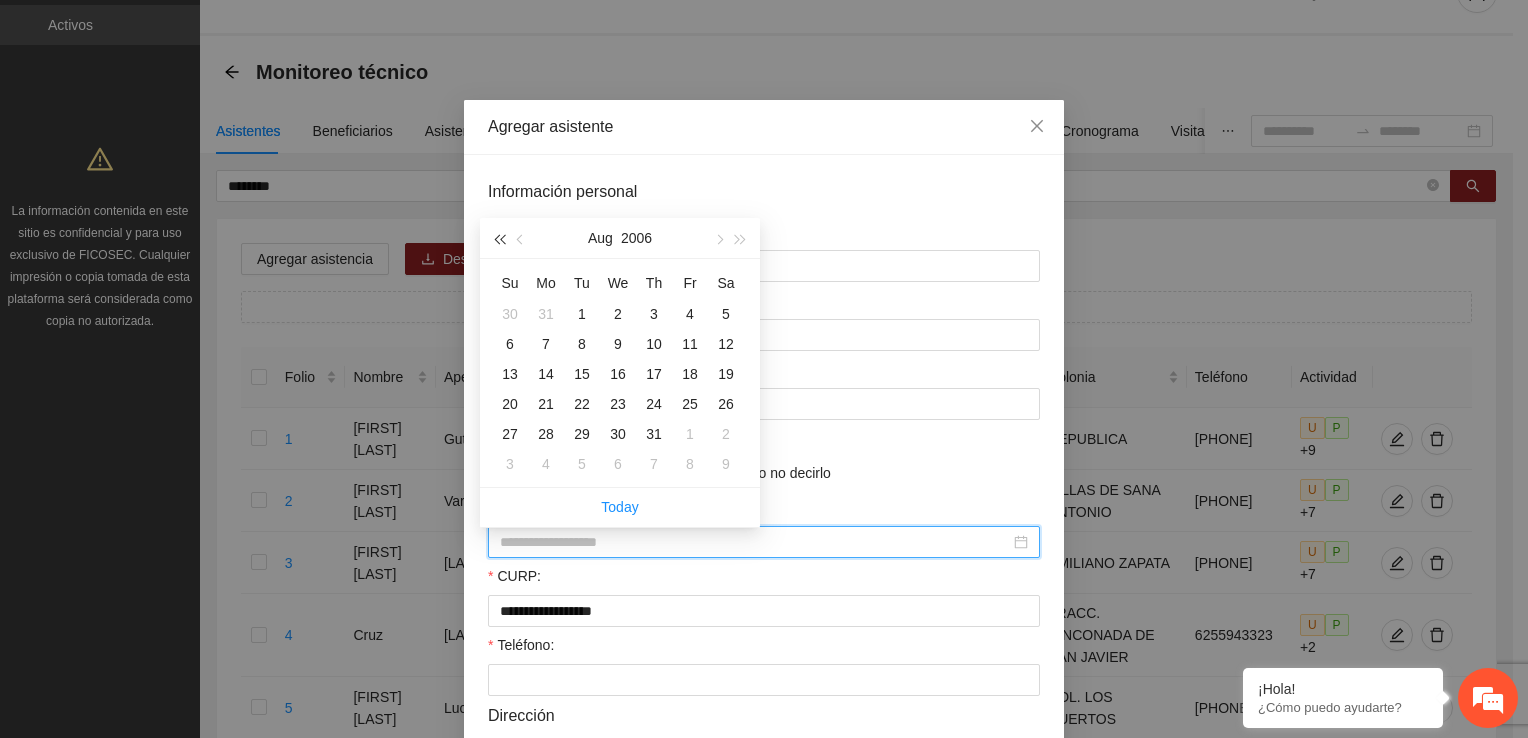 click at bounding box center [499, 239] 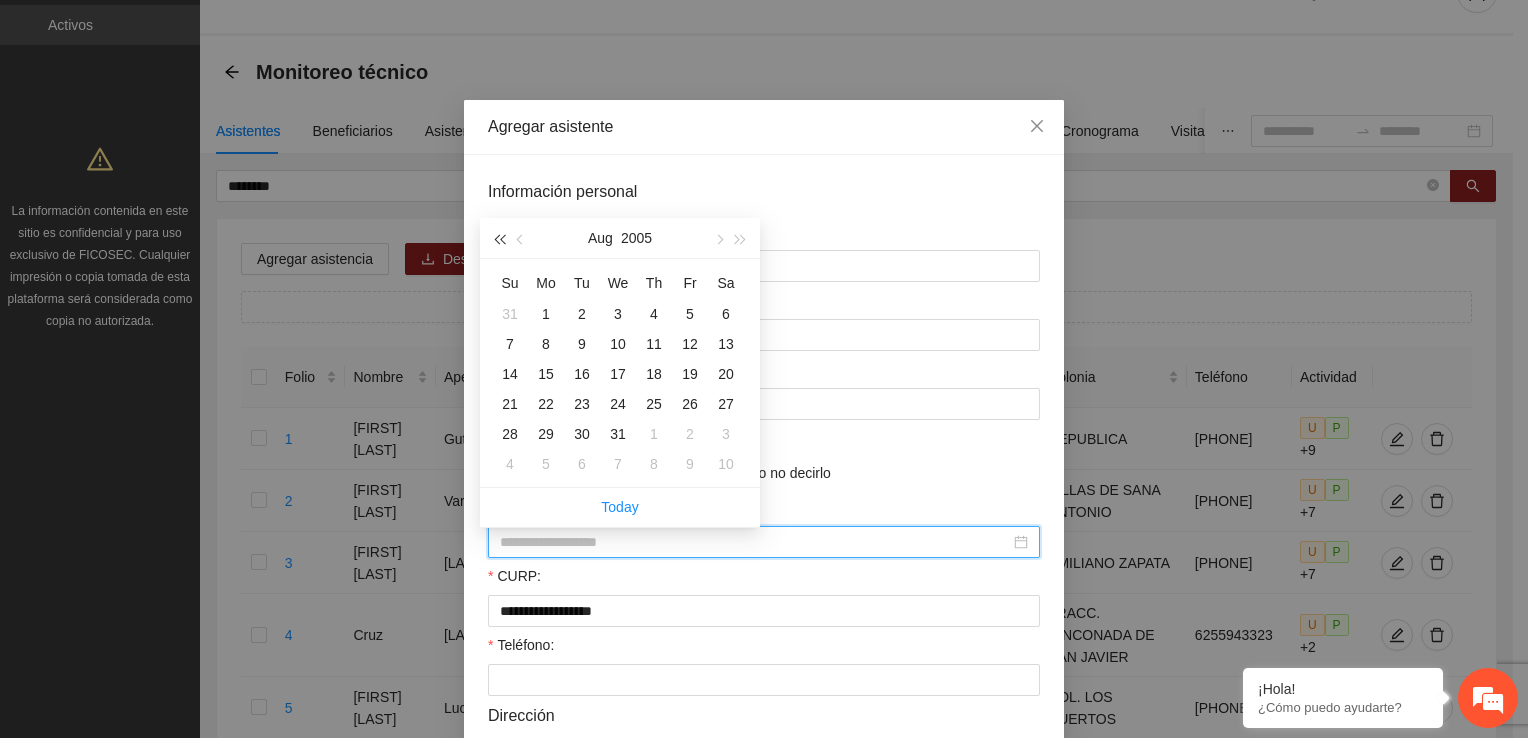click at bounding box center [499, 239] 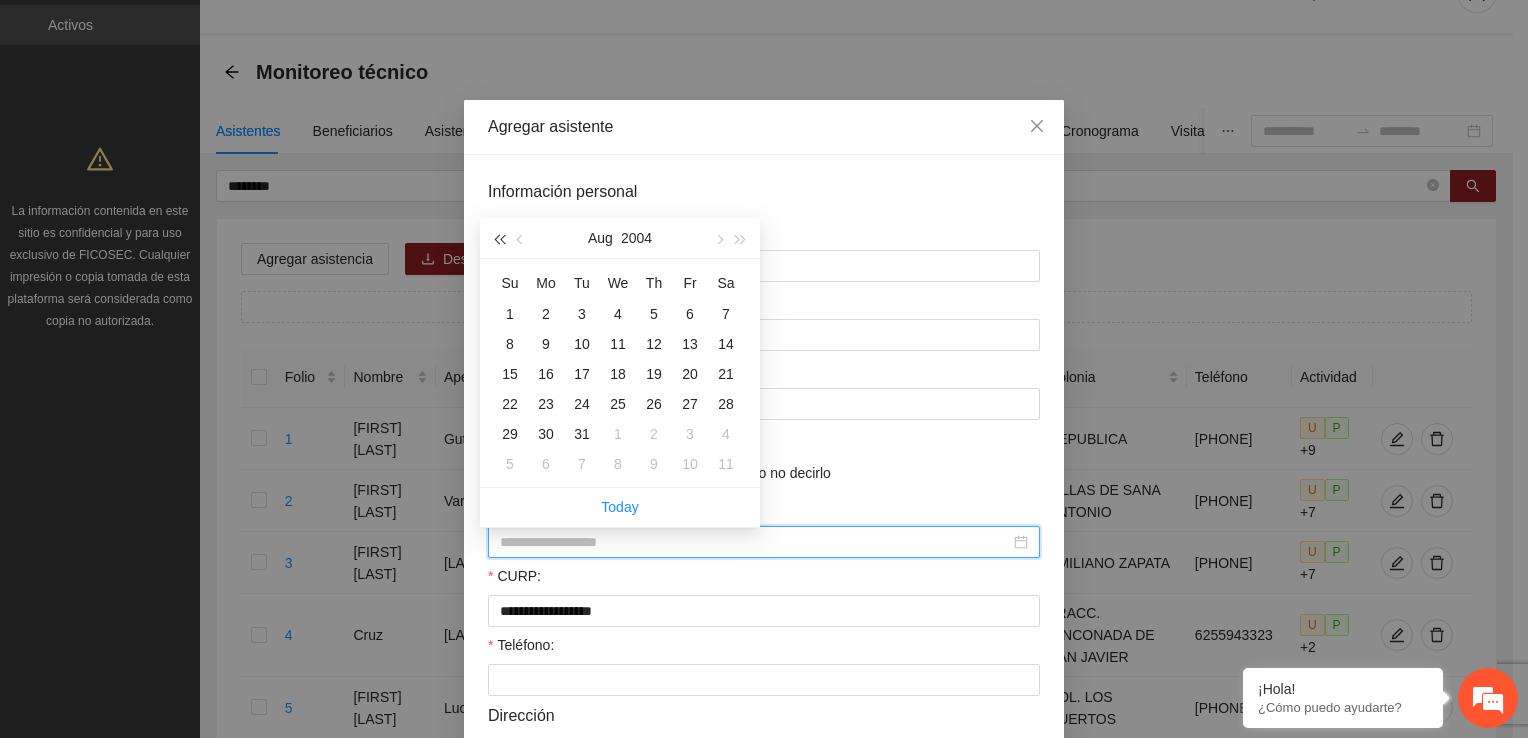 click at bounding box center (499, 239) 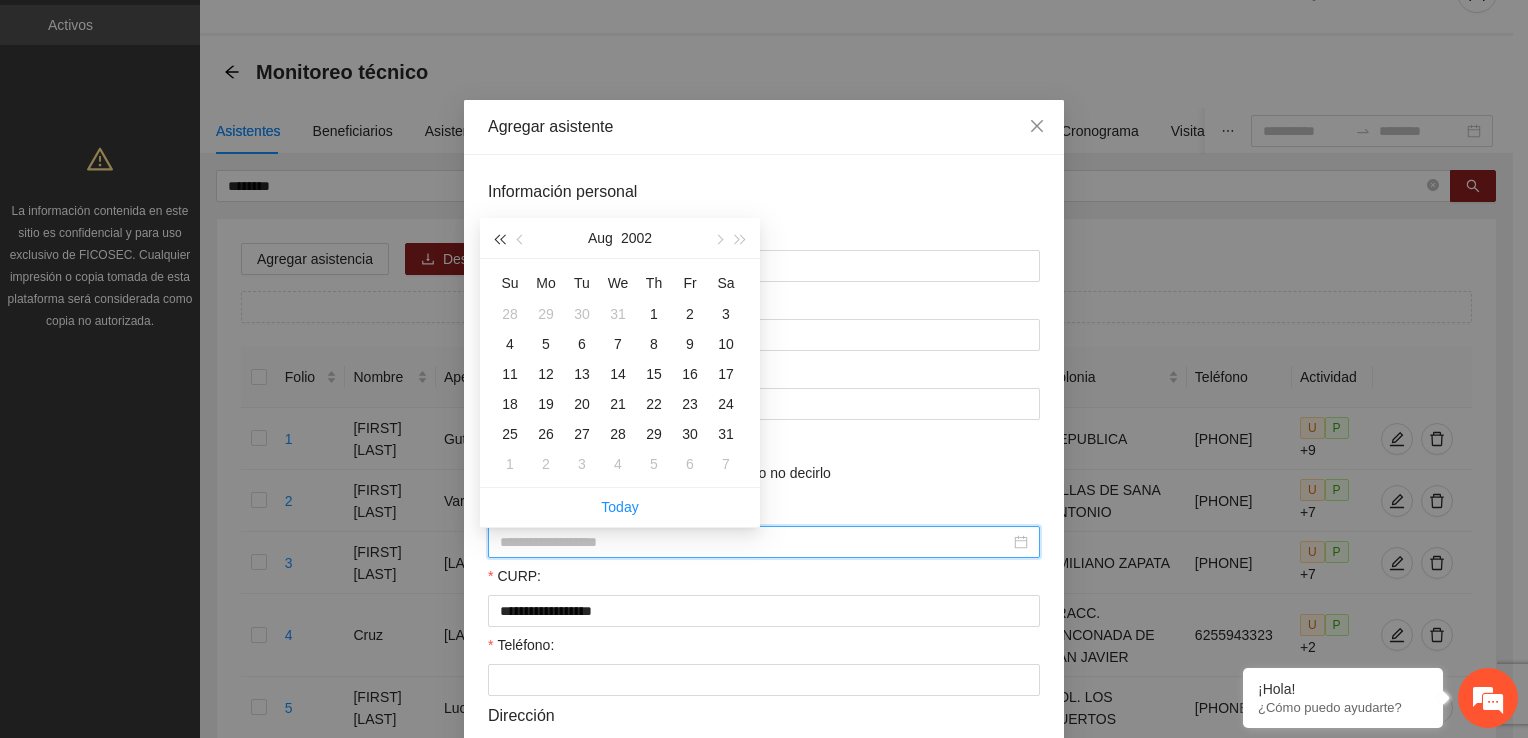 click at bounding box center (499, 239) 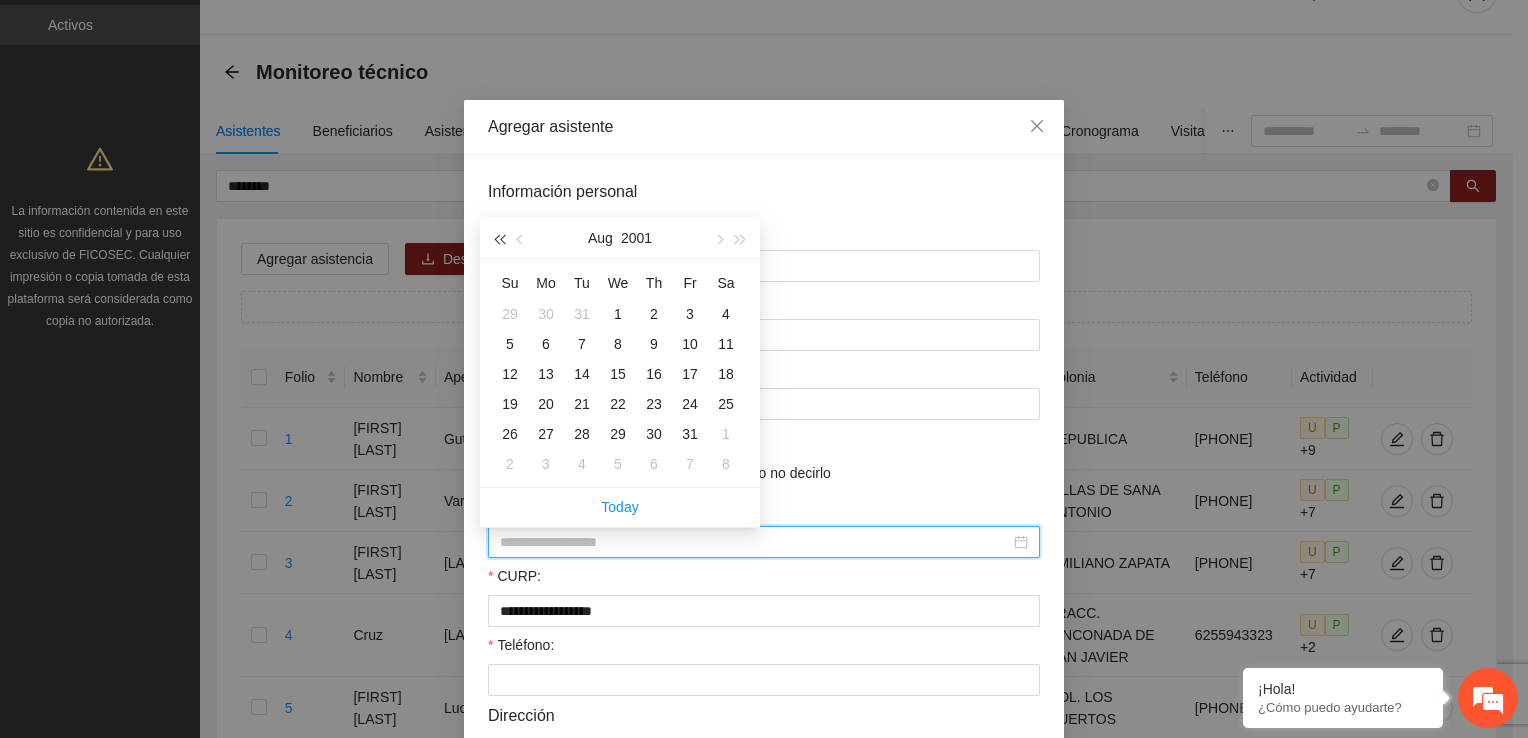 click at bounding box center (499, 239) 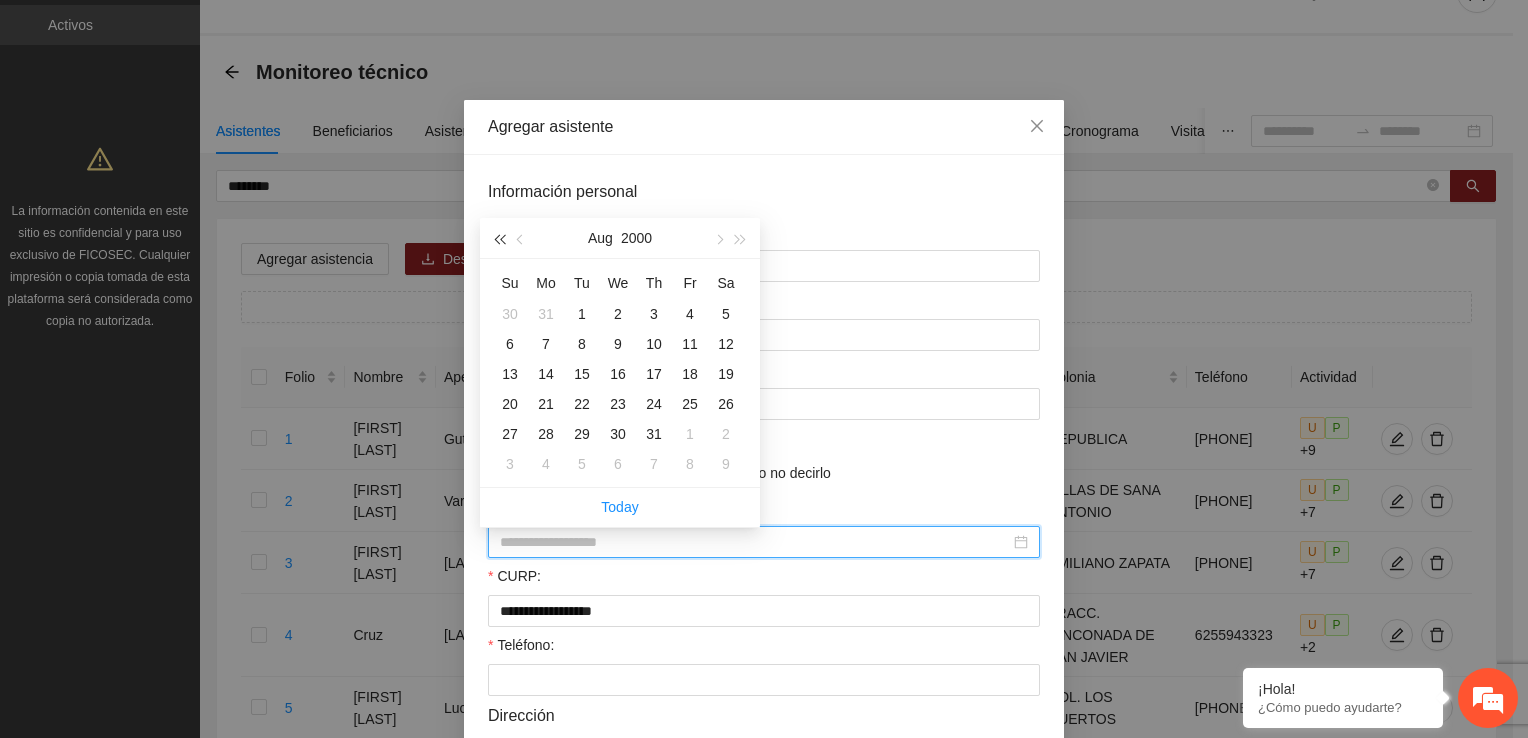 click at bounding box center [499, 239] 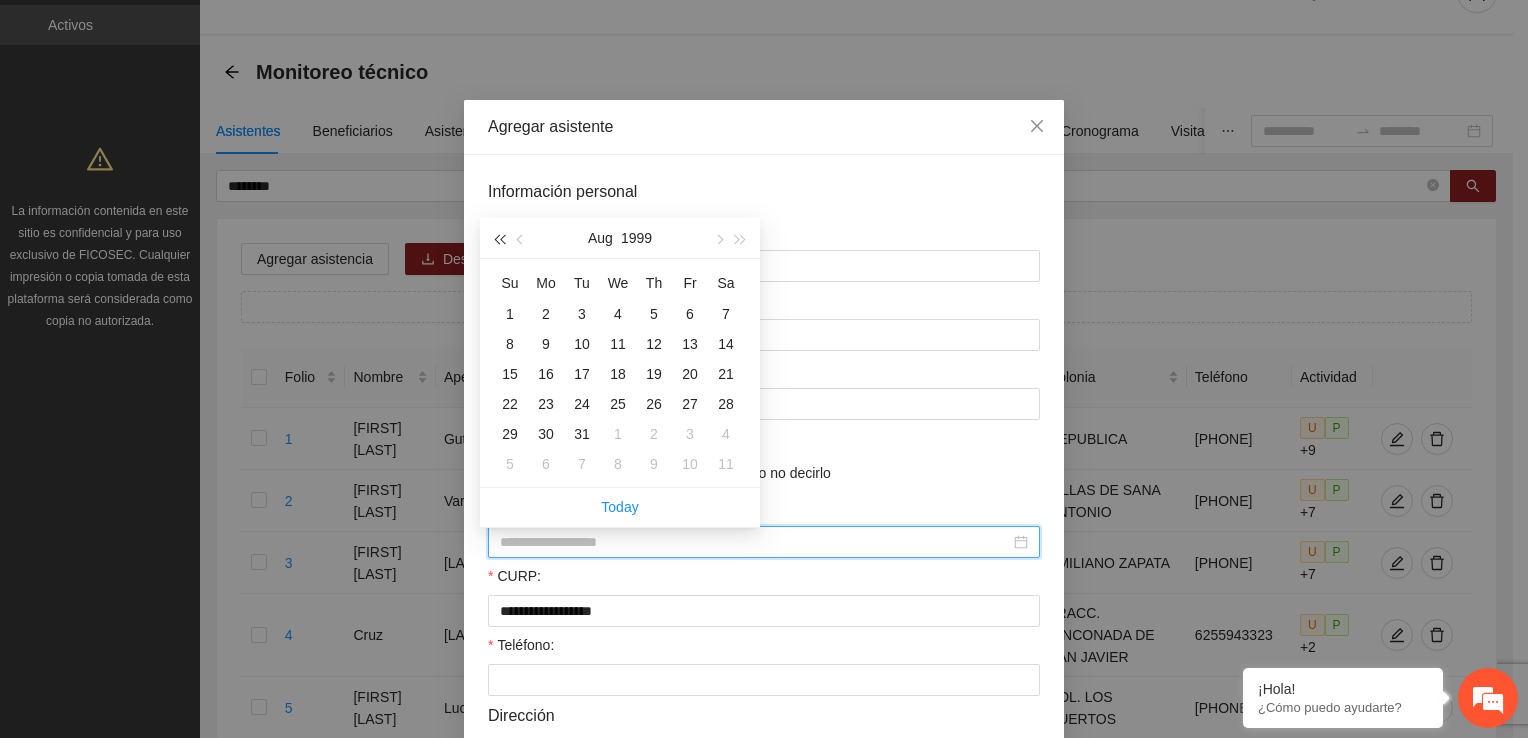 click at bounding box center [499, 239] 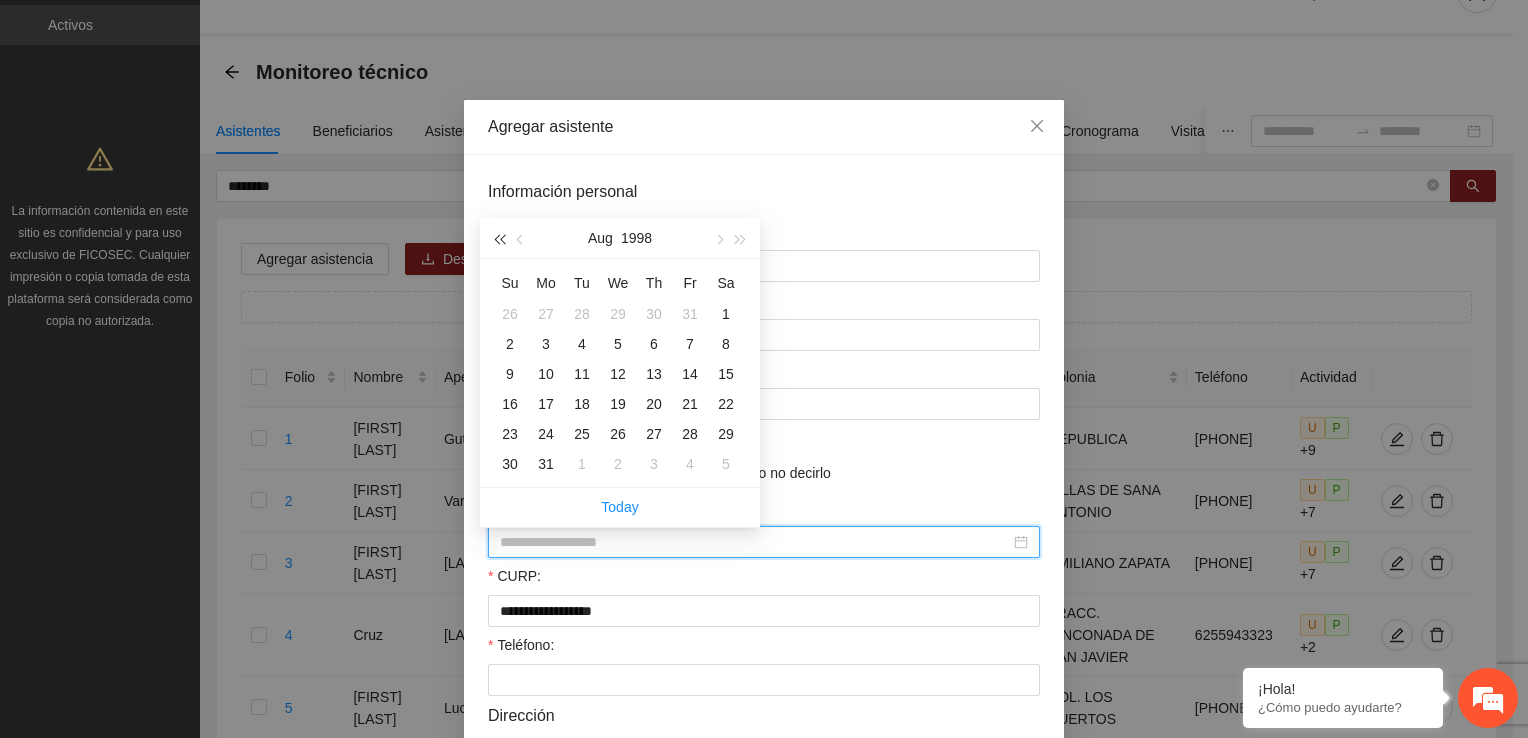 click at bounding box center [499, 239] 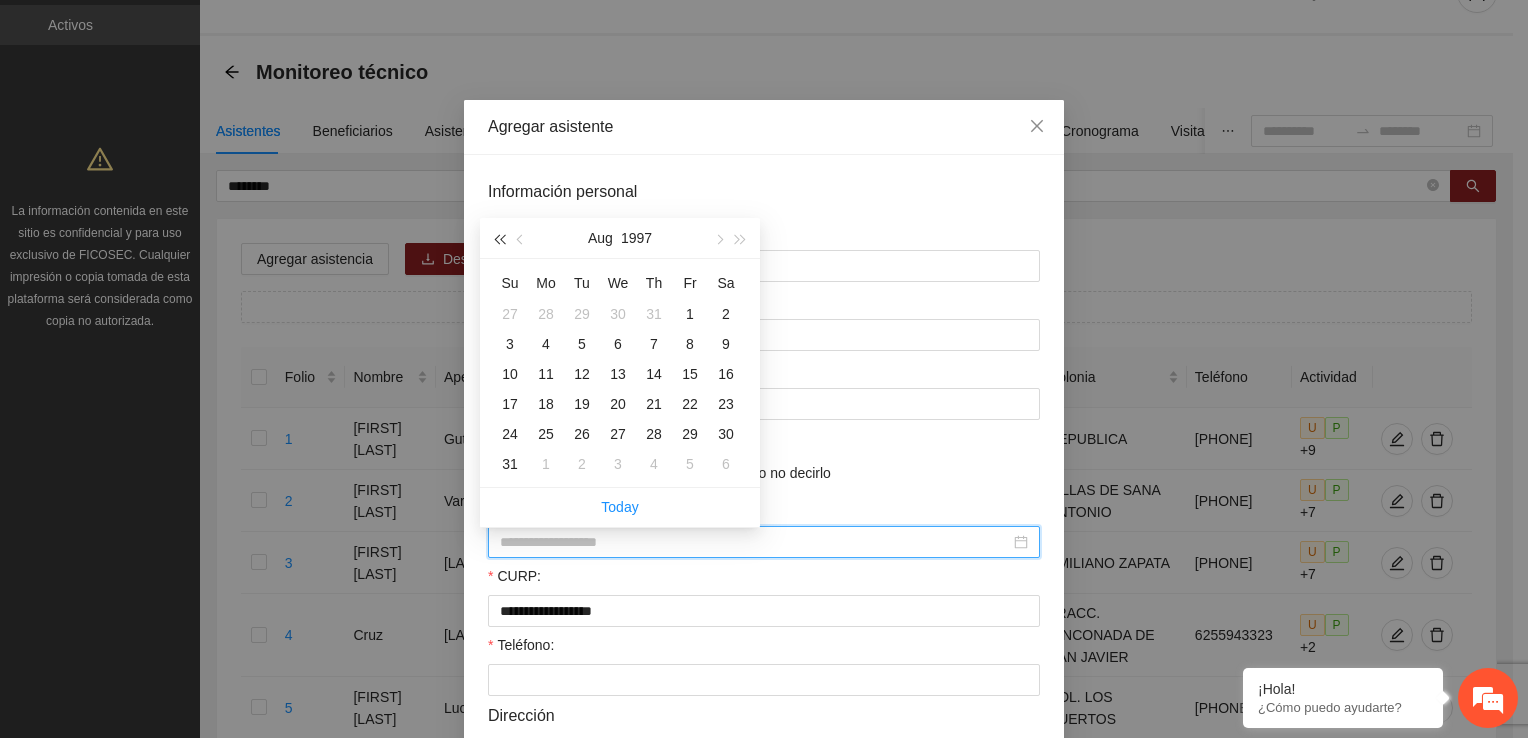 click at bounding box center [499, 239] 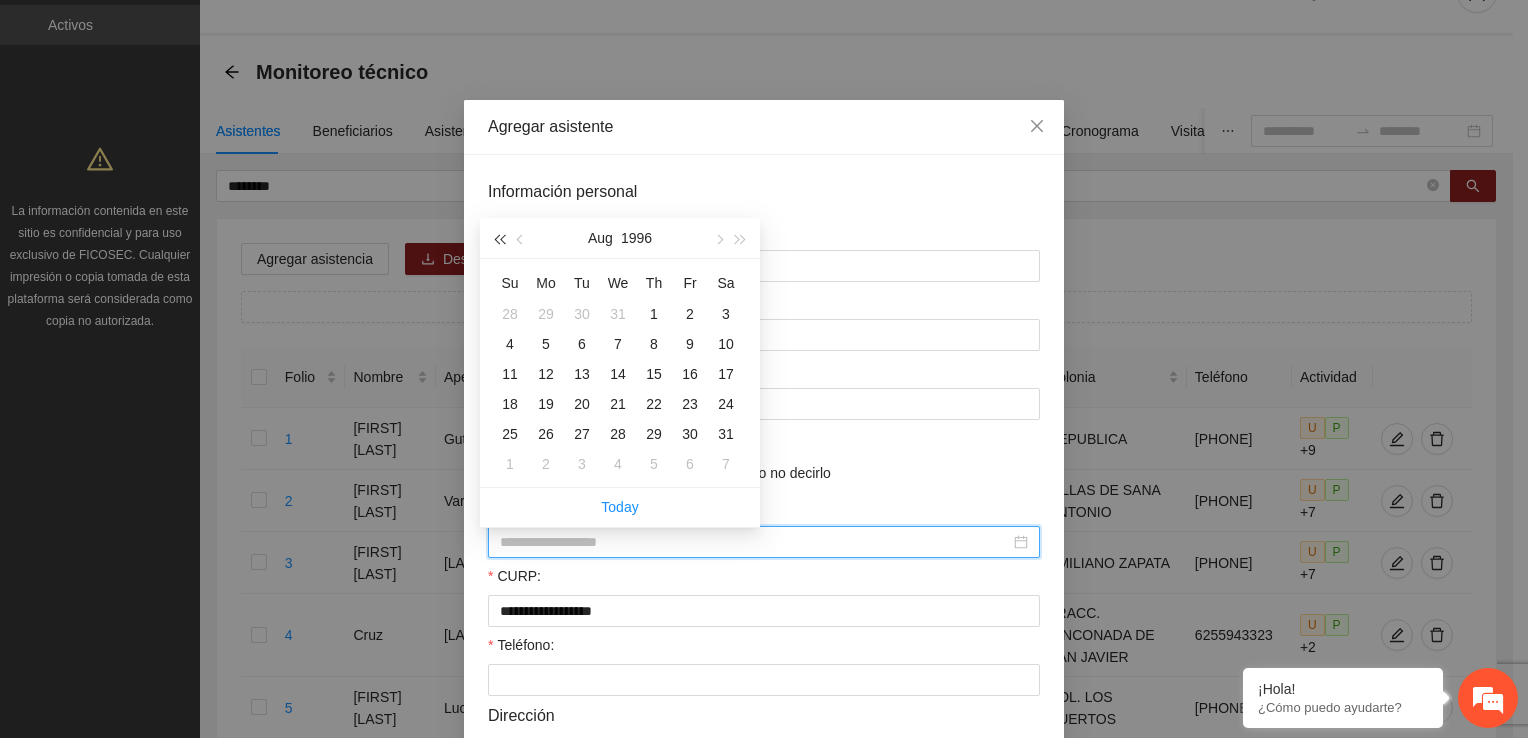 click at bounding box center (499, 239) 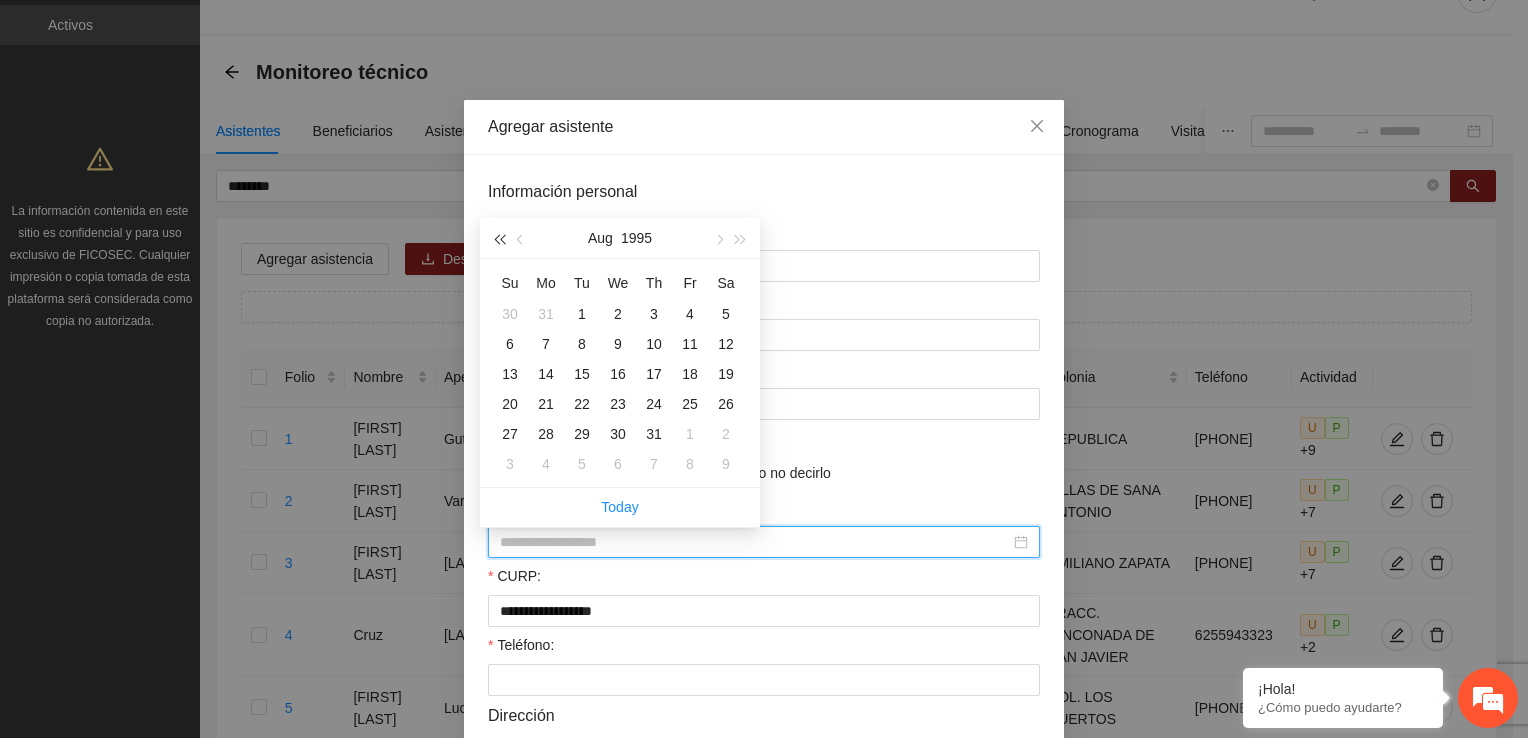 click at bounding box center (499, 239) 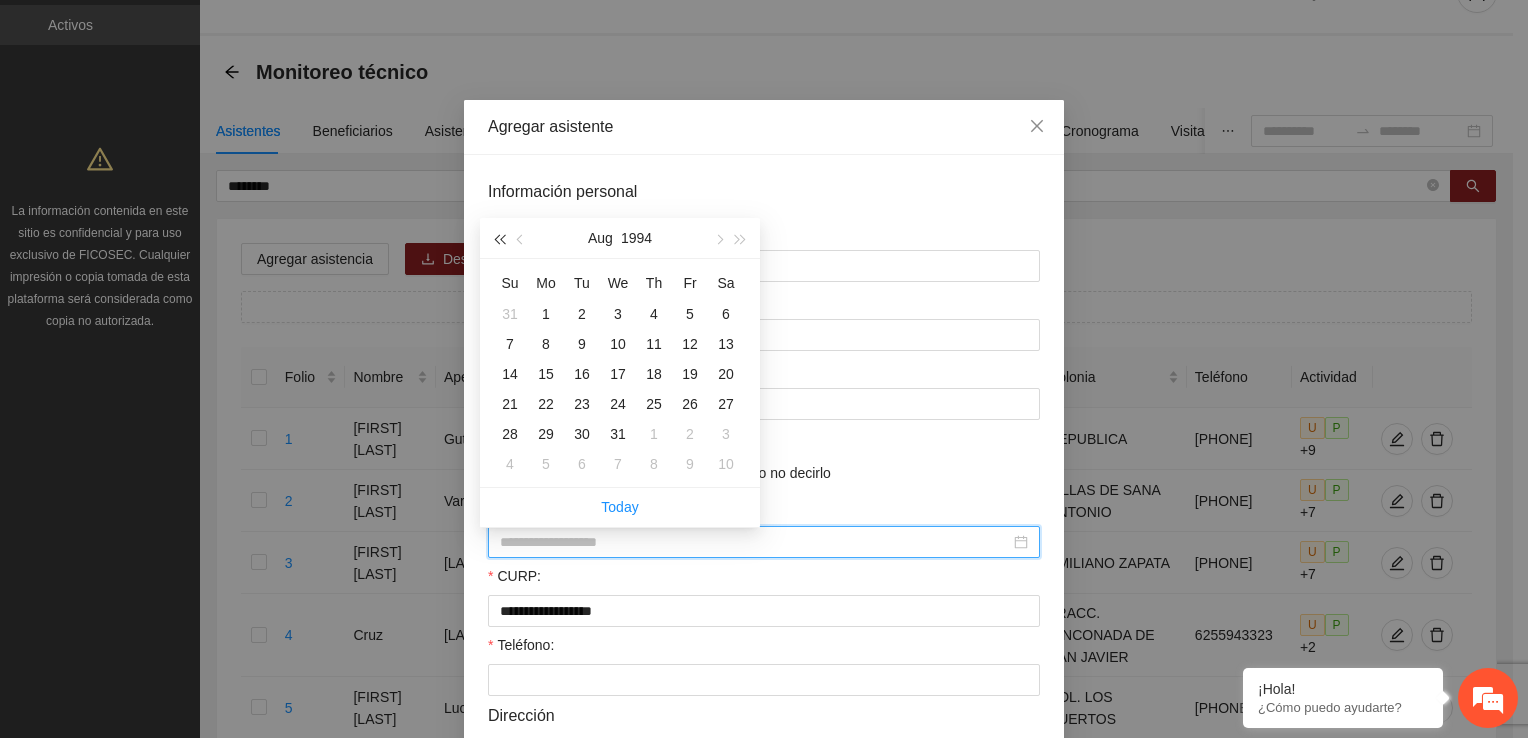 click at bounding box center [499, 239] 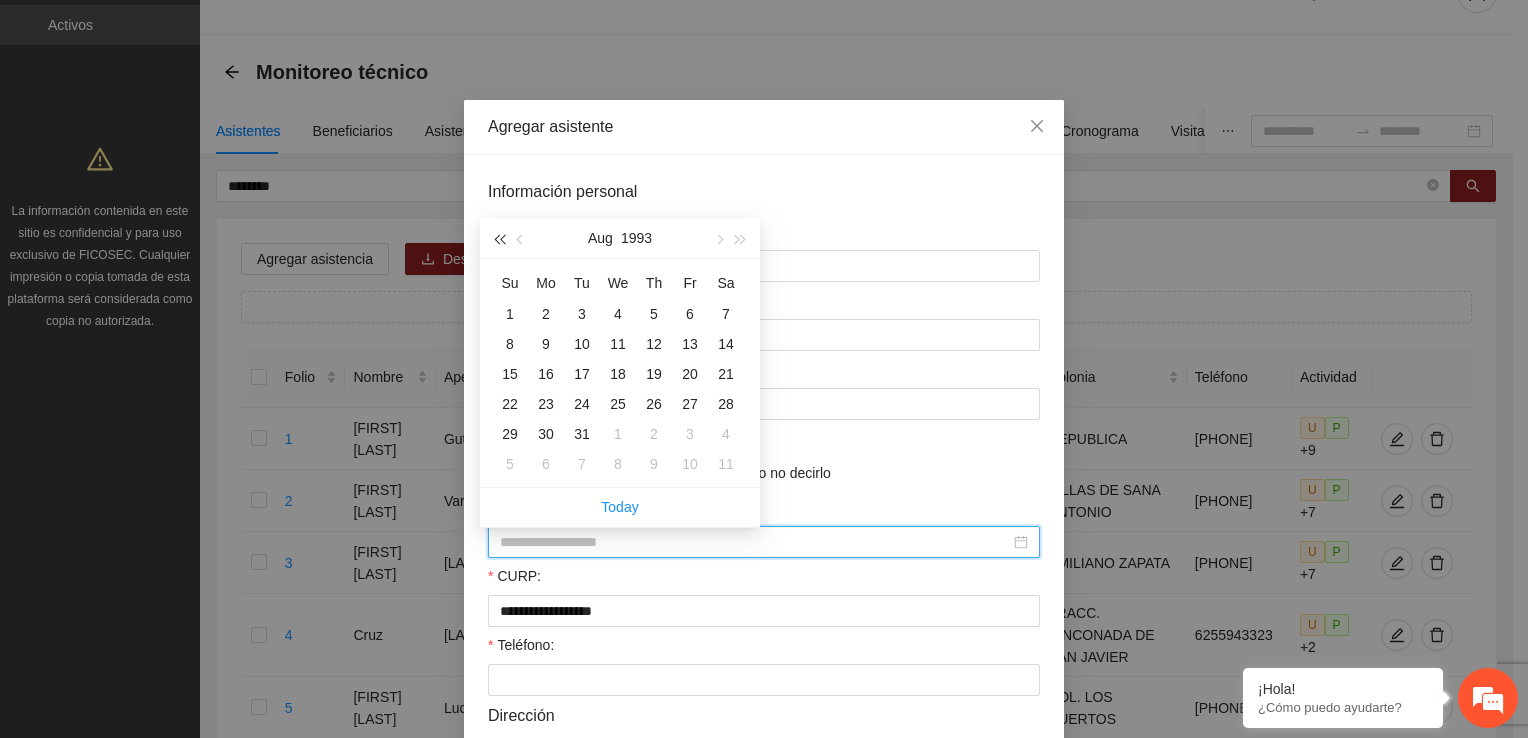 click at bounding box center (499, 239) 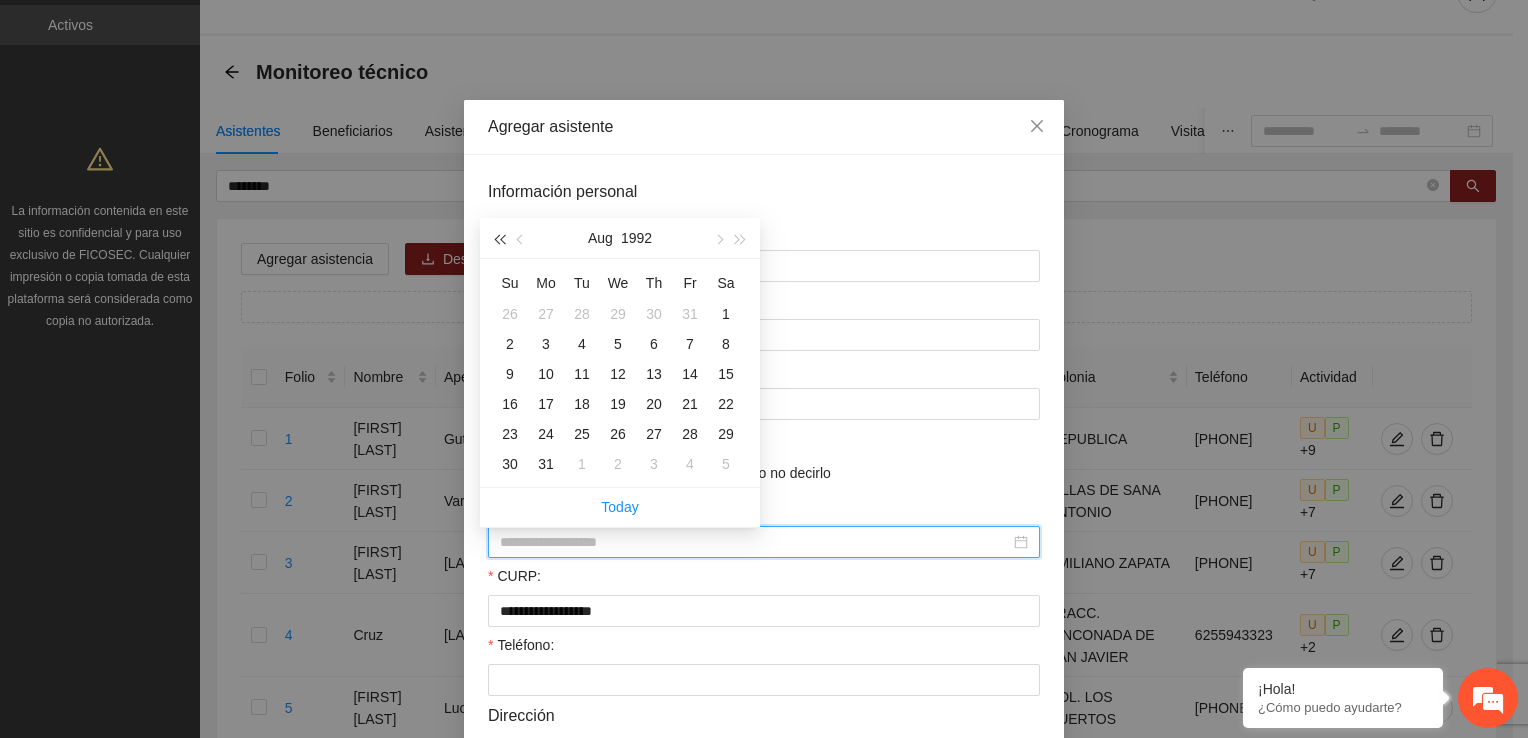 click at bounding box center [499, 239] 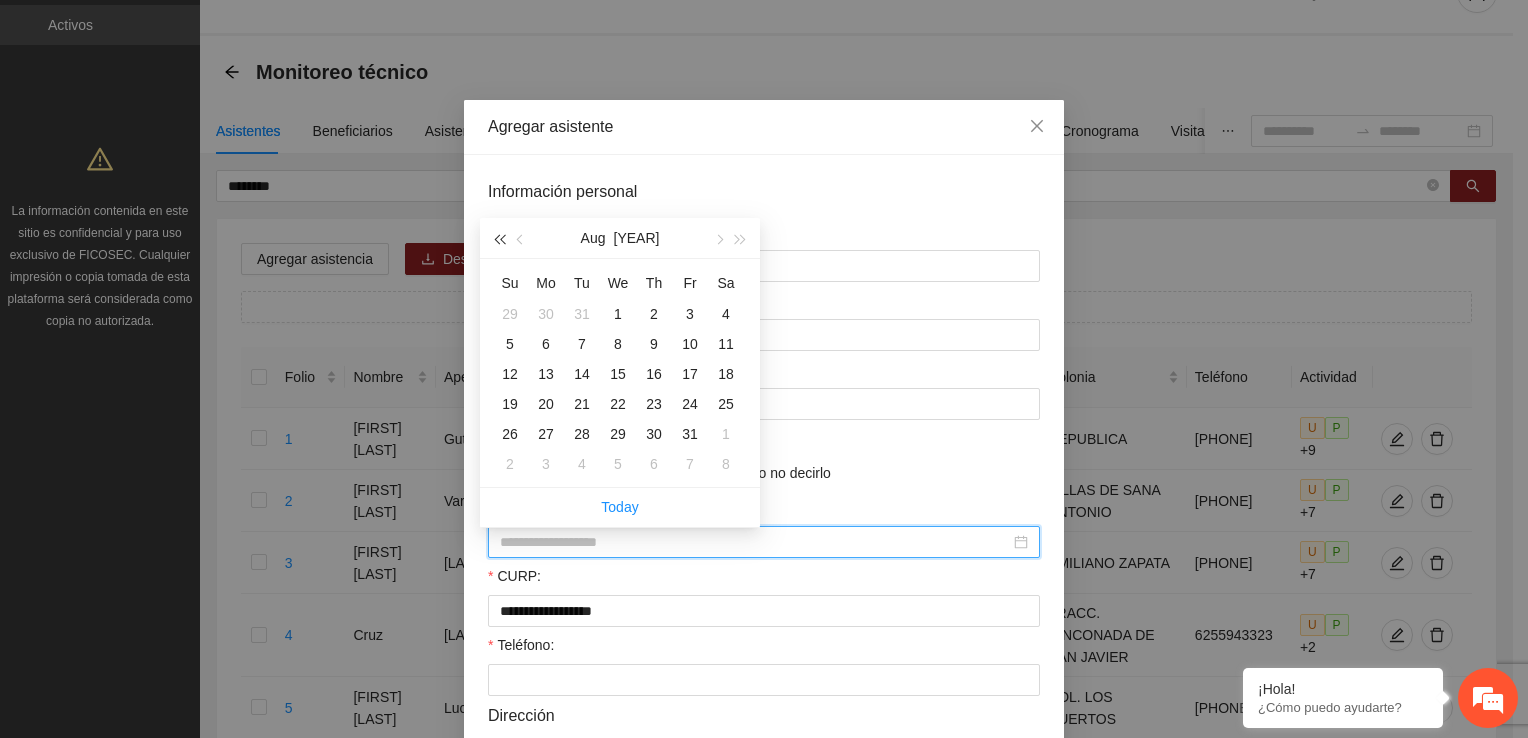click at bounding box center [499, 239] 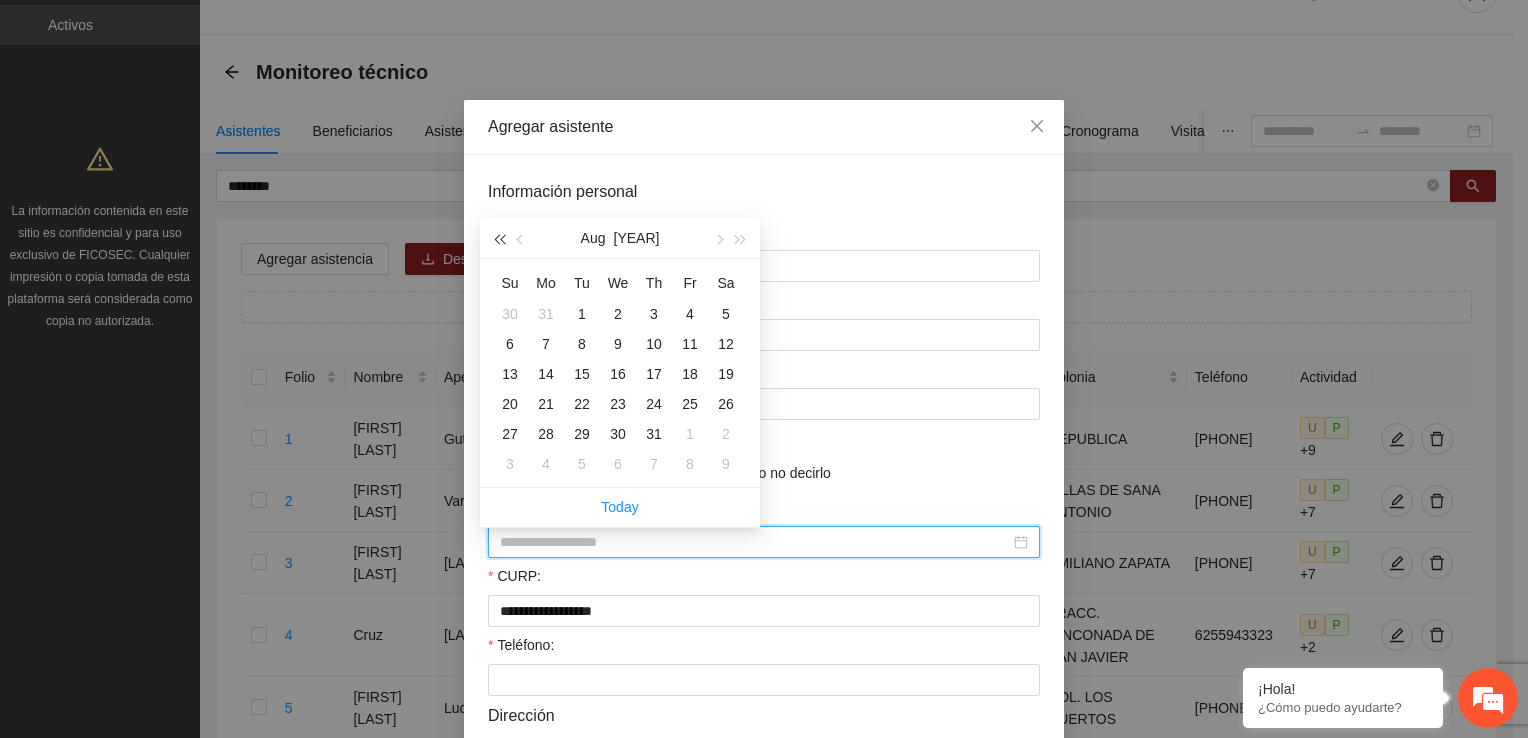 click at bounding box center [499, 239] 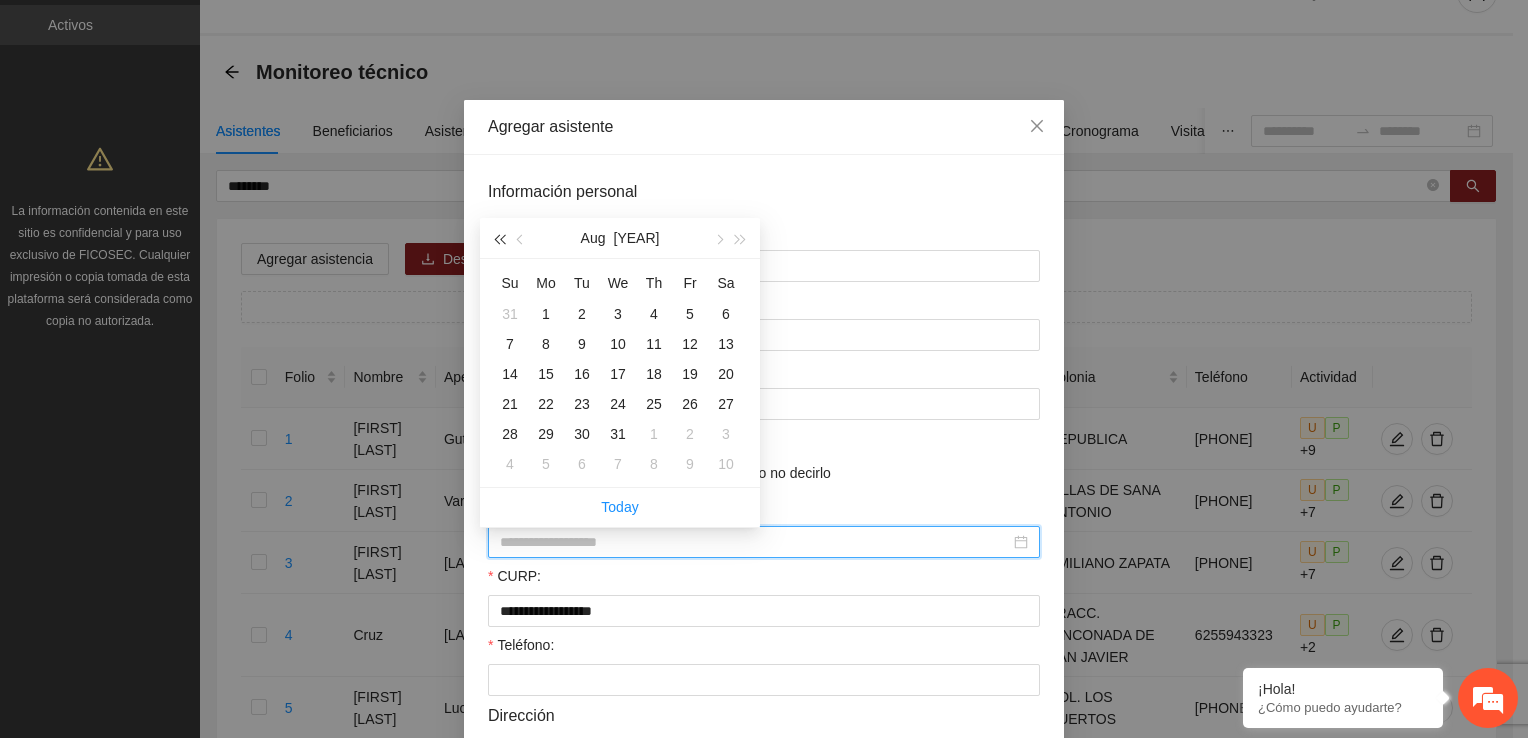 click at bounding box center [499, 239] 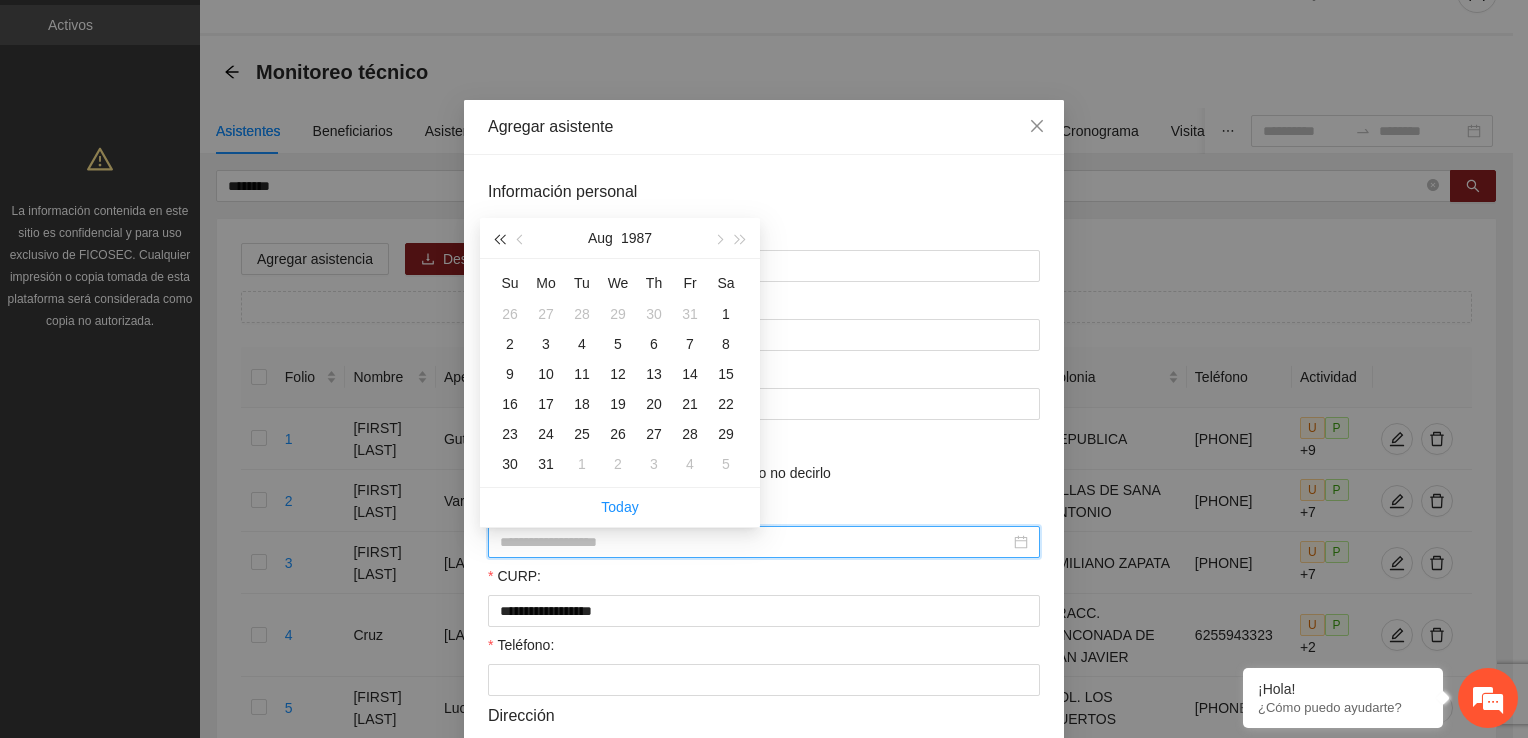 click at bounding box center (499, 239) 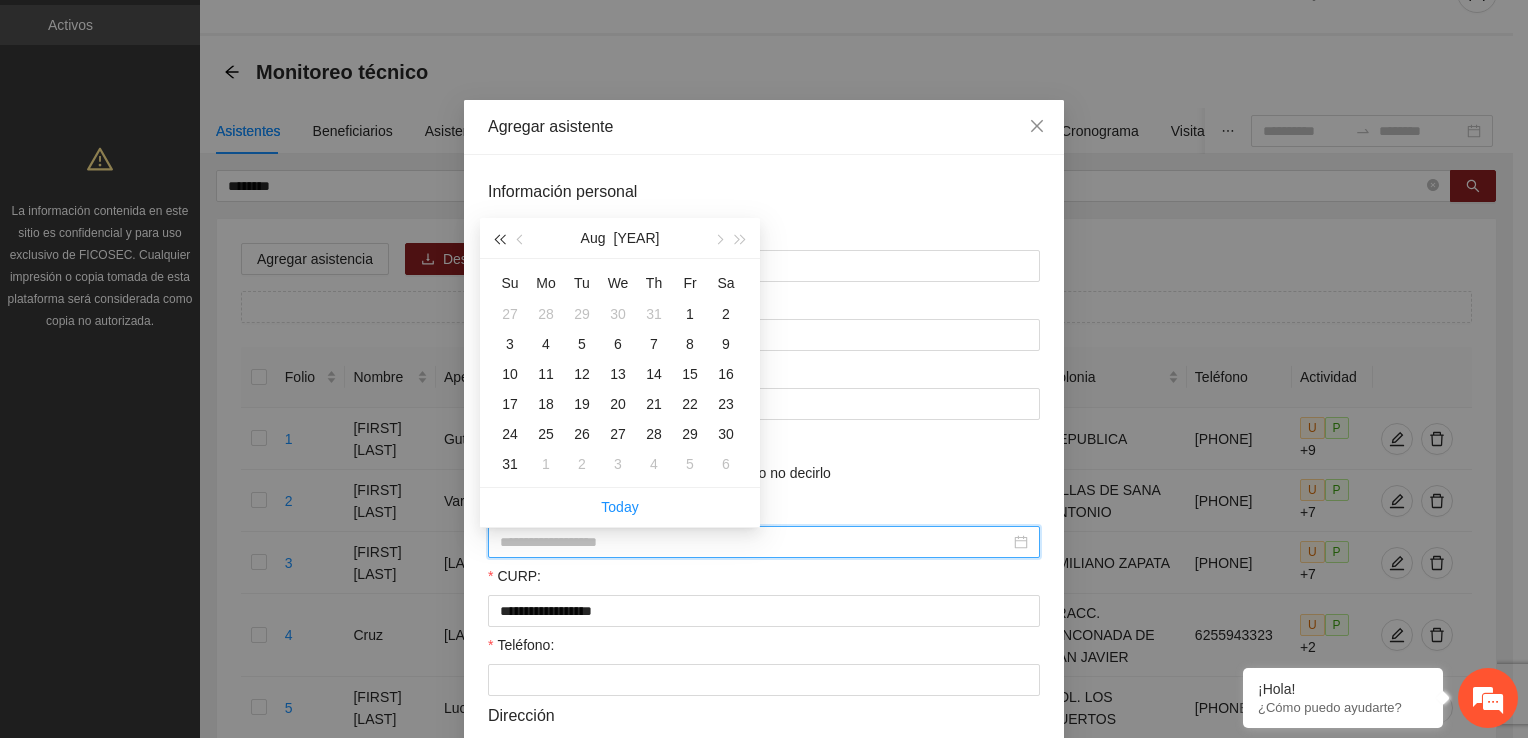 click at bounding box center [499, 239] 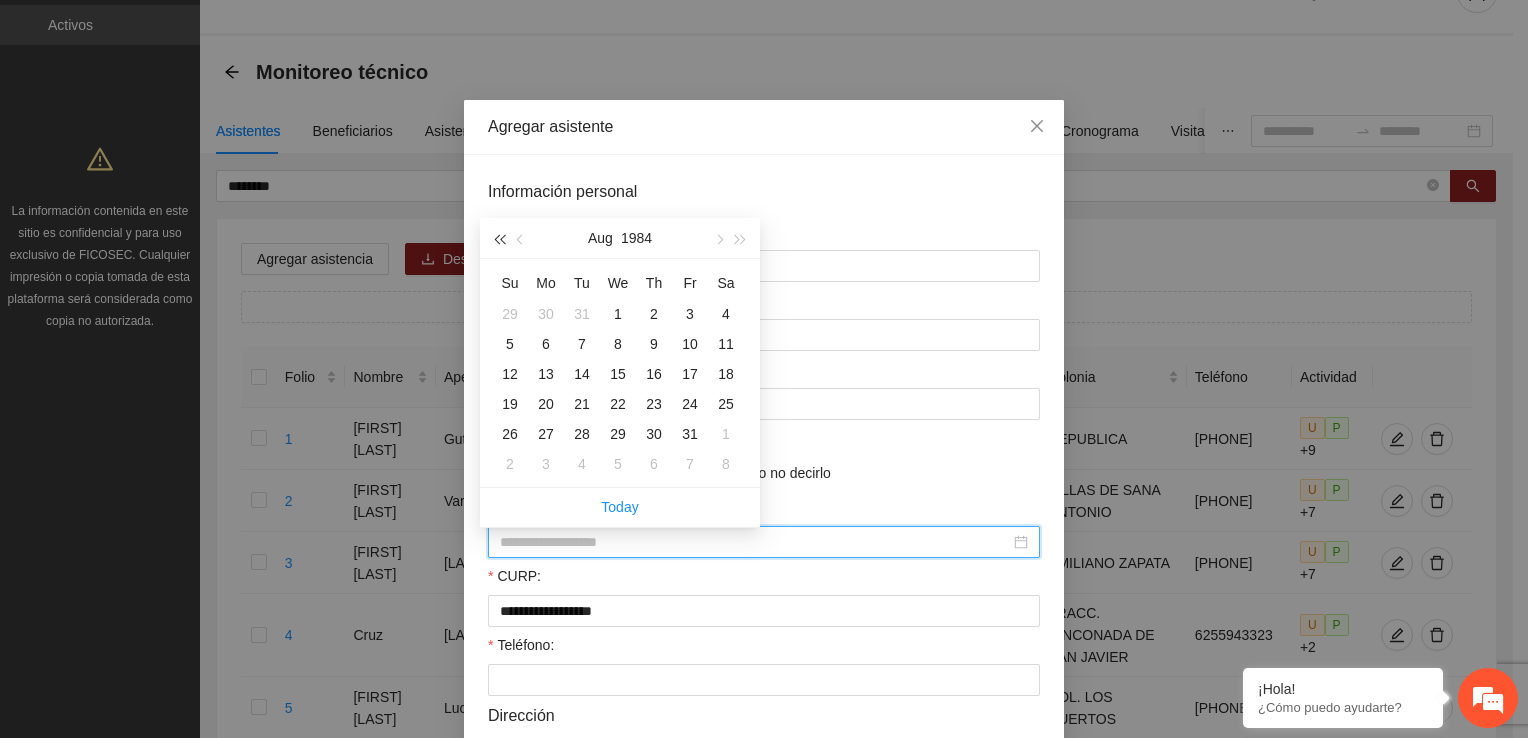 click at bounding box center (499, 239) 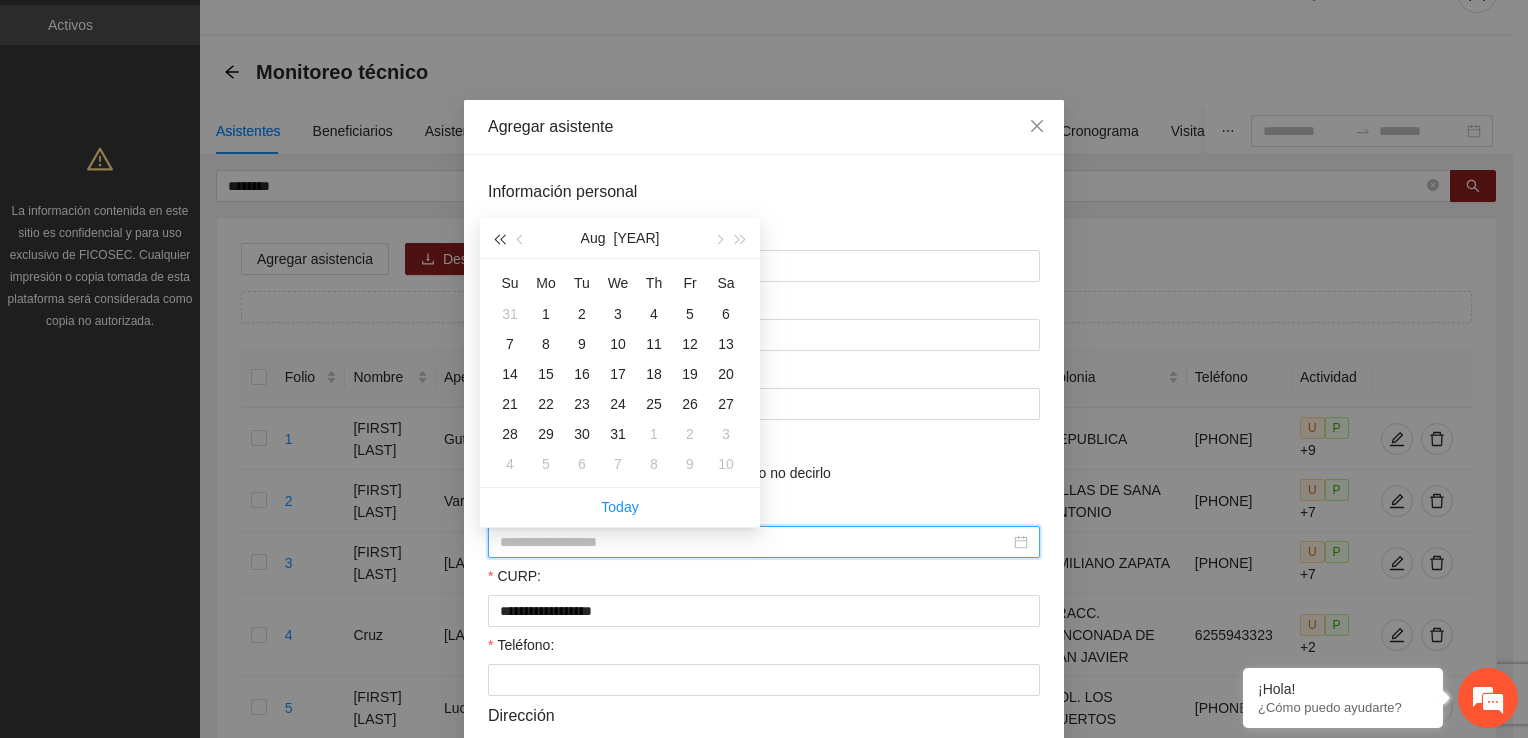 click at bounding box center [499, 239] 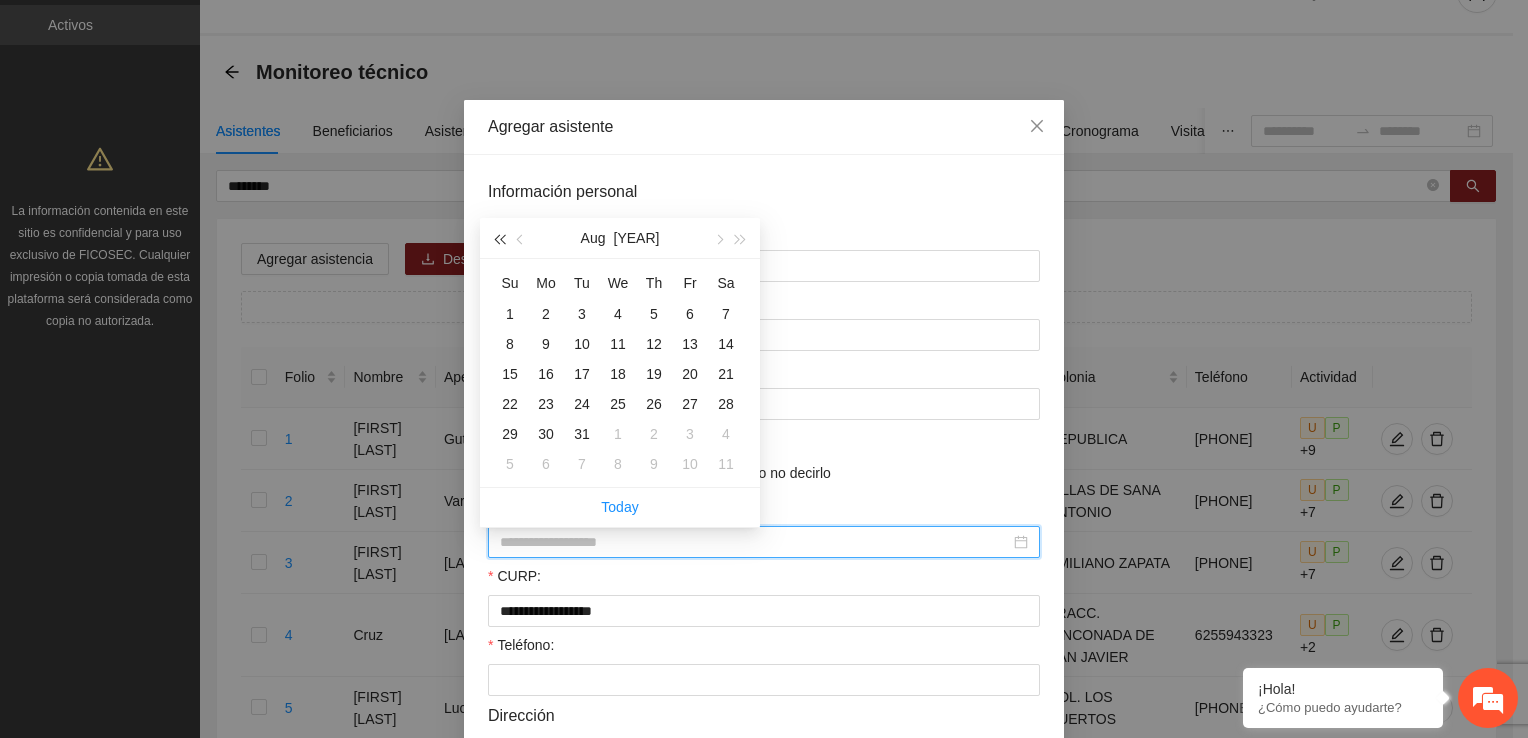 click at bounding box center (499, 239) 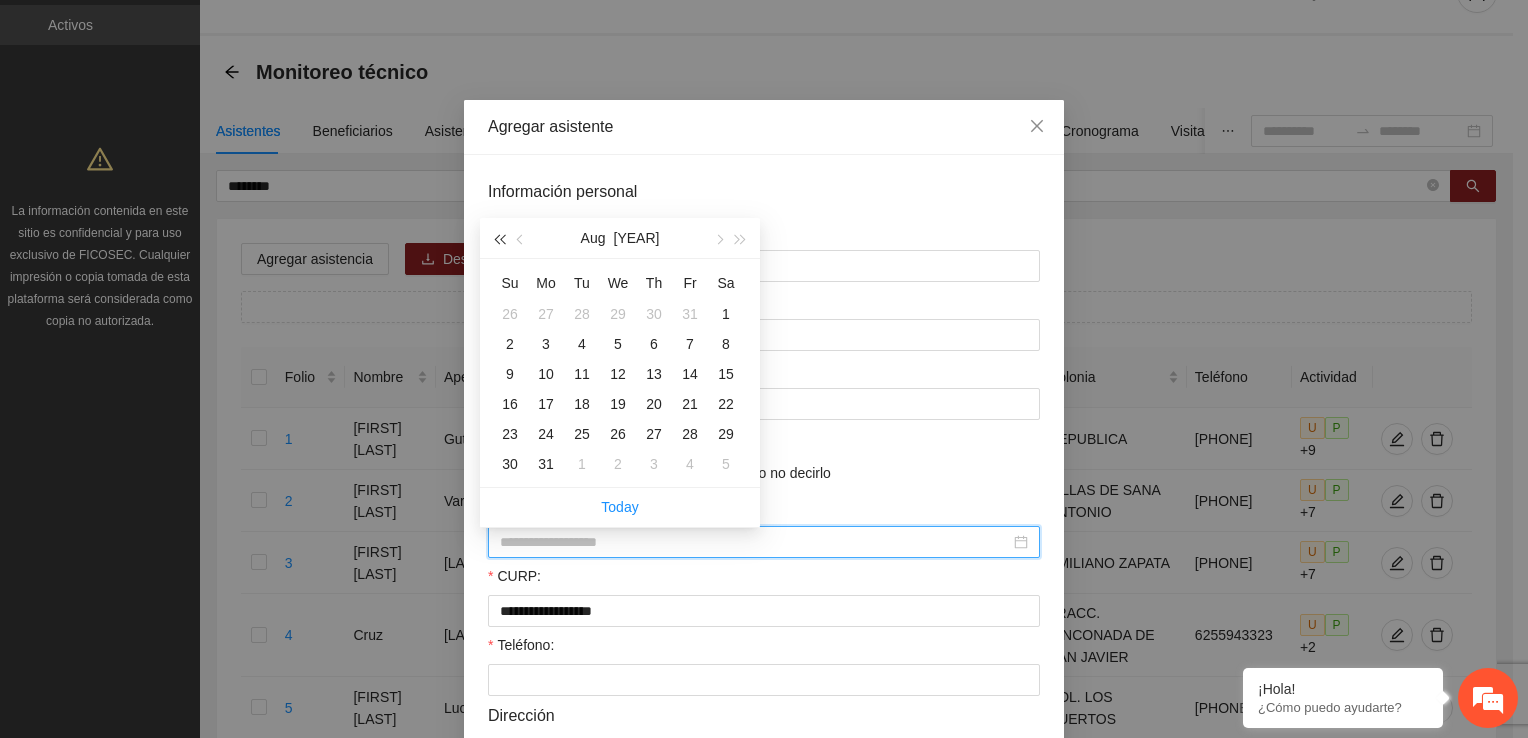 click at bounding box center [499, 239] 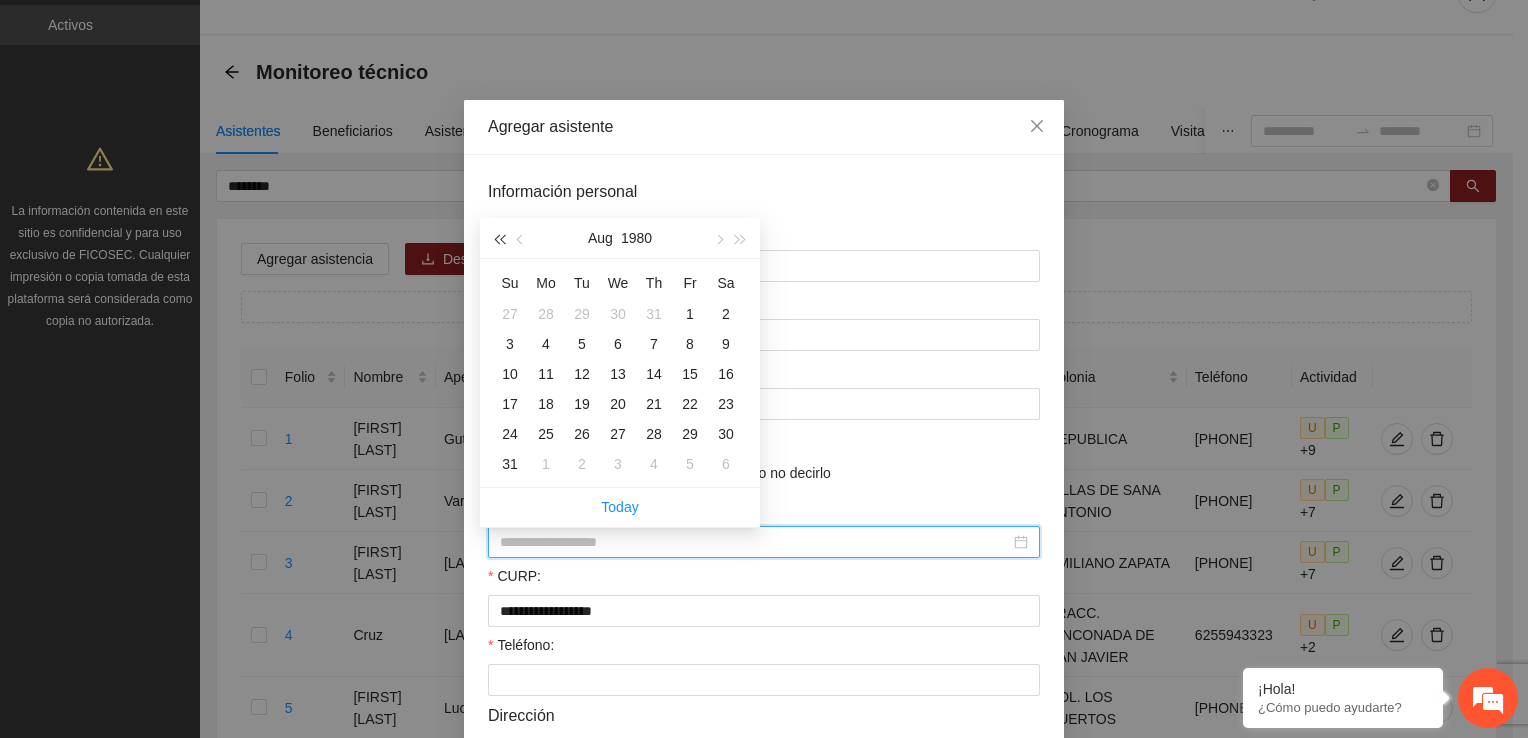click at bounding box center (499, 239) 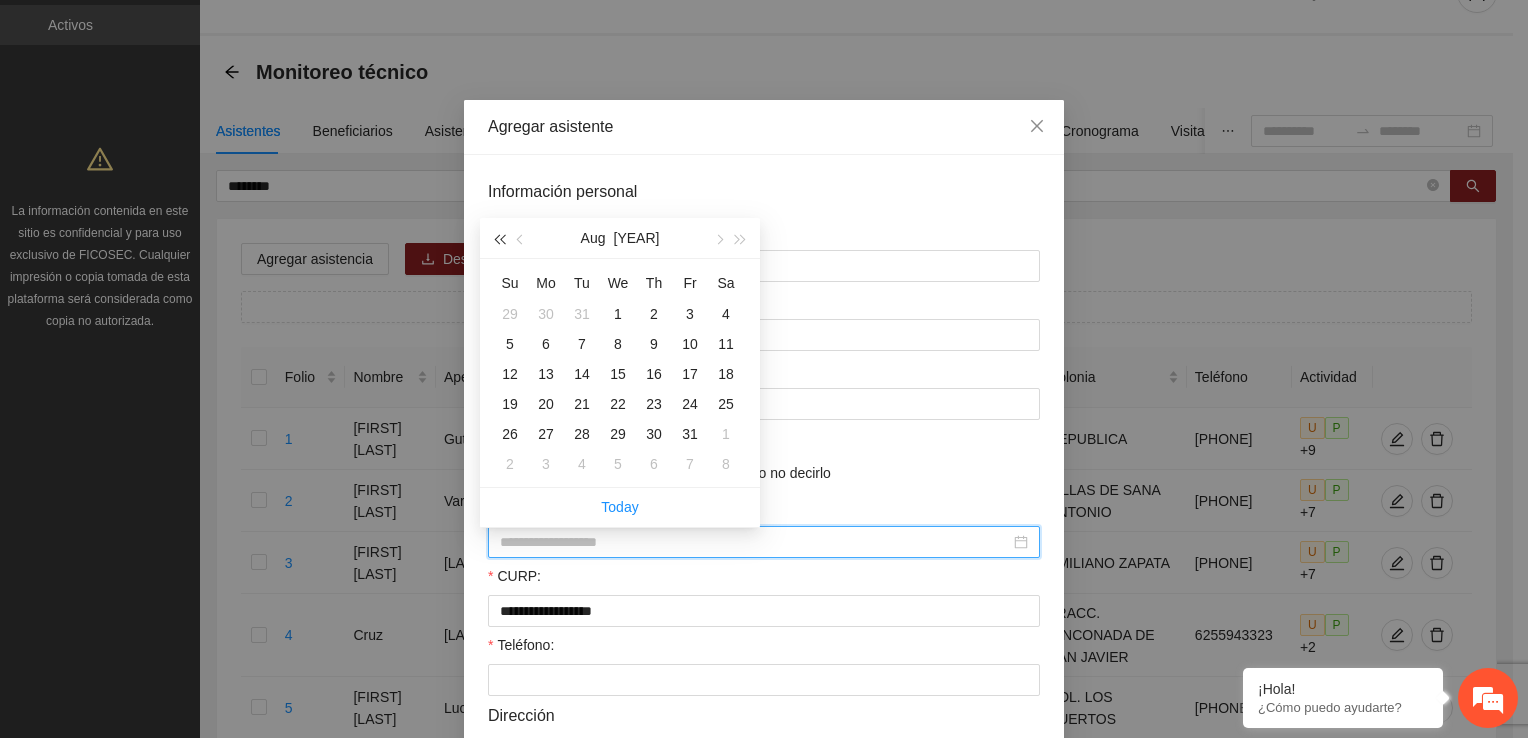 click at bounding box center (499, 239) 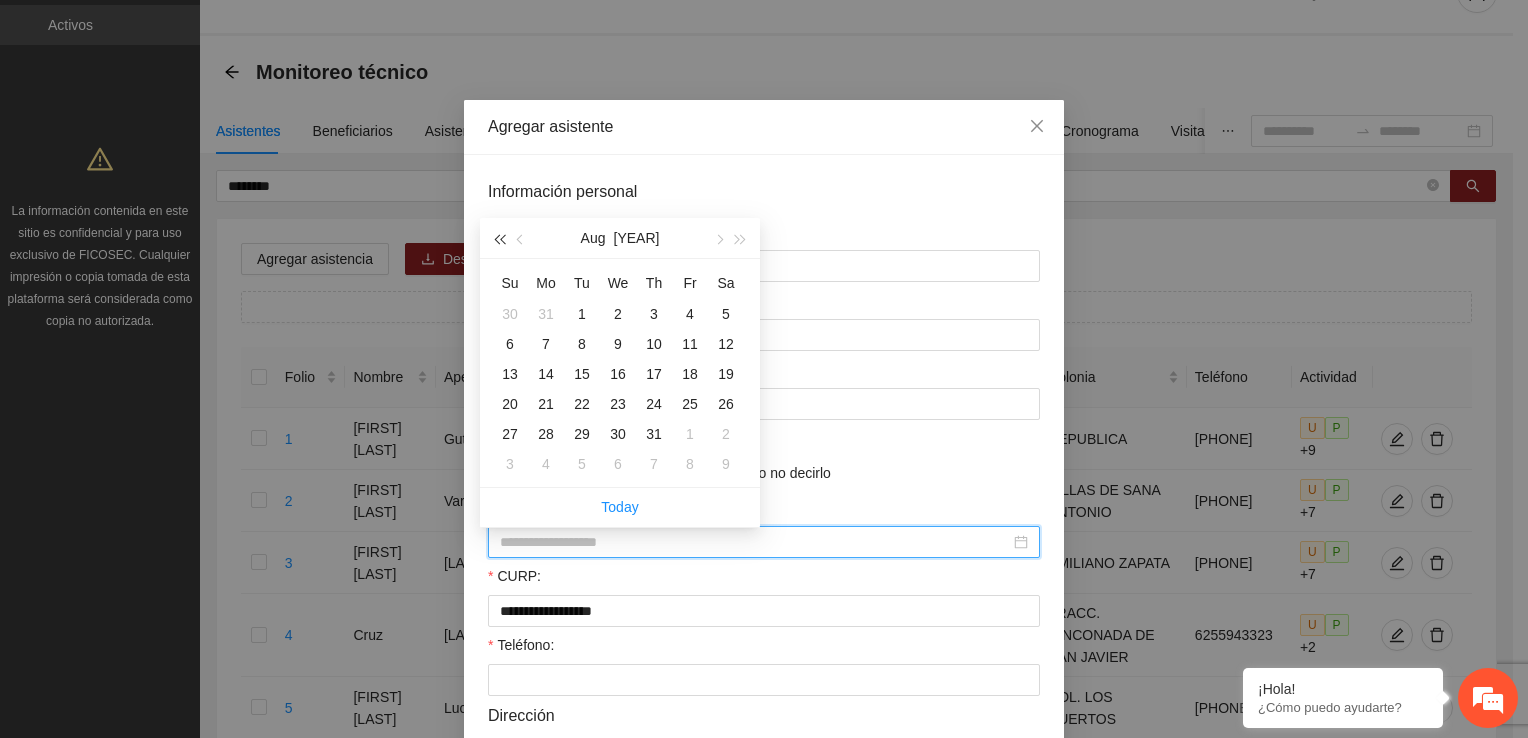 click at bounding box center [499, 239] 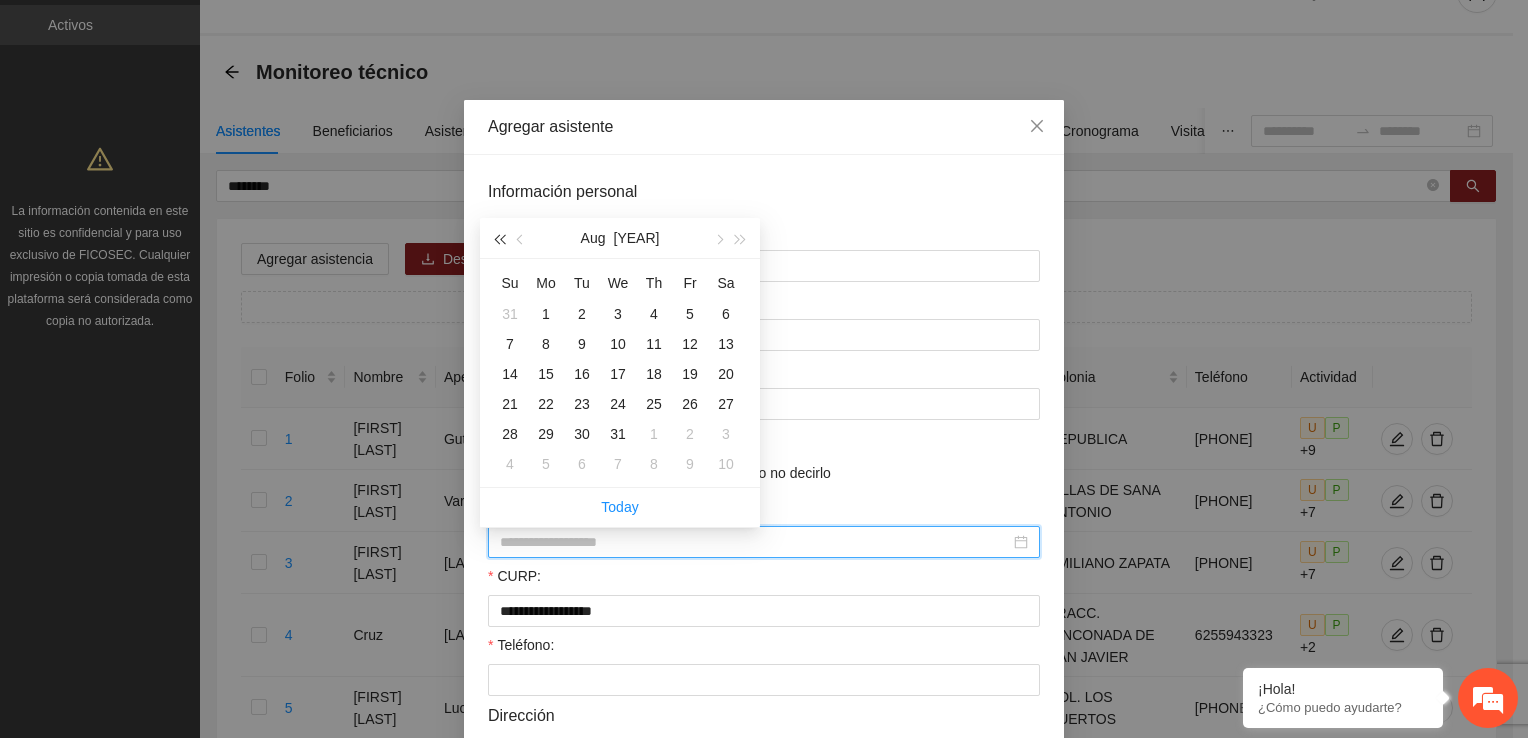 click at bounding box center (499, 239) 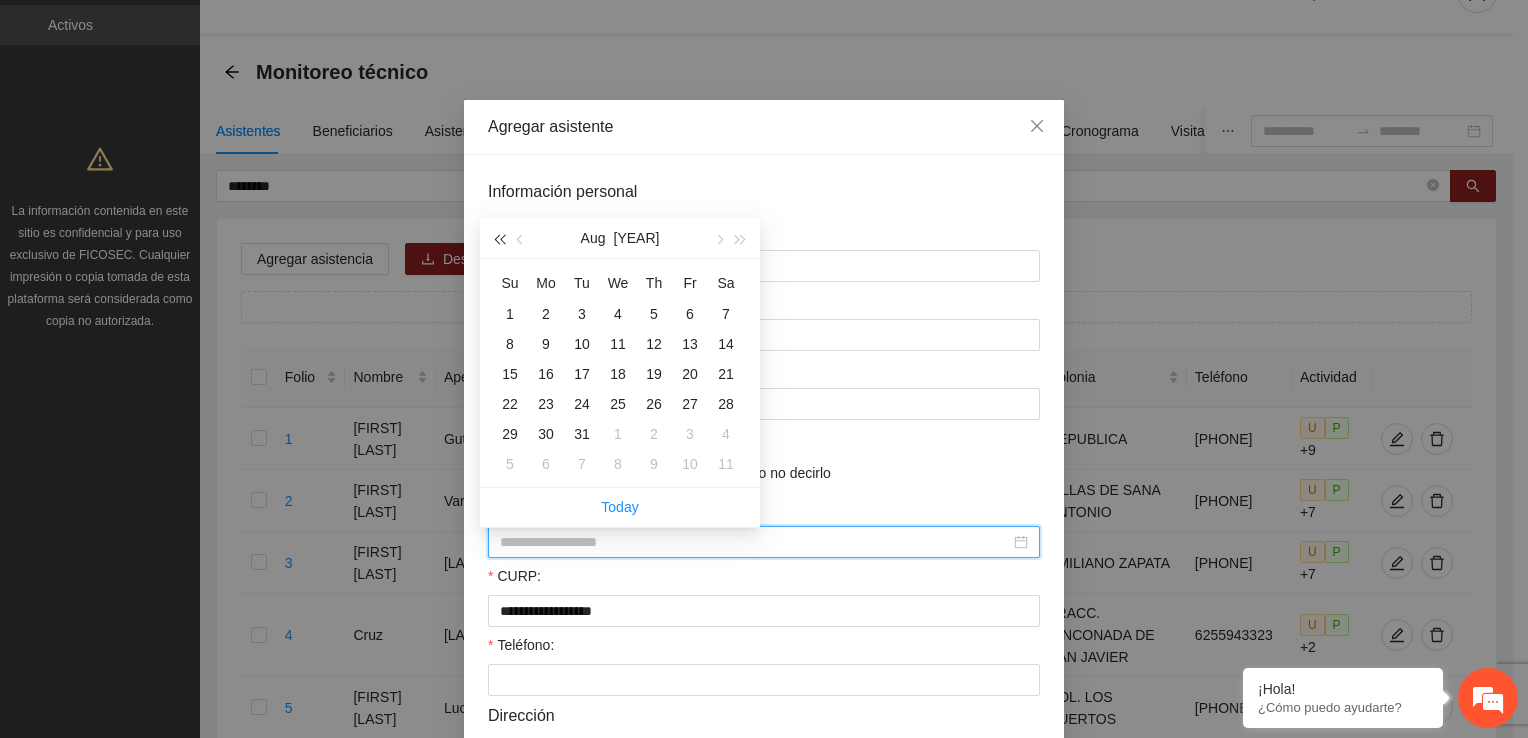 click at bounding box center (499, 239) 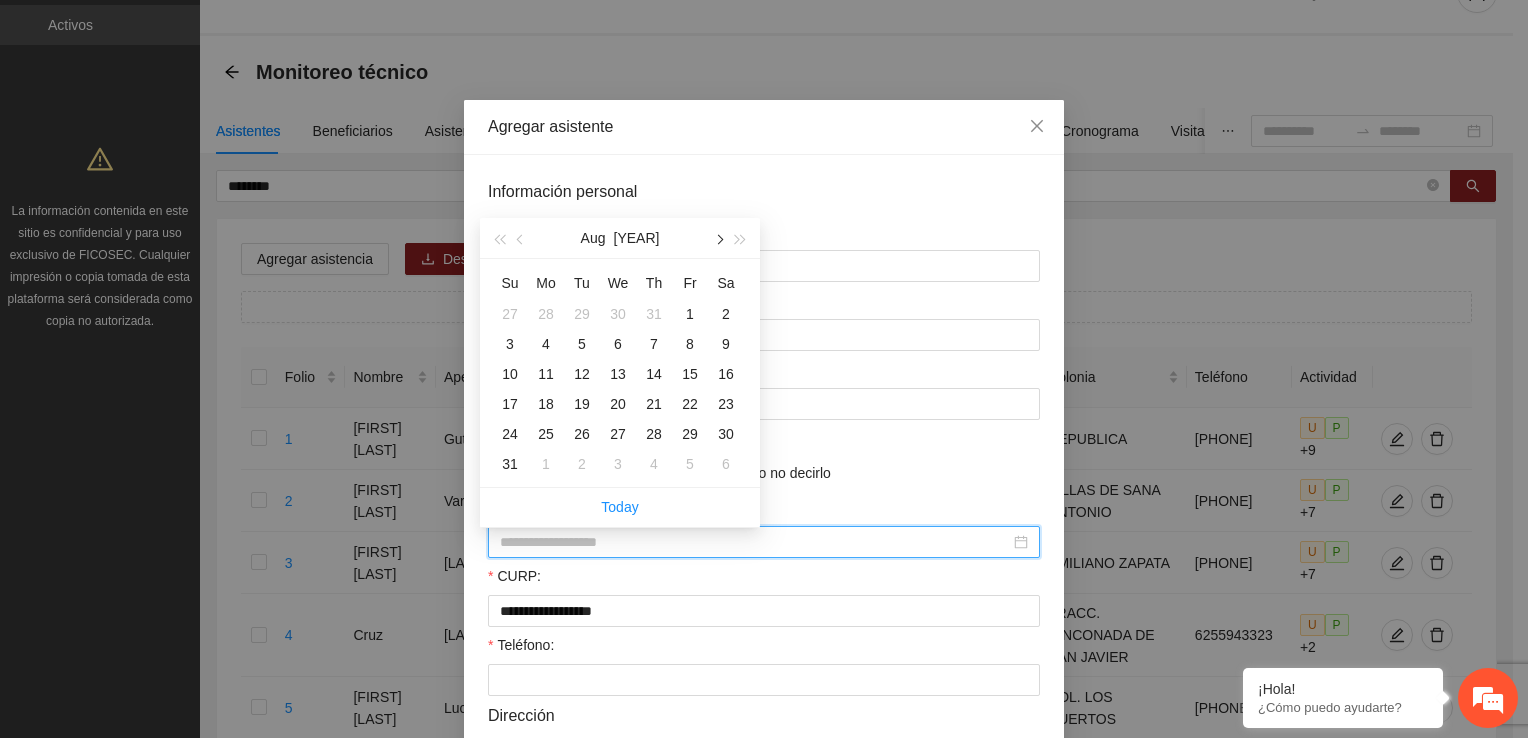click at bounding box center [718, 238] 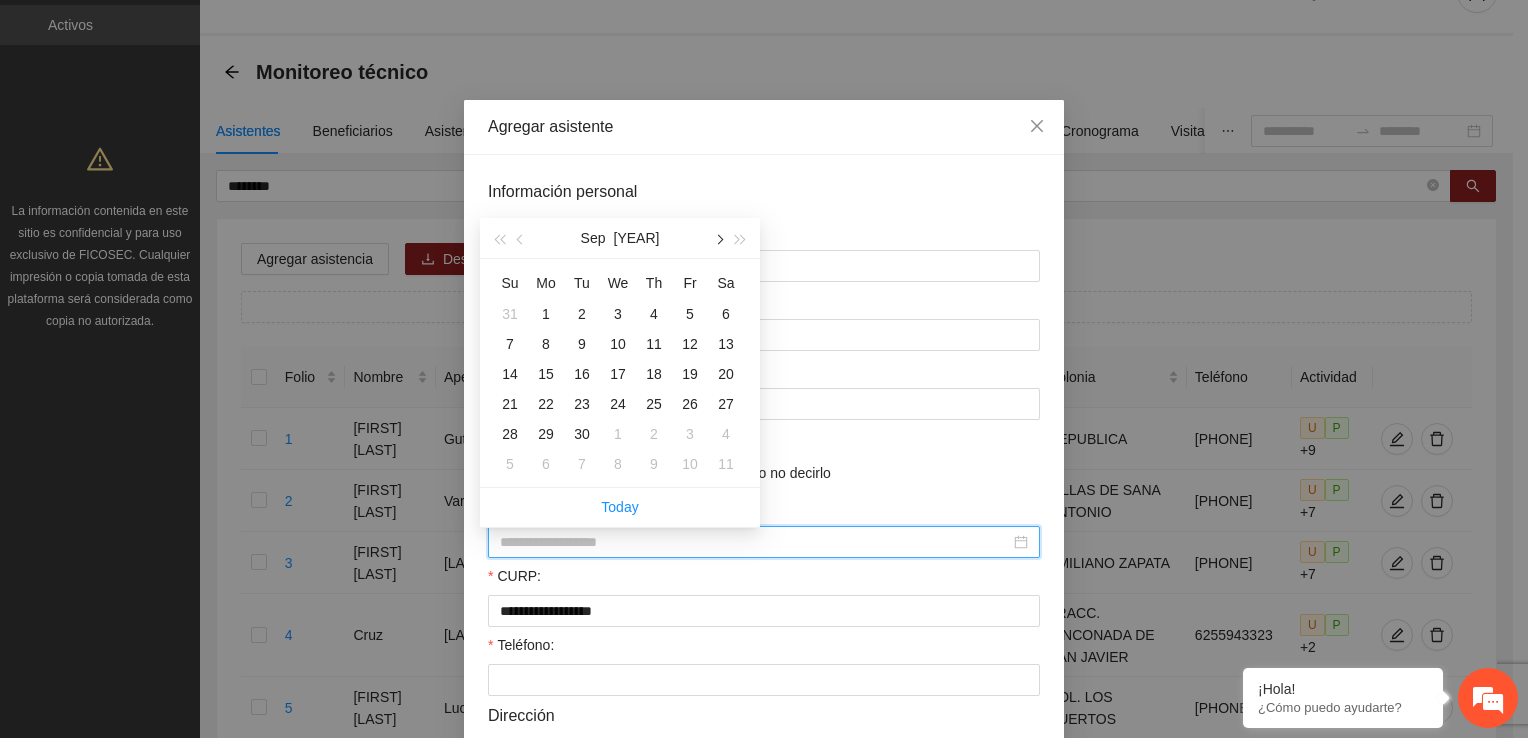 click at bounding box center [718, 238] 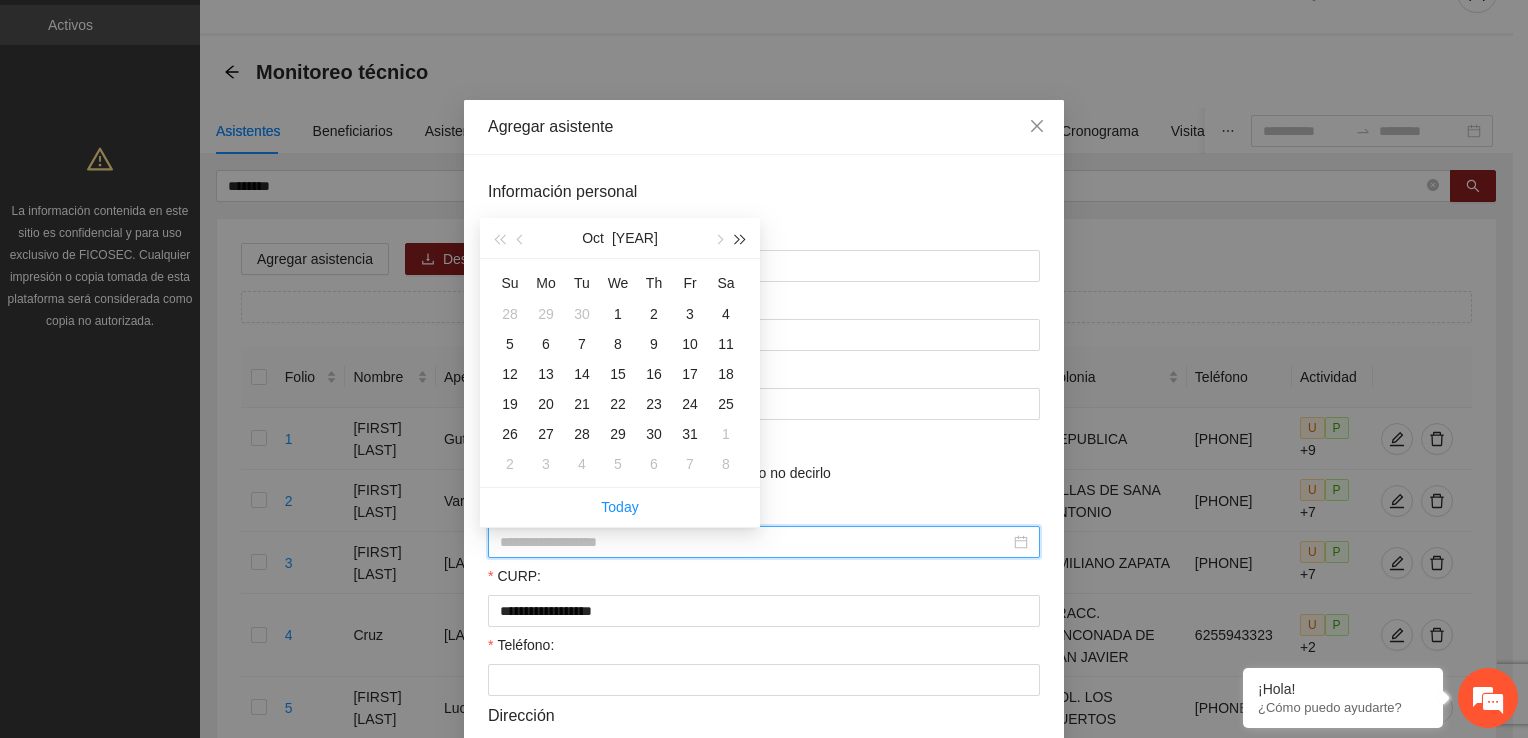 click at bounding box center [741, 239] 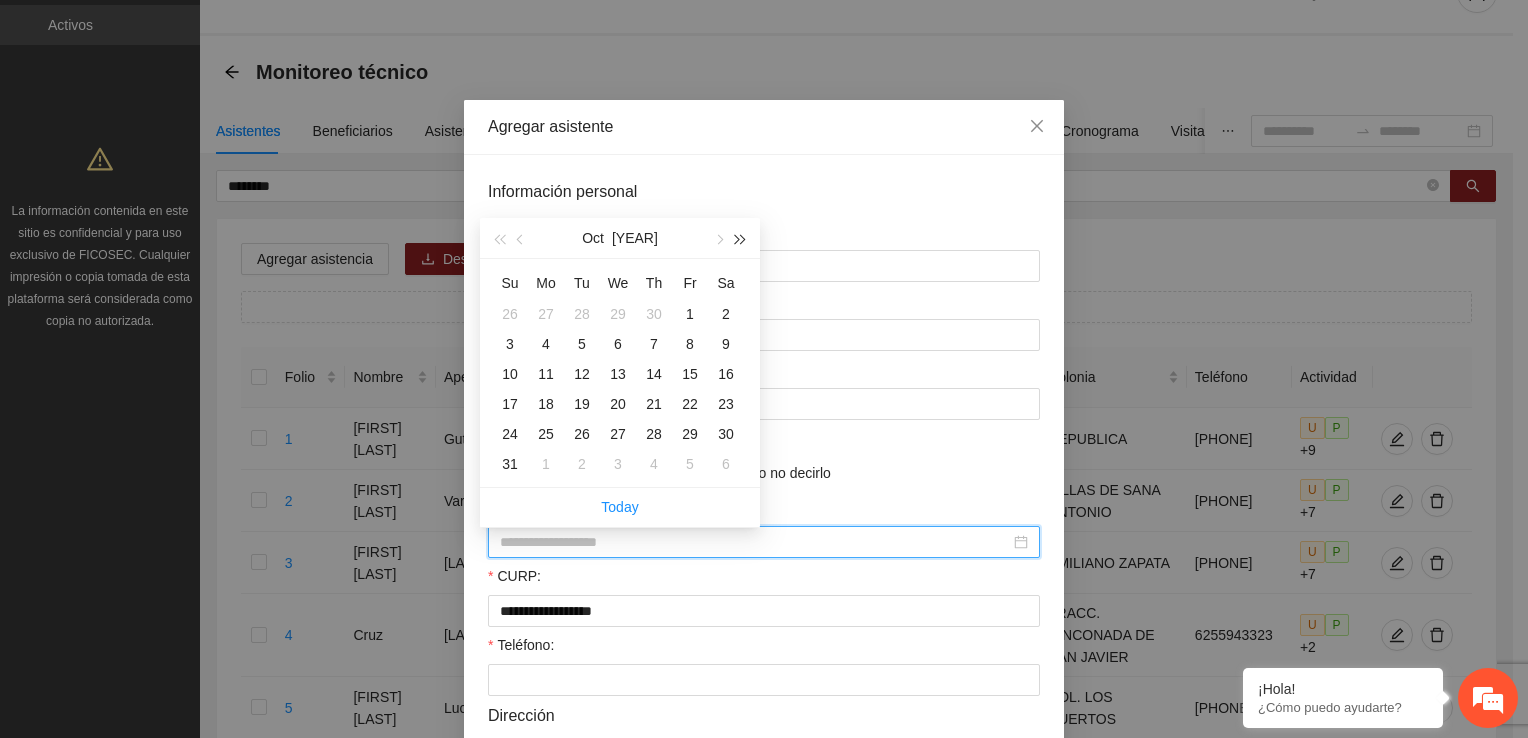 click at bounding box center [741, 239] 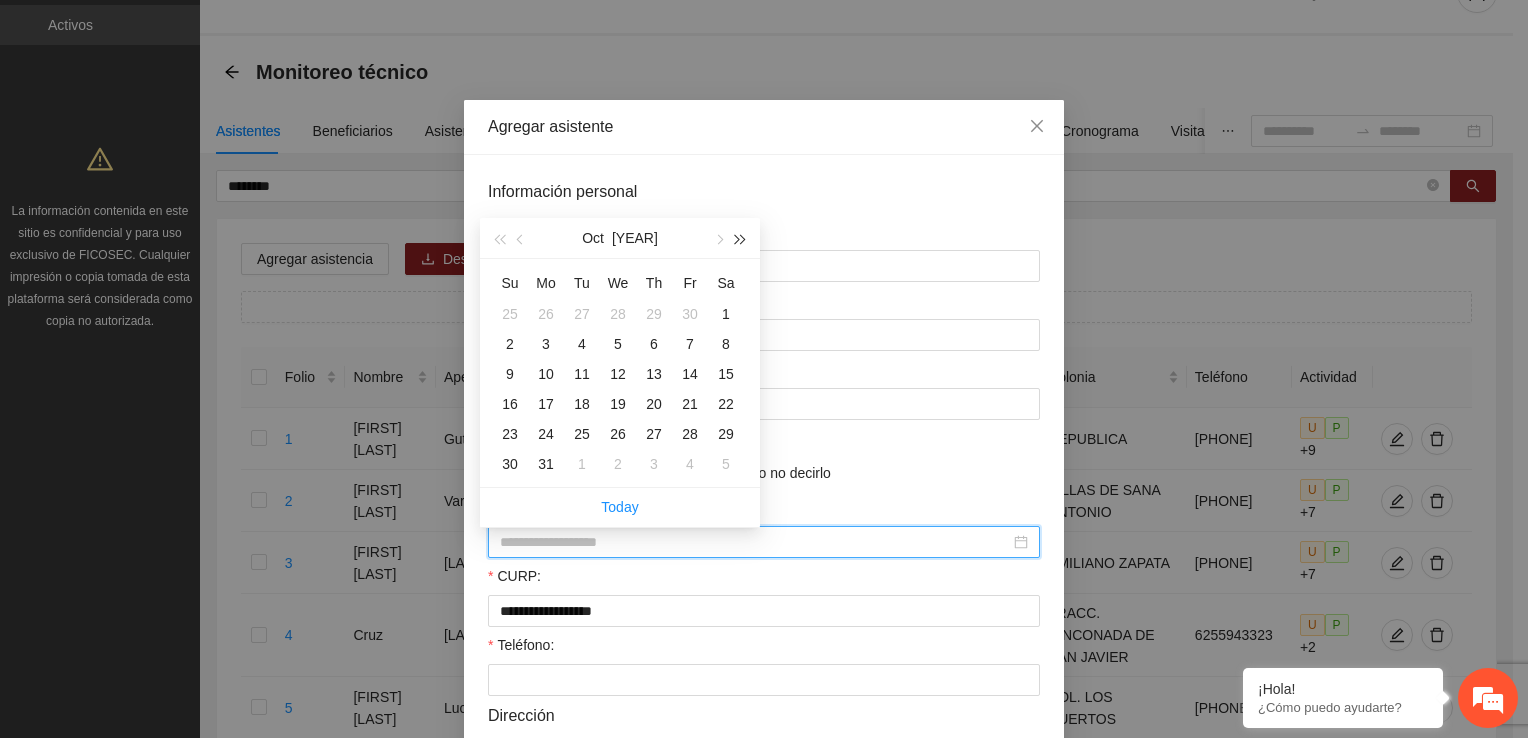 click at bounding box center [741, 239] 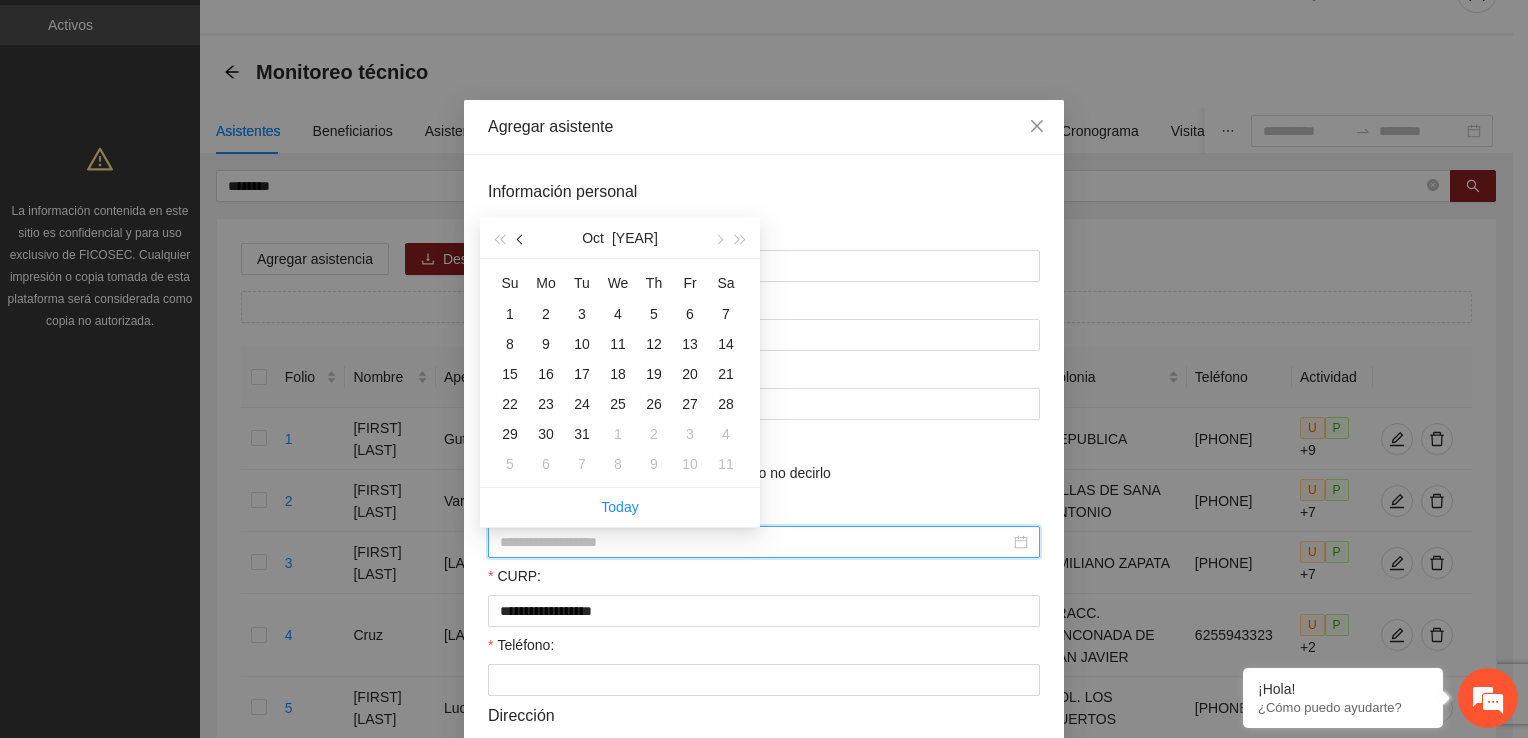 click at bounding box center (522, 239) 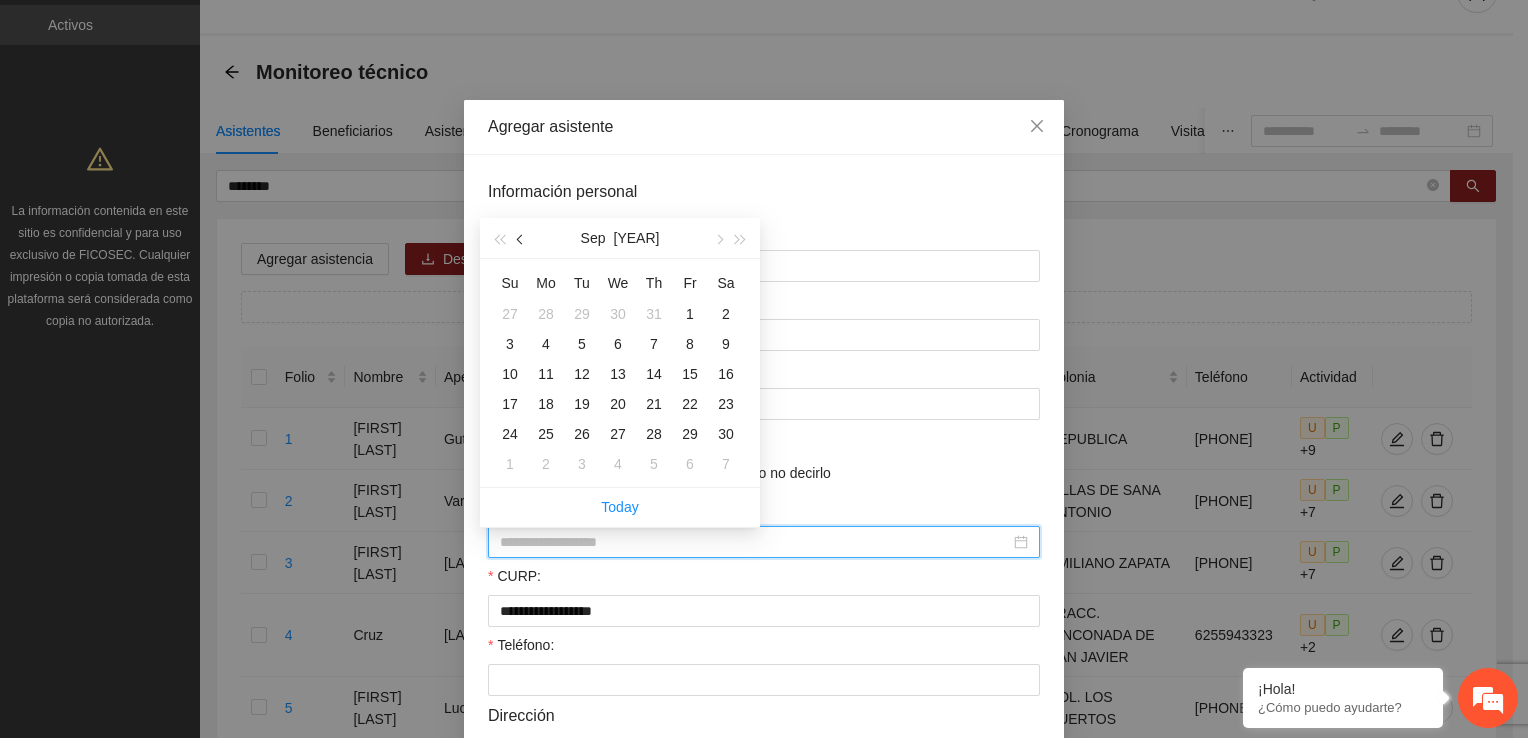 click at bounding box center [522, 239] 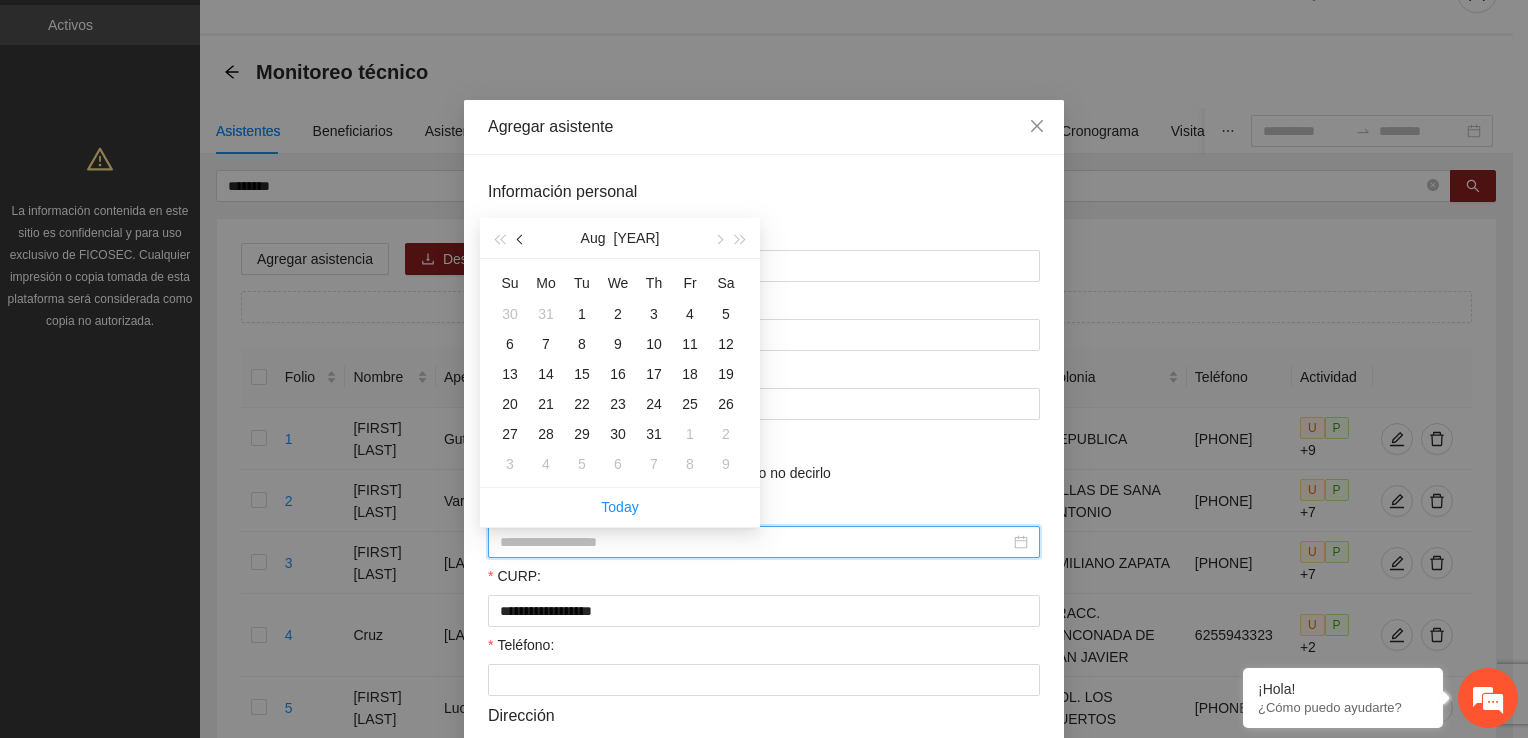 click at bounding box center [522, 239] 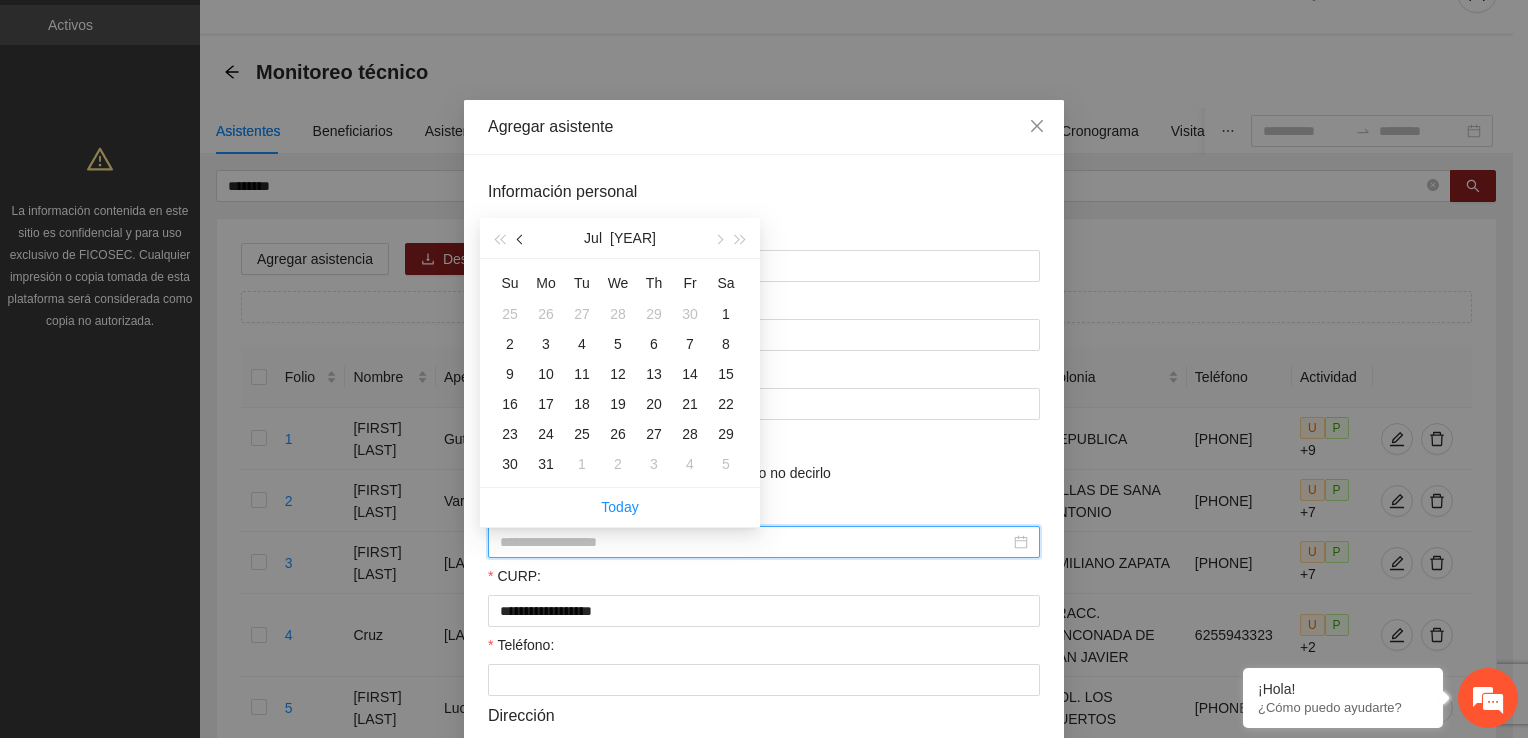 click at bounding box center [522, 239] 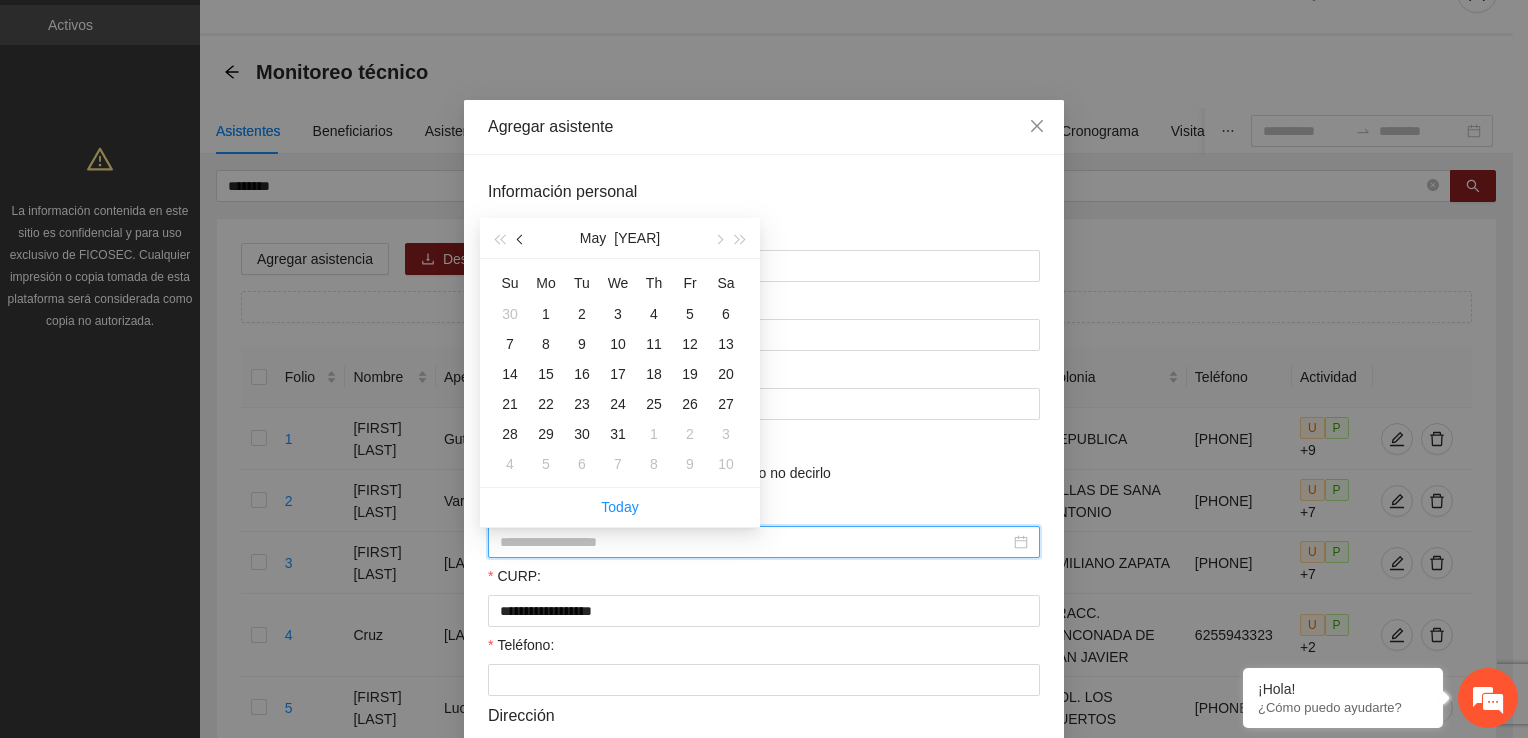 click at bounding box center [522, 239] 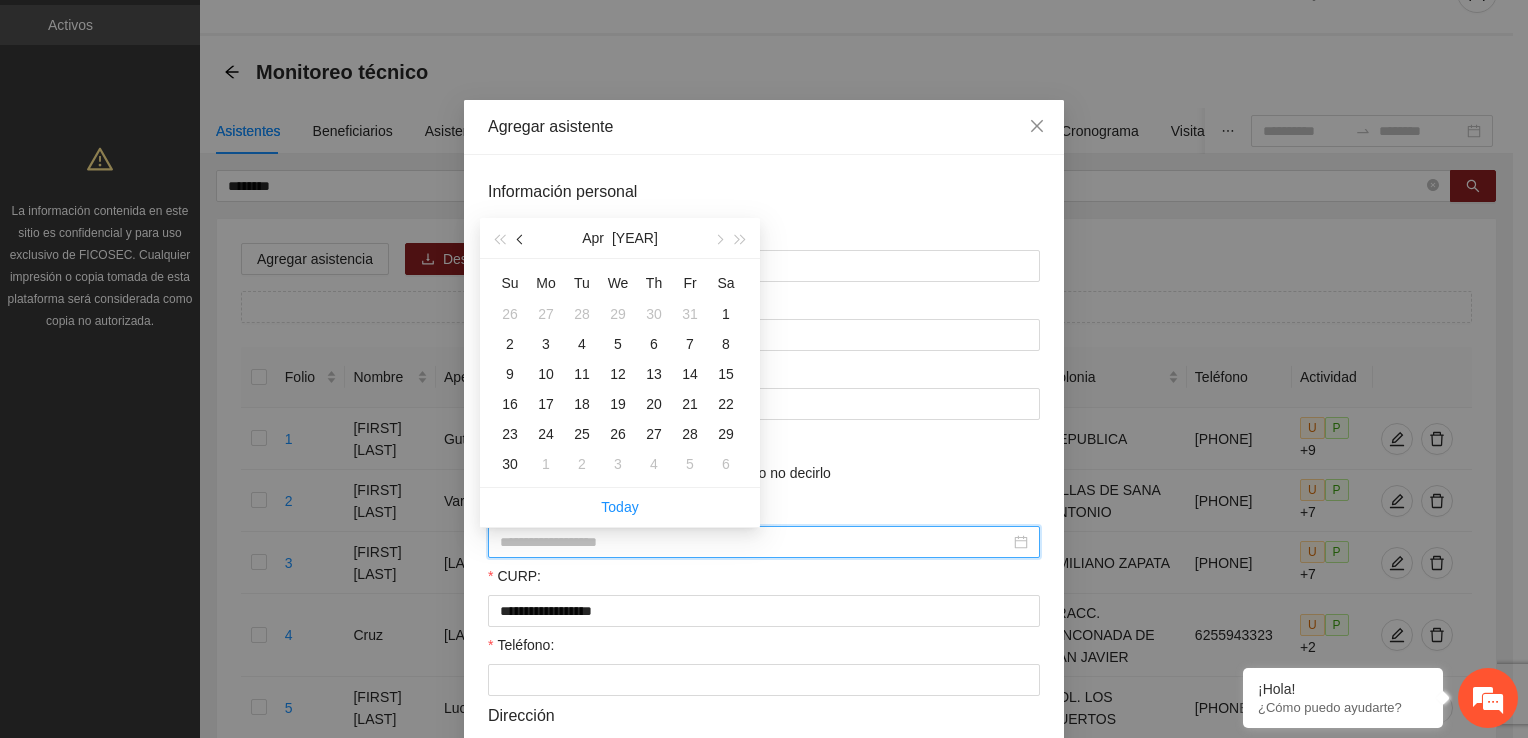 click at bounding box center [522, 239] 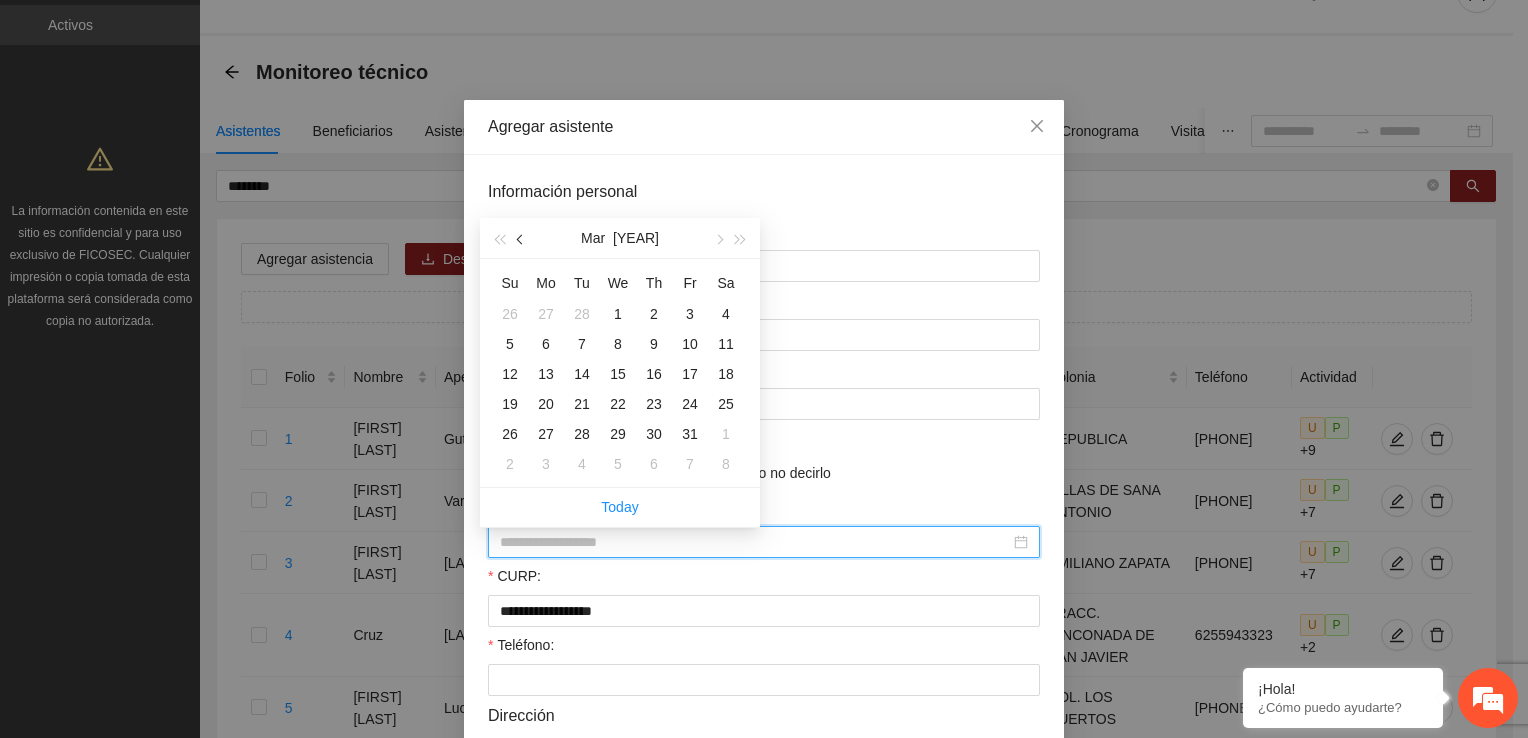click at bounding box center (522, 239) 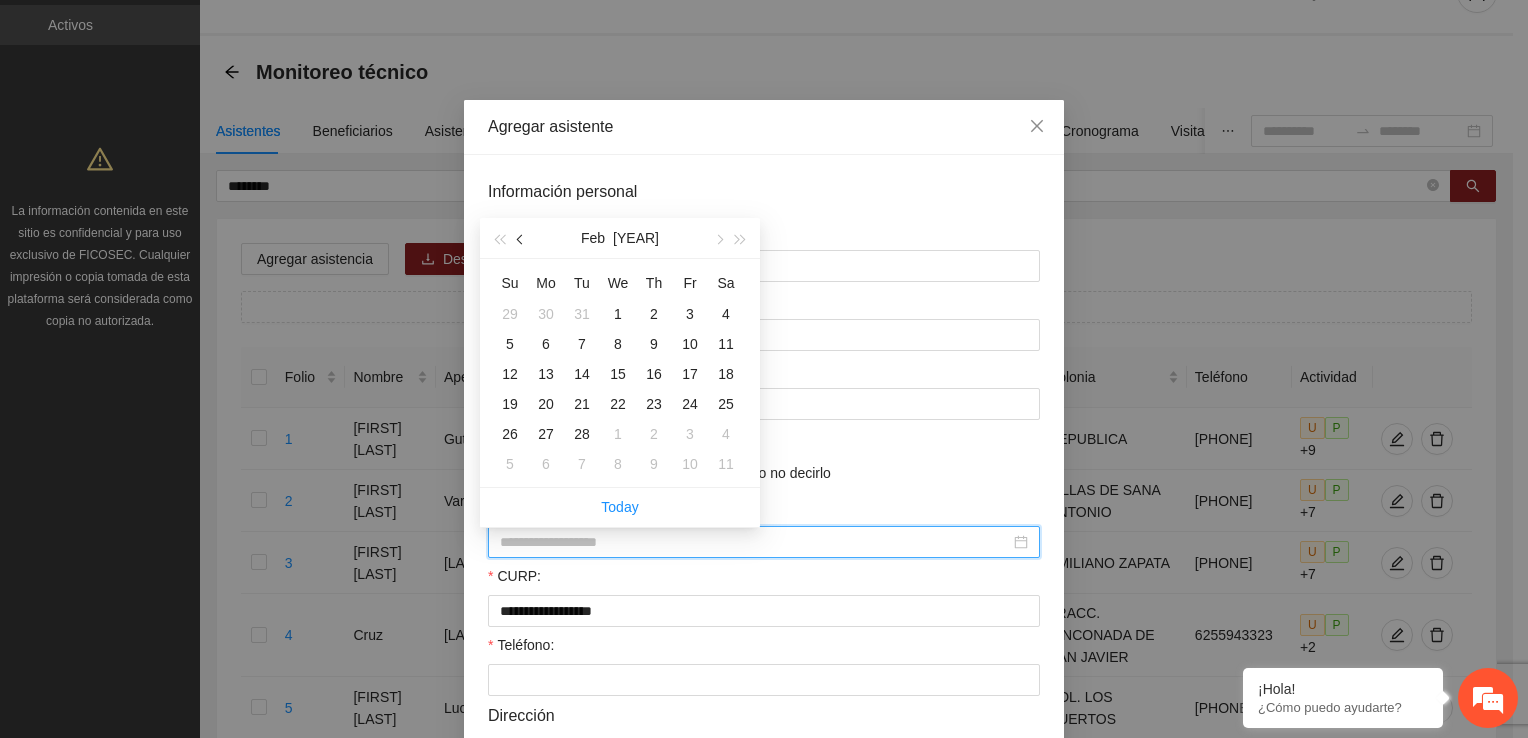 click at bounding box center [522, 239] 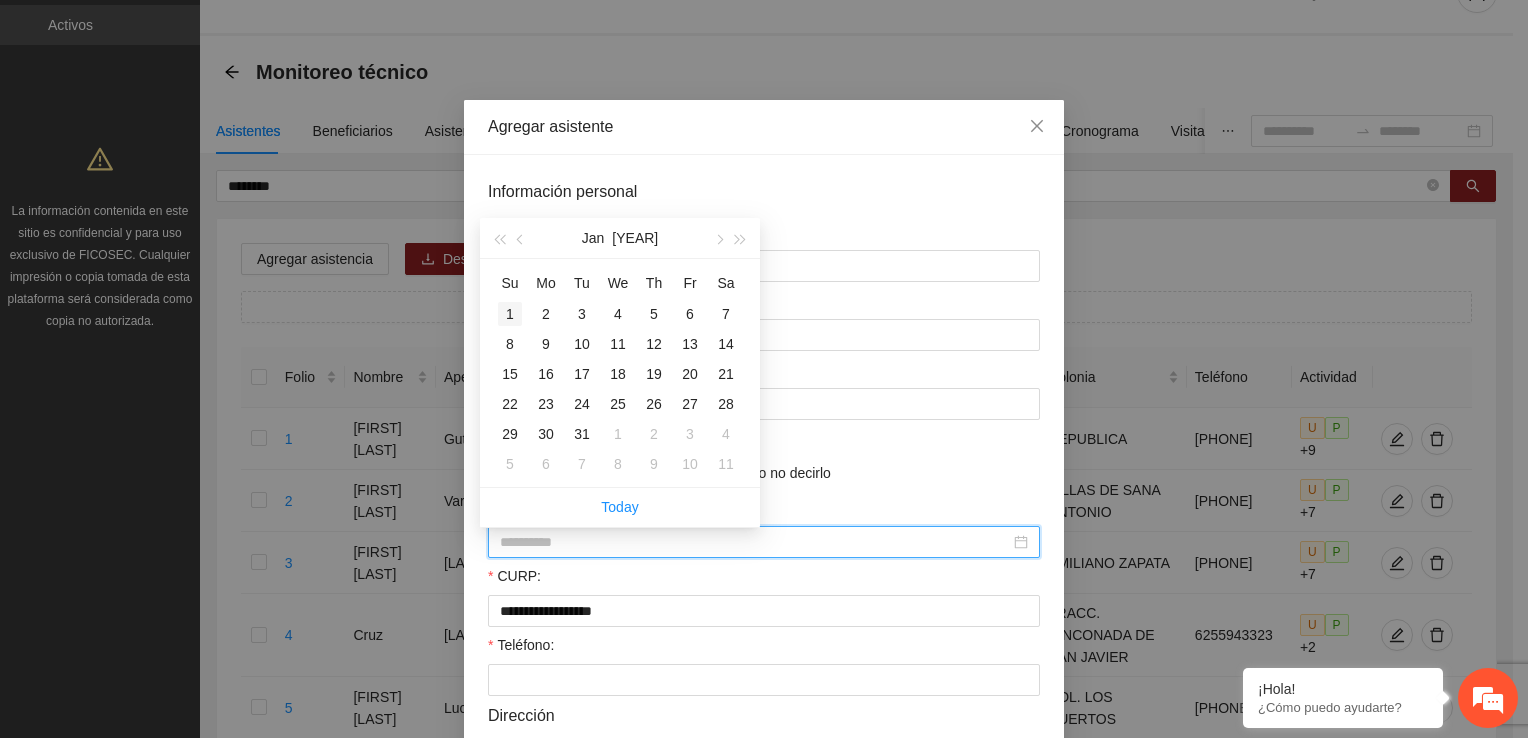 click on "1" at bounding box center [510, 314] 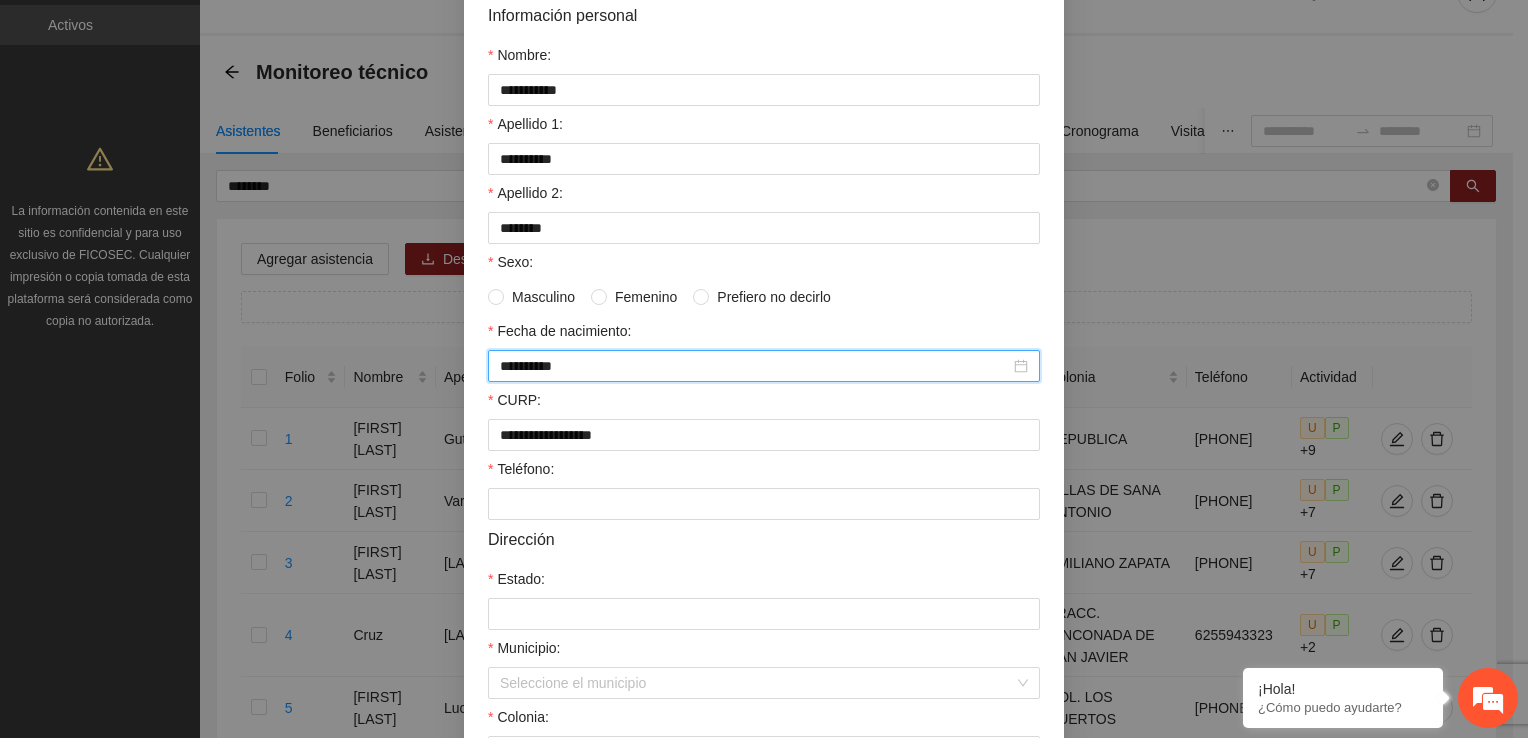 scroll, scrollTop: 200, scrollLeft: 0, axis: vertical 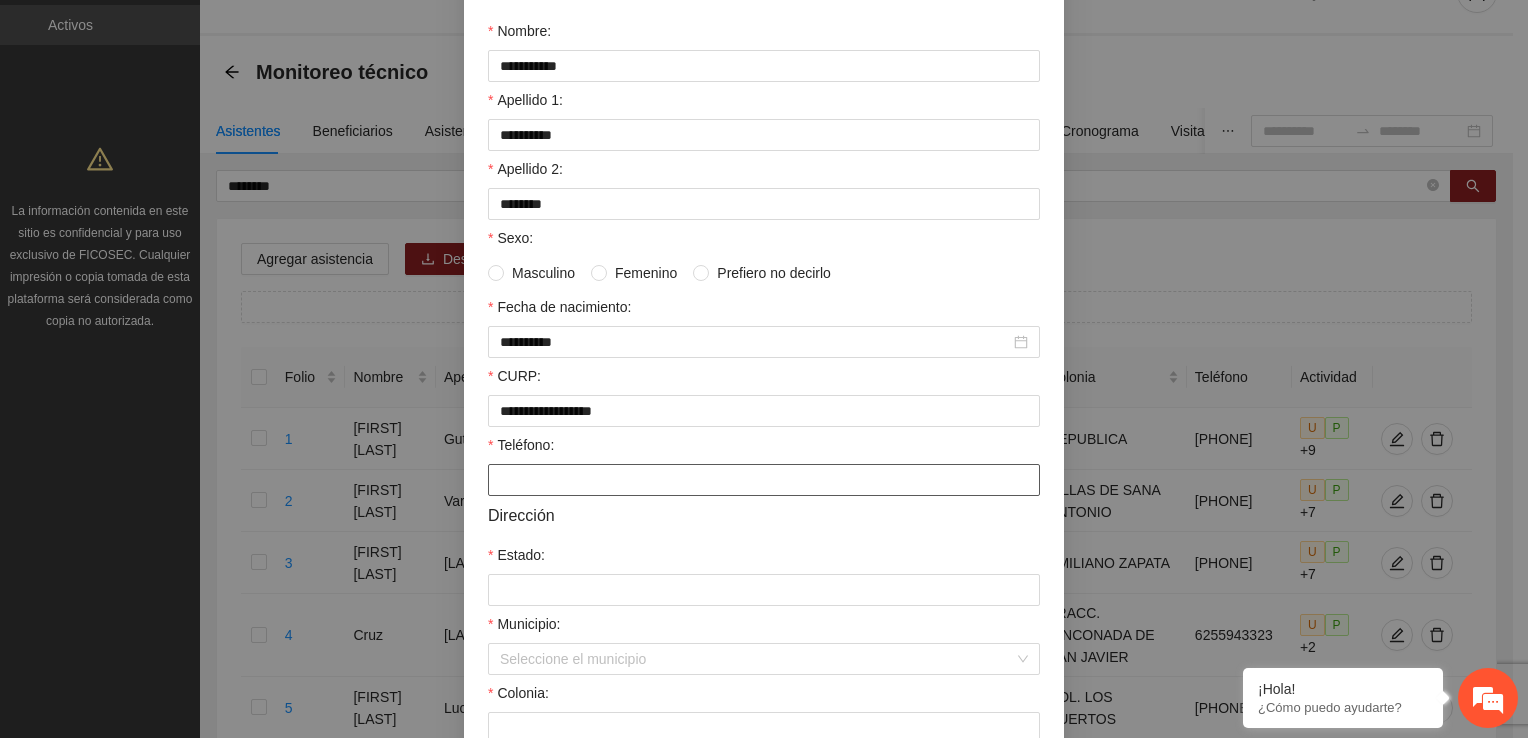 click on "Teléfono:" at bounding box center (764, 480) 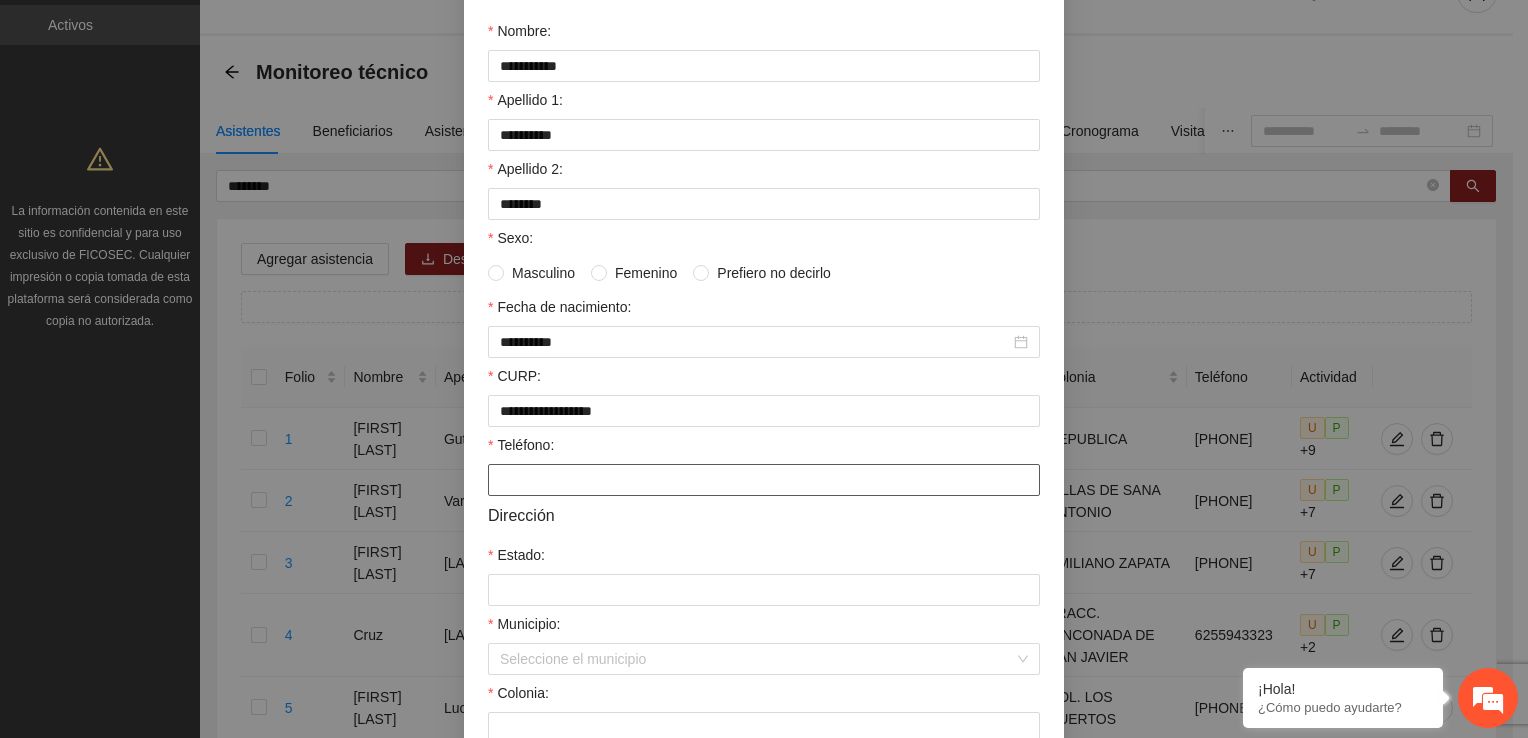 click on "Teléfono:" at bounding box center [764, 480] 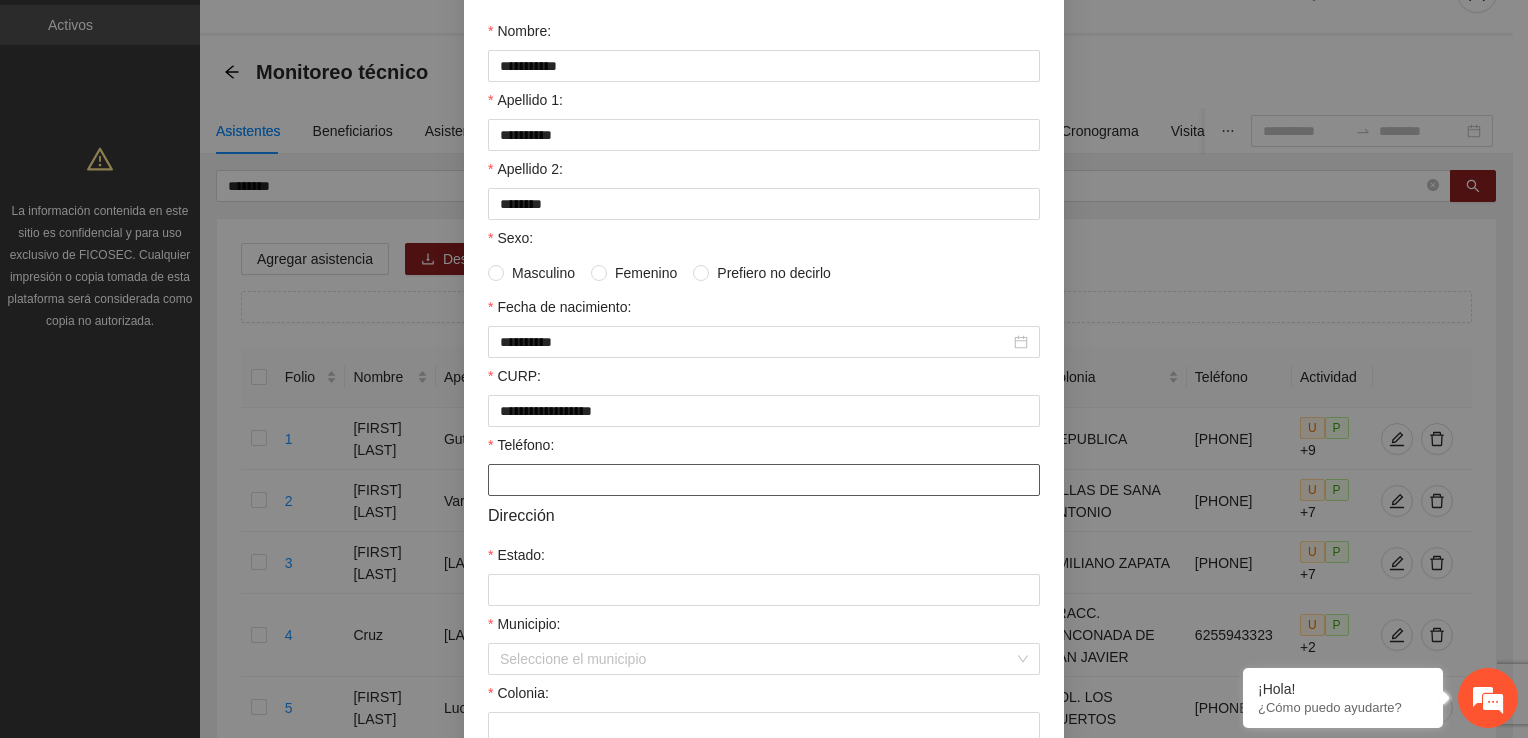 paste on "*********" 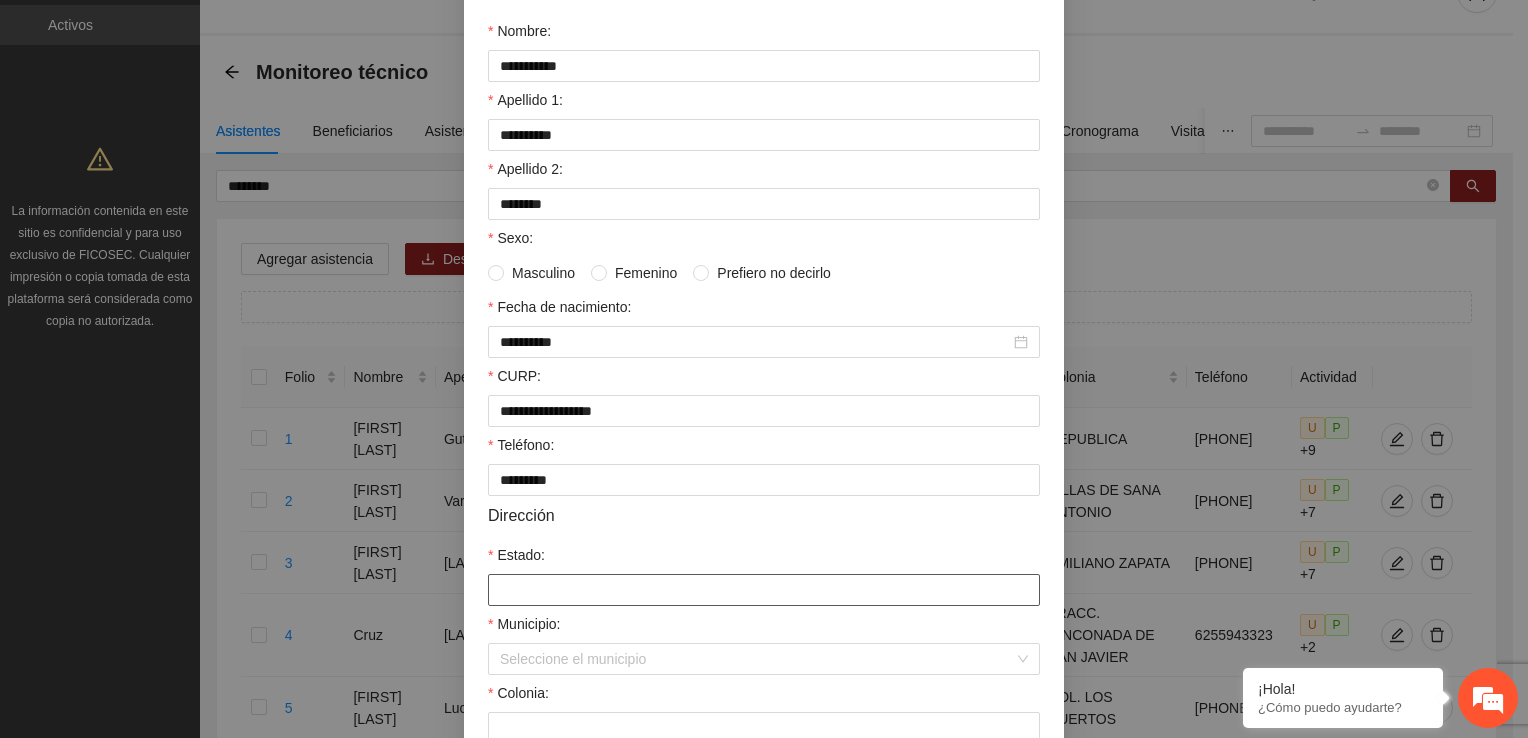 click on "Estado:" at bounding box center [764, 590] 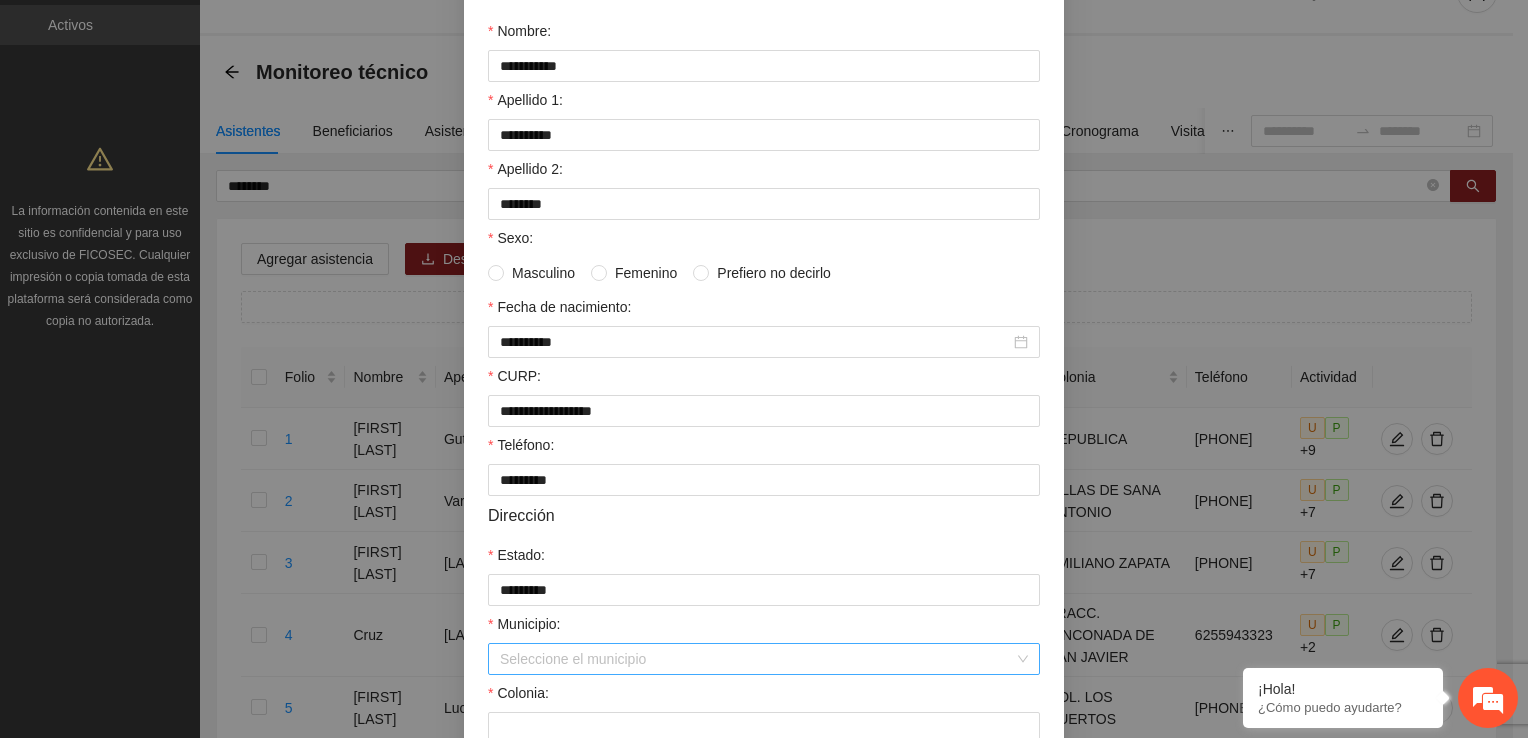 click on "Municipio:" at bounding box center [757, 659] 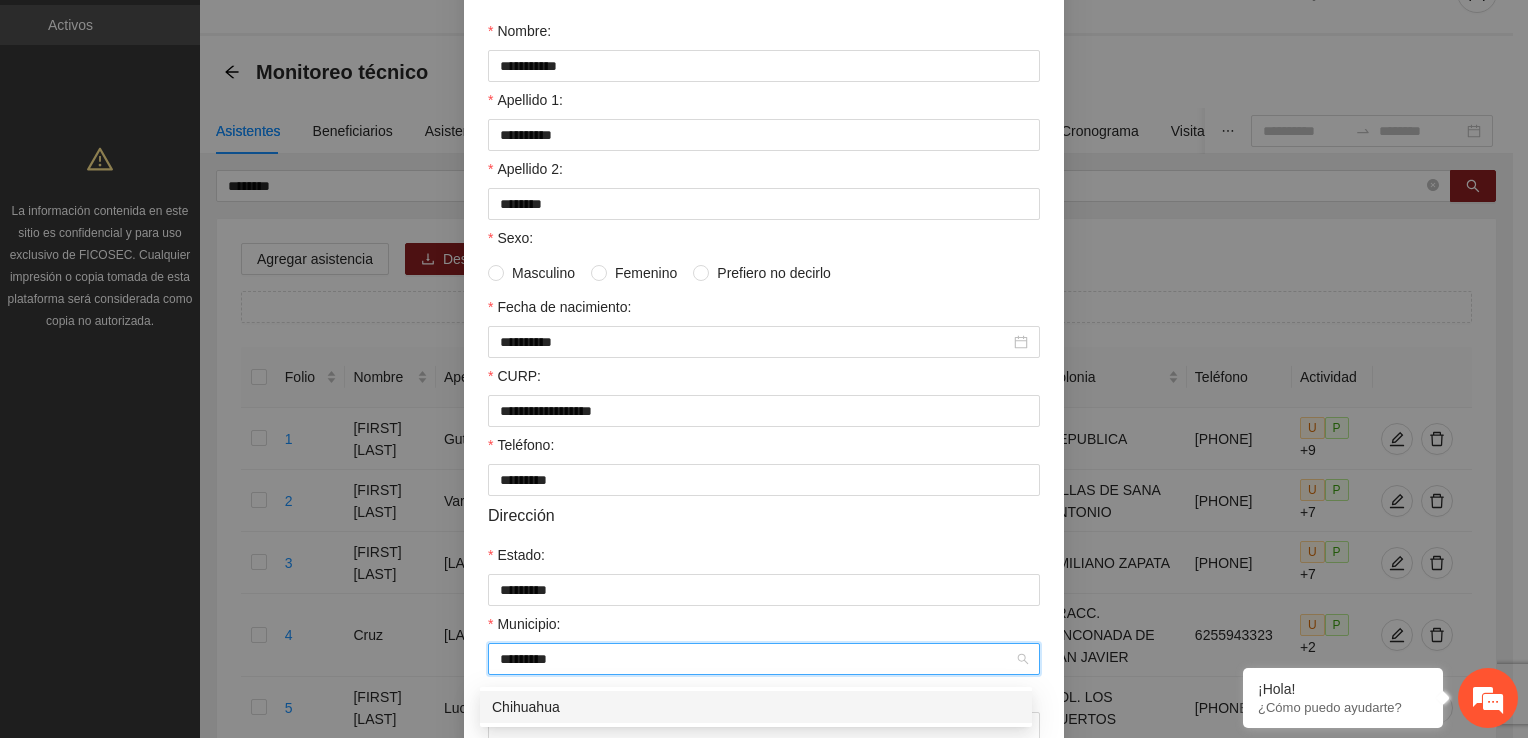 click on "Chihuahua" at bounding box center [756, 707] 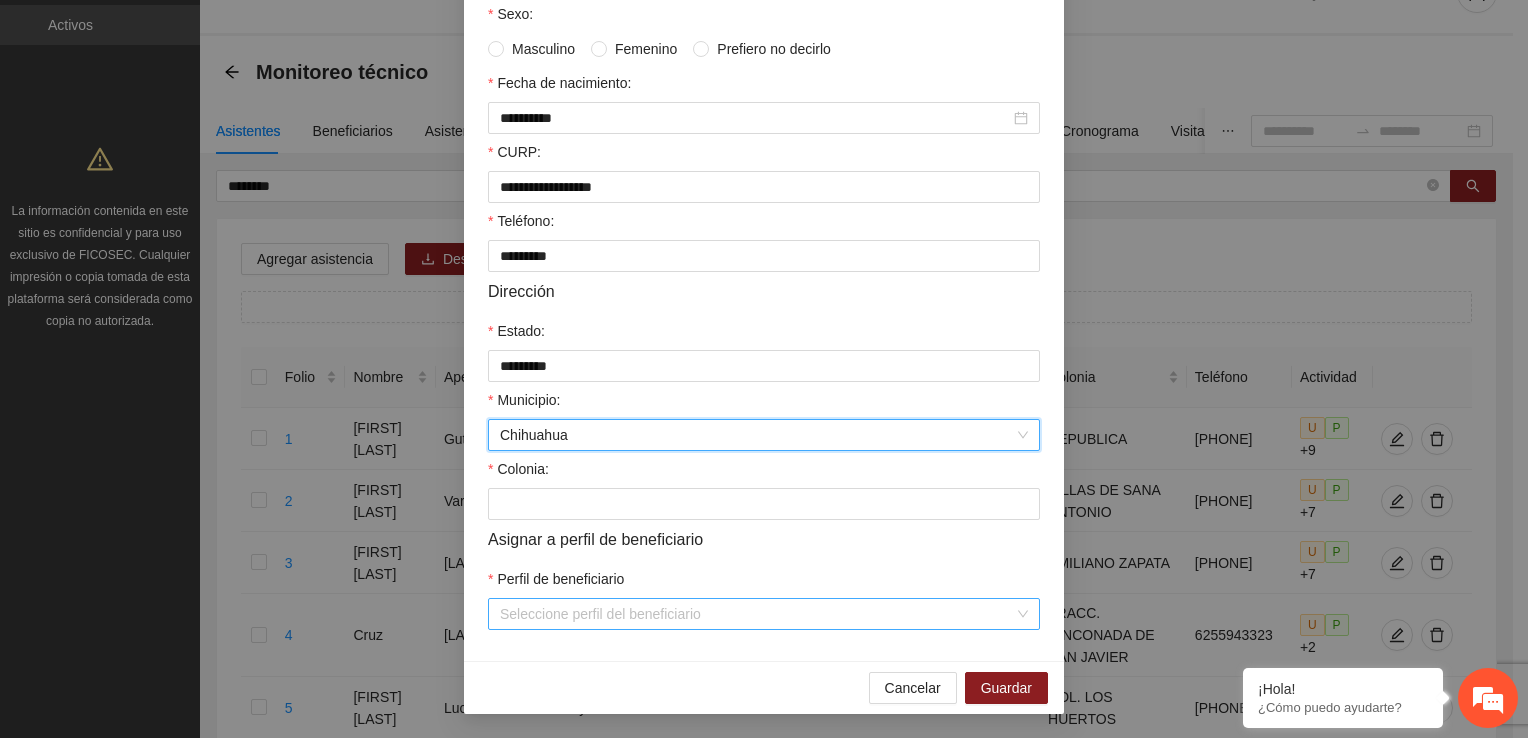 scroll, scrollTop: 432, scrollLeft: 0, axis: vertical 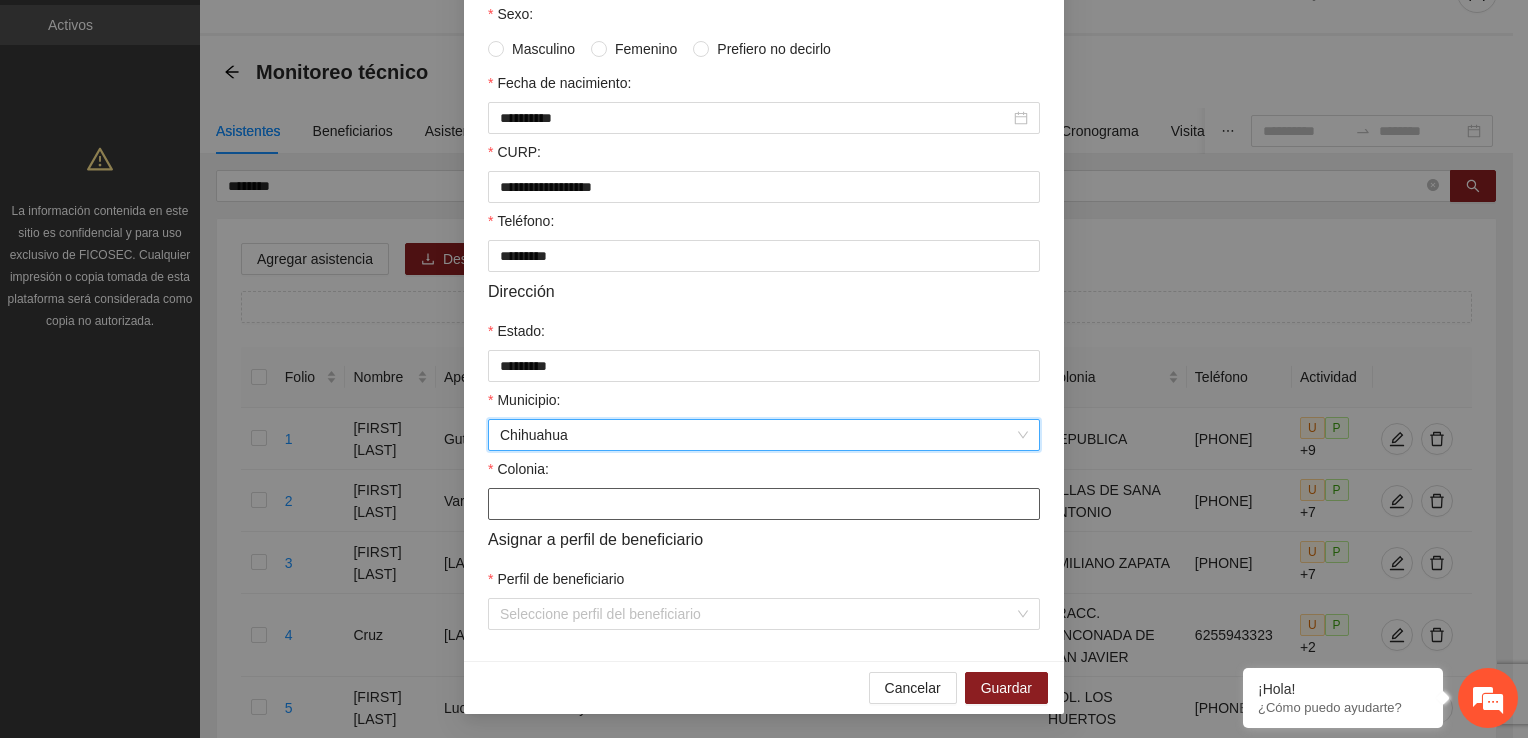 click on "Colonia:" at bounding box center [764, 504] 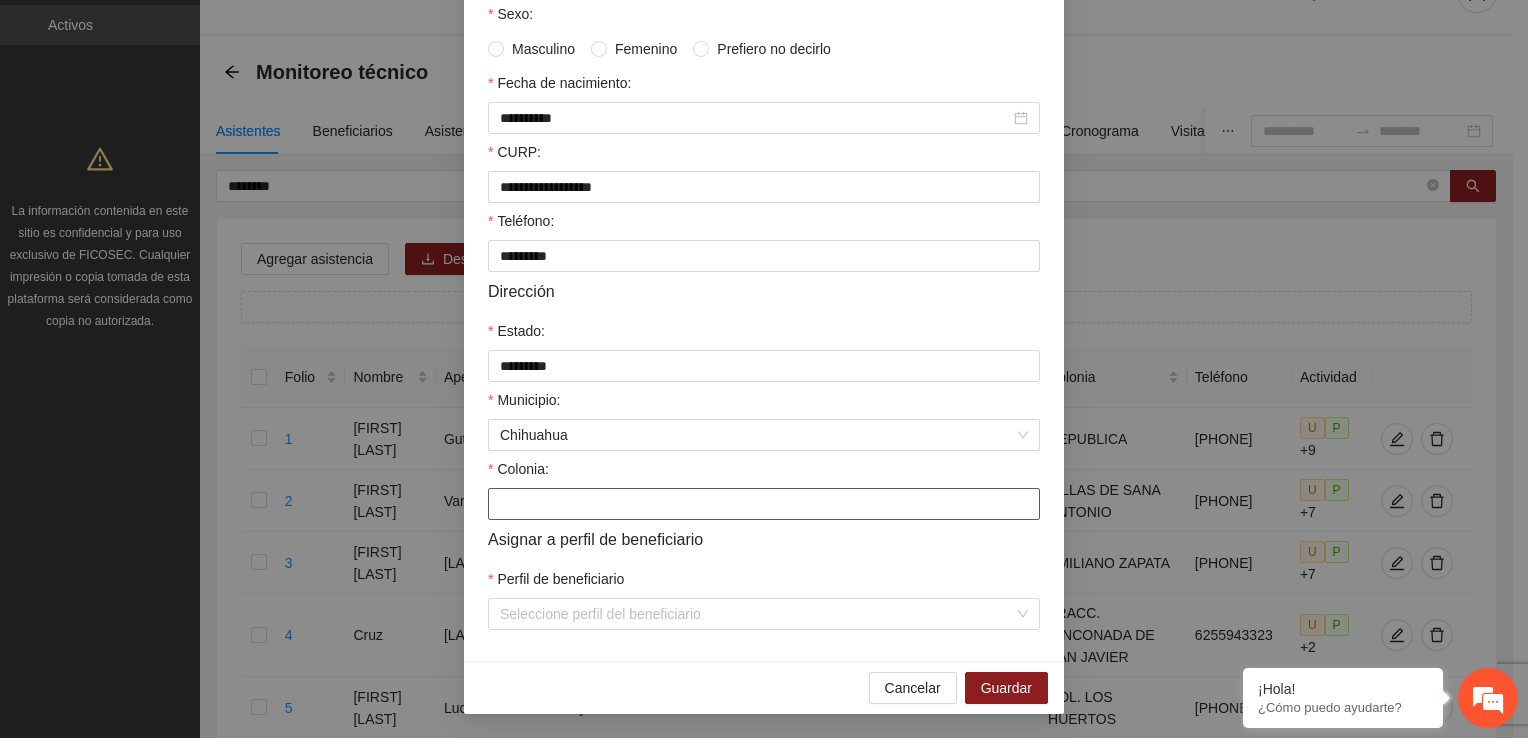 click on "Colonia:" at bounding box center (764, 504) 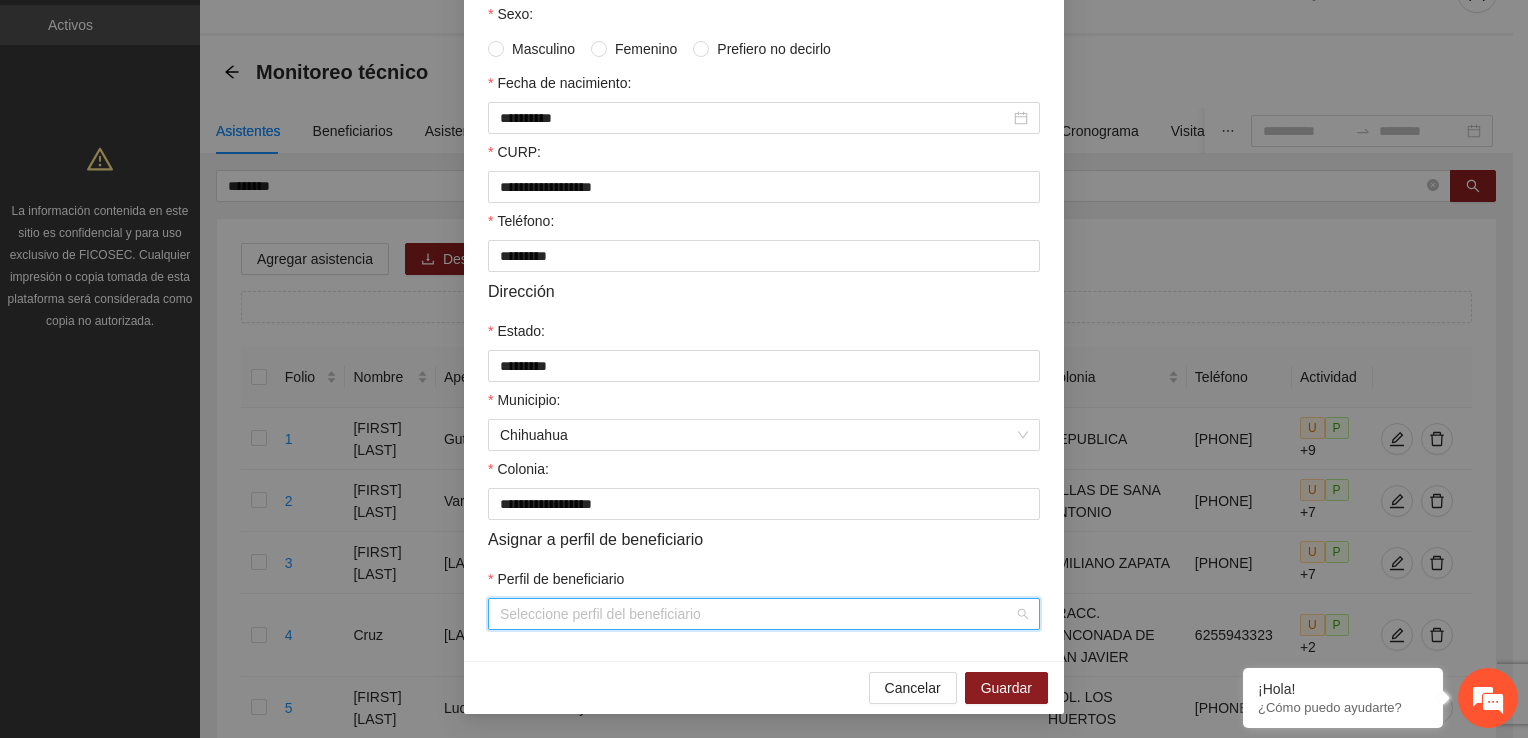 click on "Perfil de beneficiario" at bounding box center (757, 614) 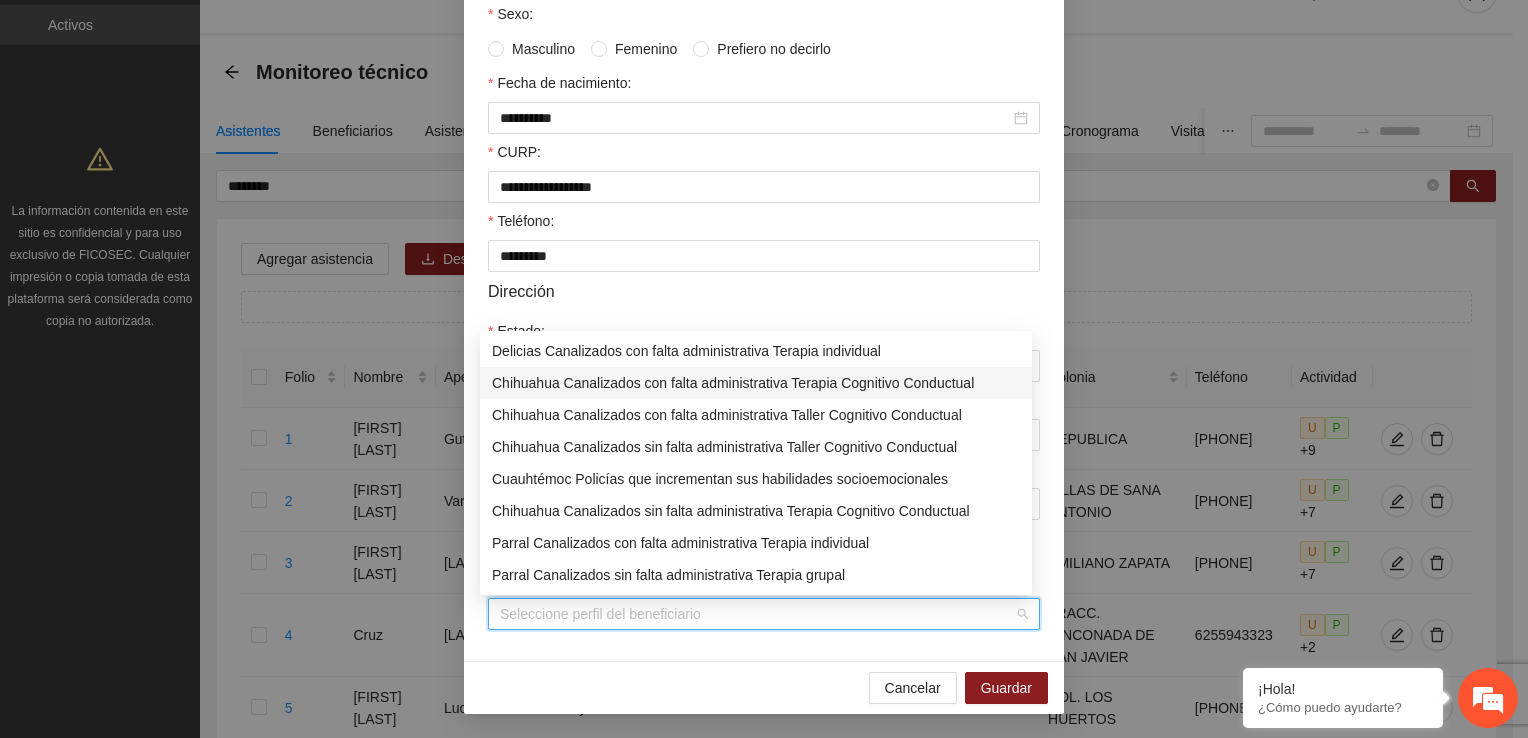 click on "Chihuahua Canalizados con falta administrativa Terapia Cognitivo Conductual" at bounding box center [756, 383] 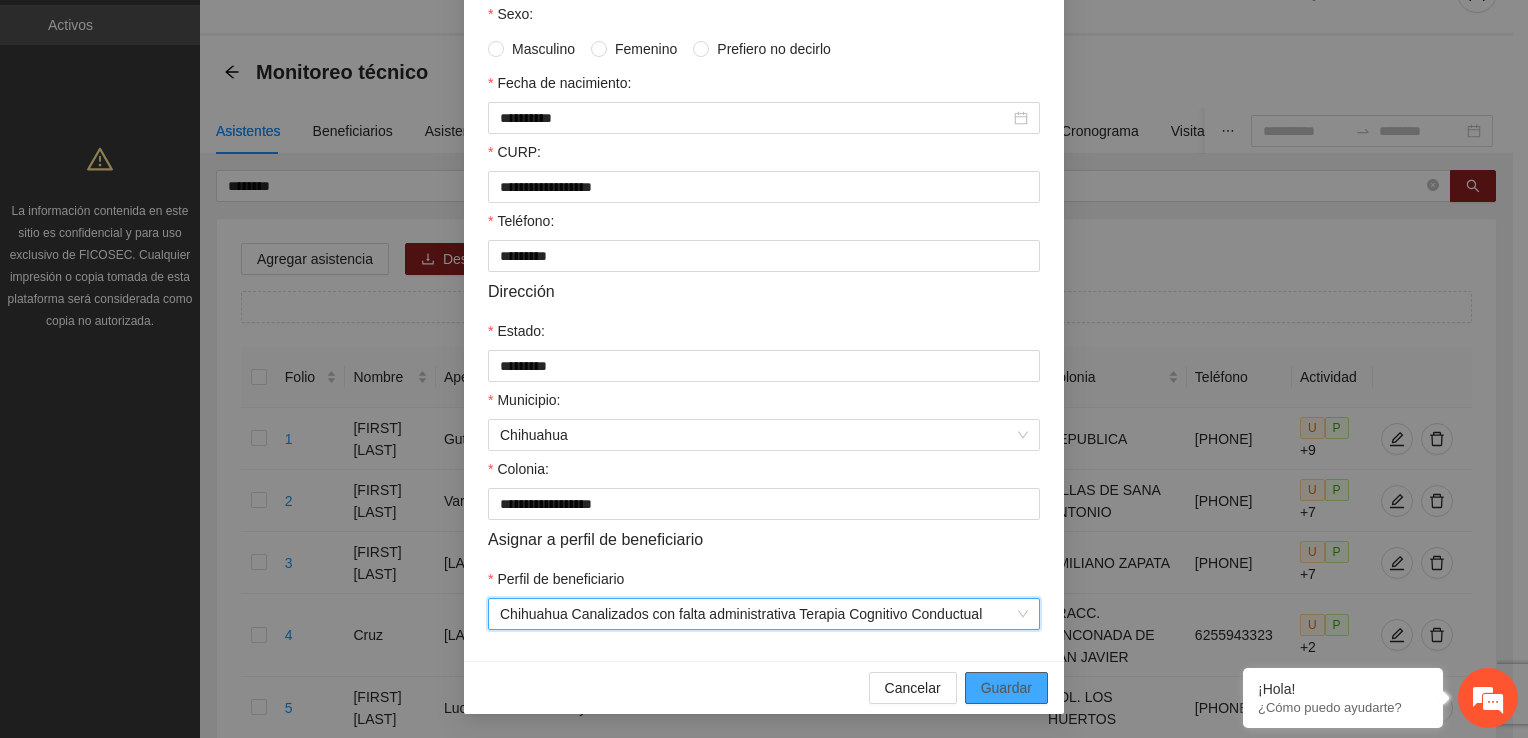 click on "Guardar" at bounding box center [1006, 688] 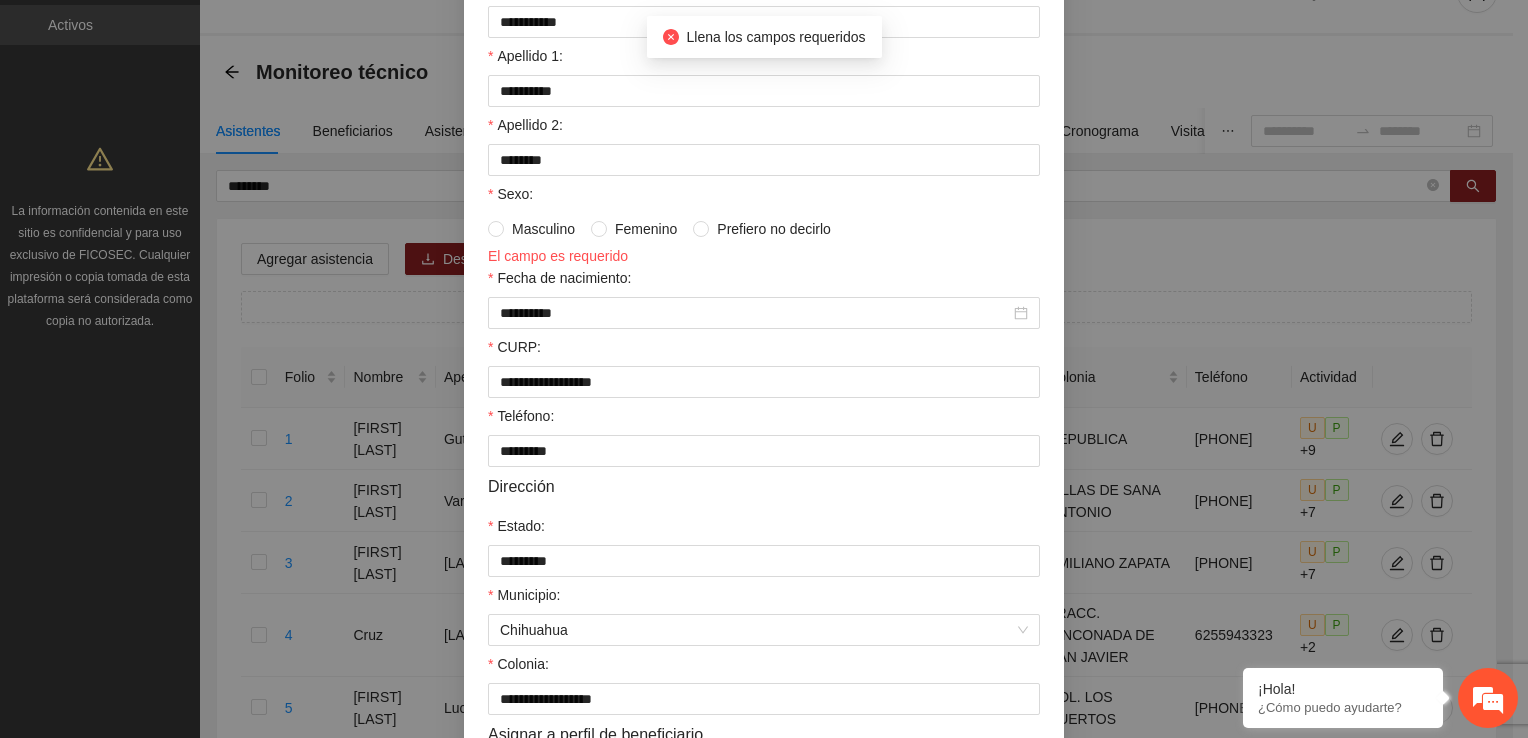 scroll, scrollTop: 232, scrollLeft: 0, axis: vertical 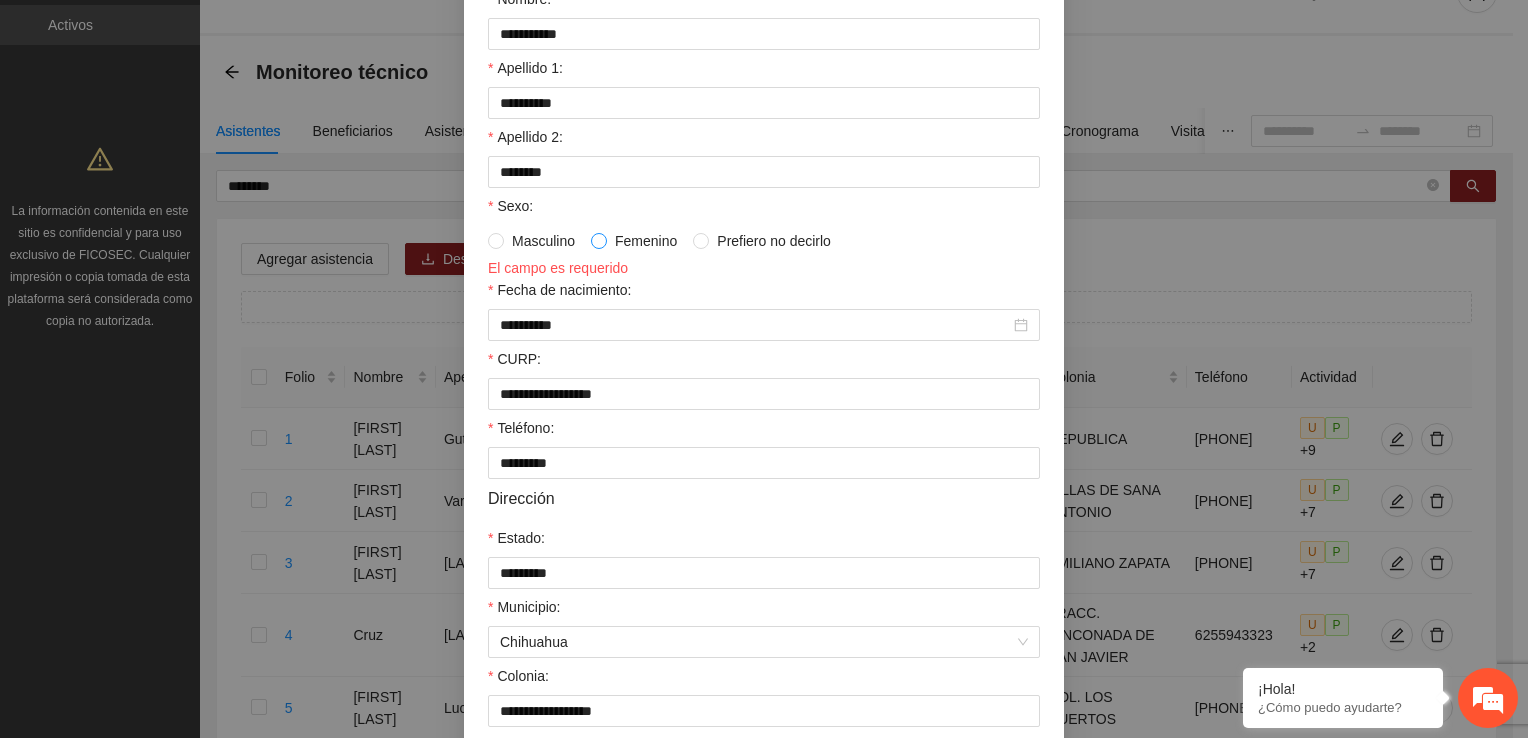 click at bounding box center [599, 241] 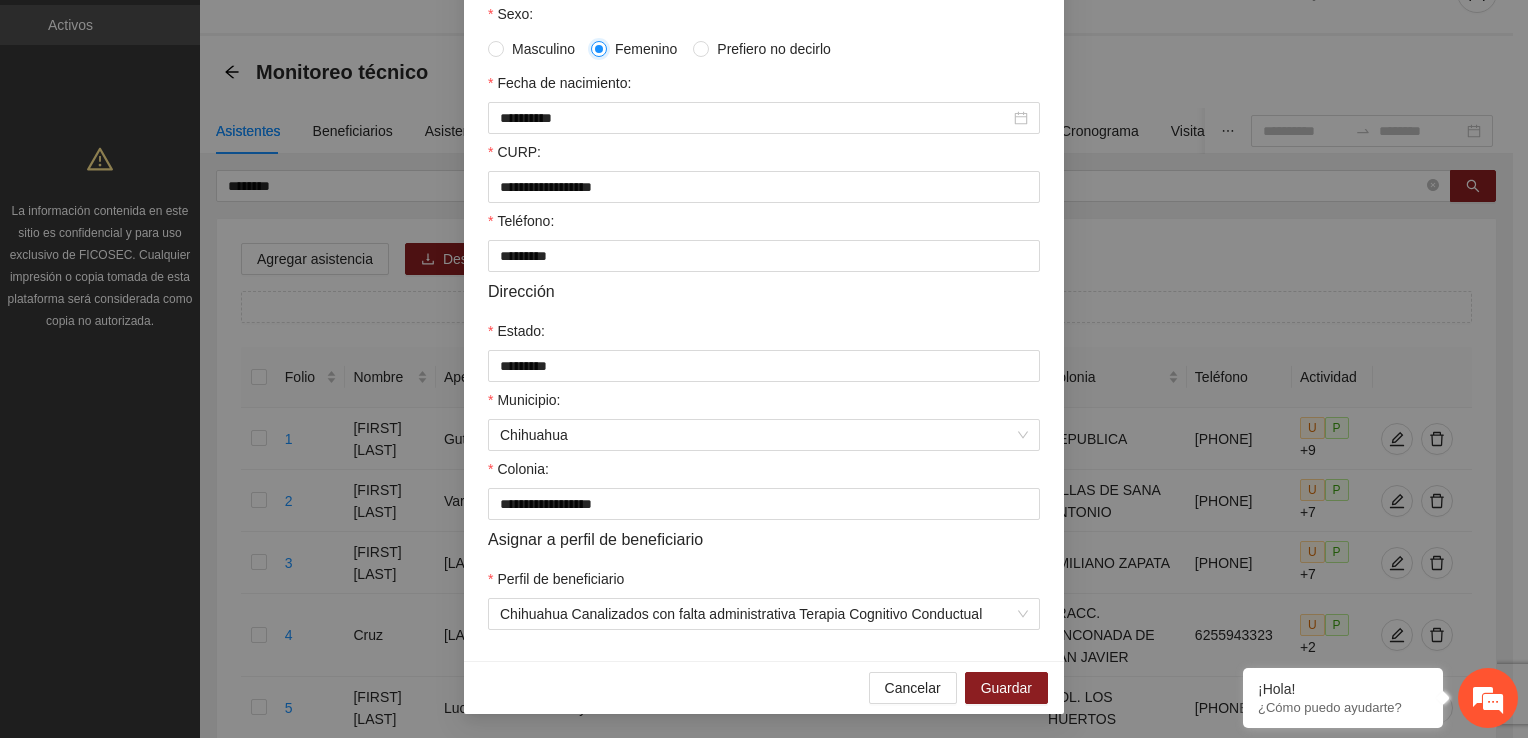scroll, scrollTop: 432, scrollLeft: 0, axis: vertical 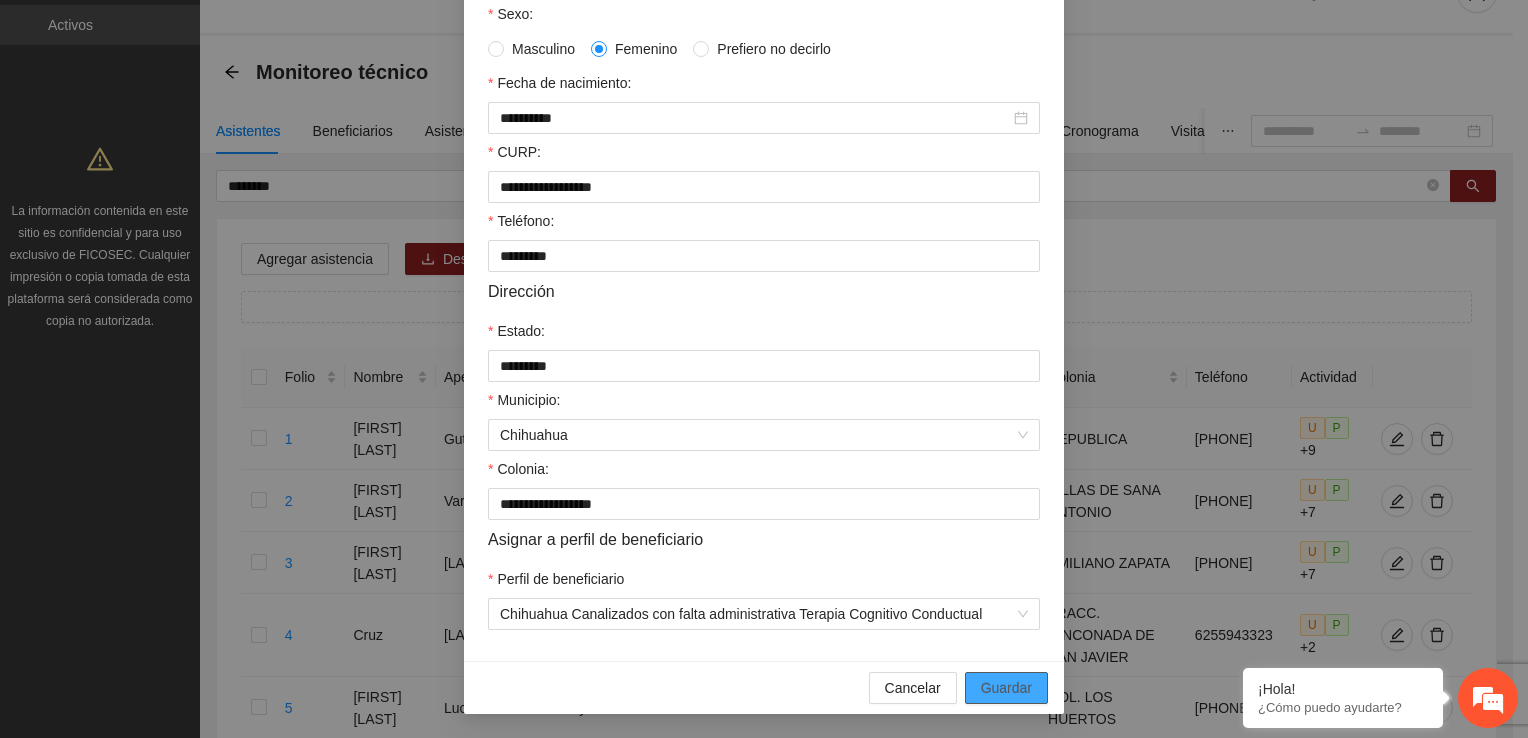 click on "Guardar" at bounding box center (1006, 688) 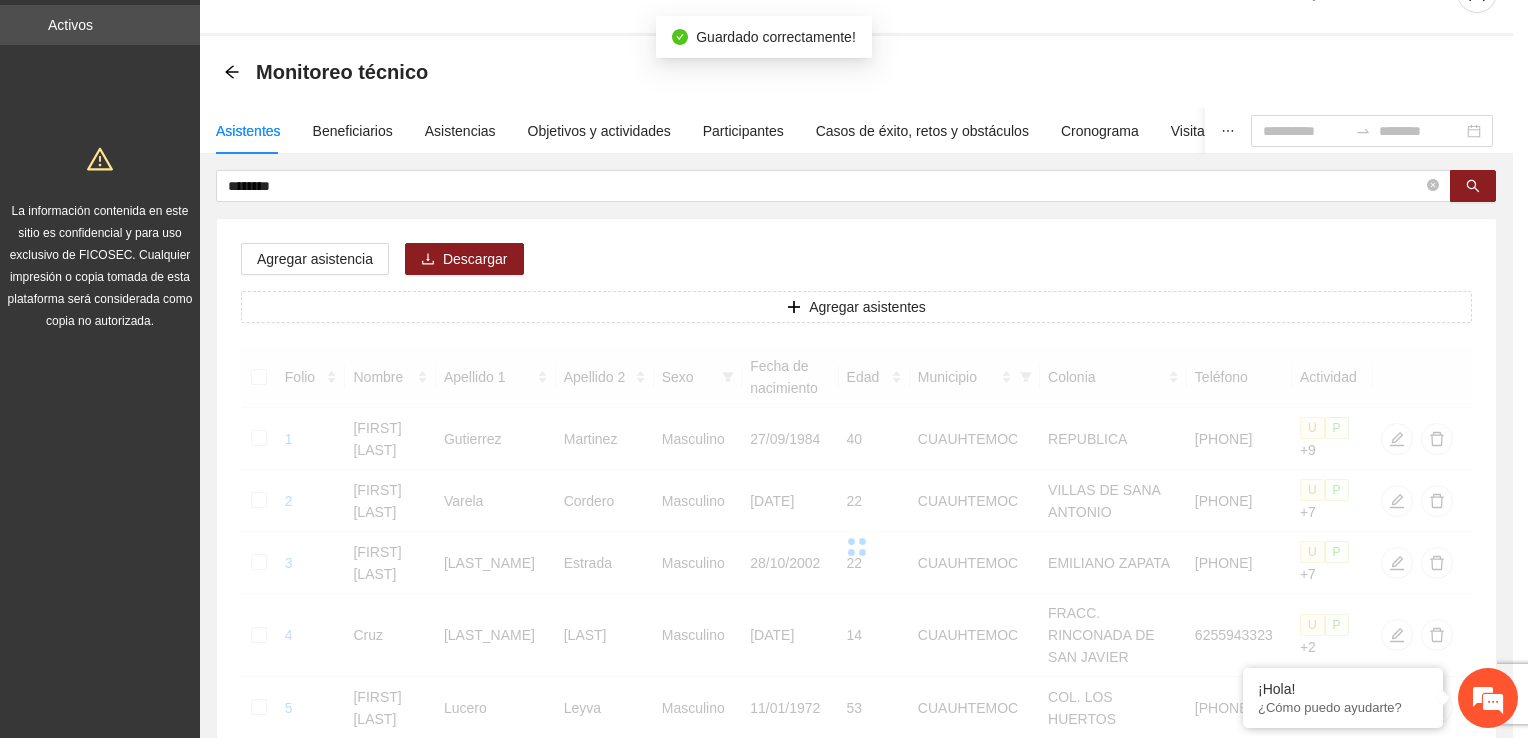 scroll, scrollTop: 332, scrollLeft: 0, axis: vertical 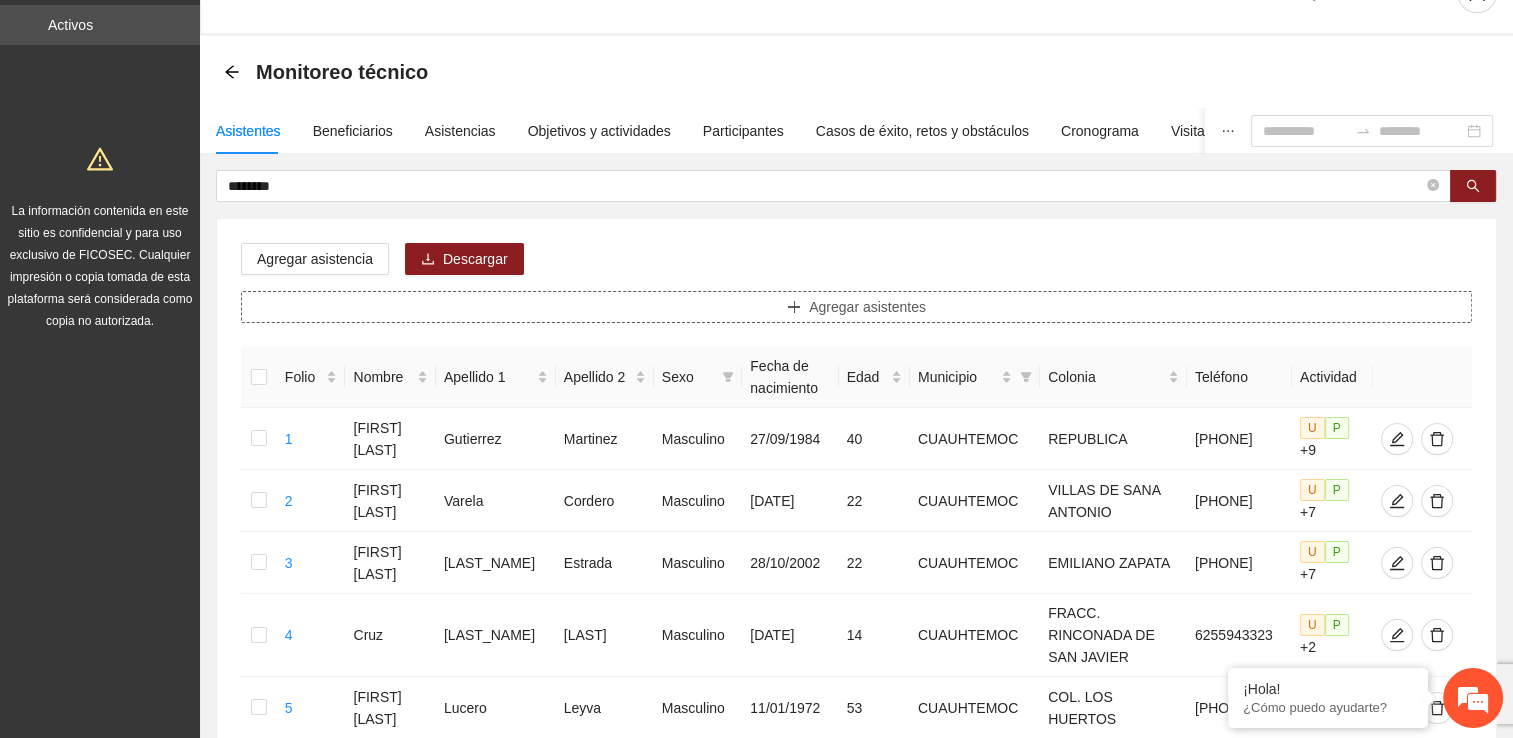 click on "Agregar asistentes" at bounding box center [856, 307] 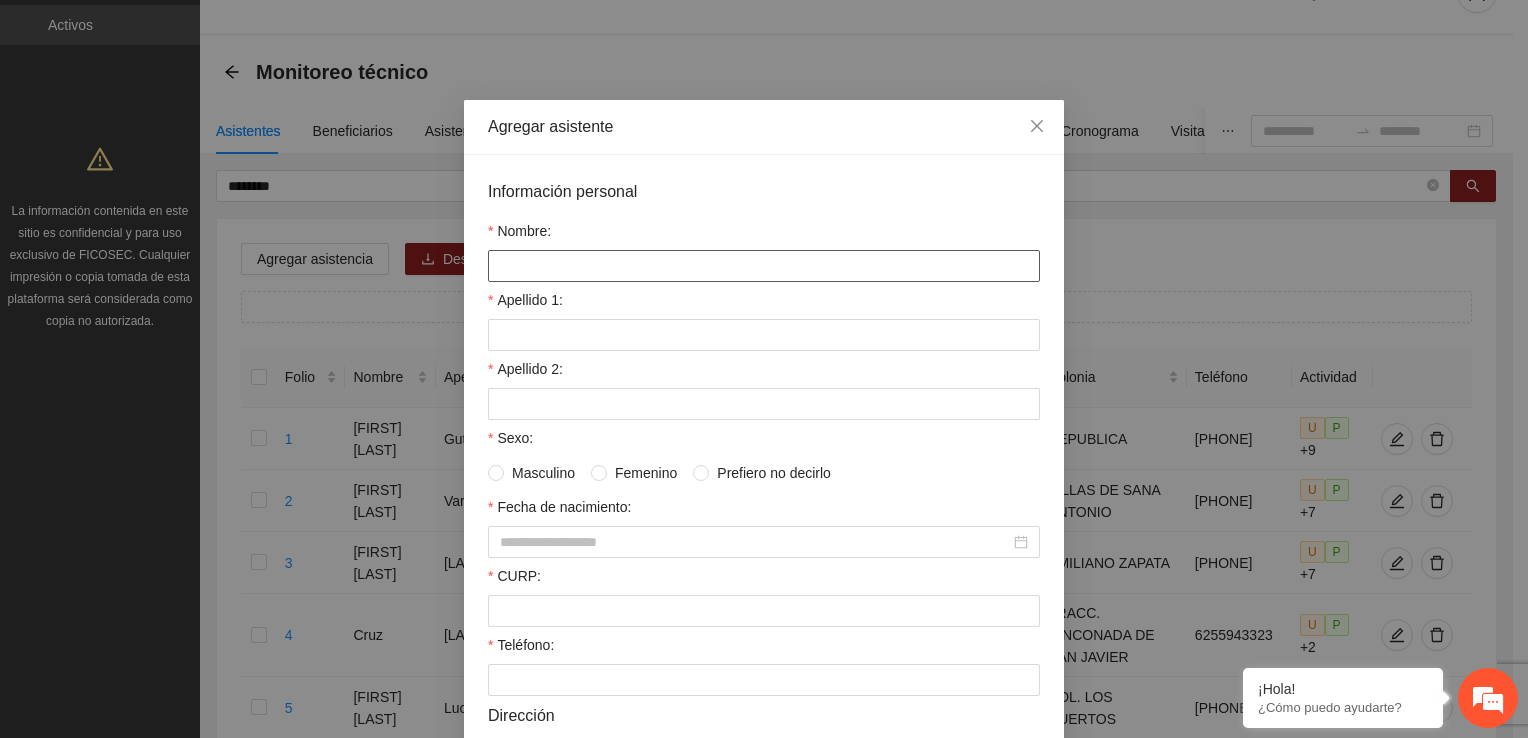 click on "Nombre:" at bounding box center [764, 266] 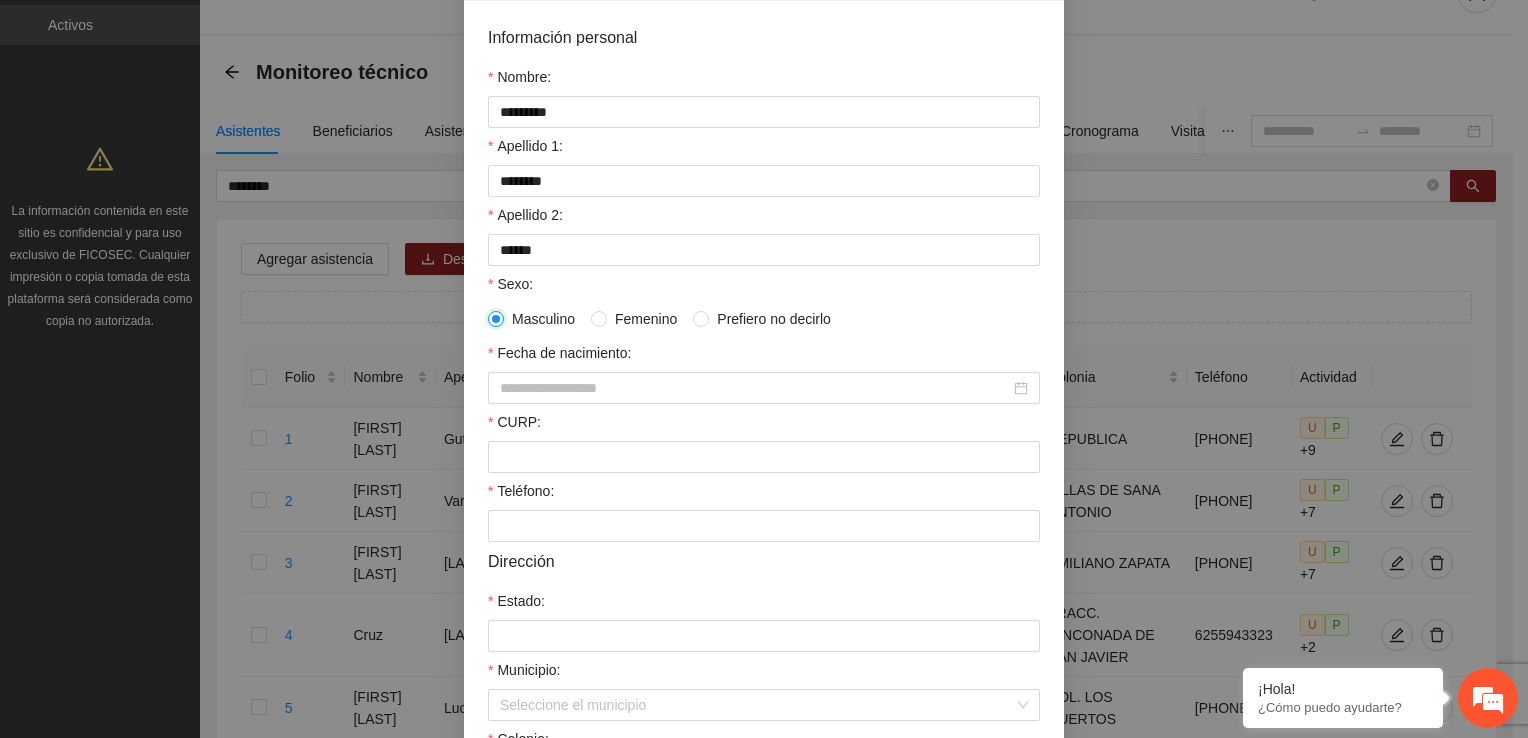 scroll, scrollTop: 300, scrollLeft: 0, axis: vertical 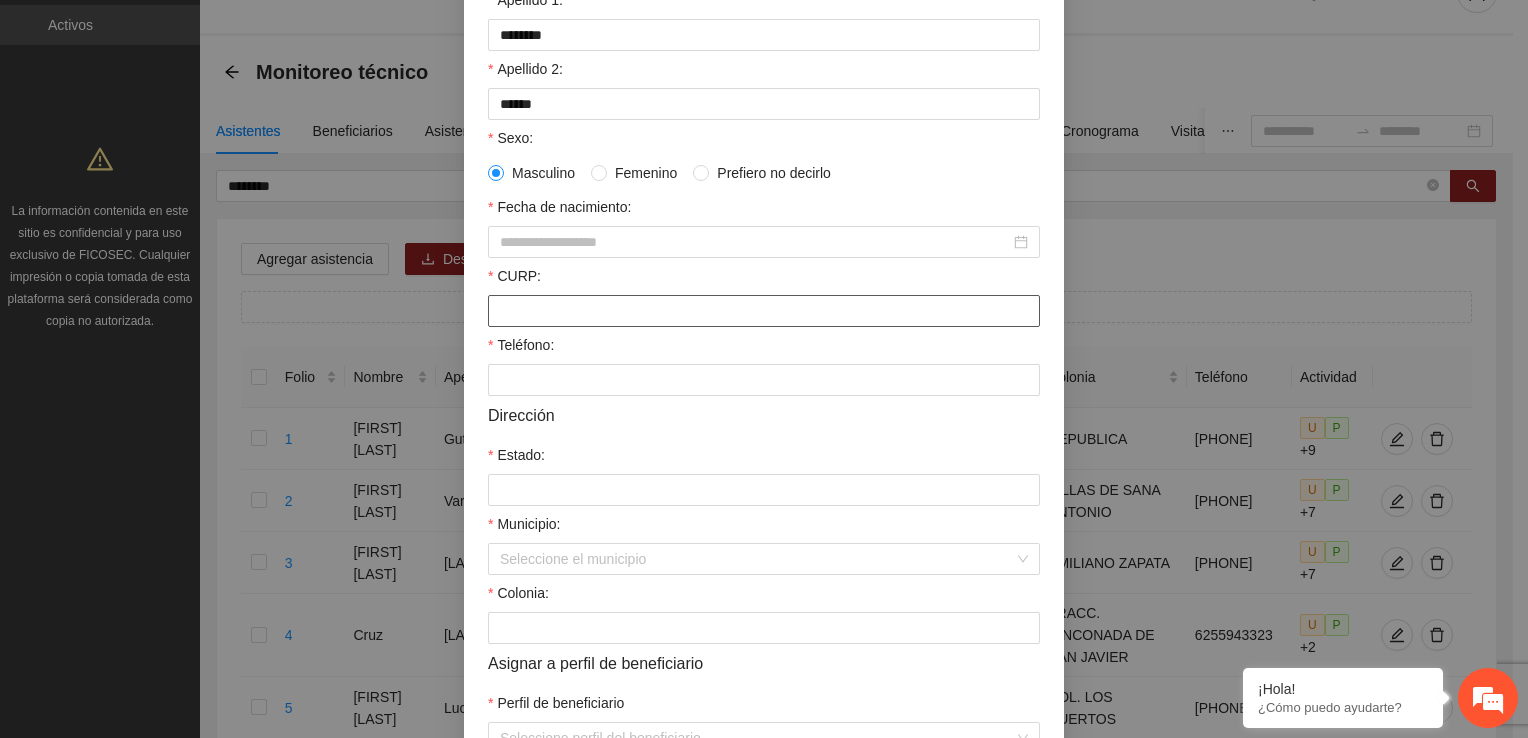 click on "CURP:" at bounding box center (764, 311) 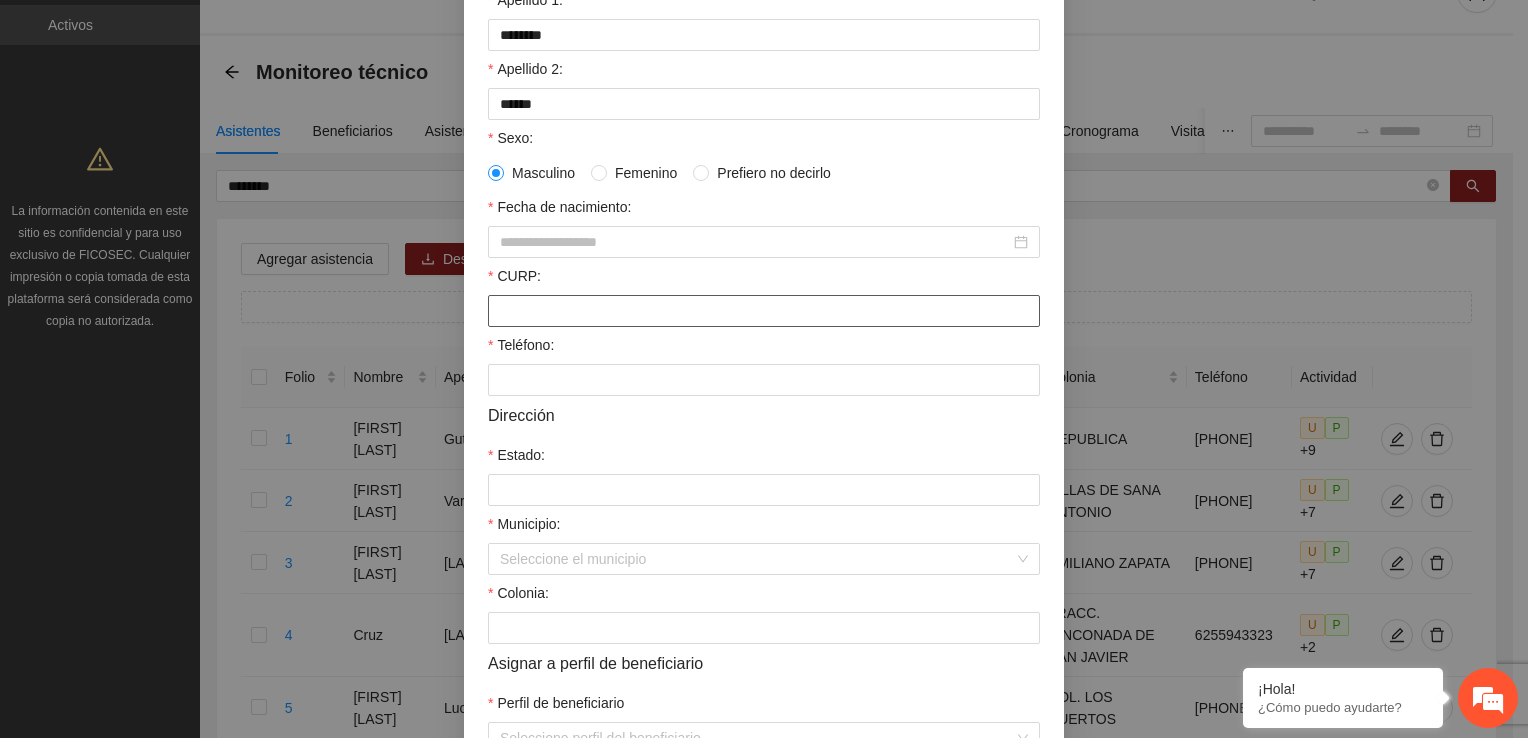 paste on "**********" 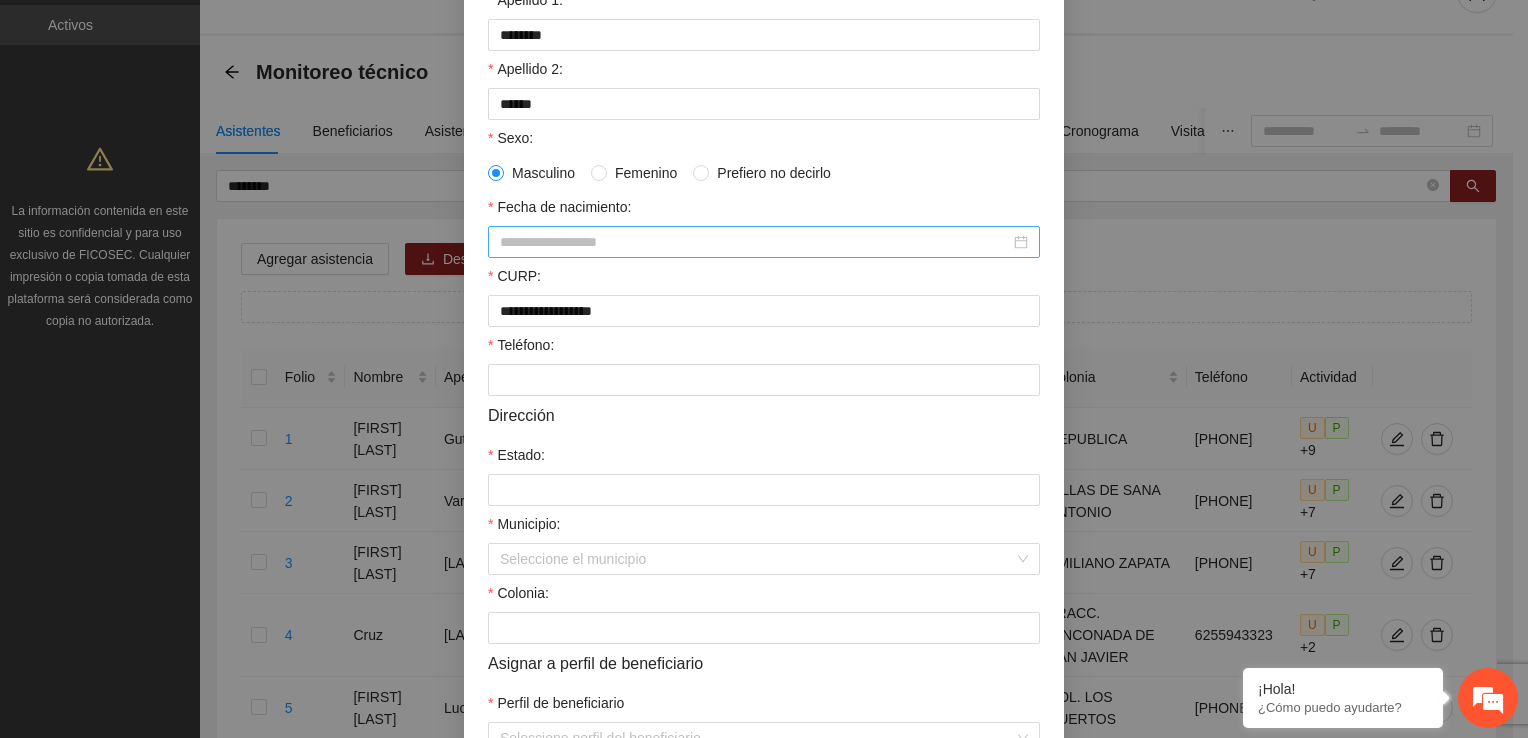 click on "Fecha de nacimiento:" at bounding box center (755, 242) 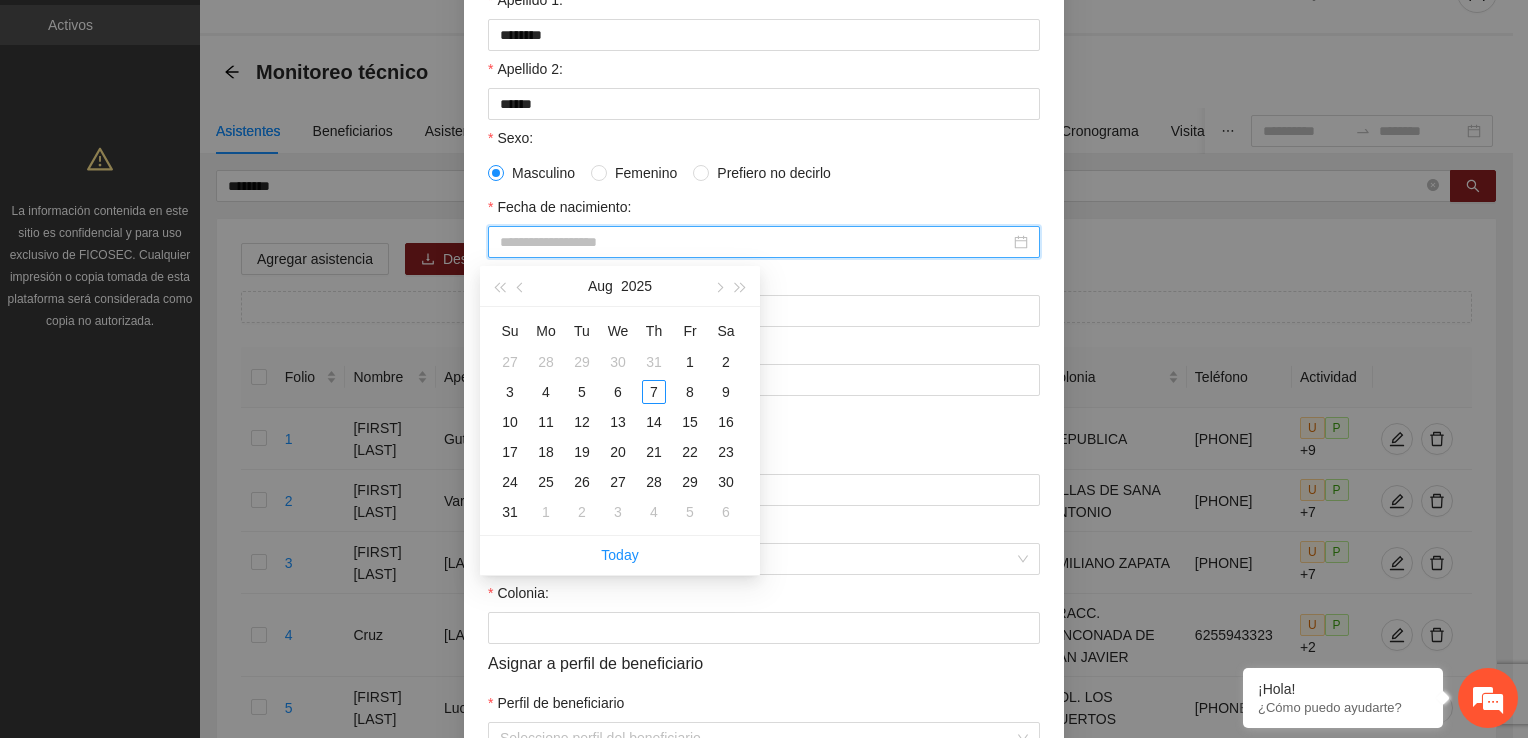 click on "Fecha de nacimiento:" at bounding box center [755, 242] 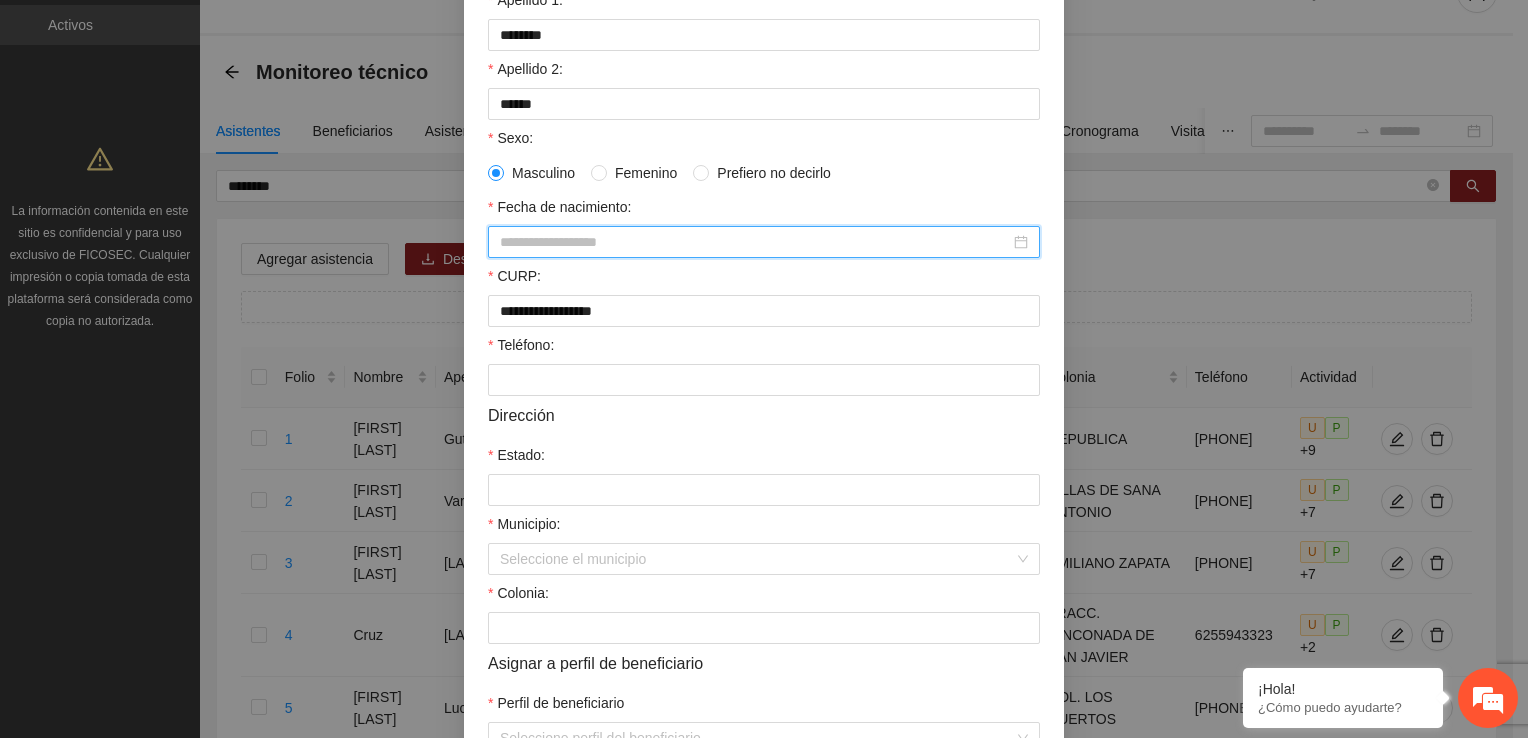 click on "Fecha de nacimiento:" at bounding box center (755, 242) 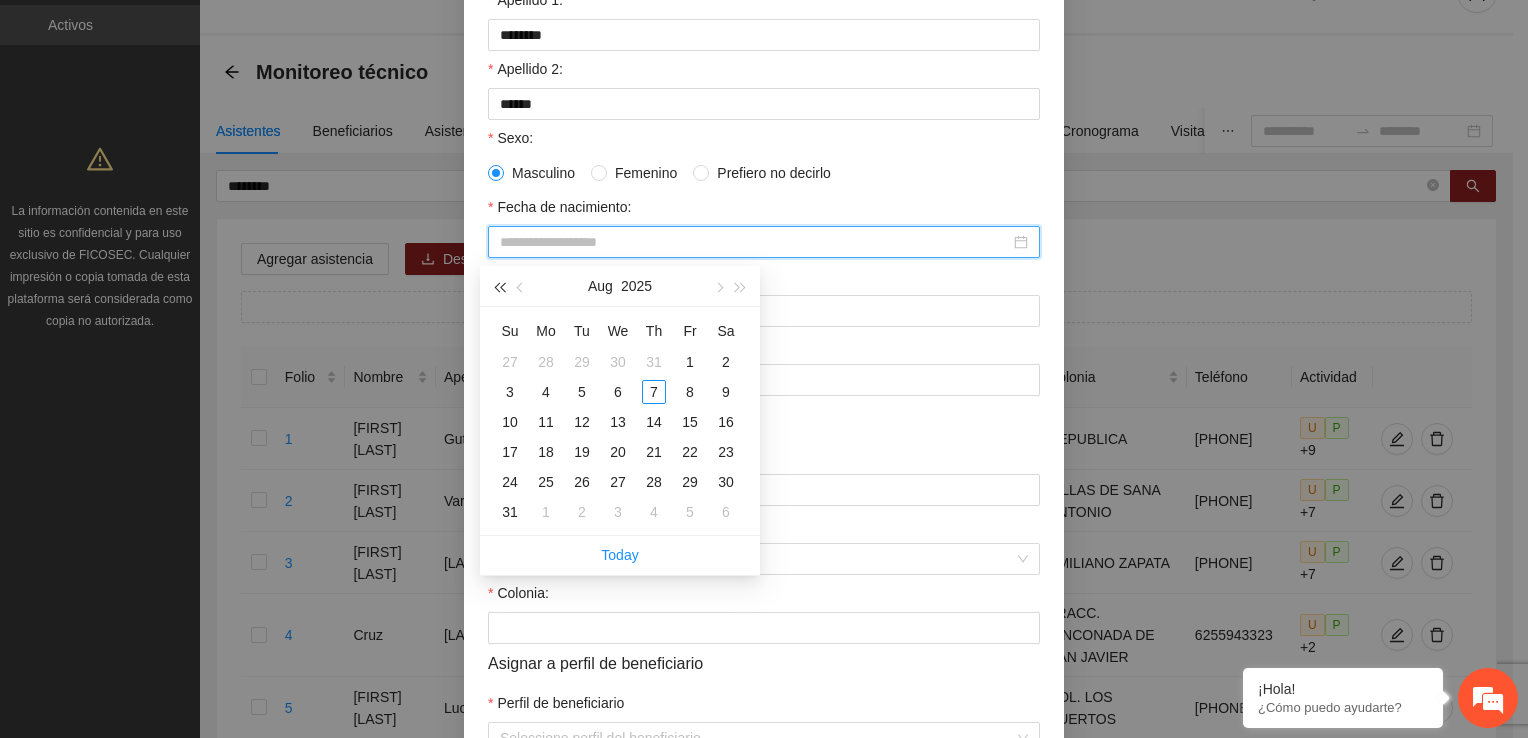 click at bounding box center [499, 286] 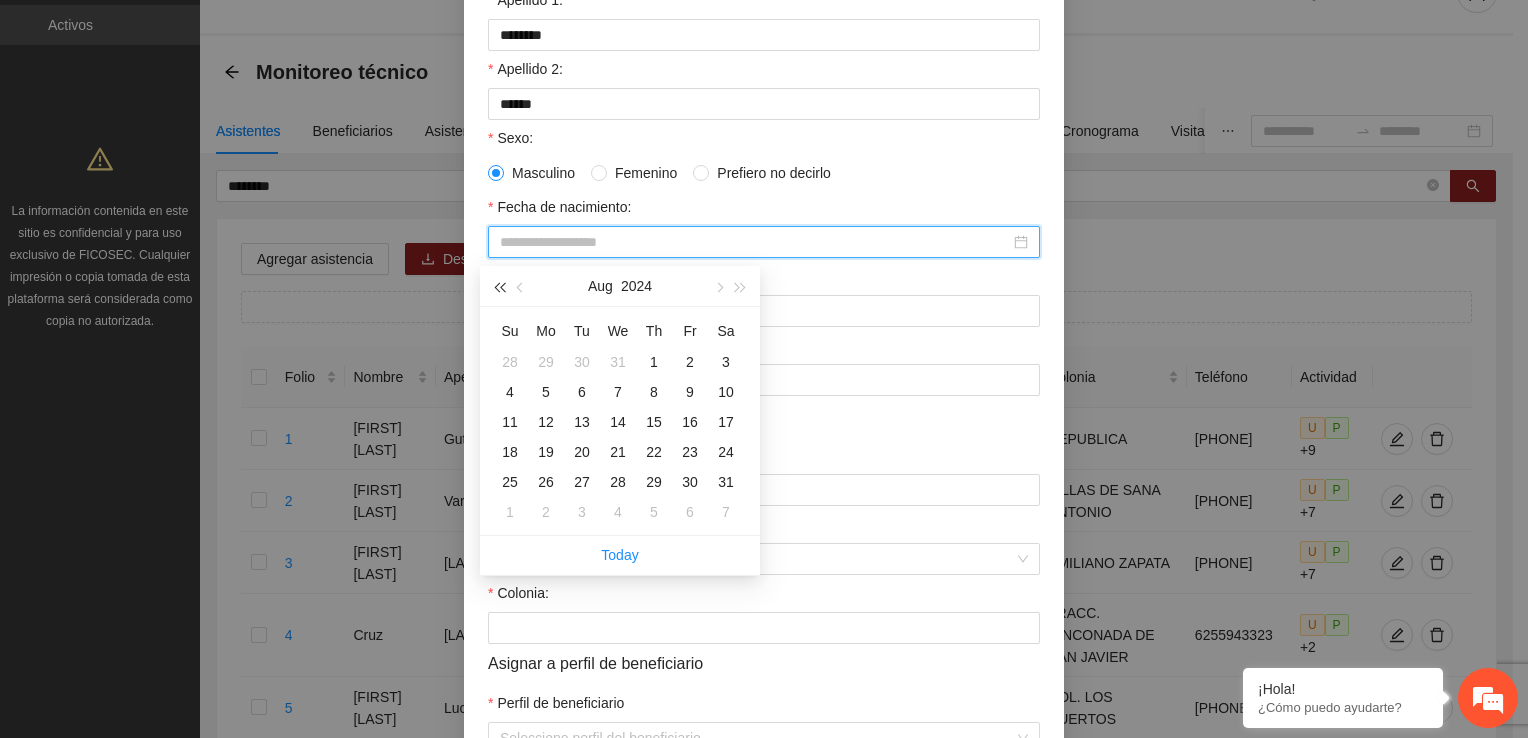 click at bounding box center [499, 286] 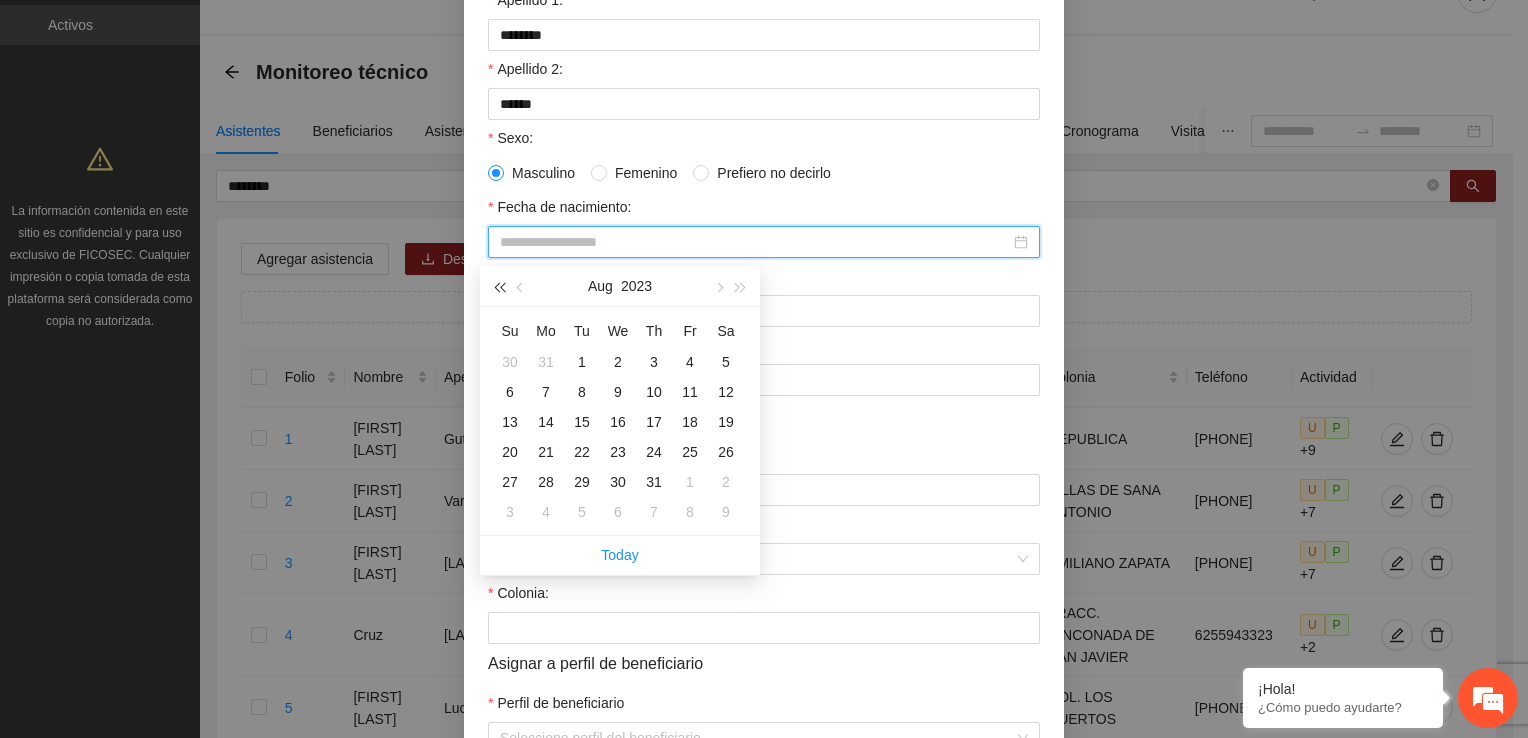 click at bounding box center [499, 286] 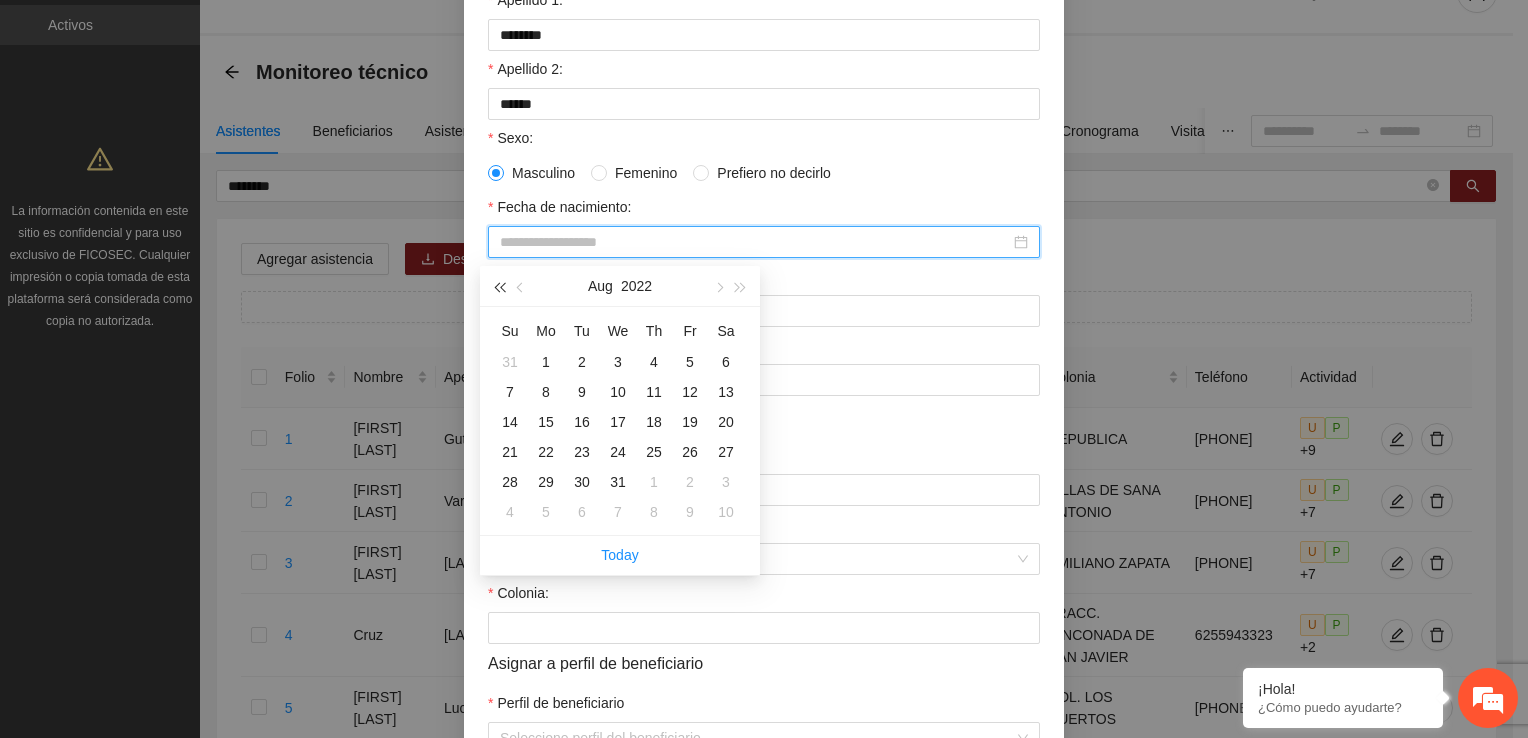 click at bounding box center (499, 286) 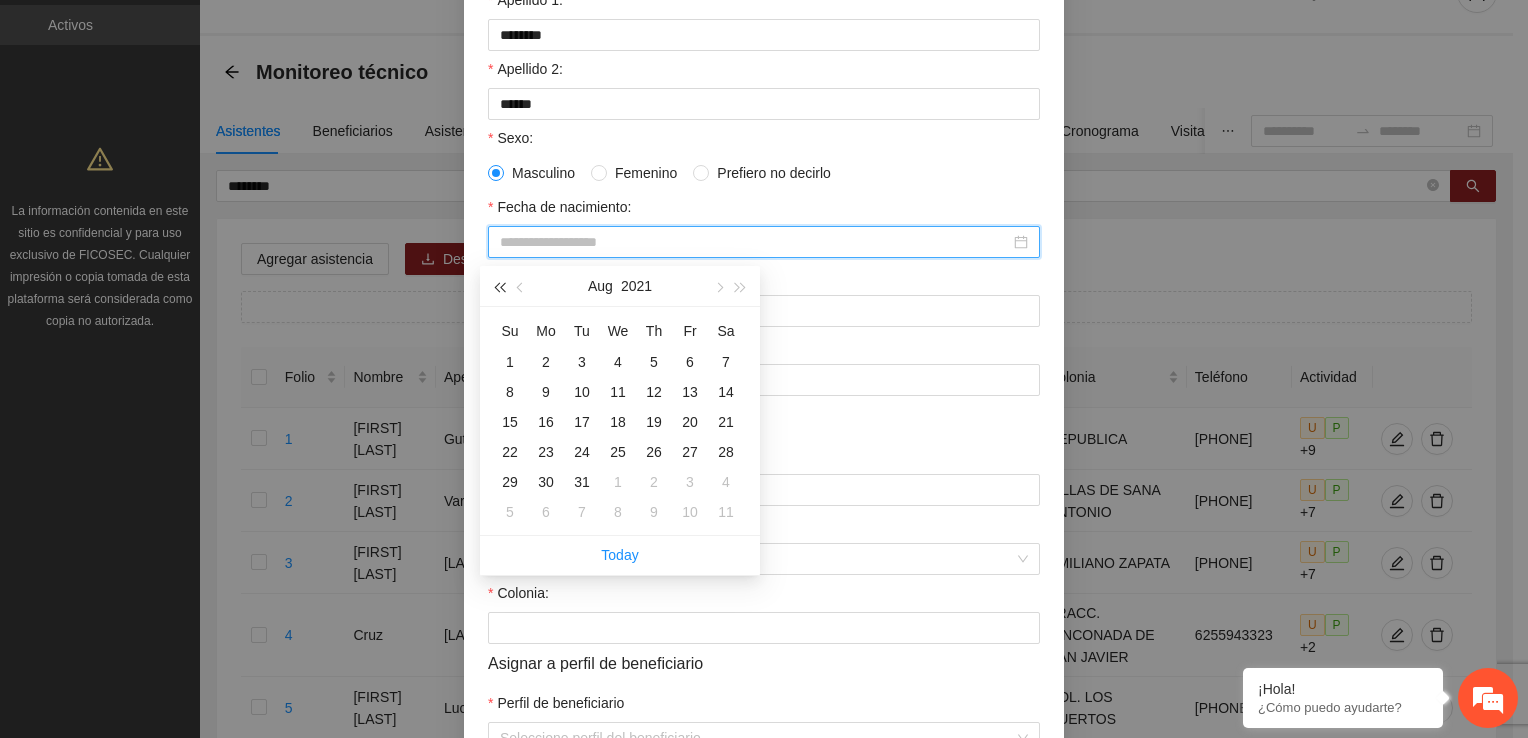 click at bounding box center (499, 286) 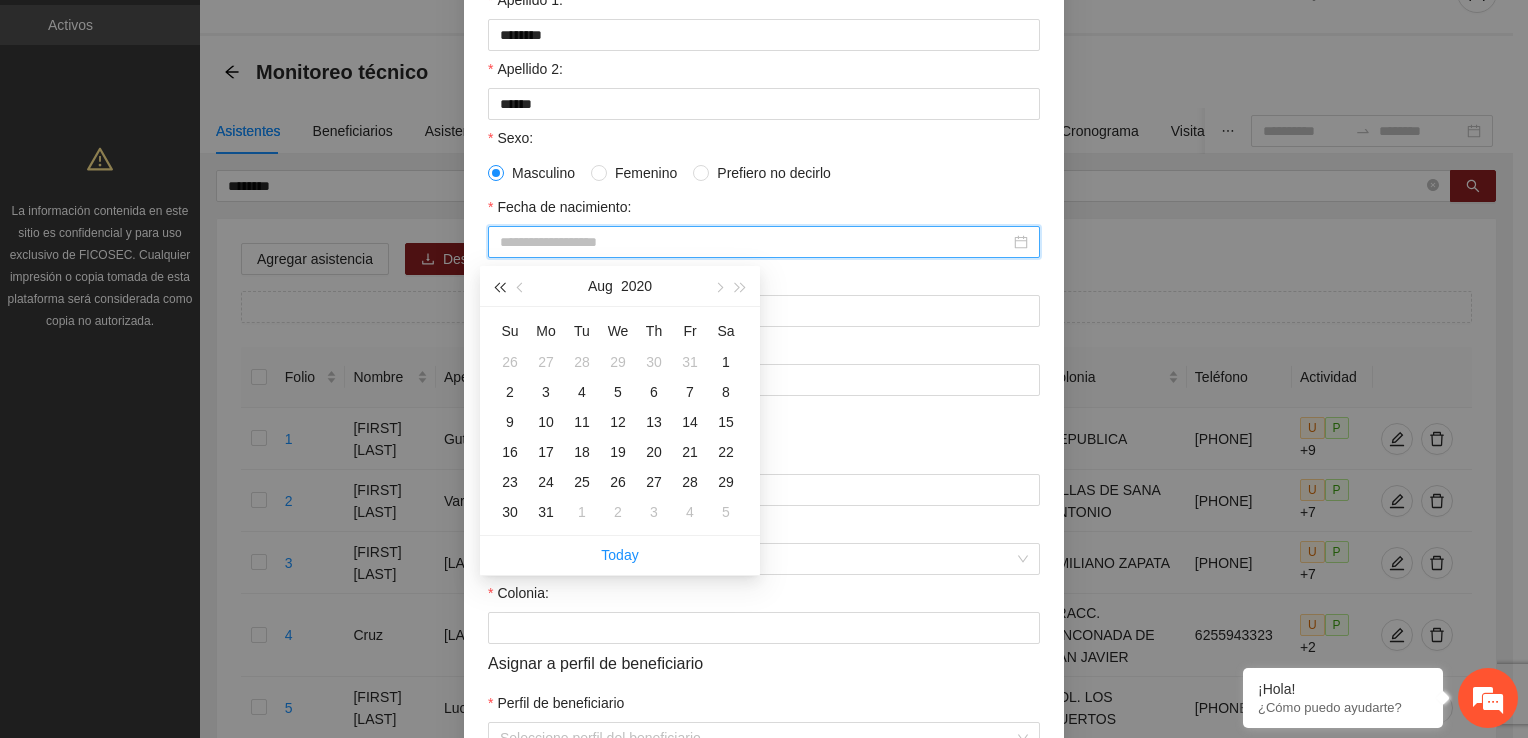click at bounding box center [499, 286] 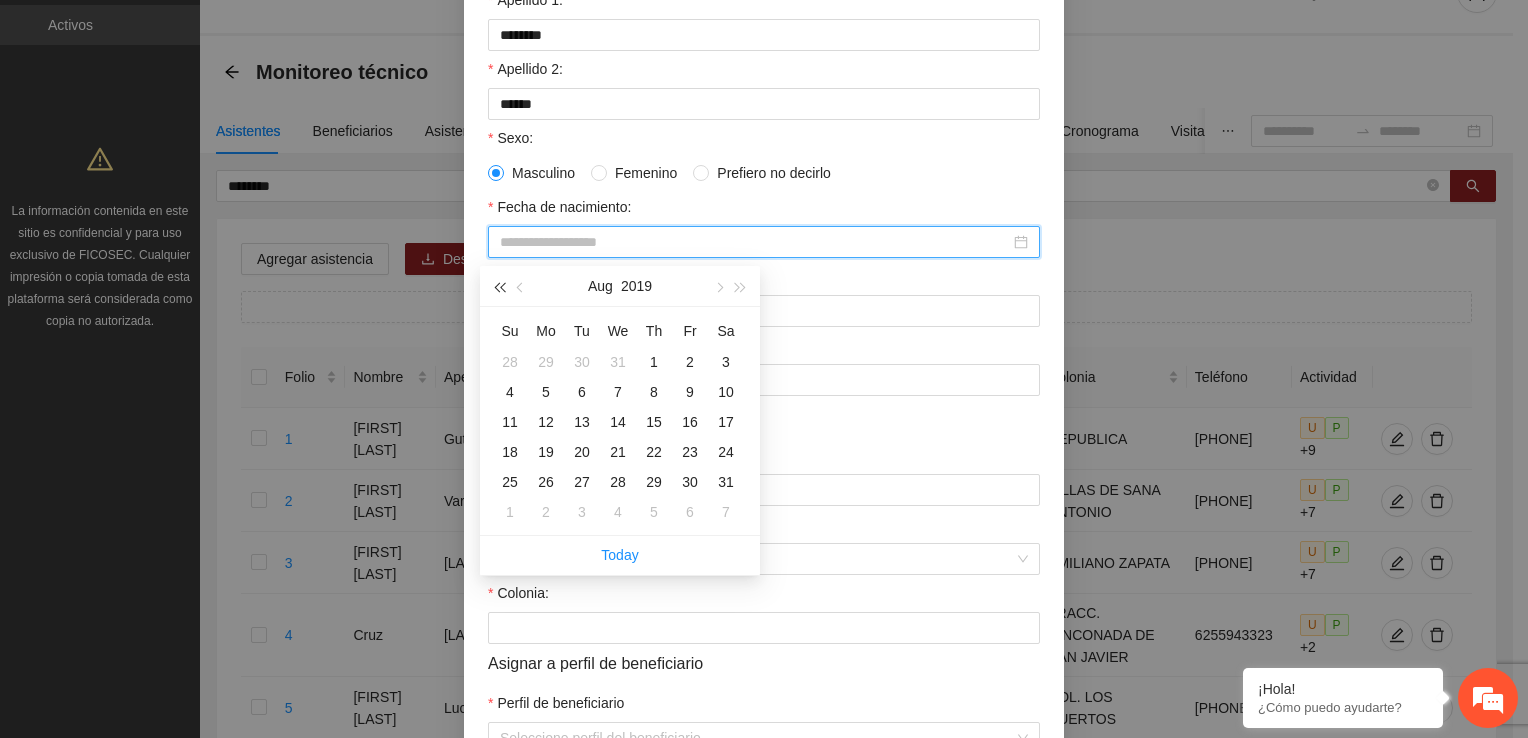 click at bounding box center [499, 286] 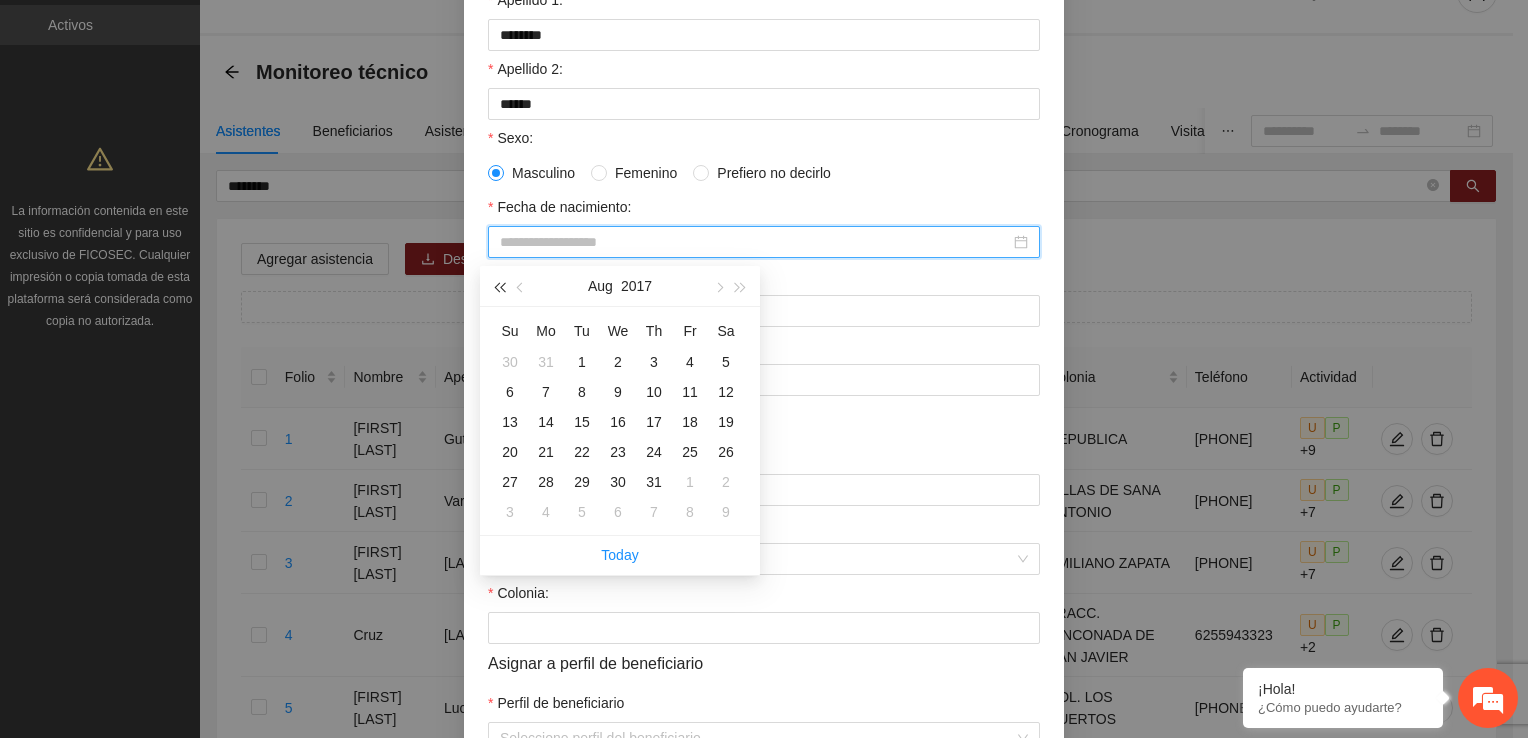 click at bounding box center [499, 286] 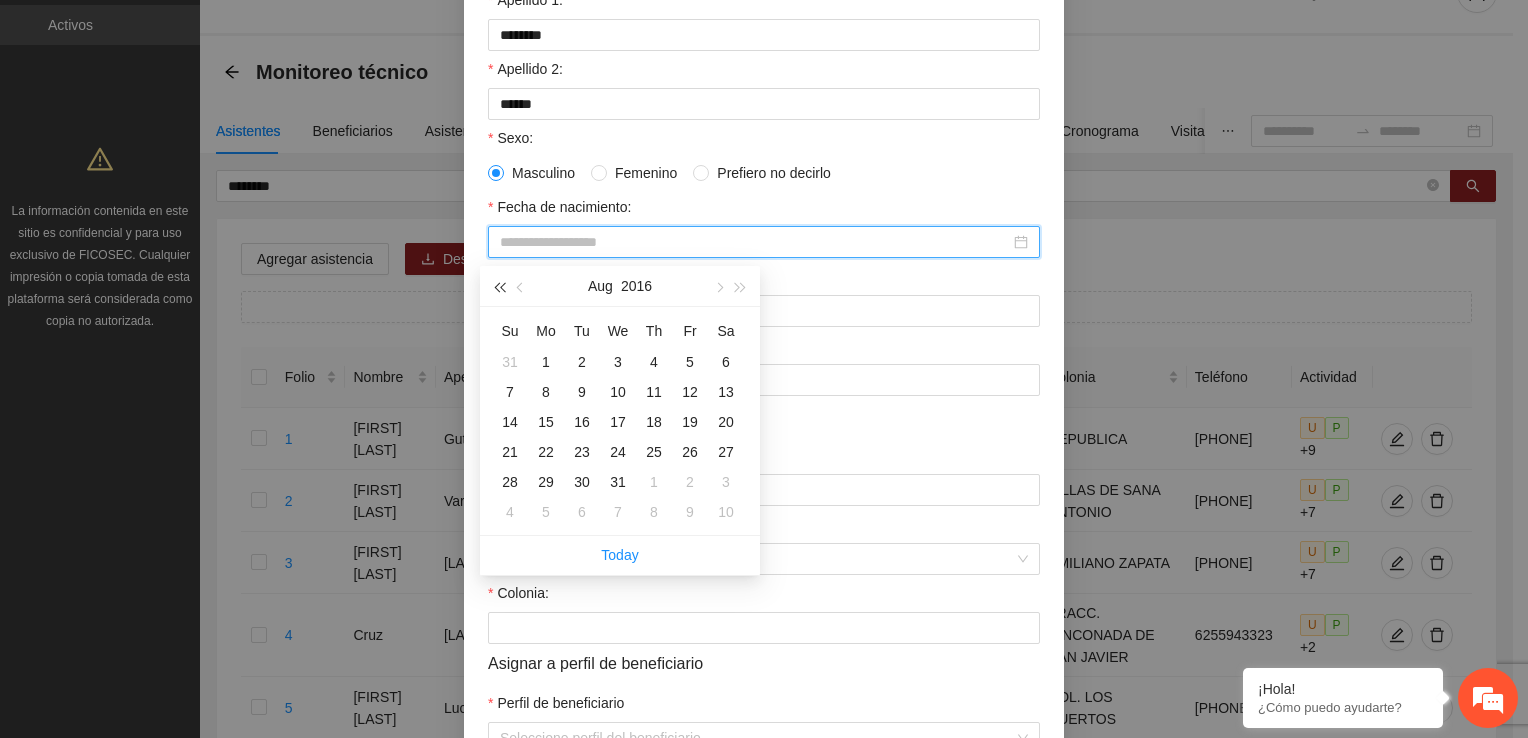 click at bounding box center (499, 286) 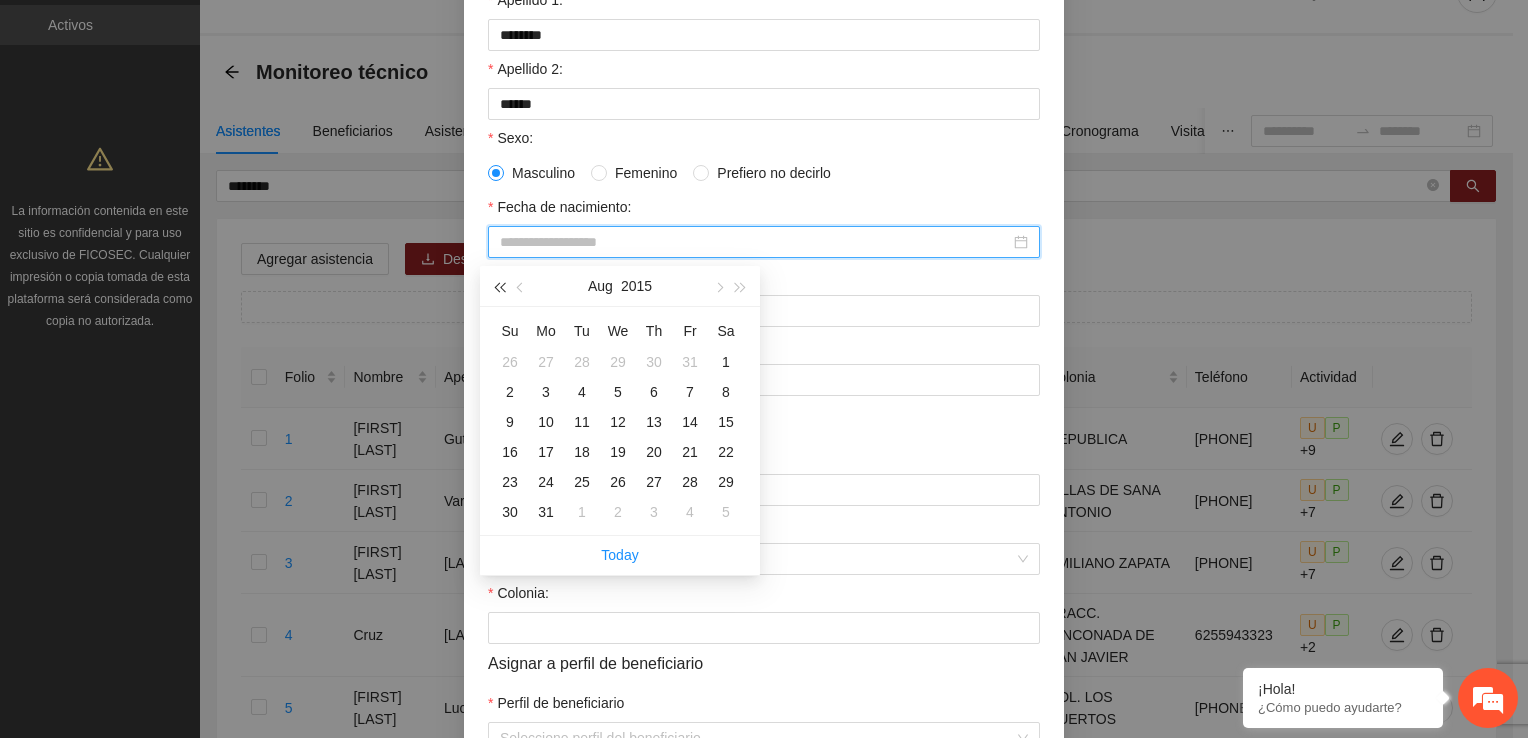 click at bounding box center [499, 286] 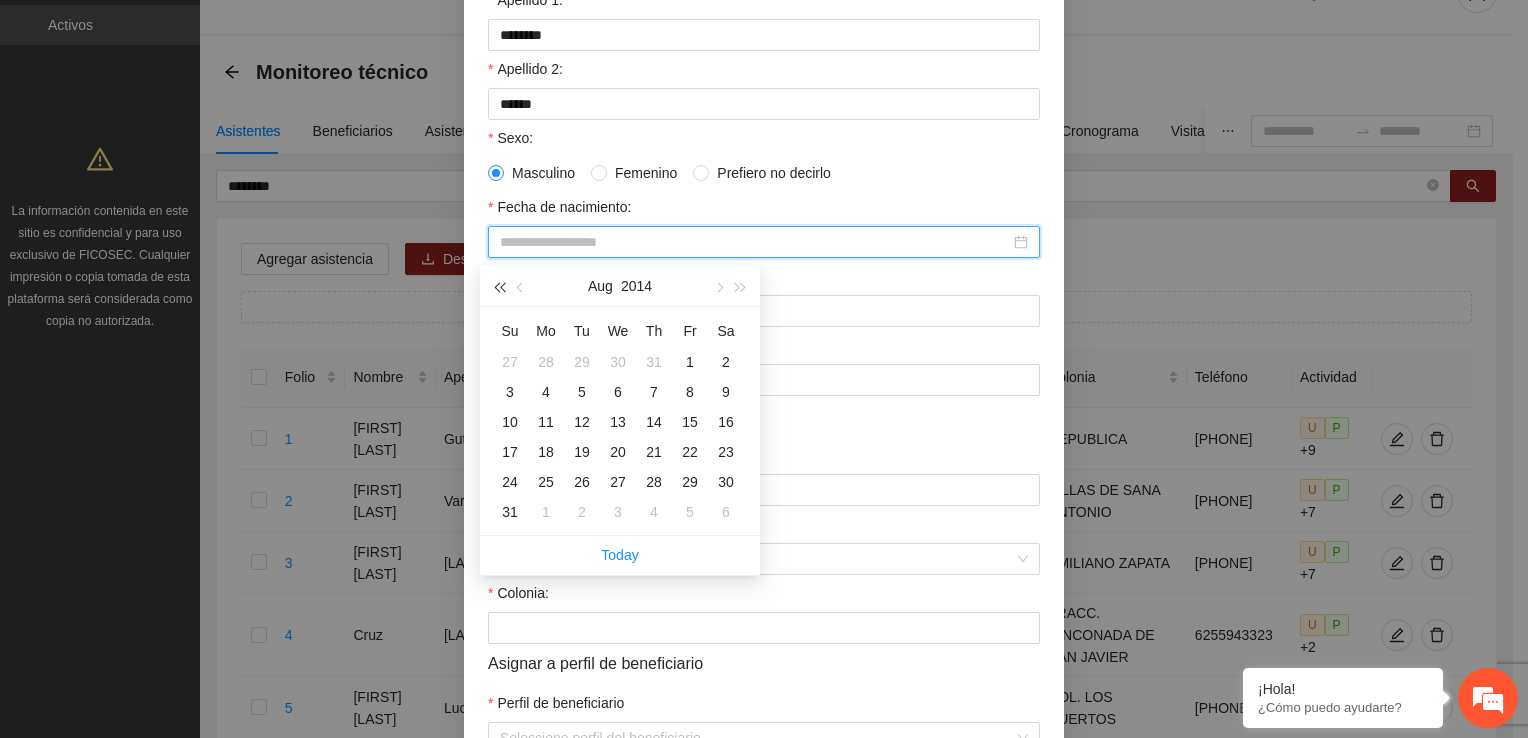 click at bounding box center [499, 286] 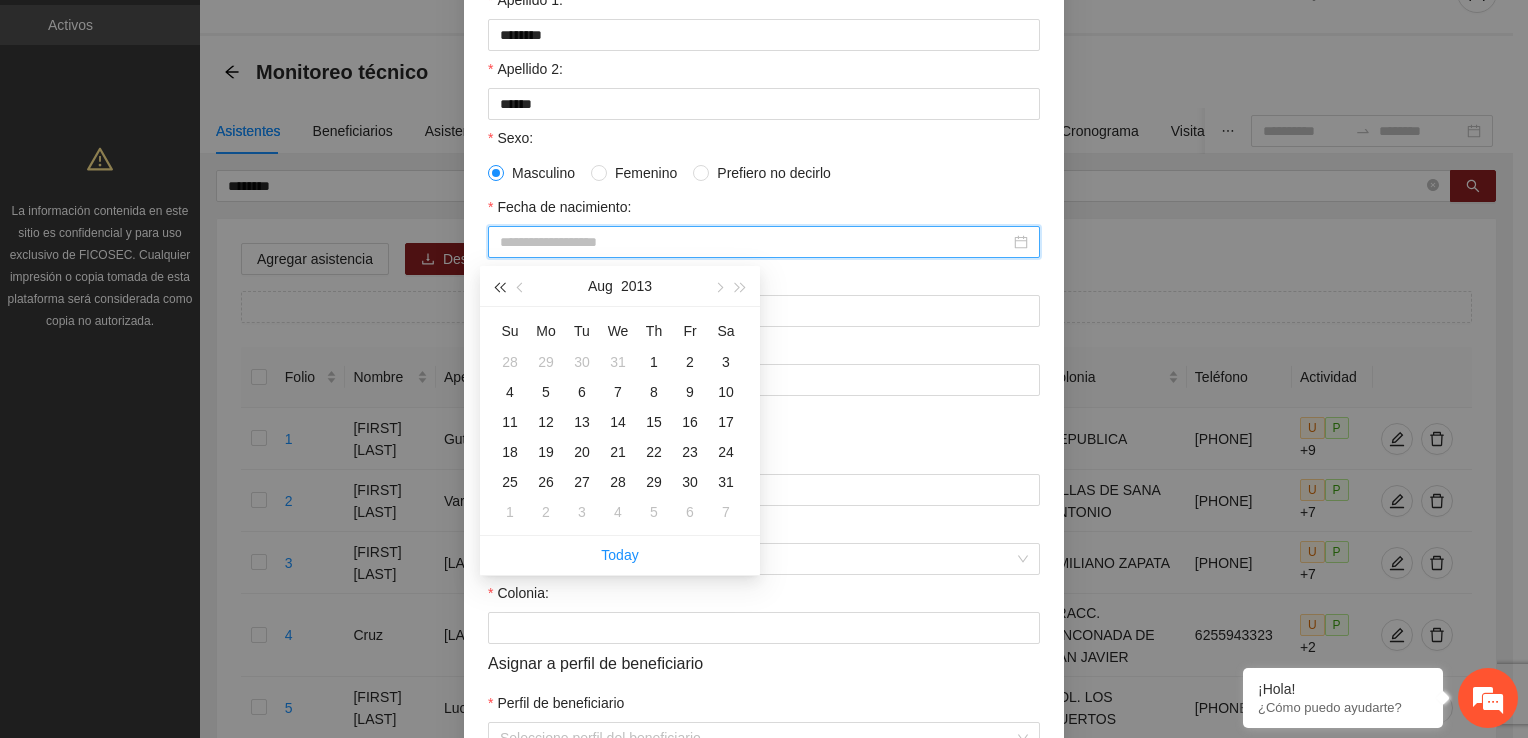 click at bounding box center (499, 286) 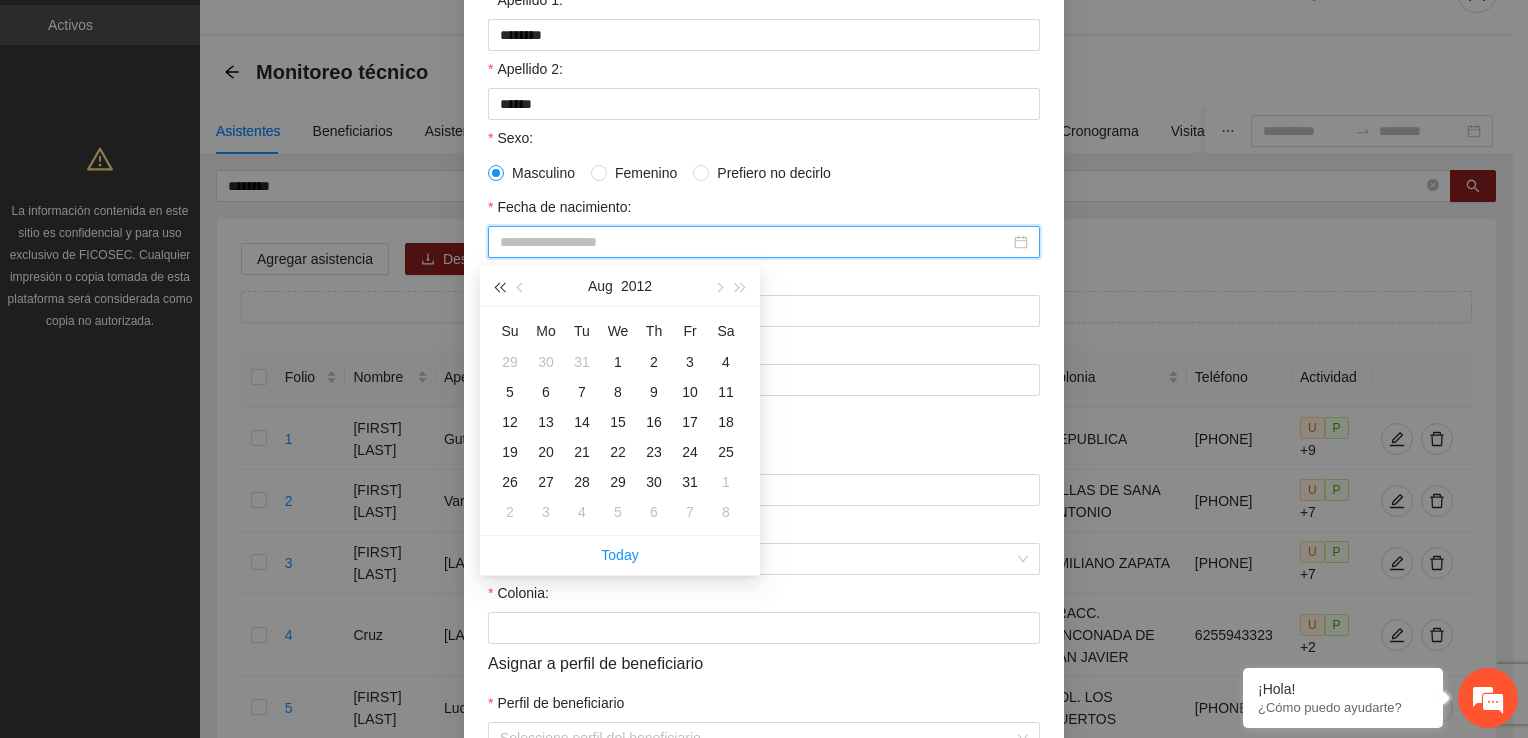 click at bounding box center (499, 286) 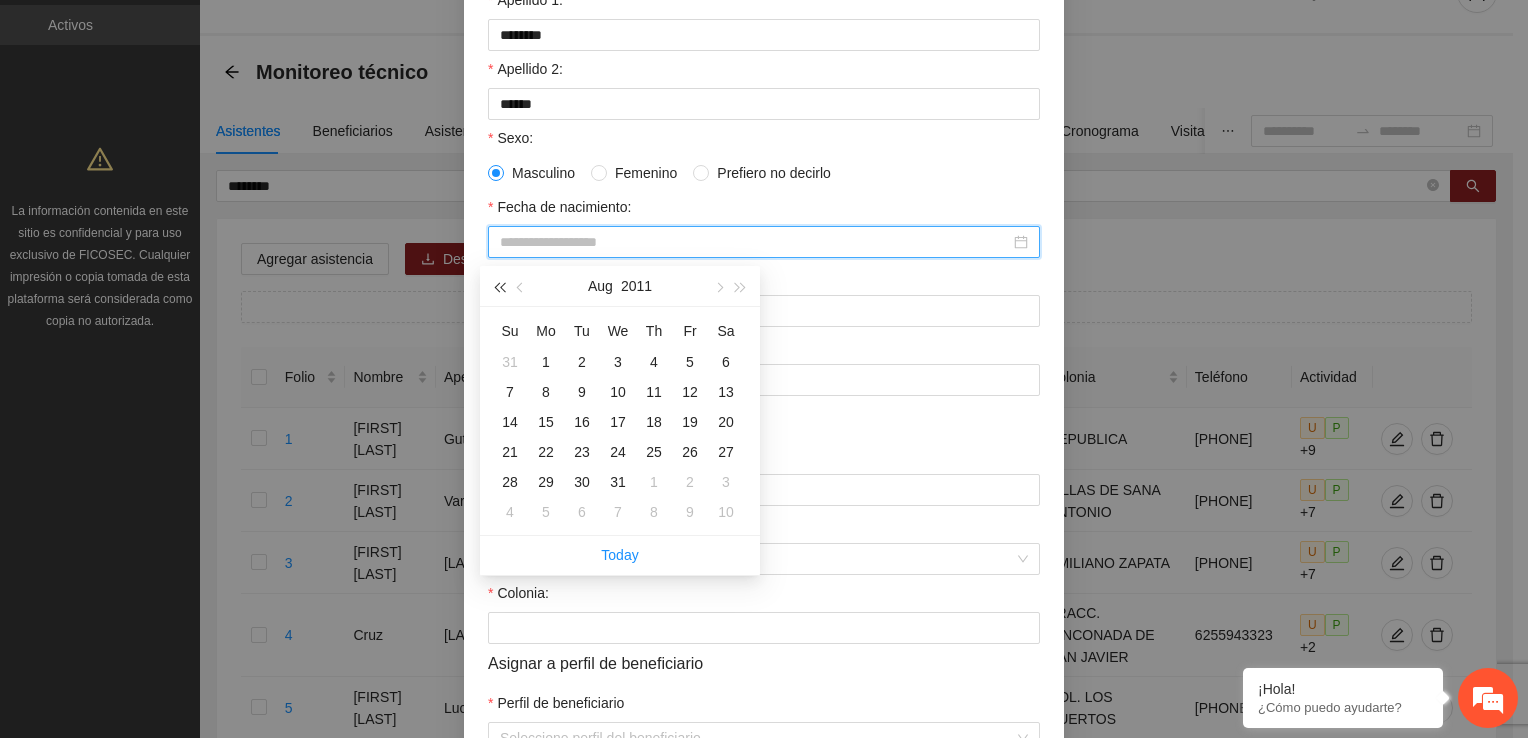 click at bounding box center (499, 286) 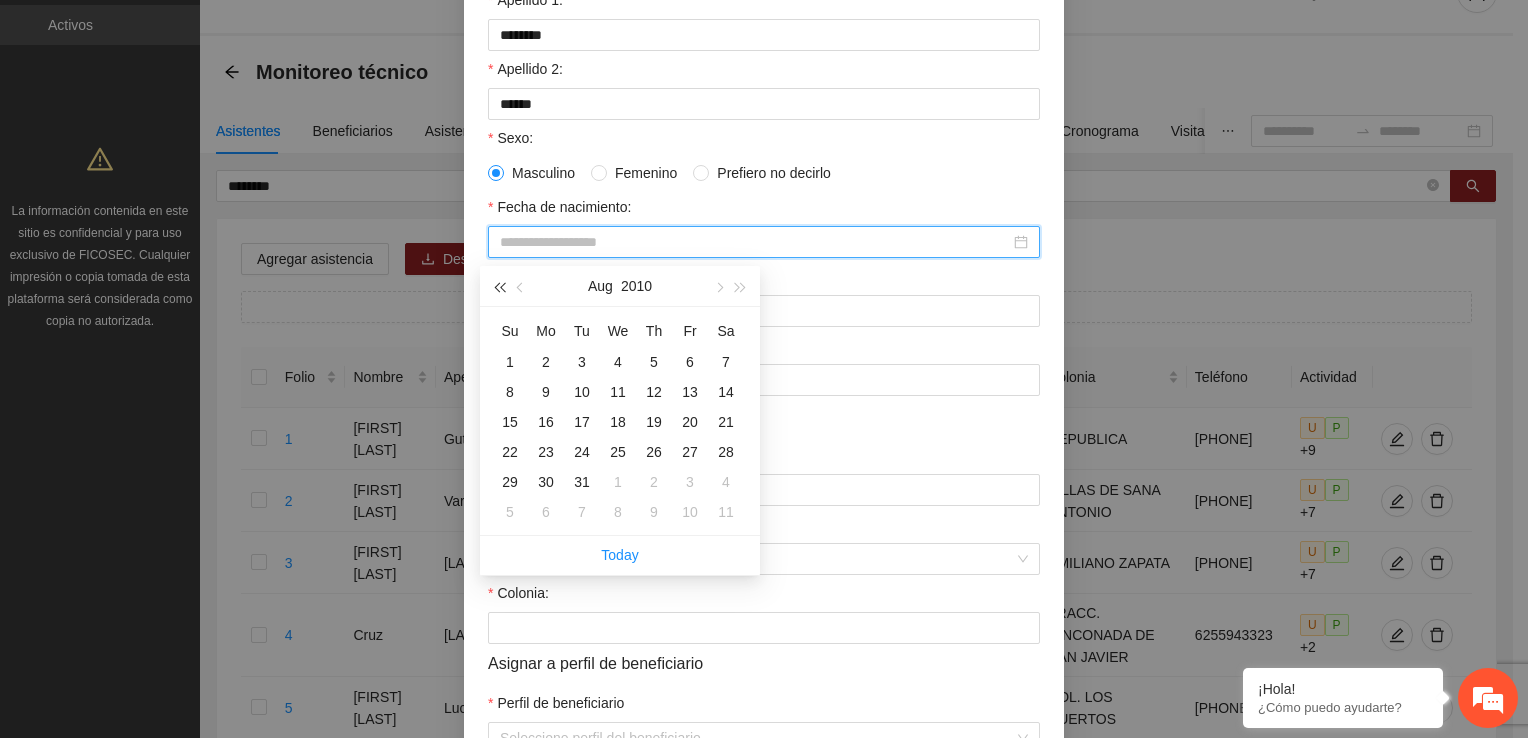 click at bounding box center (499, 286) 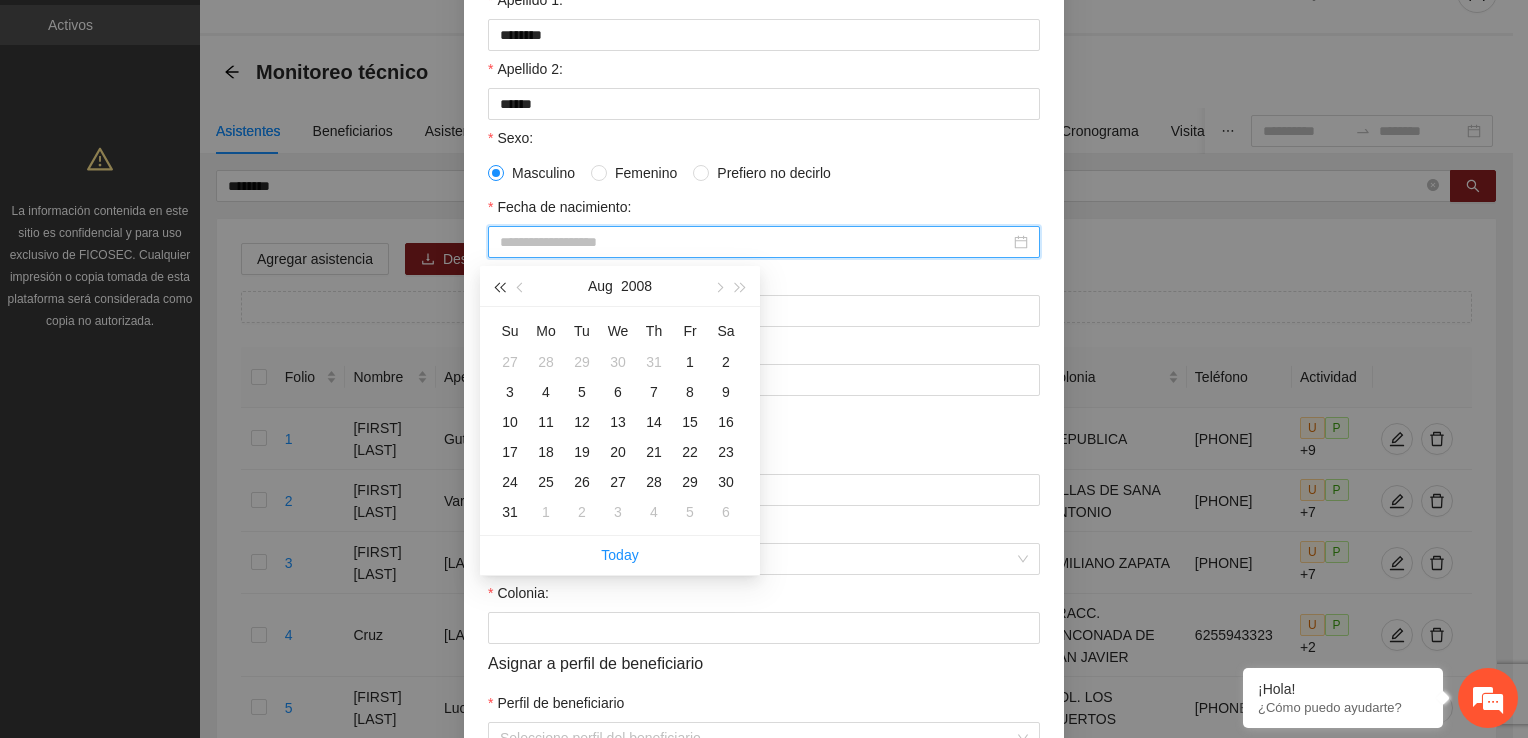 click at bounding box center [499, 286] 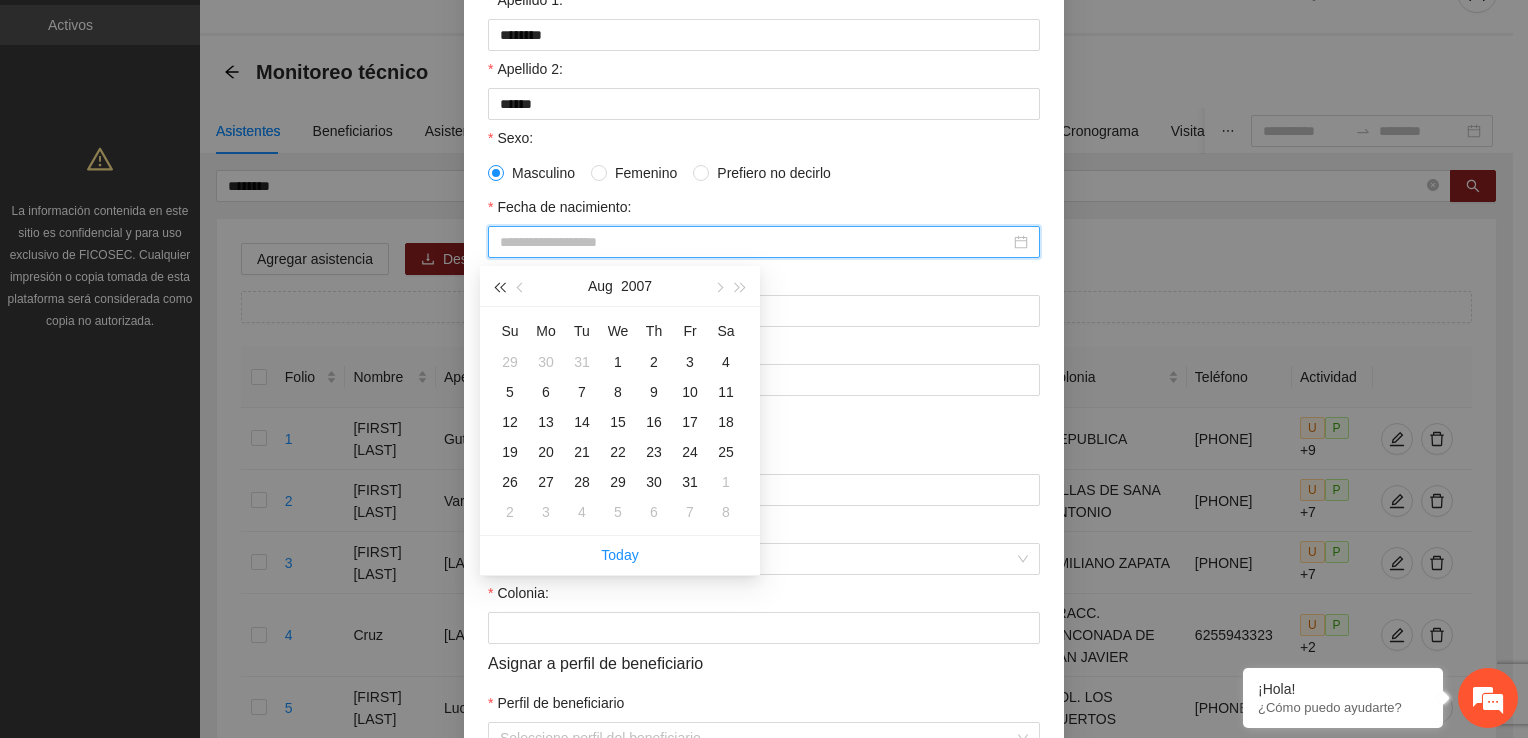 click at bounding box center [499, 286] 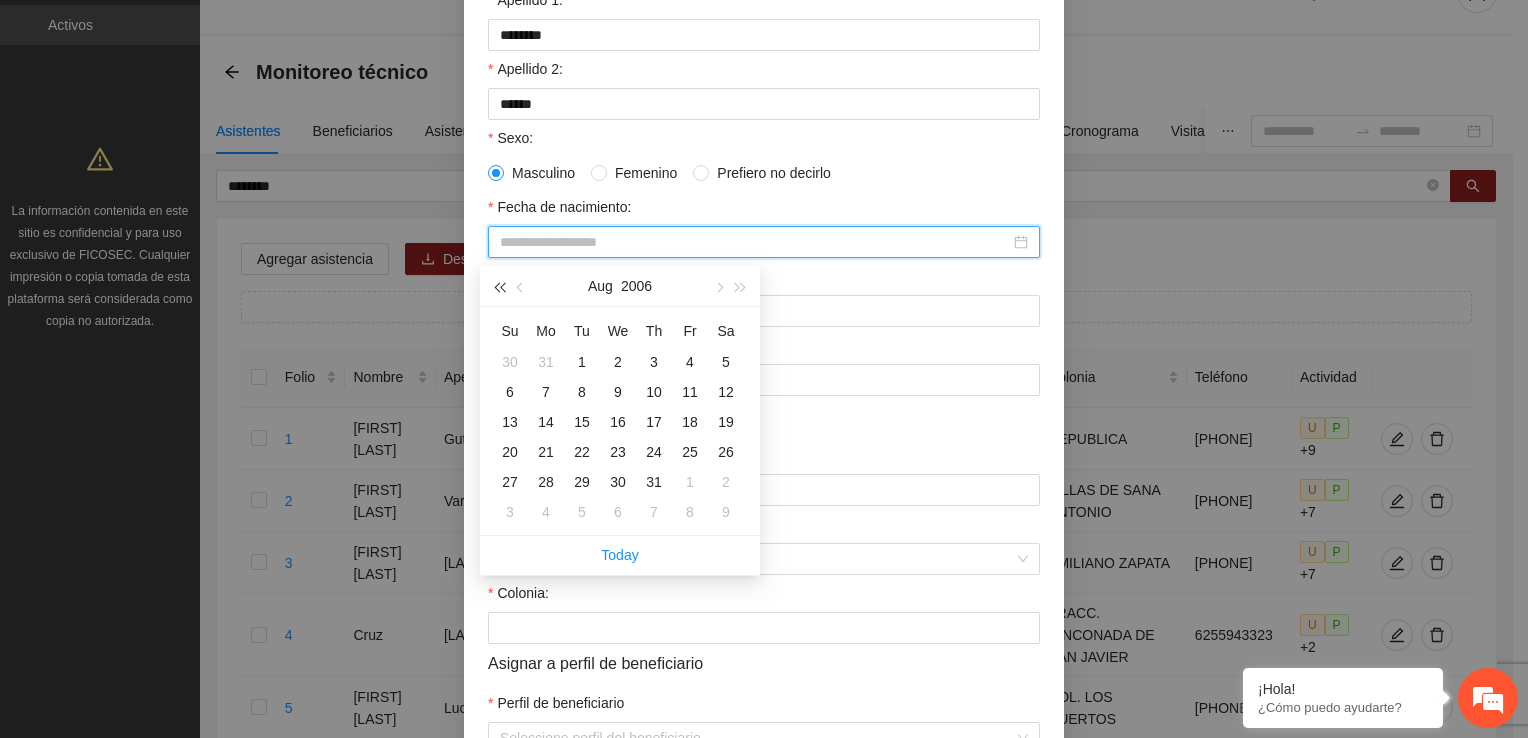 click at bounding box center (499, 286) 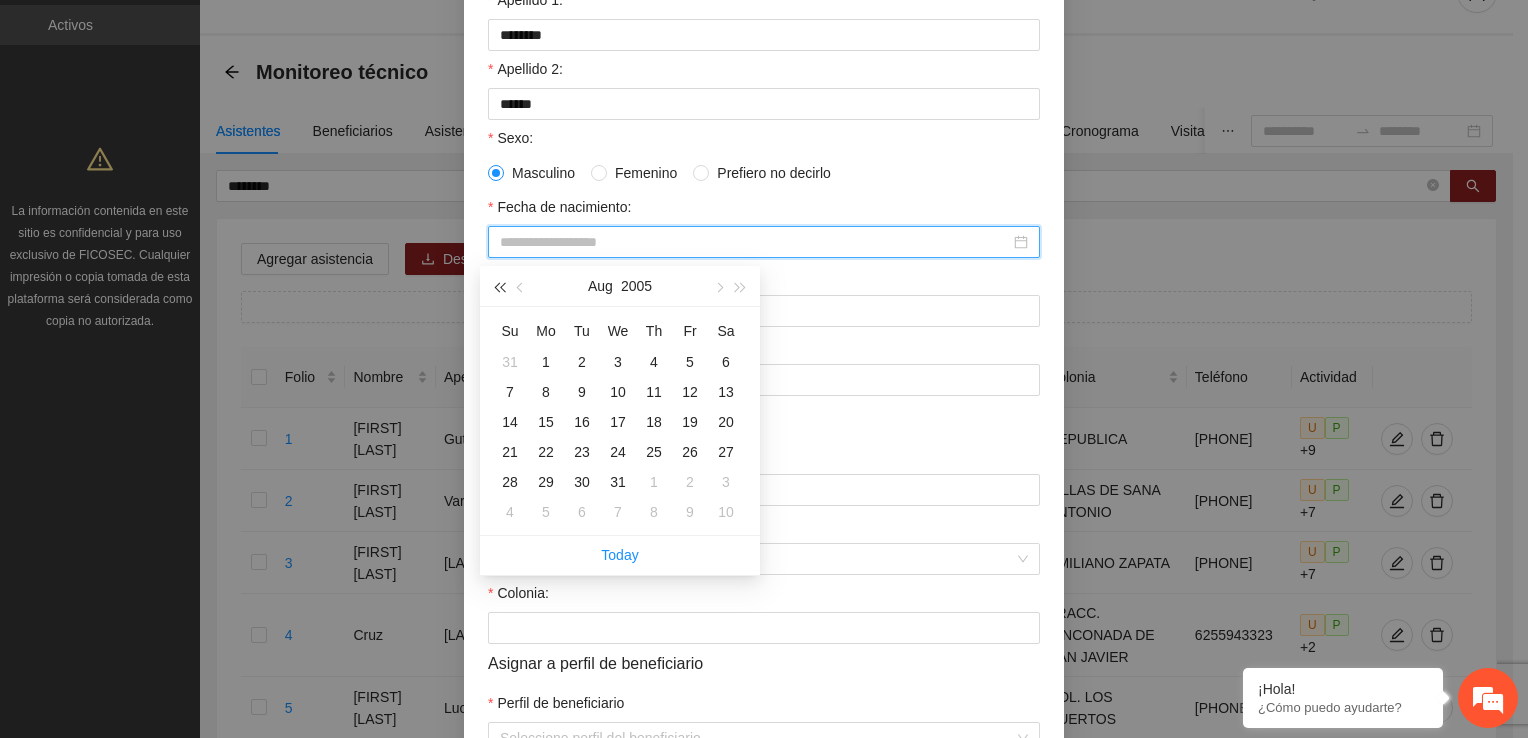 click at bounding box center (499, 286) 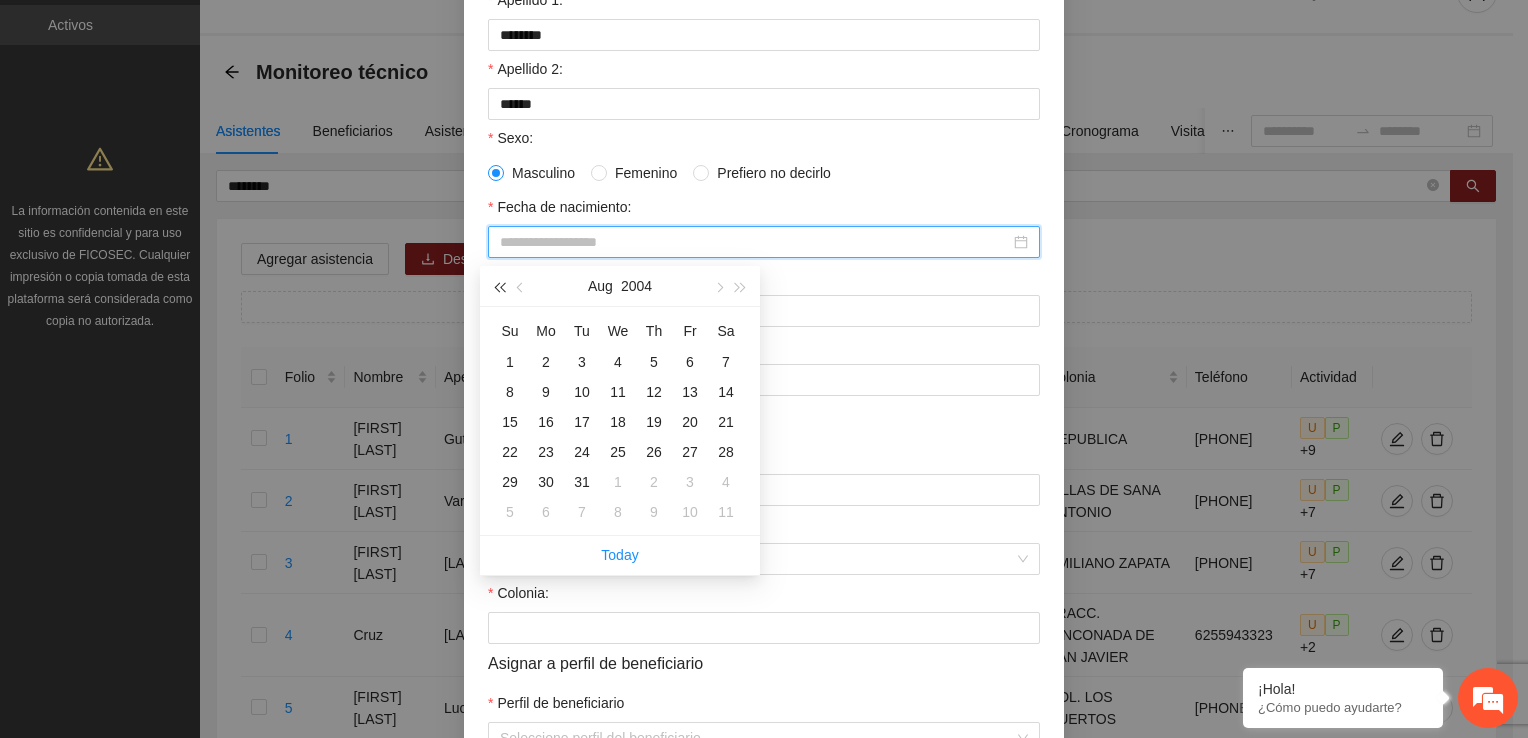 click at bounding box center (499, 286) 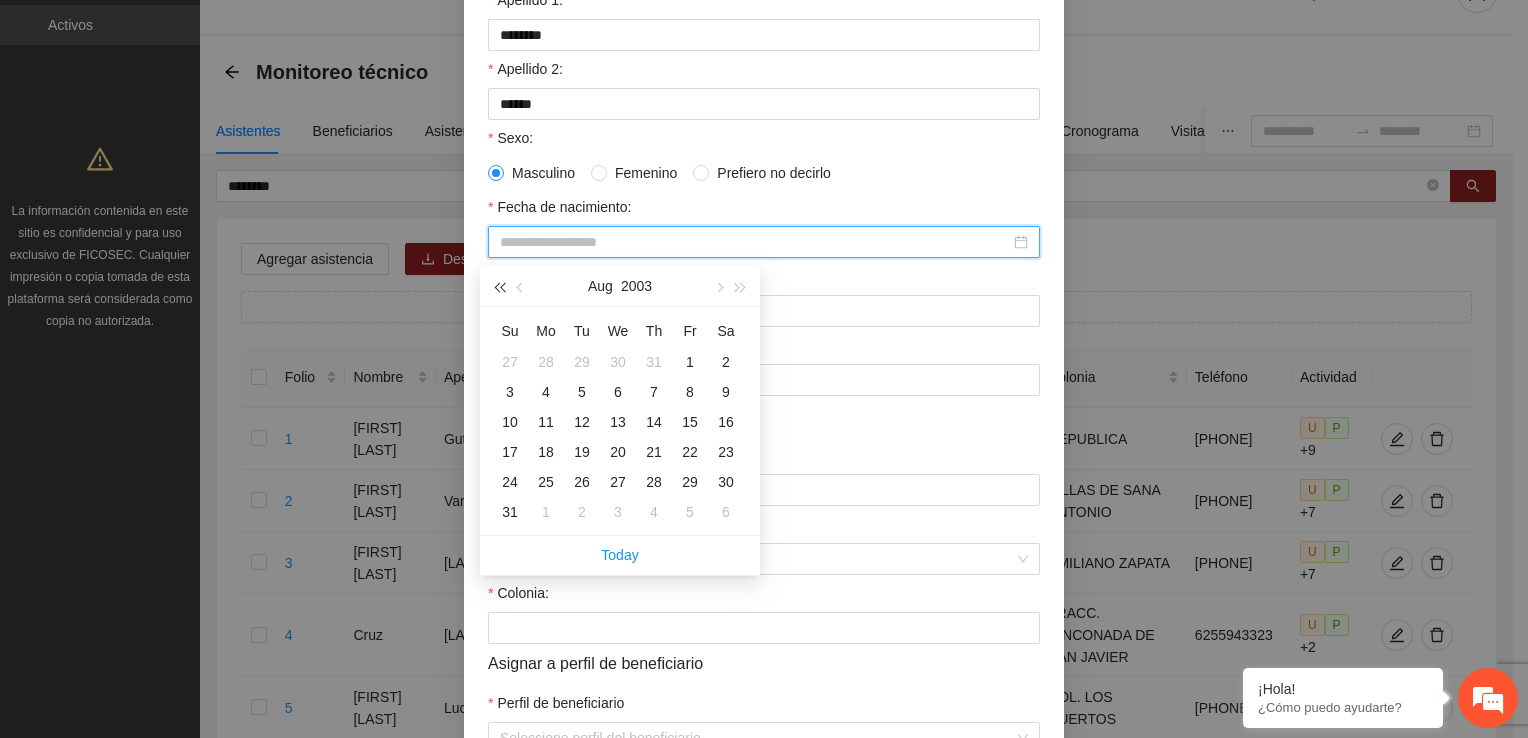 click at bounding box center (499, 286) 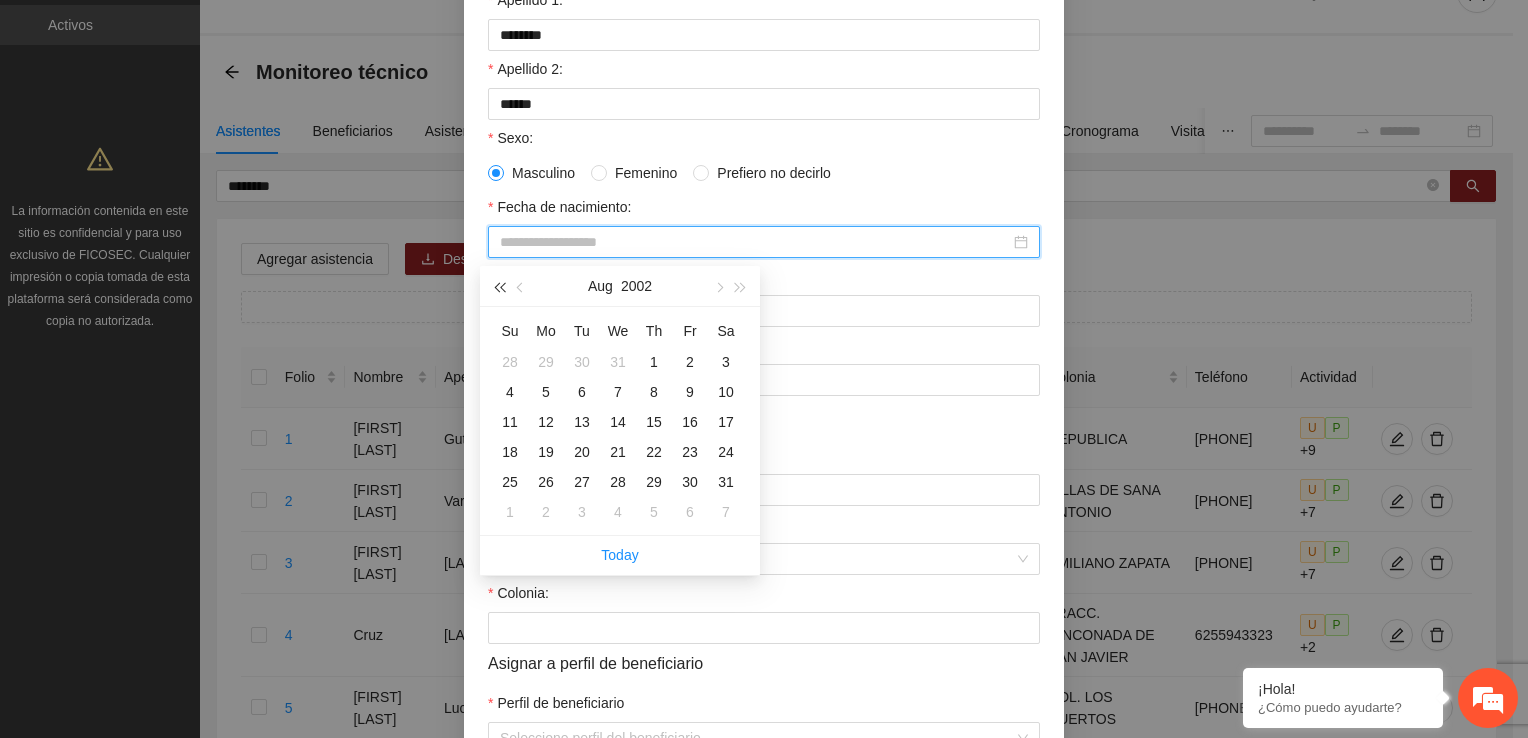 click at bounding box center (499, 286) 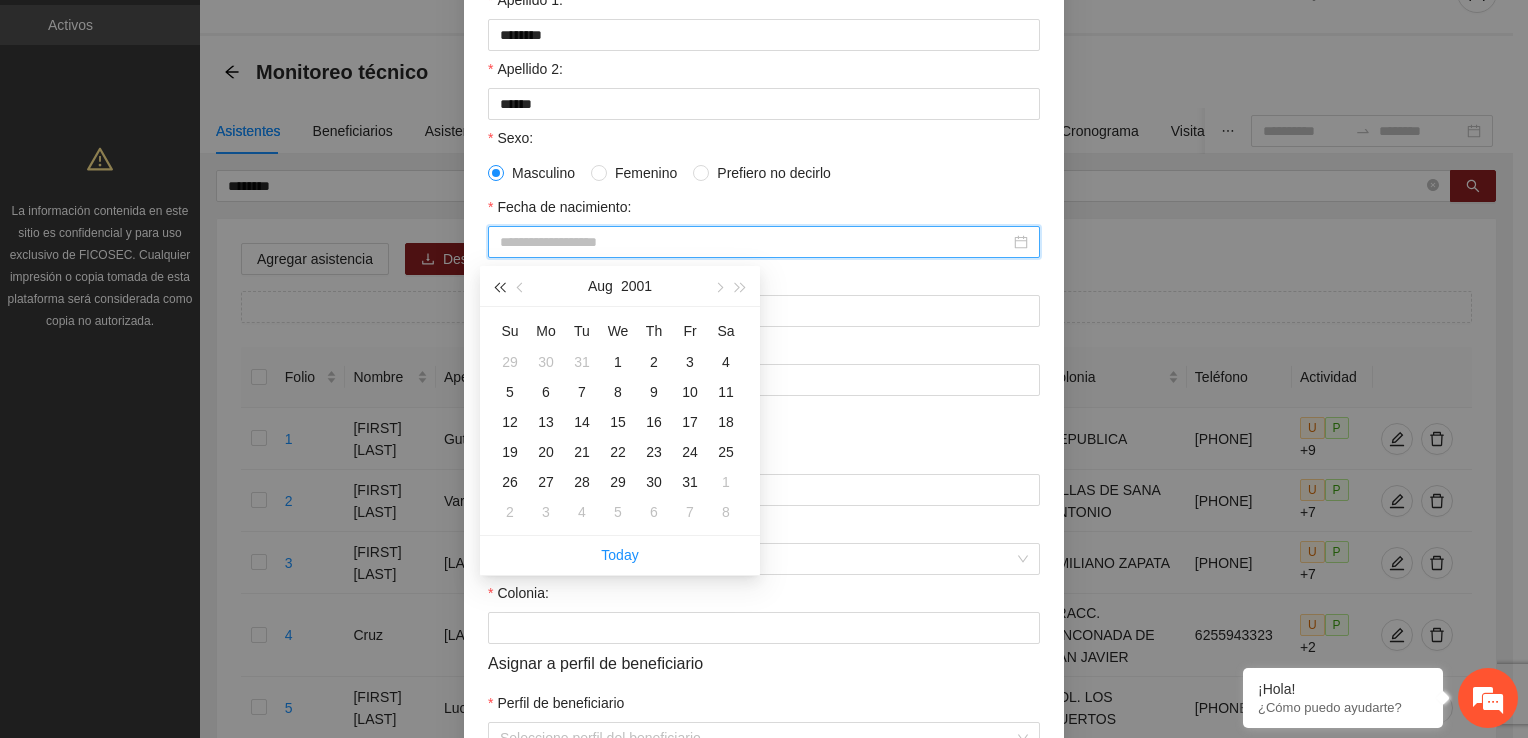 click at bounding box center [499, 286] 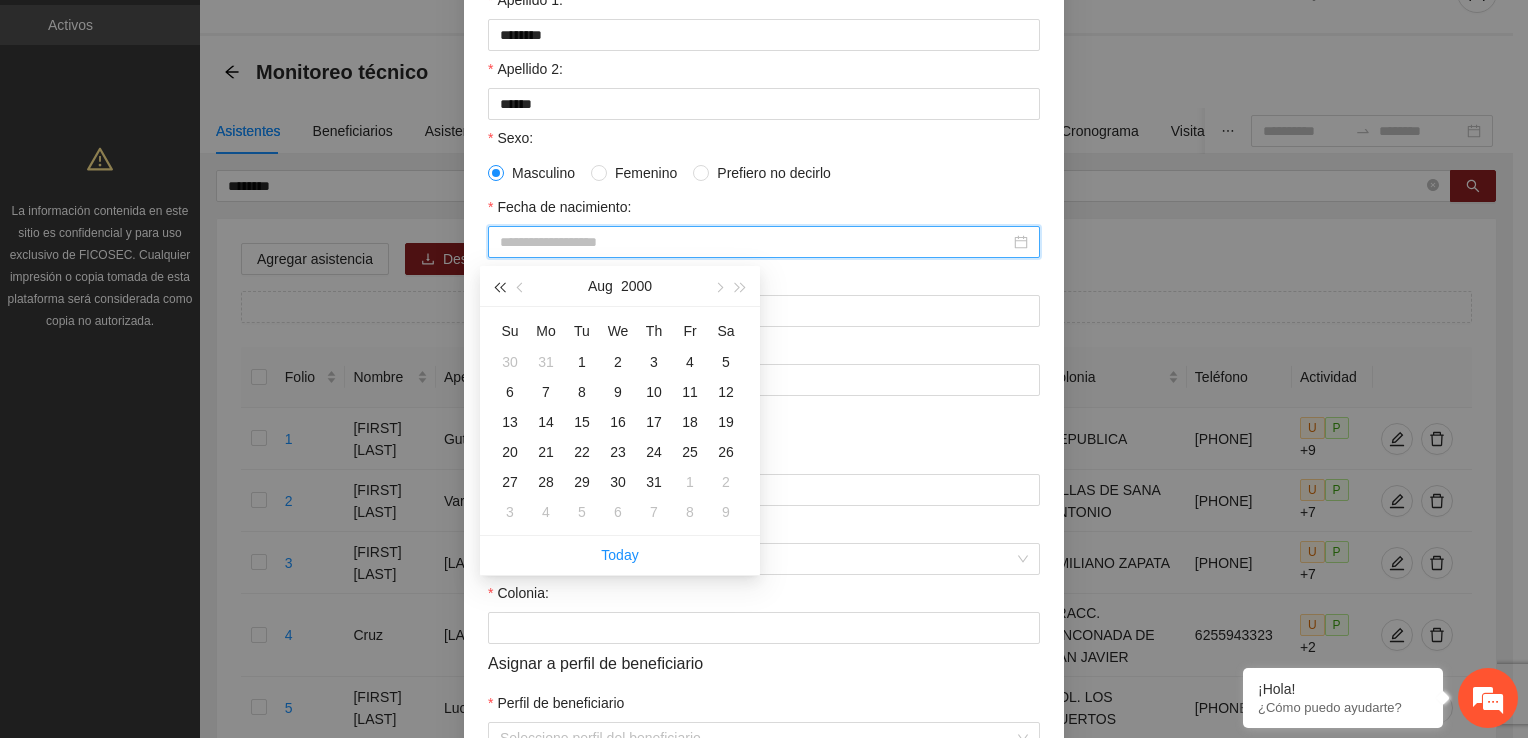 click at bounding box center (499, 286) 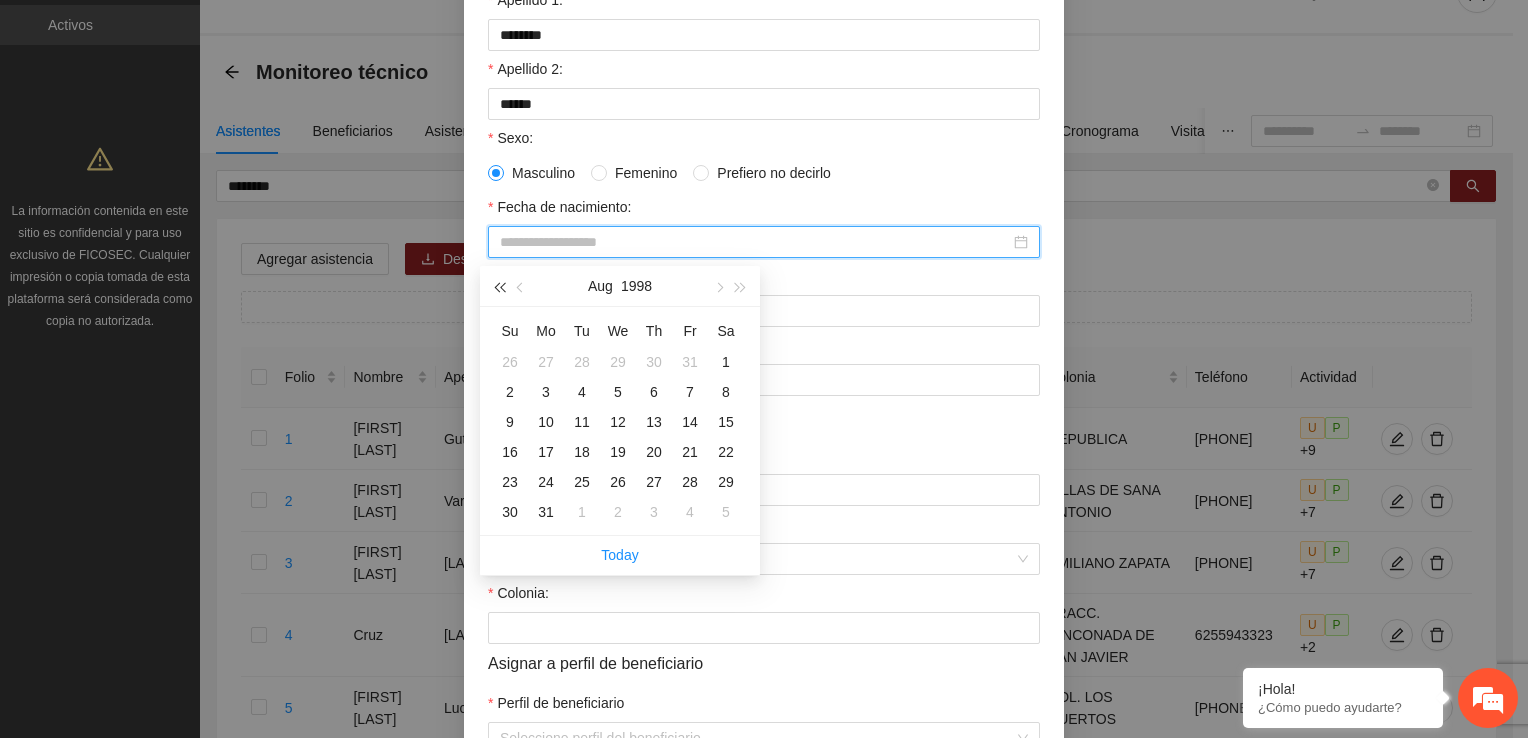 click at bounding box center [499, 286] 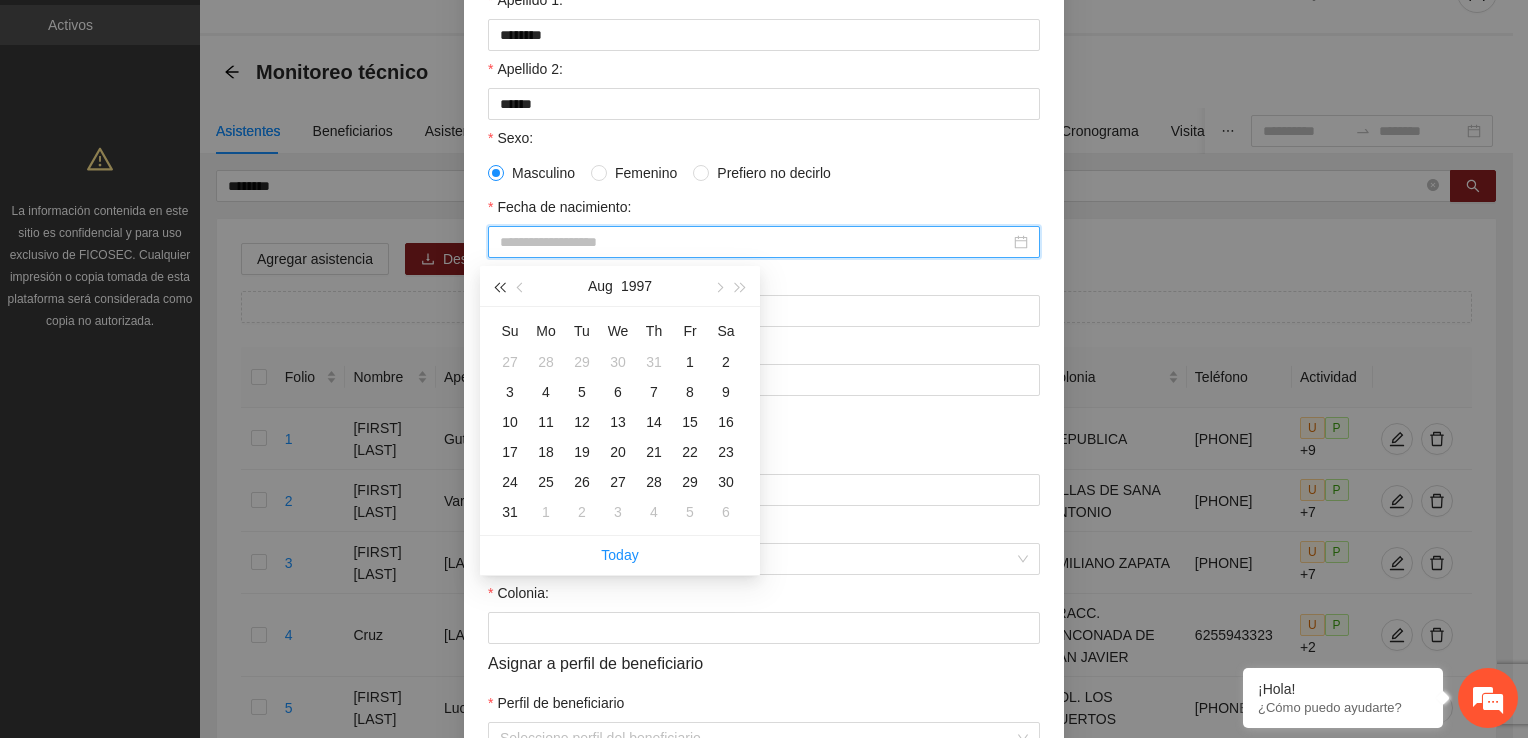 click at bounding box center (499, 286) 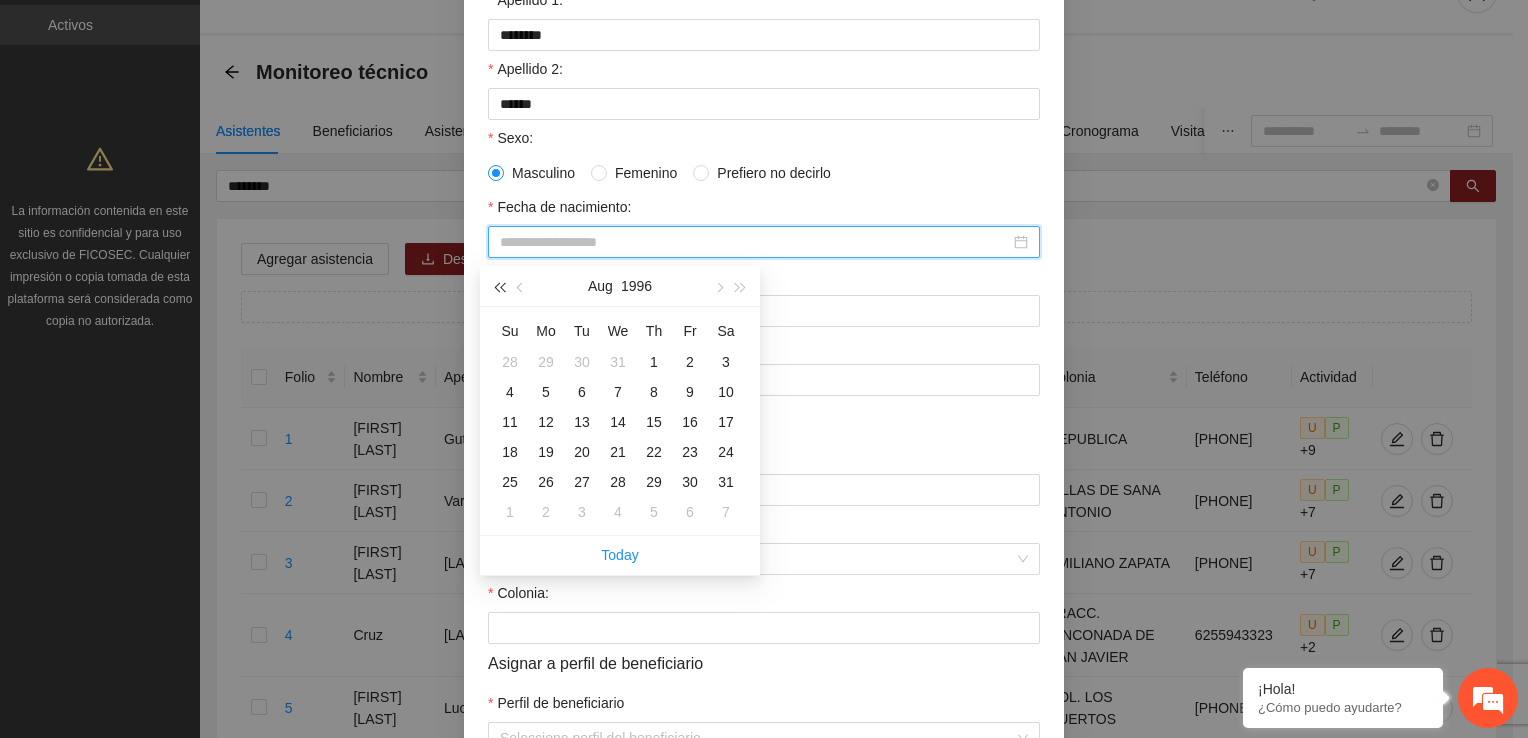 click at bounding box center (499, 286) 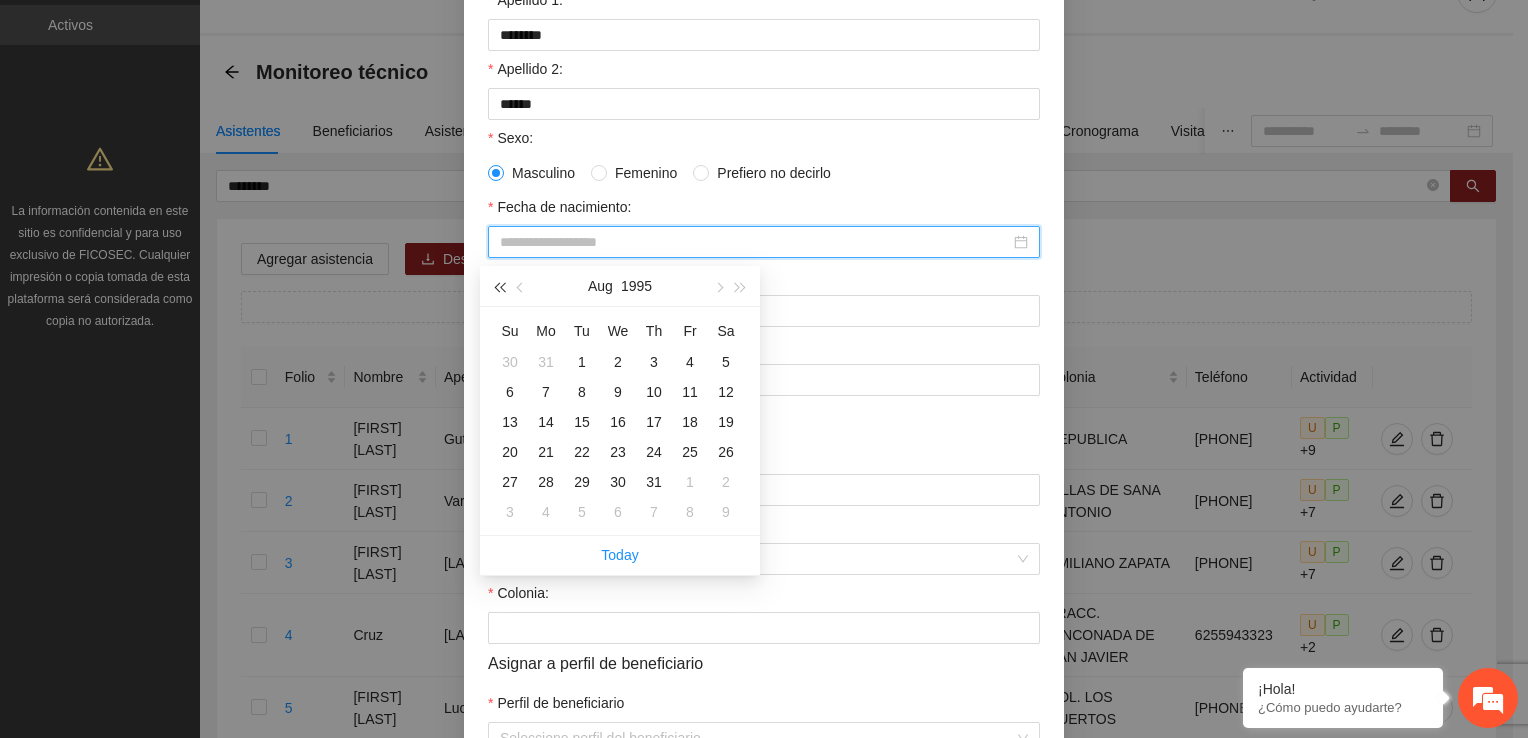 click at bounding box center [499, 286] 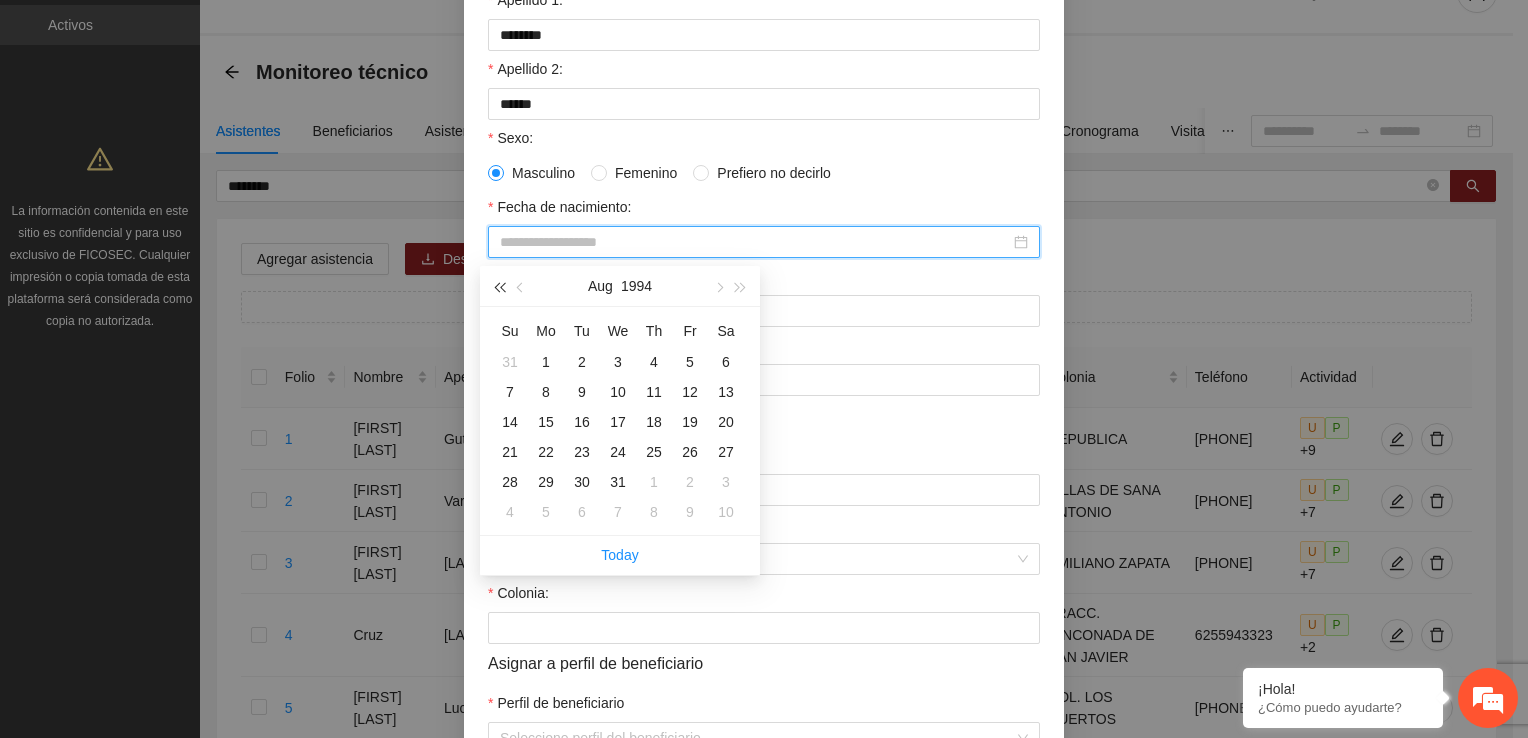 click at bounding box center [499, 286] 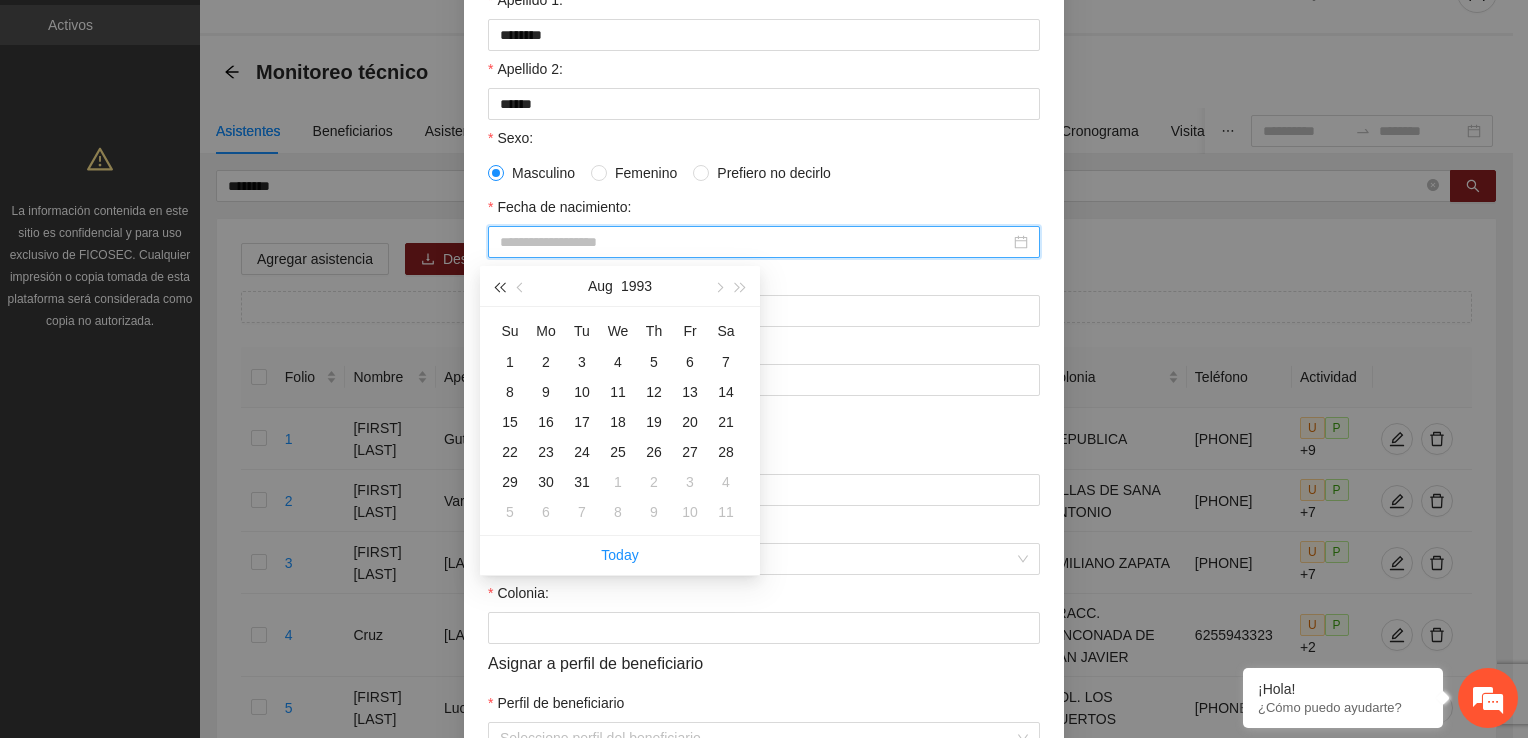 click at bounding box center [499, 286] 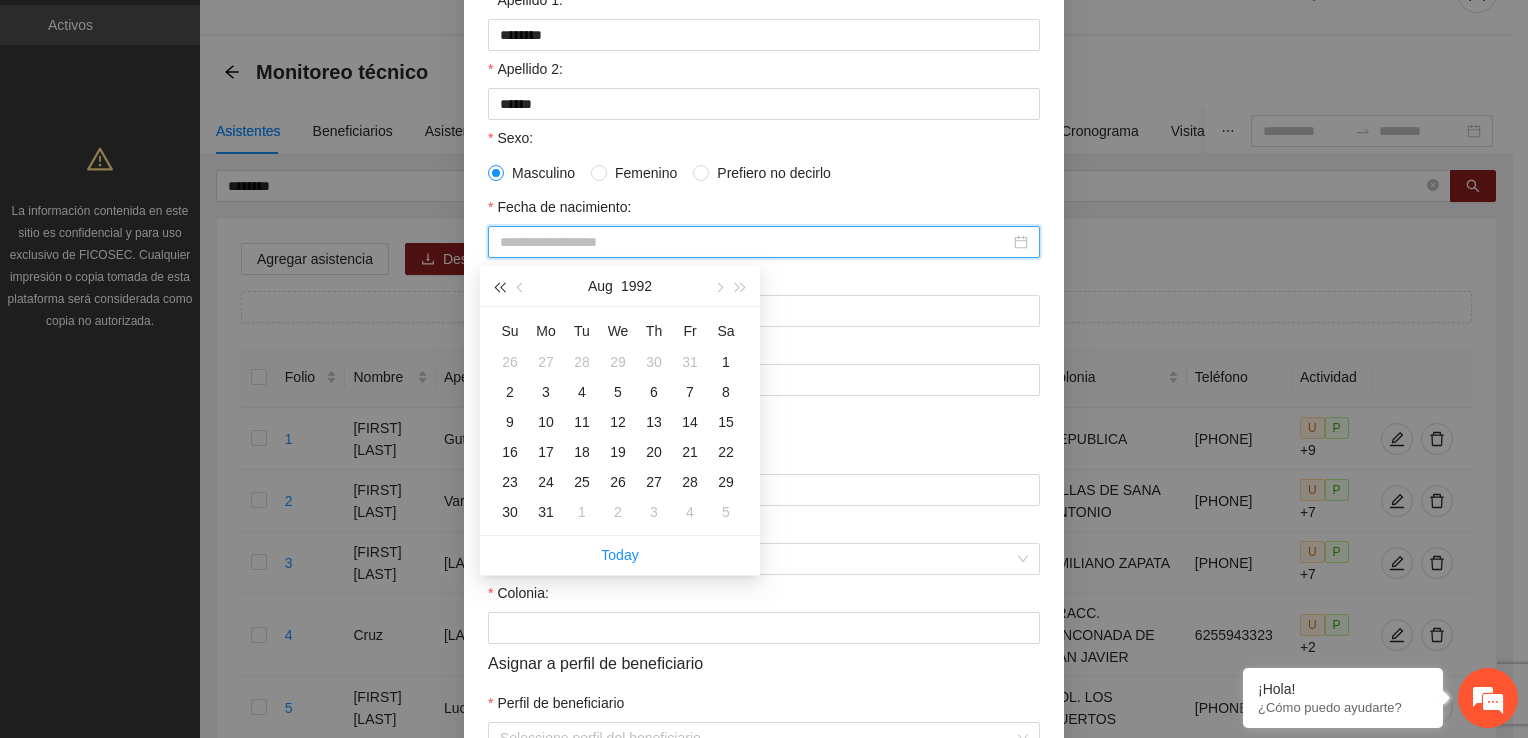 click at bounding box center [499, 286] 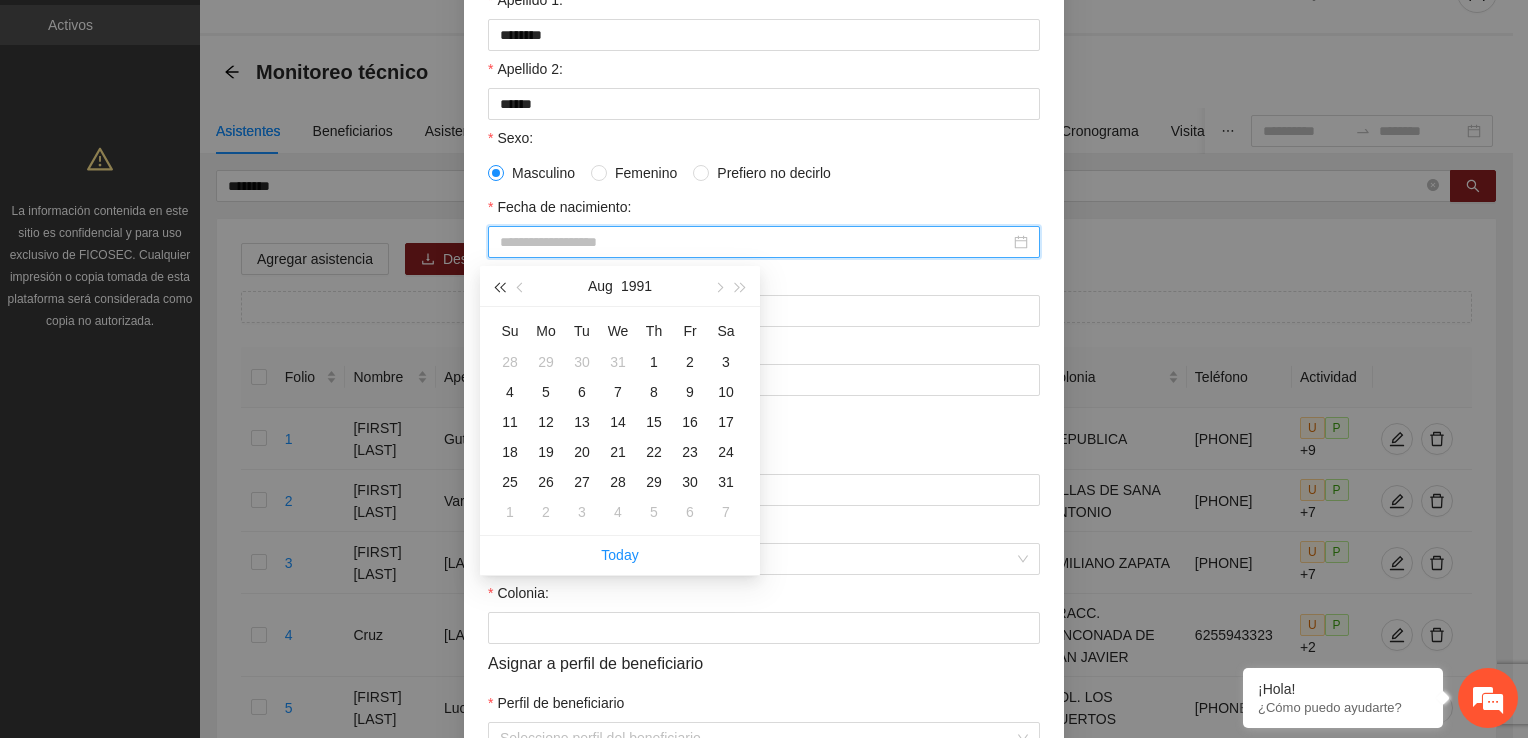 click at bounding box center (499, 286) 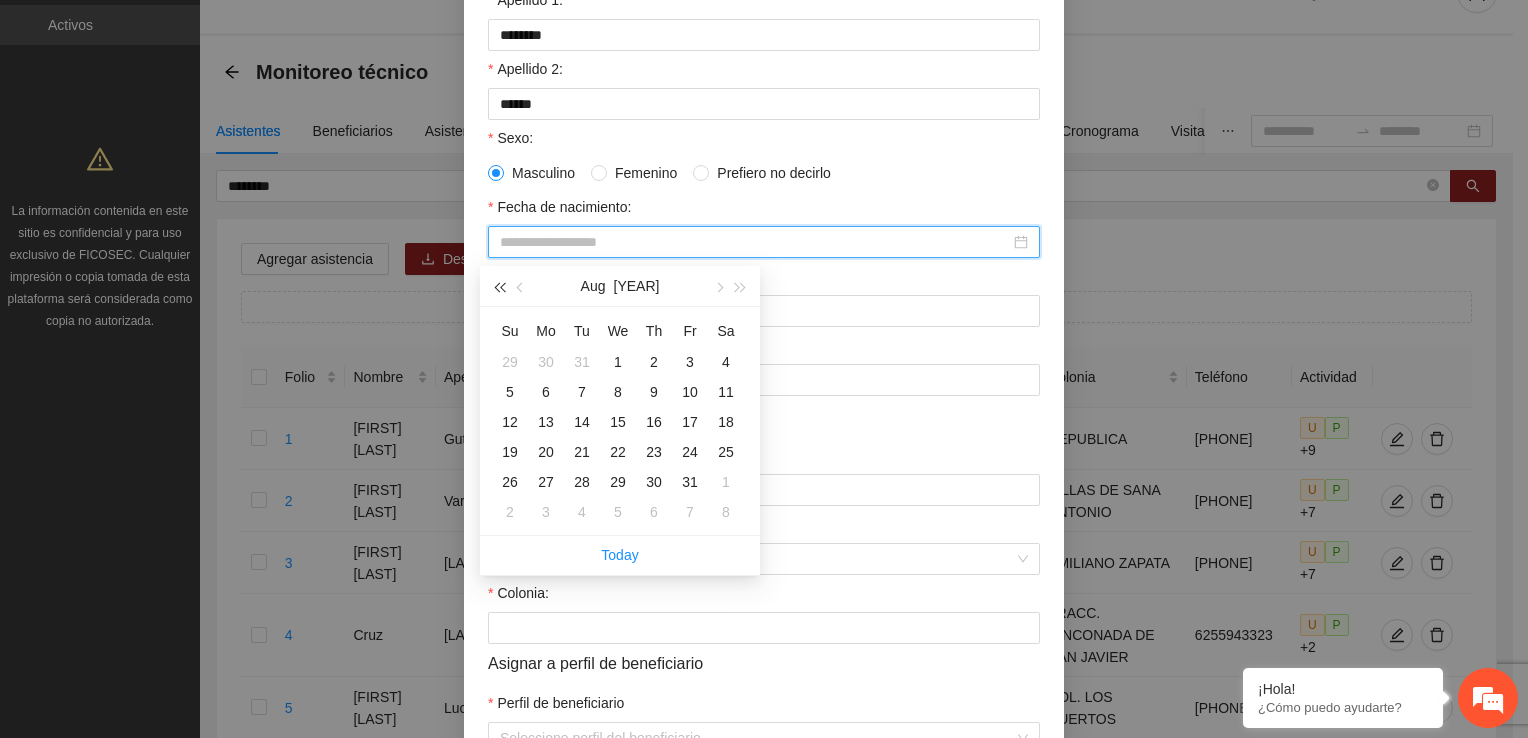 click at bounding box center (499, 286) 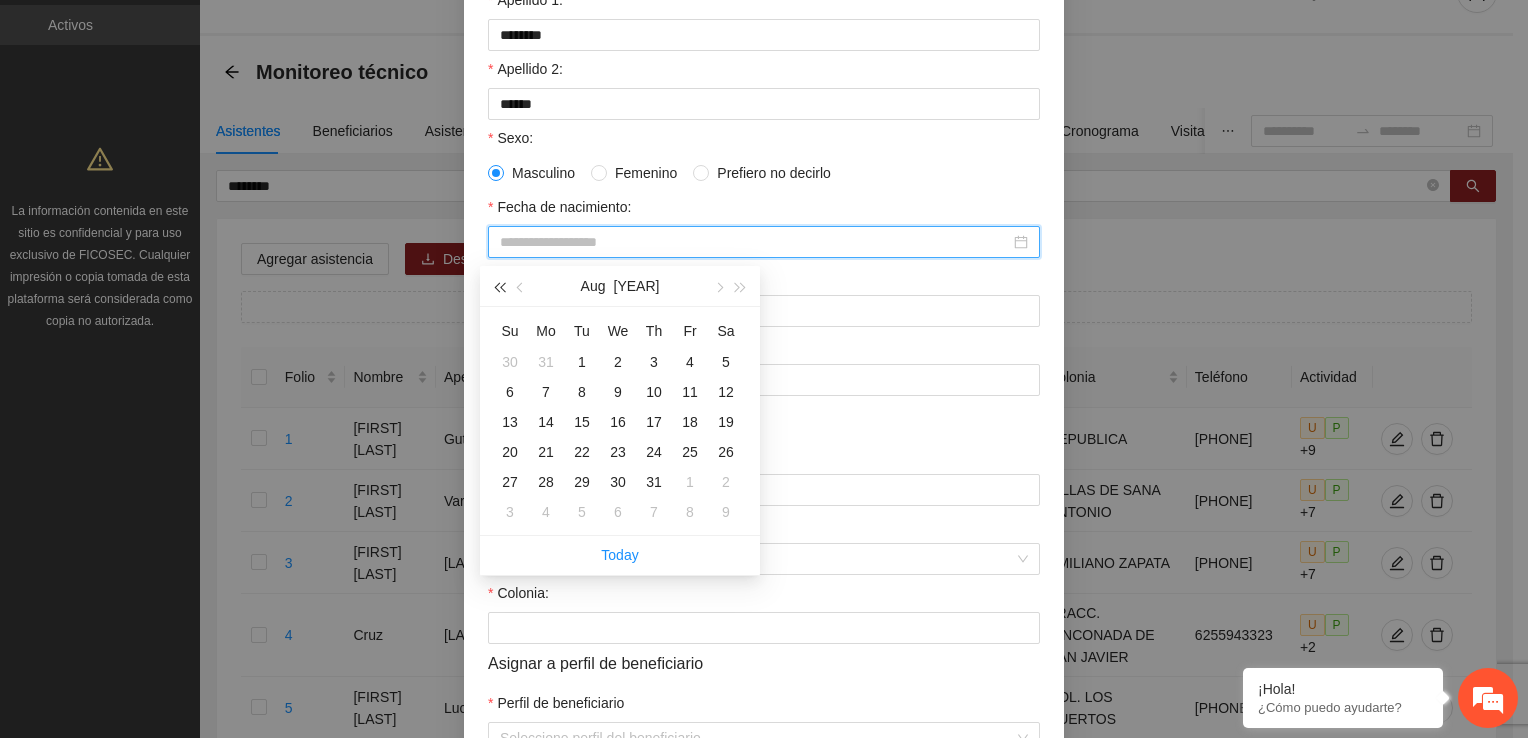 click at bounding box center [499, 286] 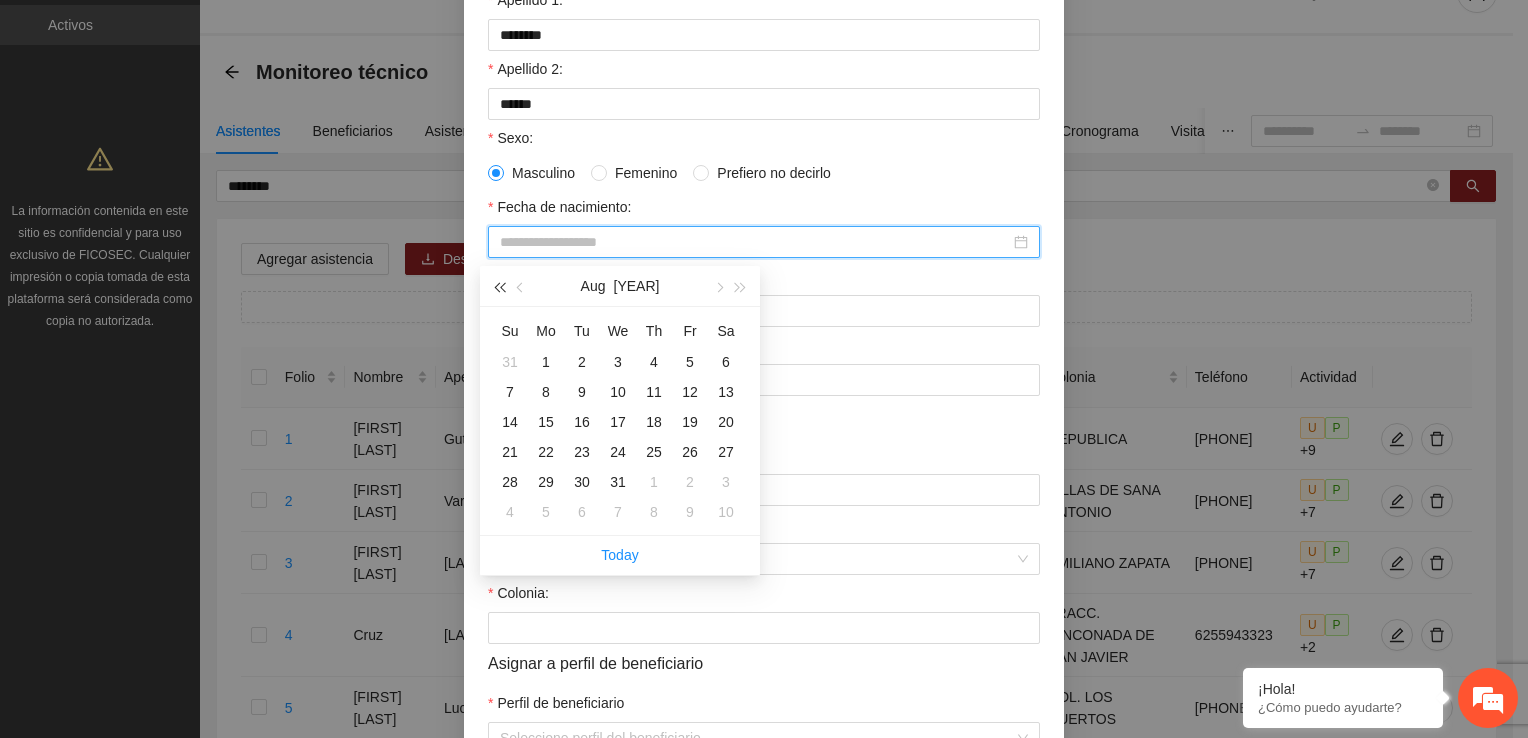 click at bounding box center [499, 286] 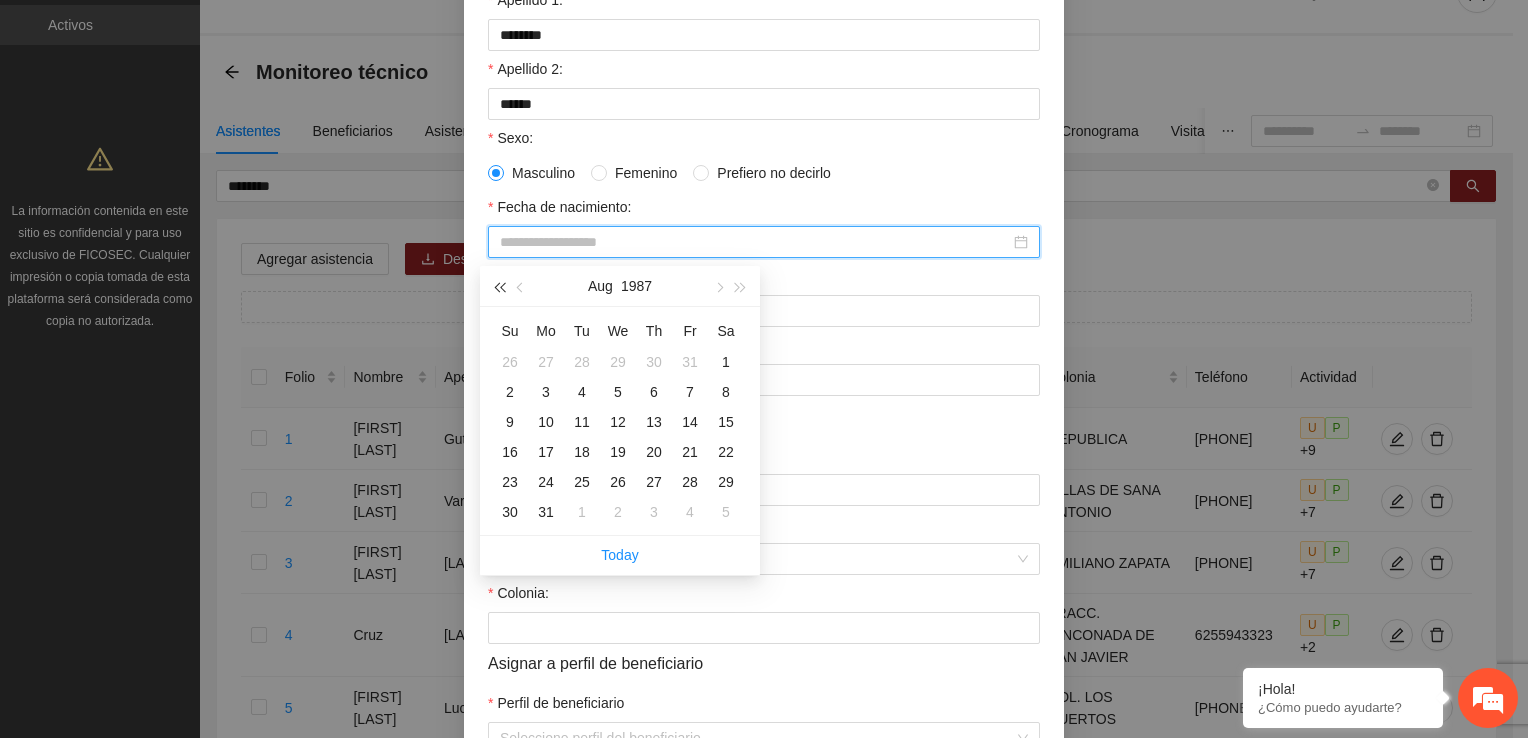 click at bounding box center (499, 286) 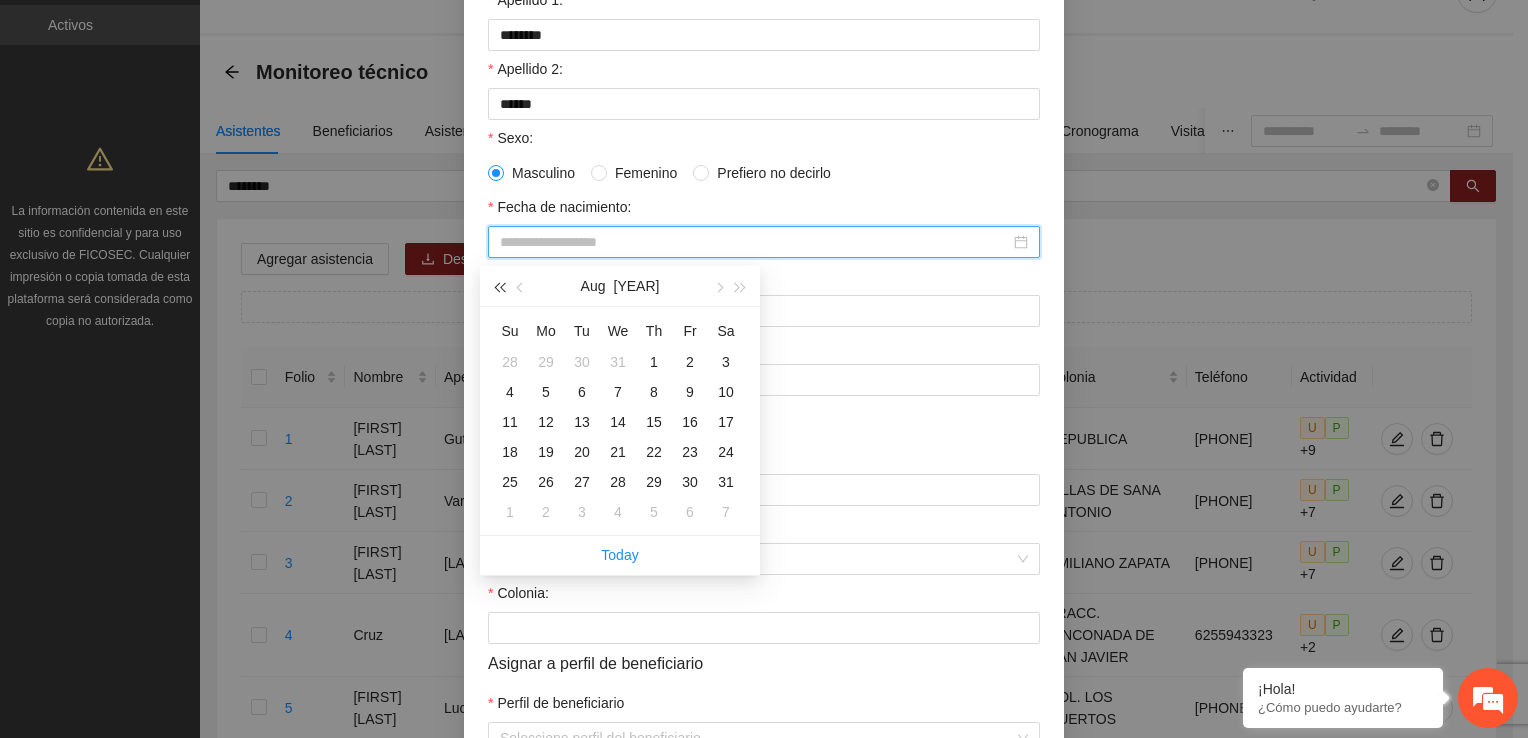 click at bounding box center [499, 286] 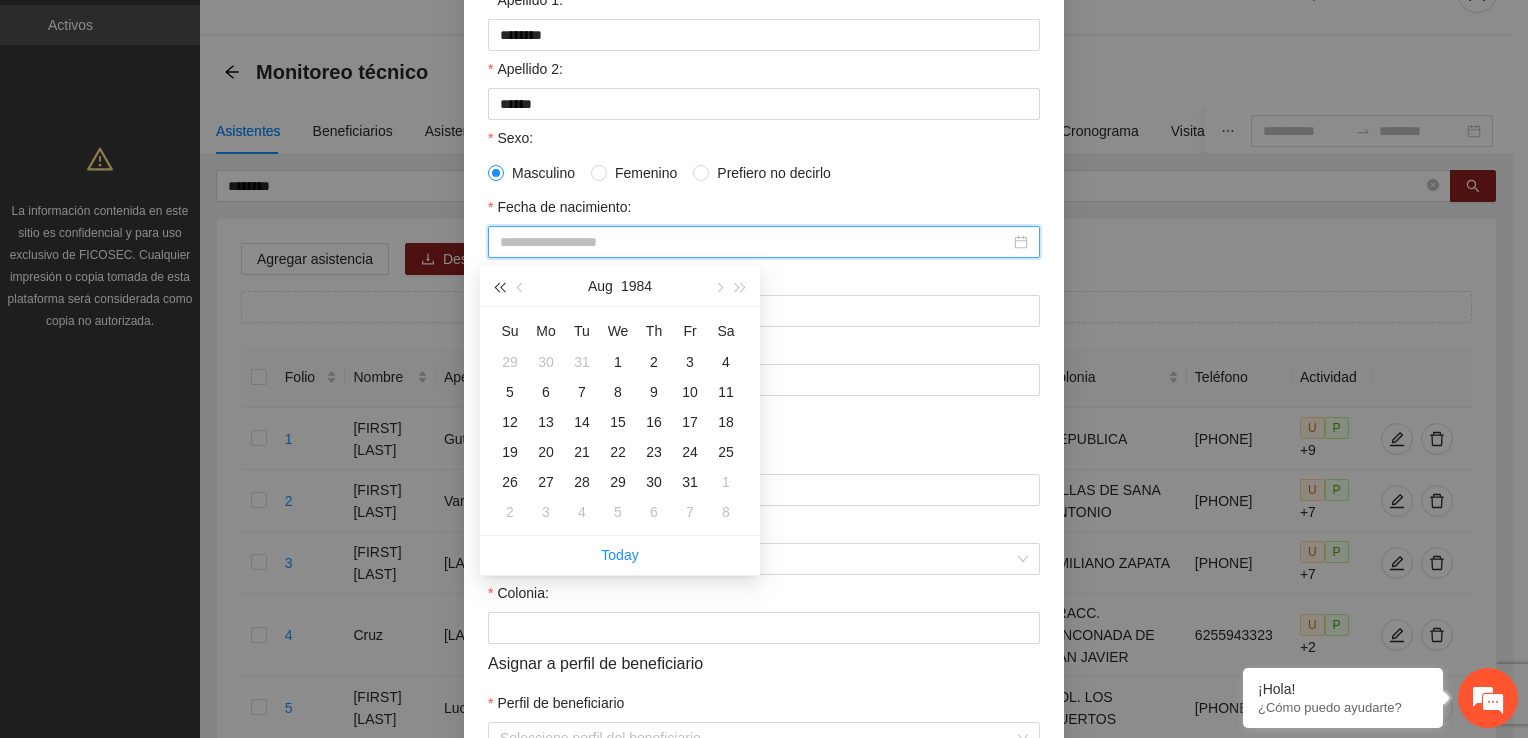 click at bounding box center [499, 286] 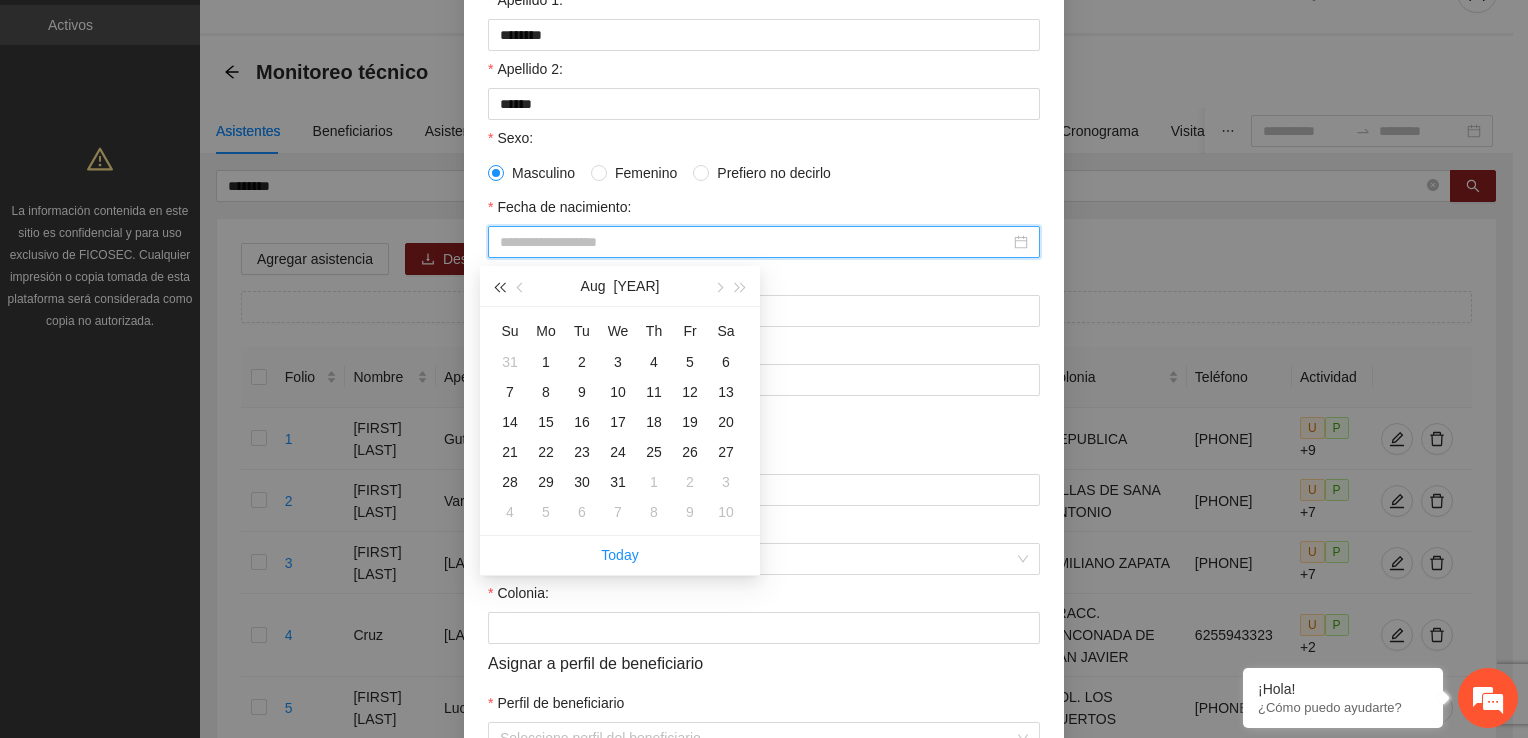 click at bounding box center [499, 286] 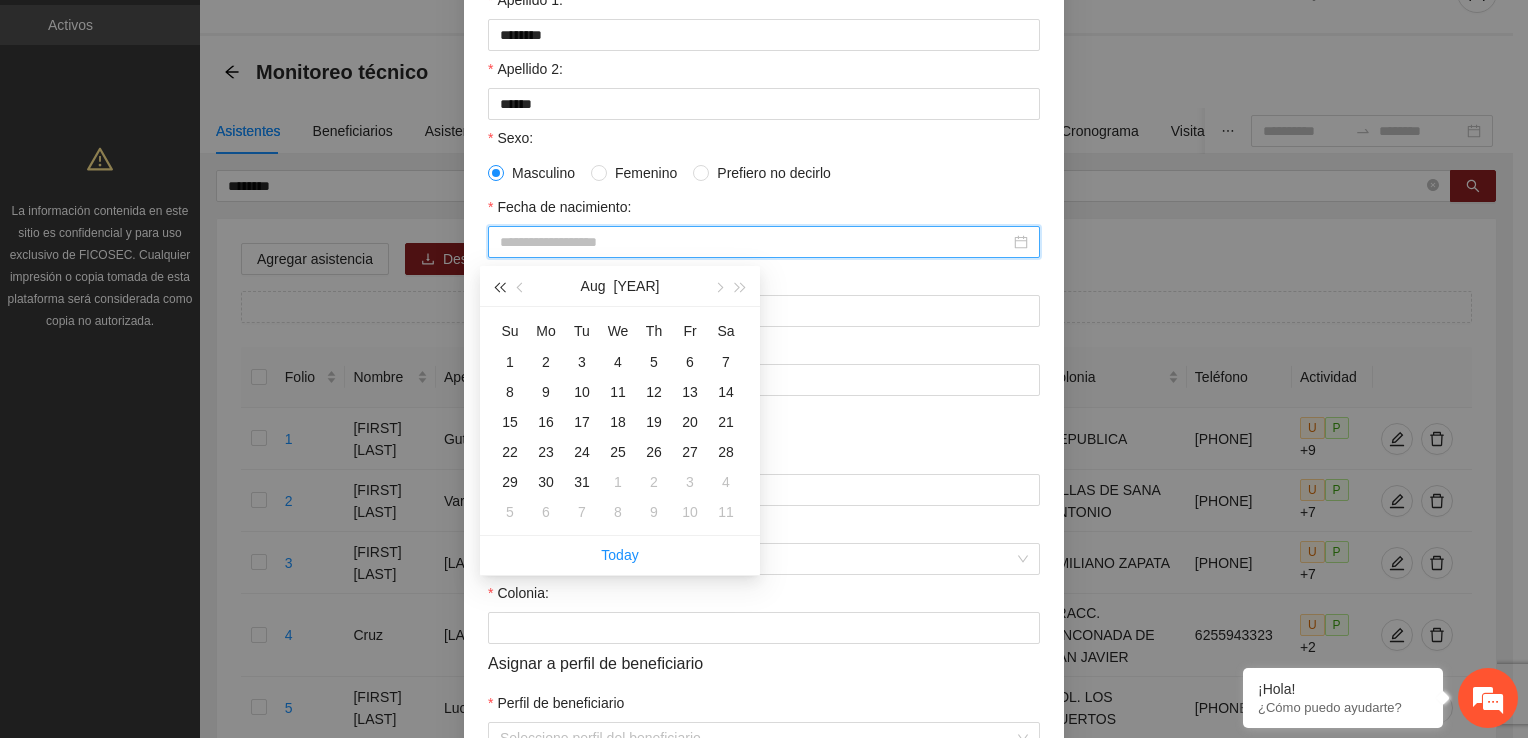 click at bounding box center (499, 286) 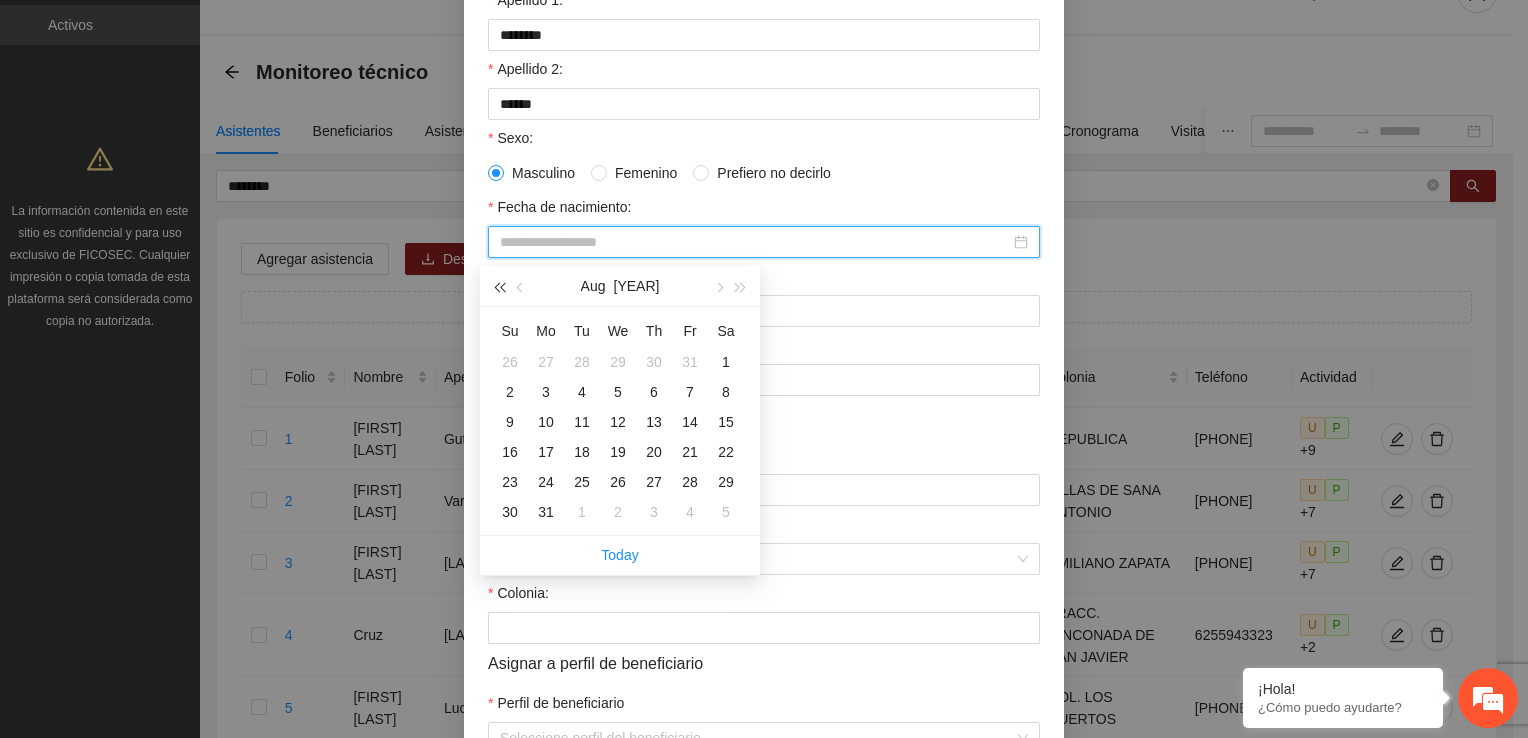 click at bounding box center (499, 286) 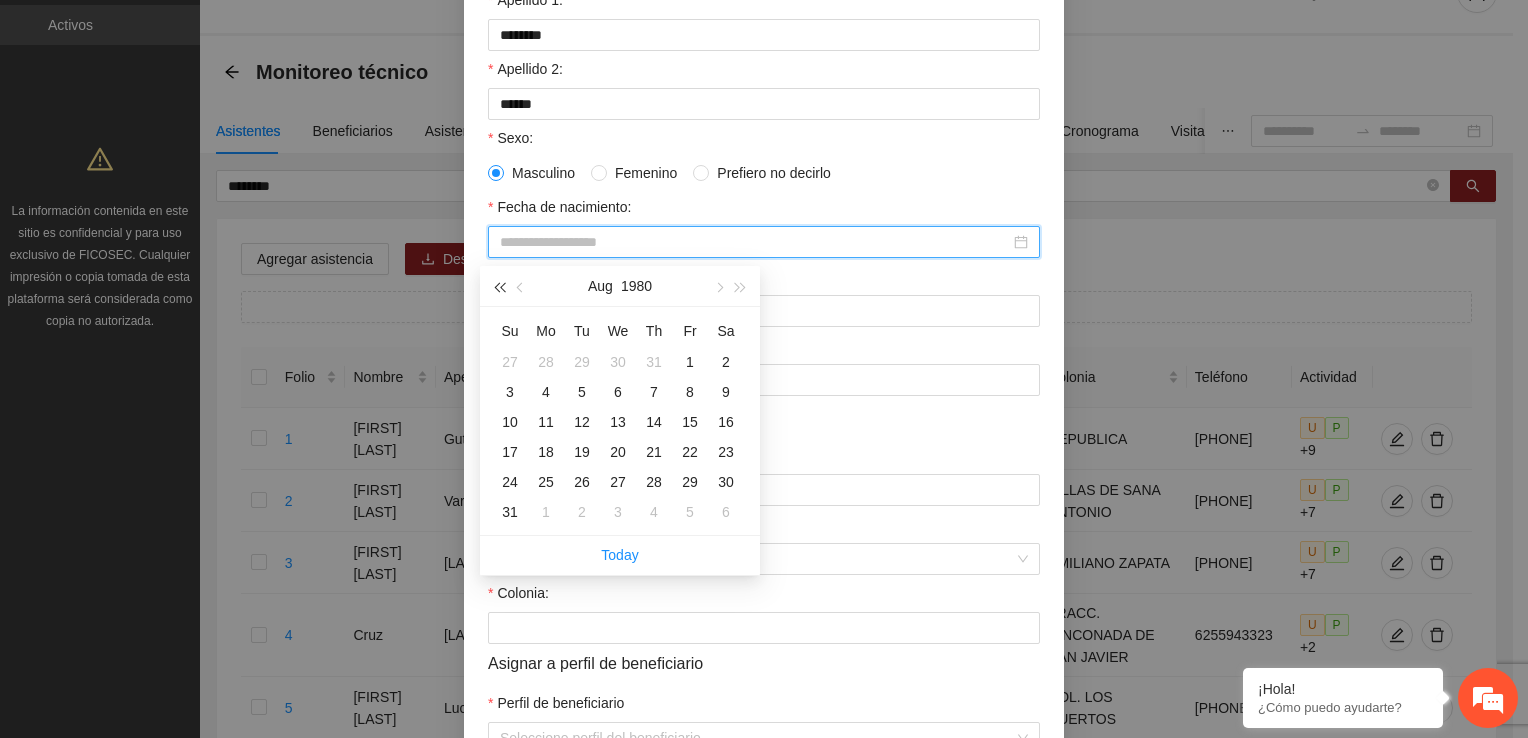 click at bounding box center (499, 286) 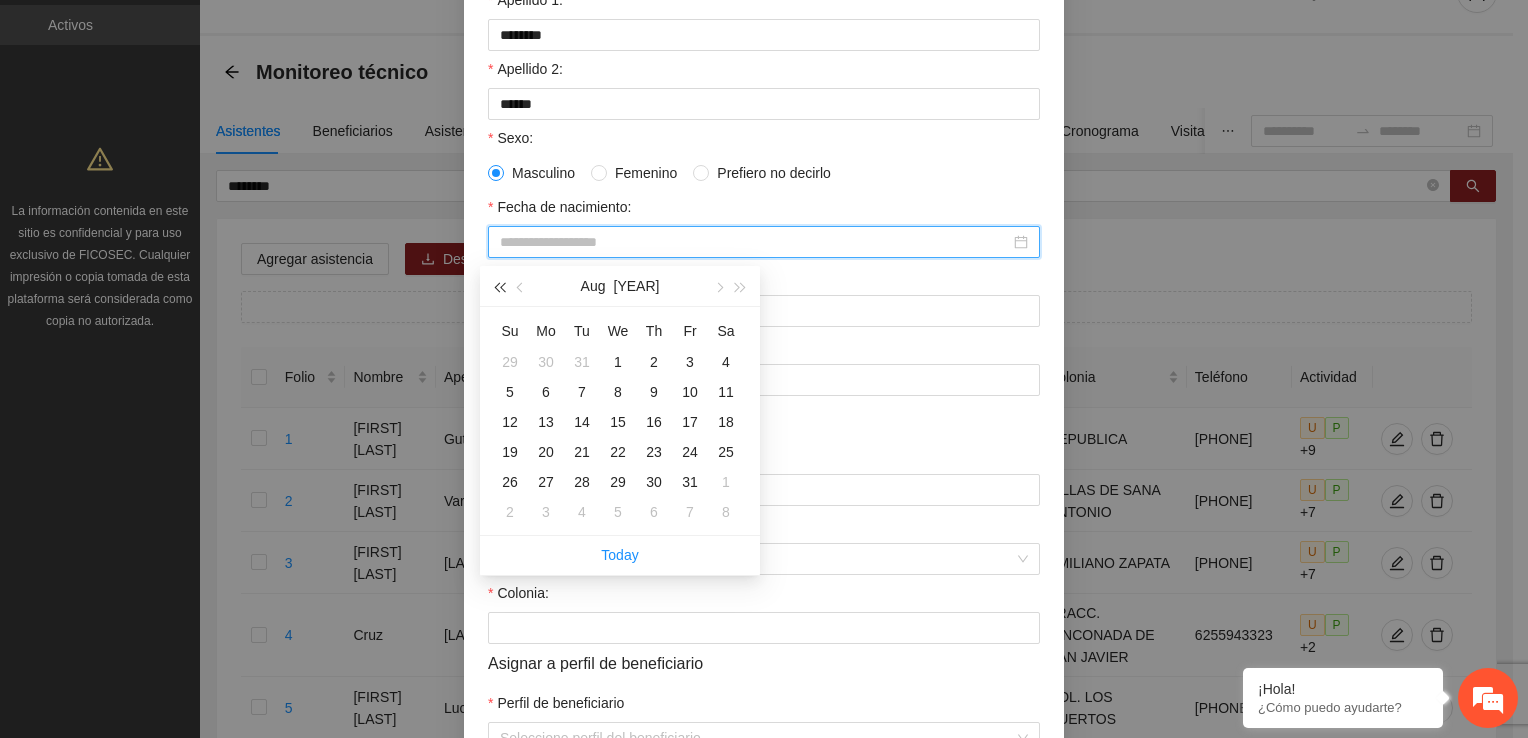 click at bounding box center [499, 286] 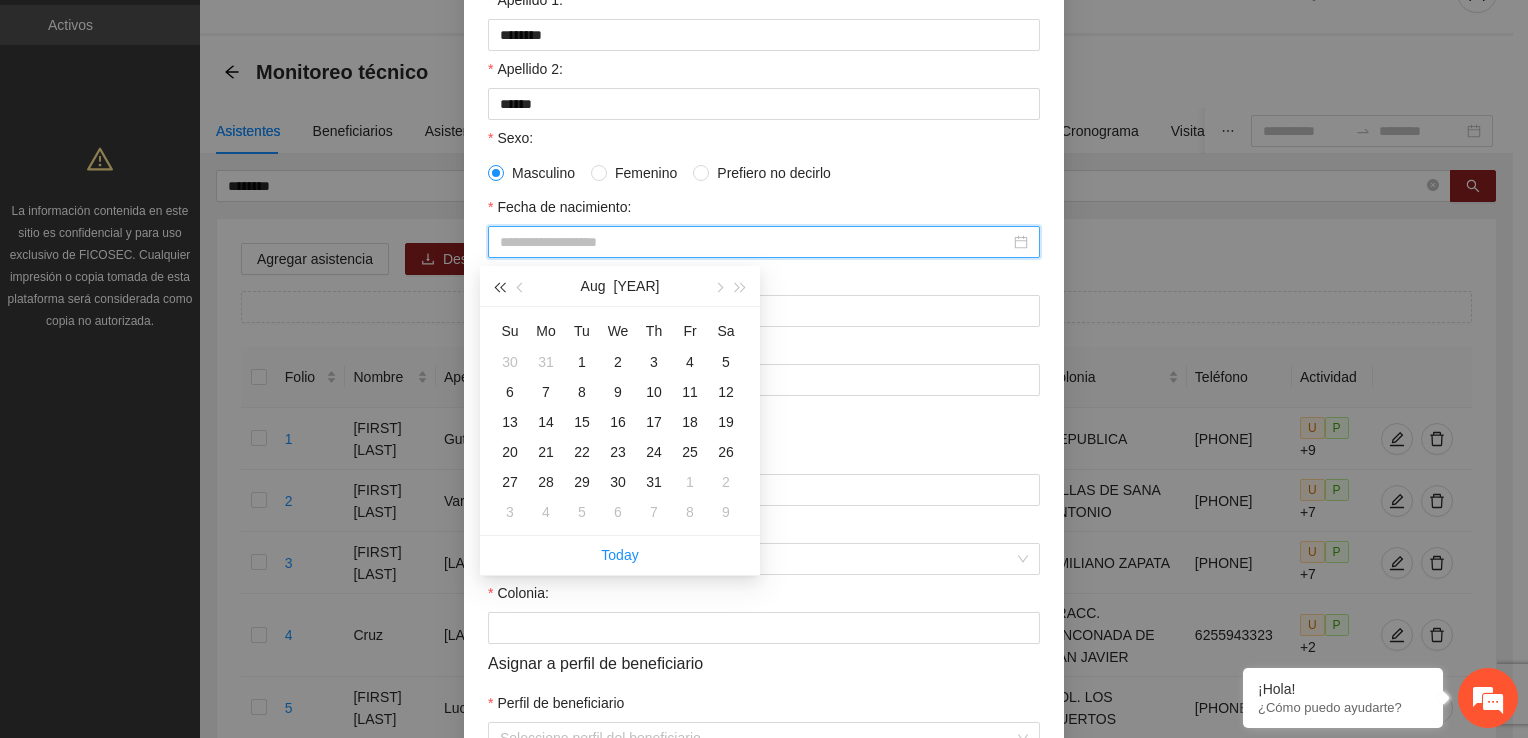 click at bounding box center [499, 286] 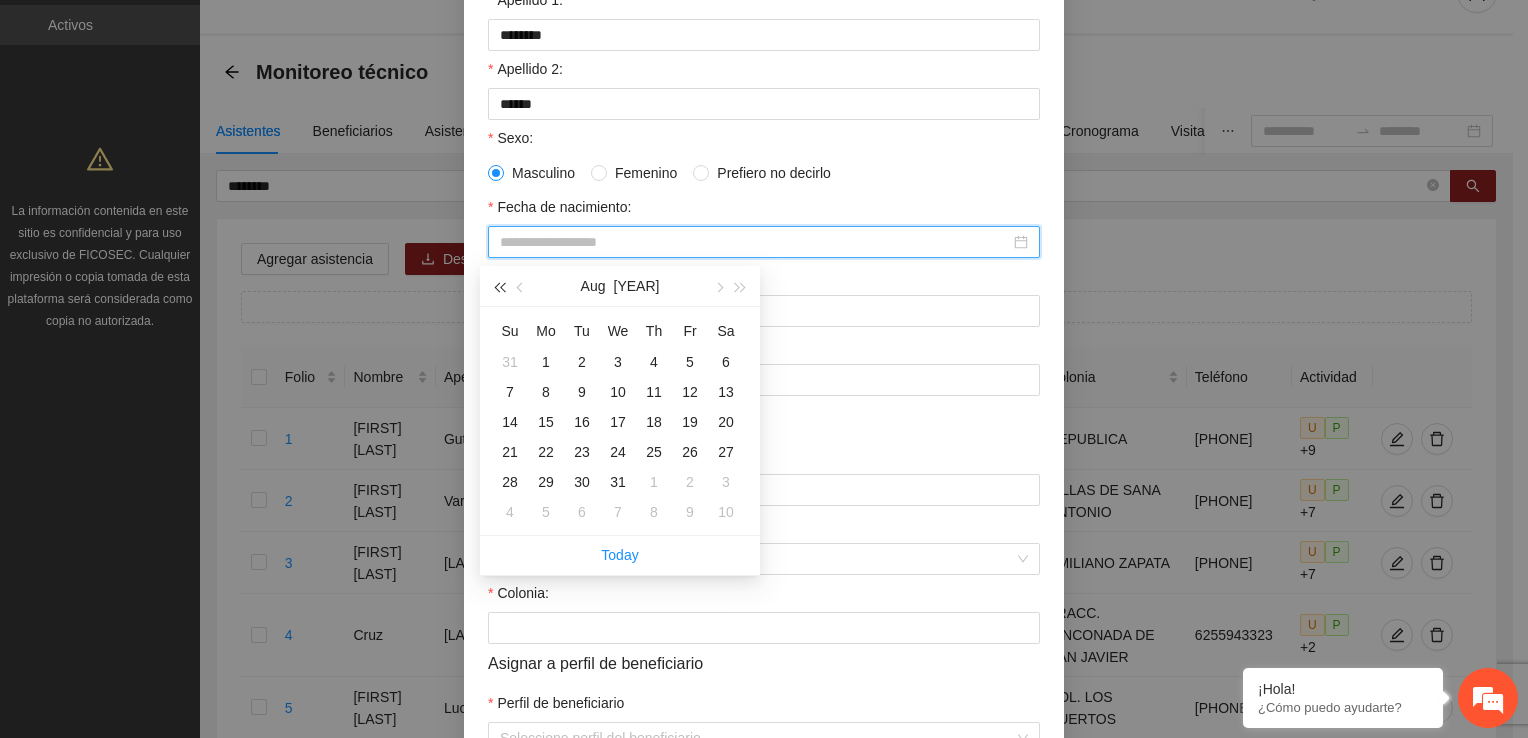 click at bounding box center [499, 286] 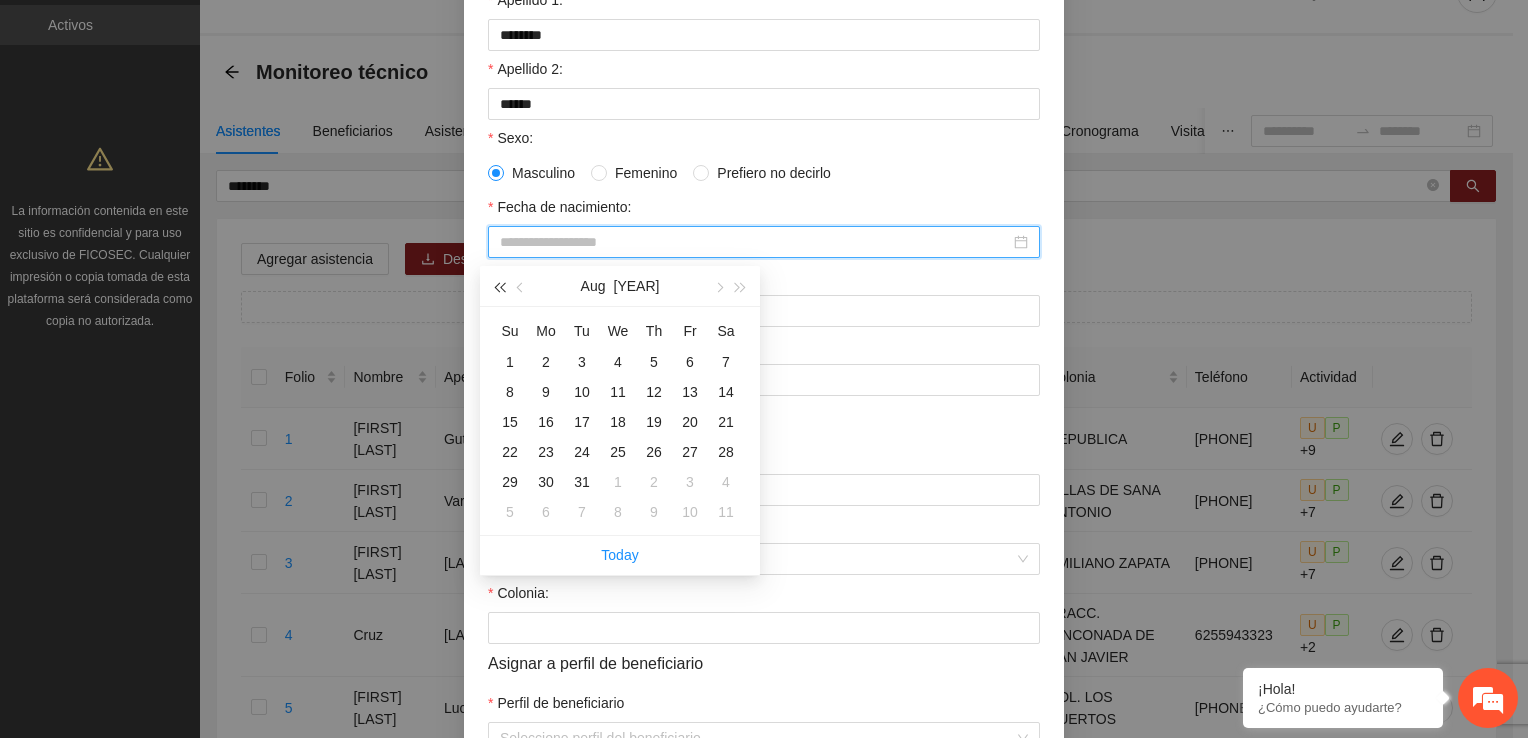 click at bounding box center (499, 286) 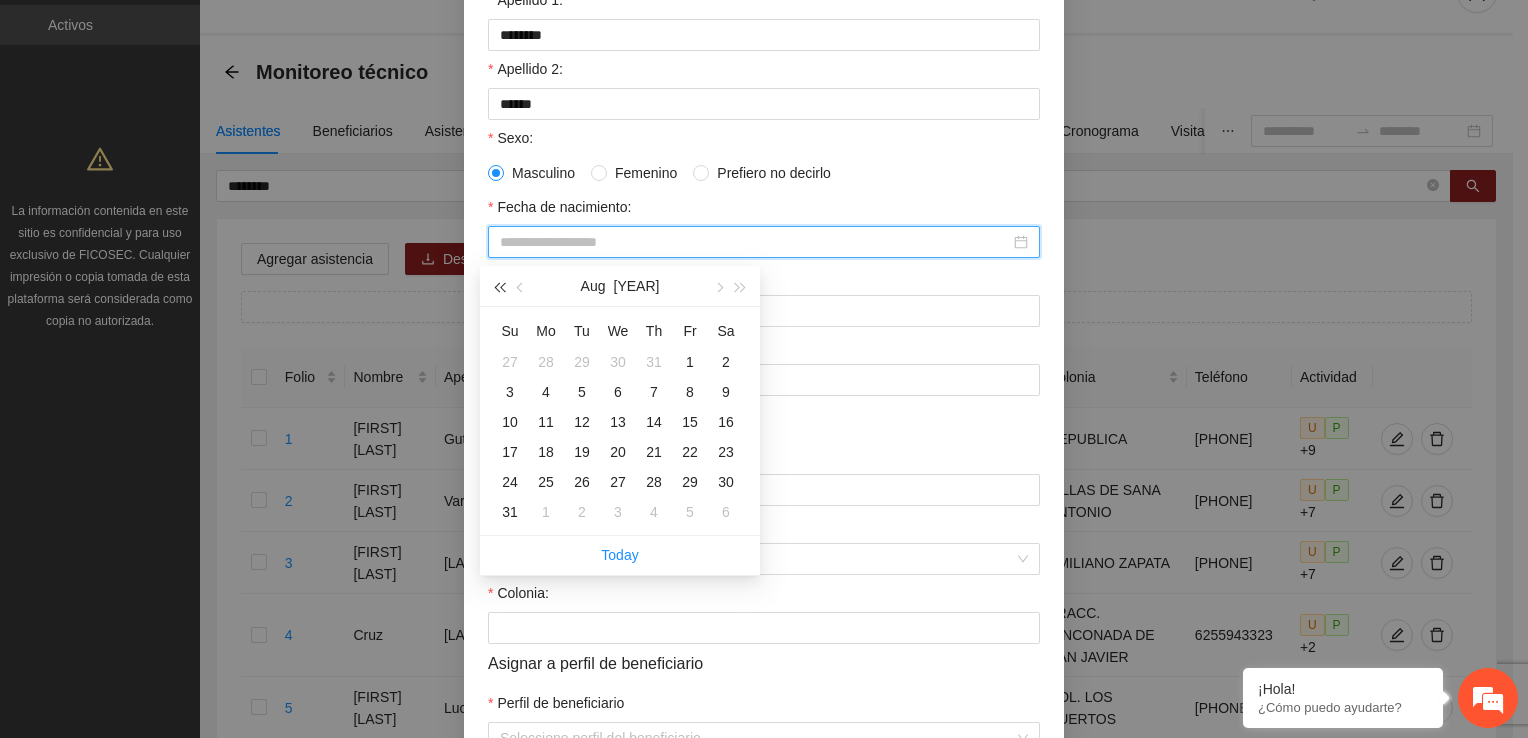 click at bounding box center [499, 286] 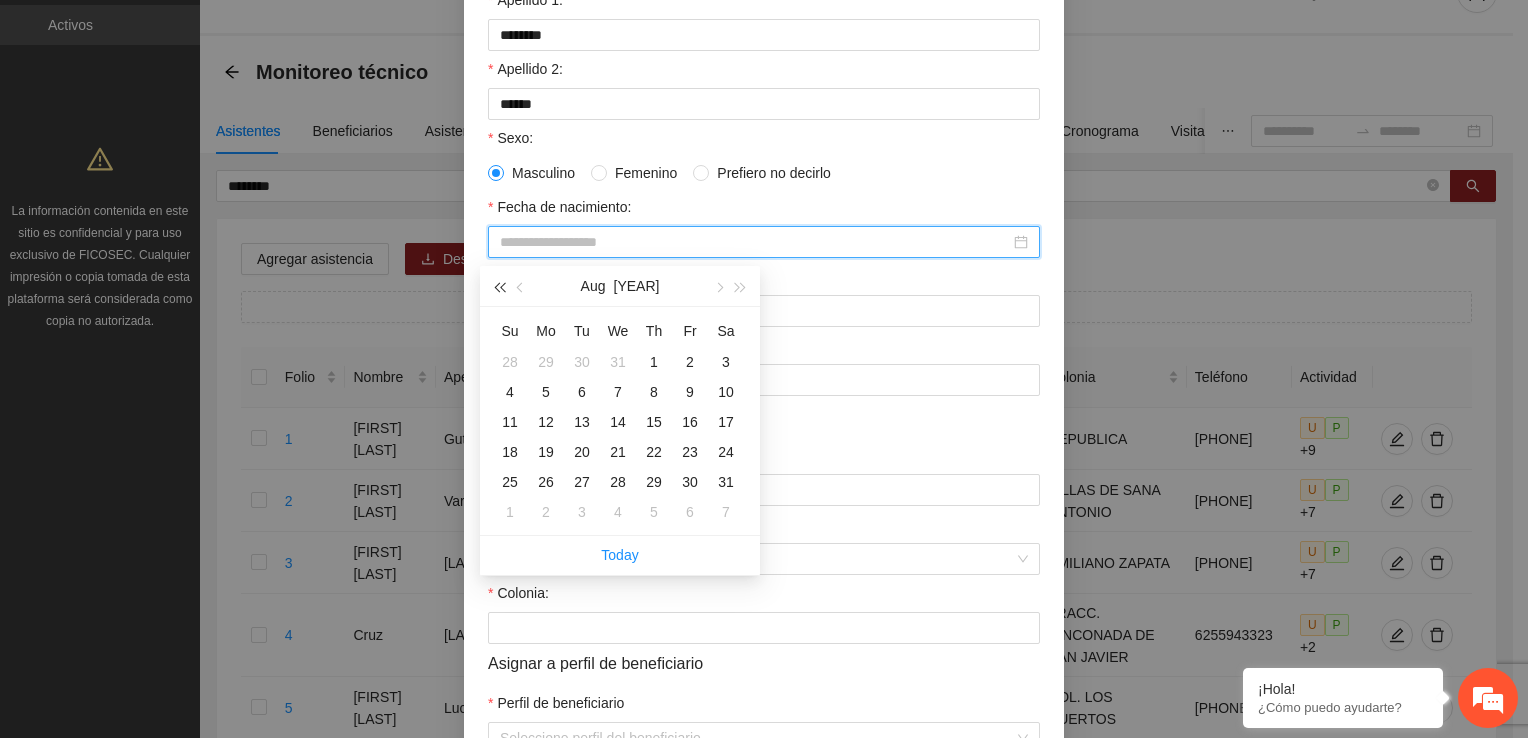 click at bounding box center (499, 286) 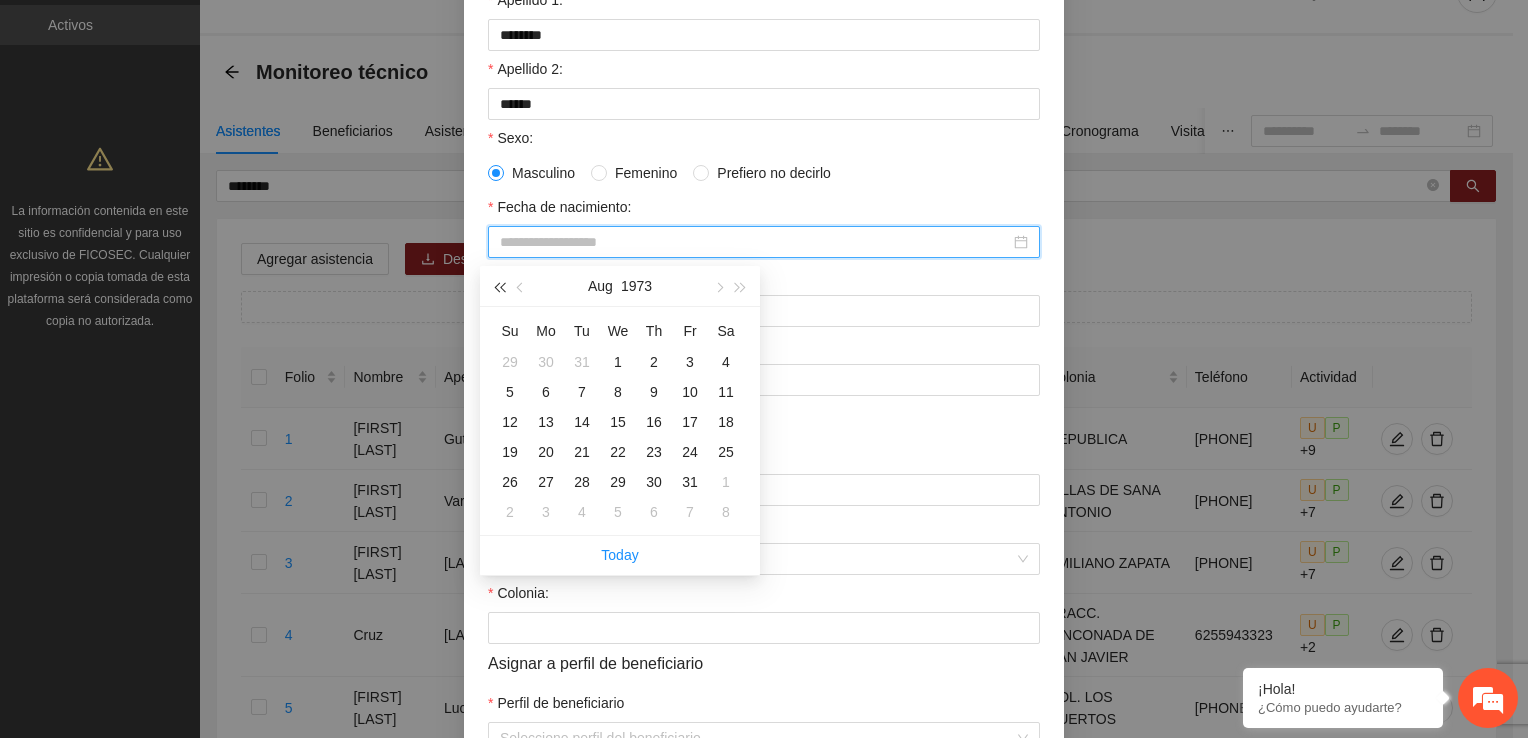 click at bounding box center (499, 286) 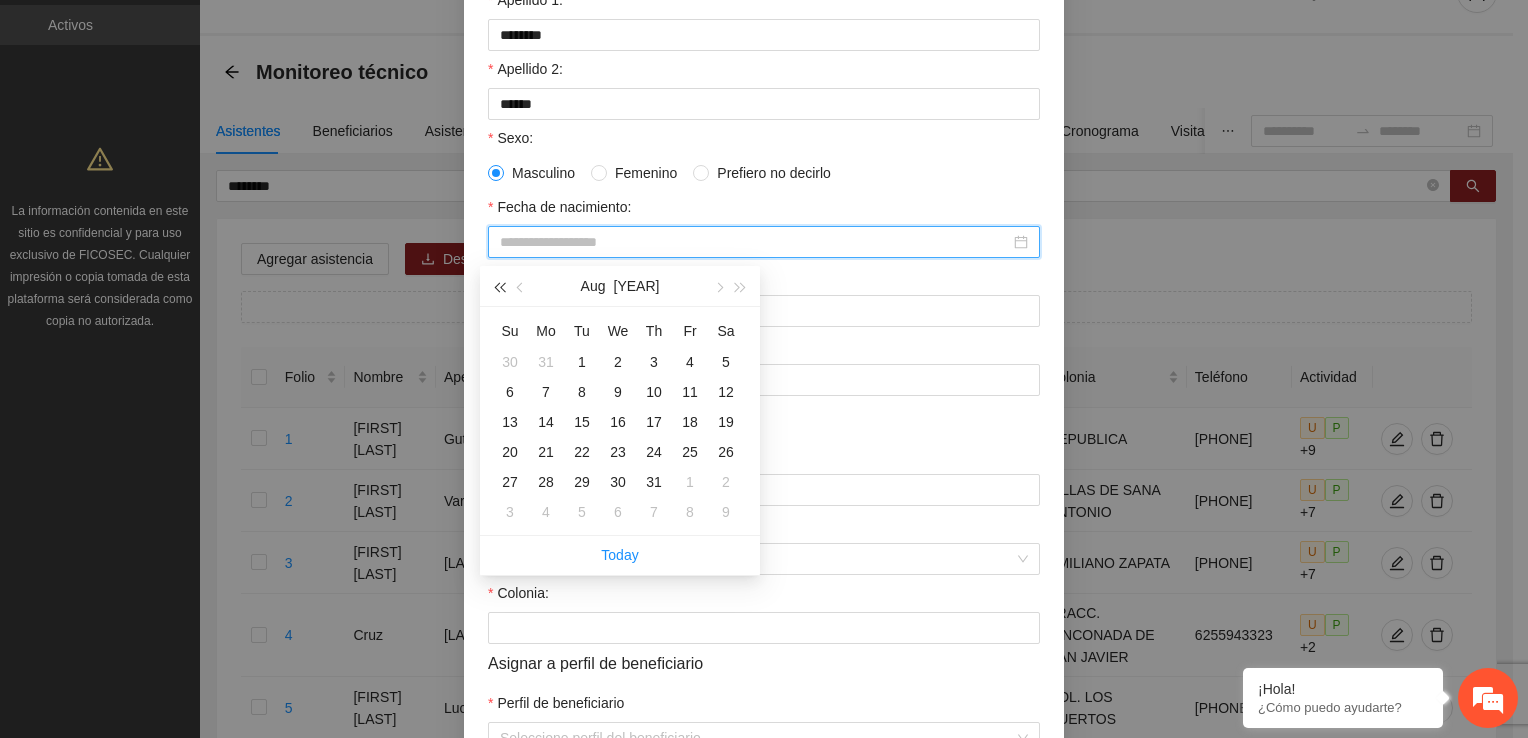 click at bounding box center [499, 286] 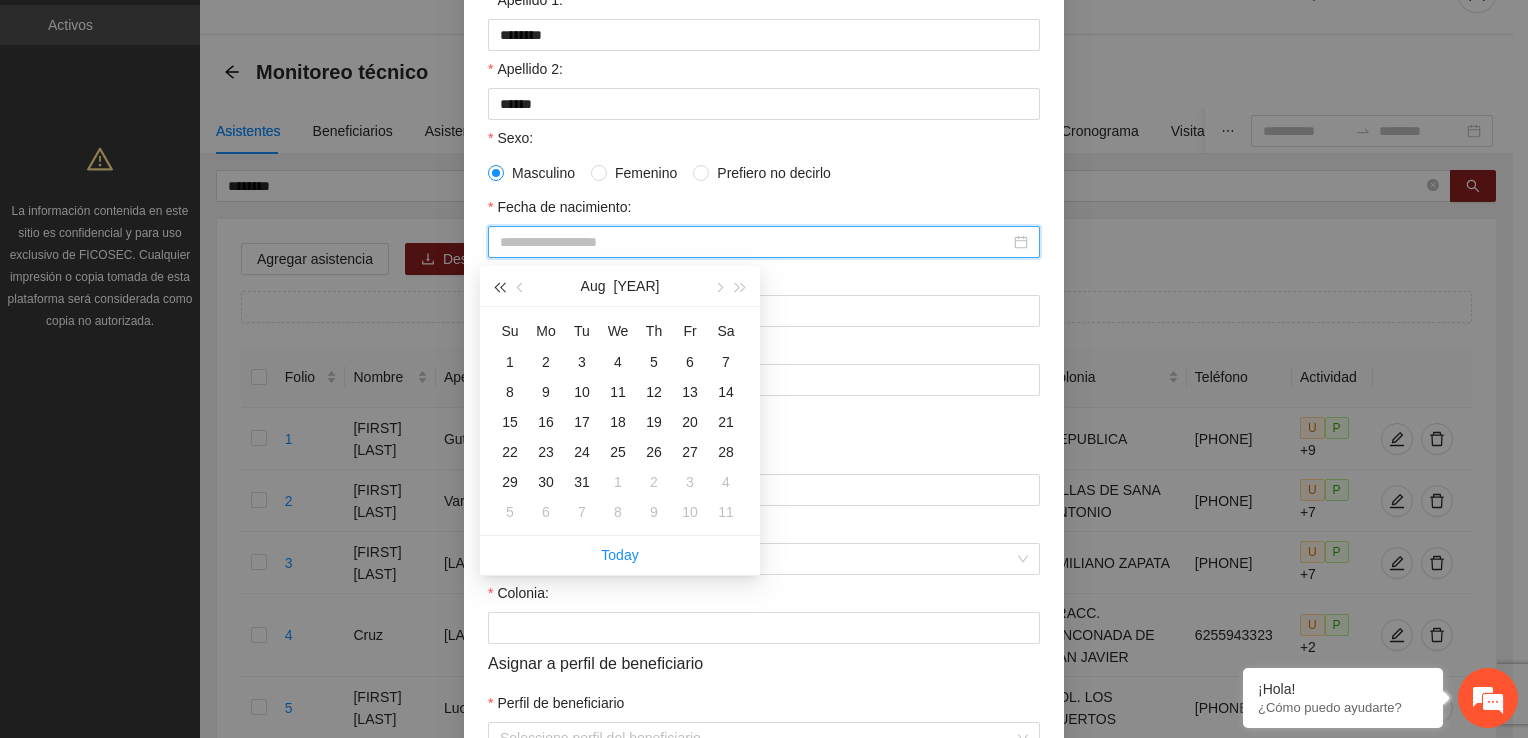 click at bounding box center [499, 286] 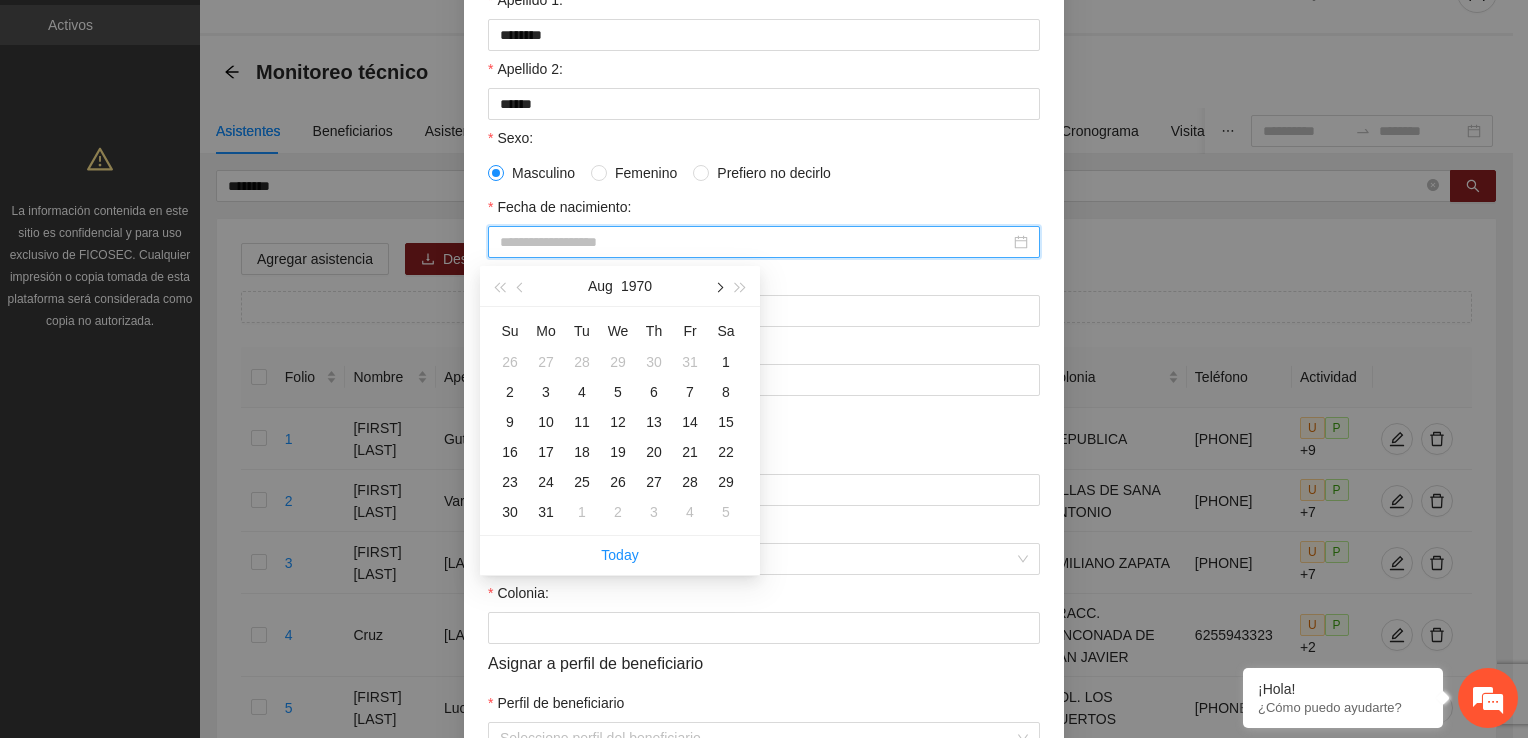 click at bounding box center (718, 286) 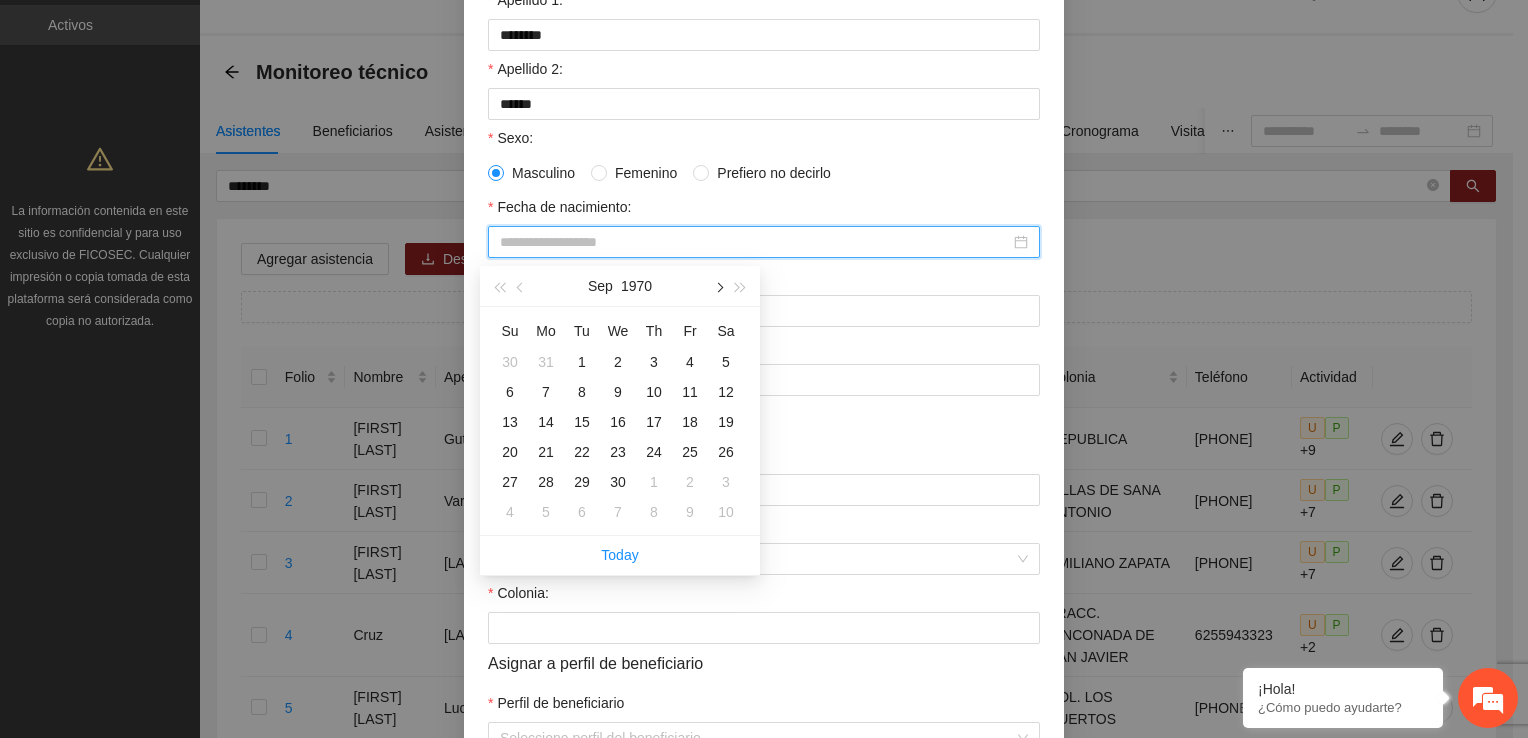 click at bounding box center [718, 286] 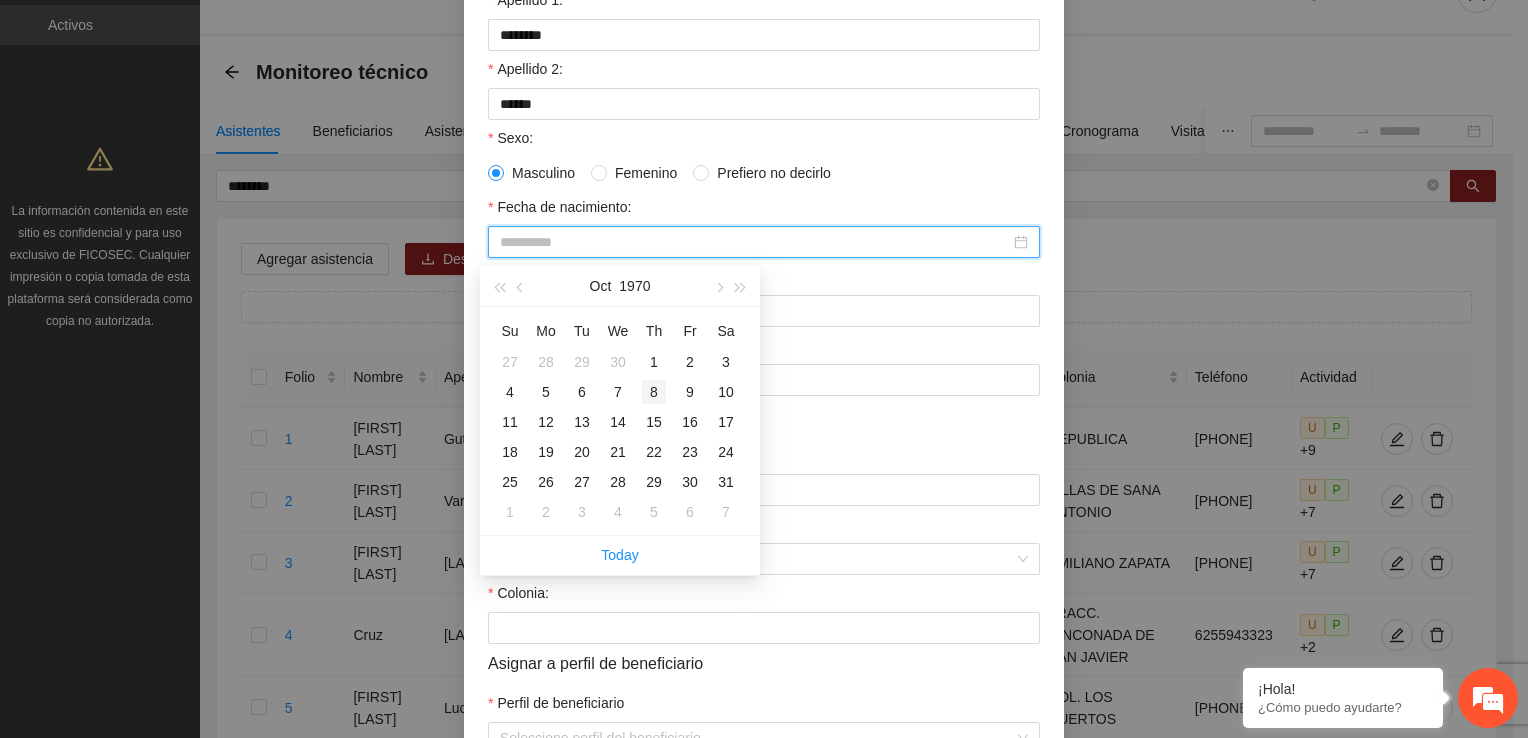 click on "8" at bounding box center [654, 392] 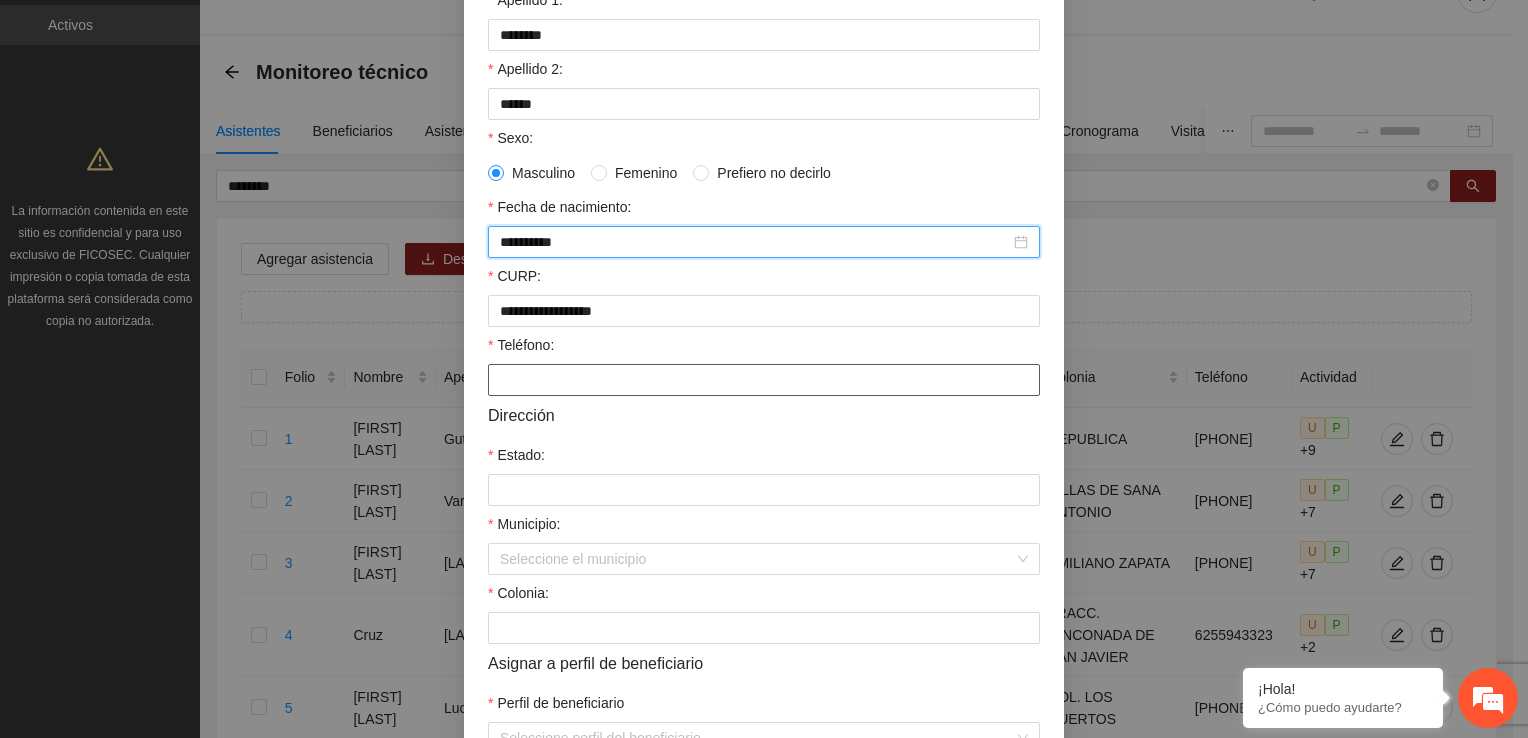 click on "Teléfono:" at bounding box center (764, 380) 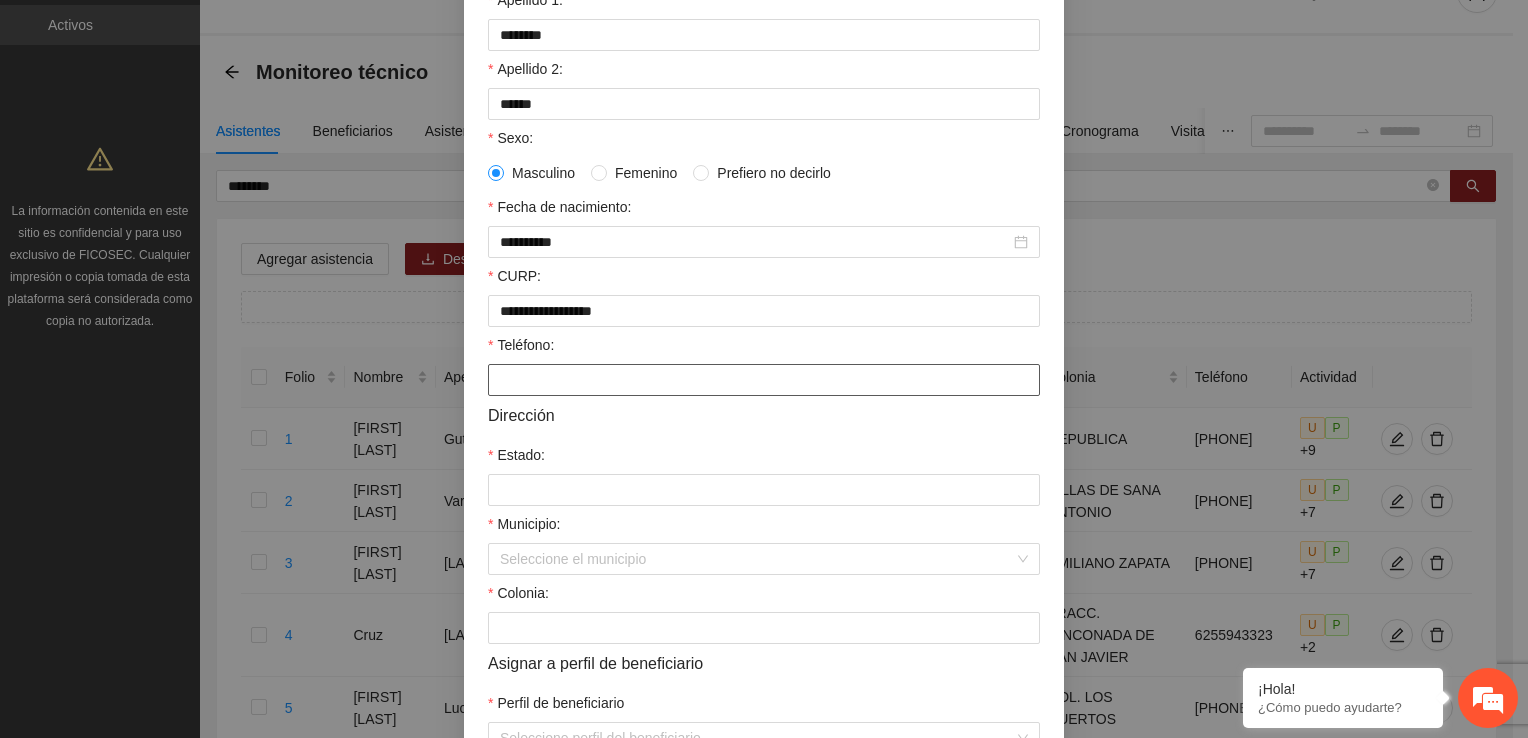 click on "Teléfono:" at bounding box center (764, 380) 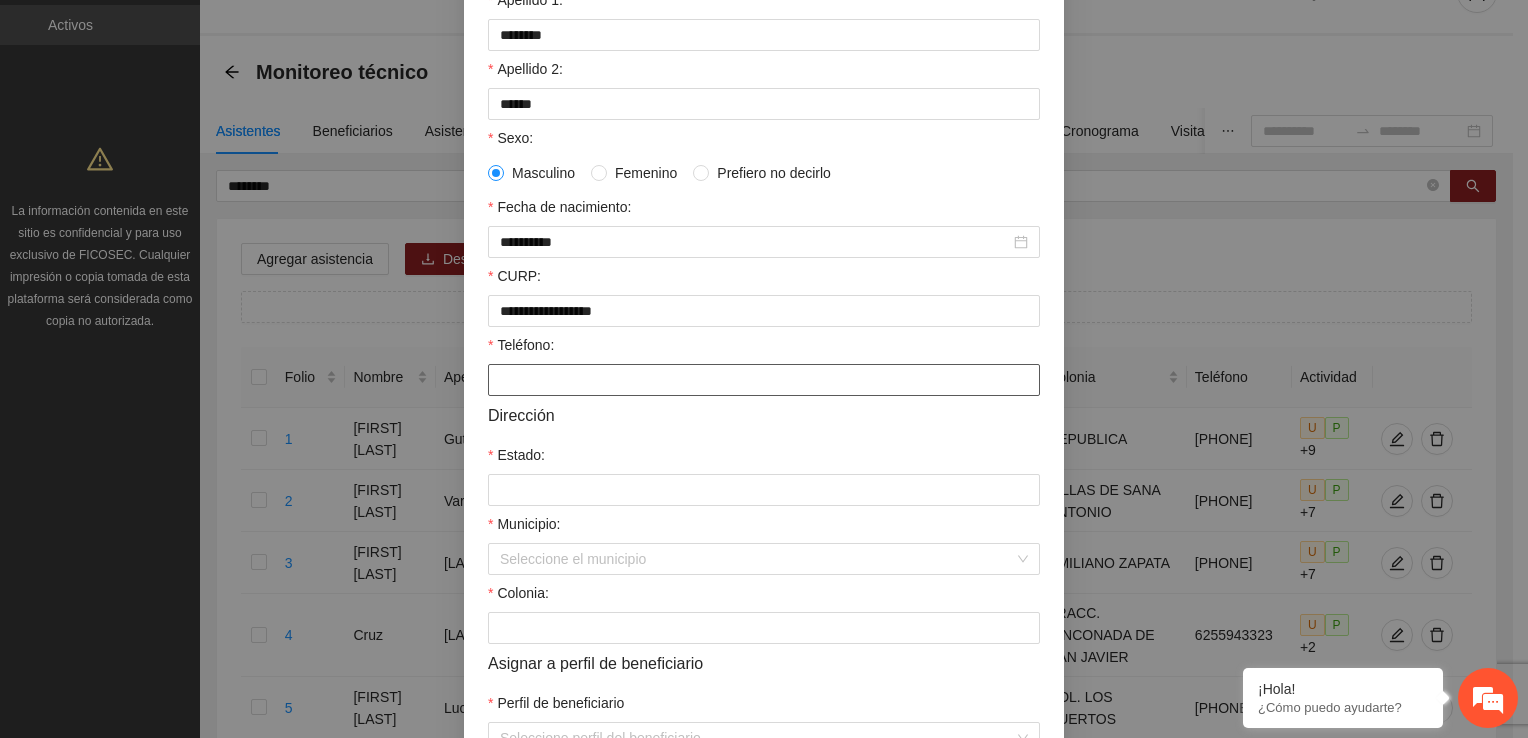 paste on "**********" 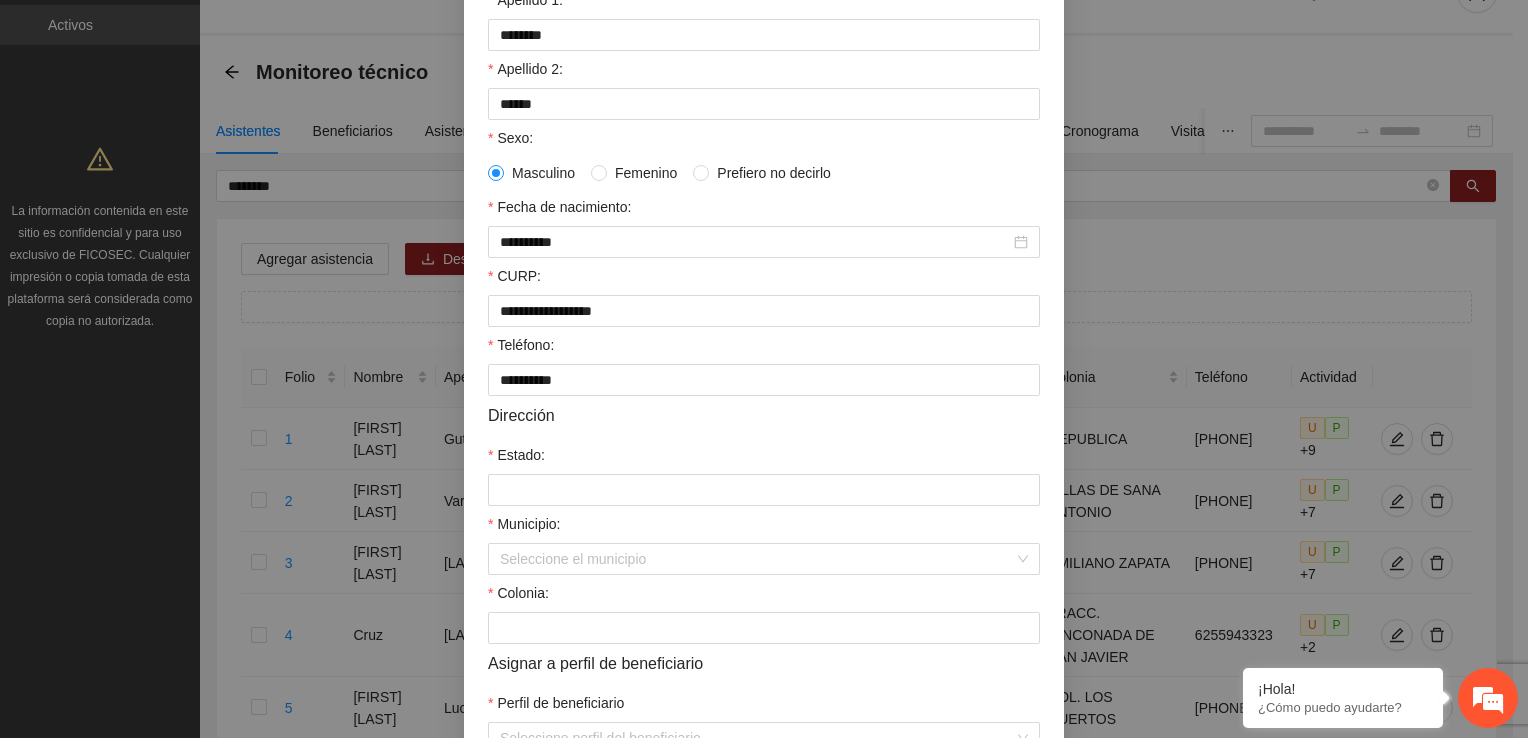 click on "Dirección" at bounding box center (764, 415) 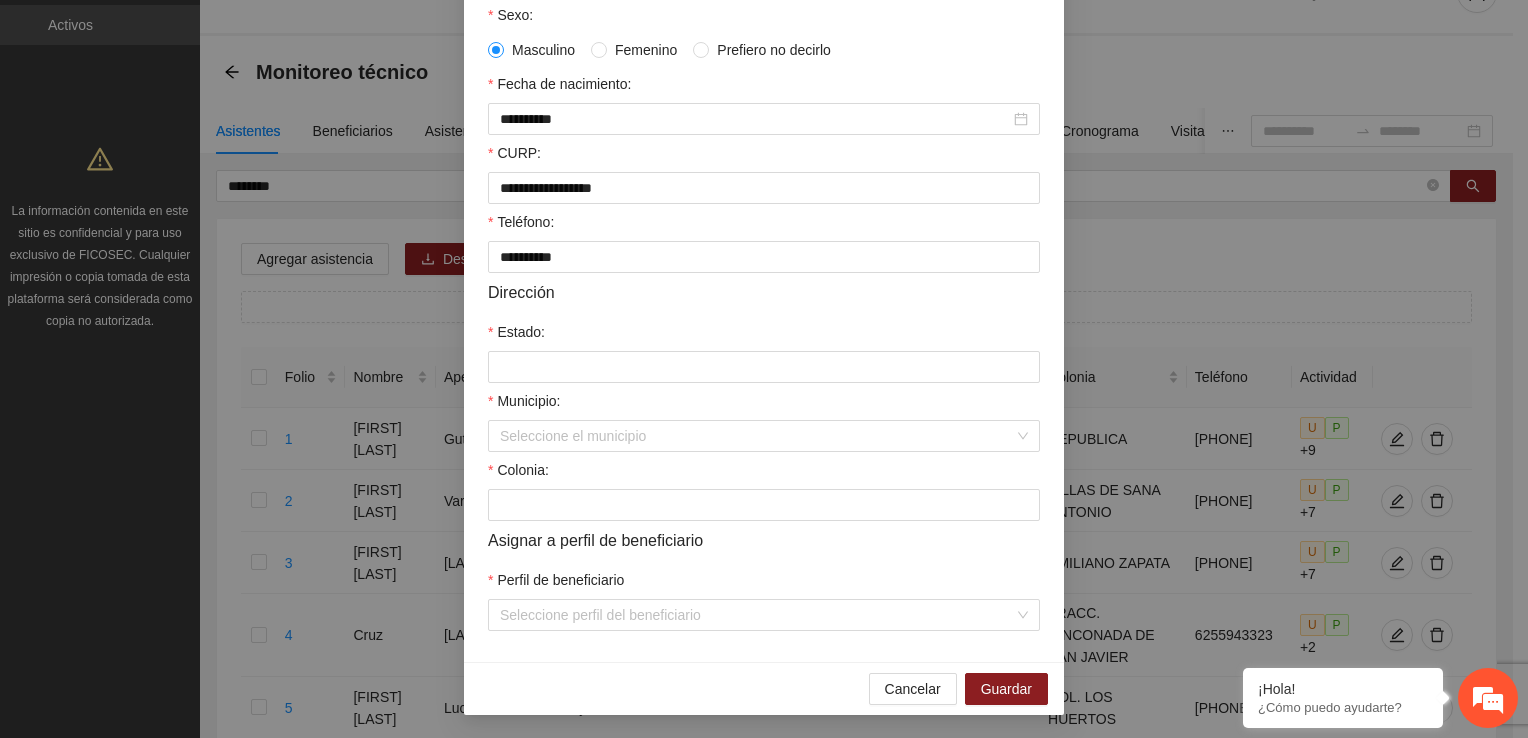 scroll, scrollTop: 432, scrollLeft: 0, axis: vertical 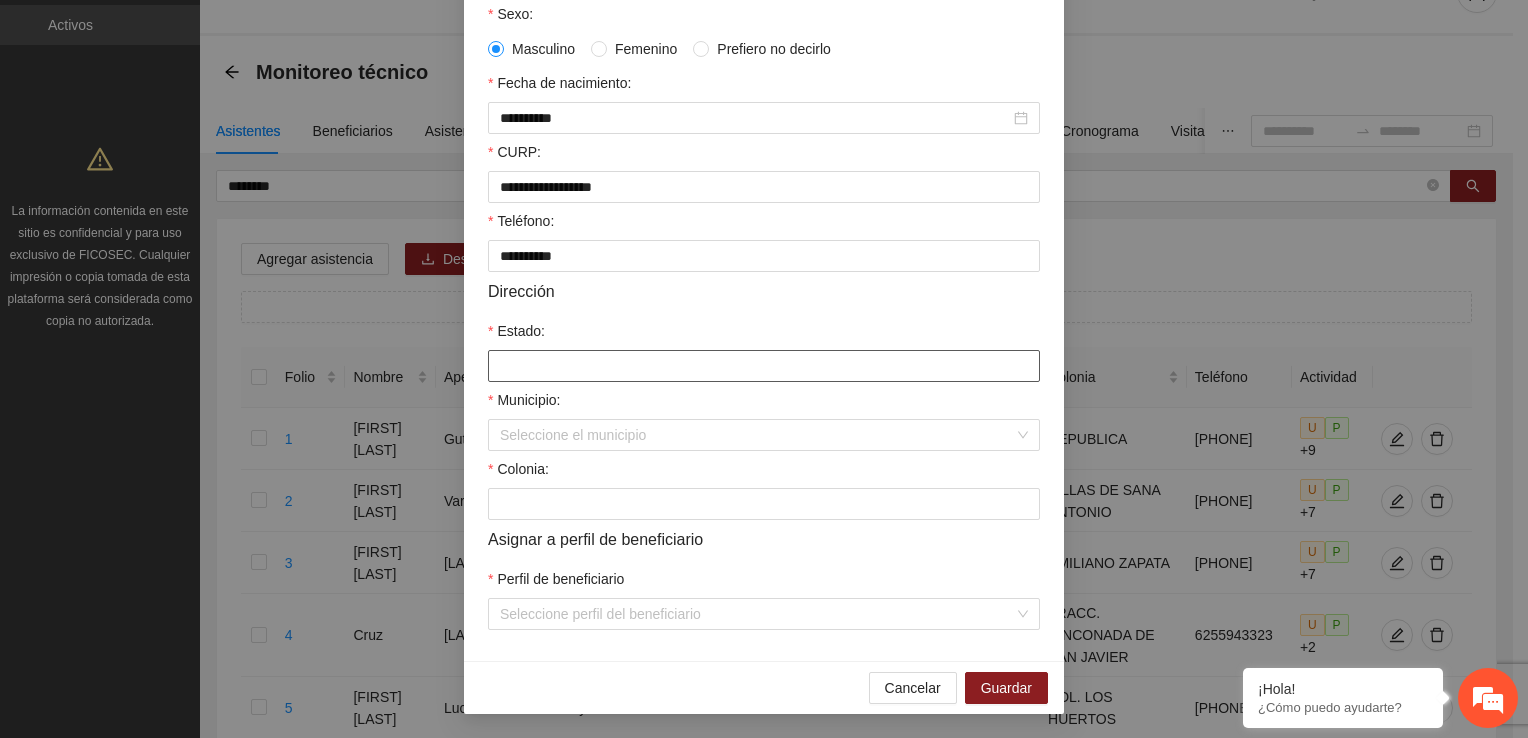 click on "Estado:" at bounding box center (764, 366) 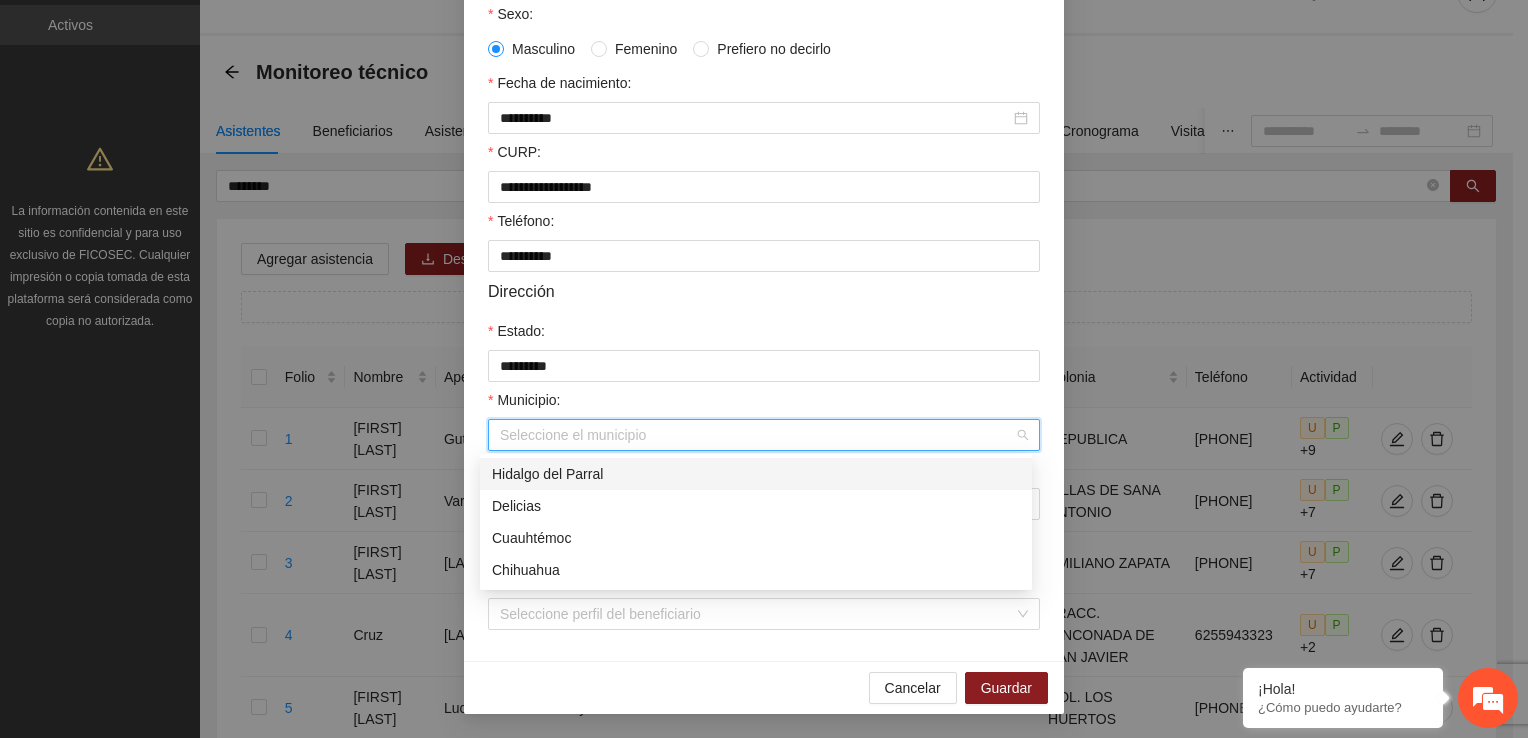 click on "Municipio:" at bounding box center (757, 435) 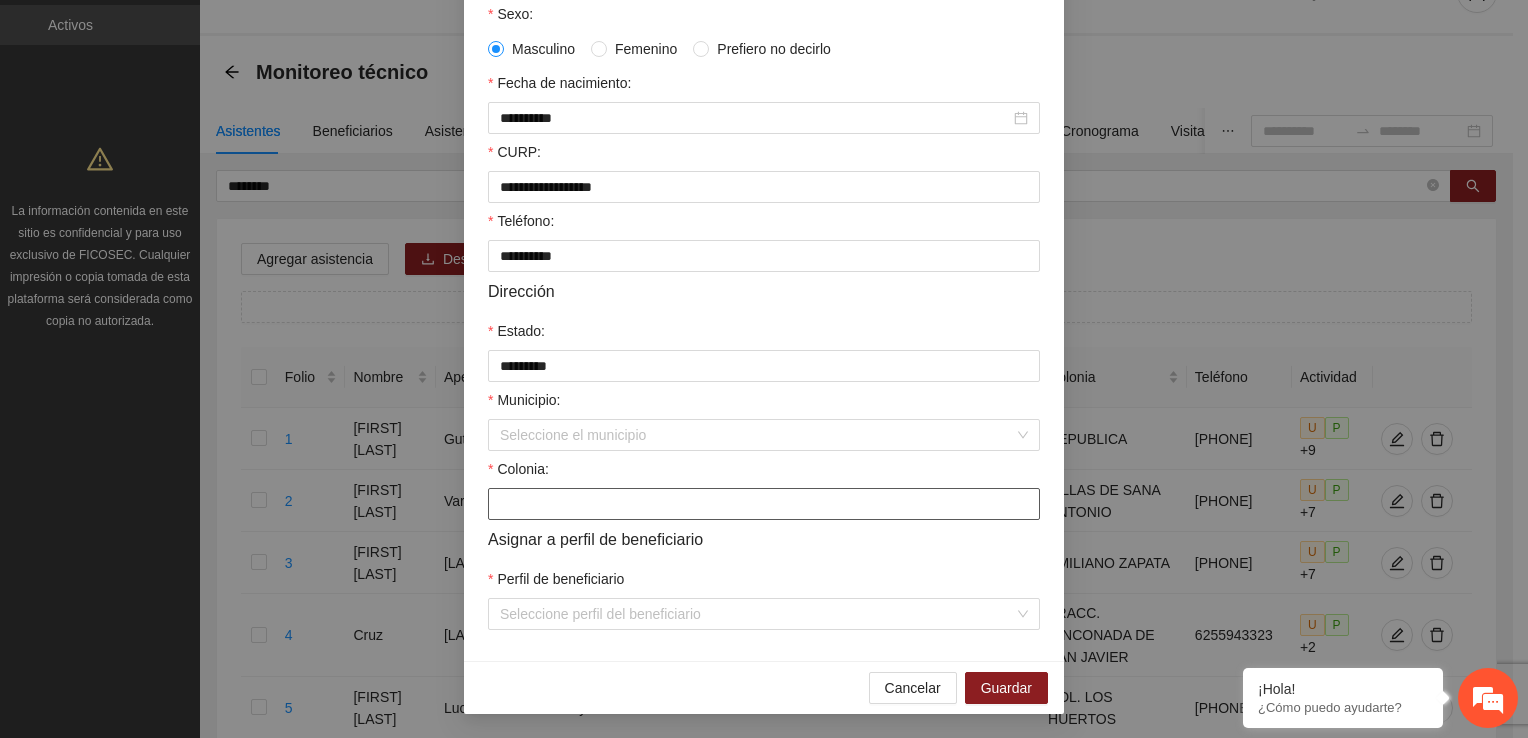 click on "Colonia:" at bounding box center [764, 504] 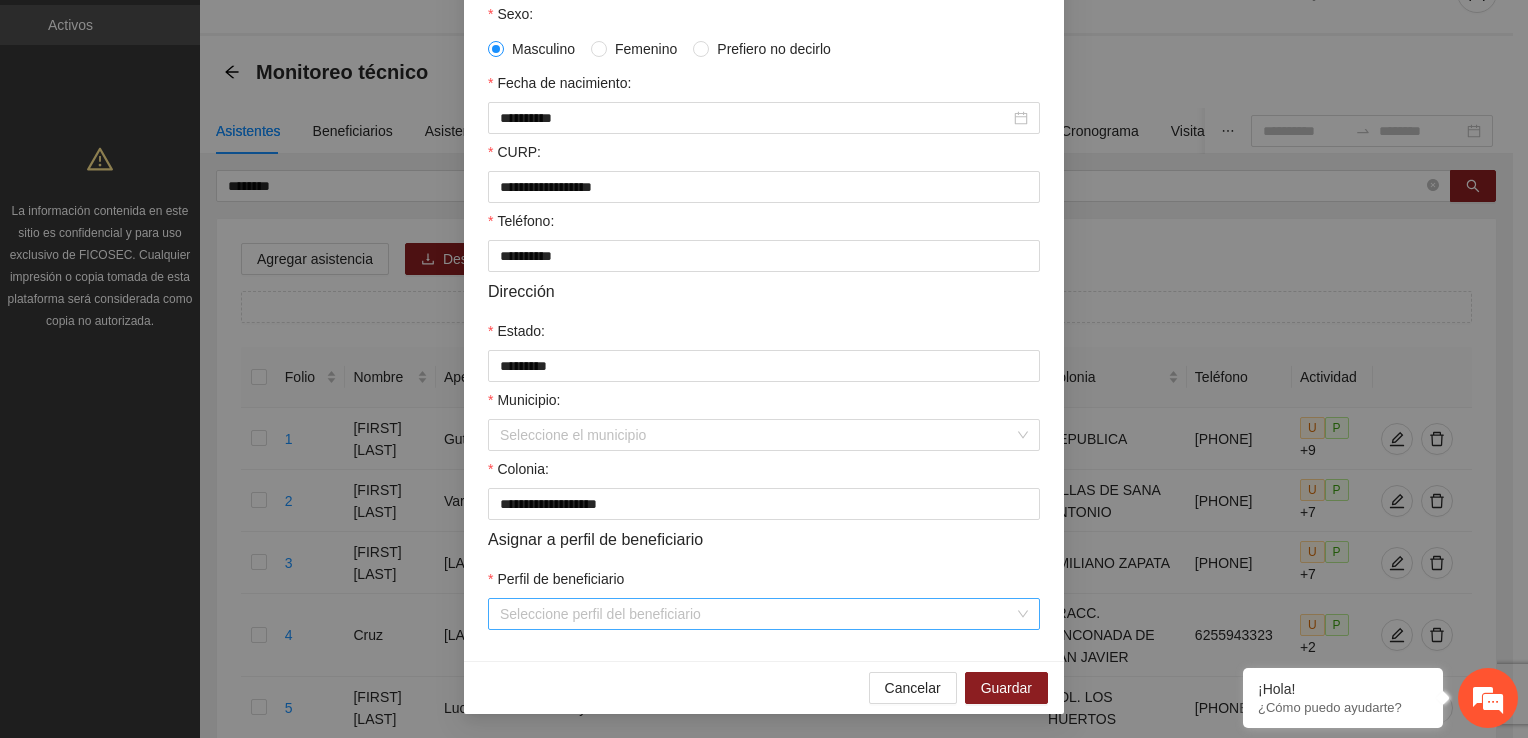 click on "Perfil de beneficiario" at bounding box center (757, 614) 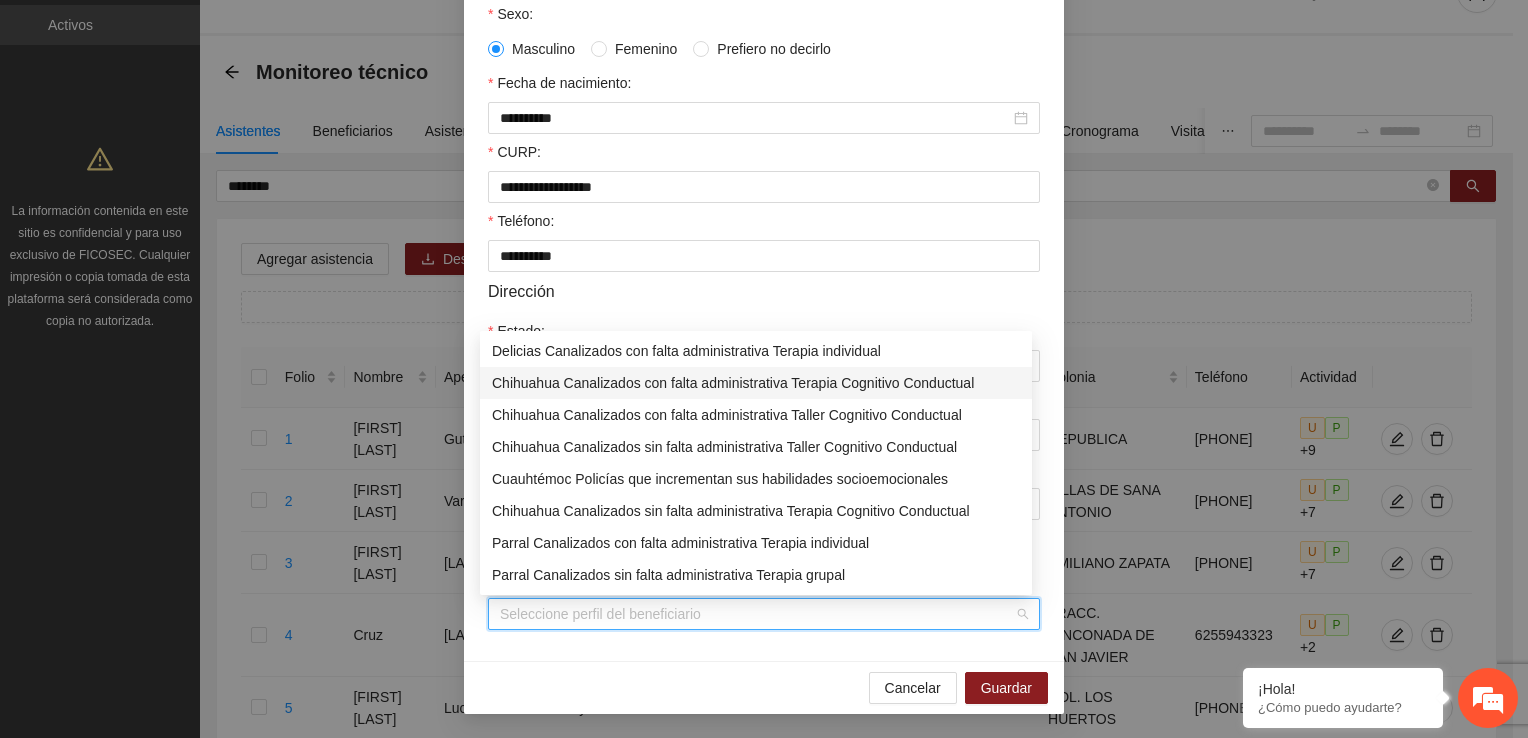 click on "Chihuahua Canalizados con falta administrativa Terapia Cognitivo Conductual" at bounding box center [756, 383] 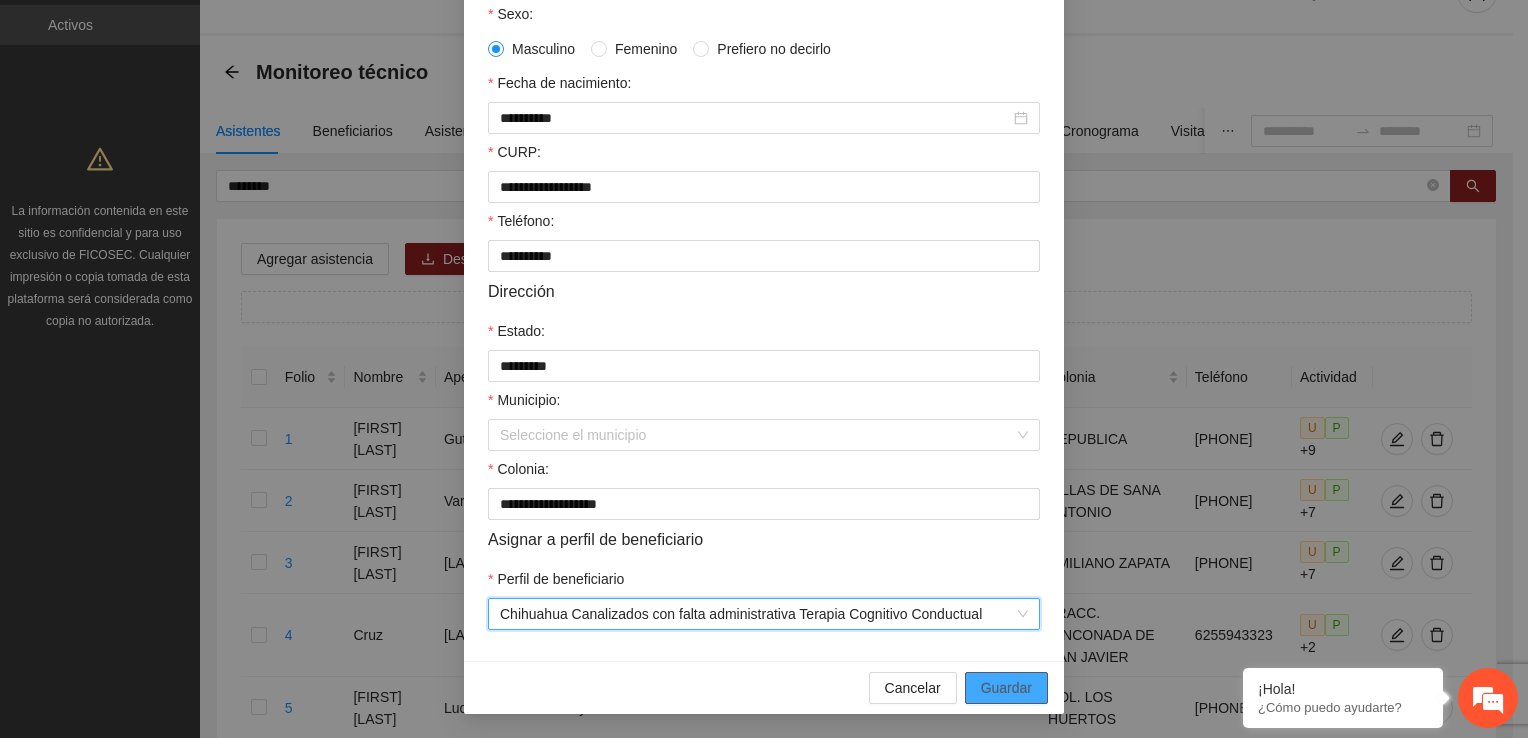 click on "Guardar" at bounding box center [1006, 688] 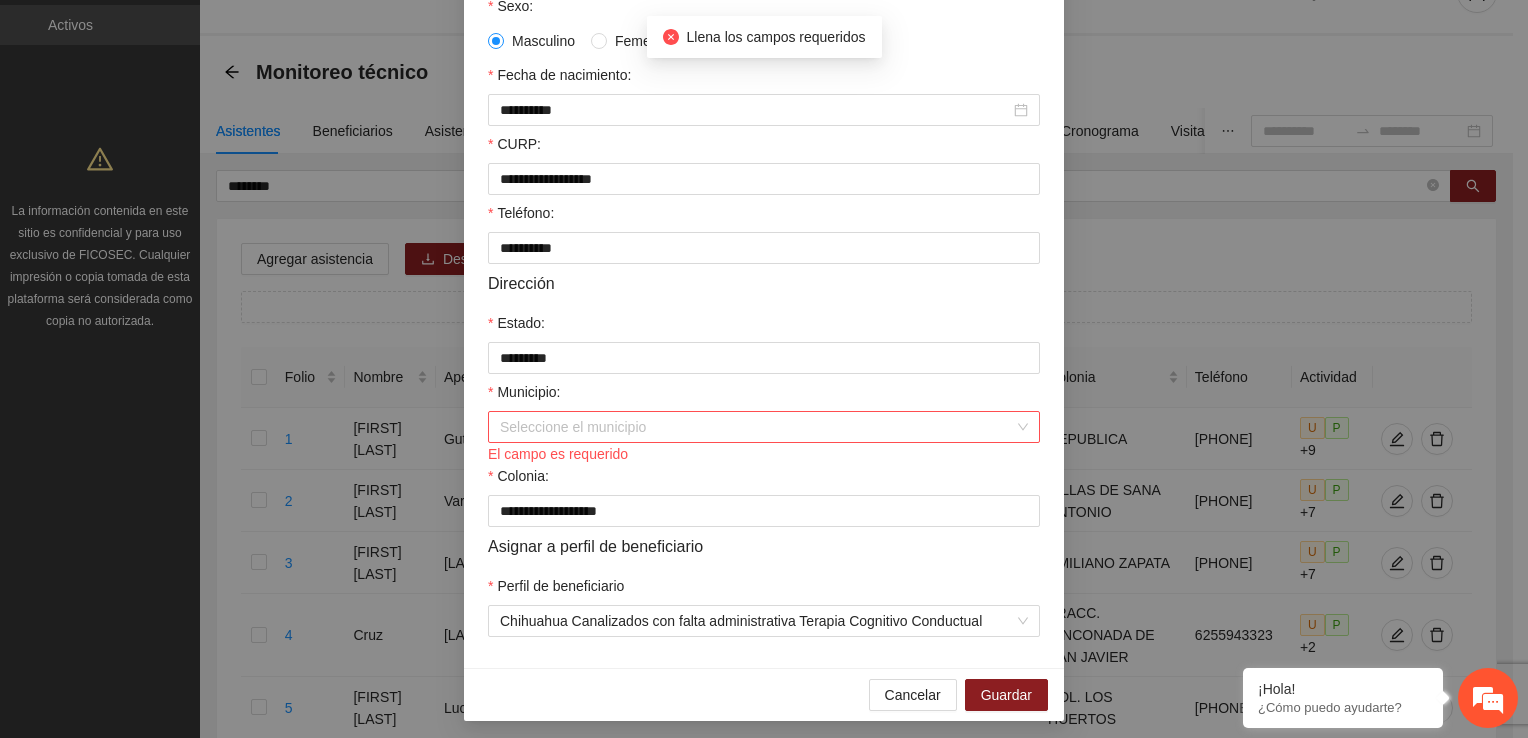 click on "Municipio:" at bounding box center (757, 427) 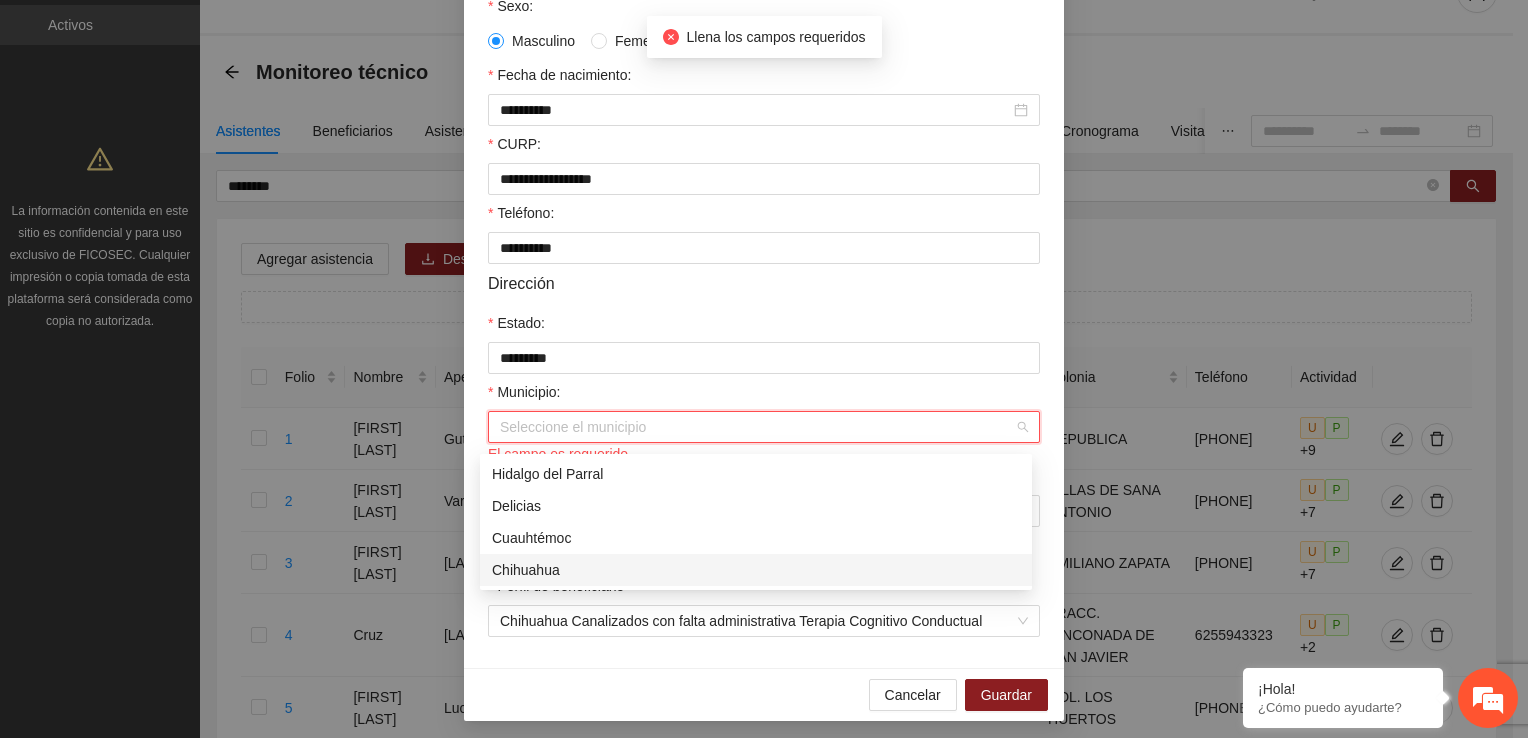 click on "Chihuahua" at bounding box center [756, 570] 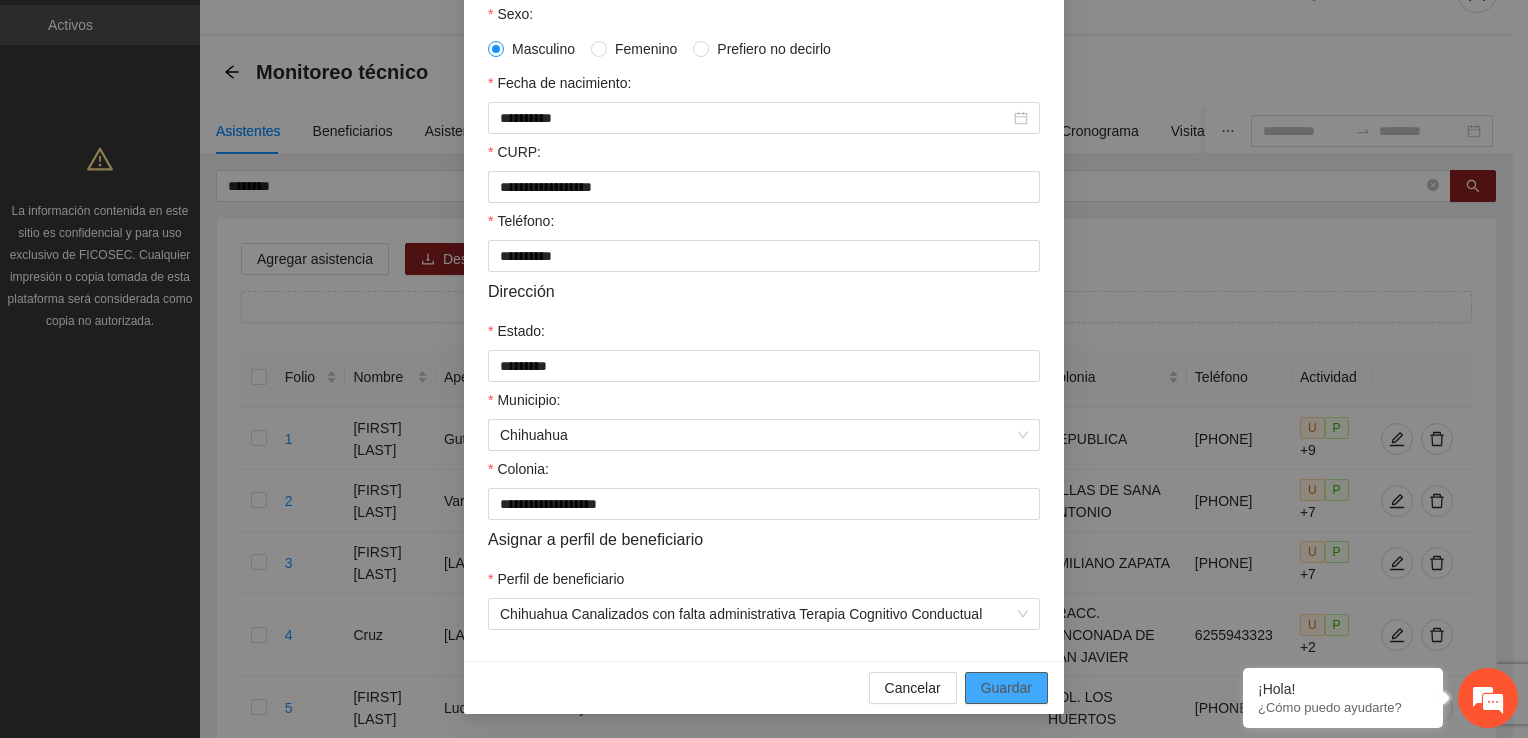 click on "Guardar" at bounding box center (1006, 688) 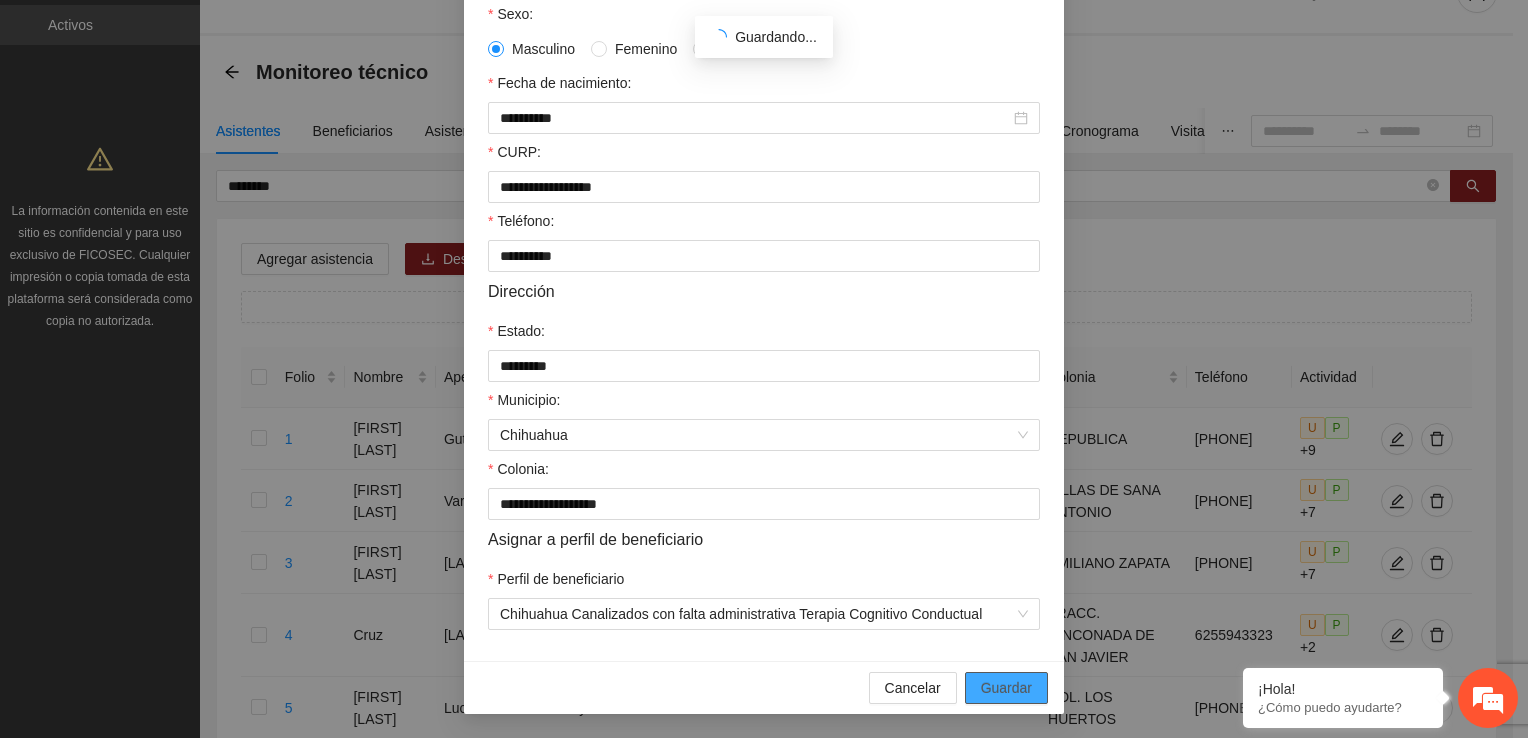 scroll, scrollTop: 332, scrollLeft: 0, axis: vertical 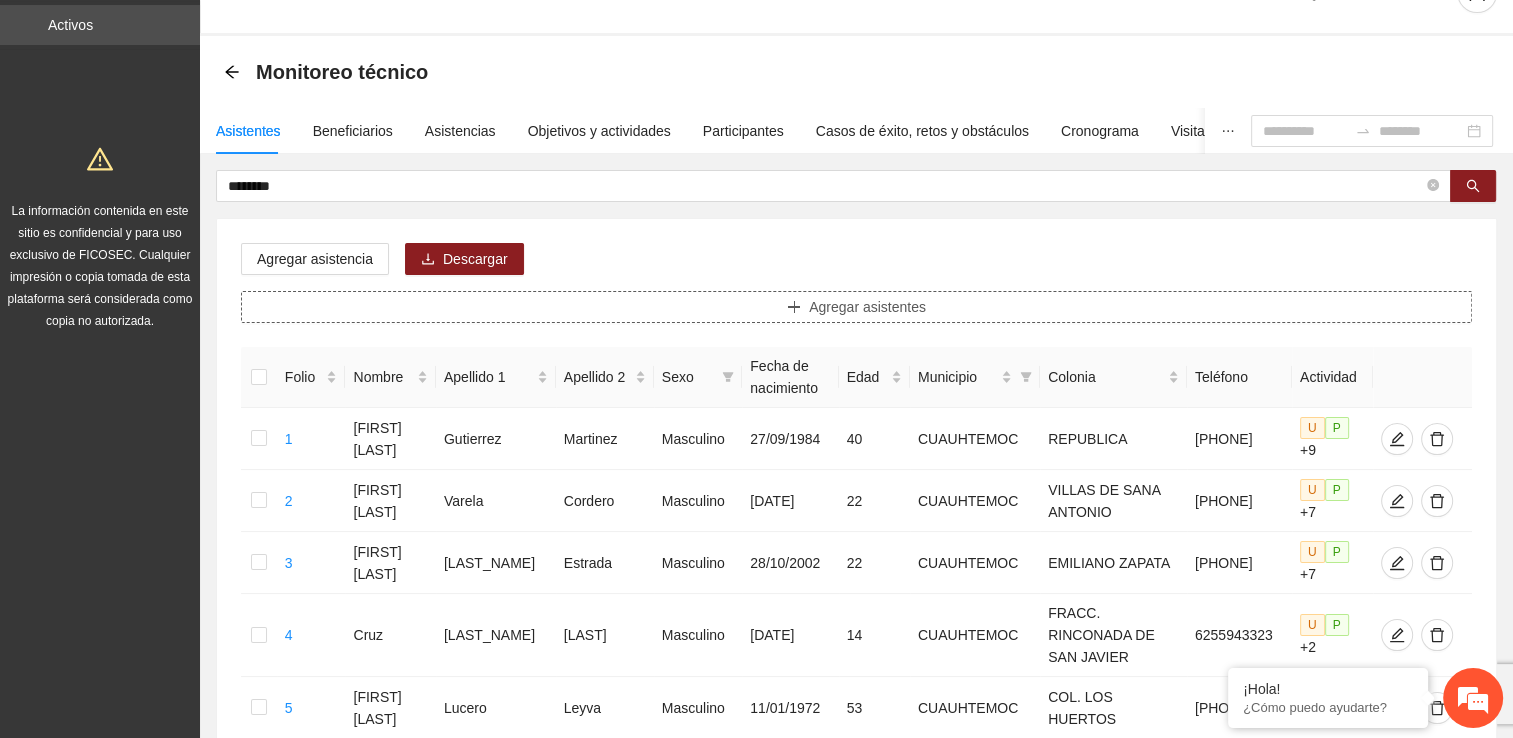 click on "Agregar asistentes" at bounding box center [856, 307] 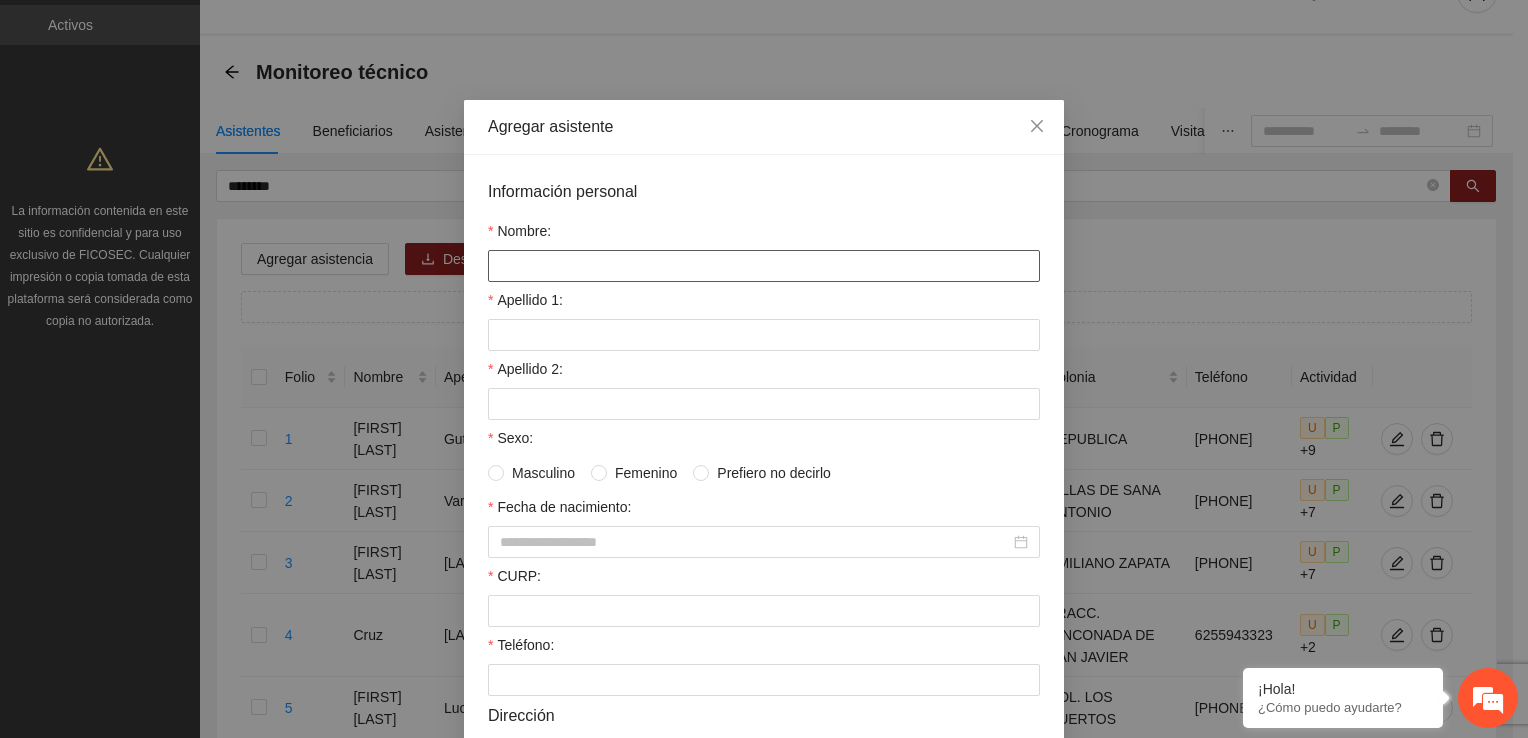 click on "Nombre:" at bounding box center [764, 266] 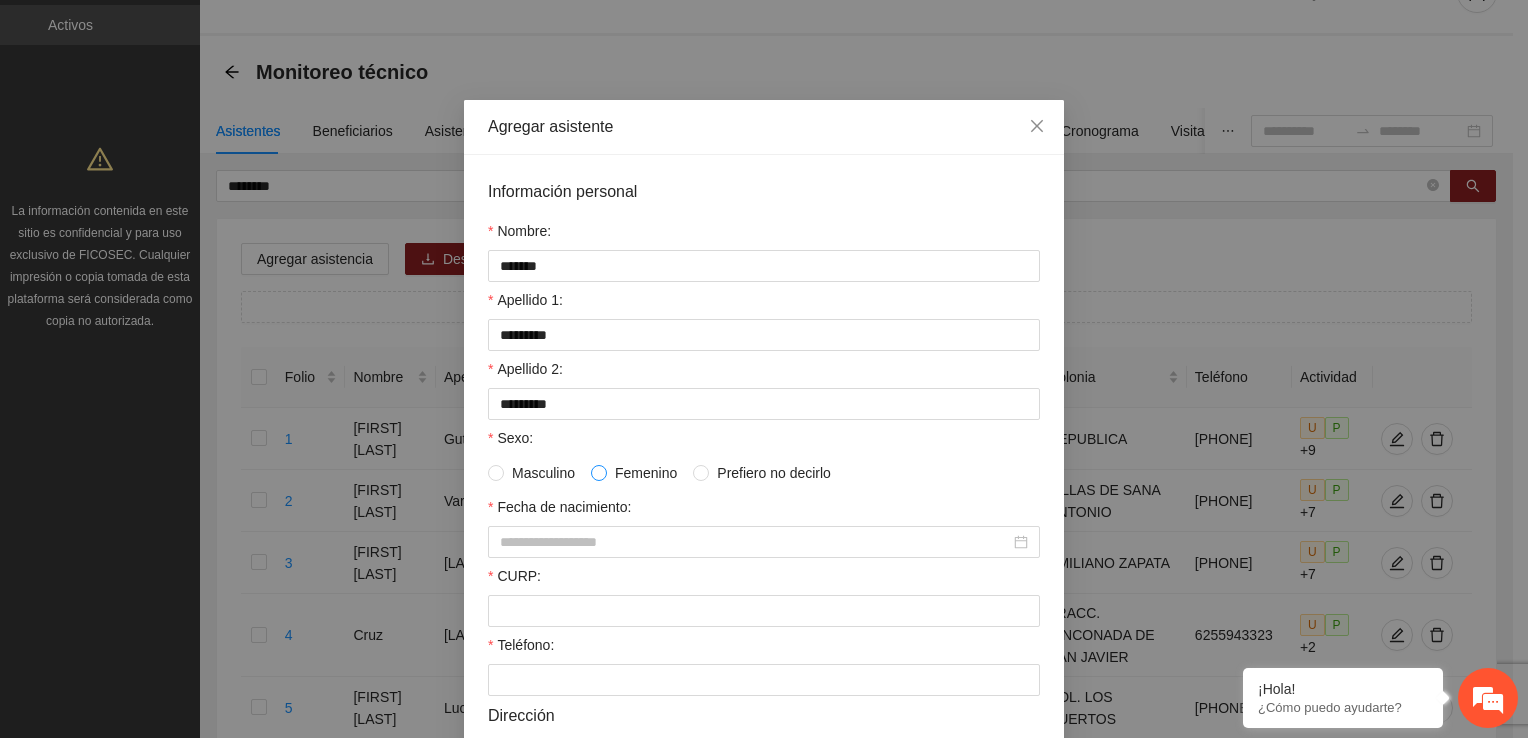 click at bounding box center [599, 473] 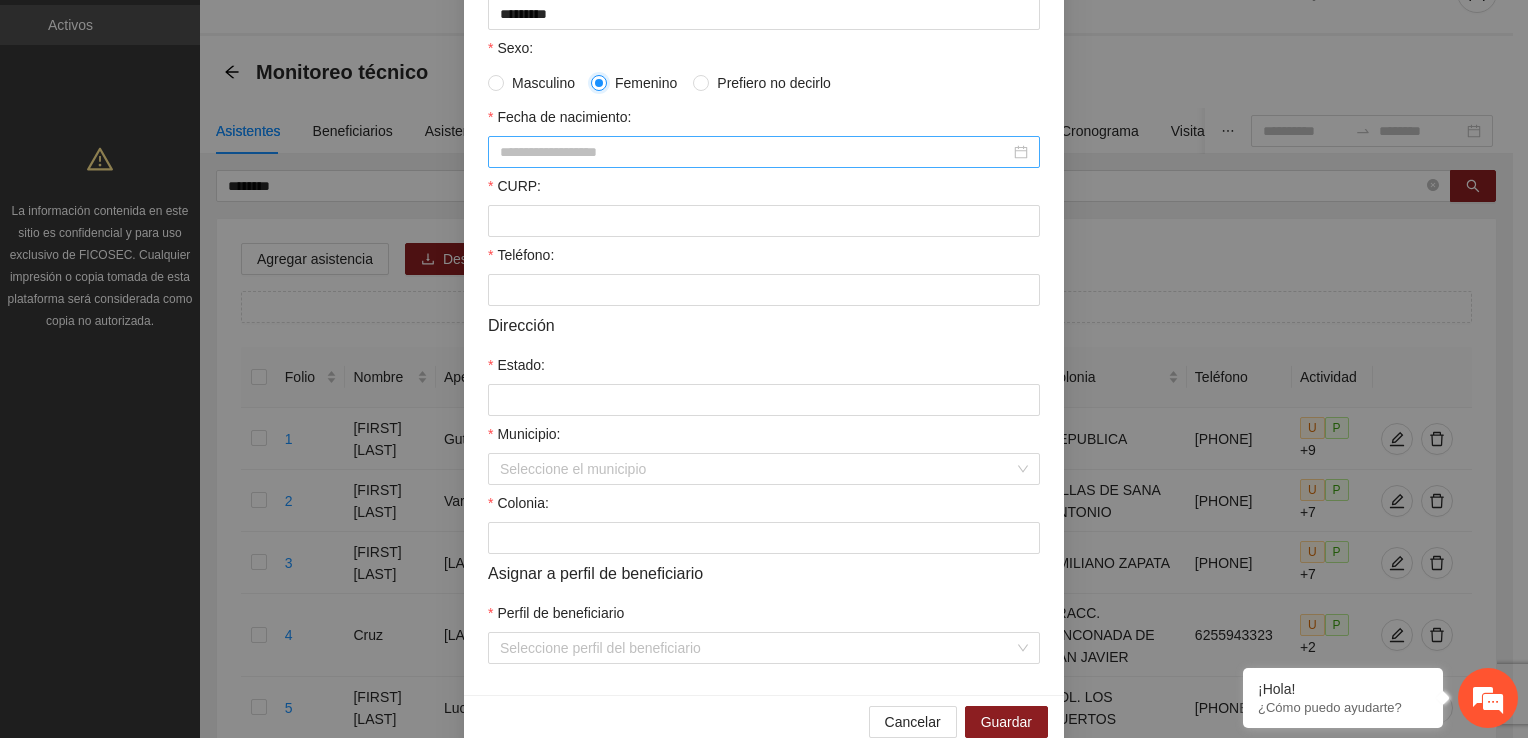 scroll, scrollTop: 400, scrollLeft: 0, axis: vertical 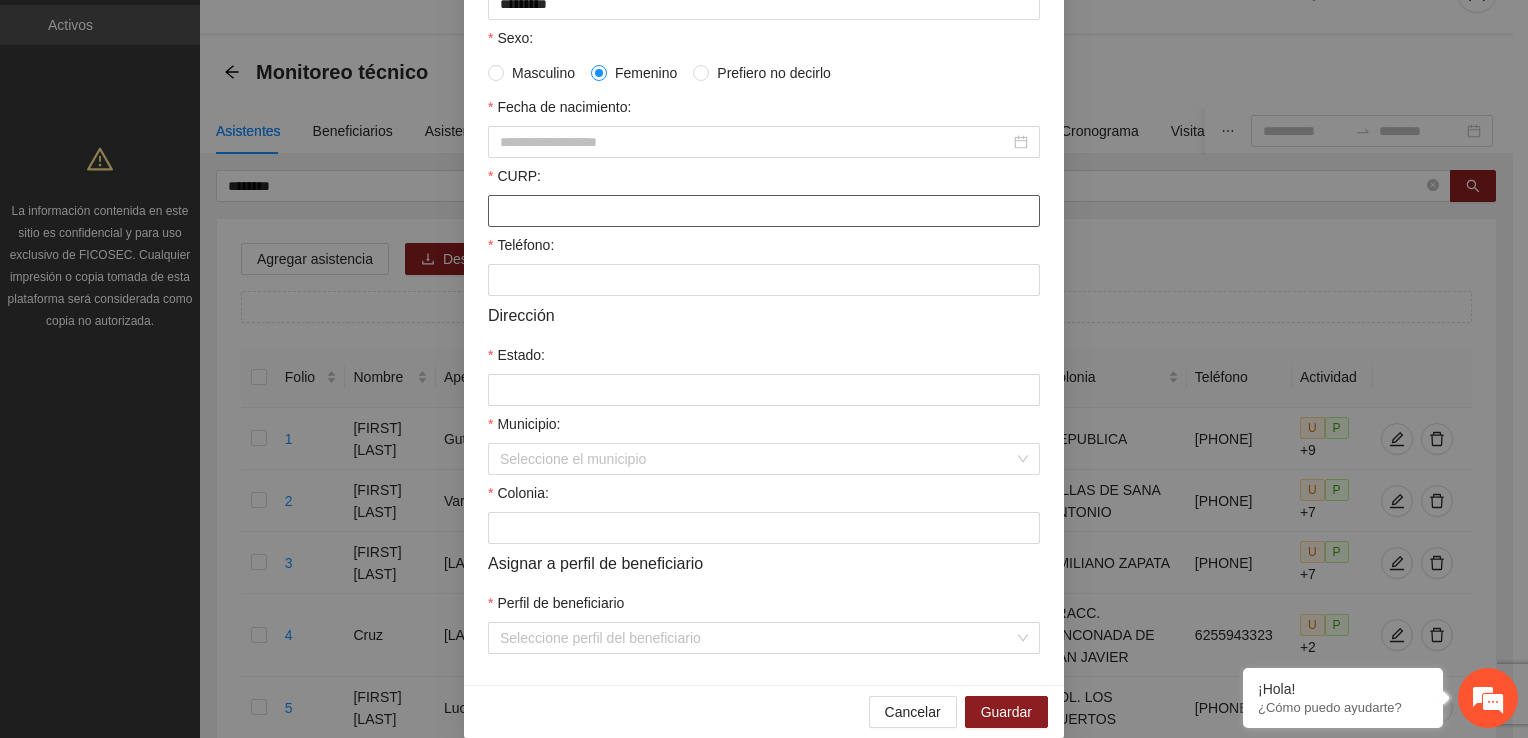 click on "CURP:" at bounding box center [764, 211] 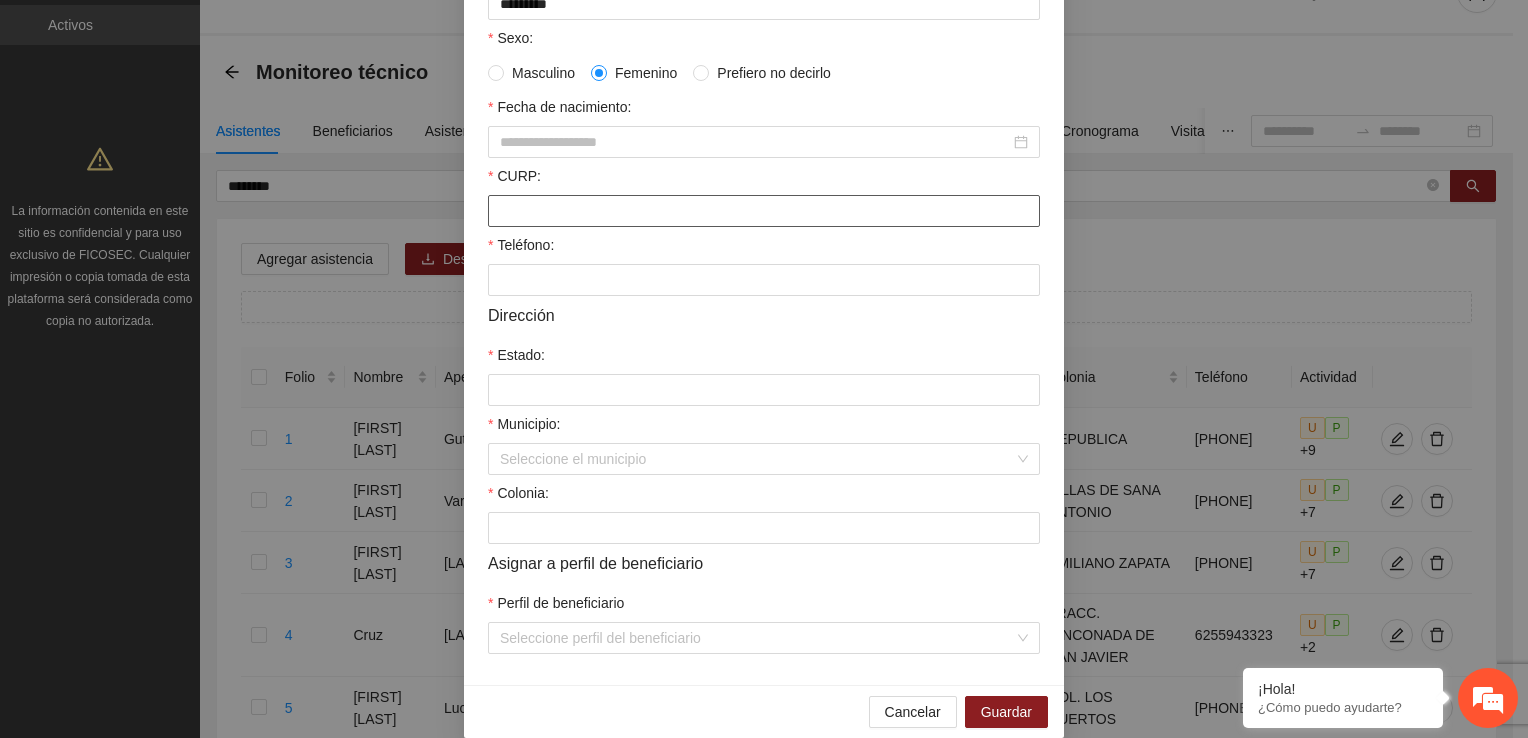paste on "**********" 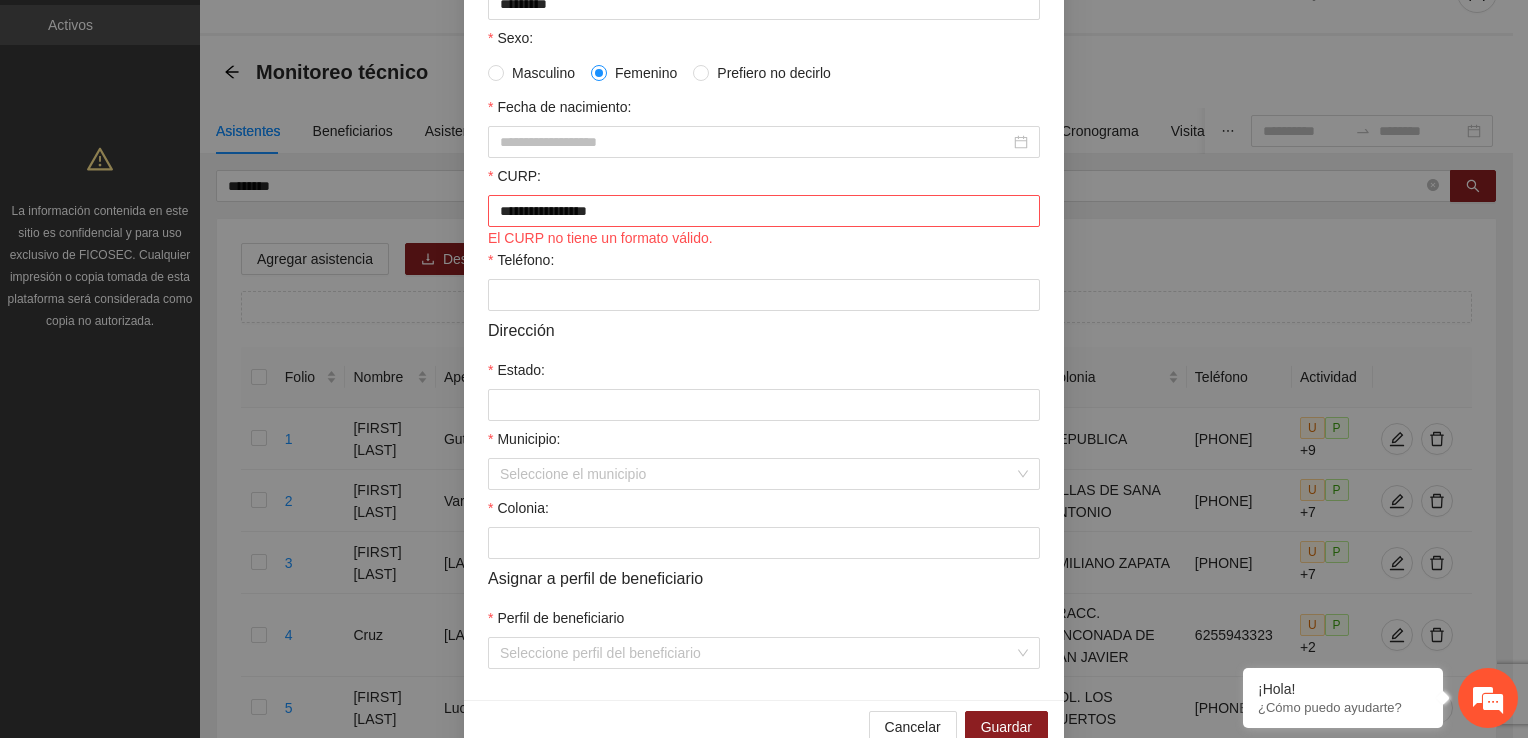 click on "CURP:" at bounding box center [764, 180] 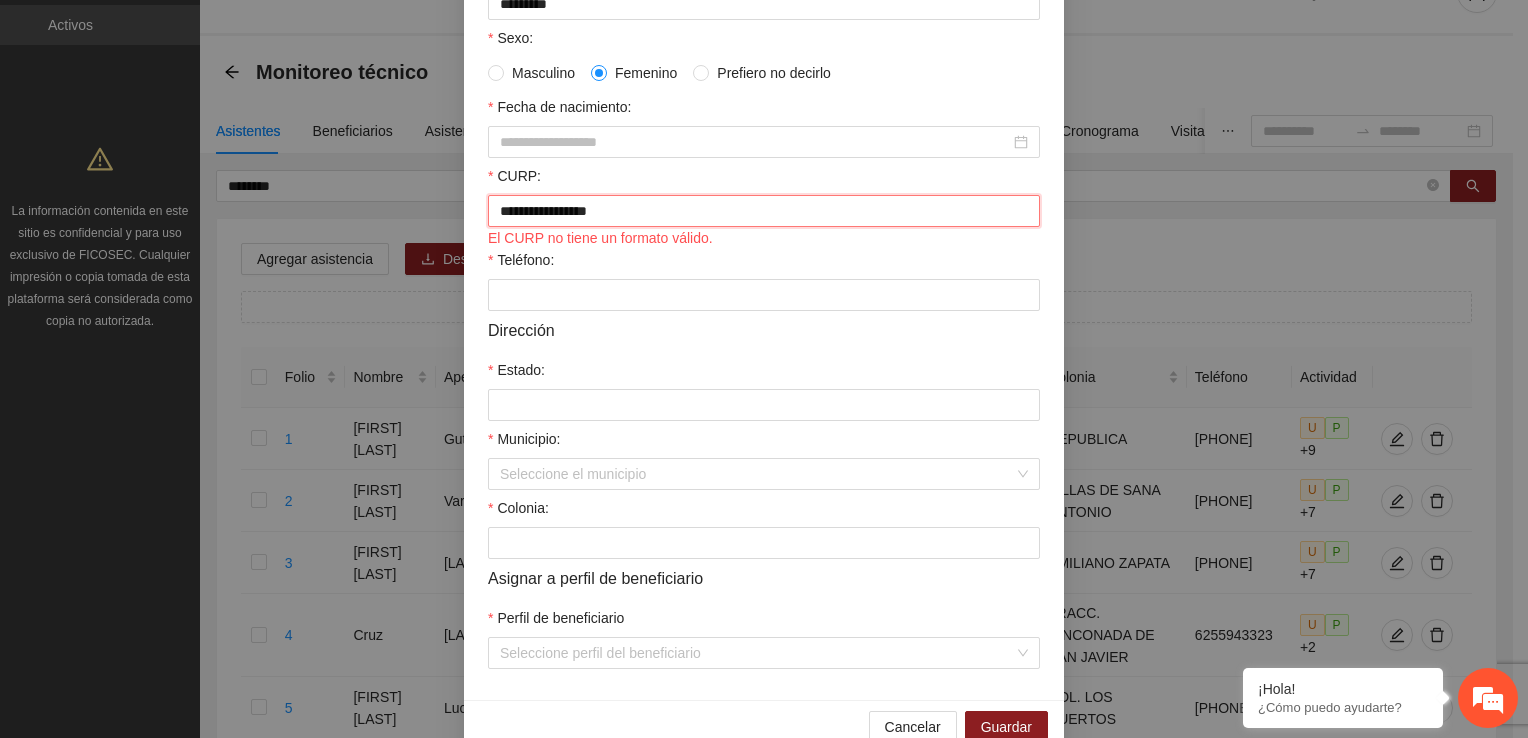 click on "**********" at bounding box center (764, 211) 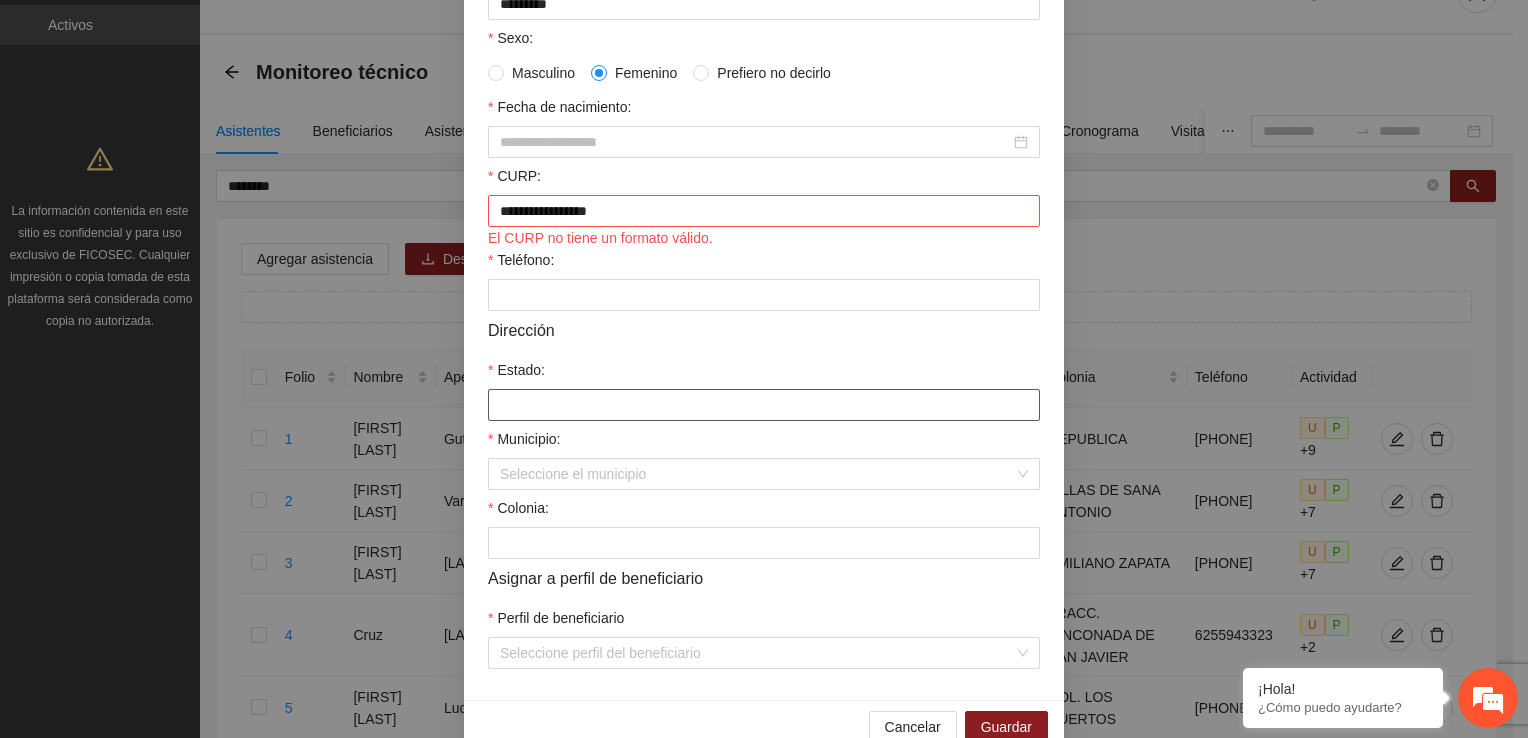 click on "Estado:" at bounding box center [764, 405] 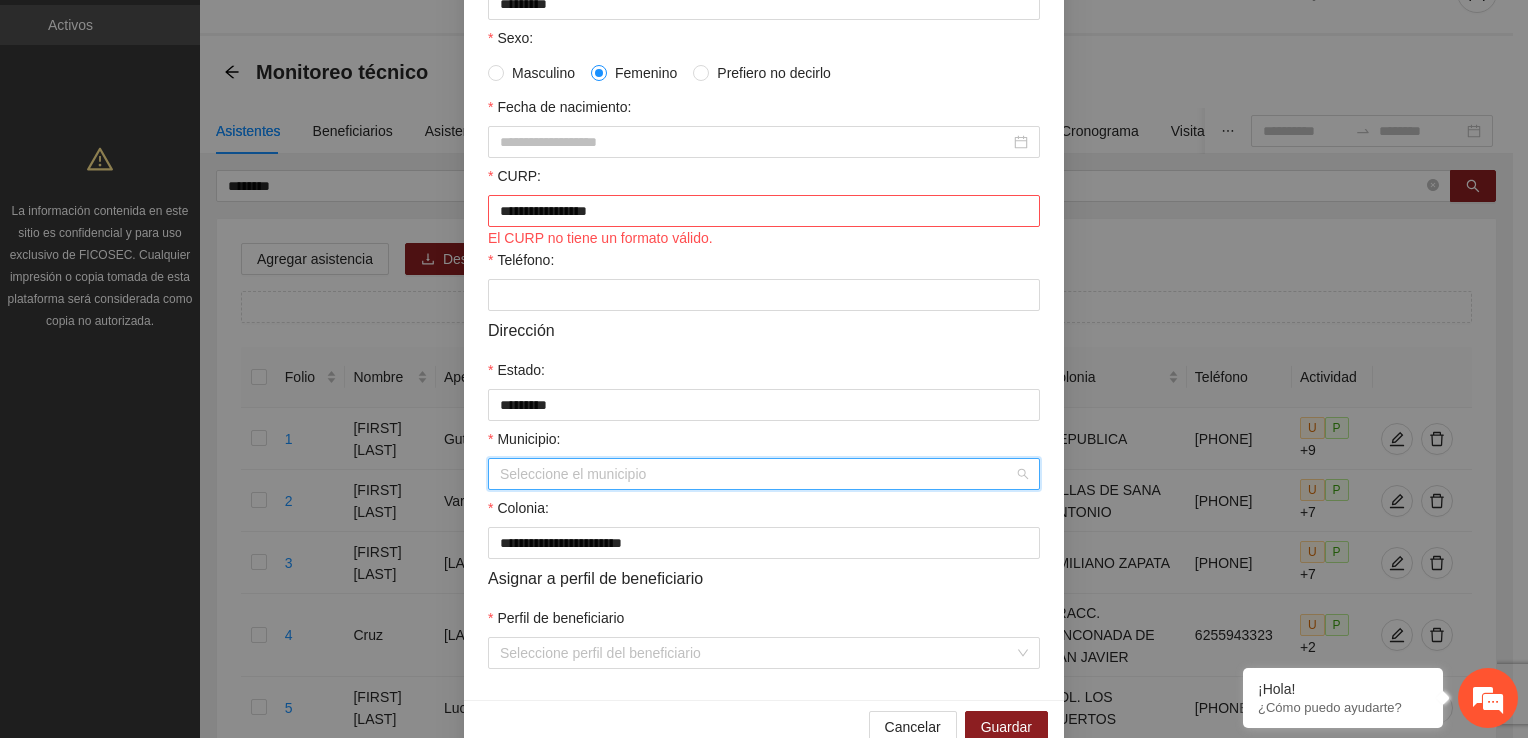 click on "Municipio:" at bounding box center [757, 474] 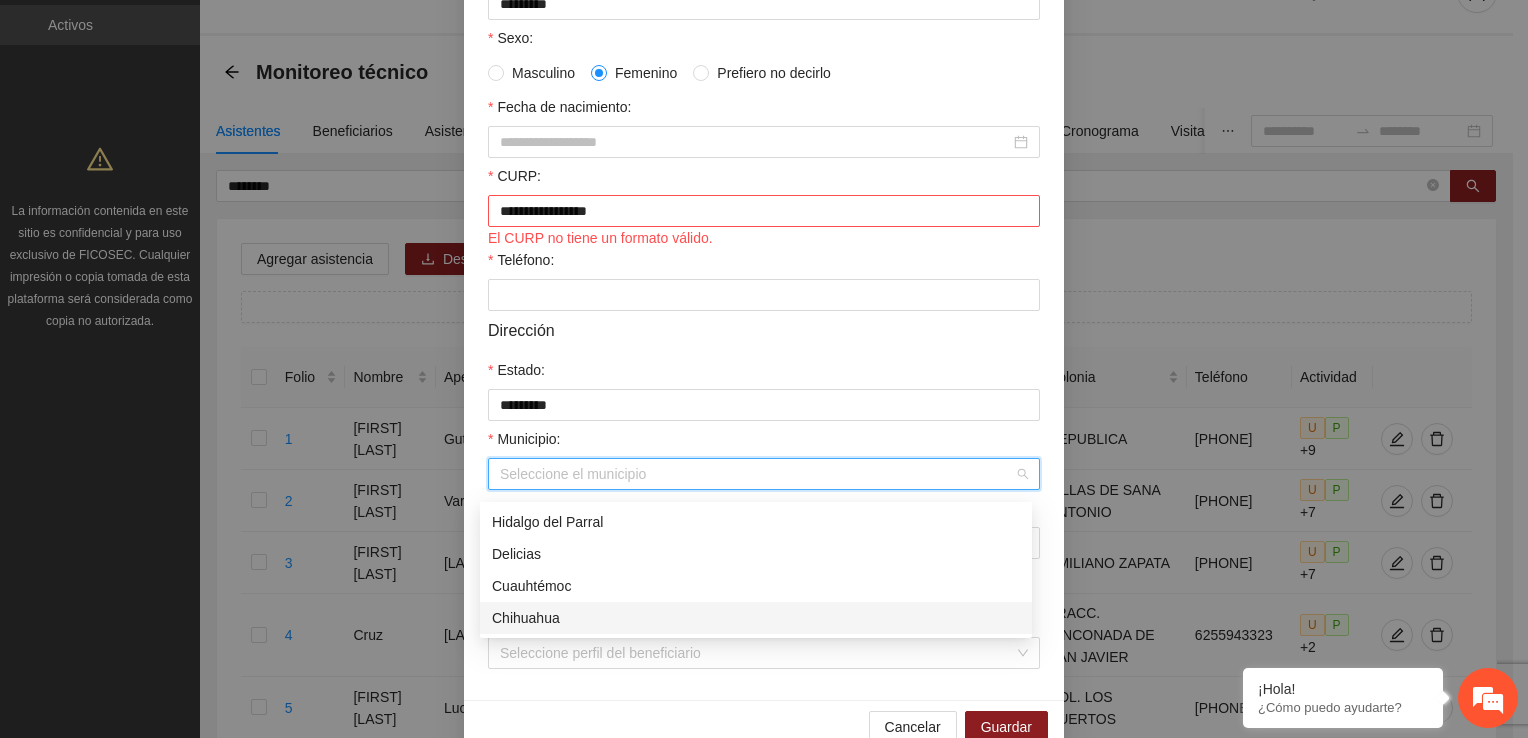 click on "Chihuahua" at bounding box center [756, 618] 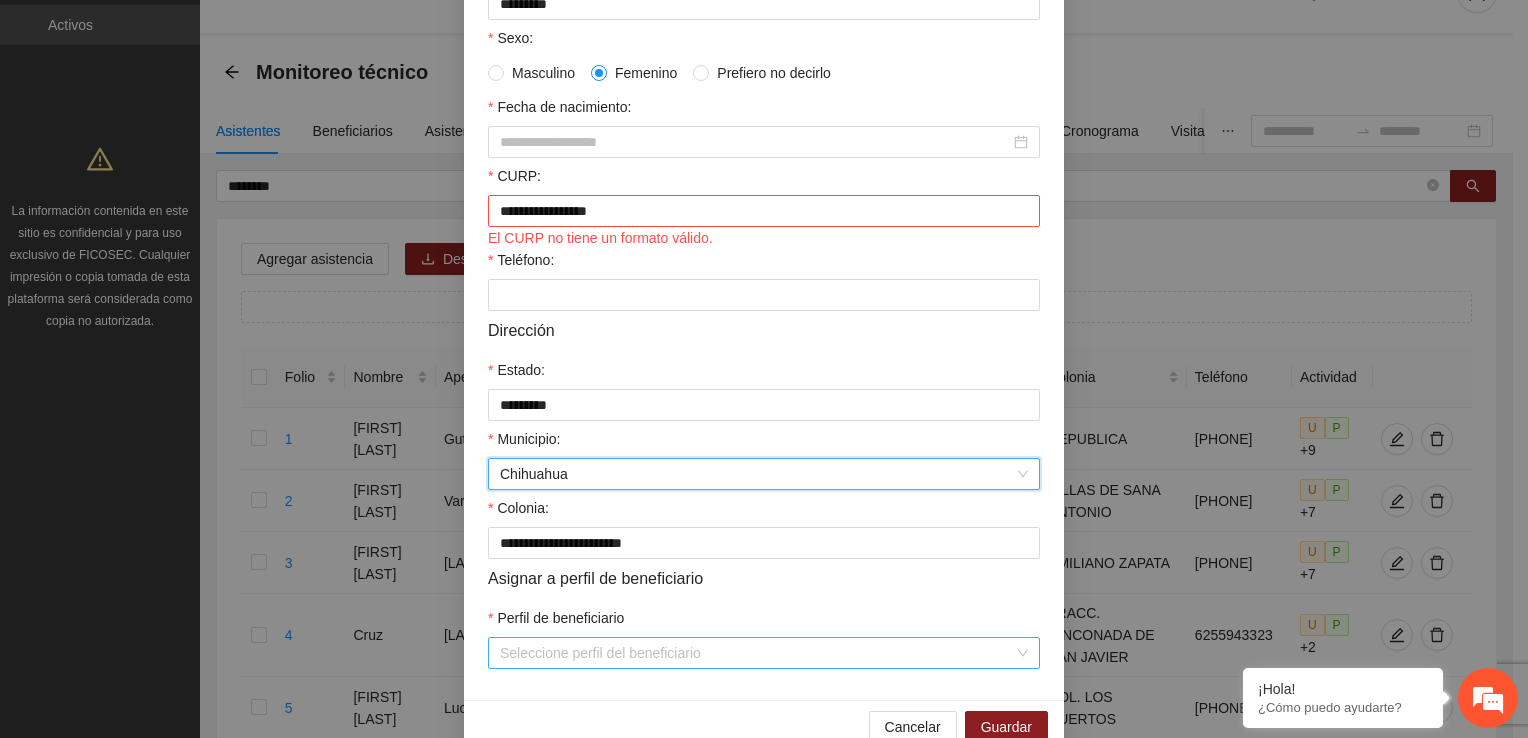 click on "Perfil de beneficiario" at bounding box center [757, 653] 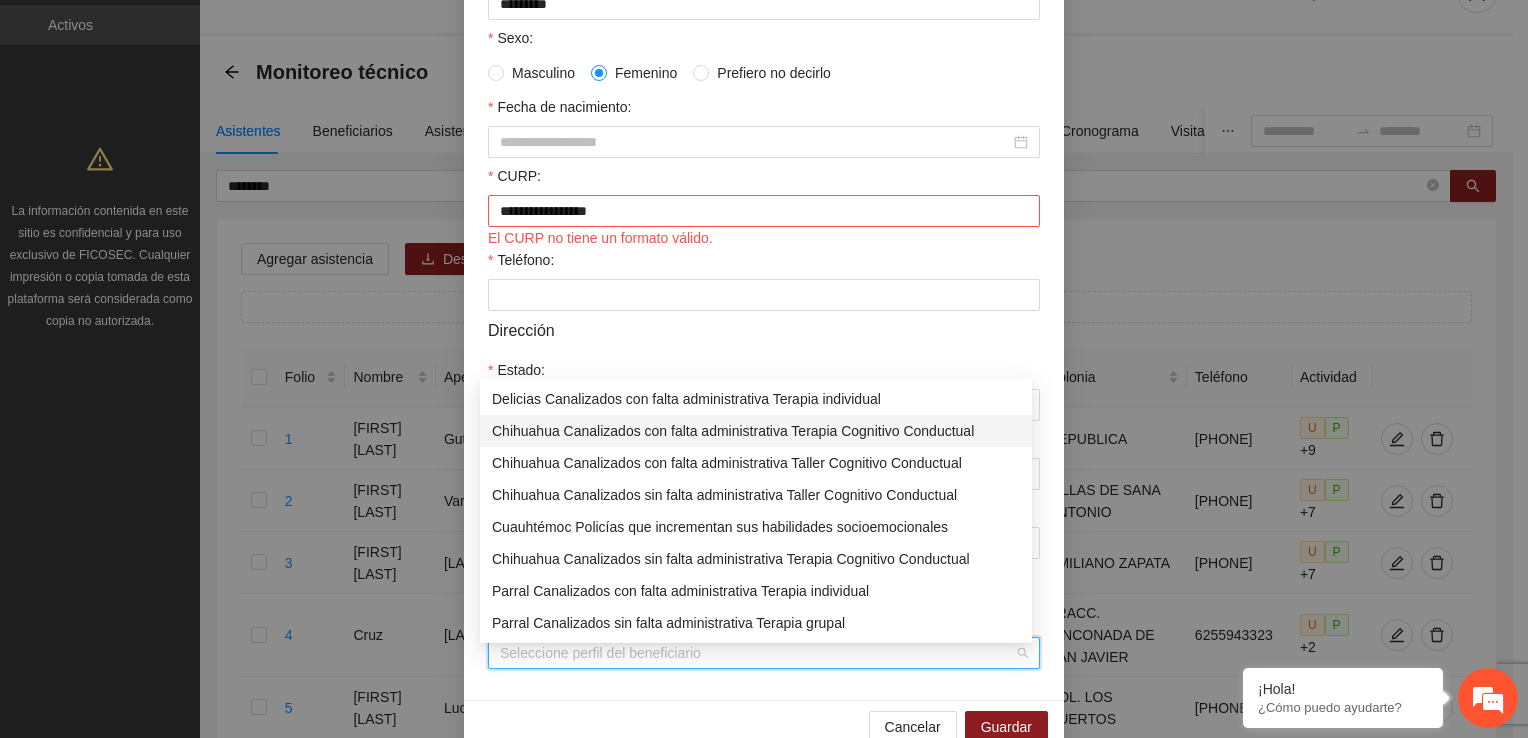 click on "Chihuahua Canalizados con falta administrativa Terapia Cognitivo Conductual" at bounding box center (756, 431) 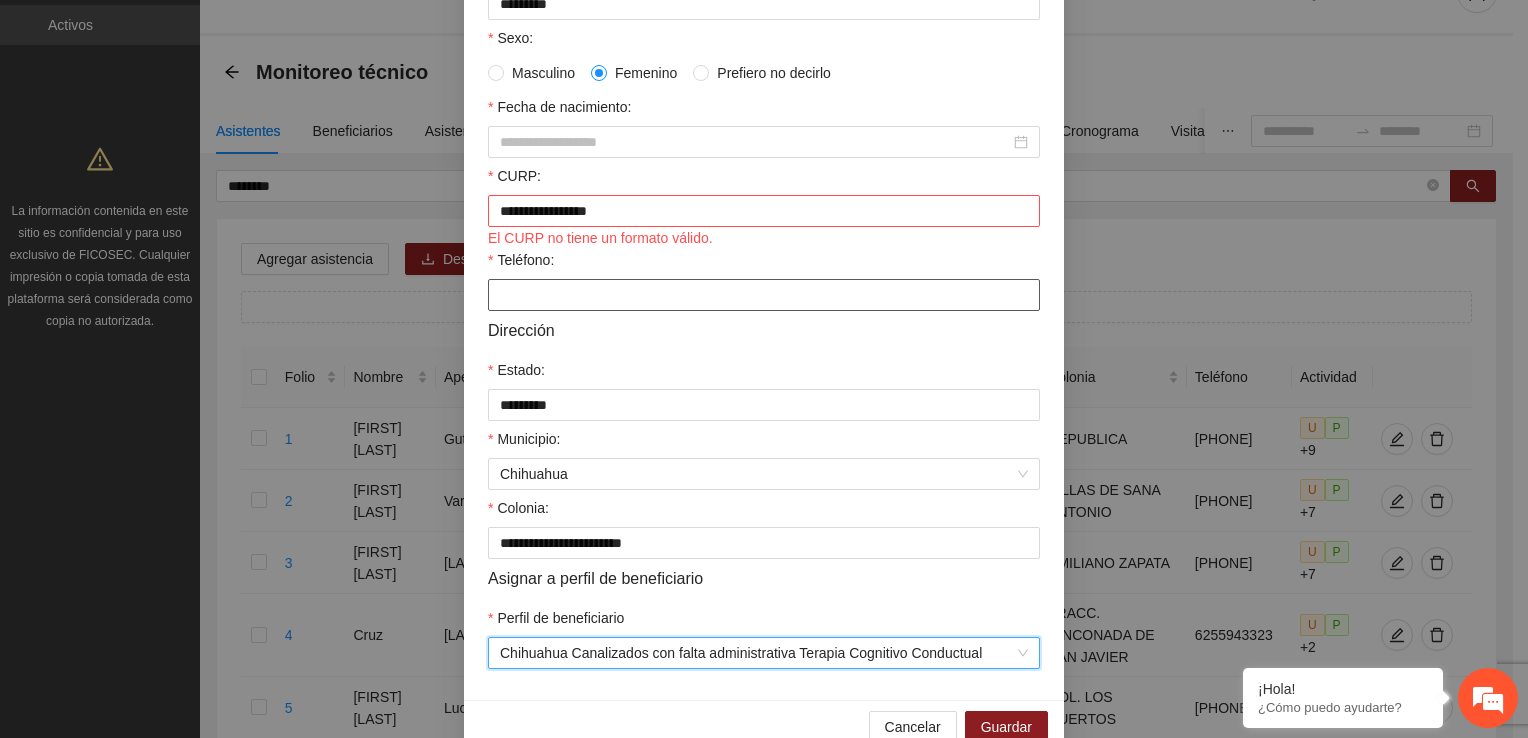 click on "Teléfono:" at bounding box center (764, 295) 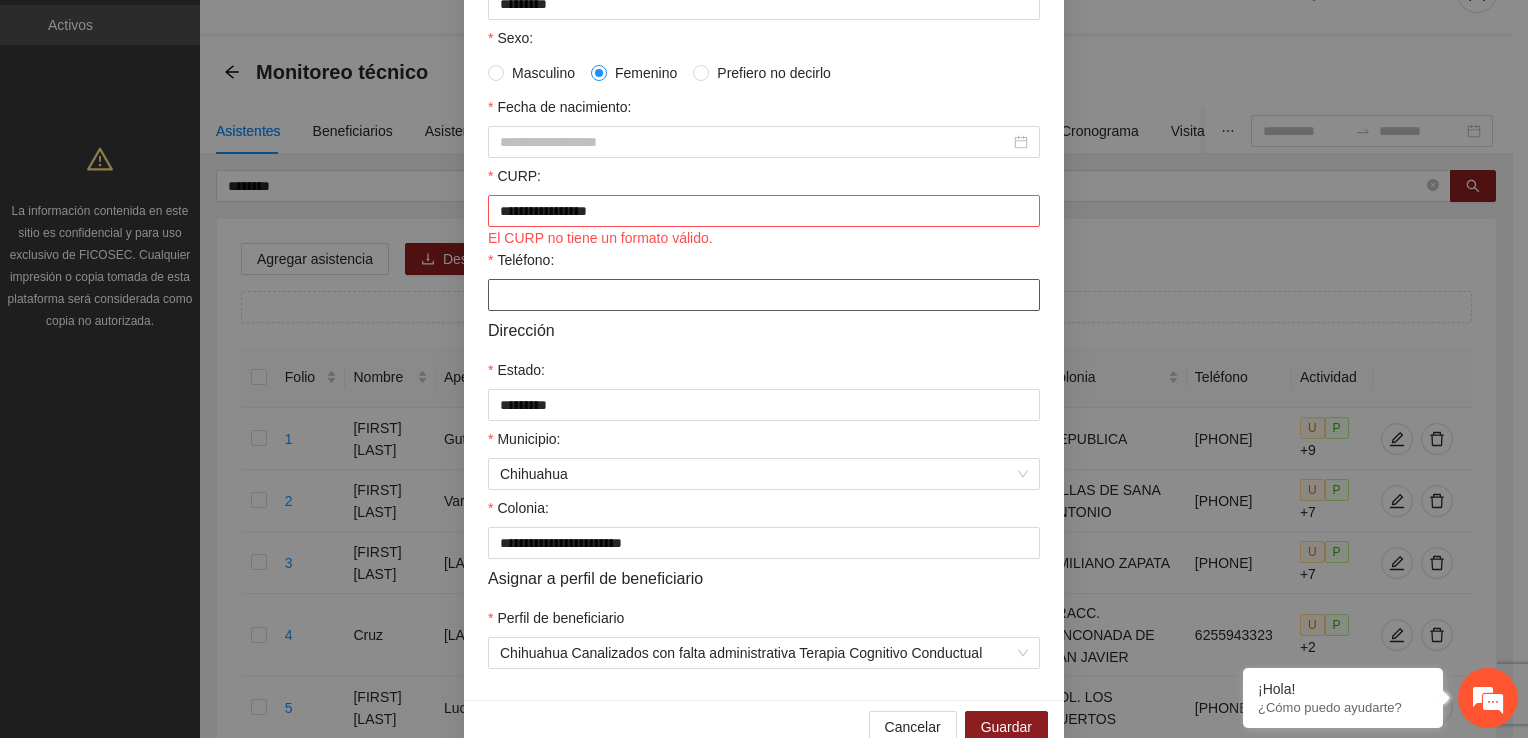 paste on "**********" 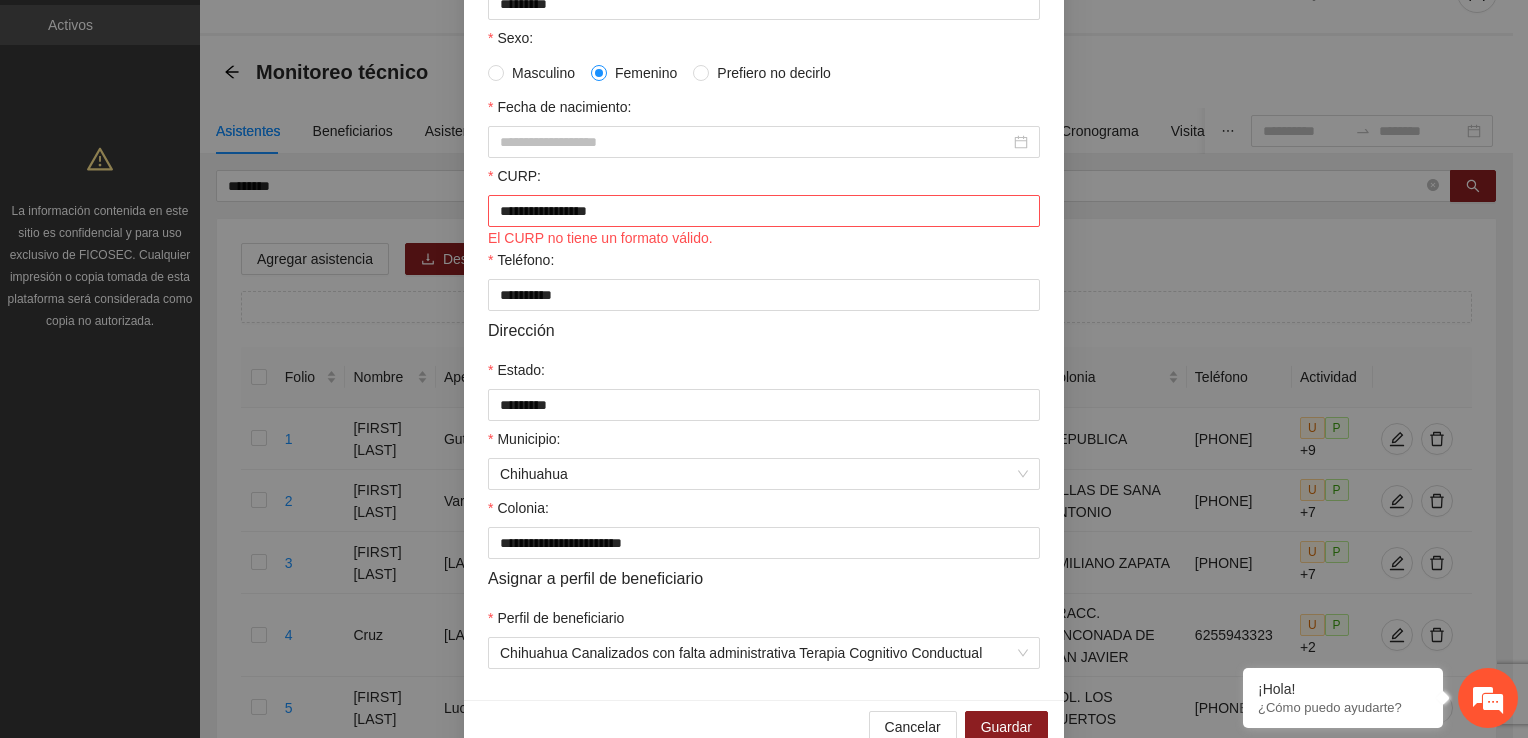 click on "Estado:" at bounding box center [764, 374] 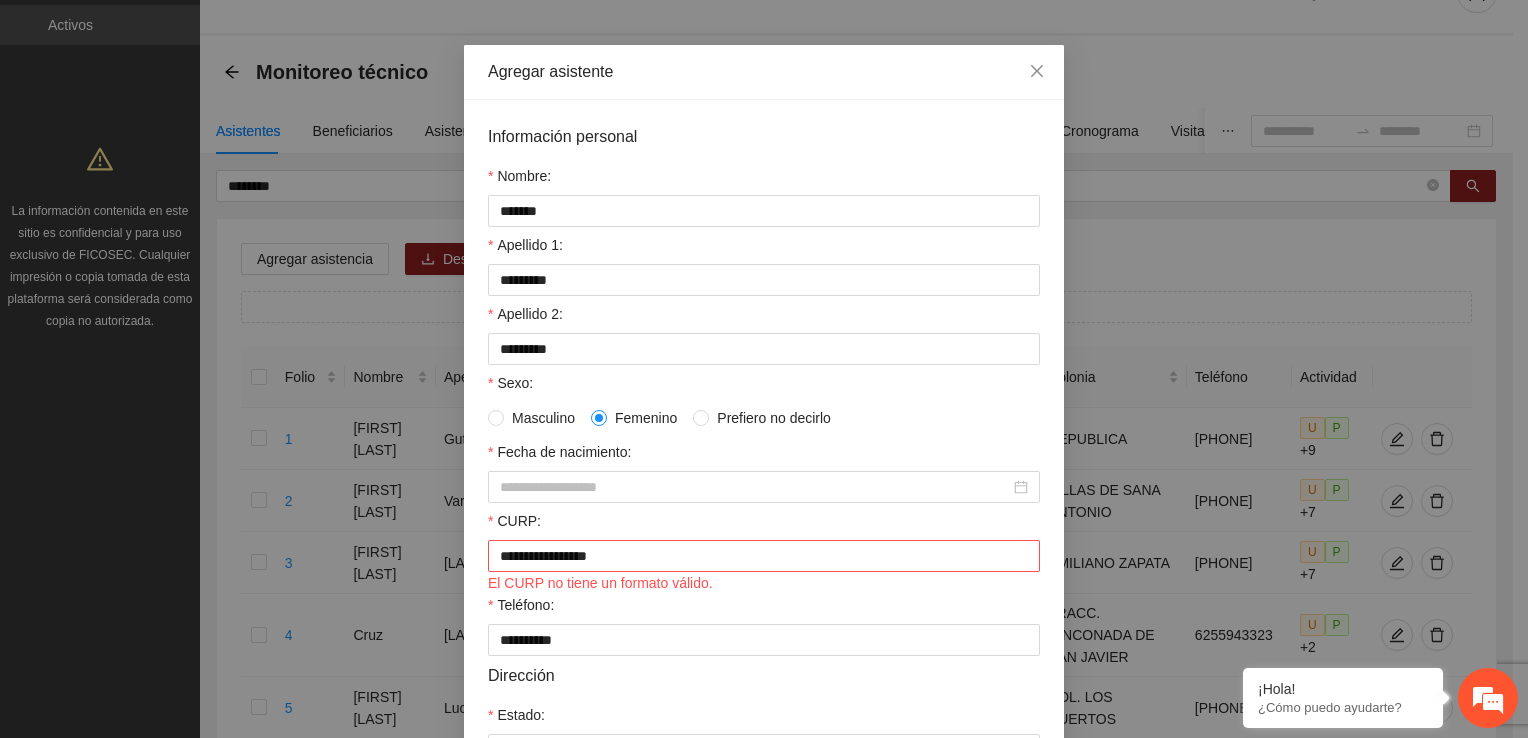 scroll, scrollTop: 0, scrollLeft: 0, axis: both 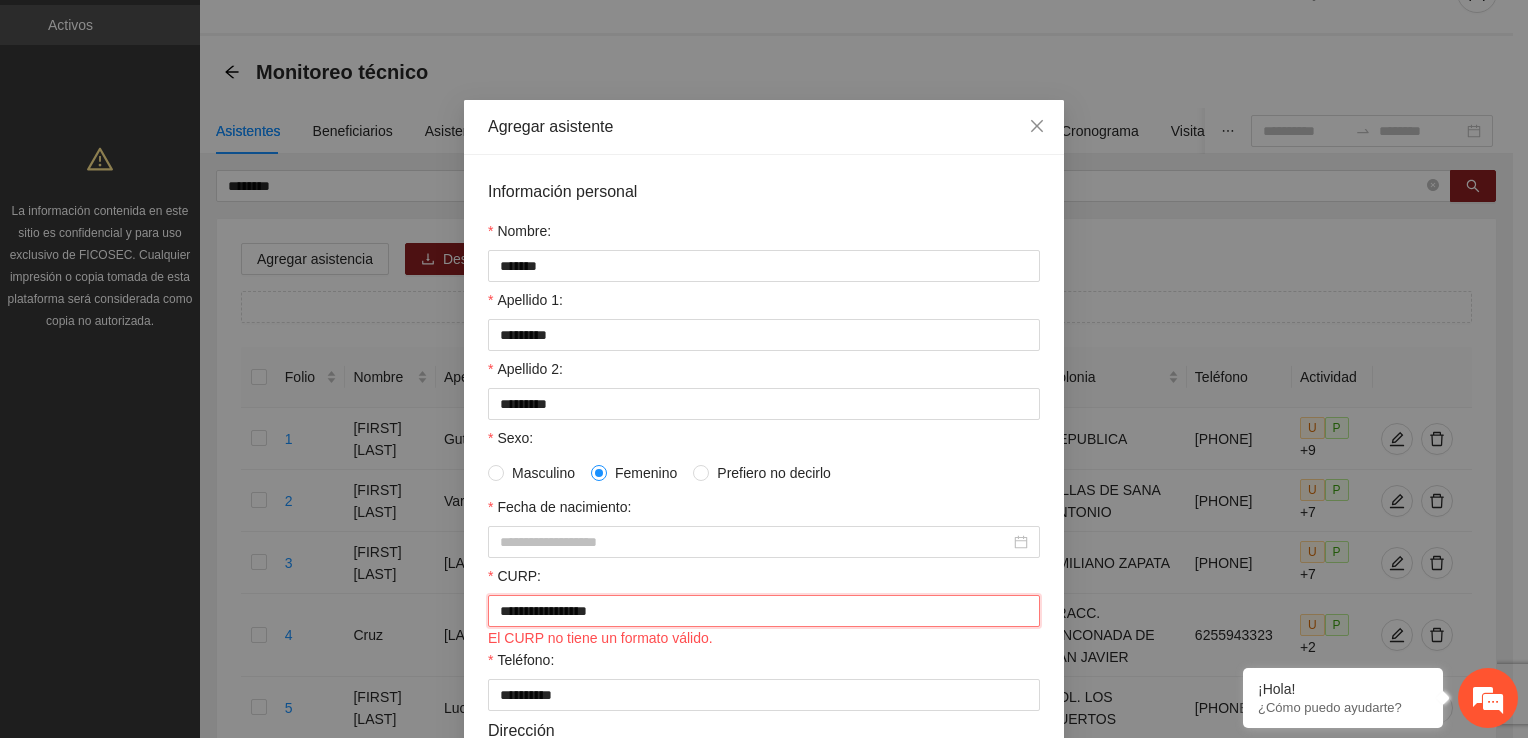 click on "**********" at bounding box center (764, 611) 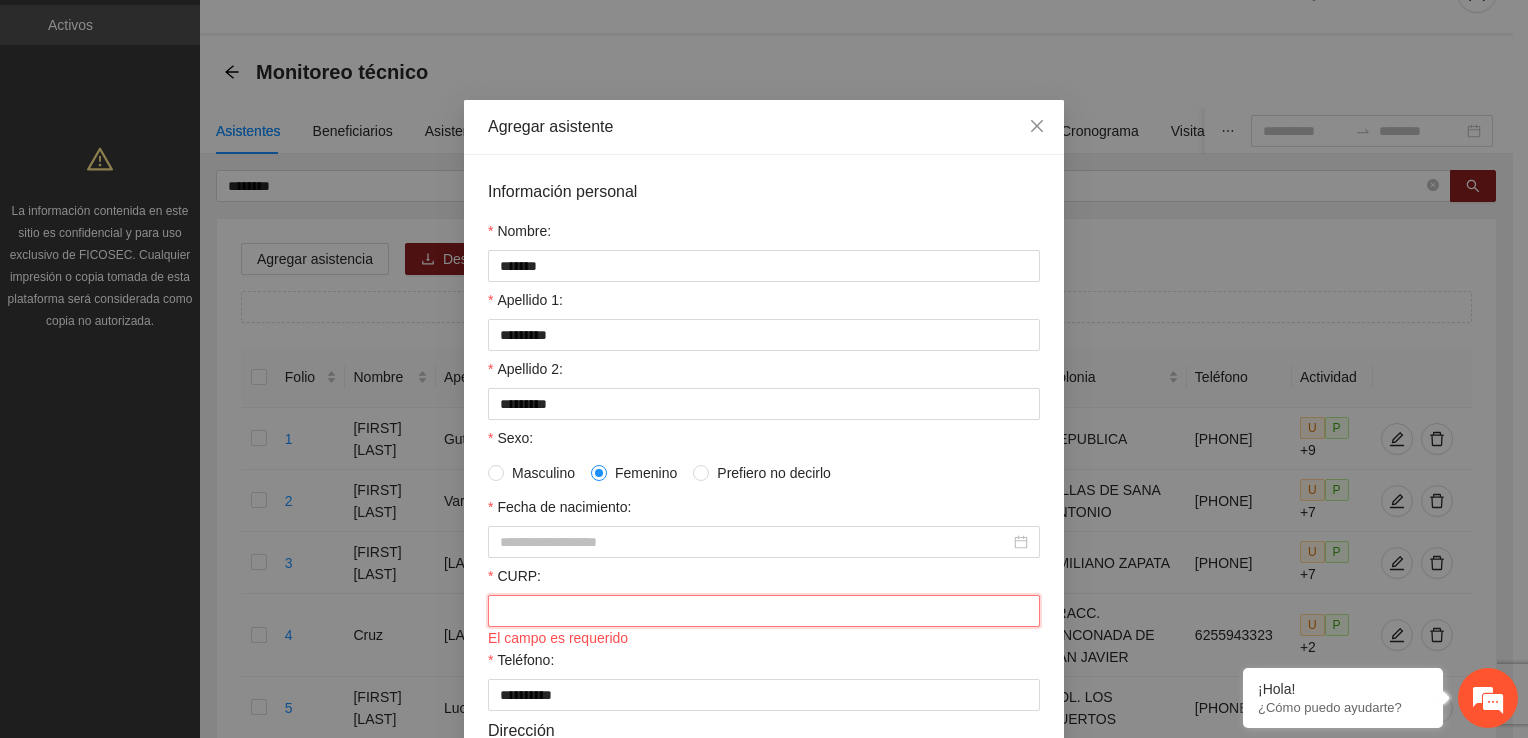 paste 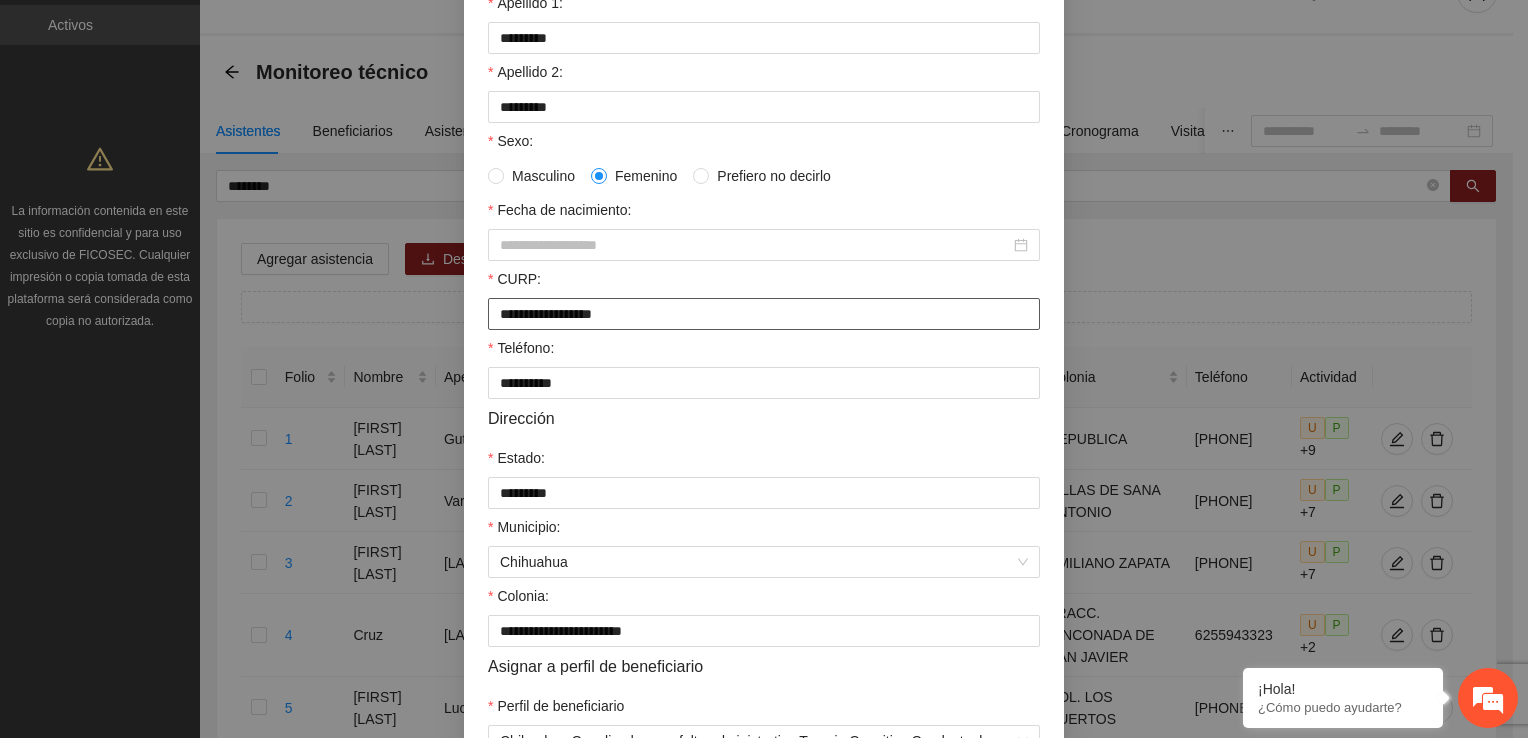 scroll, scrollTop: 432, scrollLeft: 0, axis: vertical 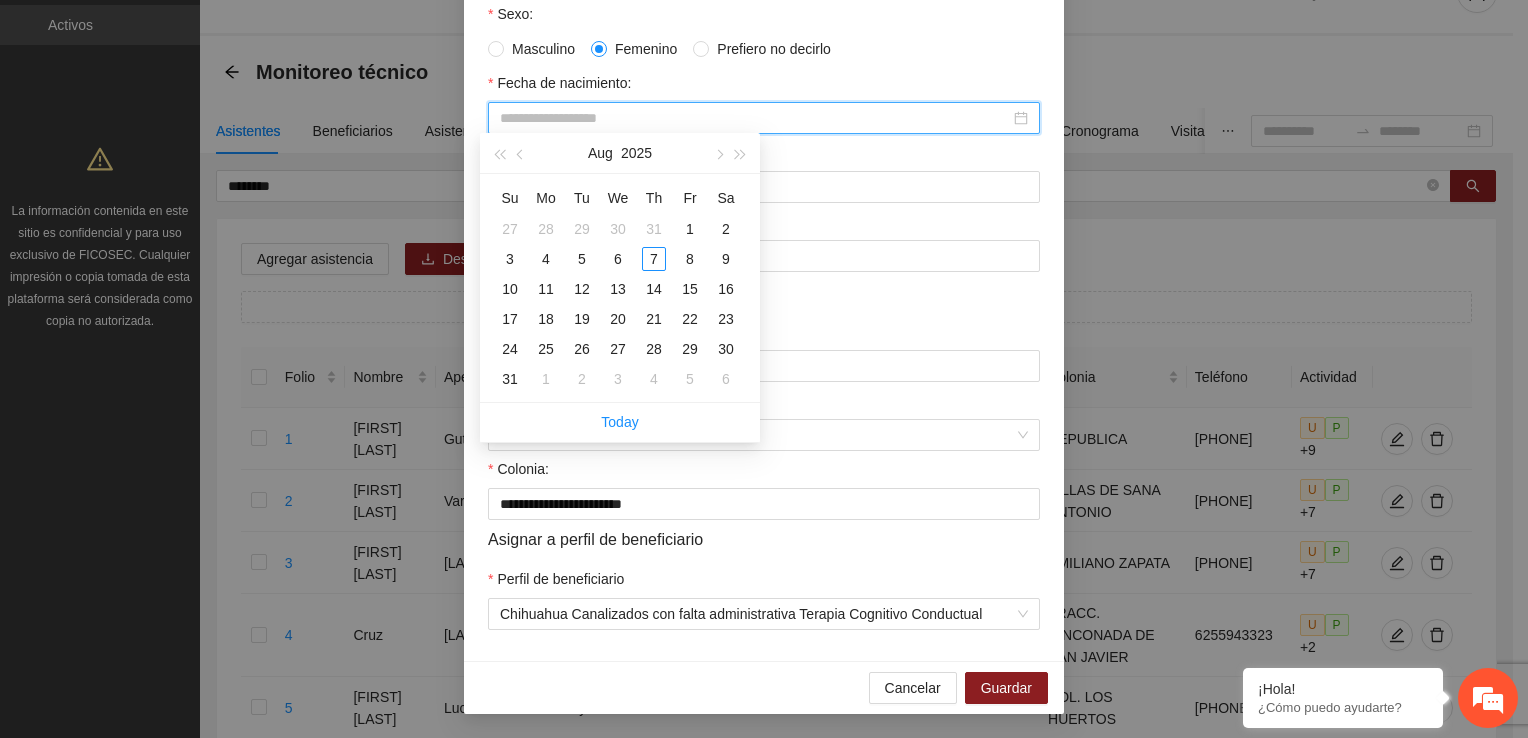 click on "Fecha de nacimiento:" at bounding box center [755, 118] 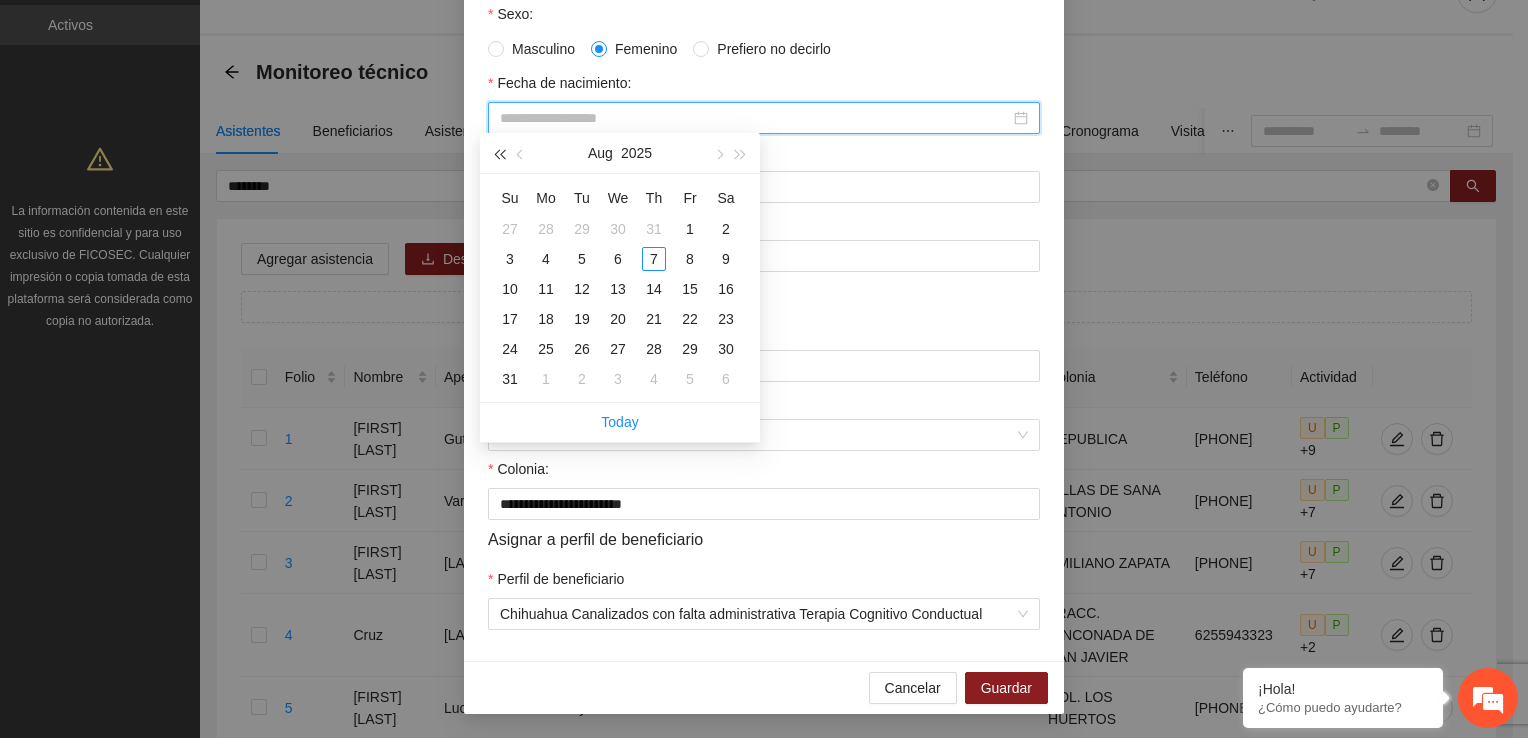 click at bounding box center [499, 154] 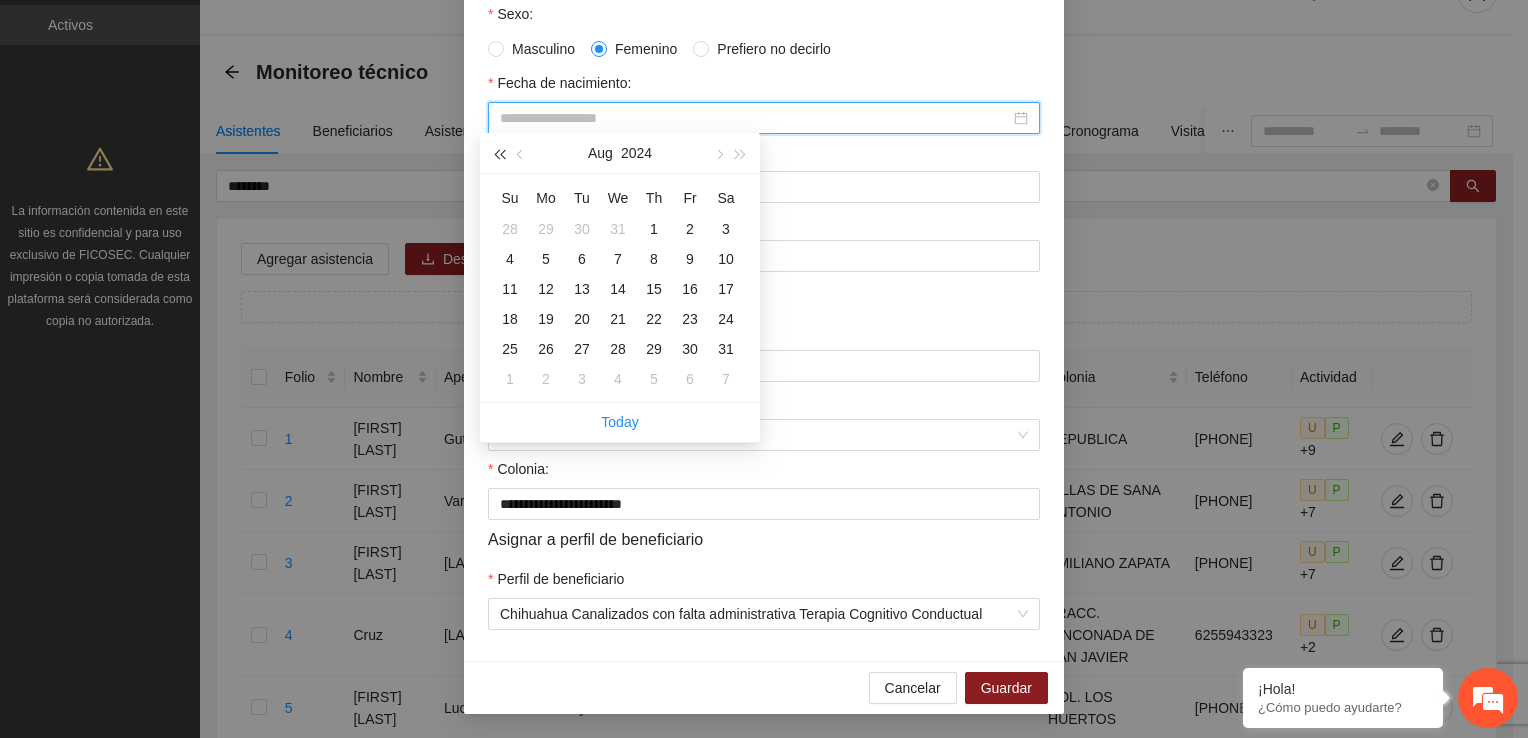 click at bounding box center [499, 154] 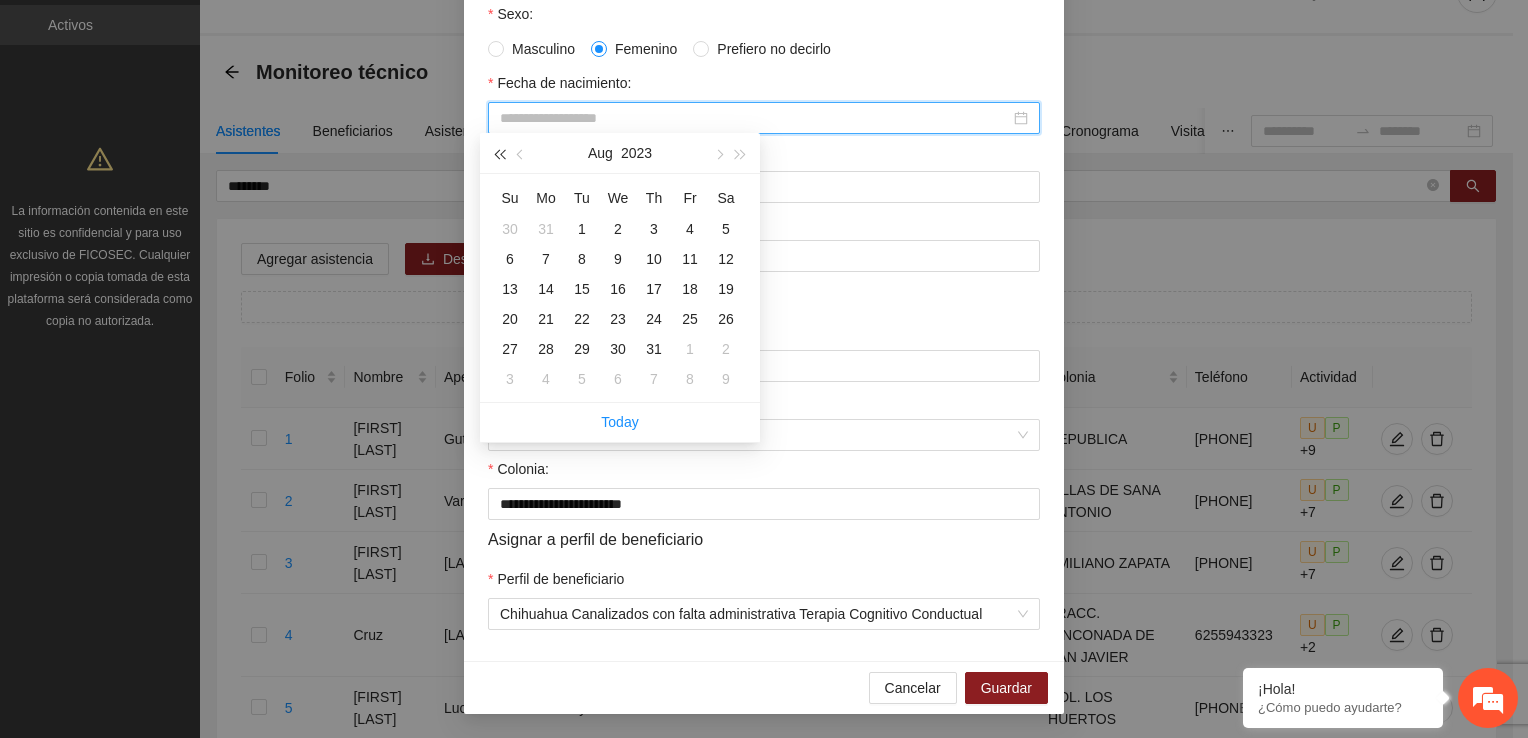 click at bounding box center (499, 154) 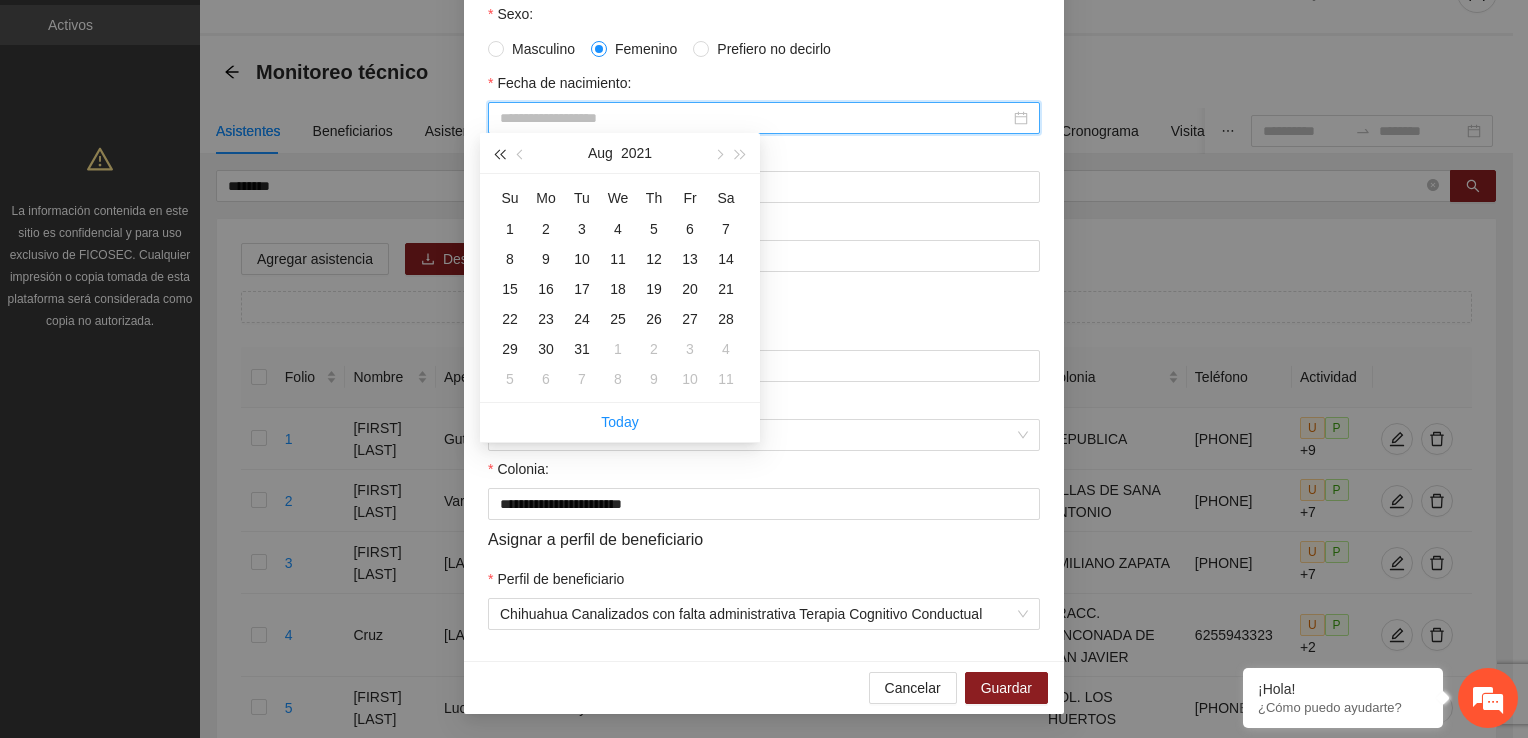 click at bounding box center (499, 154) 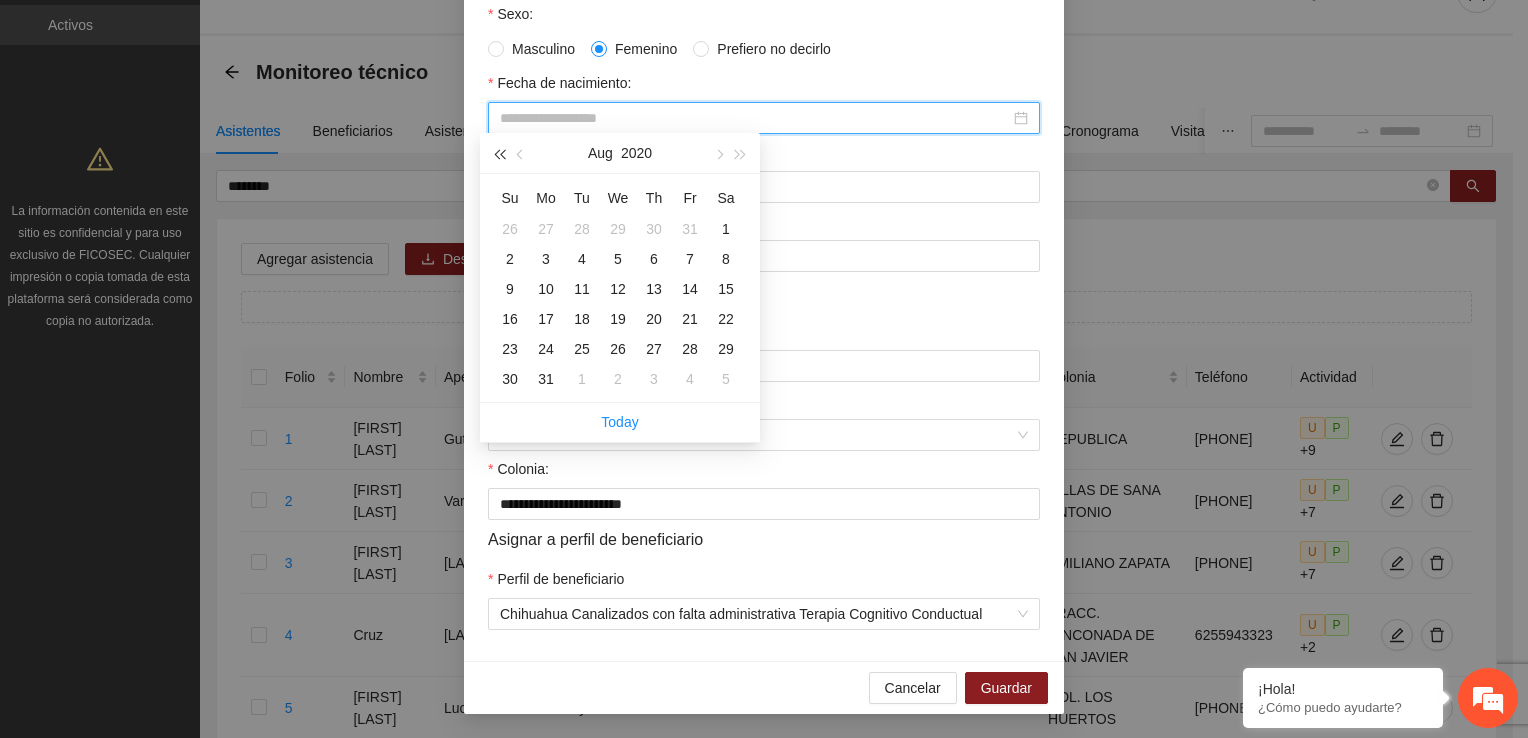 click at bounding box center [499, 154] 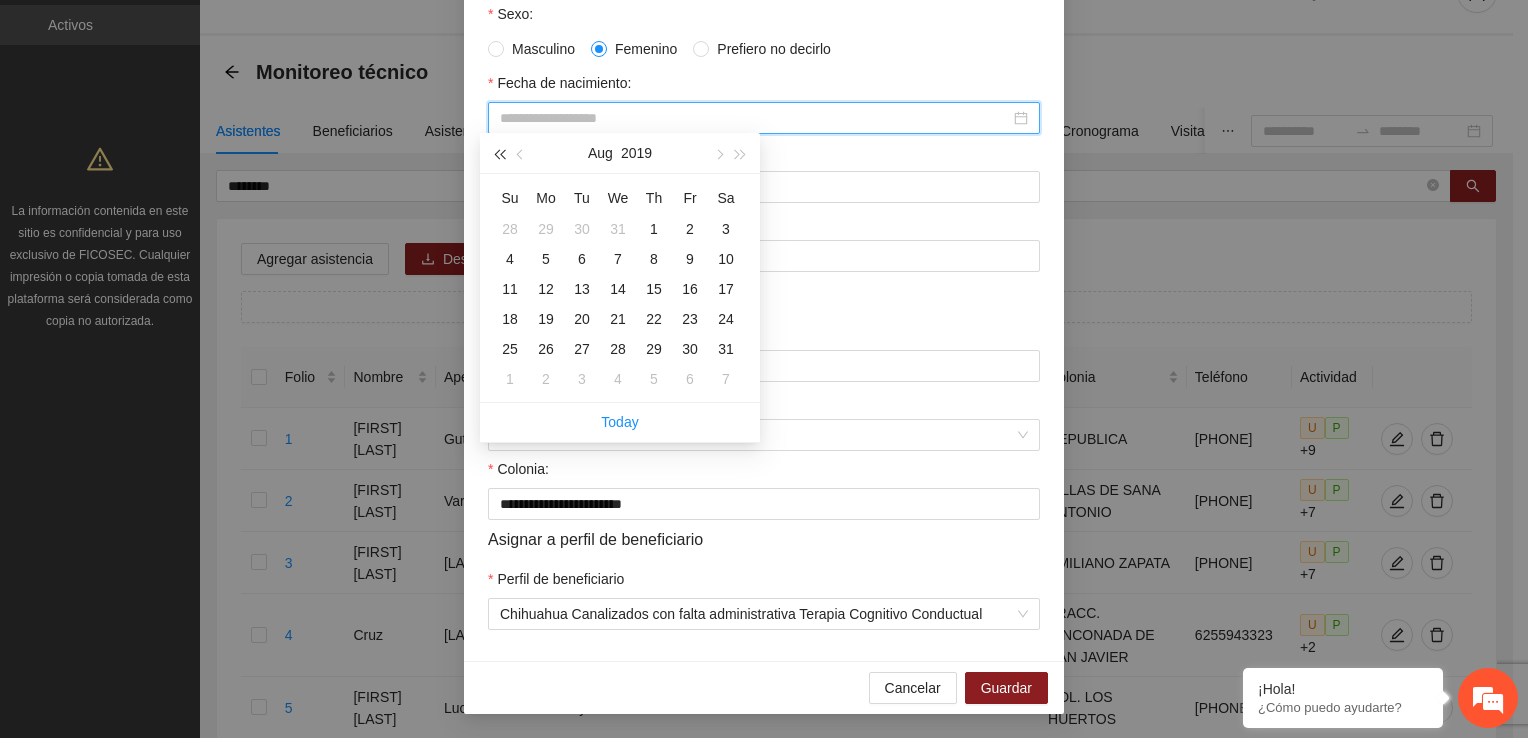 click at bounding box center (499, 154) 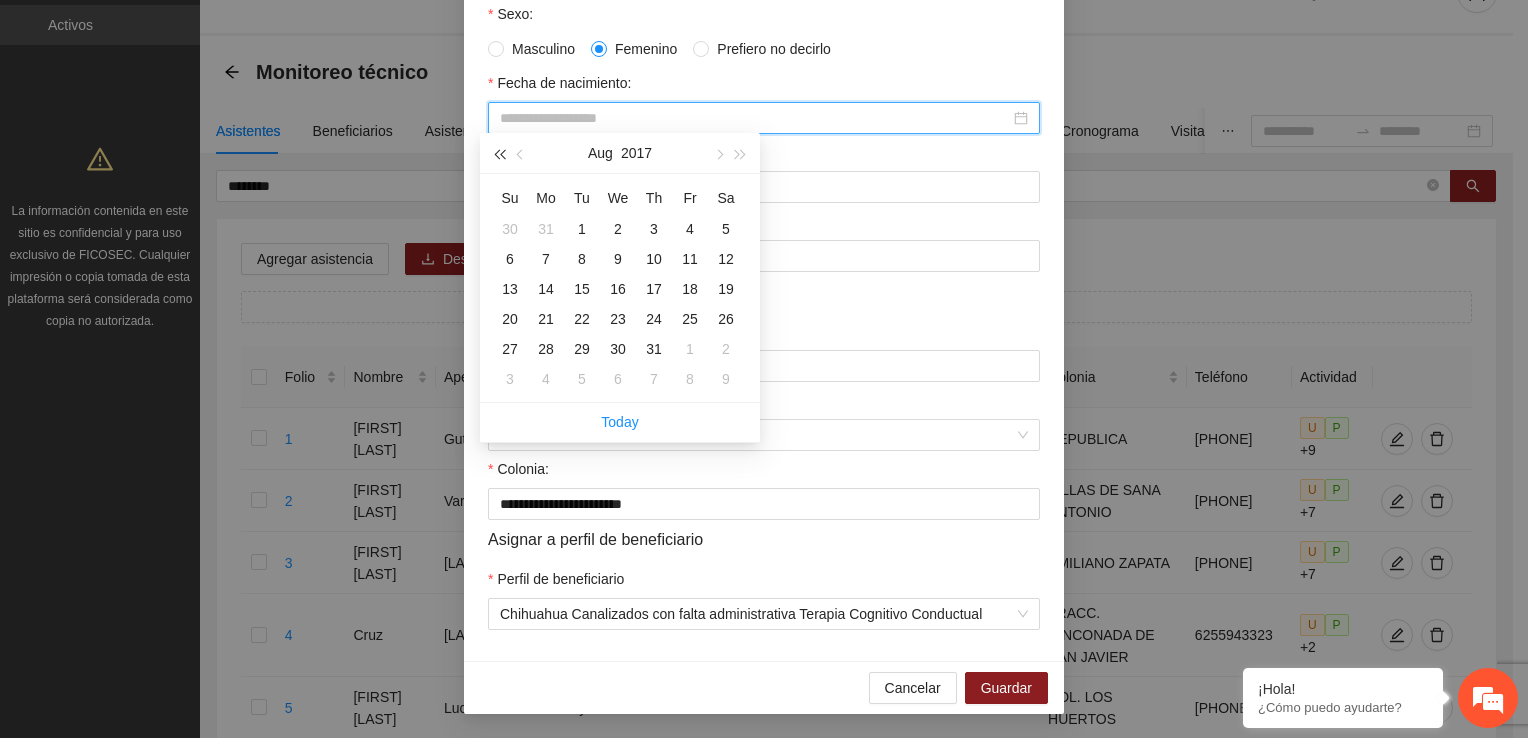 click at bounding box center [499, 154] 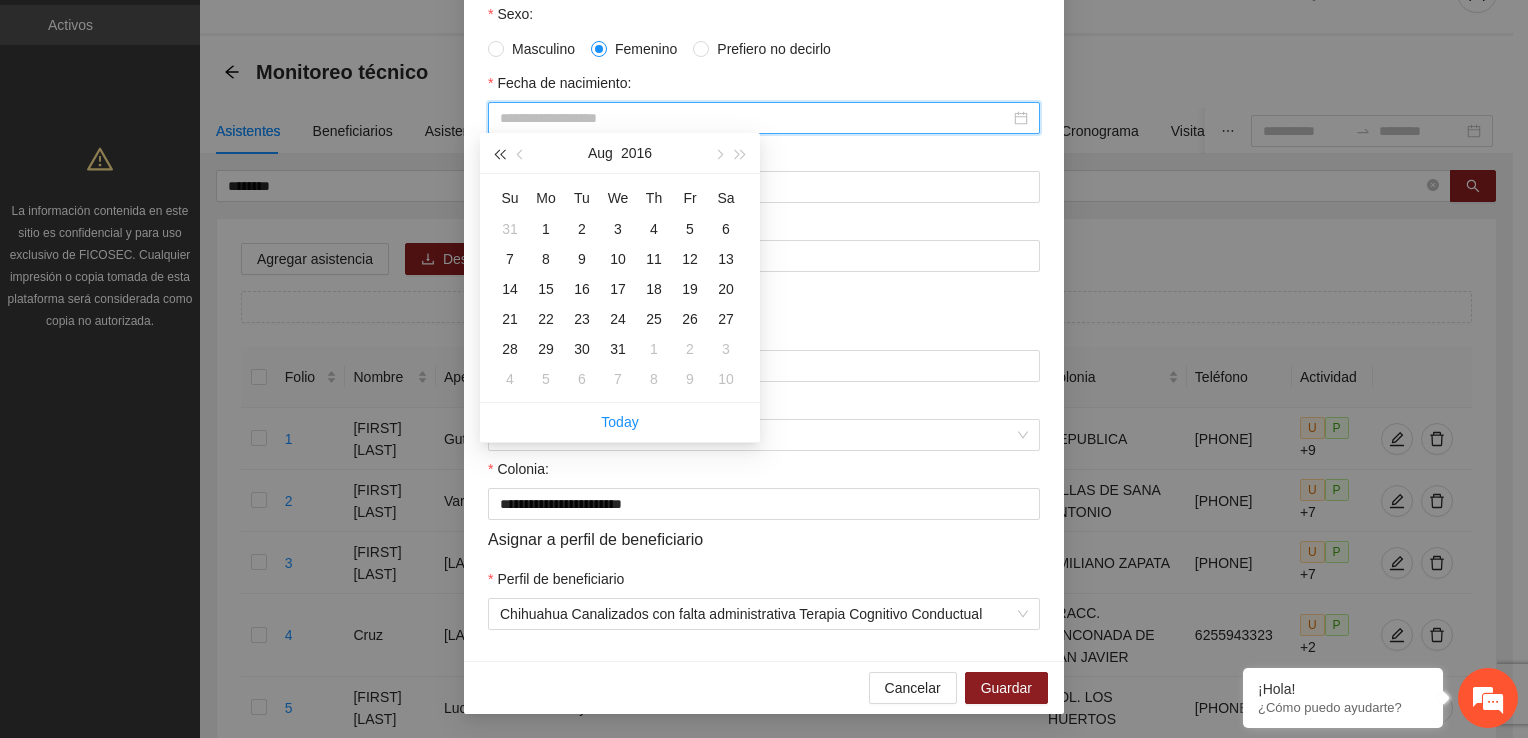 click at bounding box center [499, 154] 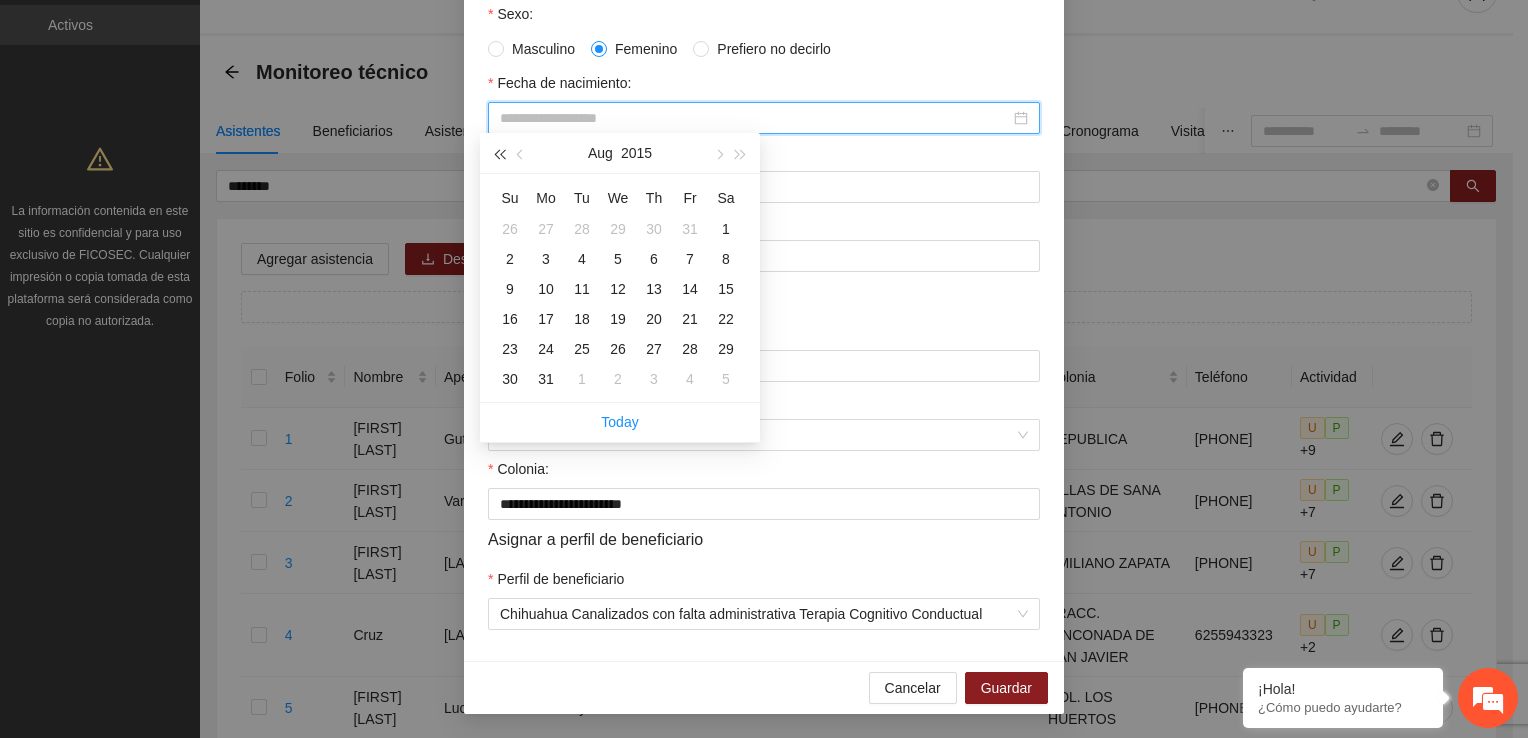 click at bounding box center (499, 154) 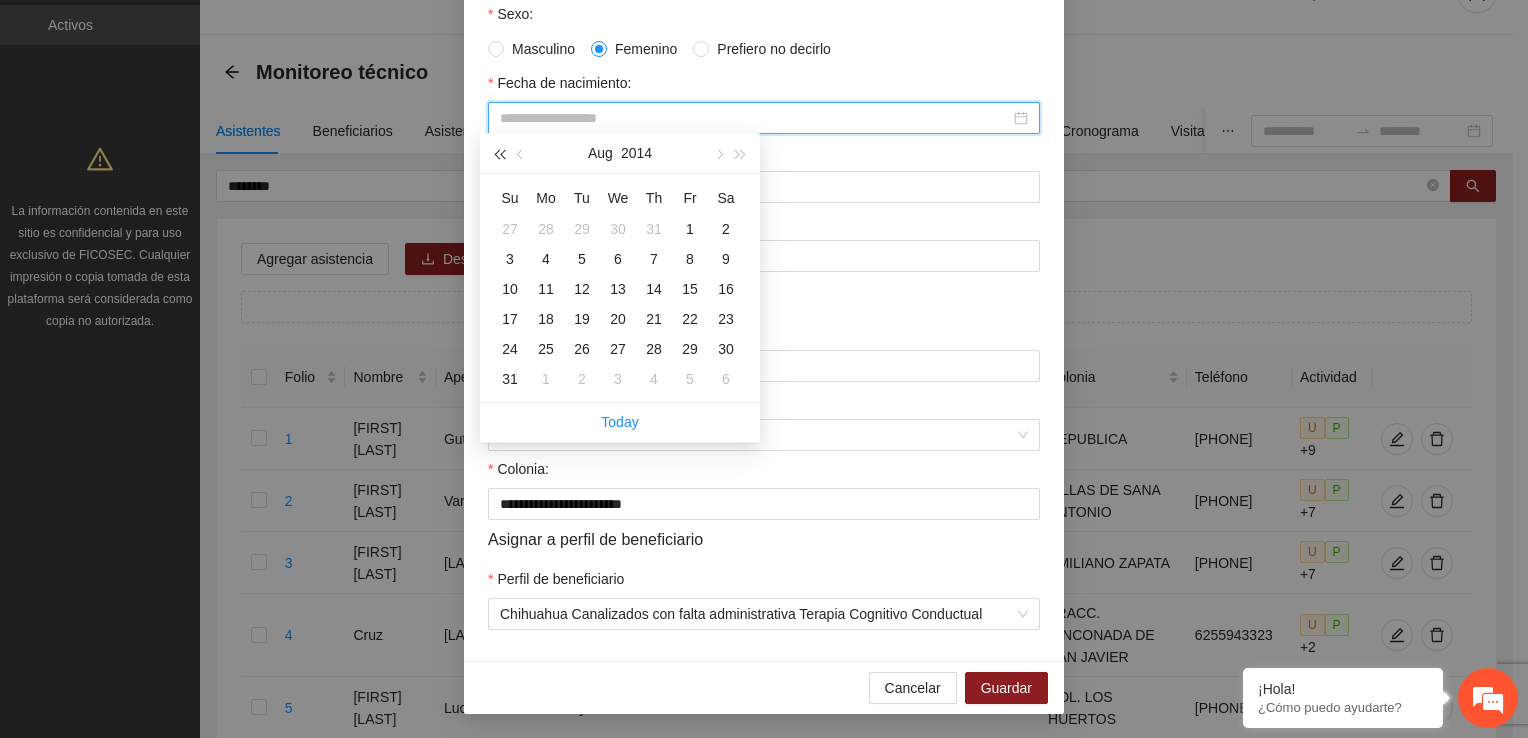 click at bounding box center (499, 154) 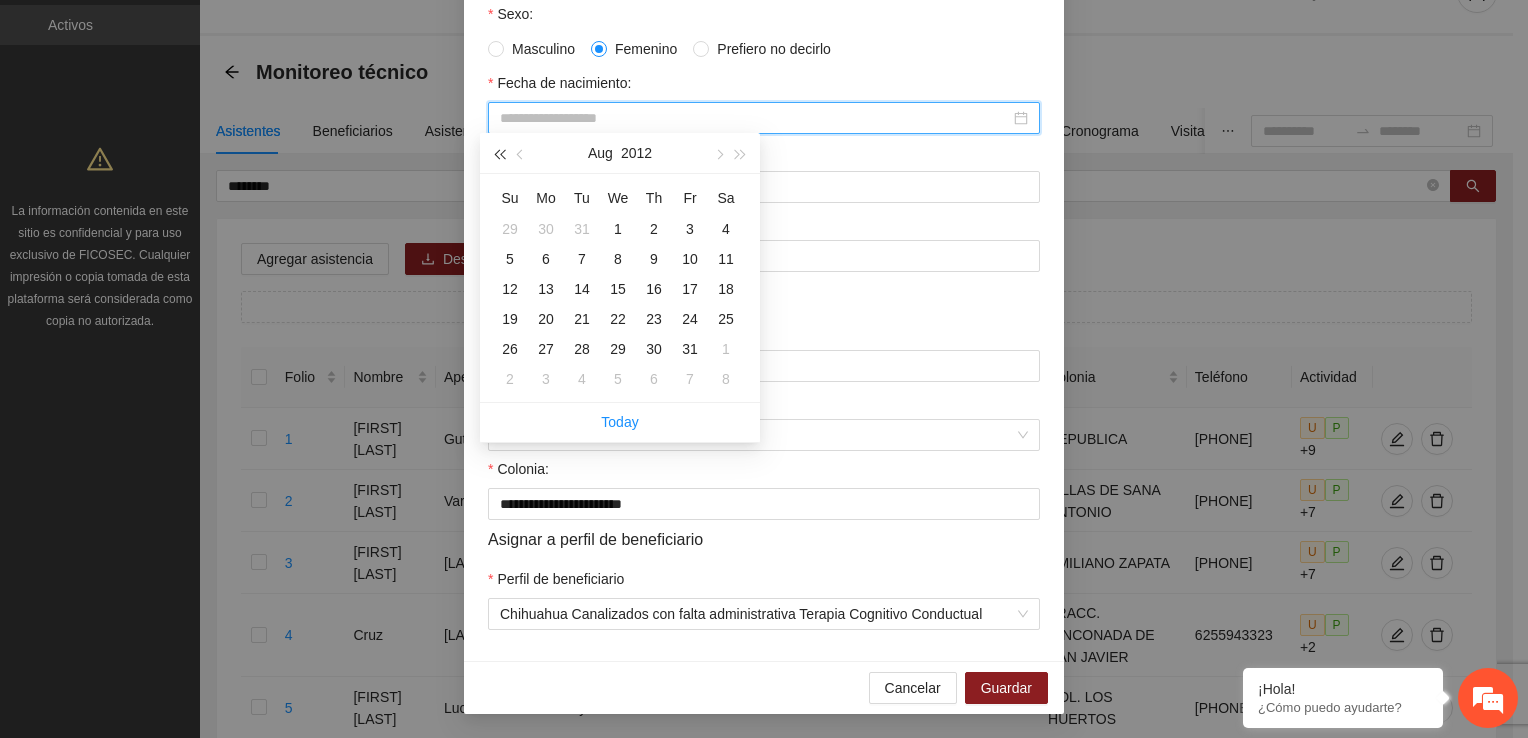 click at bounding box center [499, 154] 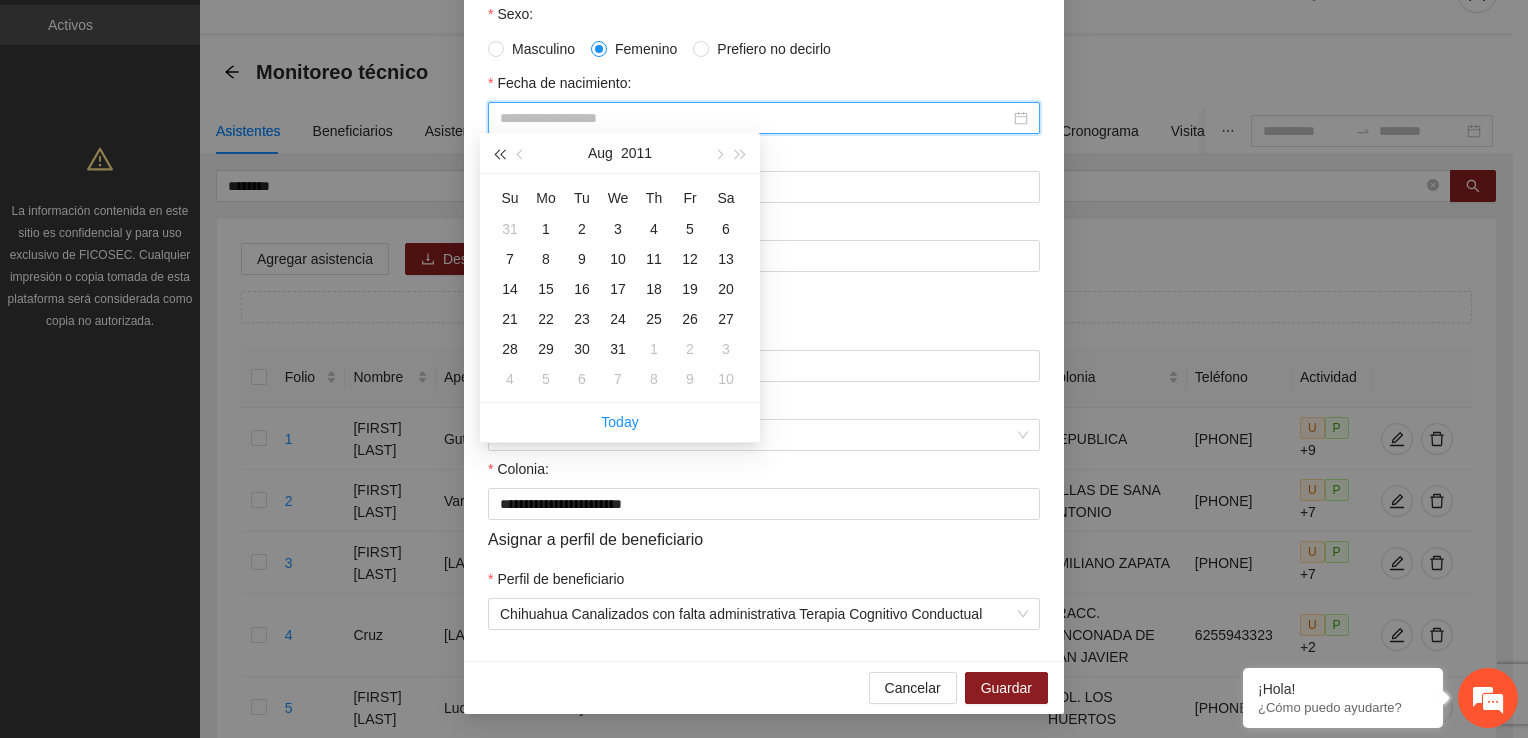 click at bounding box center (499, 154) 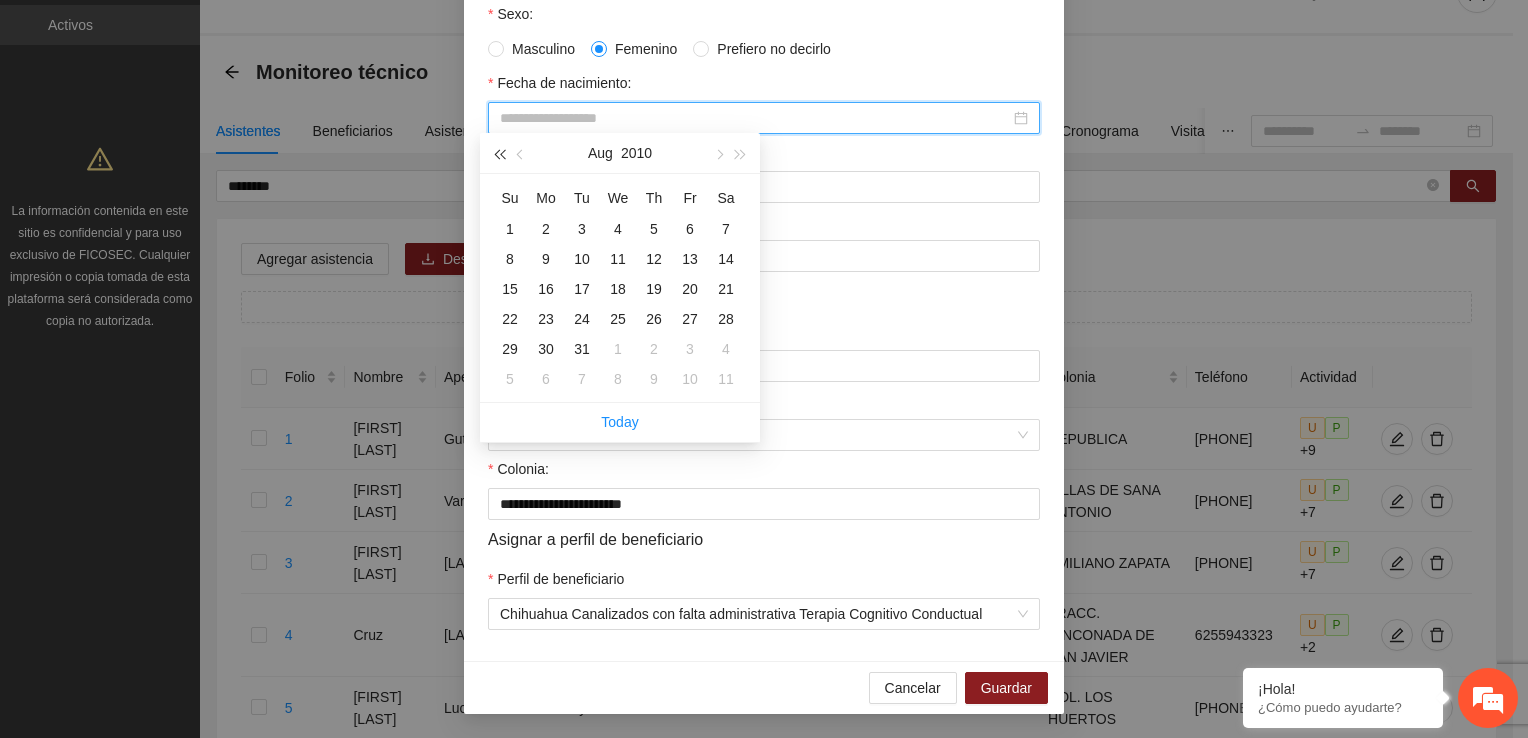 click at bounding box center (499, 154) 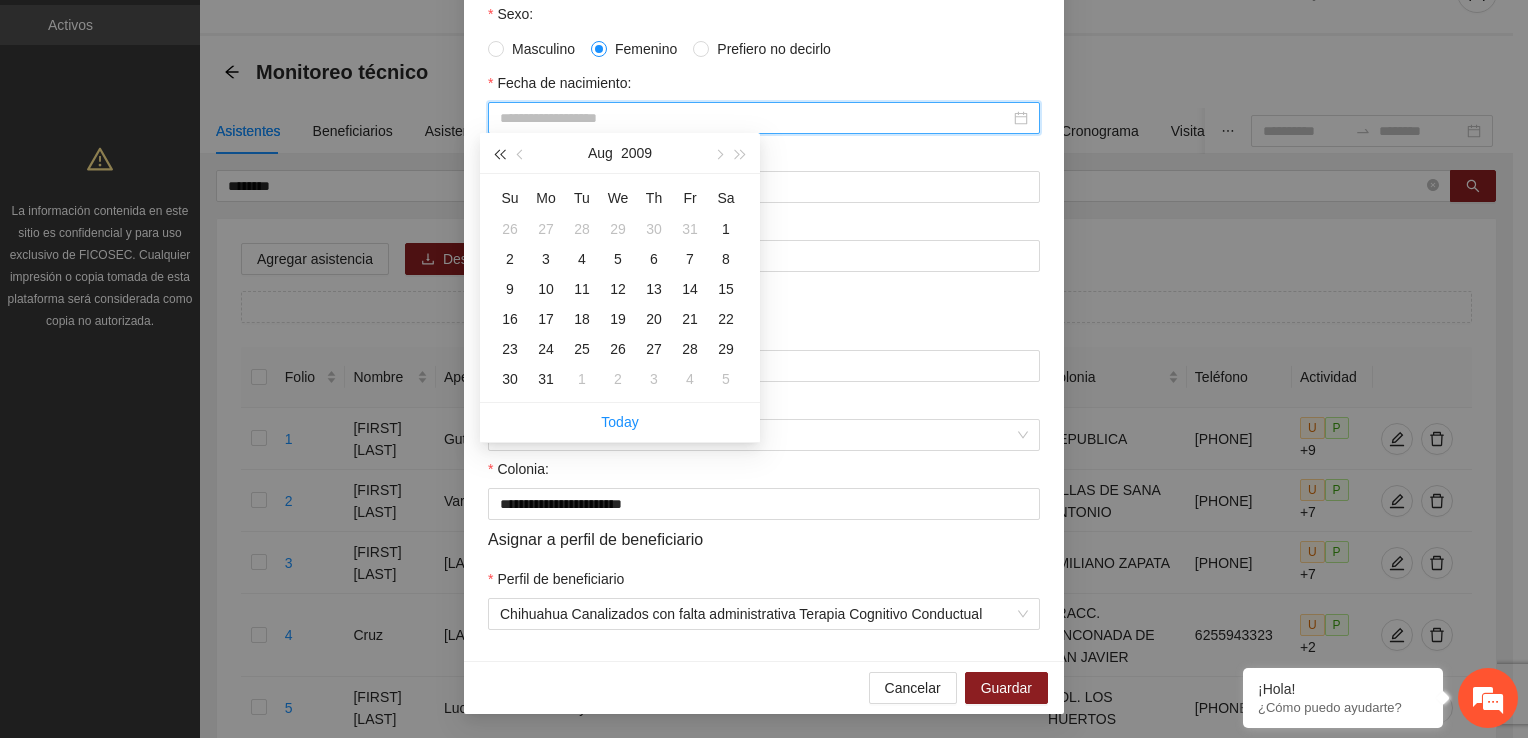 click at bounding box center (499, 154) 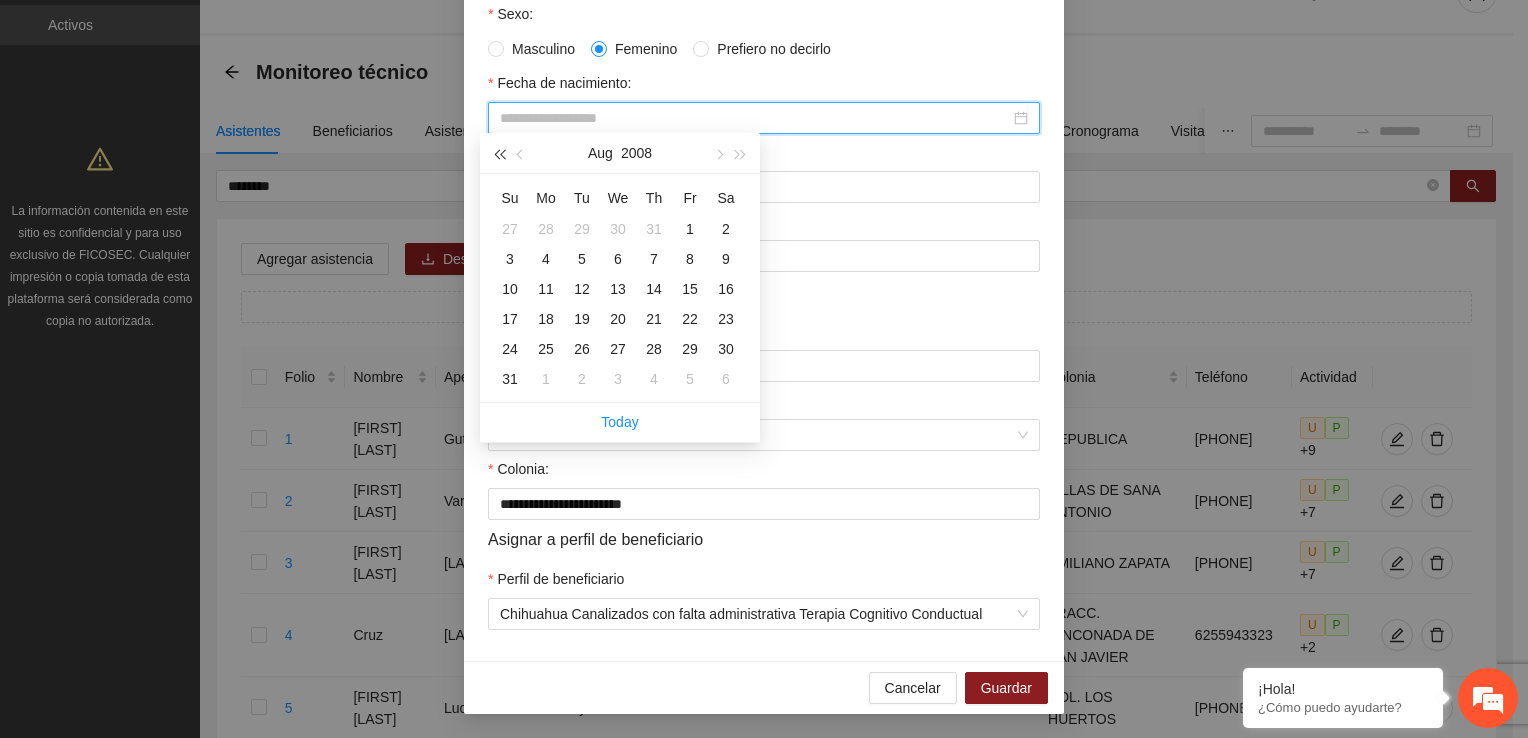 click at bounding box center (499, 154) 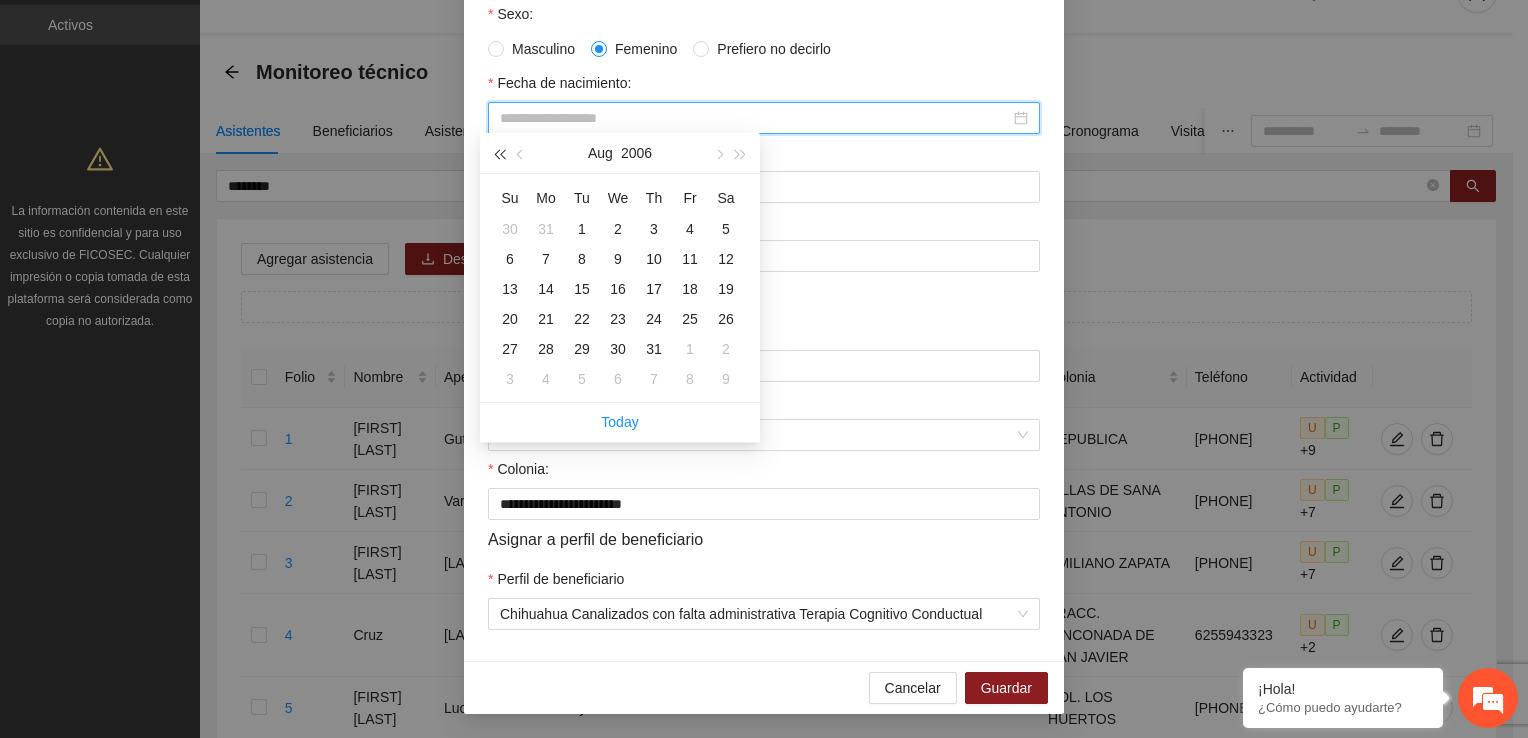 click at bounding box center (499, 154) 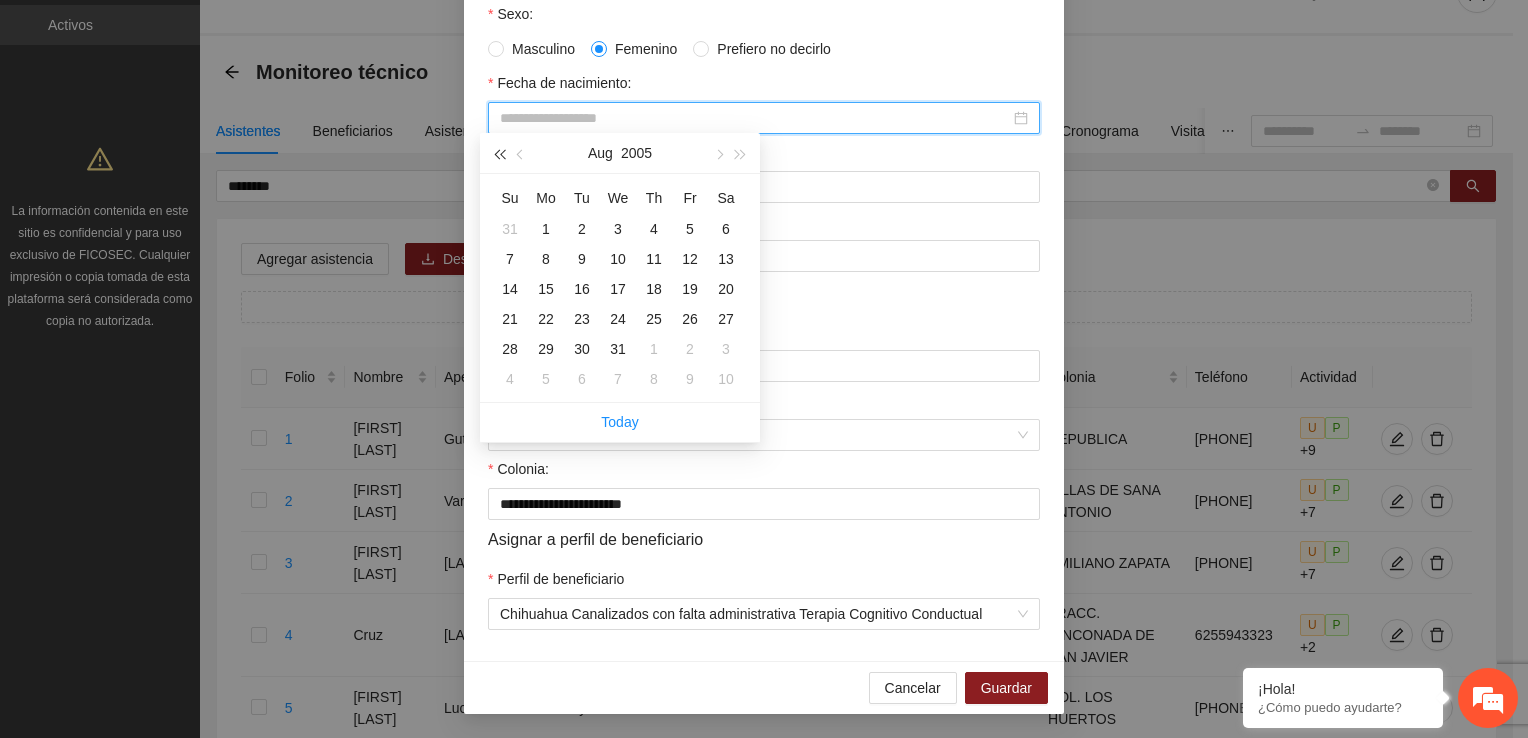 click at bounding box center [499, 154] 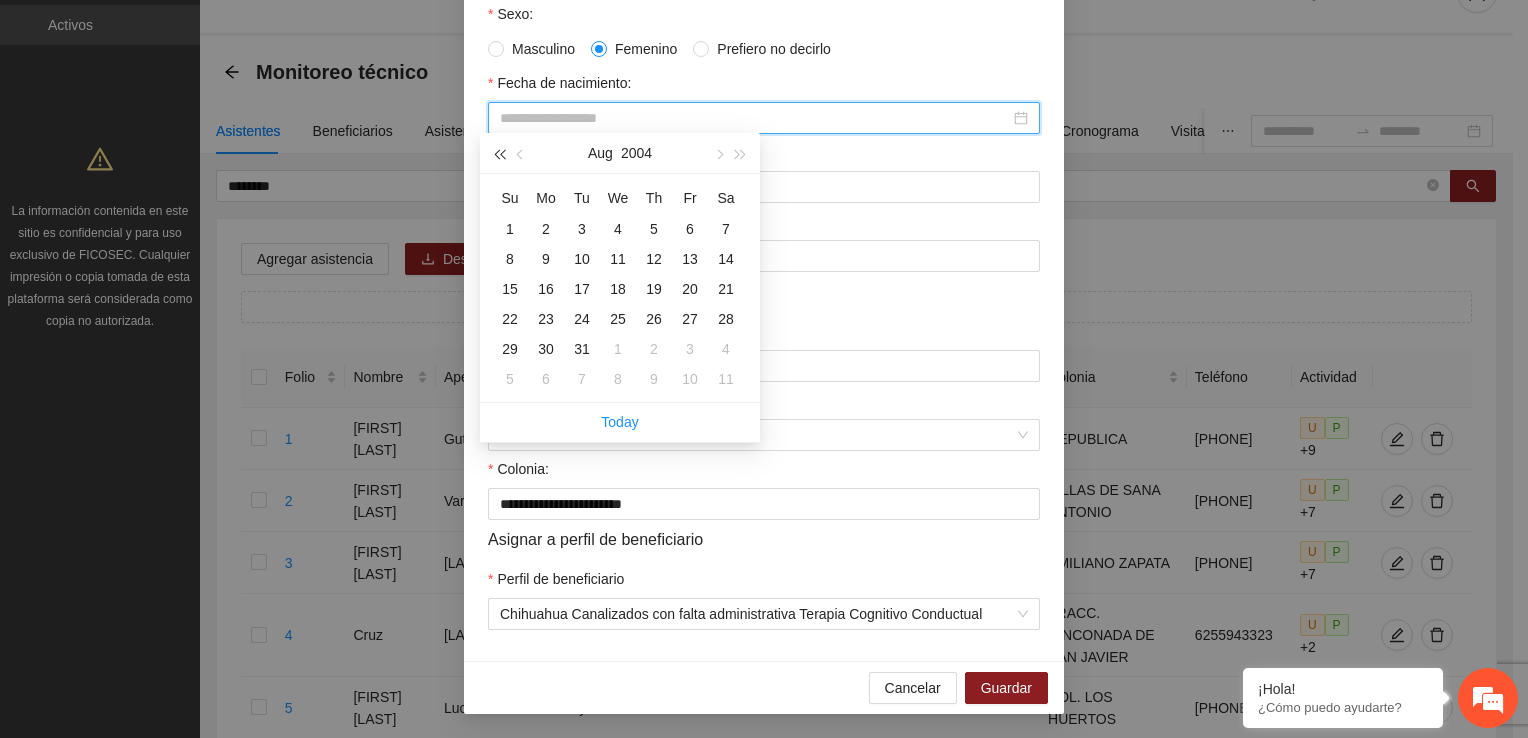 click at bounding box center [499, 154] 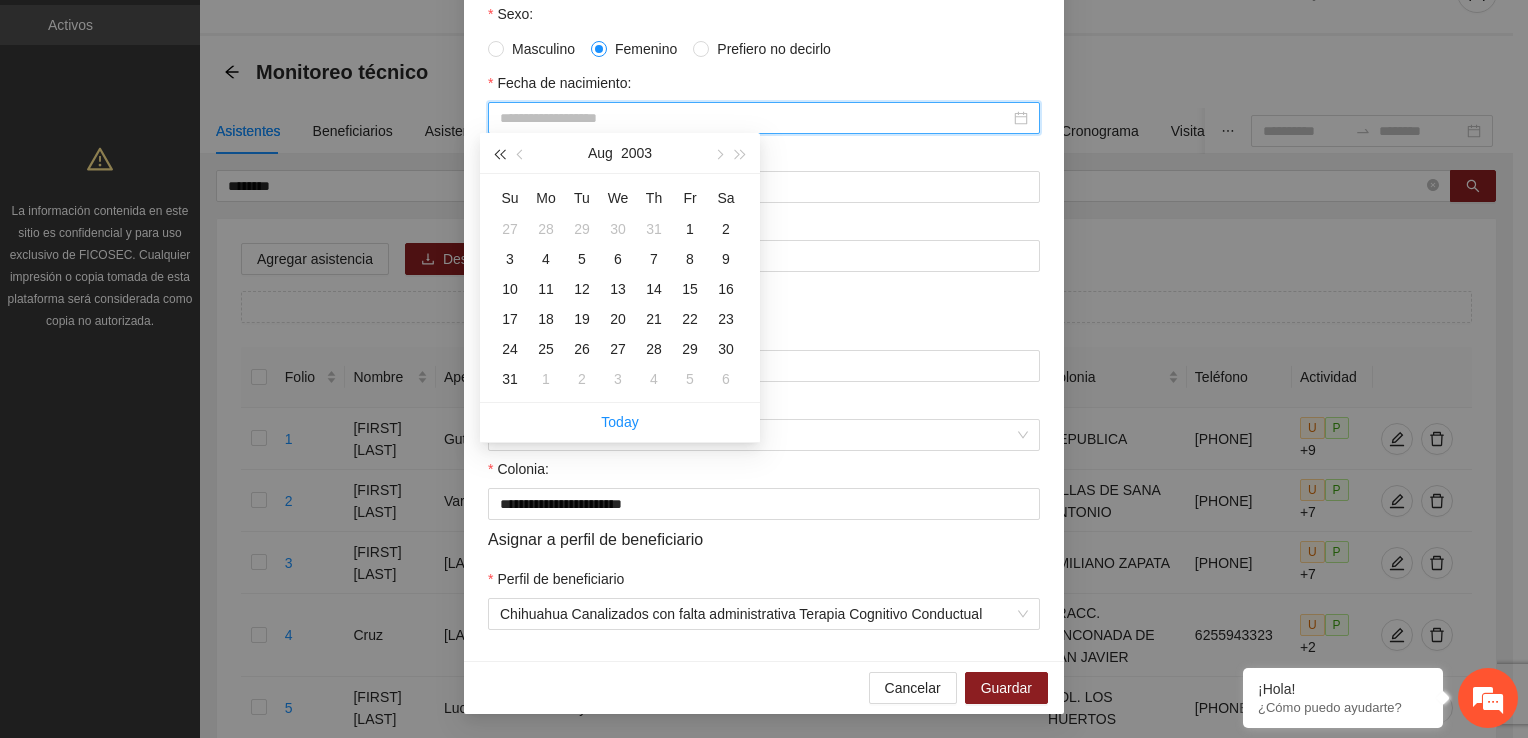 click at bounding box center (499, 154) 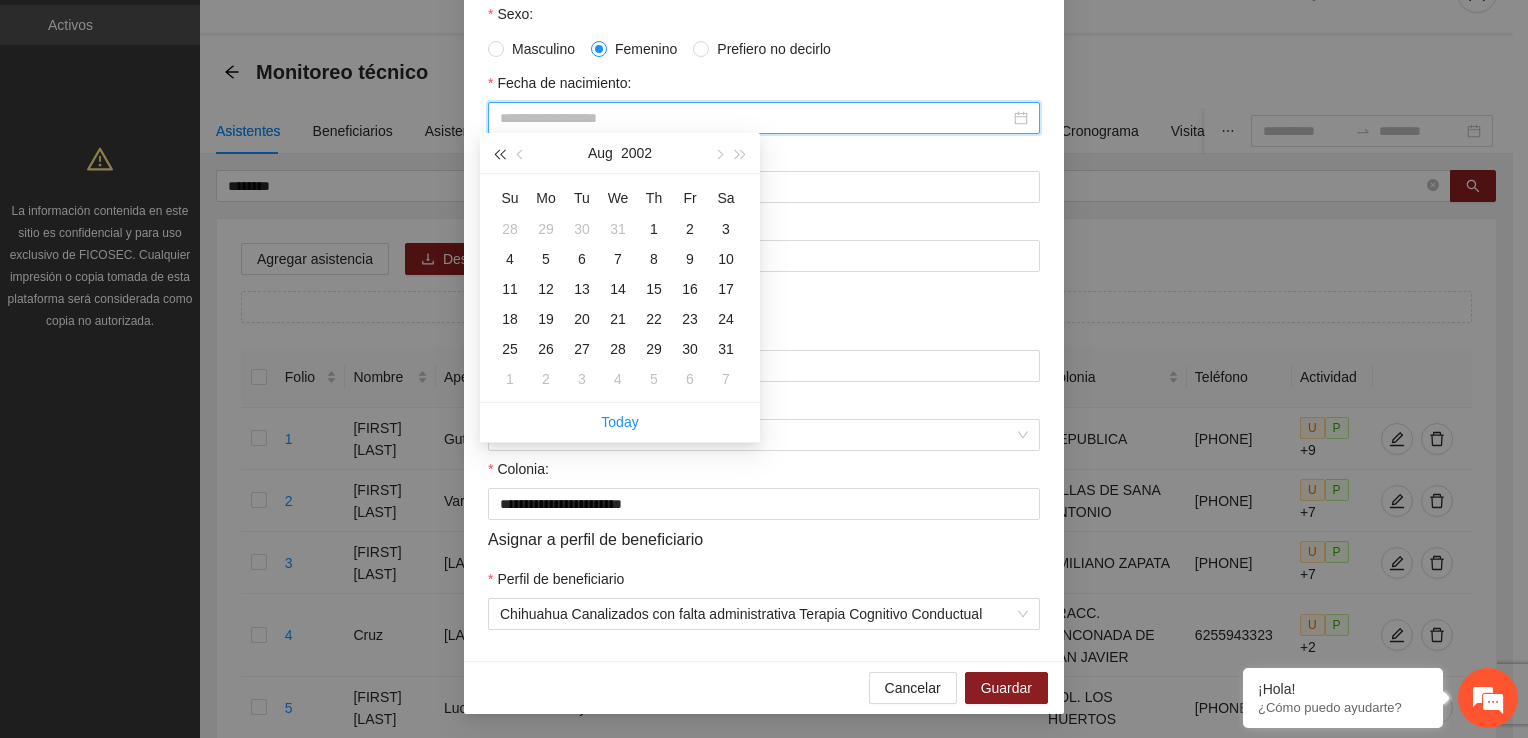 click at bounding box center (499, 154) 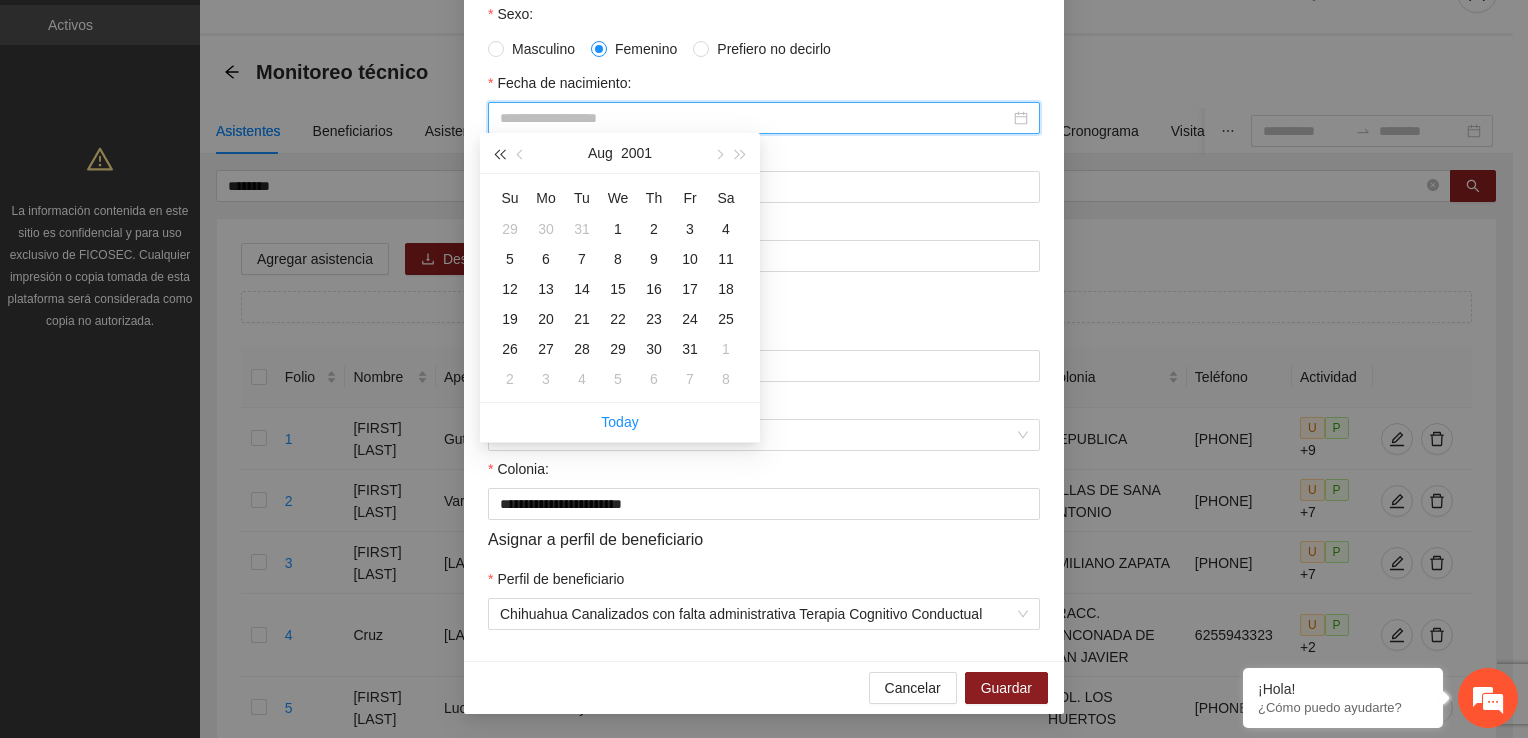click at bounding box center [499, 153] 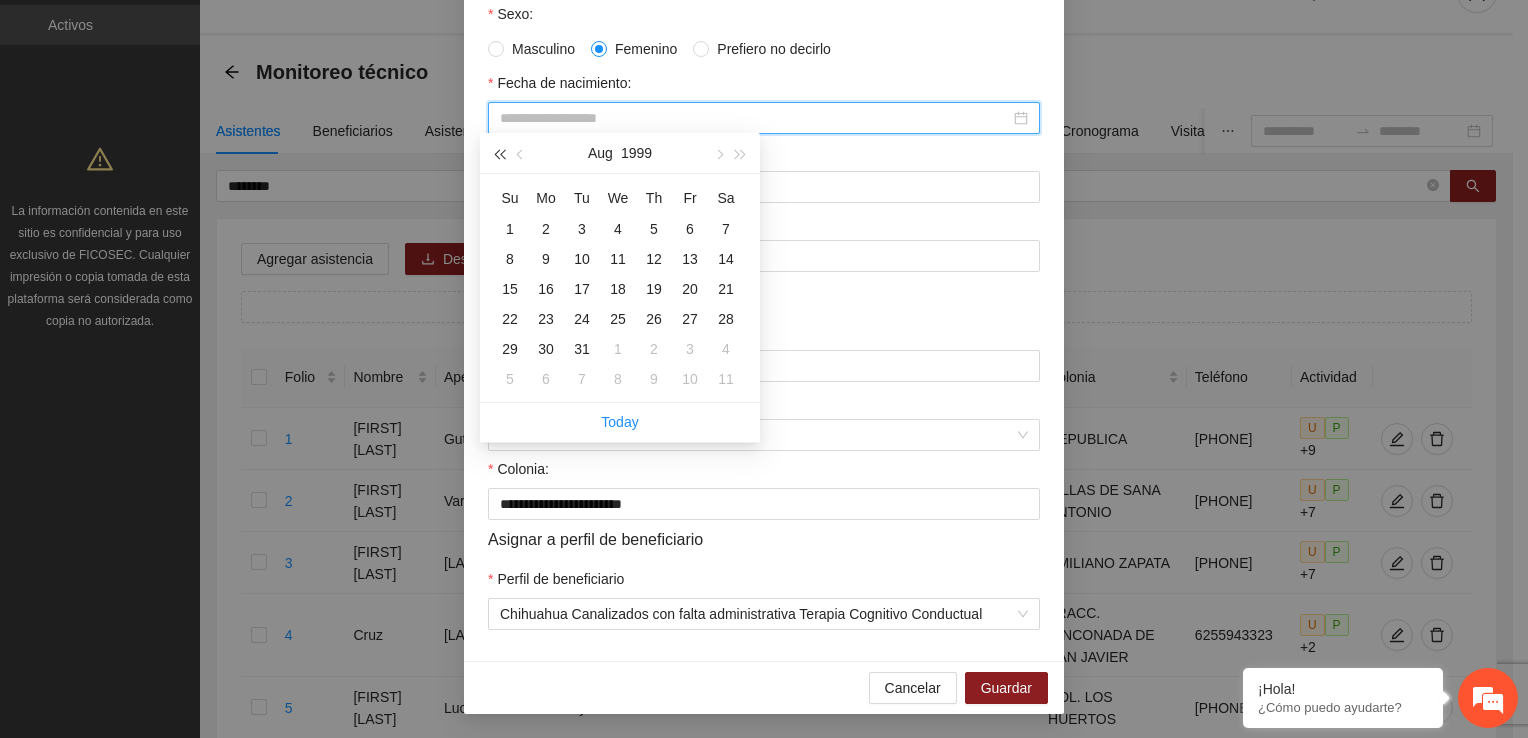 click at bounding box center [499, 153] 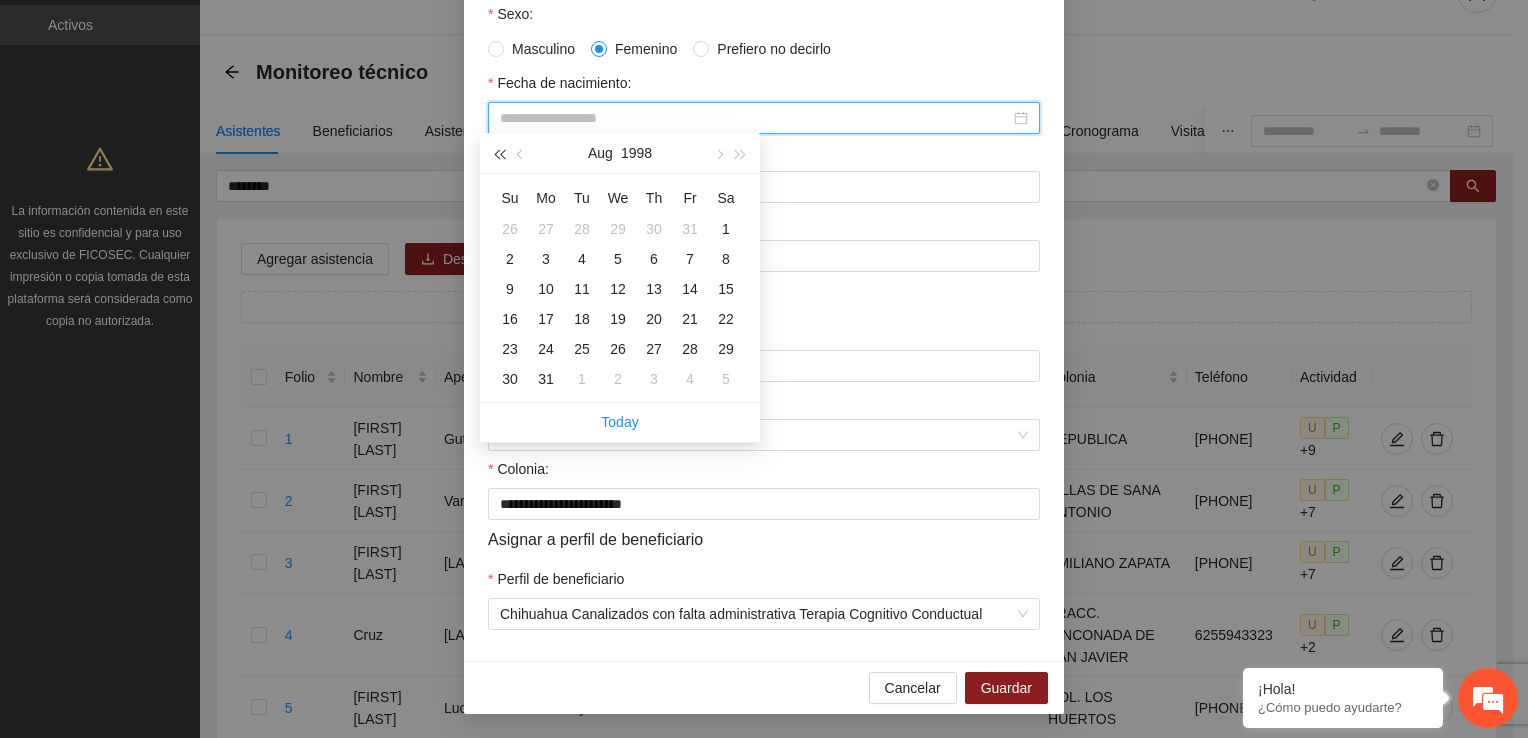 click at bounding box center (499, 153) 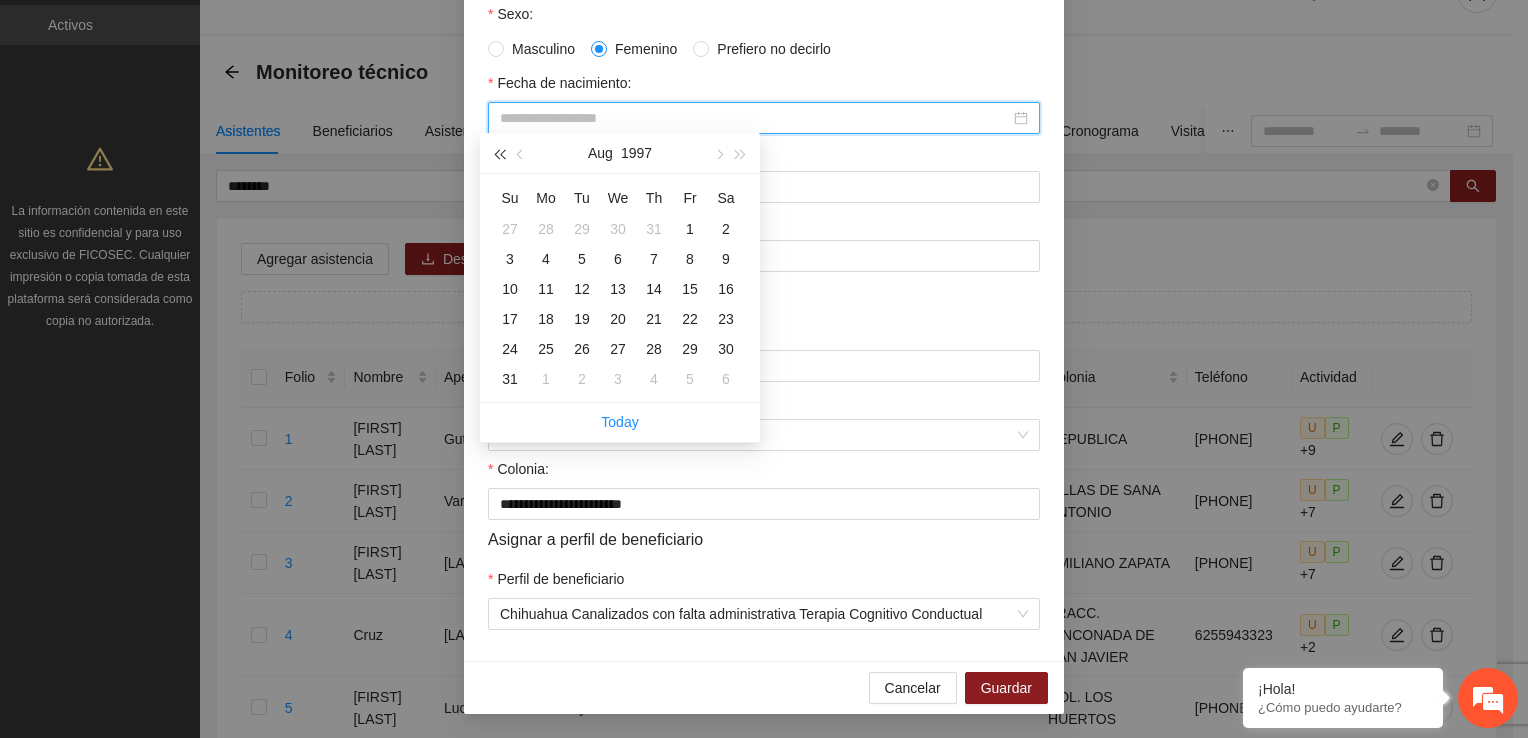 click at bounding box center (499, 153) 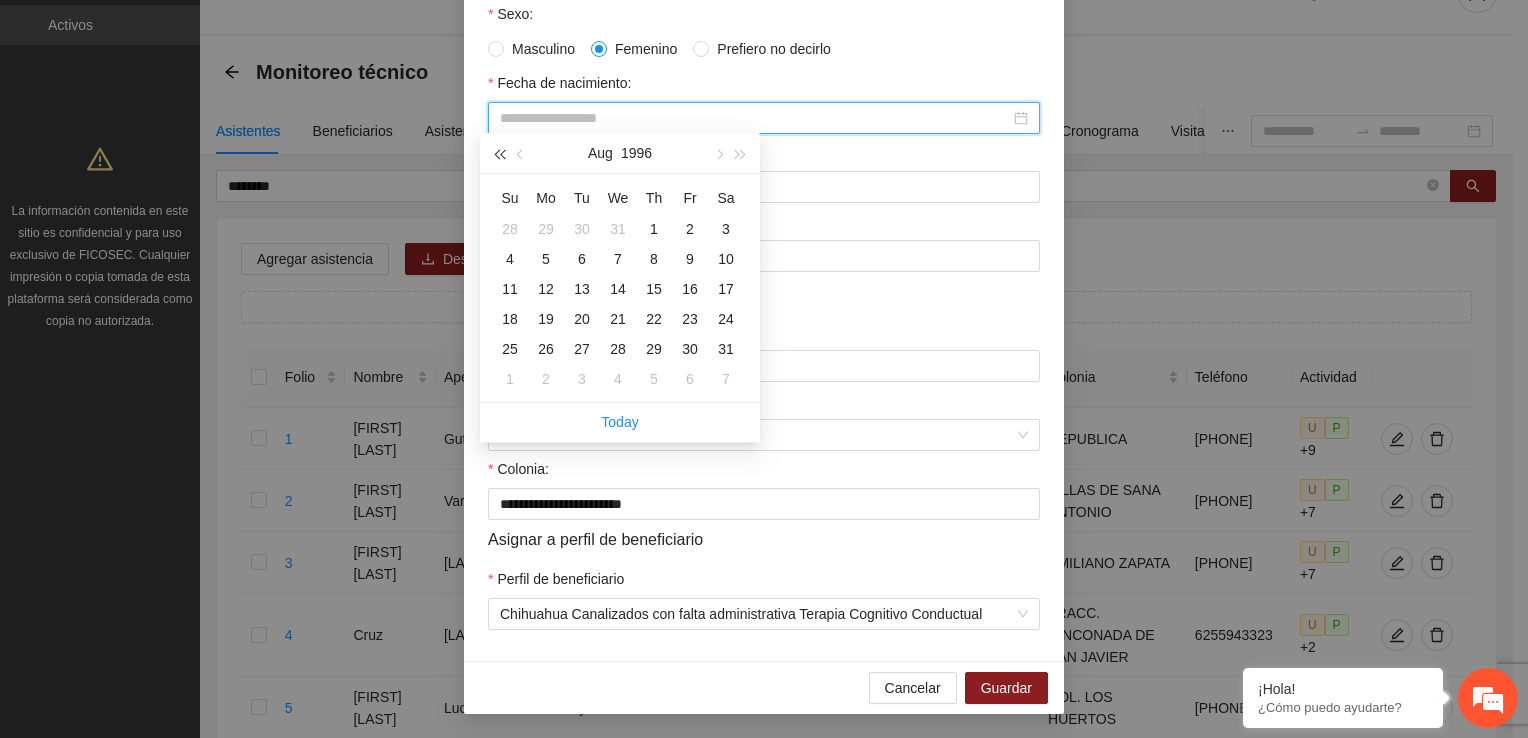 click at bounding box center (499, 153) 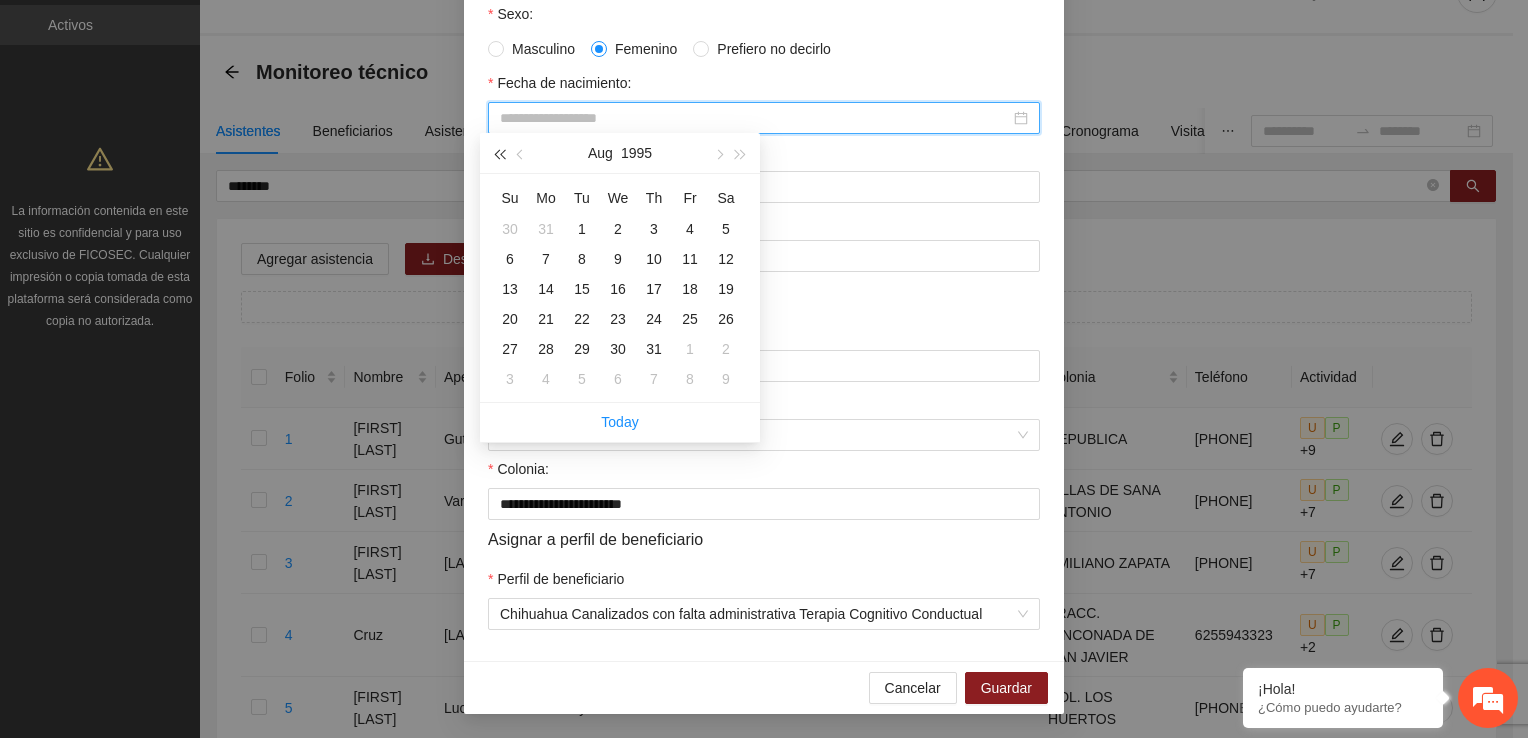 click at bounding box center [499, 153] 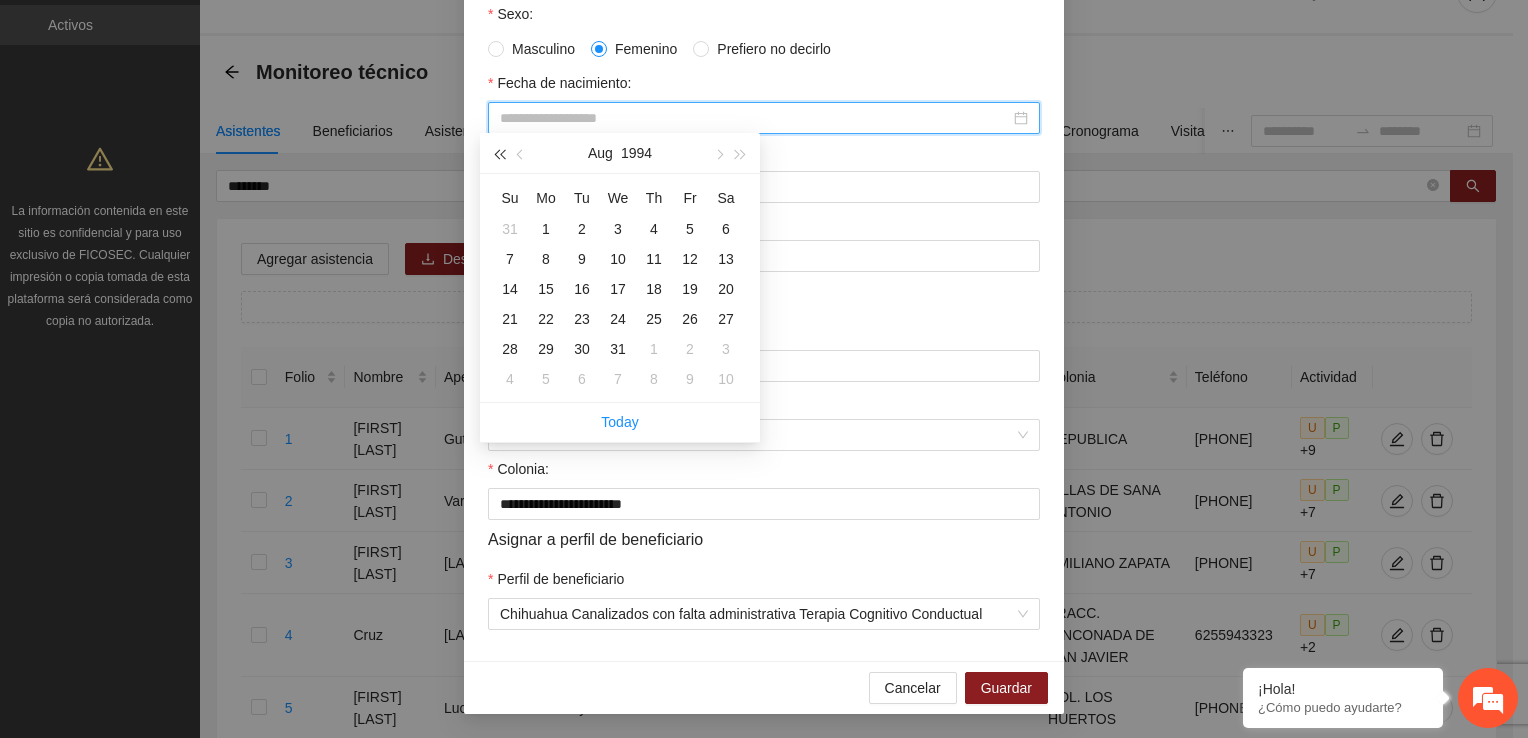 click at bounding box center (499, 153) 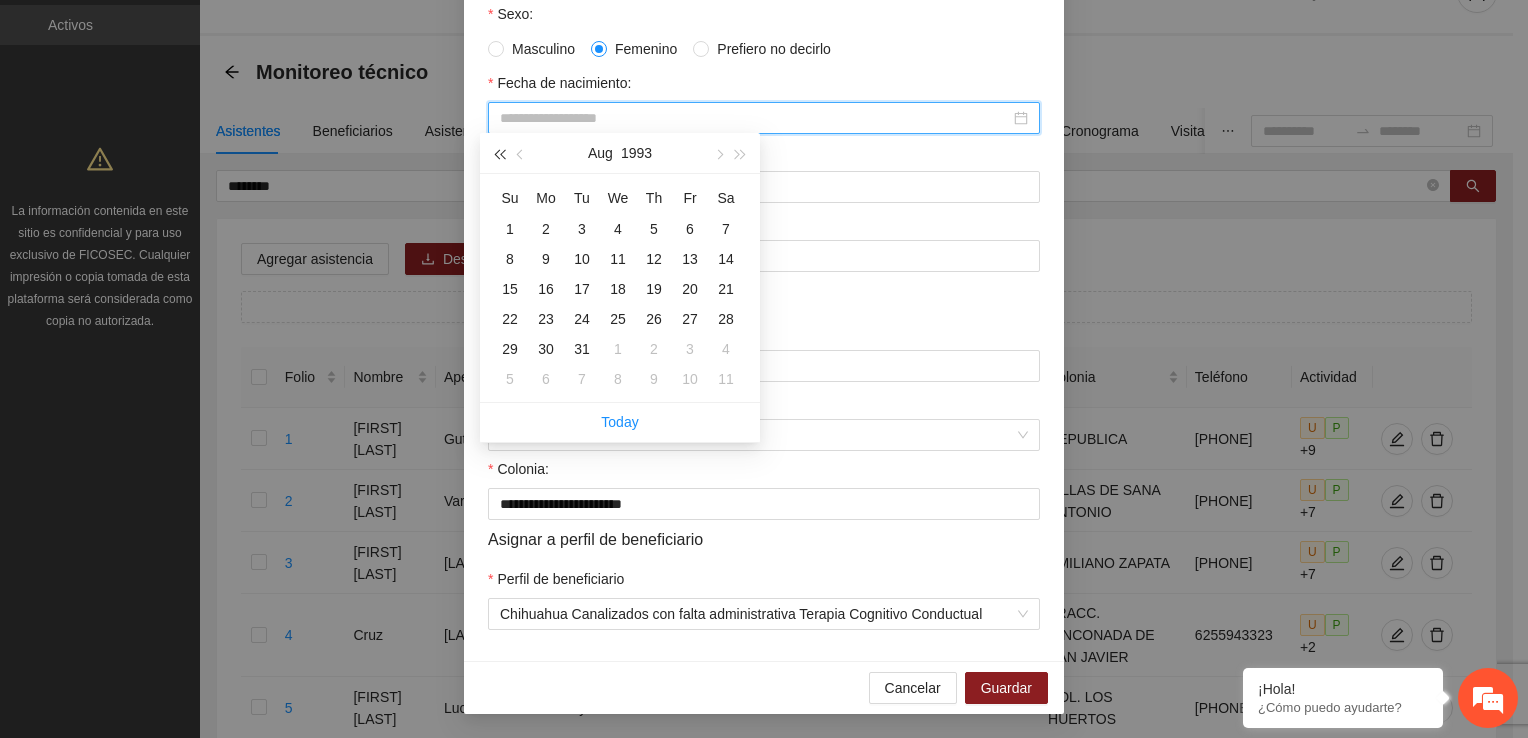 click at bounding box center (499, 153) 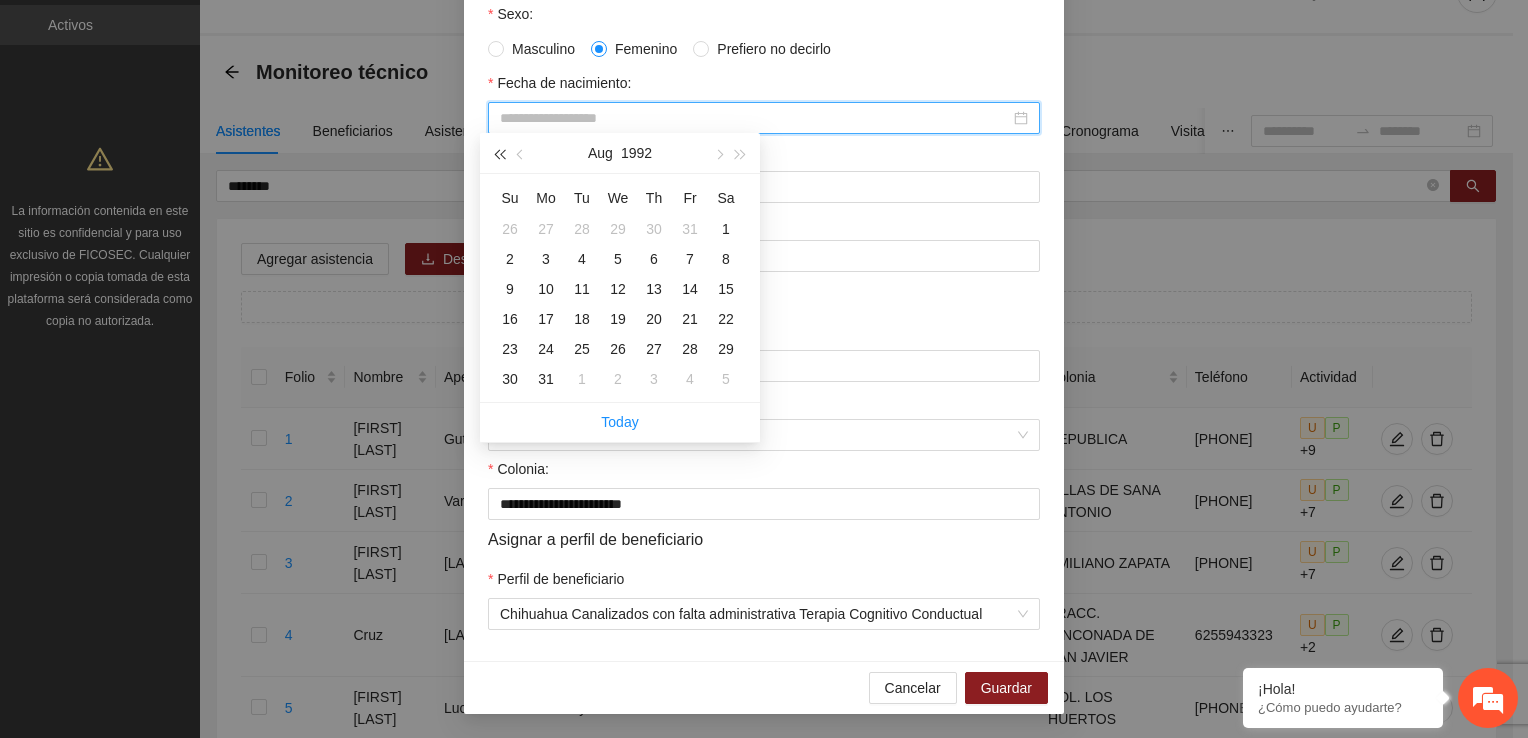 click at bounding box center (499, 153) 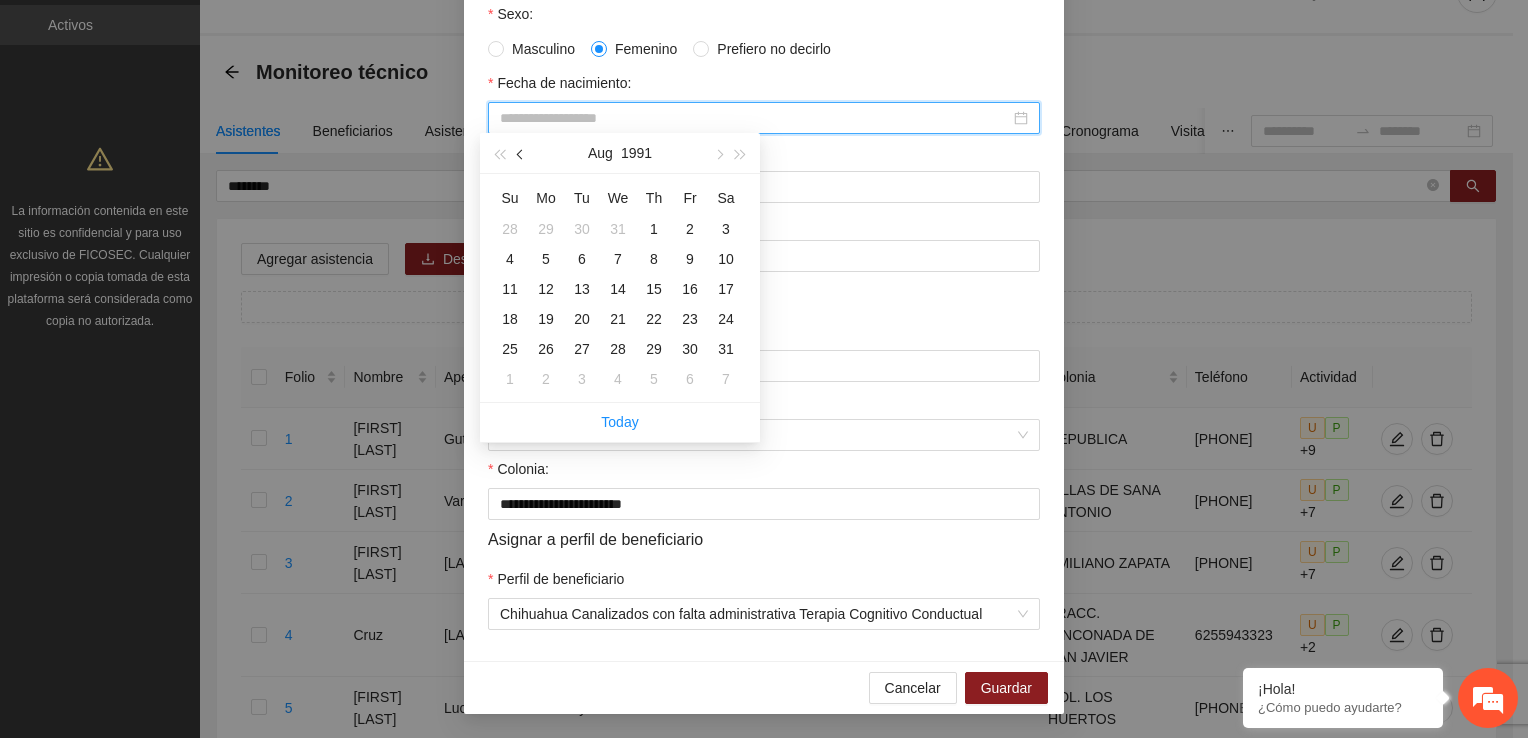 click at bounding box center [521, 153] 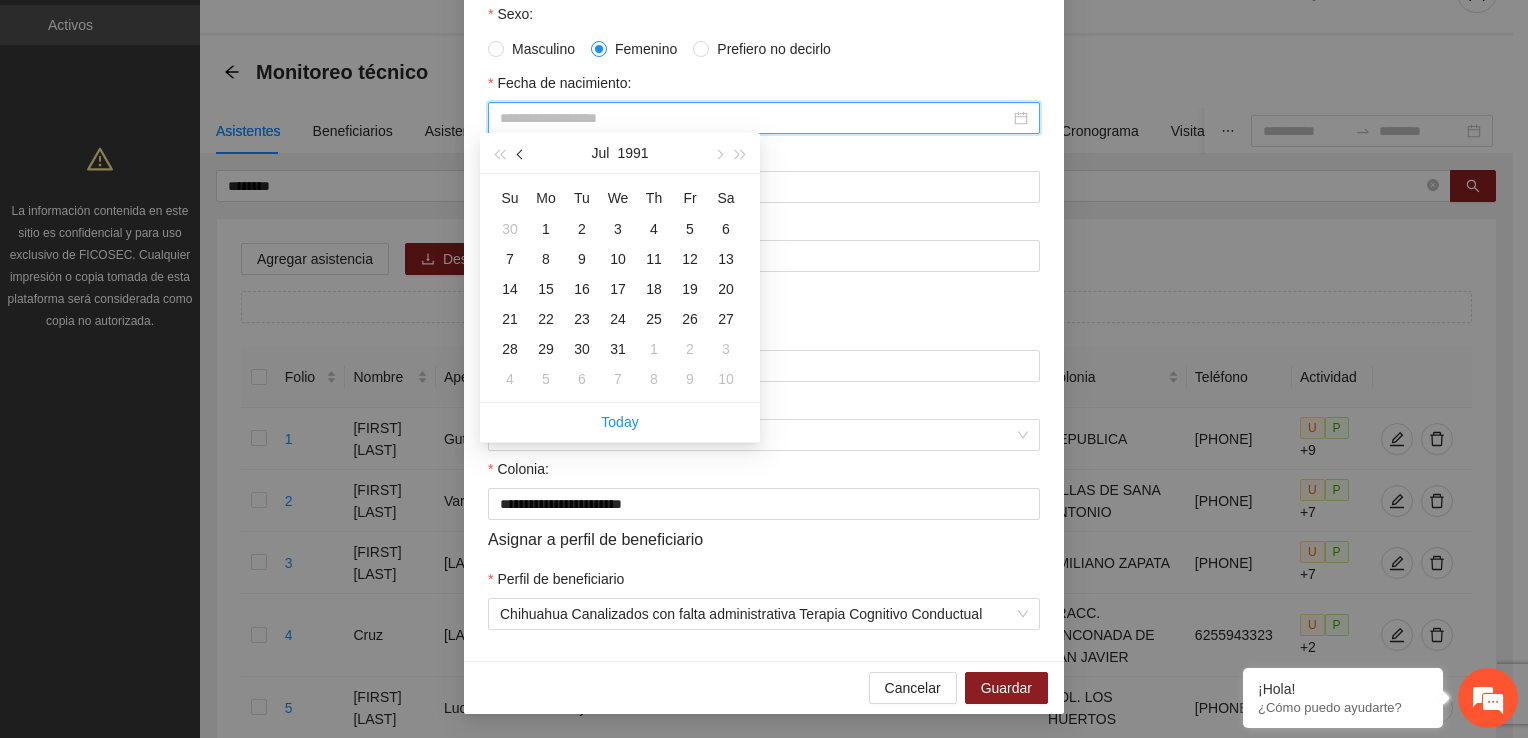 click at bounding box center (521, 153) 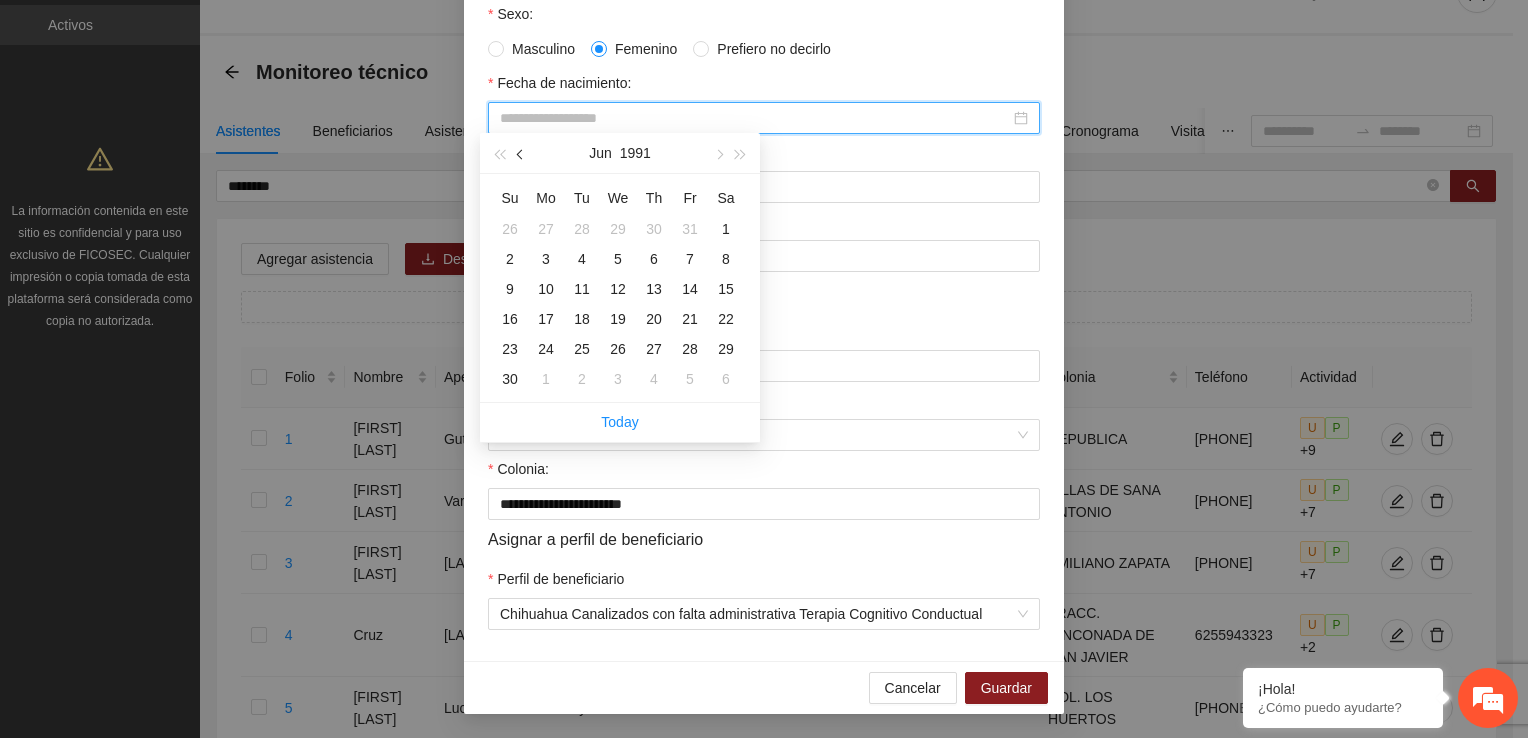 click at bounding box center (521, 153) 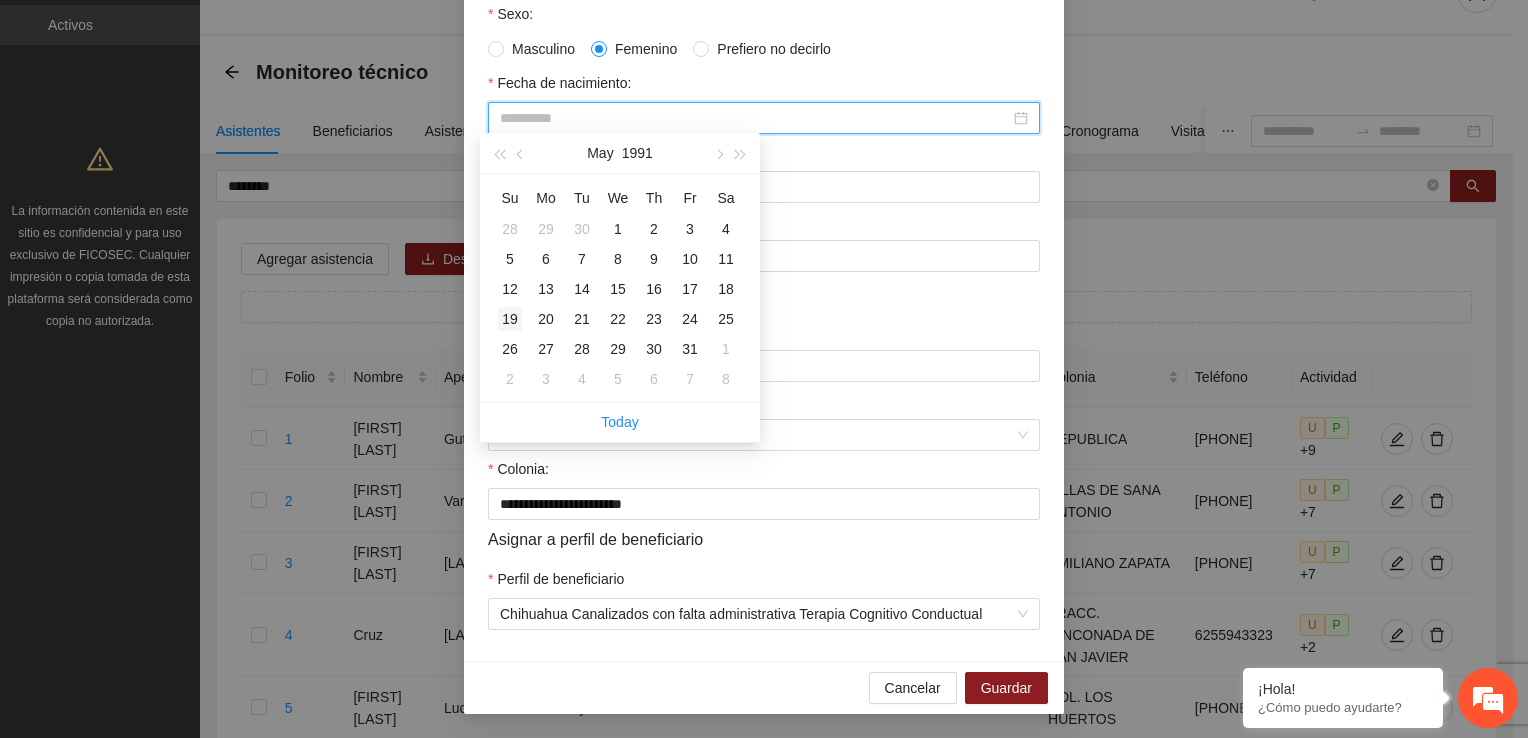 click on "19" at bounding box center (510, 319) 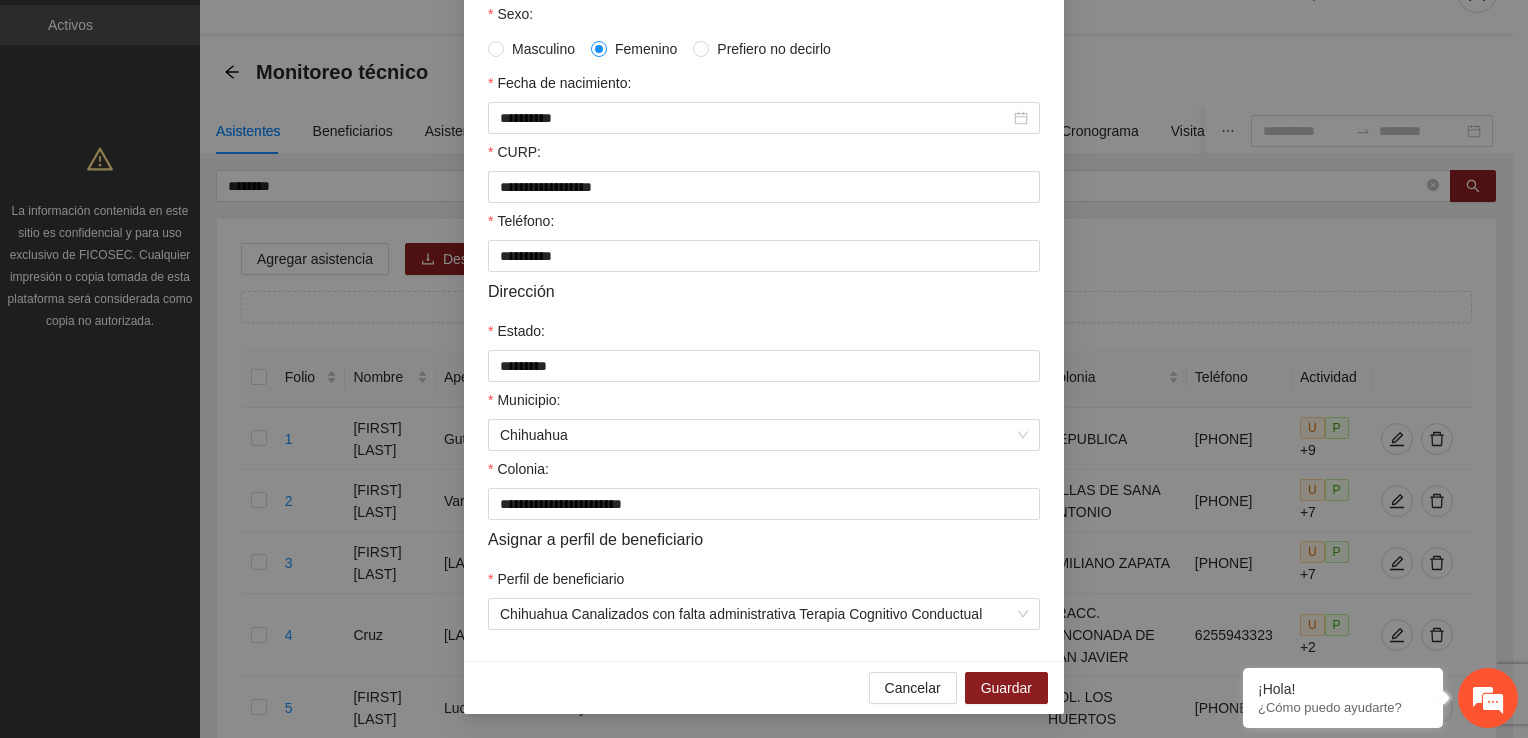 click on "Información personal Nombre: [FIRST] Apellido 1: [LAST] Apellido 2: [LAST] Sexo: Masculino Femenino Prefiero no decirlo Fecha de nacimiento: [DATE] CURP: [CURP] Teléfono: [PHONE] Dirección Estado: [STATE] Municipio: Chihuahua Colonia: [COLONY] Asignar a perfil de beneficiario Perfil de beneficiario Chihuahua Canalizados con falta administrativa Terapia Cognitivo Conductual" at bounding box center (764, 192) 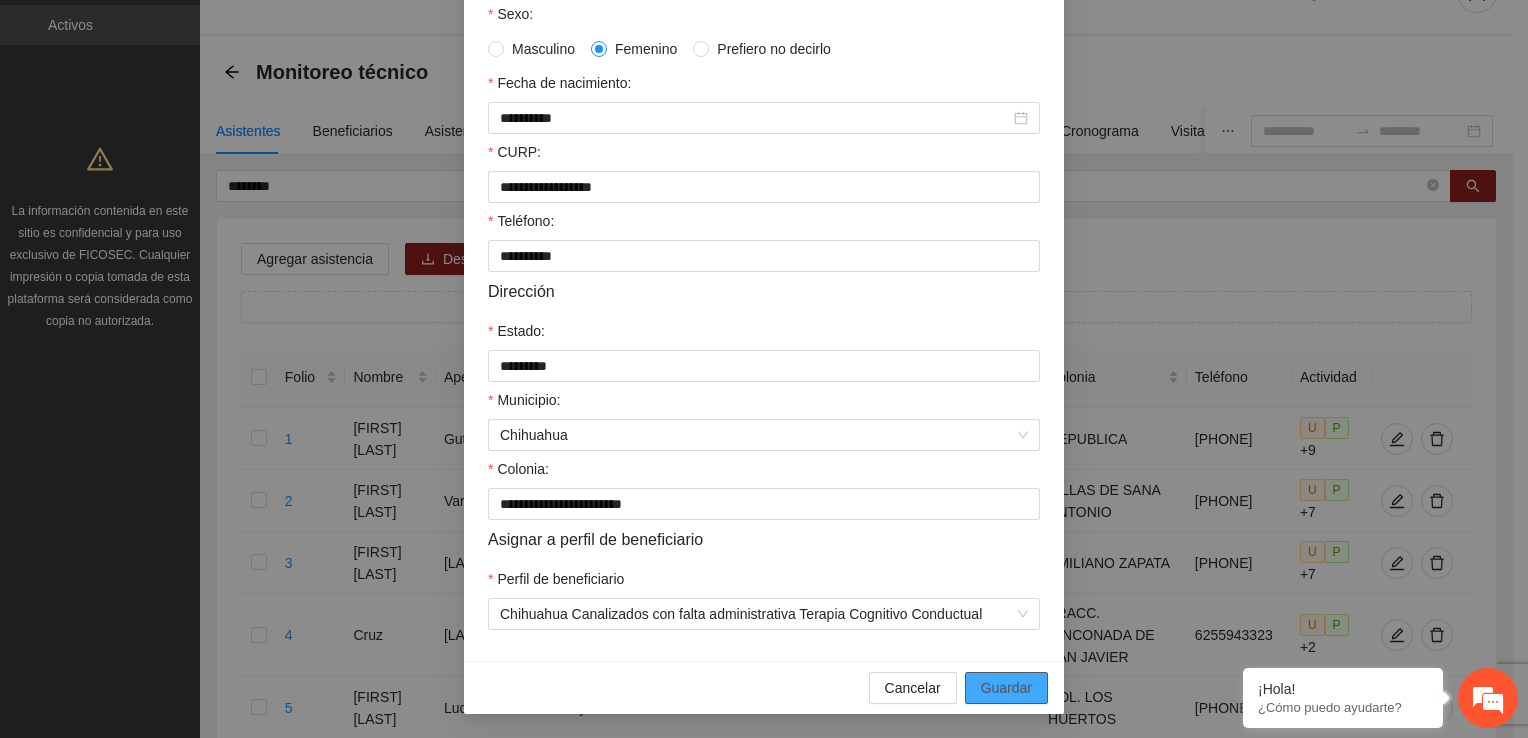 click on "Guardar" at bounding box center (1006, 688) 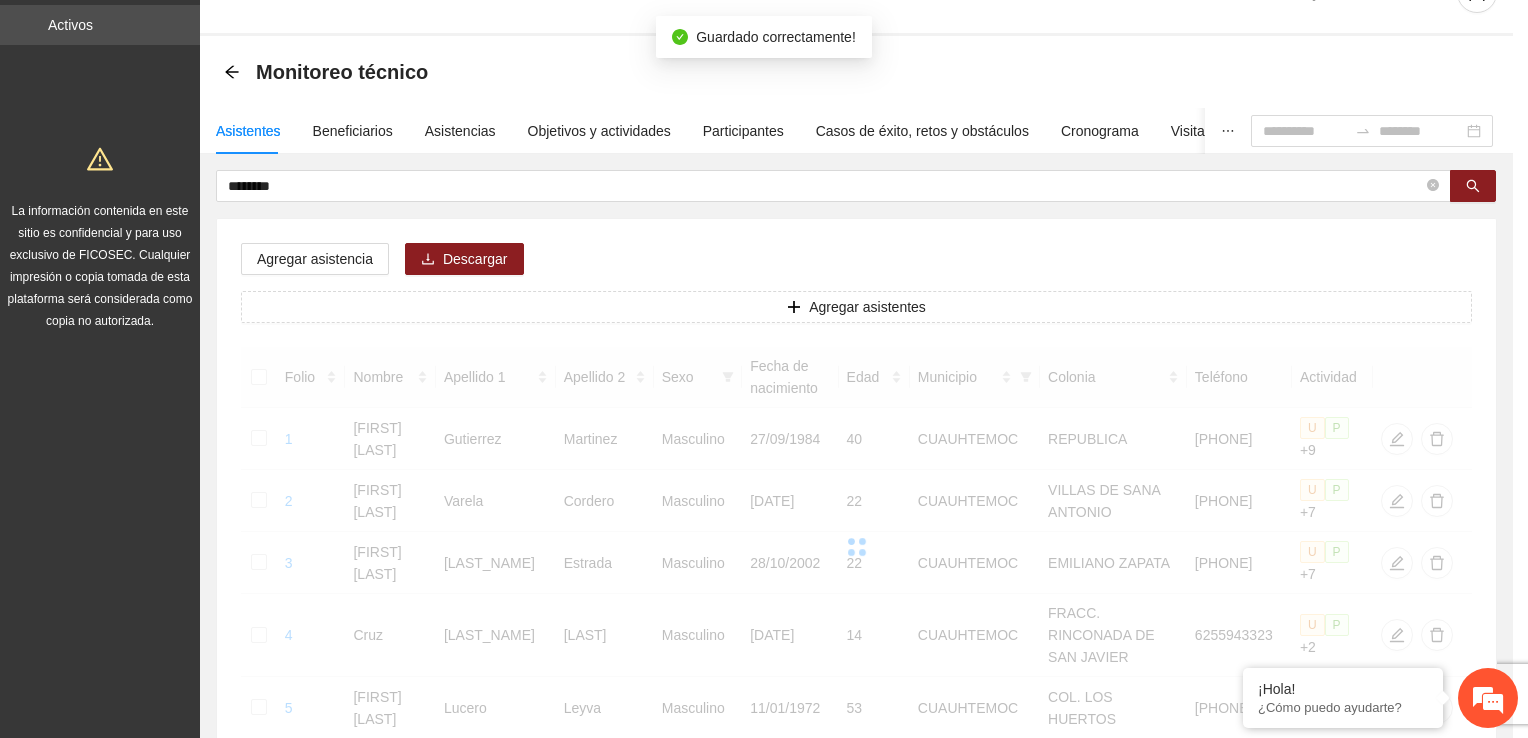 scroll, scrollTop: 332, scrollLeft: 0, axis: vertical 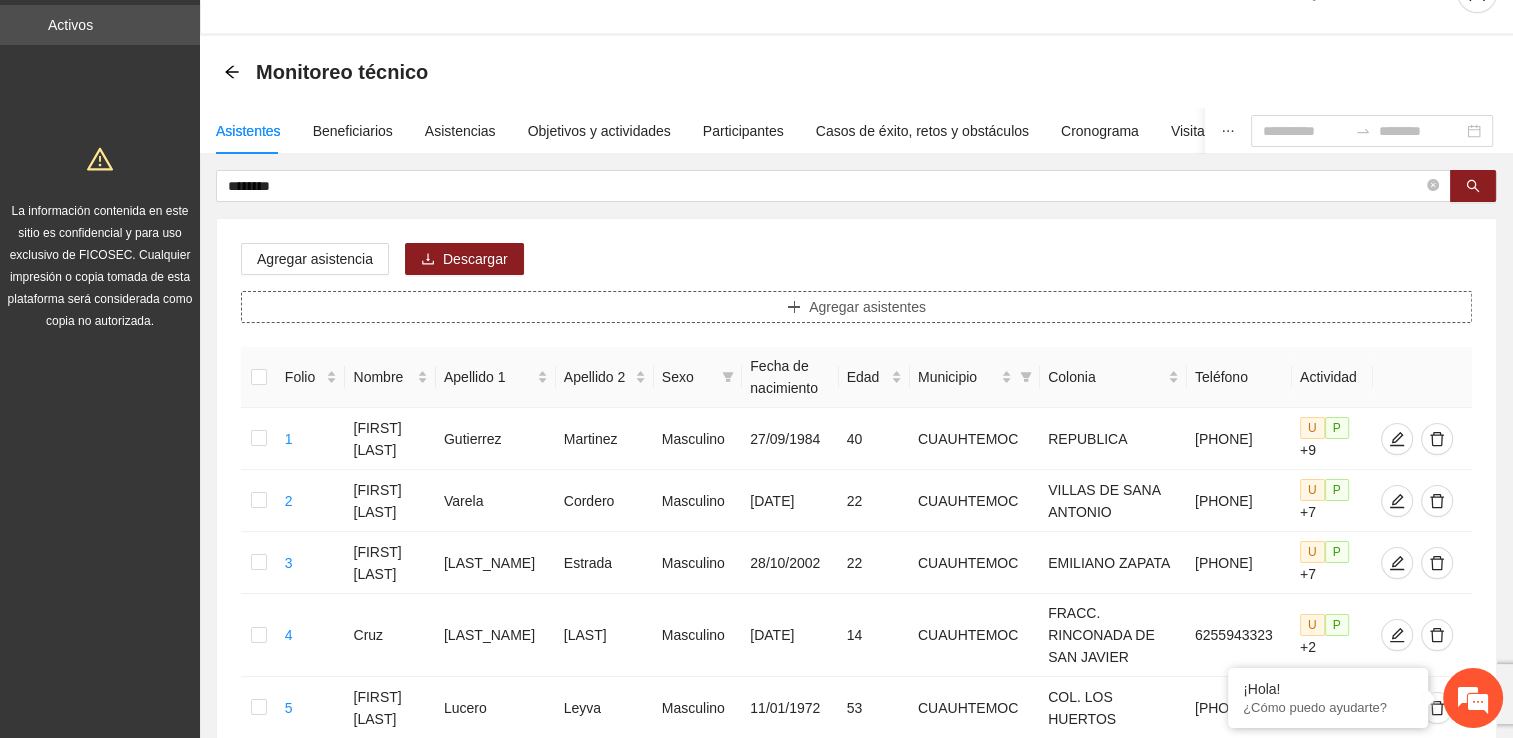 click on "Agregar asistentes" at bounding box center [867, 307] 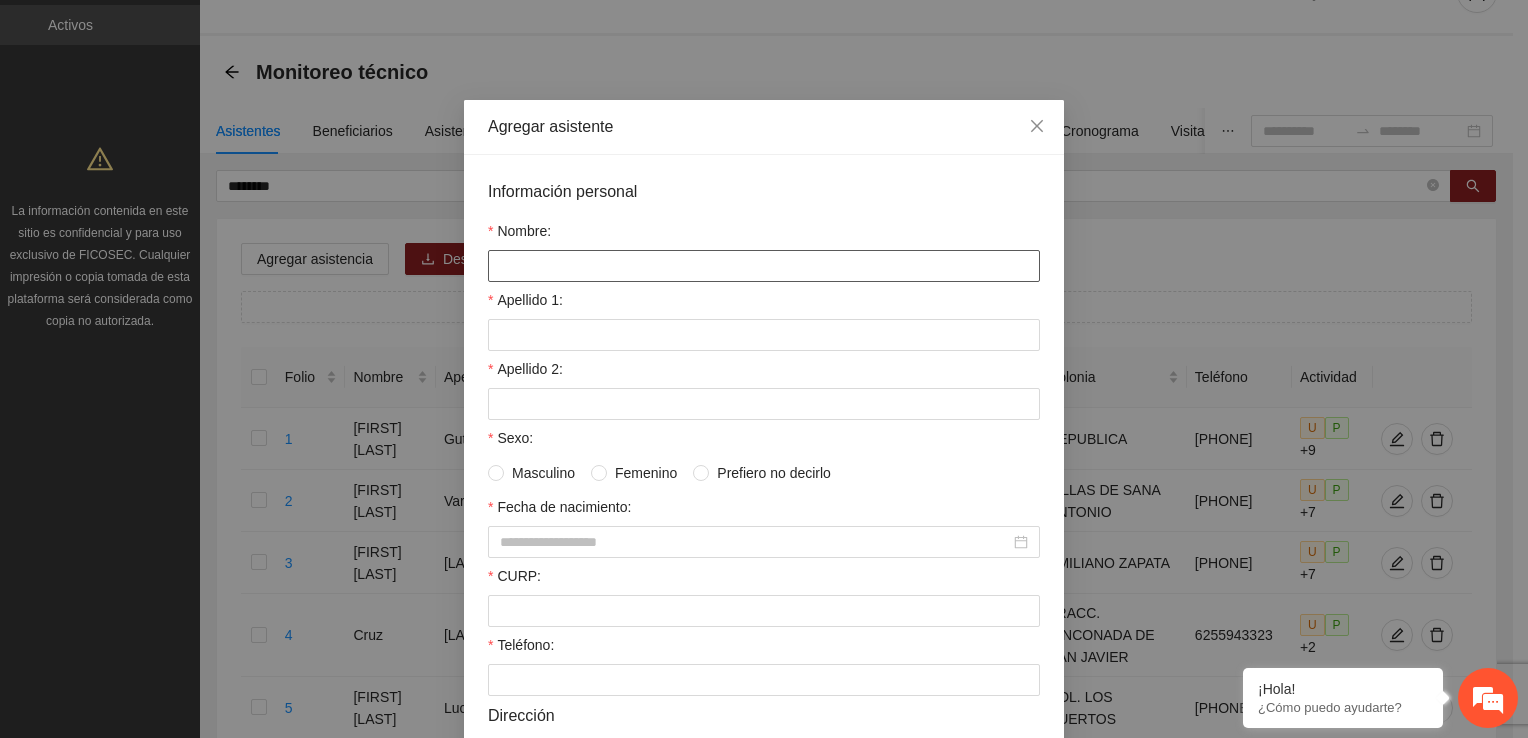 click on "Nombre:" at bounding box center [764, 266] 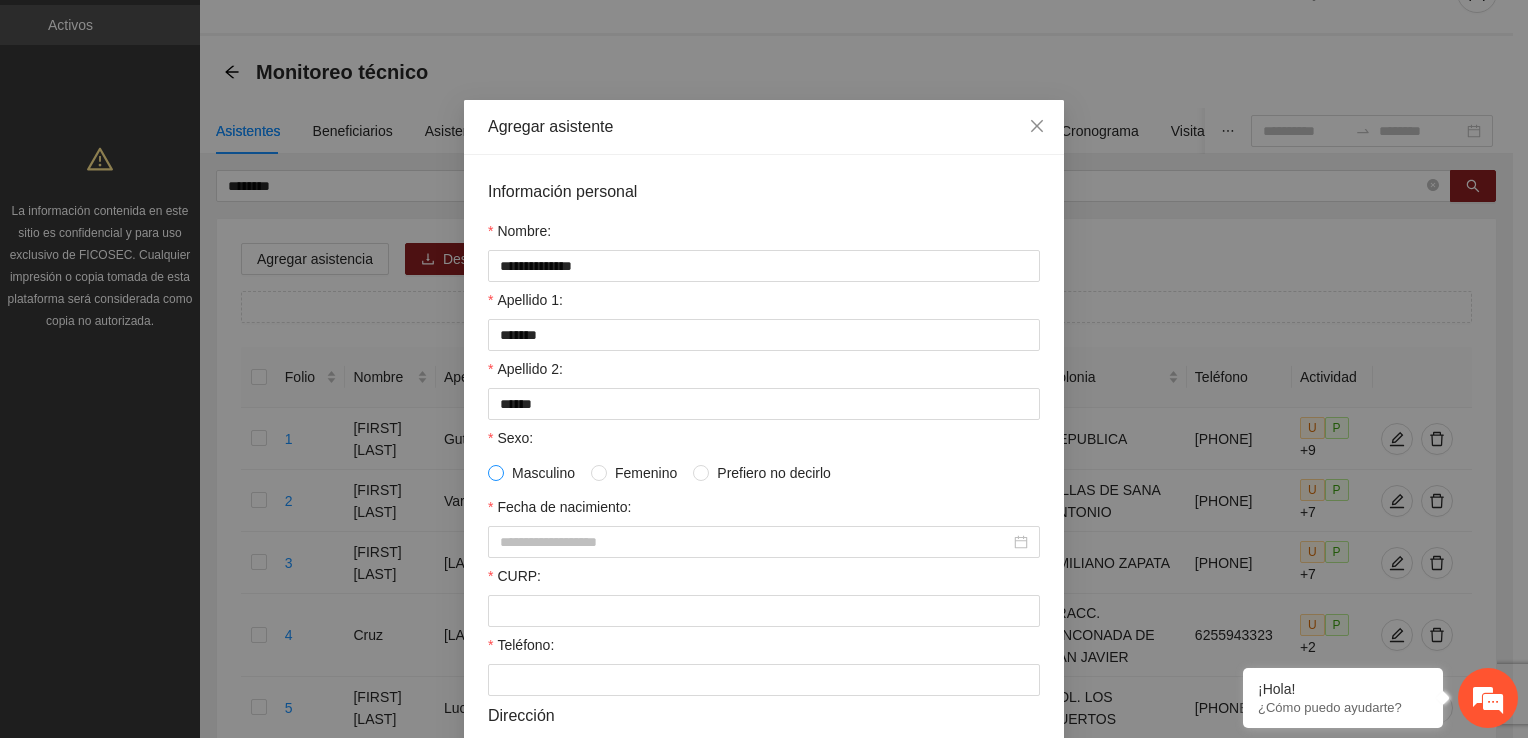 click at bounding box center [496, 473] 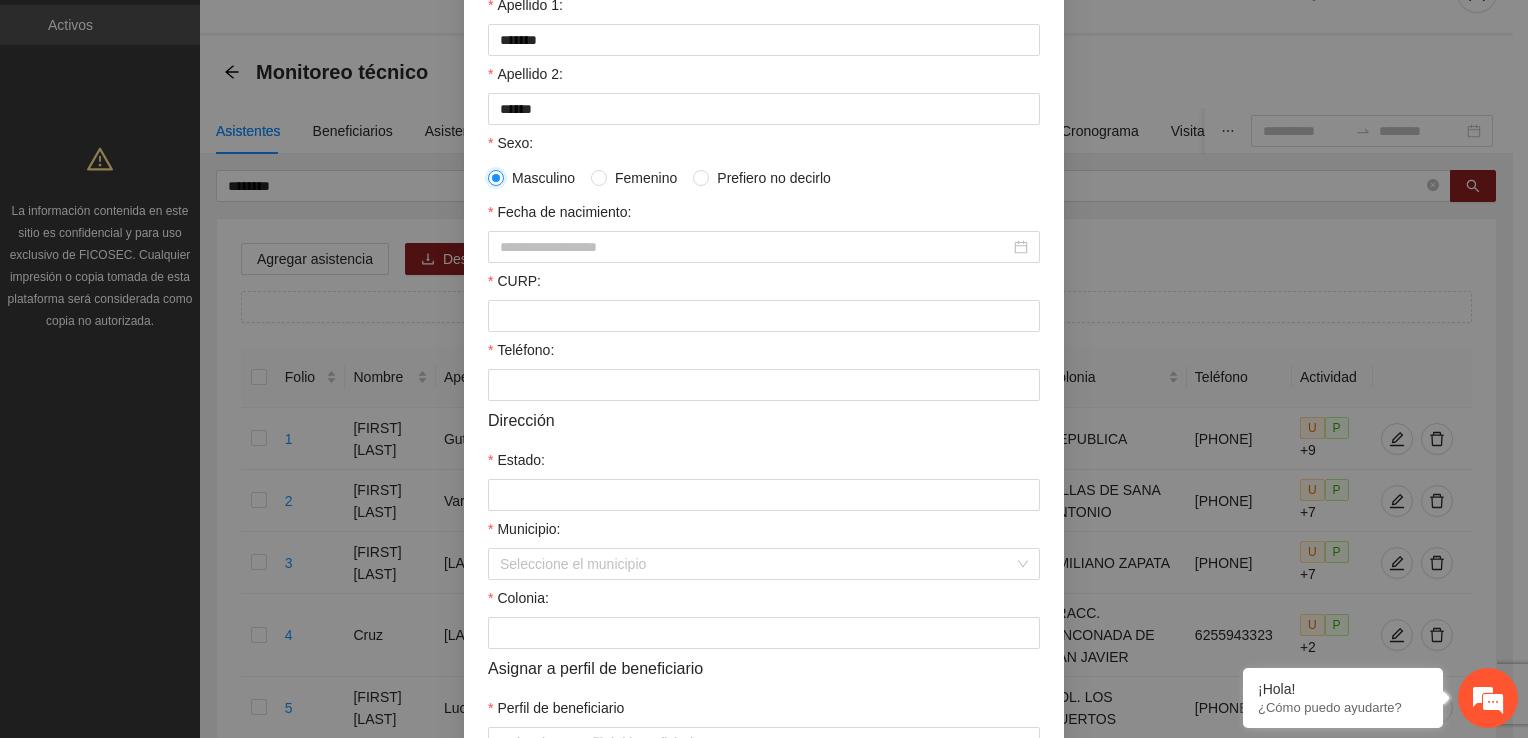 scroll, scrollTop: 300, scrollLeft: 0, axis: vertical 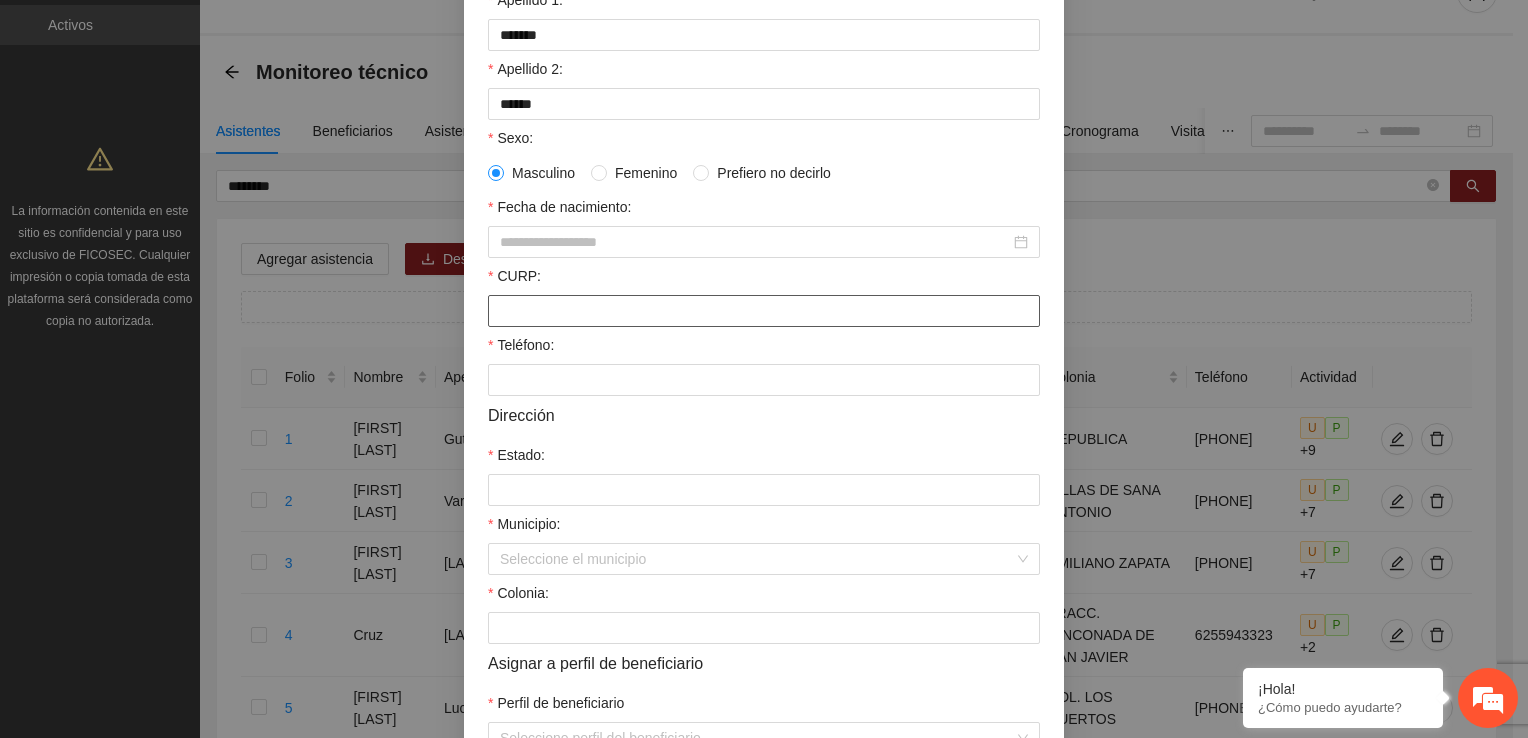 click on "CURP:" at bounding box center [764, 311] 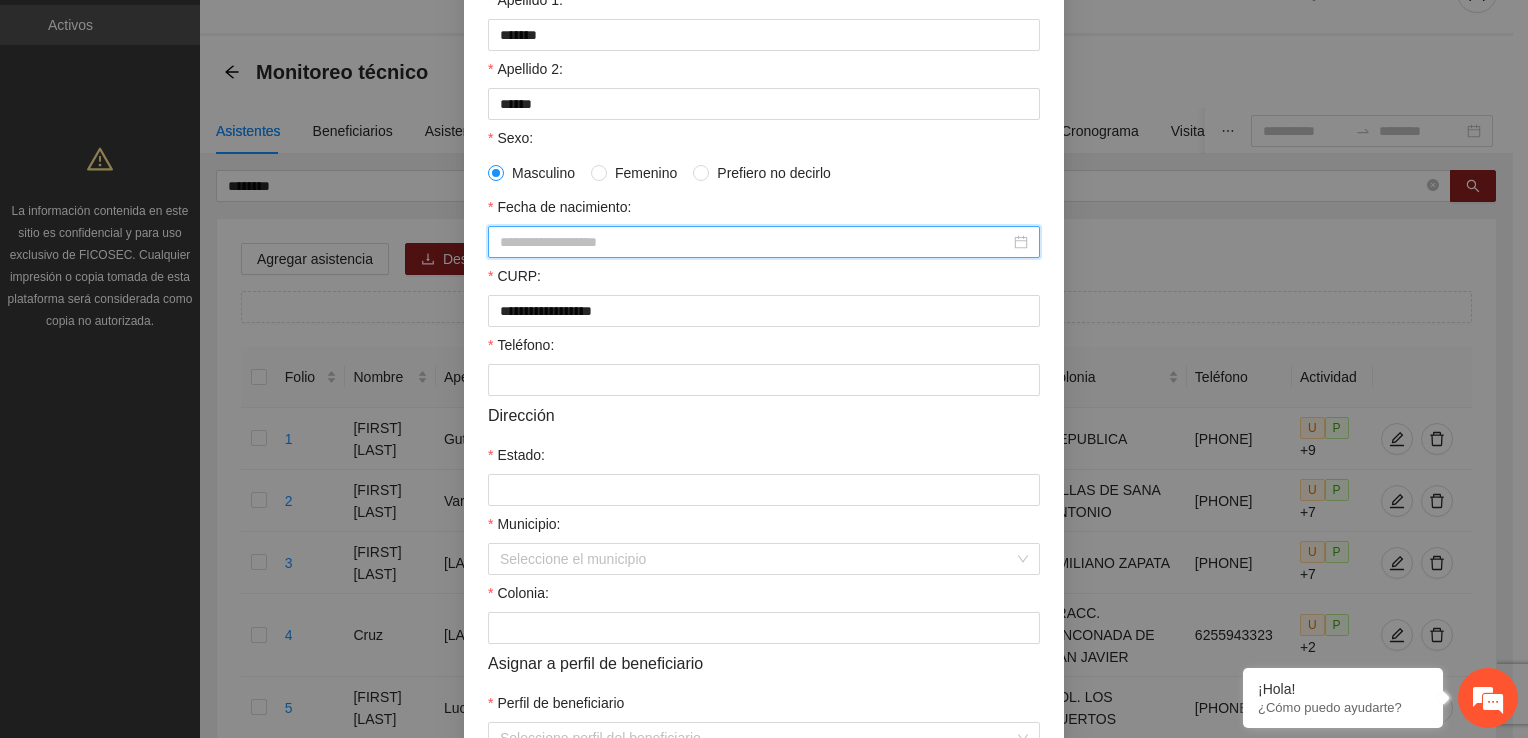 click on "Fecha de nacimiento:" at bounding box center (755, 242) 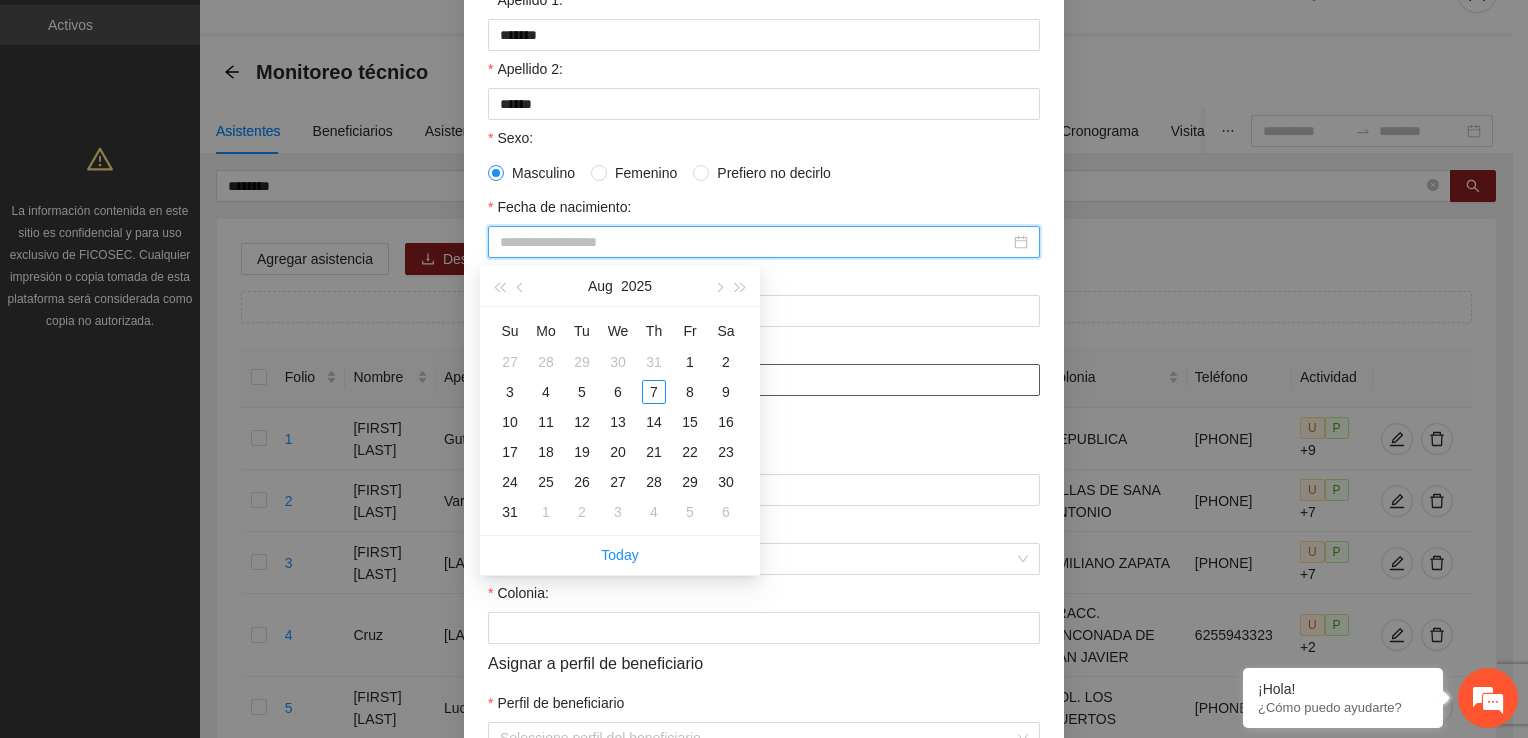 click on "Teléfono:" at bounding box center (764, 380) 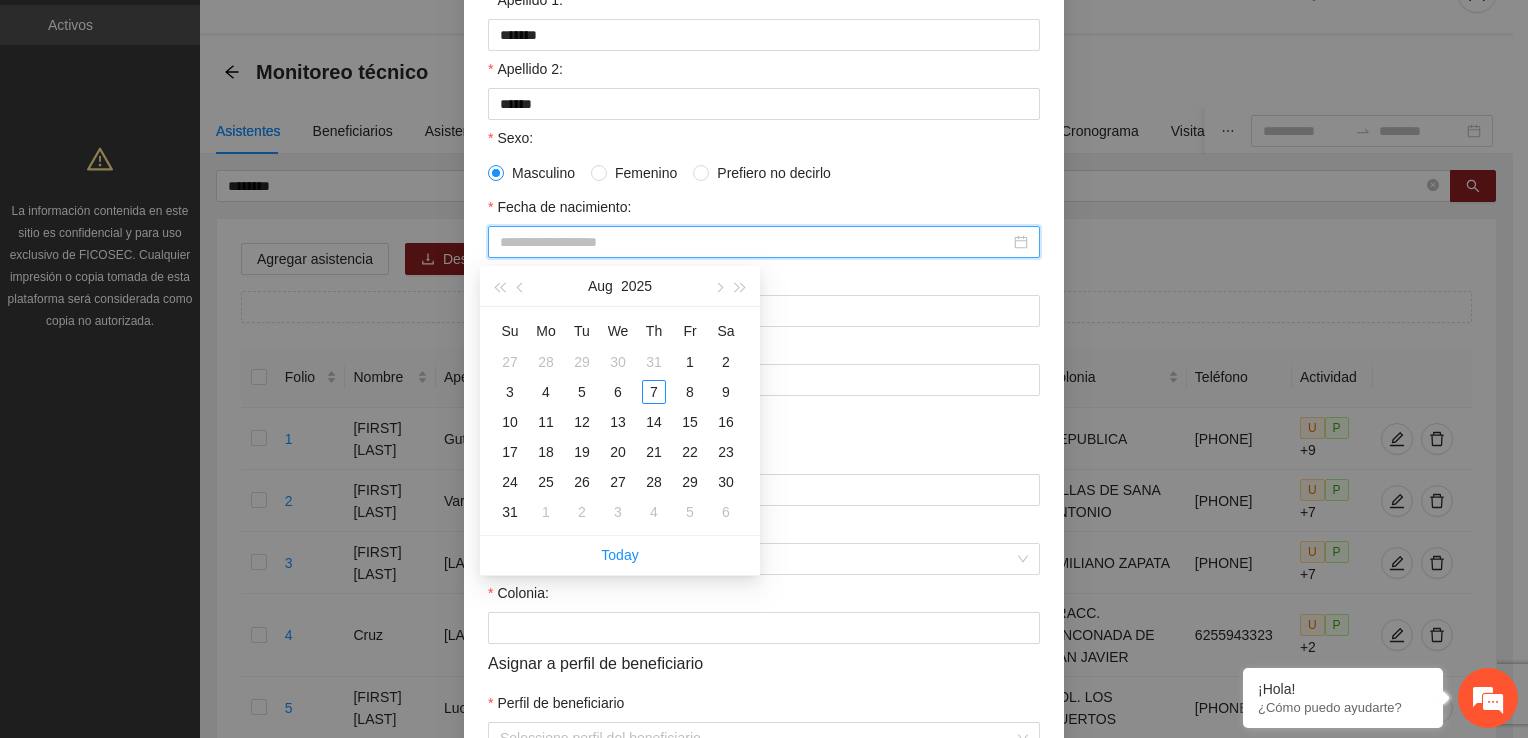 click on "Fecha de nacimiento:" at bounding box center (755, 242) 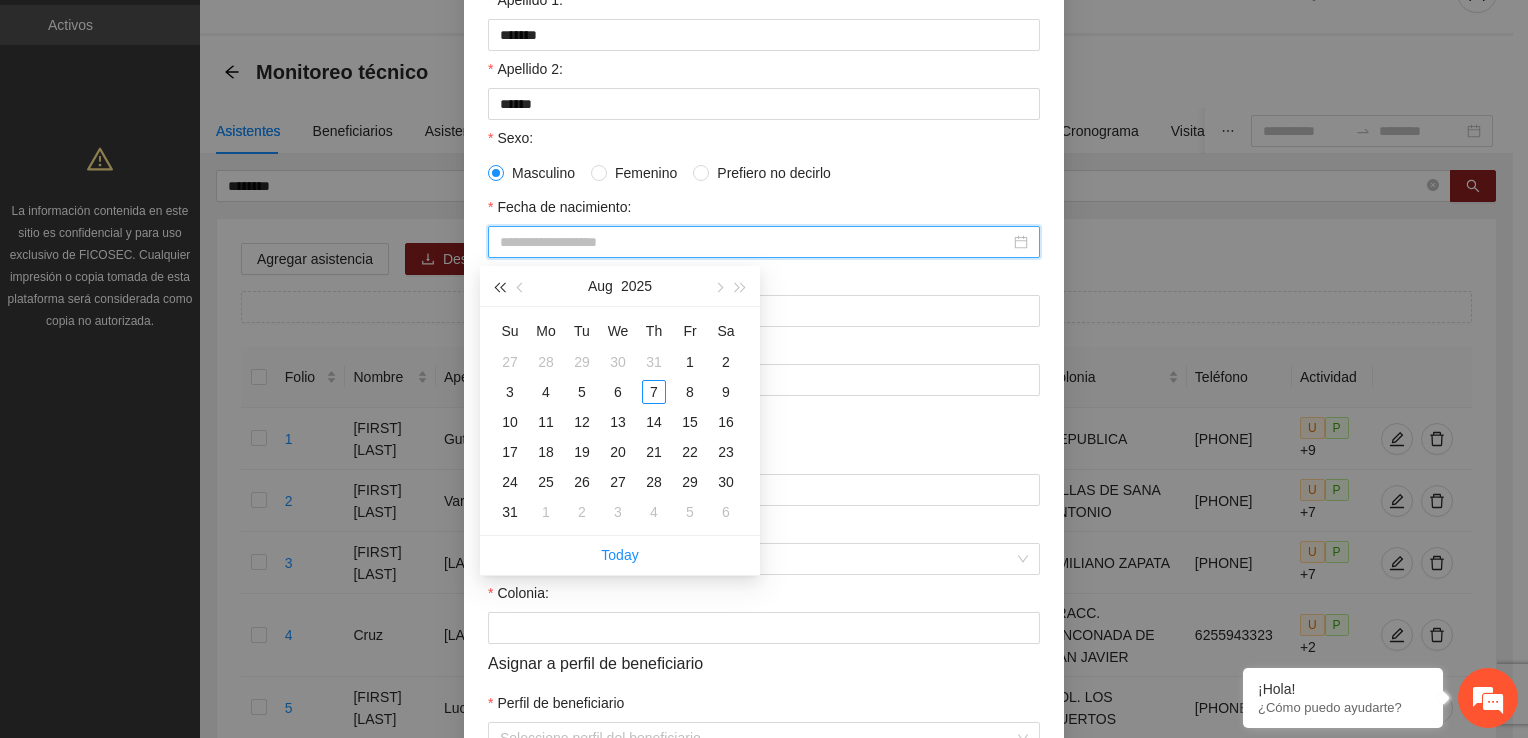 click at bounding box center (499, 286) 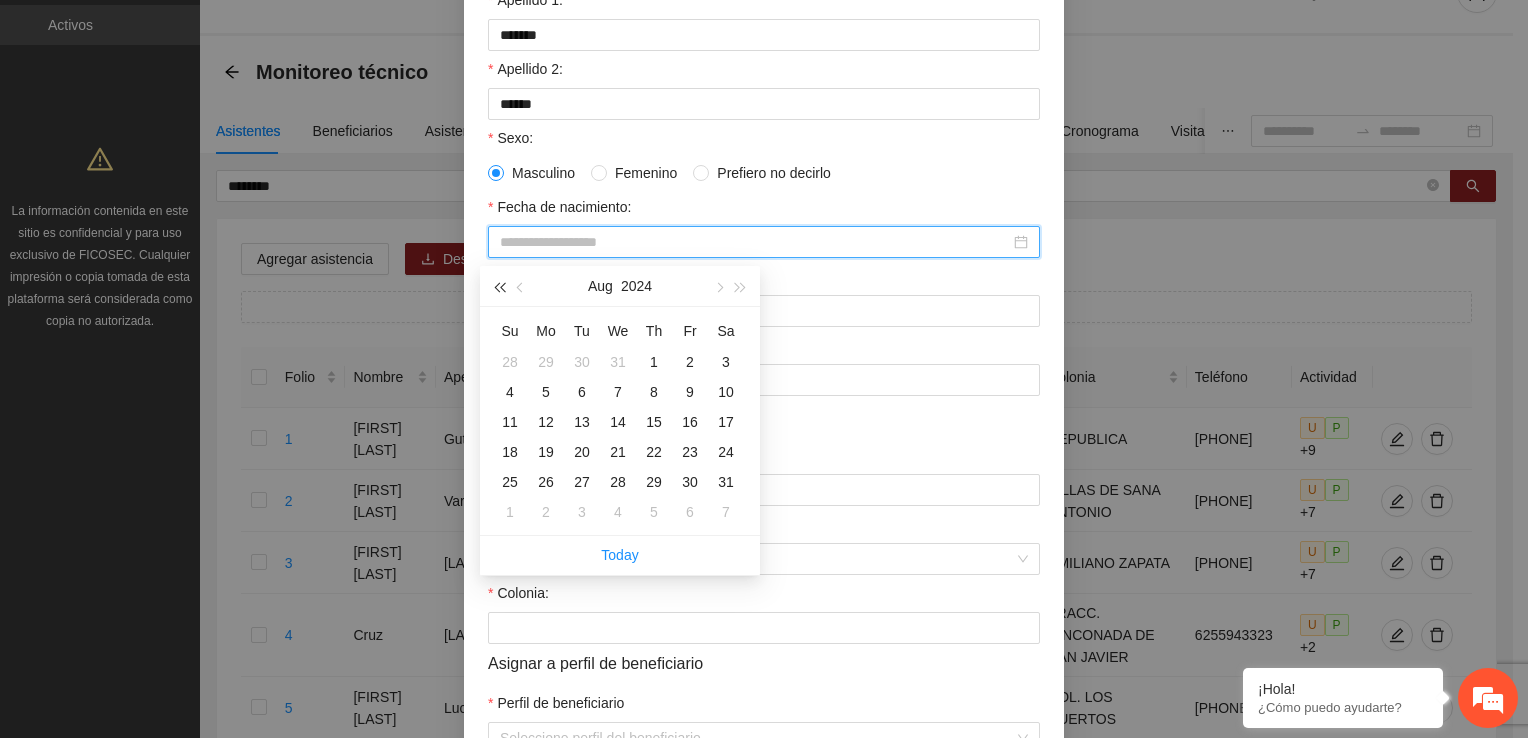 click at bounding box center (499, 286) 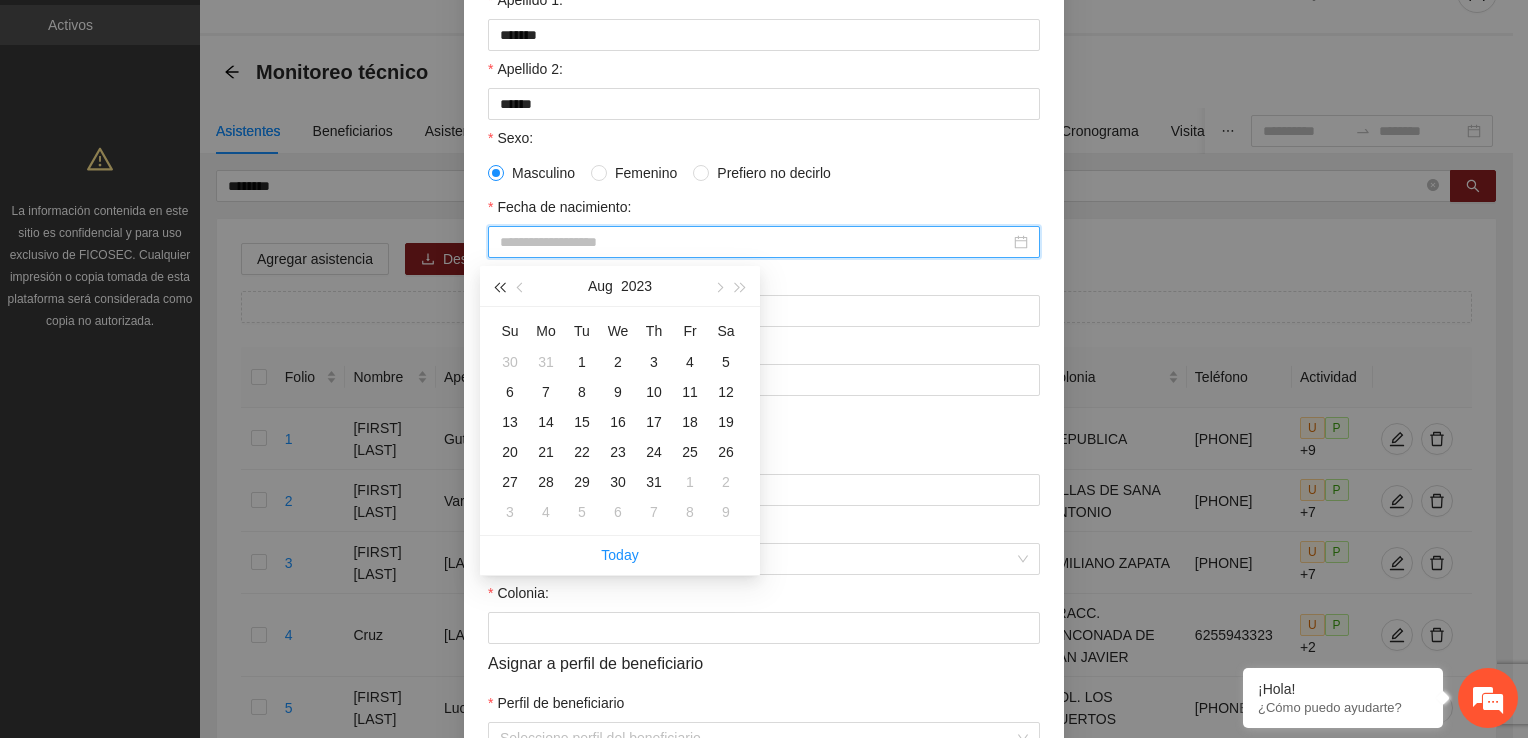 click at bounding box center [499, 286] 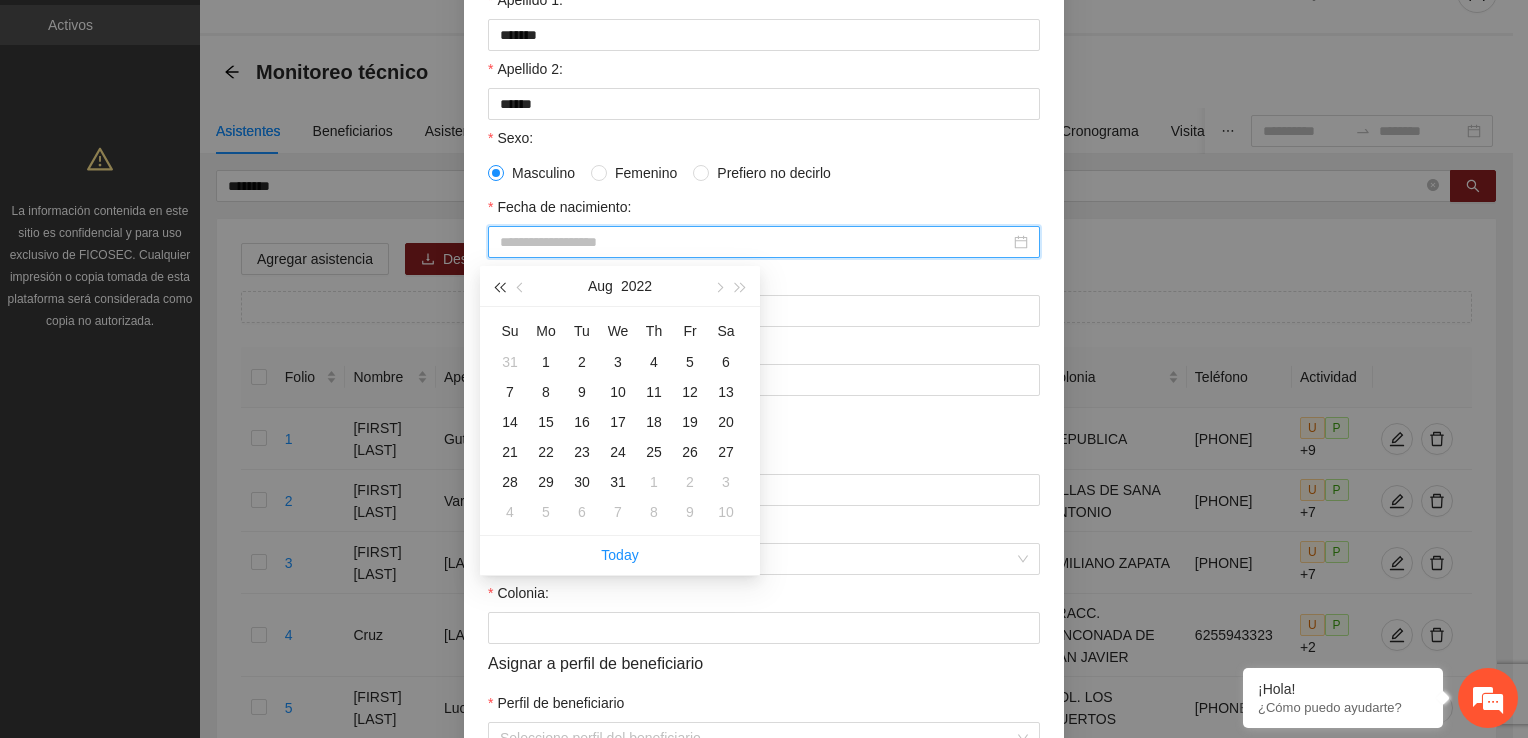 click at bounding box center [499, 286] 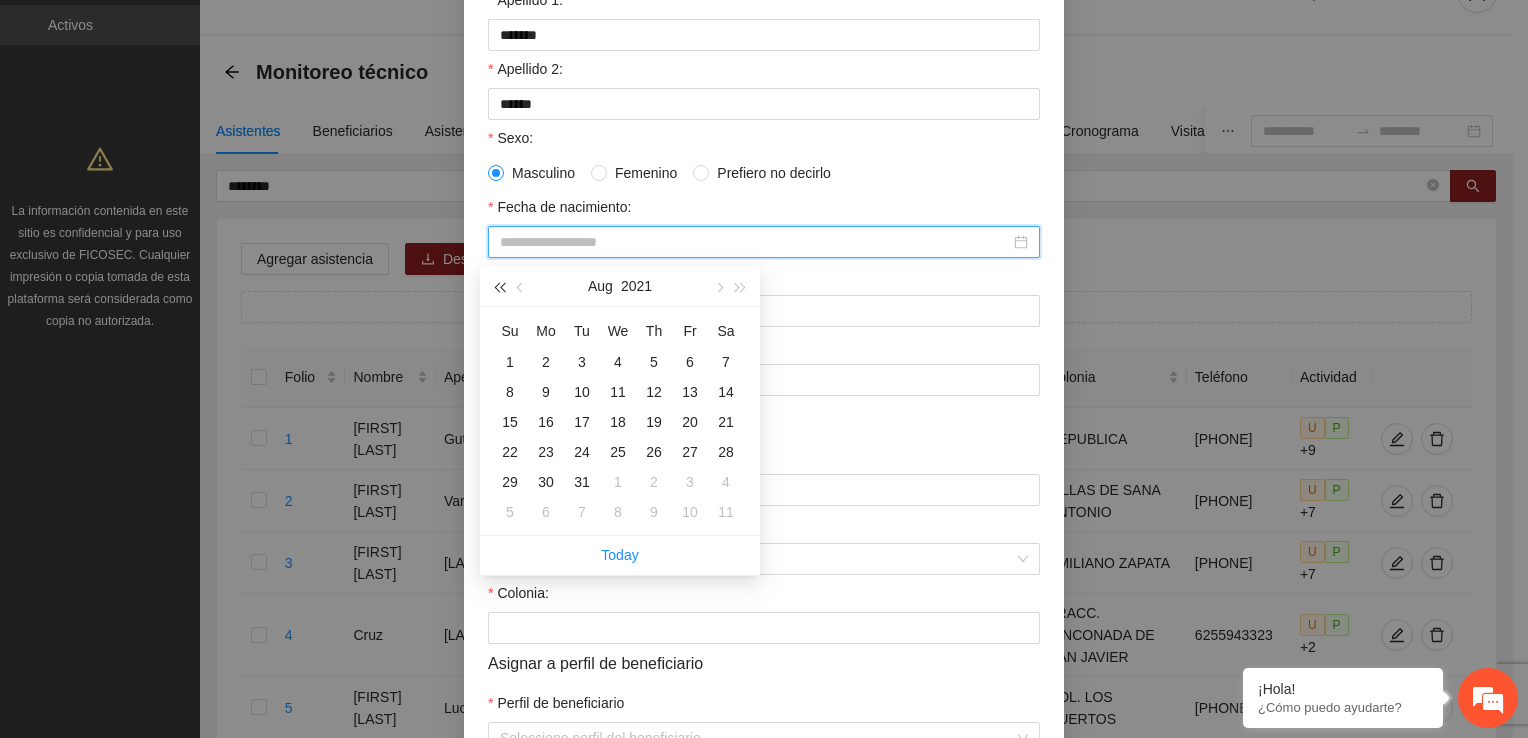 click at bounding box center (499, 286) 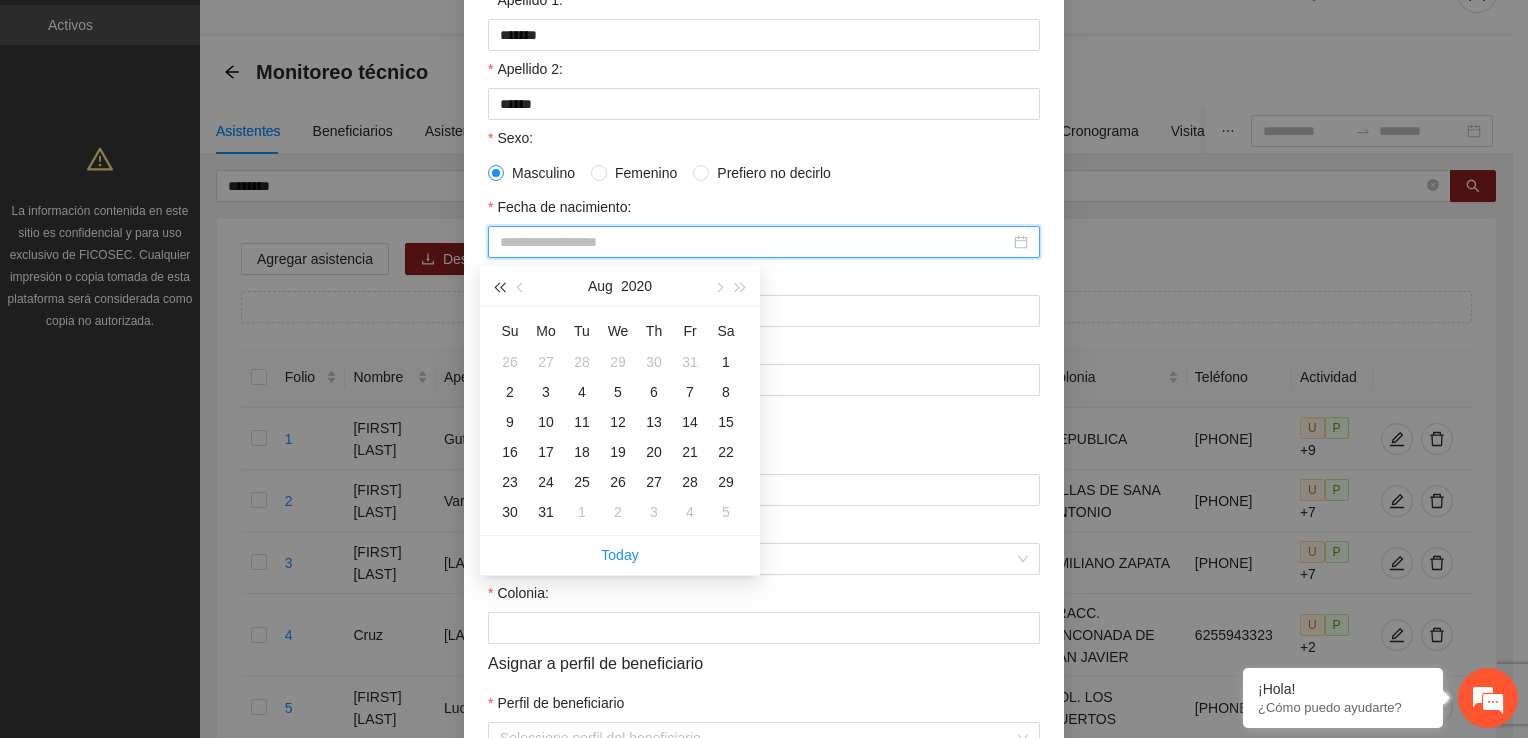 click at bounding box center [499, 286] 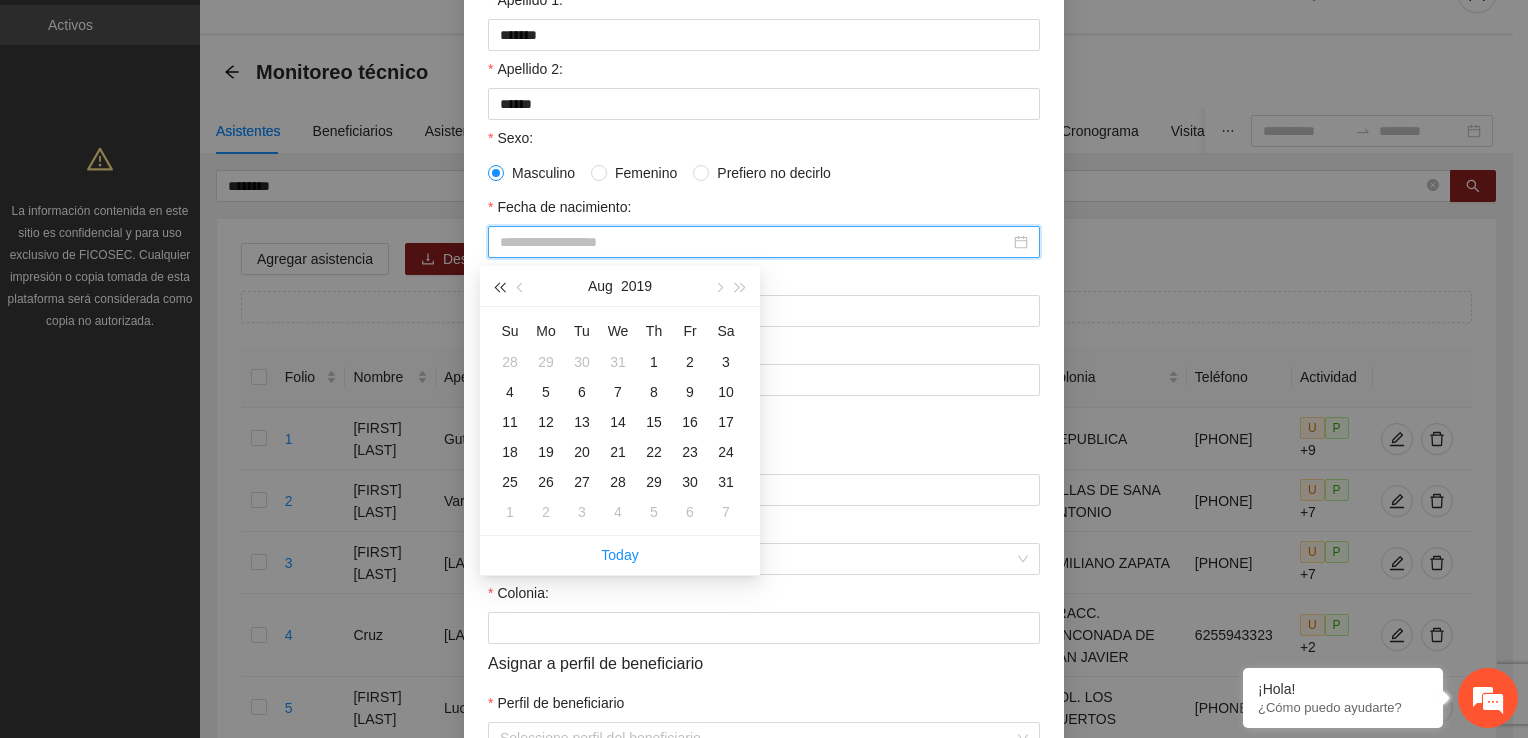 click at bounding box center (499, 286) 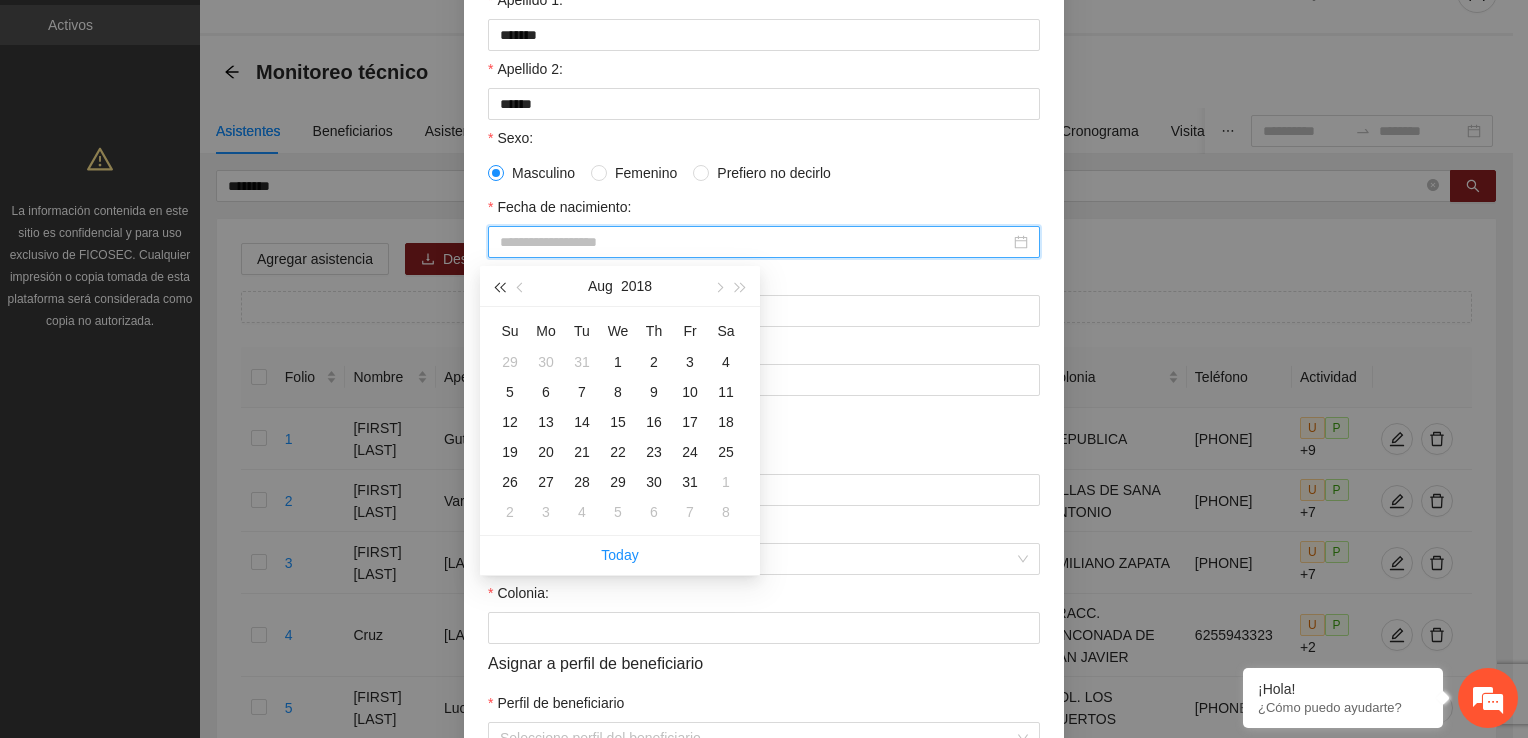 click at bounding box center (499, 286) 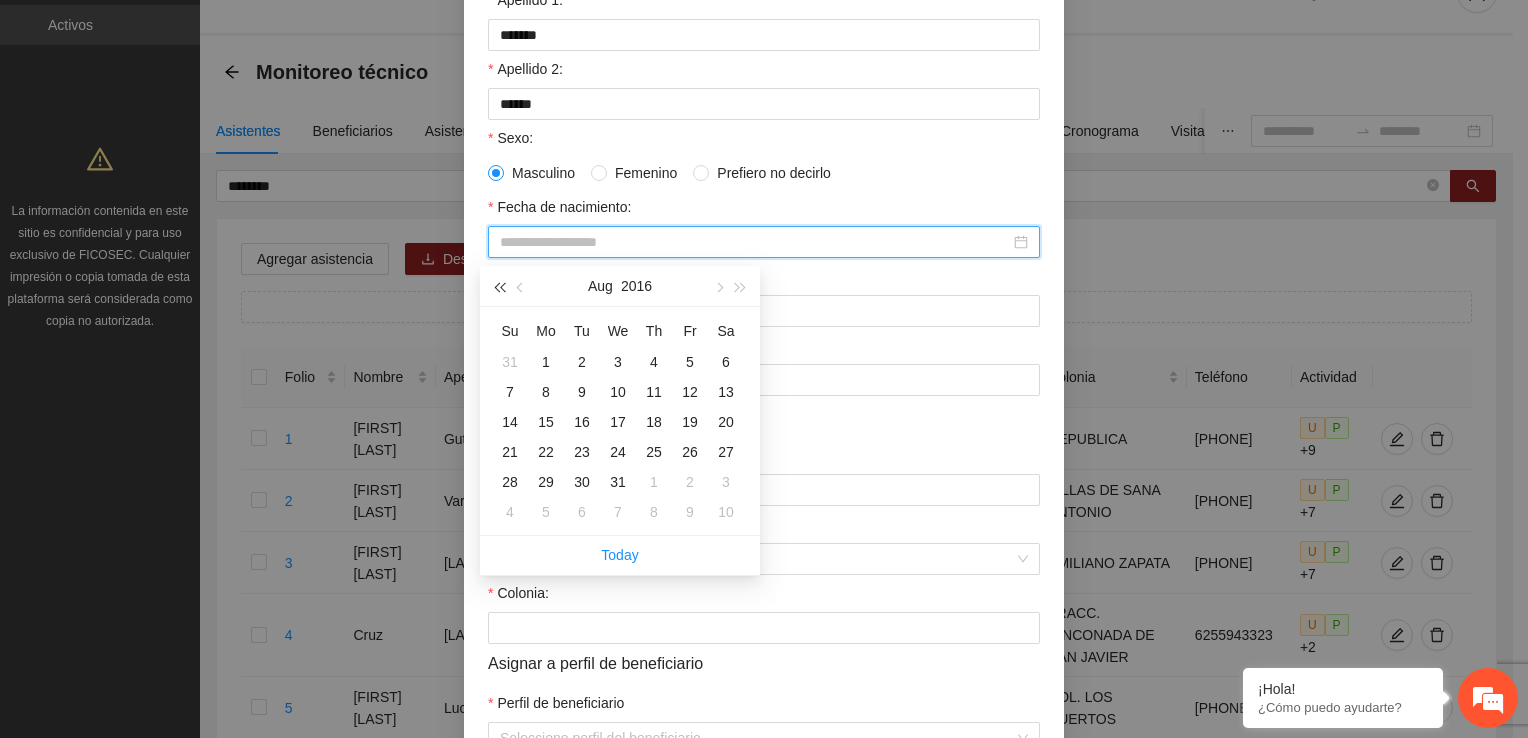 click at bounding box center (499, 286) 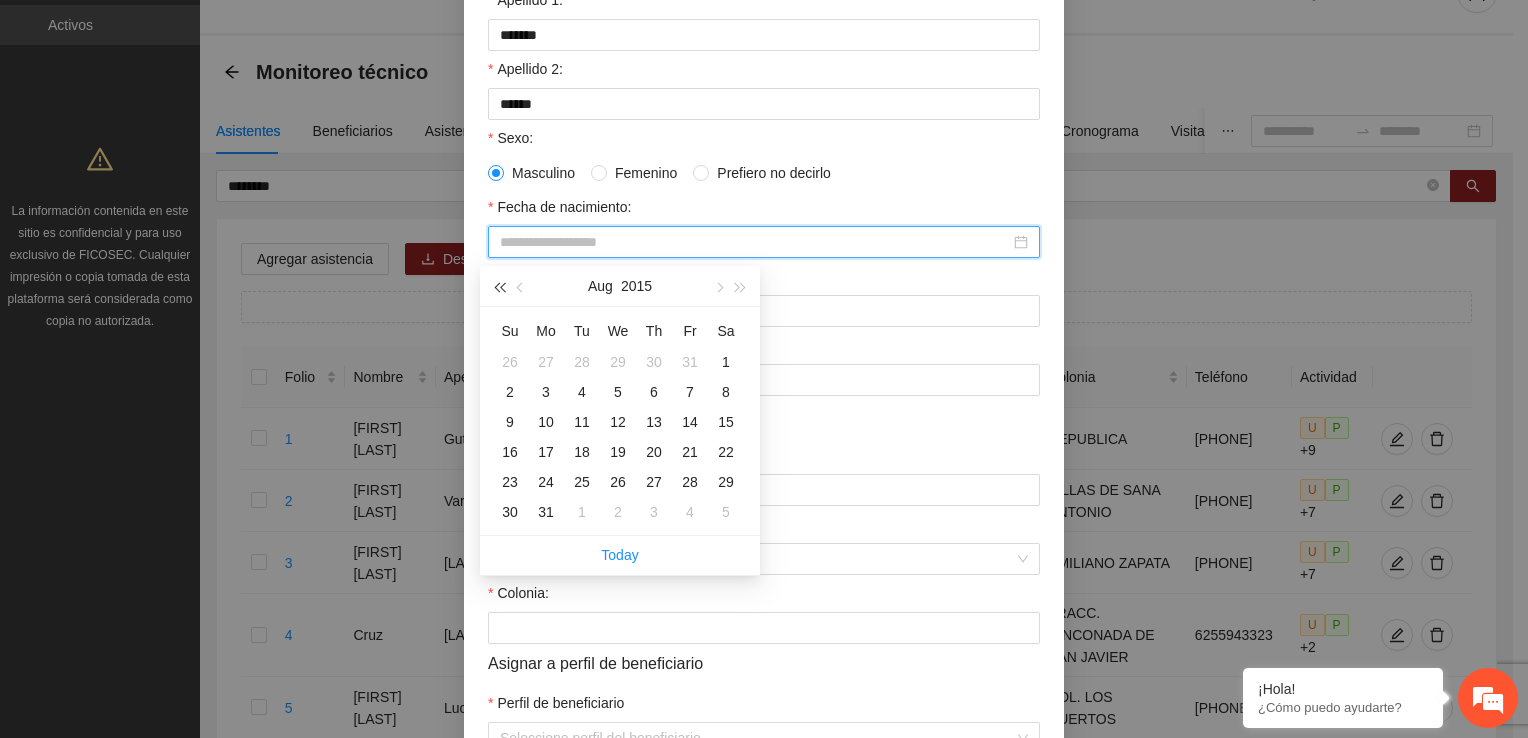 click at bounding box center [499, 286] 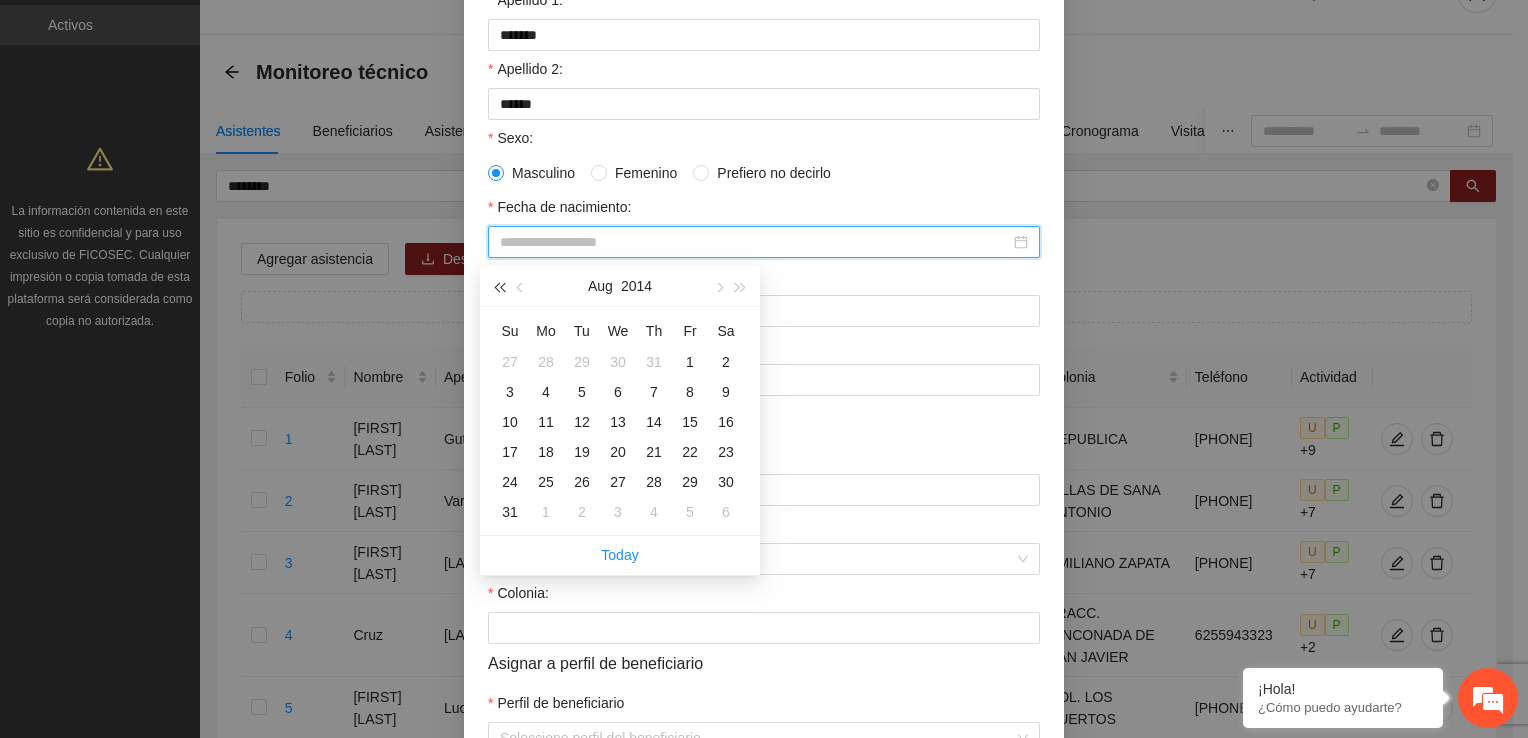 click at bounding box center (499, 286) 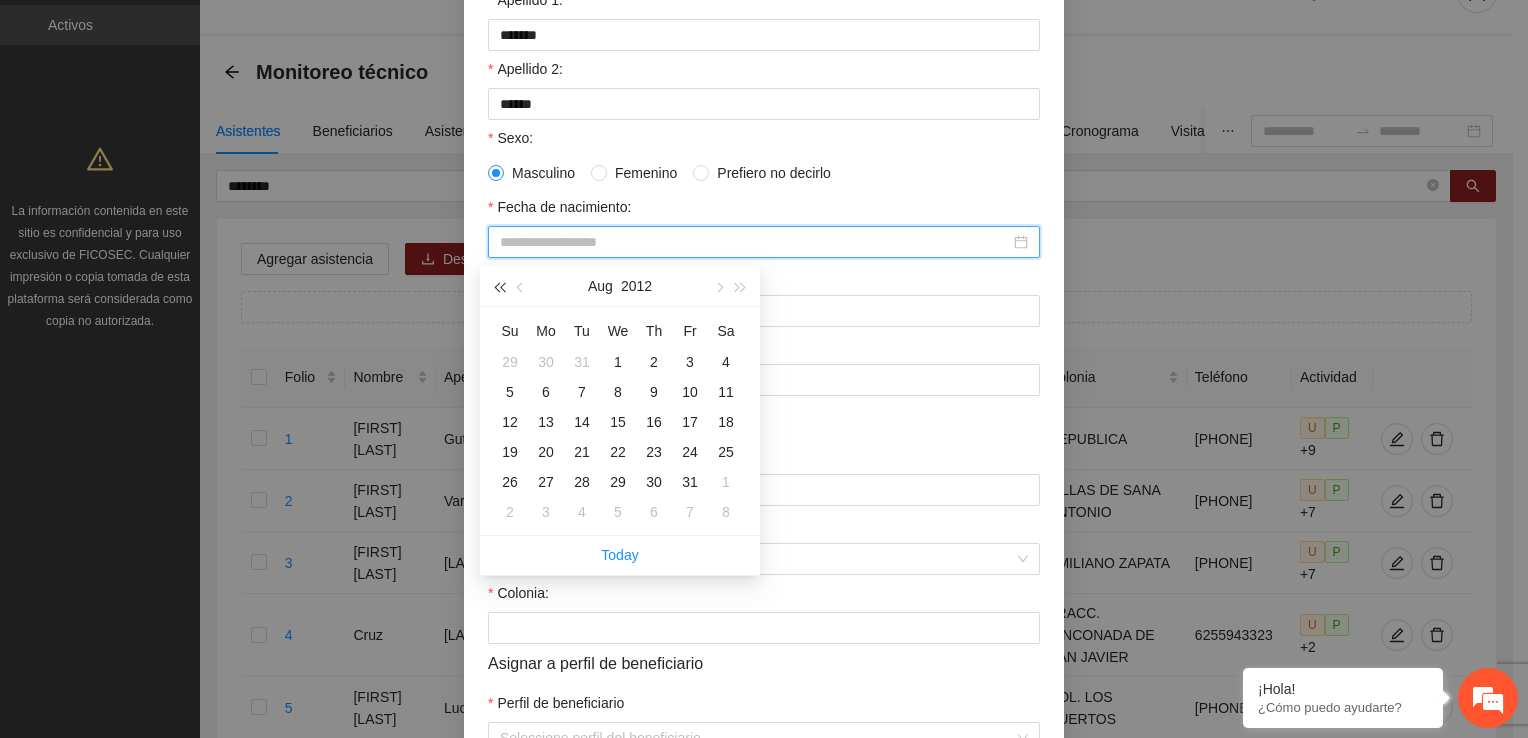 click at bounding box center [499, 286] 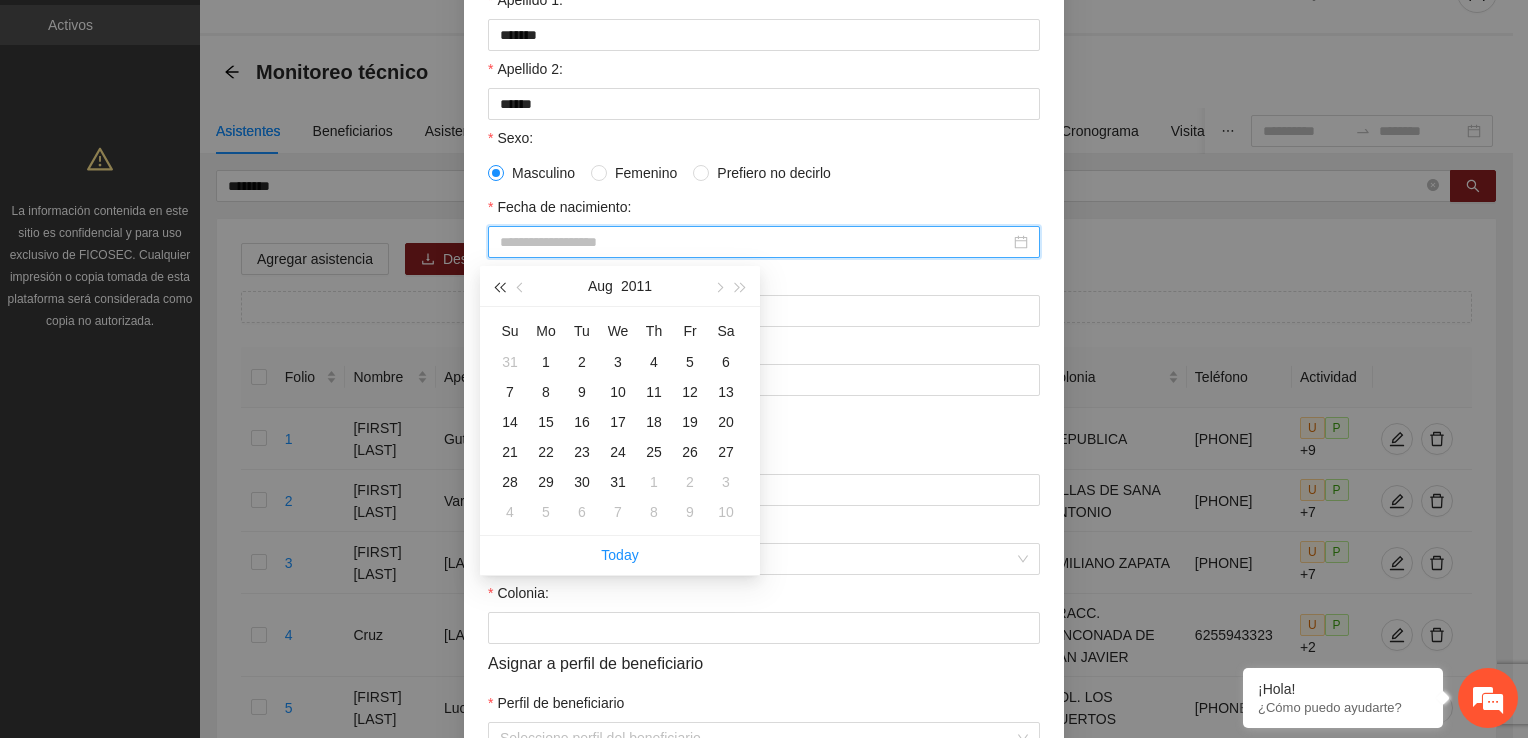 click at bounding box center [499, 286] 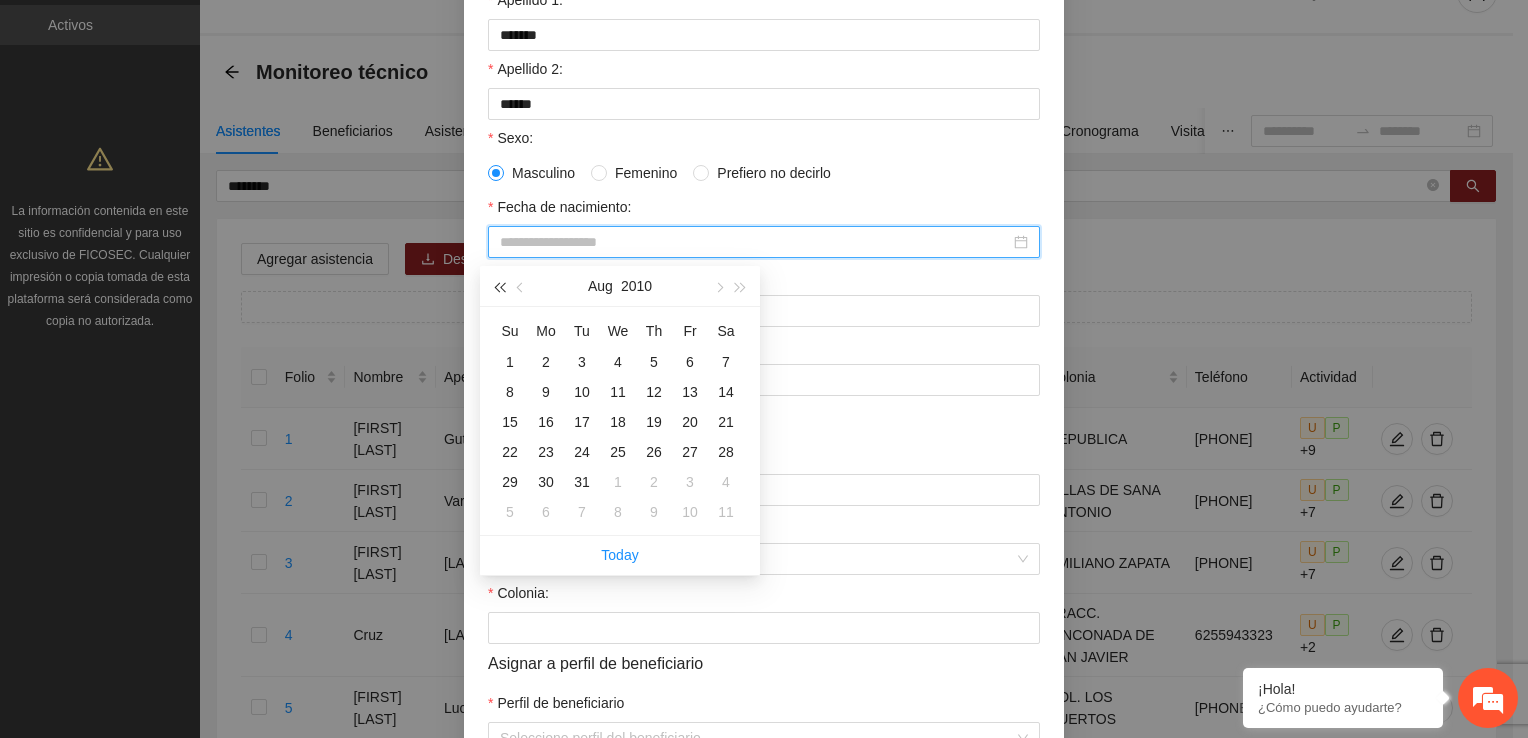 click at bounding box center [499, 286] 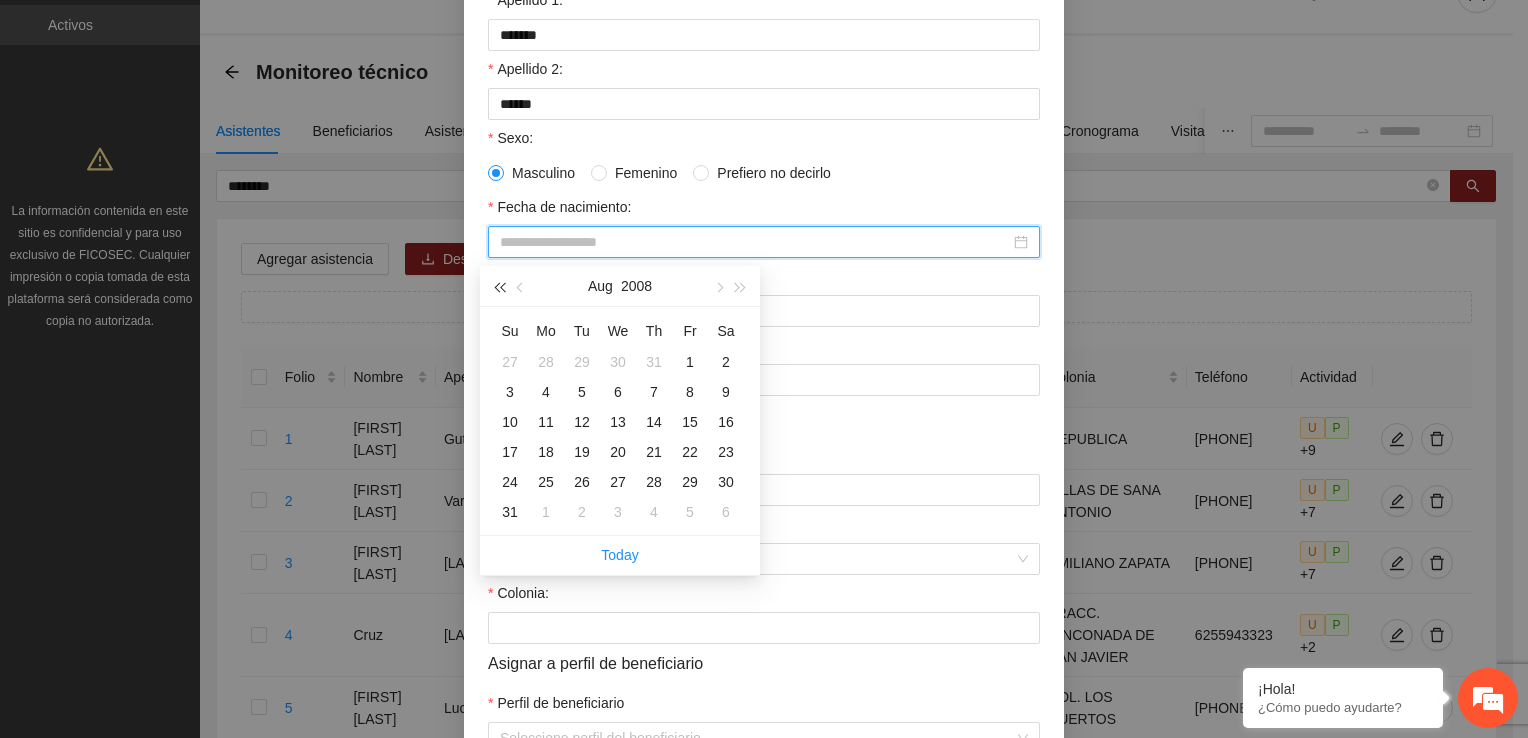 click at bounding box center (499, 286) 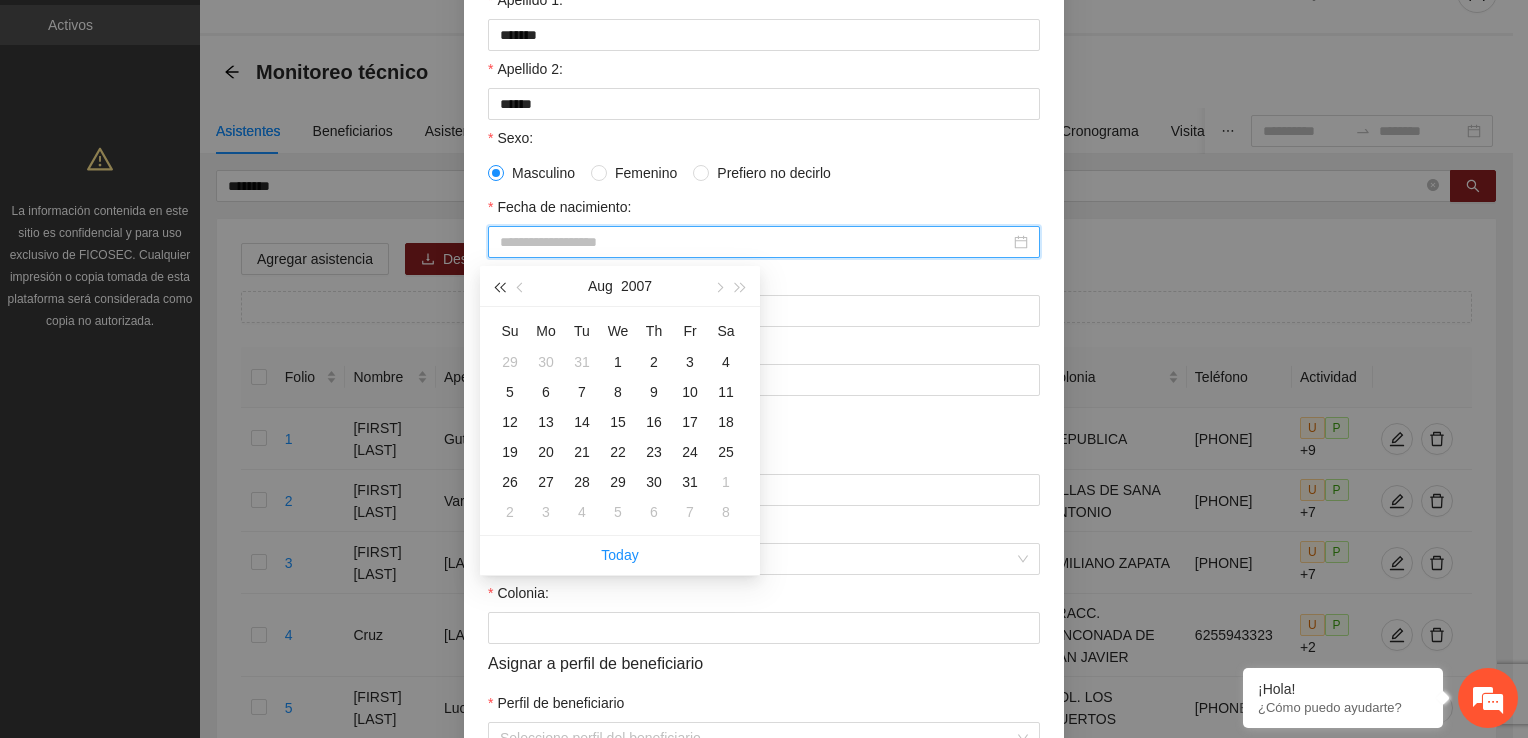 click at bounding box center [499, 286] 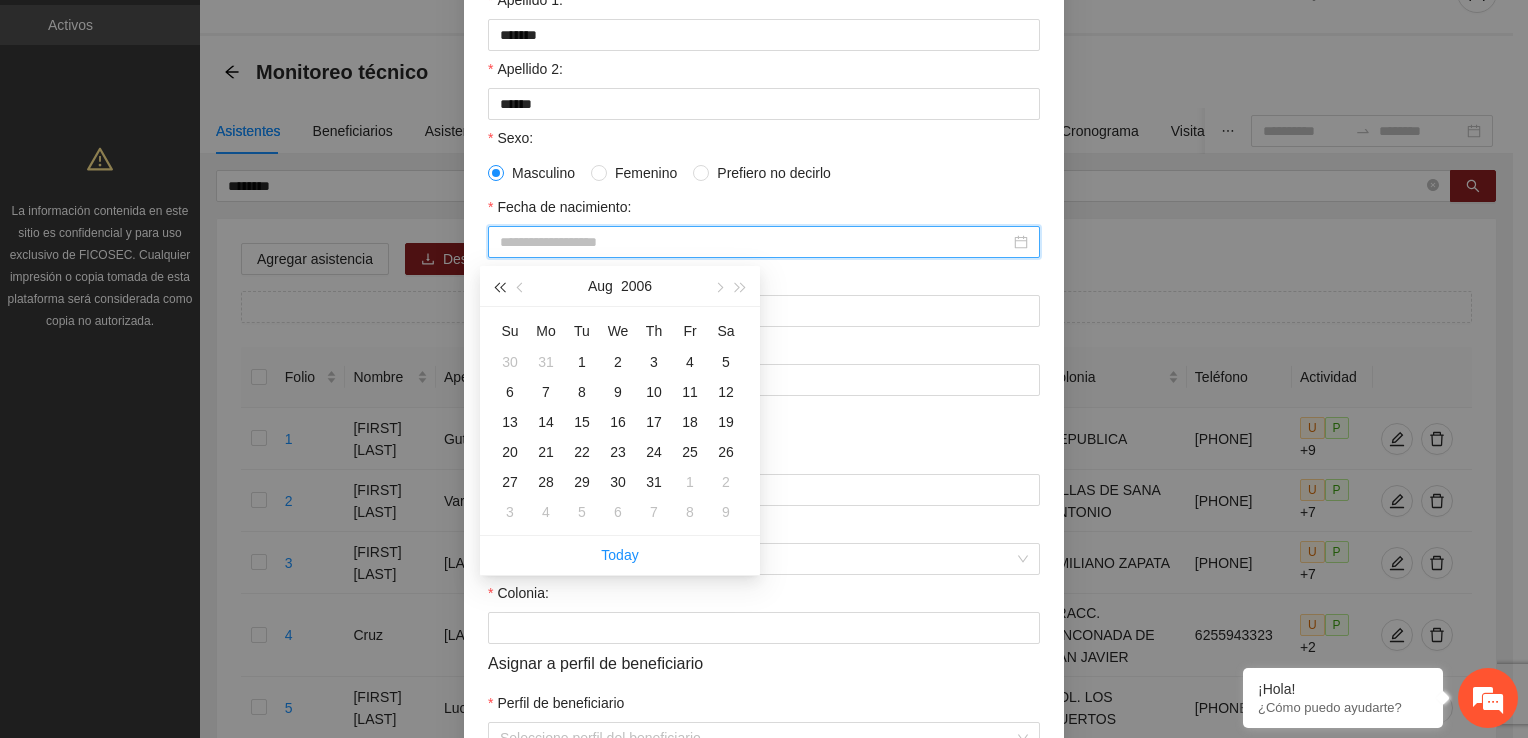 click at bounding box center [499, 286] 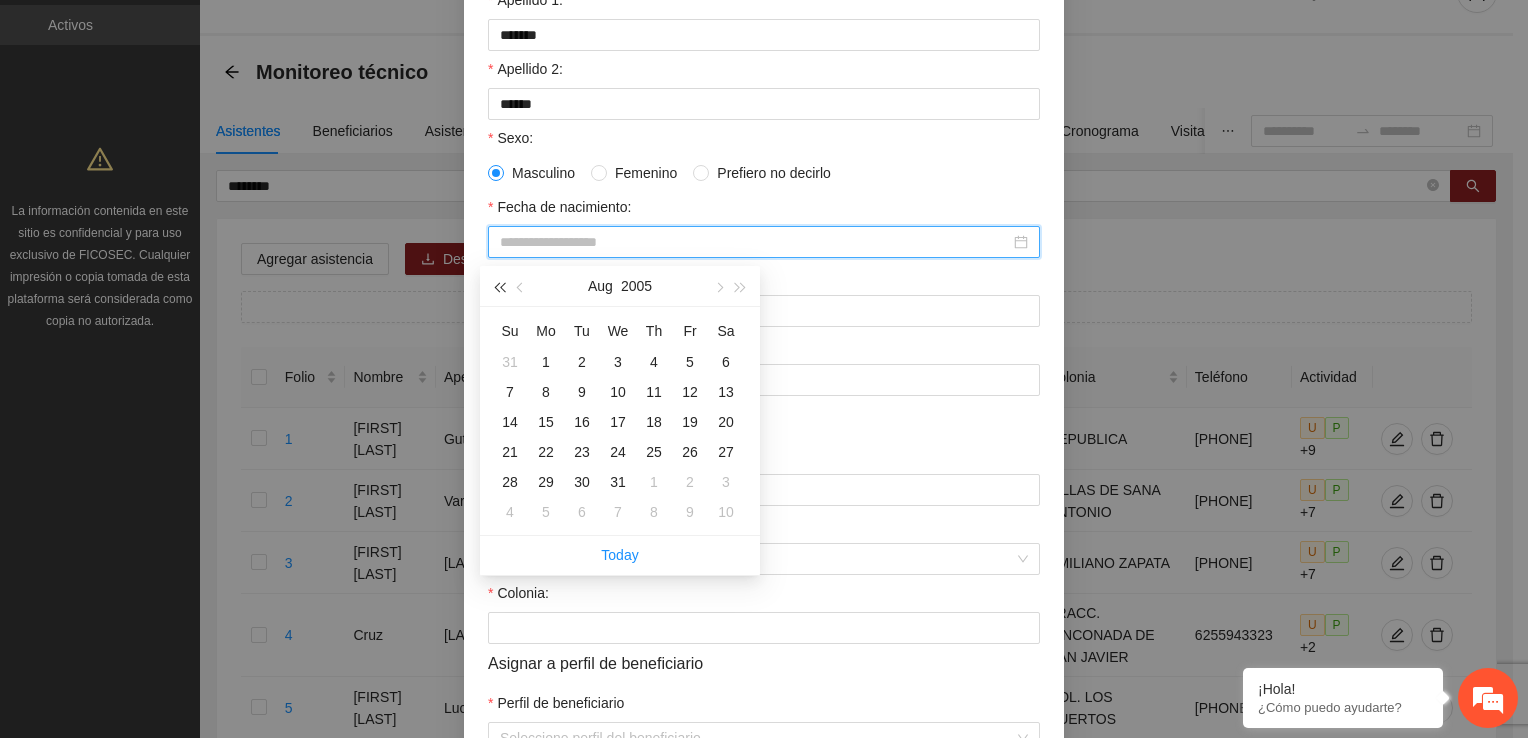 click at bounding box center (499, 286) 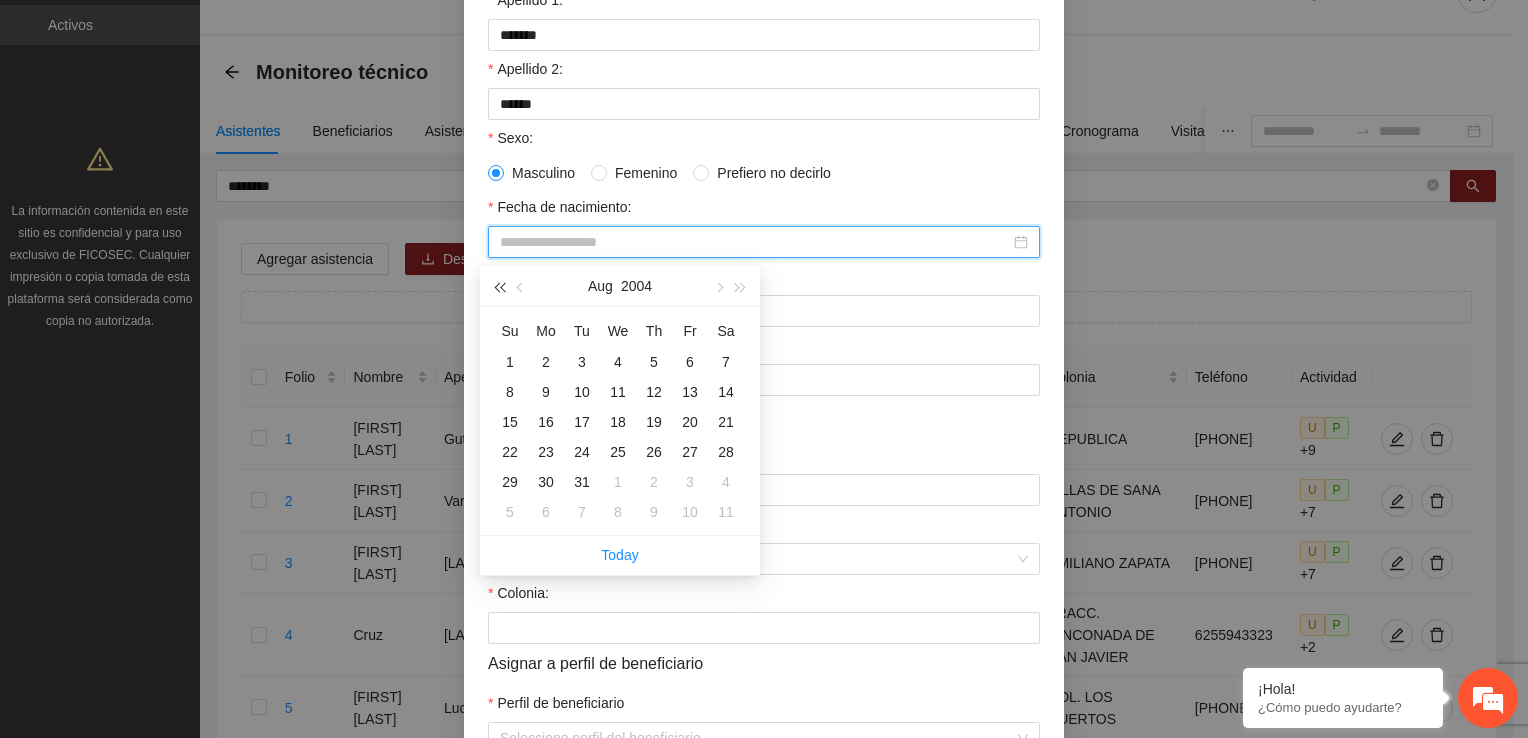click at bounding box center (499, 286) 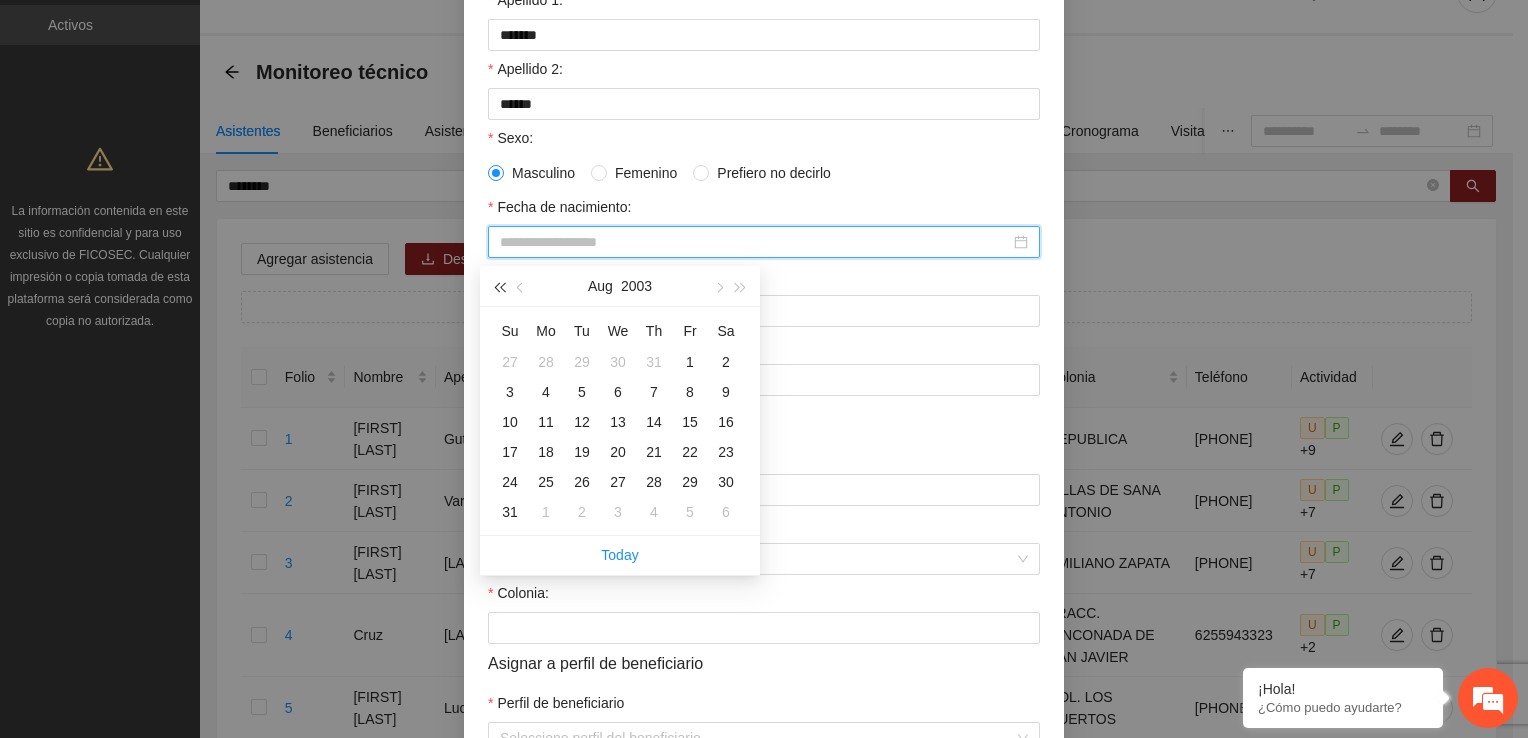 click at bounding box center [499, 286] 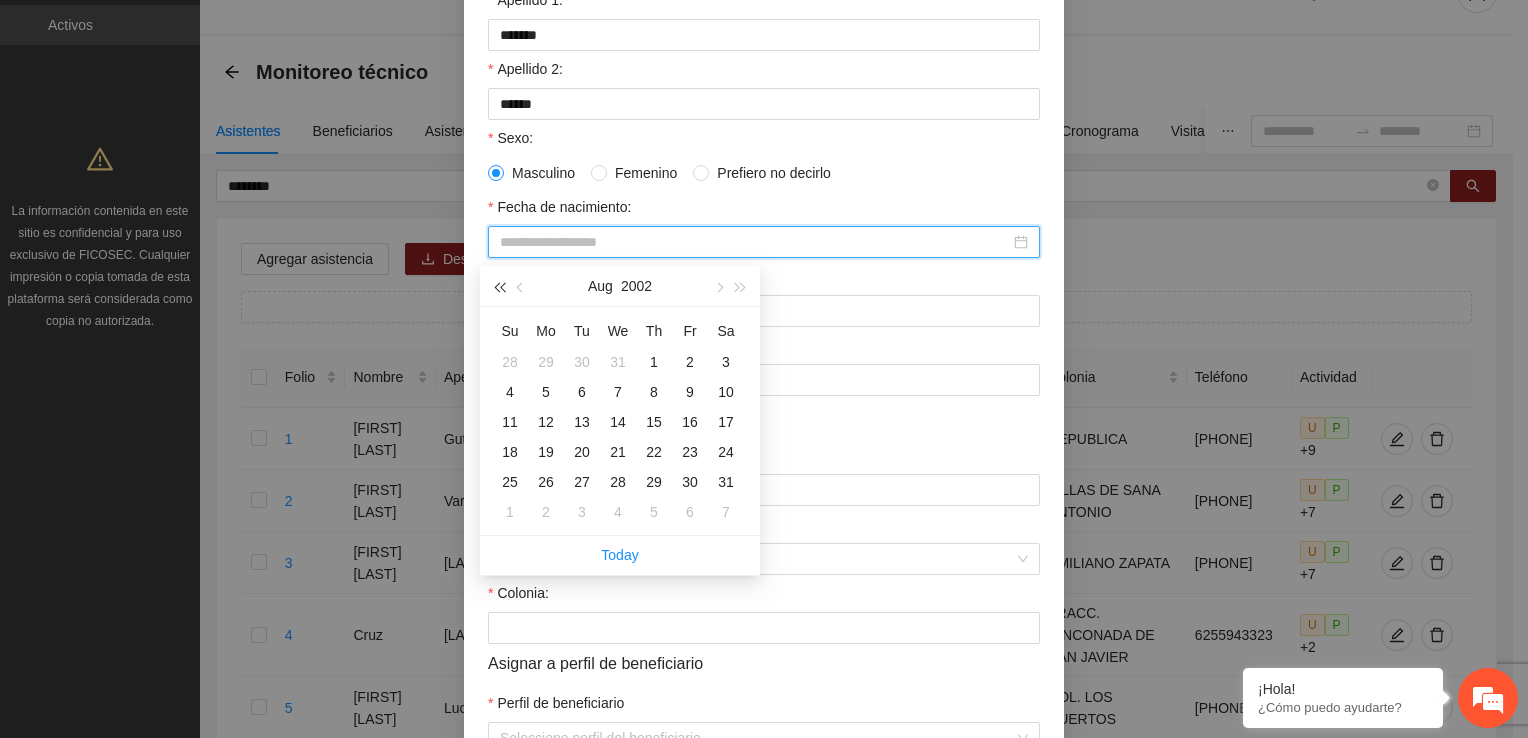 click at bounding box center [499, 286] 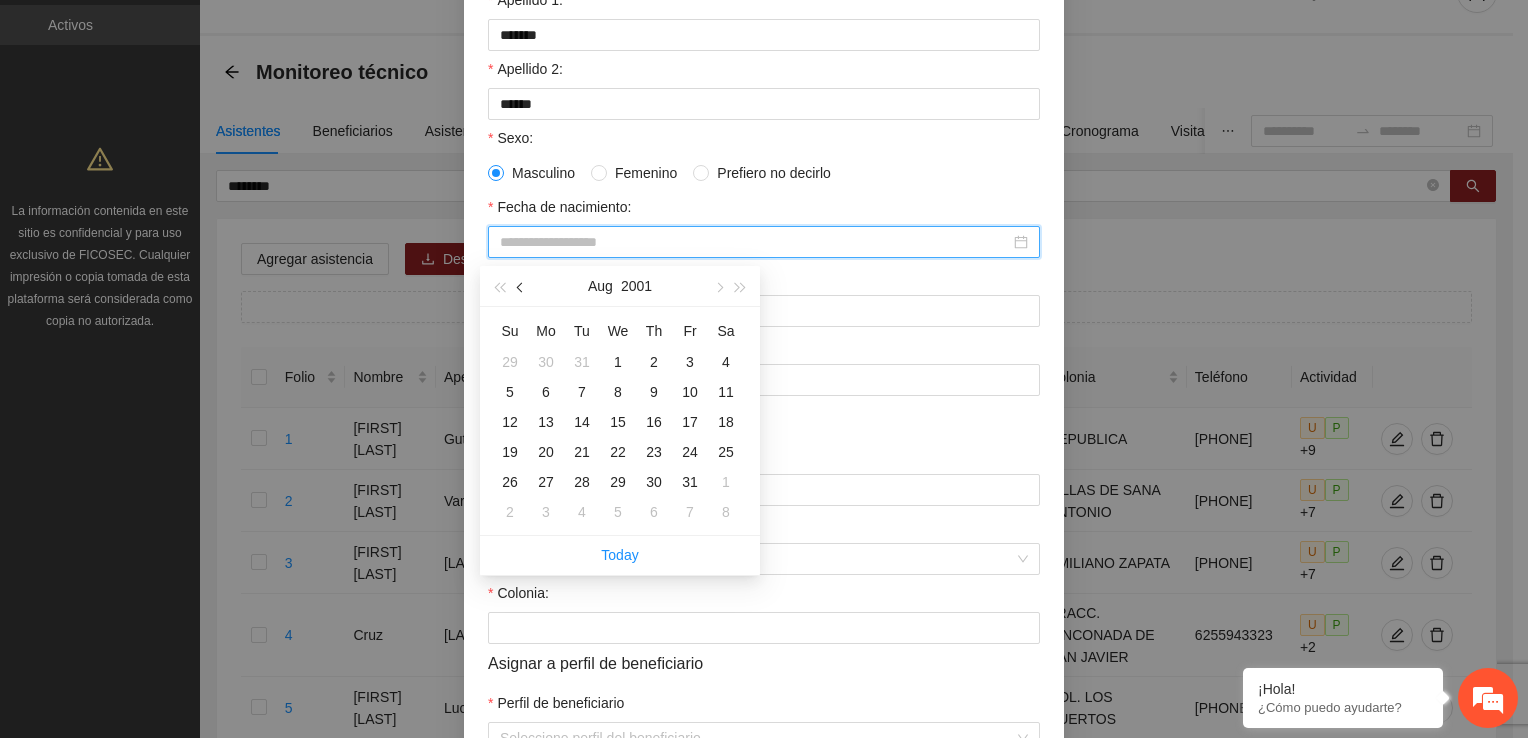 click at bounding box center [522, 287] 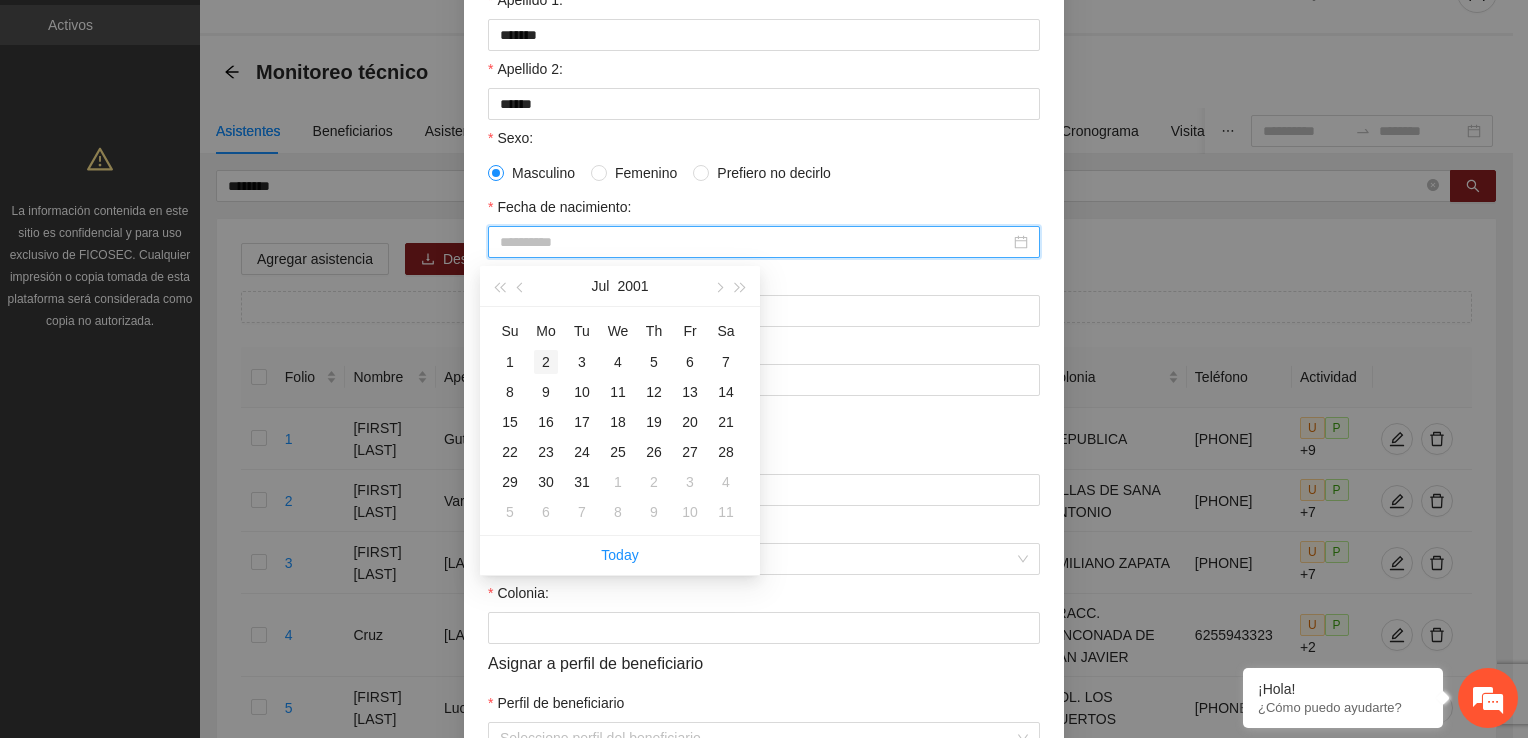 click on "2" at bounding box center [546, 362] 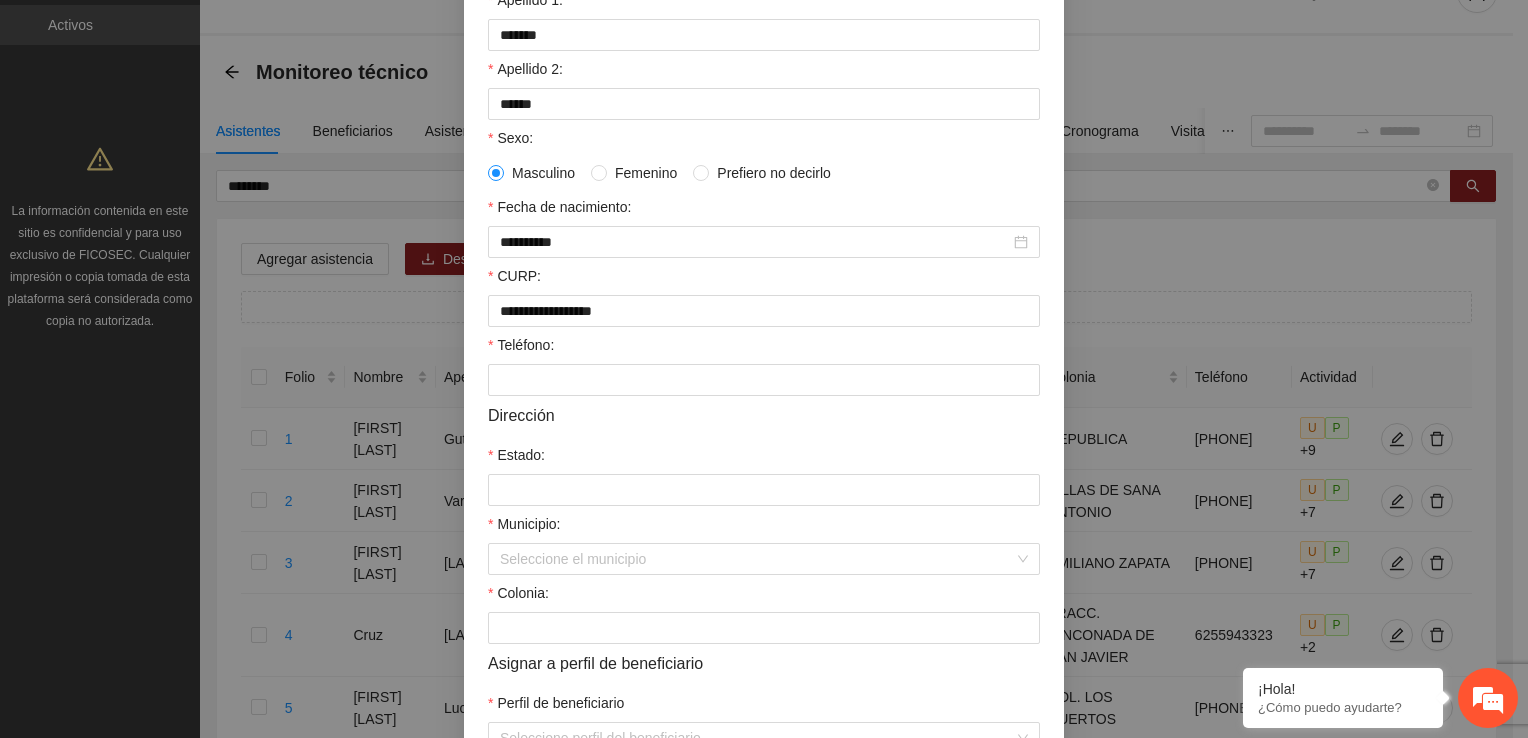 click on "Información personal Nombre: [NAME] Apellido 1: [LAST] Apellido 2: [LAST] Sexo: Masculino Femenino Prefiero no decirlo Fecha de nacimiento: [DATE] CURP: [CURP] Teléfono: [PHONE] Dirección Estado: [STATE] Municipio: Seleccione el municipio Colonia: [NEIGHBORHOOD] Asignar a perfil de beneficiario Perfil de beneficiario Seleccione perfil del beneficiario" at bounding box center (764, 316) 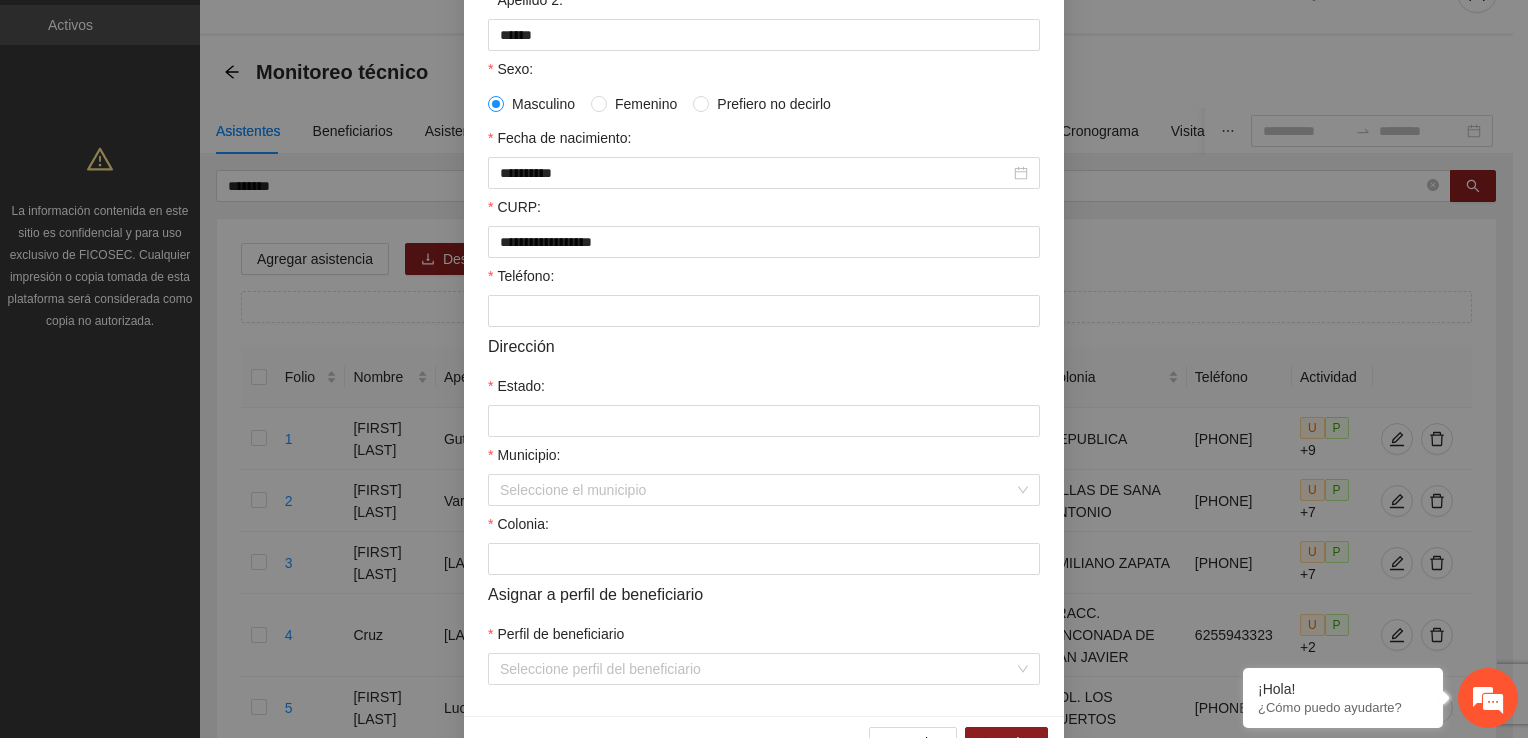 scroll, scrollTop: 400, scrollLeft: 0, axis: vertical 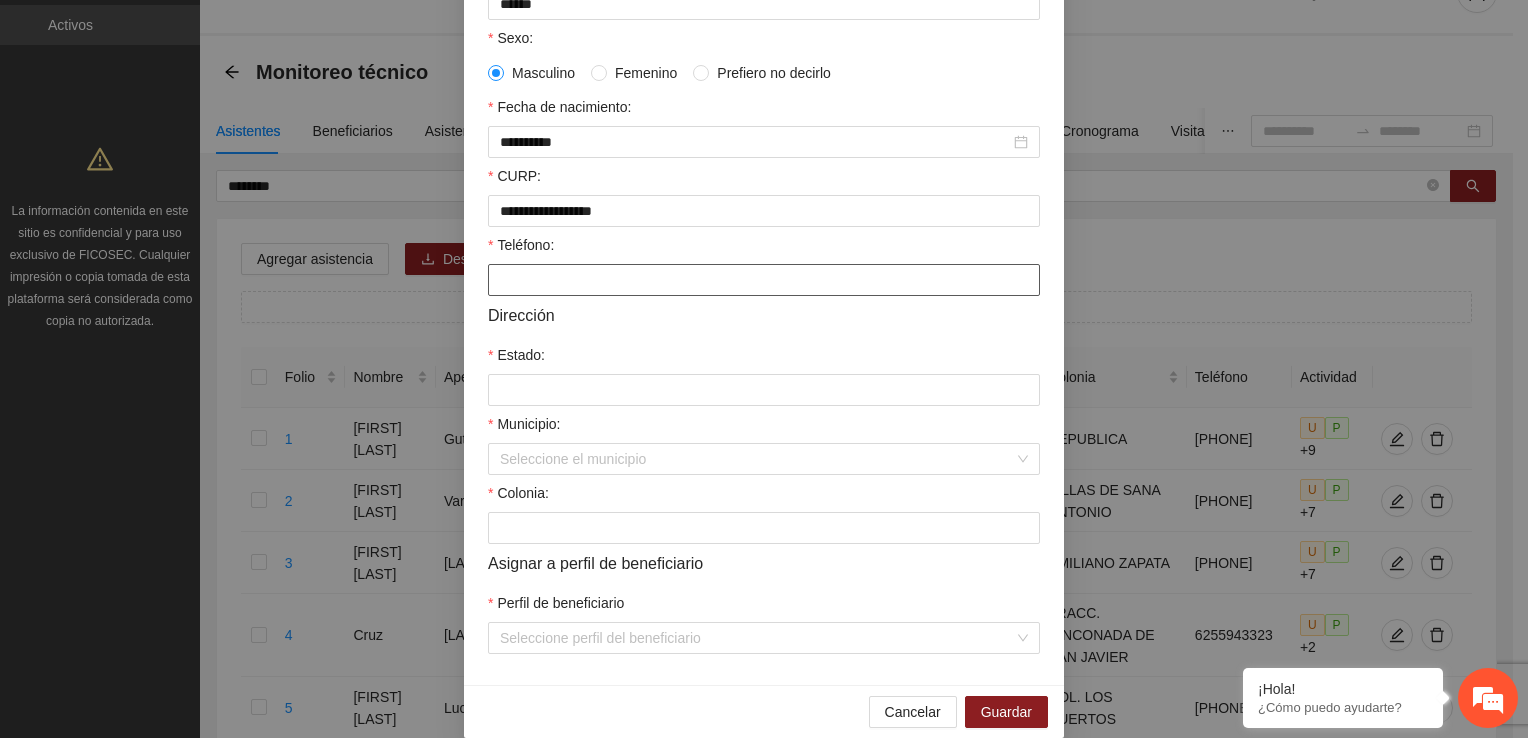 click on "Teléfono:" at bounding box center [764, 280] 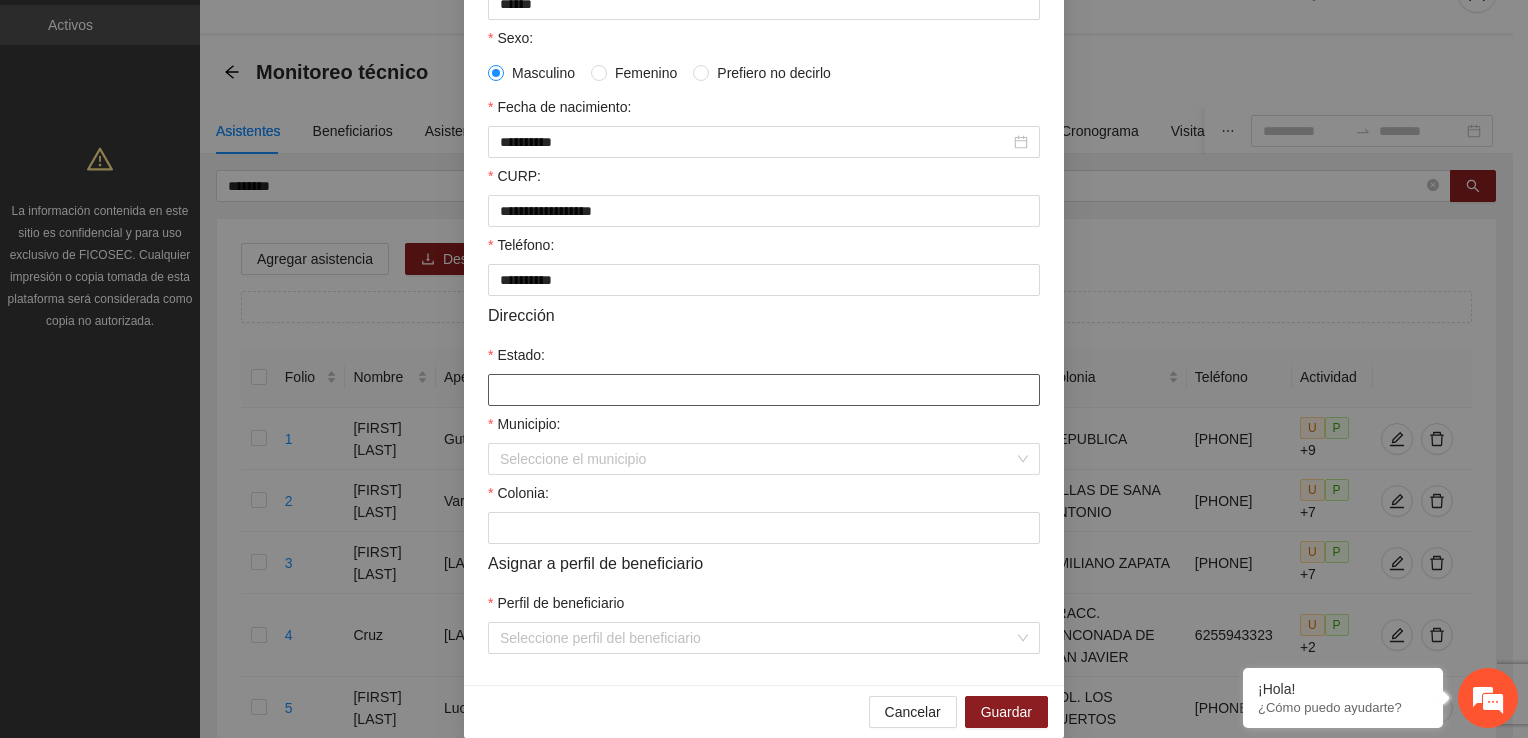 click on "Estado:" at bounding box center (764, 390) 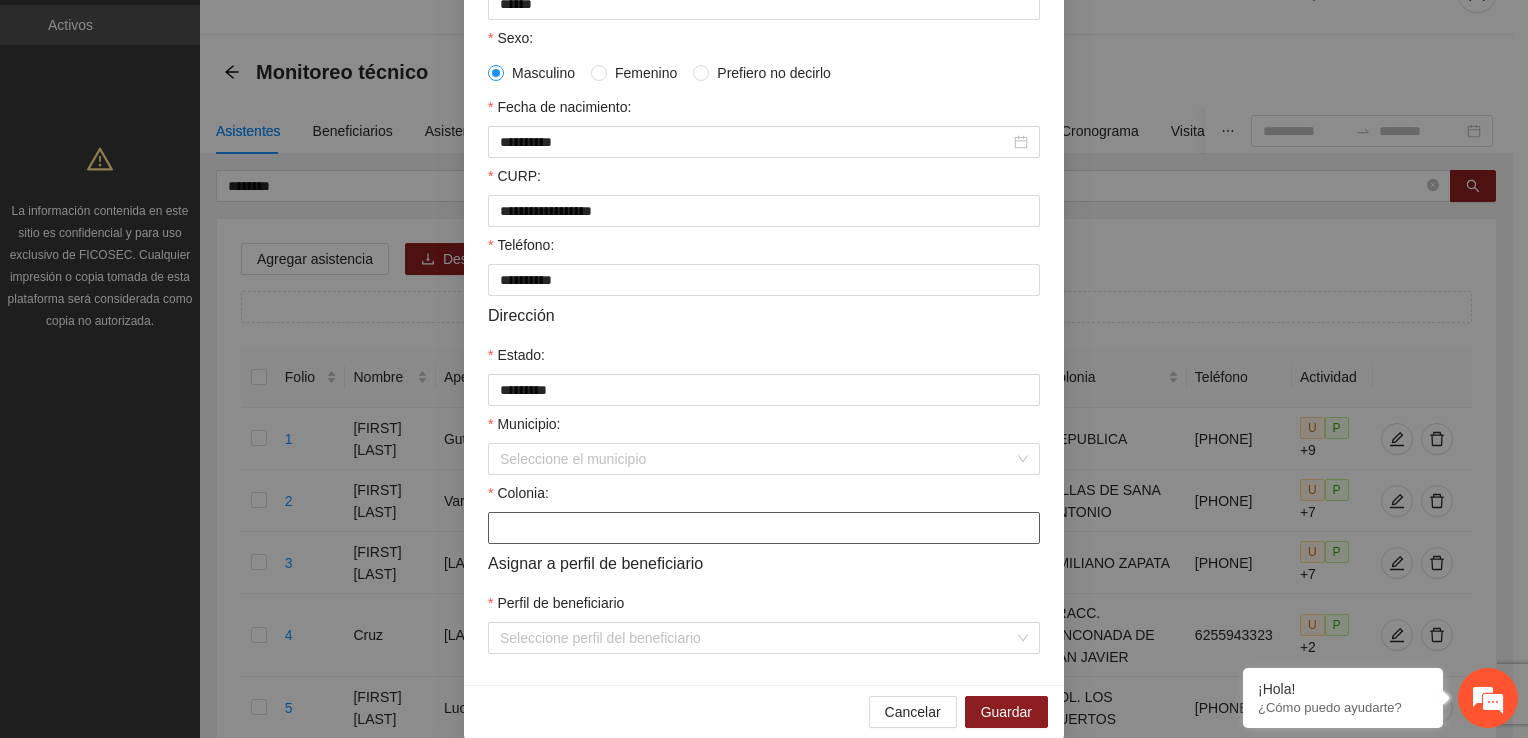 click on "Colonia:" at bounding box center (764, 528) 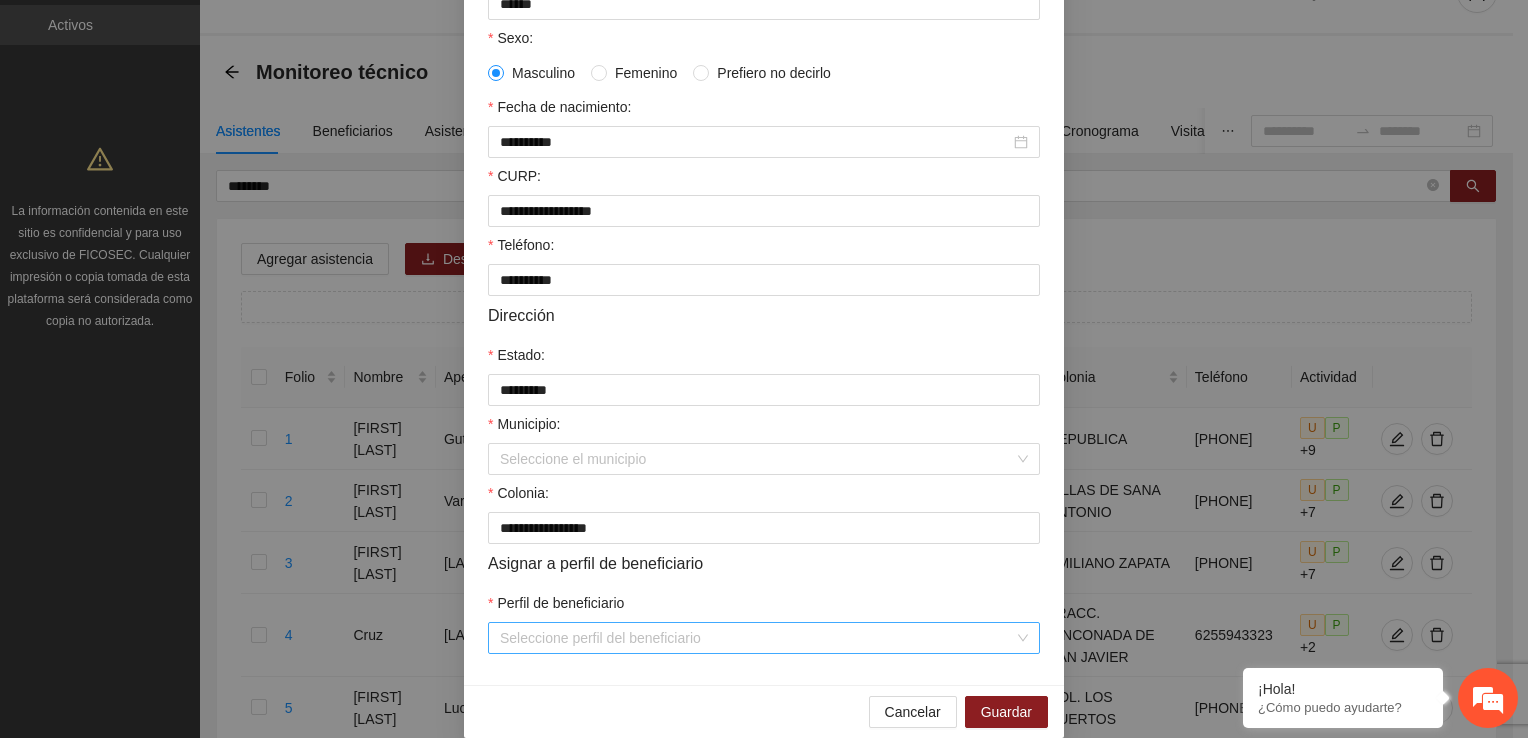 click on "Perfil de beneficiario" at bounding box center [757, 638] 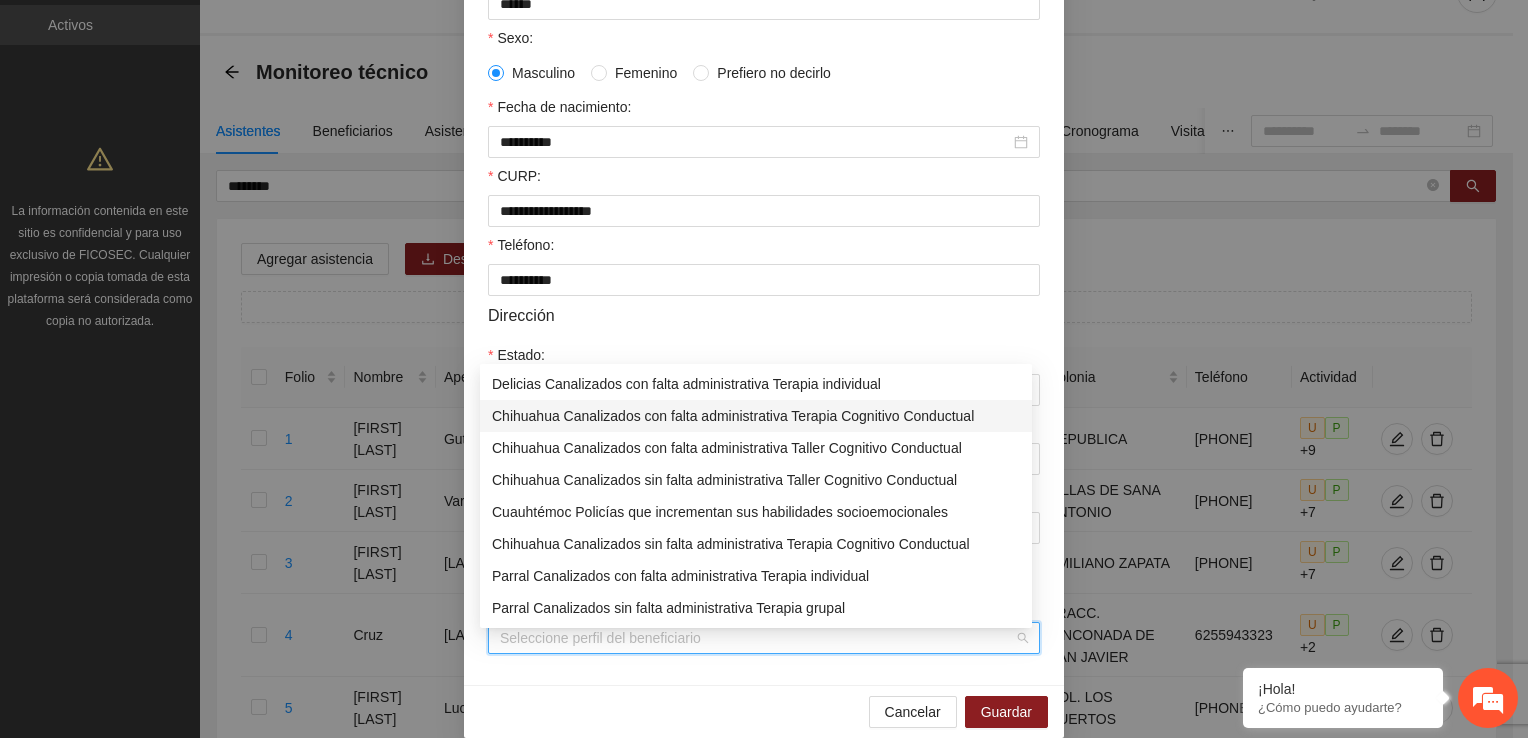 click on "Chihuahua Canalizados con falta administrativa Terapia Cognitivo Conductual" at bounding box center [756, 416] 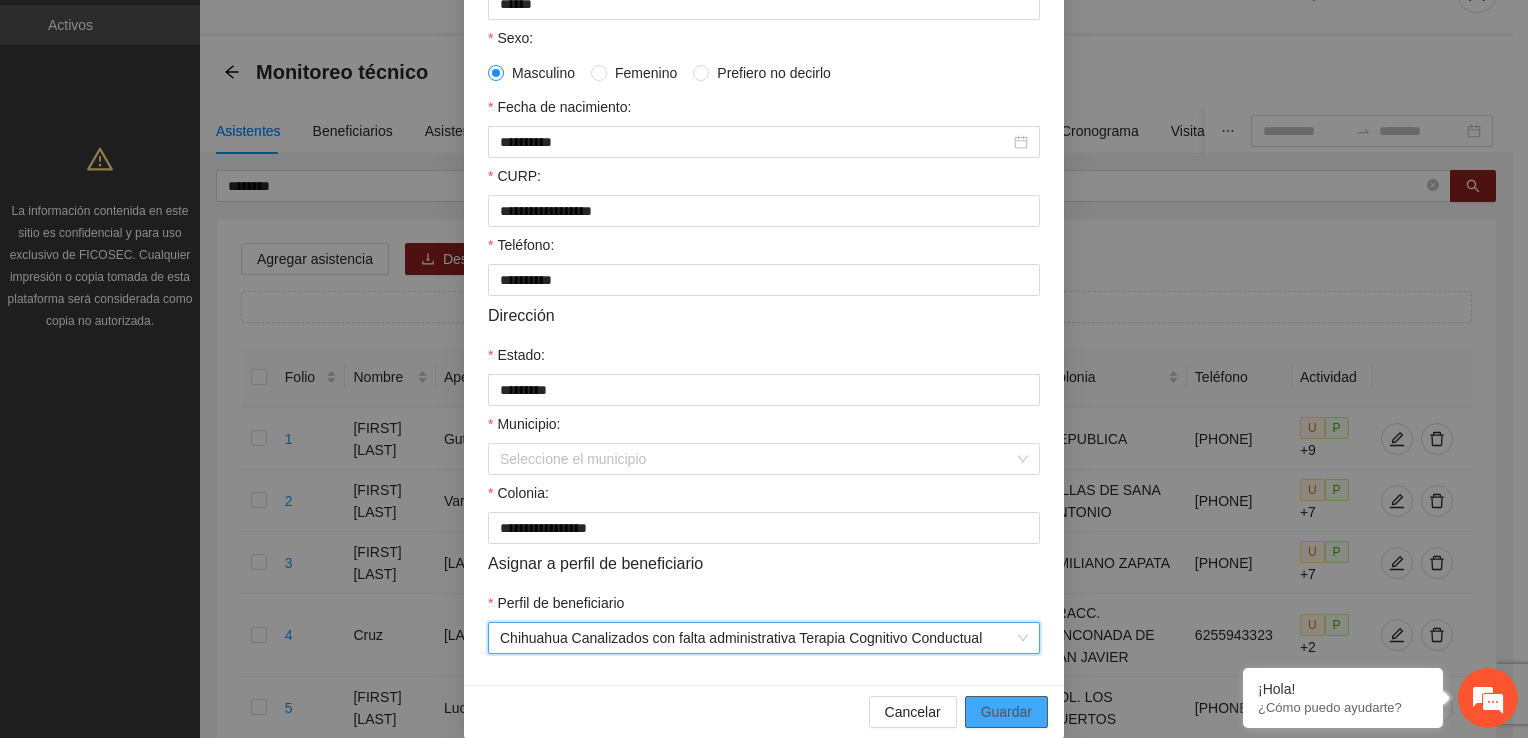 click on "Guardar" at bounding box center [1006, 712] 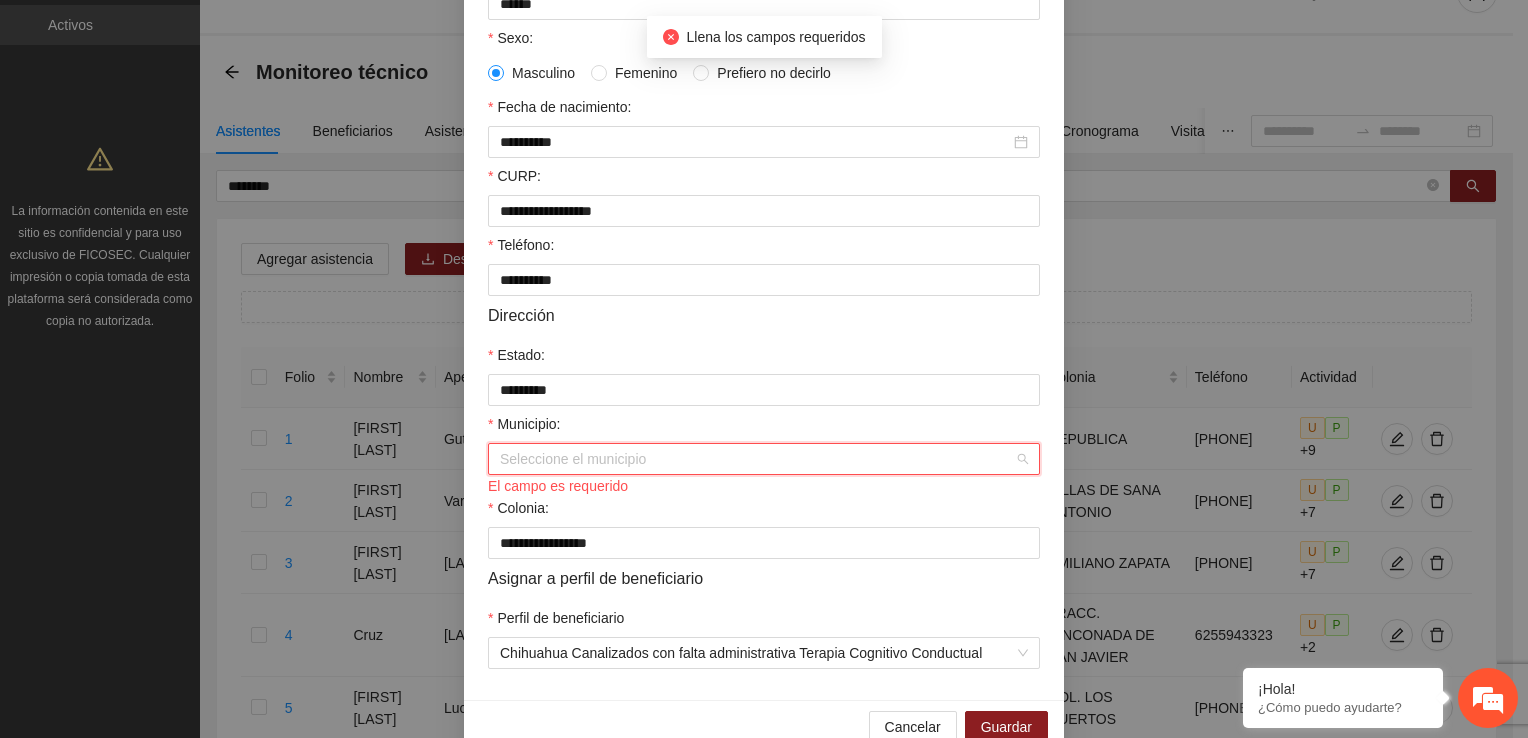 click on "Municipio:" at bounding box center [757, 459] 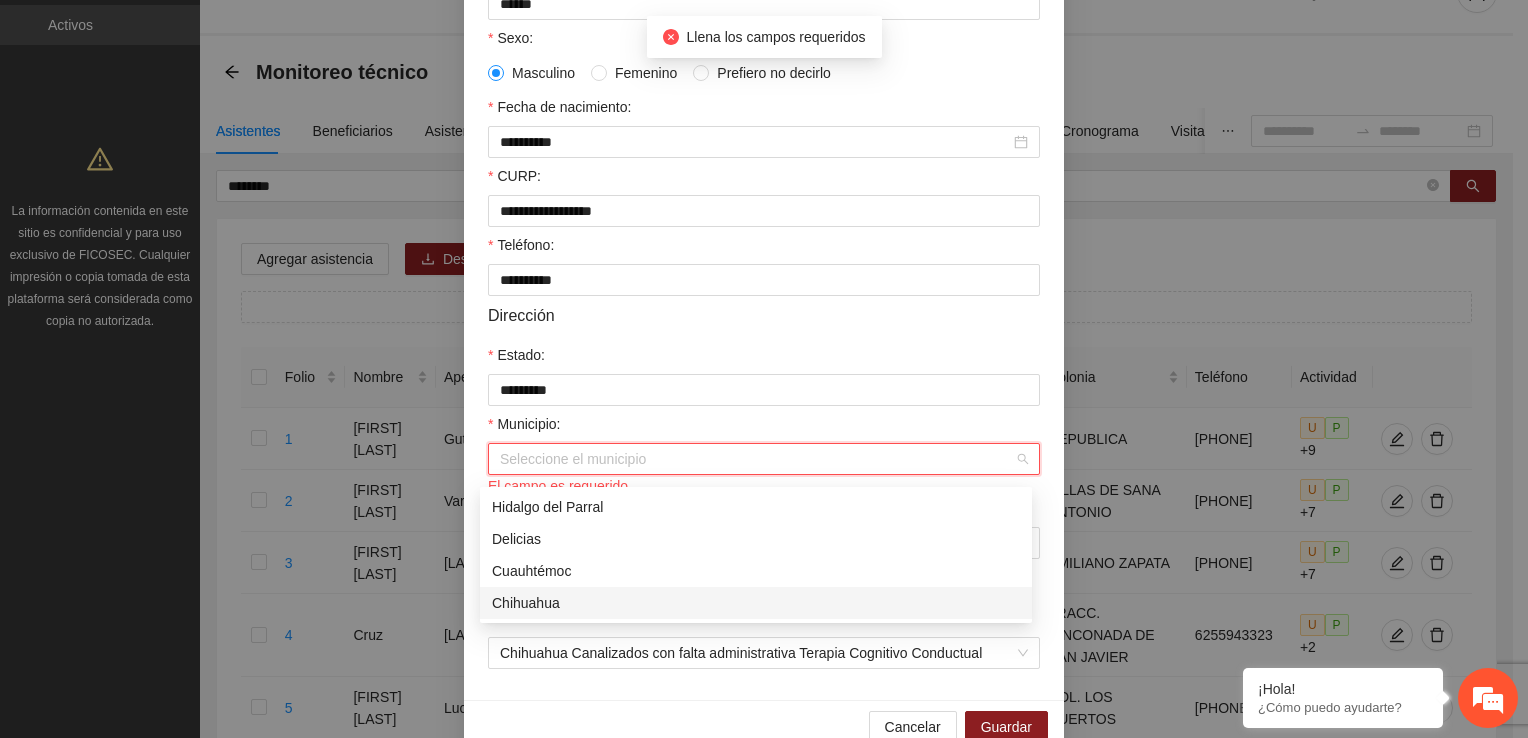 click on "Chihuahua" at bounding box center (756, 603) 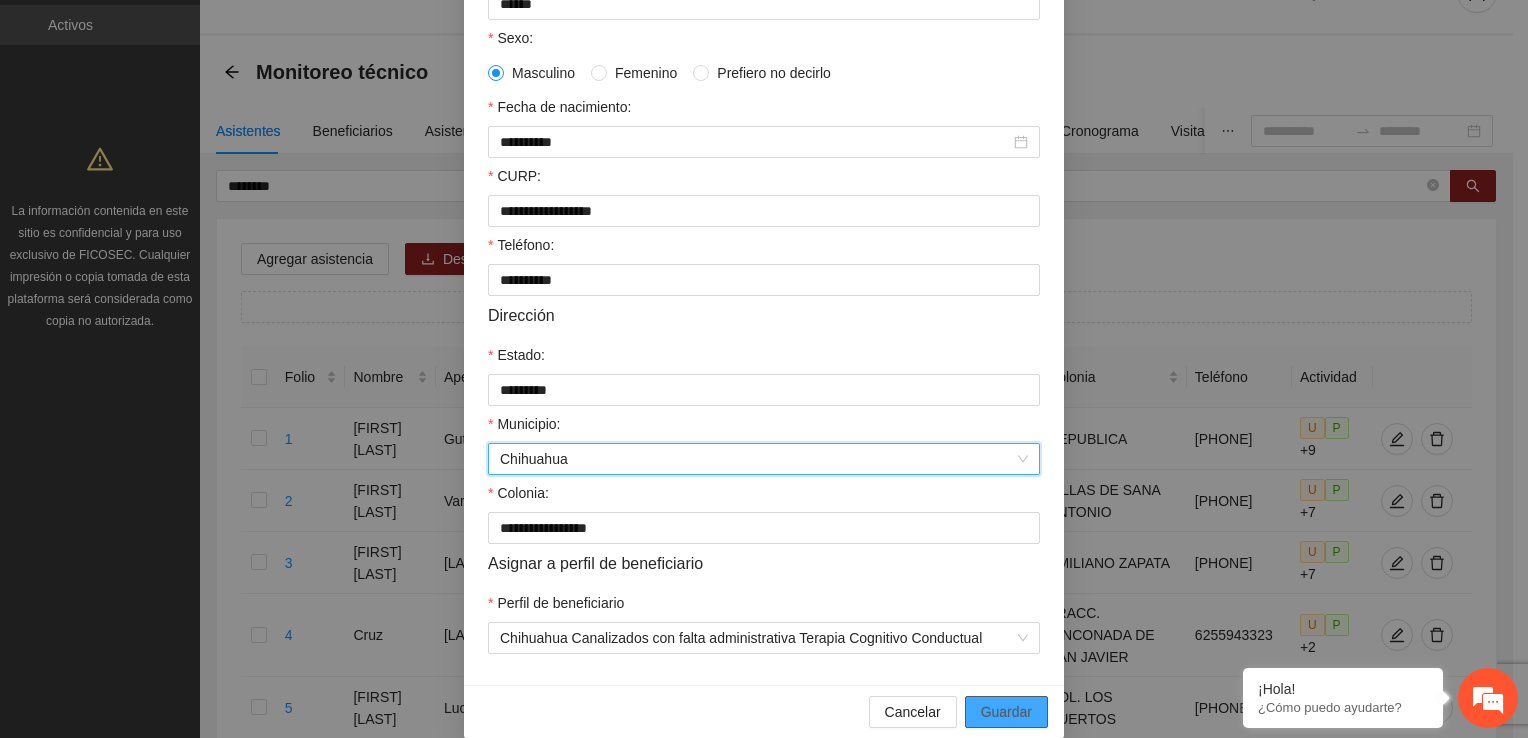 click on "Guardar" at bounding box center [1006, 712] 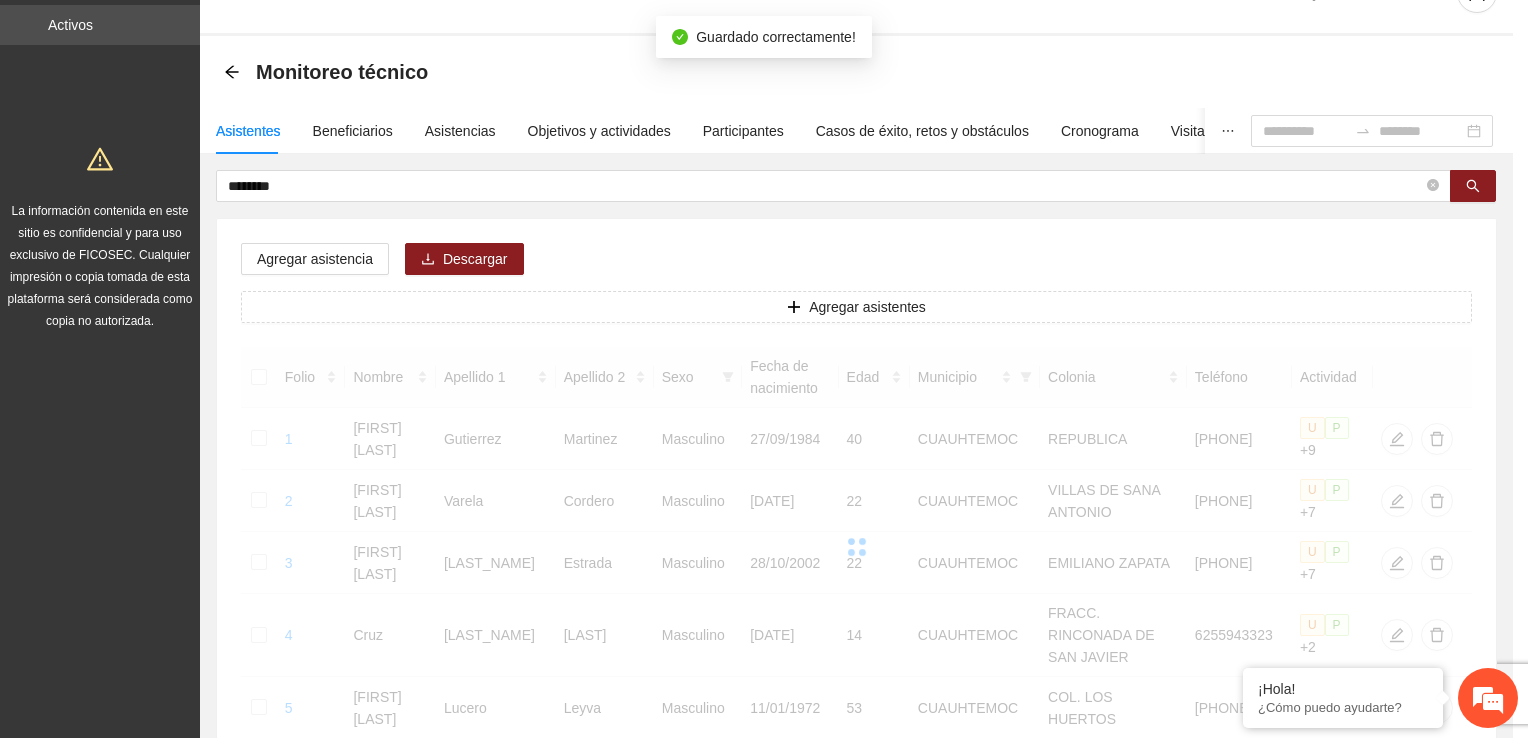 scroll, scrollTop: 332, scrollLeft: 0, axis: vertical 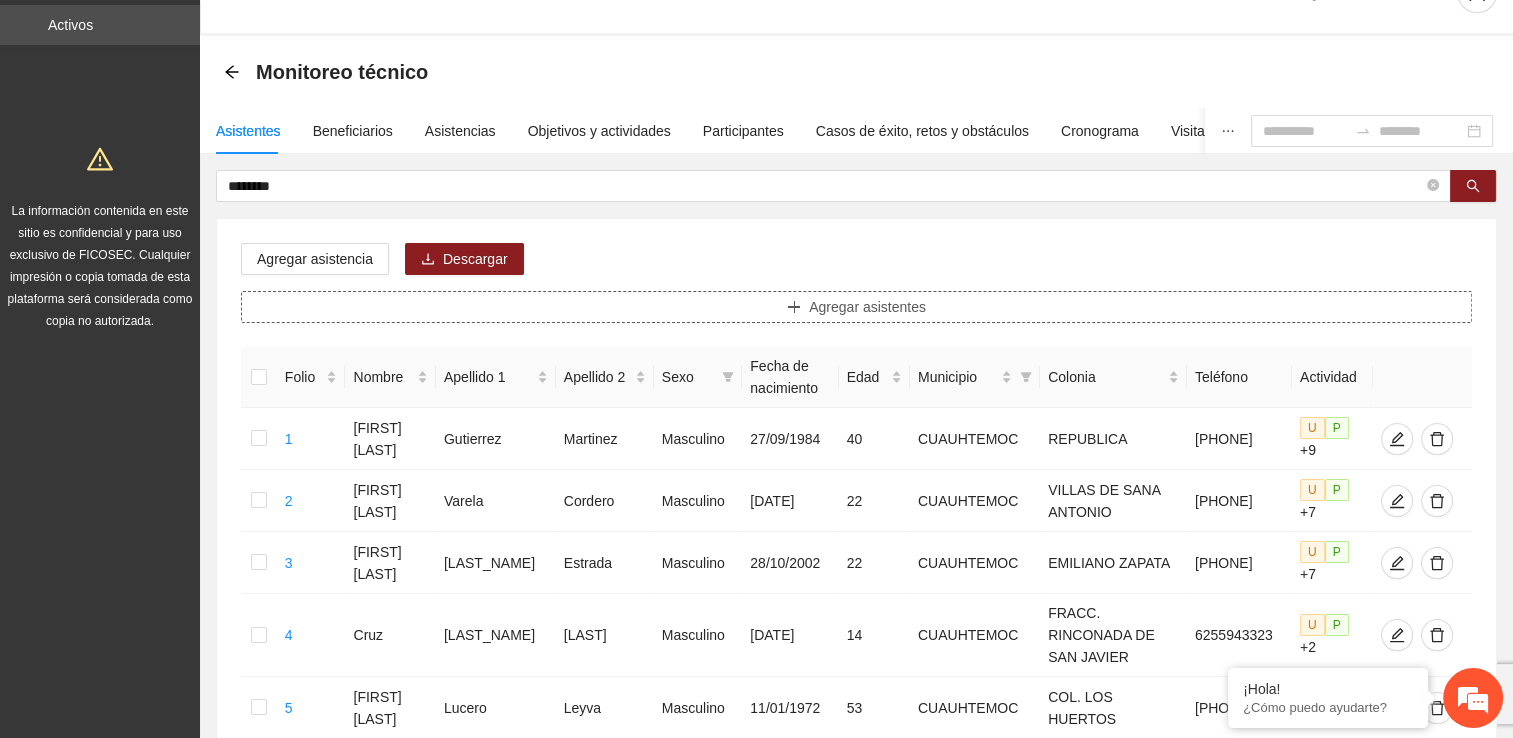 click on "Agregar asistentes" at bounding box center [856, 307] 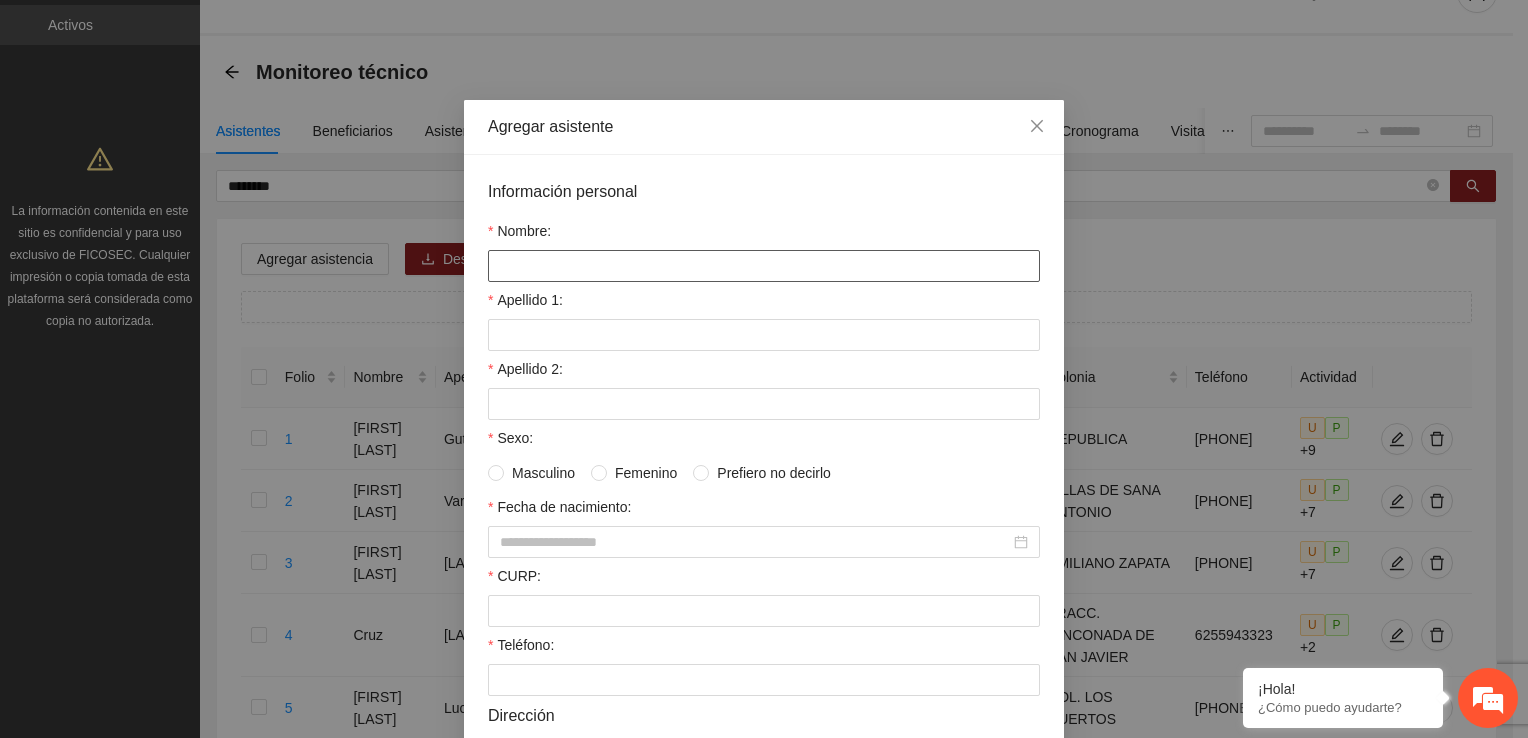click on "Nombre:" at bounding box center (764, 266) 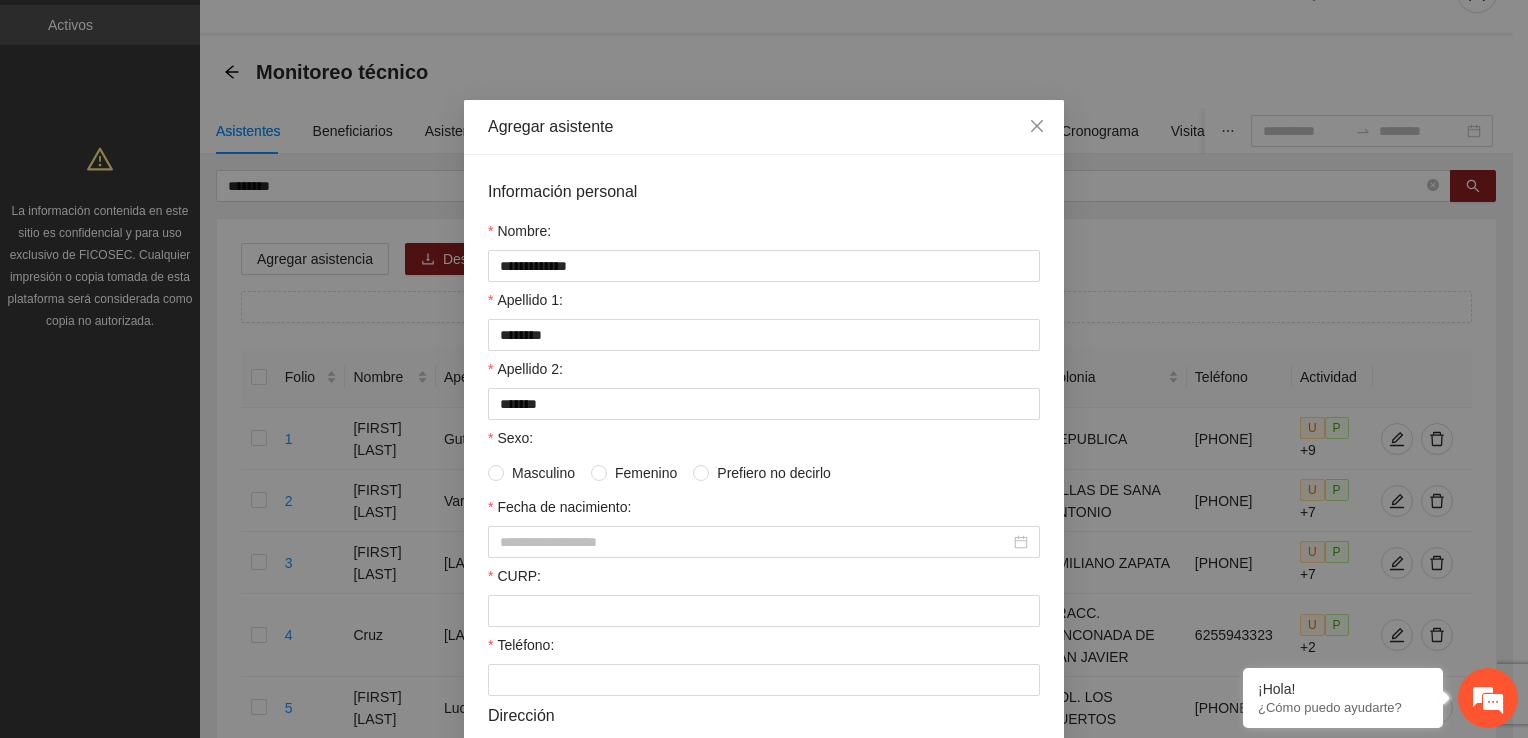 click on "Femenino" at bounding box center [638, 473] 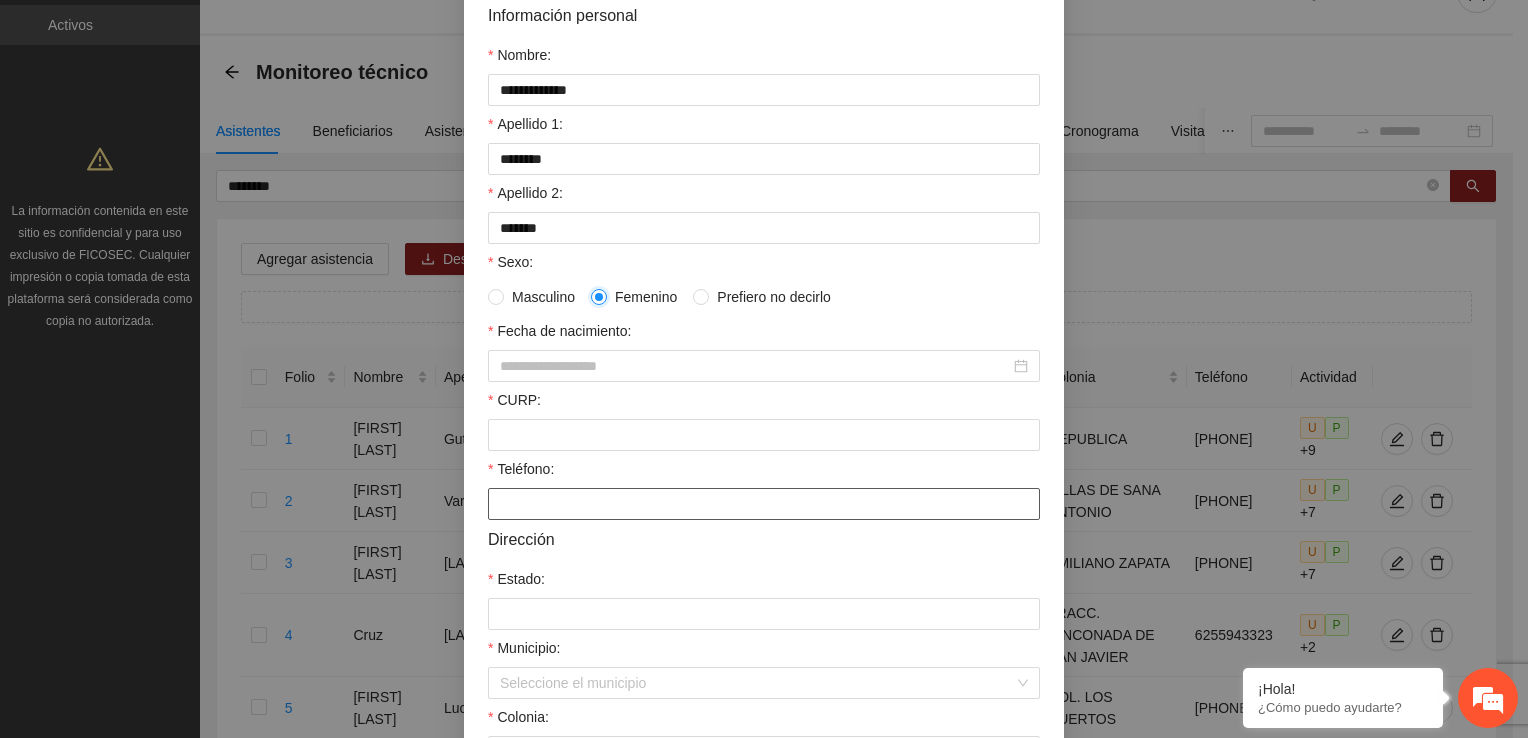 scroll, scrollTop: 200, scrollLeft: 0, axis: vertical 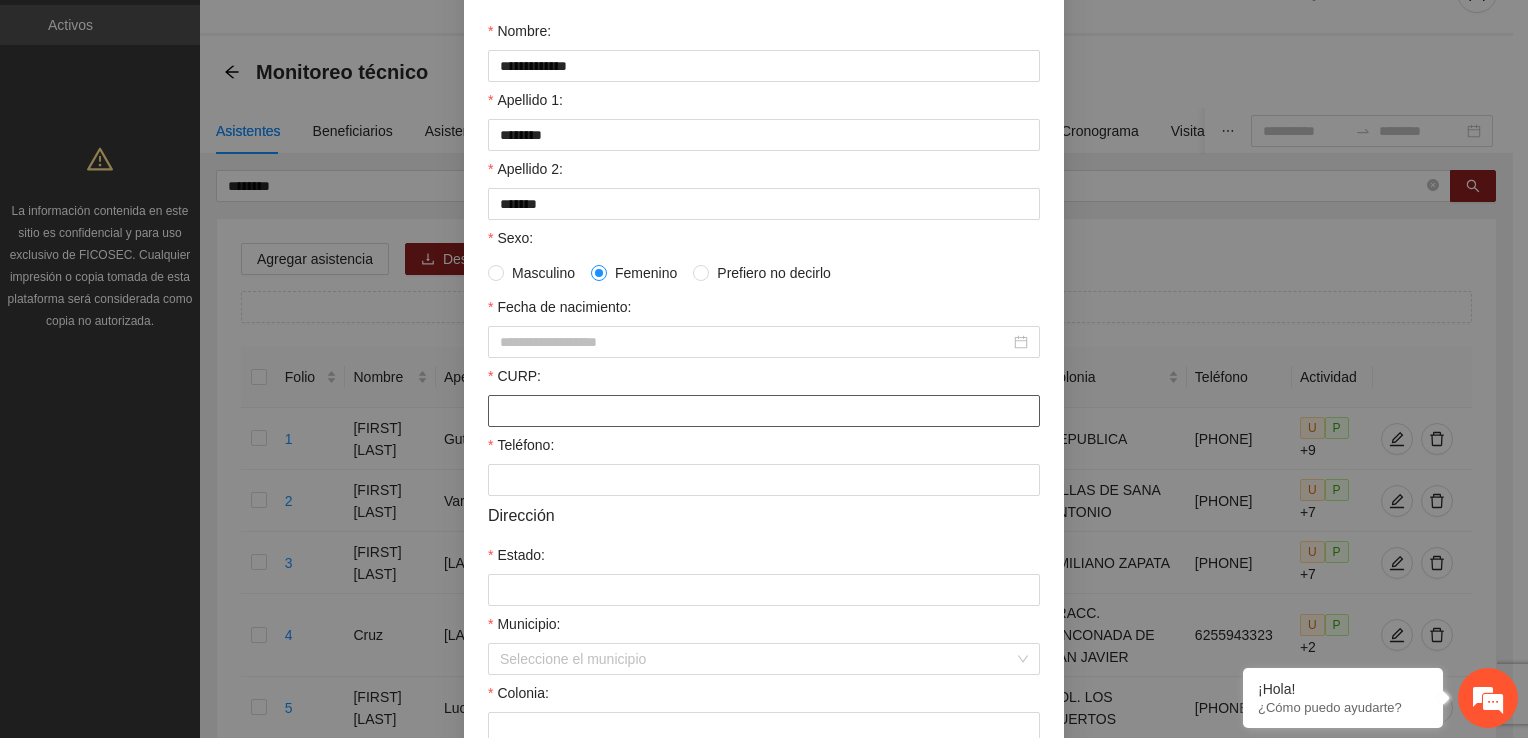 click on "CURP:" at bounding box center [764, 411] 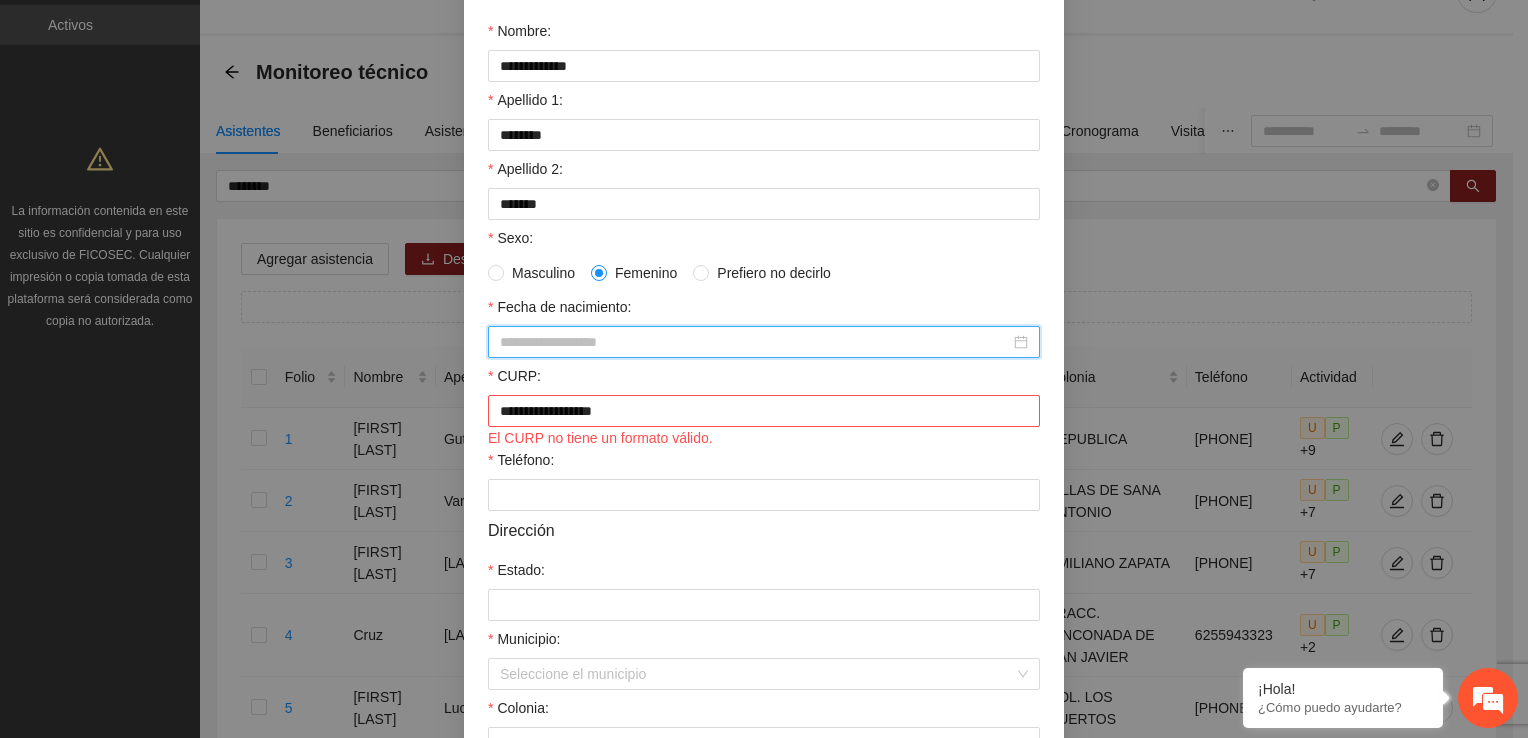 click on "Fecha de nacimiento:" at bounding box center (755, 342) 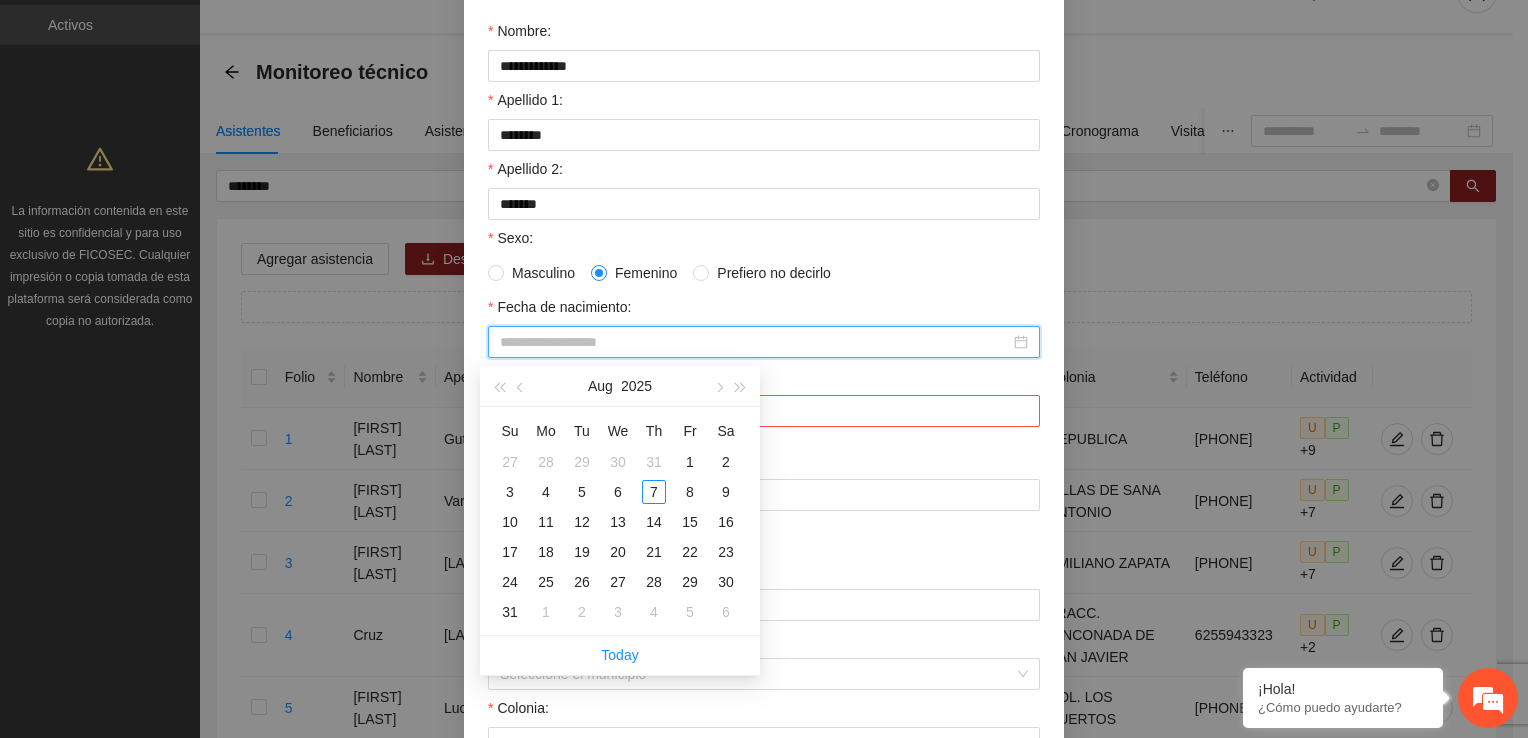 click on "**********" at bounding box center [764, 424] 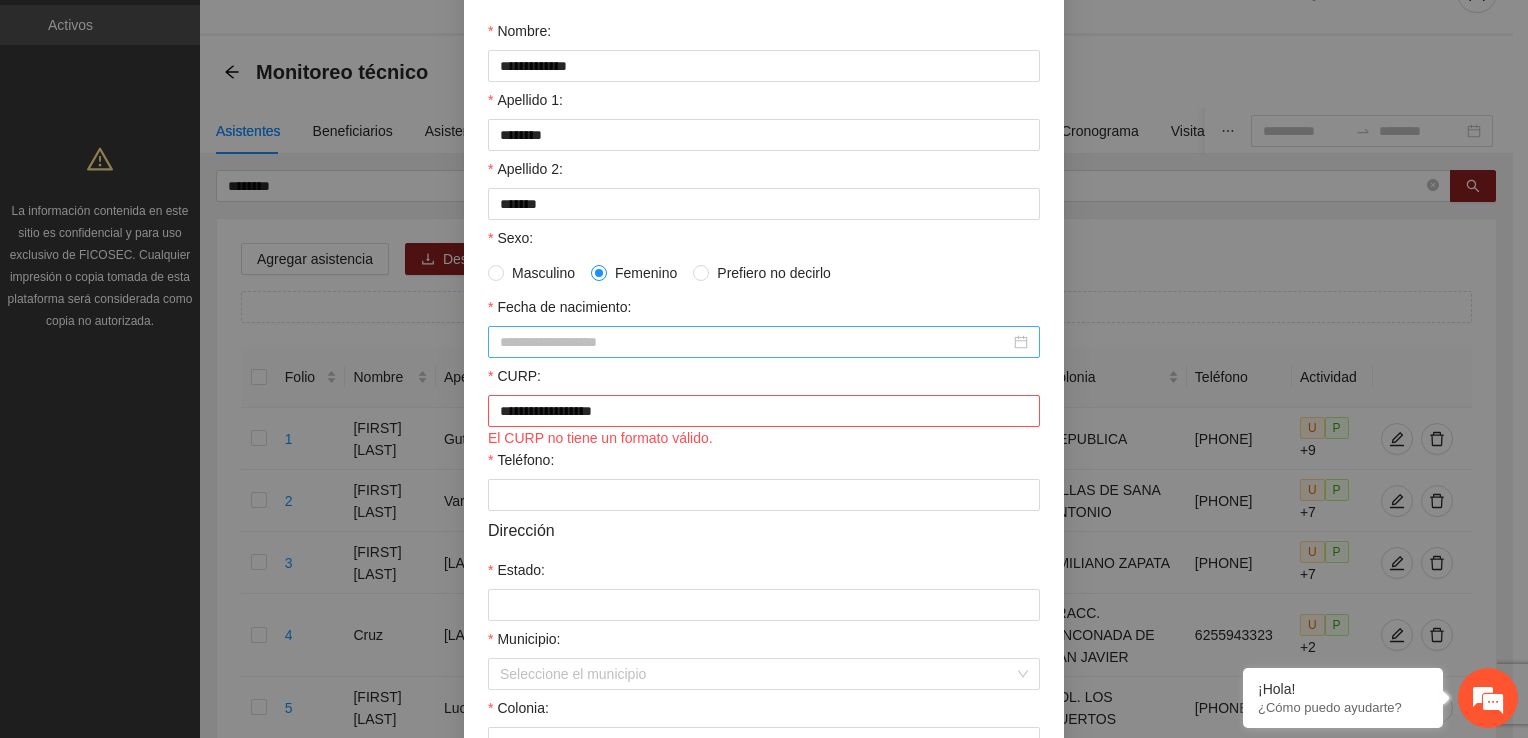 click on "Fecha de nacimiento:" at bounding box center (755, 342) 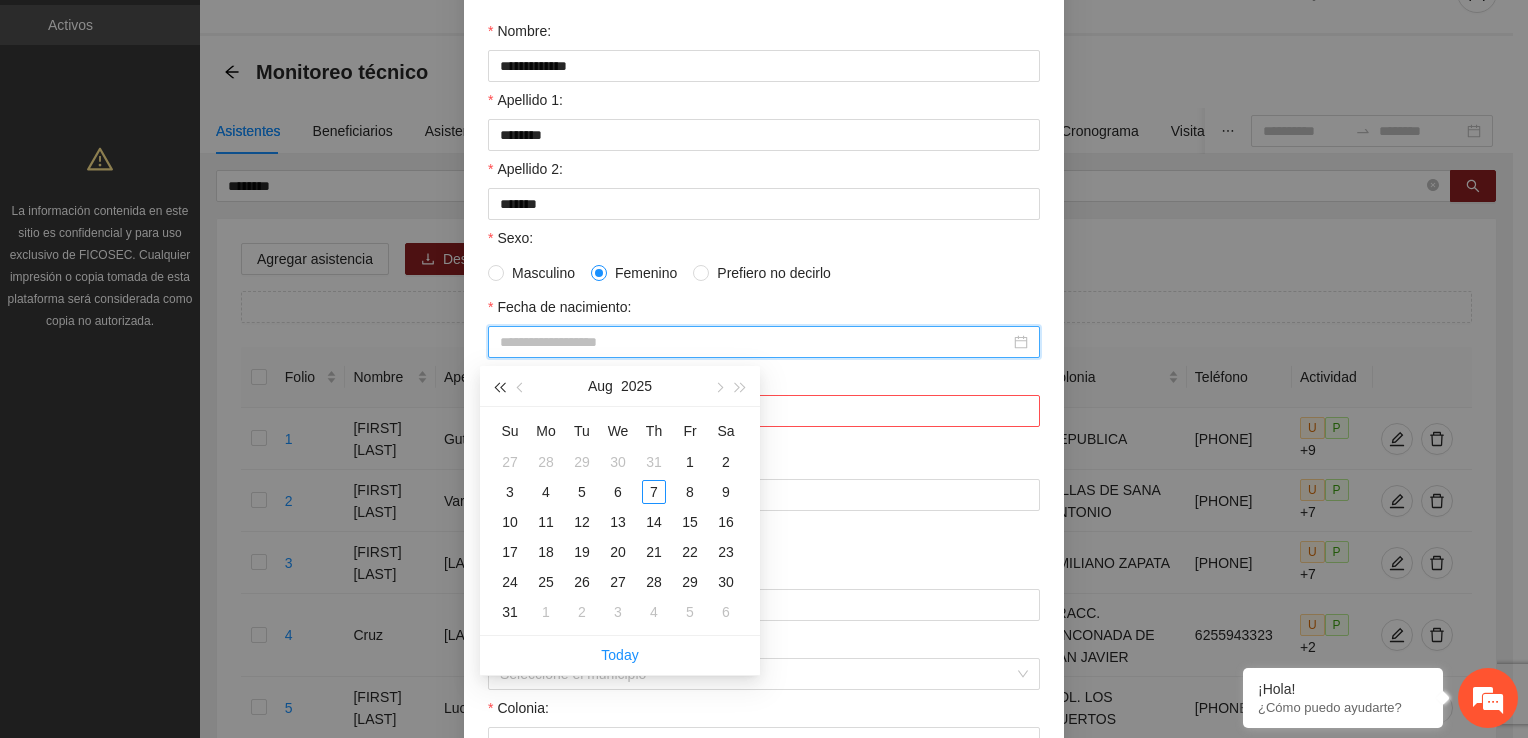 click at bounding box center [499, 387] 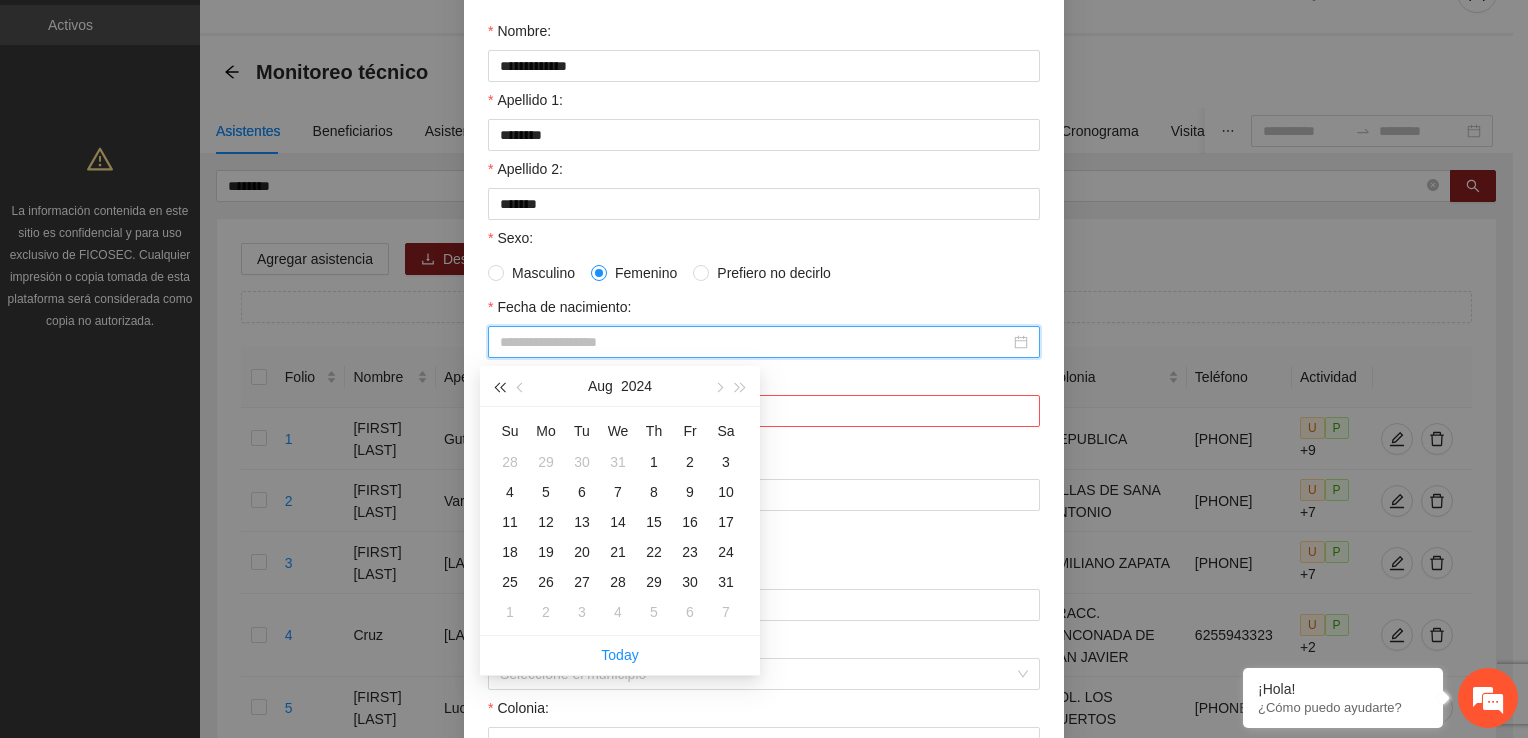 click at bounding box center (499, 387) 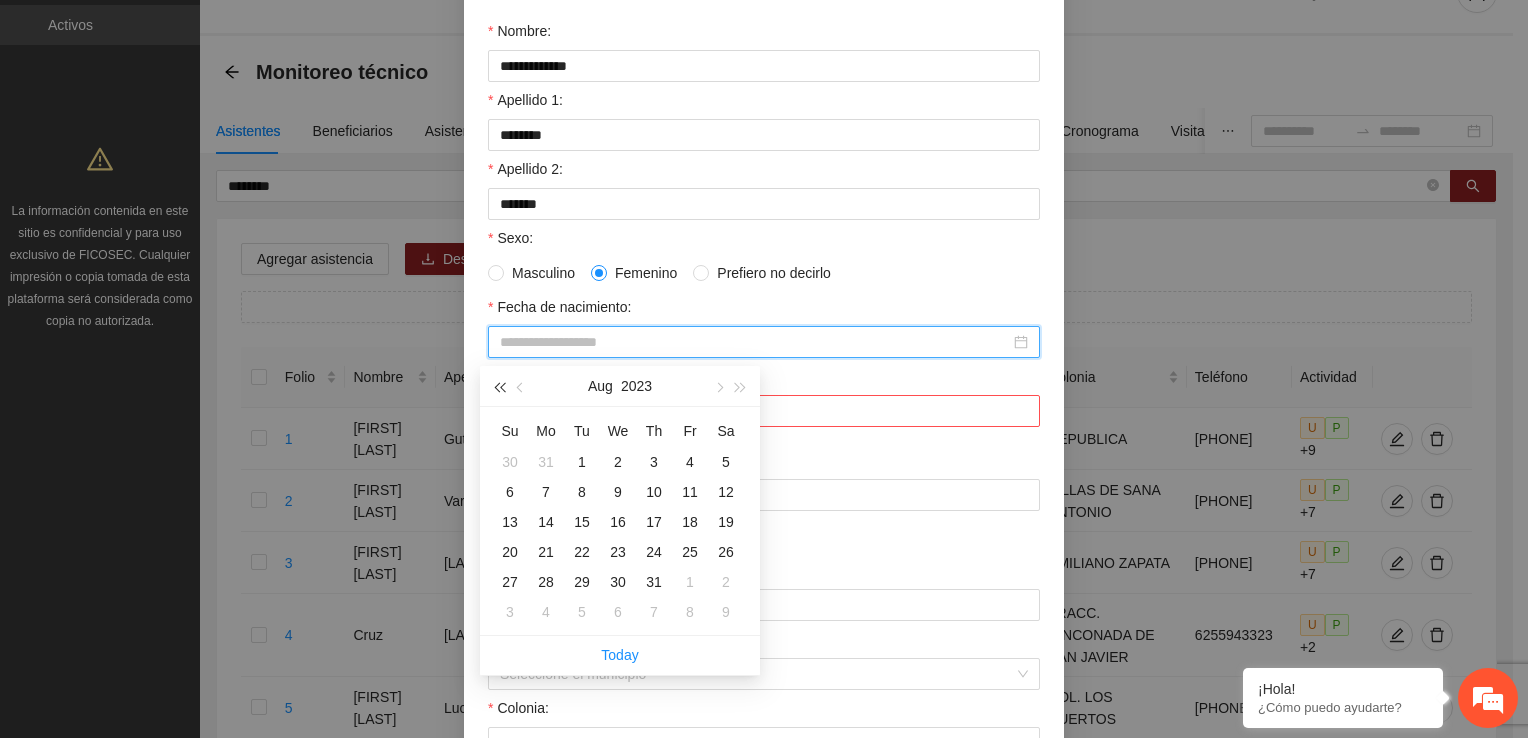 click at bounding box center (499, 387) 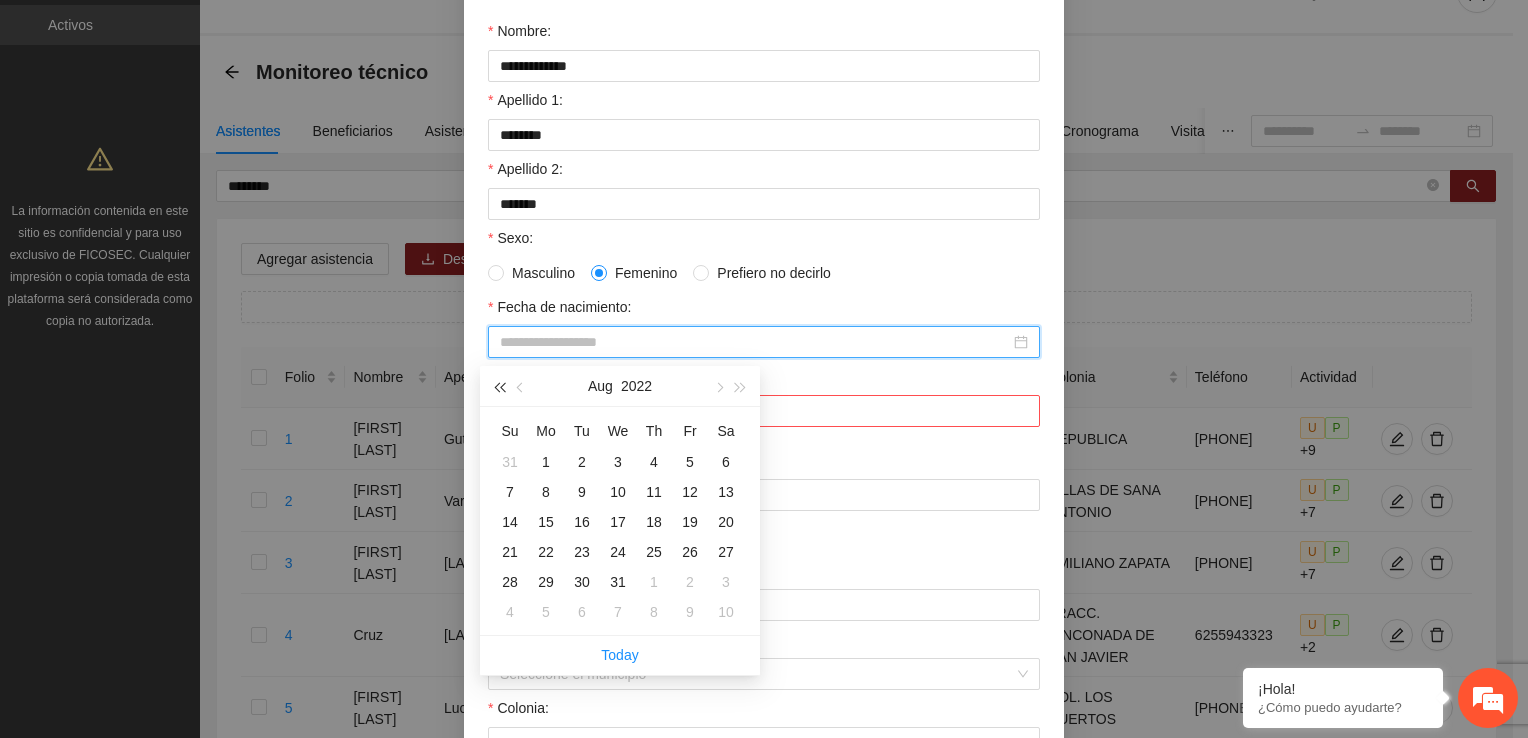 click at bounding box center [499, 387] 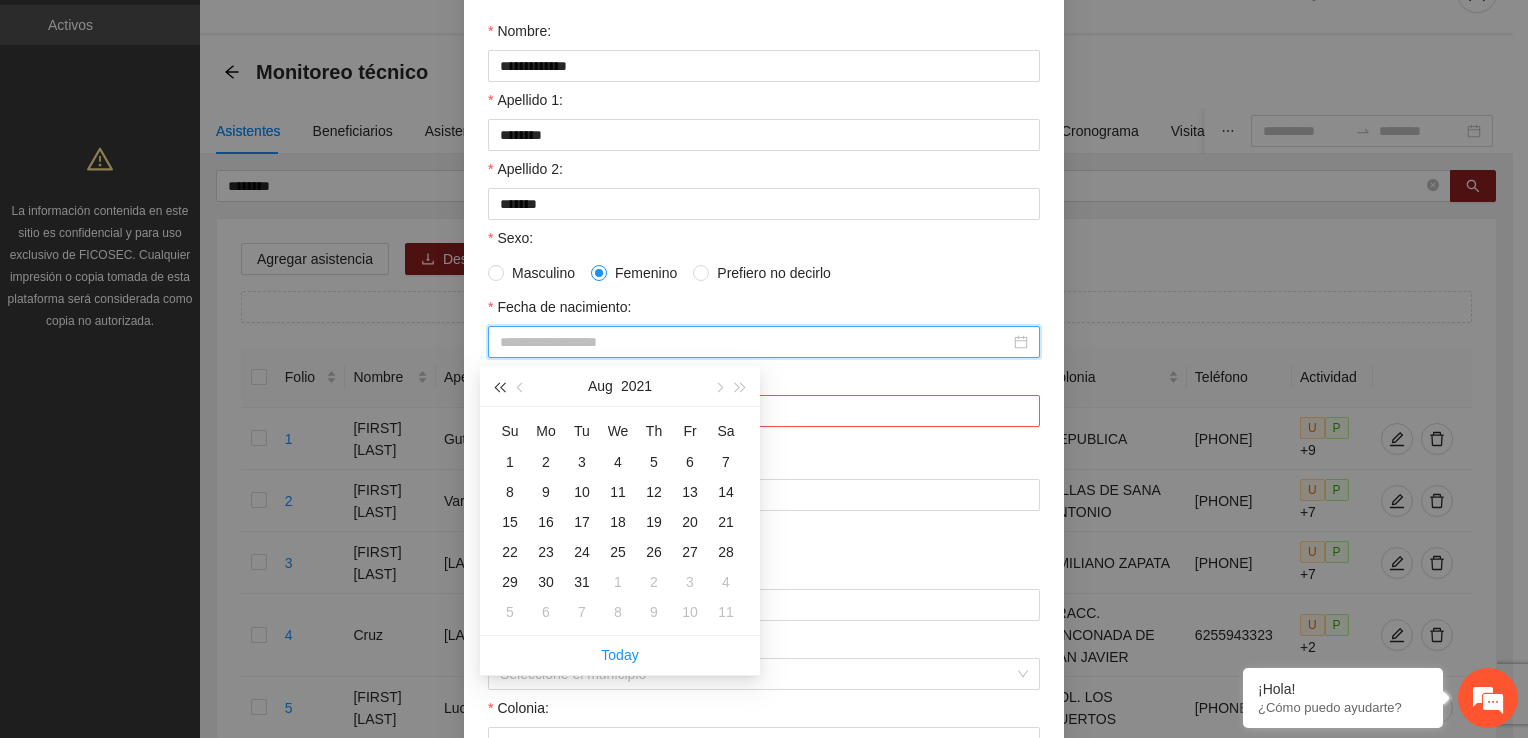 click at bounding box center [499, 387] 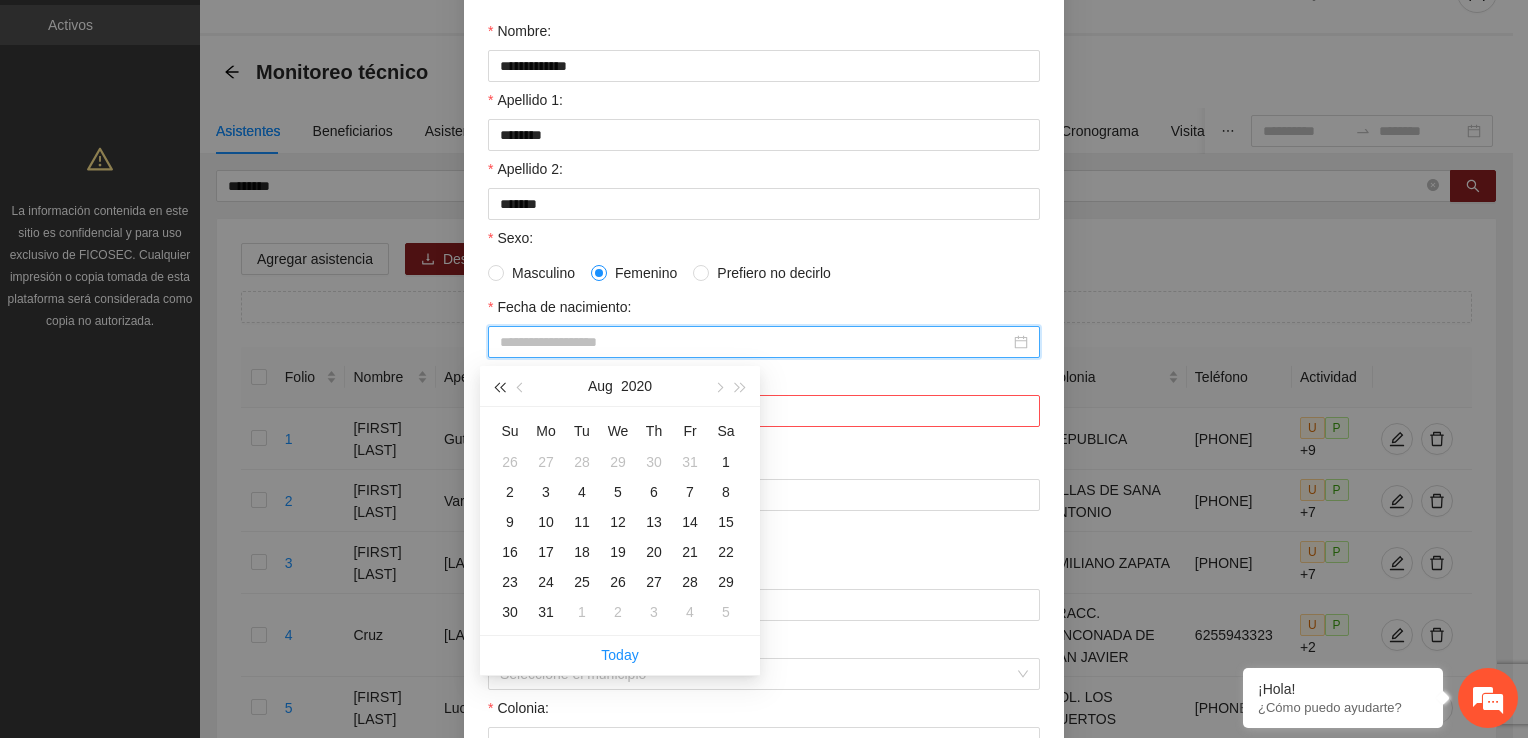click at bounding box center (499, 387) 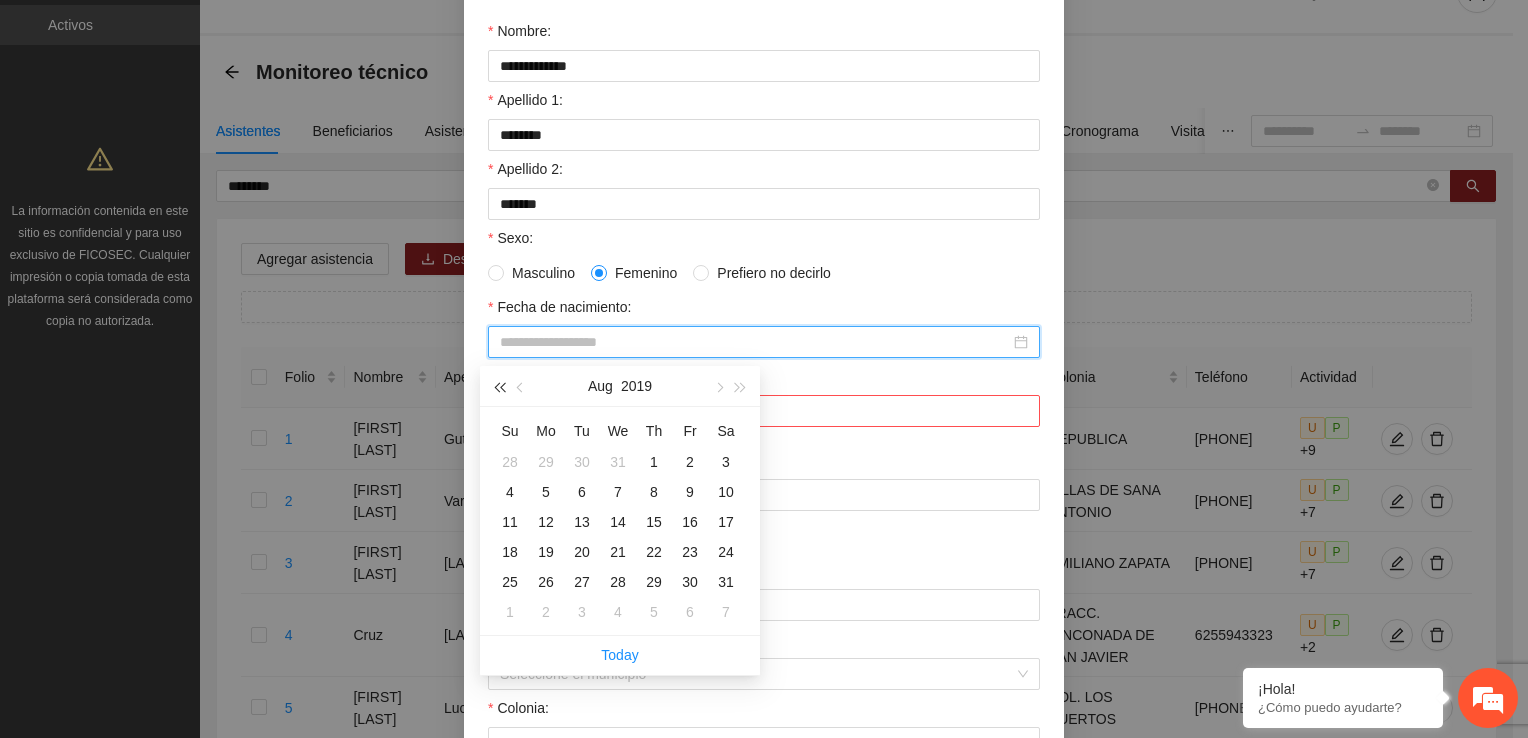 click at bounding box center [499, 387] 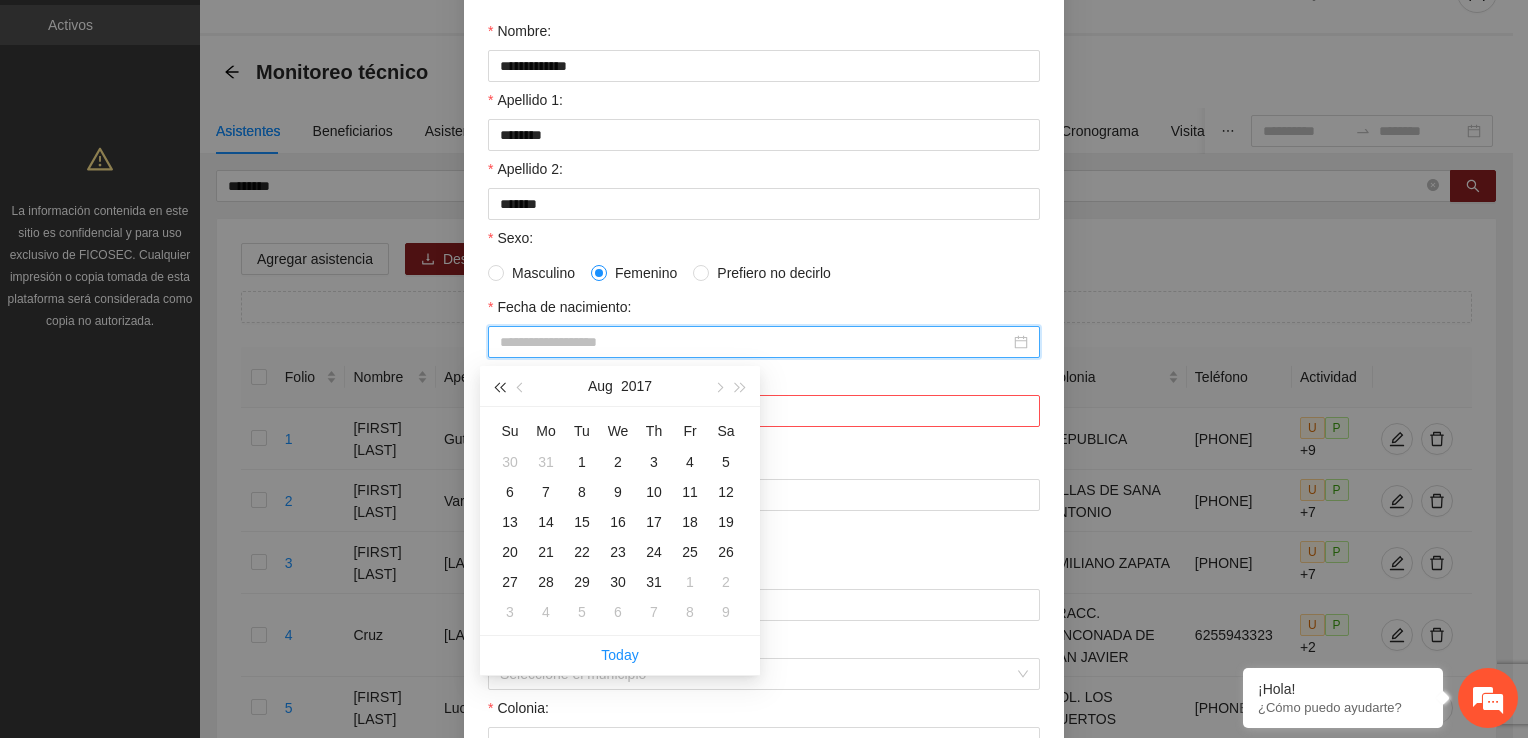 click at bounding box center (499, 387) 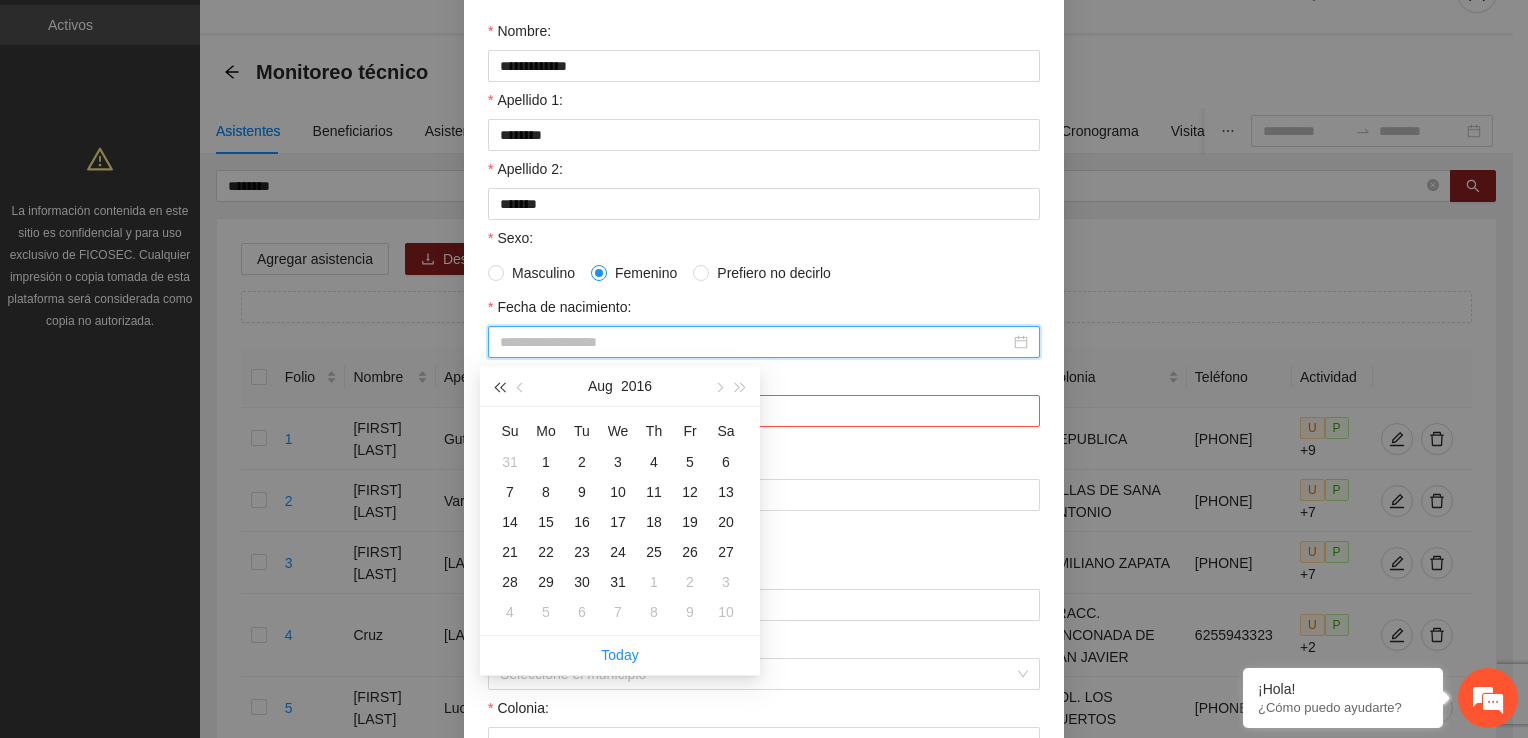 click at bounding box center (499, 387) 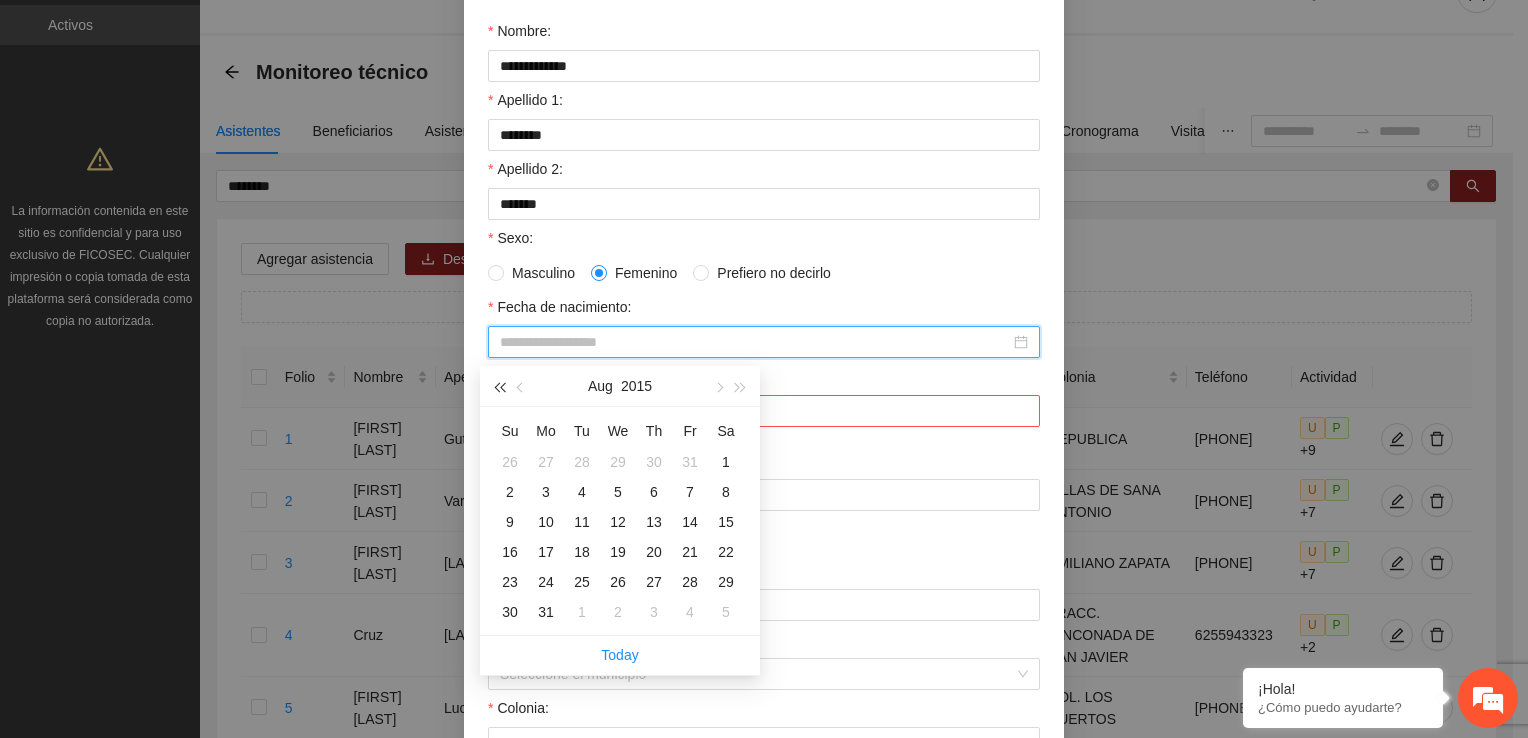 click at bounding box center (499, 387) 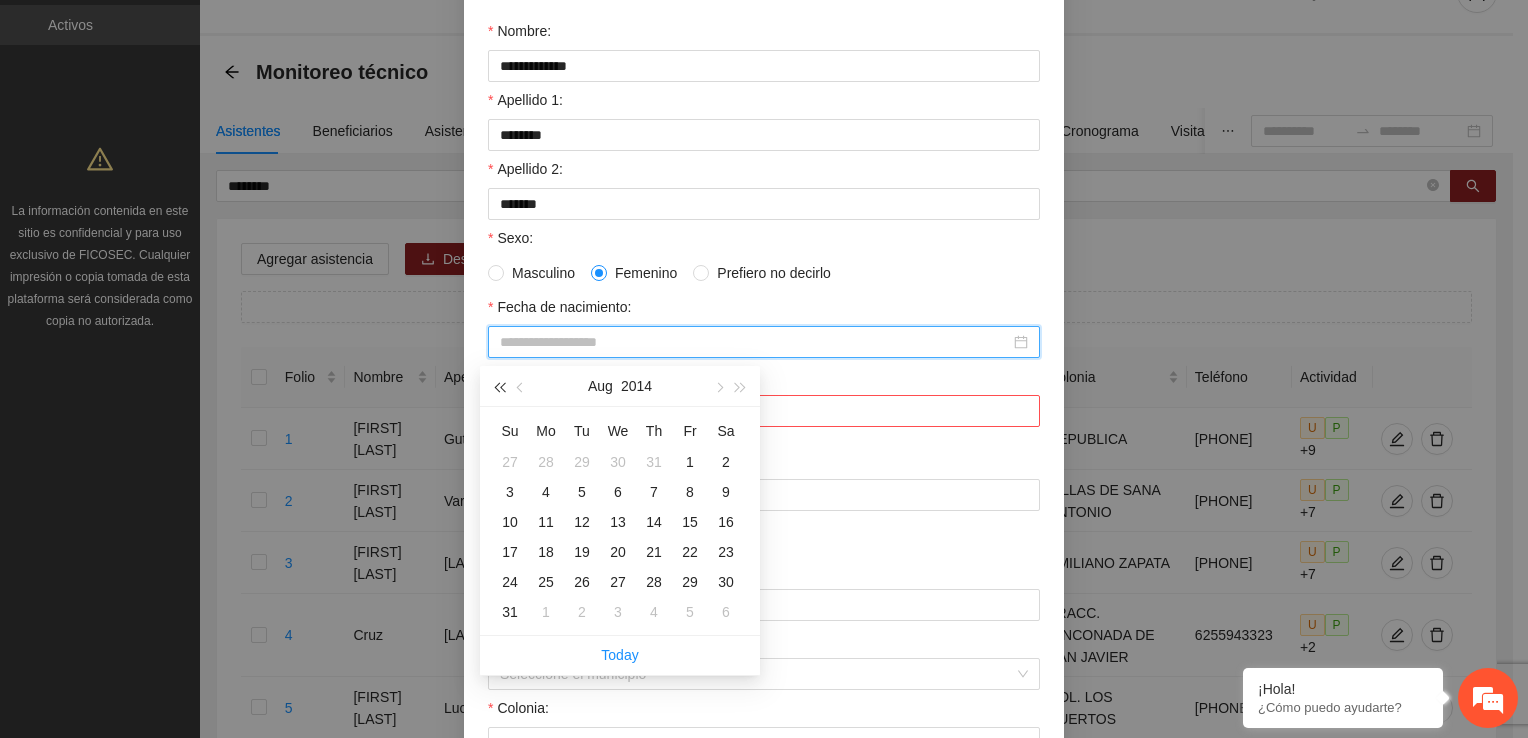click at bounding box center [499, 387] 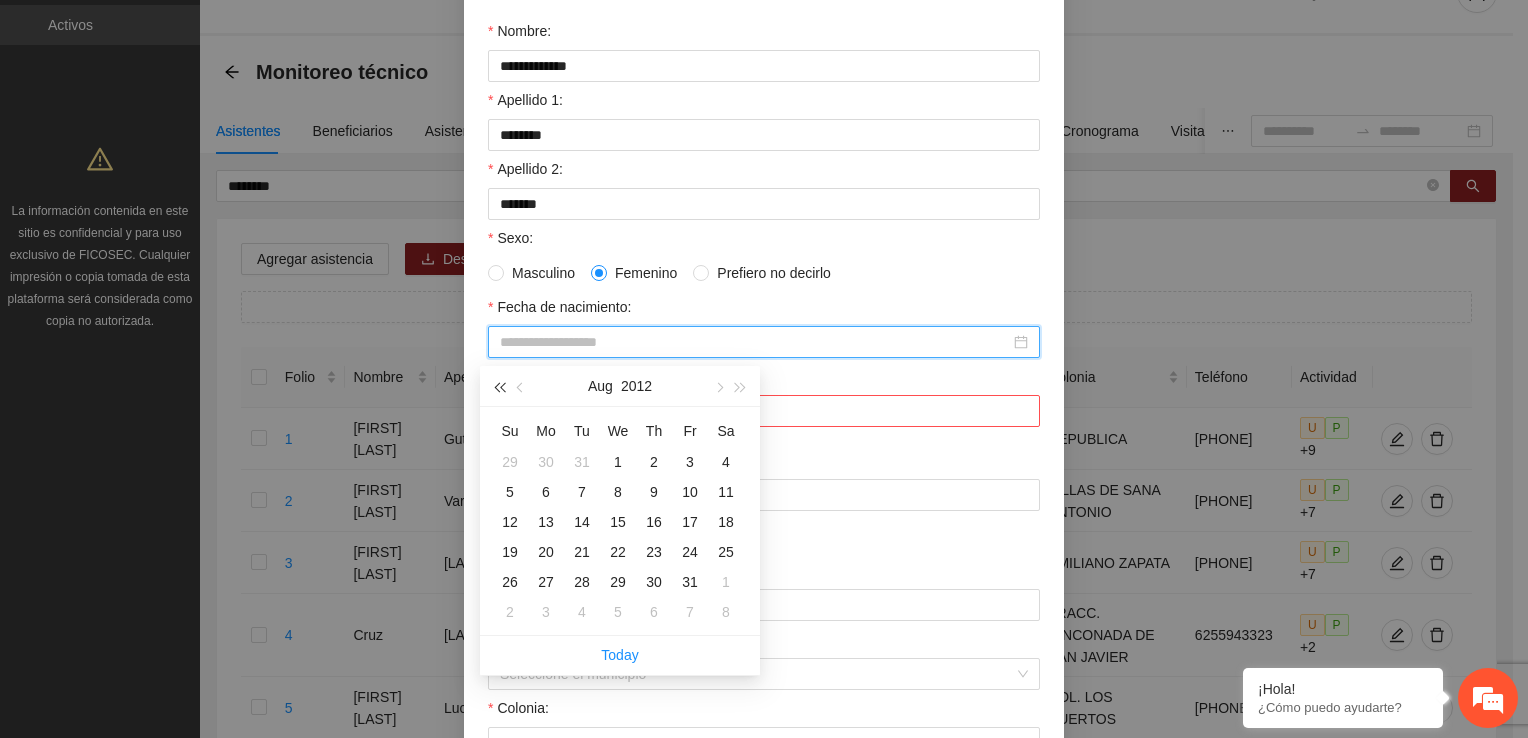 click at bounding box center (499, 387) 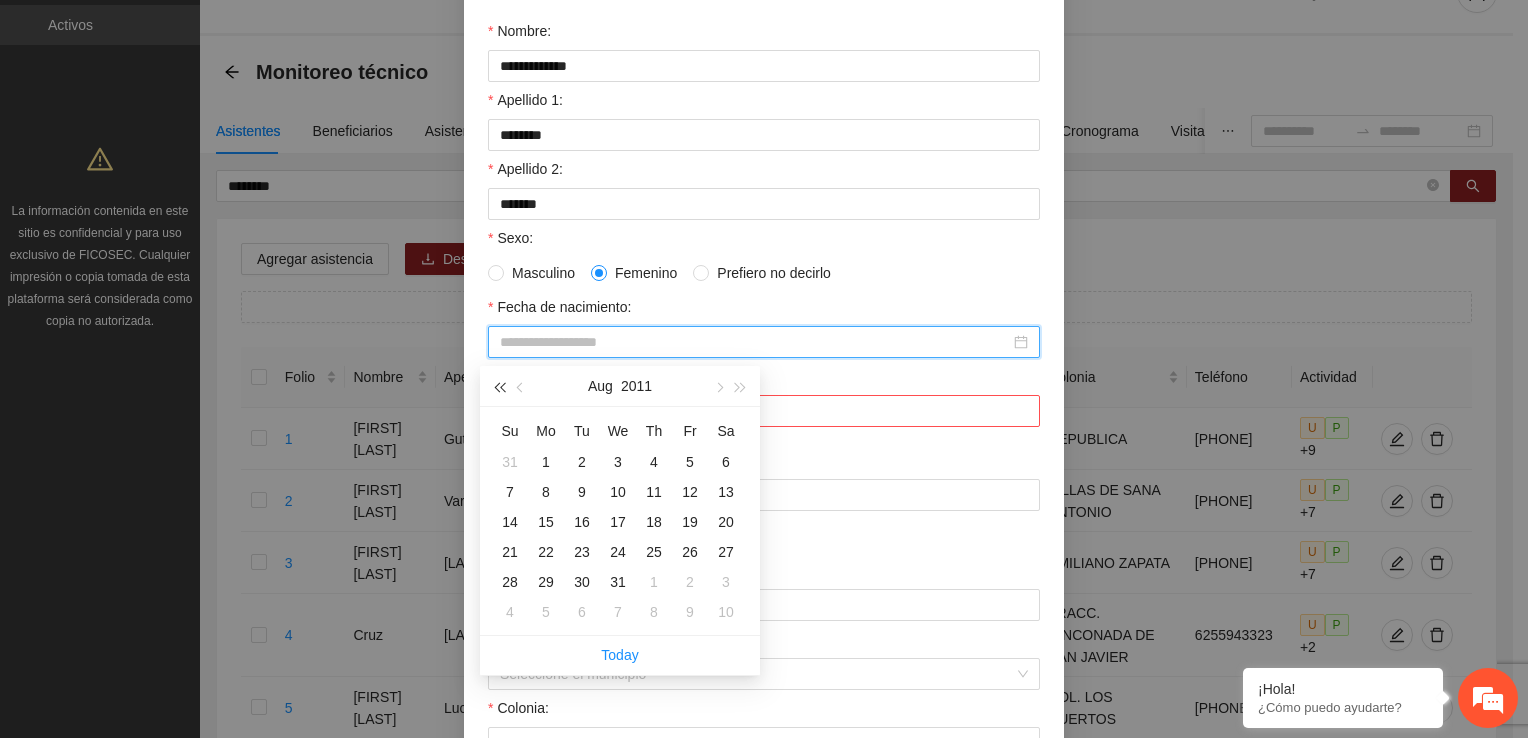 click at bounding box center [499, 387] 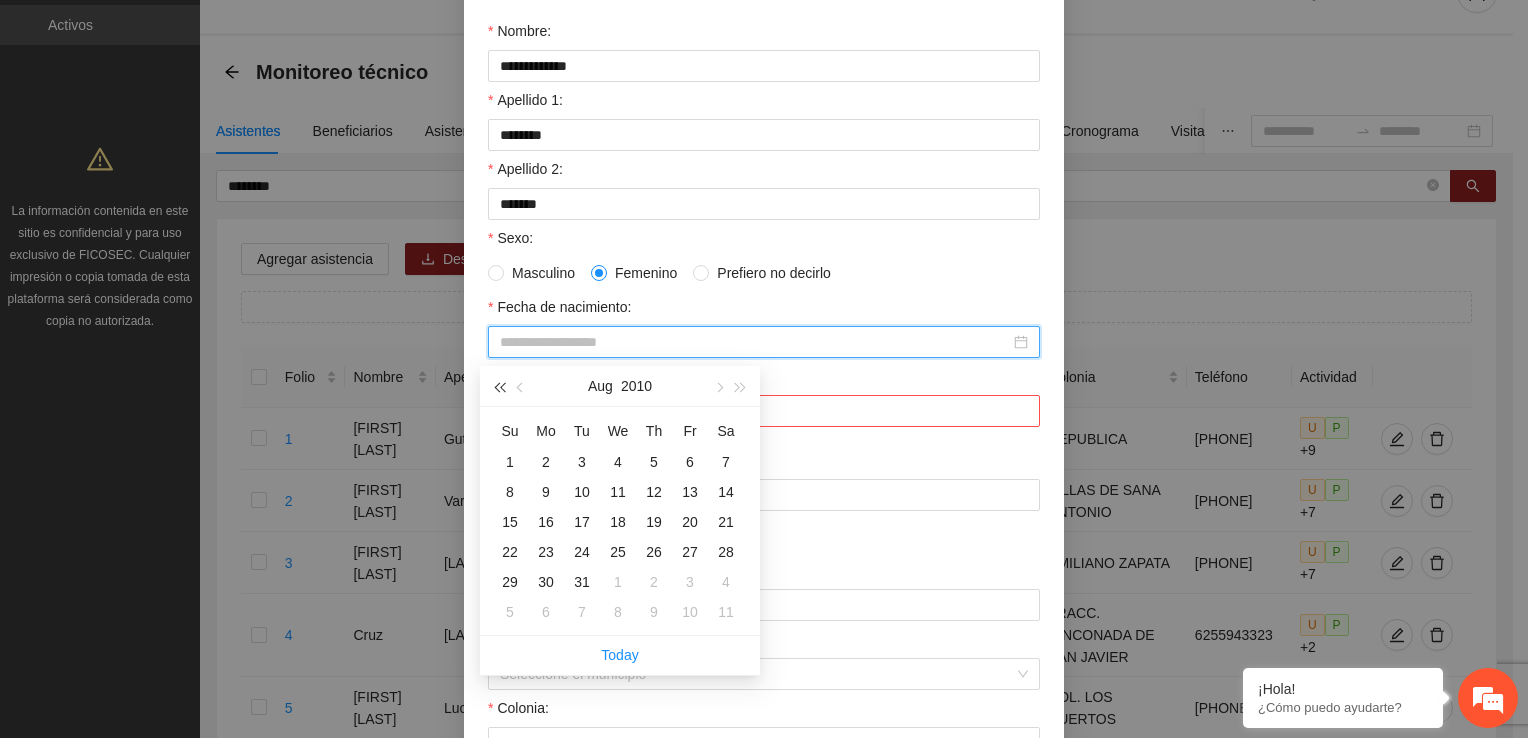 click at bounding box center [499, 387] 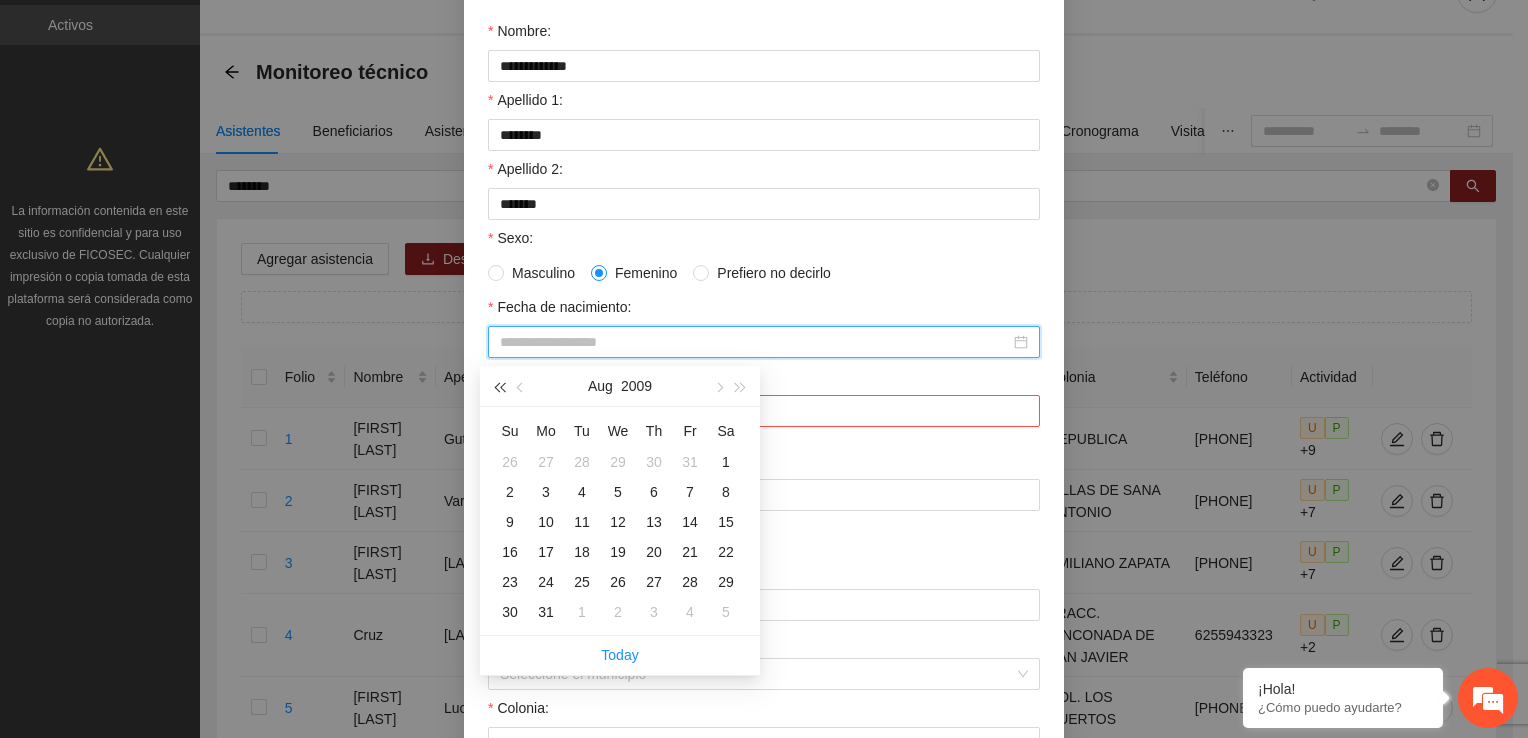 click at bounding box center [499, 387] 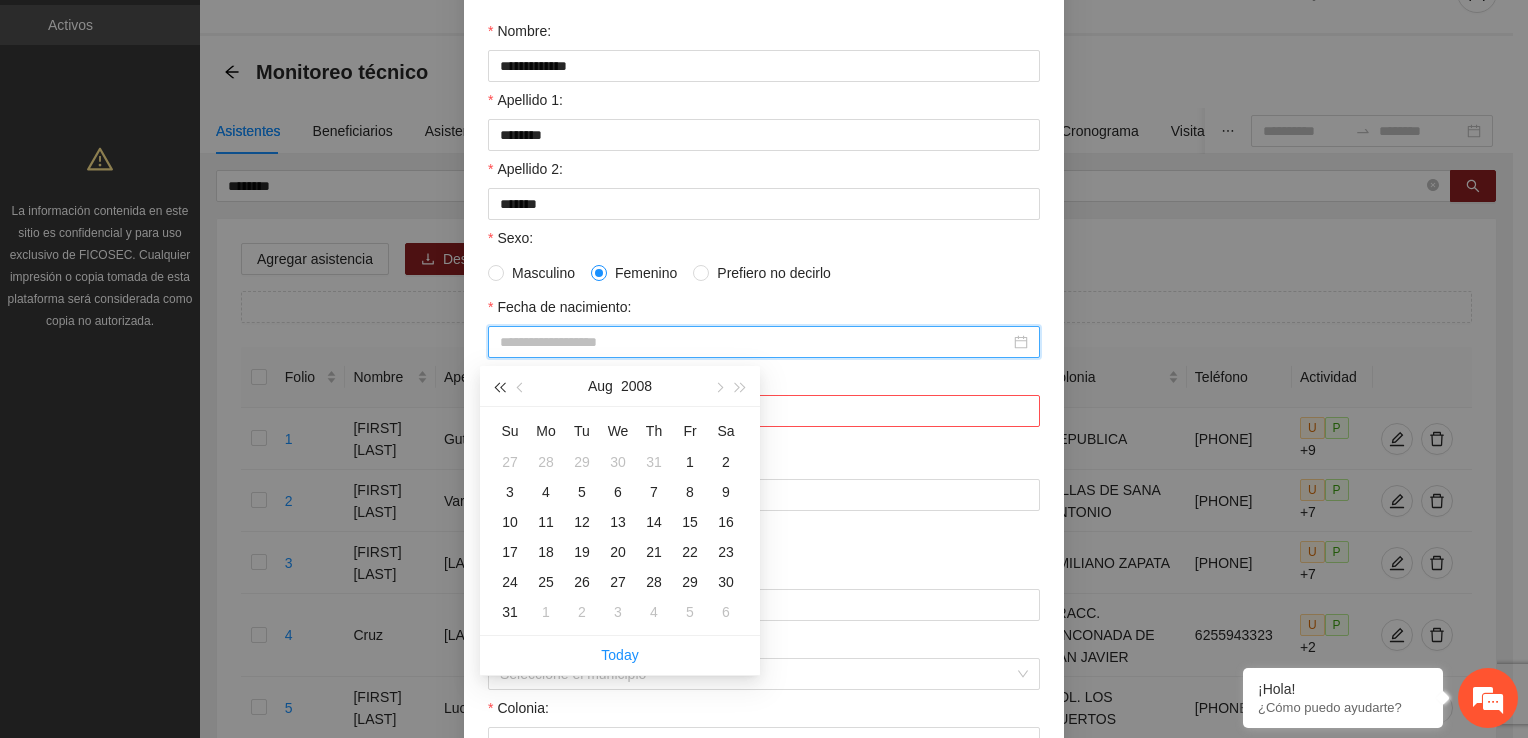 click at bounding box center [499, 387] 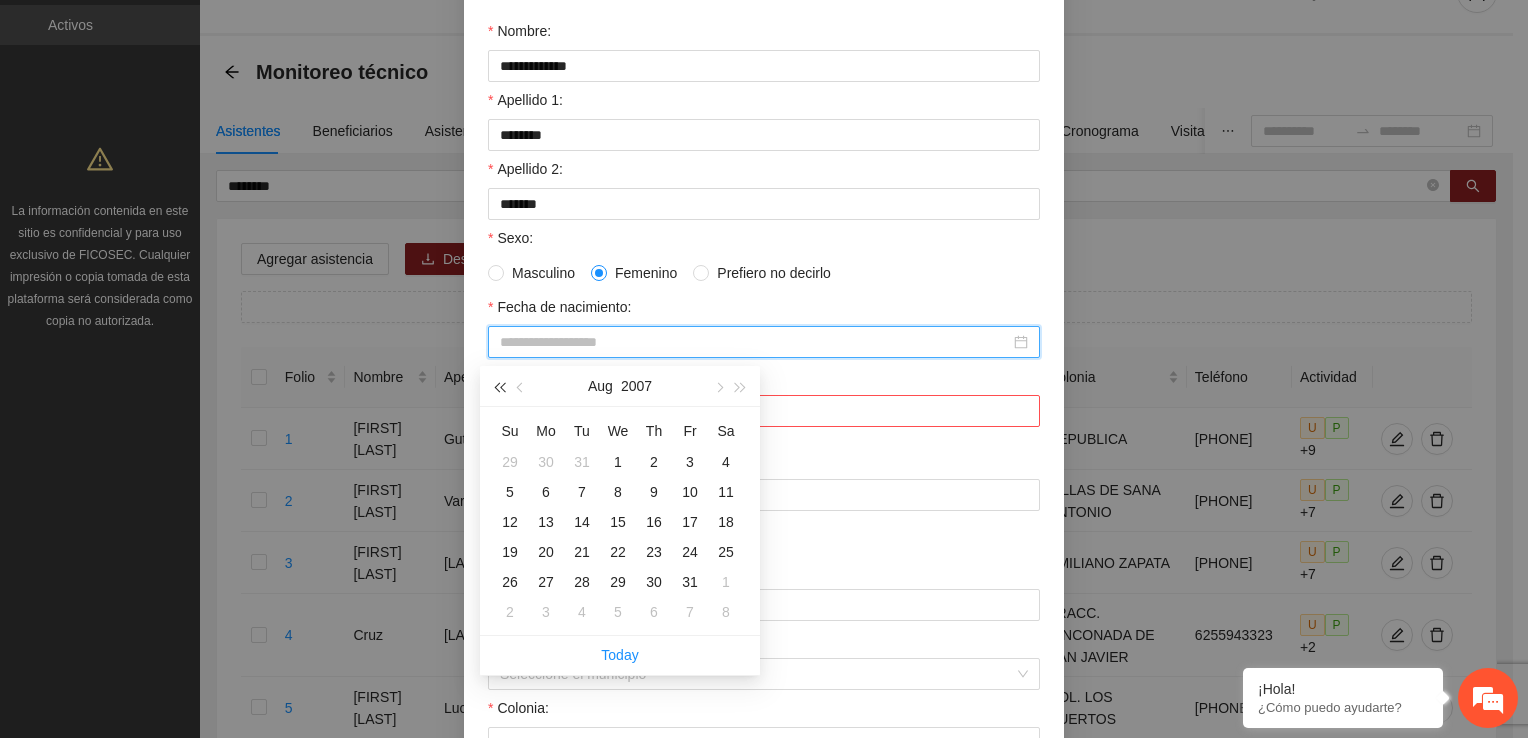 click at bounding box center (499, 387) 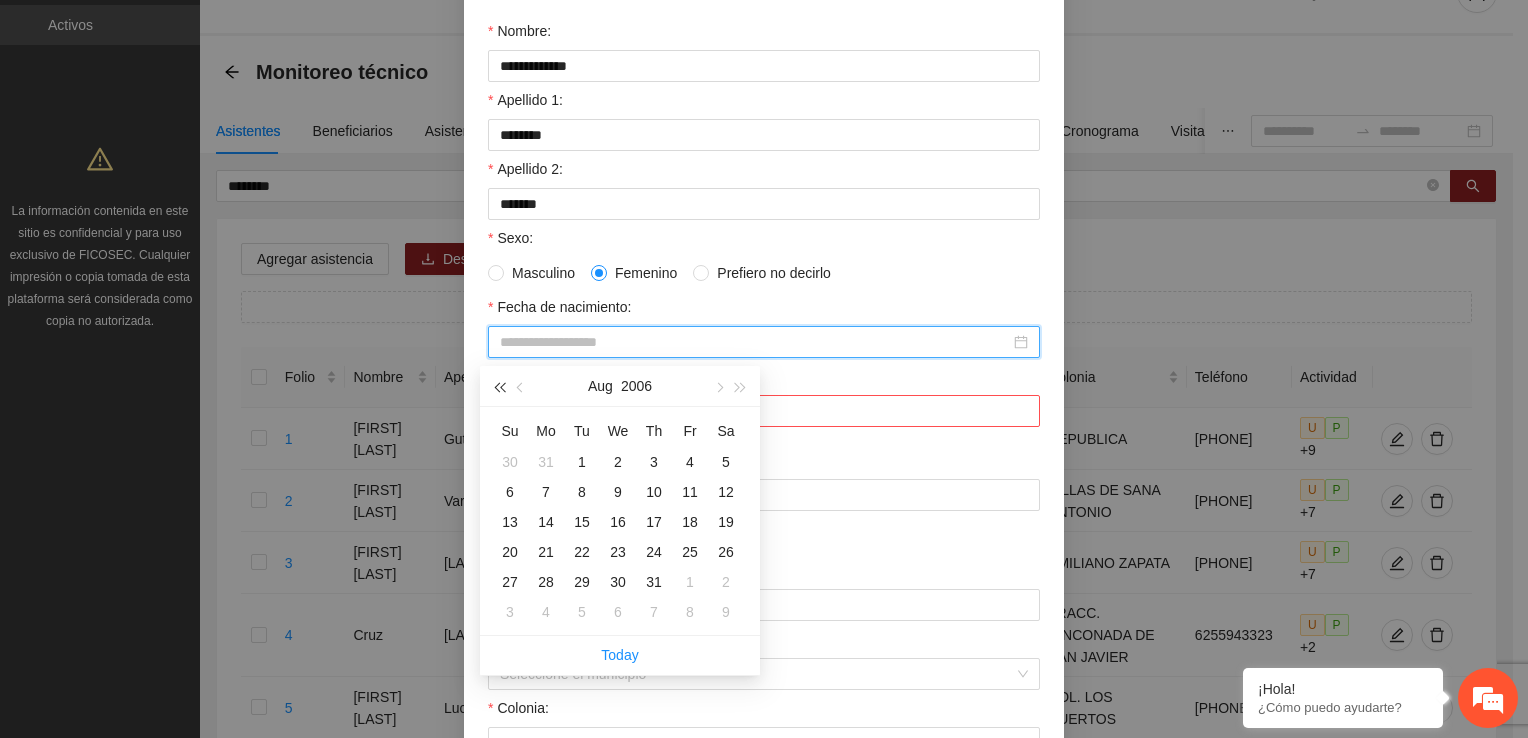 click at bounding box center [499, 387] 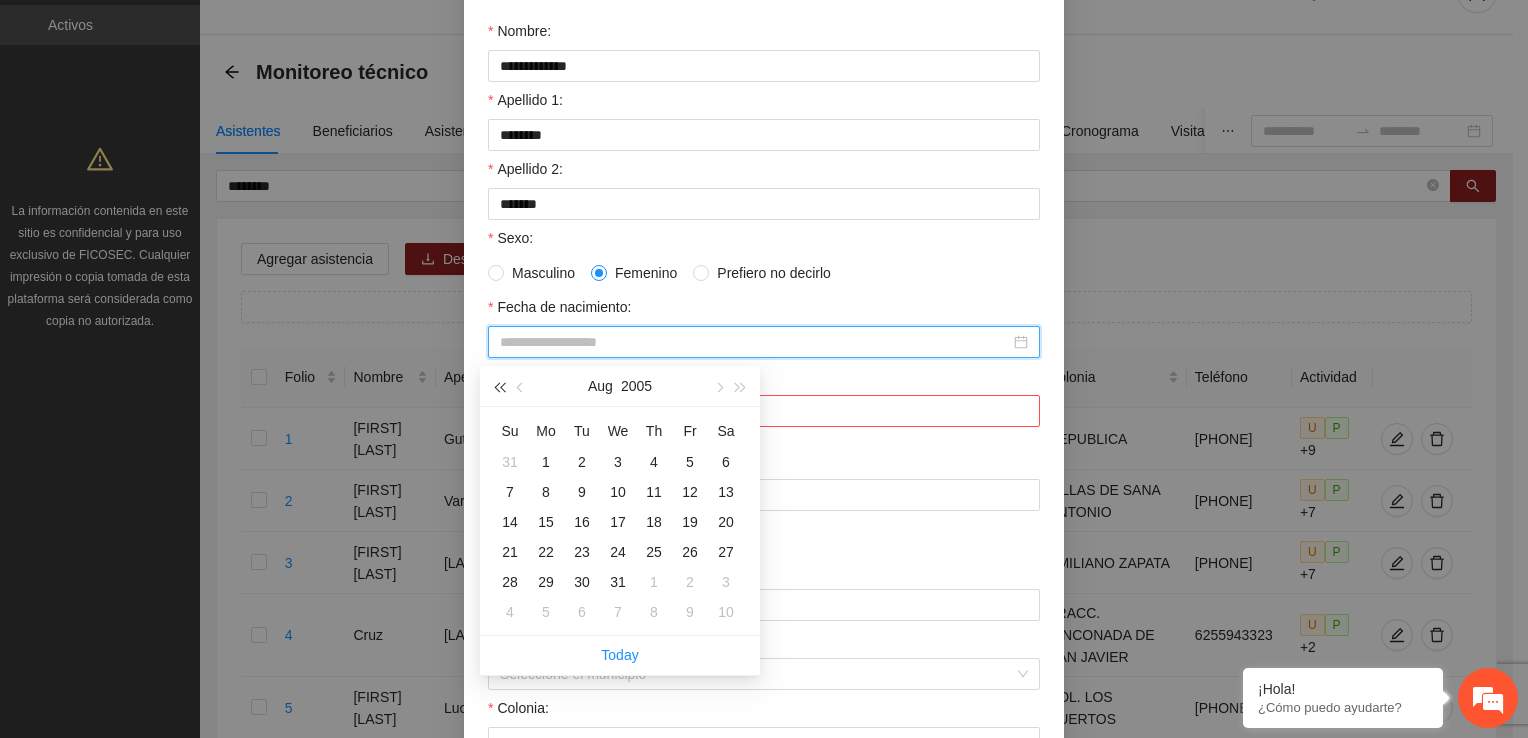 click at bounding box center [499, 387] 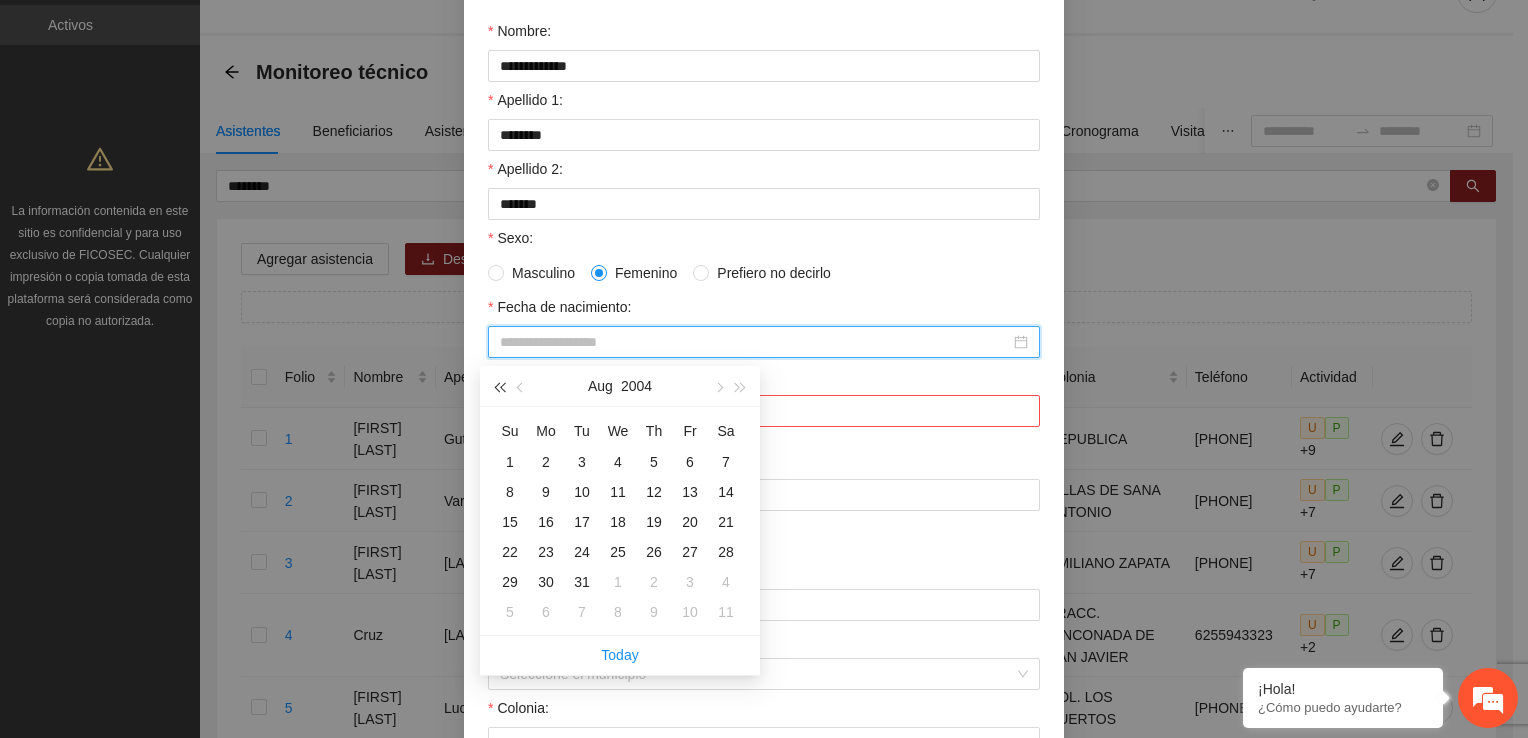 click at bounding box center [499, 387] 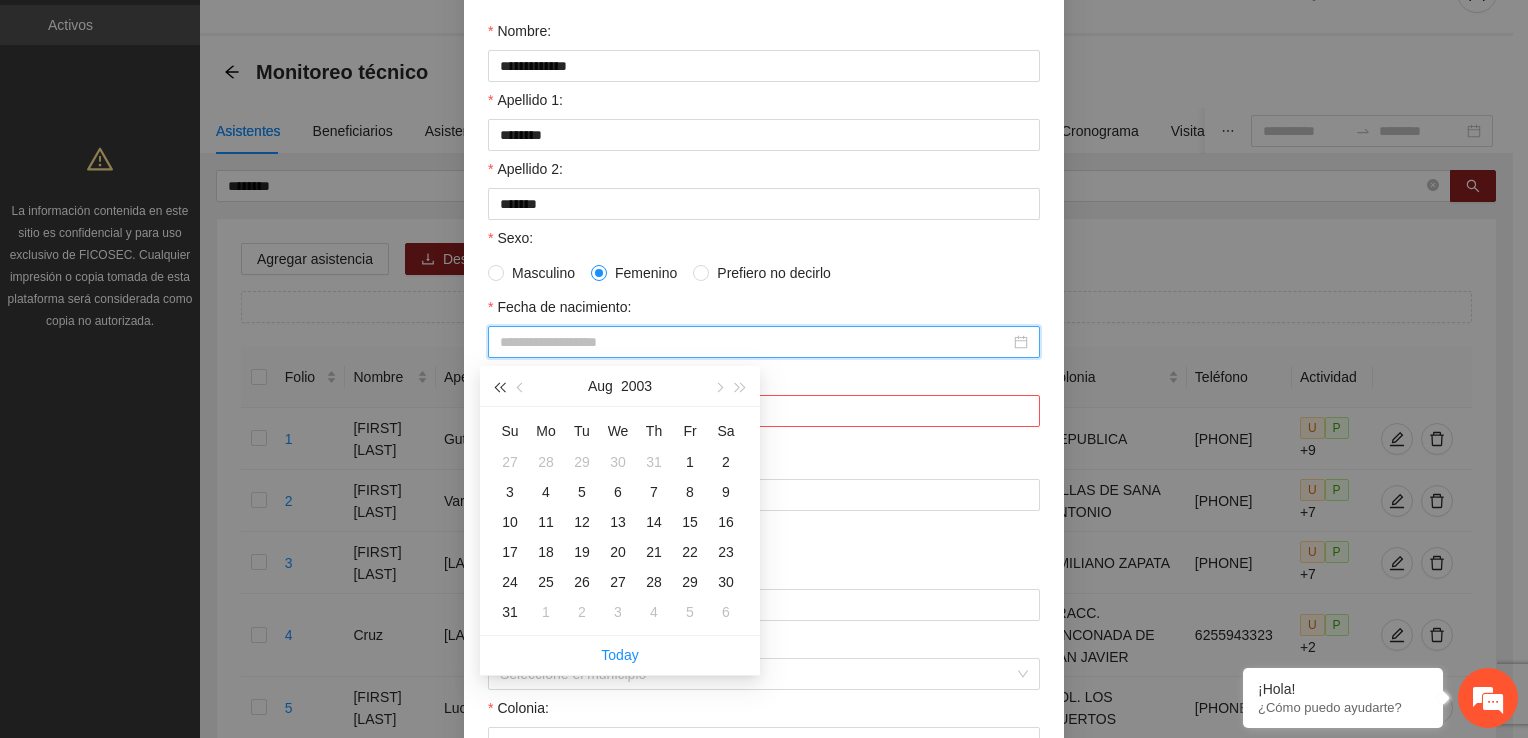 click at bounding box center (499, 387) 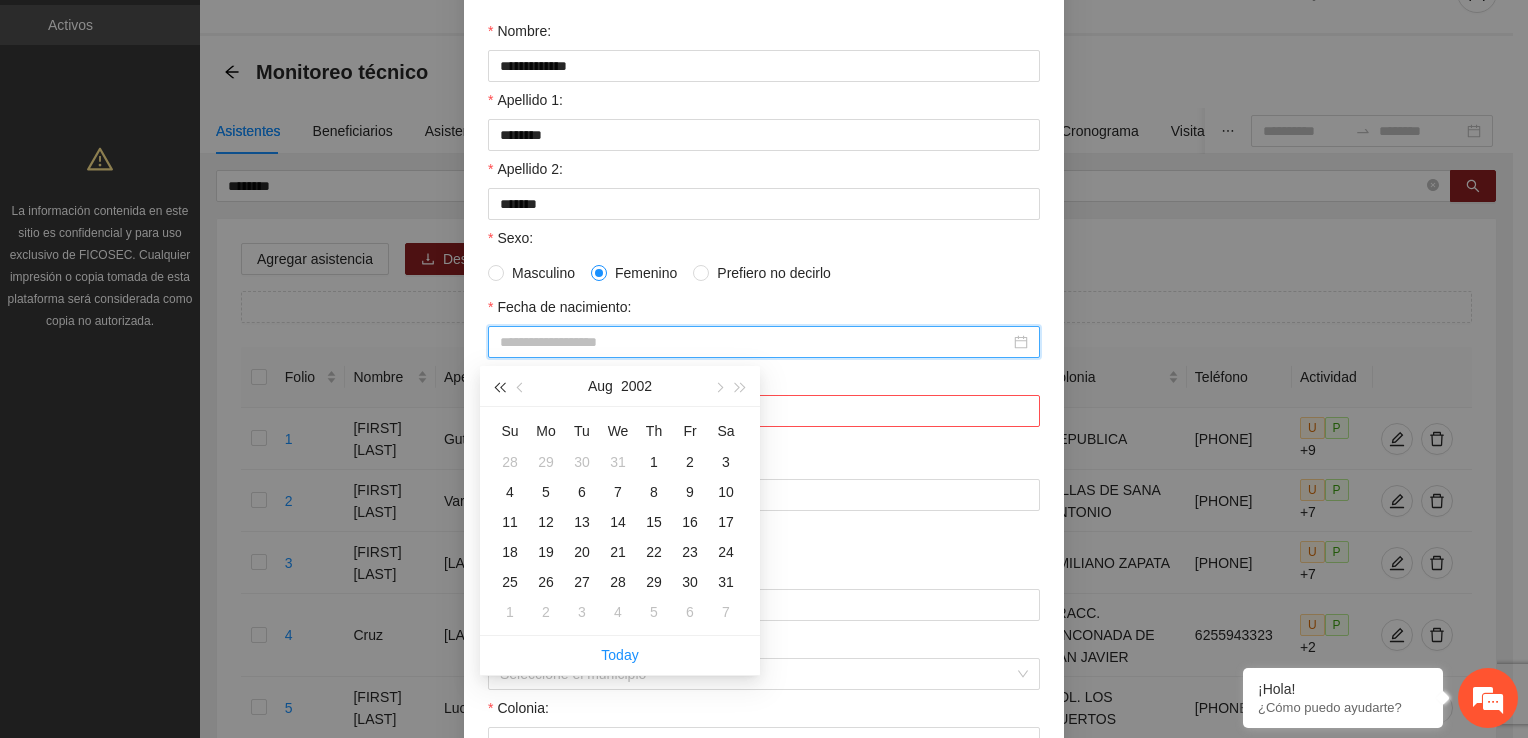 click at bounding box center [499, 387] 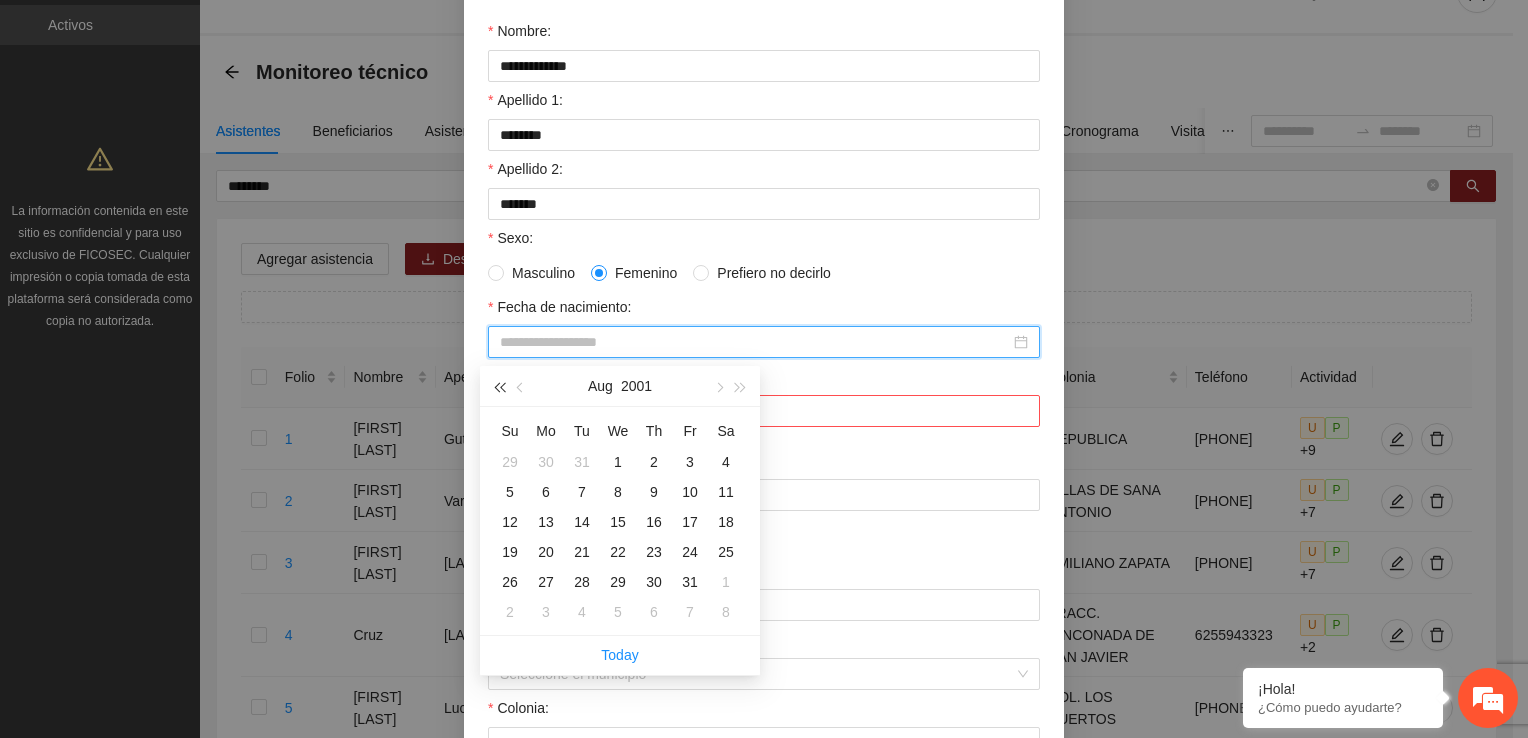 click at bounding box center (499, 387) 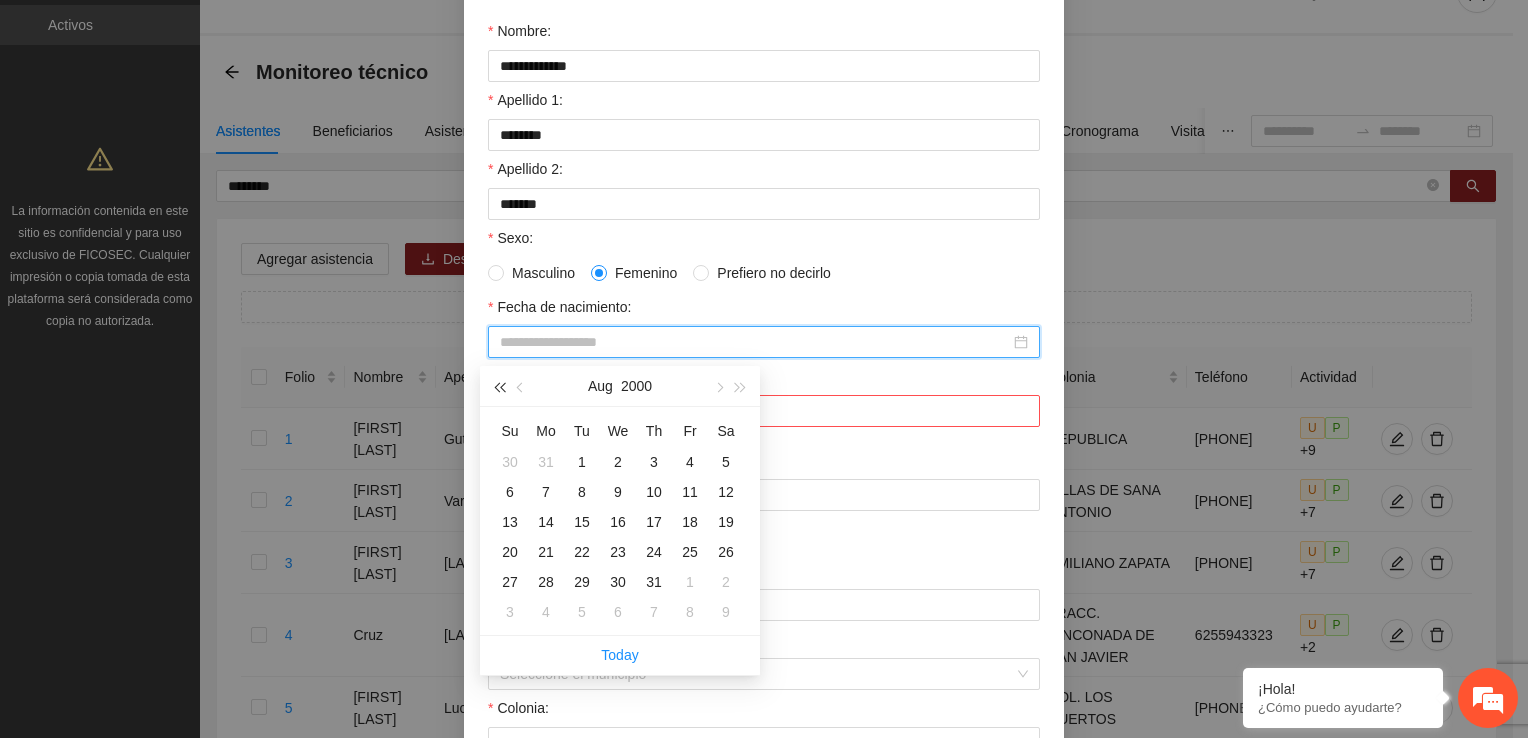 click at bounding box center (499, 387) 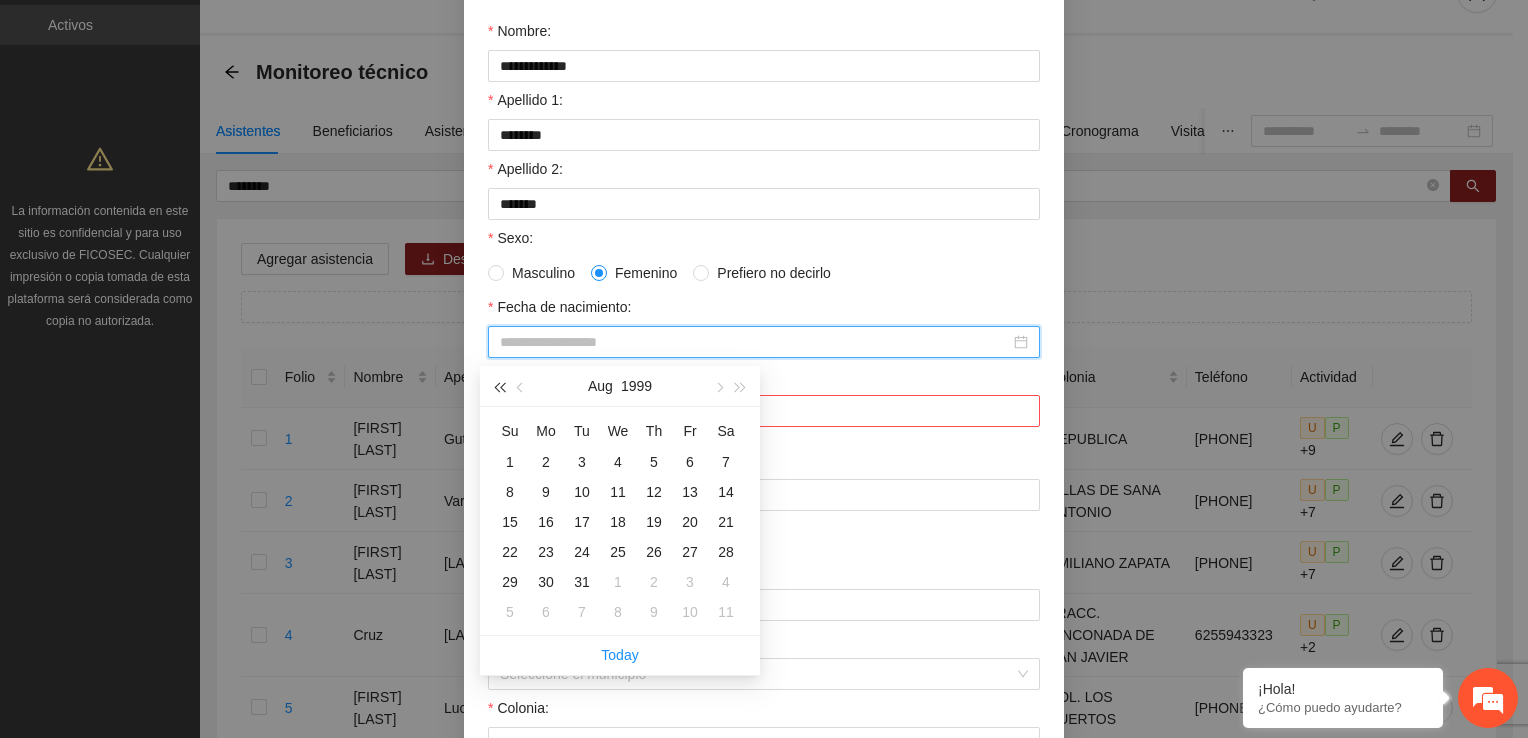 click at bounding box center (499, 387) 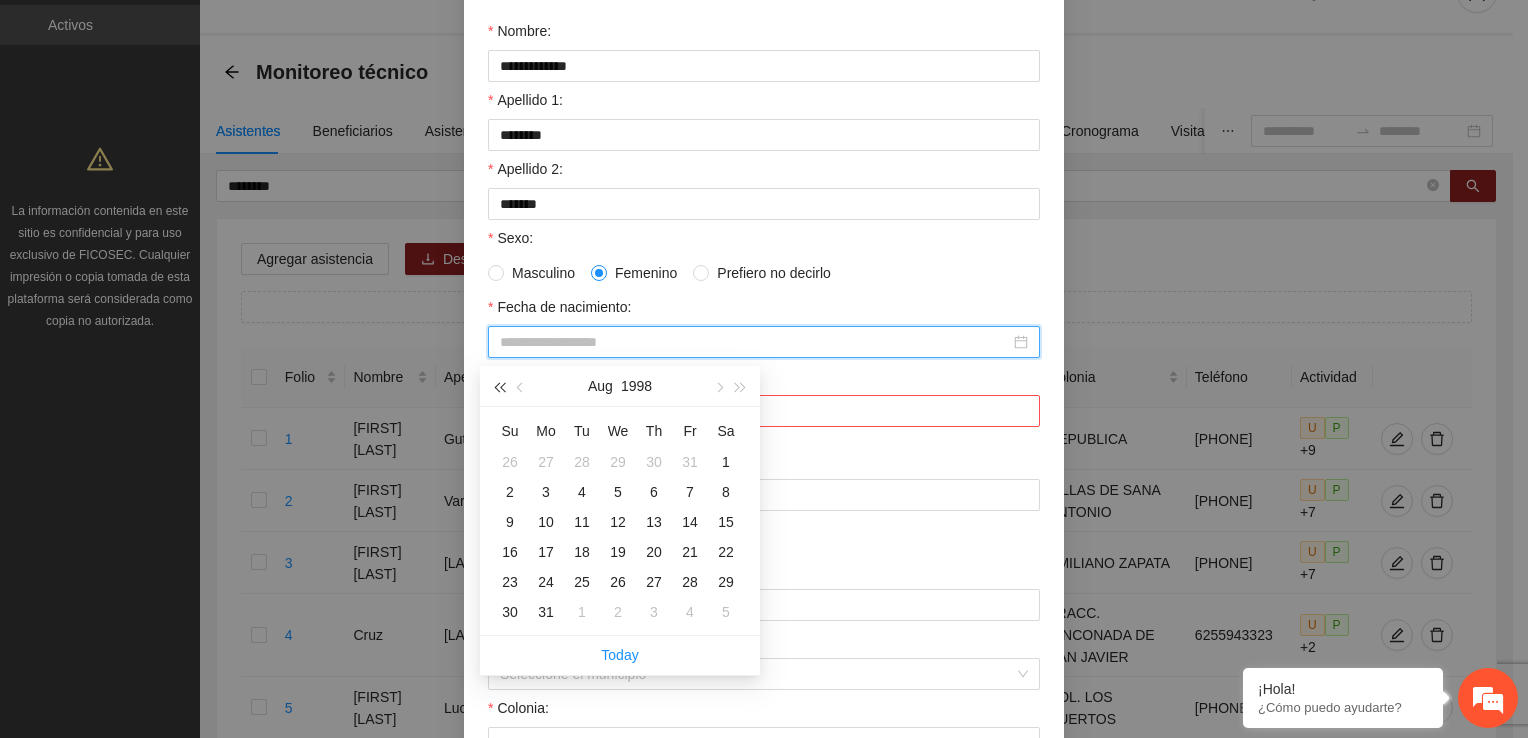 click at bounding box center (499, 387) 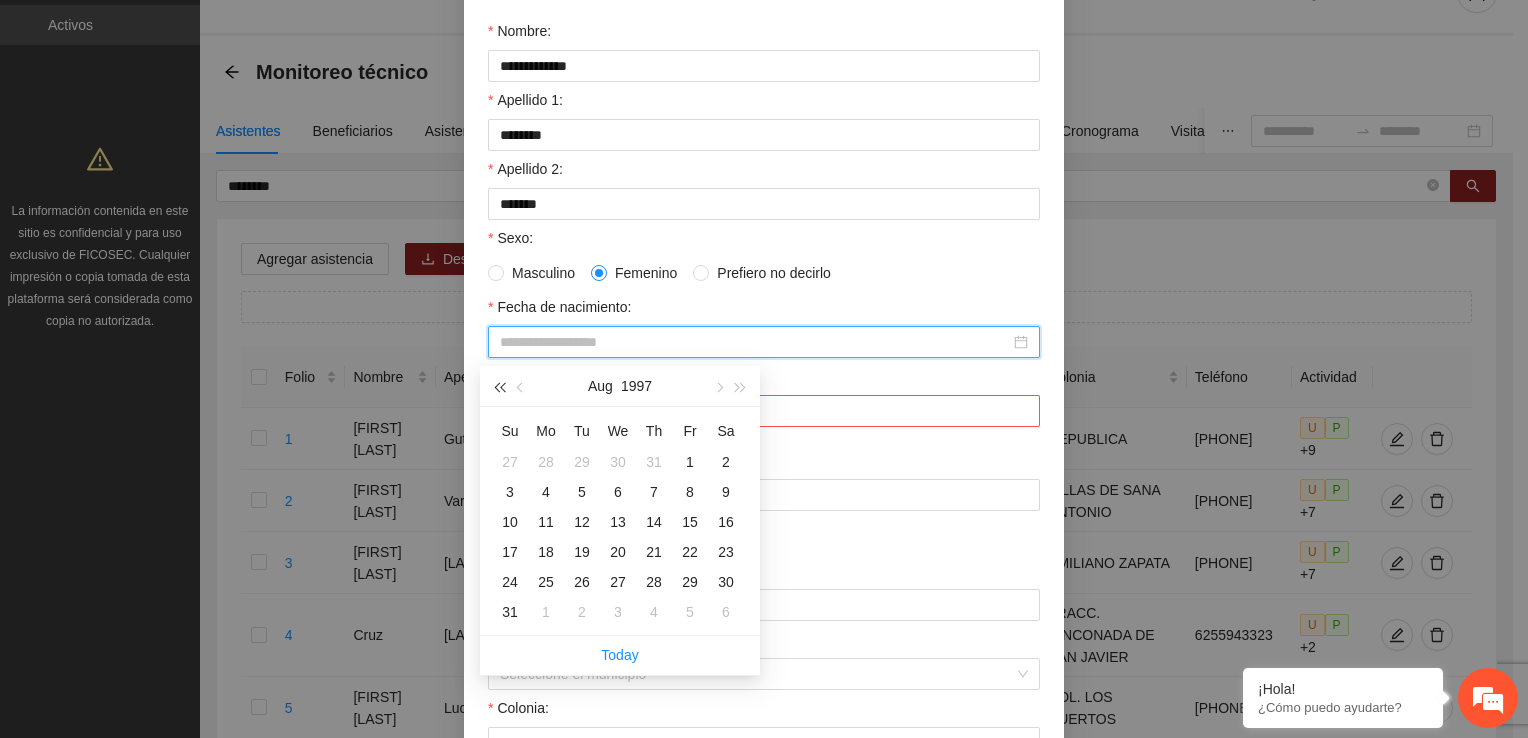 click at bounding box center (499, 387) 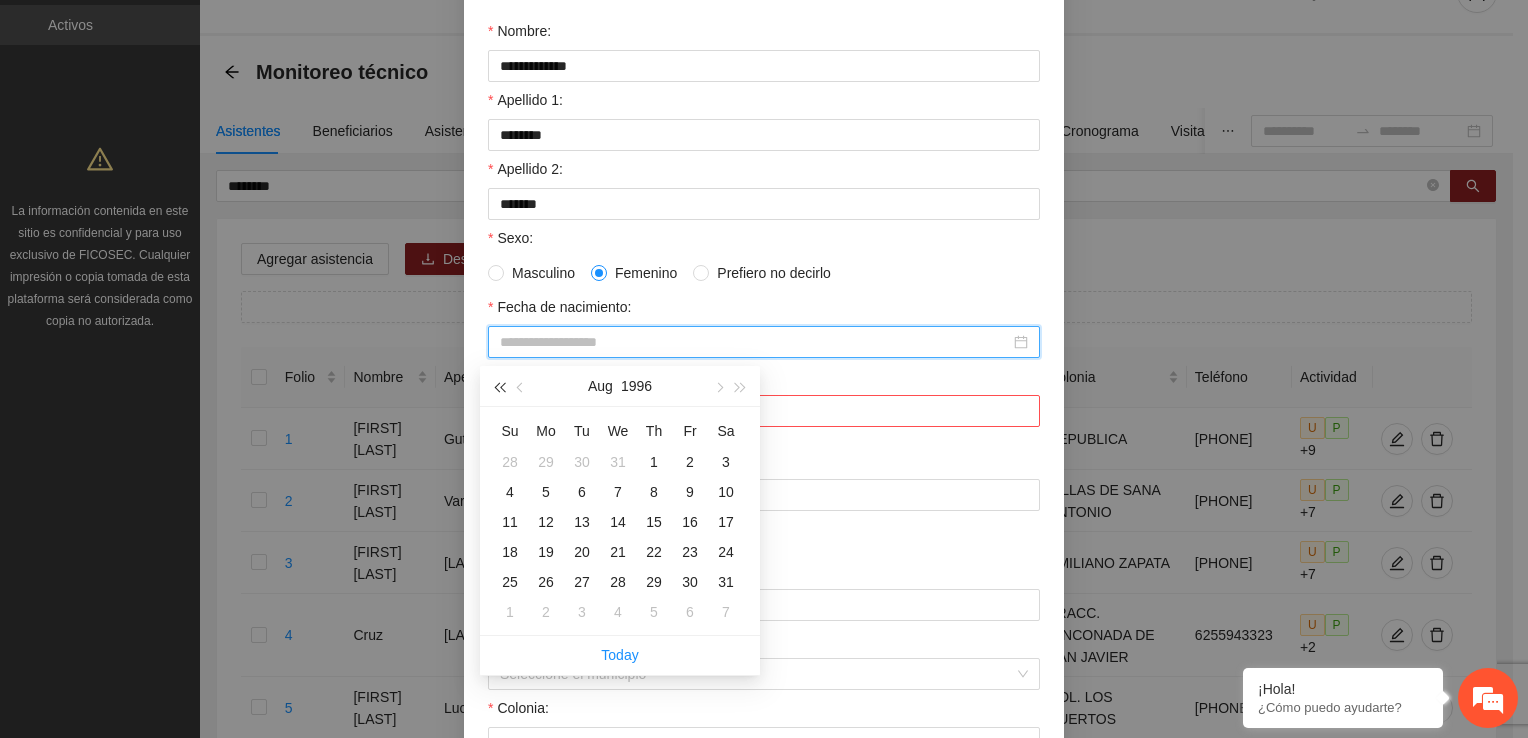 click at bounding box center [499, 387] 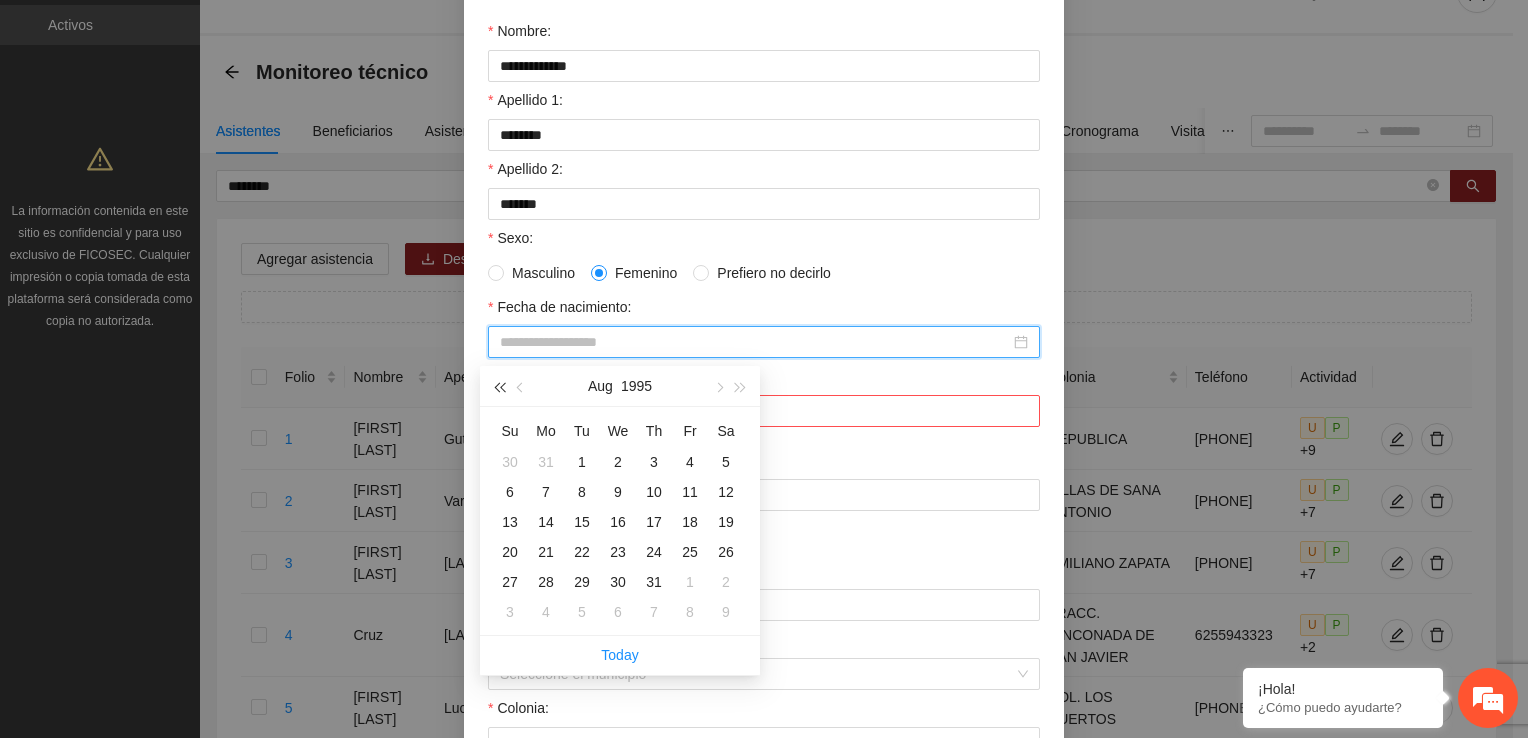 click at bounding box center (499, 387) 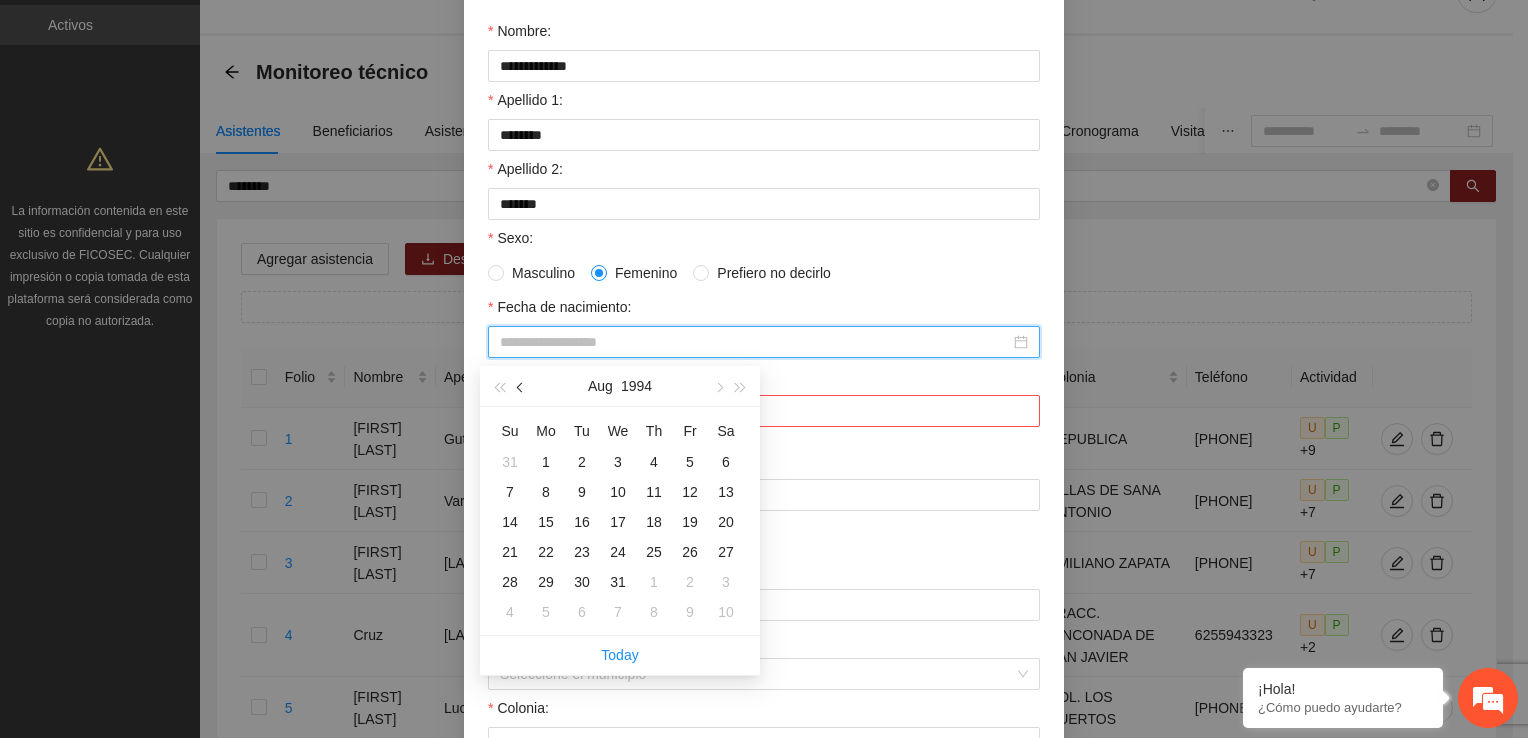 click at bounding box center [521, 386] 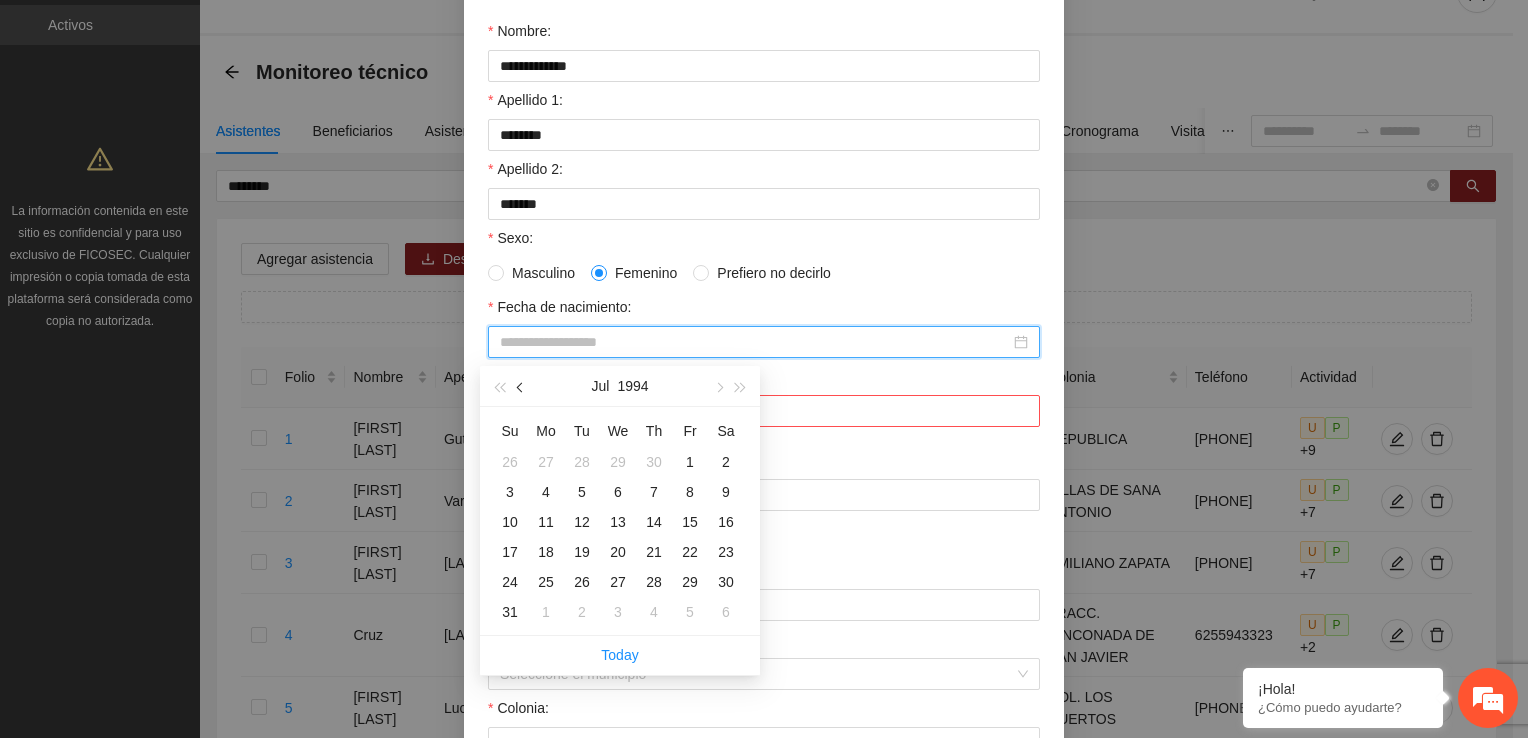 click at bounding box center (521, 386) 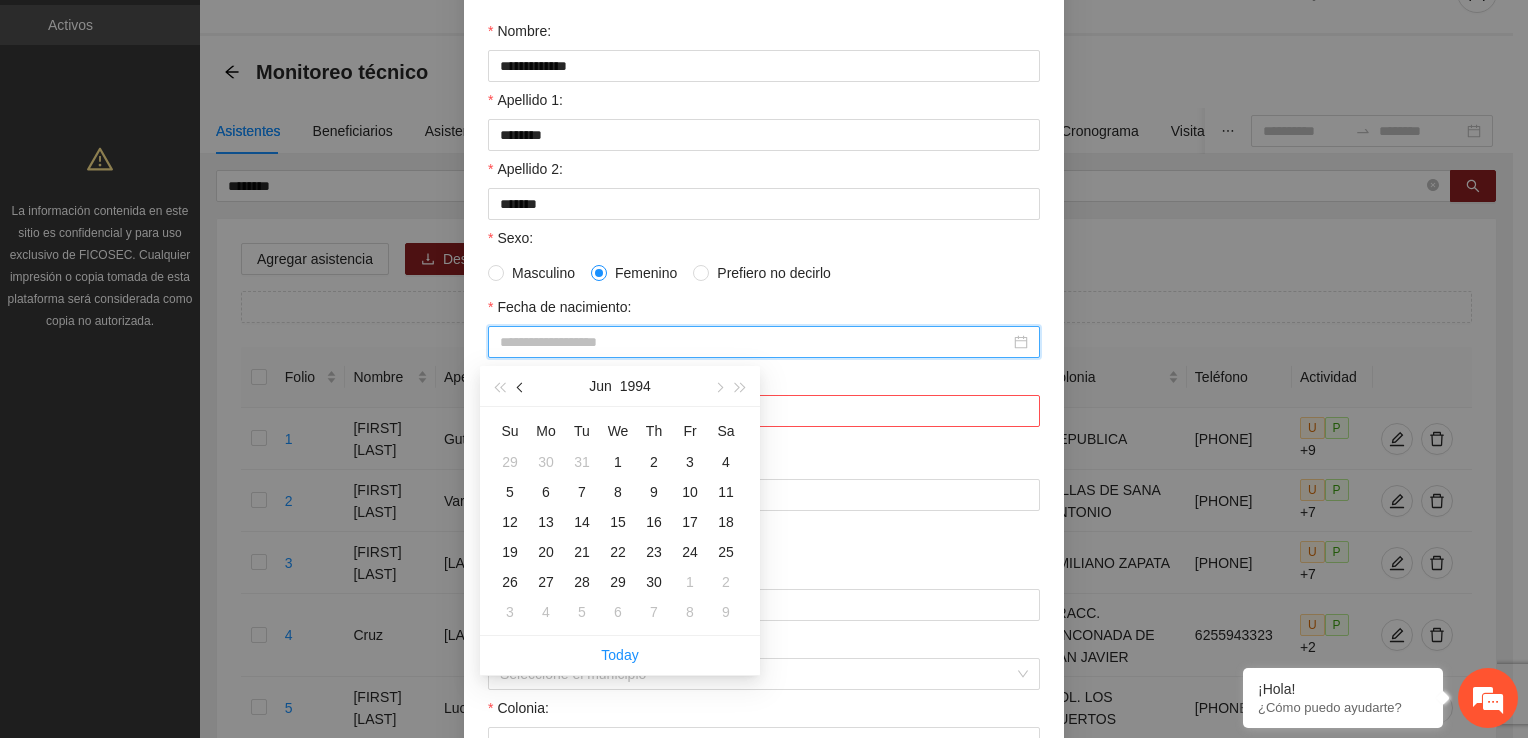 click at bounding box center [521, 386] 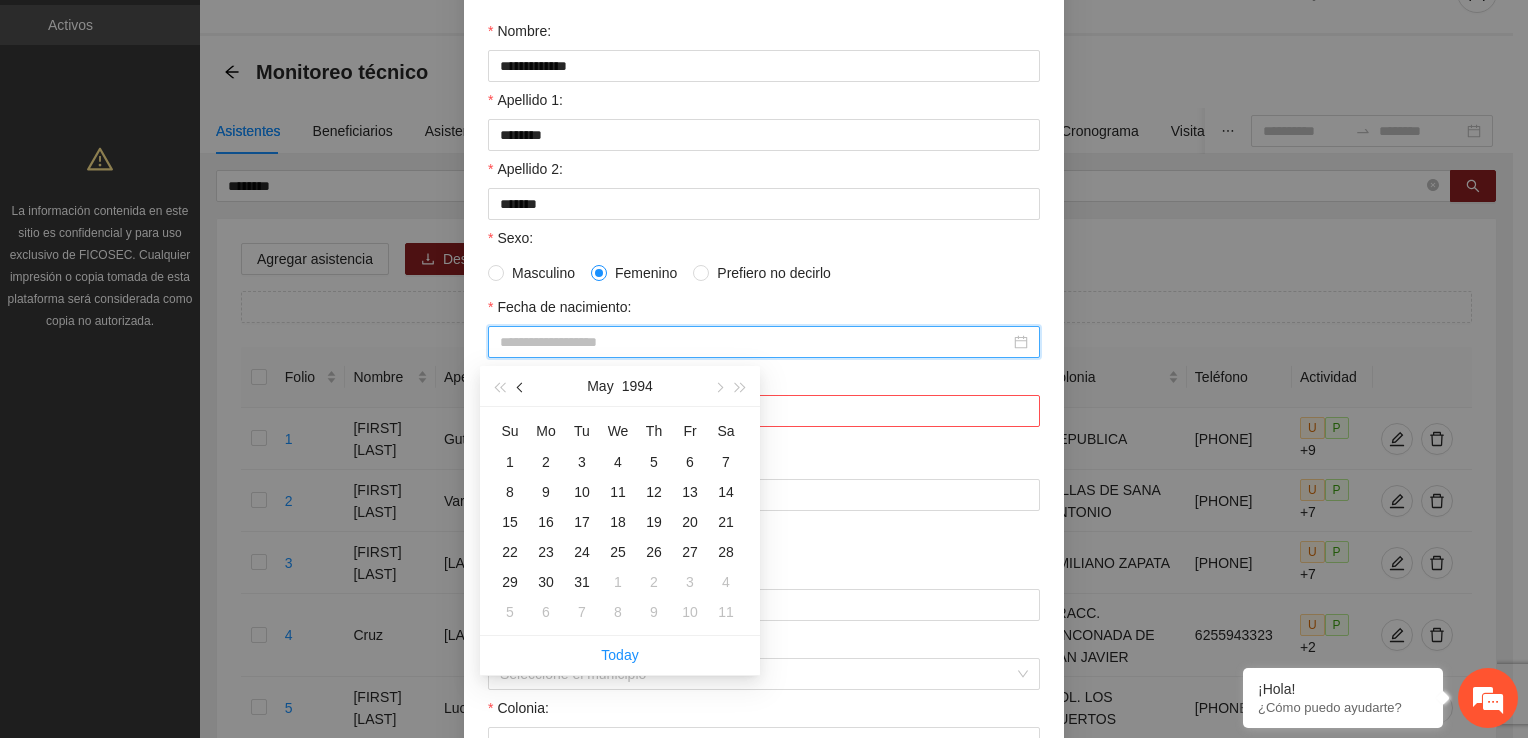 click at bounding box center [521, 386] 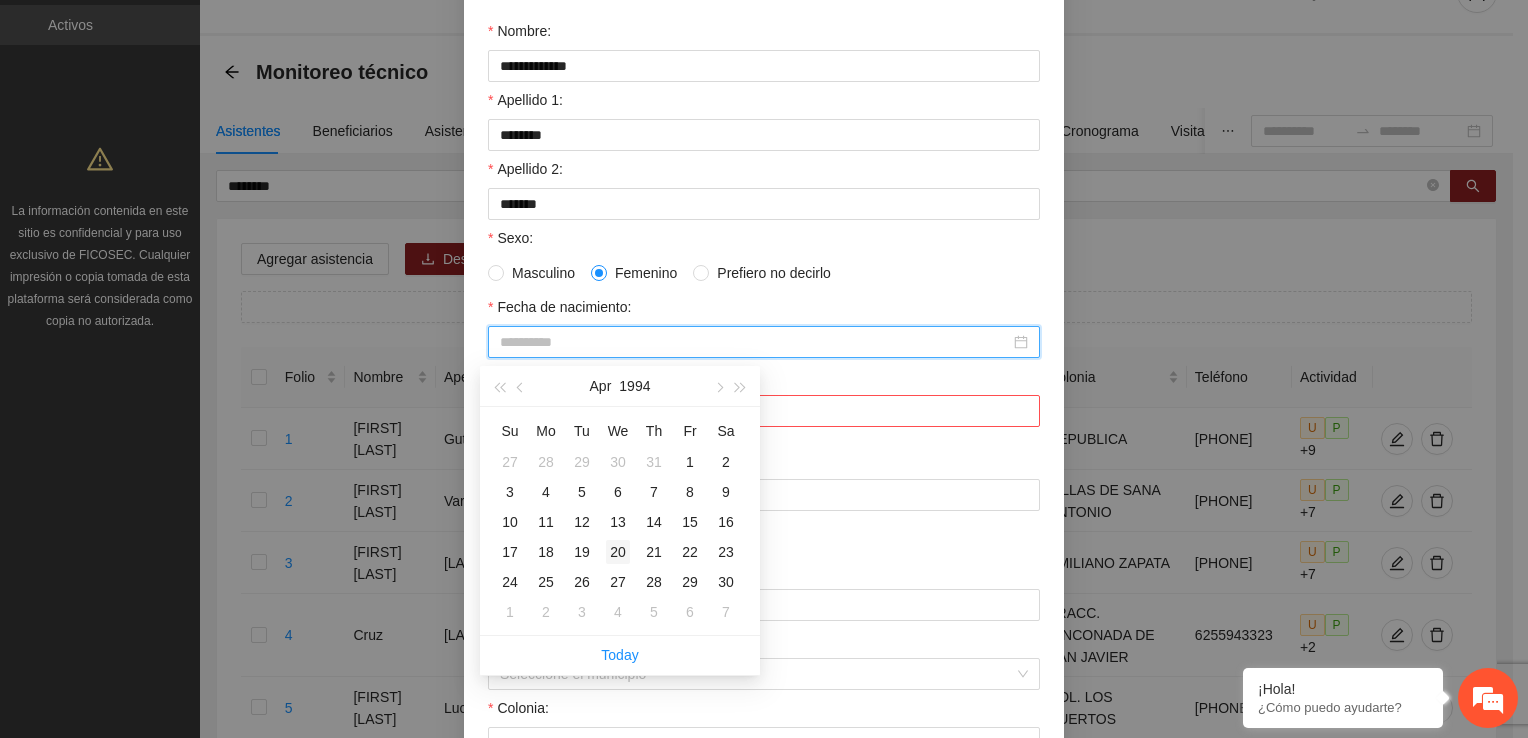 click on "20" at bounding box center [618, 552] 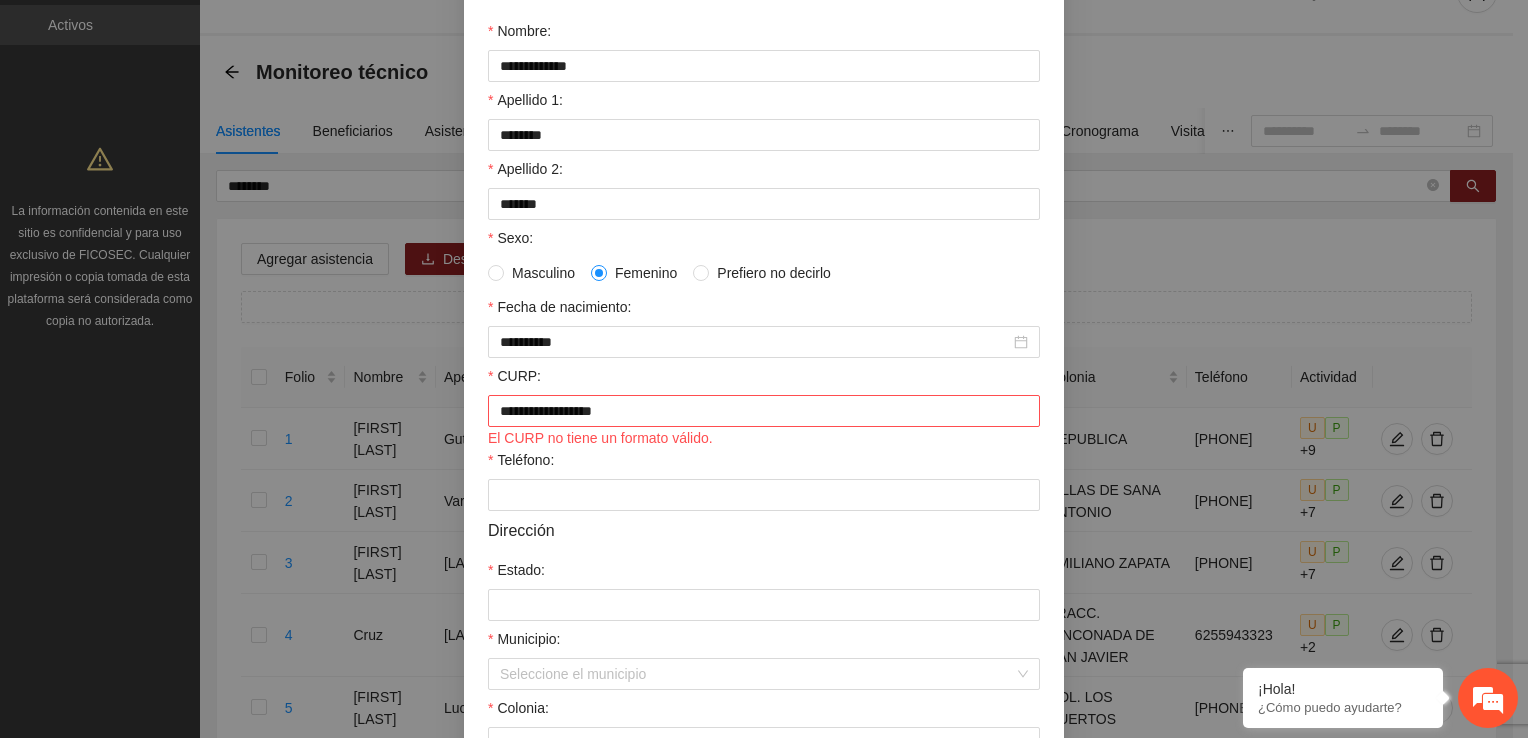 click on "El CURP no tiene un formato válido." at bounding box center [764, 438] 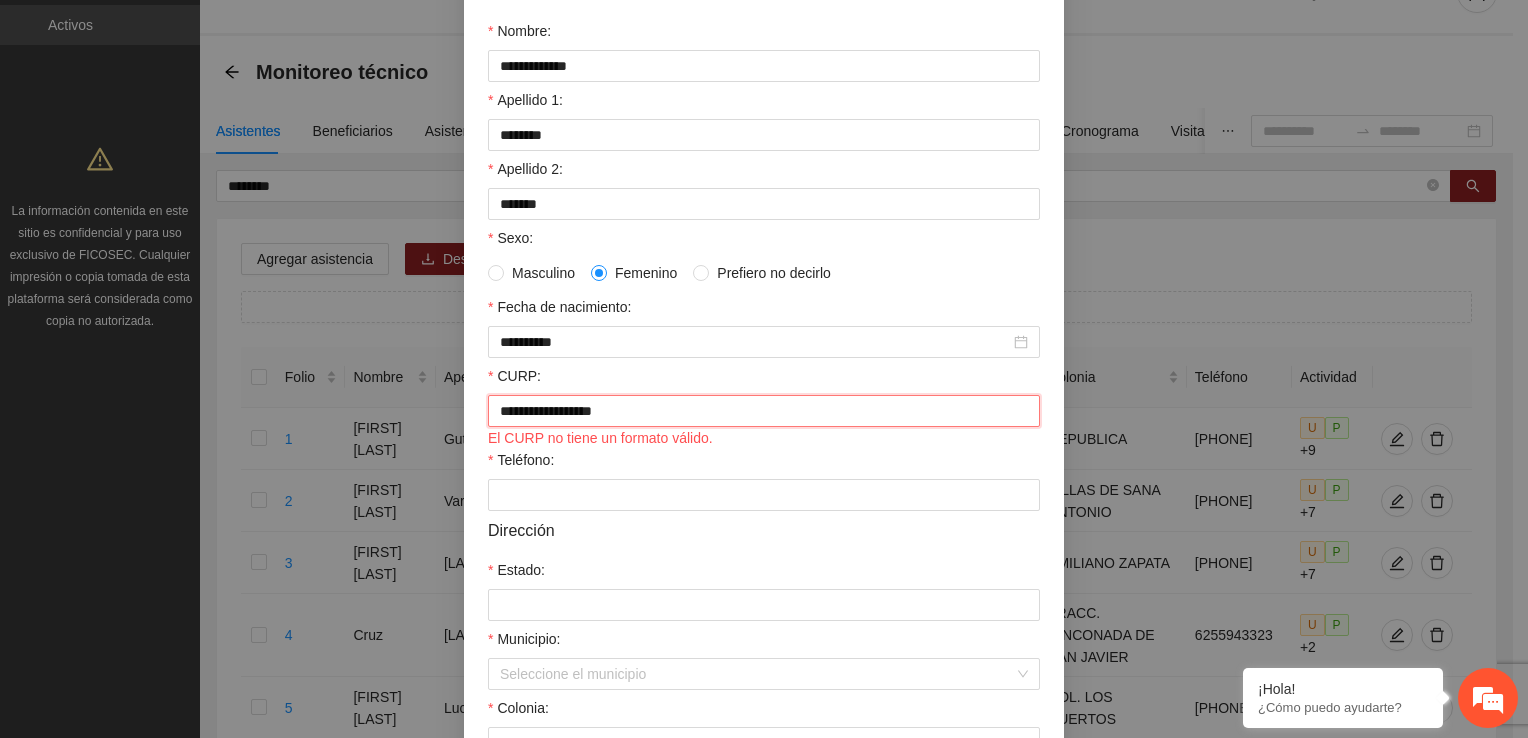 click on "**********" at bounding box center (764, 411) 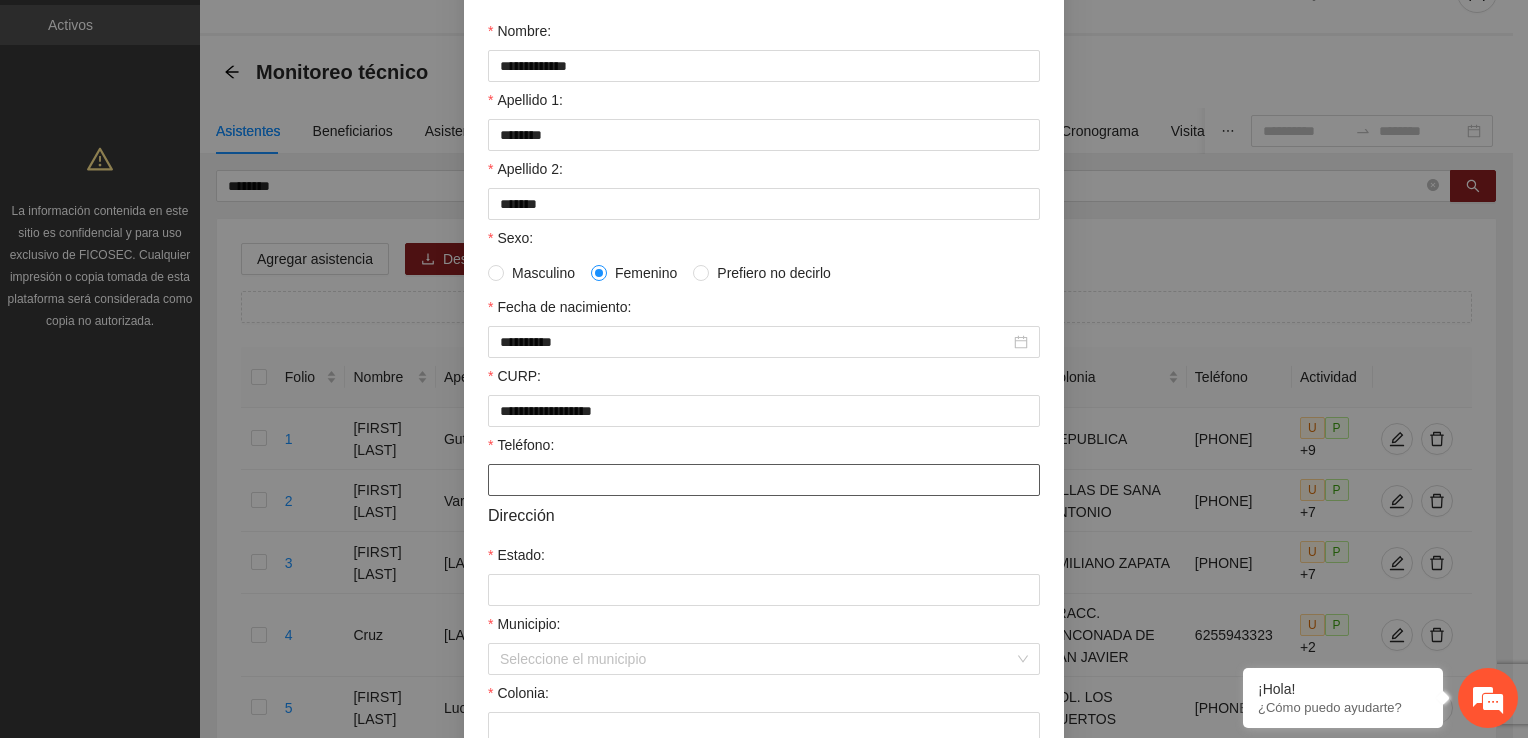 click on "Teléfono:" at bounding box center [764, 480] 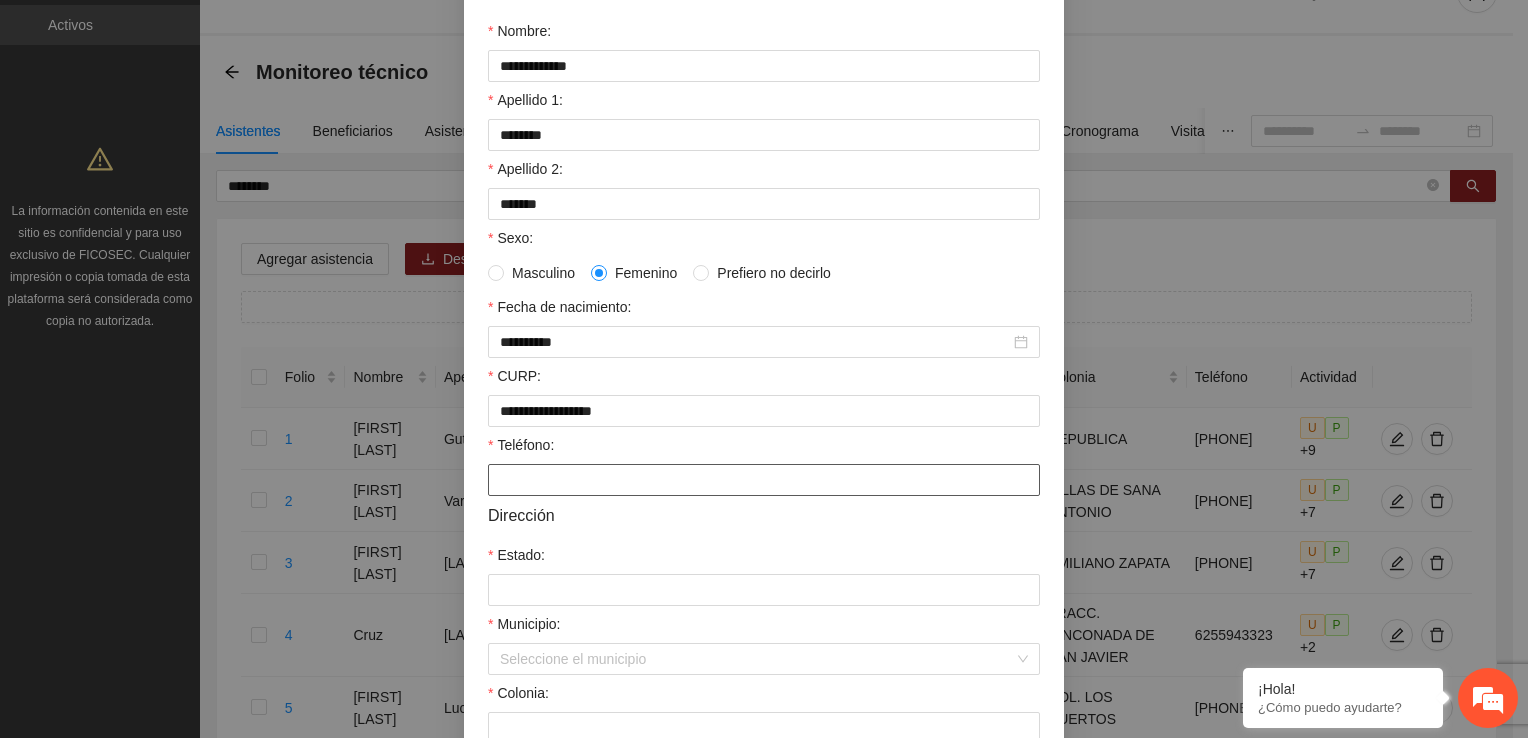 click on "Teléfono:" at bounding box center [764, 480] 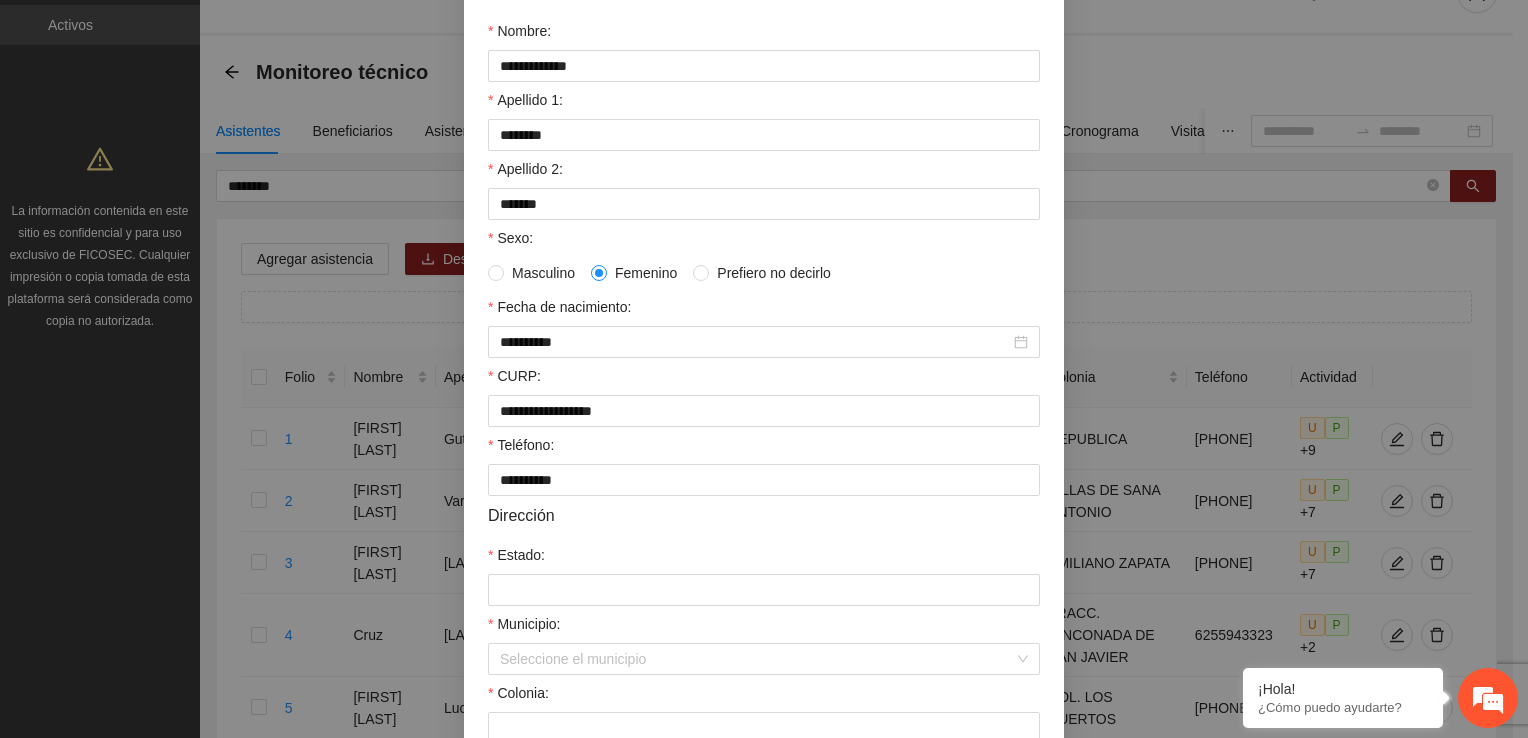click on "Estado:" at bounding box center (764, 559) 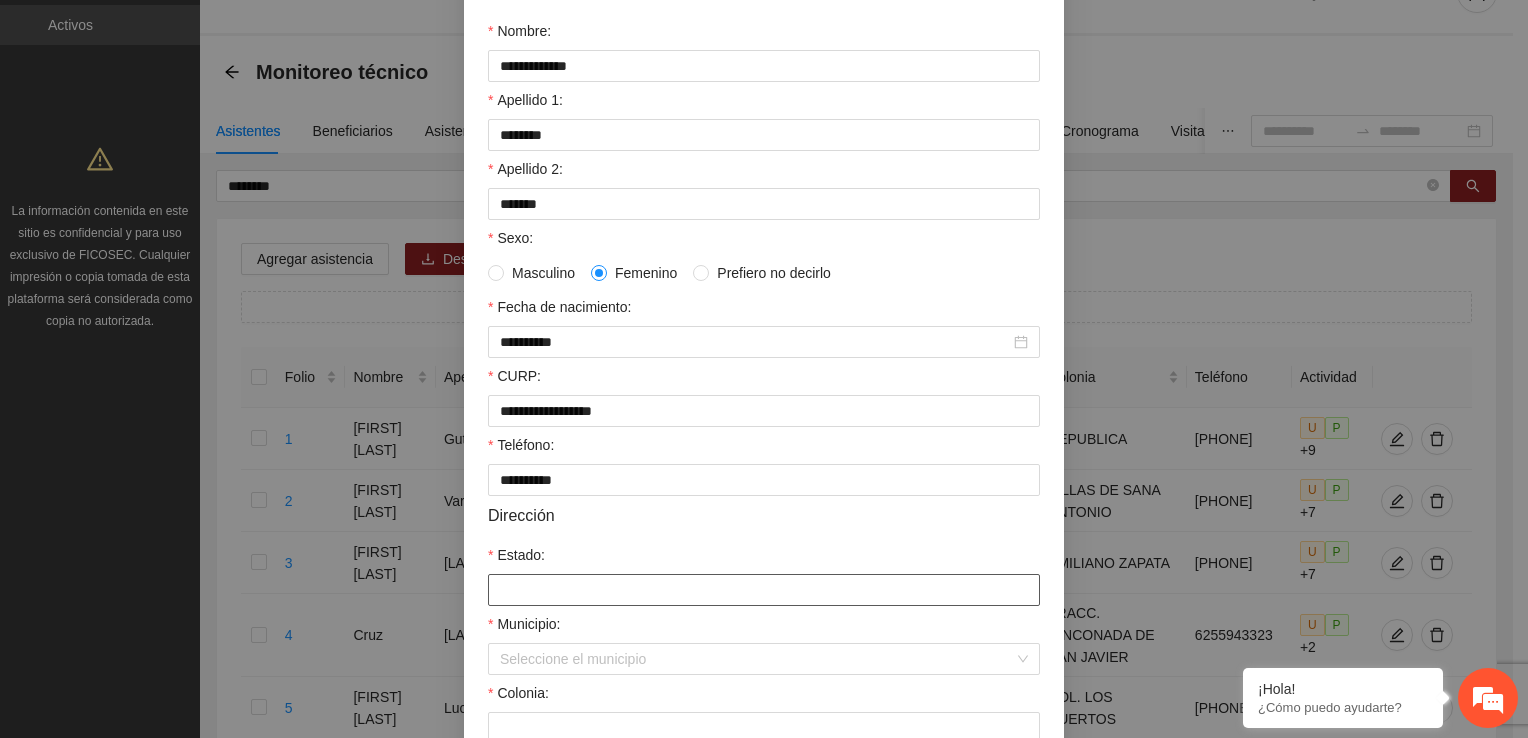 click on "Estado:" at bounding box center (764, 590) 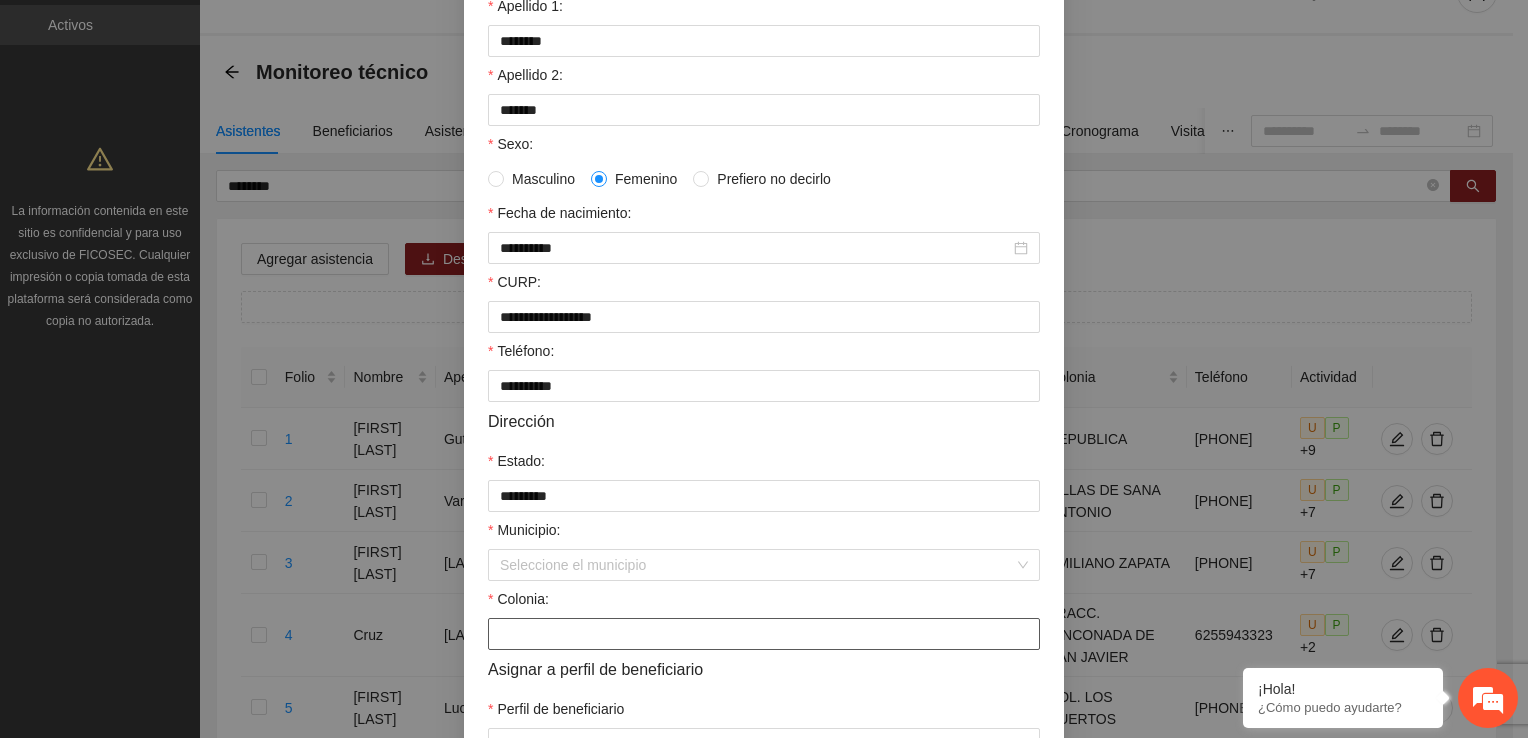 scroll, scrollTop: 432, scrollLeft: 0, axis: vertical 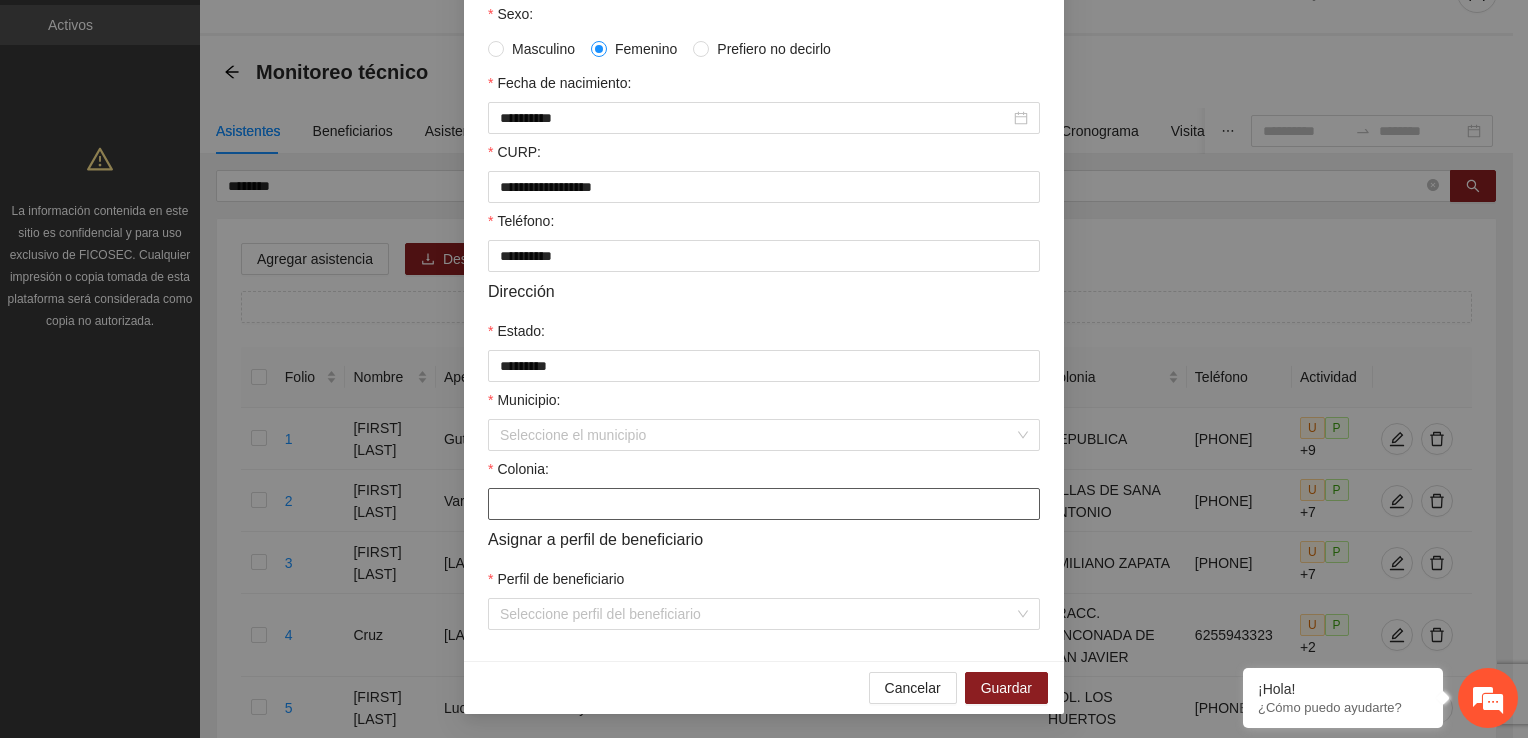 click on "Colonia:" at bounding box center (764, 504) 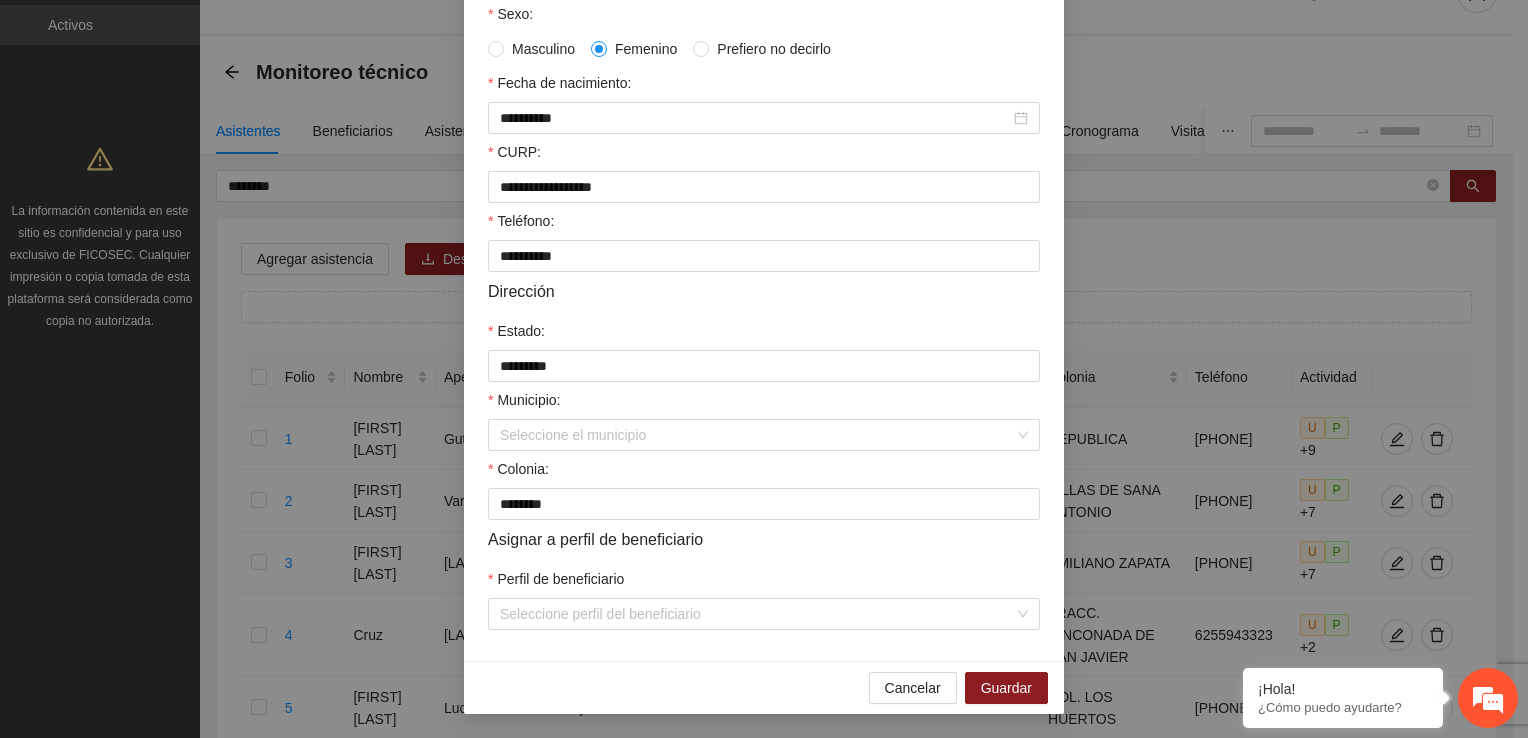 click on "**********" at bounding box center [764, 196] 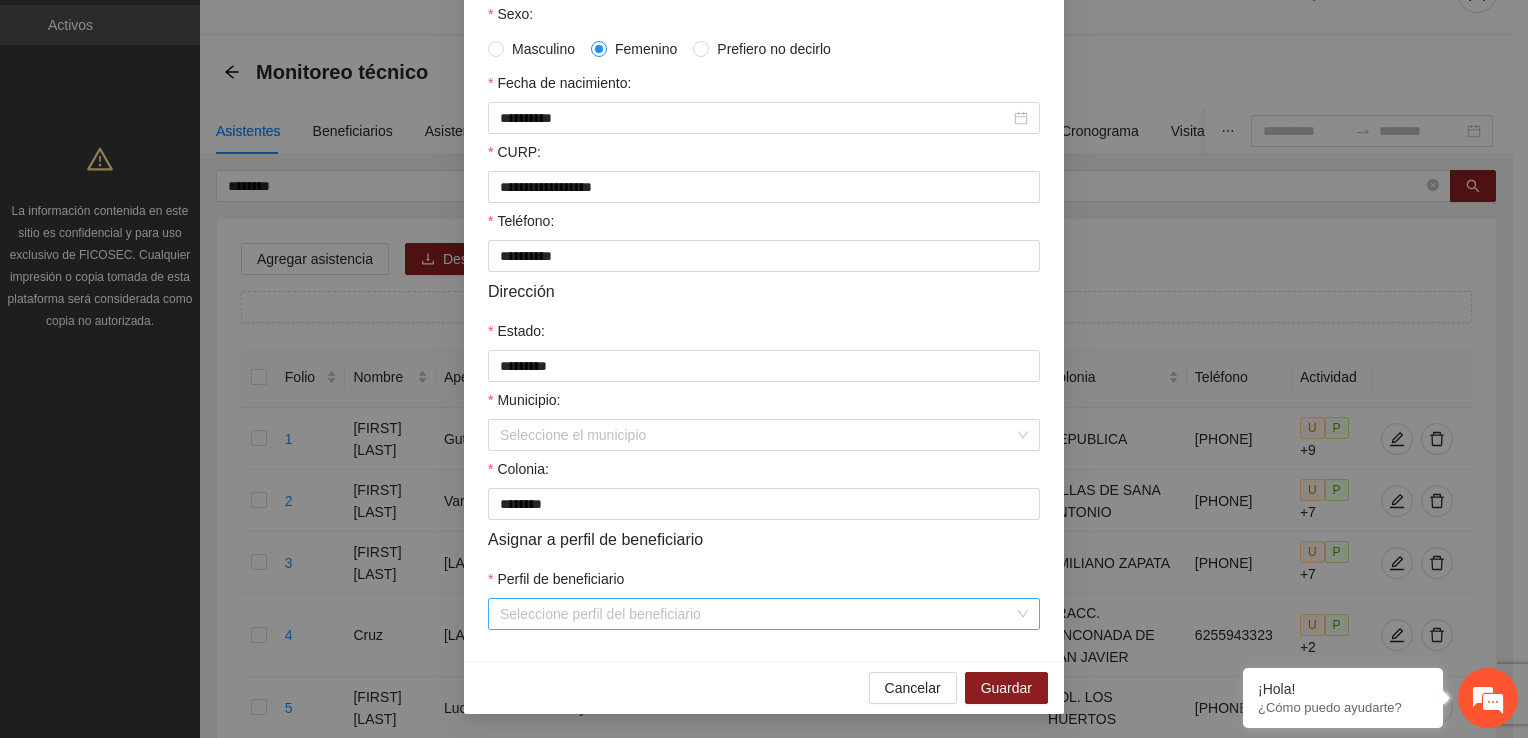 click on "Perfil de beneficiario" at bounding box center [757, 614] 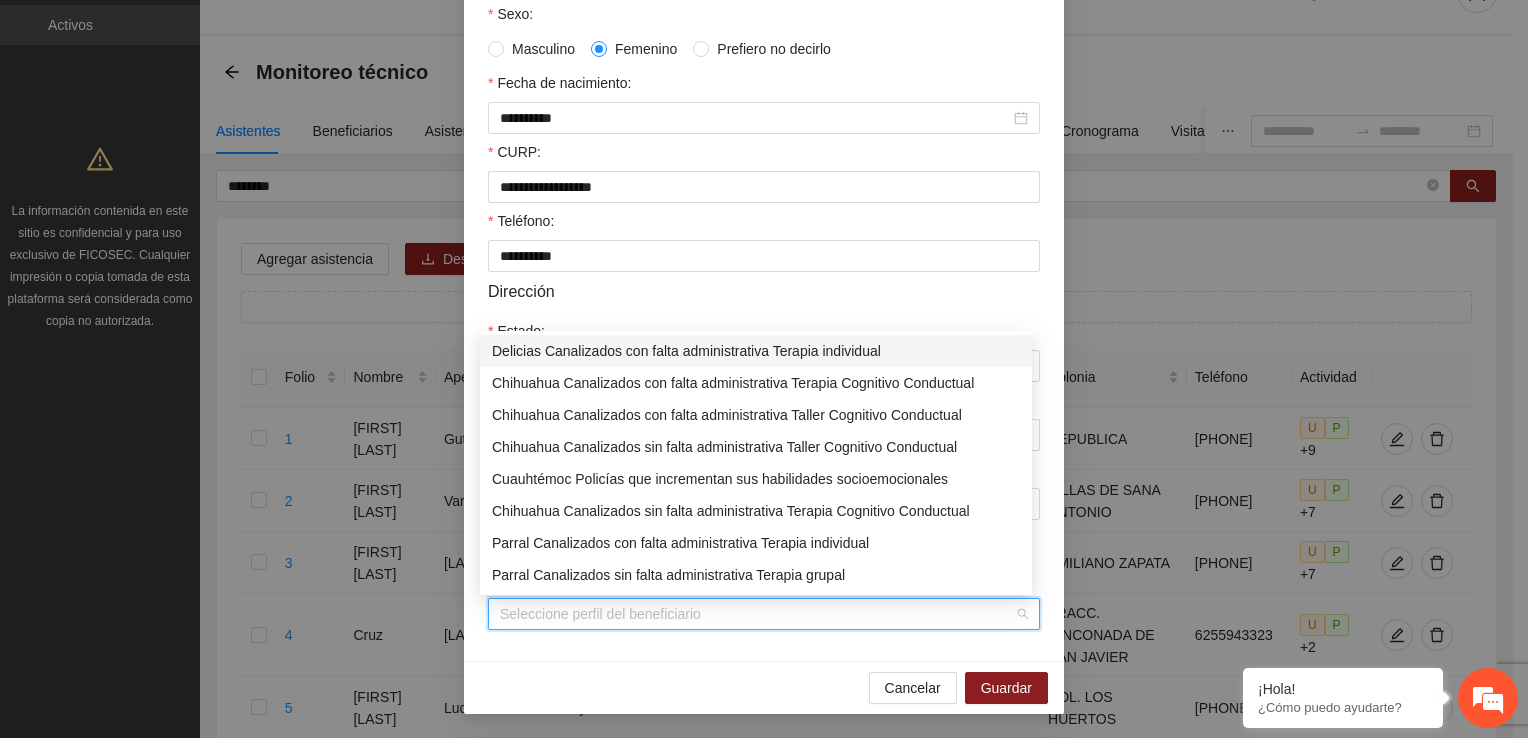 click on "Delicias Canalizados con falta administrativa Terapia individual" at bounding box center [756, 351] 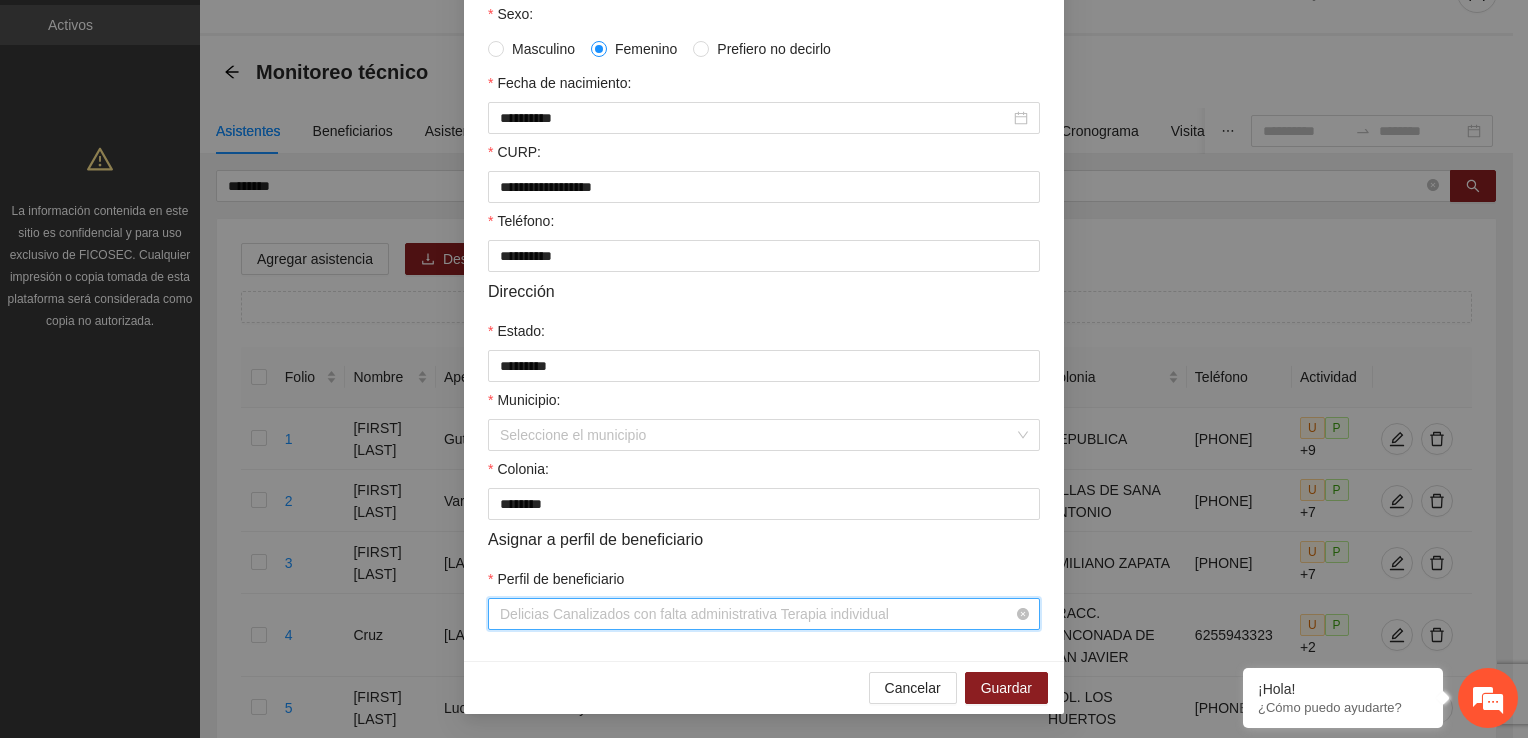 click on "Delicias Canalizados con falta administrativa Terapia individual" at bounding box center (764, 614) 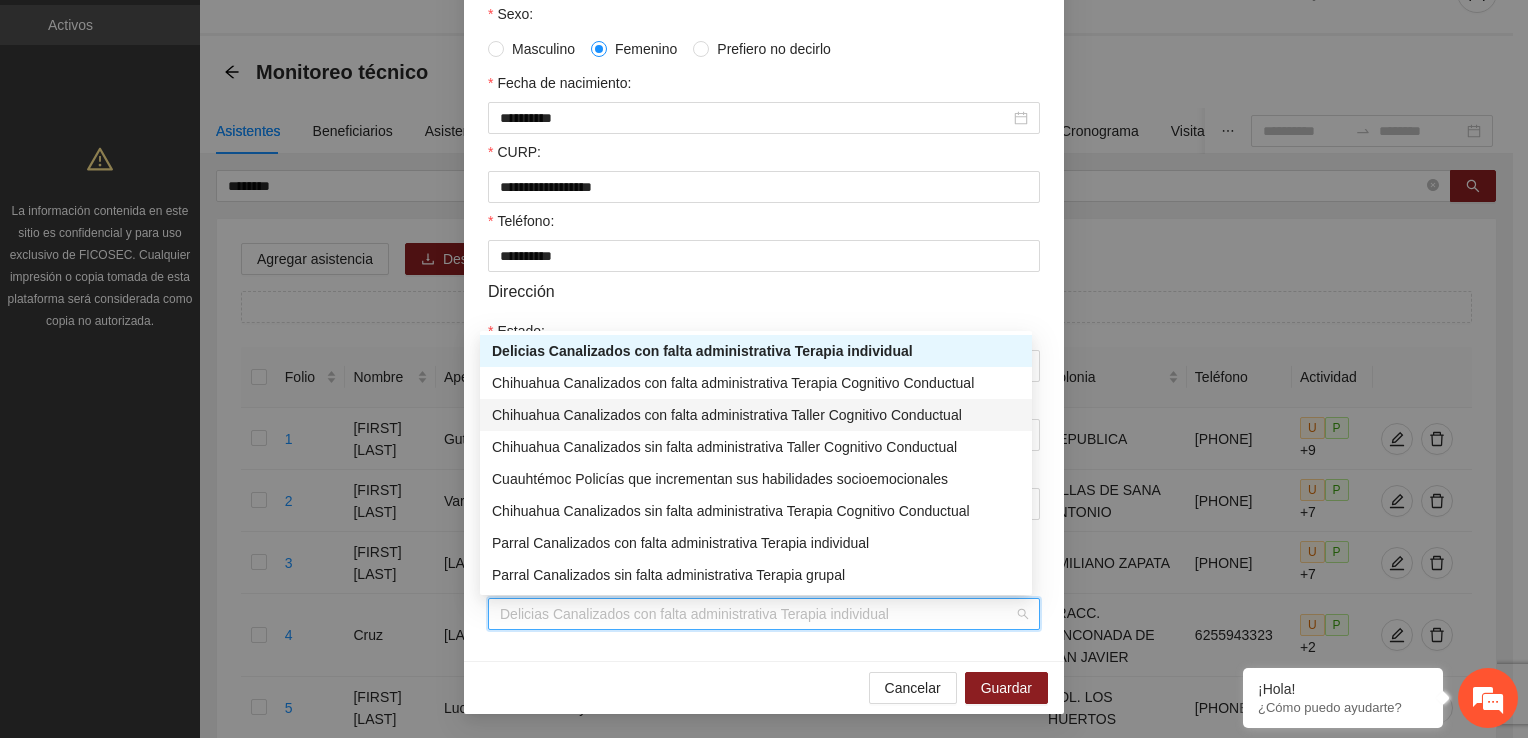 click on "Chihuahua Canalizados con falta administrativa Taller Cognitivo Conductual" at bounding box center (756, 415) 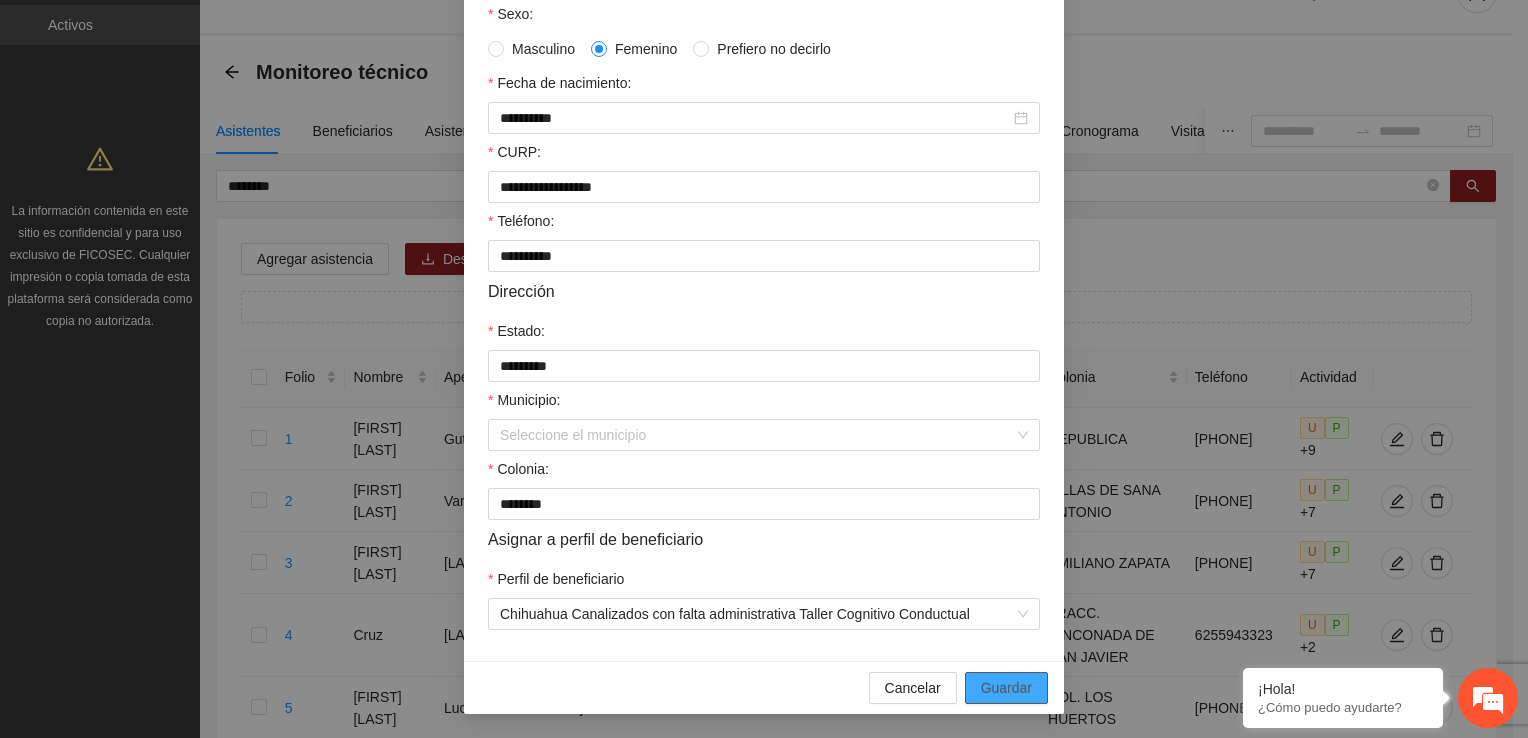 click on "Guardar" at bounding box center (1006, 688) 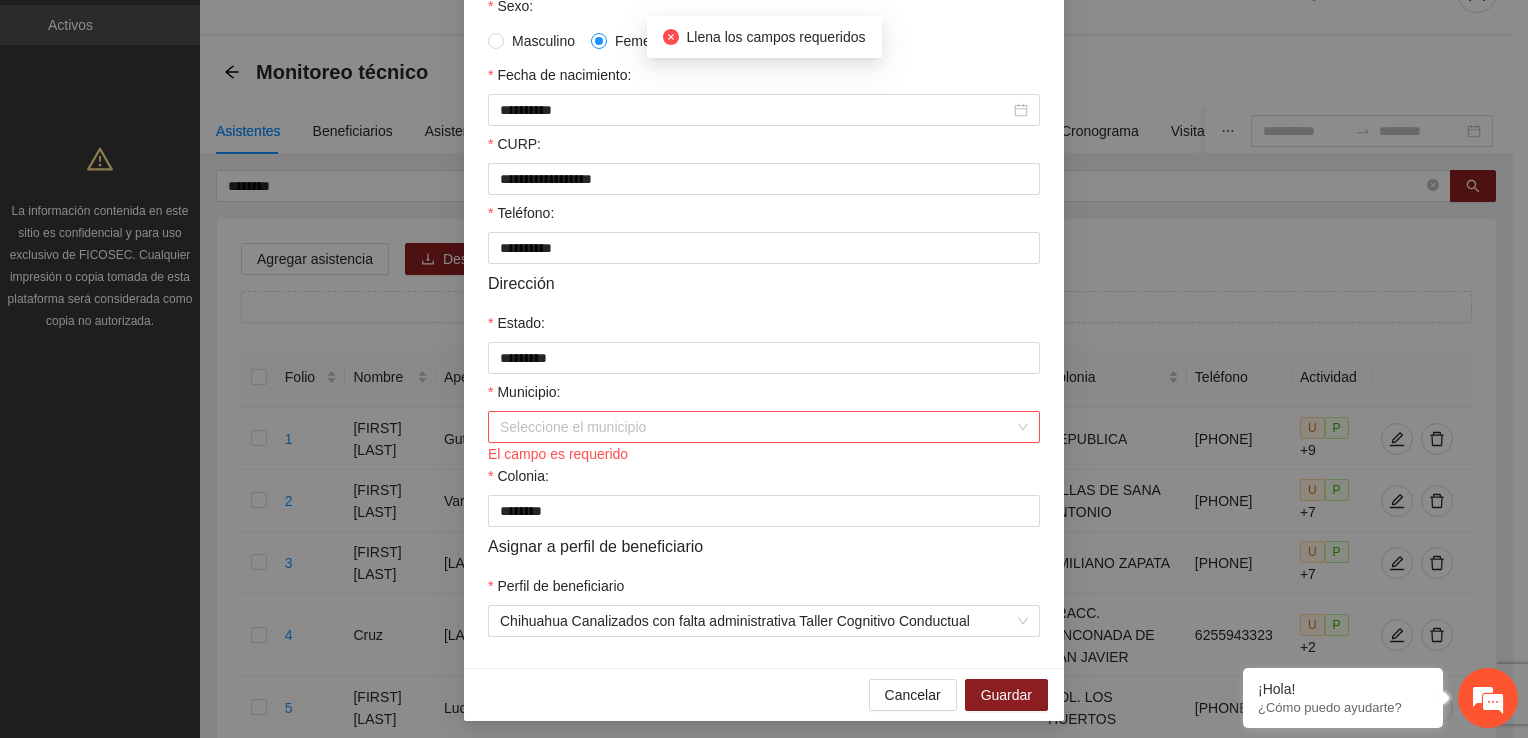 click on "Municipio:" at bounding box center (757, 427) 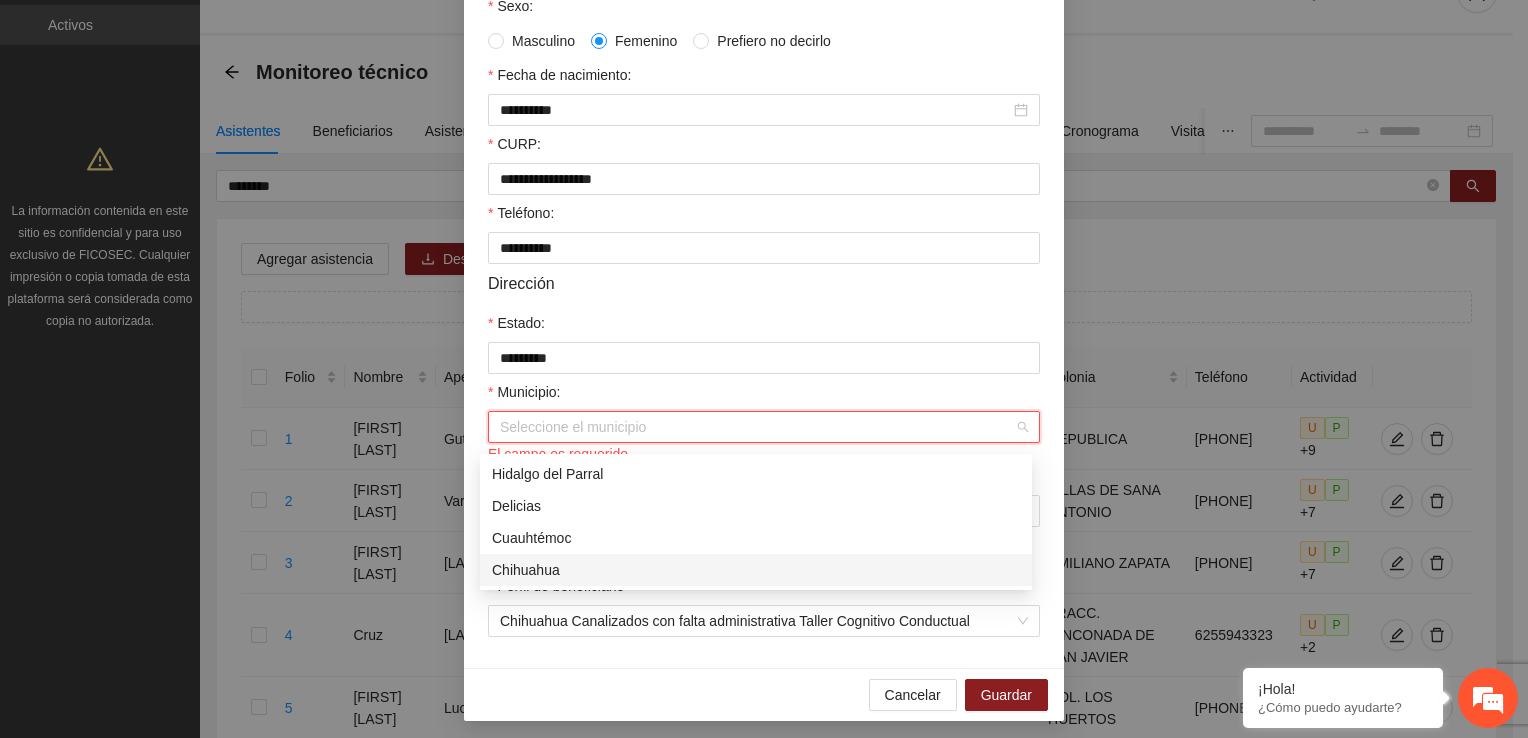 click on "Chihuahua" at bounding box center (756, 570) 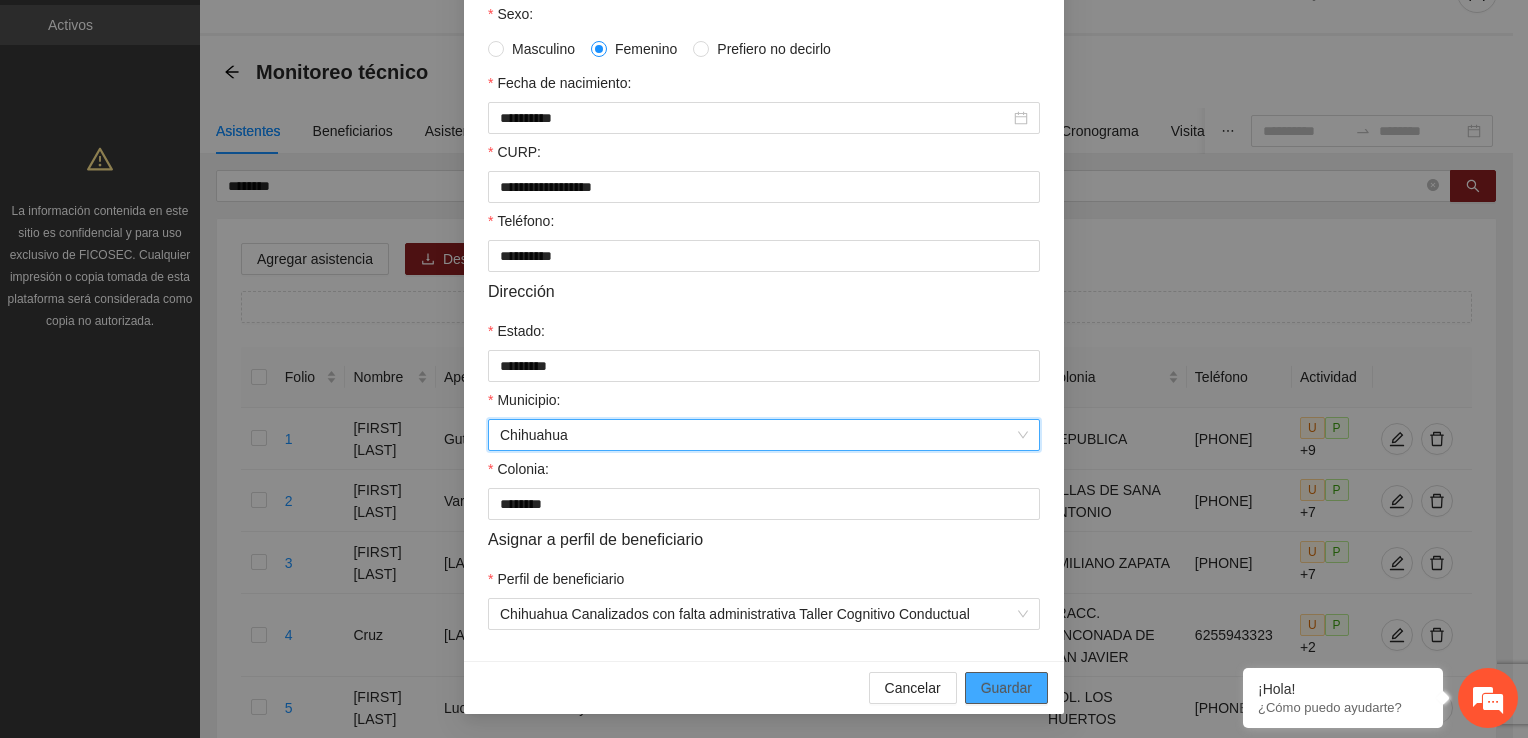 click on "Guardar" at bounding box center (1006, 688) 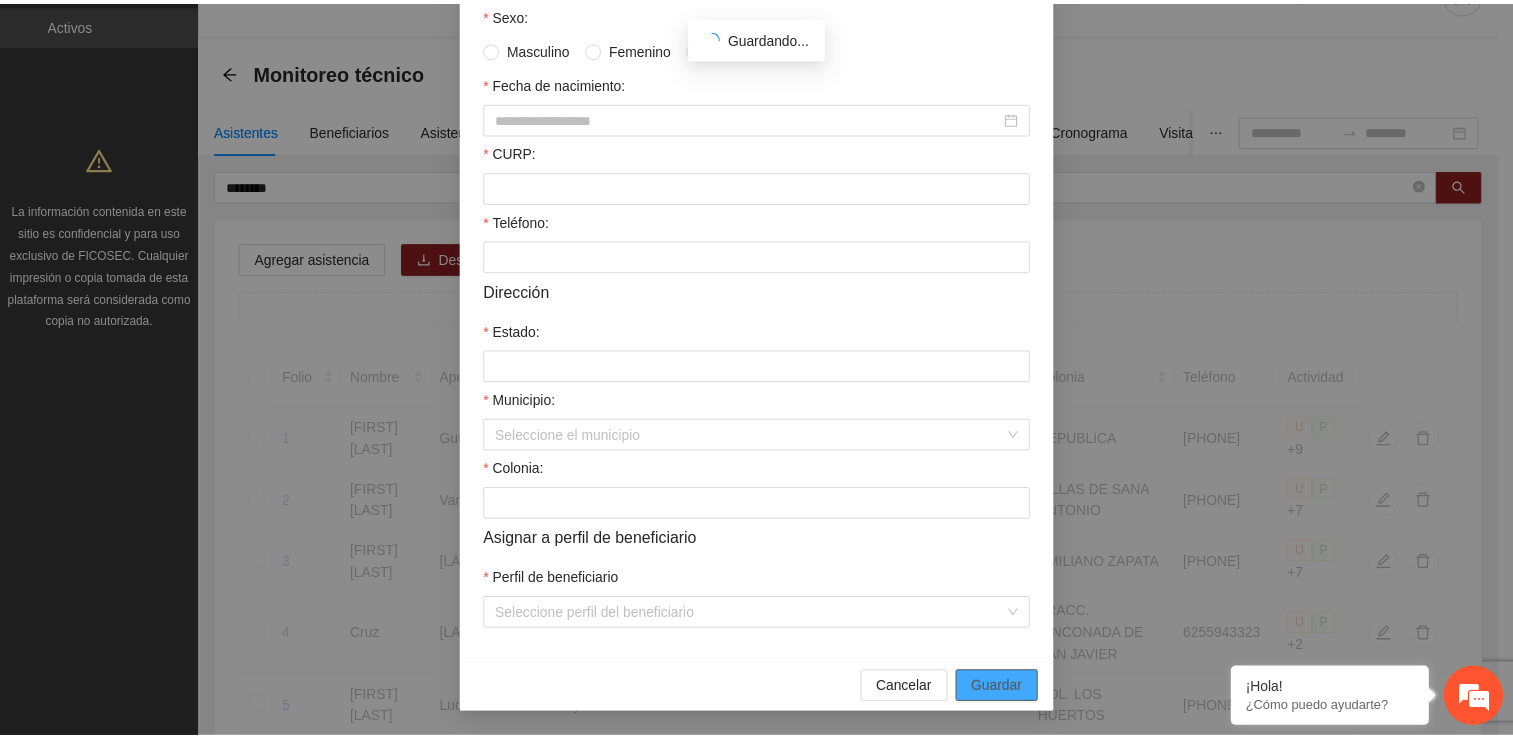 scroll, scrollTop: 332, scrollLeft: 0, axis: vertical 